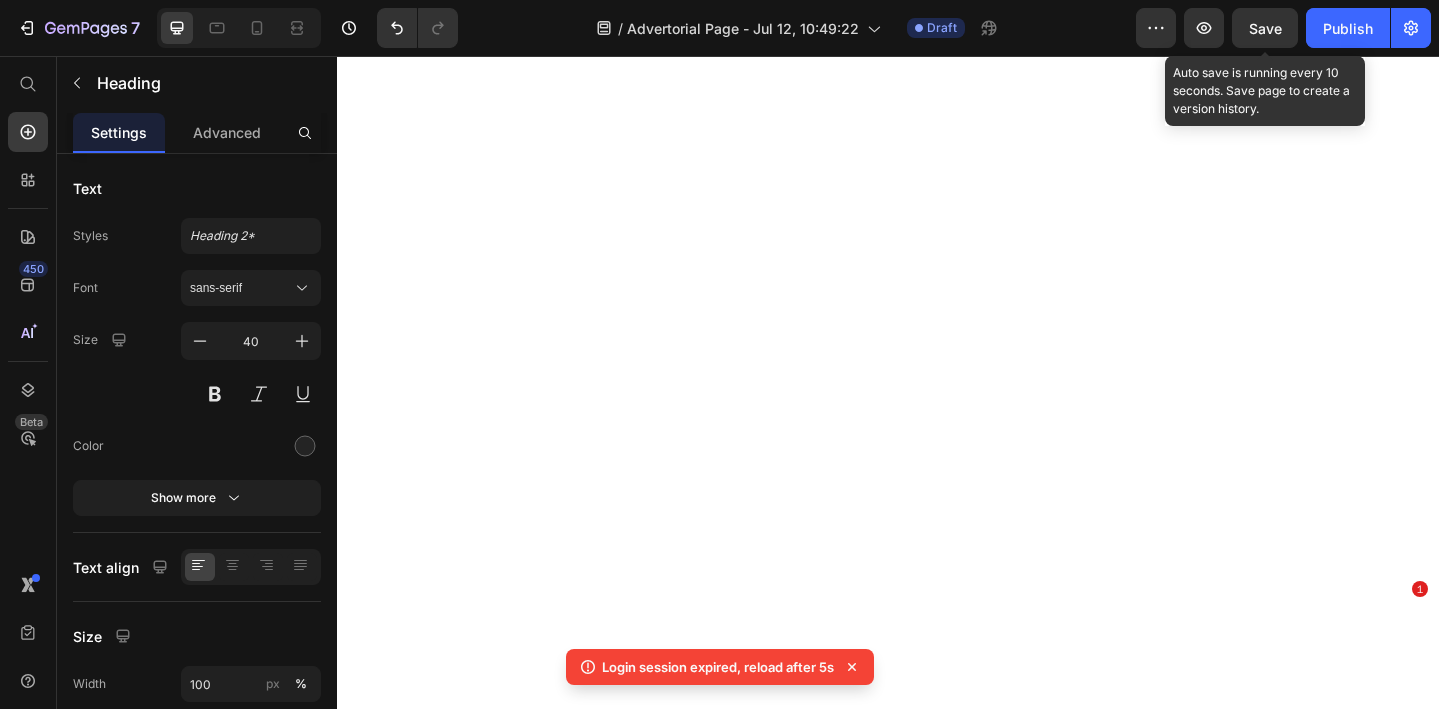 scroll, scrollTop: 0, scrollLeft: 0, axis: both 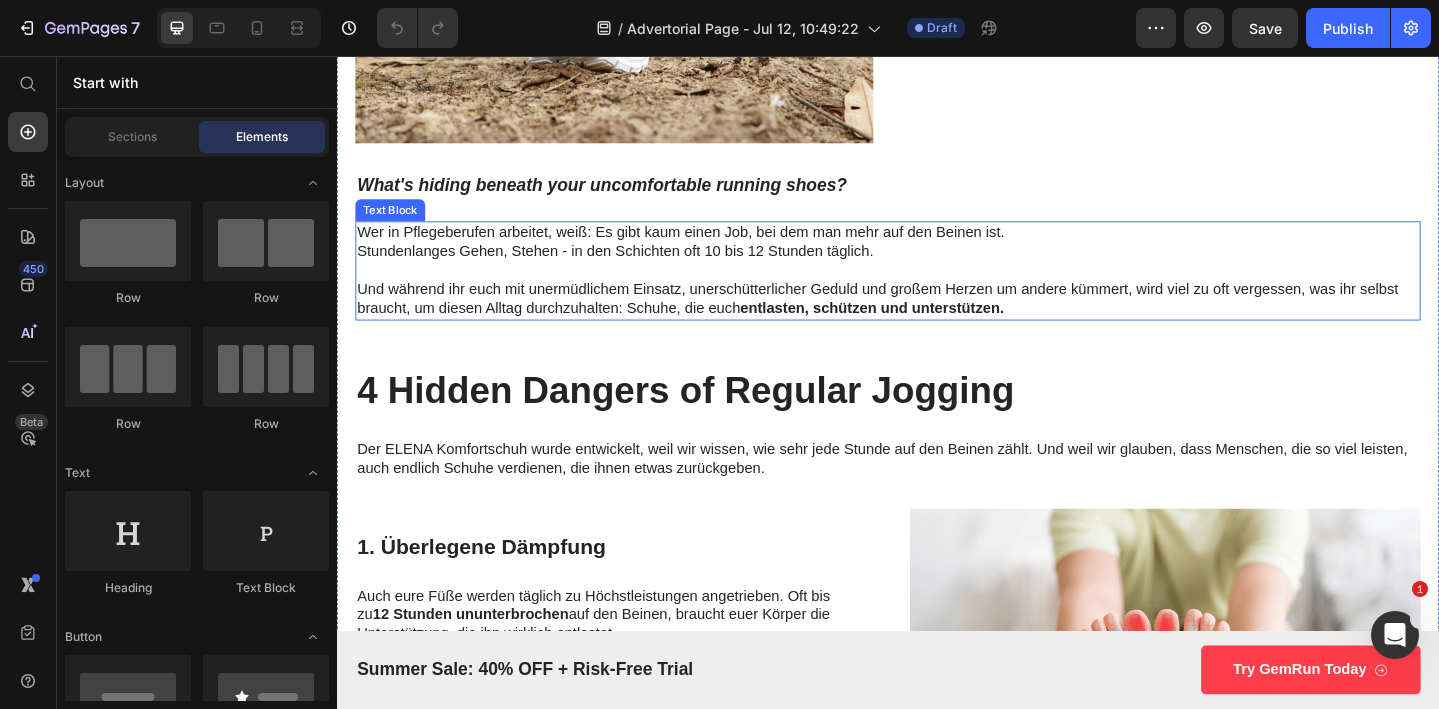 click on "Stundenlanges Gehen, Stehen - in den Schichten oft 10 bis 12 Stunden täglich." at bounding box center [937, 269] 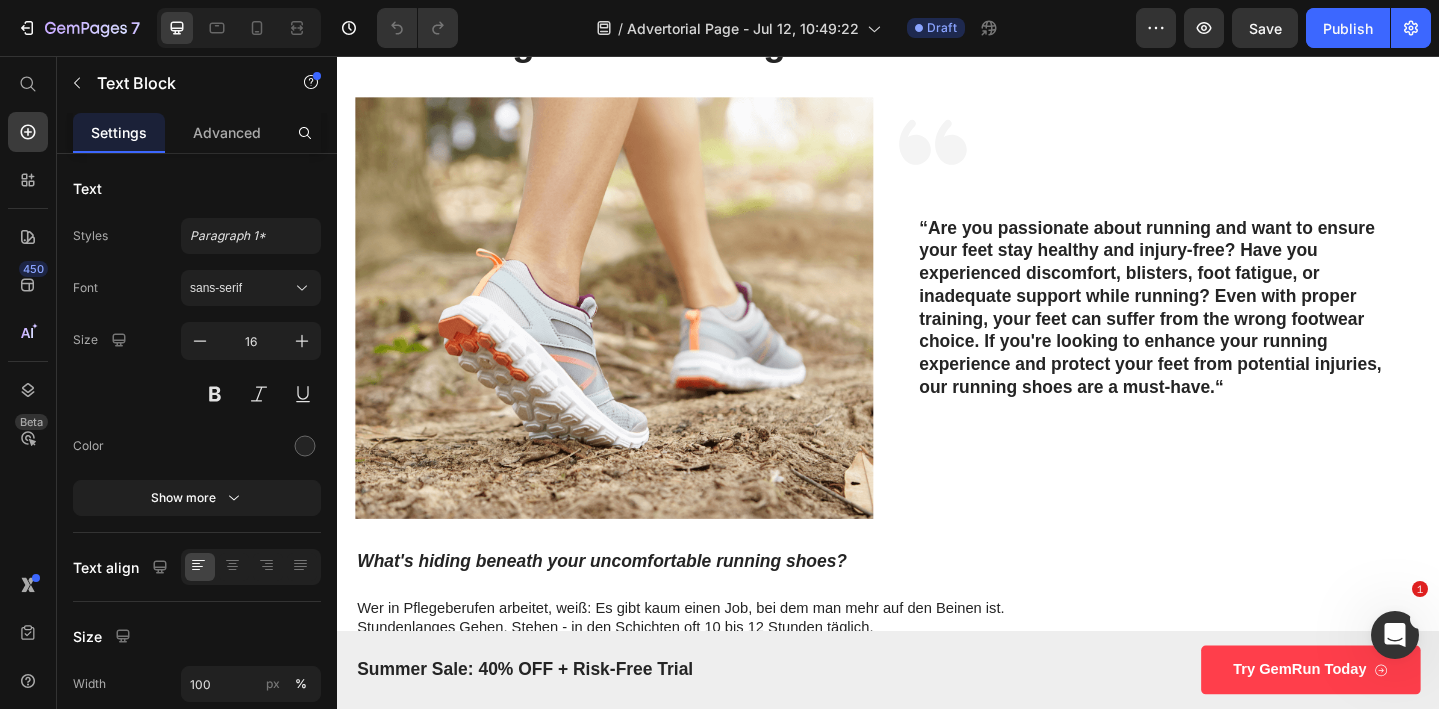 scroll, scrollTop: 0, scrollLeft: 0, axis: both 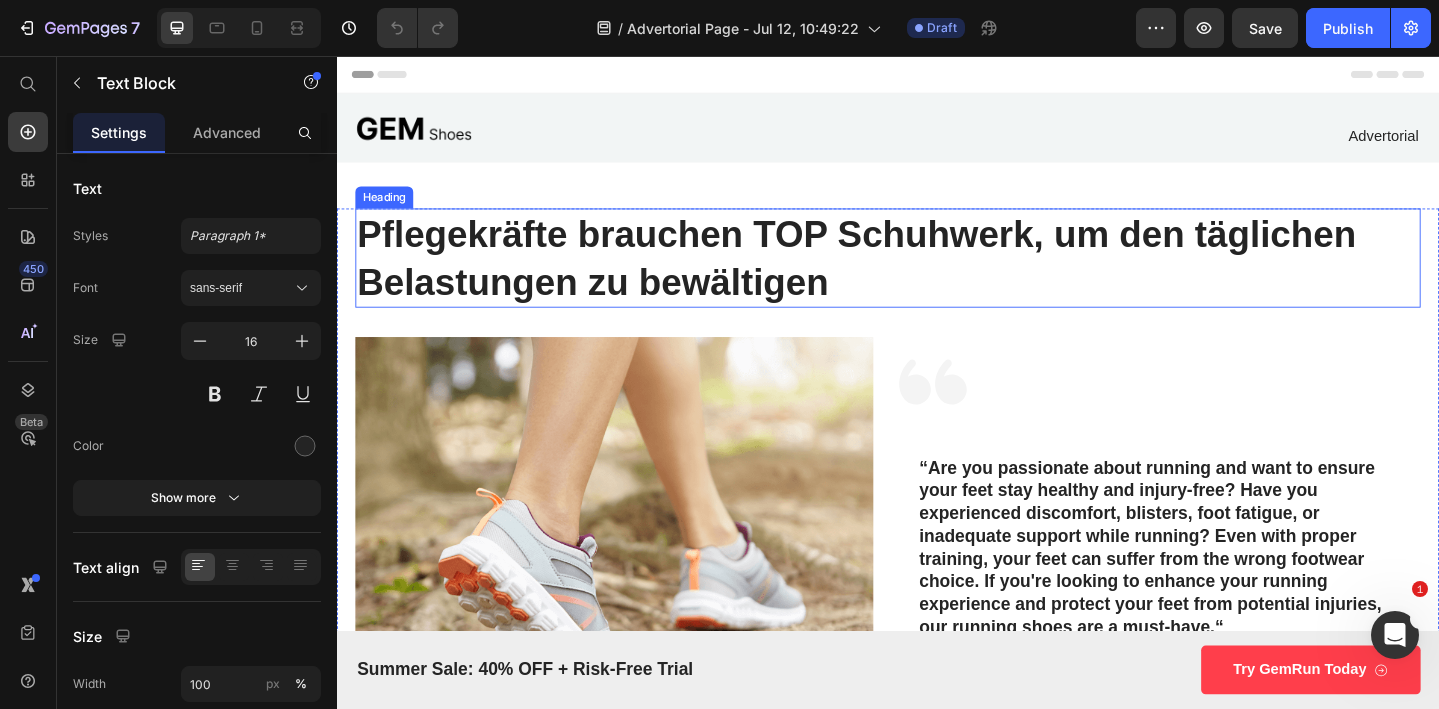 click on "Pflegekräfte brauchen TOP Schuhwerk, um den täglichen Belastungen zu bewältigen" at bounding box center (937, 276) 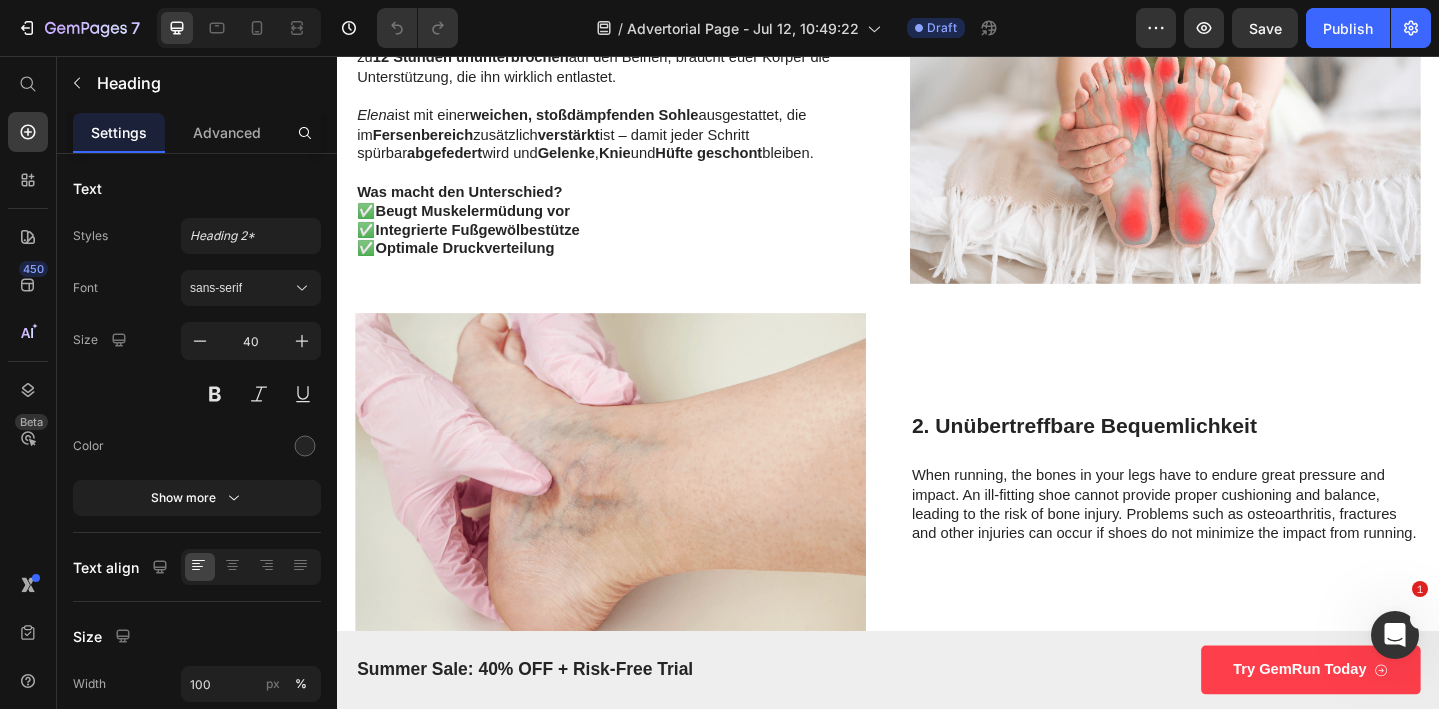 scroll, scrollTop: 1279, scrollLeft: 0, axis: vertical 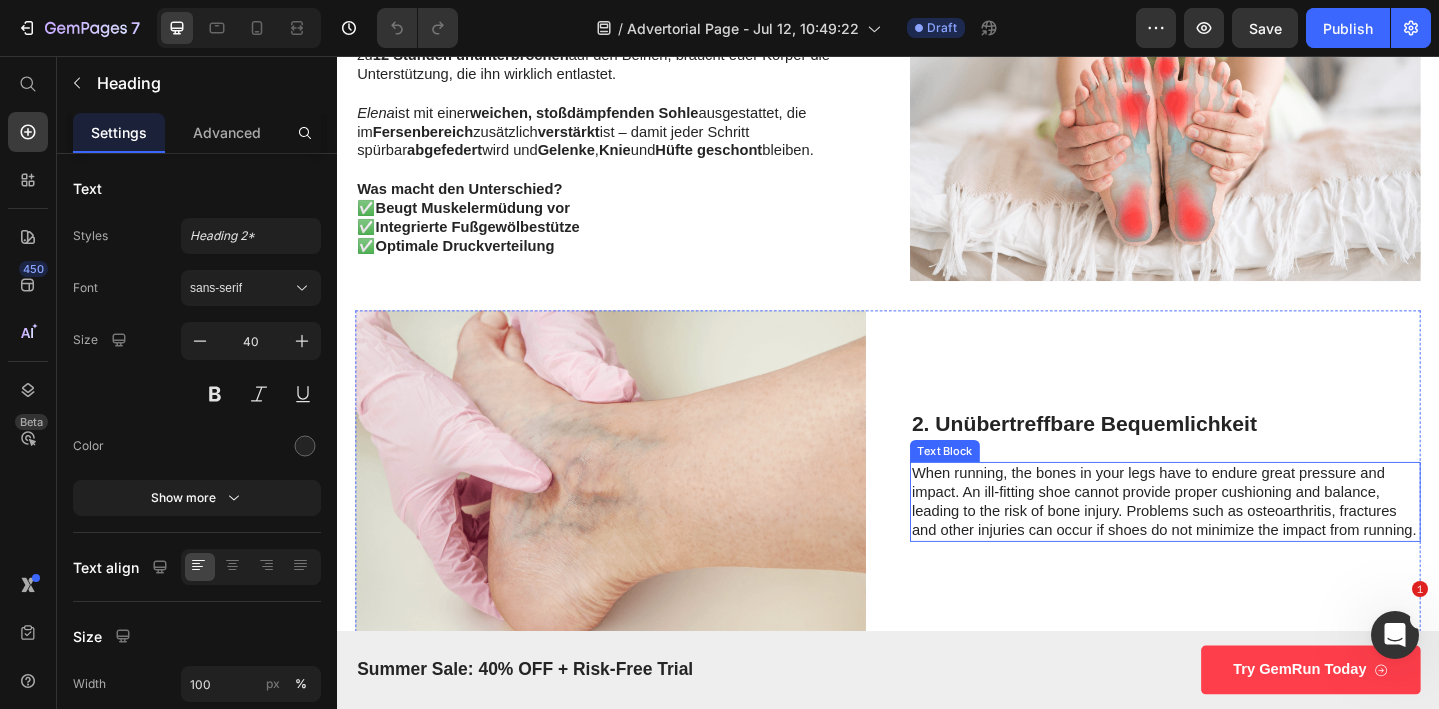 click on "When running, the bones in your legs have to endure great pressure and impact. An ill-fitting shoe cannot provide proper cushioning and balance, leading to the risk of bone injury. Problems such as osteoarthritis, fractures and other injuries can occur if shoes do not minimize the impact from running." at bounding box center (1239, 541) 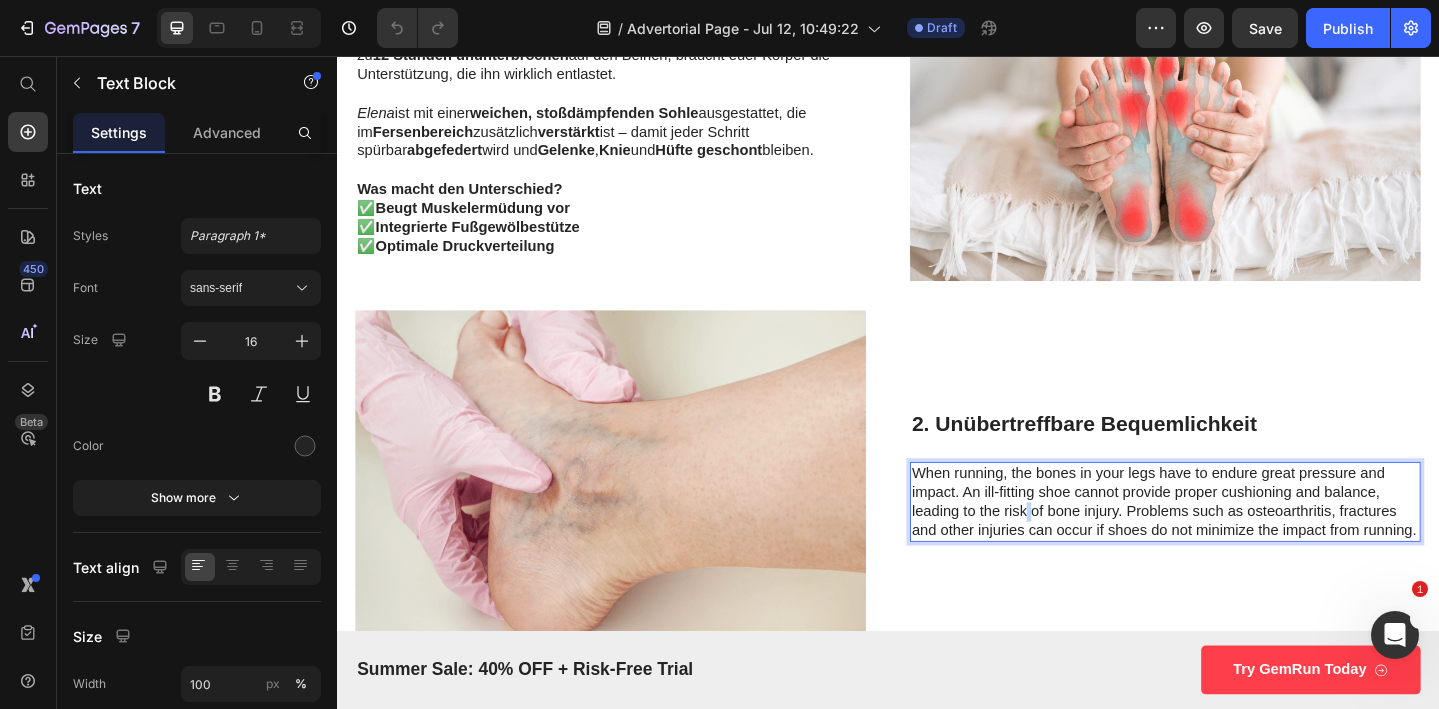 click on "When running, the bones in your legs have to endure great pressure and impact. An ill-fitting shoe cannot provide proper cushioning and balance, leading to the risk of bone injury. Problems such as osteoarthritis, fractures and other injuries can occur if shoes do not minimize the impact from running." at bounding box center [1239, 541] 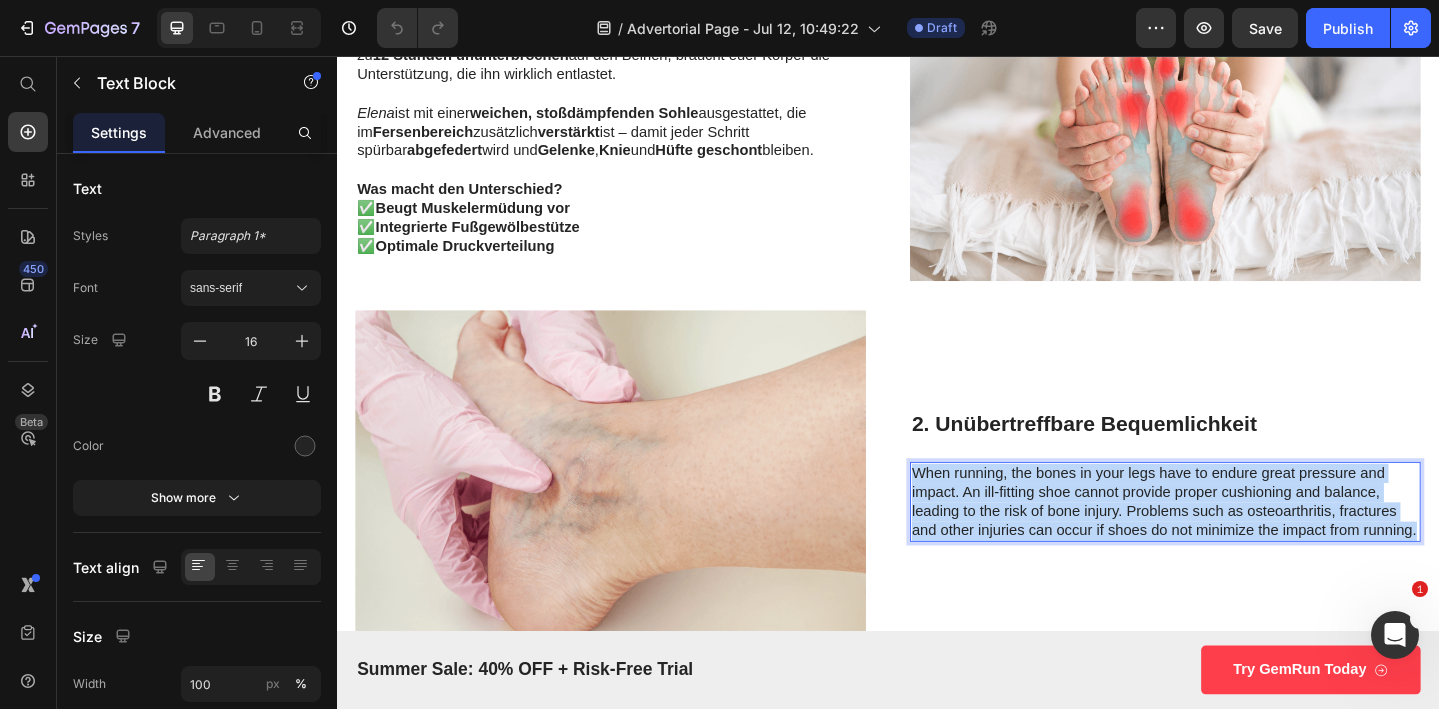 click on "When running, the bones in your legs have to endure great pressure and impact. An ill-fitting shoe cannot provide proper cushioning and balance, leading to the risk of bone injury. Problems such as osteoarthritis, fractures and other injuries can occur if shoes do not minimize the impact from running." at bounding box center [1239, 541] 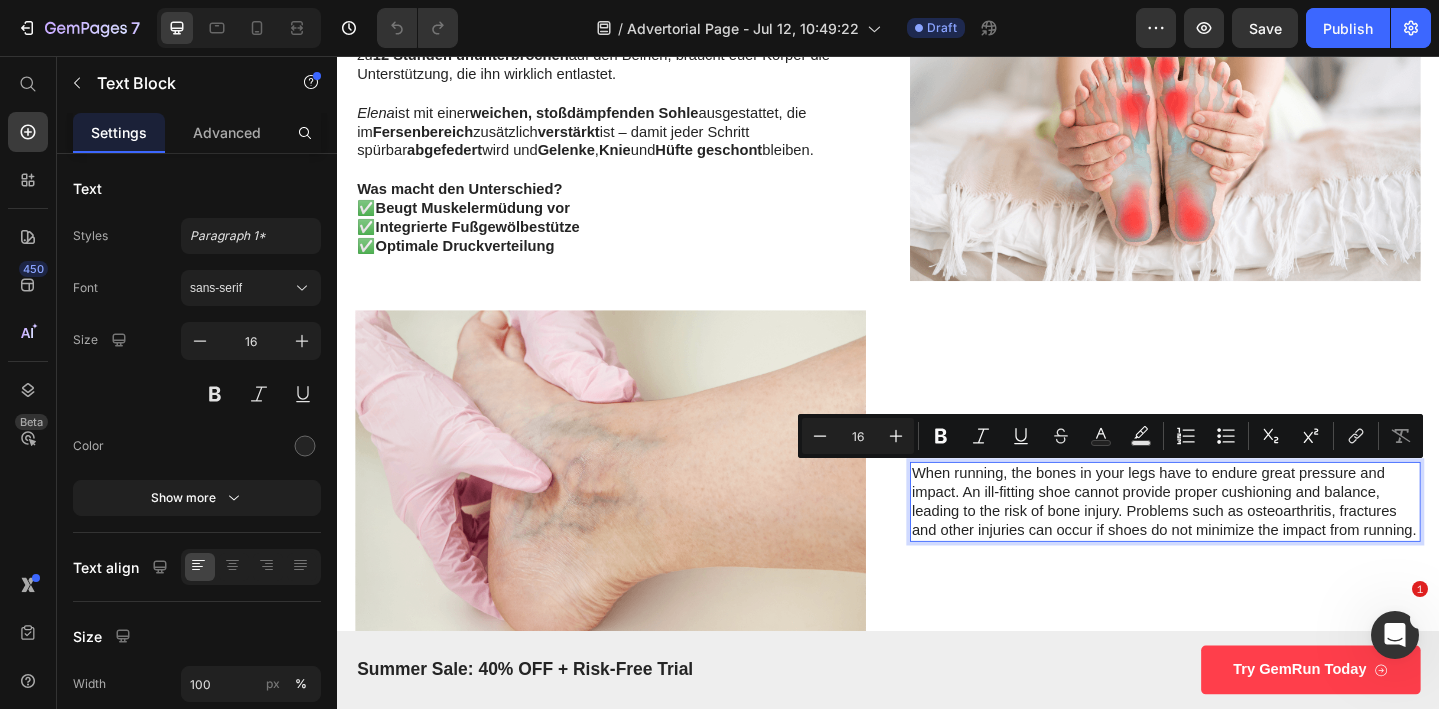 scroll, scrollTop: 1268, scrollLeft: 0, axis: vertical 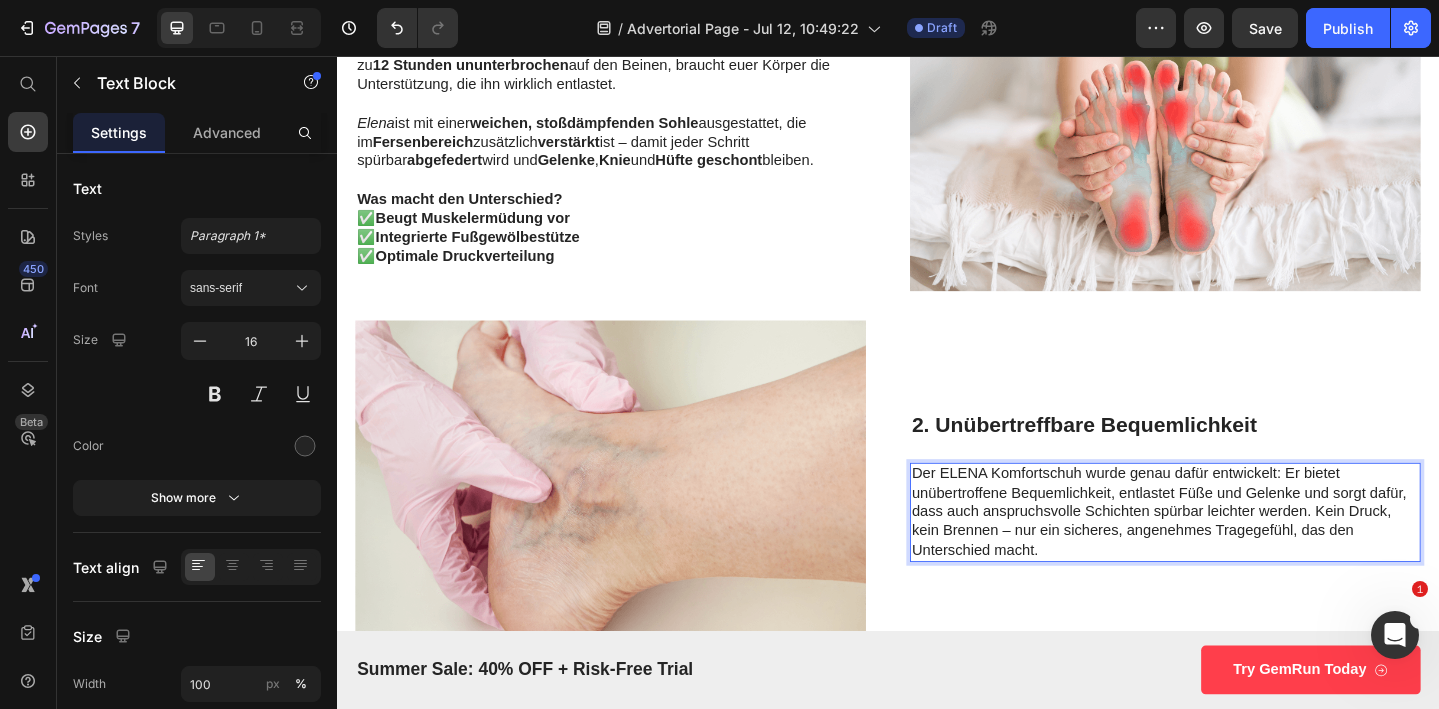 click on "Der ELENA Komfortschuh wurde genau dafür entwickelt: Er bietet unübertroffene Bequemlichkeit, entlastet Füße und Gelenke und sorgt dafür, dass auch anspruchsvolle Schichten spürbar leichter werden. Kein Druck, kein Brennen – nur ein sicheres, angenehmes Tragegefühl, das den Unterschied macht." at bounding box center [1239, 553] 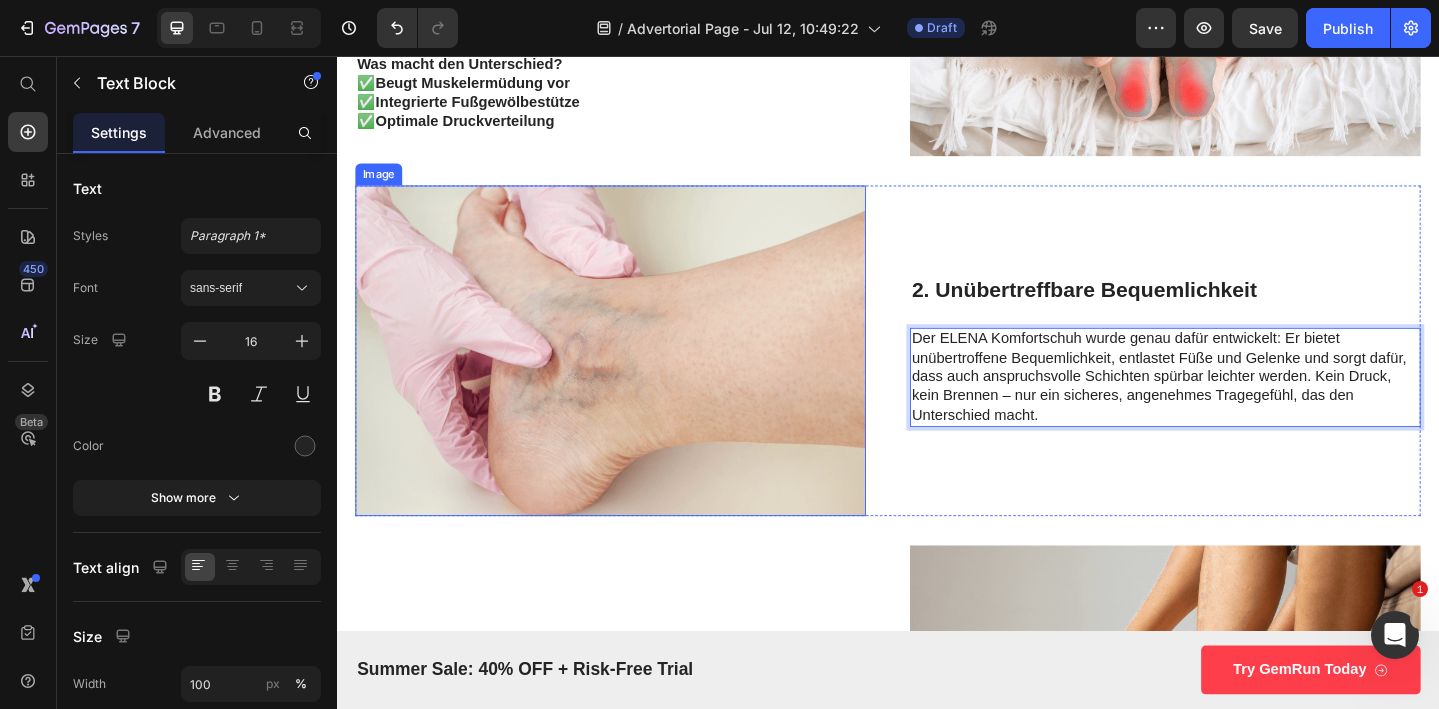 scroll, scrollTop: 1428, scrollLeft: 0, axis: vertical 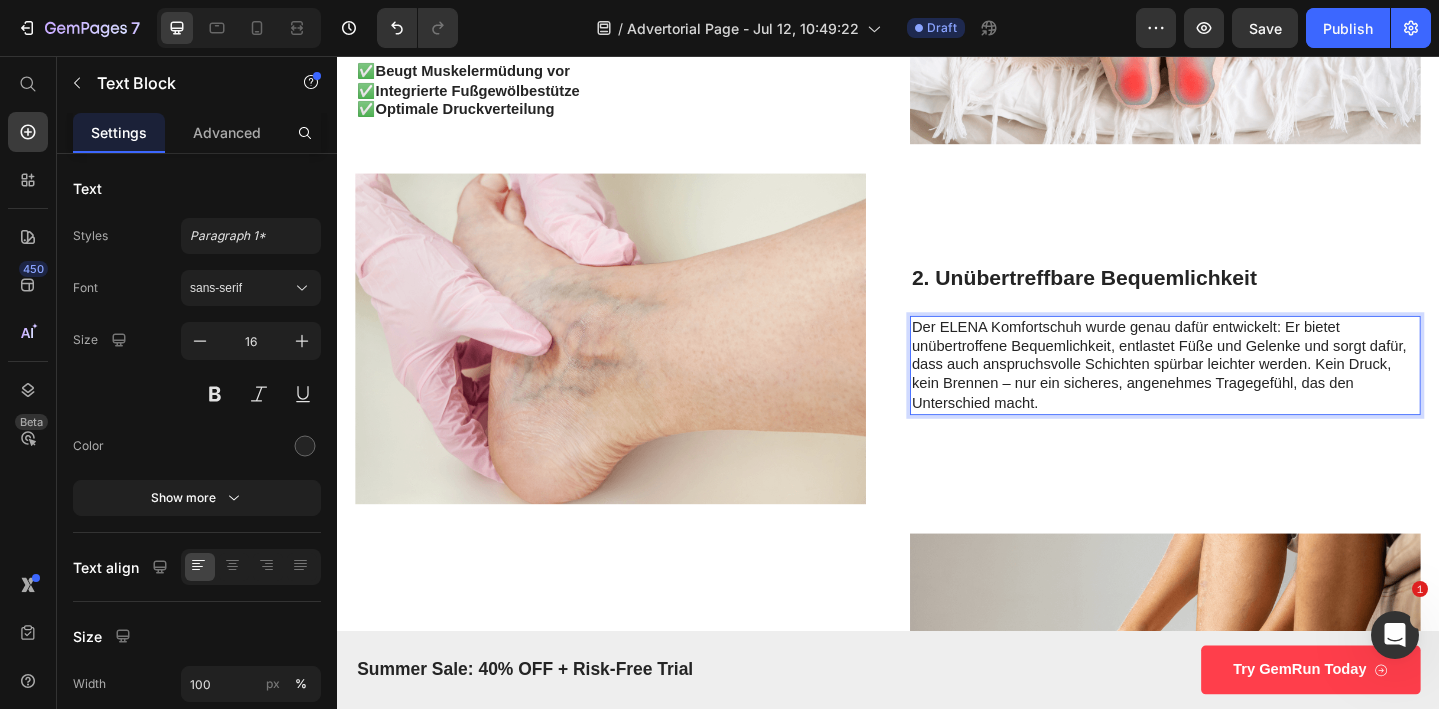click on "Der ELENA Komfortschuh wurde genau dafür entwickelt: Er bietet unübertroffene Bequemlichkeit, entlastet Füße und Gelenke und sorgt dafür, dass auch anspruchsvolle Schichten spürbar leichter werden. Kein Druck, kein Brennen – nur ein sicheres, angenehmes Tragegefühl, das den Unterschied macht." at bounding box center (1239, 393) 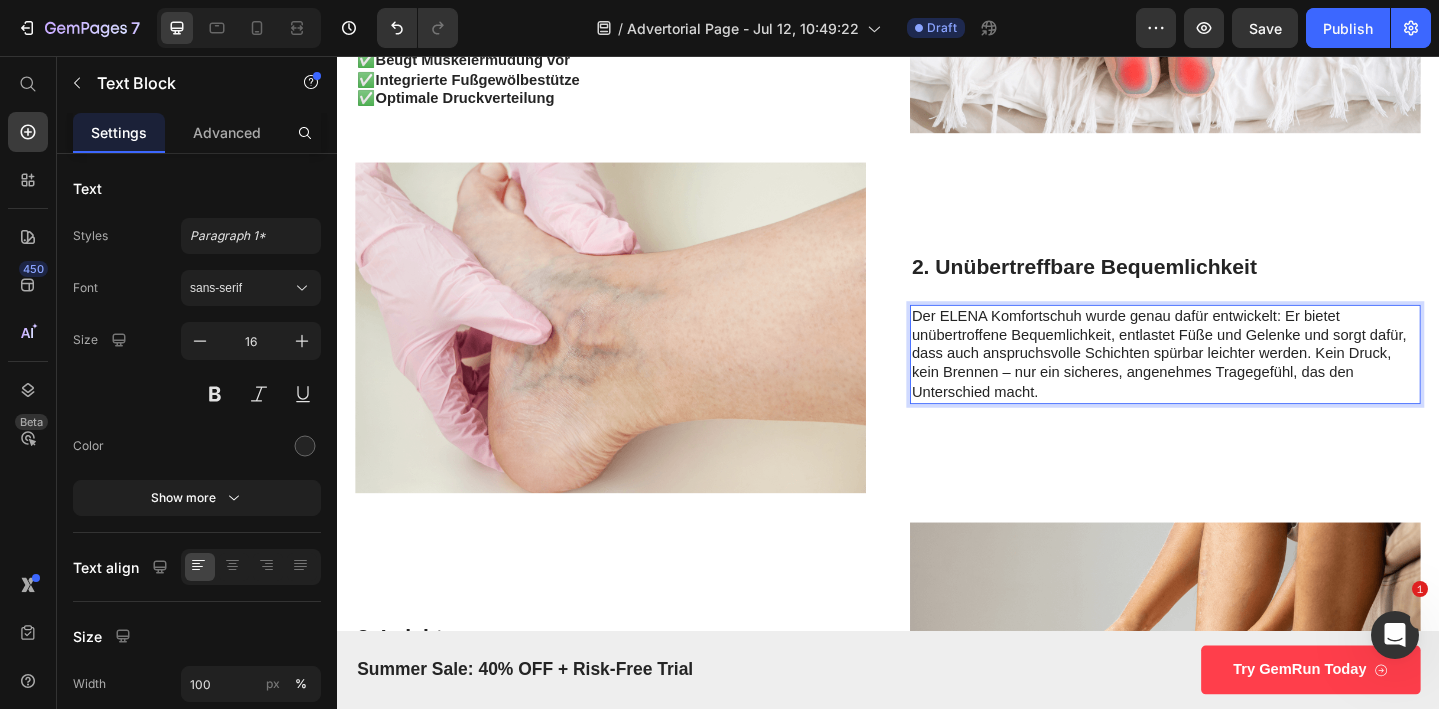 scroll, scrollTop: 1441, scrollLeft: 0, axis: vertical 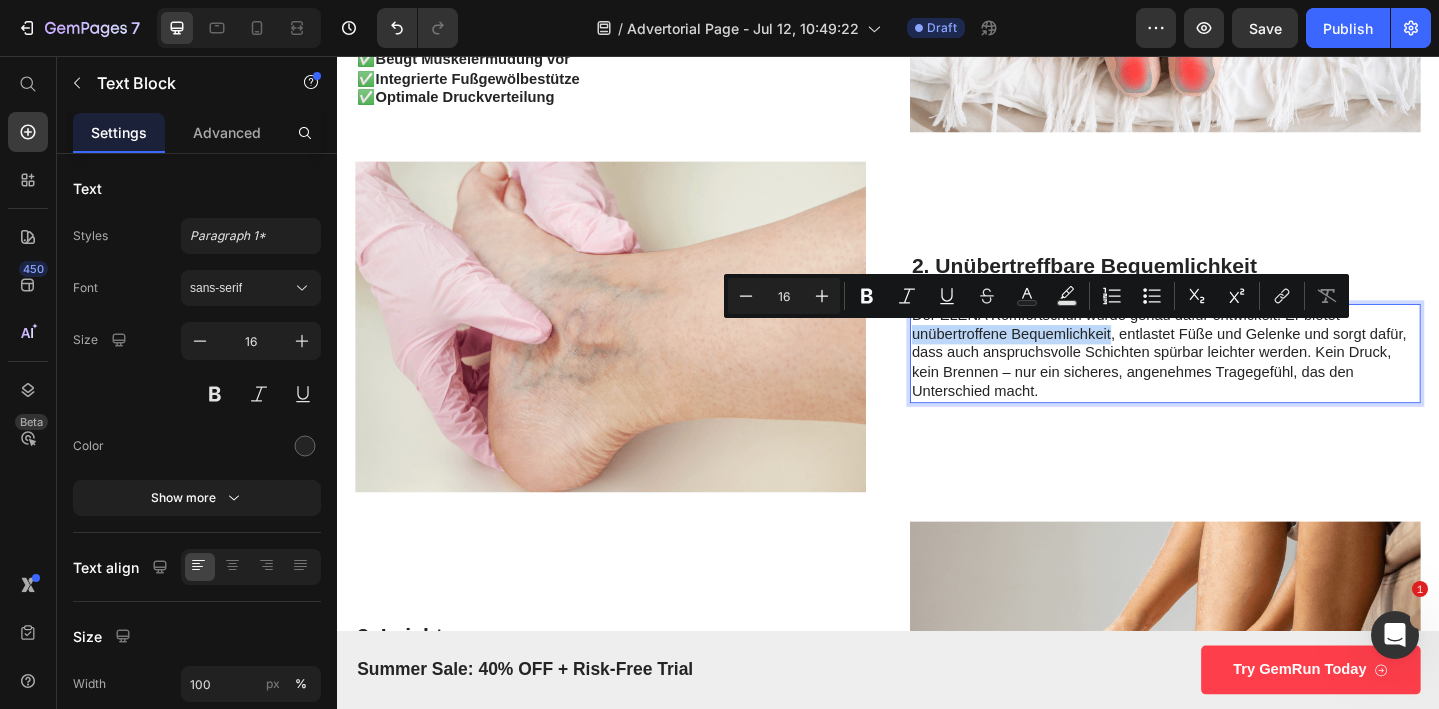drag, startPoint x: 966, startPoint y: 359, endPoint x: 1181, endPoint y: 361, distance: 215.00931 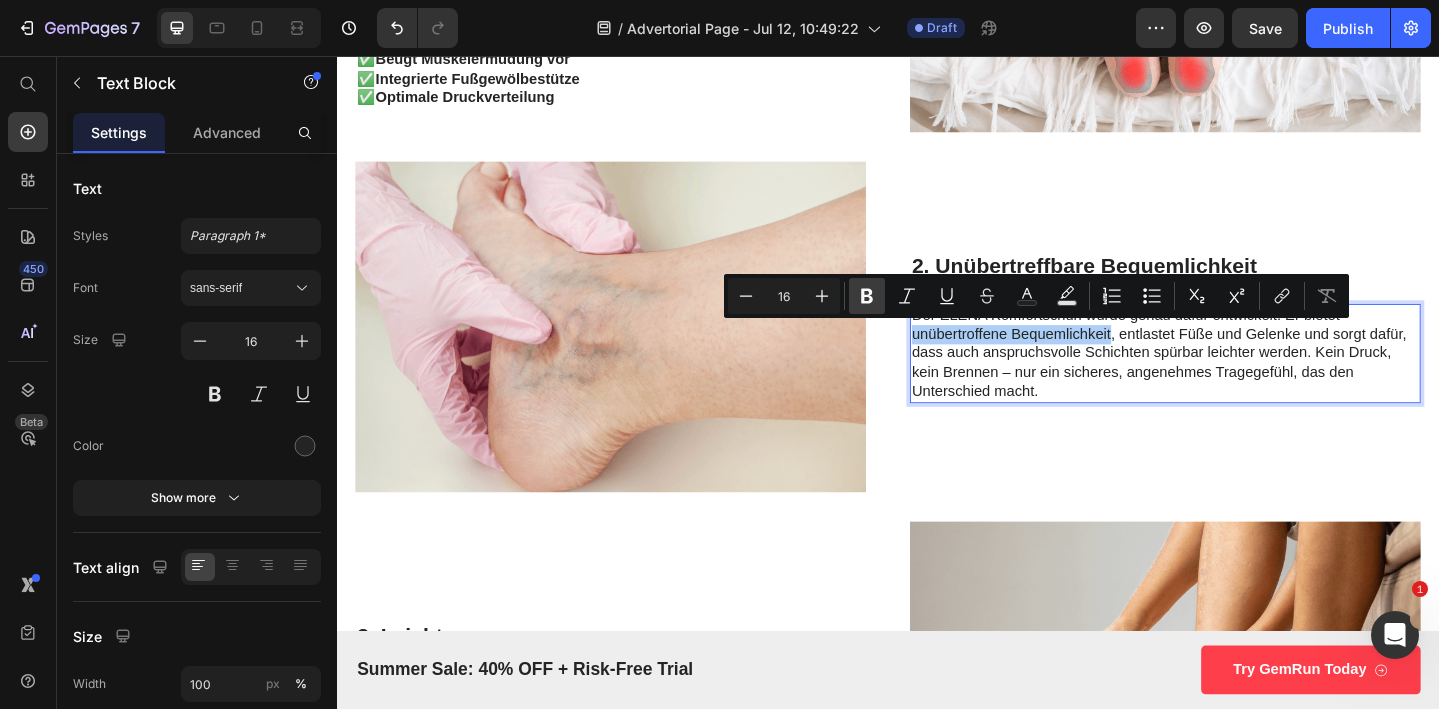 drag, startPoint x: 871, startPoint y: 294, endPoint x: 926, endPoint y: 328, distance: 64.66065 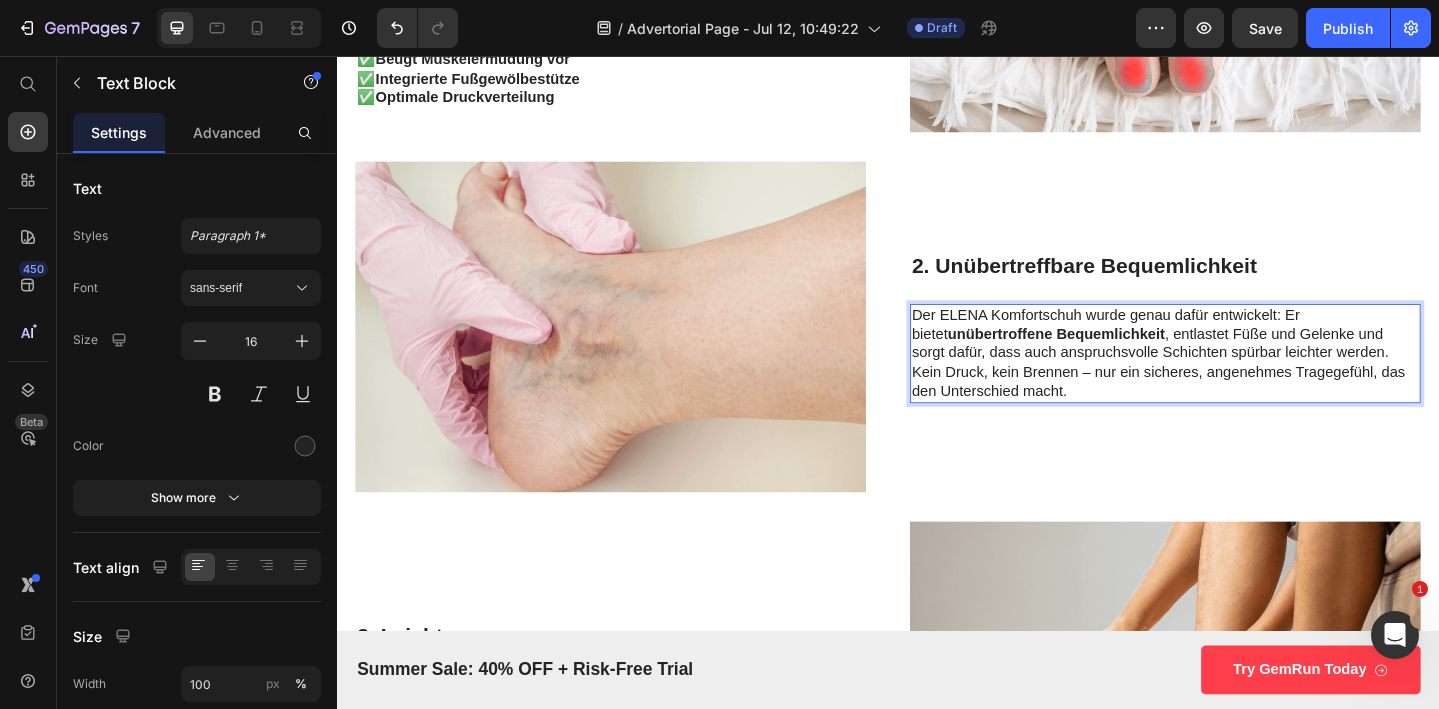 click on "Der ELENA Komfortschuh wurde genau dafür entwickelt: Er bietet  unübertroffene Bequemlichkeit , entlastet Füße und Gelenke und sorgt dafür, dass auch anspruchsvolle Schichten spürbar leichter werden. Kein Druck, kein Brennen – nur ein sicheres, angenehmes Tragegefühl, das den Unterschied macht." at bounding box center [1239, 380] 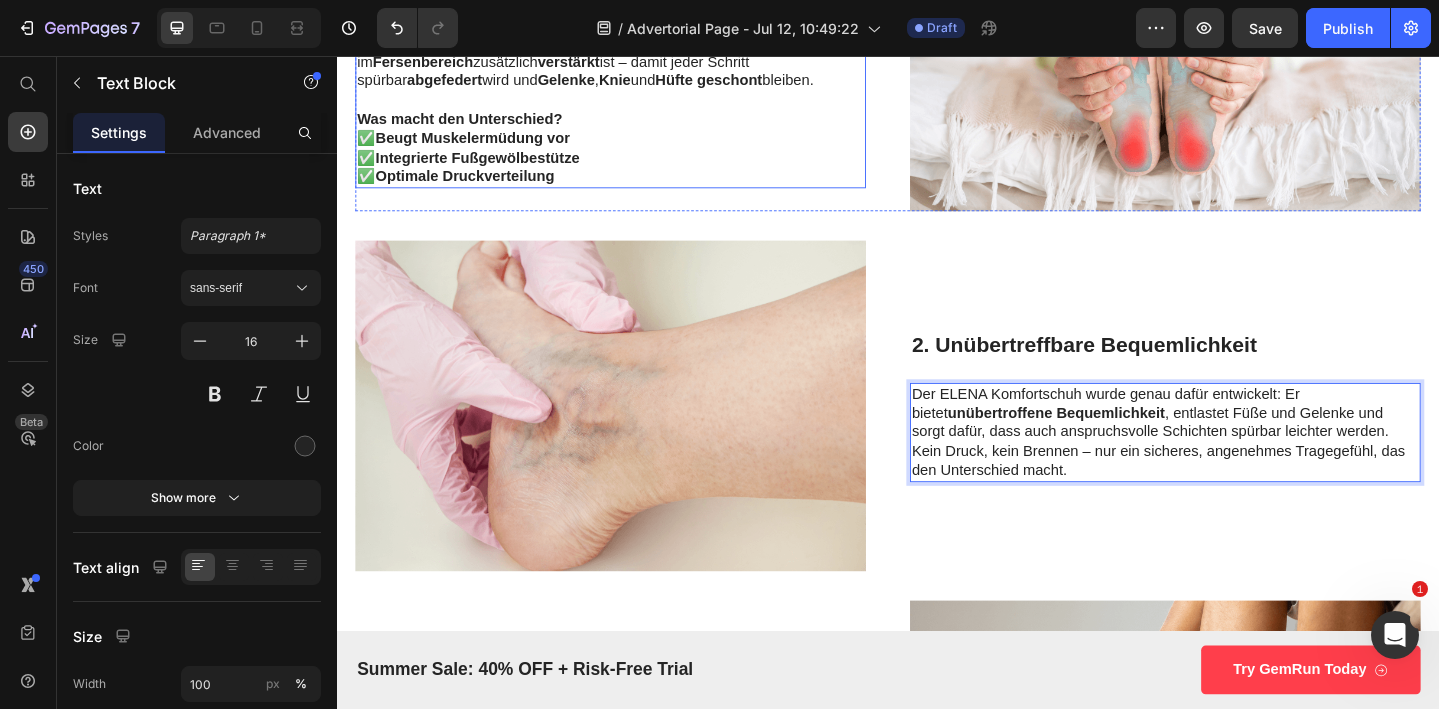 scroll, scrollTop: 1370, scrollLeft: 0, axis: vertical 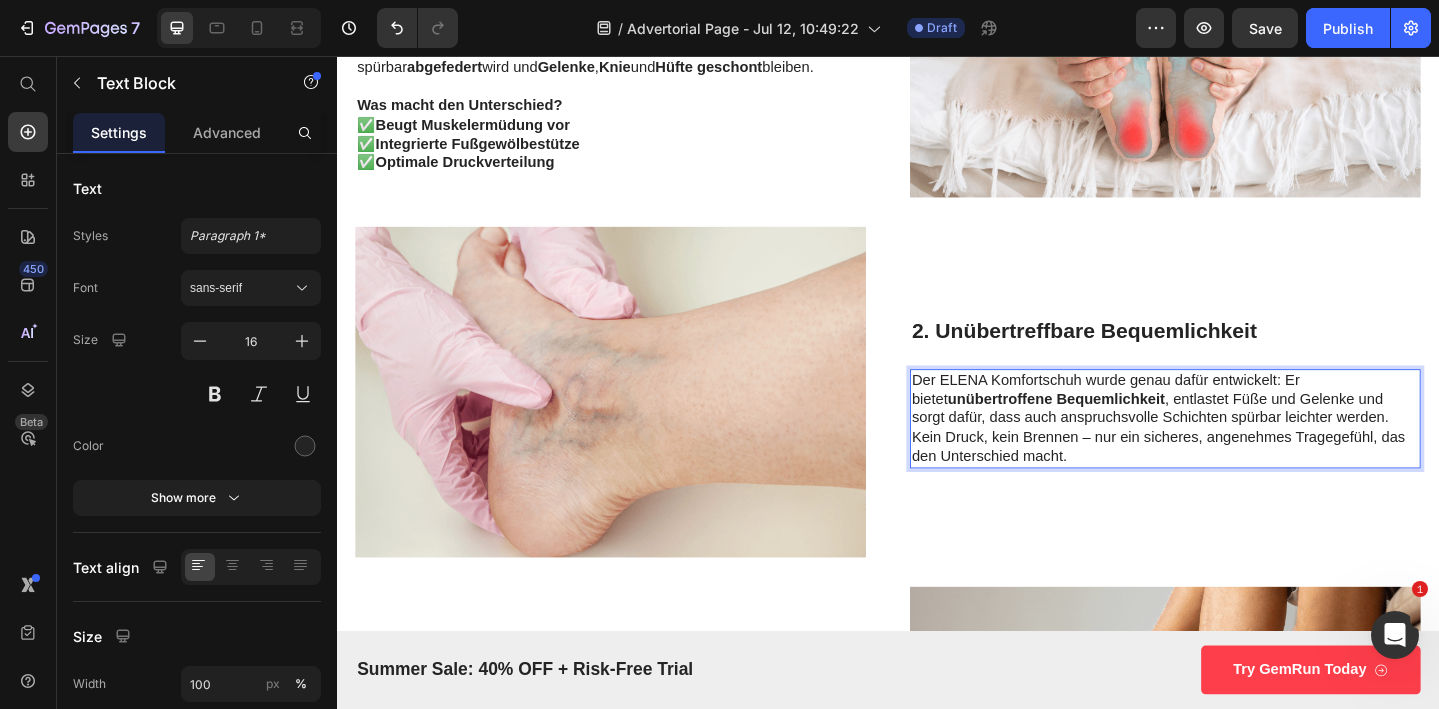 click on "Der ELENA Komfortschuh wurde genau dafür entwickelt: Er bietet  unübertroffene Bequemlichkeit , entlastet Füße und Gelenke und sorgt dafür, dass auch anspruchsvolle Schichten spürbar leichter werden. Kein Druck, kein Brennen – nur ein sicheres, angenehmes Tragegefühl, das den Unterschied macht." at bounding box center [1239, 451] 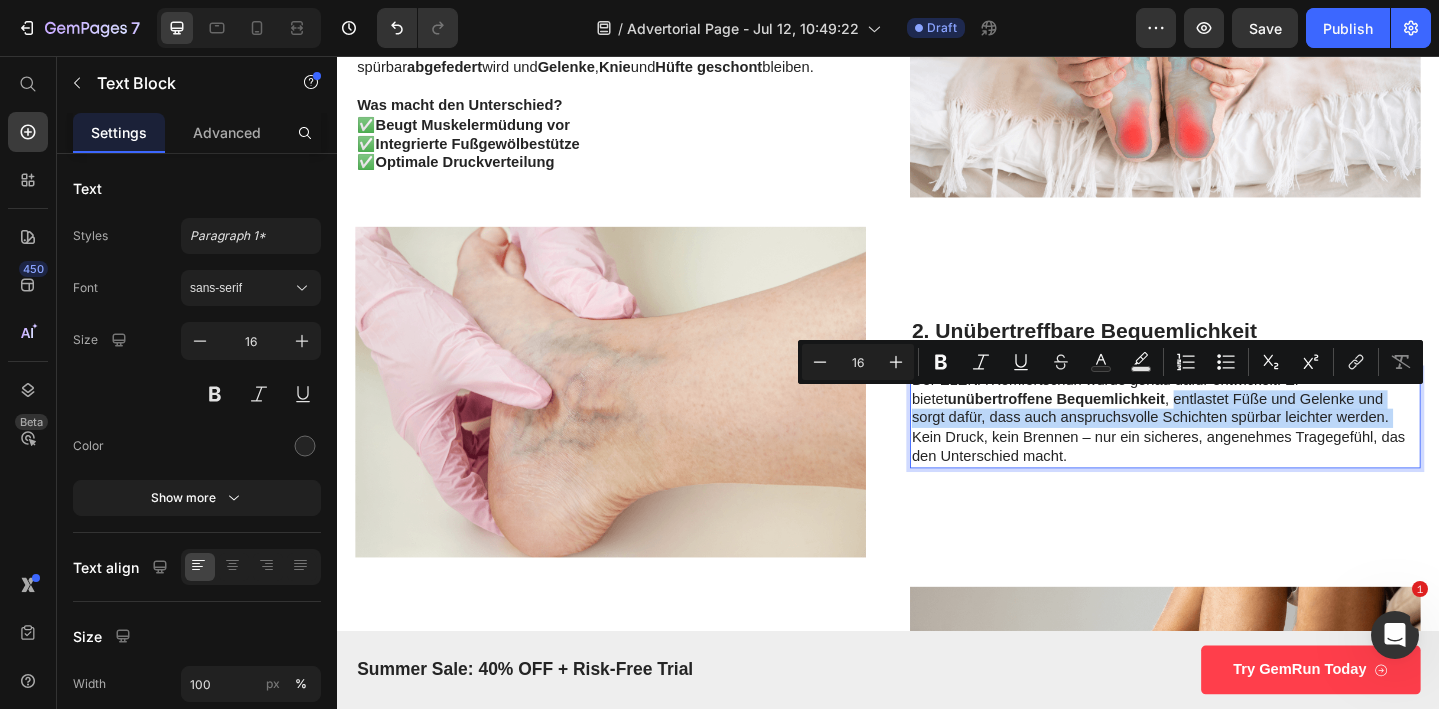 drag, startPoint x: 1206, startPoint y: 431, endPoint x: 1447, endPoint y: 453, distance: 242.00206 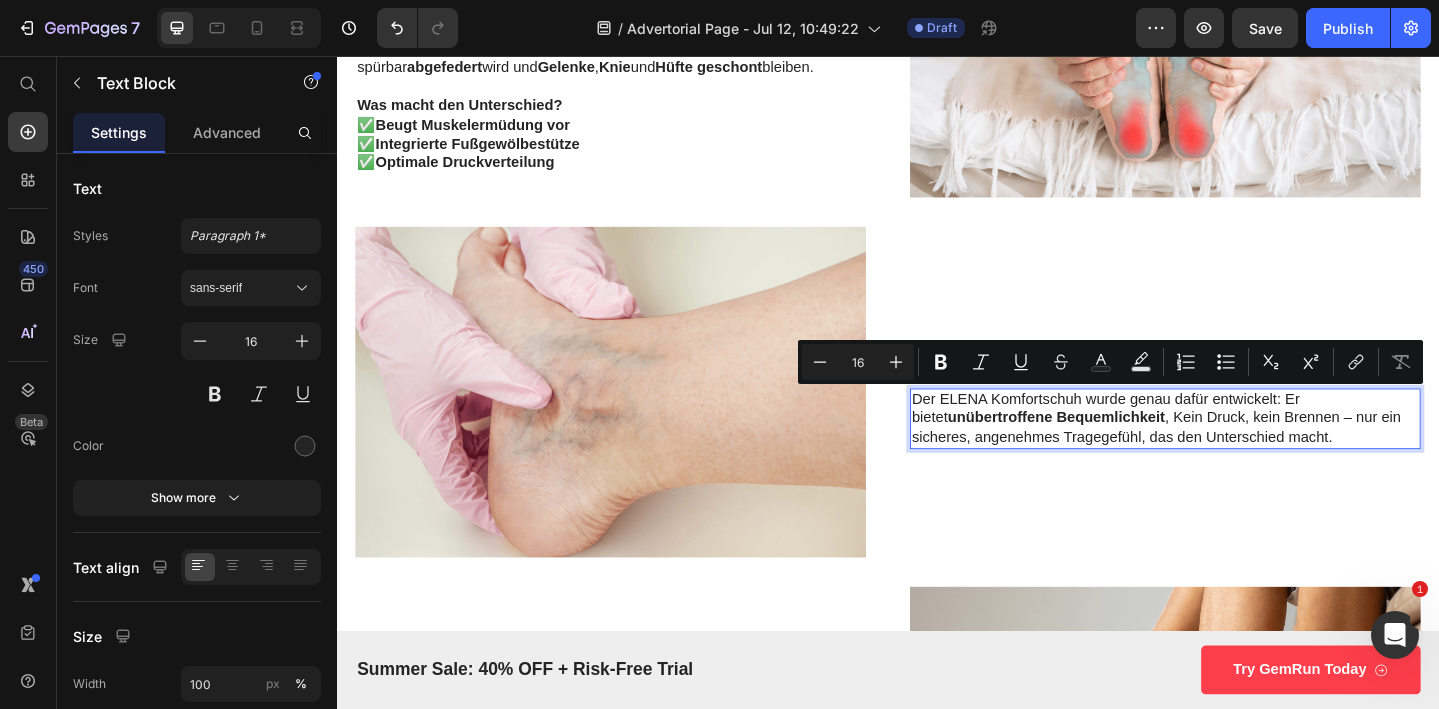 scroll, scrollTop: 1391, scrollLeft: 0, axis: vertical 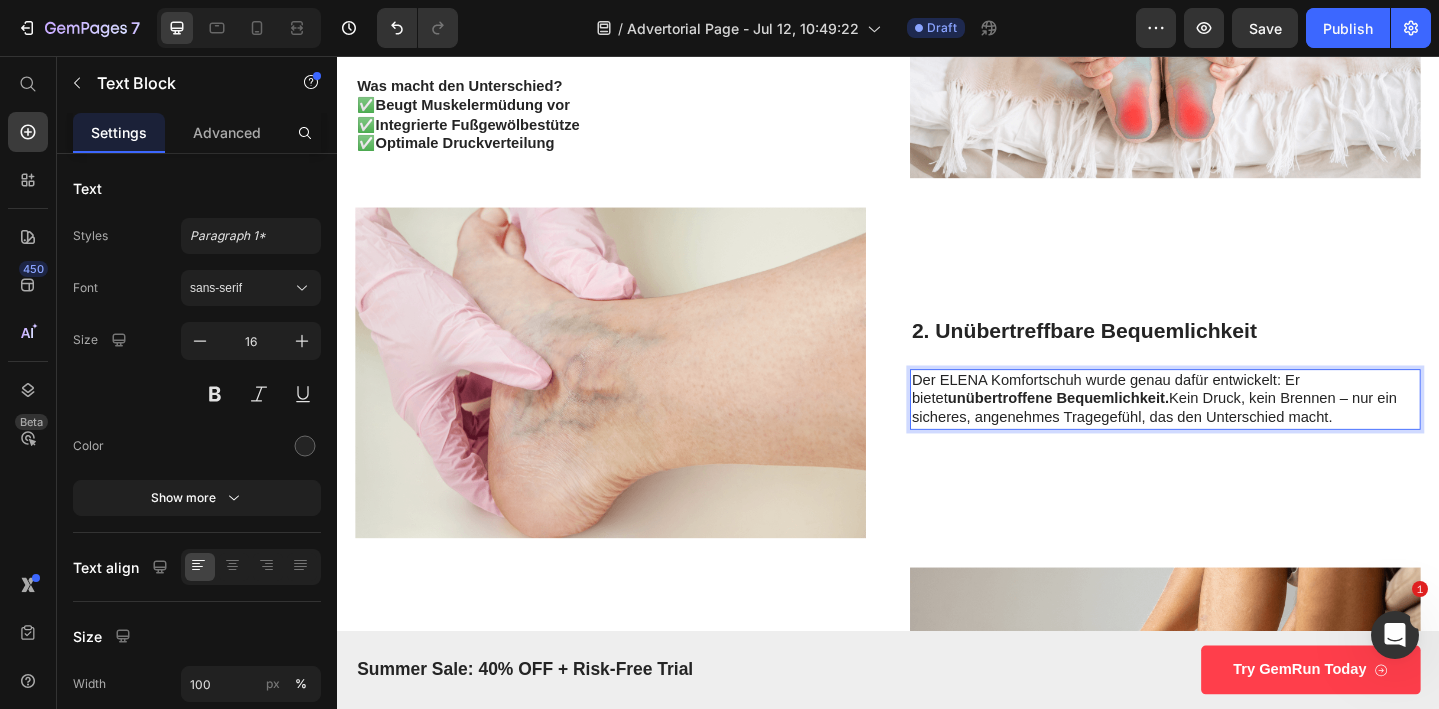click on "unübertroffene Bequemlichkeit." at bounding box center [1122, 428] 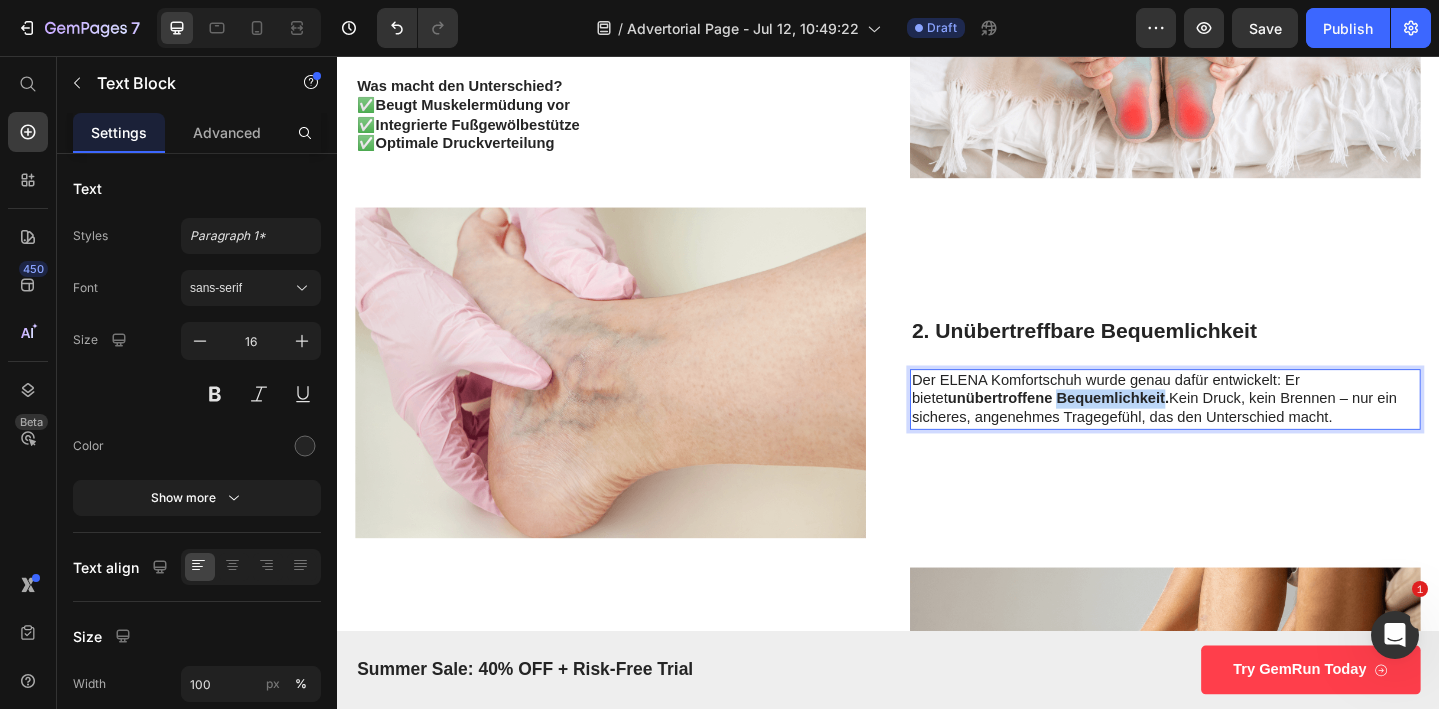 click on "unübertroffene Bequemlichkeit." at bounding box center [1122, 428] 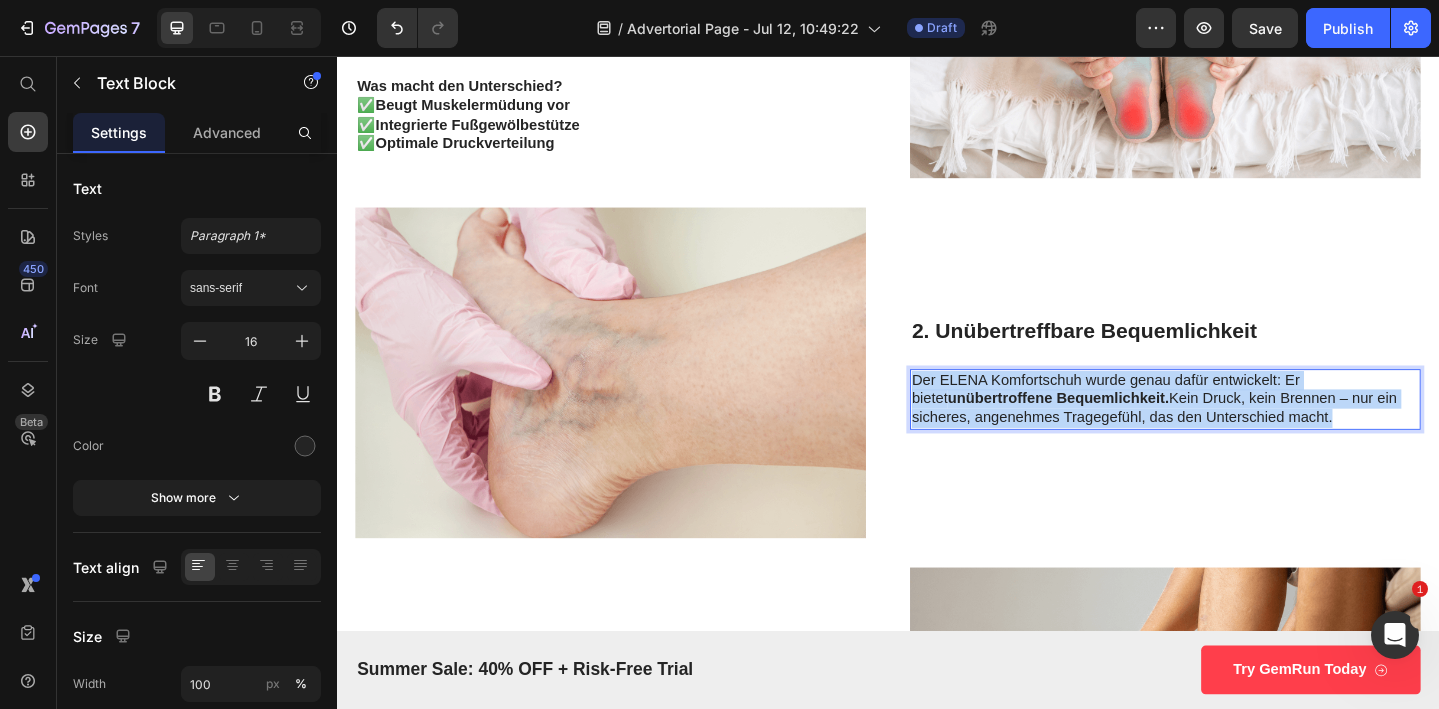 click on "unübertroffene Bequemlichkeit." at bounding box center (1122, 428) 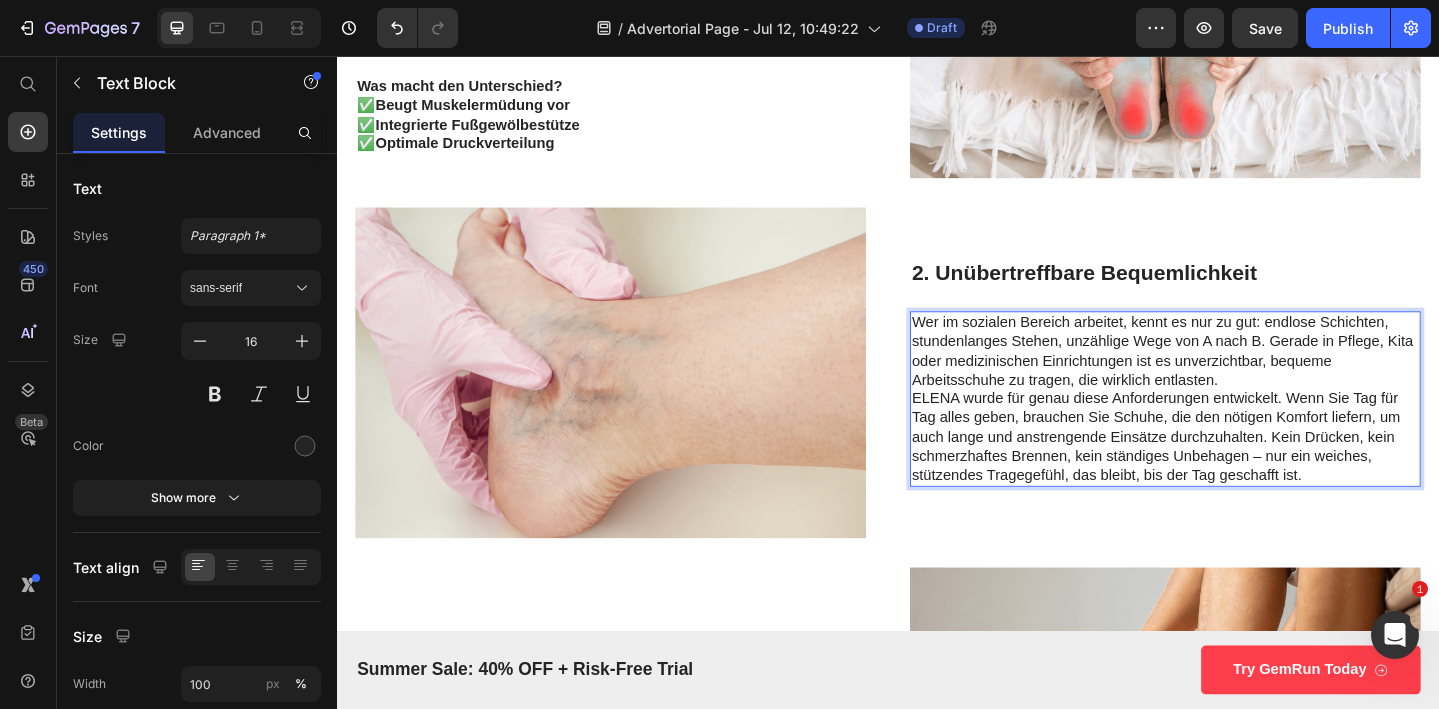 click on "Wer im sozialen Bereich arbeitet, kennt es nur zu gut: endlose Schichten, stundenlanges Stehen, unzählige Wege von A nach B. Gerade in Pflege, Kita oder medizinischen Einrichtungen ist es unverzichtbar, bequeme Arbeitsschuhe zu tragen, die wirklich entlasten." at bounding box center (1239, 377) 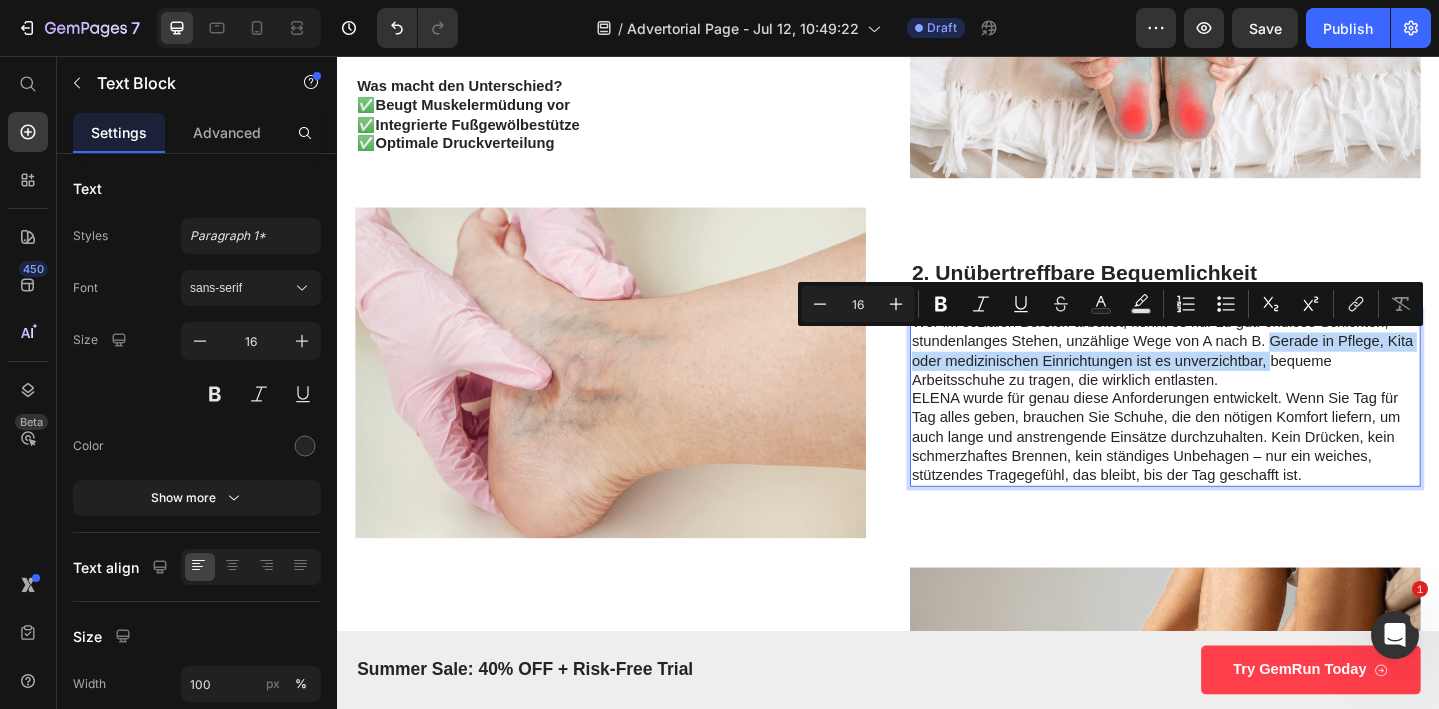 drag, startPoint x: 1351, startPoint y: 367, endPoint x: 1351, endPoint y: 381, distance: 14 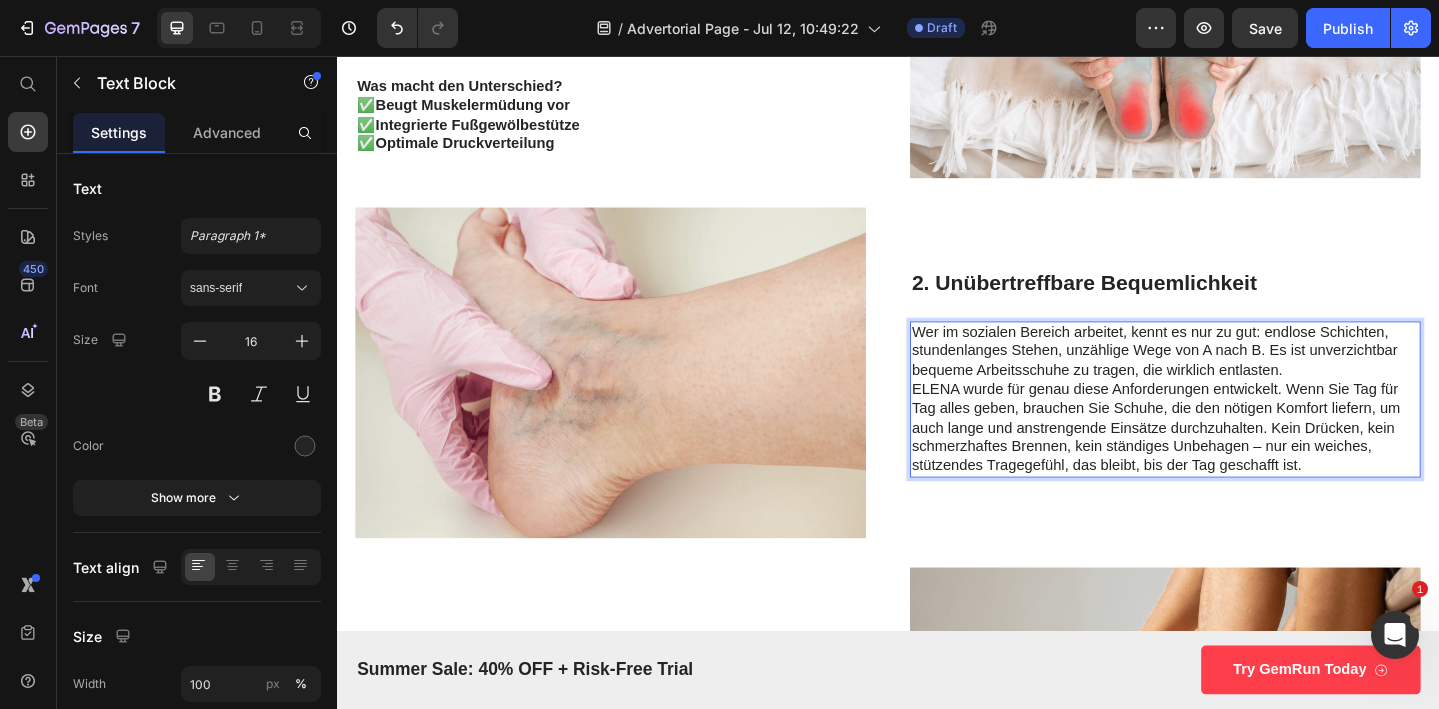 click on "Wer im sozialen Bereich arbeitet, kennt es nur zu gut: endlose Schichten, stundenlanges Stehen, unzählige Wege von A nach B. Es ist unverzichtbar bequeme Arbeitsschuhe zu tragen, die wirklich entlasten." at bounding box center (1239, 378) 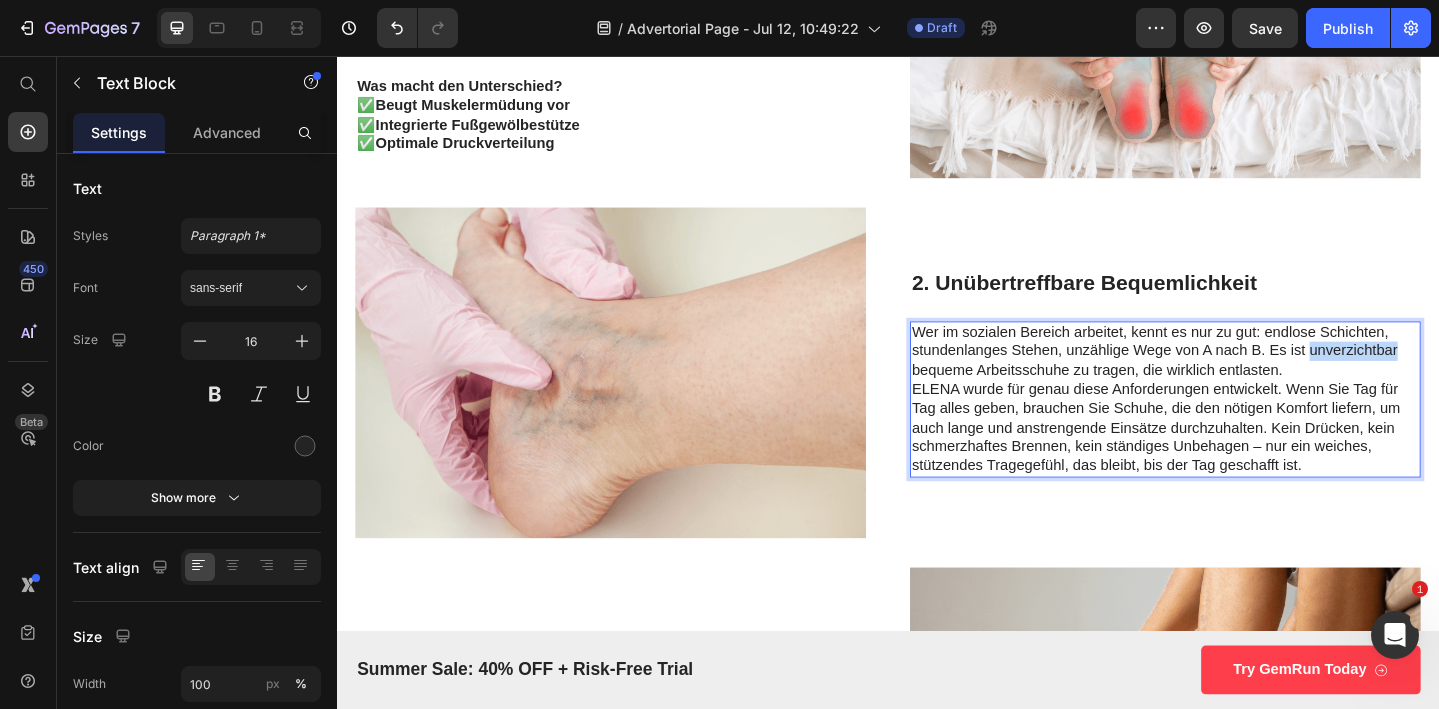 drag, startPoint x: 1394, startPoint y: 383, endPoint x: 1493, endPoint y: 381, distance: 99.0202 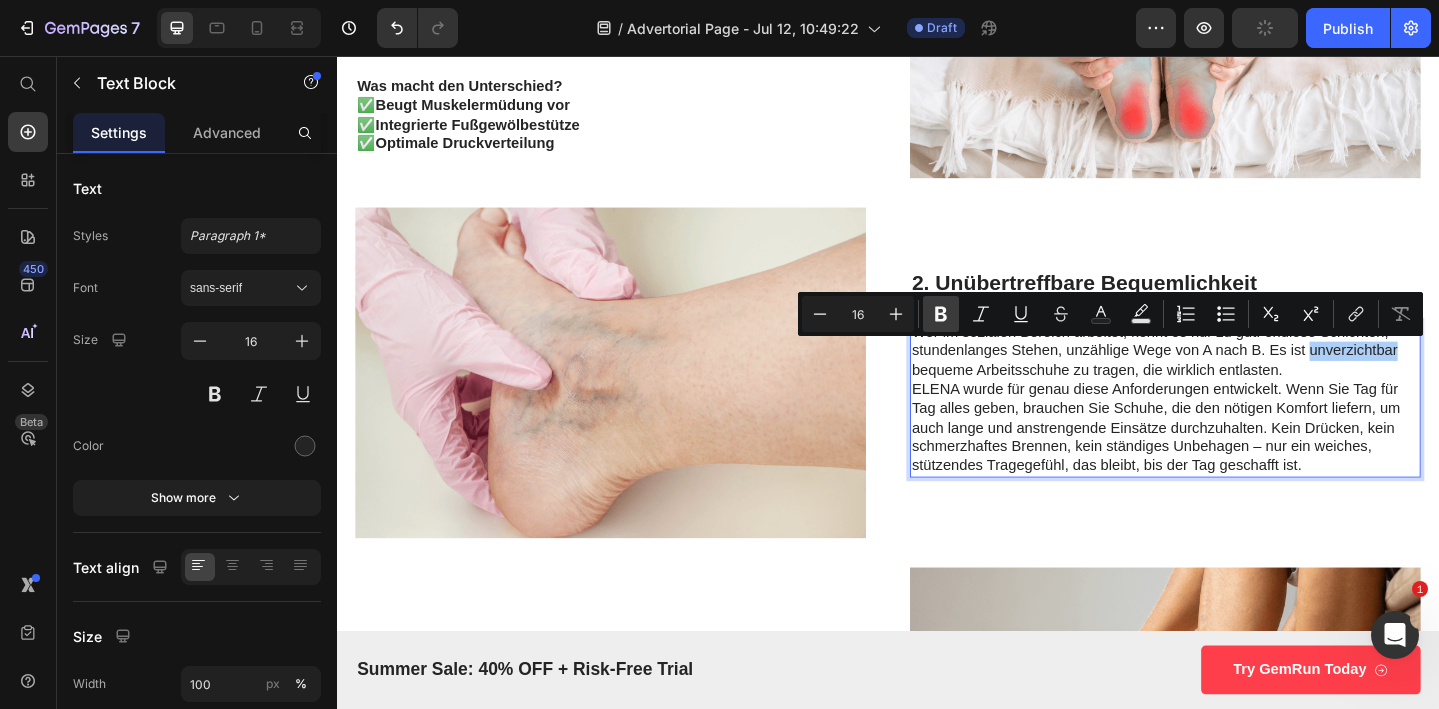 click on "Bold" at bounding box center [941, 314] 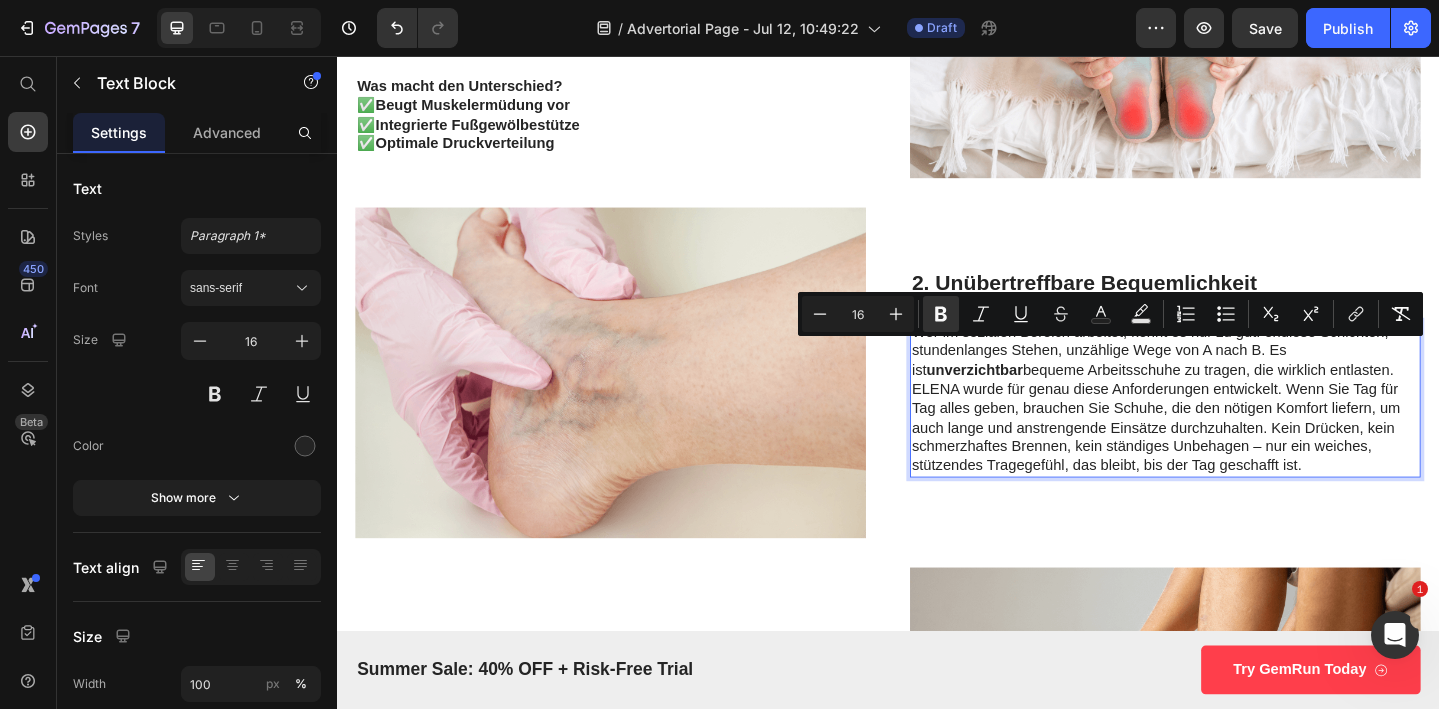 click on "Wer im sozialen Bereich arbeitet, kennt es nur zu gut: endlose Schichten, stundenlanges Stehen, unzählige Wege von A nach B. Es ist  unverzichtbar  bequeme Arbeitsschuhe zu tragen, die wirklich entlasten." at bounding box center (1239, 378) 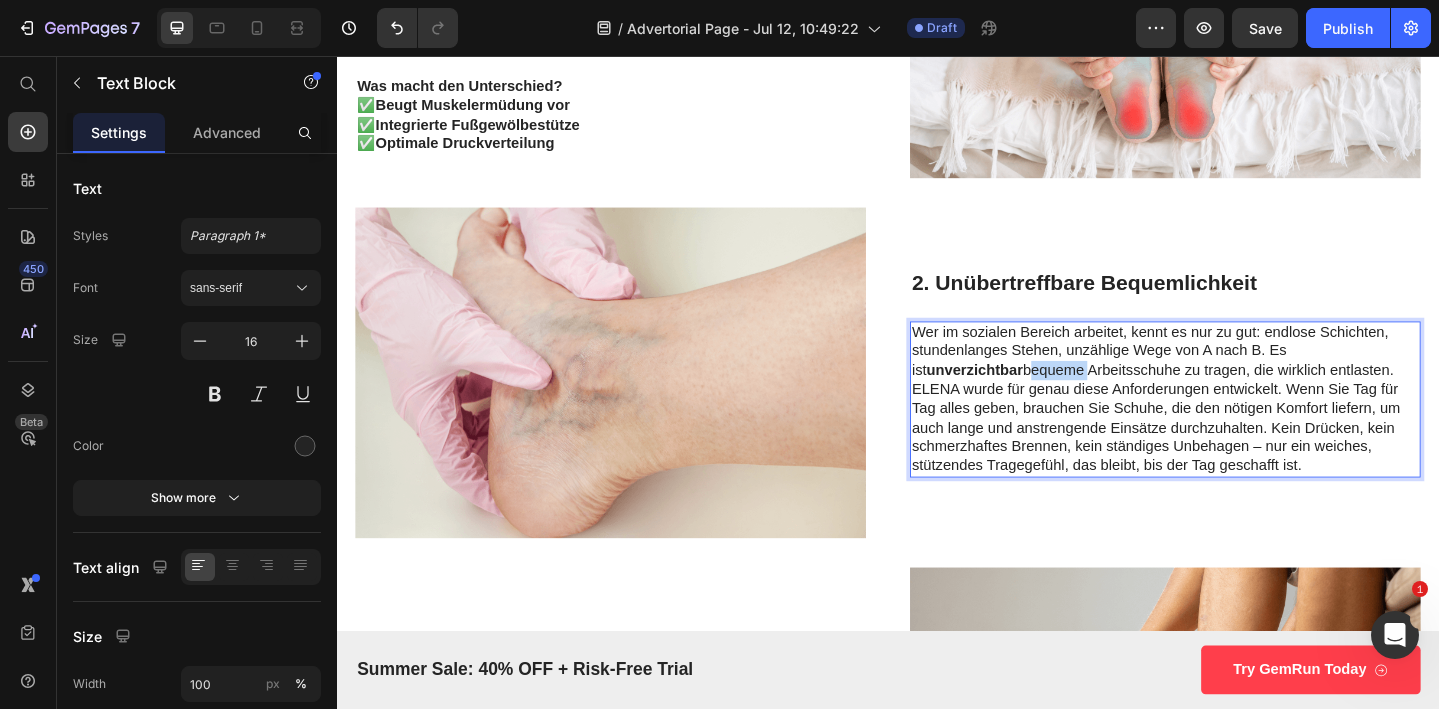 click on "Wer im sozialen Bereich arbeitet, kennt es nur zu gut: endlose Schichten, stundenlanges Stehen, unzählige Wege von A nach B. Es ist  unverzichtbar  bequeme Arbeitsschuhe zu tragen, die wirklich entlasten." at bounding box center [1239, 378] 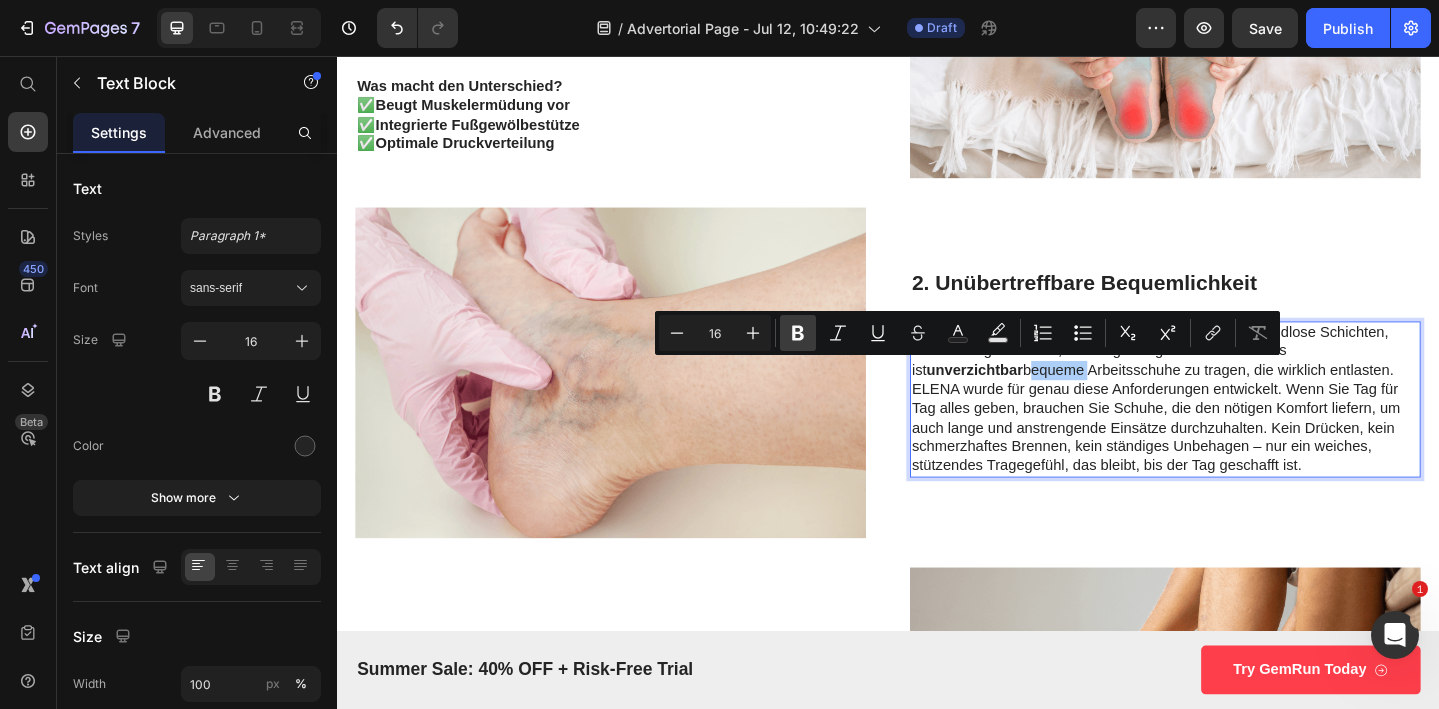 click 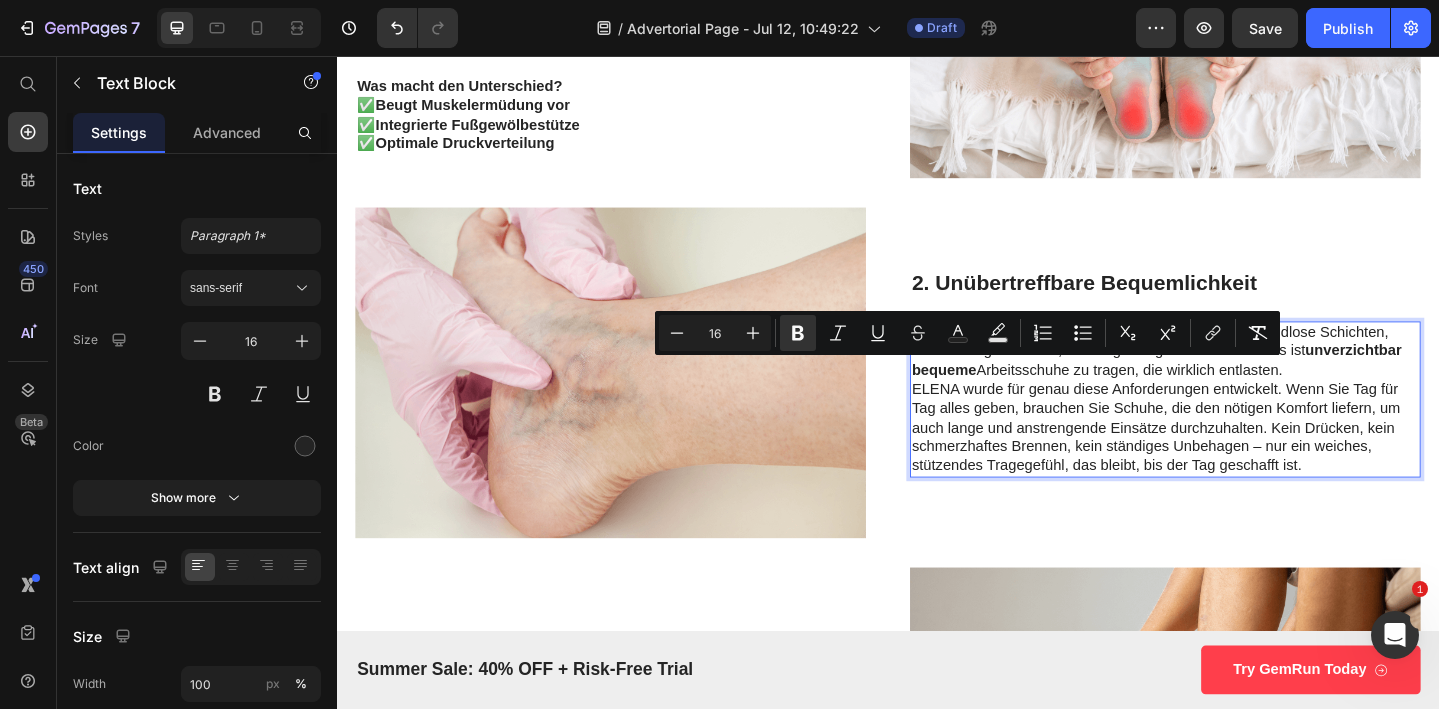 click on "Wer im sozialen Bereich arbeitet, kennt es nur zu gut: endlose Schichten, stundenlanges Stehen, unzählige Wege von A nach B. Es ist  unverzichtbar   bequeme  Arbeitsschuhe zu tragen, die wirklich entlasten." at bounding box center (1239, 378) 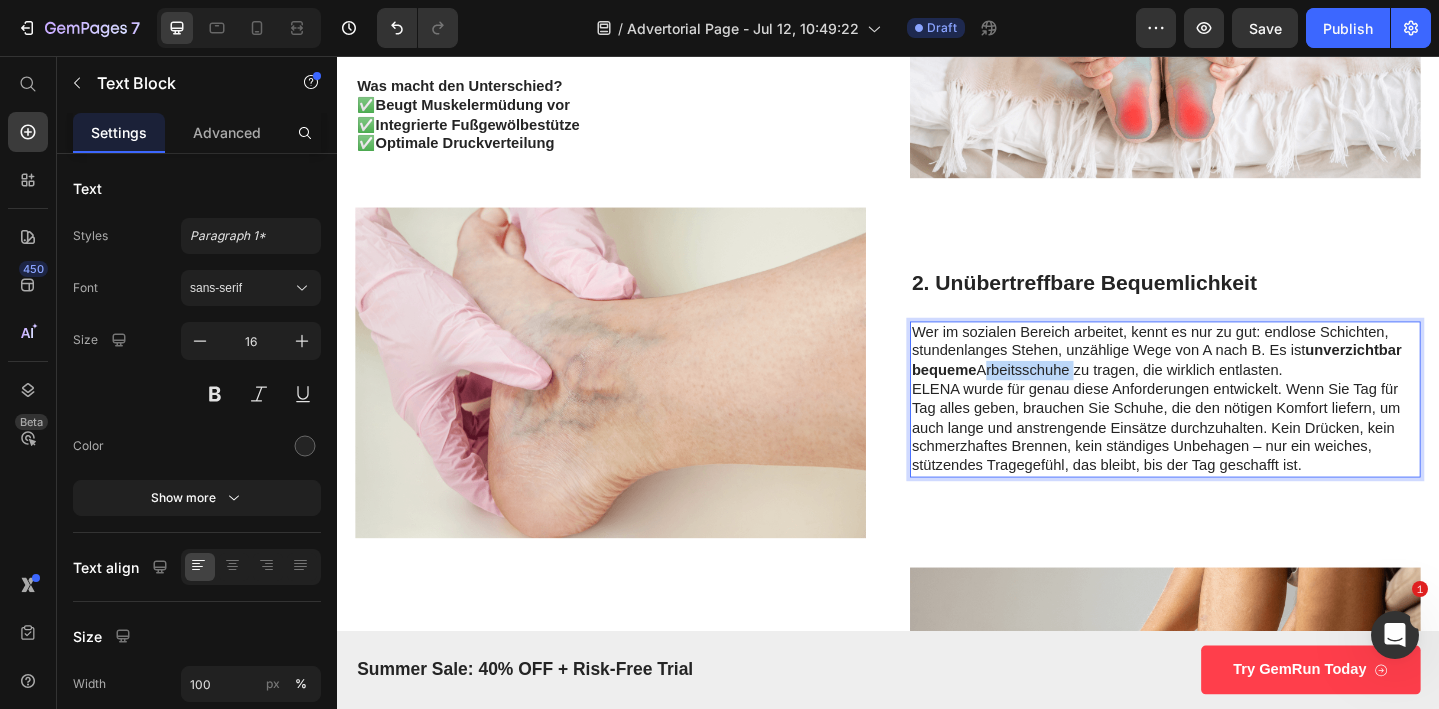click on "Wer im sozialen Bereich arbeitet, kennt es nur zu gut: endlose Schichten, stundenlanges Stehen, unzählige Wege von A nach B. Es ist  unverzichtbar   bequeme  Arbeitsschuhe zu tragen, die wirklich entlasten." at bounding box center [1239, 378] 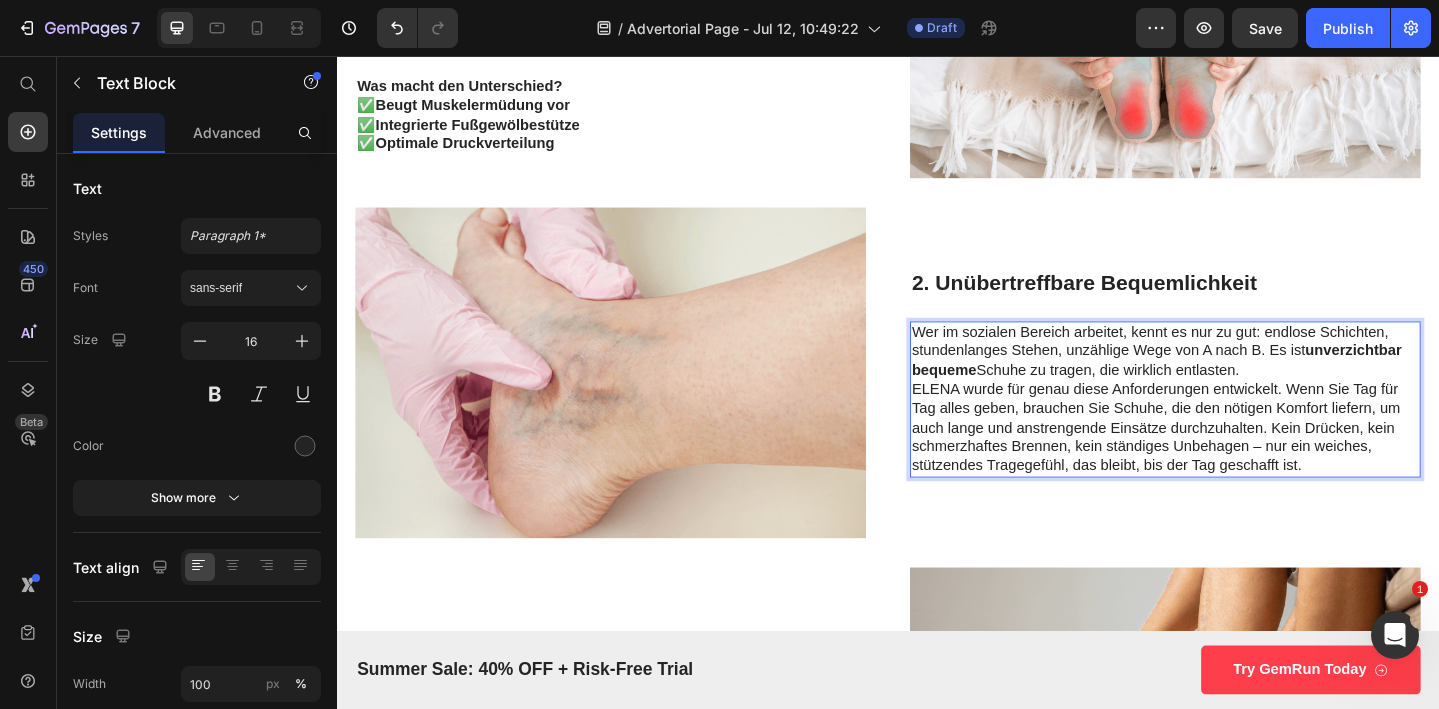 click on "Wer im sozialen Bereich arbeitet, kennt es nur zu gut: endlose Schichten, stundenlanges Stehen, unzählige Wege von A nach B. Es ist  unverzichtbar   bequeme  Schuhe zu tragen, die wirklich entlasten." at bounding box center (1239, 378) 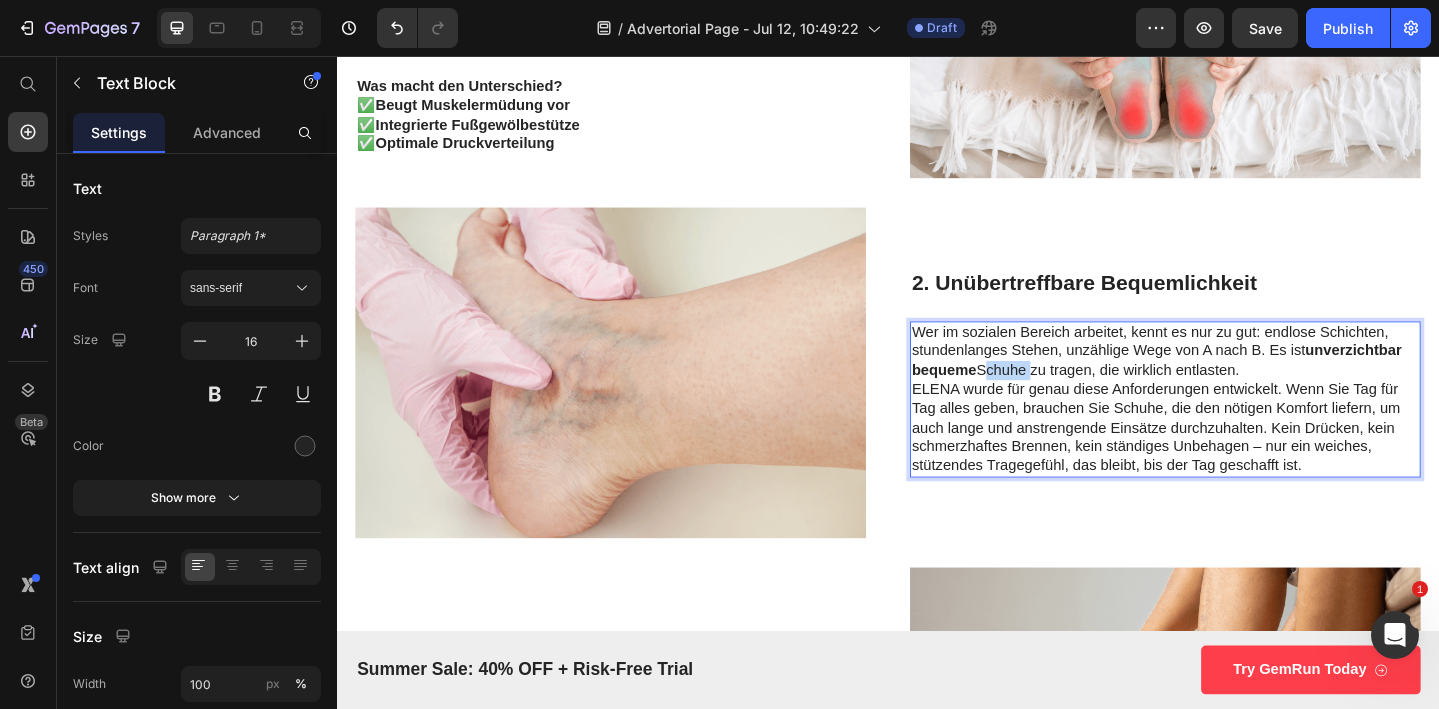 click on "Wer im sozialen Bereich arbeitet, kennt es nur zu gut: endlose Schichten, stundenlanges Stehen, unzählige Wege von A nach B. Es ist  unverzichtbar   bequeme  Schuhe zu tragen, die wirklich entlasten." at bounding box center [1239, 378] 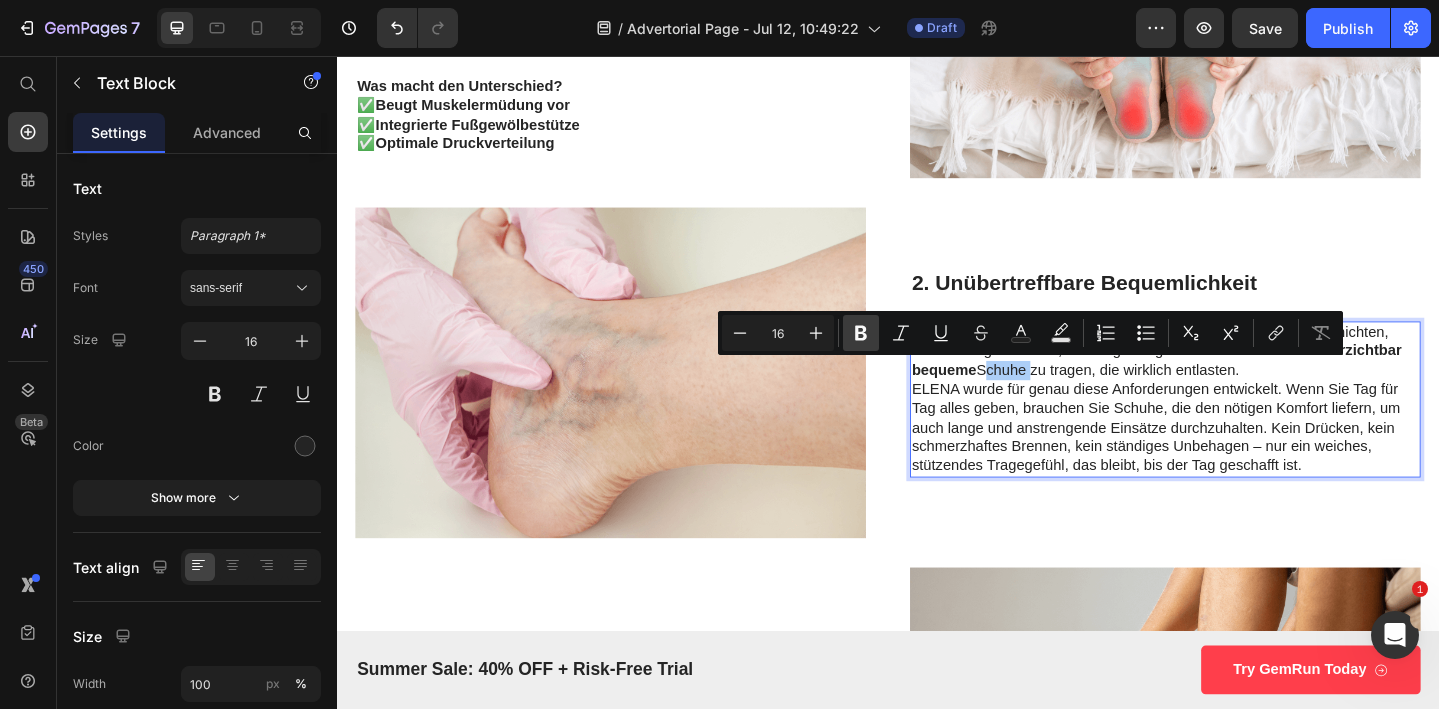 click on "Bold" at bounding box center (861, 333) 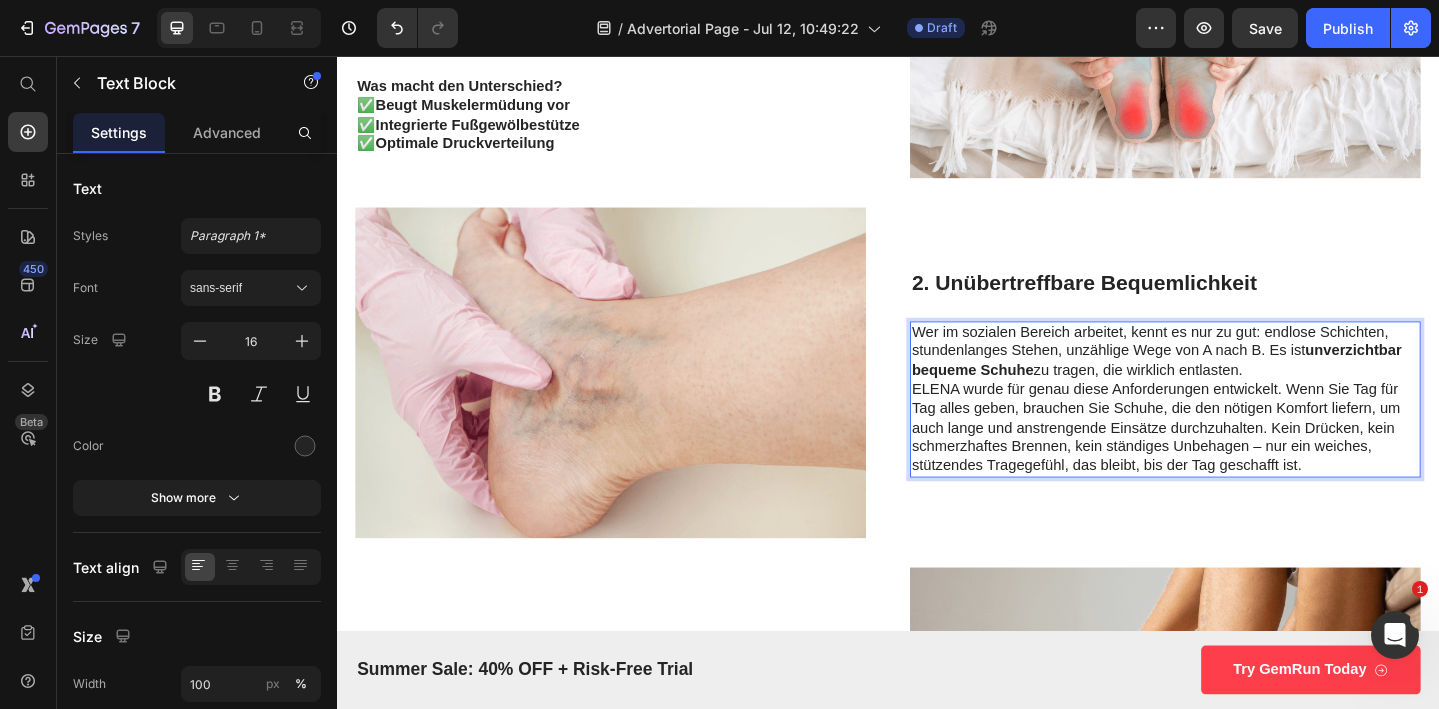 click on "Wer im sozialen Bereich arbeitet, kennt es nur zu gut: endlose Schichten, stundenlanges Stehen, unzählige Wege von A nach B. Es ist  unverzichtbar   bequeme   Schuhe  zu tragen, die wirklich entlasten." at bounding box center (1239, 378) 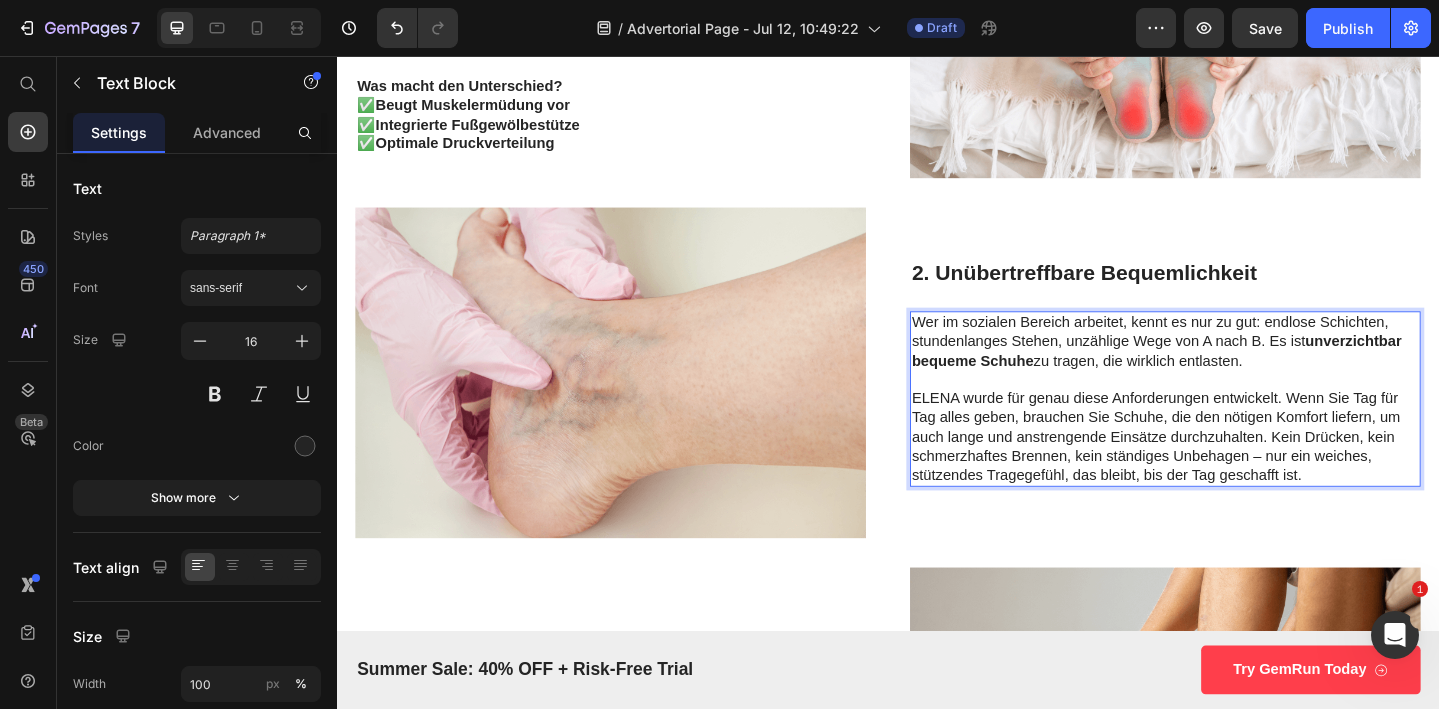 scroll, scrollTop: 1406, scrollLeft: 0, axis: vertical 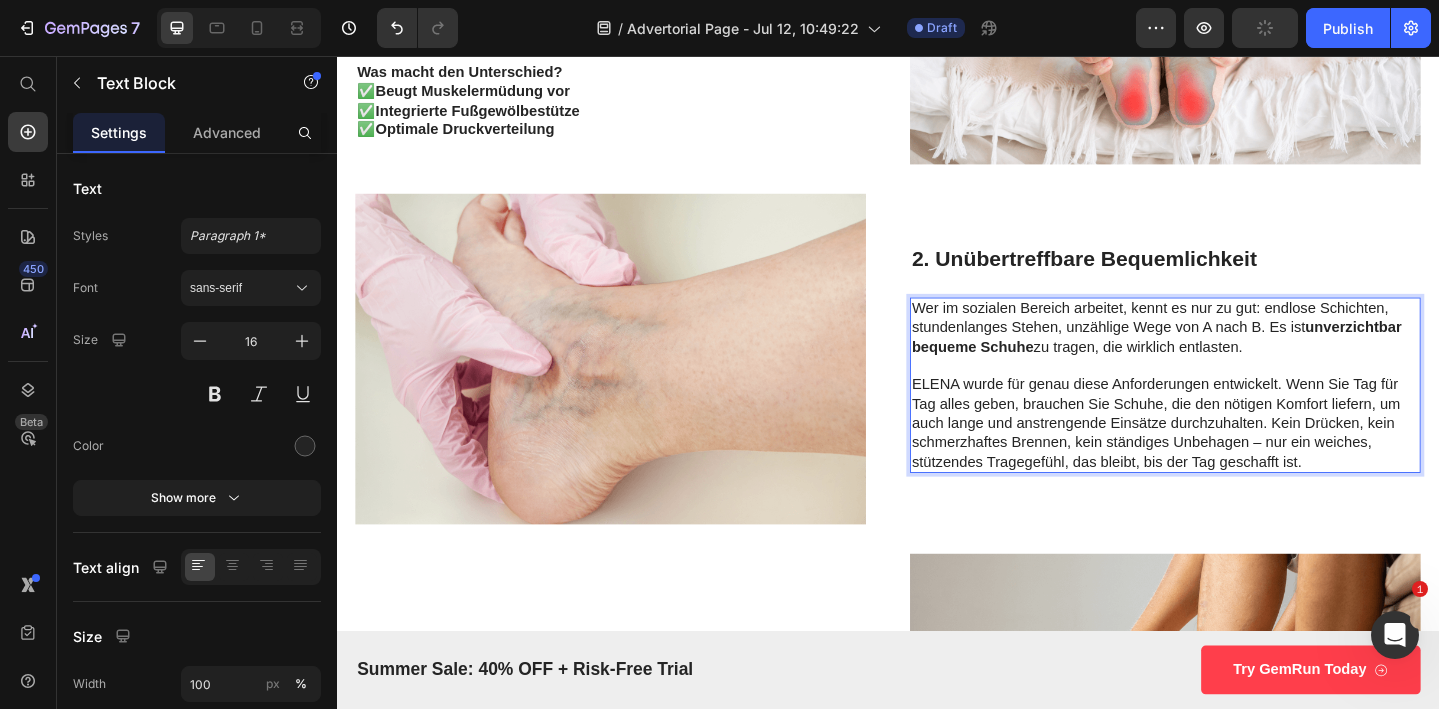 click on "ELENA wurde für genau diese Anforderungen entwickelt. Wenn Sie Tag für Tag alles geben, brauchen Sie Schuhe, die den nötigen Komfort liefern, um auch lange und anstrengende Einsätze durchzuhalten. Kein Drücken, kein schmerzhaftes Brennen, kein ständiges Unbehagen – nur ein weiches, stützendes Tragegefühl, das bleibt, bis der Tag geschafft ist." at bounding box center (1239, 456) 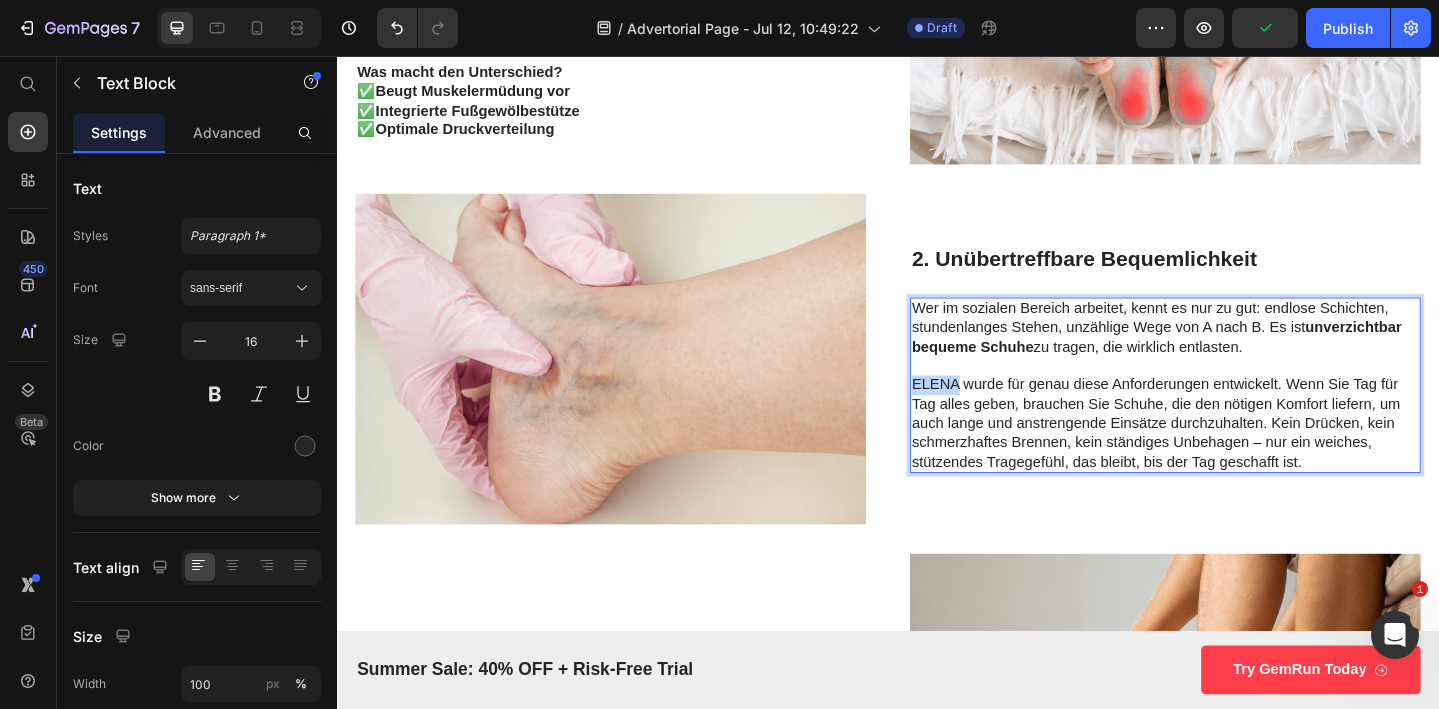 click on "ELENA wurde für genau diese Anforderungen entwickelt. Wenn Sie Tag für Tag alles geben, brauchen Sie Schuhe, die den nötigen Komfort liefern, um auch lange und anstrengende Einsätze durchzuhalten. Kein Drücken, kein schmerzhaftes Brennen, kein ständiges Unbehagen – nur ein weiches, stützendes Tragegefühl, das bleibt, bis der Tag geschafft ist." at bounding box center [1239, 456] 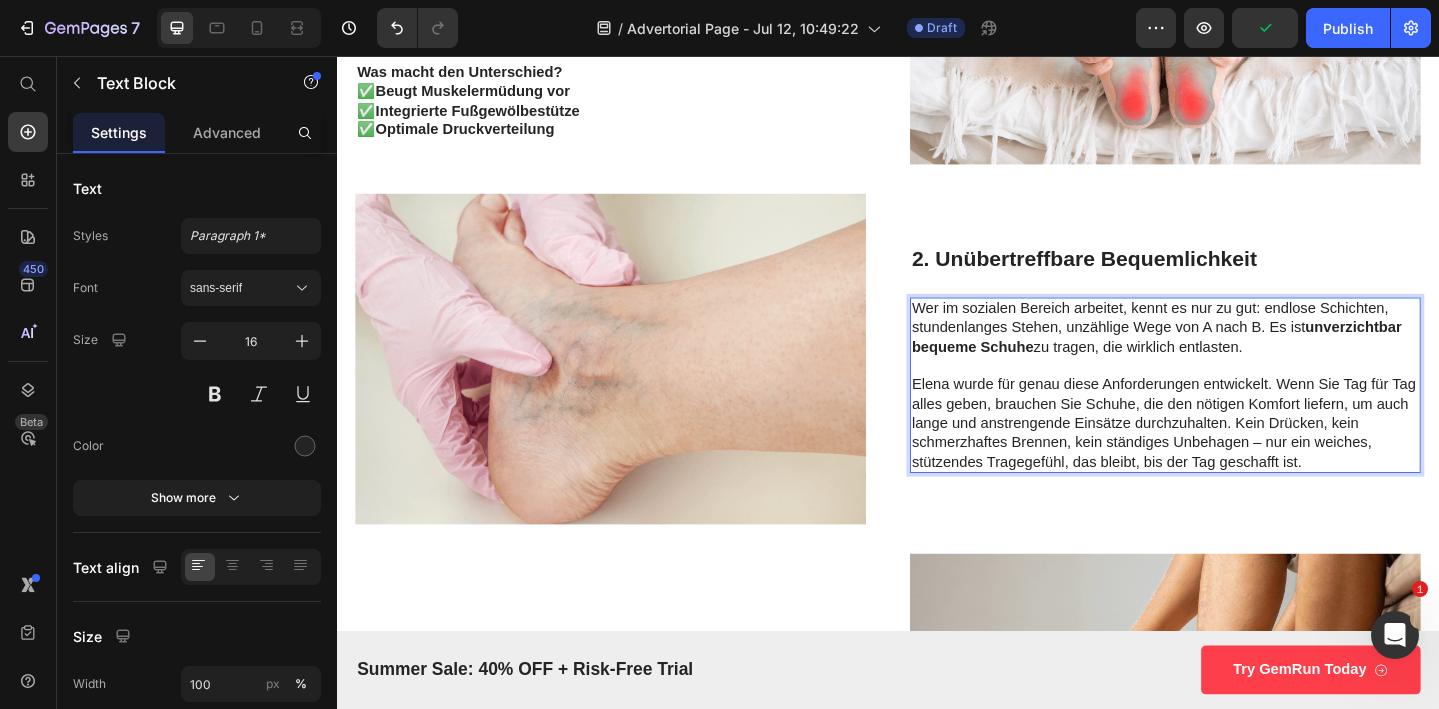 click on "Elena wurde für genau diese Anforderungen entwickelt. Wenn Sie Tag für Tag alles geben, brauchen Sie Schuhe, die den nötigen Komfort liefern, um auch lange und anstrengende Einsätze durchzuhalten. Kein Drücken, kein schmerzhaftes Brennen, kein ständiges Unbehagen – nur ein weiches, stützendes Tragegefühl, das bleibt, bis der Tag geschafft ist." at bounding box center [1239, 456] 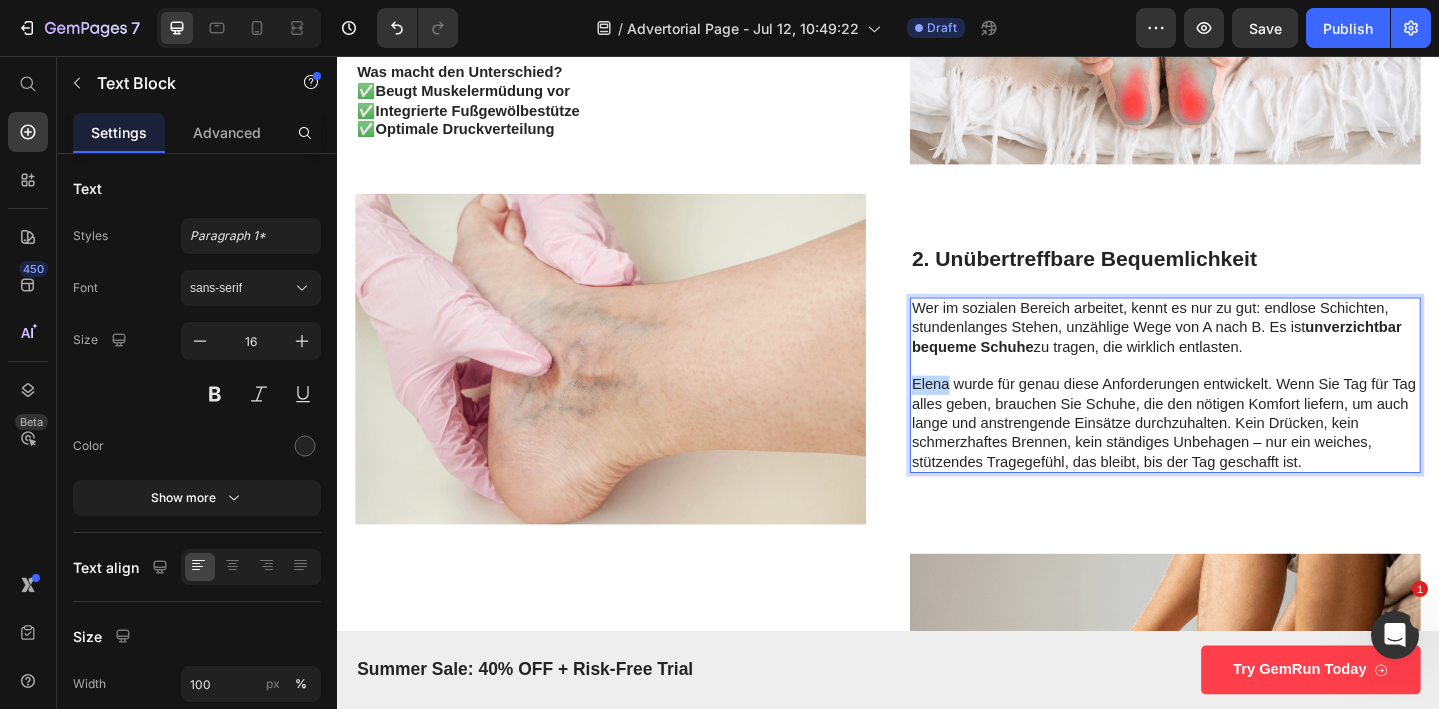 click on "Elena wurde für genau diese Anforderungen entwickelt. Wenn Sie Tag für Tag alles geben, brauchen Sie Schuhe, die den nötigen Komfort liefern, um auch lange und anstrengende Einsätze durchzuhalten. Kein Drücken, kein schmerzhaftes Brennen, kein ständiges Unbehagen – nur ein weiches, stützendes Tragegefühl, das bleibt, bis der Tag geschafft ist." at bounding box center (1239, 456) 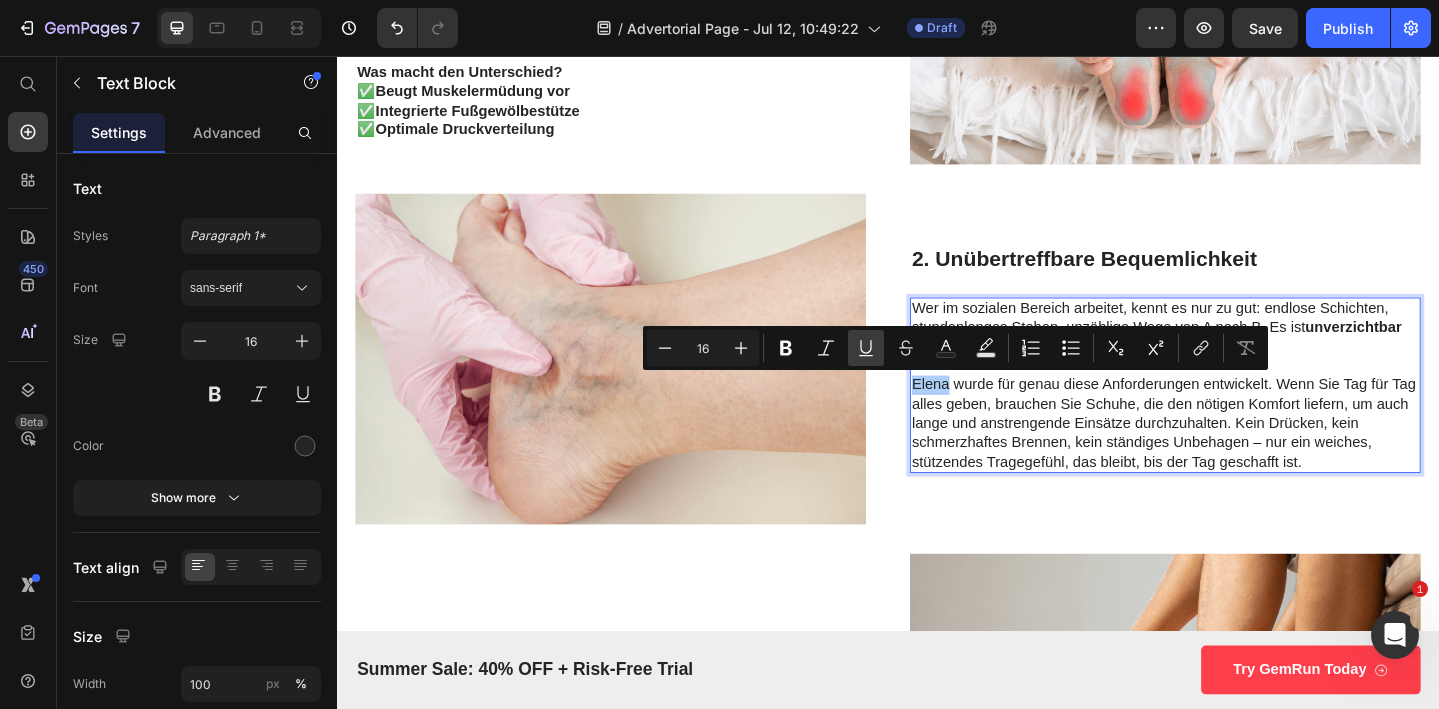 click 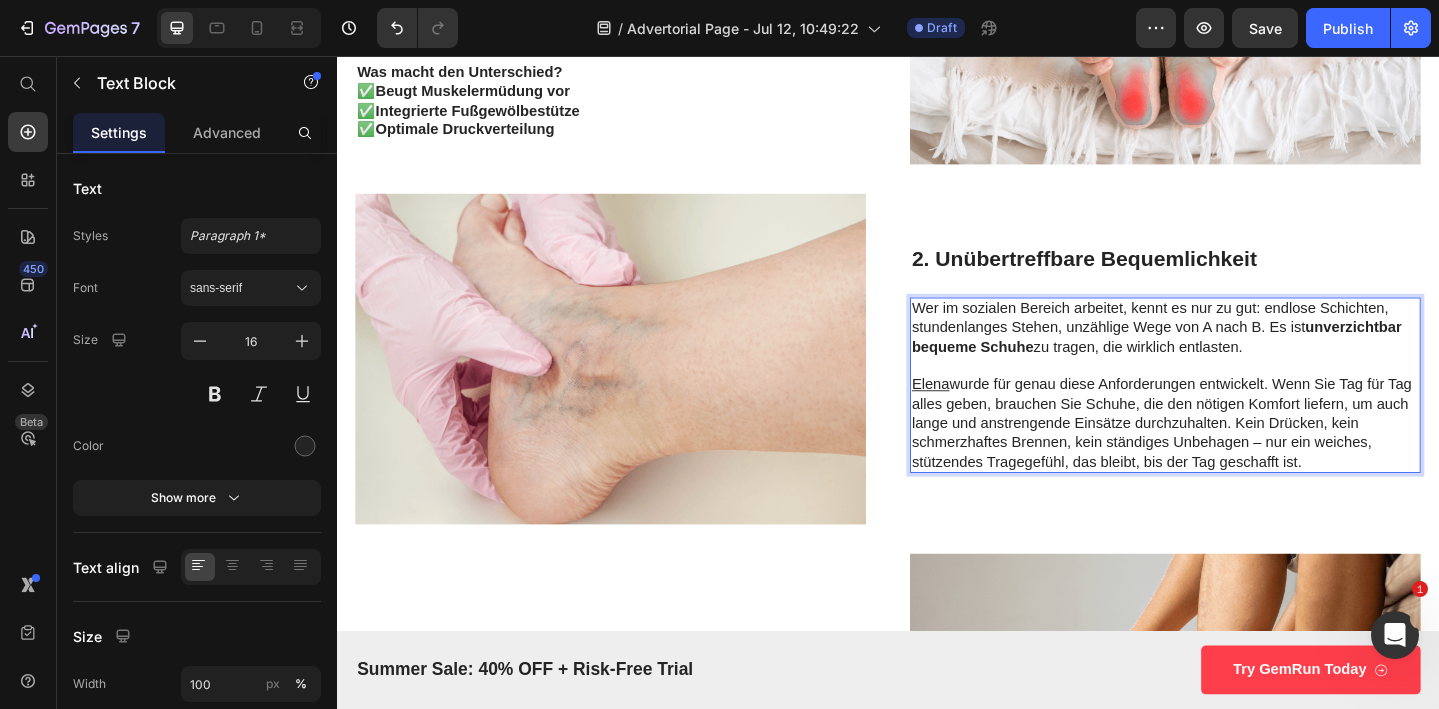 click on "Elena  wurde für genau diese Anforderungen entwickelt. Wenn Sie Tag für Tag alles geben, brauchen Sie Schuhe, die den nötigen Komfort liefern, um auch lange und anstrengende Einsätze durchzuhalten. Kein Drücken, kein schmerzhaftes Brennen, kein ständiges Unbehagen – nur ein weiches, stützendes Tragegefühl, das bleibt, bis der Tag geschafft ist." at bounding box center [1239, 456] 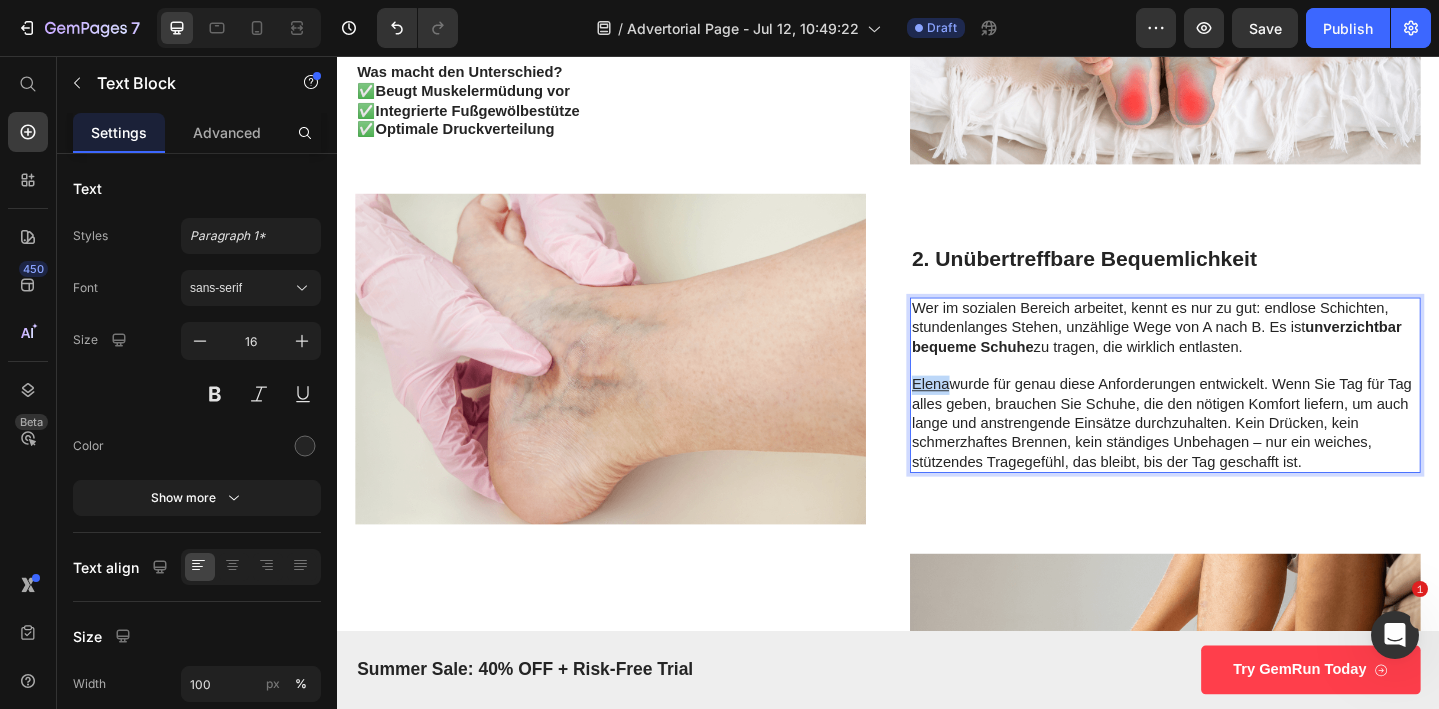 click on "Elena" at bounding box center (983, 413) 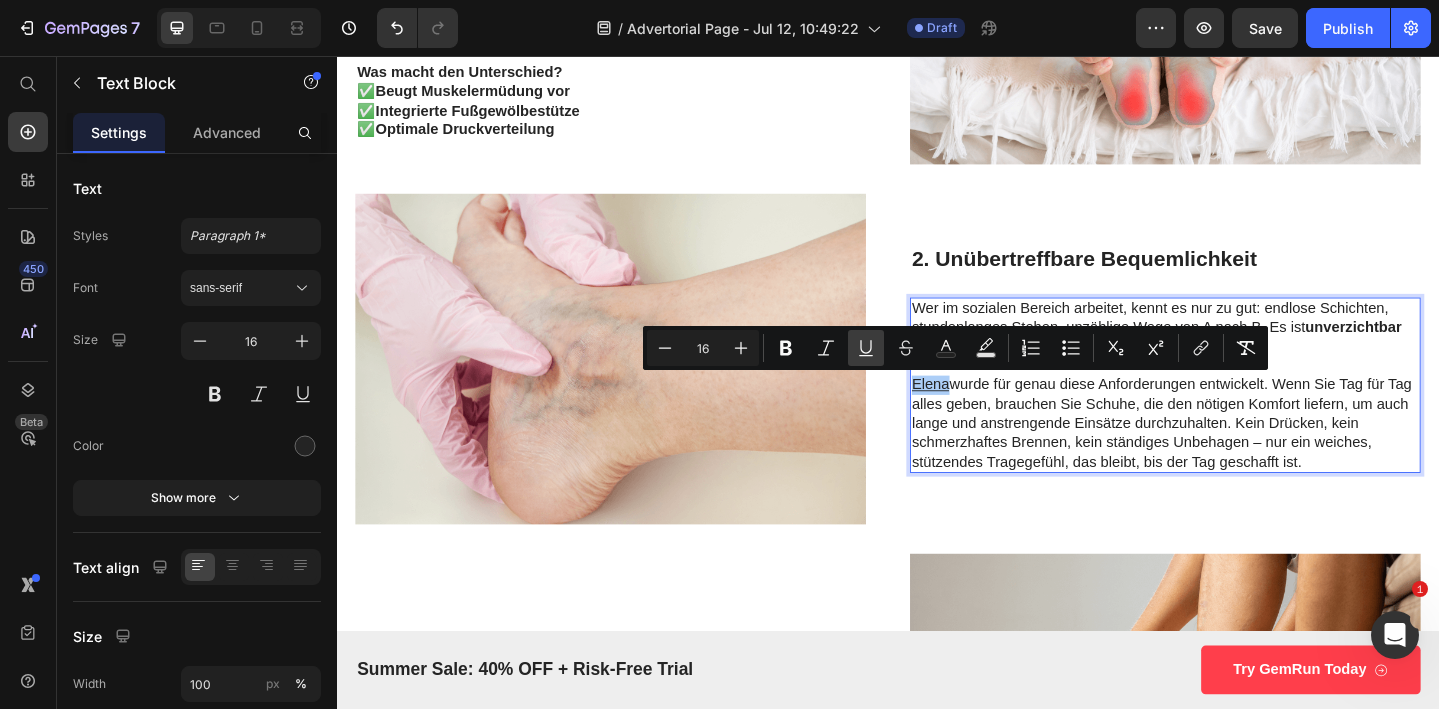 click 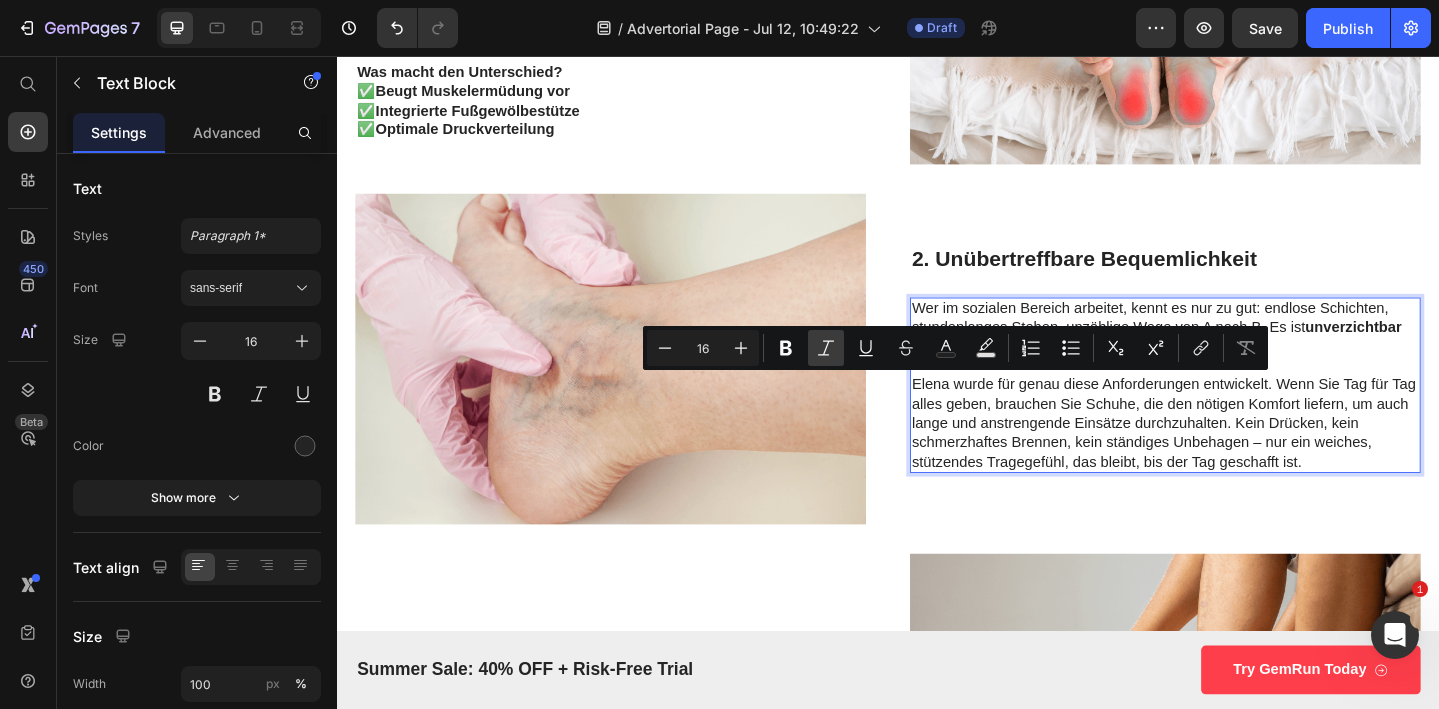 click 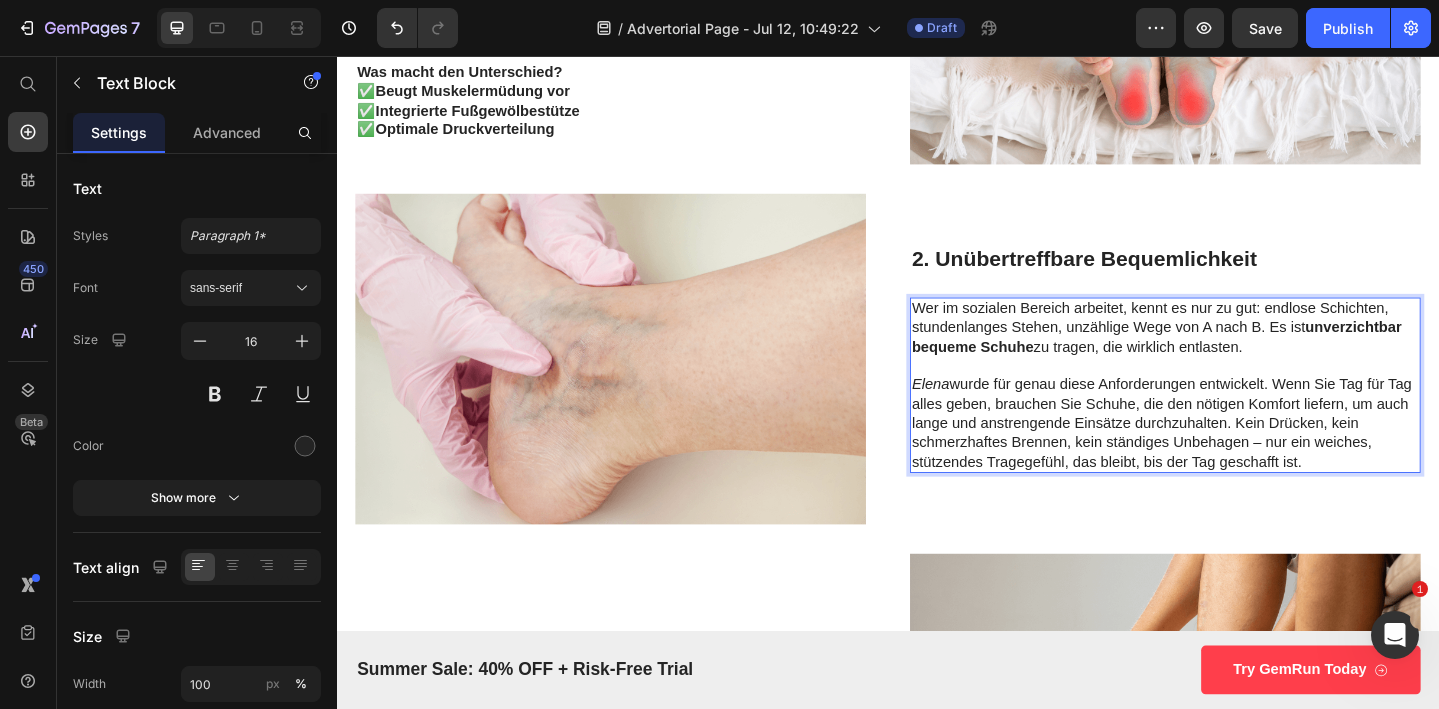 click on "Elena  wurde für genau diese Anforderungen entwickelt. Wenn Sie Tag für Tag alles geben, brauchen Sie Schuhe, die den nötigen Komfort liefern, um auch lange und anstrengende Einsätze durchzuhalten. Kein Drücken, kein schmerzhaftes Brennen, kein ständiges Unbehagen – nur ein weiches, stützendes Tragegefühl, das bleibt, bis der Tag geschafft ist." at bounding box center (1239, 456) 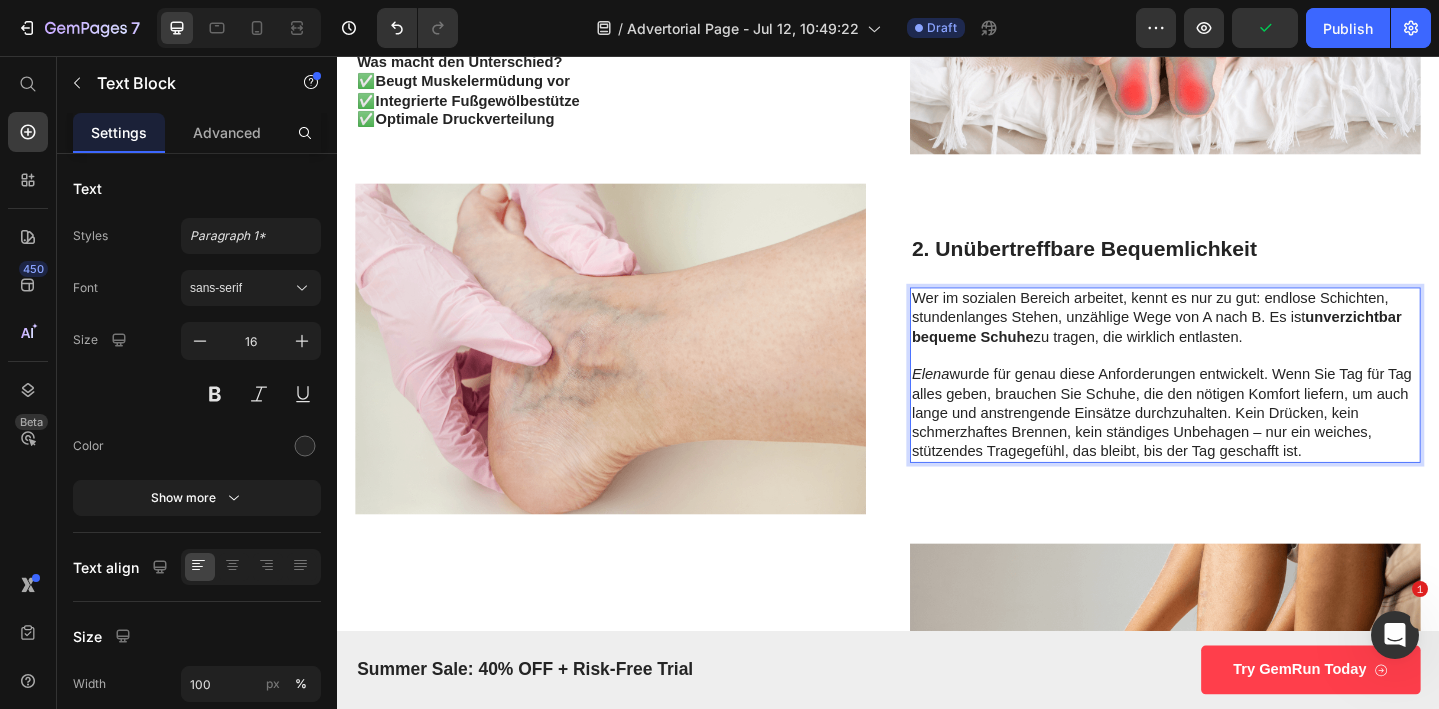 scroll, scrollTop: 1420, scrollLeft: 0, axis: vertical 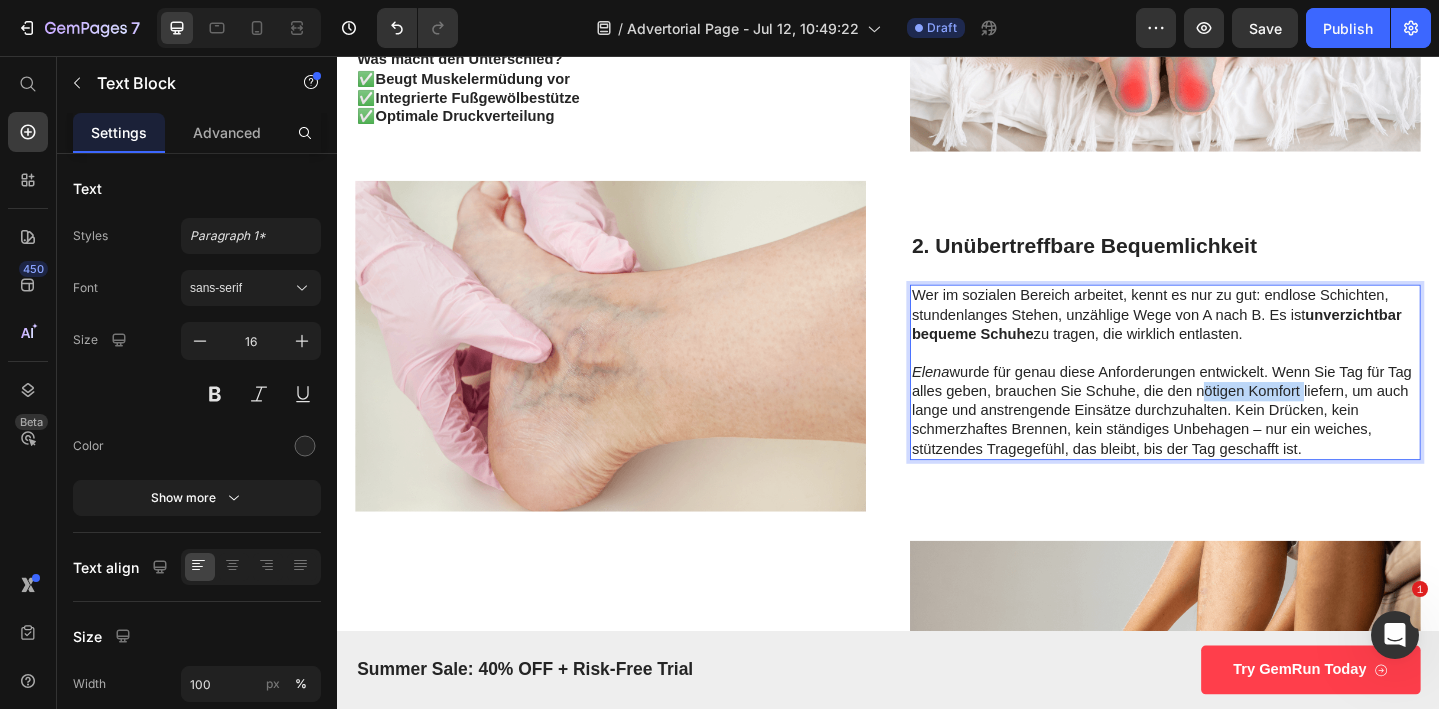 drag, startPoint x: 1274, startPoint y: 423, endPoint x: 1387, endPoint y: 424, distance: 113.004425 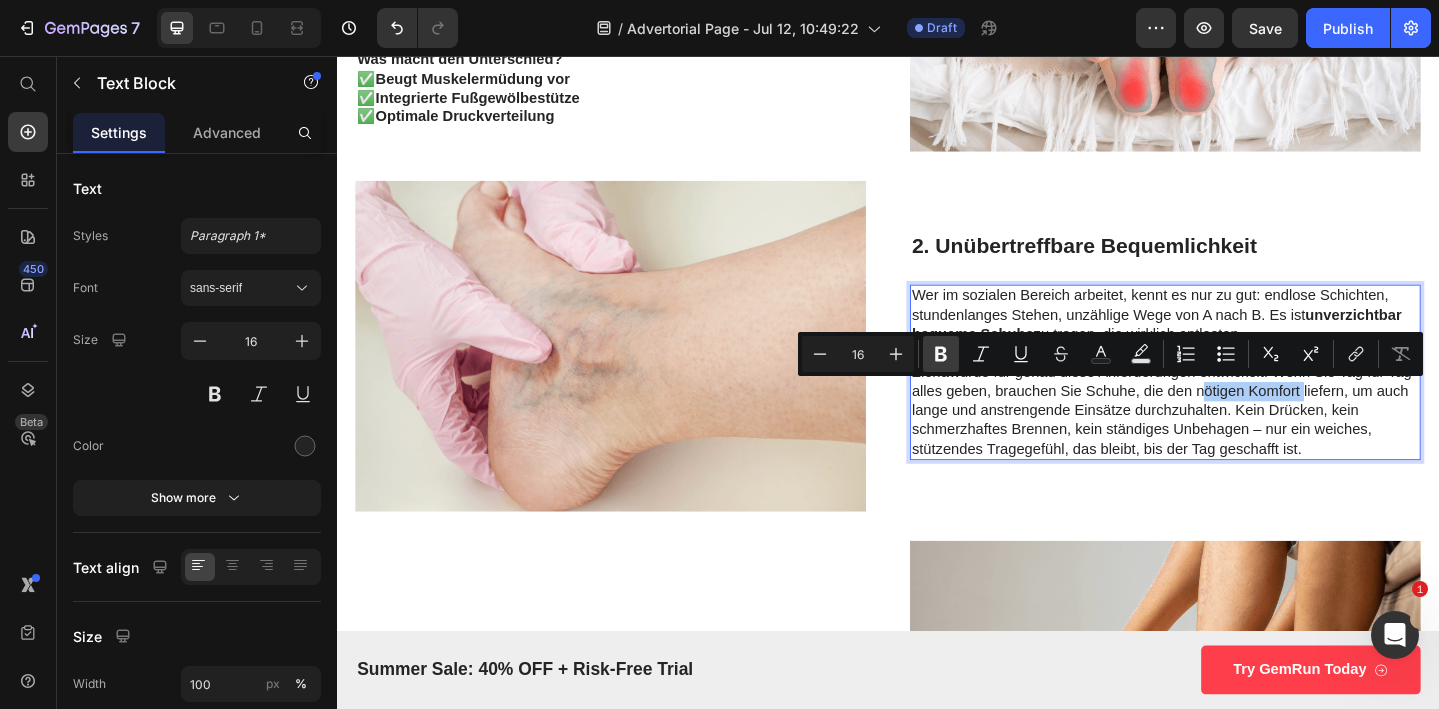click 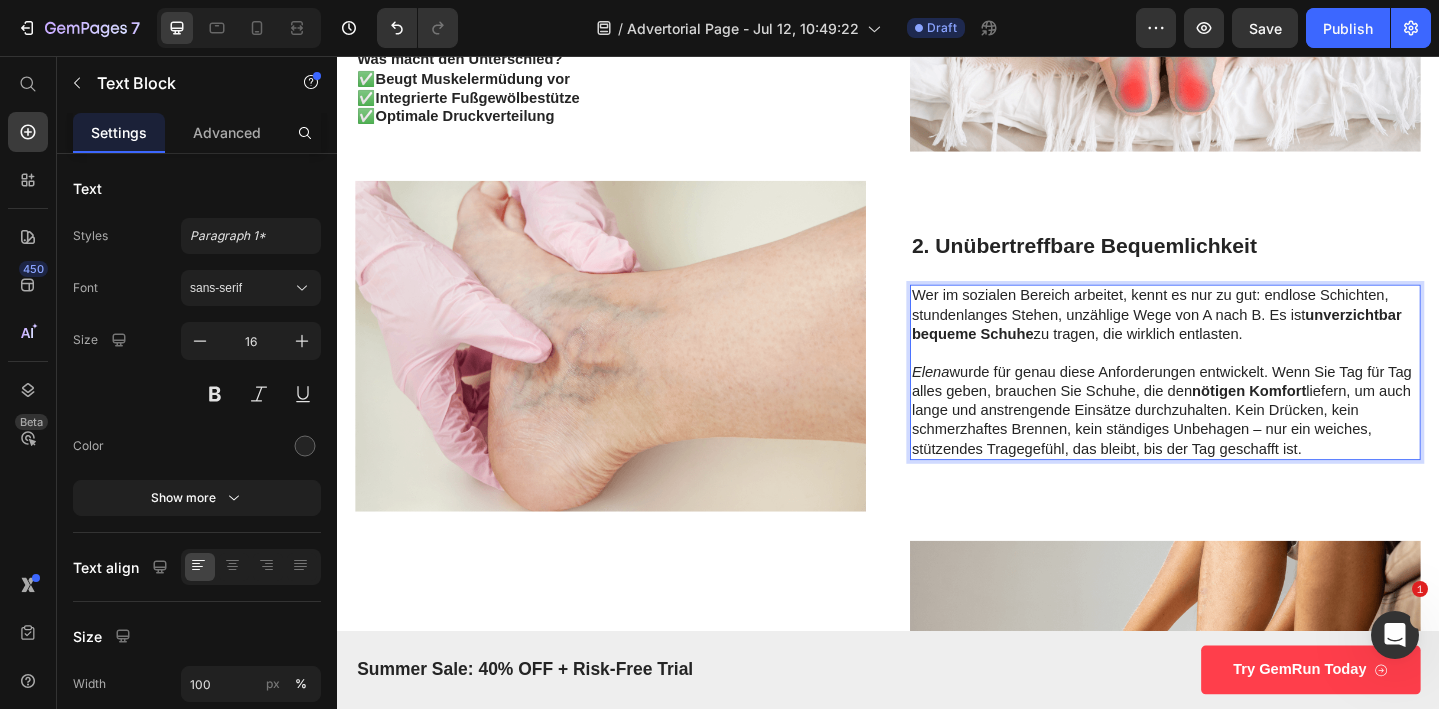 click on "Elena  wurde für genau diese Anforderungen entwickelt. Wenn Sie Tag für Tag alles geben, brauchen Sie Schuhe, die den  nötigen Komfort  liefern, um auch lange und anstrengende Einsätze durchzuhalten. Kein Drücken, kein schmerzhaftes Brennen, kein ständiges Unbehagen – nur ein weiches, stützendes Tragegefühl, das bleibt, bis der Tag geschafft ist." at bounding box center (1239, 442) 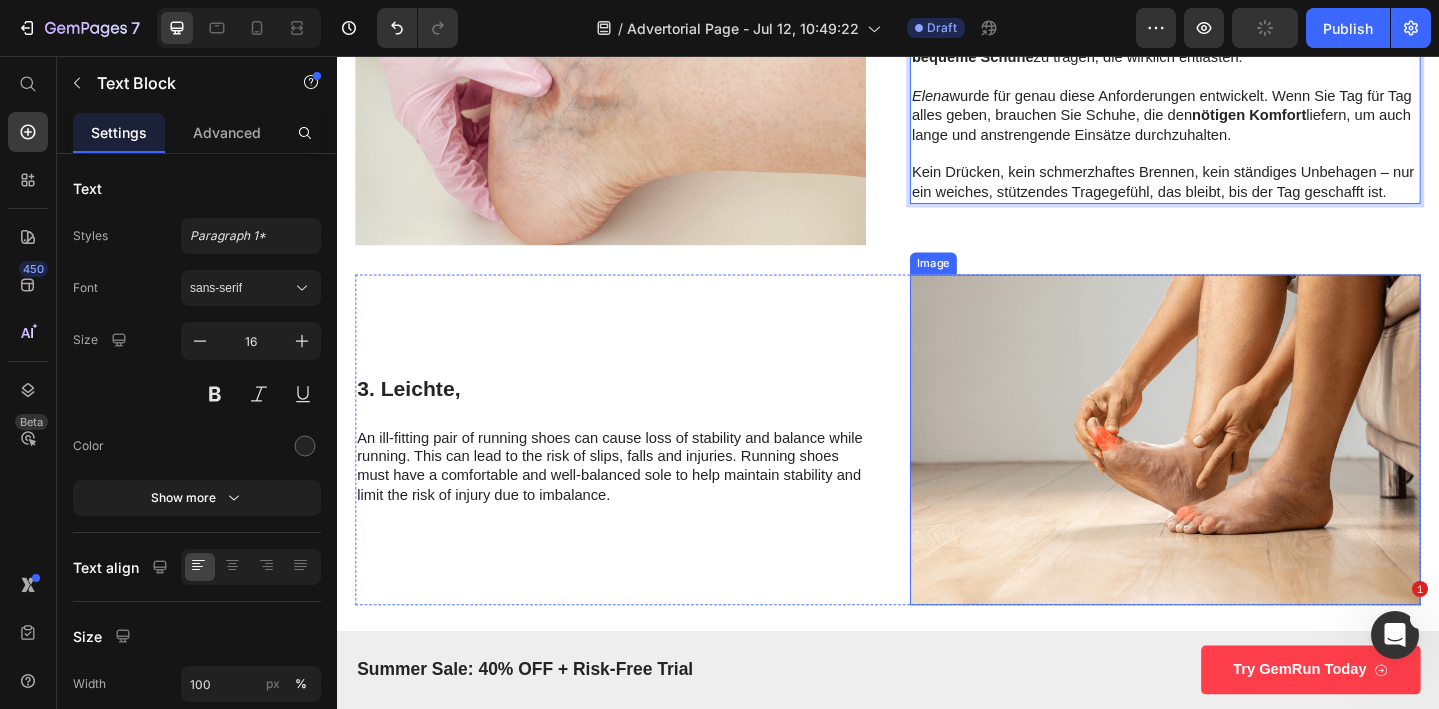 scroll, scrollTop: 1734, scrollLeft: 0, axis: vertical 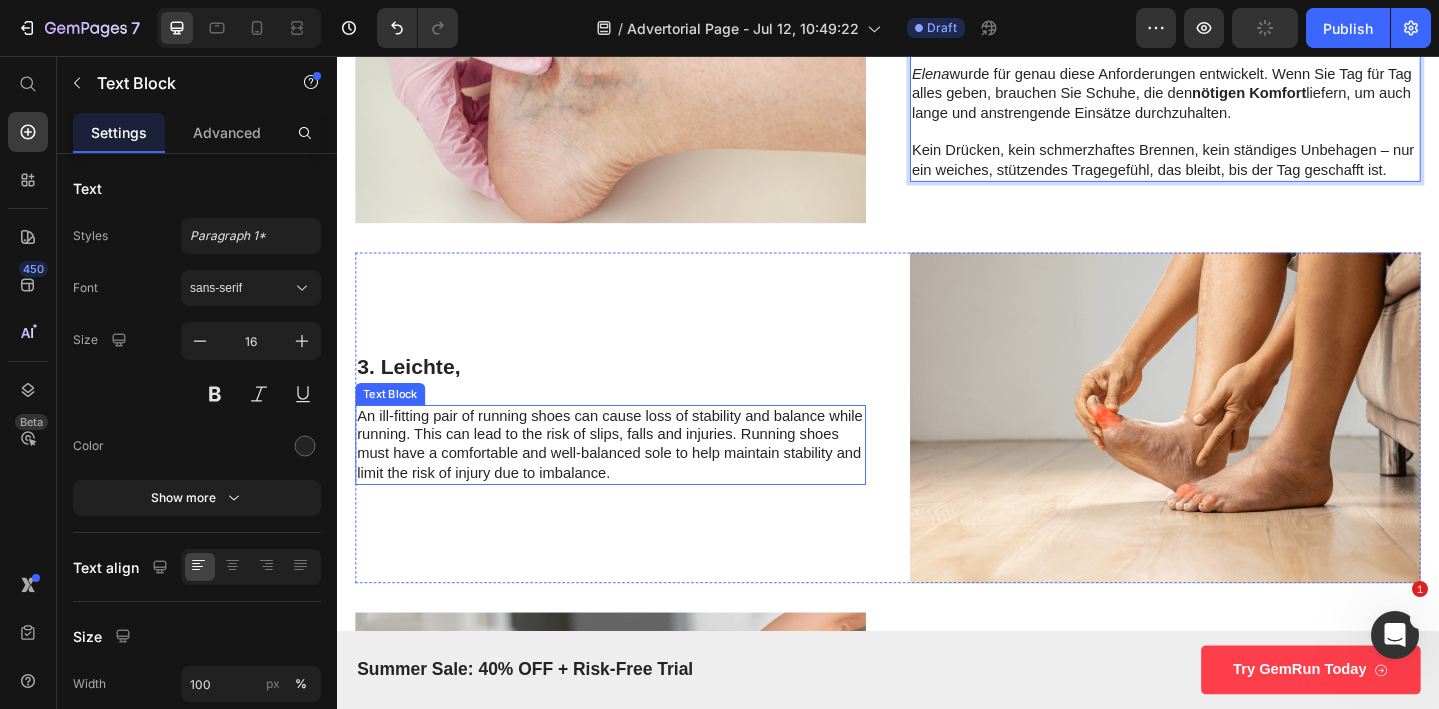 click on "An ill-fitting pair of running shoes can cause loss of stability and balance while running. This can lead to the risk of slips, falls and injuries. Running shoes must have a comfortable and well-balanced sole to help maintain stability and limit the risk of injury due to imbalance." at bounding box center (635, 479) 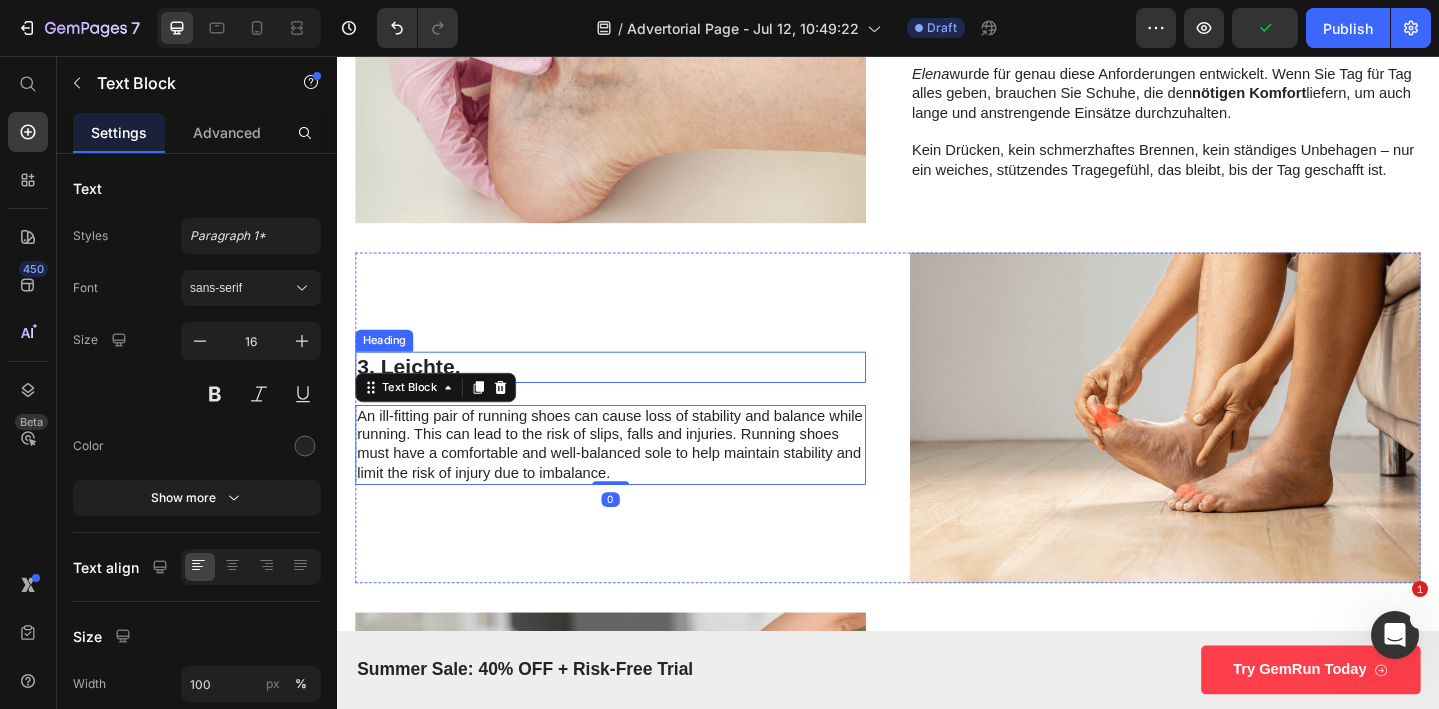 click on "3. Leichte," at bounding box center (635, 395) 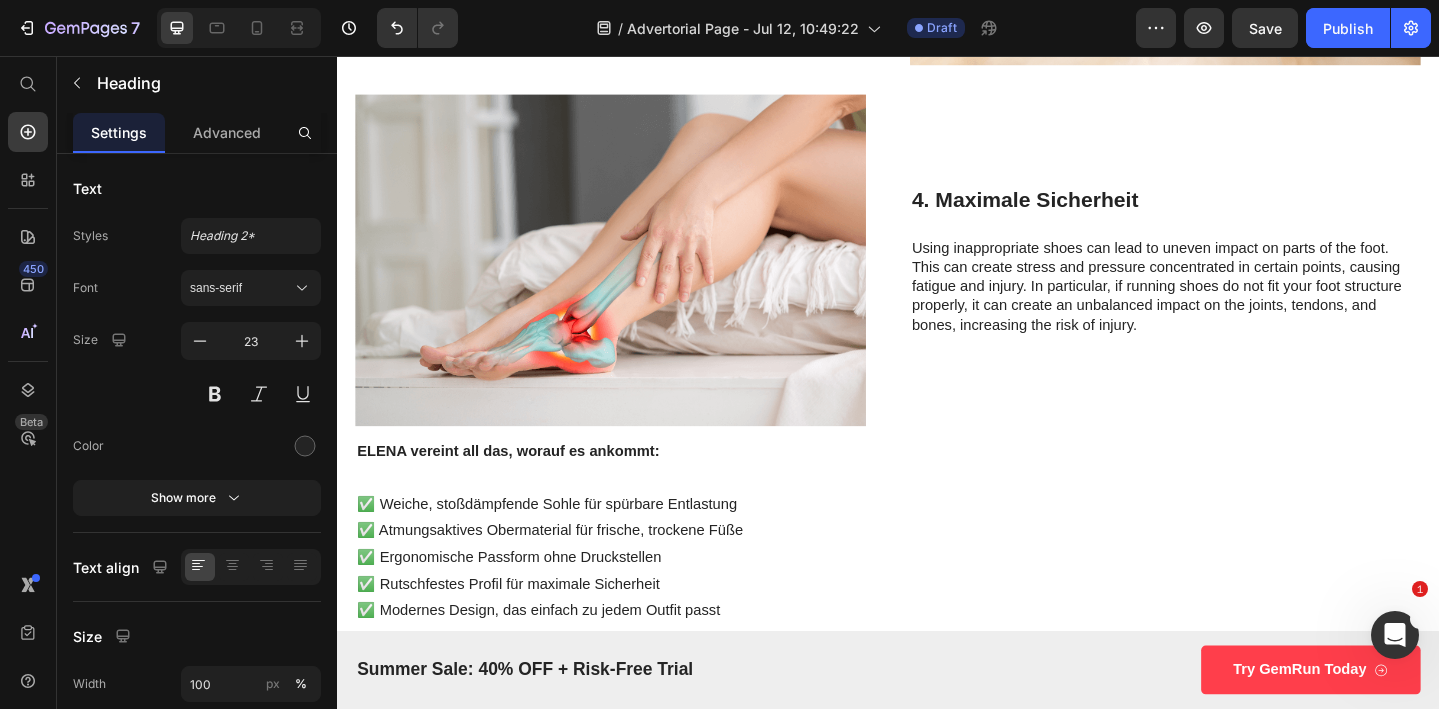 scroll, scrollTop: 2305, scrollLeft: 0, axis: vertical 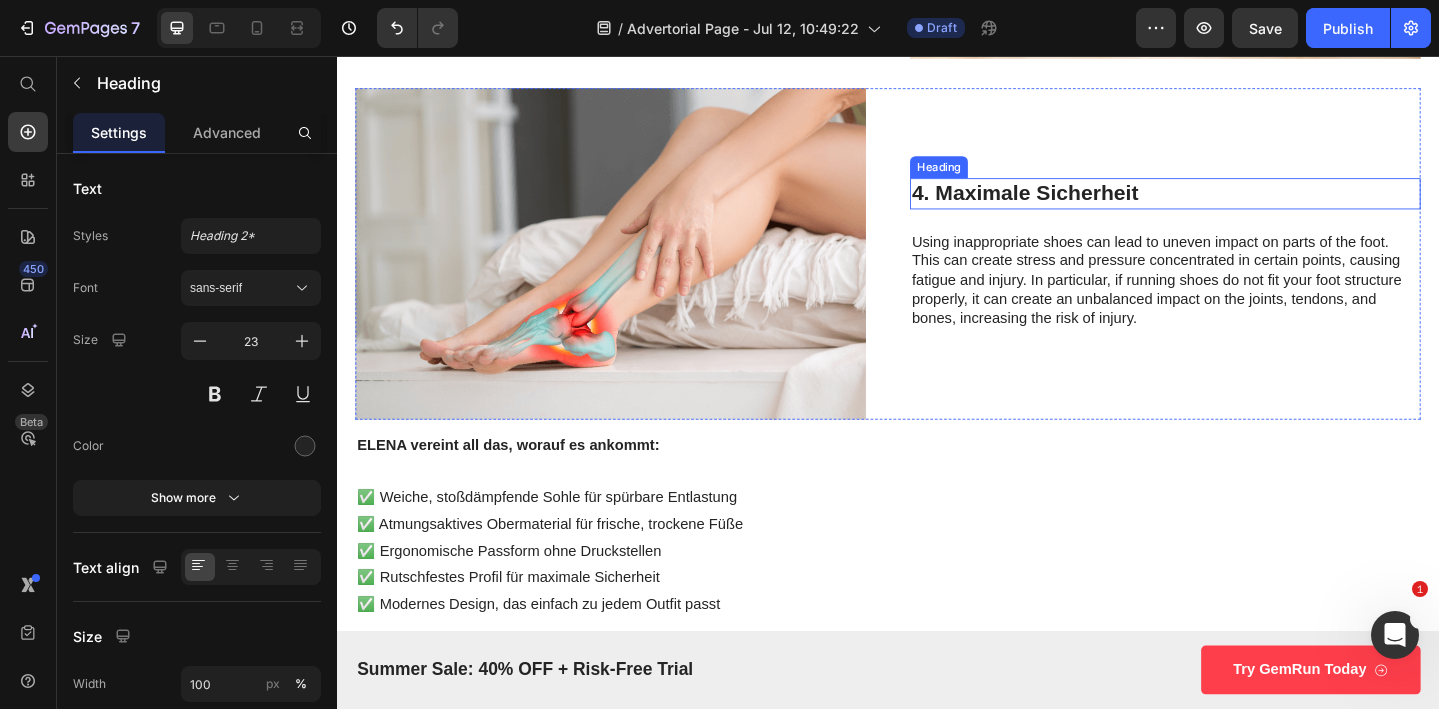 click on "4. Maximale Sicherheit" at bounding box center [1239, 206] 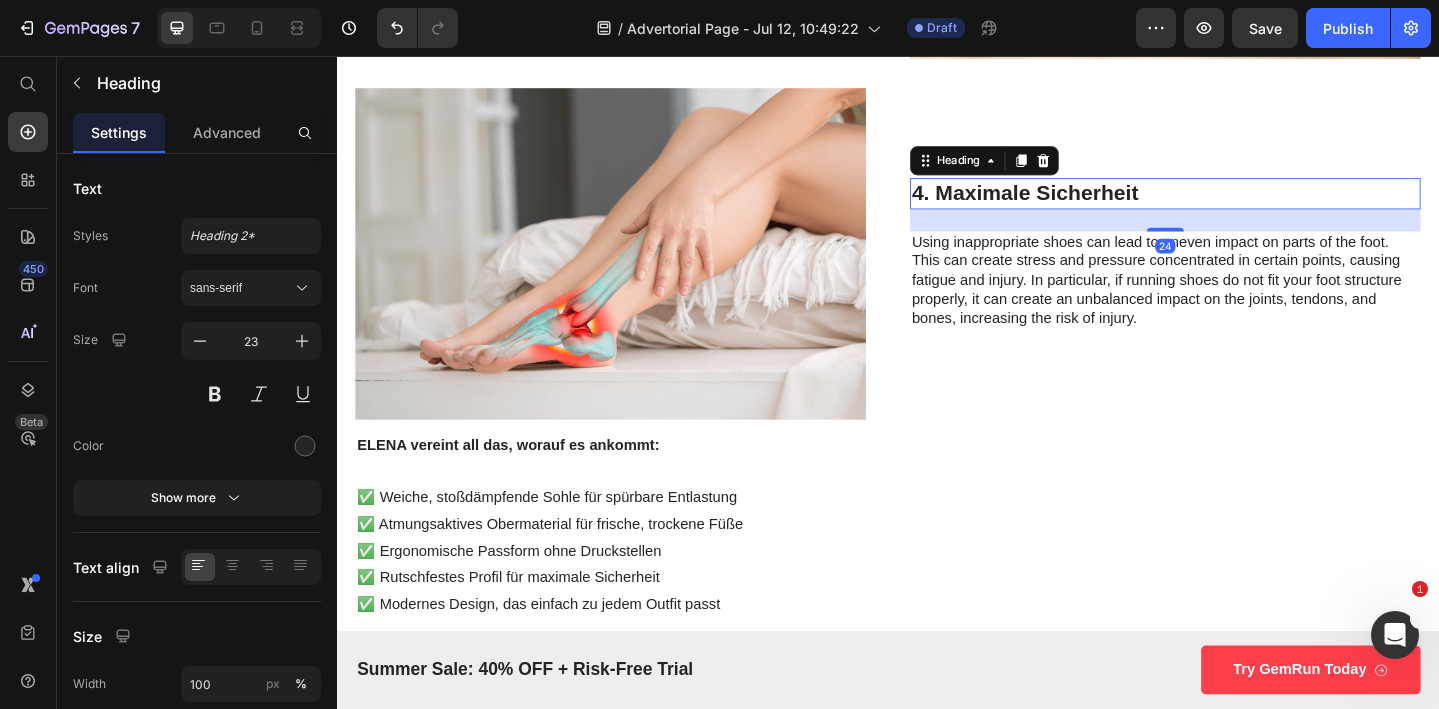 click on "4. Maximale Sicherheit" at bounding box center (1239, 206) 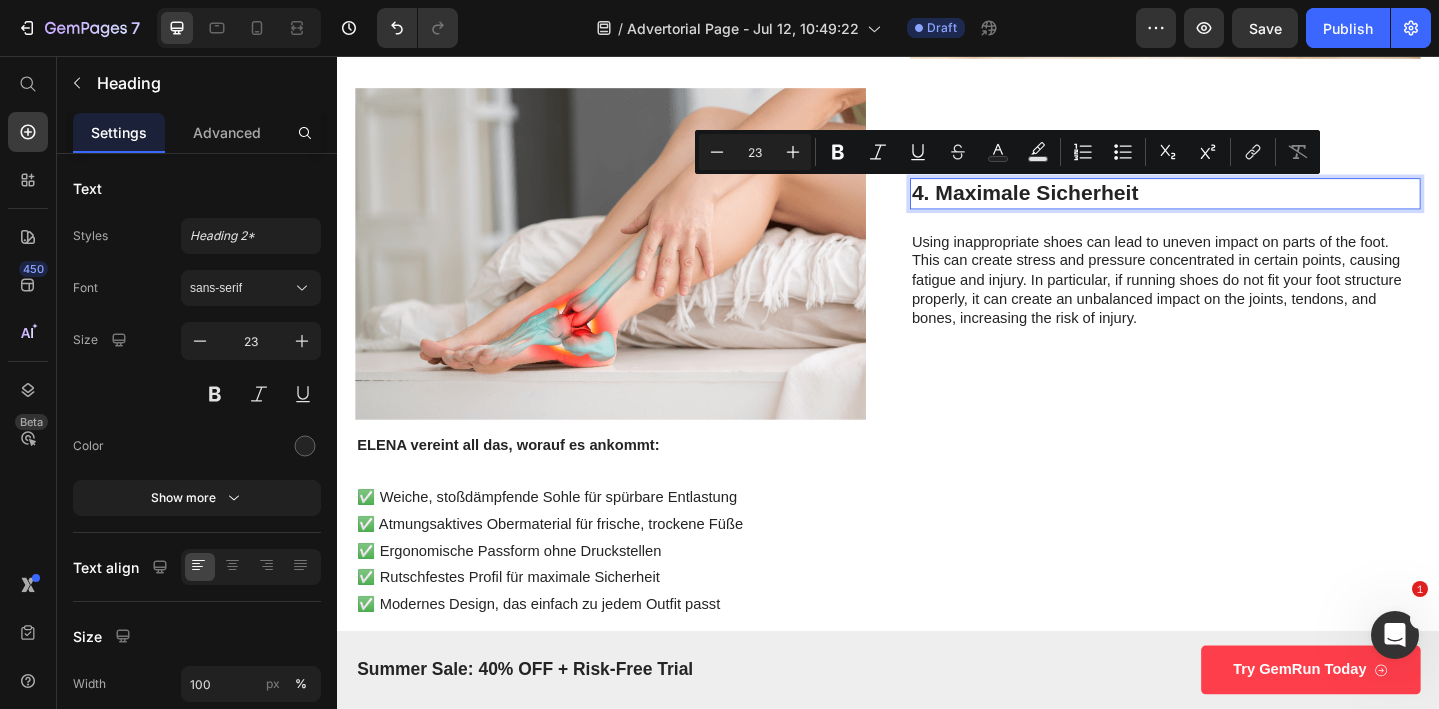 click on "4. Maximale Sicherheit" at bounding box center (1239, 206) 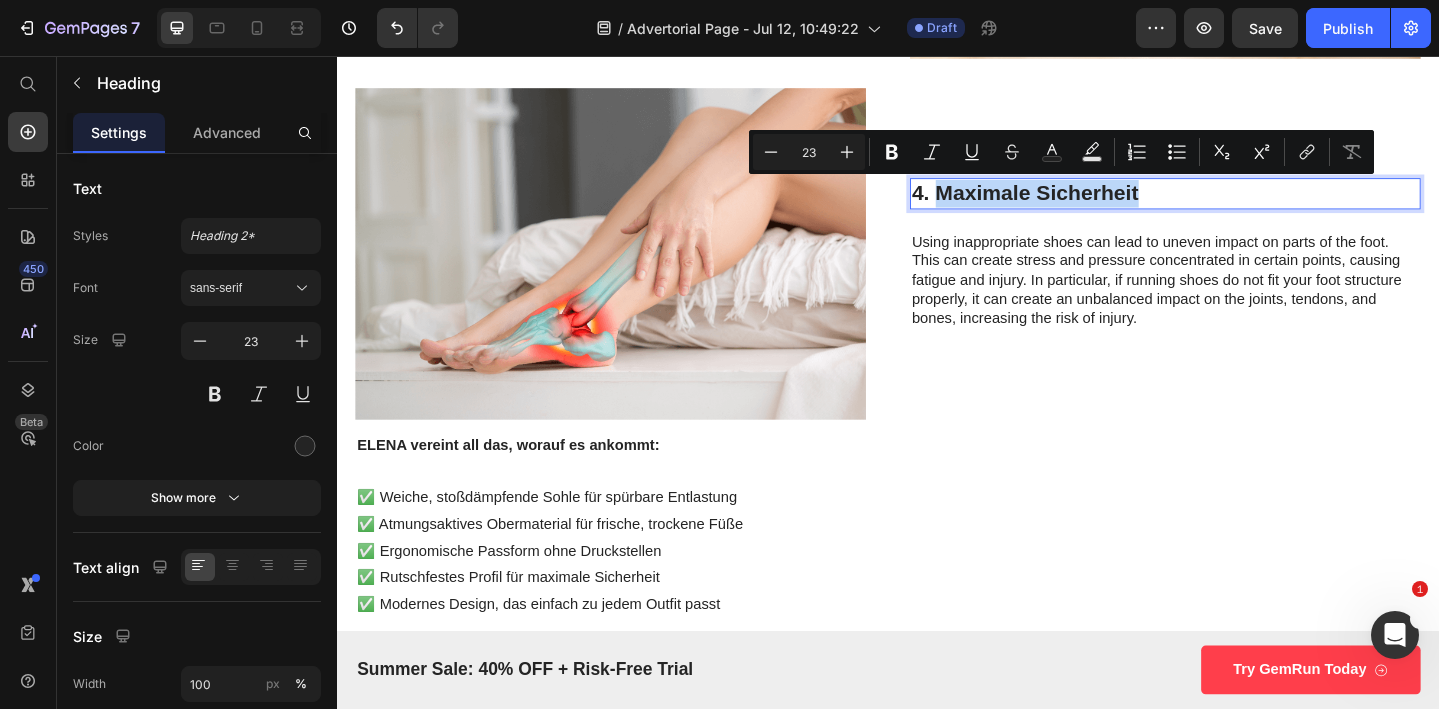 drag, startPoint x: 1223, startPoint y: 208, endPoint x: 992, endPoint y: 206, distance: 231.00865 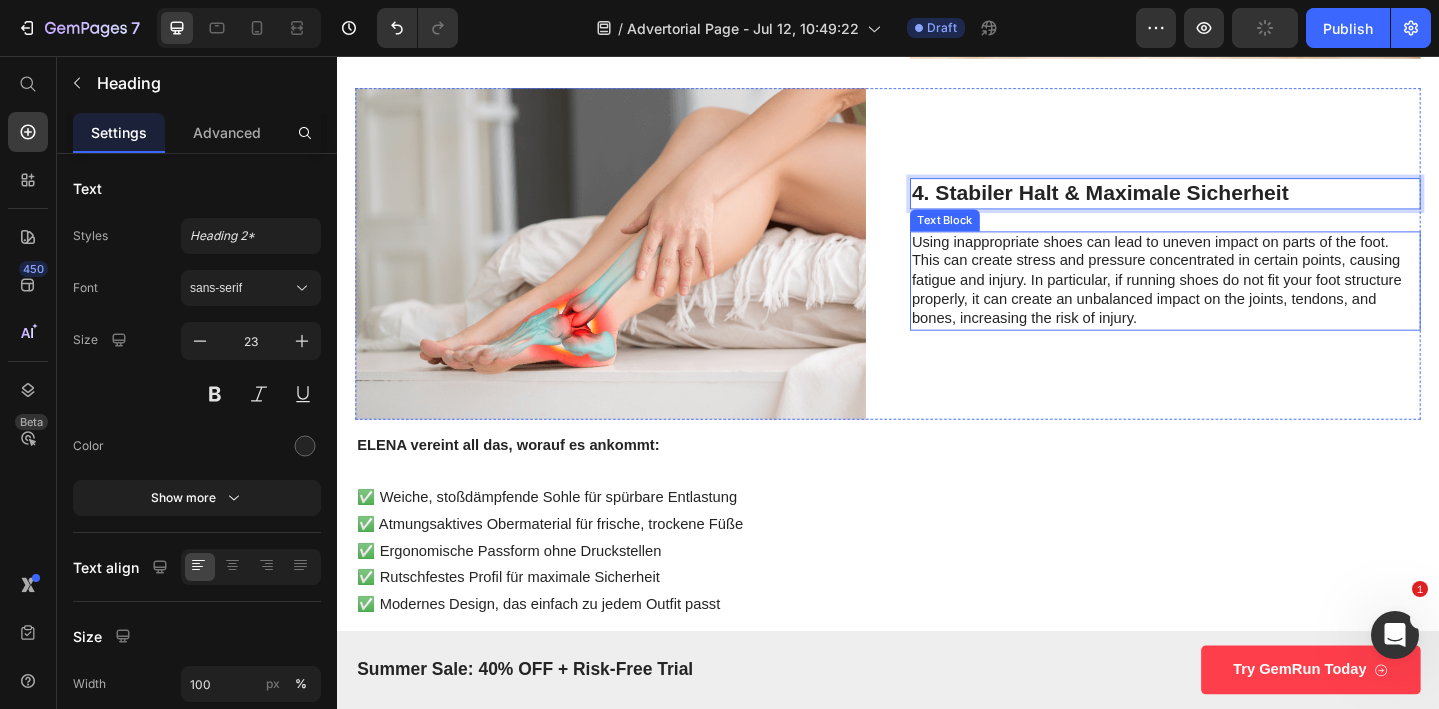 click on "Using inappropriate shoes can lead to uneven impact on parts of the foot. This can create stress and pressure concentrated in certain points, causing fatigue and injury. In particular, if running shoes do not fit your foot structure properly, it can create an unbalanced impact on the joints, tendons, and bones, increasing the risk of injury." at bounding box center (1239, 301) 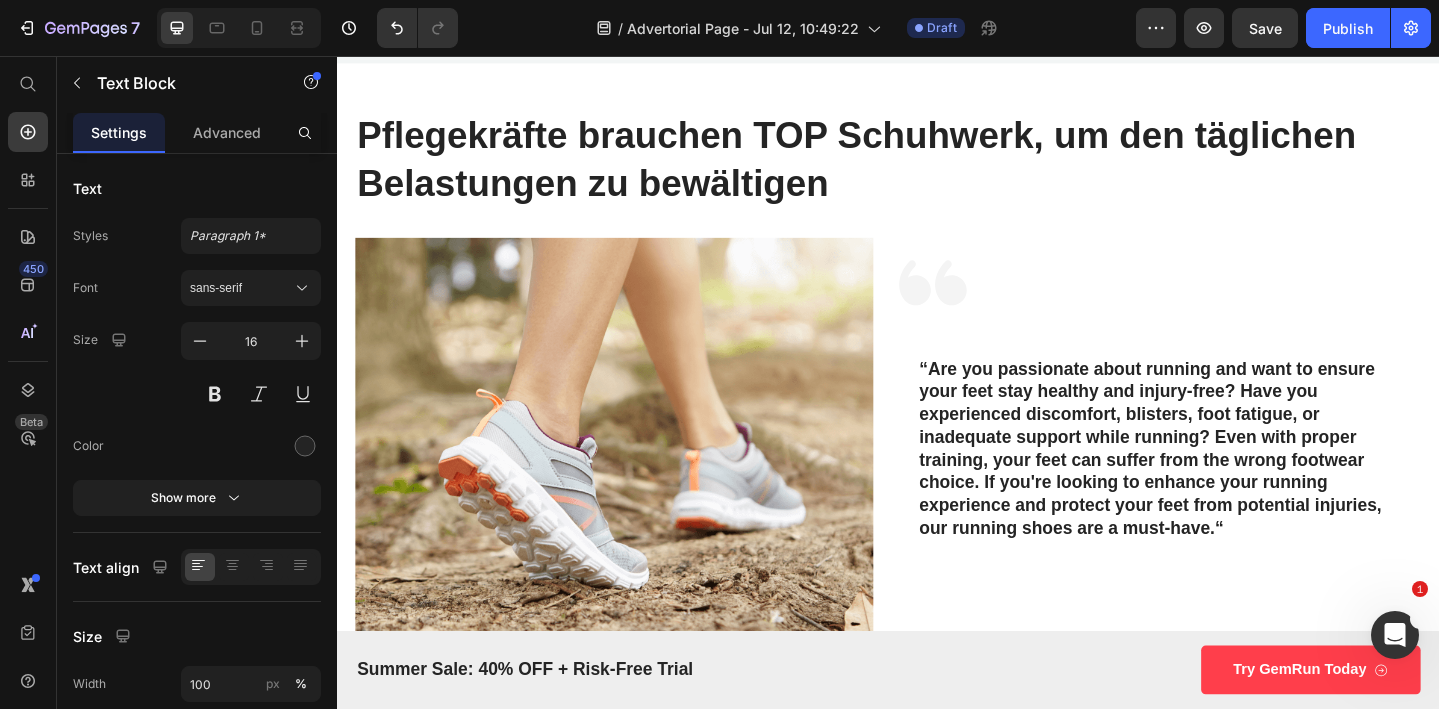 scroll, scrollTop: 0, scrollLeft: 0, axis: both 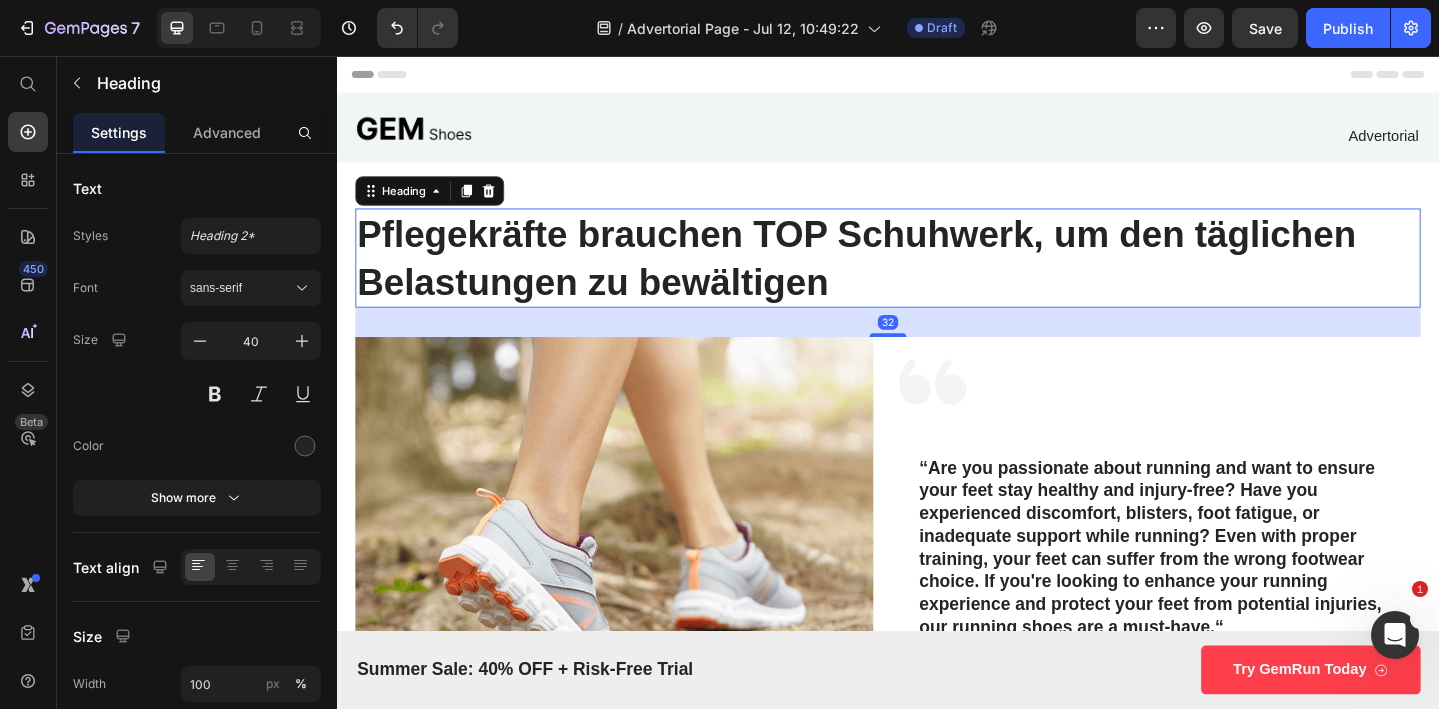 click on "Pflegekräfte brauchen TOP Schuhwerk, um den täglichen Belastungen zu bewältigen" at bounding box center [937, 276] 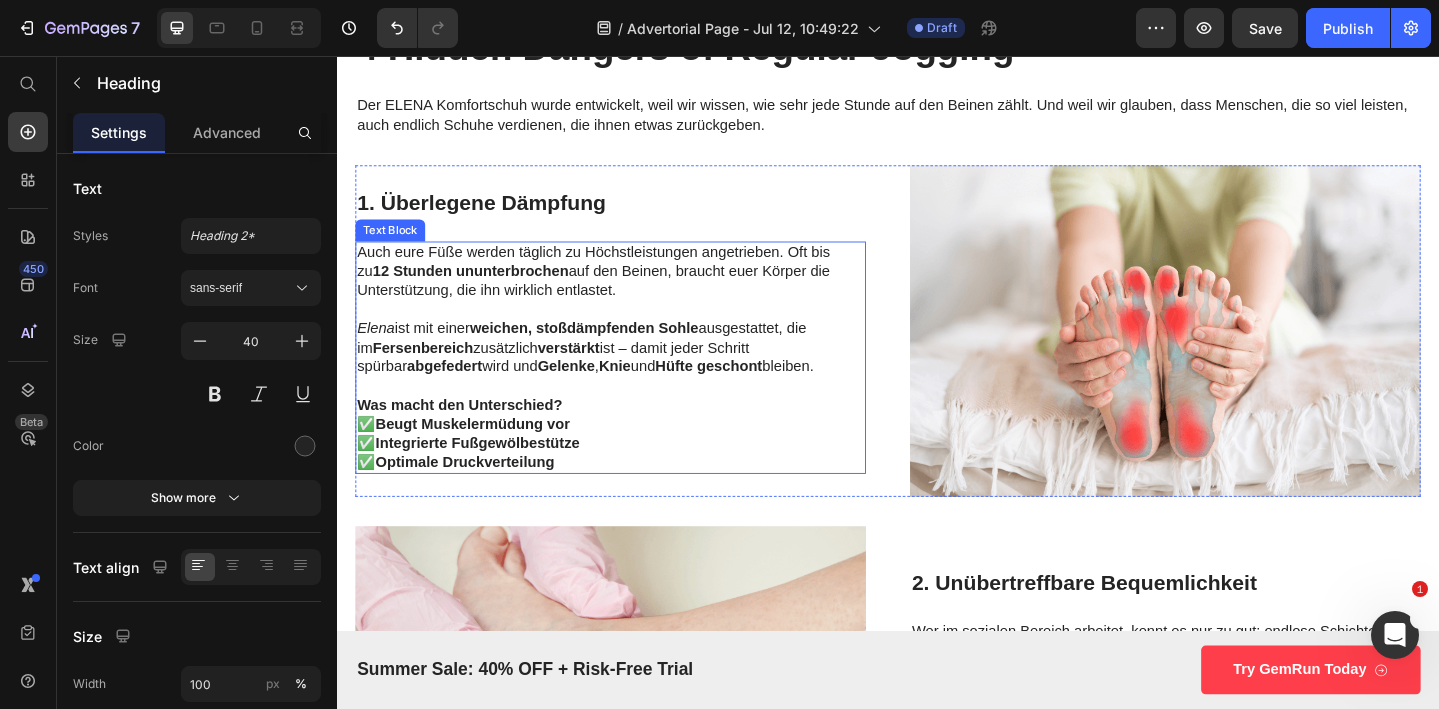 scroll, scrollTop: 1017, scrollLeft: 0, axis: vertical 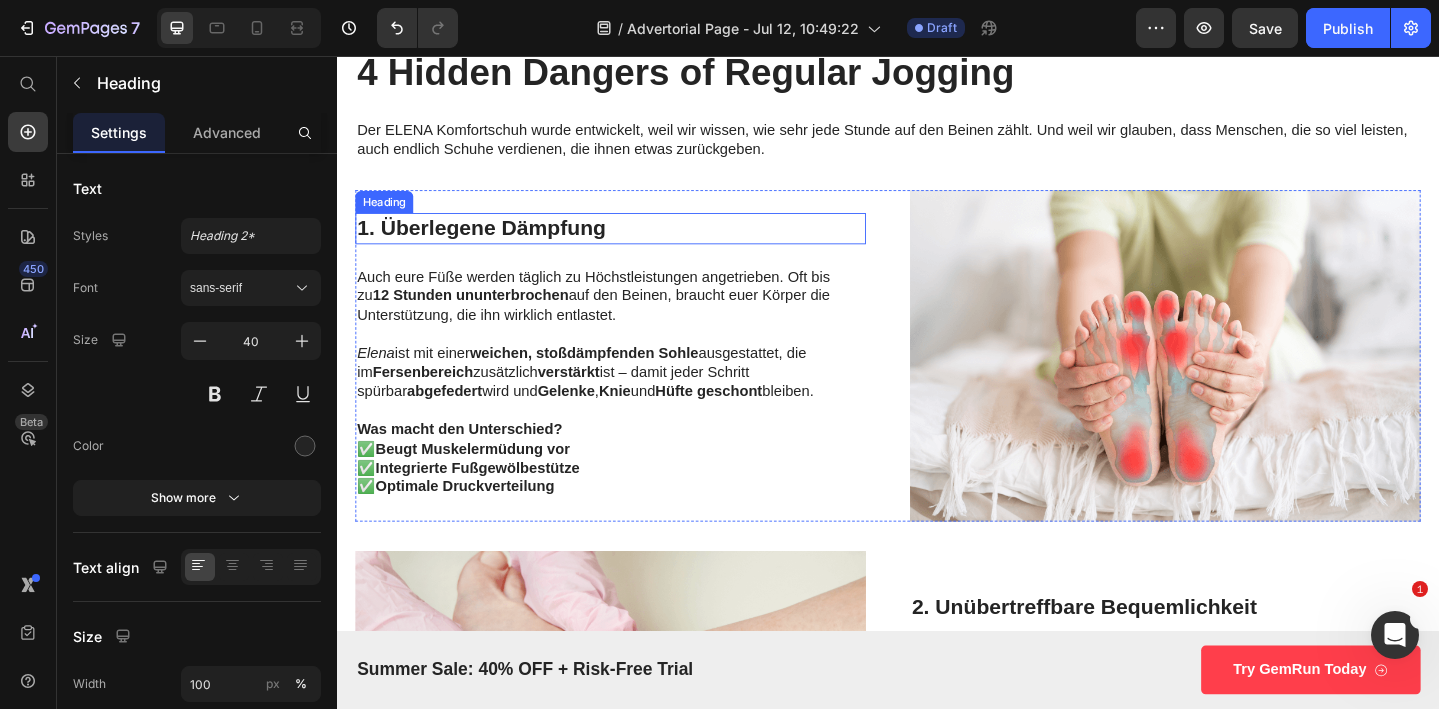 click on "1. Überlegene Dämpfung" at bounding box center [635, 244] 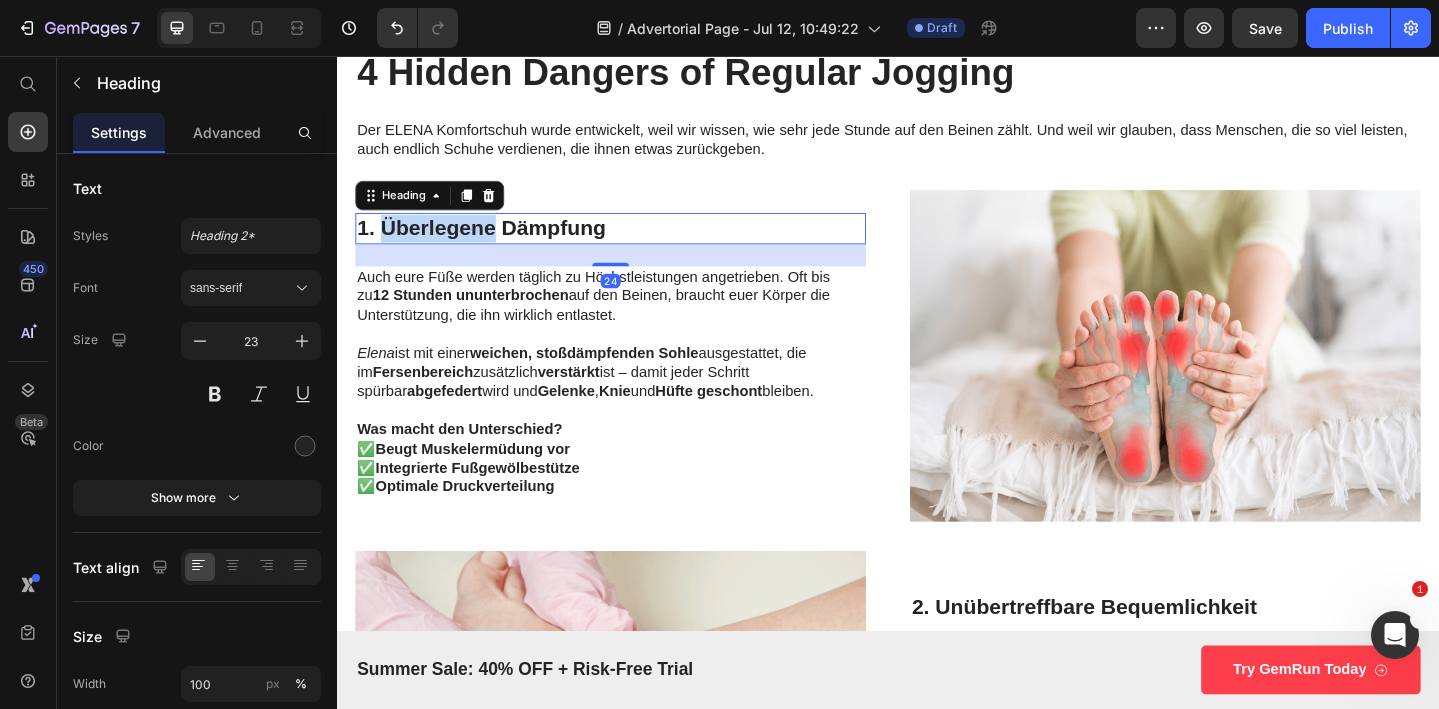 click on "1. Überlegene Dämpfung" at bounding box center [635, 244] 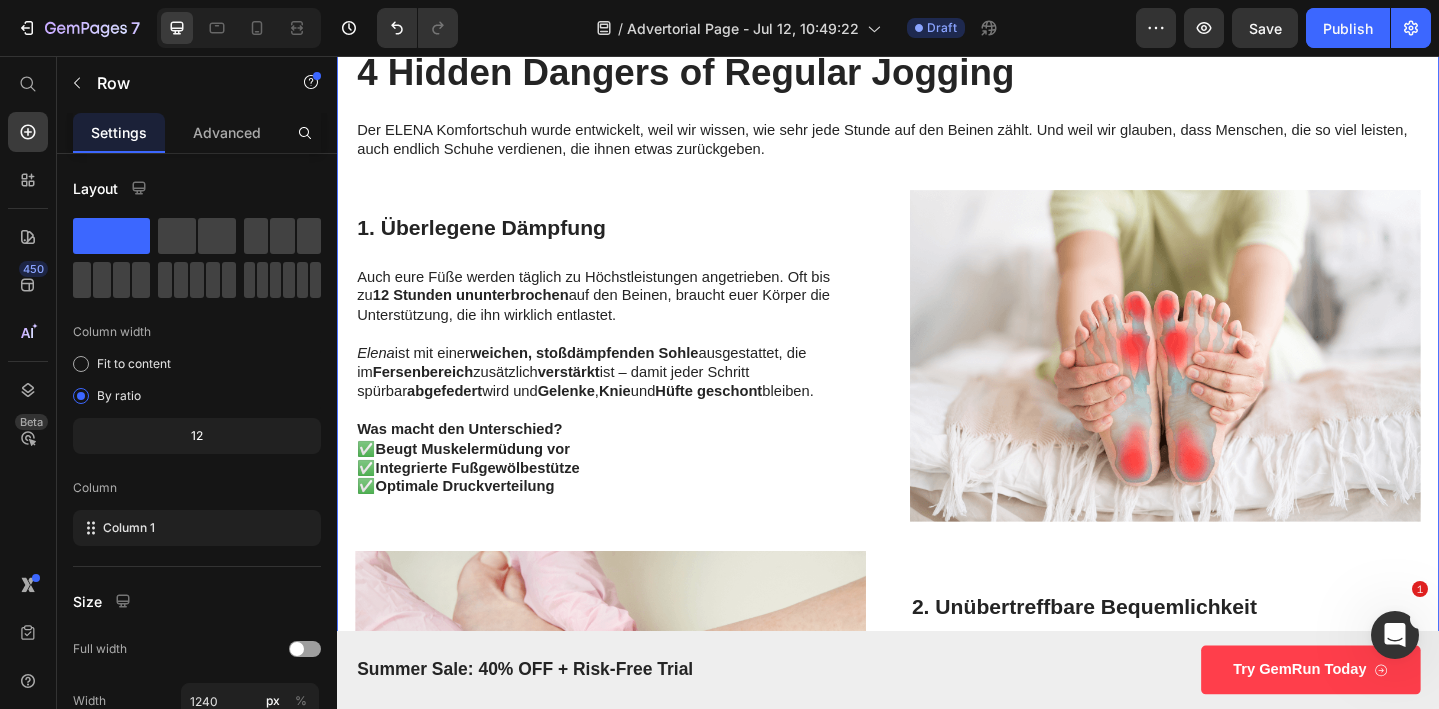 click on "Pflegekräfte brauchen TOP Schuhwerk, um den täglichen Belastungen zu bewältigen Heading Image
Icon “Are you passionate about running and want to ensure your feet stay healthy and injury-free? Have you experienced discomfort, blisters, foot fatigue, or inadequate support while running? Even with proper training, your feet can suffer from the wrong footwear choice. If you're looking to enhance your running experience and protect your feet from potential injuries, our running shoes are a must-have.“ Text Block Row What's hiding beneath your uncomfortable running shoes? Text Block Wer in Pflegeberufen arbeitet, weiß: Es gibt kaum einen Job, bei dem man mehr auf den Beinen ist.  Stundenlanges Gehen, Stehen - in den Schichten oft 10 bis 12 Stunden täglich.   Und während ihr euch mit unermüdlichem Einsatz, unerschütterlicher Geduld und großem Herzen um andere kümmert, wird viel zu oft vergessen, was ihr selbst braucht, um diesen Alltag durchzuhalten: Schuhe, die euch  Text Block Heading Heading" at bounding box center [937, 581] 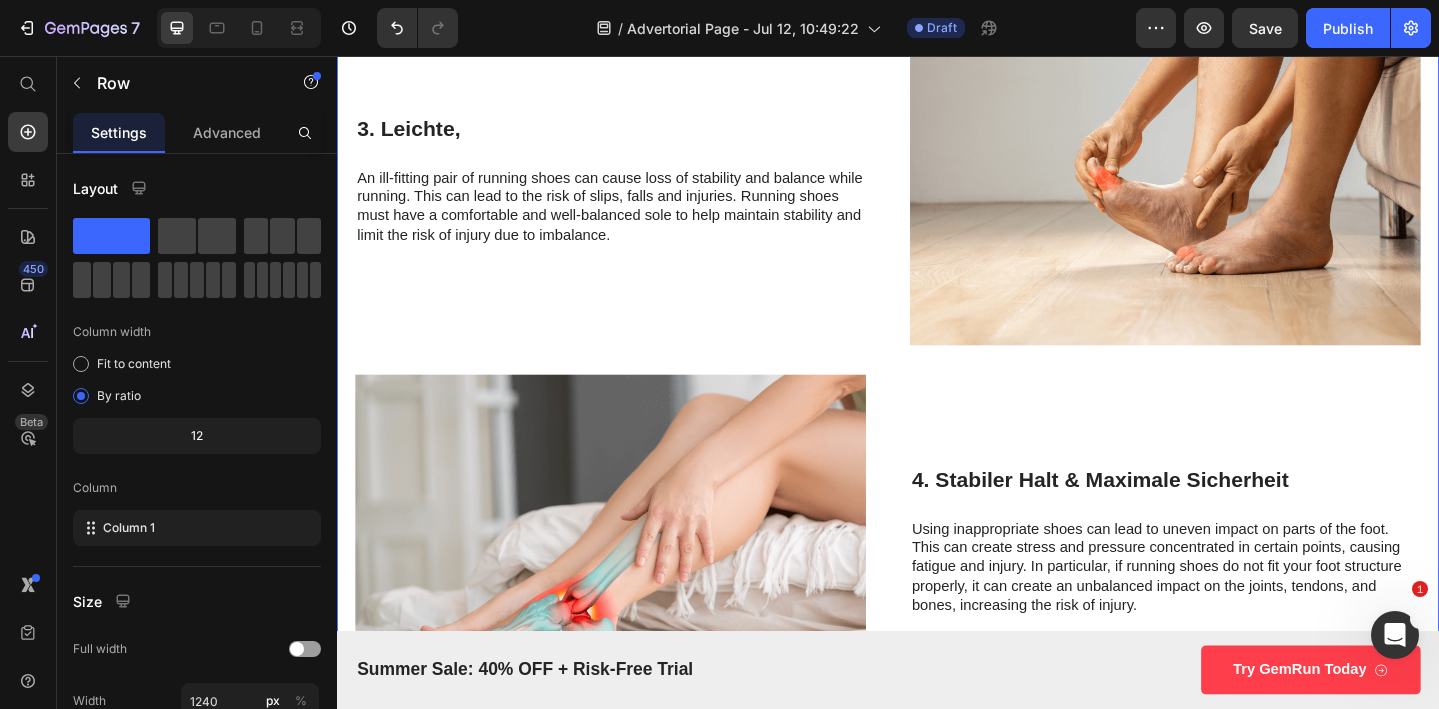 scroll, scrollTop: 1833, scrollLeft: 0, axis: vertical 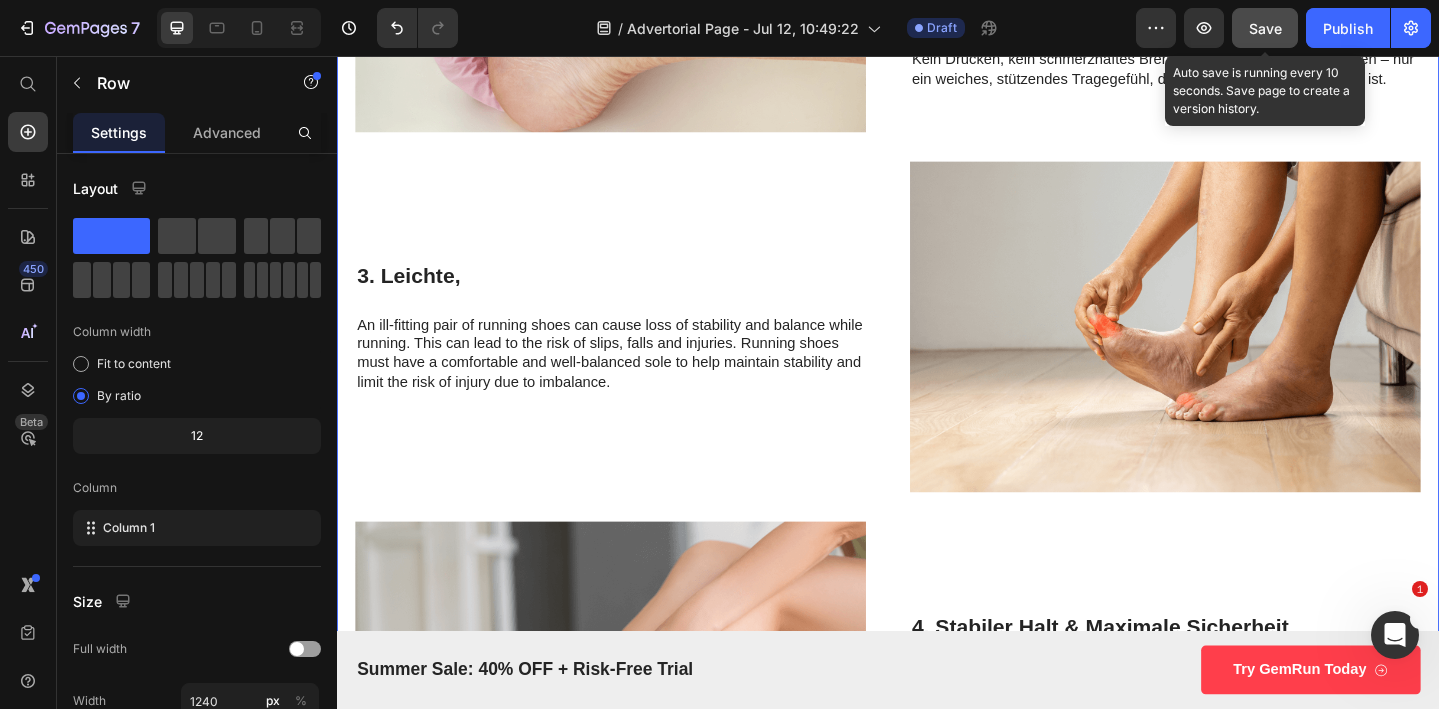 click on "Save" at bounding box center (1265, 28) 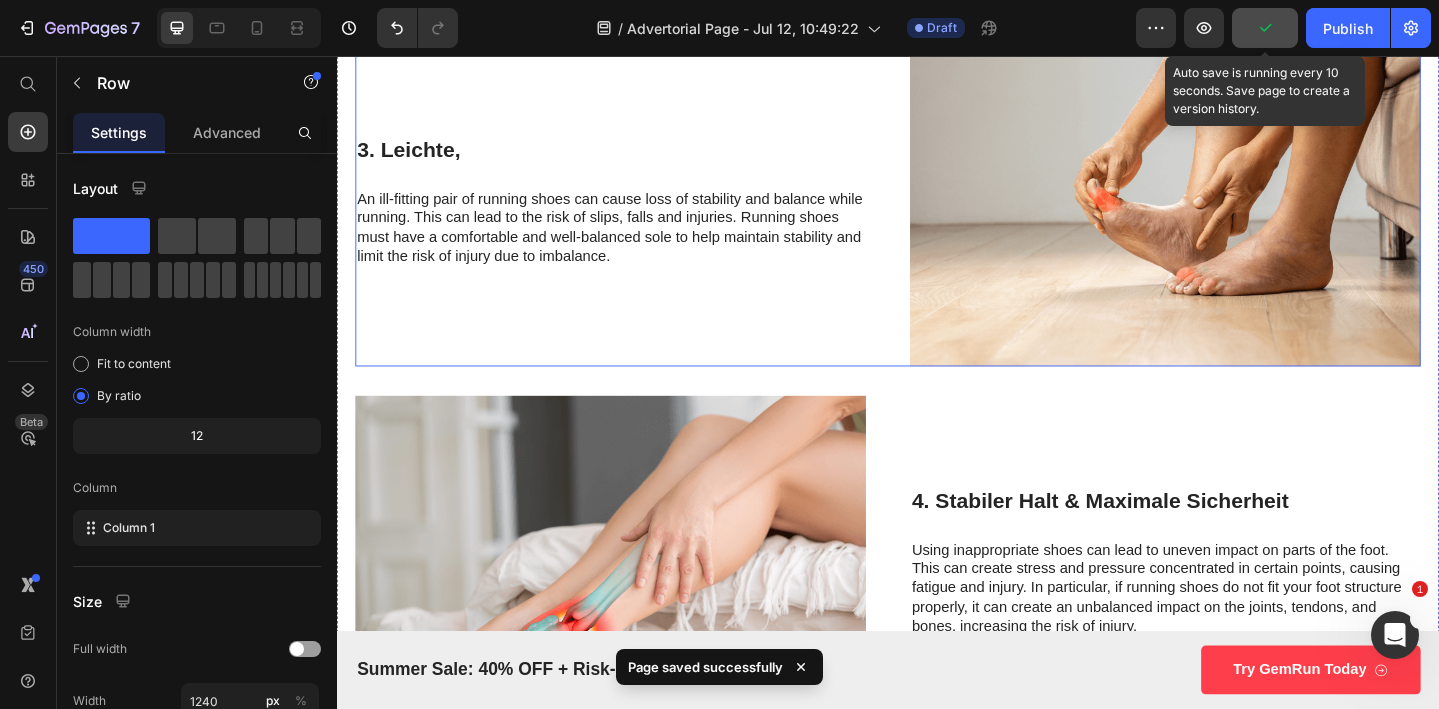 scroll, scrollTop: 1991, scrollLeft: 0, axis: vertical 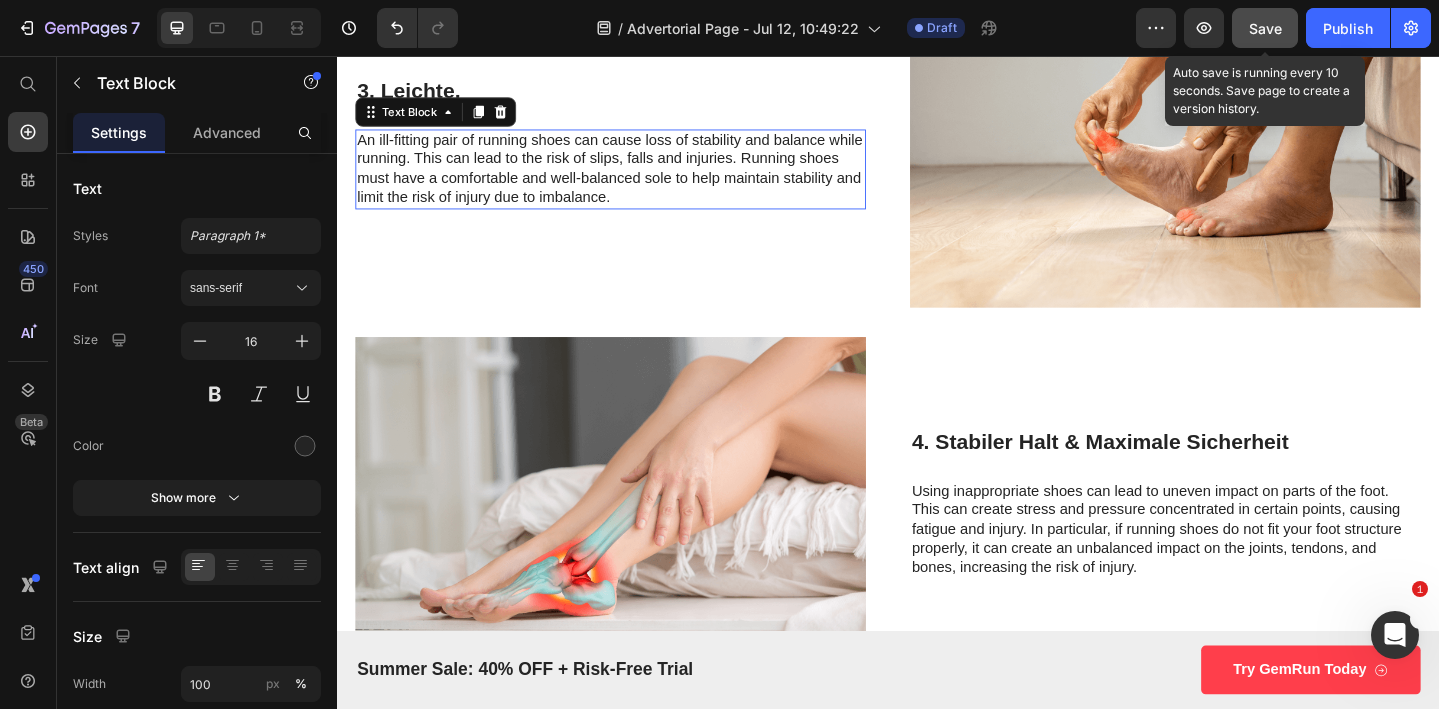 click on "An ill-fitting pair of running shoes can cause loss of stability and balance while running. This can lead to the risk of slips, falls and injuries. Running shoes must have a comfortable and well-balanced sole to help maintain stability and limit the risk of injury due to imbalance." at bounding box center (635, 179) 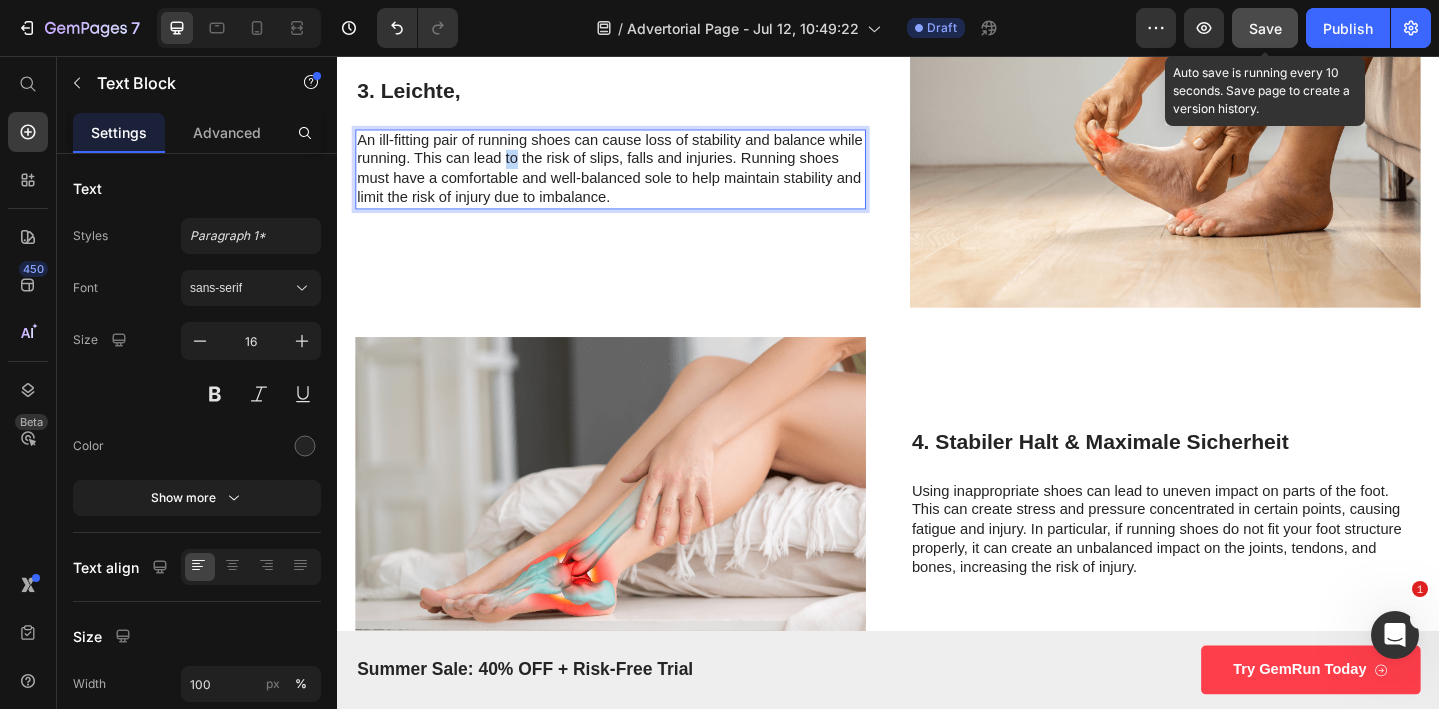 click on "An ill-fitting pair of running shoes can cause loss of stability and balance while running. This can lead to the risk of slips, falls and injuries. Running shoes must have a comfortable and well-balanced sole to help maintain stability and limit the risk of injury due to imbalance." at bounding box center [635, 179] 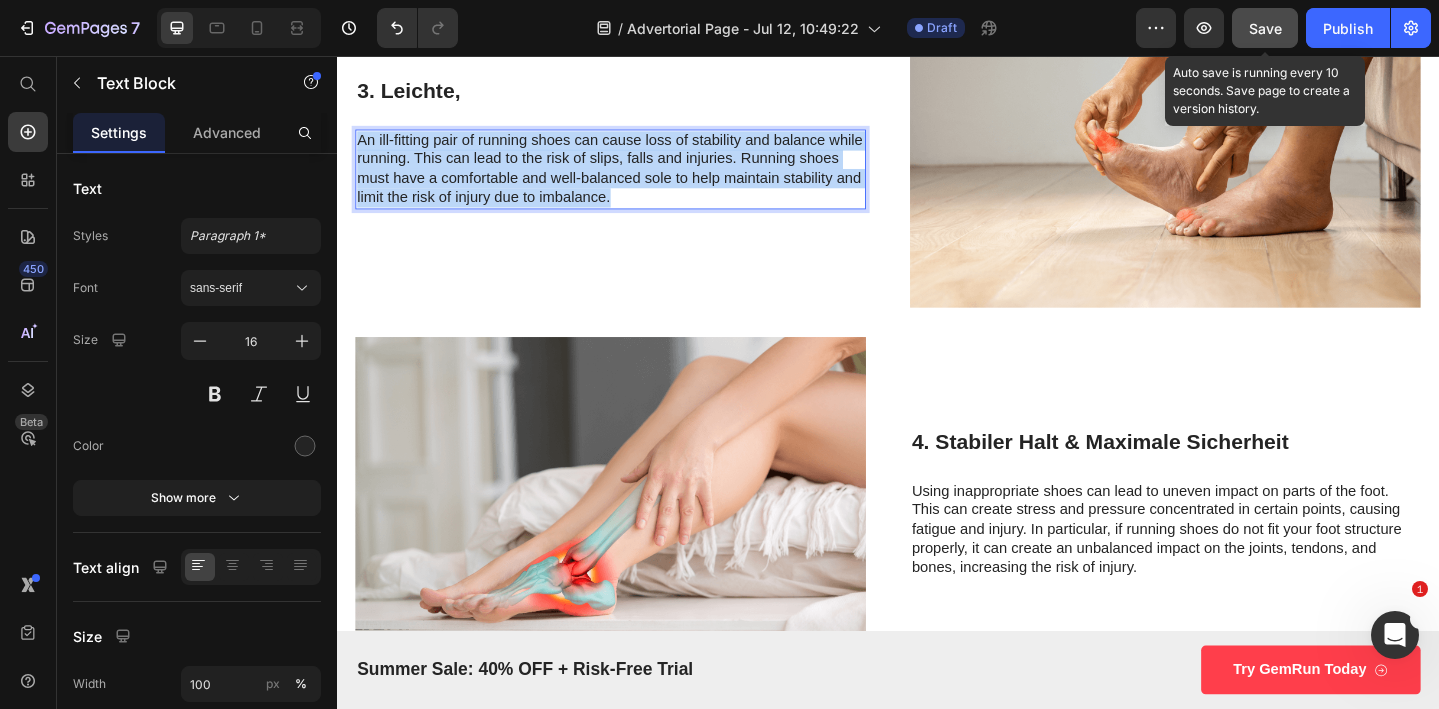 click on "An ill-fitting pair of running shoes can cause loss of stability and balance while running. This can lead to the risk of slips, falls and injuries. Running shoes must have a comfortable and well-balanced sole to help maintain stability and limit the risk of injury due to imbalance." at bounding box center (635, 179) 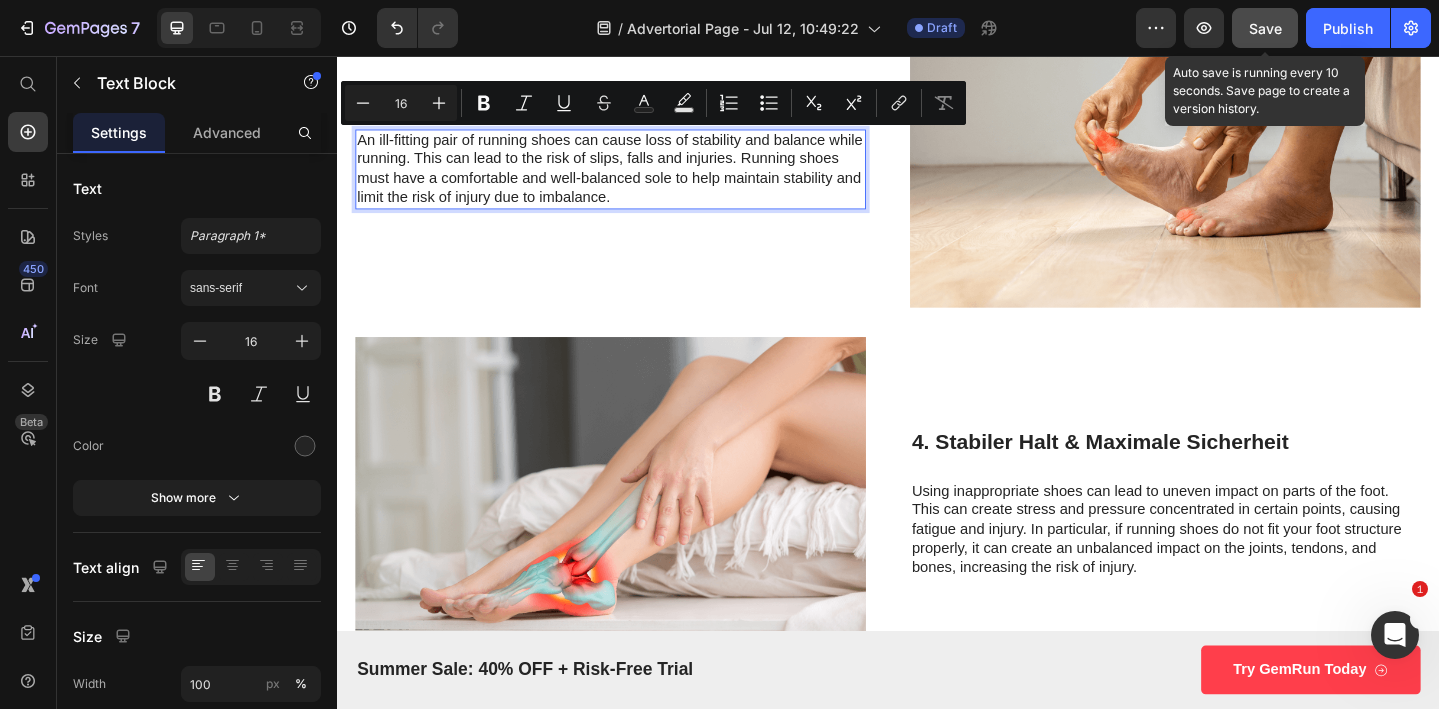 scroll, scrollTop: 1971, scrollLeft: 0, axis: vertical 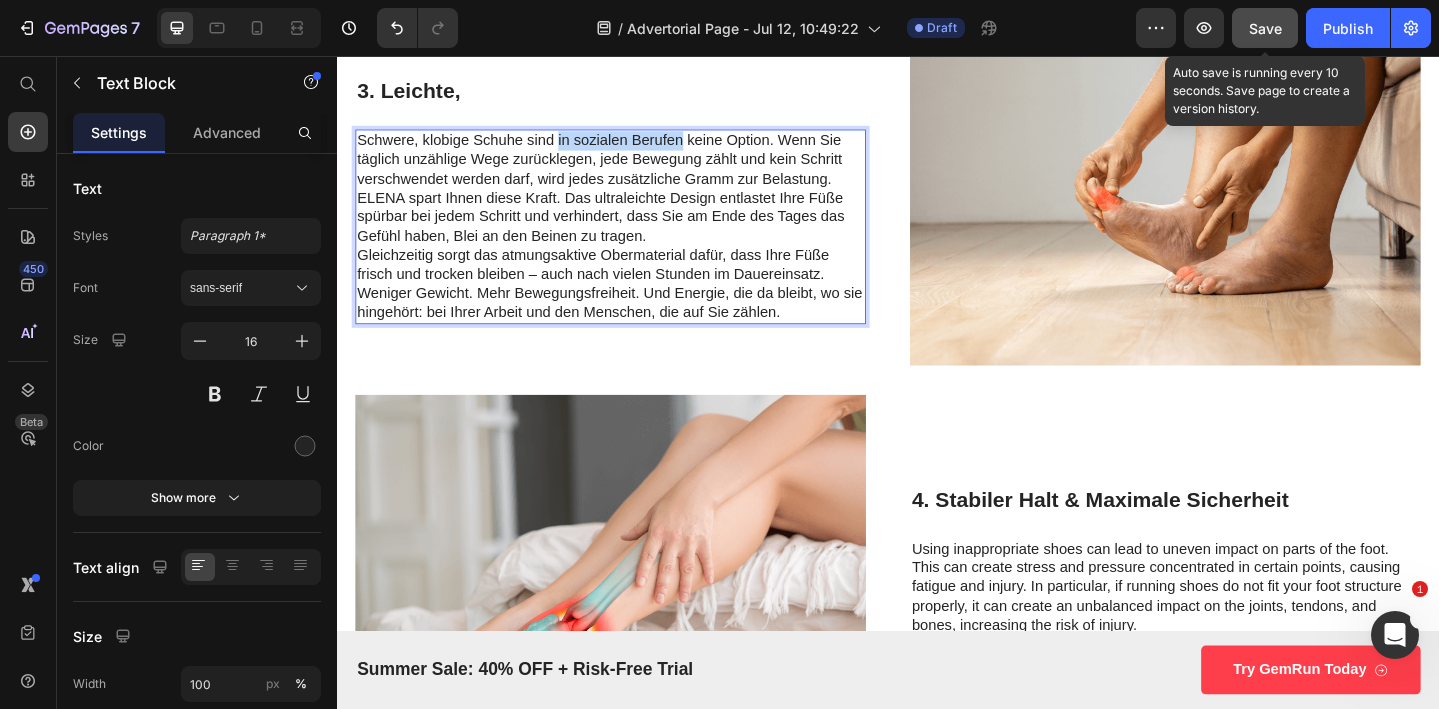 drag, startPoint x: 714, startPoint y: 148, endPoint x: 578, endPoint y: 147, distance: 136.00368 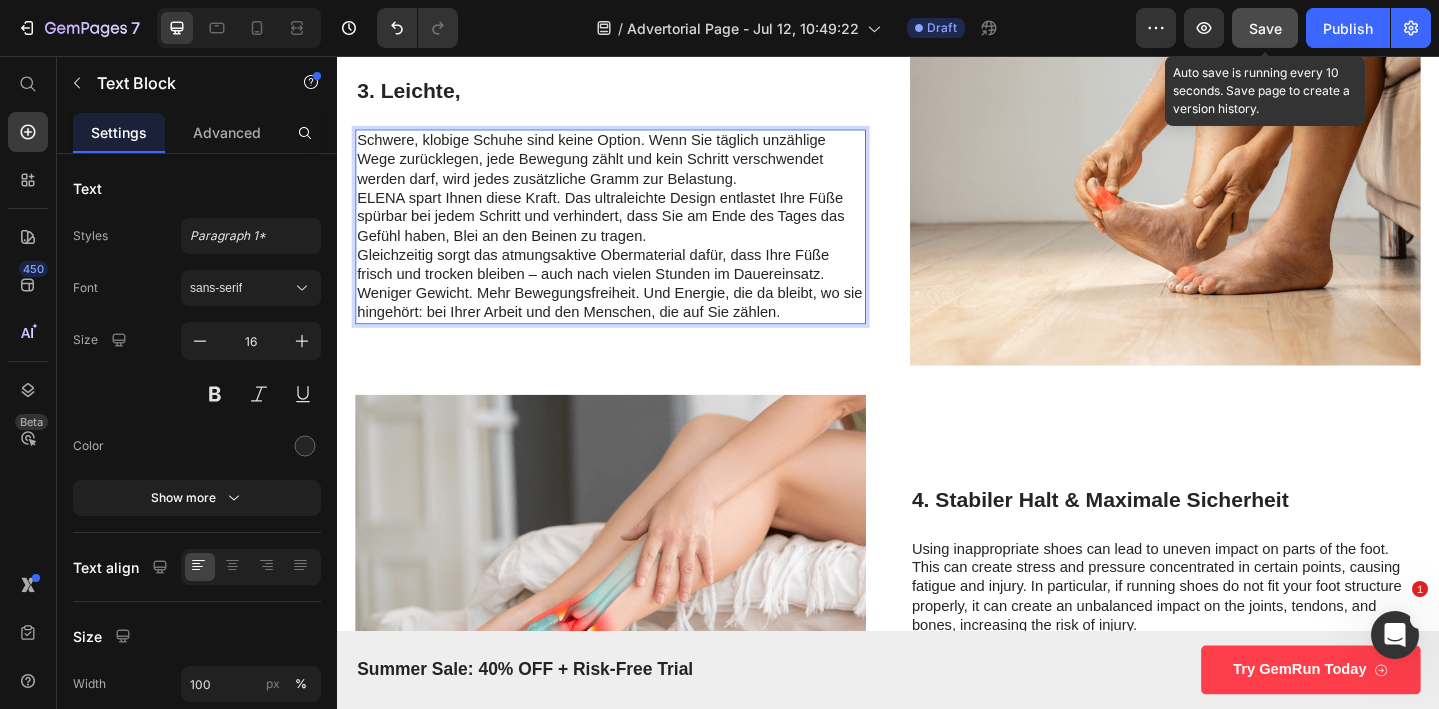 click on "Schwere, klobige Schuhe sind keine Option. Wenn Sie täglich unzählige Wege zurücklegen, jede Bewegung zählt und kein Schritt verschwendet werden darf, wird jedes zusätzliche Gramm zur Belastung." at bounding box center [635, 169] 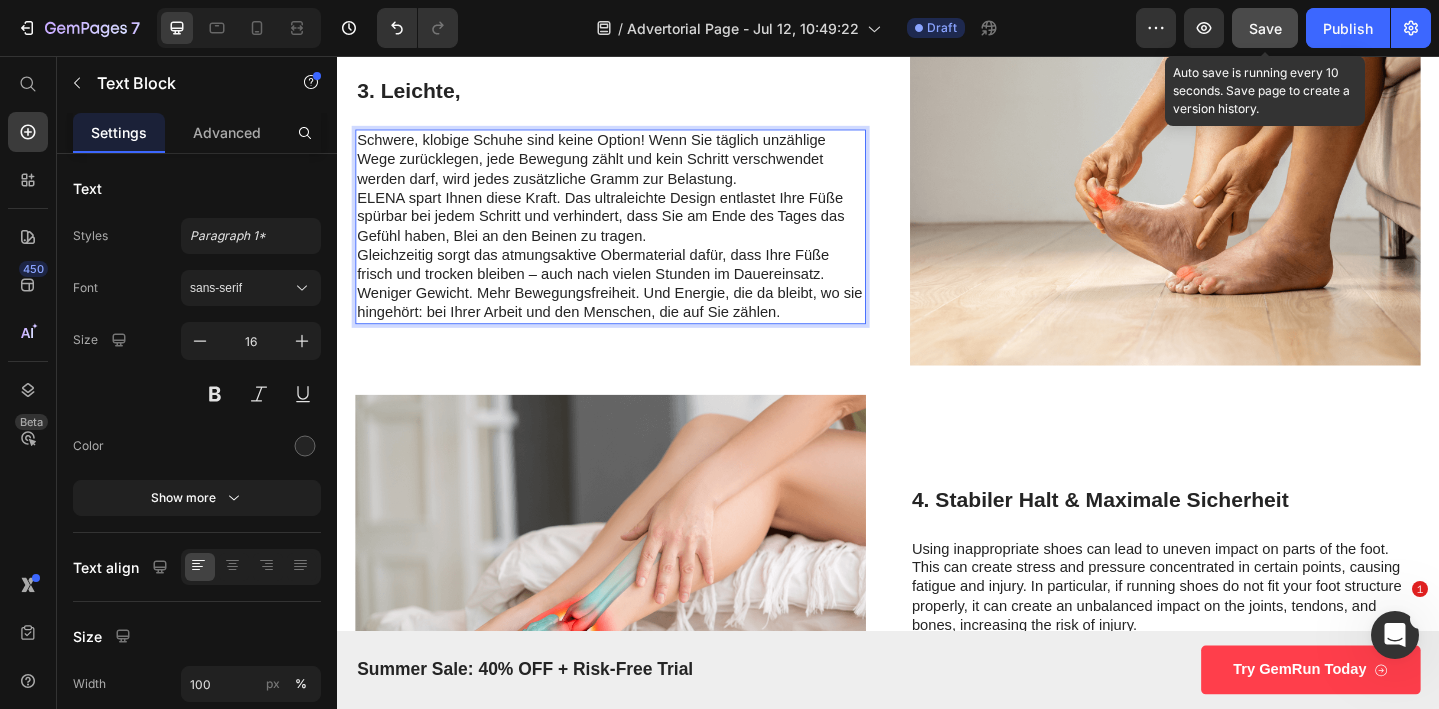 click on "Schwere, klobige Schuhe sind keine Option! Wenn Sie täglich unzählige Wege zurücklegen, jede Bewegung zählt und kein Schritt verschwendet werden darf, wird jedes zusätzliche Gramm zur Belastung." at bounding box center (635, 169) 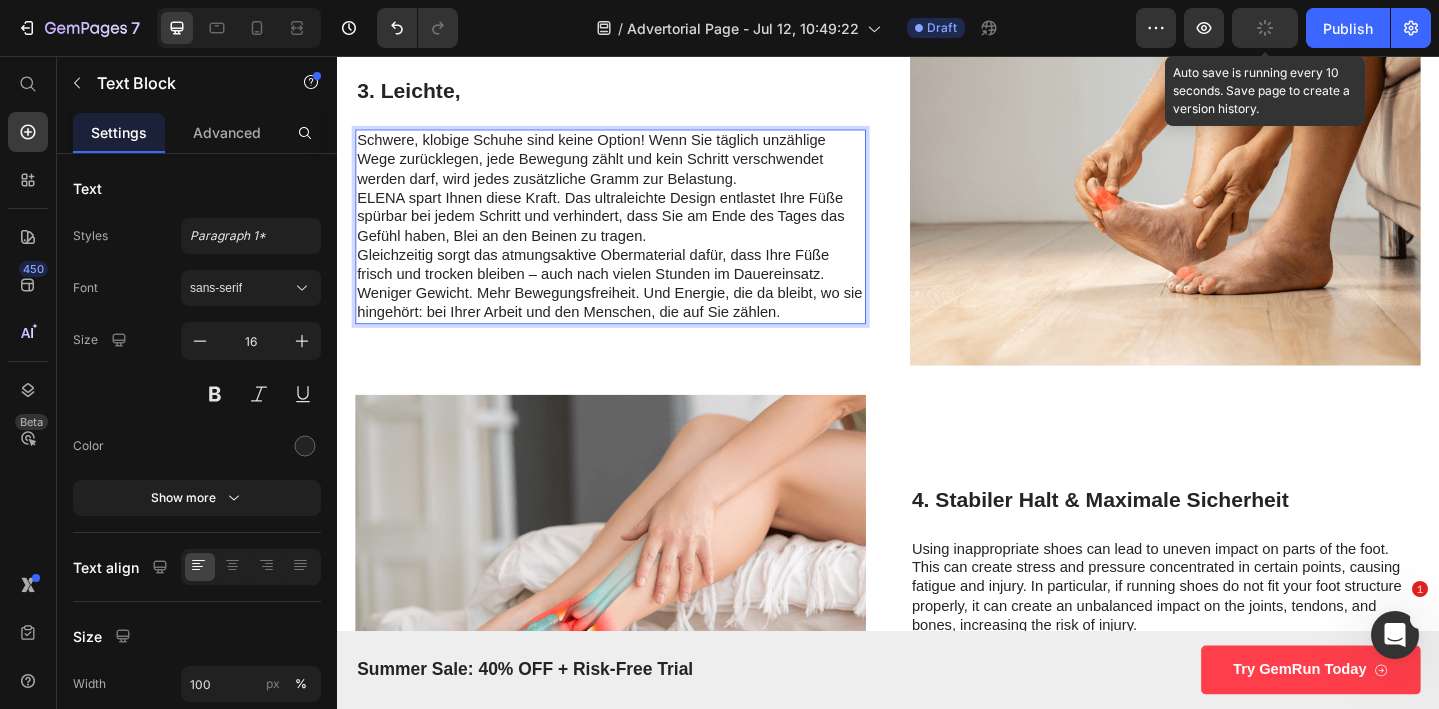 scroll, scrollTop: 1961, scrollLeft: 0, axis: vertical 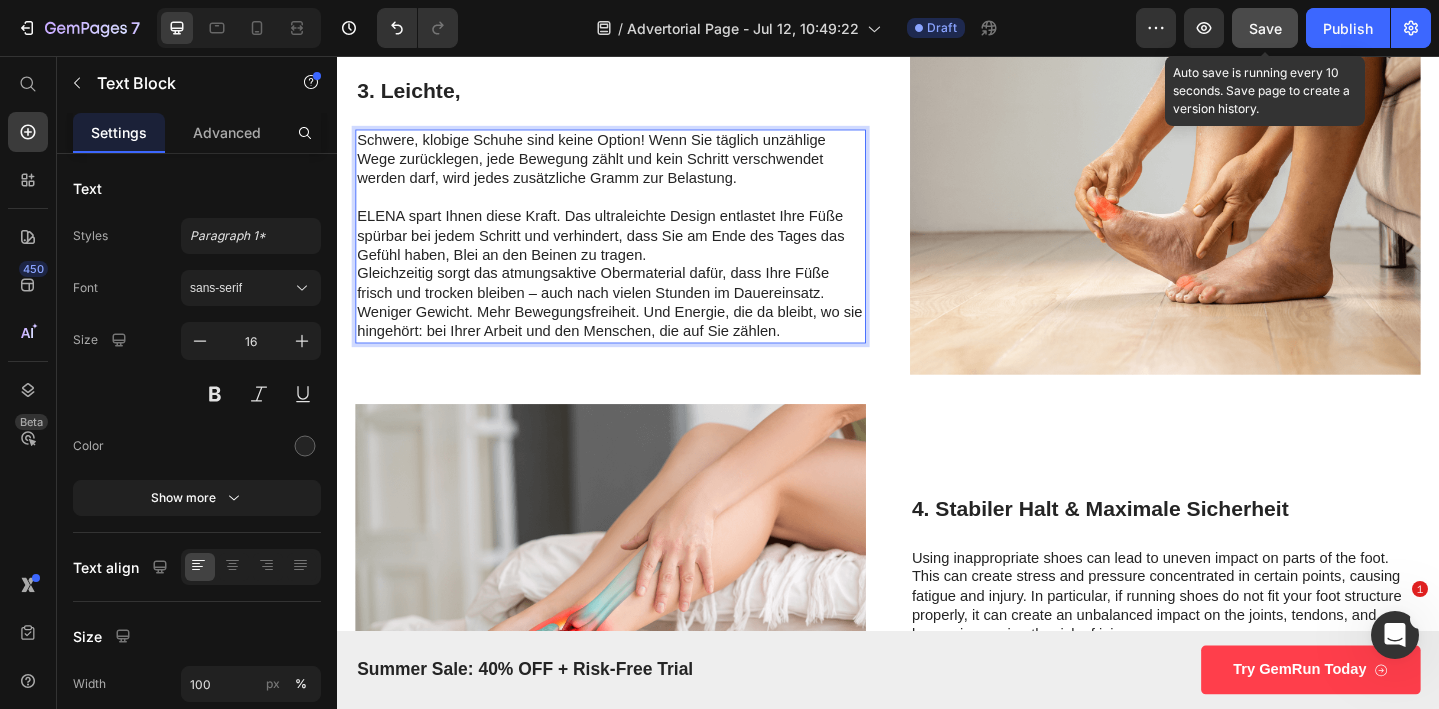 click on "ELENA spart Ihnen diese Kraft. Das ultraleichte Design entlastet Ihre Füße spürbar bei jedem Schritt und verhindert, dass Sie am Ende des Tages das Gefühl haben, Blei an den Beinen zu tragen." at bounding box center (635, 252) 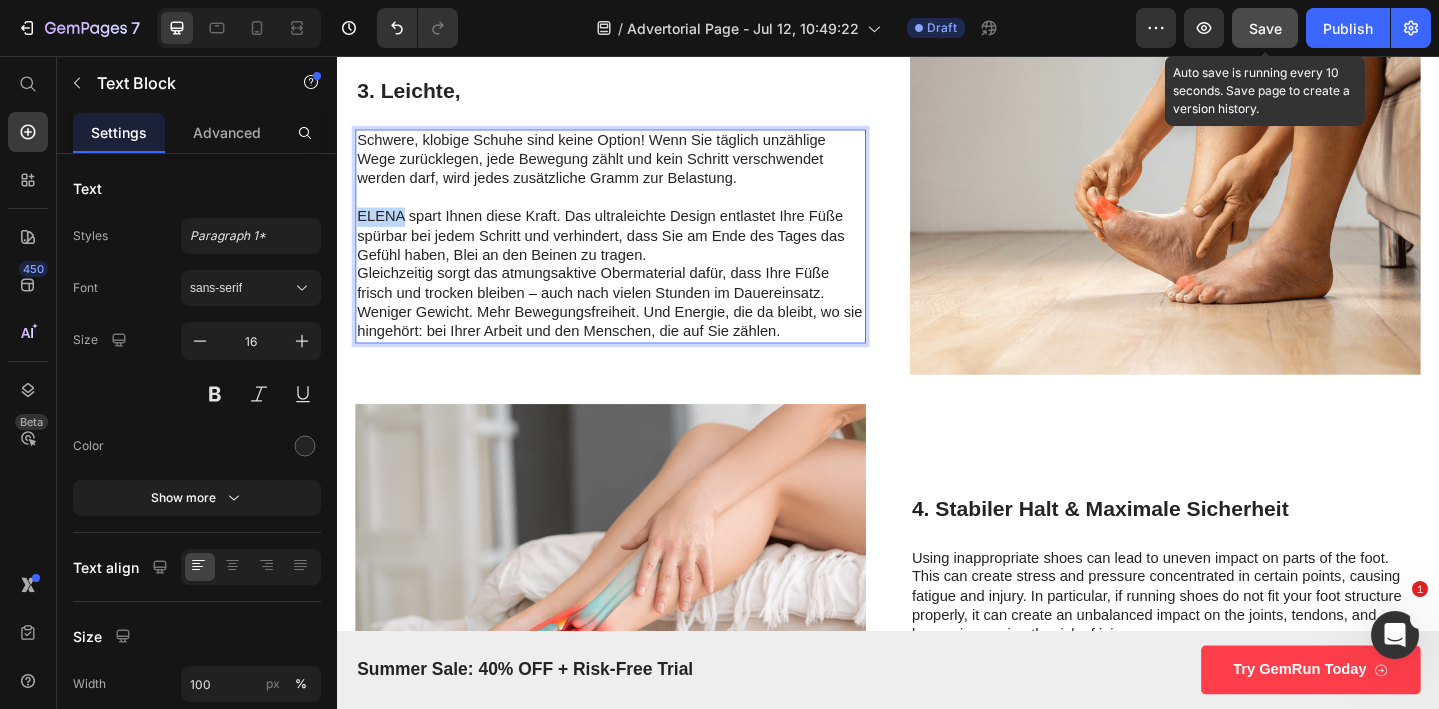 click on "ELENA spart Ihnen diese Kraft. Das ultraleichte Design entlastet Ihre Füße spürbar bei jedem Schritt und verhindert, dass Sie am Ende des Tages das Gefühl haben, Blei an den Beinen zu tragen." at bounding box center [635, 252] 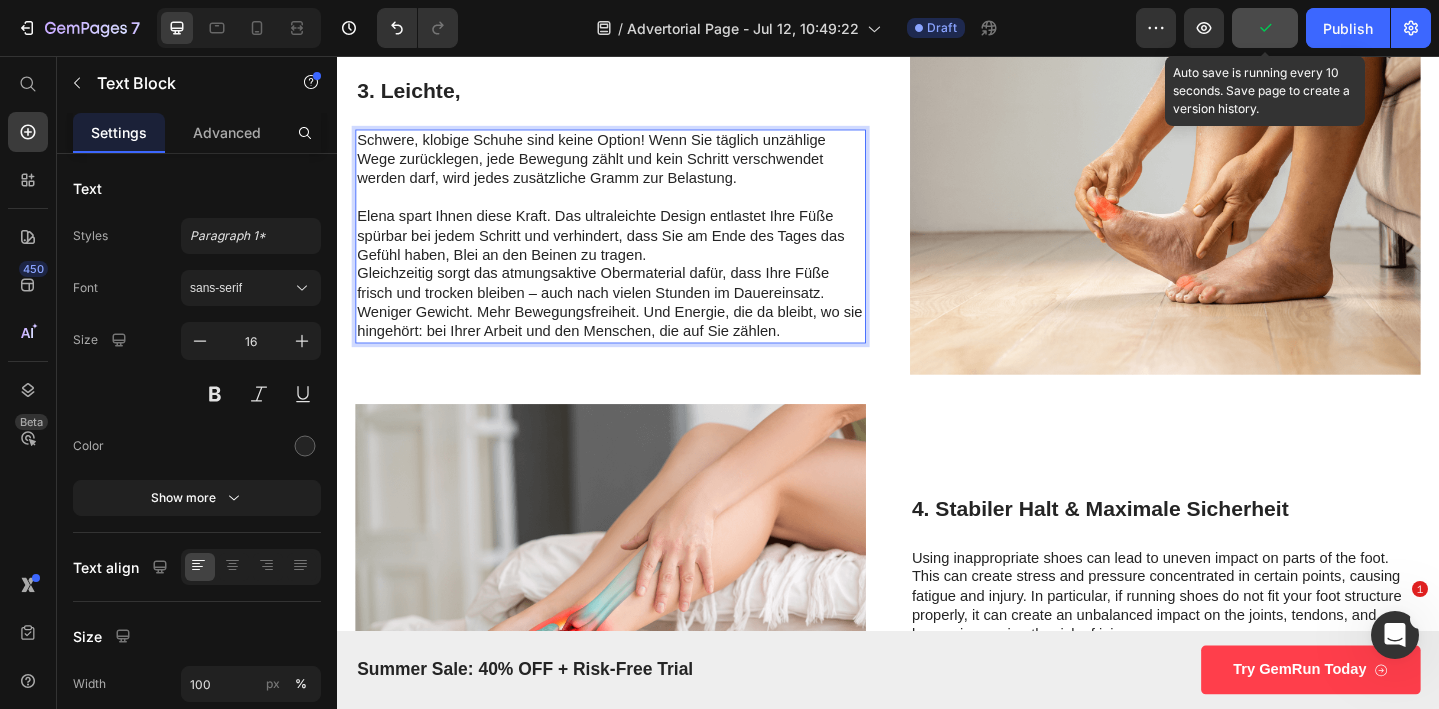 click on "Elena spart Ihnen diese Kraft. Das ultraleichte Design entlastet Ihre Füße spürbar bei jedem Schritt und verhindert, dass Sie am Ende des Tages das Gefühl haben, Blei an den Beinen zu tragen." at bounding box center [635, 252] 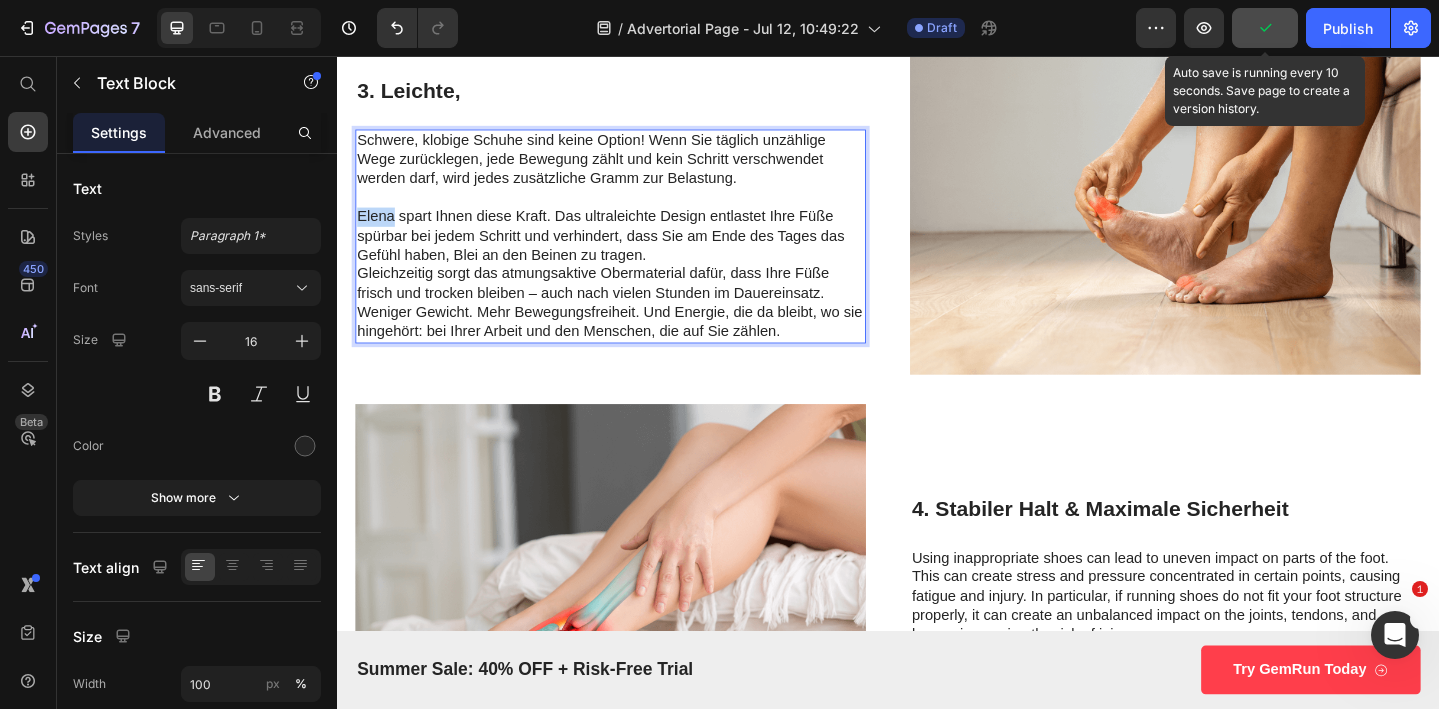click on "Elena spart Ihnen diese Kraft. Das ultraleichte Design entlastet Ihre Füße spürbar bei jedem Schritt und verhindert, dass Sie am Ende des Tages das Gefühl haben, Blei an den Beinen zu tragen." at bounding box center [635, 252] 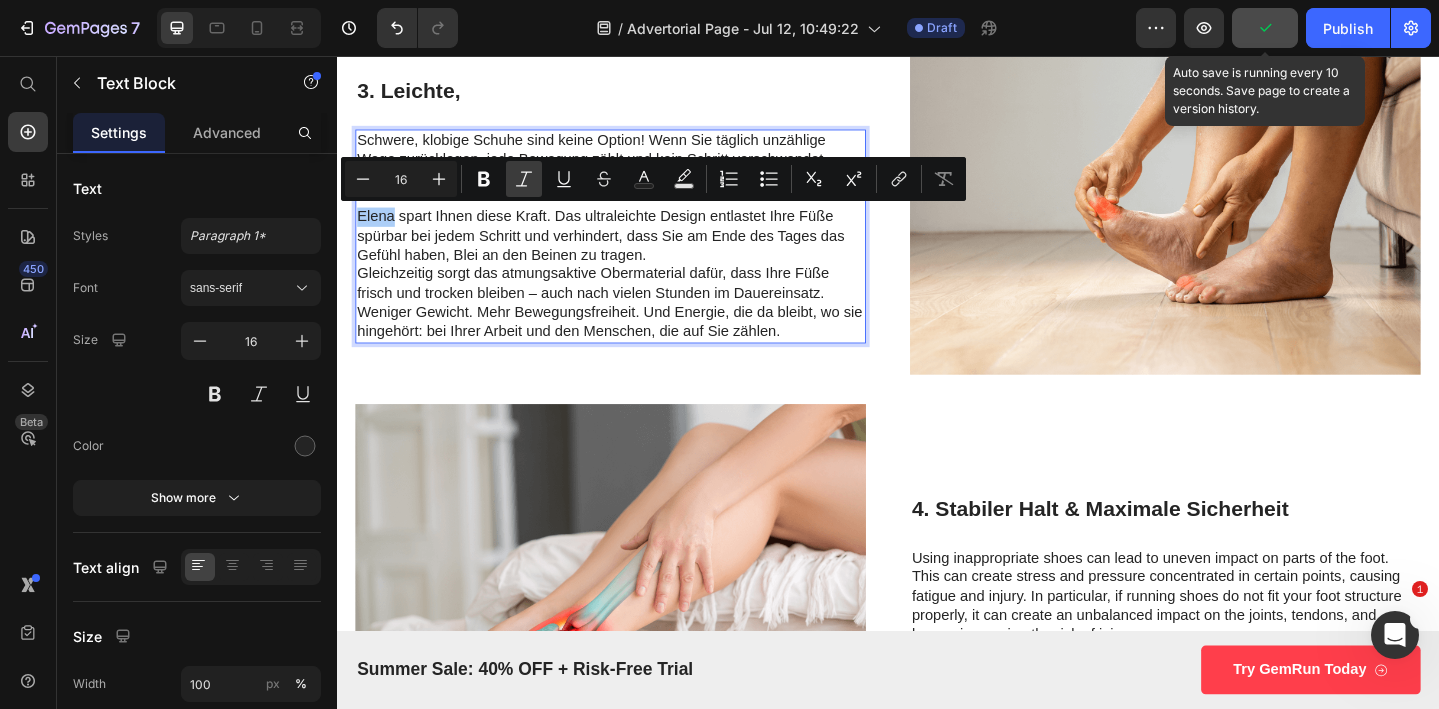 click on "Italic" at bounding box center (524, 179) 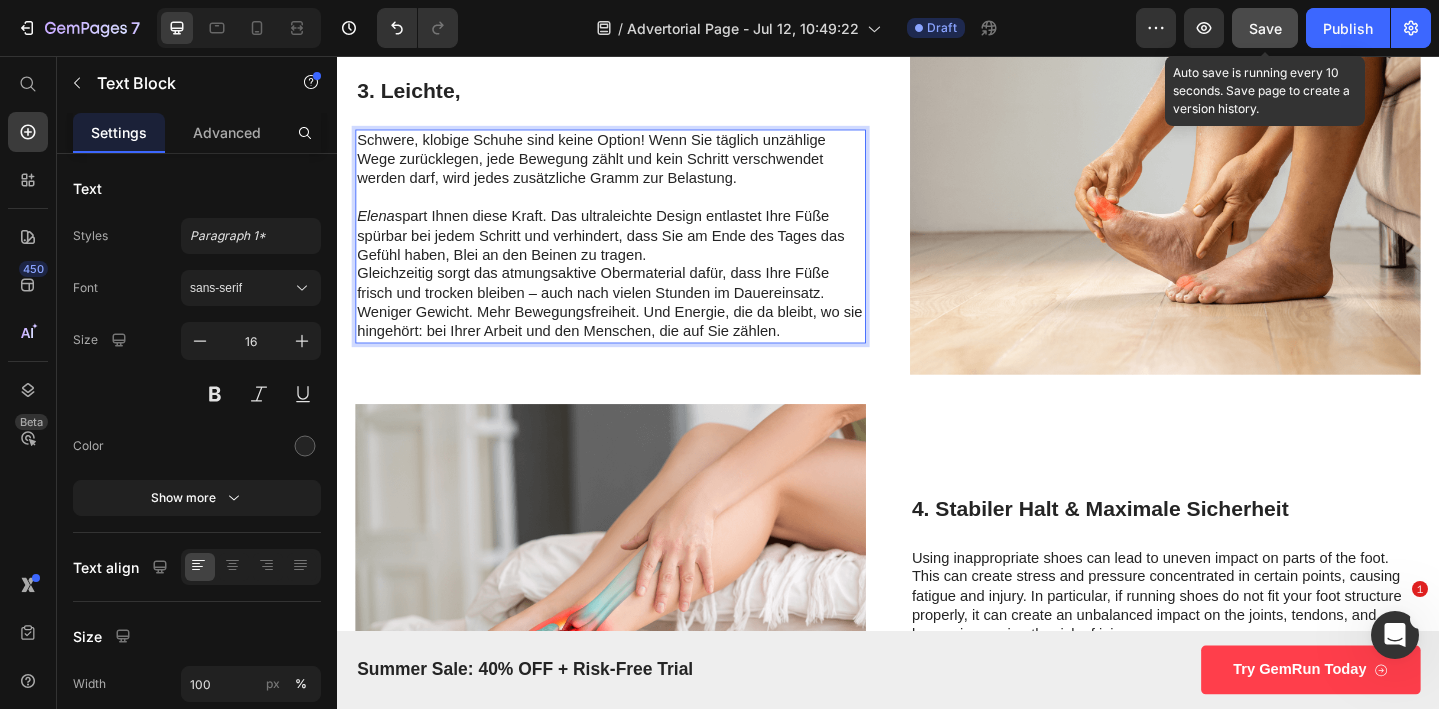 click on "Elena  spart Ihnen diese Kraft. Das ultraleichte Design entlastet Ihre Füße spürbar bei jedem Schritt und verhindert, dass Sie am Ende des Tages das Gefühl haben, Blei an den Beinen zu tragen." at bounding box center [635, 252] 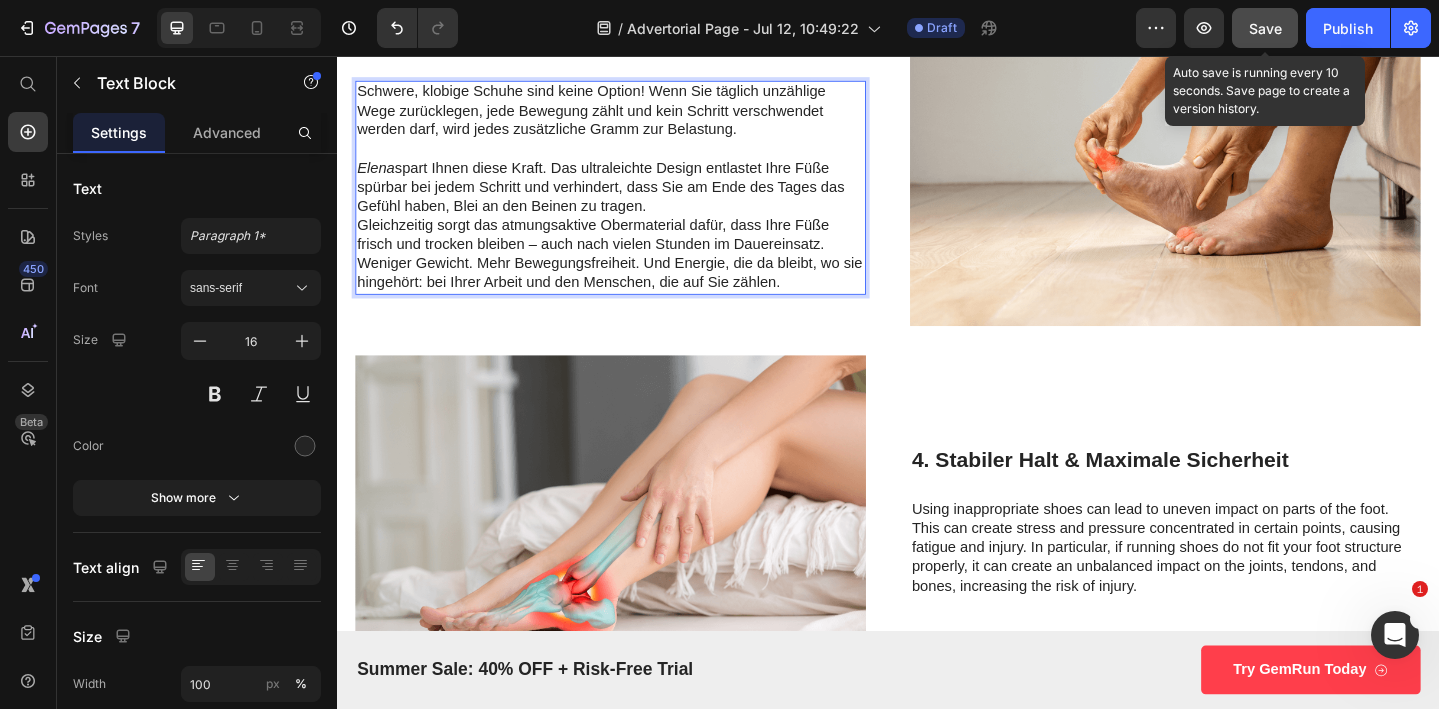 scroll, scrollTop: 2015, scrollLeft: 0, axis: vertical 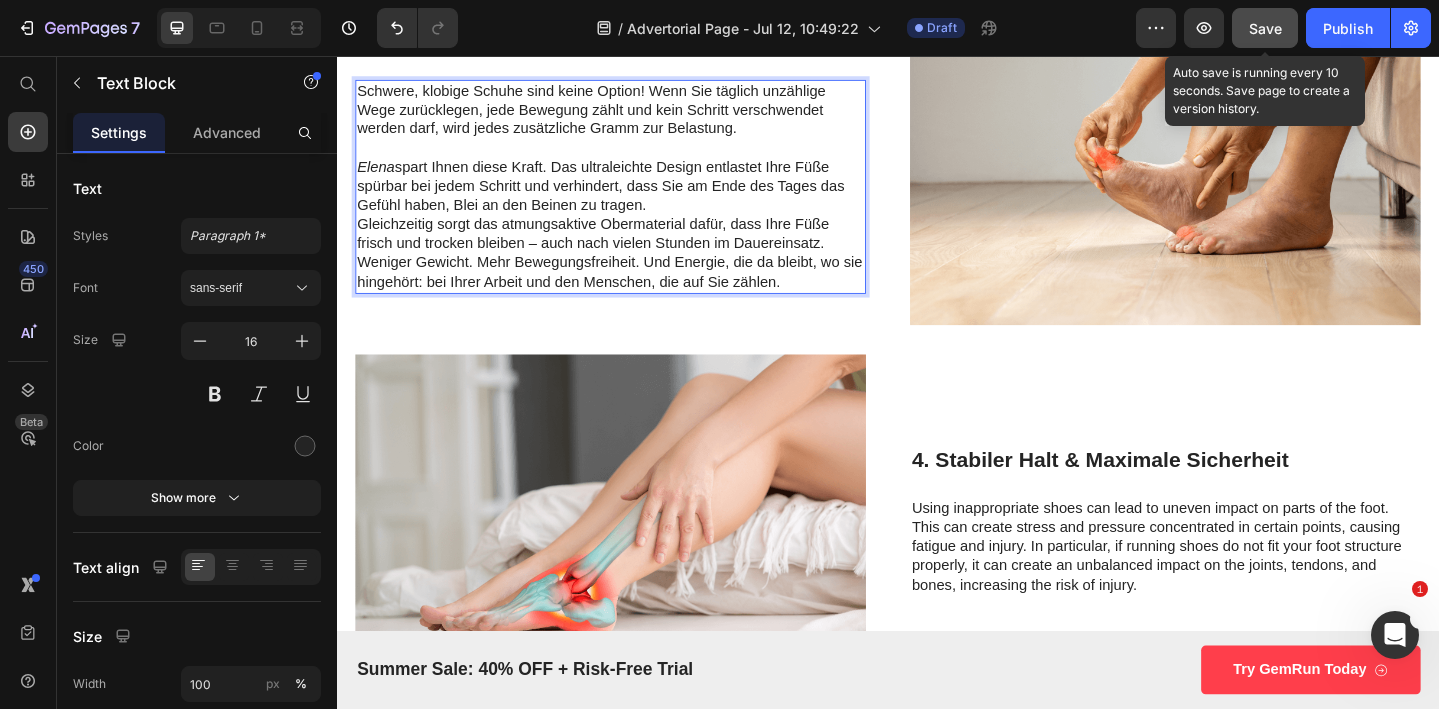 click on "Elena  spart Ihnen diese Kraft. Das ultraleichte Design entlastet Ihre Füße spürbar bei jedem Schritt und verhindert, dass Sie am Ende des Tages das Gefühl haben, Blei an den Beinen zu tragen." at bounding box center [635, 198] 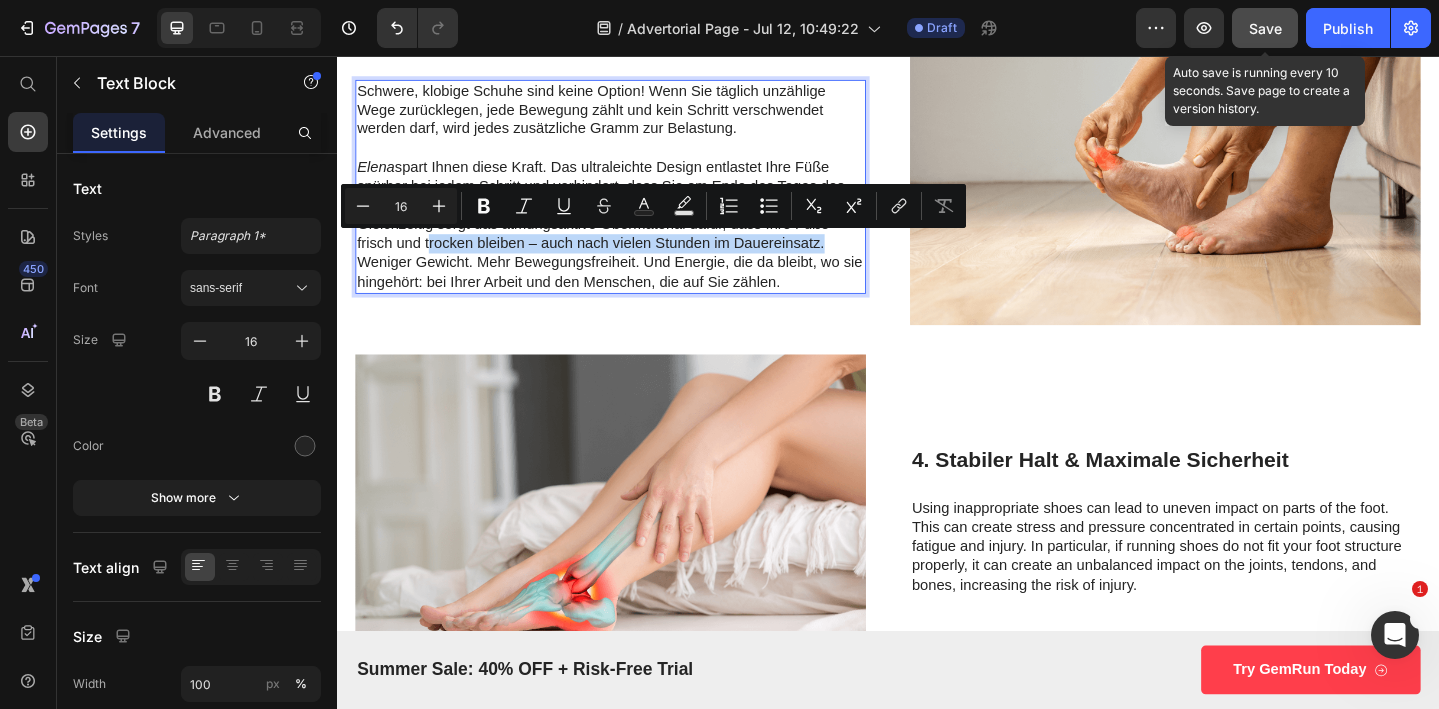 drag, startPoint x: 877, startPoint y: 262, endPoint x: 437, endPoint y: 268, distance: 440.0409 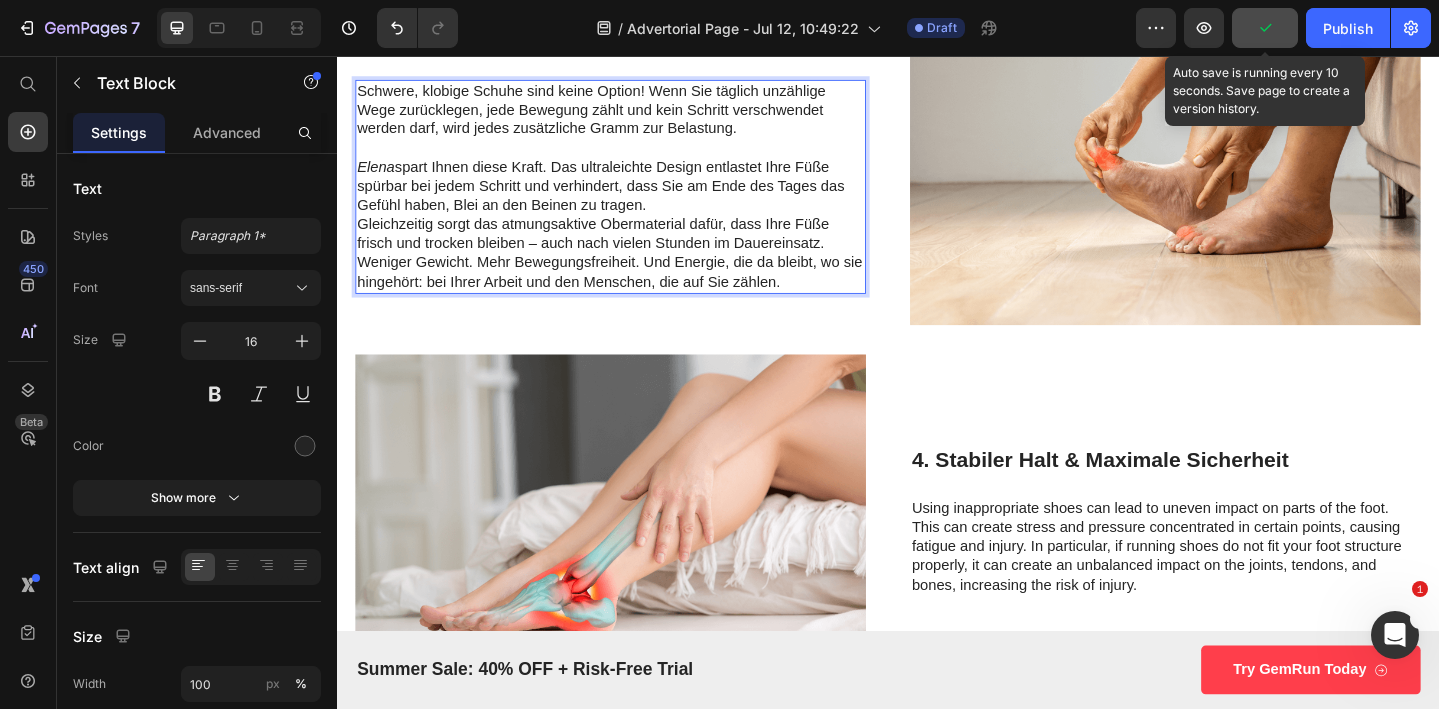 click on "Gleichzeitig sorgt das atmungsaktive Obermaterial dafür, dass Ihre Füße frisch und trocken bleiben – auch nach vielen Stunden im Dauereinsatz. Weniger Gewicht. Mehr Bewegungsfreiheit. Und Energie, die da bleibt, wo sie hingehört: bei Ihrer Arbeit und den Menschen, die auf Sie zählen." at bounding box center [635, 270] 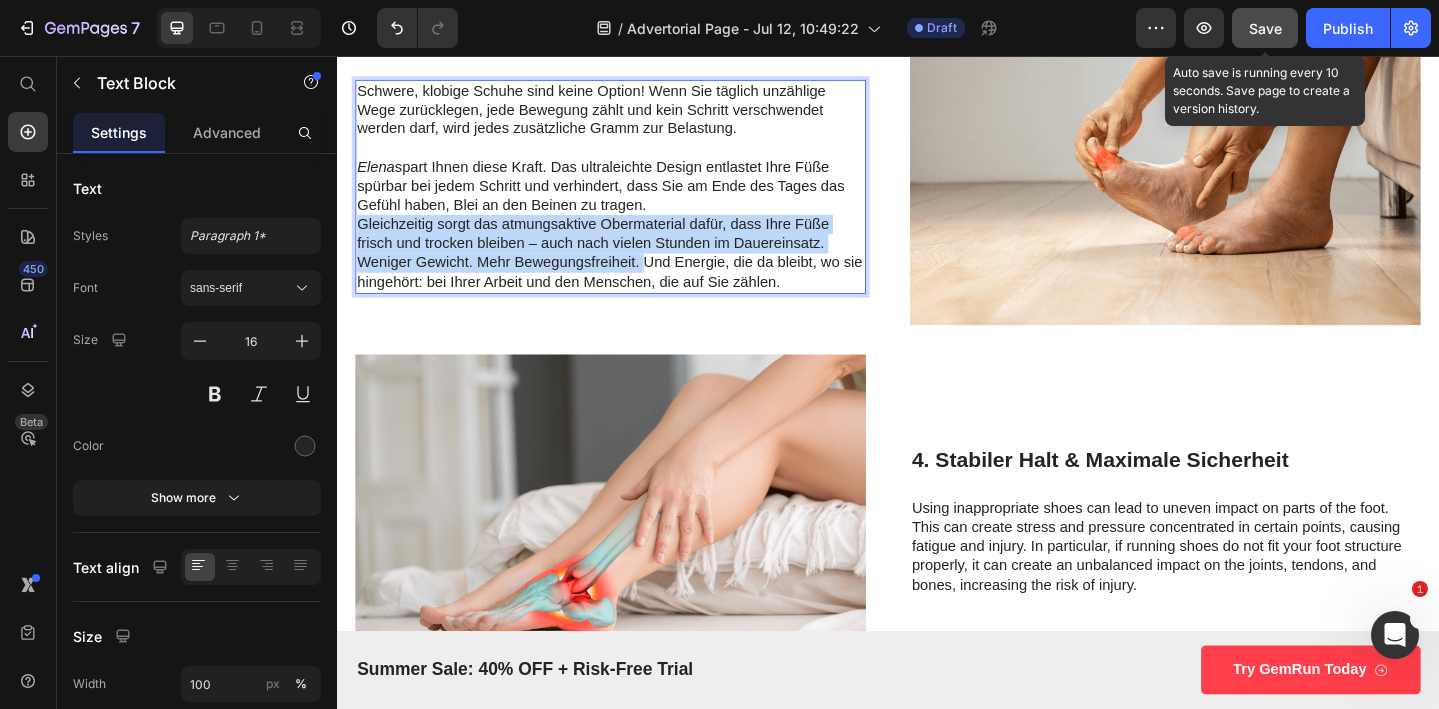 drag, startPoint x: 676, startPoint y: 285, endPoint x: 331, endPoint y: 246, distance: 347.19736 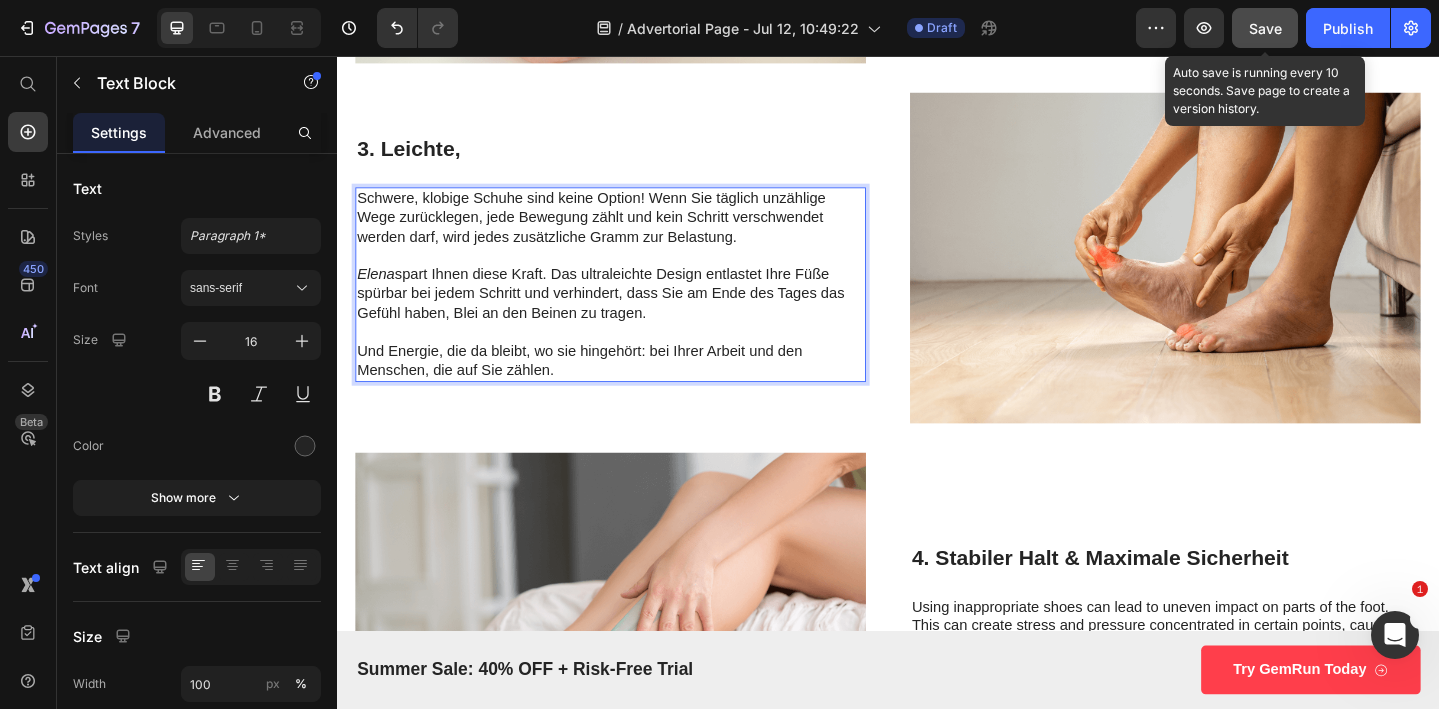 scroll, scrollTop: 1873, scrollLeft: 0, axis: vertical 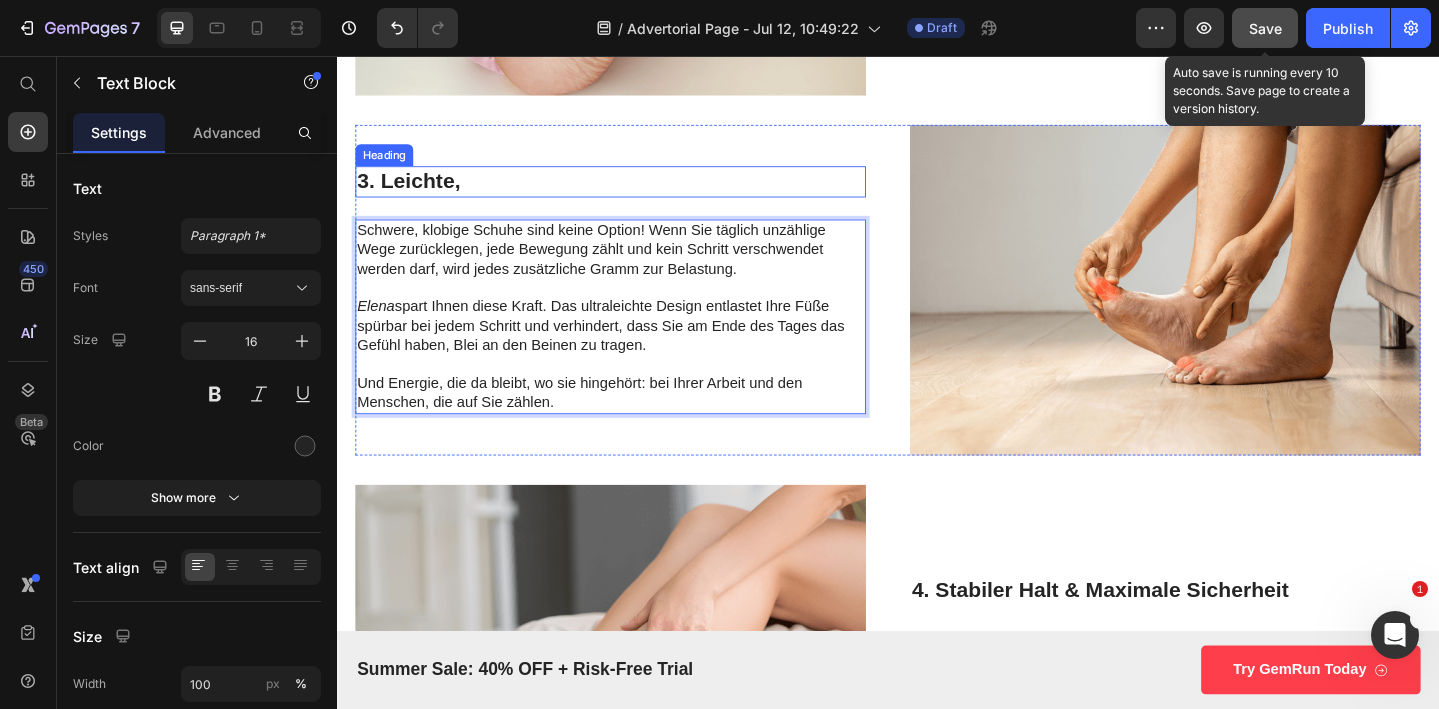 click on "3. Leichte," at bounding box center (635, 193) 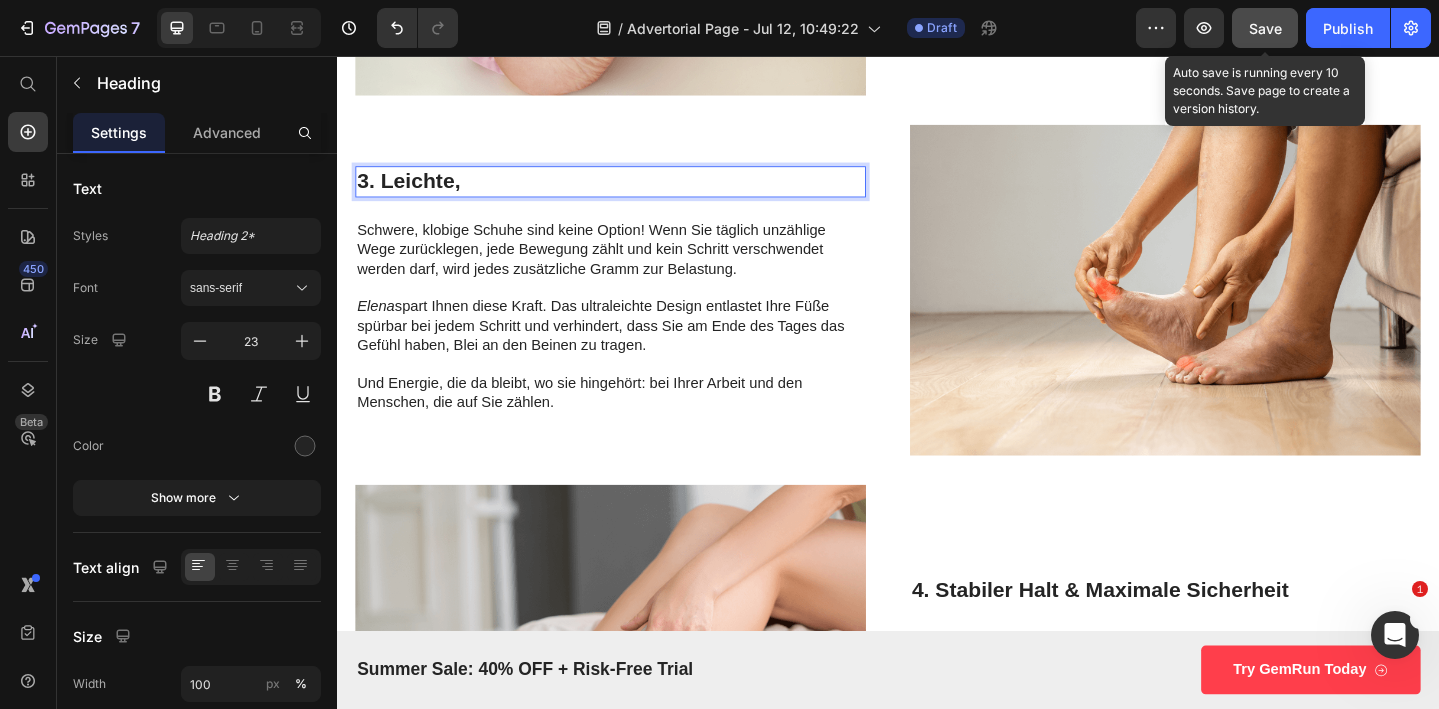 click on "3. Leichte," at bounding box center [635, 193] 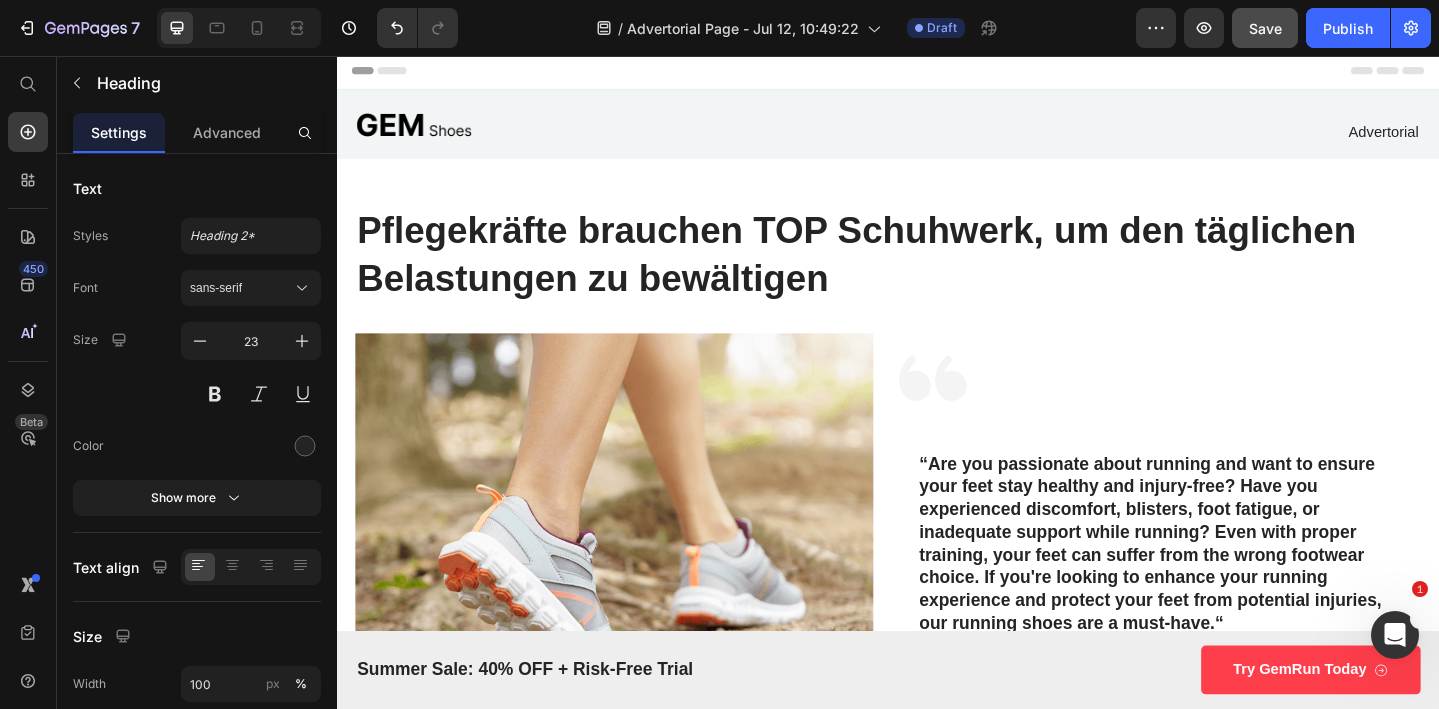 scroll, scrollTop: 0, scrollLeft: 0, axis: both 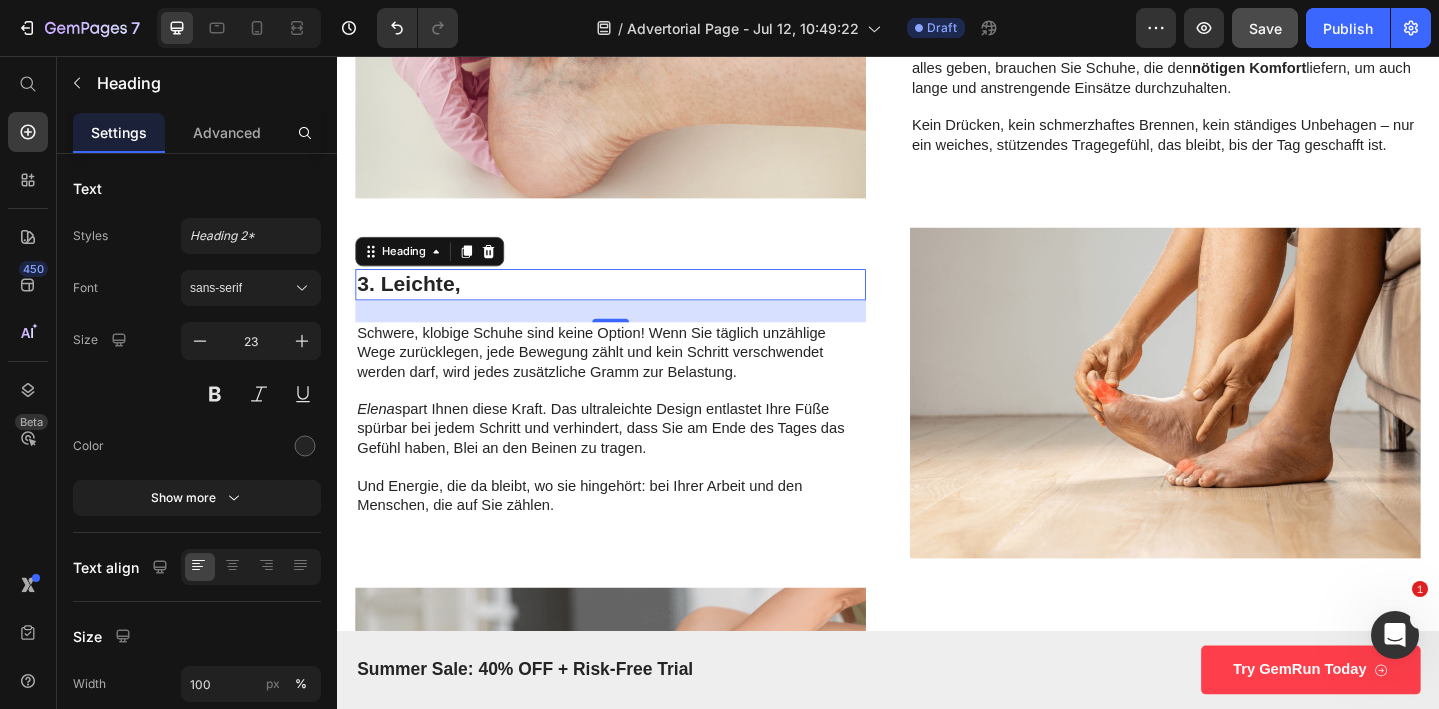 click on "3. Leichte," at bounding box center [635, 305] 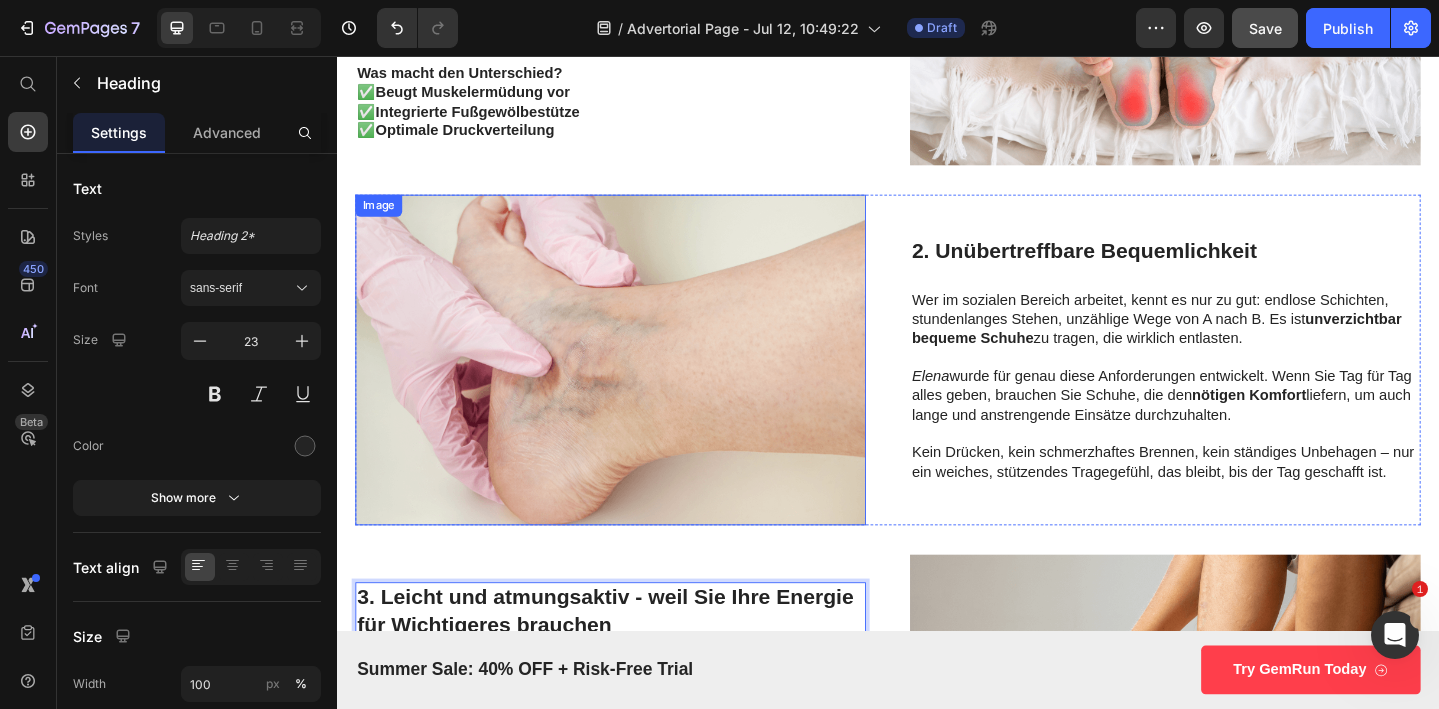 scroll, scrollTop: 1372, scrollLeft: 0, axis: vertical 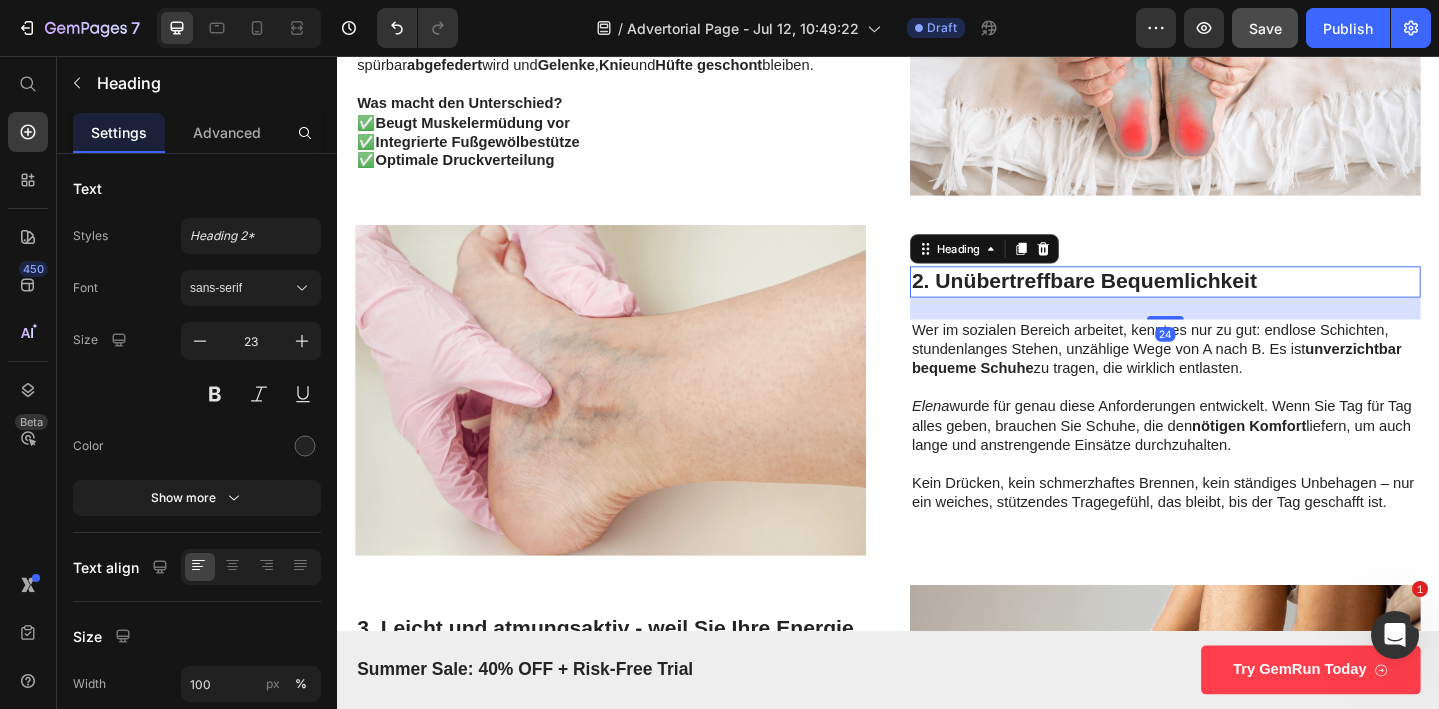 click on "2. Unübertreffbare Bequemlichkeit" at bounding box center (1239, 302) 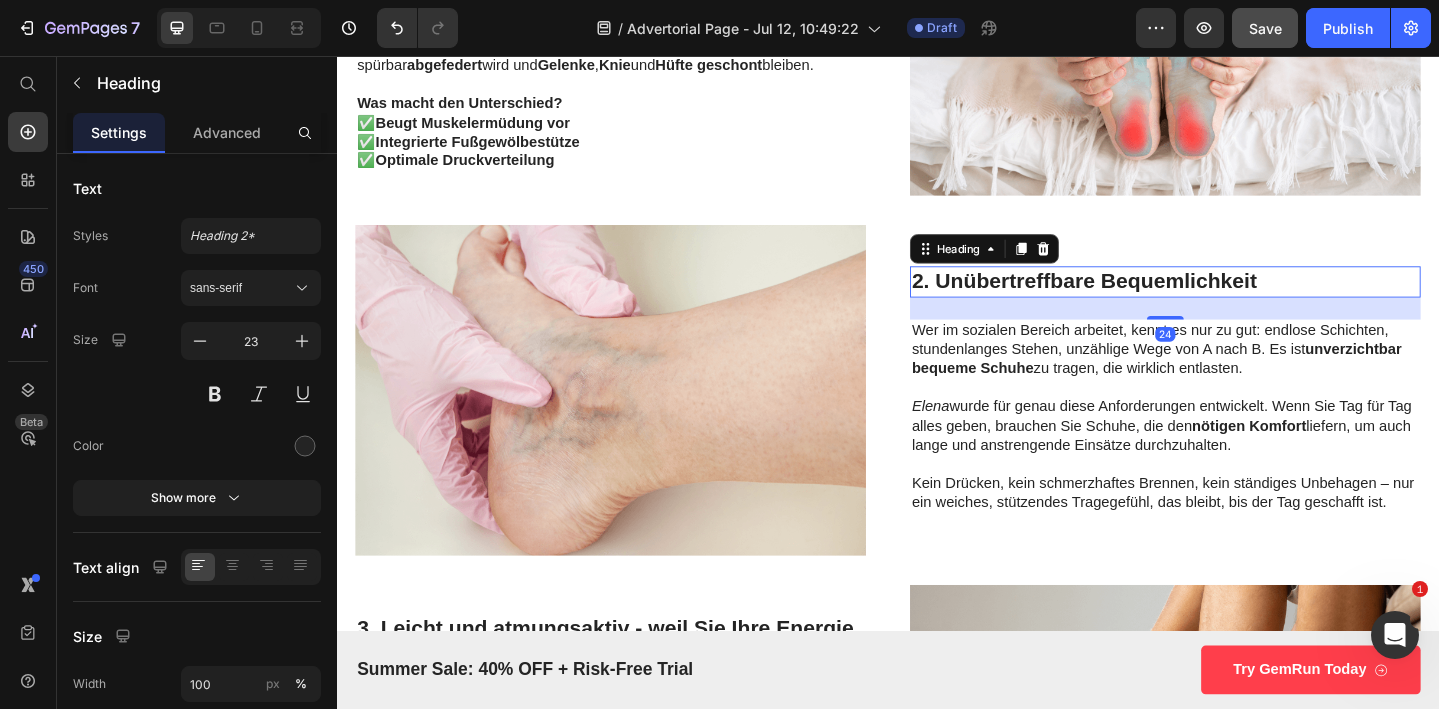 click on "2. Unübertreffbare Bequemlichkeit" at bounding box center [1239, 302] 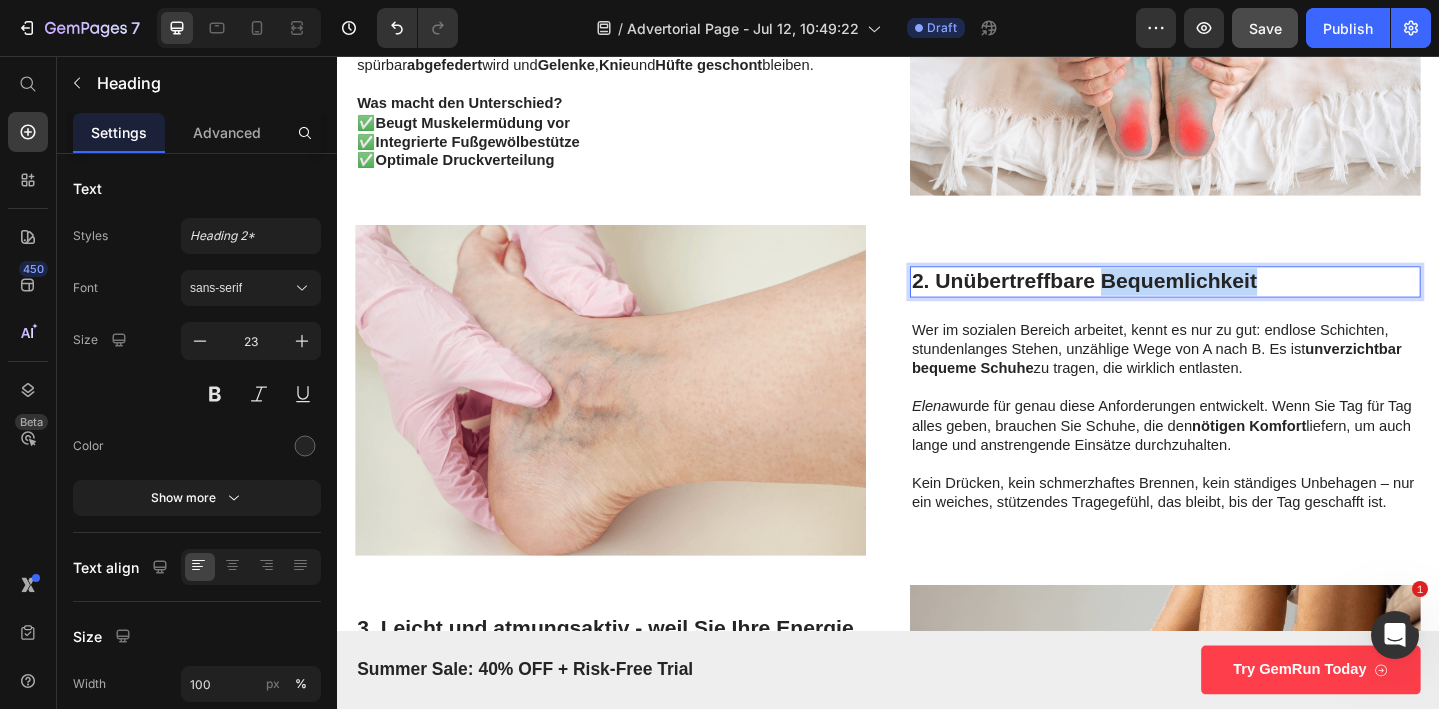 click on "2. Unübertreffbare Bequemlichkeit" at bounding box center (1239, 302) 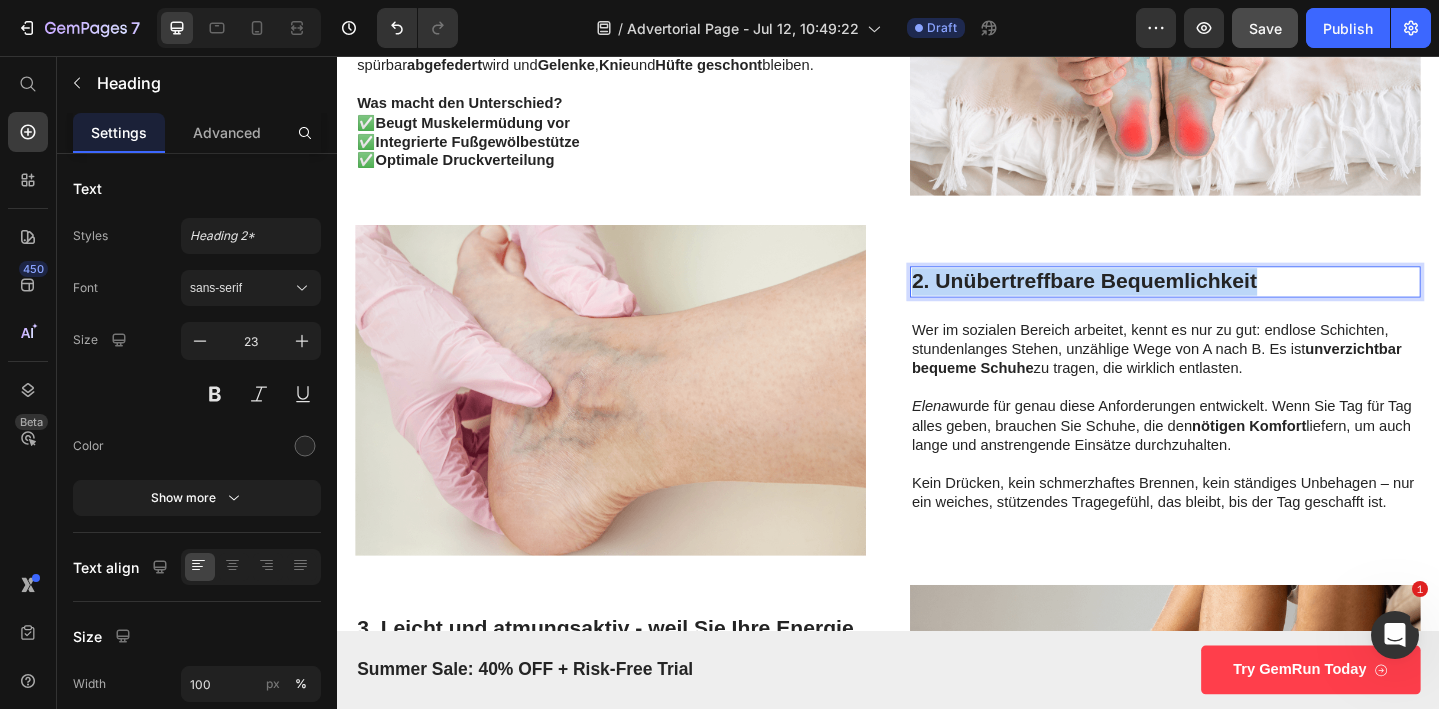 click on "2. Unübertreffbare Bequemlichkeit" at bounding box center [1239, 302] 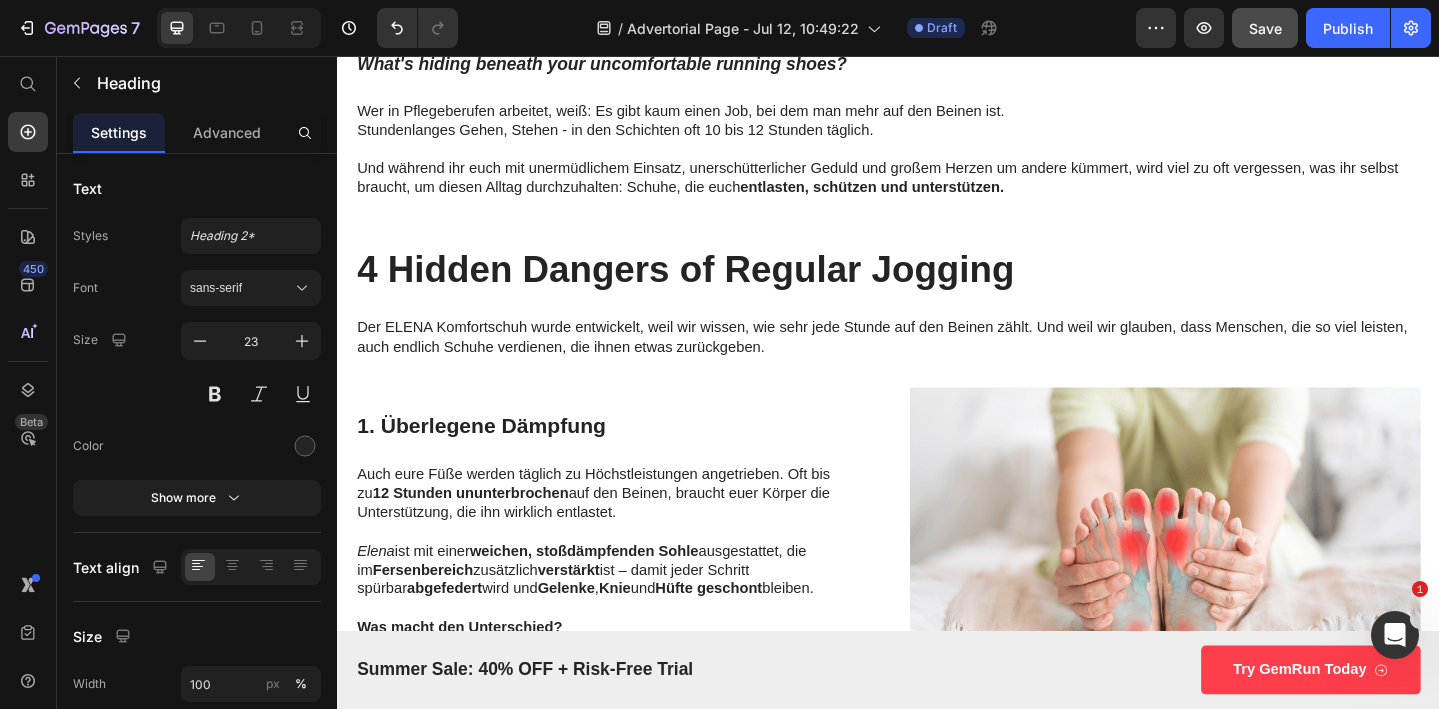 scroll, scrollTop: 789, scrollLeft: 0, axis: vertical 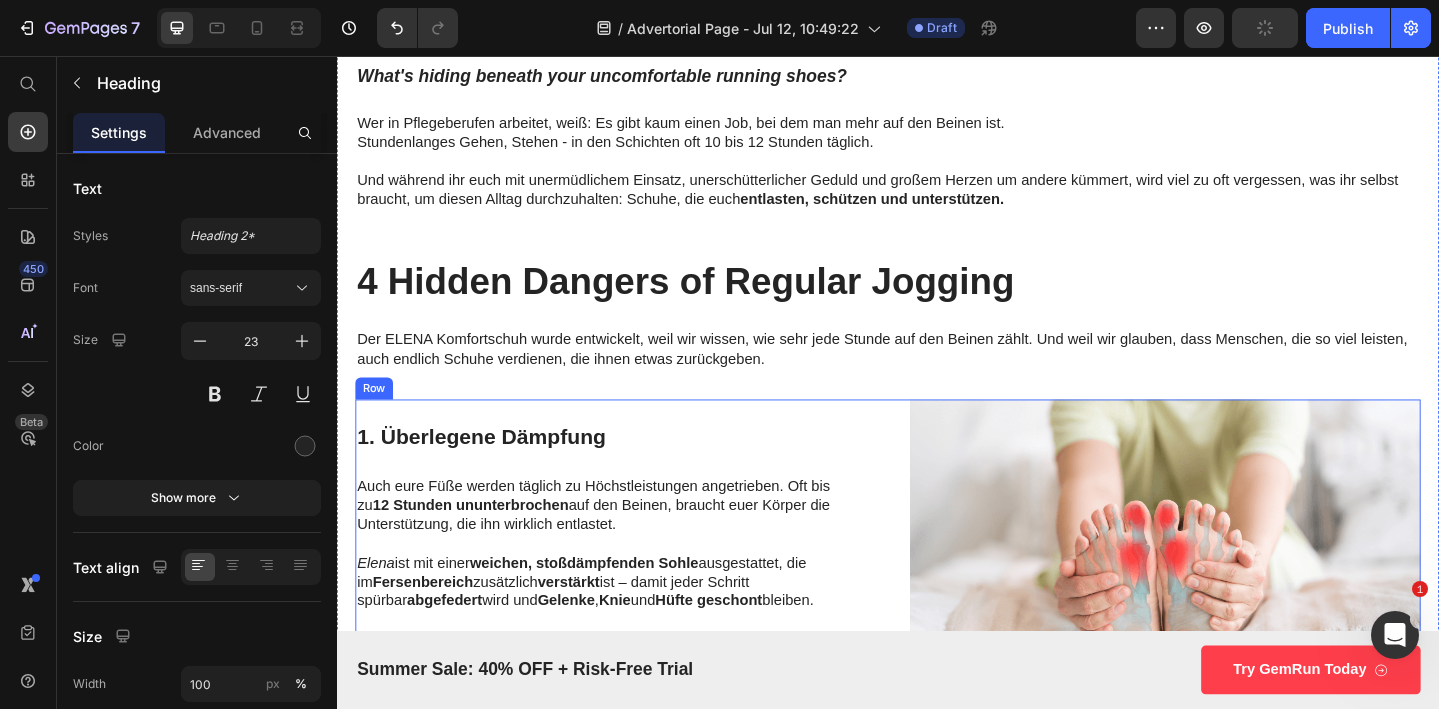 click on "1. Überlegene Dämpfung" at bounding box center (635, 472) 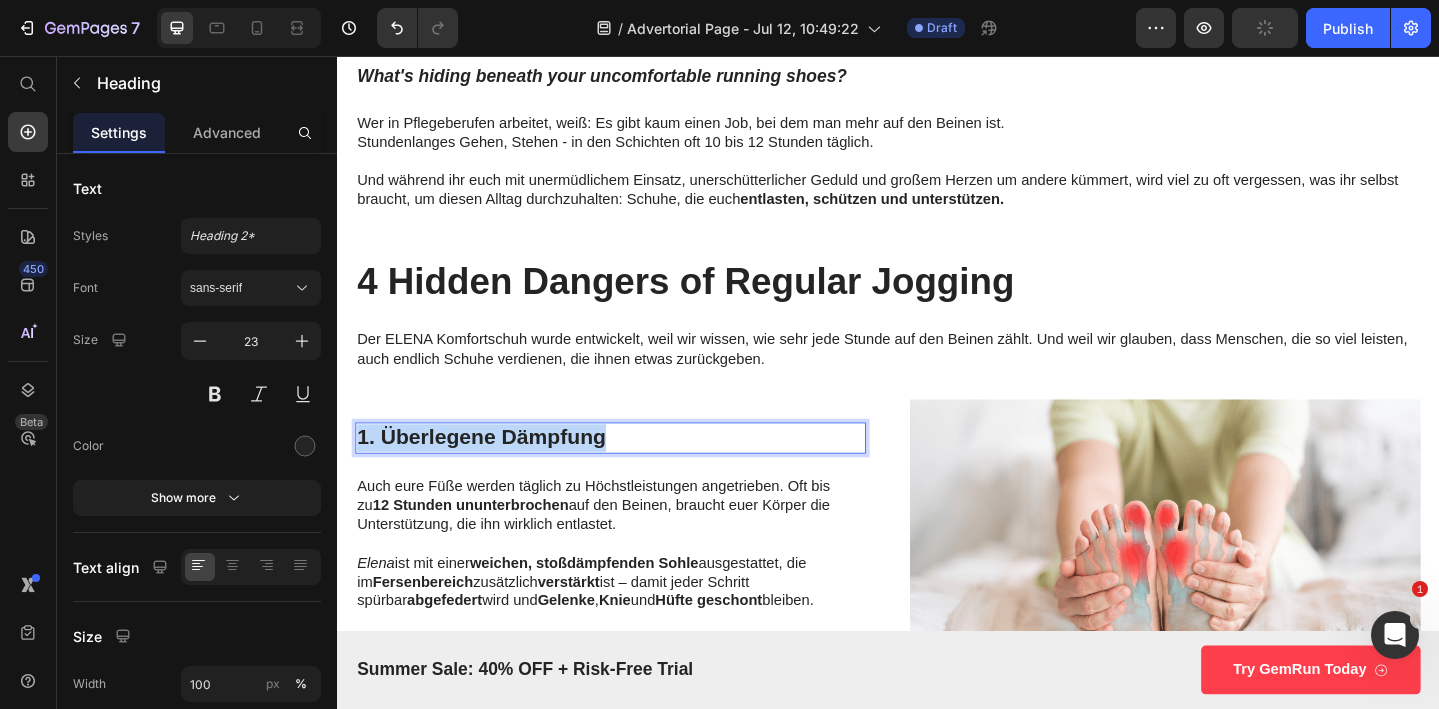 click on "1. Überlegene Dämpfung" at bounding box center (635, 472) 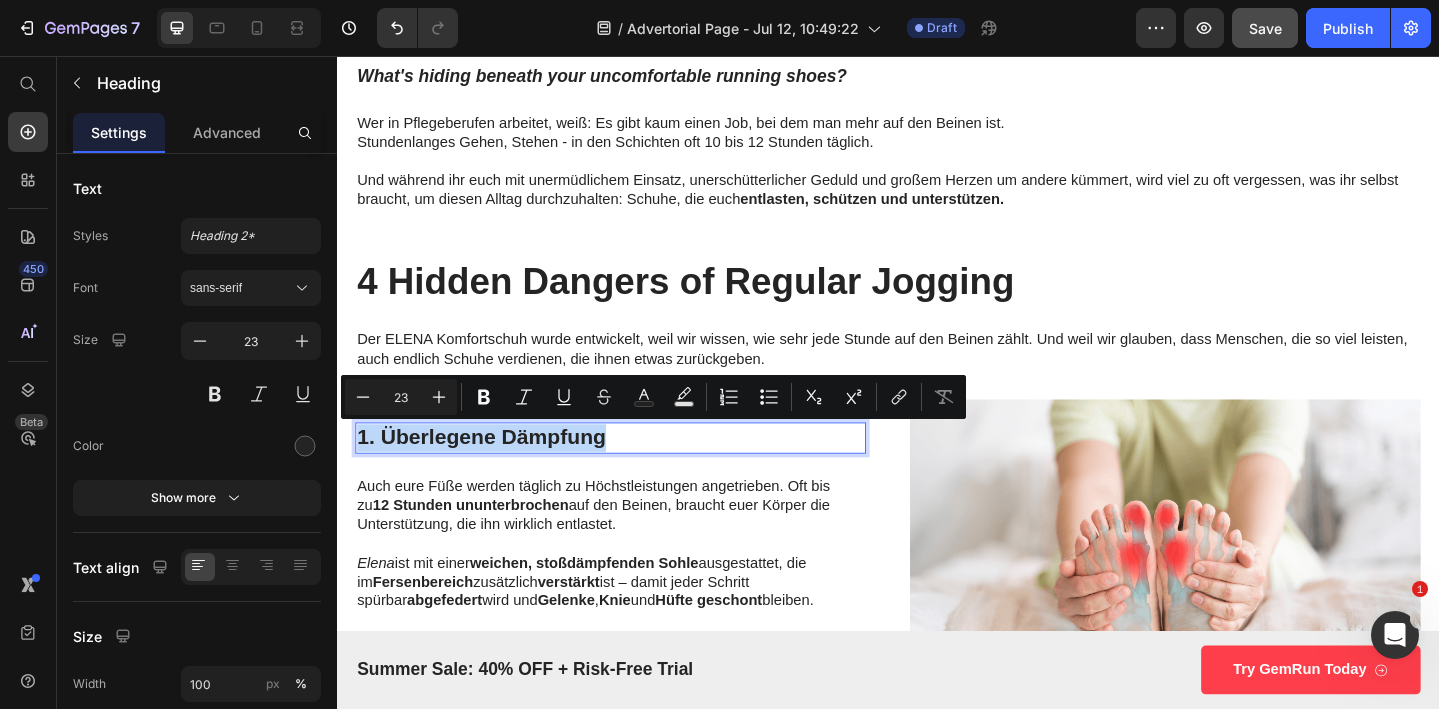 click on "1. Überlegene Dämpfung" at bounding box center (635, 472) 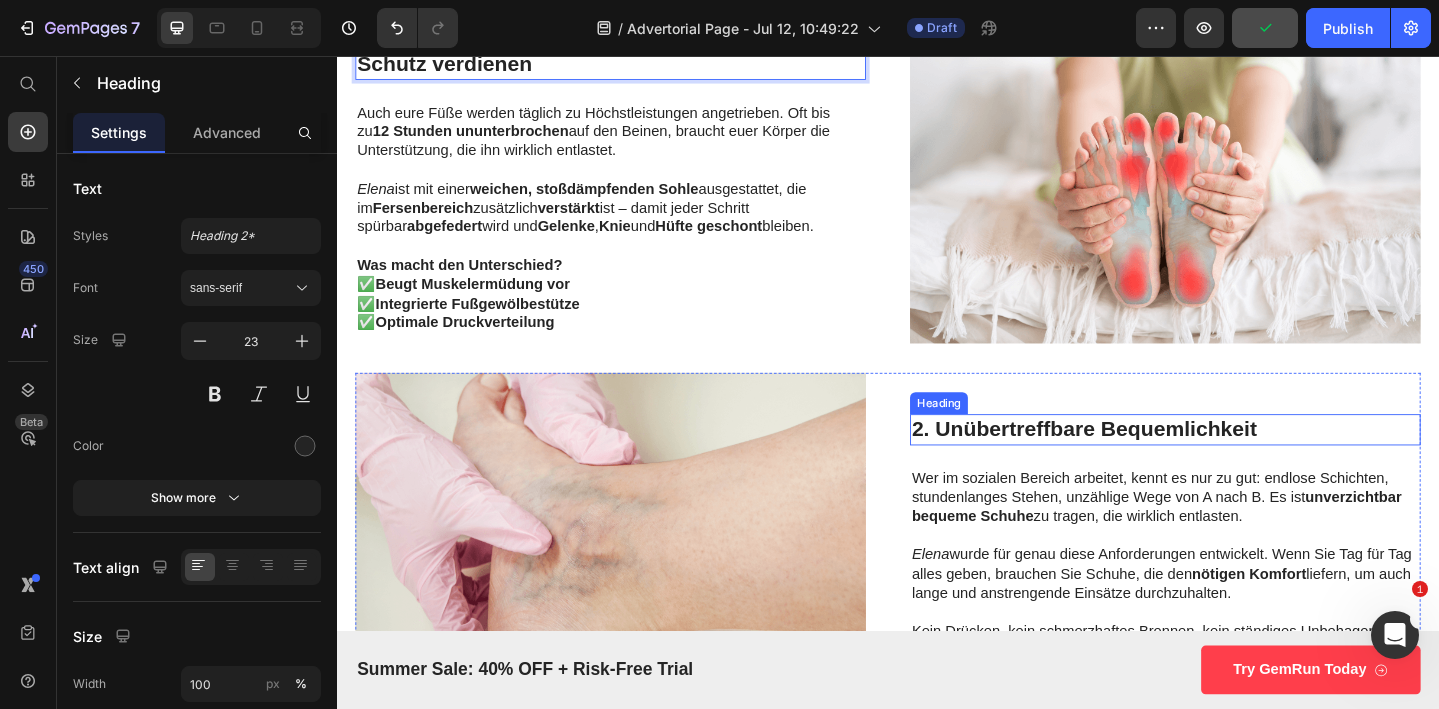 scroll, scrollTop: 1229, scrollLeft: 0, axis: vertical 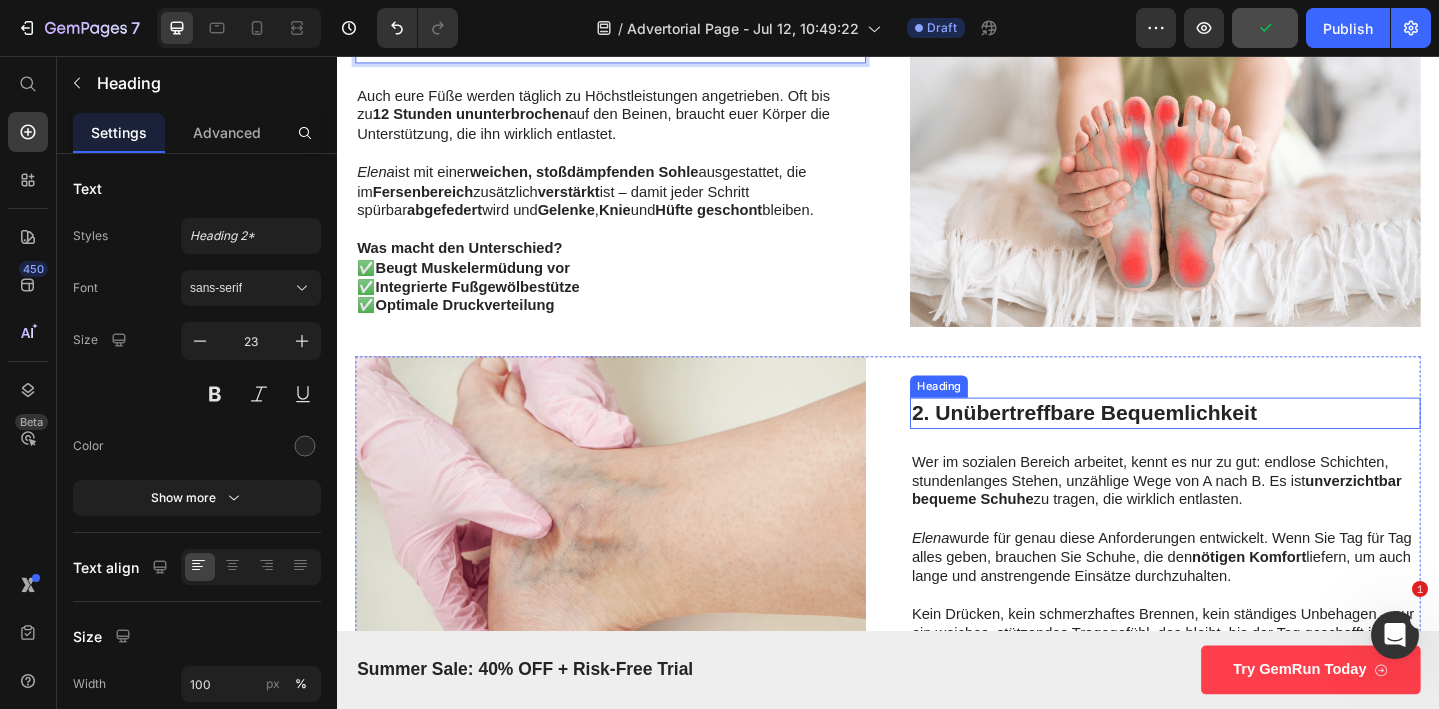 click on "2. Unübertreffbare Bequemlichkeit" at bounding box center [1239, 445] 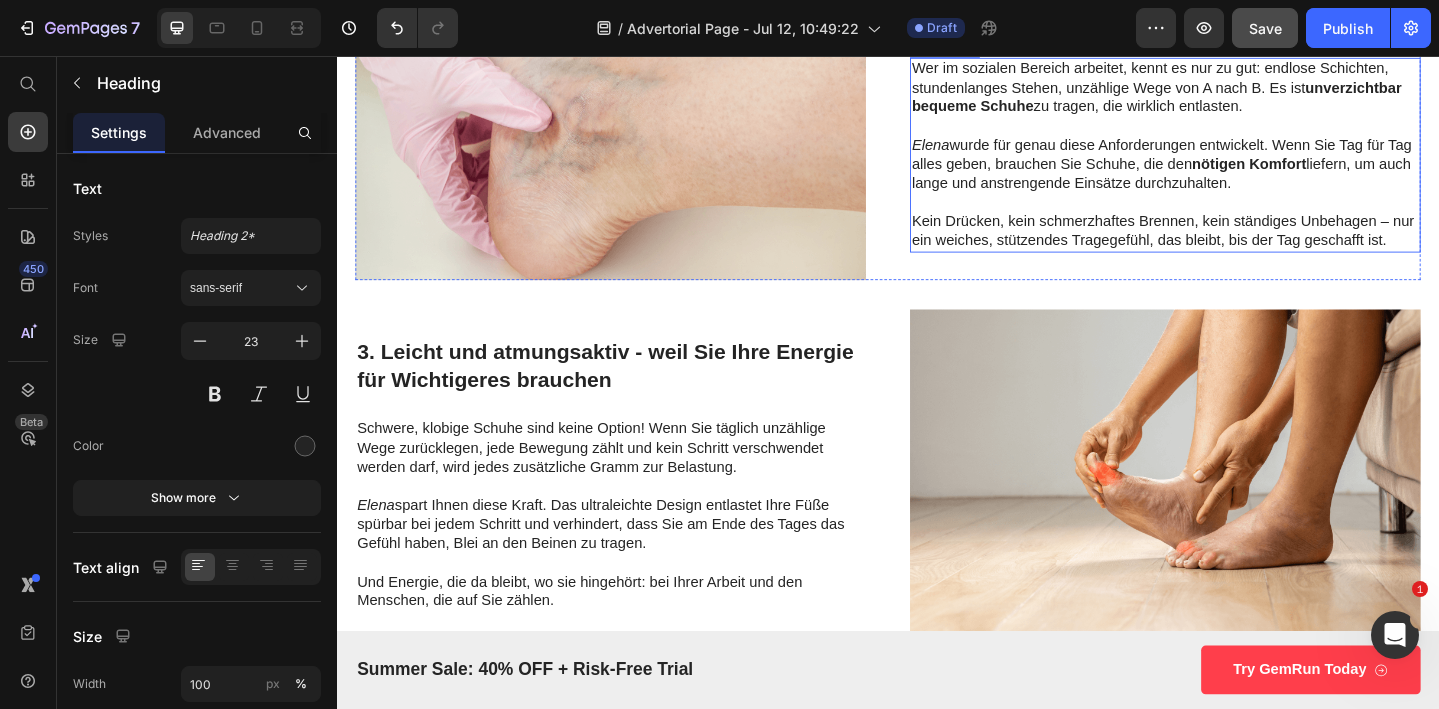 scroll, scrollTop: 1682, scrollLeft: 0, axis: vertical 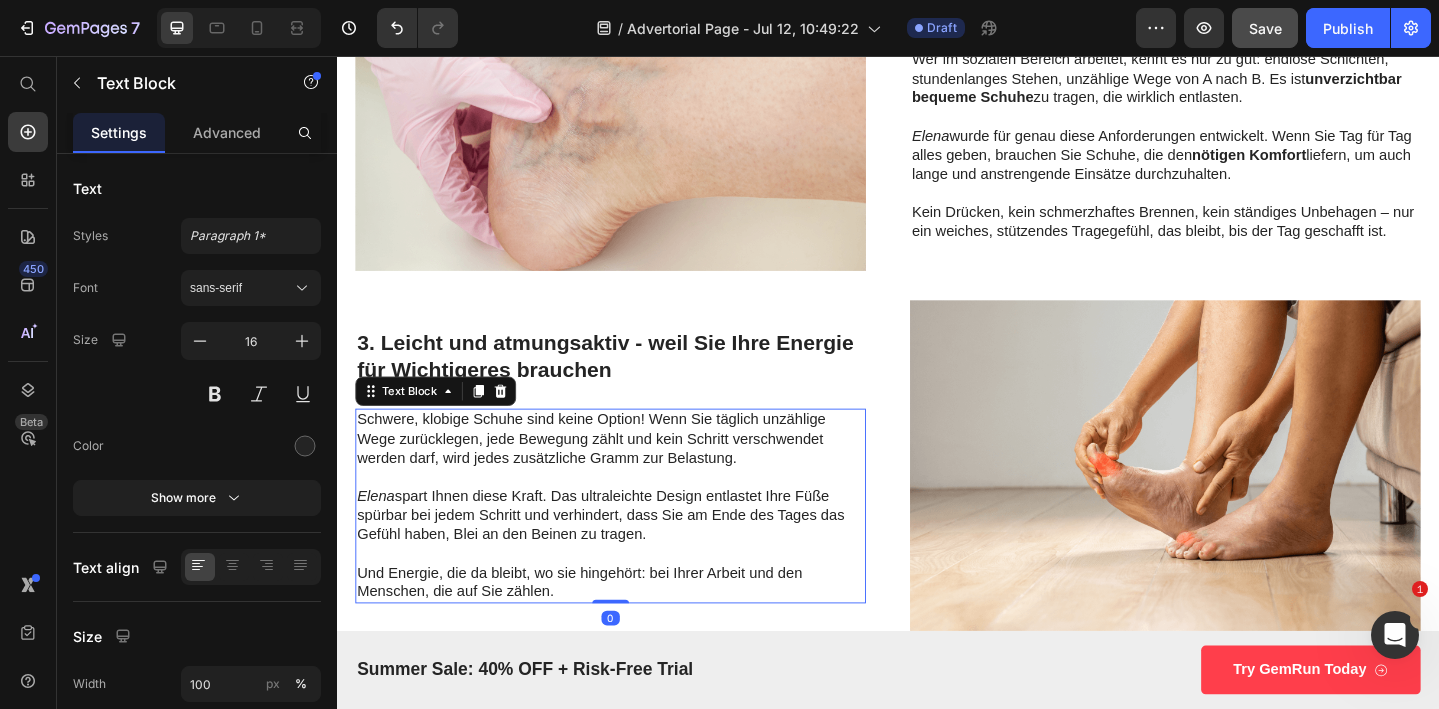 click on "Schwere, klobige Schuhe sind keine Option! Wenn Sie täglich unzählige Wege zurücklegen, jede Bewegung zählt und kein Schritt verschwendet werden darf, wird jedes zusätzliche Gramm zur Belastung." at bounding box center (635, 473) 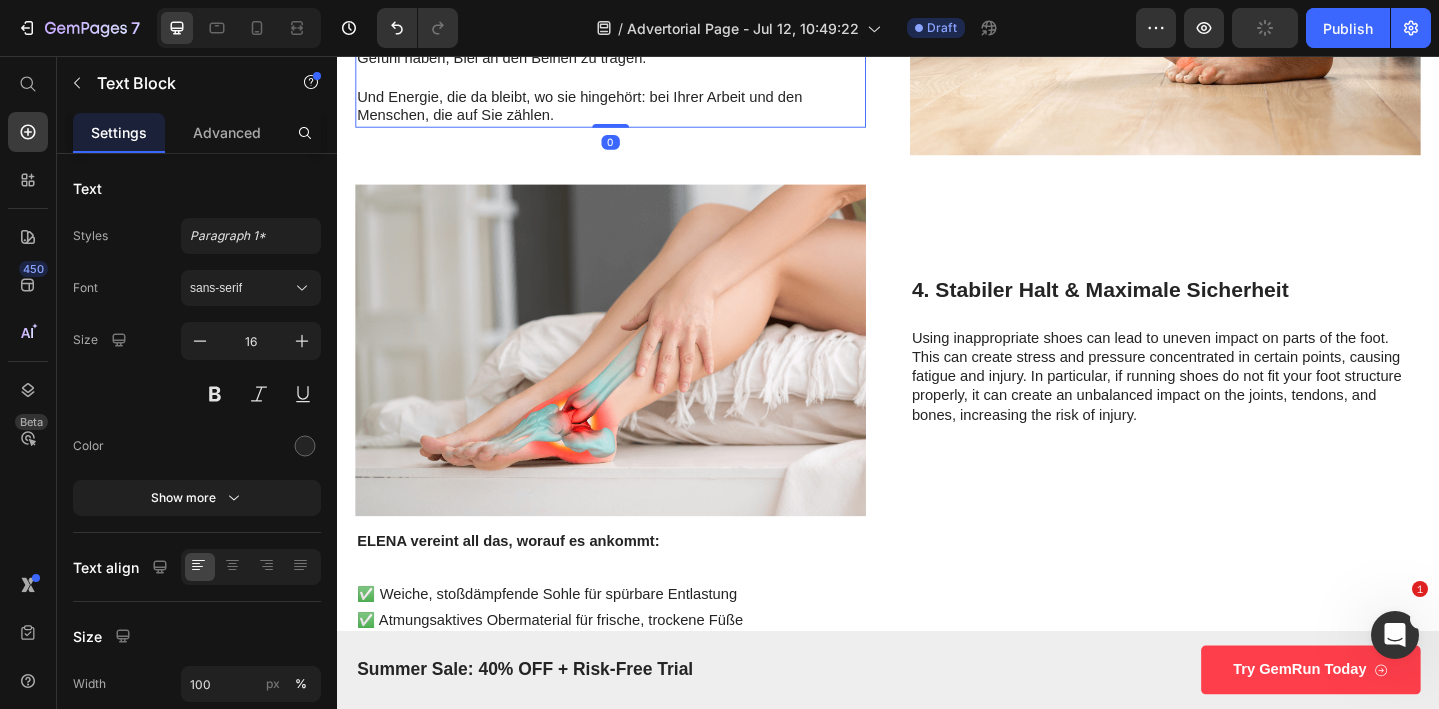 scroll, scrollTop: 2235, scrollLeft: 0, axis: vertical 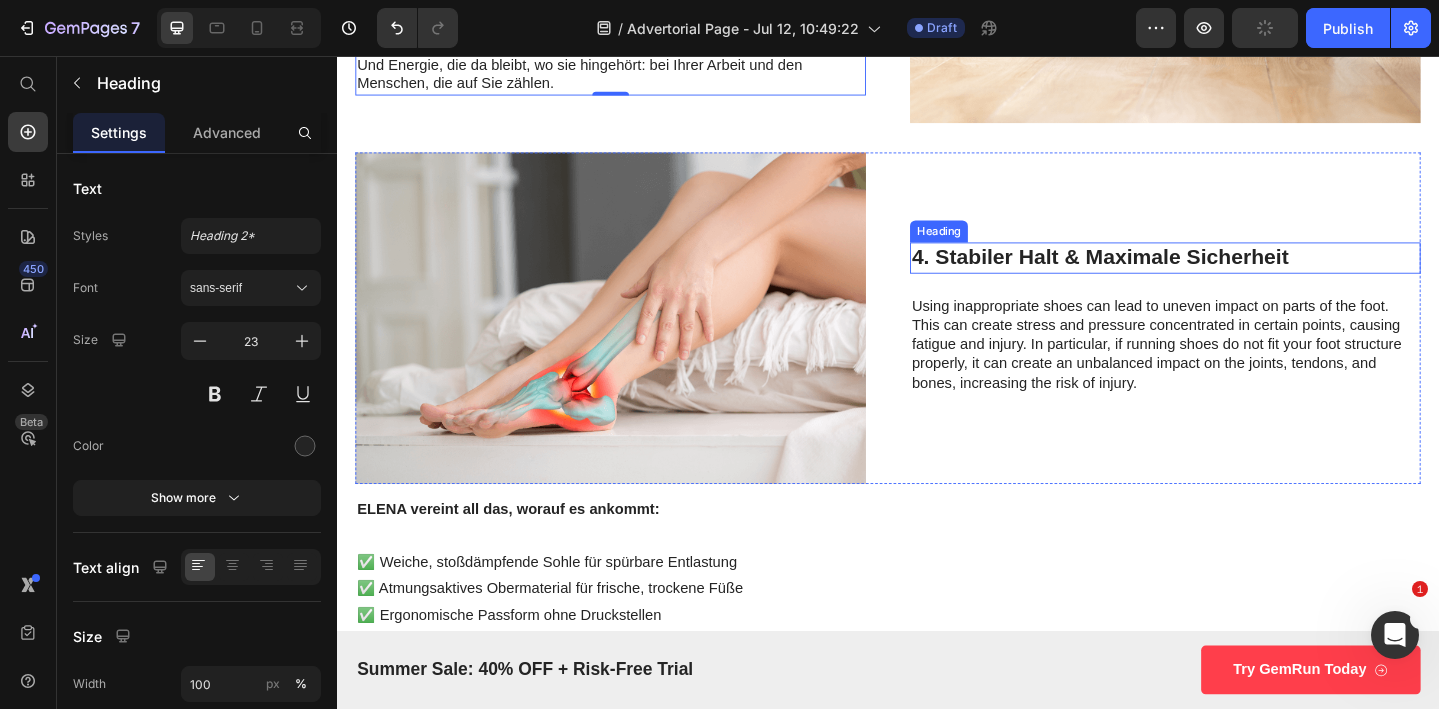 click on "4. Stabiler Halt & Maximale Sicherheit" at bounding box center [1239, 276] 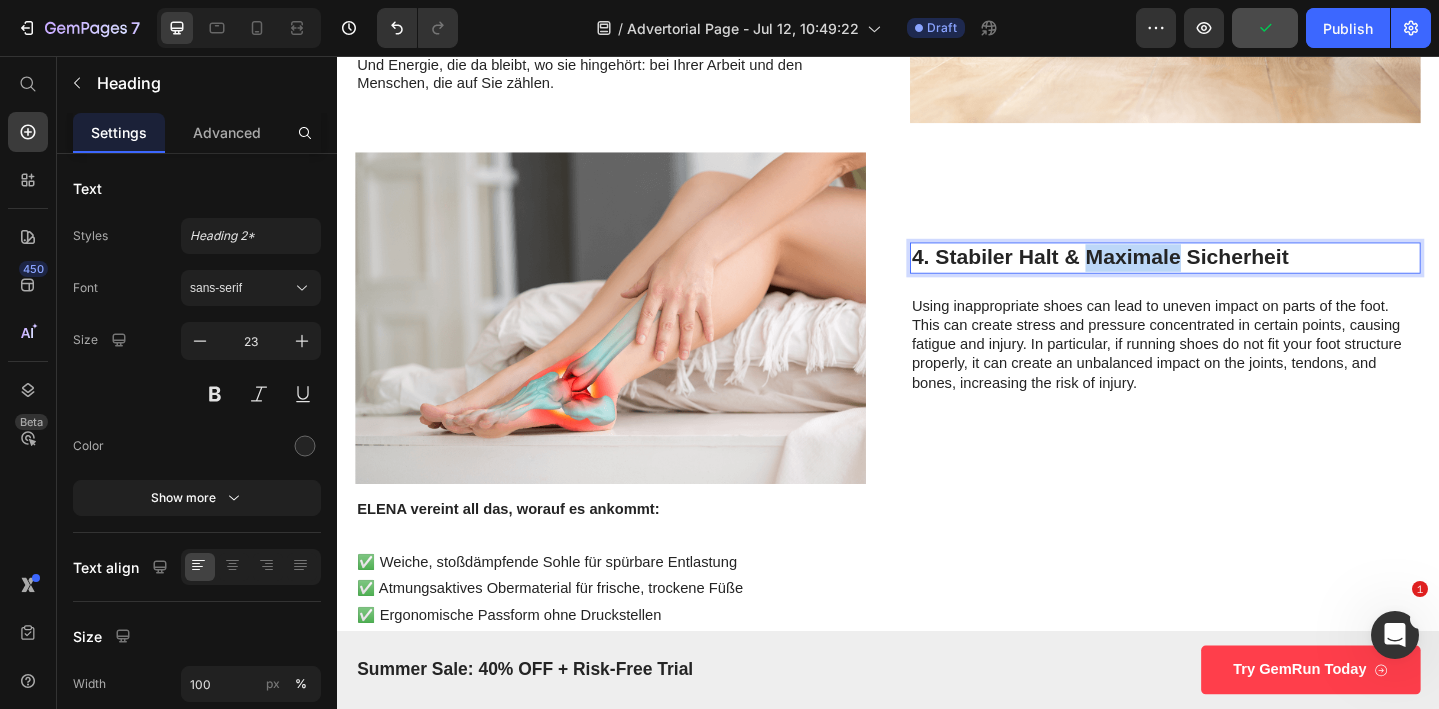 click on "4. Stabiler Halt & Maximale Sicherheit" at bounding box center [1239, 276] 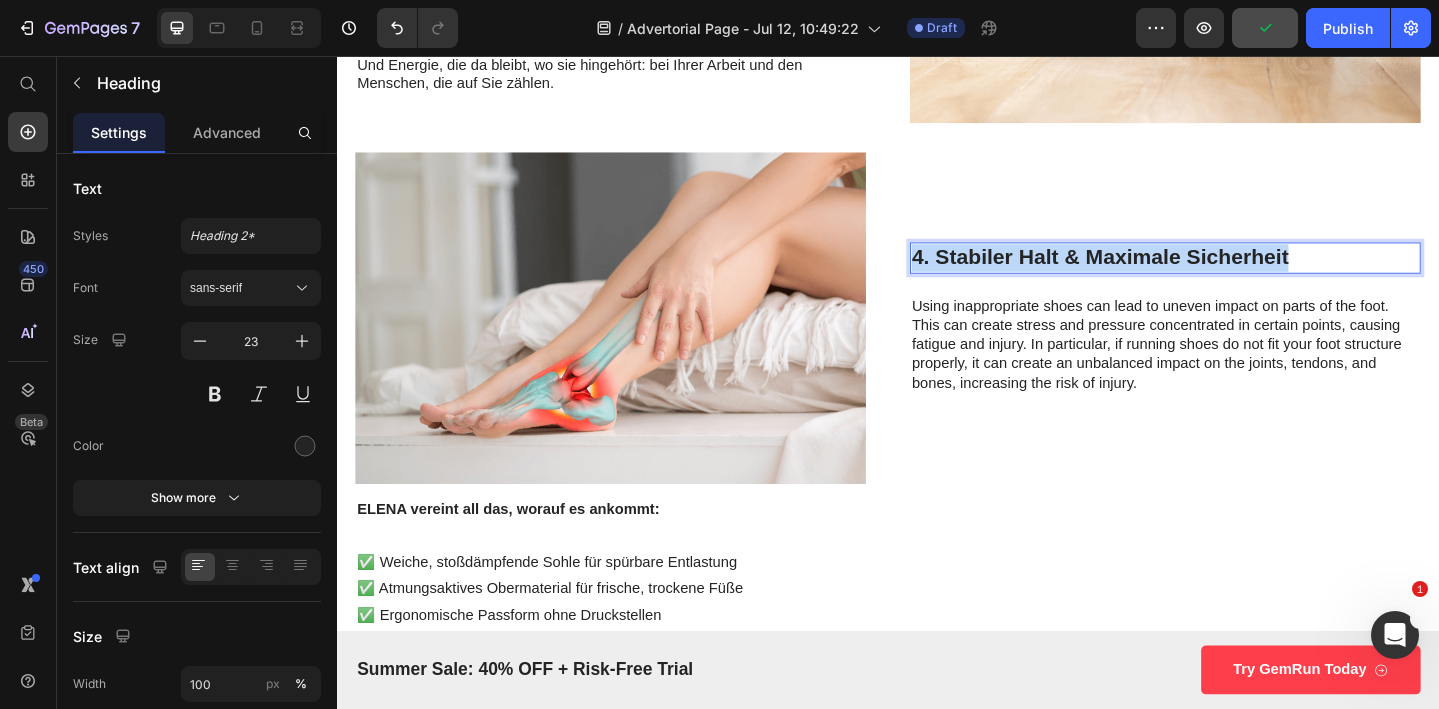 click on "4. Stabiler Halt & Maximale Sicherheit" at bounding box center (1239, 276) 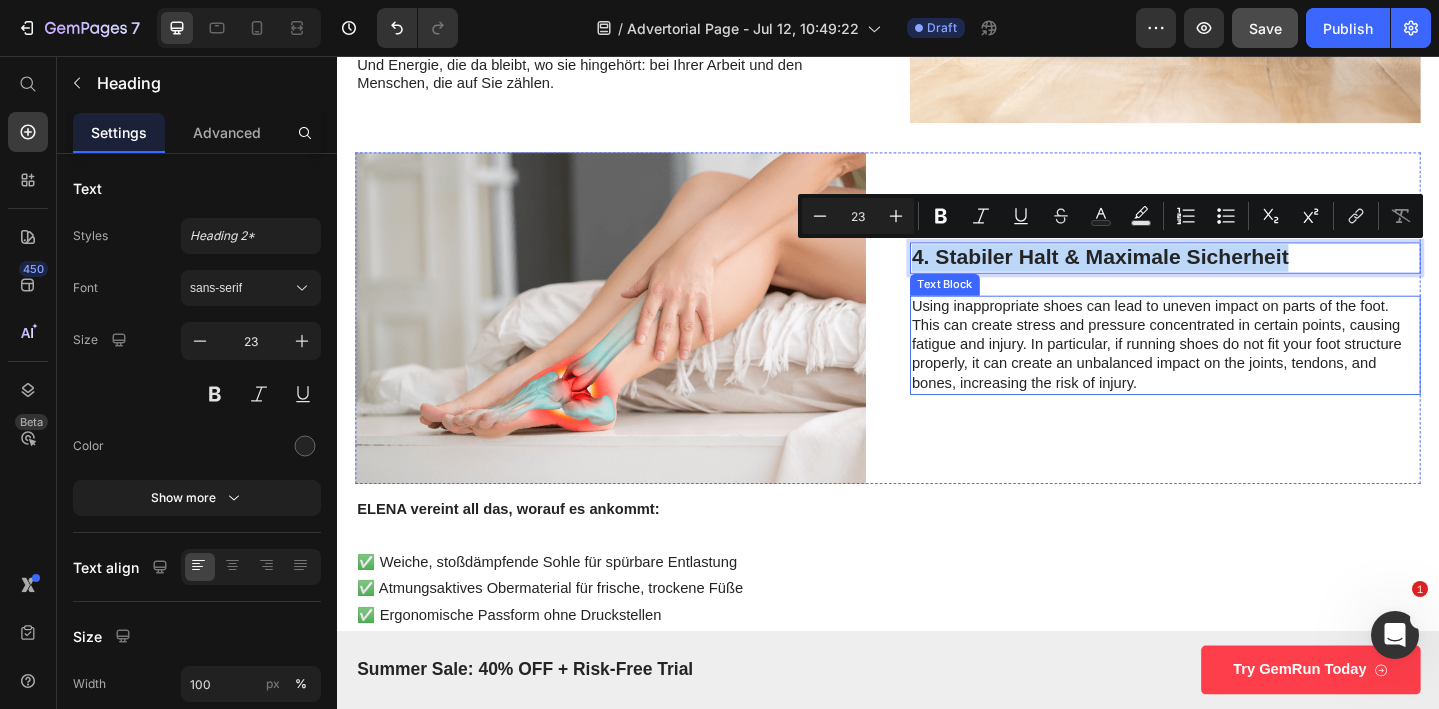 click on "Using inappropriate shoes can lead to uneven impact on parts of the foot. This can create stress and pressure concentrated in certain points, causing fatigue and injury. In particular, if running shoes do not fit your foot structure properly, it can create an unbalanced impact on the joints, tendons, and bones, increasing the risk of injury." at bounding box center [1239, 371] 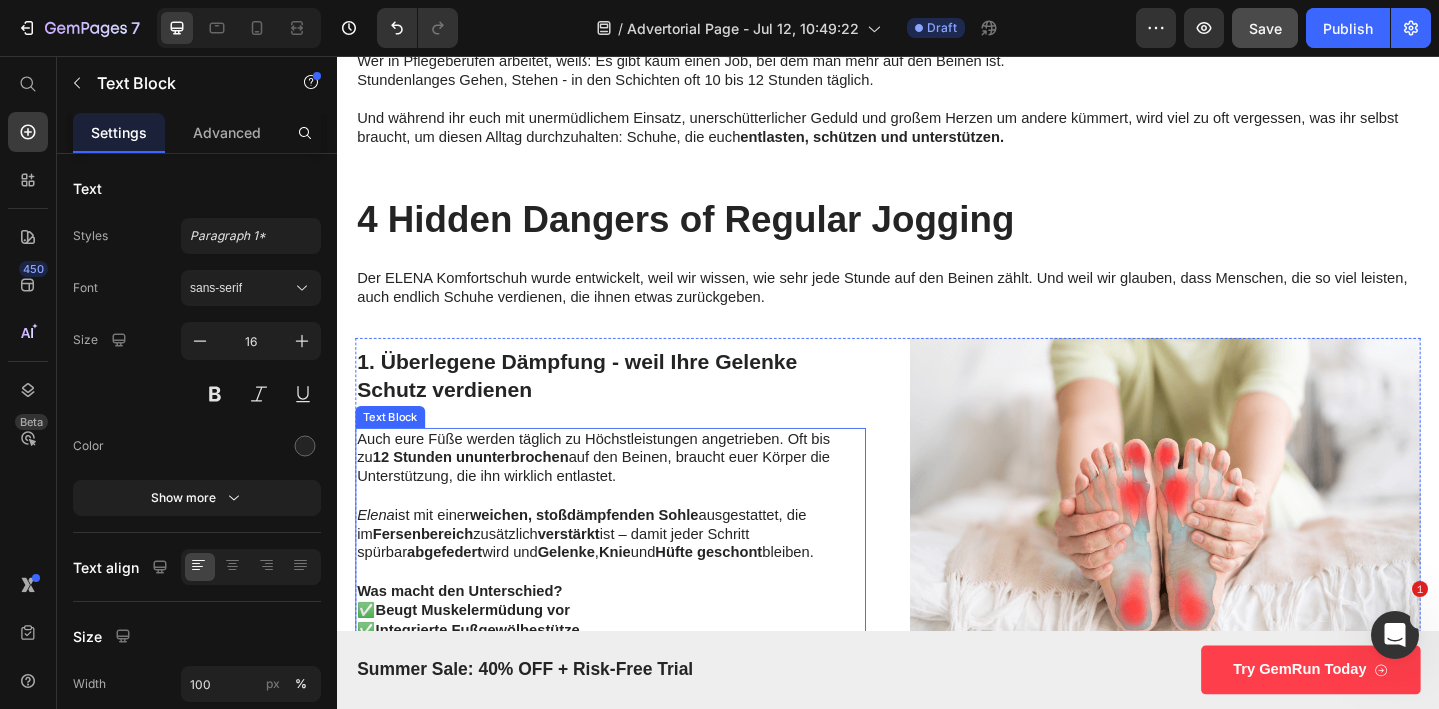 scroll, scrollTop: 770, scrollLeft: 0, axis: vertical 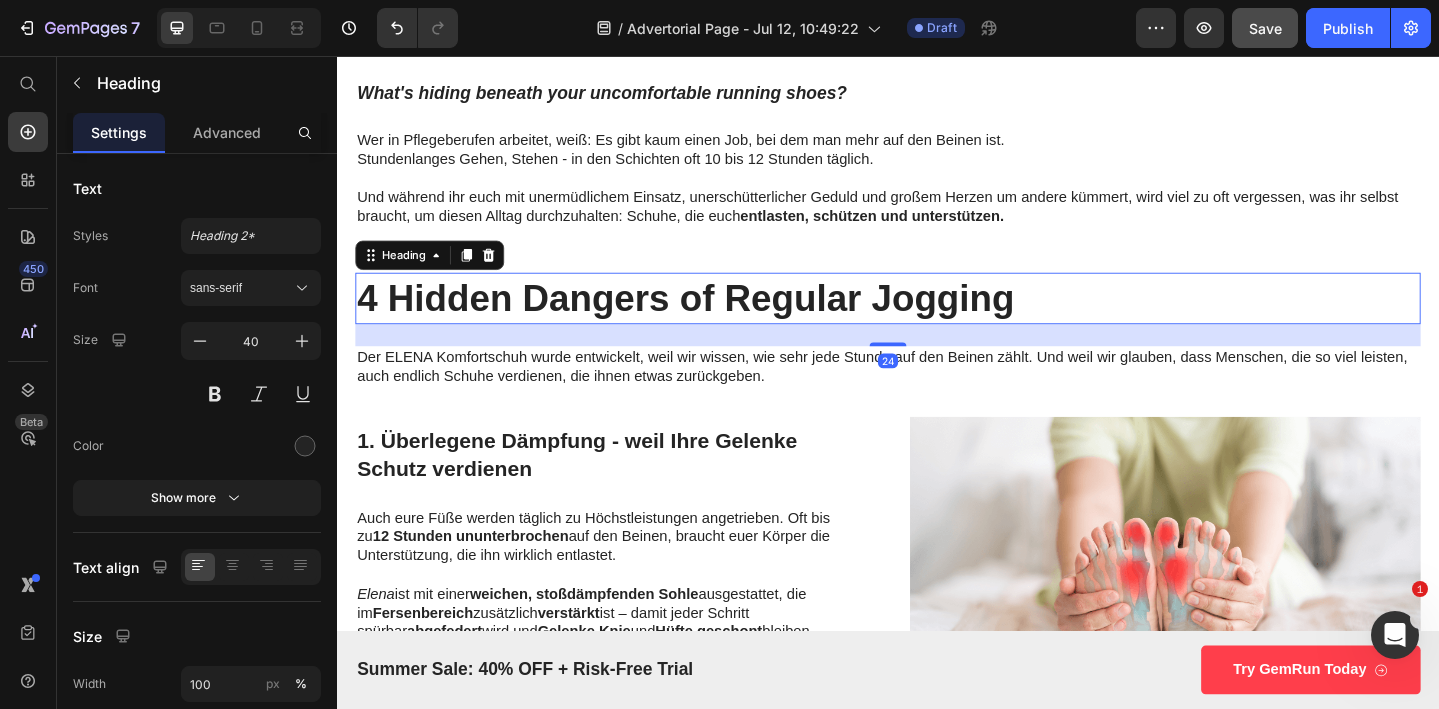 click on "4 Hidden Dangers of Regular Jogging" at bounding box center (937, 320) 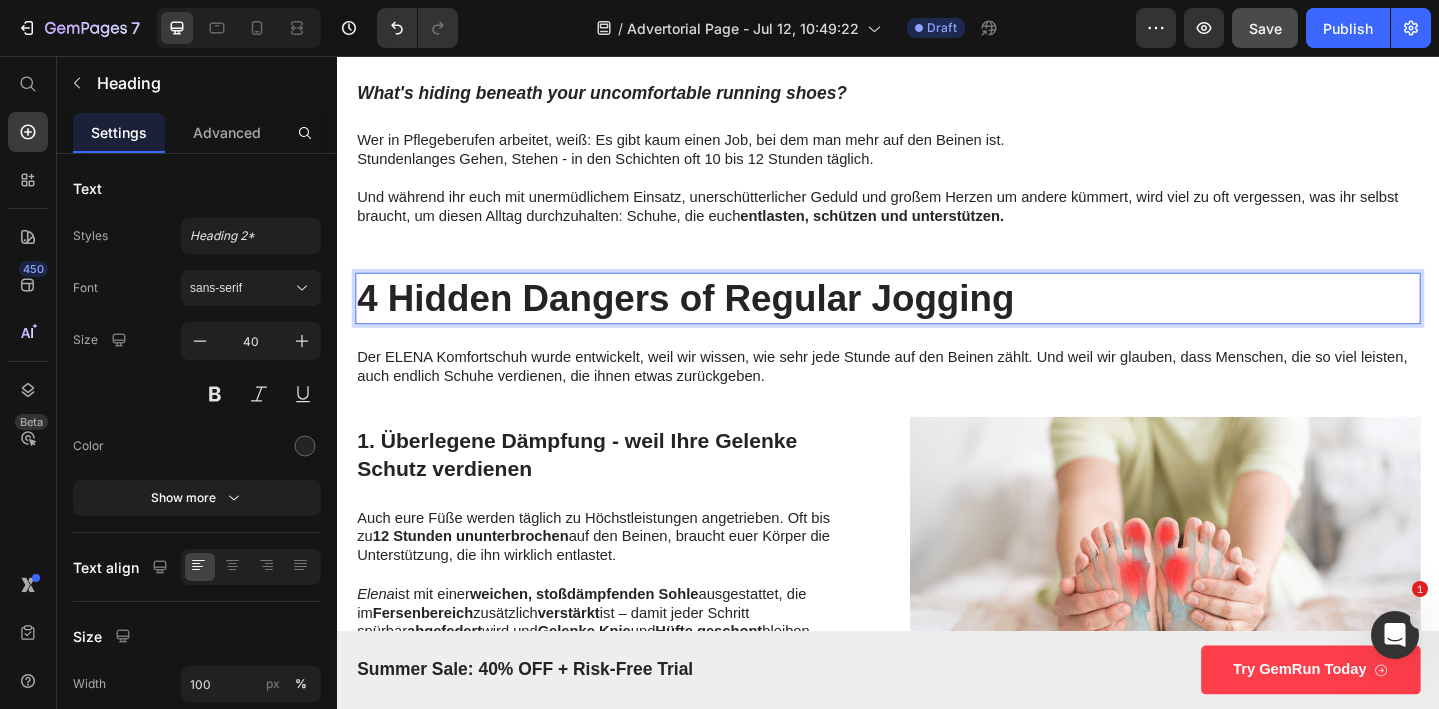 click on "4 Hidden Dangers of Regular Jogging" at bounding box center [937, 320] 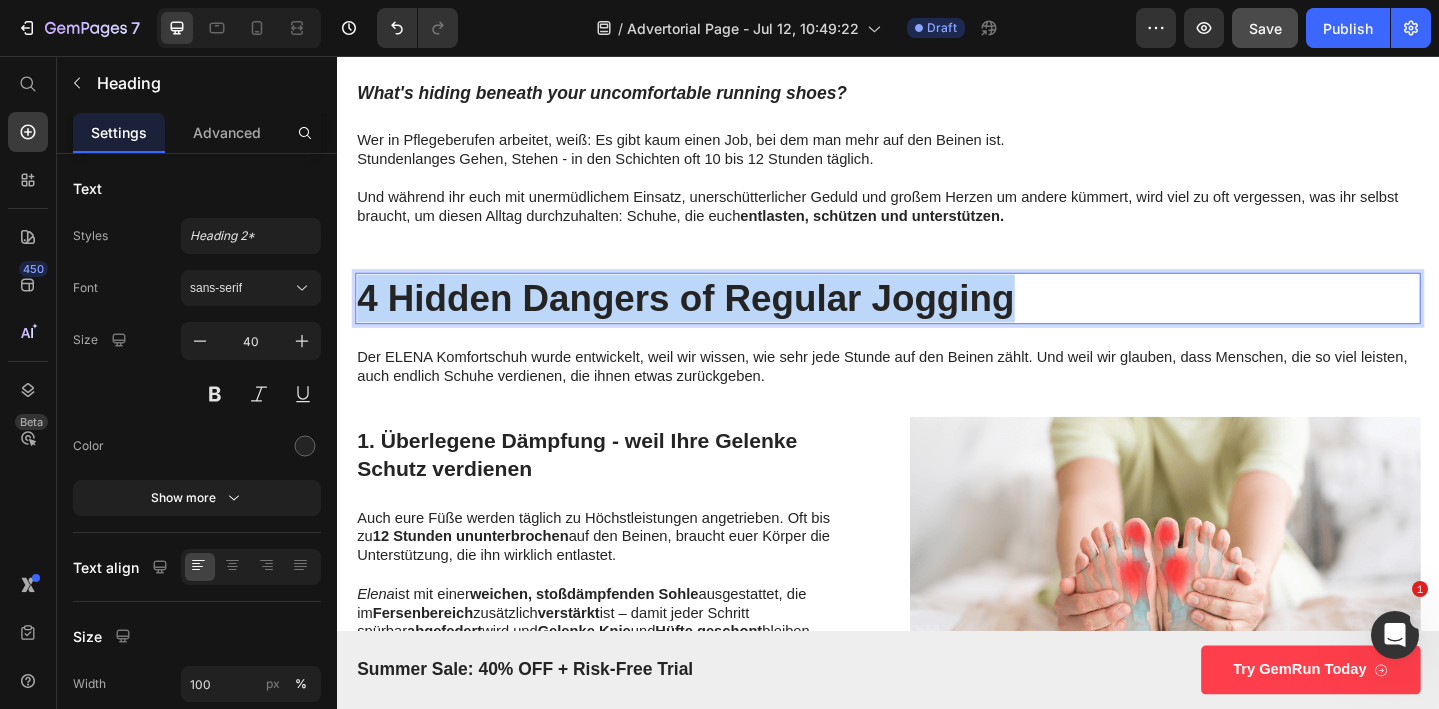 click on "4 Hidden Dangers of Regular Jogging" at bounding box center (937, 320) 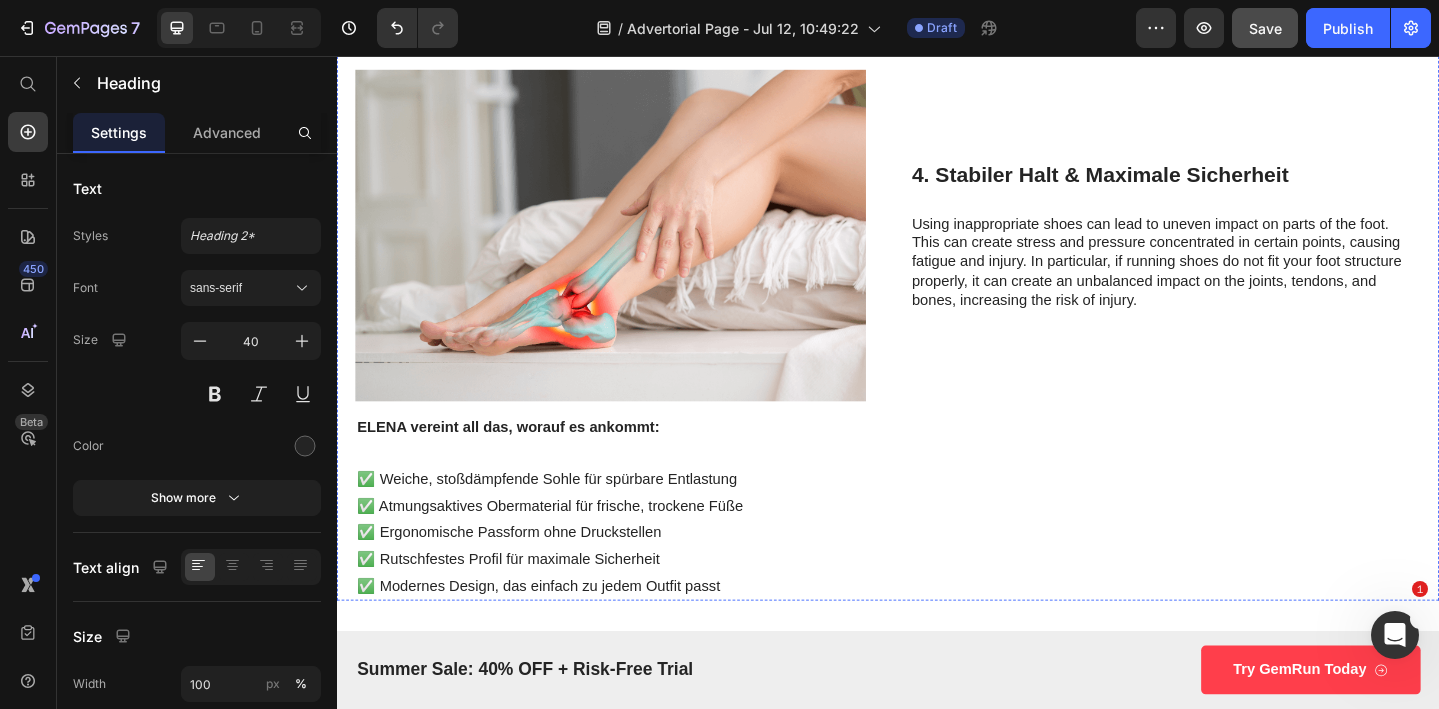 scroll, scrollTop: 2329, scrollLeft: 0, axis: vertical 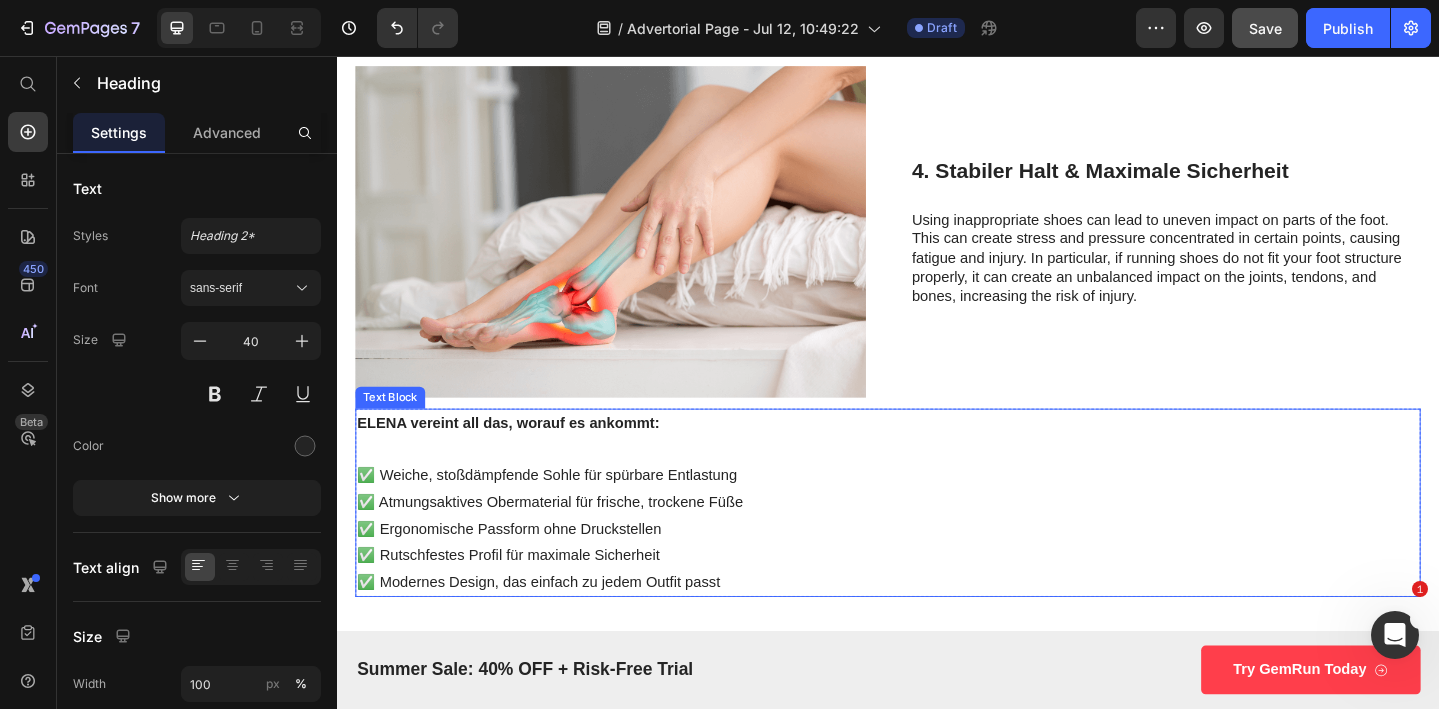 click on "ELENA vereint all das, worauf es ankommt:" at bounding box center (523, 455) 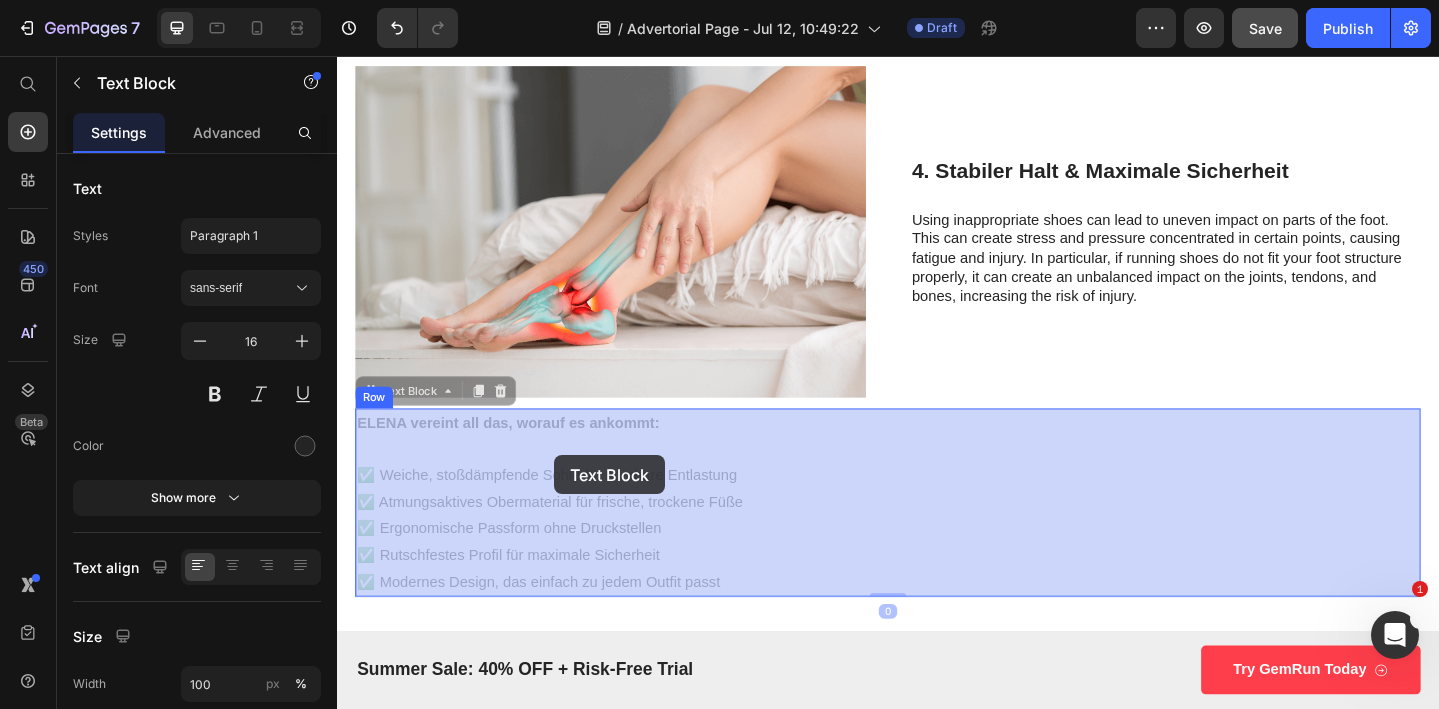 drag, startPoint x: 615, startPoint y: 494, endPoint x: 574, endPoint y: 491, distance: 41.109608 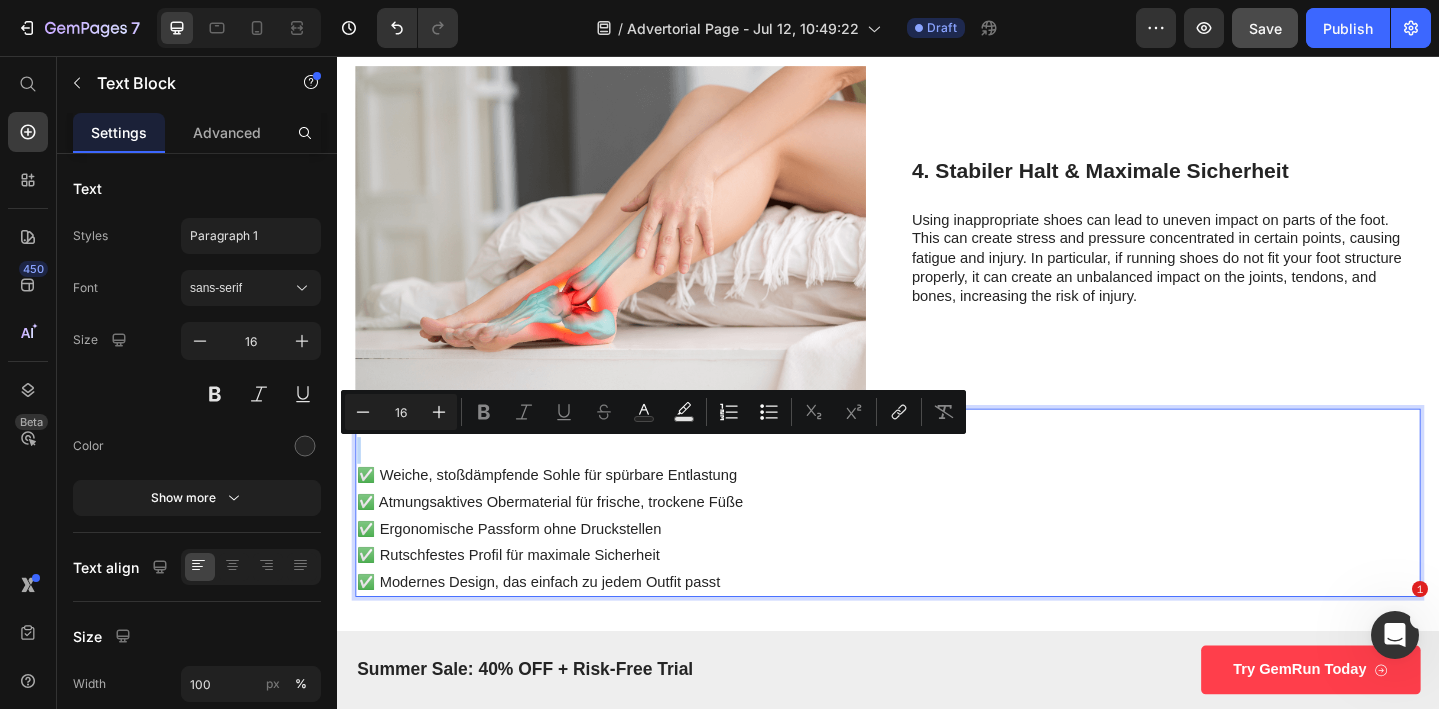 drag, startPoint x: 574, startPoint y: 491, endPoint x: 441, endPoint y: 476, distance: 133.84319 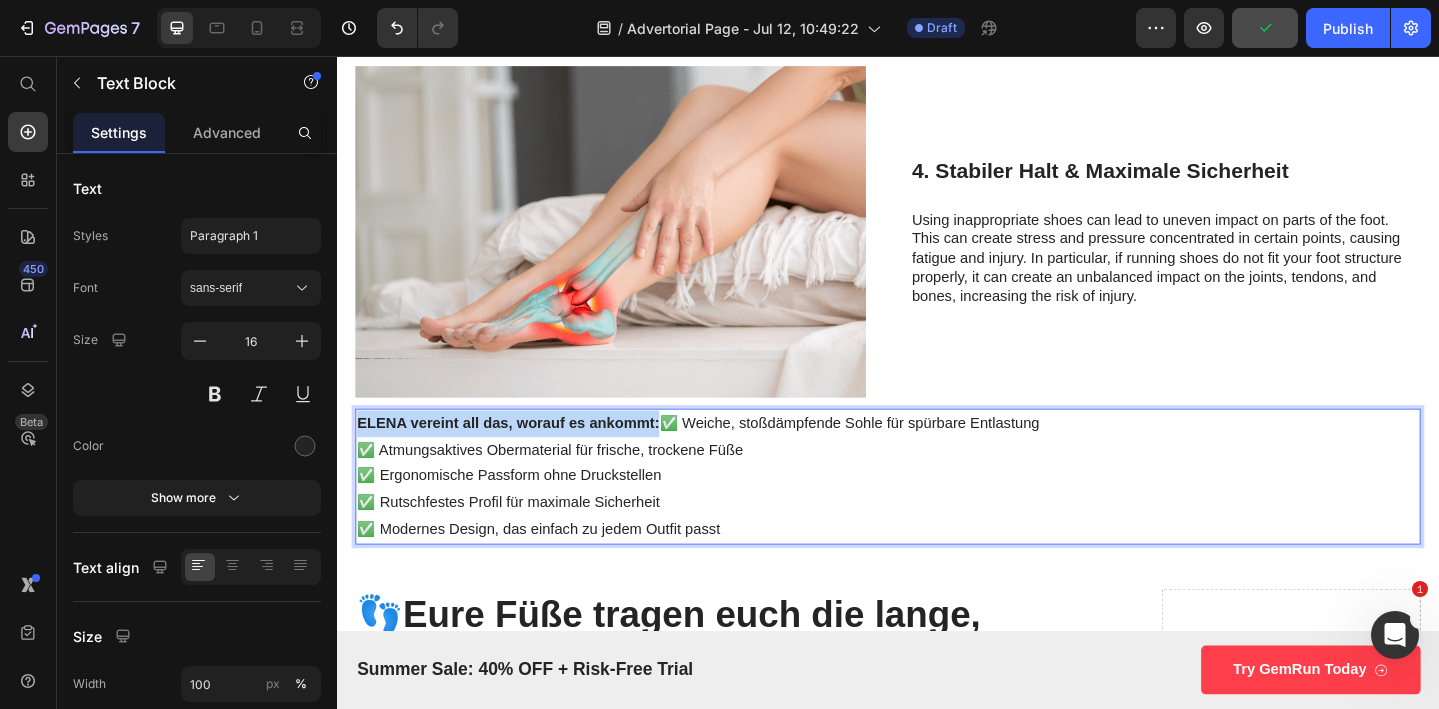 drag, startPoint x: 688, startPoint y: 461, endPoint x: 360, endPoint y: 449, distance: 328.21945 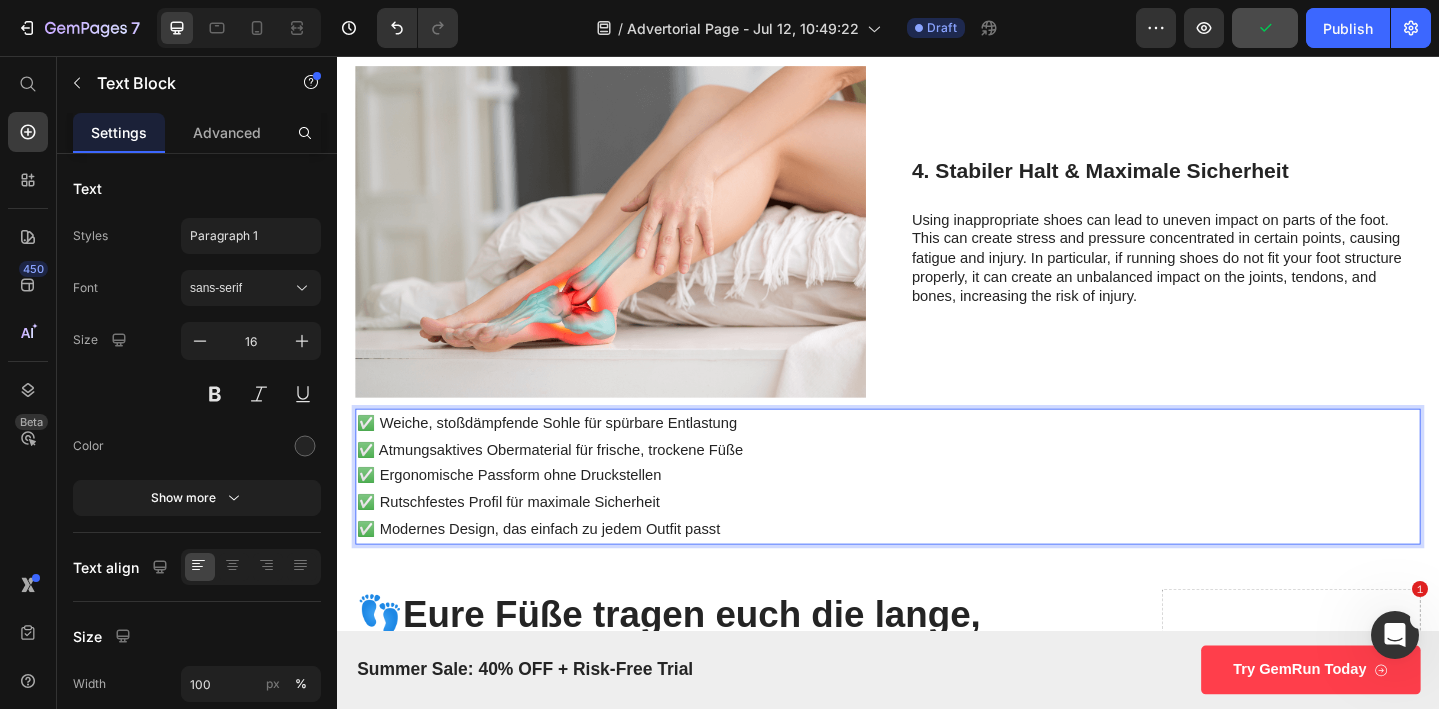 click on "✅ Weiche, stoßdämpfende Sohle für spürbare Entlastung ✅ Atmungsaktives Obermaterial für frische, trockene Füße ✅ Ergonomische Passform ohne Druckstellen ✅ Rutschfestes Profil für maximale Sicherheit ✅ Modernes Design, das einfach zu jedem Outfit passt" at bounding box center (937, 514) 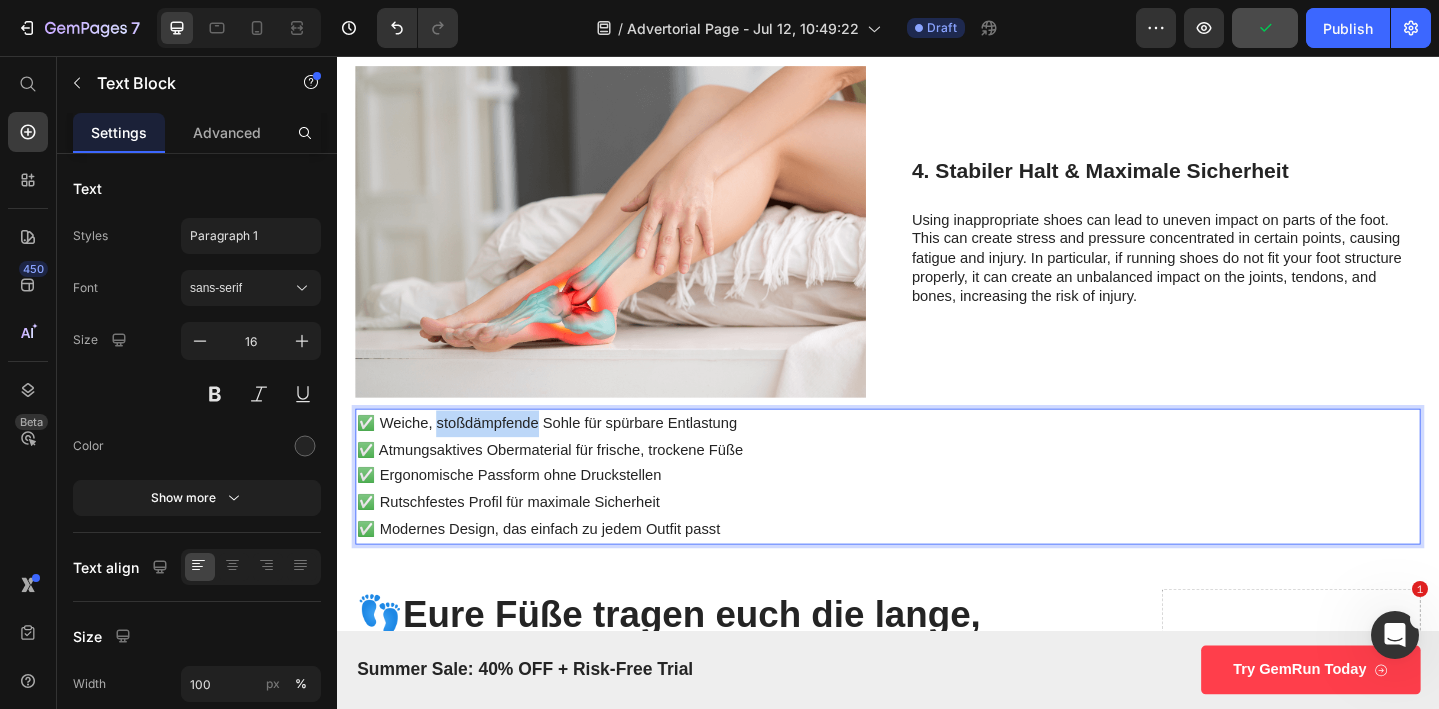 click on "✅ Weiche, stoßdämpfende Sohle für spürbare Entlastung ✅ Atmungsaktives Obermaterial für frische, trockene Füße ✅ Ergonomische Passform ohne Druckstellen ✅ Rutschfestes Profil für maximale Sicherheit ✅ Modernes Design, das einfach zu jedem Outfit passt" at bounding box center [937, 514] 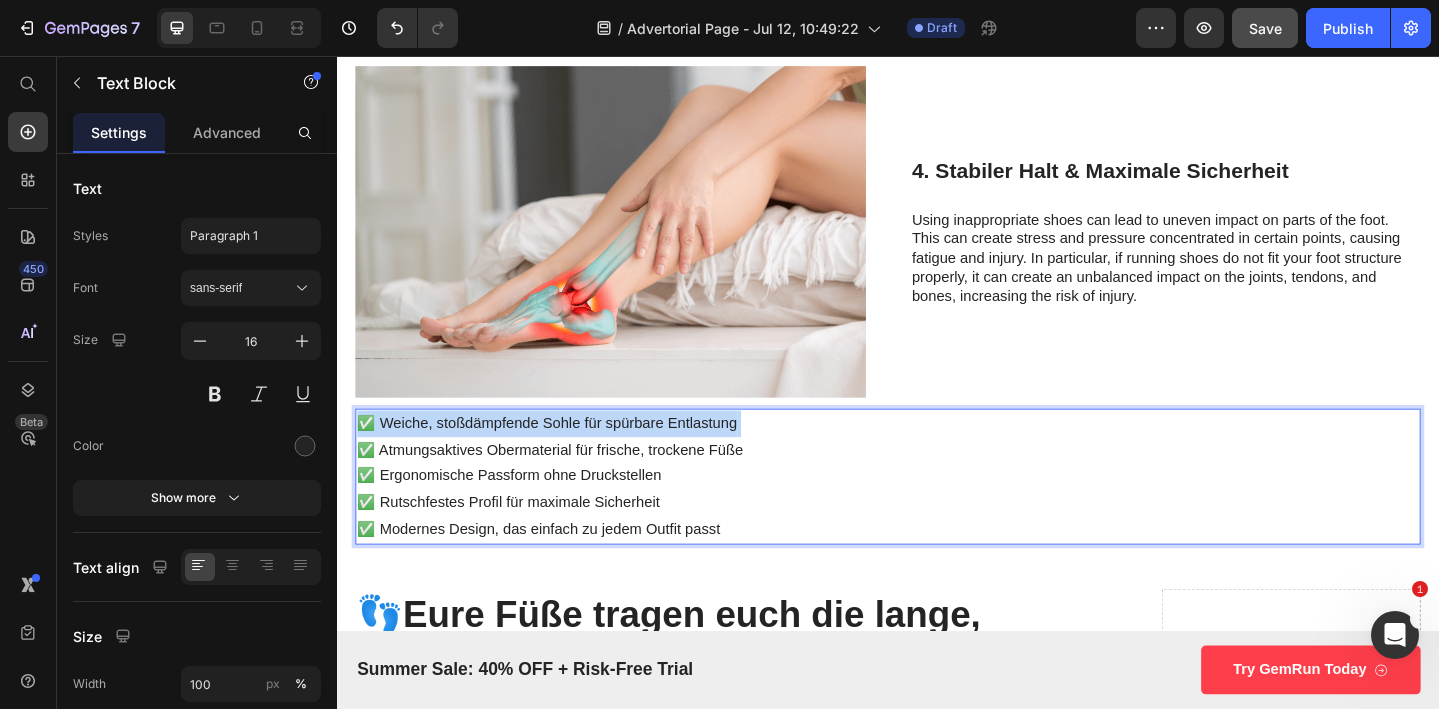 click on "✅ Weiche, stoßdämpfende Sohle für spürbare Entlastung ✅ Atmungsaktives Obermaterial für frische, trockene Füße ✅ Ergonomische Passform ohne Druckstellen ✅ Rutschfestes Profil für maximale Sicherheit ✅ Modernes Design, das einfach zu jedem Outfit passt" at bounding box center [937, 514] 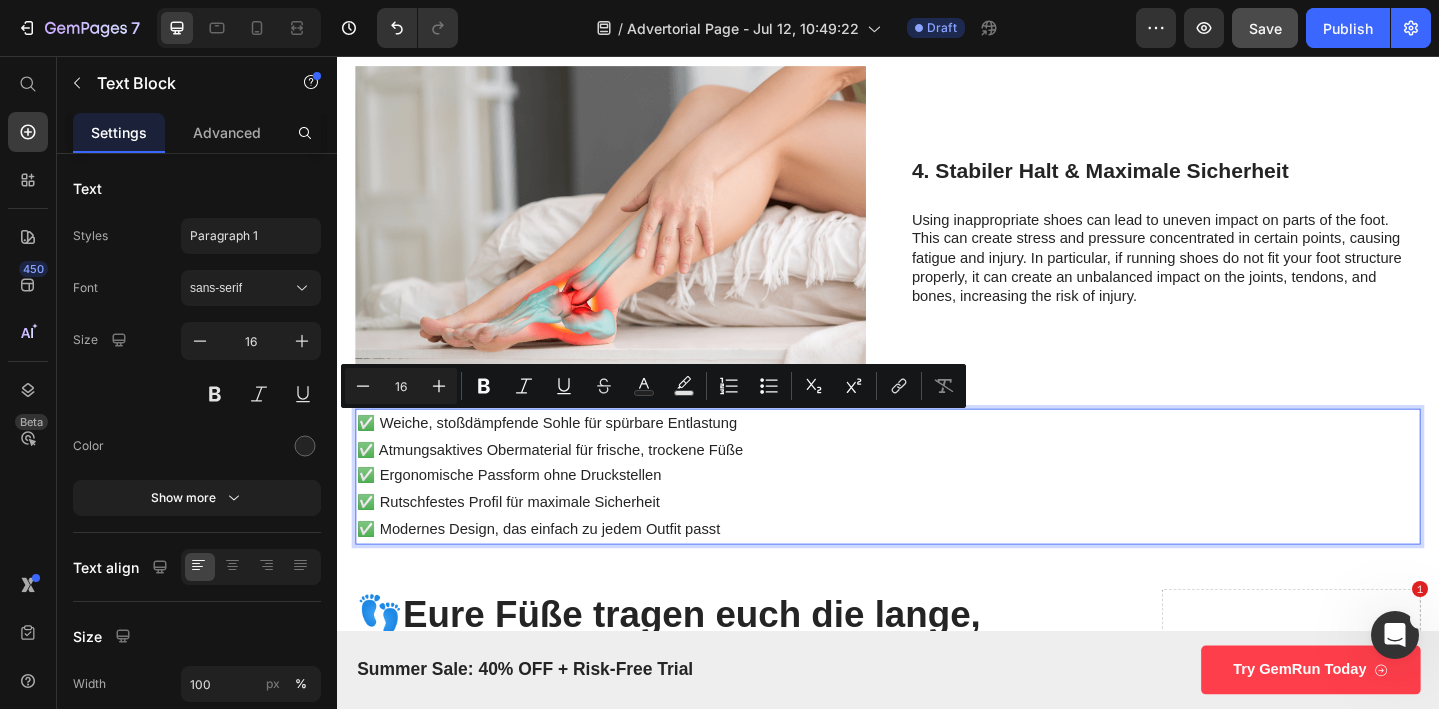click on "✅ Weiche, stoßdämpfende Sohle für spürbare Entlastung ✅ Atmungsaktives Obermaterial für frische, trockene Füße ✅ Ergonomische Passform ohne Druckstellen ✅ Rutschfestes Profil für maximale Sicherheit ✅ Modernes Design, das einfach zu jedem Outfit passt" at bounding box center [937, 514] 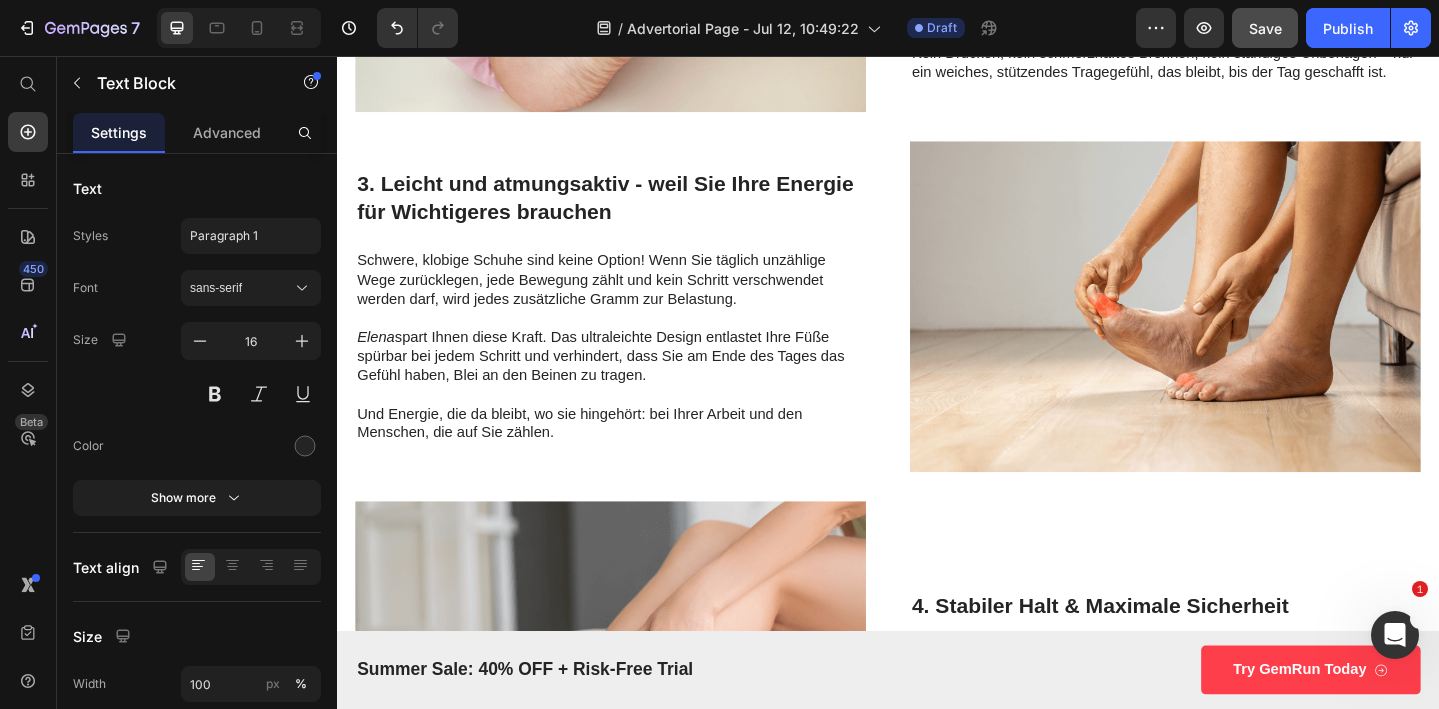 scroll, scrollTop: 1830, scrollLeft: 0, axis: vertical 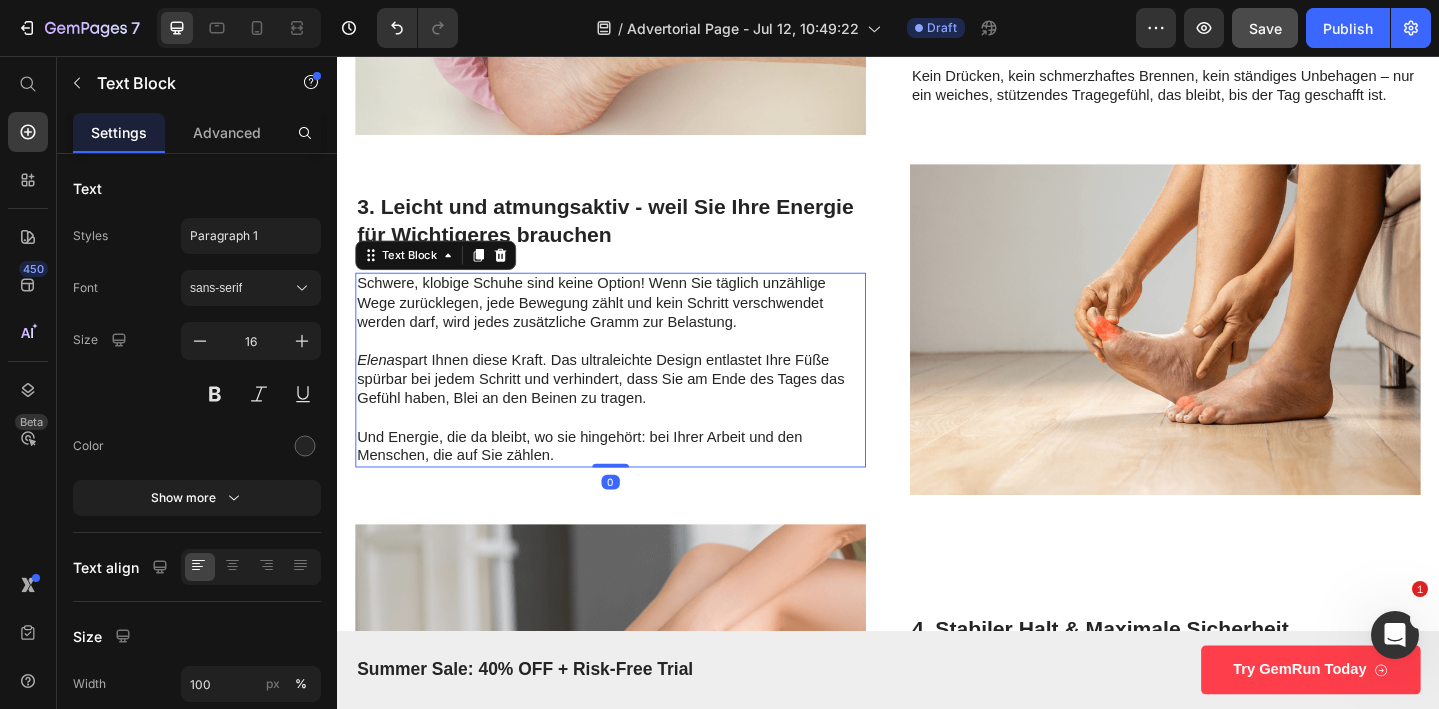 click at bounding box center (635, 450) 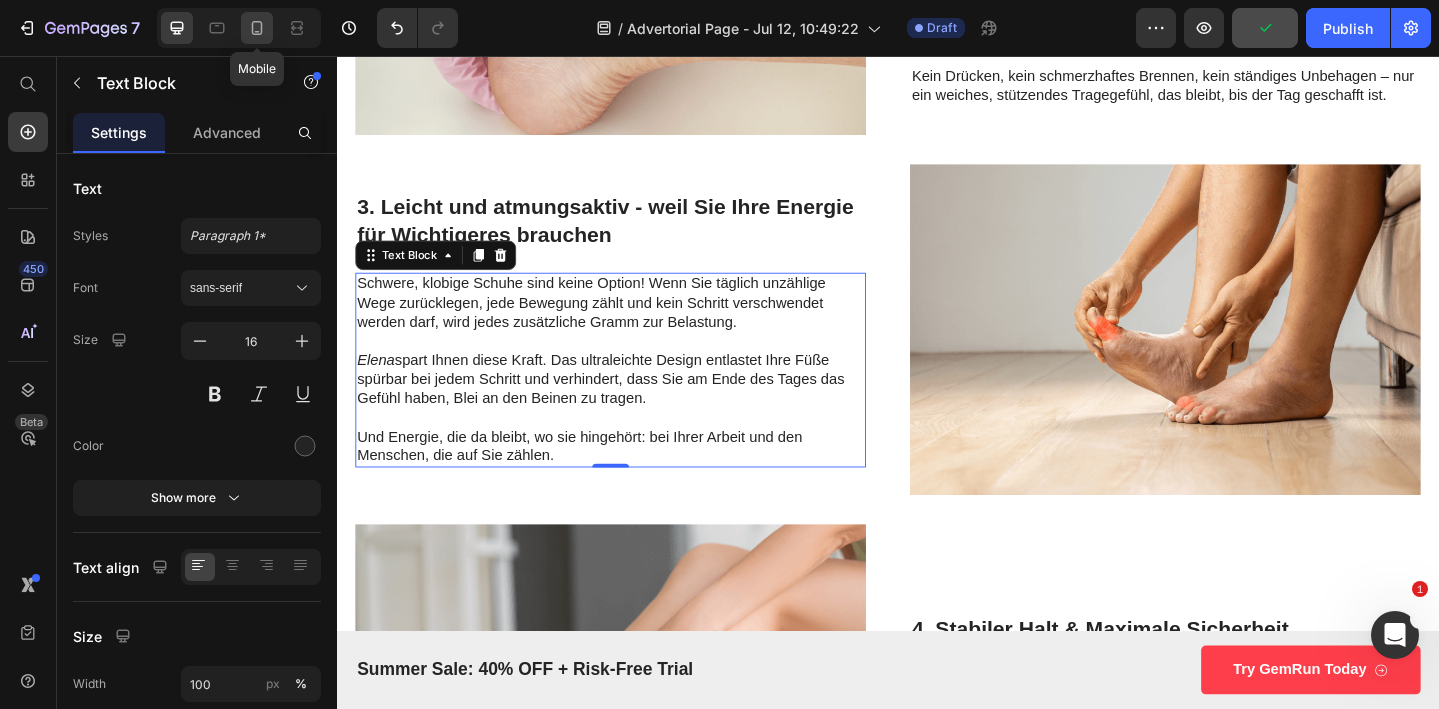 click 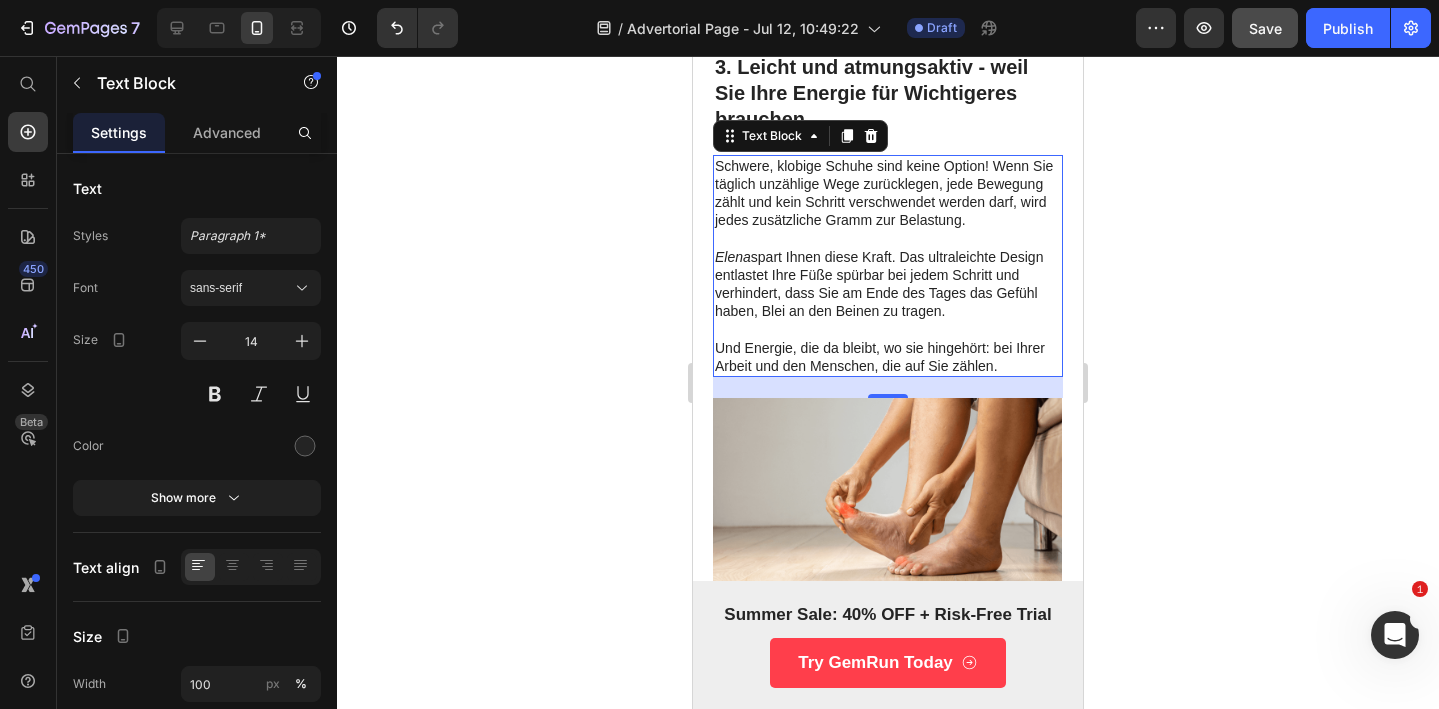 scroll, scrollTop: 2553, scrollLeft: 0, axis: vertical 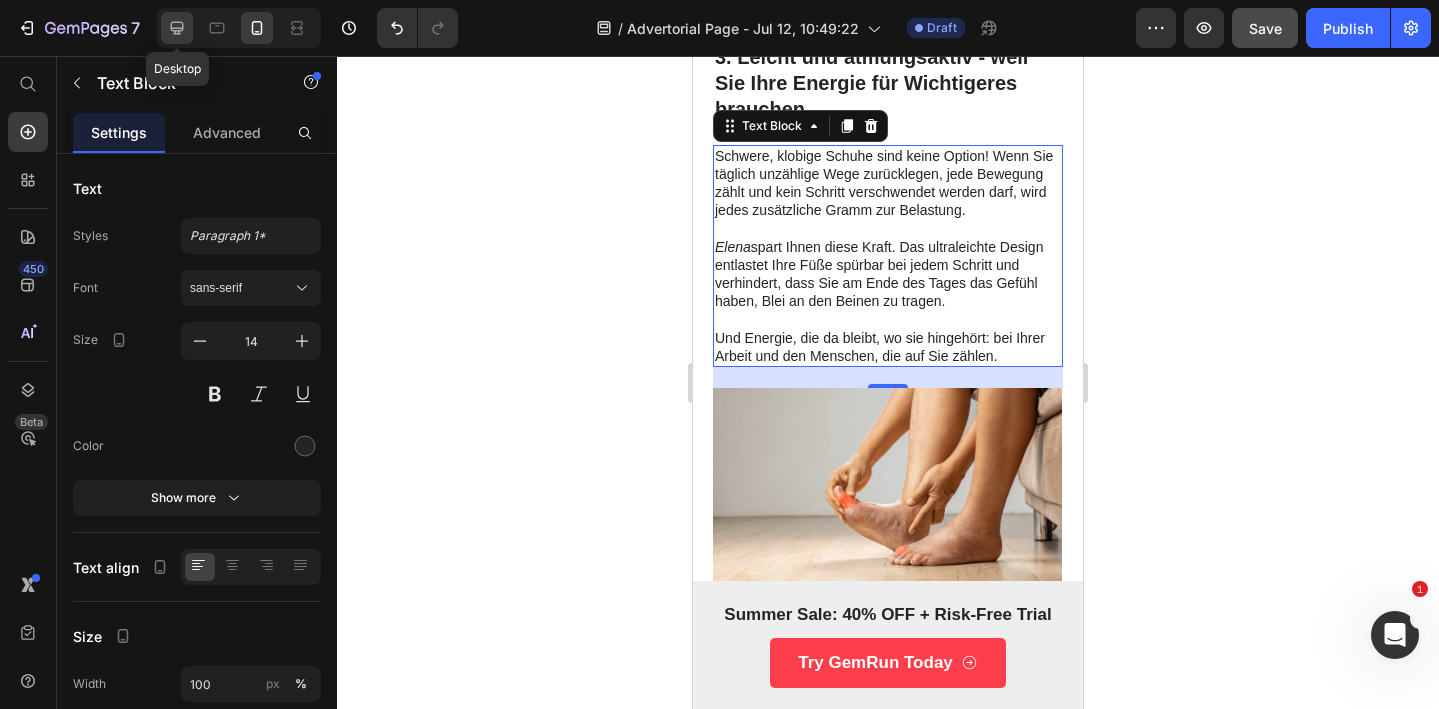 click 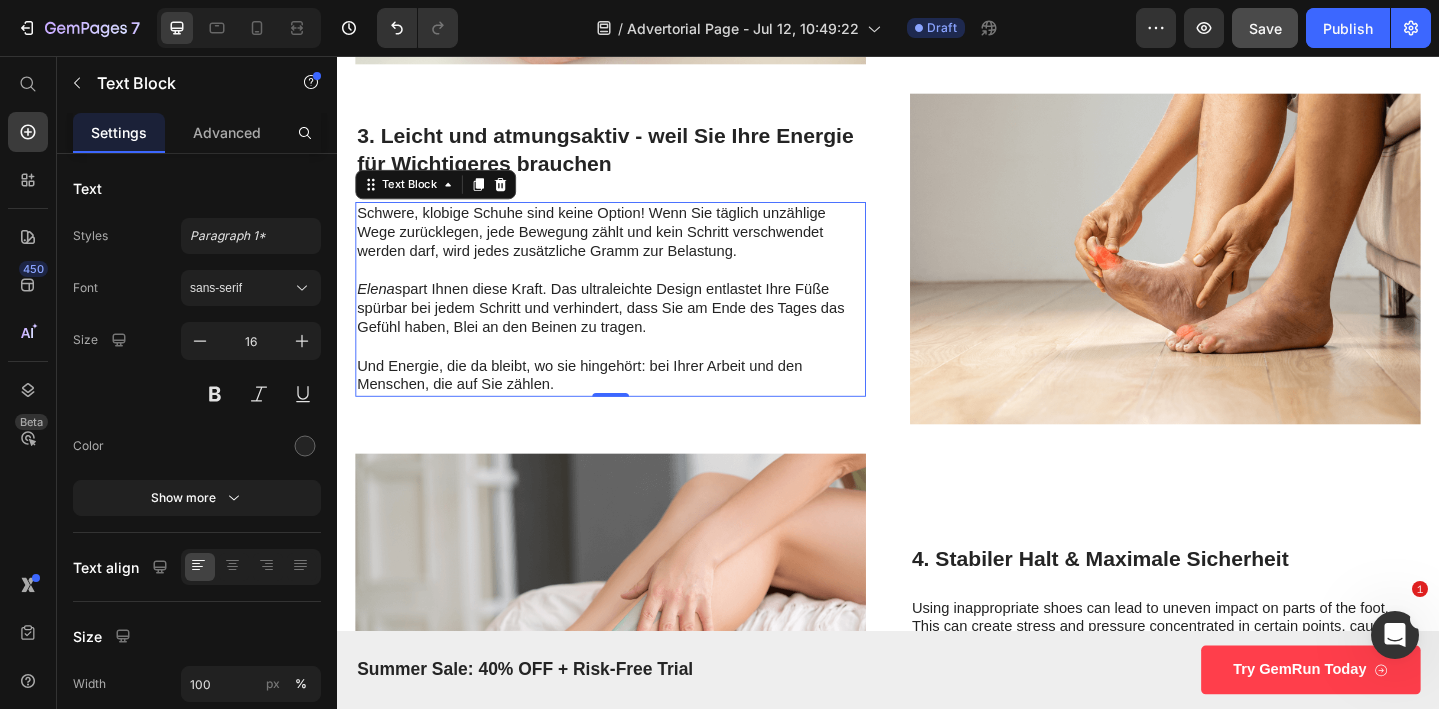 scroll, scrollTop: 1890, scrollLeft: 0, axis: vertical 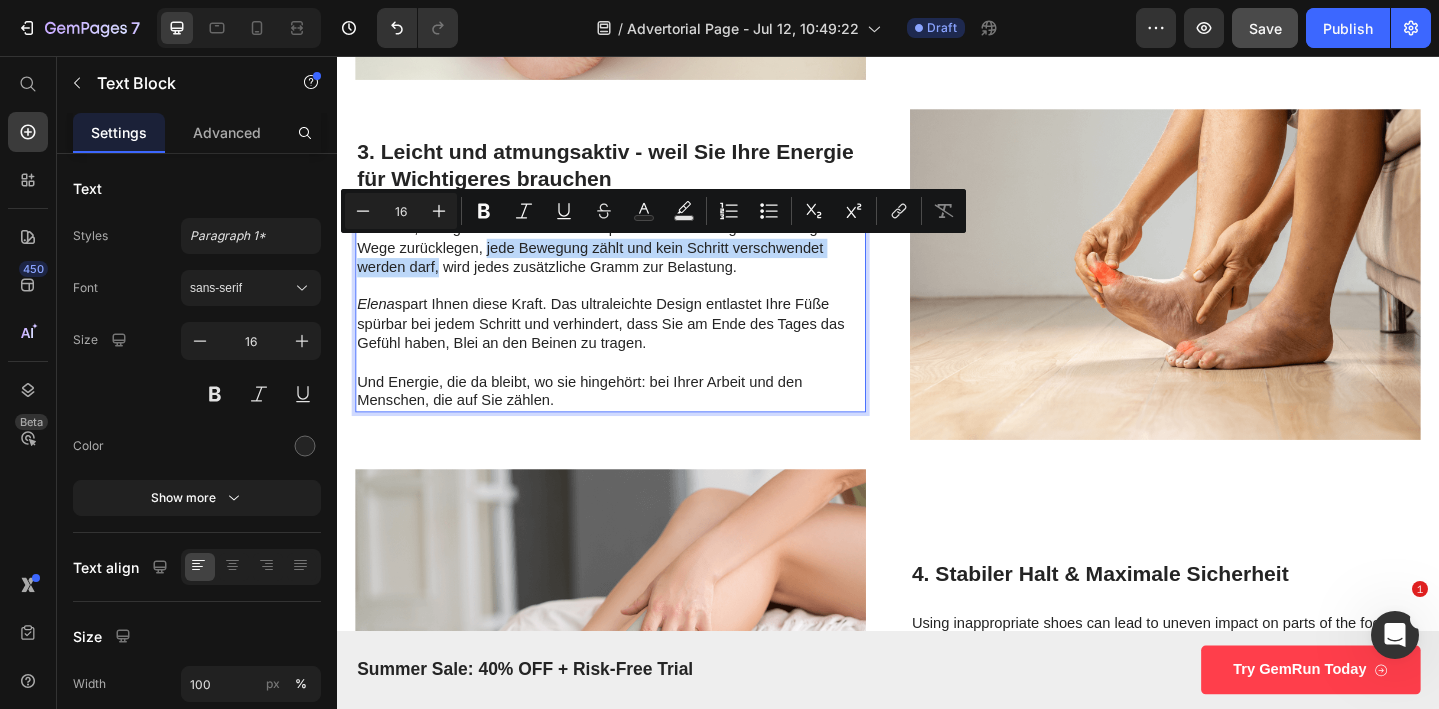 drag, startPoint x: 499, startPoint y: 263, endPoint x: 448, endPoint y: 287, distance: 56.364883 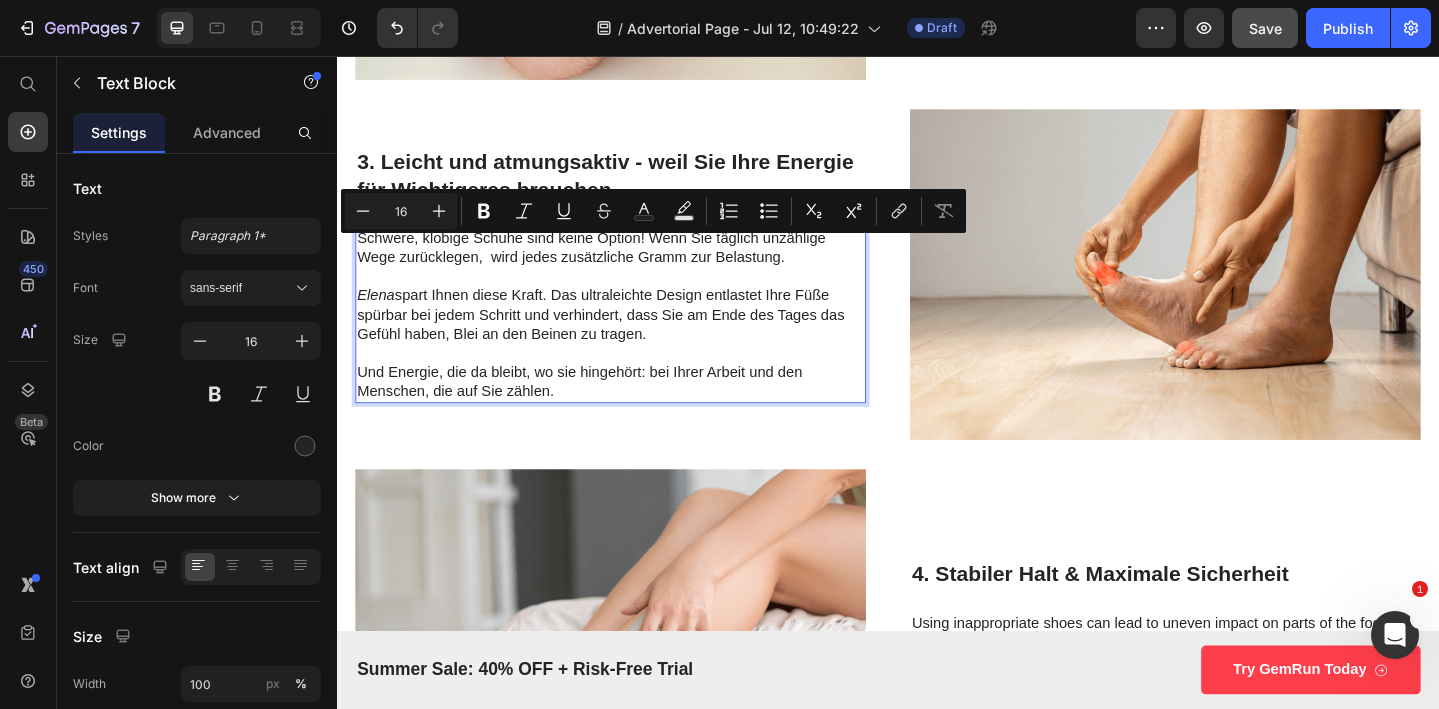 scroll, scrollTop: 1900, scrollLeft: 0, axis: vertical 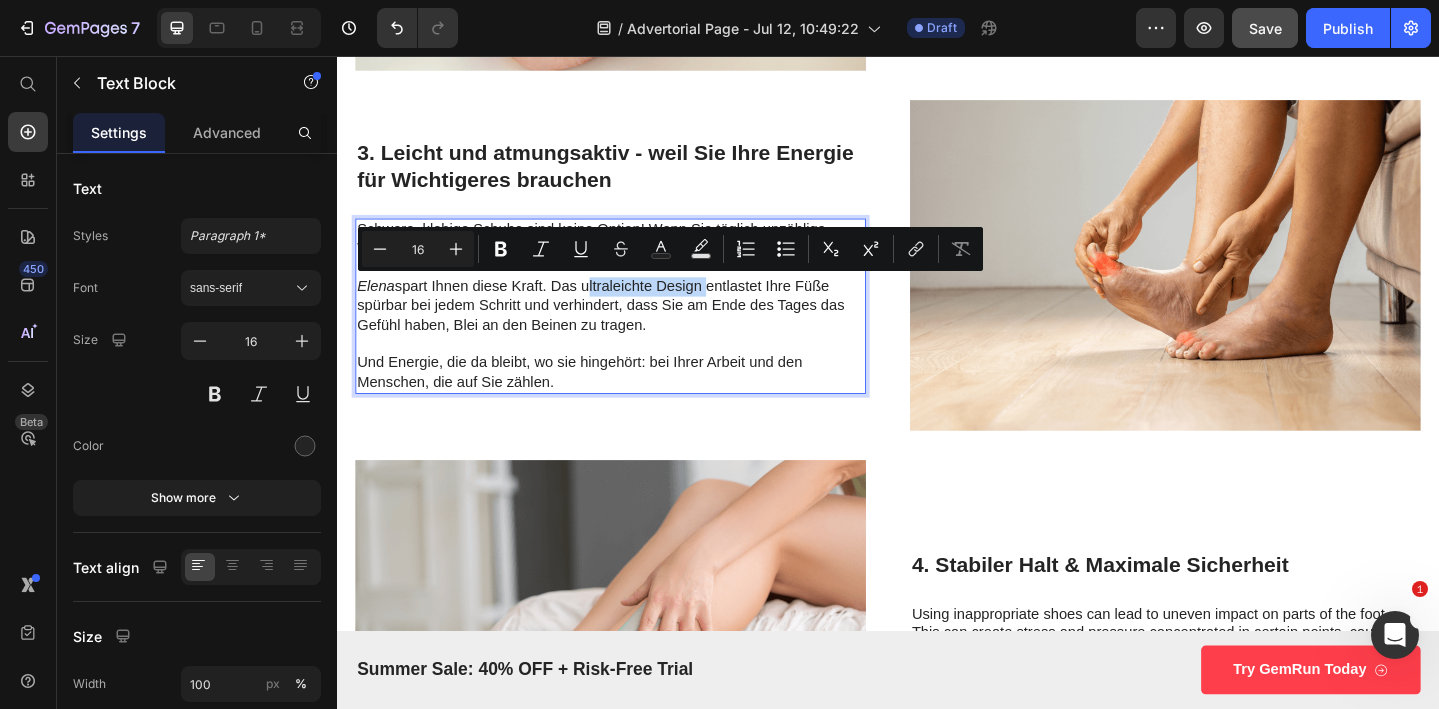 drag, startPoint x: 606, startPoint y: 309, endPoint x: 738, endPoint y: 309, distance: 132 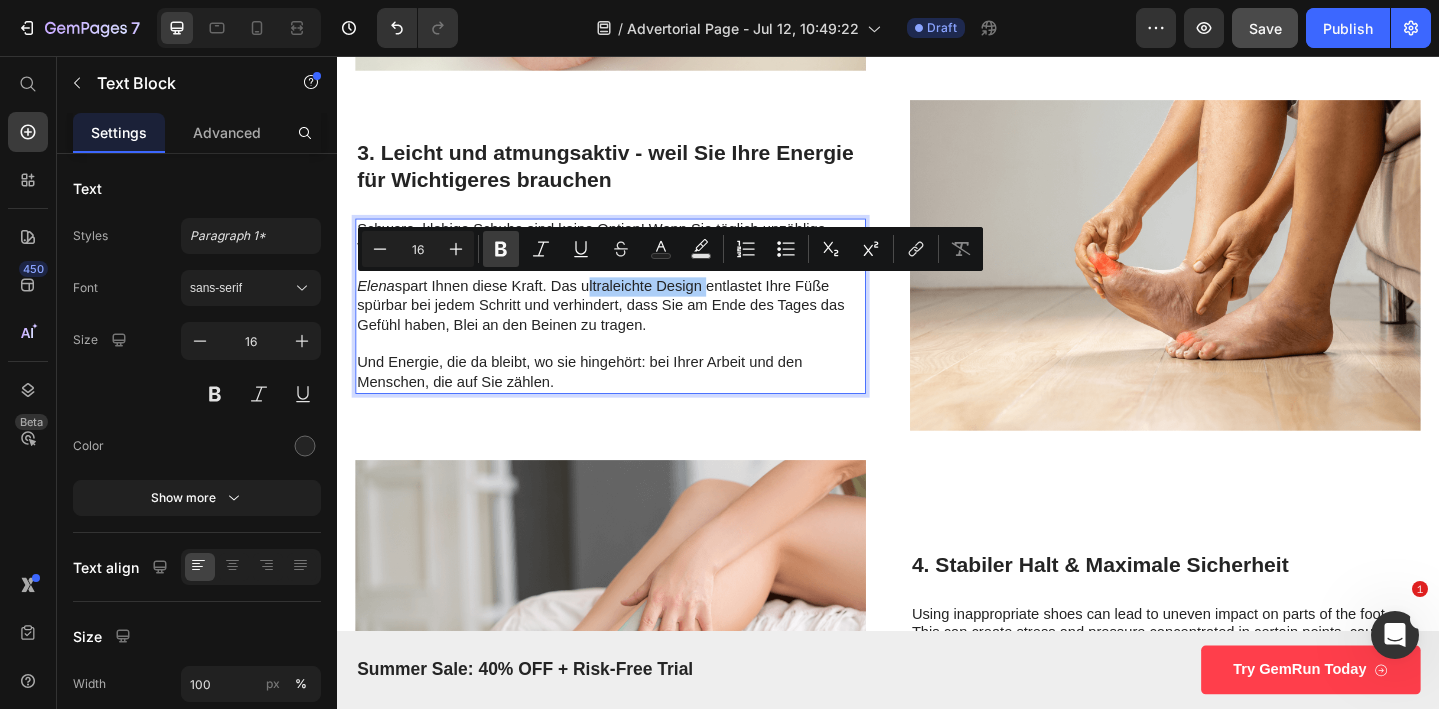 click 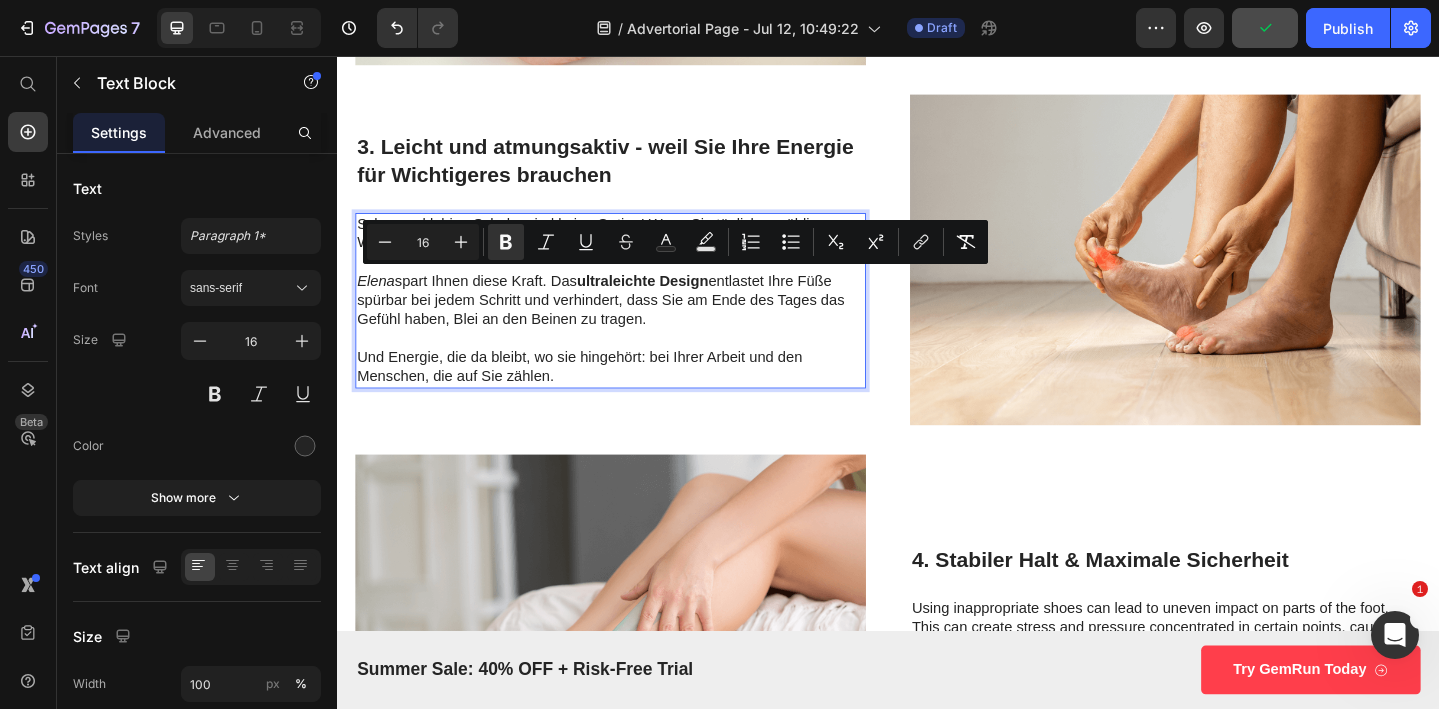 scroll, scrollTop: 1907, scrollLeft: 0, axis: vertical 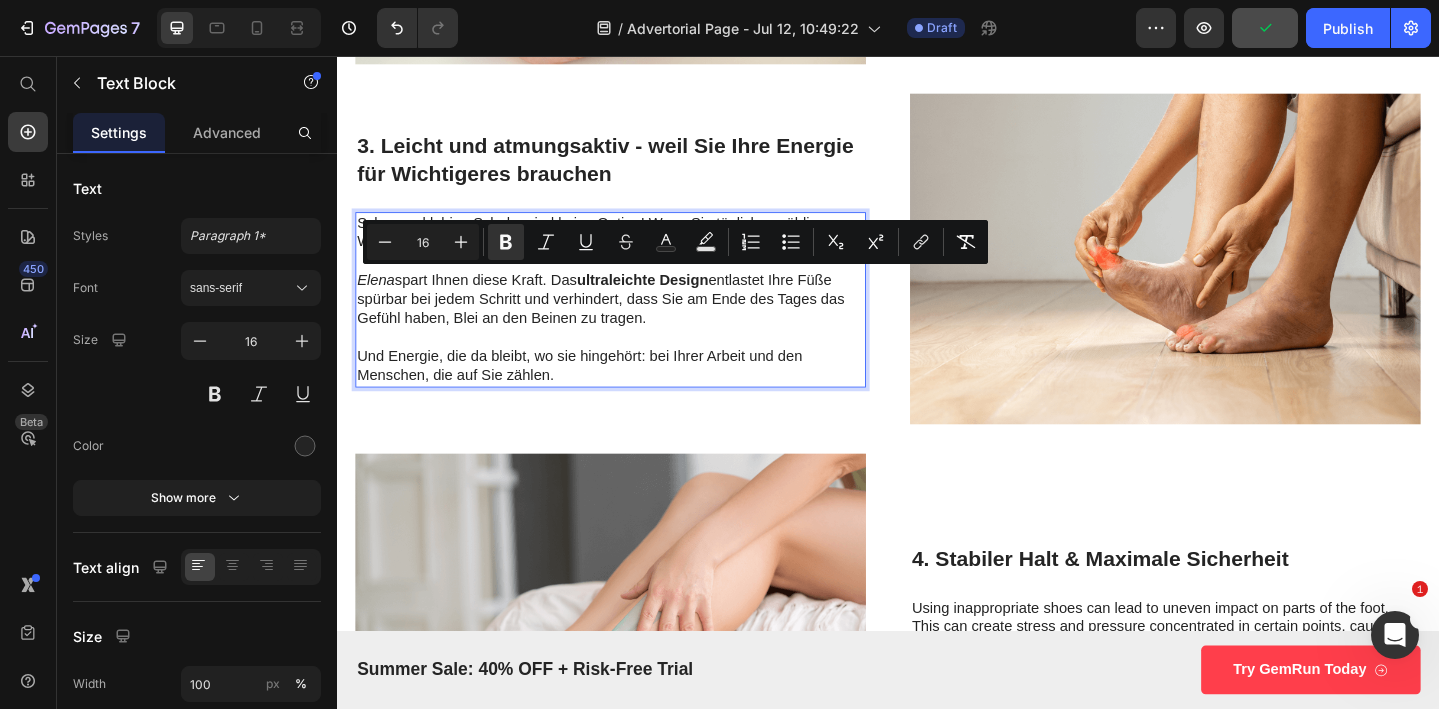click on "Und Energie, die da bleibt, wo sie hingehört: bei Ihrer Arbeit und den Menschen, die auf Sie zählen." at bounding box center (635, 394) 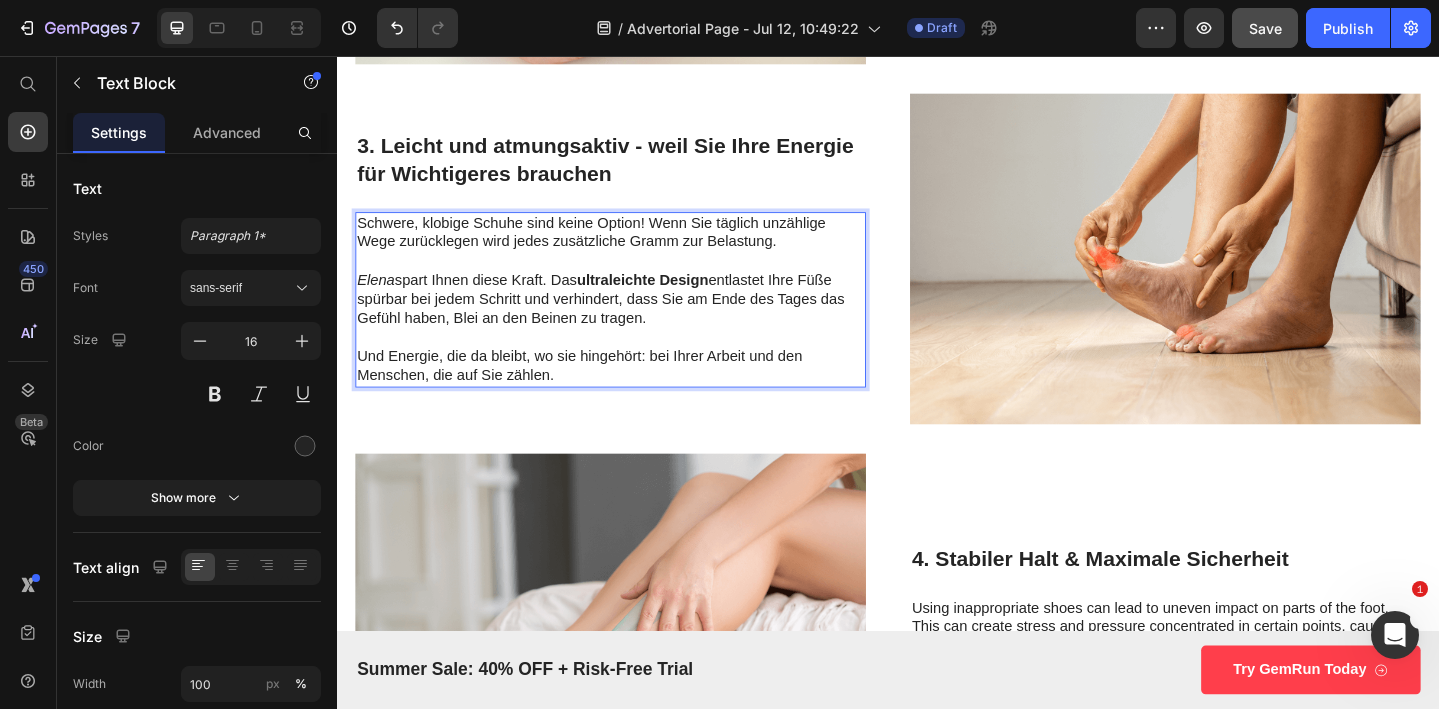 click on "Und Energie, die da bleibt, wo sie hingehört: bei Ihrer Arbeit und den Menschen, die auf Sie zählen." at bounding box center [635, 394] 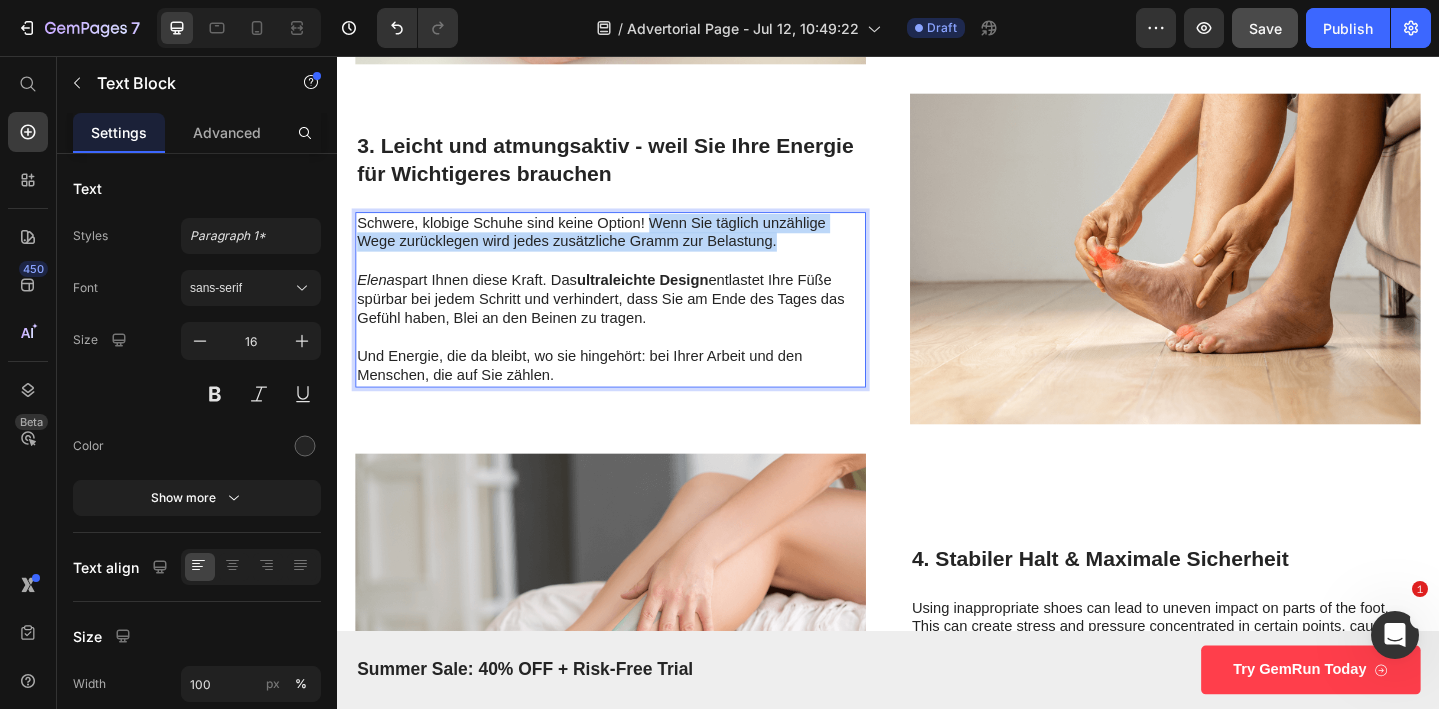 drag, startPoint x: 683, startPoint y: 237, endPoint x: 846, endPoint y: 260, distance: 164.6147 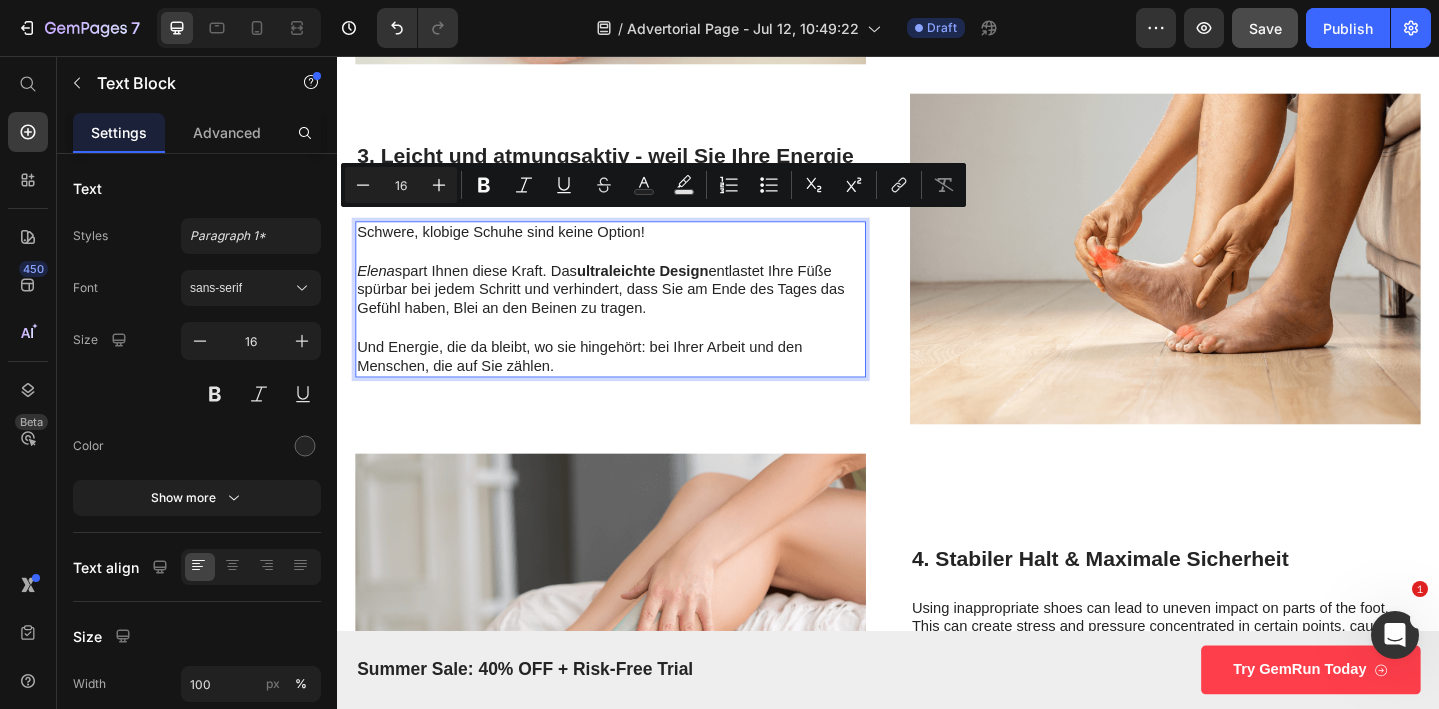 scroll, scrollTop: 1918, scrollLeft: 0, axis: vertical 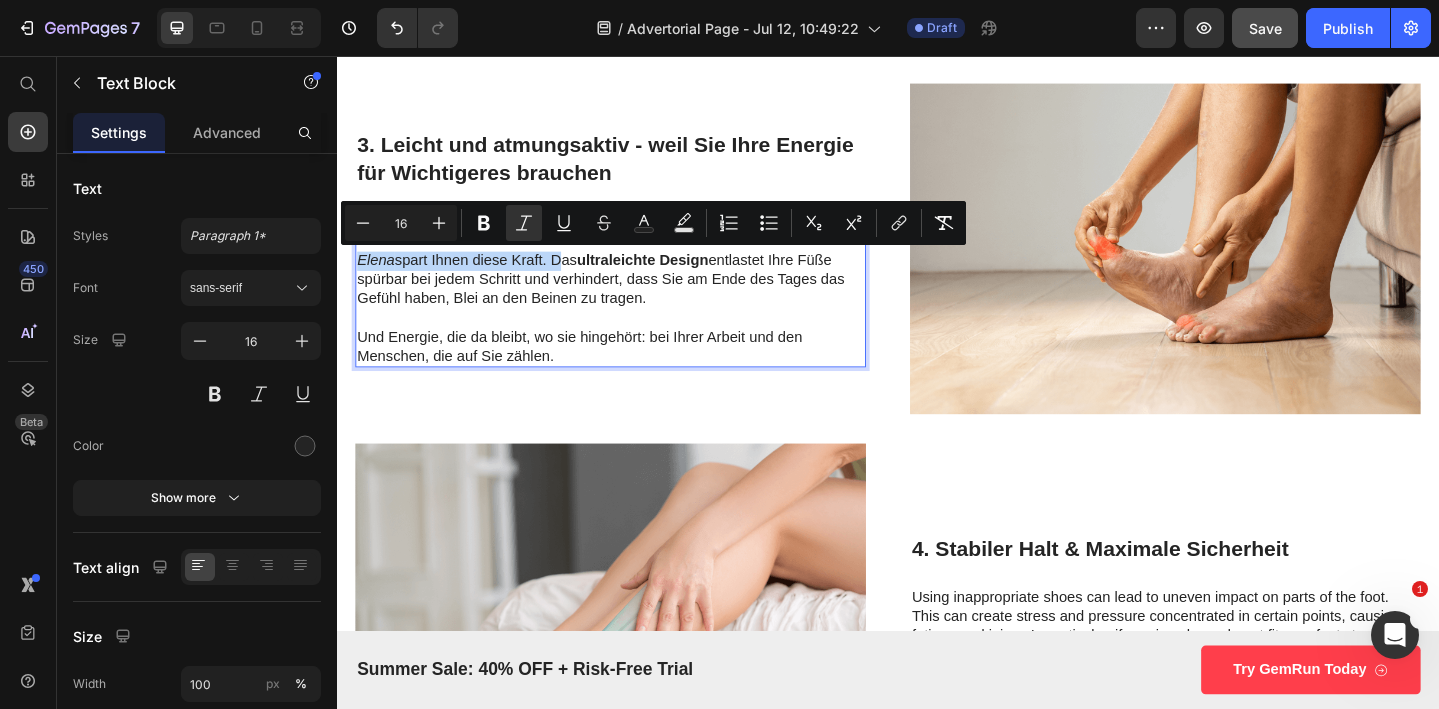 drag, startPoint x: 578, startPoint y: 281, endPoint x: 362, endPoint y: 276, distance: 216.05786 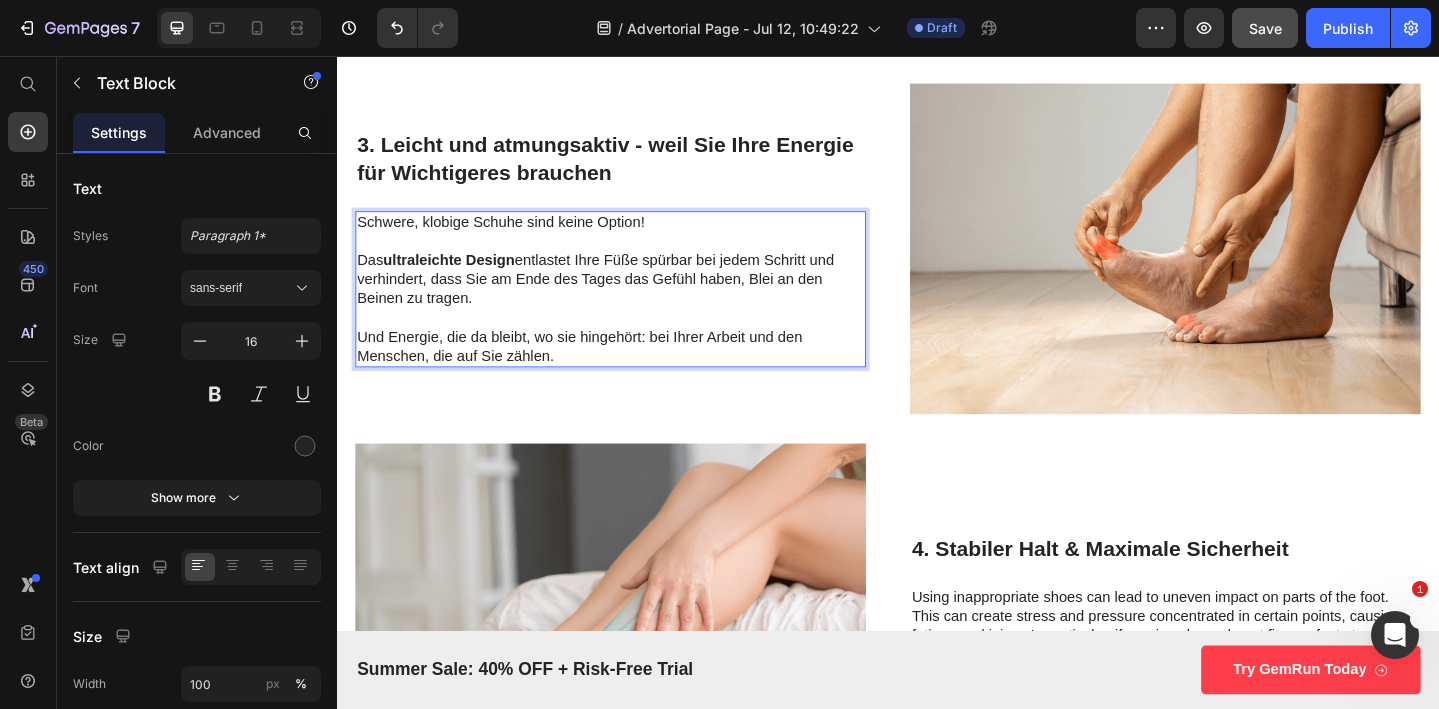 click on "Das  ultraleichte Design  entlastet Ihre Füße spürbar bei jedem Schritt und verhindert, dass Sie am Ende des Tages das Gefühl haben, Blei an den Beinen zu tragen." at bounding box center [635, 300] 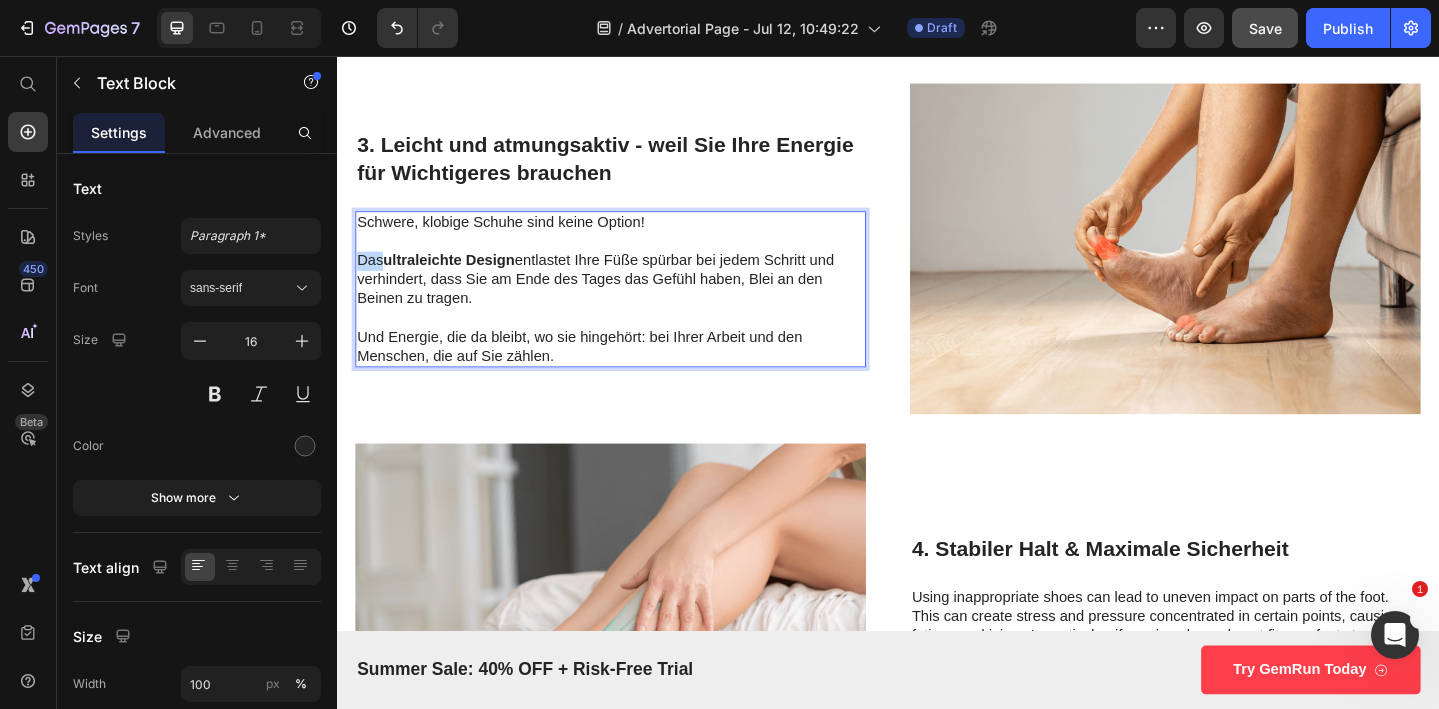 click on "Das  ultraleichte Design  entlastet Ihre Füße spürbar bei jedem Schritt und verhindert, dass Sie am Ende des Tages das Gefühl haben, Blei an den Beinen zu tragen." at bounding box center [635, 300] 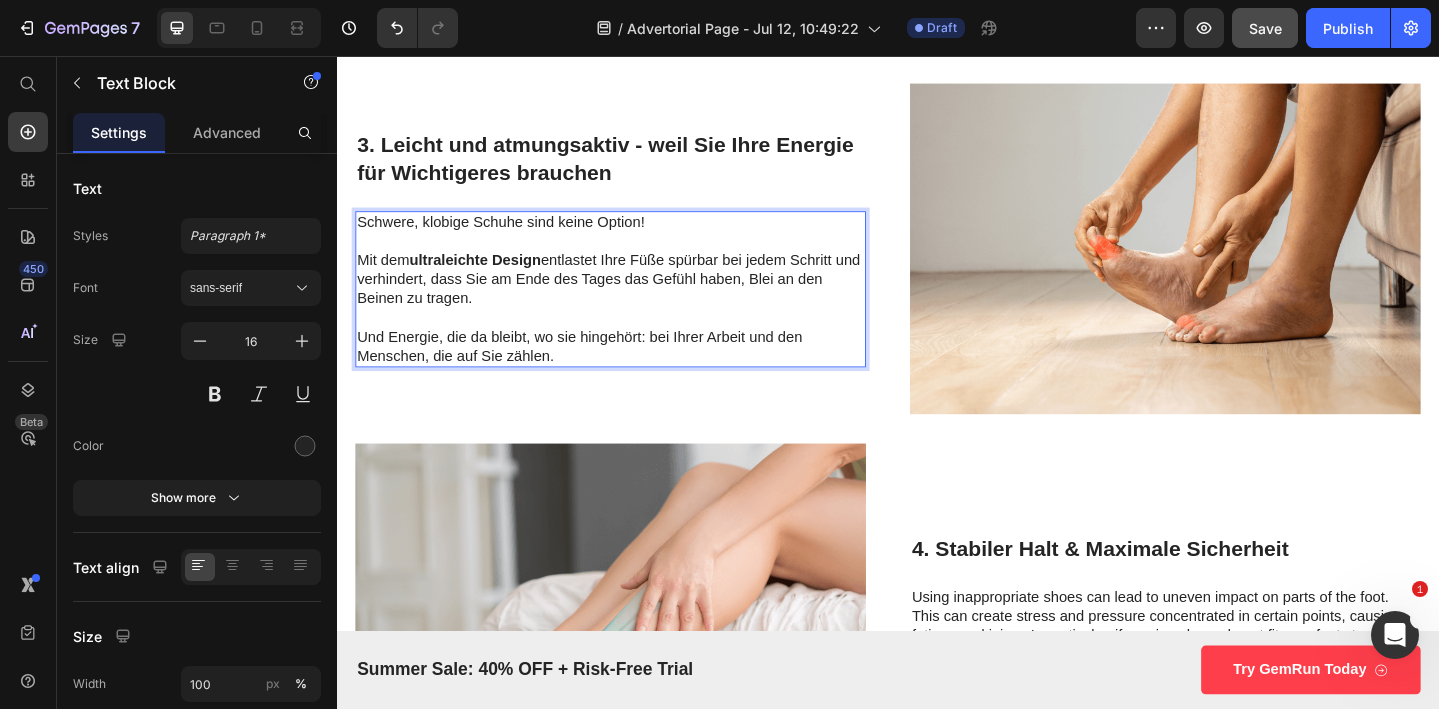 click on "ultraleichte Design" at bounding box center [487, 278] 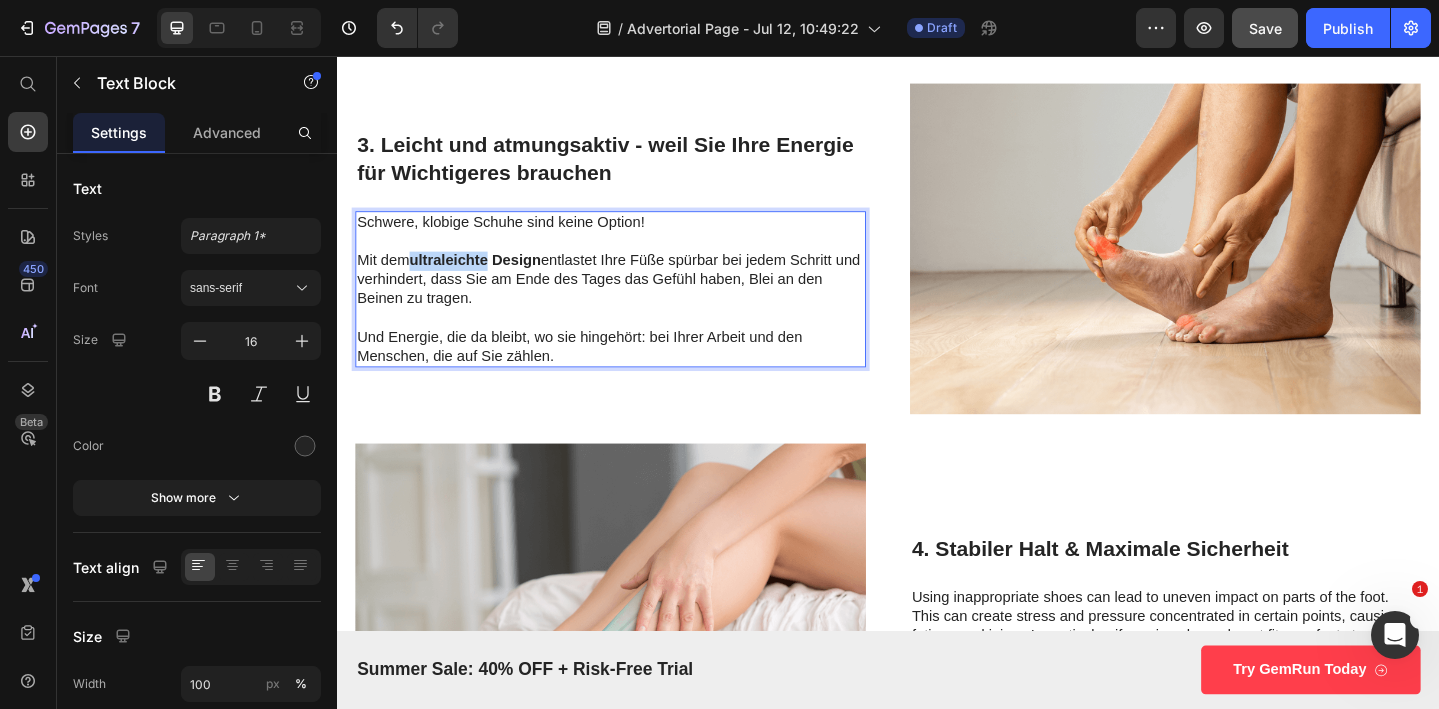 click on "ultraleichte Design" at bounding box center [487, 278] 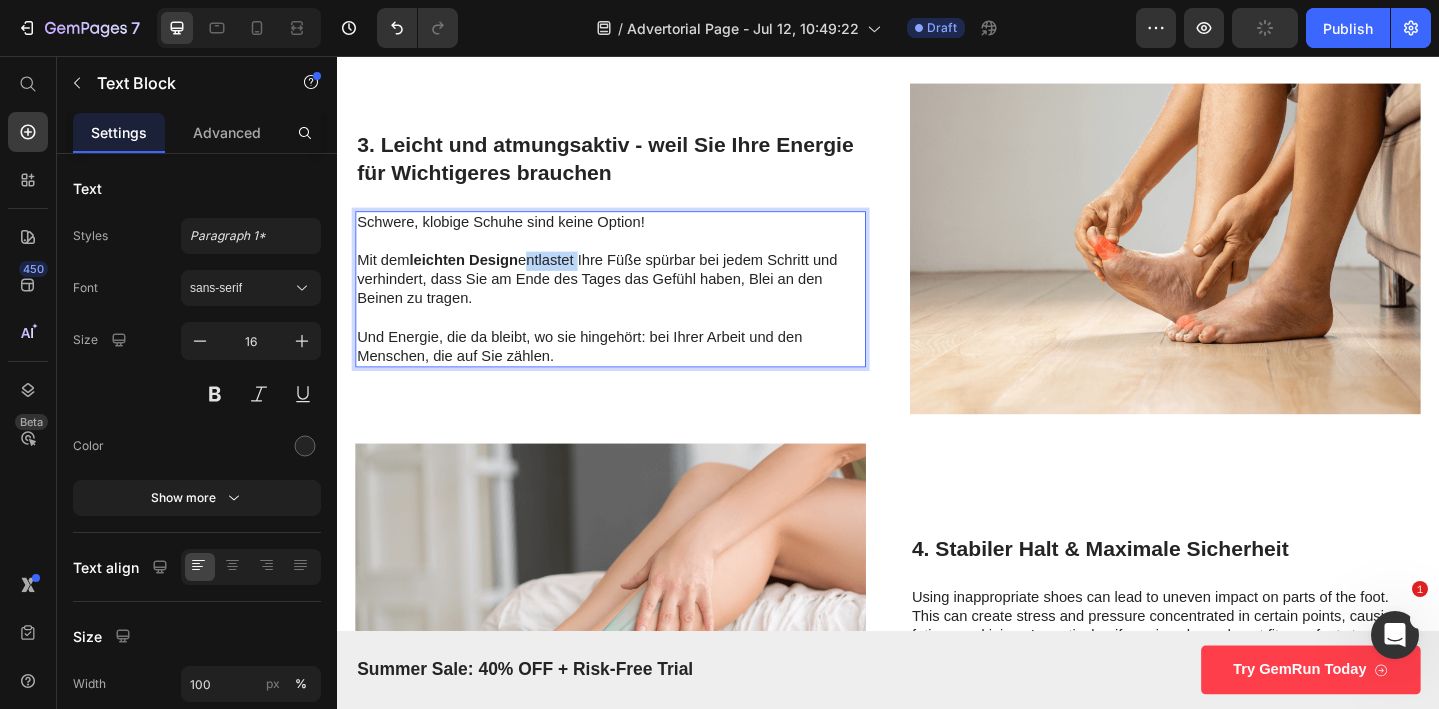 drag, startPoint x: 546, startPoint y: 280, endPoint x: 603, endPoint y: 281, distance: 57.00877 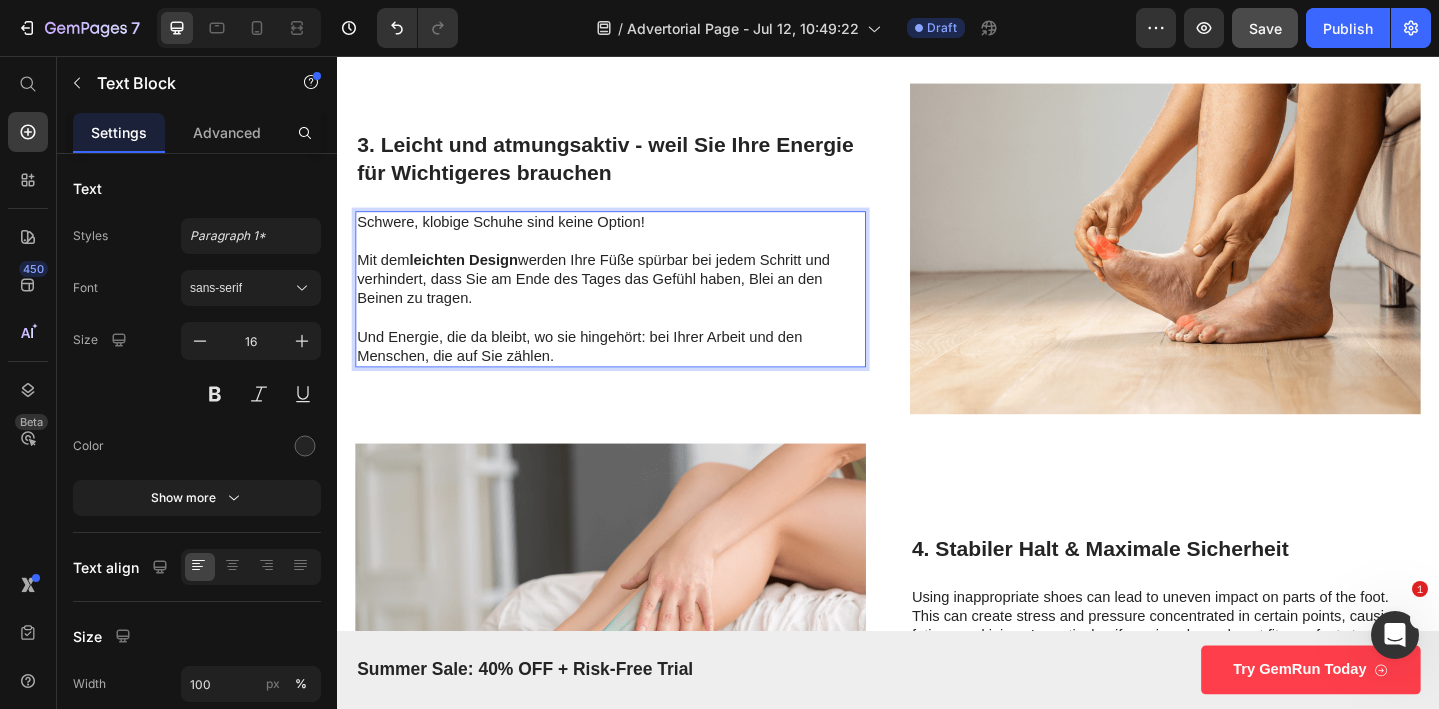 click on "Mit dem  leichten Design  werden Ihre Füße spürbar bei jedem Schritt und verhindert, dass Sie am Ende des Tages das Gefühl haben, Blei an den Beinen zu tragen." at bounding box center [635, 300] 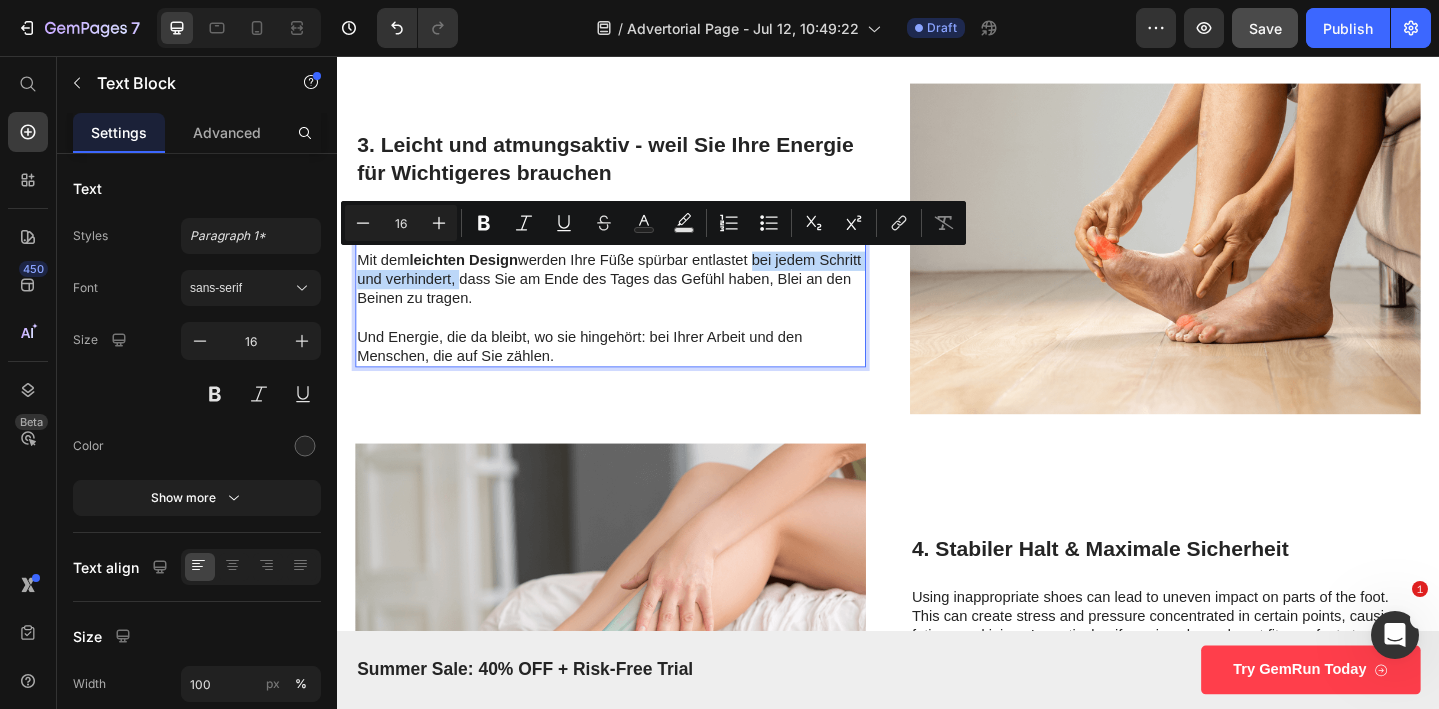 drag, startPoint x: 793, startPoint y: 276, endPoint x: 516, endPoint y: 302, distance: 278.21753 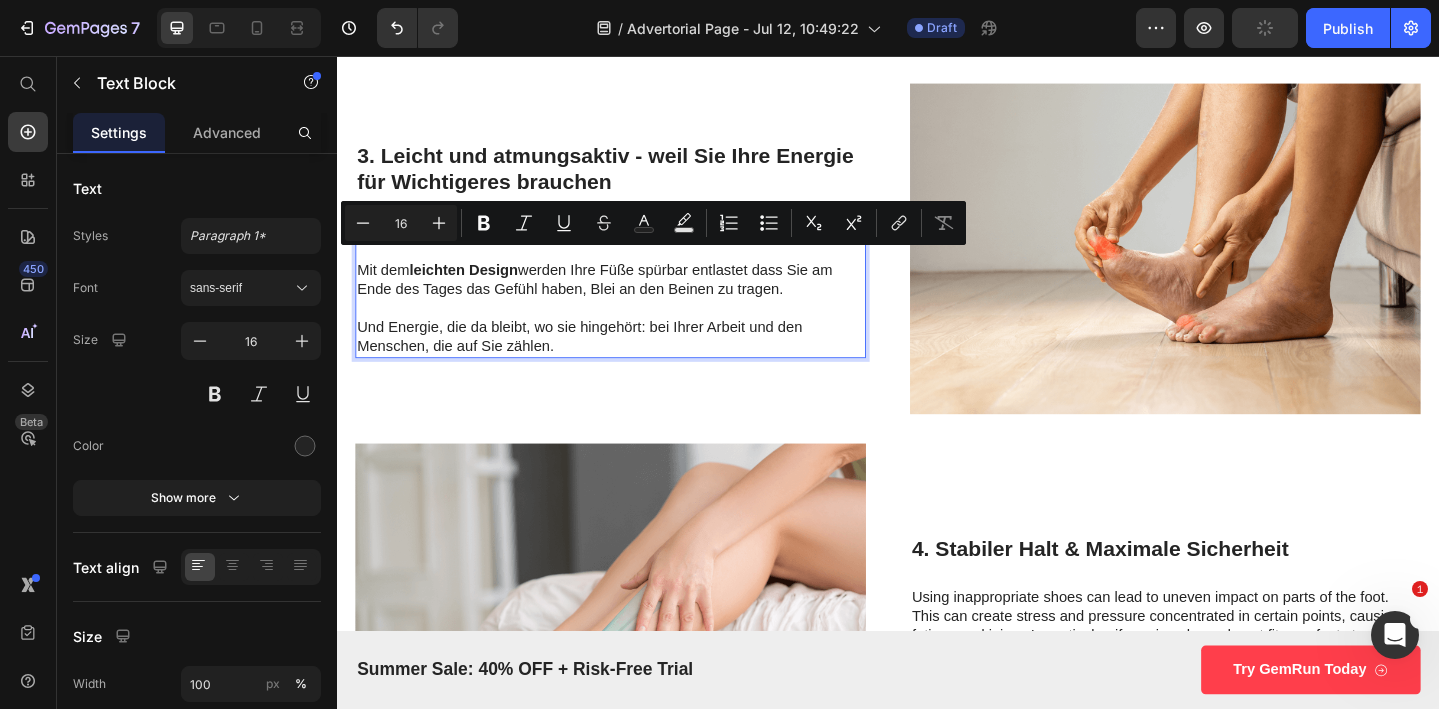 scroll, scrollTop: 1928, scrollLeft: 0, axis: vertical 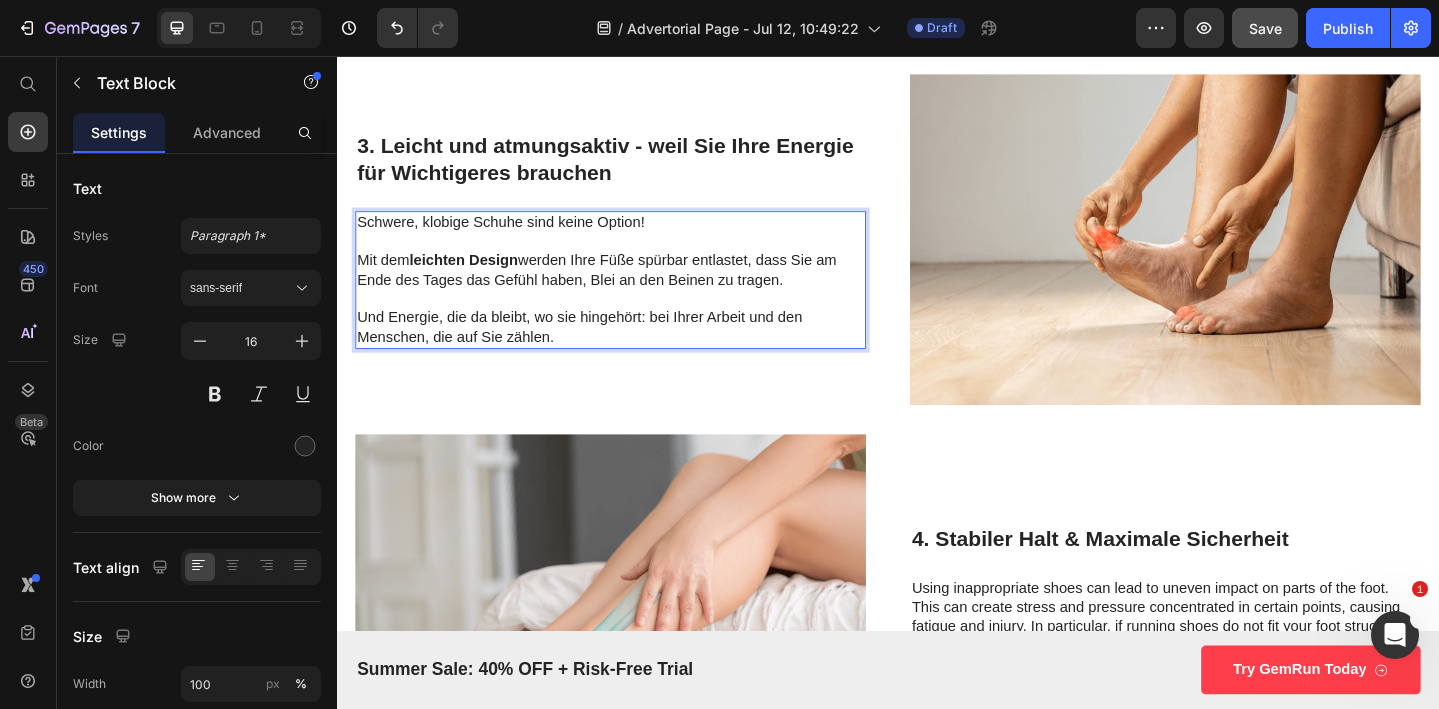 click on "Und Energie, die da bleibt, wo sie hingehört: bei Ihrer Arbeit und den Menschen, die auf Sie zählen." at bounding box center (635, 352) 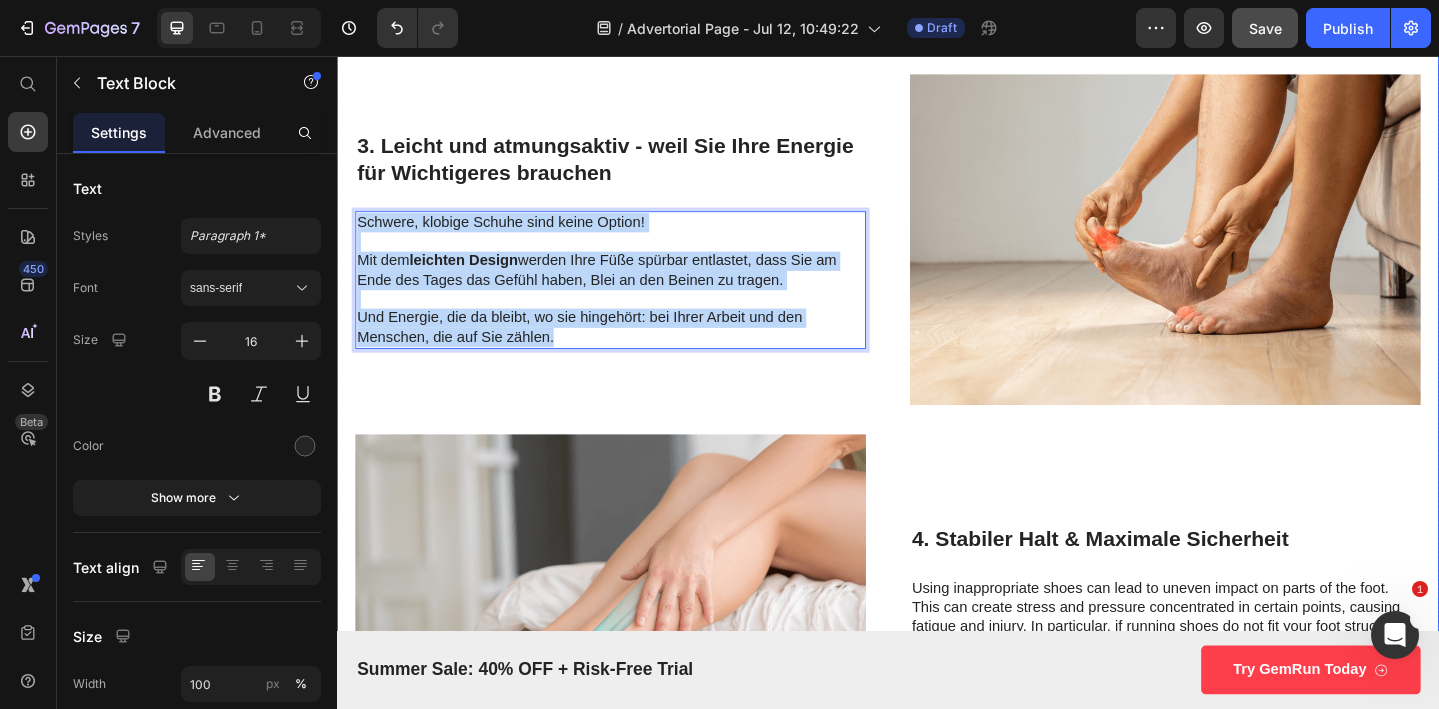 drag, startPoint x: 645, startPoint y: 363, endPoint x: 357, endPoint y: 234, distance: 315.57092 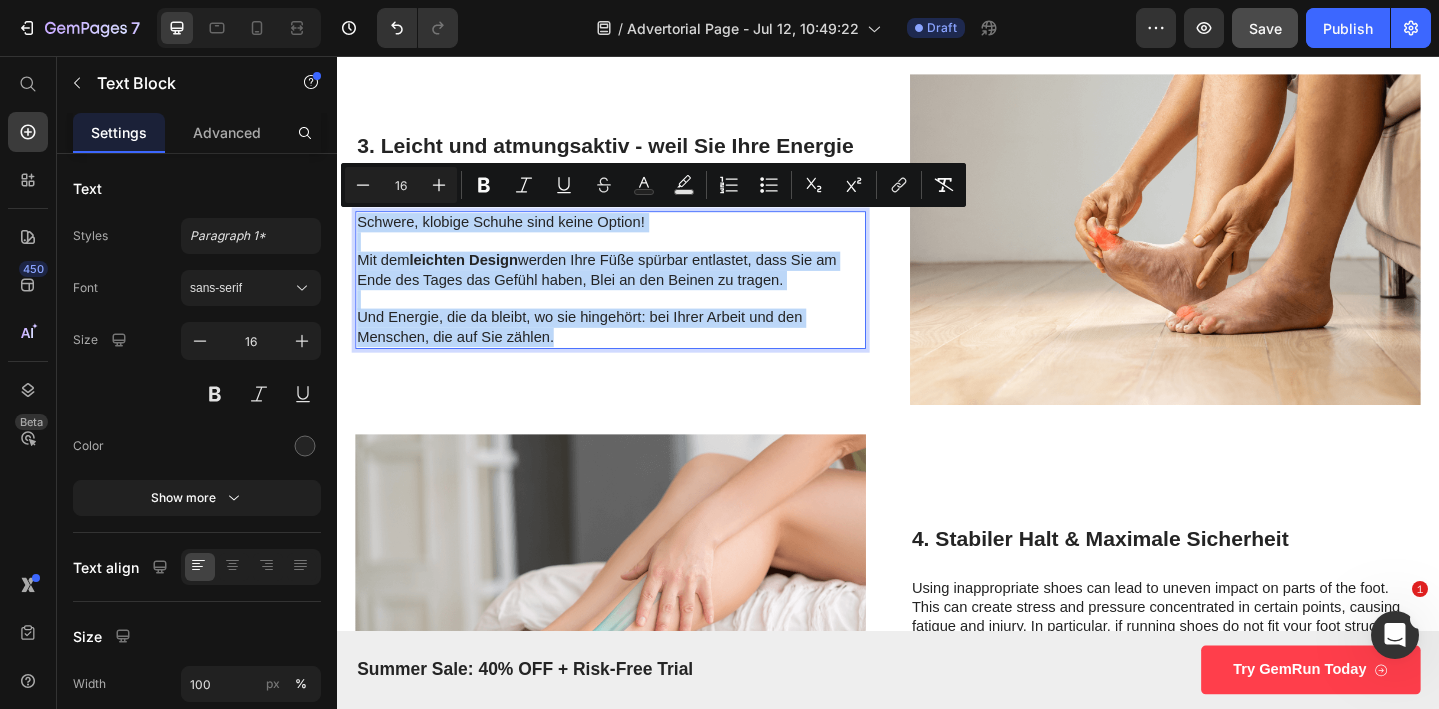 copy on "Schwere, klobige Schuhe sind keine Option!  Mit dem  leichten Design  werden Ihre Füße spürbar entlastet, dass Sie am Ende des Tages das Gefühl haben, Blei an den Beinen zu tragen. Und Energie, die da bleibt, wo sie hingehört: bei Ihrer Arbeit und den Menschen, die auf Sie zählen." 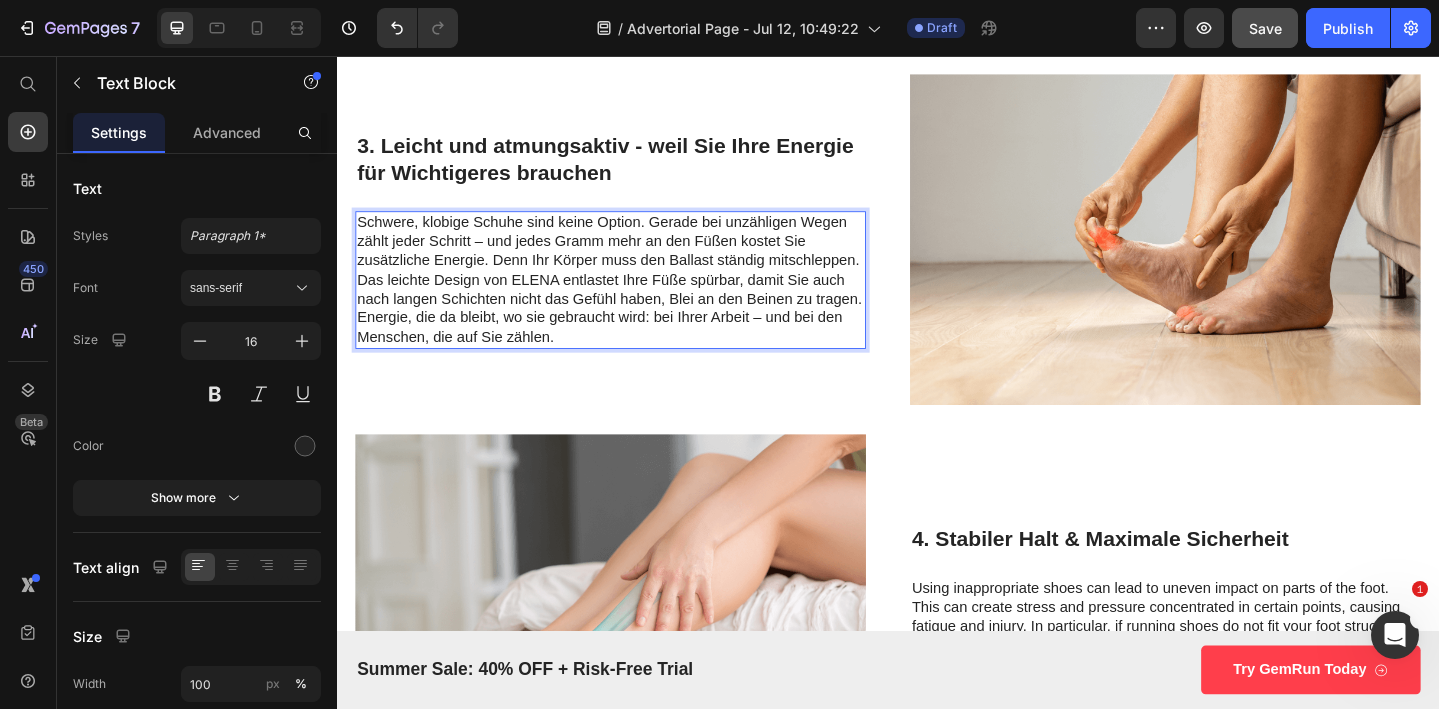 click on "Schwere, klobige Schuhe sind keine Option. Gerade bei unzähligen Wegen zählt jeder Schritt – und jedes Gramm mehr an den Füßen kostet Sie zusätzliche Energie. Denn Ihr Körper muss den Ballast ständig mitschleppen." at bounding box center (635, 258) 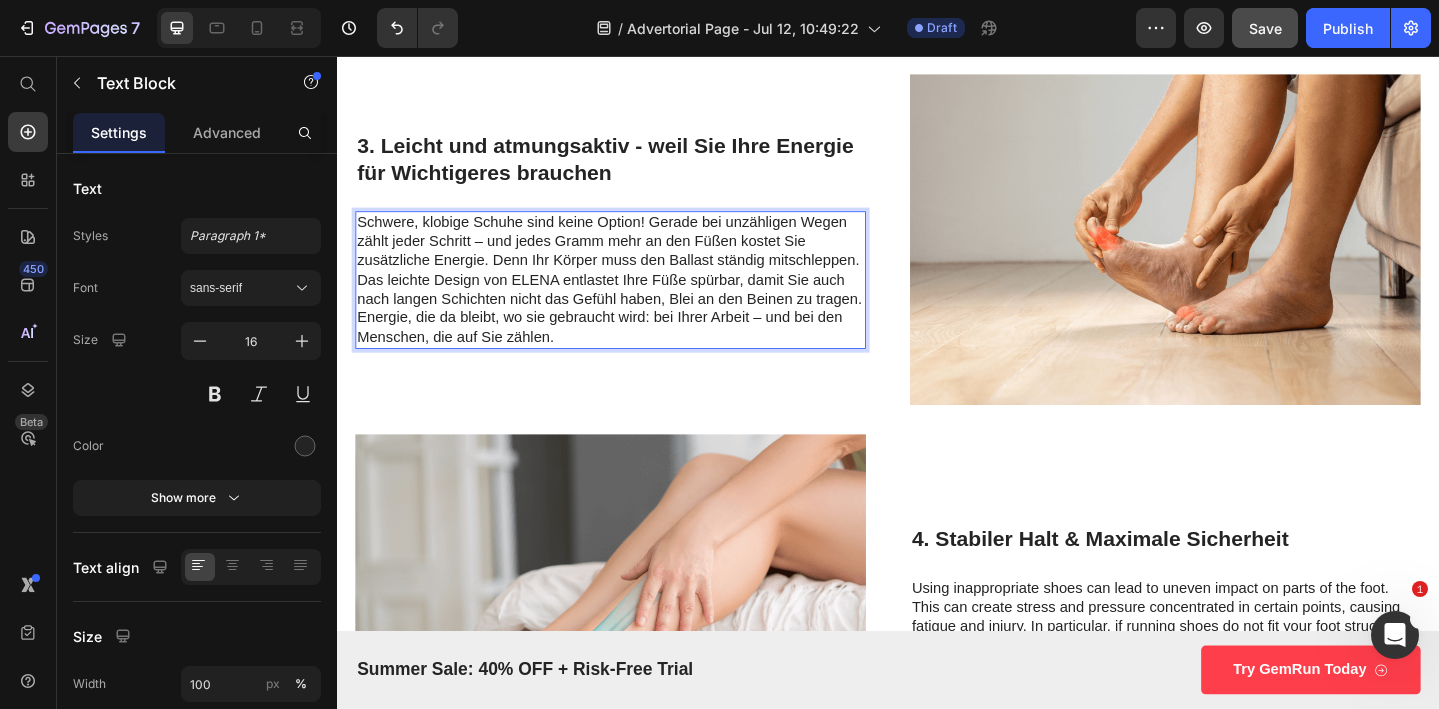 click on "Schwere, klobige Schuhe sind keine Option! Gerade bei unzähligen Wegen zählt jeder Schritt – und jedes Gramm mehr an den Füßen kostet Sie zusätzliche Energie. Denn Ihr Körper muss den Ballast ständig mitschleppen." at bounding box center [635, 258] 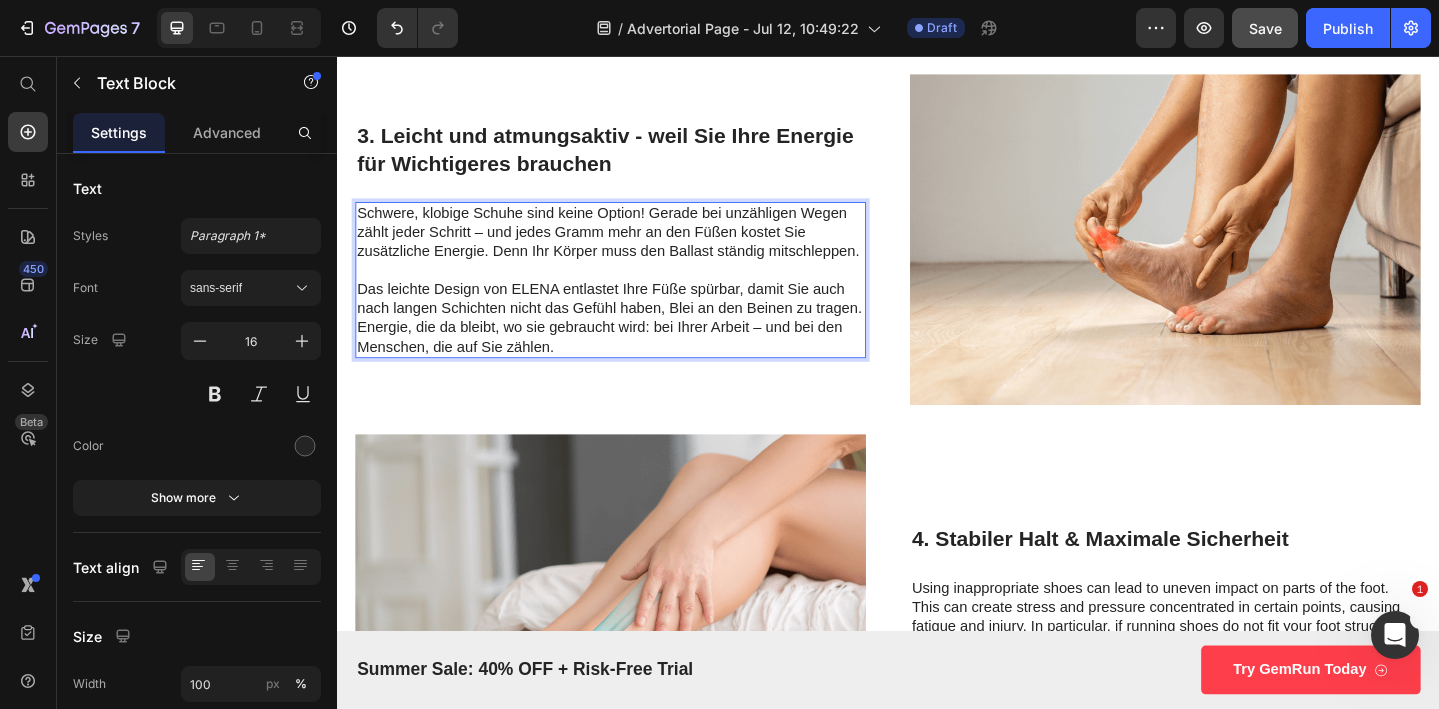 scroll, scrollTop: 1918, scrollLeft: 0, axis: vertical 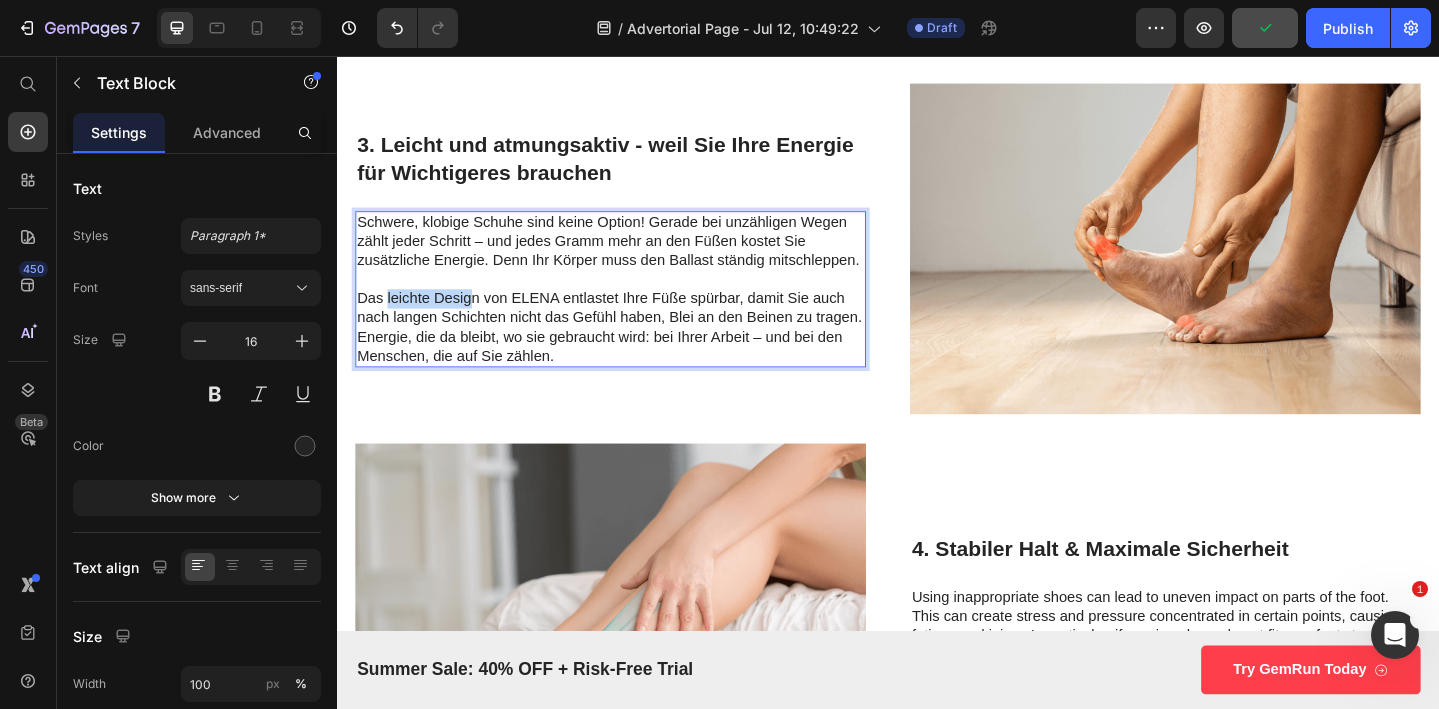 drag, startPoint x: 392, startPoint y: 320, endPoint x: 487, endPoint y: 320, distance: 95 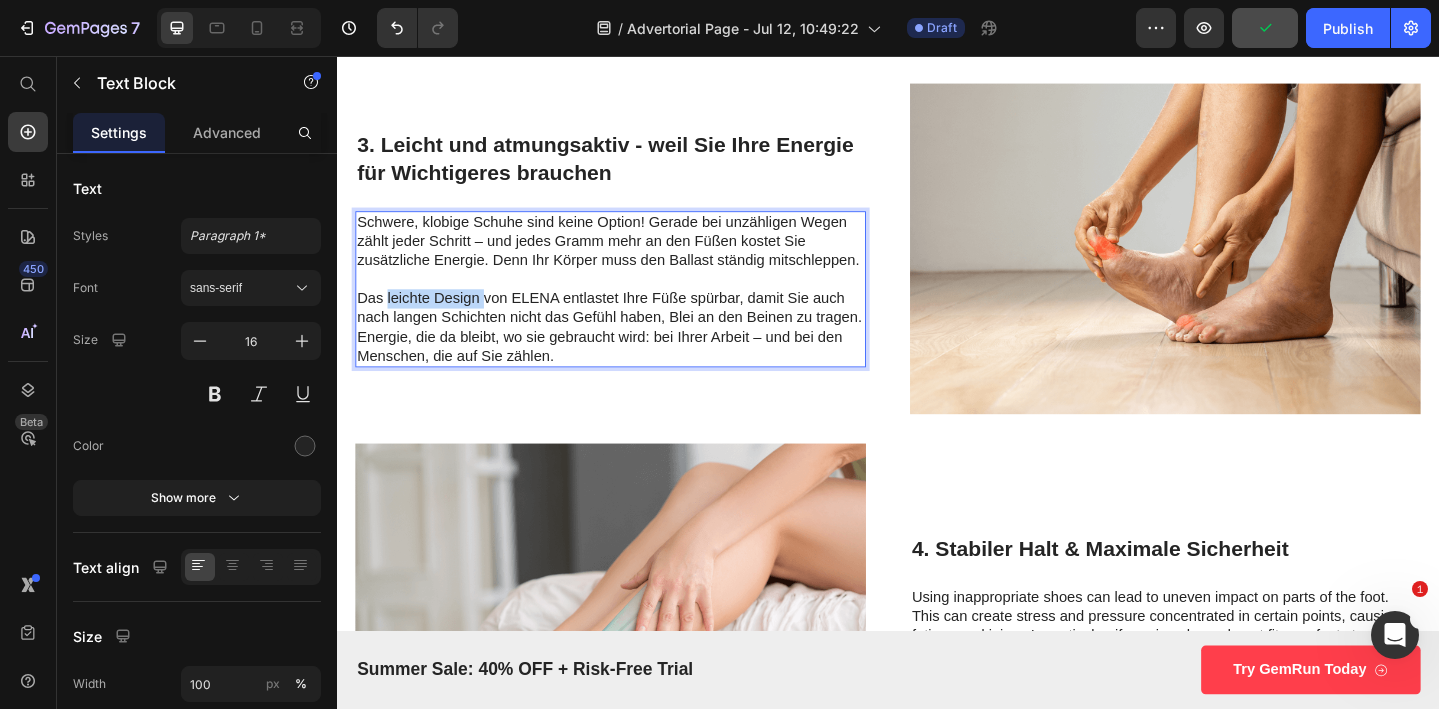 drag, startPoint x: 495, startPoint y: 324, endPoint x: 390, endPoint y: 322, distance: 105.01904 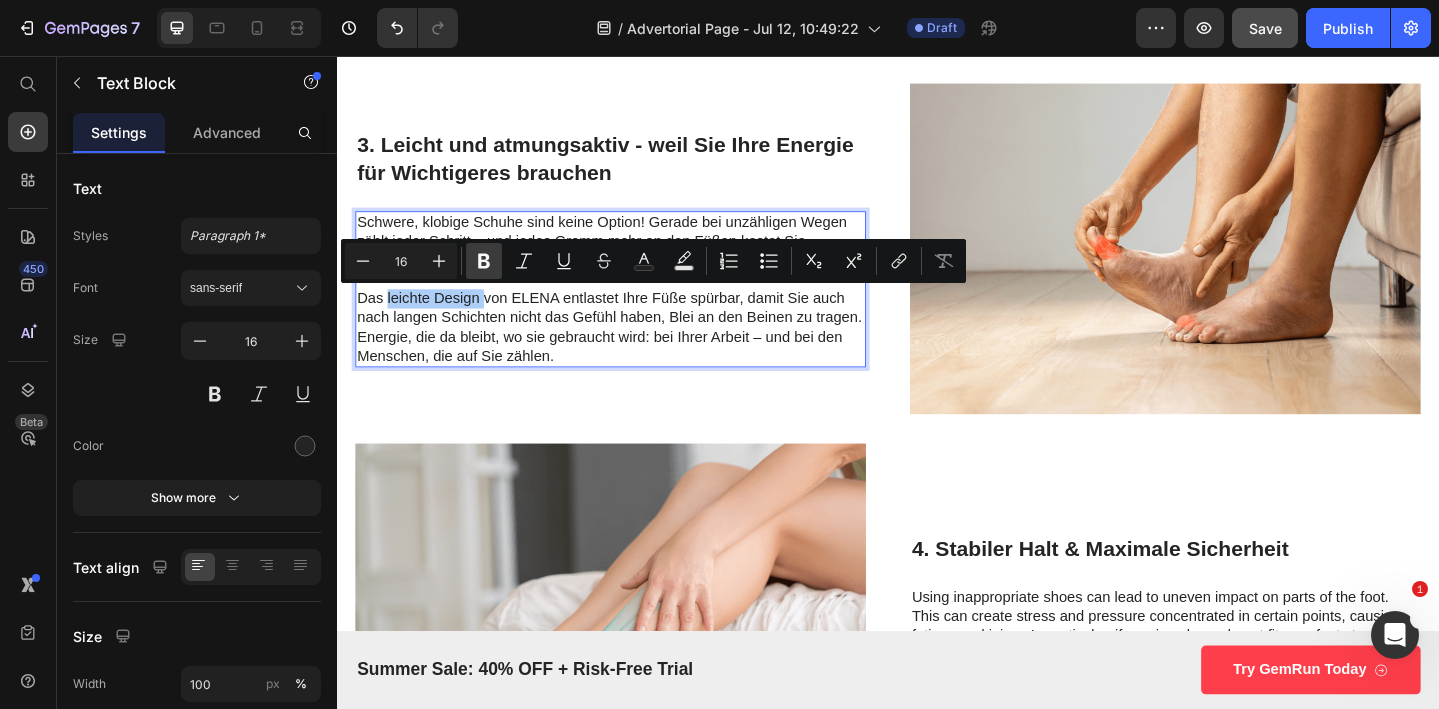 drag, startPoint x: 477, startPoint y: 264, endPoint x: 195, endPoint y: 249, distance: 282.39865 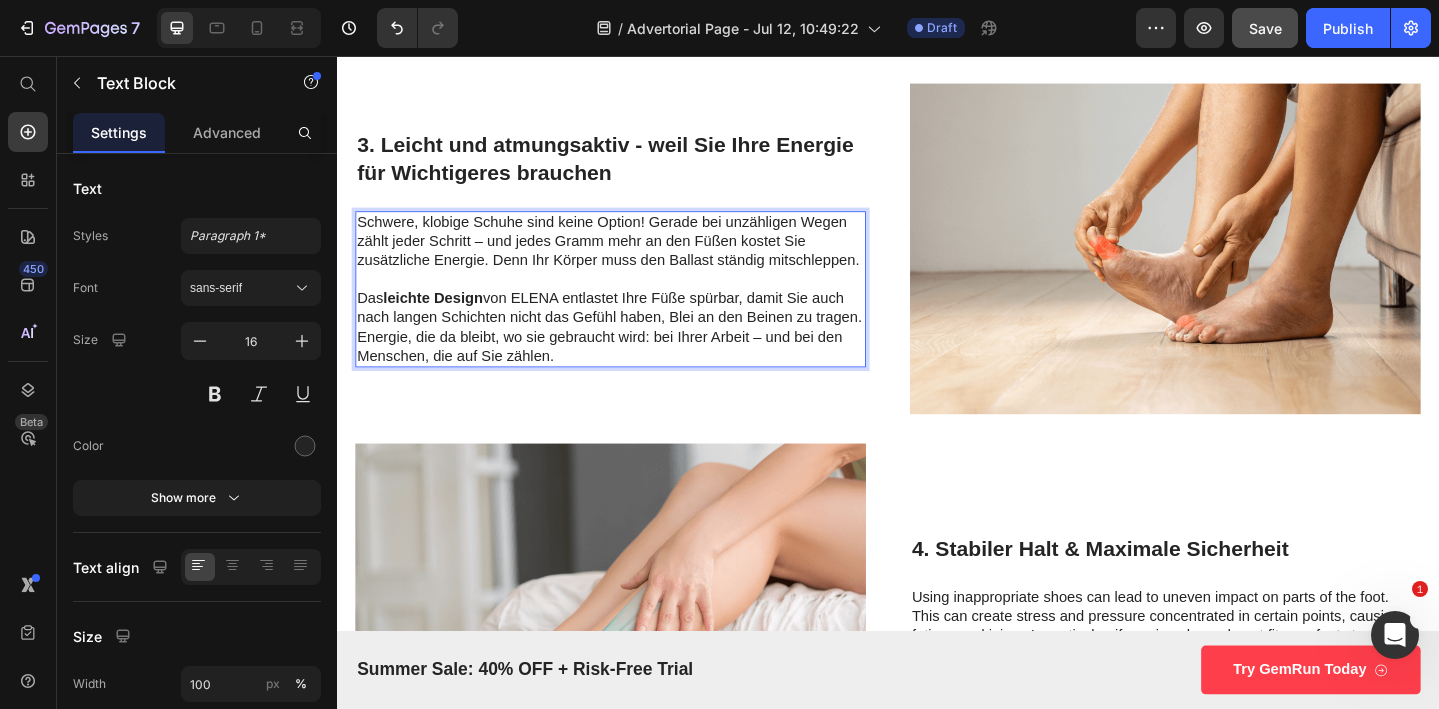 click on "Das  leichte Design  von ELENA entlastet Ihre Füße spürbar, damit Sie auch nach langen Schichten nicht das Gefühl haben, Blei an den Beinen zu tragen." at bounding box center [635, 331] 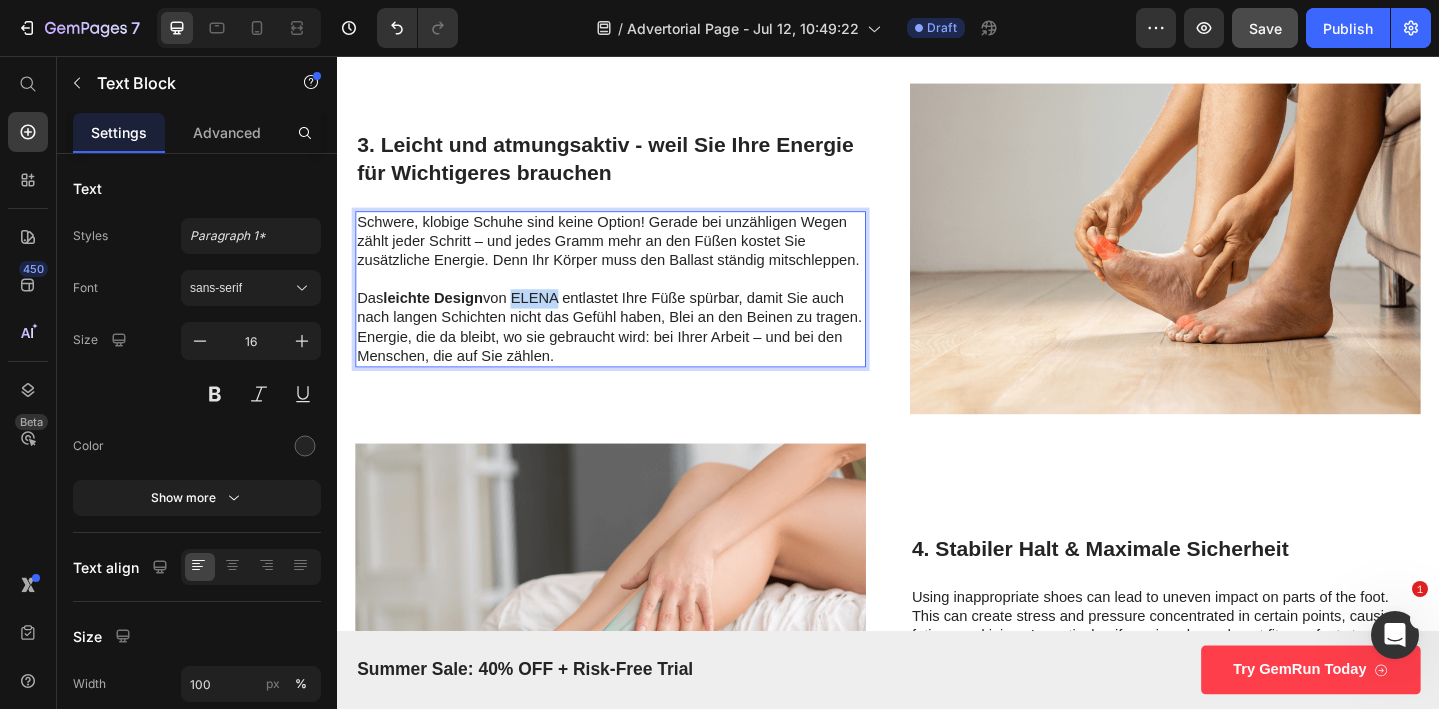 click on "Das  leichte Design  von ELENA entlastet Ihre Füße spürbar, damit Sie auch nach langen Schichten nicht das Gefühl haben, Blei an den Beinen zu tragen." at bounding box center (635, 331) 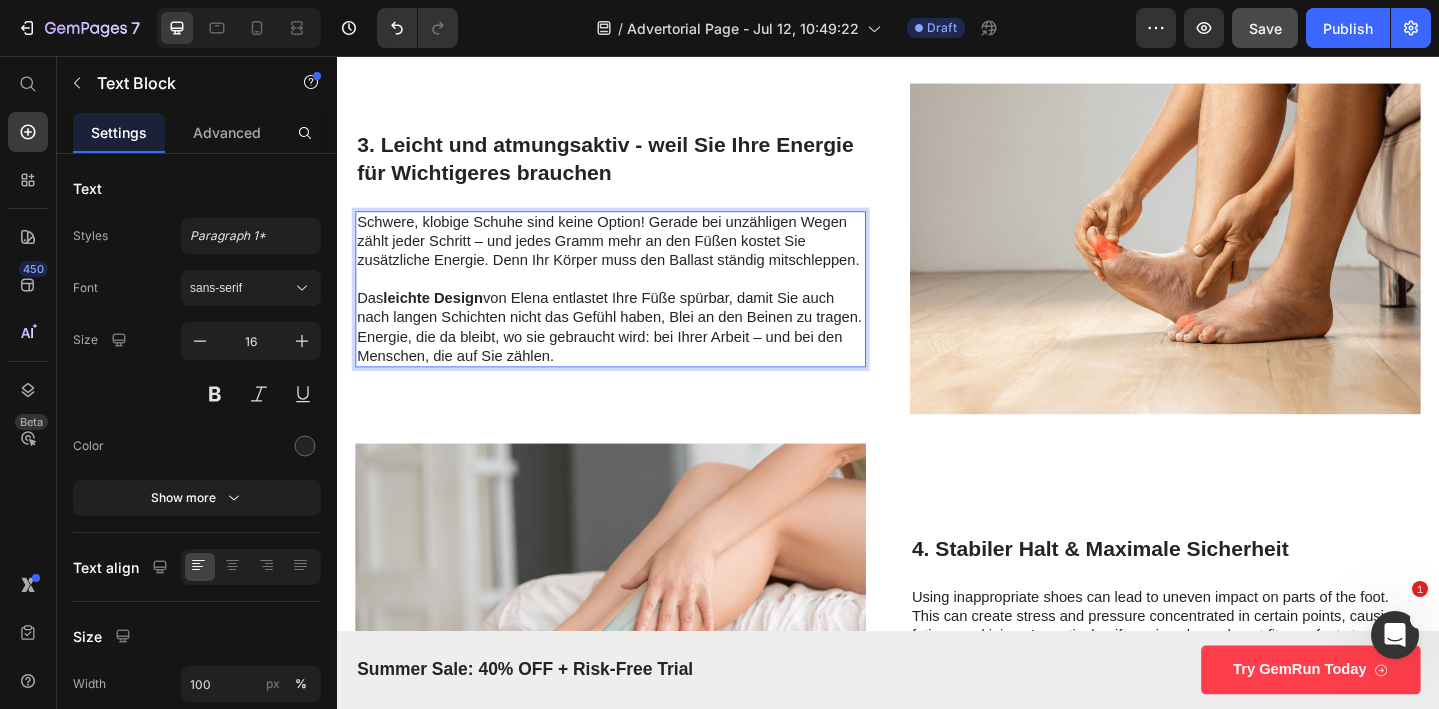 click on "Das  leichte Design  von Elena entlastet Ihre Füße spürbar, damit Sie auch nach langen Schichten nicht das Gefühl haben, Blei an den Beinen zu tragen." at bounding box center (635, 331) 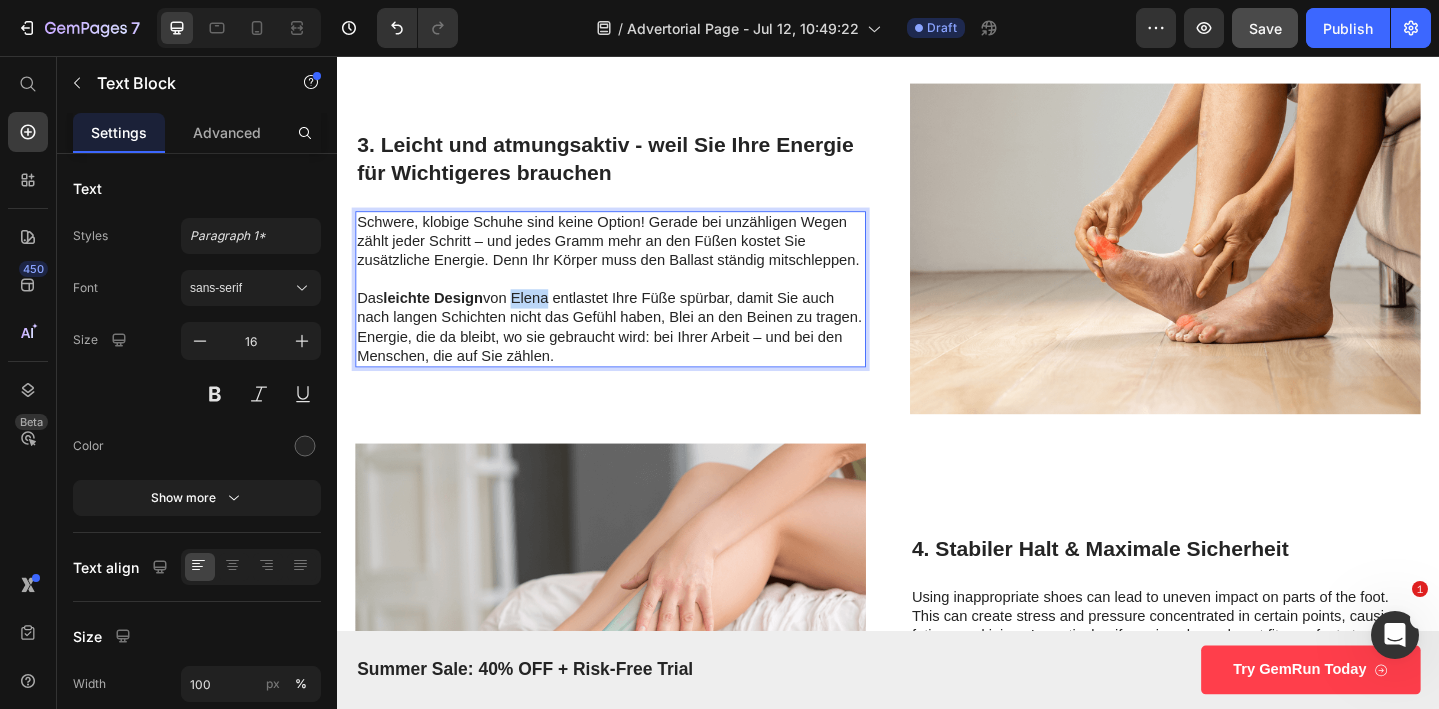 click on "Das  leichte Design  von Elena entlastet Ihre Füße spürbar, damit Sie auch nach langen Schichten nicht das Gefühl haben, Blei an den Beinen zu tragen." at bounding box center [635, 331] 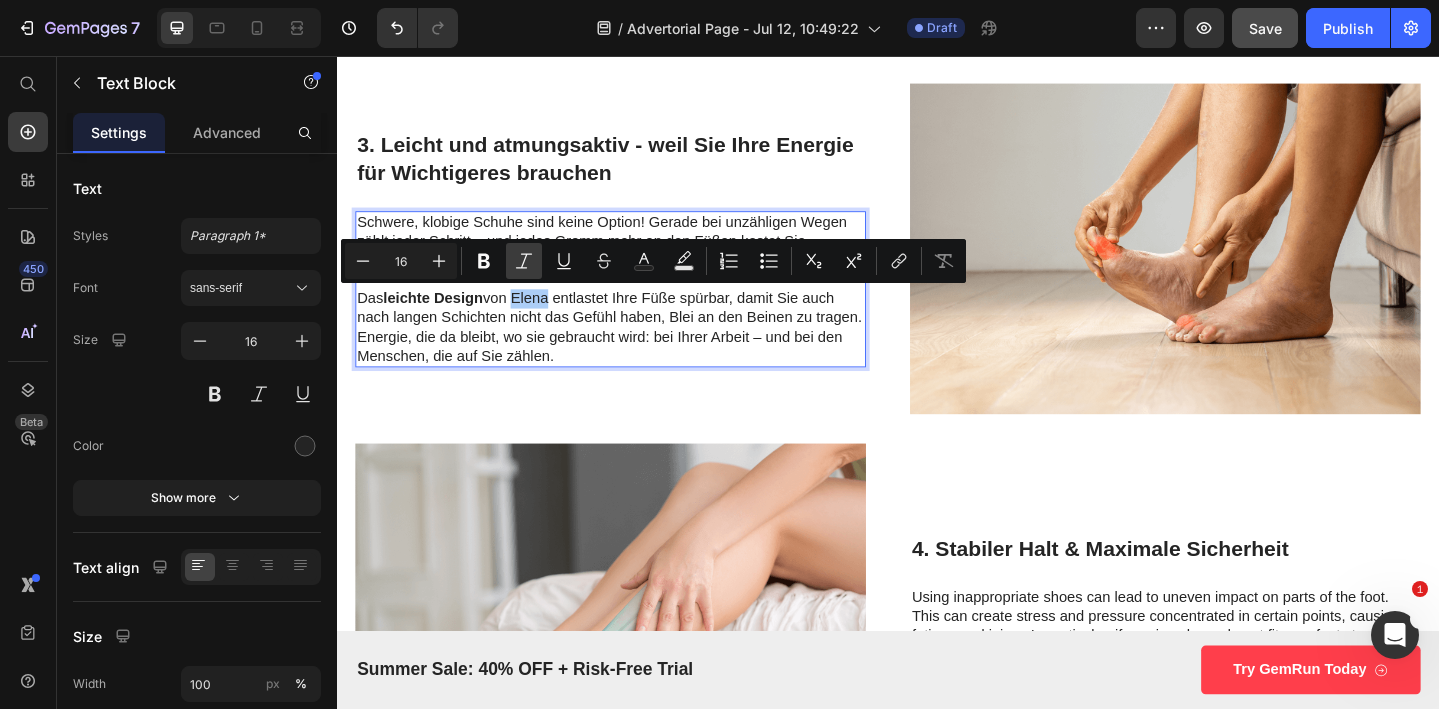 click 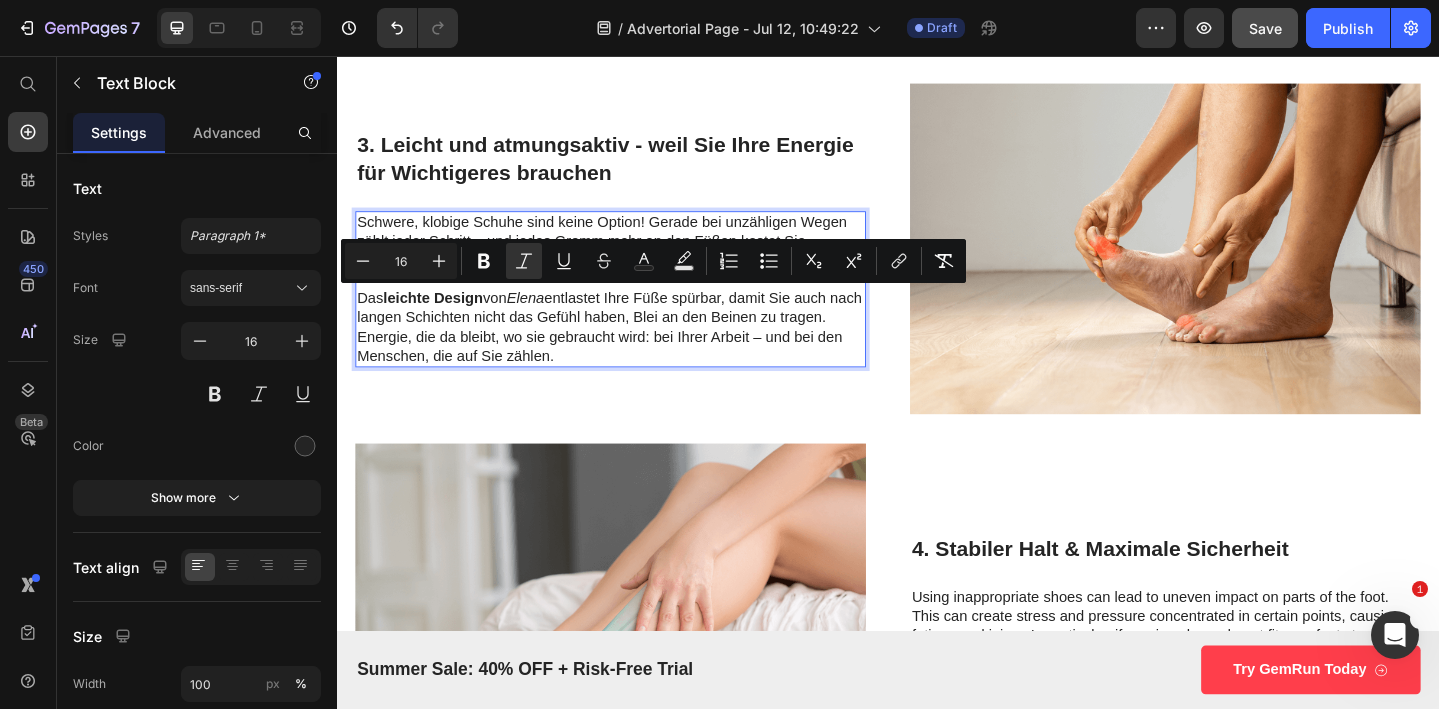 click on "Das  leichte Design  von  Elena  entlastet Ihre Füße spürbar, damit Sie auch nach langen Schichten nicht das Gefühl haben, Blei an den Beinen zu tragen." at bounding box center [635, 331] 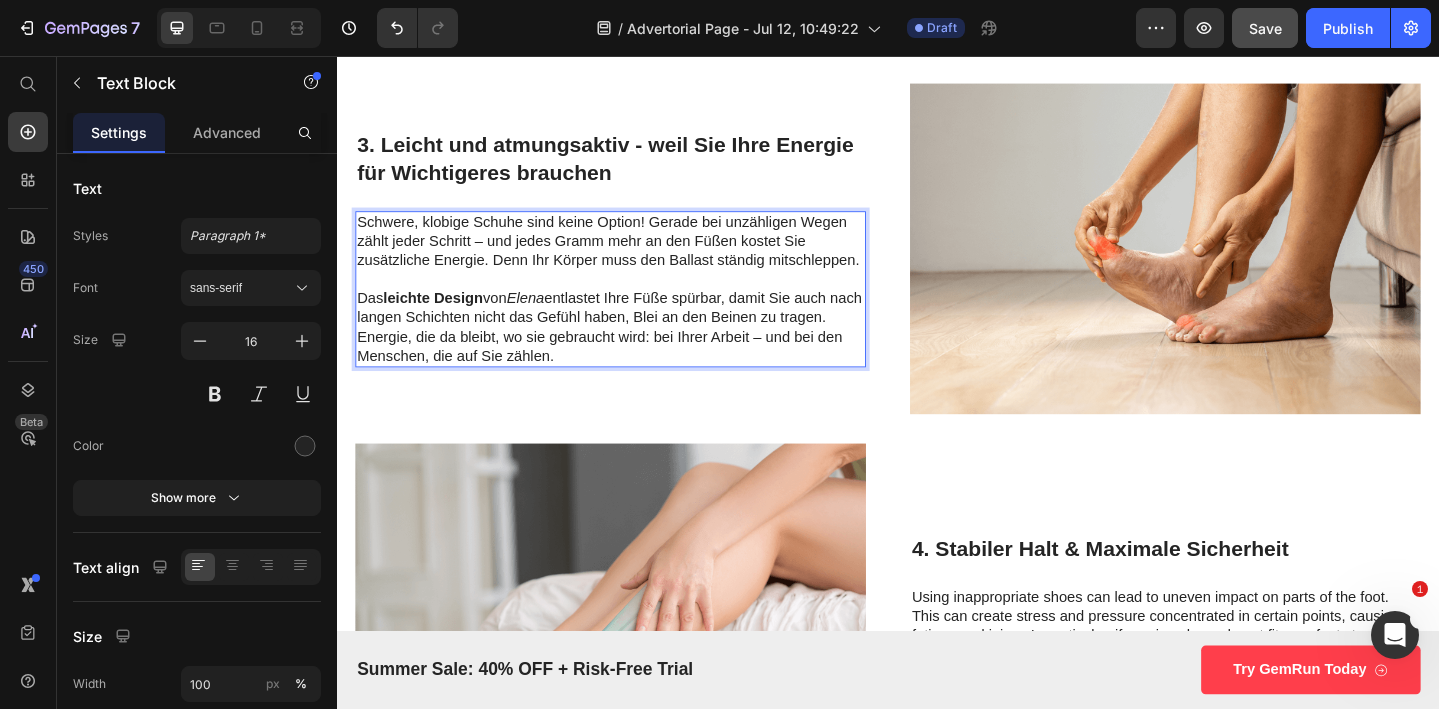 scroll, scrollTop: 1907, scrollLeft: 0, axis: vertical 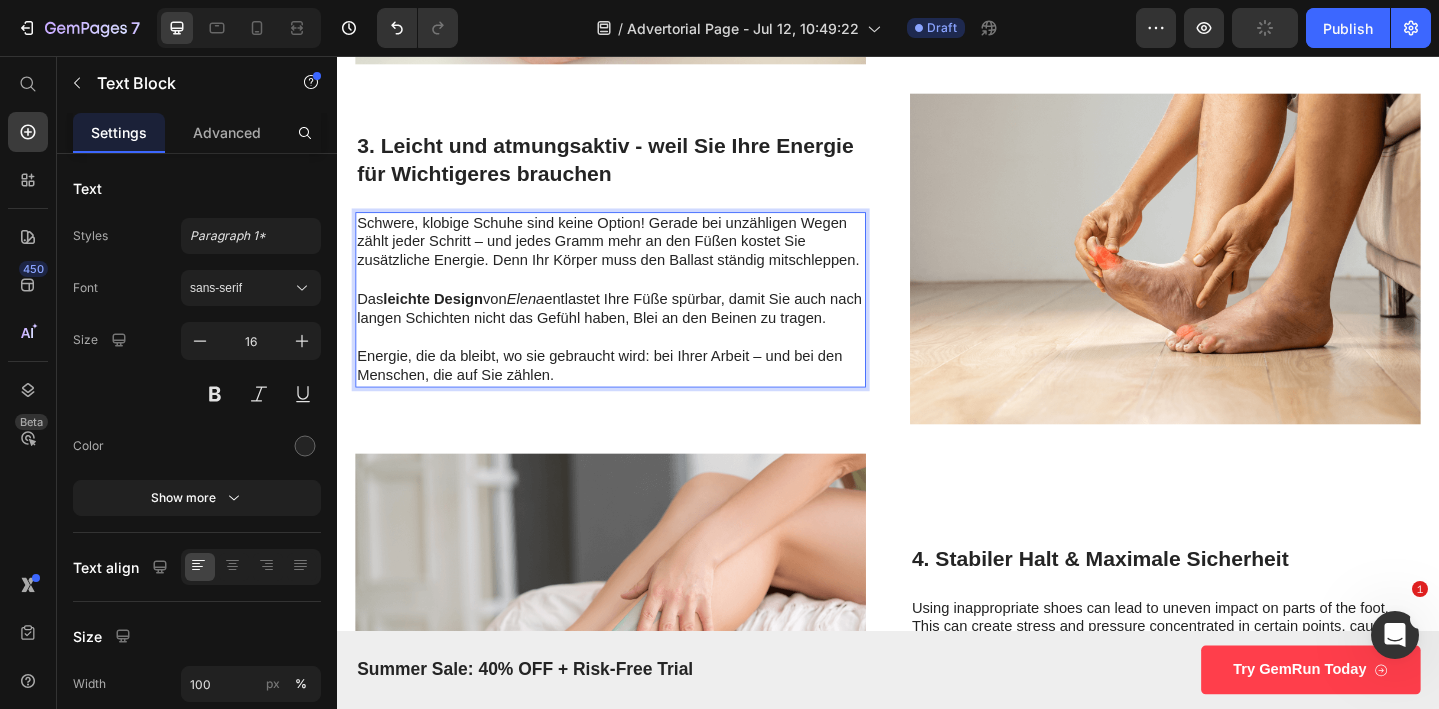 click on "Energie, die da bleibt, wo sie gebraucht wird: bei Ihrer Arbeit – und bei den Menschen, die auf Sie zählen." at bounding box center (635, 394) 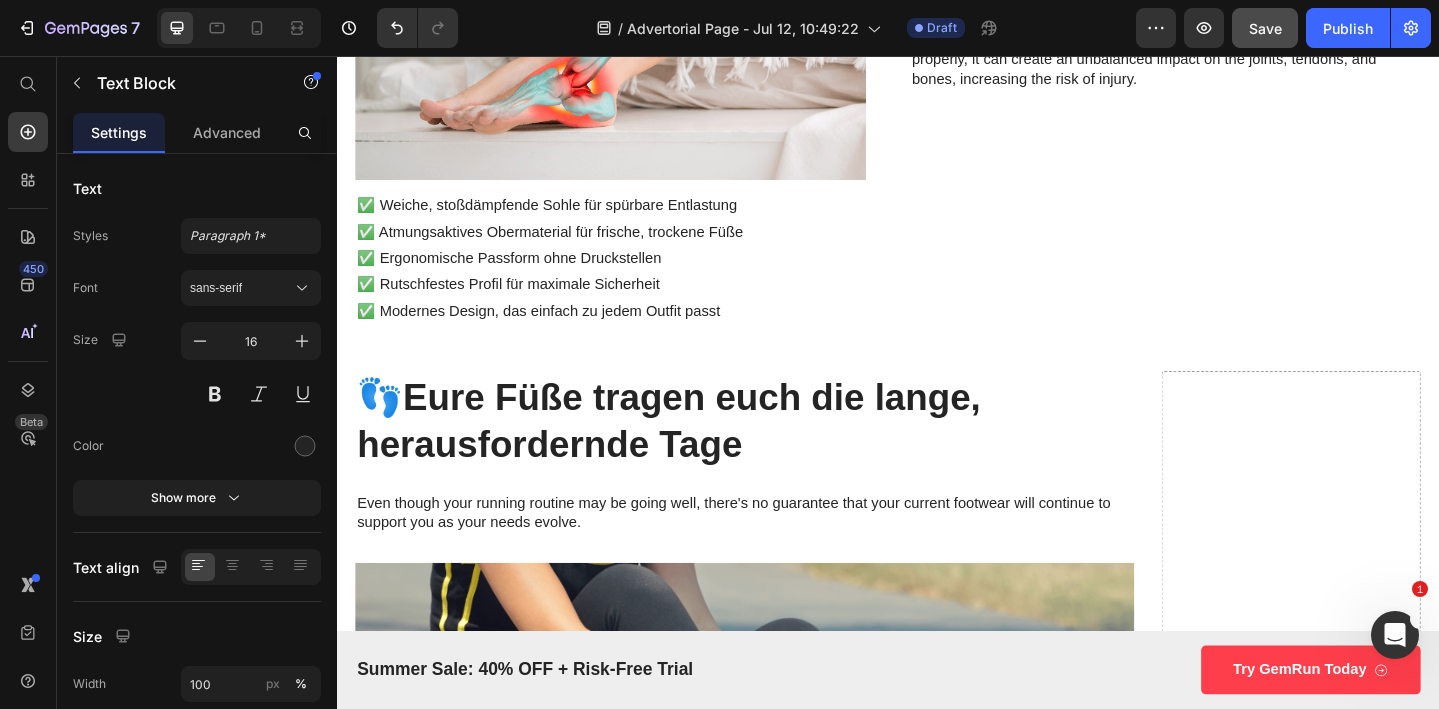scroll, scrollTop: 2476, scrollLeft: 0, axis: vertical 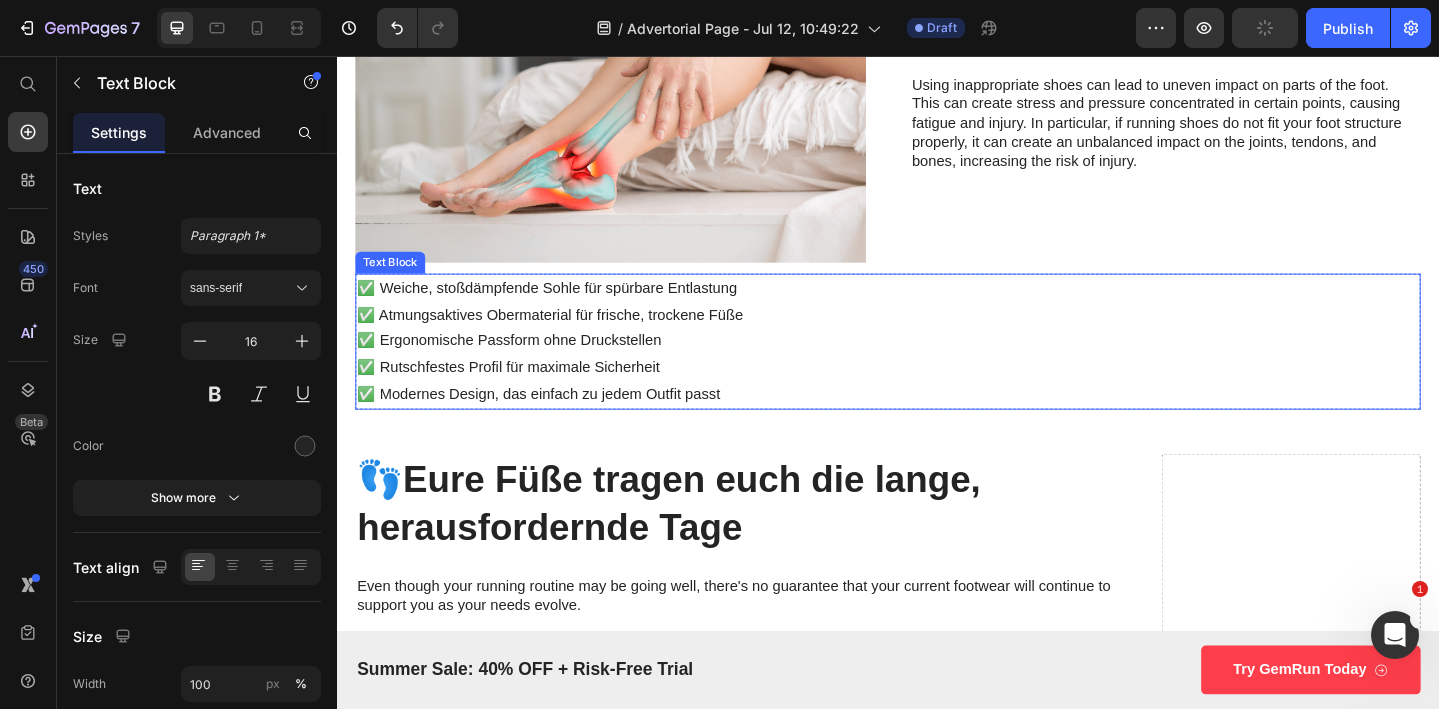 click on "✅ Weiche, stoßdämpfende Sohle für spürbare Entlastung ✅ Atmungsaktives Obermaterial für frische, trockene Füße ✅ Ergonomische Passform ohne Druckstellen ✅ Rutschfestes Profil für maximale Sicherheit ✅ Modernes Design, das einfach zu jedem Outfit passt" at bounding box center [937, 367] 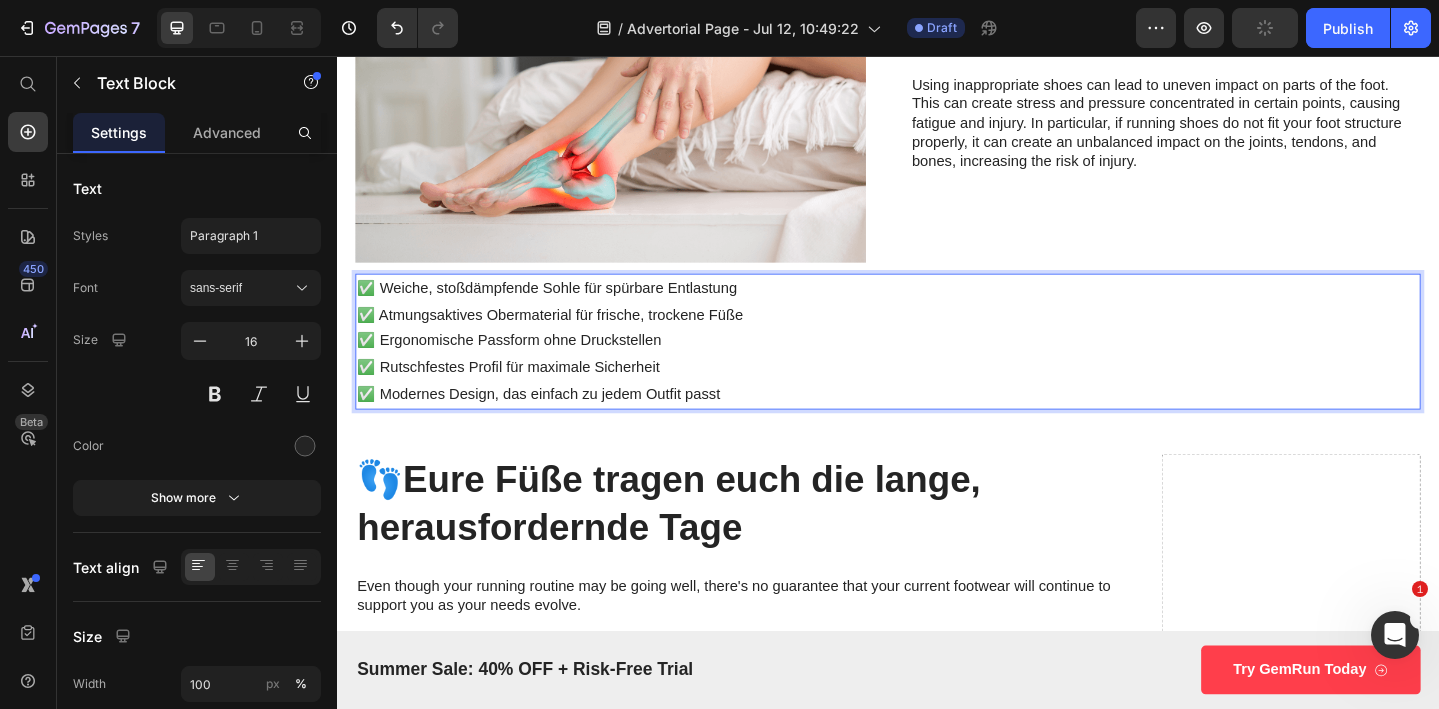 click on "✅ Weiche, stoßdämpfende Sohle für spürbare Entlastung ✅ Atmungsaktives Obermaterial für frische, trockene Füße ✅ Ergonomische Passform ohne Druckstellen ✅ Rutschfestes Profil für maximale Sicherheit ✅ Modernes Design, das einfach zu jedem Outfit passt" at bounding box center (937, 367) 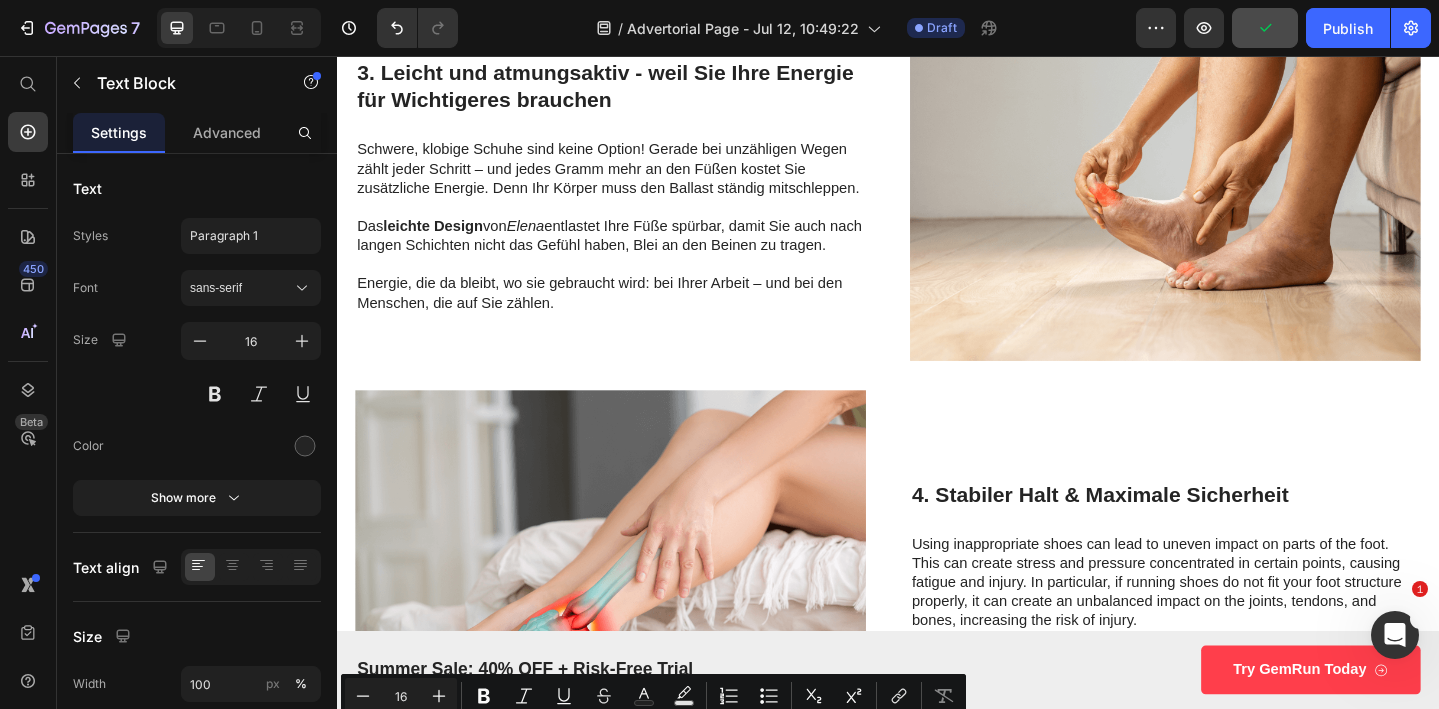 scroll, scrollTop: 1956, scrollLeft: 0, axis: vertical 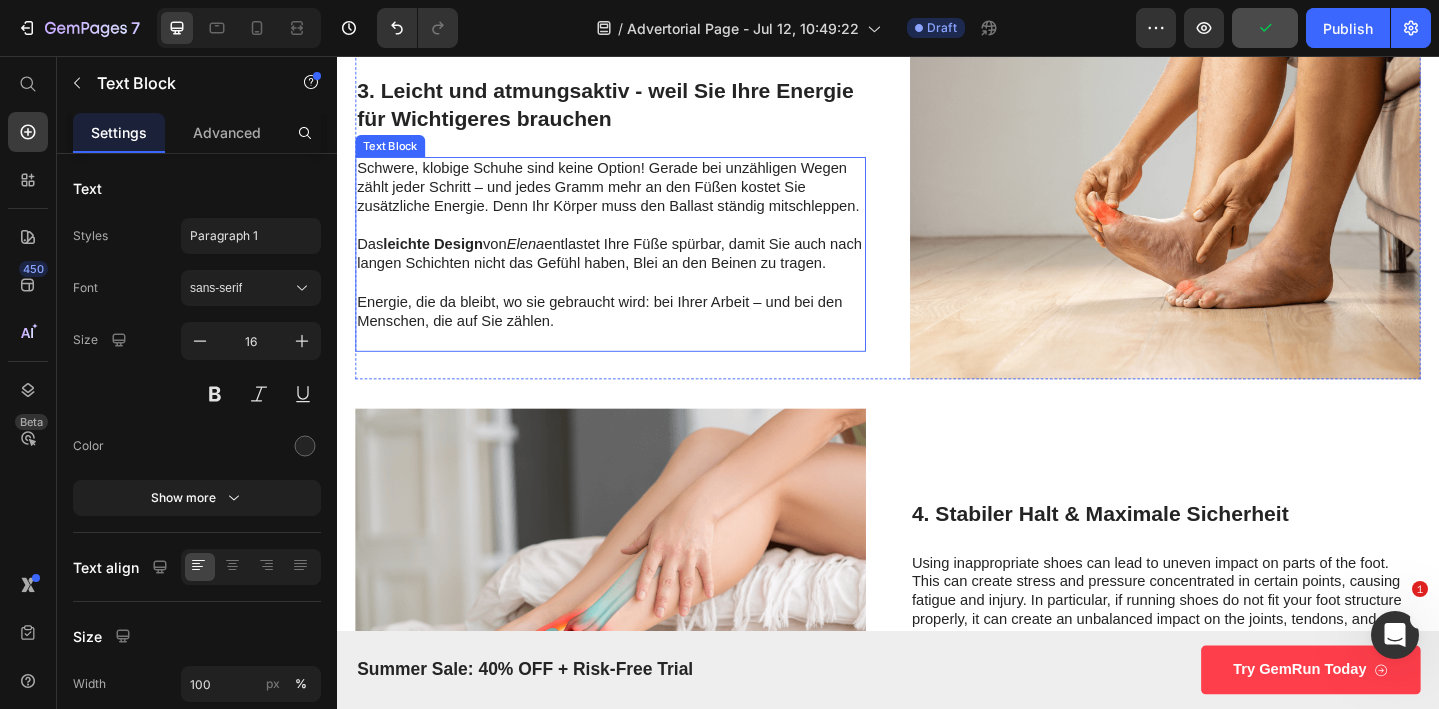 click at bounding box center [635, 303] 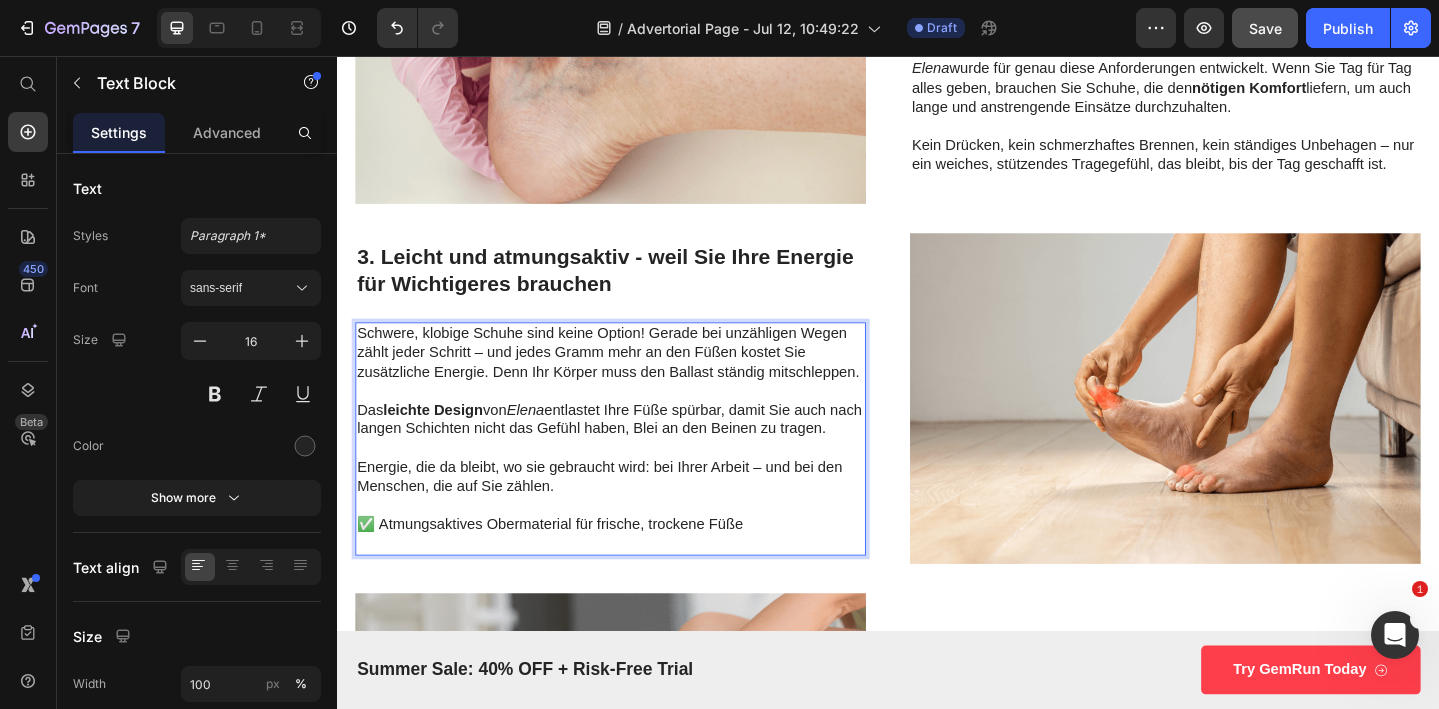 scroll, scrollTop: 1758, scrollLeft: 0, axis: vertical 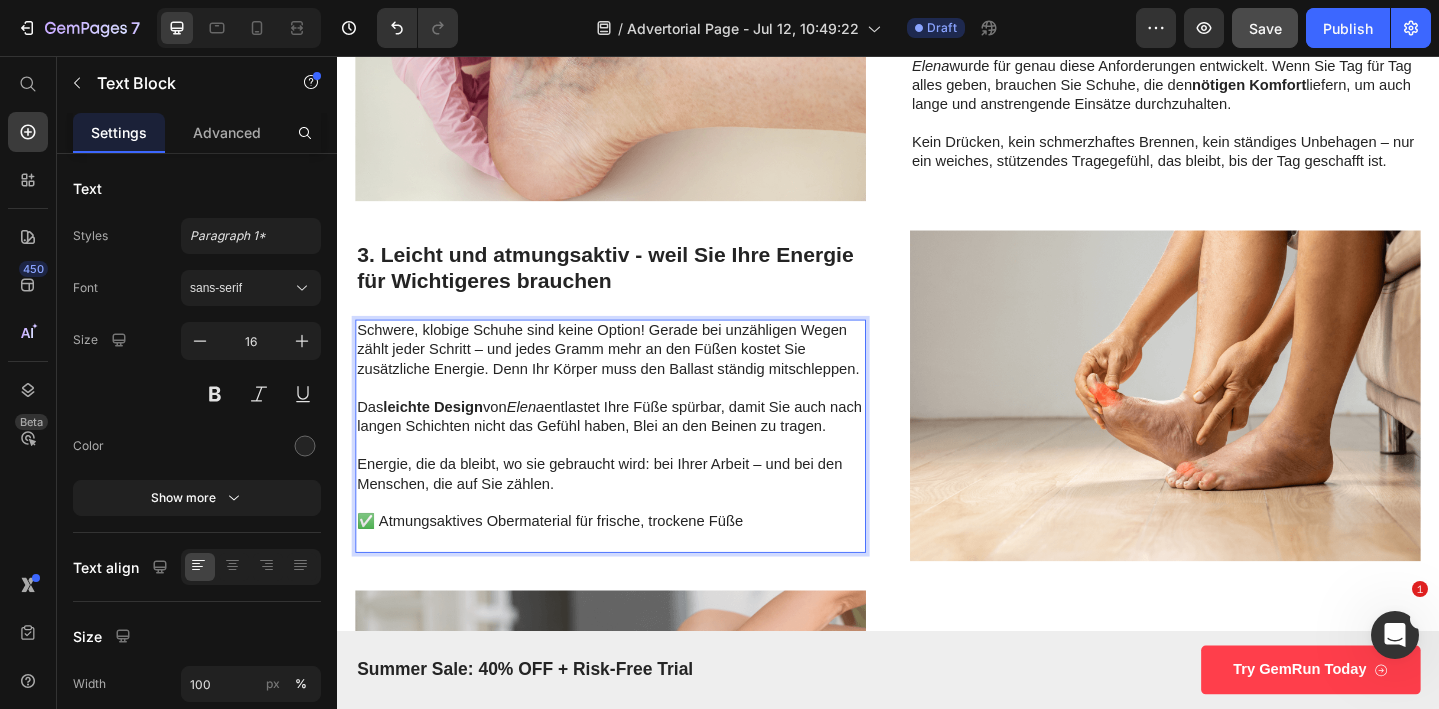 click at bounding box center [635, 543] 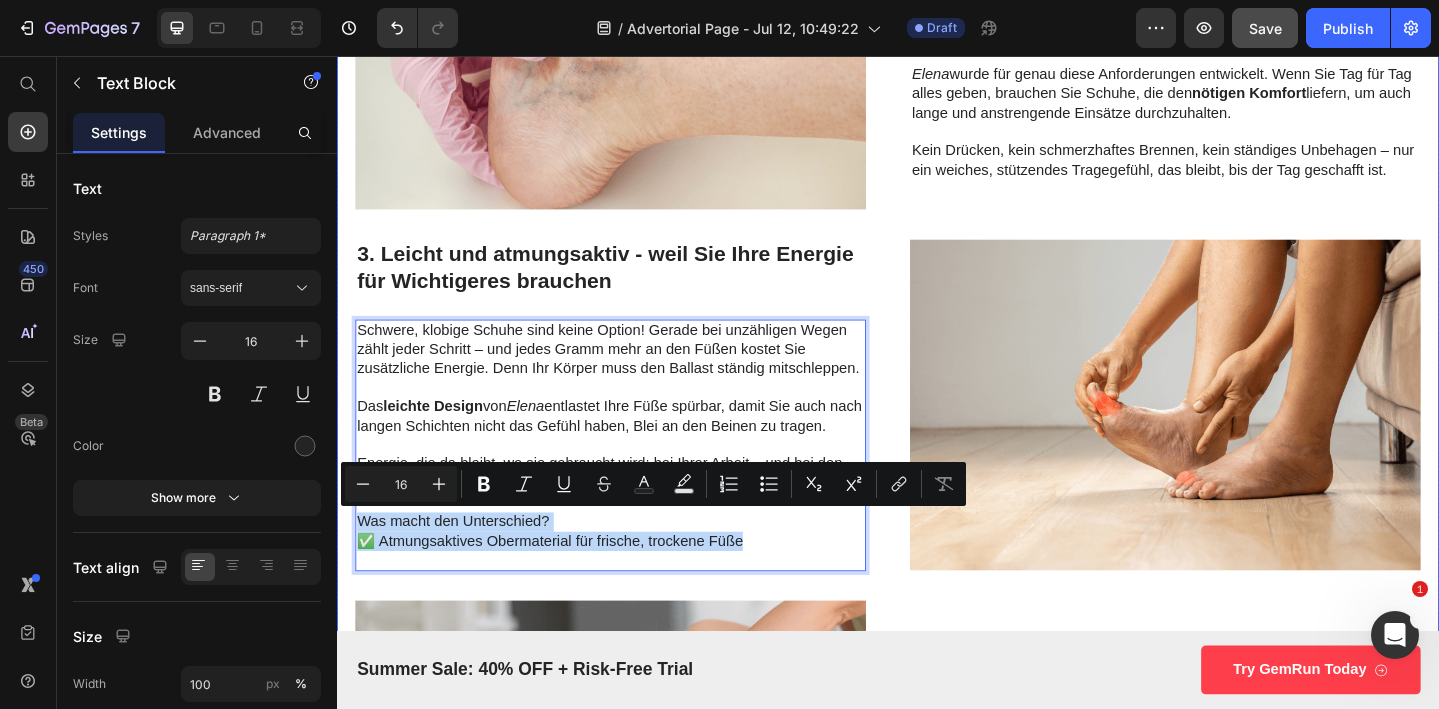 drag, startPoint x: 778, startPoint y: 582, endPoint x: 343, endPoint y: 559, distance: 435.60764 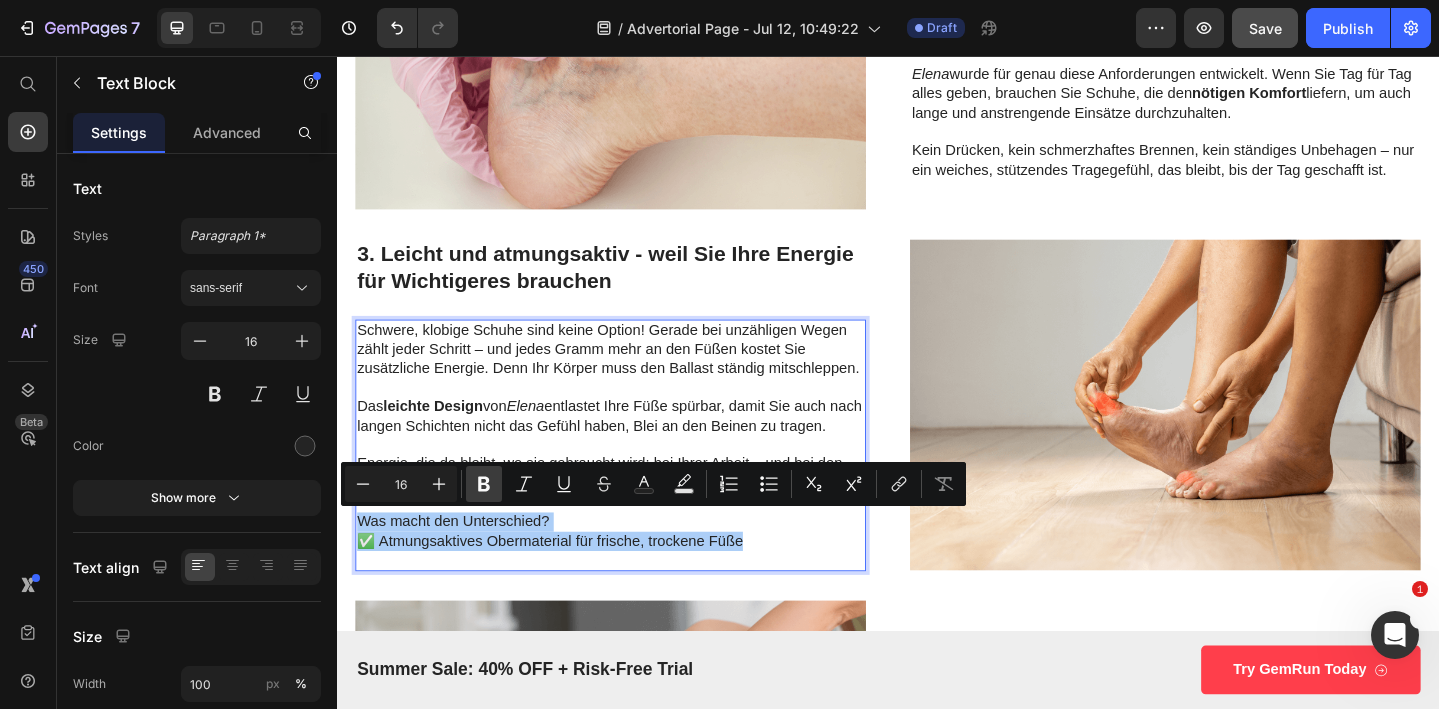 drag, startPoint x: 483, startPoint y: 484, endPoint x: 166, endPoint y: 490, distance: 317.05676 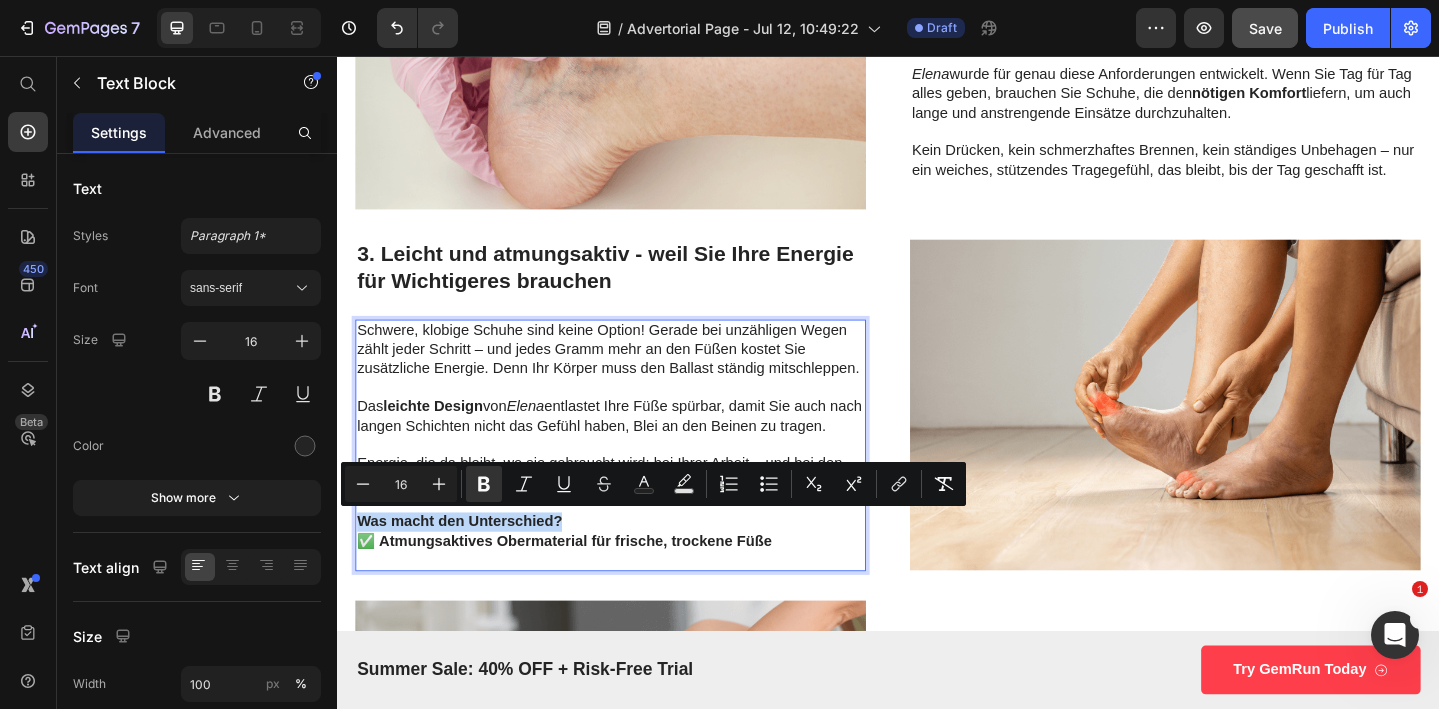 click on "✅ Atmungsaktives Obermaterial für frische, trockene Füße" at bounding box center (585, 583) 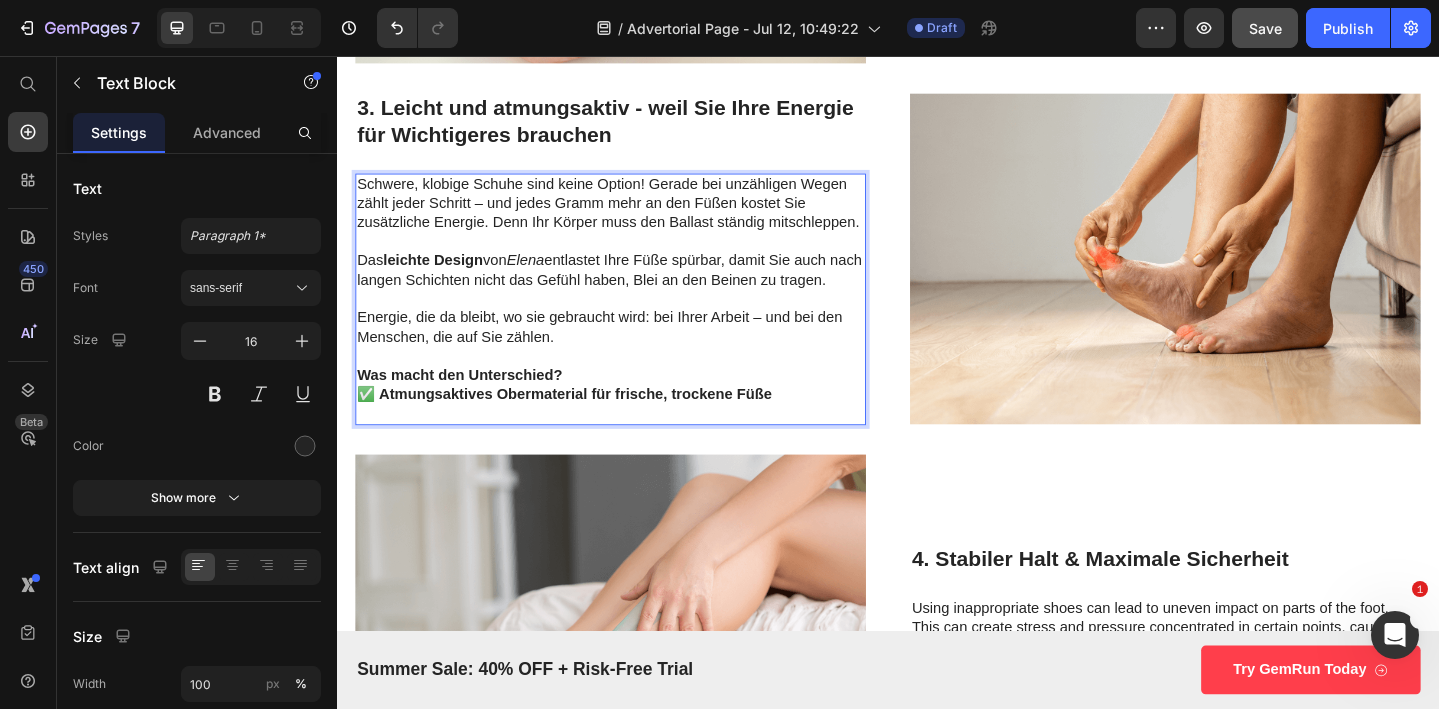 scroll, scrollTop: 1909, scrollLeft: 0, axis: vertical 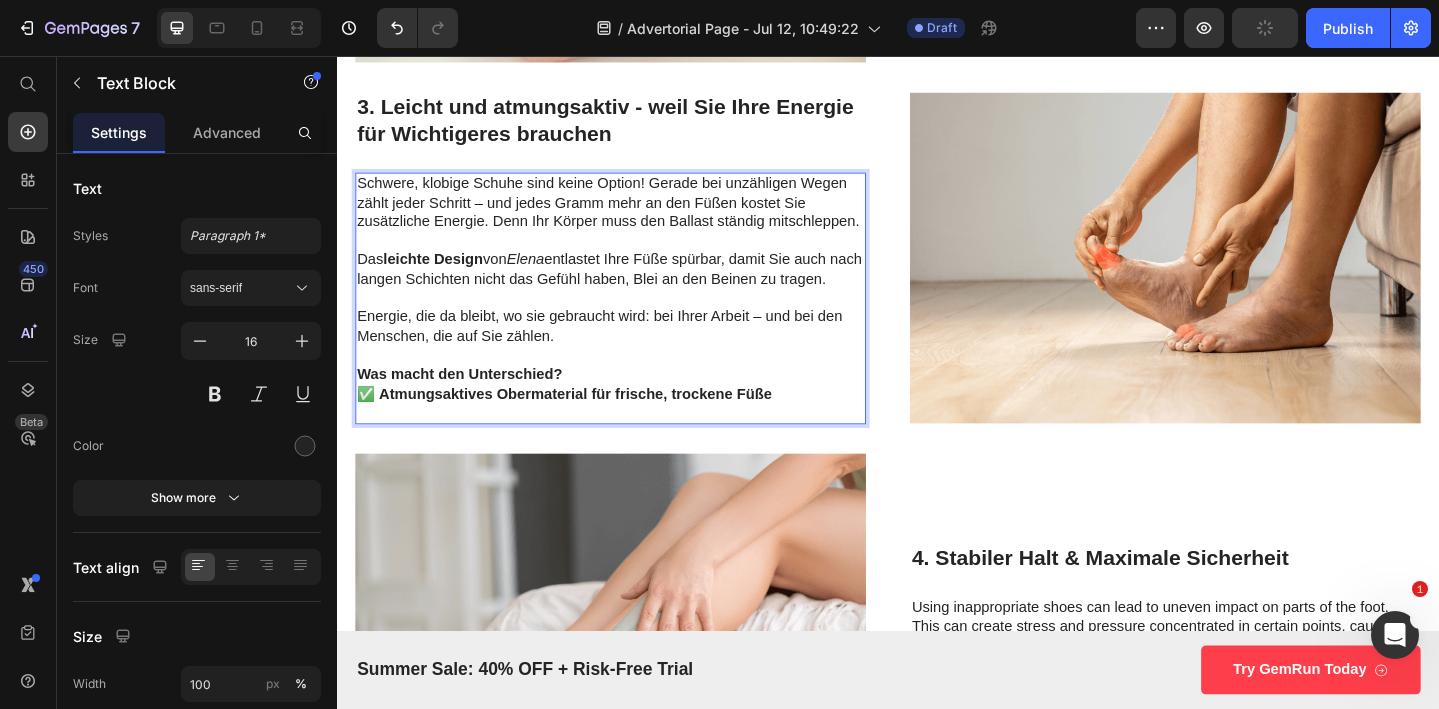 click on "Energie, die da bleibt, wo sie gebraucht wird: bei Ihrer Arbeit – und bei den Menschen, die auf Sie zählen." at bounding box center [635, 351] 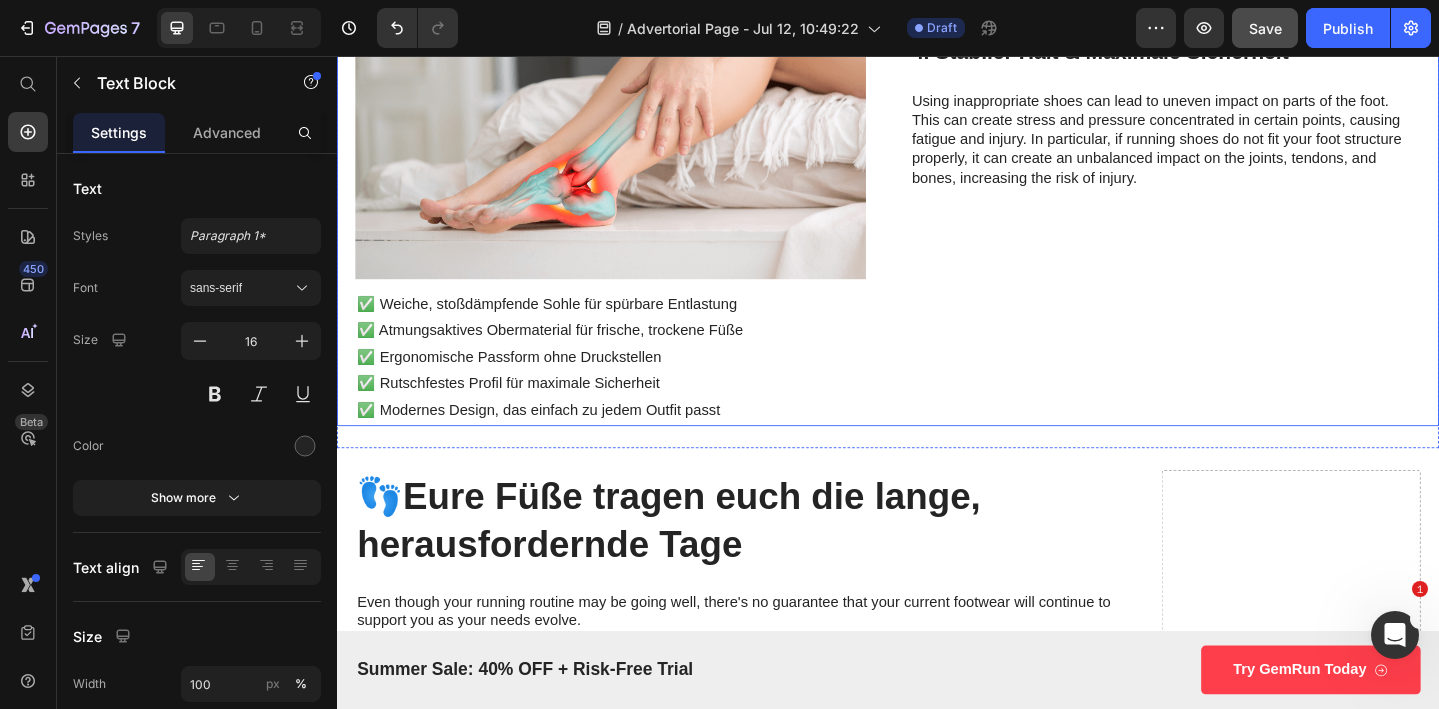 scroll, scrollTop: 2462, scrollLeft: 0, axis: vertical 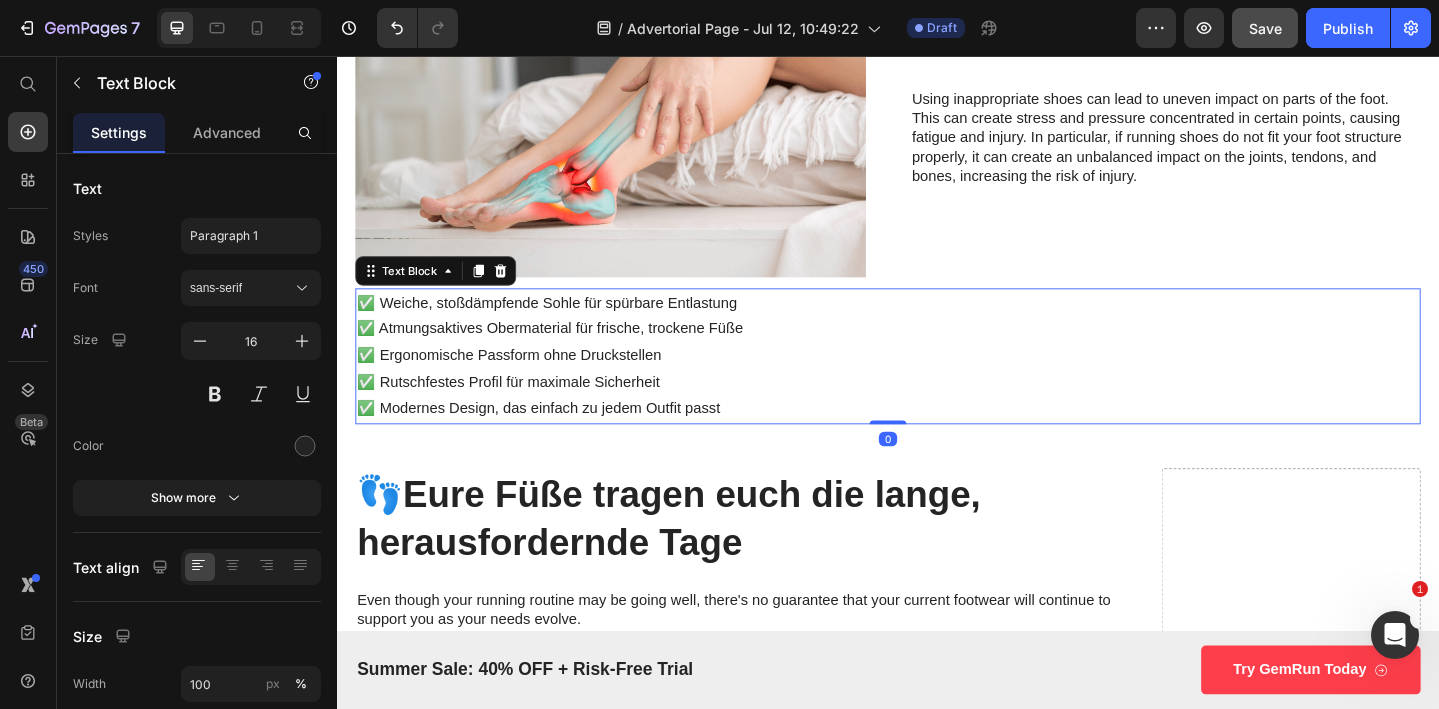 click on "✅ Weiche, stoßdämpfende Sohle für spürbare Entlastung ✅ Atmungsaktives Obermaterial für frische, trockene Füße ✅ Ergonomische Passform ohne Druckstellen ✅ Rutschfestes Profil für maximale Sicherheit ✅ Modernes Design, das einfach zu jedem Outfit passt" at bounding box center (937, 383) 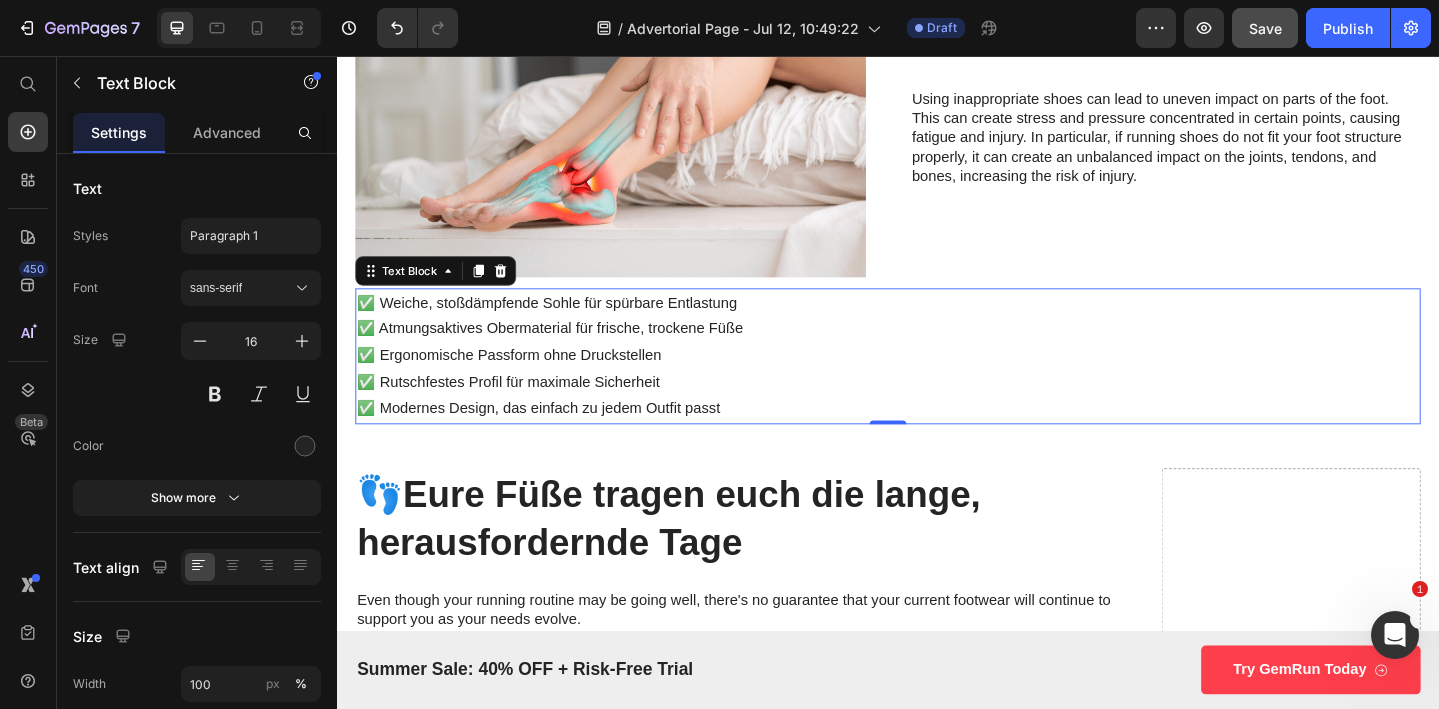 drag, startPoint x: 518, startPoint y: 289, endPoint x: 545, endPoint y: 371, distance: 86.33076 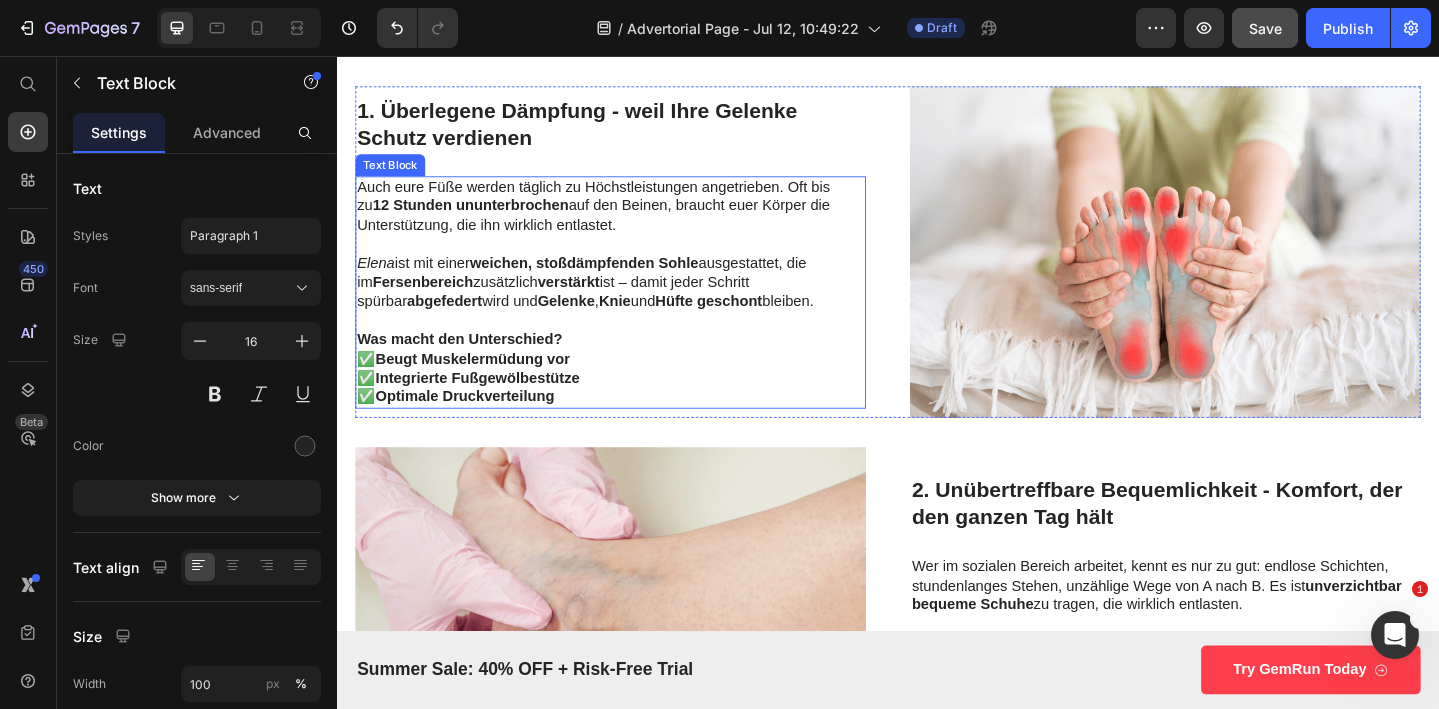 scroll, scrollTop: 1122, scrollLeft: 0, axis: vertical 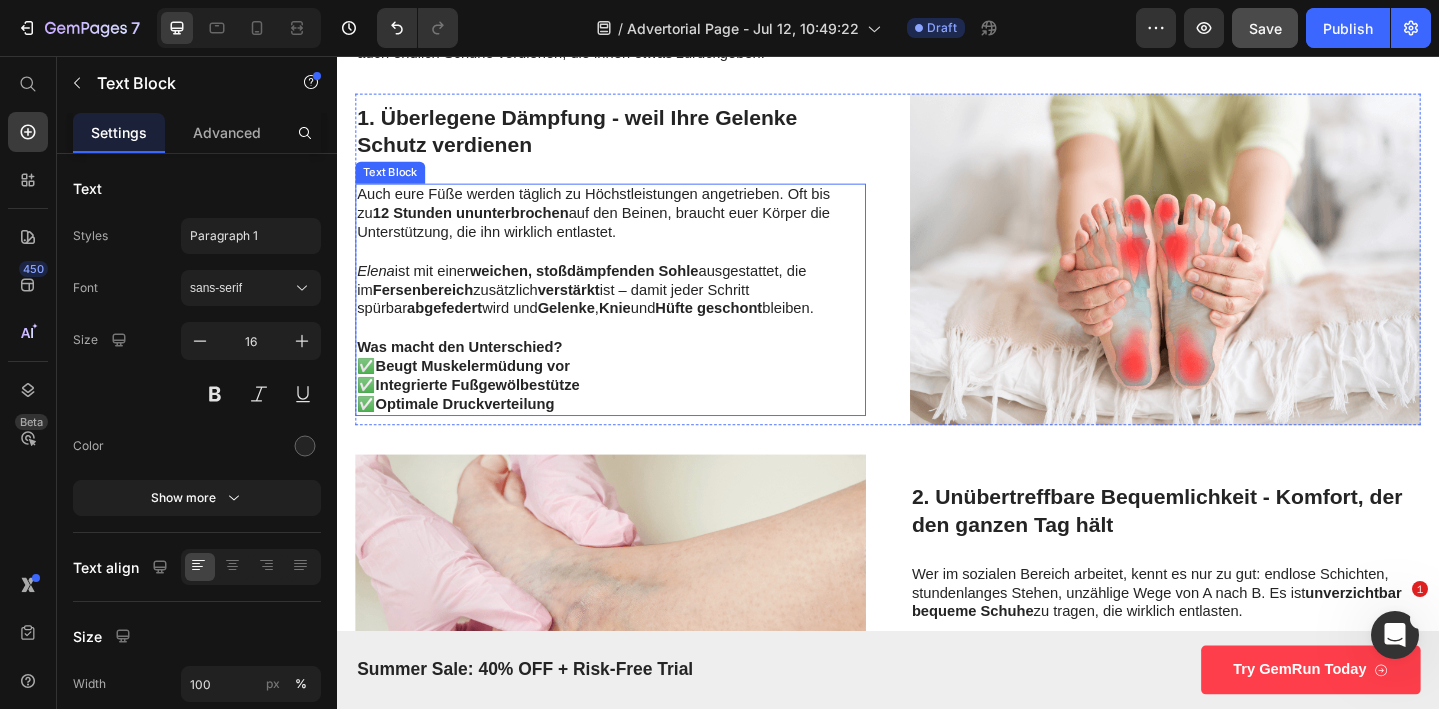 click on "✅  Beugt Muskelermüdung vor" at bounding box center [635, 394] 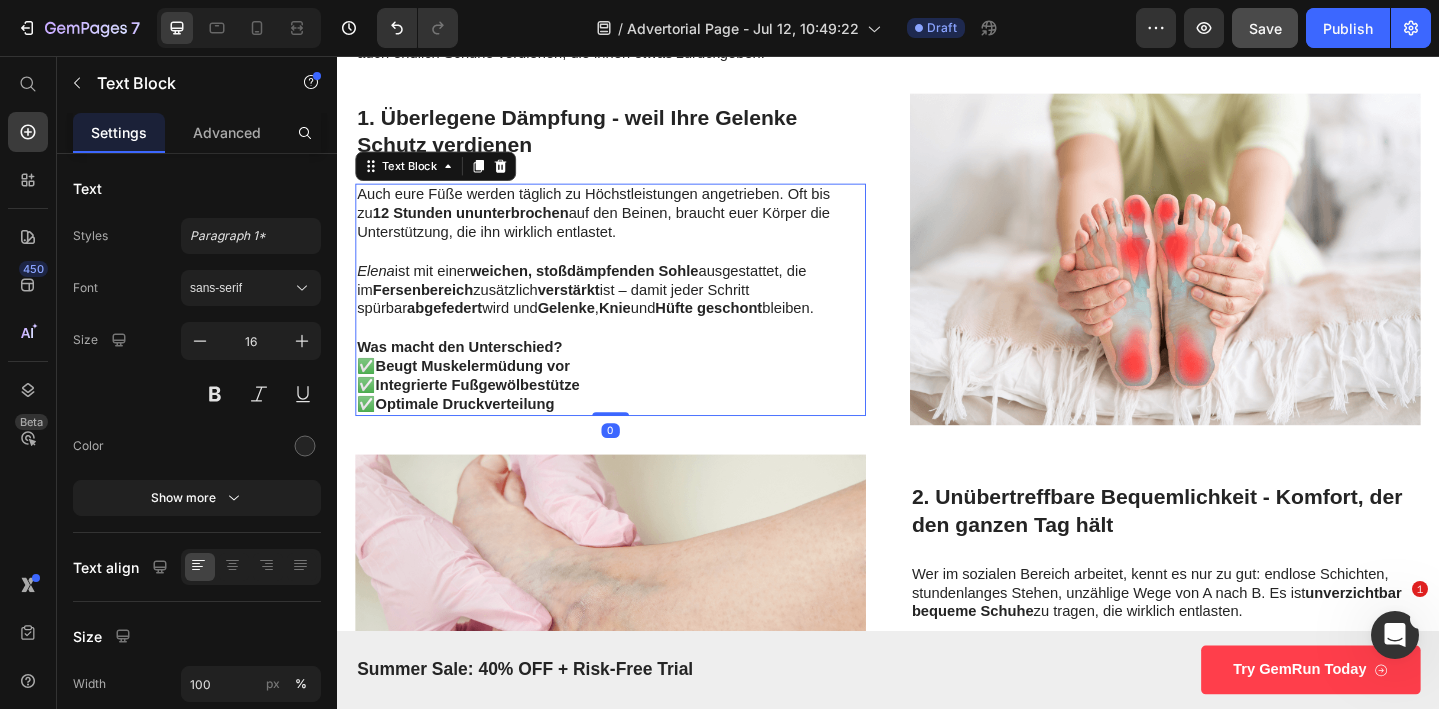 click on "✅  Beugt Muskelermüdung vor" at bounding box center [635, 394] 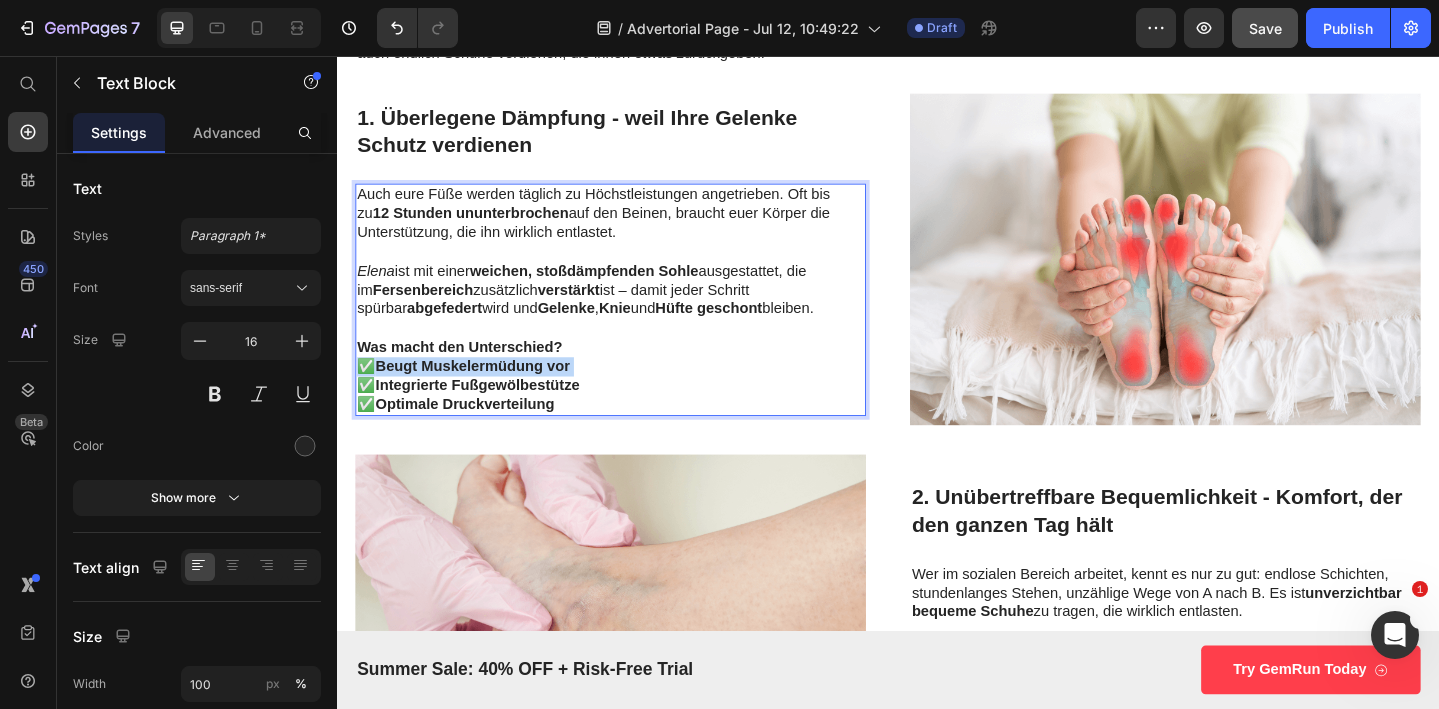 click on "✅  Beugt Muskelermüdung vor" at bounding box center [635, 394] 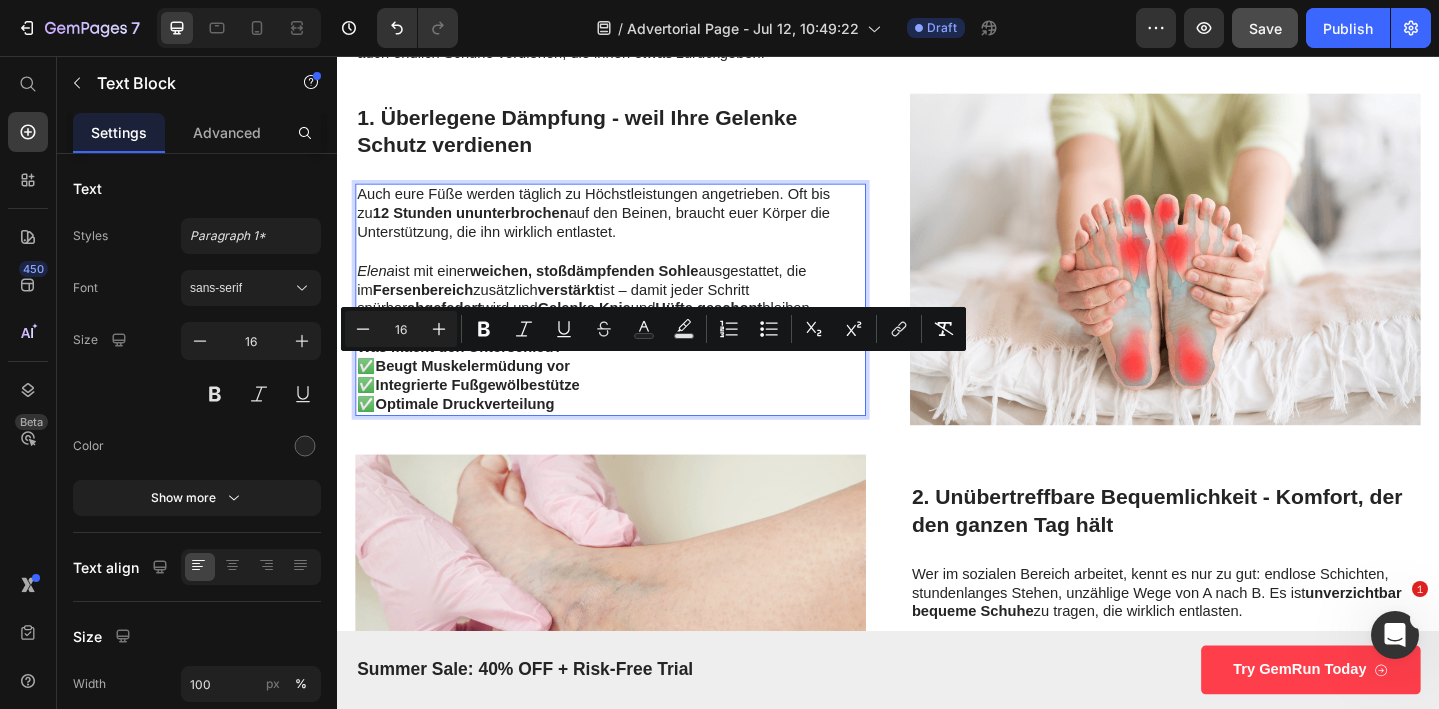 click on "✅  Optimale Druckverteilung" at bounding box center (635, 435) 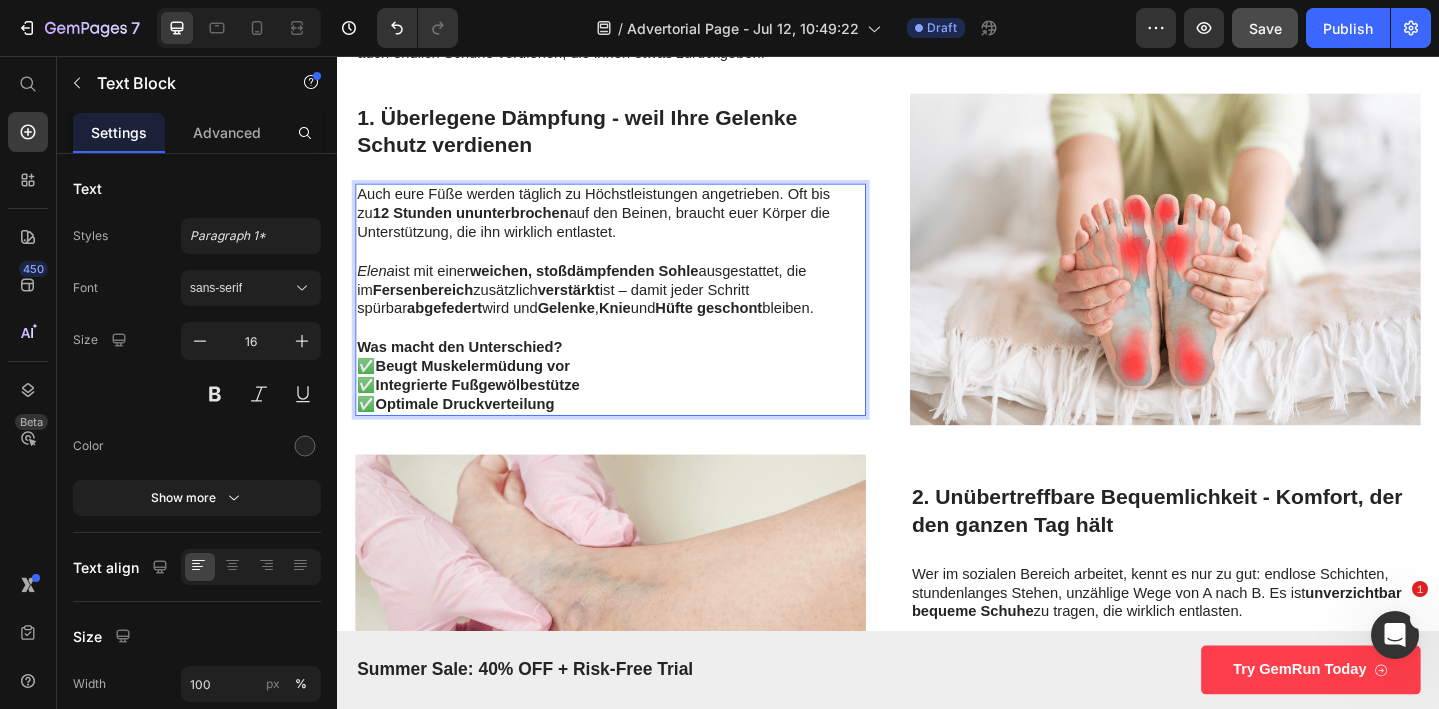 click on "✅  Optimale Druckverteilung" at bounding box center [635, 435] 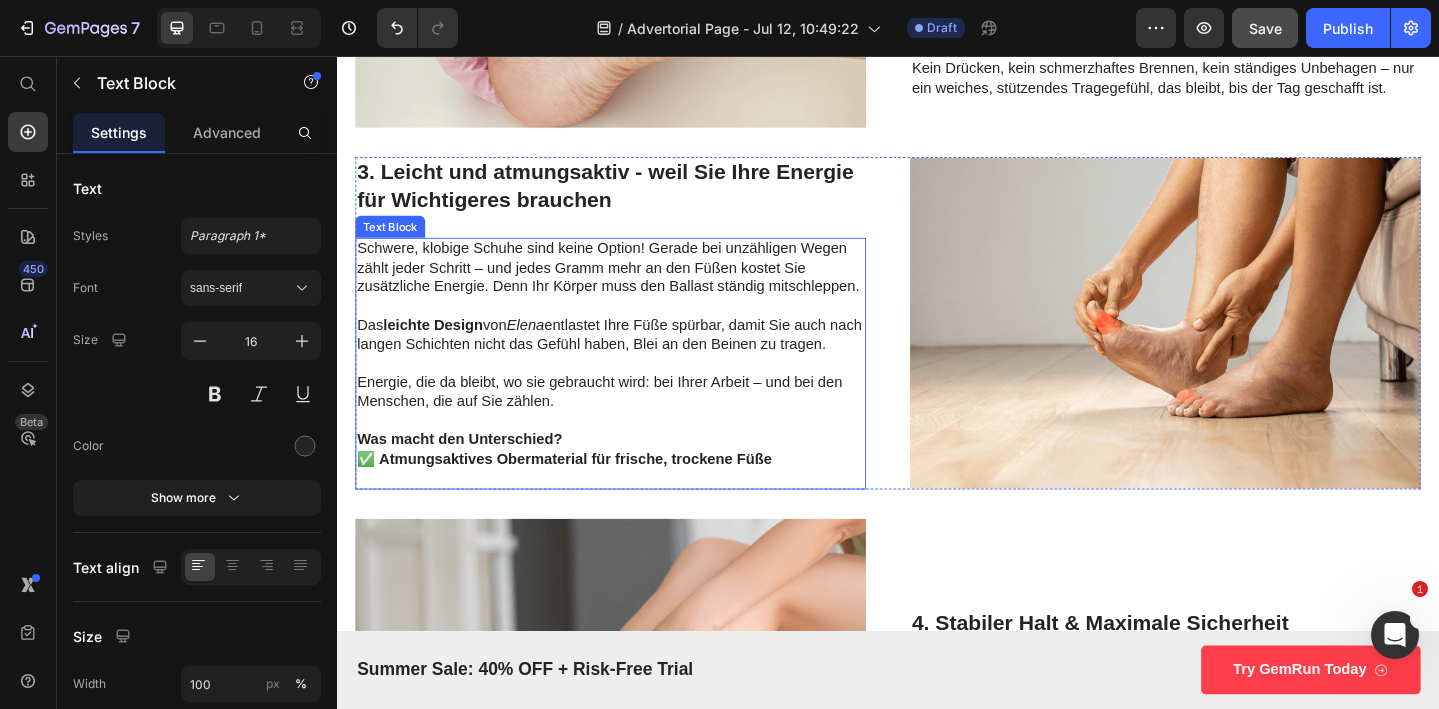 scroll, scrollTop: 1840, scrollLeft: 0, axis: vertical 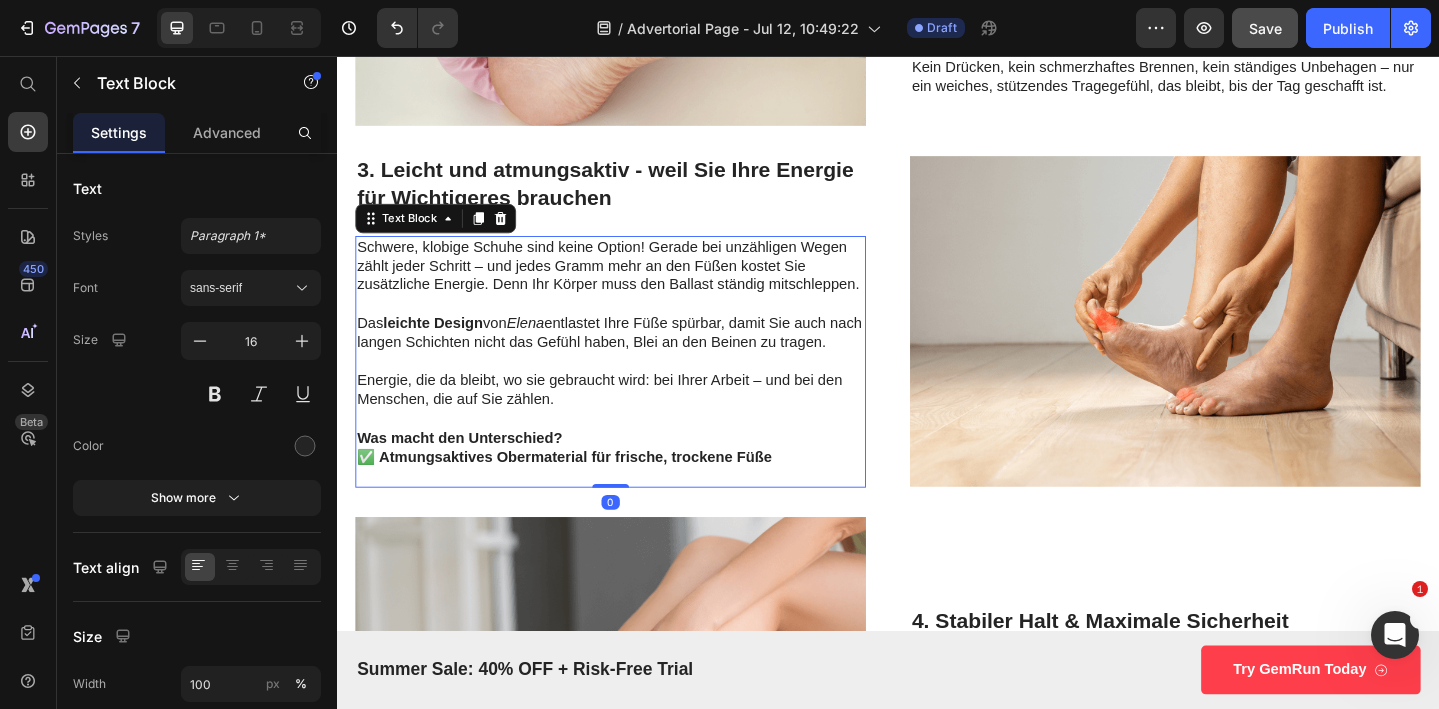 click on "✅ Atmungsaktives Obermaterial für frische, trockene Füße" at bounding box center (585, 492) 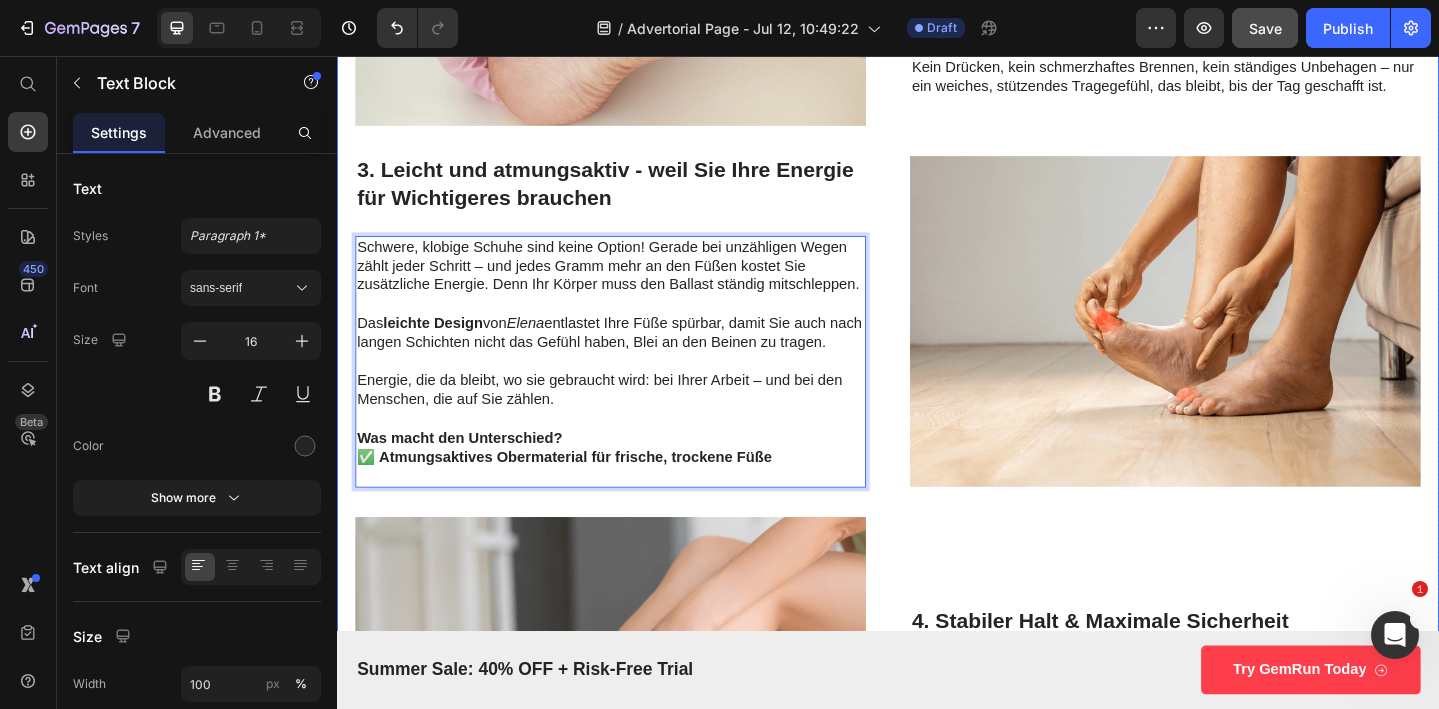 click on "Schwere, klobige Schuhe sind keine Option! Gerade bei unzähligen Wegen zählt jeder Schritt – und jedes Gramm mehr an den Füßen kostet Sie zusätzliche Energie. Denn Ihr Körper muss den Ballast ständig mitschleppen. Das  leichte Design  von  Elena  entlastet Ihre Füße spürbar, damit Sie auch nach langen Schichten nicht das Gefühl haben, Blei an den Beinen zu tragen. Energie, die da bleibt, wo sie gebraucht wird: bei Ihrer Arbeit – und bei den Menschen, die auf Sie zählen. Was macht den Unterschied? ✅ Atmungsaktives Obermaterial für frische, trockene Füße" at bounding box center [635, 389] 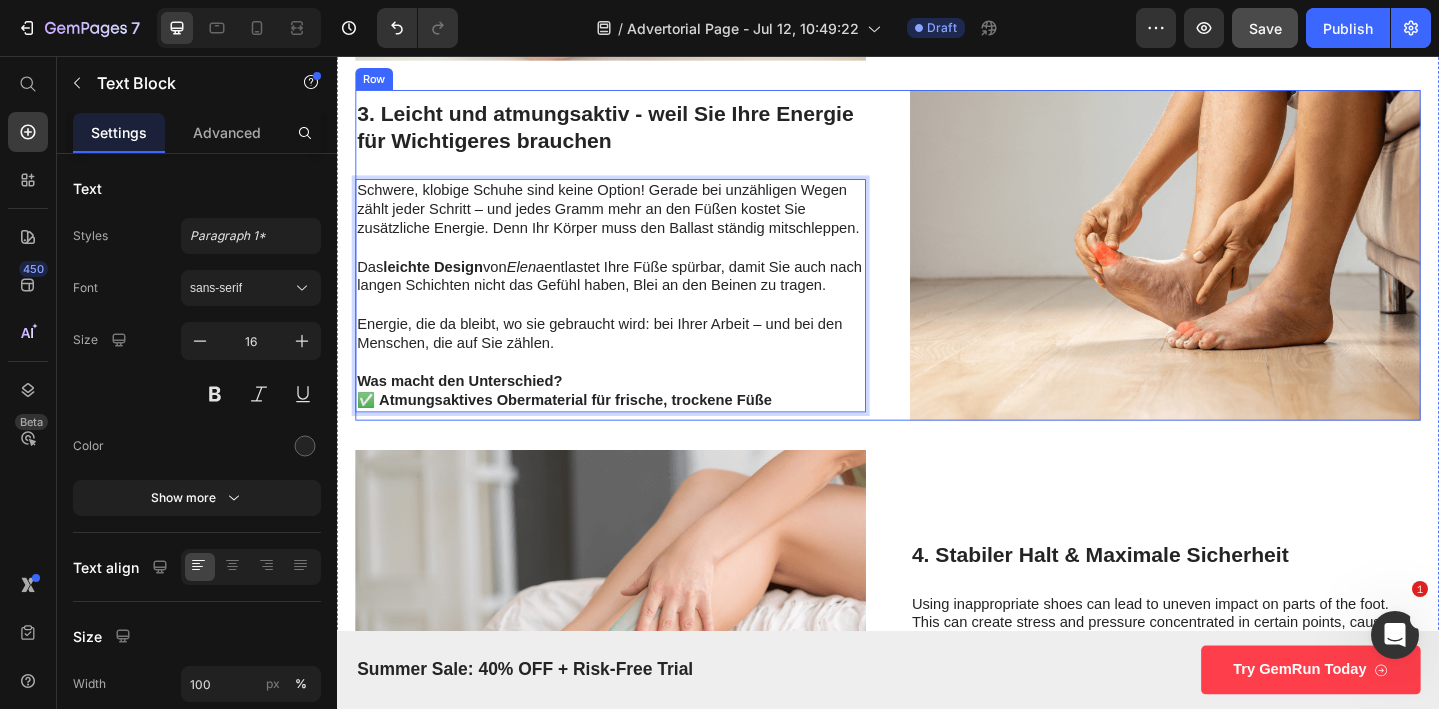 scroll, scrollTop: 1912, scrollLeft: 0, axis: vertical 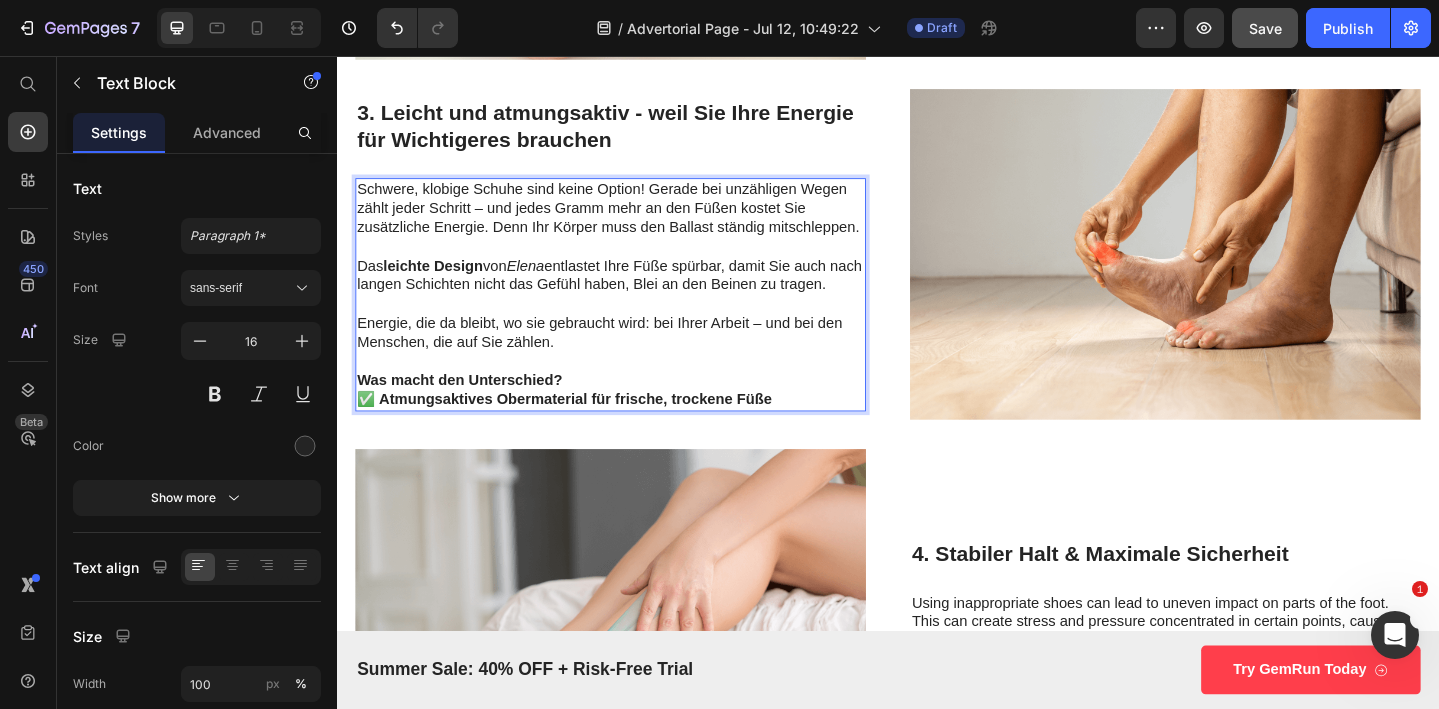 click on "✅ Atmungsaktives Obermaterial für frische, trockene Füße" at bounding box center (585, 429) 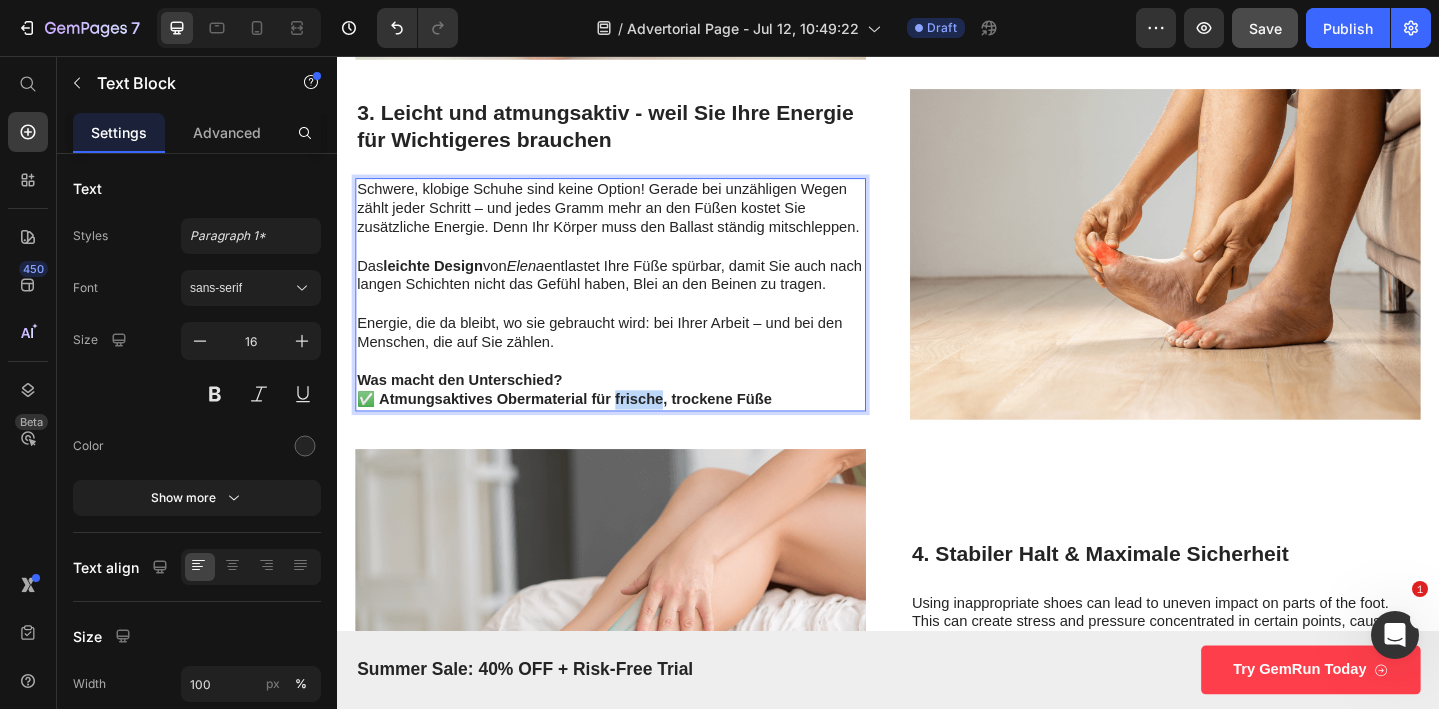 click on "✅ Atmungsaktives Obermaterial für frische, trockene Füße" at bounding box center (585, 429) 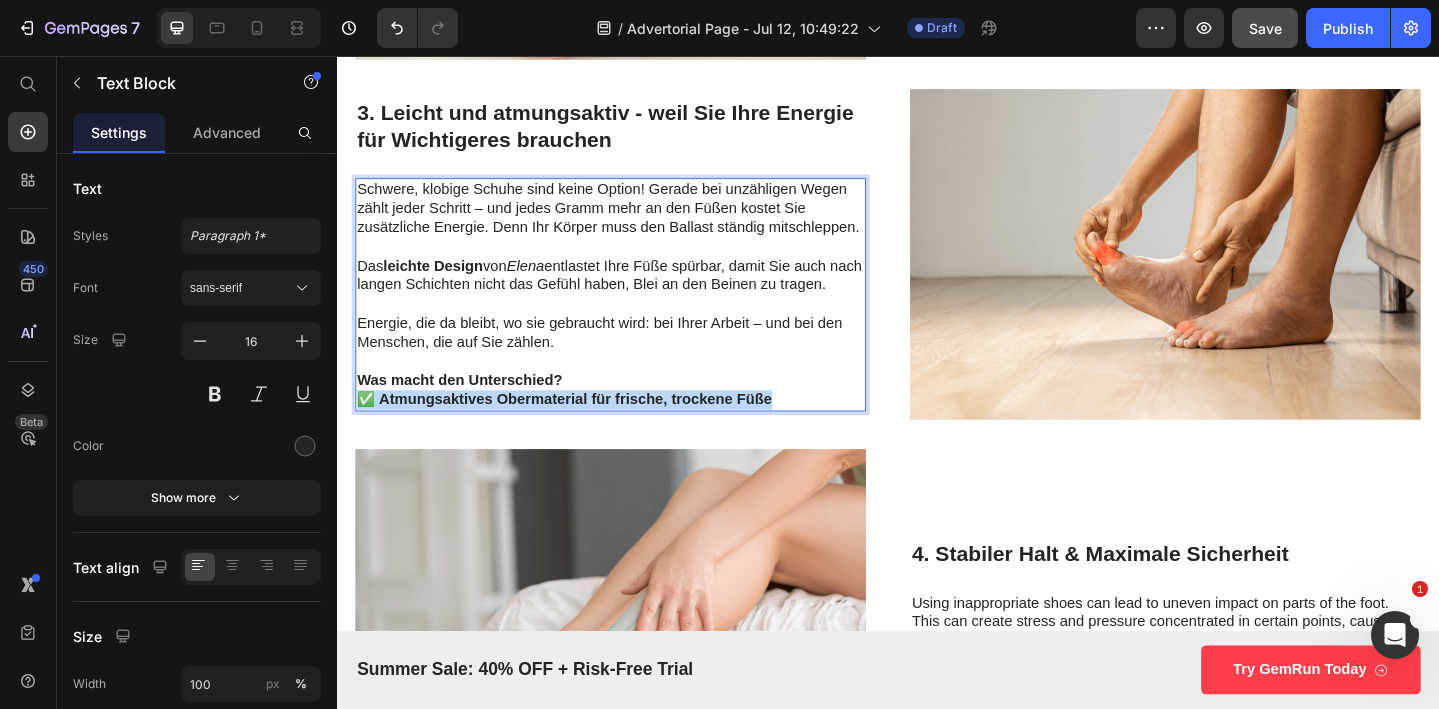 click on "✅ Atmungsaktives Obermaterial für frische, trockene Füße" at bounding box center (585, 429) 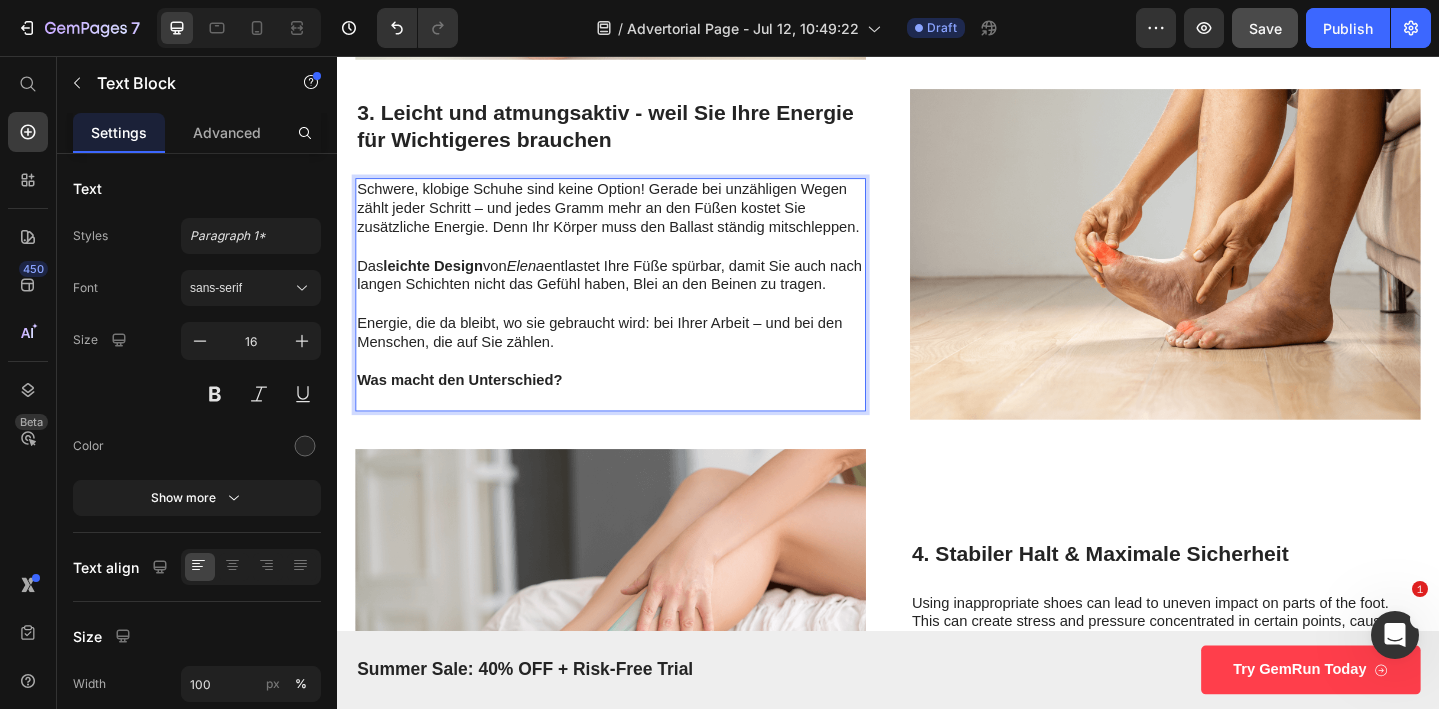 click on "Was macht den Unterschied?" at bounding box center [470, 408] 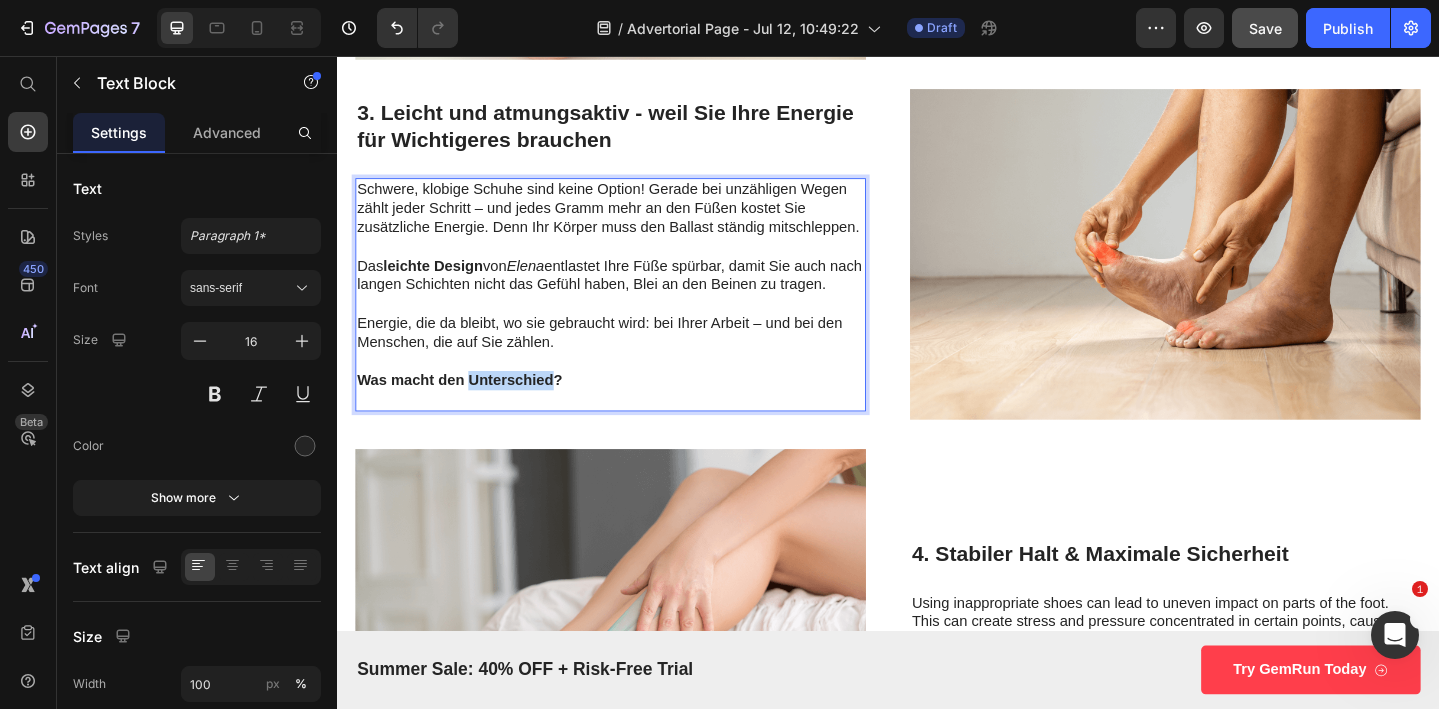 click on "Was macht den Unterschied?" at bounding box center [470, 408] 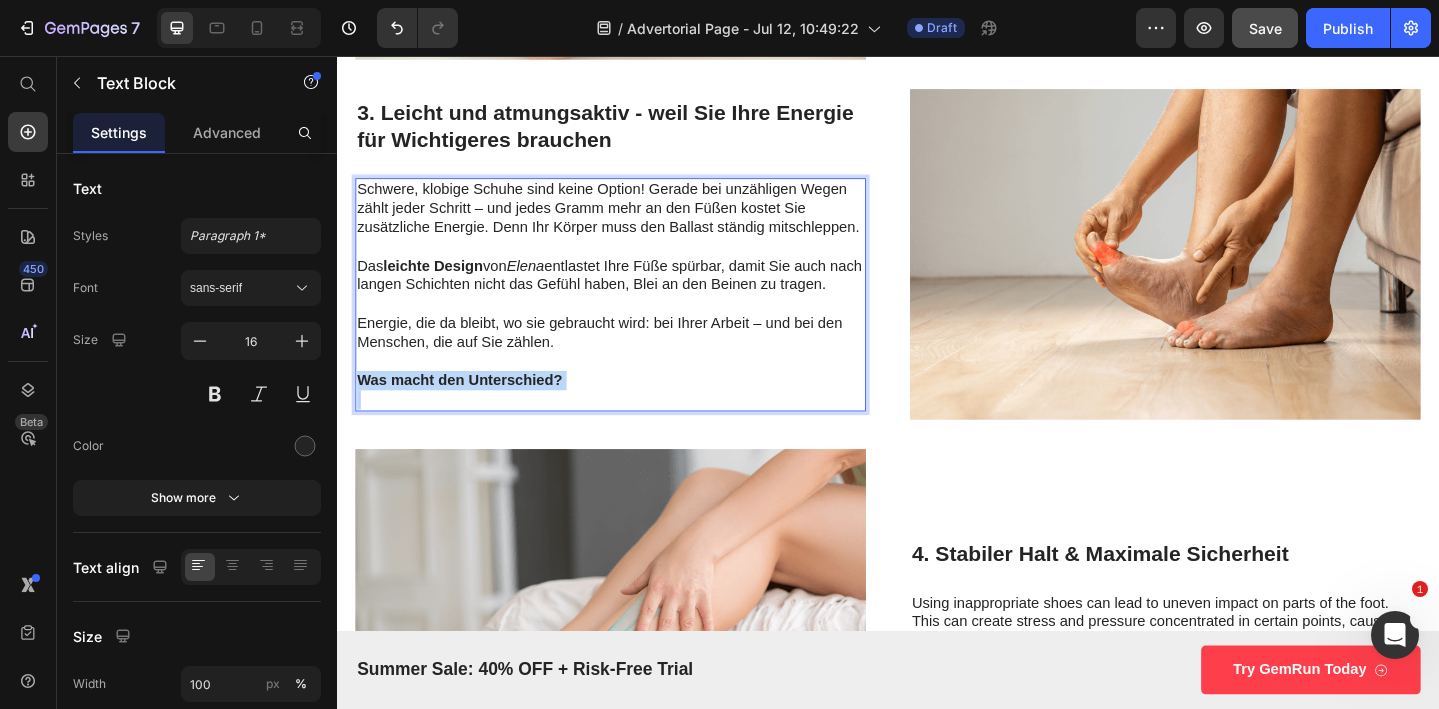 click on "Was macht den Unterschied?" at bounding box center (470, 408) 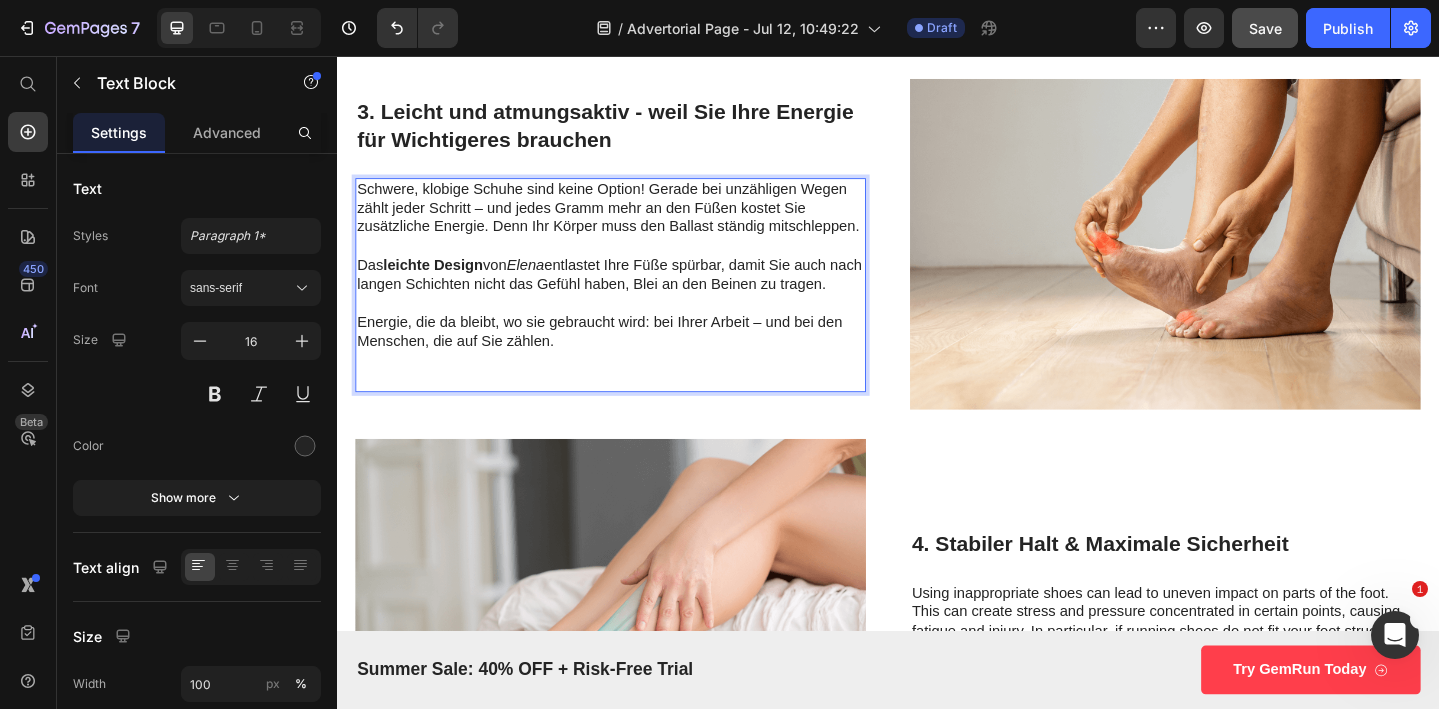 scroll, scrollTop: 1933, scrollLeft: 0, axis: vertical 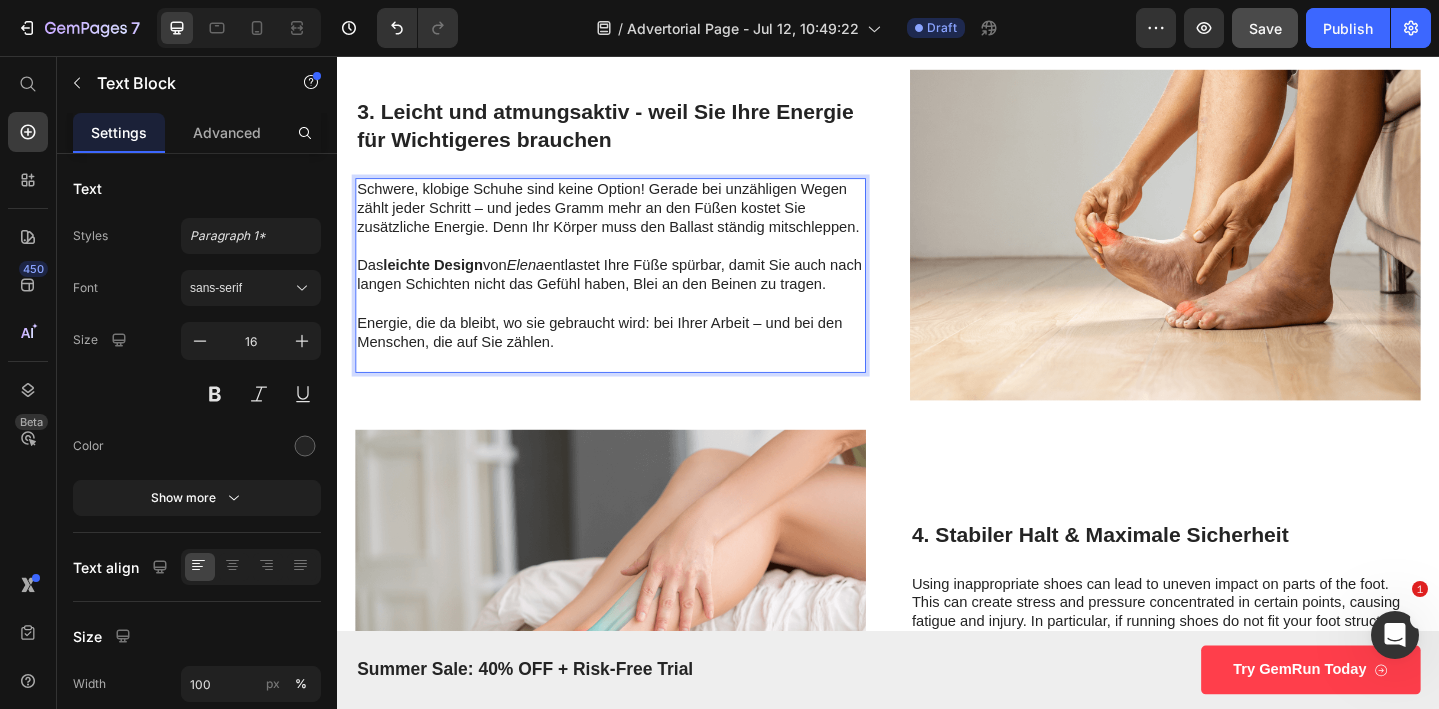 click at bounding box center [635, 388] 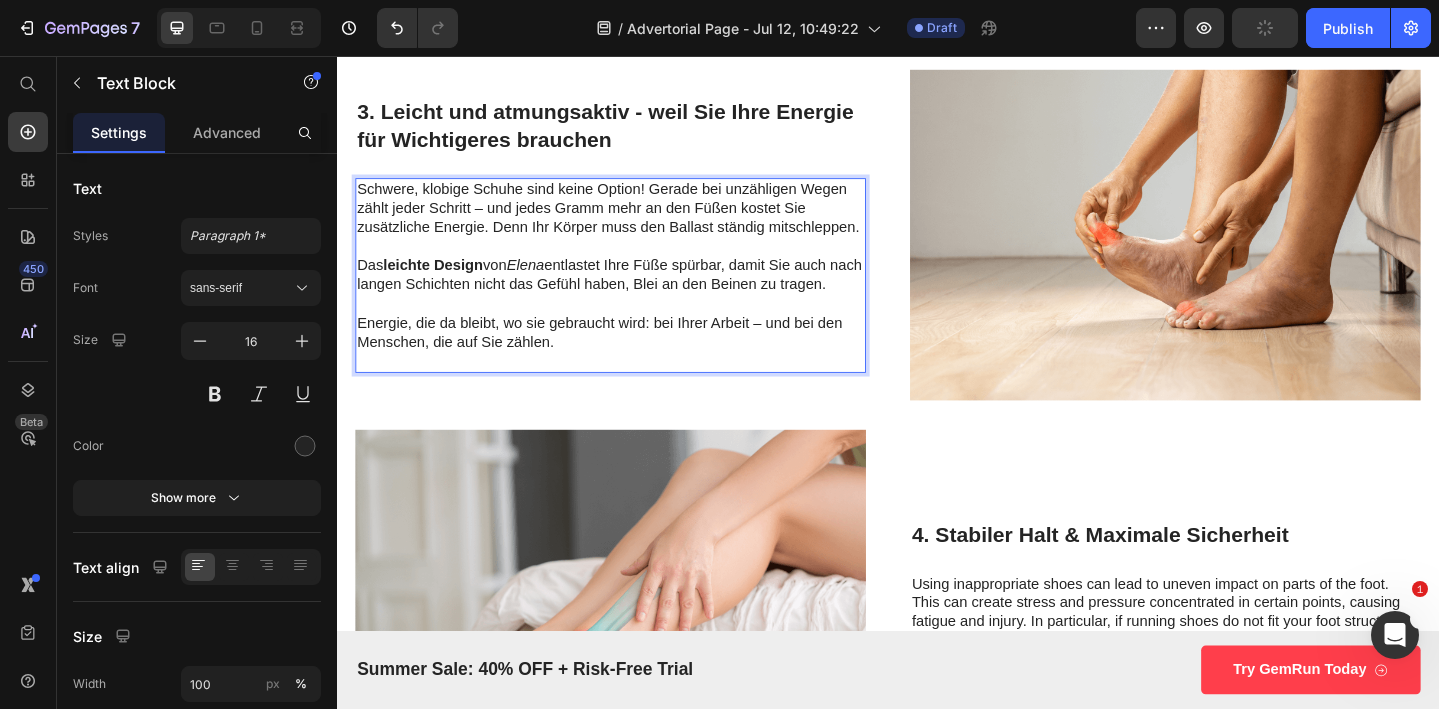scroll, scrollTop: 1943, scrollLeft: 0, axis: vertical 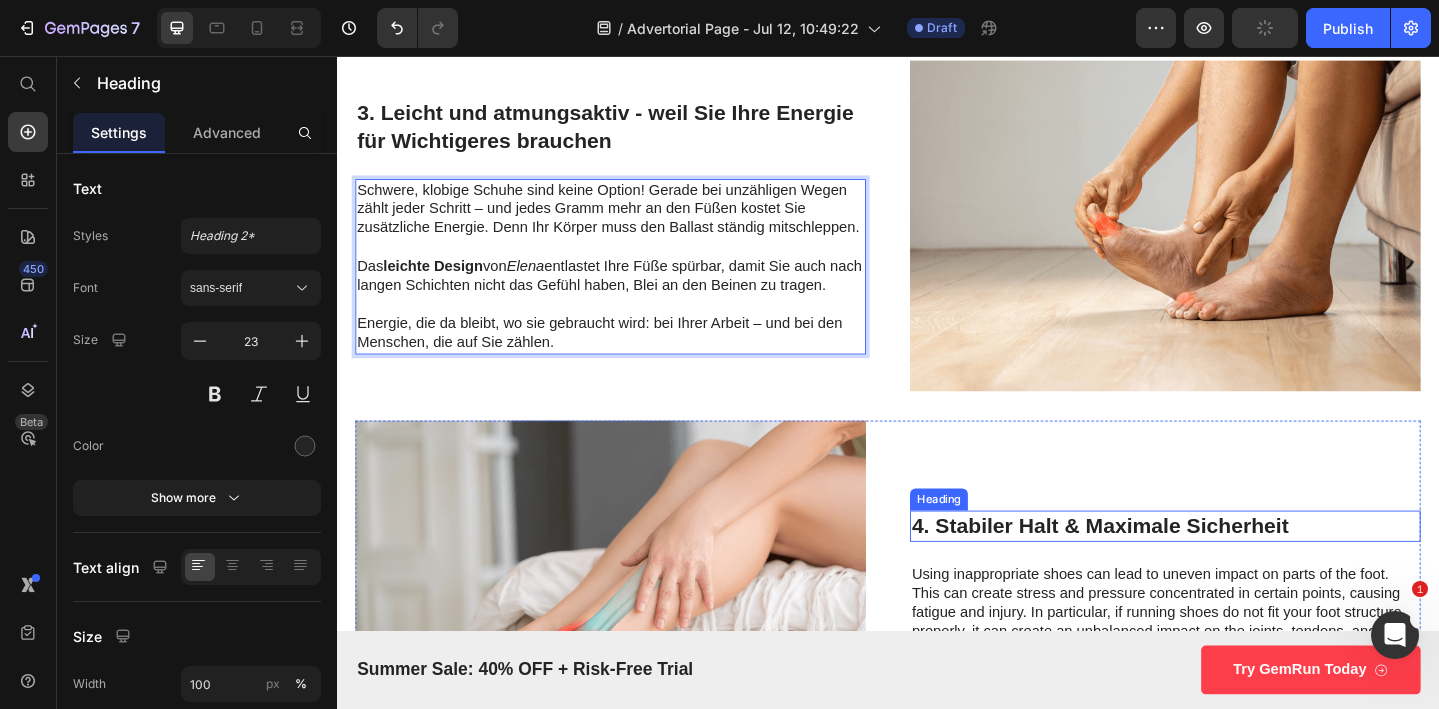 click on "4. Stabiler Halt & Maximale Sicherheit" at bounding box center [1239, 568] 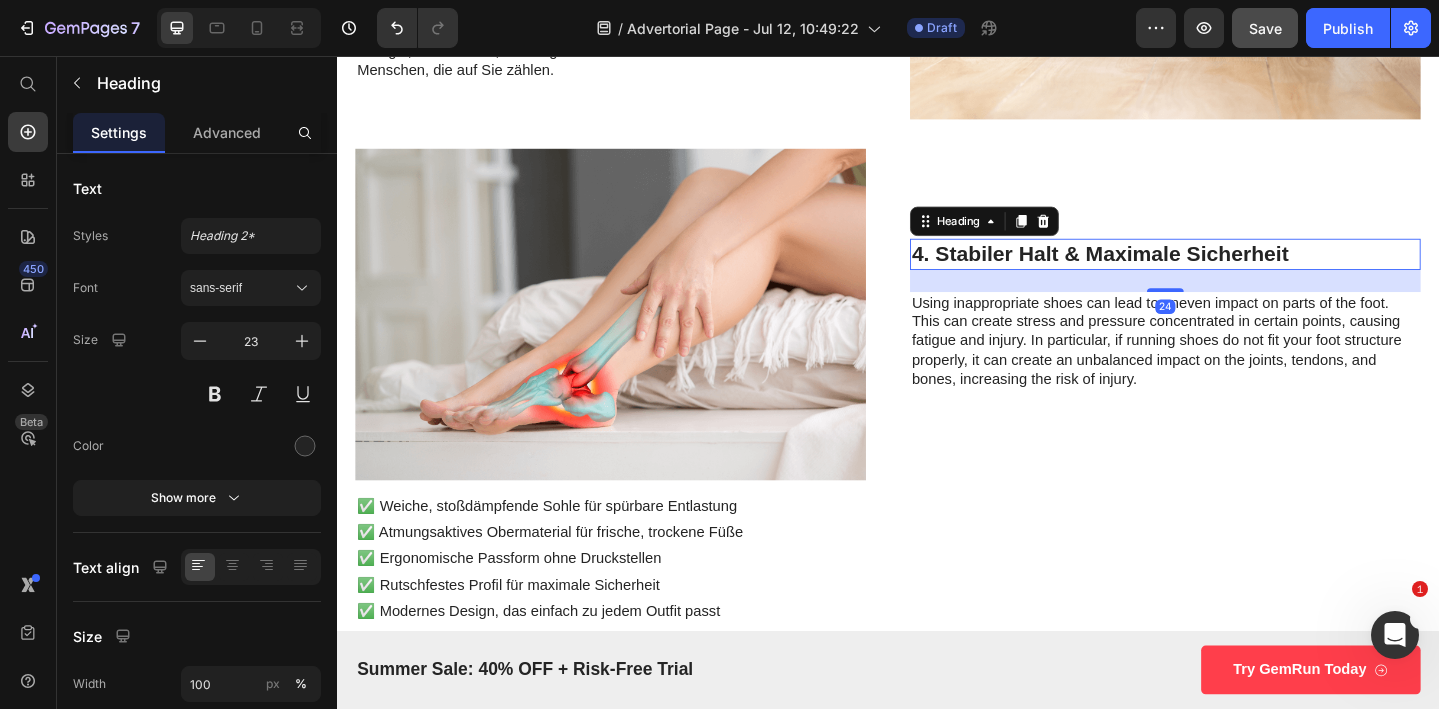 scroll, scrollTop: 2243, scrollLeft: 0, axis: vertical 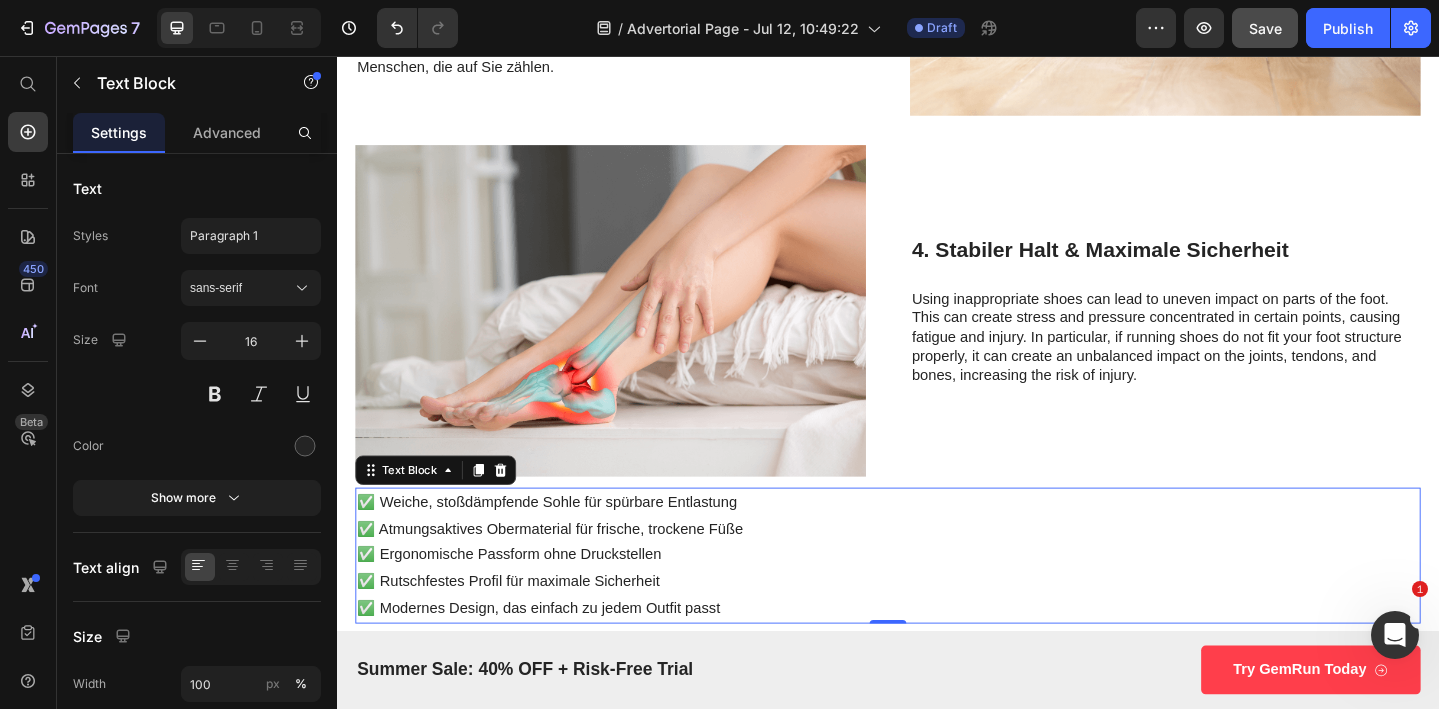 click on "✅ Weiche, stoßdämpfende Sohle für spürbare Entlastung ✅ Atmungsaktives Obermaterial für frische, trockene Füße ✅ Ergonomische Passform ohne Druckstellen ✅ Rutschfestes Profil für maximale Sicherheit ✅ Modernes Design, das einfach zu jedem Outfit passt" at bounding box center [937, 600] 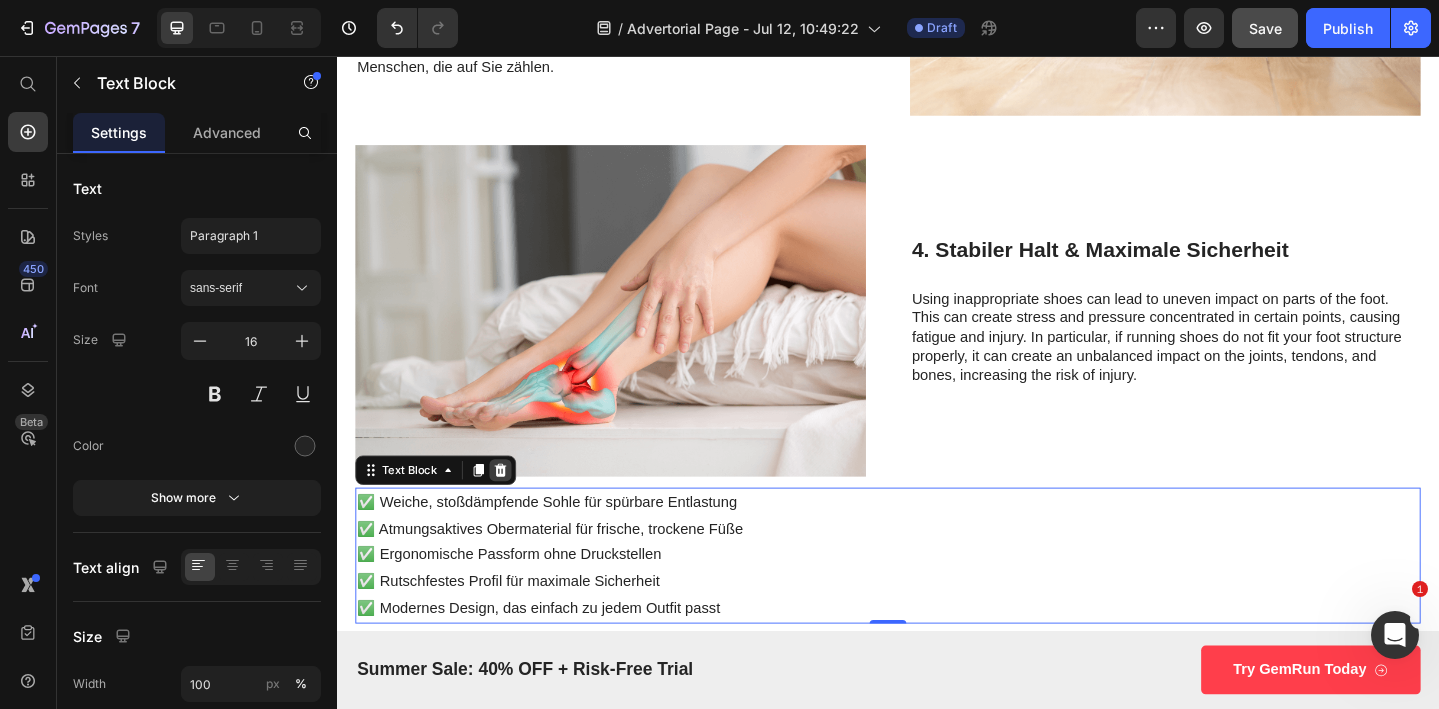 click 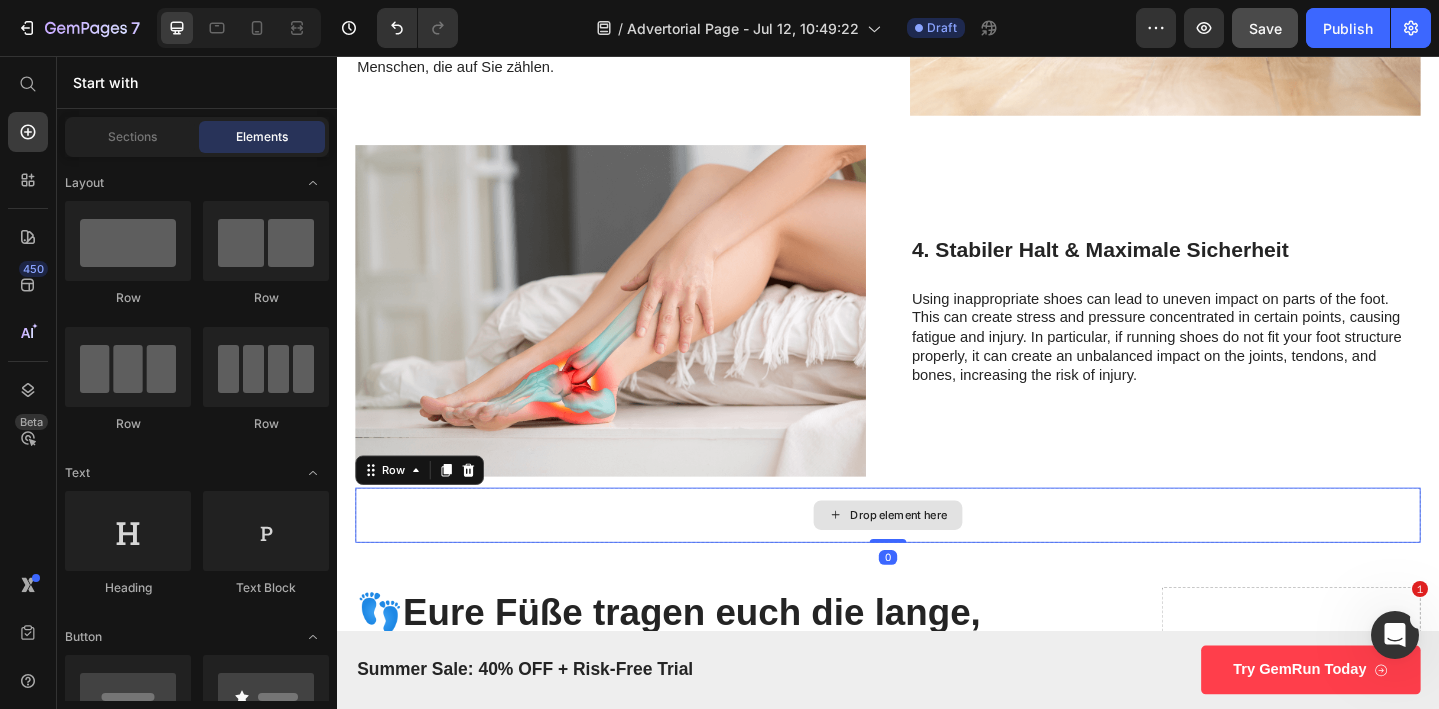 click on "Drop element here" at bounding box center (937, 556) 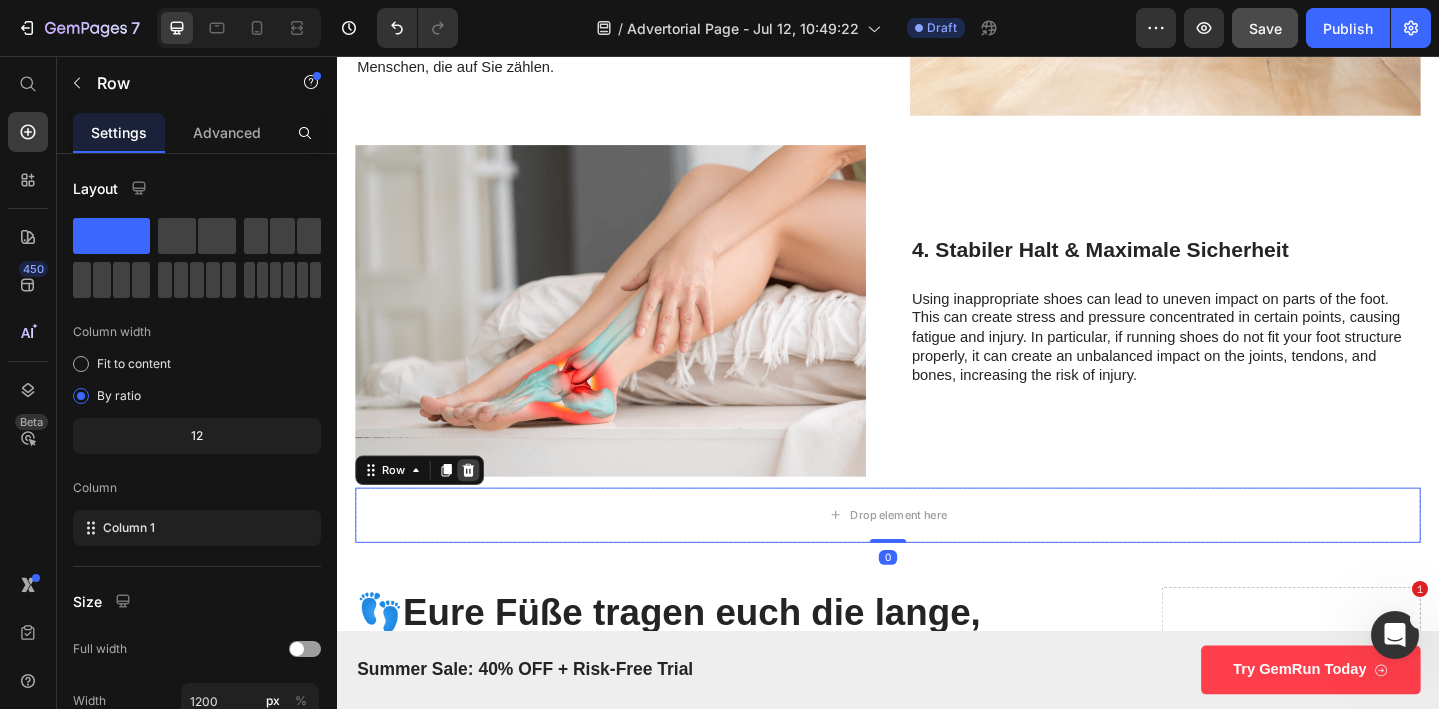click 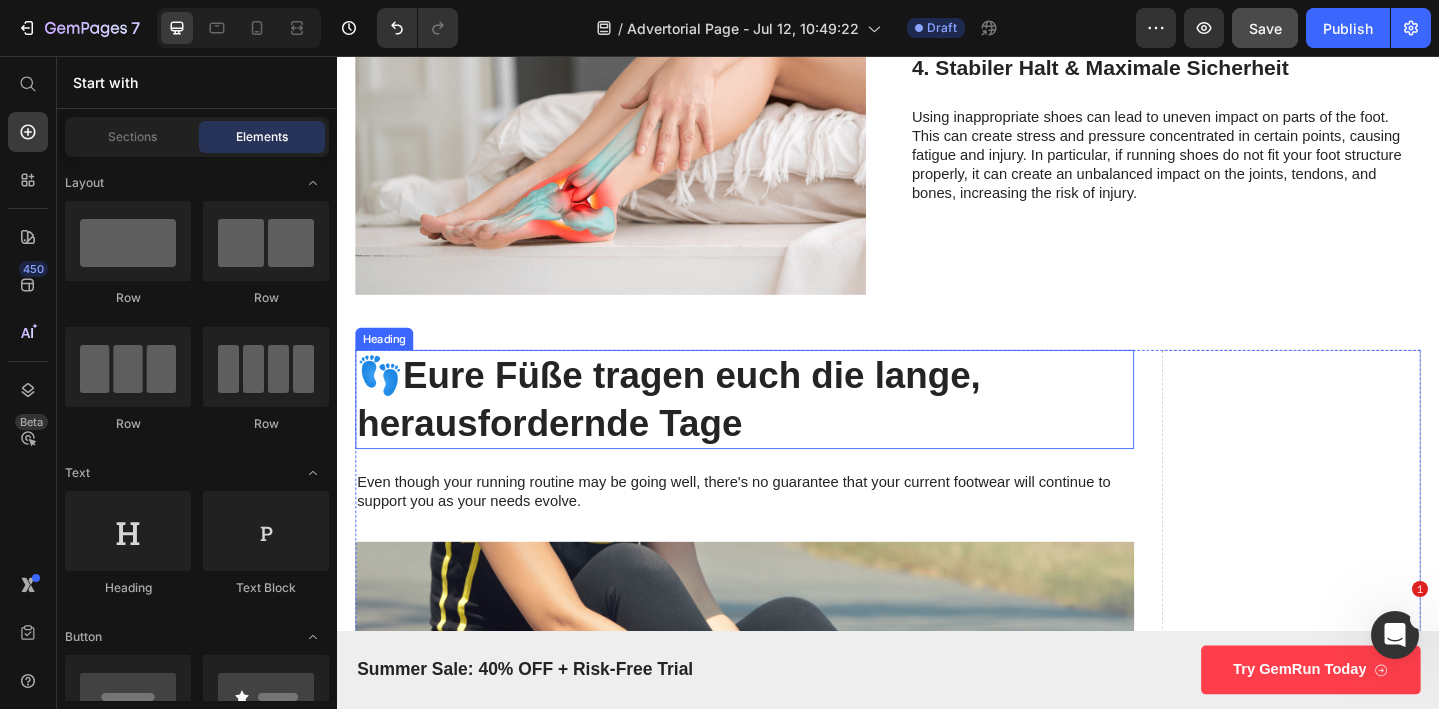 scroll, scrollTop: 2534, scrollLeft: 0, axis: vertical 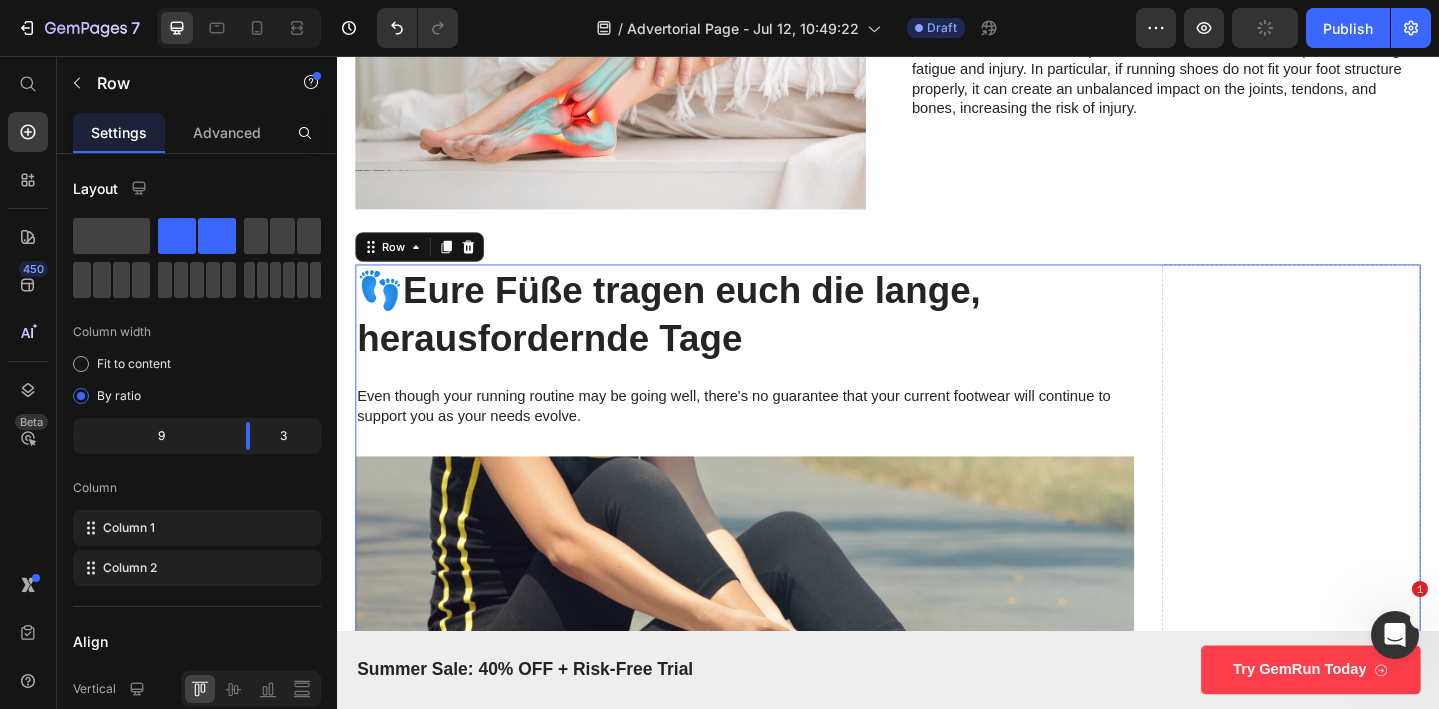 click on "👣 Eure Füße tragen euch die lange, herausfordernde Tage  Heading Even though your running routine may be going well, there's no guarantee that your current footwear will continue to support you as your needs evolve. Text Block Image Don't wait for a crisis to arise... Text Block Luckily, there's a solution that can keep your running experience on track. One that provides support and comfort daily, weekly, seasonally, and whenever needed. That's as reliable as a trusted training partner.  It's the GemRun 5-in-1 Performance Runner Text Block Image Just one running session with the GemRun 5-in-1 Performance Runner can make the difference between discomfort and a fulfilling running experience.  It's designed for your comfort and performance, and it's effortless for you to lace up and hit the road. After just a few runs, the GemRun pays for itself!  So if you're still relying on outdated running shoes or enduring subpar performance...  Text Block 07 HRS 28 MIN 14 SEC Countdown Timer Text Block Icon Icon" at bounding box center [937, 1514] 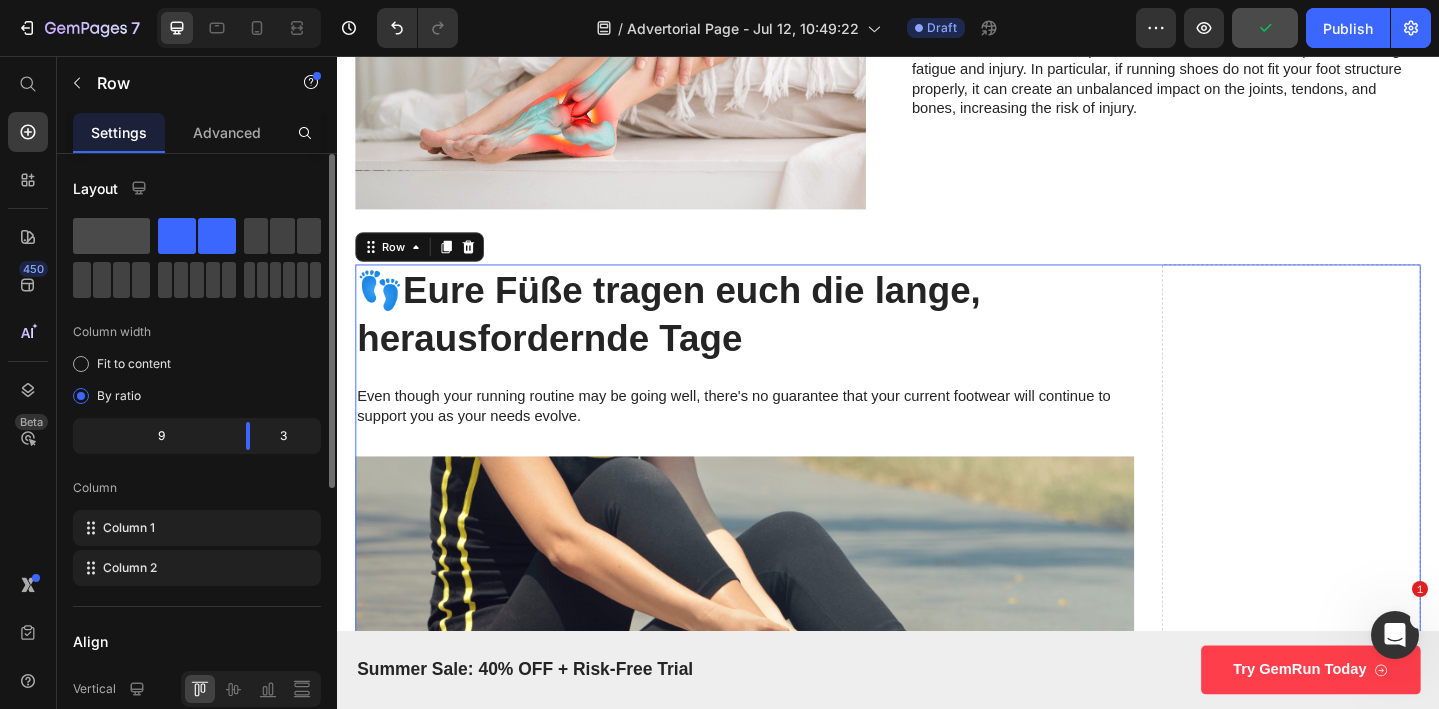 click 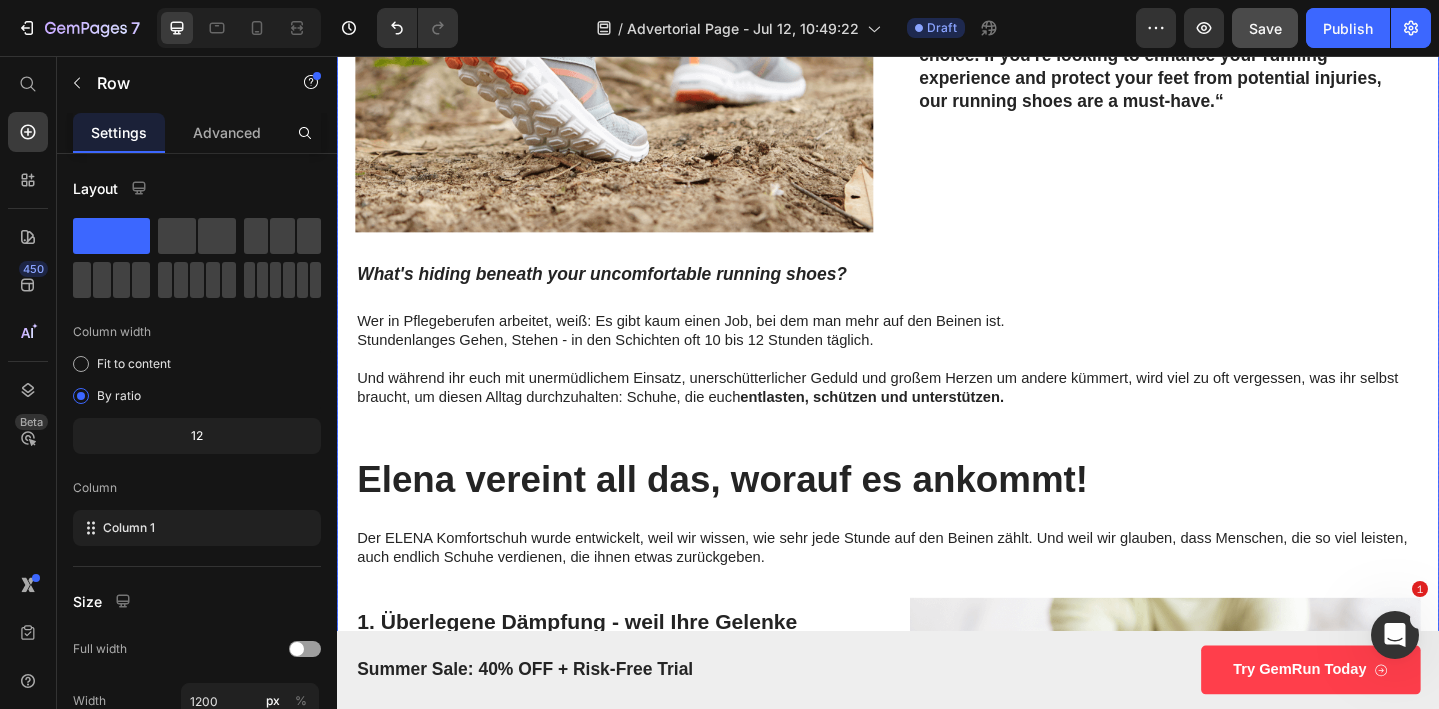 scroll, scrollTop: 645, scrollLeft: 0, axis: vertical 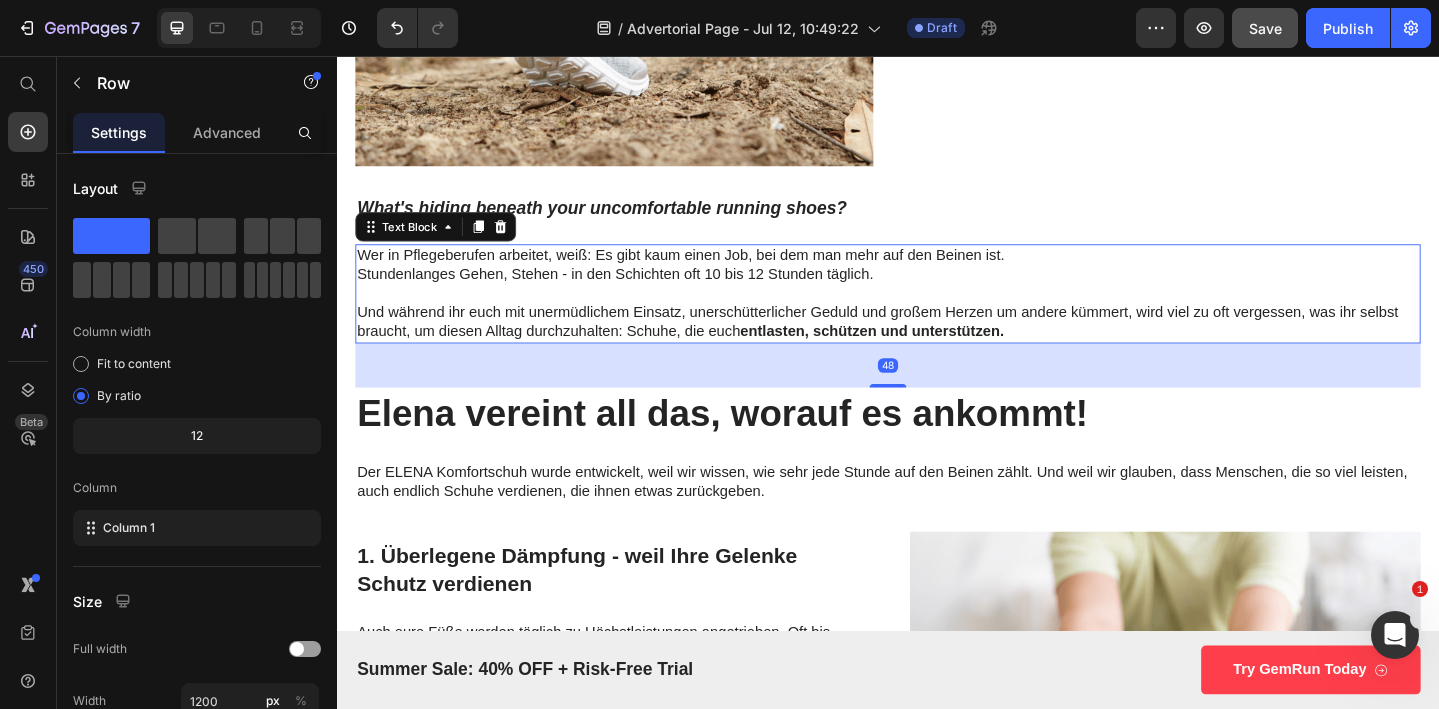 click on "Stundenlanges Gehen, Stehen - in den Schichten oft 10 bis 12 Stunden täglich." at bounding box center [937, 294] 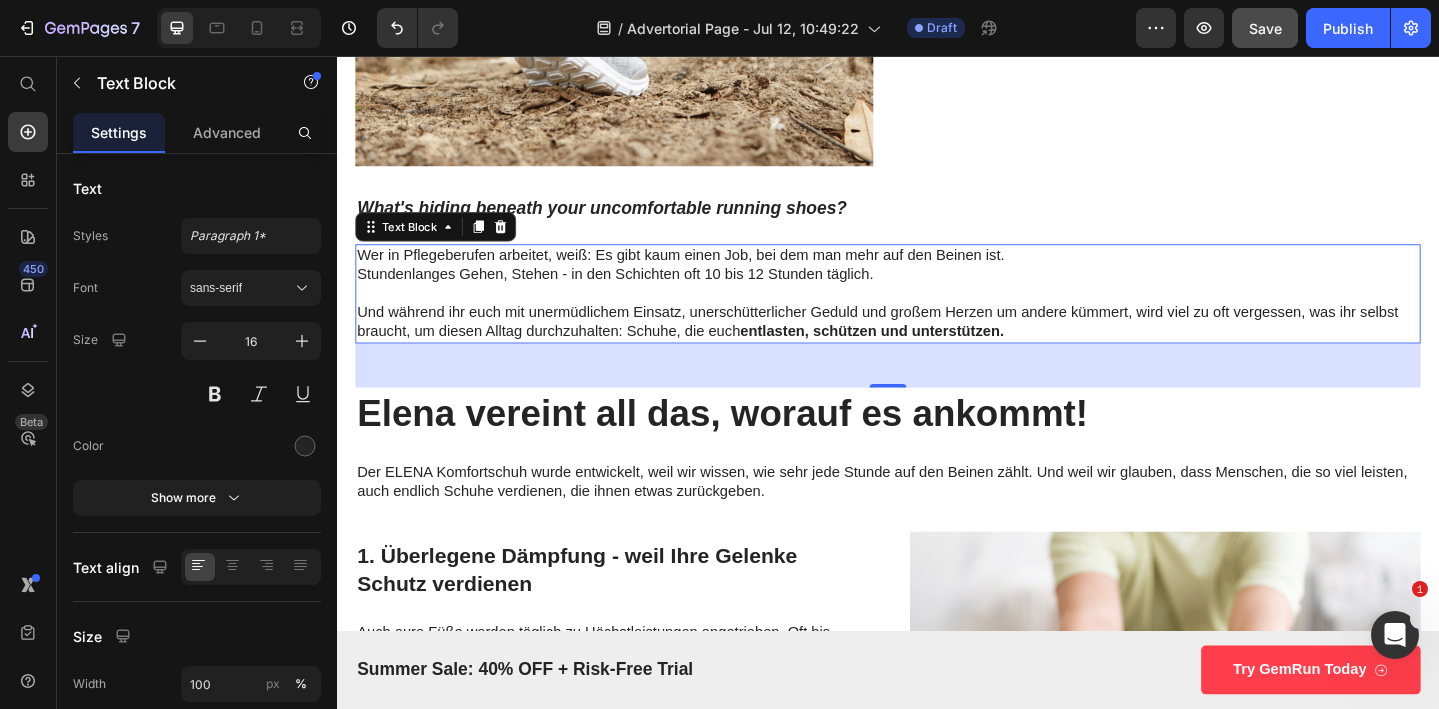 drag, startPoint x: 522, startPoint y: 245, endPoint x: 542, endPoint y: 325, distance: 82.46211 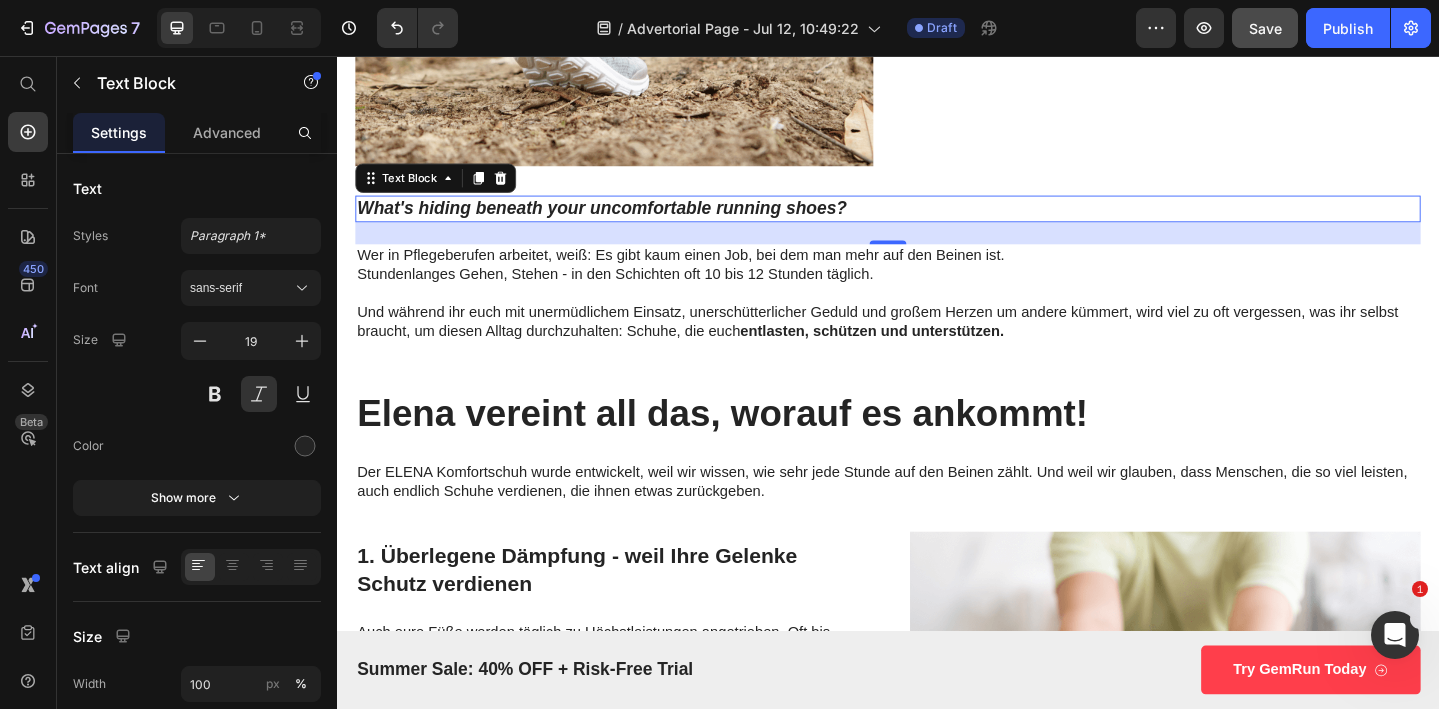 click on "What's hiding beneath your uncomfortable running shoes?" at bounding box center [937, 222] 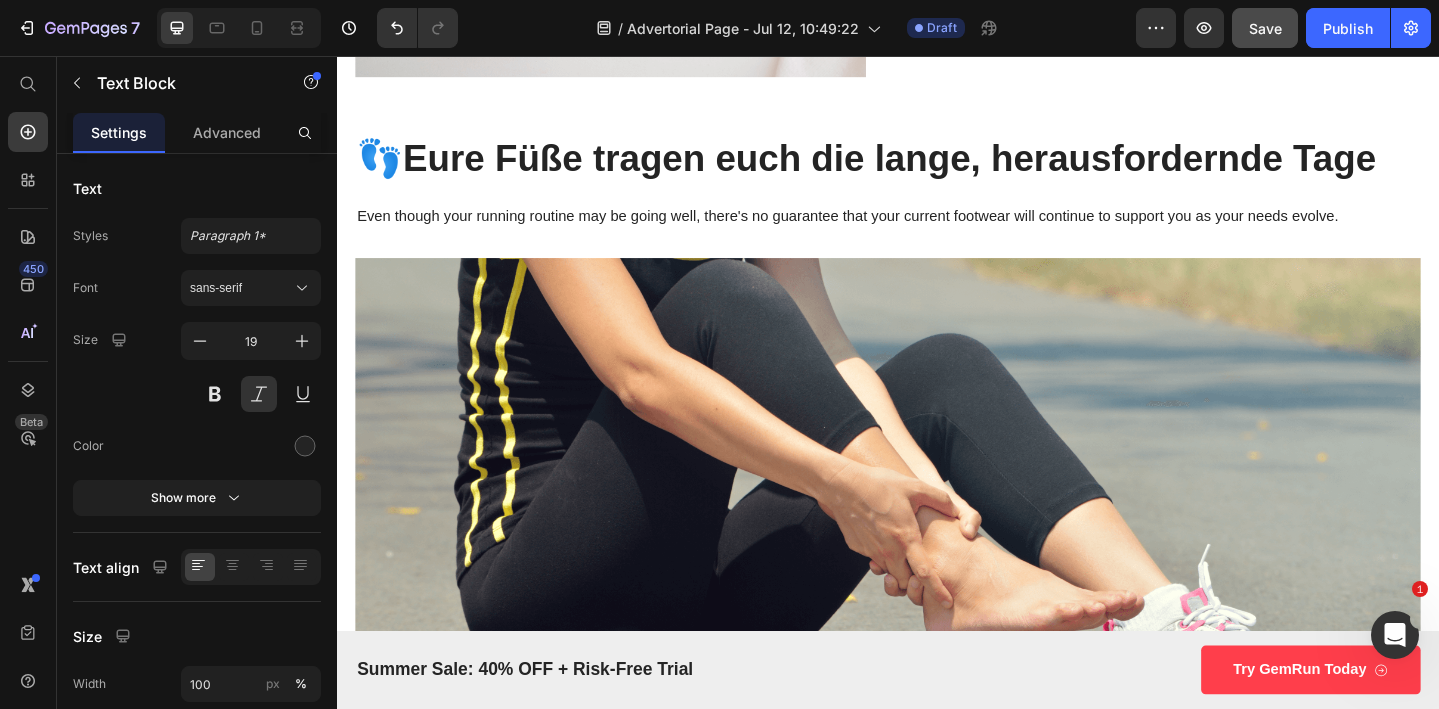 scroll, scrollTop: 2687, scrollLeft: 0, axis: vertical 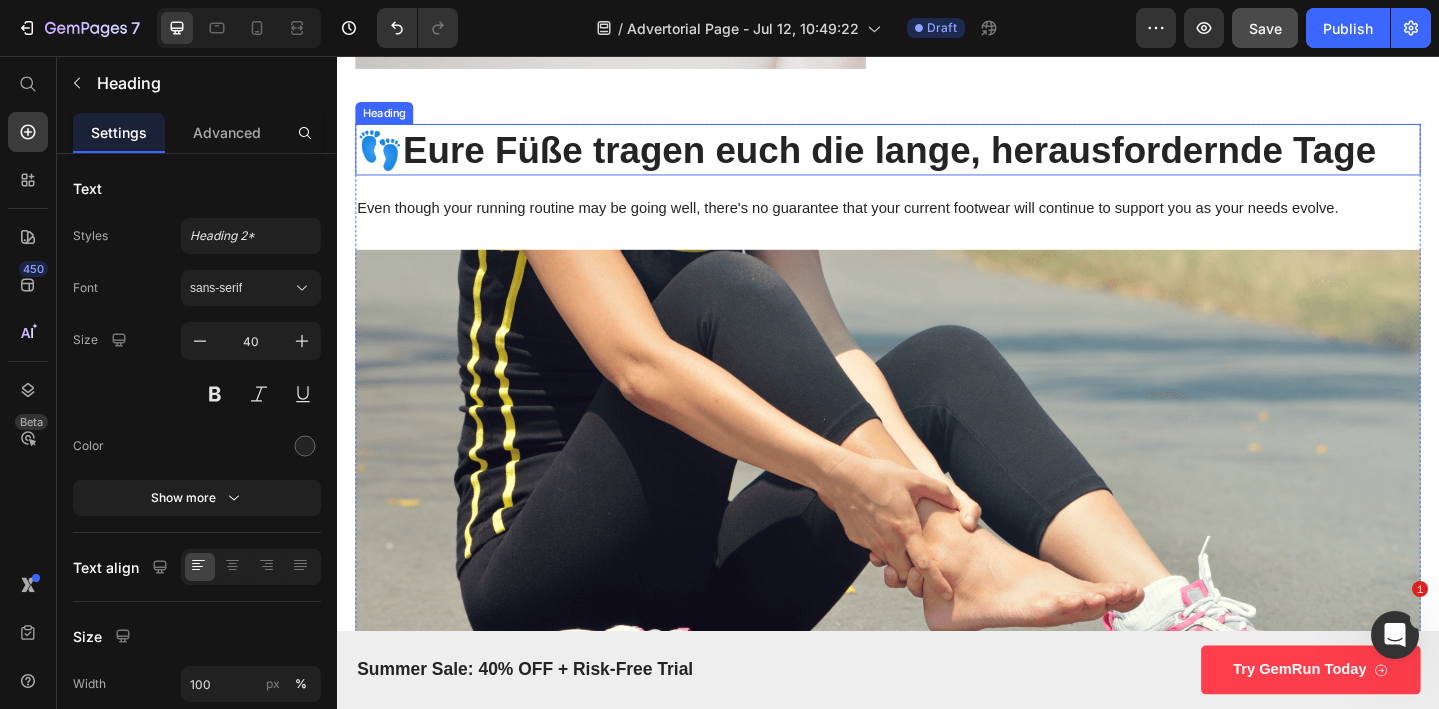 click on "👣 Eure Füße tragen euch die lange, herausfordernde Tage" at bounding box center (937, 158) 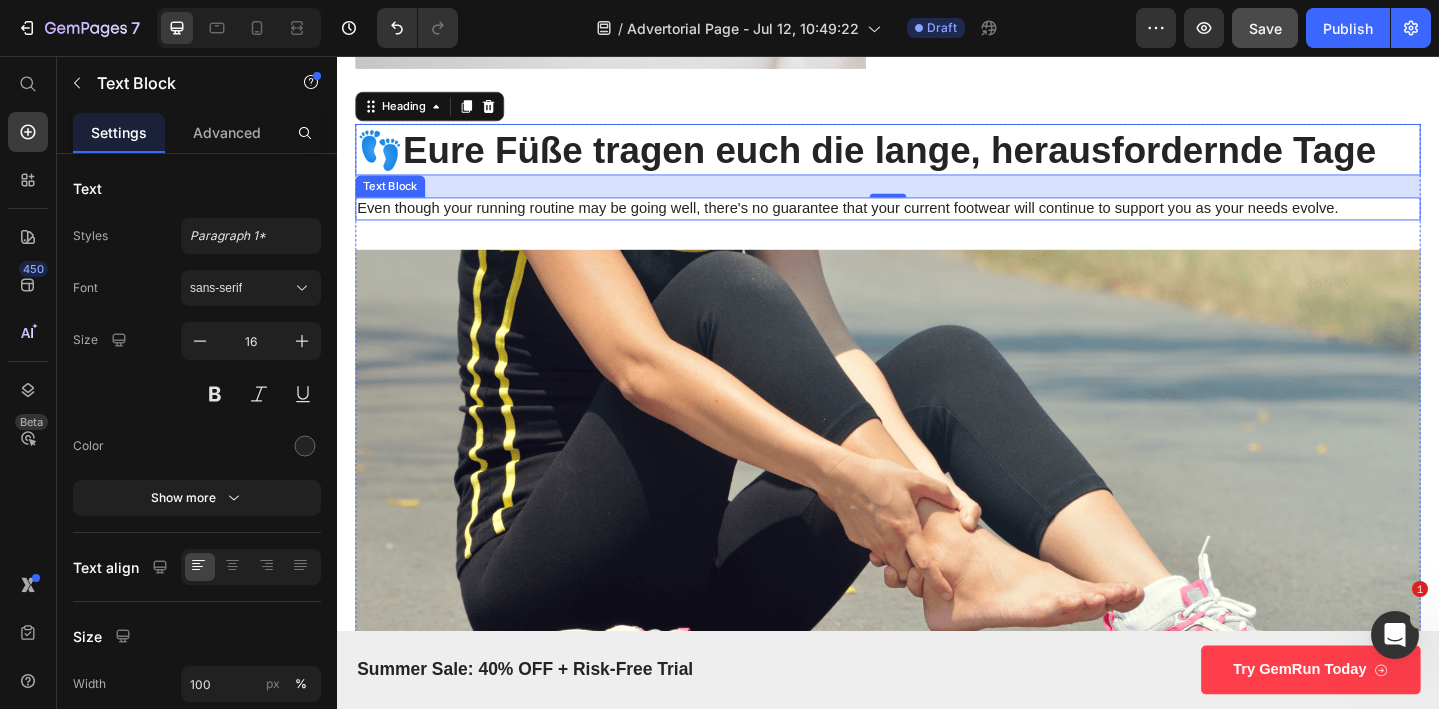 click on "Even though your running routine may be going well, there's no guarantee that your current footwear will continue to support you as your needs evolve." at bounding box center (937, 222) 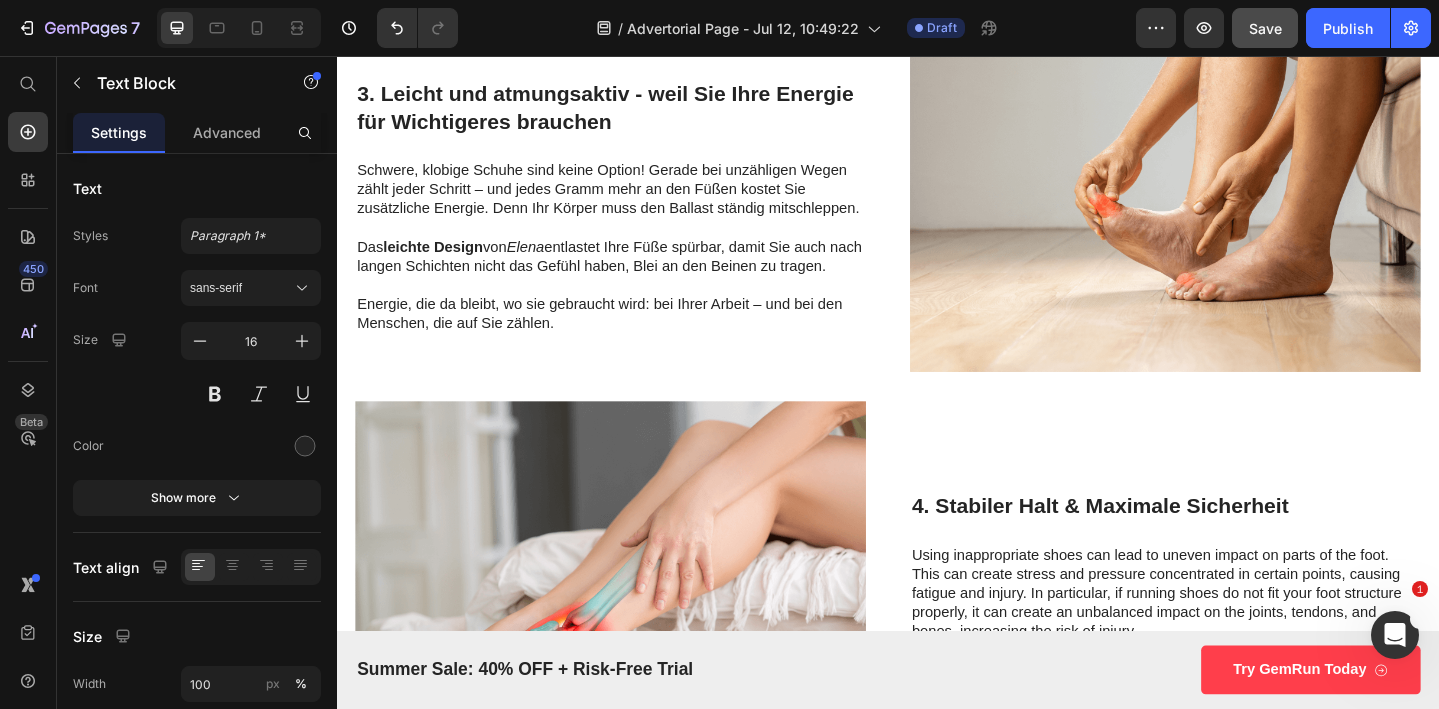 scroll, scrollTop: 1958, scrollLeft: 0, axis: vertical 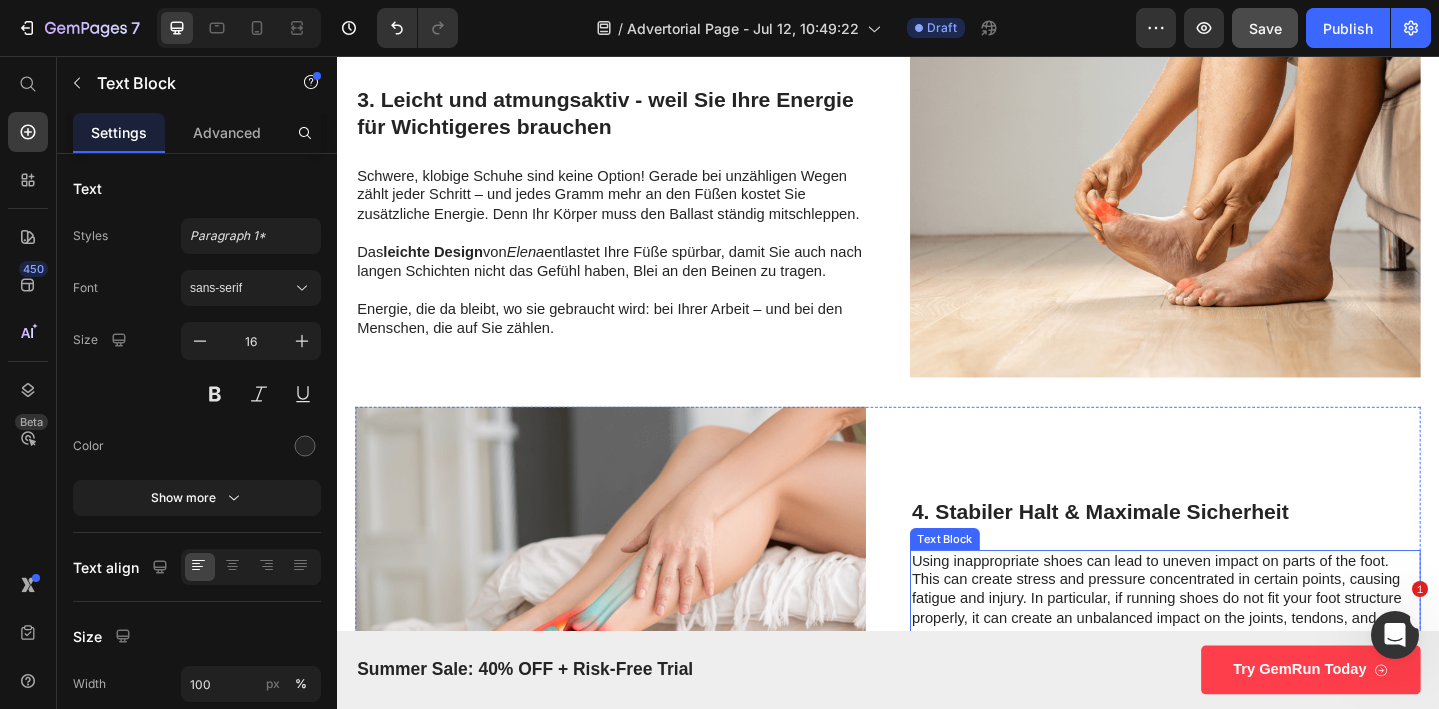 click on "Using inappropriate shoes can lead to uneven impact on parts of the foot. This can create stress and pressure concentrated in certain points, causing fatigue and injury. In particular, if running shoes do not fit your foot structure properly, it can create an unbalanced impact on the joints, tendons, and bones, increasing the risk of injury." at bounding box center [1239, 648] 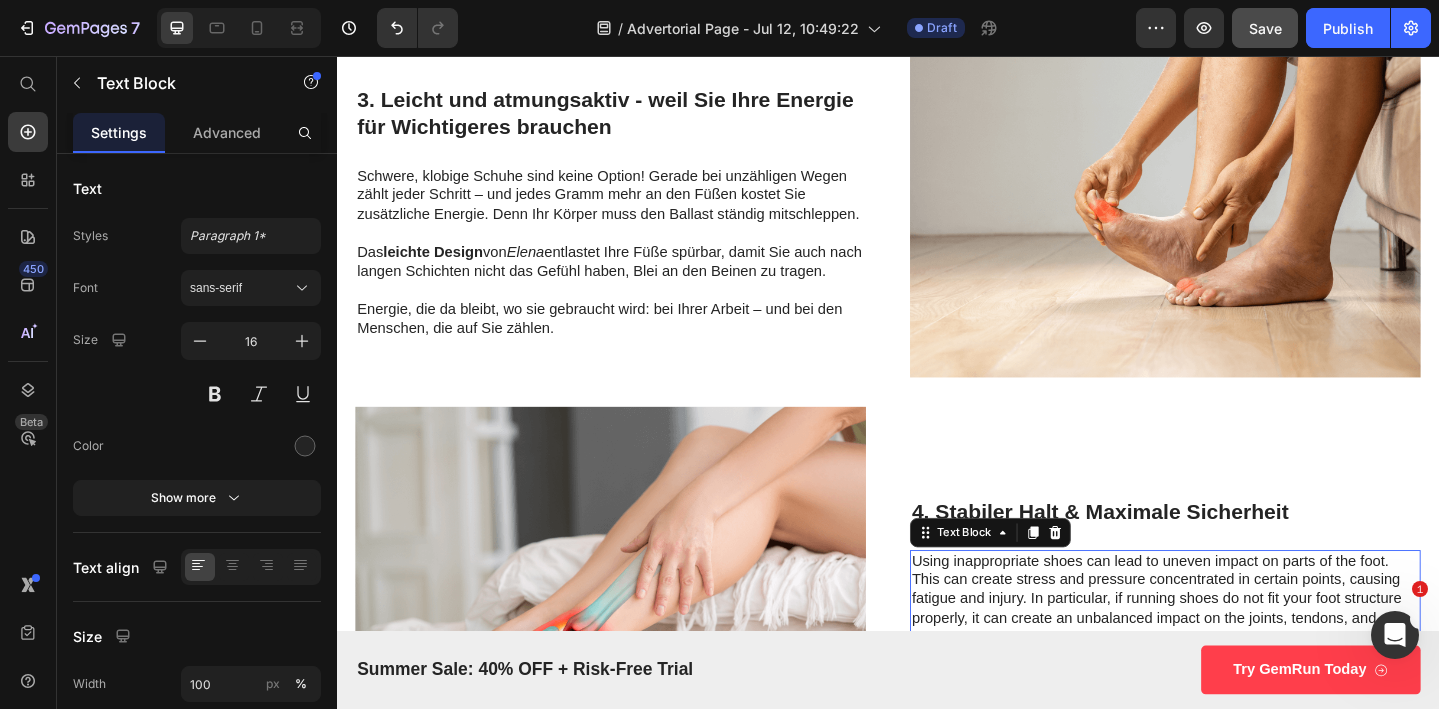 click on "Using inappropriate shoes can lead to uneven impact on parts of the foot. This can create stress and pressure concentrated in certain points, causing fatigue and injury. In particular, if running shoes do not fit your foot structure properly, it can create an unbalanced impact on the joints, tendons, and bones, increasing the risk of injury." at bounding box center (1239, 648) 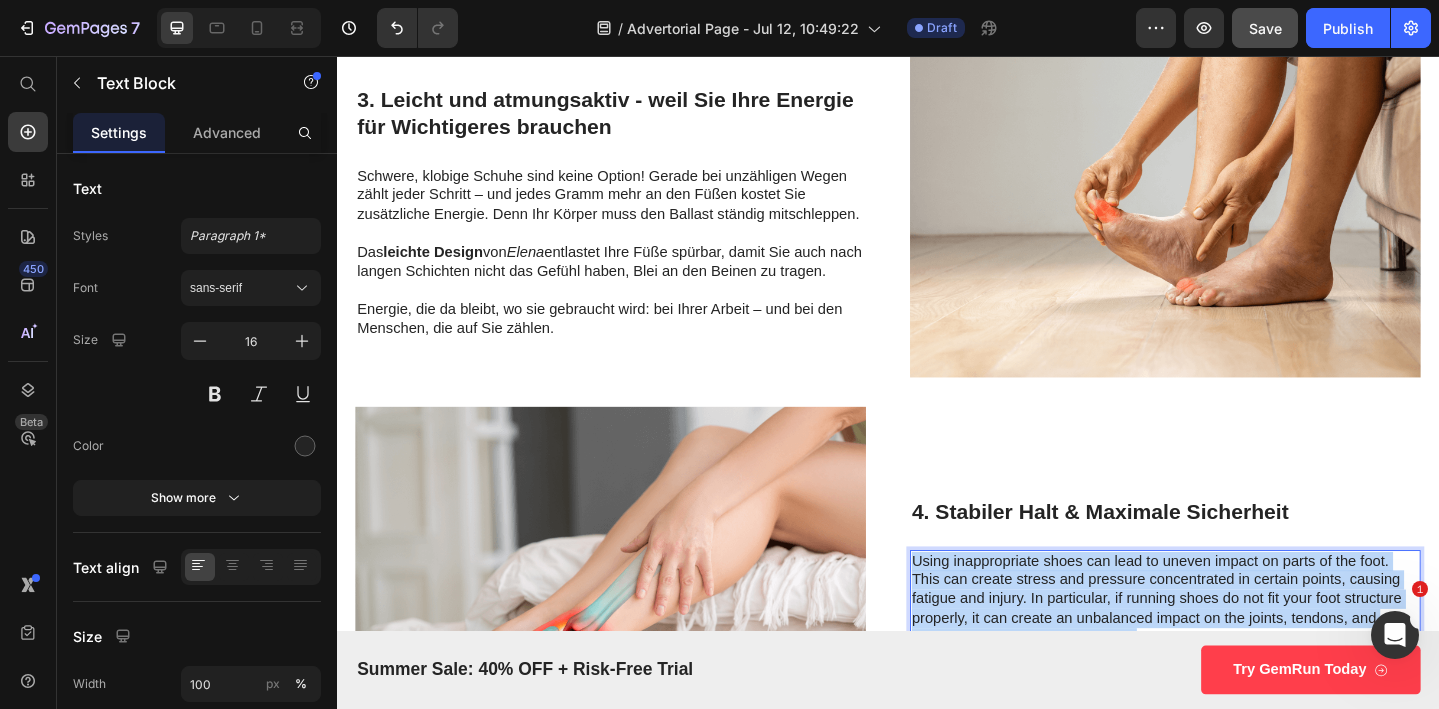 click on "Using inappropriate shoes can lead to uneven impact on parts of the foot. This can create stress and pressure concentrated in certain points, causing fatigue and injury. In particular, if running shoes do not fit your foot structure properly, it can create an unbalanced impact on the joints, tendons, and bones, increasing the risk of injury." at bounding box center (1239, 648) 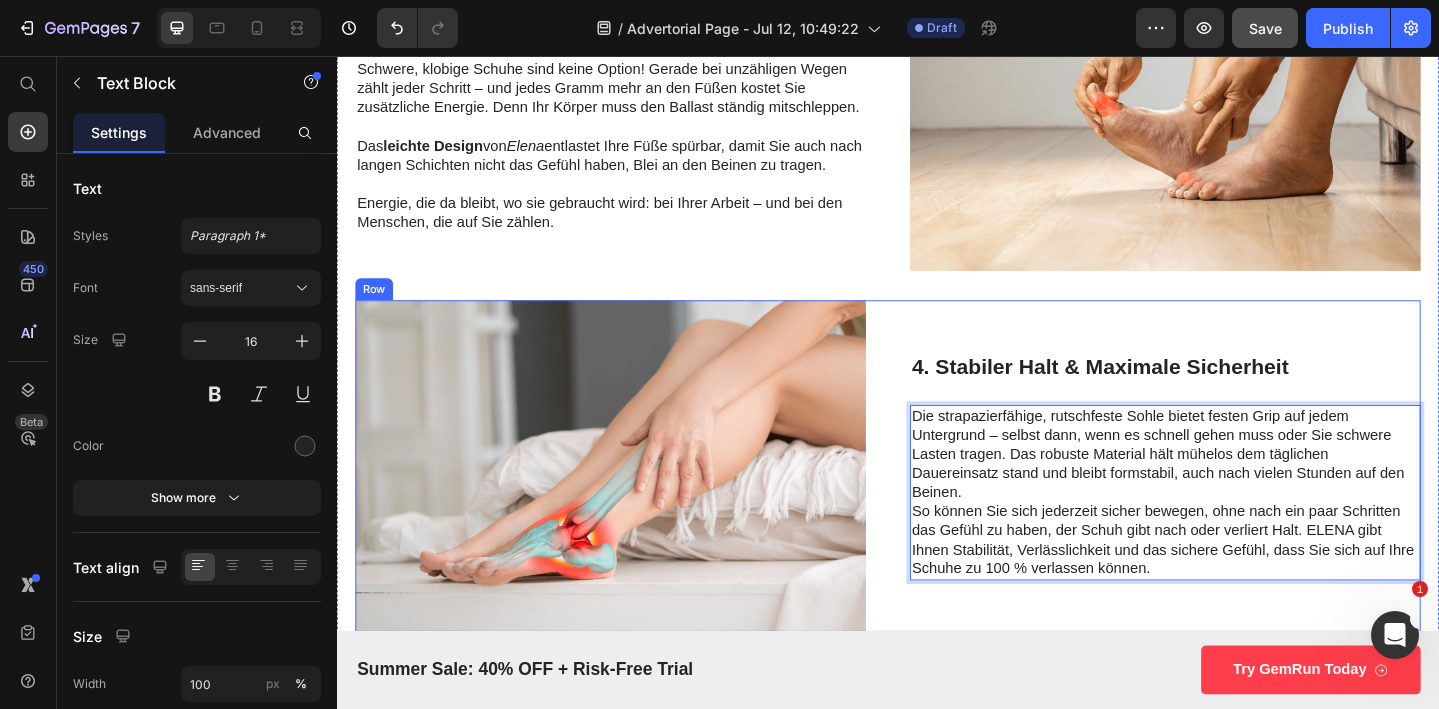 scroll, scrollTop: 2113, scrollLeft: 0, axis: vertical 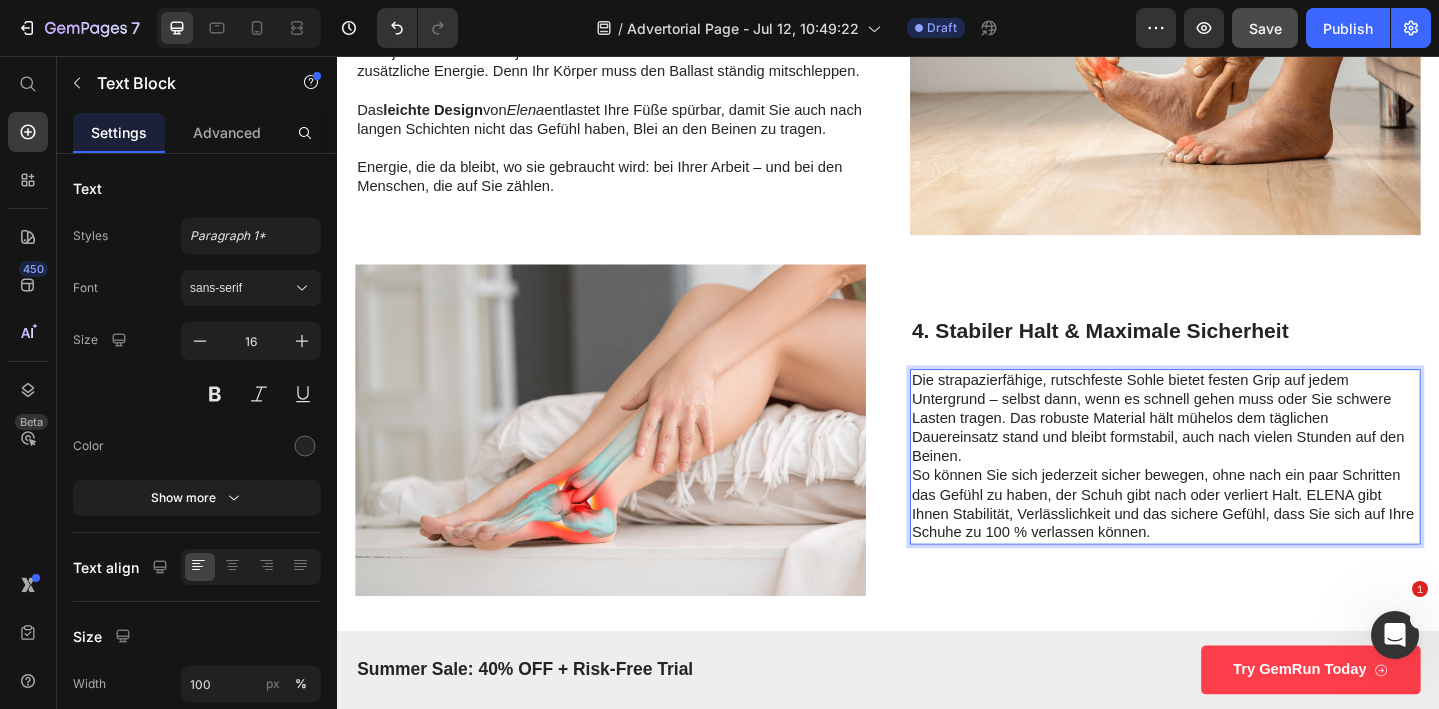 click on "Die strapazierfähige, rutschfeste Sohle bietet festen Grip auf jedem Untergrund – selbst dann, wenn es schnell gehen muss oder Sie schwere Lasten tragen. Das robuste Material hält mühelos dem täglichen Dauereinsatz stand und bleibt formstabil, auch nach vielen Stunden auf den Beinen." at bounding box center (1239, 451) 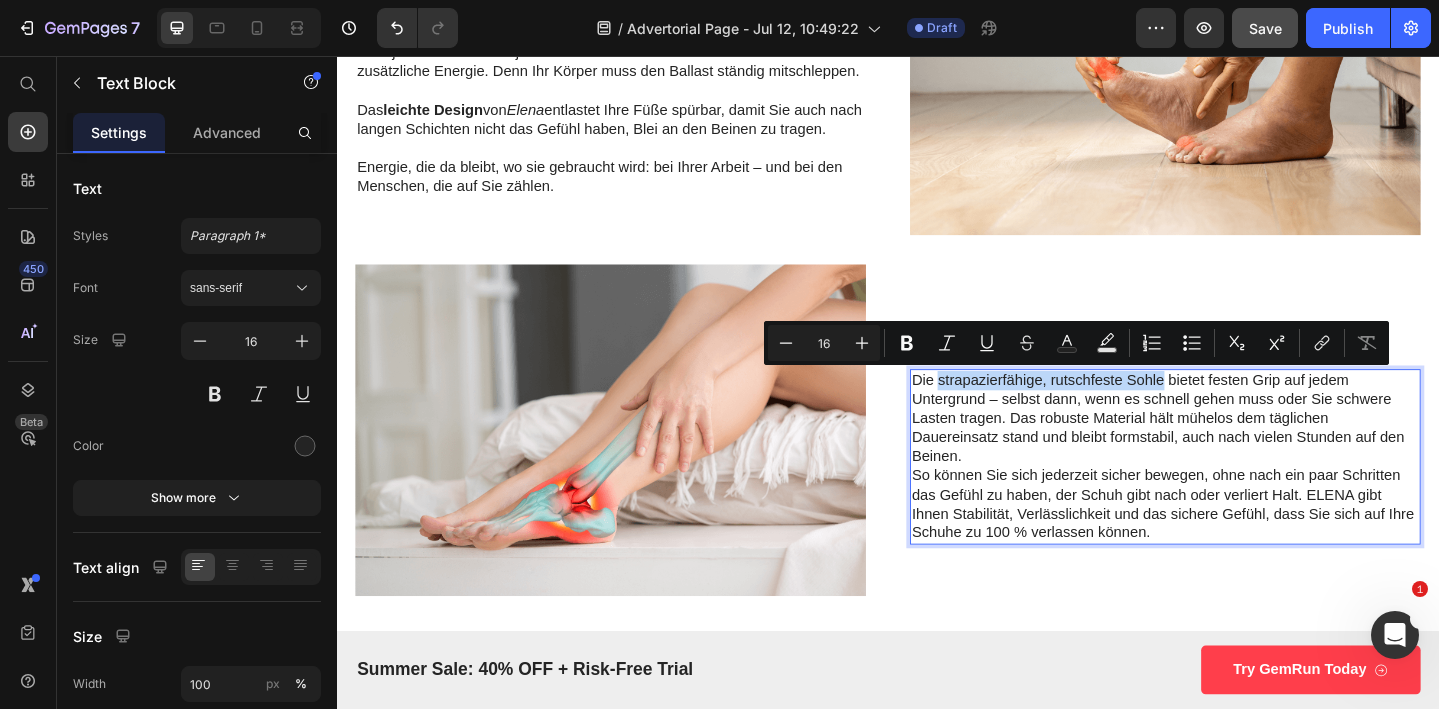 drag, startPoint x: 992, startPoint y: 411, endPoint x: 1238, endPoint y: 411, distance: 246 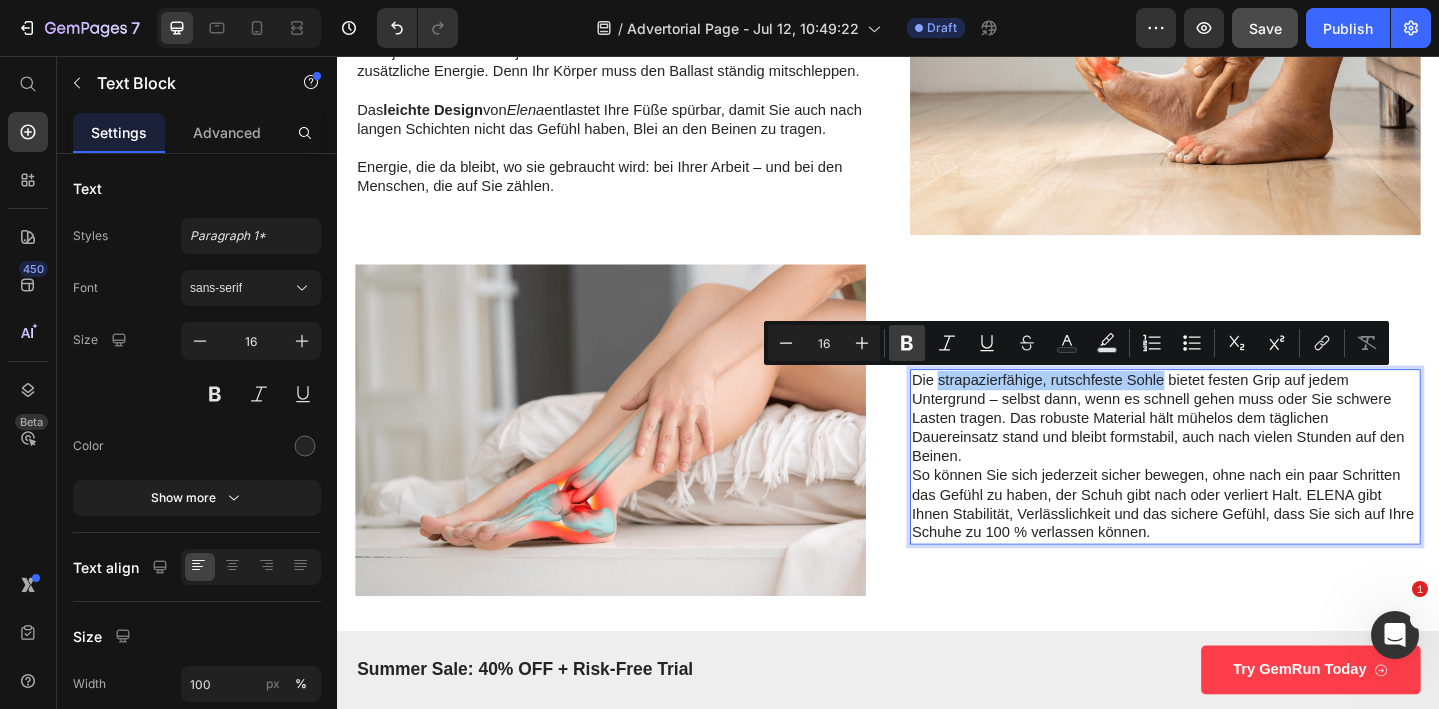 click 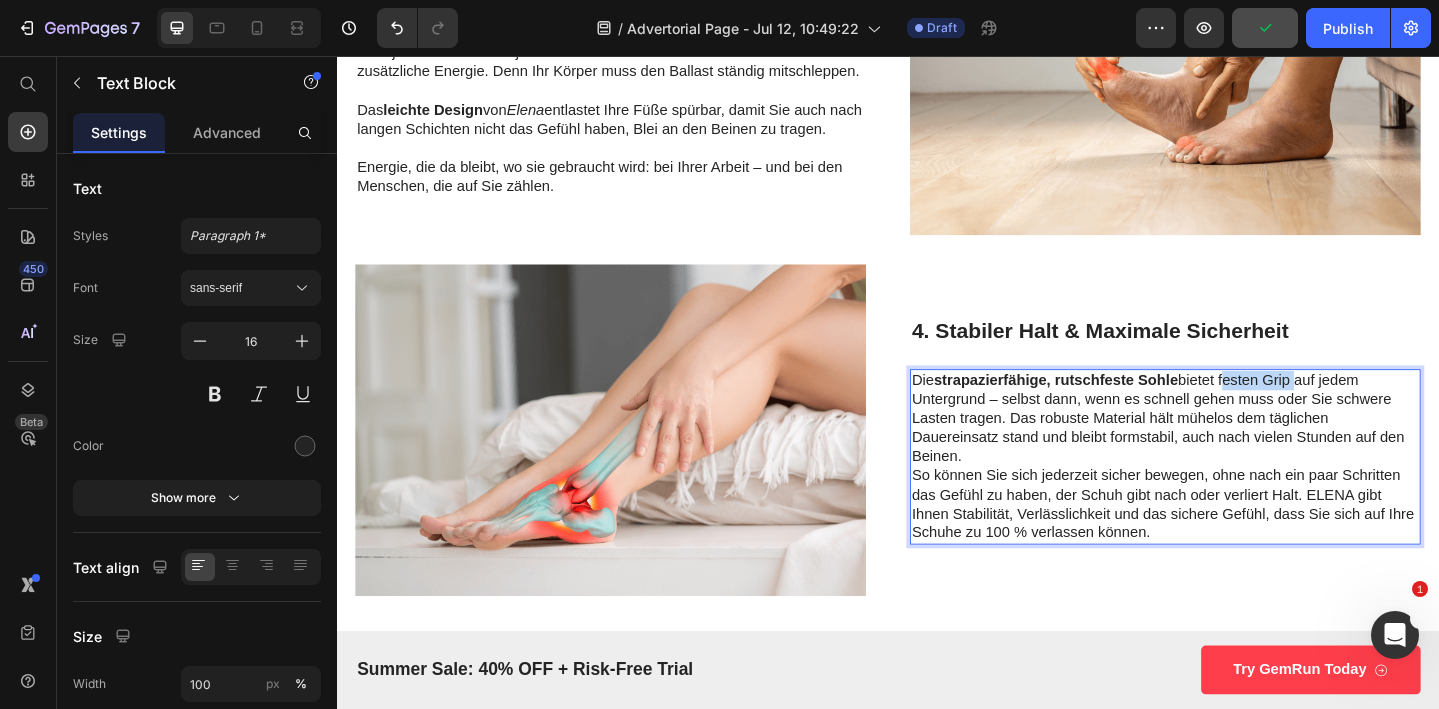 drag, startPoint x: 1304, startPoint y: 404, endPoint x: 1380, endPoint y: 411, distance: 76.321686 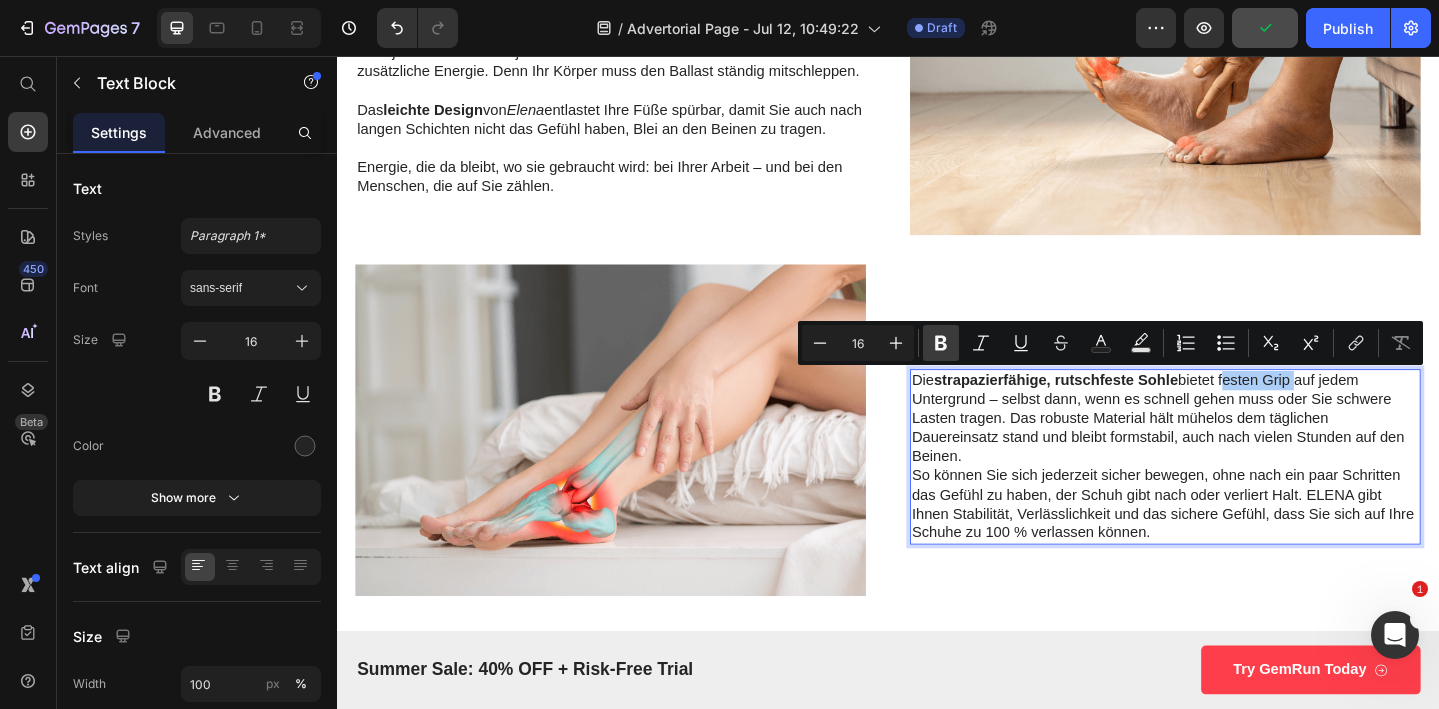 click 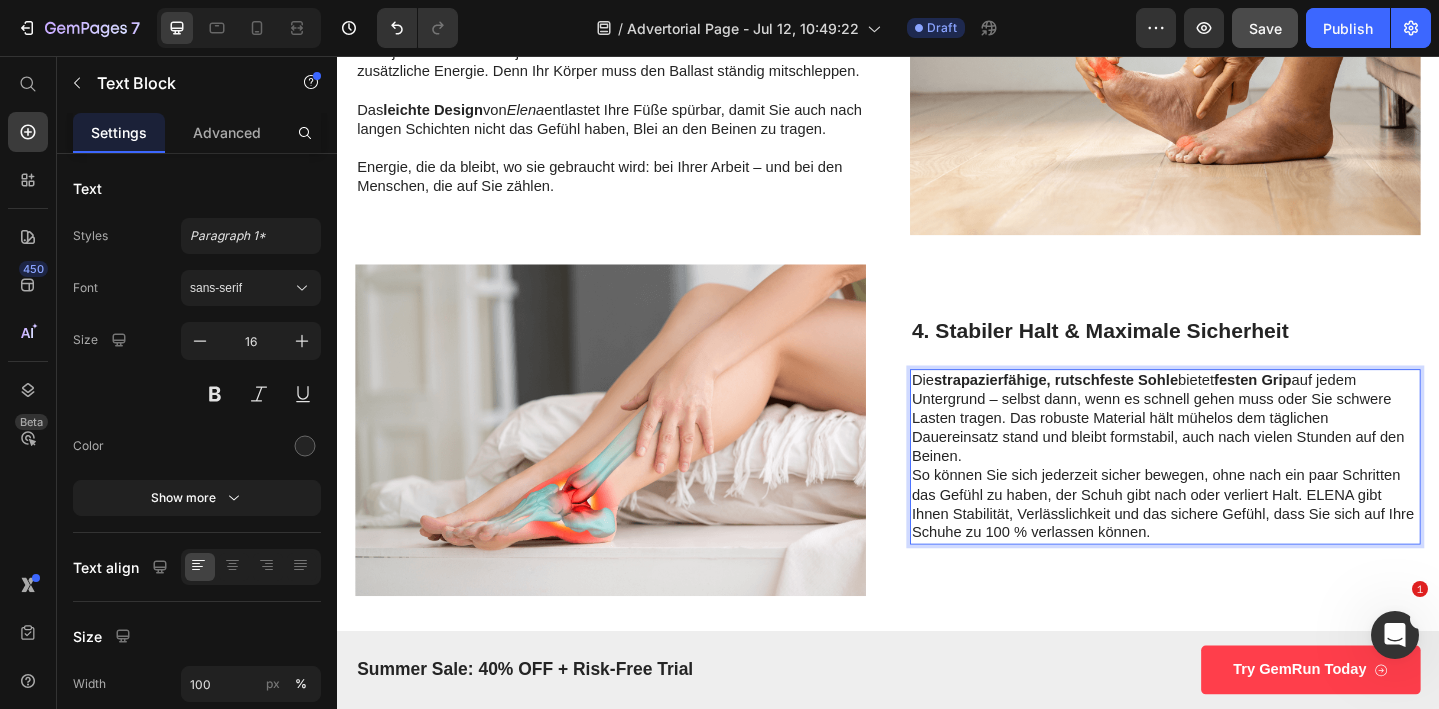 click on "Die  strapazierfähige, rutschfeste Sohle  bietet  festen Grip  auf jedem Untergrund – selbst dann, wenn es schnell gehen muss oder Sie schwere Lasten tragen. Das robuste Material hält mühelos dem täglichen Dauereinsatz stand und bleibt formstabil, auch nach vielen Stunden auf den Beinen." at bounding box center [1239, 451] 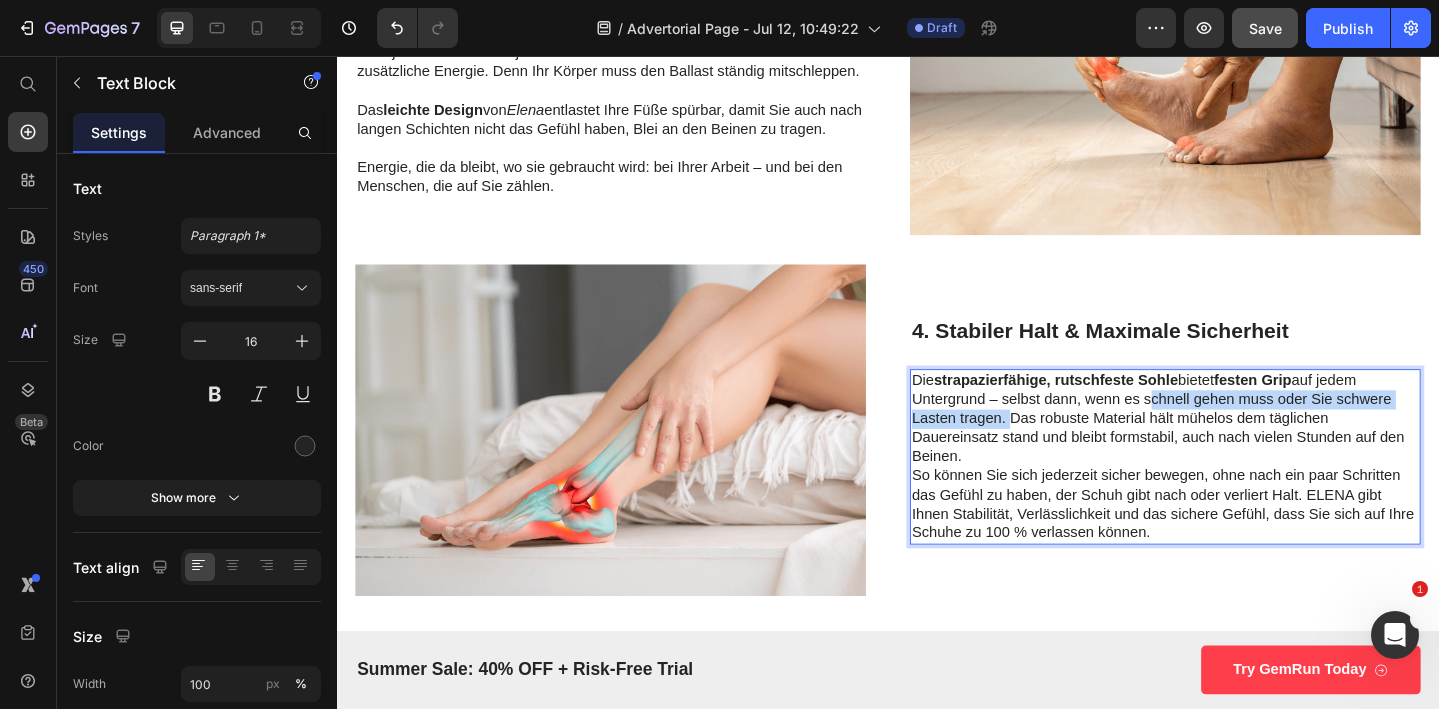 drag, startPoint x: 1066, startPoint y: 455, endPoint x: 1214, endPoint y: 431, distance: 149.93332 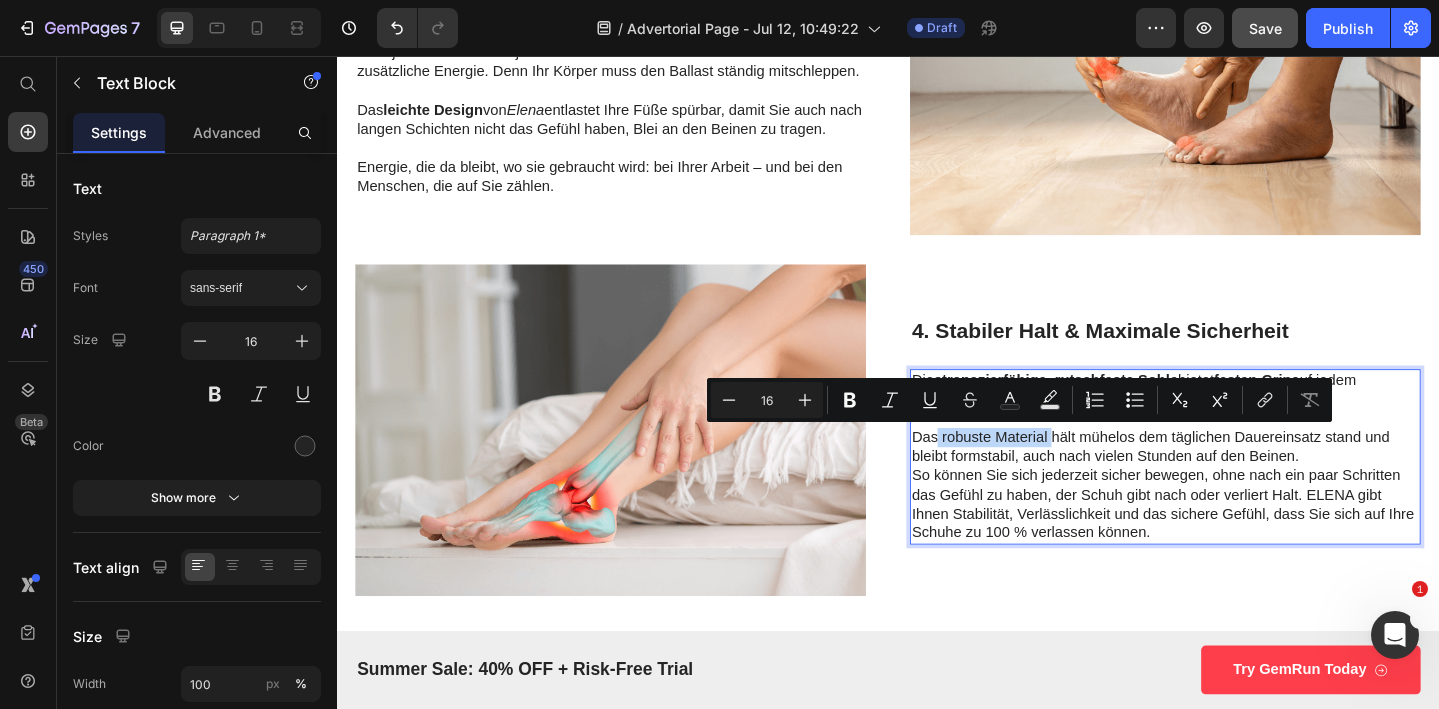drag, startPoint x: 992, startPoint y: 471, endPoint x: 1117, endPoint y: 478, distance: 125.19585 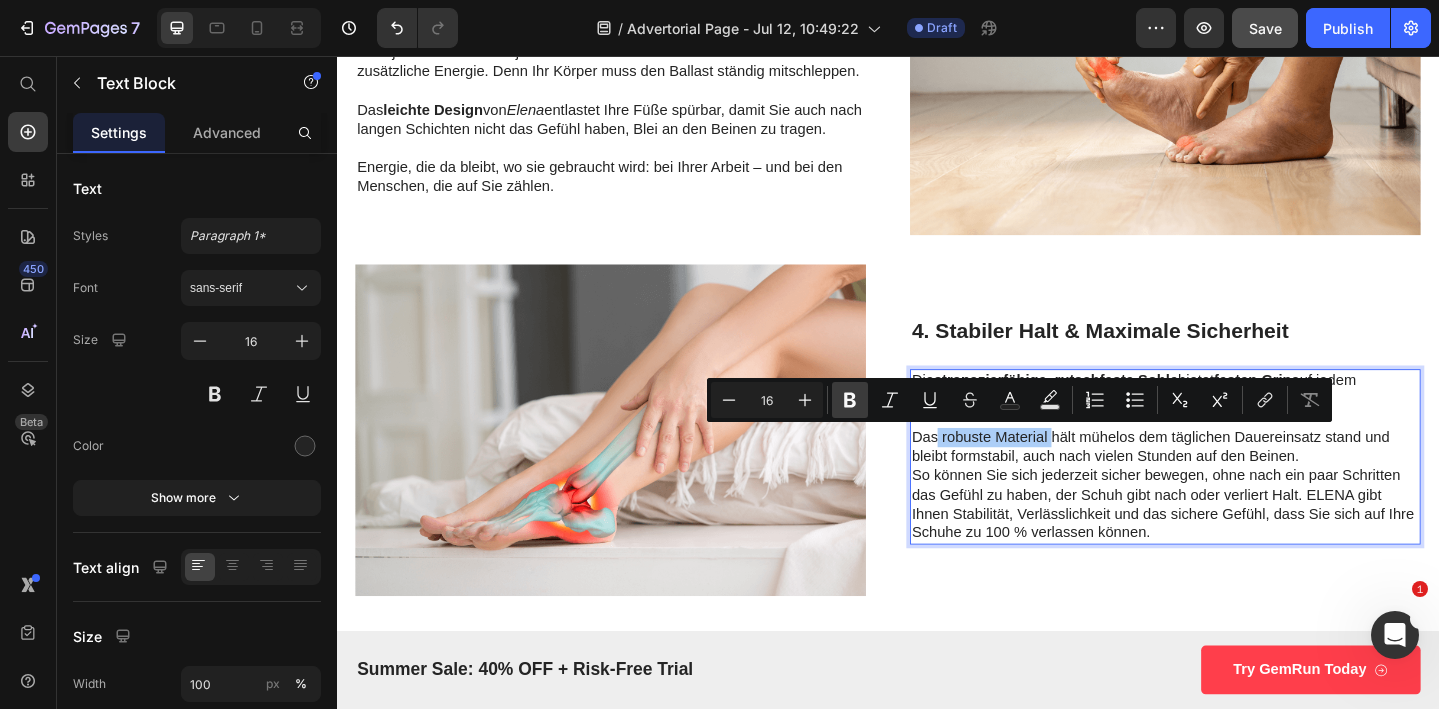 click 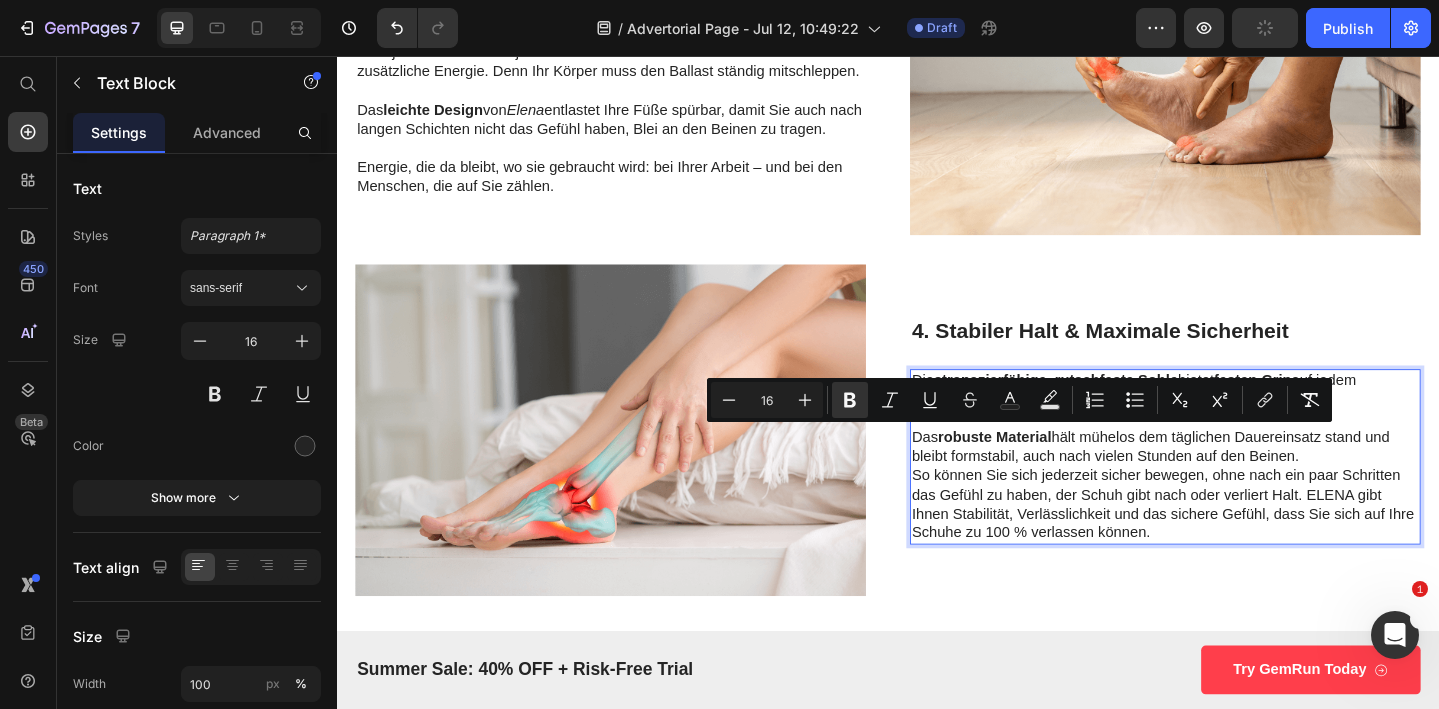 click on "Das  robuste Material  hält mühelos dem täglichen Dauereinsatz stand und bleibt formstabil, auch nach vielen Stunden auf den Beinen." at bounding box center (1239, 482) 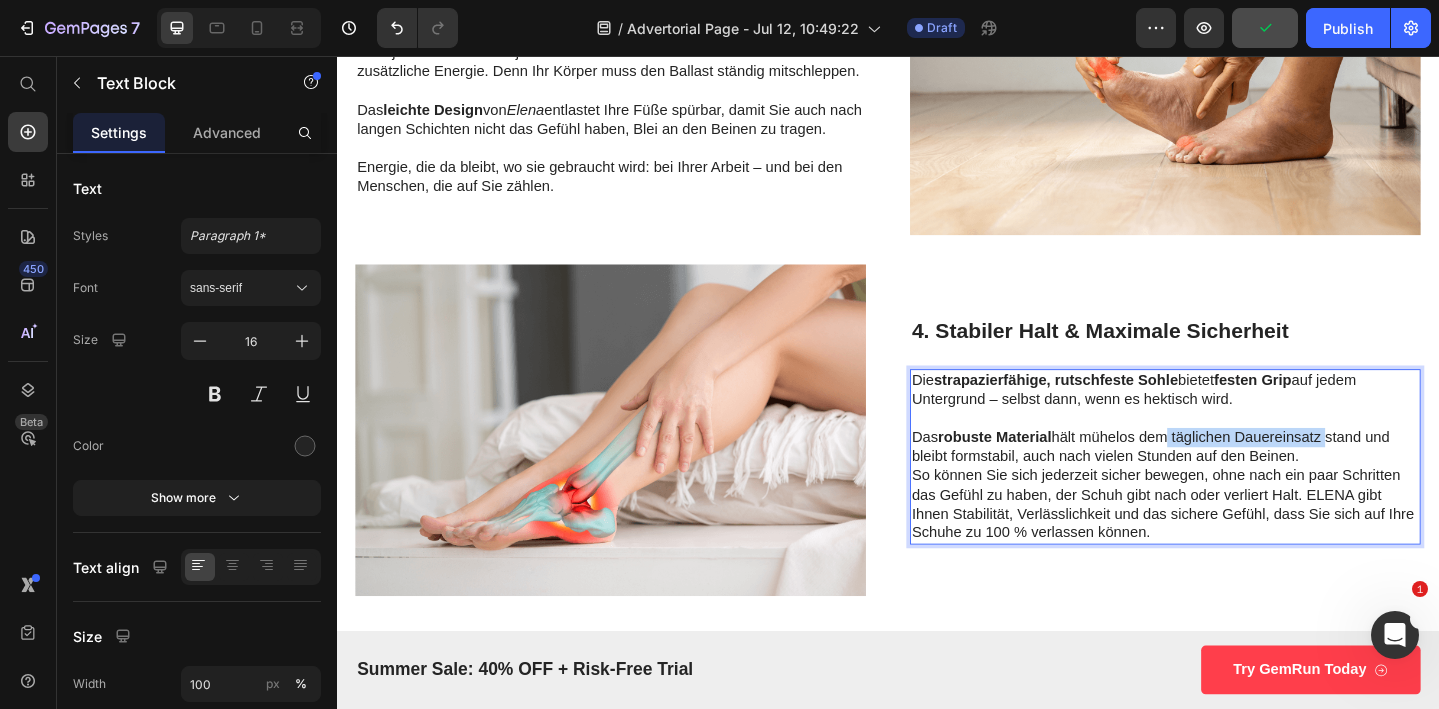 drag, startPoint x: 1251, startPoint y: 475, endPoint x: 1420, endPoint y: 473, distance: 169.01184 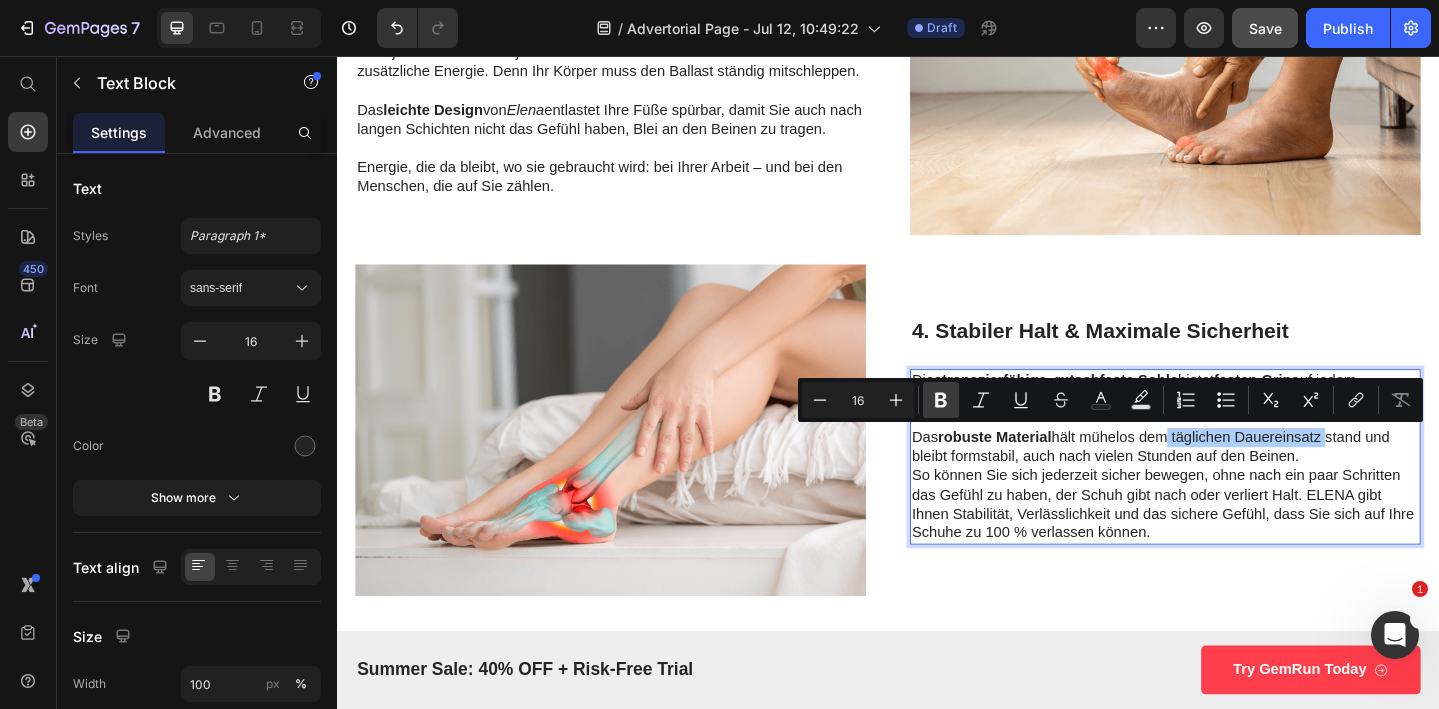 click 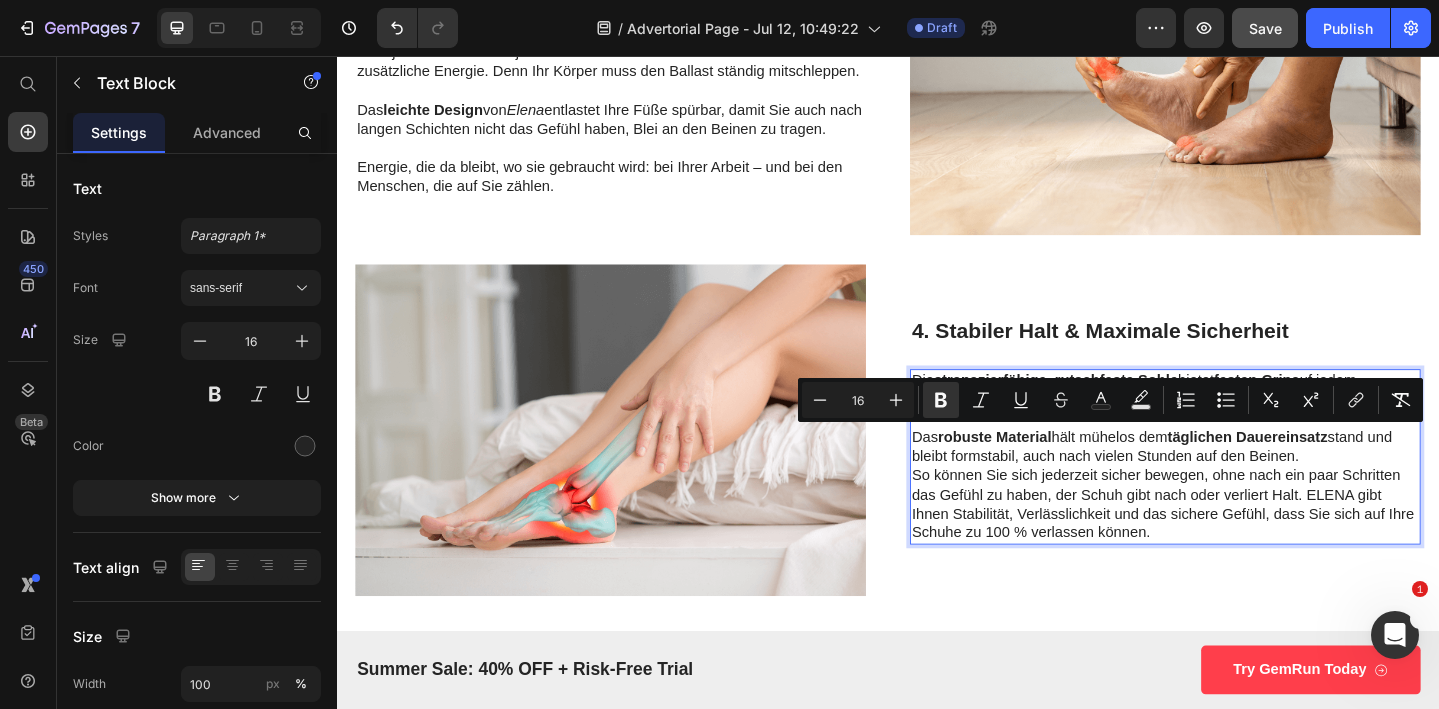 click on "So können Sie sich jederzeit sicher bewegen, ohne nach ein paar Schritten das Gefühl zu haben, der Schuh gibt nach oder verliert Halt. ELENA gibt Ihnen Stabilität, Verlässlichkeit und das sichere Gefühl, dass Sie sich auf Ihre Schuhe zu 100 % verlassen können." at bounding box center [1239, 544] 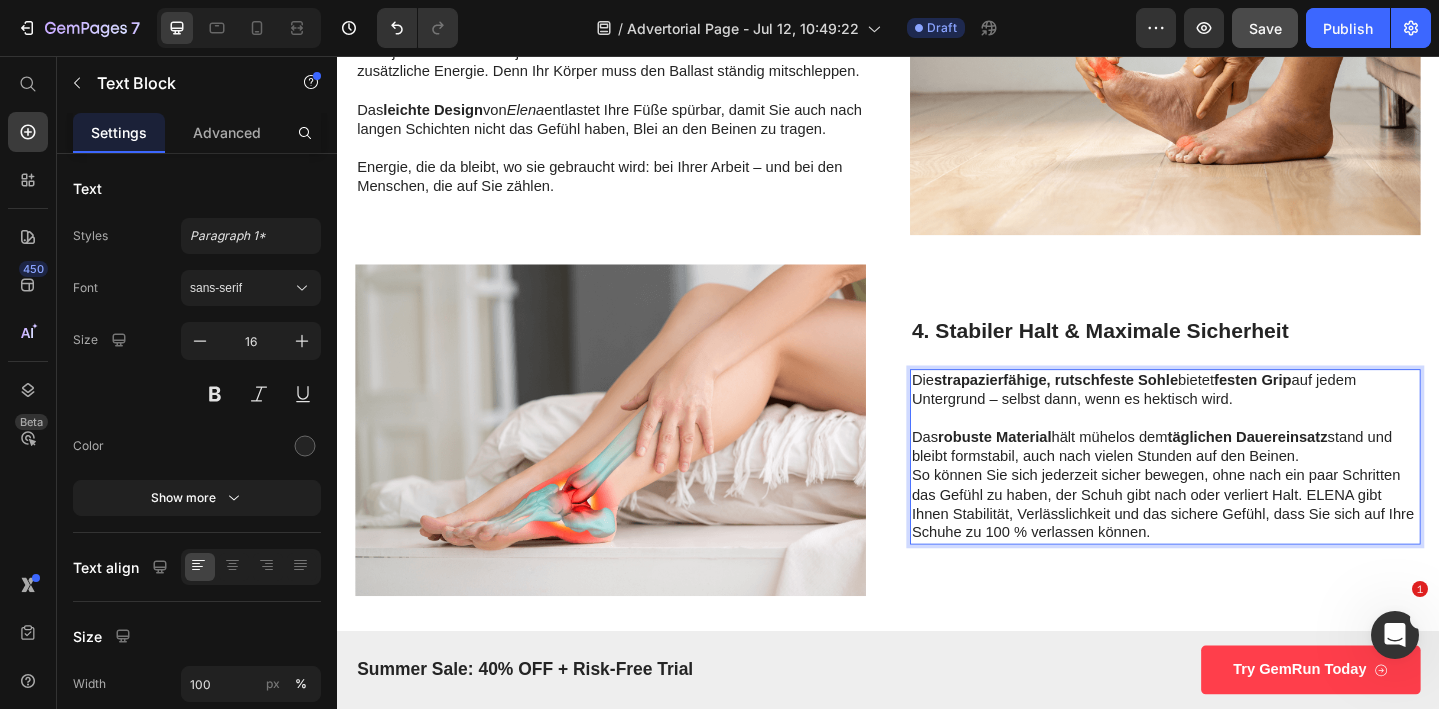 click on "Das  robuste Material  hält mühelos dem  täglichen Dauereinsatz  stand und bleibt formstabil, auch nach vielen Stunden auf den Beinen." at bounding box center [1239, 482] 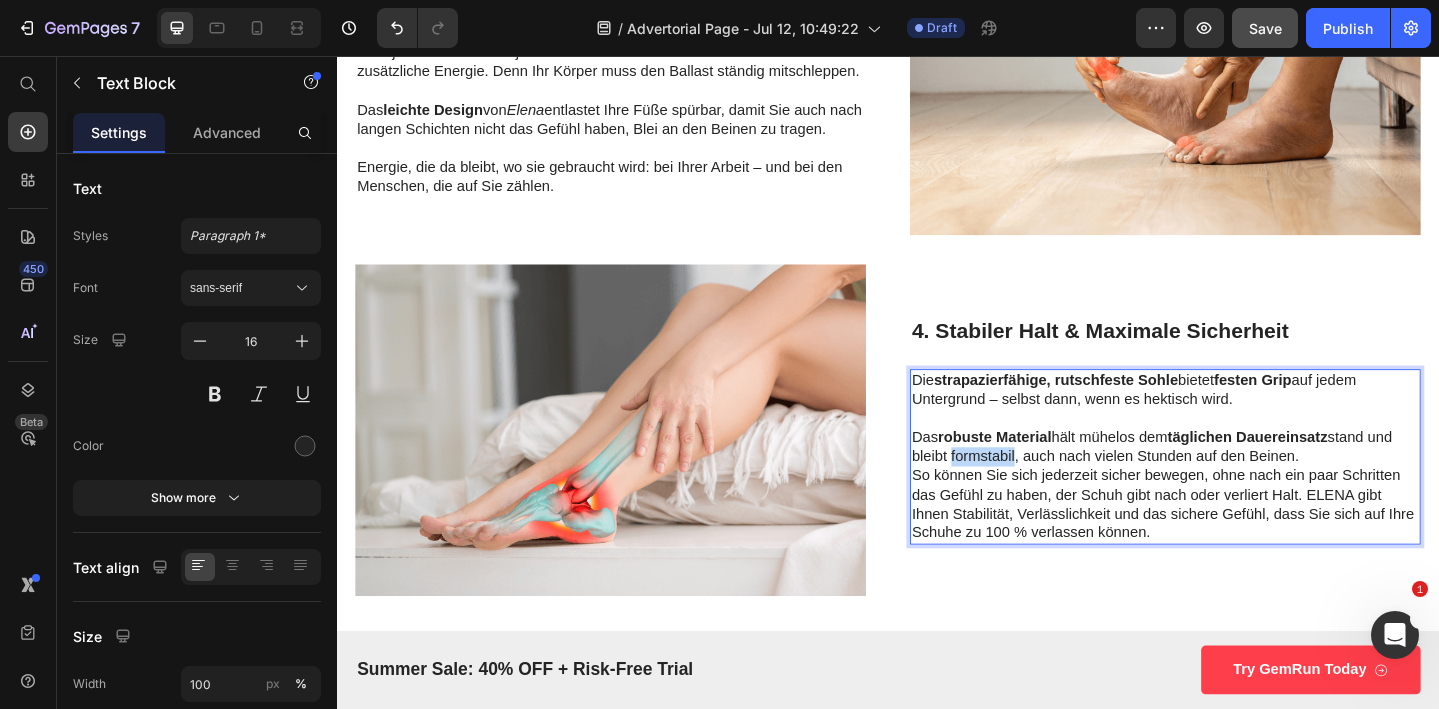 click on "Das  robuste Material  hält mühelos dem  täglichen Dauereinsatz  stand und bleibt formstabil, auch nach vielen Stunden auf den Beinen." at bounding box center (1239, 482) 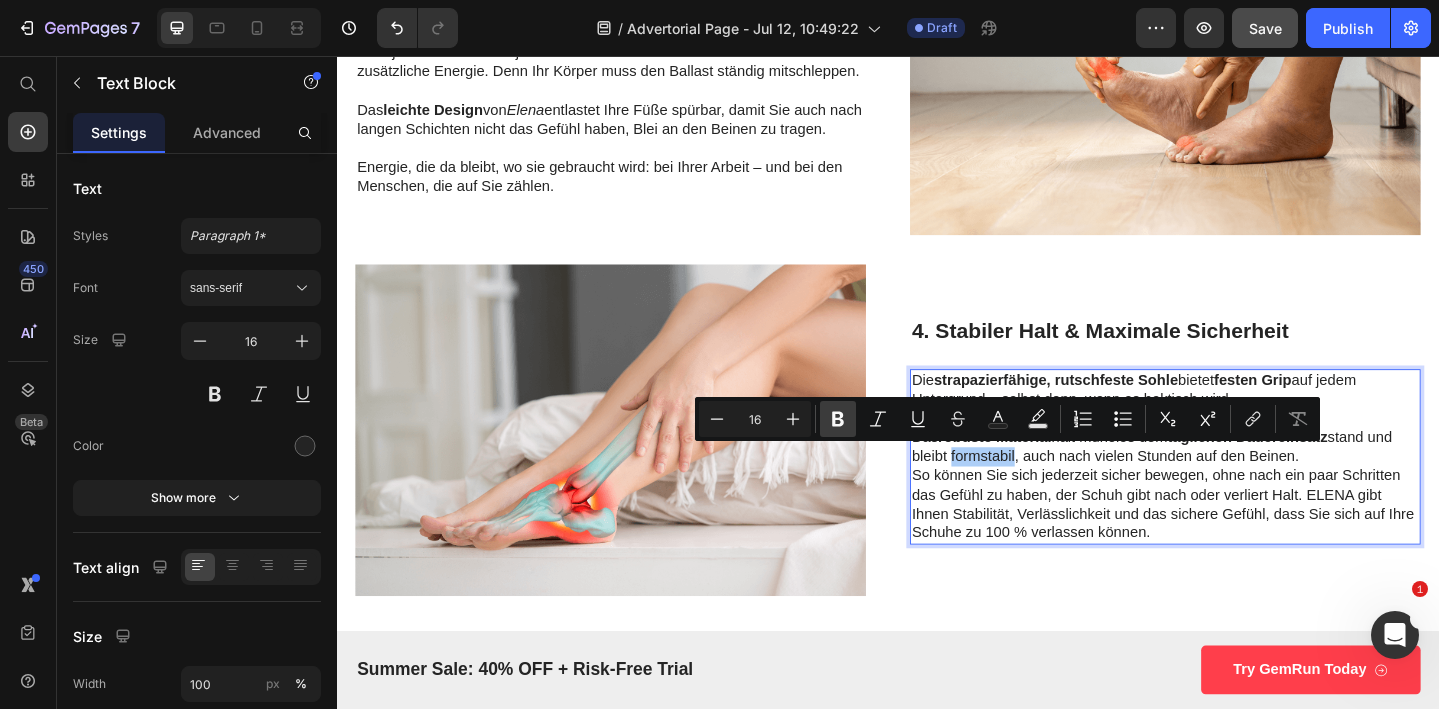 click 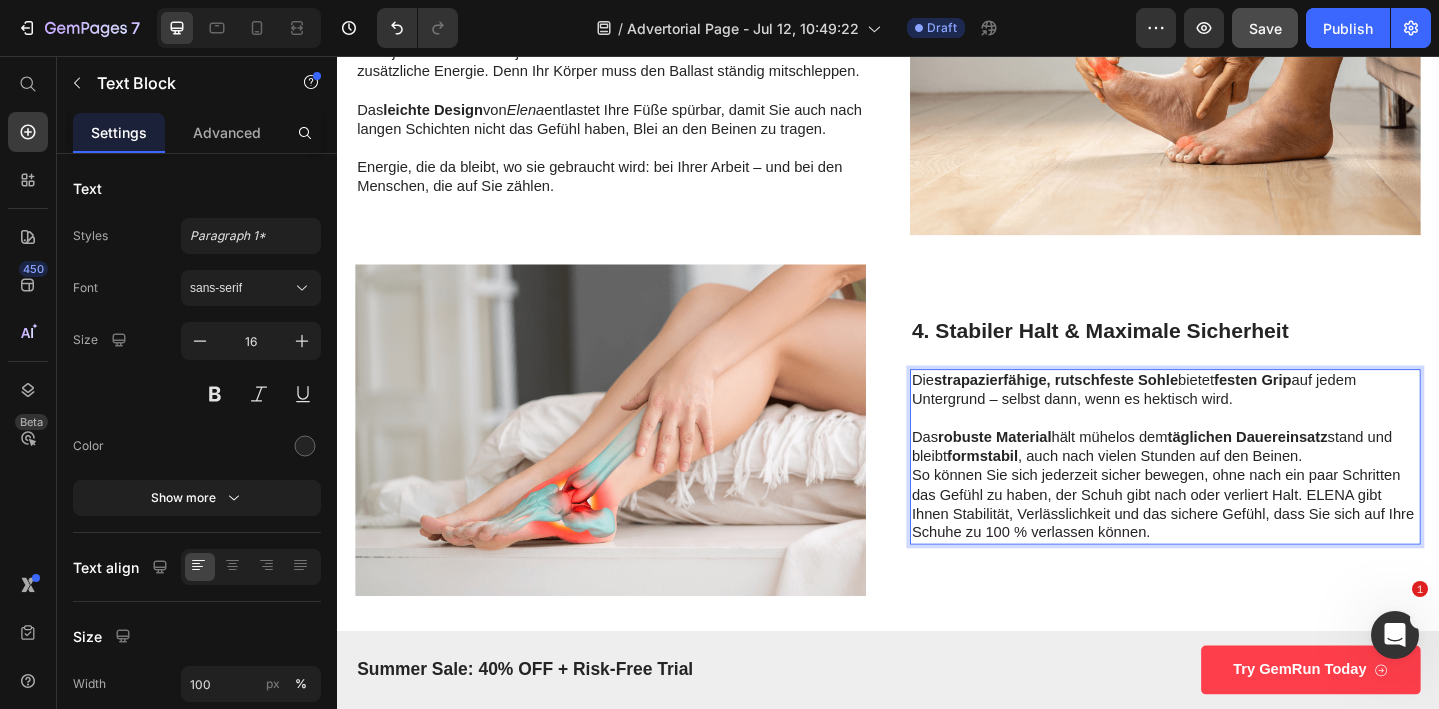 click on "Das  robuste Material  hält mühelos dem  täglichen Dauereinsatz  stand und bleibt  formstabil , auch nach vielen Stunden auf den Beinen." at bounding box center [1239, 482] 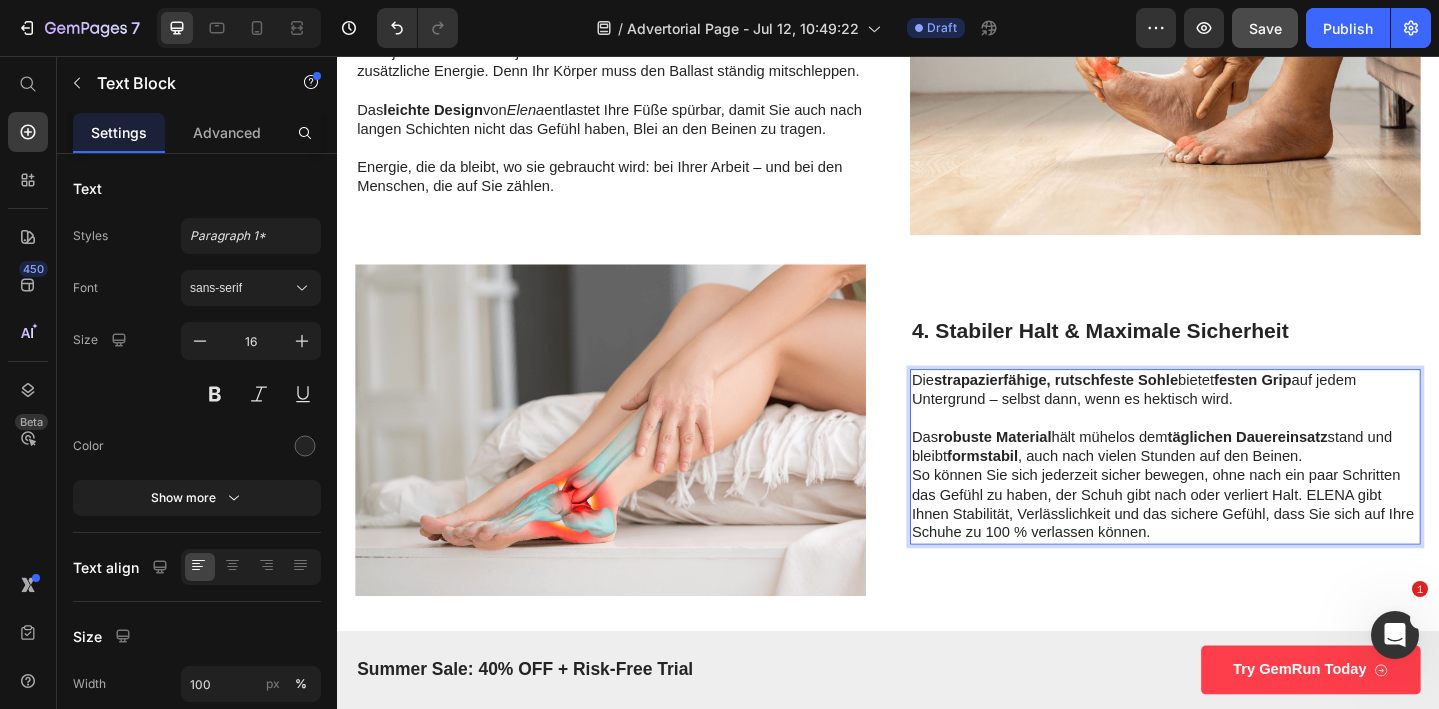 click on "Das  robuste Material  hält mühelos dem  täglichen Dauereinsatz  stand und bleibt  formstabil , auch nach vielen Stunden auf den Beinen." at bounding box center [1239, 482] 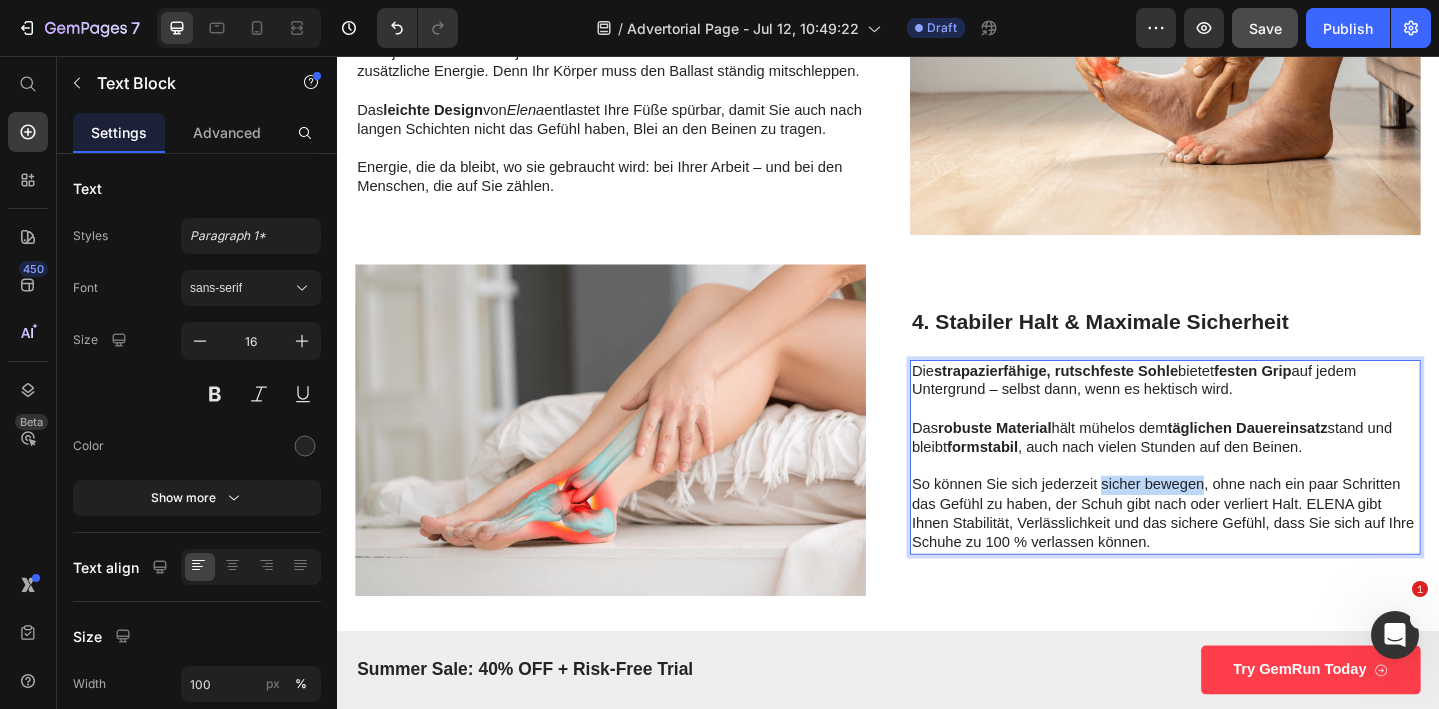 drag, startPoint x: 1171, startPoint y: 521, endPoint x: 1282, endPoint y: 524, distance: 111.040535 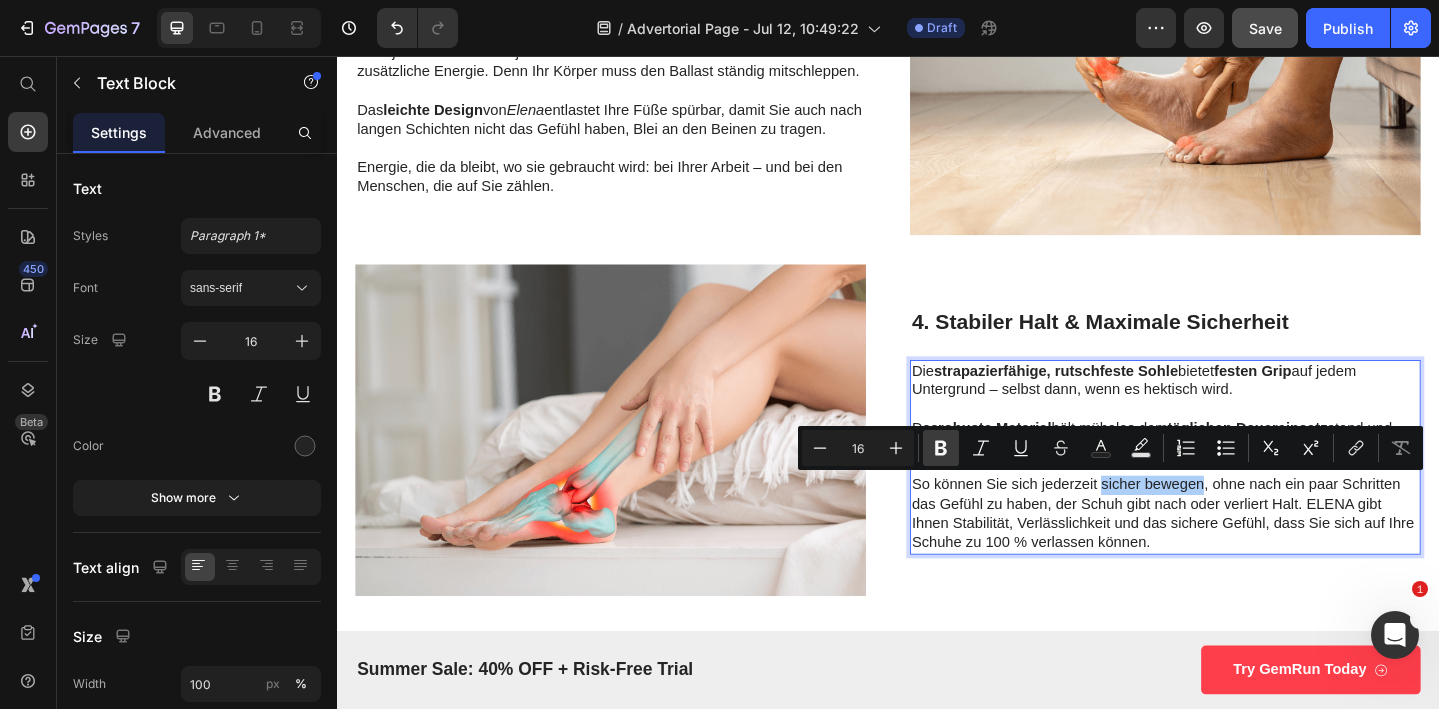 click 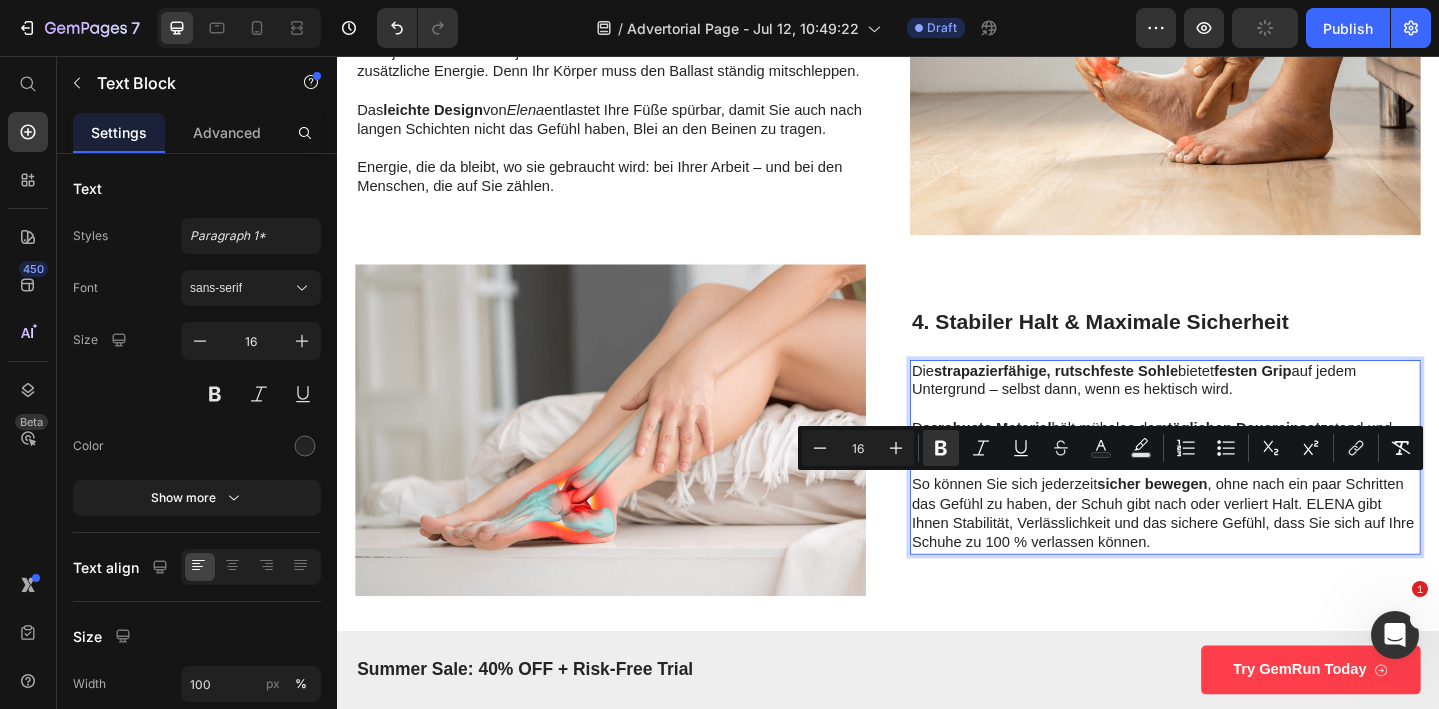 click on "So können Sie sich jederzeit  sicher bewegen , ohne nach ein paar Schritten das Gefühl zu haben, der Schuh gibt nach oder verliert Halt. ELENA gibt Ihnen Stabilität, Verlässlichkeit und das sichere Gefühl, dass Sie sich auf Ihre Schuhe zu 100 % verlassen können." at bounding box center (1239, 554) 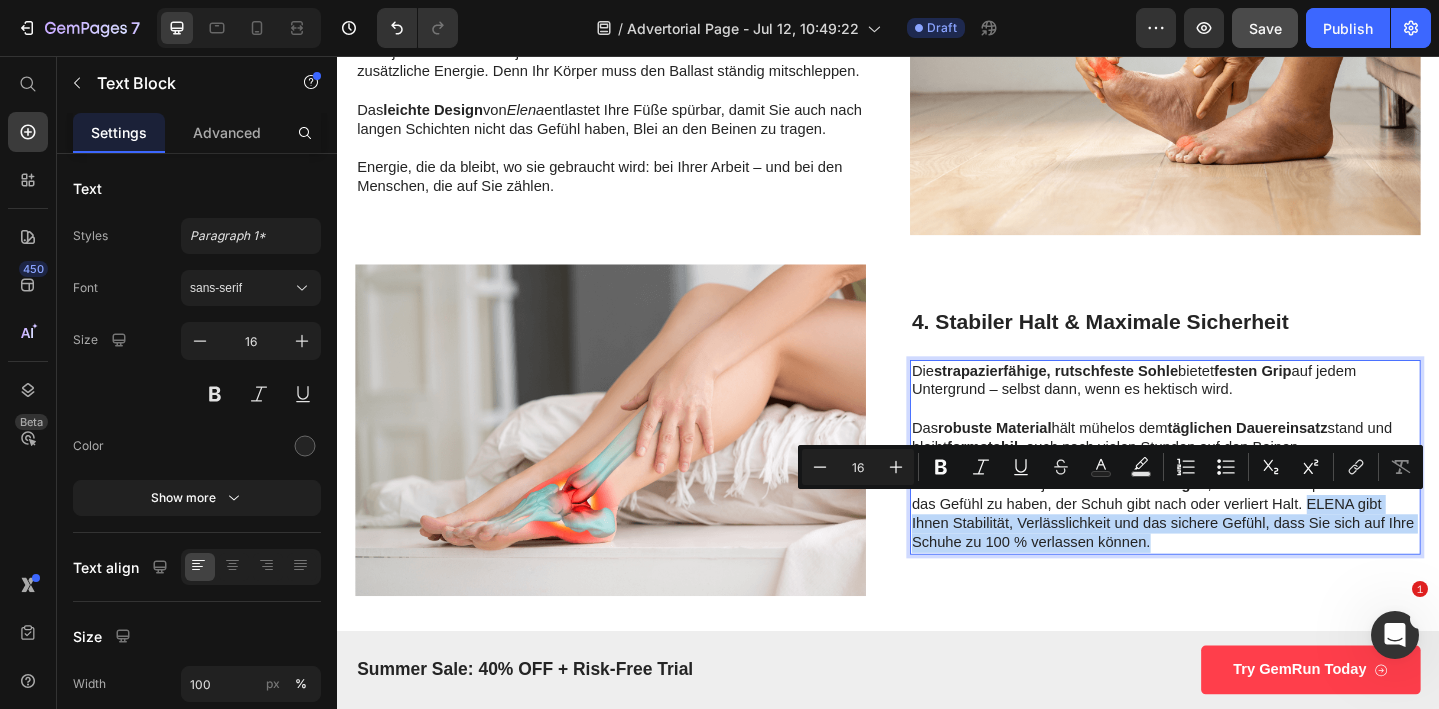 drag, startPoint x: 1391, startPoint y: 548, endPoint x: 1398, endPoint y: 583, distance: 35.69314 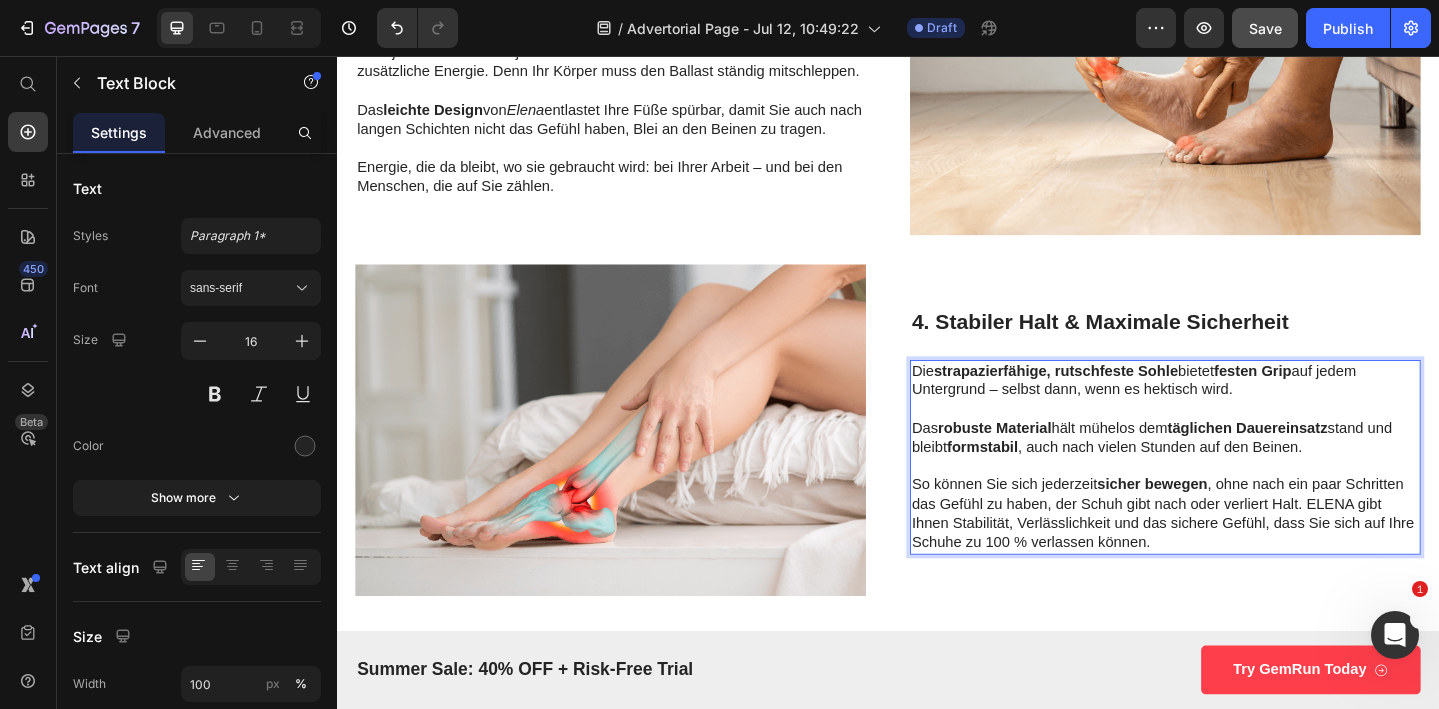 click on "So können Sie sich jederzeit  sicher bewegen , ohne nach ein paar Schritten das Gefühl zu haben, der Schuh gibt nach oder verliert Halt. ELENA gibt Ihnen Stabilität, Verlässlichkeit und das sichere Gefühl, dass Sie sich auf Ihre Schuhe zu 100 % verlassen können." at bounding box center (1239, 554) 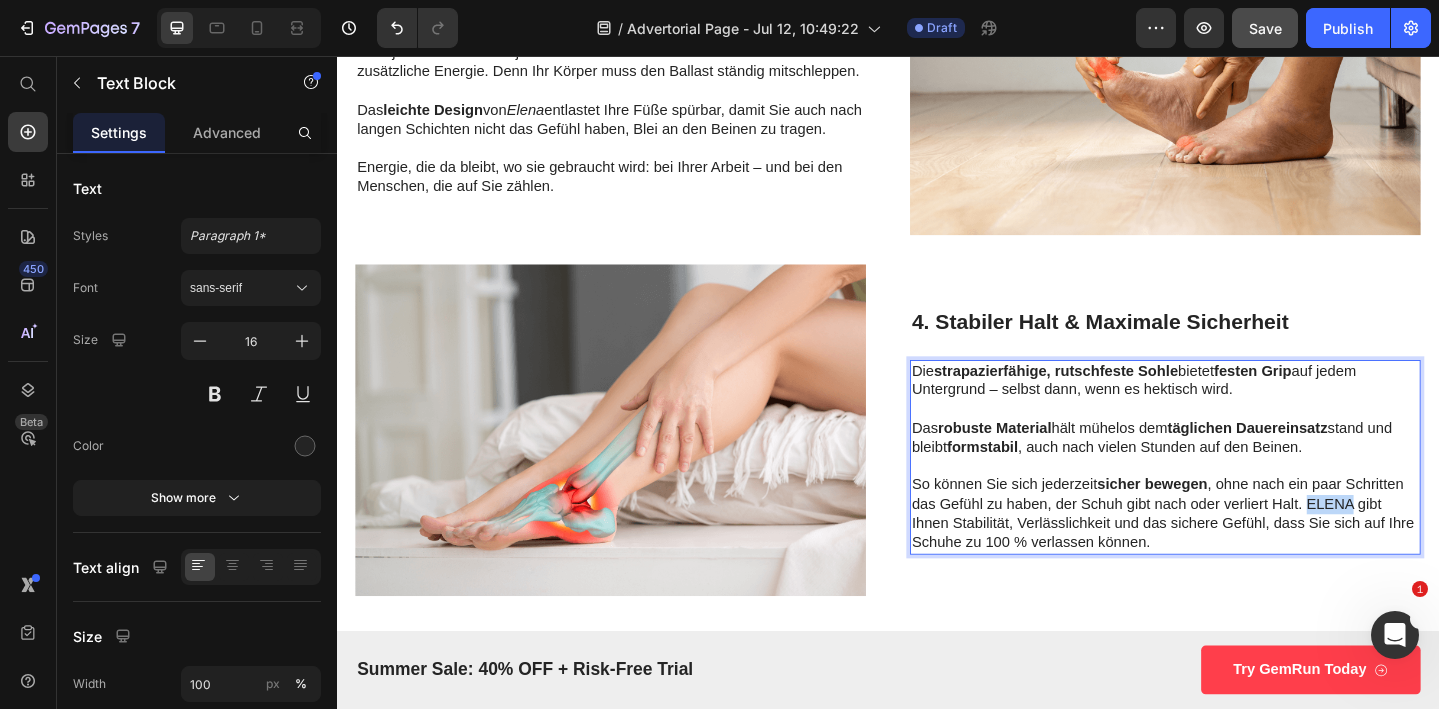 click on "So können Sie sich jederzeit  sicher bewegen , ohne nach ein paar Schritten das Gefühl zu haben, der Schuh gibt nach oder verliert Halt. ELENA gibt Ihnen Stabilität, Verlässlichkeit und das sichere Gefühl, dass Sie sich auf Ihre Schuhe zu 100 % verlassen können." at bounding box center [1239, 554] 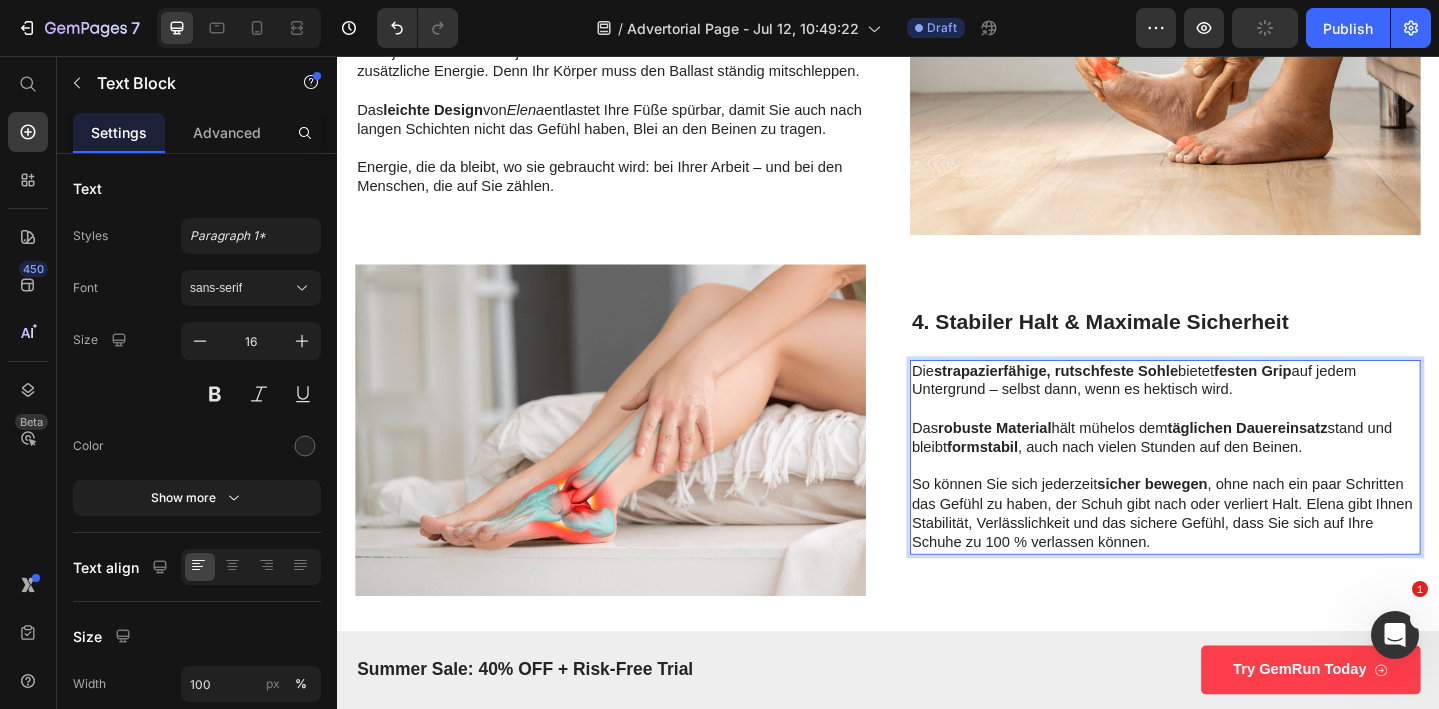 click on "So können Sie sich jederzeit  sicher bewegen , ohne nach ein paar Schritten das Gefühl zu haben, der Schuh gibt nach oder verliert Halt. Elena gibt Ihnen Stabilität, Verlässlichkeit und das sichere Gefühl, dass Sie sich auf Ihre Schuhe zu 100 % verlassen können." at bounding box center (1239, 554) 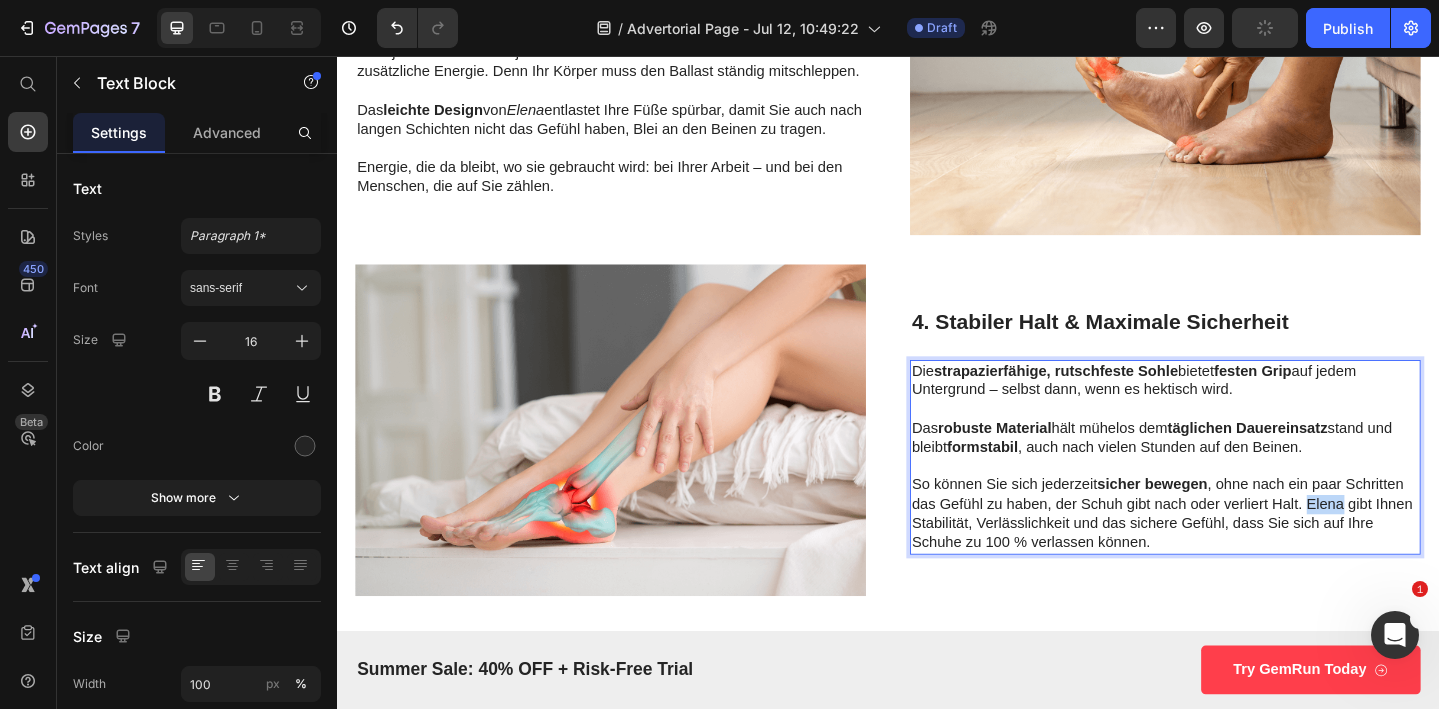 click on "So können Sie sich jederzeit  sicher bewegen , ohne nach ein paar Schritten das Gefühl zu haben, der Schuh gibt nach oder verliert Halt. Elena gibt Ihnen Stabilität, Verlässlichkeit und das sichere Gefühl, dass Sie sich auf Ihre Schuhe zu 100 % verlassen können." at bounding box center (1239, 554) 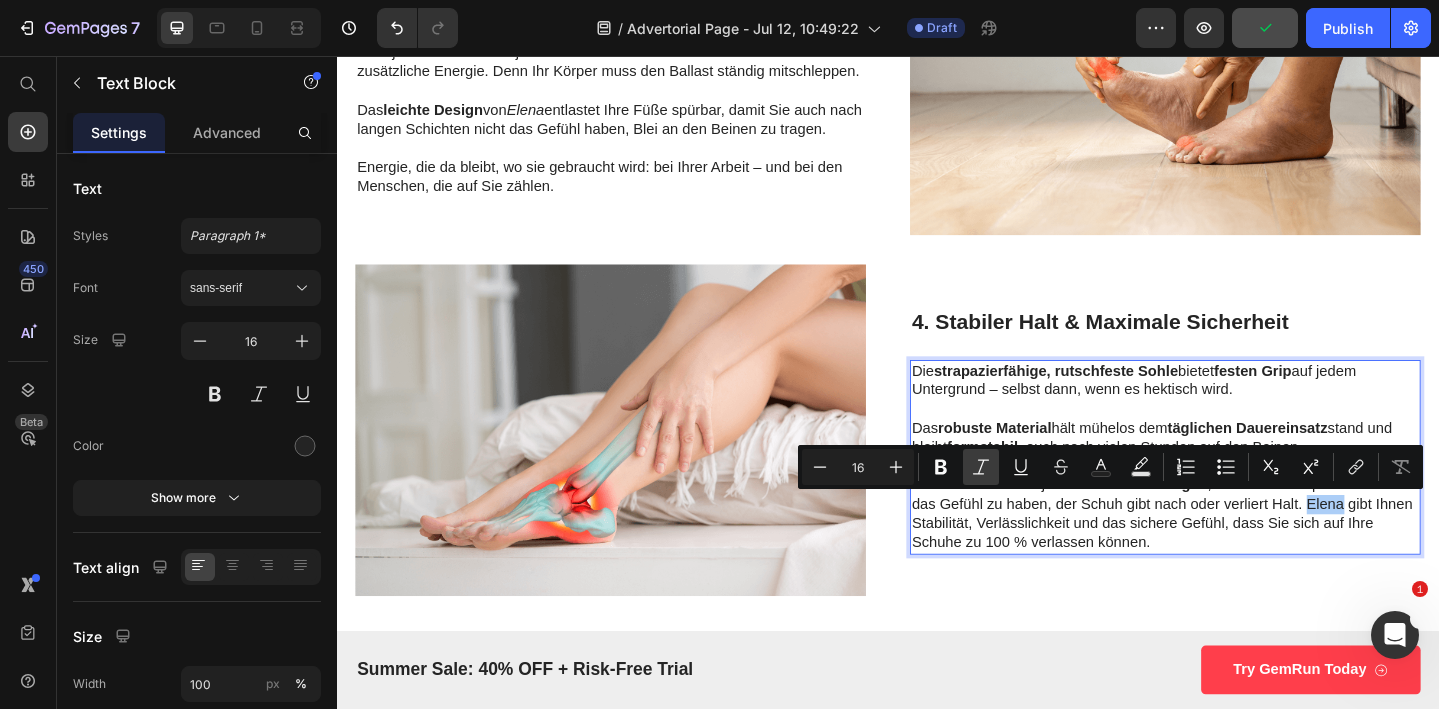 click 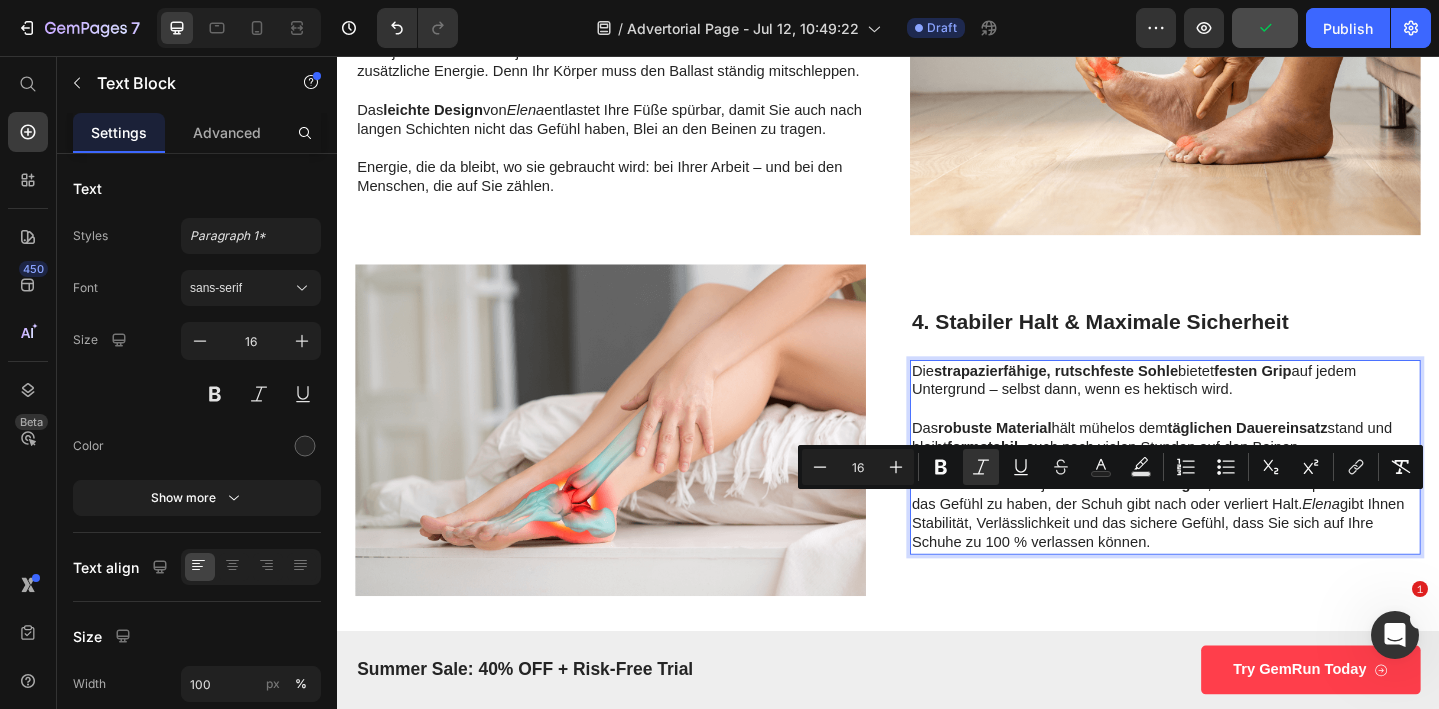 click on "So können Sie sich jederzeit  sicher bewegen , ohne nach ein paar Schritten das Gefühl zu haben, der Schuh gibt nach oder verliert Halt.  Elena  gibt Ihnen Stabilität, Verlässlichkeit und das sichere Gefühl, dass Sie sich auf Ihre Schuhe zu 100 % verlassen können." at bounding box center (1239, 554) 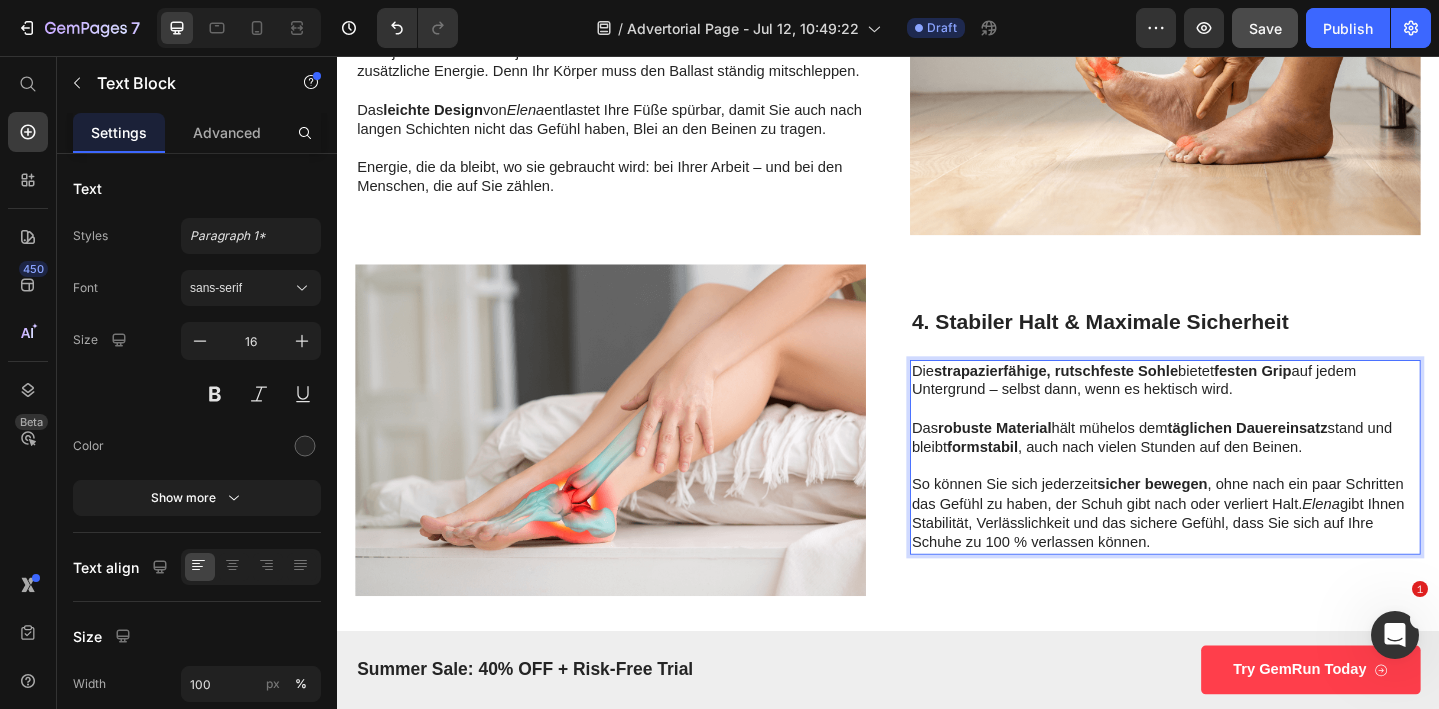 click on "So können Sie sich jederzeit  sicher bewegen , ohne nach ein paar Schritten das Gefühl zu haben, der Schuh gibt nach oder verliert Halt.  Elena  gibt Ihnen Stabilität, Verlässlichkeit und das sichere Gefühl, dass Sie sich auf Ihre Schuhe zu 100 % verlassen können." at bounding box center (1239, 554) 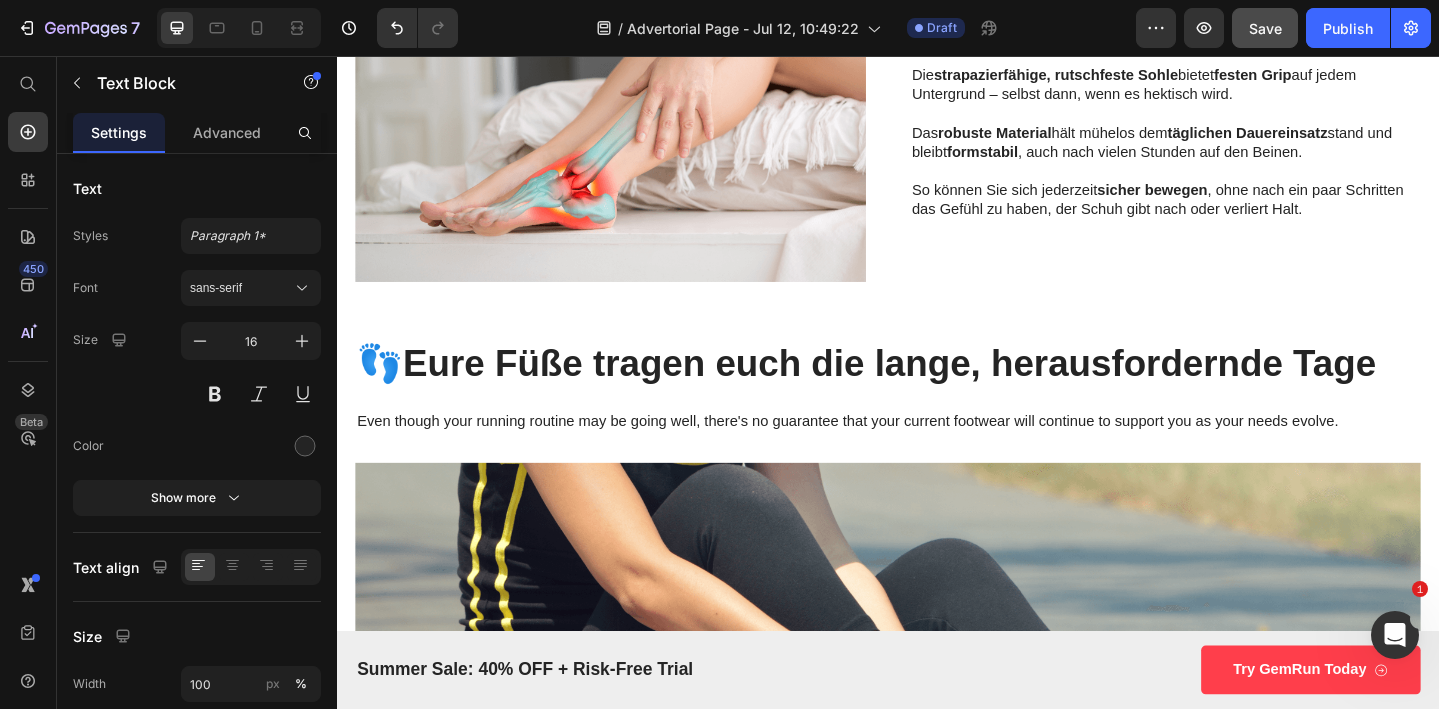 scroll, scrollTop: 2486, scrollLeft: 0, axis: vertical 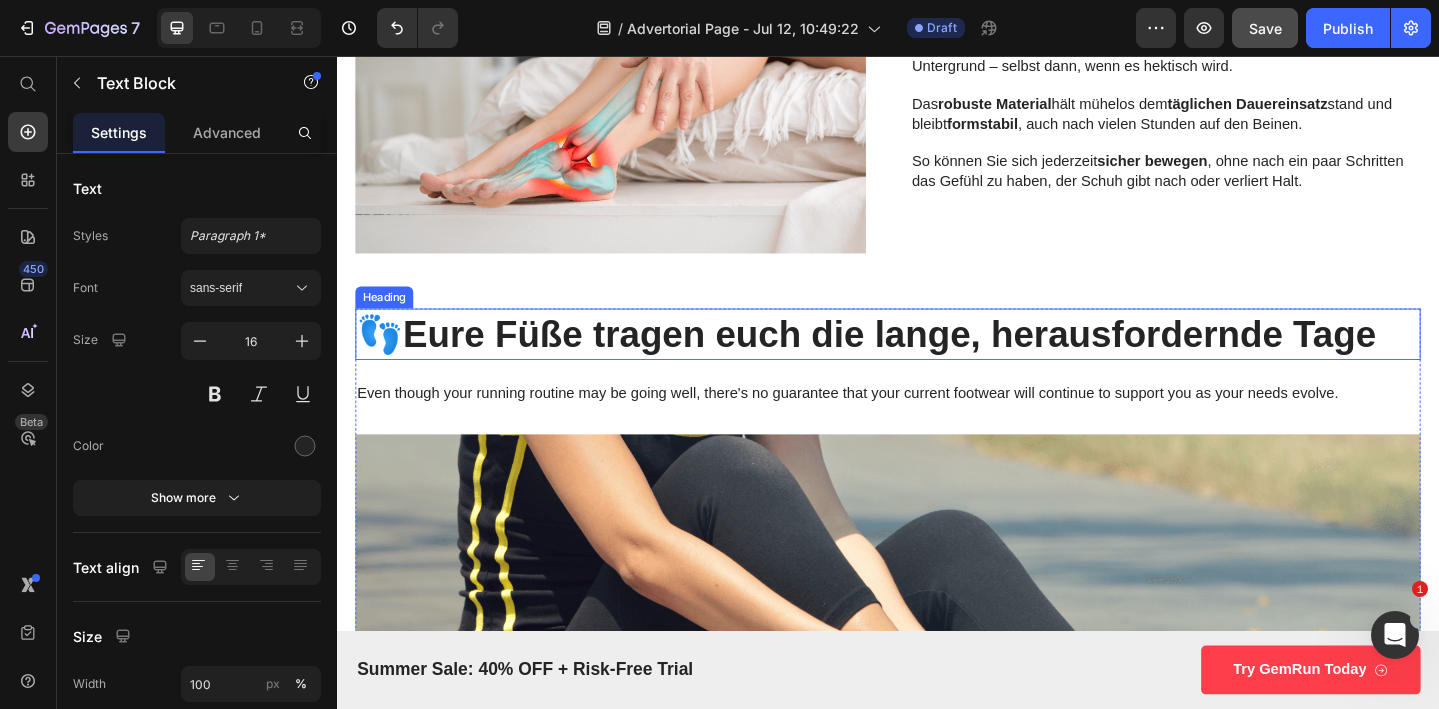 click on "👣 Eure Füße tragen euch die lange, herausfordernde Tage" at bounding box center (937, 359) 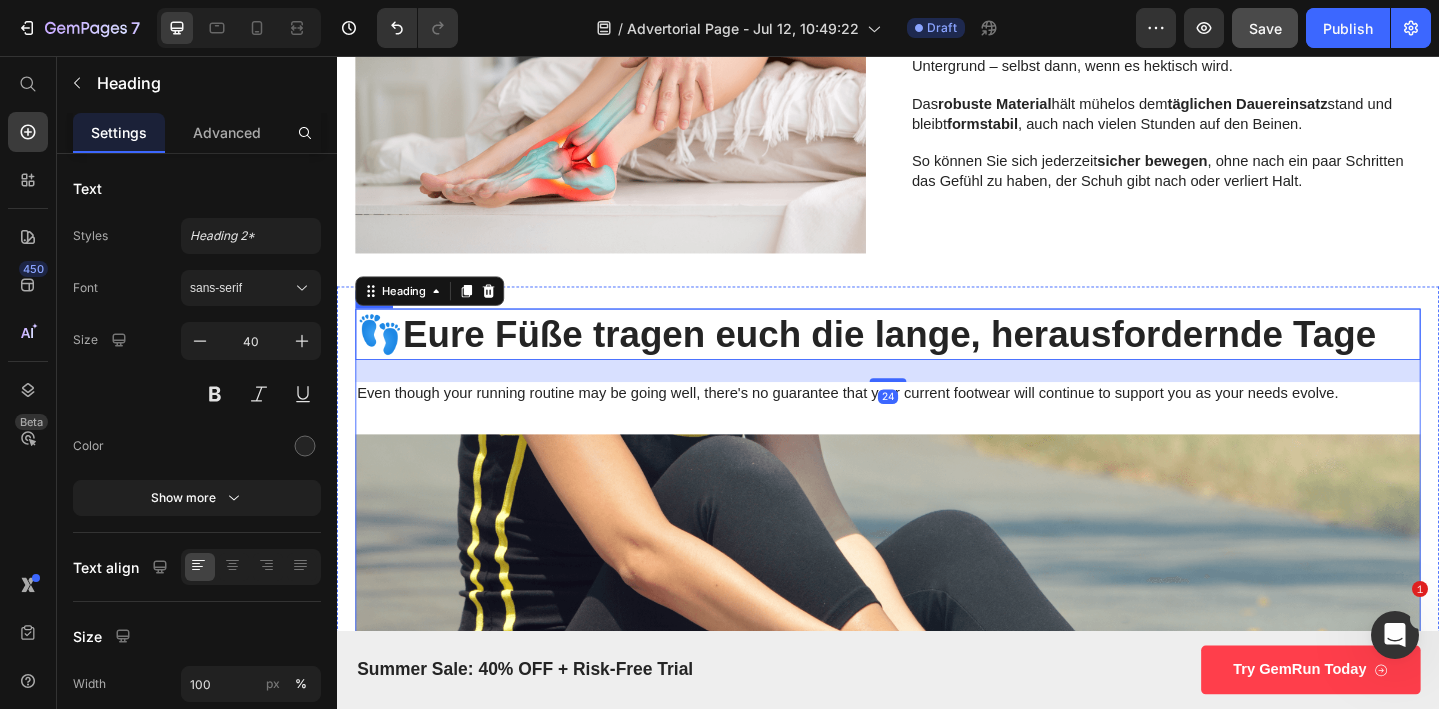 click on "Even though your running routine may be going well, there's no guarantee that your current footwear will continue to support you as your needs evolve." at bounding box center [937, 423] 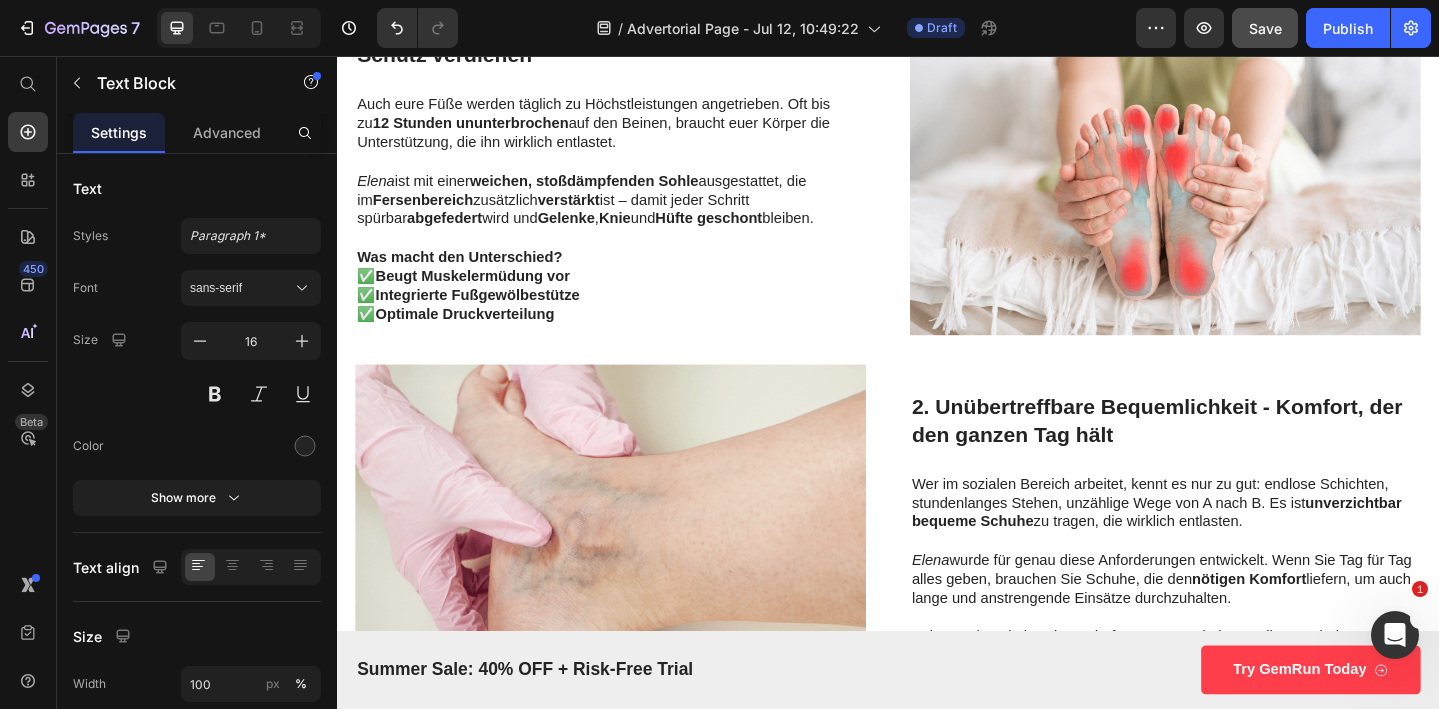 scroll, scrollTop: 1111, scrollLeft: 0, axis: vertical 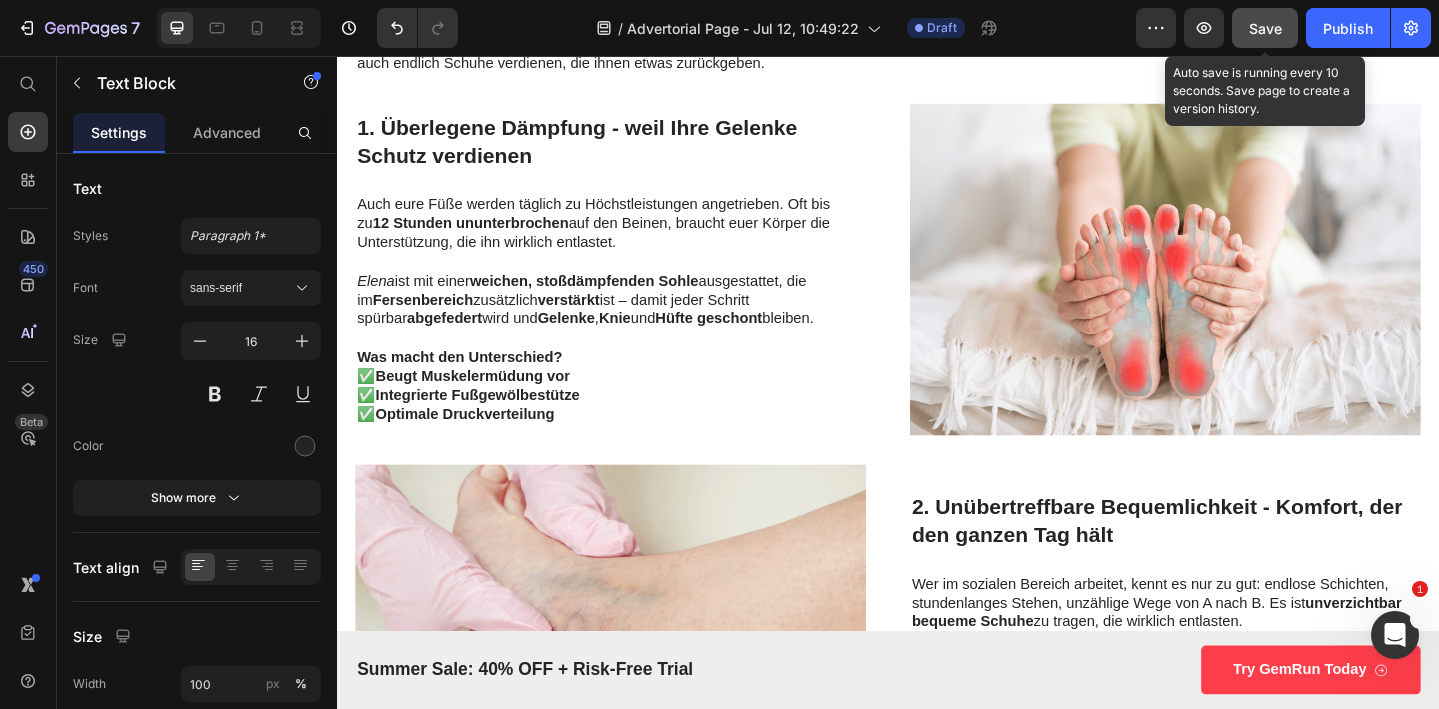 drag, startPoint x: 1253, startPoint y: 32, endPoint x: 881, endPoint y: 79, distance: 374.95734 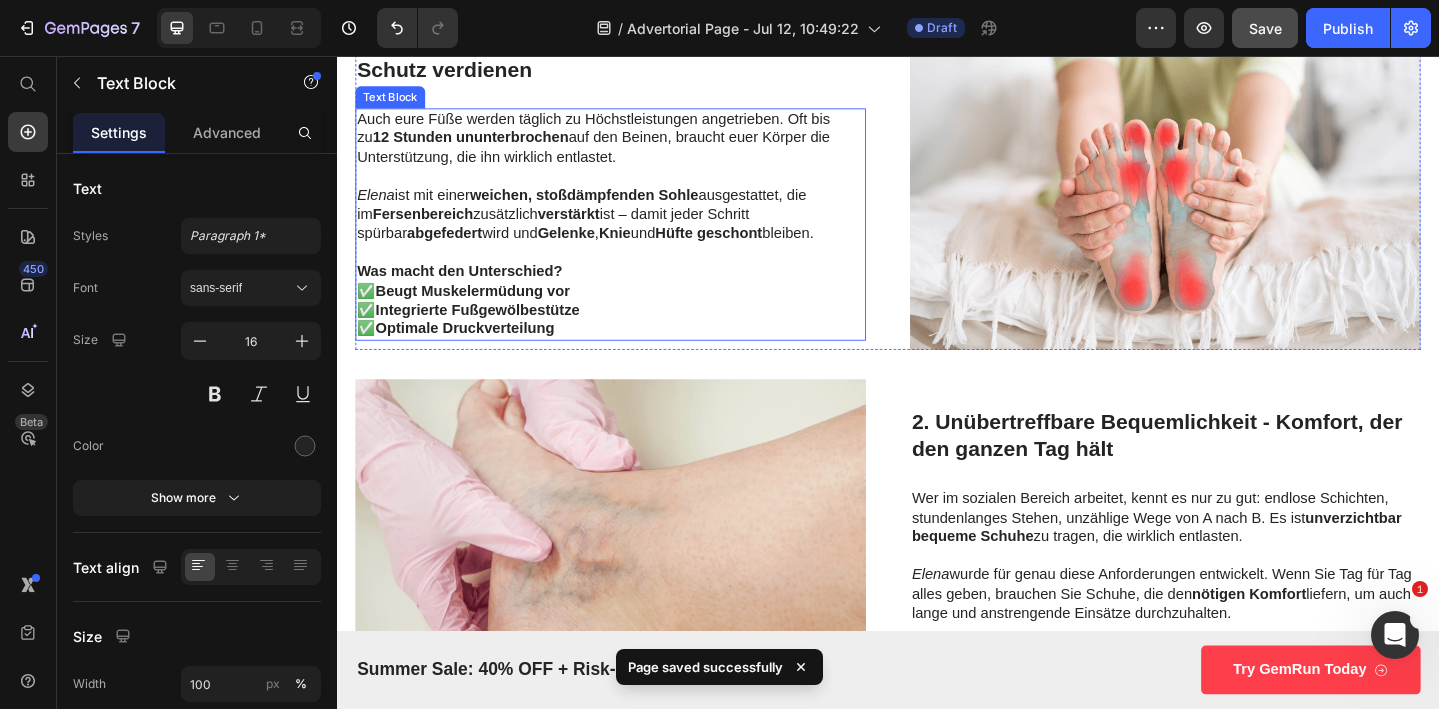 scroll, scrollTop: 1205, scrollLeft: 0, axis: vertical 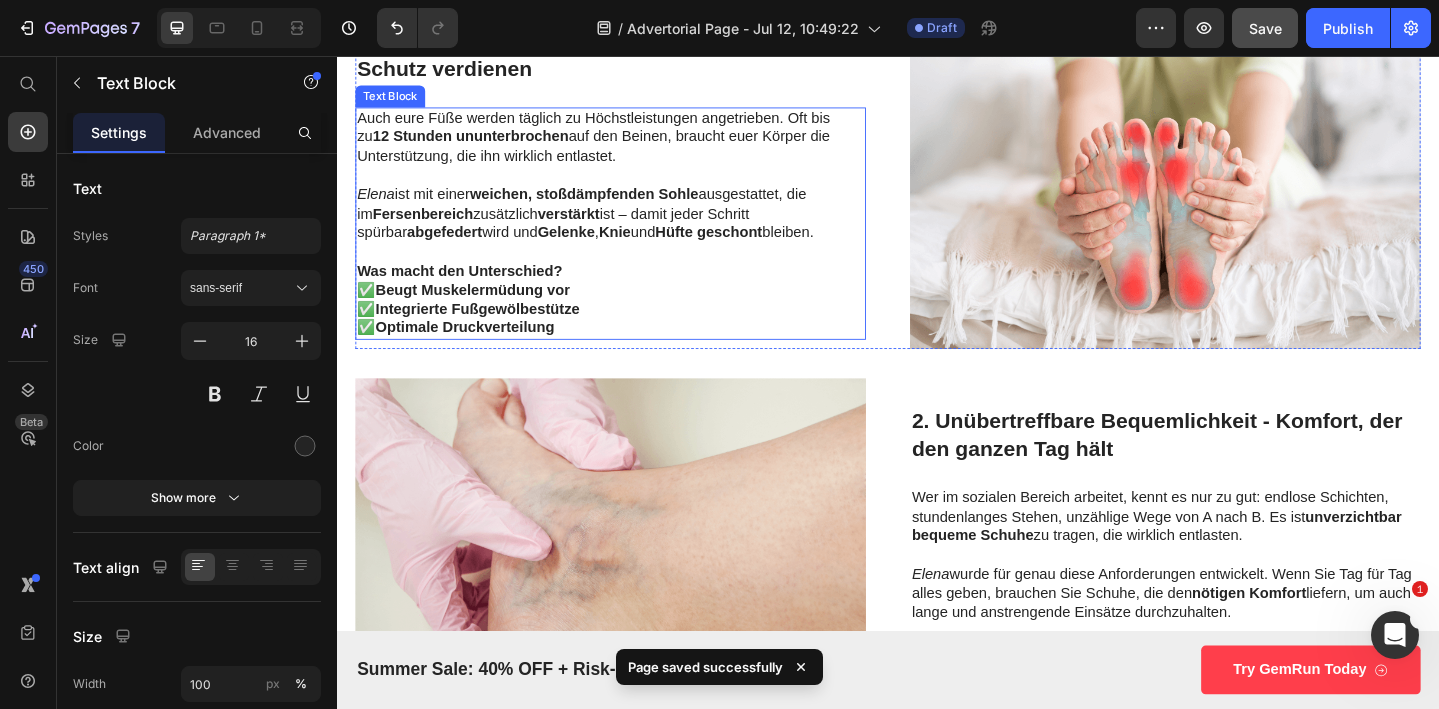 click on "Beugt Muskelermüdung vor" at bounding box center [485, 310] 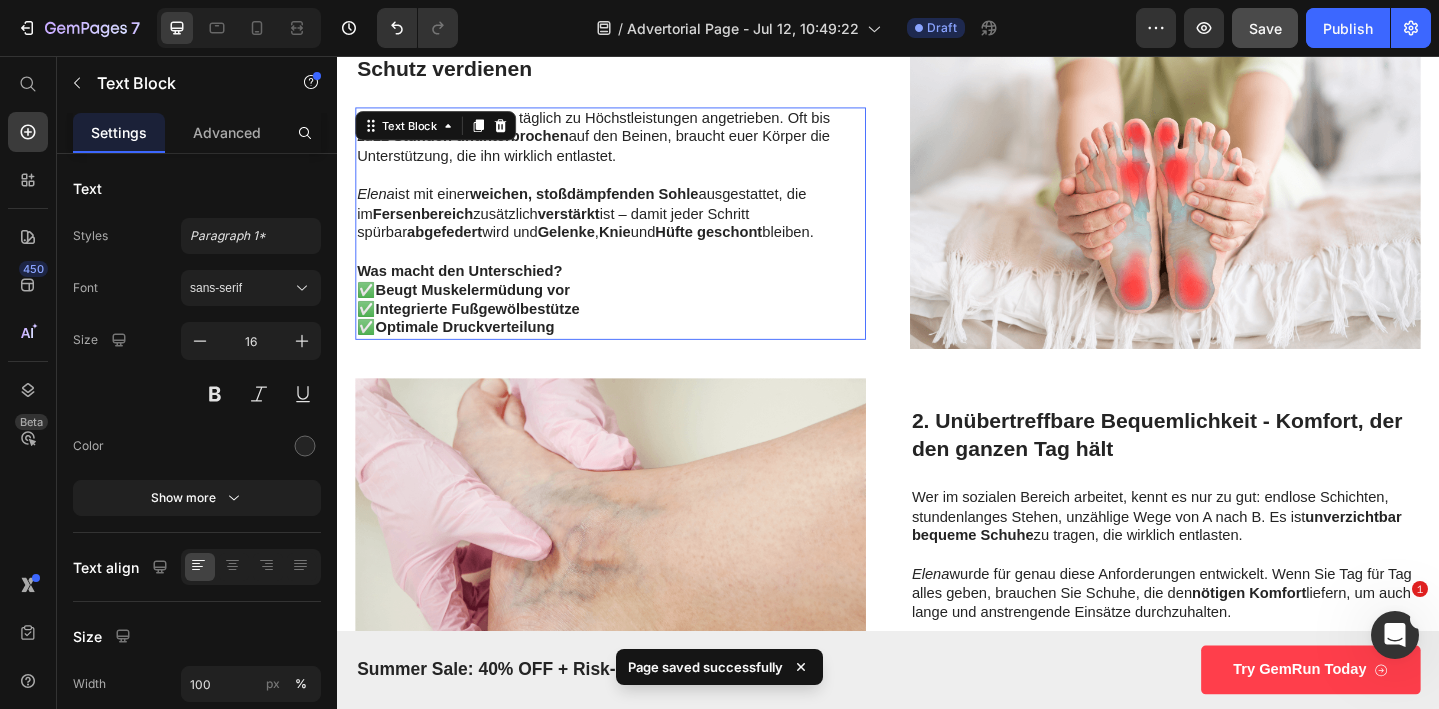 click on "Beugt Muskelermüdung vor" at bounding box center [485, 310] 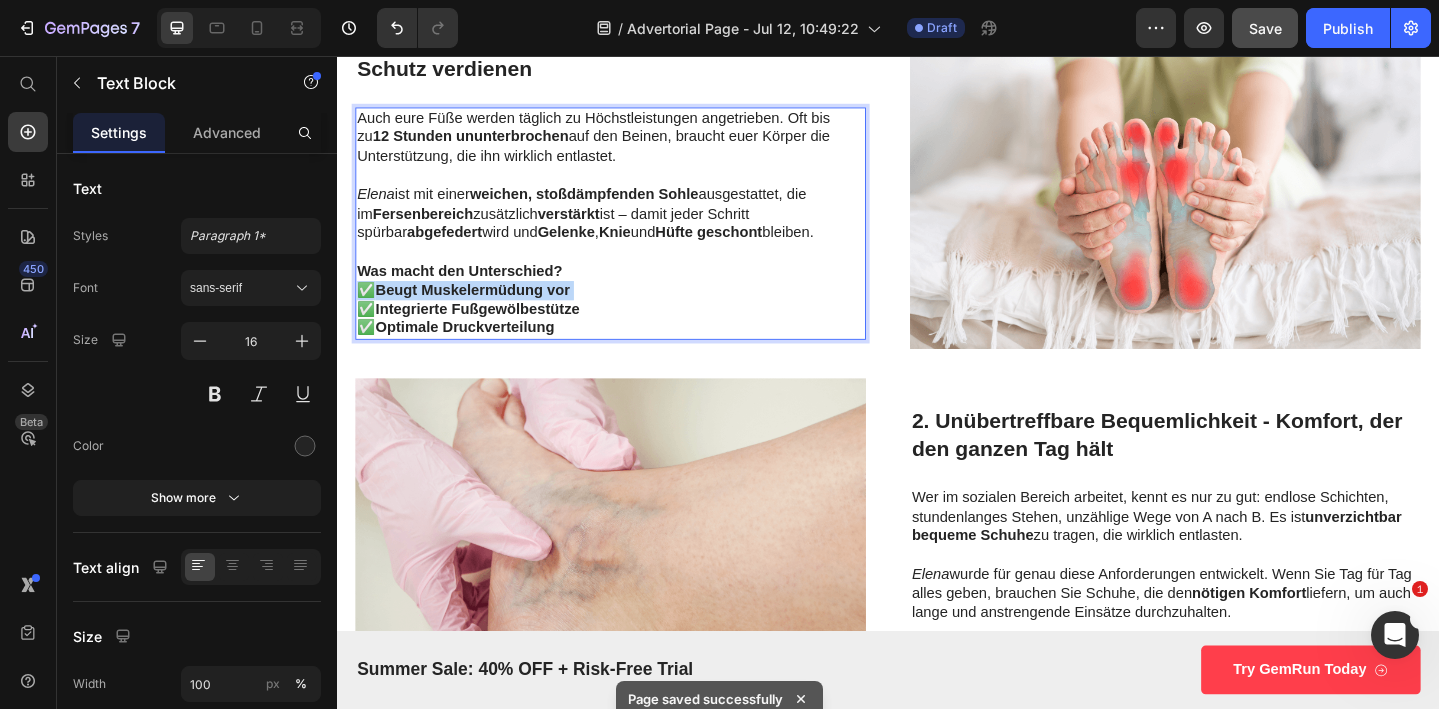 click on "Beugt Muskelermüdung vor" at bounding box center [485, 310] 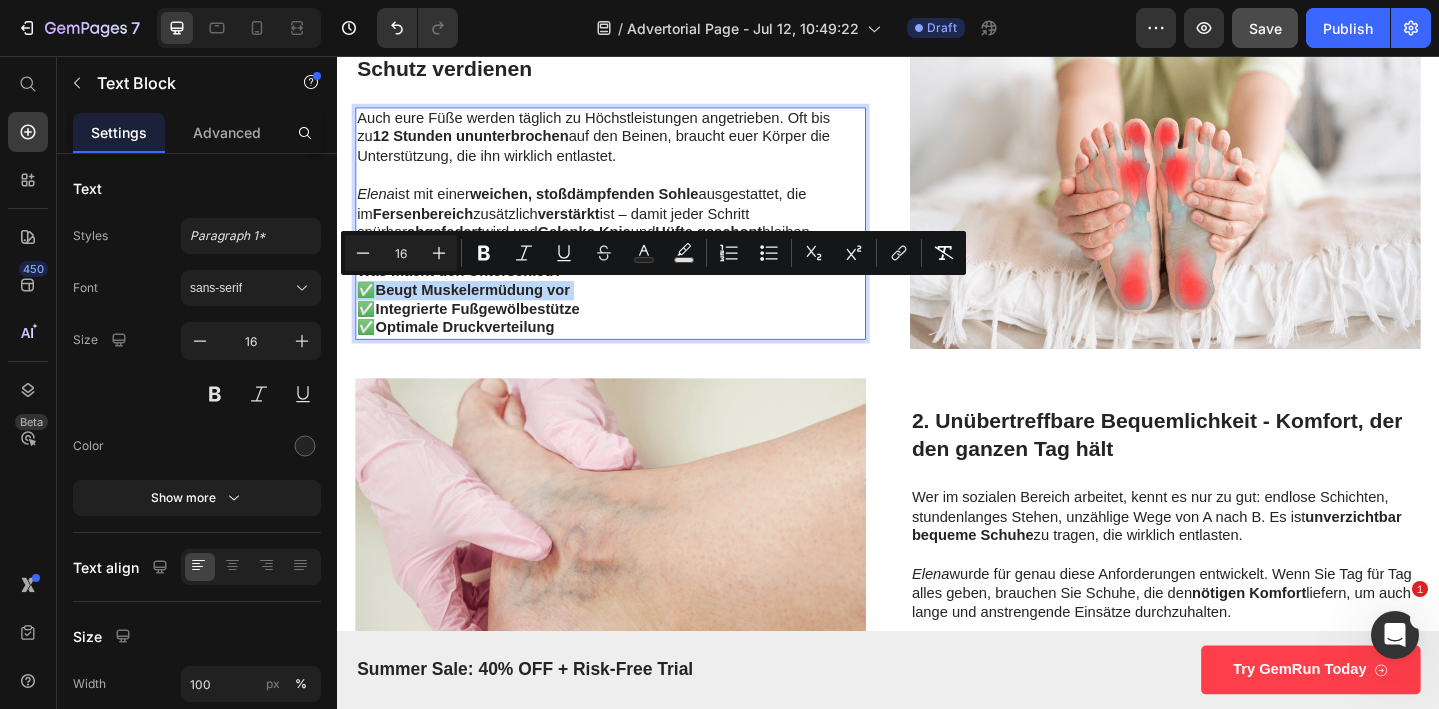 click on "Beugt Muskelermüdung vor" at bounding box center [485, 310] 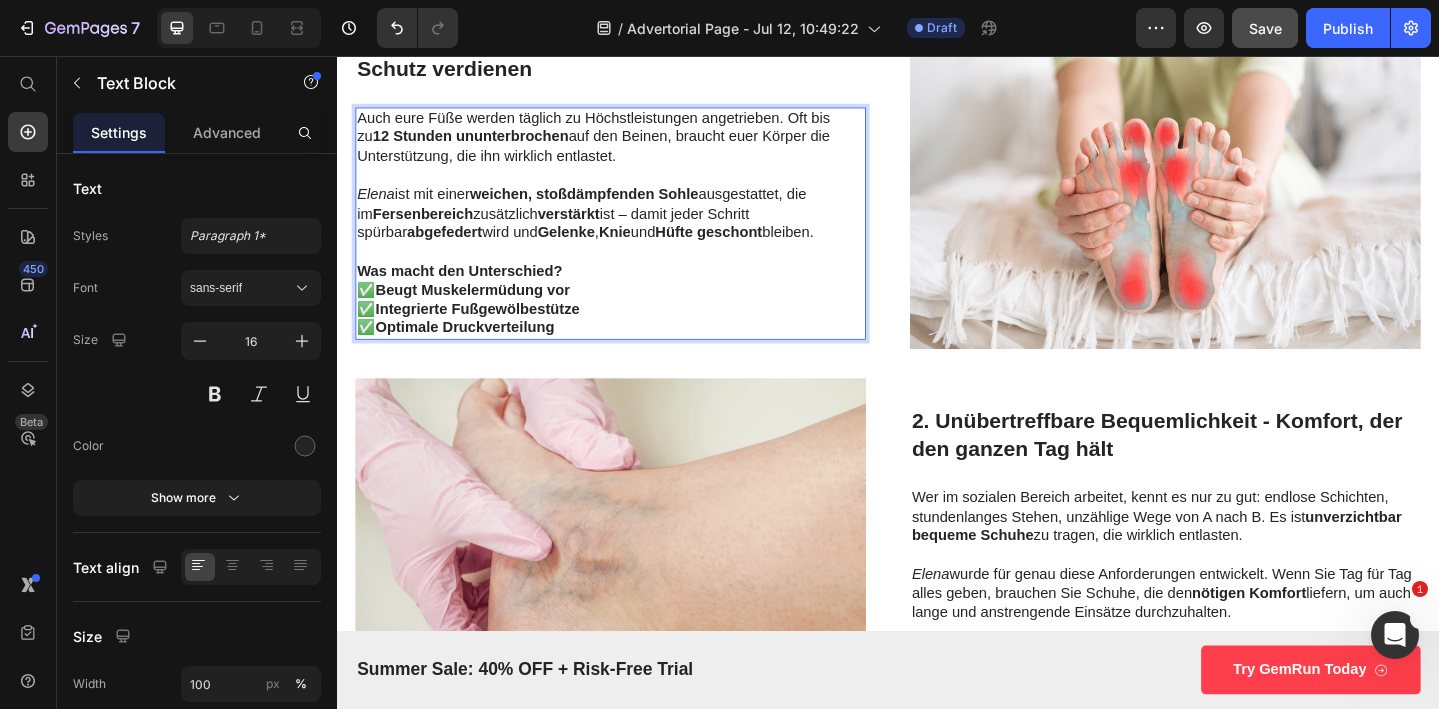 click on "✅  Integrierte Fußgewölbestütze" at bounding box center [635, 332] 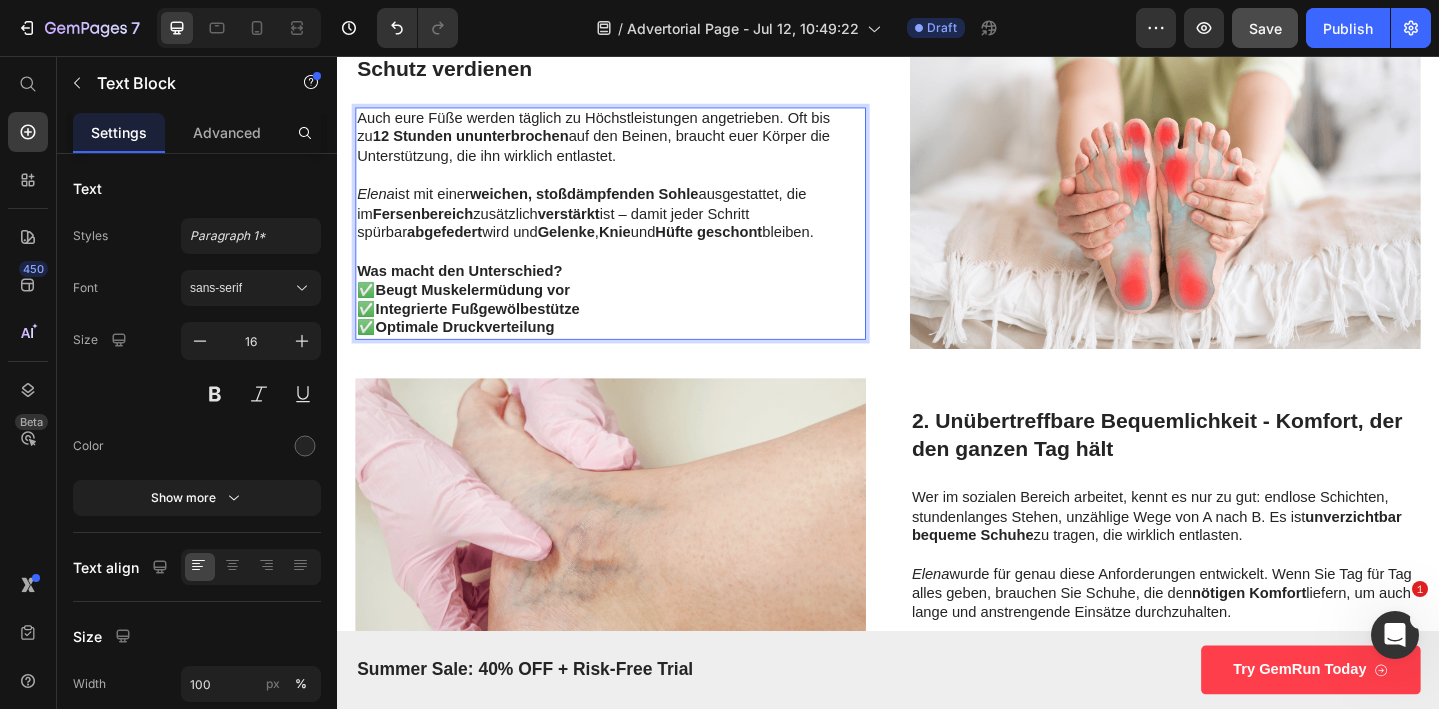 click on "✅  Optimale Druckverteilung" at bounding box center [635, 352] 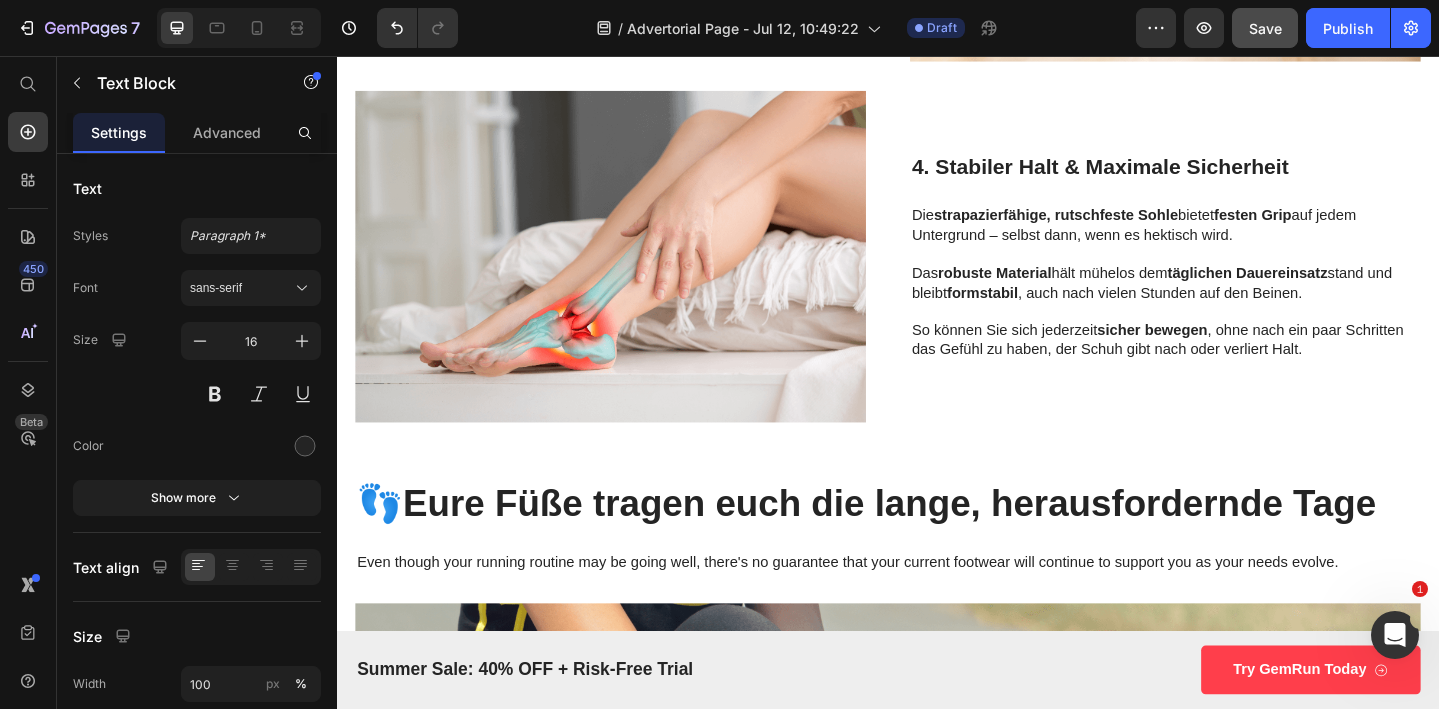 scroll, scrollTop: 2343, scrollLeft: 0, axis: vertical 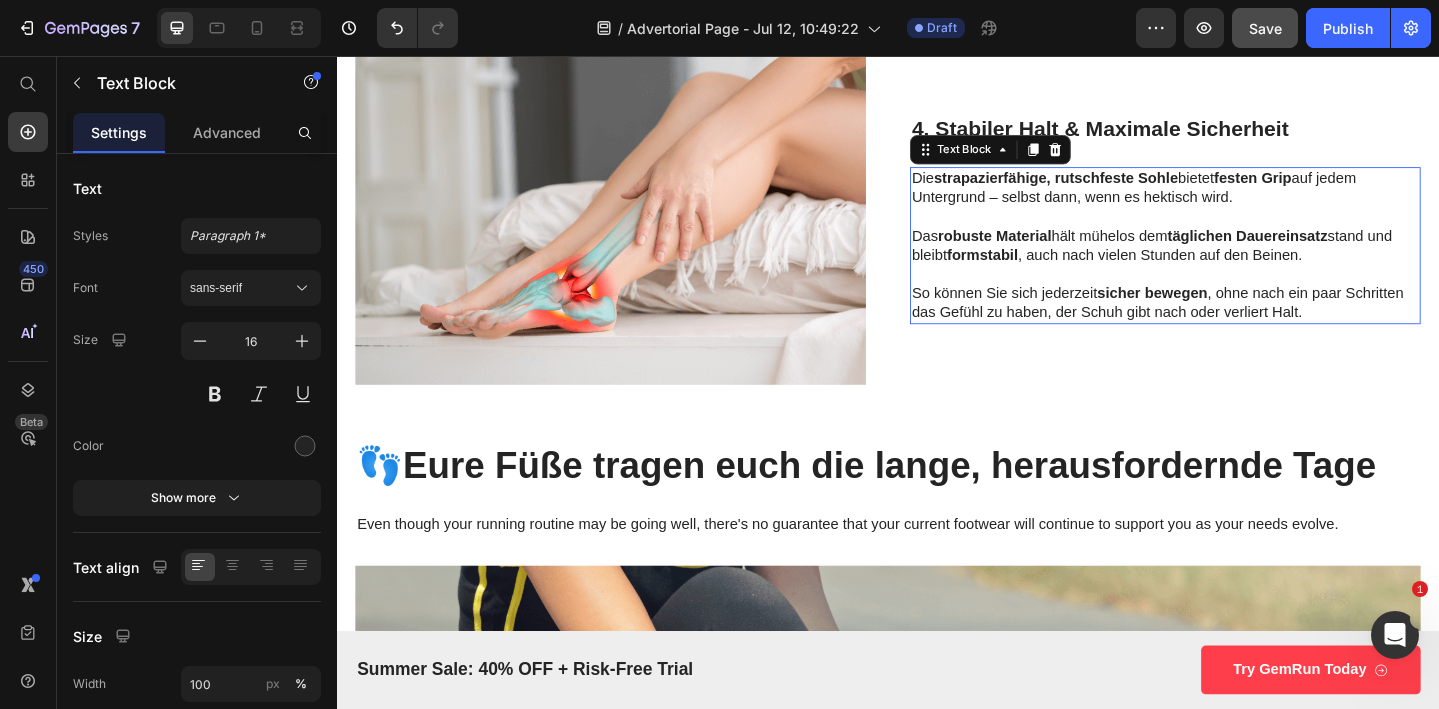 click on "Das  robuste Material  hält mühelos dem  täglichen Dauereinsatz  stand und bleibt  formstabil , auch nach vielen Stunden auf den Beinen." at bounding box center [1239, 263] 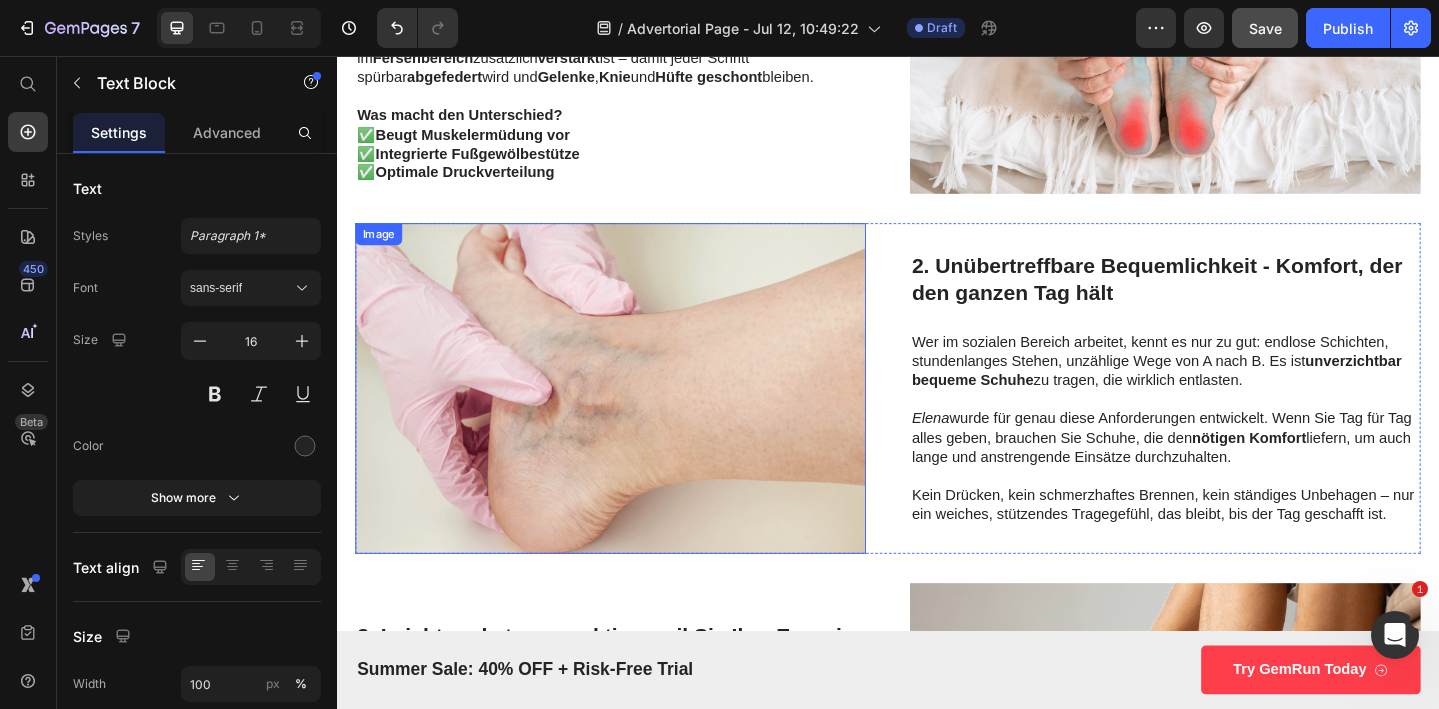 scroll, scrollTop: 1358, scrollLeft: 0, axis: vertical 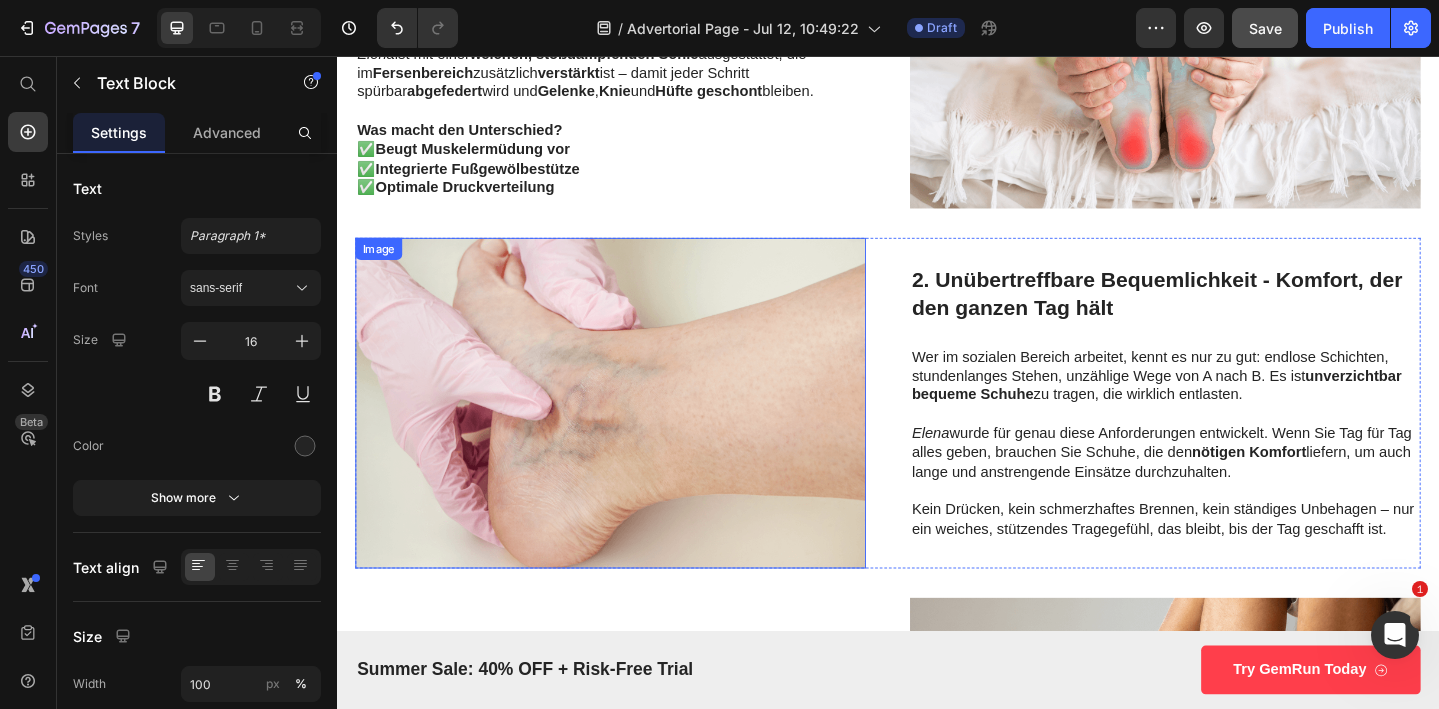 click on "Integrierte Fußgewölbestütze" at bounding box center (490, 178) 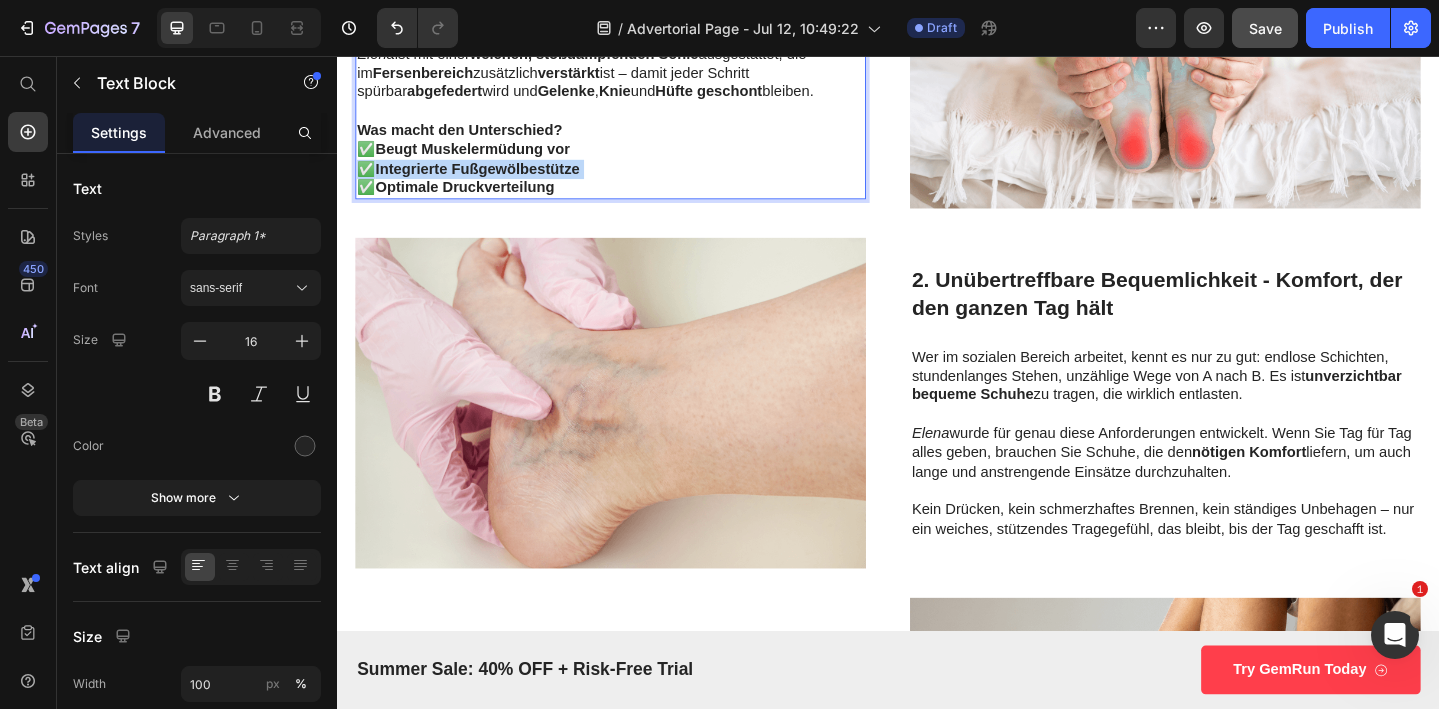 click on "Integrierte Fußgewölbestütze" at bounding box center (490, 178) 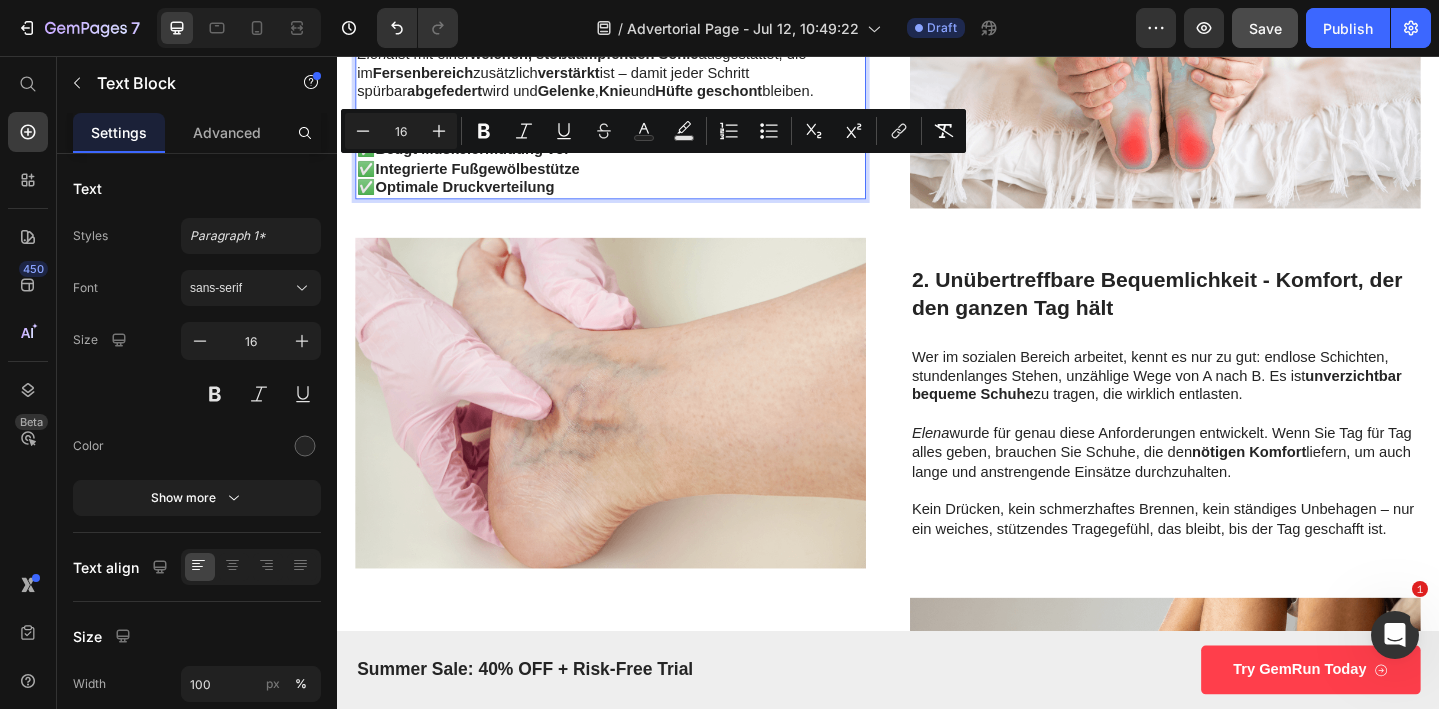 click on "✅  Optimale Druckverteilung" at bounding box center [635, 199] 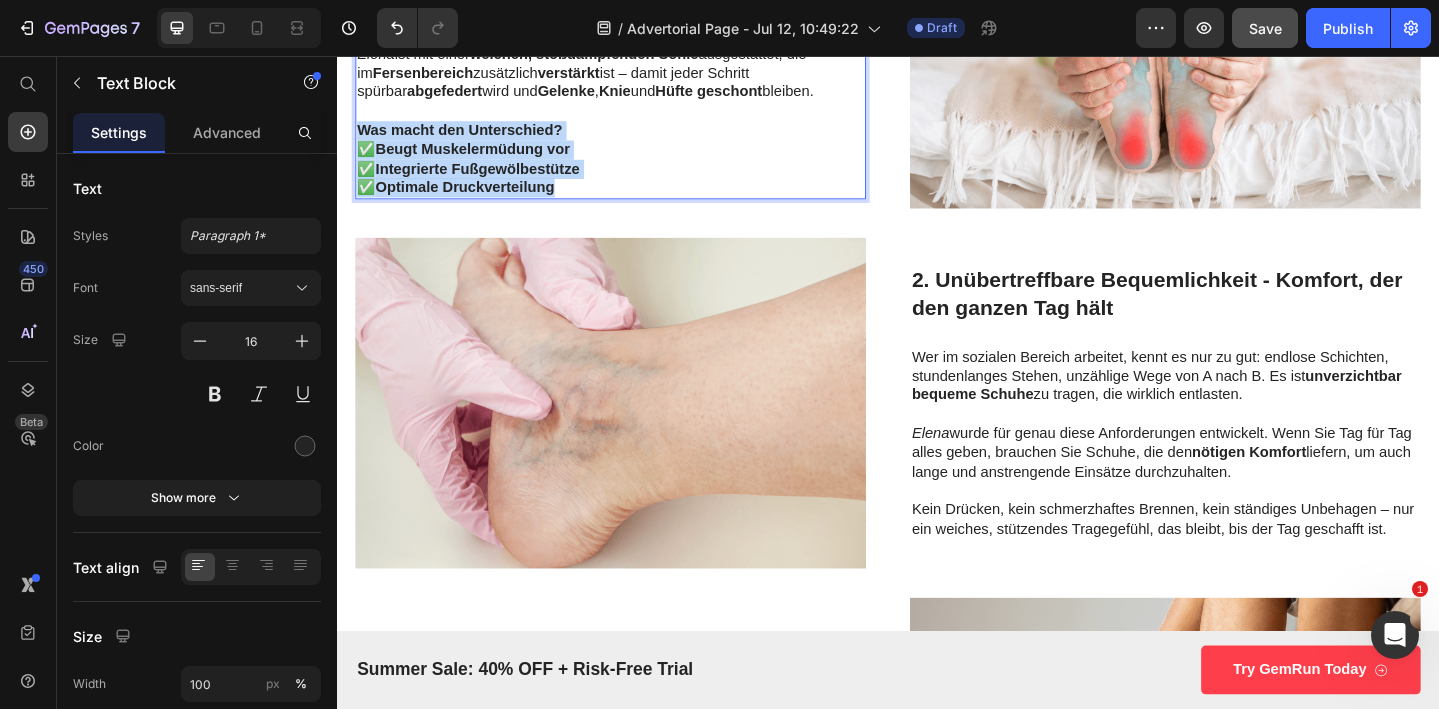 drag, startPoint x: 582, startPoint y: 199, endPoint x: 364, endPoint y: 132, distance: 228.06358 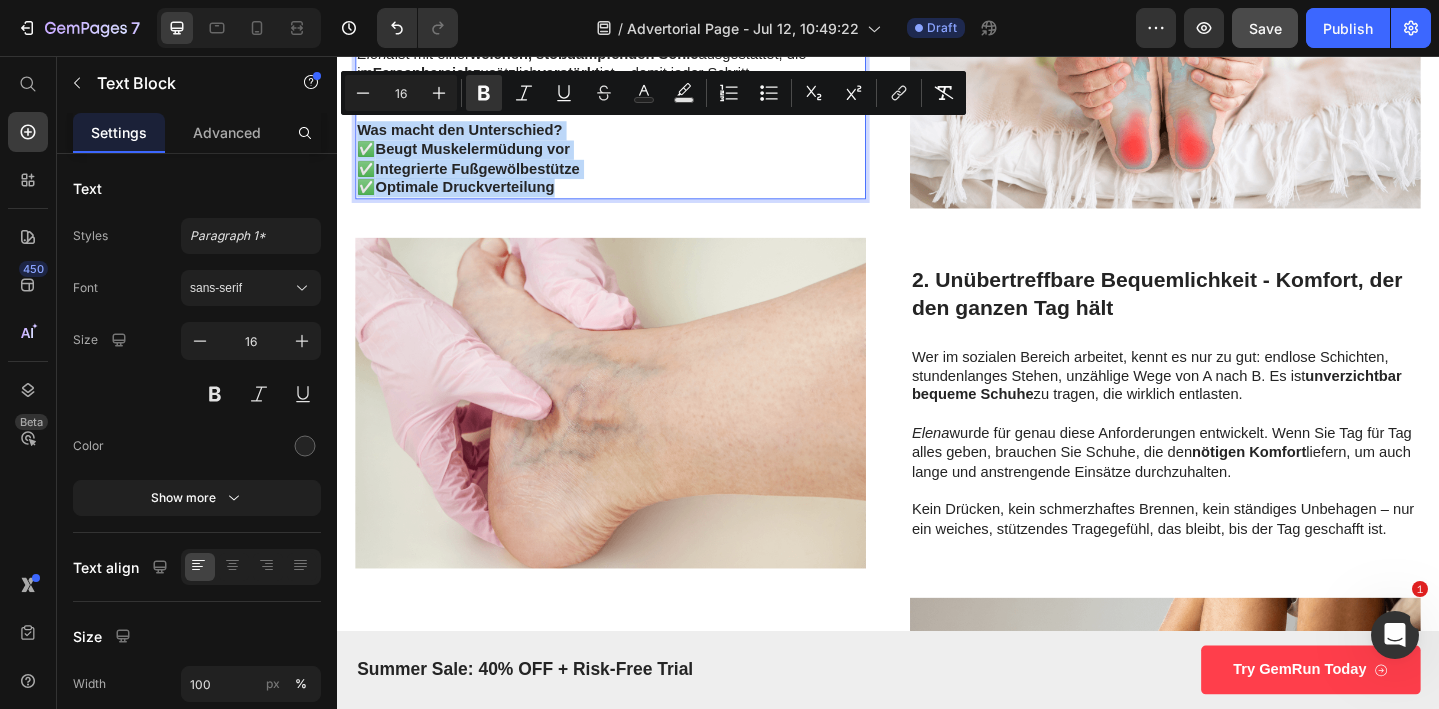 copy on "Was macht den Unterschied? ✅  Beugt Muskelermüdung vor ✅  Integrierte Fußgewölbestütze ✅  Optimale Druckverteilung" 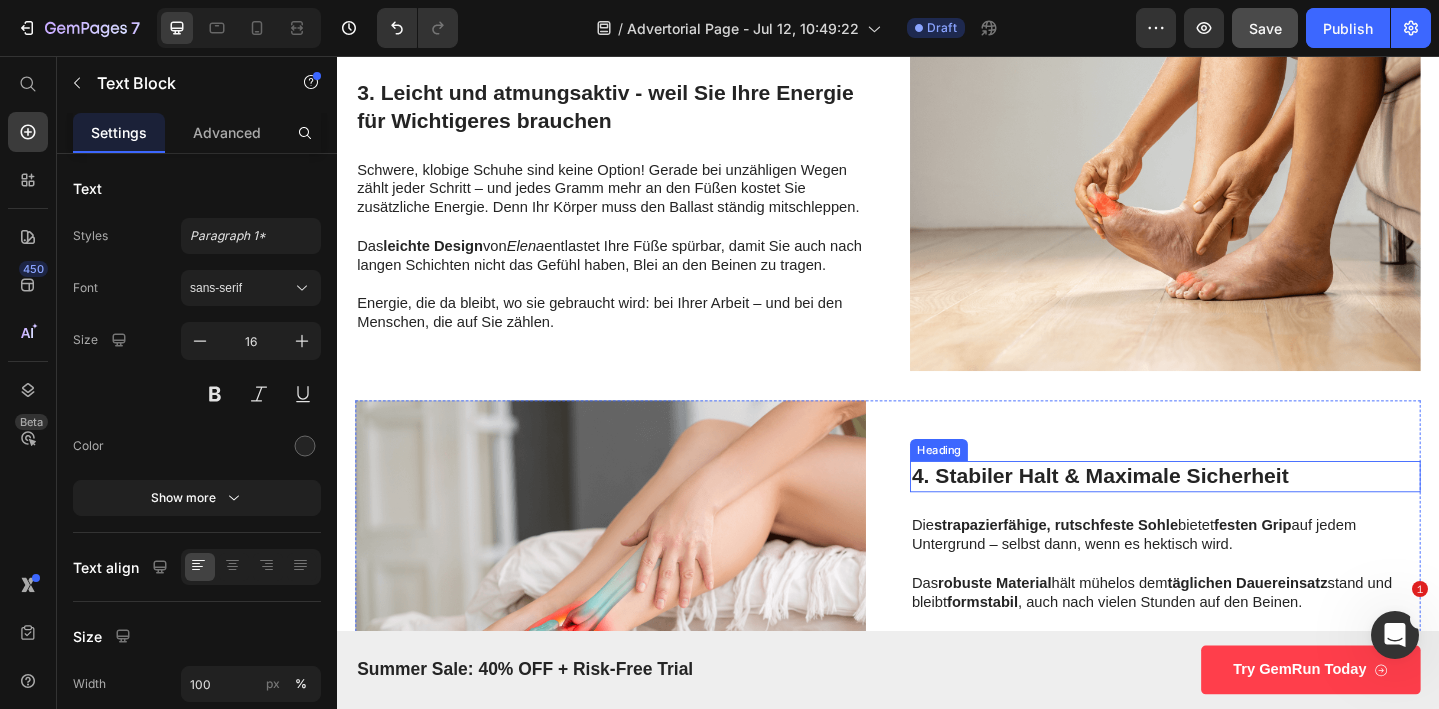 click on "4. Stabiler Halt & Maximale Sicherheit" at bounding box center [1239, 514] 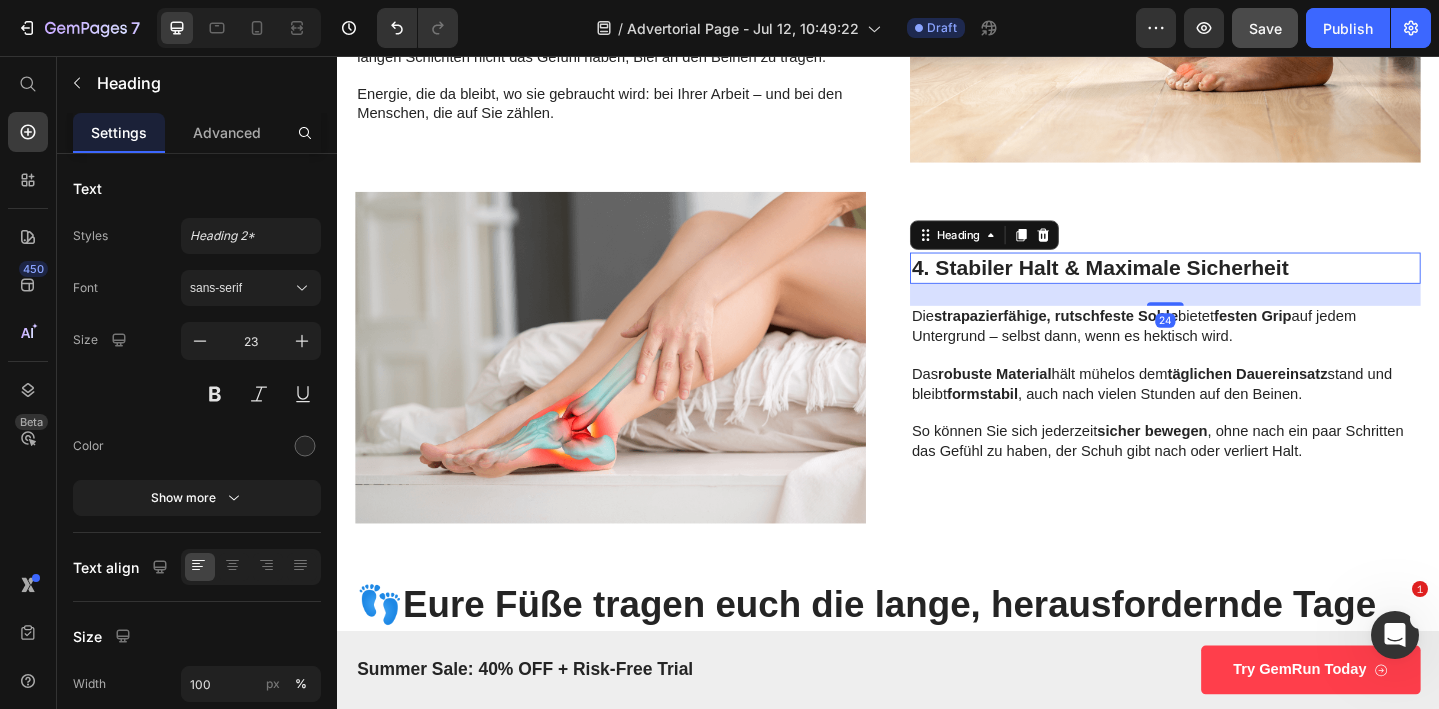 scroll, scrollTop: 2270, scrollLeft: 0, axis: vertical 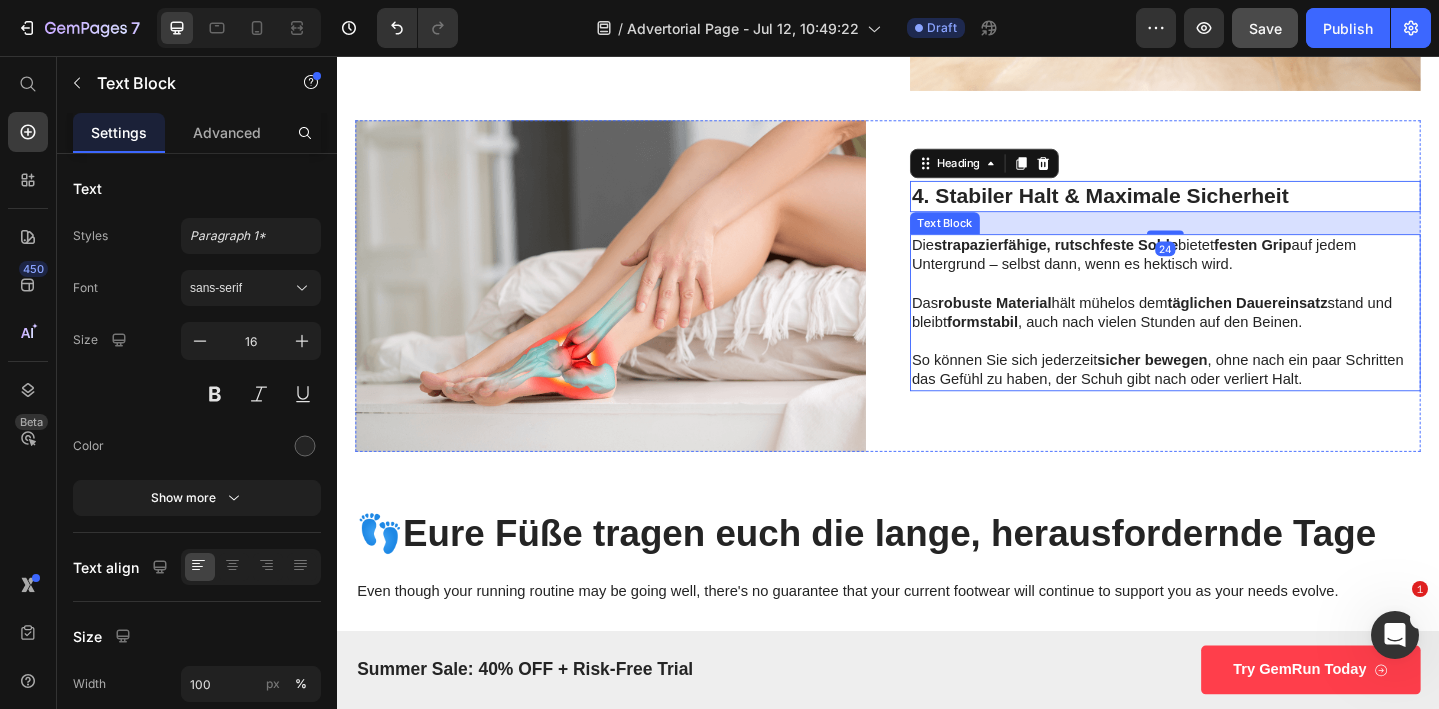 click at bounding box center [1239, 366] 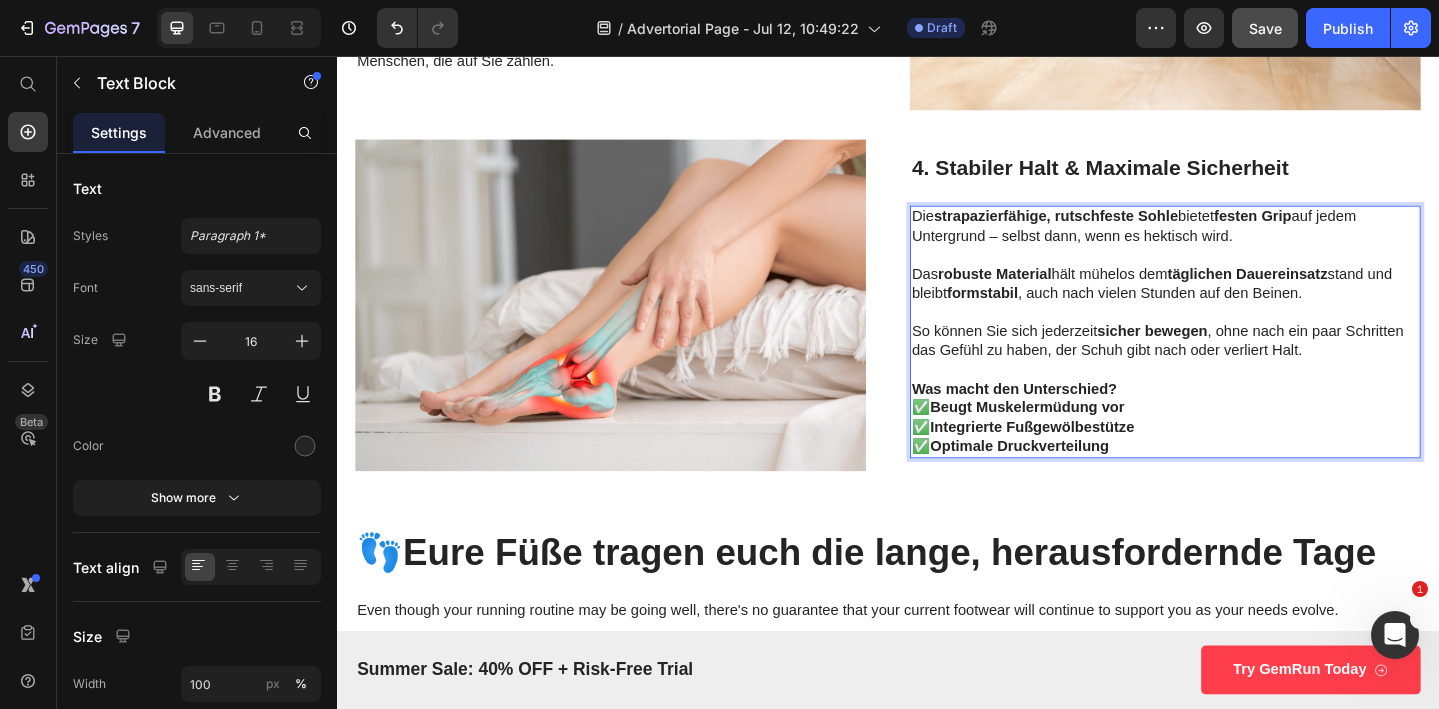 scroll, scrollTop: 2218, scrollLeft: 0, axis: vertical 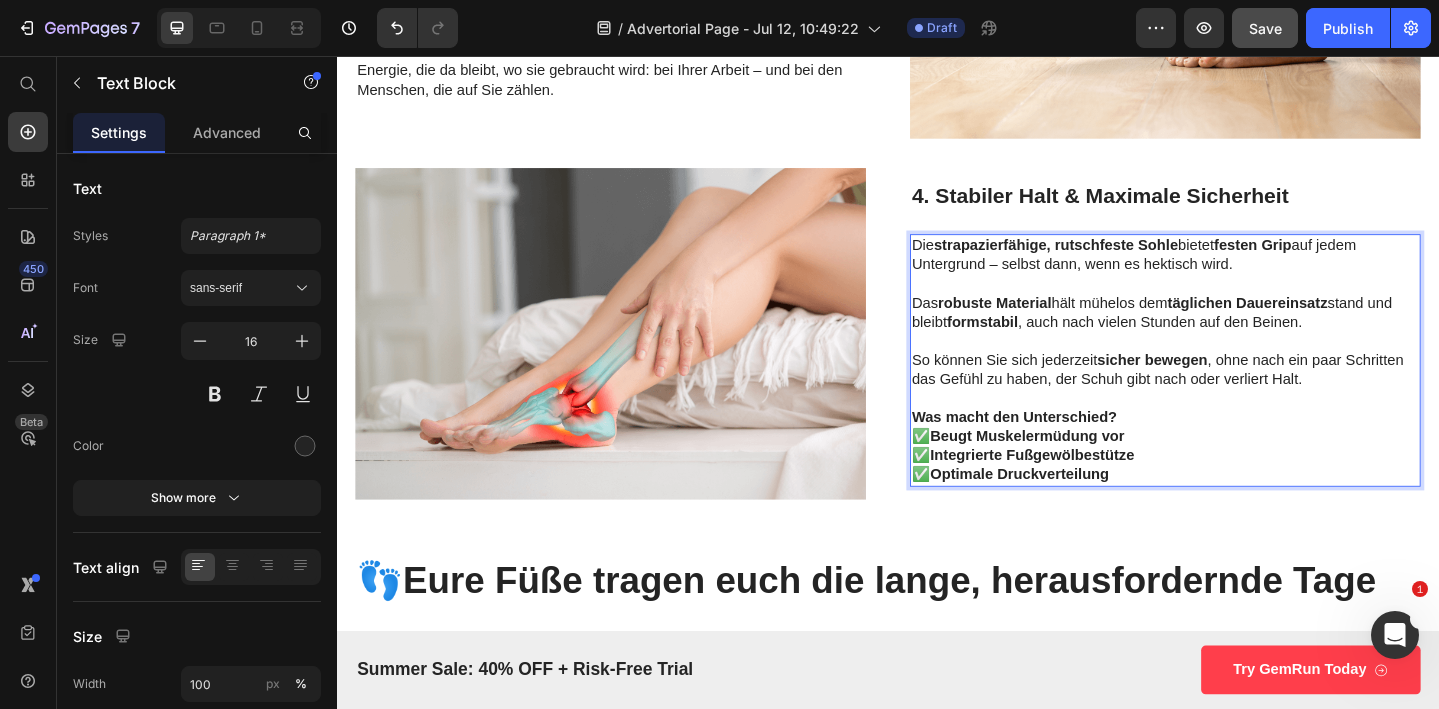click on "Beugt Muskelermüdung vor" at bounding box center [1089, 469] 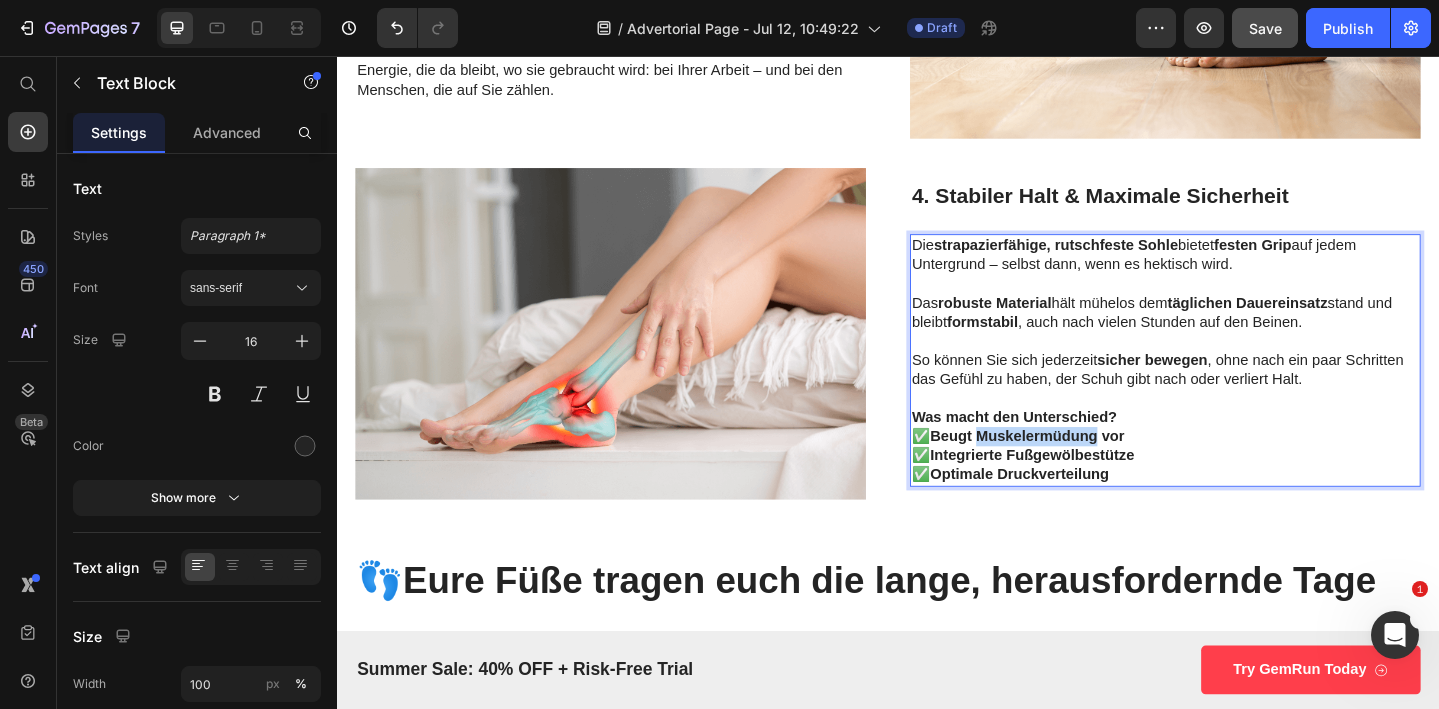 click on "Beugt Muskelermüdung vor" at bounding box center [1089, 469] 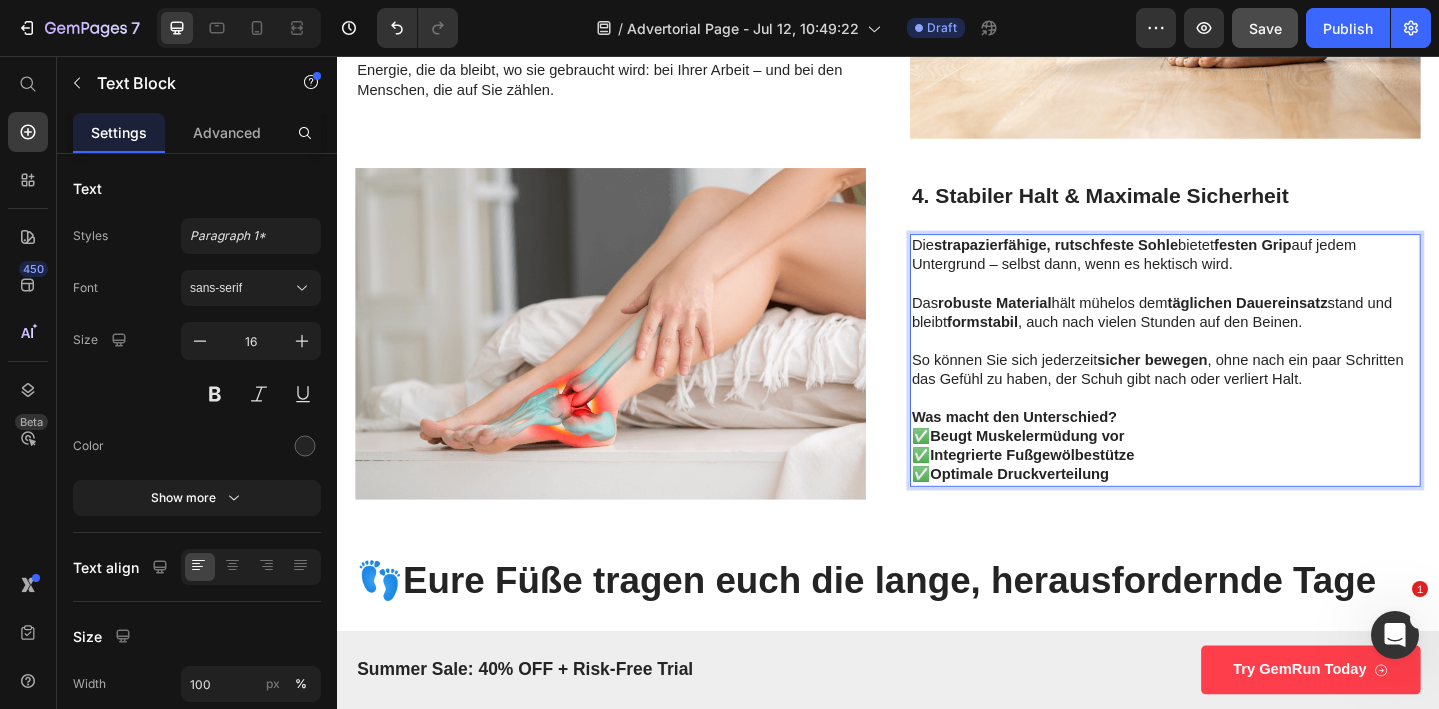 click on "✅  Beugt Muskelermüdung vor" at bounding box center [1239, 470] 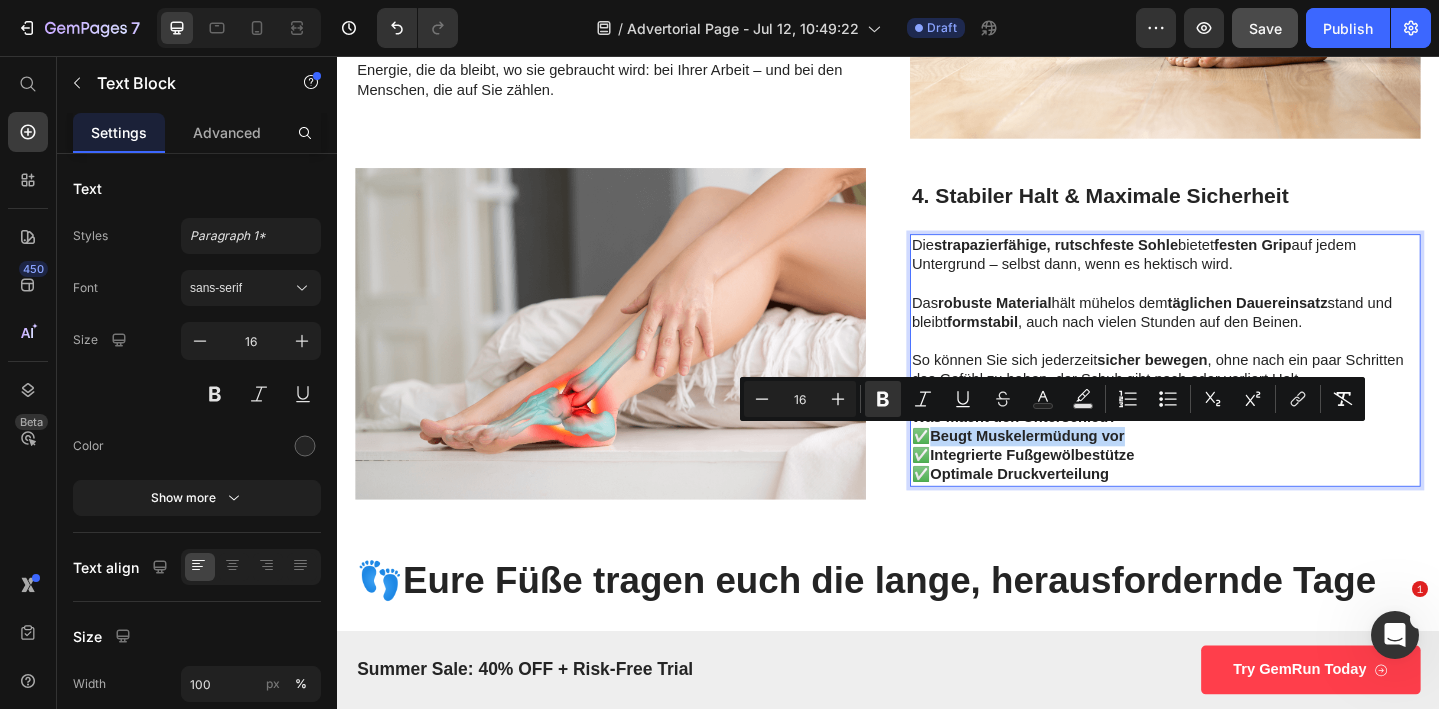 drag, startPoint x: 1206, startPoint y: 472, endPoint x: 988, endPoint y: 470, distance: 218.00917 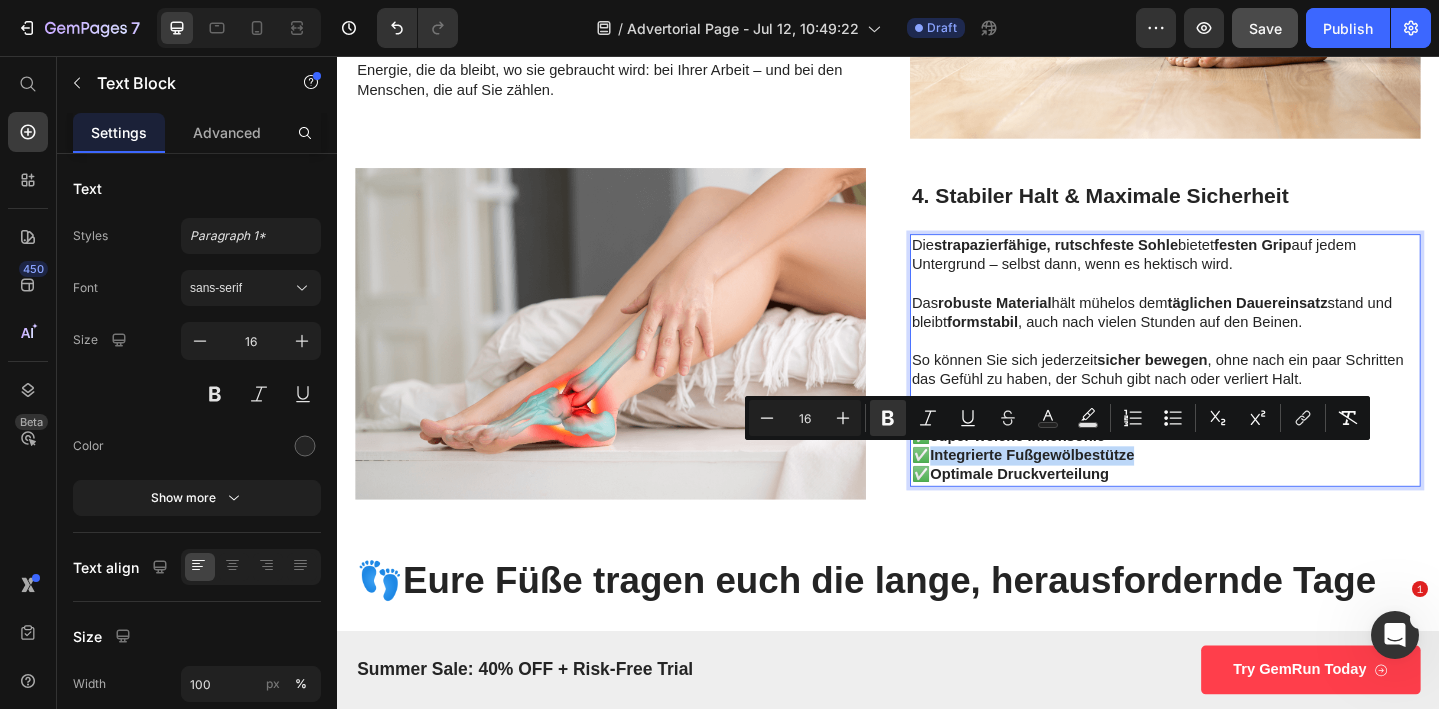 drag, startPoint x: 983, startPoint y: 489, endPoint x: 1247, endPoint y: 500, distance: 264.22906 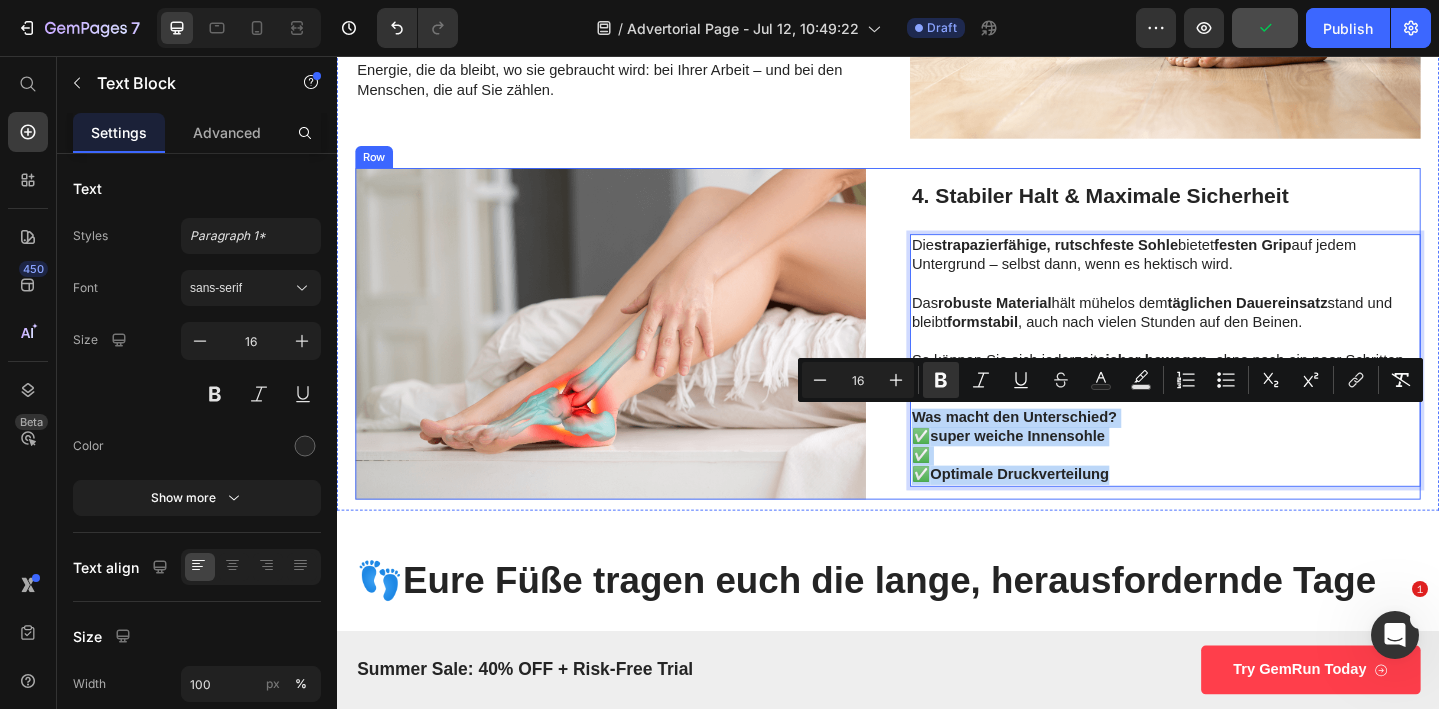 drag, startPoint x: 1200, startPoint y: 511, endPoint x: 959, endPoint y: 449, distance: 248.84734 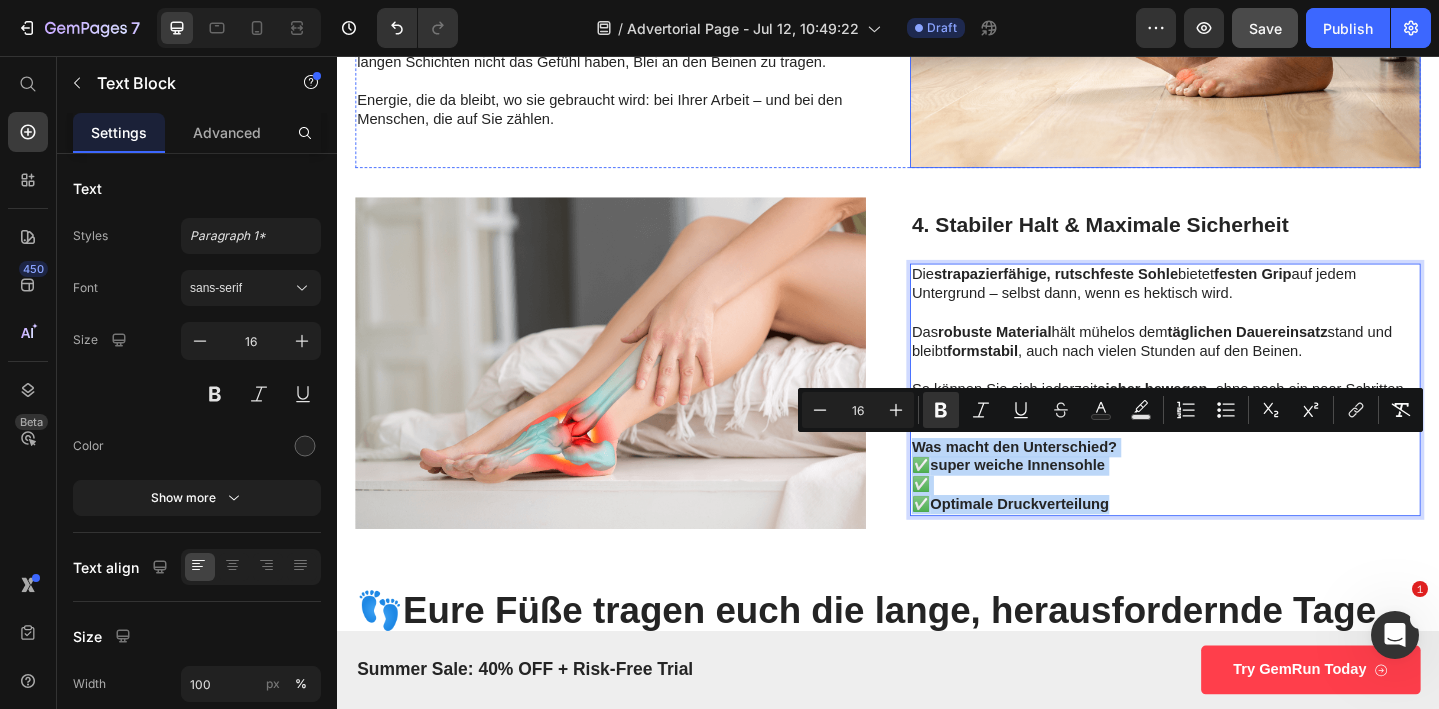 scroll, scrollTop: 2213, scrollLeft: 0, axis: vertical 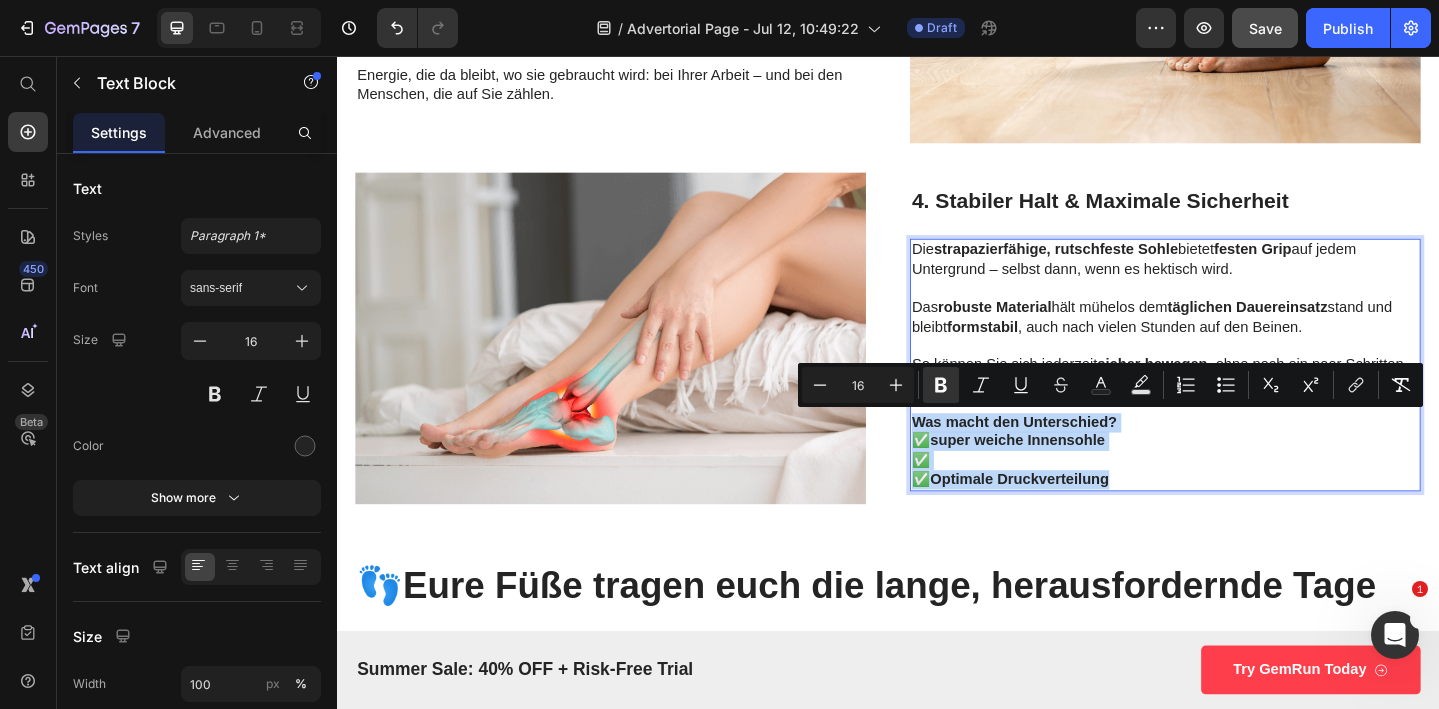 click on "Optimale Druckverteilung" at bounding box center [1080, 516] 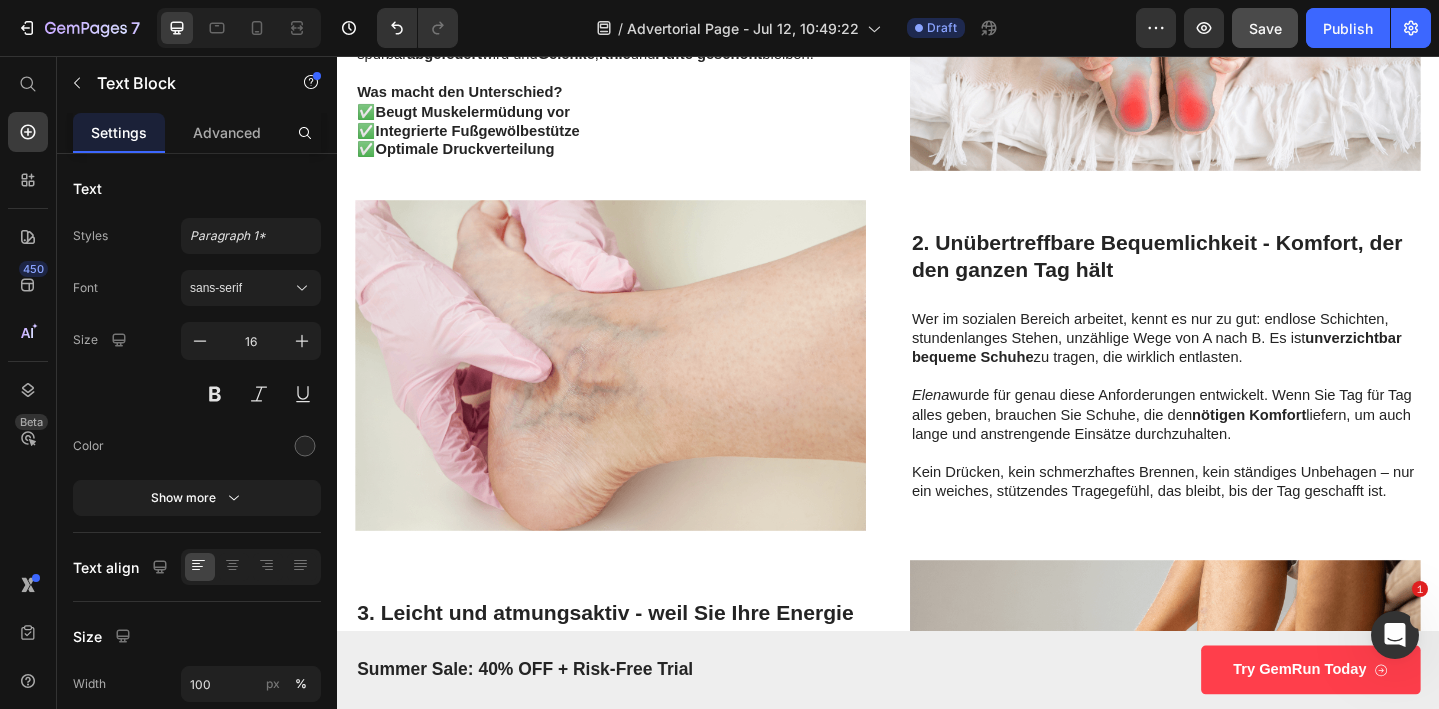 scroll, scrollTop: 1396, scrollLeft: 0, axis: vertical 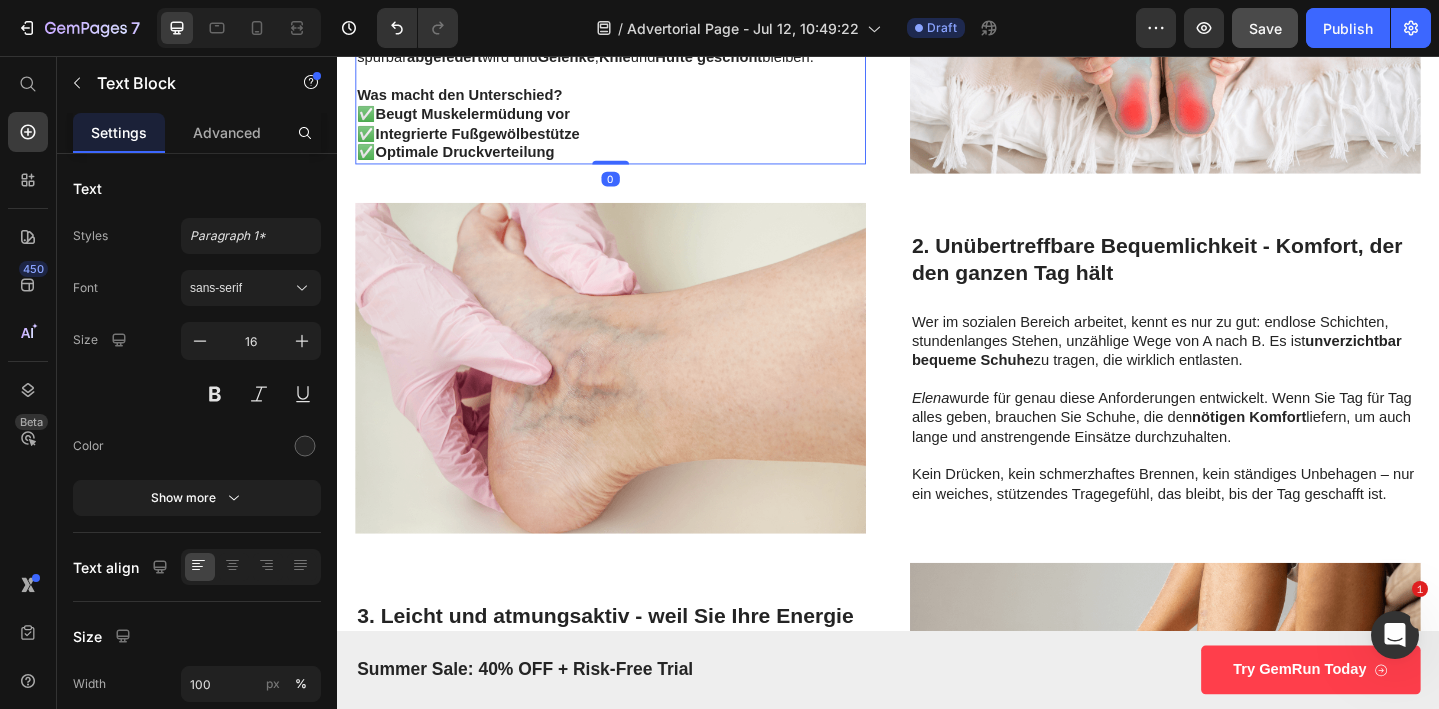 click on "Optimale Druckverteilung" at bounding box center [476, 160] 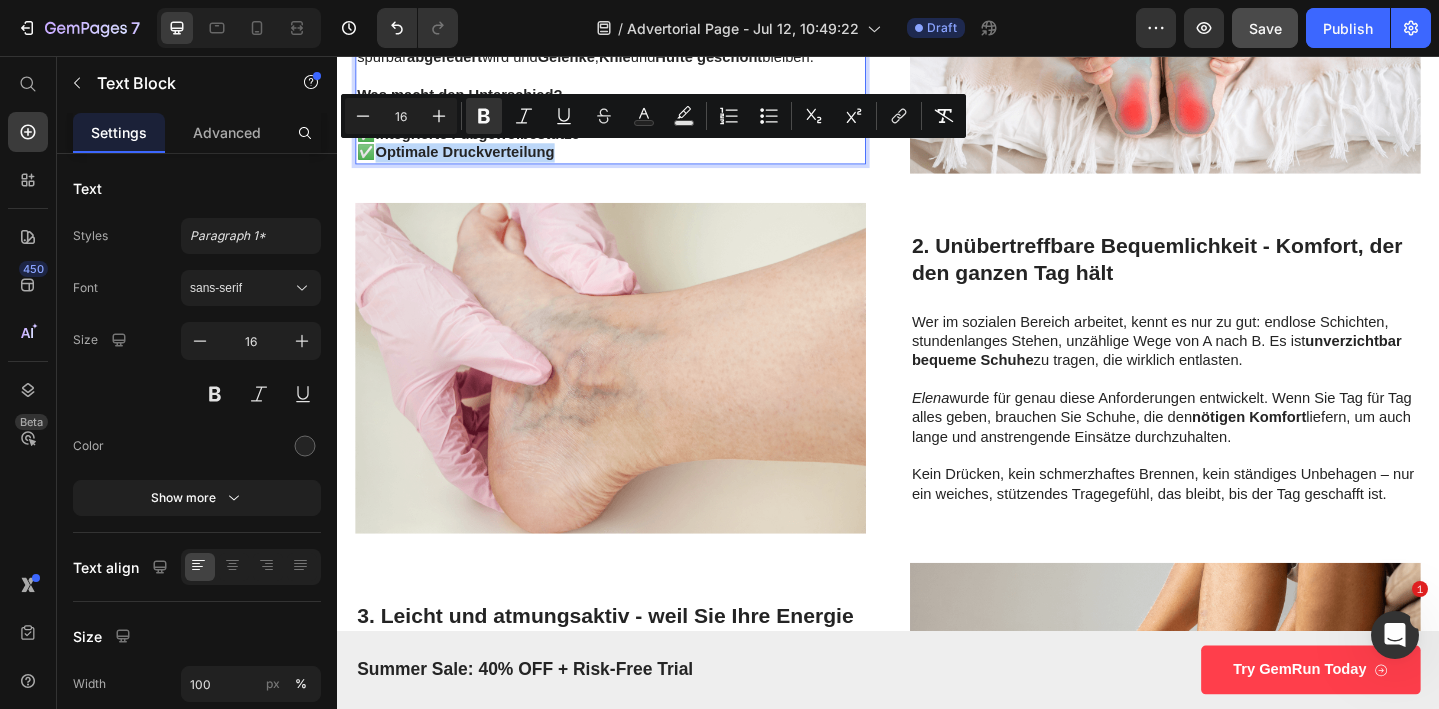 drag, startPoint x: 588, startPoint y: 159, endPoint x: 384, endPoint y: 159, distance: 204 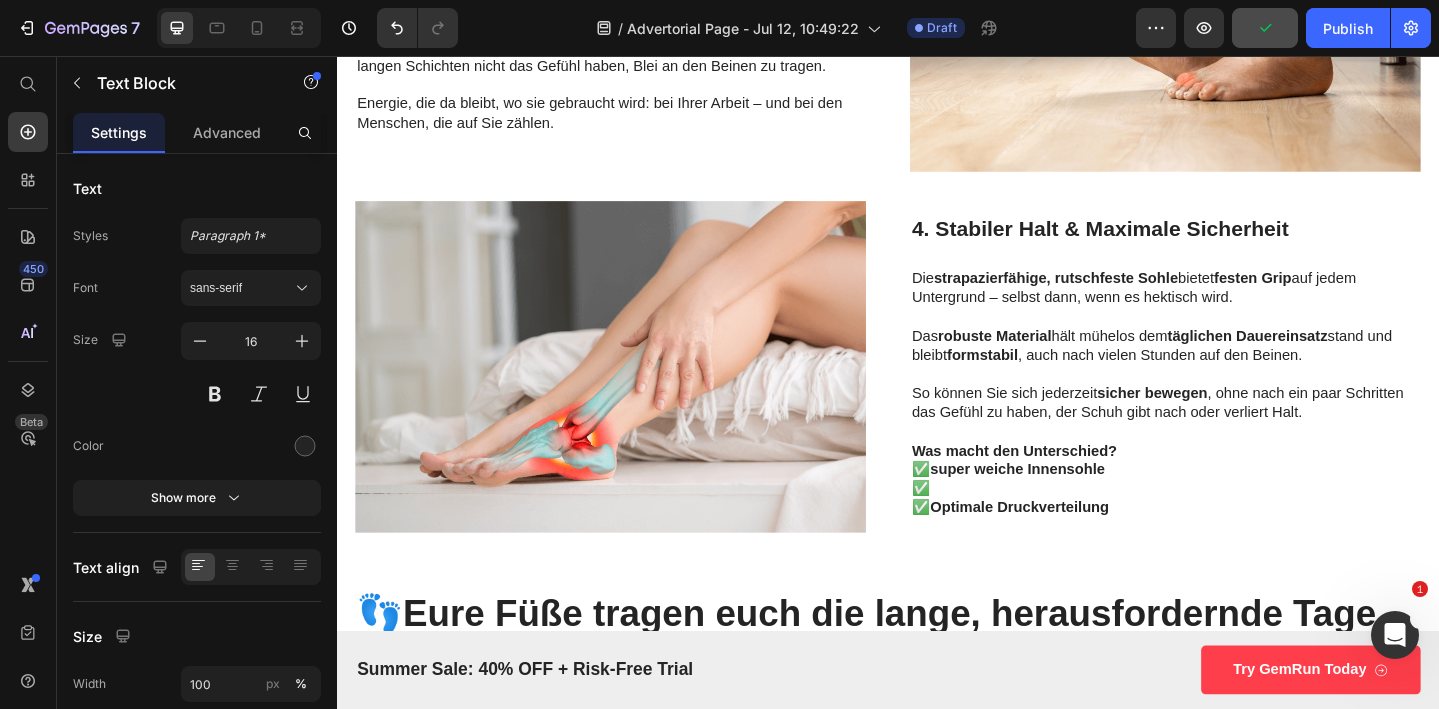 scroll, scrollTop: 2187, scrollLeft: 0, axis: vertical 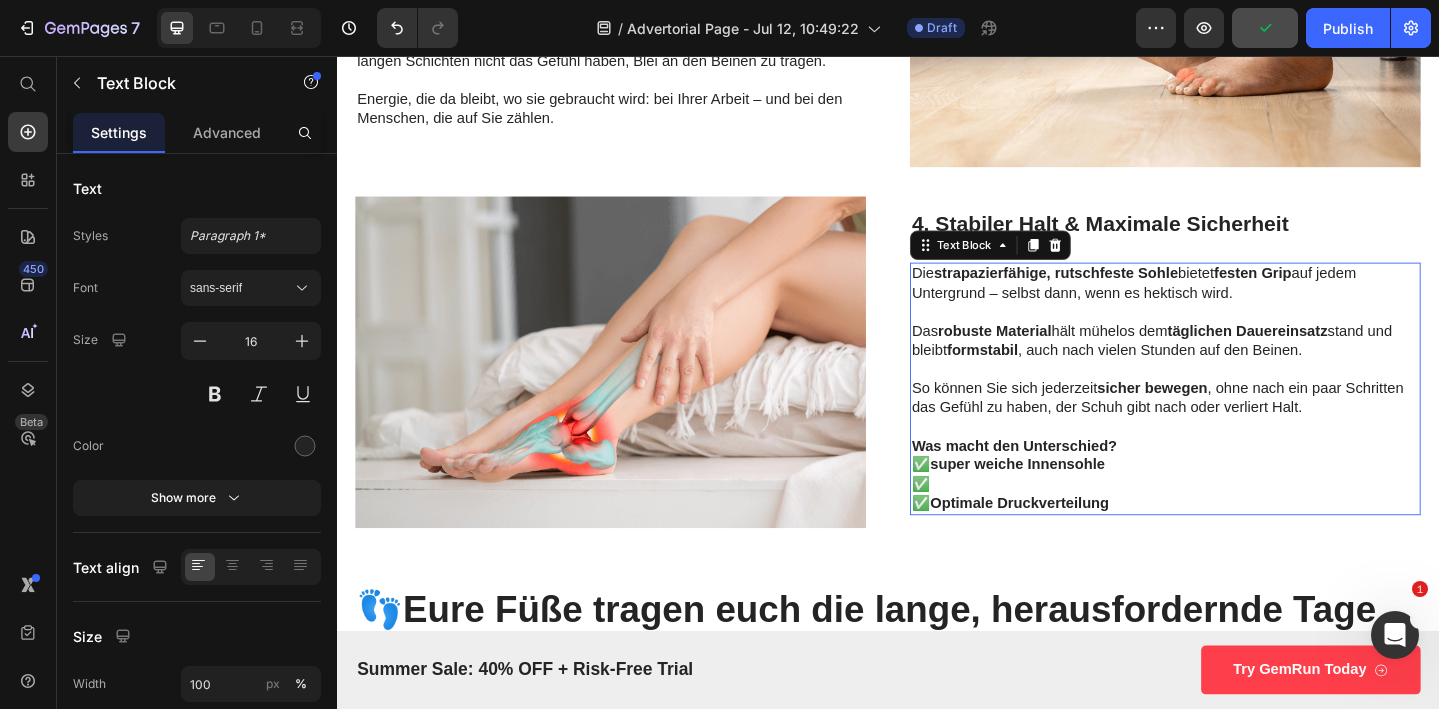 click on "✅" at bounding box center [1239, 522] 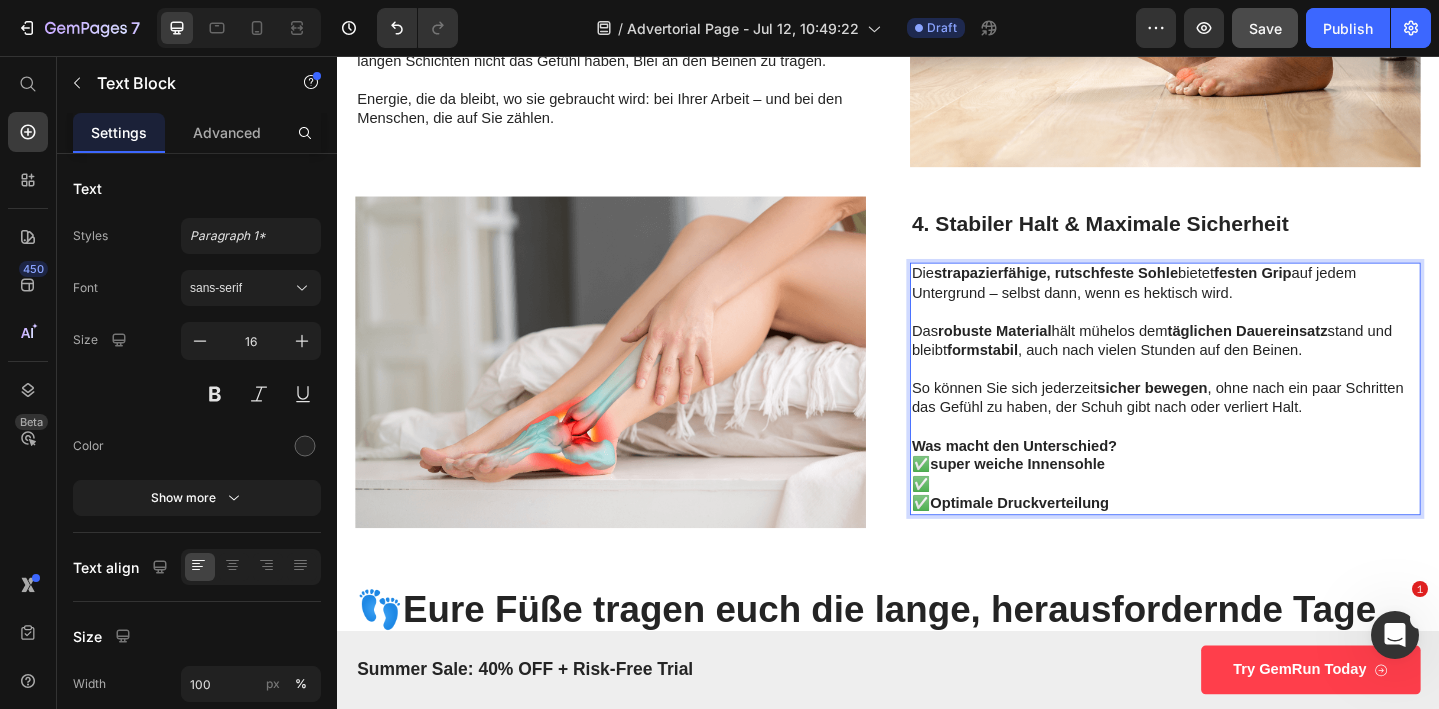 click on "✅  Optimale Druckverteilung" at bounding box center (1239, 543) 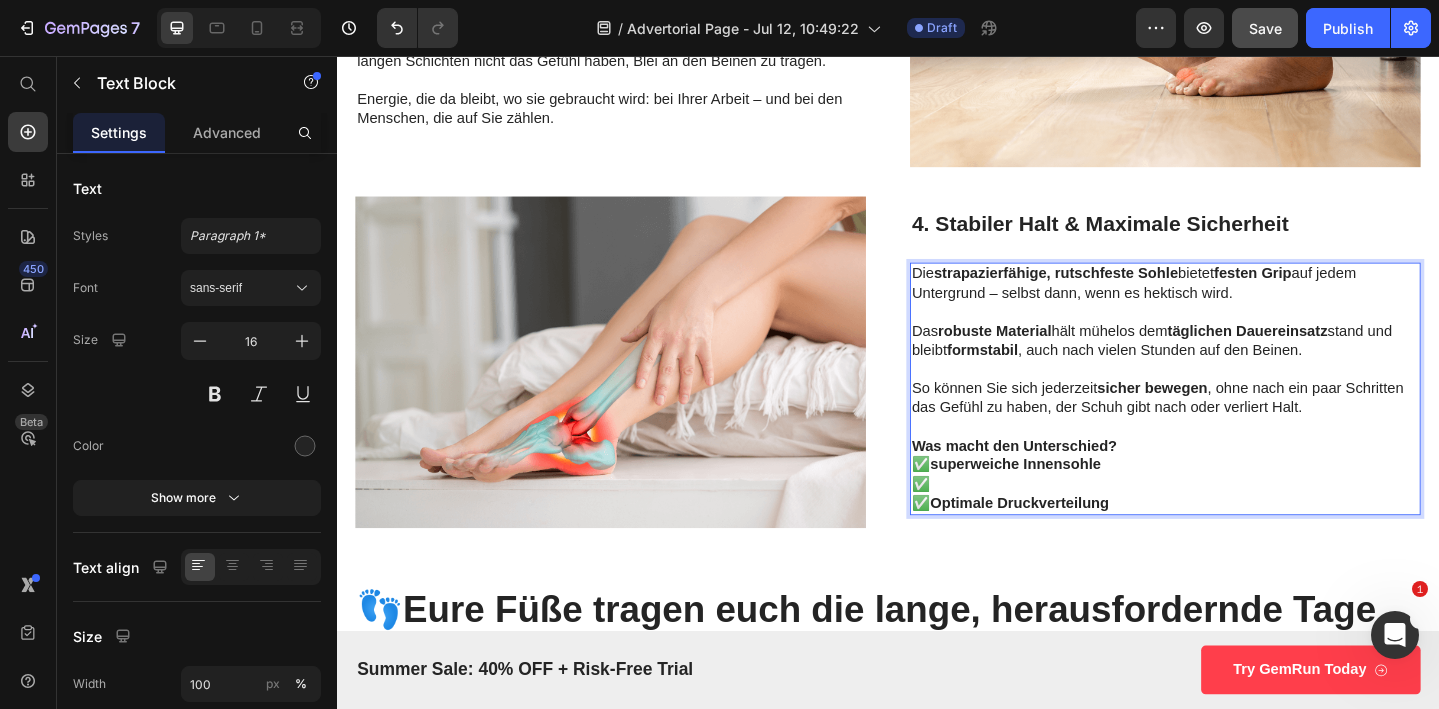click on "✅" at bounding box center [1239, 522] 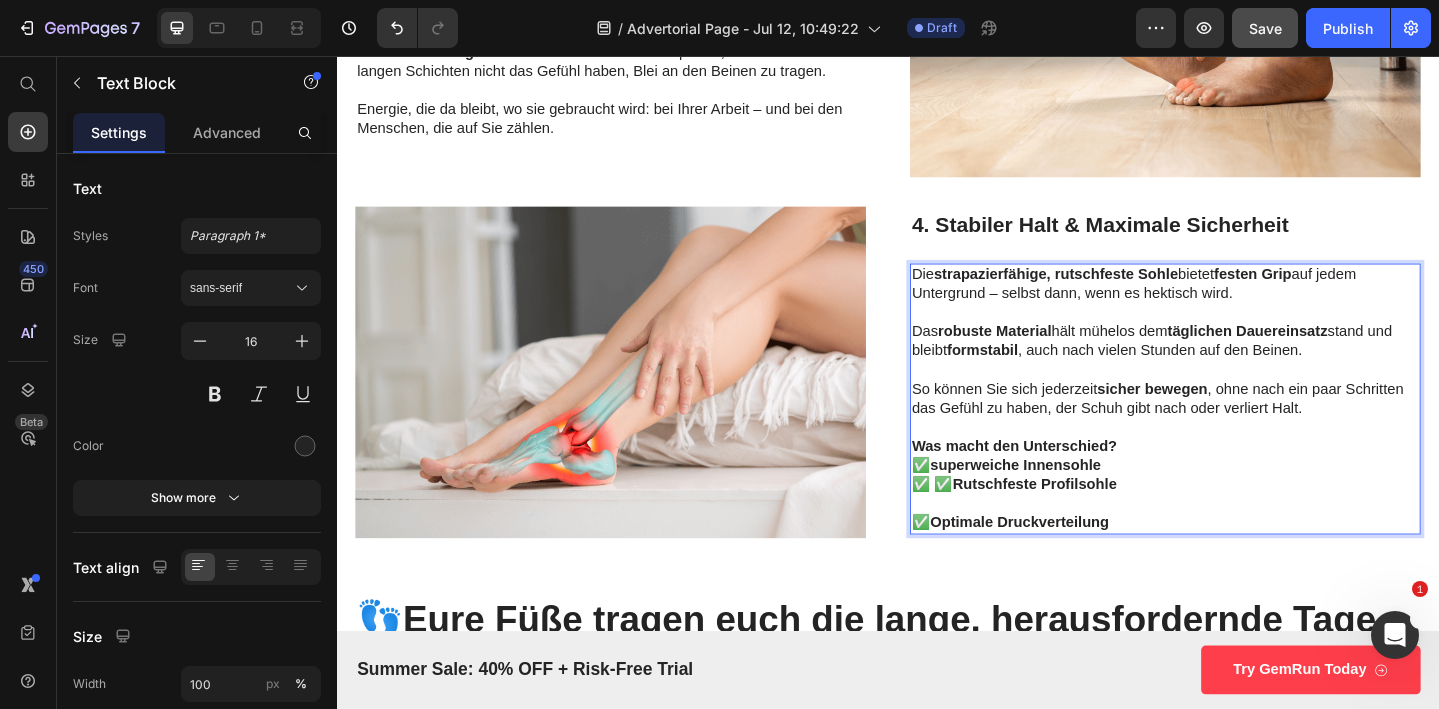 scroll, scrollTop: 2187, scrollLeft: 0, axis: vertical 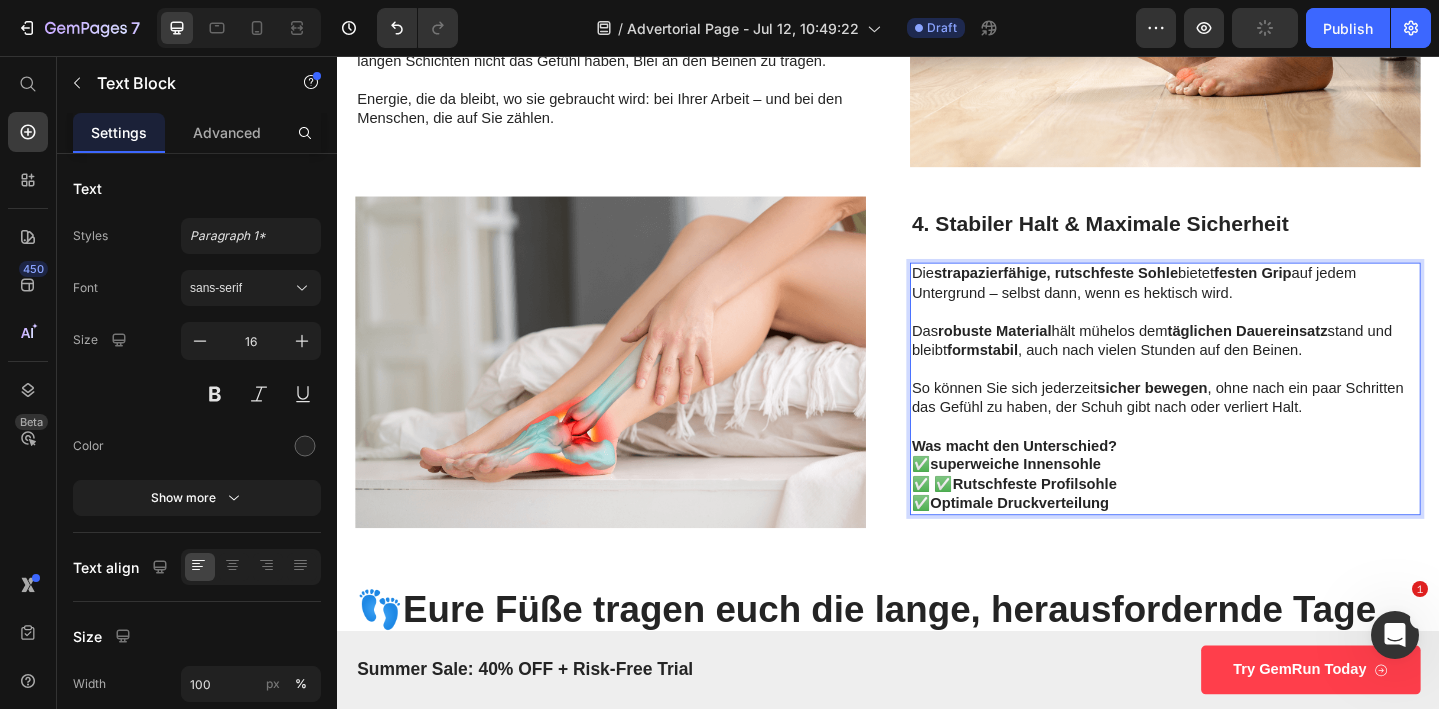 click on "✅ ✅  Rutschfeste Profilsohle" at bounding box center [1239, 522] 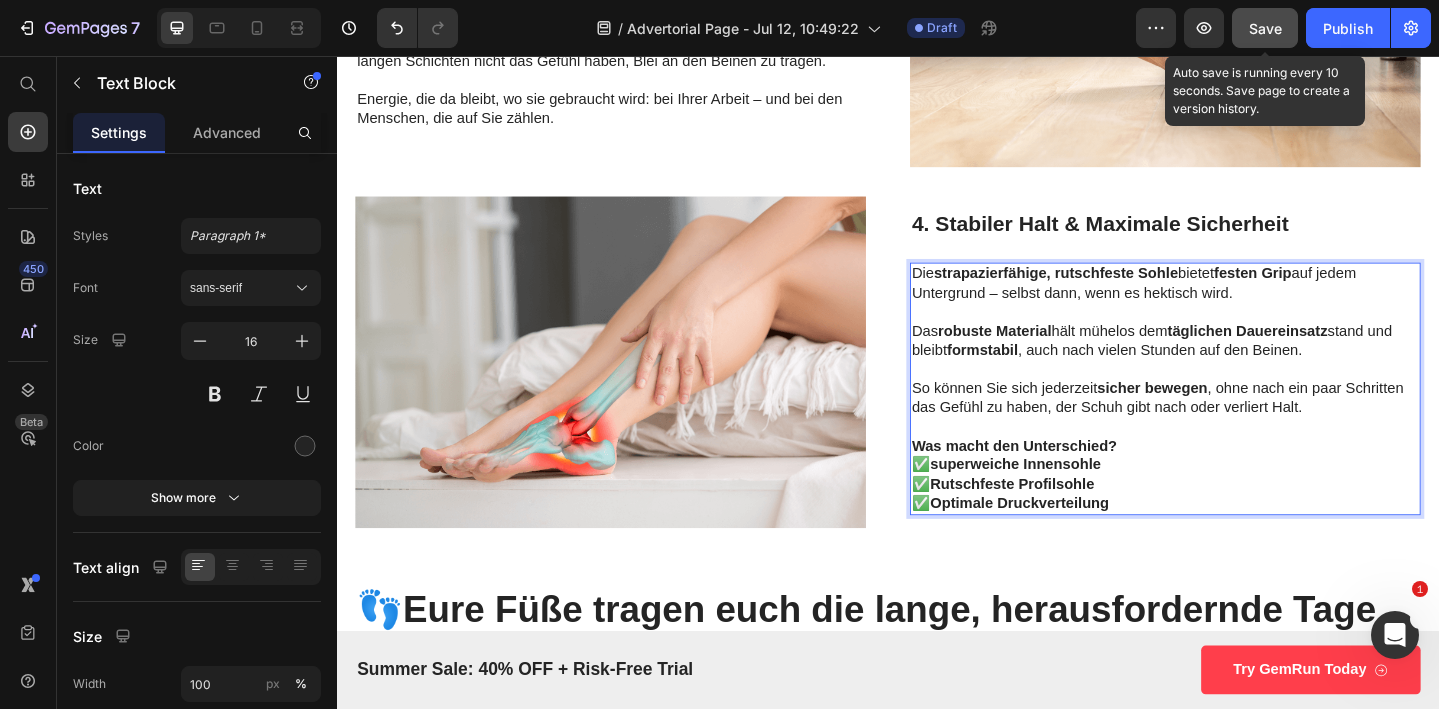 drag, startPoint x: 1268, startPoint y: 24, endPoint x: 971, endPoint y: 83, distance: 302.80356 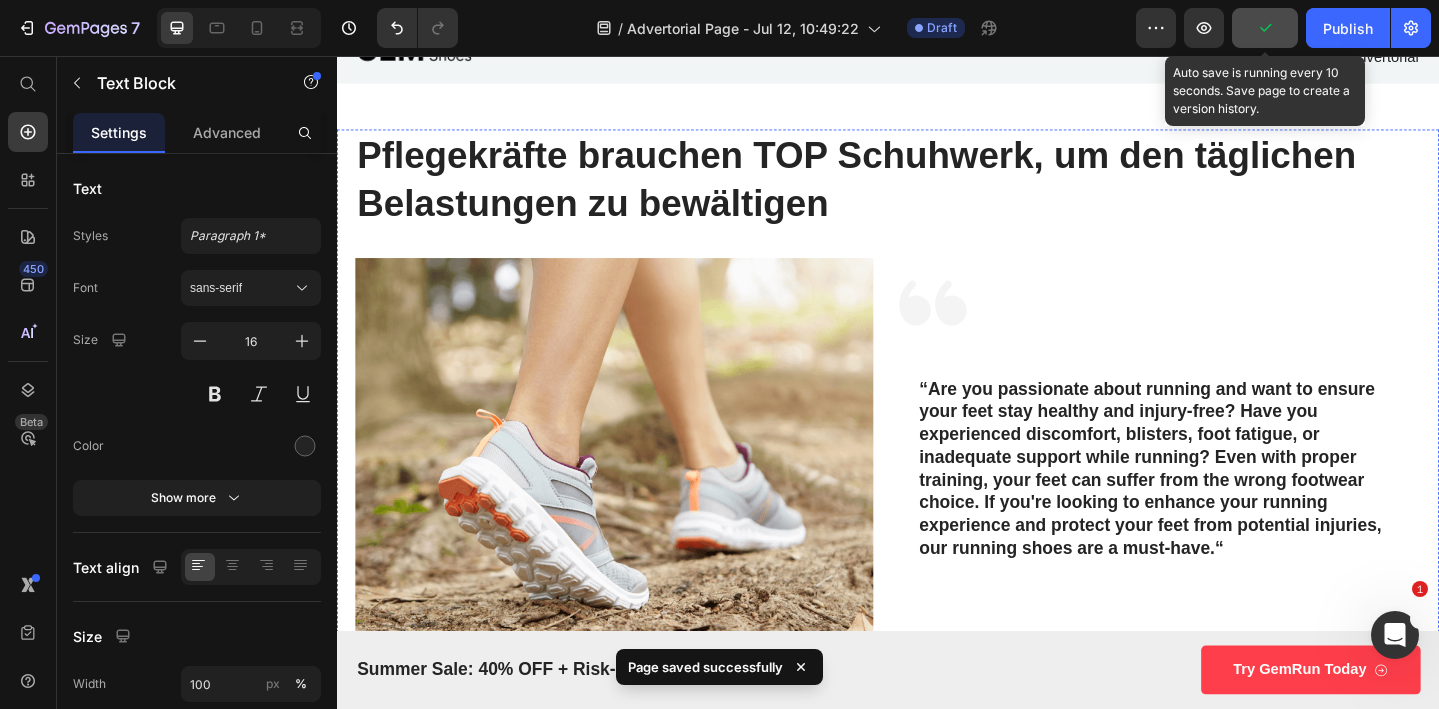 scroll, scrollTop: 41, scrollLeft: 0, axis: vertical 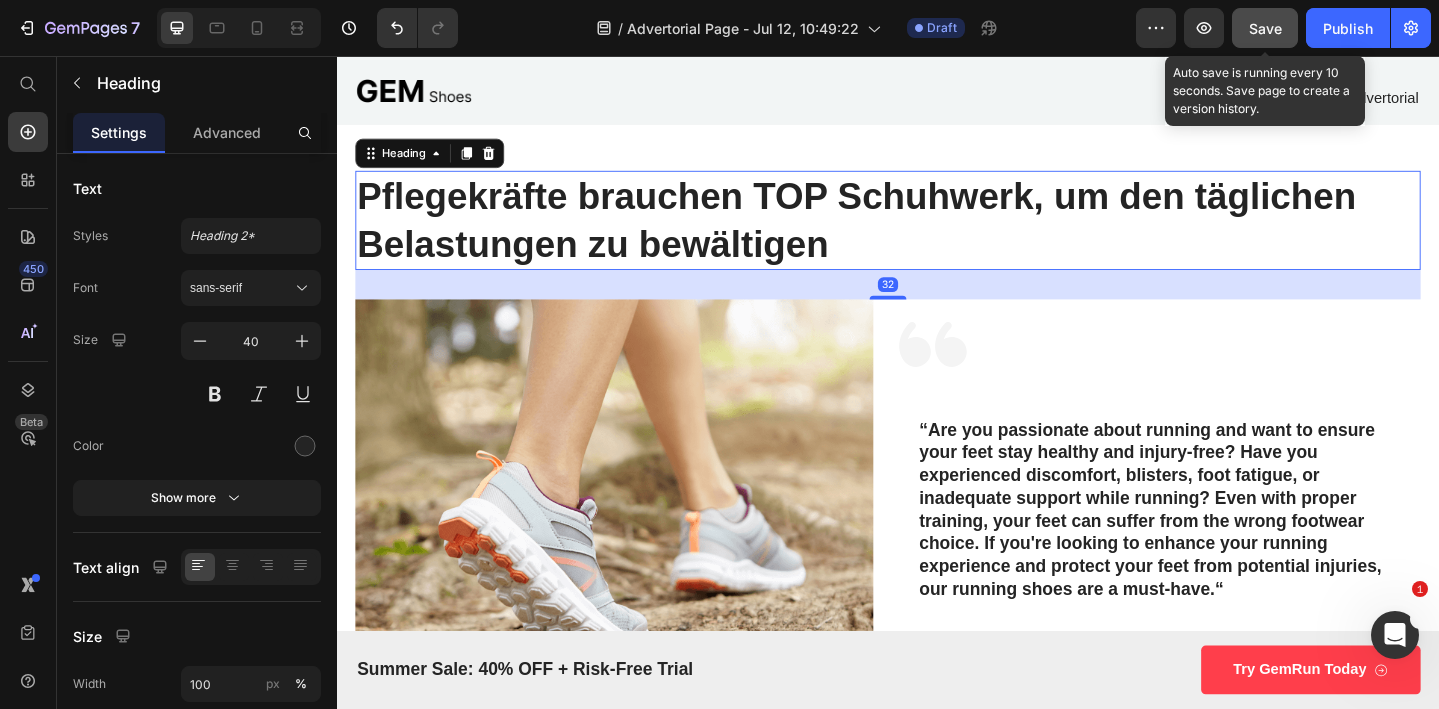 click on "Pflegekräfte brauchen TOP Schuhwerk, um den täglichen Belastungen zu bewältigen" at bounding box center (937, 235) 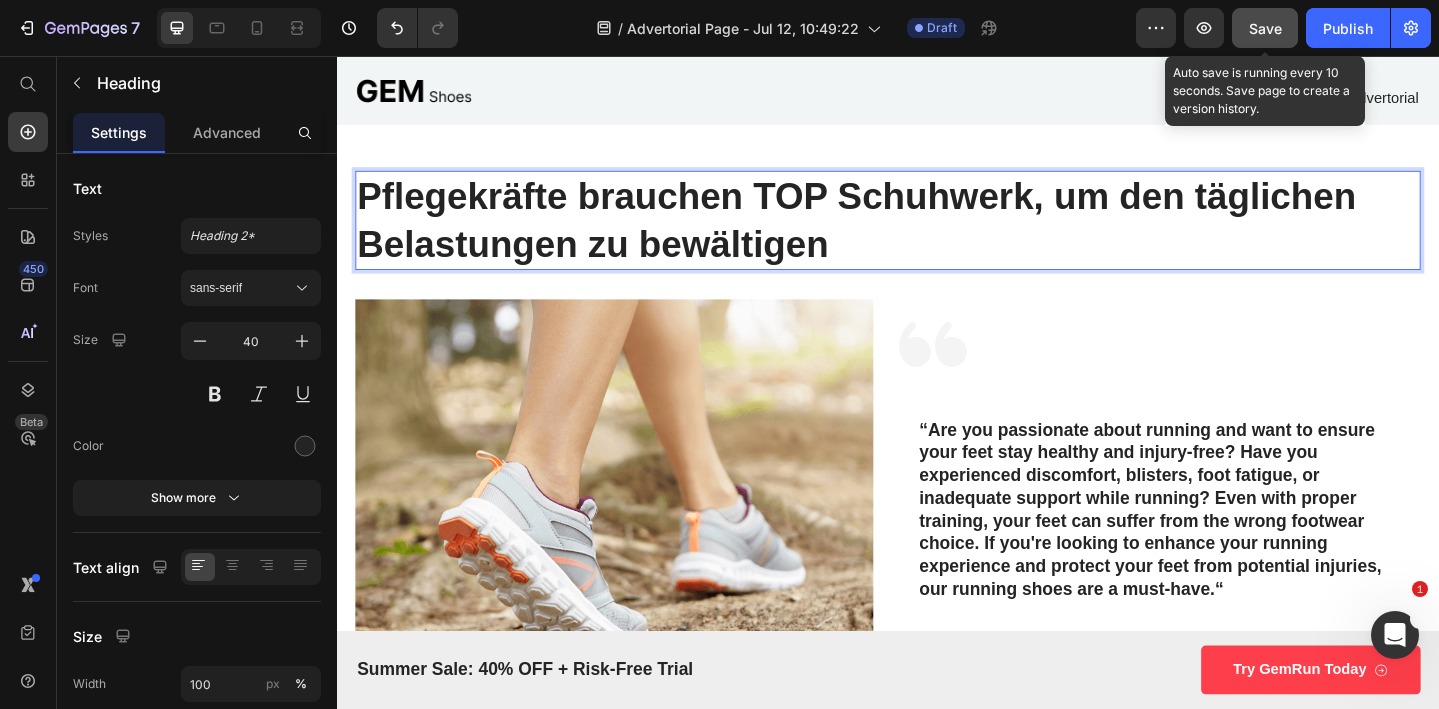 click on "Pflegekräfte brauchen TOP Schuhwerk, um den täglichen Belastungen zu bewältigen" at bounding box center [937, 235] 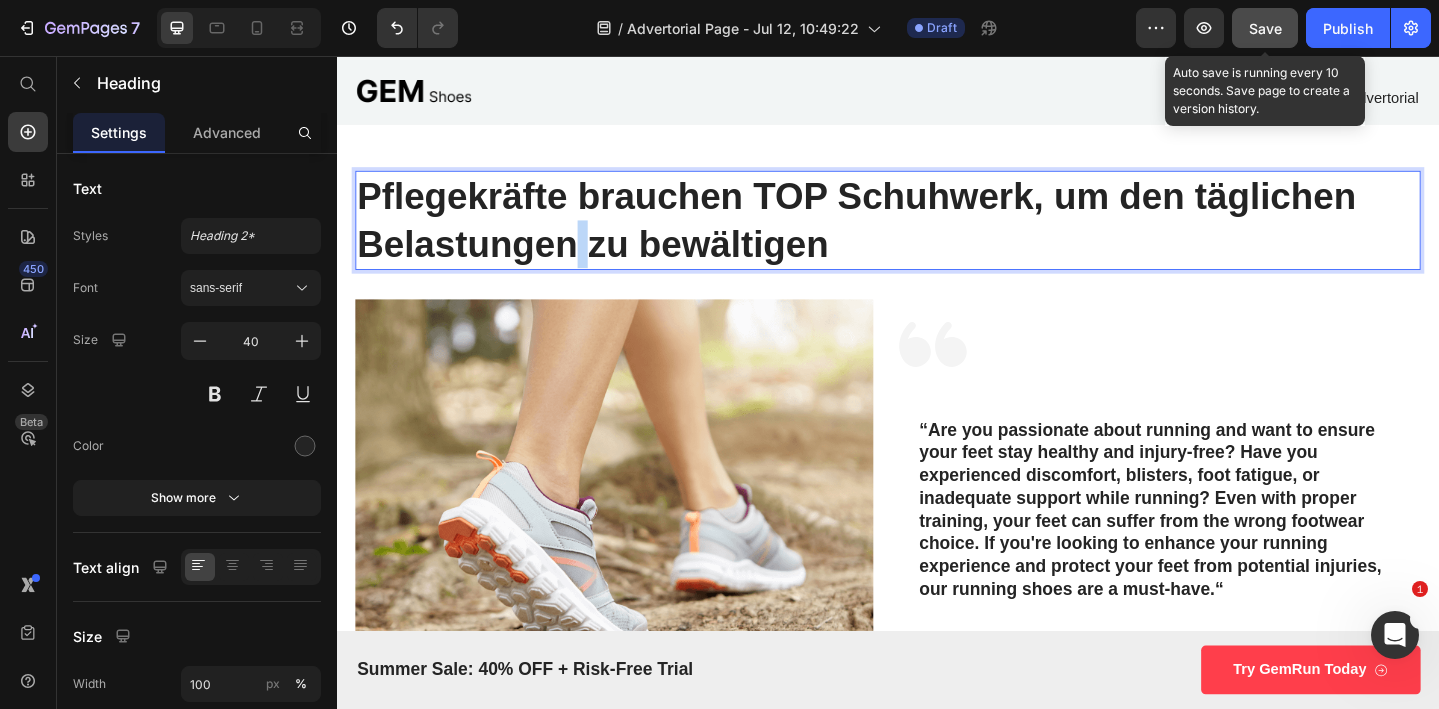 click on "Pflegekräfte brauchen TOP Schuhwerk, um den täglichen Belastungen zu bewältigen" at bounding box center (937, 235) 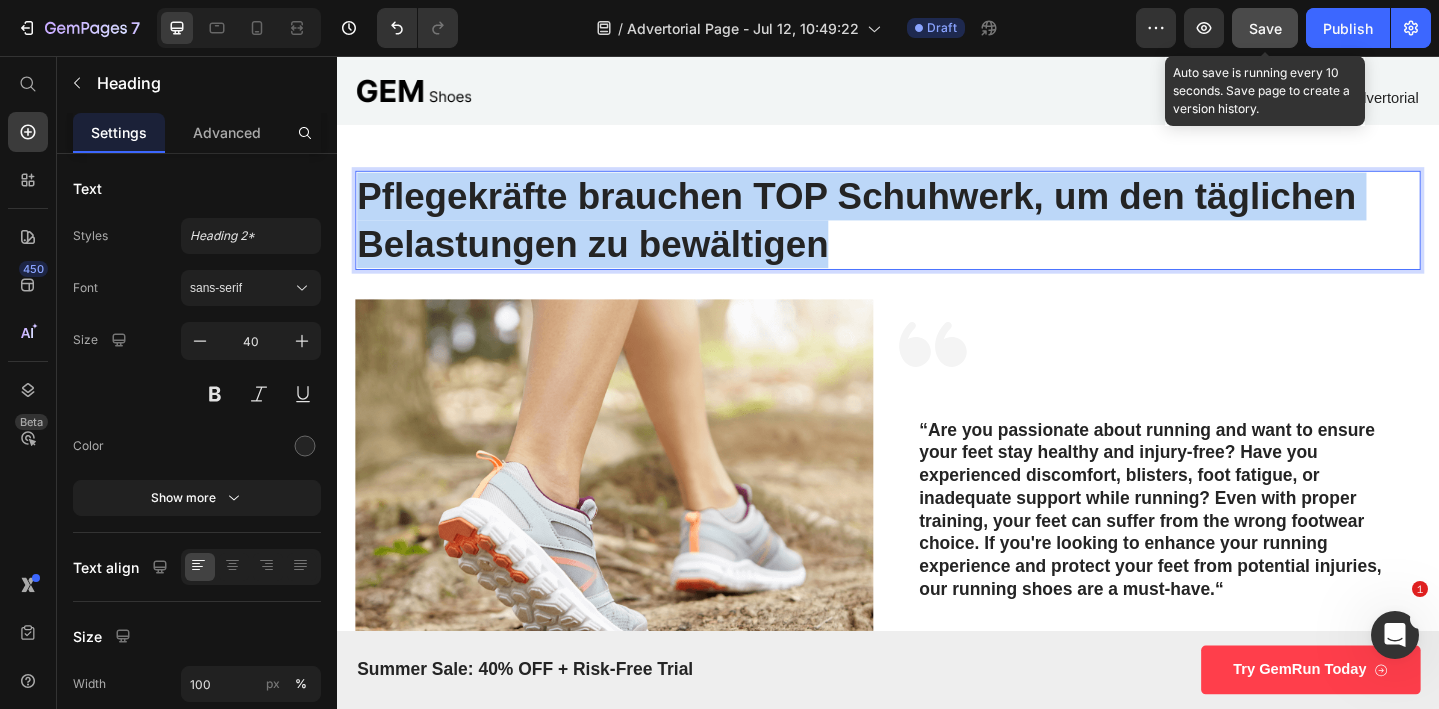 click on "Pflegekräfte brauchen TOP Schuhwerk, um den täglichen Belastungen zu bewältigen" at bounding box center (937, 235) 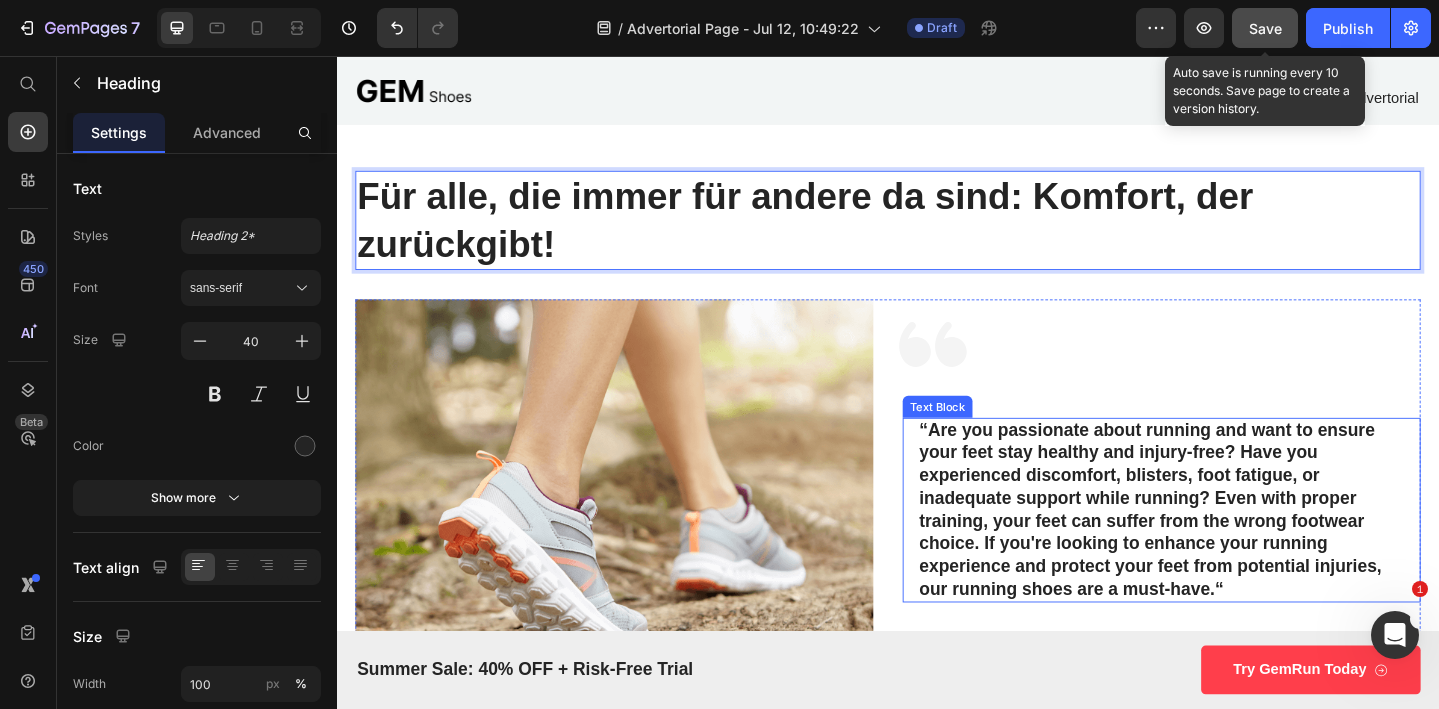 click on "“Are you passionate about running and want to ensure your feet stay healthy and injury-free? Have you experienced discomfort, blisters, foot fatigue, or inadequate support while running? Even with proper training, your feet can suffer from the wrong footwear choice. If you're looking to enhance your running experience and protect your feet from potential injuries, our running shoes are a must-have.“" at bounding box center (1235, 551) 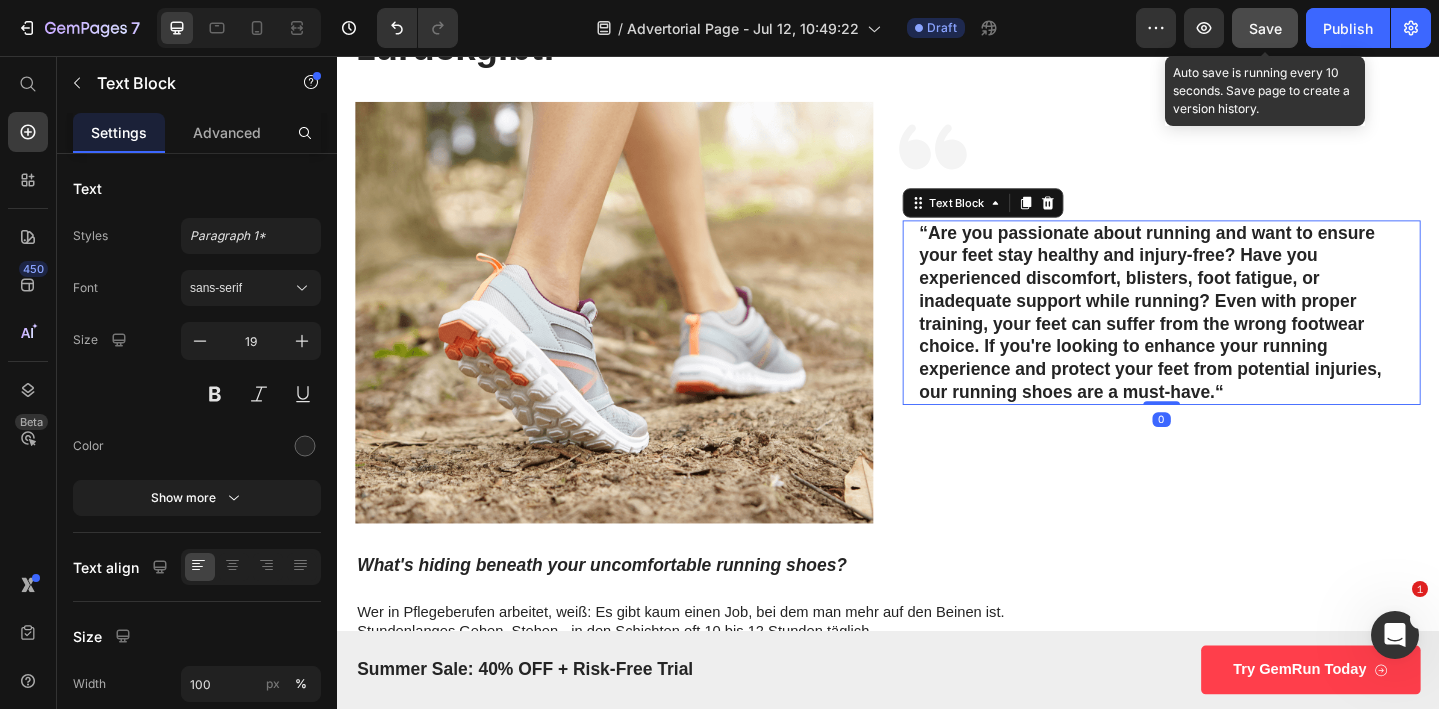 scroll, scrollTop: 321, scrollLeft: 0, axis: vertical 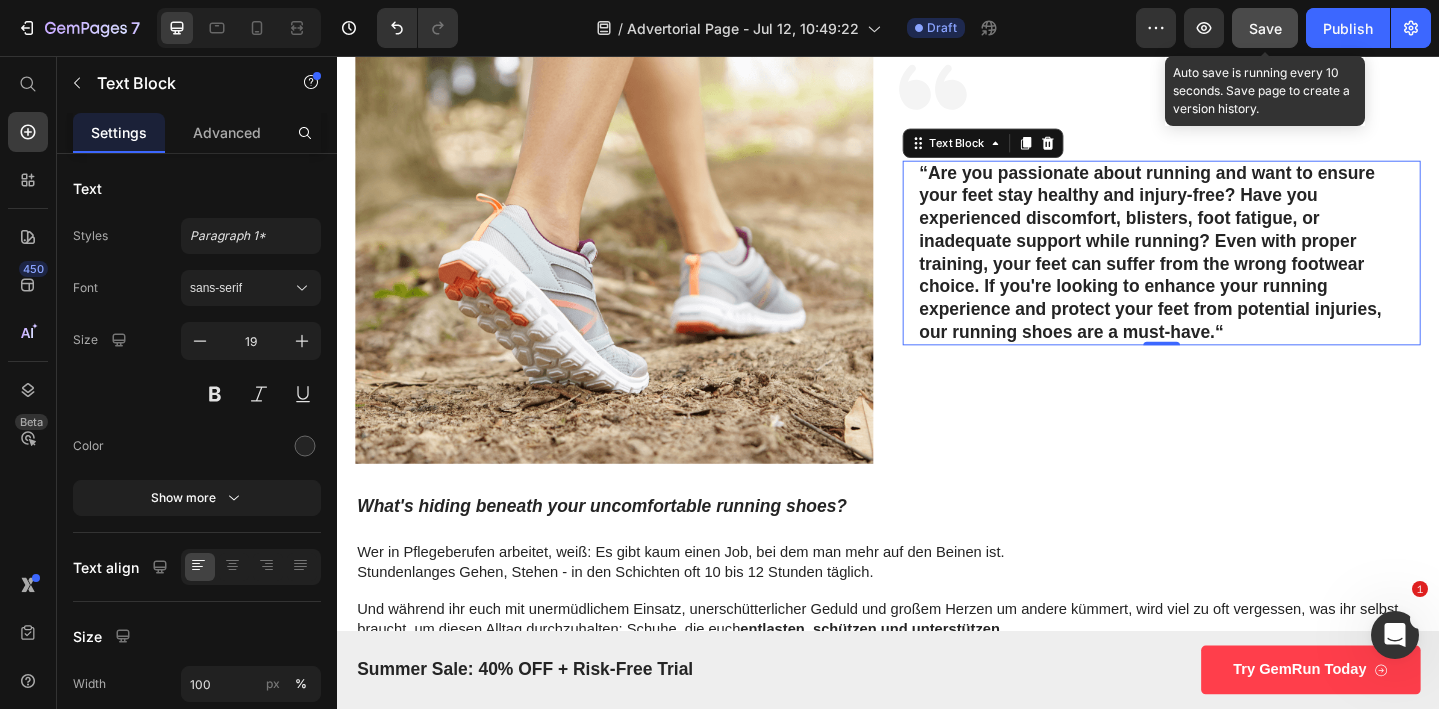 click on "“Are you passionate about running and want to ensure your feet stay healthy and injury-free? Have you experienced discomfort, blisters, foot fatigue, or inadequate support while running? Even with proper training, your feet can suffer from the wrong footwear choice. If you're looking to enhance your running experience and protect your feet from potential injuries, our running shoes are a must-have.“" at bounding box center (1235, 271) 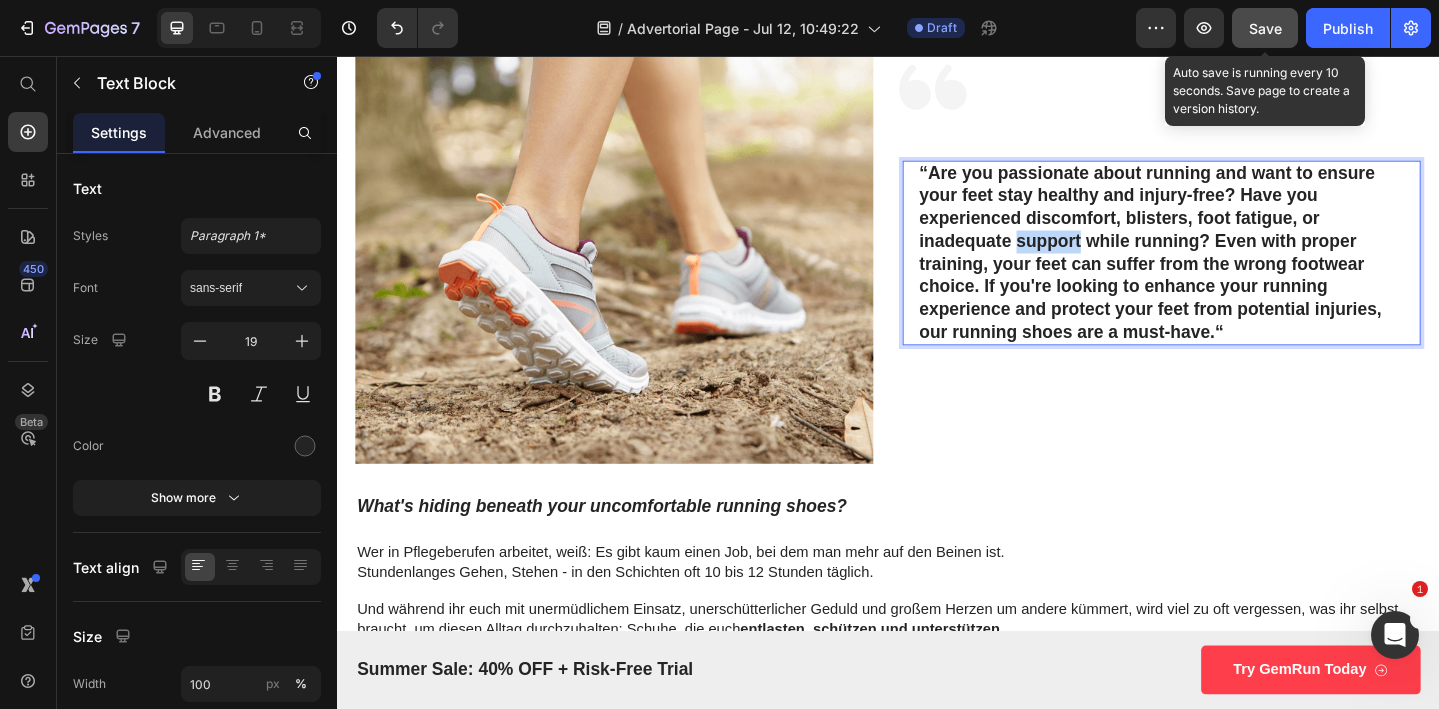 click on "“Are you passionate about running and want to ensure your feet stay healthy and injury-free? Have you experienced discomfort, blisters, foot fatigue, or inadequate support while running? Even with proper training, your feet can suffer from the wrong footwear choice. If you're looking to enhance your running experience and protect your feet from potential injuries, our running shoes are a must-have.“" at bounding box center (1235, 271) 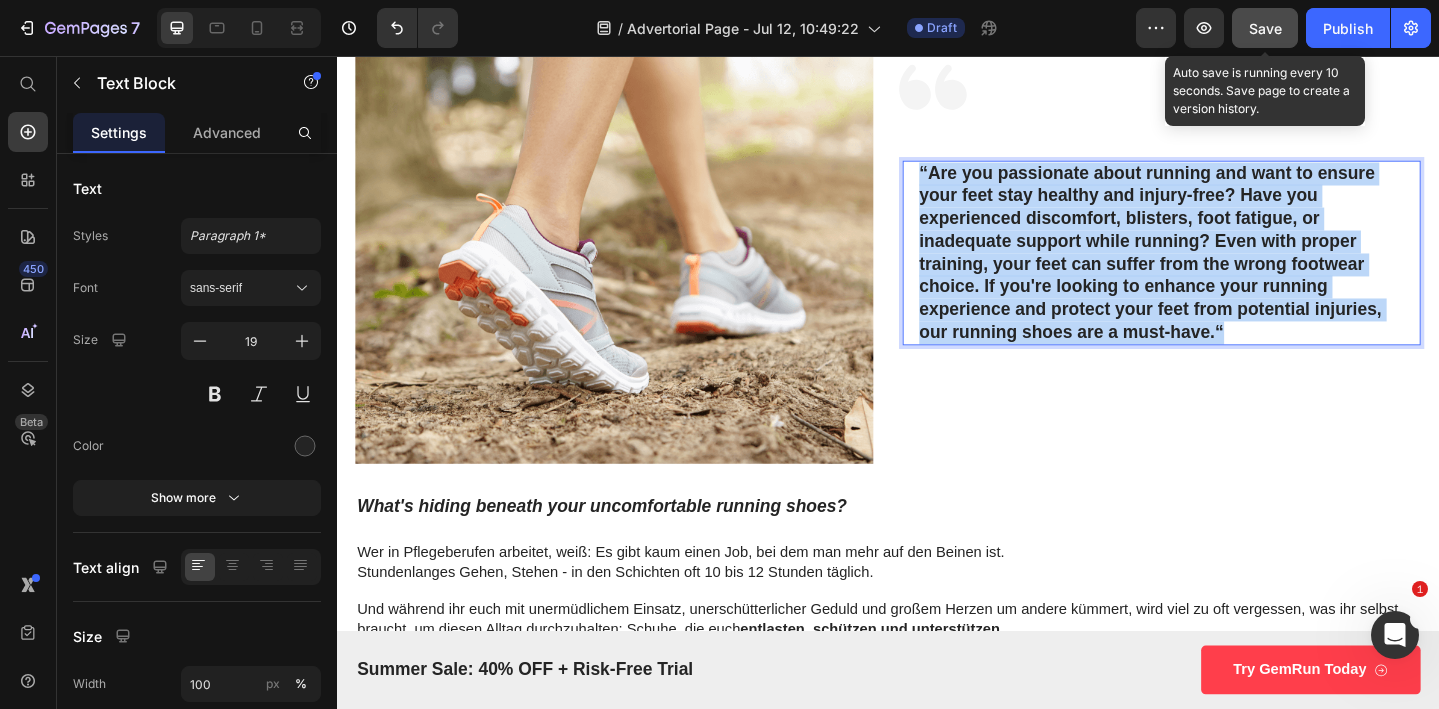 click on "“Are you passionate about running and want to ensure your feet stay healthy and injury-free? Have you experienced discomfort, blisters, foot fatigue, or inadequate support while running? Even with proper training, your feet can suffer from the wrong footwear choice. If you're looking to enhance your running experience and protect your feet from potential injuries, our running shoes are a must-have.“" at bounding box center (1235, 271) 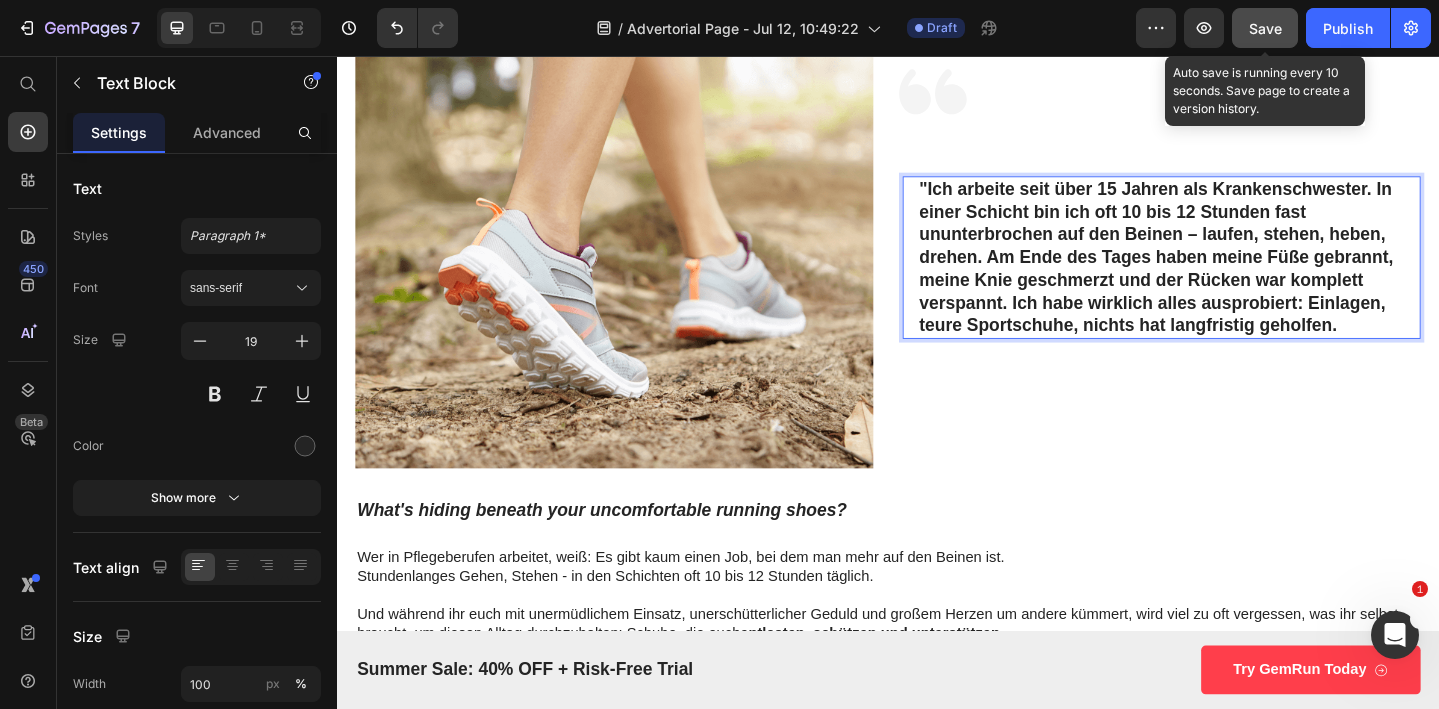 scroll, scrollTop: 325, scrollLeft: 0, axis: vertical 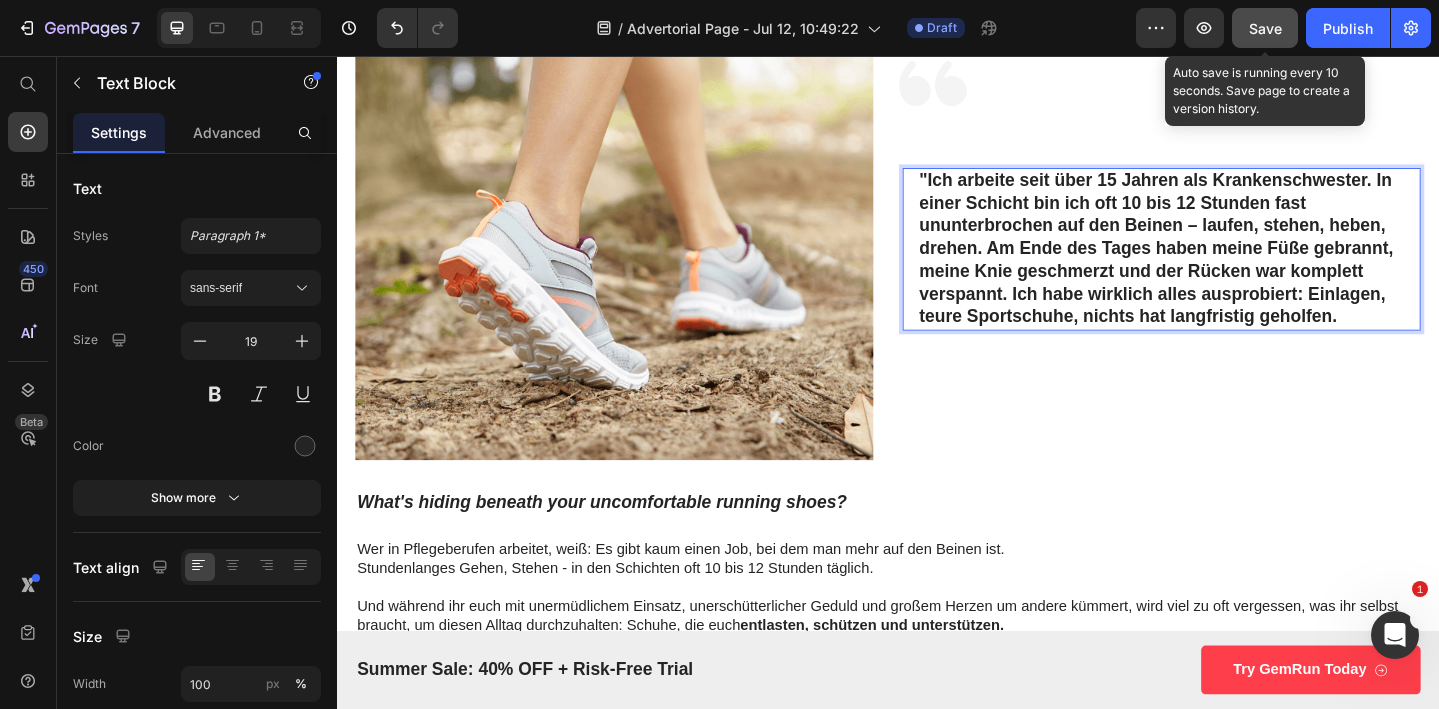 click on ""Ich arbeite seit über 15 Jahren als Krankenschwester. In einer Schicht bin ich oft 10 bis 12 Stunden fast ununterbrochen auf den Beinen – laufen, stehen, heben, drehen. Am Ende des Tages haben meine Füße gebrannt, meine Knie geschmerzt und der Rücken war komplett verspannt. Ich habe wirklich alles ausprobiert: Einlagen, teure Sportschuhe, nichts hat langfristig geholfen." at bounding box center (1235, 266) 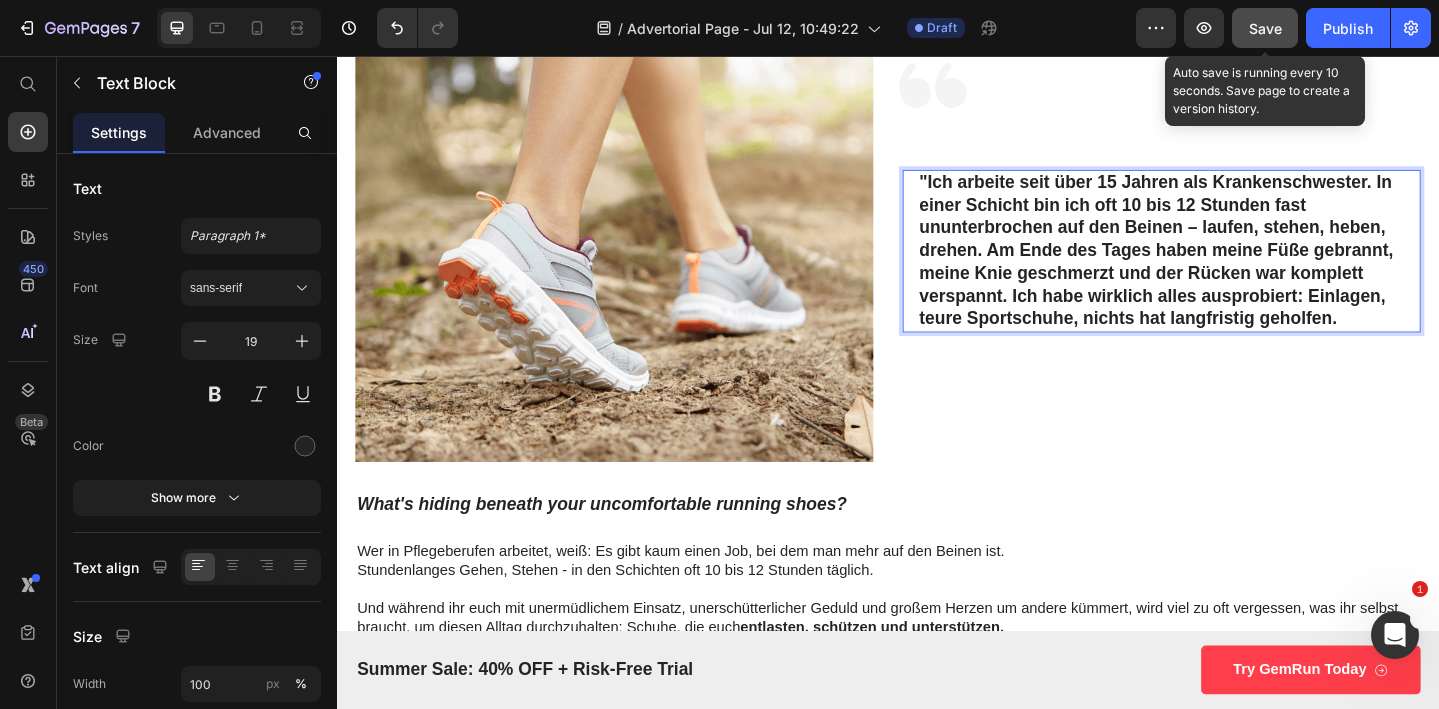 scroll, scrollTop: 322, scrollLeft: 0, axis: vertical 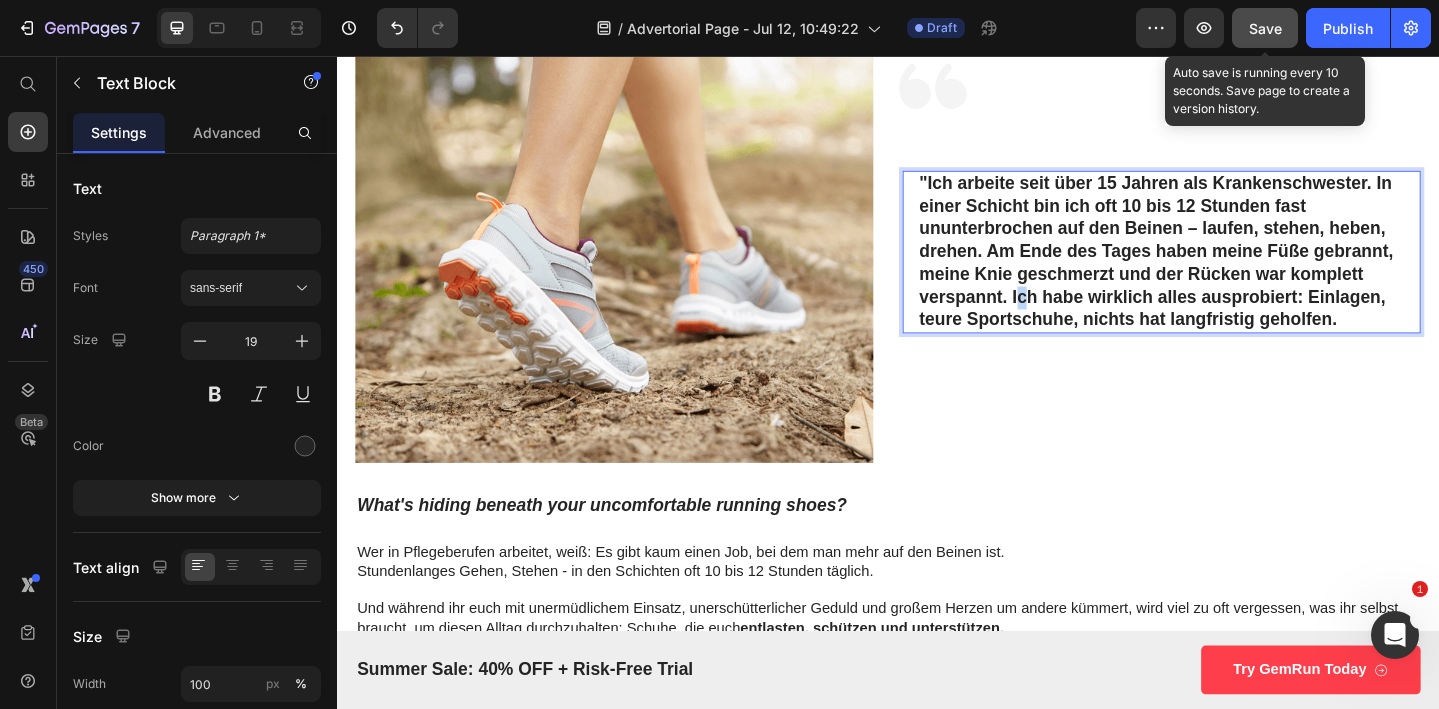 click on ""Ich arbeite seit über 15 Jahren als Krankenschwester. In einer Schicht bin ich oft 10 bis 12 Stunden fast ununterbrochen auf den Beinen – laufen, stehen, heben, drehen. Am Ende des Tages haben meine Füße gebrannt, meine Knie geschmerzt und der Rücken war komplett verspannt. Ich habe wirklich alles ausprobiert: Einlagen, teure Sportschuhe, nichts hat langfristig geholfen." at bounding box center (1235, 269) 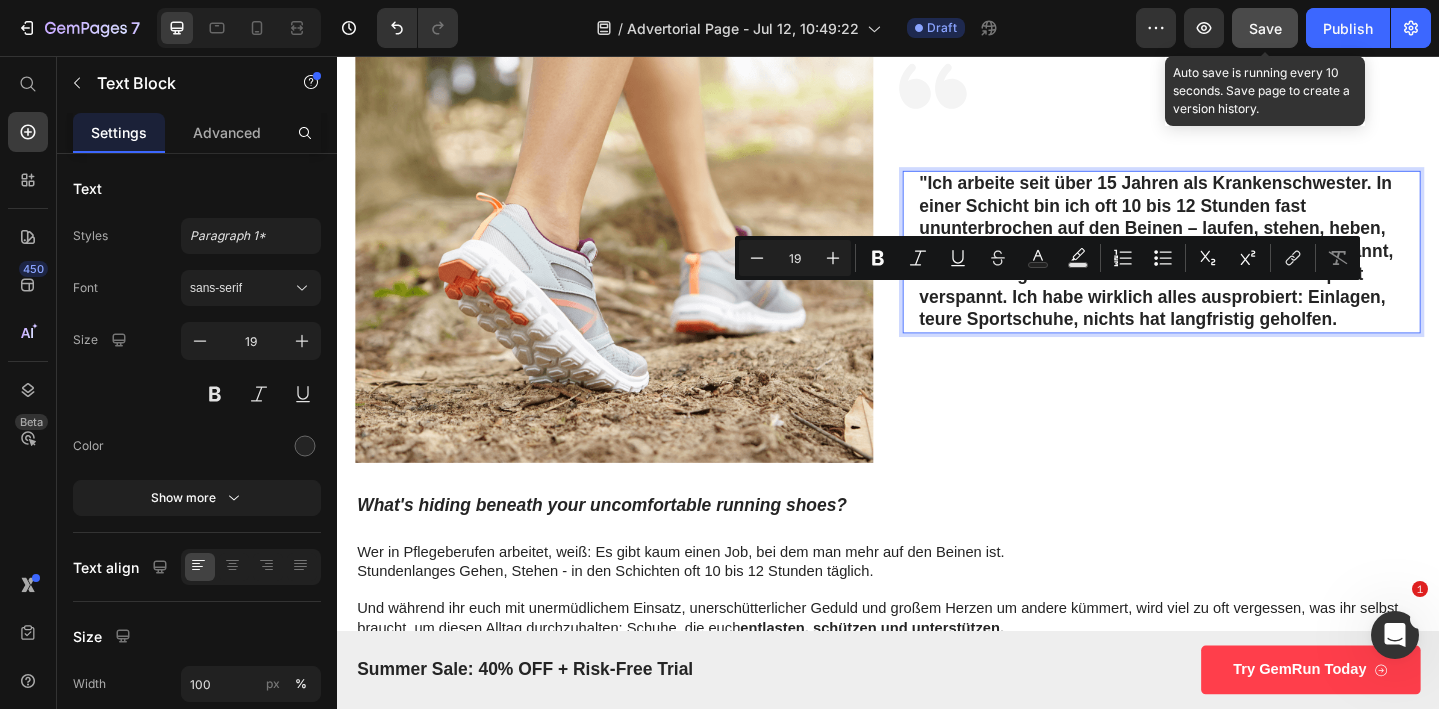 click on ""Ich arbeite seit über 15 Jahren als Krankenschwester. In einer Schicht bin ich oft 10 bis 12 Stunden fast ununterbrochen auf den Beinen – laufen, stehen, heben, drehen. Am Ende des Tages haben meine Füße gebrannt, meine Knie geschmerzt und der Rücken war komplett verspannt. Ich habe wirklich alles ausprobiert: Einlagen, teure Sportschuhe, nichts hat langfristig geholfen." at bounding box center [1235, 269] 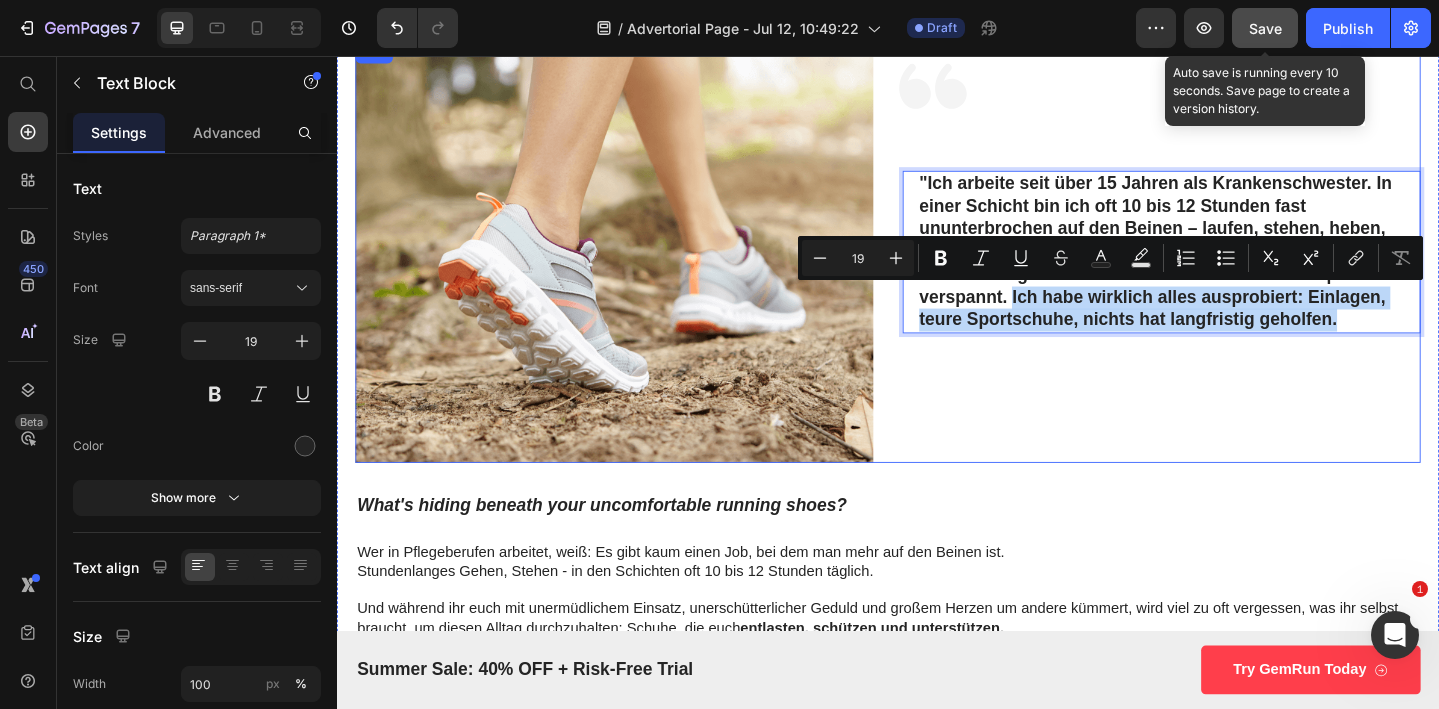 drag, startPoint x: 1073, startPoint y: 313, endPoint x: 1404, endPoint y: 358, distance: 334.04492 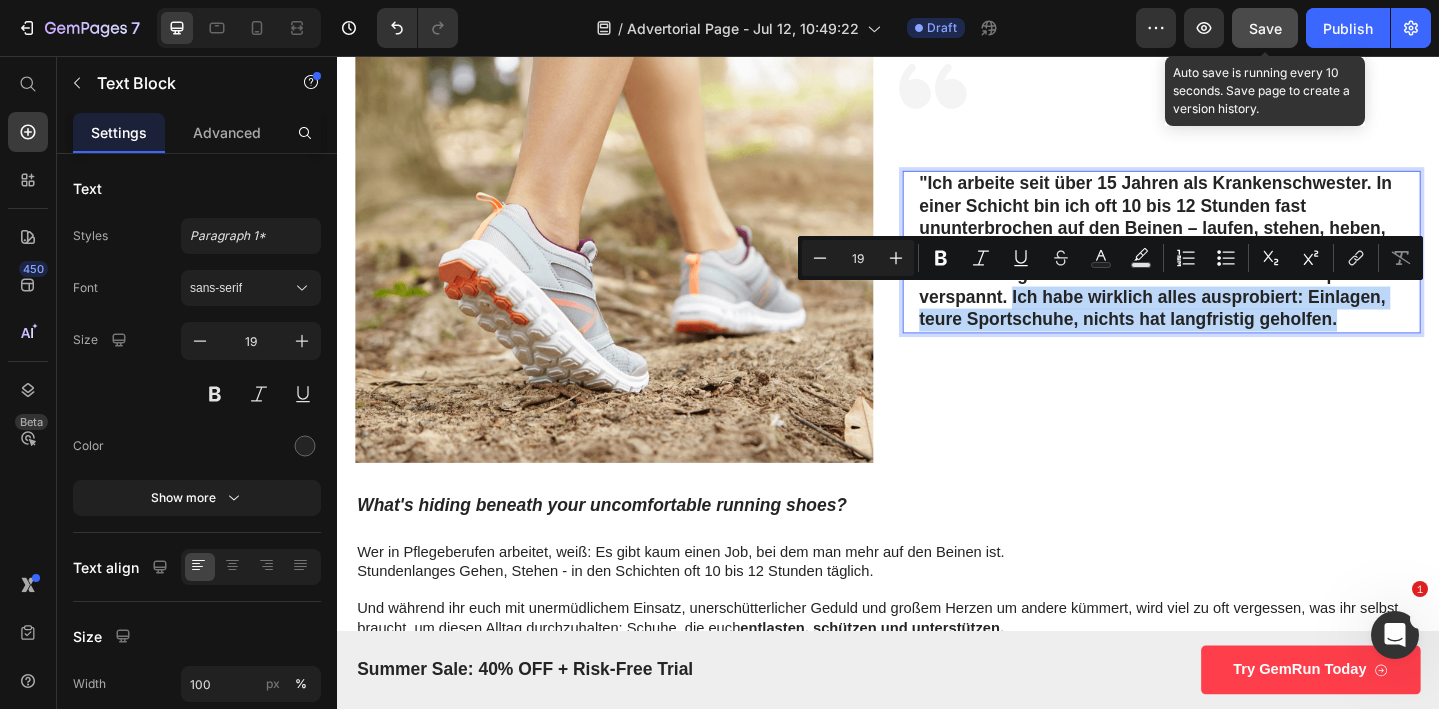 click on ""Ich arbeite seit über 15 Jahren als Krankenschwester. In einer Schicht bin ich oft 10 bis 12 Stunden fast ununterbrochen auf den Beinen – laufen, stehen, heben, drehen. Am Ende des Tages haben meine Füße gebrannt, meine Knie geschmerzt und der Rücken war komplett verspannt. Ich habe wirklich alles ausprobiert: Einlagen, teure Sportschuhe, nichts hat langfristig geholfen." at bounding box center (1235, 269) 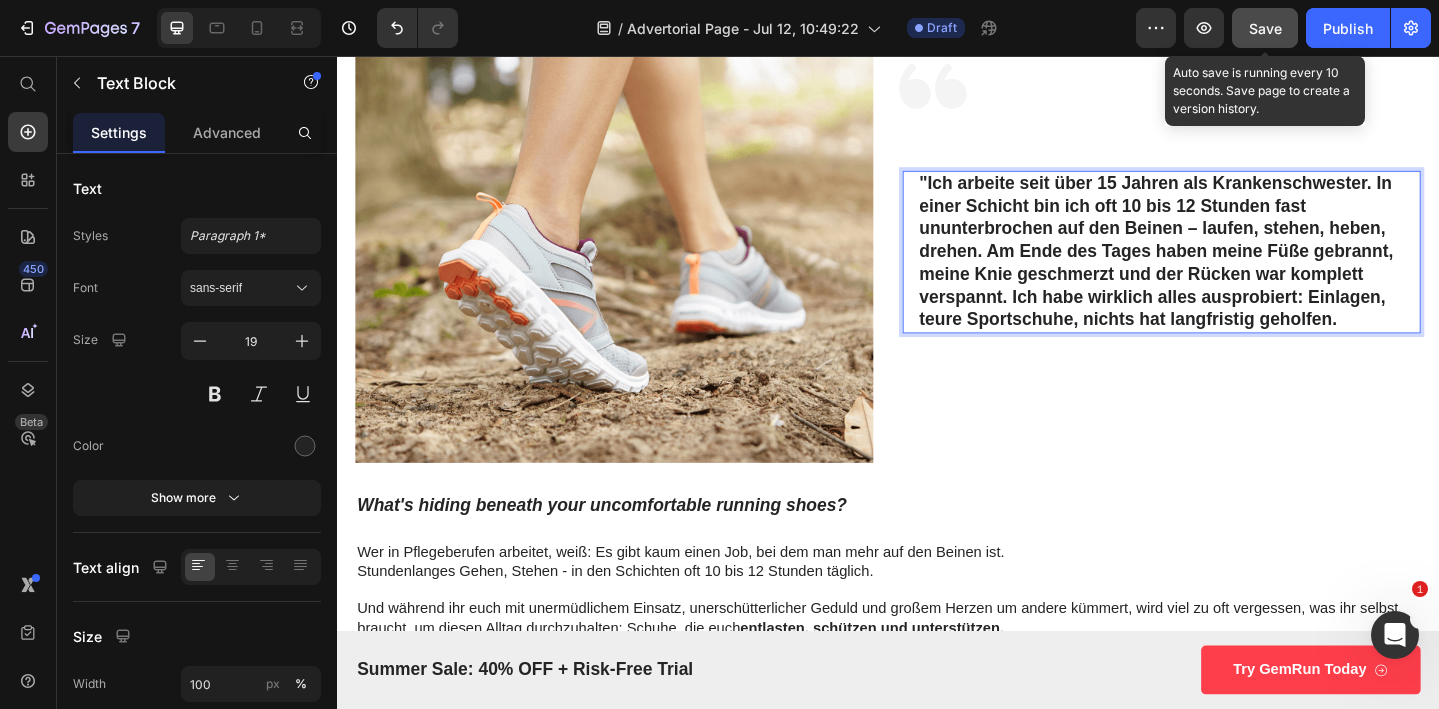 click on ""Ich arbeite seit über 15 Jahren als Krankenschwester. In einer Schicht bin ich oft 10 bis 12 Stunden fast ununterbrochen auf den Beinen – laufen, stehen, heben, drehen. Am Ende des Tages haben meine Füße gebrannt, meine Knie geschmerzt und der Rücken war komplett verspannt. Ich habe wirklich alles ausprobiert: Einlagen, teure Sportschuhe, nichts hat langfristig geholfen." at bounding box center [1235, 269] 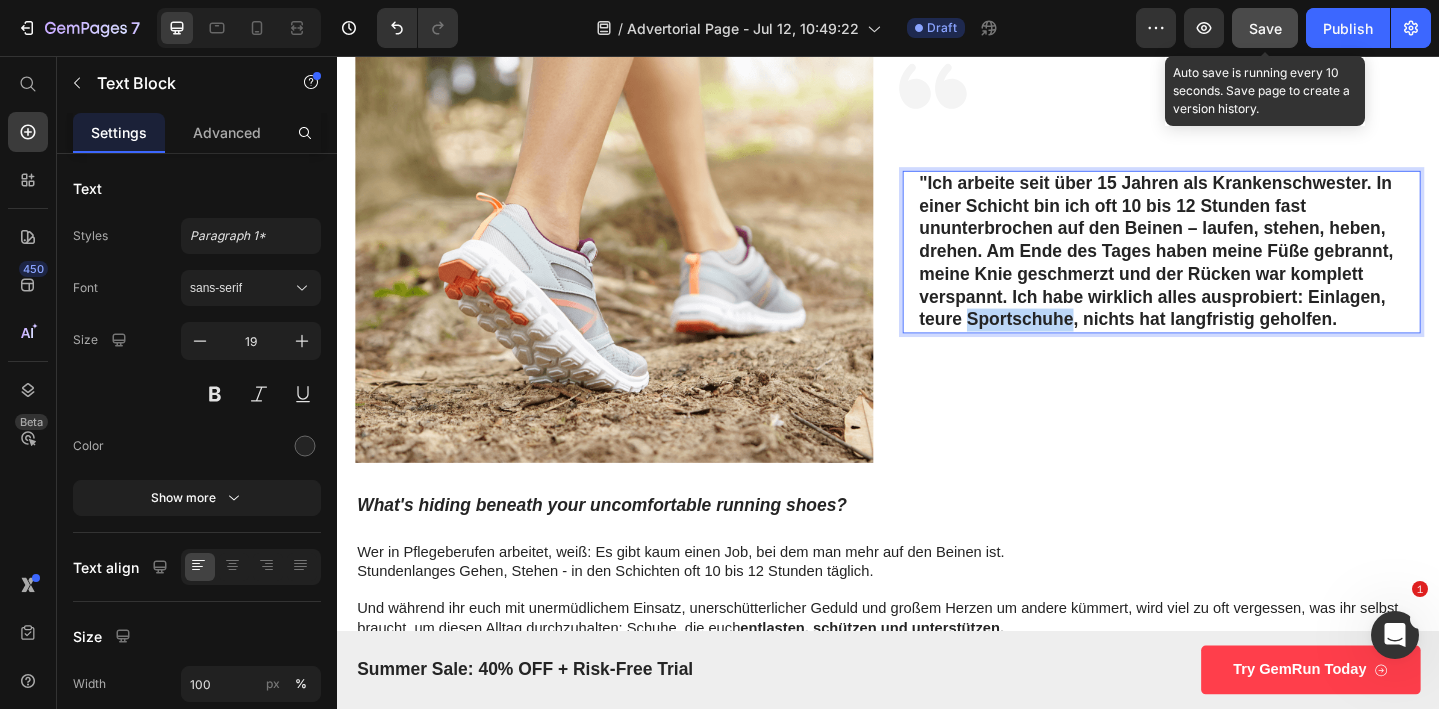click on ""Ich arbeite seit über 15 Jahren als Krankenschwester. In einer Schicht bin ich oft 10 bis 12 Stunden fast ununterbrochen auf den Beinen – laufen, stehen, heben, drehen. Am Ende des Tages haben meine Füße gebrannt, meine Knie geschmerzt und der Rücken war komplett verspannt. Ich habe wirklich alles ausprobiert: Einlagen, teure Sportschuhe, nichts hat langfristig geholfen." at bounding box center (1235, 269) 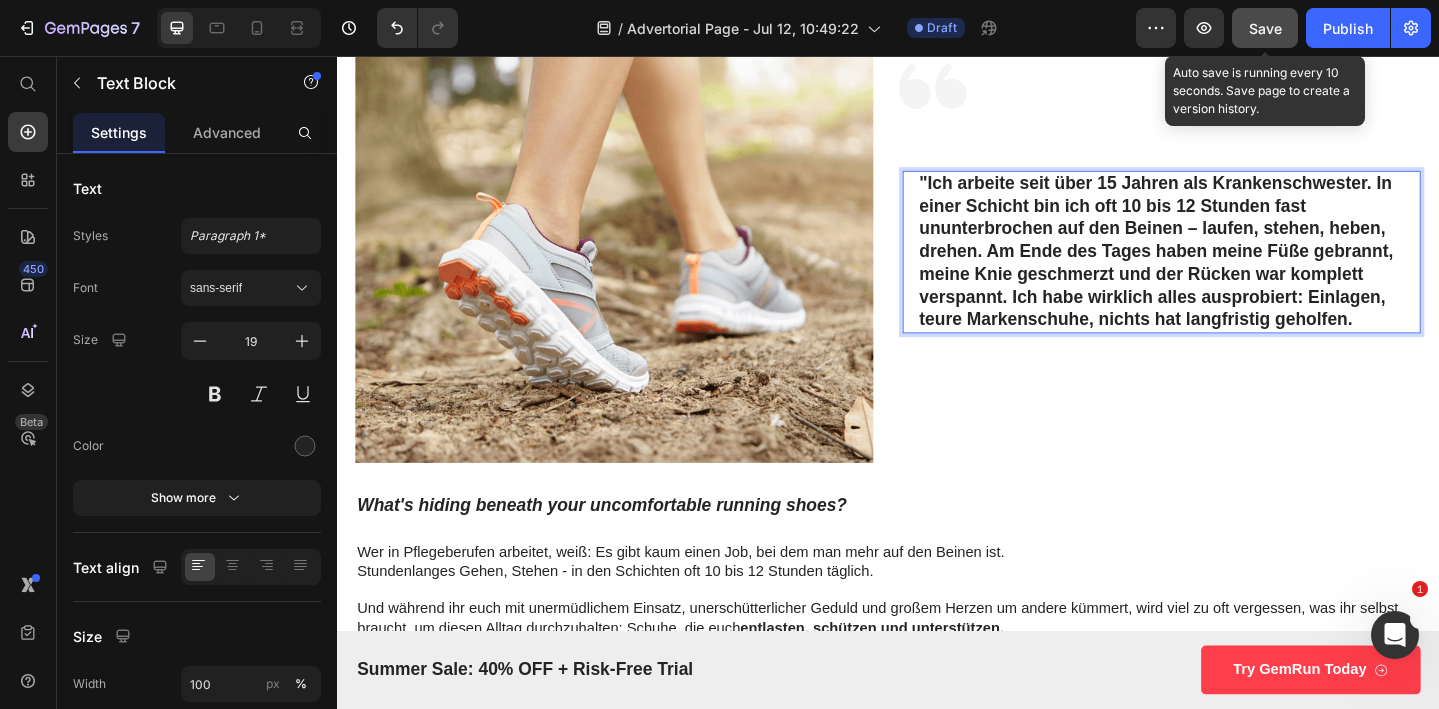 click on ""Ich arbeite seit über 15 Jahren als Krankenschwester. In einer Schicht bin ich oft 10 bis 12 Stunden fast ununterbrochen auf den Beinen – laufen, stehen, heben, drehen. Am Ende des Tages haben meine Füße gebrannt, meine Knie geschmerzt und der Rücken war komplett verspannt. Ich habe wirklich alles ausprobiert: Einlagen, teure Markenschuhe, nichts hat langfristig geholfen." at bounding box center (1235, 269) 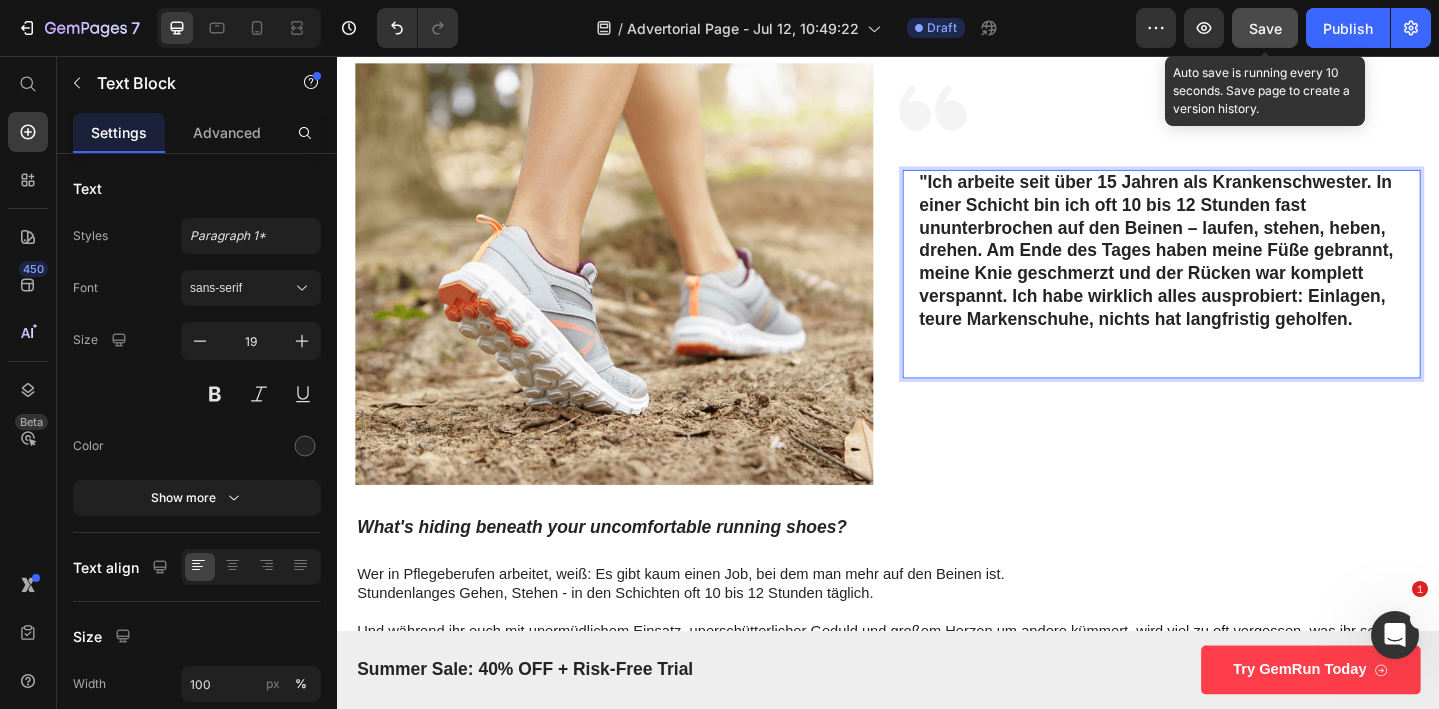 scroll, scrollTop: 310, scrollLeft: 0, axis: vertical 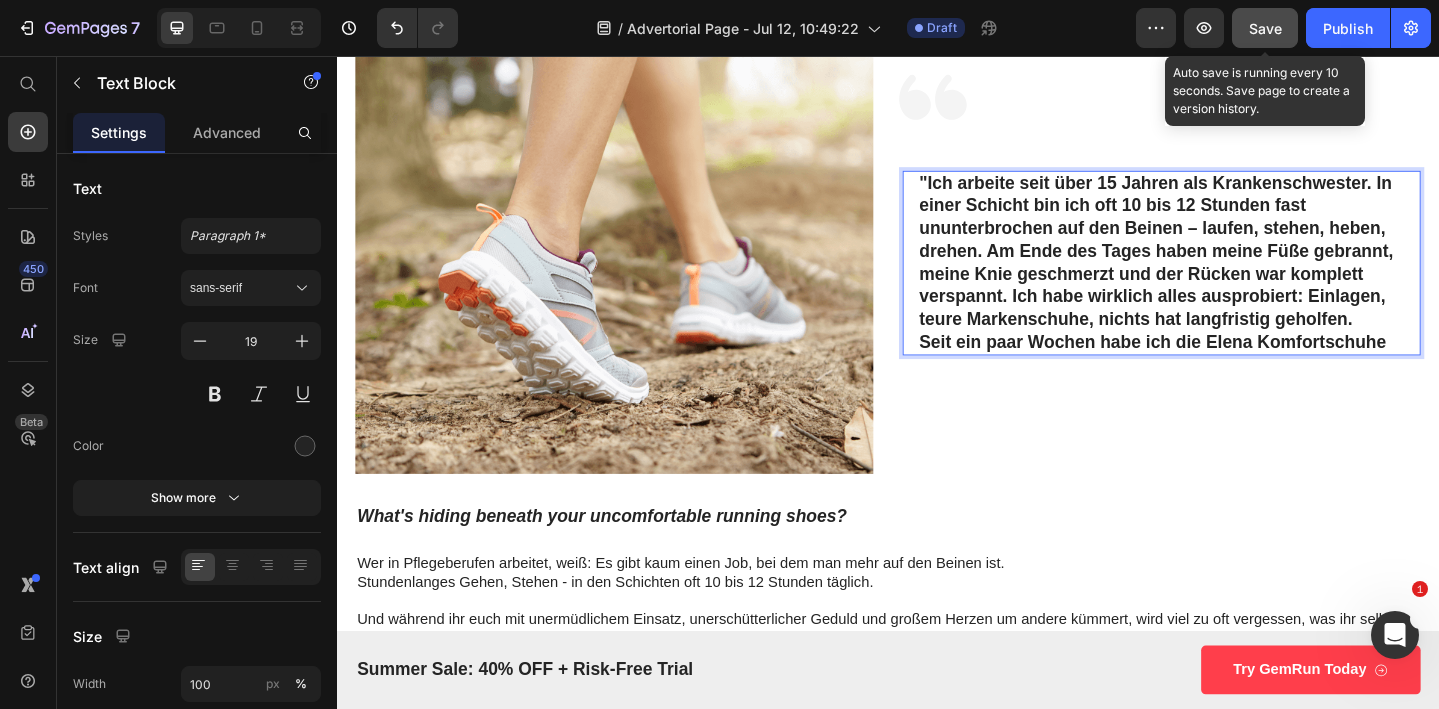 click on "Seit ein paar Wochen habe ich die Elena Komfortschuhe" at bounding box center [1235, 368] 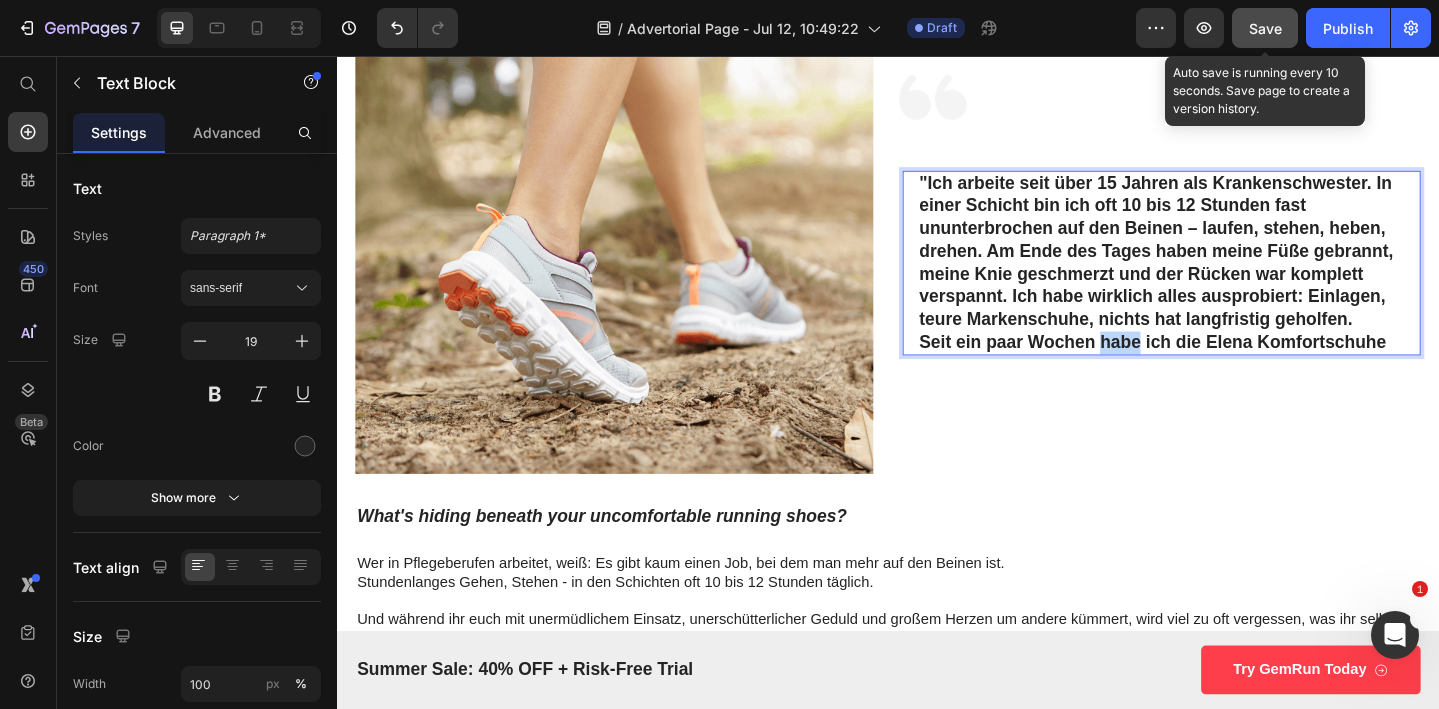 click on "Seit ein paar Wochen habe ich die Elena Komfortschuhe" at bounding box center (1235, 368) 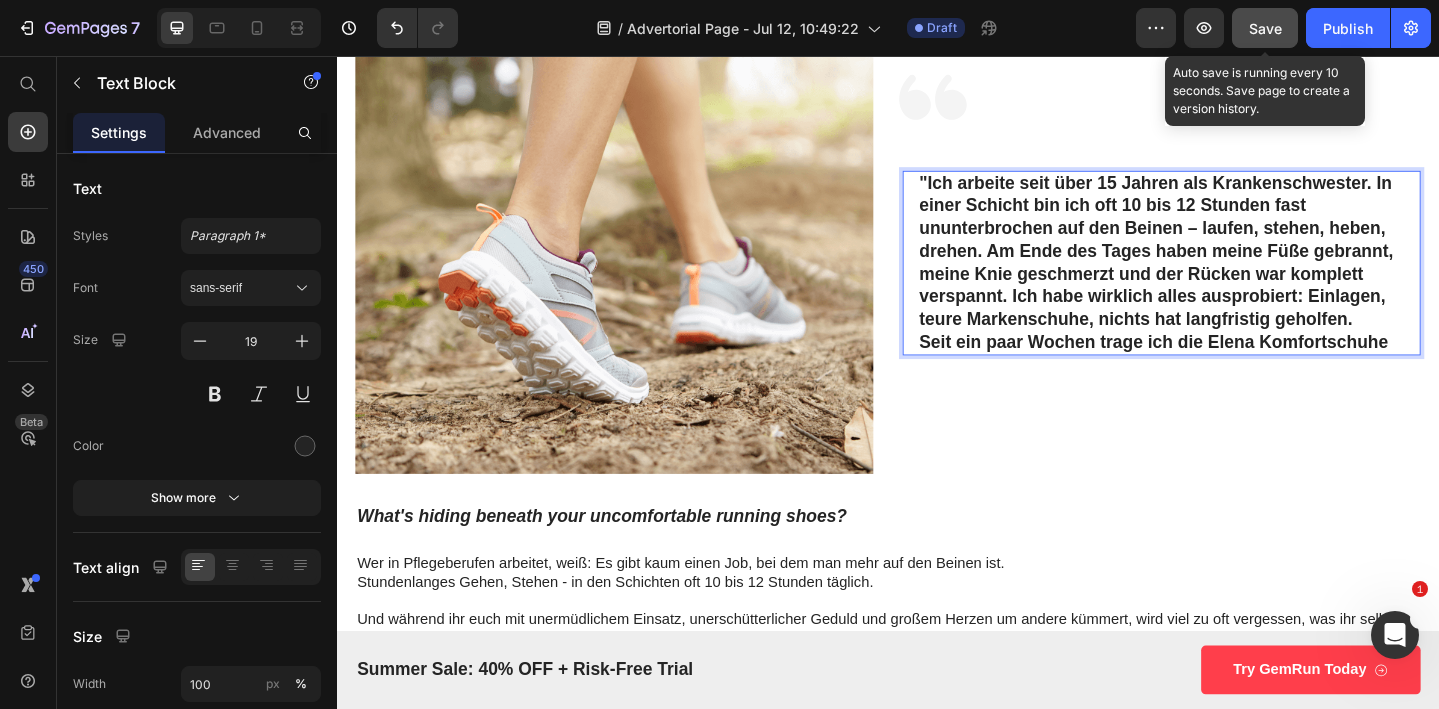 click on "Seit ein paar Wochen trage ich die Elena Komfortschuhe" at bounding box center [1235, 368] 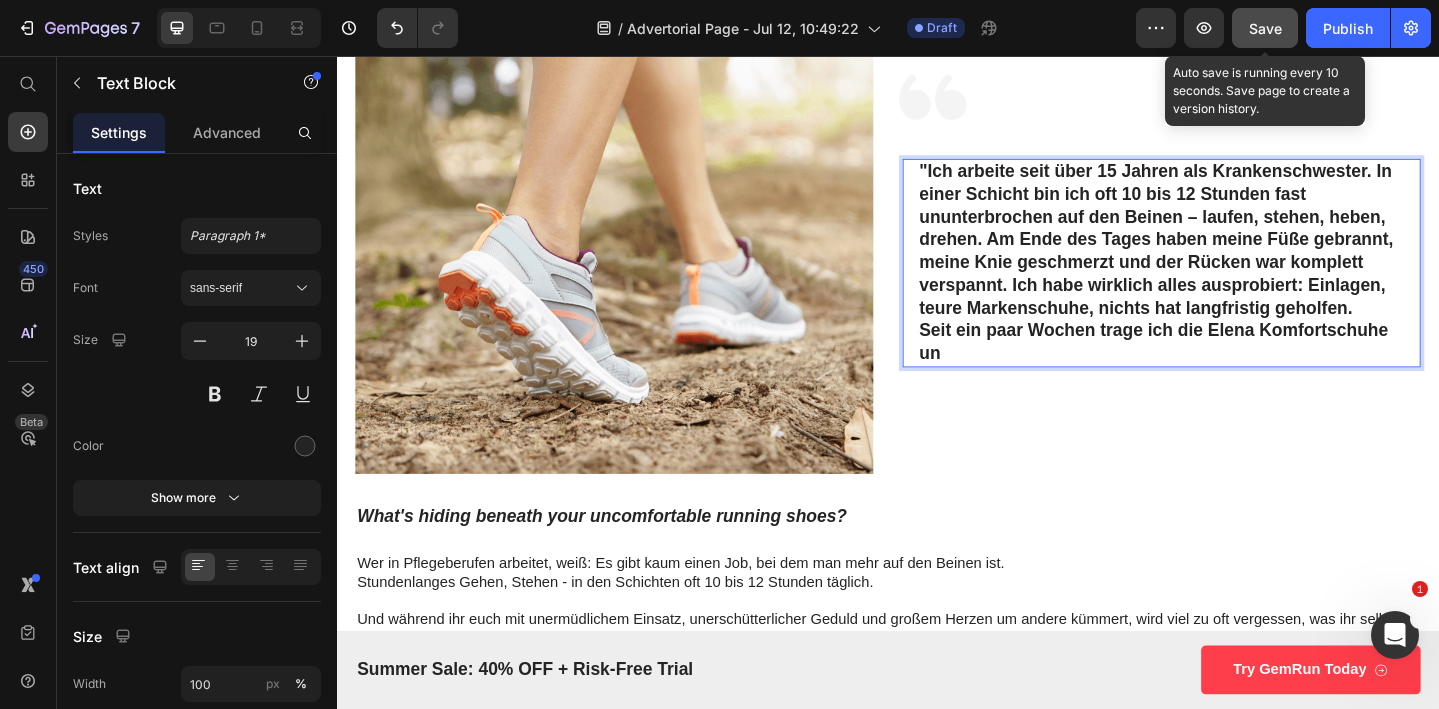 scroll, scrollTop: 298, scrollLeft: 0, axis: vertical 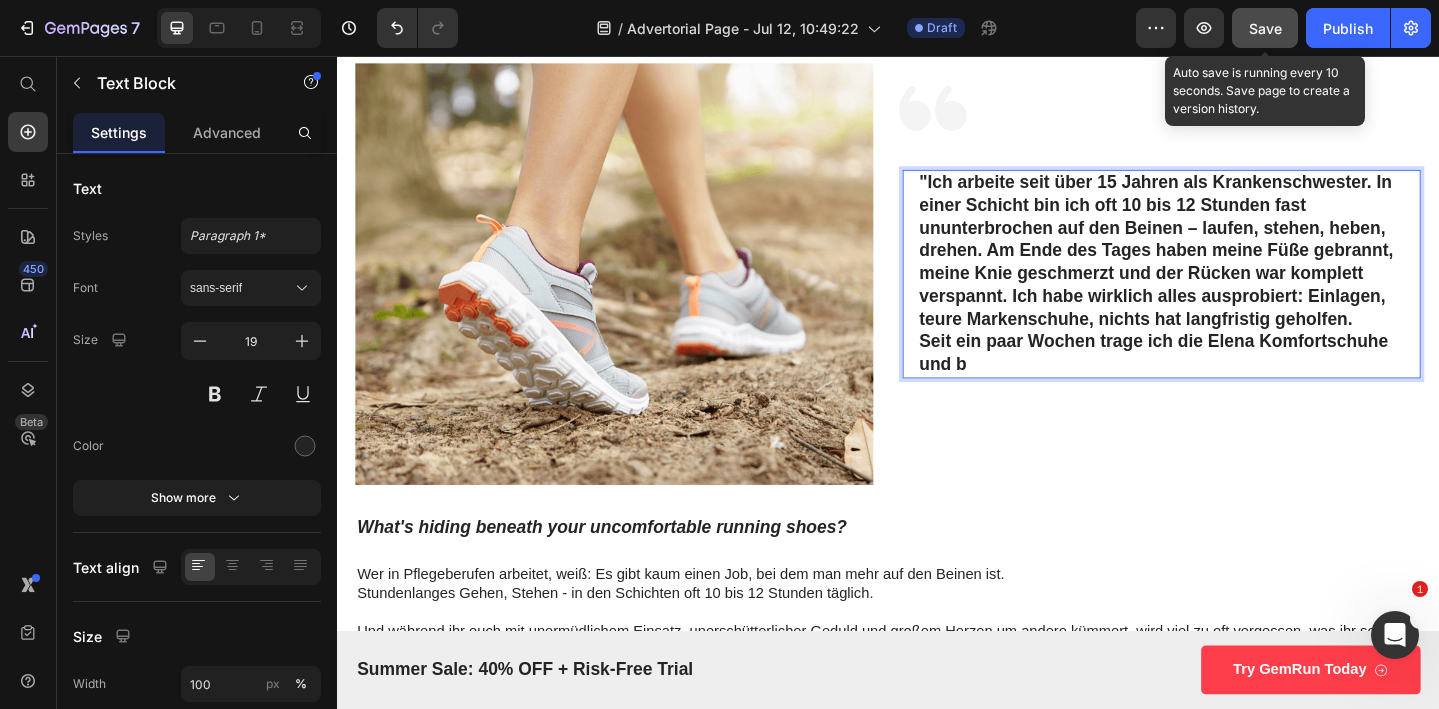 click on ""Ich arbeite seit über 15 Jahren als Krankenschwester. In einer Schicht bin ich oft 10 bis 12 Stunden fast ununterbrochen auf den Beinen – laufen, stehen, heben, drehen. Am Ende des Tages haben meine Füße gebrannt, meine Knie geschmerzt und der Rücken war komplett verspannt. Ich habe wirklich alles ausprobiert: Einlagen, teure Markenschuhe, nichts hat langfristig geholfen." at bounding box center [1235, 268] 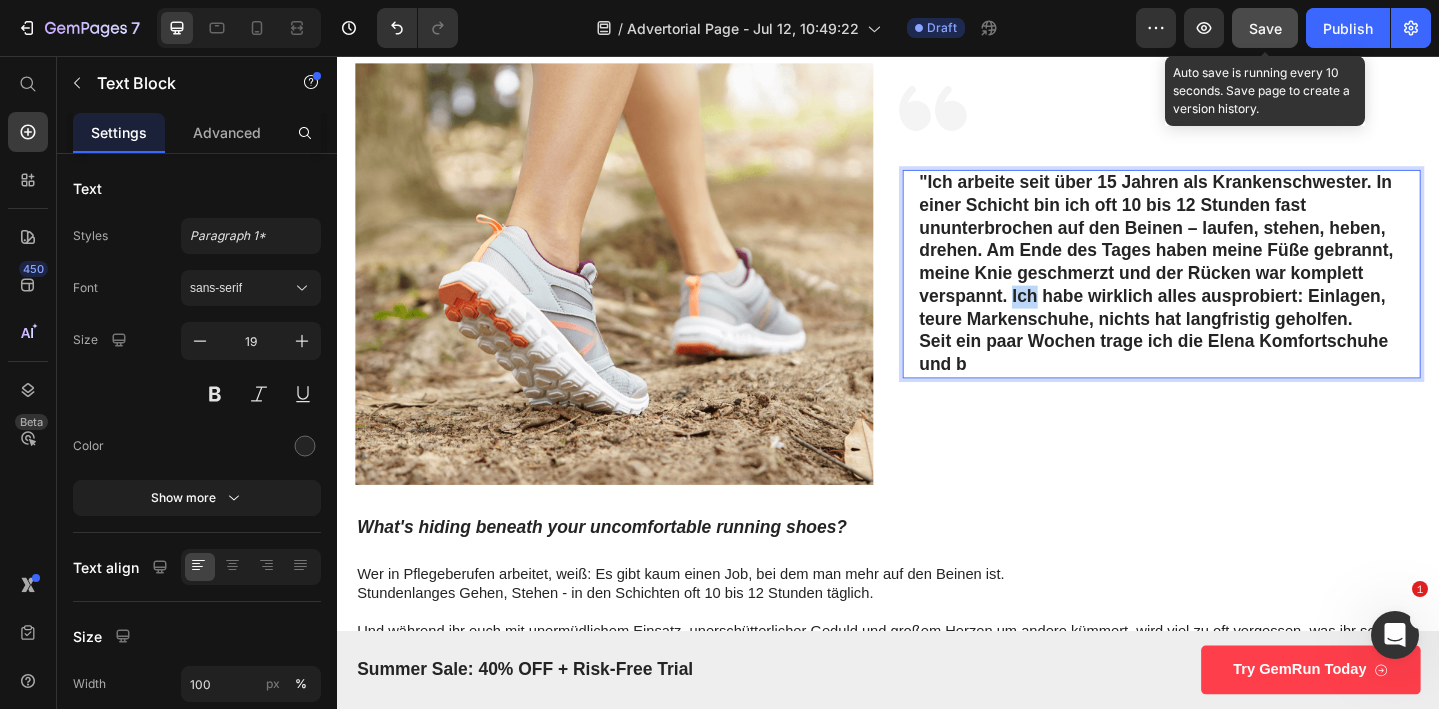 click on ""Ich arbeite seit über 15 Jahren als Krankenschwester. In einer Schicht bin ich oft 10 bis 12 Stunden fast ununterbrochen auf den Beinen – laufen, stehen, heben, drehen. Am Ende des Tages haben meine Füße gebrannt, meine Knie geschmerzt und der Rücken war komplett verspannt. Ich habe wirklich alles ausprobiert: Einlagen, teure Markenschuhe, nichts hat langfristig geholfen." at bounding box center [1235, 268] 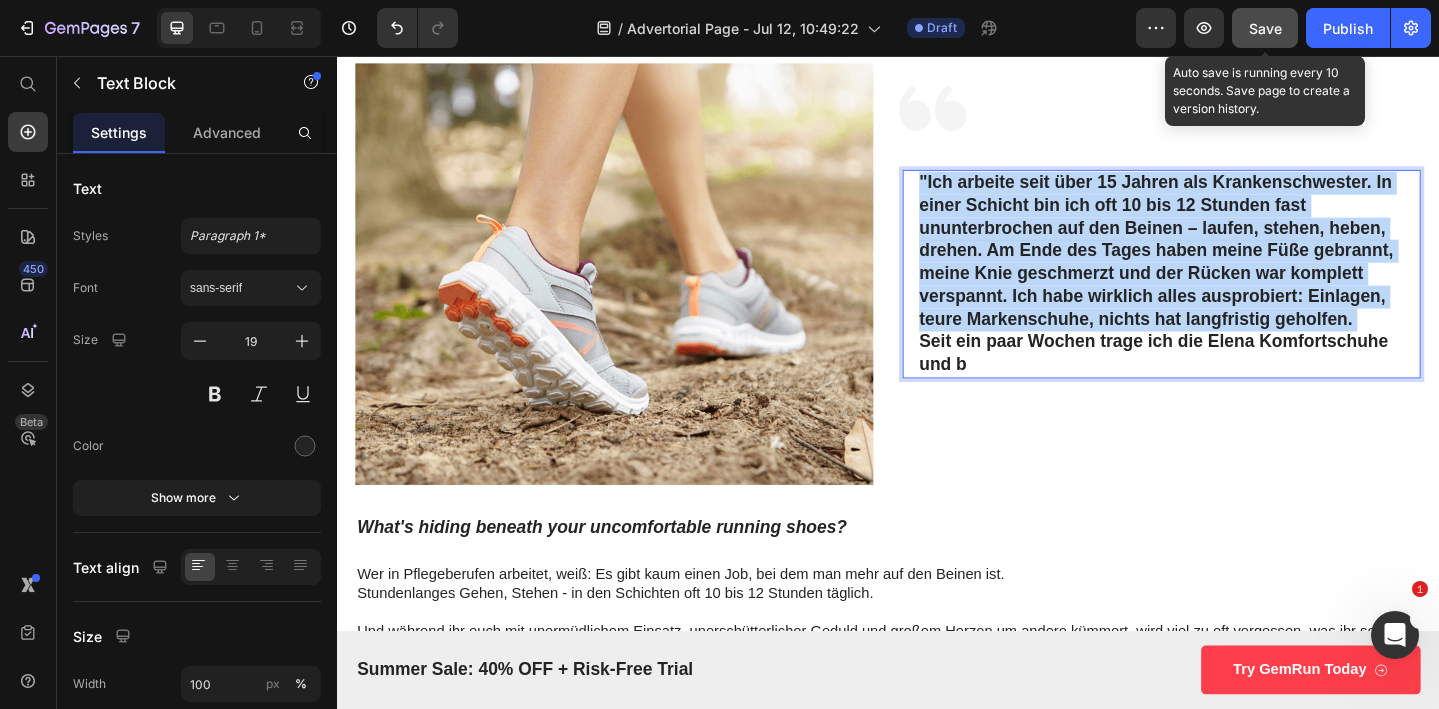 click on ""Ich arbeite seit über 15 Jahren als Krankenschwester. In einer Schicht bin ich oft 10 bis 12 Stunden fast ununterbrochen auf den Beinen – laufen, stehen, heben, drehen. Am Ende des Tages haben meine Füße gebrannt, meine Knie geschmerzt und der Rücken war komplett verspannt. Ich habe wirklich alles ausprobiert: Einlagen, teure Markenschuhe, nichts hat langfristig geholfen." at bounding box center (1235, 268) 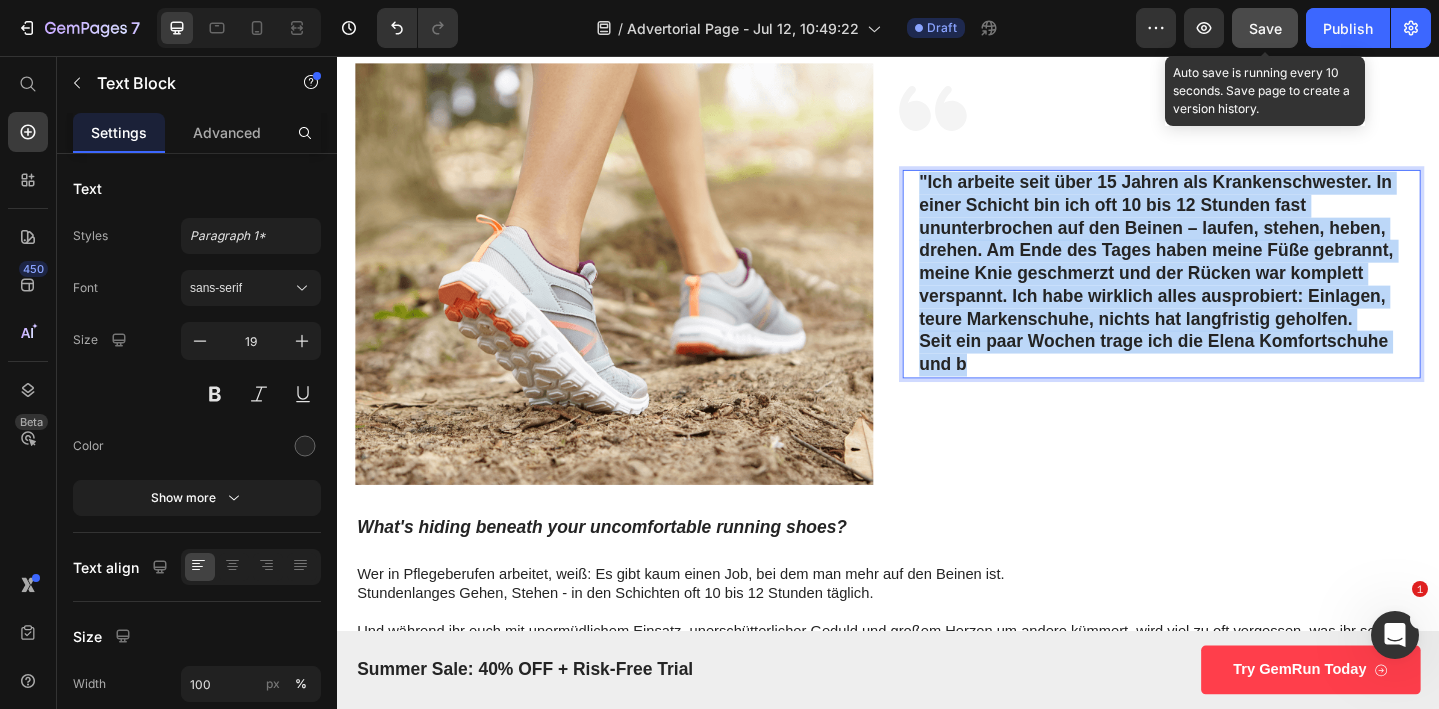 drag, startPoint x: 1077, startPoint y: 382, endPoint x: 969, endPoint y: 195, distance: 215.94675 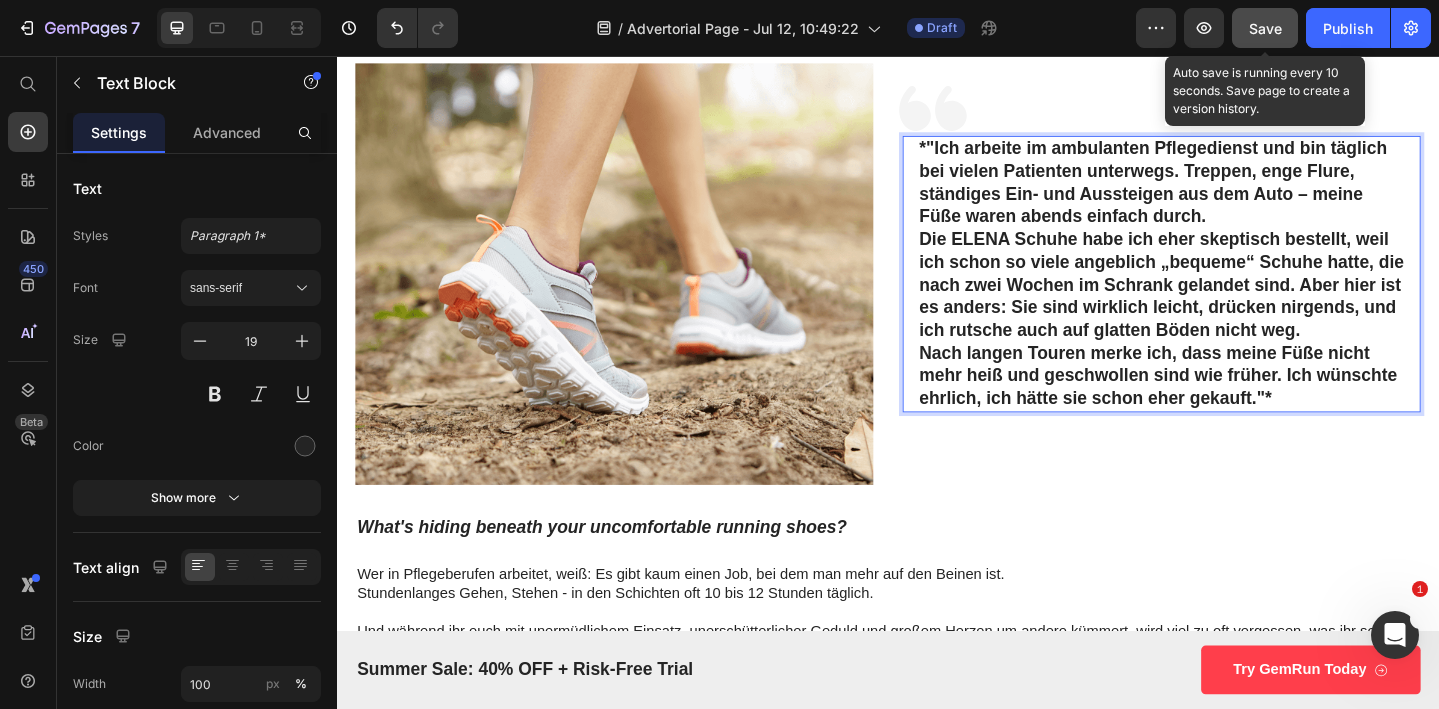 click on "*"Ich arbeite im ambulanten Pflegedienst und bin täglich bei vielen Patienten unterwegs. Treppen, enge Flure, ständiges Ein- und Aussteigen aus dem Auto – meine Füße waren abends einfach durch." at bounding box center (1235, 194) 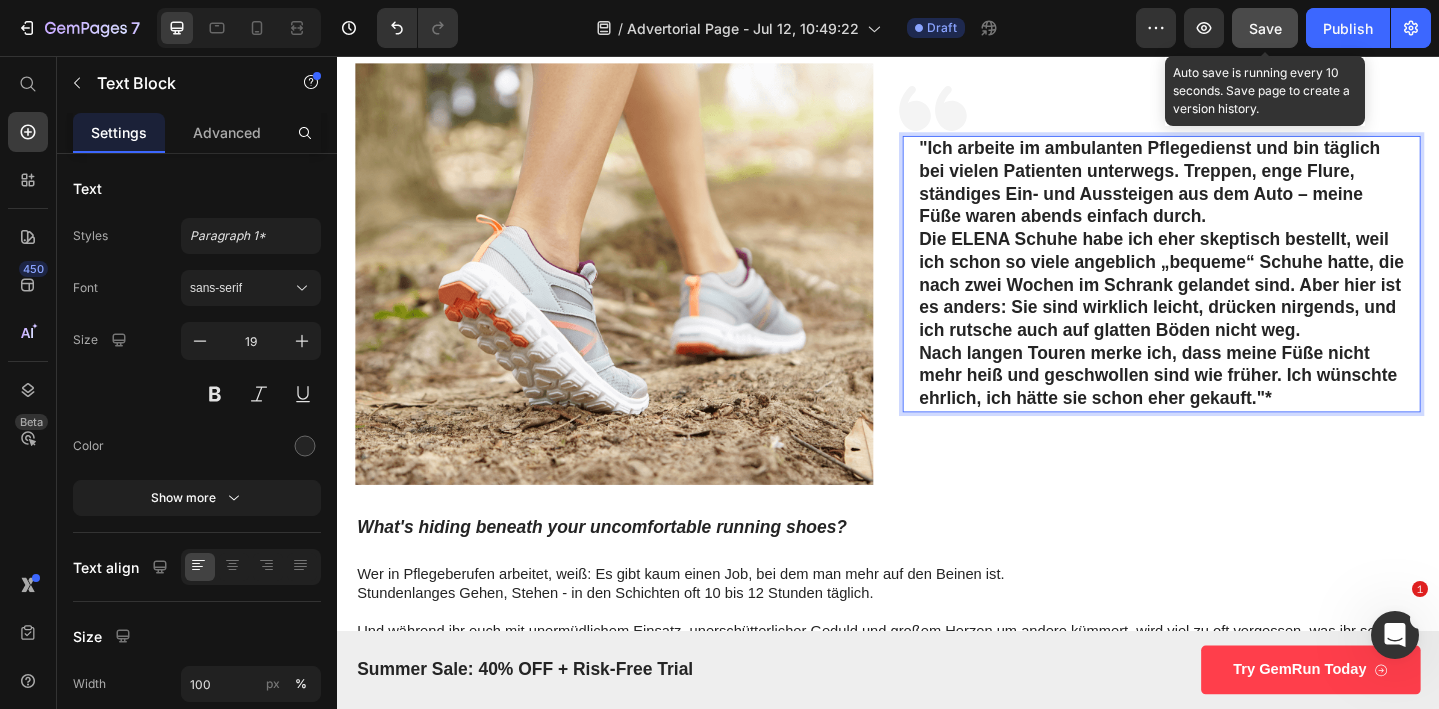 click on "Nach langen Touren merke ich, dass meine Füße nicht mehr heiß und geschwollen sind wie früher. Ich wünschte ehrlich, ich hätte sie schon eher gekauft."*" at bounding box center [1235, 405] 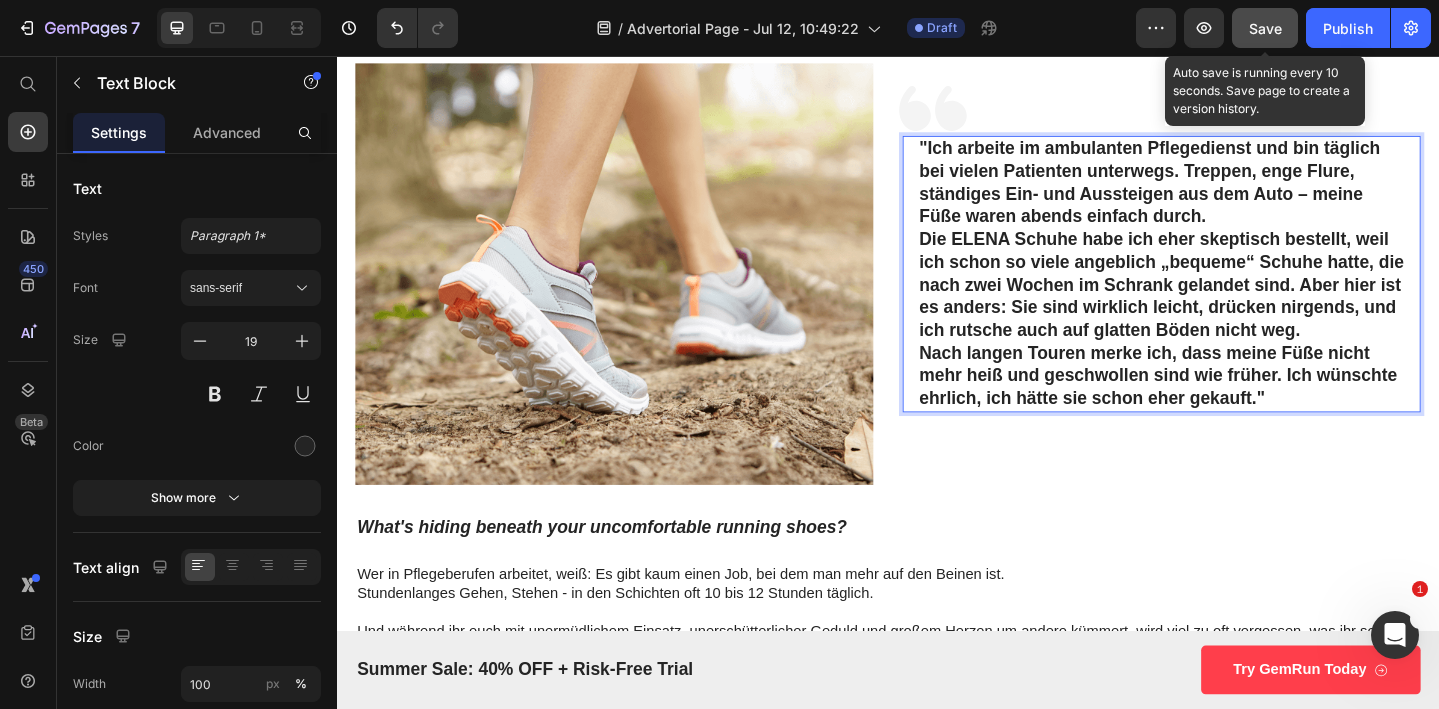 click on ""Ich arbeite im ambulanten Pflegedienst und bin täglich bei vielen Patienten unterwegs. Treppen, enge Flure, ständiges Ein- und Aussteigen aus dem Auto – meine Füße waren abends einfach durch." at bounding box center [1235, 194] 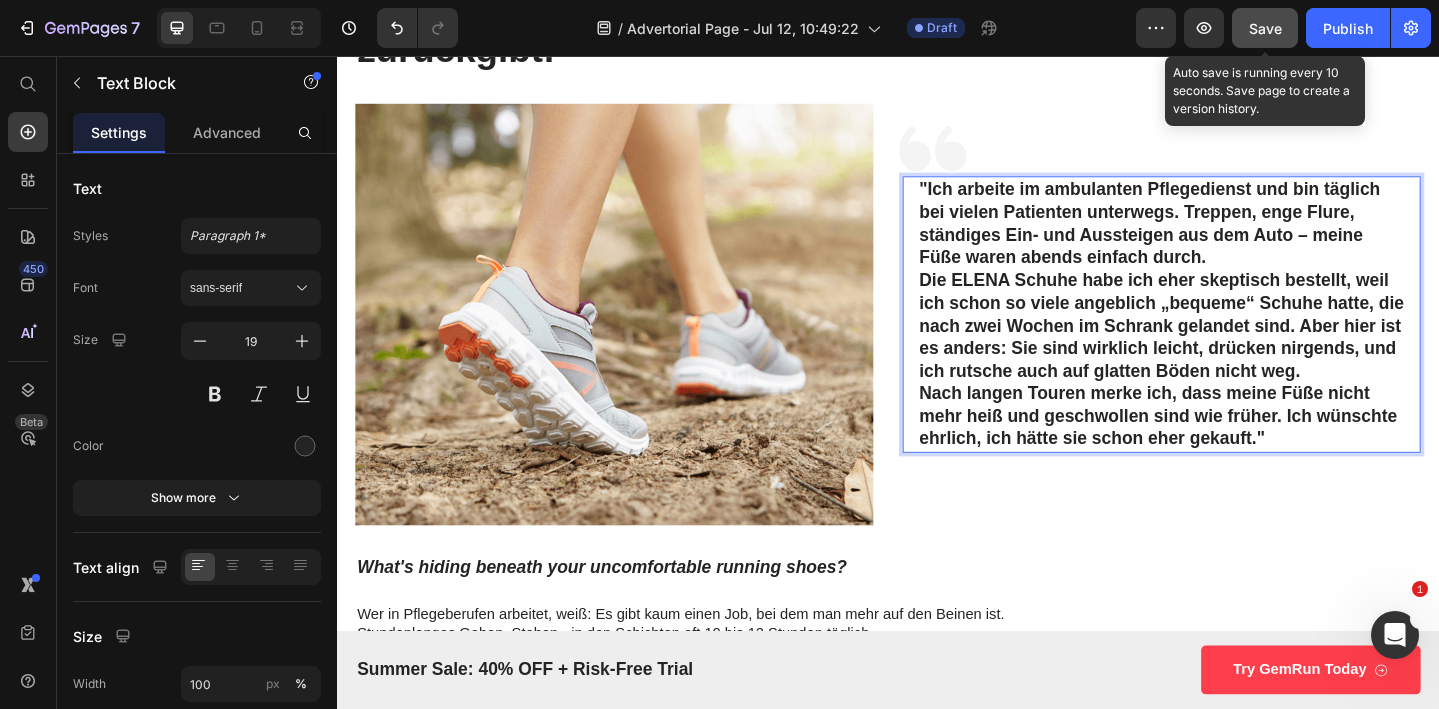 scroll, scrollTop: 241, scrollLeft: 0, axis: vertical 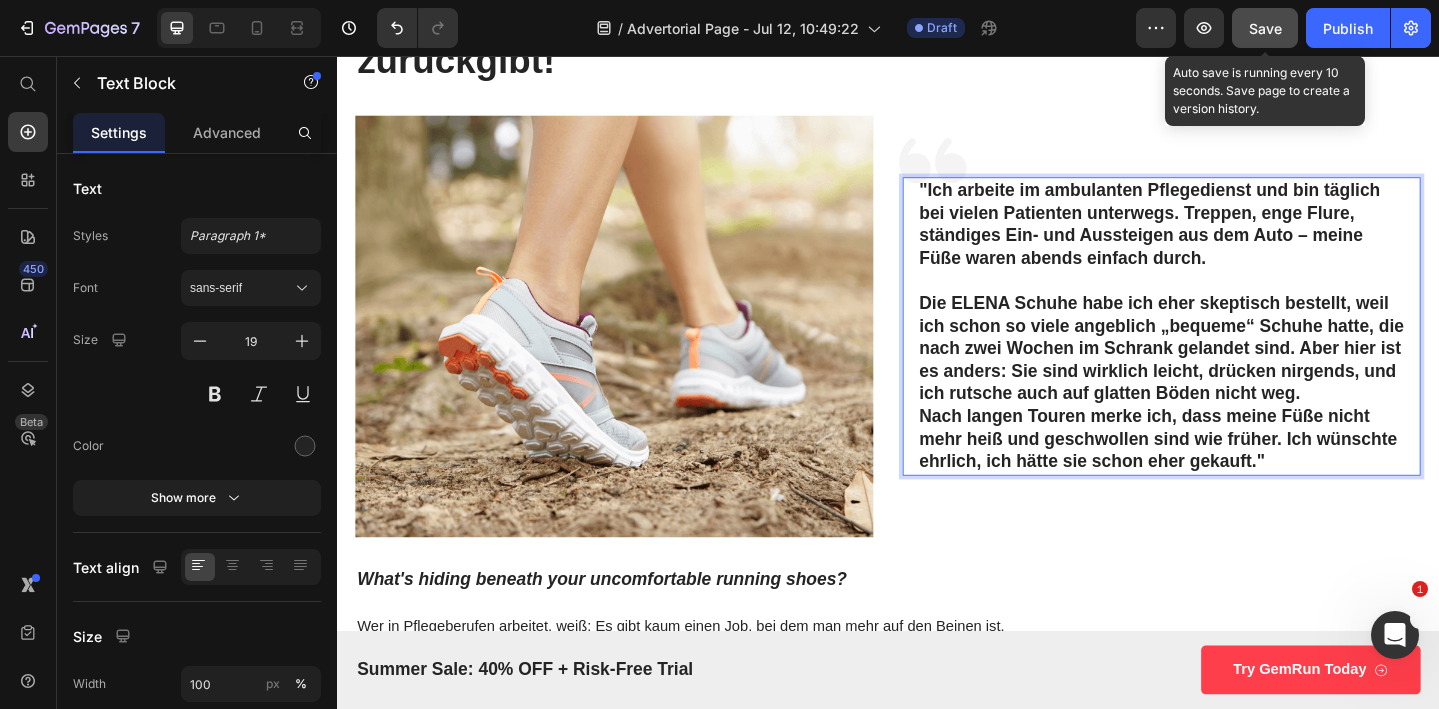 click on "Die ELENA Schuhe habe ich eher skeptisch bestellt, weil ich schon so viele angeblich „bequeme“ Schuhe hatte, die nach zwei Wochen im Schrank gelandet sind. Aber hier ist es anders: Sie sind wirklich leicht, drücken nirgends, und ich rutsche auch auf glatten Böden nicht weg." at bounding box center (1235, 375) 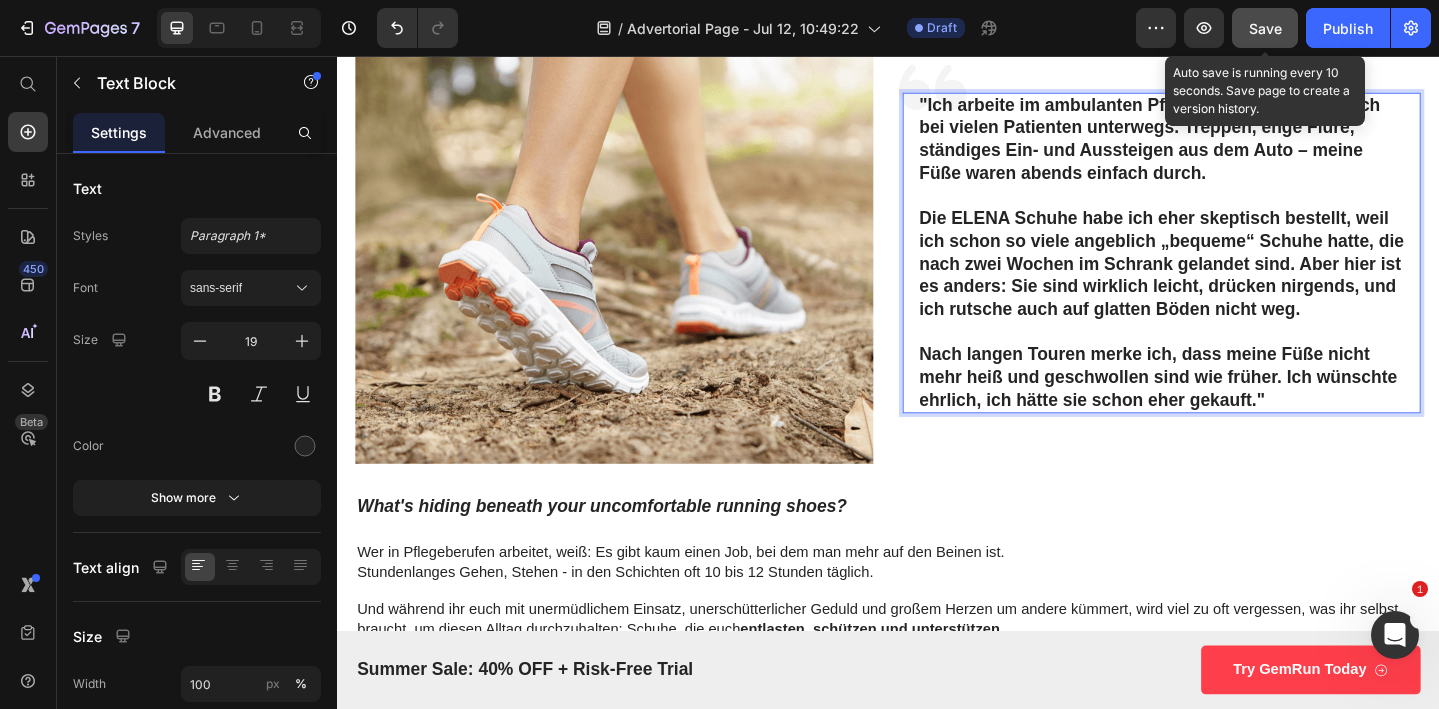 scroll, scrollTop: 383, scrollLeft: 0, axis: vertical 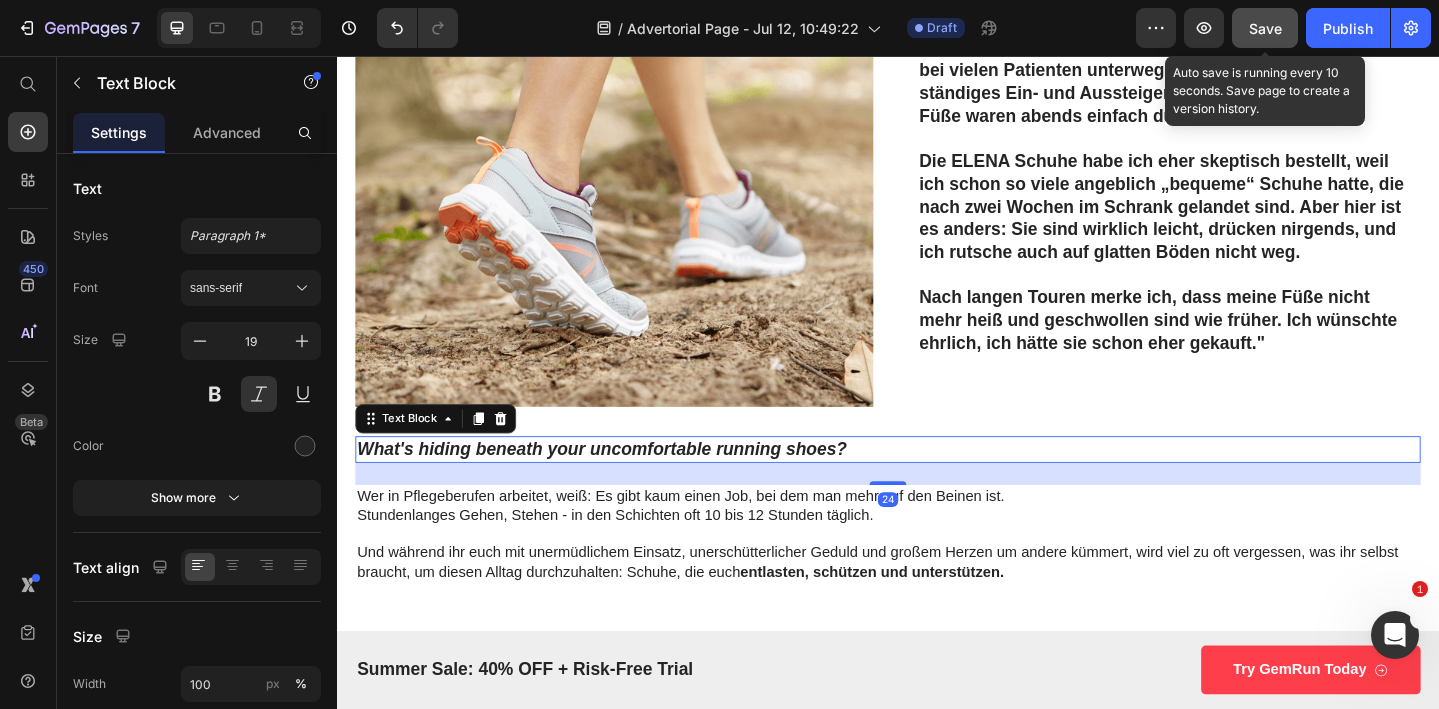 click on "What's hiding beneath your uncomfortable running shoes?" at bounding box center [937, 484] 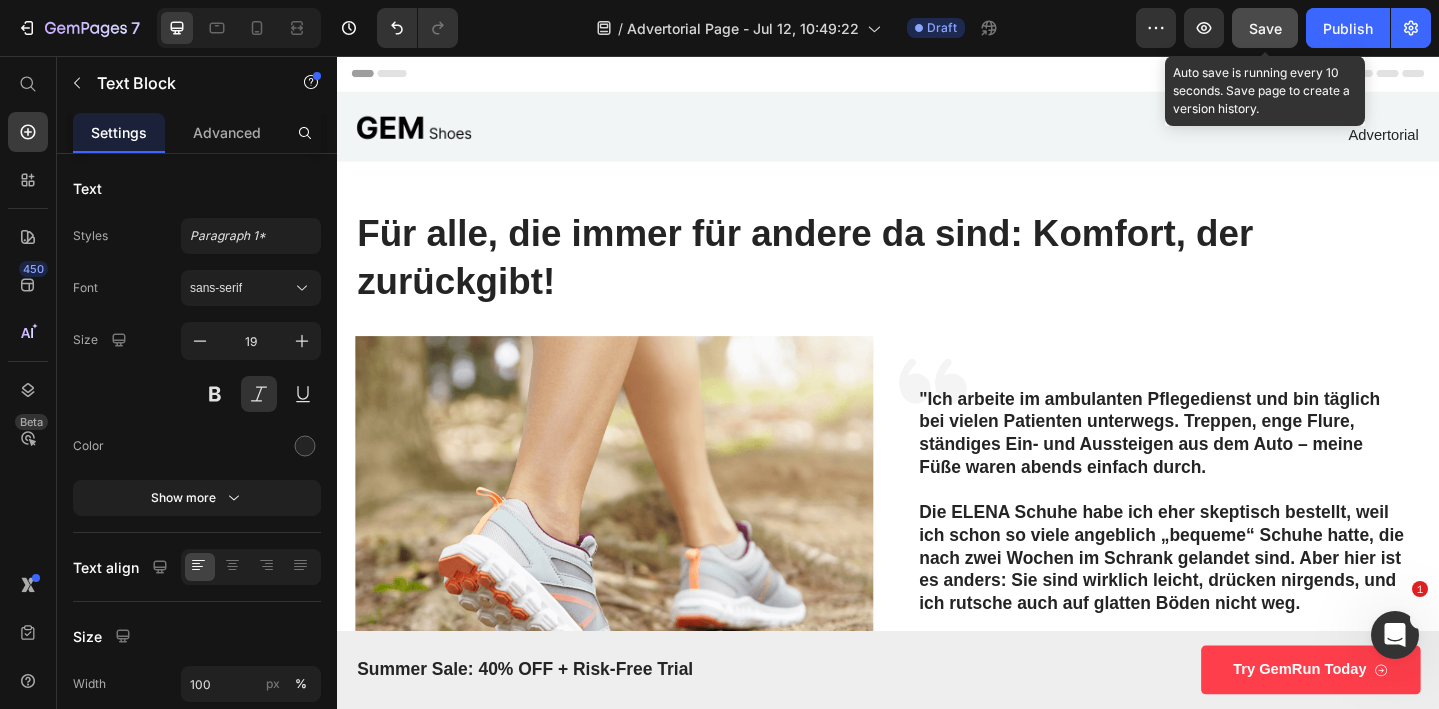 scroll, scrollTop: 0, scrollLeft: 0, axis: both 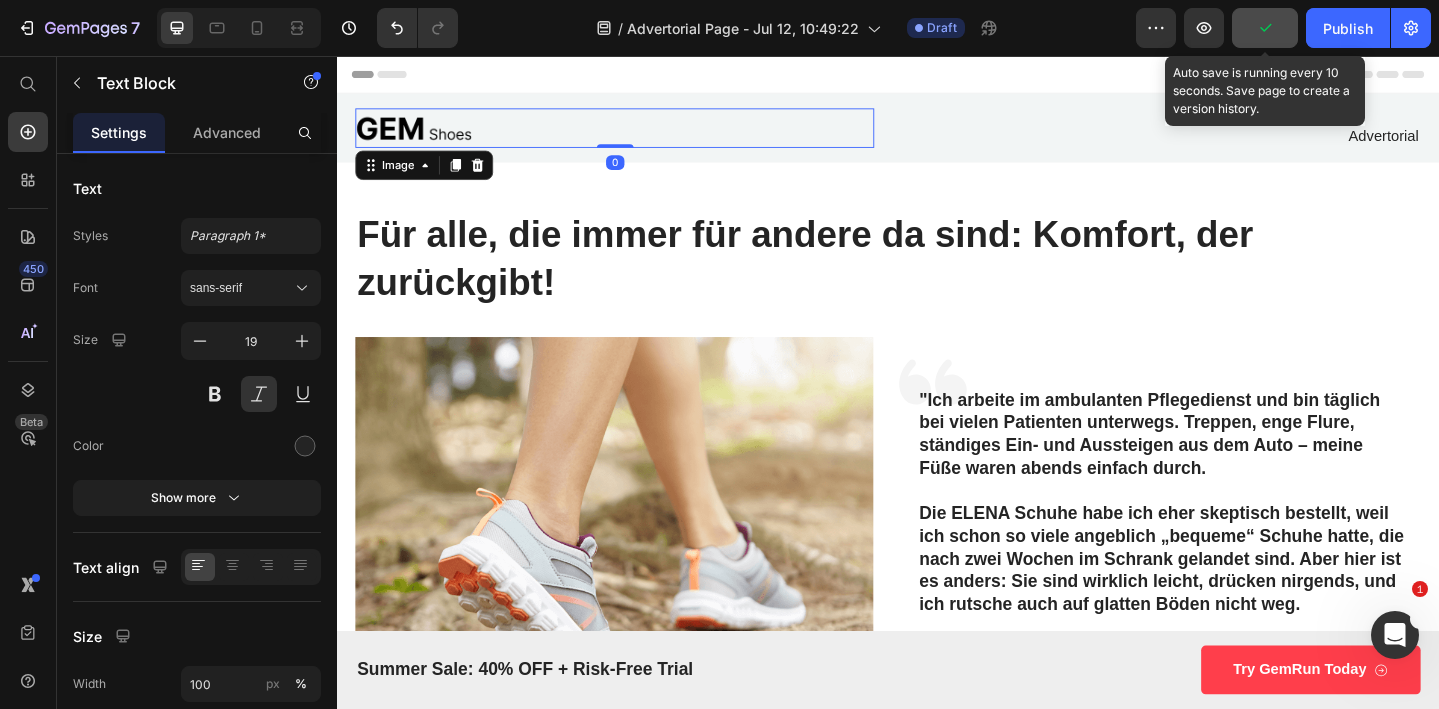 click at bounding box center [639, 134] 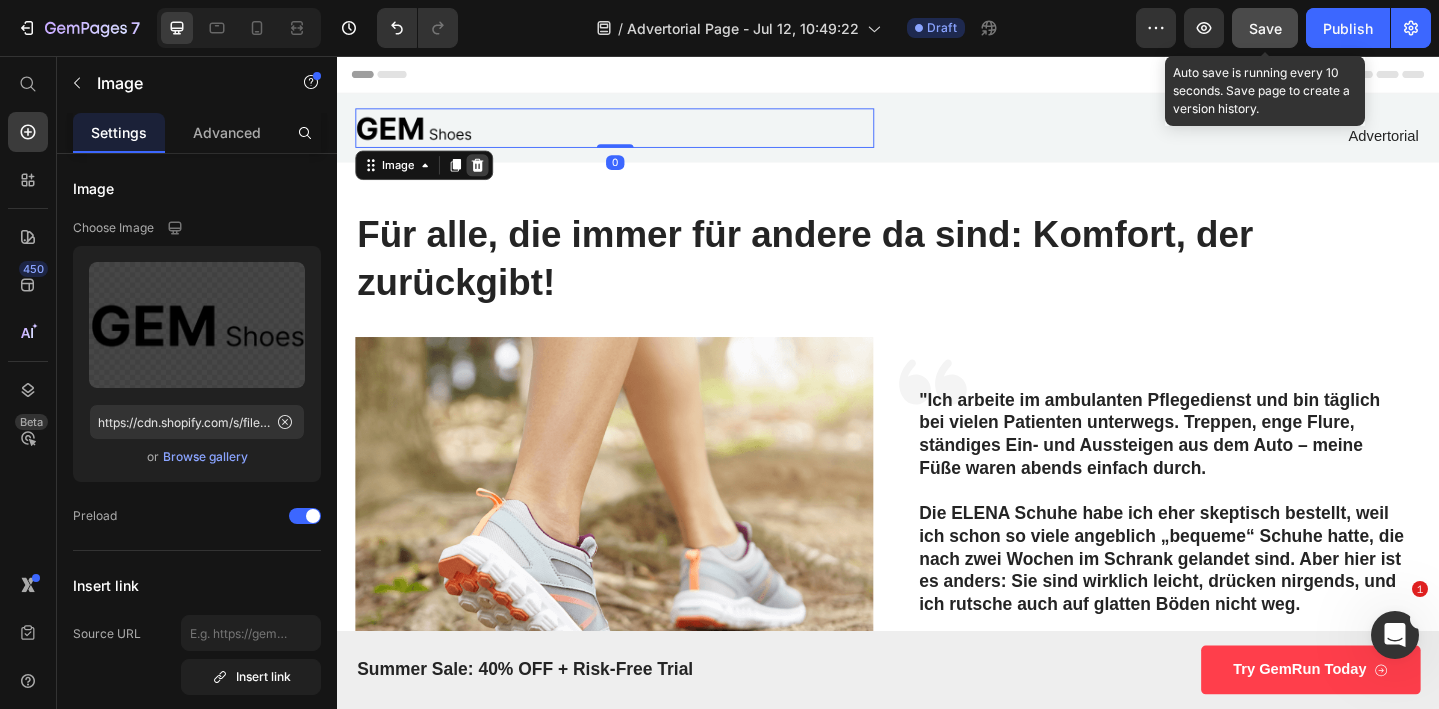 click 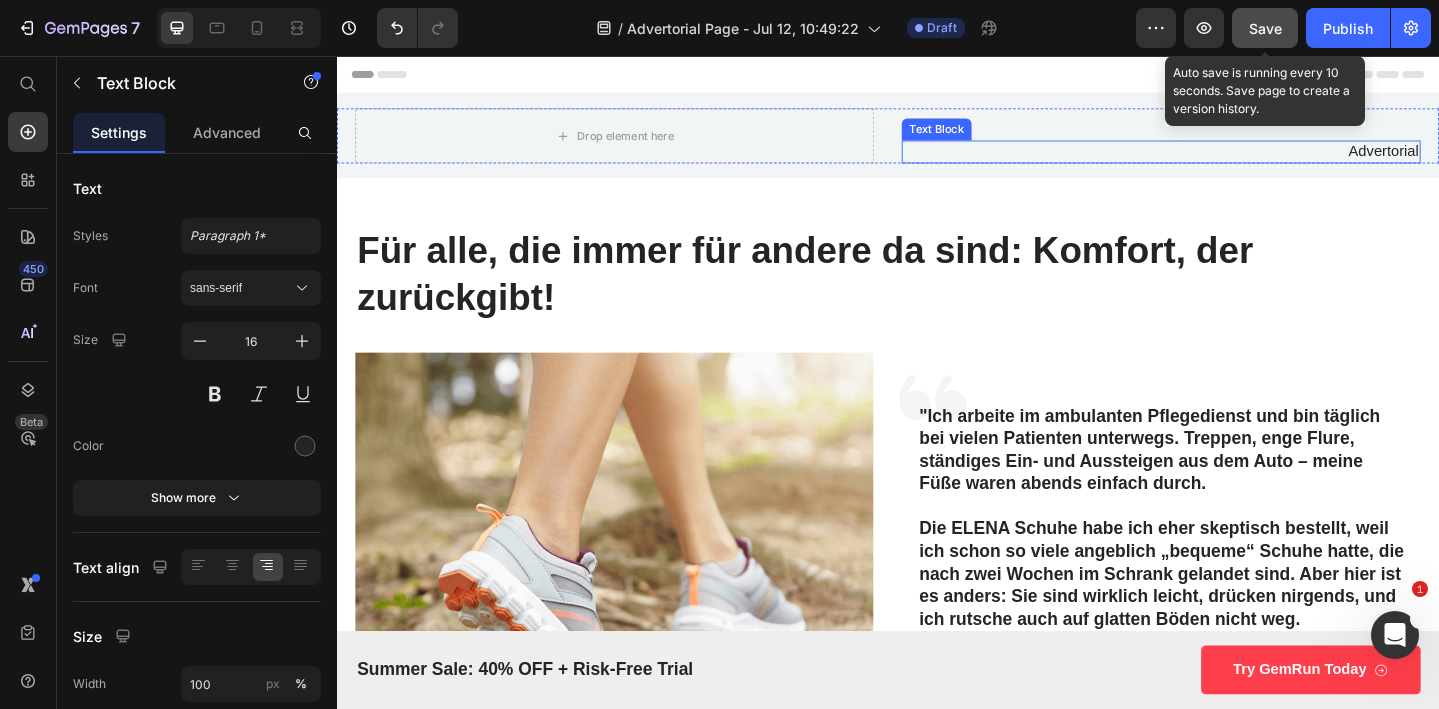 click on "Advertorial" at bounding box center [1234, 160] 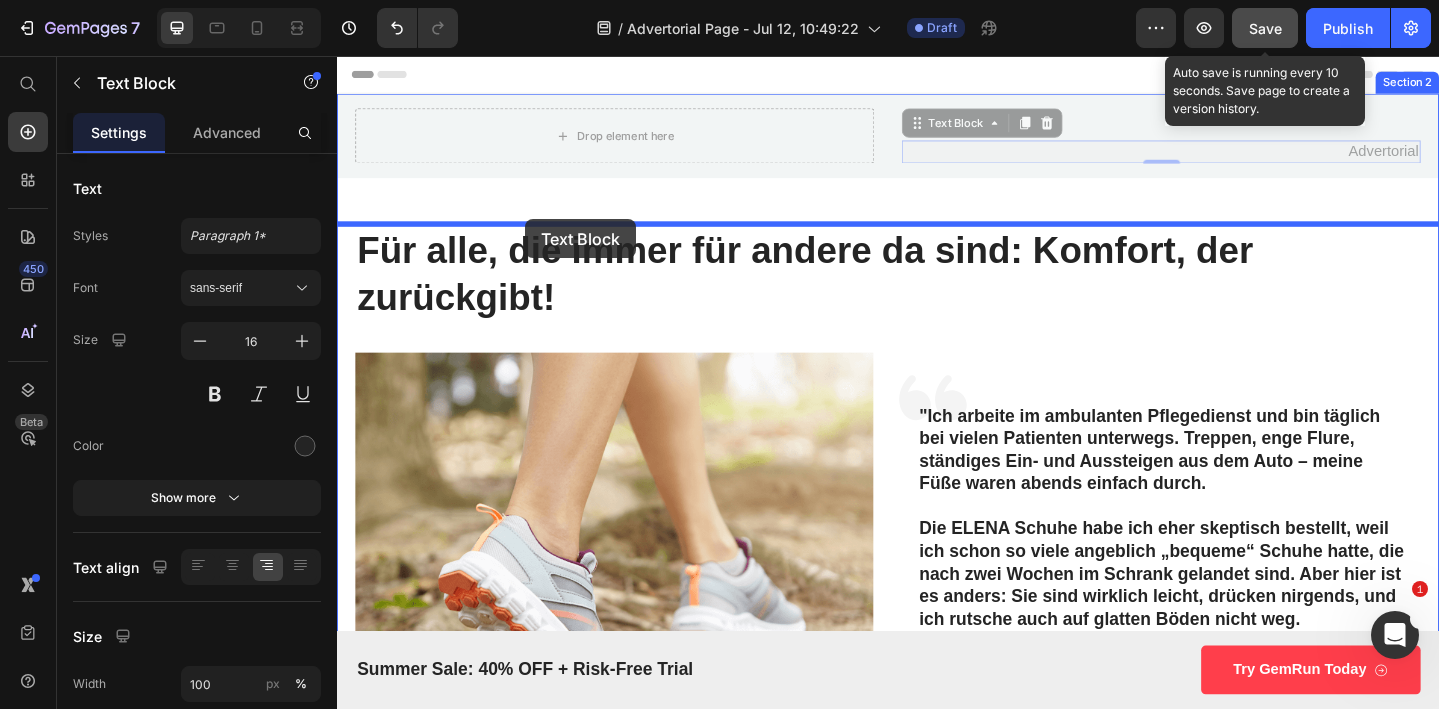 drag, startPoint x: 973, startPoint y: 132, endPoint x: 542, endPoint y: 234, distance: 442.90518 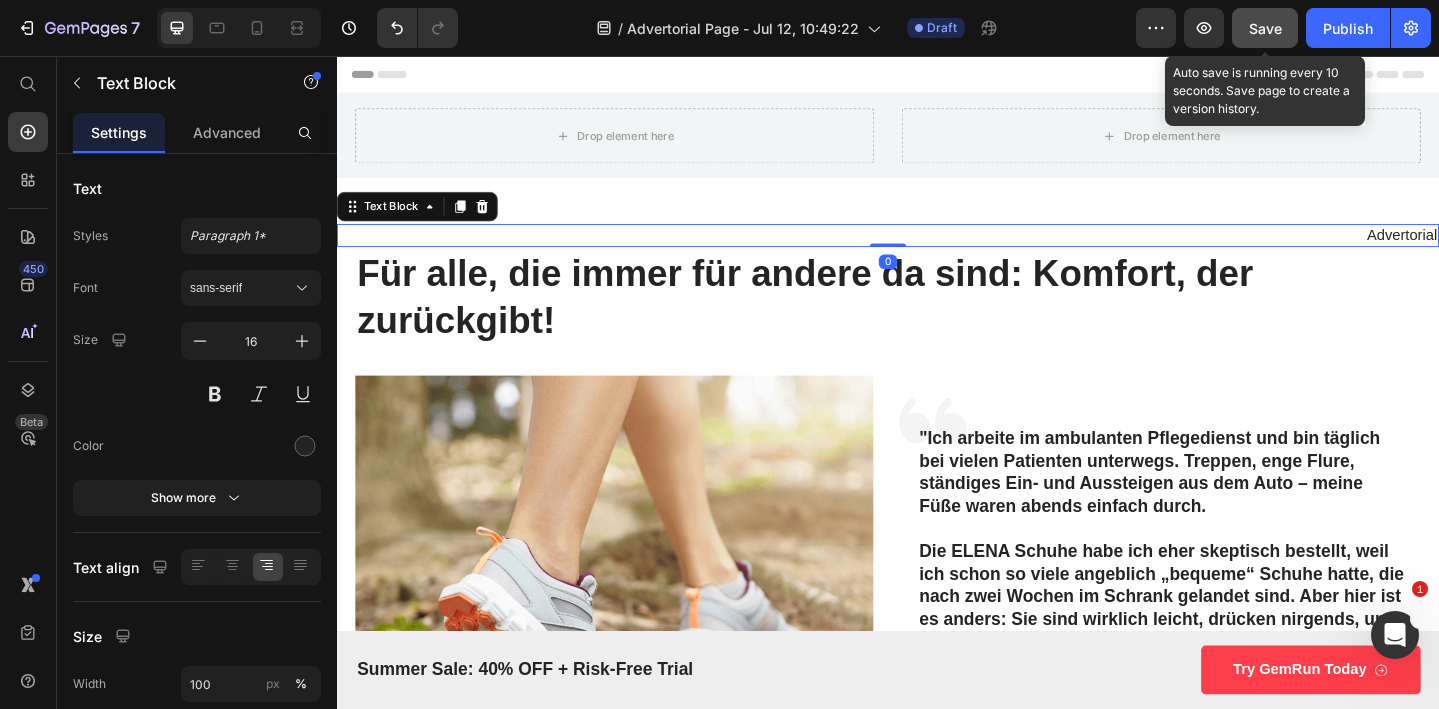 drag, startPoint x: 948, startPoint y: 311, endPoint x: 933, endPoint y: 245, distance: 67.68308 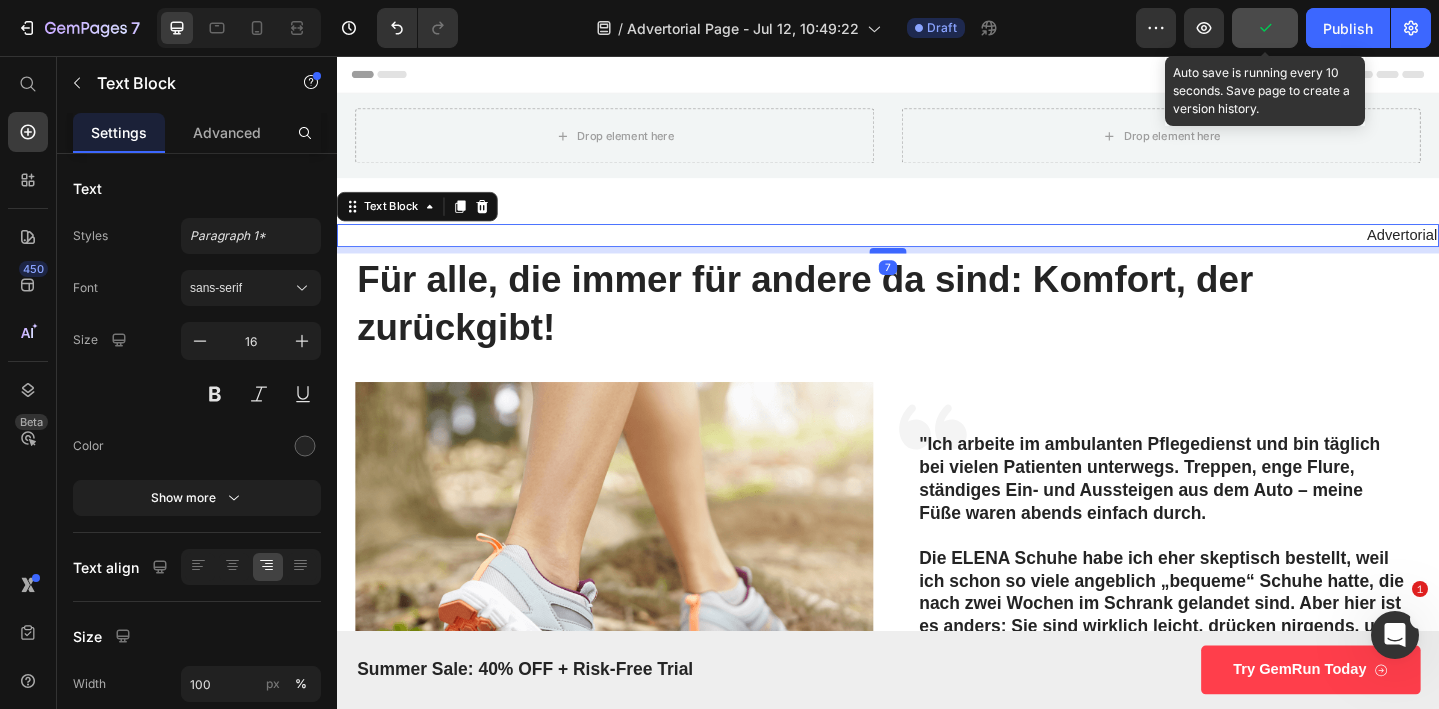 click at bounding box center (937, 268) 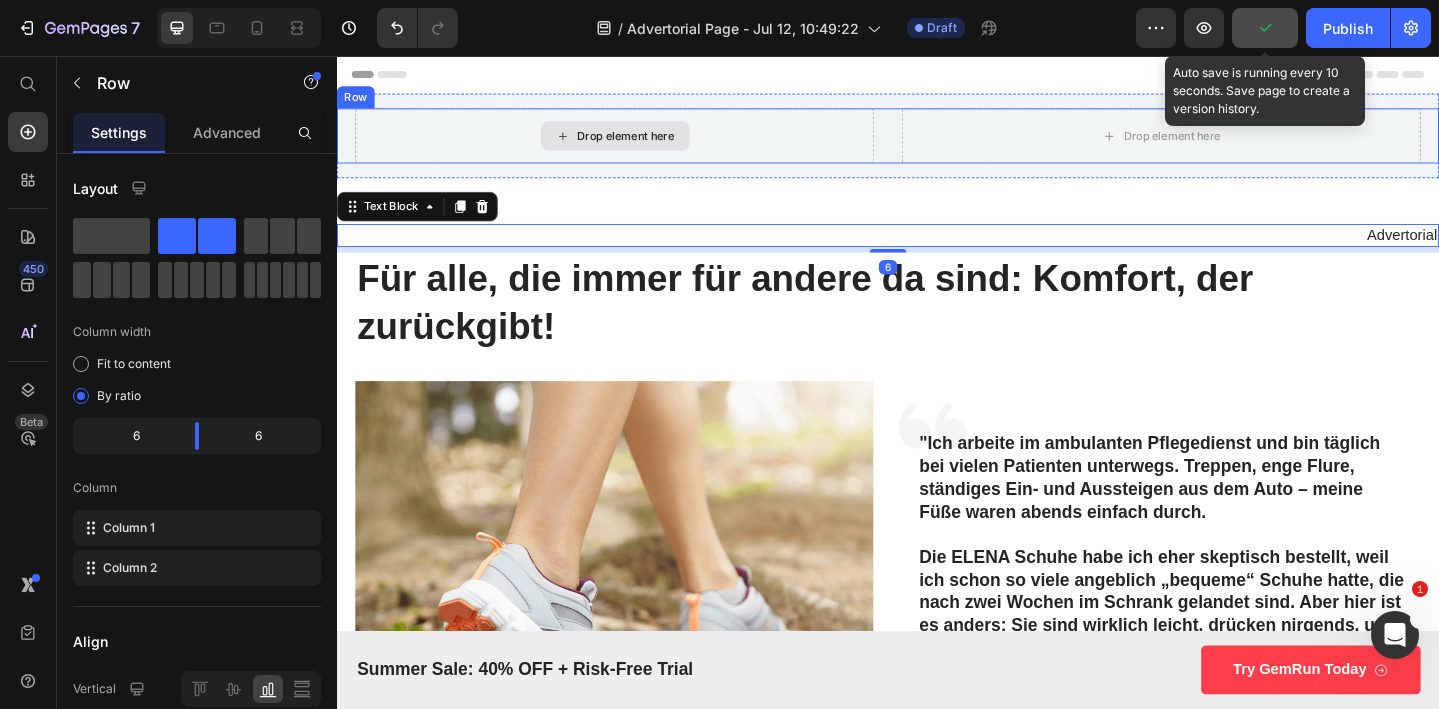 click on "Drop element here" at bounding box center (639, 143) 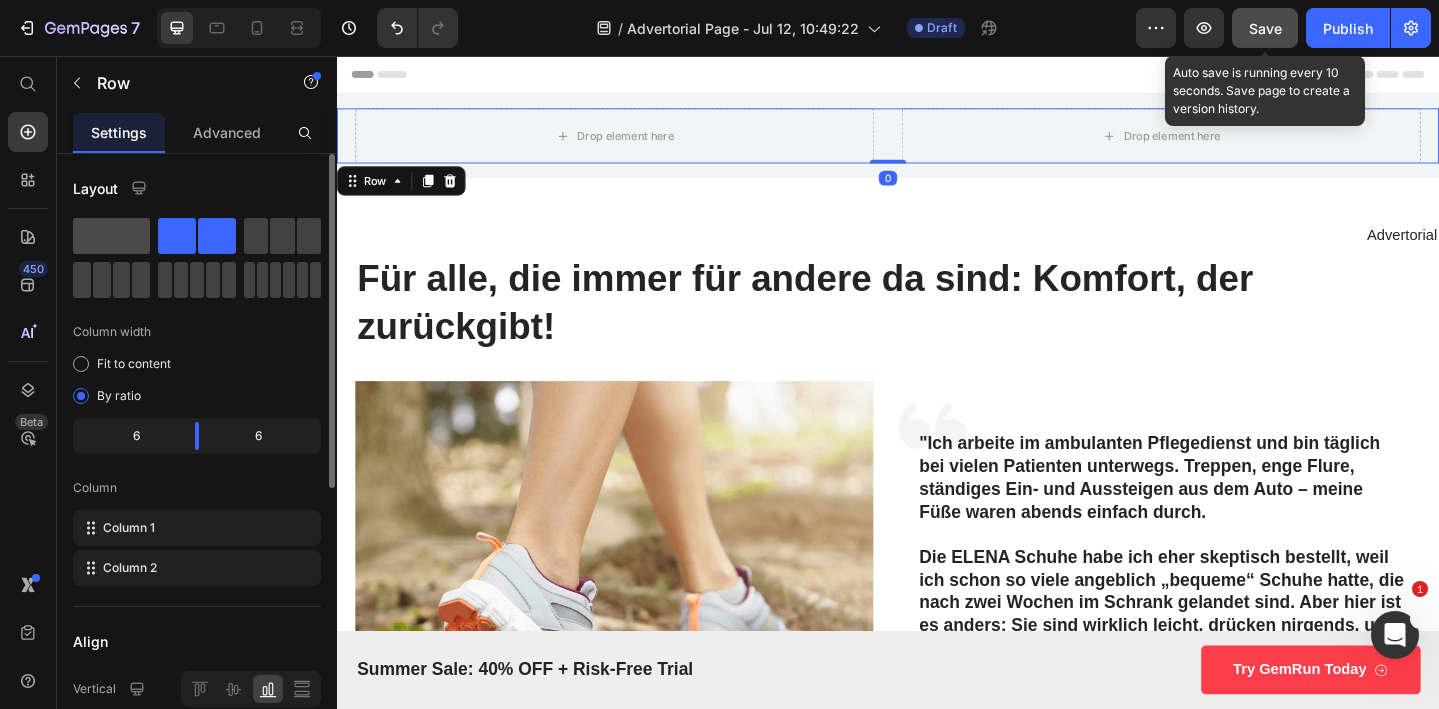 click 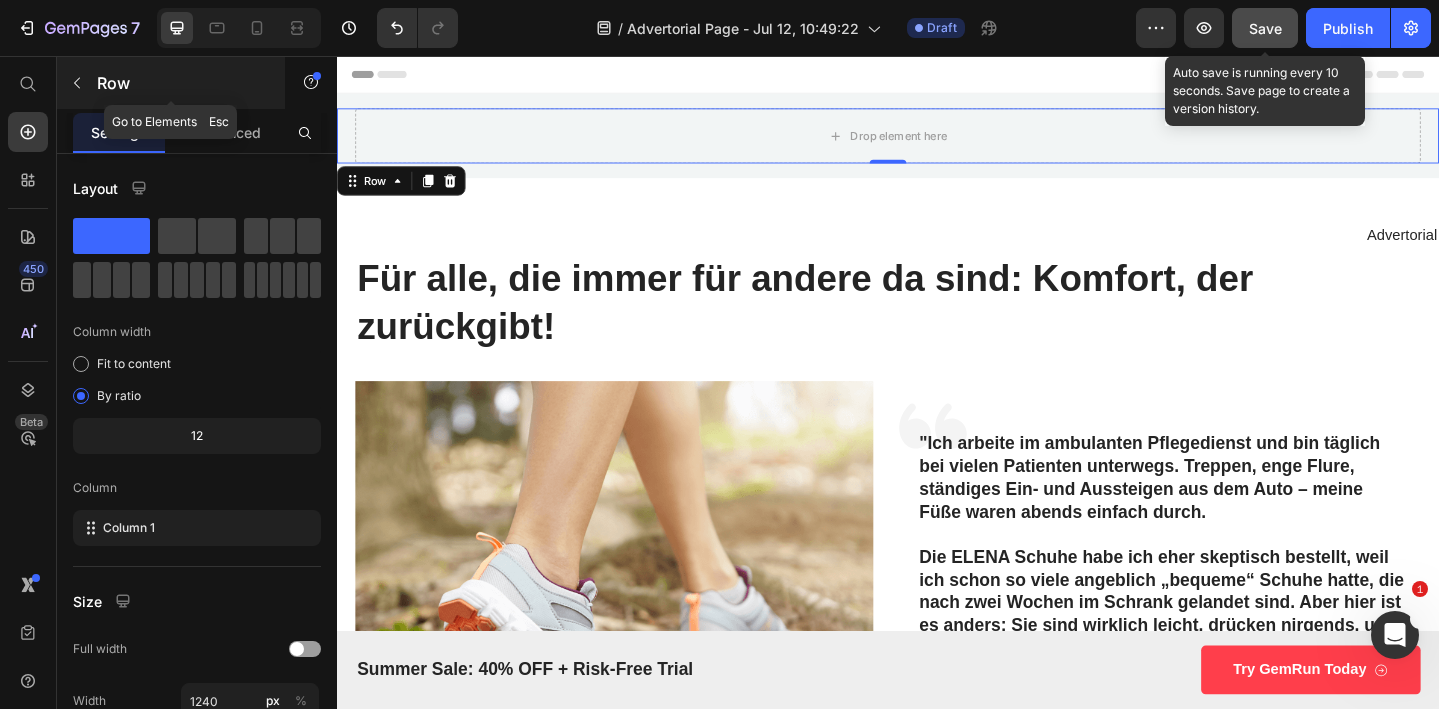 click 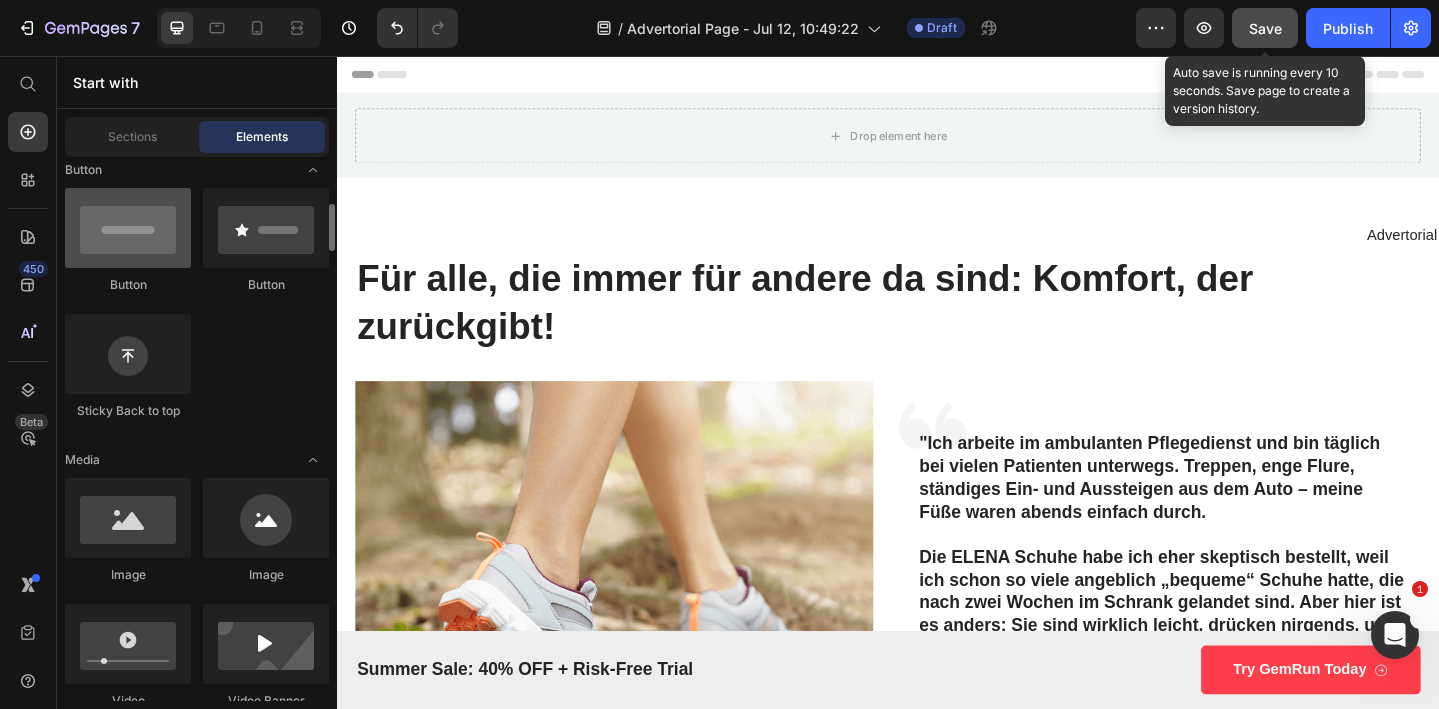 scroll, scrollTop: 473, scrollLeft: 0, axis: vertical 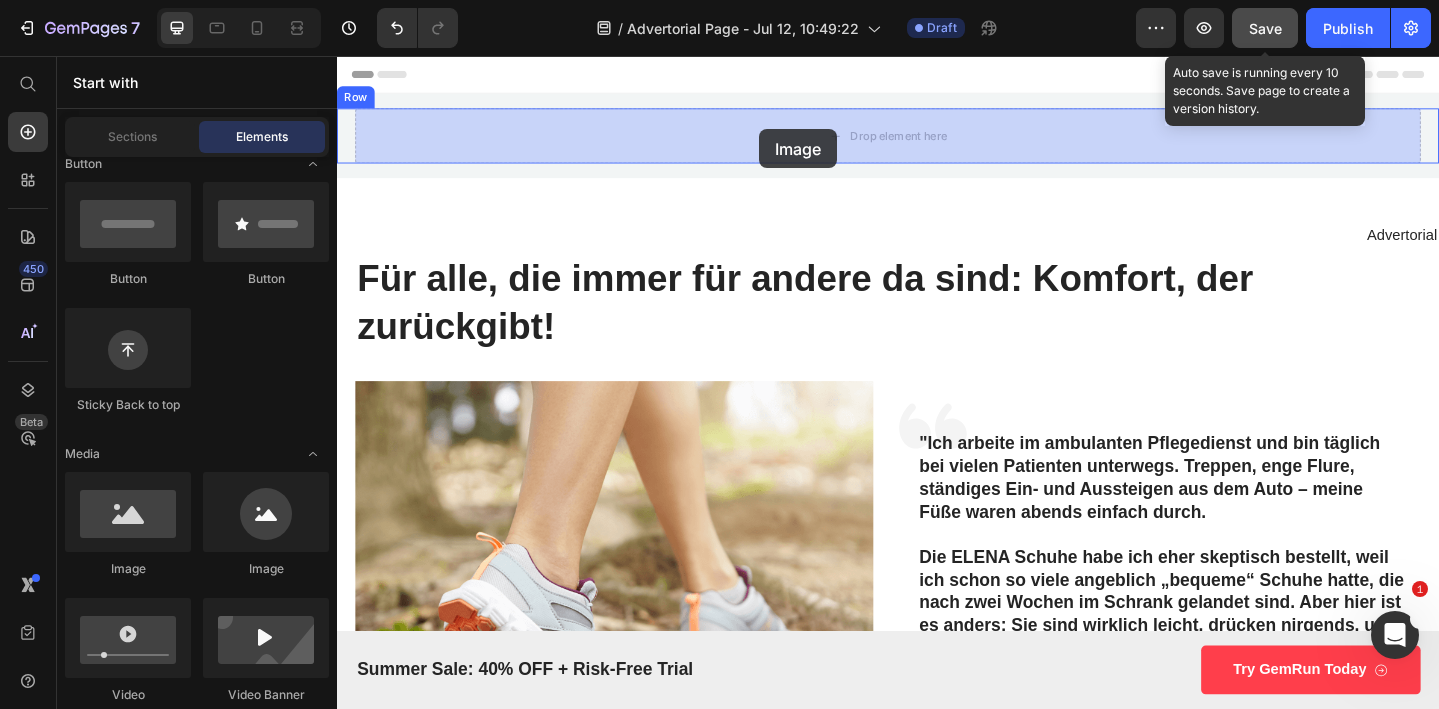 drag, startPoint x: 465, startPoint y: 577, endPoint x: 809, endPoint y: 136, distance: 559.3005 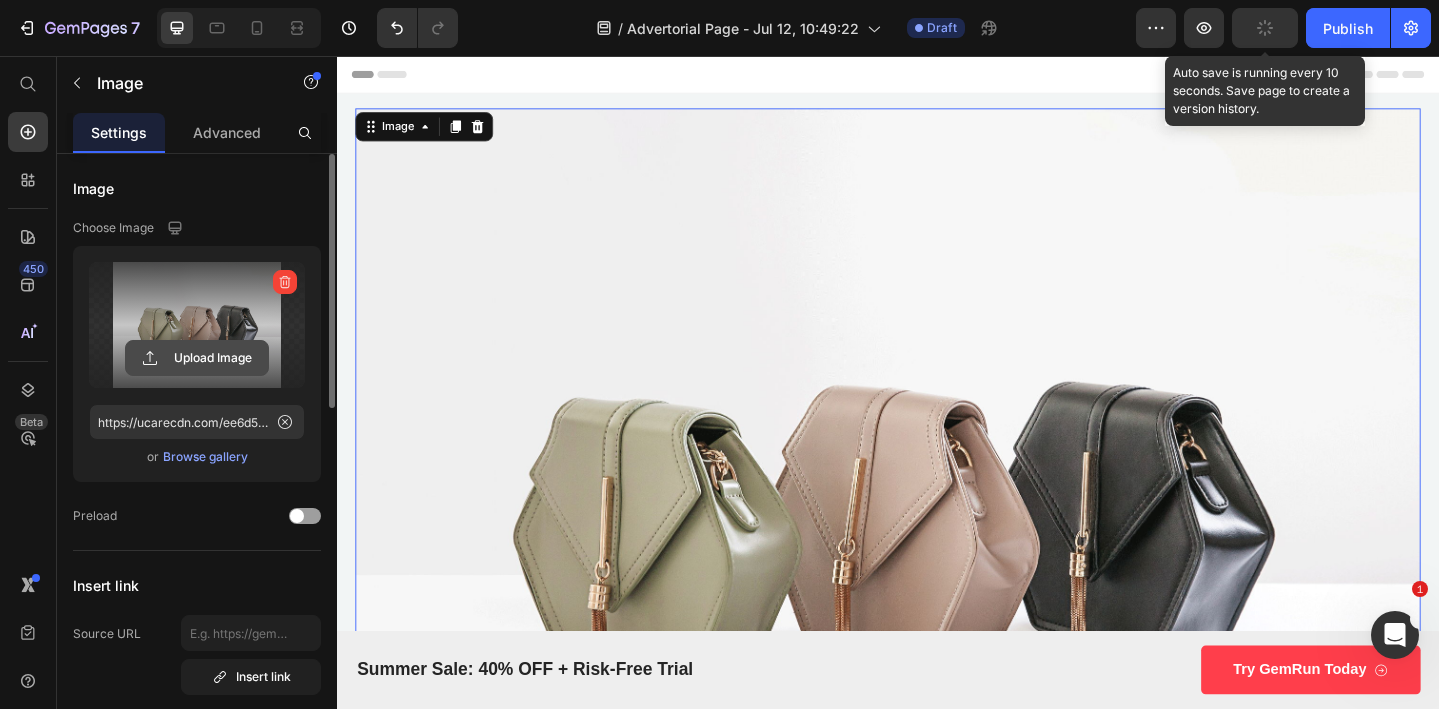 click 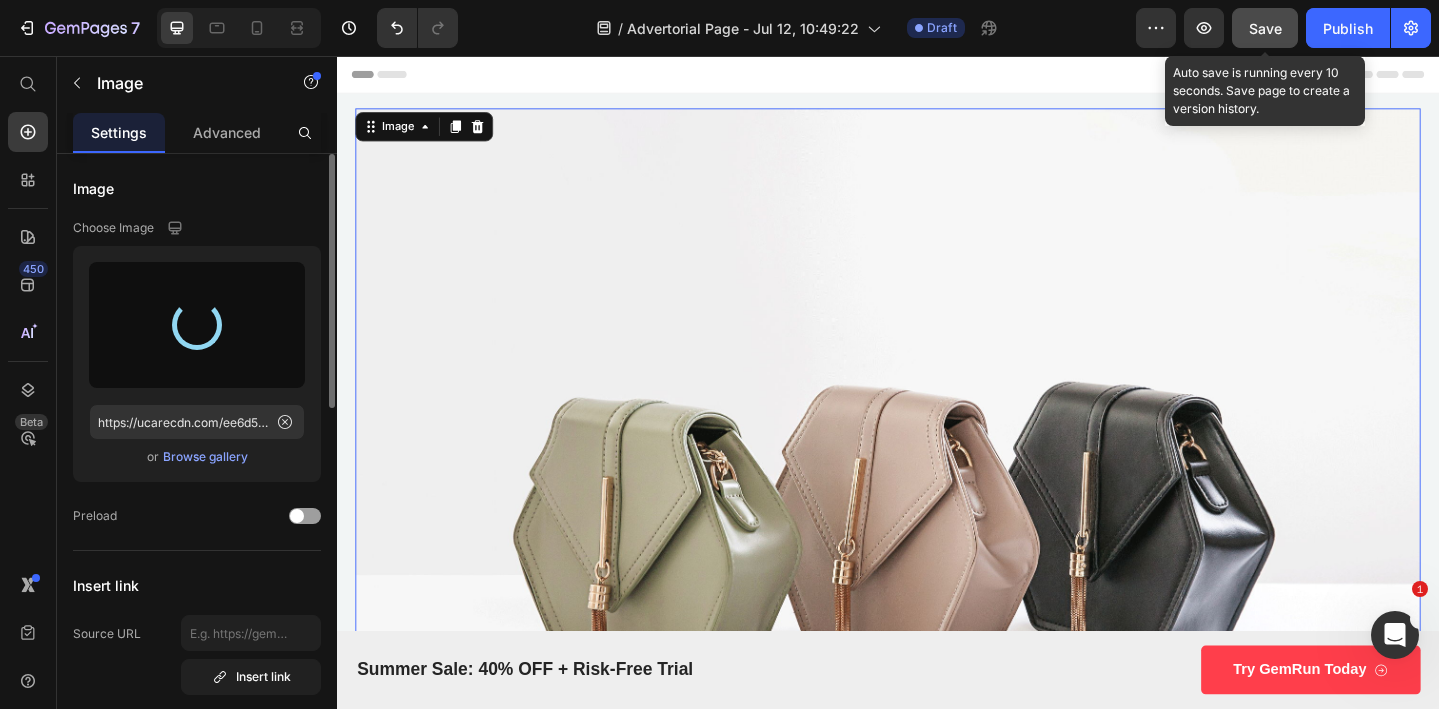 type on "https://cdn.shopify.com/s/files/1/0740/2012/6939/files/gempages_553629490677285781-682a3ed2-674e-45c0-8a05-22acbac33ca1.png" 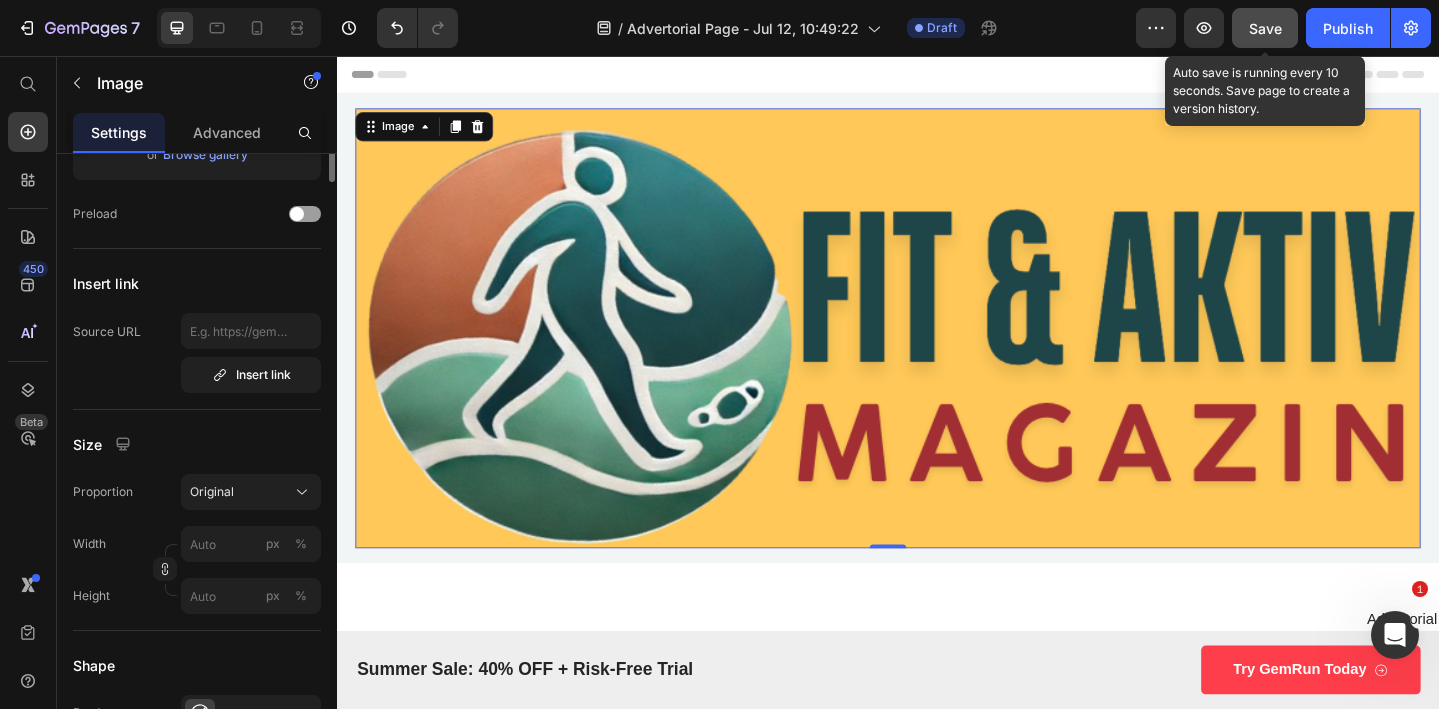 scroll, scrollTop: 364, scrollLeft: 0, axis: vertical 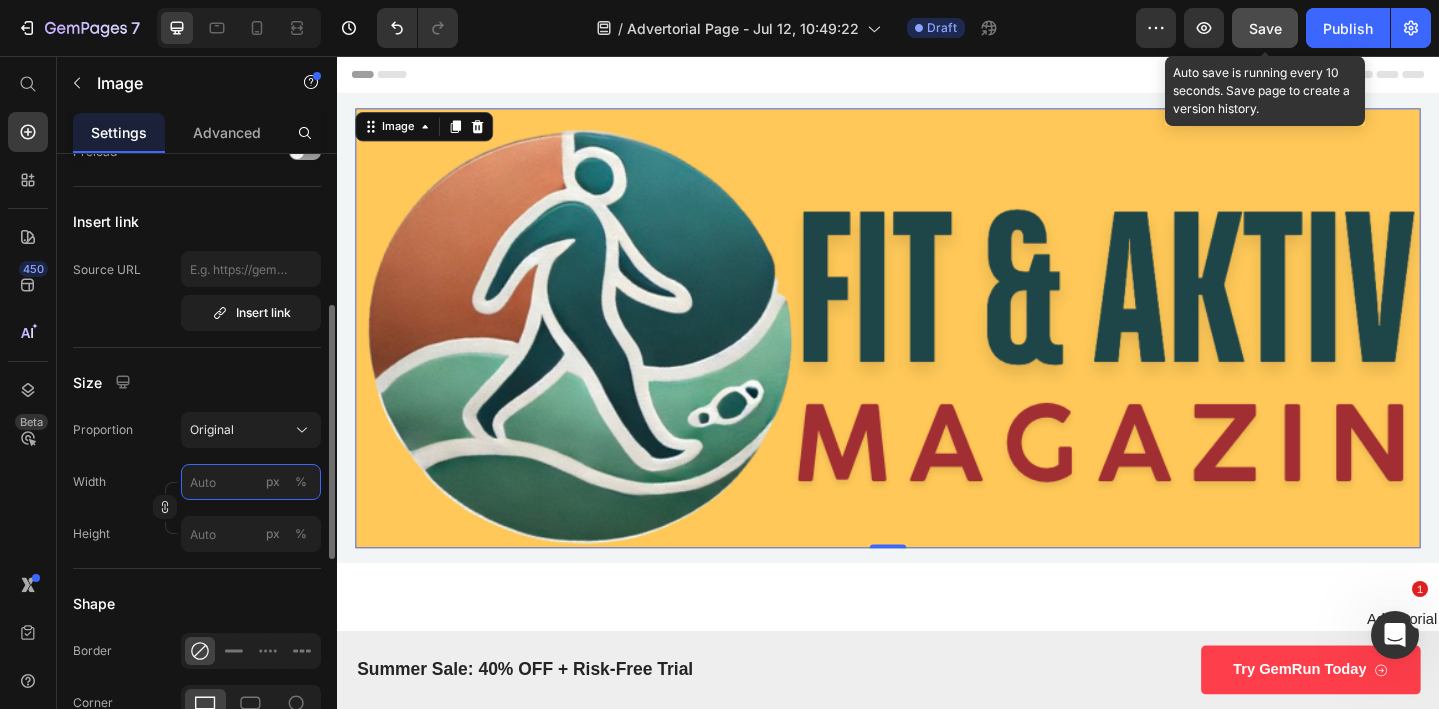 click on "px %" at bounding box center [251, 482] 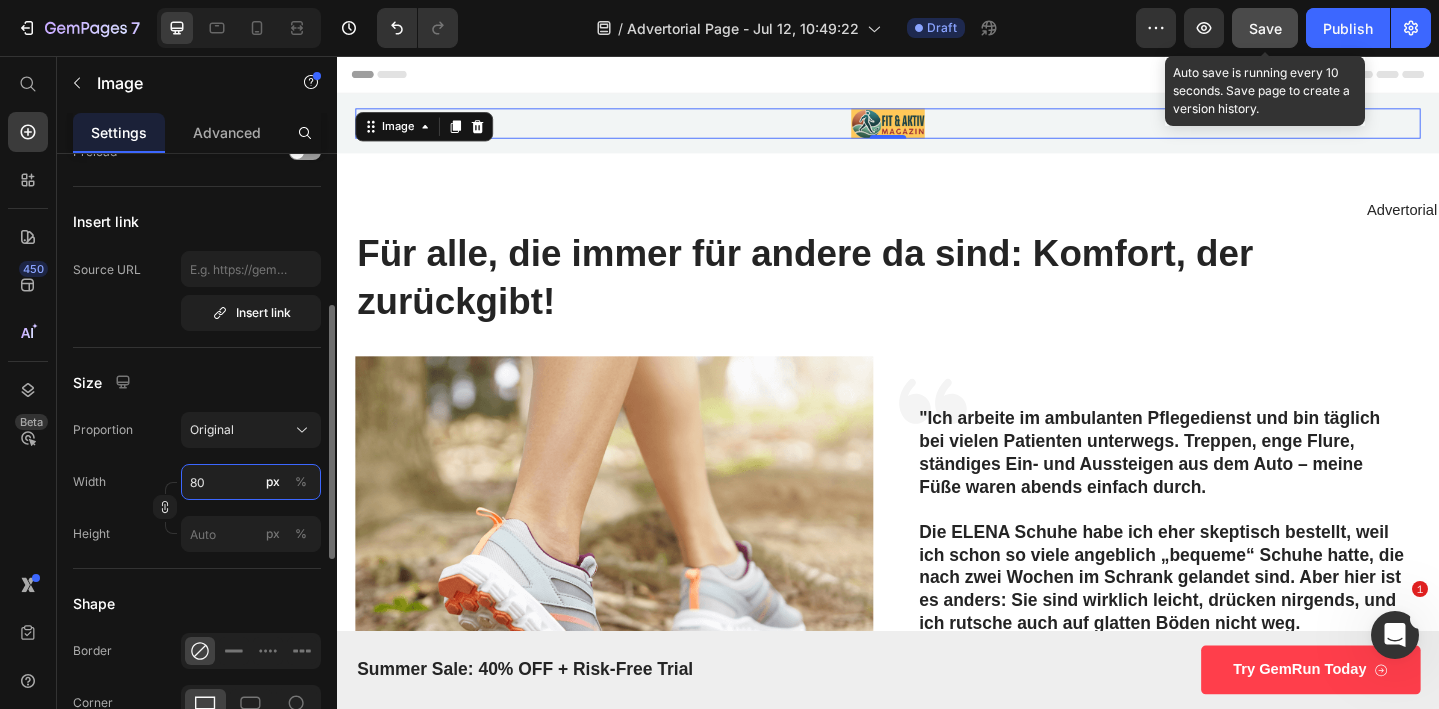 type on "8" 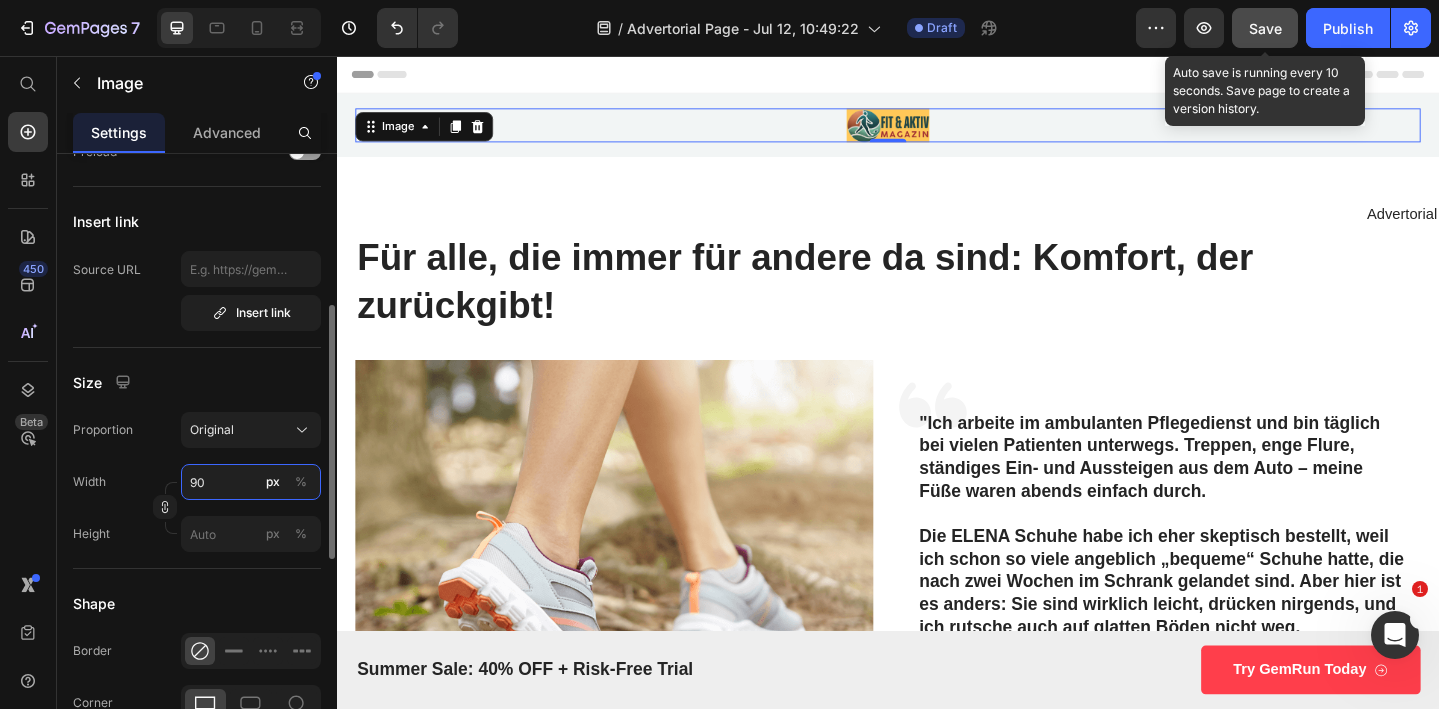 type on "9" 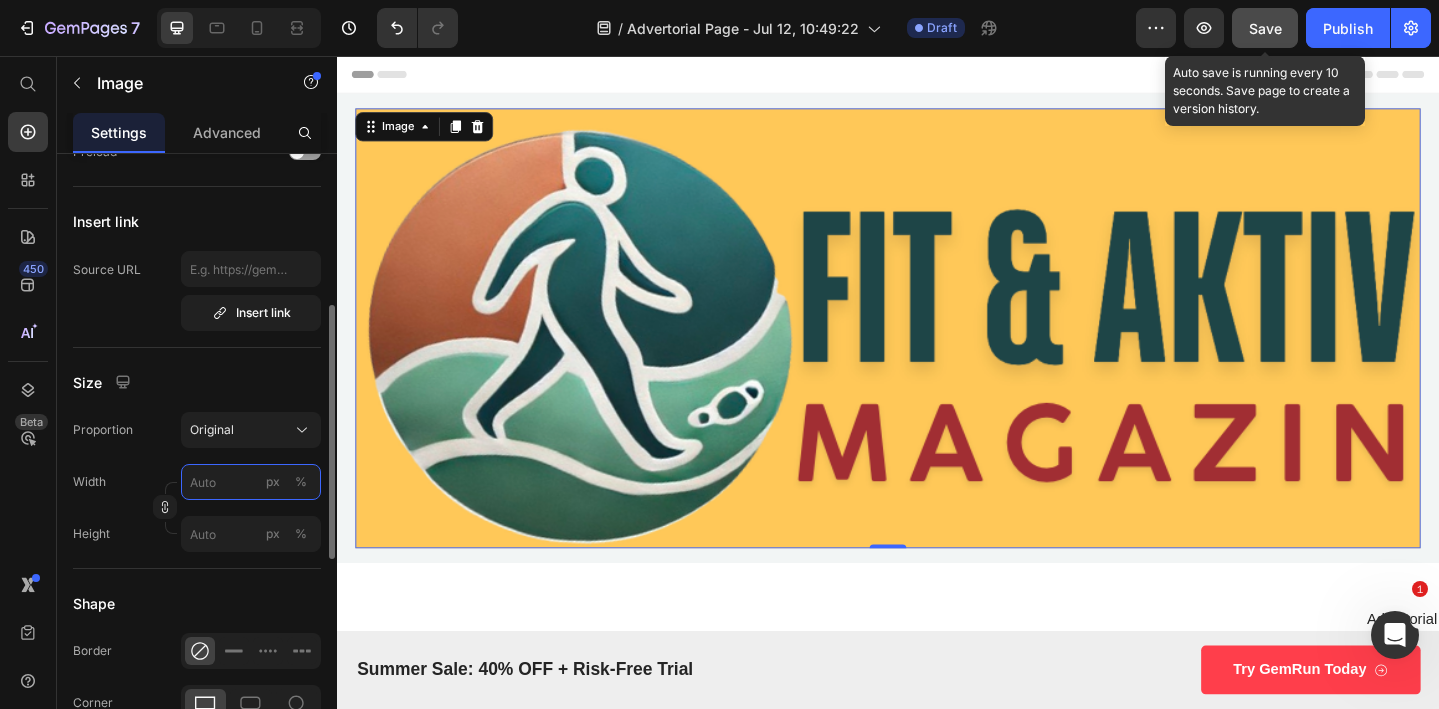type on "0" 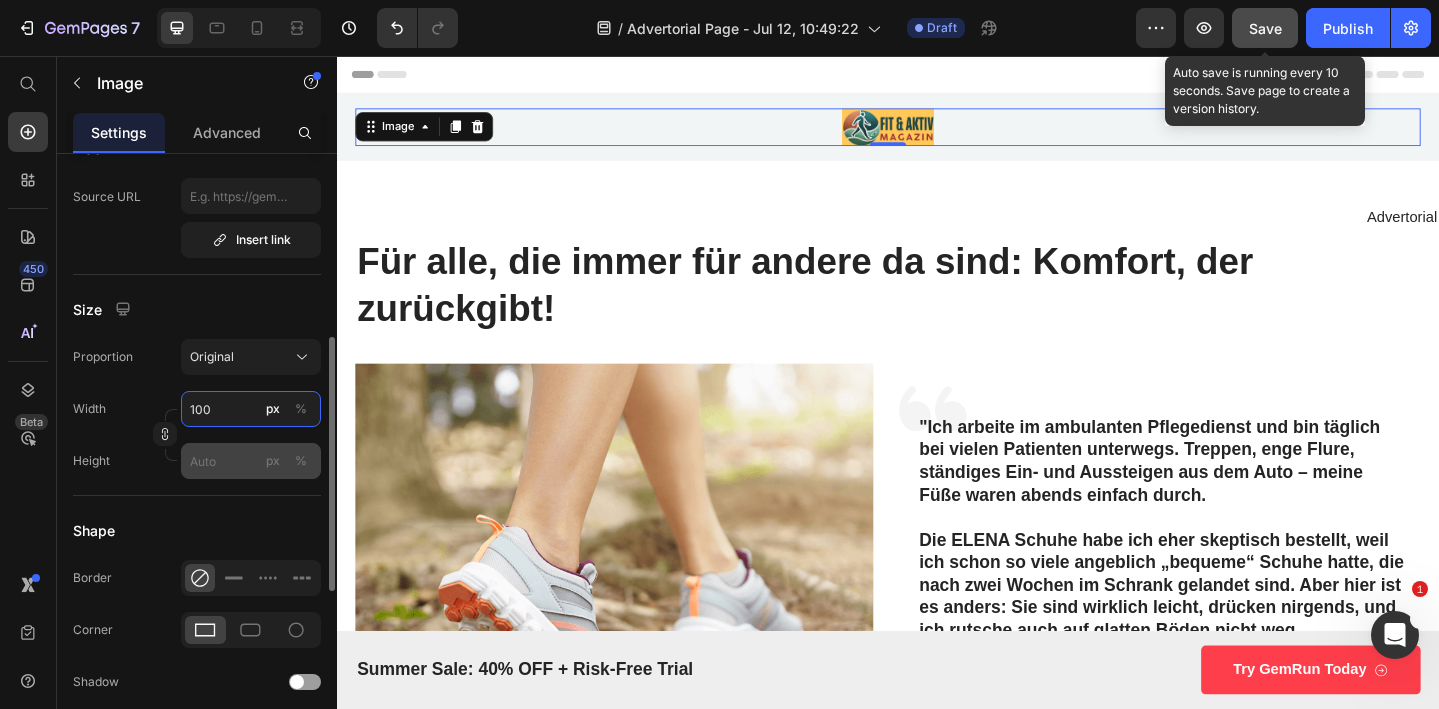 scroll, scrollTop: 438, scrollLeft: 0, axis: vertical 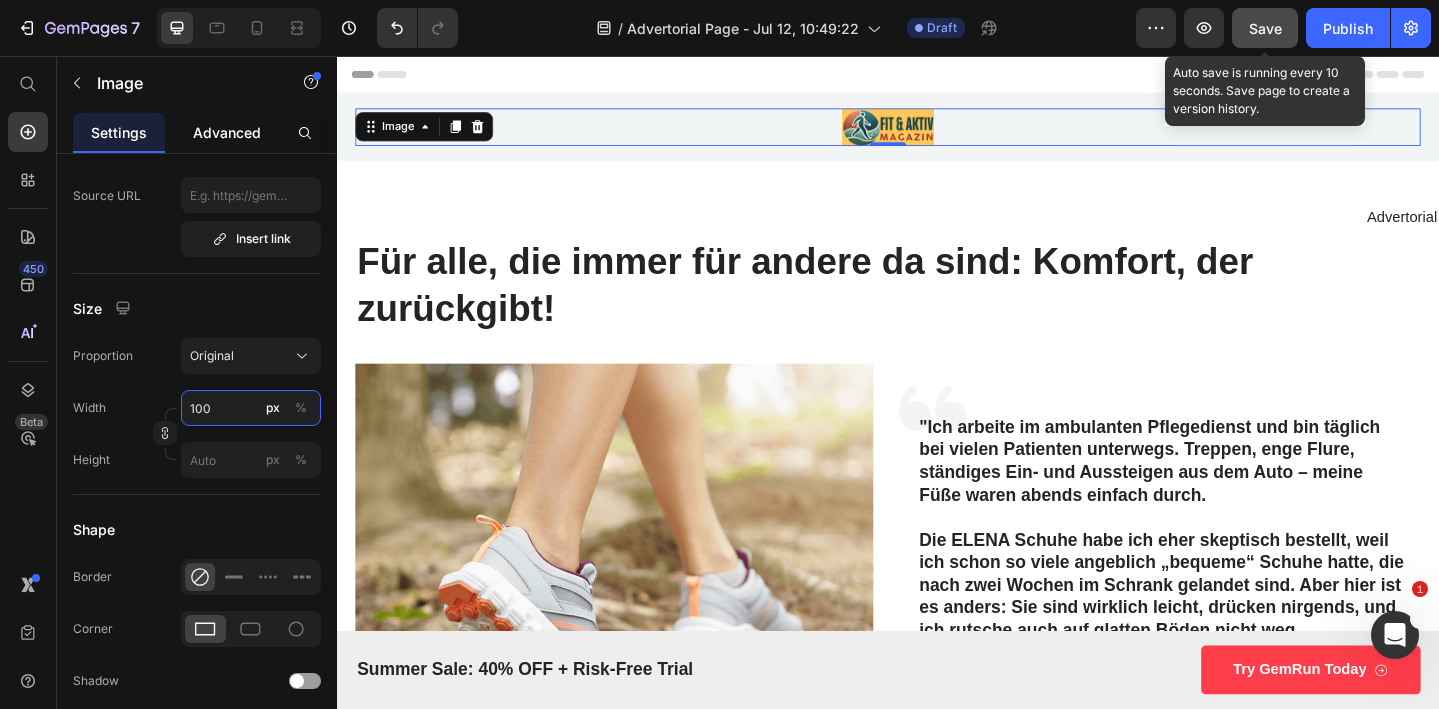 type on "100" 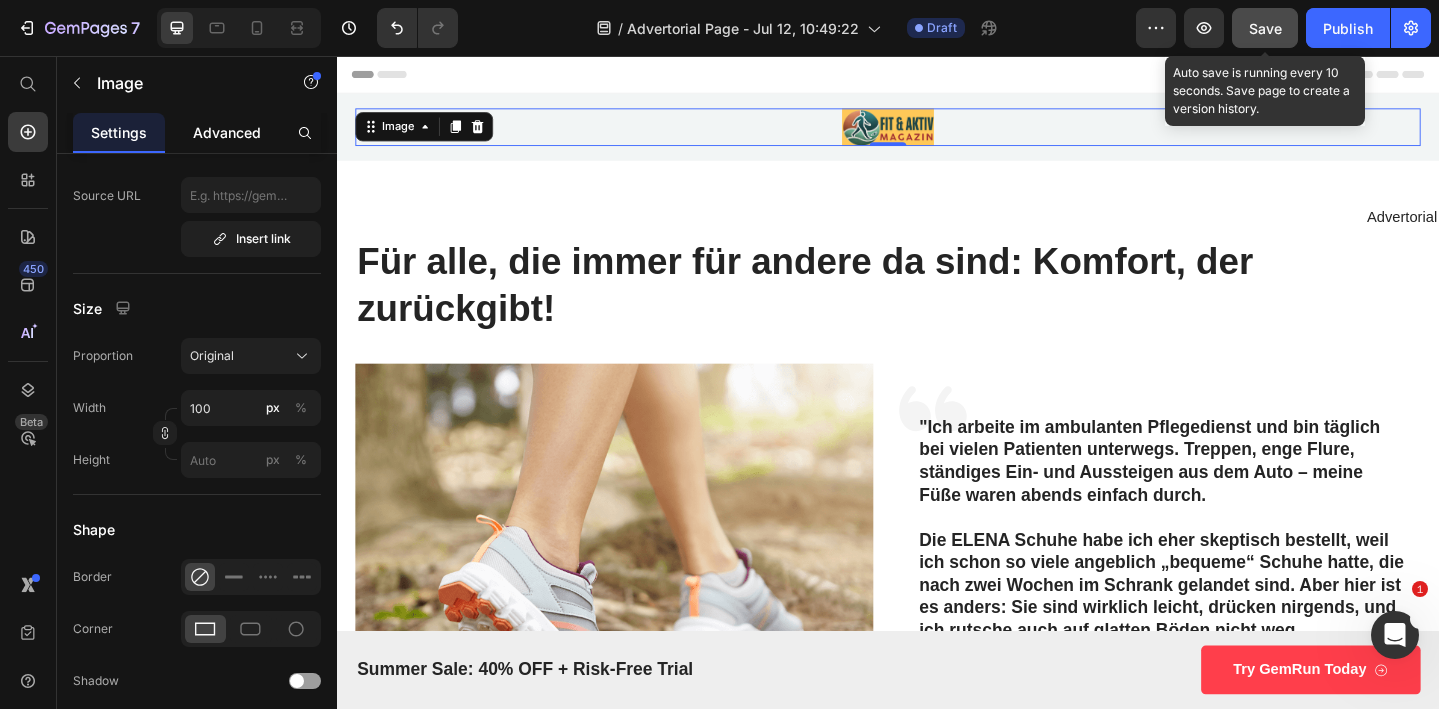 click on "Advanced" at bounding box center (227, 132) 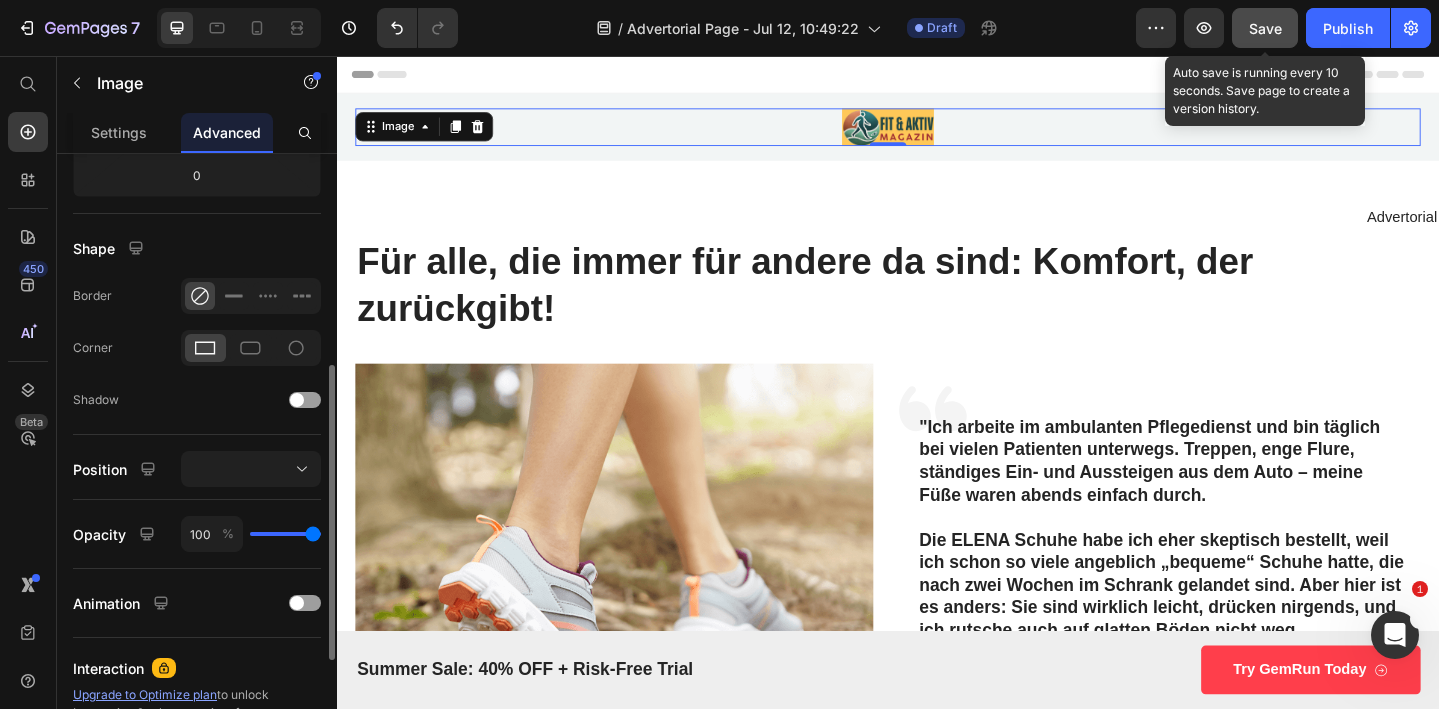 scroll, scrollTop: 0, scrollLeft: 0, axis: both 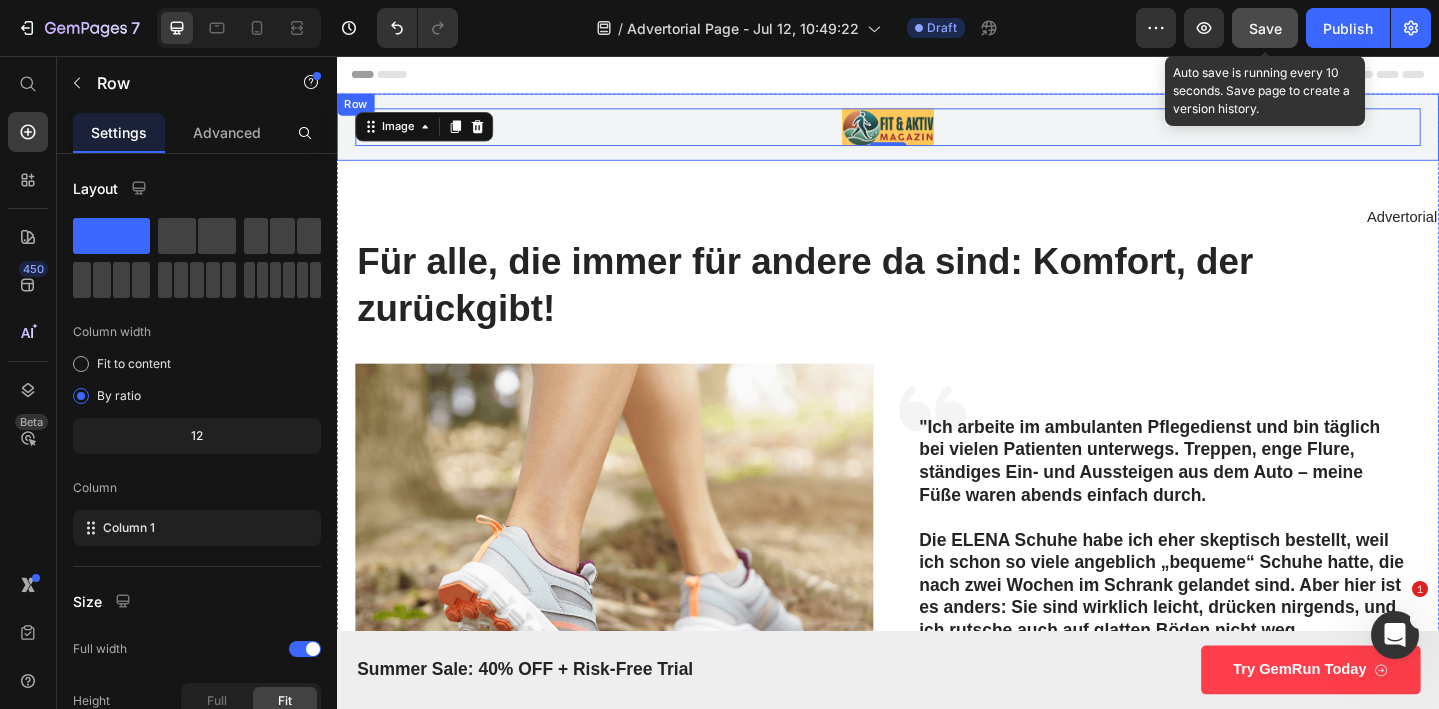 click on "Image   0 Row Row" at bounding box center (937, 133) 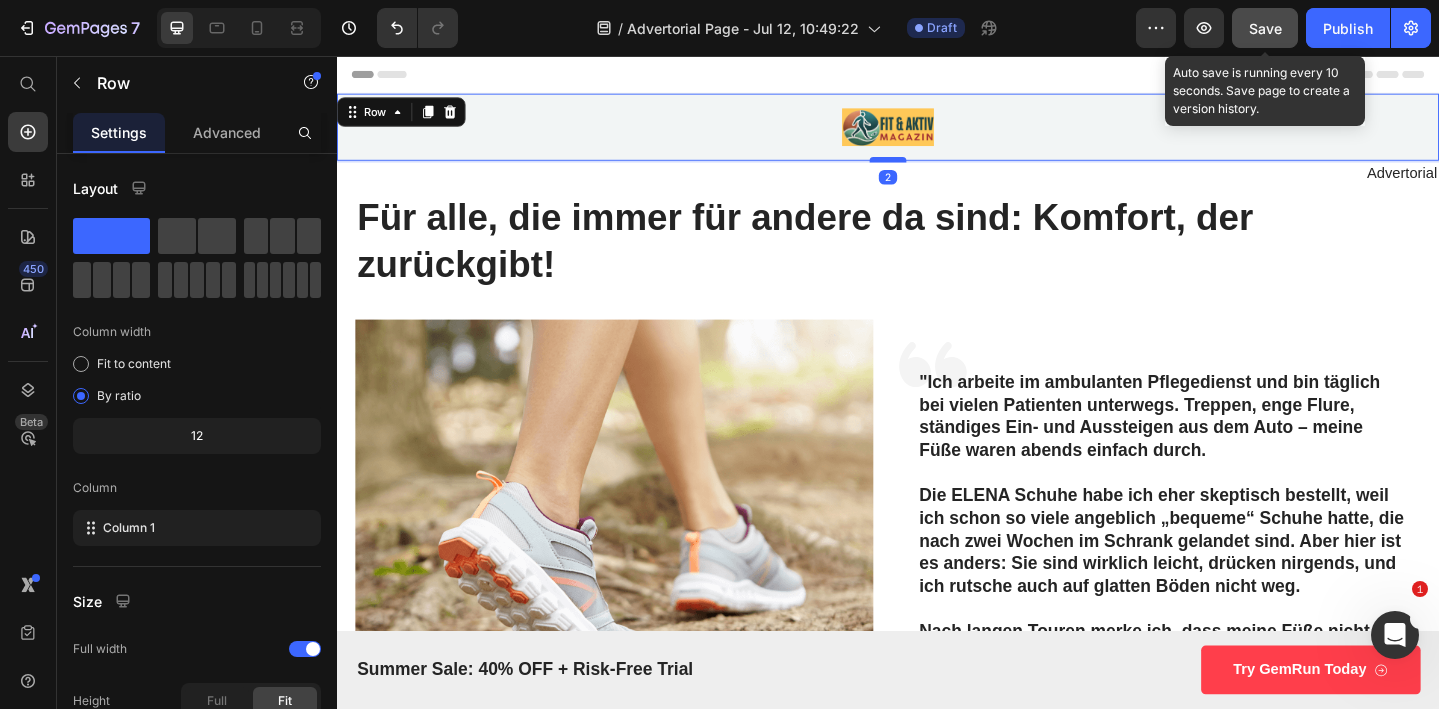 drag, startPoint x: 927, startPoint y: 219, endPoint x: 929, endPoint y: 171, distance: 48.04165 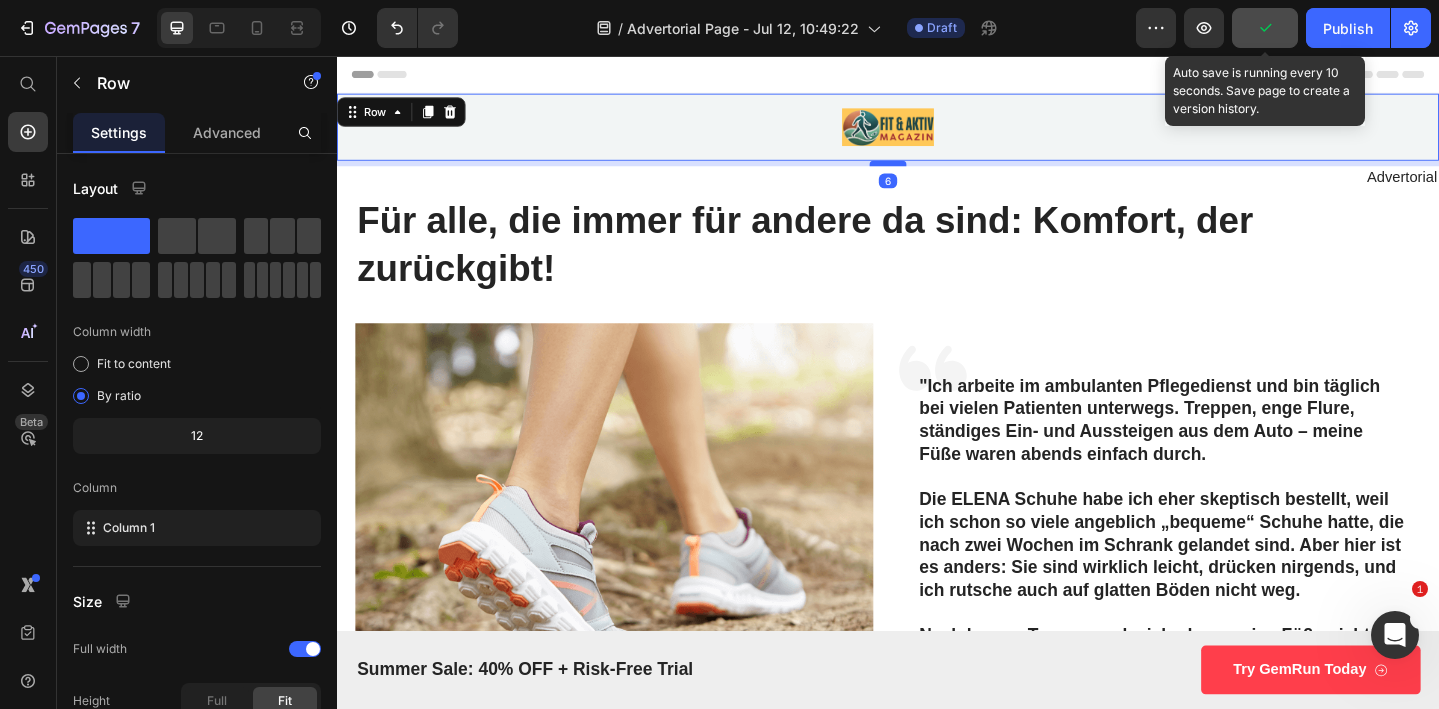 click at bounding box center [937, 173] 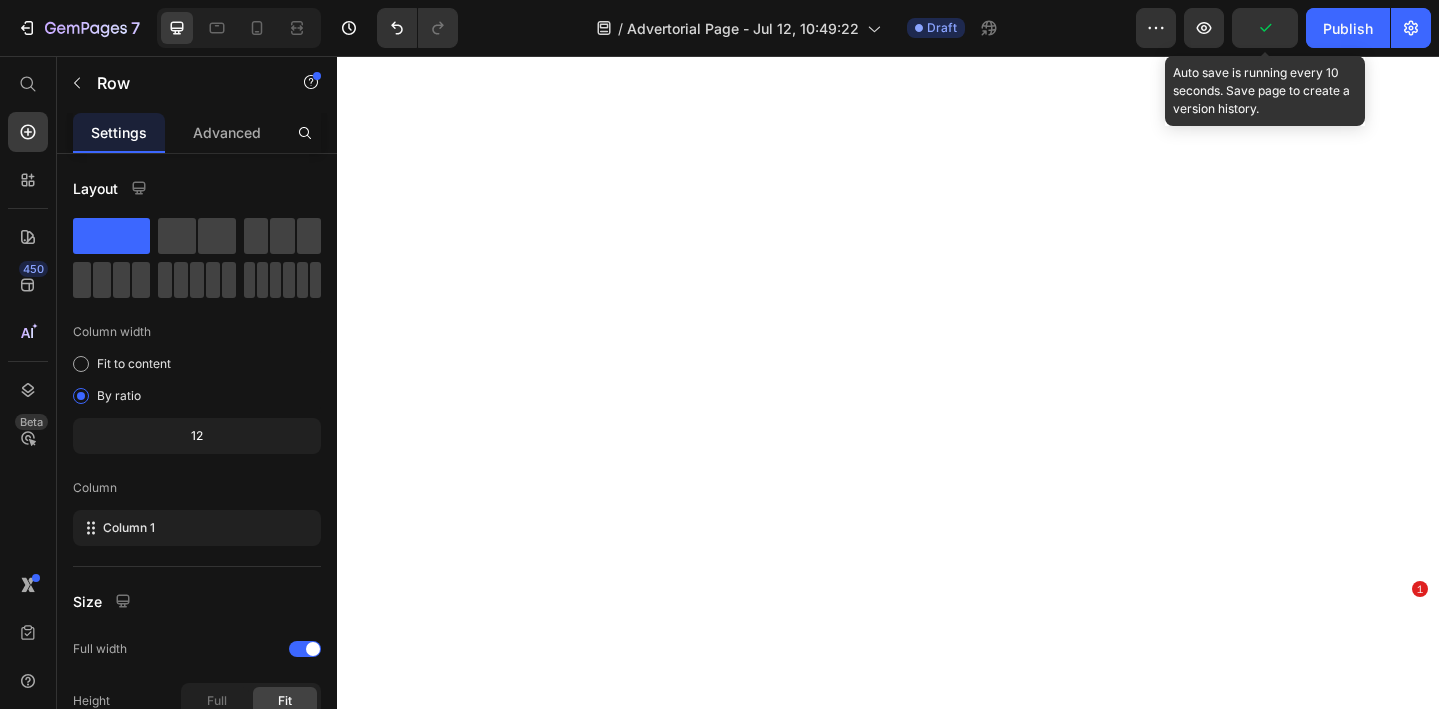 scroll, scrollTop: 0, scrollLeft: 0, axis: both 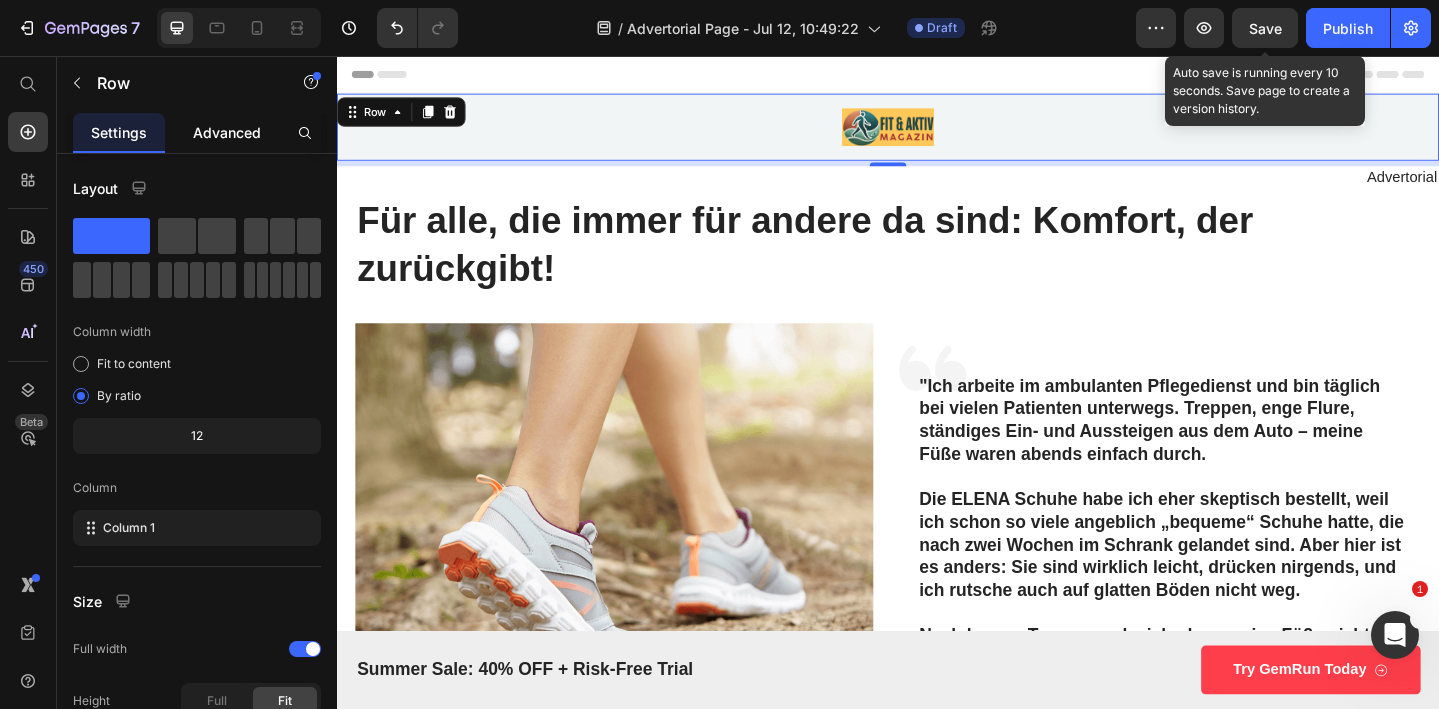 click on "Advanced" at bounding box center (227, 132) 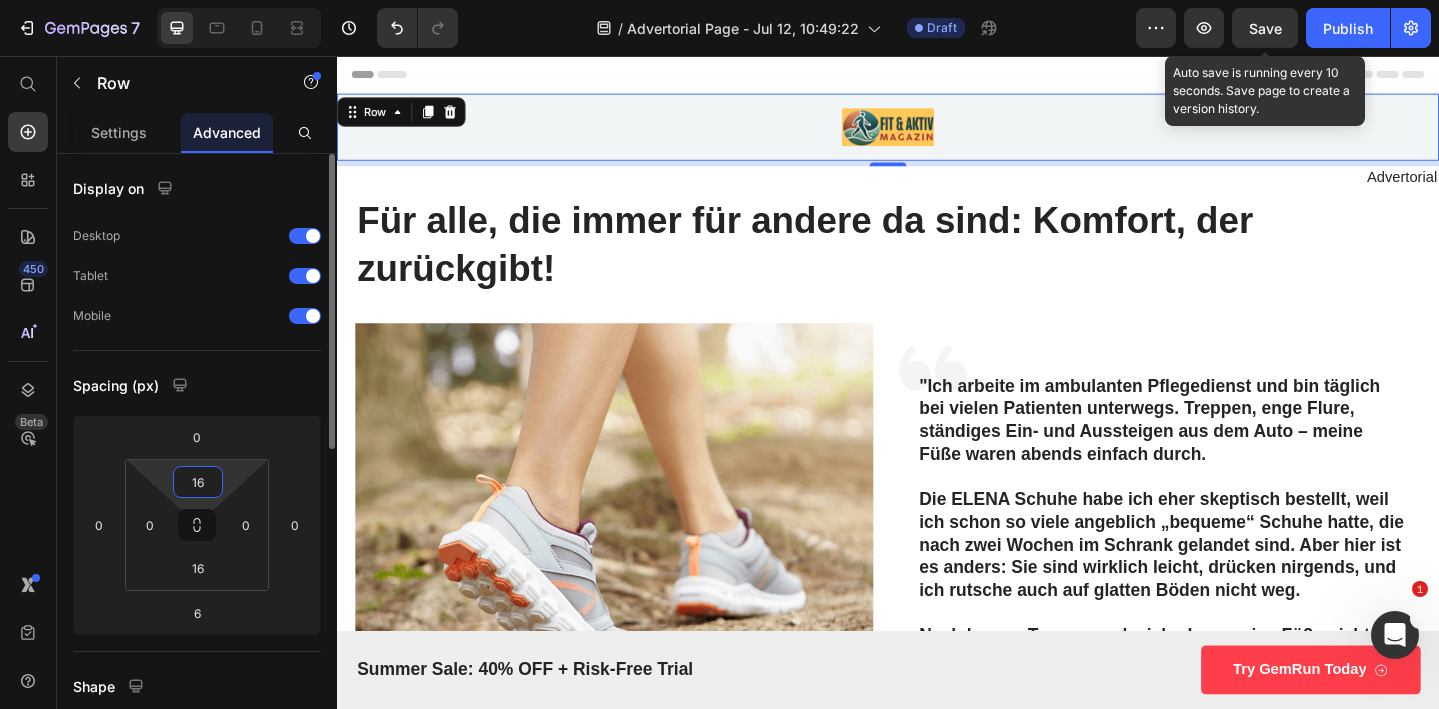 click on "16" at bounding box center (198, 482) 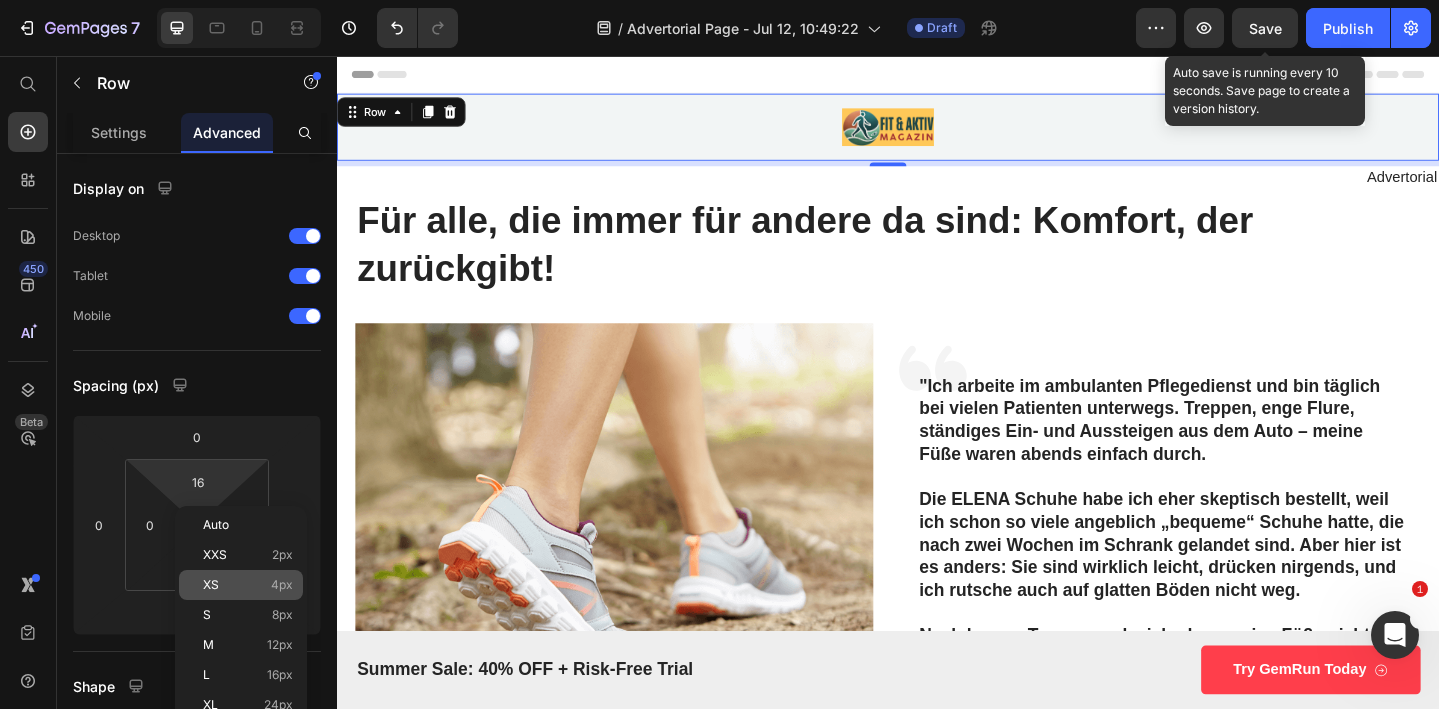 click on "XS 4px" 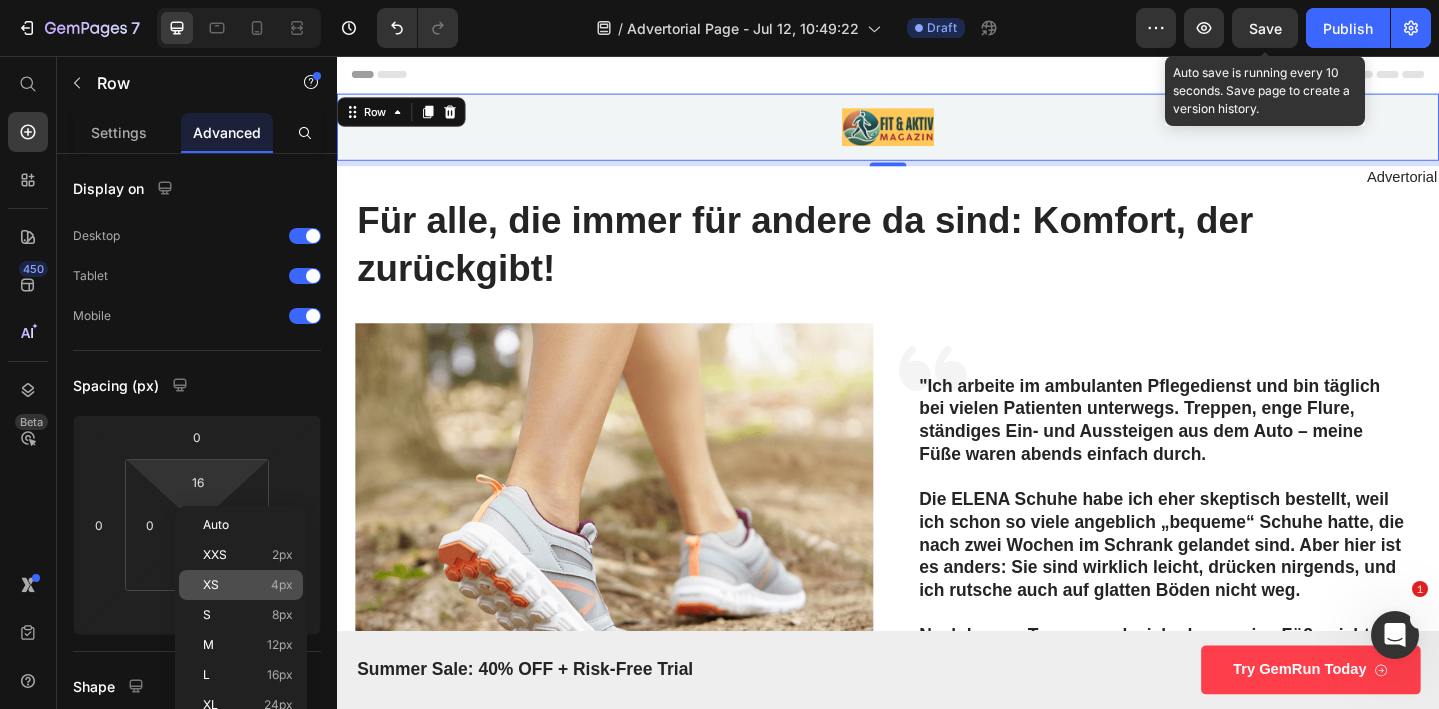 type on "4" 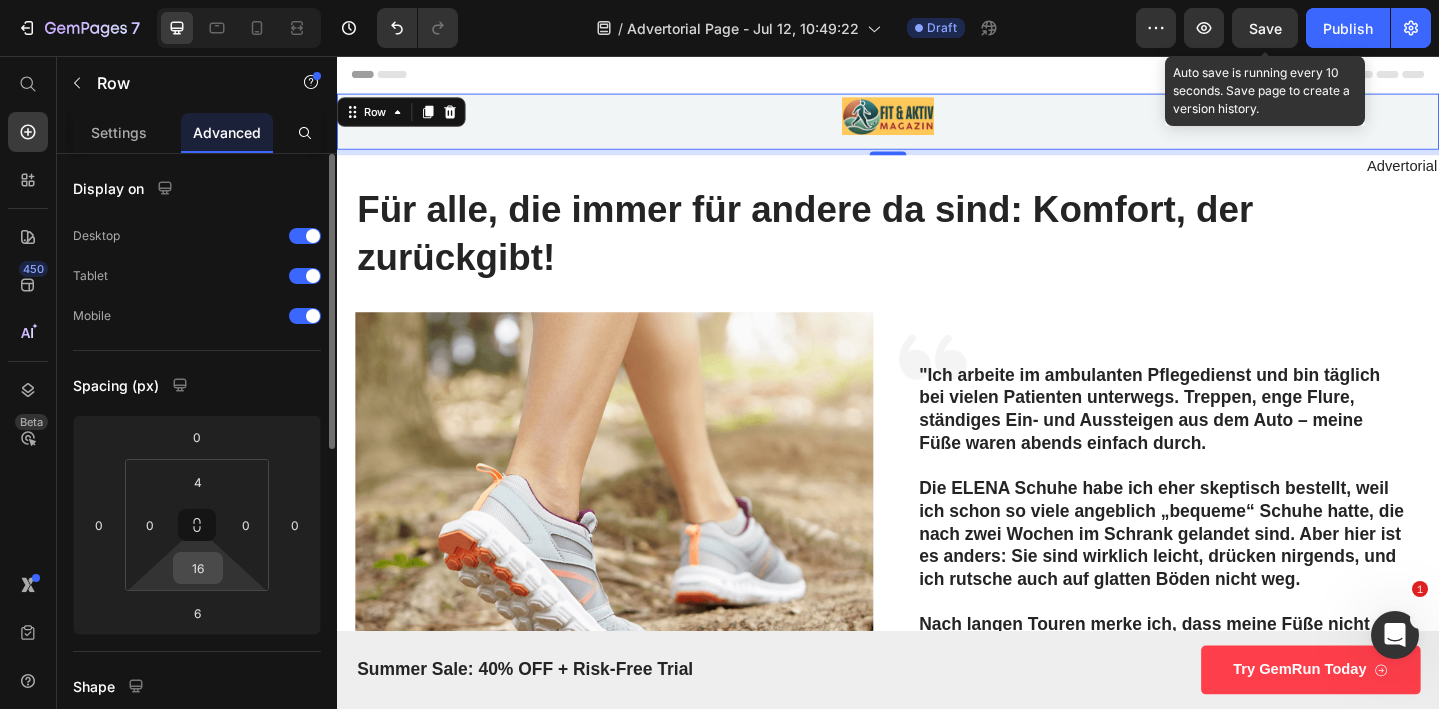 click on "16" at bounding box center [198, 568] 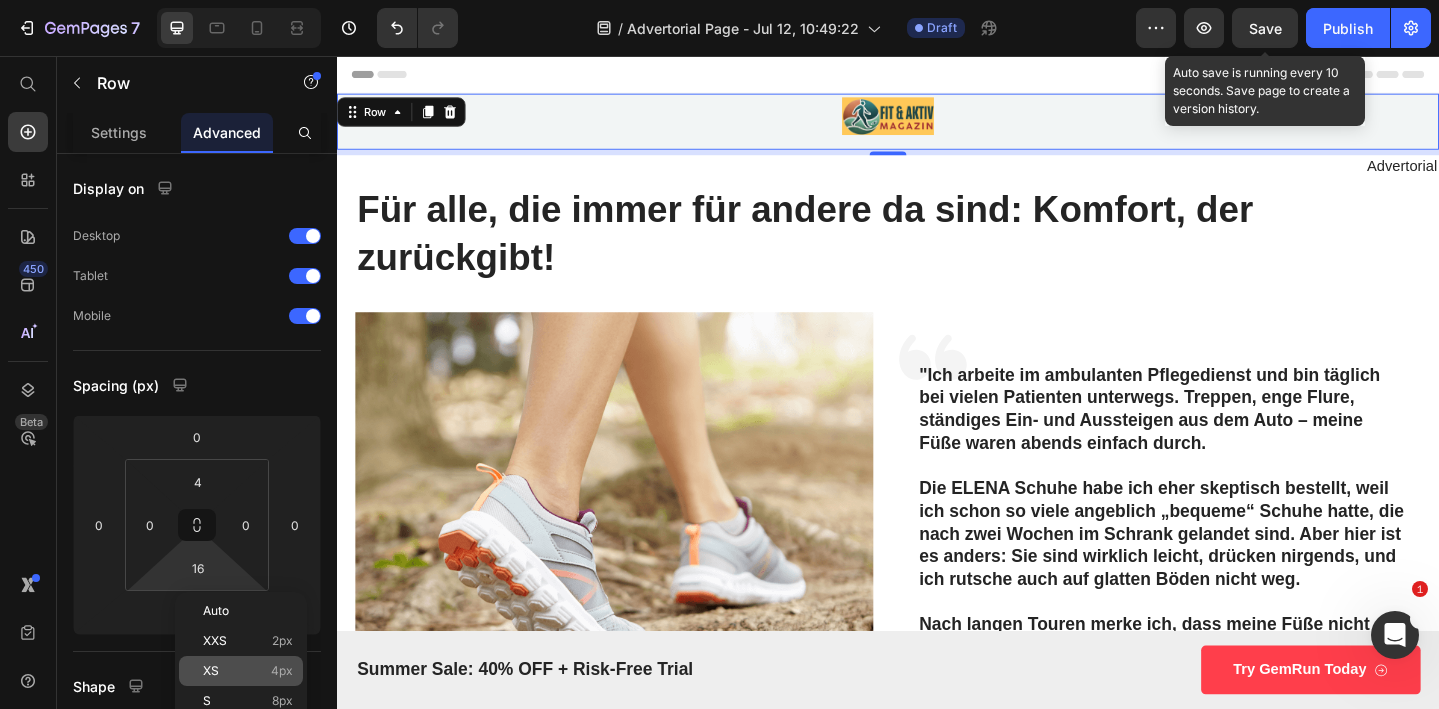 click on "XS" at bounding box center [211, 671] 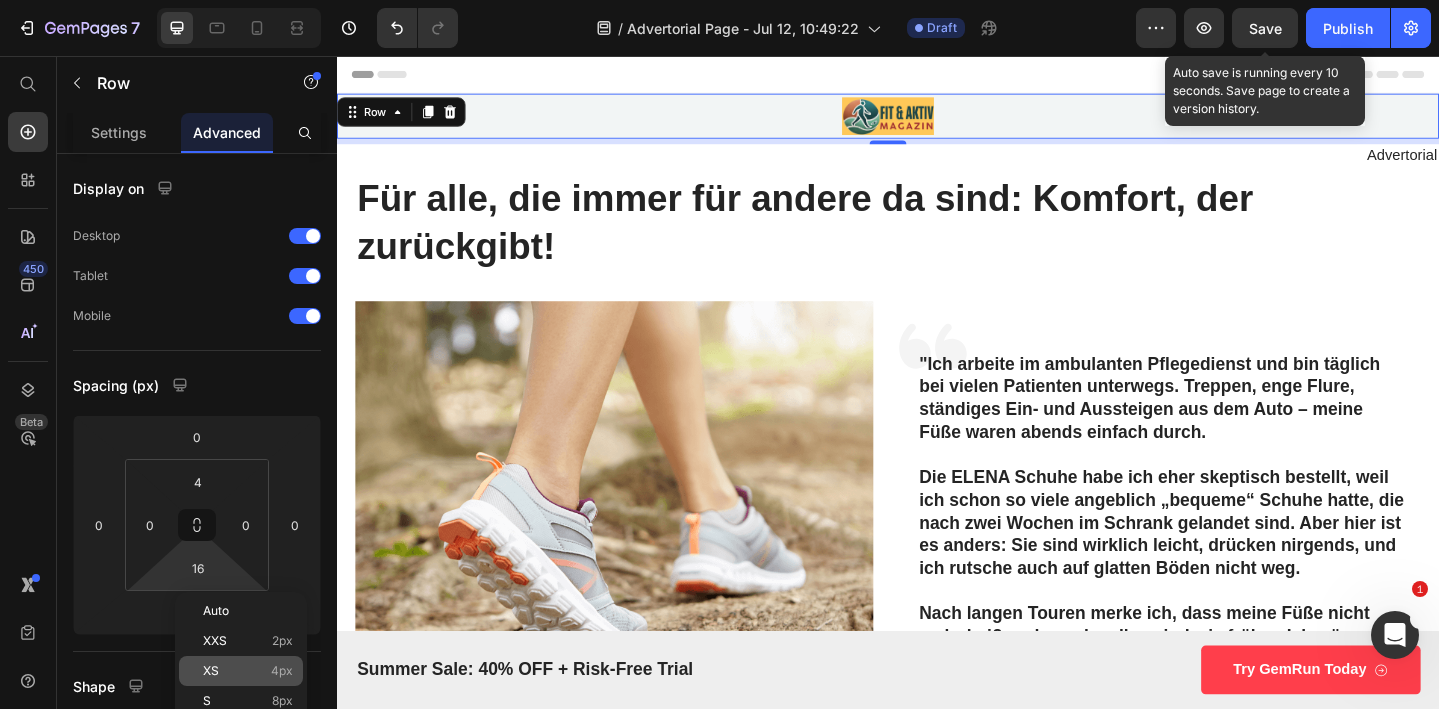 type on "4" 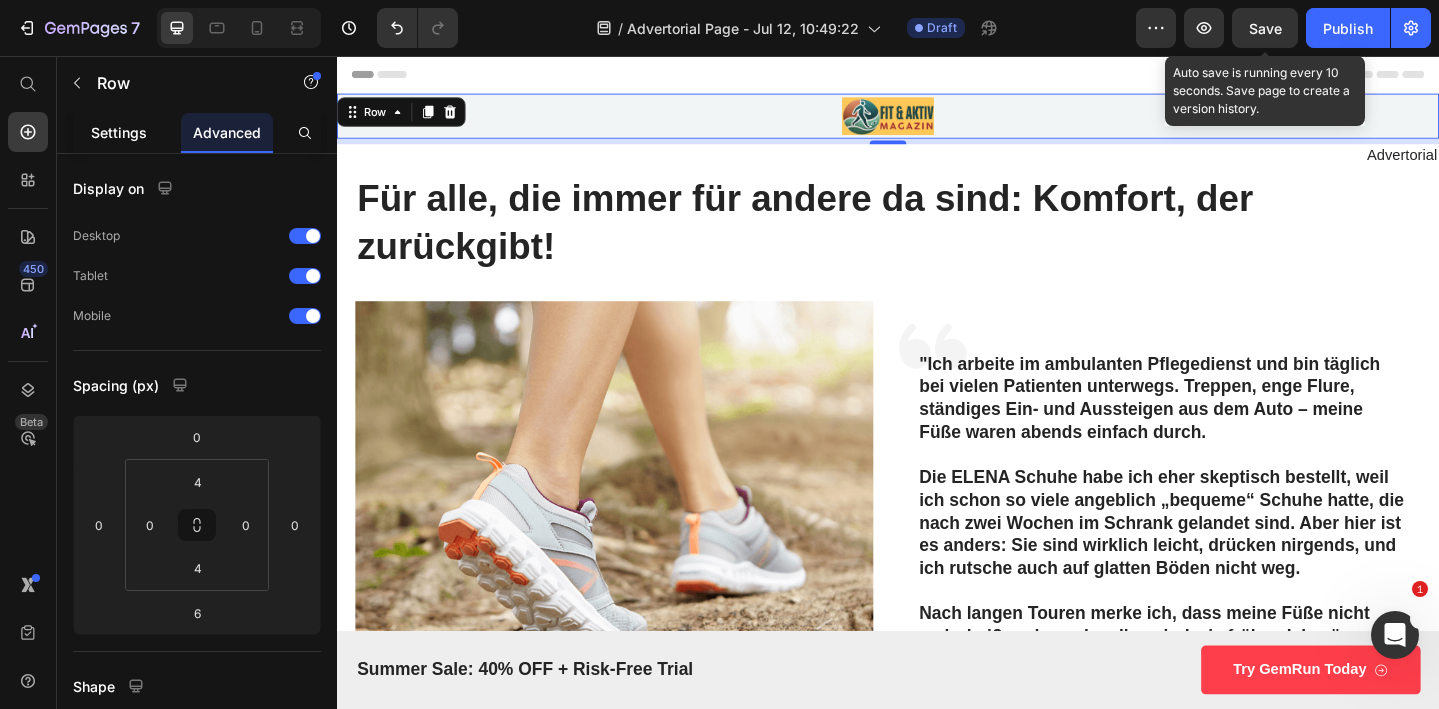 click on "Settings" at bounding box center [119, 132] 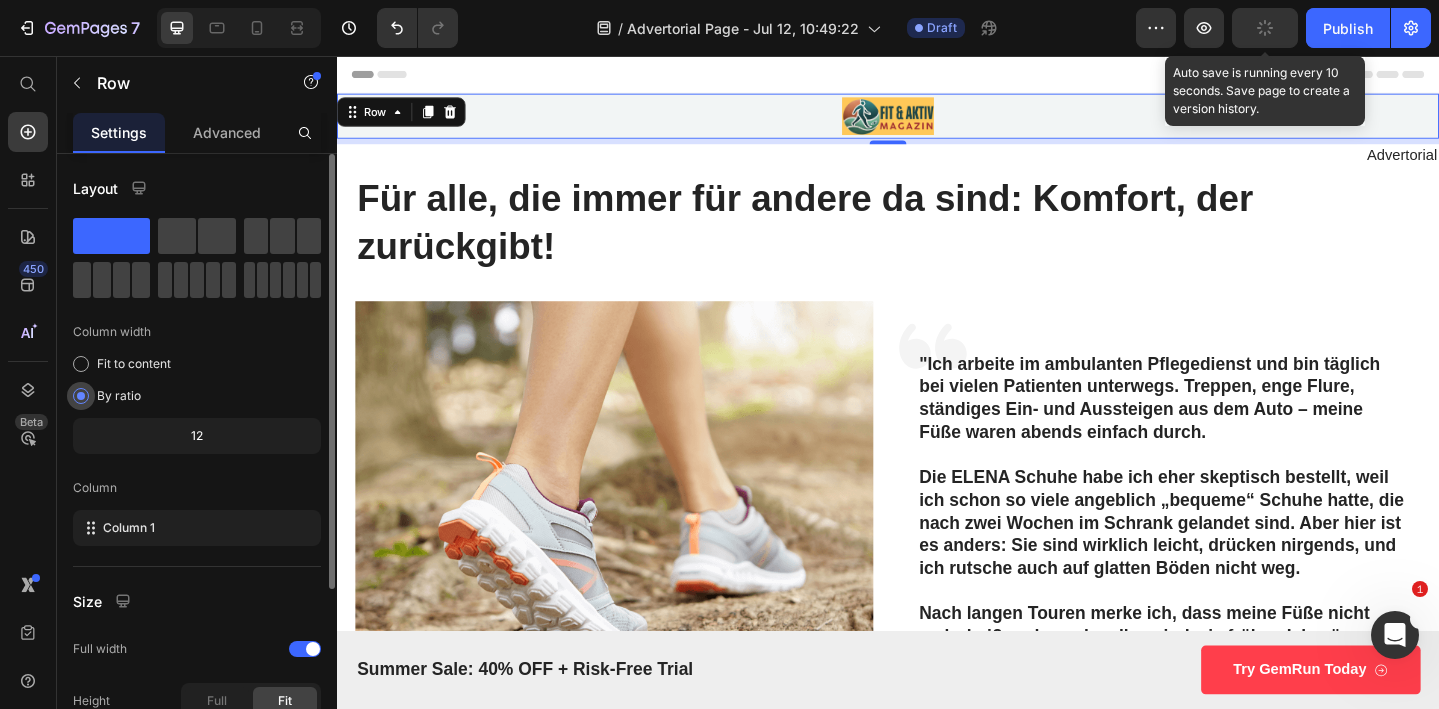 scroll, scrollTop: 248, scrollLeft: 0, axis: vertical 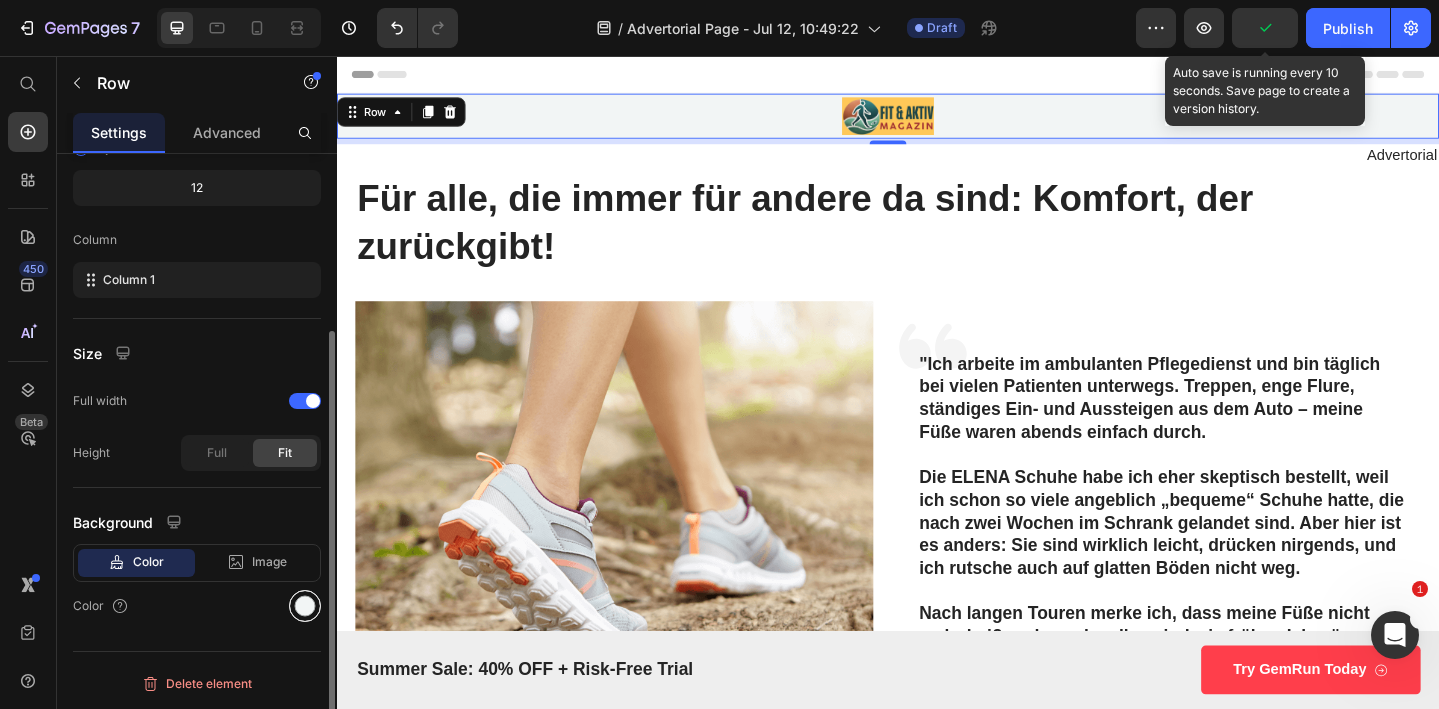 click at bounding box center (305, 606) 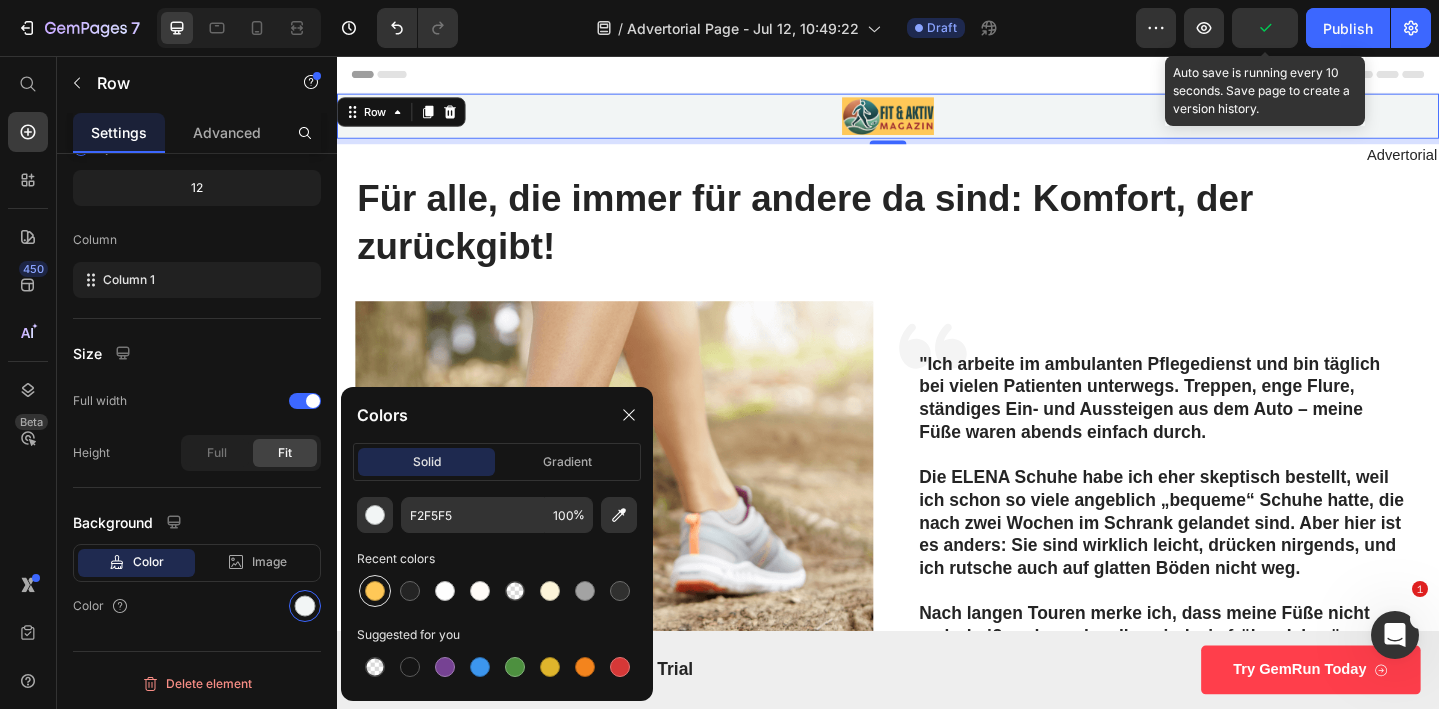 click at bounding box center [375, 591] 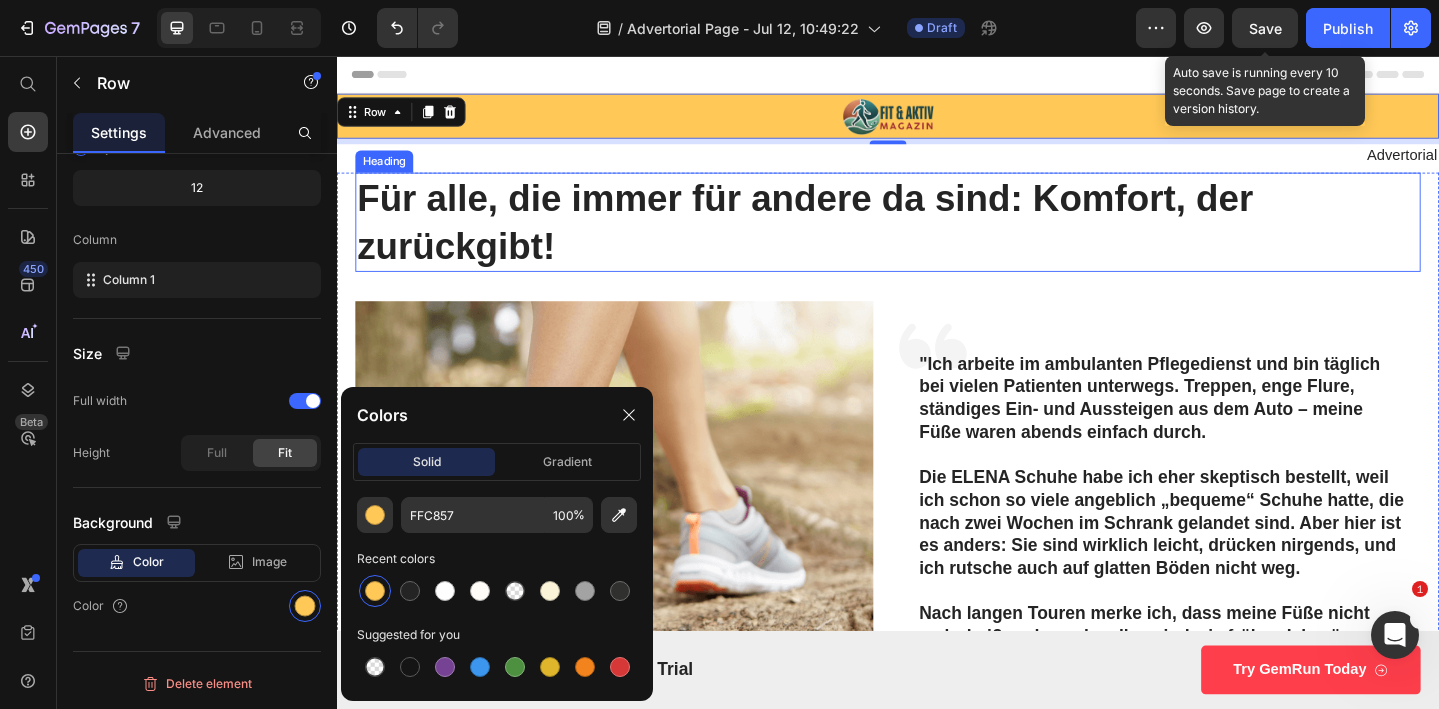 click on "Für alle, die immer für andere da sind: Komfort, der zurückgibt!" at bounding box center (937, 237) 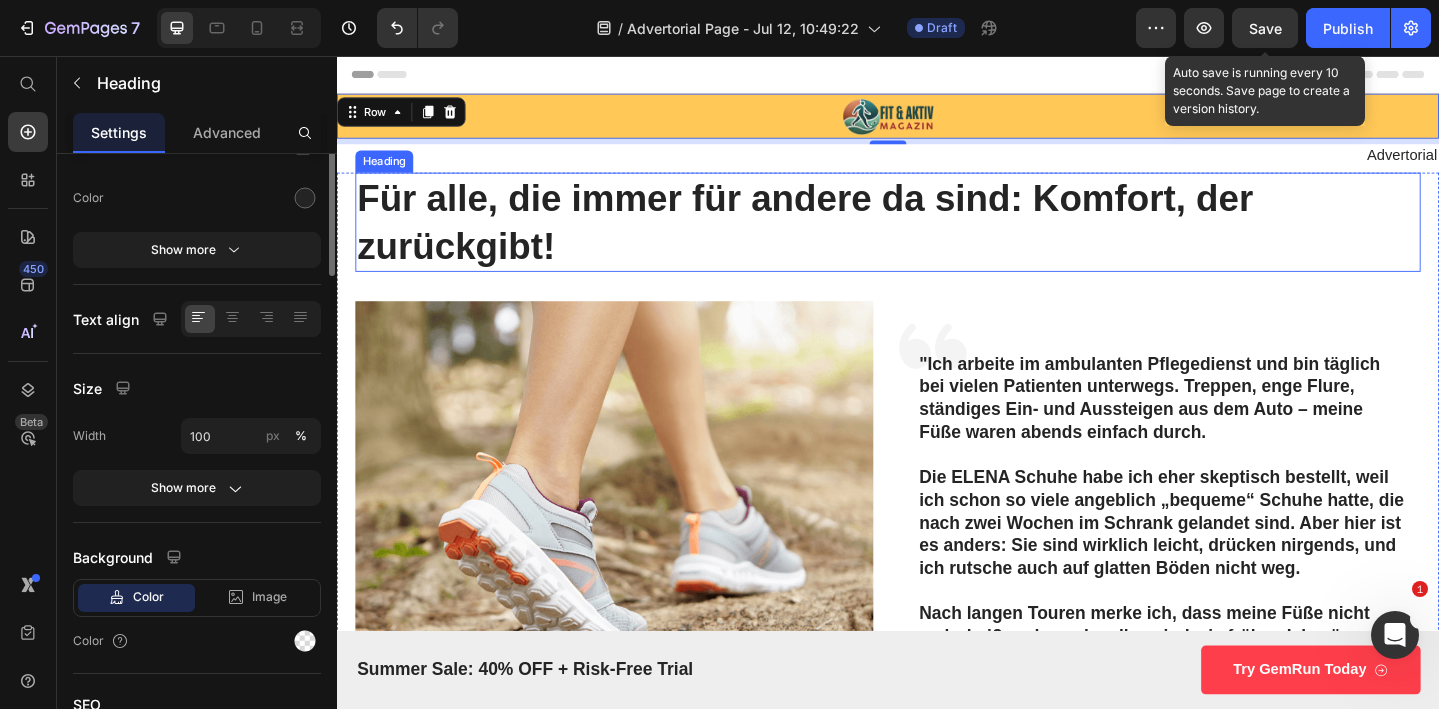 scroll, scrollTop: 0, scrollLeft: 0, axis: both 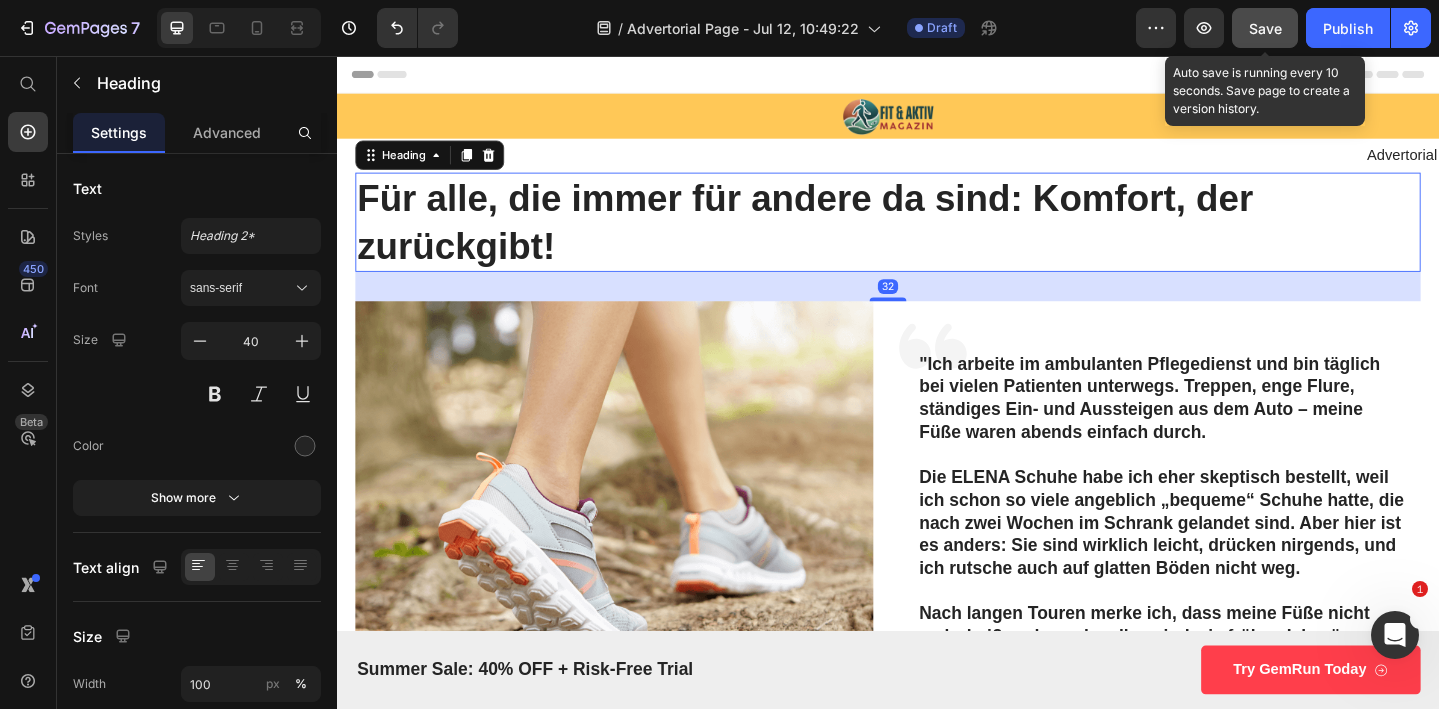 click on "Save" 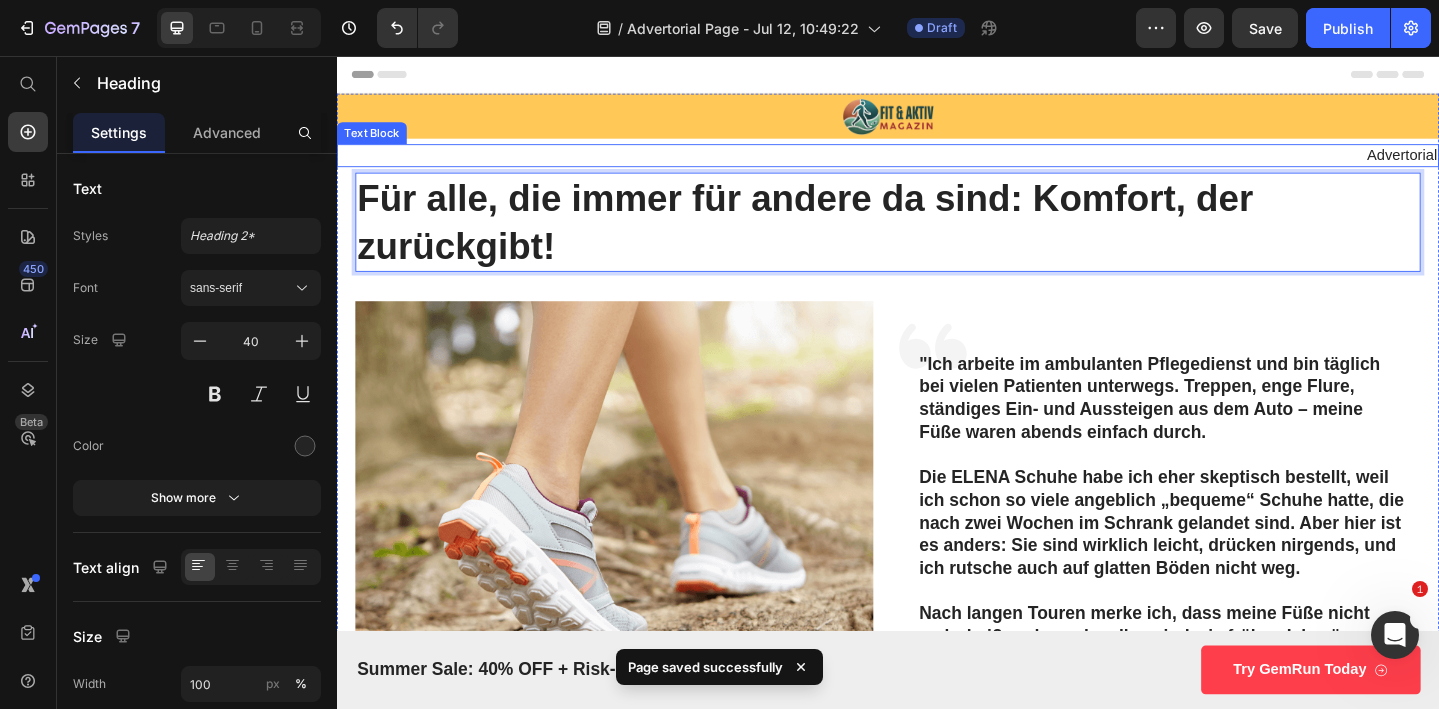 click on "Advertorial" at bounding box center (937, 164) 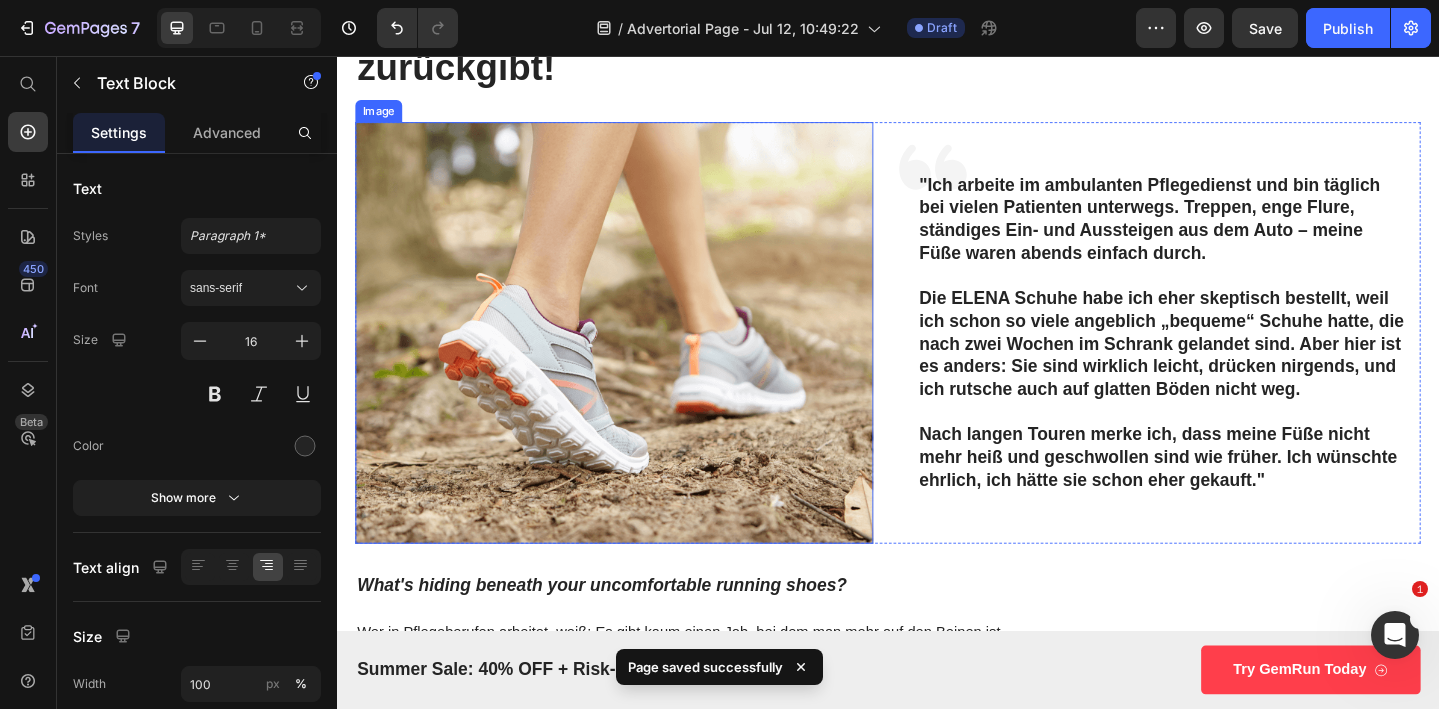 click at bounding box center (639, 357) 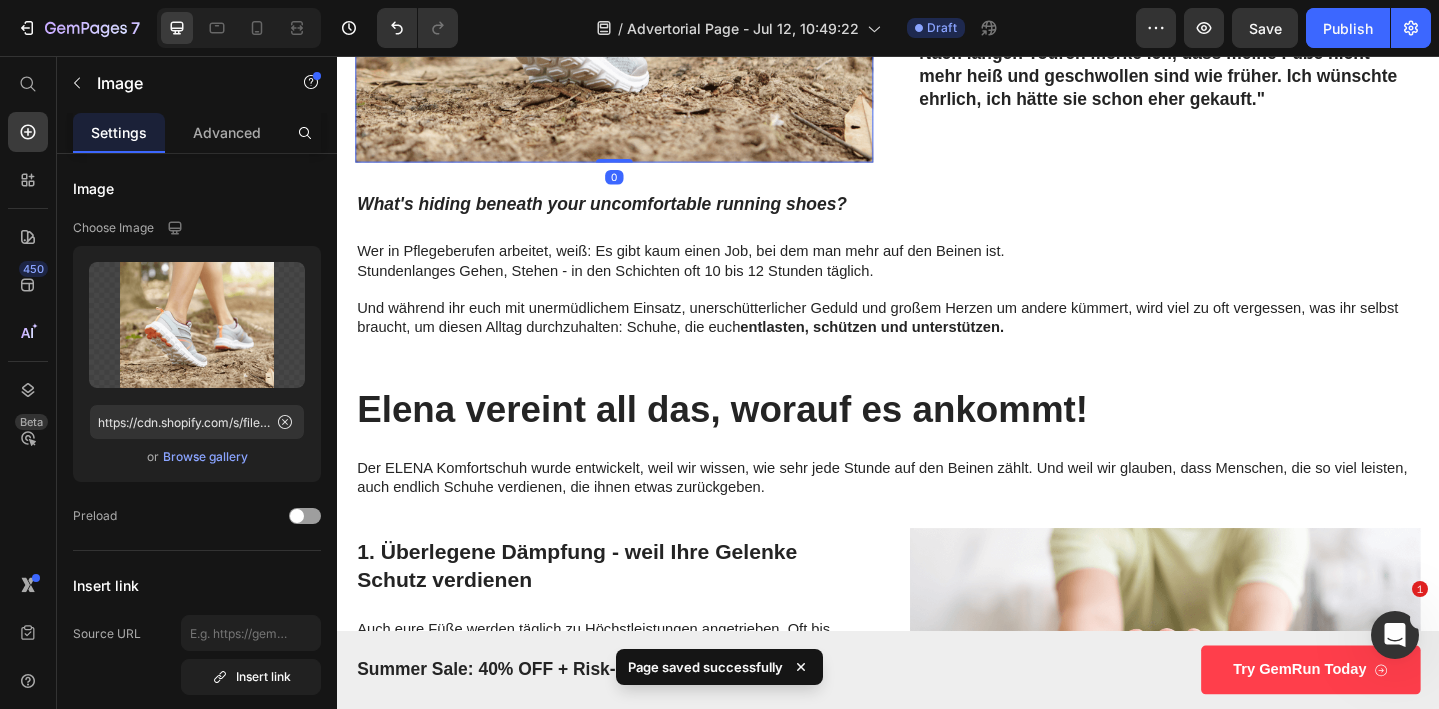 scroll, scrollTop: 612, scrollLeft: 0, axis: vertical 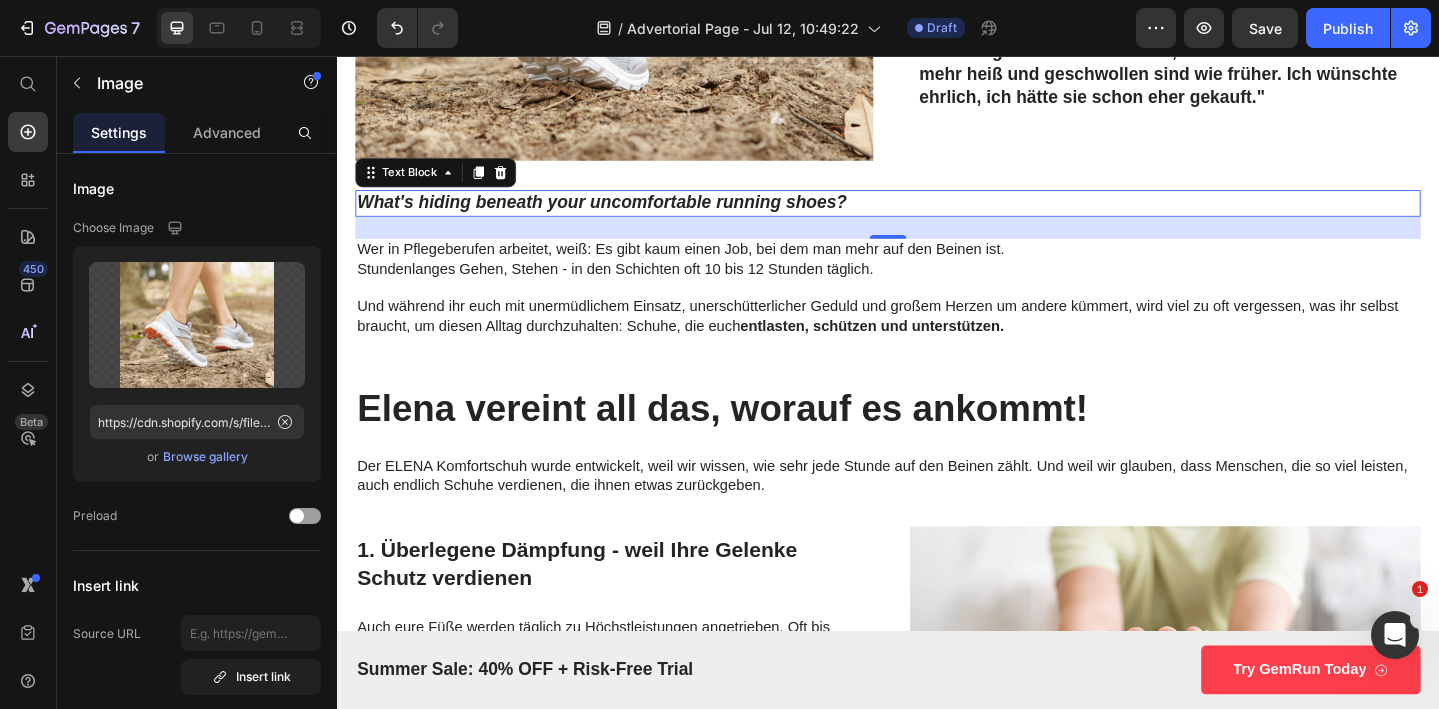 click on "What's hiding beneath your uncomfortable running shoes?" at bounding box center [937, 216] 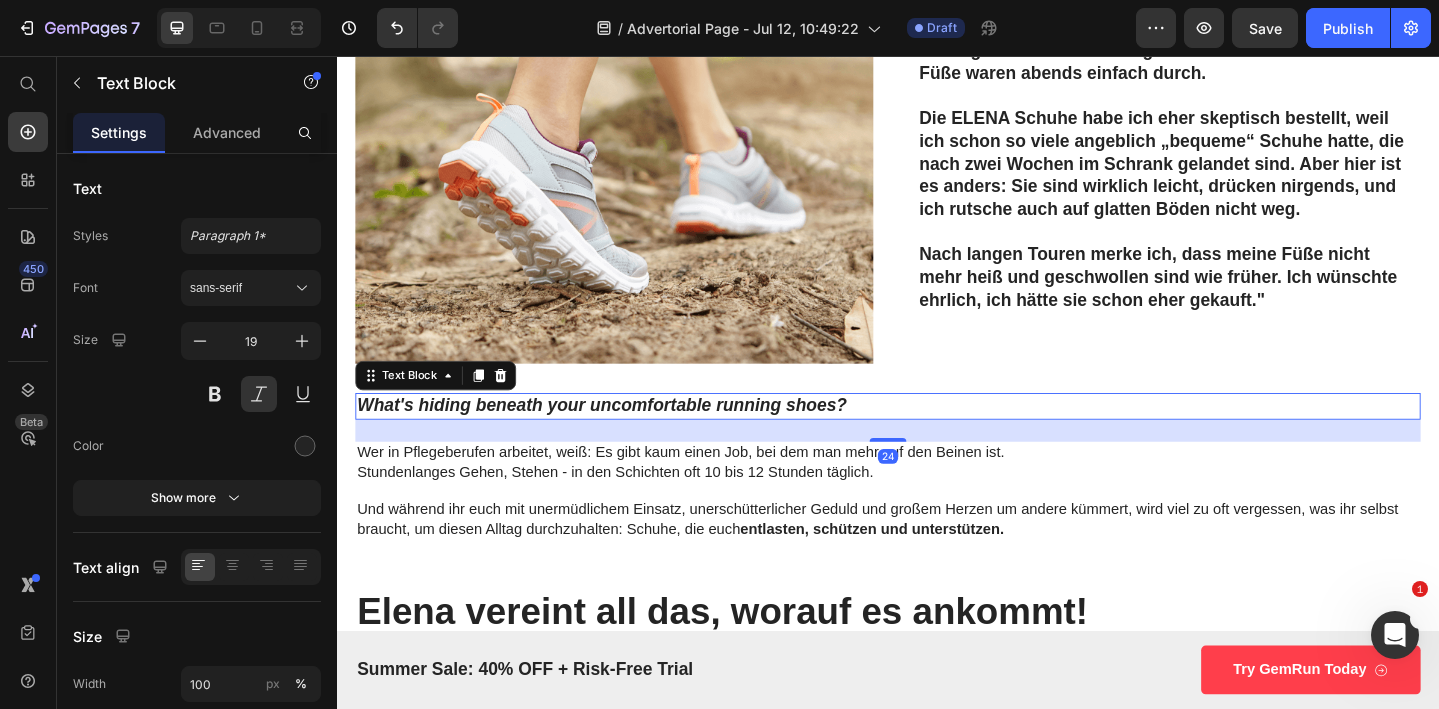 scroll, scrollTop: 349, scrollLeft: 0, axis: vertical 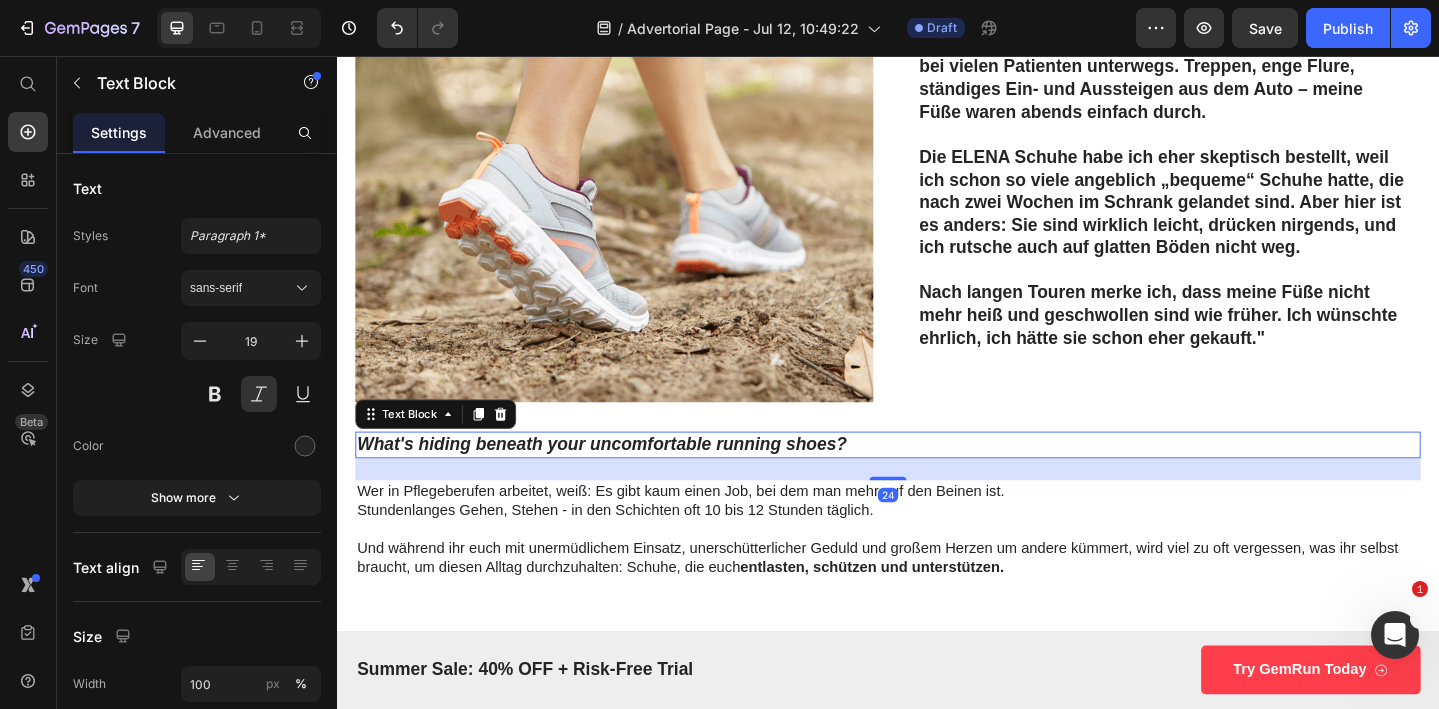 click on "What's hiding beneath your uncomfortable running shoes?" at bounding box center [937, 479] 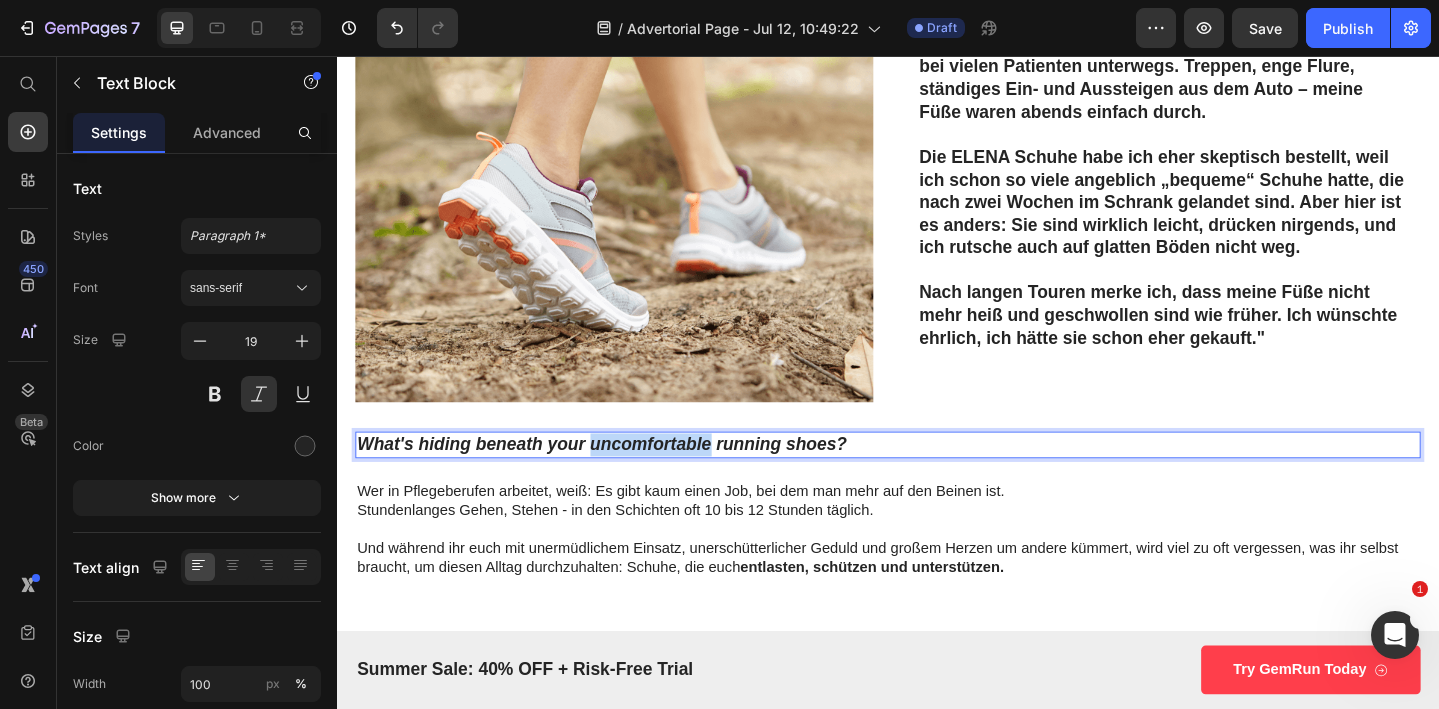 click on "What's hiding beneath your uncomfortable running shoes?" at bounding box center [937, 479] 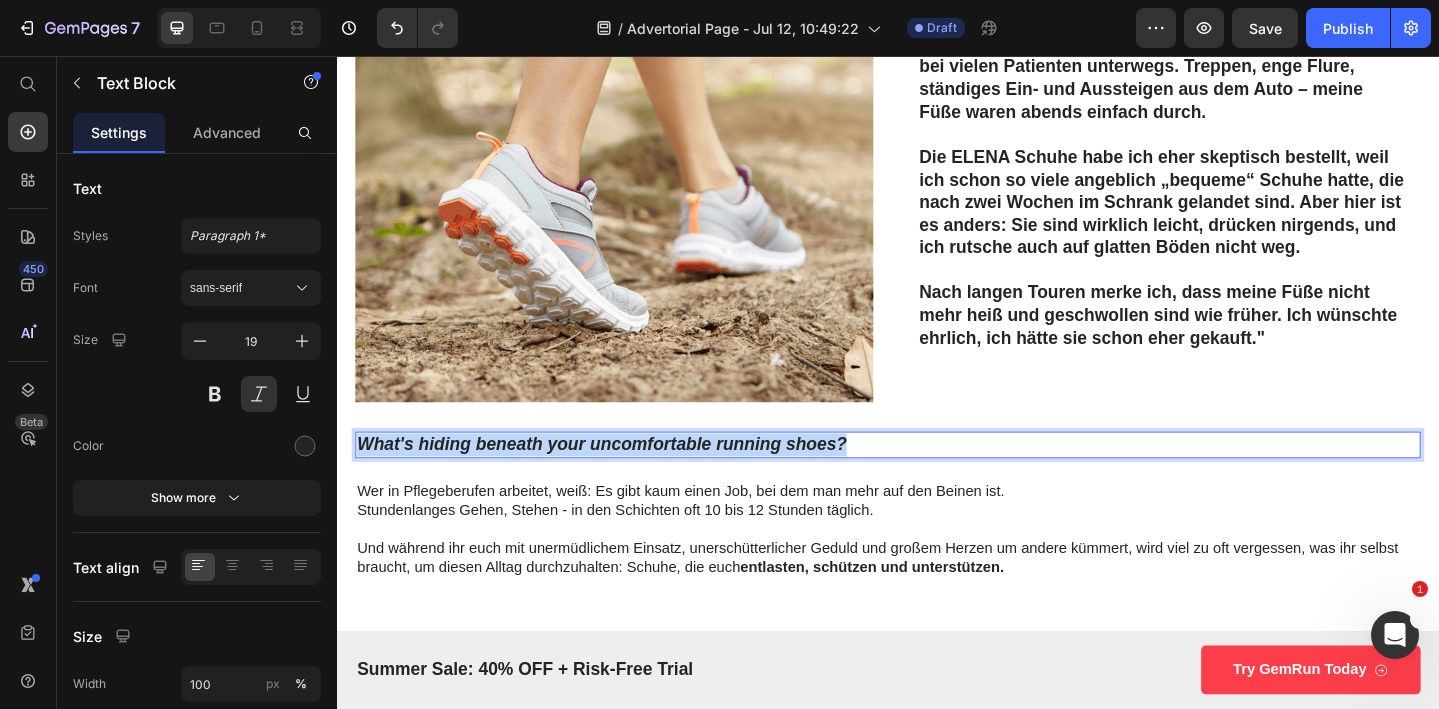 click on "What's hiding beneath your uncomfortable running shoes?" at bounding box center (937, 479) 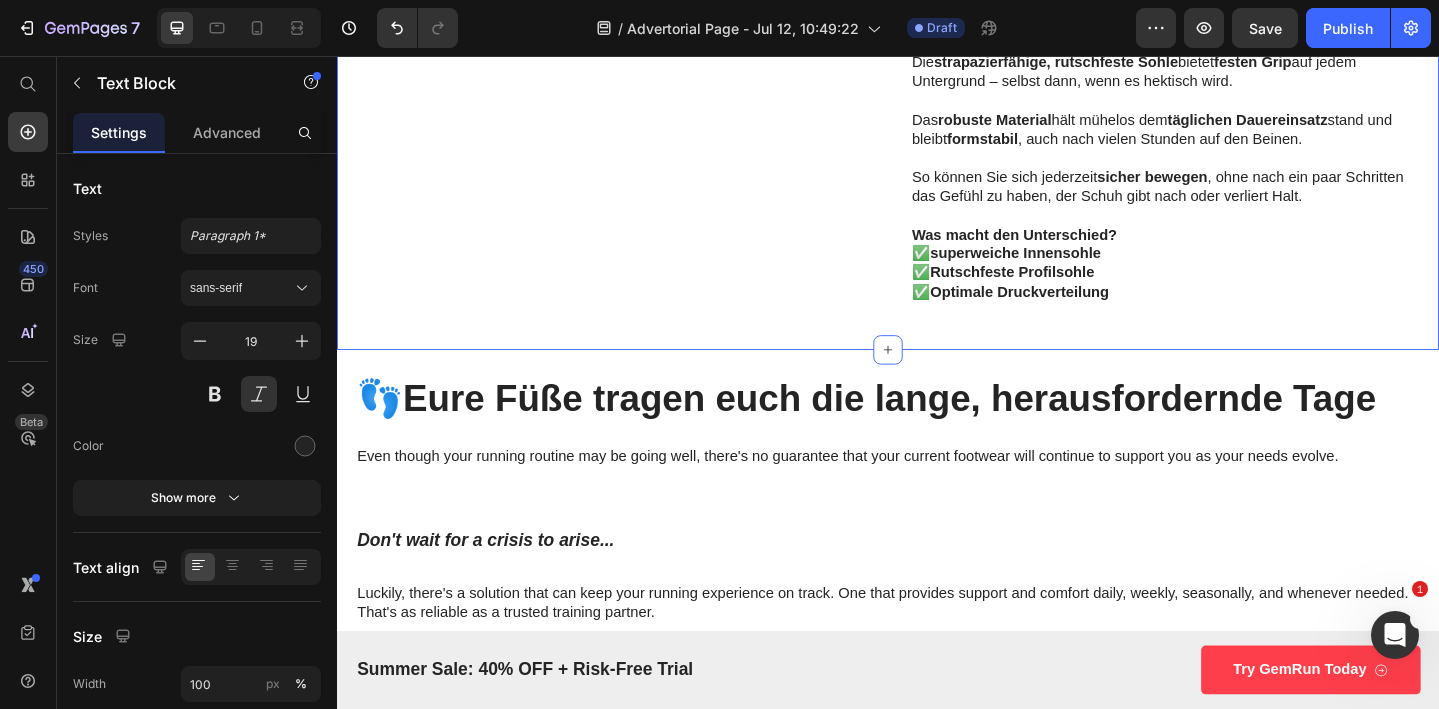 scroll, scrollTop: 2355, scrollLeft: 0, axis: vertical 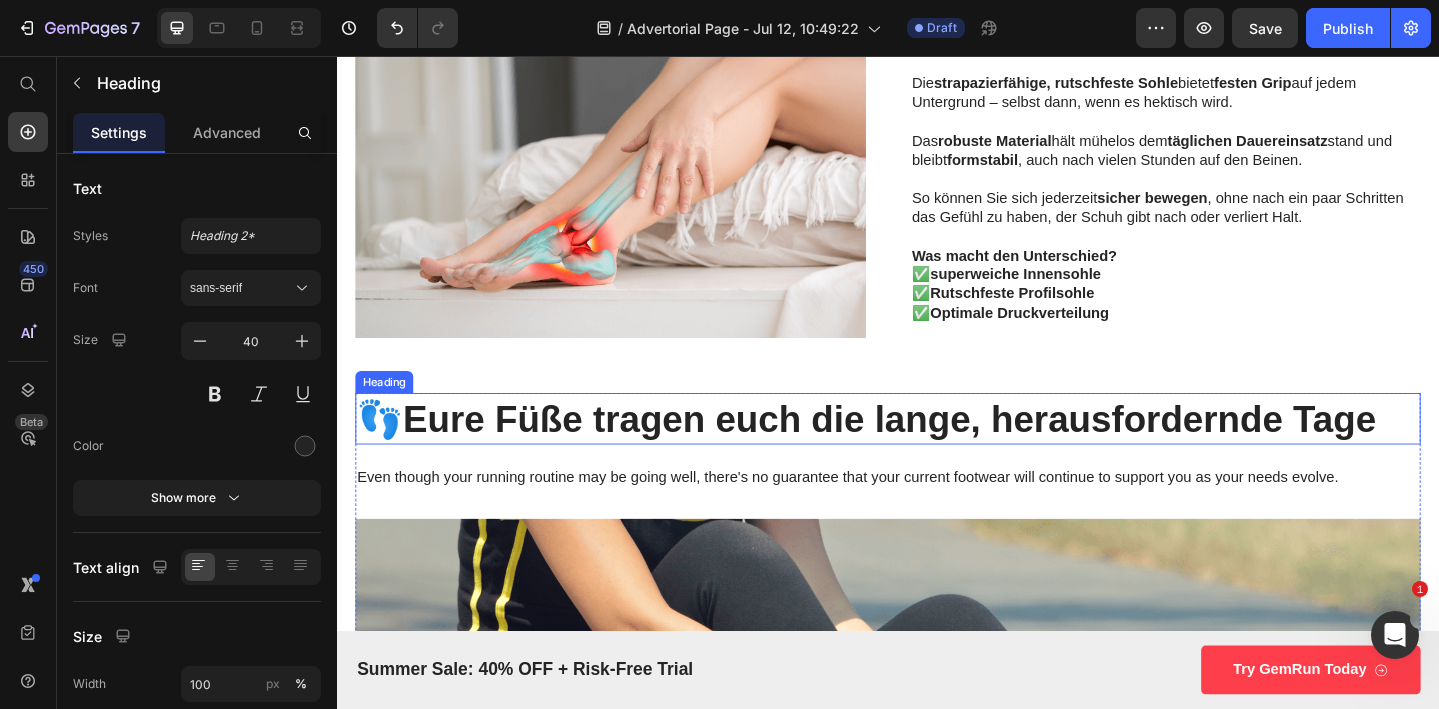click on "👣 Eure Füße tragen euch die lange, herausfordernde Tage" at bounding box center [937, 451] 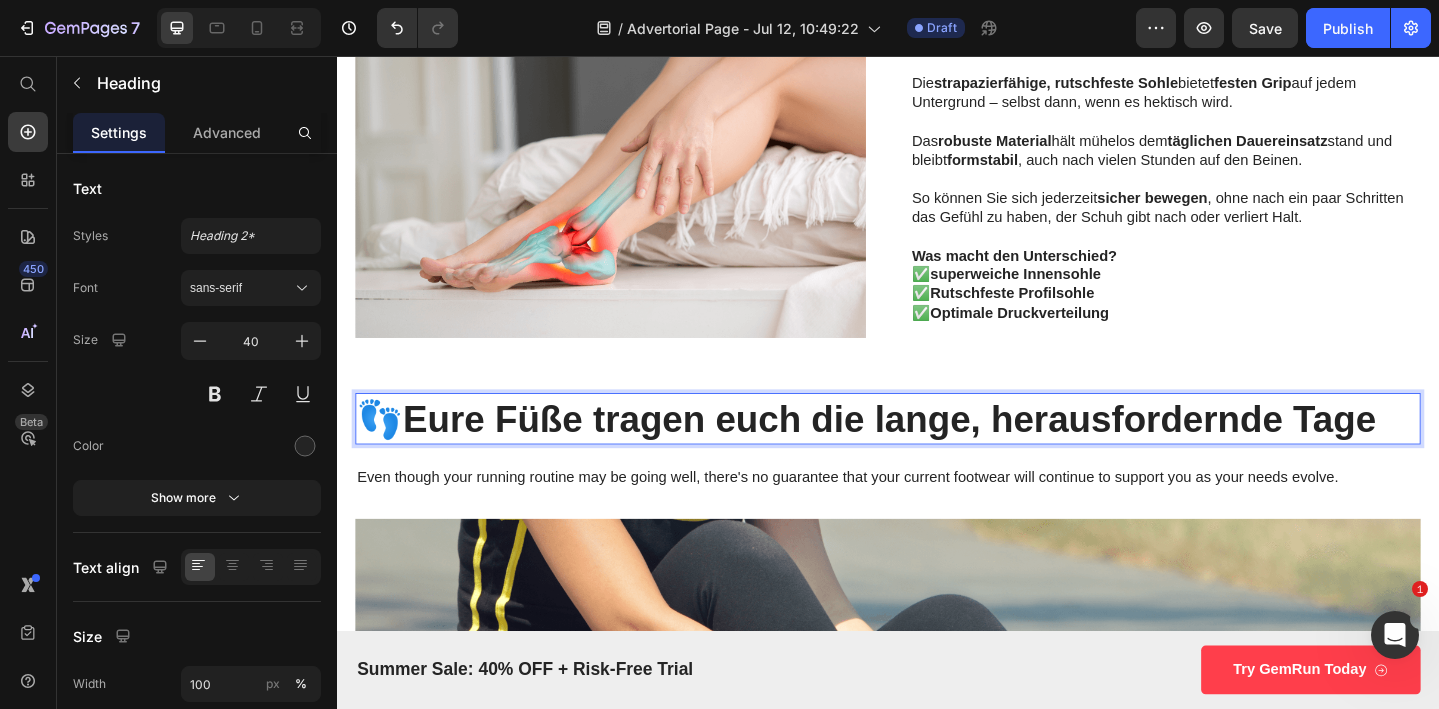 click on "👣 Eure Füße tragen euch die lange, herausfordernde Tage" at bounding box center [937, 451] 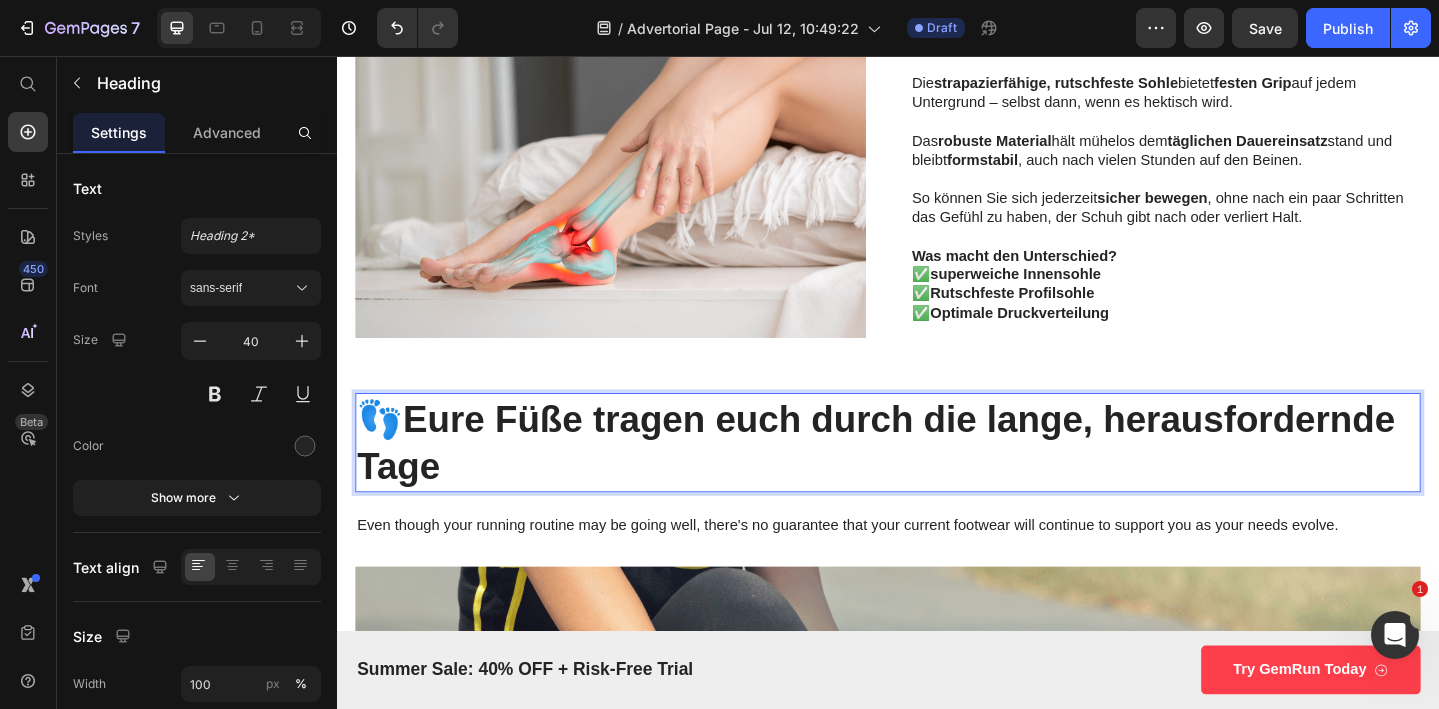 click on "👣 Eure Füße tragen euch durch die lange, herausfordernde Tage" at bounding box center [937, 477] 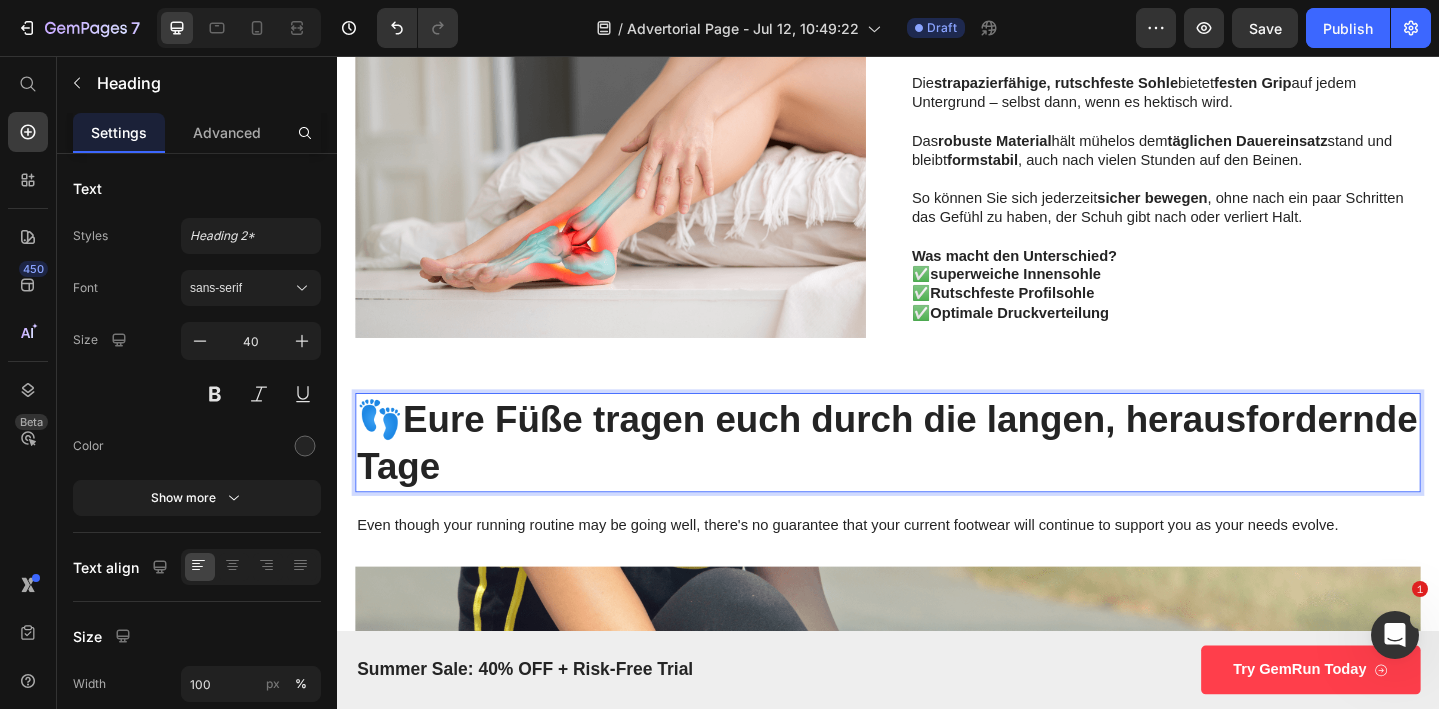 click on "👣 Eure Füße tragen euch durch die langen, herausfordernde Tage" at bounding box center (937, 477) 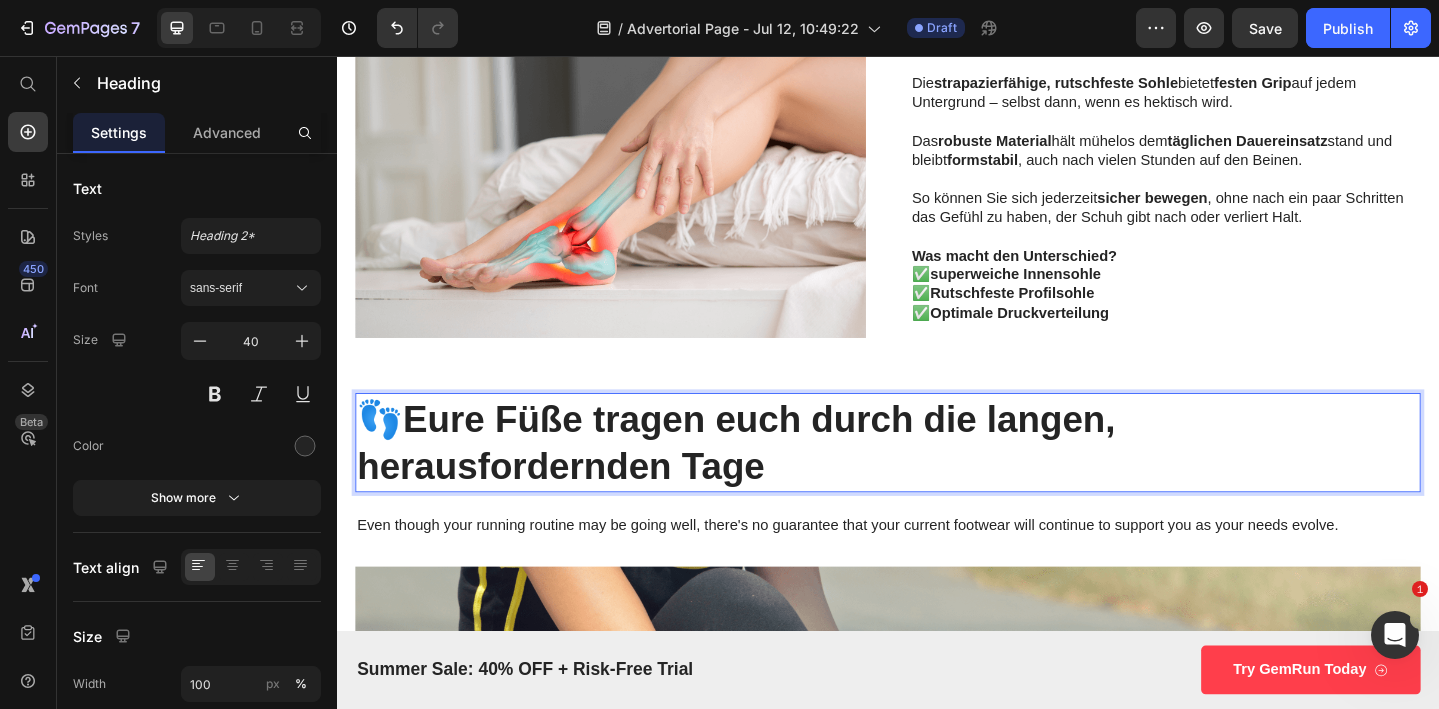 click on "👣 Eure Füße tragen euch durch die langen, herausfordernden Tage" at bounding box center [937, 477] 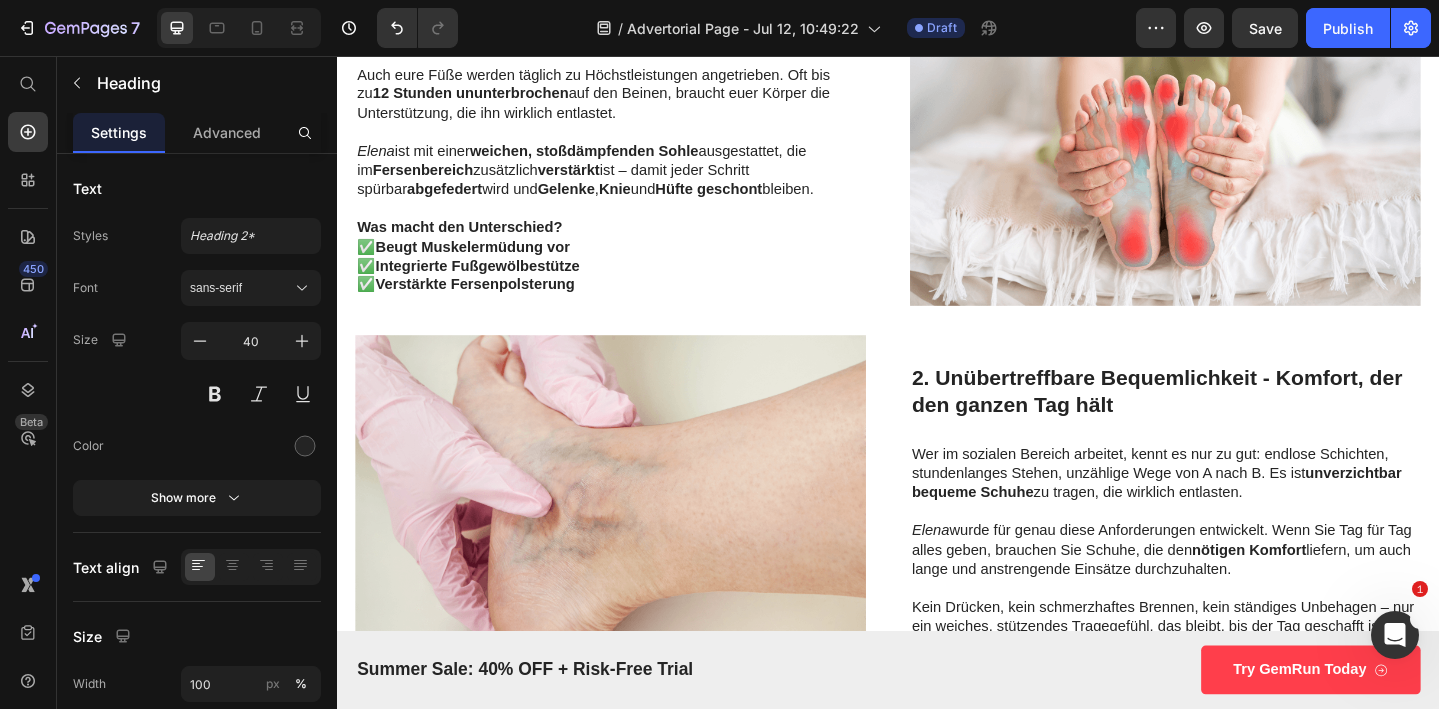scroll, scrollTop: 727, scrollLeft: 0, axis: vertical 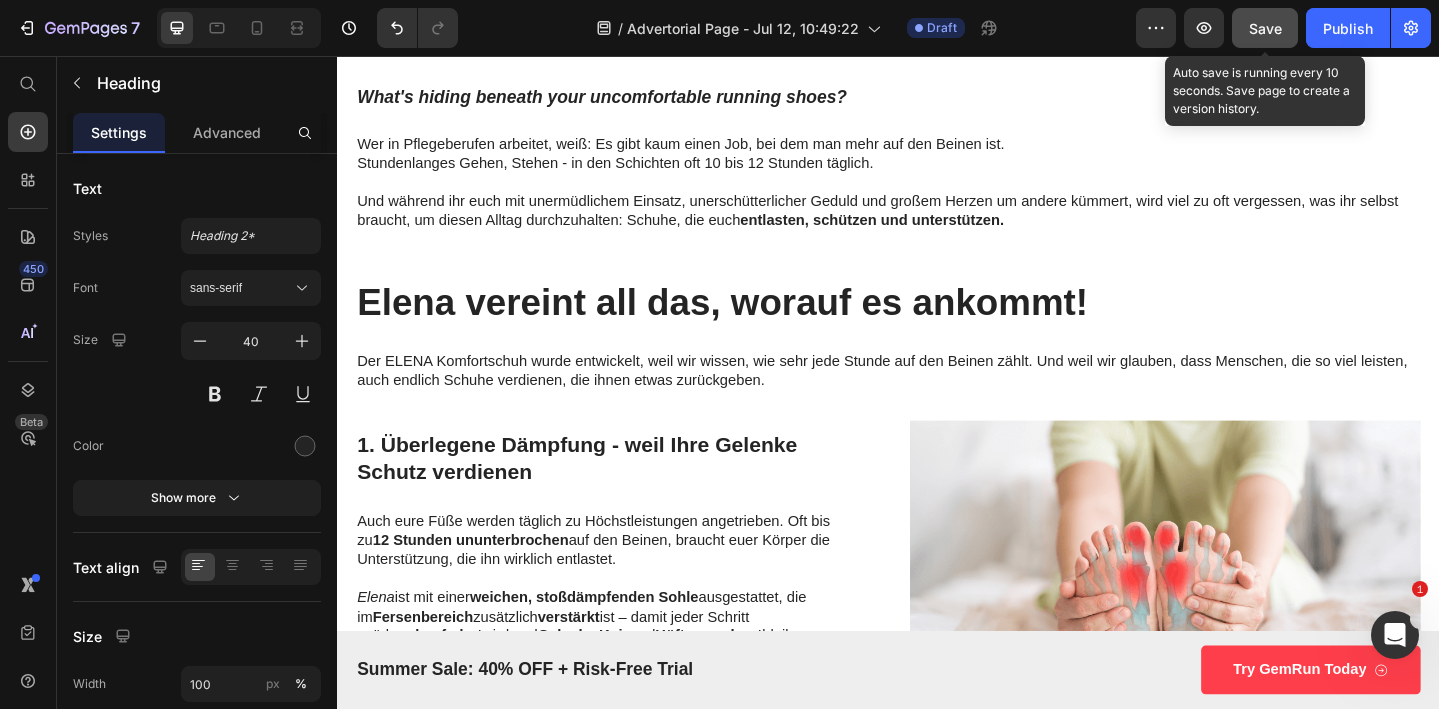 click on "Save" 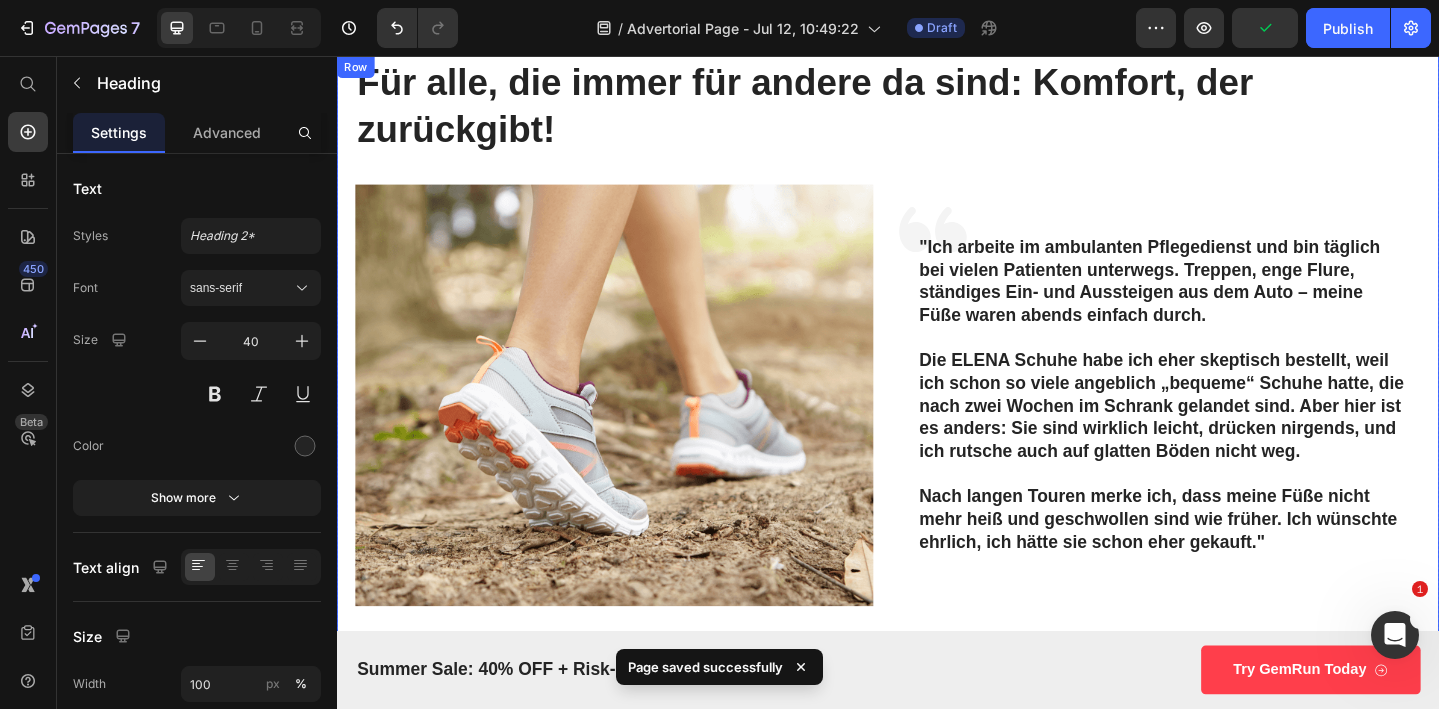 scroll, scrollTop: 90, scrollLeft: 0, axis: vertical 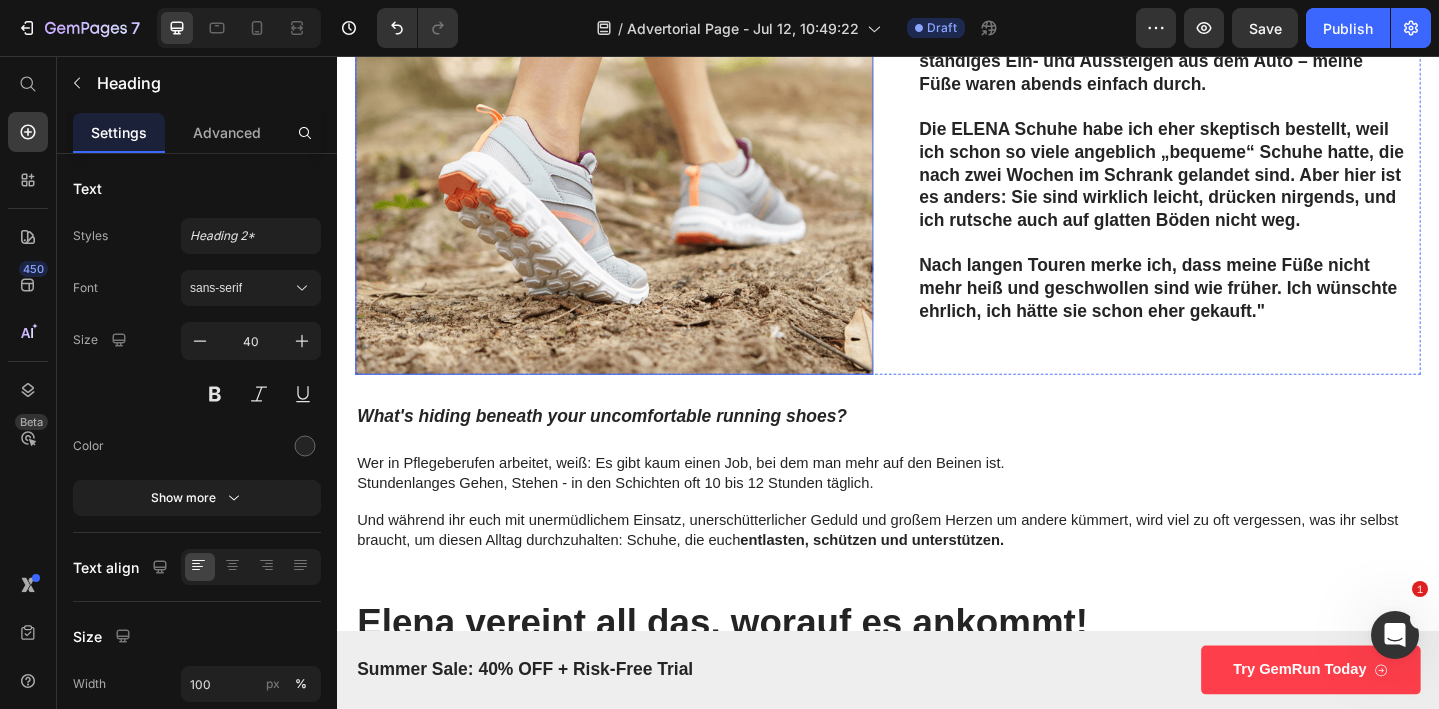 click at bounding box center (639, 173) 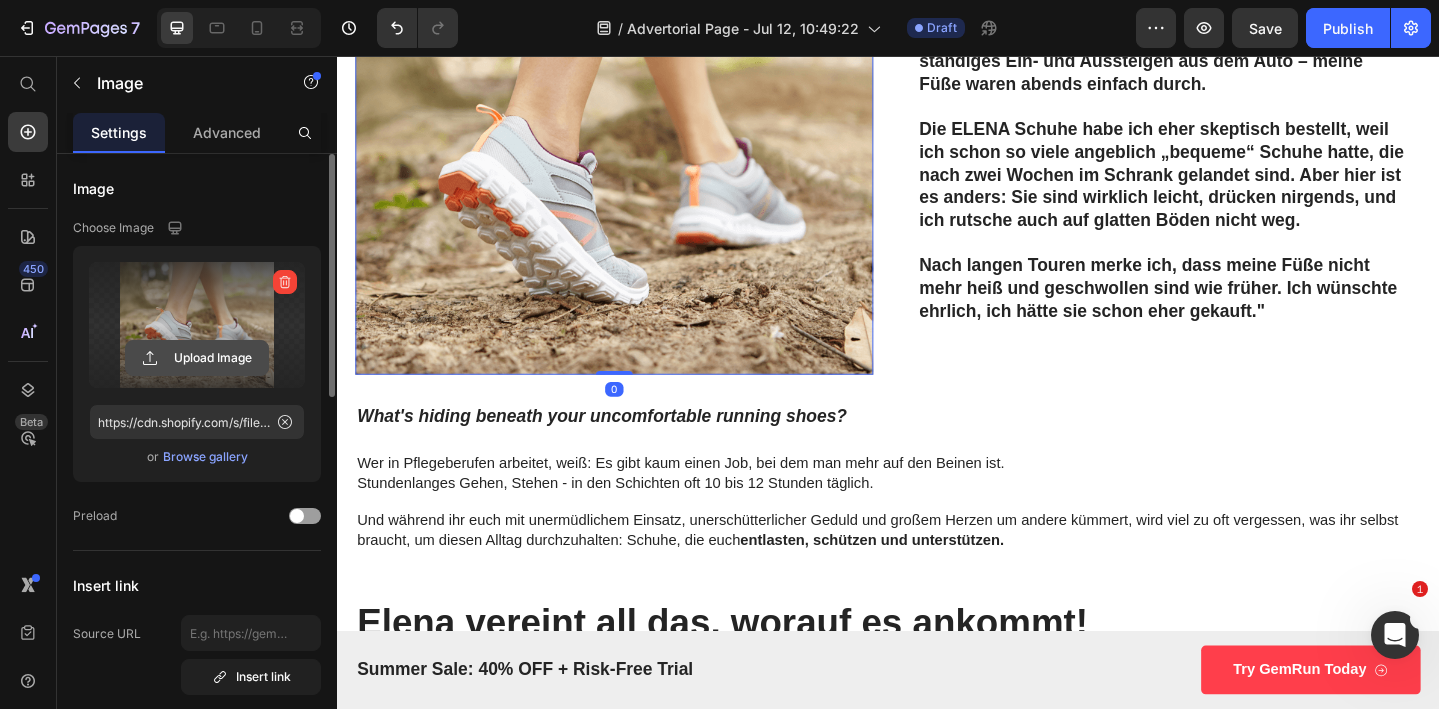 click 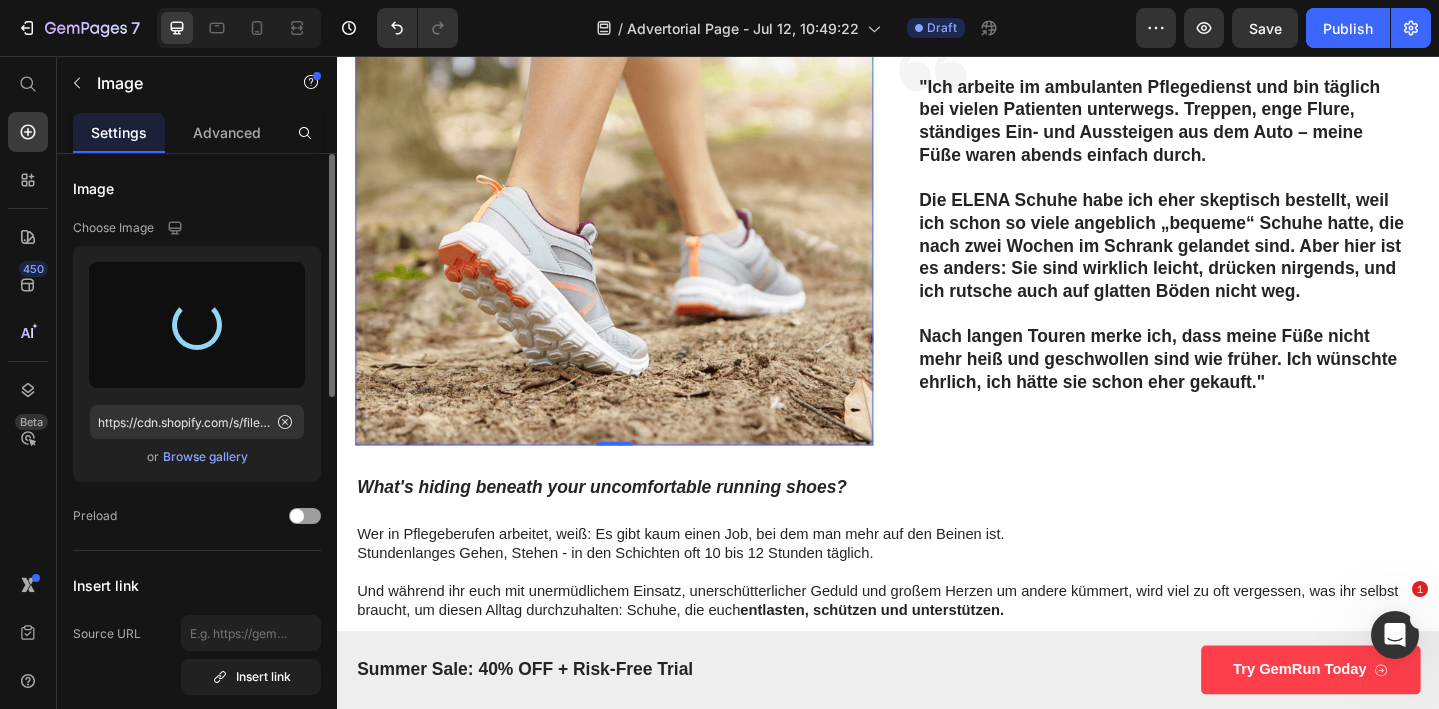 scroll, scrollTop: 337, scrollLeft: 0, axis: vertical 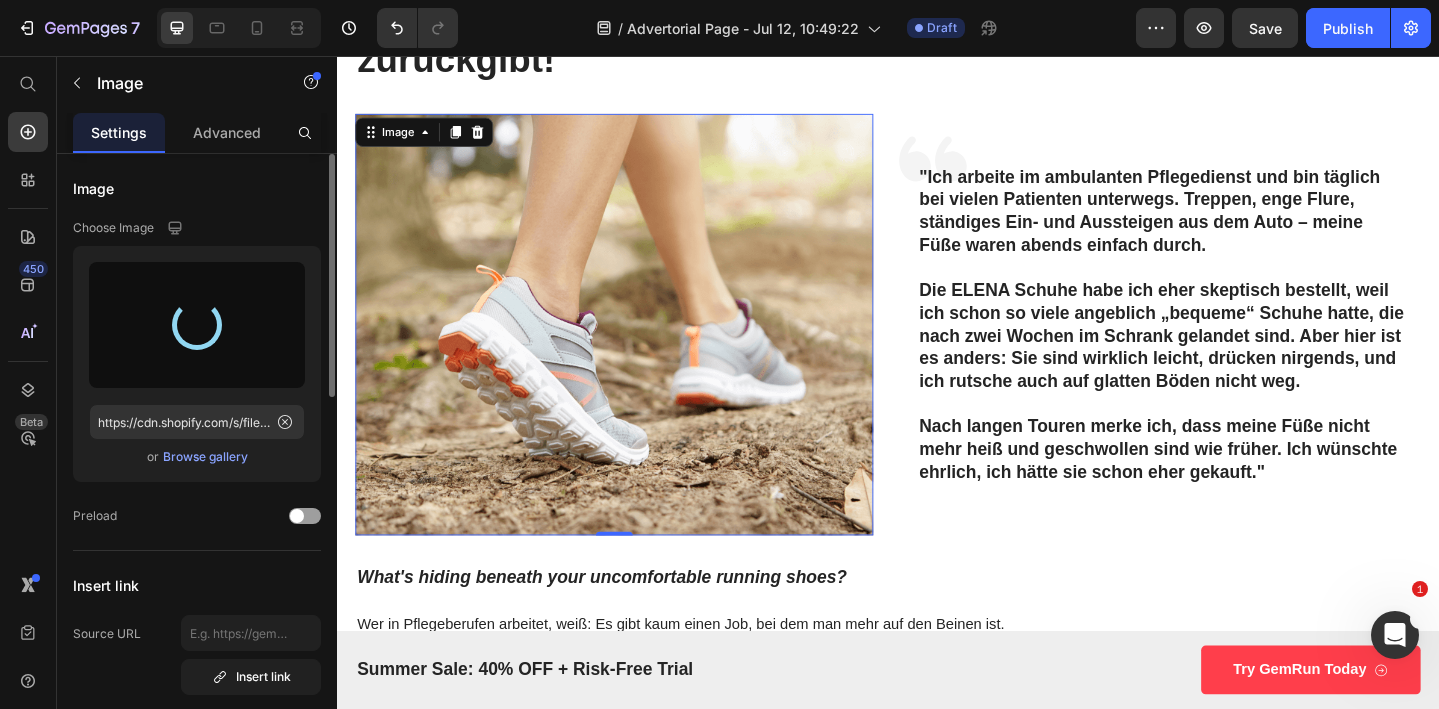 type on "https://cdn.shopify.com/s/files/1/0740/2012/6939/files/gempages_553629490677285781-45c051c2-f730-4f00-986f-c4093657e853.png" 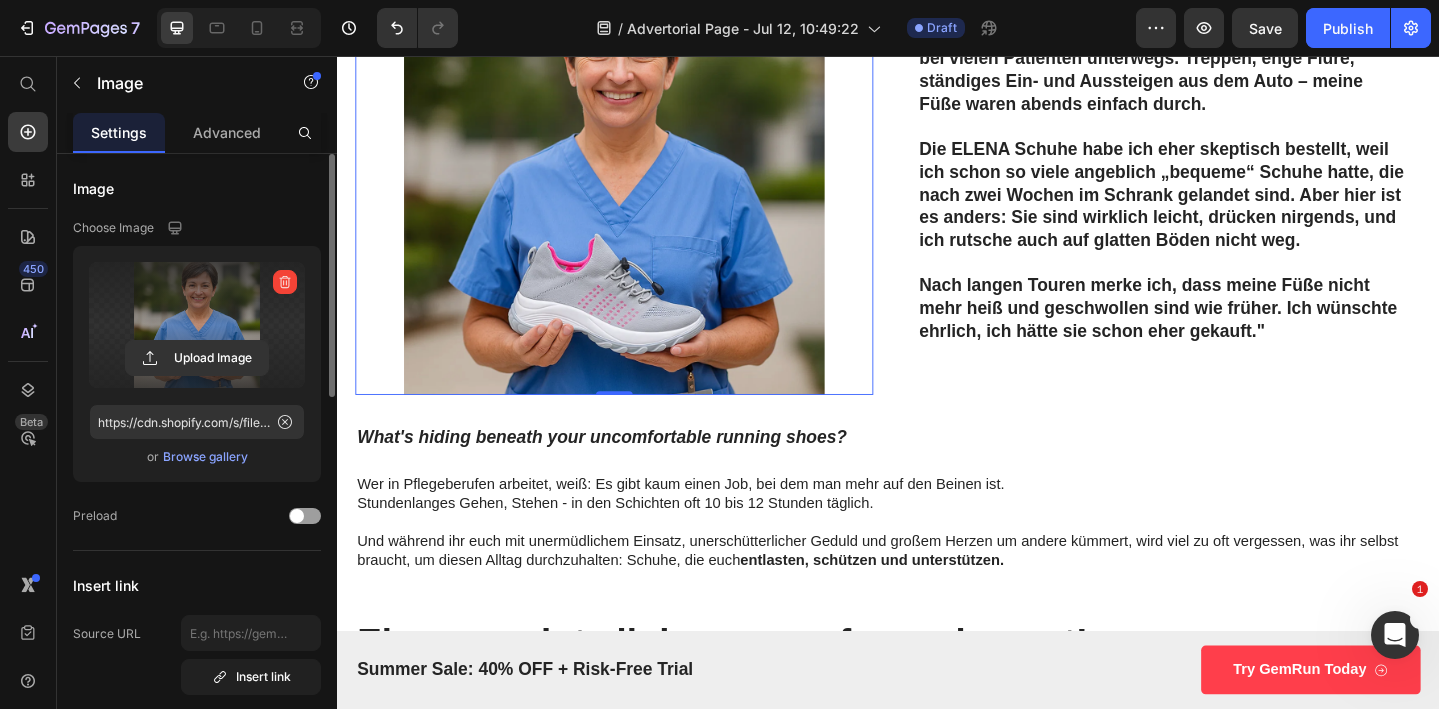 scroll, scrollTop: 188, scrollLeft: 0, axis: vertical 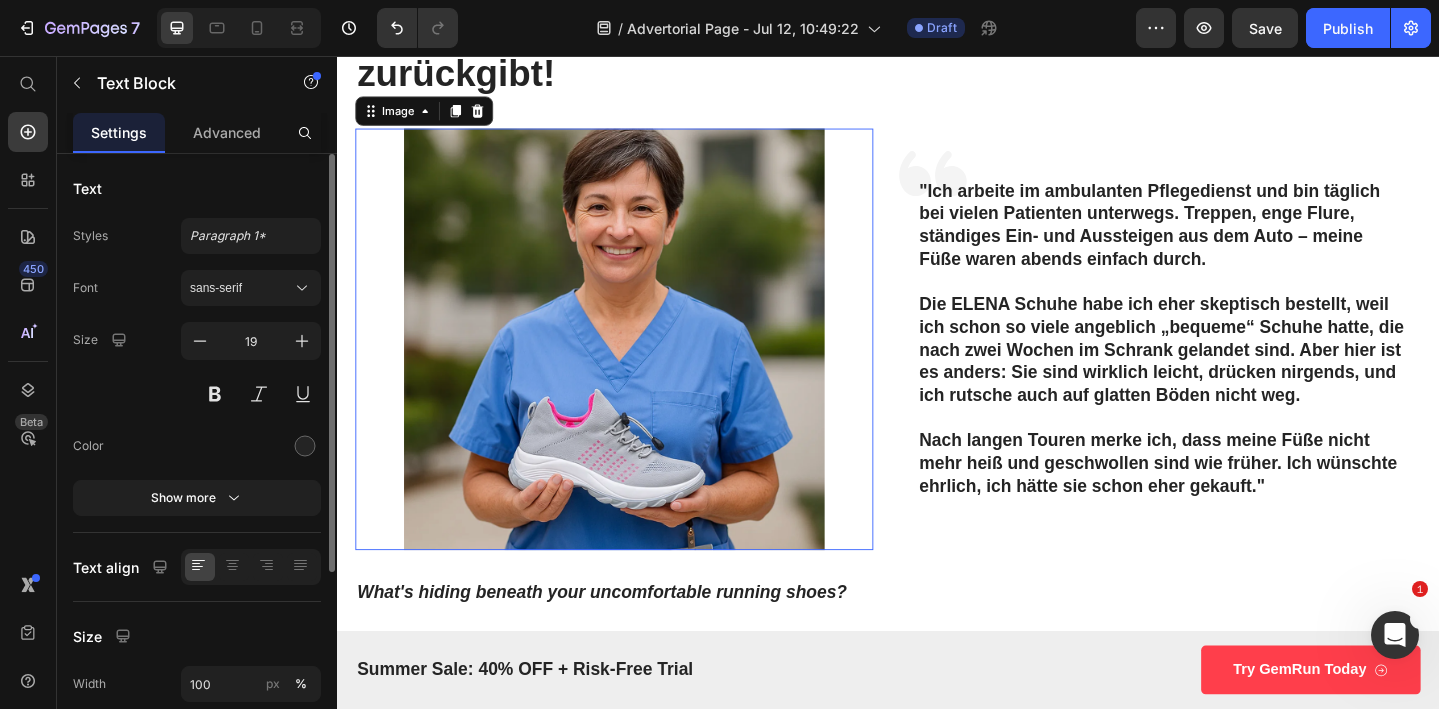 click at bounding box center [639, 364] 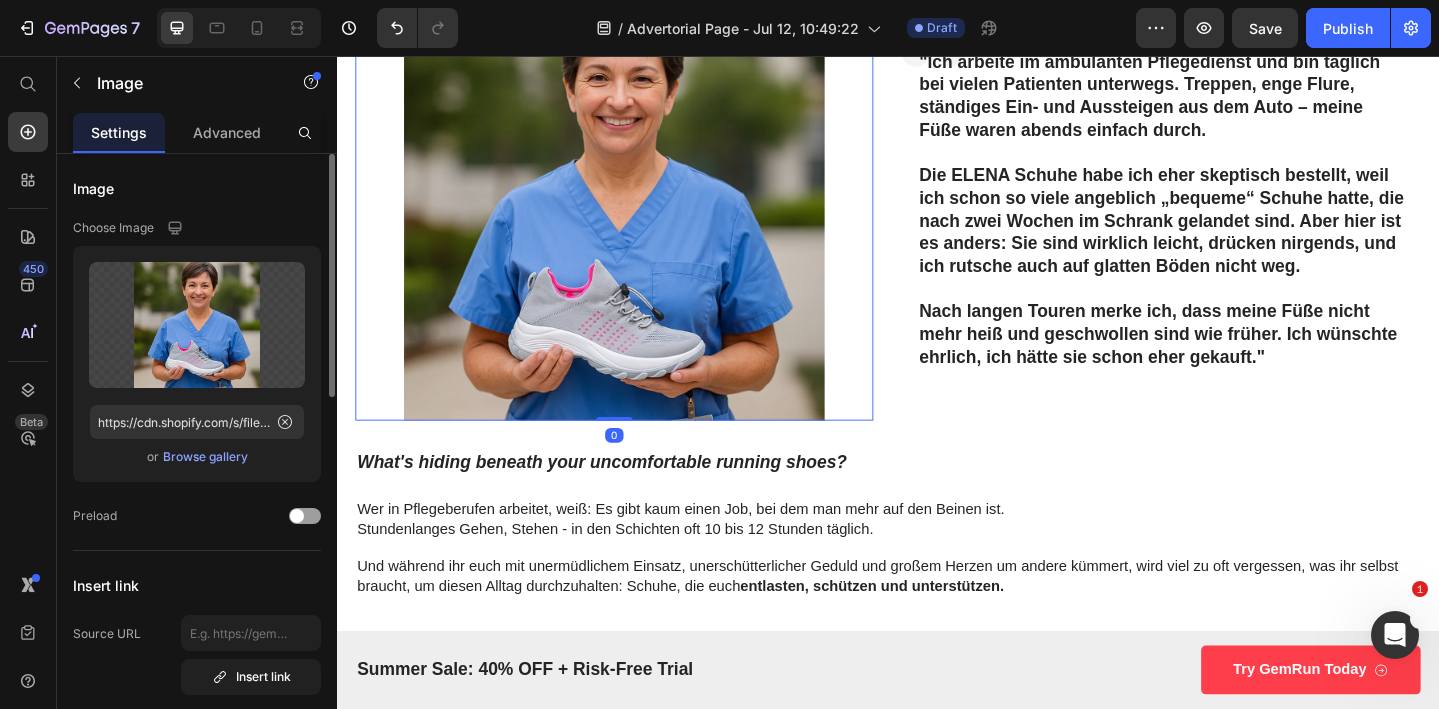 scroll, scrollTop: 383, scrollLeft: 0, axis: vertical 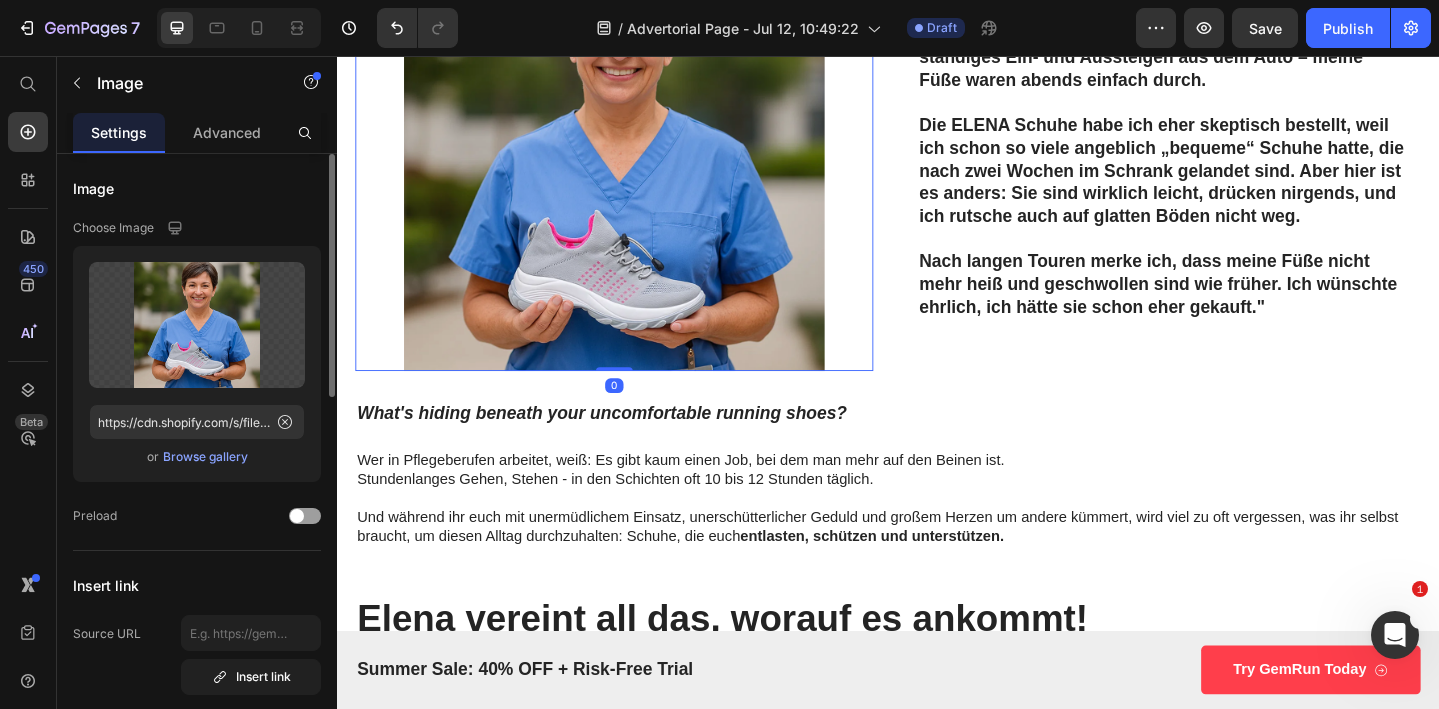 click on "Wer in Pflegeberufen arbeitet, weiß: Es gibt kaum einen Job, bei dem man mehr auf den Beinen ist." at bounding box center [937, 496] 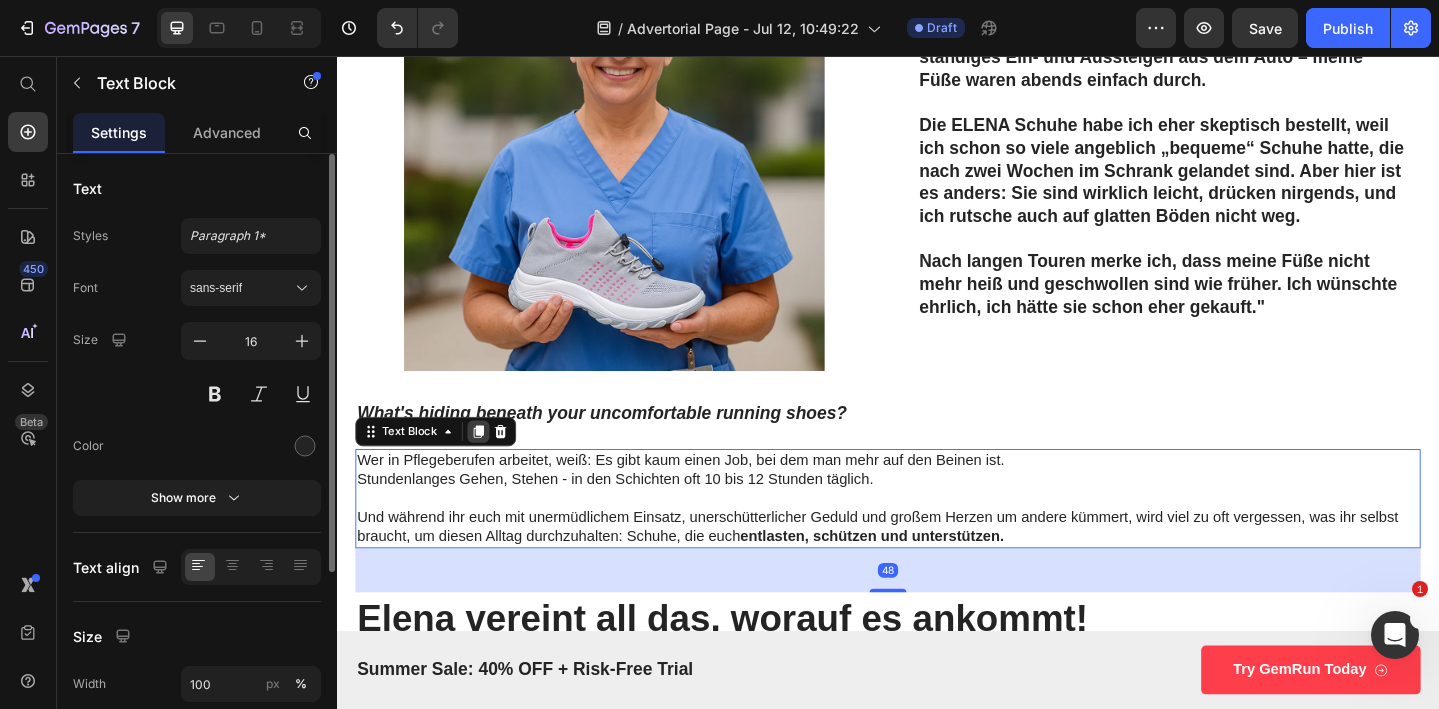 click 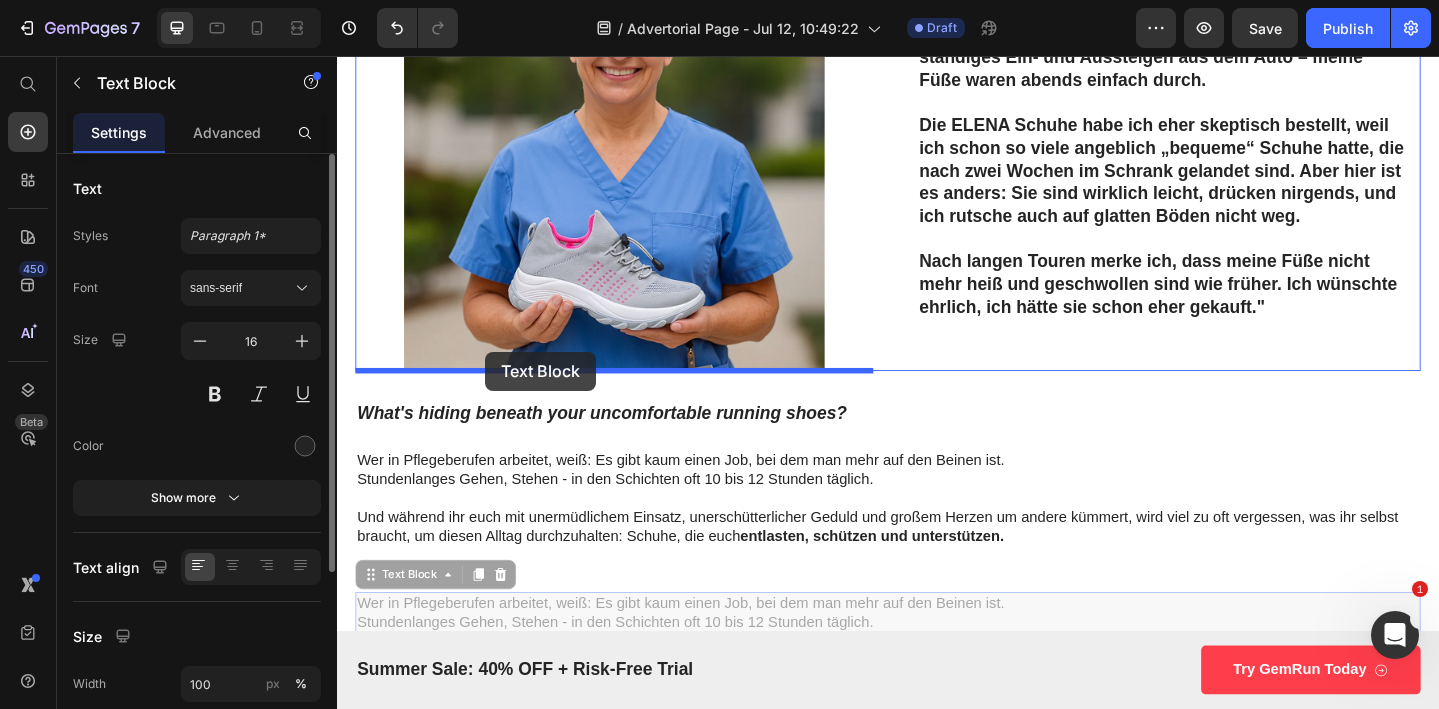drag, startPoint x: 375, startPoint y: 628, endPoint x: 497, endPoint y: 379, distance: 277.28143 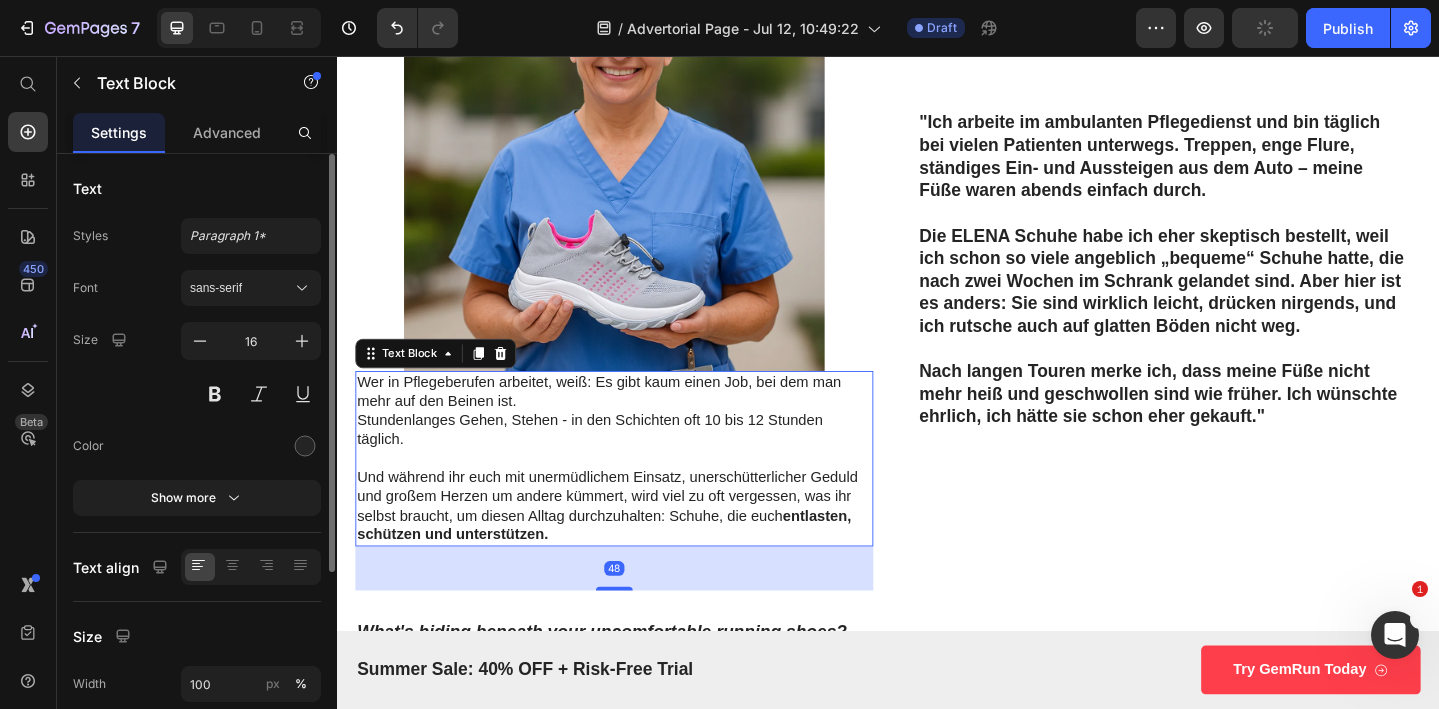click at bounding box center [639, 494] 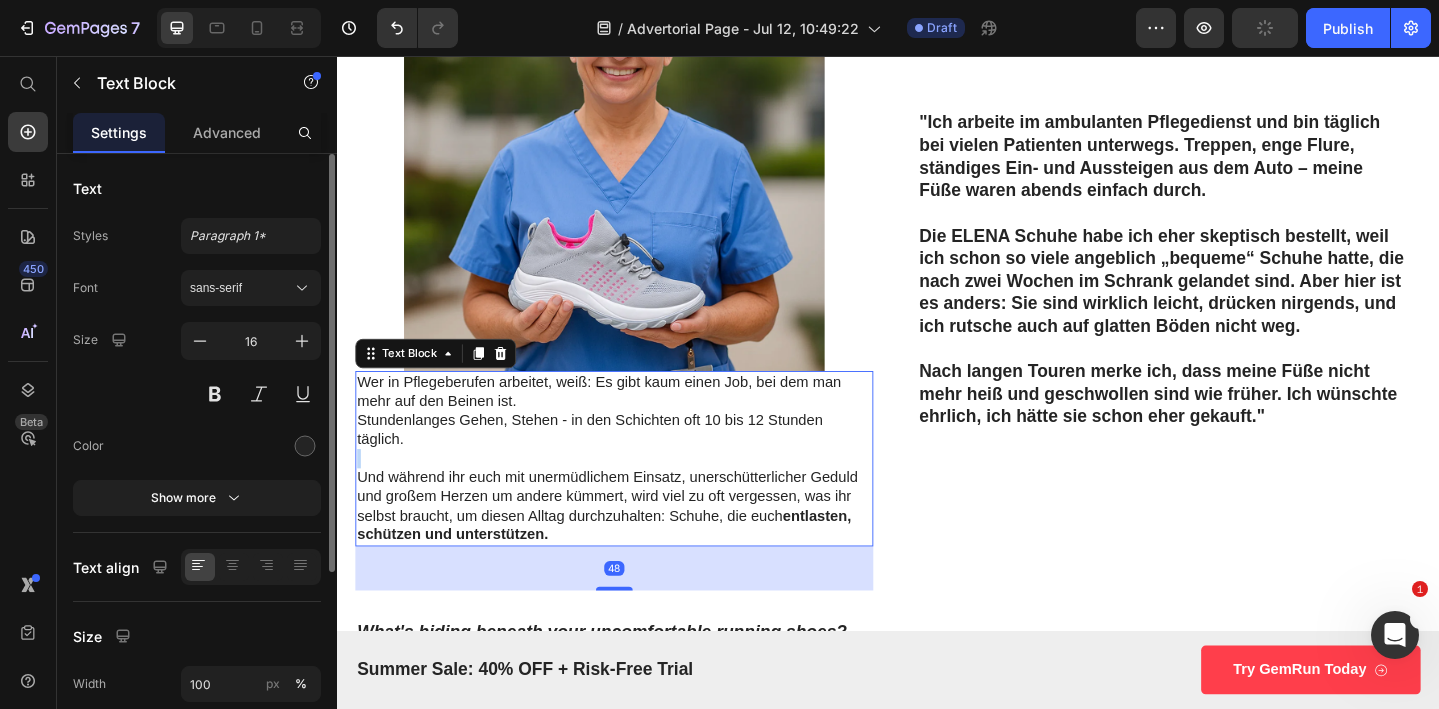 click at bounding box center (639, 494) 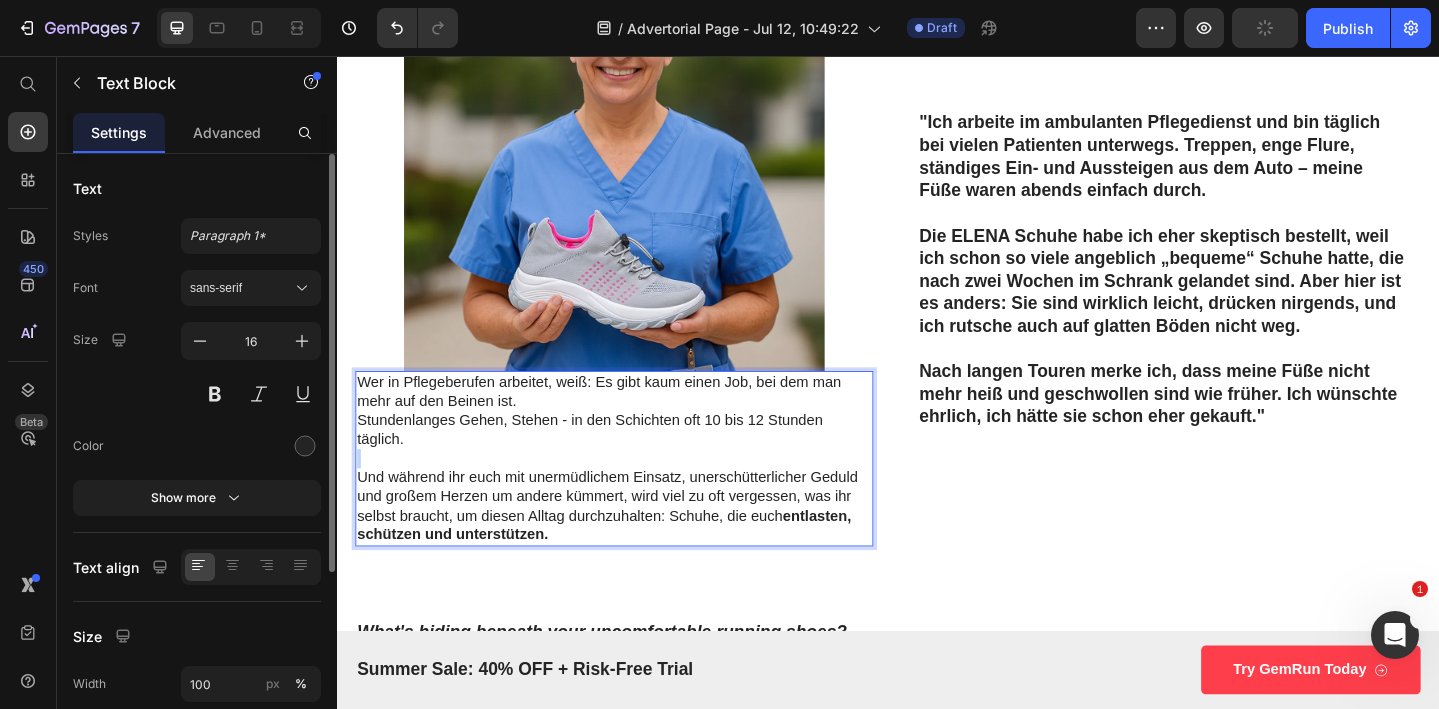 click at bounding box center [639, 494] 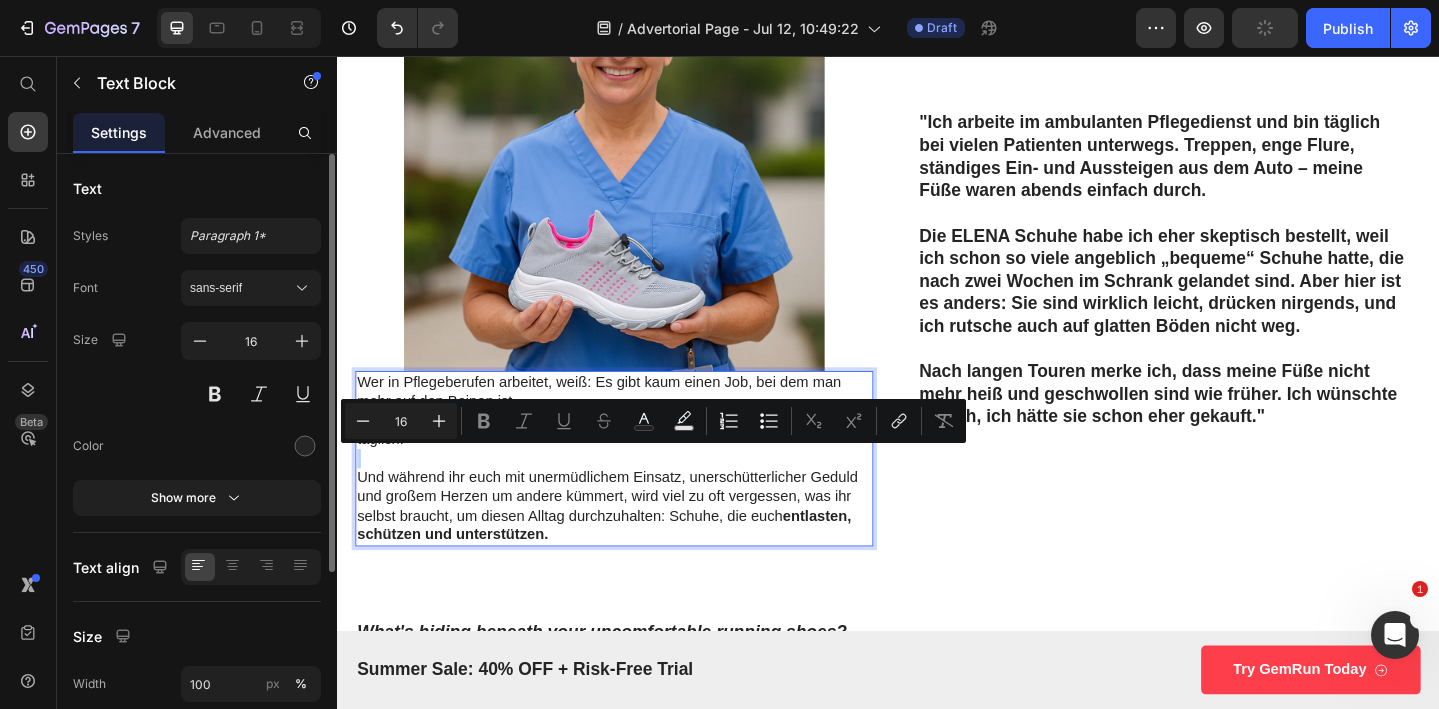 click at bounding box center (639, 494) 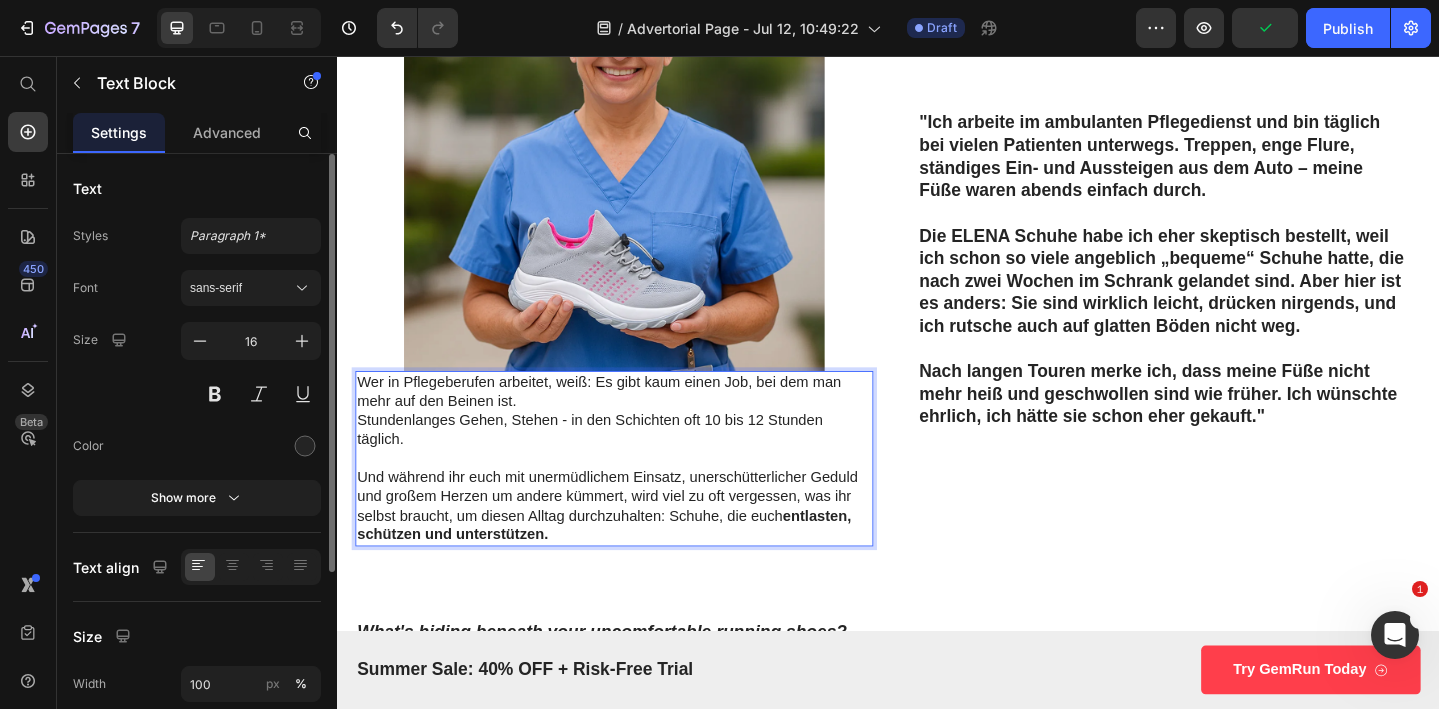 click on "Und während ihr euch mit unermüdlichem Einsatz, unerschütterlicher Geduld und großem Herzen um andere kümmert, wird viel zu oft vergessen, was ihr selbst braucht, um diesen Alltag durchzuhalten: Schuhe, die euch  entlasten, schützen und unterstützen." at bounding box center [639, 546] 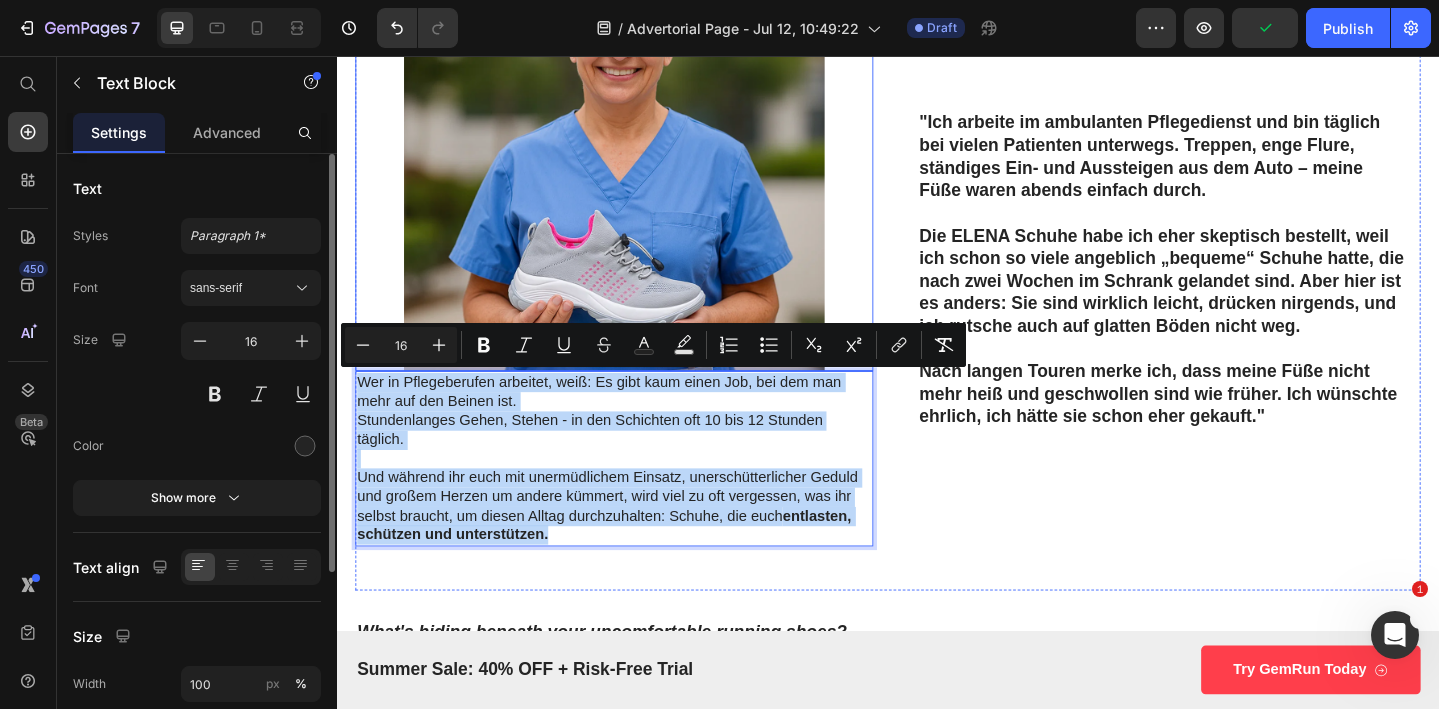 drag, startPoint x: 596, startPoint y: 573, endPoint x: 362, endPoint y: 398, distance: 292.2003 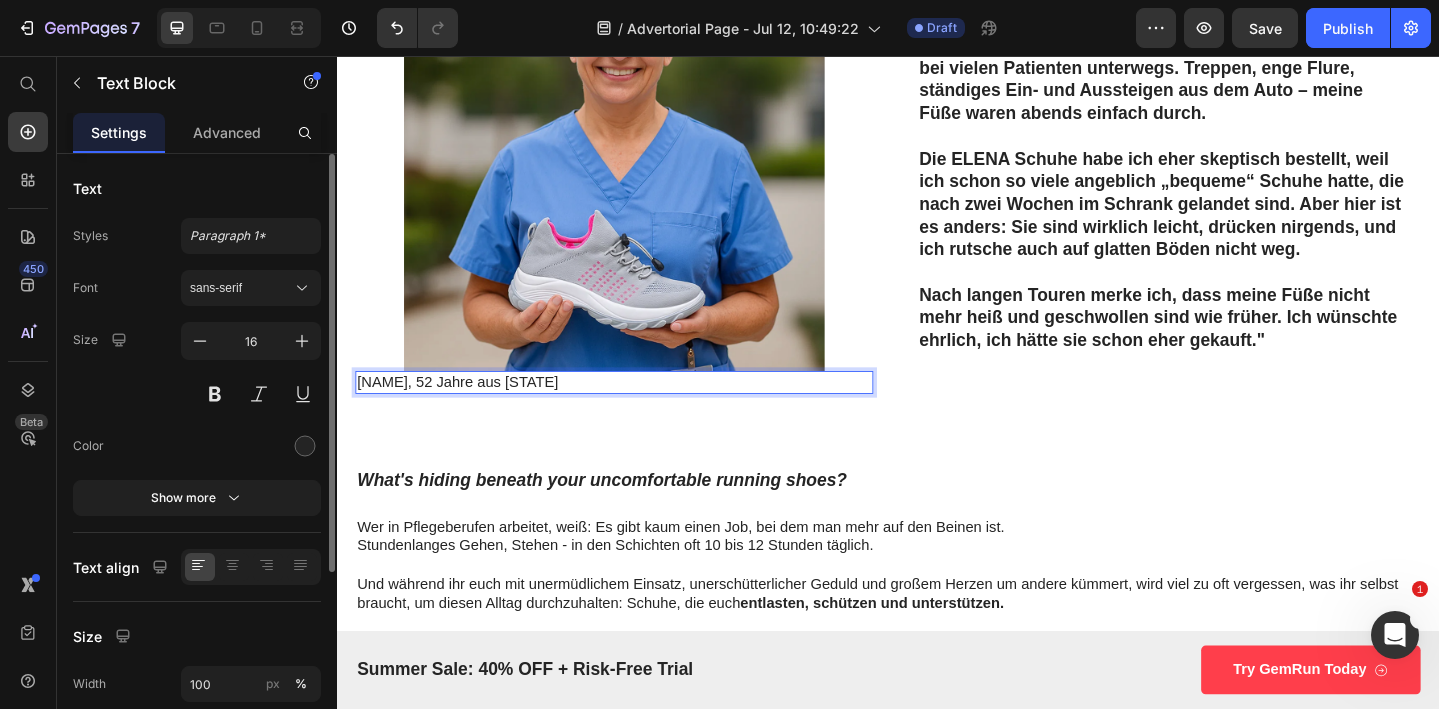 click on "Manja, 52 Jahre aus NRW" at bounding box center (639, 411) 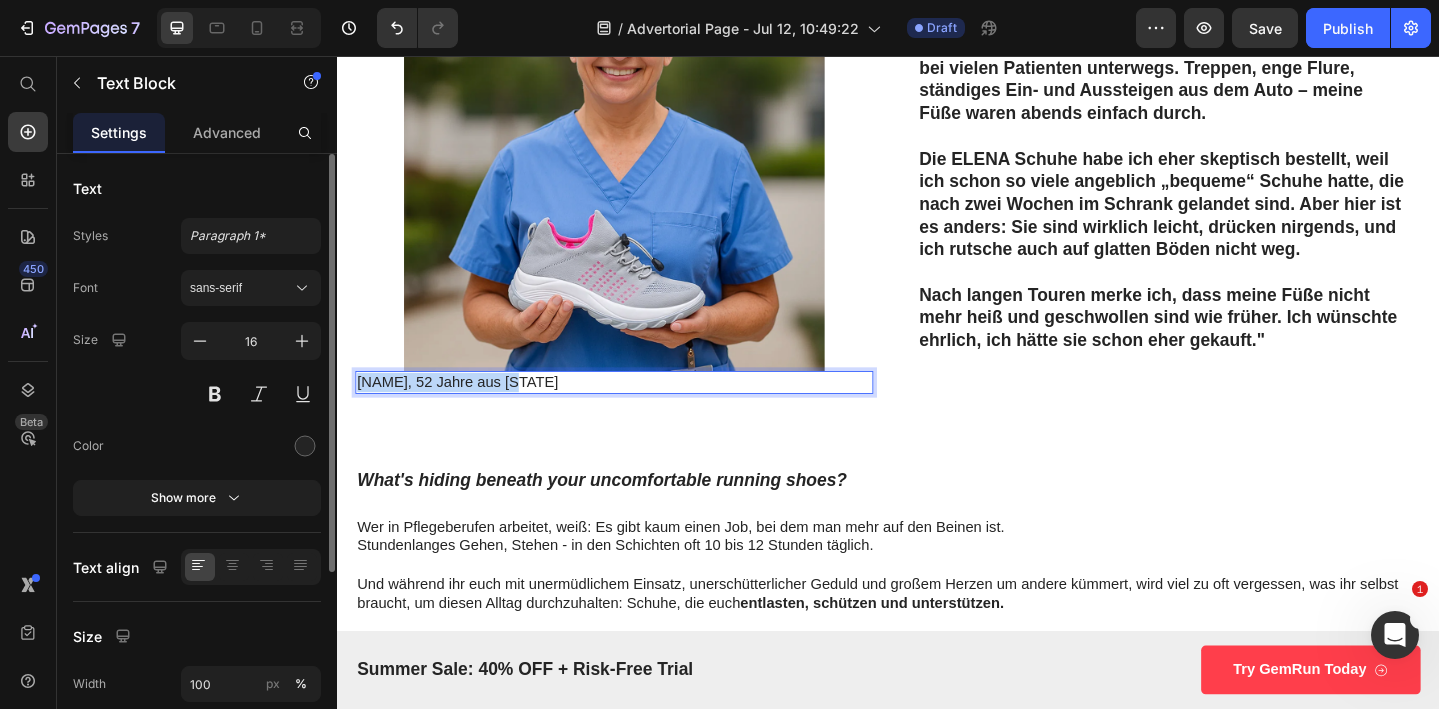 click on "Manja, 52 Jahre aus NRW" at bounding box center [639, 411] 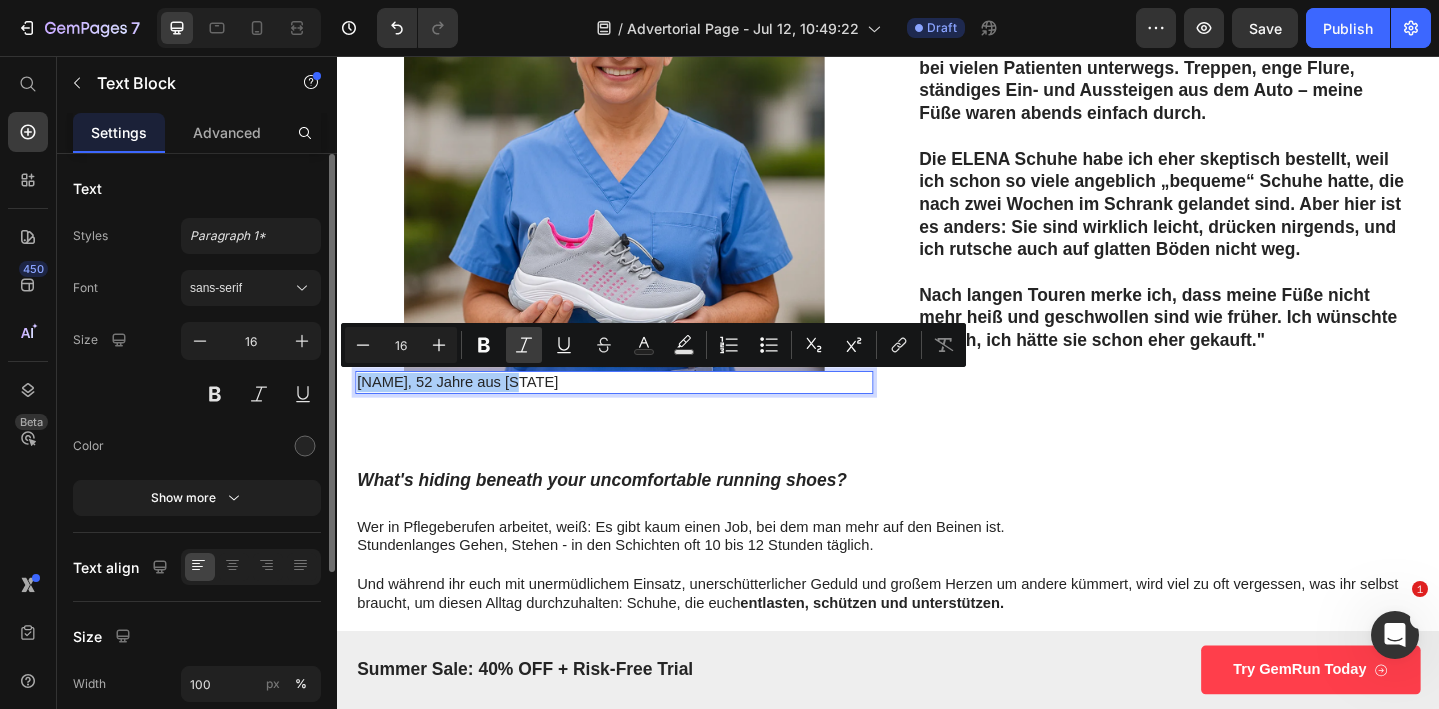 click 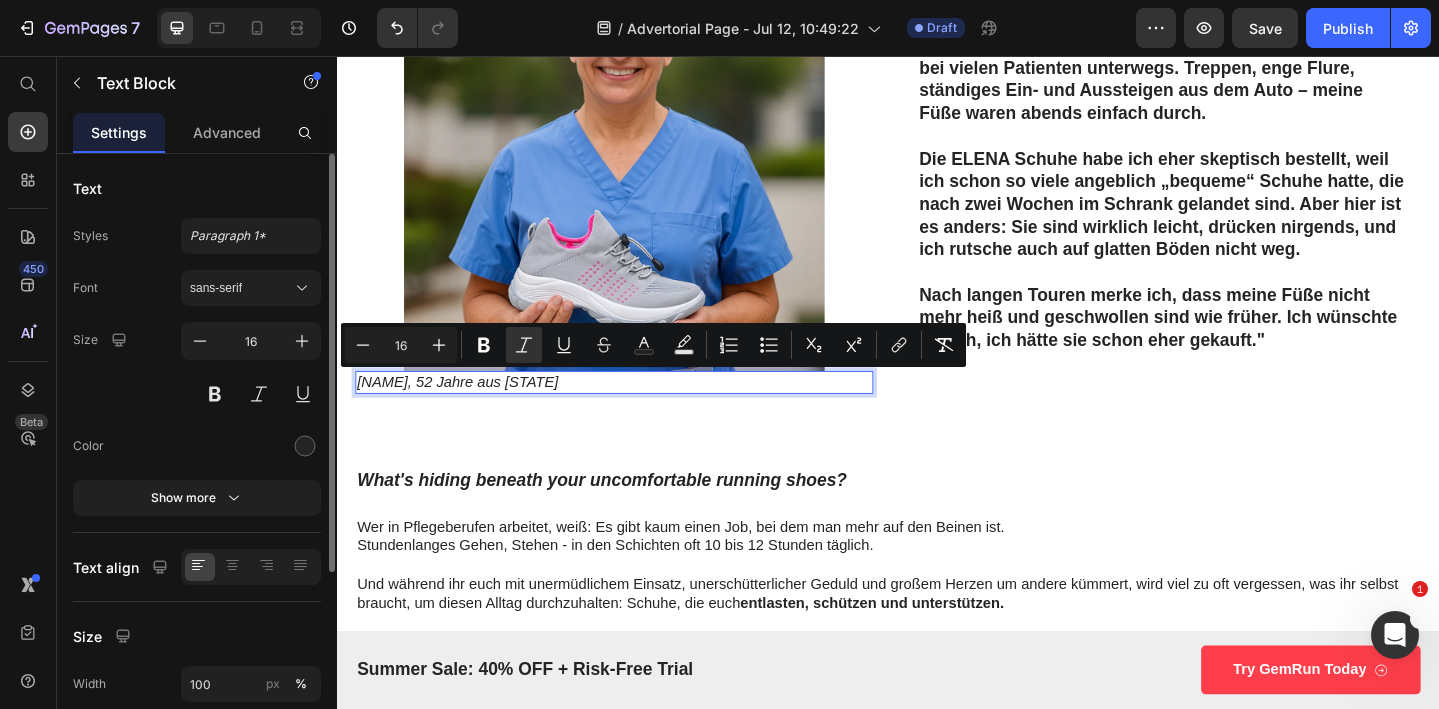 click on "Manja, 52 Jahre aus NRW" at bounding box center (639, 411) 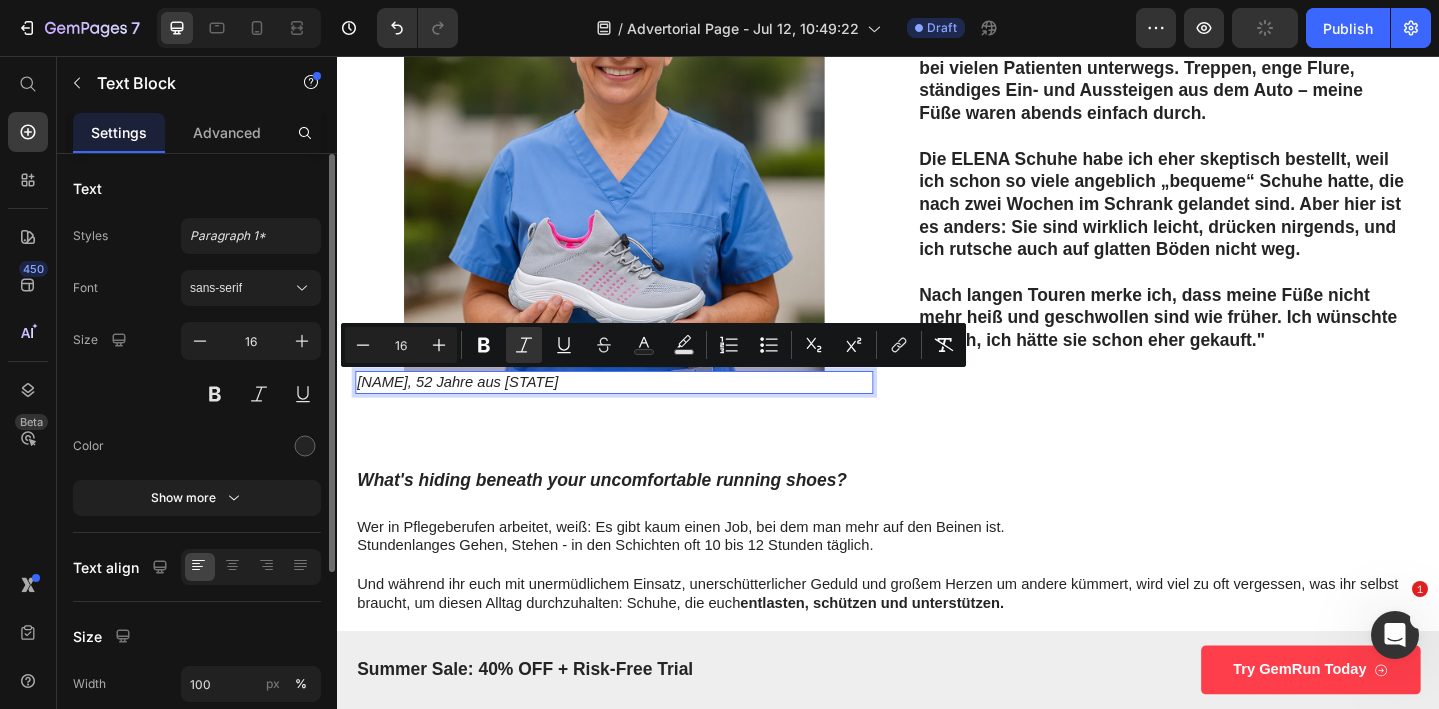 click on "Manja, 52 Jahre aus NRW" at bounding box center [468, 410] 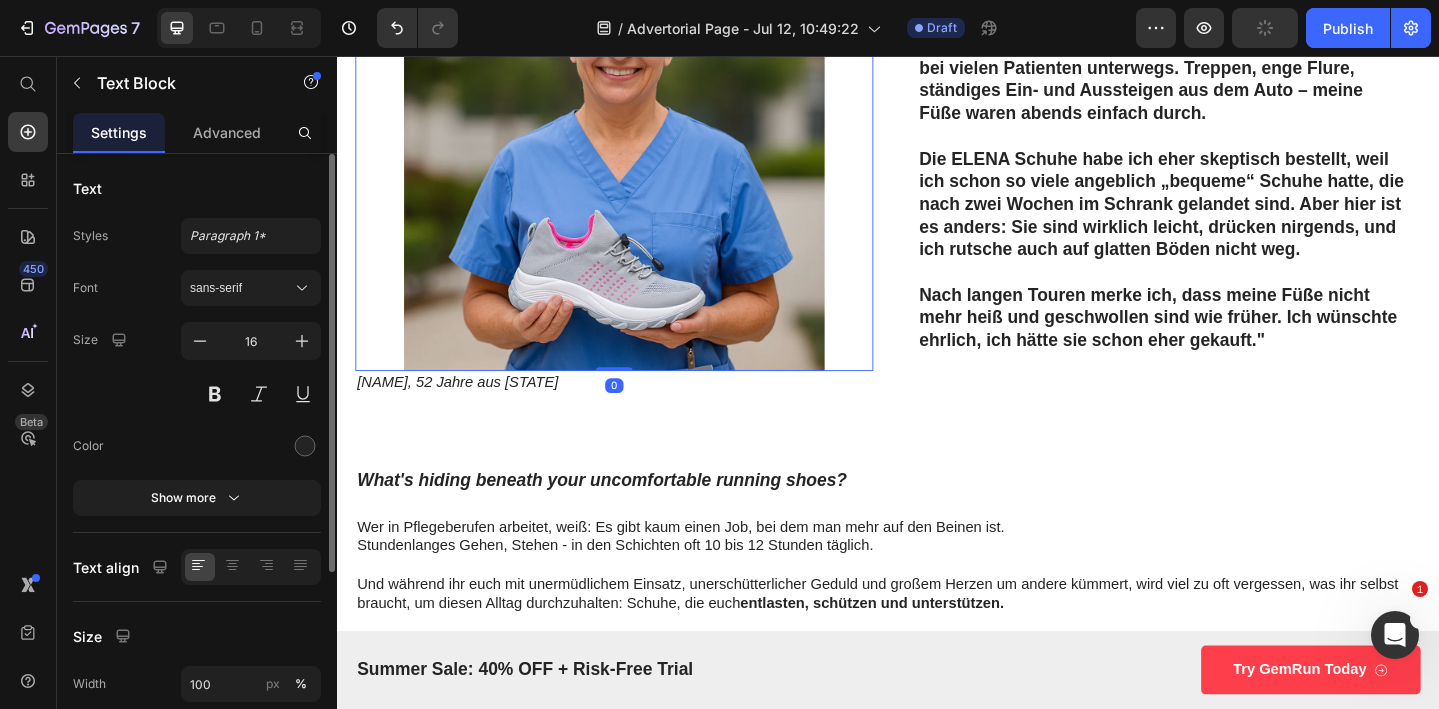 click at bounding box center [639, 169] 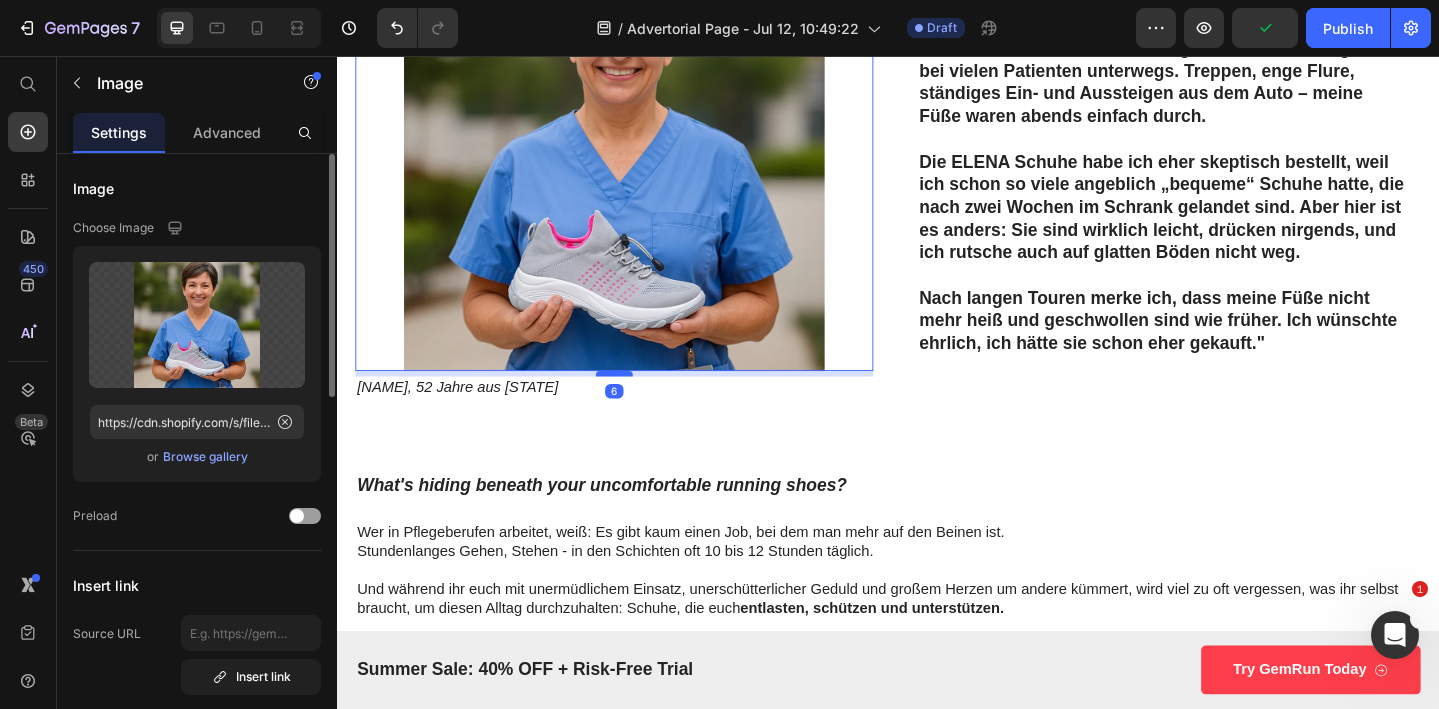 click at bounding box center [639, 402] 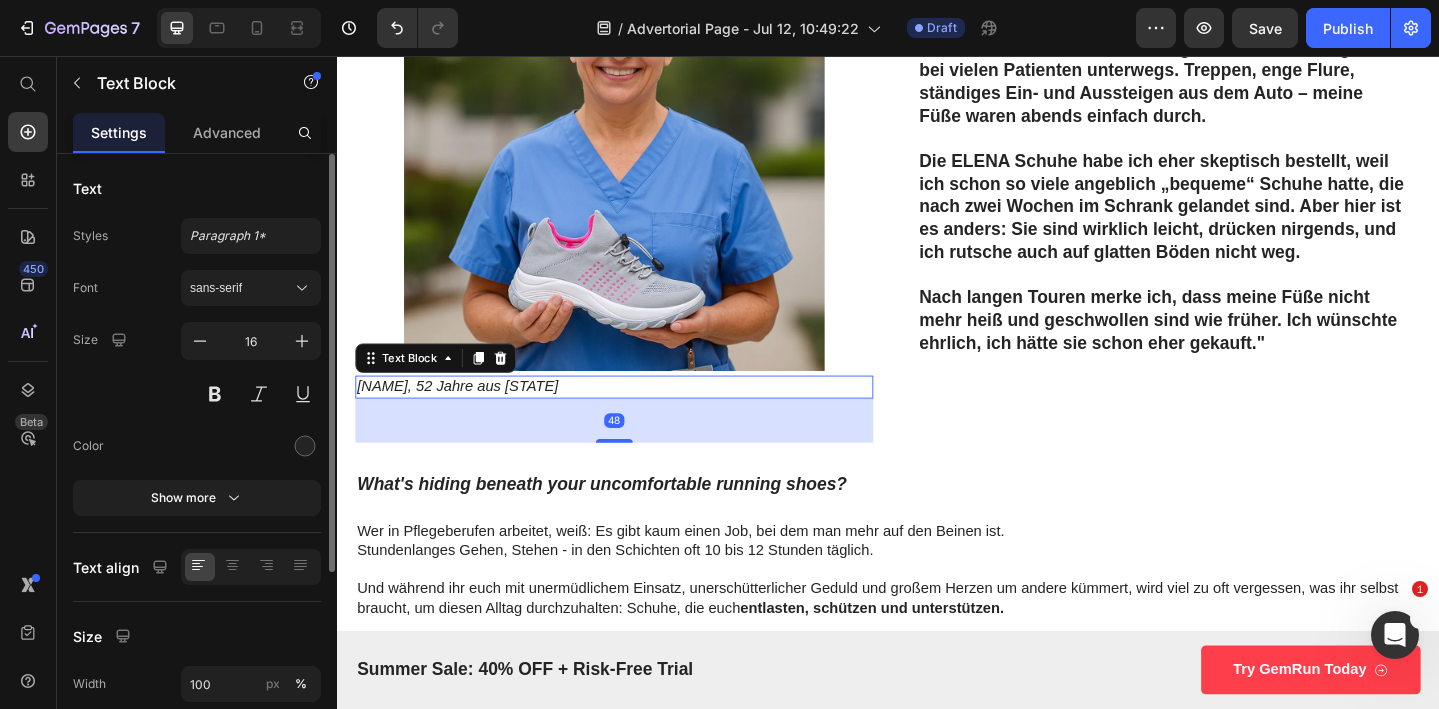 click on "Manja, 52 Jahre aus NRW" at bounding box center [639, 416] 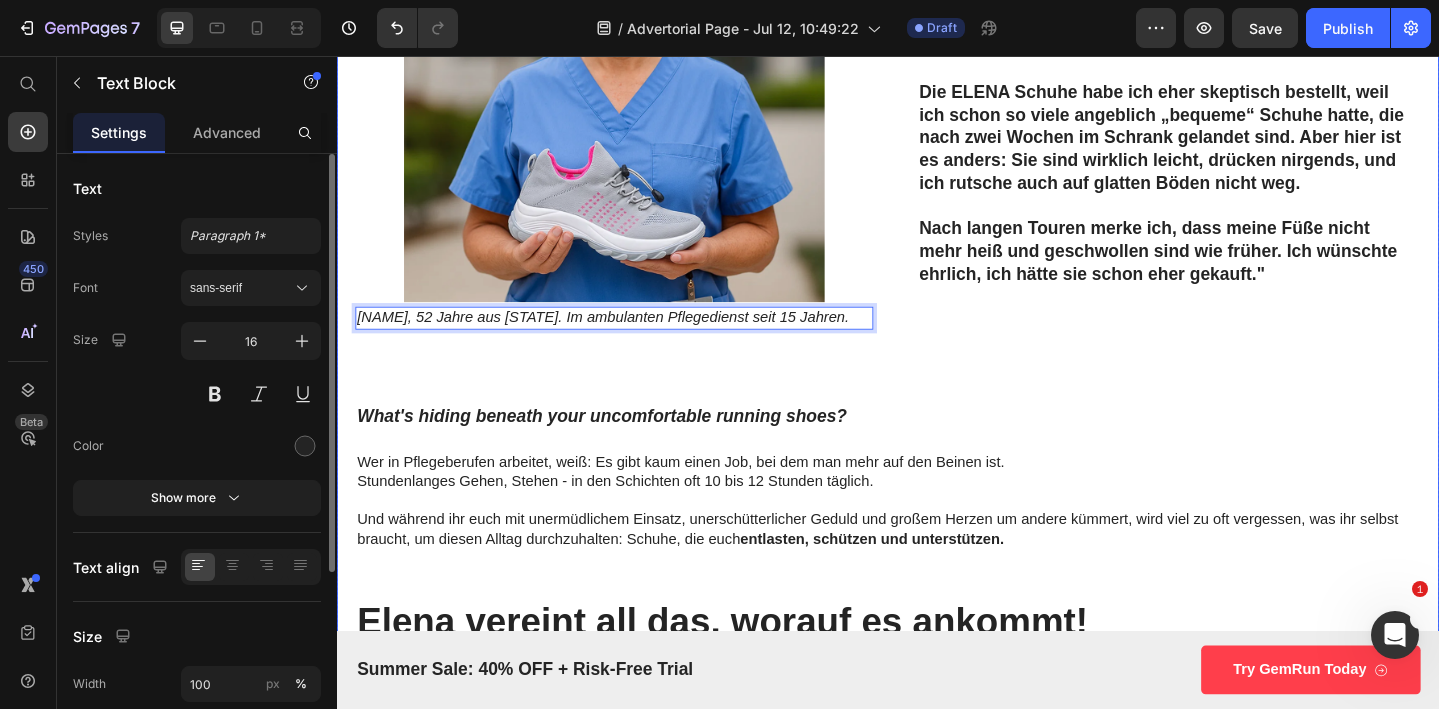 scroll, scrollTop: 466, scrollLeft: 0, axis: vertical 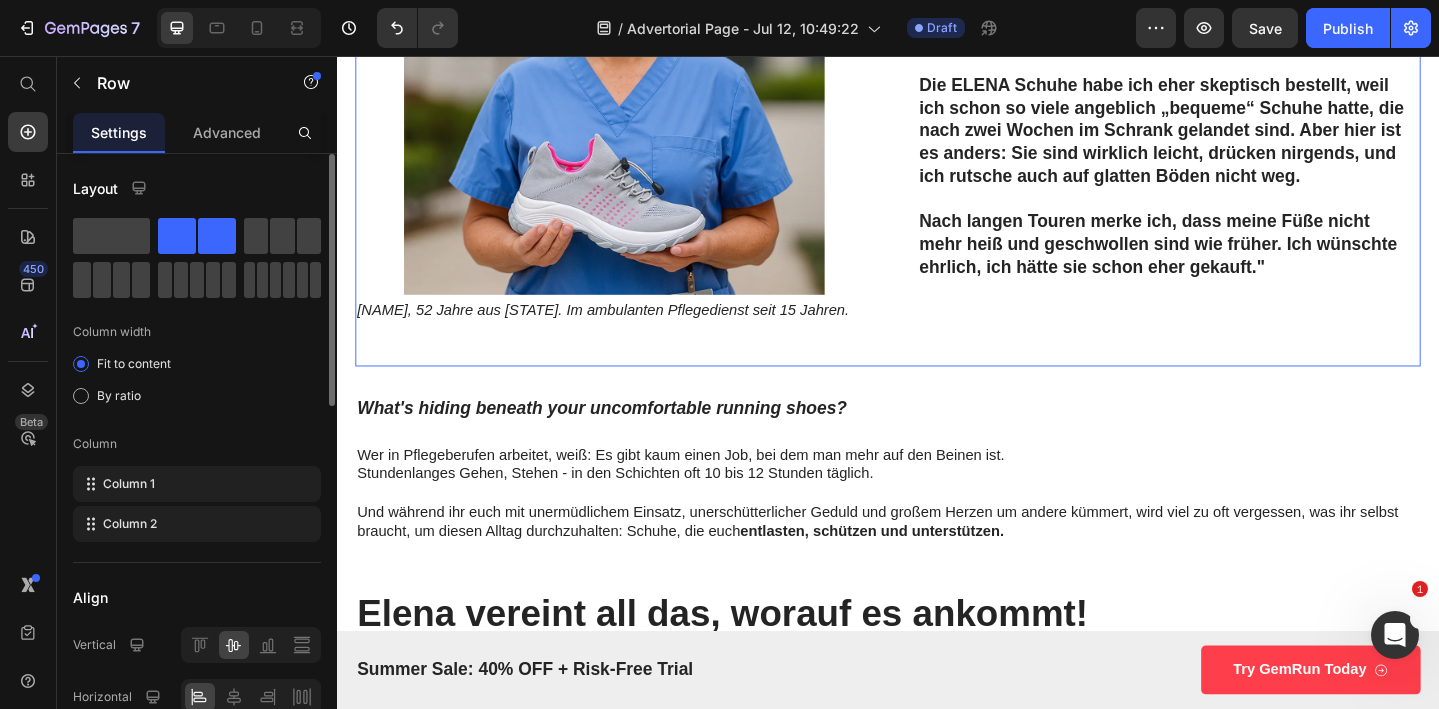 click on "Image Manja, 52 Jahre aus NRW. Im ambulanten Pflegedienst seit 15 Jahren. Text Block" at bounding box center [639, 125] 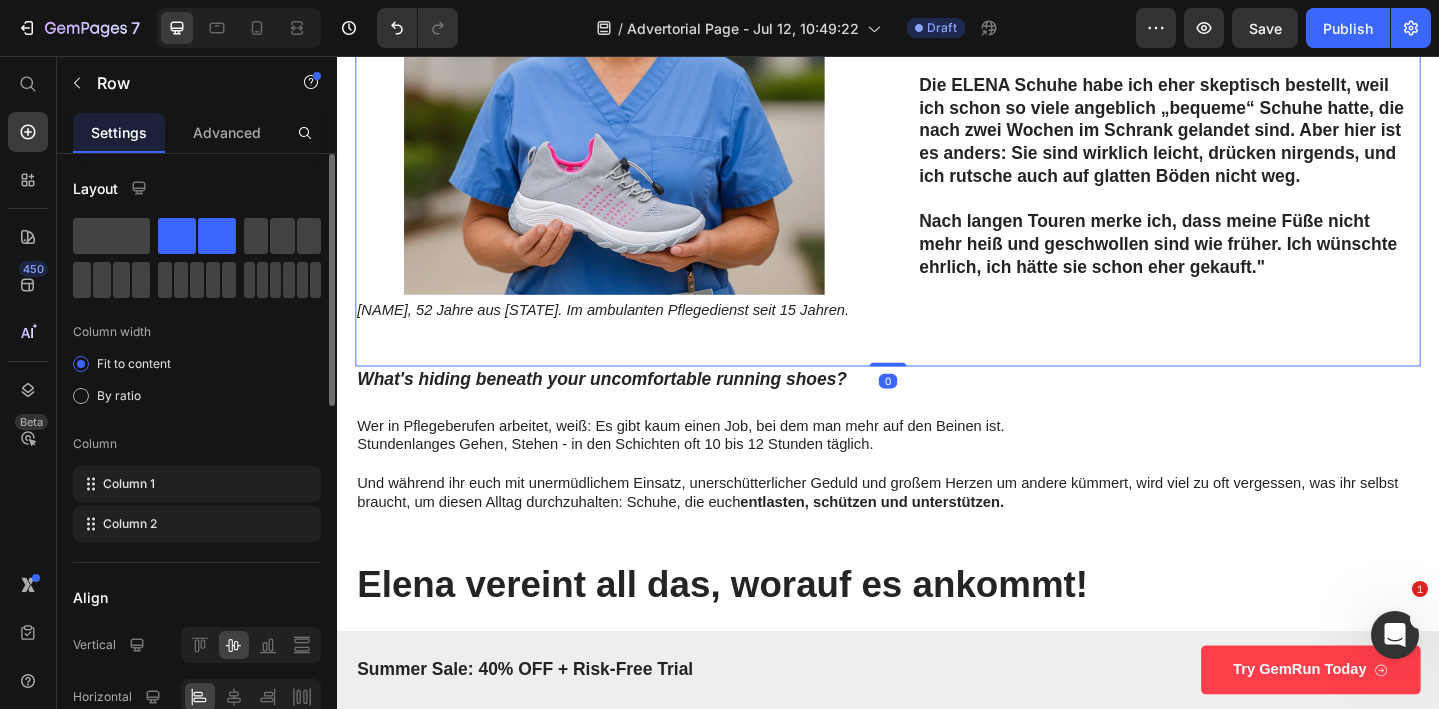 drag, startPoint x: 947, startPoint y: 421, endPoint x: 947, endPoint y: 376, distance: 45 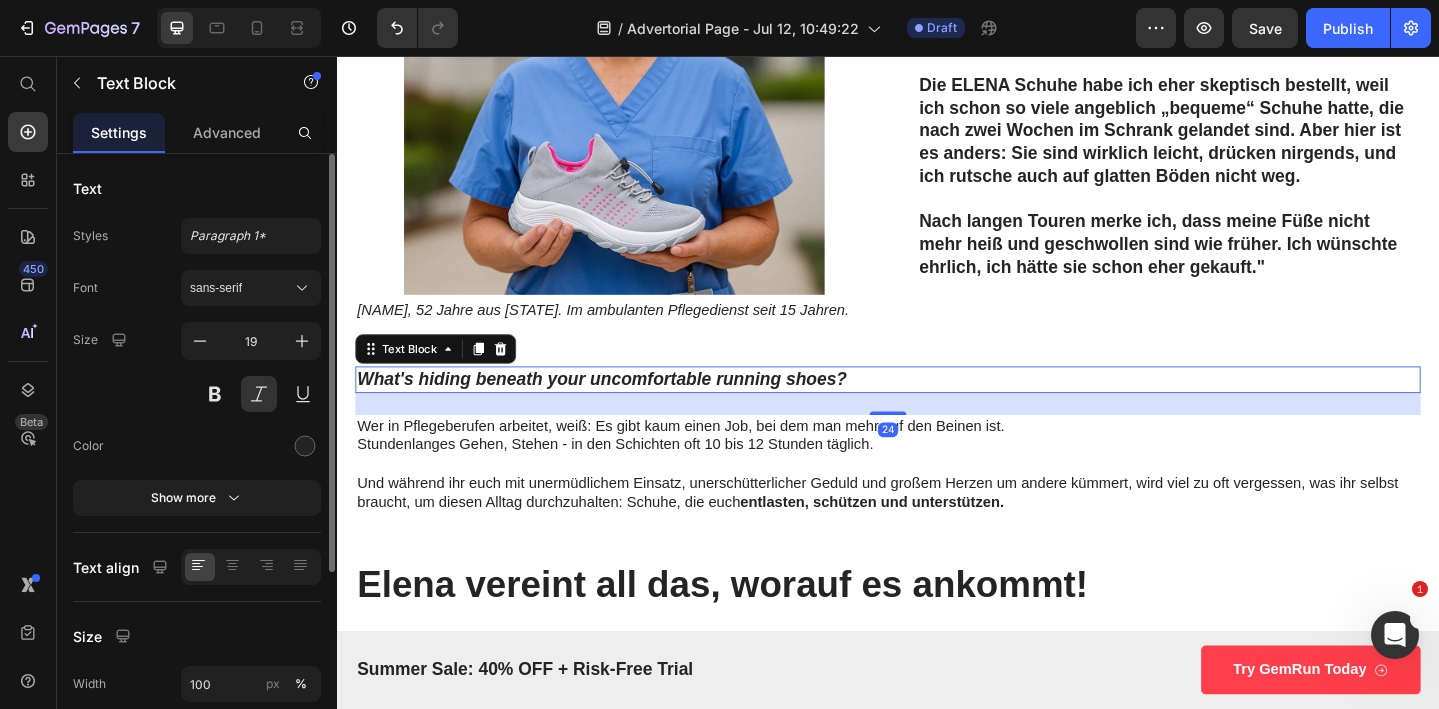 click on "What's hiding beneath your uncomfortable running shoes?" at bounding box center (937, 408) 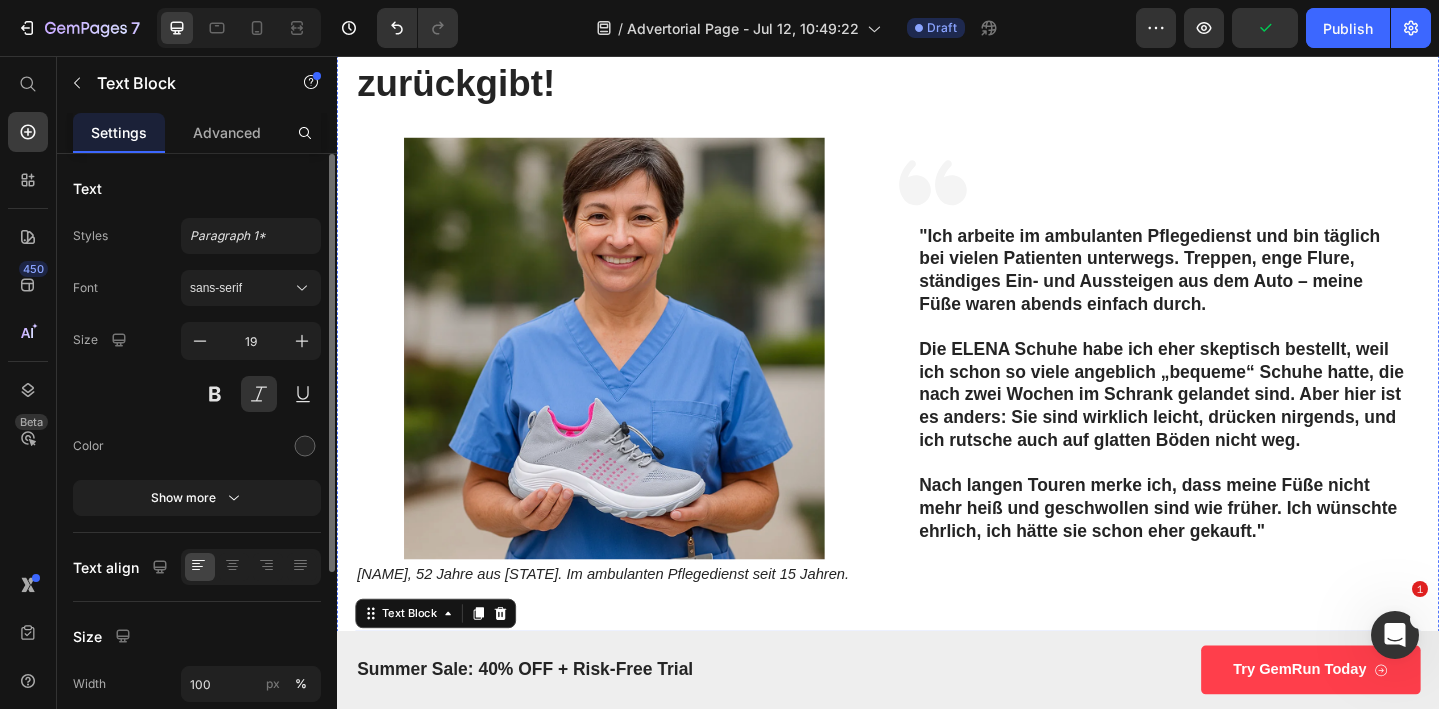 scroll, scrollTop: 177, scrollLeft: 0, axis: vertical 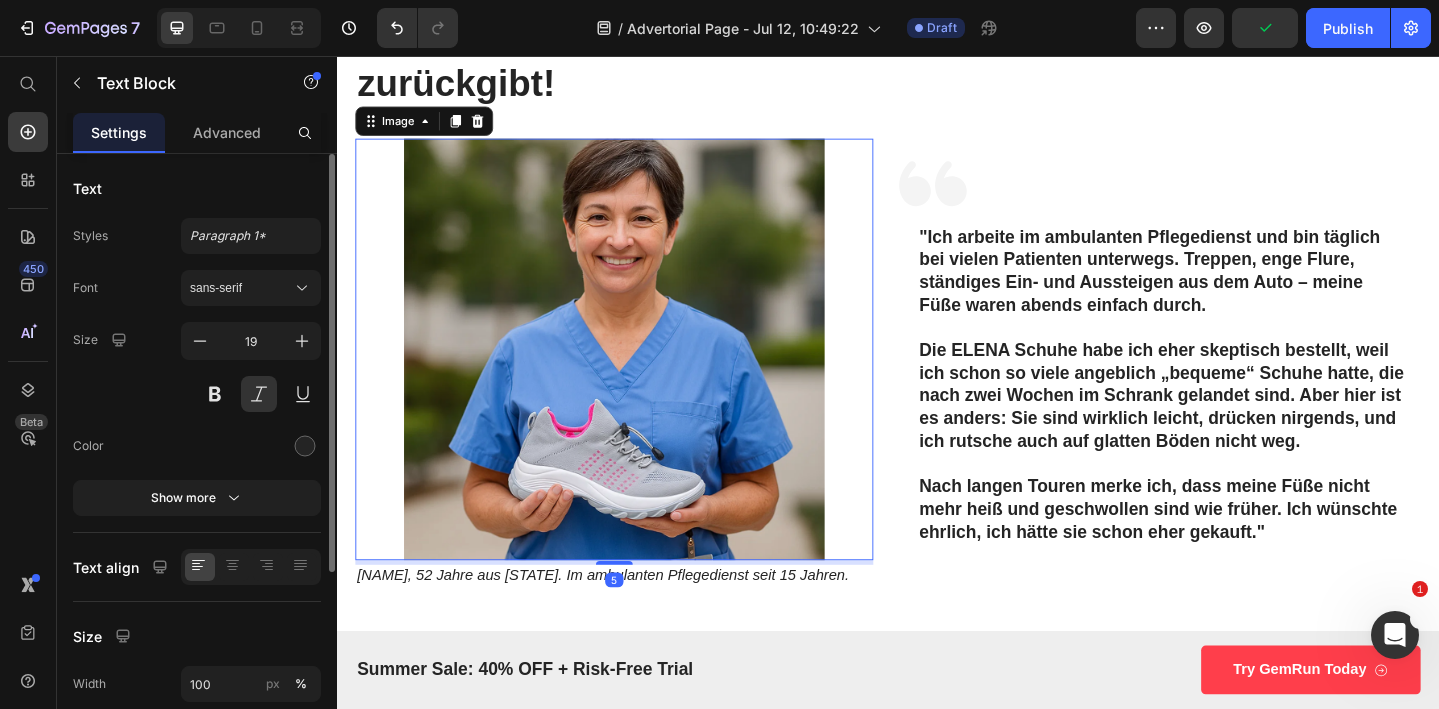 click at bounding box center [639, 375] 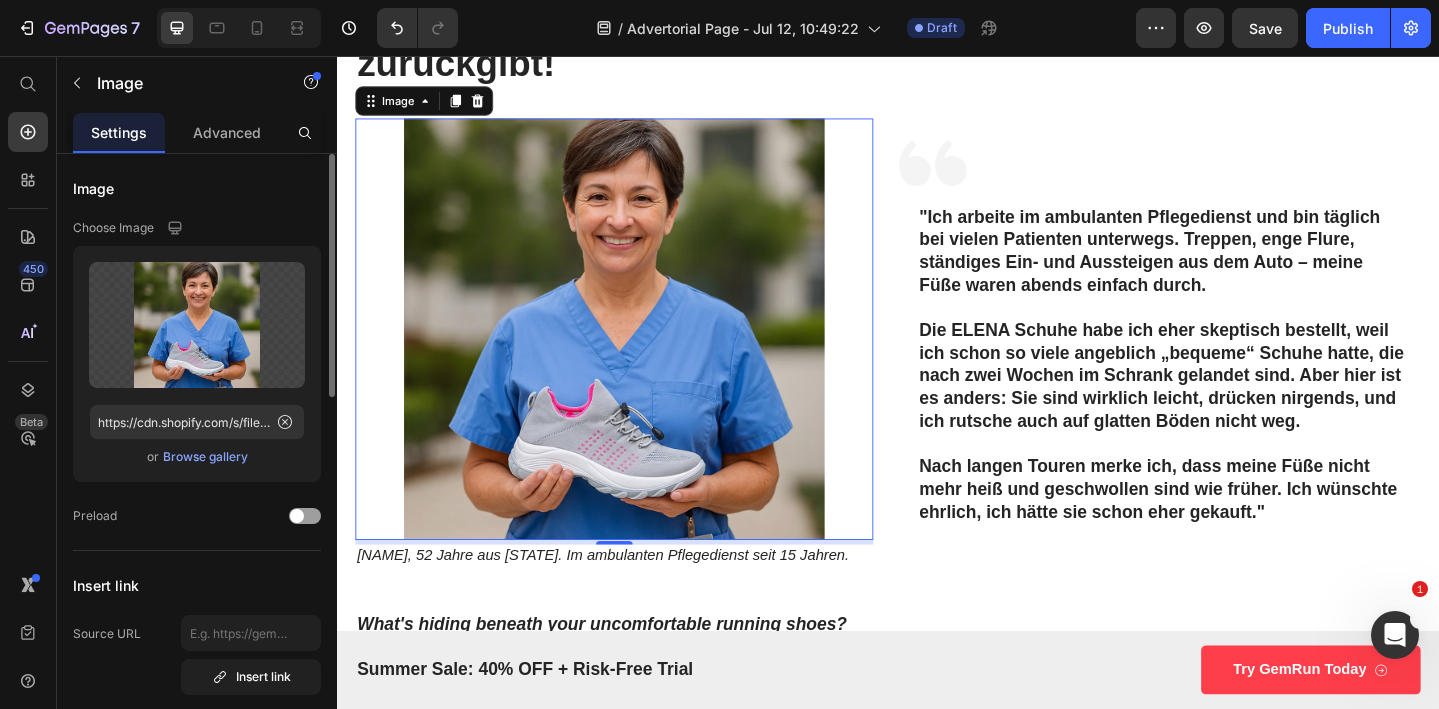 scroll, scrollTop: 166, scrollLeft: 0, axis: vertical 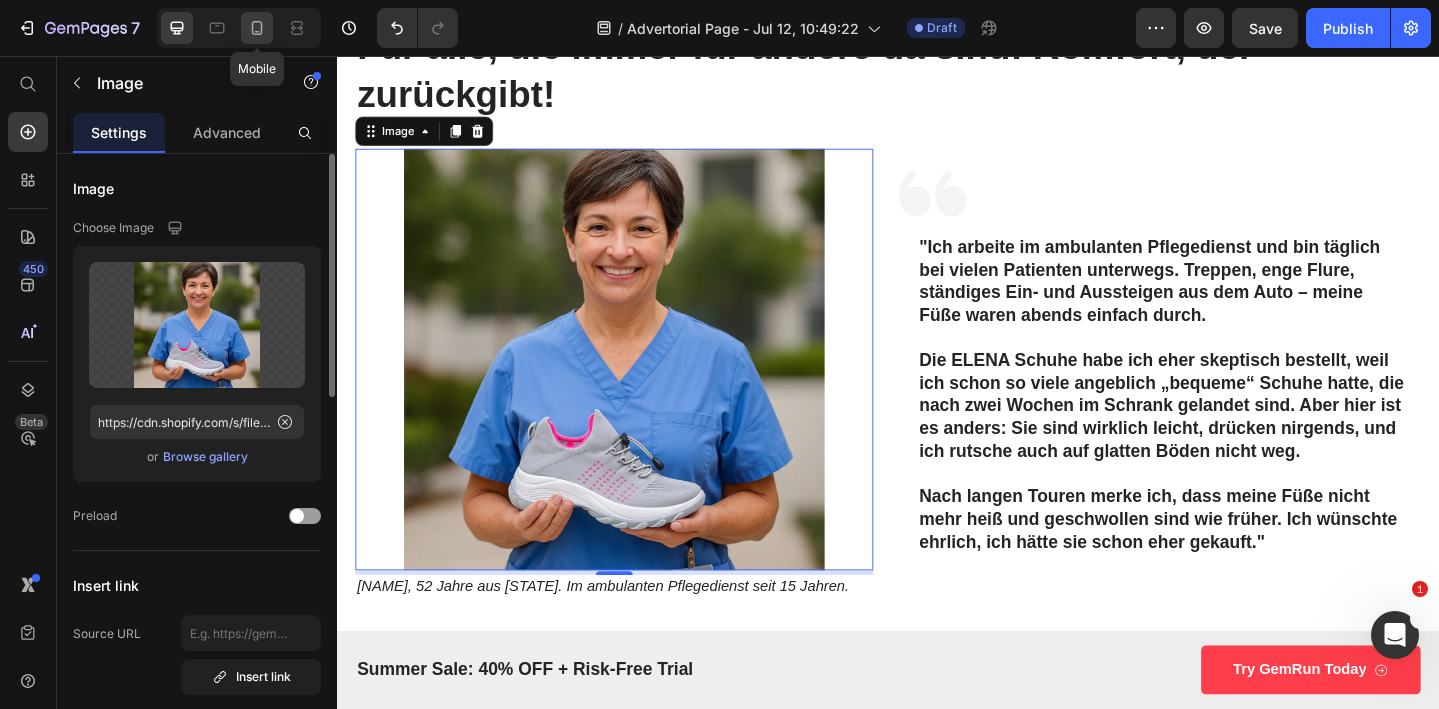 click 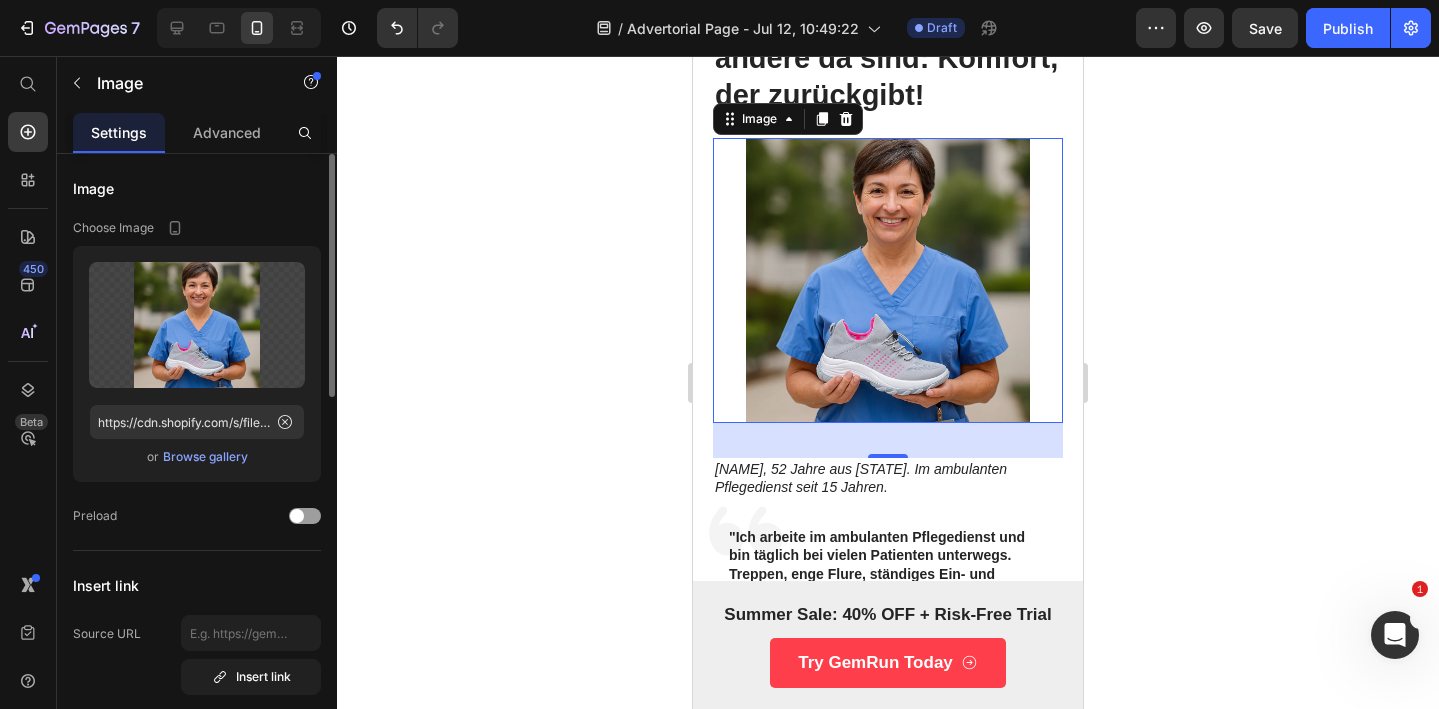 scroll, scrollTop: 210, scrollLeft: 0, axis: vertical 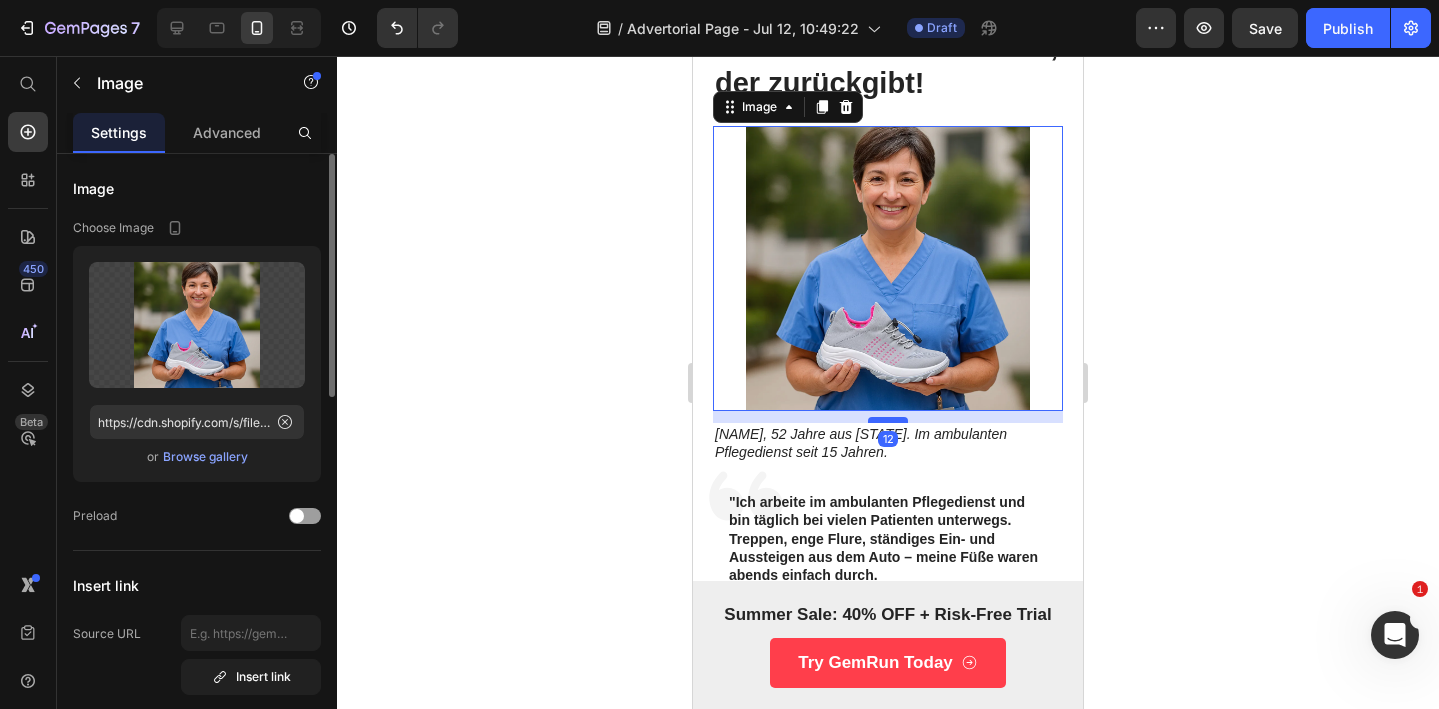 drag, startPoint x: 884, startPoint y: 443, endPoint x: 883, endPoint y: 420, distance: 23.021729 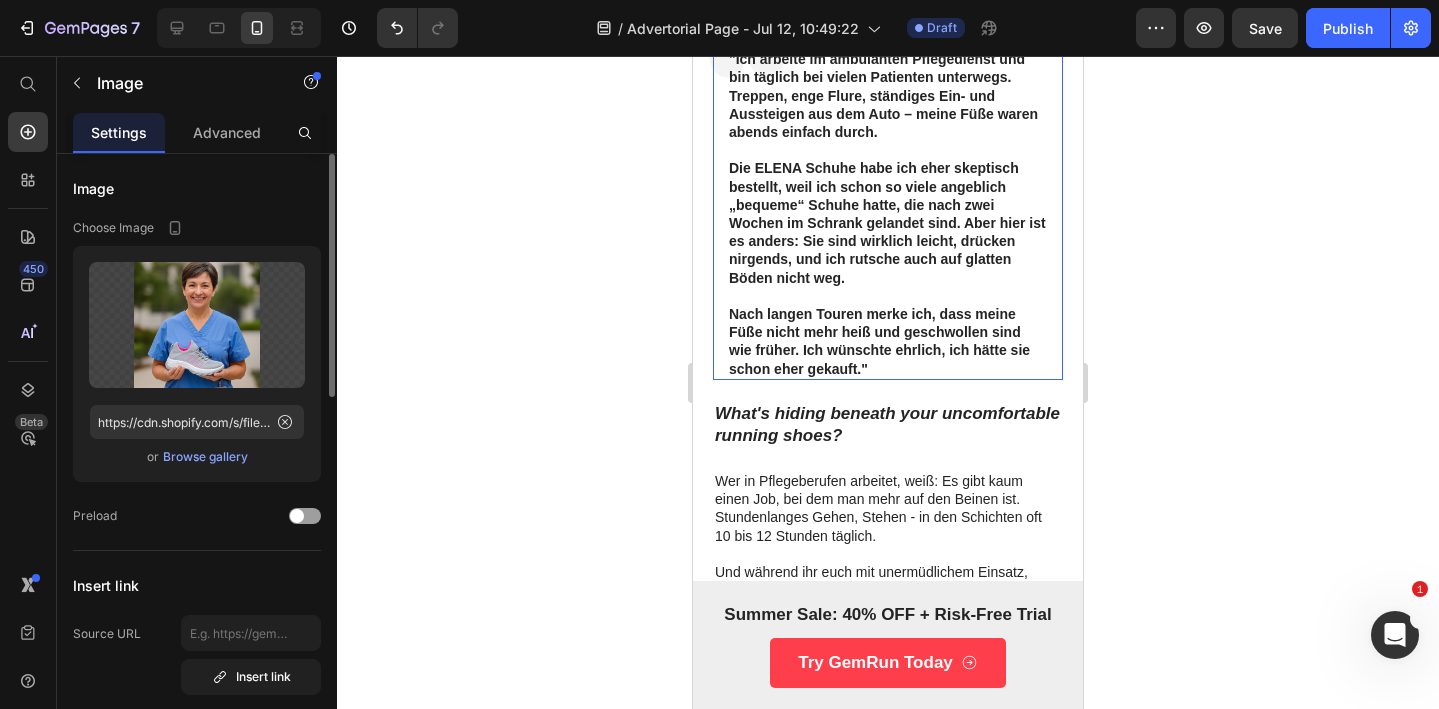 scroll, scrollTop: 652, scrollLeft: 0, axis: vertical 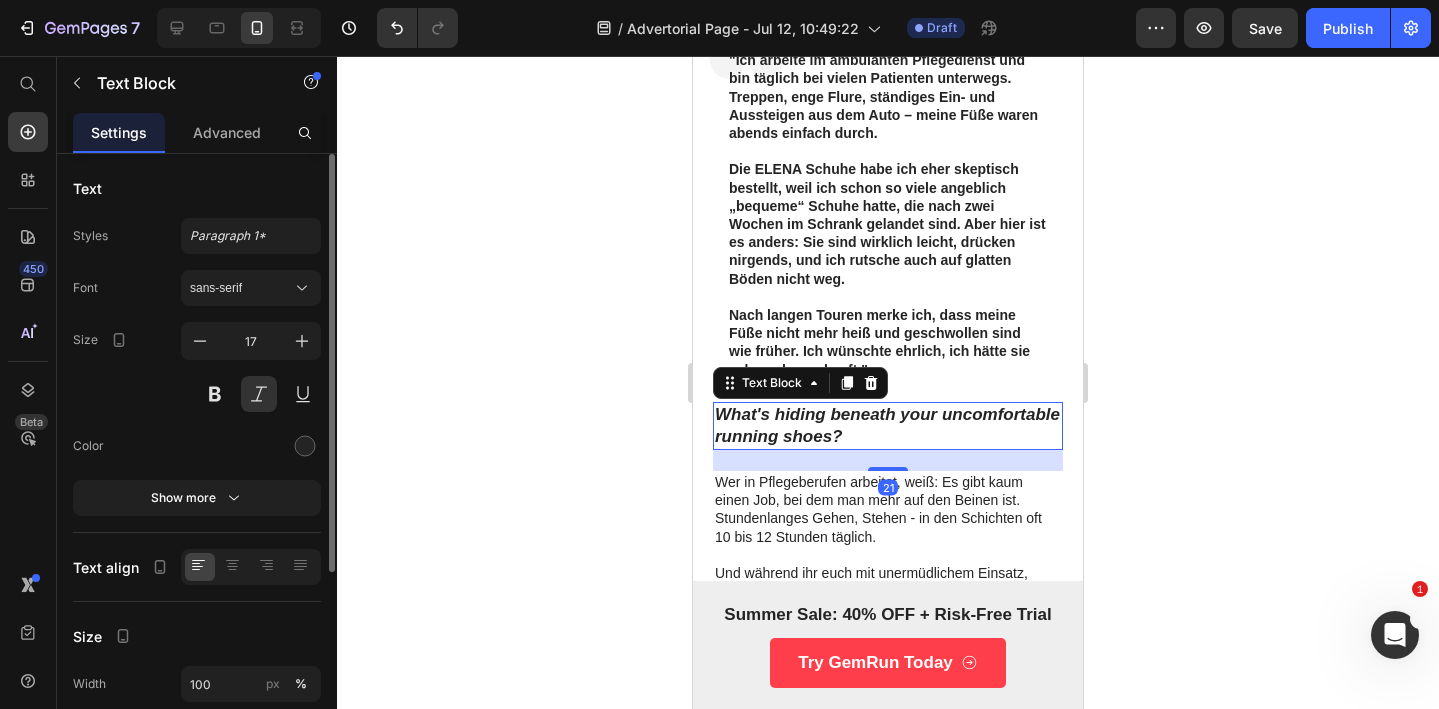 click on "What's hiding beneath your uncomfortable running shoes?" at bounding box center (888, 426) 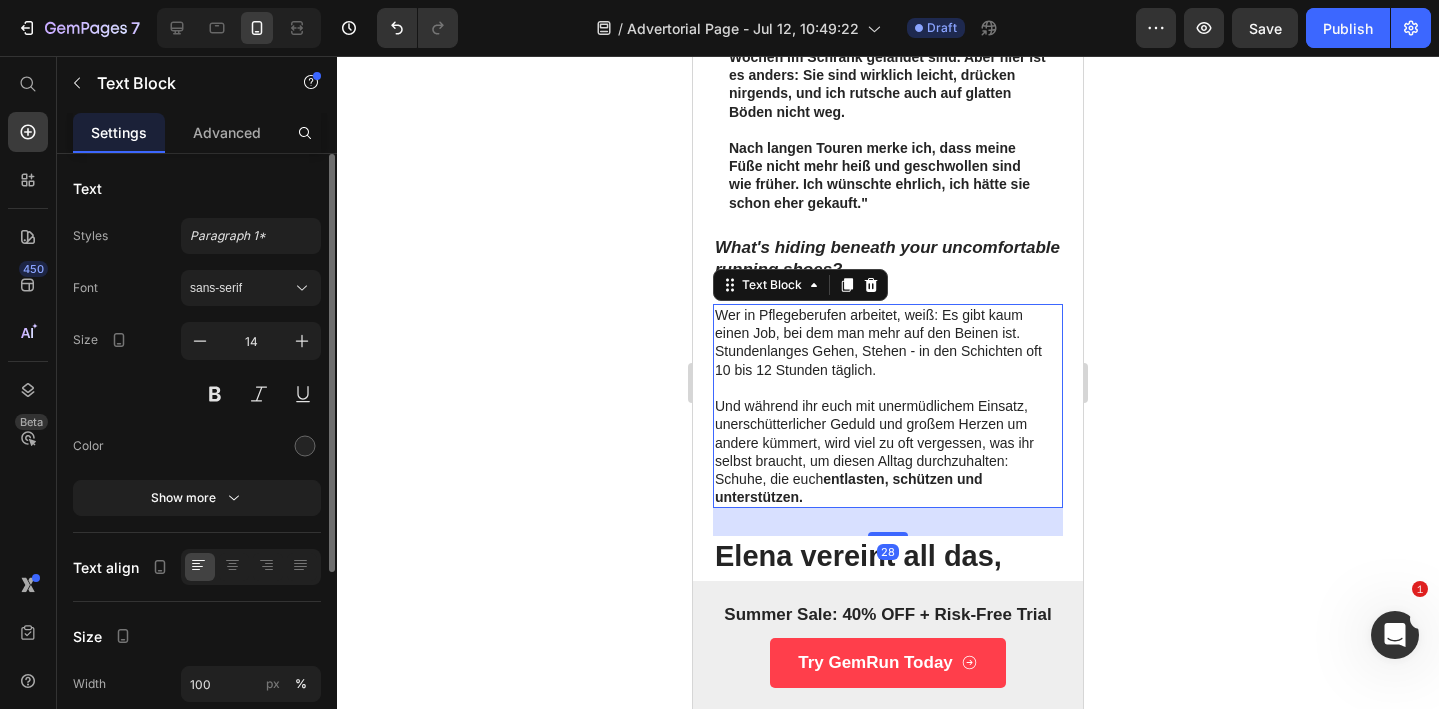 click on "Und während ihr euch mit unermüdlichem Einsatz, unerschütterlicher Geduld und großem Herzen um andere kümmert, wird viel zu oft vergessen, was ihr selbst braucht, um diesen Alltag durchzuhalten: Schuhe, die euch  entlasten, schützen und unterstützen." at bounding box center (888, 451) 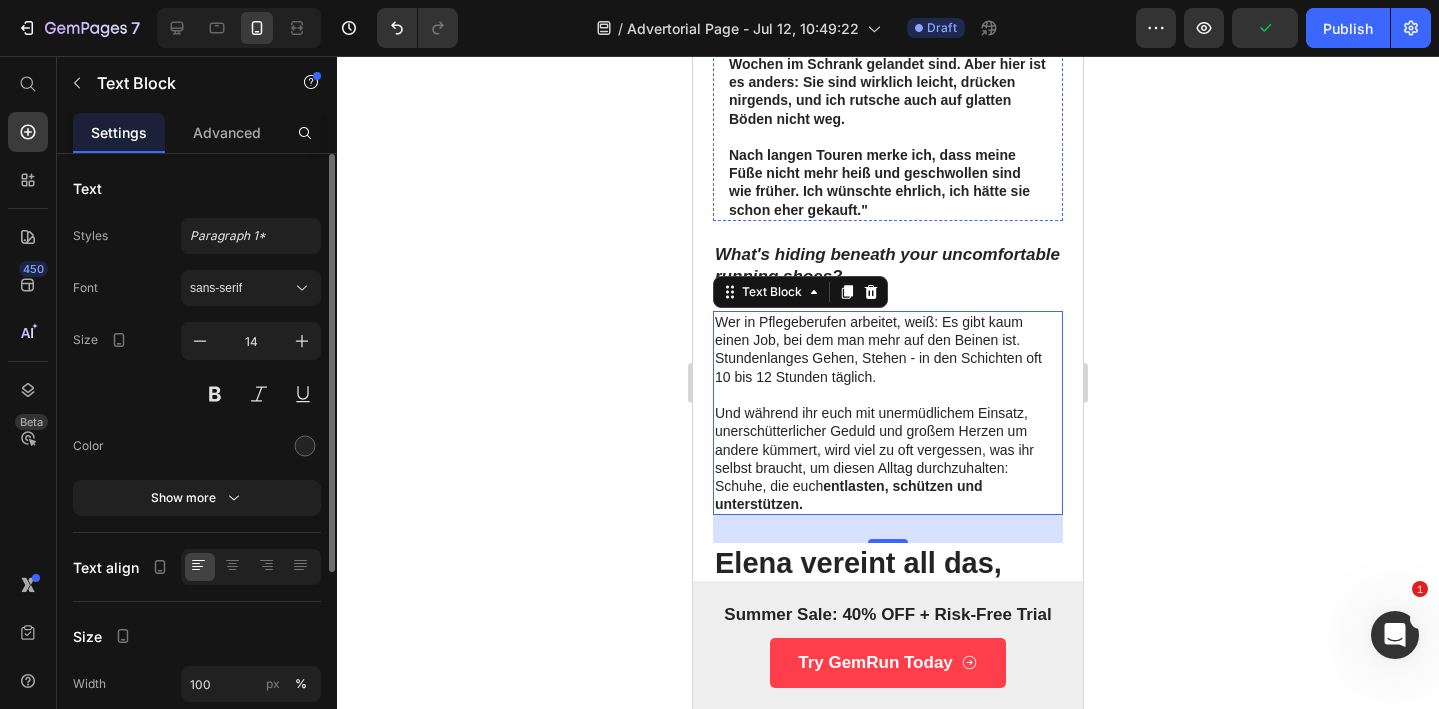 scroll, scrollTop: 840, scrollLeft: 0, axis: vertical 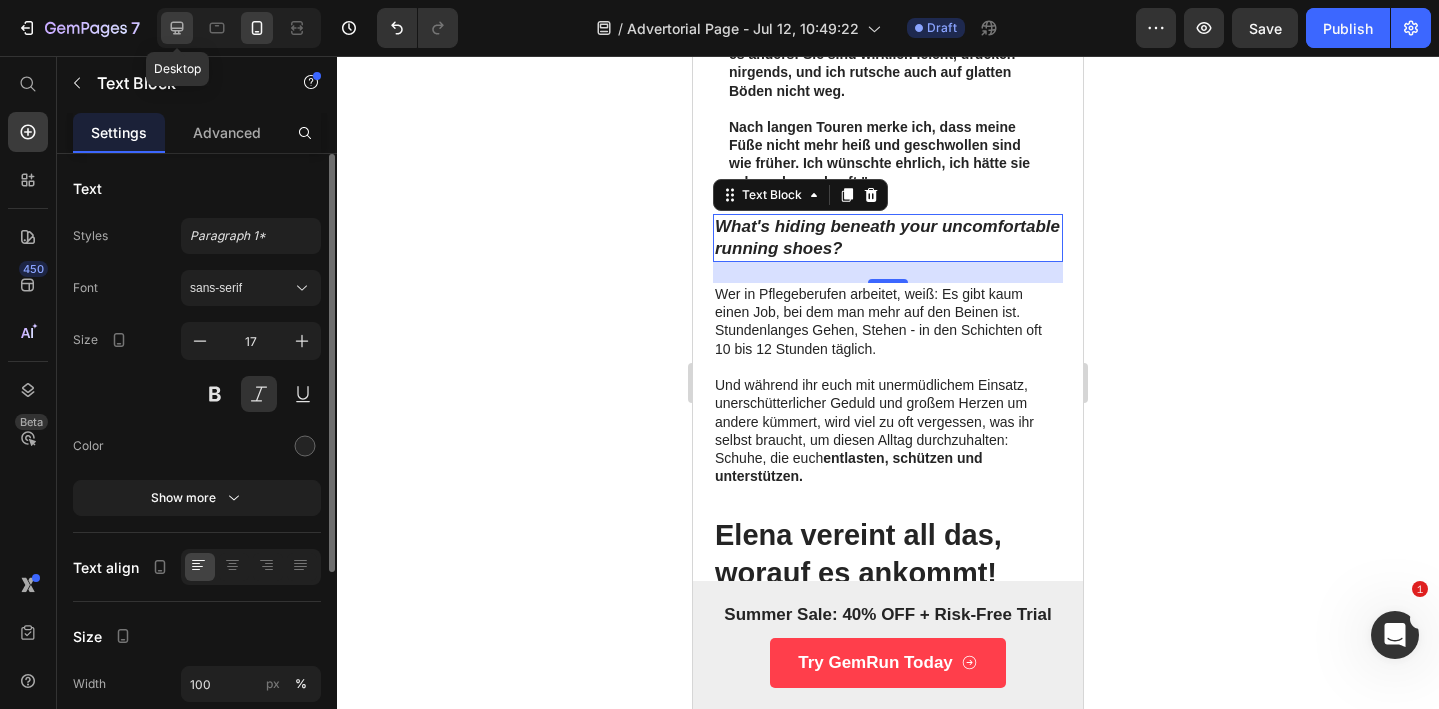 click 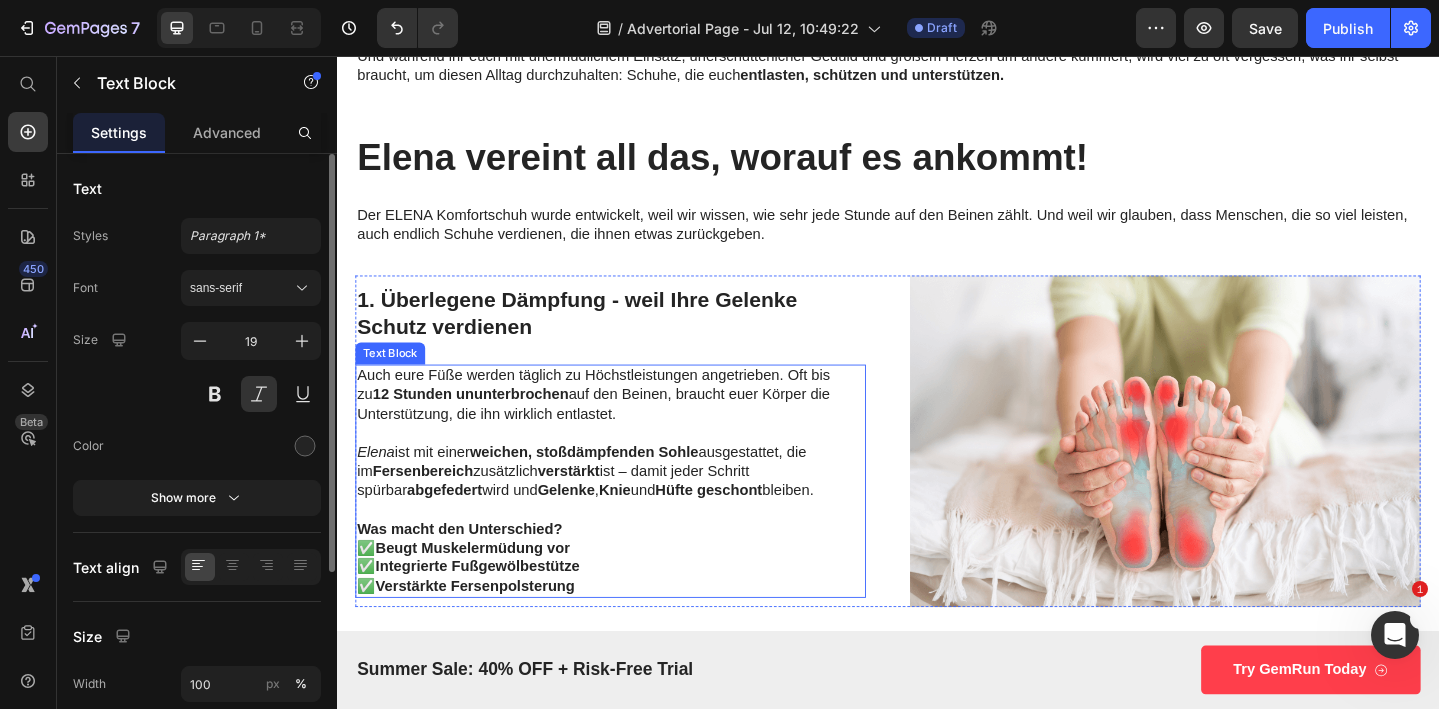 scroll, scrollTop: 966, scrollLeft: 0, axis: vertical 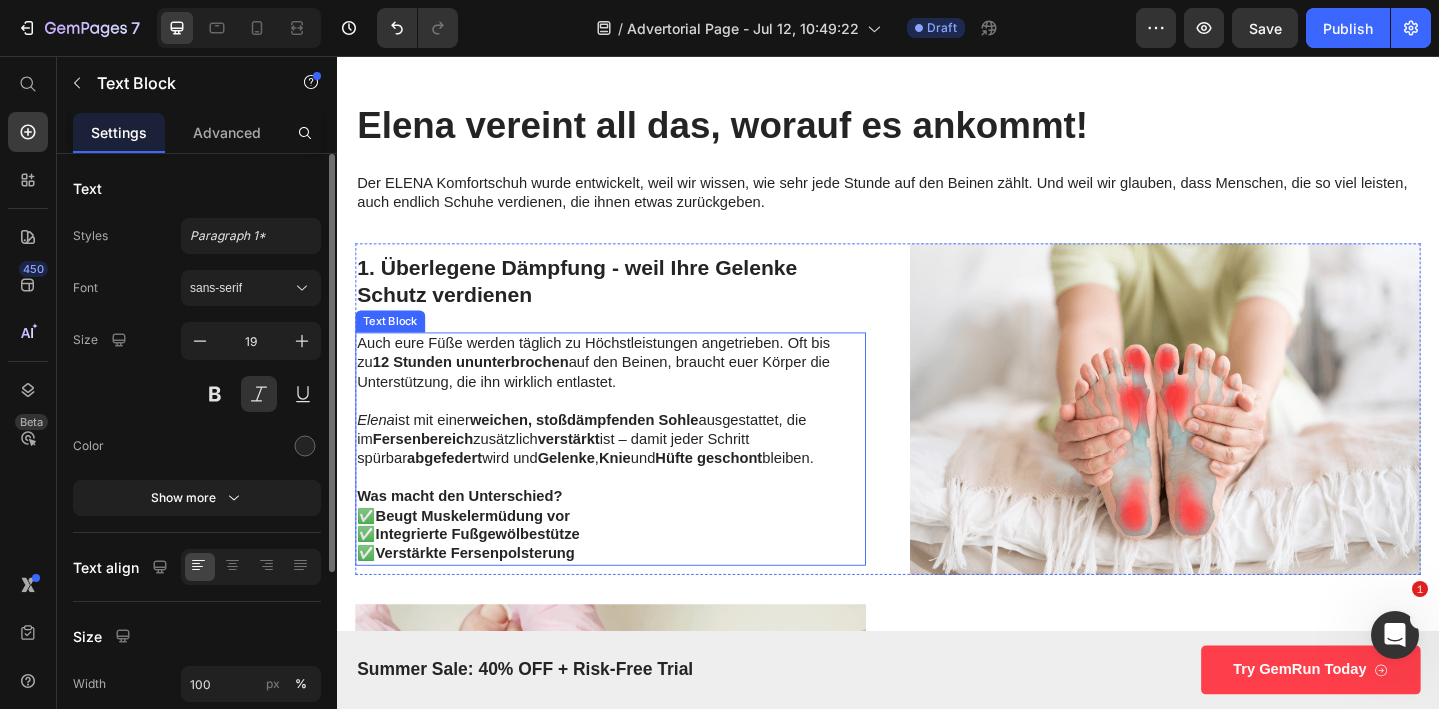 click at bounding box center [1239, 440] 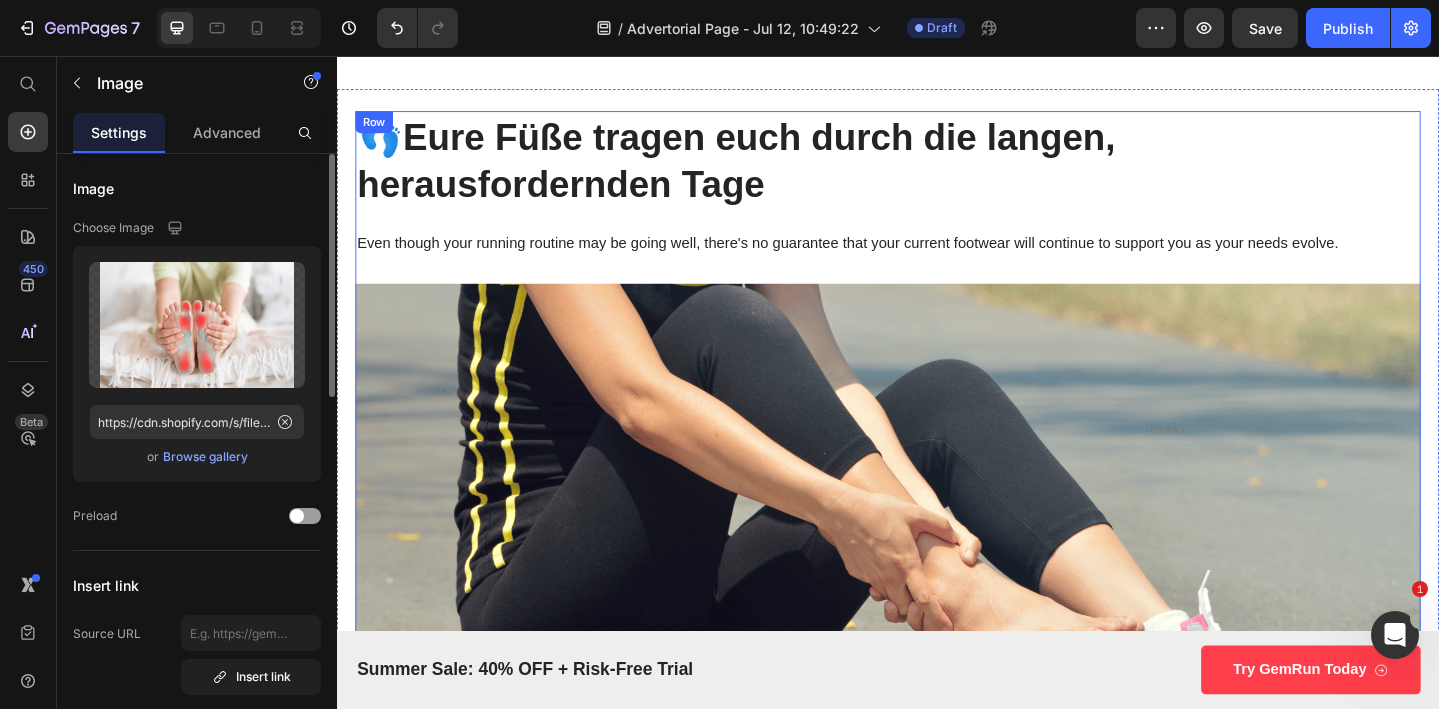 scroll, scrollTop: 2710, scrollLeft: 0, axis: vertical 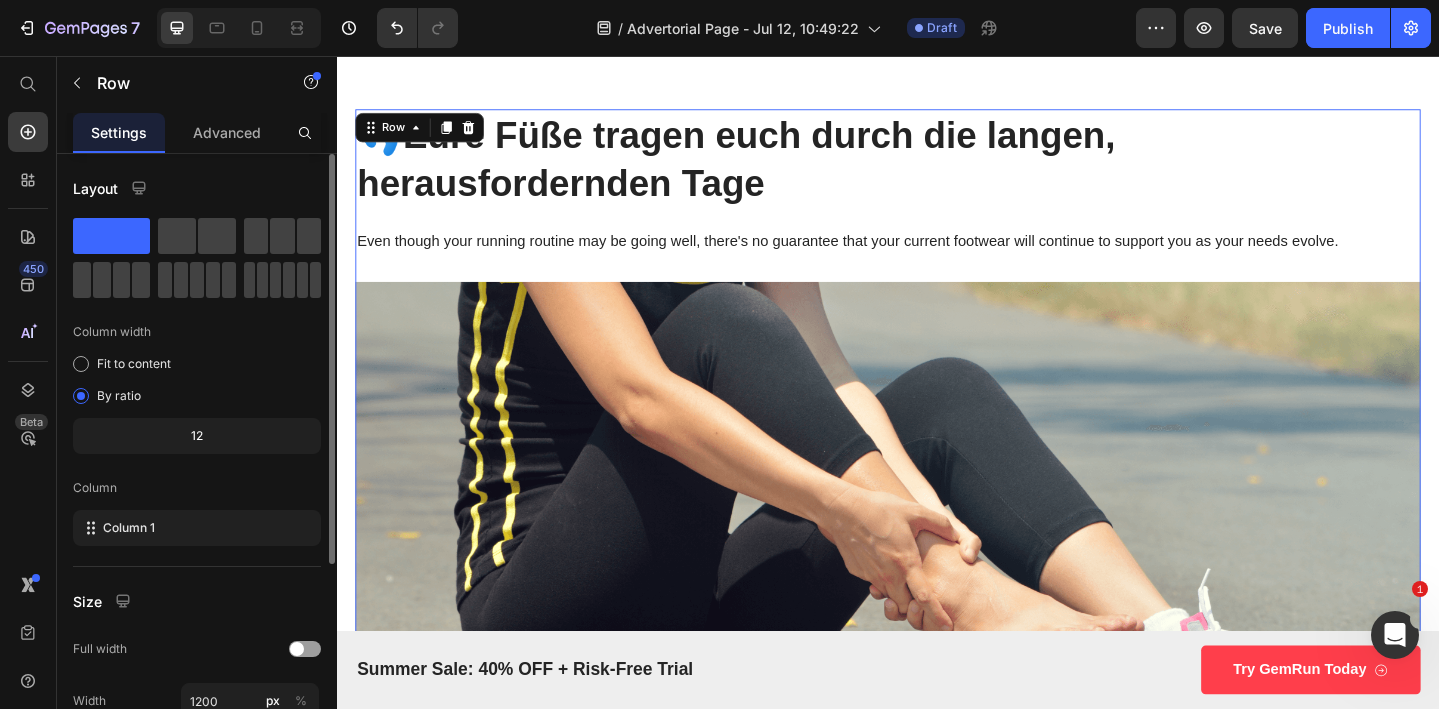 click on "👣 Eure Füße tragen euch durch die langen, herausfordernden Tage  Heading Even though your running routine may be going well, there's no guarantee that your current footwear will continue to support you as your needs evolve. Text Block Image Don't wait for a crisis to arise... Text Block Luckily, there's a solution that can keep your running experience on track. One that provides support and comfort daily, weekly, seasonally, and whenever needed. That's as reliable as a trusted training partner.  It's the GemRun 5-in-1 Performance Runner Text Block Image Just one running session with the GemRun 5-in-1 Performance Runner can make the difference between discomfort and a fulfilling running experience.  It's designed for your comfort and performance, and it's effortless for you to lace up and hit the road. After just a few runs, the GemRun pays for itself!  So if you're still relying on outdated running shoes or enduring subpar performance...  Text Block 06 HRS 51 MIN 49 SEC Countdown Timer Text Block" at bounding box center (937, 1632) 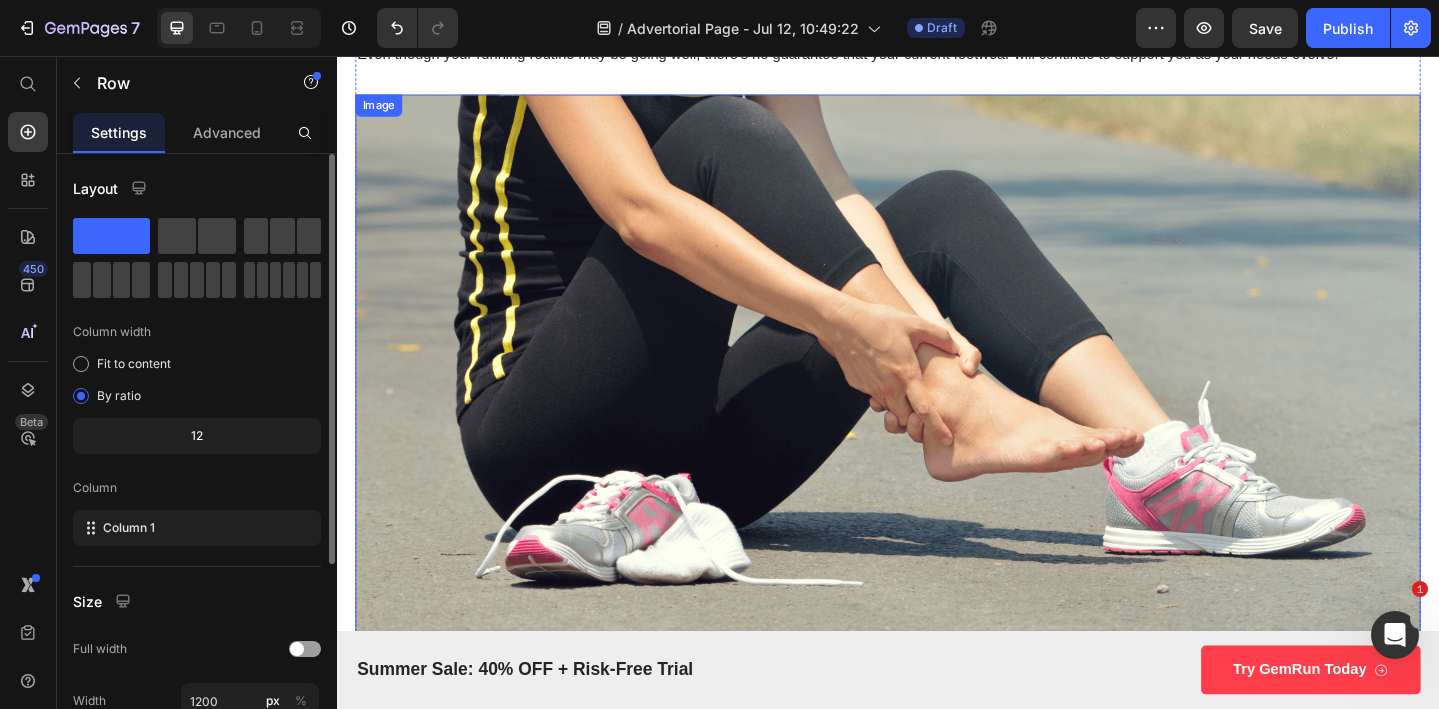 scroll, scrollTop: 2832, scrollLeft: 0, axis: vertical 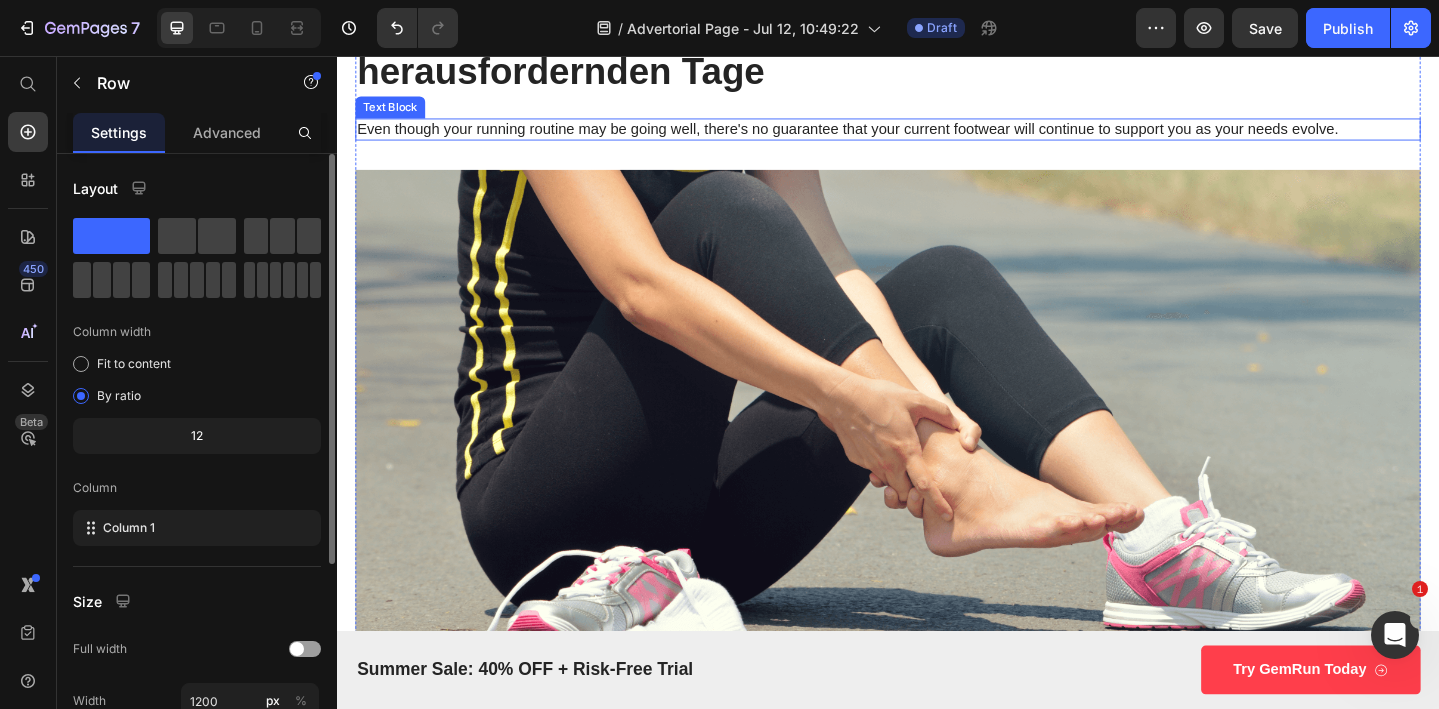 click on "Even though your running routine may be going well, there's no guarantee that your current footwear will continue to support you as your needs evolve." at bounding box center [937, 136] 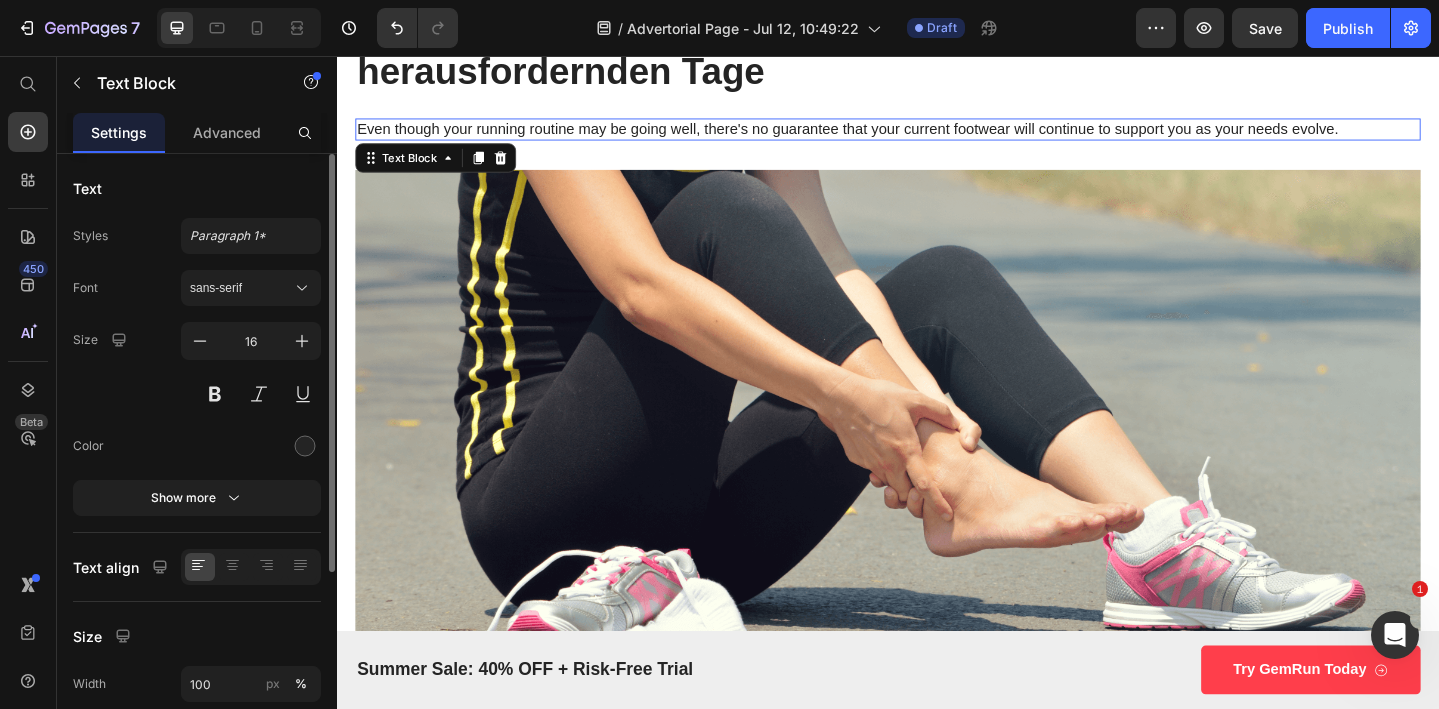 click on "Even though your running routine may be going well, there's no guarantee that your current footwear will continue to support you as your needs evolve." at bounding box center [937, 136] 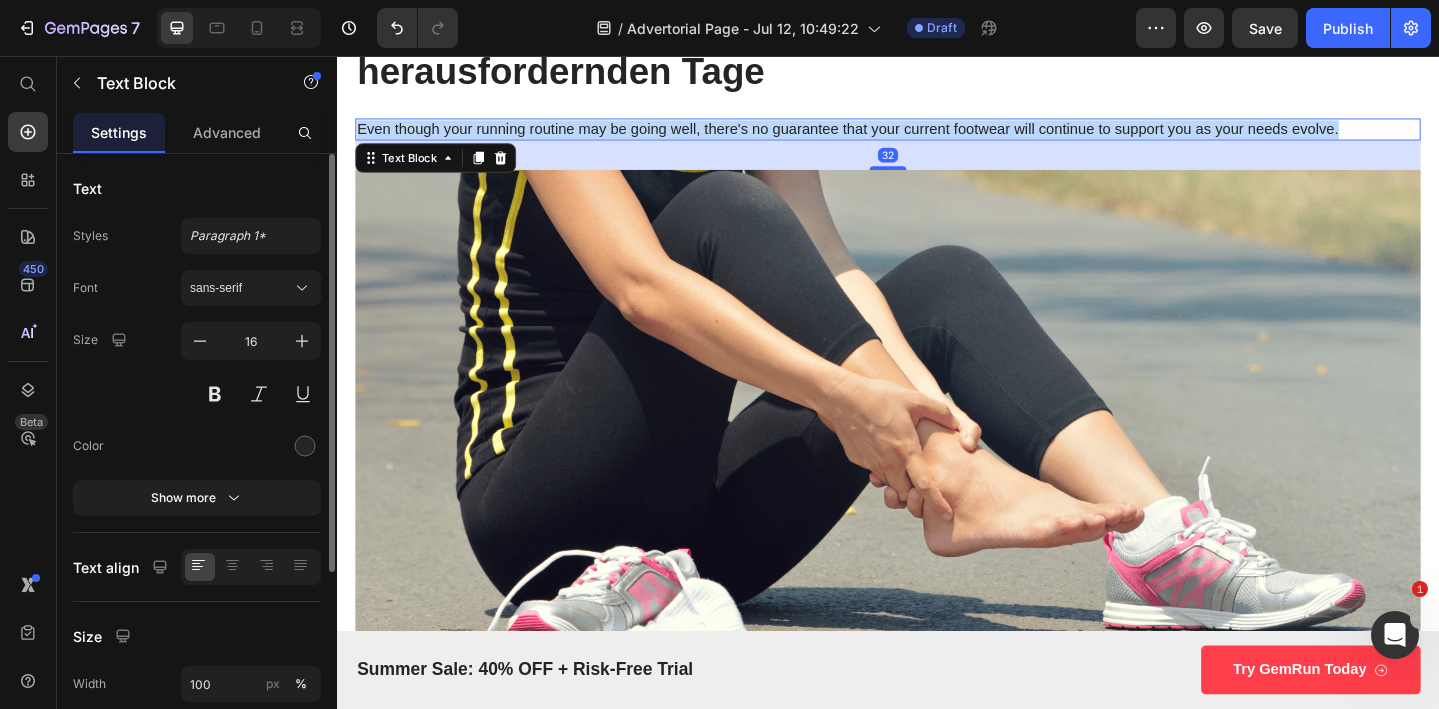click on "Even though your running routine may be going well, there's no guarantee that your current footwear will continue to support you as your needs evolve." at bounding box center [937, 136] 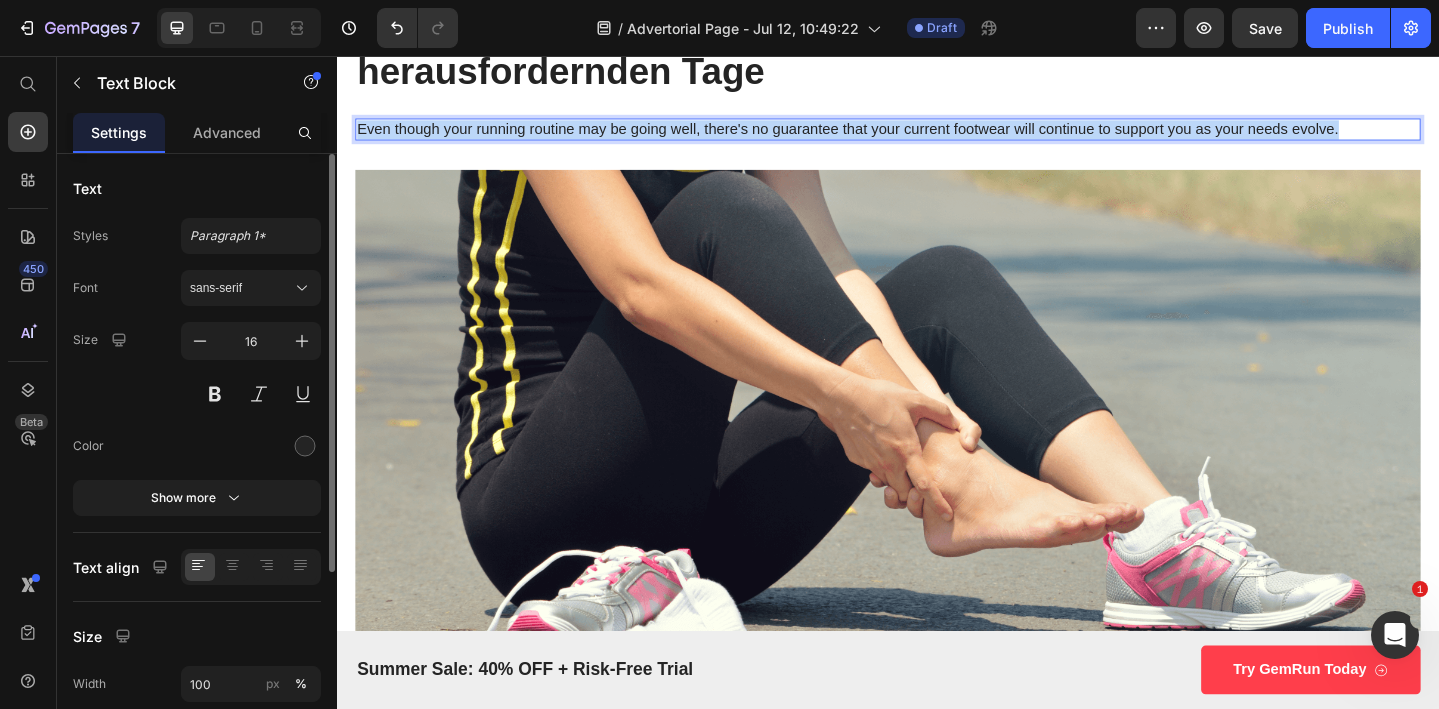 click on "Even though your running routine may be going well, there's no guarantee that your current footwear will continue to support you as your needs evolve." at bounding box center [937, 136] 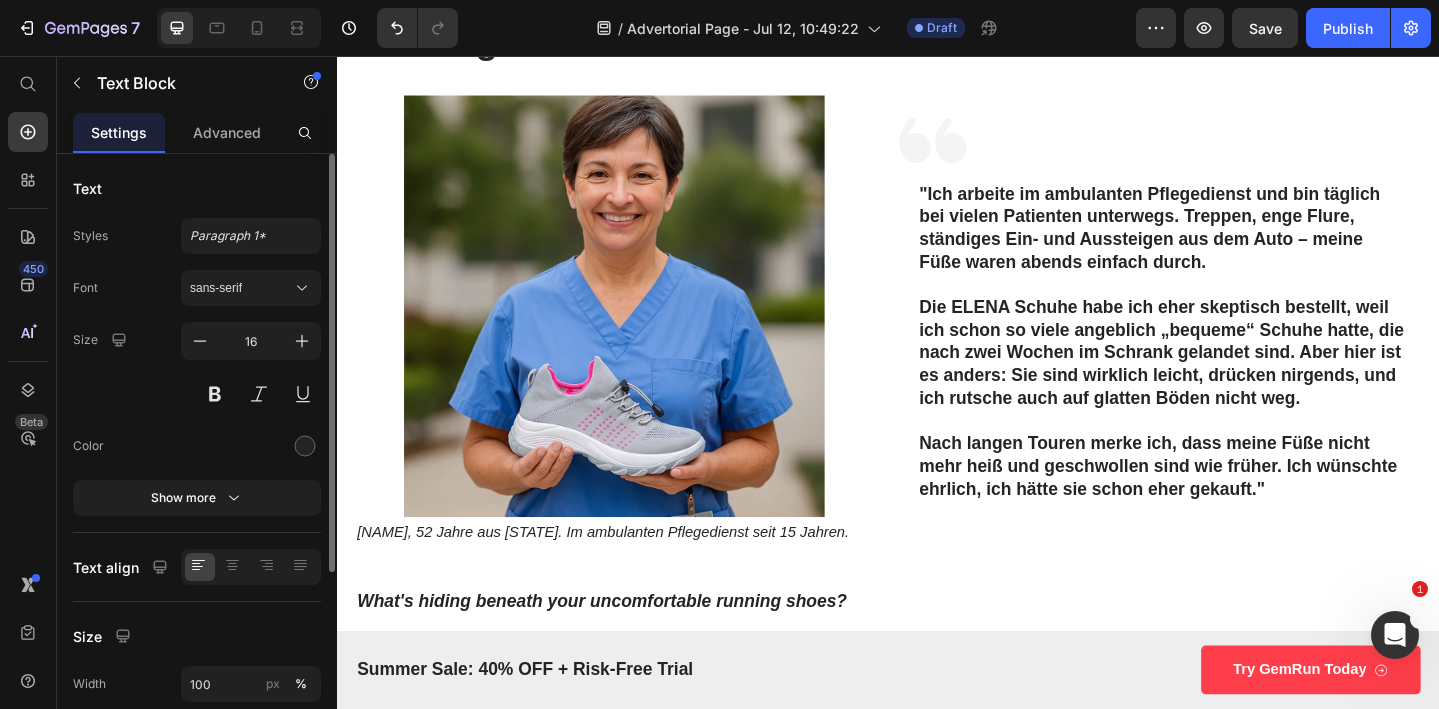 scroll, scrollTop: 355, scrollLeft: 0, axis: vertical 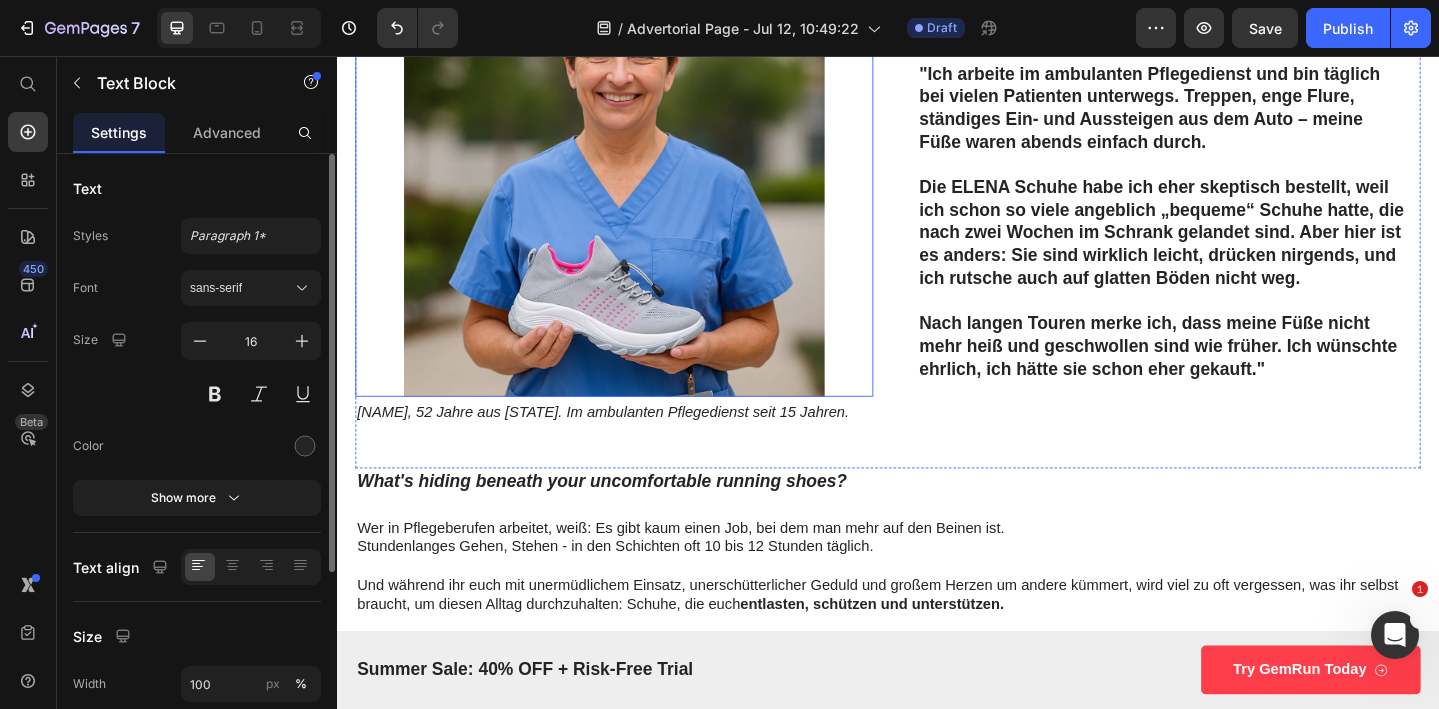 click at bounding box center [639, 197] 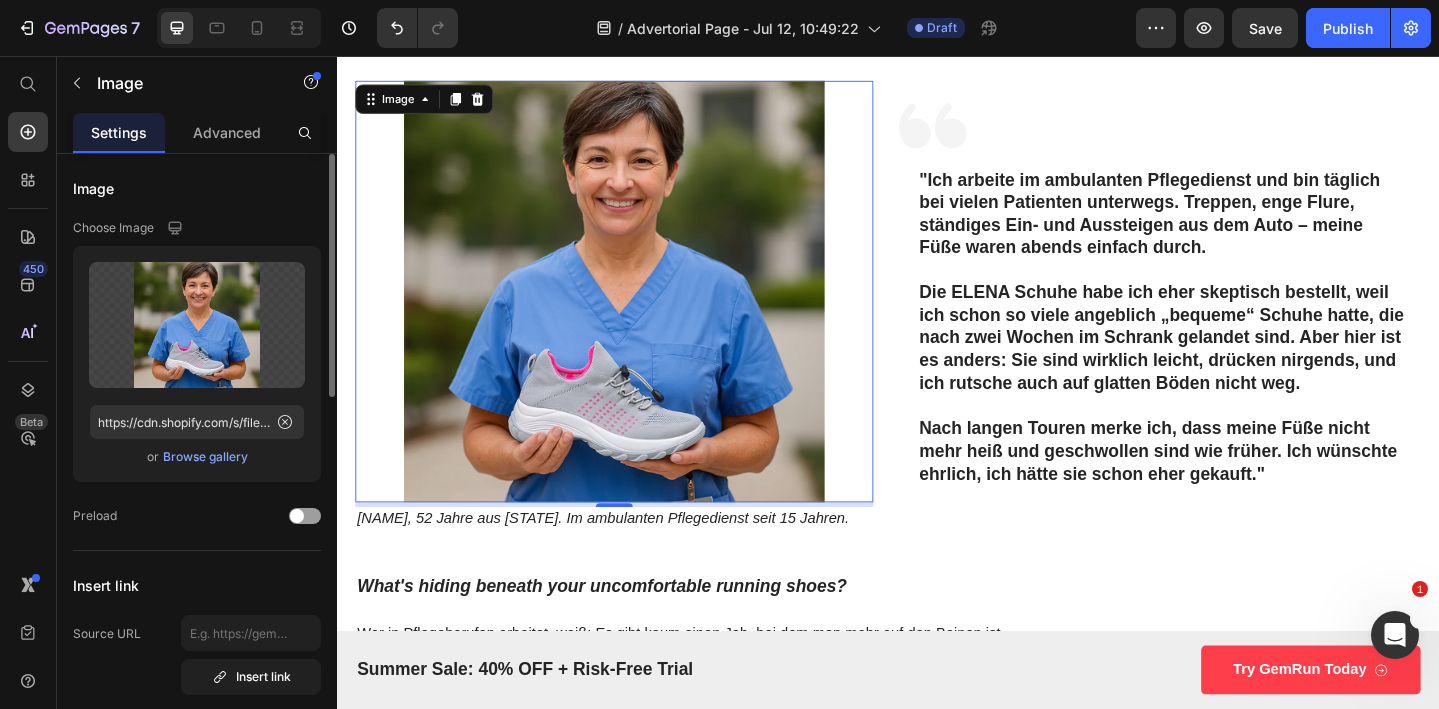 scroll, scrollTop: 159, scrollLeft: 0, axis: vertical 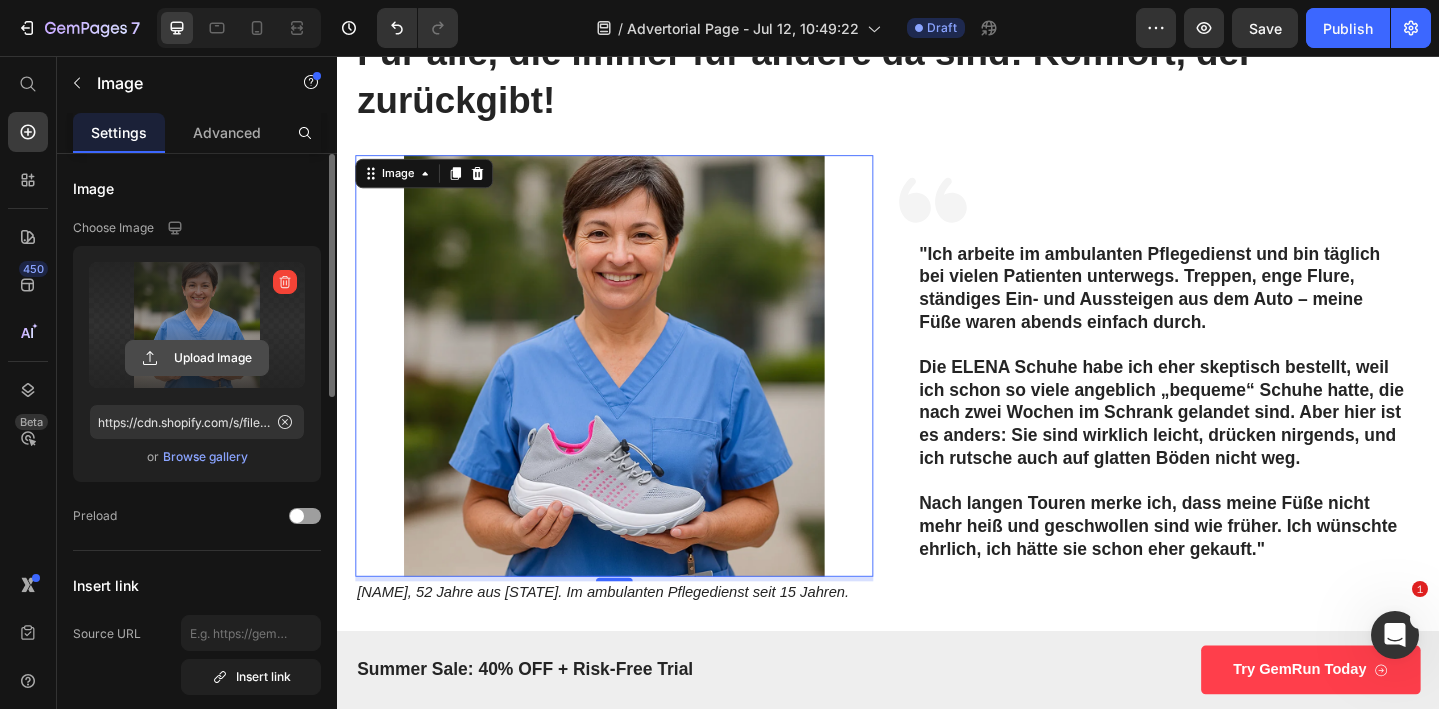 click 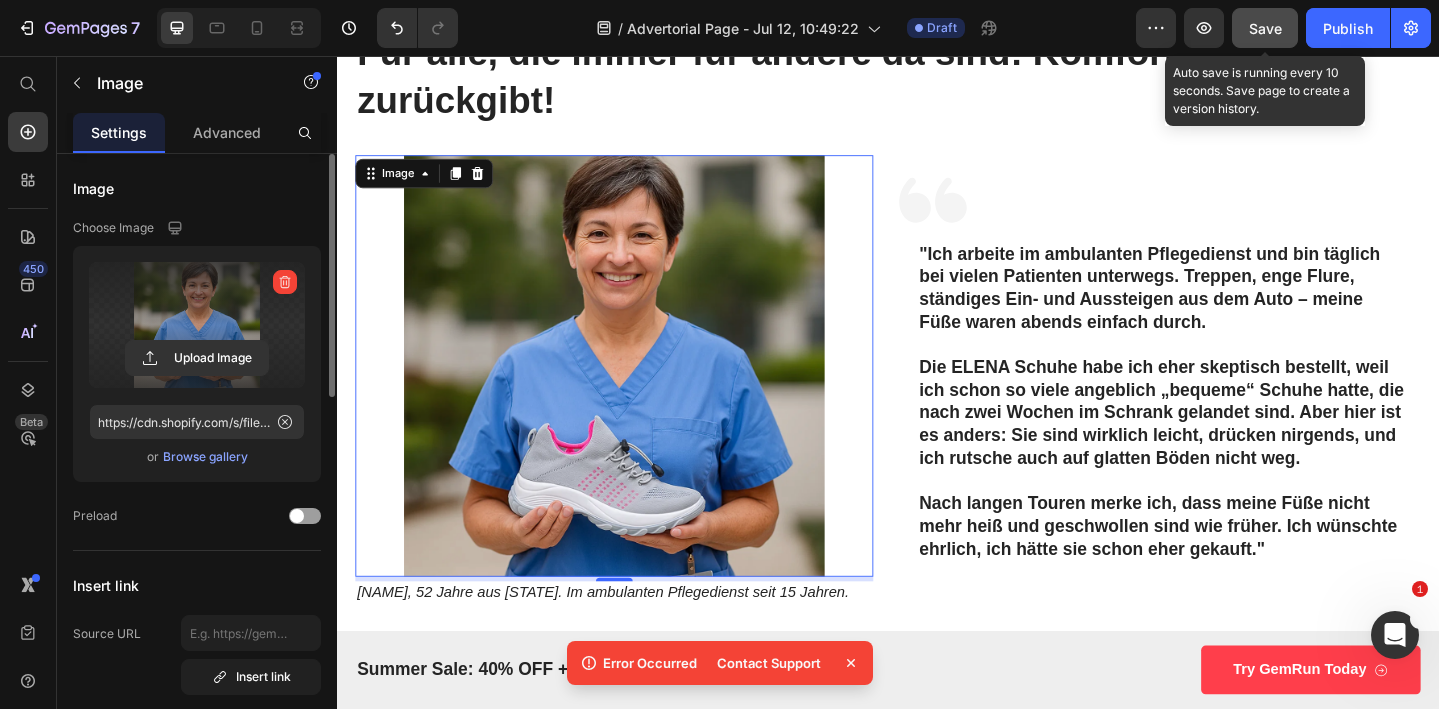 click on "Save" at bounding box center [1265, 28] 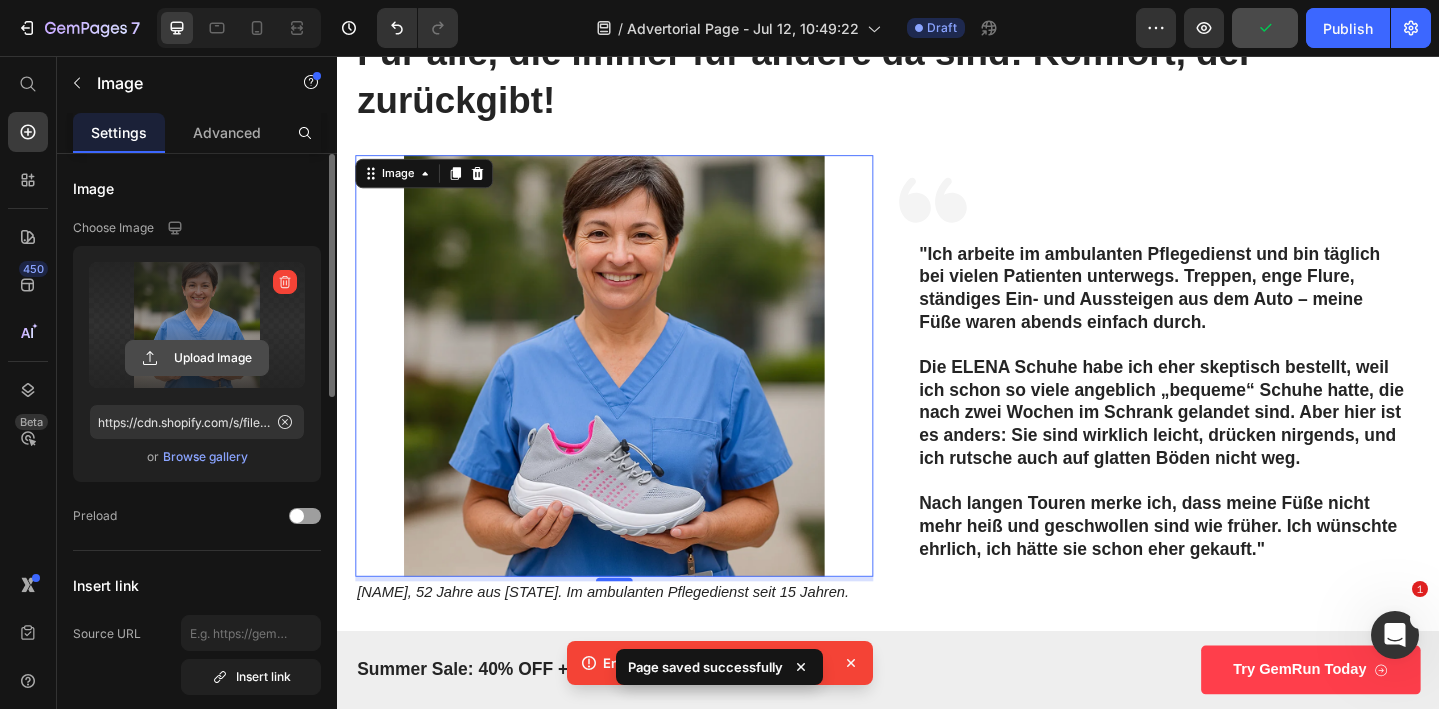 click 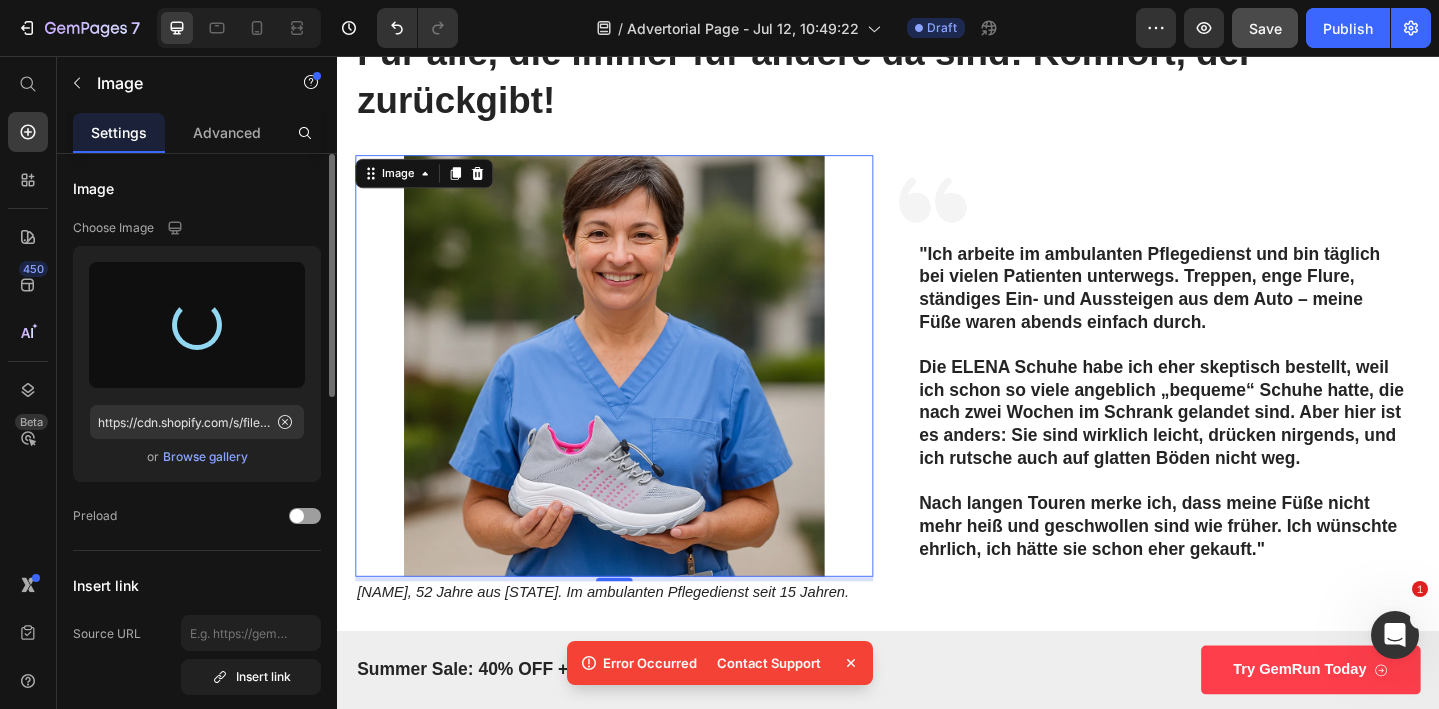 type on "https://cdn.shopify.com/s/files/1/0740/2012/6939/files/gempages_553629490677285781-3edf6818-5e1a-4021-ace5-0e3ef71e2bfb.png" 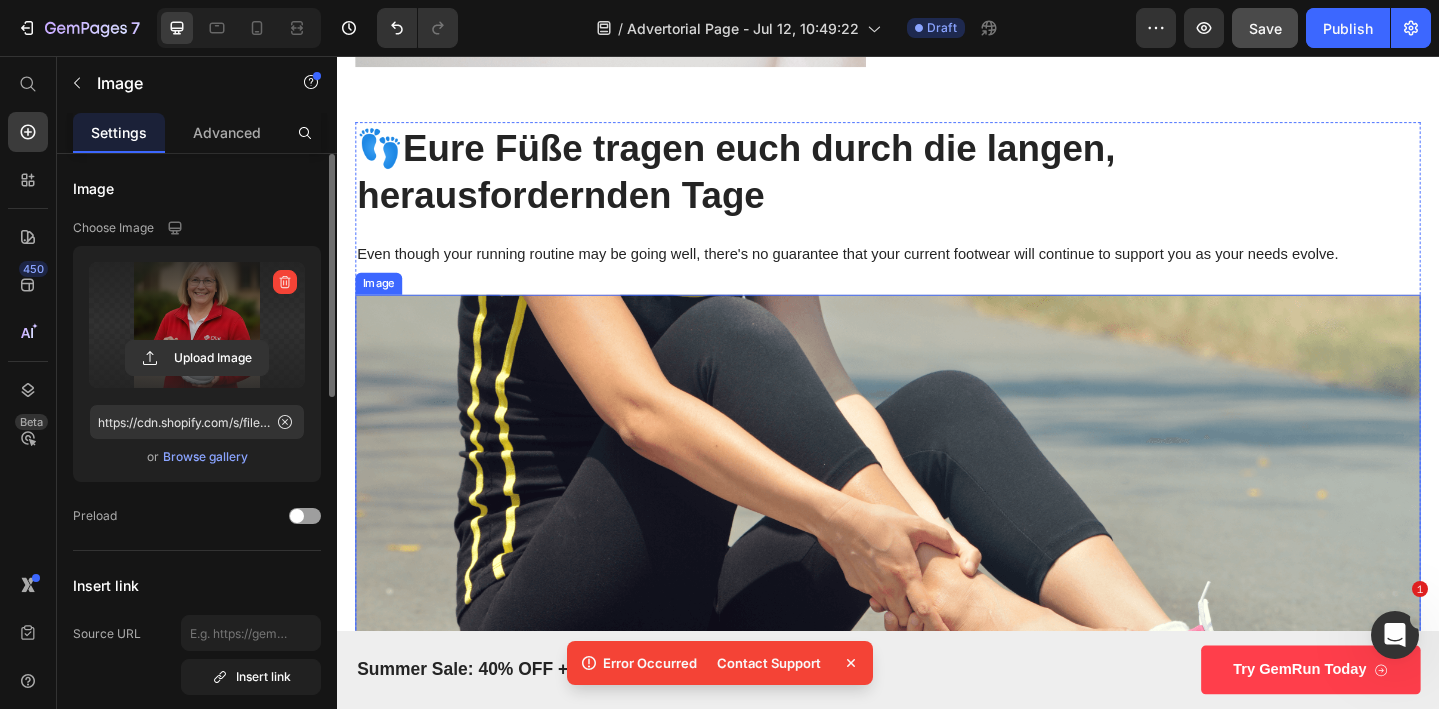 scroll, scrollTop: 2730, scrollLeft: 0, axis: vertical 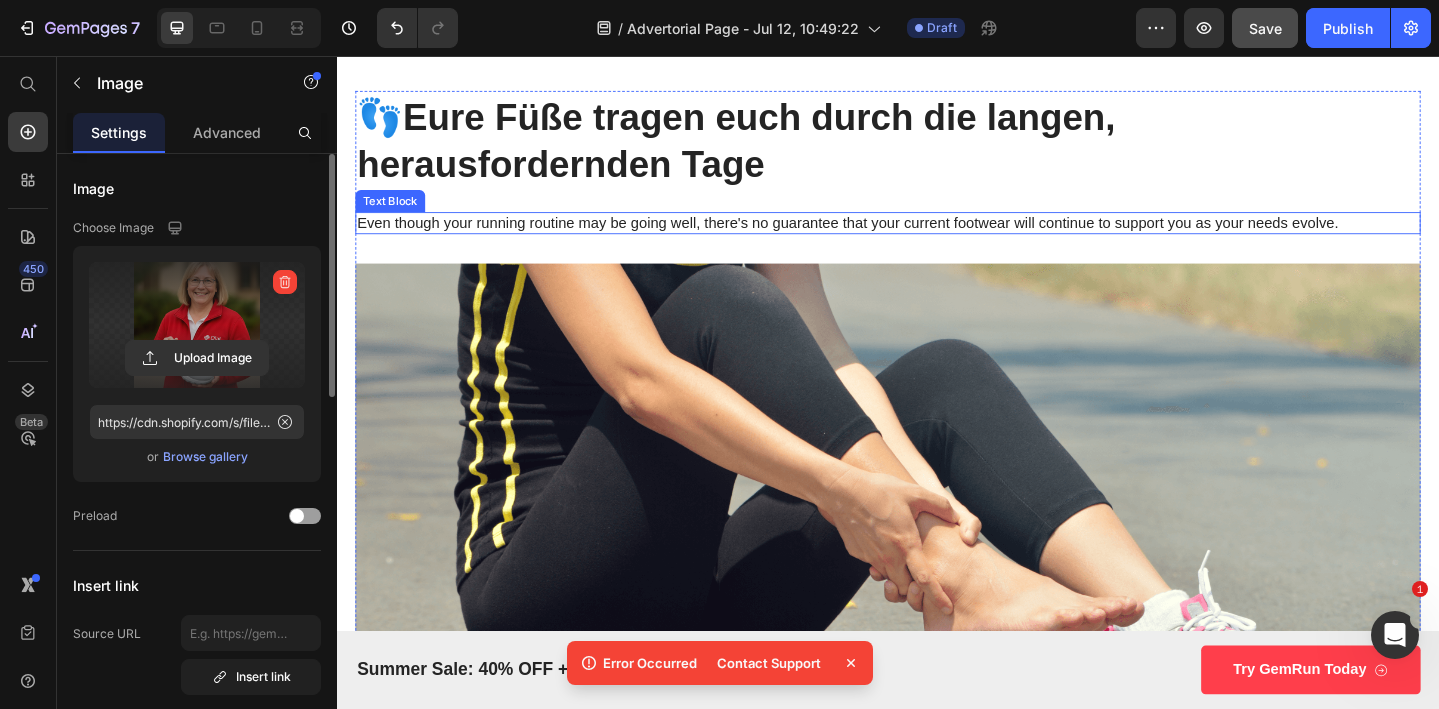 click on "Even though your running routine may be going well, there's no guarantee that your current footwear will continue to support you as your needs evolve." at bounding box center [937, 238] 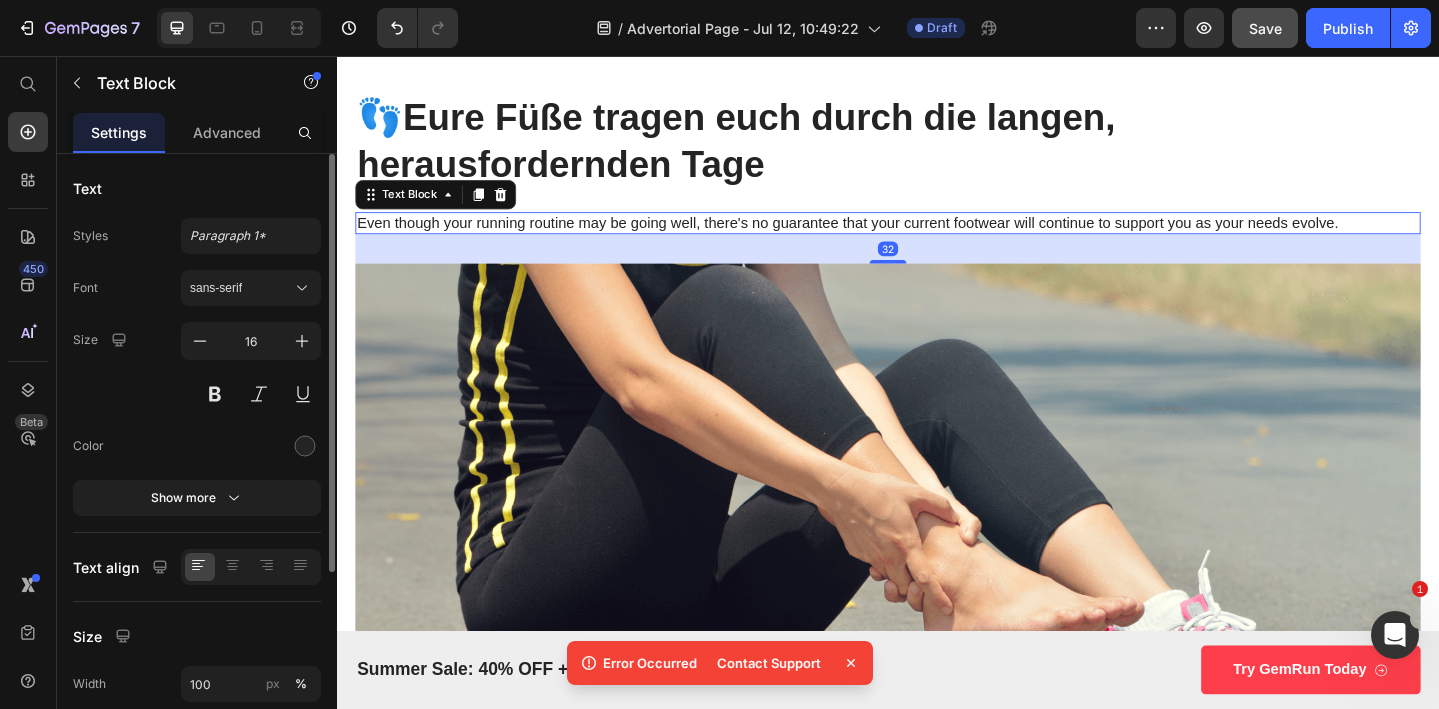 click on "Even though your running routine may be going well, there's no guarantee that your current footwear will continue to support you as your needs evolve." at bounding box center [937, 238] 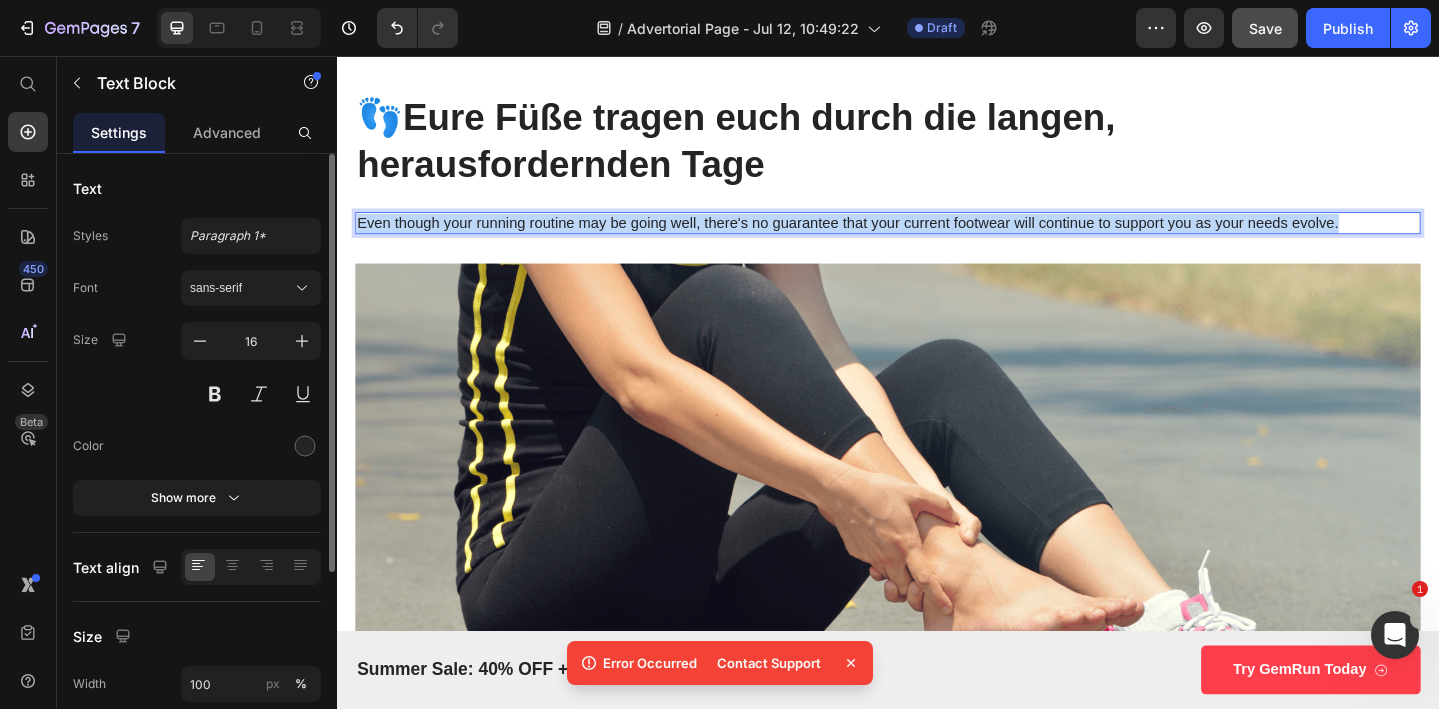 click on "Even though your running routine may be going well, there's no guarantee that your current footwear will continue to support you as your needs evolve." at bounding box center (937, 238) 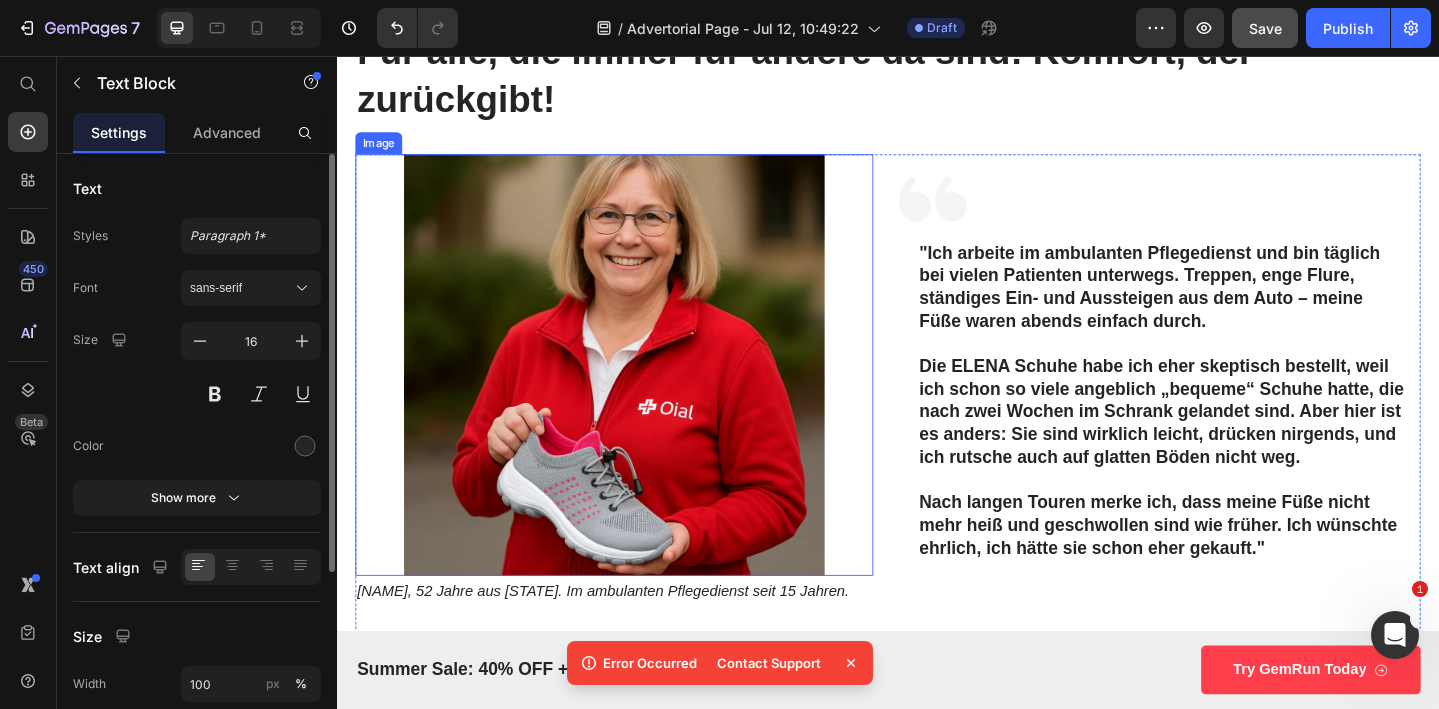 scroll, scrollTop: 229, scrollLeft: 0, axis: vertical 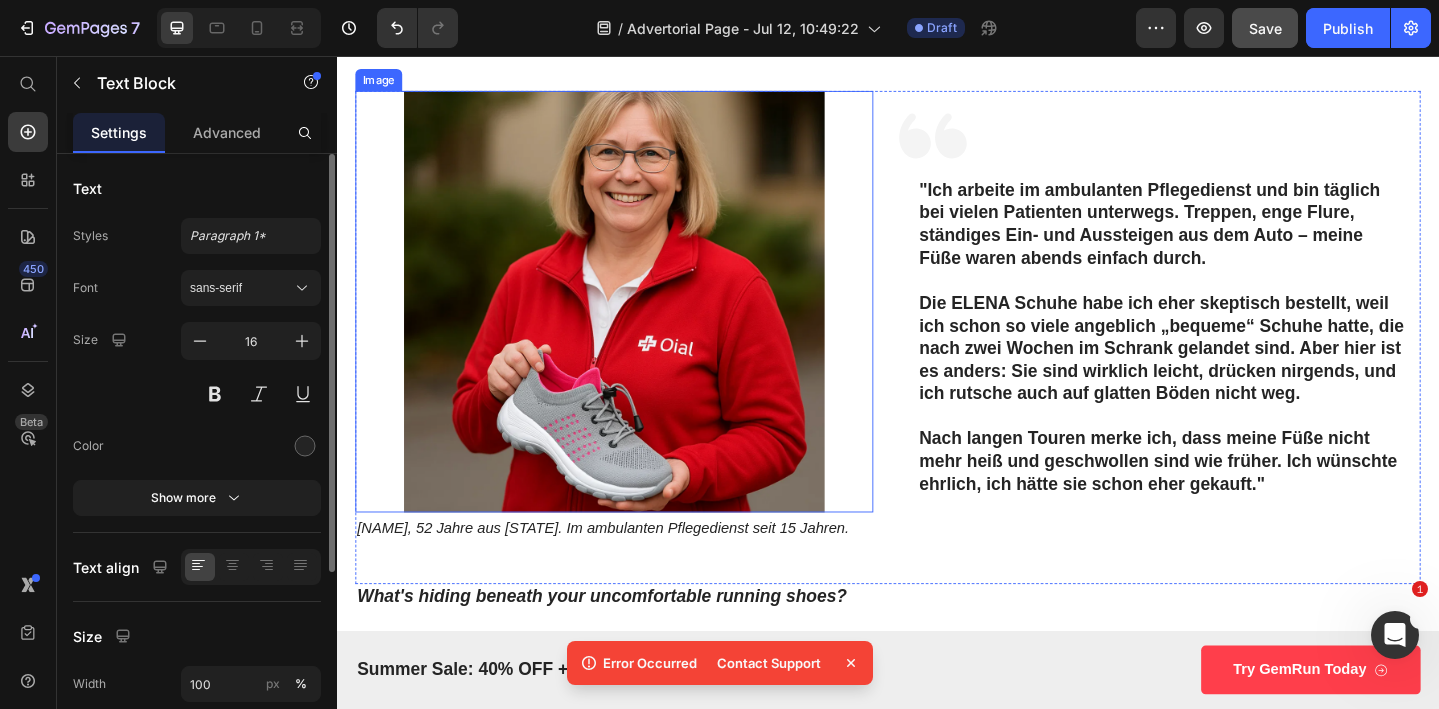 click at bounding box center (639, 323) 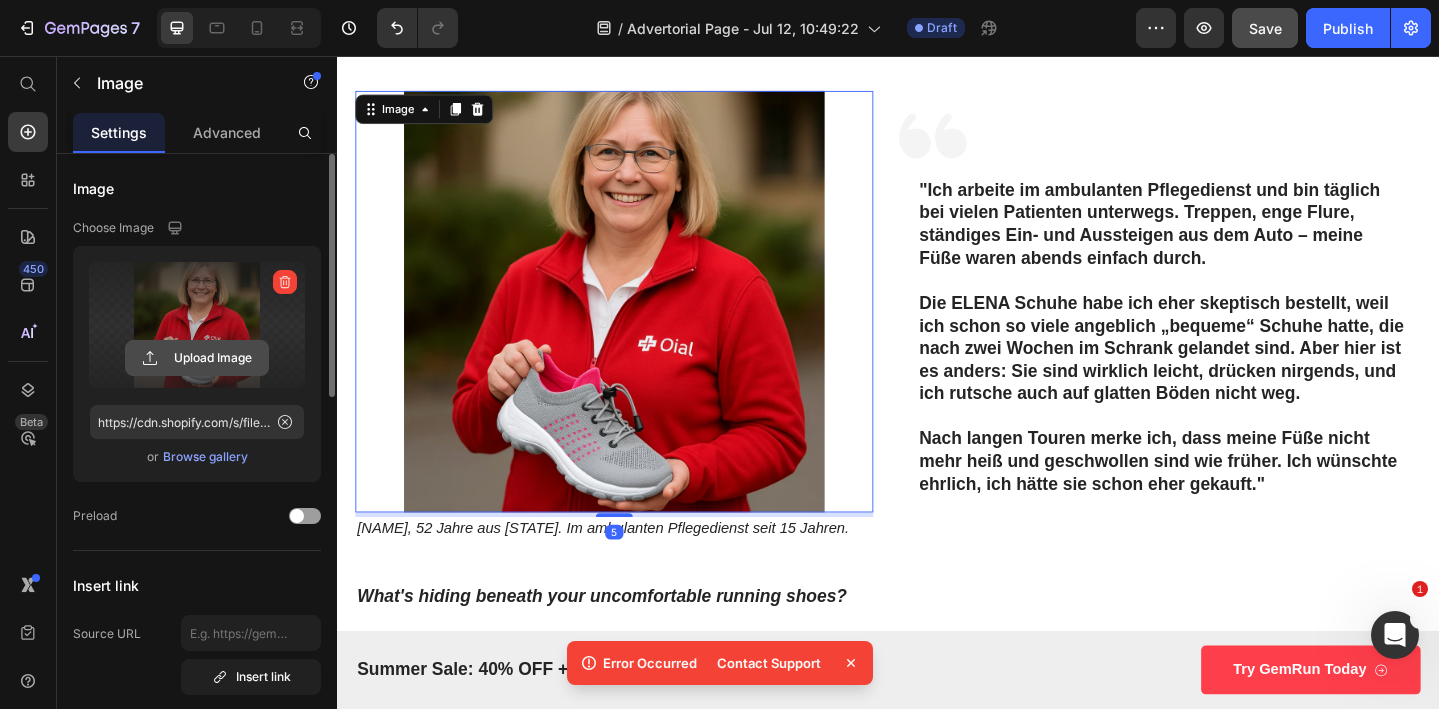 click 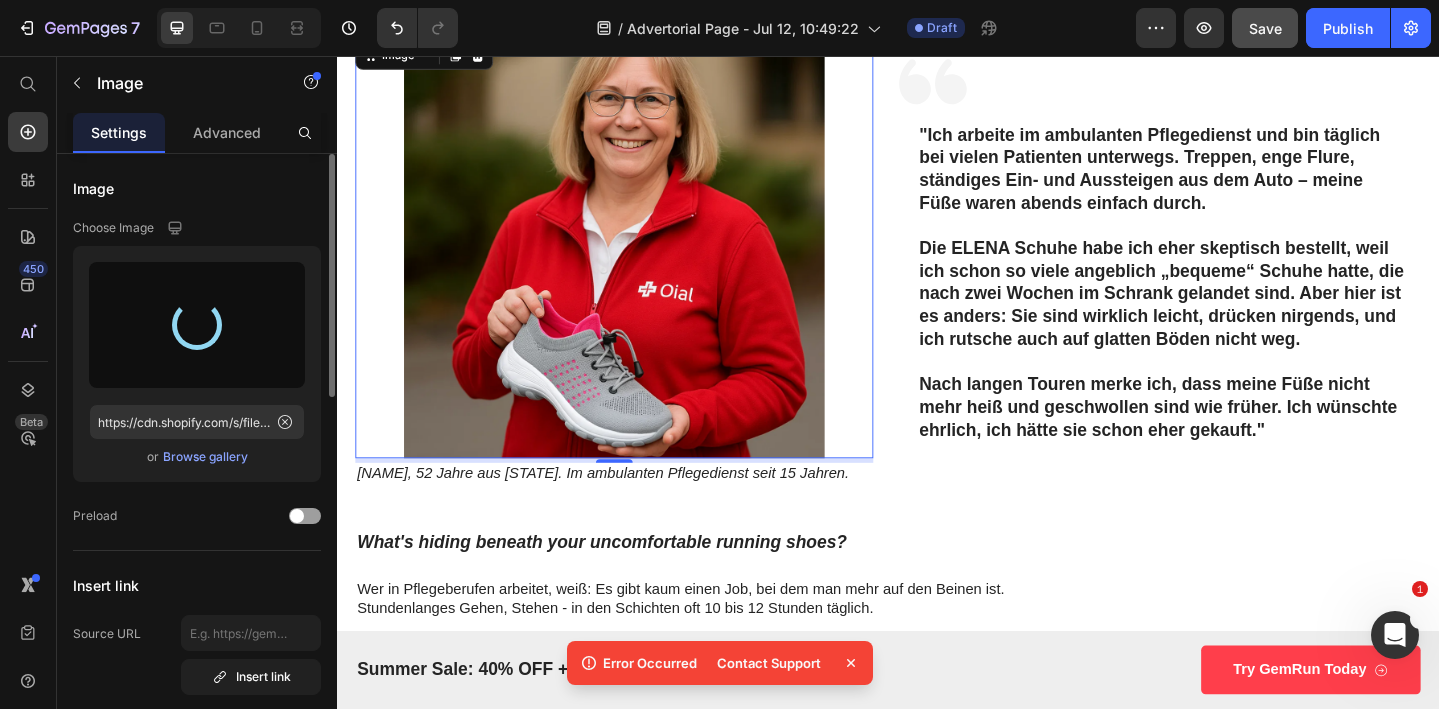 scroll, scrollTop: 294, scrollLeft: 0, axis: vertical 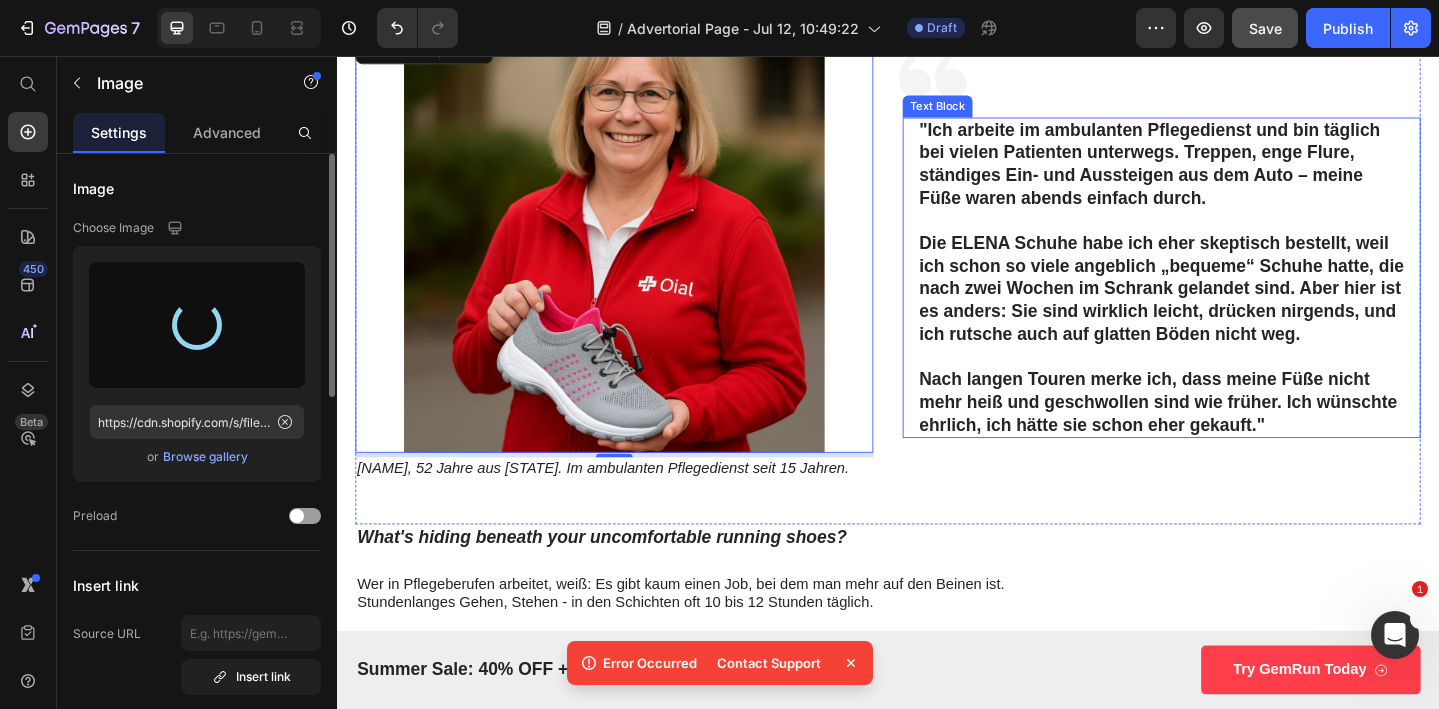 type on "https://cdn.shopify.com/s/files/1/0740/2012/6939/files/gempages_553629490677285781-441a4d9a-8ee0-424e-9bba-7c8694fa17be.png" 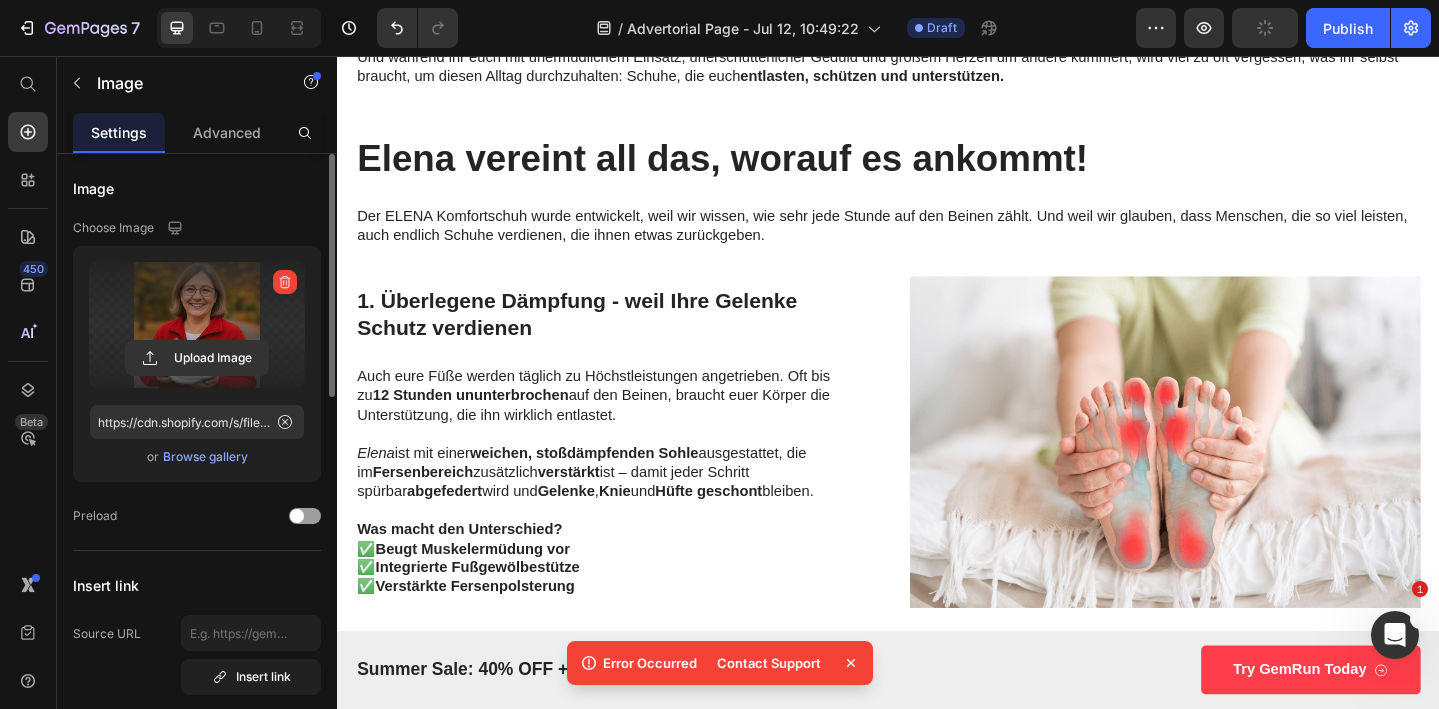 scroll, scrollTop: 989, scrollLeft: 0, axis: vertical 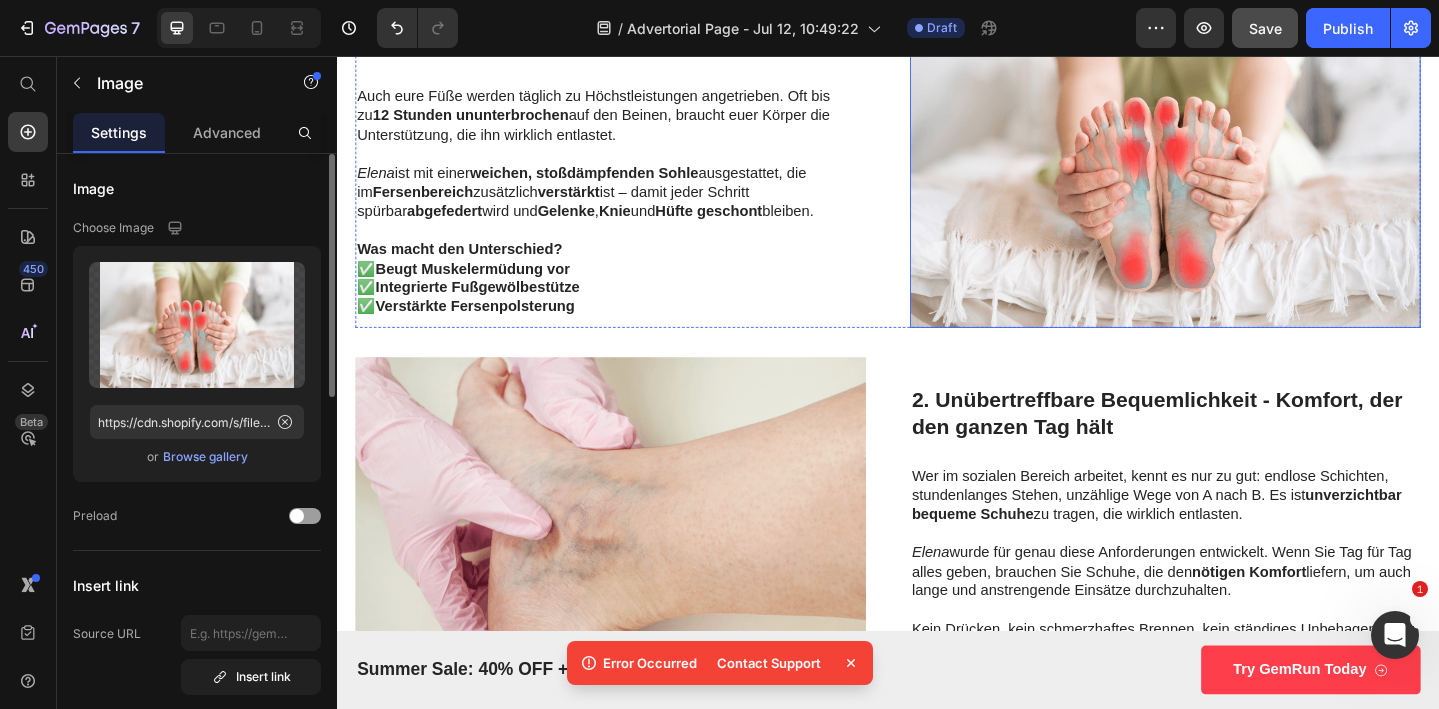 click at bounding box center [1239, 171] 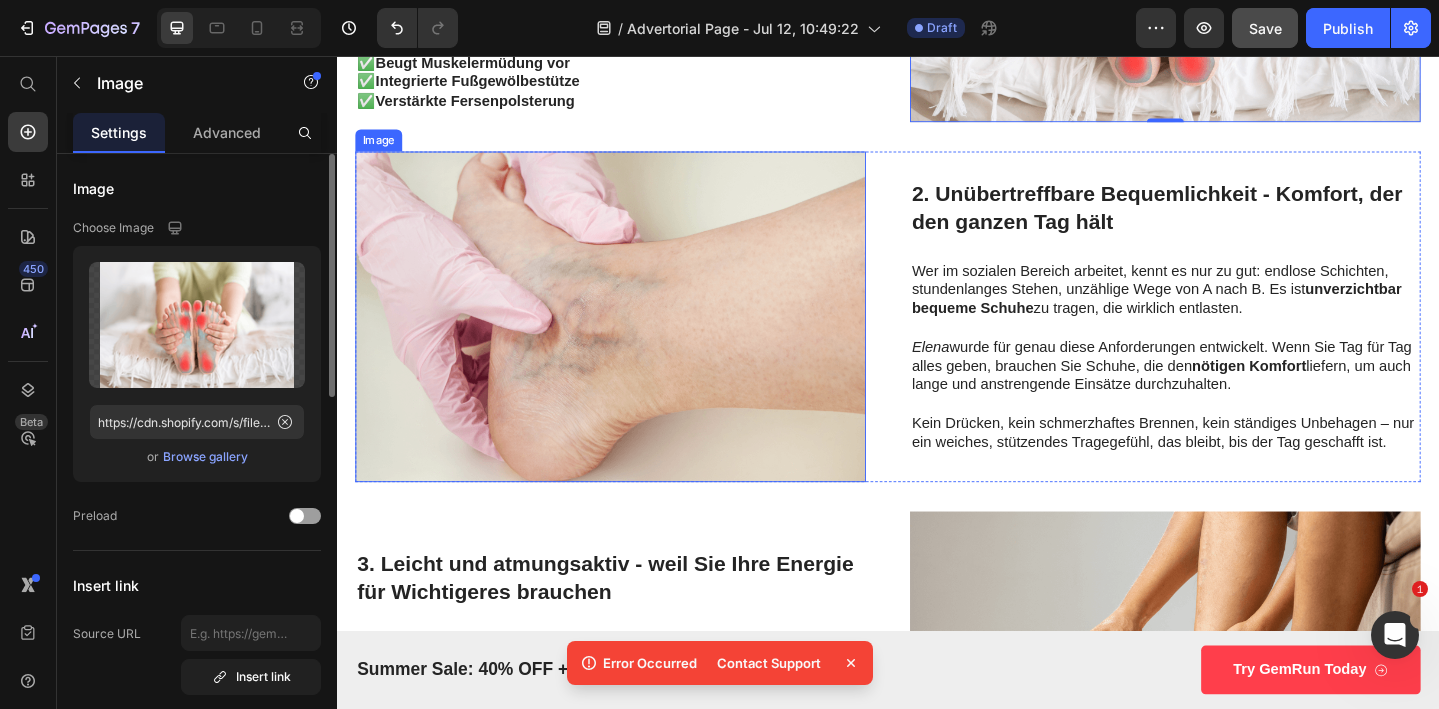scroll, scrollTop: 1441, scrollLeft: 0, axis: vertical 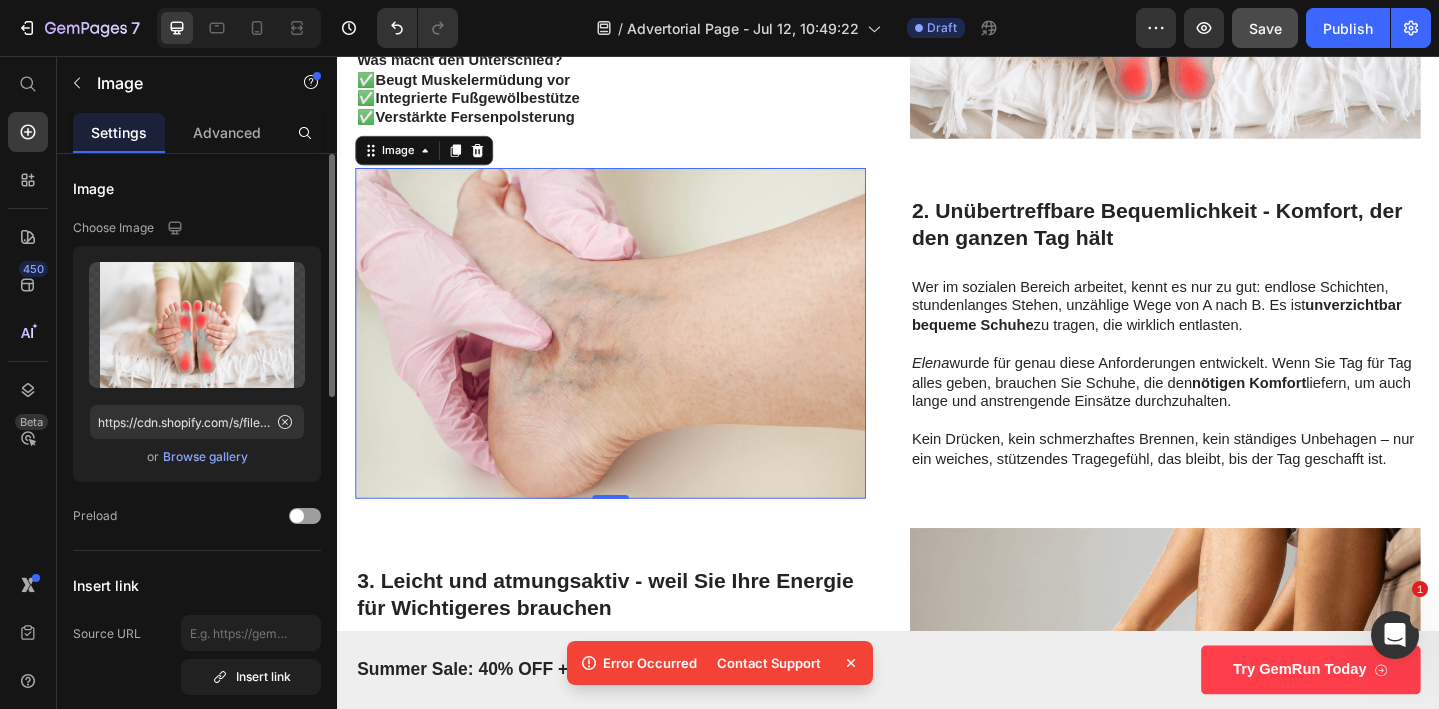 click at bounding box center (635, 358) 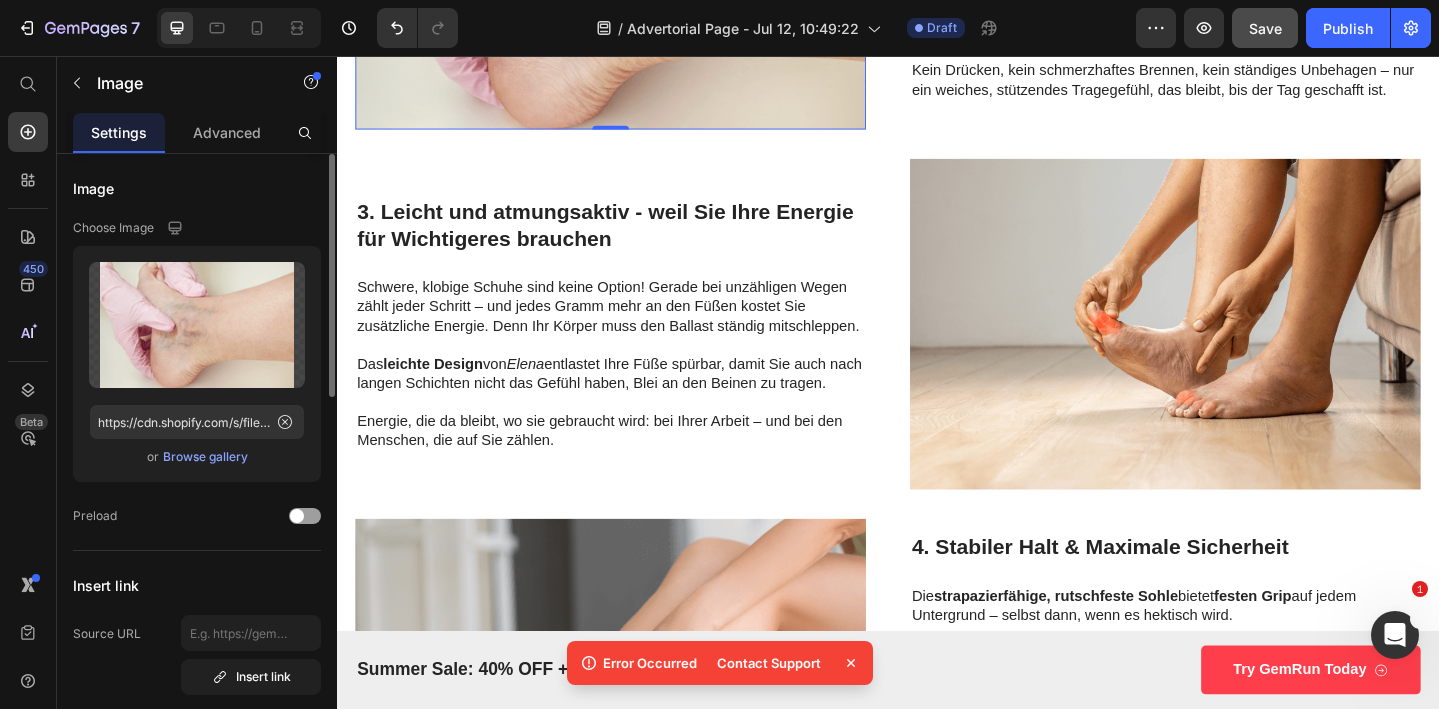 scroll, scrollTop: 1857, scrollLeft: 0, axis: vertical 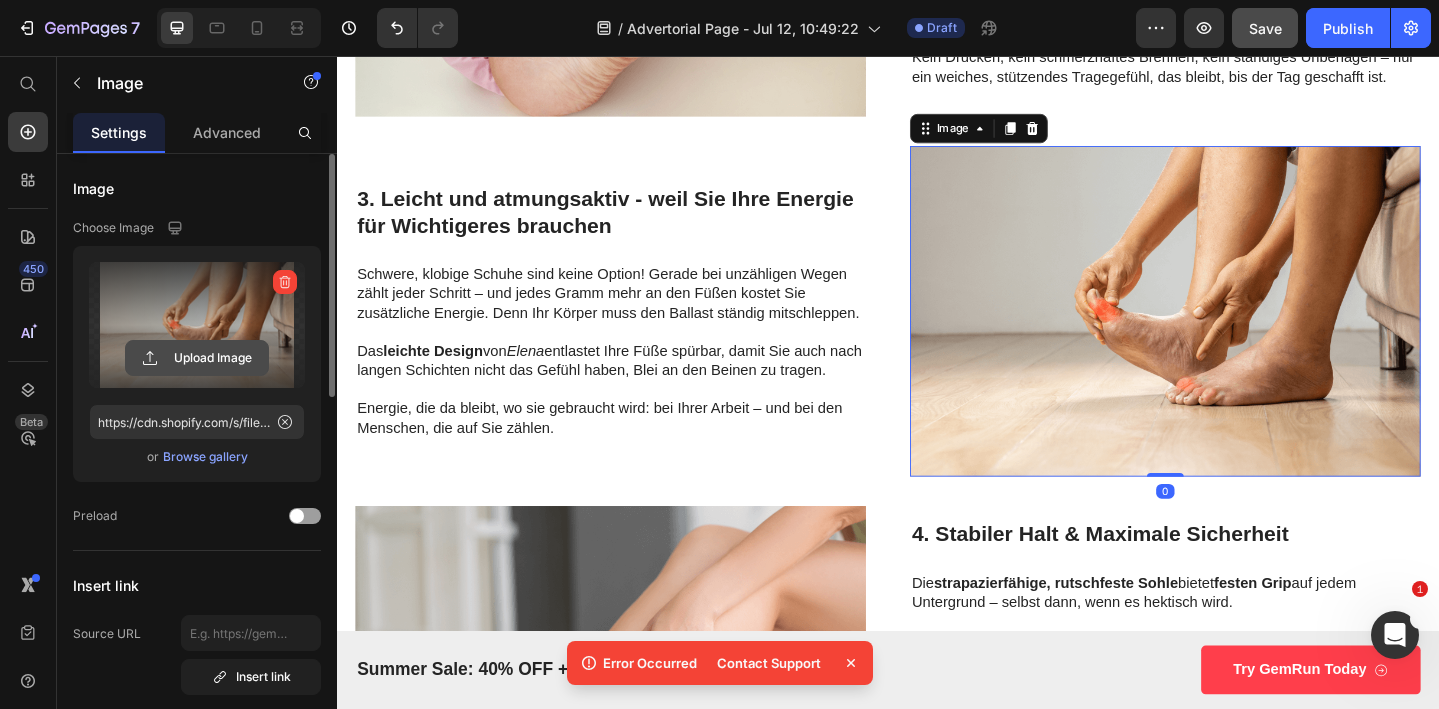 click 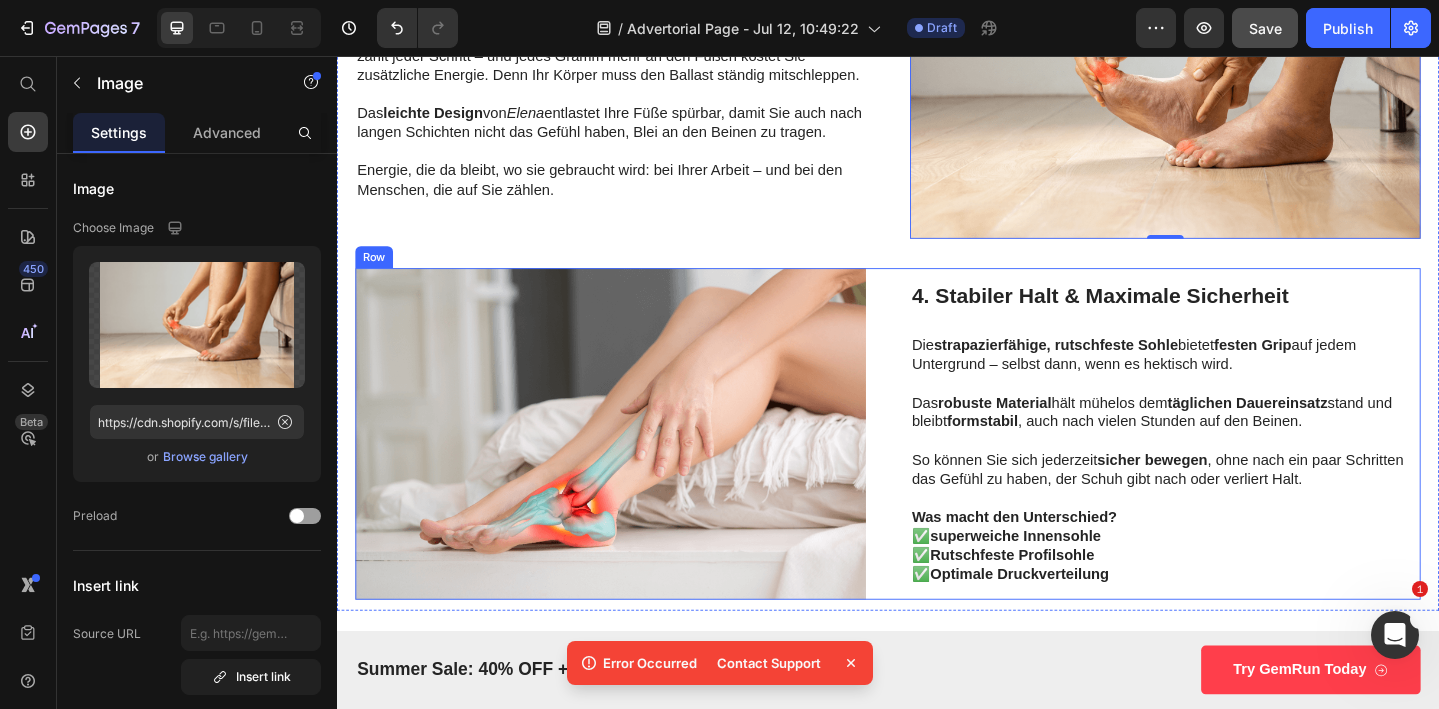 scroll, scrollTop: 2148, scrollLeft: 0, axis: vertical 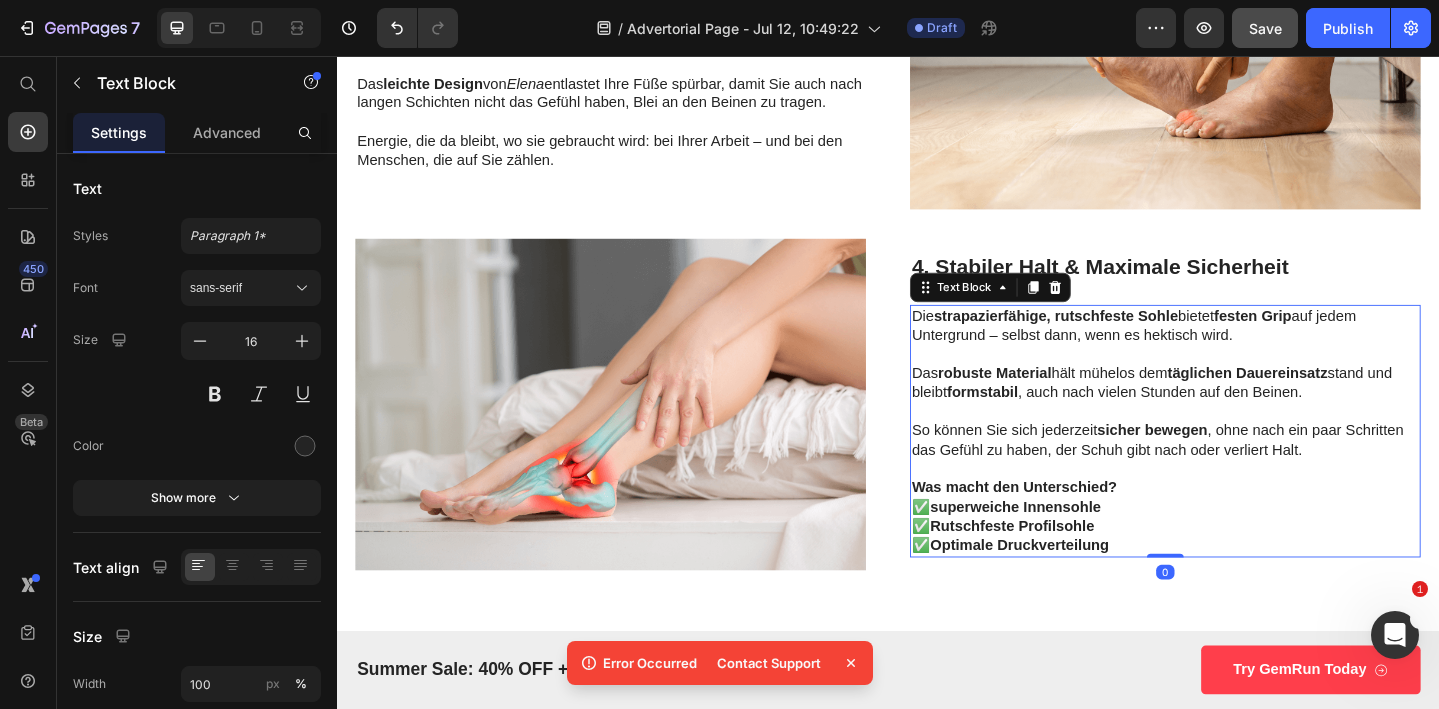 click on "Das  robuste Material  hält mühelos dem  täglichen Dauereinsatz  stand und bleibt  formstabil , auch nach vielen Stunden auf den Beinen." at bounding box center [1239, 413] 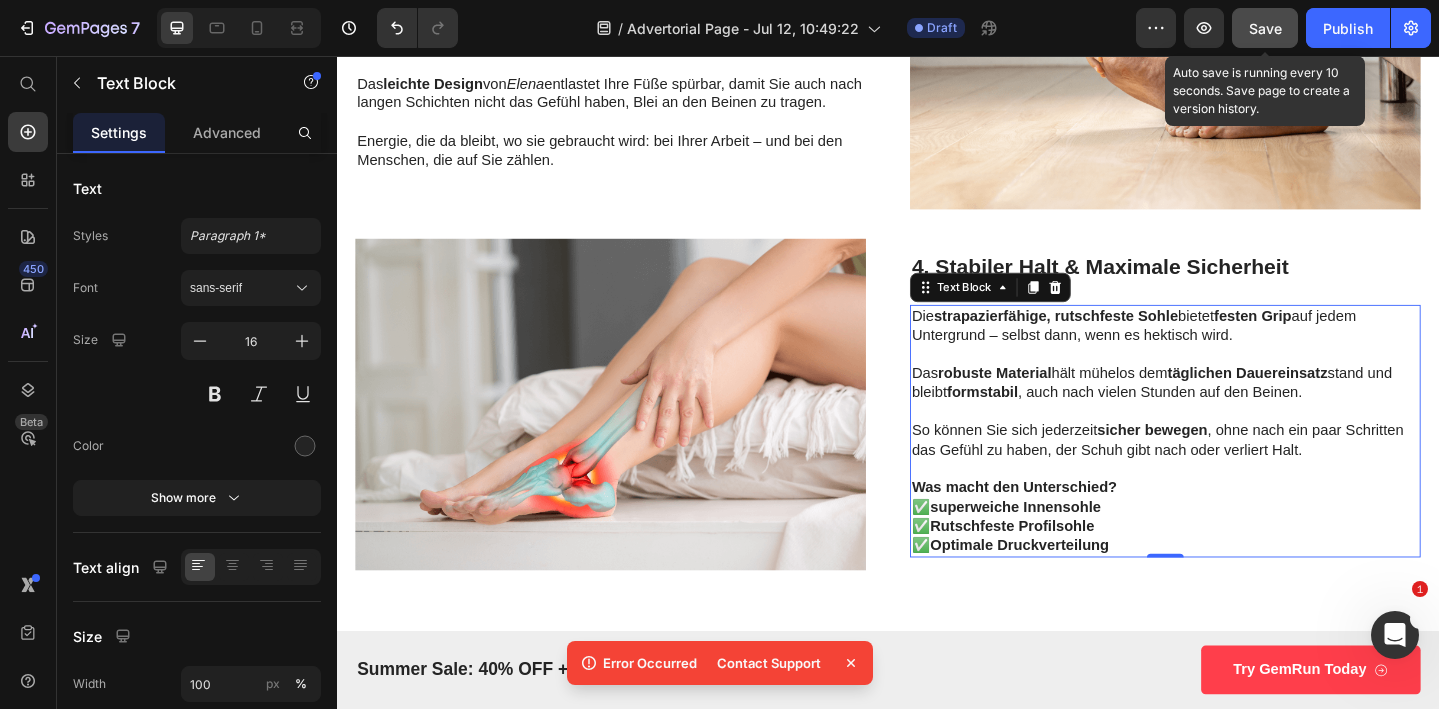 click on "Save" 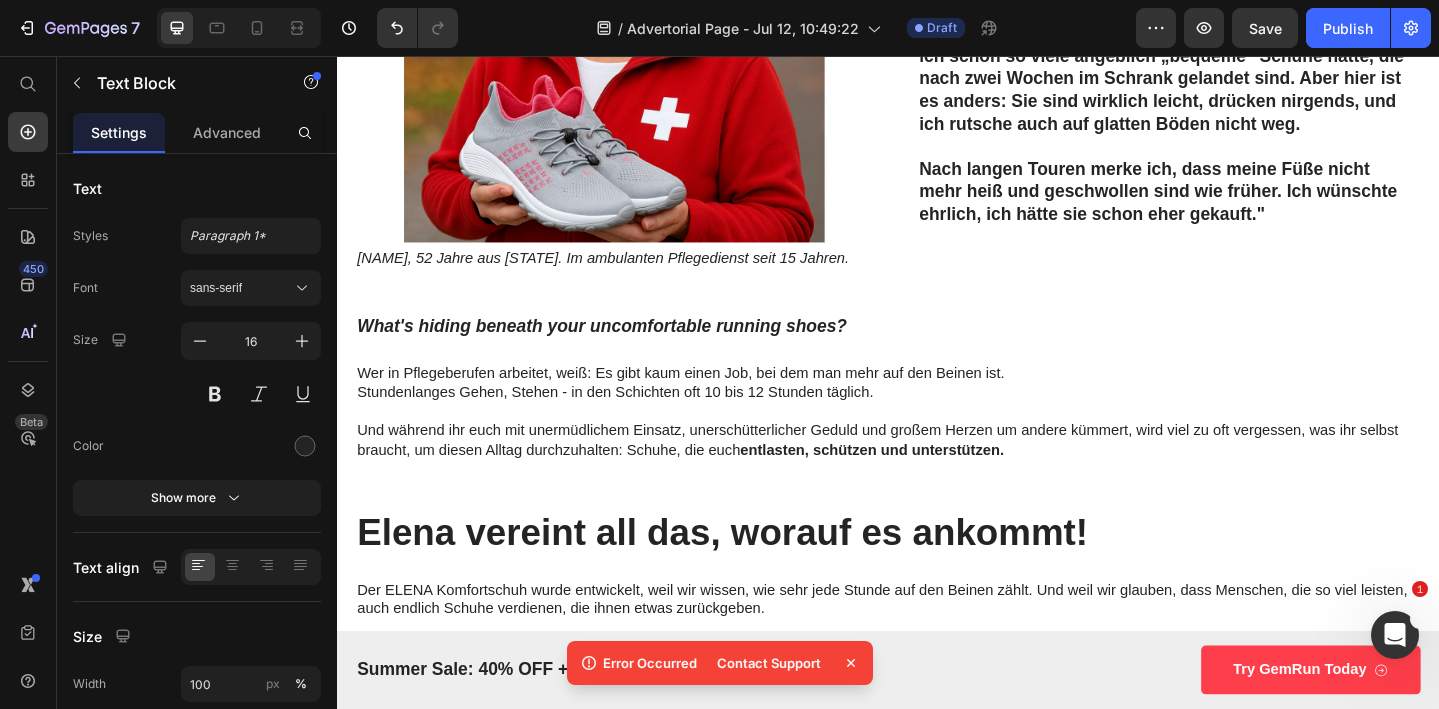 scroll, scrollTop: 450, scrollLeft: 0, axis: vertical 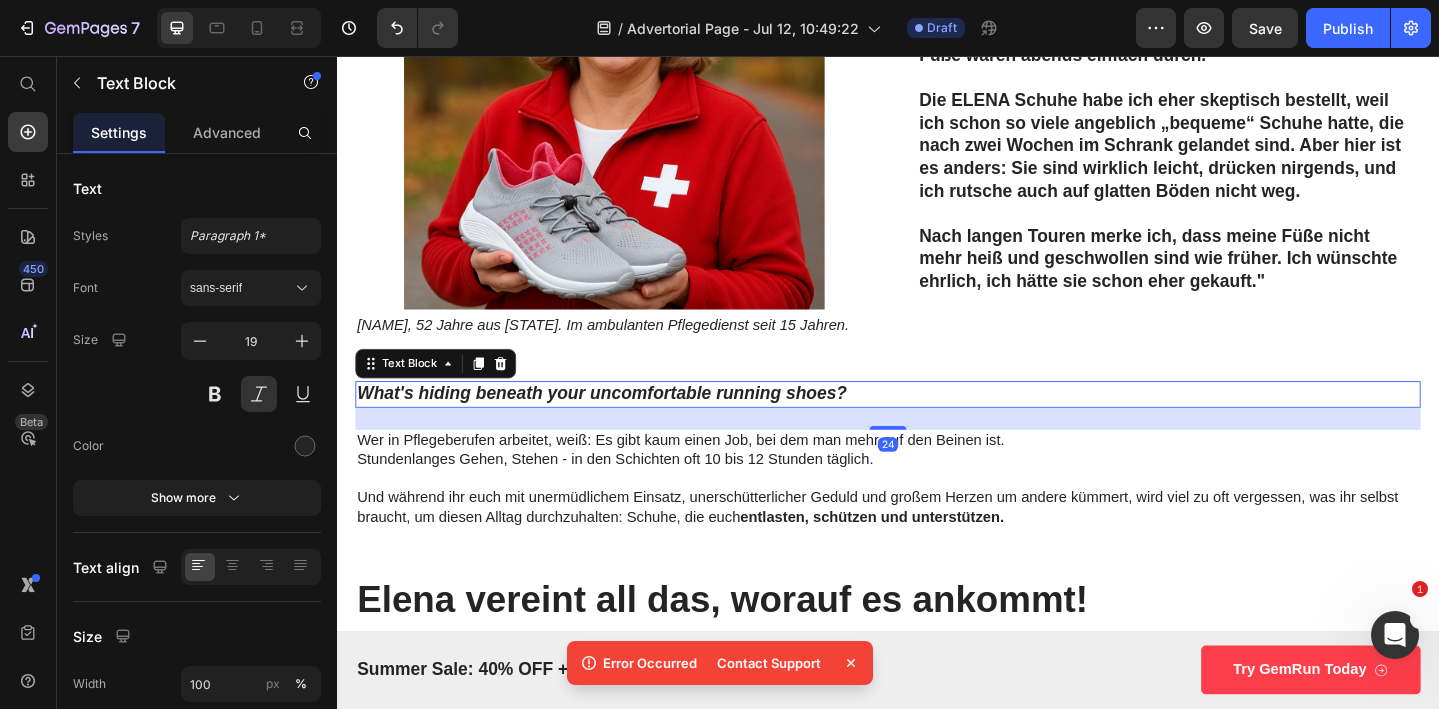 click on "What's hiding beneath your uncomfortable running shoes?" at bounding box center (937, 424) 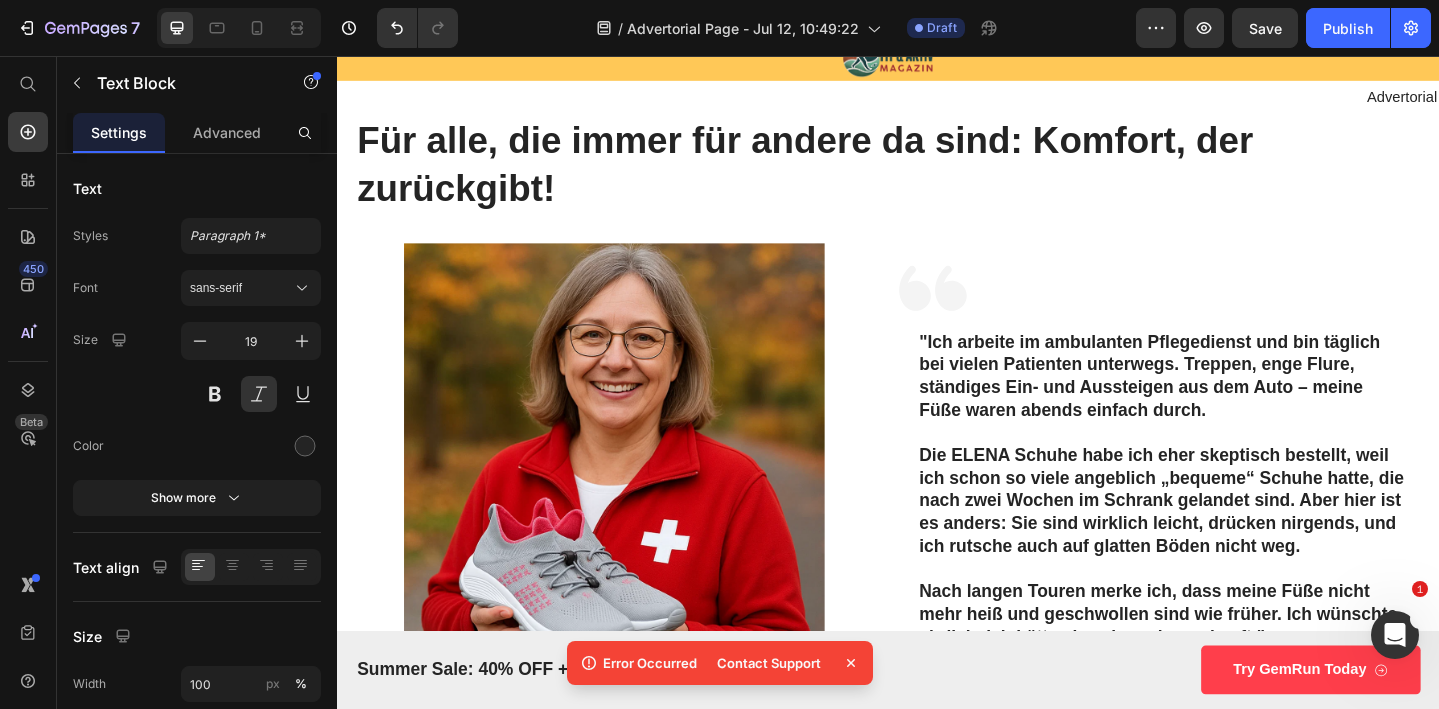 scroll, scrollTop: 62, scrollLeft: 0, axis: vertical 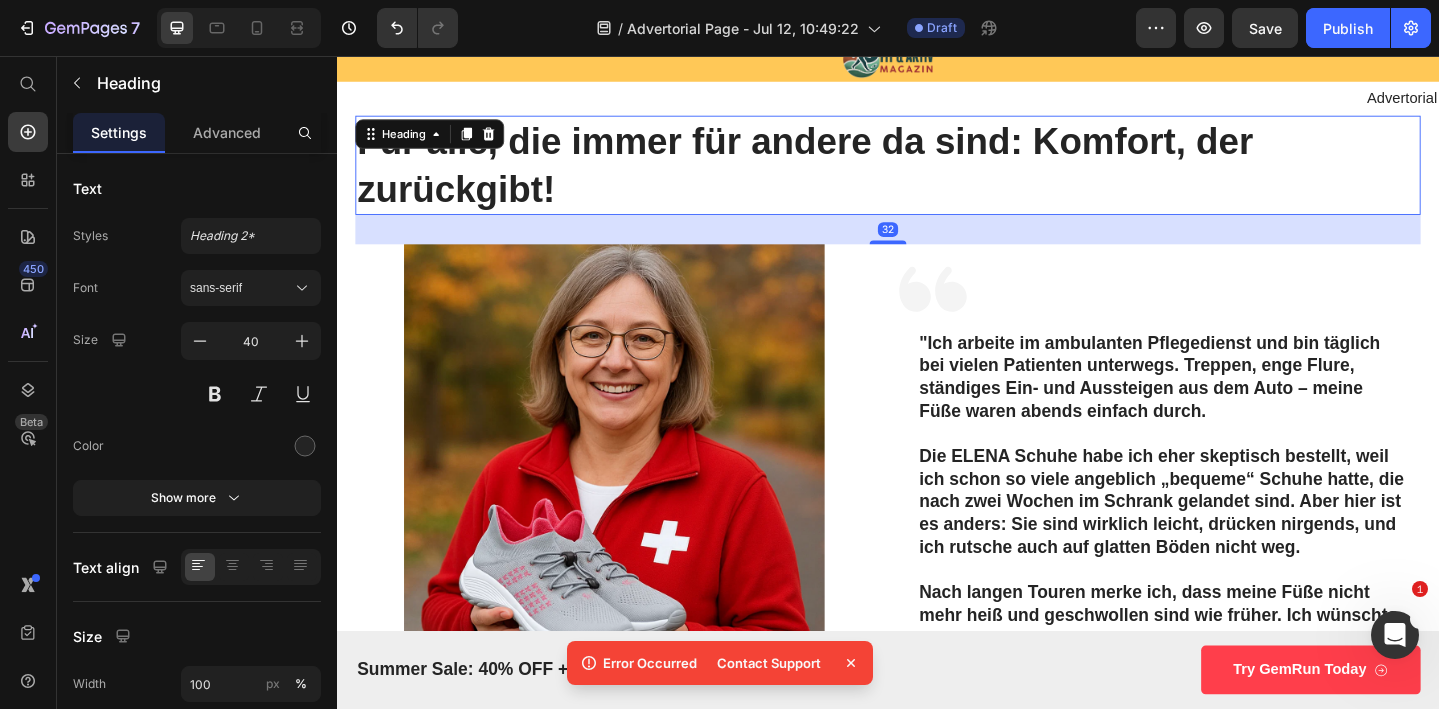 click on "Für alle, die immer für andere da sind: Komfort, der zurückgibt!" at bounding box center [937, 175] 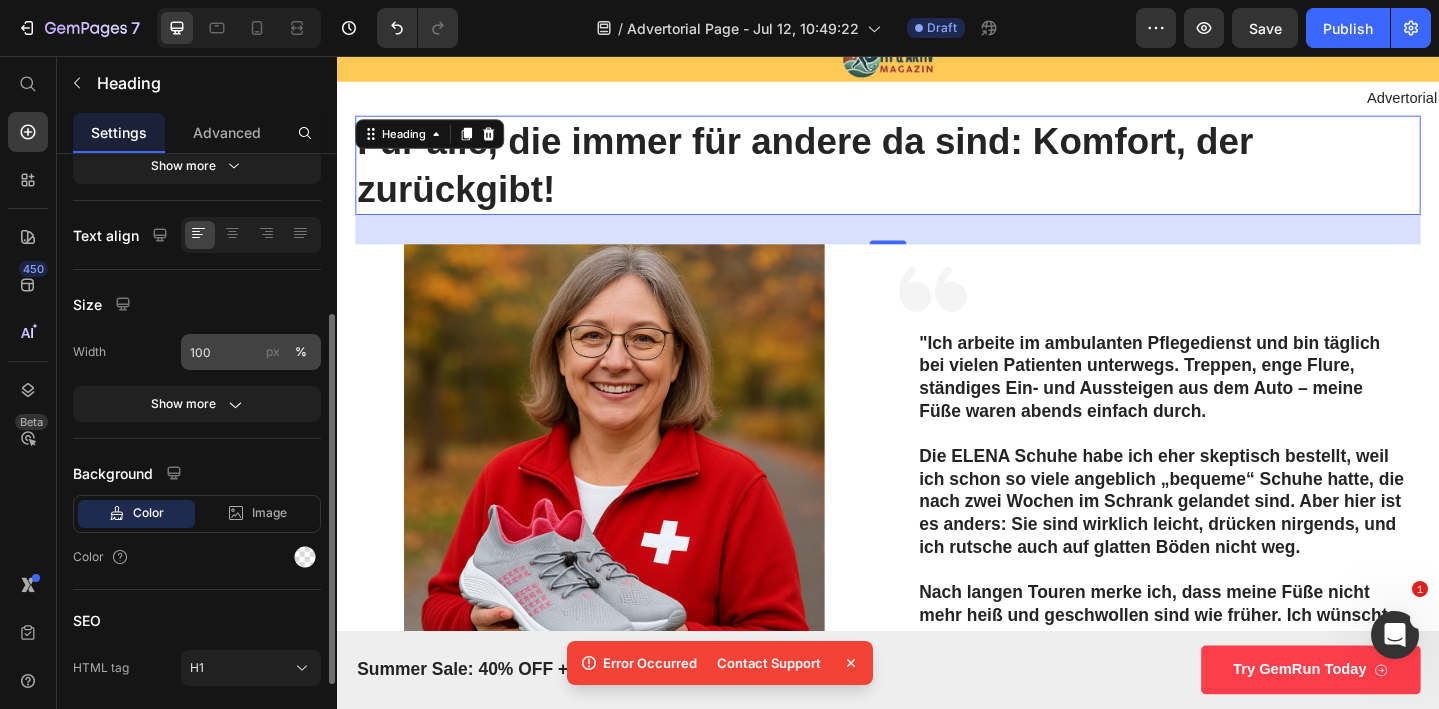 scroll, scrollTop: 400, scrollLeft: 0, axis: vertical 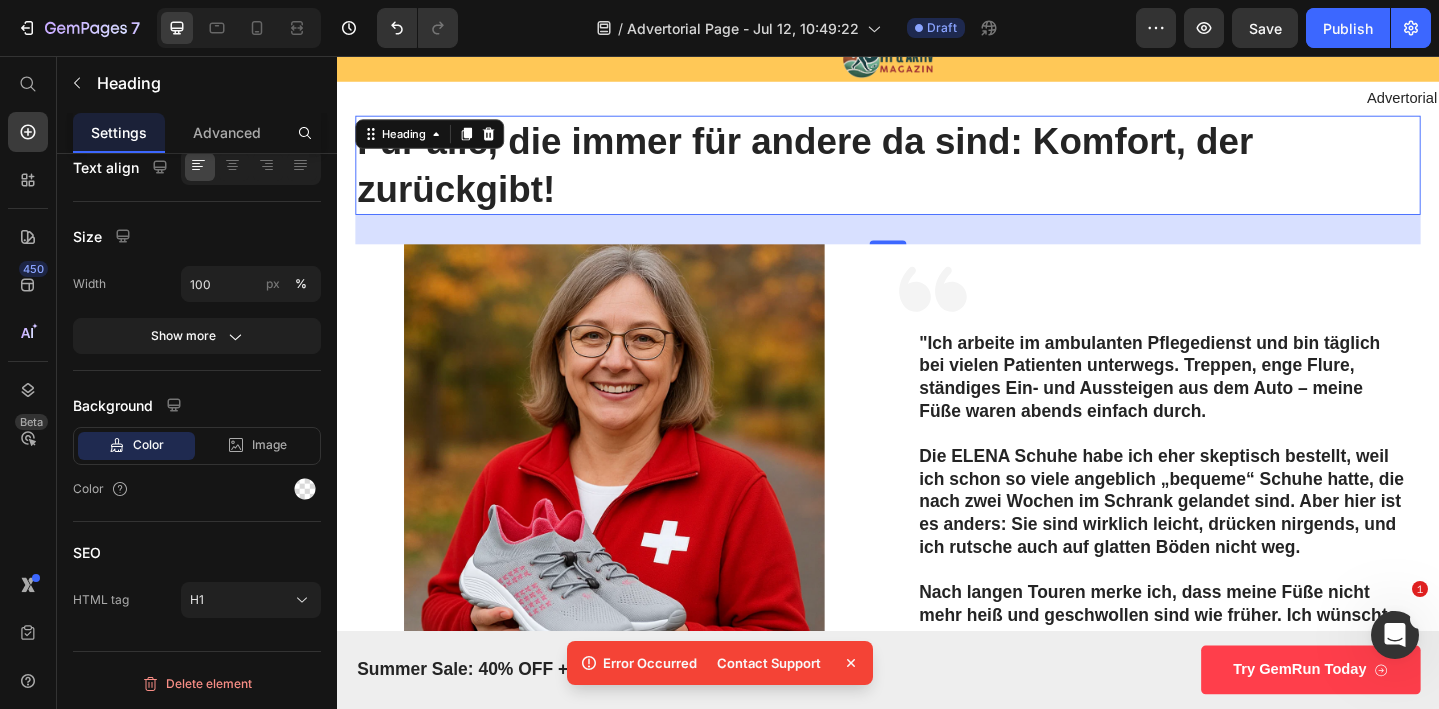click on "Für alle, die immer für andere da sind: Komfort, der zurückgibt!" at bounding box center [937, 175] 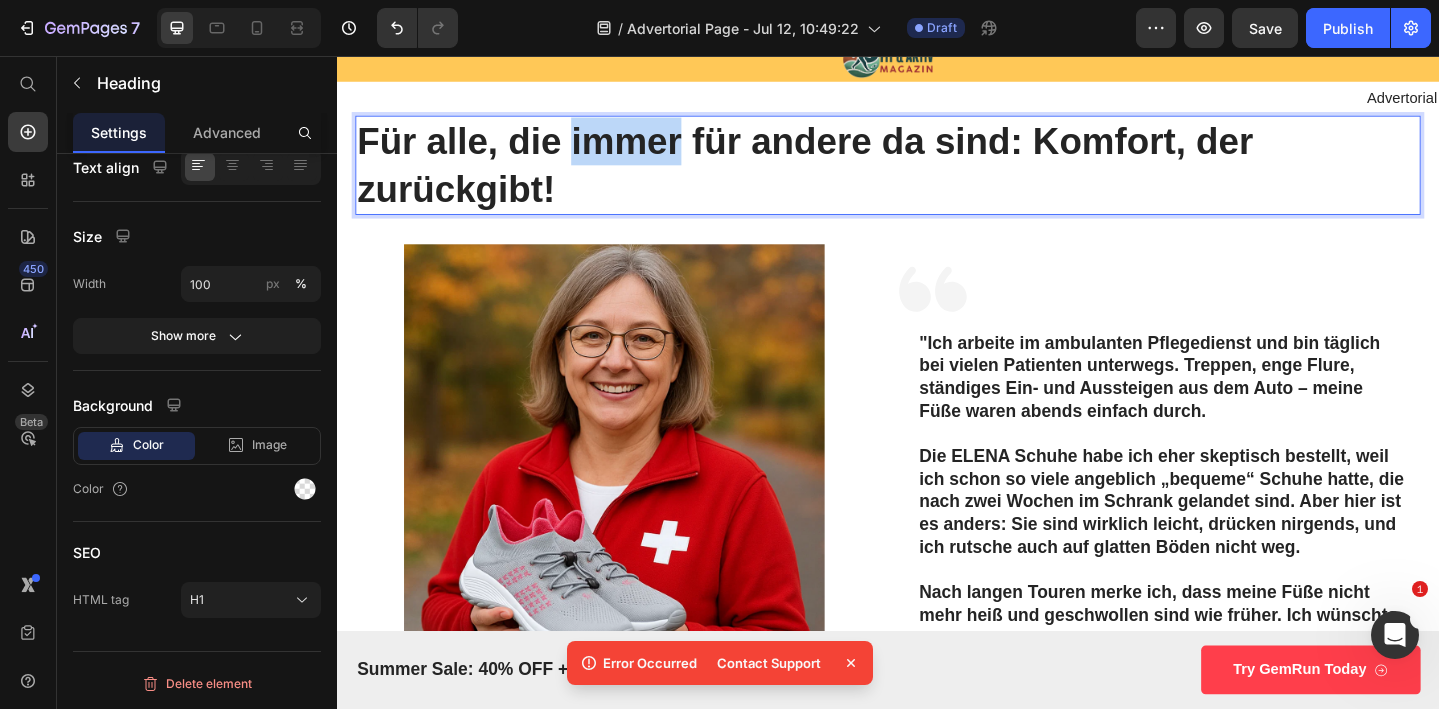 click on "Für alle, die immer für andere da sind: Komfort, der zurückgibt!" at bounding box center [937, 175] 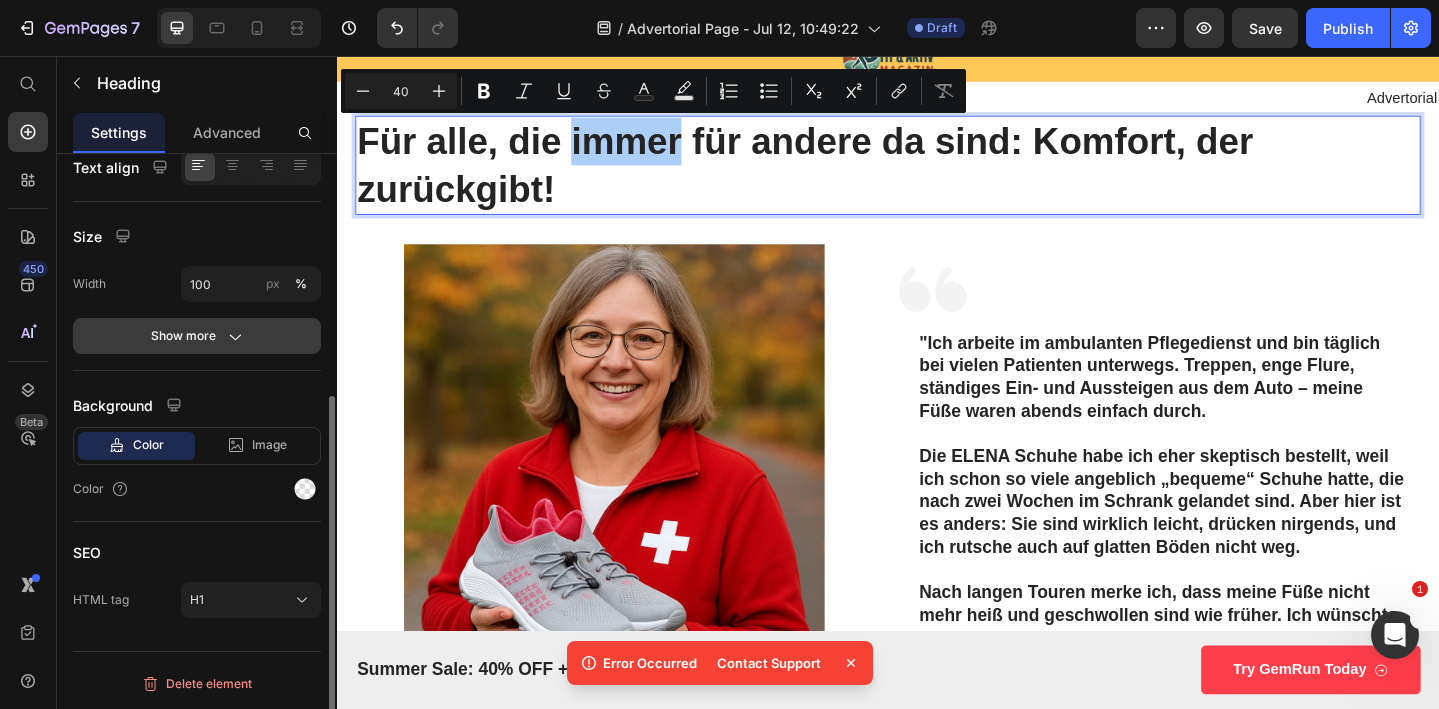 click on "Show more" at bounding box center (197, 336) 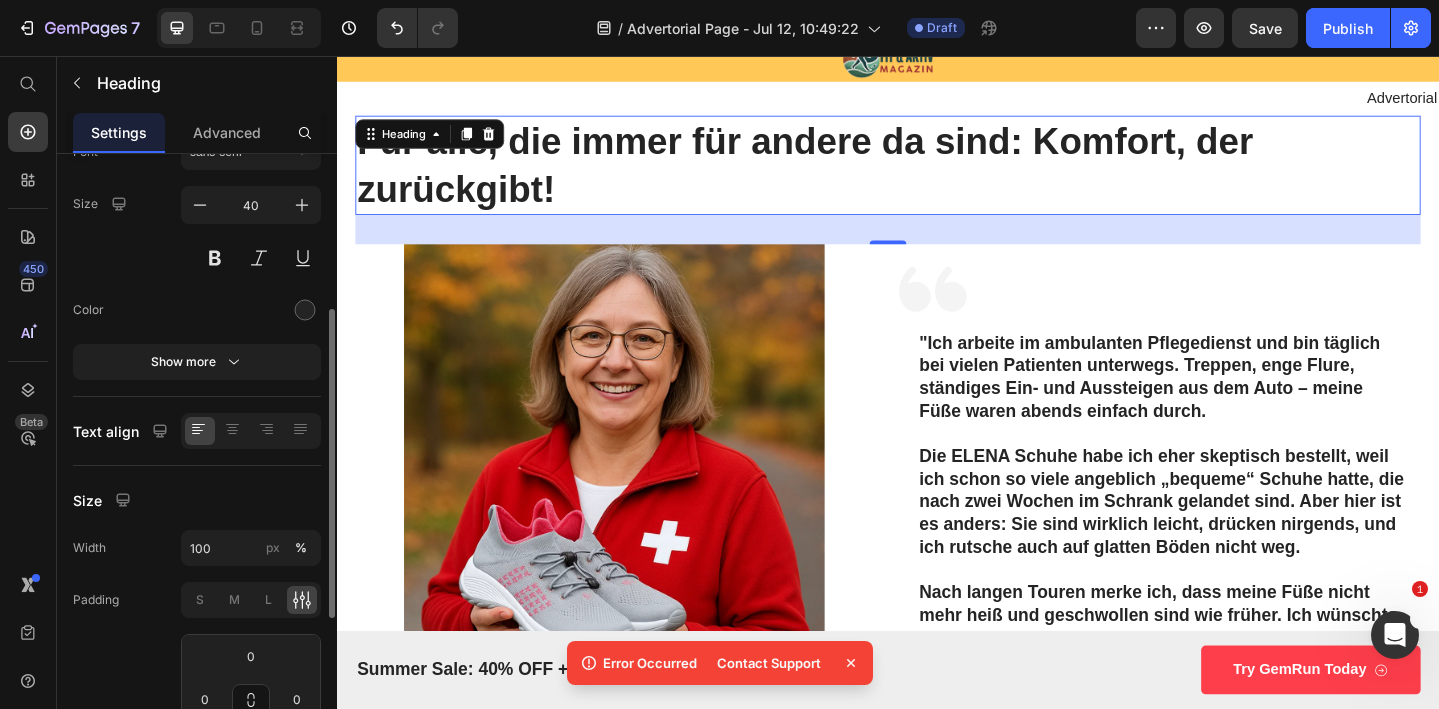 scroll, scrollTop: 116, scrollLeft: 0, axis: vertical 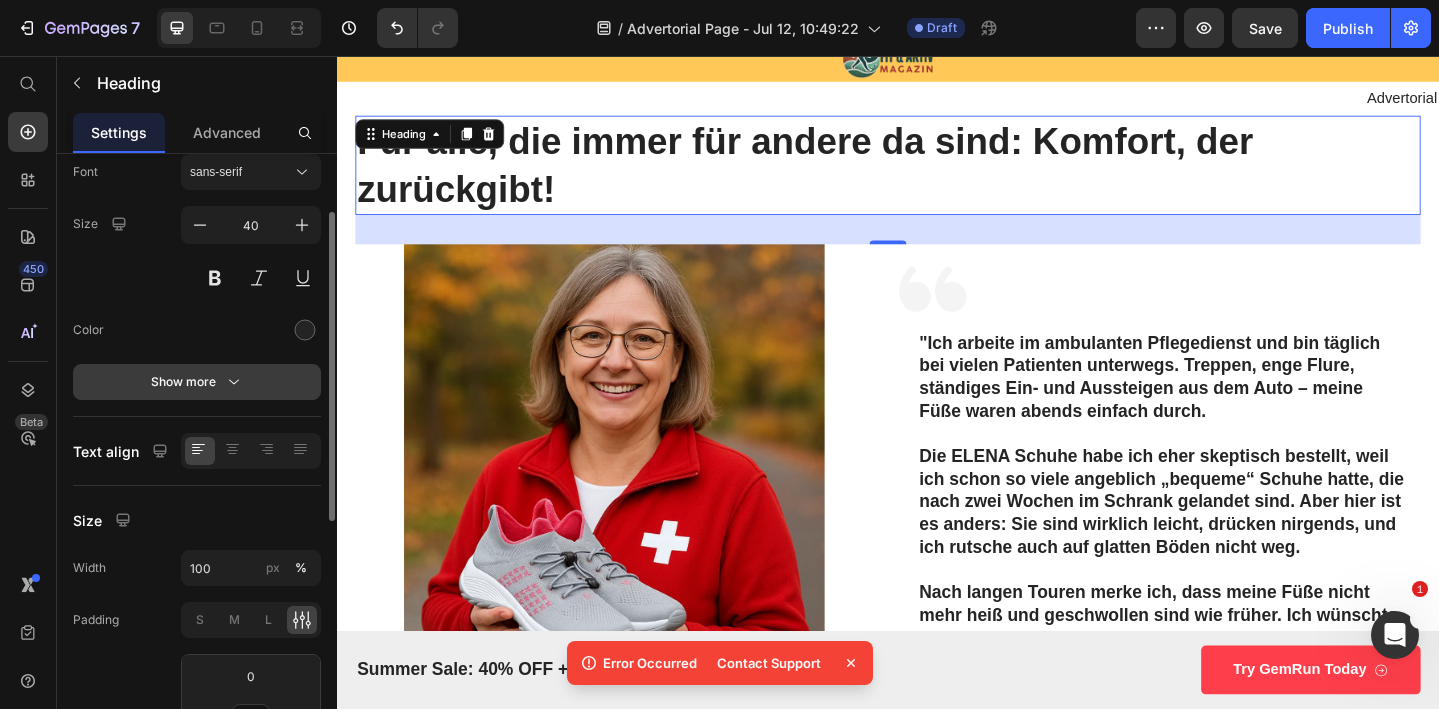 click 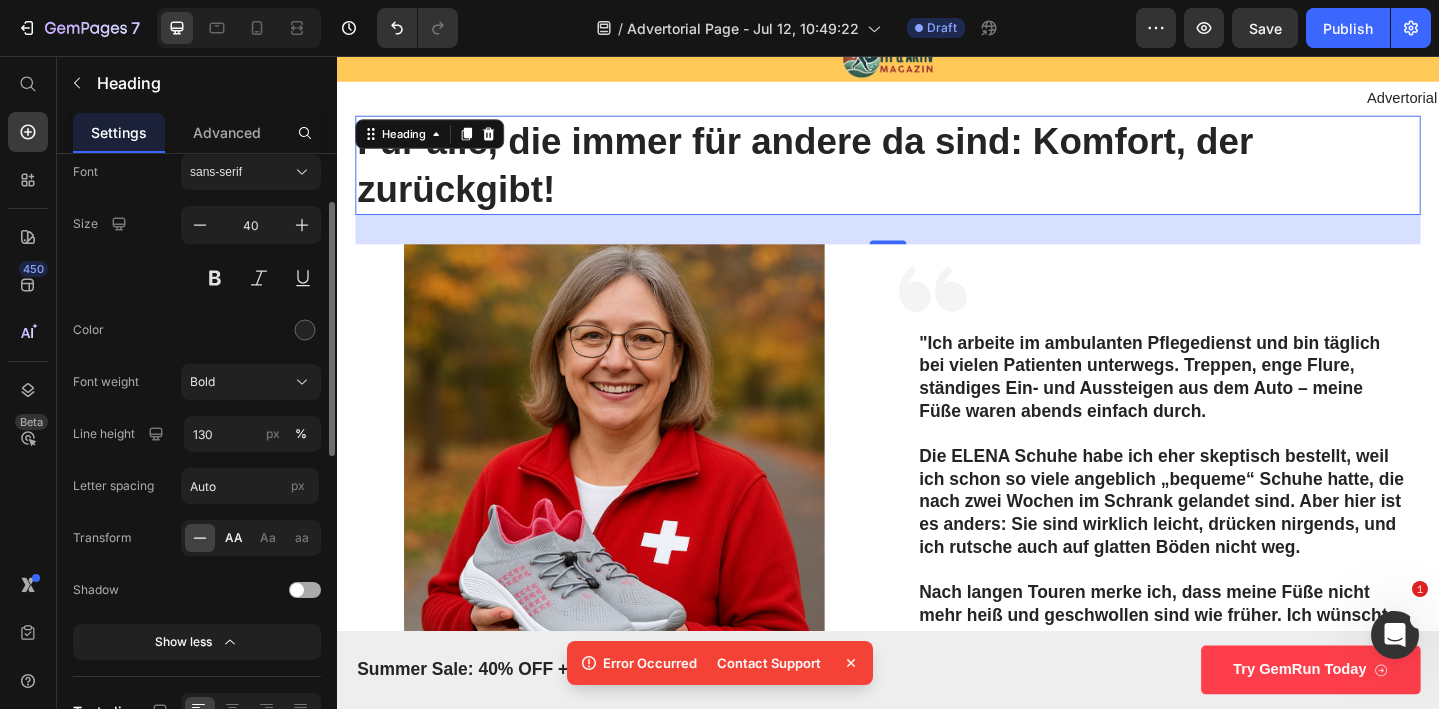 click on "AA" 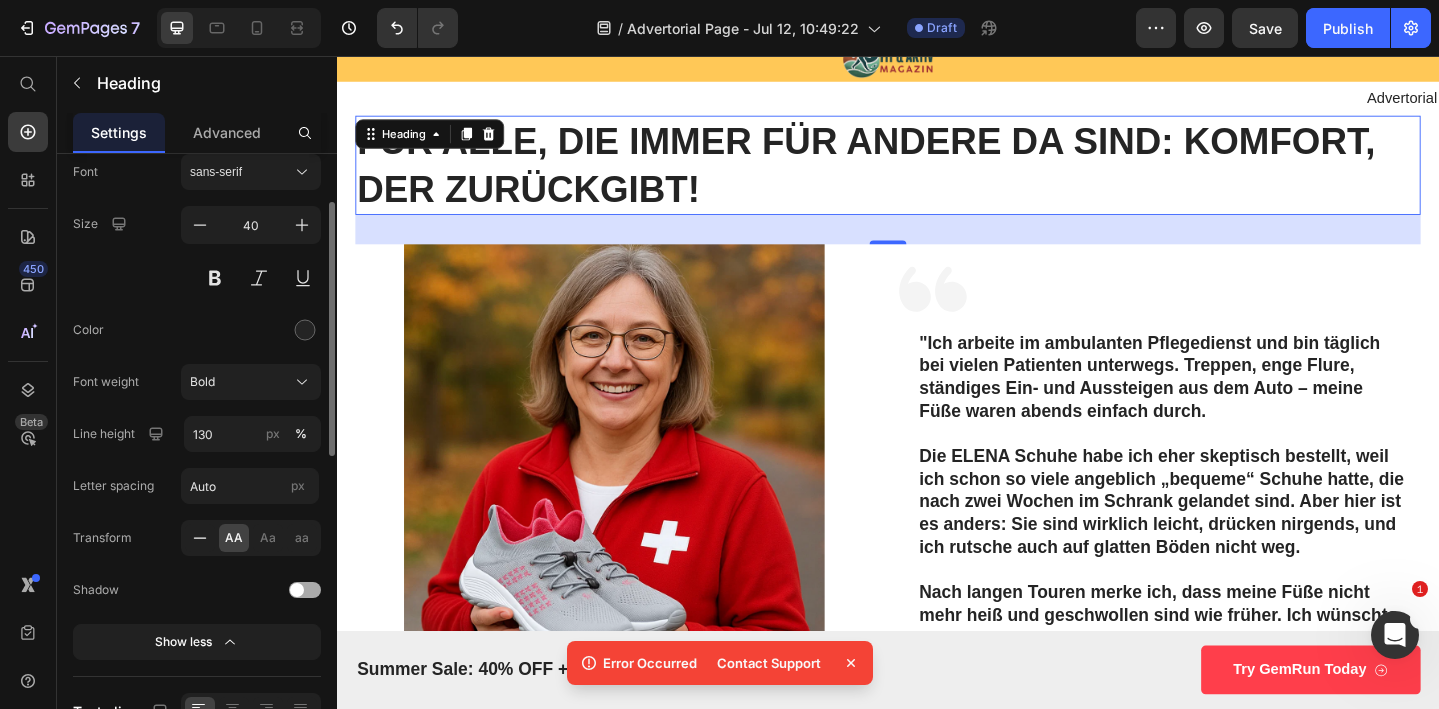 click 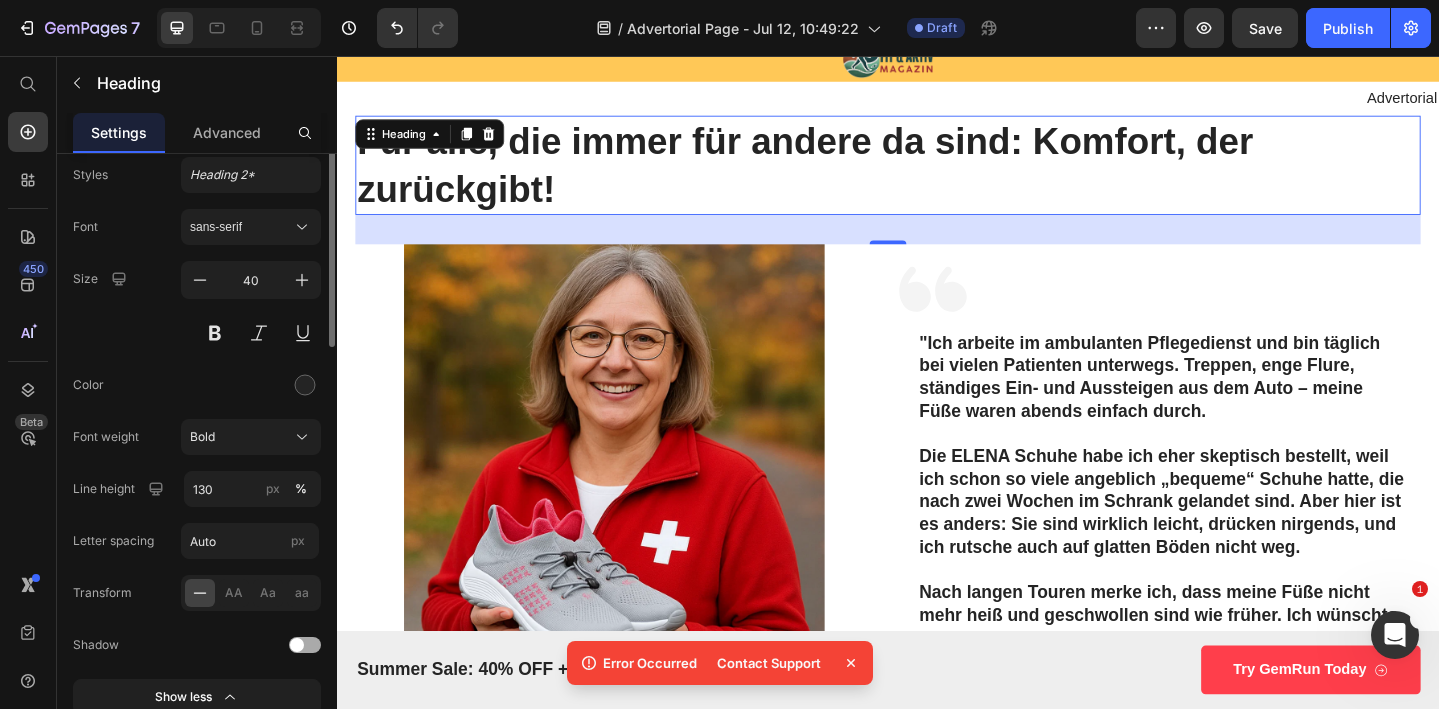 scroll, scrollTop: 0, scrollLeft: 0, axis: both 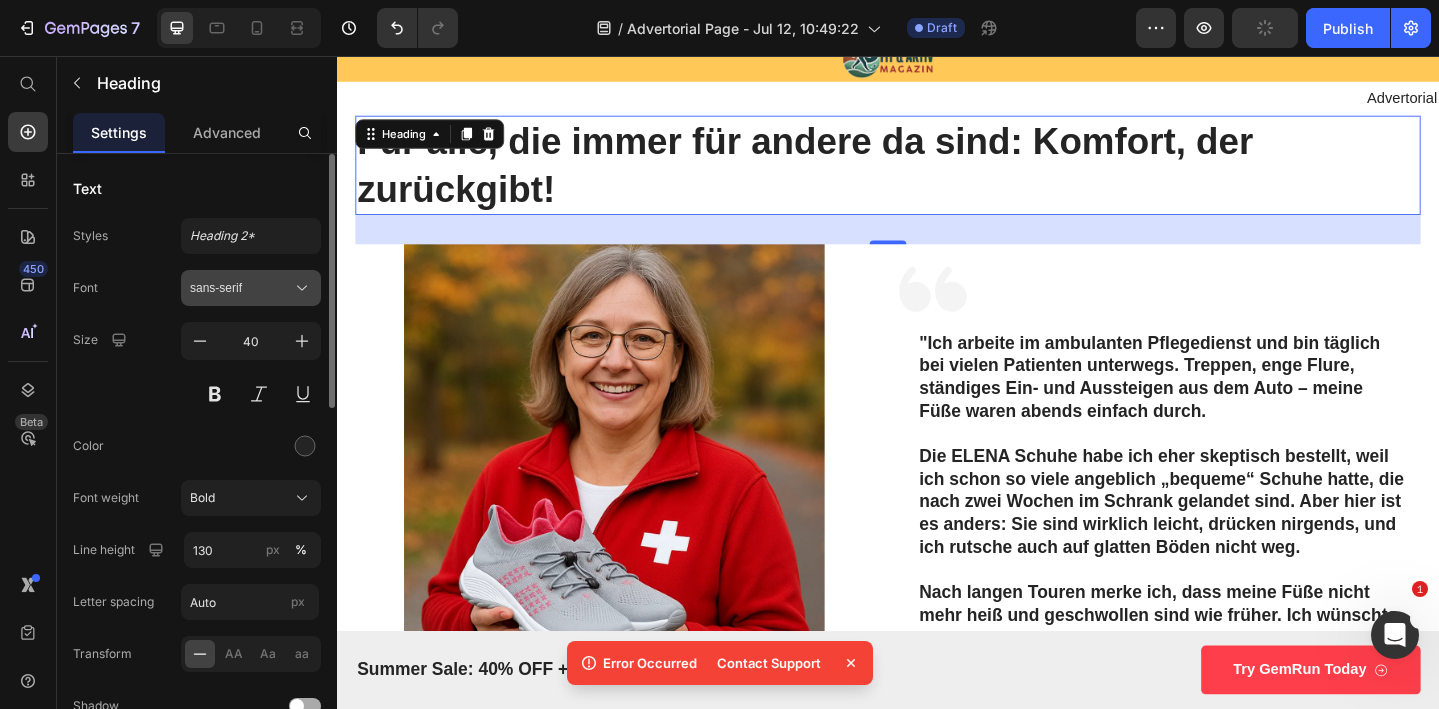 click on "sans-serif" at bounding box center [241, 288] 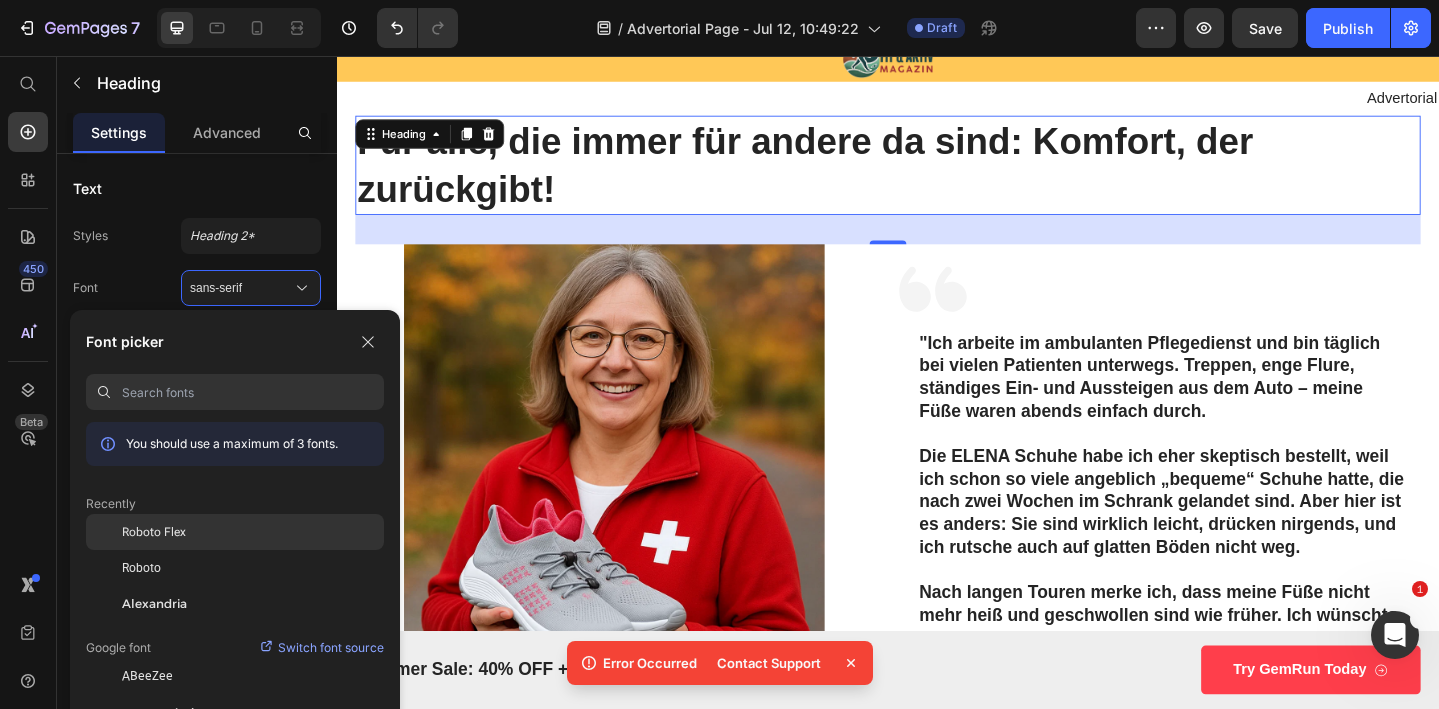 click on "Roboto Flex" 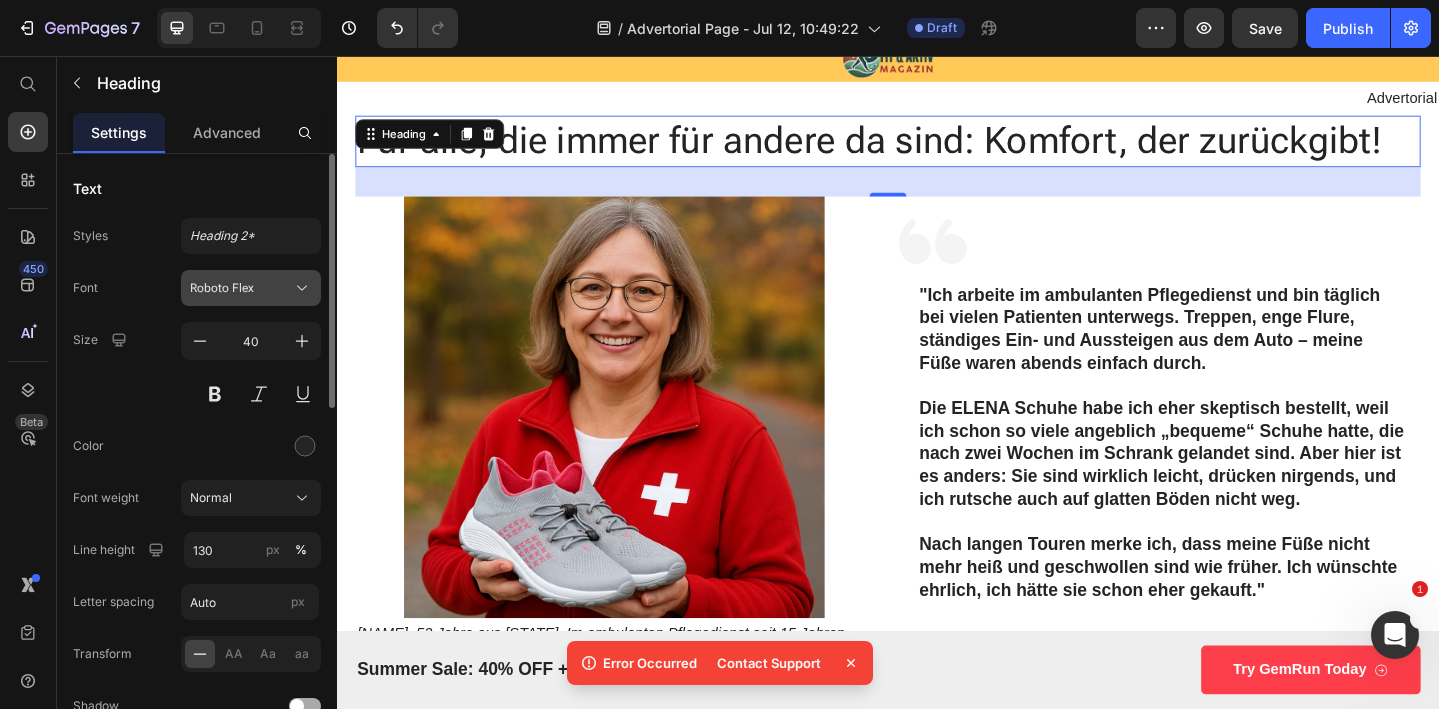 click on "Roboto Flex" at bounding box center [241, 288] 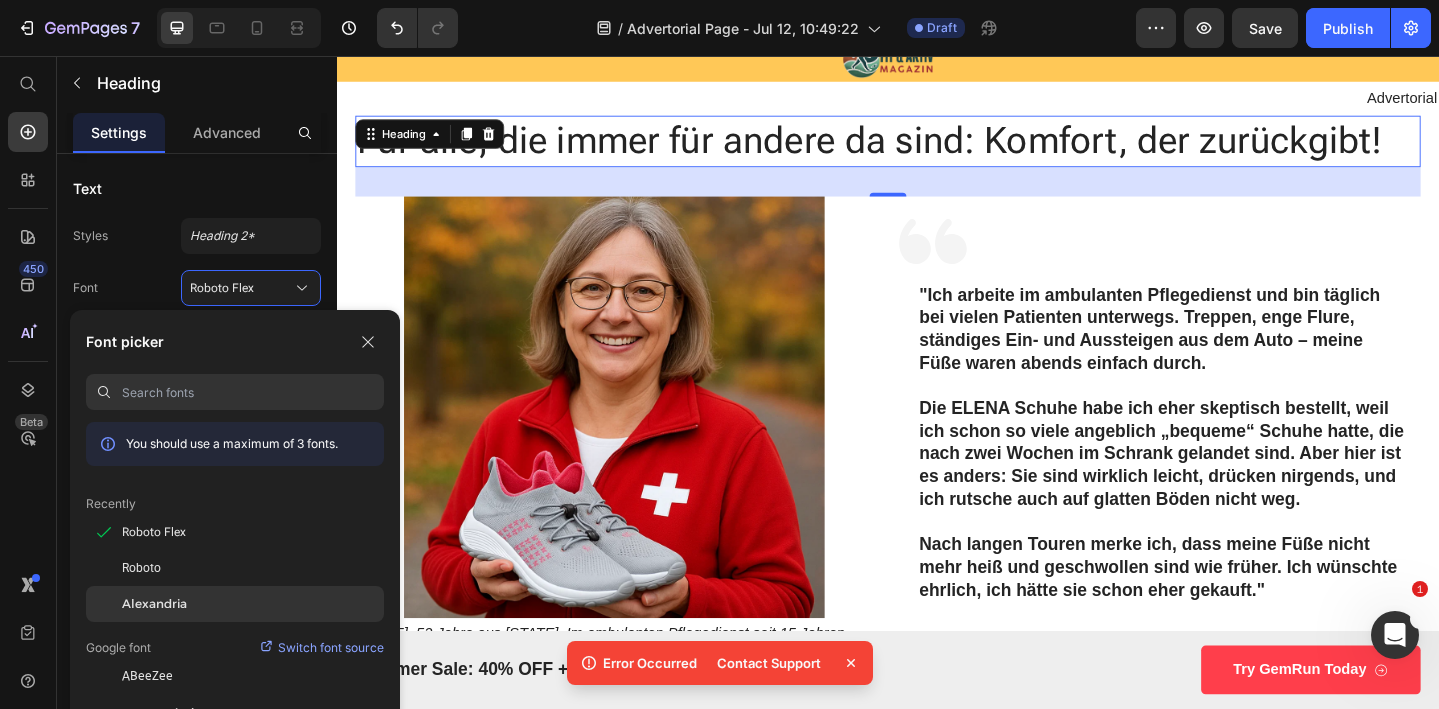 click on "Alexandria" 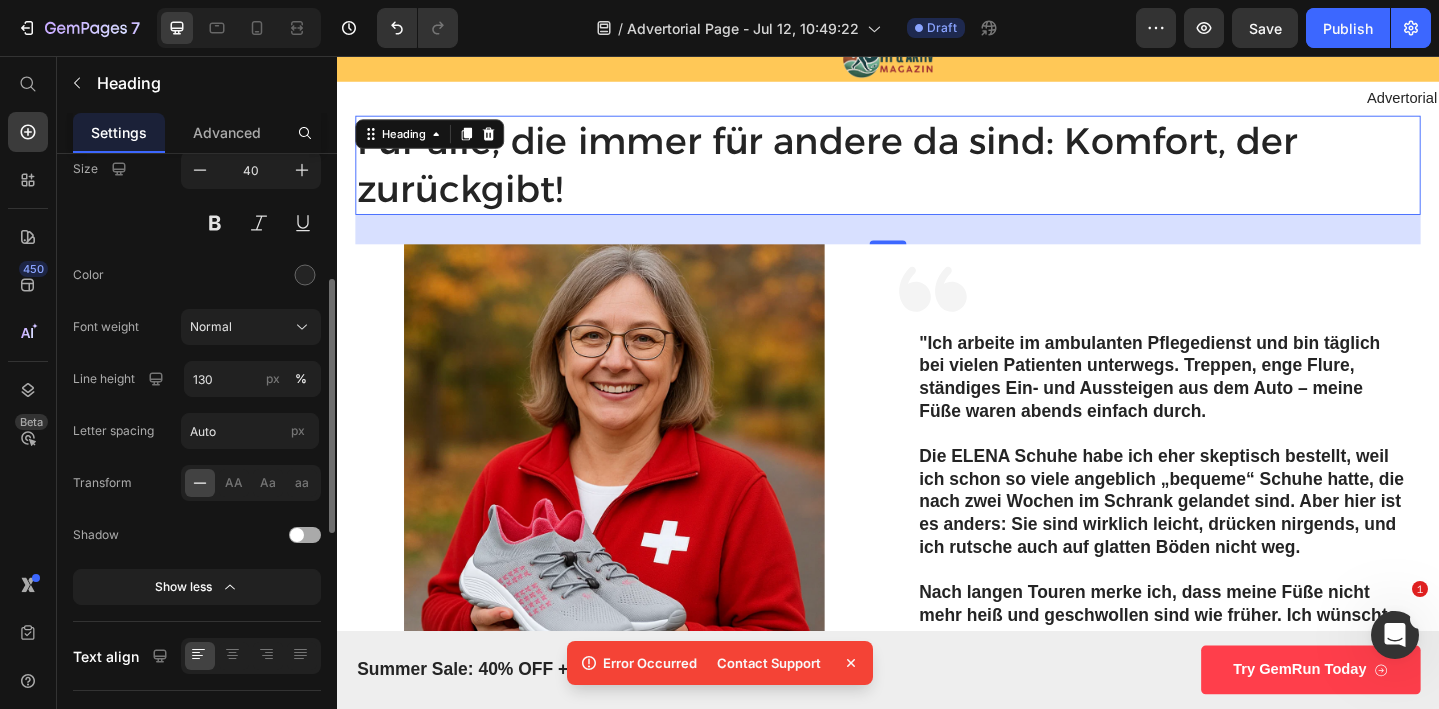 scroll, scrollTop: 209, scrollLeft: 0, axis: vertical 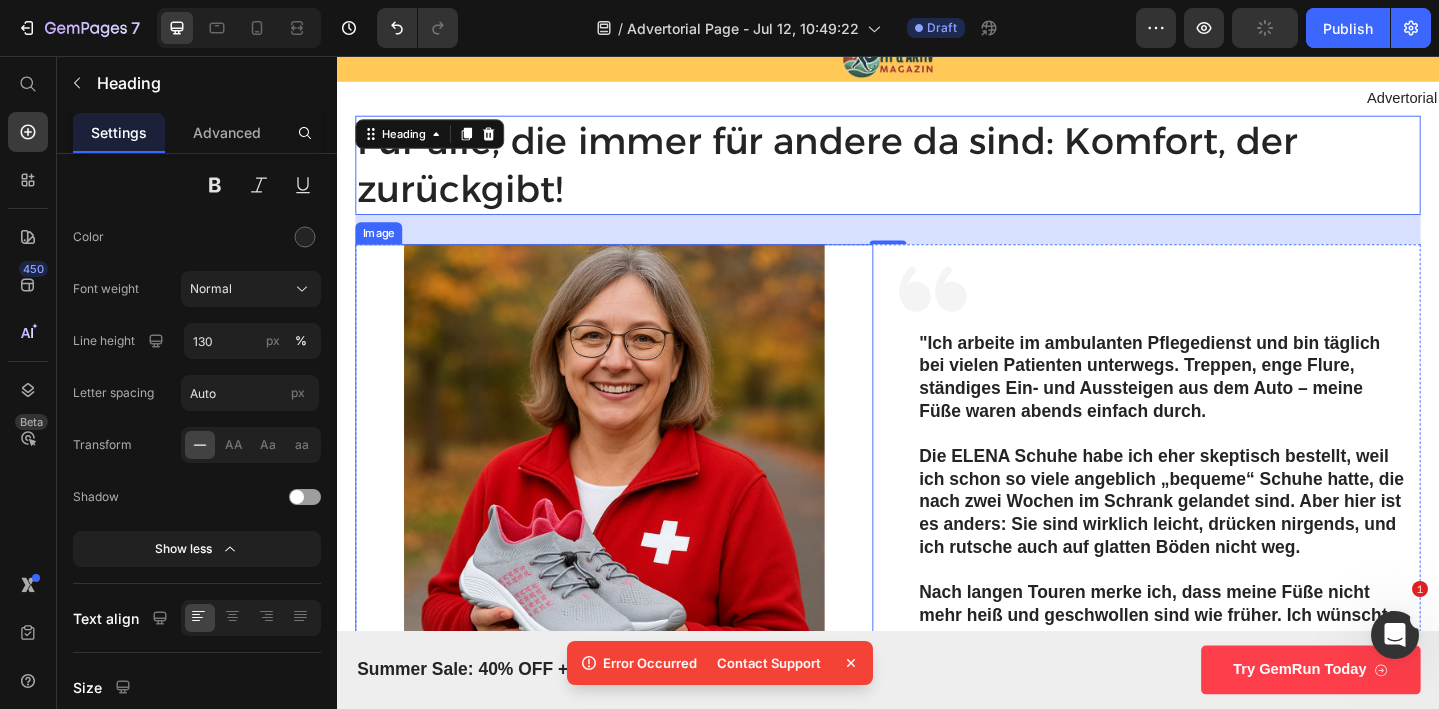 click at bounding box center [639, 490] 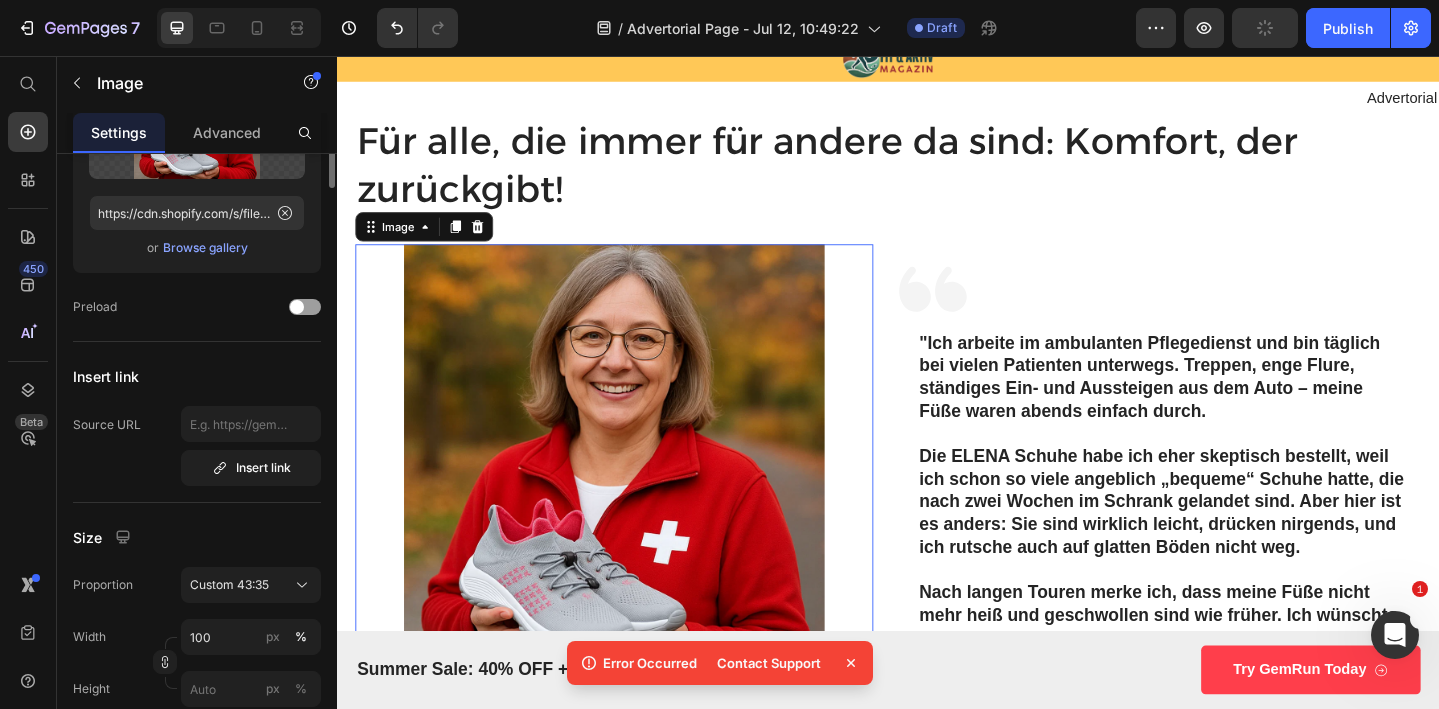 scroll, scrollTop: 0, scrollLeft: 0, axis: both 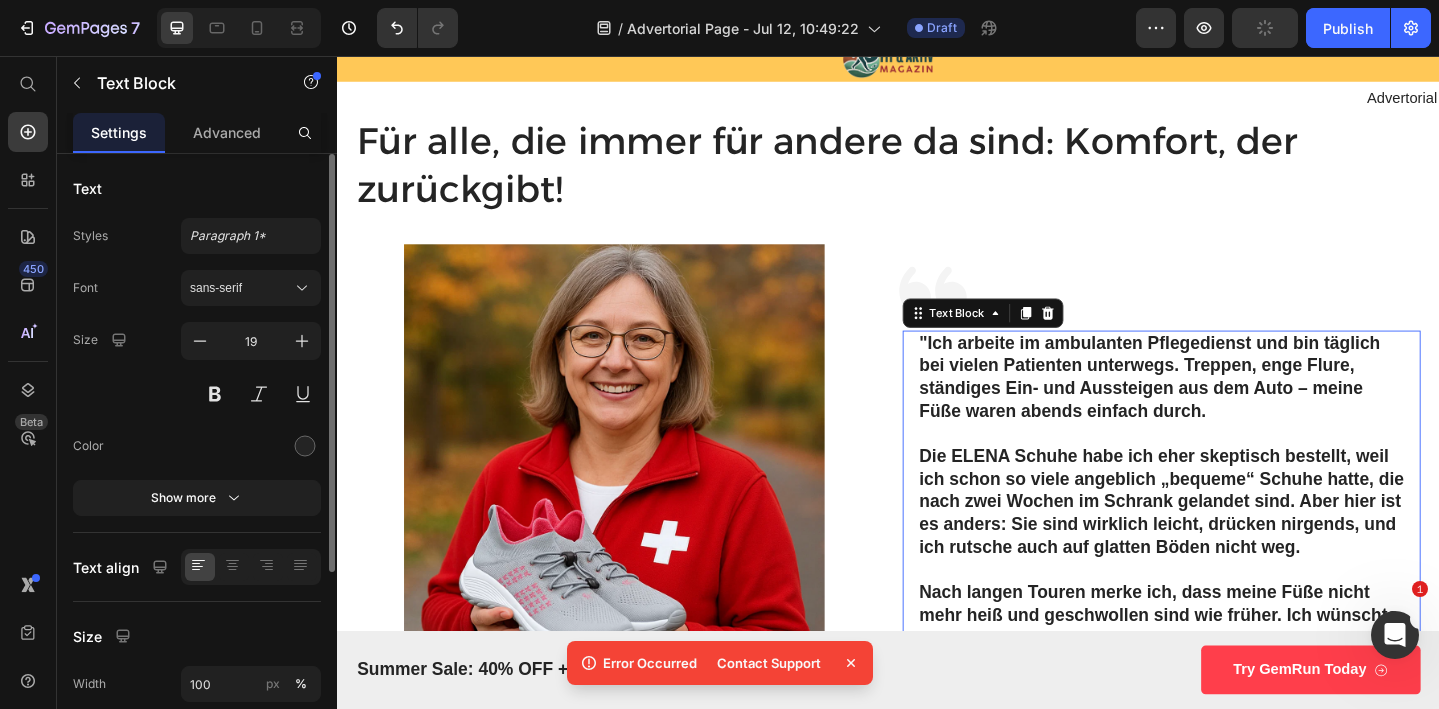 click on ""Ich arbeite im ambulanten Pflegedienst und bin täglich bei vielen Patienten unterwegs. Treppen, enge Flure, ständiges Ein- und Aussteigen aus dem Auto – meine Füße waren abends einfach durch." at bounding box center (1235, 406) 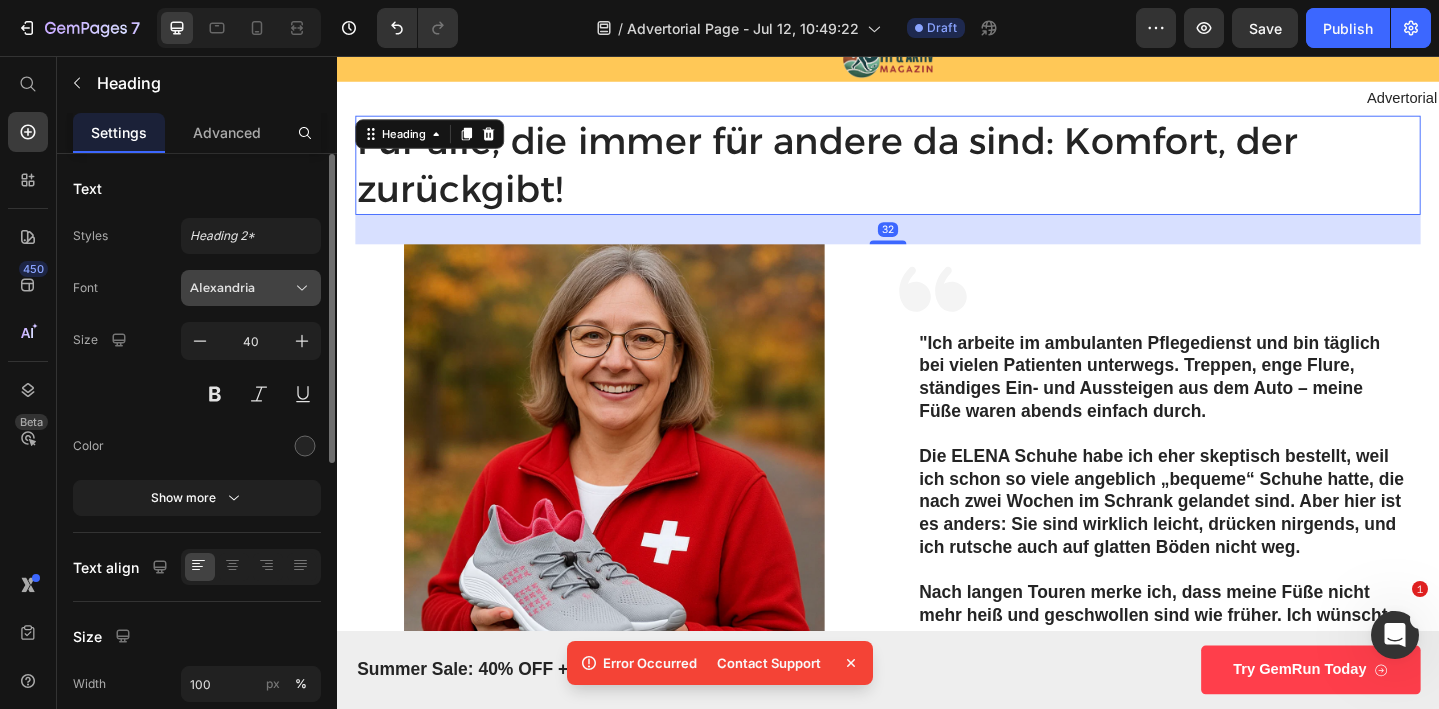 click on "Alexandria" at bounding box center [241, 288] 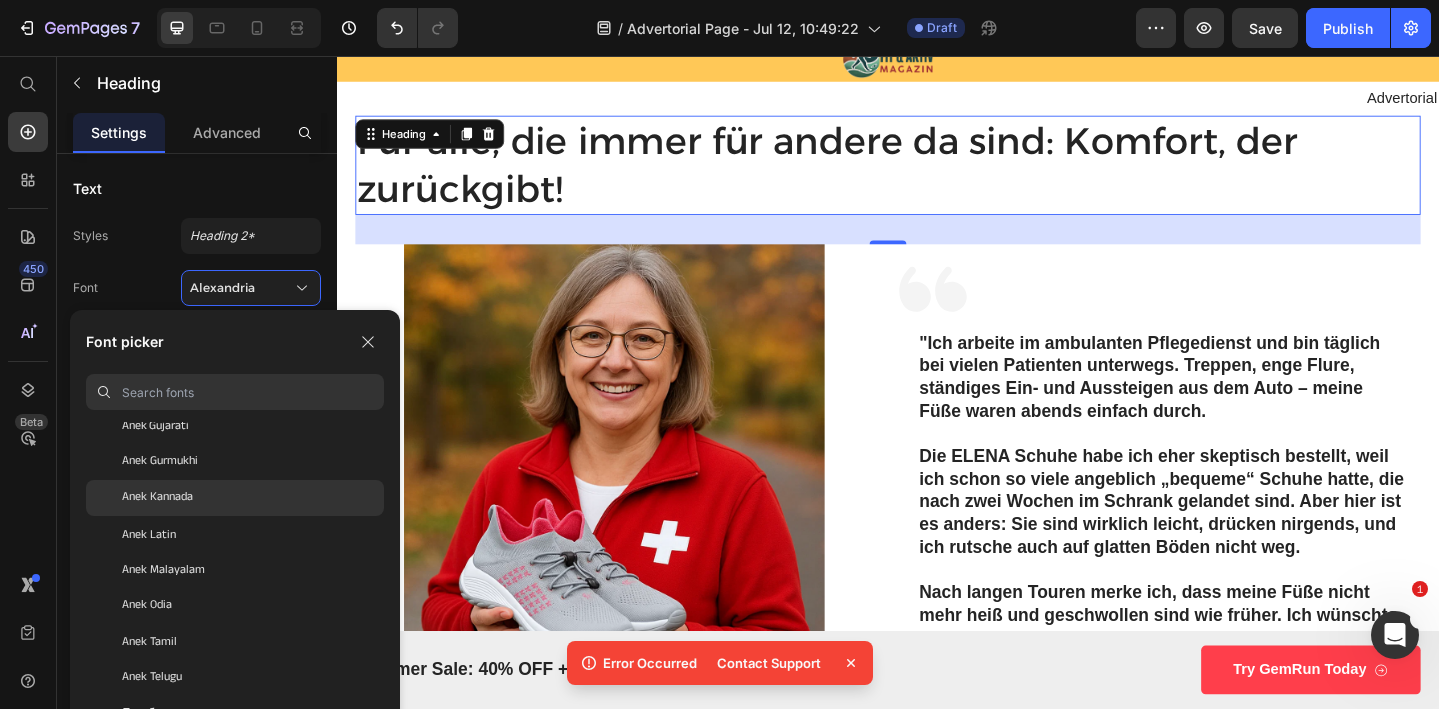 scroll, scrollTop: 2809, scrollLeft: 0, axis: vertical 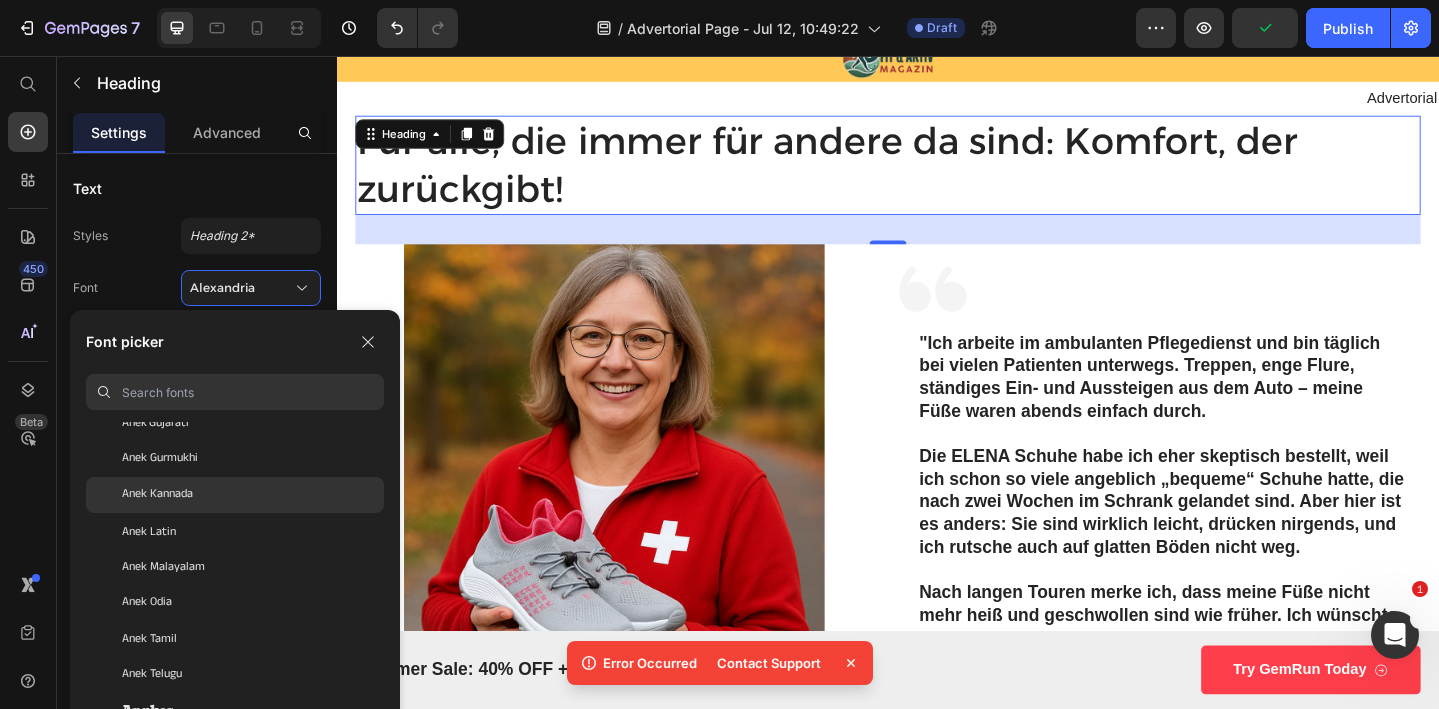 click on "Anek Kannada" at bounding box center (157, 495) 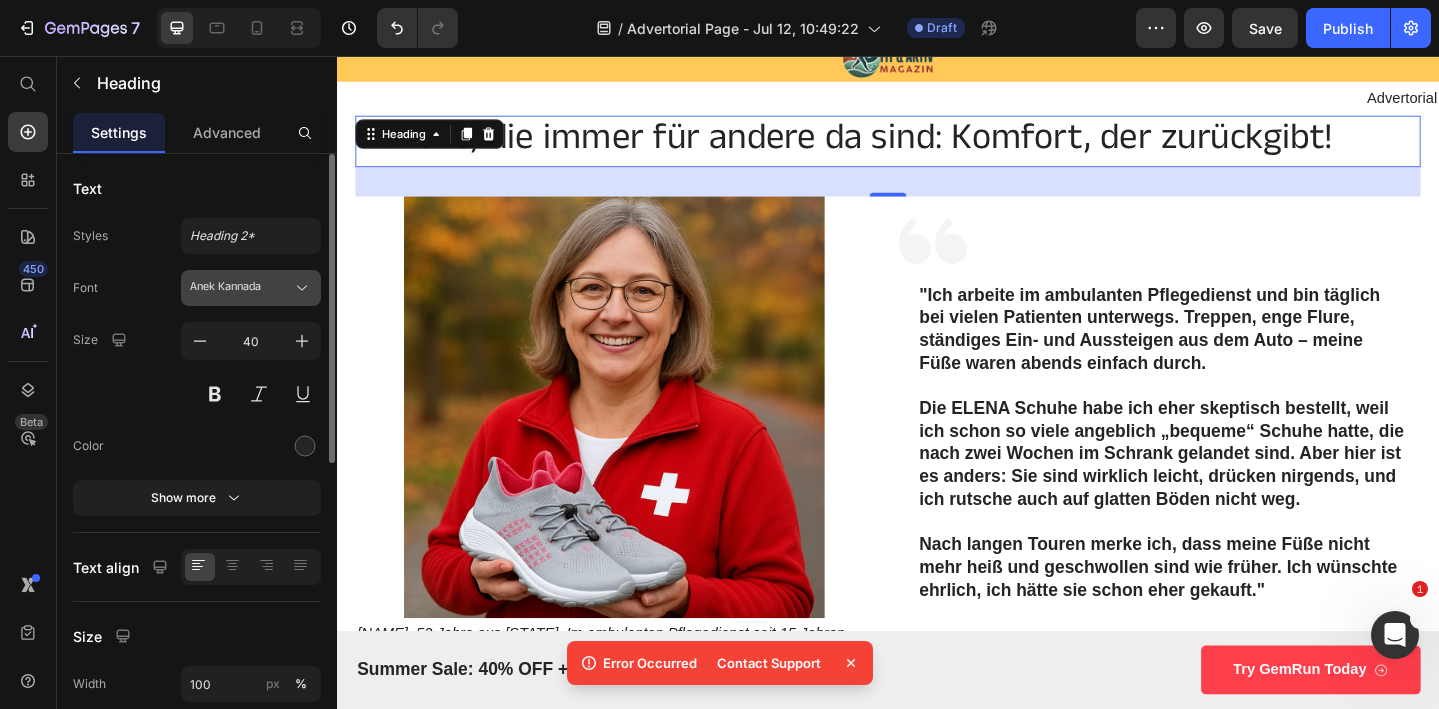 click on "Anek Kannada" at bounding box center [241, 288] 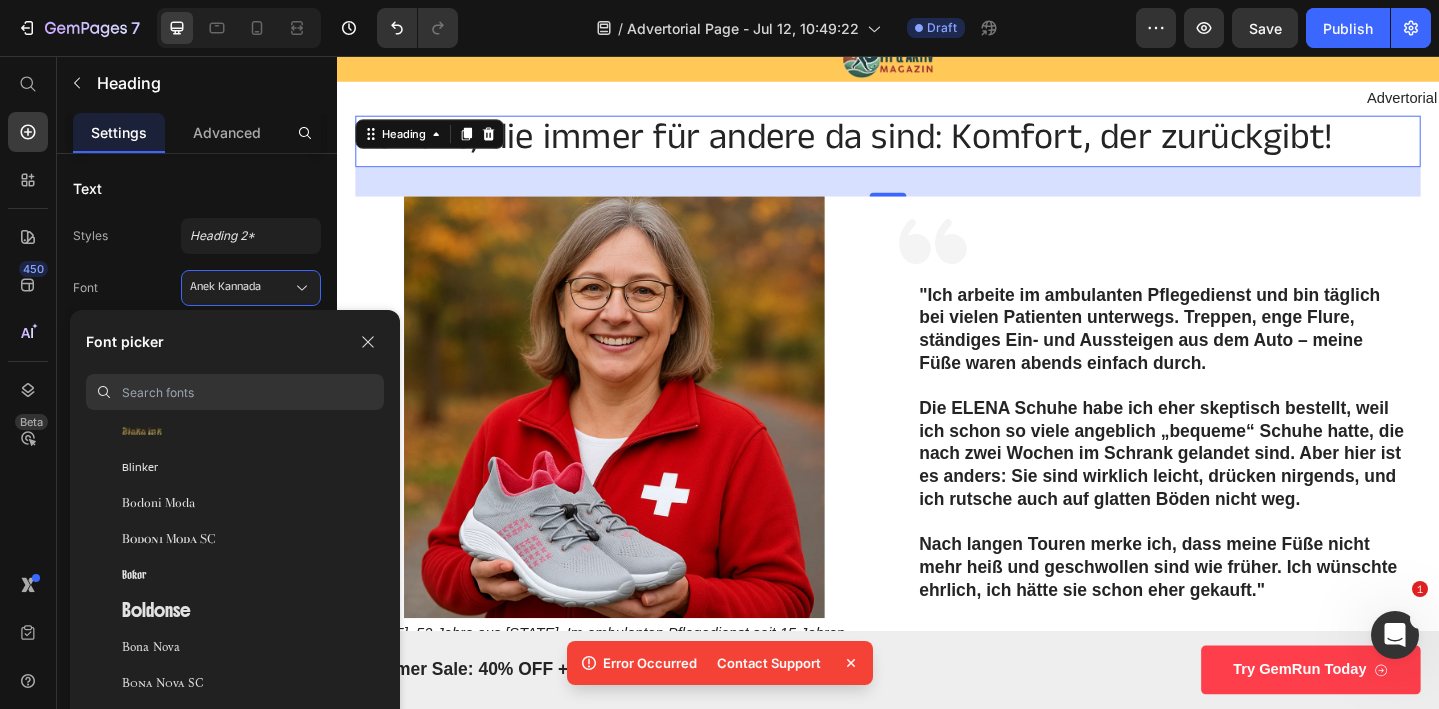 scroll, scrollTop: 7929, scrollLeft: 0, axis: vertical 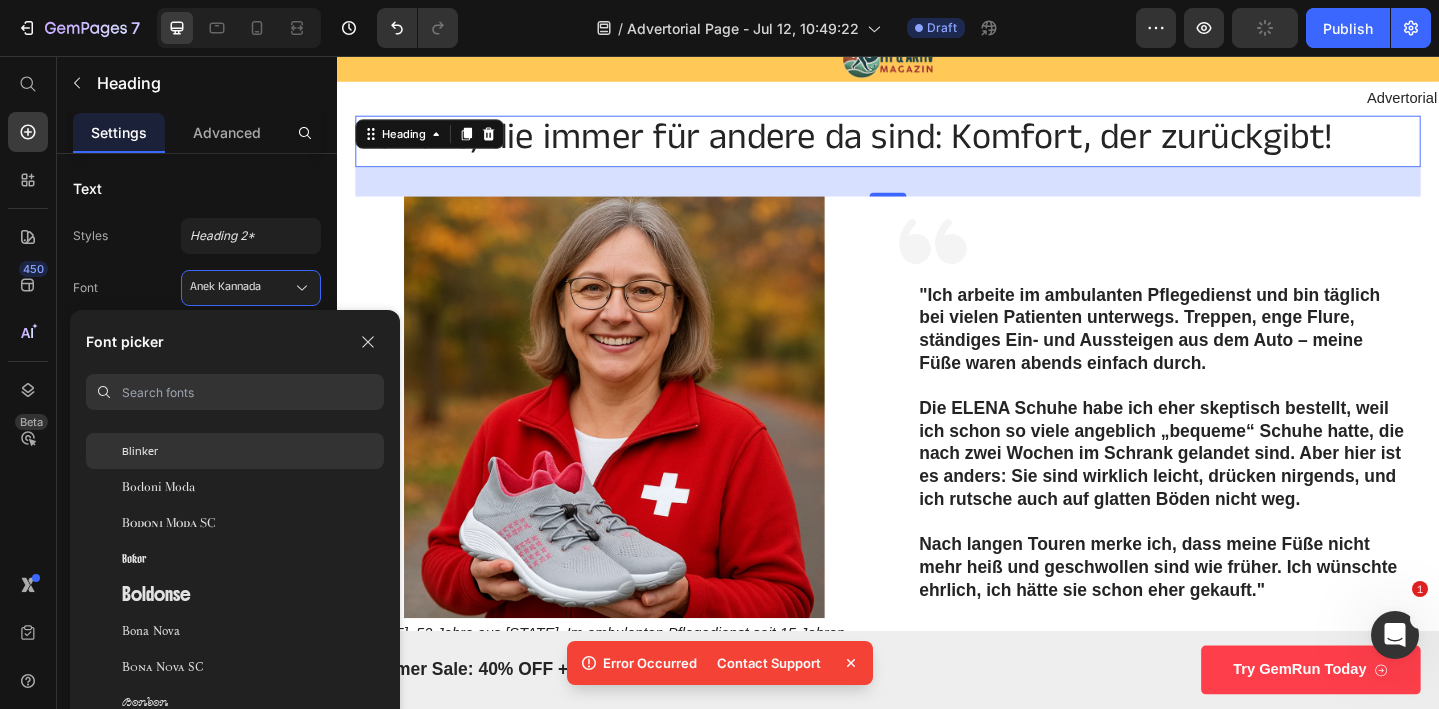 click on "Blinker" 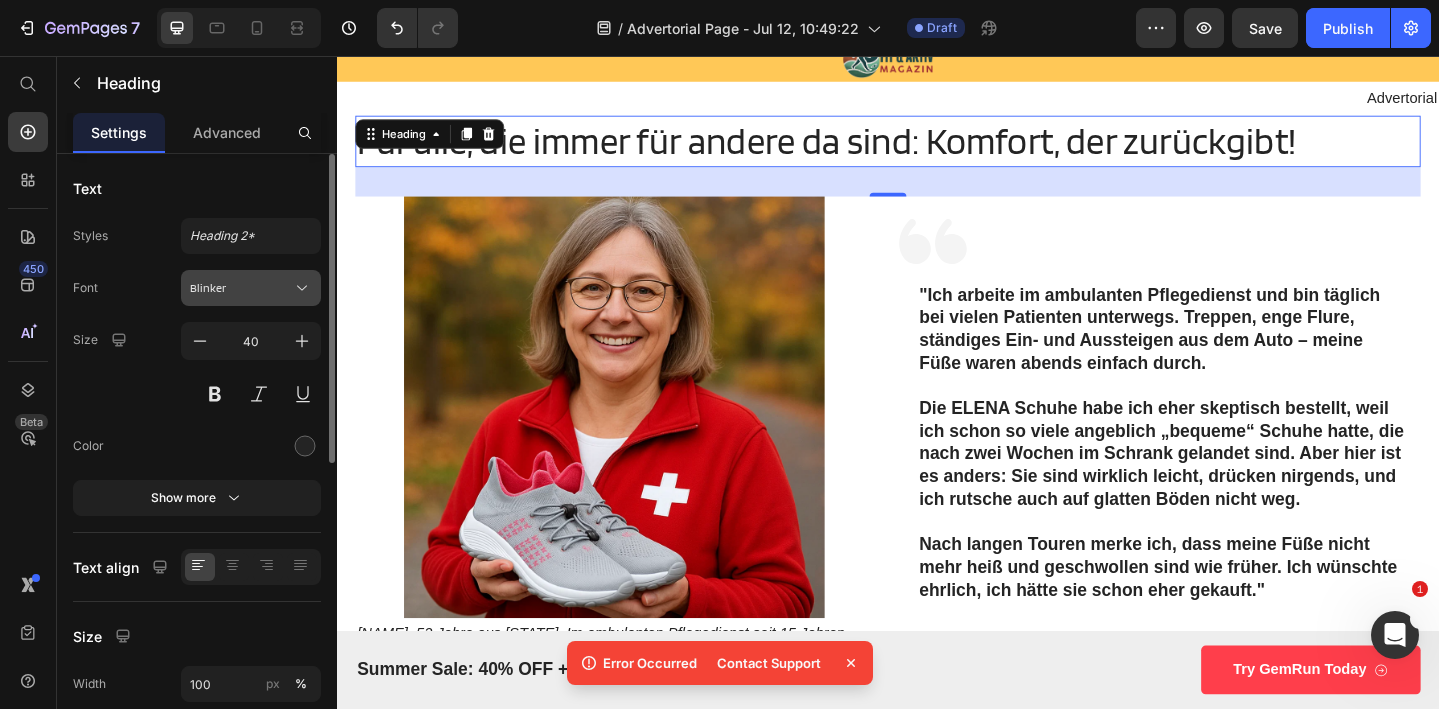 click on "Blinker" at bounding box center (241, 288) 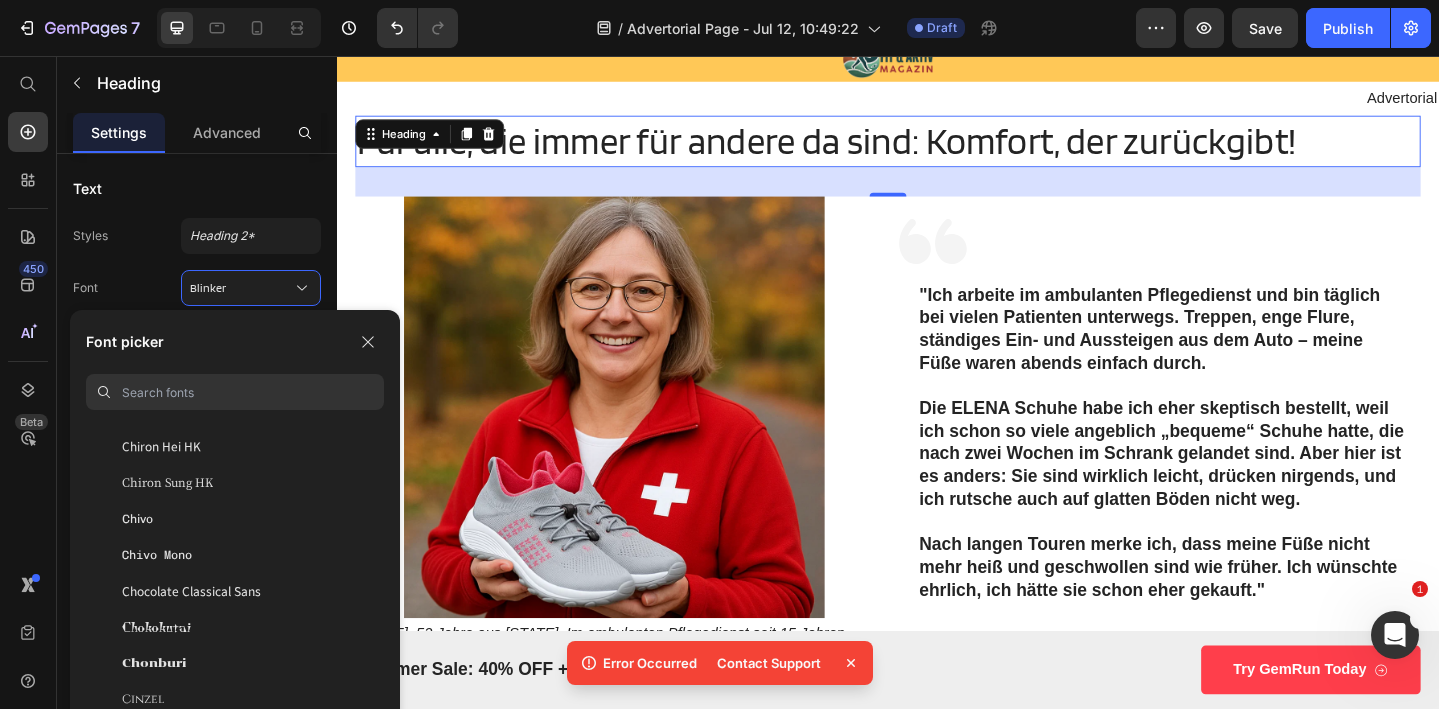scroll, scrollTop: 11528, scrollLeft: 0, axis: vertical 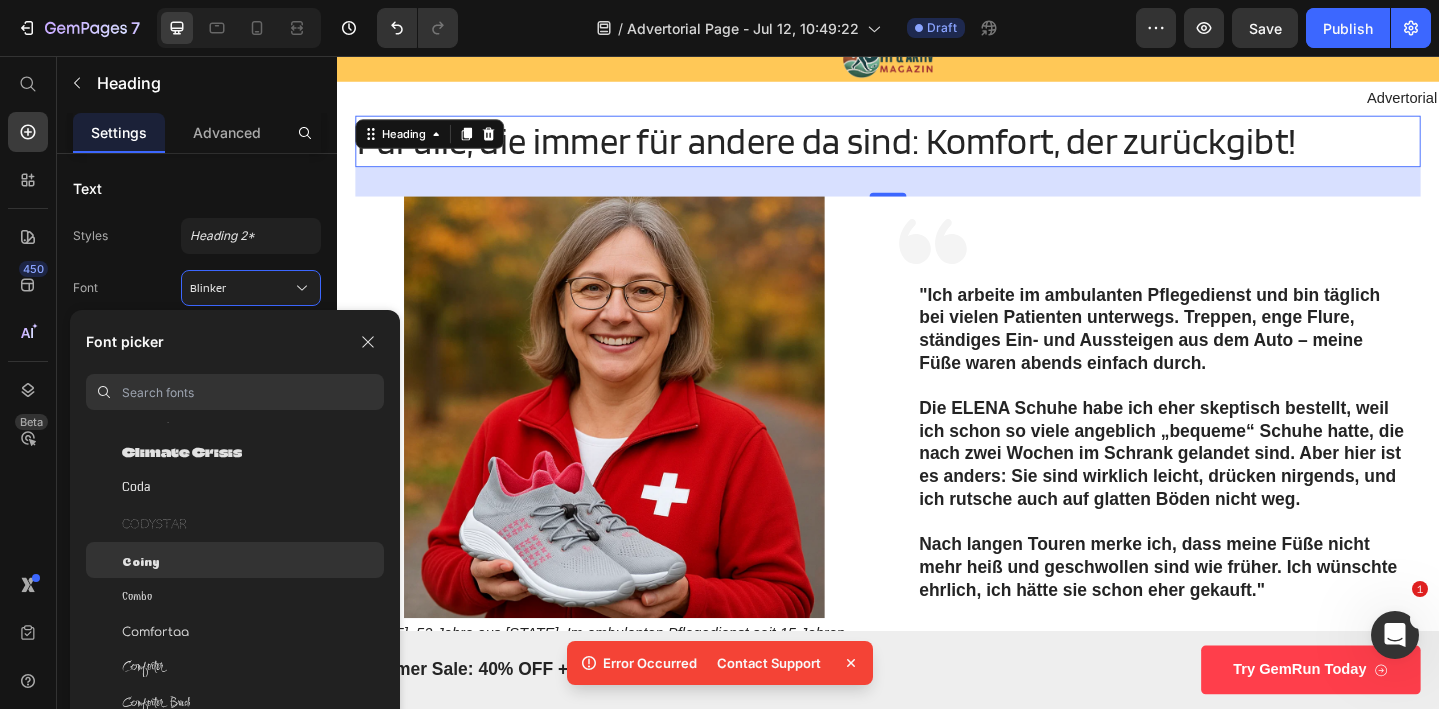 click on "Coiny" 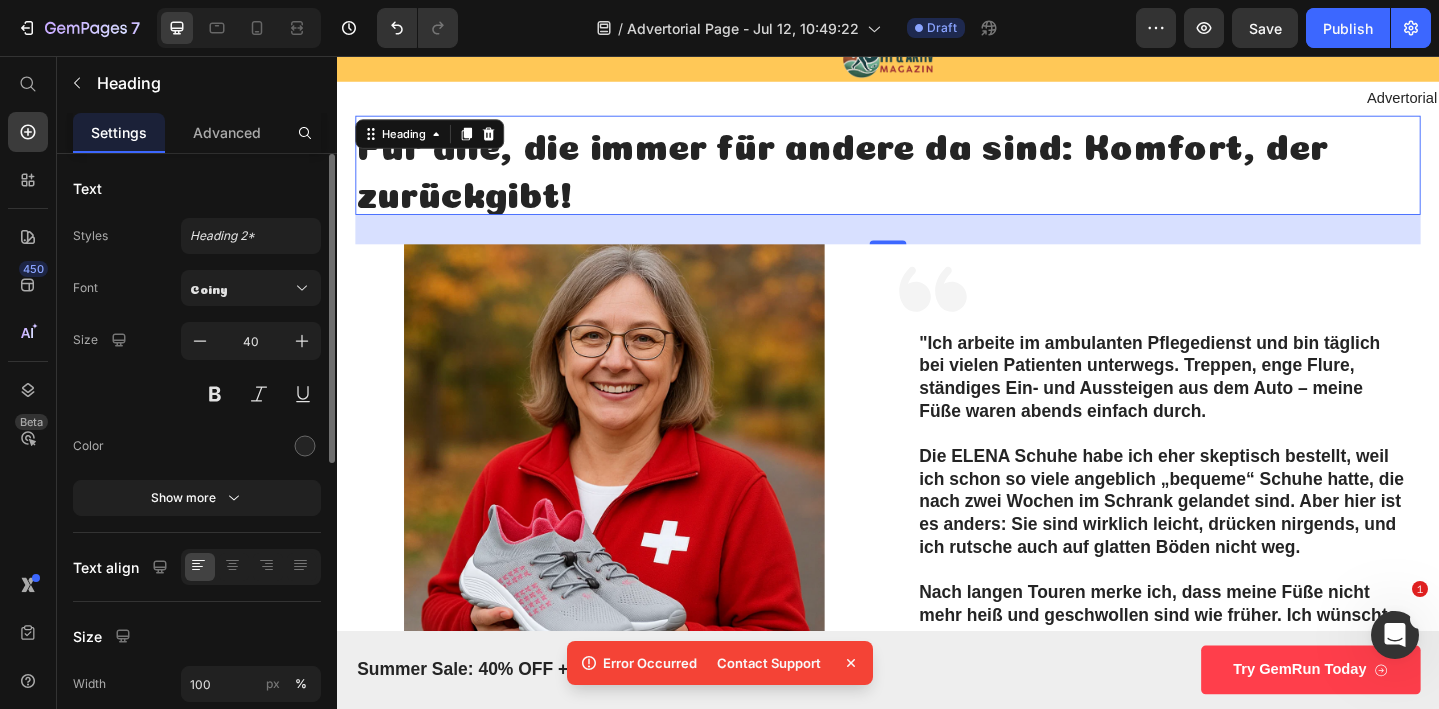click on "Styles Heading 2* Font Coiny Size 40 Color Show more" 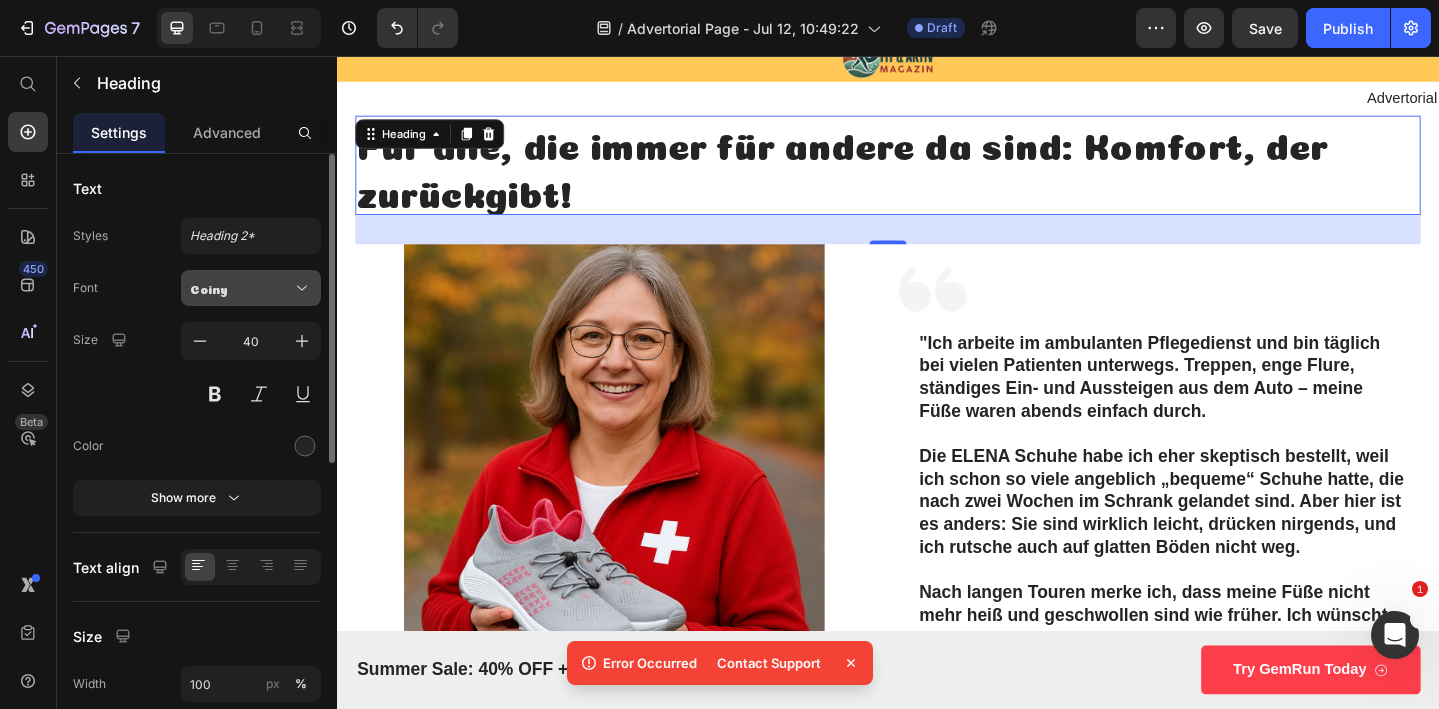 click on "Coiny" at bounding box center [251, 288] 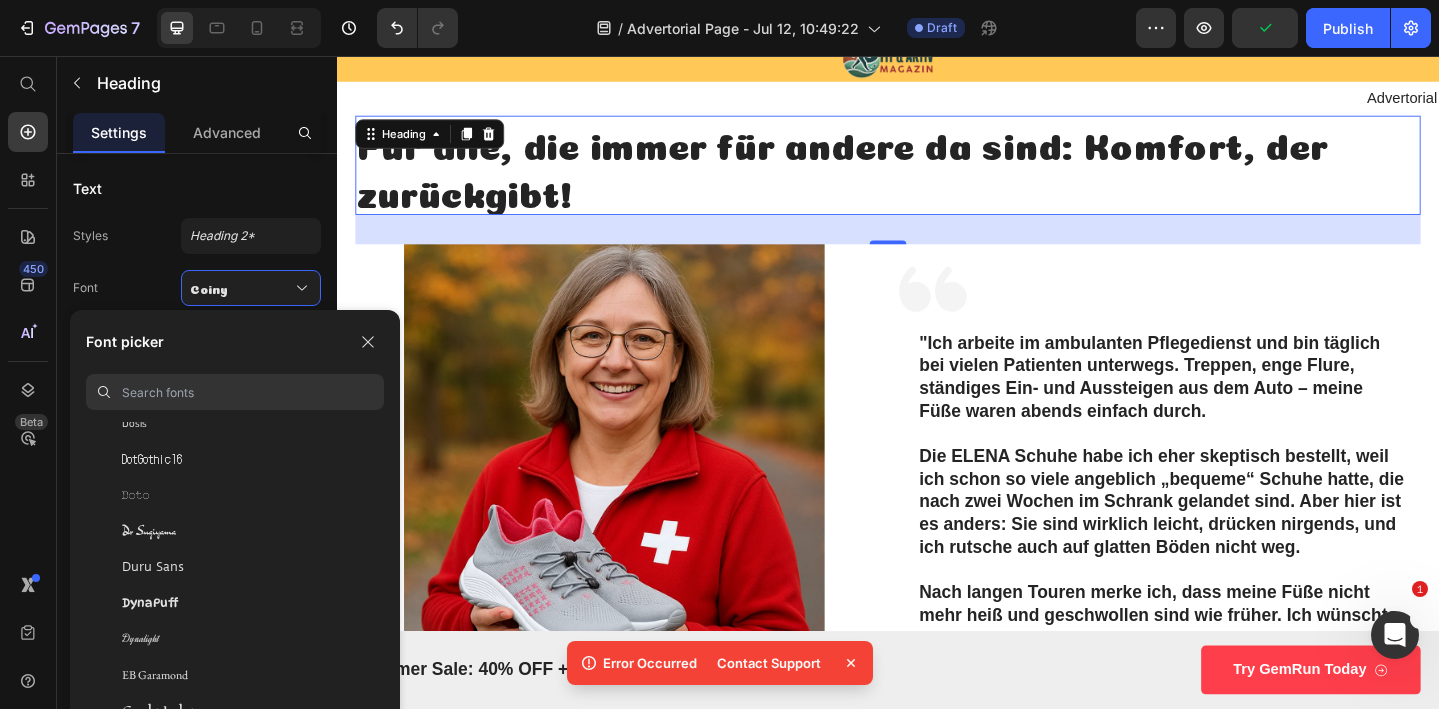 scroll, scrollTop: 14419, scrollLeft: 0, axis: vertical 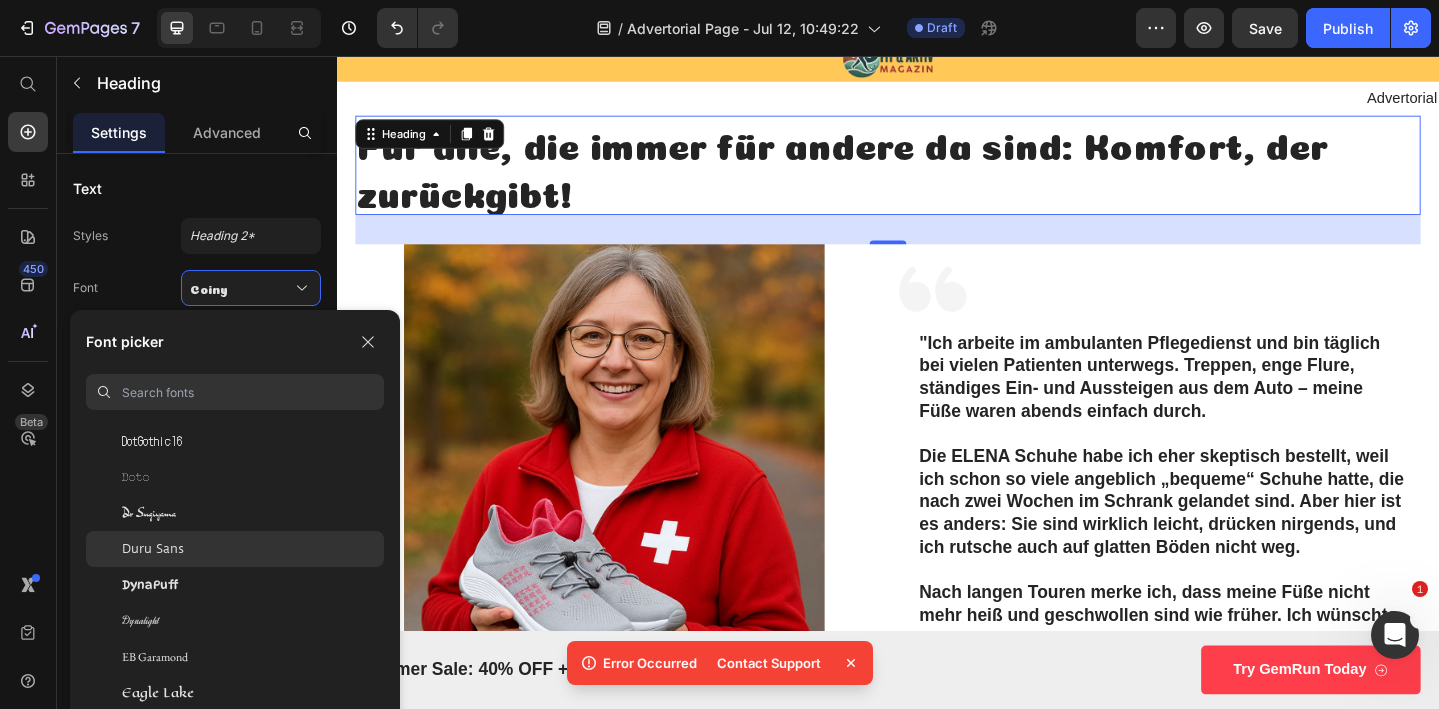 click on "Duru Sans" 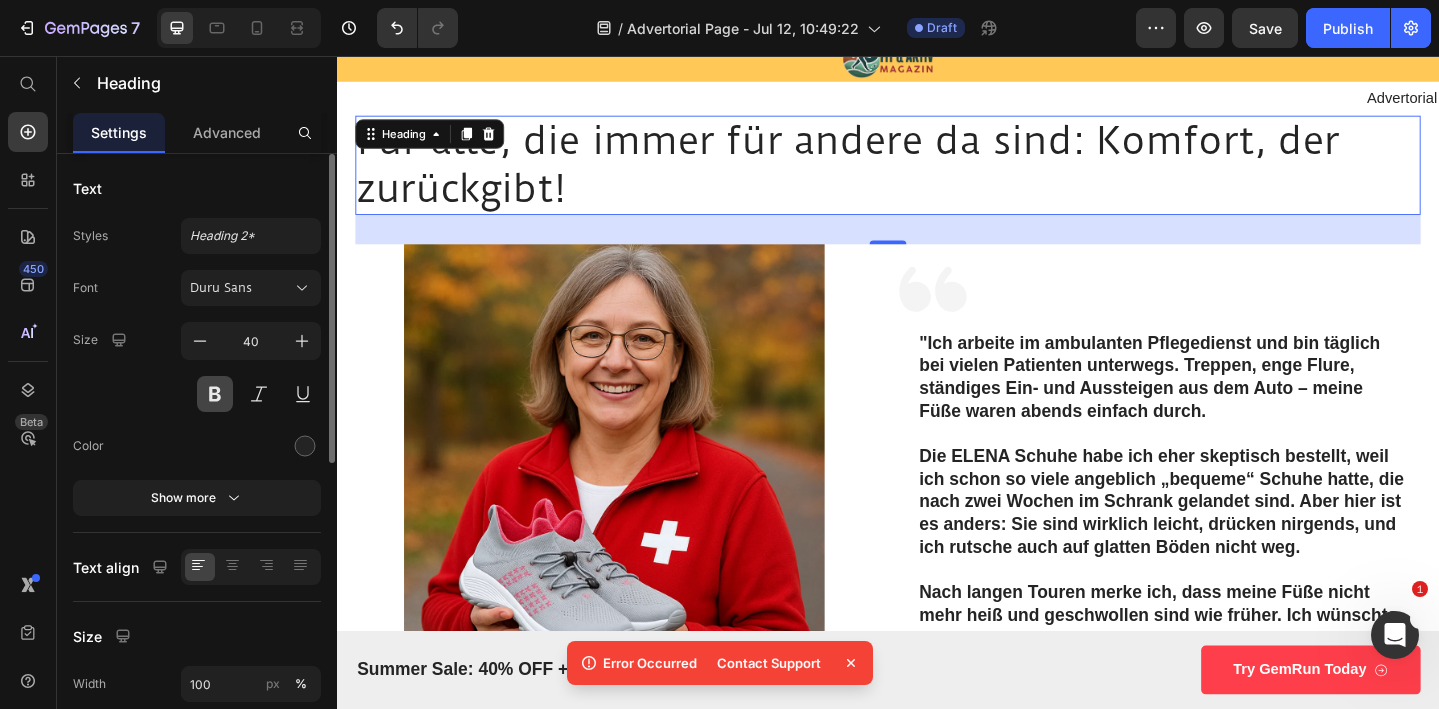 click at bounding box center [215, 394] 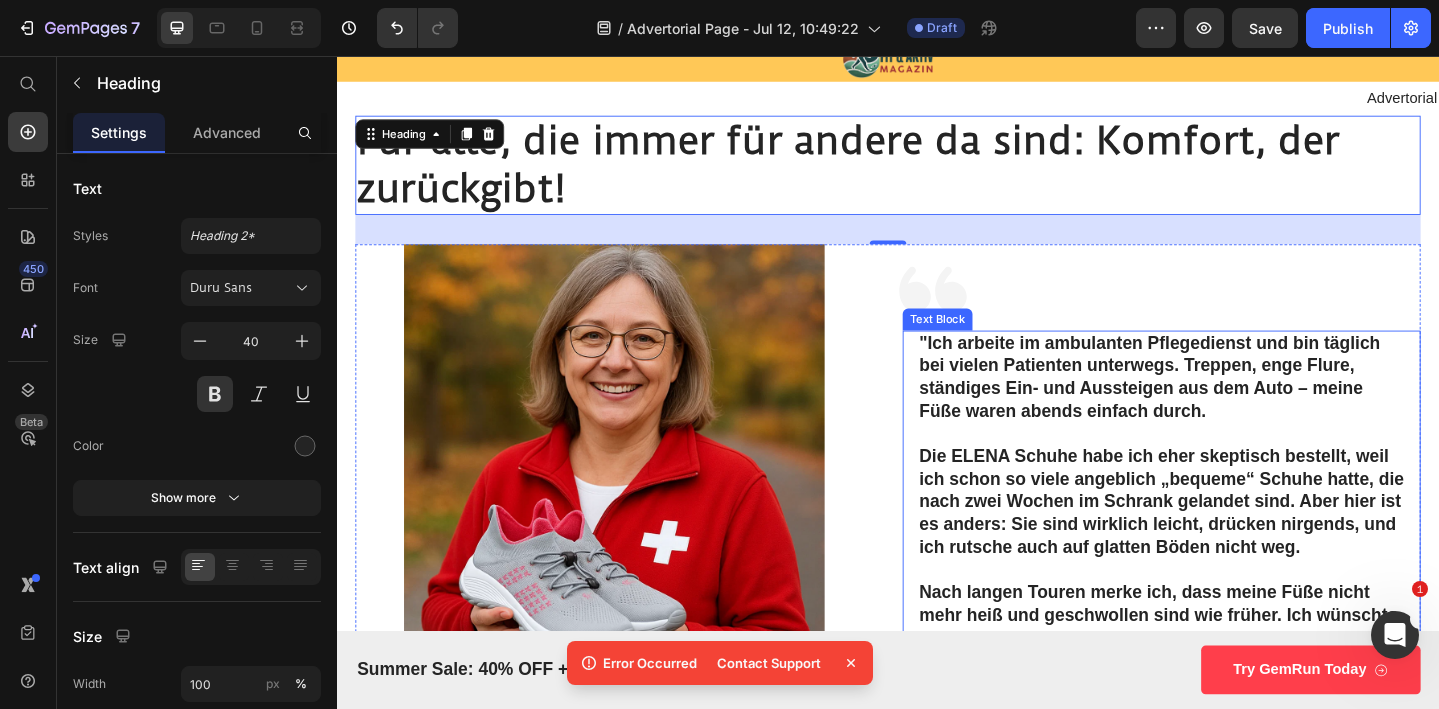 click on ""Ich arbeite im ambulanten Pflegedienst und bin täglich bei vielen Patienten unterwegs. Treppen, enge Flure, ständiges Ein- und Aussteigen aus dem Auto – meine Füße waren abends einfach durch." at bounding box center (1235, 406) 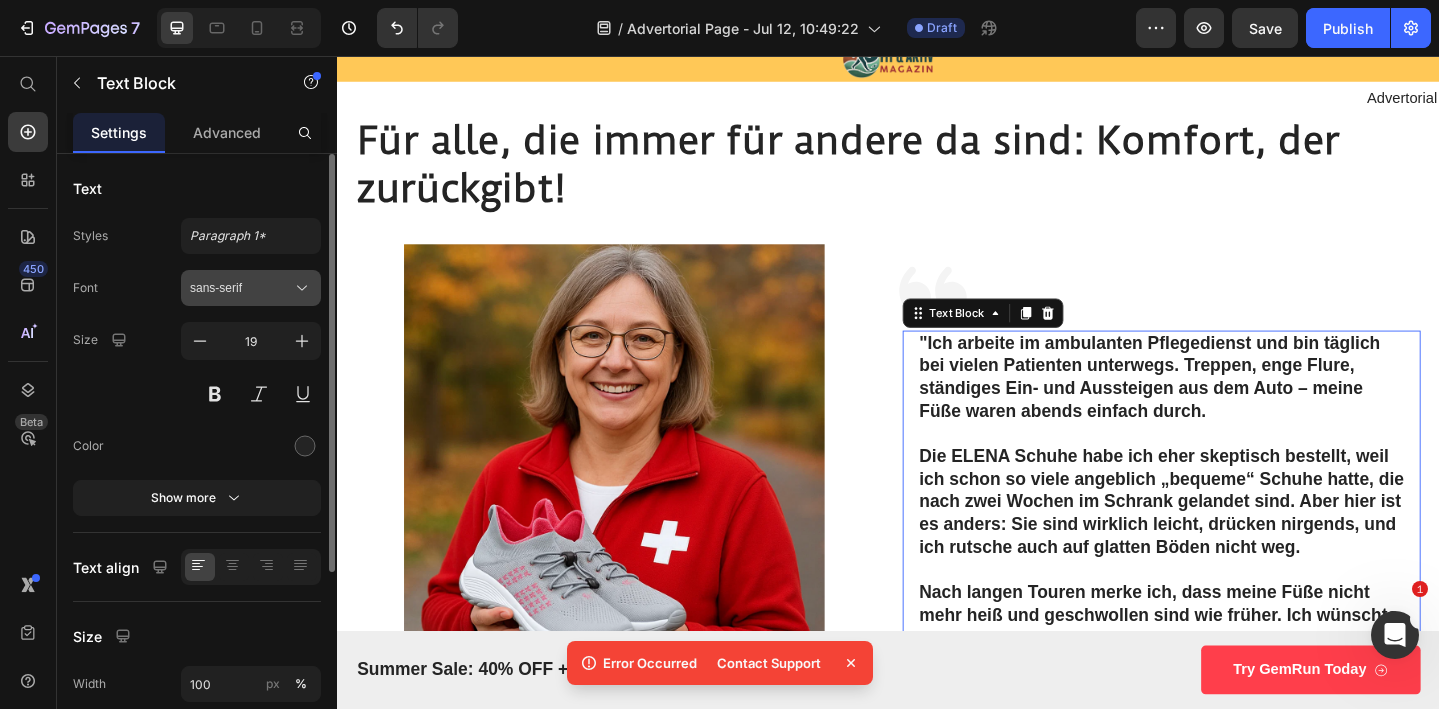 click on "sans-serif" at bounding box center [241, 288] 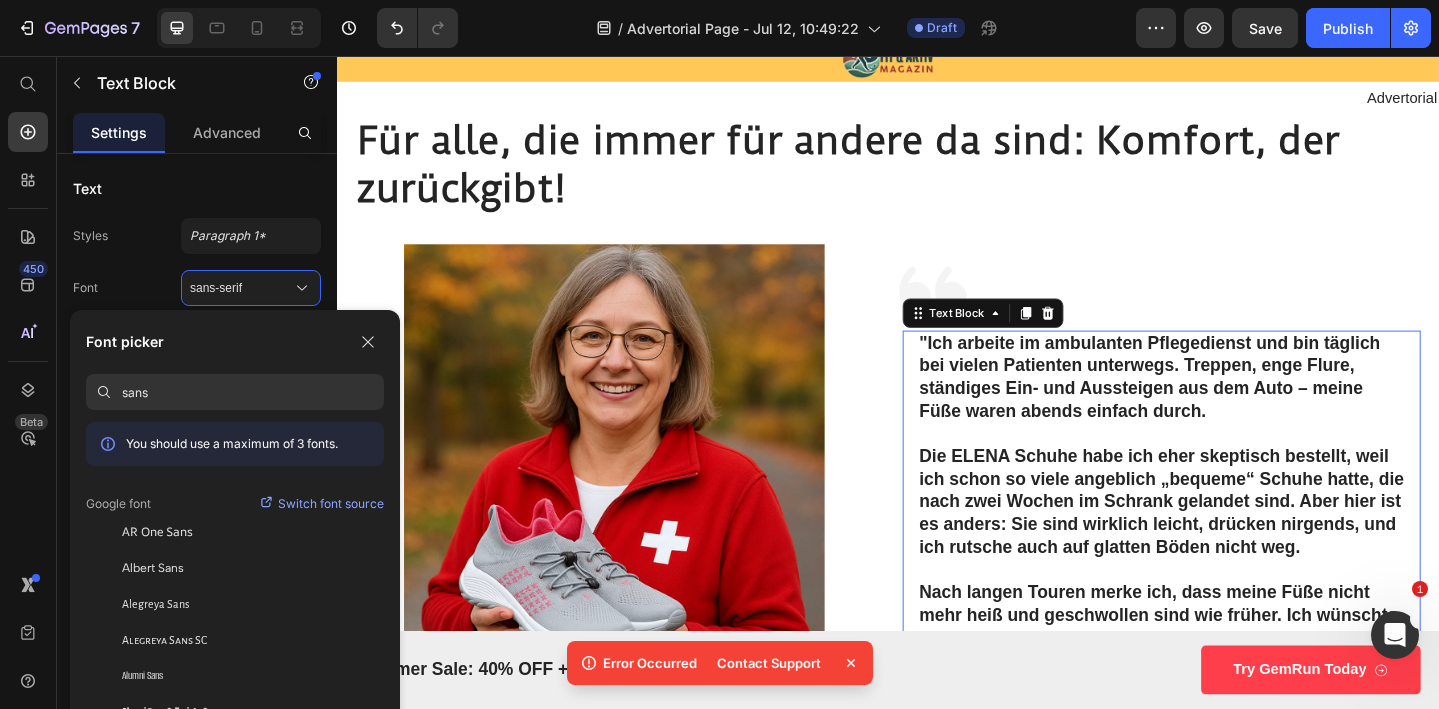 type on "sans" 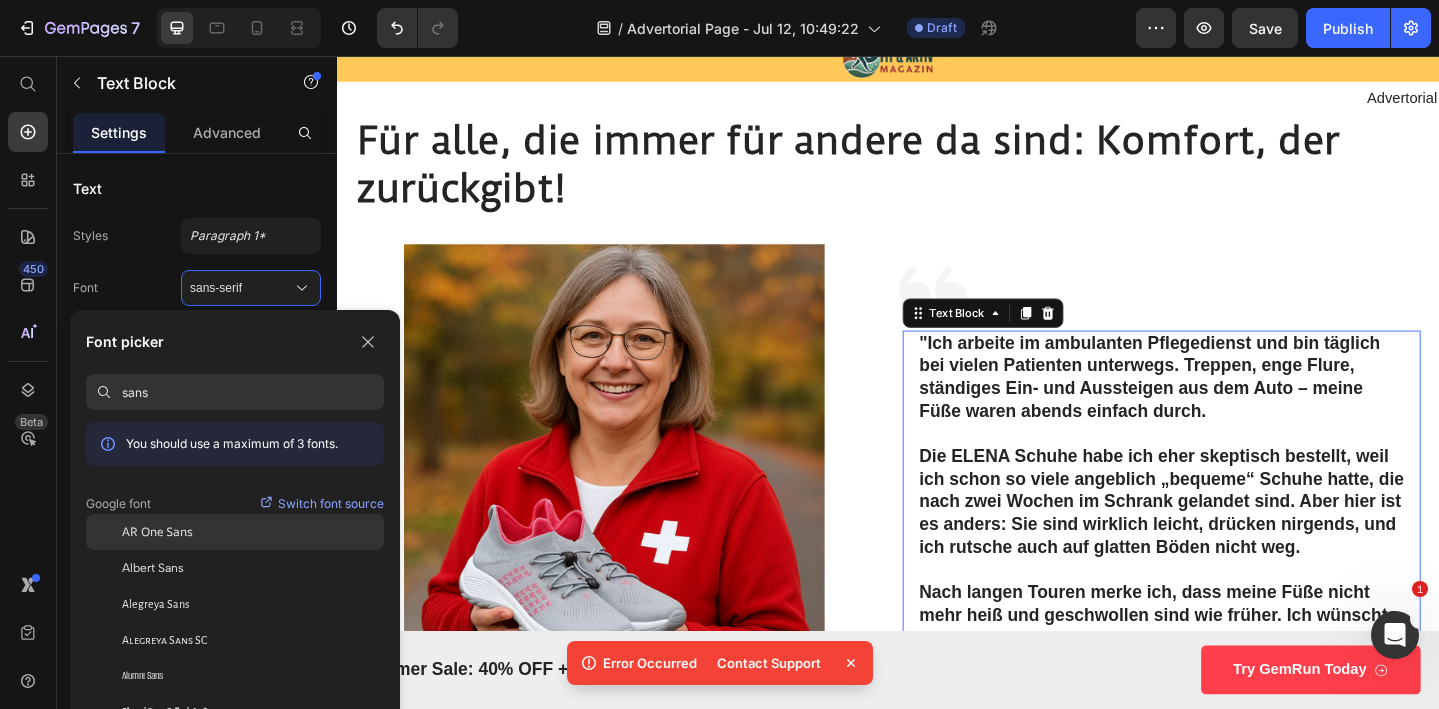 click on "AR One Sans" 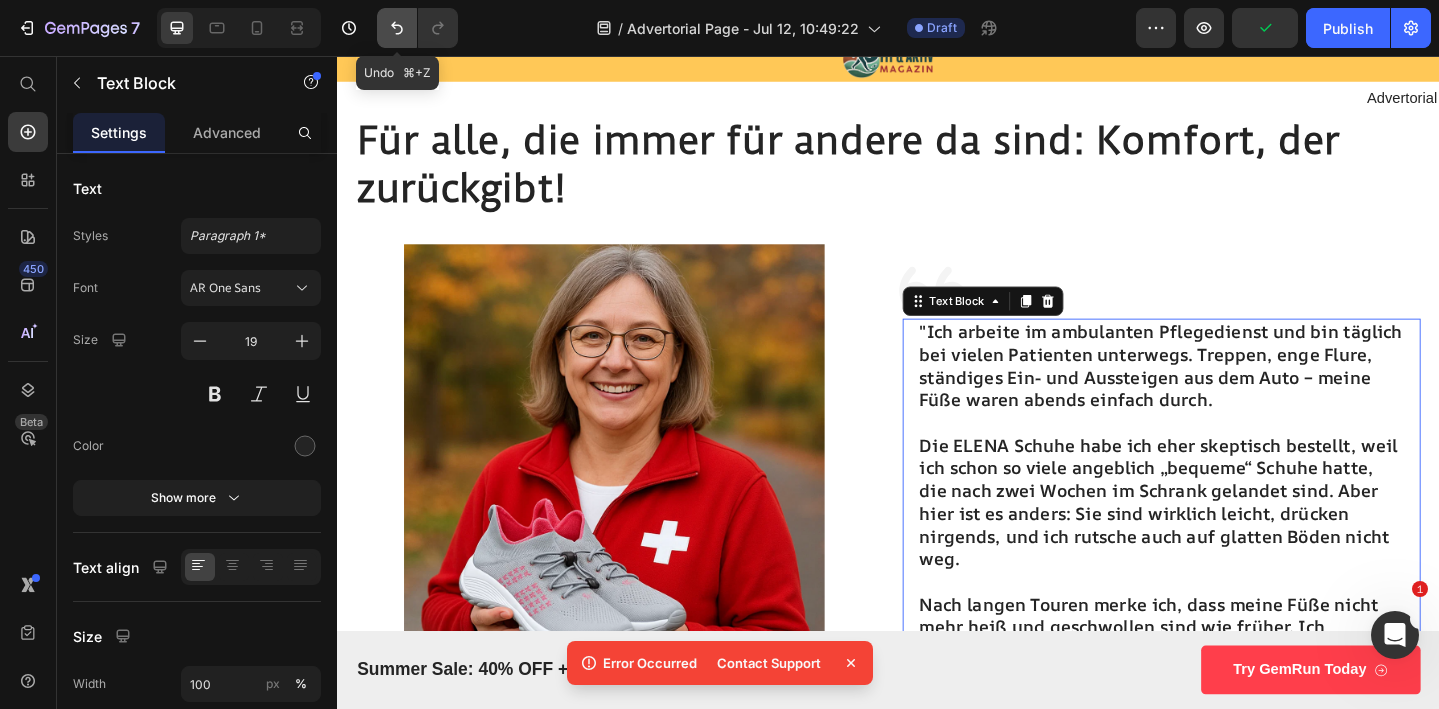 click 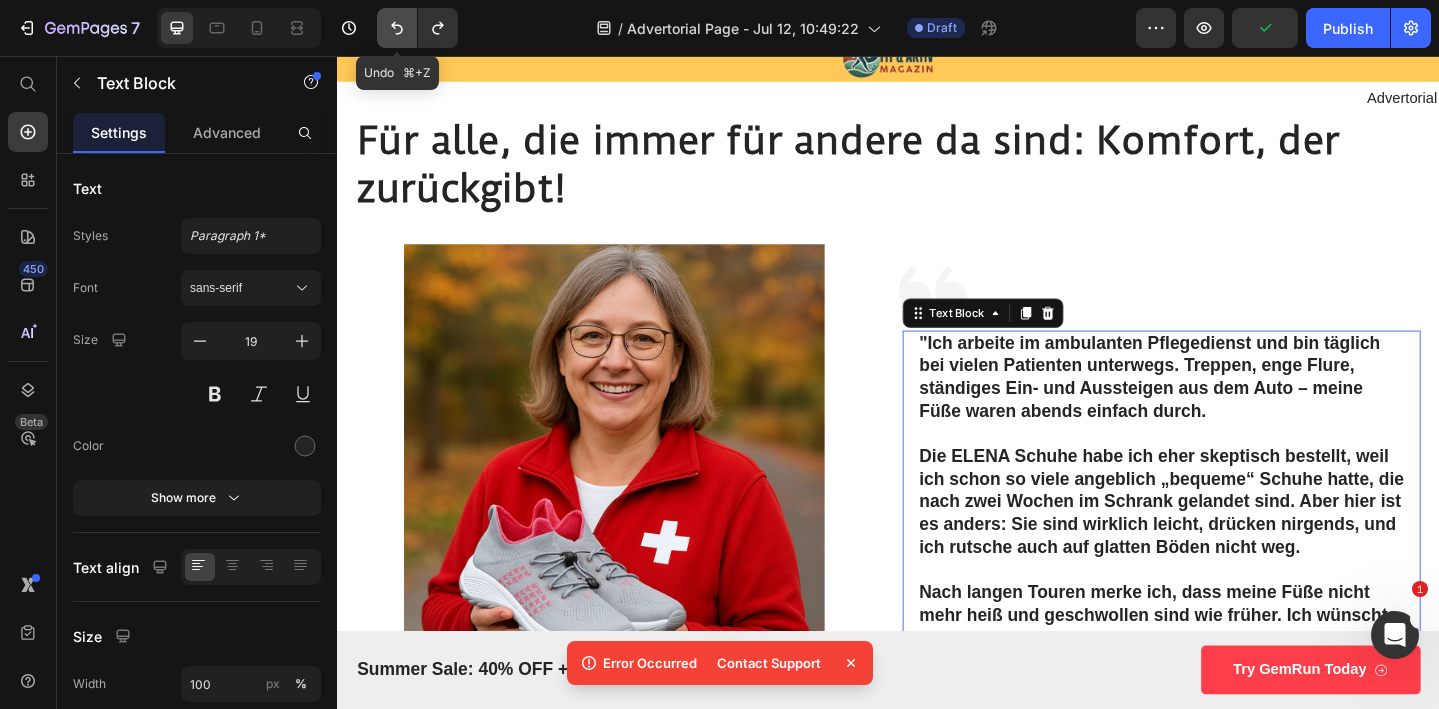 click 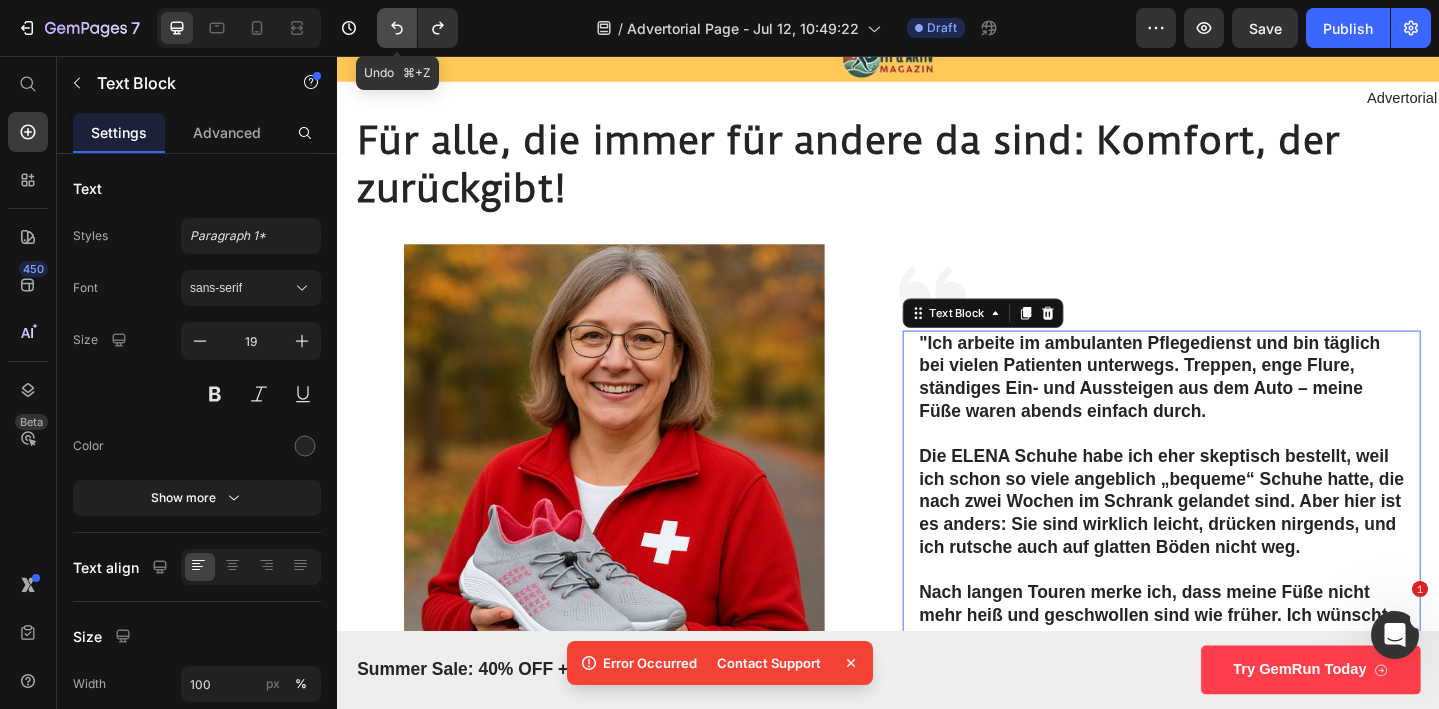 click 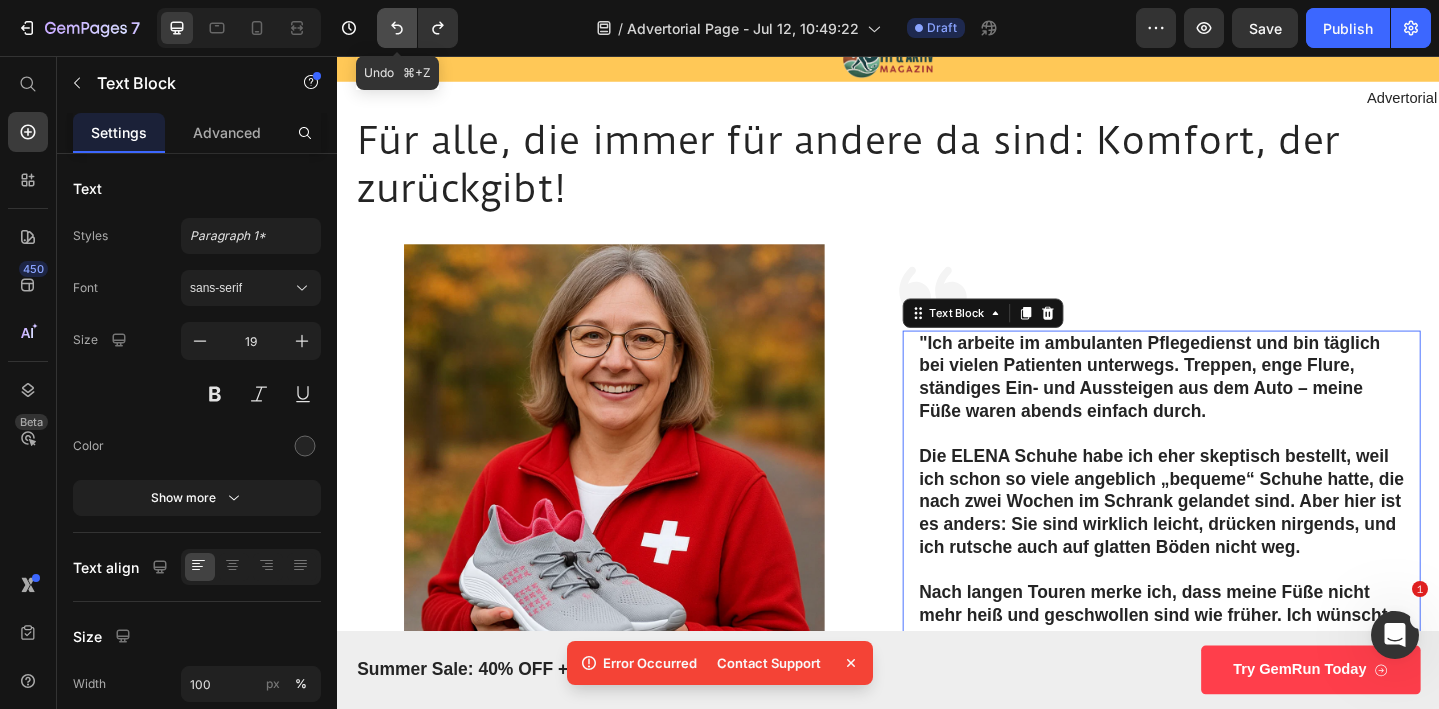 click 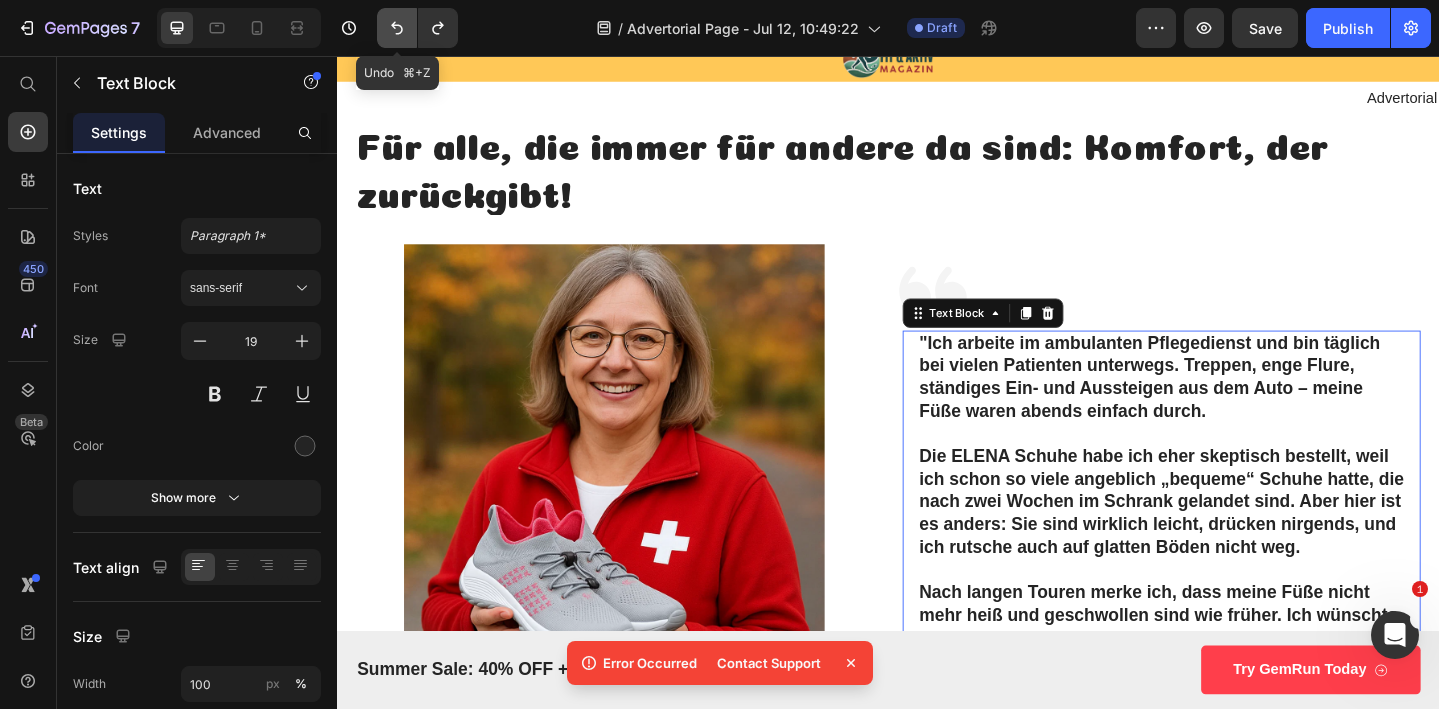 click 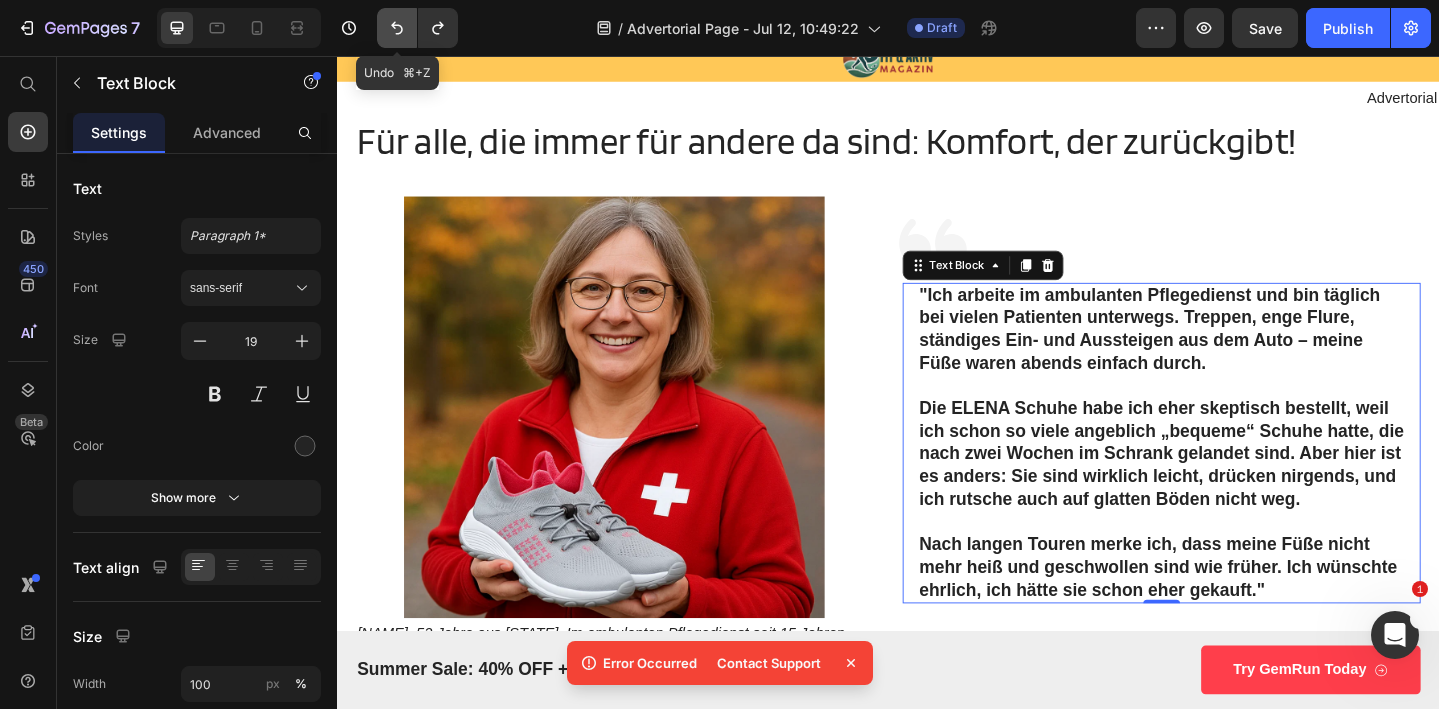click 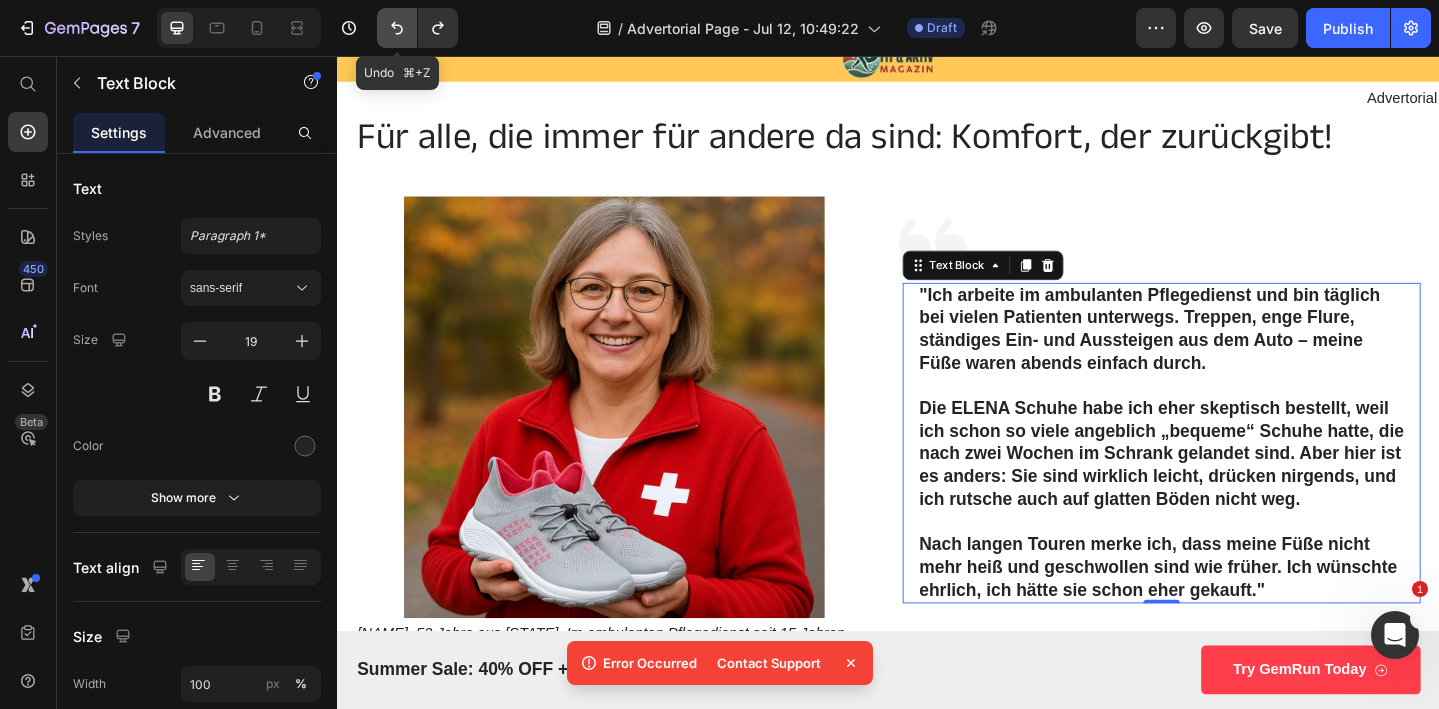 click 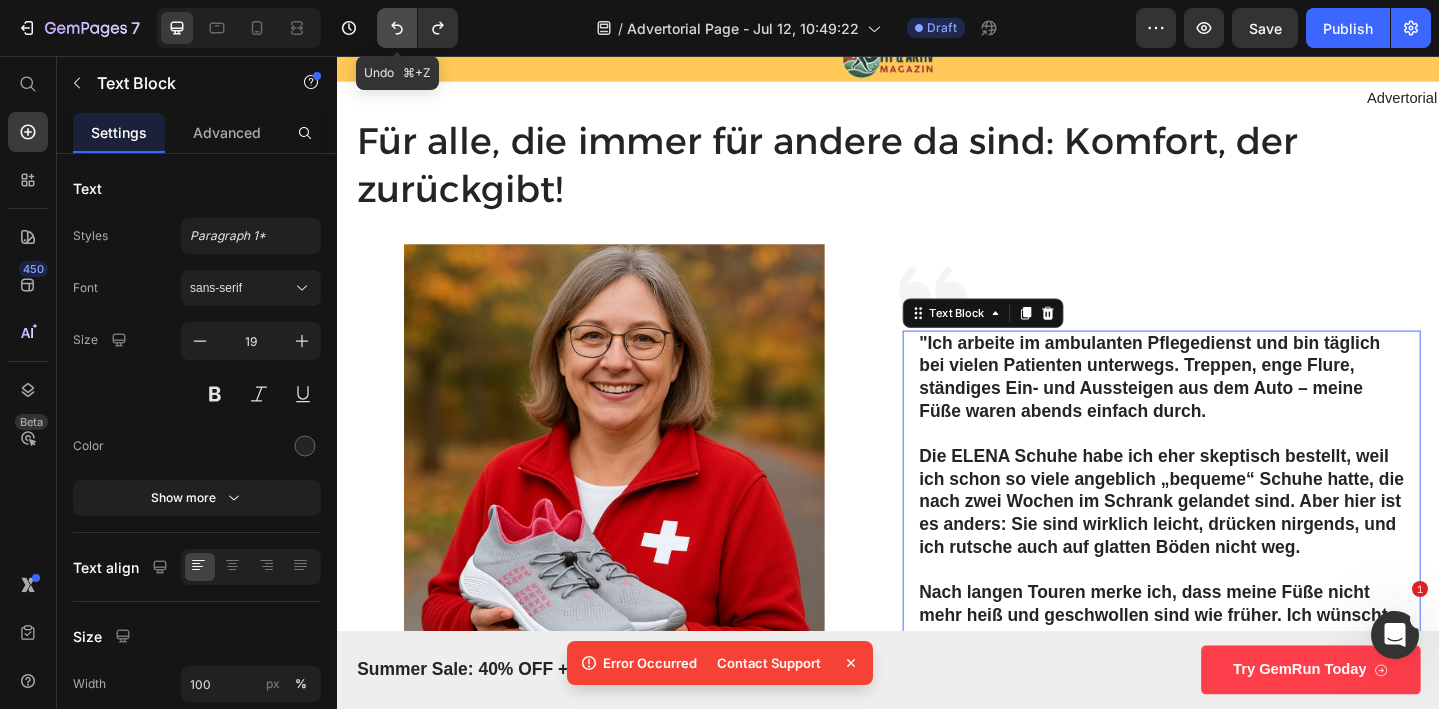 click 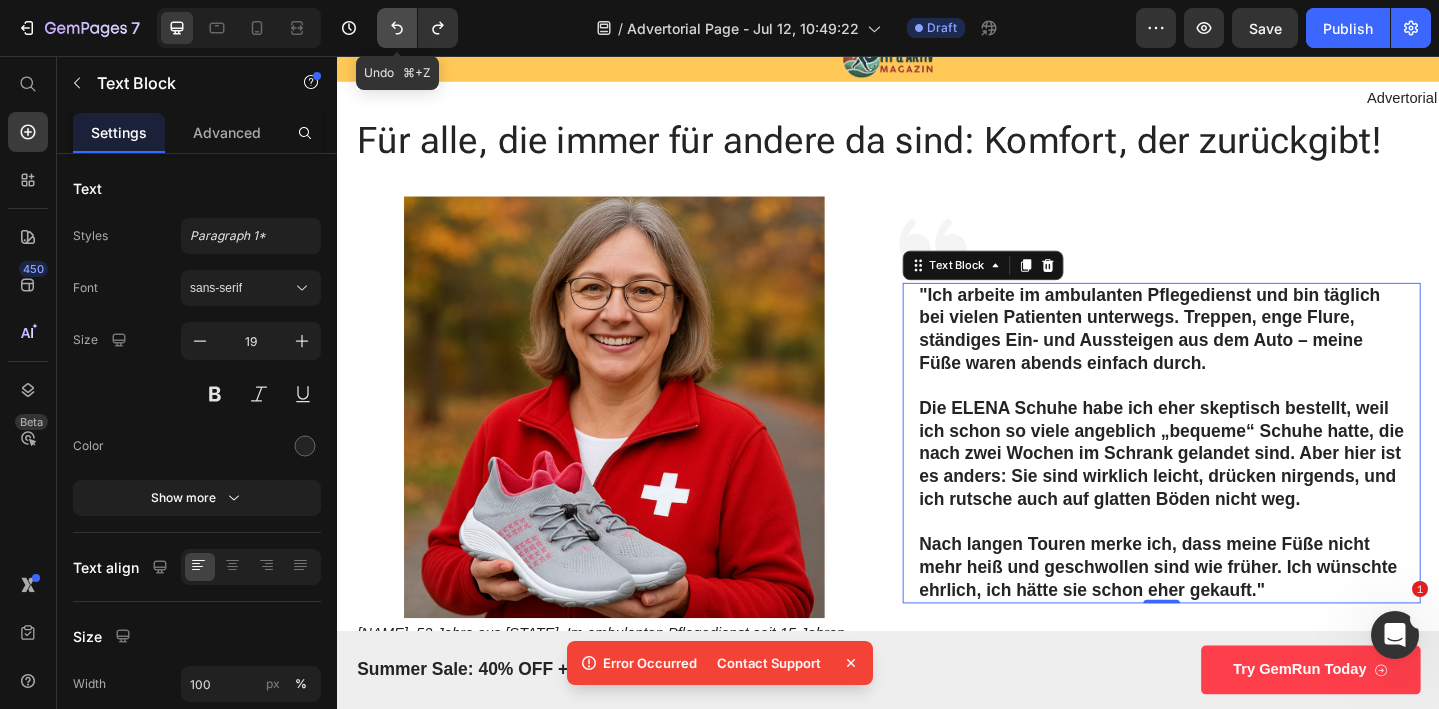 click 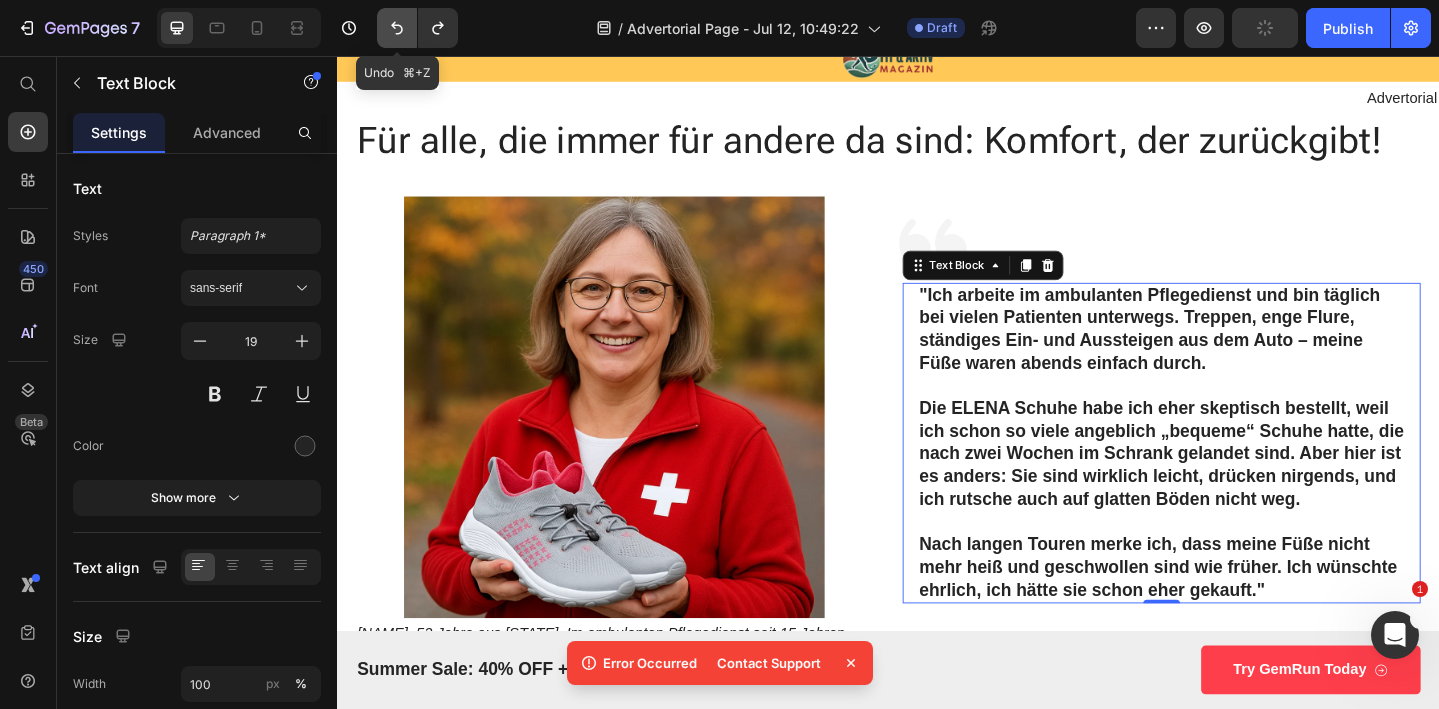 click 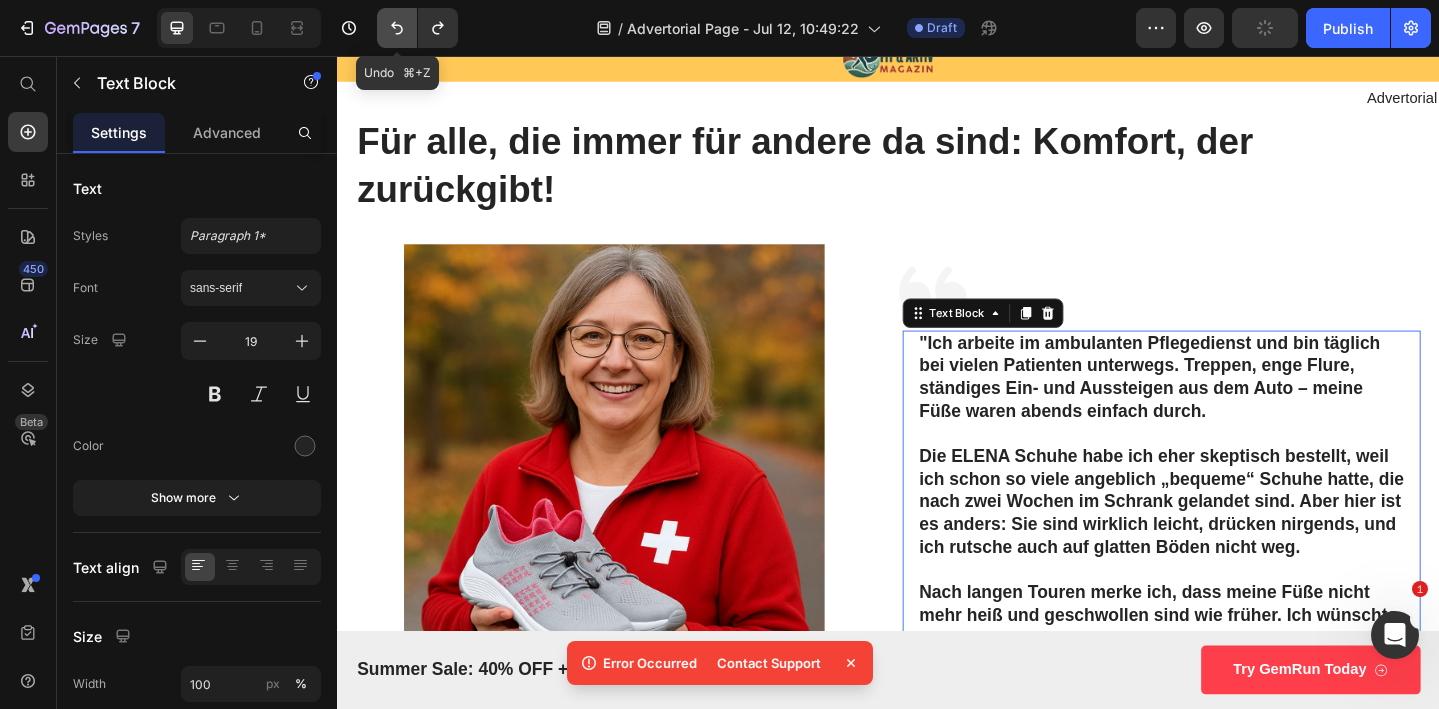 click 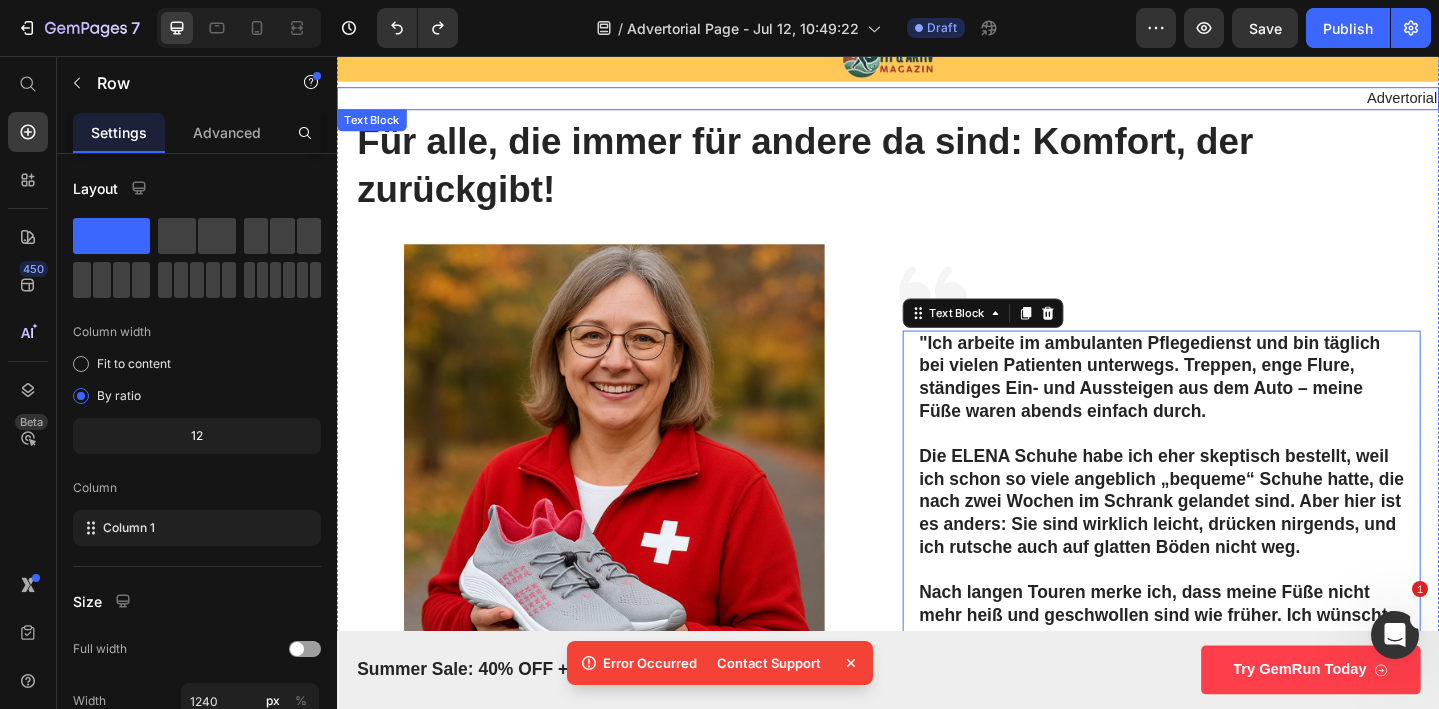 click on "Für alle, die immer für andere da sind: Komfort, der zurückgibt! Heading Image Manja, 52 Jahre aus NRW. Im ambulanten Pflegedienst seit 15 Jahren. Text Block
Icon "Ich arbeite im ambulanten Pflegedienst und bin täglich bei vielen Patienten unterwegs. Treppen, enge Flure, ständiges Ein- und Aussteigen aus dem Auto – meine Füße waren abends einfach durch.   Die ELENA Schuhe habe ich eher skeptisch bestellt, weil ich schon so viele angeblich „bequeme“ Schuhe hatte, die nach zwei Wochen im Schrank gelandet sind. Aber hier ist es anders: Sie sind wirklich leicht, drücken nirgends, und ich rutsche auch auf glatten Böden nicht weg.   Nach langen Touren merke ich, dass meine Füße nicht mehr heiß und geschwollen sind wie früher. Ich wünschte ehrlich, ich hätte sie schon eher gekauft." Text Block   0 Row What's hiding beneath your uncomfortable running shoes? Text Block Wer in Pflegeberufen arbeitet, weiß: Es gibt kaum einen Job, bei dem man mehr auf den Beinen ist.    Text Block Heading" at bounding box center [937, 1417] 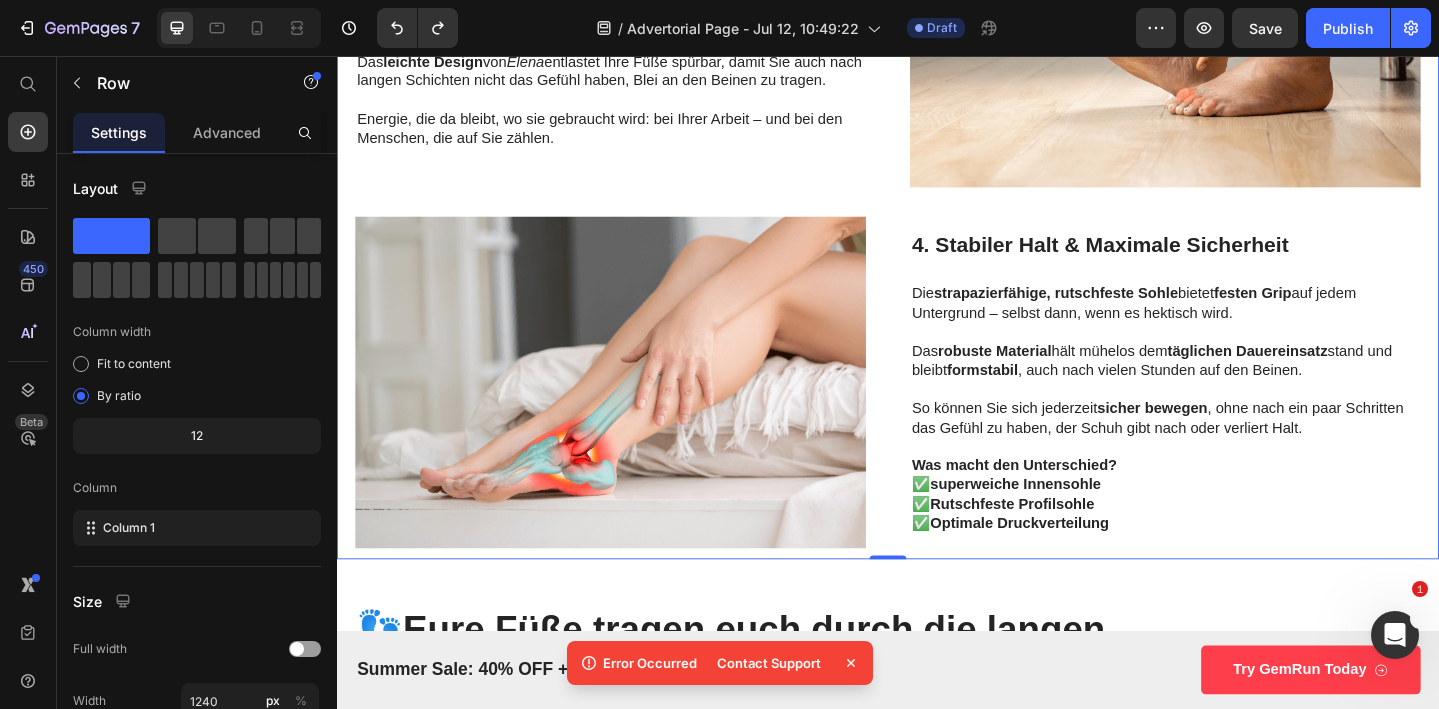 scroll, scrollTop: 2231, scrollLeft: 0, axis: vertical 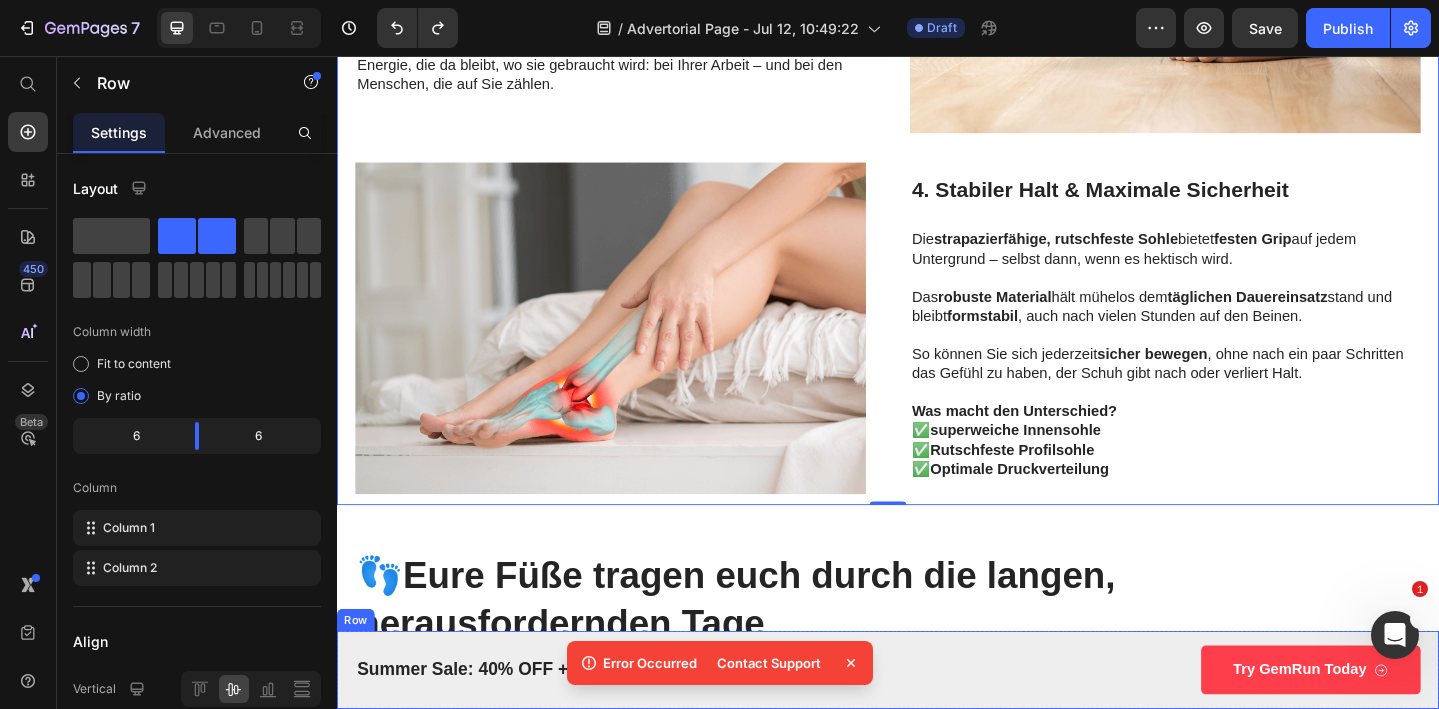 click on "Summer Sale: 40% OFF + Risk-Free Trial Text Block" at bounding box center [645, 724] 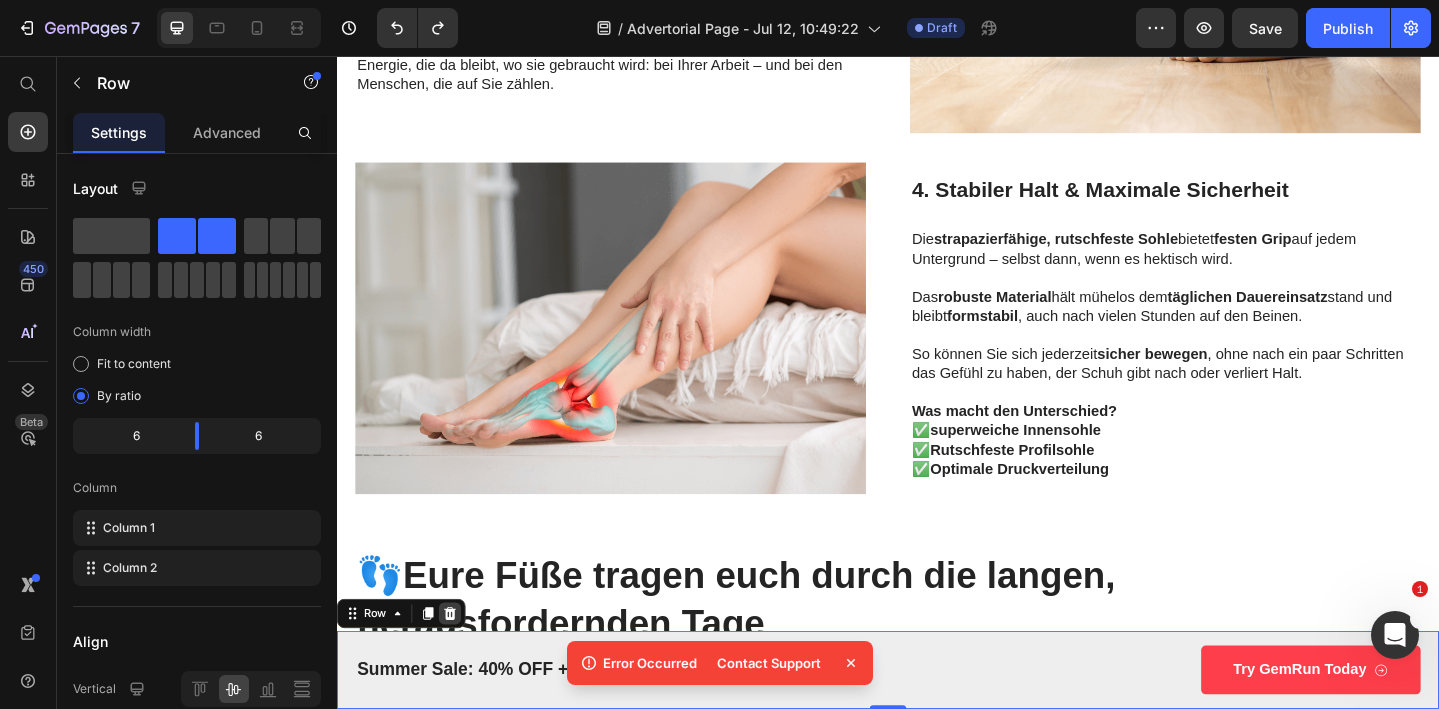 click 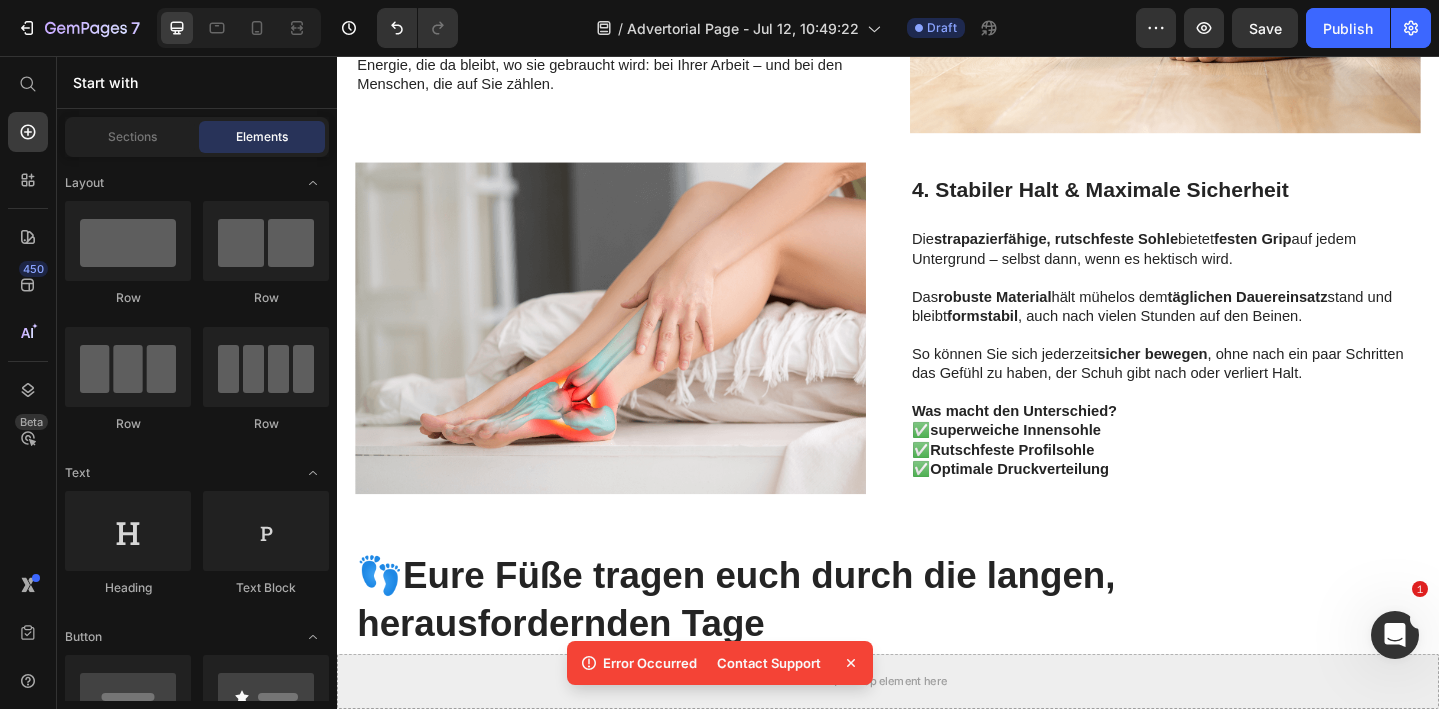 click 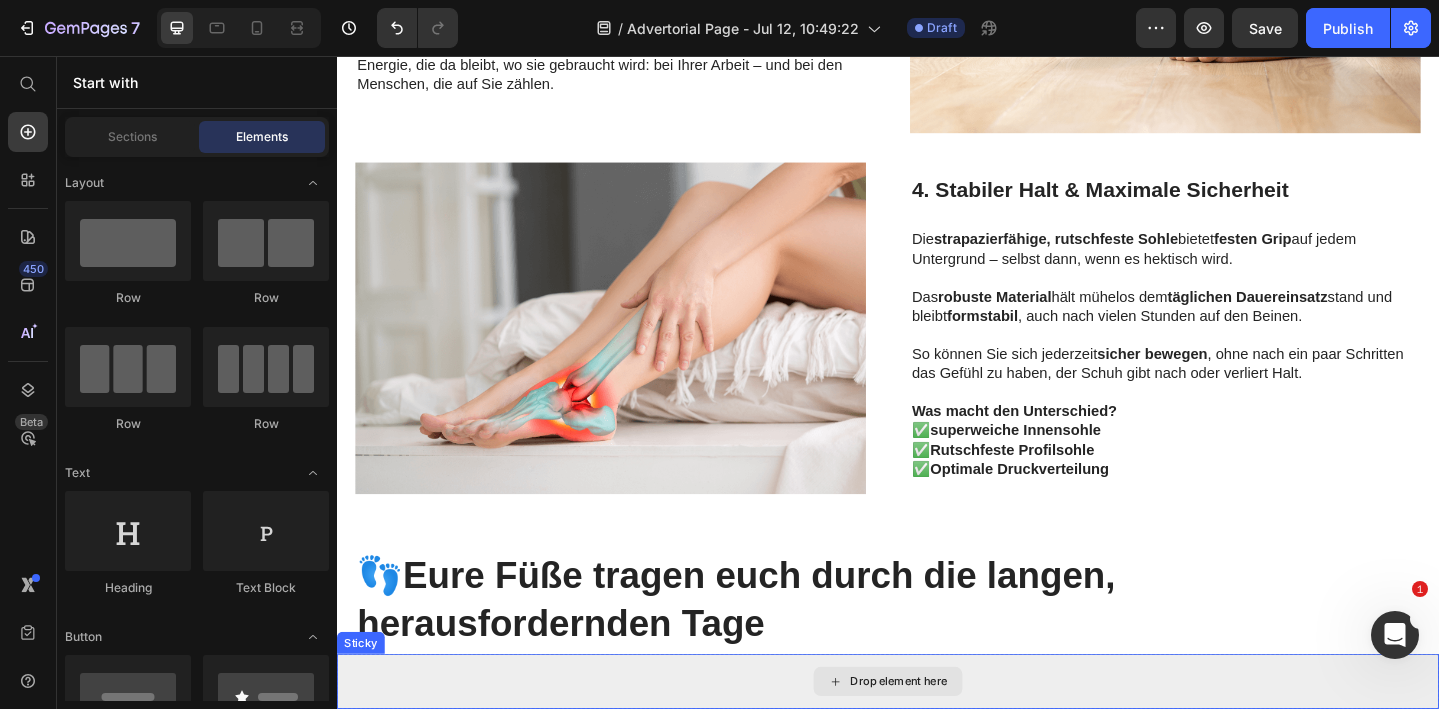 click on "Drop element here" at bounding box center [937, 737] 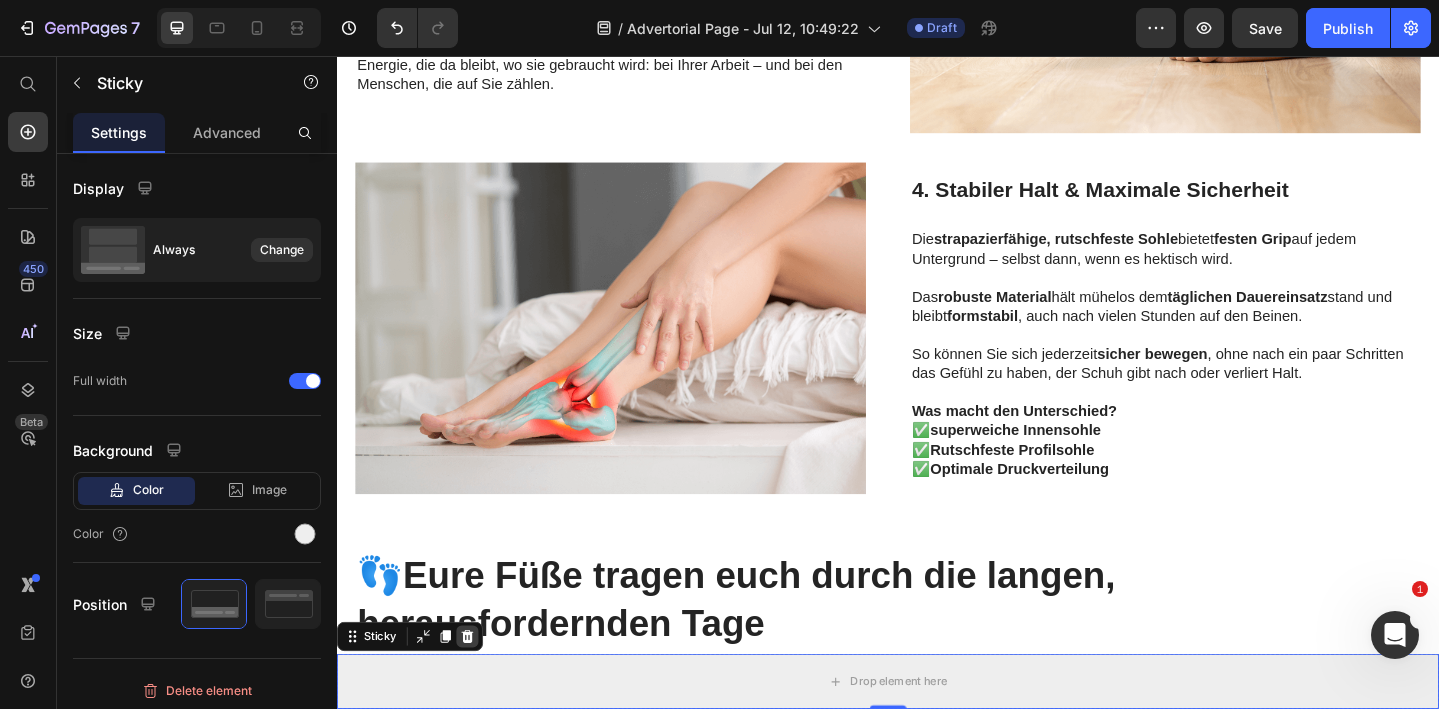 click 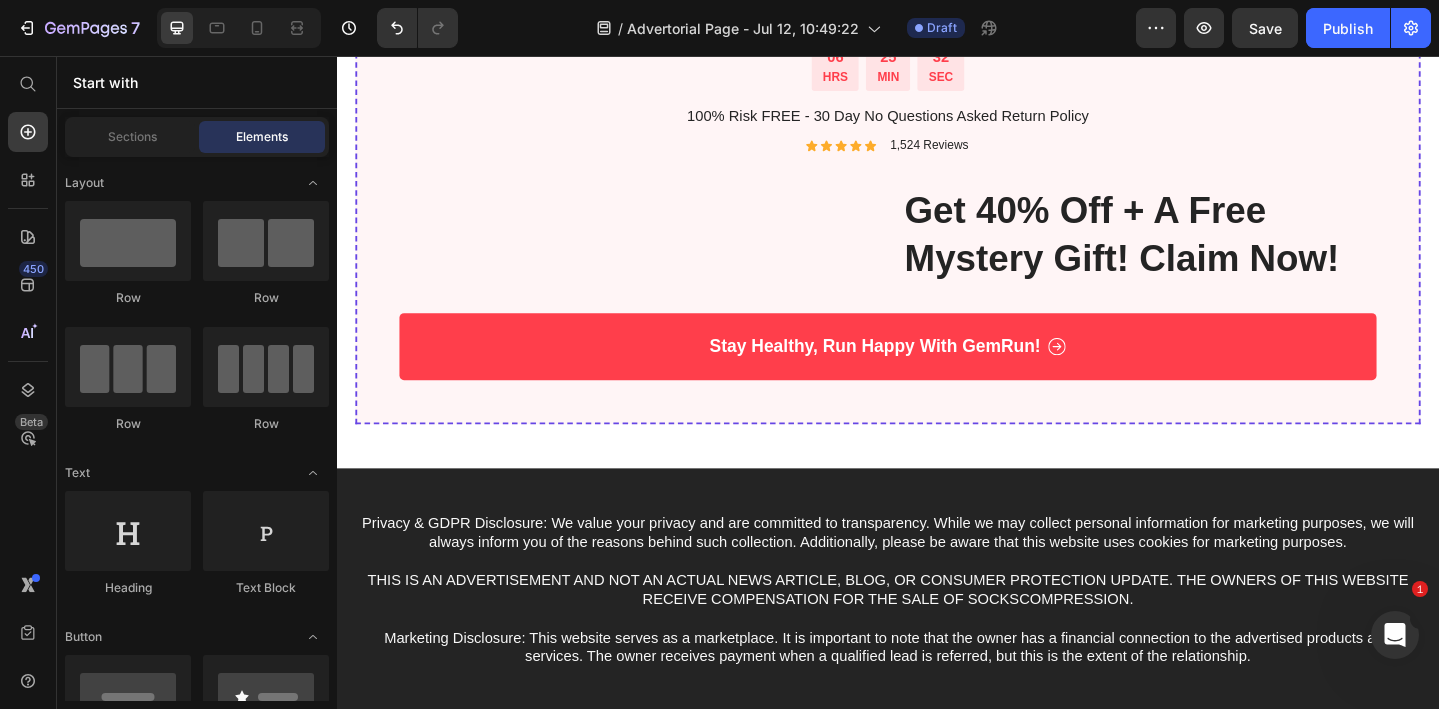 scroll, scrollTop: 5352, scrollLeft: 0, axis: vertical 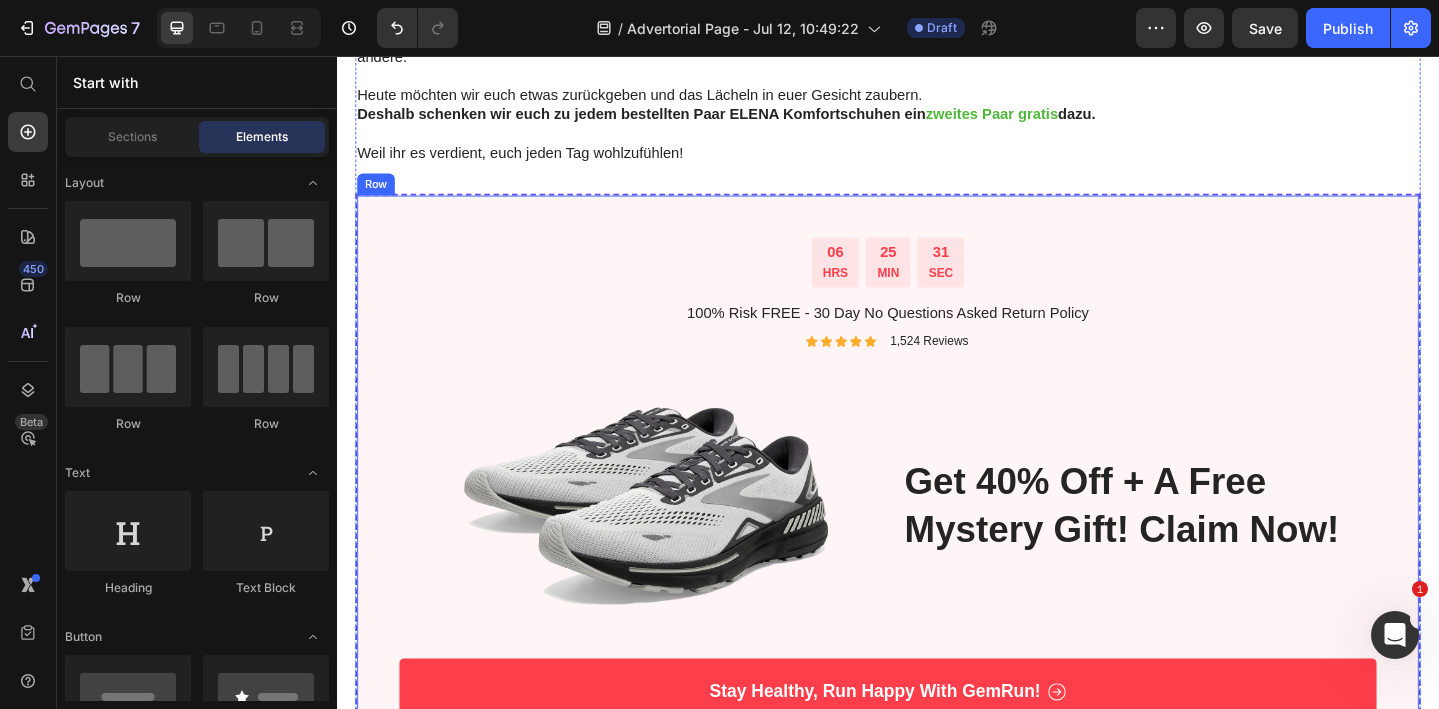 click on "06 HRS 25 MIN 31 SEC Countdown Timer 100% Risk FREE - 30 Day No Questions Asked Return Policy Text Block Icon Icon Icon Icon Icon Icon List 1,524 Reviews Text Block Row Image Get 40% off + a free mystery gift! Claim now! Heading Row
Stay Healthy, Run Happy With GemRun! Button Row" at bounding box center [937, 519] 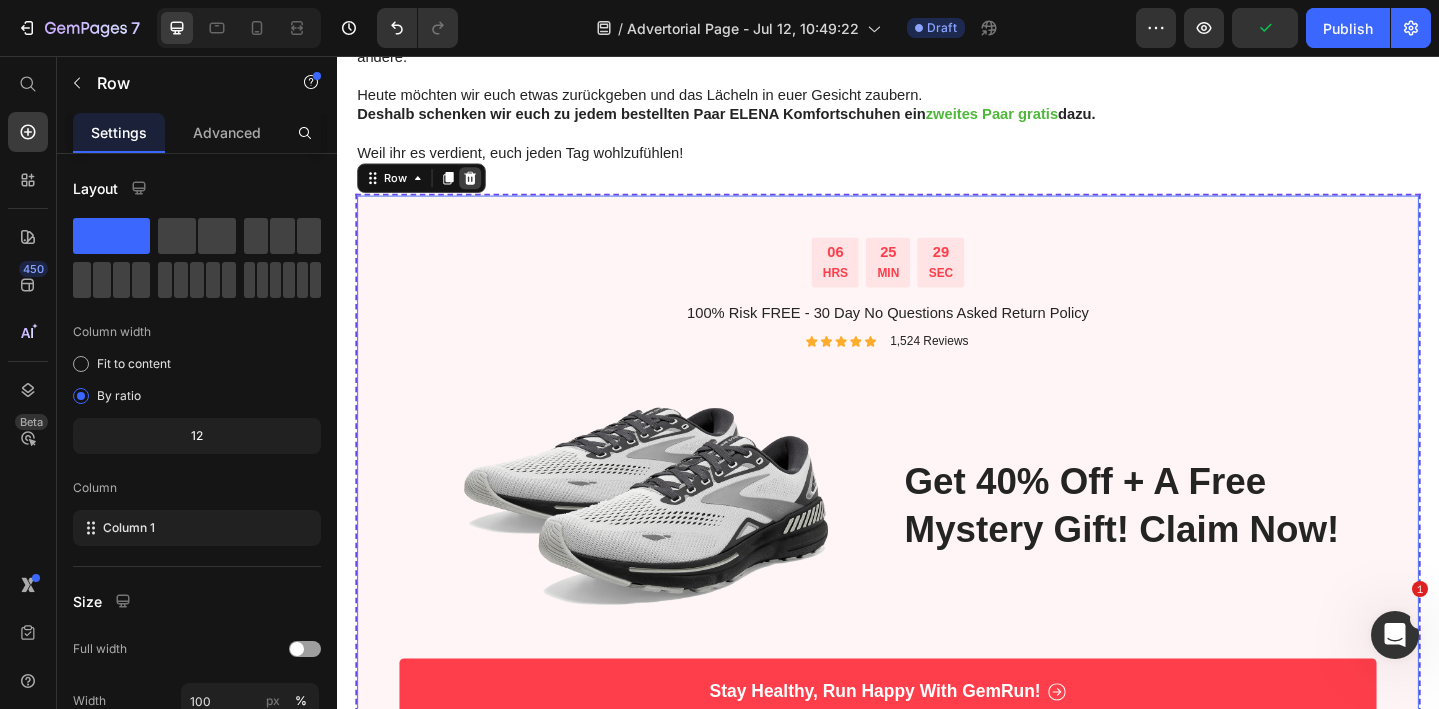click at bounding box center (482, 189) 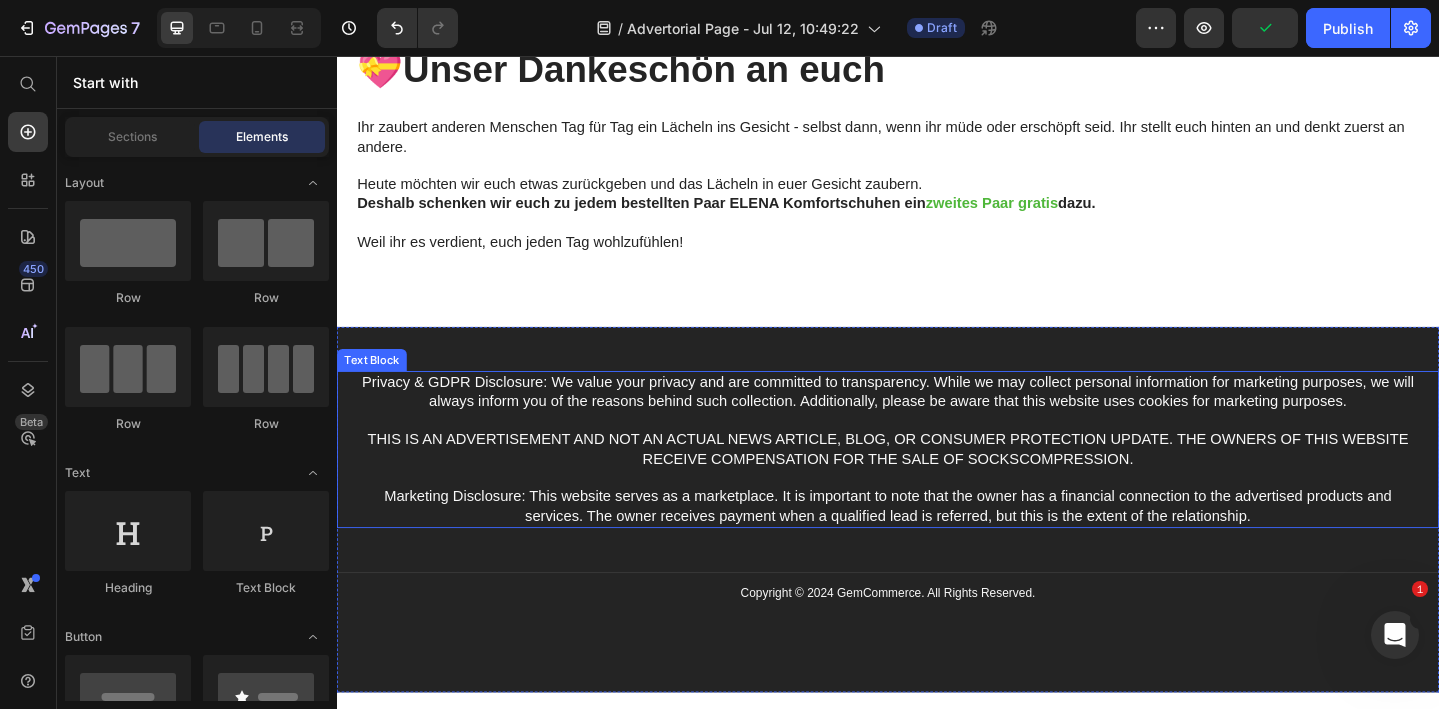 scroll, scrollTop: 5145, scrollLeft: 0, axis: vertical 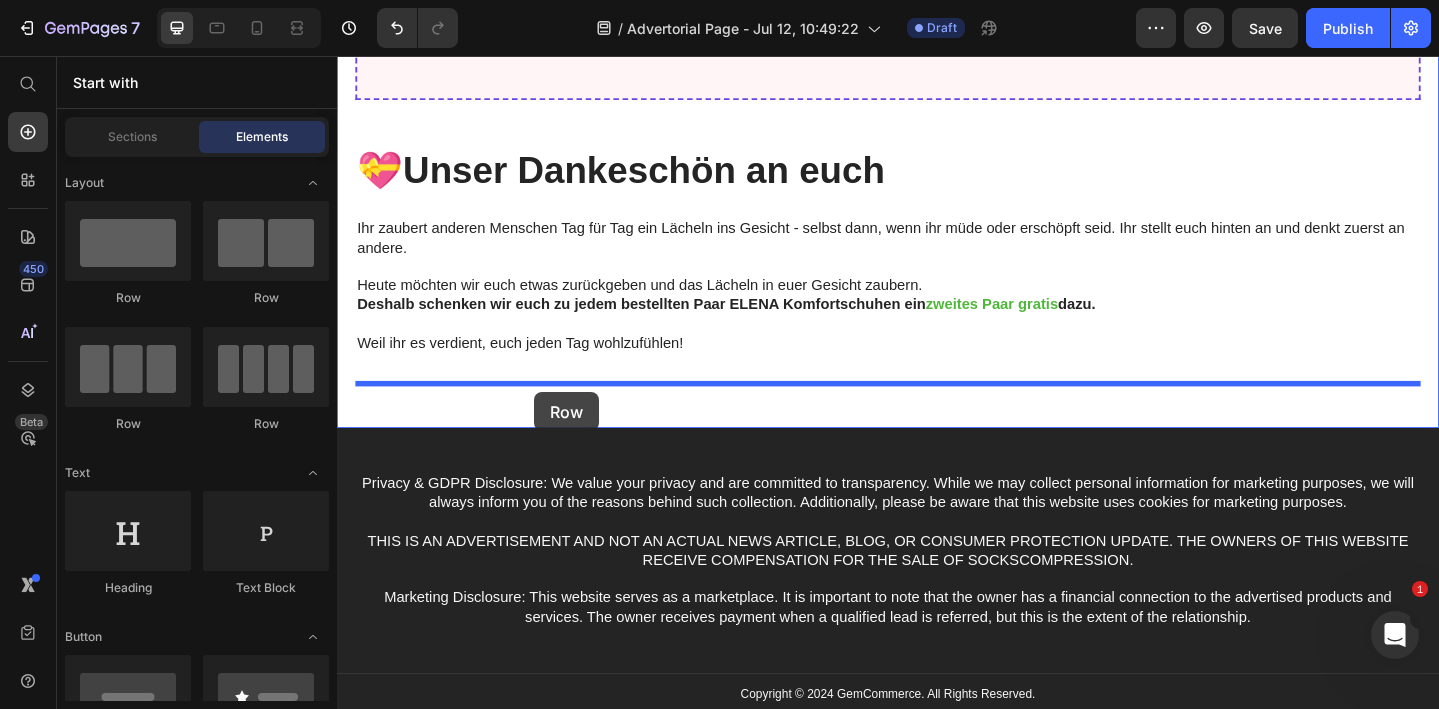 drag, startPoint x: 471, startPoint y: 317, endPoint x: 553, endPoint y: 421, distance: 132.43866 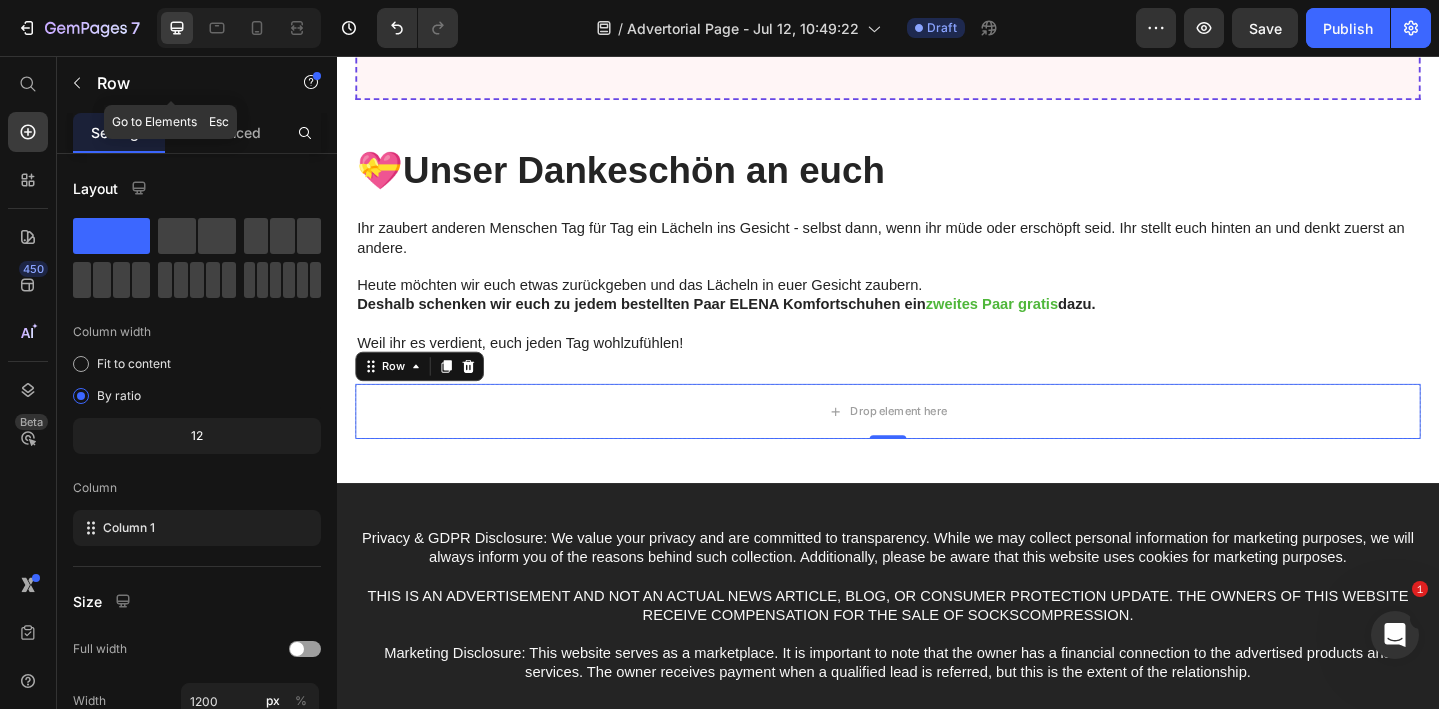 drag, startPoint x: 71, startPoint y: 85, endPoint x: 90, endPoint y: 113, distance: 33.83785 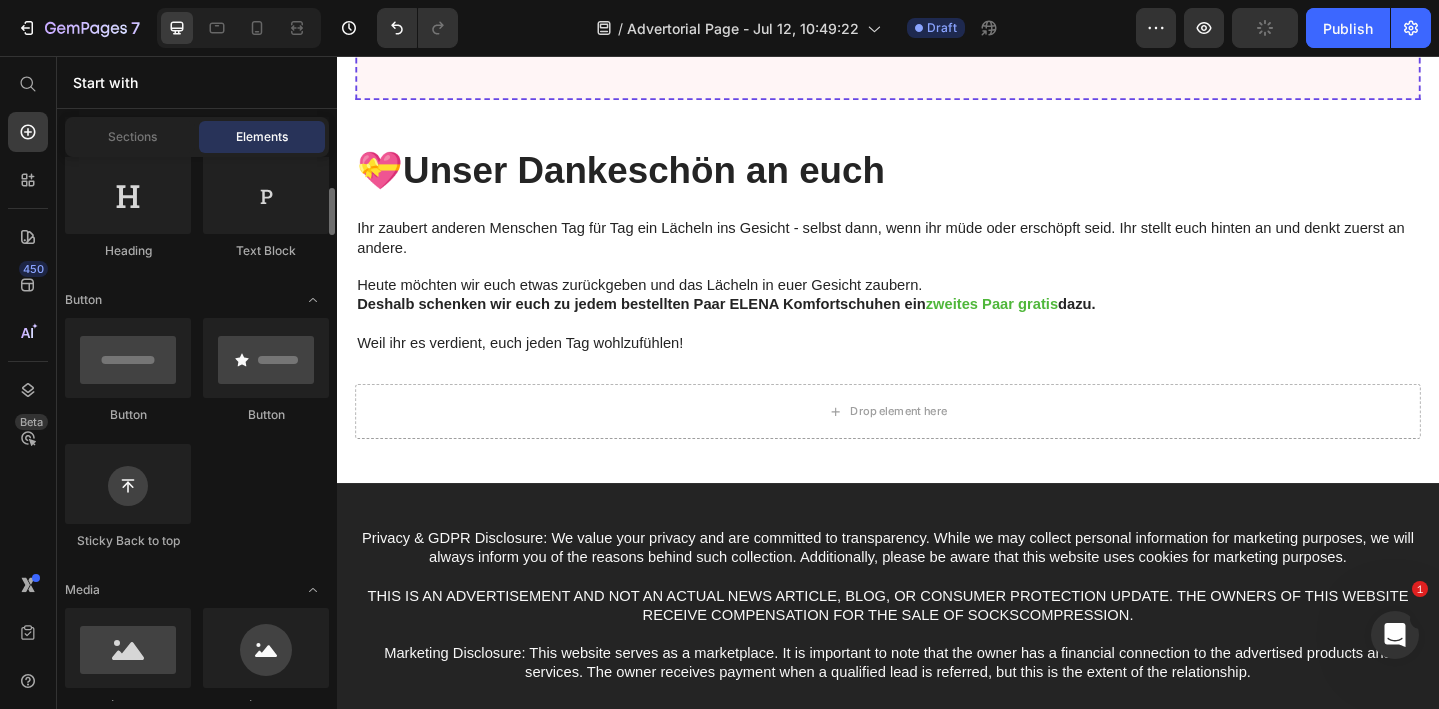 scroll, scrollTop: 333, scrollLeft: 0, axis: vertical 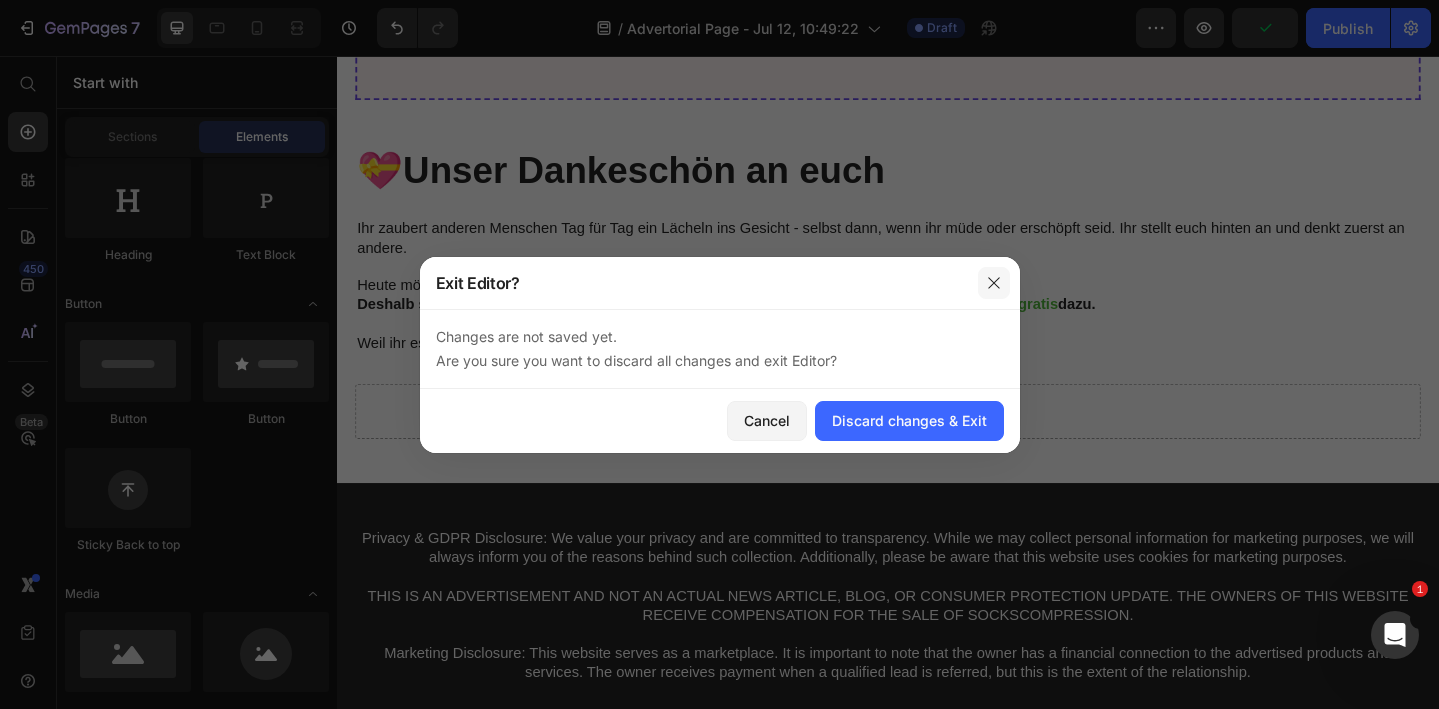 click 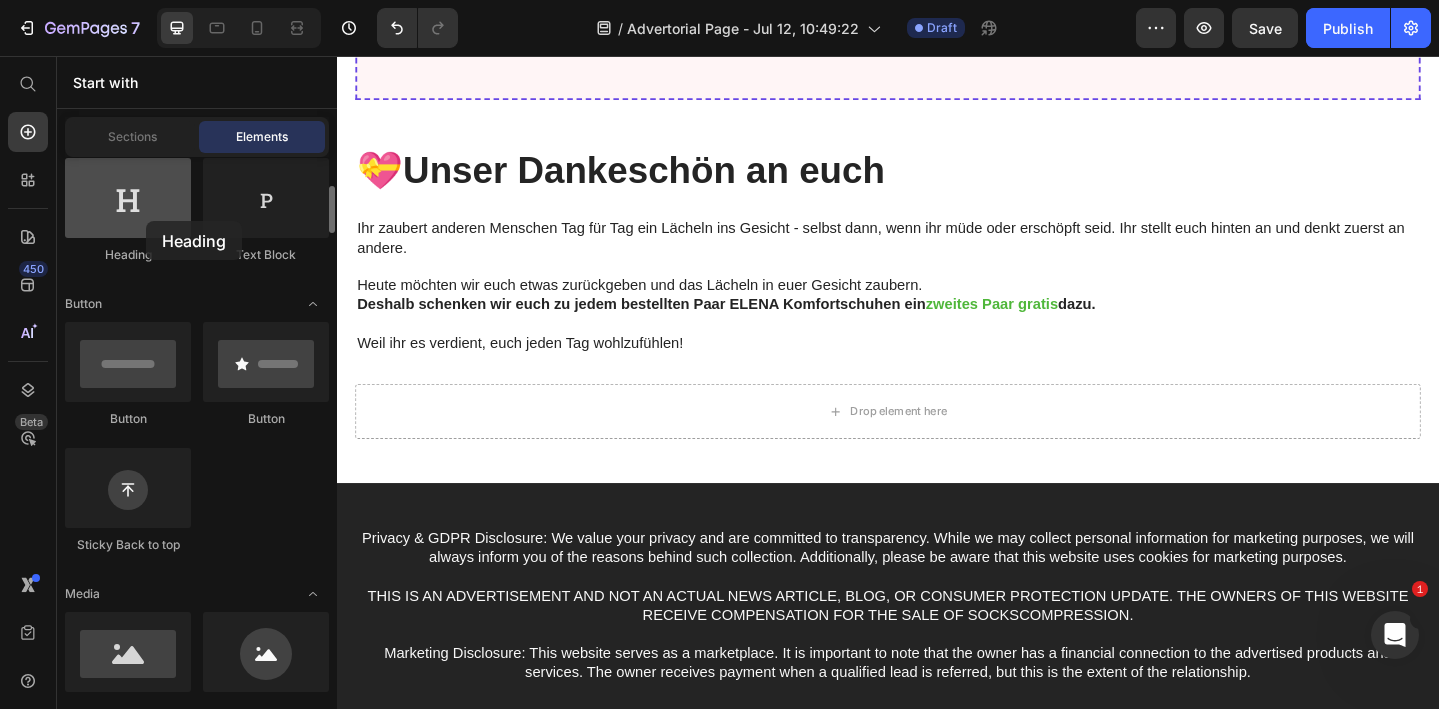drag, startPoint x: 123, startPoint y: 215, endPoint x: 134, endPoint y: 214, distance: 11.045361 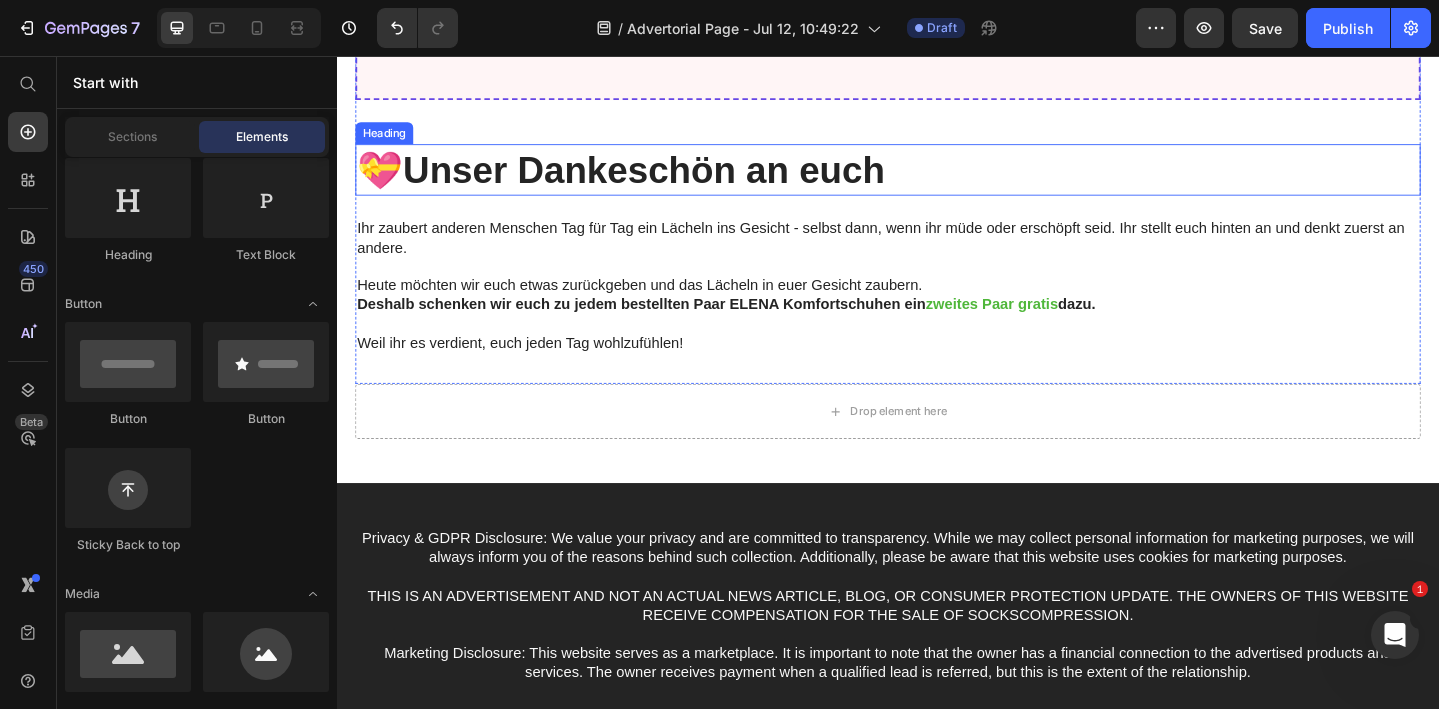 click on "💝 Unser Dankeschön an euch" at bounding box center (937, 180) 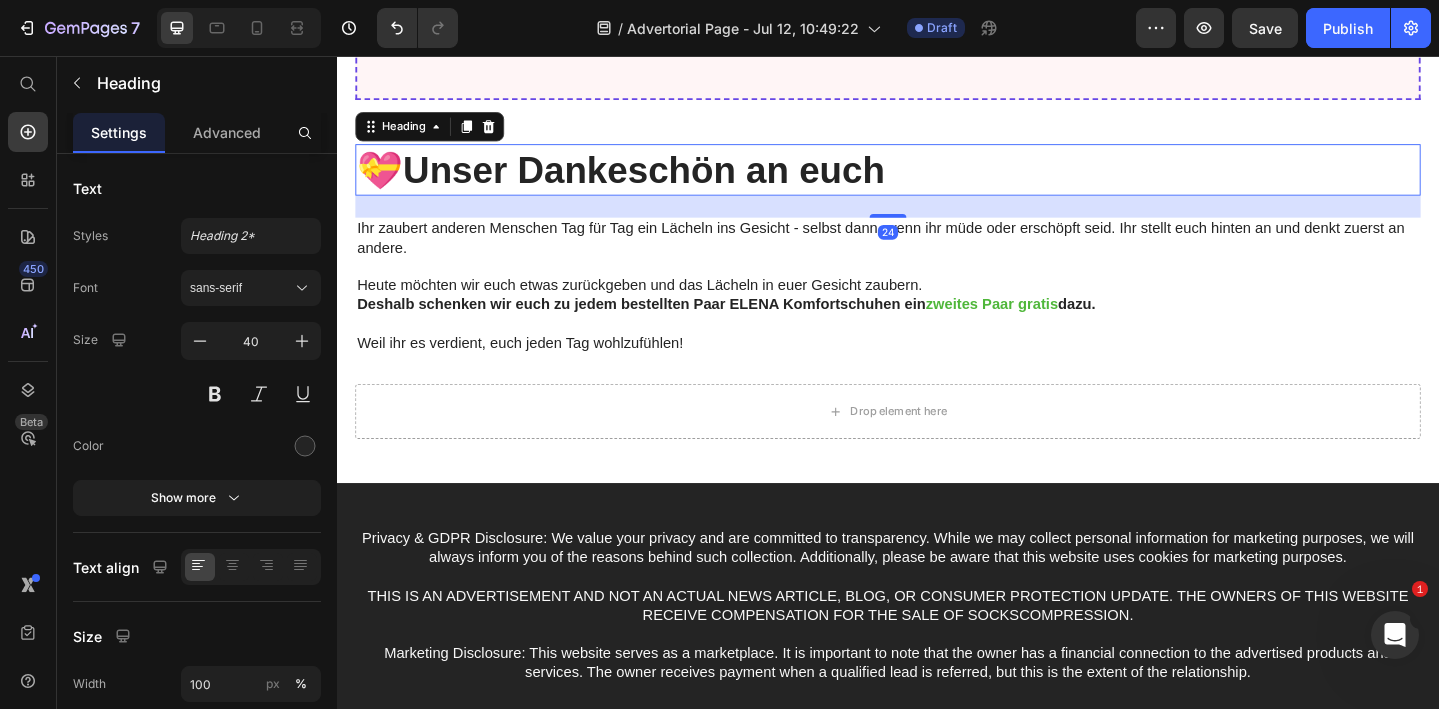 click 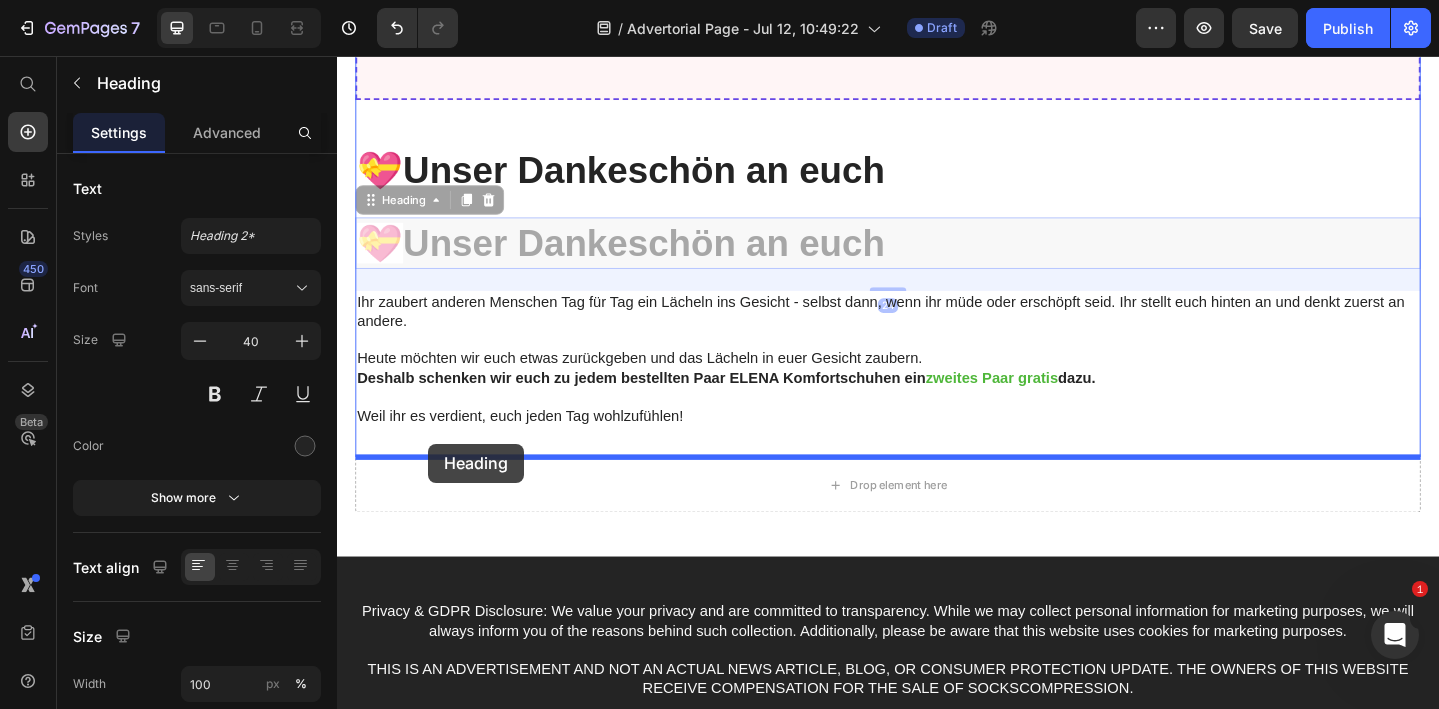 drag, startPoint x: 368, startPoint y: 206, endPoint x: 432, endPoint y: 473, distance: 274.5633 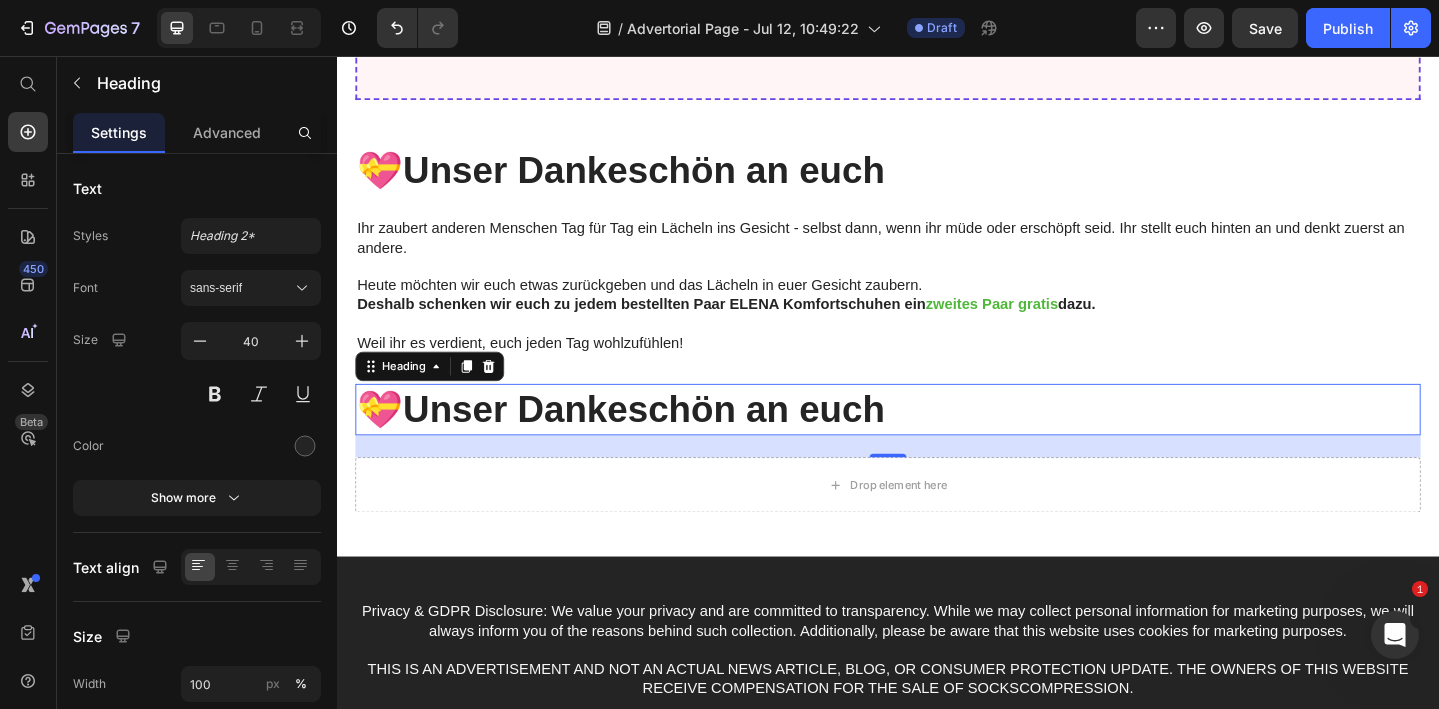 click on "💝 Unser Dankeschön an euch" at bounding box center [937, 441] 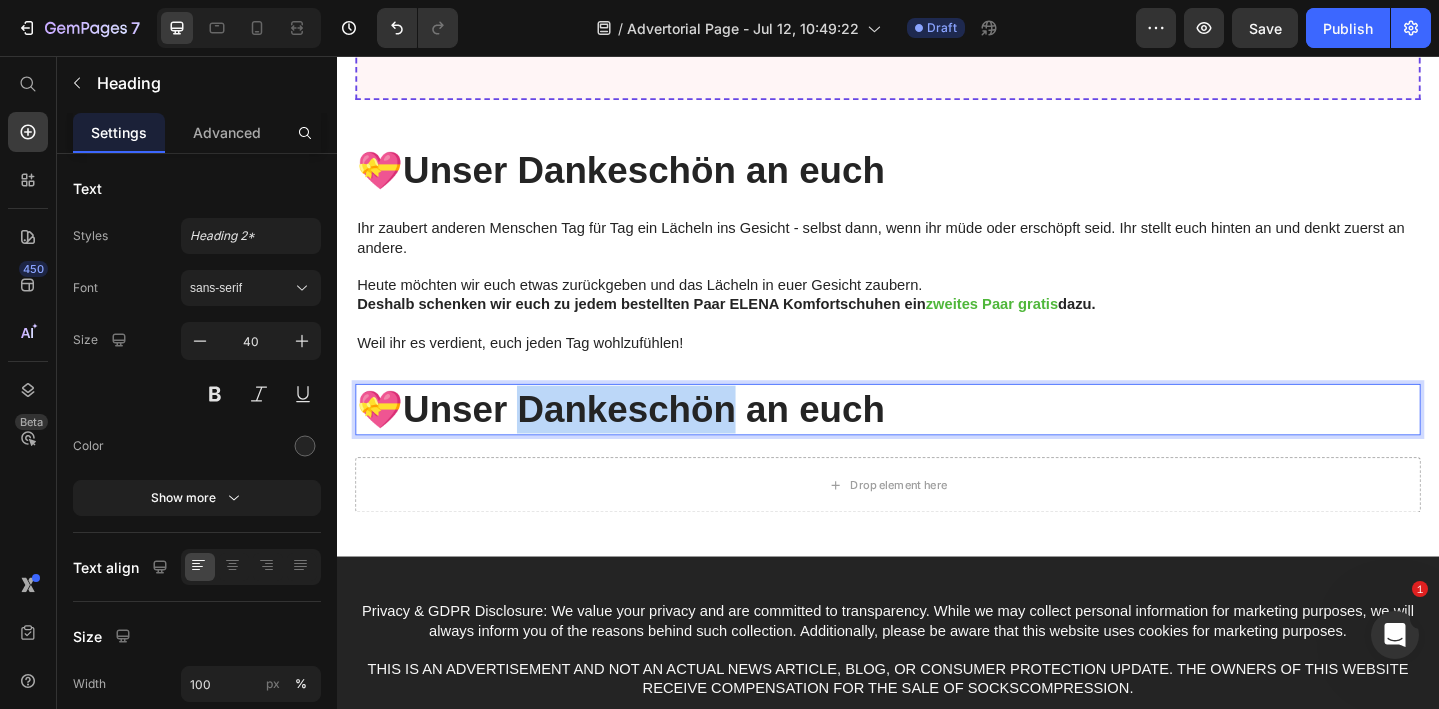 click on "💝 Unser Dankeschön an euch" at bounding box center (937, 441) 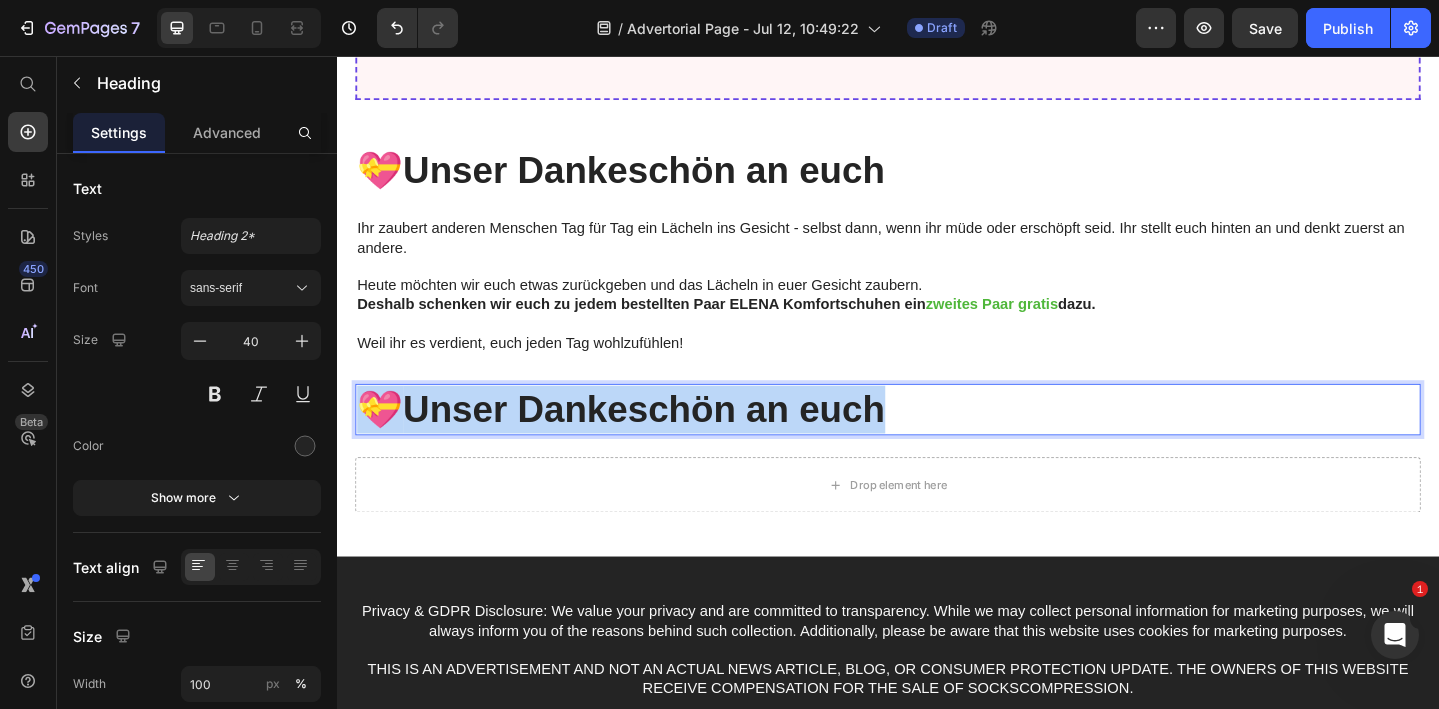 click on "💝 Unser Dankeschön an euch" at bounding box center [937, 441] 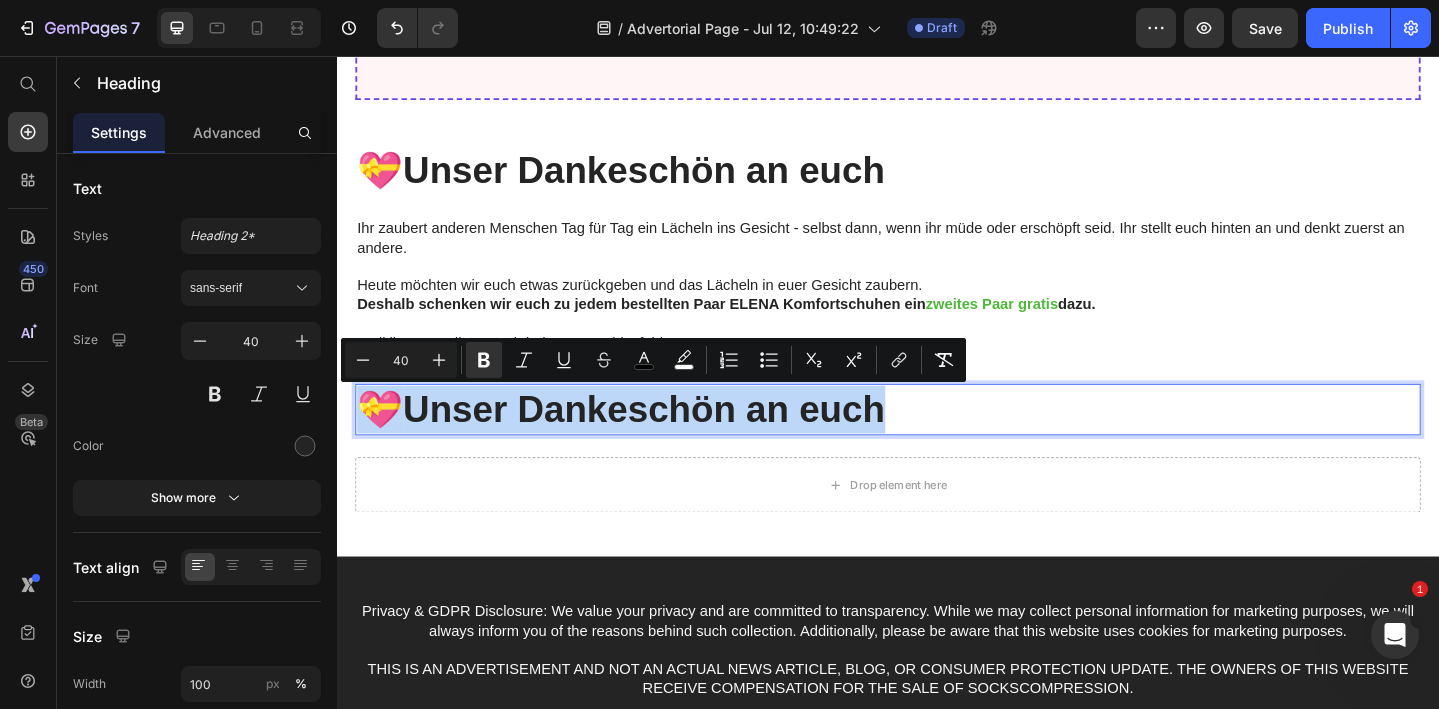click on "👣 Eure Füße tragen euch durch die langen, herausfordernden Tage  Heading Even though your running routine may be going well, there's no guarantee that your current footwear will continue to support you as your needs evolve. Text Block Image Don't wait for a crisis to arise... Text Block Luckily, there's a solution that can keep your running experience on track. One that provides support and comfort daily, weekly, seasonally, and whenever needed. That's as reliable as a trusted training partner.  It's the GemRun 5-in-1 Performance Runner Text Block Image Just one running session with the GemRun 5-in-1 Performance Runner can make the difference between discomfort and a fulfilling running experience.  It's designed for your comfort and performance, and it's effortless for you to lace up and hit the road. After just a few runs, the GemRun pays for itself!  So if you're still relying on outdated running shoes or enduring subpar performance...  Text Block 06 HRS 24 MIN 56 SEC Countdown Timer Text Block" at bounding box center [937, -914] 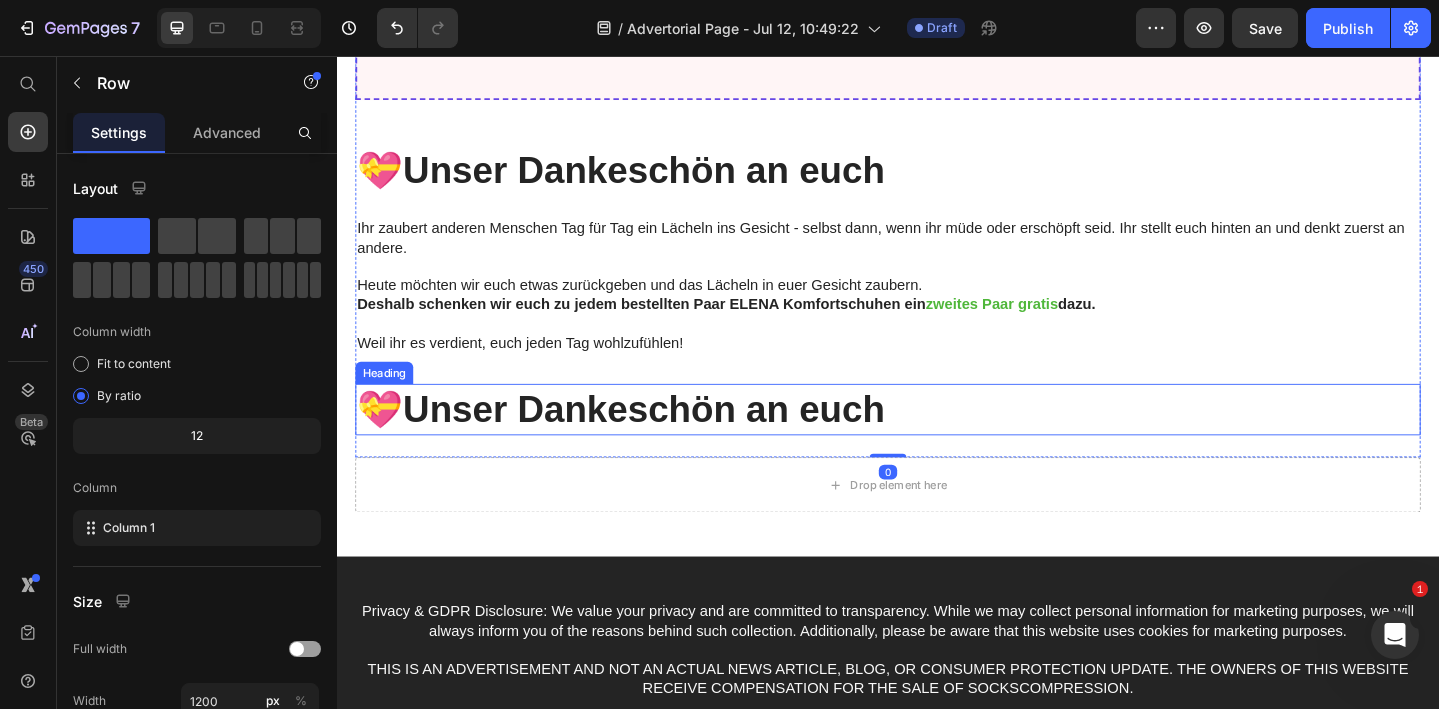 click on "⁠⁠⁠⁠⁠⁠⁠ 💝 Unser Dankeschön an euch" at bounding box center (937, 441) 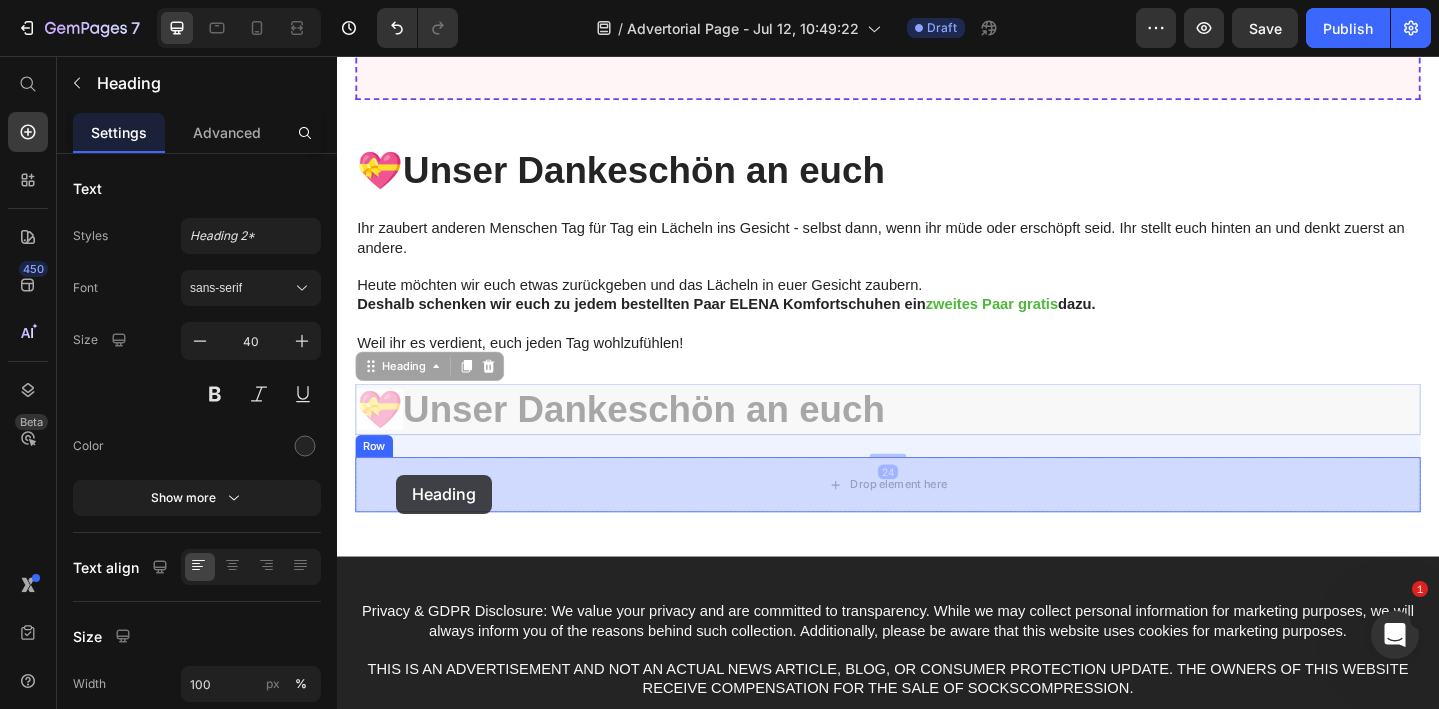 drag, startPoint x: 367, startPoint y: 398, endPoint x: 399, endPoint y: 507, distance: 113.600174 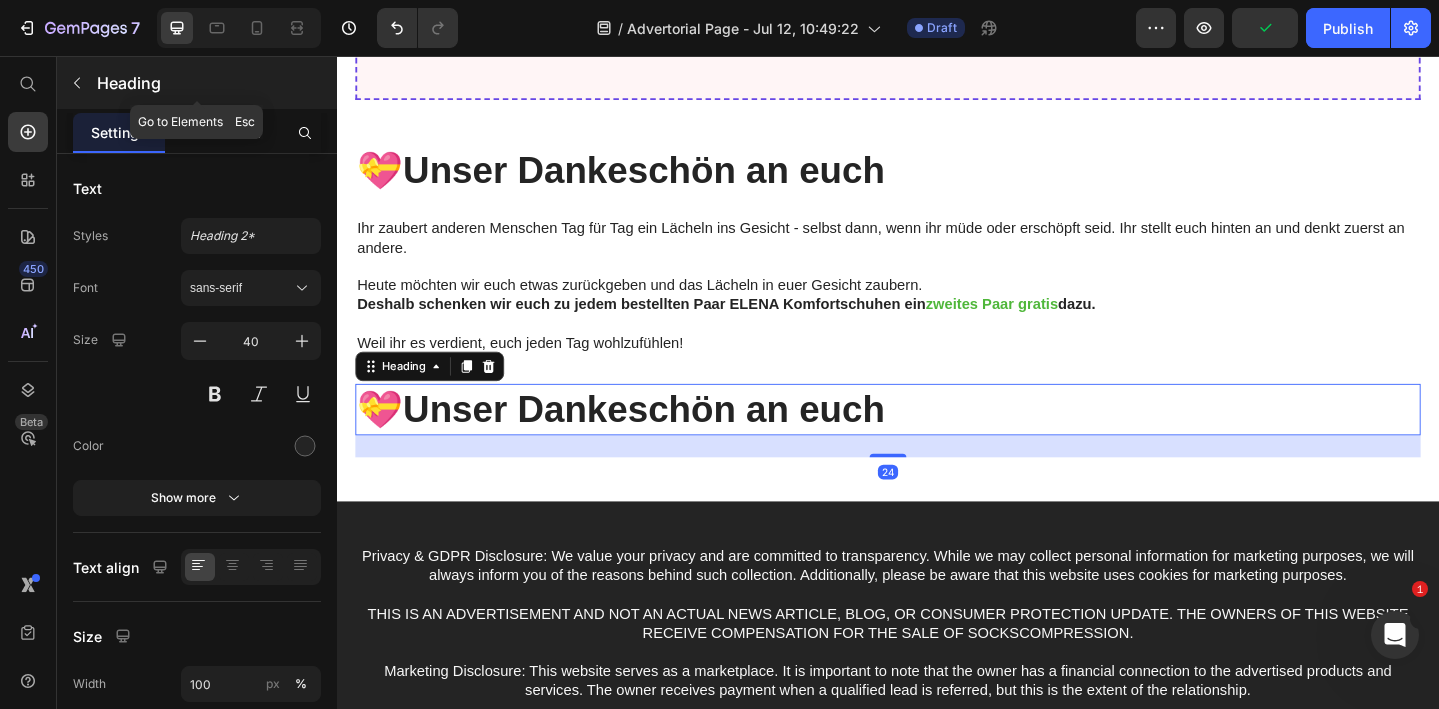 click at bounding box center [77, 83] 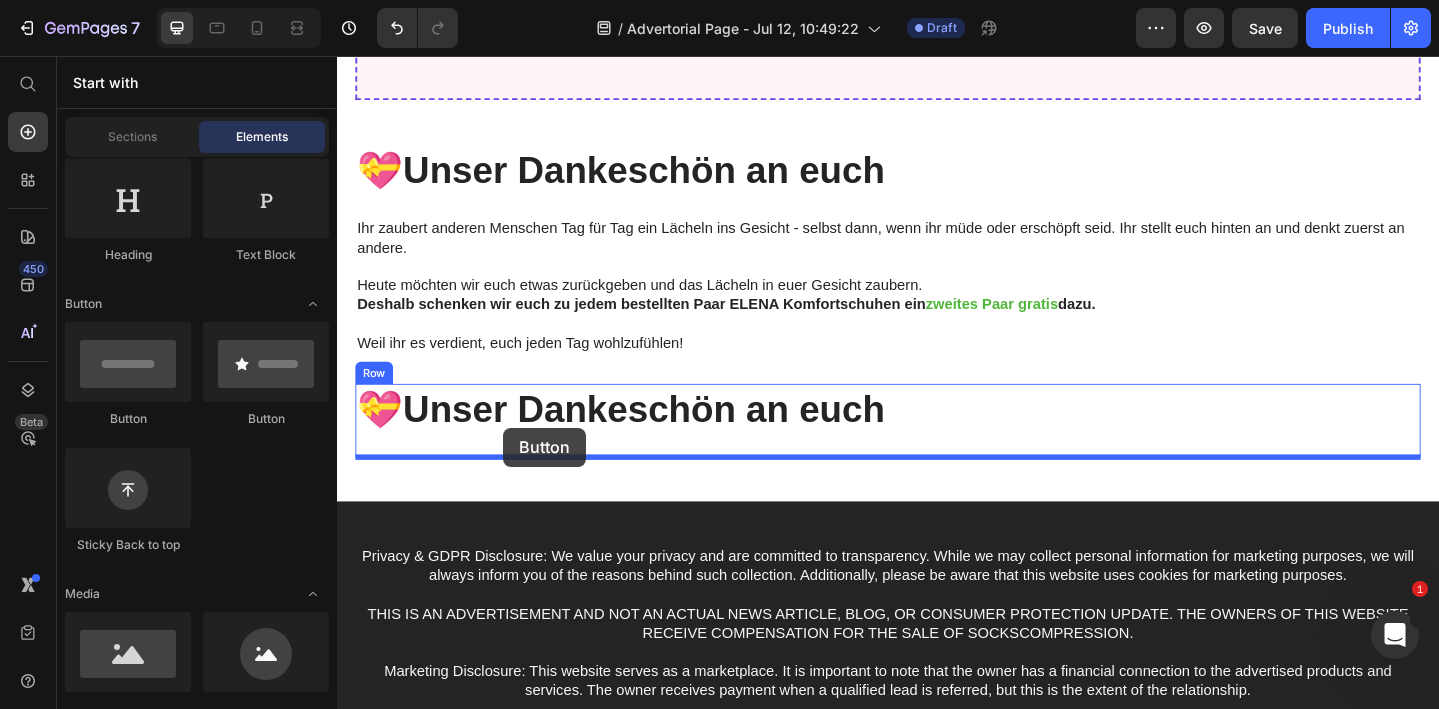 drag, startPoint x: 473, startPoint y: 438, endPoint x: 516, endPoint y: 460, distance: 48.30114 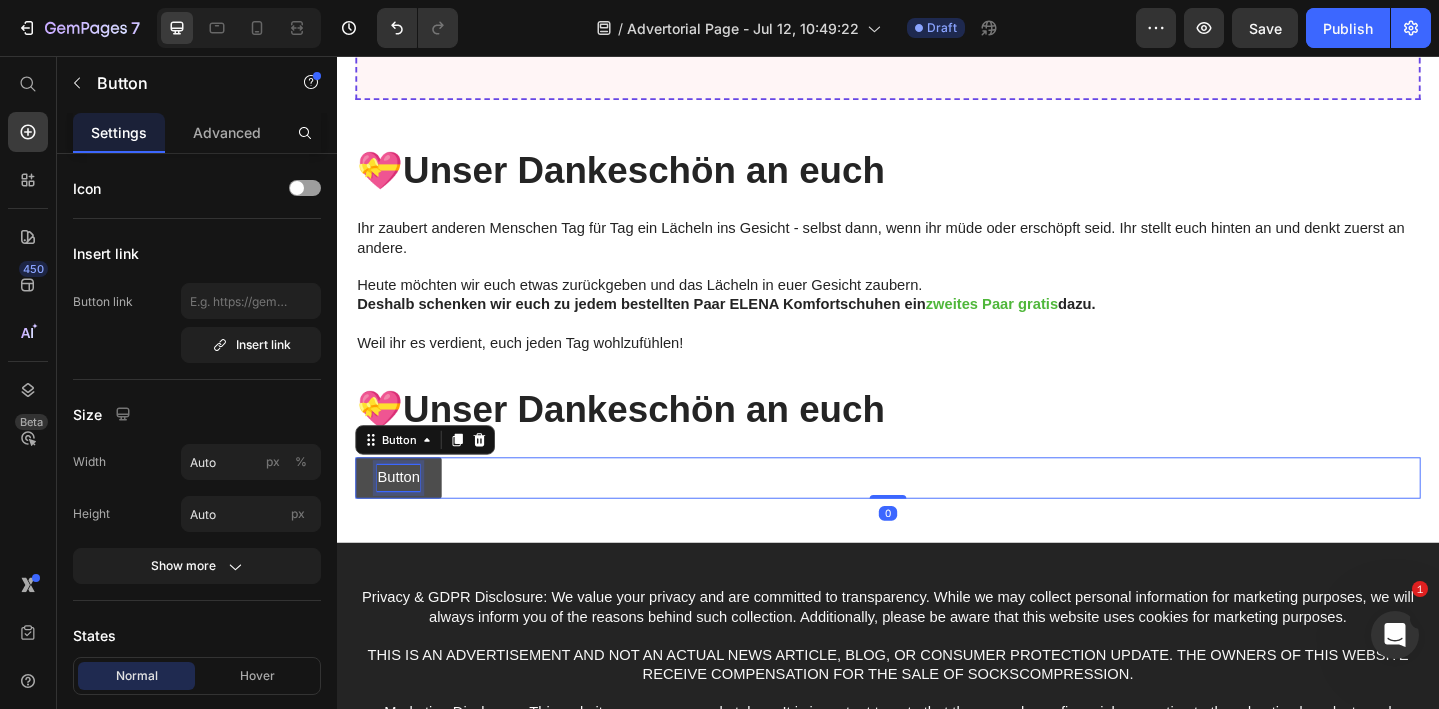 click on "Button" at bounding box center [404, 515] 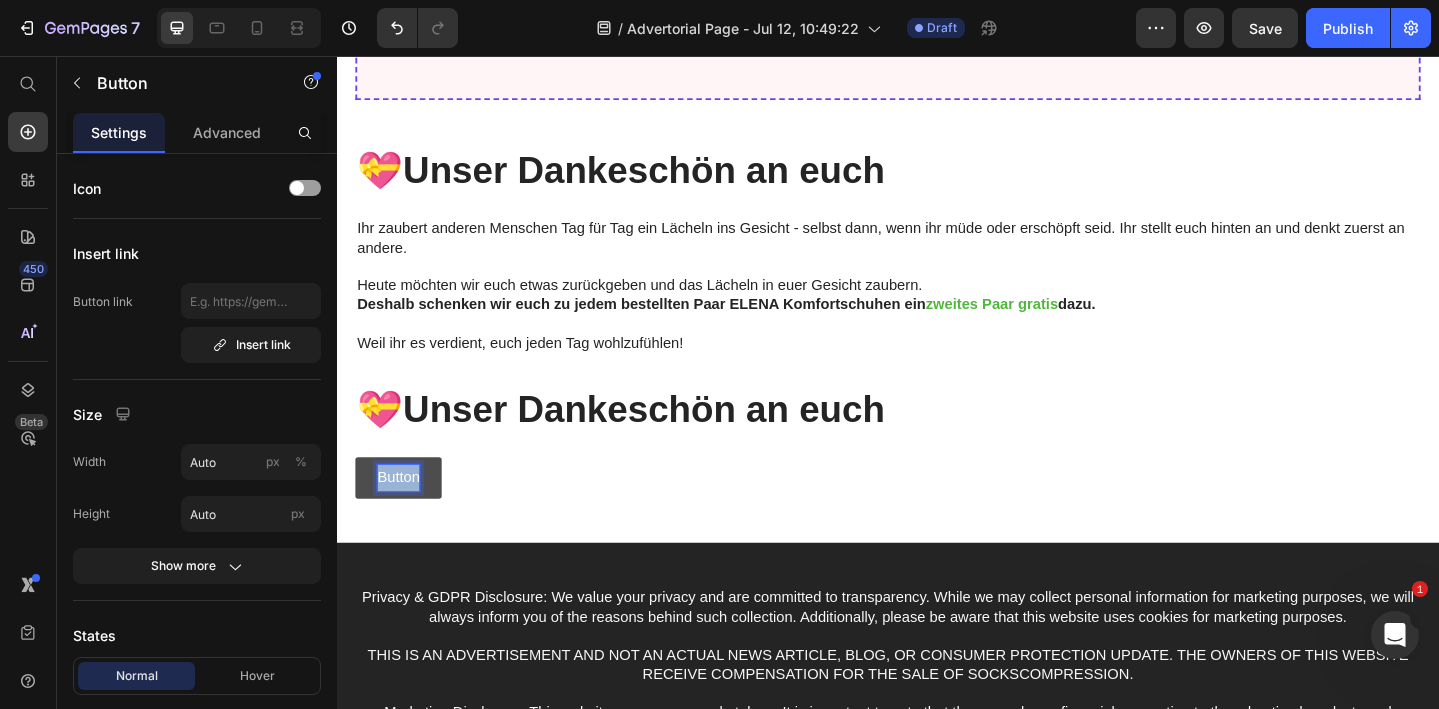 click on "Button" at bounding box center [404, 515] 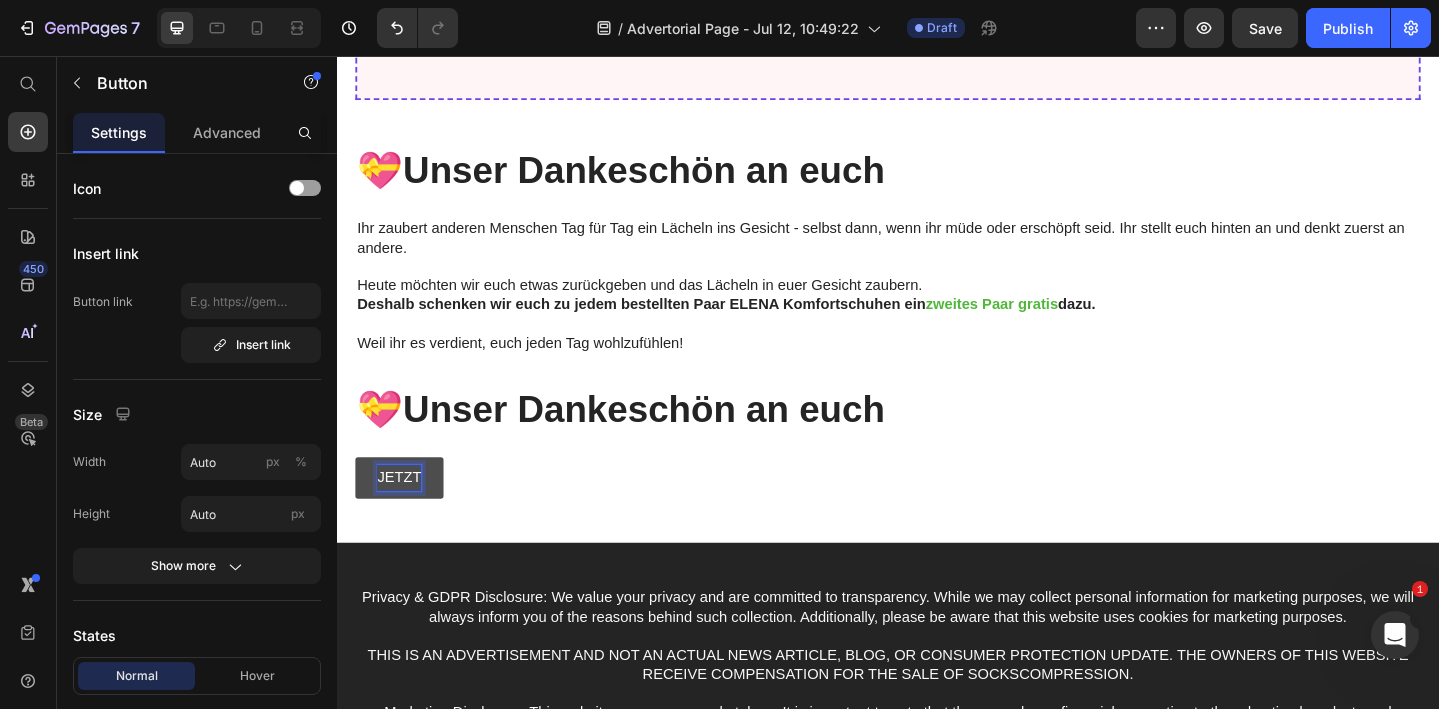 click on "JETZT" at bounding box center [405, 515] 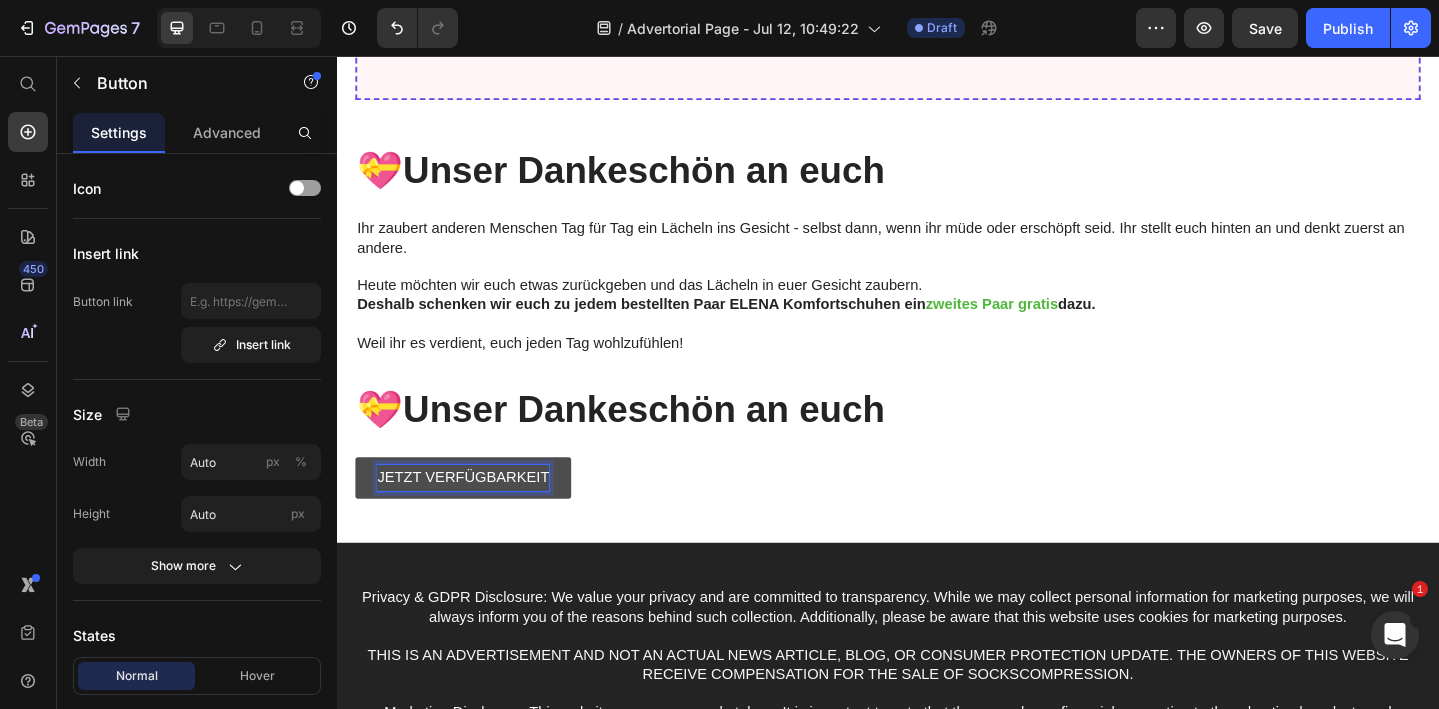 click on "JETZT VERFÜGBARKEIT" at bounding box center [474, 515] 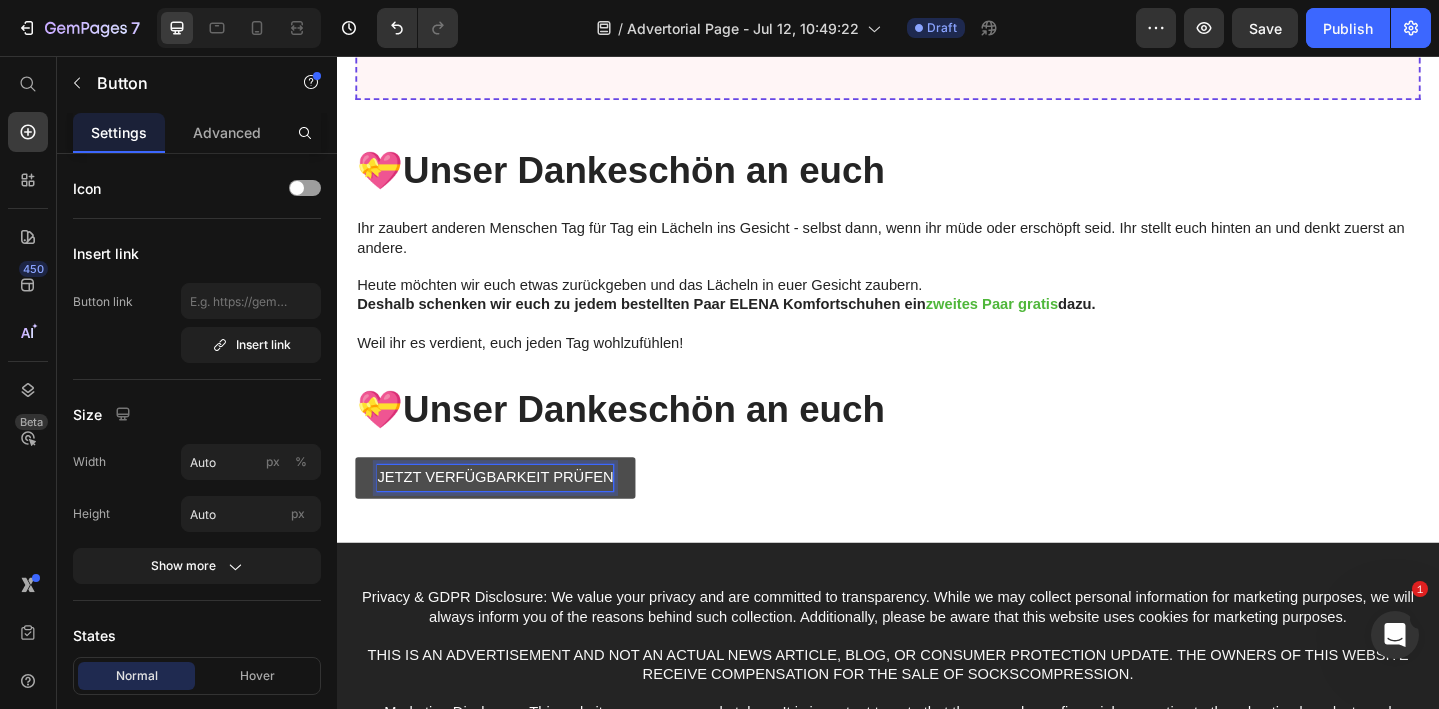 click on "JETZT VERFÜGBARKEIT PRÜFEN" at bounding box center [509, 515] 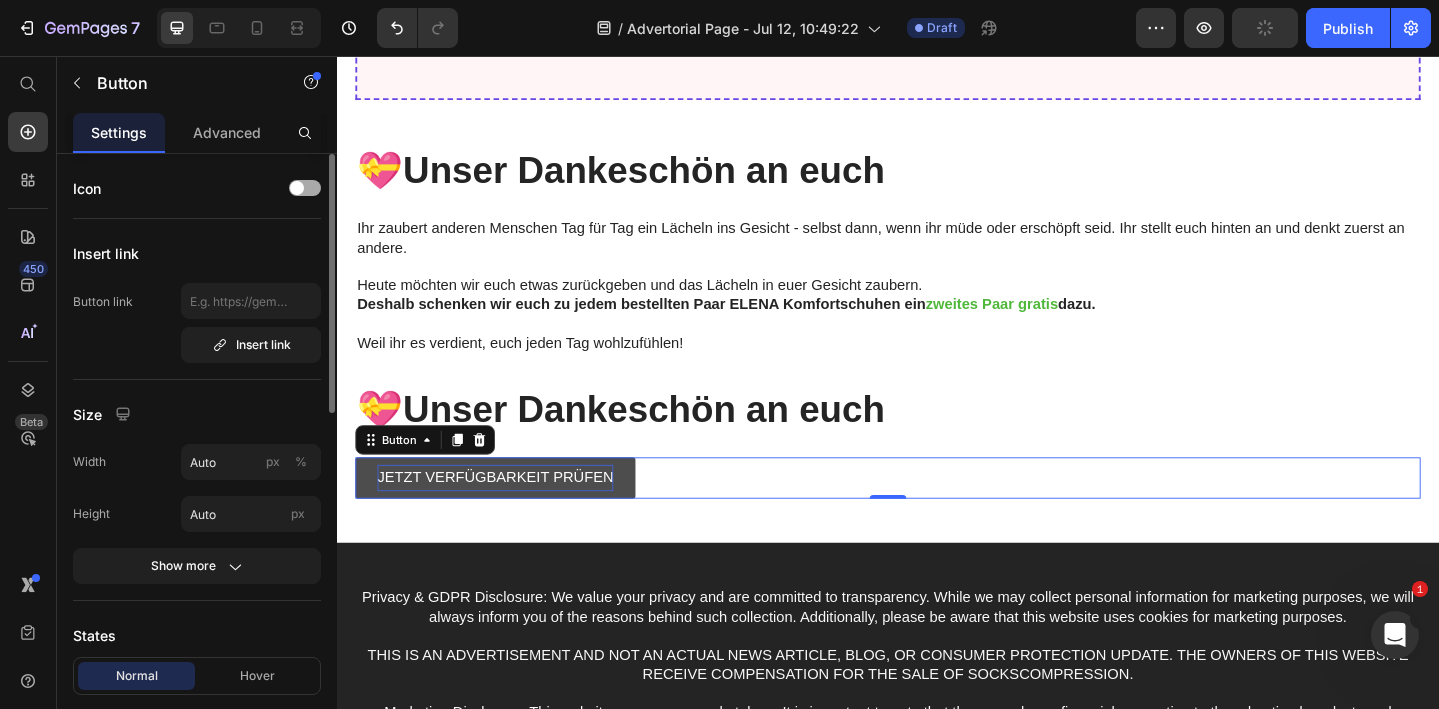 click at bounding box center (305, 188) 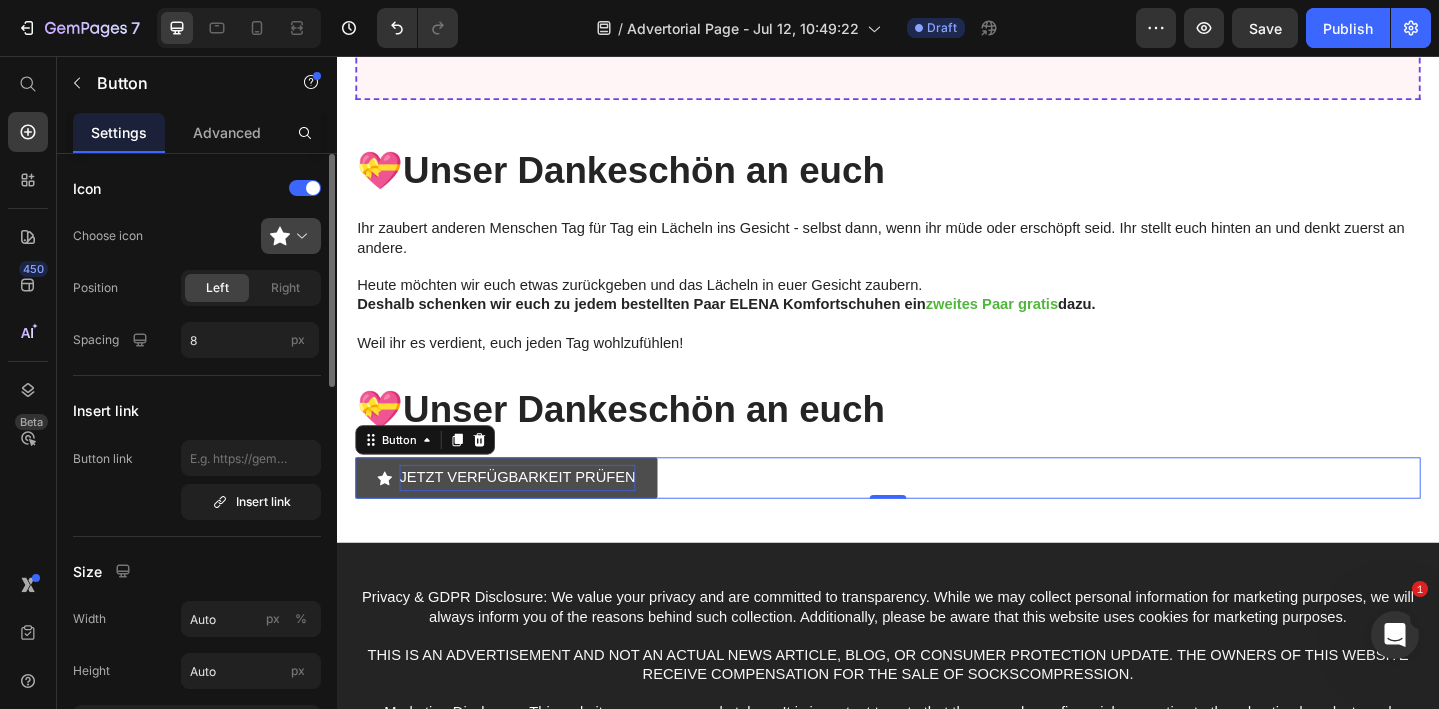 click at bounding box center [299, 236] 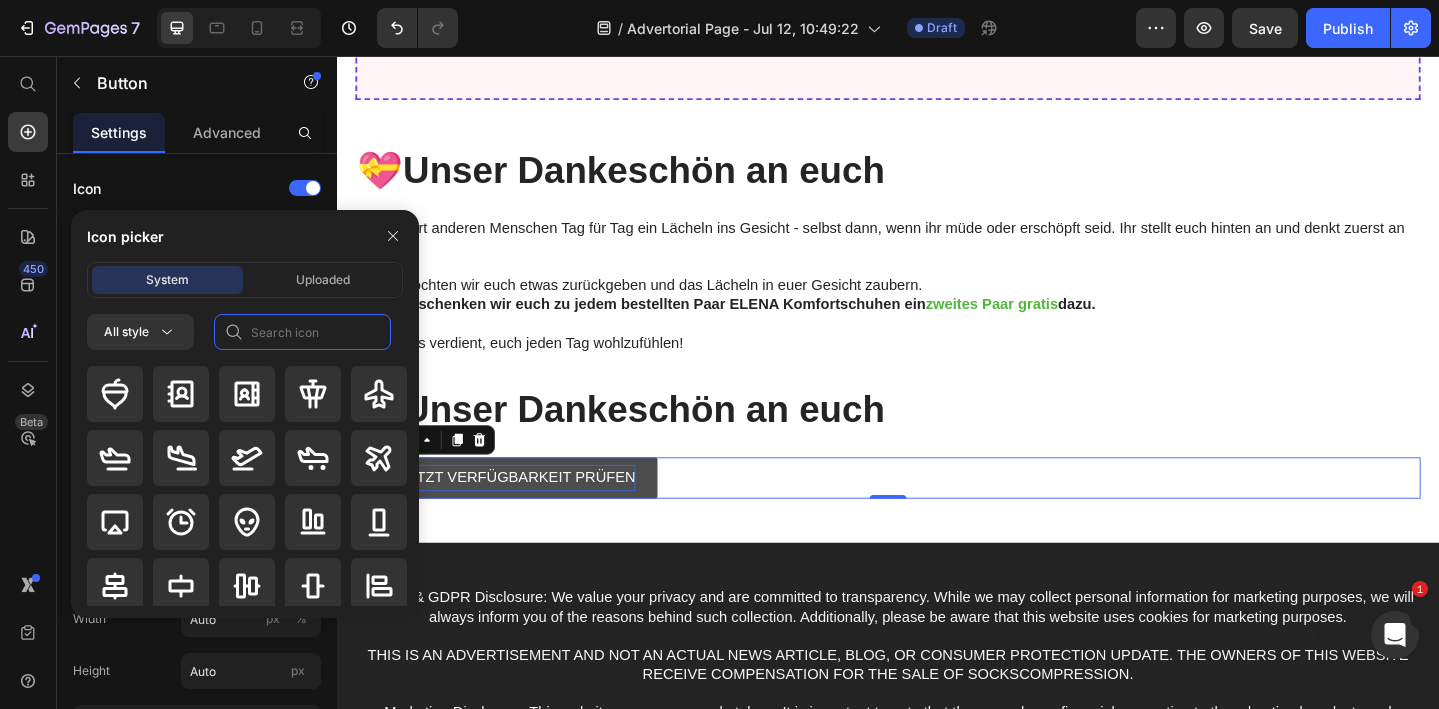 click 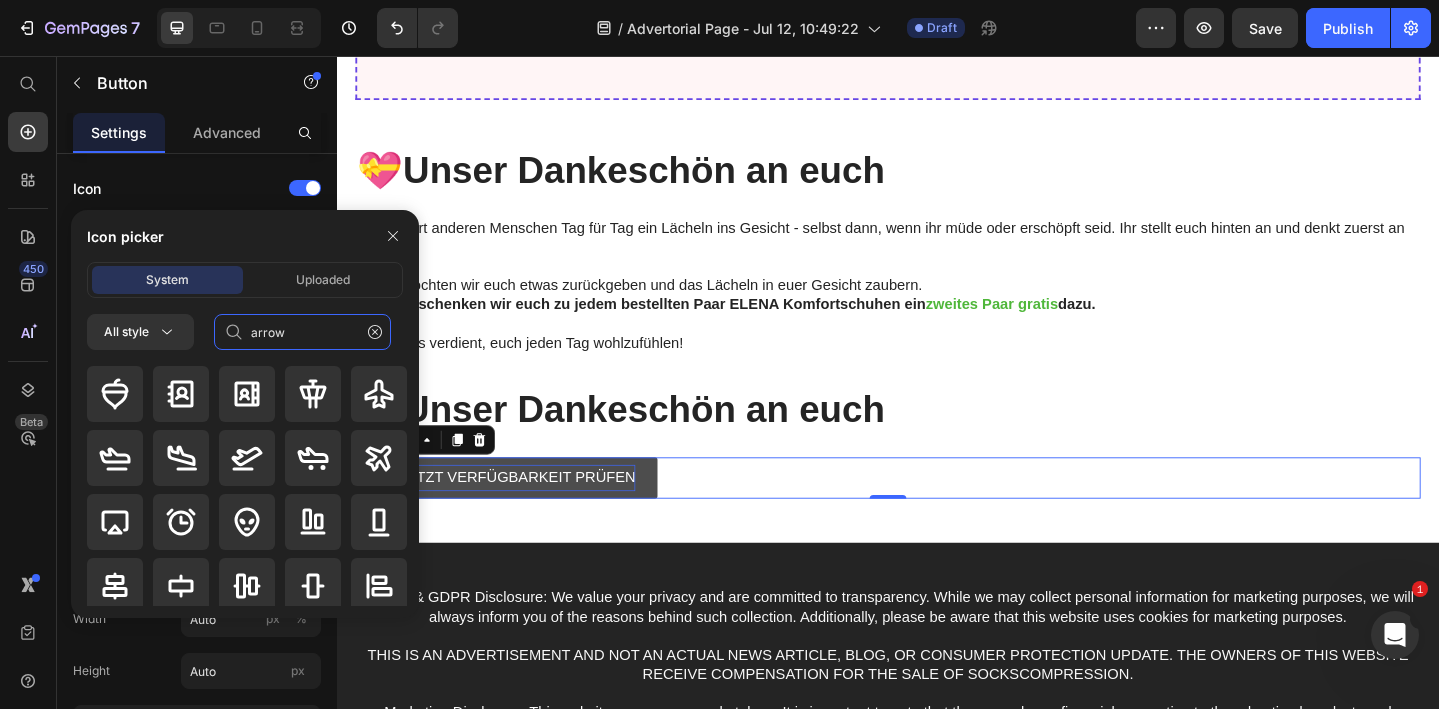 type on "arrow" 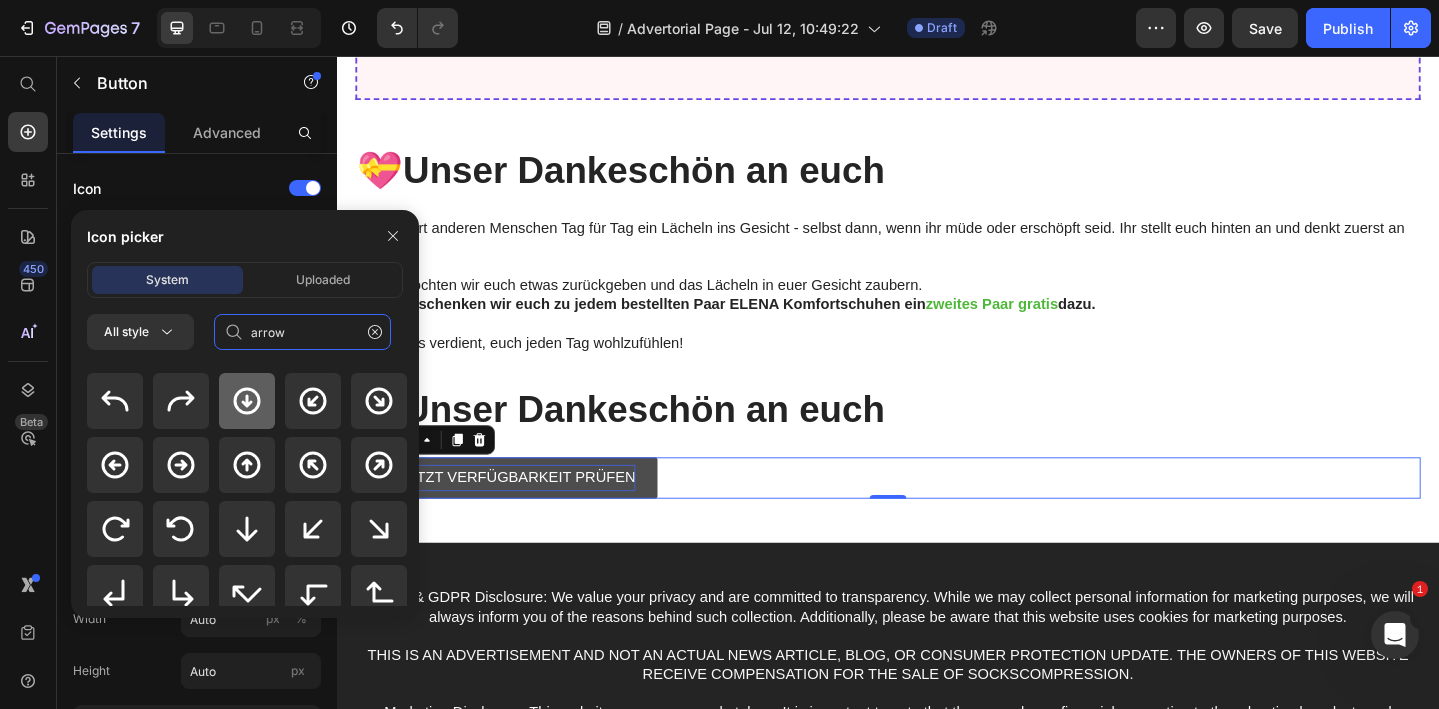 scroll, scrollTop: 123, scrollLeft: 0, axis: vertical 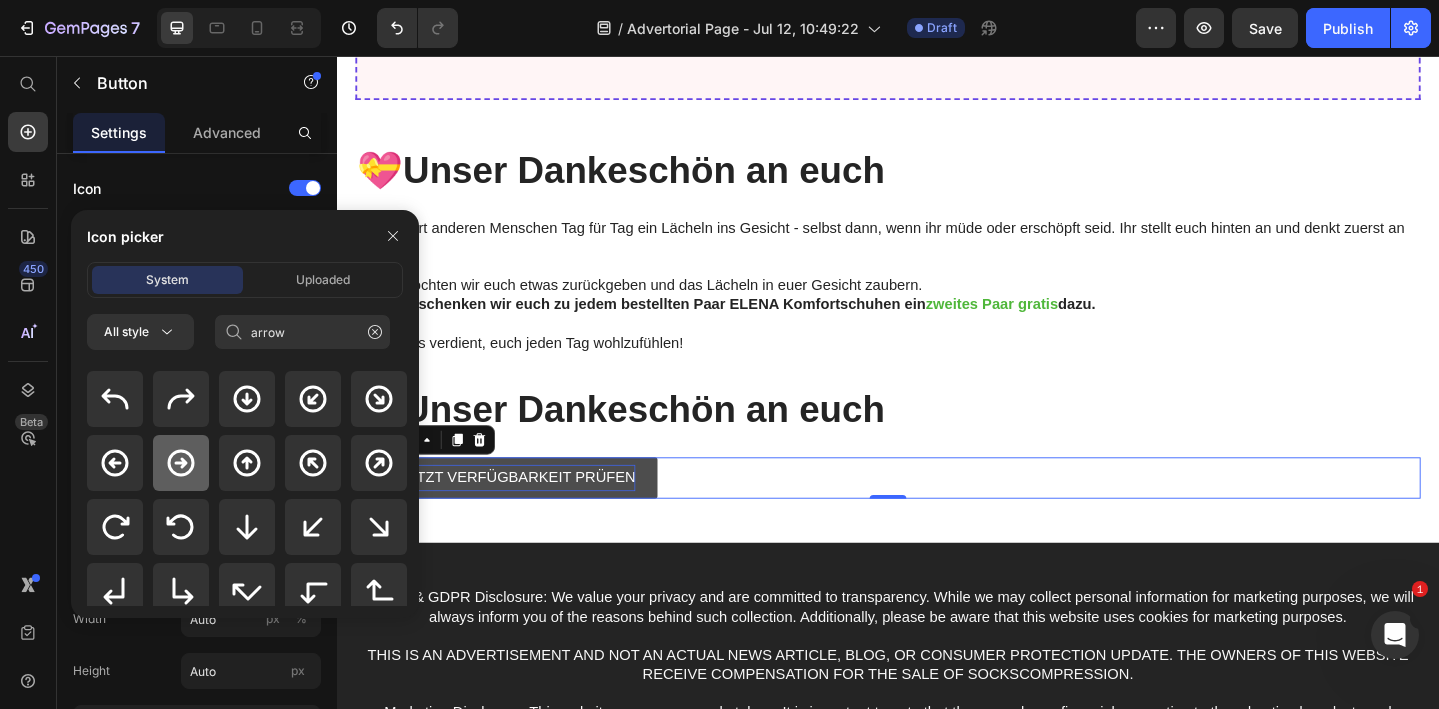 click 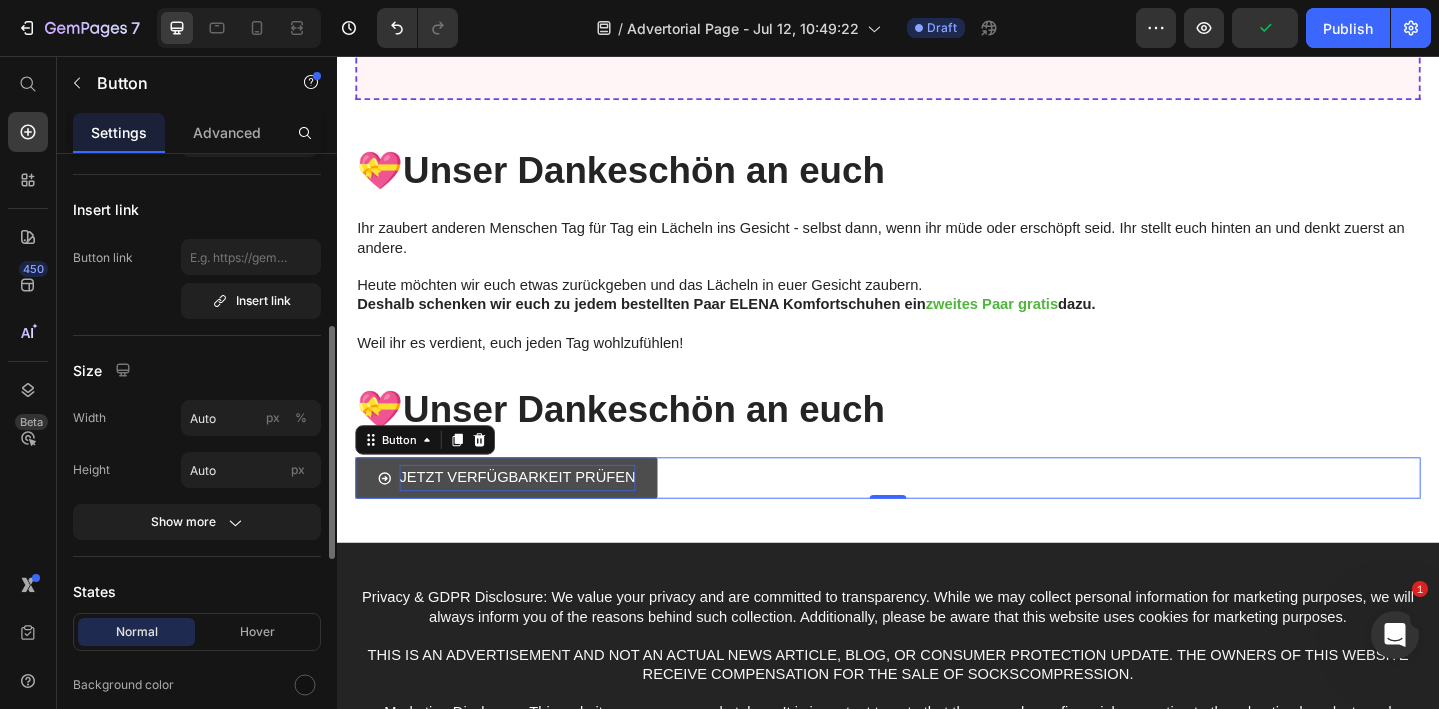 scroll, scrollTop: 298, scrollLeft: 0, axis: vertical 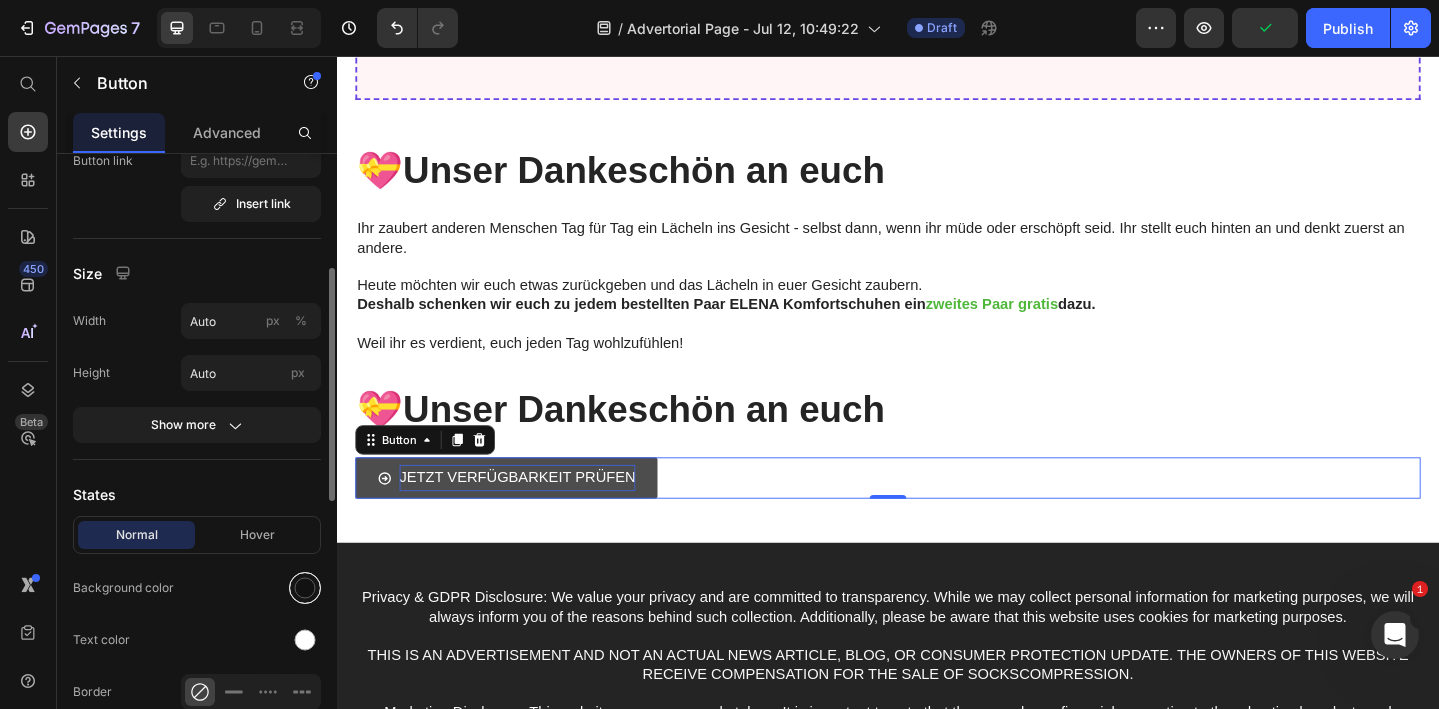 click at bounding box center (305, 588) 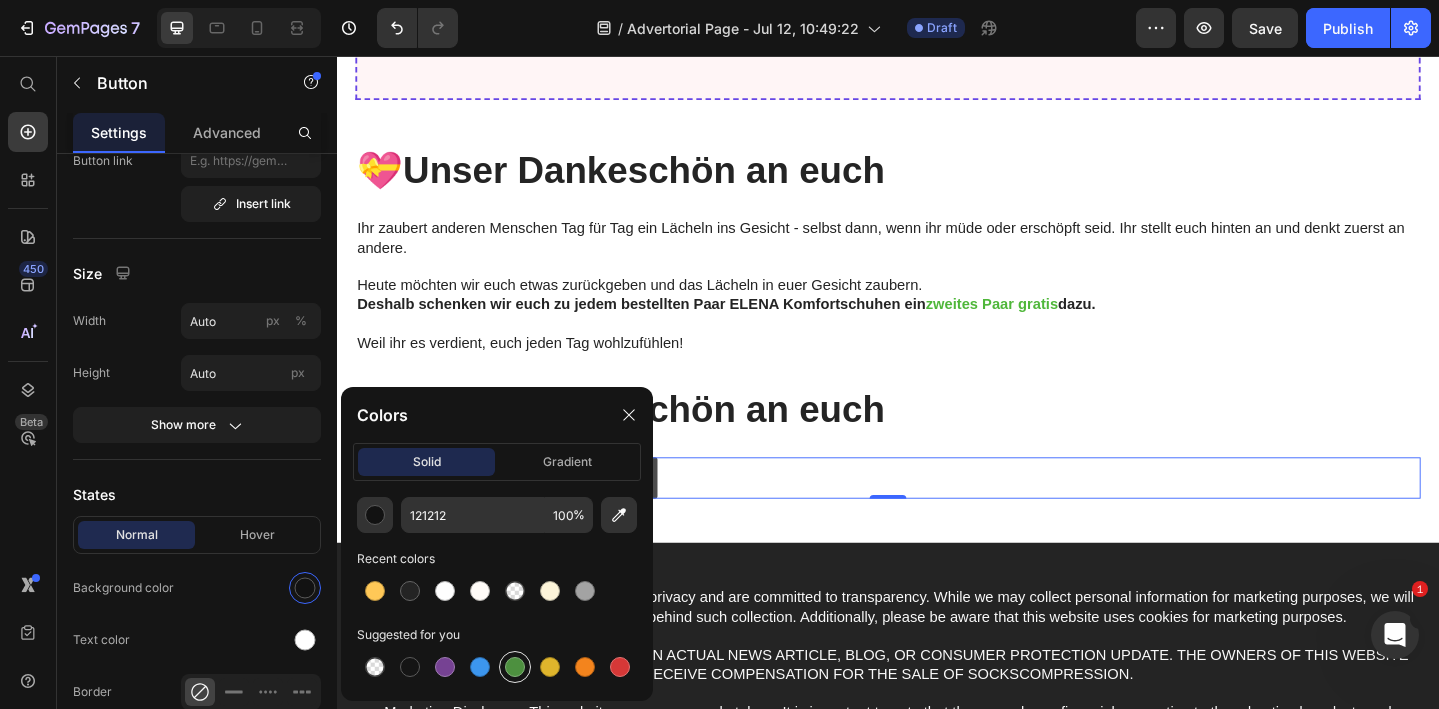 click at bounding box center (515, 667) 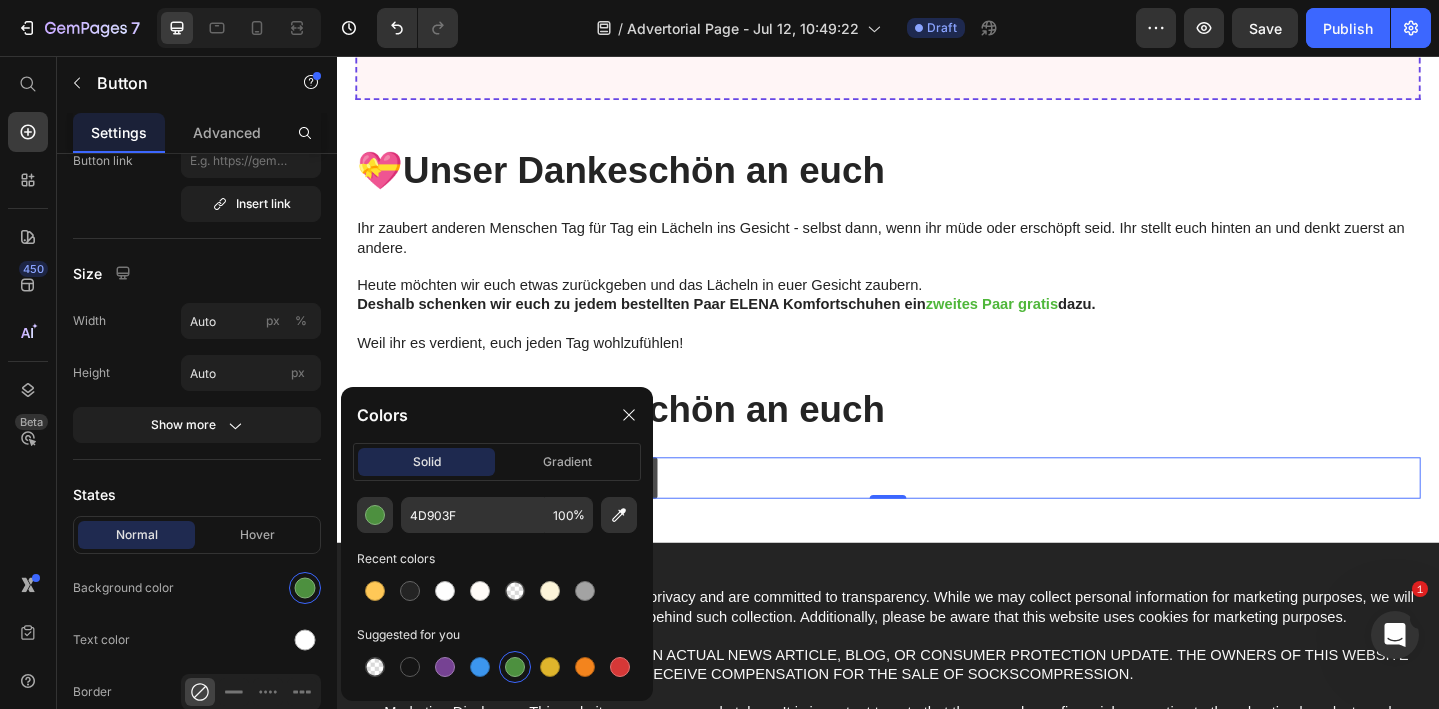 click on "JETZT VERFÜGBARKEIT PRÜFEN  Button   0" at bounding box center (937, 515) 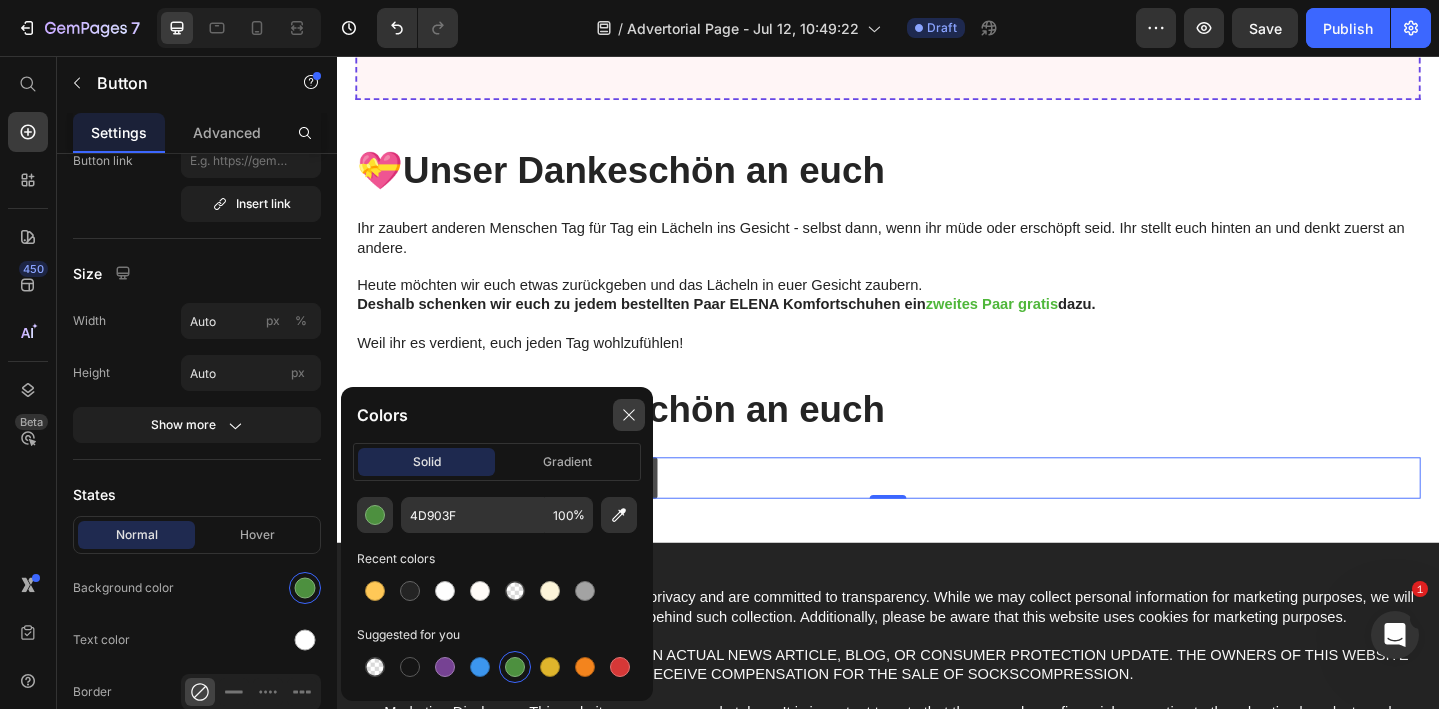 click at bounding box center (629, 415) 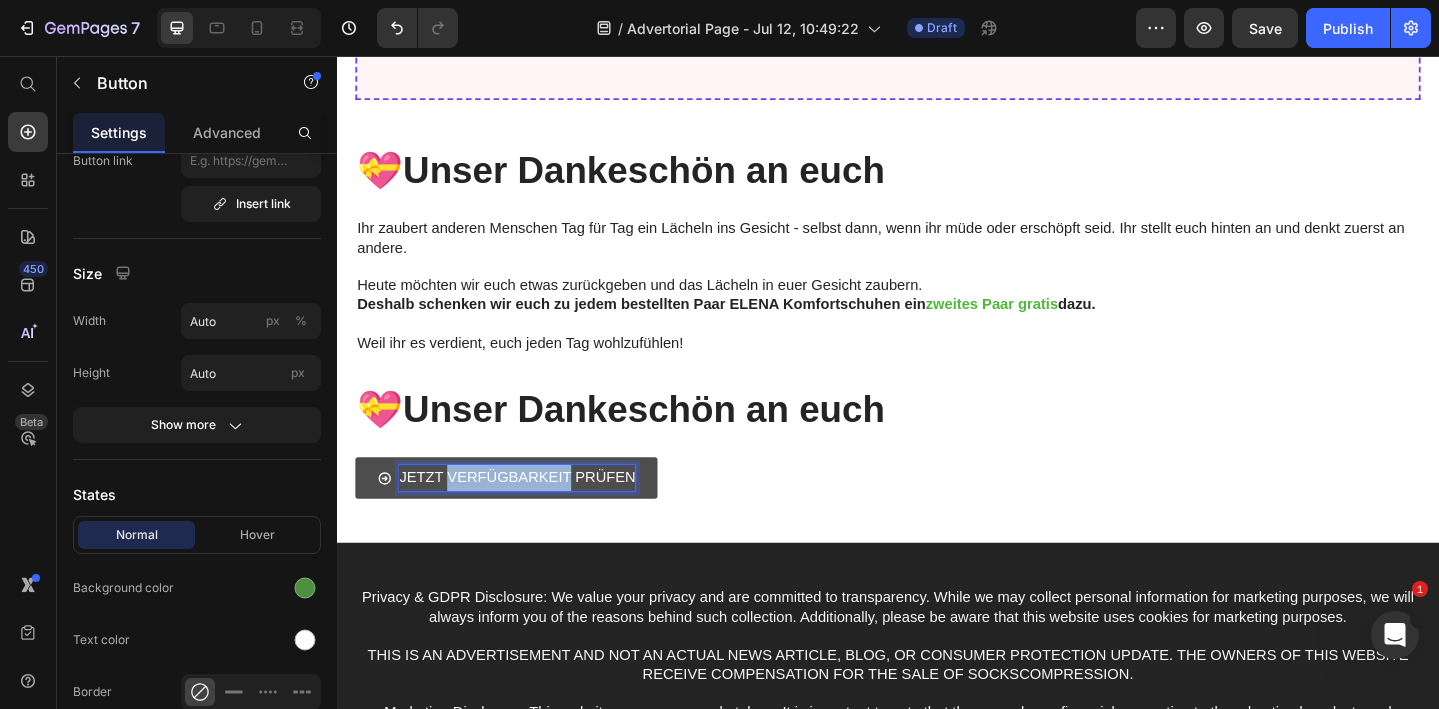 click on "JETZT VERFÜGBARKEIT PRÜFEN" at bounding box center (533, 515) 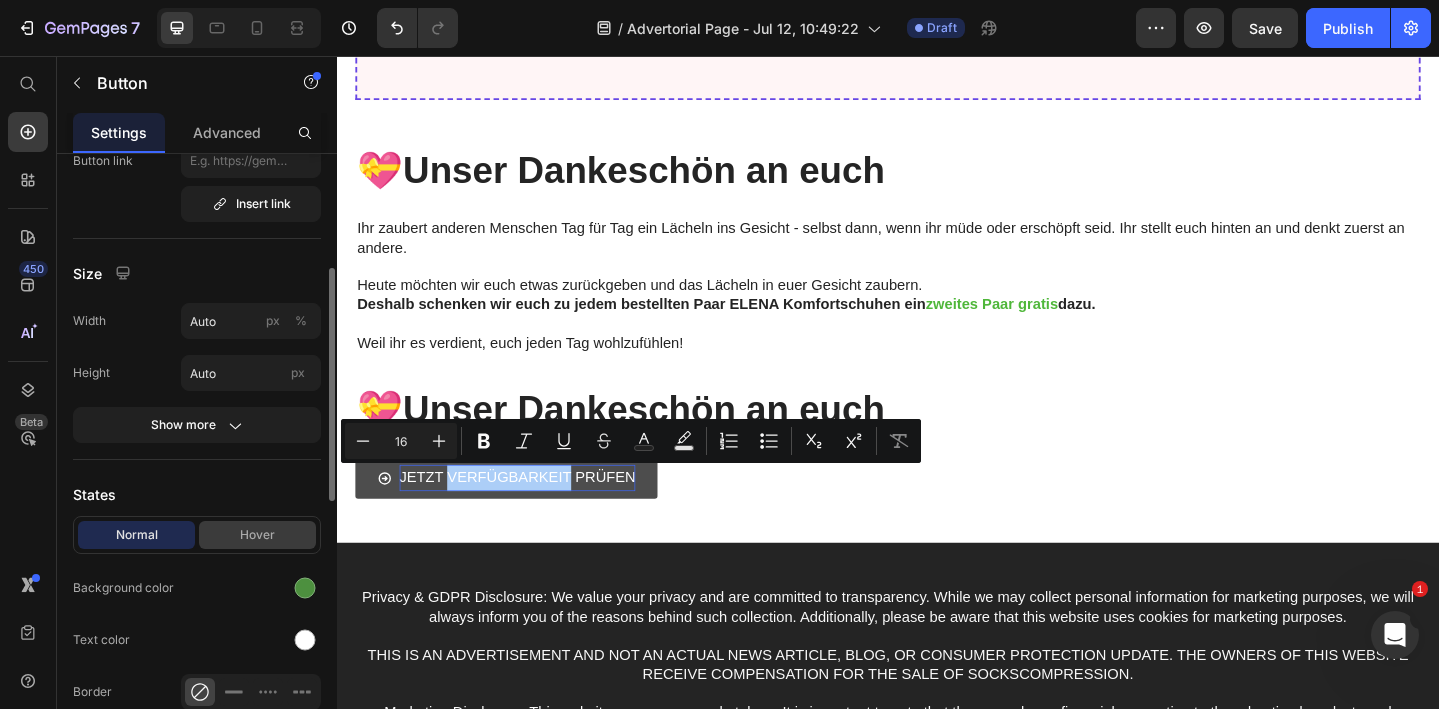 click on "Hover" at bounding box center [257, 535] 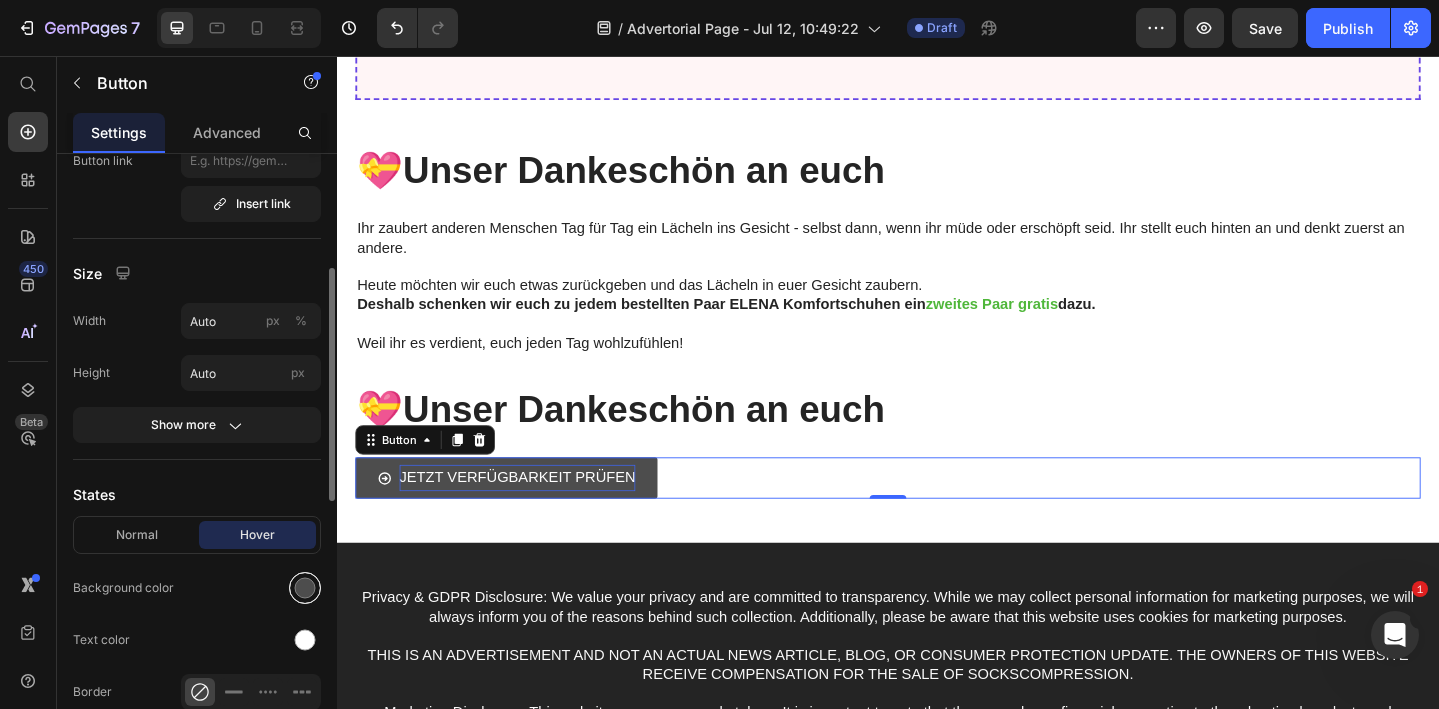 click at bounding box center (305, 588) 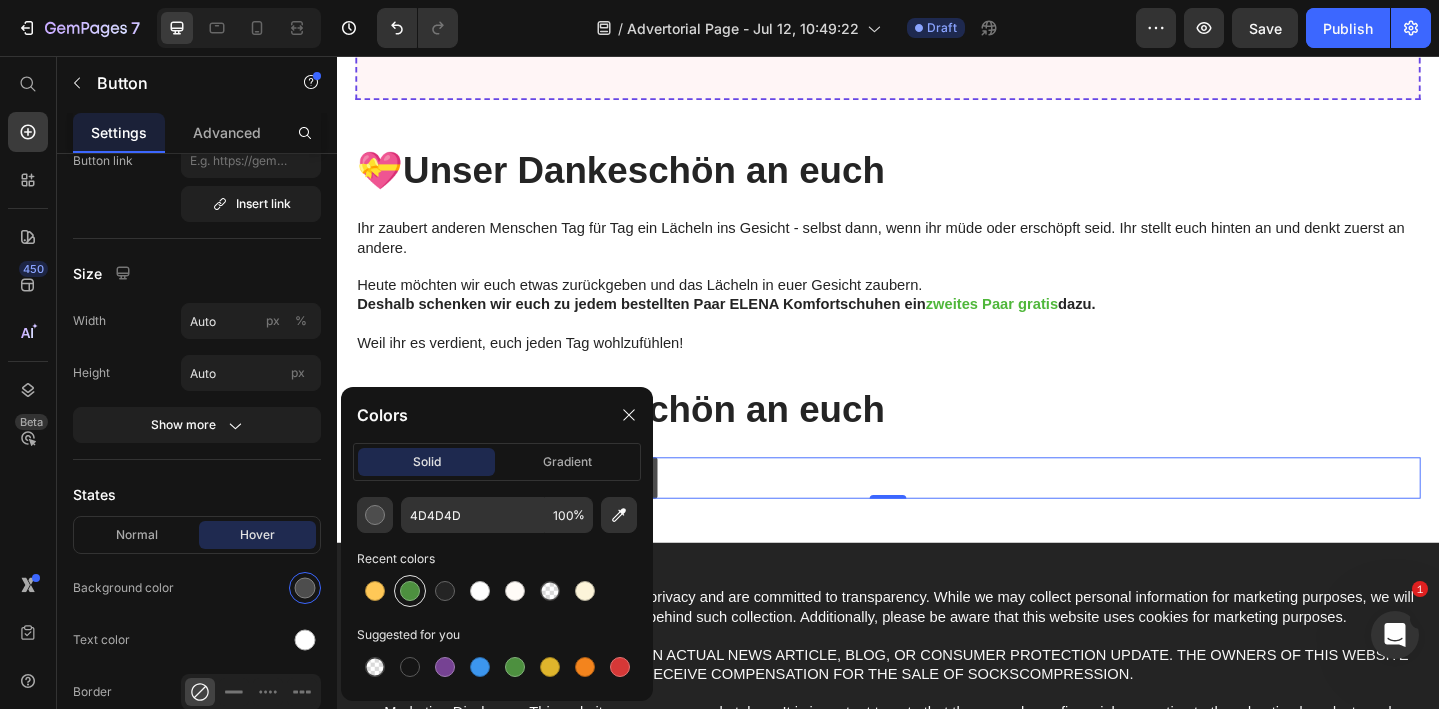 click at bounding box center [410, 591] 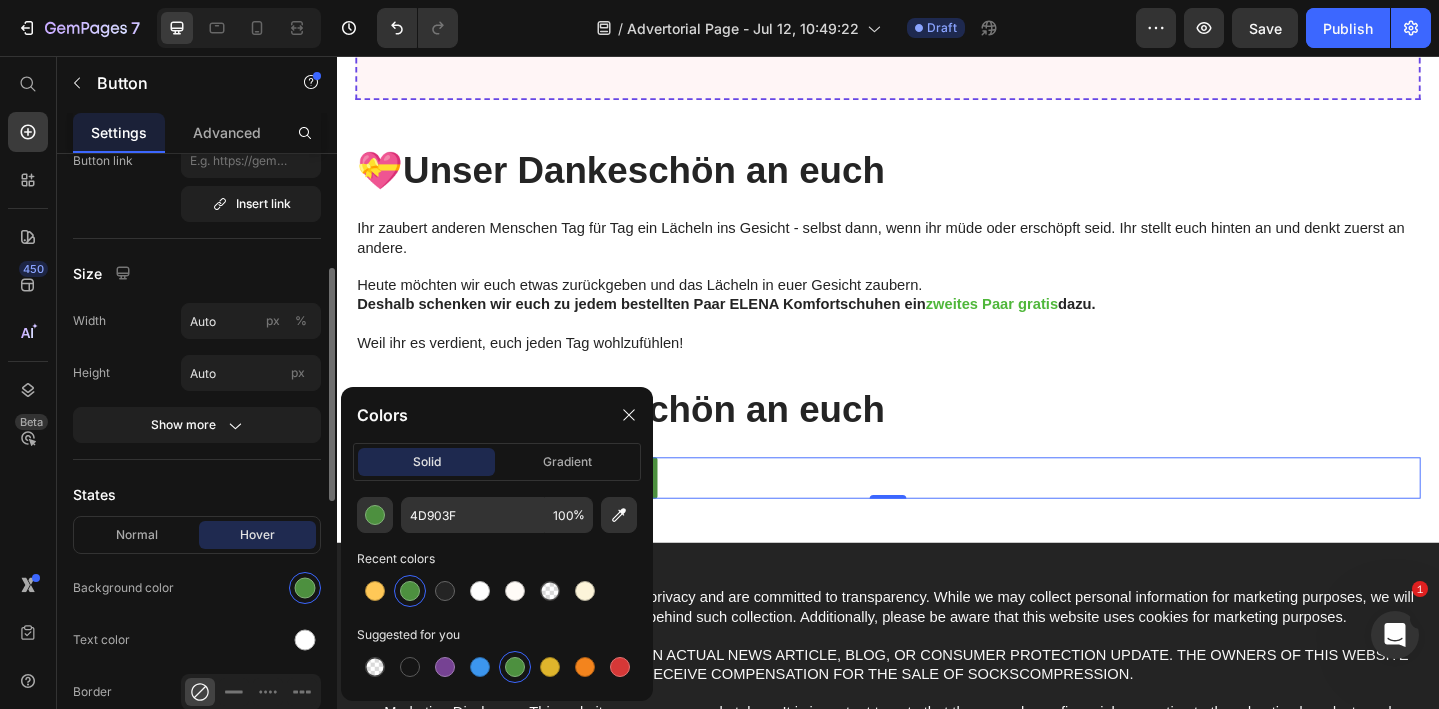 click on "States" at bounding box center [197, 494] 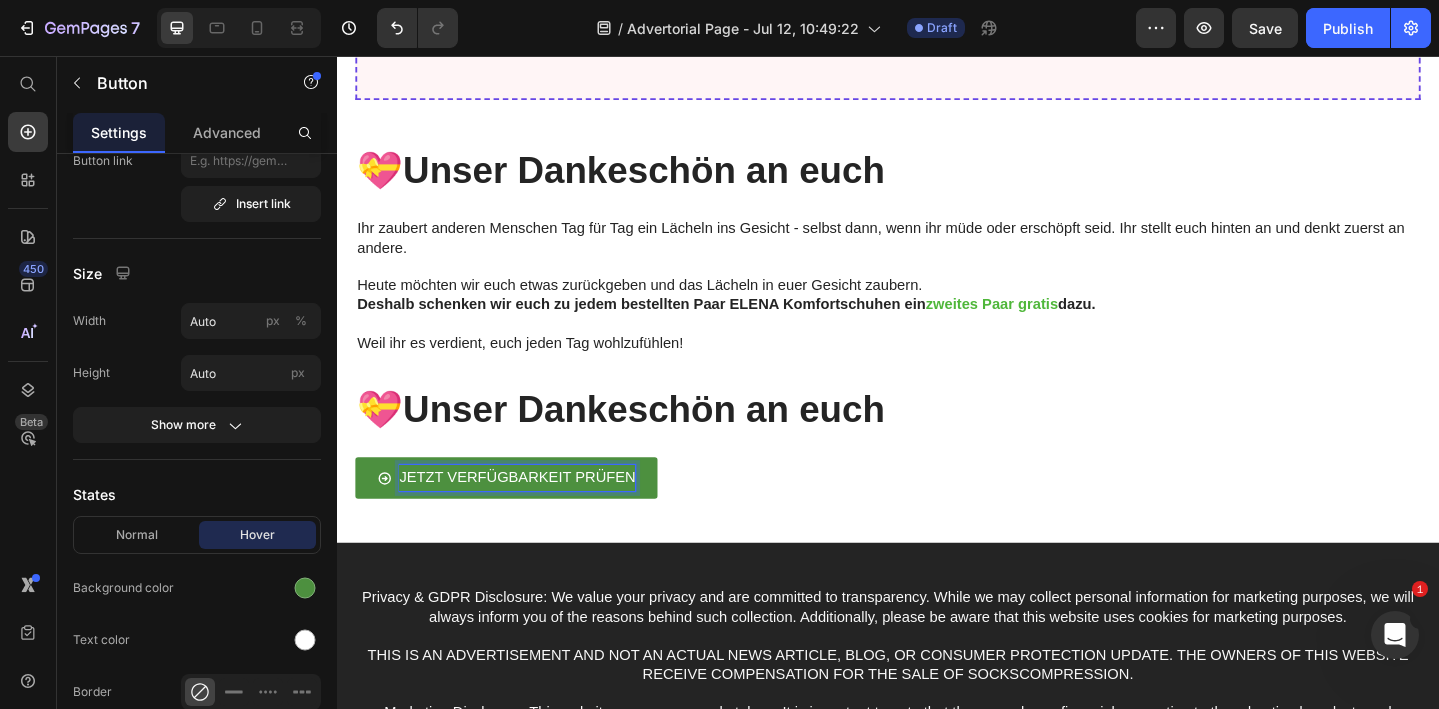 click on "JETZT VERFÜGBARKEIT PRÜFEN" at bounding box center (533, 515) 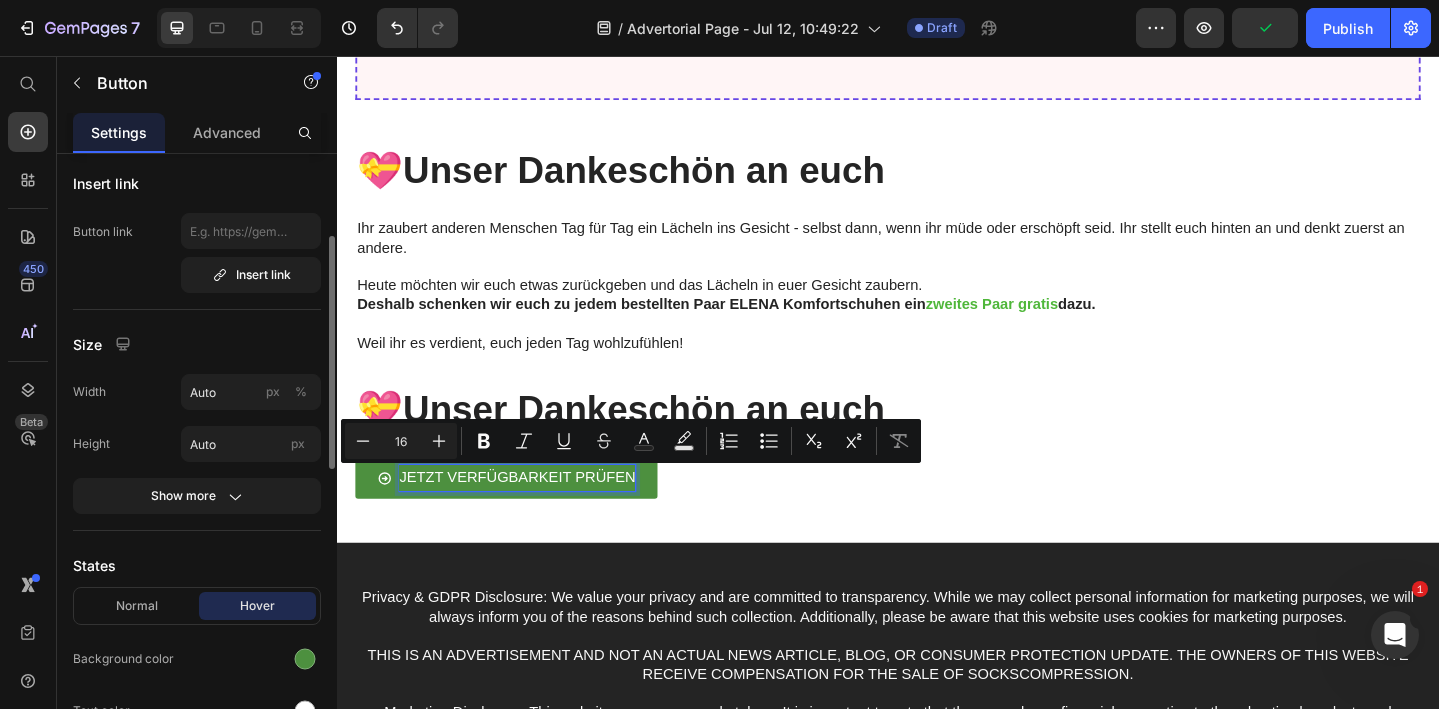 scroll, scrollTop: 236, scrollLeft: 0, axis: vertical 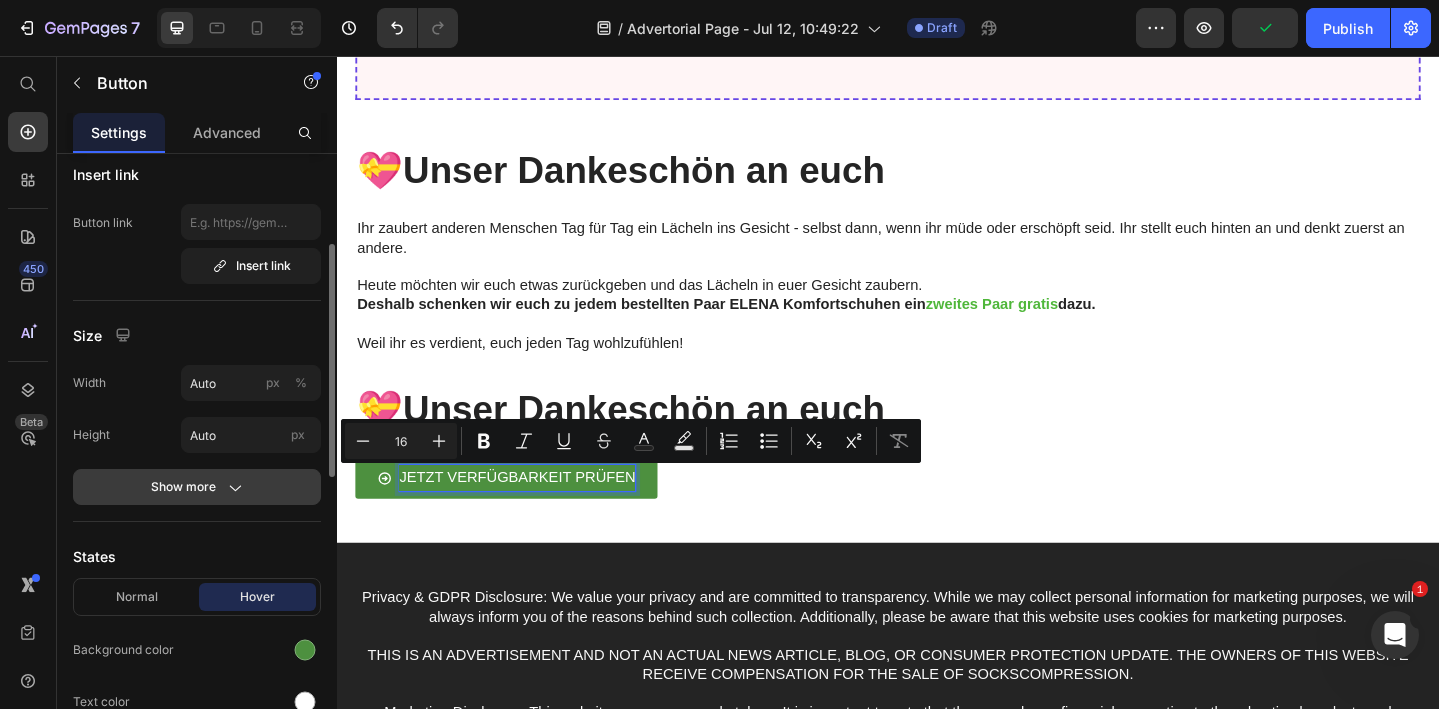 click on "Show more" 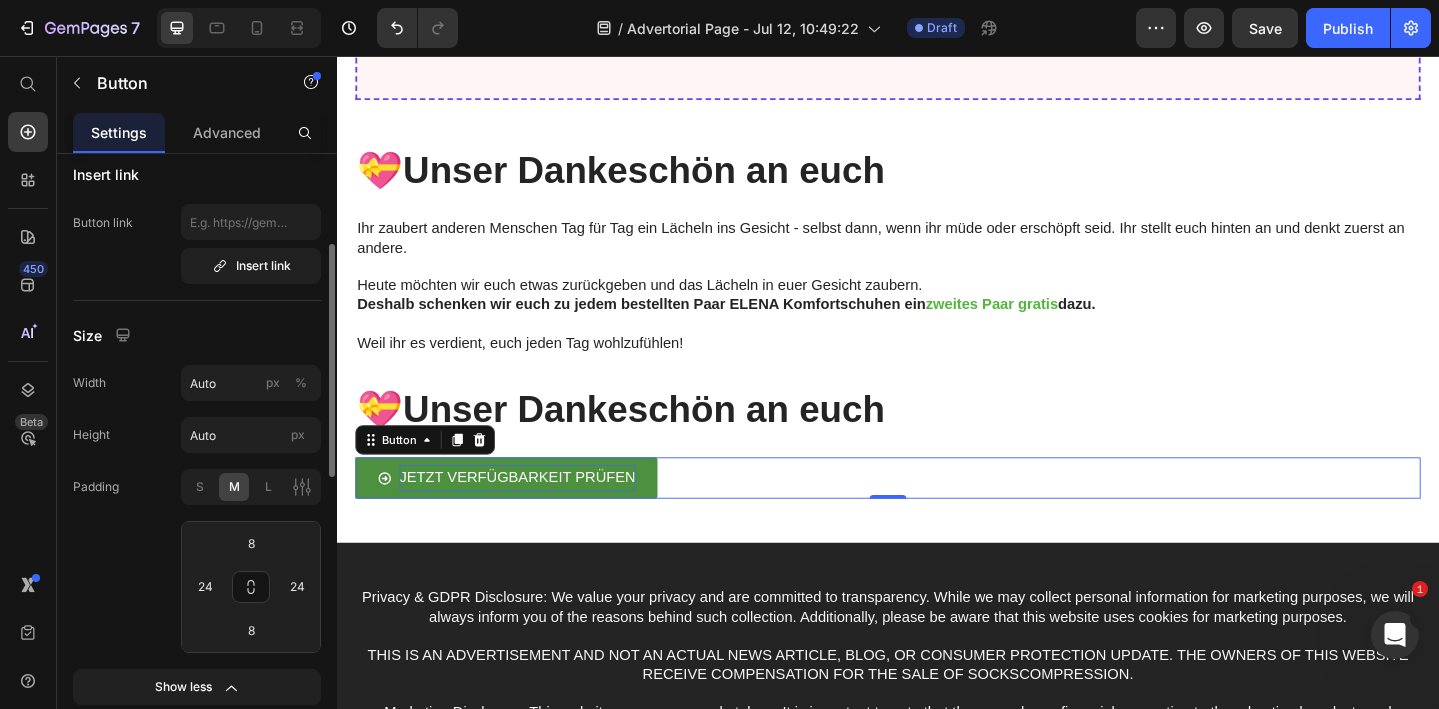 click on "Padding S M L 8 24 8 24" 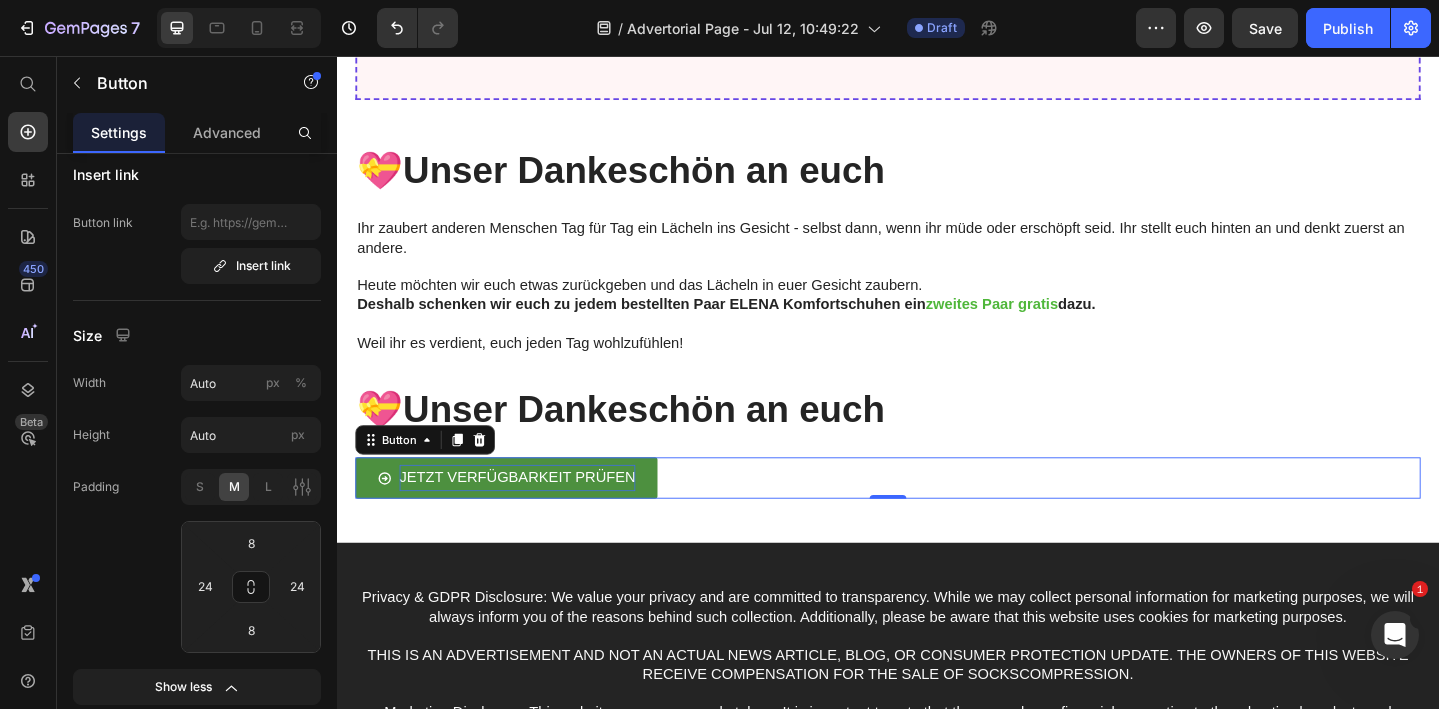 click on "JETZT VERFÜGBARKEIT PRÜFEN" at bounding box center [521, 515] 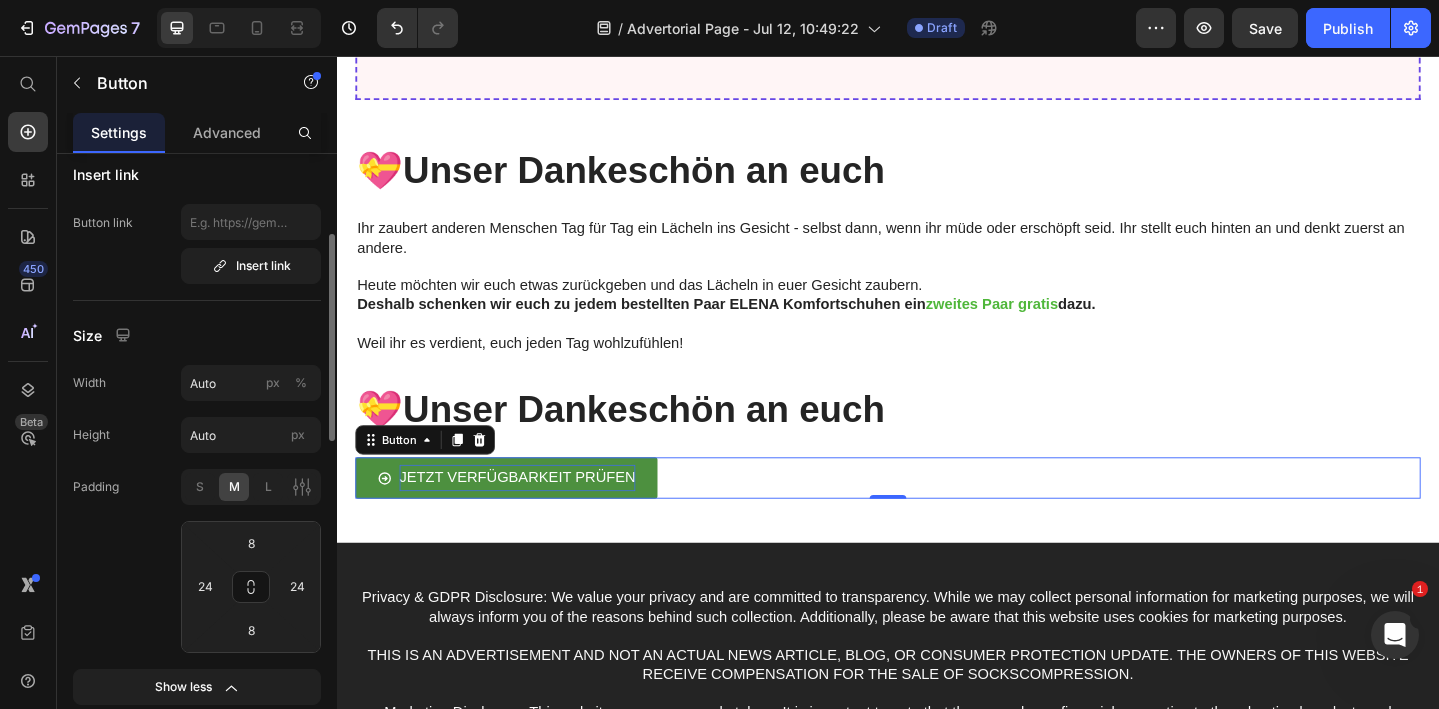 click on "Size" at bounding box center (197, 335) 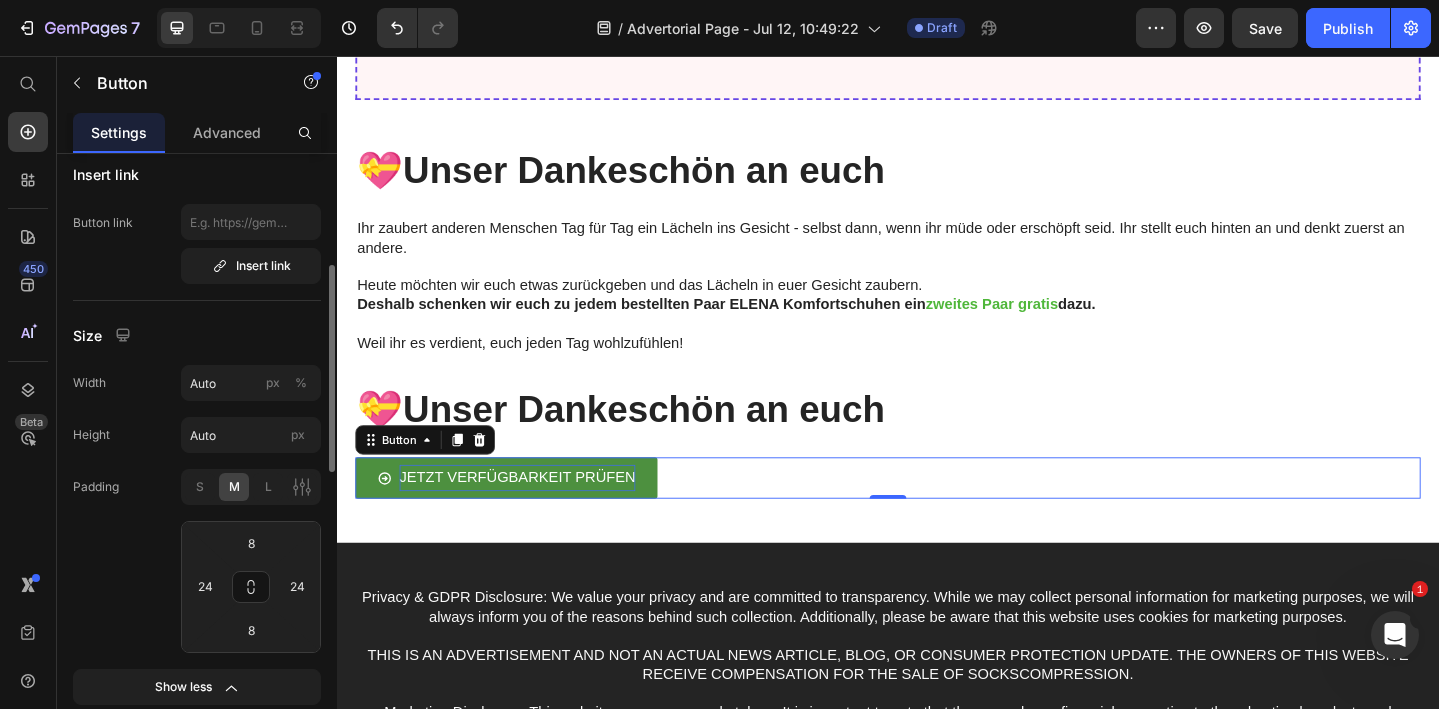 scroll, scrollTop: 285, scrollLeft: 0, axis: vertical 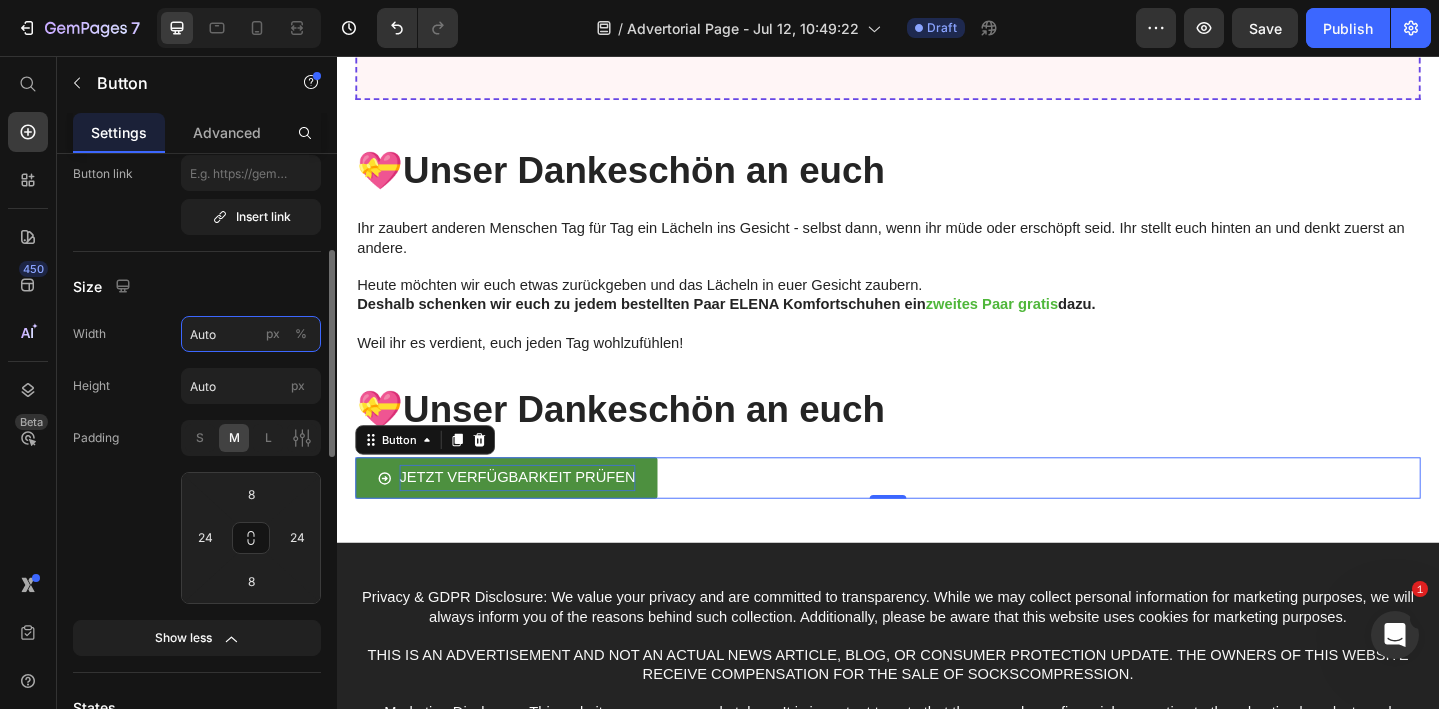 click on "Auto" at bounding box center [251, 334] 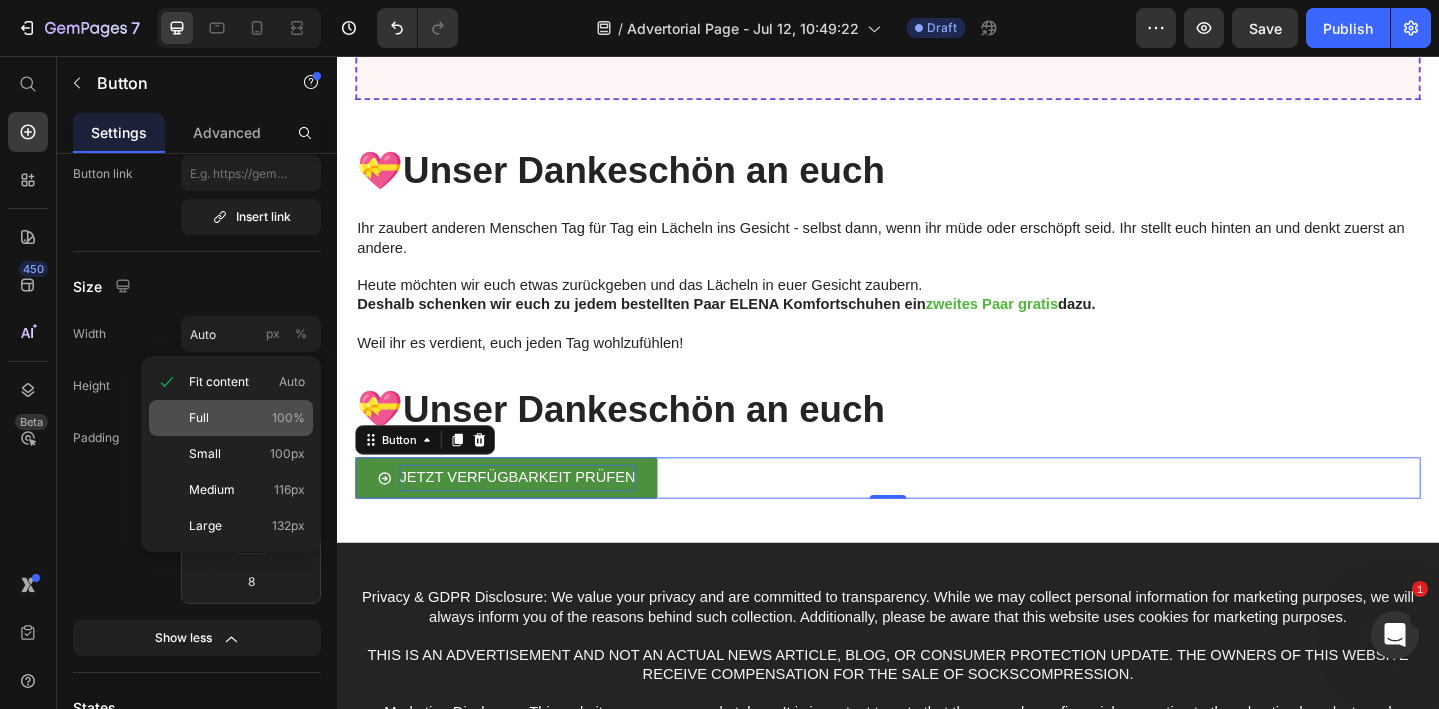 click on "Full 100%" at bounding box center [247, 418] 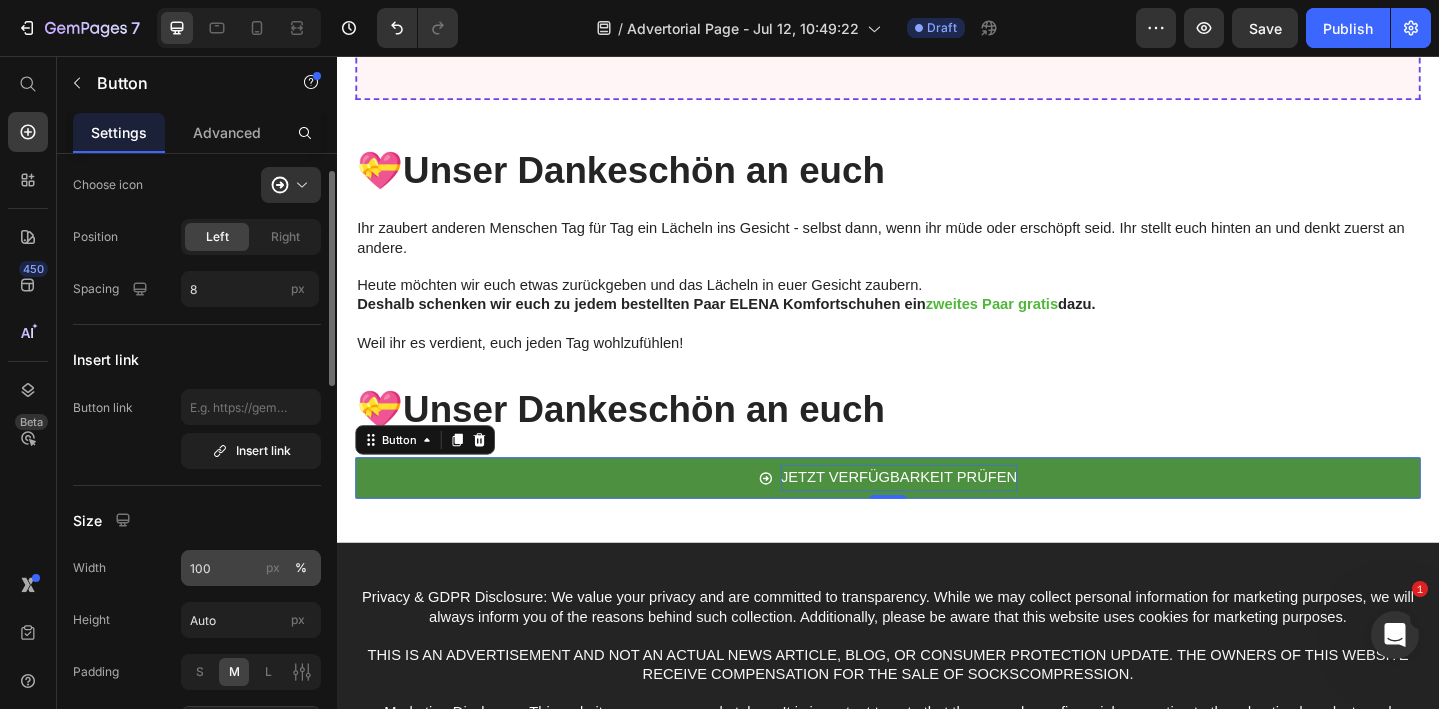 scroll, scrollTop: 0, scrollLeft: 0, axis: both 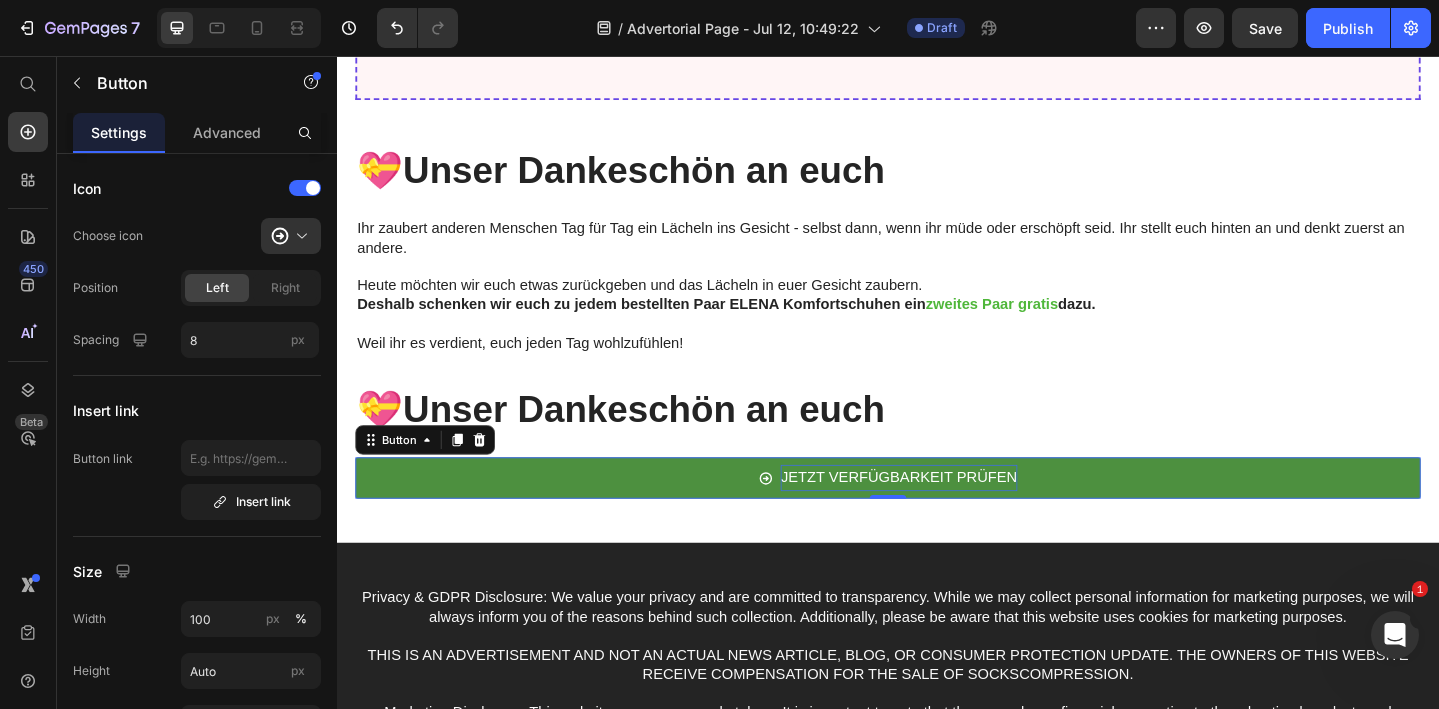 click on "JETZT VERFÜGBARKEIT PRÜFEN" at bounding box center (937, 515) 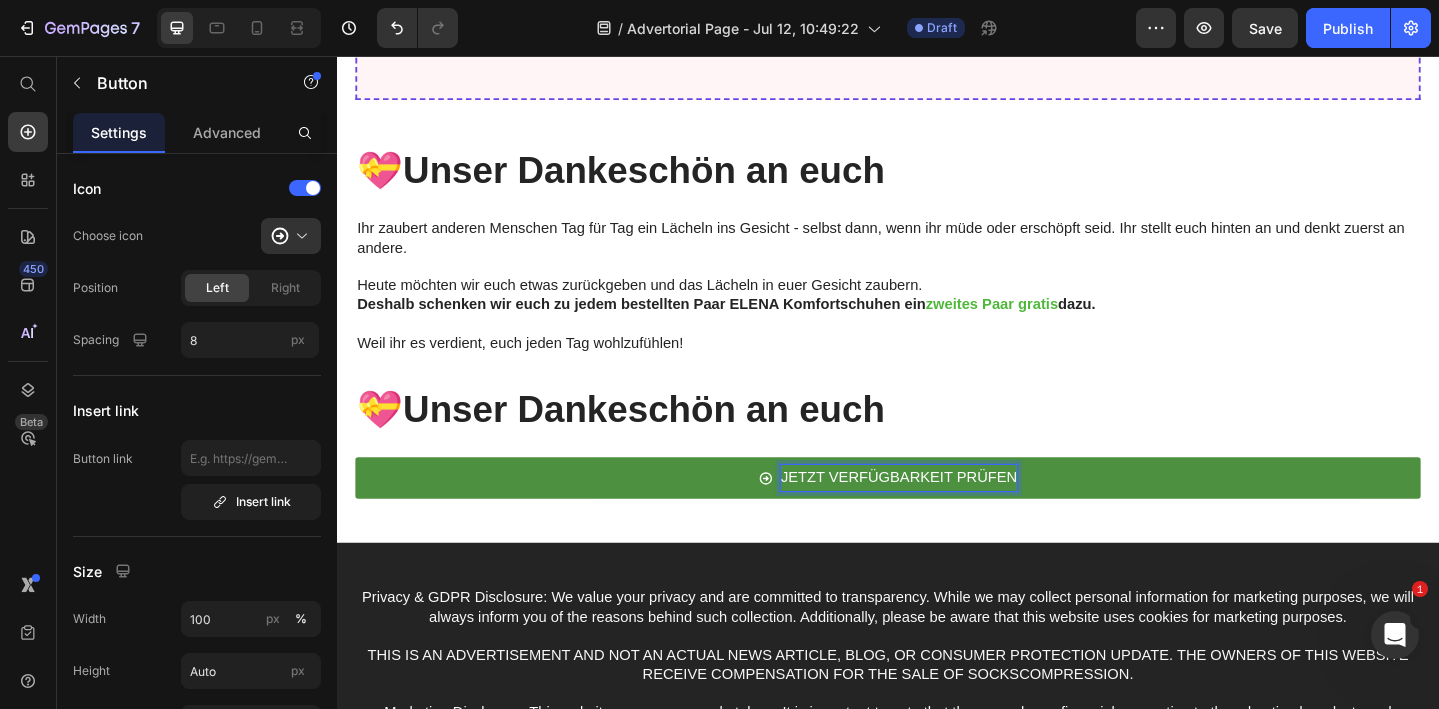 click on "JETZT VERFÜGBARKEIT PRÜFEN" at bounding box center [948, 515] 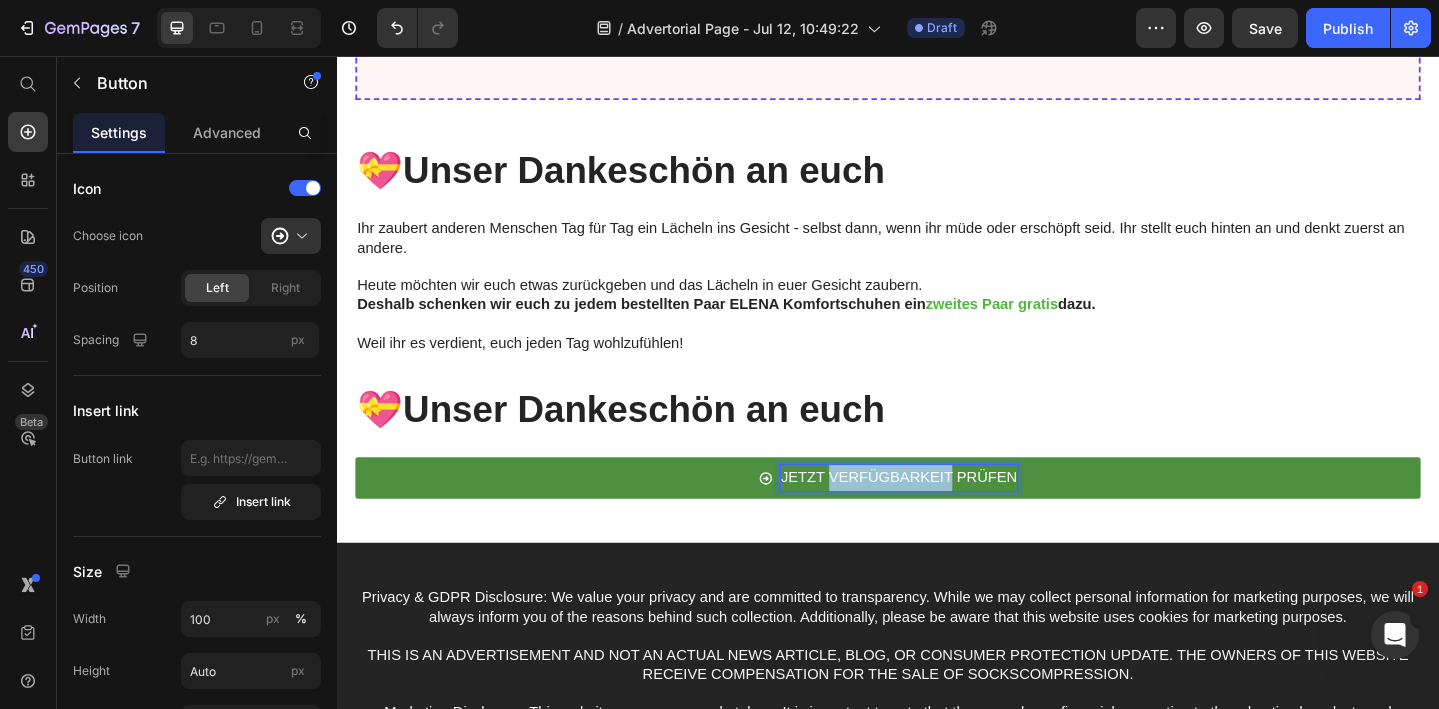 click on "JETZT VERFÜGBARKEIT PRÜFEN" at bounding box center (948, 515) 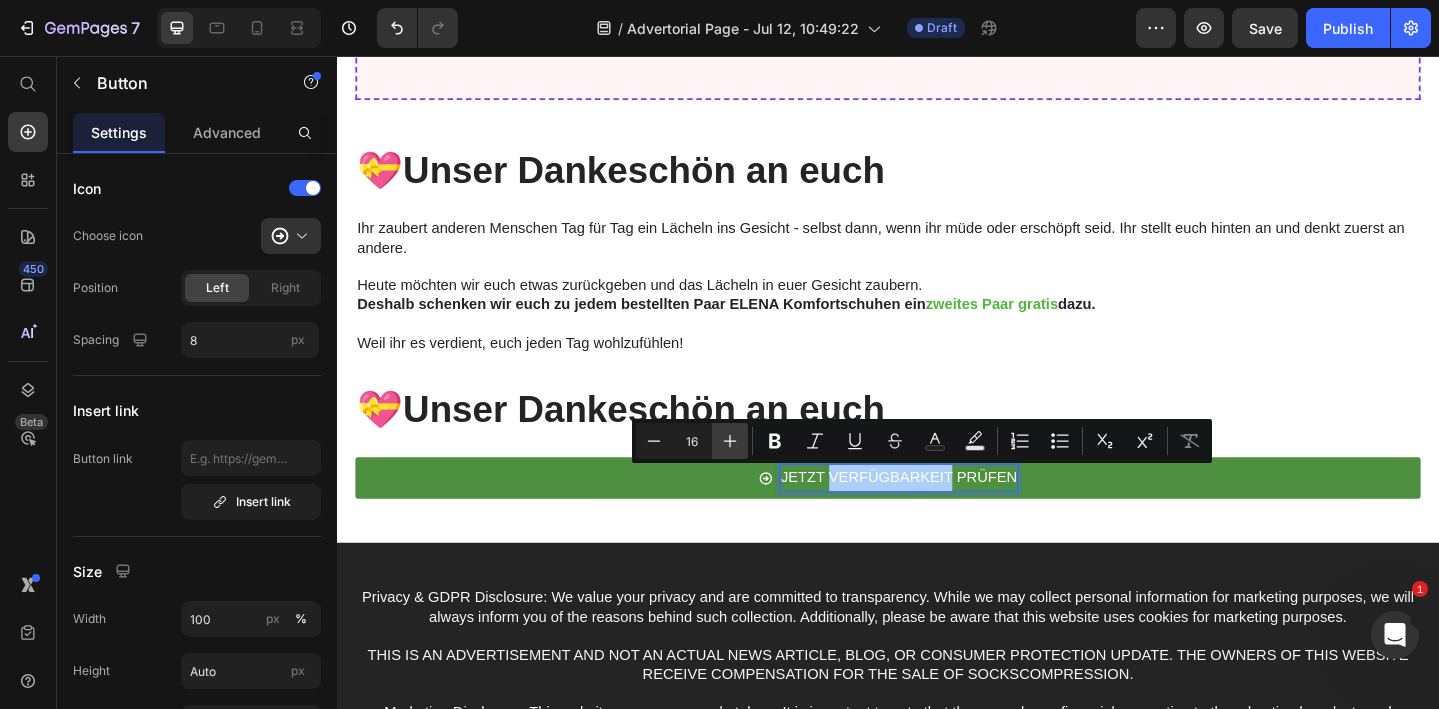 click 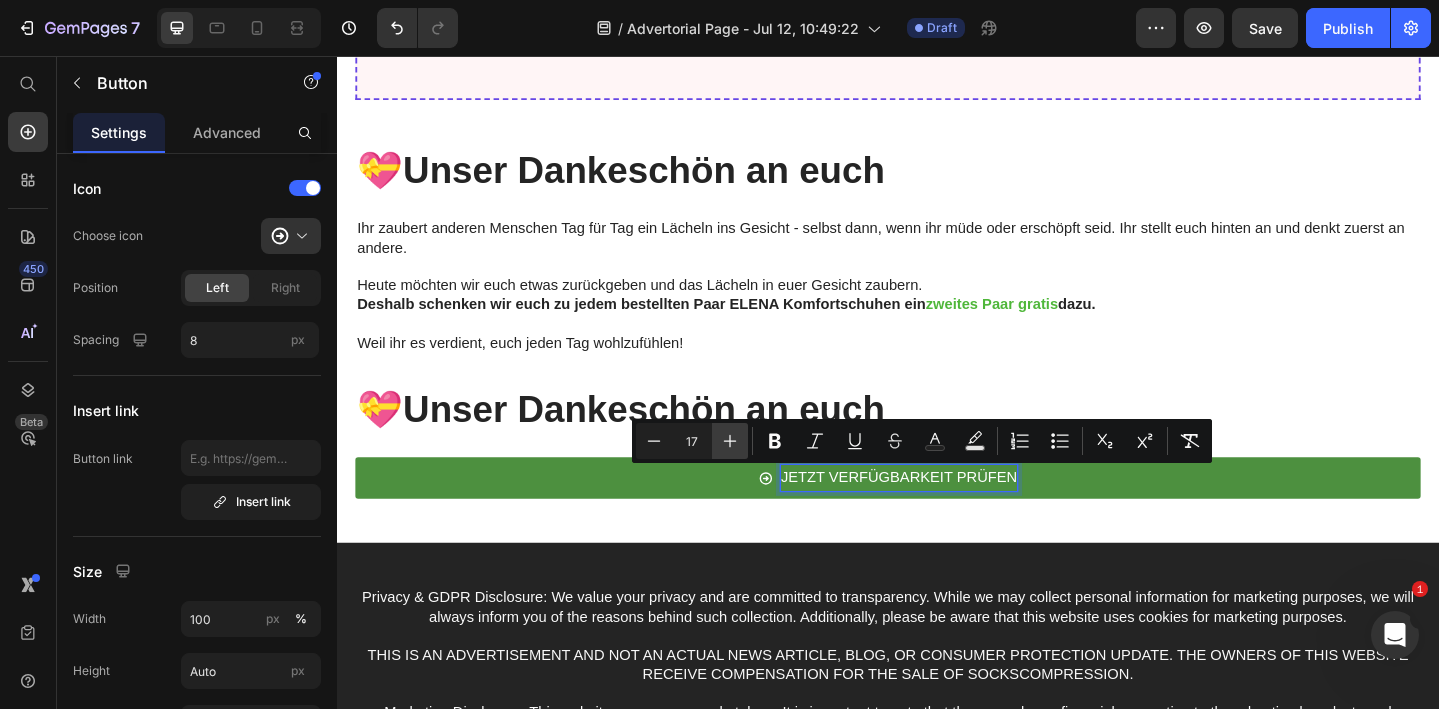 click 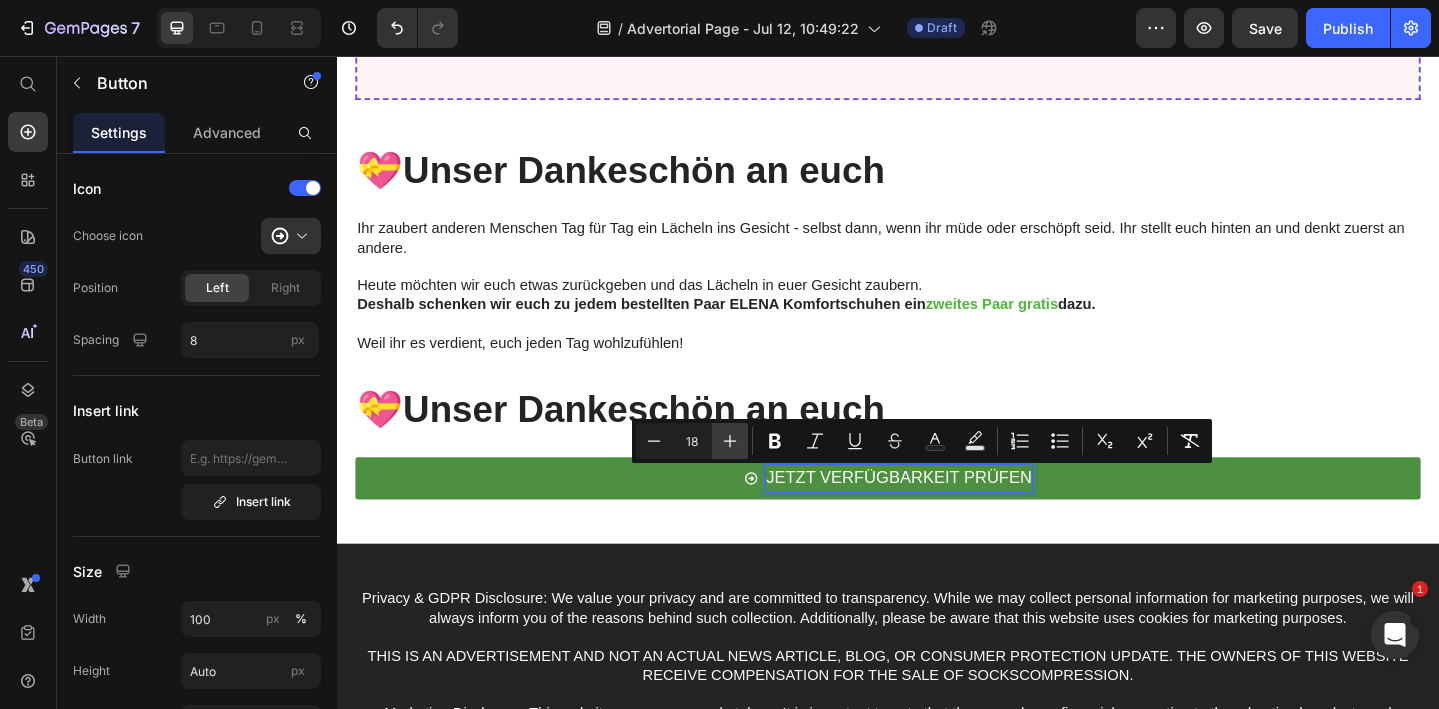click 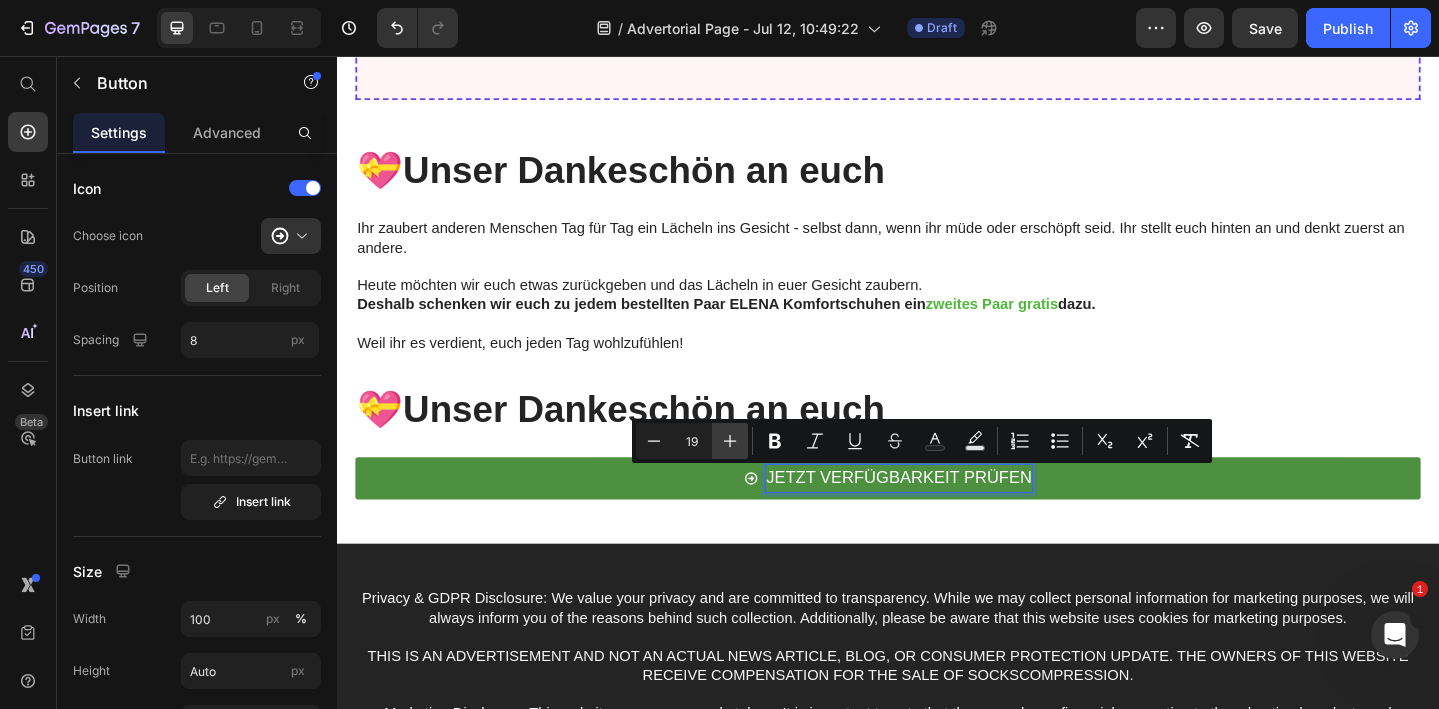 click 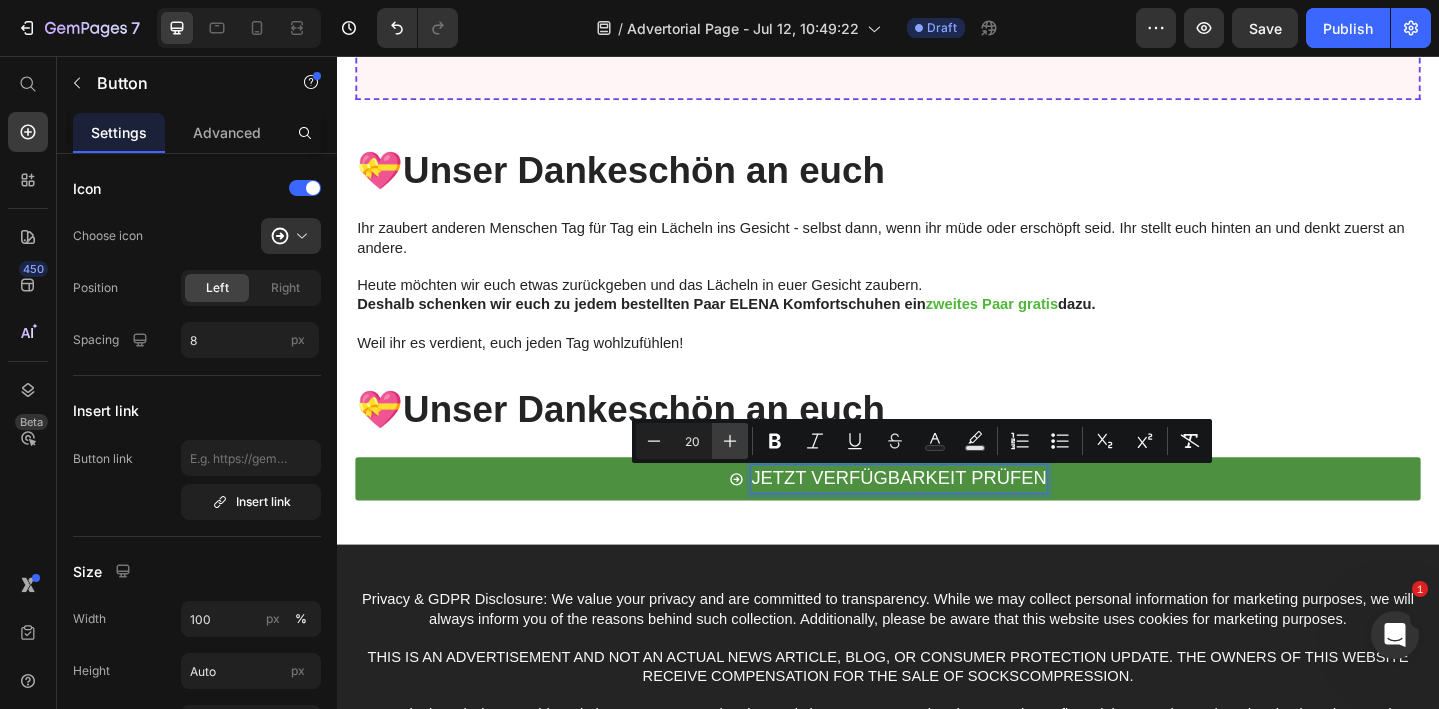 click 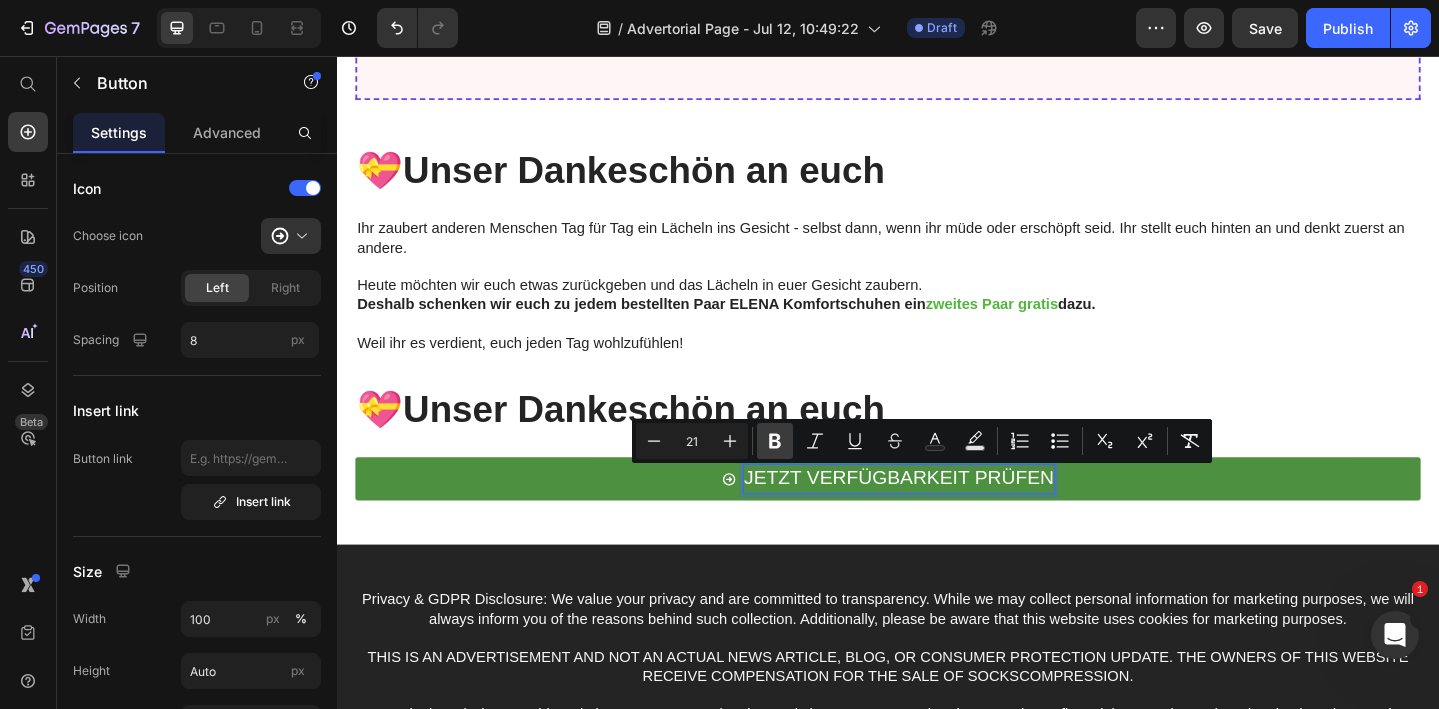click 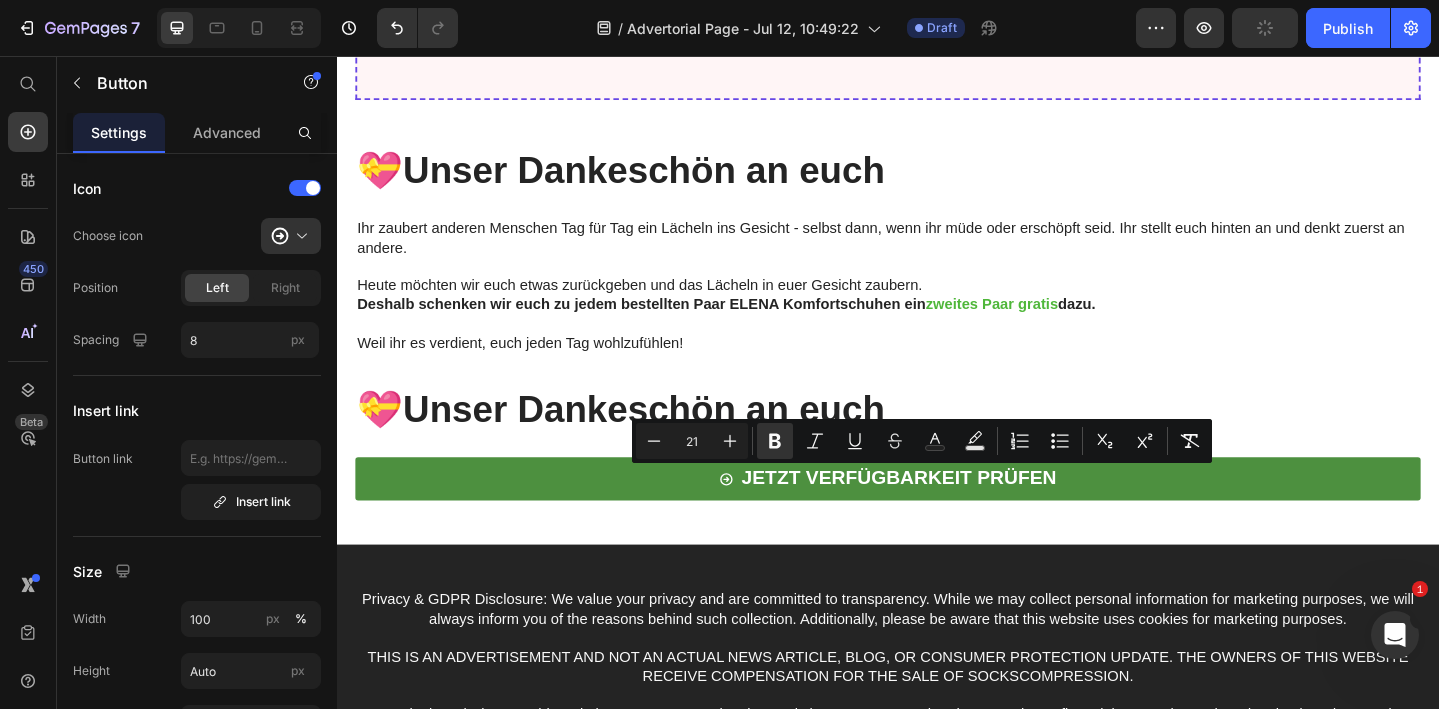 click on "JETZT VERFÜGBARKEIT PRÜFEN" at bounding box center (937, 516) 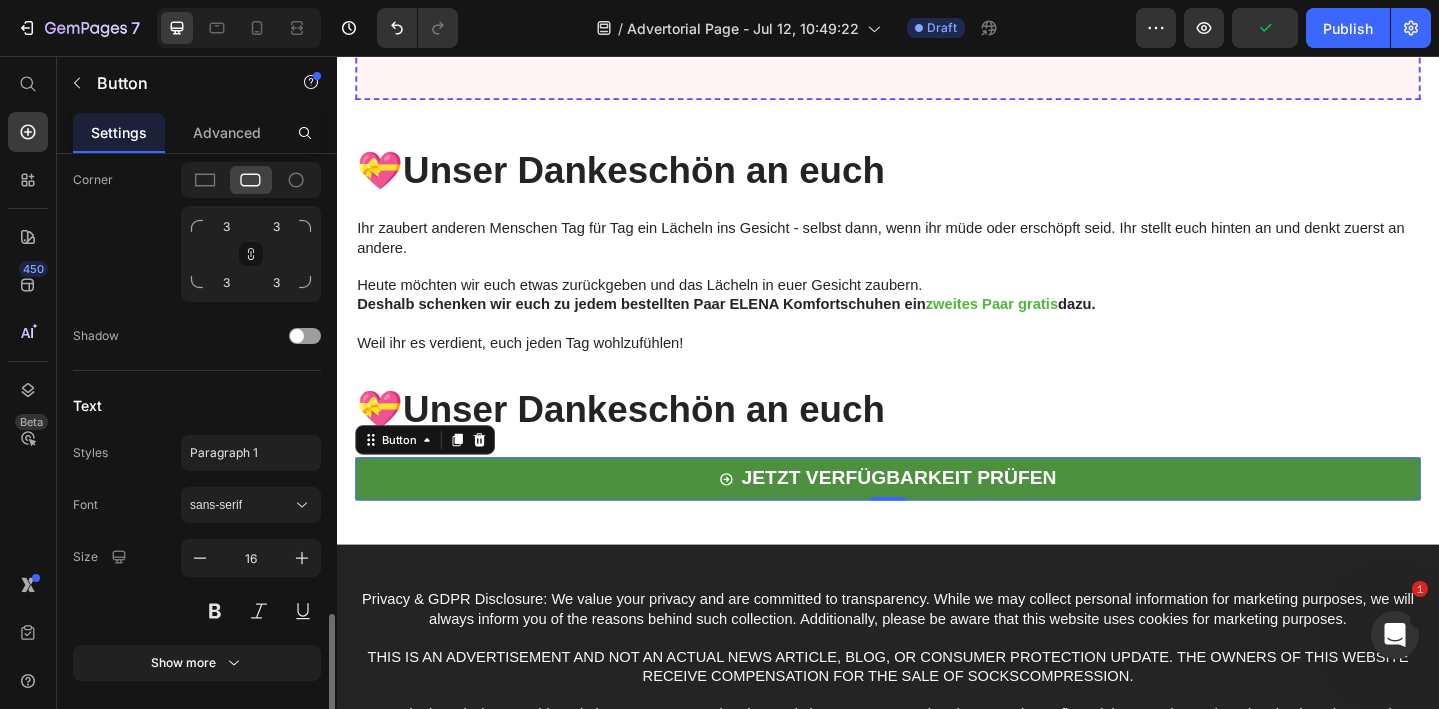scroll, scrollTop: 1125, scrollLeft: 0, axis: vertical 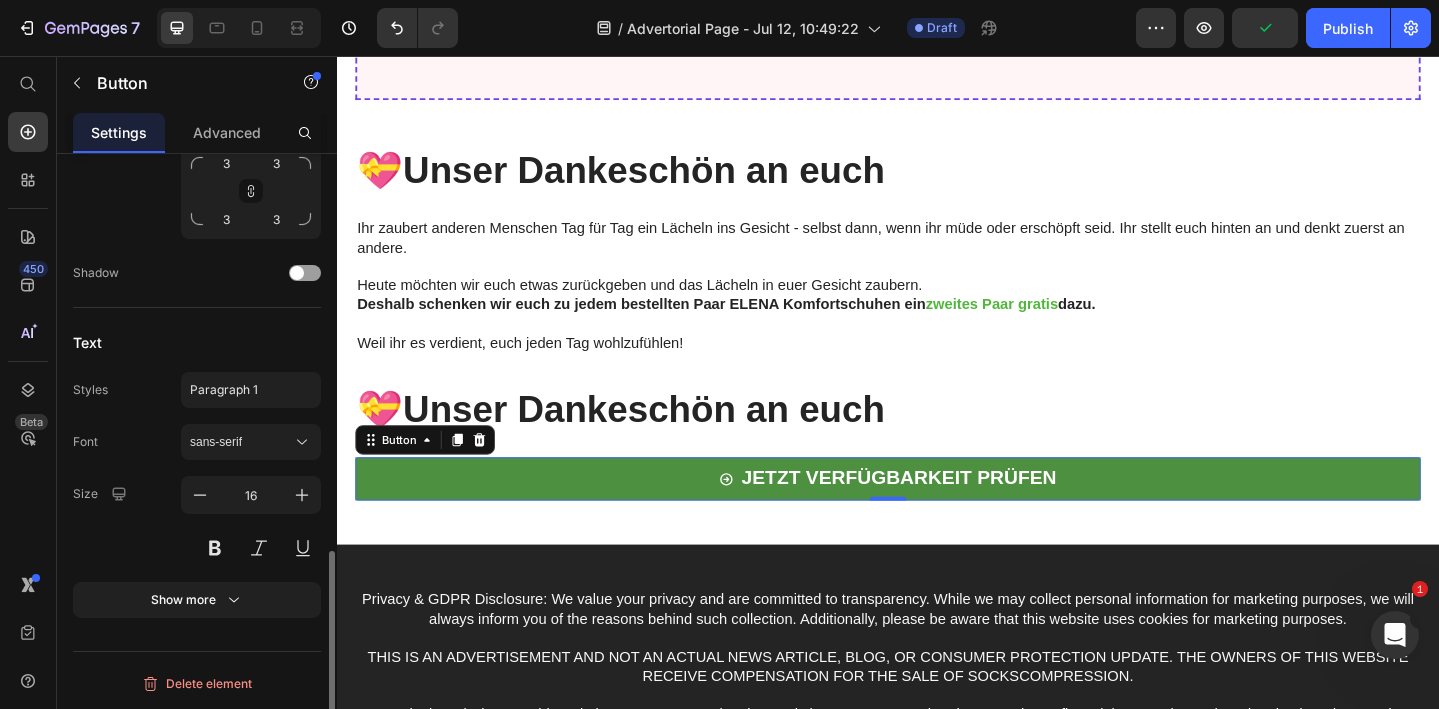 click on "Text" at bounding box center (197, 342) 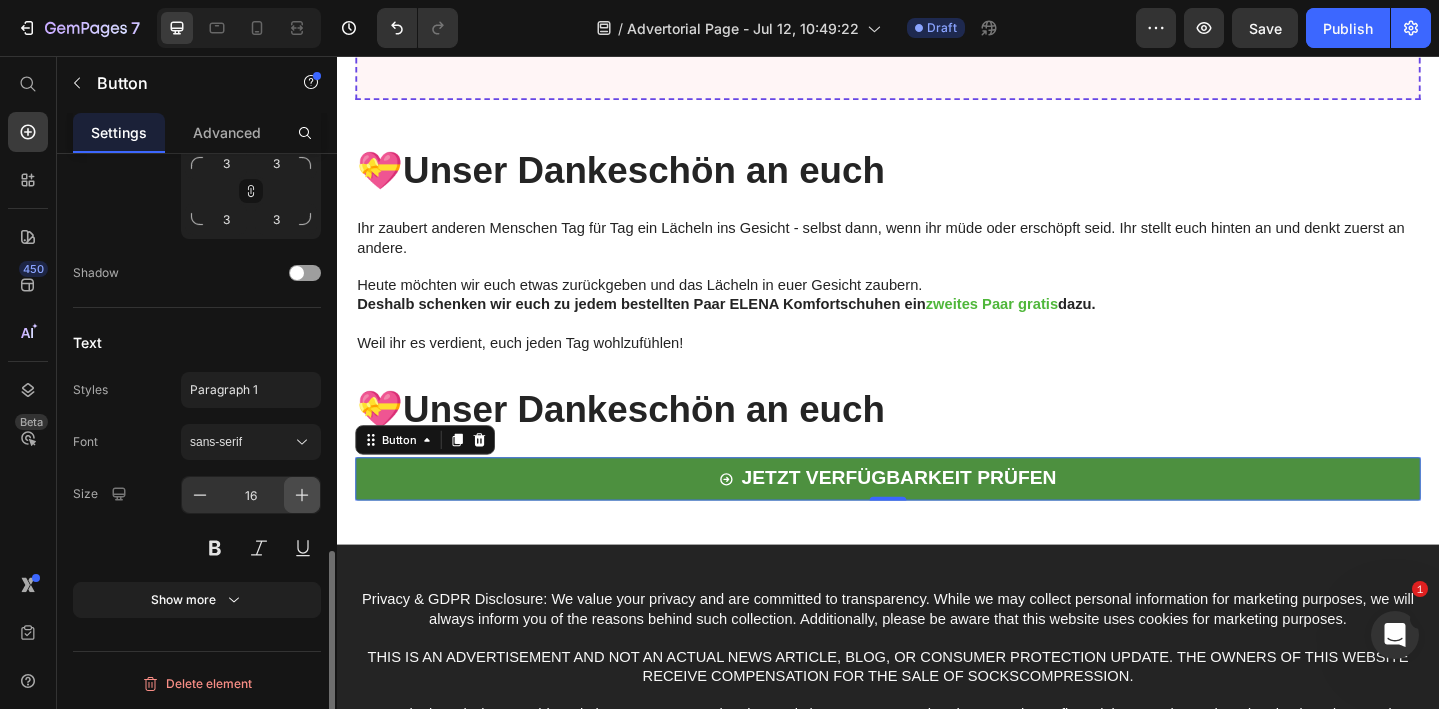 click 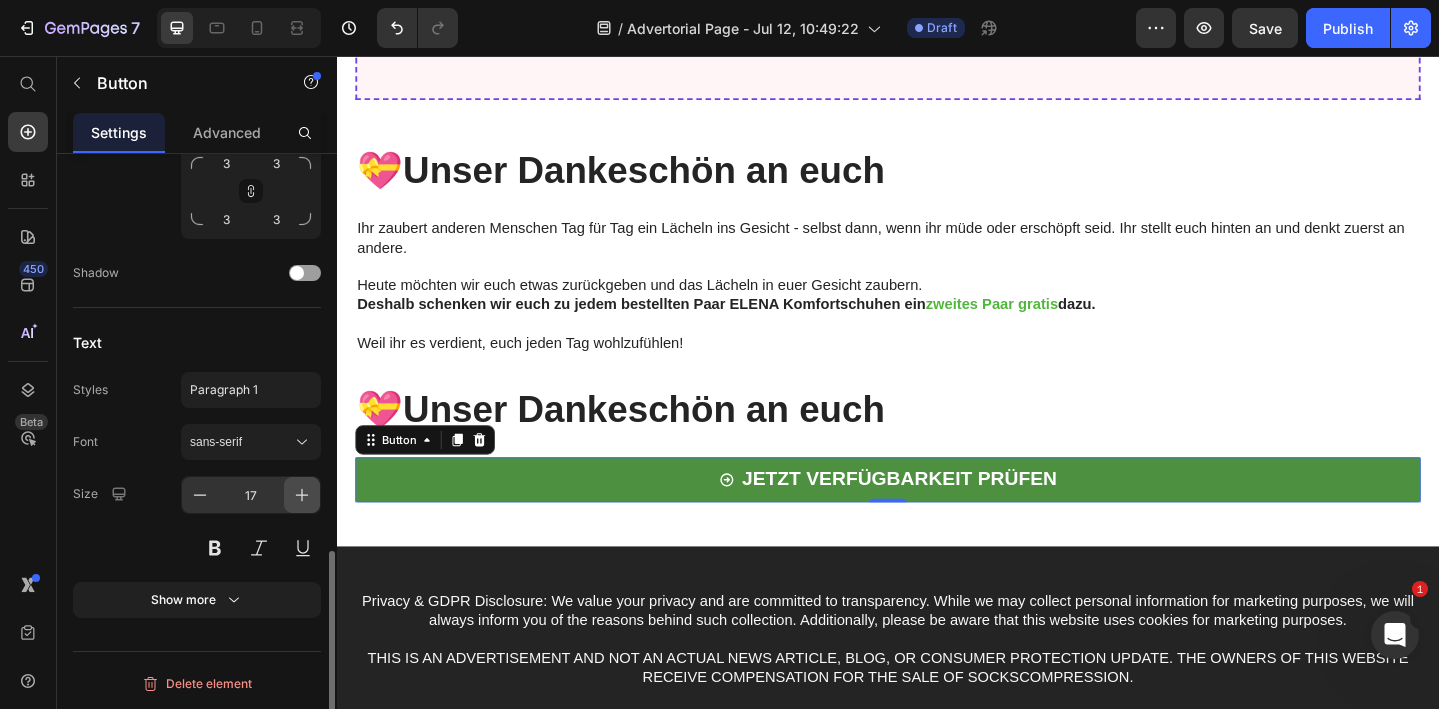 click 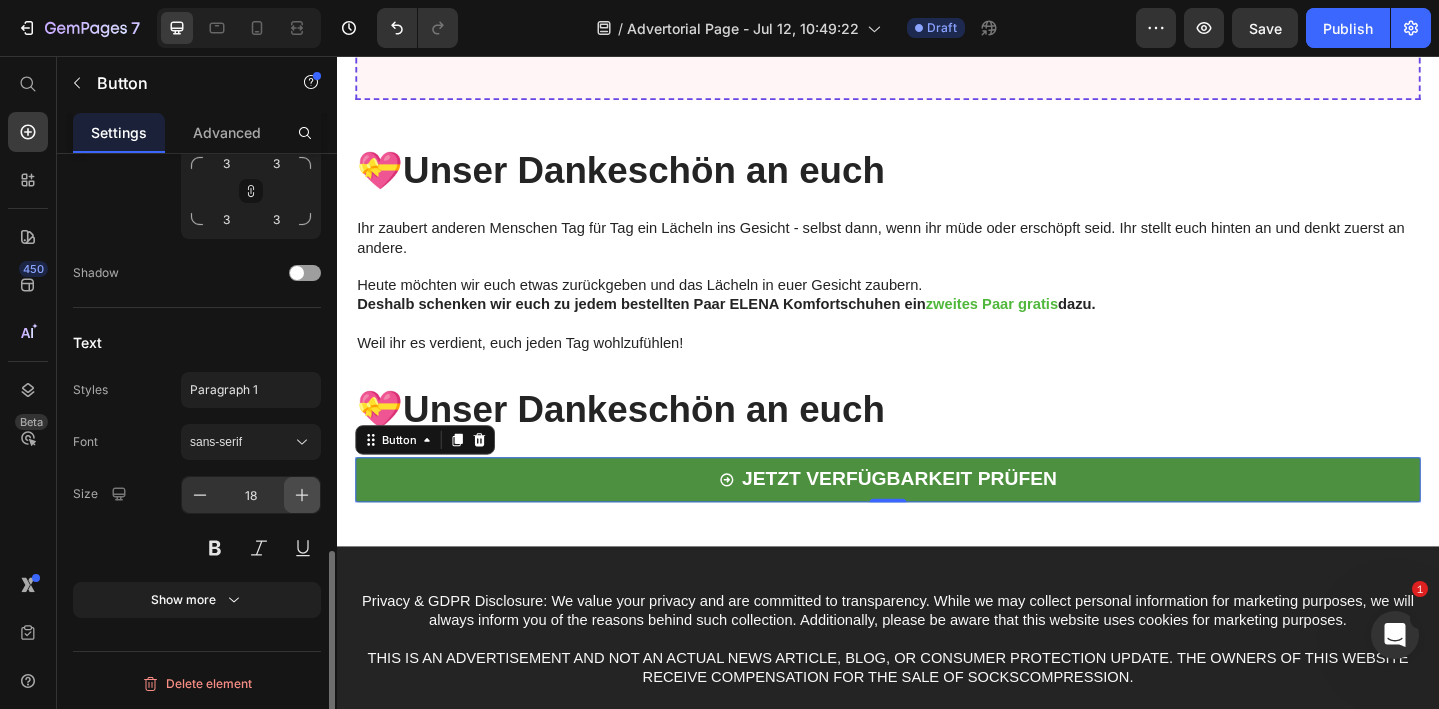 click 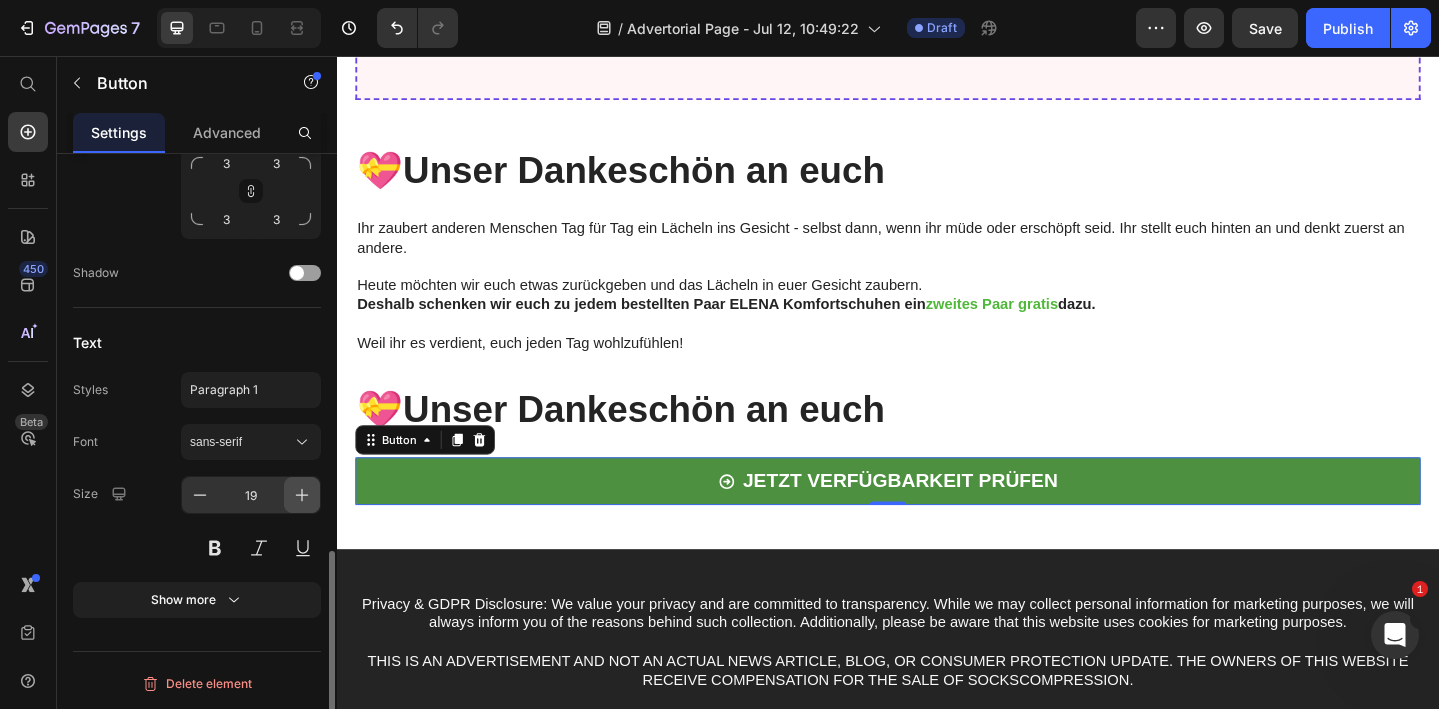 click 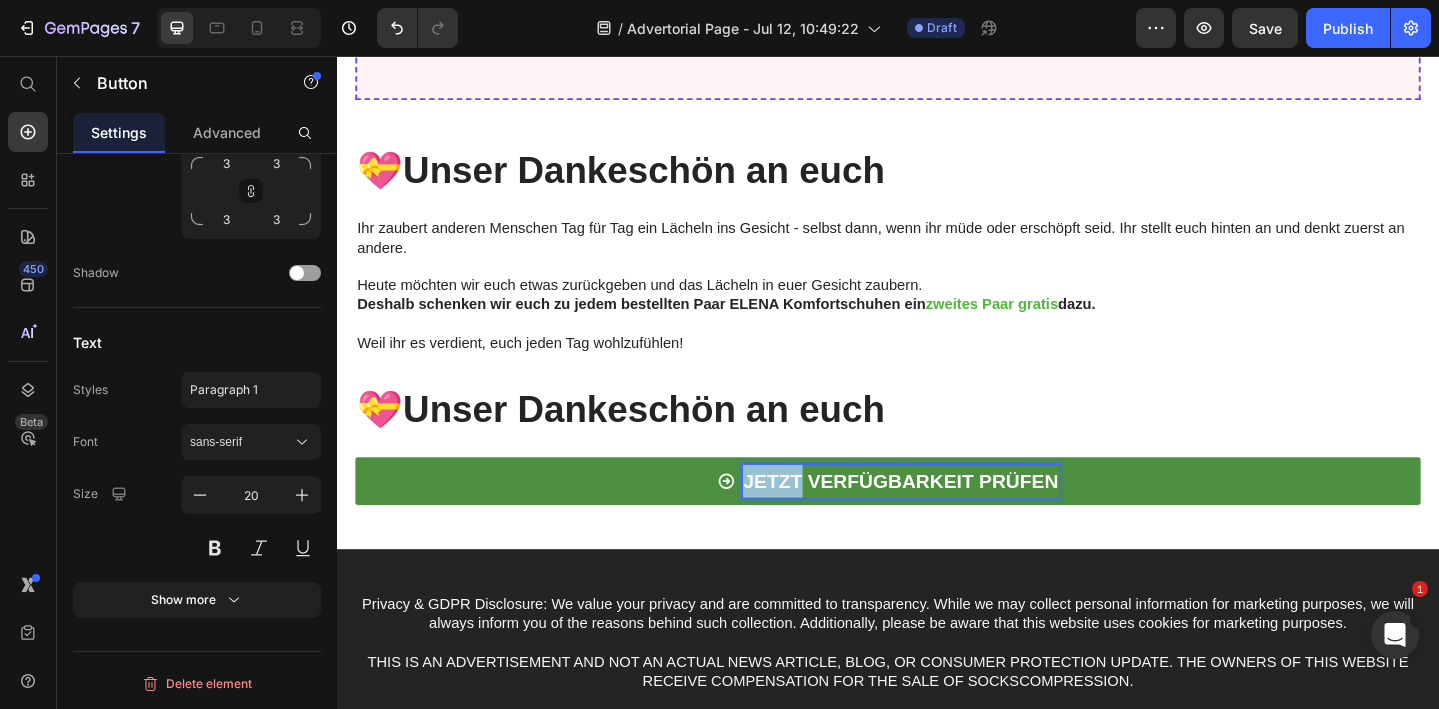 click on "JETZT VERFÜGBARKEIT PRÜFEN" at bounding box center [950, 518] 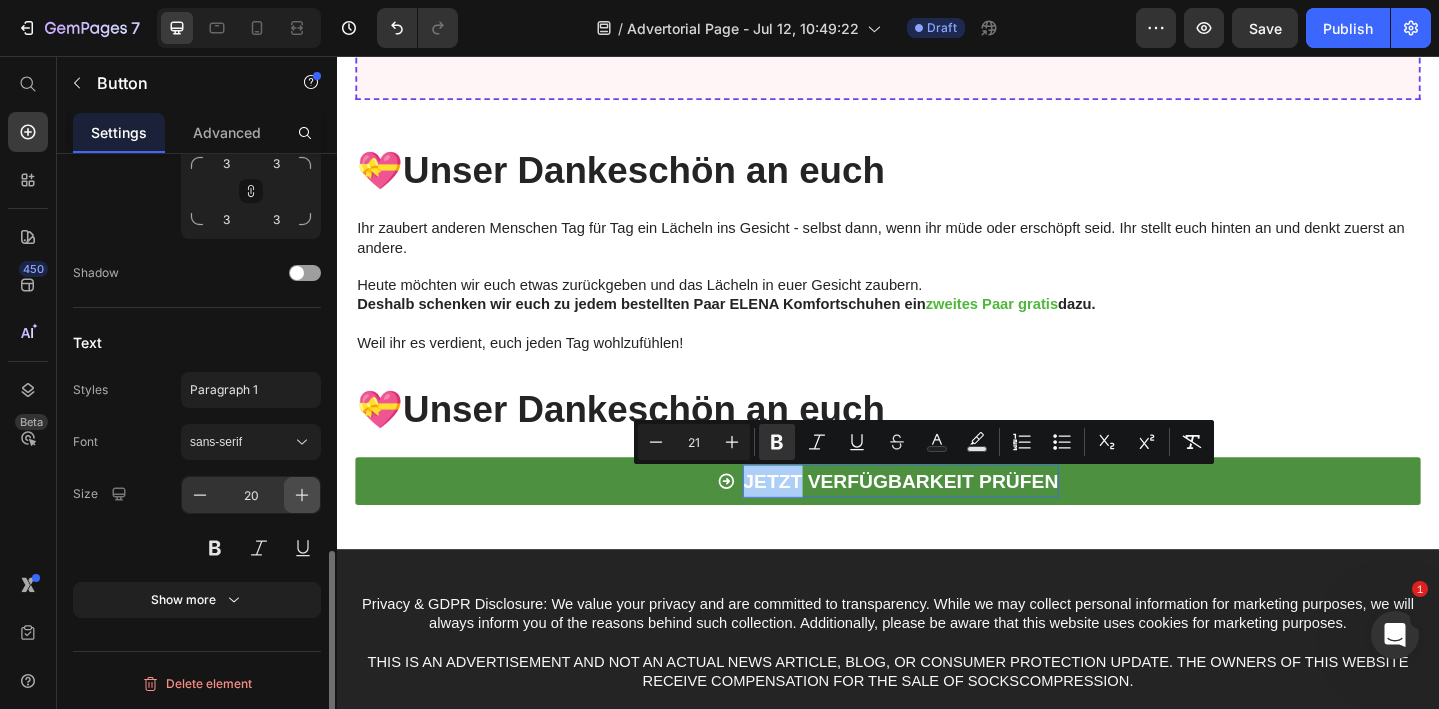 click 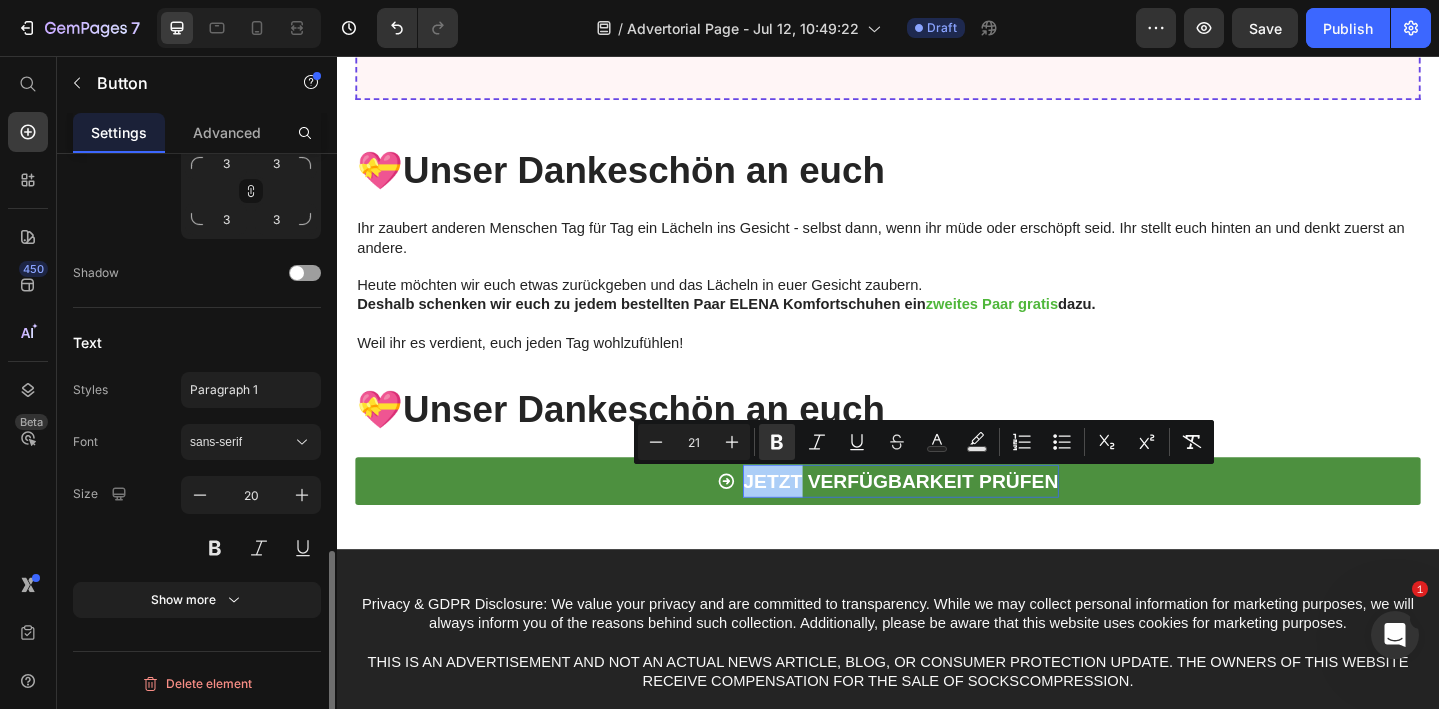type on "21" 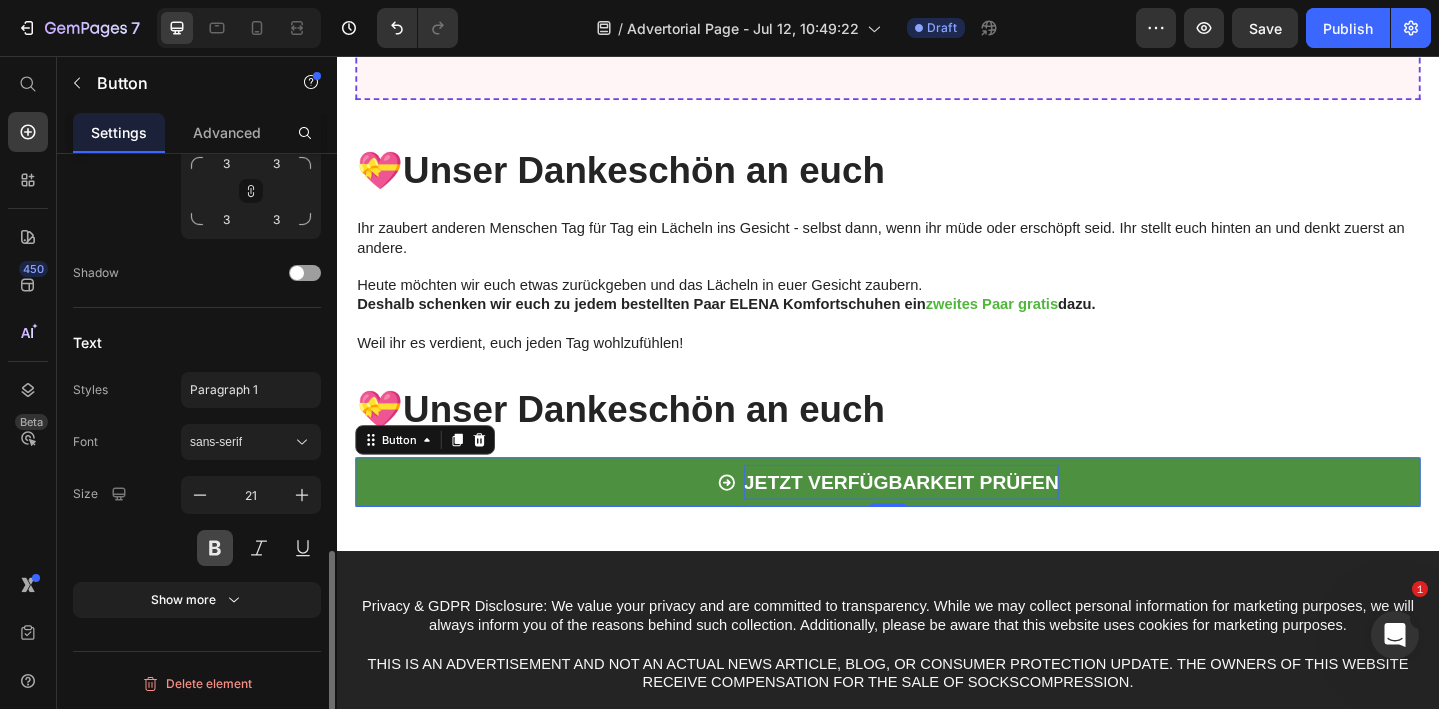 click at bounding box center (215, 548) 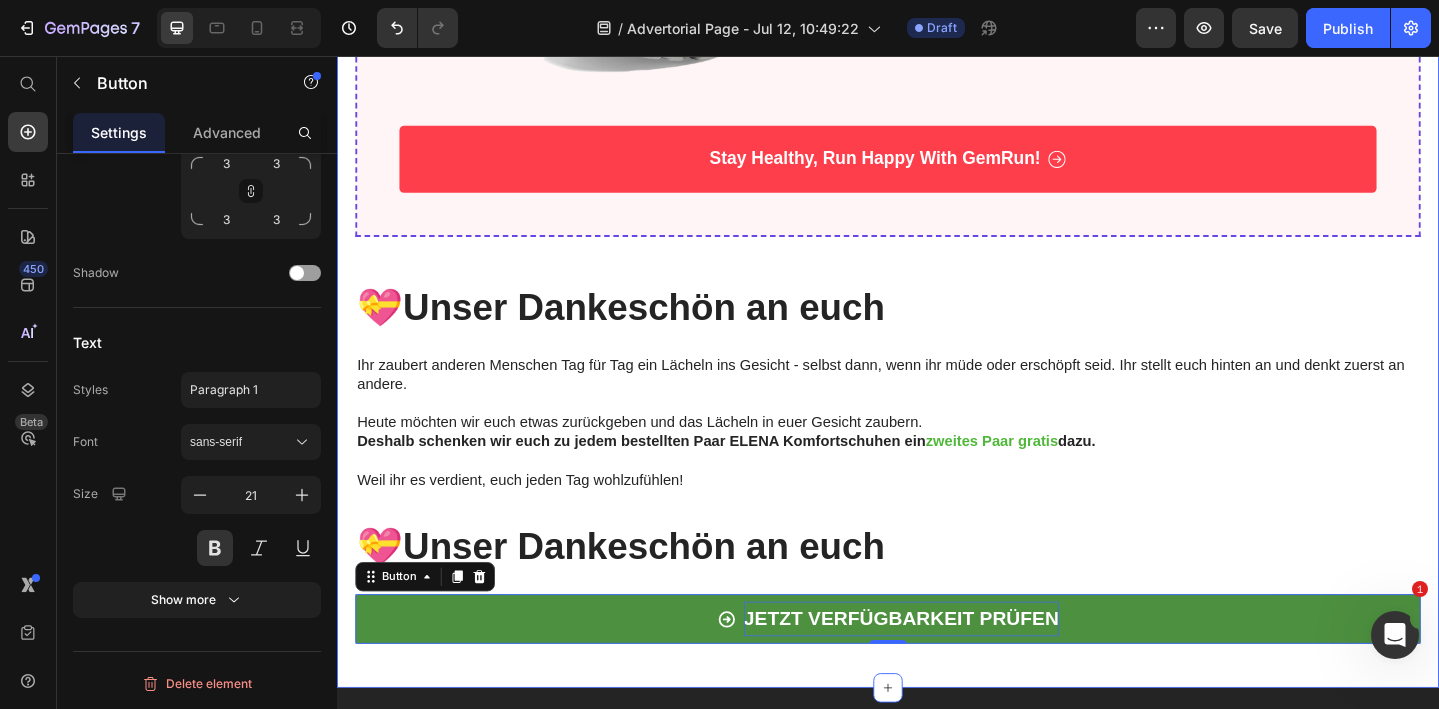 scroll, scrollTop: 4958, scrollLeft: 0, axis: vertical 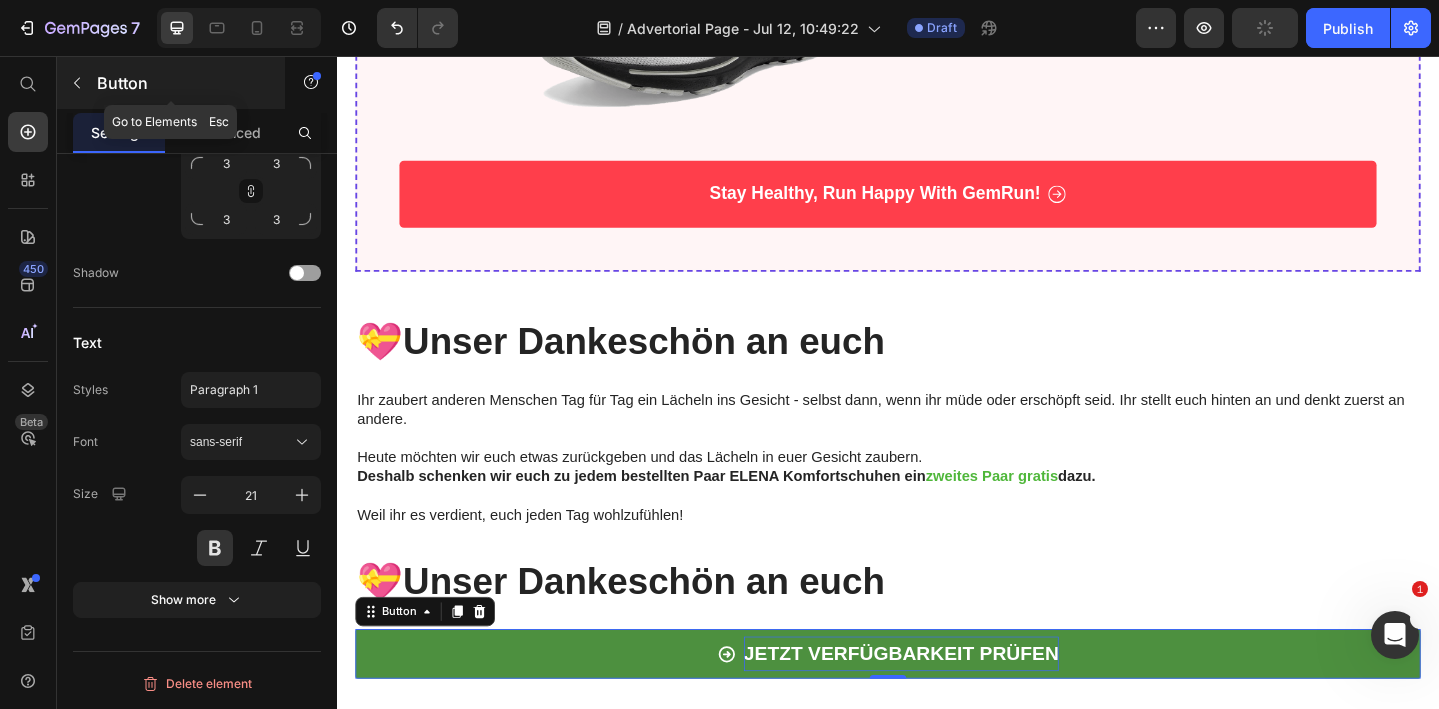 click 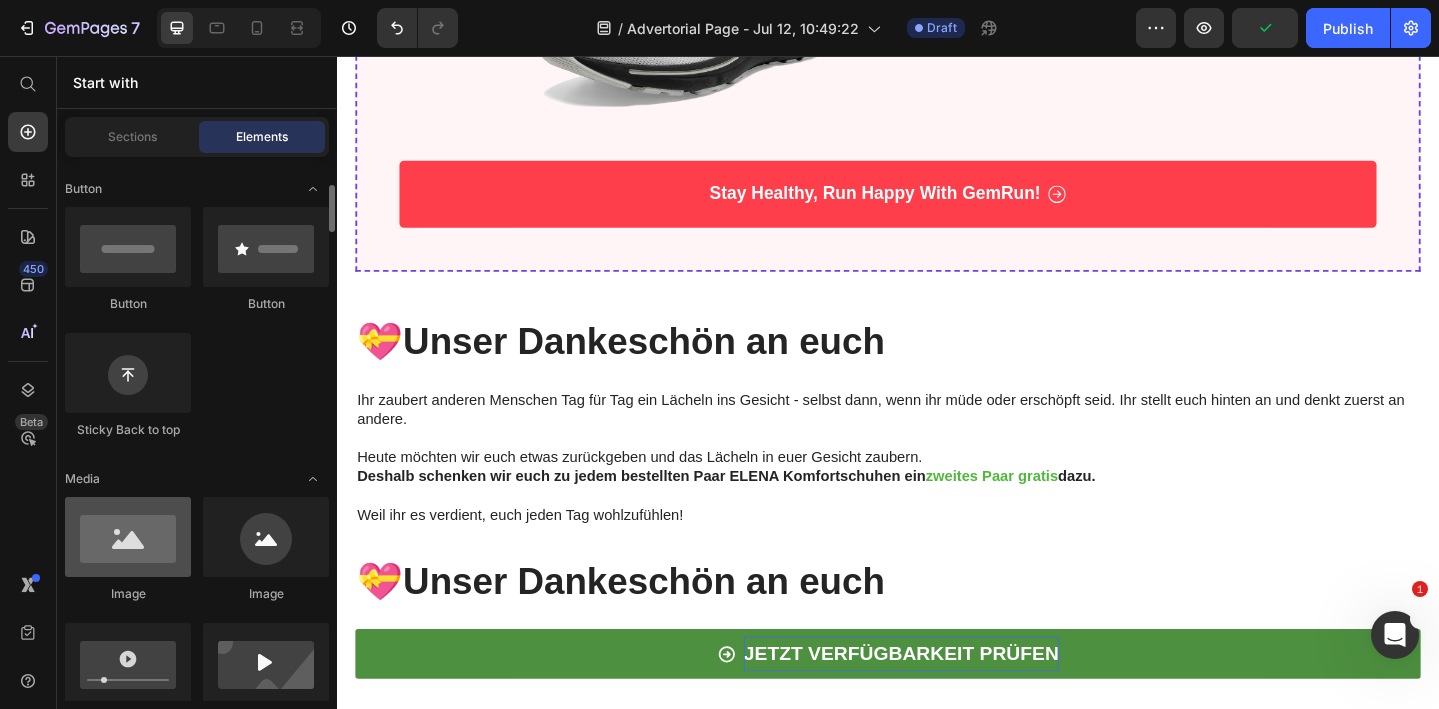 scroll, scrollTop: 486, scrollLeft: 0, axis: vertical 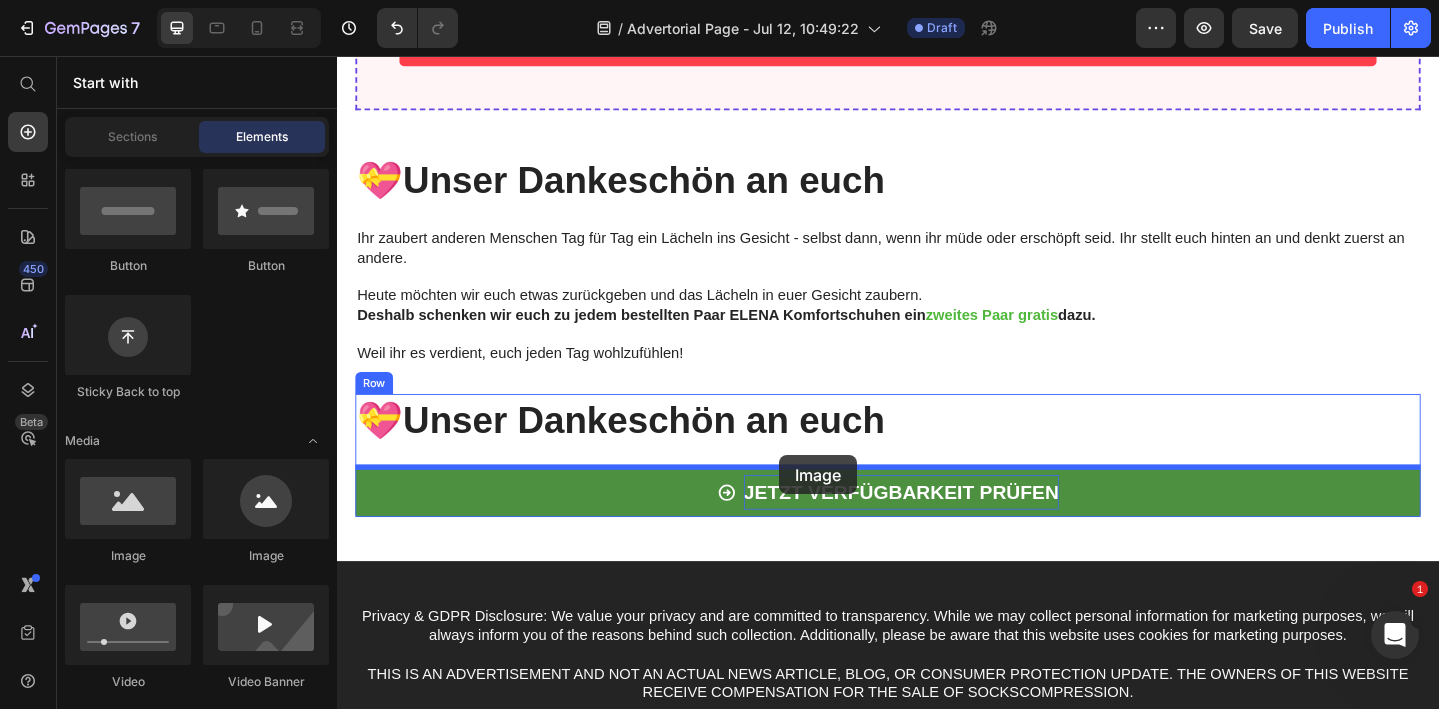 drag, startPoint x: 474, startPoint y: 555, endPoint x: 815, endPoint y: 485, distance: 348.11063 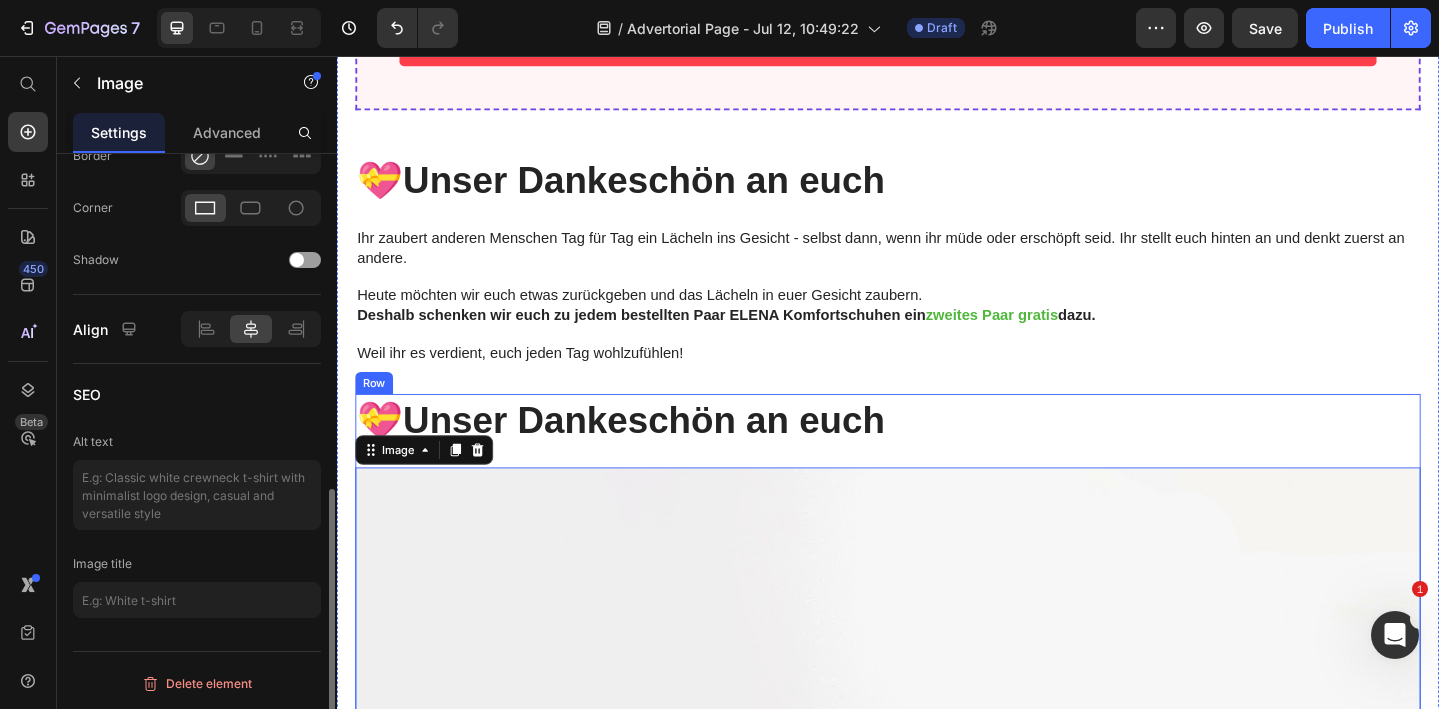 scroll, scrollTop: 0, scrollLeft: 0, axis: both 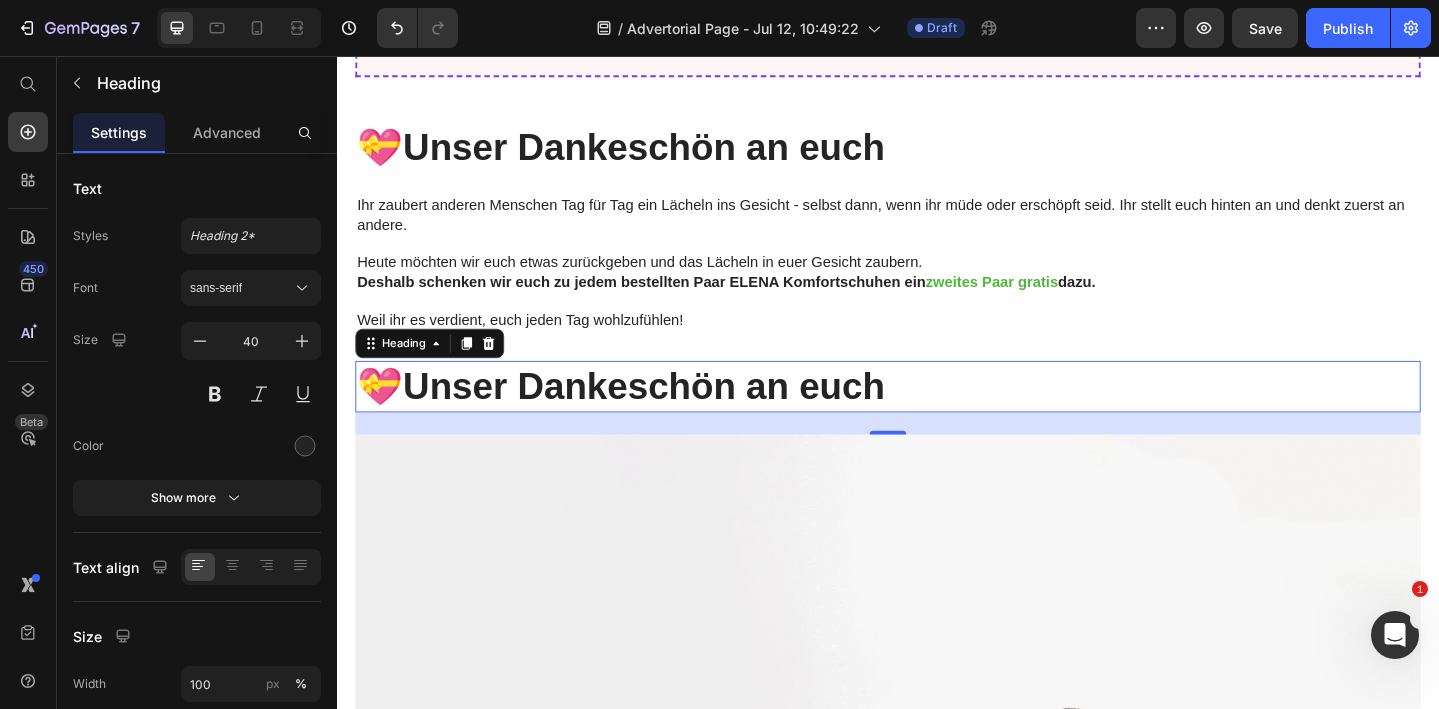 click on "💝 Unser Dankeschön an euch" at bounding box center (937, 416) 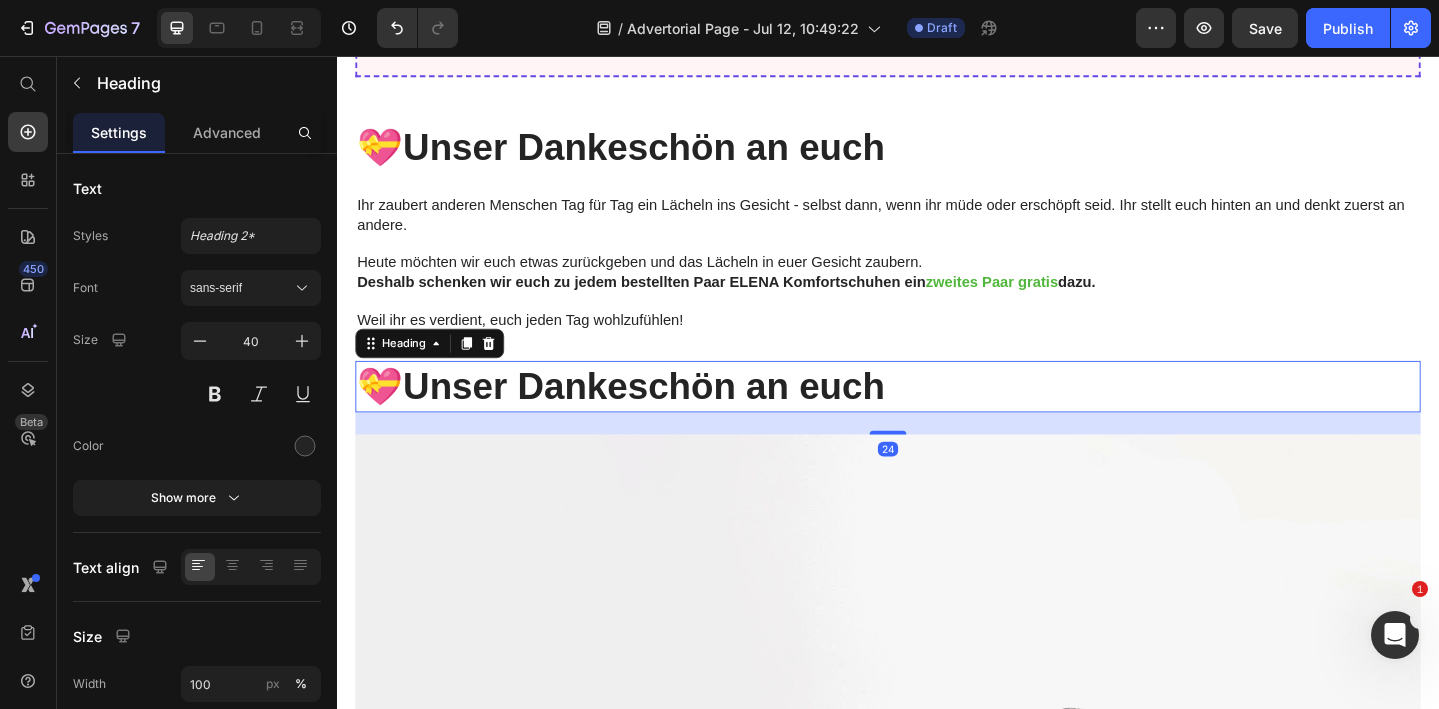 click 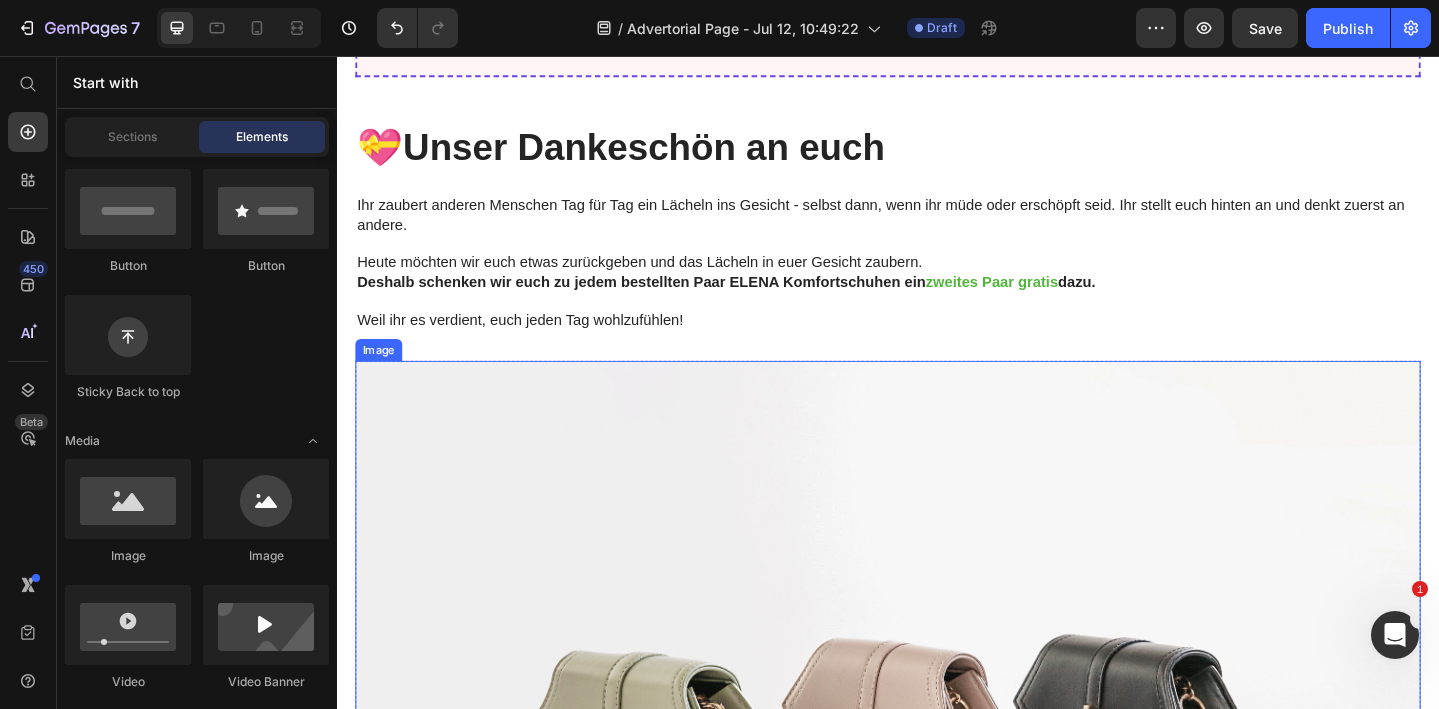 click at bounding box center [937, 823] 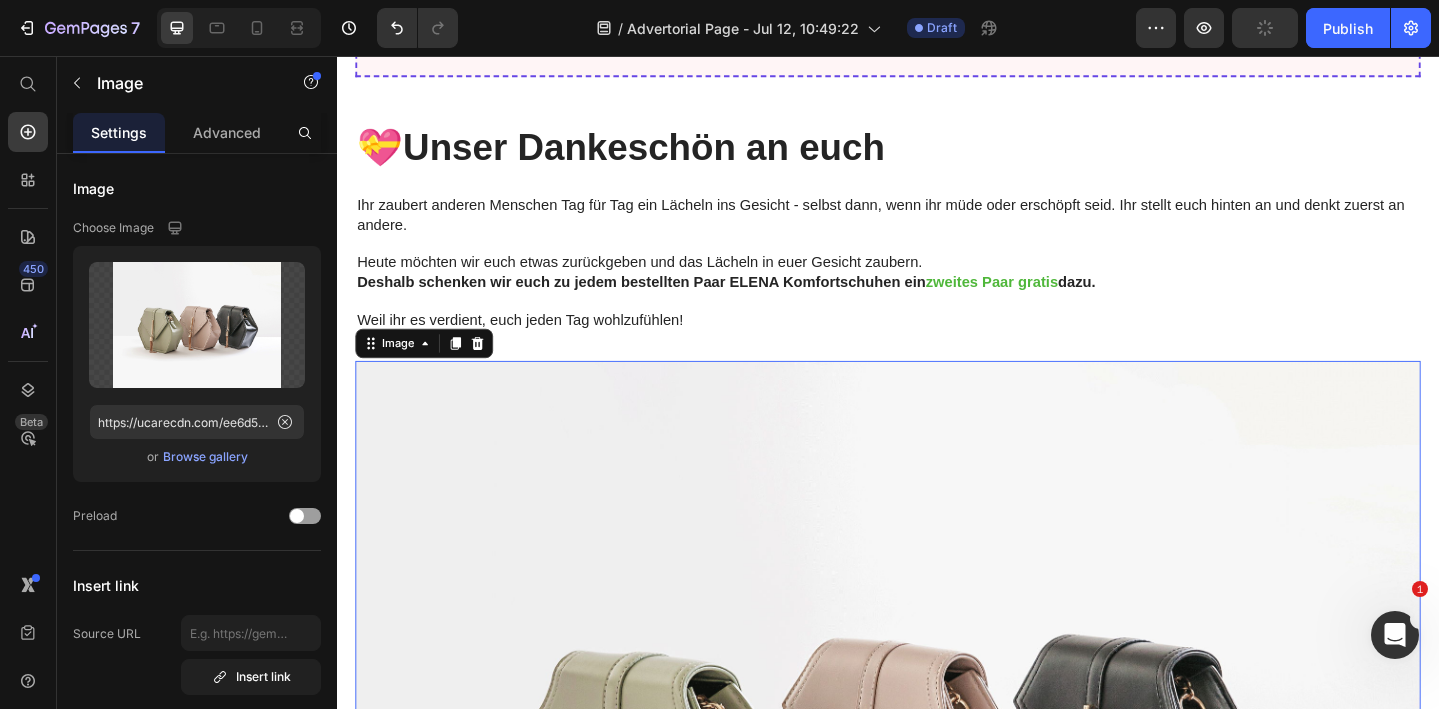 scroll, scrollTop: 5190, scrollLeft: 0, axis: vertical 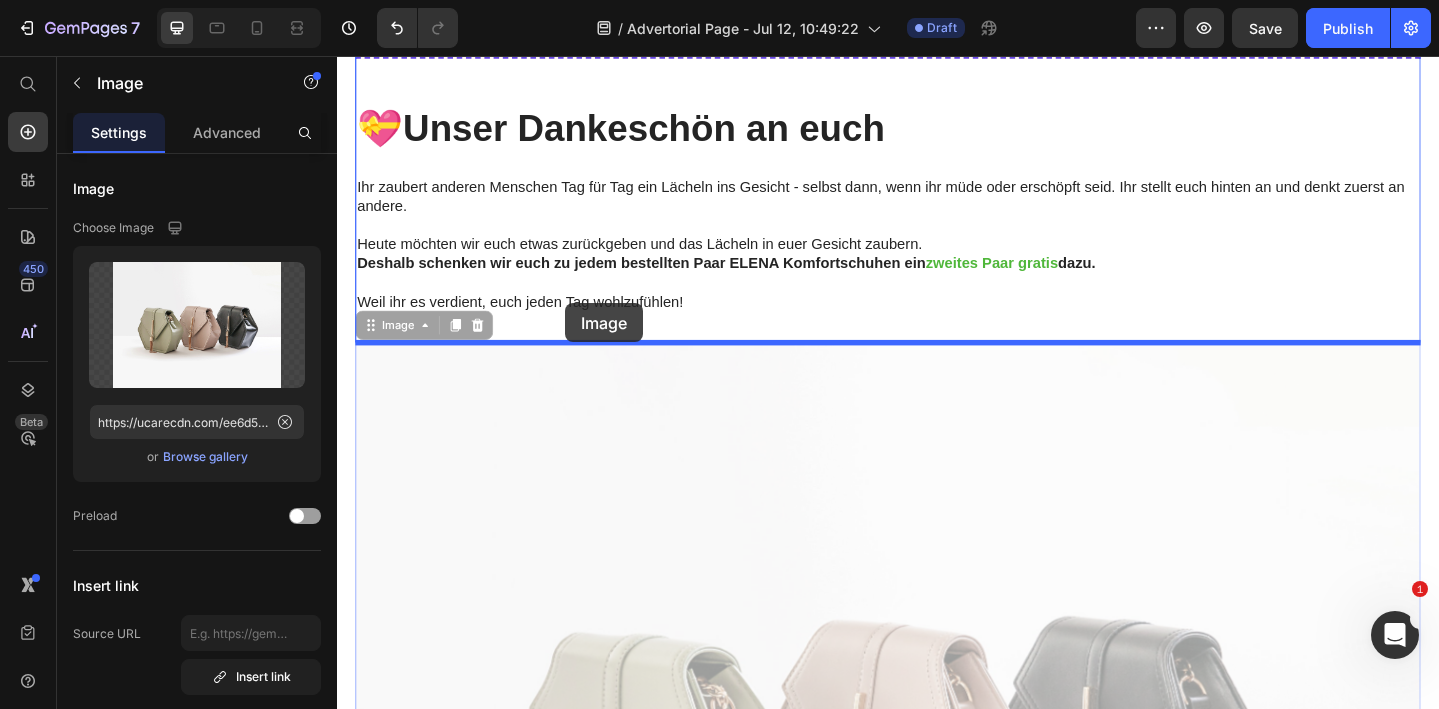 drag, startPoint x: 370, startPoint y: 347, endPoint x: 583, endPoint y: 325, distance: 214.13313 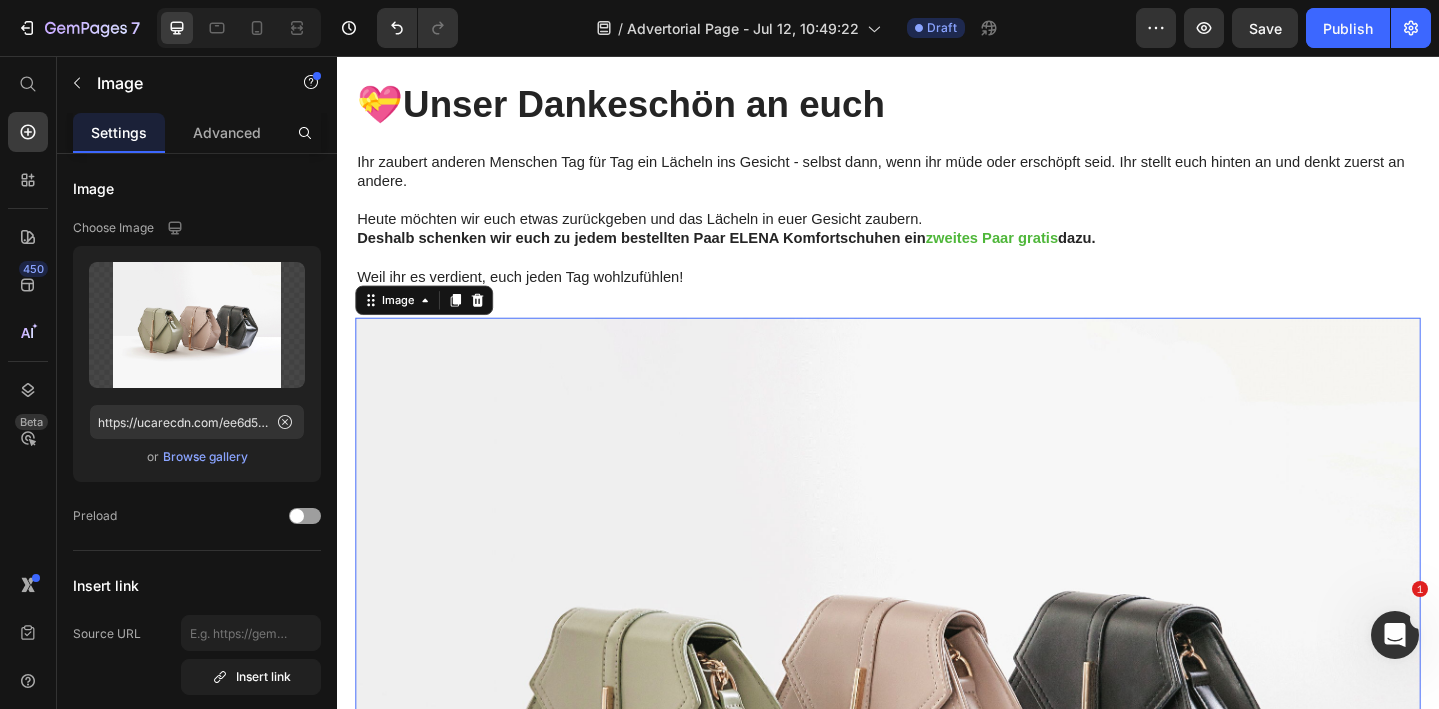 scroll, scrollTop: 5218, scrollLeft: 0, axis: vertical 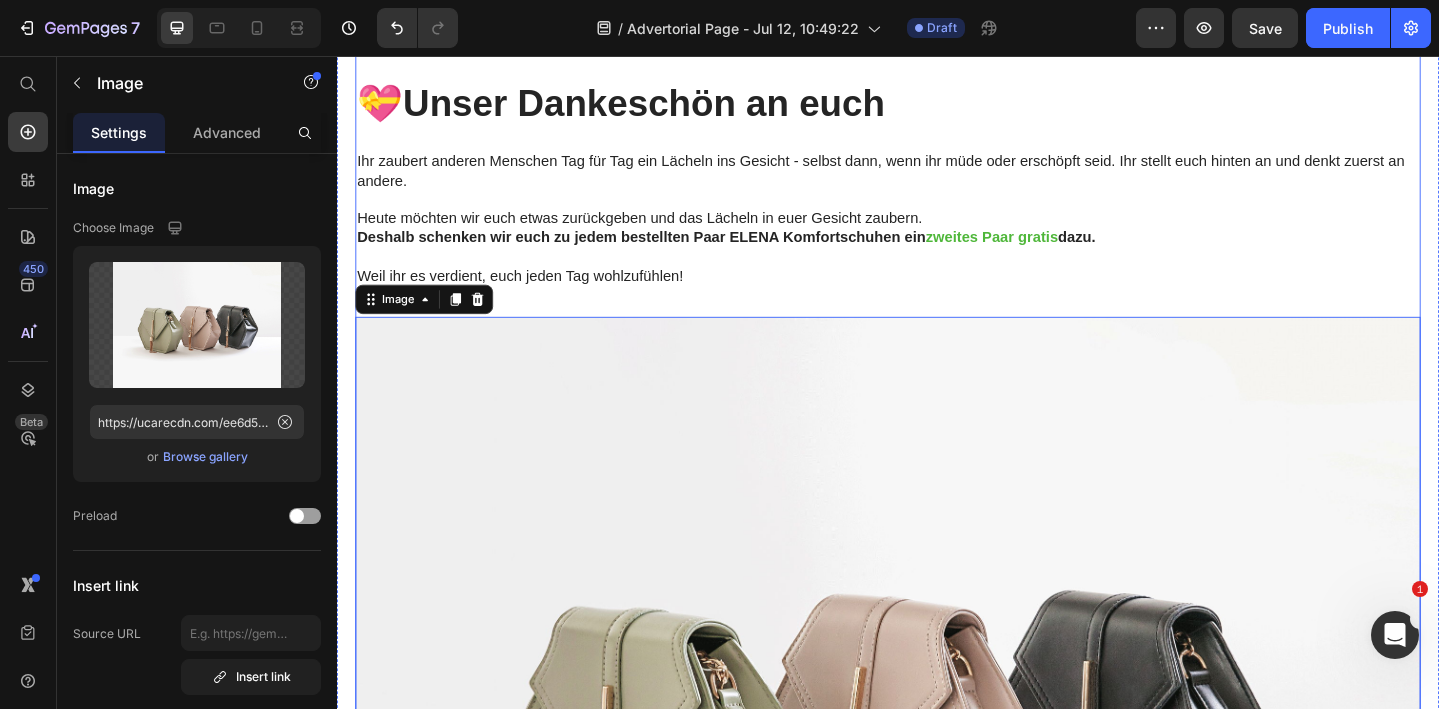 click on "👣 Eure Füße tragen euch durch die langen, herausfordernden Tage  Heading Even though your running routine may be going well, there's no guarantee that your current footwear will continue to support you as your needs evolve. Text Block Image Don't wait for a crisis to arise... Text Block Luckily, there's a solution that can keep your running experience on track. One that provides support and comfort daily, weekly, seasonally, and whenever needed. That's as reliable as a trusted training partner.  It's the GemRun 5-in-1 Performance Runner Text Block Image Just one running session with the GemRun 5-in-1 Performance Runner can make the difference between discomfort and a fulfilling running experience.  It's designed for your comfort and performance, and it's effortless for you to lace up and hit the road. After just a few runs, the GemRun pays for itself!  So if you're still relying on outdated running shoes or enduring subpar performance...  Text Block 06 HRS 23 MIN 21 SEC Countdown Timer Text Block" at bounding box center (937, -580) 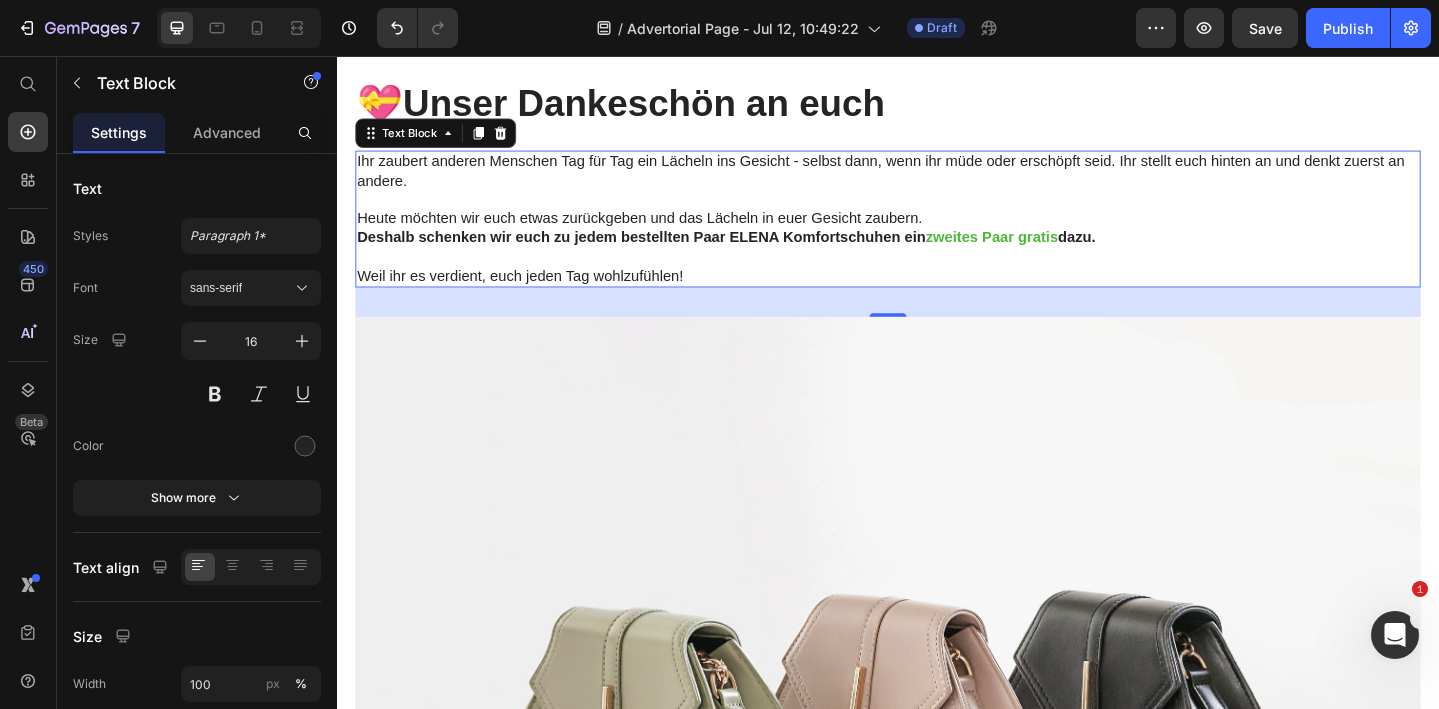 click at bounding box center (937, 275) 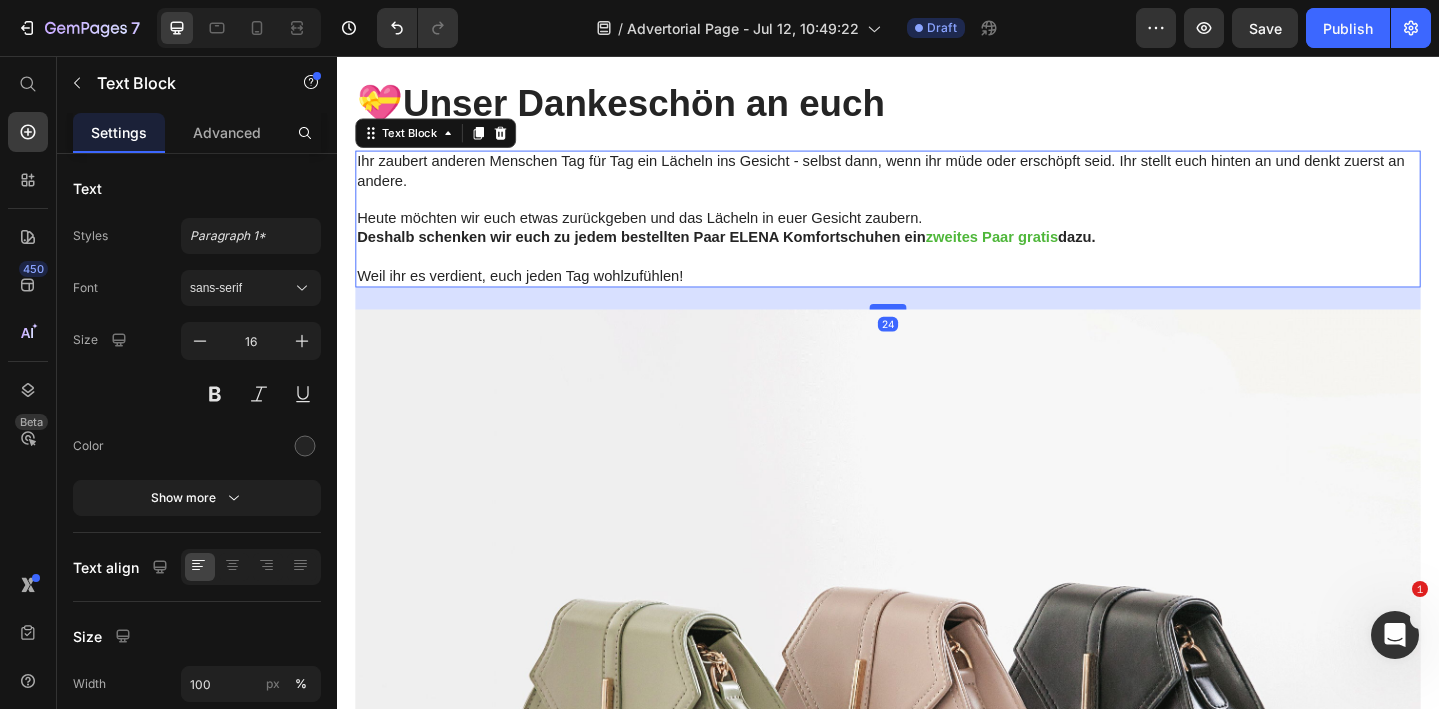 click at bounding box center (937, 329) 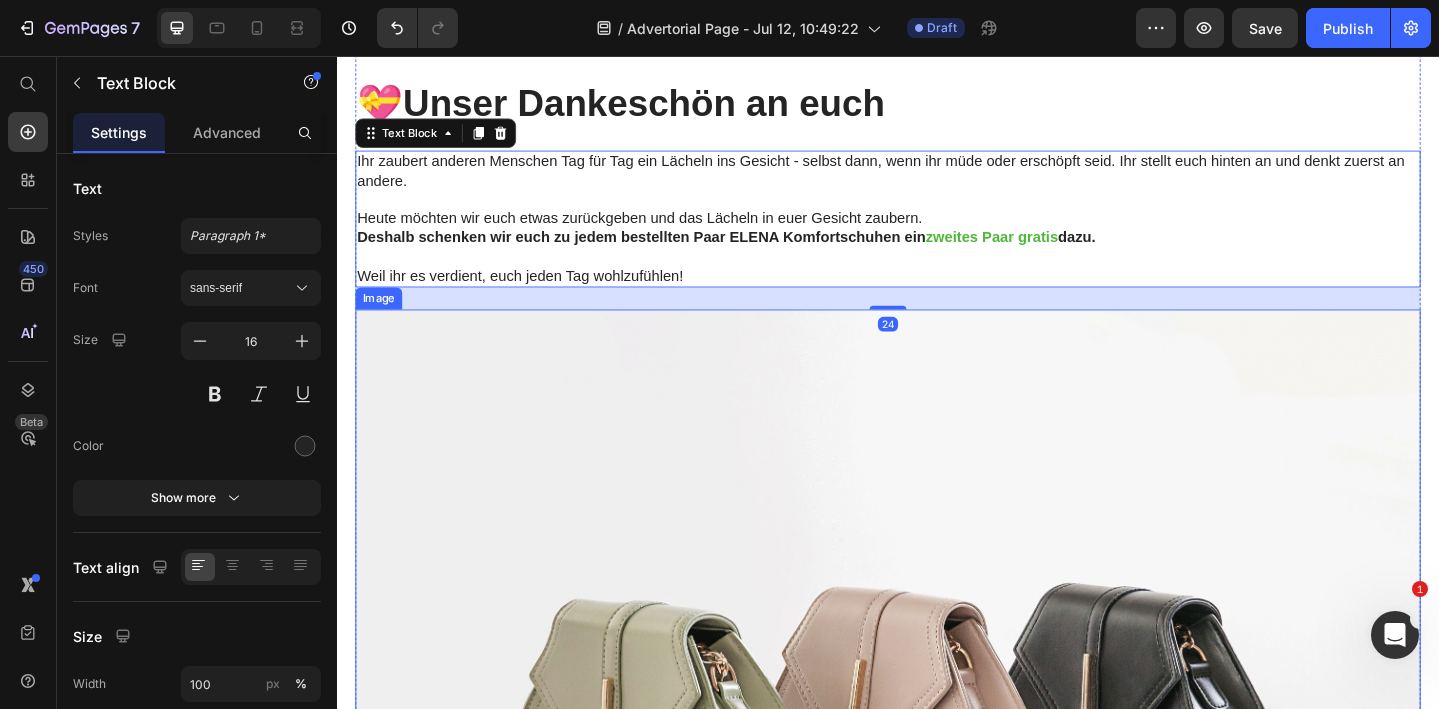 click at bounding box center (937, 767) 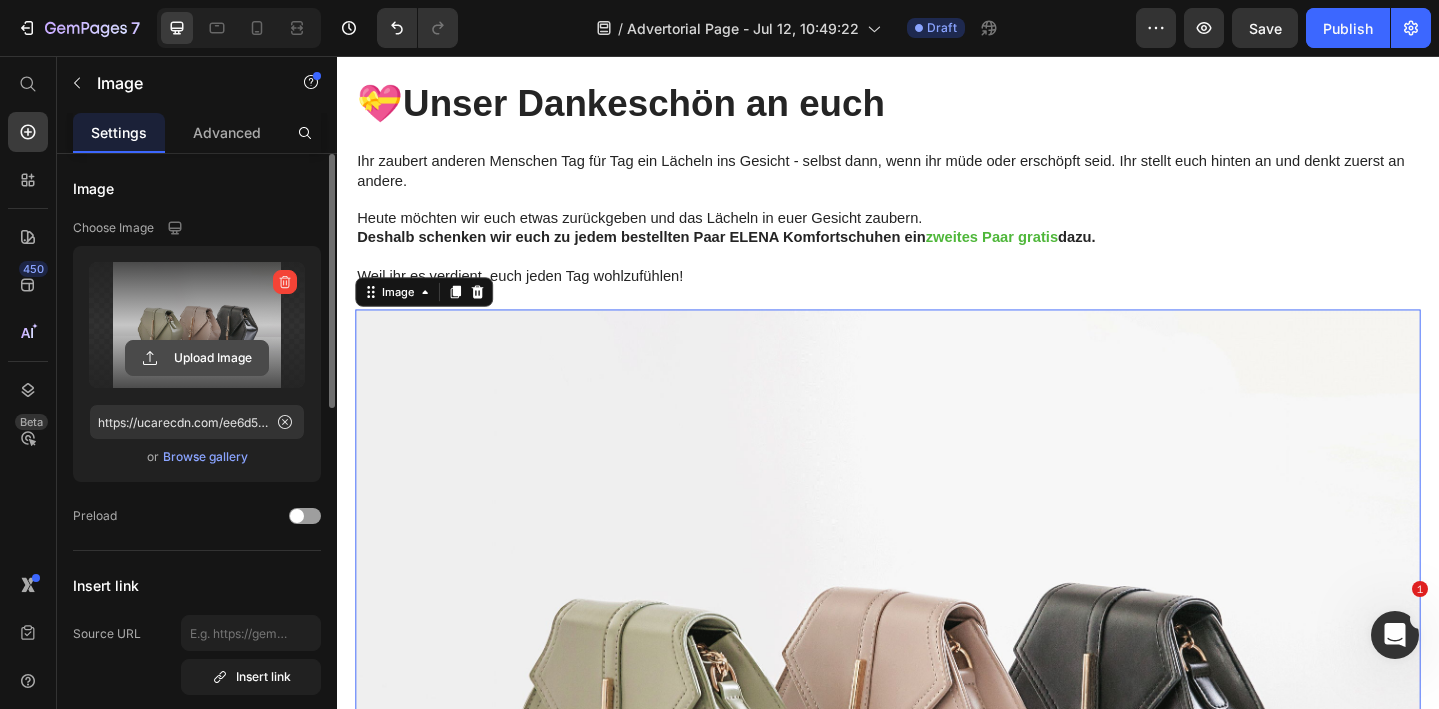 click 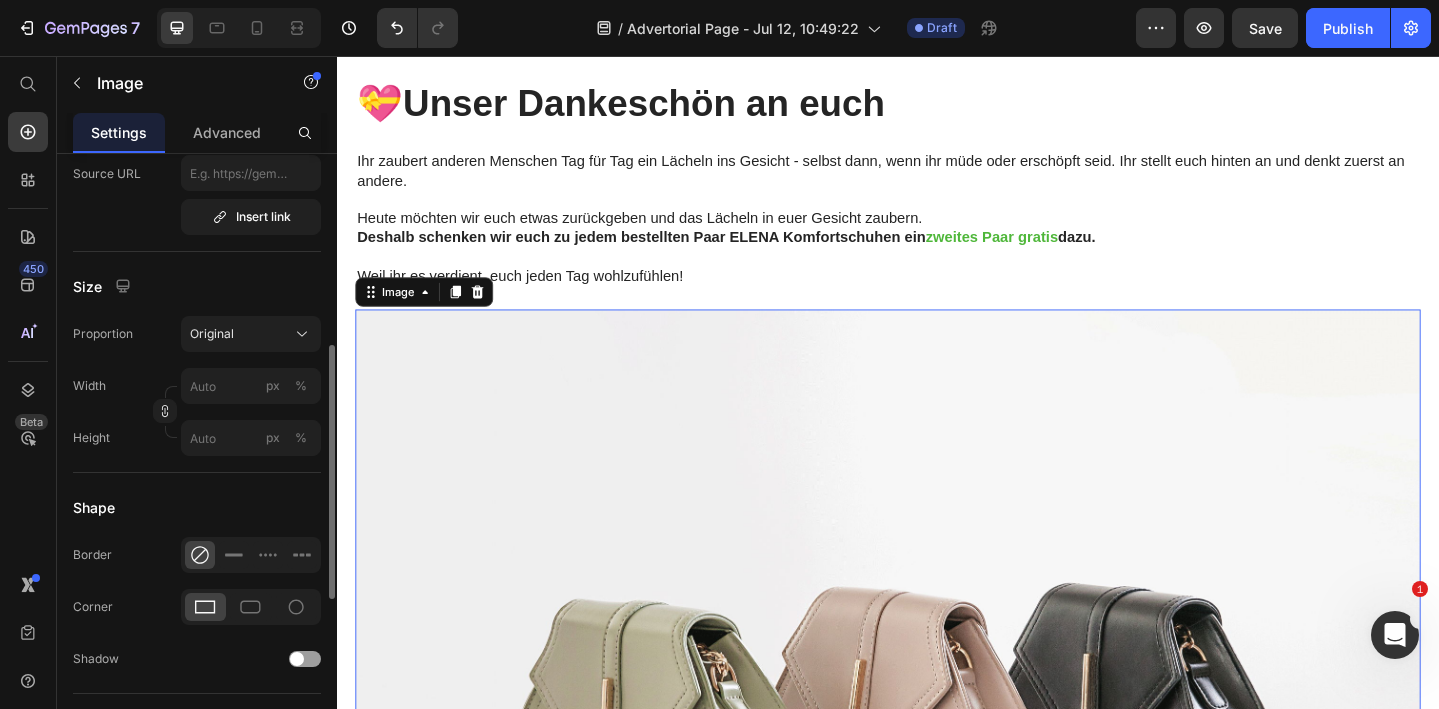 scroll, scrollTop: 442, scrollLeft: 0, axis: vertical 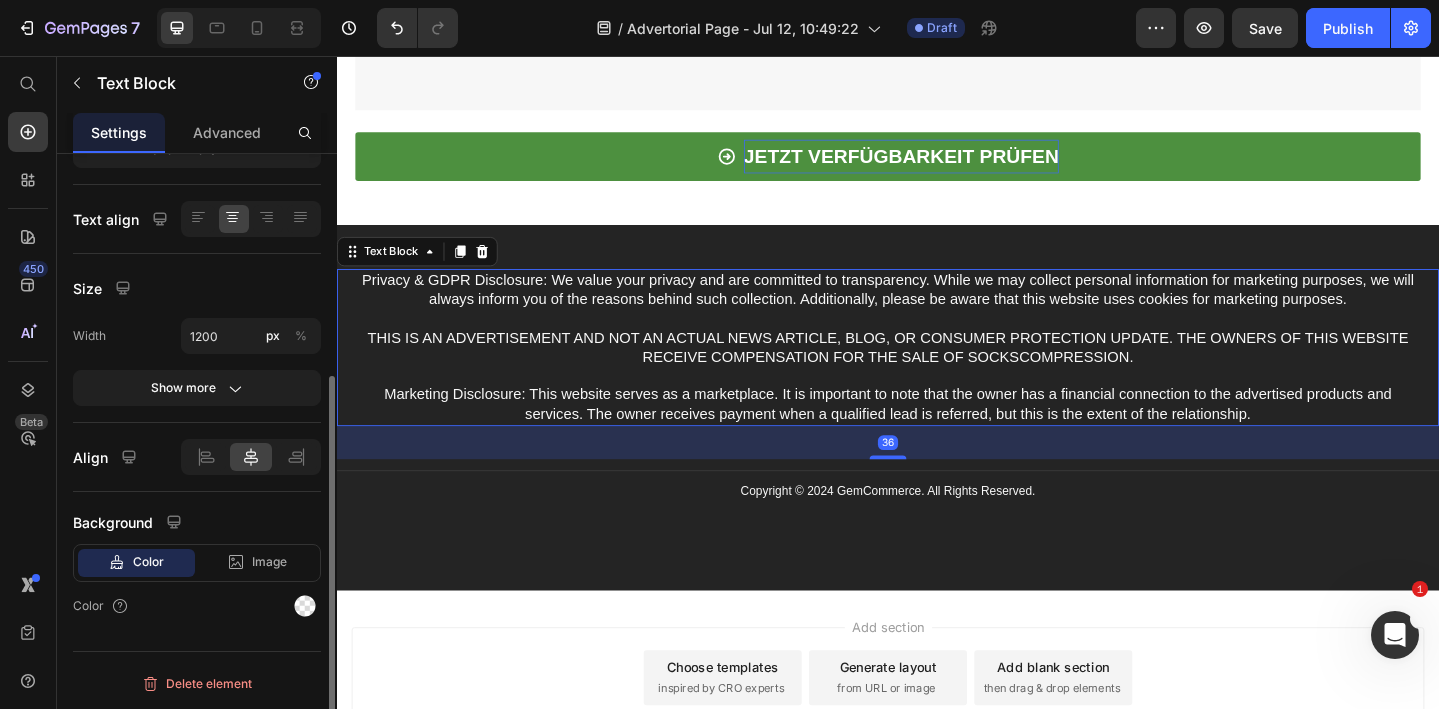 click on "Privacy & GDPR Disclosure: We value your privacy and are committed to transparency. While we may collect personal information for marketing purposes, we will always inform you of the reasons behind such collection. Additionally, please be aware that this website uses cookies for marketing purposes. THIS IS AN ADVERTISEMENT AND NOT AN ACTUAL NEWS ARTICLE, BLOG, OR CONSUMER PROTECTION UPDATE. THE OWNERS OF THIS WEBSITE RECEIVE COMPENSATION FOR THE SALE OF SOCKSCOMPRESSION. Marketing Disclosure: This website serves as a marketplace. It is important to note that the owner has a financial connection to the advertised products and services. The owner receives payment when a qualified lead is referred, but this is the extent of the relationship." at bounding box center (937, 373) 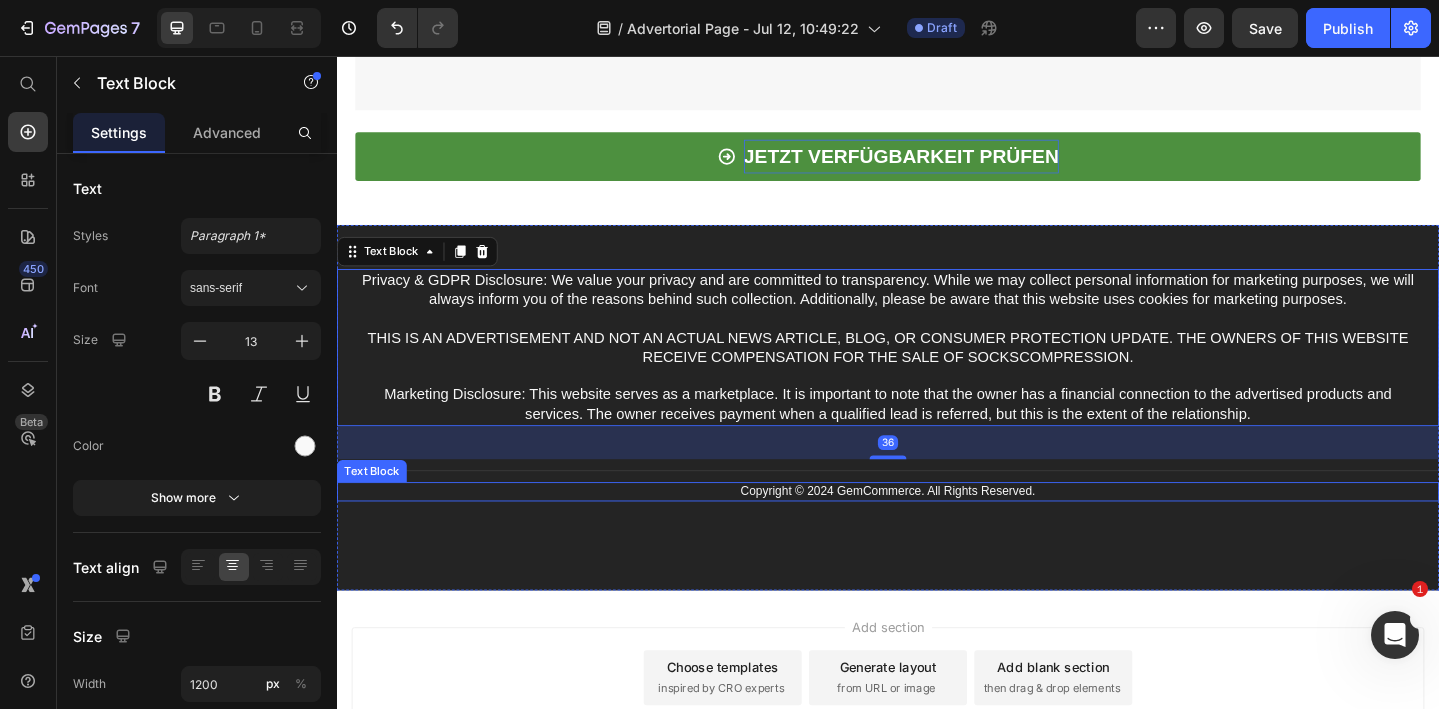 click on "Copyright © 2024 GemCommerce. All Rights Reserved." at bounding box center [937, 530] 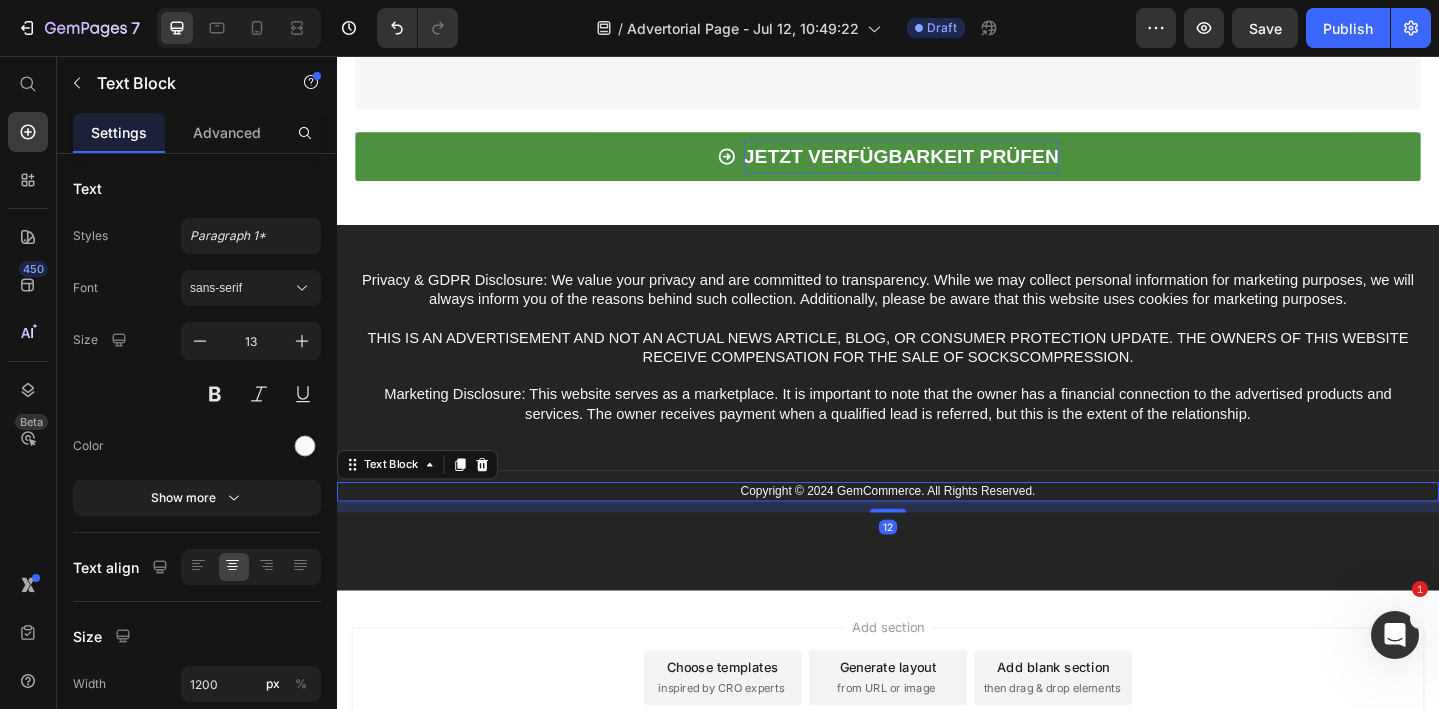 click on "Copyright © 2024 GemCommerce. All Rights Reserved." at bounding box center [937, 530] 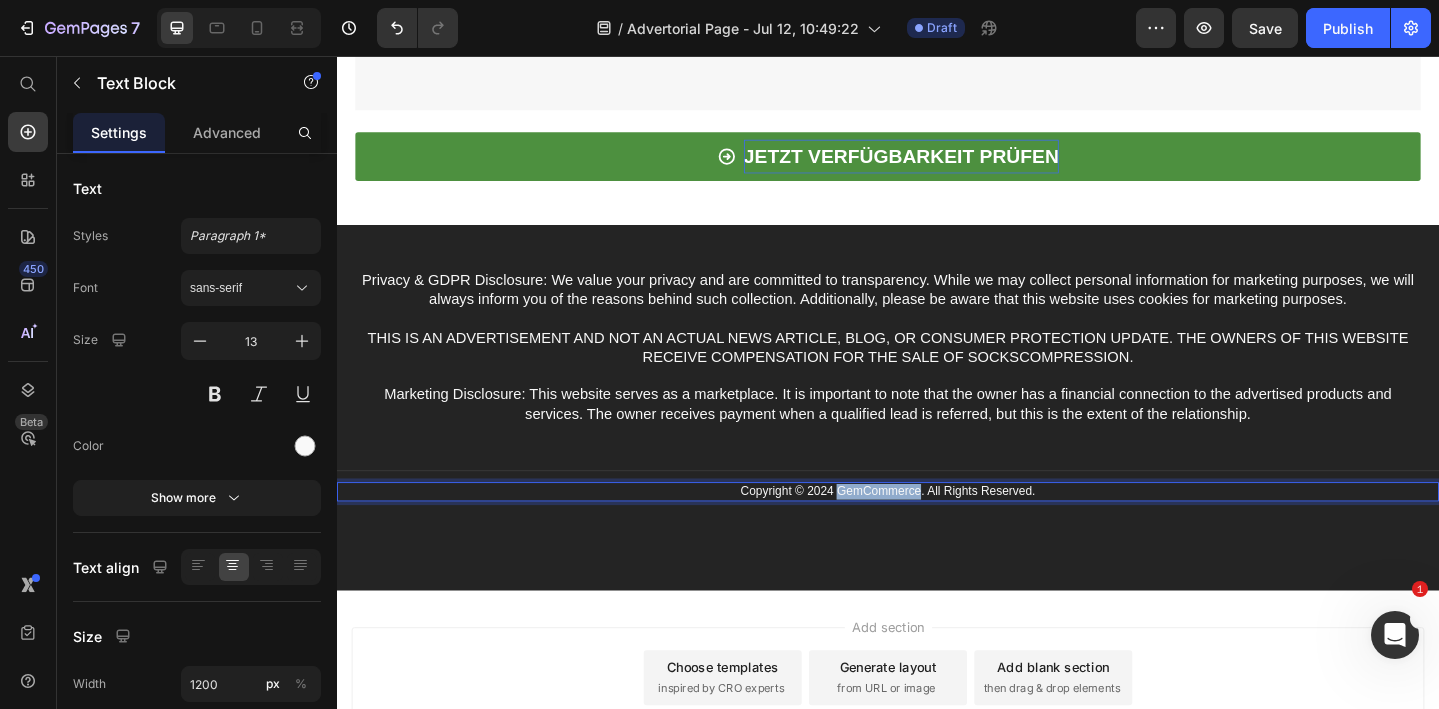 click on "Copyright © 2024 GemCommerce. All Rights Reserved." at bounding box center (937, 530) 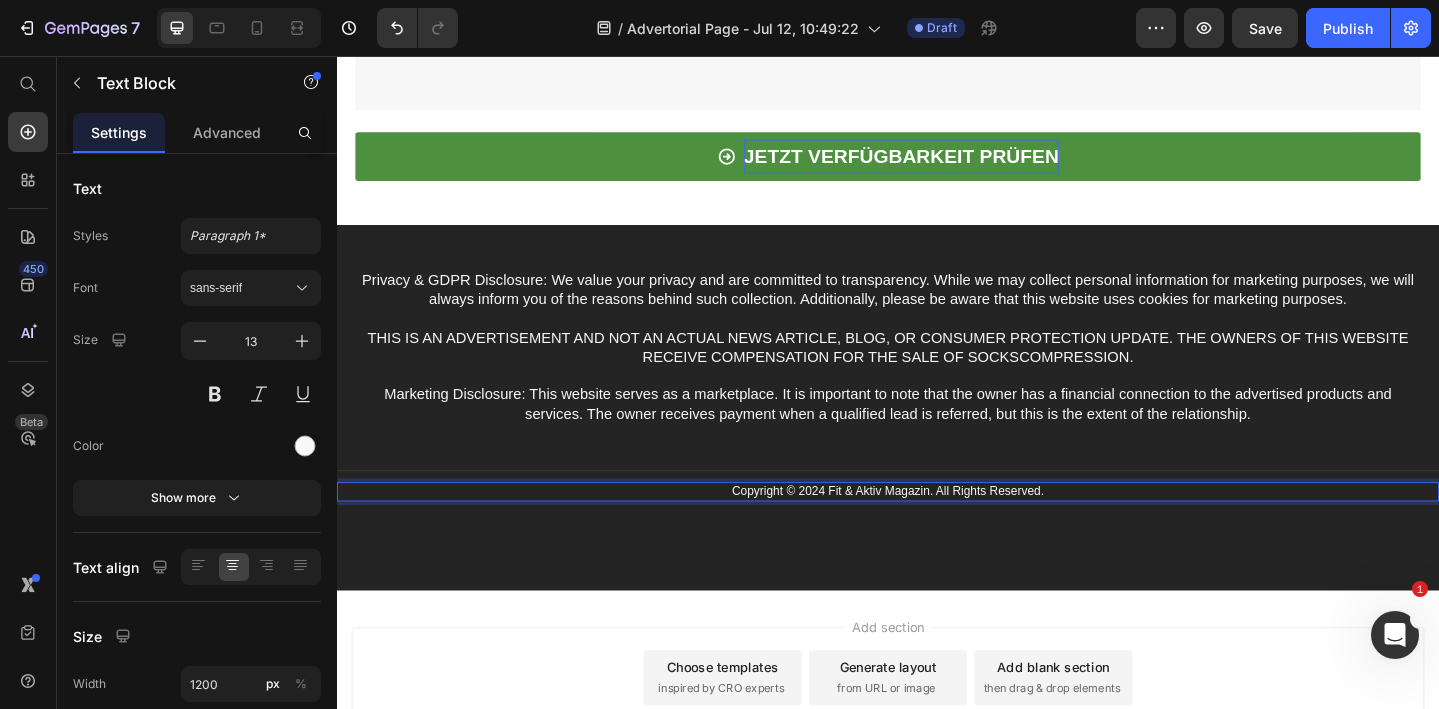click on "Copyright © 2024 Fit & Aktiv Magazin. All Rights Reserved." at bounding box center [937, 530] 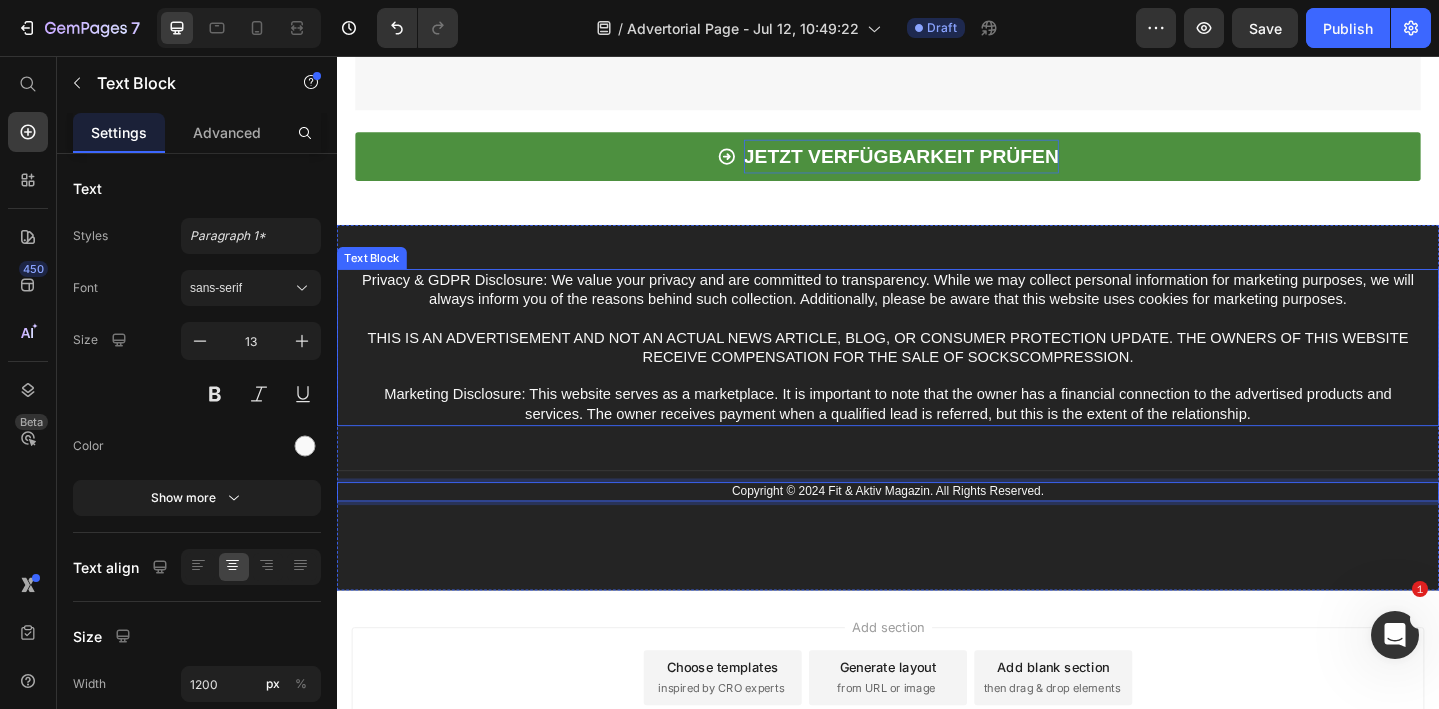 click on "Privacy & GDPR Disclosure: We value your privacy and are committed to transparency. While we may collect personal information for marketing purposes, we will always inform you of the reasons behind such collection. Additionally, please be aware that this website uses cookies for marketing purposes. THIS IS AN ADVERTISEMENT AND NOT AN ACTUAL NEWS ARTICLE, BLOG, OR CONSUMER PROTECTION UPDATE. THE OWNERS OF THIS WEBSITE RECEIVE COMPENSATION FOR THE SALE OF SOCKSCOMPRESSION. Marketing Disclosure: This website serves as a marketplace. It is important to note that the owner has a financial connection to the advertised products and services. The owner receives payment when a qualified lead is referred, but this is the extent of the relationship." at bounding box center (937, 373) 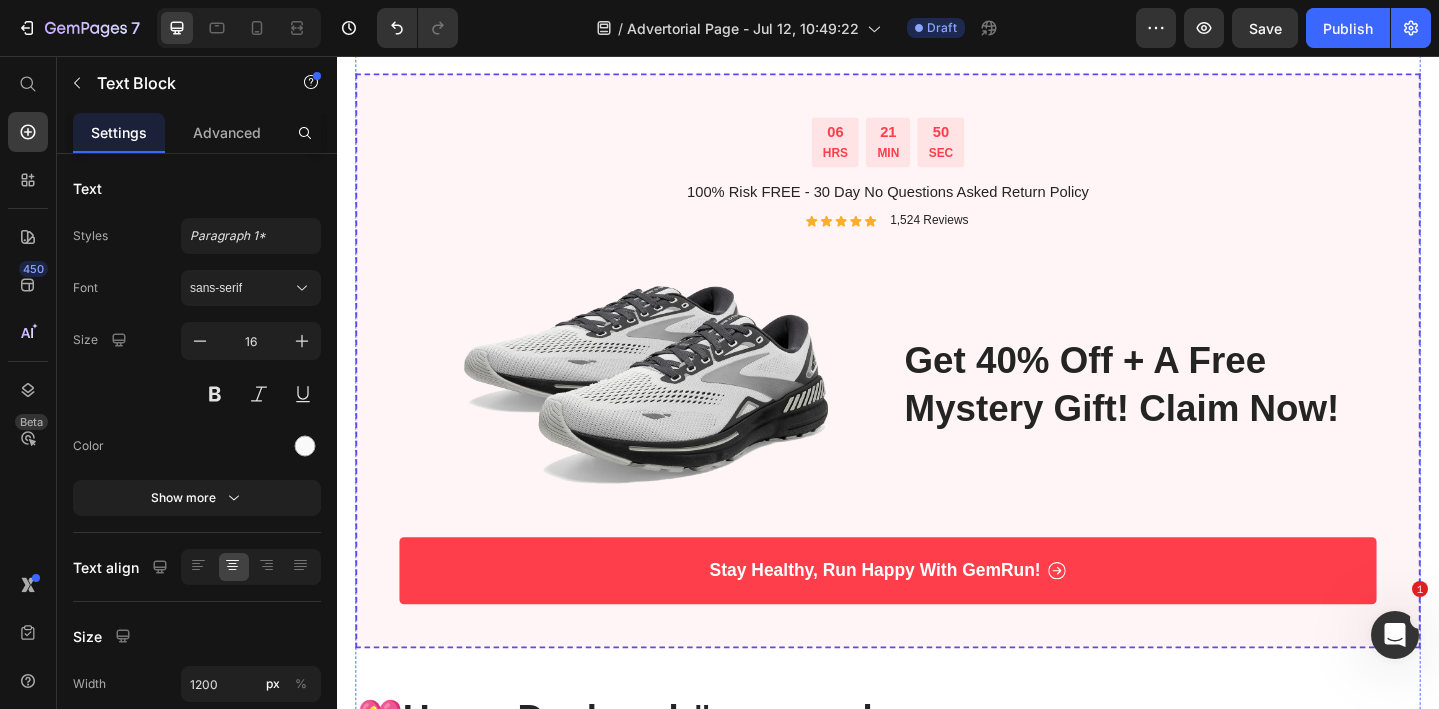 scroll, scrollTop: 4489, scrollLeft: 0, axis: vertical 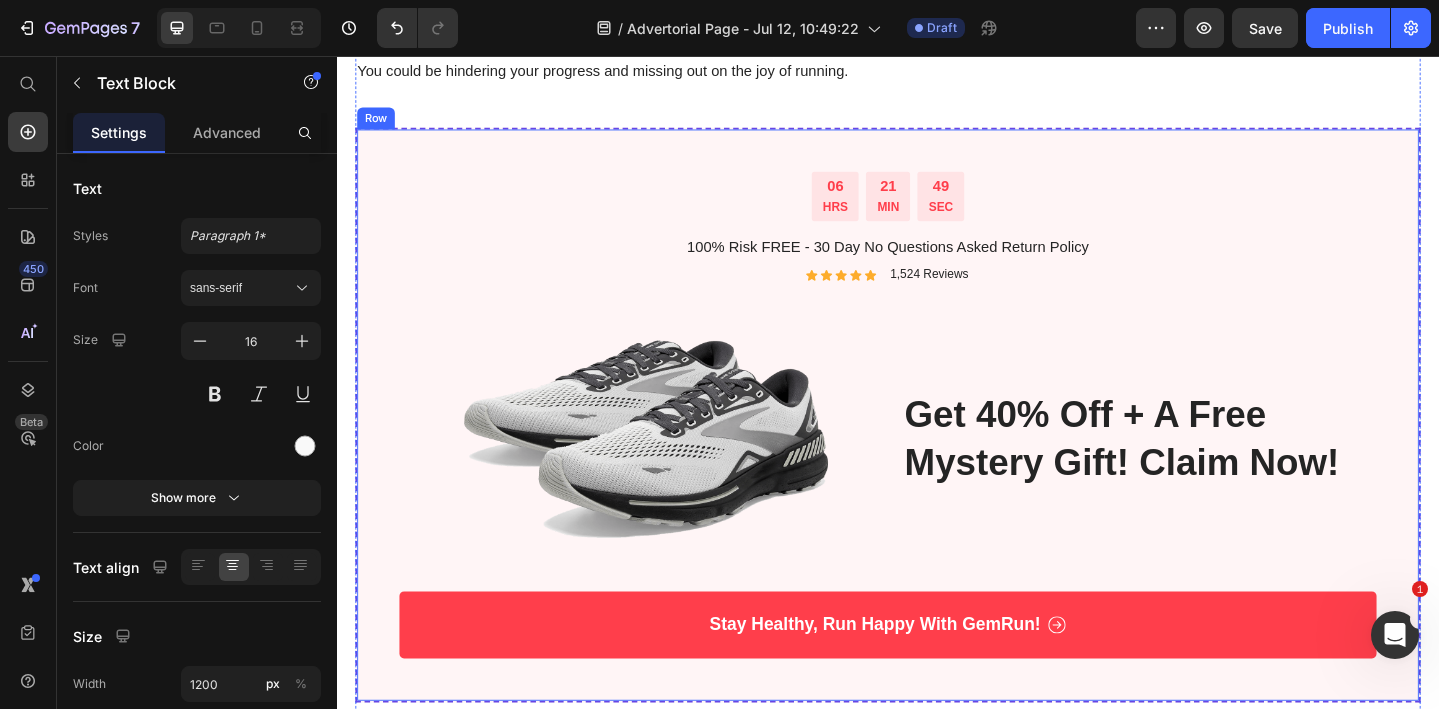 click on "06 HRS 21 MIN 49 SEC Countdown Timer 100% Risk FREE - 30 Day No Questions Asked Return Policy Text Block Icon Icon Icon Icon Icon Icon List 1,524 Reviews Text Block Row Image Get 40% off + a free mystery gift! Claim now! Heading Row
Stay Healthy, Run Happy With GemRun! Button Row" at bounding box center (937, 447) 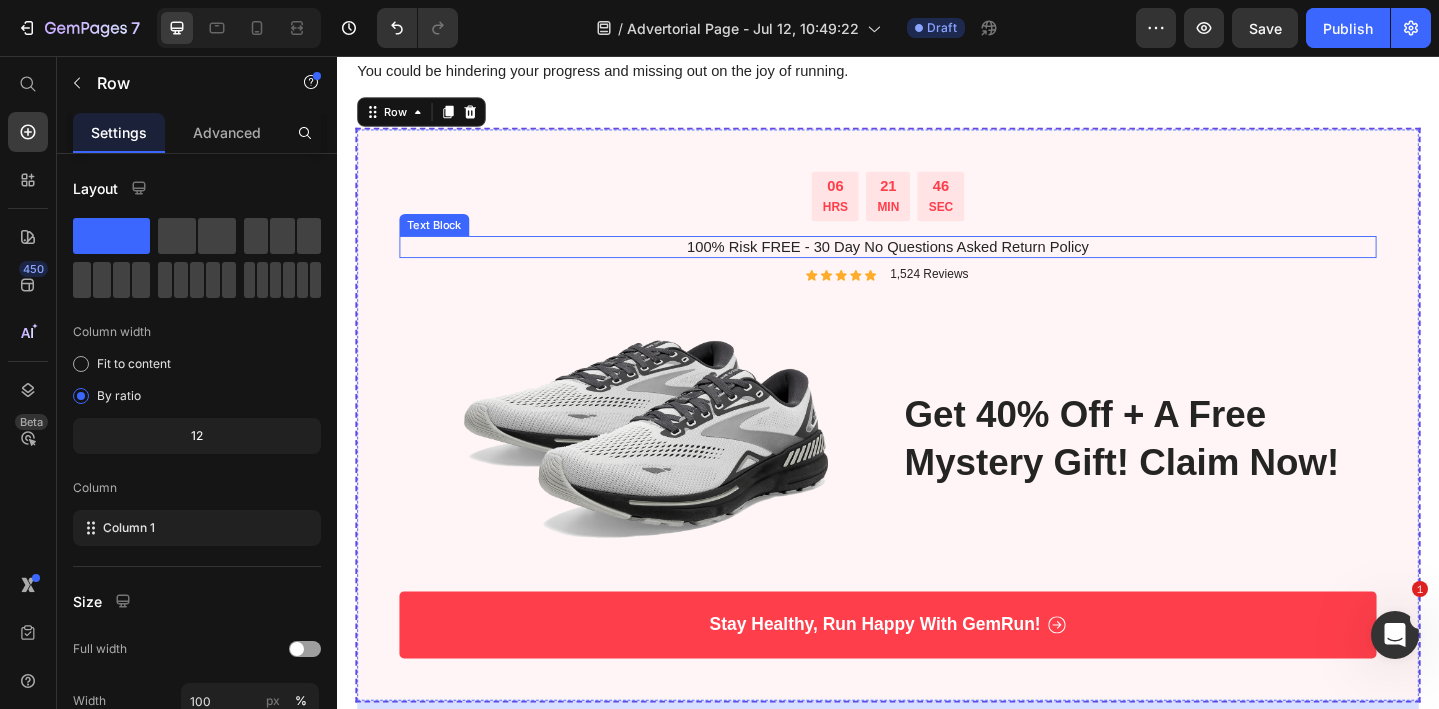 click on "100% Risk FREE - 30 Day No Questions Asked Return Policy" at bounding box center (937, 264) 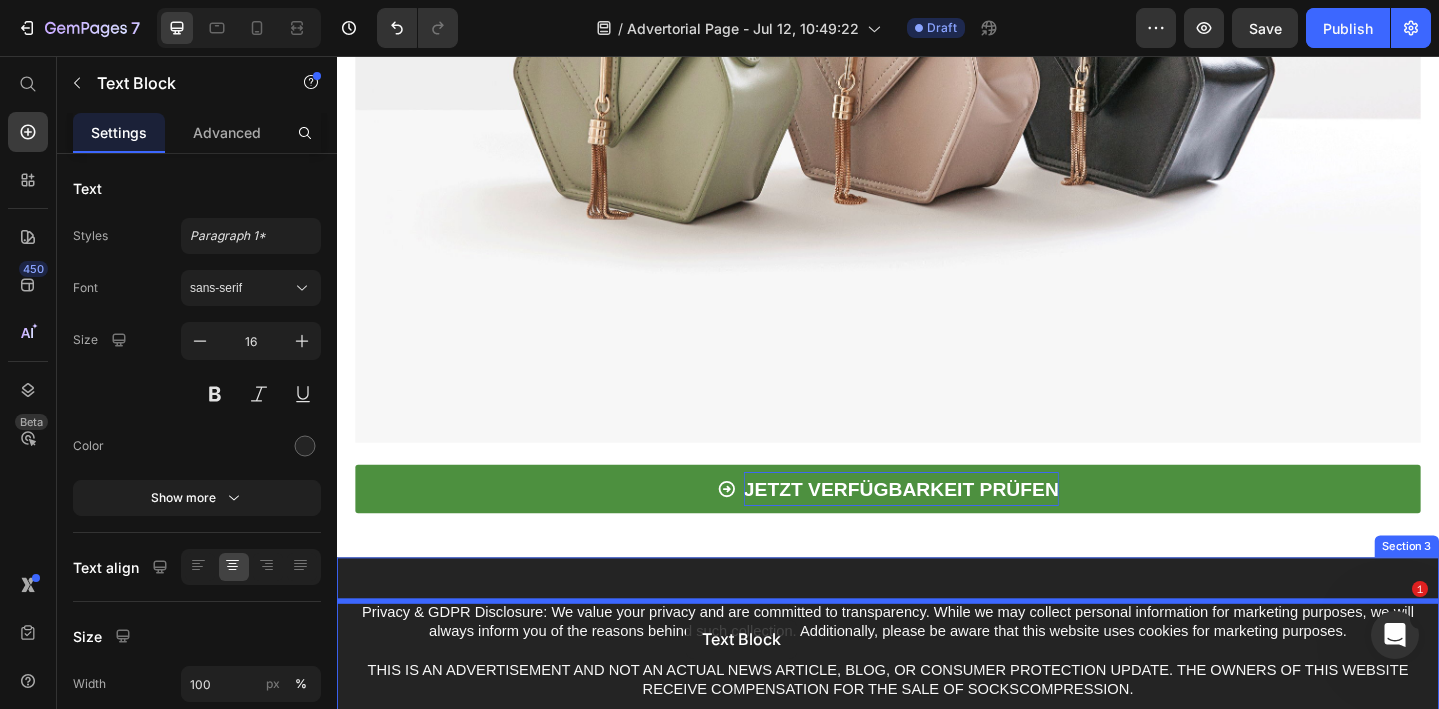 scroll, scrollTop: 6052, scrollLeft: 0, axis: vertical 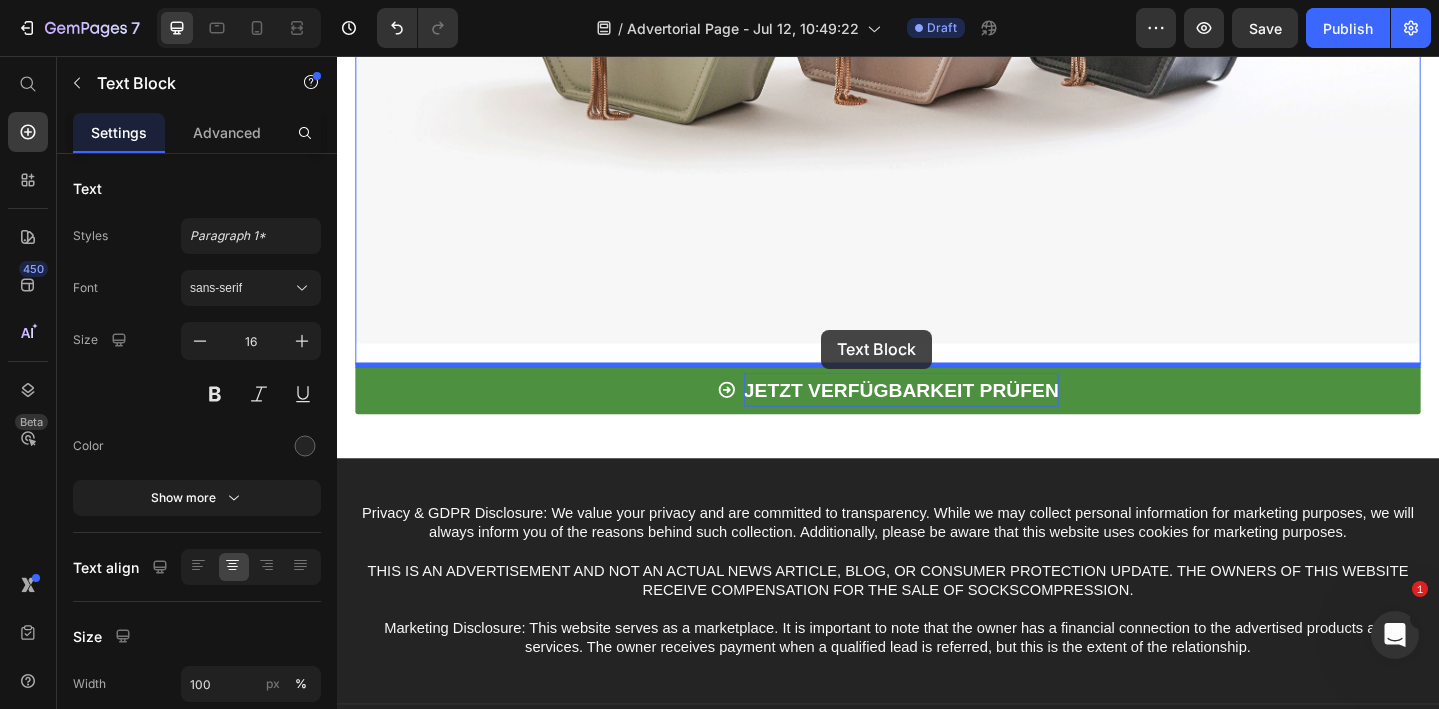 drag, startPoint x: 427, startPoint y: 236, endPoint x: 864, endPoint y: 354, distance: 452.6511 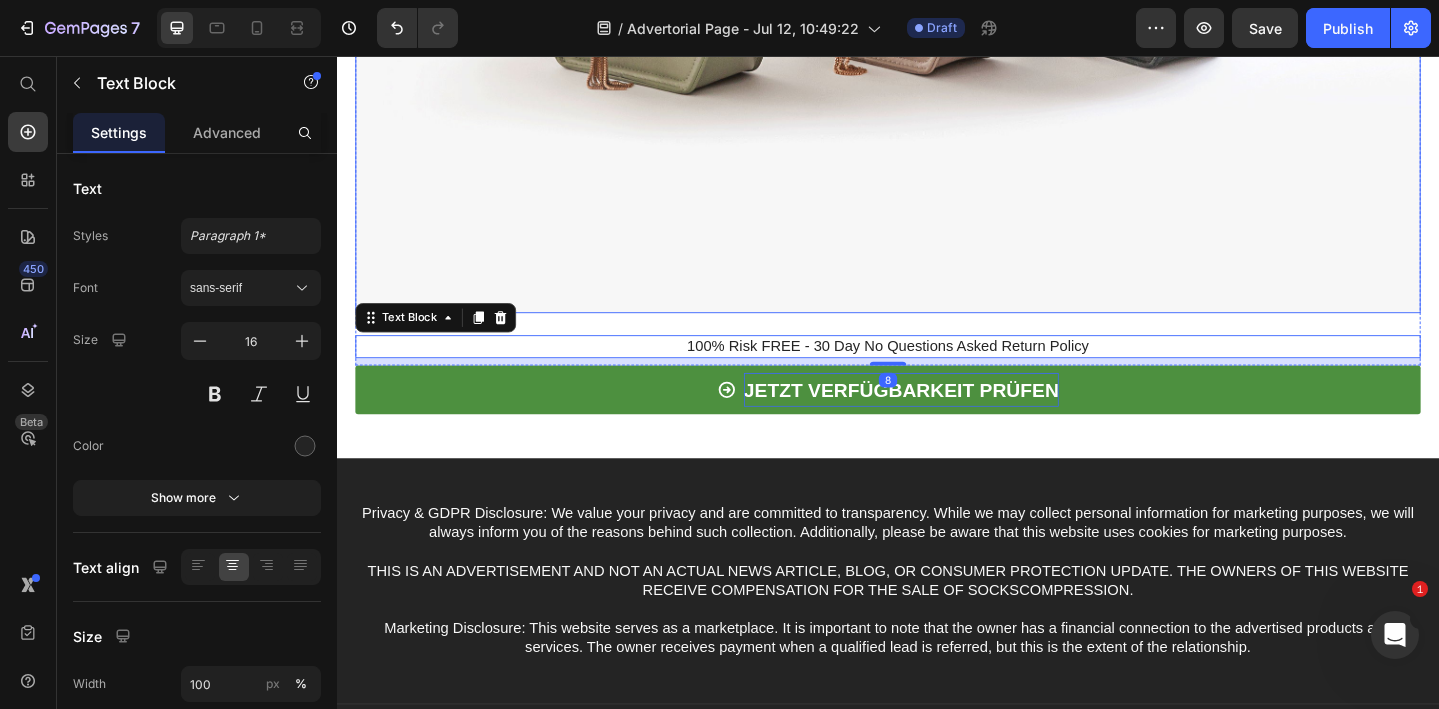 scroll, scrollTop: 6019, scrollLeft: 0, axis: vertical 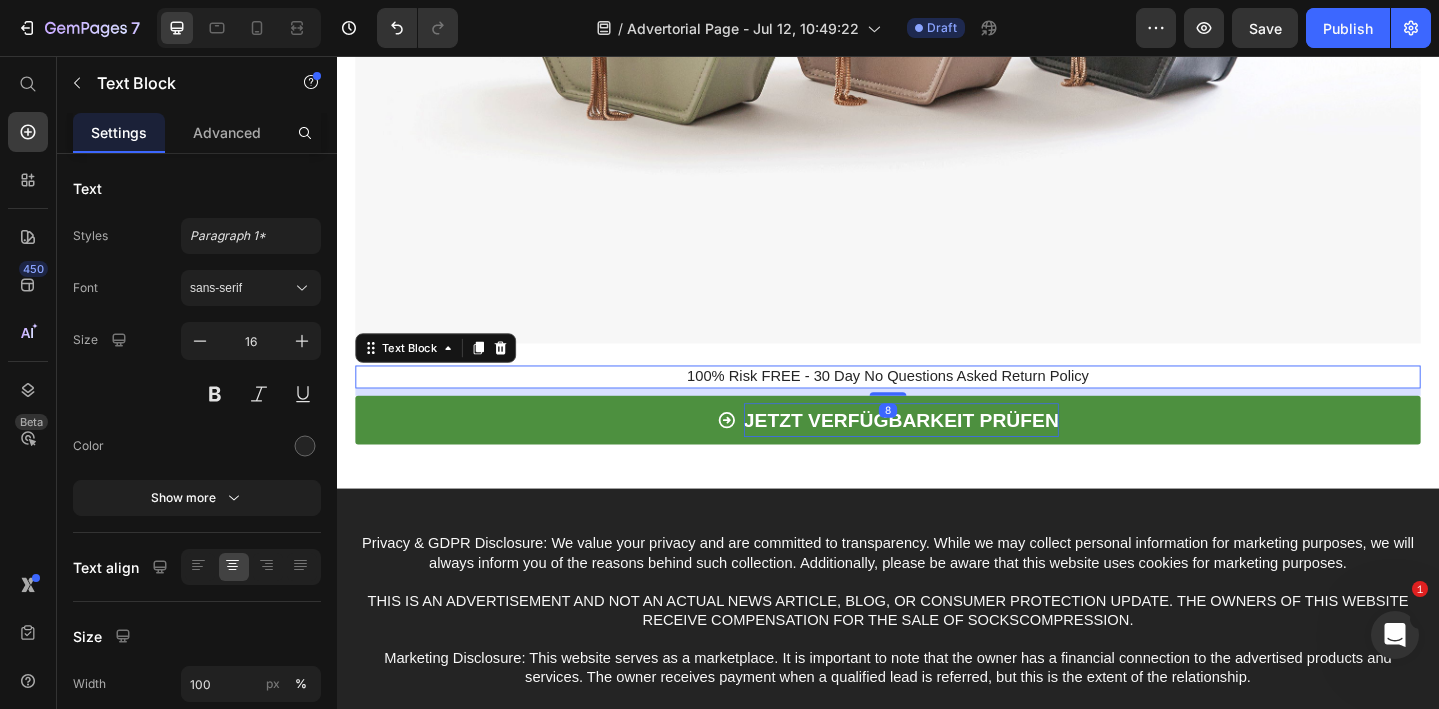 click on "100% Risk FREE - 30 Day No Questions Asked Return Policy" at bounding box center [937, 405] 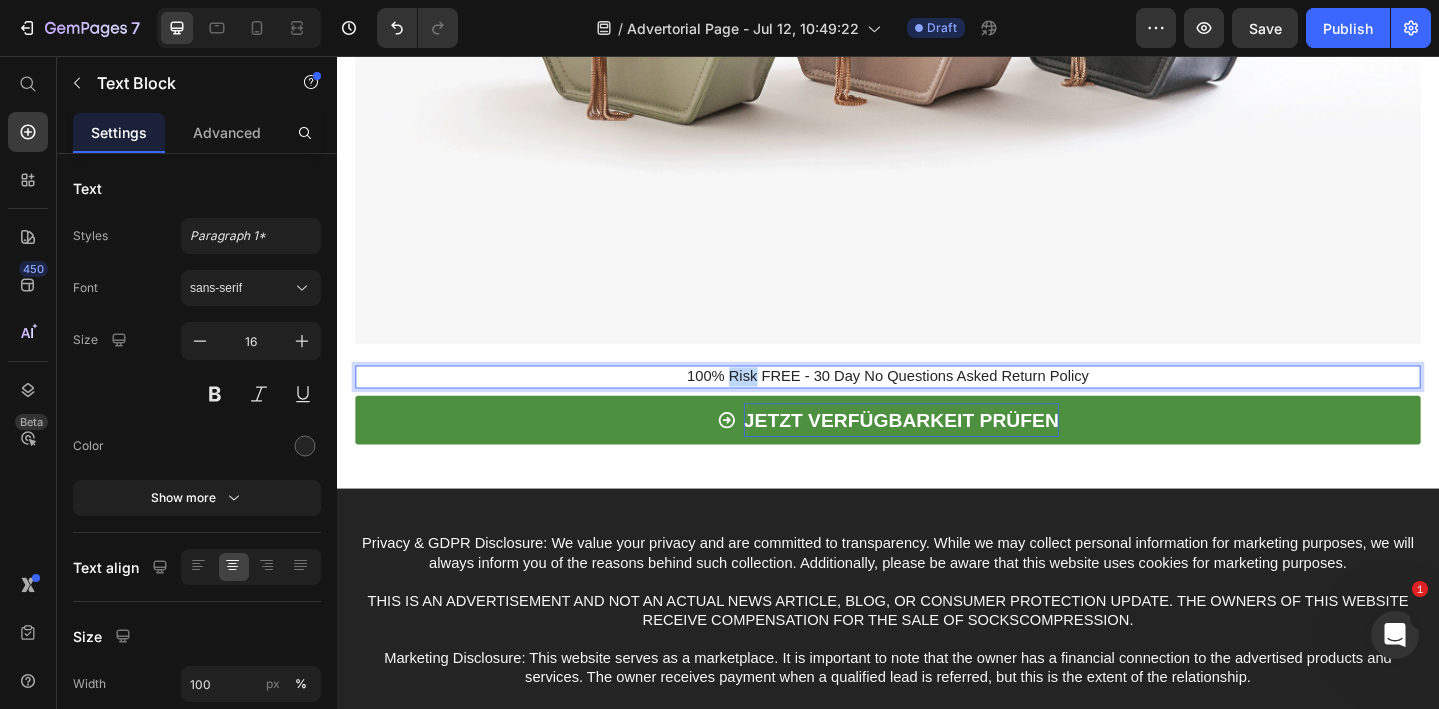 click on "100% Risk FREE - 30 Day No Questions Asked Return Policy" at bounding box center (937, 405) 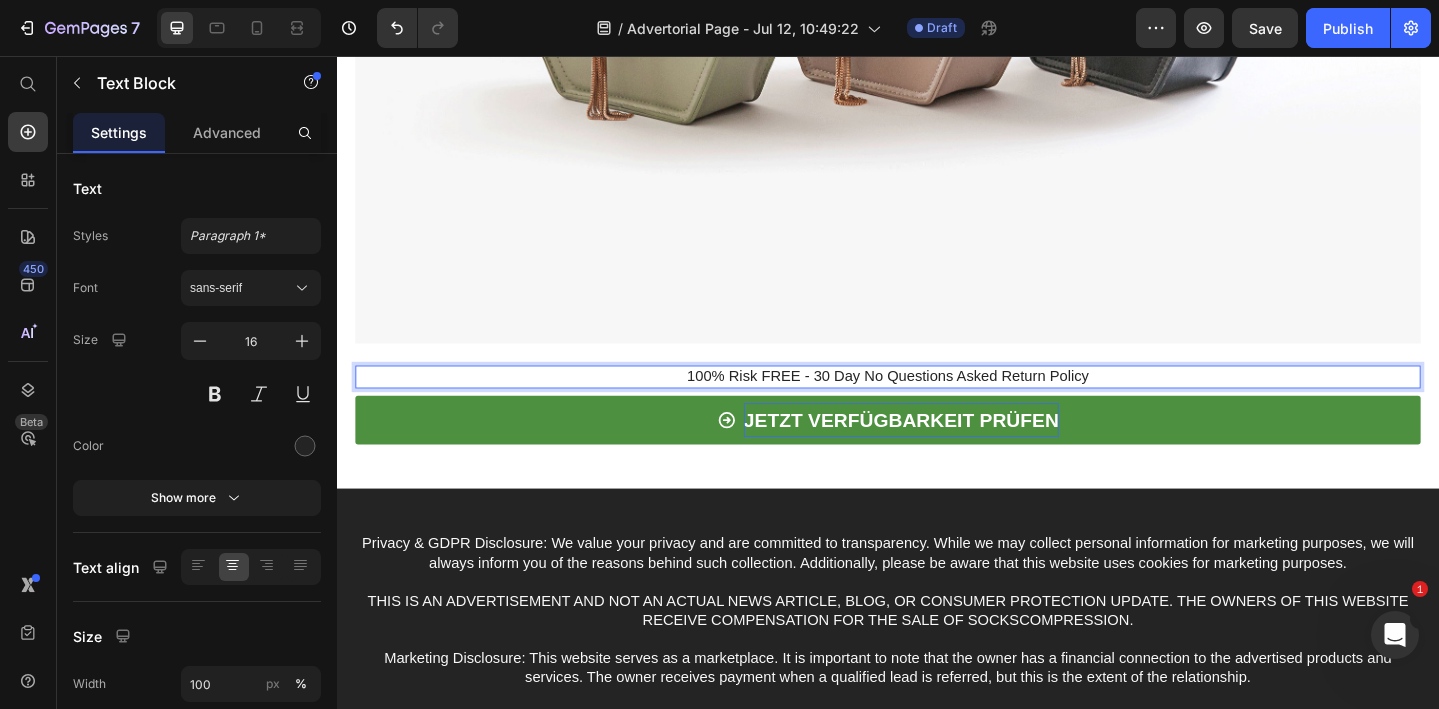 click on "100% Risk FREE - 30 Day No Questions Asked Return Policy" at bounding box center [937, 405] 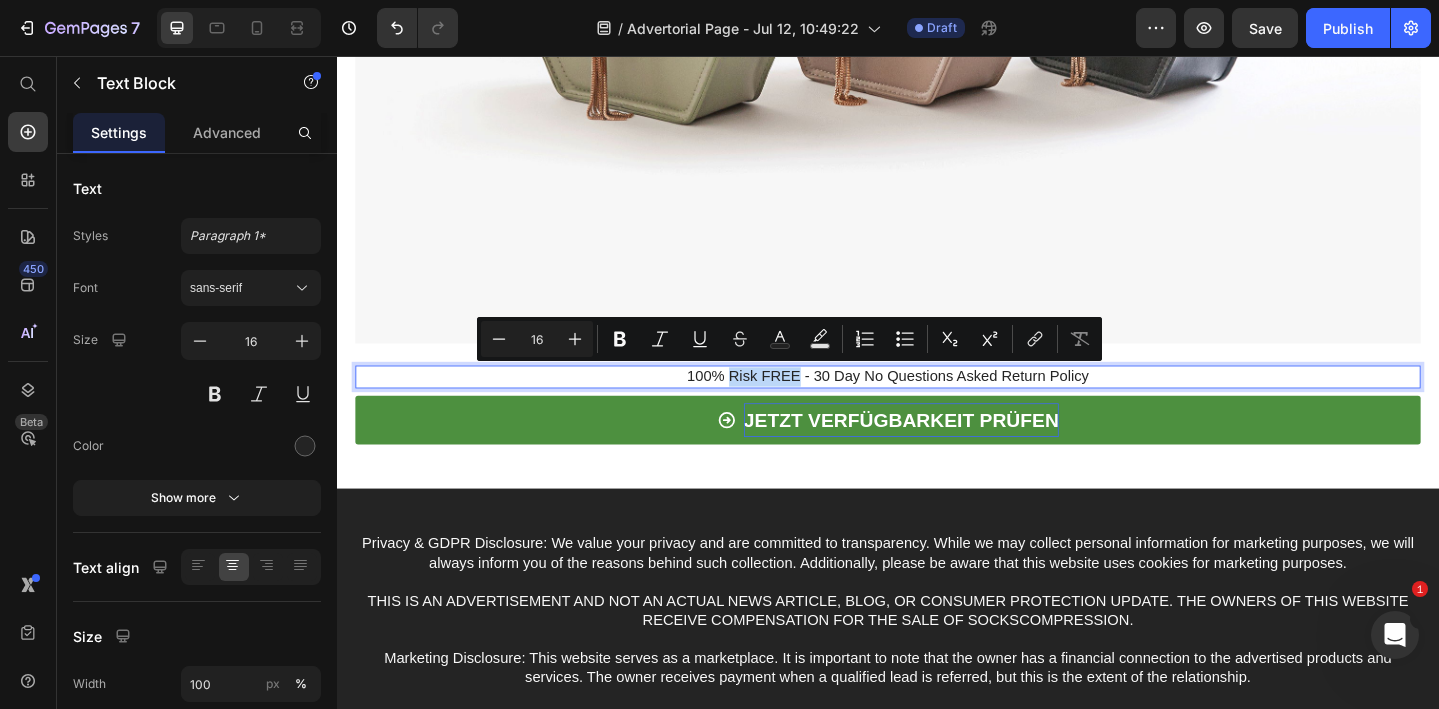 drag, startPoint x: 838, startPoint y: 407, endPoint x: 767, endPoint y: 406, distance: 71.00704 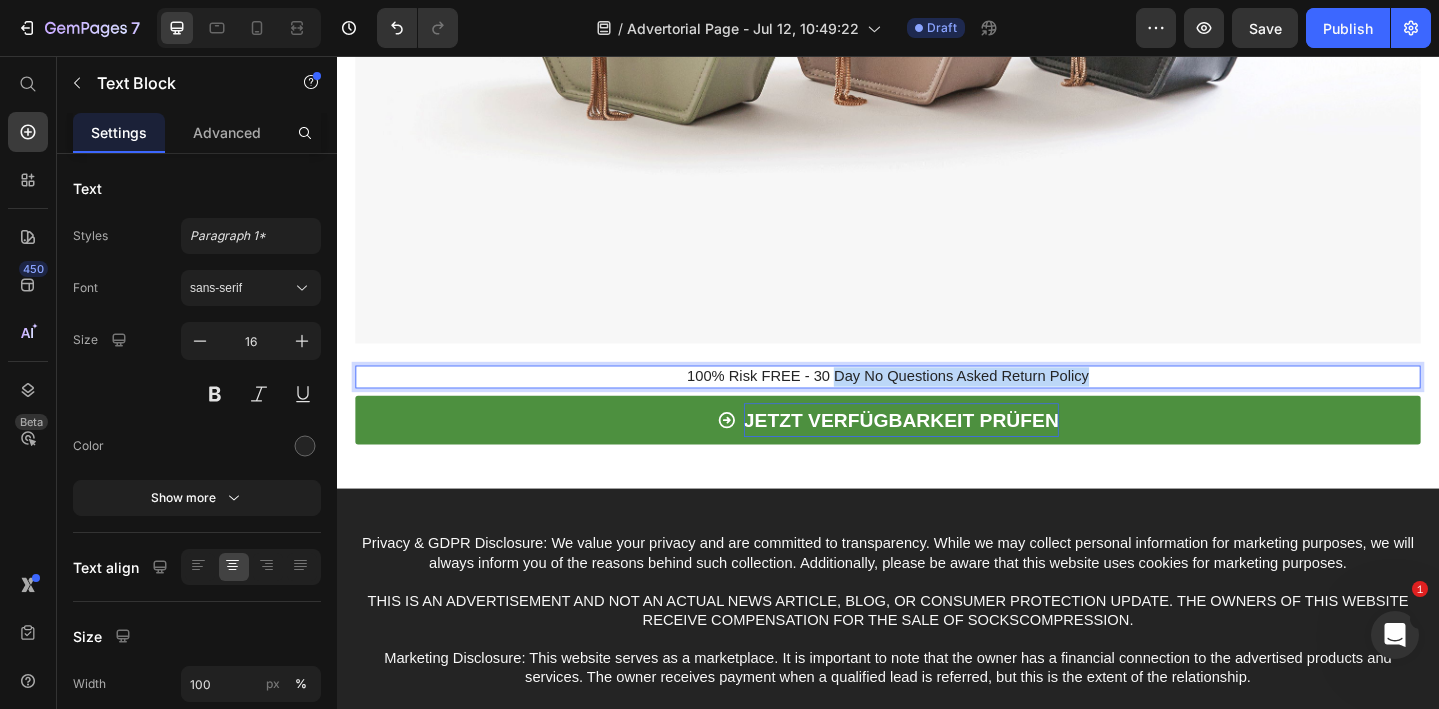 drag, startPoint x: 878, startPoint y: 405, endPoint x: 1171, endPoint y: 410, distance: 293.04266 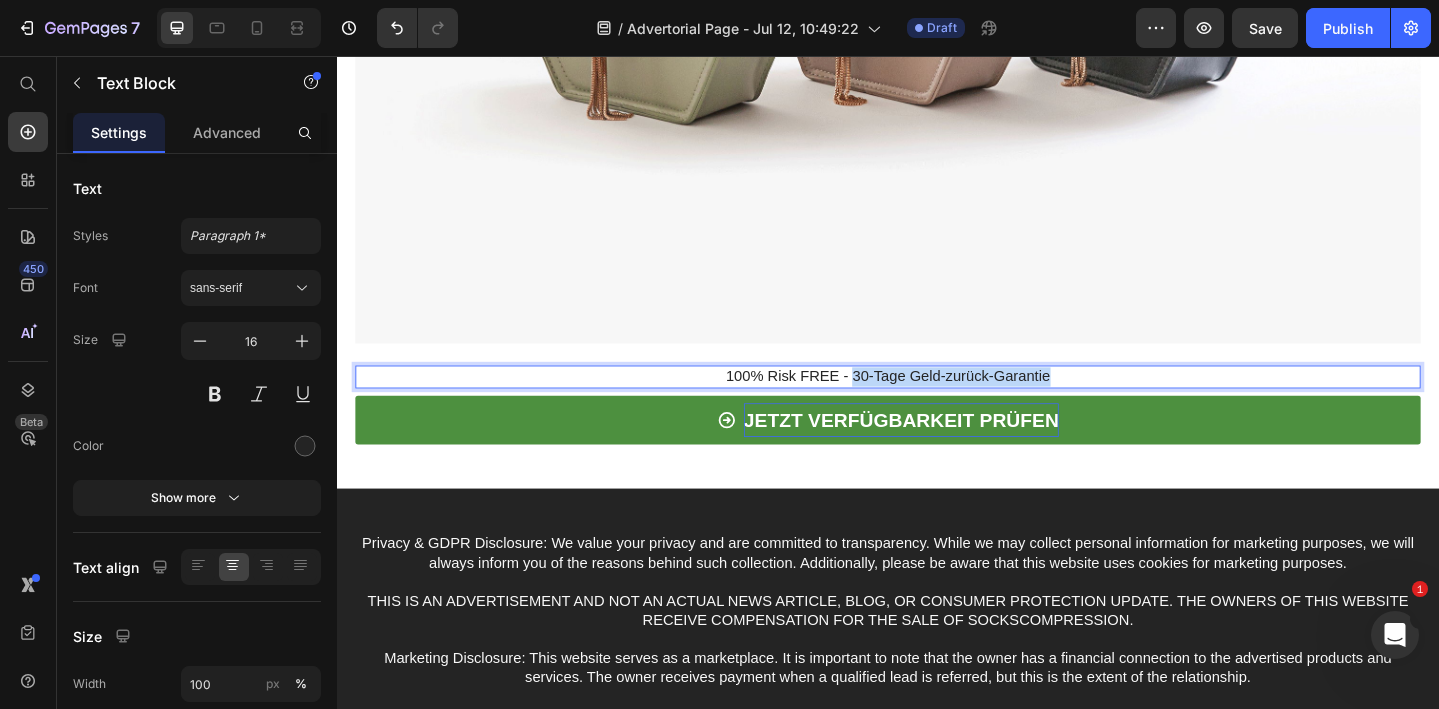 drag, startPoint x: 900, startPoint y: 404, endPoint x: 1125, endPoint y: 401, distance: 225.02 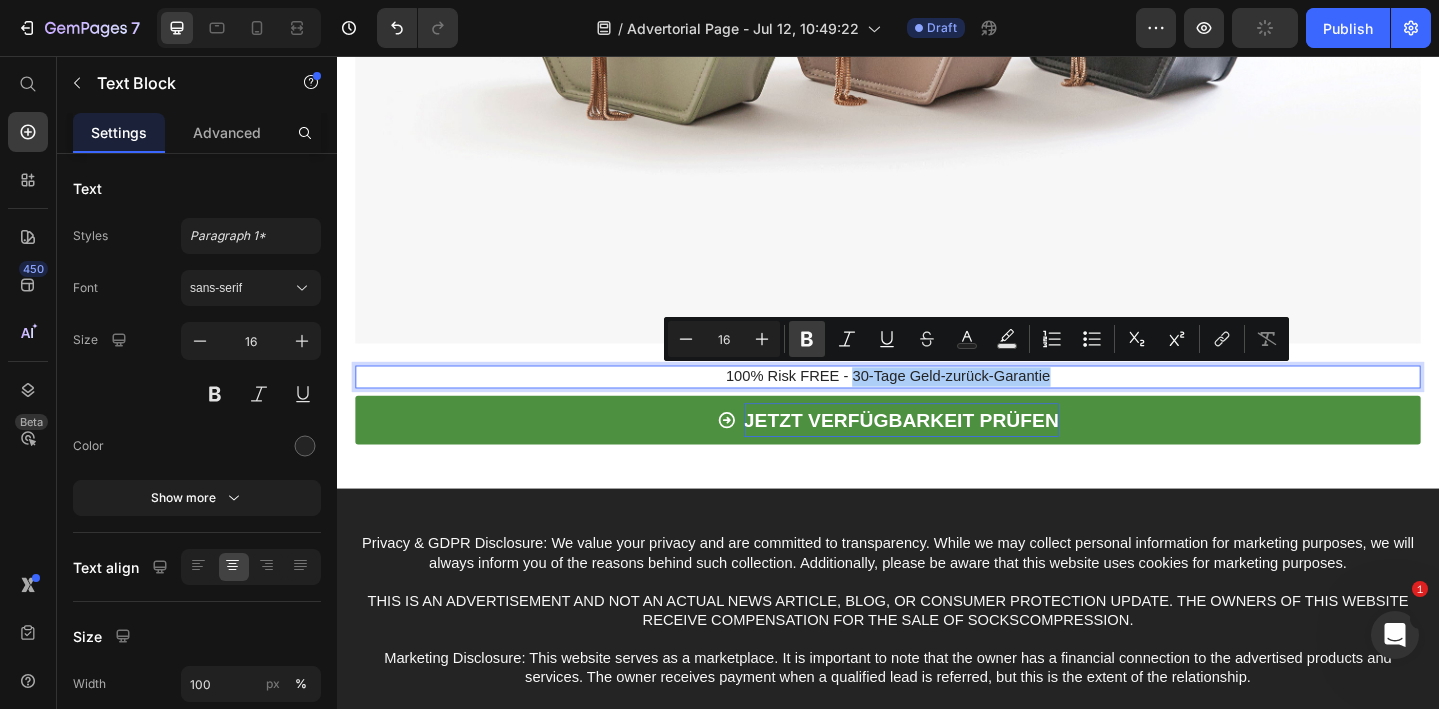 click 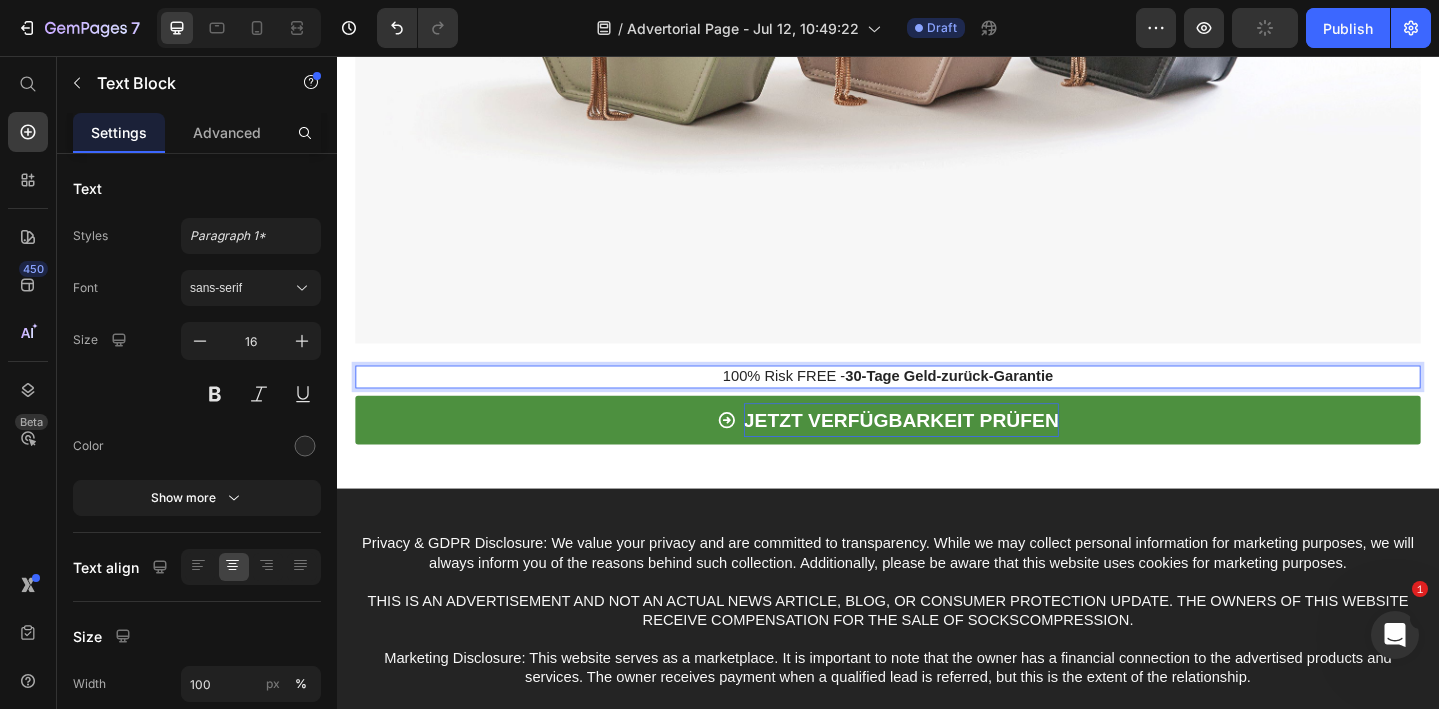 click on "100% Risk FREE -  30-Tage Geld-zurück-Garantie" at bounding box center [937, 405] 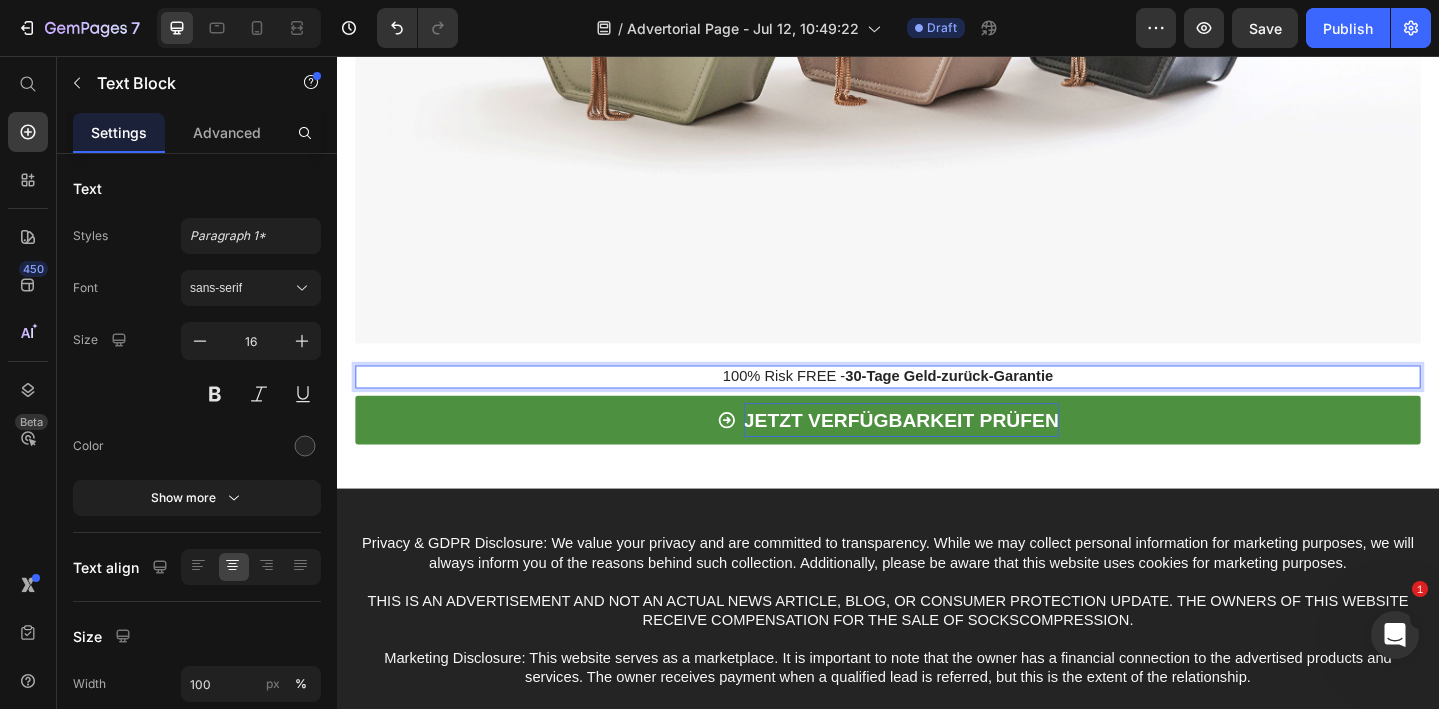 click on "100% Risk FREE -  30-Tage Geld-zurück-Garantie" at bounding box center (937, 405) 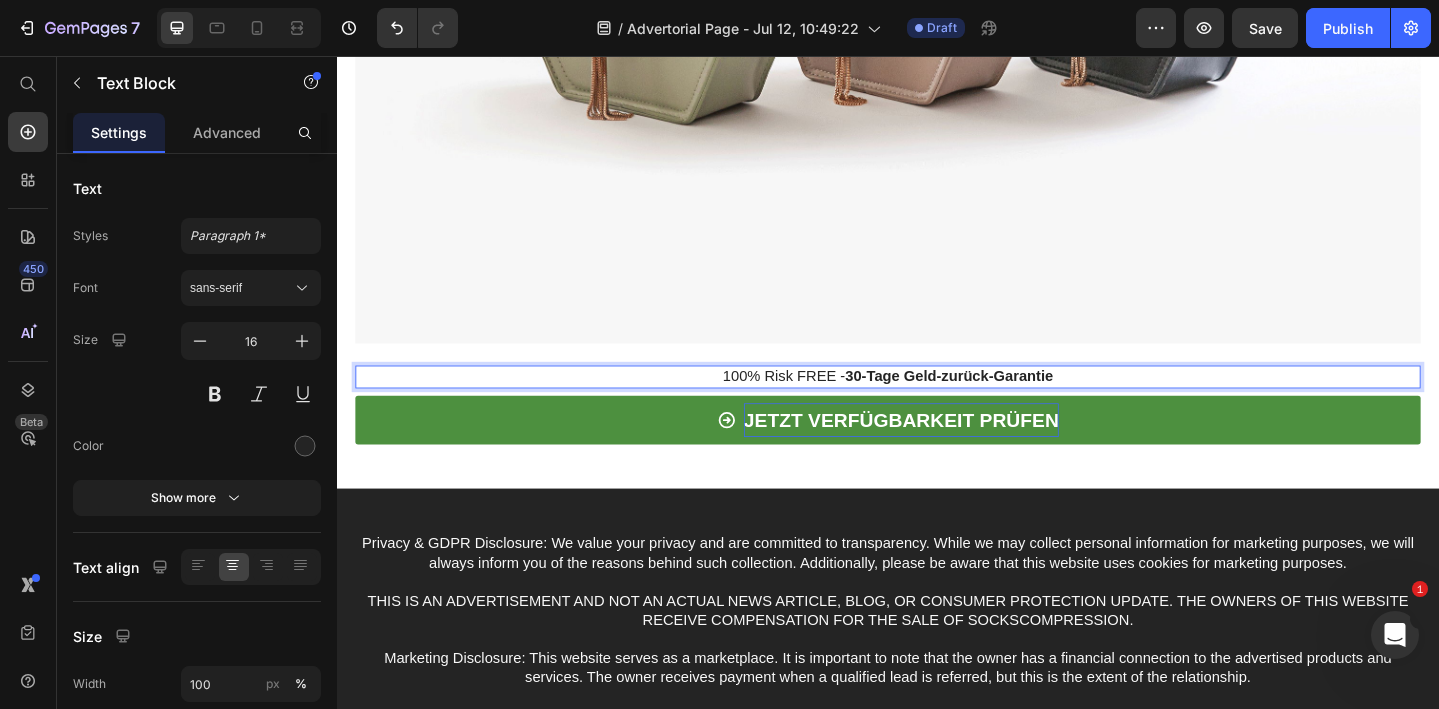 click on "30-Tage Geld-zurück-Garantie" at bounding box center [1003, 404] 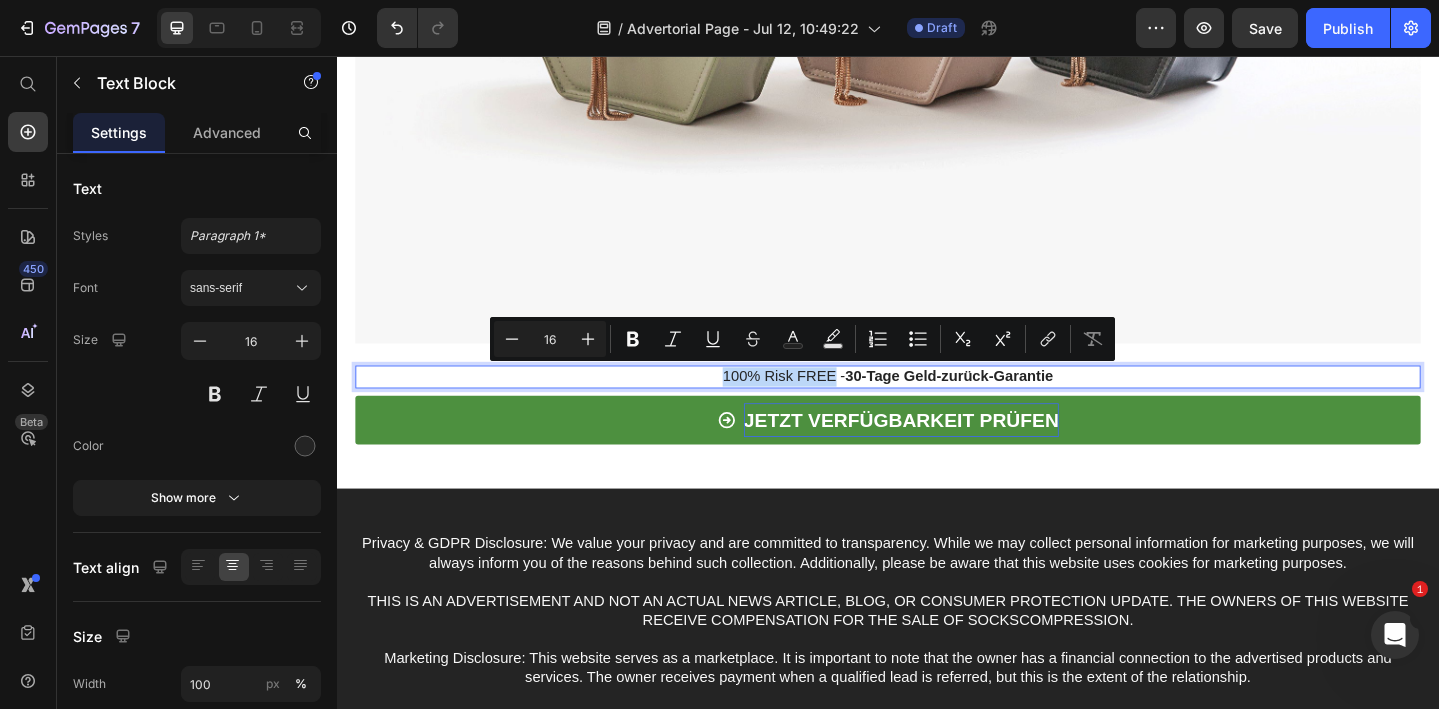 drag, startPoint x: 878, startPoint y: 406, endPoint x: 743, endPoint y: 403, distance: 135.03333 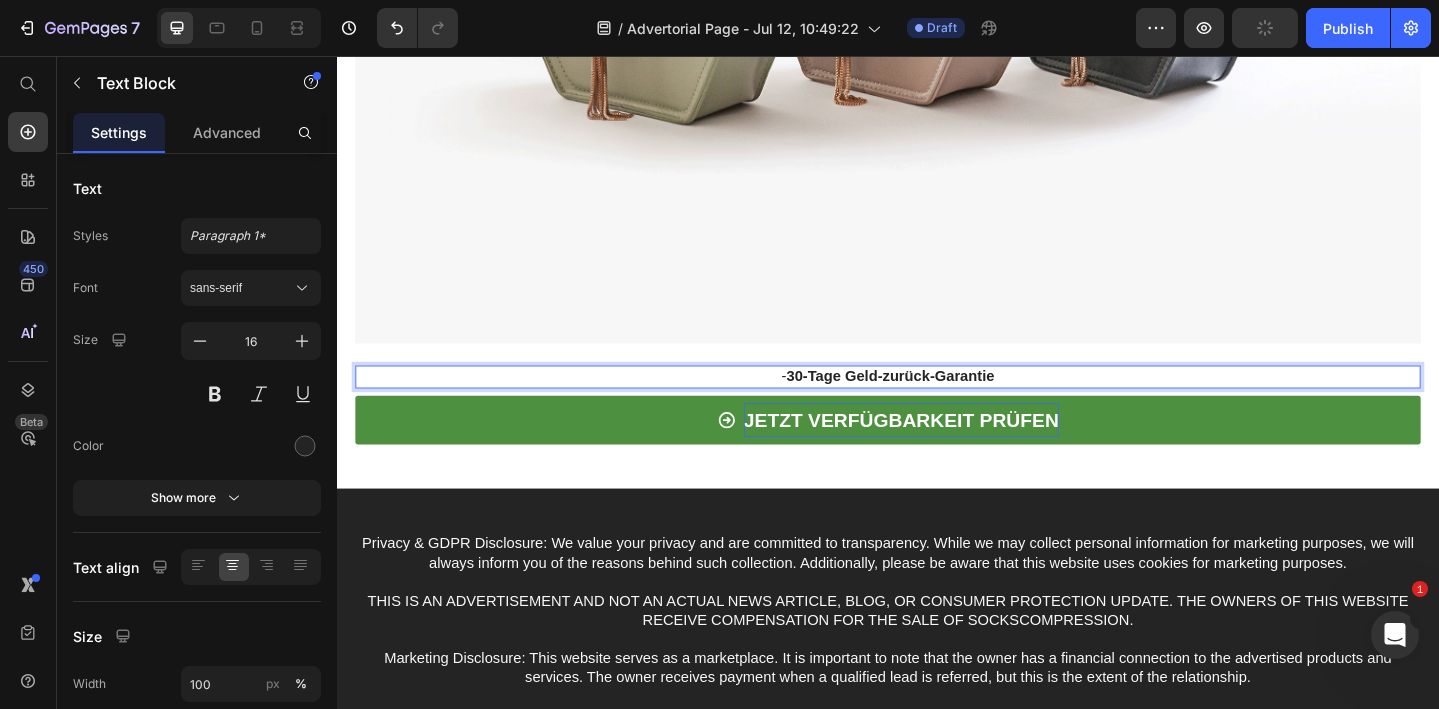 click on "30-Tage Geld-zurück-Garantie" at bounding box center [939, 404] 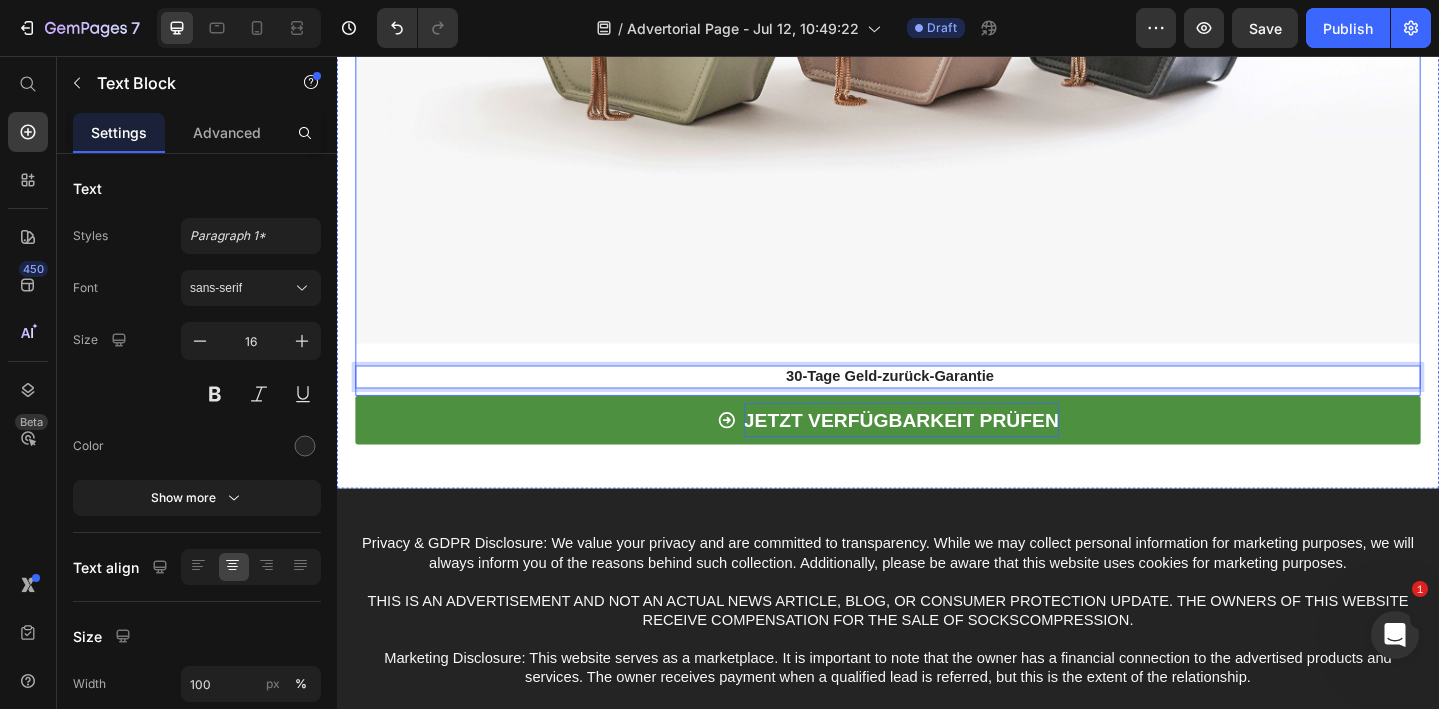 scroll, scrollTop: 6003, scrollLeft: 0, axis: vertical 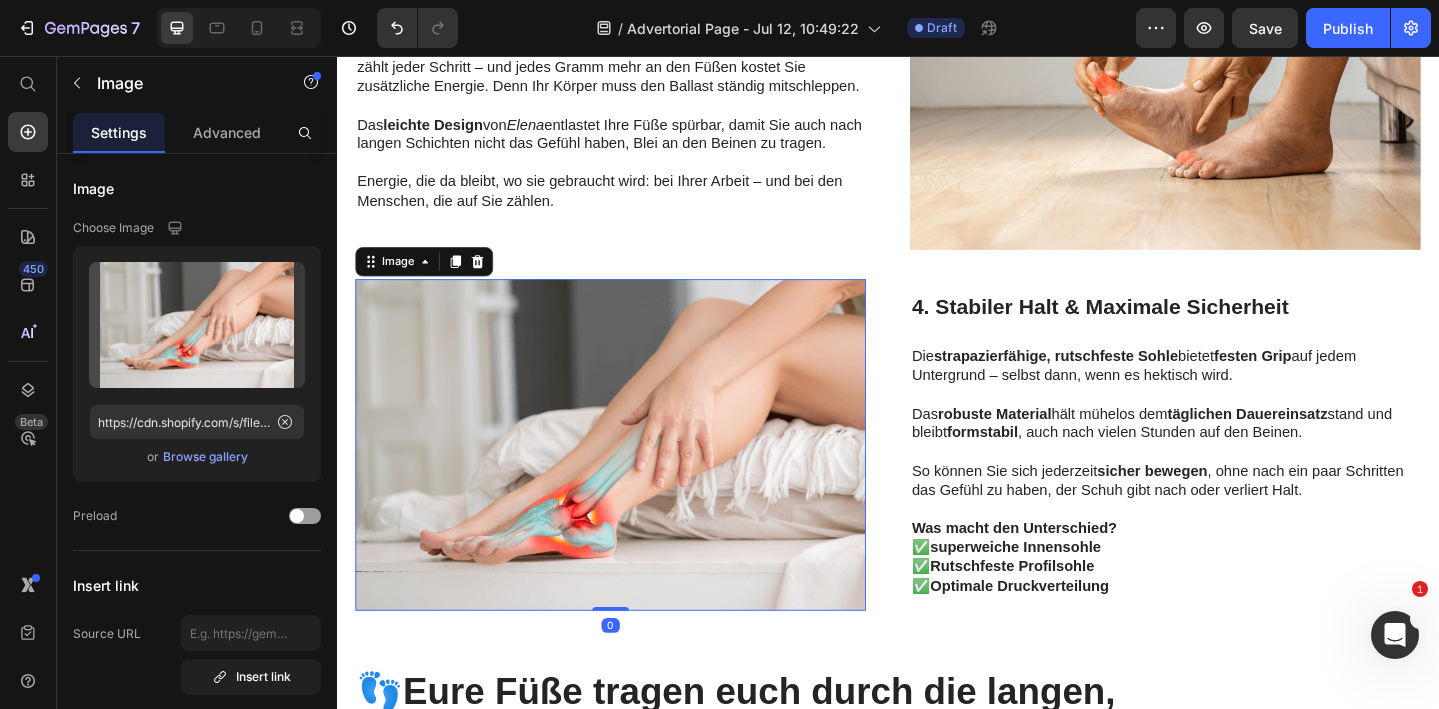 click at bounding box center [635, 479] 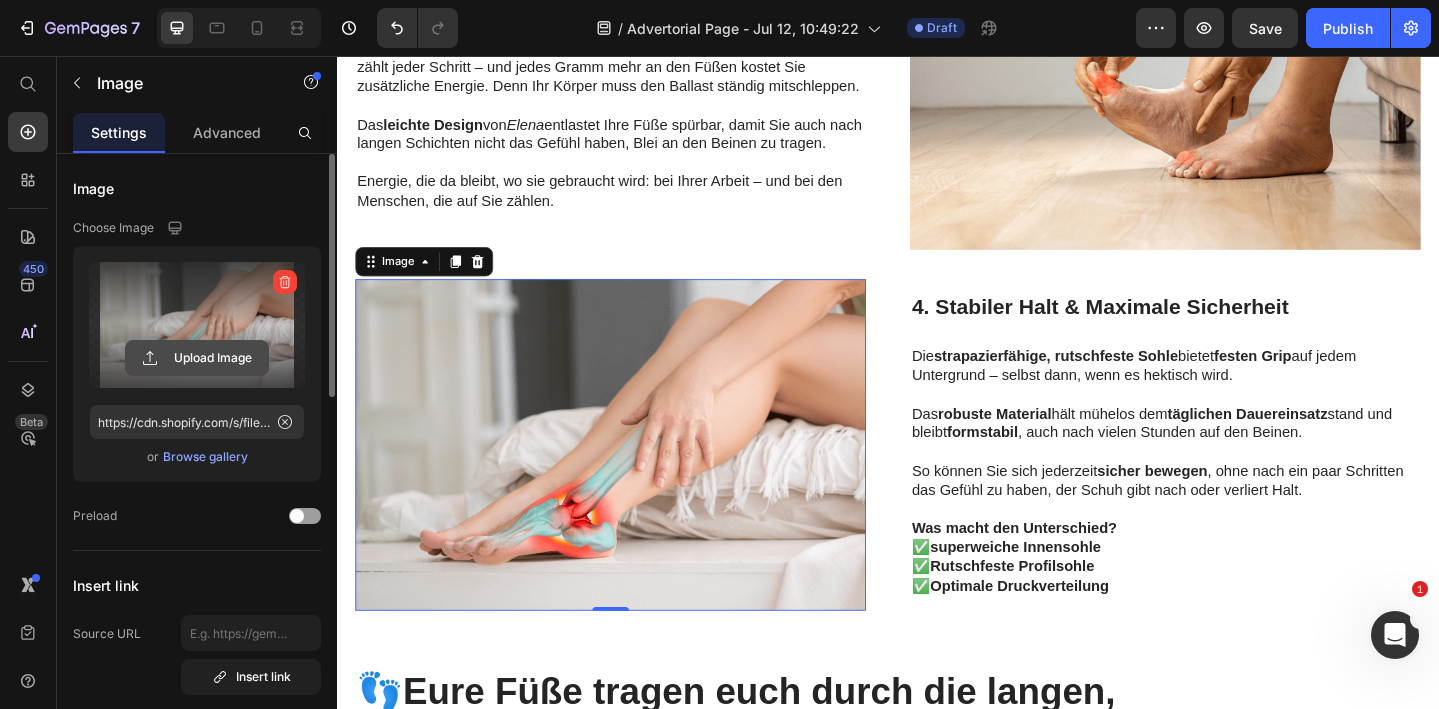 click 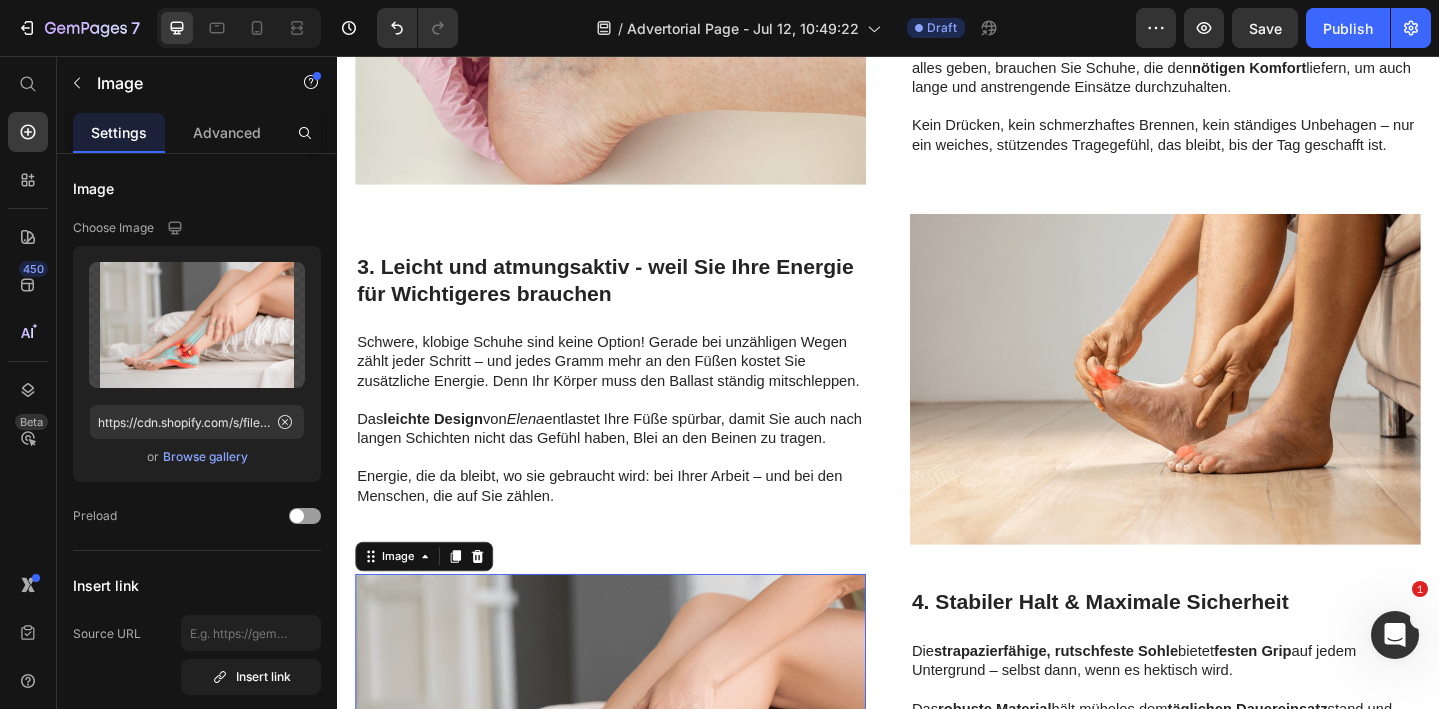 scroll, scrollTop: 1785, scrollLeft: 0, axis: vertical 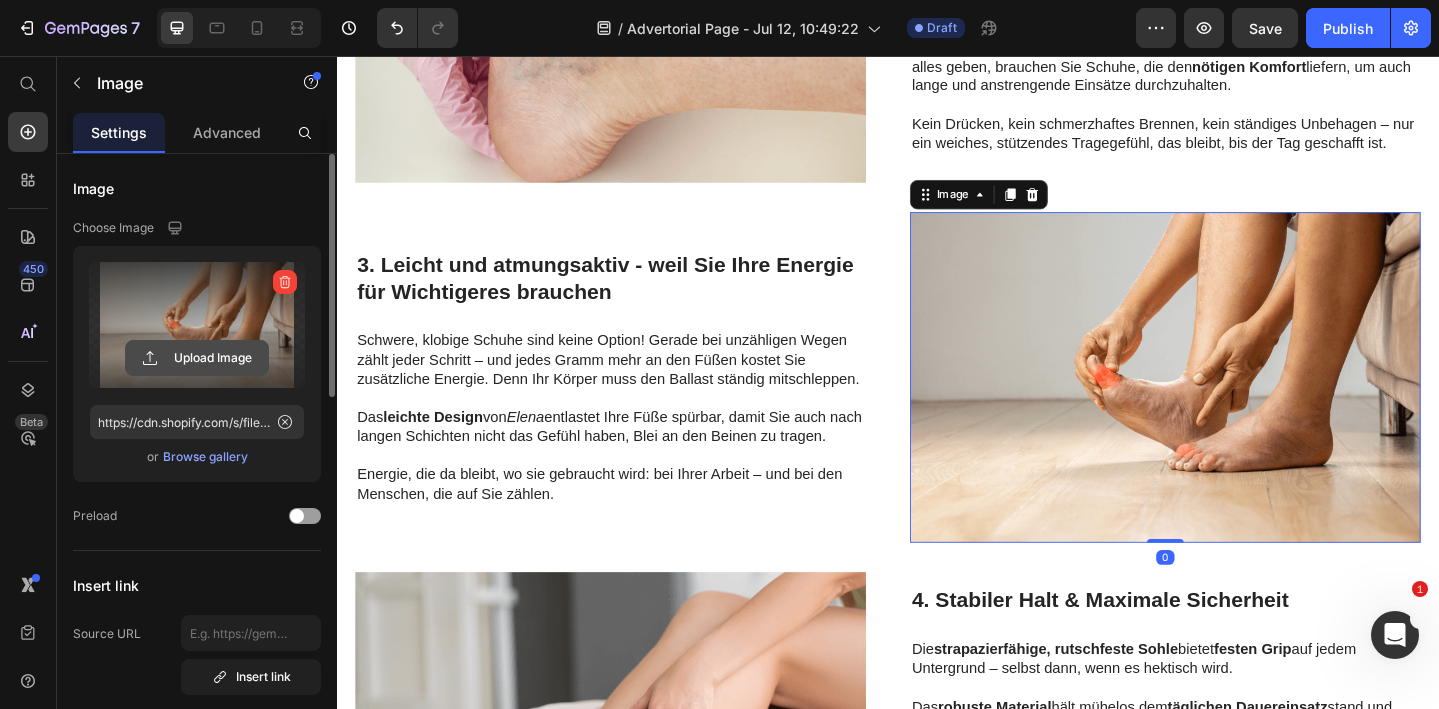 click 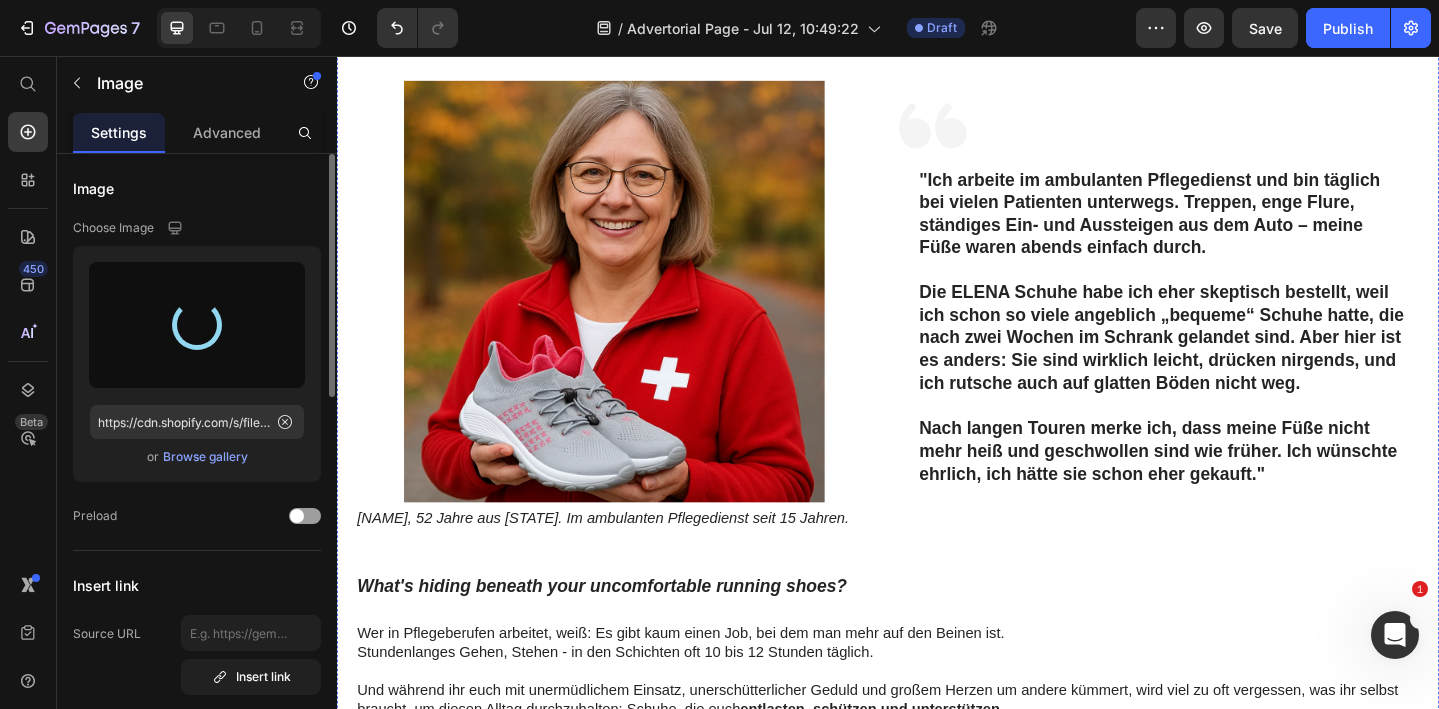 type on "https://cdn.shopify.com/s/files/1/0740/2012/6939/files/gempages_553629490677285781-d5f30622-3002-4bb8-ad78-49a7f6fd2e05.png" 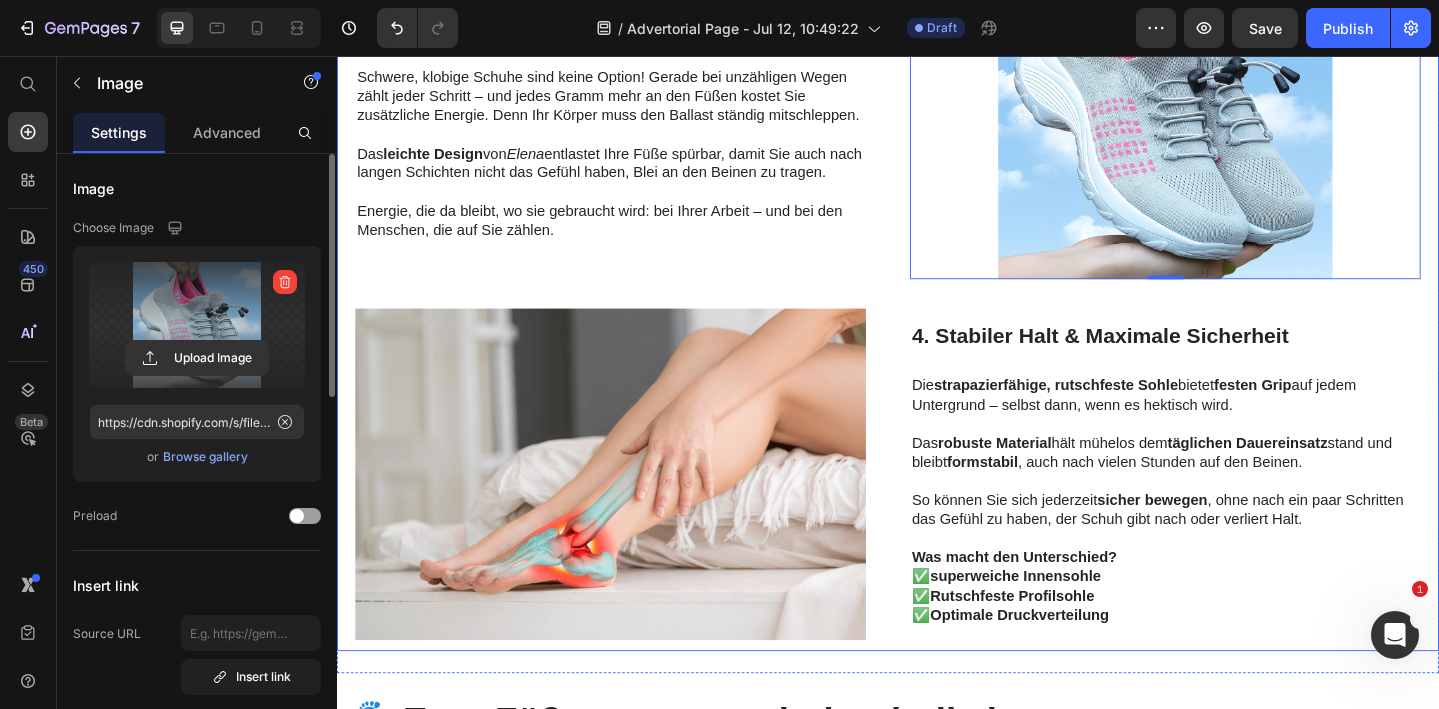 scroll, scrollTop: 2073, scrollLeft: 0, axis: vertical 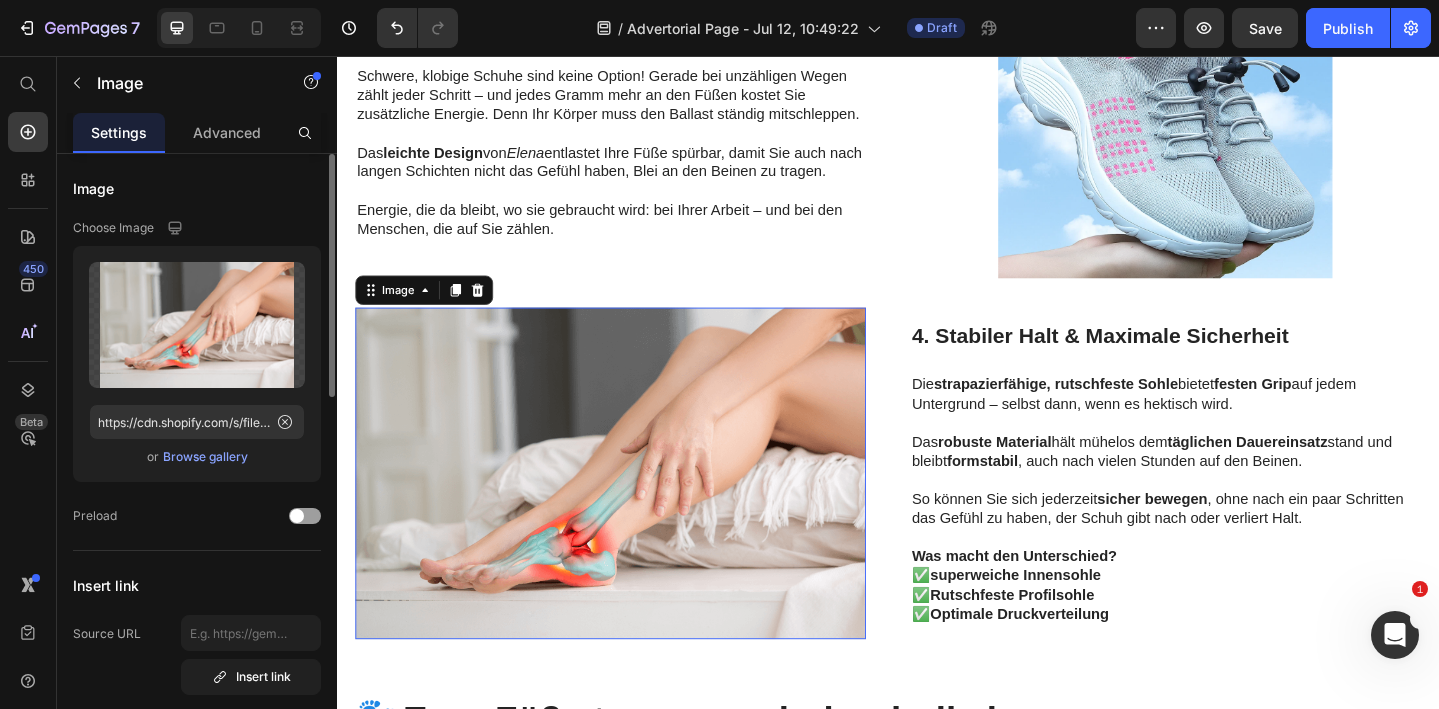 click at bounding box center [635, 510] 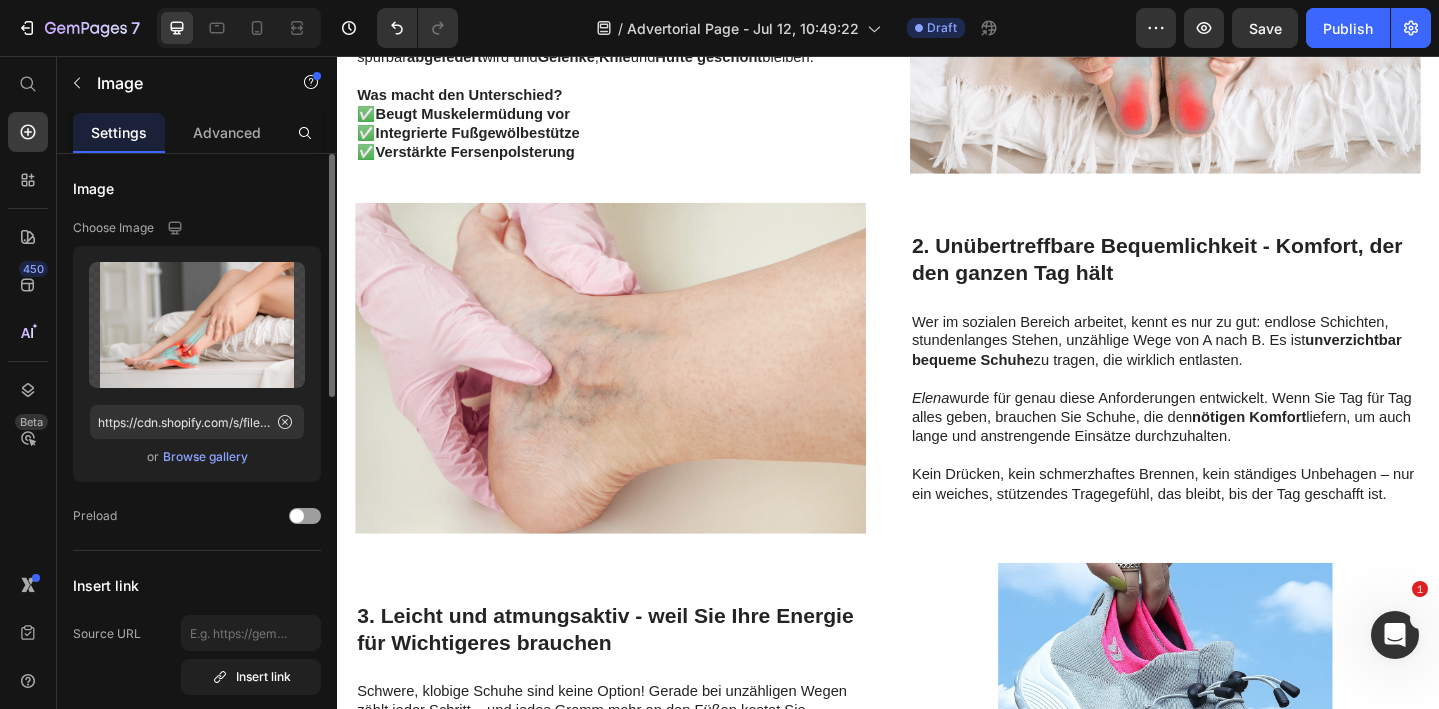 scroll, scrollTop: 1368, scrollLeft: 0, axis: vertical 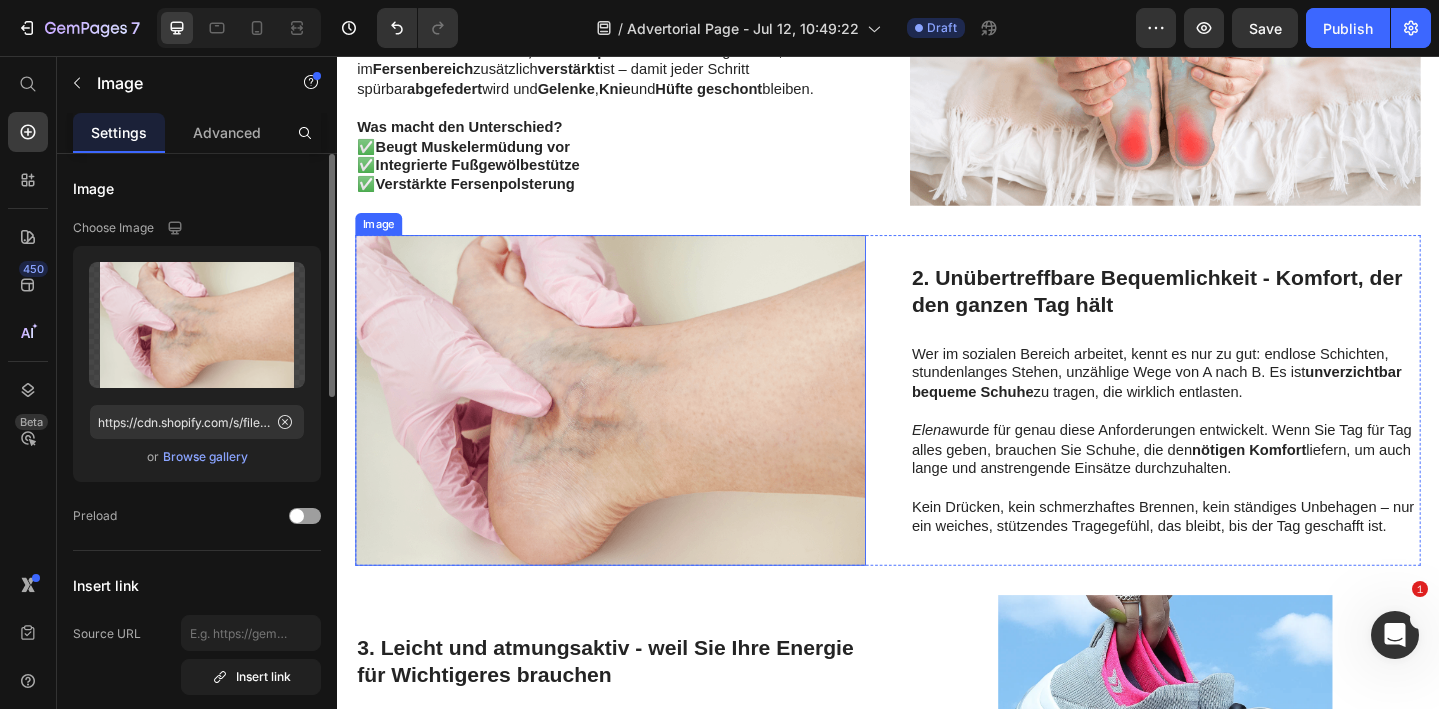 click at bounding box center (635, 431) 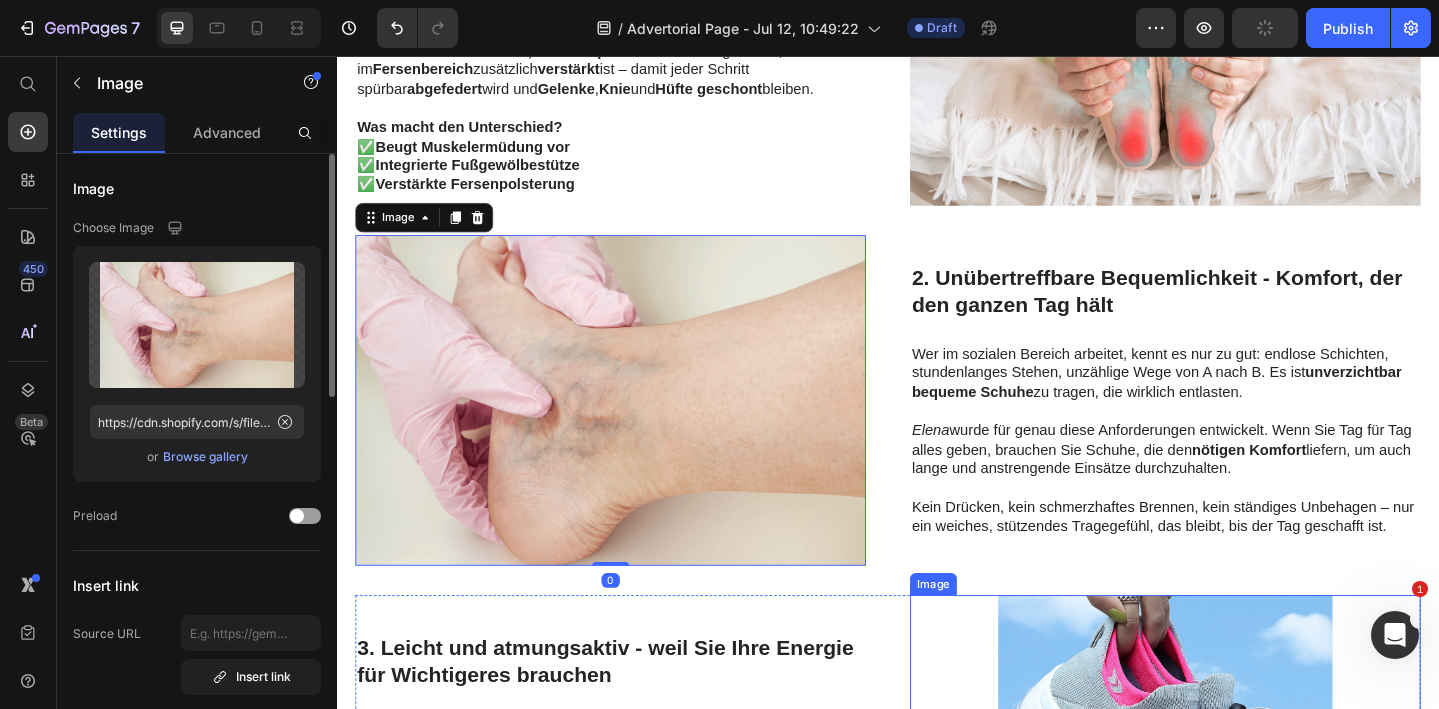 click at bounding box center [1239, 823] 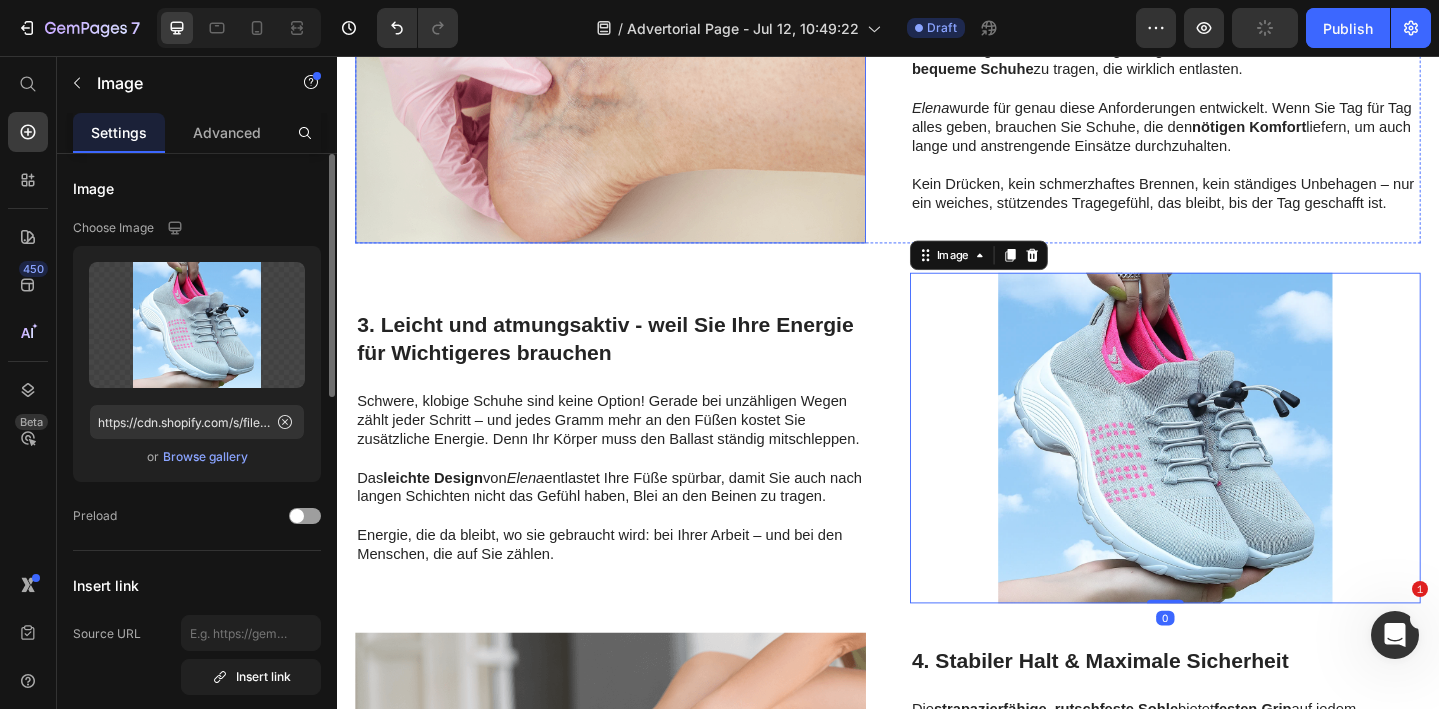 scroll, scrollTop: 1822, scrollLeft: 0, axis: vertical 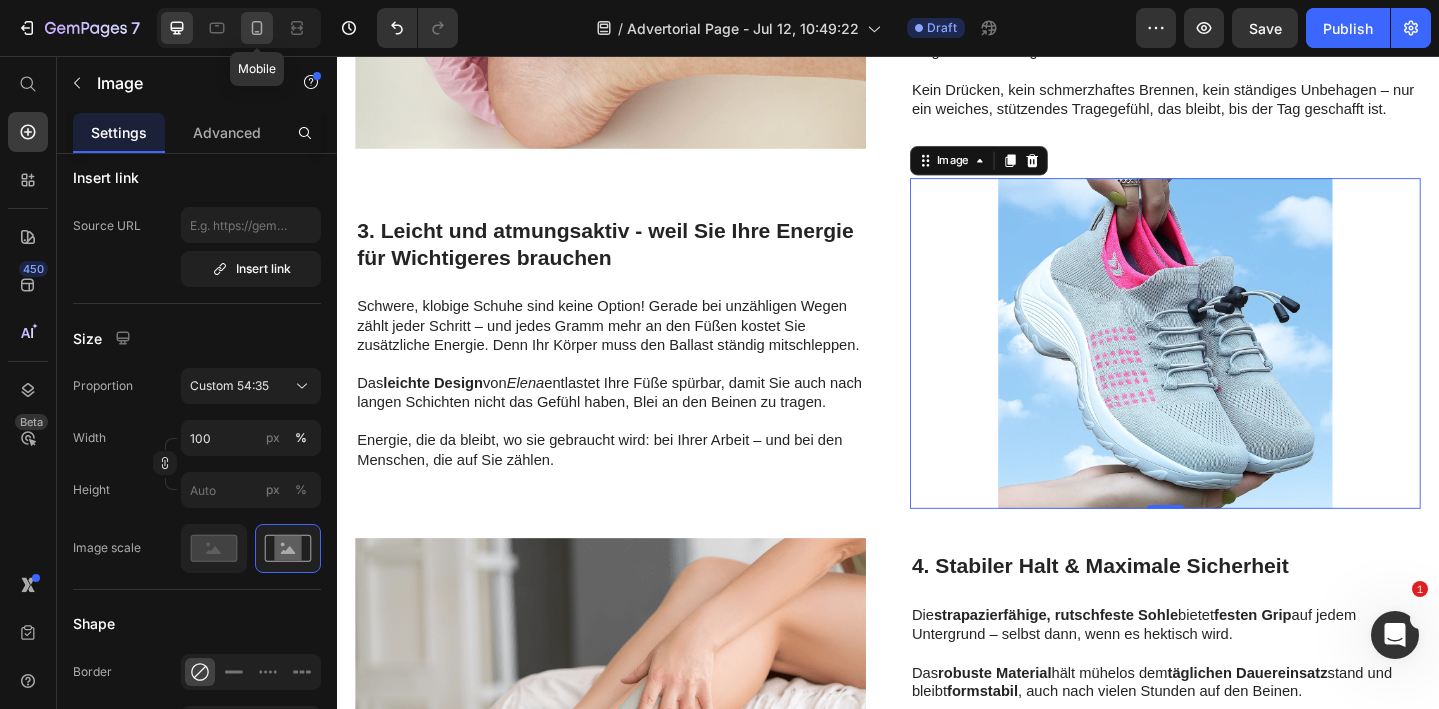 click 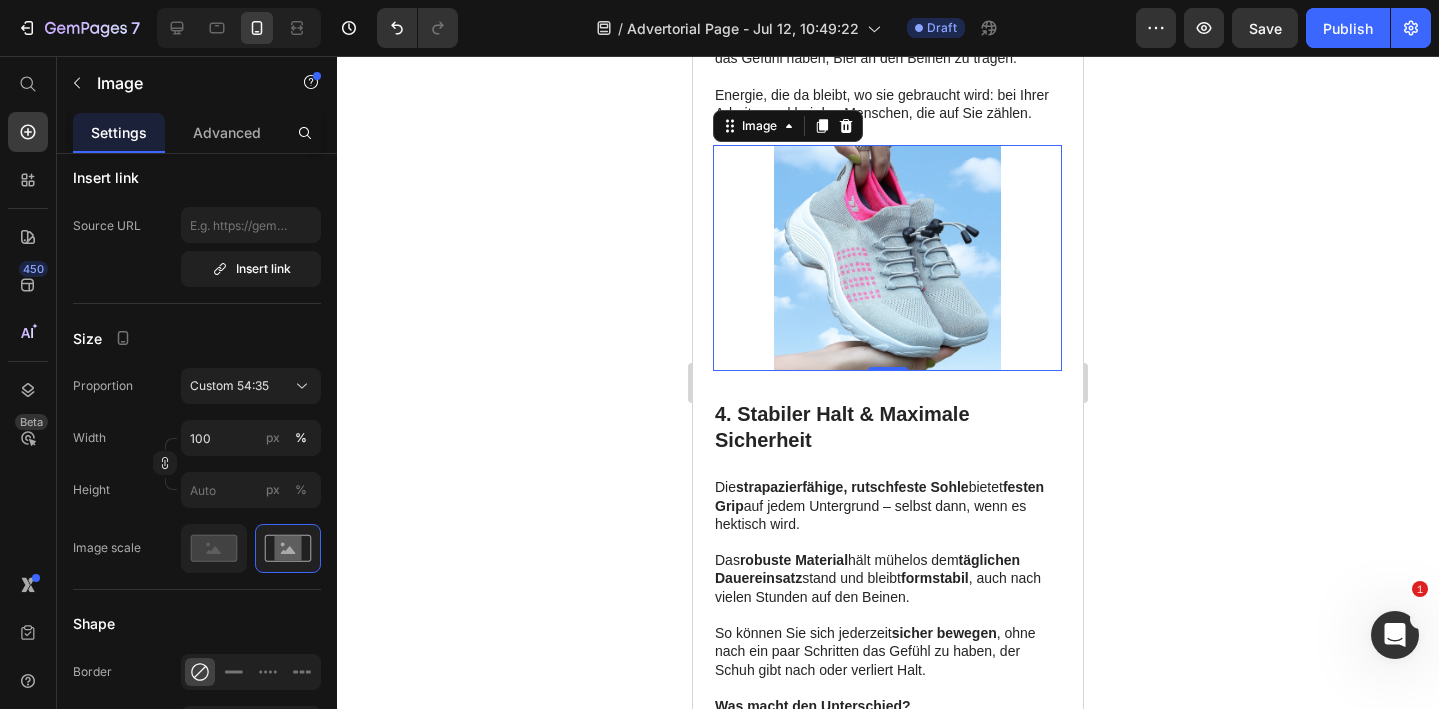 scroll, scrollTop: 3003, scrollLeft: 0, axis: vertical 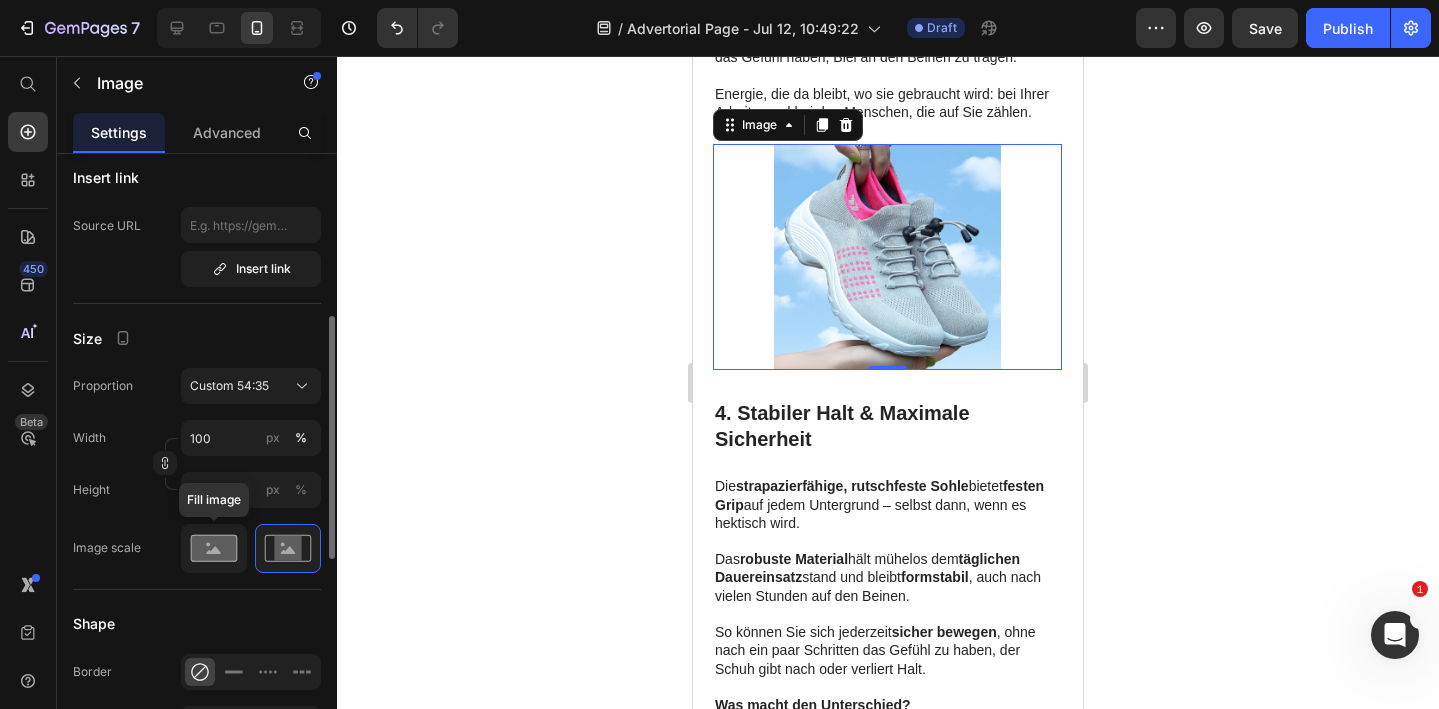 click 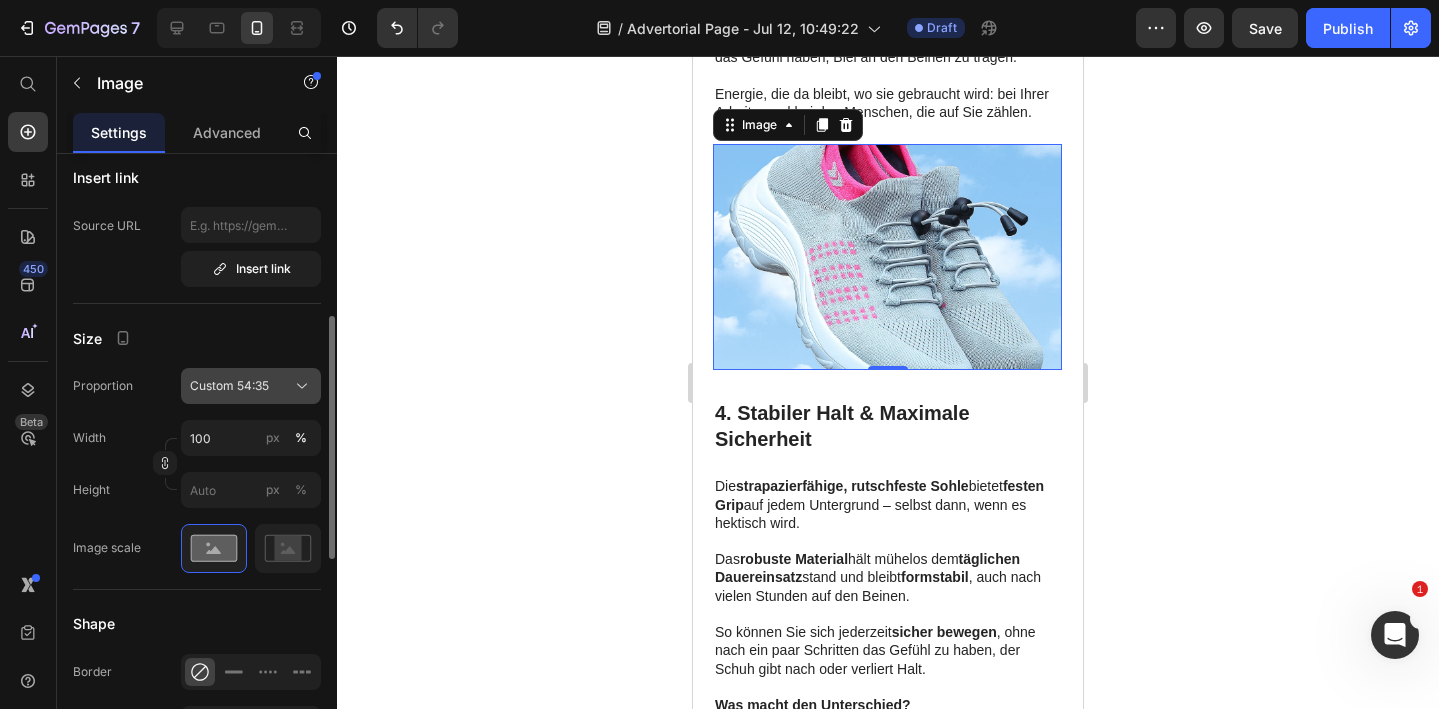 click on "Custom 54:35" at bounding box center [251, 386] 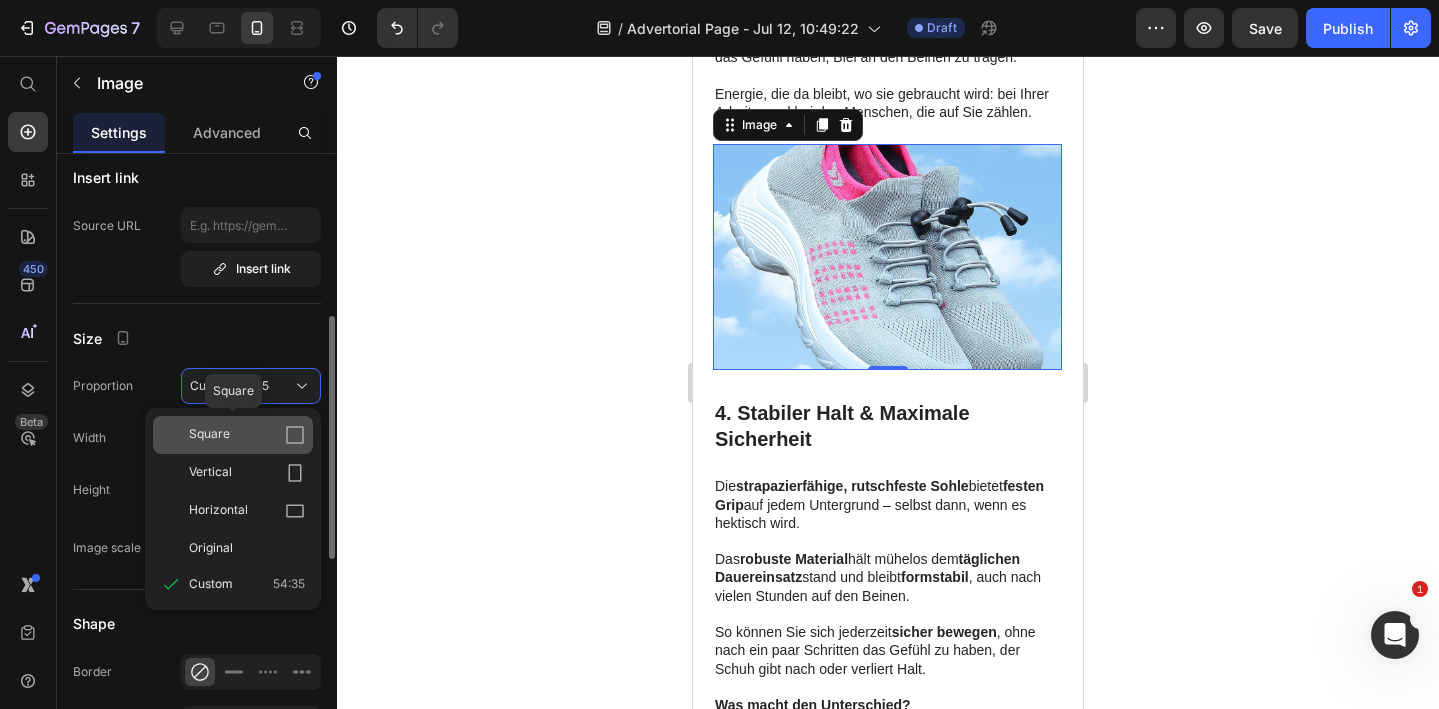 click on "Square" at bounding box center (247, 435) 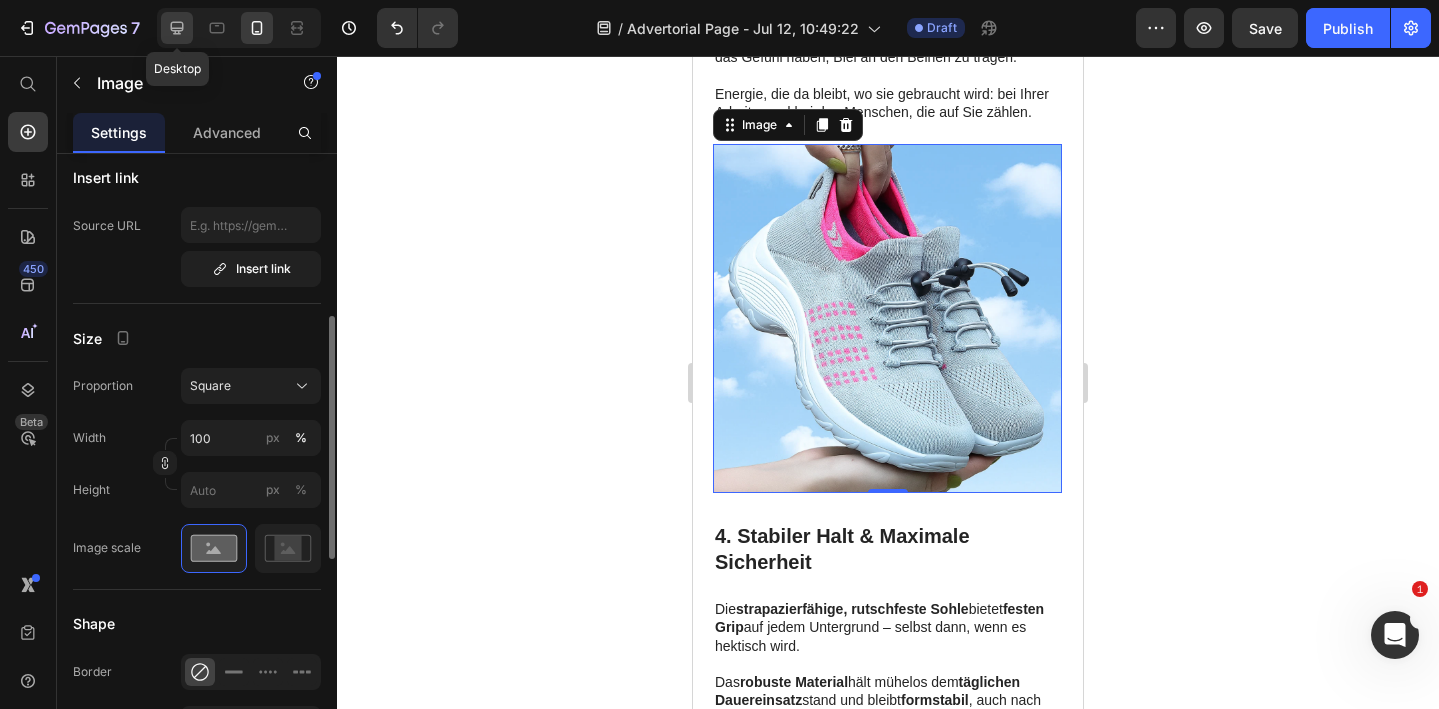 click 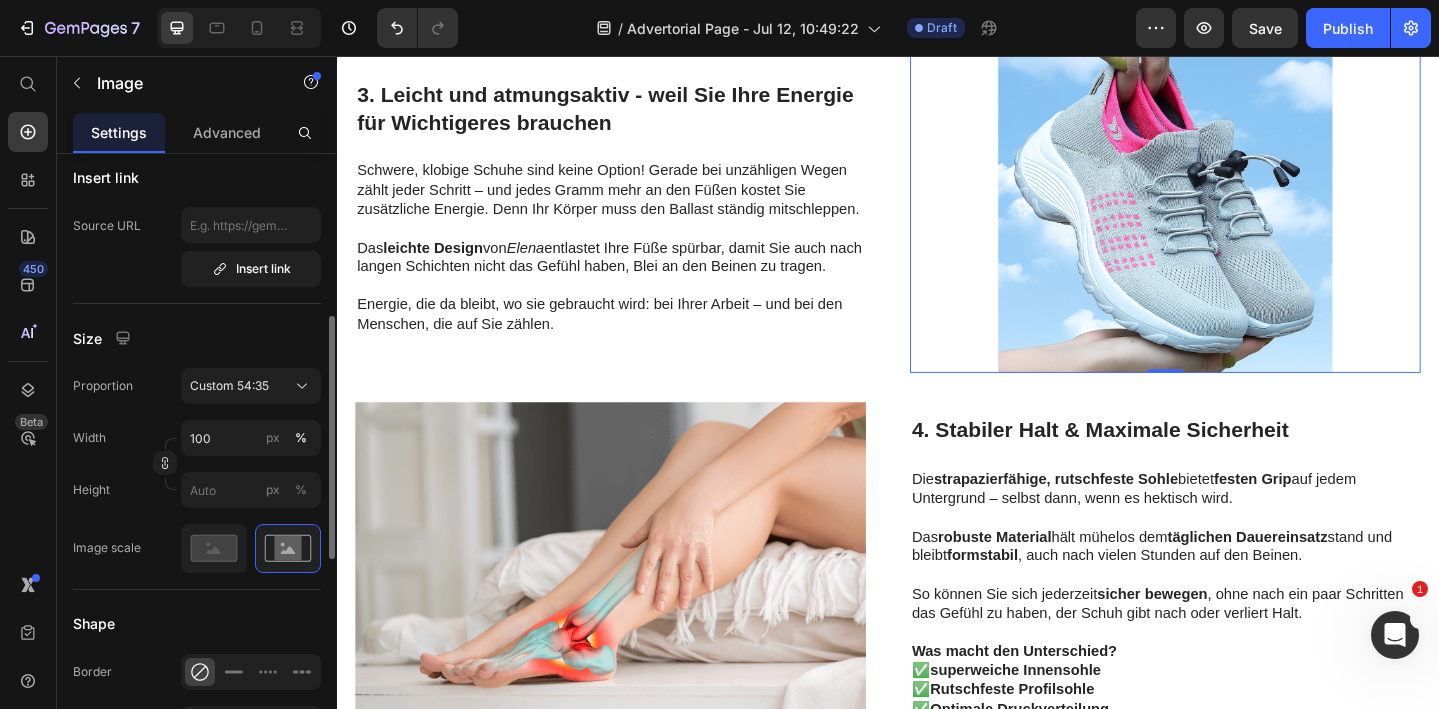 scroll, scrollTop: 1885, scrollLeft: 0, axis: vertical 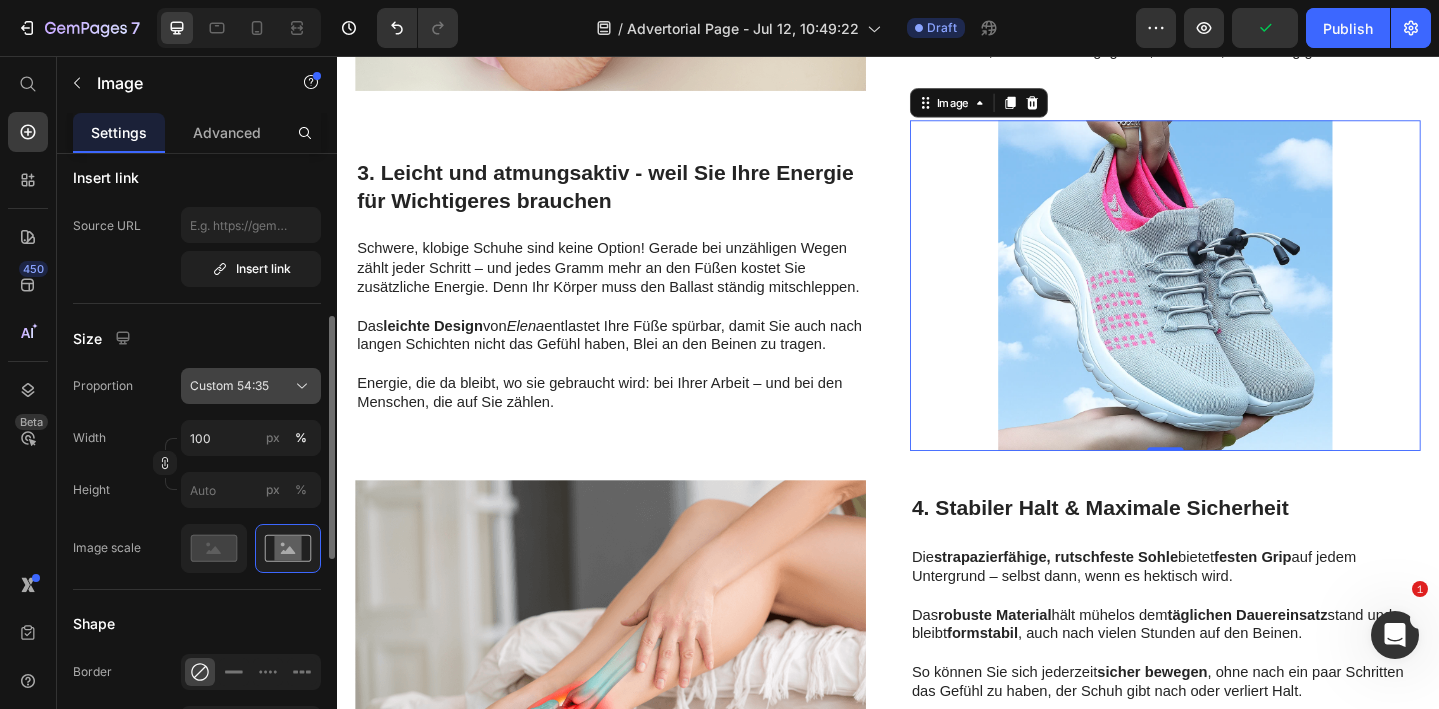 click on "Custom 54:35" 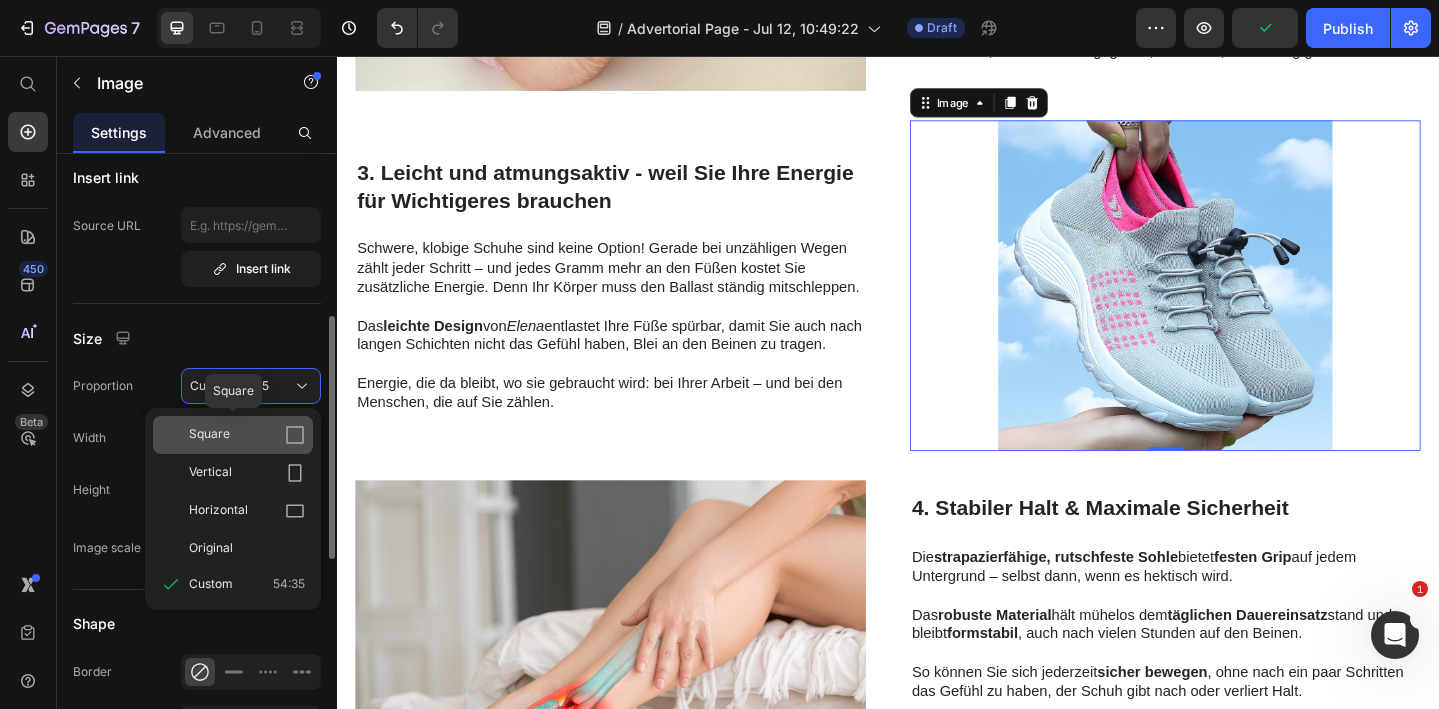 click on "Square" at bounding box center (247, 435) 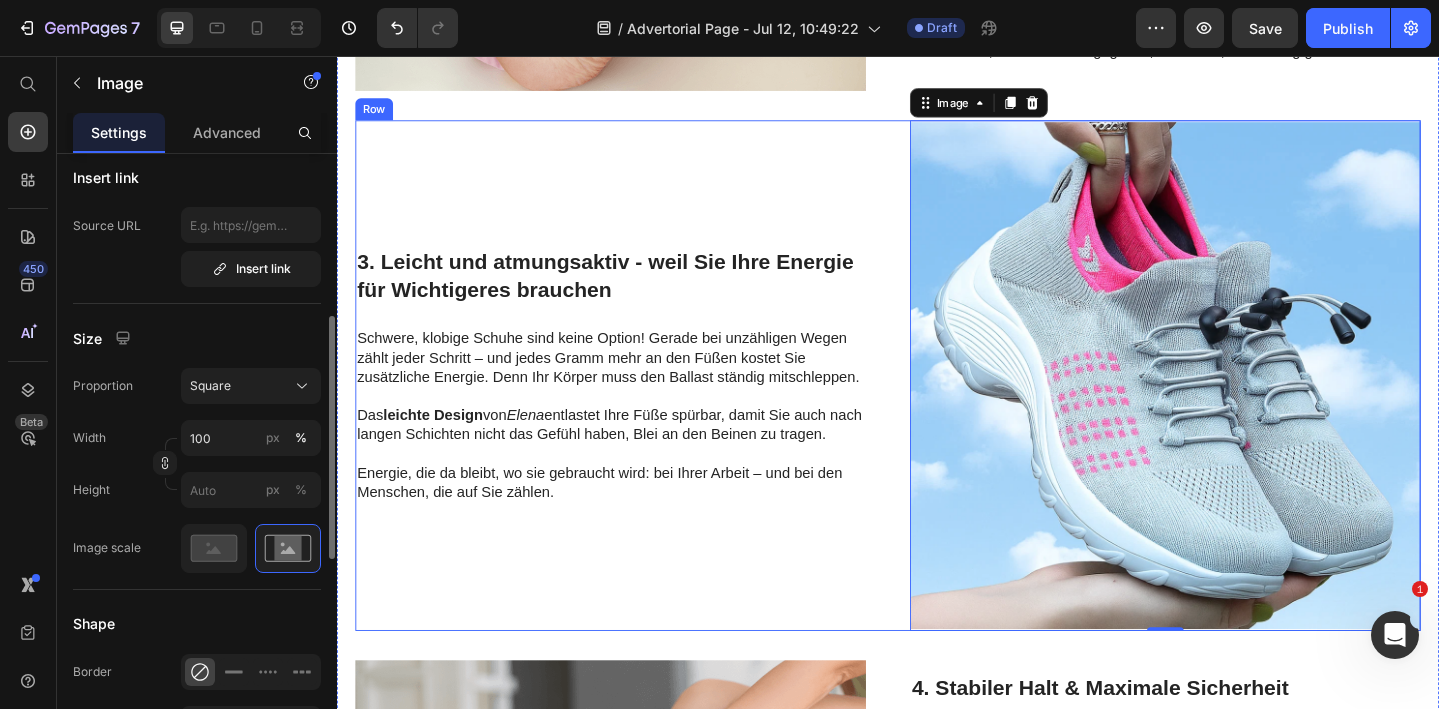 click at bounding box center [1239, 404] 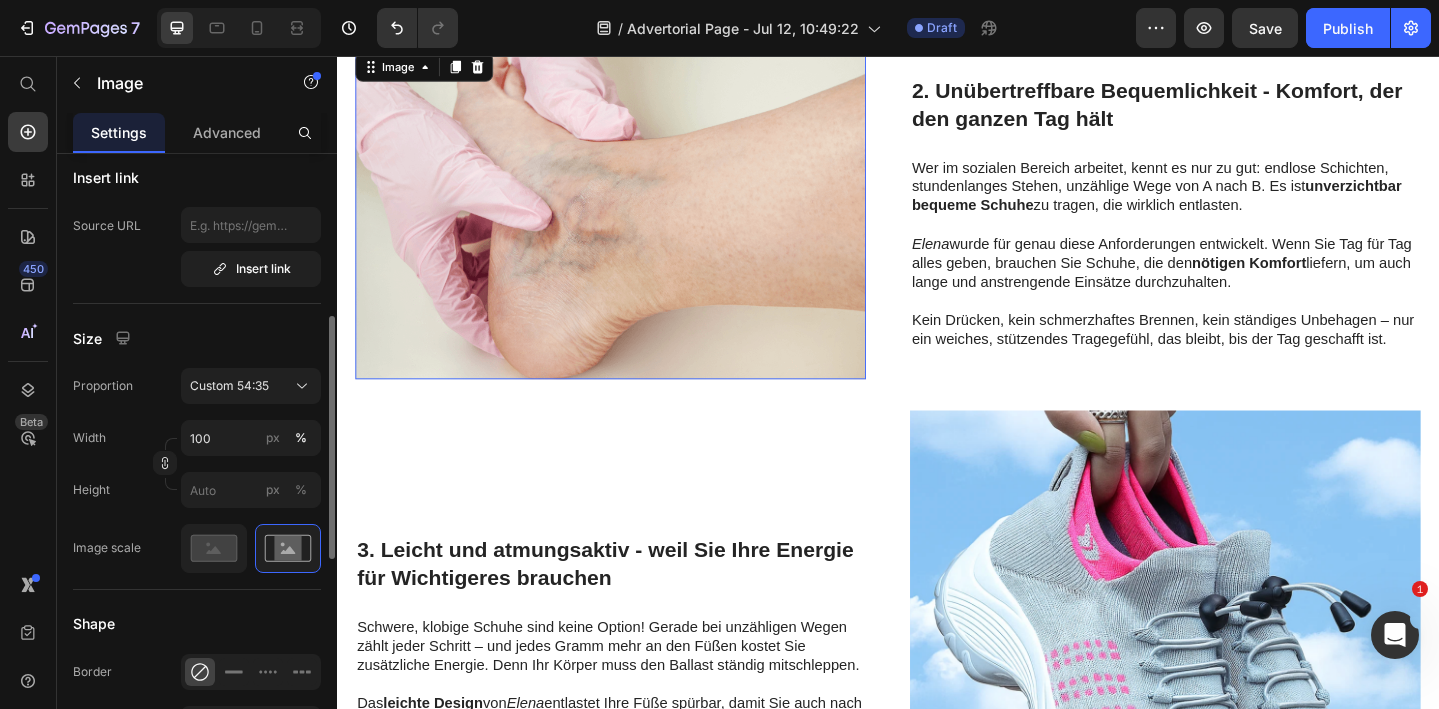 click at bounding box center [635, 228] 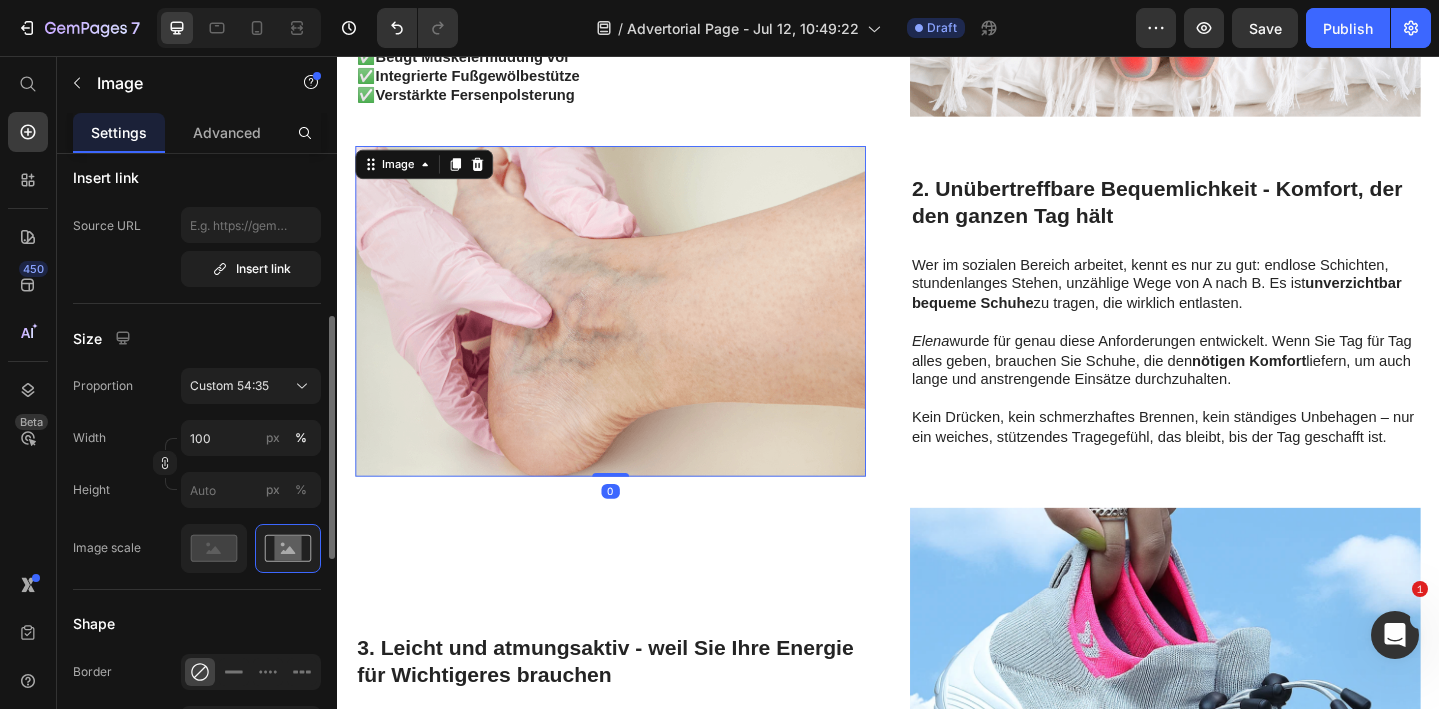 scroll, scrollTop: 1400, scrollLeft: 0, axis: vertical 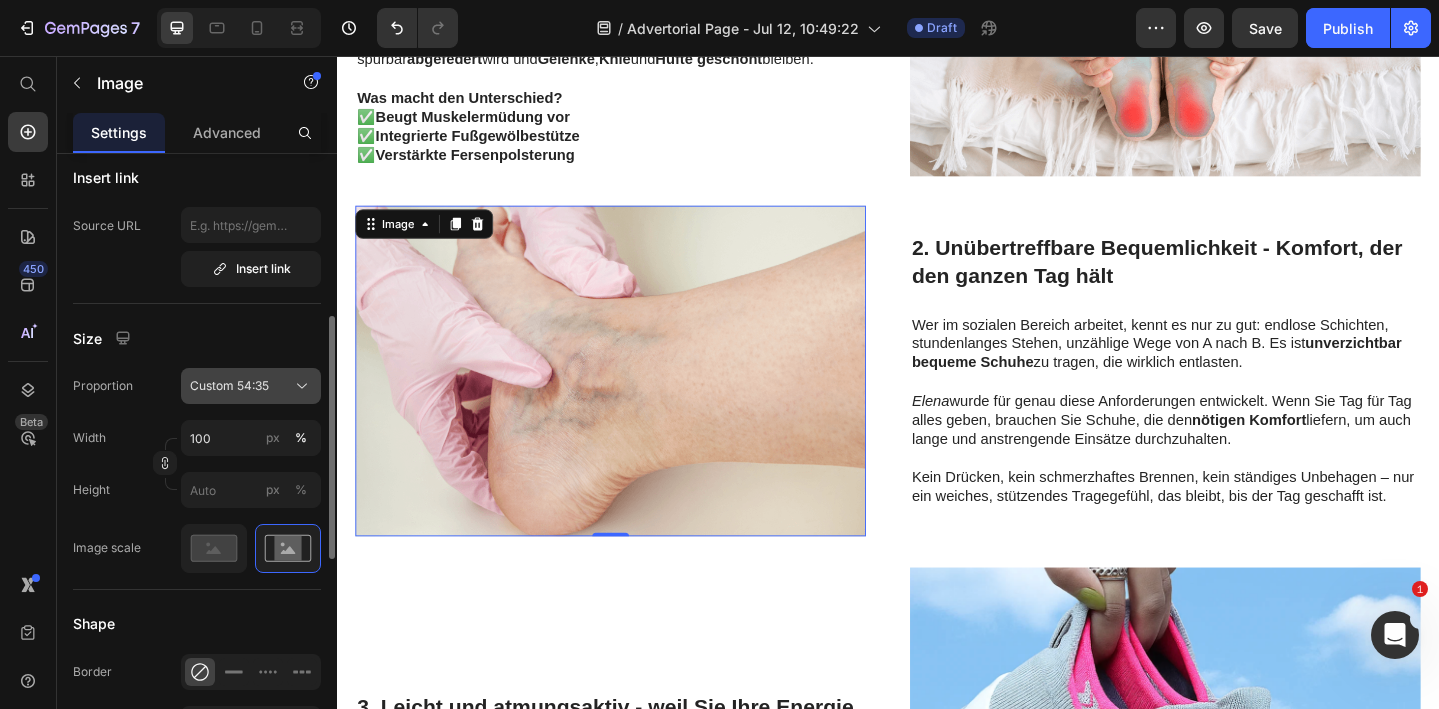 click on "Custom 54:35" at bounding box center [229, 386] 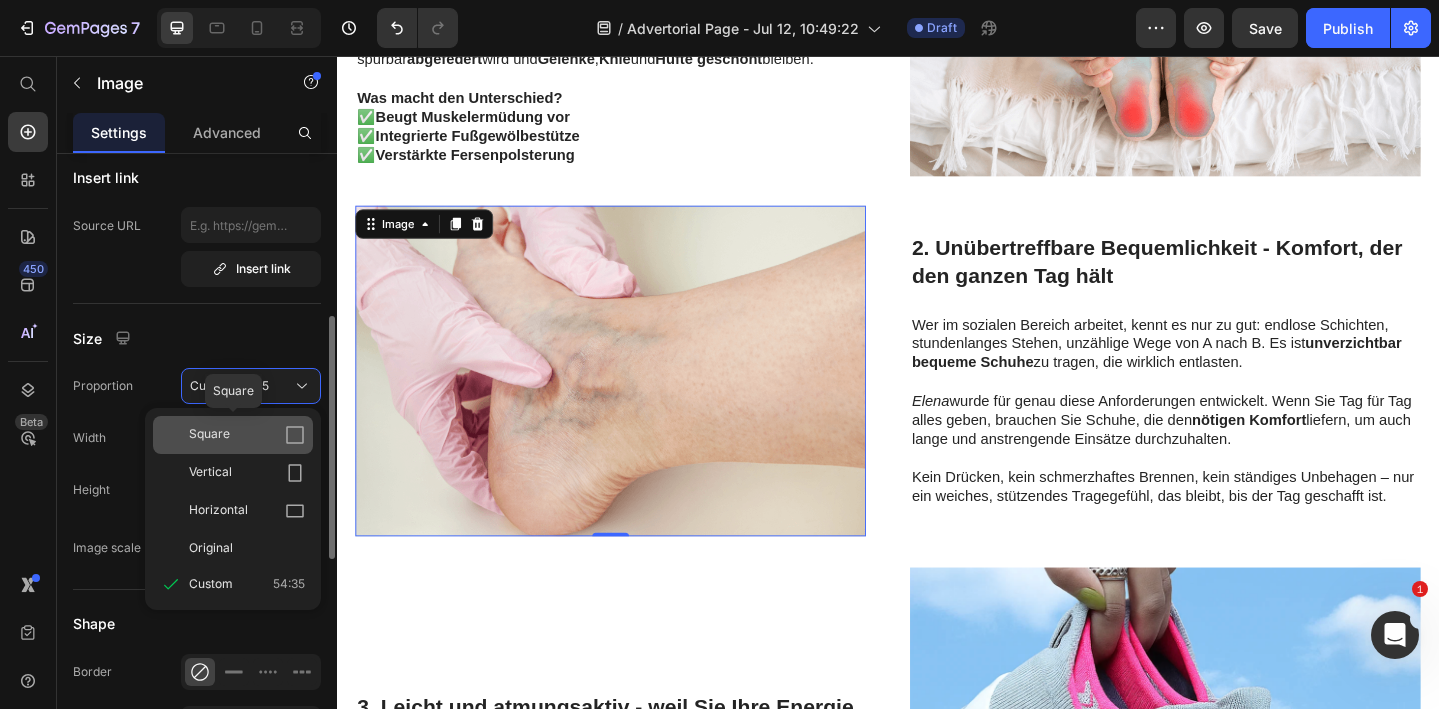 click on "Square" at bounding box center [247, 435] 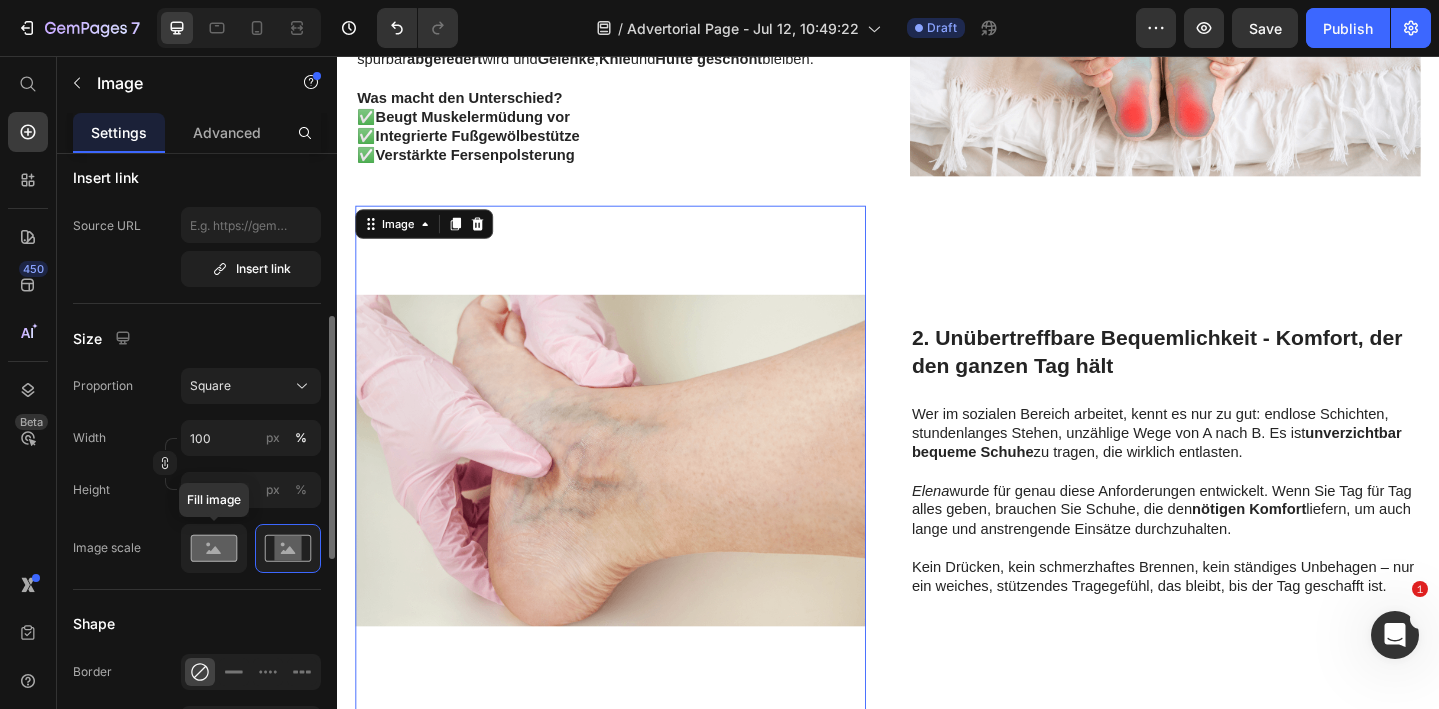 click 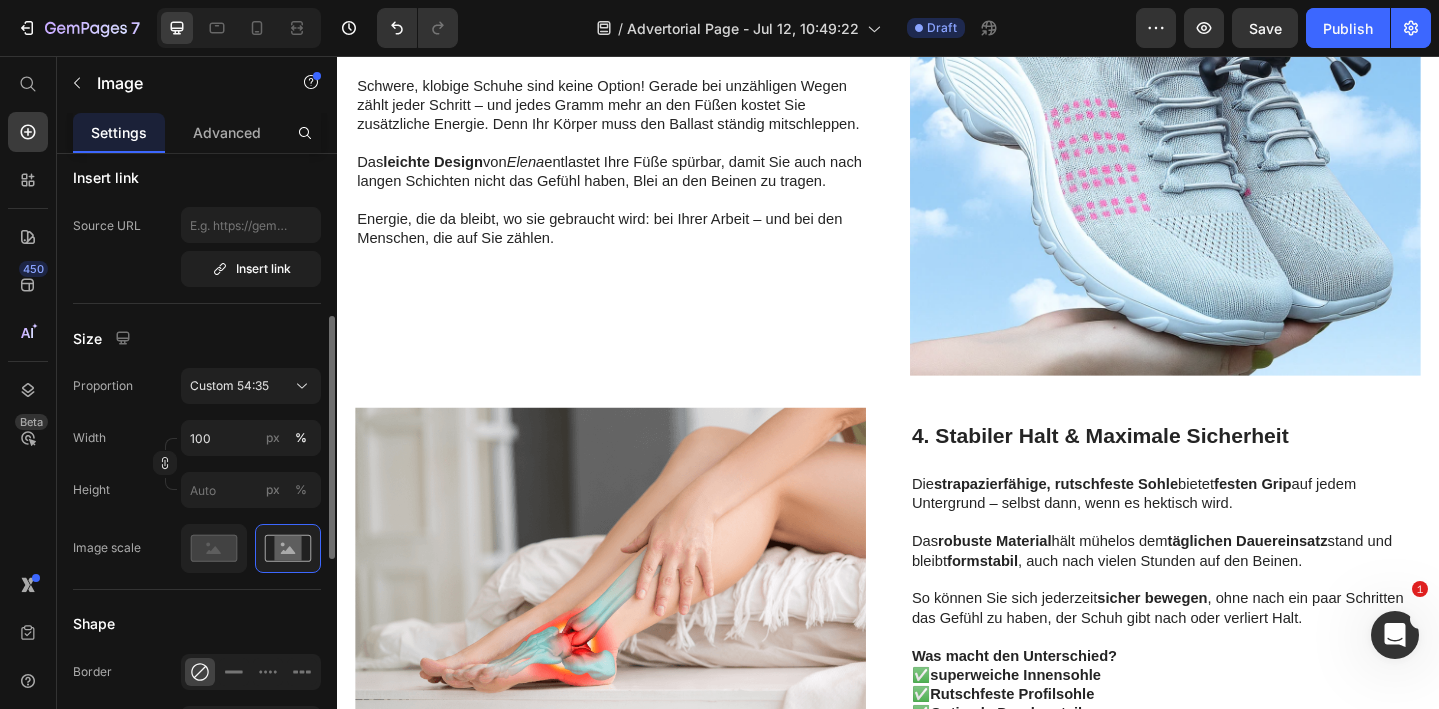 scroll, scrollTop: 2433, scrollLeft: 0, axis: vertical 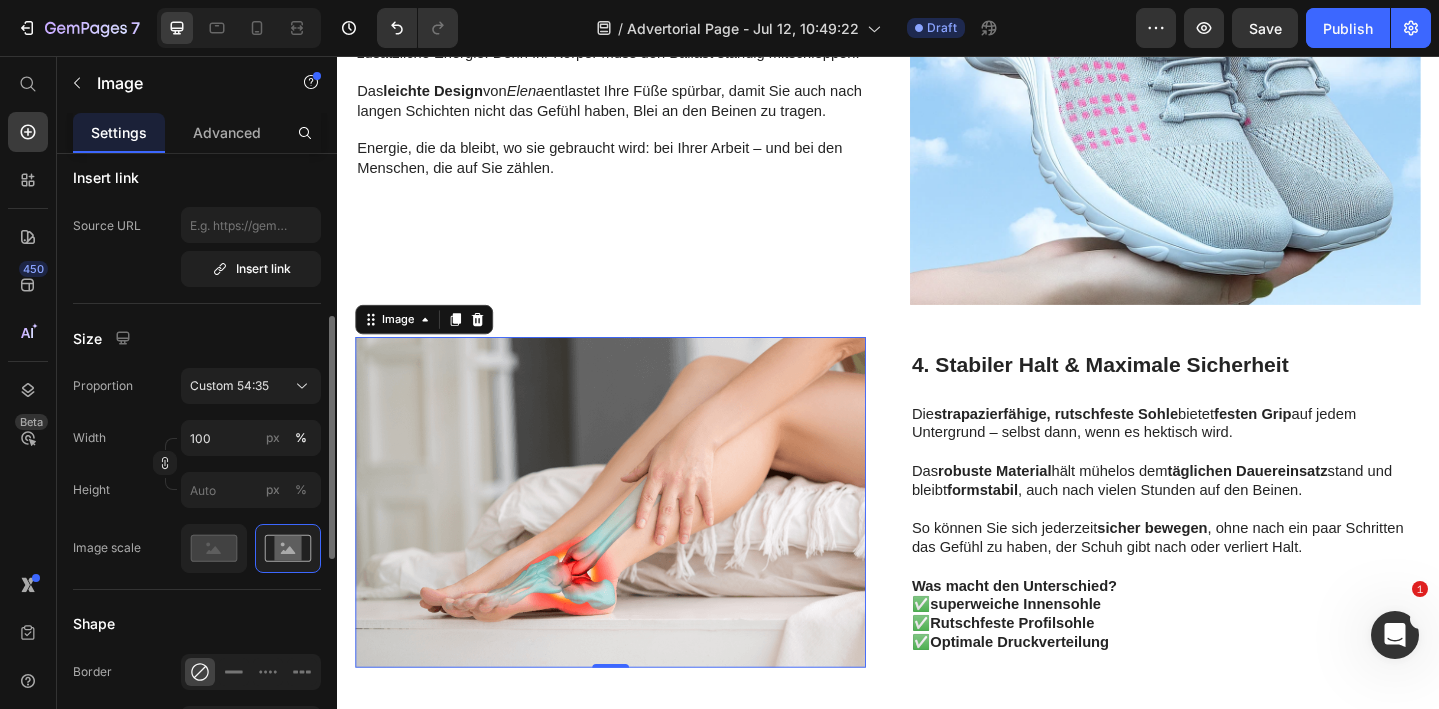 click at bounding box center [635, 542] 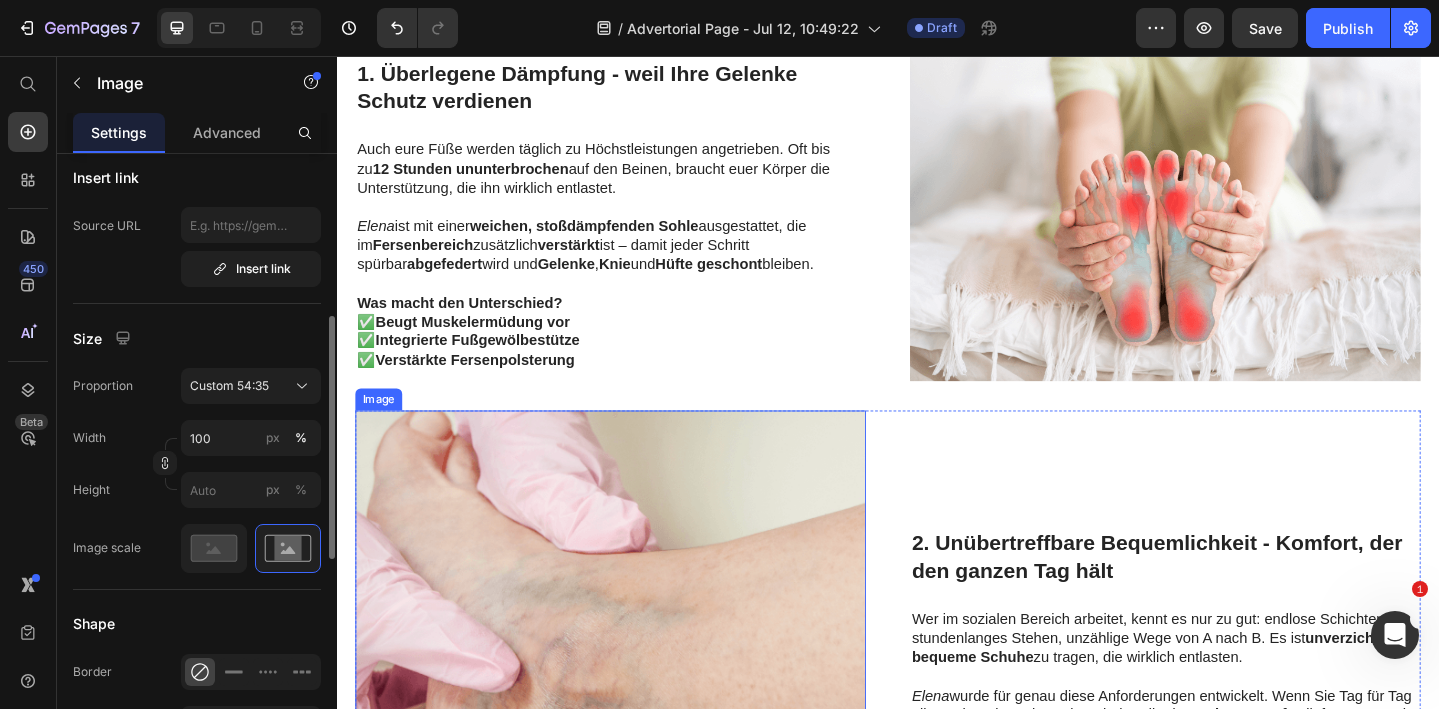 scroll, scrollTop: 964, scrollLeft: 0, axis: vertical 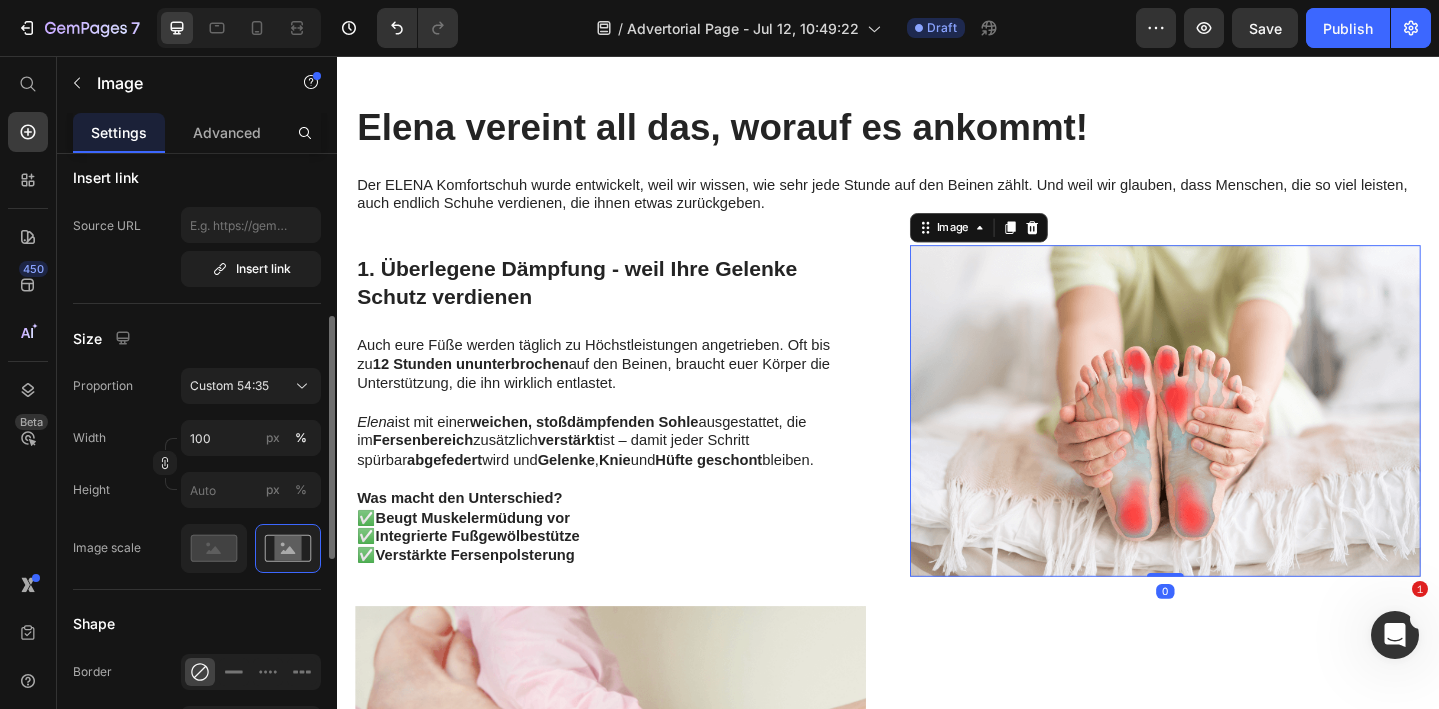 click at bounding box center (1239, 442) 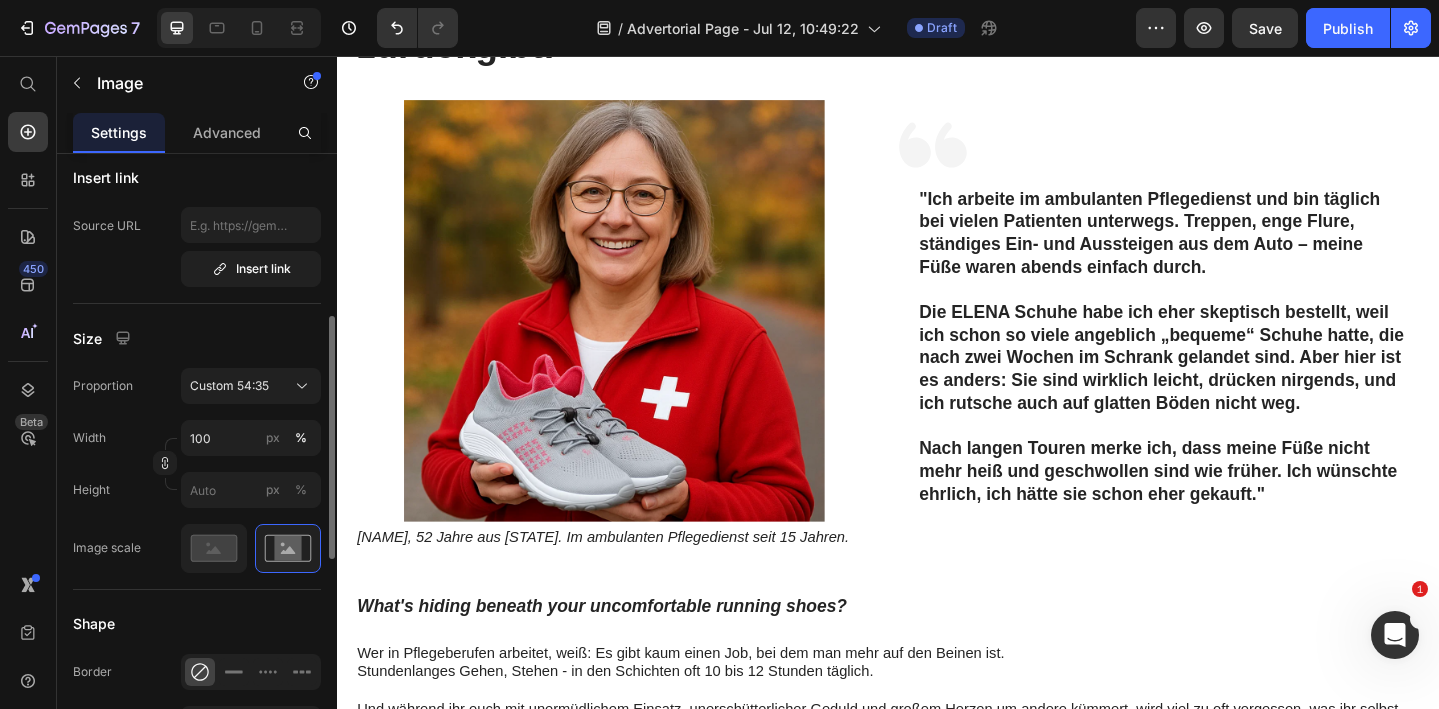scroll, scrollTop: 194, scrollLeft: 0, axis: vertical 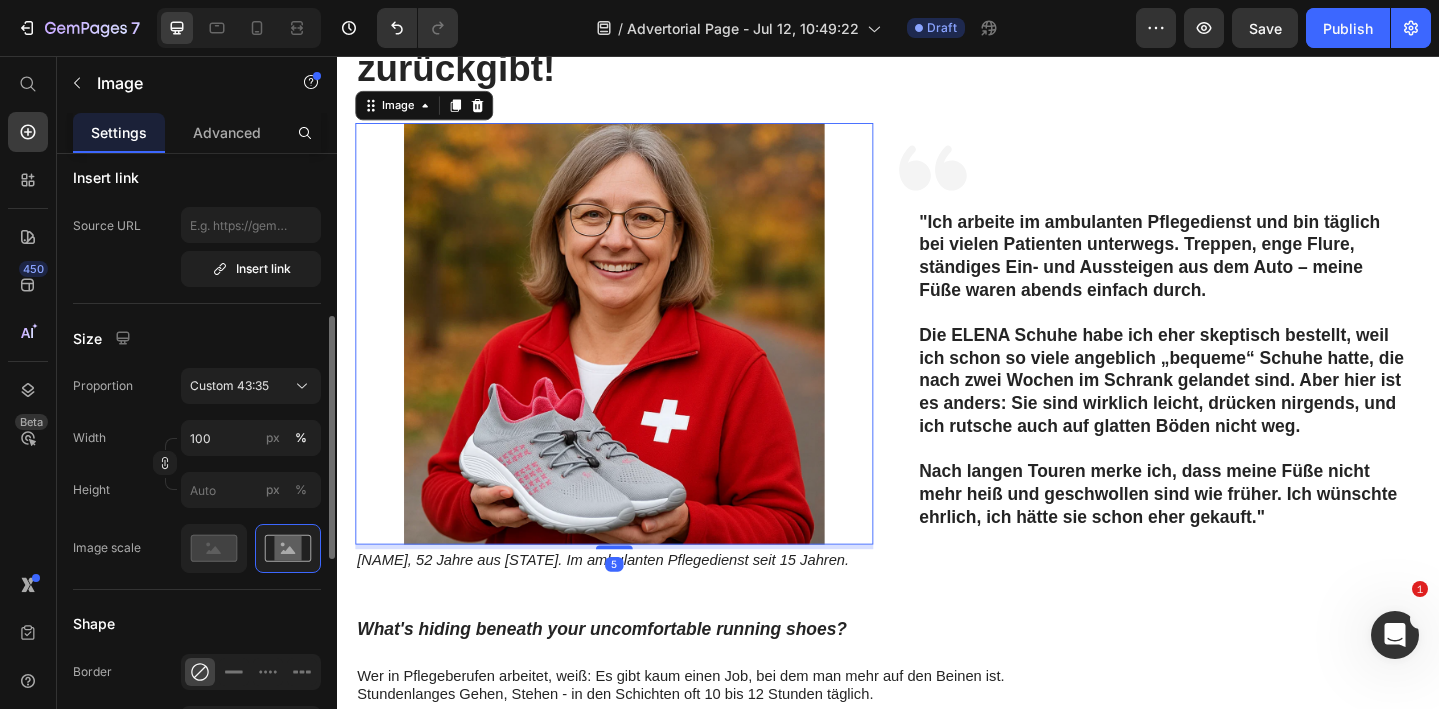 click at bounding box center [639, 358] 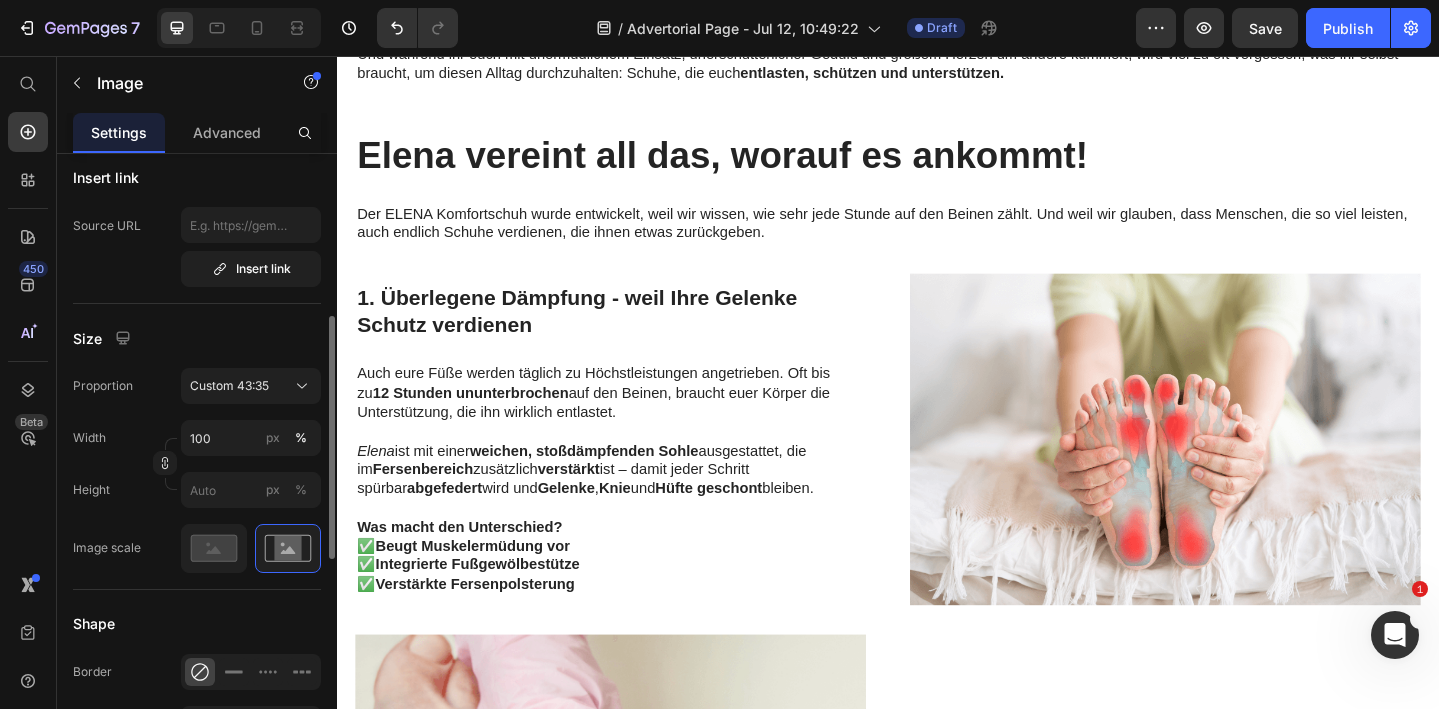 scroll, scrollTop: 982, scrollLeft: 0, axis: vertical 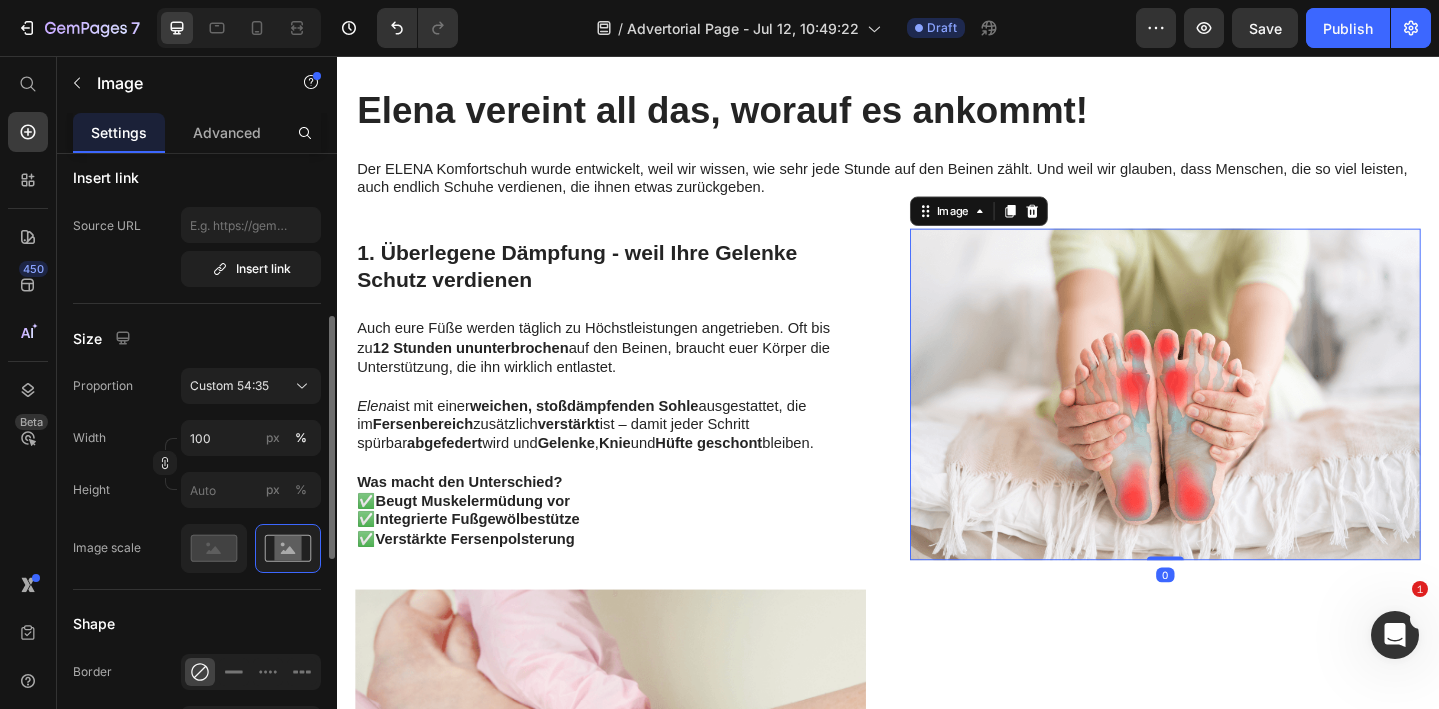 click at bounding box center [1239, 424] 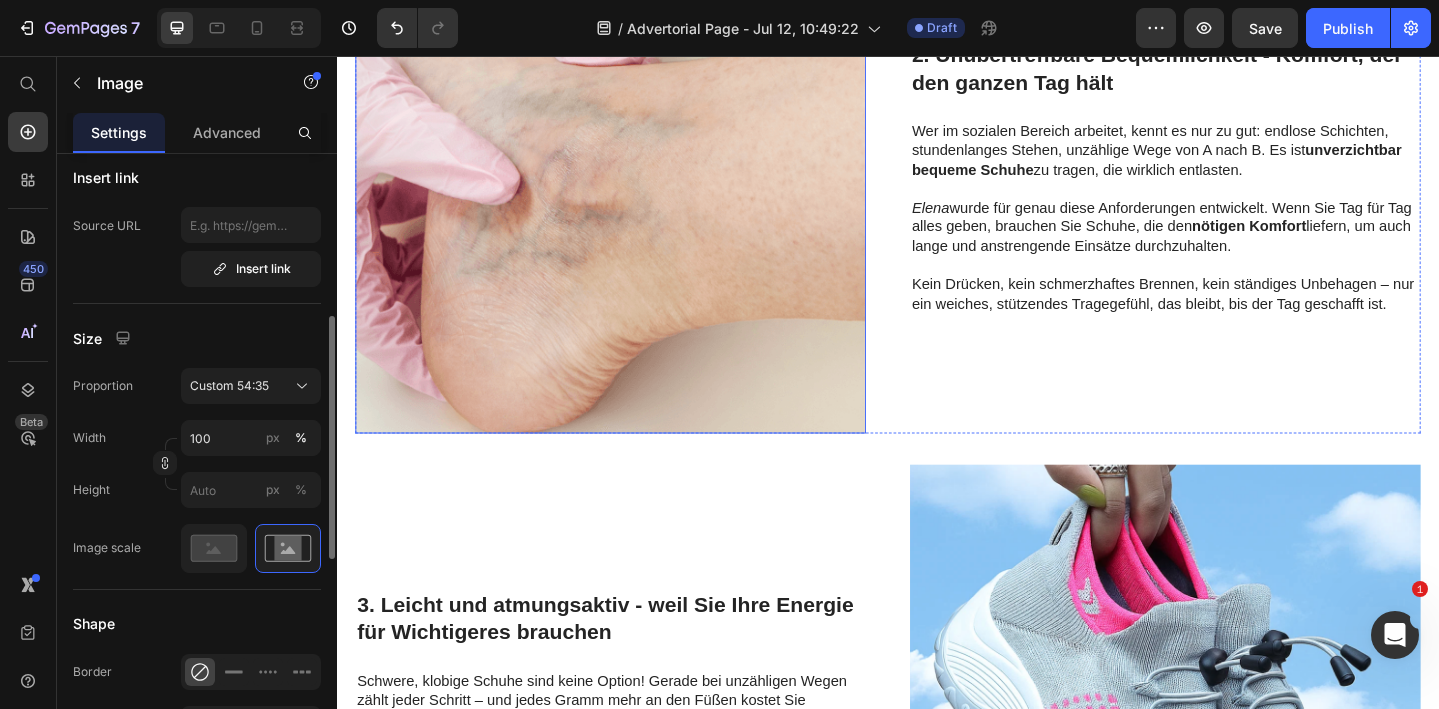 click at bounding box center [635, 189] 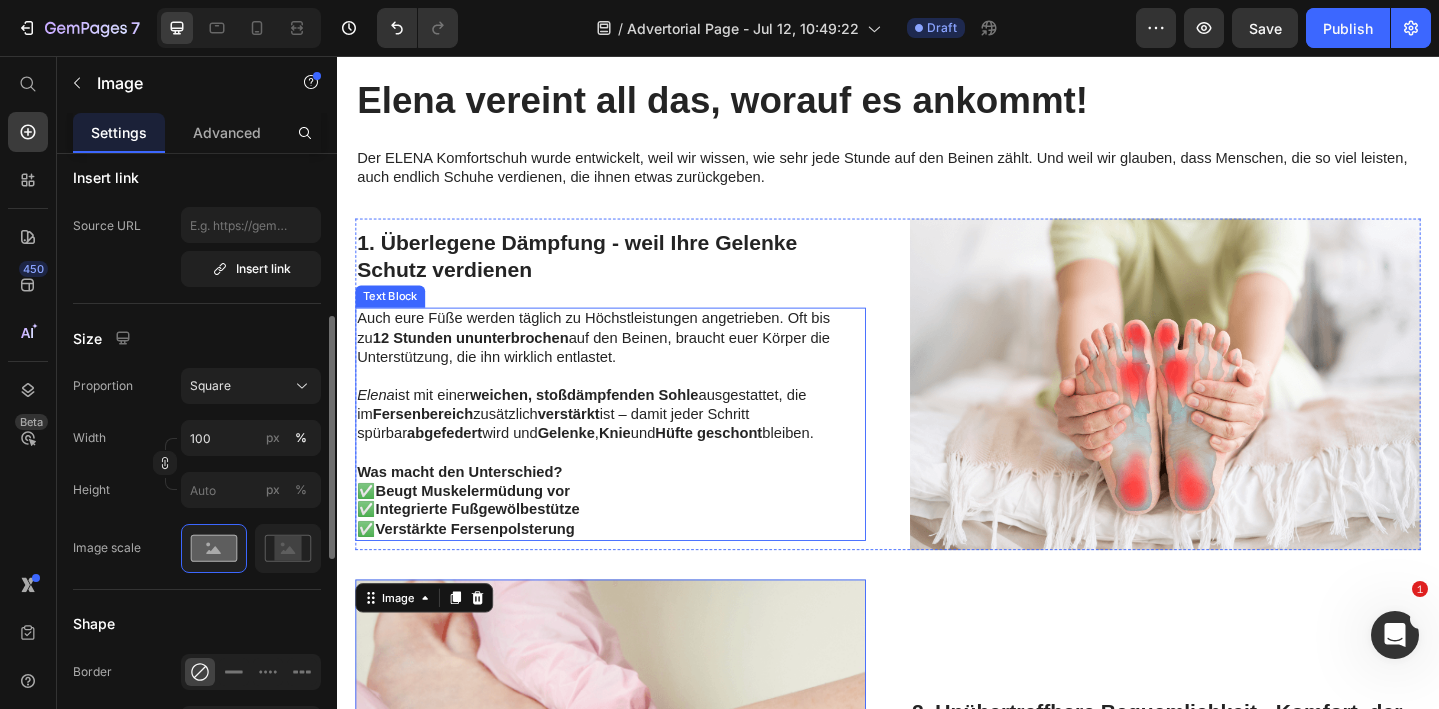 scroll, scrollTop: 996, scrollLeft: 0, axis: vertical 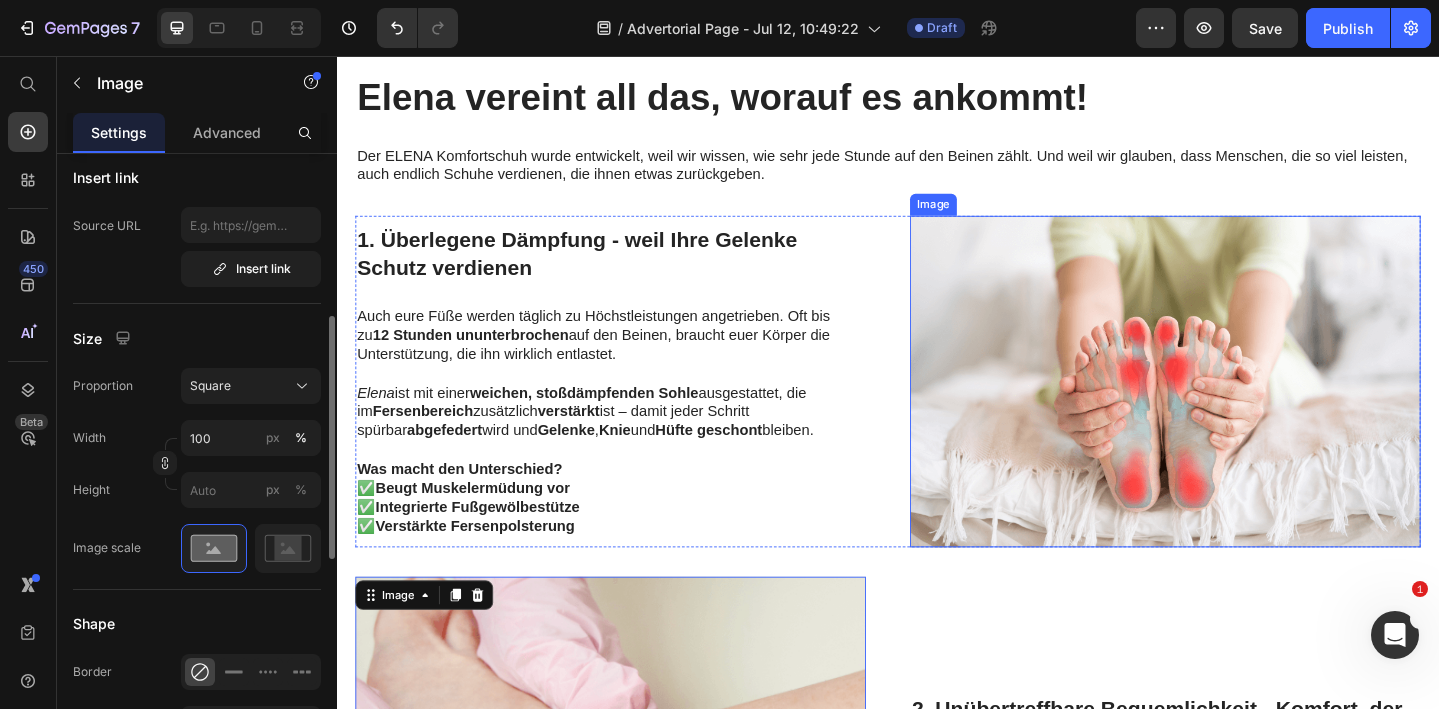 click at bounding box center [1239, 410] 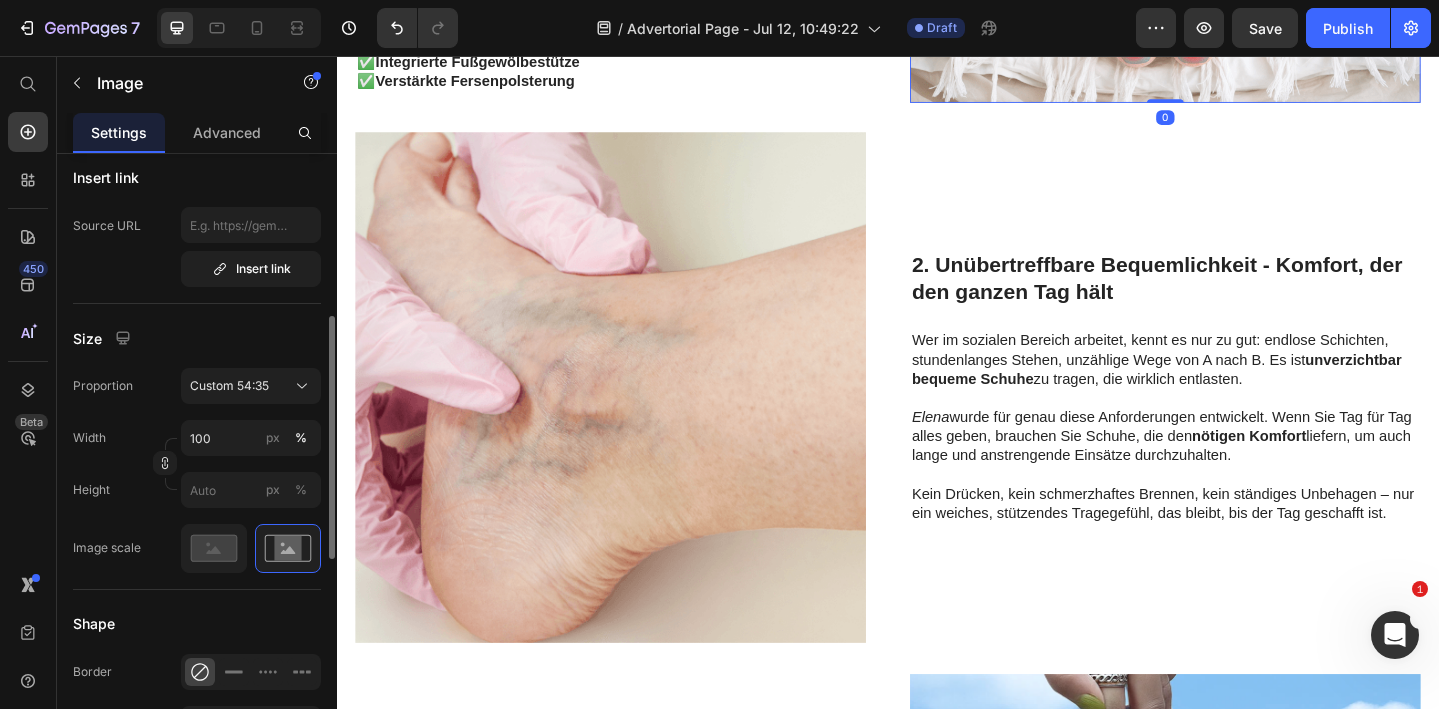 scroll, scrollTop: 1479, scrollLeft: 0, axis: vertical 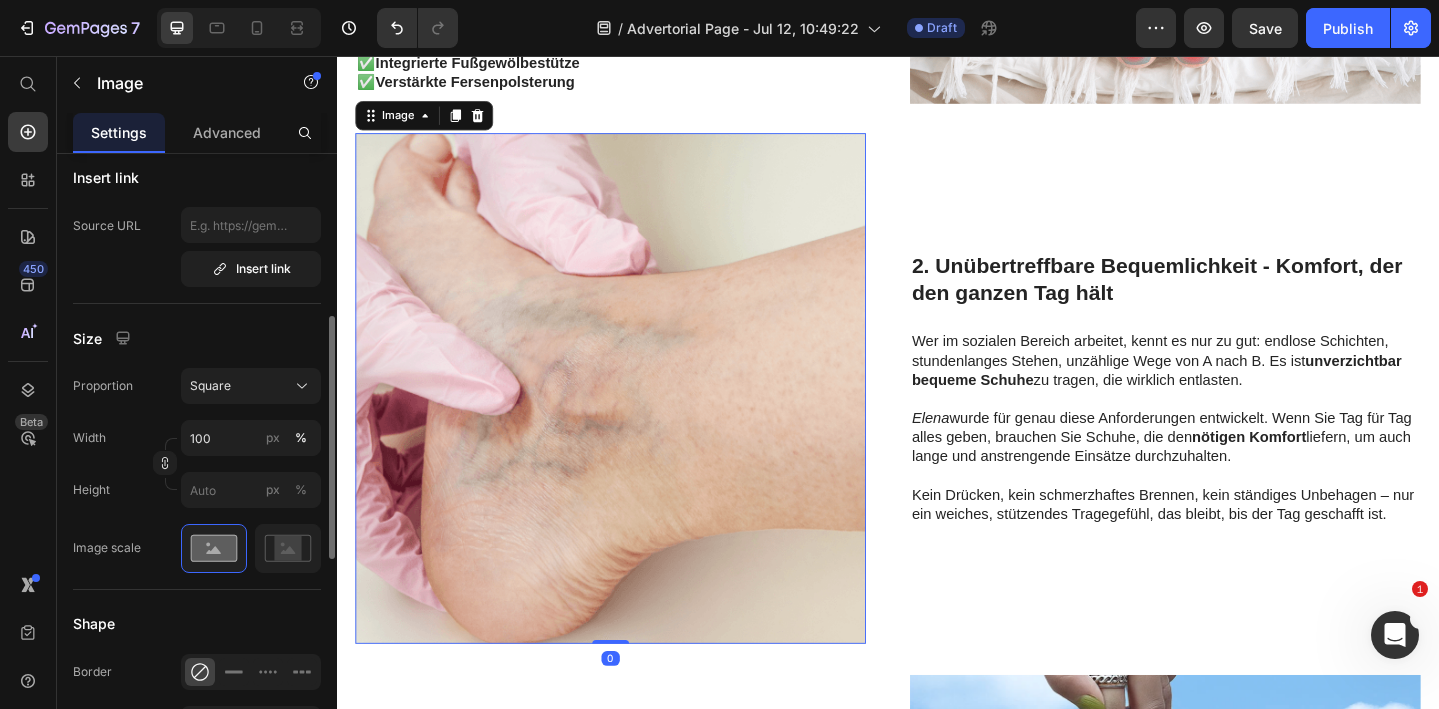 click at bounding box center (635, 418) 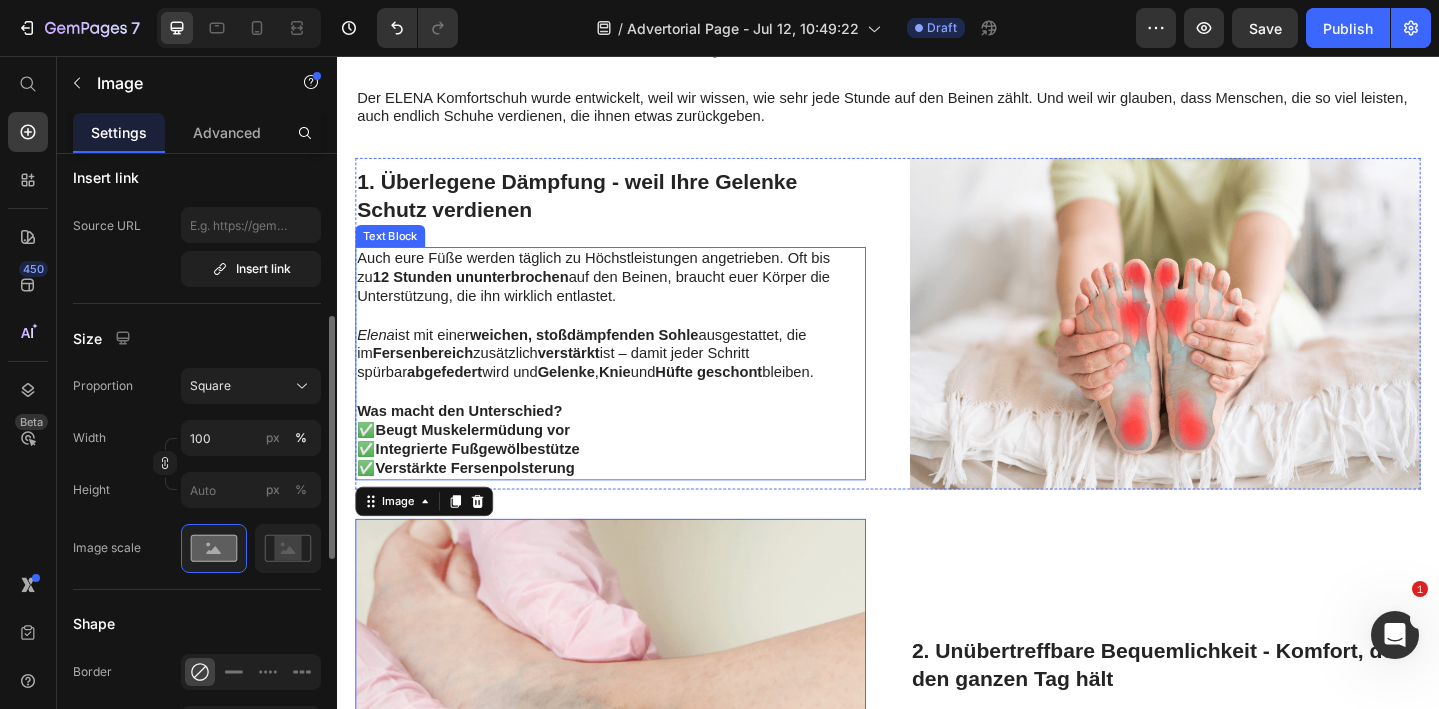 scroll, scrollTop: 1045, scrollLeft: 0, axis: vertical 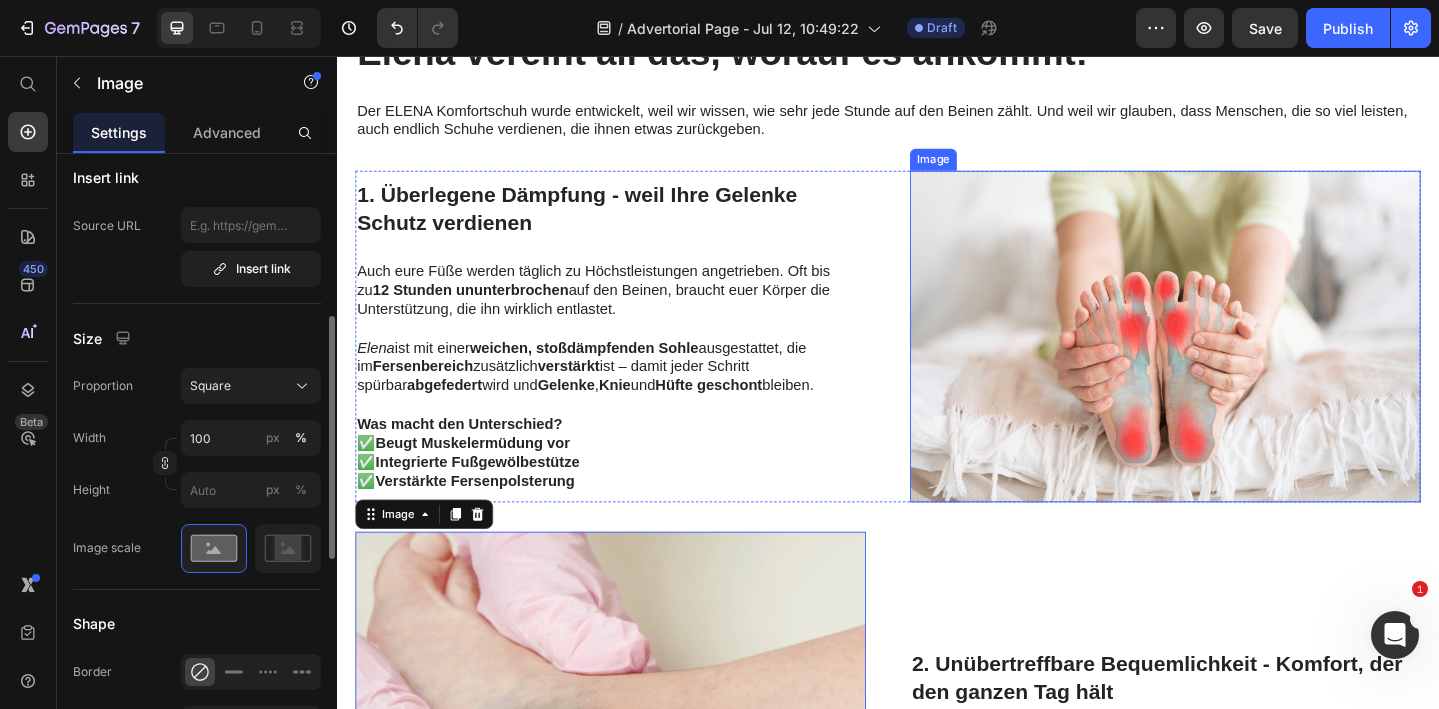 click at bounding box center (1239, 361) 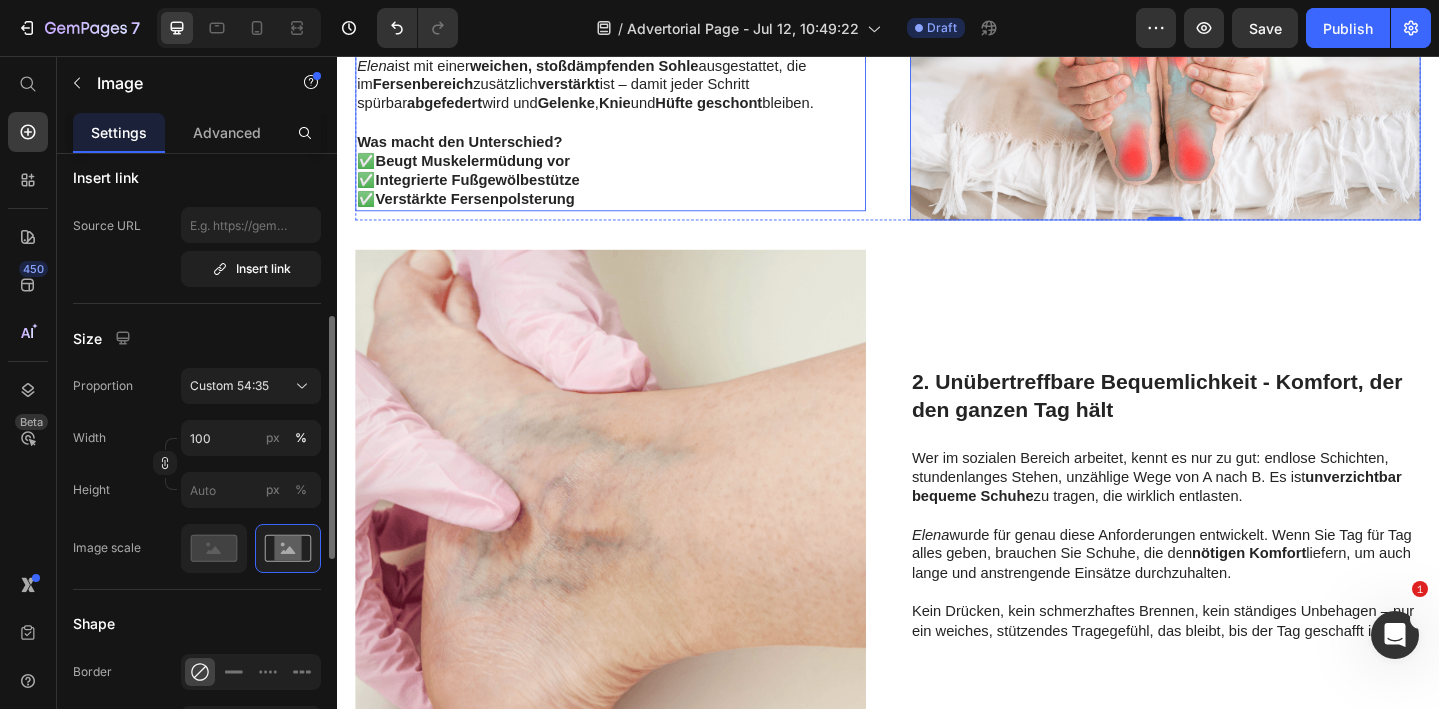 scroll, scrollTop: 1475, scrollLeft: 0, axis: vertical 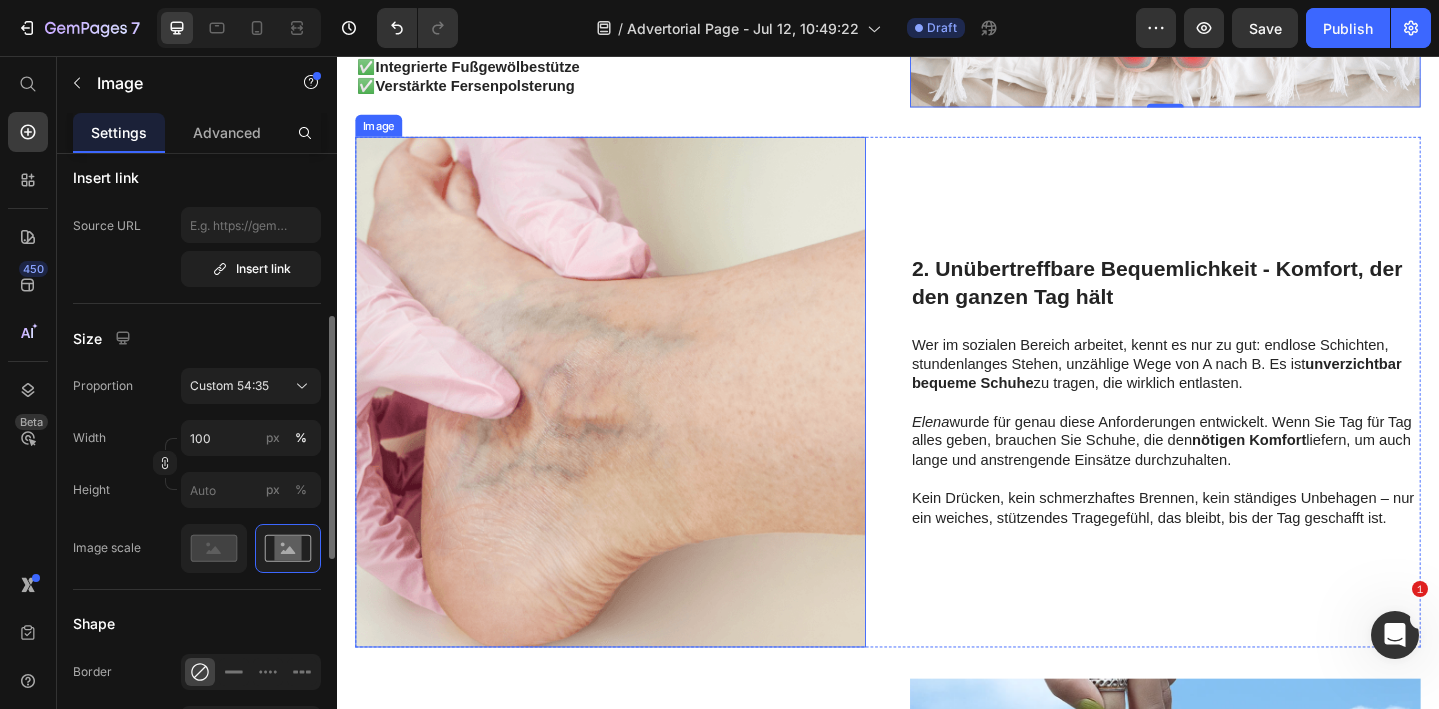 click at bounding box center [635, 422] 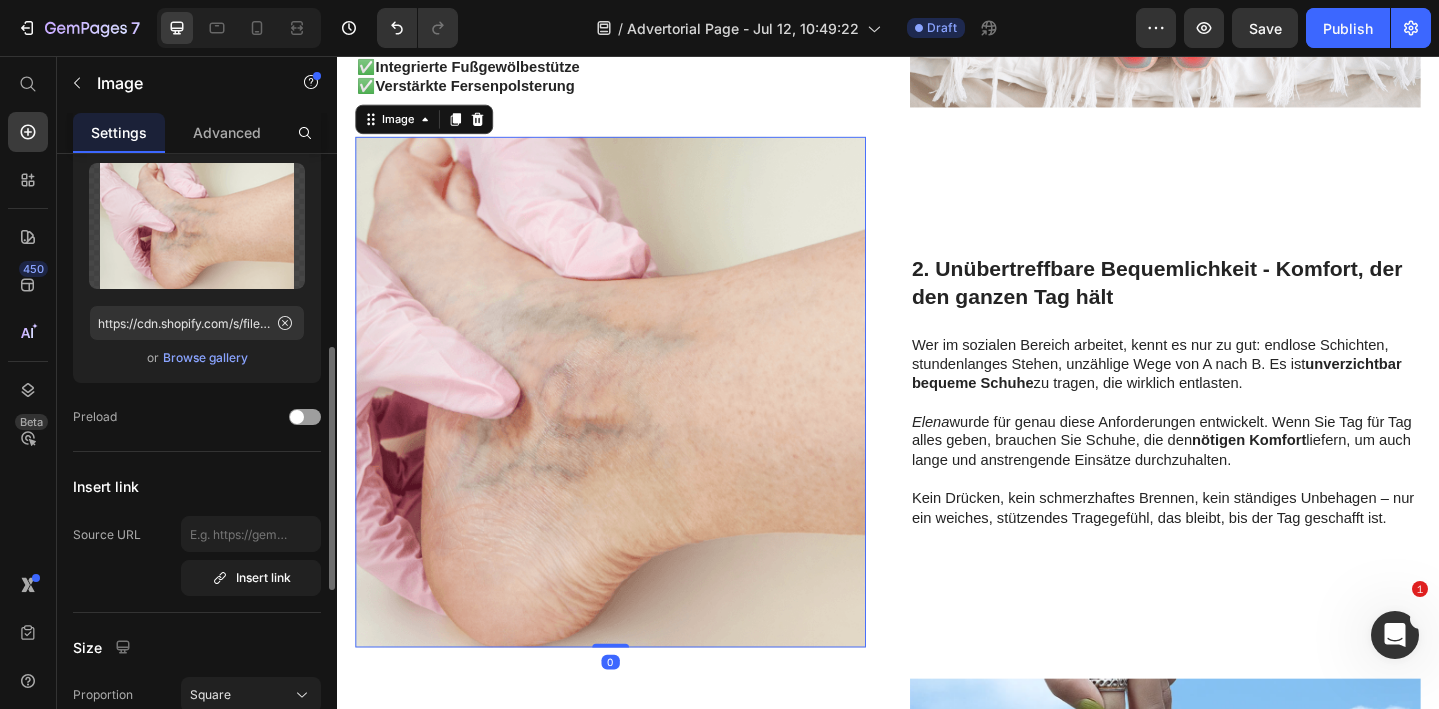 scroll, scrollTop: 0, scrollLeft: 0, axis: both 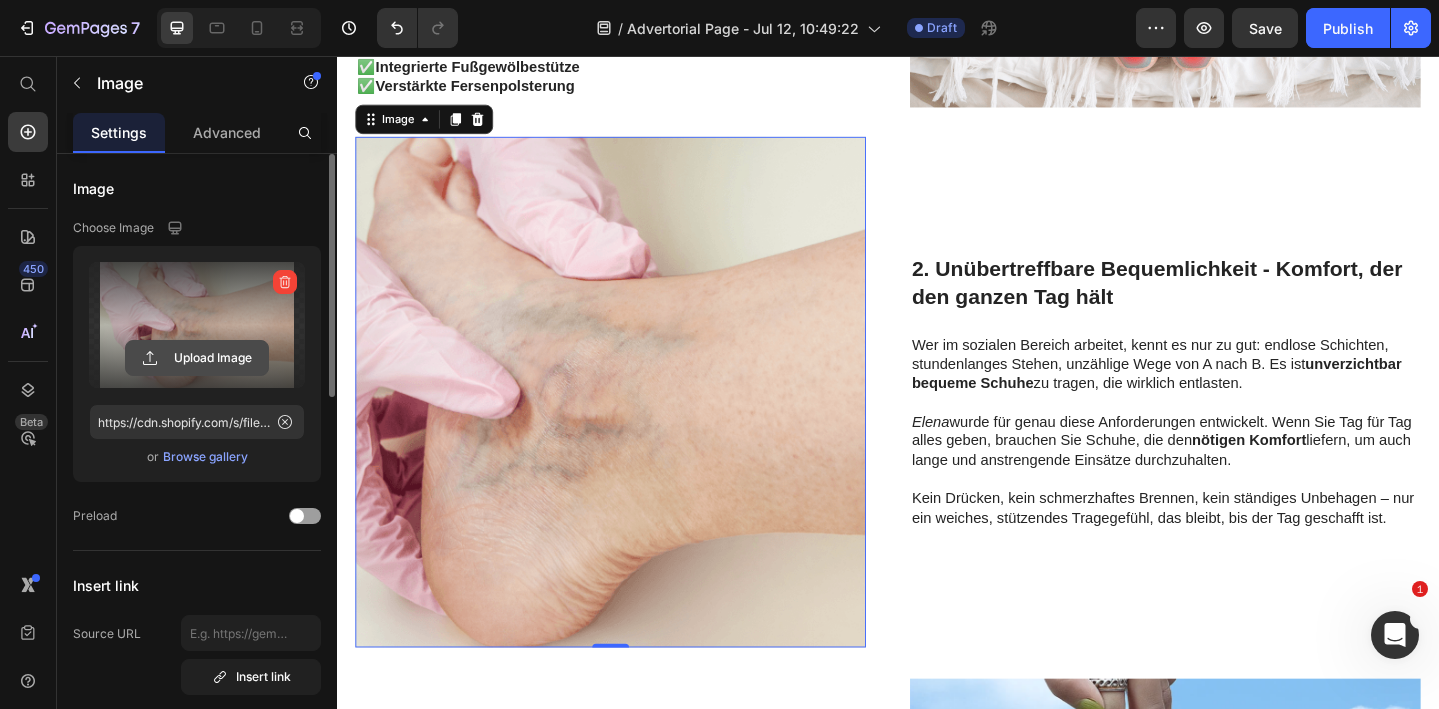 click 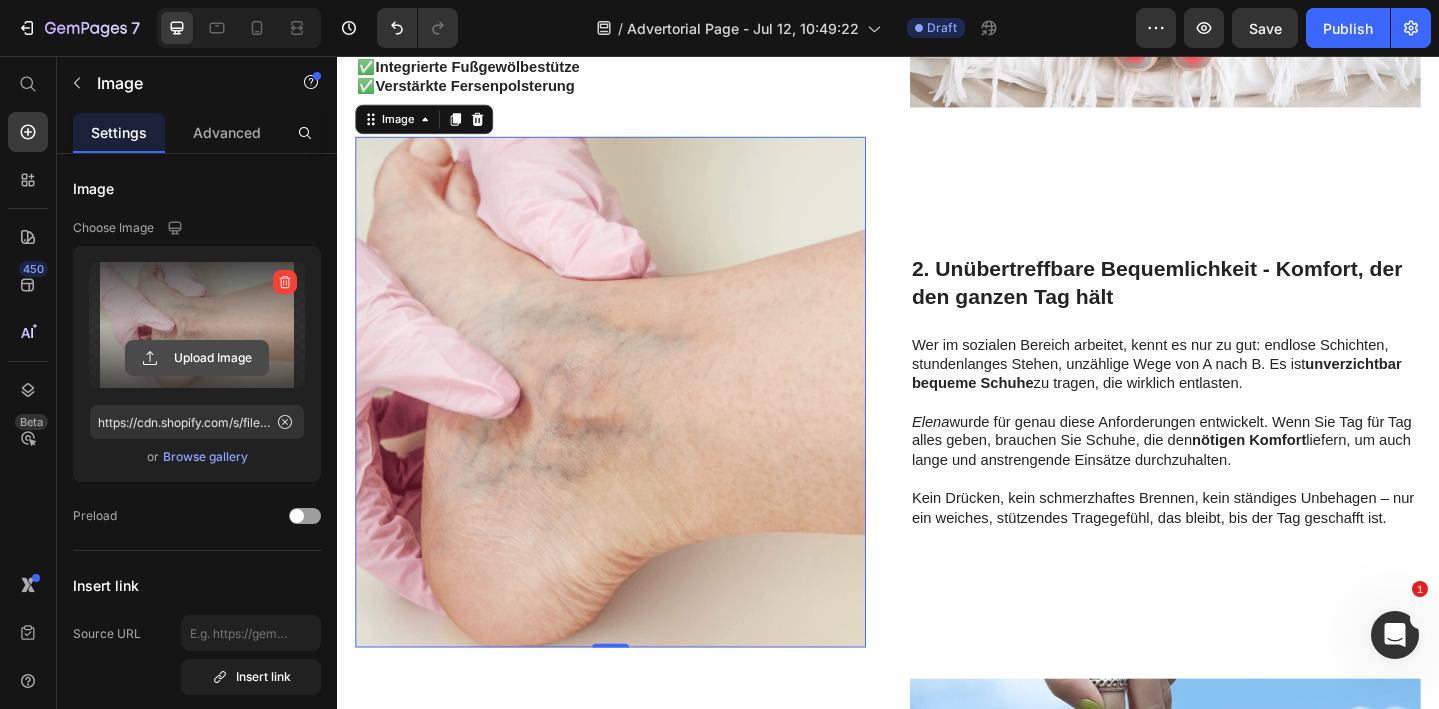 click 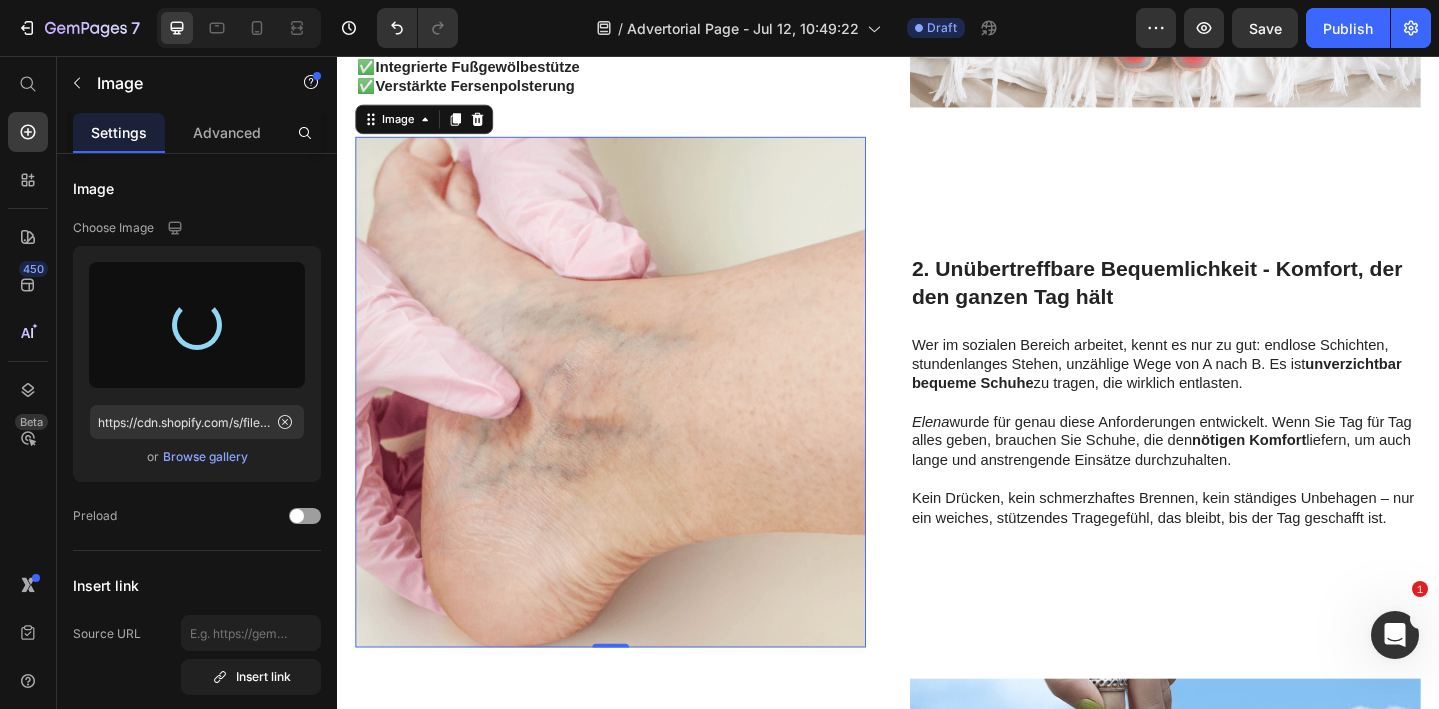 type on "https://cdn.shopify.com/s/files/1/0740/2012/6939/files/gempages_553629490677285781-a0fea077-4da8-452a-bc15-830ece879f64.gif" 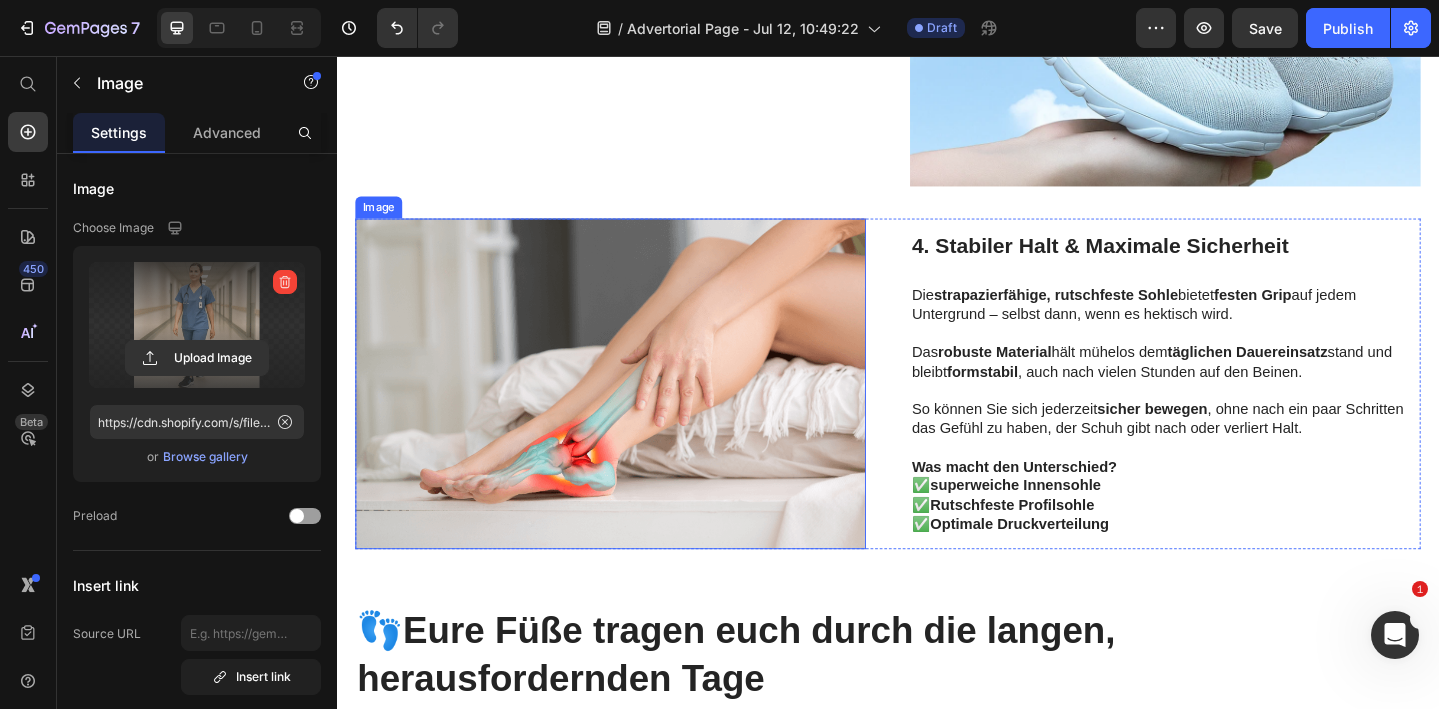 scroll, scrollTop: 2598, scrollLeft: 0, axis: vertical 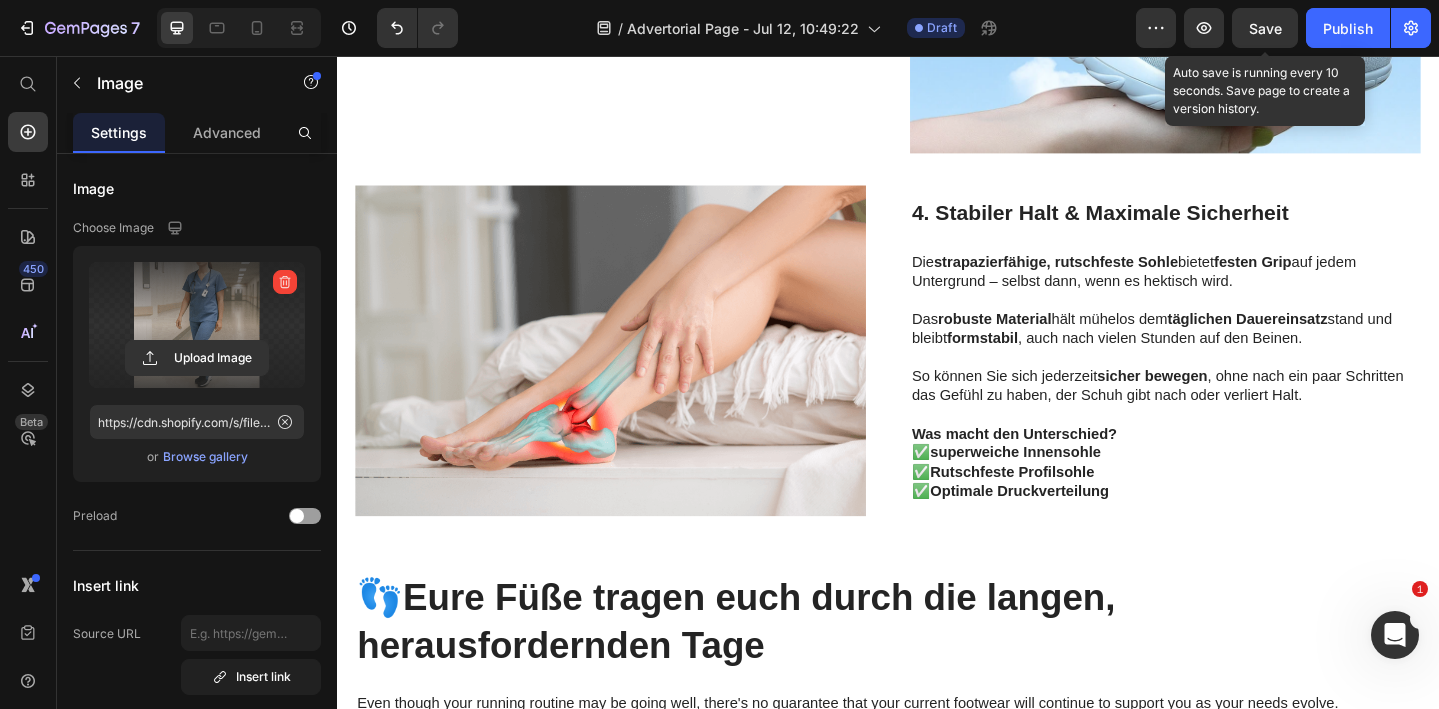 click on "Save" 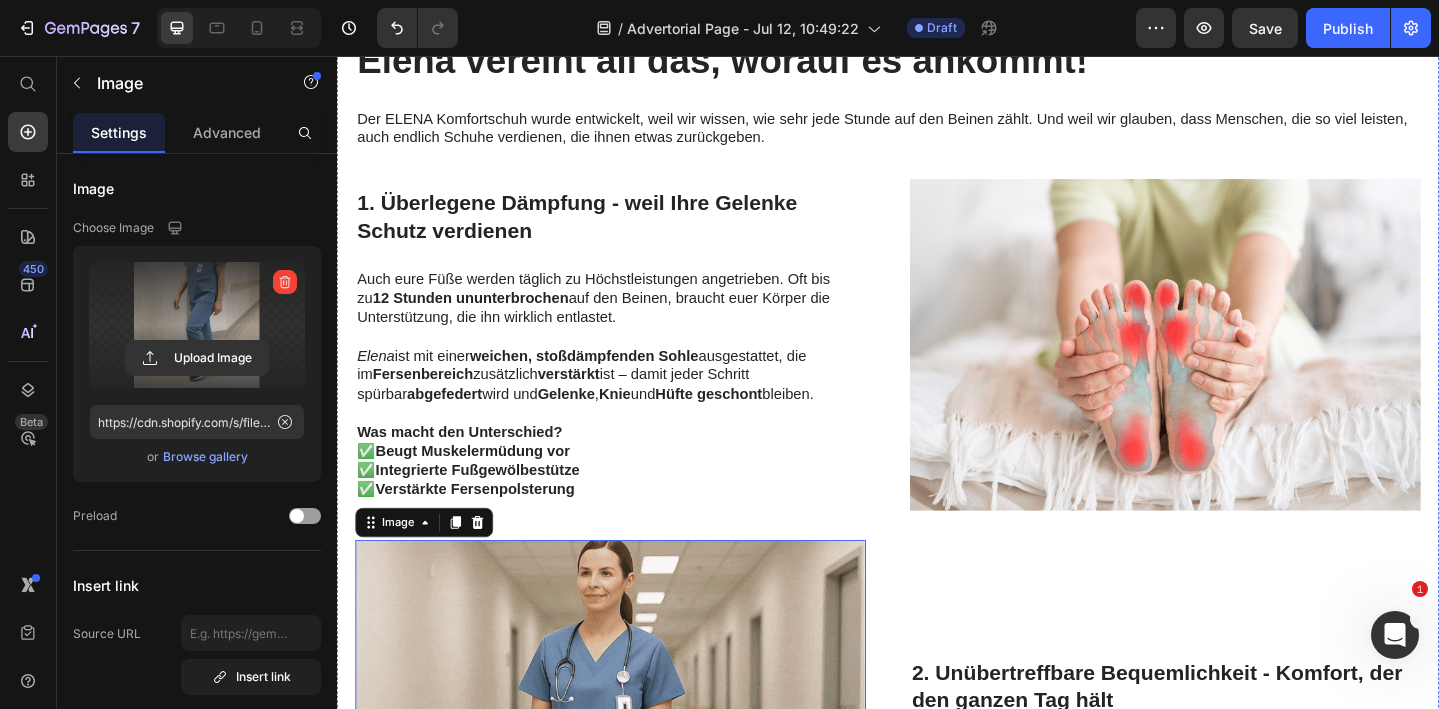 scroll, scrollTop: 1023, scrollLeft: 0, axis: vertical 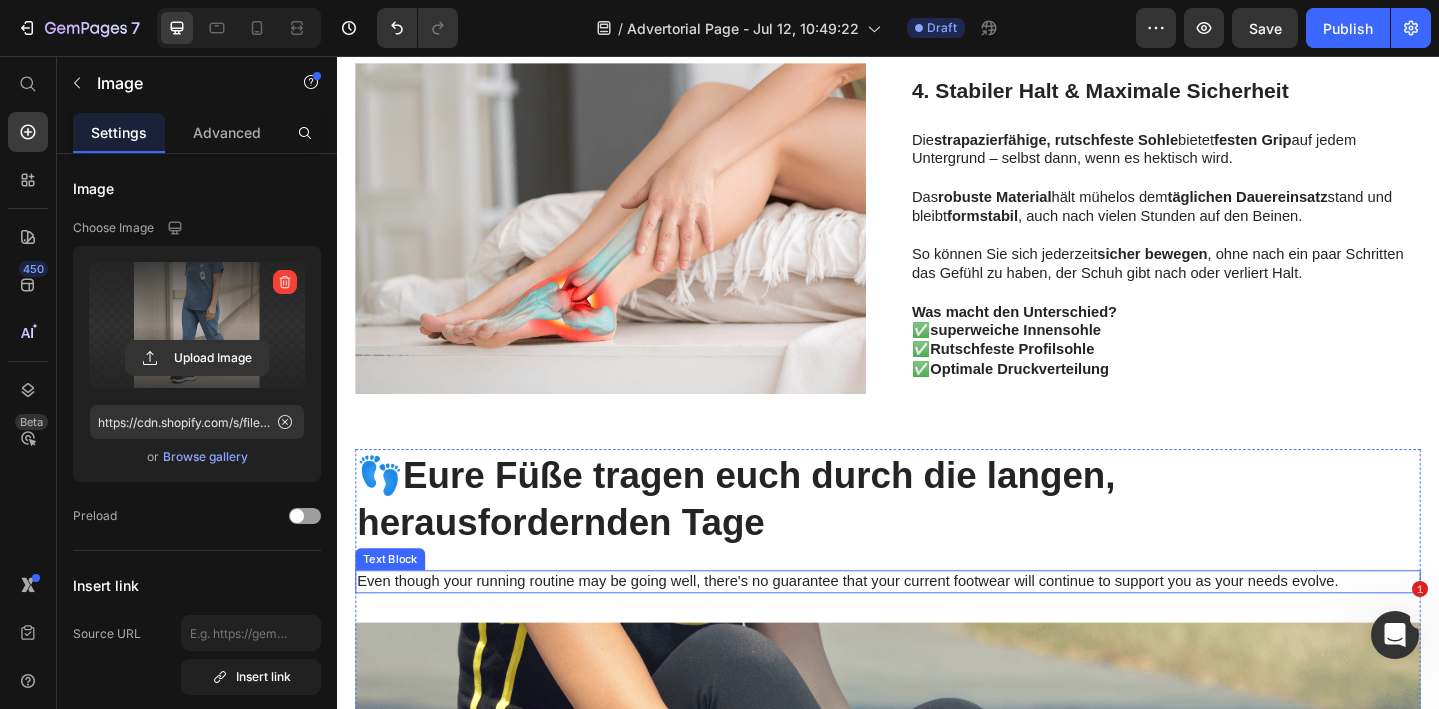 click on "Even though your running routine may be going well, there's no guarantee that your current footwear will continue to support you as your needs evolve." at bounding box center [937, 628] 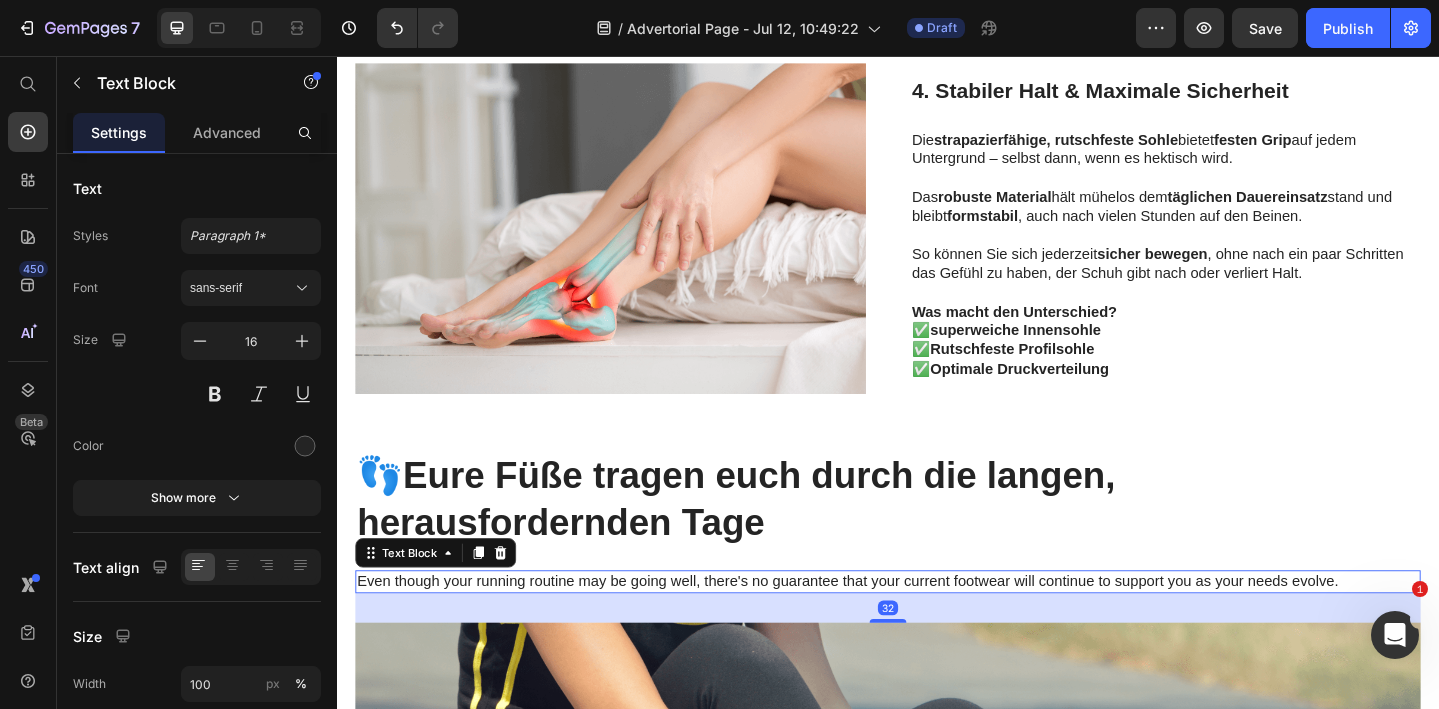 click on "👣 Eure Füße tragen euch durch die langen, herausfordernden Tage  Heading Even though your running routine may be going well, there's no guarantee that your current footwear will continue to support you as your needs evolve. Text Block   32 Image Don't wait for a crisis to arise... Text Block Luckily, there's a solution that can keep your running experience on track. One that provides support and comfort daily, weekly, seasonally, and whenever needed. That's as reliable as a trusted training partner.  It's the GemRun 5-in-1 Performance Runner Text Block Image Just one running session with the GemRun 5-in-1 Performance Runner can make the difference between discomfort and a fulfilling running experience.  It's designed for your comfort and performance, and it's effortless for you to lace up and hit the road. After just a few runs, the GemRun pays for itself!  So if you're still relying on outdated running shoes or enduring subpar performance...  Text Block 05 HRS 37 MIN 11 SEC Countdown Timer Icon Row" at bounding box center (937, 2294) 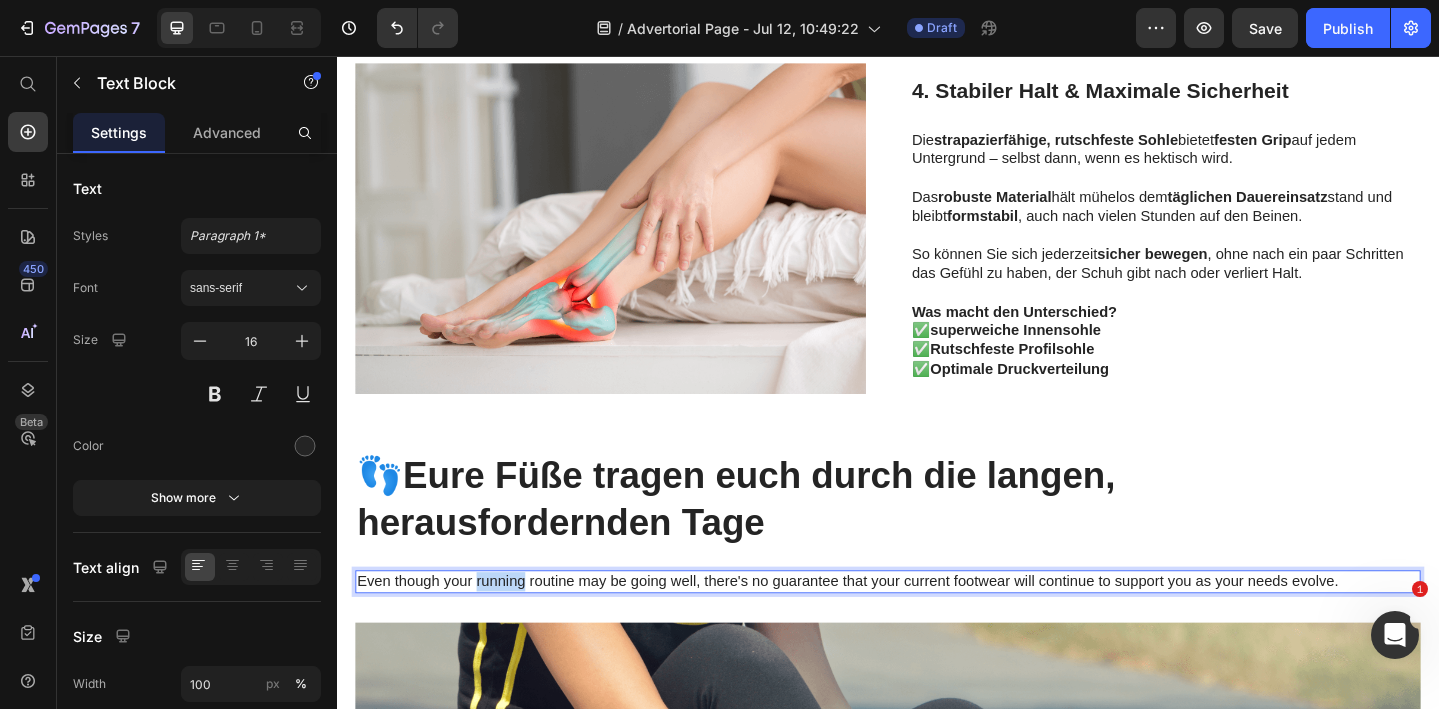 click on "Even though your running routine may be going well, there's no guarantee that your current footwear will continue to support you as your needs evolve." at bounding box center (937, 628) 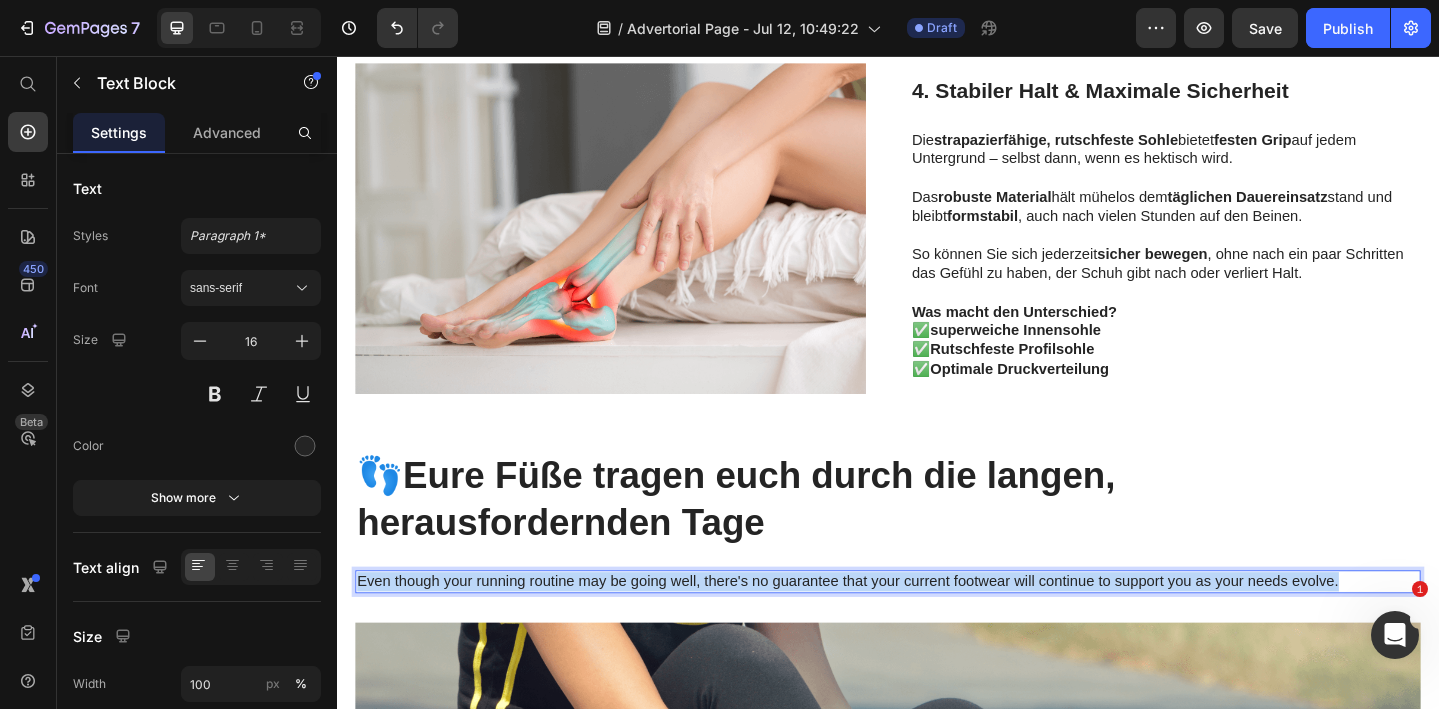 click on "Even though your running routine may be going well, there's no guarantee that your current footwear will continue to support you as your needs evolve." at bounding box center (937, 628) 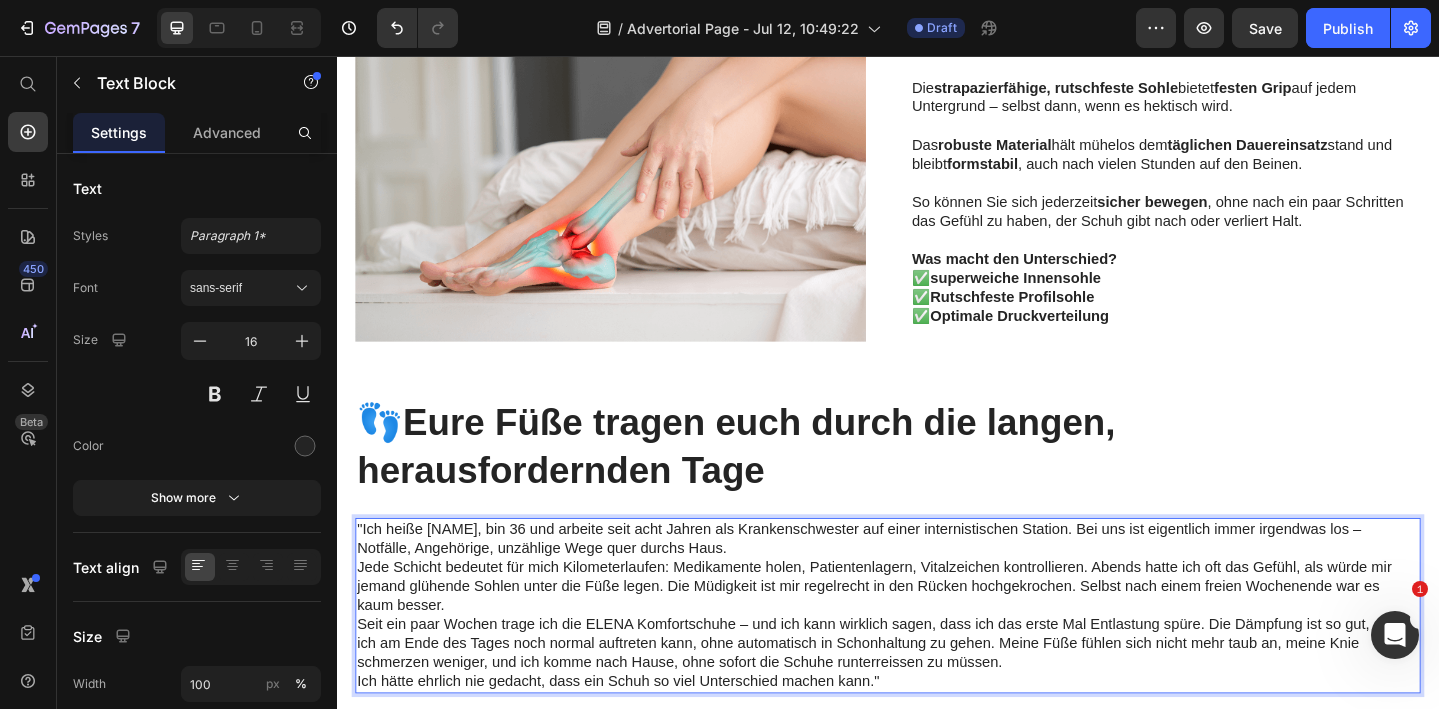 scroll, scrollTop: 2822, scrollLeft: 0, axis: vertical 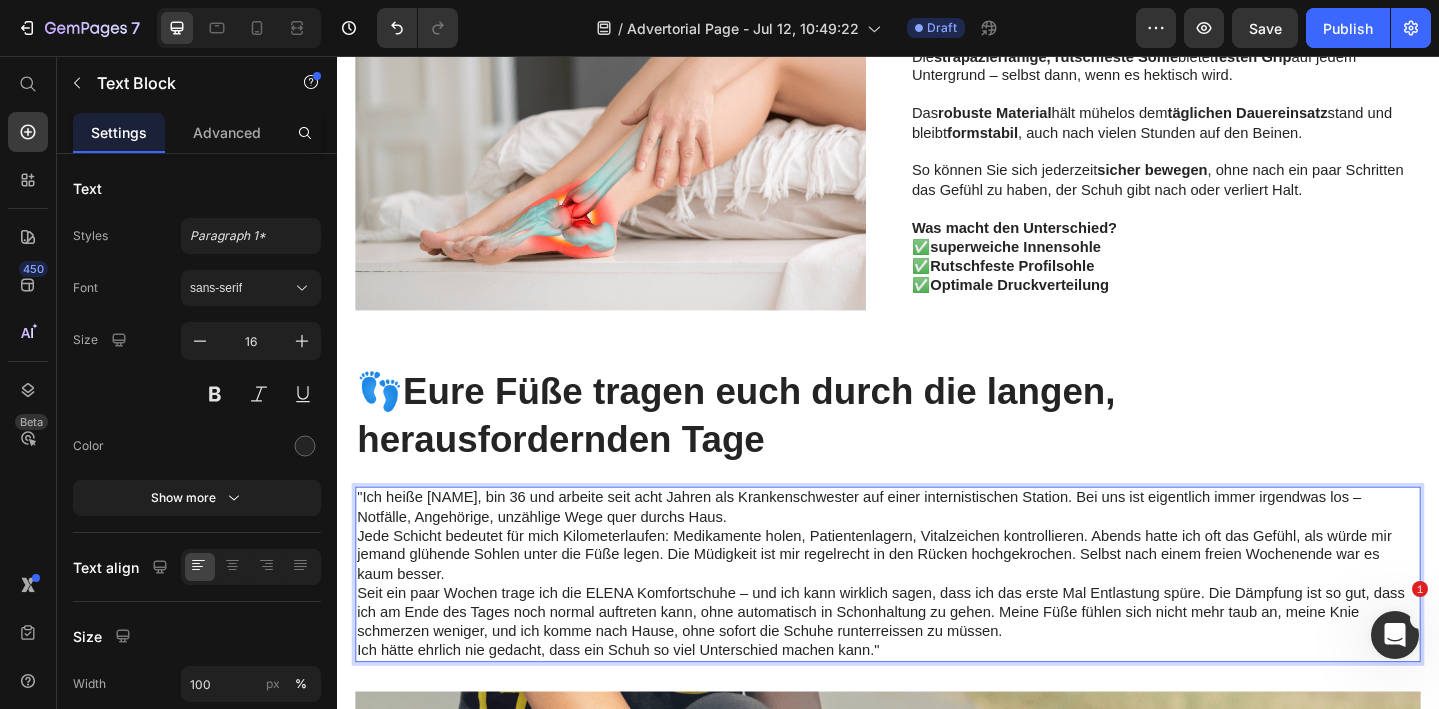 click on ""Ich heiße Jana, bin 36 und arbeite seit acht Jahren als Krankenschwester auf einer internistischen Station. Bei uns ist eigentlich immer irgendwas los – Notfälle, Angehörige, unzählige Wege quer durchs Haus." at bounding box center (937, 548) 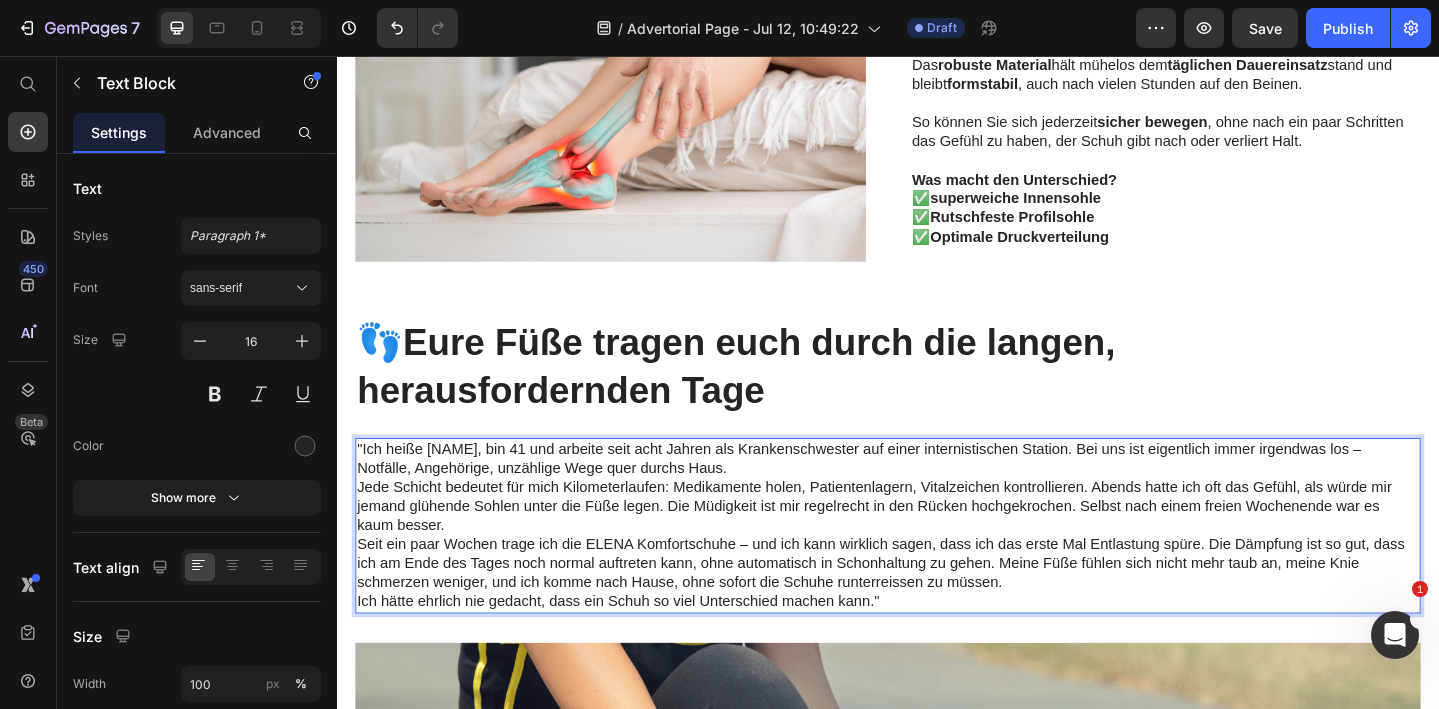 scroll, scrollTop: 2876, scrollLeft: 0, axis: vertical 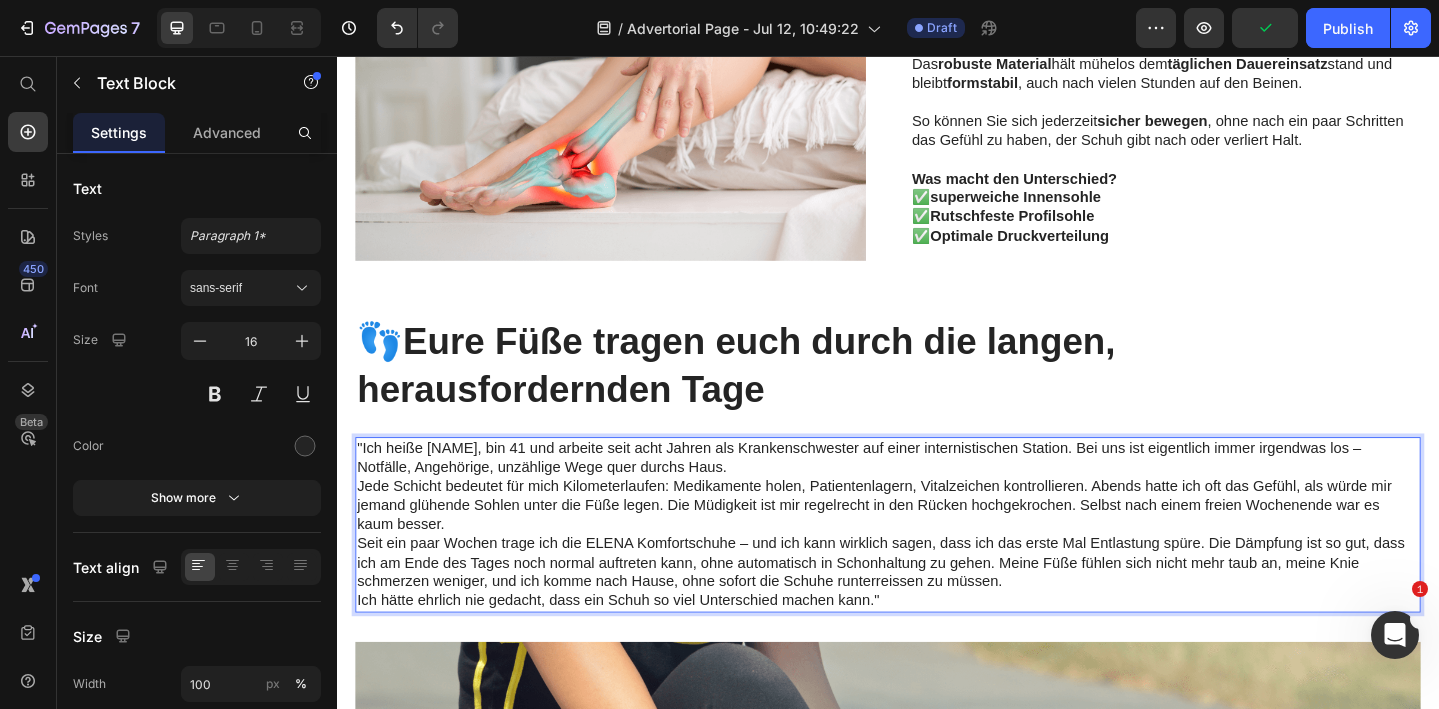 click on ""Ich heiße Jana, bin 41 und arbeite seit acht Jahren als Krankenschwester auf einer internistischen Station. Bei uns ist eigentlich immer irgendwas los – Notfälle, Angehörige, unzählige Wege quer durchs Haus." at bounding box center (937, 494) 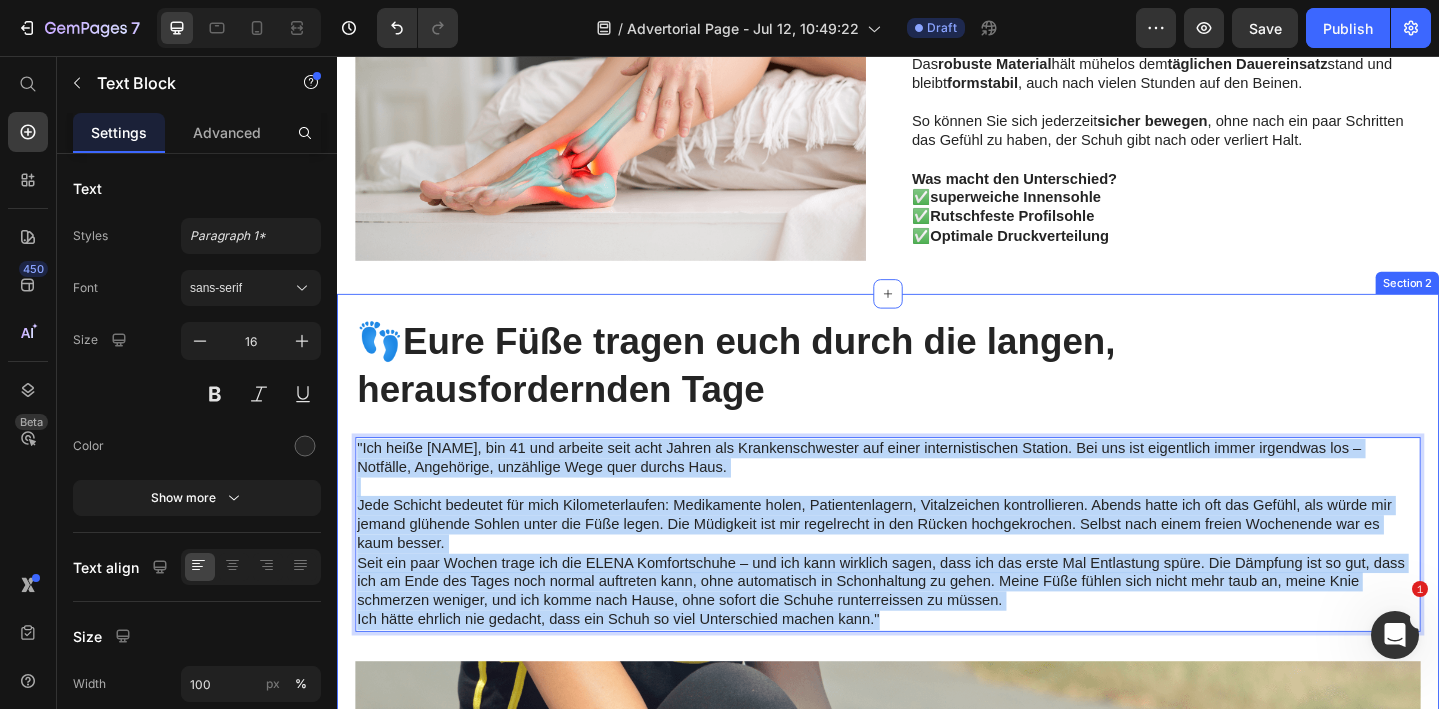drag, startPoint x: 945, startPoint y: 669, endPoint x: 352, endPoint y: 474, distance: 624.2387 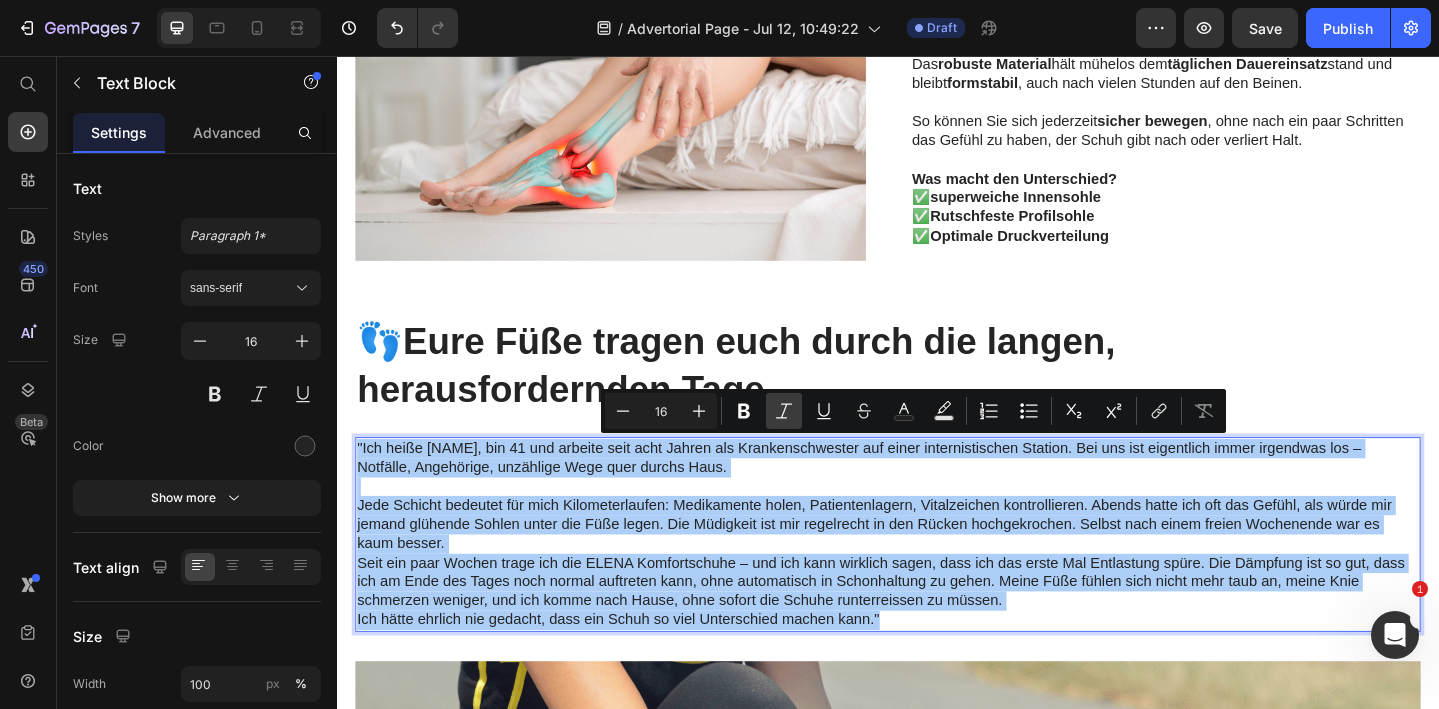 click 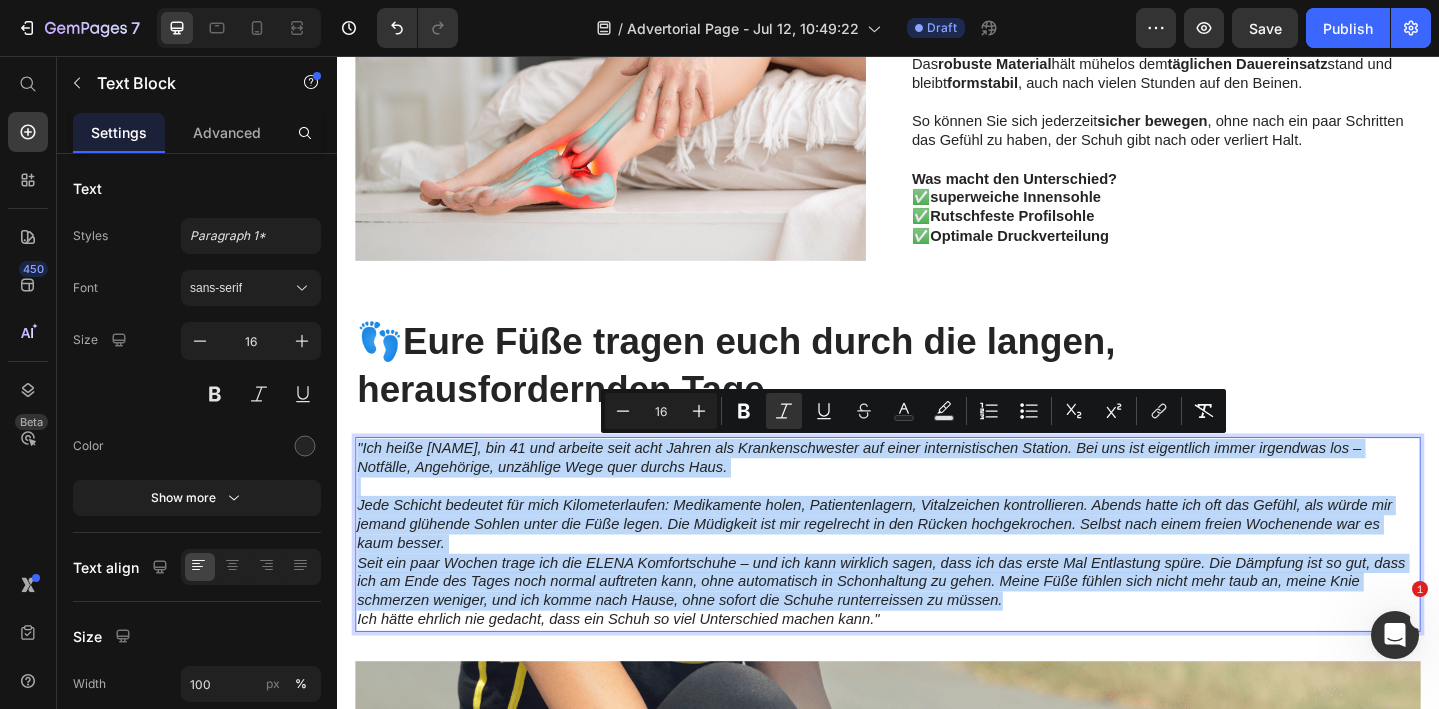 click on "Jede Schicht bedeutet für mich Kilometerlaufen: Medikamente holen, Patientenlagern, Vitalzeichen kontrollieren. Abends hatte ich oft das Gefühl, als würde mir jemand glühende Sohlen unter die Füße legen. Die Müdigkeit ist mir regelrecht in den Rücken hochgekrochen. Selbst nach einem freien Wochenende war es kaum besser." at bounding box center [922, 565] 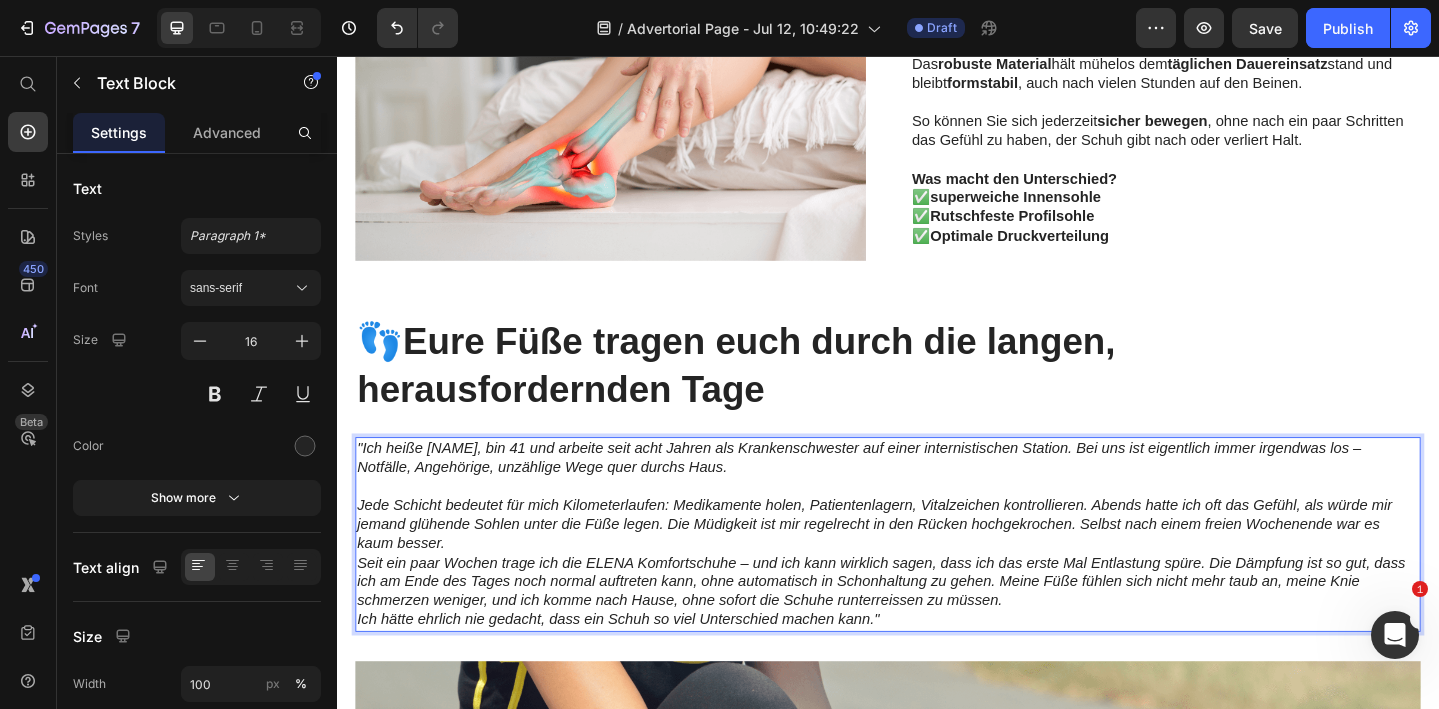 click on "Jede Schicht bedeutet für mich Kilometerlaufen: Medikamente holen, Patientenlagern, Vitalzeichen kontrollieren. Abends hatte ich oft das Gefühl, als würde mir jemand glühende Sohlen unter die Füße legen. Die Müdigkeit ist mir regelrecht in den Rücken hochgekrochen. Selbst nach einem freien Wochenende war es kaum besser." at bounding box center [922, 565] 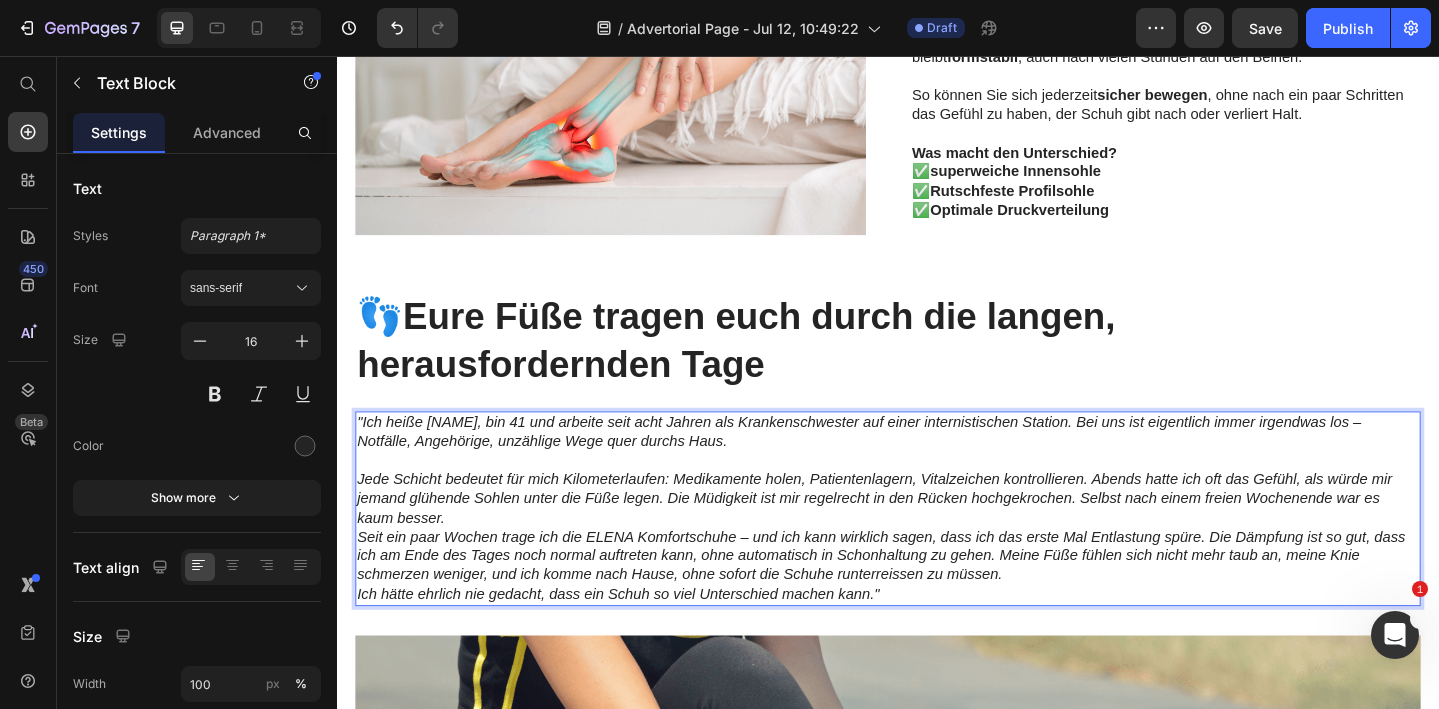scroll, scrollTop: 2919, scrollLeft: 0, axis: vertical 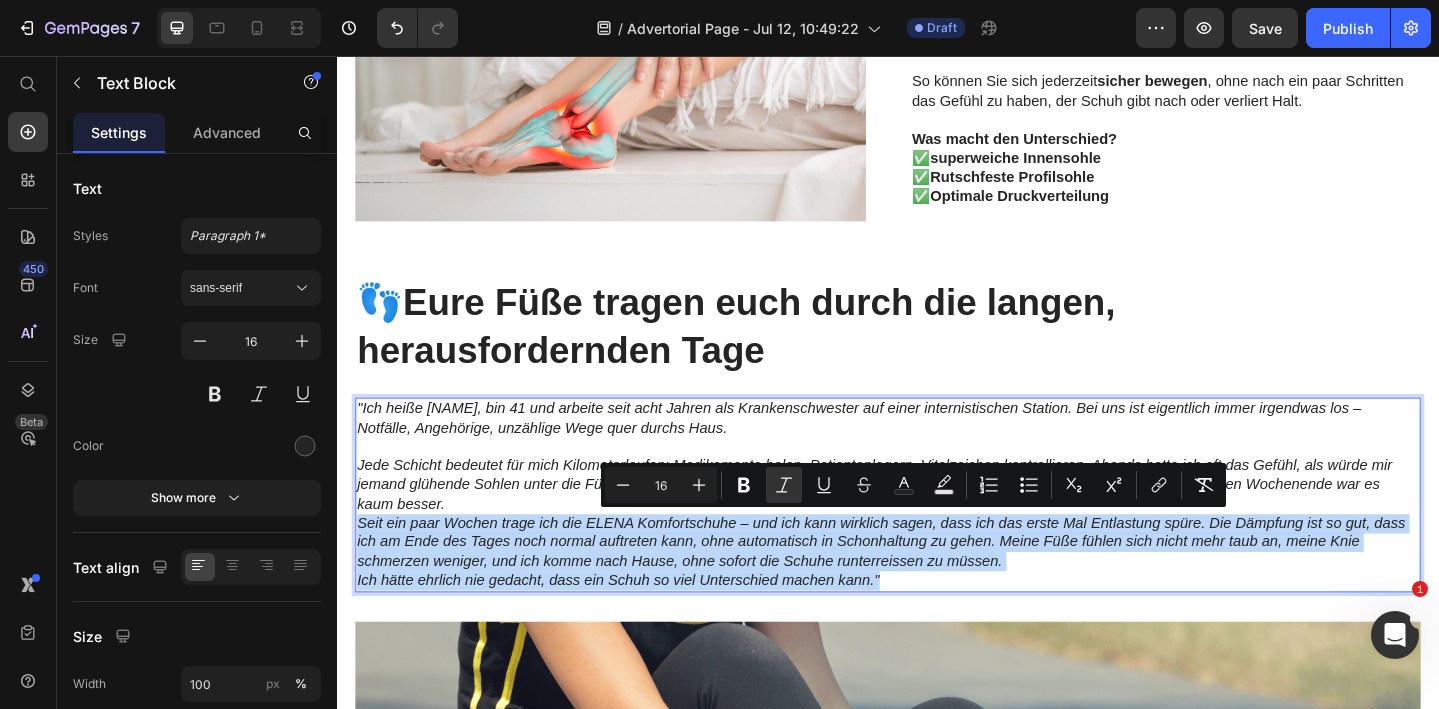 drag, startPoint x: 951, startPoint y: 627, endPoint x: 688, endPoint y: 551, distance: 273.76083 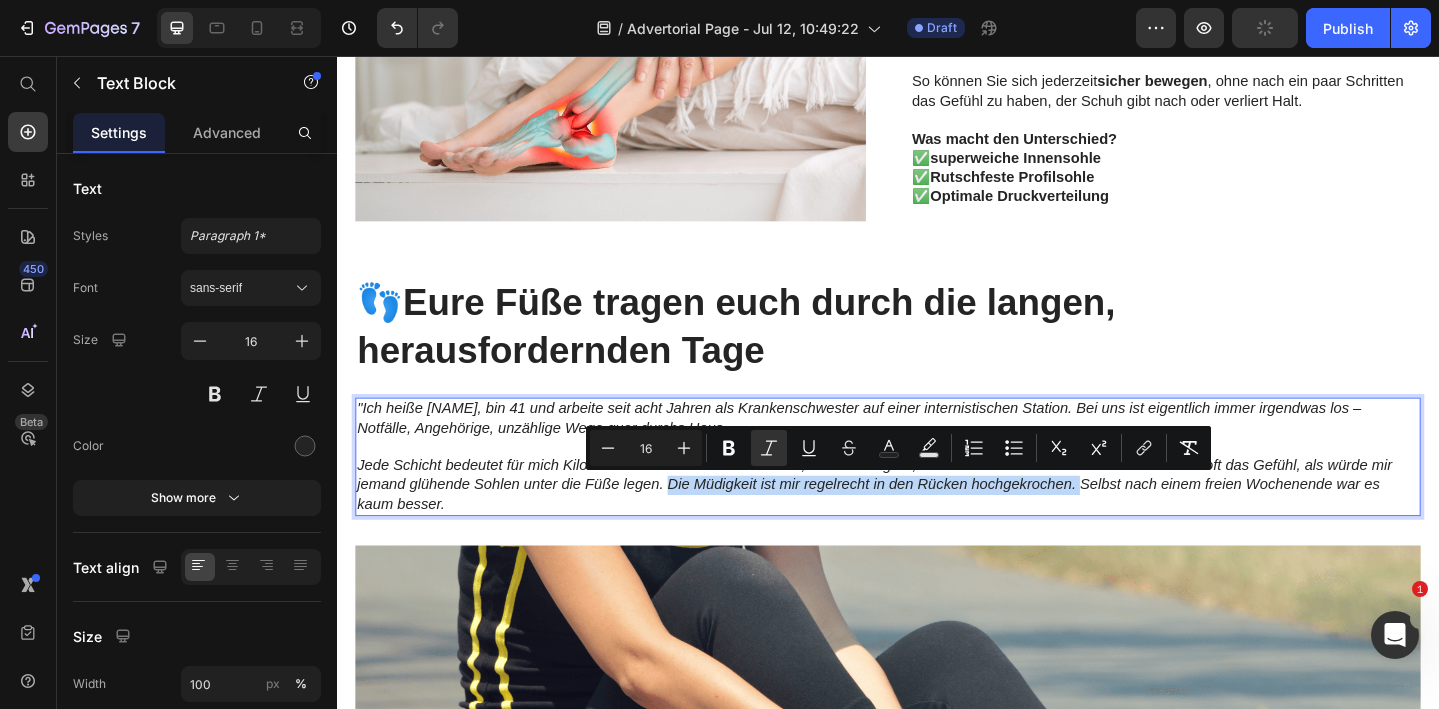 drag, startPoint x: 696, startPoint y: 525, endPoint x: 1146, endPoint y: 520, distance: 450.02777 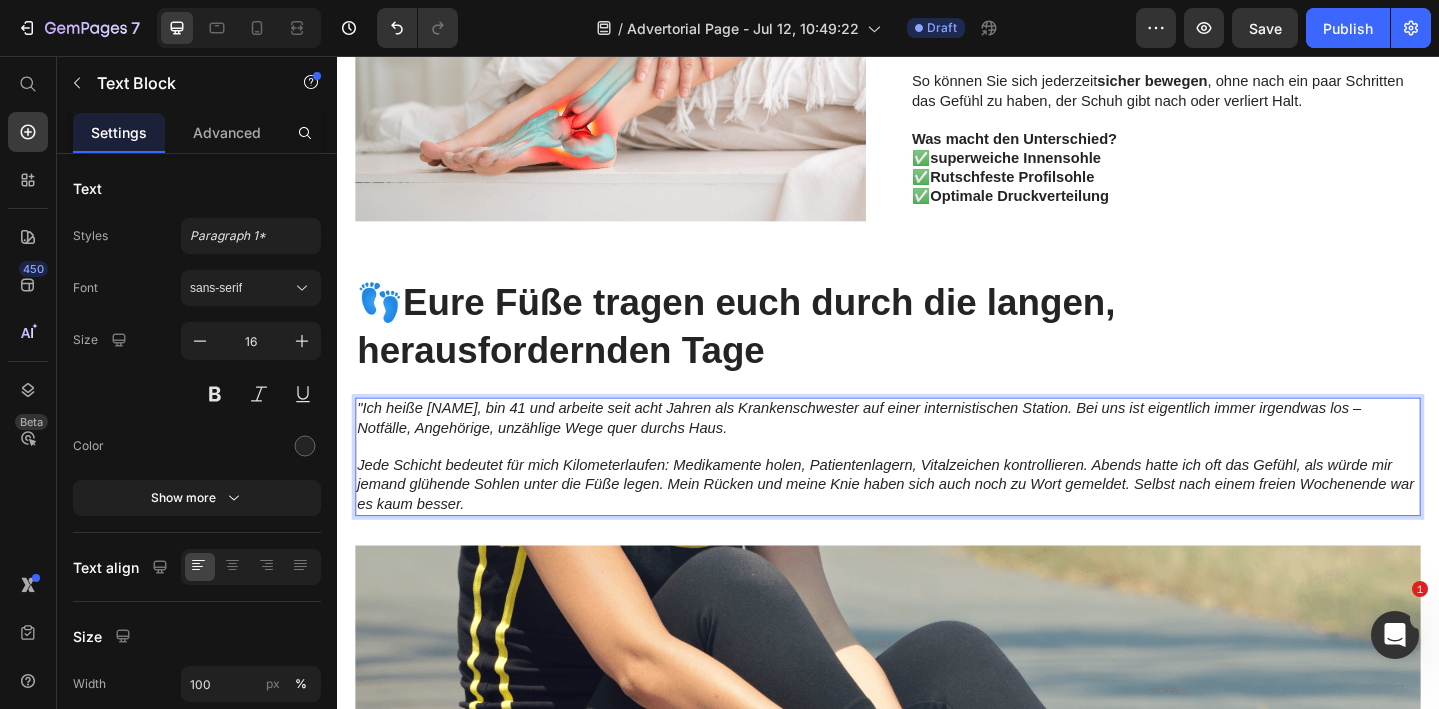 click on "Jede Schicht bedeutet für mich Kilometerlaufen: Medikamente holen, Patientenlagern, Vitalzeichen kontrollieren. Abends hatte ich oft das Gefühl, als würde mir jemand glühende Sohlen unter die Füße legen. Mein Rücken und meine Knie haben sich auch noch zu Wort gemeldet. Selbst nach einem freien Wochenende war es kaum besser." at bounding box center [937, 523] 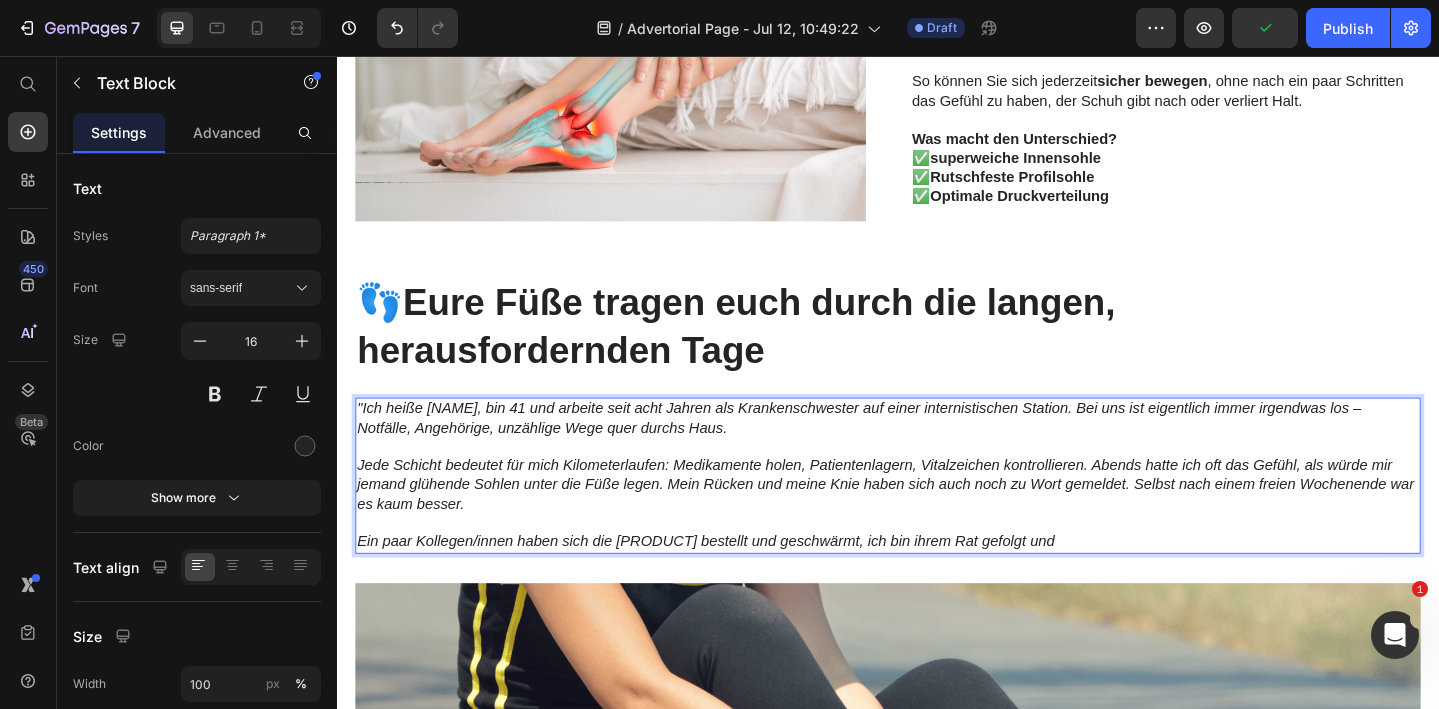 click on "Ein paar Kollegen/innen haben sich die Elena Komfortschuhe bestellt und geschwärmt, ich bin ihrem Rat gefolgt und" at bounding box center [739, 584] 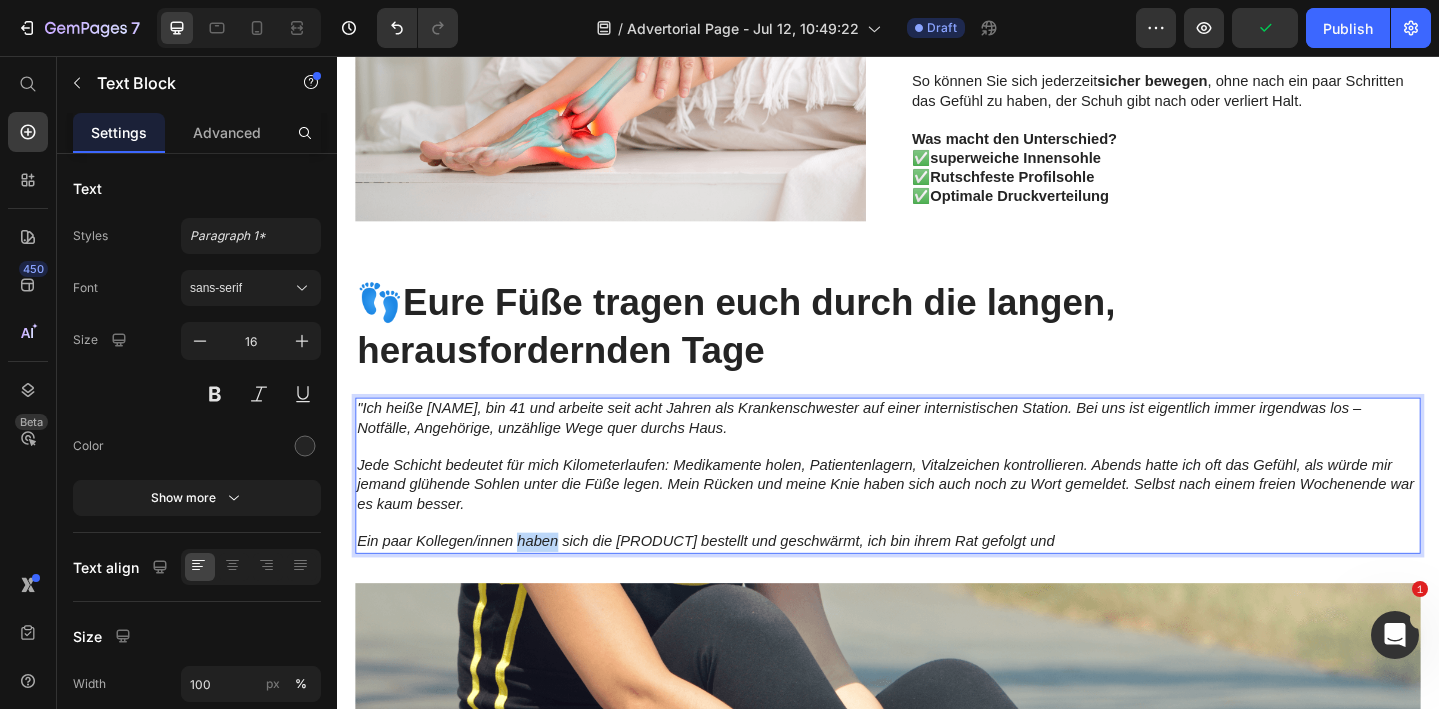 click on "Ein paar Kollegen/innen haben sich die Elena Komfortschuhe bestellt und geschwärmt, ich bin ihrem Rat gefolgt und" at bounding box center [739, 584] 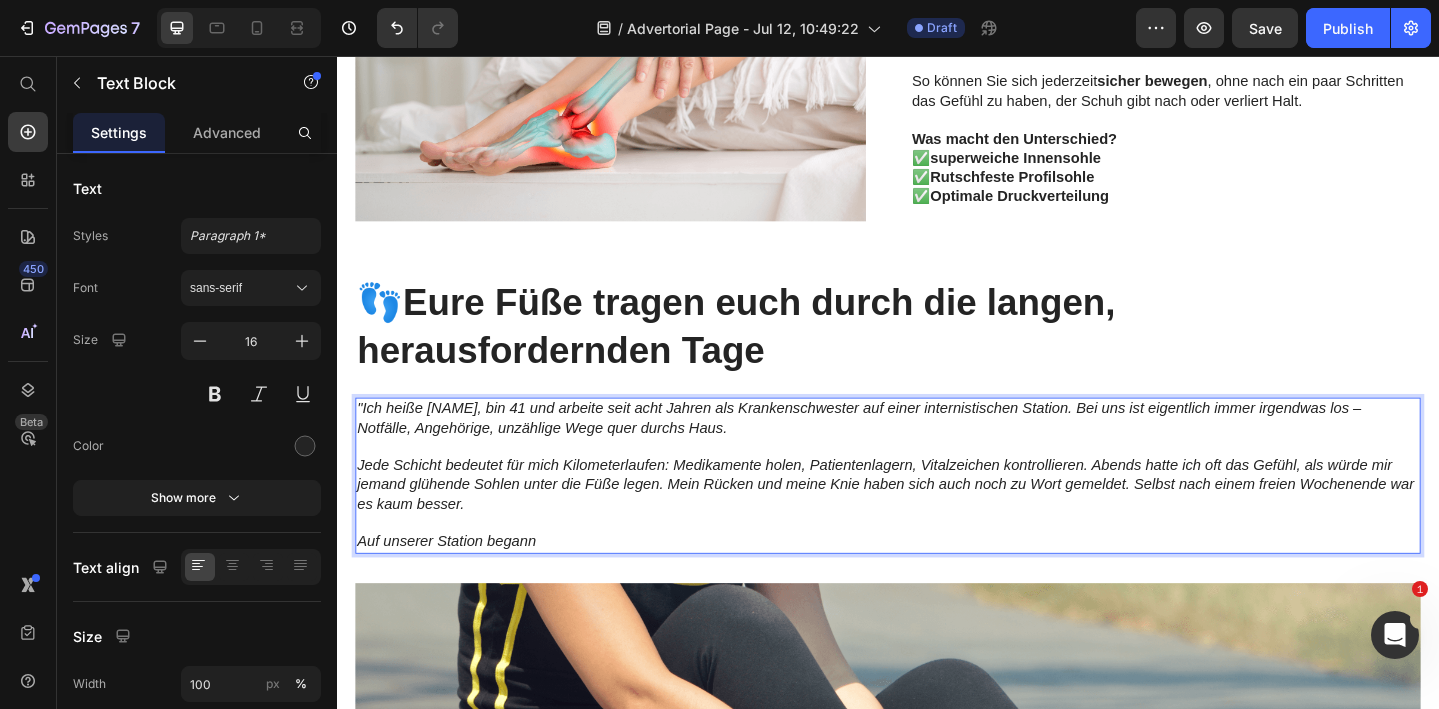click on "Auf unserer Station begann" at bounding box center (456, 584) 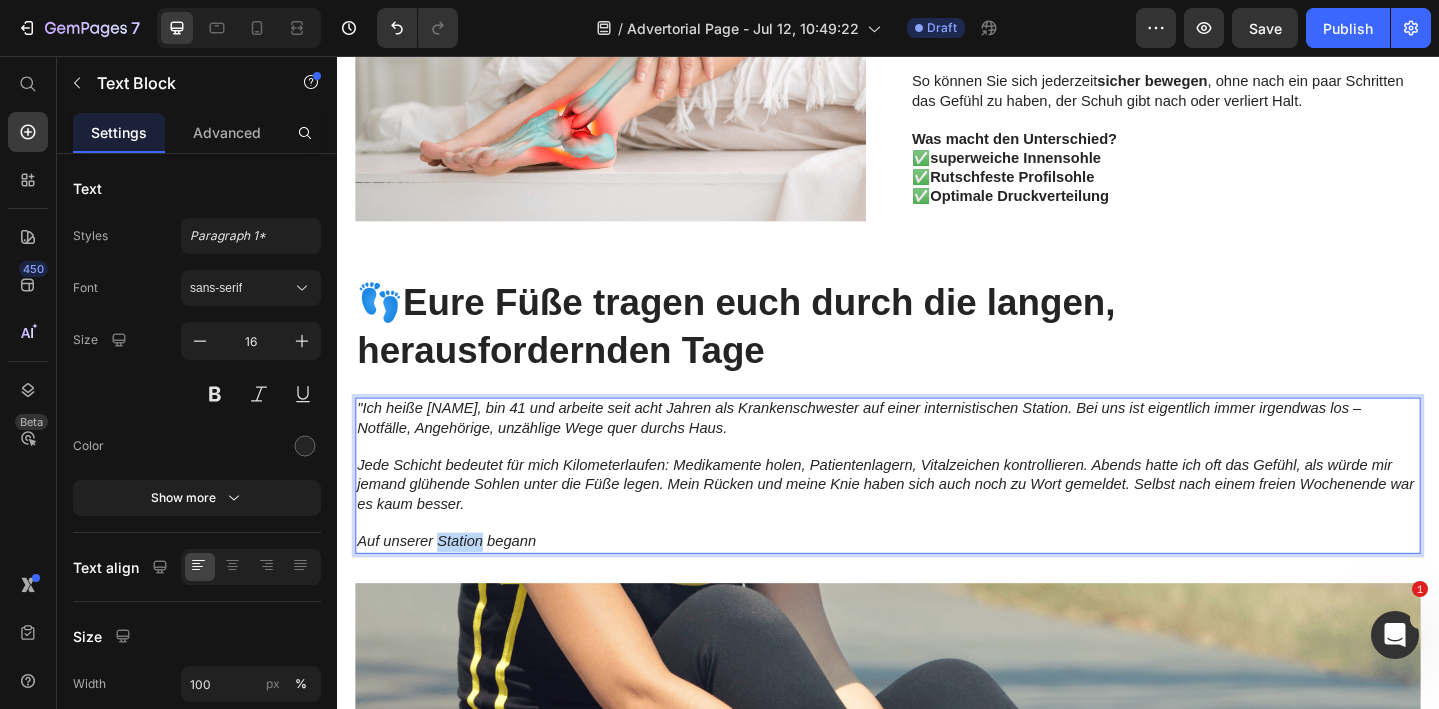 click on "Auf unserer Station begann" at bounding box center (456, 584) 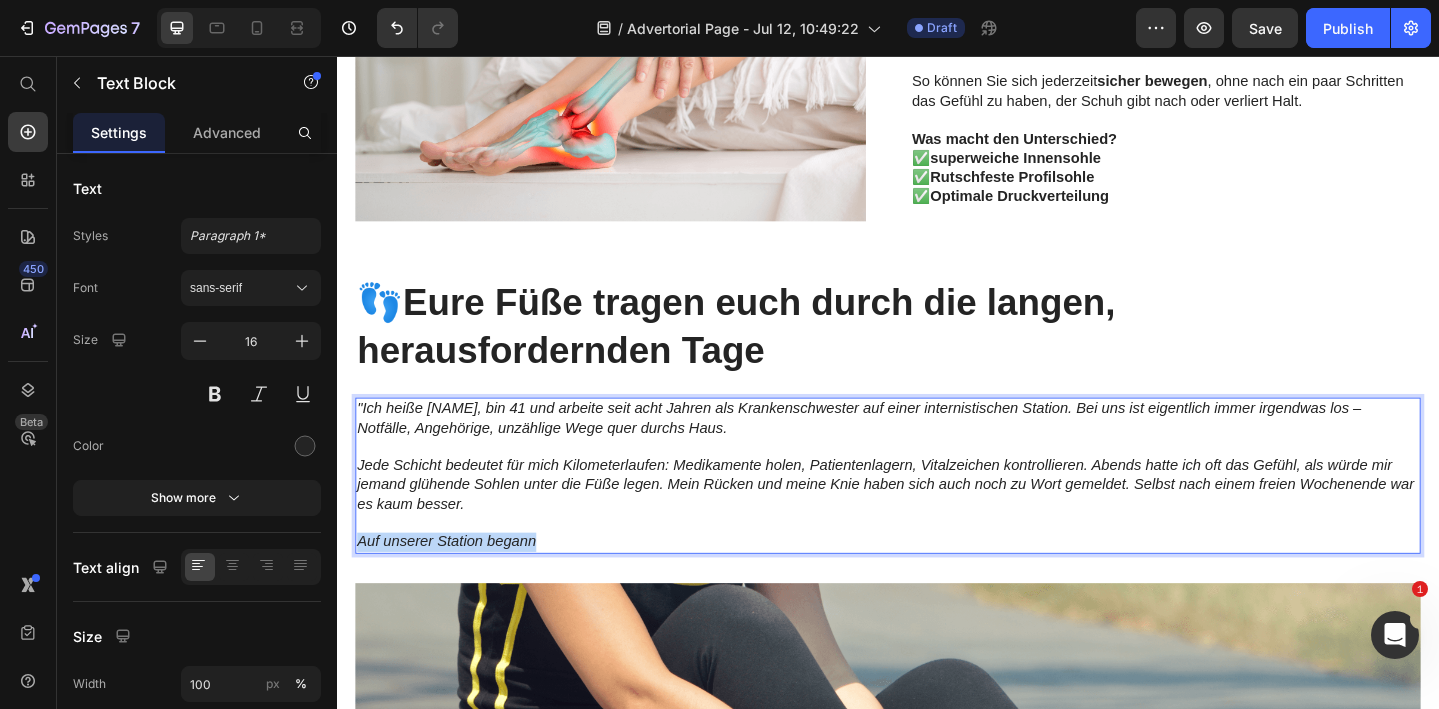 click on "Auf unserer Station begann" at bounding box center [456, 584] 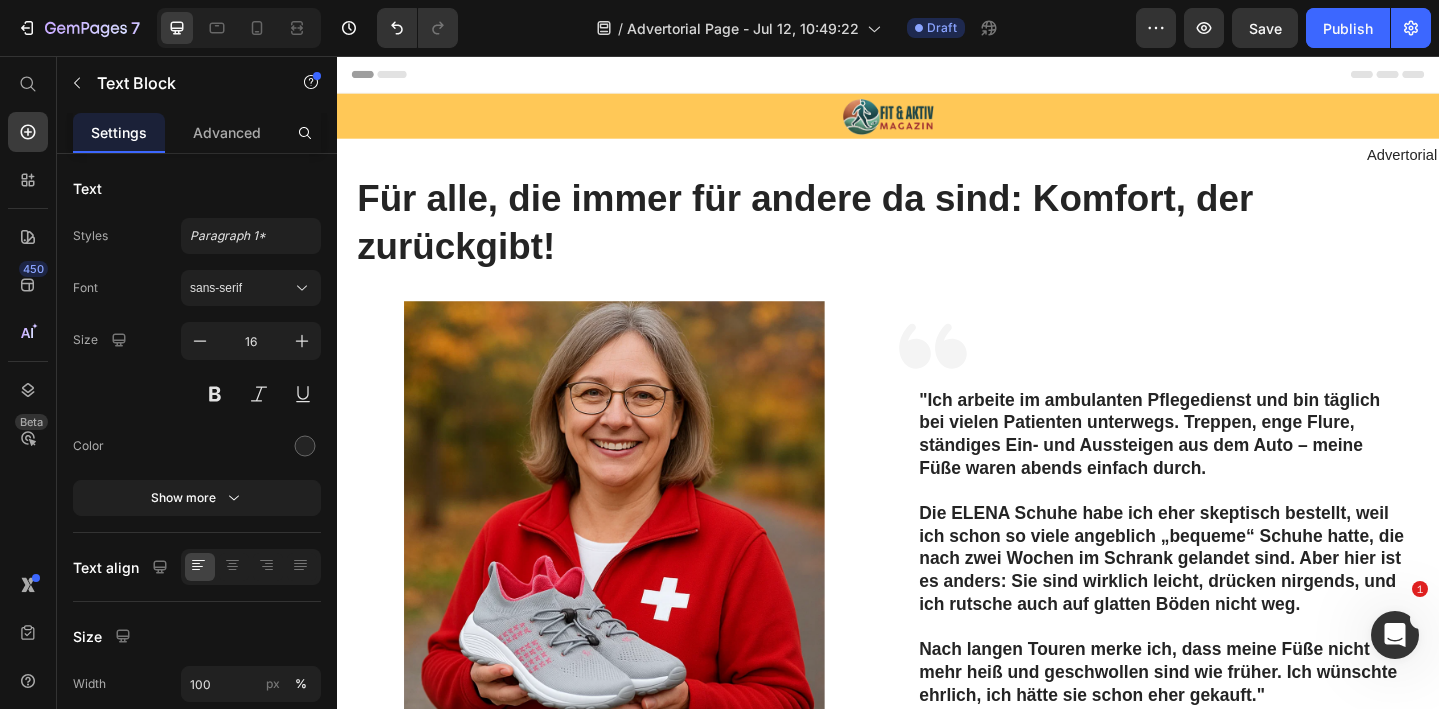 scroll, scrollTop: 2919, scrollLeft: 0, axis: vertical 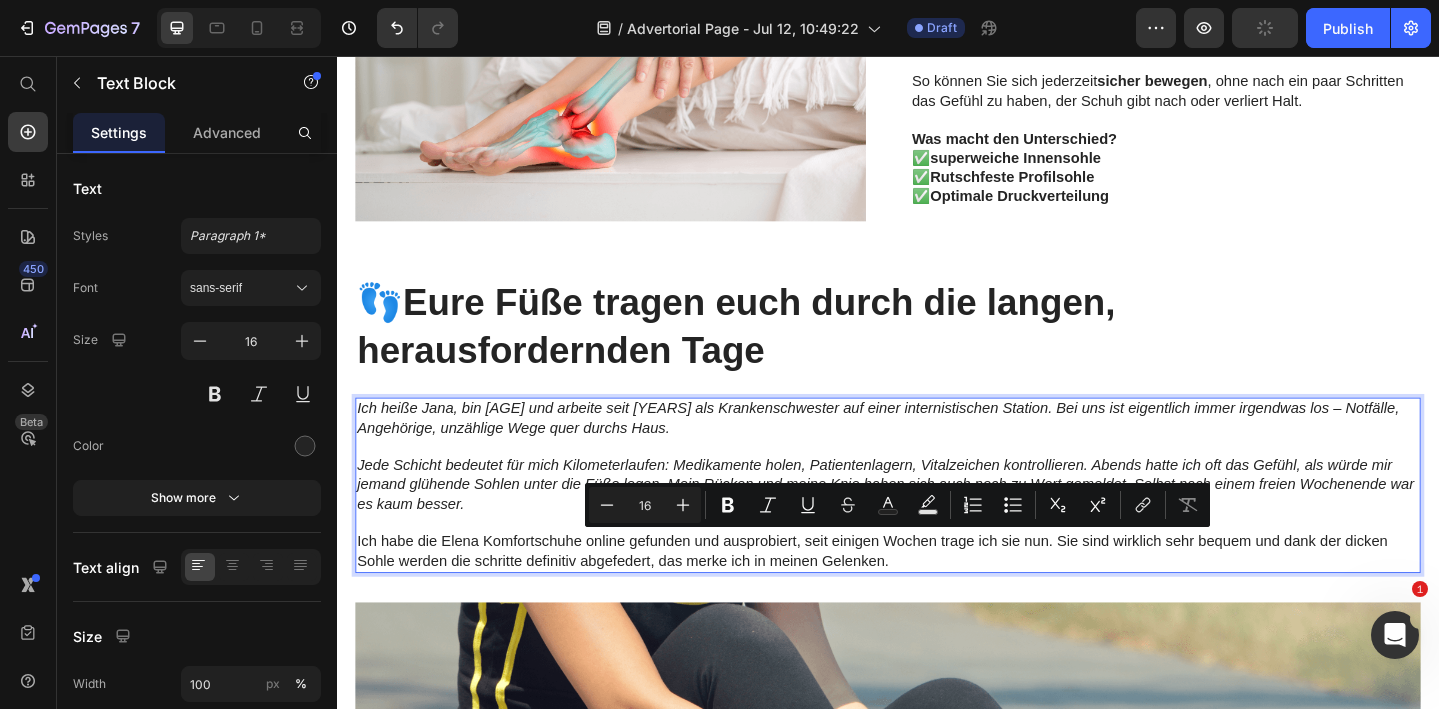 drag, startPoint x: 966, startPoint y: 612, endPoint x: 365, endPoint y: 584, distance: 601.6519 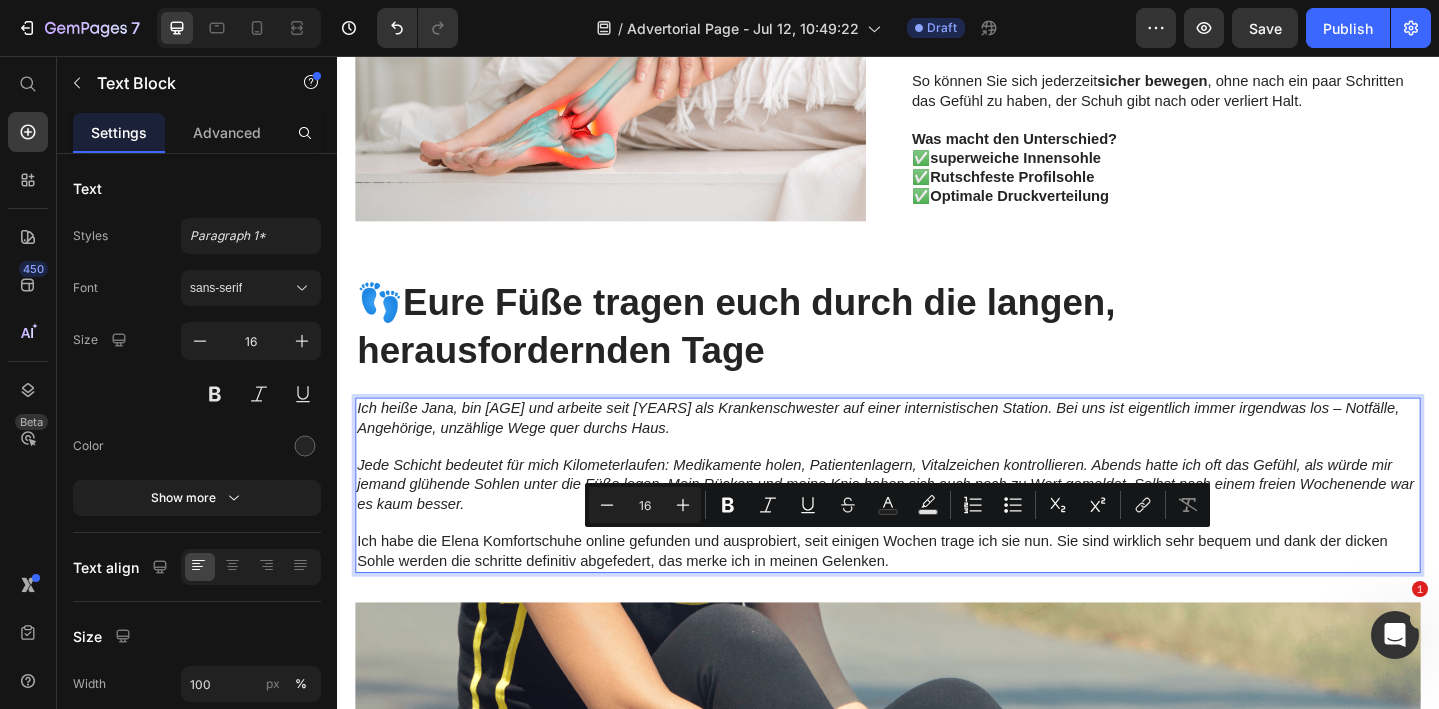 click at bounding box center [937, 482] 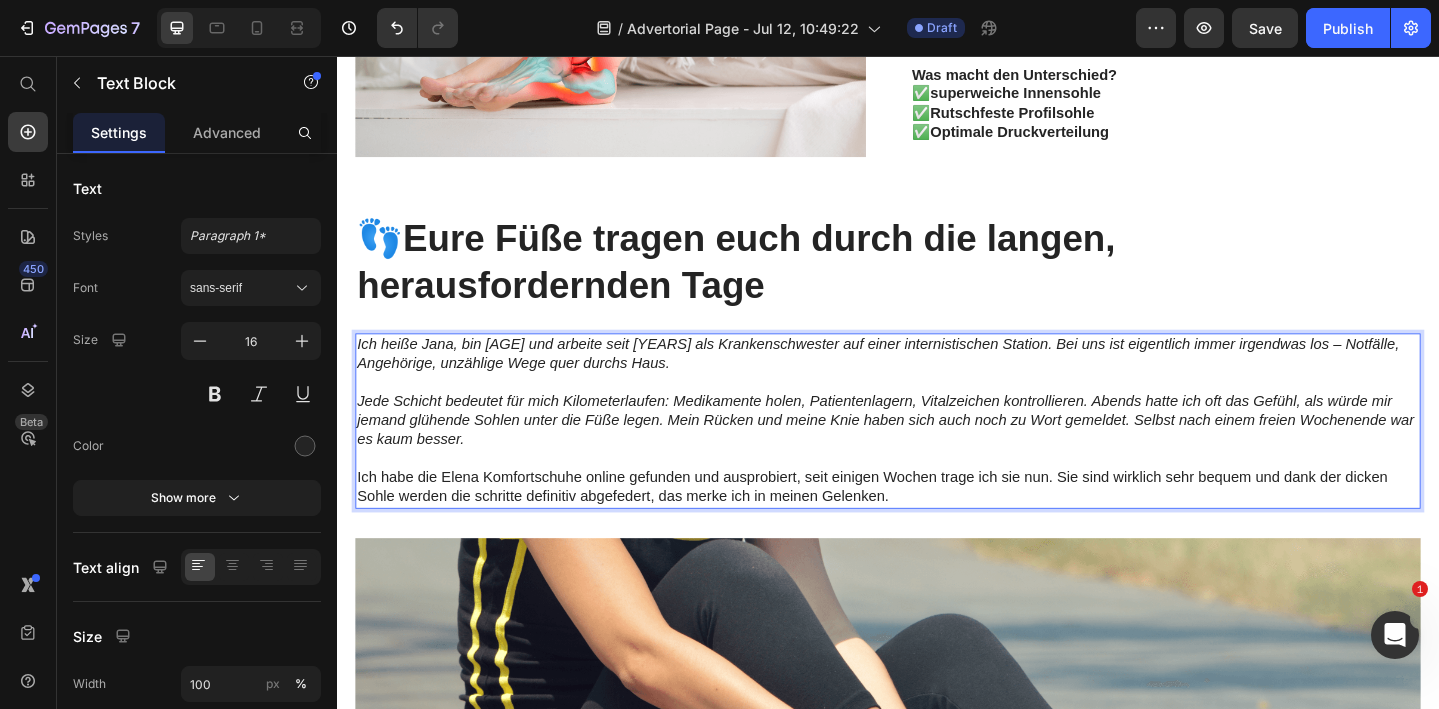 scroll, scrollTop: 3003, scrollLeft: 0, axis: vertical 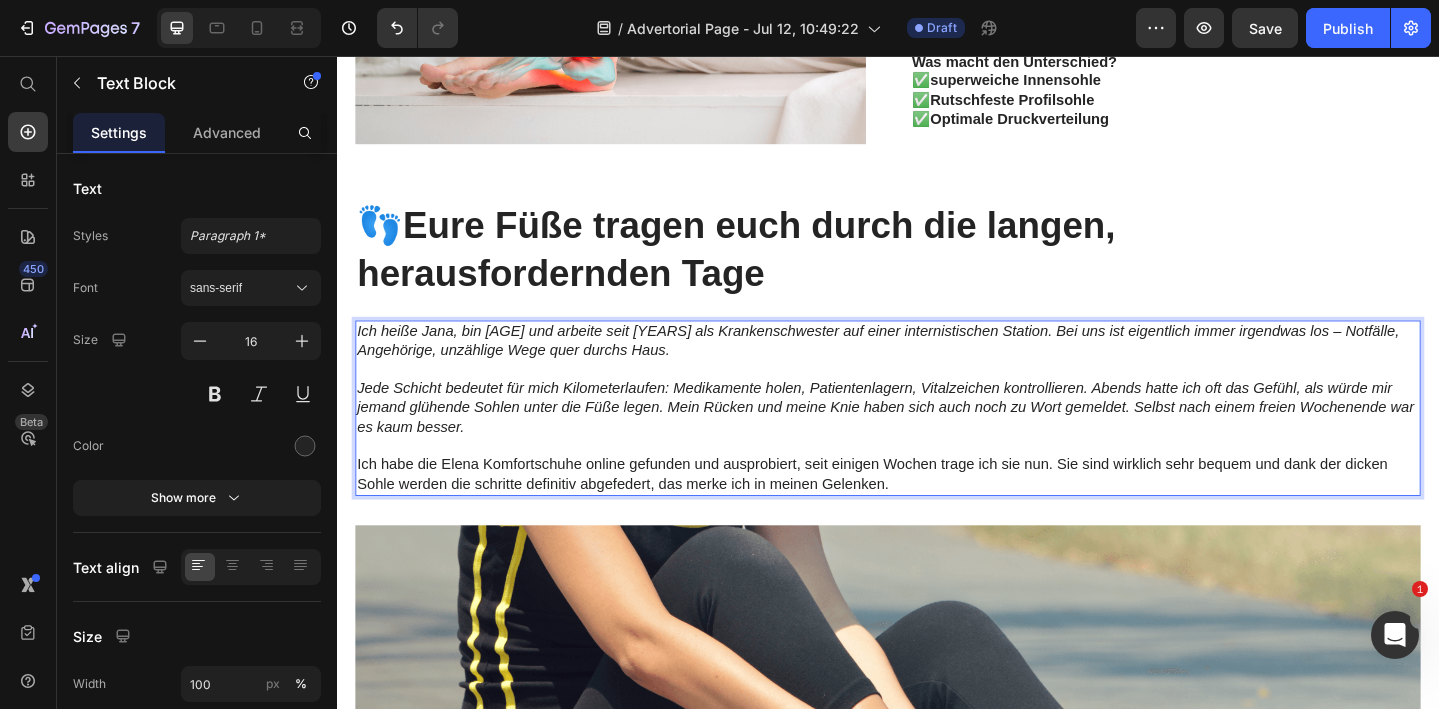 click on "Ich habe die Elena Komfortschuhe online gefunden und ausprobiert, seit einigen Wochen trage ich sie nun. Sie sind wirklich sehr bequem und dank der dicken Sohle werden die schritte definitiv abgefedert, das merke ich in meinen Gelenken." at bounding box center [937, 512] 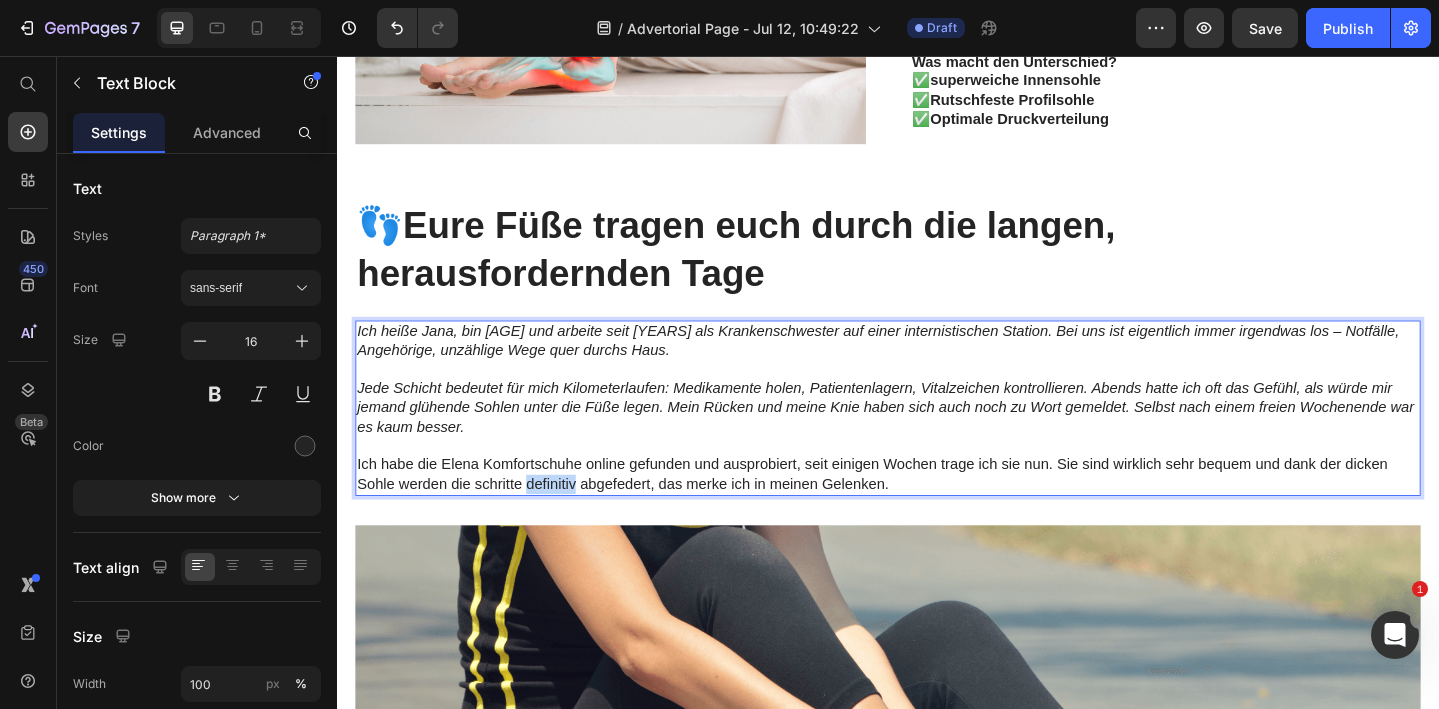 click on "Ich habe die Elena Komfortschuhe online gefunden und ausprobiert, seit einigen Wochen trage ich sie nun. Sie sind wirklich sehr bequem und dank der dicken Sohle werden die schritte definitiv abgefedert, das merke ich in meinen Gelenken." at bounding box center (937, 512) 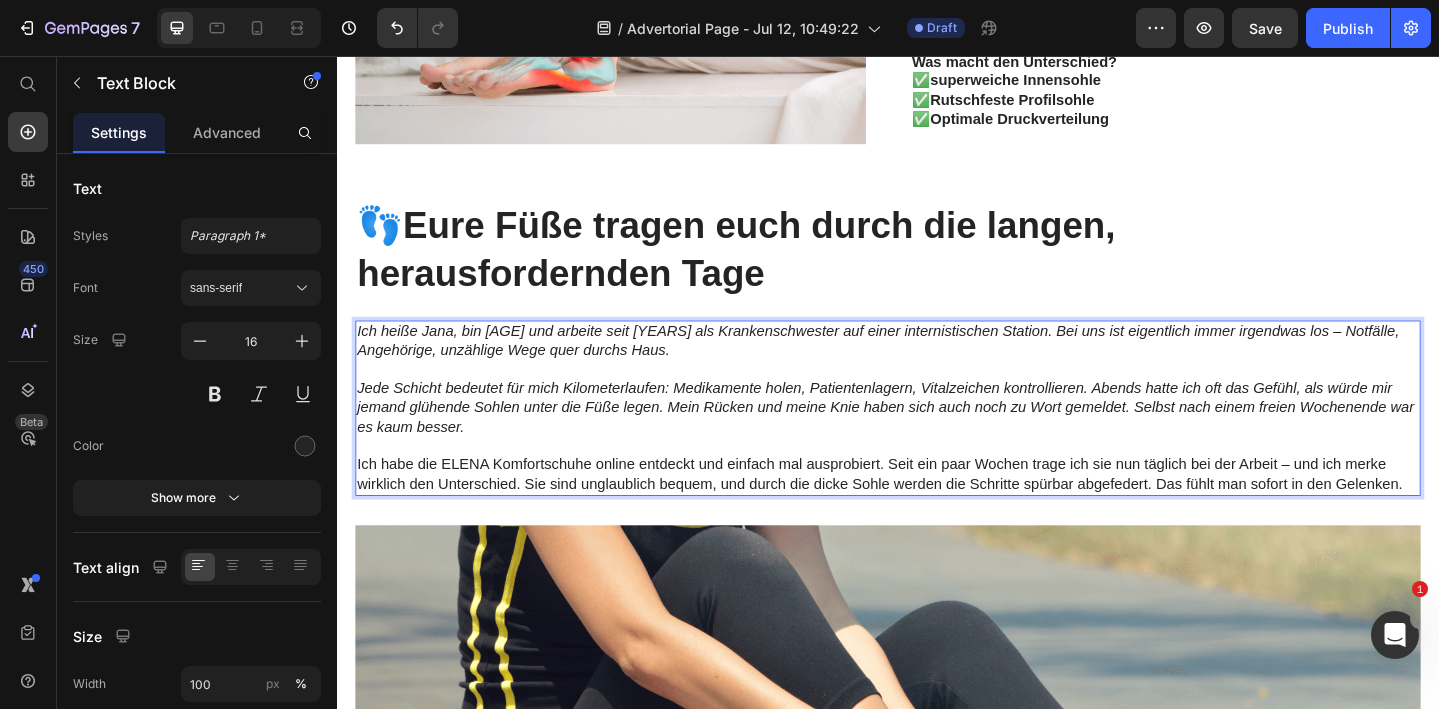 click on "Ich habe die ELENA Komfortschuhe online entdeckt und einfach mal ausprobiert. Seit ein paar Wochen trage ich sie nun täglich bei der Arbeit – und ich merke wirklich den Unterschied. Sie sind unglaublich bequem, und durch die dicke Sohle werden die Schritte spürbar abgefedert. Das fühlt man sofort in den Gelenken." at bounding box center (937, 512) 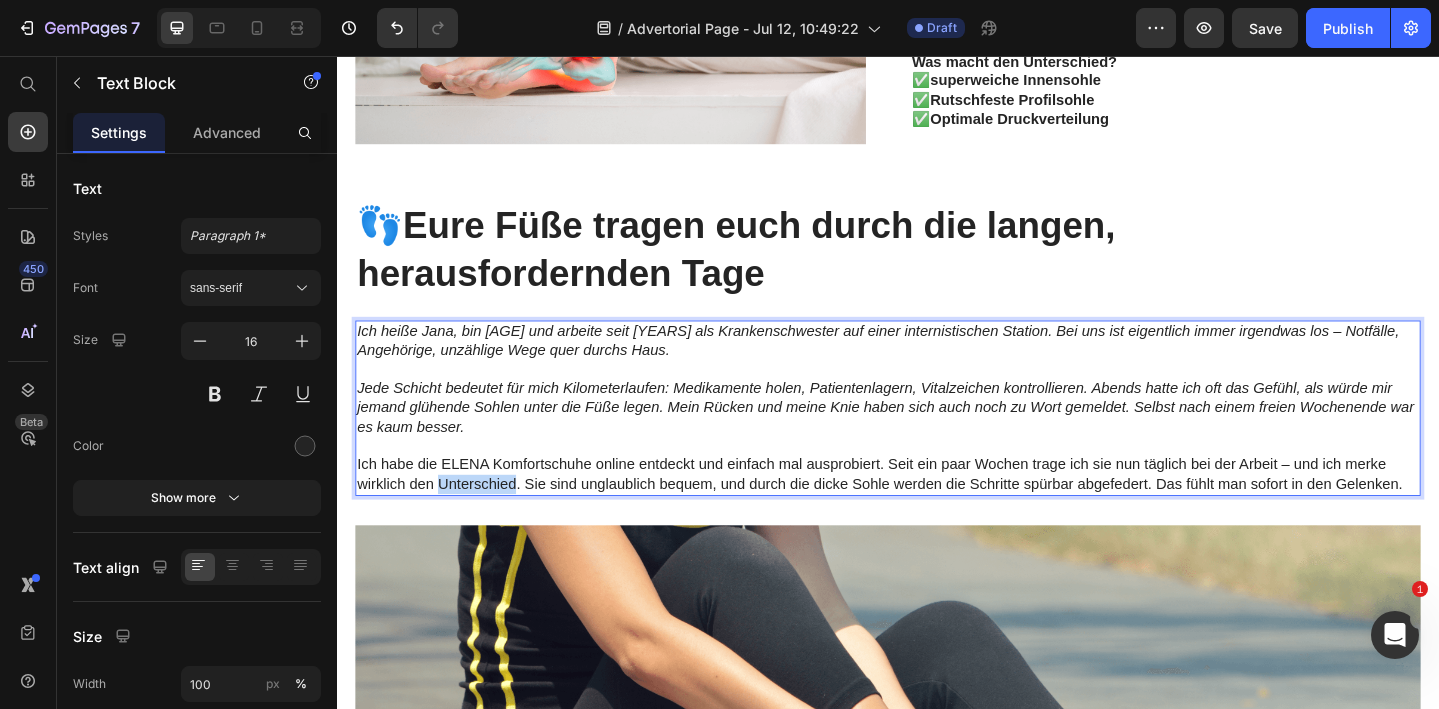 click on "Ich habe die ELENA Komfortschuhe online entdeckt und einfach mal ausprobiert. Seit ein paar Wochen trage ich sie nun täglich bei der Arbeit – und ich merke wirklich den Unterschied. Sie sind unglaublich bequem, und durch die dicke Sohle werden die Schritte spürbar abgefedert. Das fühlt man sofort in den Gelenken." at bounding box center (937, 512) 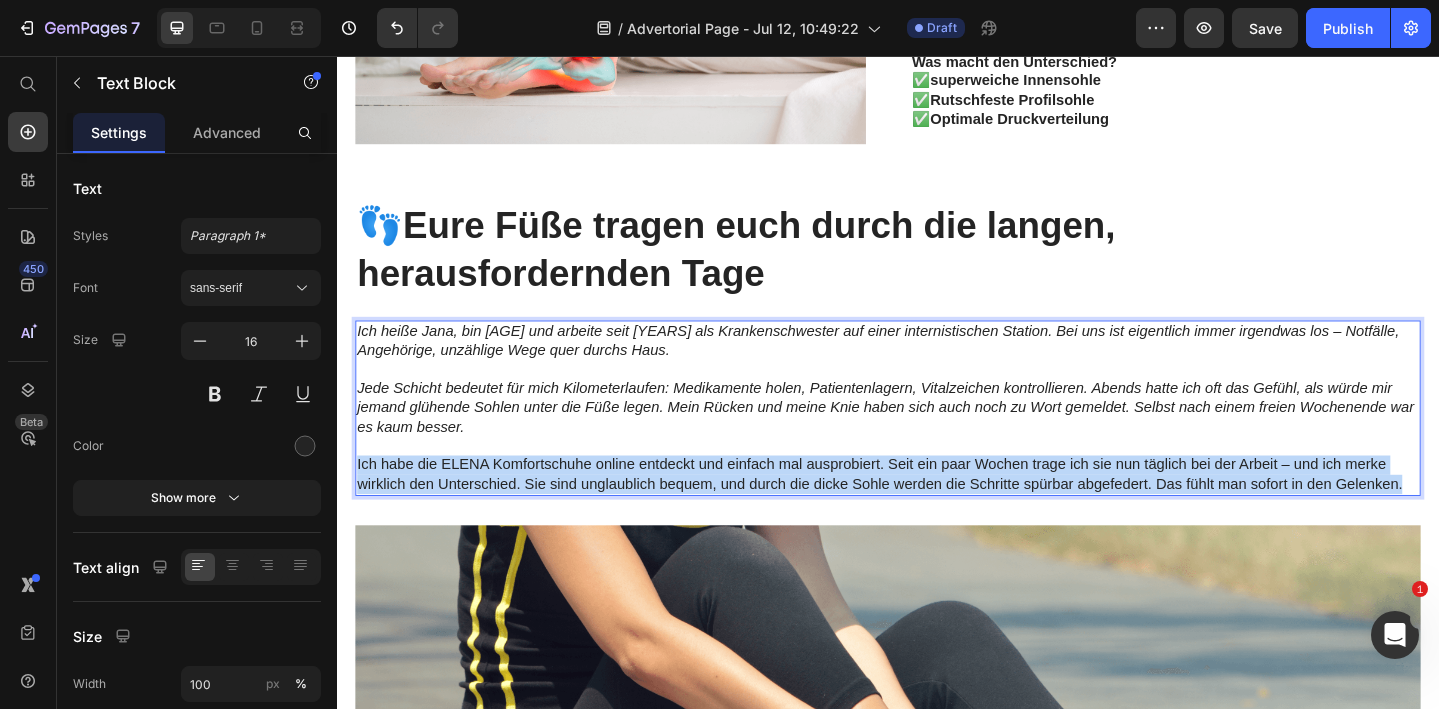 click on "Ich habe die ELENA Komfortschuhe online entdeckt und einfach mal ausprobiert. Seit ein paar Wochen trage ich sie nun täglich bei der Arbeit – und ich merke wirklich den Unterschied. Sie sind unglaublich bequem, und durch die dicke Sohle werden die Schritte spürbar abgefedert. Das fühlt man sofort in den Gelenken." at bounding box center (937, 512) 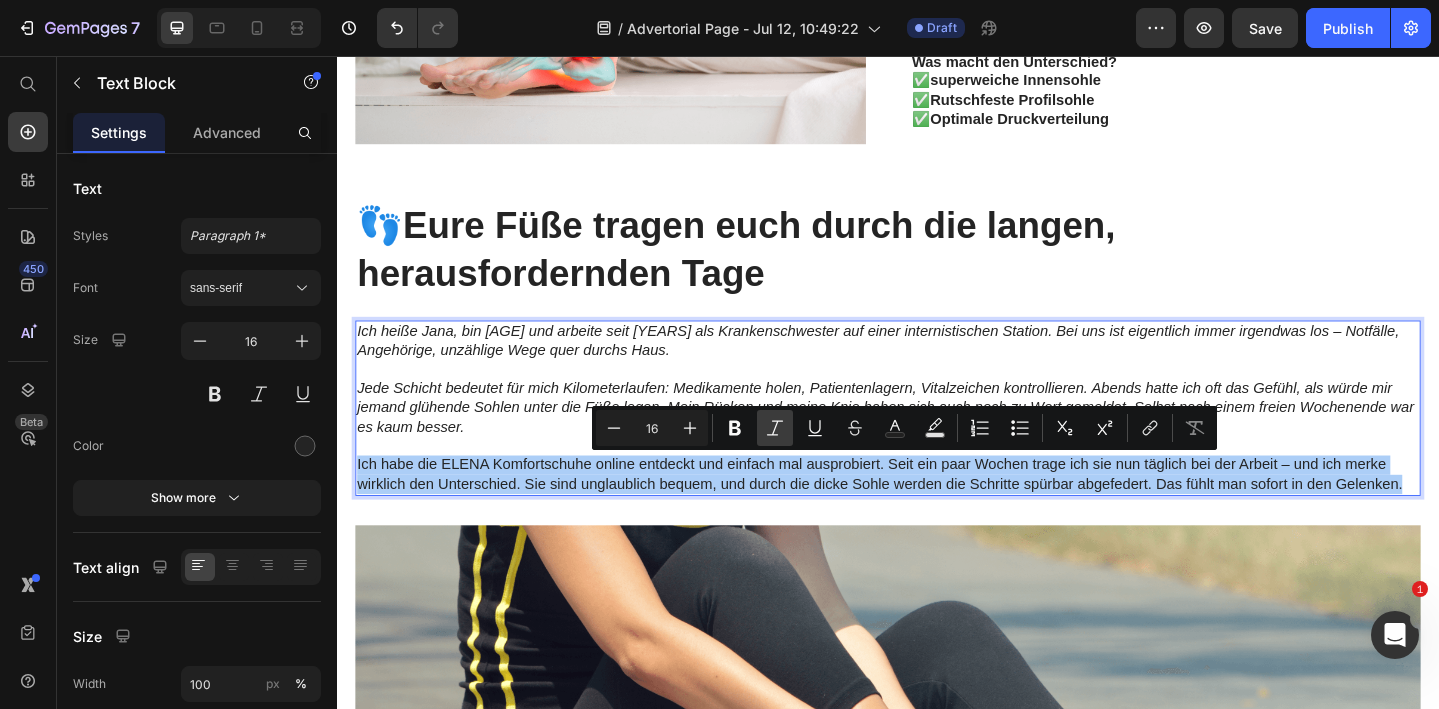 click on "Italic" at bounding box center (775, 428) 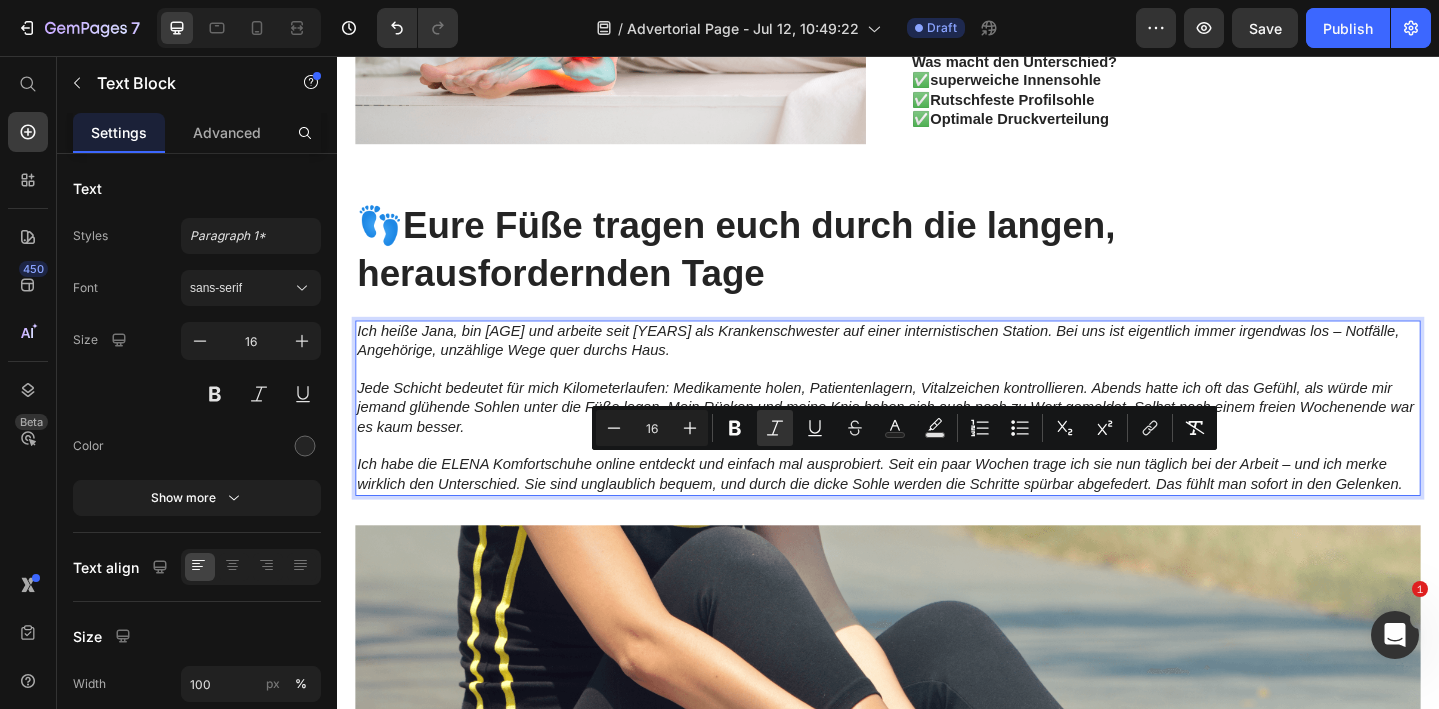 click on "Ich habe die ELENA Komfortschuhe online entdeckt und einfach mal ausprobiert. Seit ein paar Wochen trage ich sie nun täglich bei der Arbeit – und ich merke wirklich den Unterschied. Sie sind unglaublich bequem, und durch die dicke Sohle werden die Schritte spürbar abgefedert. Das fühlt man sofort in den Gelenken." at bounding box center (937, 512) 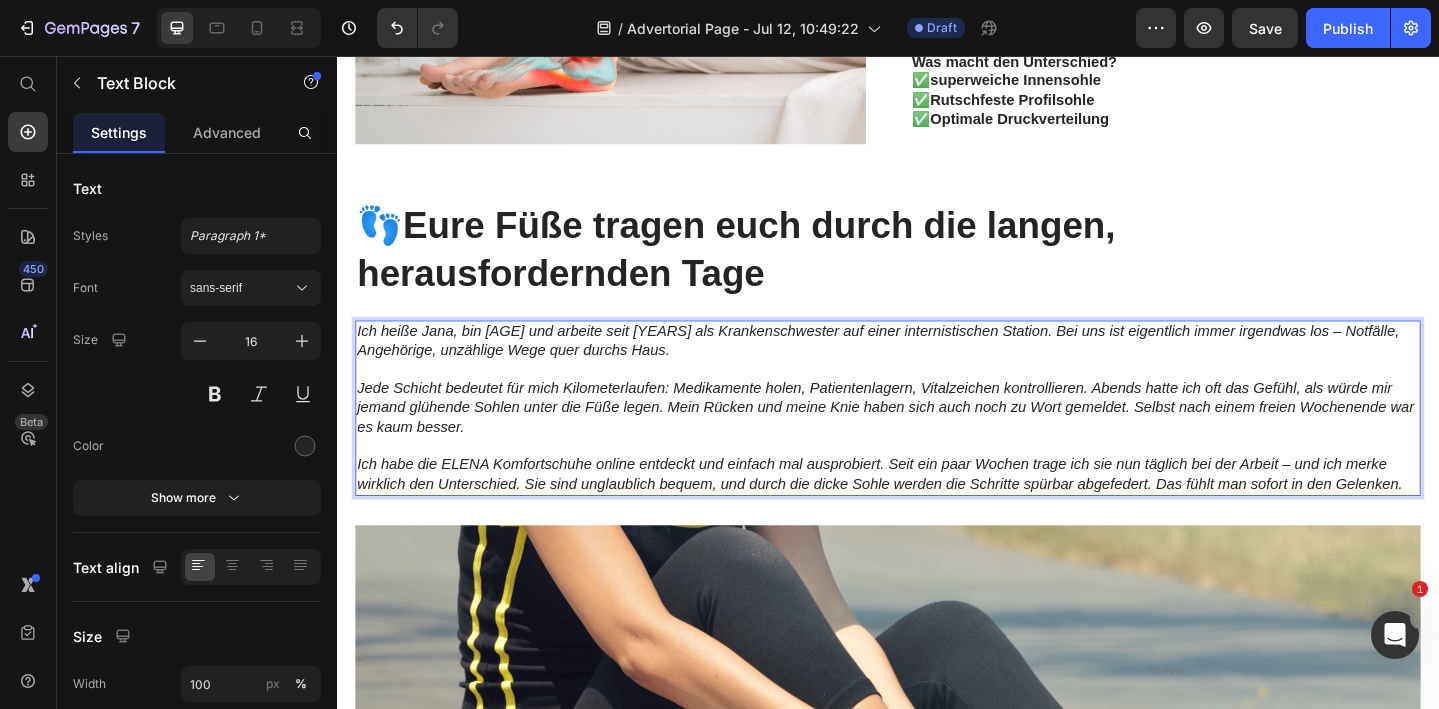 click on "Ich habe die ELENA Komfortschuhe online entdeckt und einfach mal ausprobiert. Seit ein paar Wochen trage ich sie nun täglich bei der Arbeit – und ich merke wirklich den Unterschied. Sie sind unglaublich bequem, und durch die dicke Sohle werden die Schritte spürbar abgefedert. Das fühlt man sofort in den Gelenken." at bounding box center [928, 511] 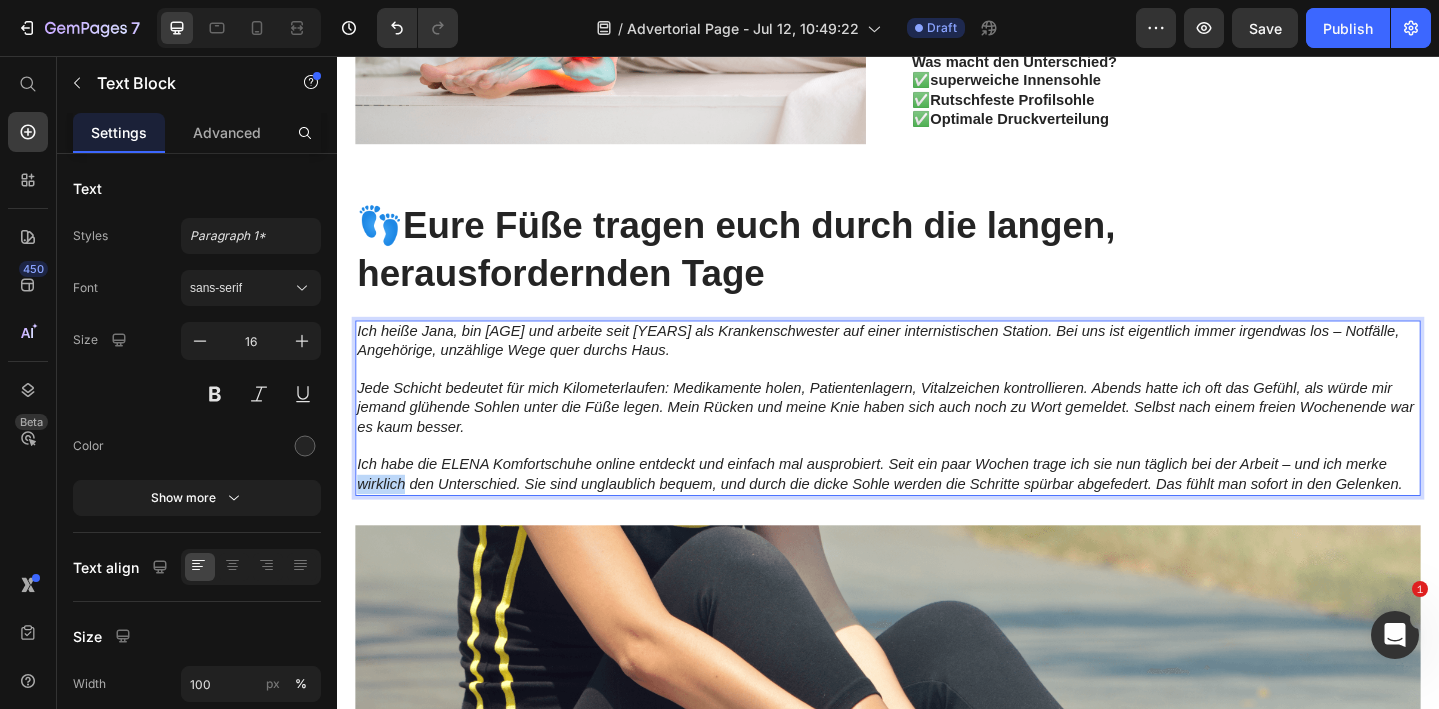 click on "Ich habe die ELENA Komfortschuhe online entdeckt und einfach mal ausprobiert. Seit ein paar Wochen trage ich sie nun täglich bei der Arbeit – und ich merke wirklich den Unterschied. Sie sind unglaublich bequem, und durch die dicke Sohle werden die Schritte spürbar abgefedert. Das fühlt man sofort in den Gelenken." at bounding box center (928, 511) 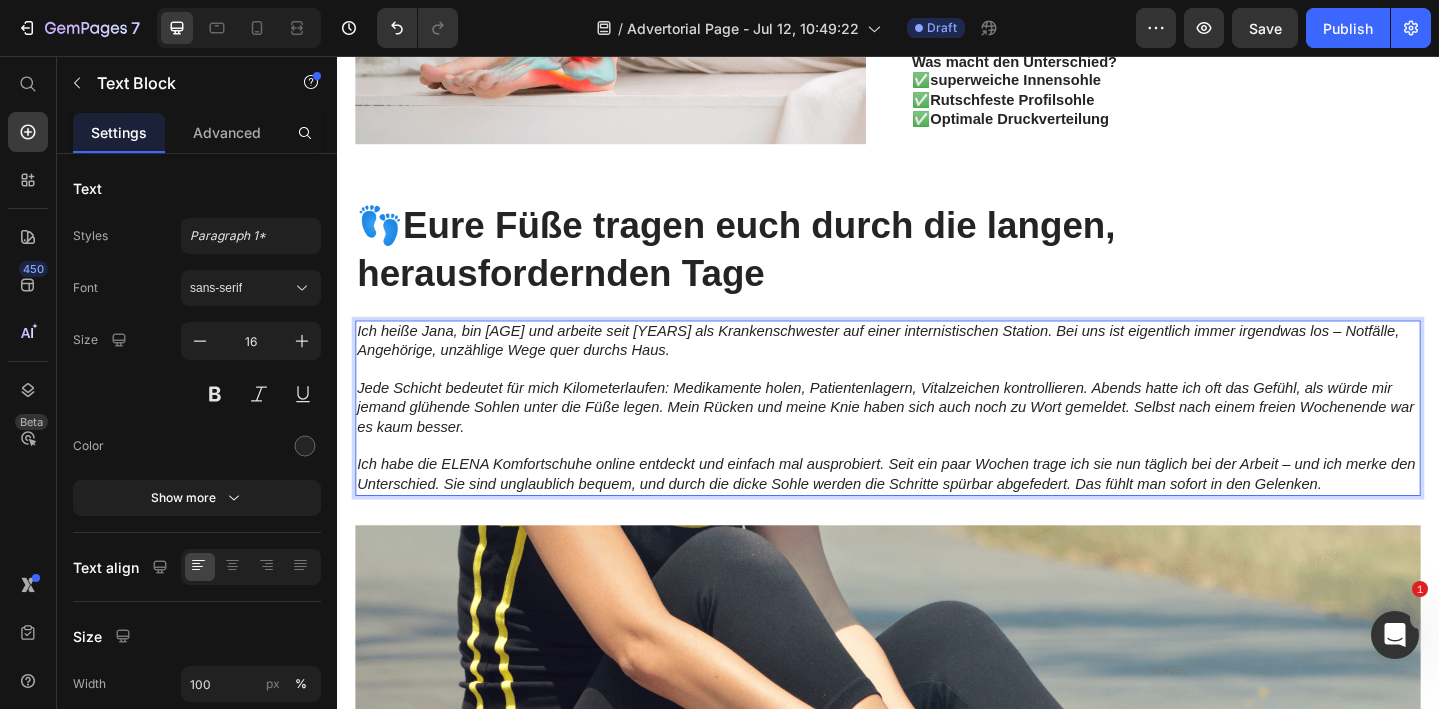 click on "Ich habe die ELENA Komfortschuhe online entdeckt und einfach mal ausprobiert. Seit ein paar Wochen trage ich sie nun täglich bei der Arbeit – und ich merke den Unterschied. Sie sind unglaublich bequem, und durch die dicke Sohle werden die Schritte spürbar abgefedert. Das fühlt man sofort in den Gelenken." at bounding box center (935, 511) 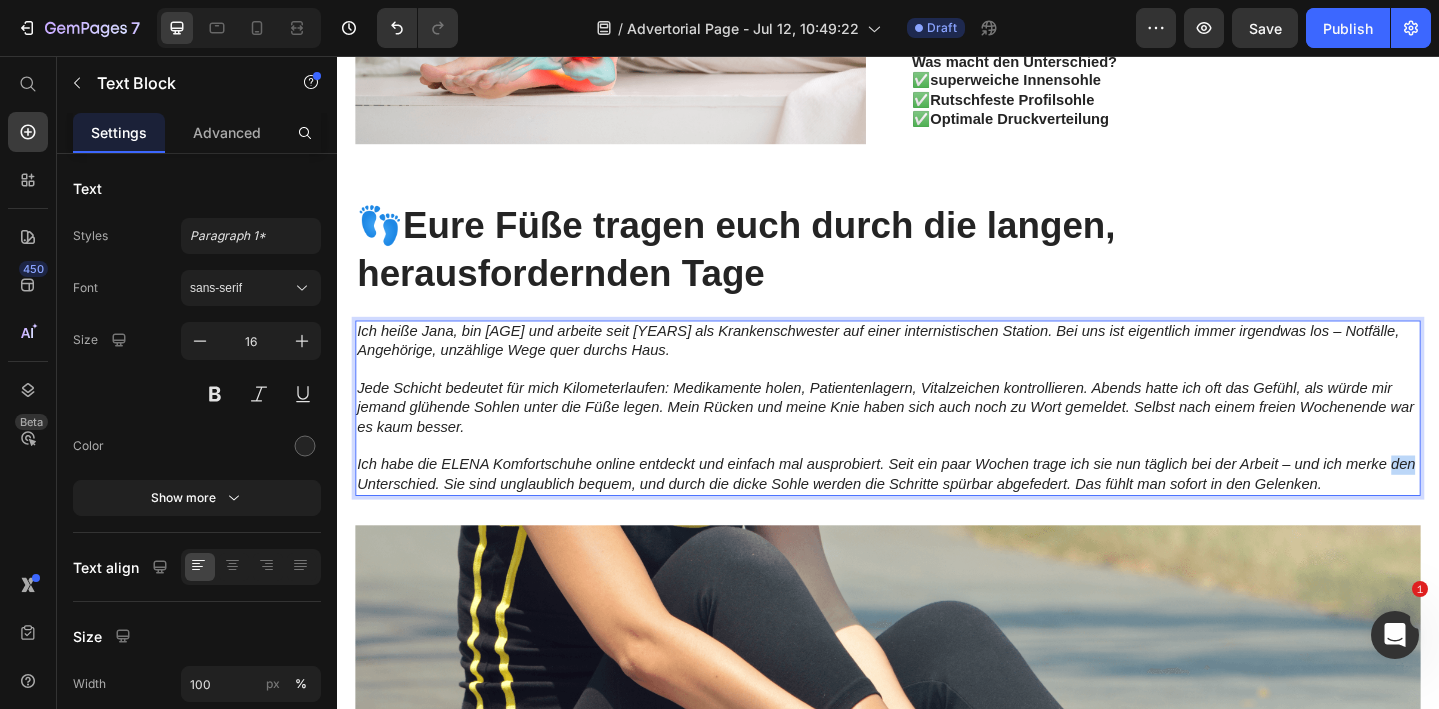 click on "Ich habe die ELENA Komfortschuhe online entdeckt und einfach mal ausprobiert. Seit ein paar Wochen trage ich sie nun täglich bei der Arbeit – und ich merke den Unterschied. Sie sind unglaublich bequem, und durch die dicke Sohle werden die Schritte spürbar abgefedert. Das fühlt man sofort in den Gelenken." at bounding box center [935, 511] 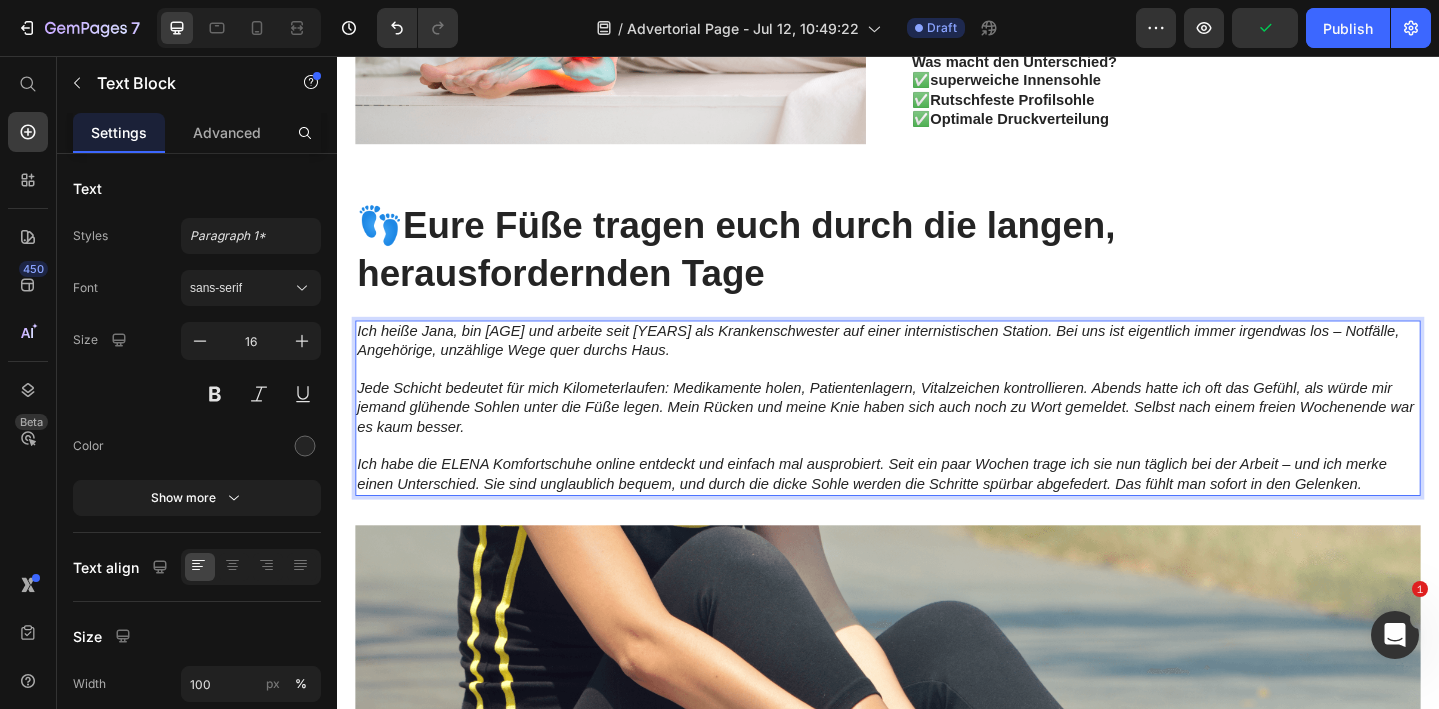 click on "Ich habe die ELENA Komfortschuhe online entdeckt und einfach mal ausprobiert. Seit ein paar Wochen trage ich sie nun täglich bei der Arbeit – und ich merke einen Unterschied. Sie sind unglaublich bequem, und durch die dicke Sohle werden die Schritte spürbar abgefedert. Das fühlt man sofort in den Gelenken." at bounding box center (919, 511) 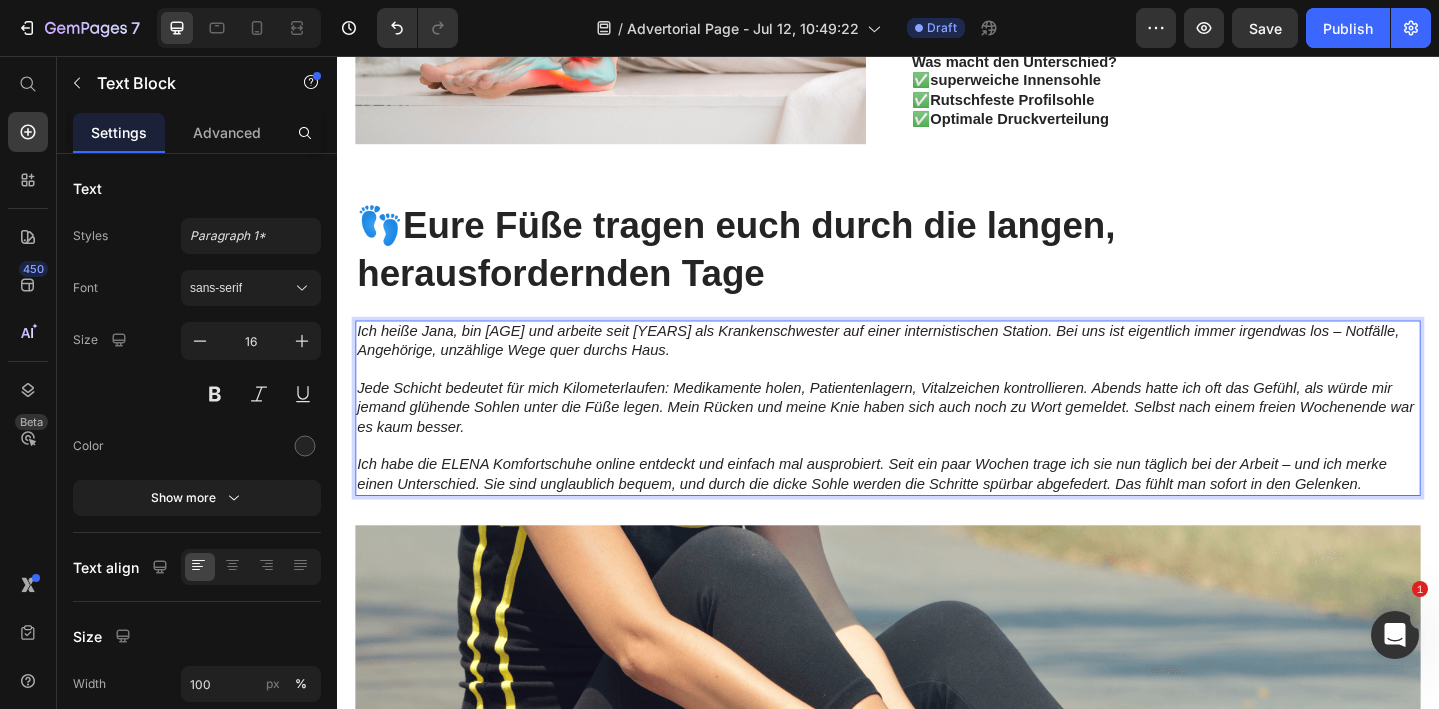 click on "Ich habe die ELENA Komfortschuhe online entdeckt und einfach mal ausprobiert. Seit ein paar Wochen trage ich sie nun täglich bei der Arbeit – und ich merke einen Unterschied. Sie sind unglaublich bequem, und durch die dicke Sohle werden die Schritte spürbar abgefedert. Das fühlt man sofort in den Gelenken." at bounding box center [919, 511] 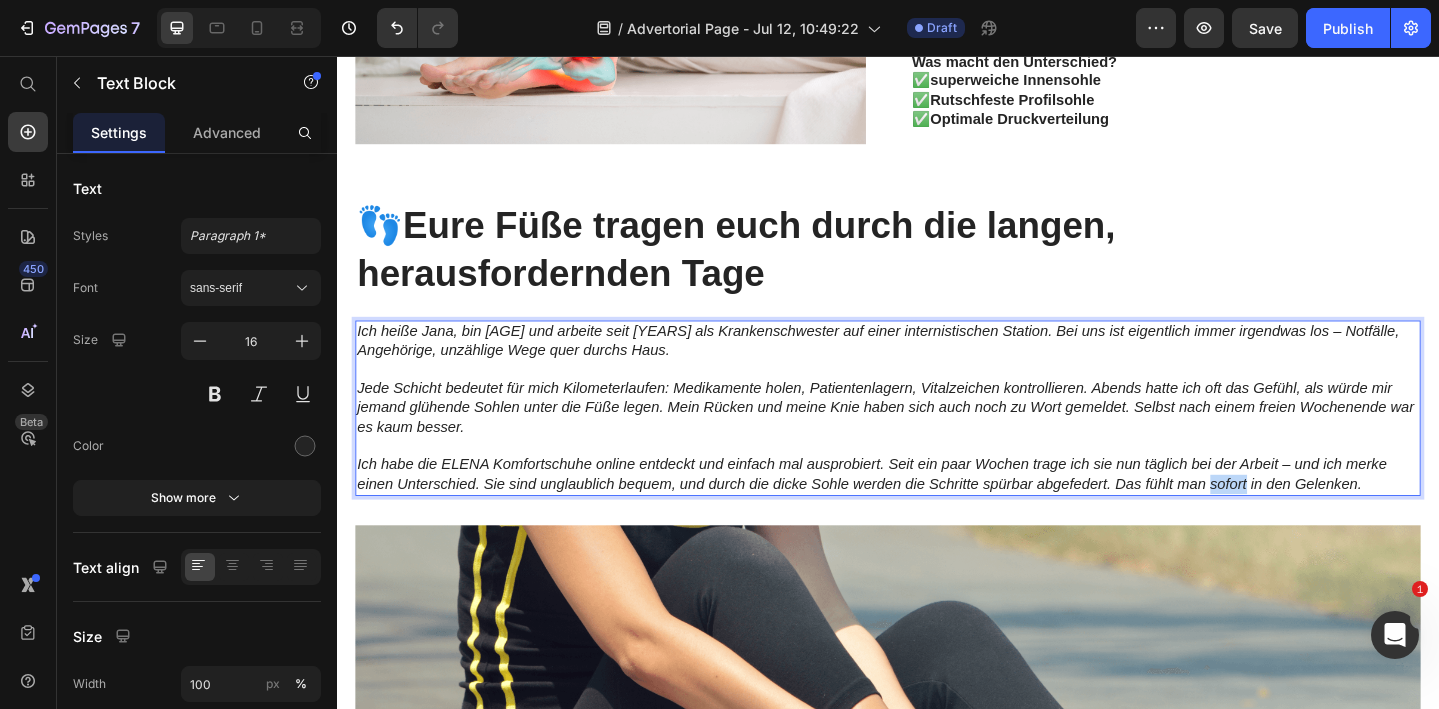 click on "Ich habe die ELENA Komfortschuhe online entdeckt und einfach mal ausprobiert. Seit ein paar Wochen trage ich sie nun täglich bei der Arbeit – und ich merke einen Unterschied. Sie sind unglaublich bequem, und durch die dicke Sohle werden die Schritte spürbar abgefedert. Das fühlt man sofort in den Gelenken." at bounding box center (919, 511) 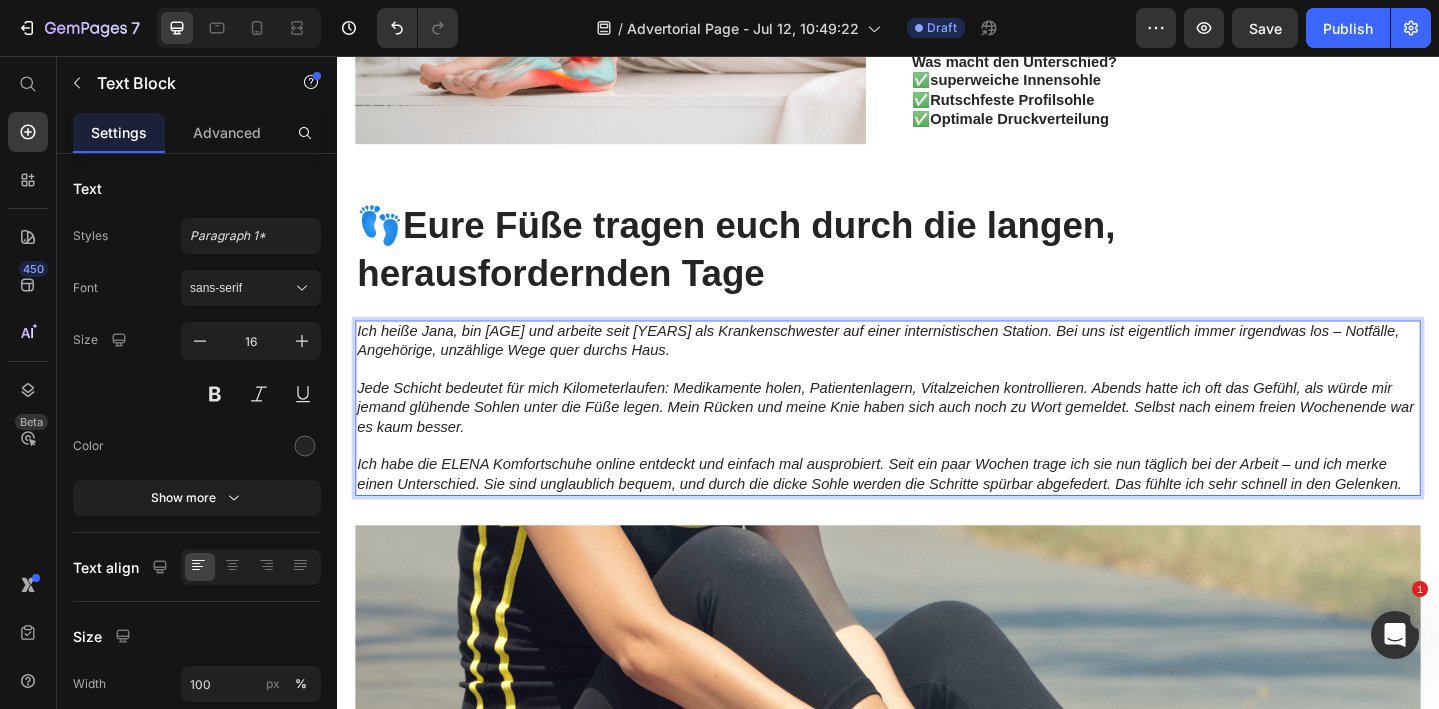 click on "Ich habe die ELENA Komfortschuhe online entdeckt und einfach mal ausprobiert. Seit ein paar Wochen trage ich sie nun täglich bei der Arbeit – und ich merke einen Unterschied. Sie sind unglaublich bequem, und durch die dicke Sohle werden die Schritte spürbar abgefedert. Das fühlte ich sehr schnell in den Gelenken." at bounding box center [937, 512] 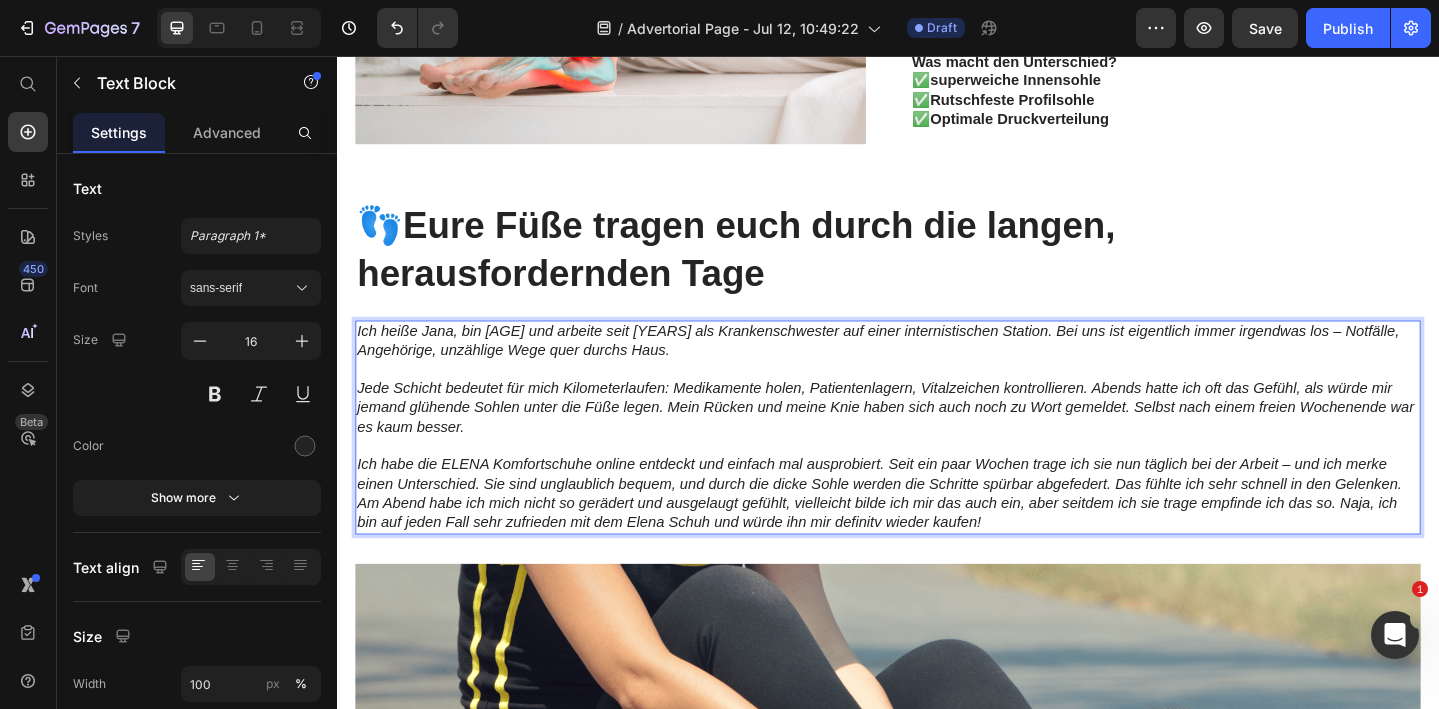 click on "Ich habe die ELENA Komfortschuhe online entdeckt und einfach mal ausprobiert. Seit ein paar Wochen trage ich sie nun täglich bei der Arbeit – und ich merke einen Unterschied. Sie sind unglaublich bequem, und durch die dicke Sohle werden die Schritte spürbar abgefedert. Das fühlte ich sehr schnell in den Gelenken. Am Abend habe ich mich nicht so gerädert und ausgelaugt gefühlt, vielleicht bilde ich mir das auch ein, aber seitdem ich sie trage empfinde ich das so. Naja, ich bin auf jeden Fall sehr zufrieden mit dem Elena Schuh und würde ihn mir definitv wieder kaufen!" at bounding box center [937, 532] 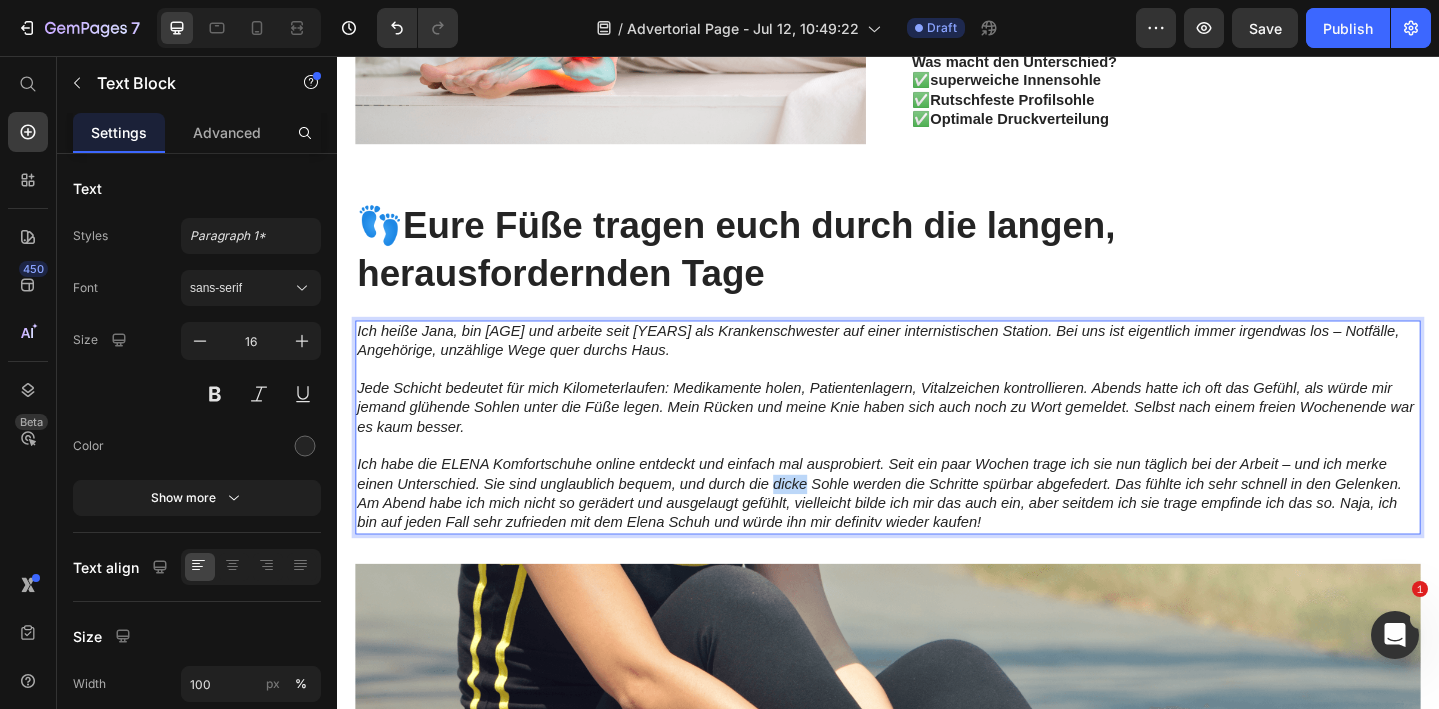 click on "Ich habe die ELENA Komfortschuhe online entdeckt und einfach mal ausprobiert. Seit ein paar Wochen trage ich sie nun täglich bei der Arbeit – und ich merke einen Unterschied. Sie sind unglaublich bequem, und durch die dicke Sohle werden die Schritte spürbar abgefedert. Das fühlte ich sehr schnell in den Gelenken. Am Abend habe ich mich nicht so gerädert und ausgelaugt gefühlt, vielleicht bilde ich mir das auch ein, aber seitdem ich sie trage empfinde ich das so. Naja, ich bin auf jeden Fall sehr zufrieden mit dem Elena Schuh und würde ihn mir definitv wieder kaufen!" at bounding box center [928, 531] 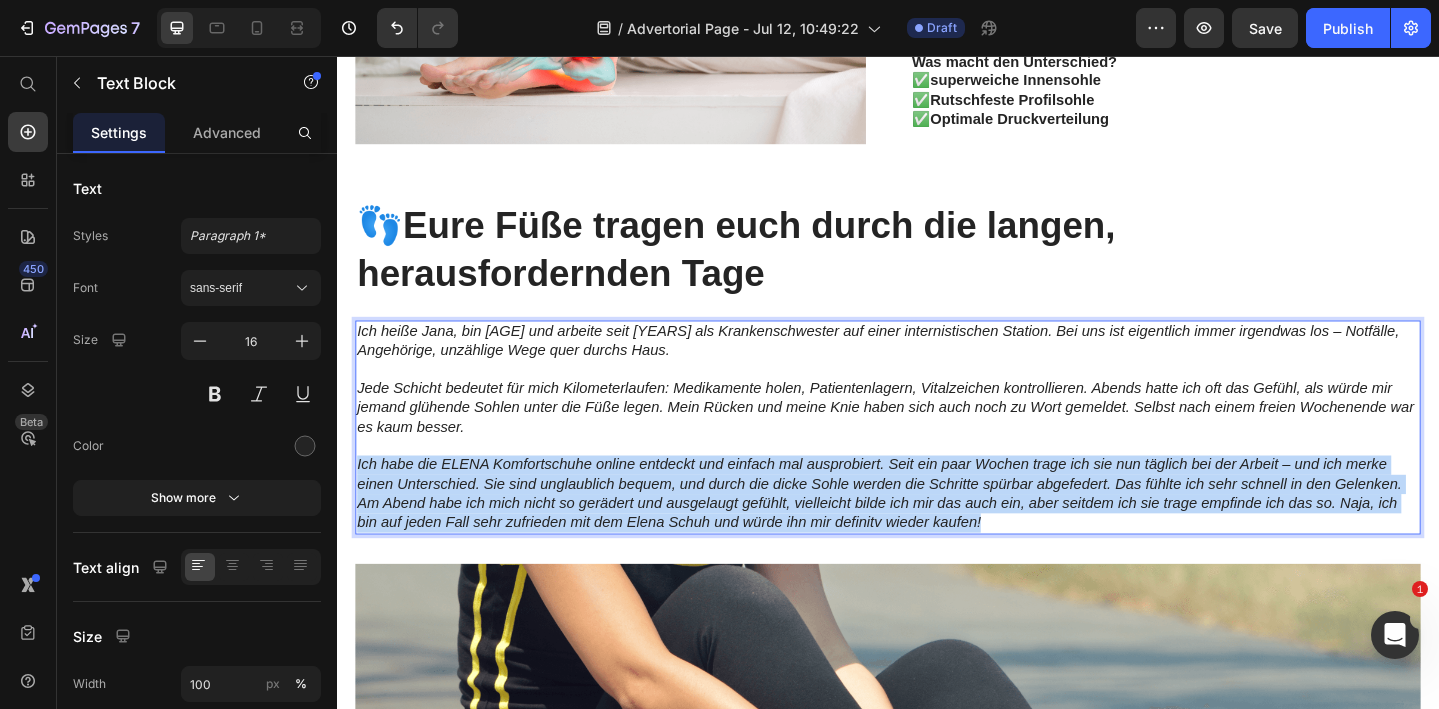 click on "Ich habe die ELENA Komfortschuhe online entdeckt und einfach mal ausprobiert. Seit ein paar Wochen trage ich sie nun täglich bei der Arbeit – und ich merke einen Unterschied. Sie sind unglaublich bequem, und durch die dicke Sohle werden die Schritte spürbar abgefedert. Das fühlte ich sehr schnell in den Gelenken. Am Abend habe ich mich nicht so gerädert und ausgelaugt gefühlt, vielleicht bilde ich mir das auch ein, aber seitdem ich sie trage empfinde ich das so. Naja, ich bin auf jeden Fall sehr zufrieden mit dem Elena Schuh und würde ihn mir definitv wieder kaufen!" at bounding box center [928, 531] 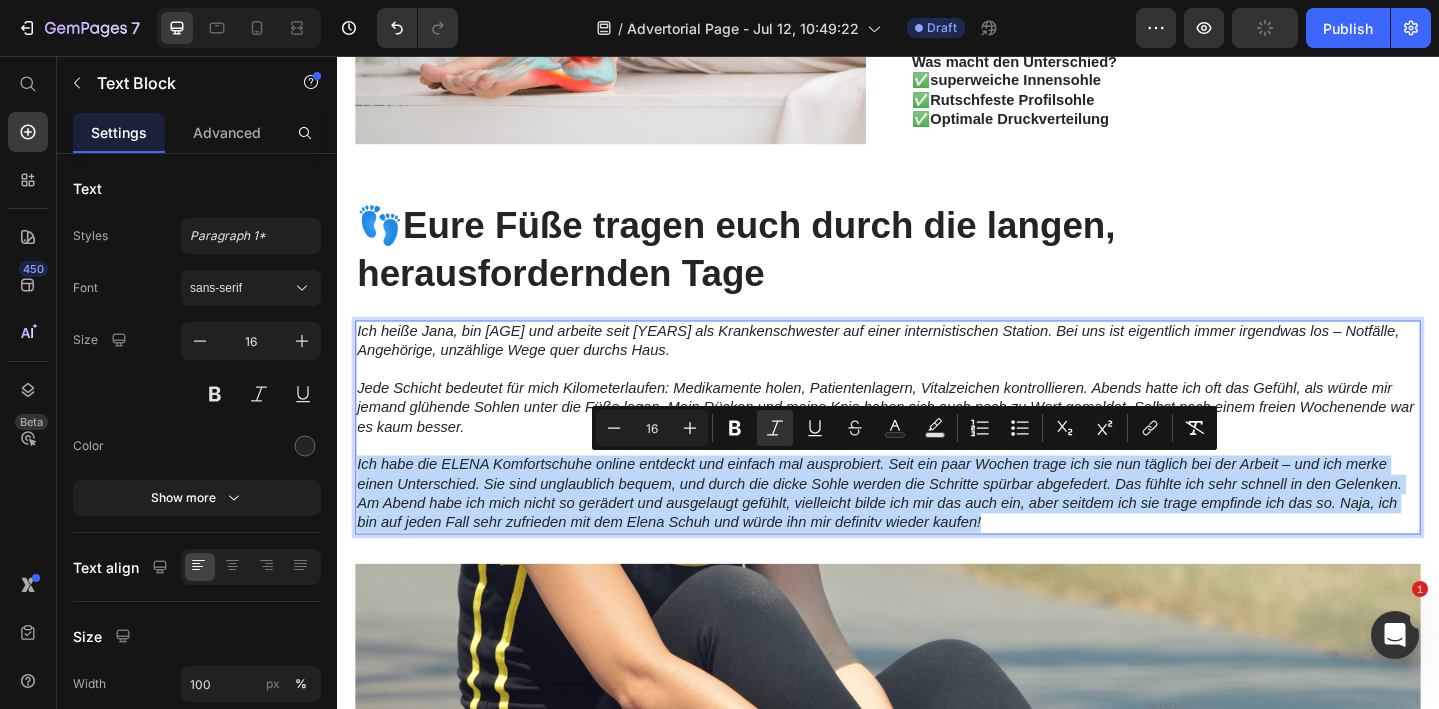 copy on "Ich habe die ELENA Komfortschuhe online entdeckt und einfach mal ausprobiert. Seit ein paar Wochen trage ich sie nun täglich bei der Arbeit – und ich merke einen Unterschied. Sie sind unglaublich bequem, und durch die dicke Sohle werden die Schritte spürbar abgefedert. Das fühlte ich sehr schnell in den Gelenken. Am Abend habe ich mich nicht so gerädert und ausgelaugt gefühlt, vielleicht bilde ich mir das auch ein, aber seitdem ich sie trage empfinde ich das so. Naja, ich bin auf jeden Fall sehr zufrieden mit dem Elena Schuh und würde ihn mir definitv wieder kaufen!" 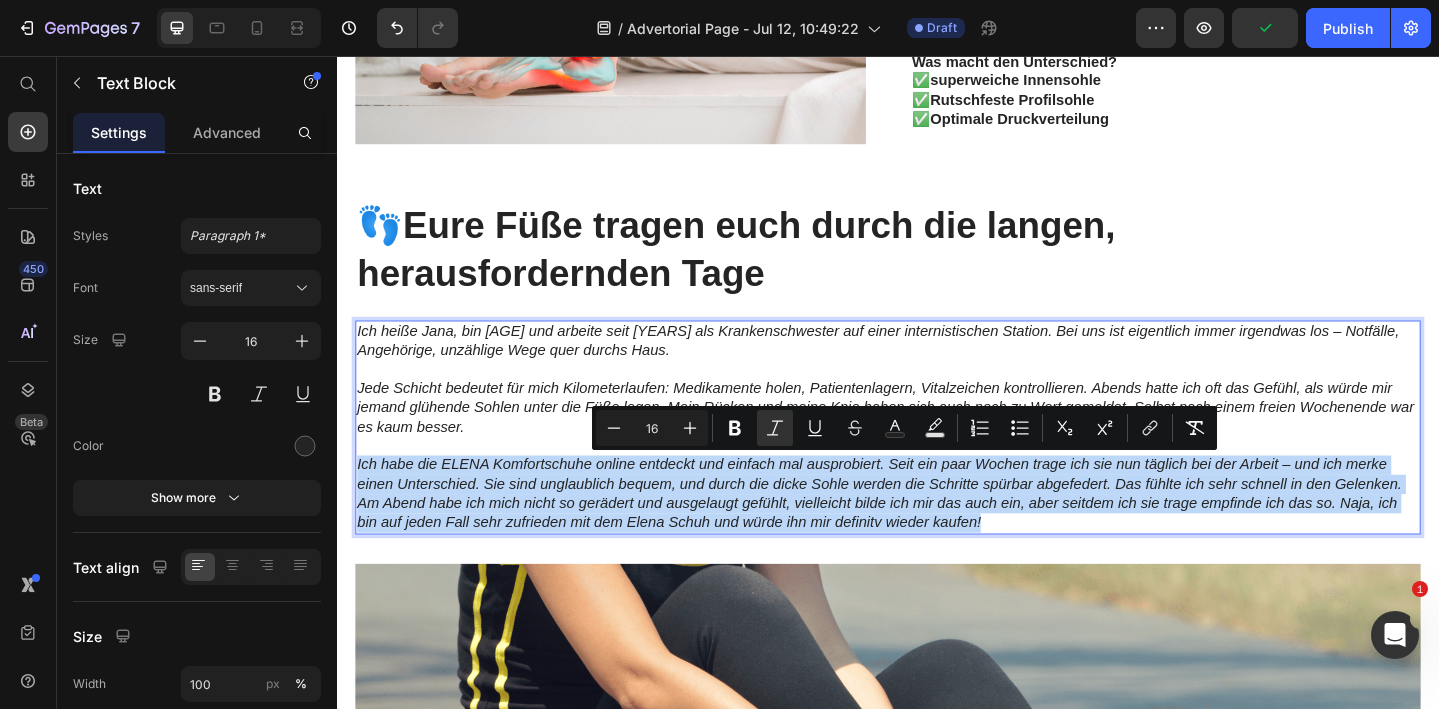 click on "Ich habe die ELENA Komfortschuhe online entdeckt und einfach mal ausprobiert. Seit ein paar Wochen trage ich sie nun täglich bei der Arbeit – und ich merke einen Unterschied. Sie sind unglaublich bequem, und durch die dicke Sohle werden die Schritte spürbar abgefedert. Das fühlte ich sehr schnell in den Gelenken. Am Abend habe ich mich nicht so gerädert und ausgelaugt gefühlt, vielleicht bilde ich mir das auch ein, aber seitdem ich sie trage empfinde ich das so. Naja, ich bin auf jeden Fall sehr zufrieden mit dem Elena Schuh und würde ihn mir definitv wieder kaufen!" at bounding box center [937, 532] 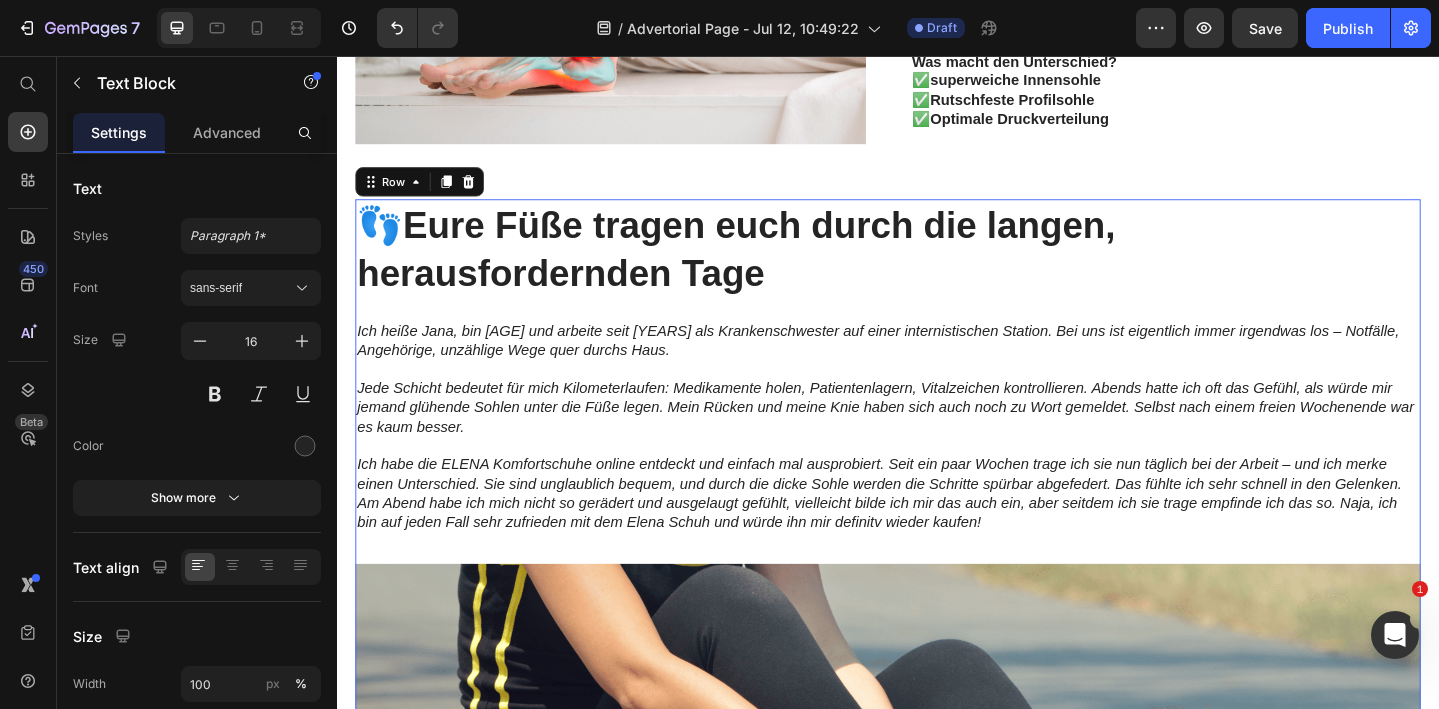 scroll, scrollTop: 0, scrollLeft: 0, axis: both 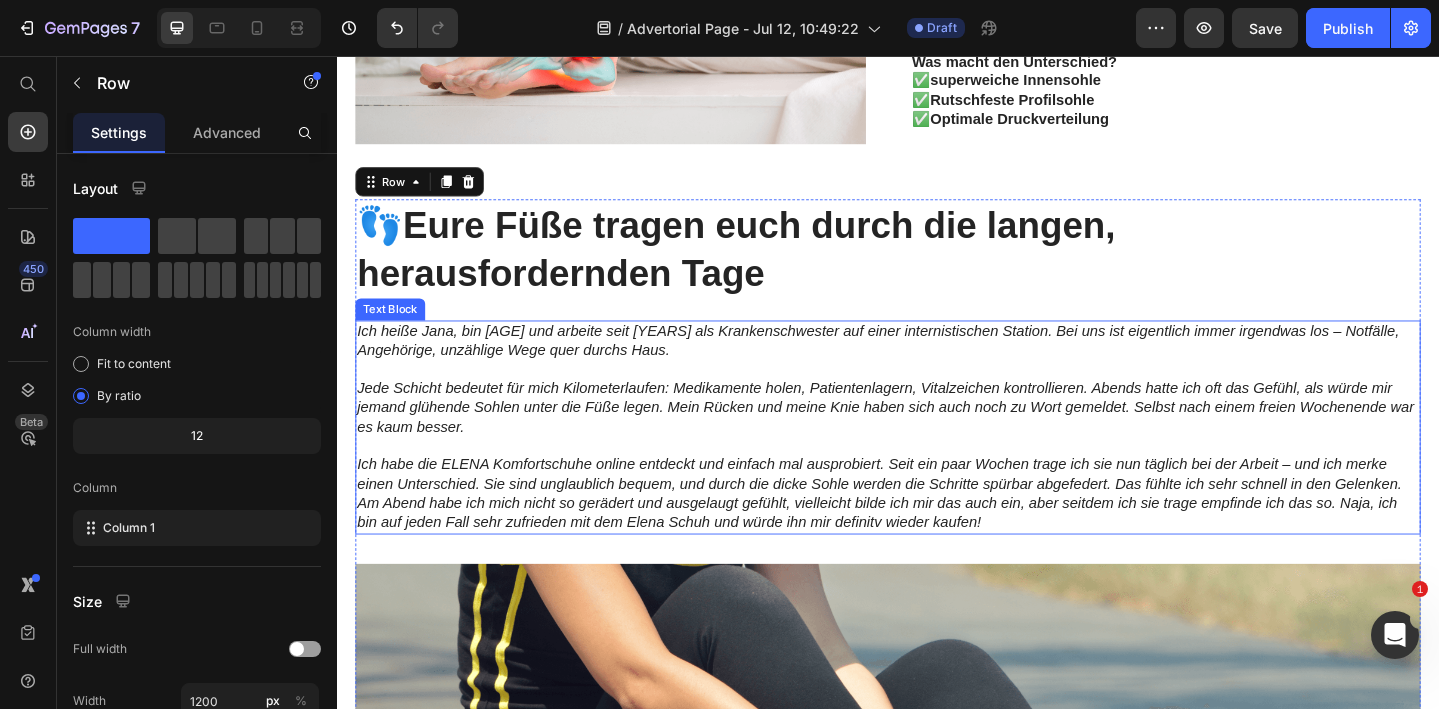click on "Ich habe die ELENA Komfortschuhe online entdeckt und einfach mal ausprobiert. Seit ein paar Wochen trage ich sie nun täglich bei der Arbeit – und ich merke einen Unterschied. Sie sind unglaublich bequem, und durch die dicke Sohle werden die Schritte spürbar abgefedert. Das fühlte ich sehr schnell in den Gelenken. Am Abend habe ich mich nicht so gerädert und ausgelaugt gefühlt, vielleicht bilde ich mir das auch ein, aber seitdem ich sie trage empfinde ich das so. Naja, ich bin auf jeden Fall sehr zufrieden mit dem Elena Schuh und würde ihn mir definitv wieder kaufen!" at bounding box center [937, 532] 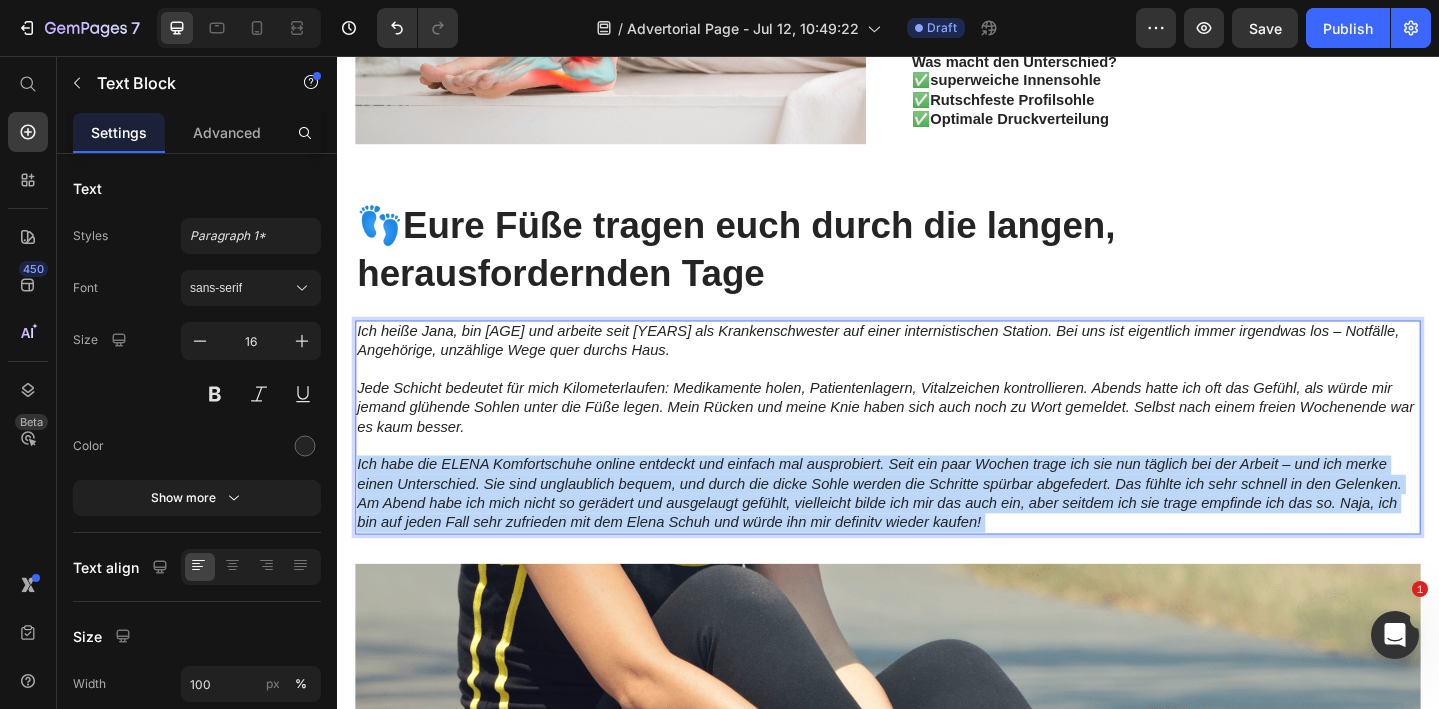drag, startPoint x: 1058, startPoint y: 566, endPoint x: 481, endPoint y: 414, distance: 596.685 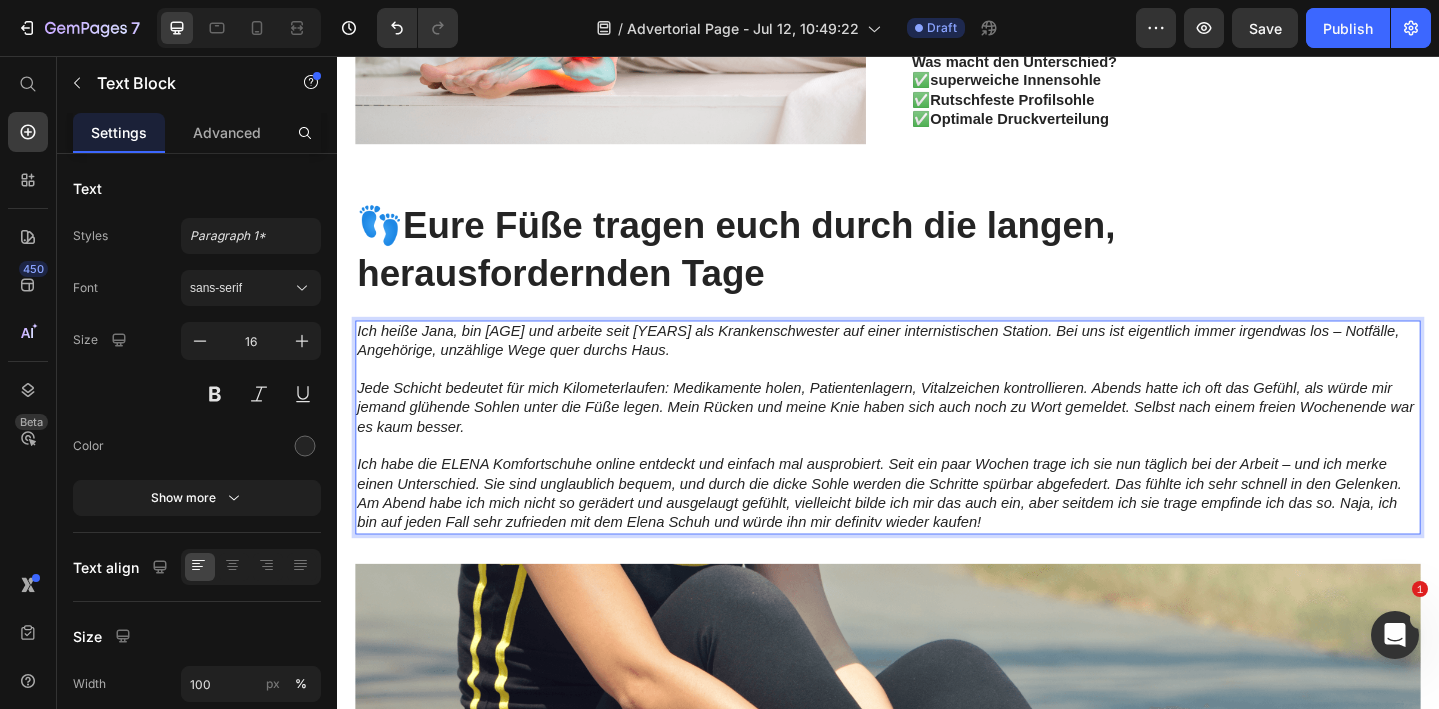 click on "Jede Schicht bedeutet für mich Kilometerlaufen: Medikamente holen, Patientenlagern, Vitalzeichen kontrollieren. Abends hatte ich oft das Gefühl, als würde mir jemand glühende Sohlen unter die Füße legen. Mein Rücken und meine Knie haben sich auch noch zu Wort gemeldet. Selbst nach einem freien Wochenende war es kaum besser." at bounding box center [934, 438] 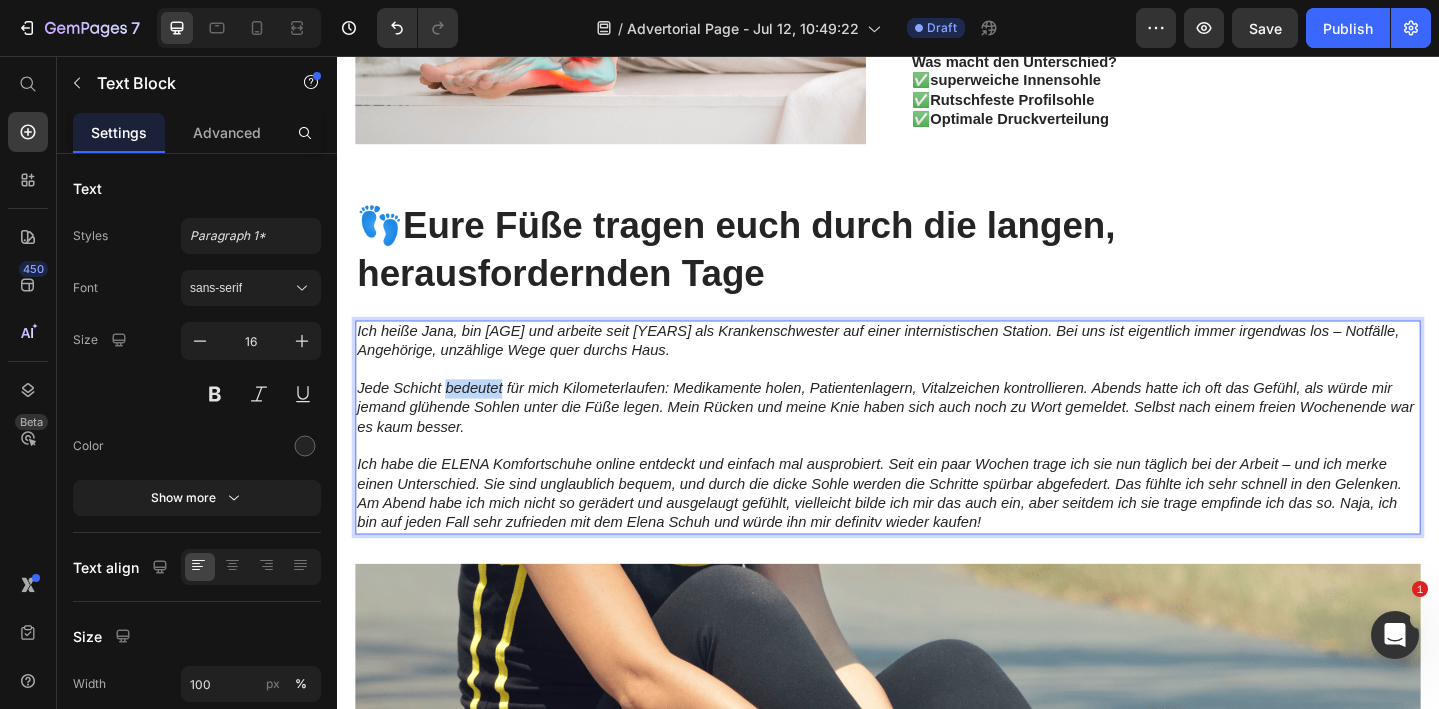 click on "Jede Schicht bedeutet für mich Kilometerlaufen: Medikamente holen, Patientenlagern, Vitalzeichen kontrollieren. Abends hatte ich oft das Gefühl, als würde mir jemand glühende Sohlen unter die Füße legen. Mein Rücken und meine Knie haben sich auch noch zu Wort gemeldet. Selbst nach einem freien Wochenende war es kaum besser." at bounding box center (934, 438) 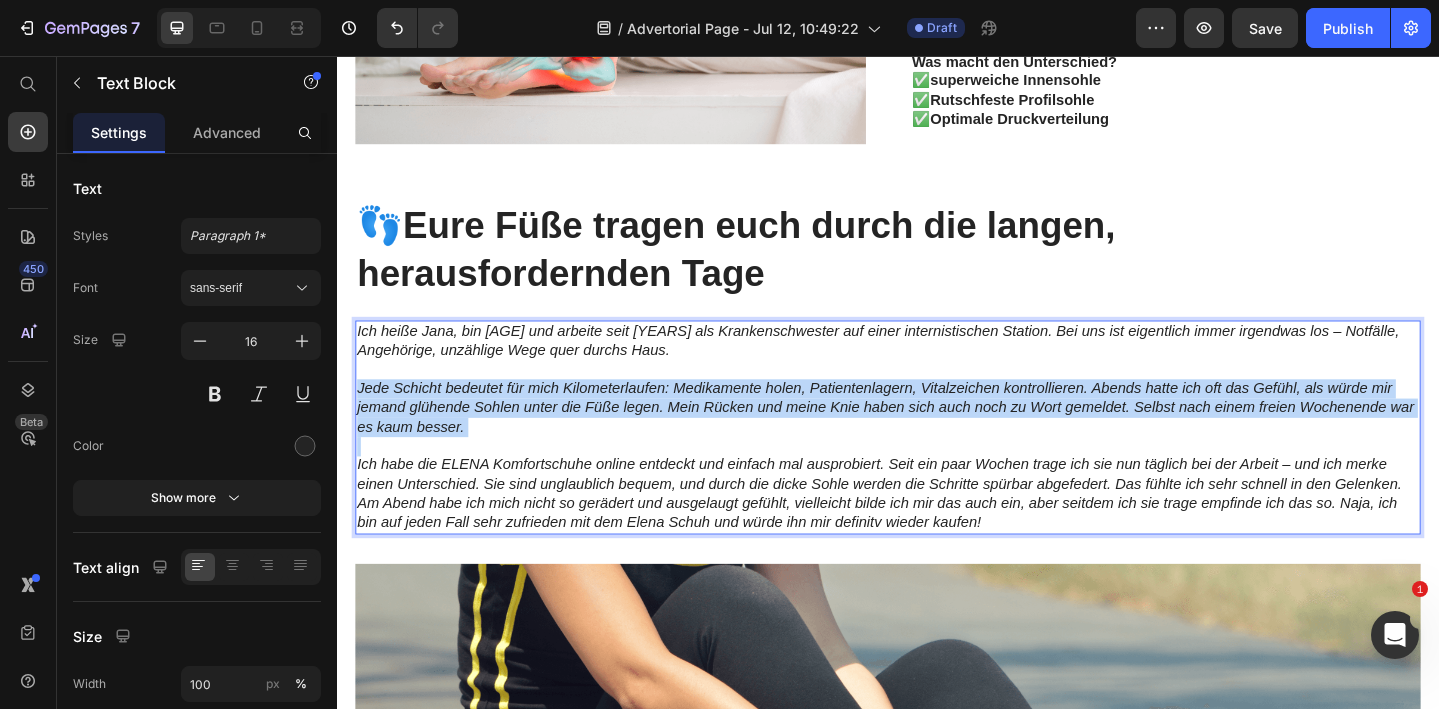 click on "Jede Schicht bedeutet für mich Kilometerlaufen: Medikamente holen, Patientenlagern, Vitalzeichen kontrollieren. Abends hatte ich oft das Gefühl, als würde mir jemand glühende Sohlen unter die Füße legen. Mein Rücken und meine Knie haben sich auch noch zu Wort gemeldet. Selbst nach einem freien Wochenende war es kaum besser." at bounding box center [934, 438] 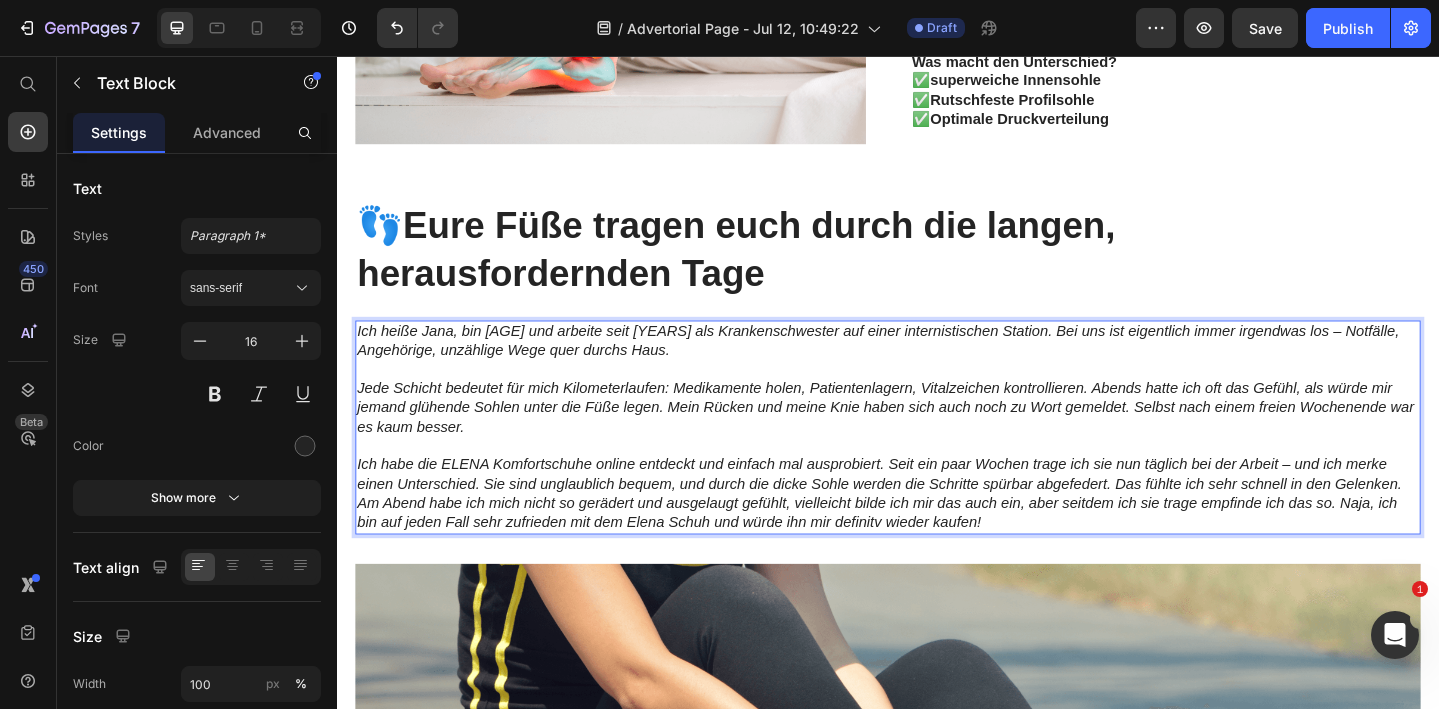 click on "Ich habe die ELENA Komfortschuhe online entdeckt und einfach mal ausprobiert. Seit ein paar Wochen trage ich sie nun täglich bei der Arbeit – und ich merke einen Unterschied. Sie sind unglaublich bequem, und durch die dicke Sohle werden die Schritte spürbar abgefedert. Das fühlte ich sehr schnell in den Gelenken. Am Abend habe ich mich nicht so gerädert und ausgelaugt gefühlt, vielleicht bilde ich mir das auch ein, aber seitdem ich sie trage empfinde ich das so. Naja, ich bin auf jeden Fall sehr zufrieden mit dem Elena Schuh und würde ihn mir definitv wieder kaufen!" at bounding box center [937, 532] 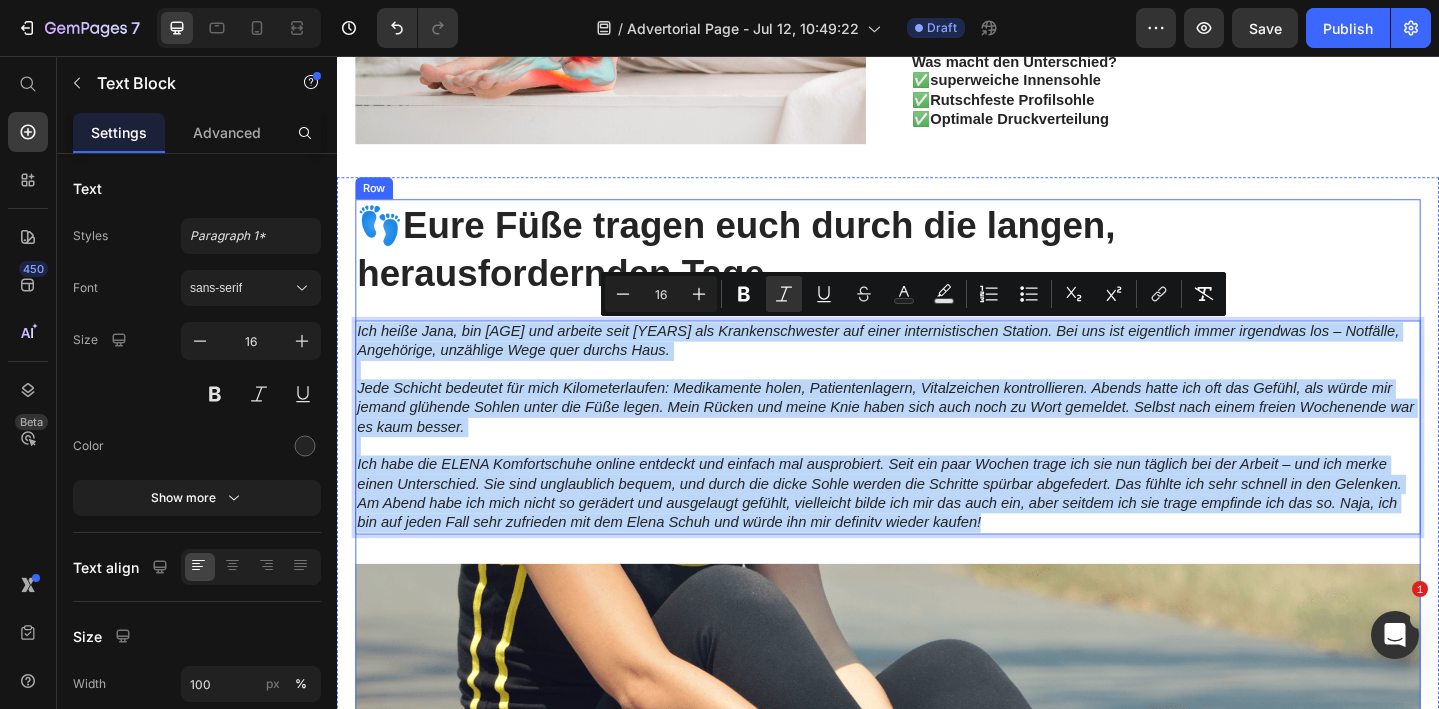 drag, startPoint x: 1065, startPoint y: 561, endPoint x: 363, endPoint y: 338, distance: 736.5684 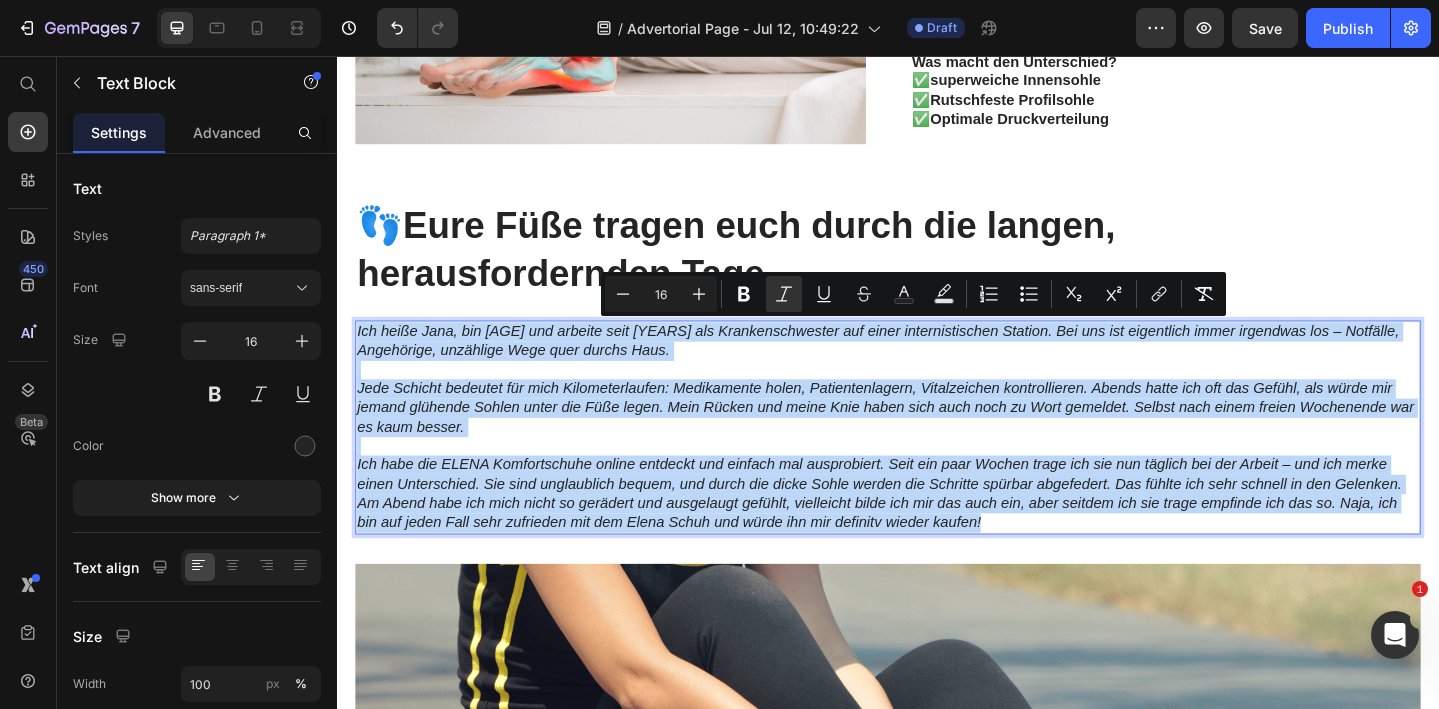 click on "Ich habe die ELENA Komfortschuhe online entdeckt und einfach mal ausprobiert. Seit ein paar Wochen trage ich sie nun täglich bei der Arbeit – und ich merke einen Unterschied. Sie sind unglaublich bequem, und durch die dicke Sohle werden die Schritte spürbar abgefedert. Das fühlte ich sehr schnell in den Gelenken. Am Abend habe ich mich nicht so gerädert und ausgelaugt gefühlt, vielleicht bilde ich mir das auch ein, aber seitdem ich sie trage empfinde ich das so. Naja, ich bin auf jeden Fall sehr zufrieden mit dem Elena Schuh und würde ihn mir definitv wieder kaufen!" at bounding box center (928, 531) 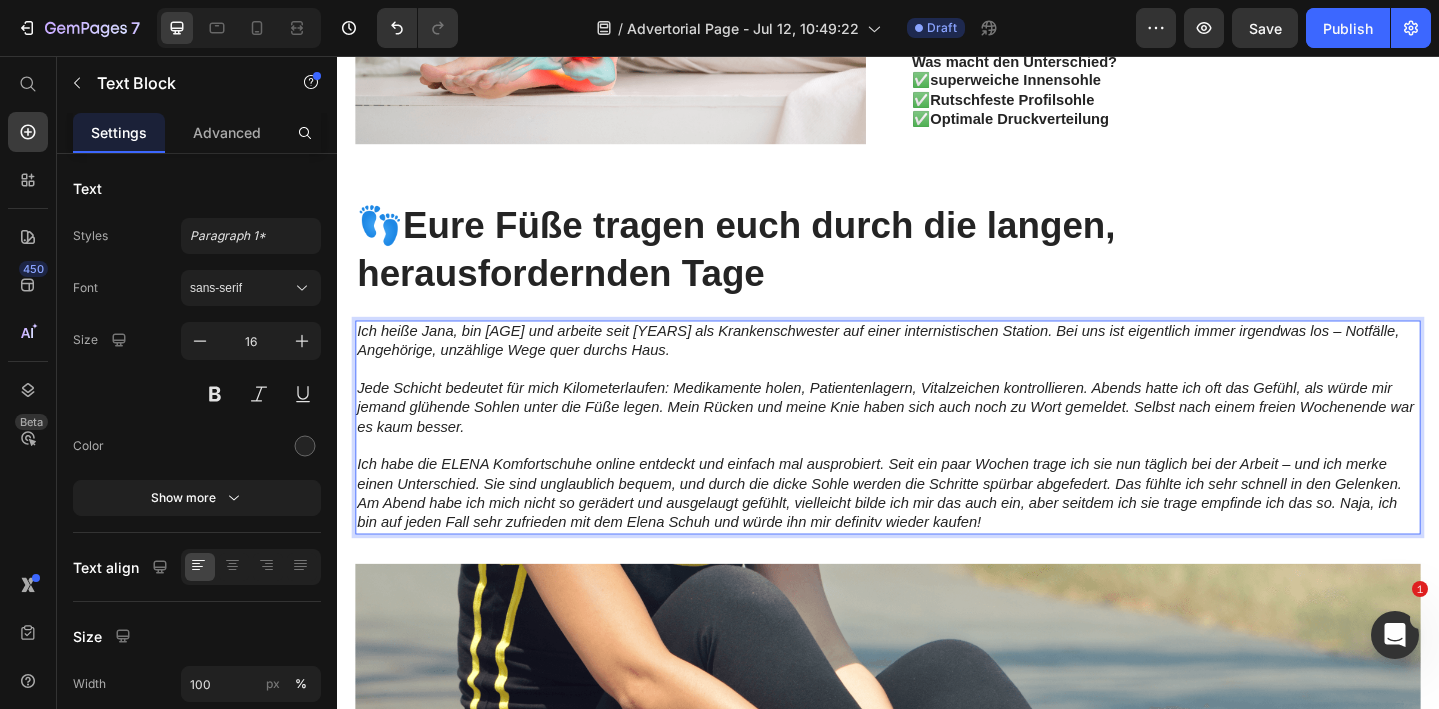 click on "Ich habe die ELENA Komfortschuhe online entdeckt und einfach mal ausprobiert. Seit ein paar Wochen trage ich sie nun täglich bei der Arbeit – und ich merke einen Unterschied. Sie sind unglaublich bequem, und durch die dicke Sohle werden die Schritte spürbar abgefedert. Das fühlte ich sehr schnell in den Gelenken. Am Abend habe ich mich nicht so gerädert und ausgelaugt gefühlt, vielleicht bilde ich mir das auch ein, aber seitdem ich sie trage empfinde ich das so. Naja, ich bin auf jeden Fall sehr zufrieden mit dem Elena Schuh und würde ihn mir definitv wieder kaufen!" at bounding box center (937, 532) 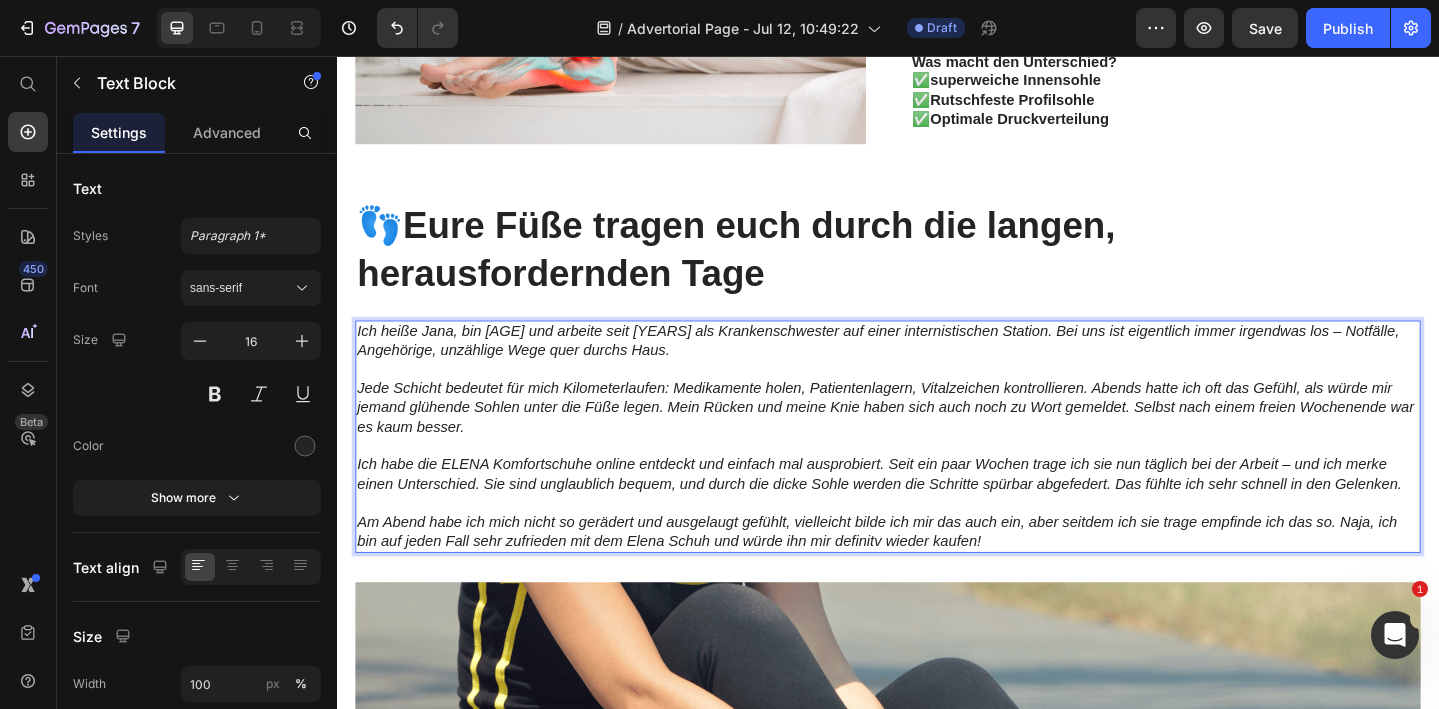 click on "Am Abend habe ich mich nicht so gerädert und ausgelaugt gefühlt, vielleicht bilde ich mir das auch ein, aber seitdem ich sie trage empfinde ich das so. Naja, ich bin auf jeden Fall sehr zufrieden mit dem Elena Schuh und würde ihn mir definitv wieder kaufen!" at bounding box center [925, 574] 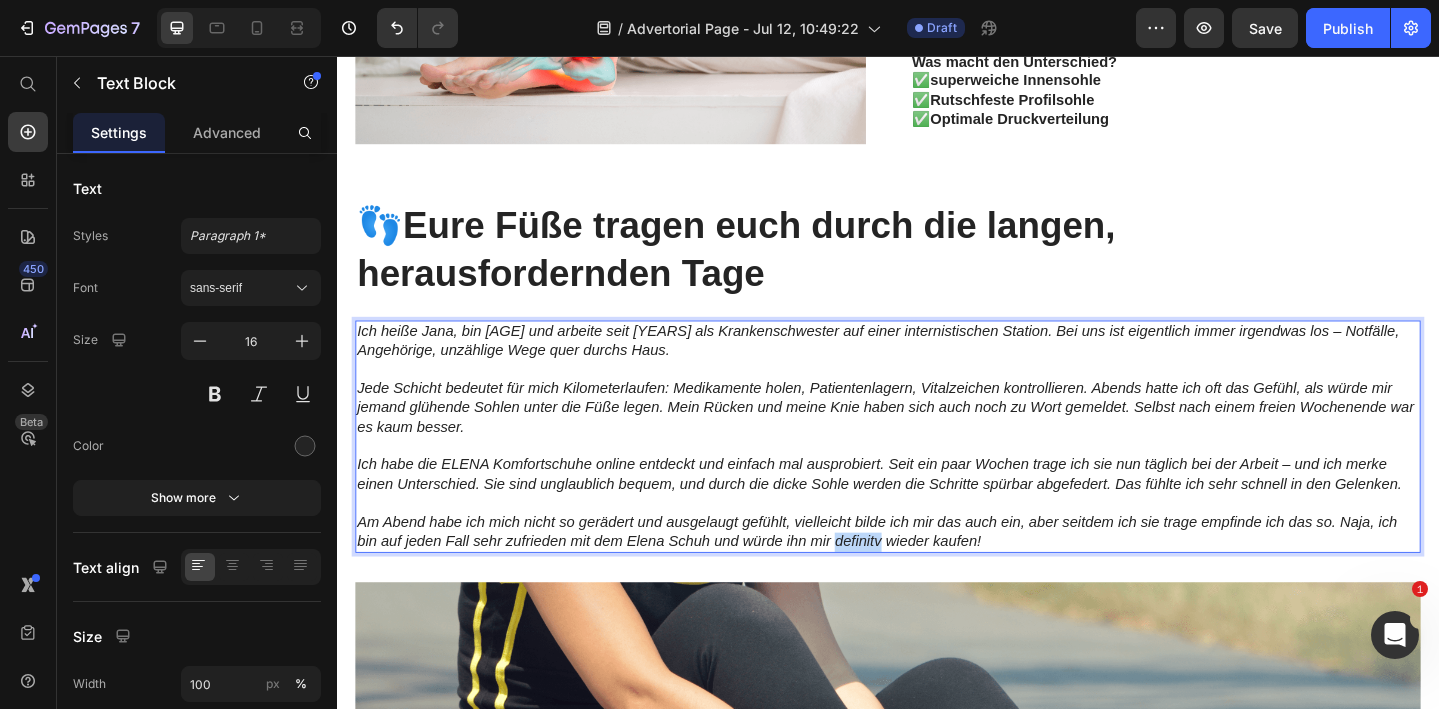 click on "Am Abend habe ich mich nicht so gerädert und ausgelaugt gefühlt, vielleicht bilde ich mir das auch ein, aber seitdem ich sie trage empfinde ich das so. Naja, ich bin auf jeden Fall sehr zufrieden mit dem Elena Schuh und würde ihn mir definitv wieder kaufen!" at bounding box center (925, 574) 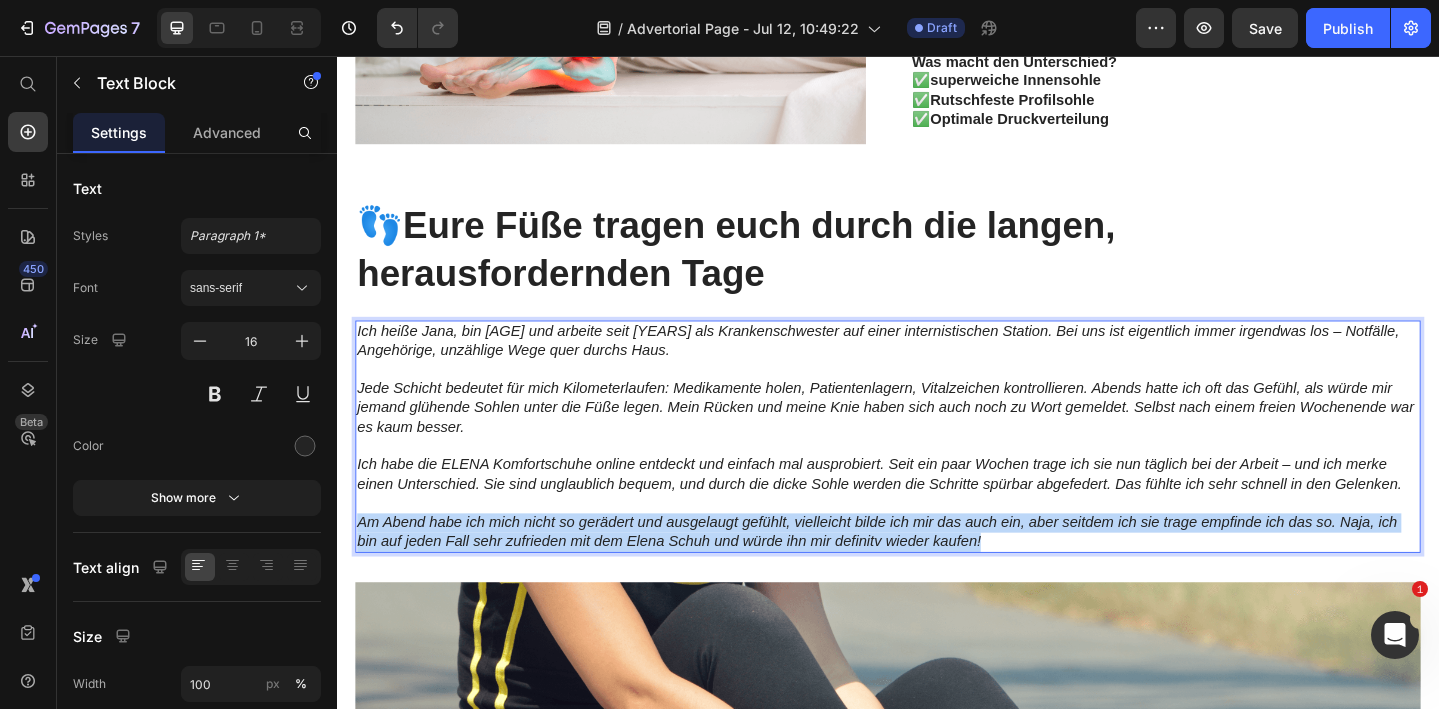 click on "Am Abend habe ich mich nicht so gerädert und ausgelaugt gefühlt, vielleicht bilde ich mir das auch ein, aber seitdem ich sie trage empfinde ich das so. Naja, ich bin auf jeden Fall sehr zufrieden mit dem Elena Schuh und würde ihn mir definitv wieder kaufen!" at bounding box center [925, 574] 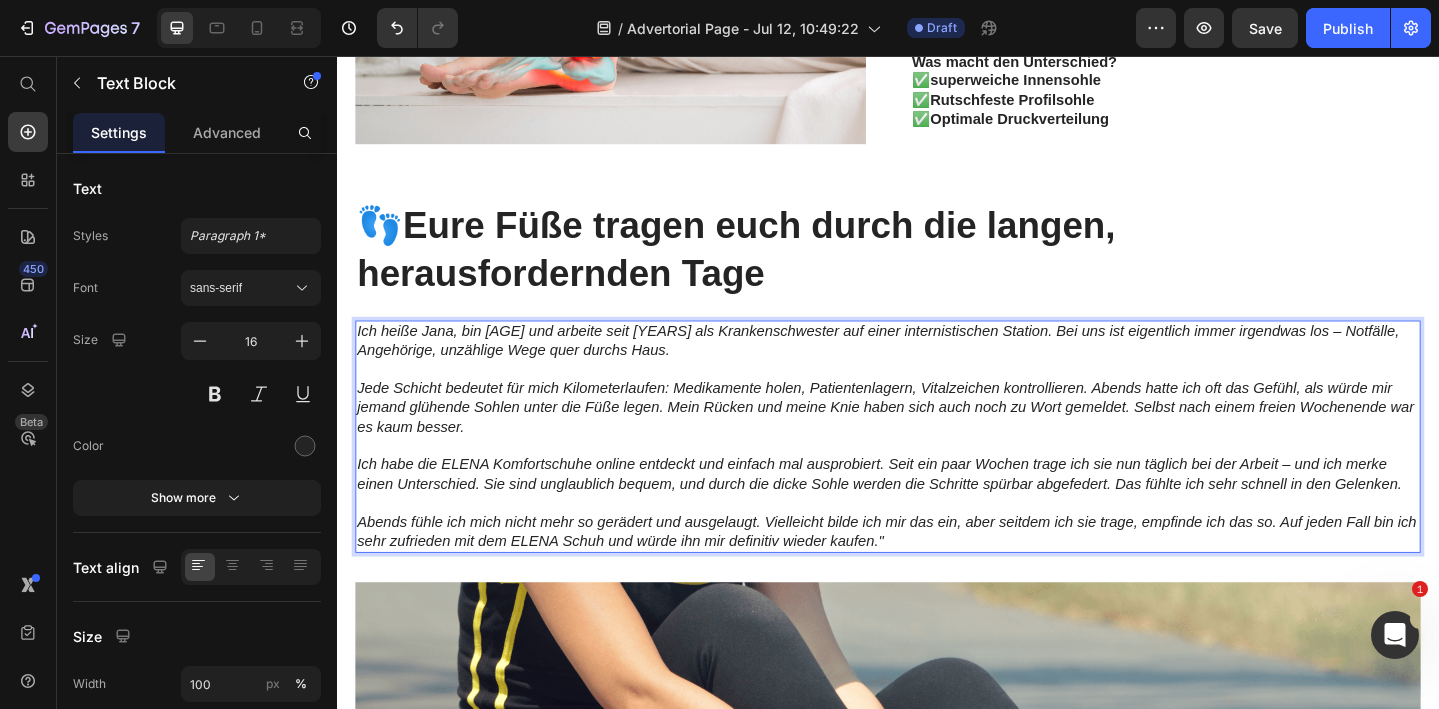 click on "Abends fühle ich mich nicht mehr so gerädert und ausgelaugt. Vielleicht bilde ich mir das ein, aber seitdem ich sie trage, empfinde ich das so. Auf jeden Fall bin ich sehr zufrieden mit dem ELENA Schuh und würde ihn mir definitiv wieder kaufen."" at bounding box center (936, 574) 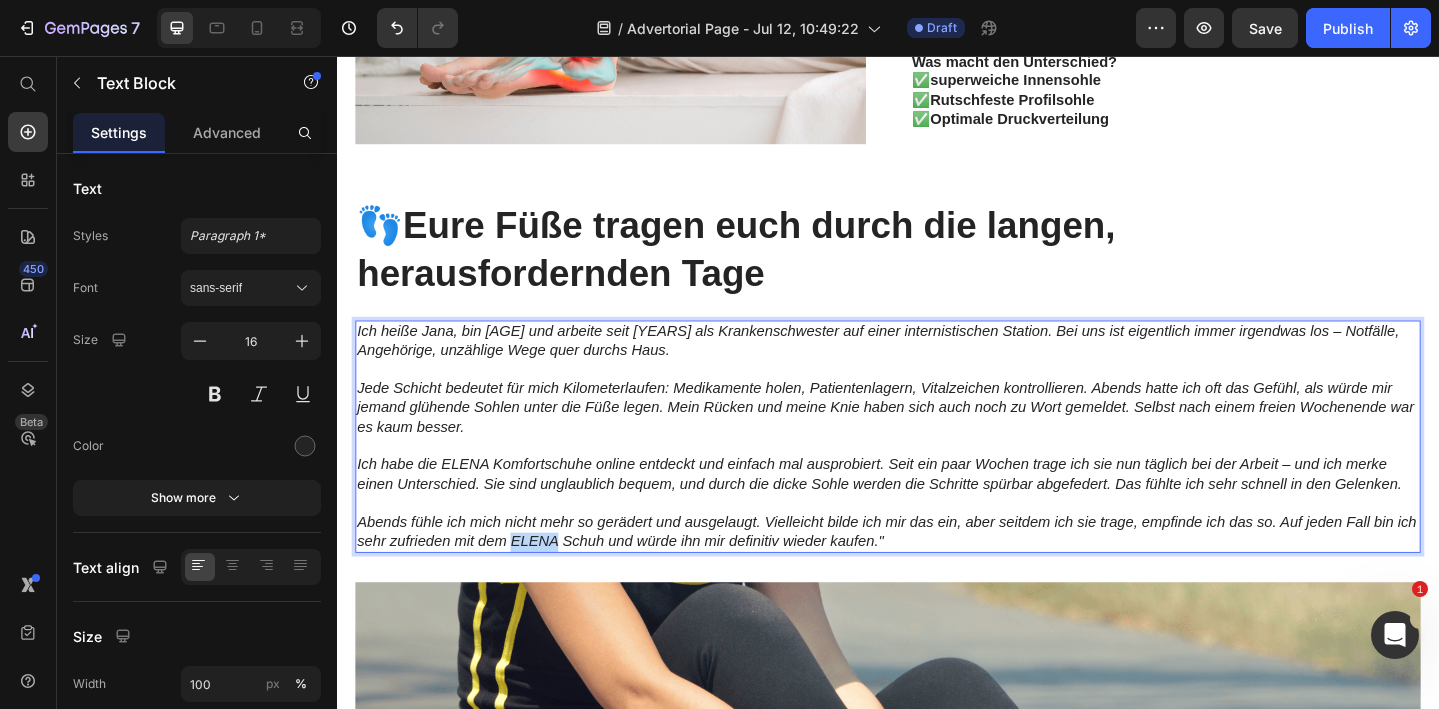 click on "Abends fühle ich mich nicht mehr so gerädert und ausgelaugt. Vielleicht bilde ich mir das ein, aber seitdem ich sie trage, empfinde ich das so. Auf jeden Fall bin ich sehr zufrieden mit dem ELENA Schuh und würde ihn mir definitiv wieder kaufen."" at bounding box center [936, 574] 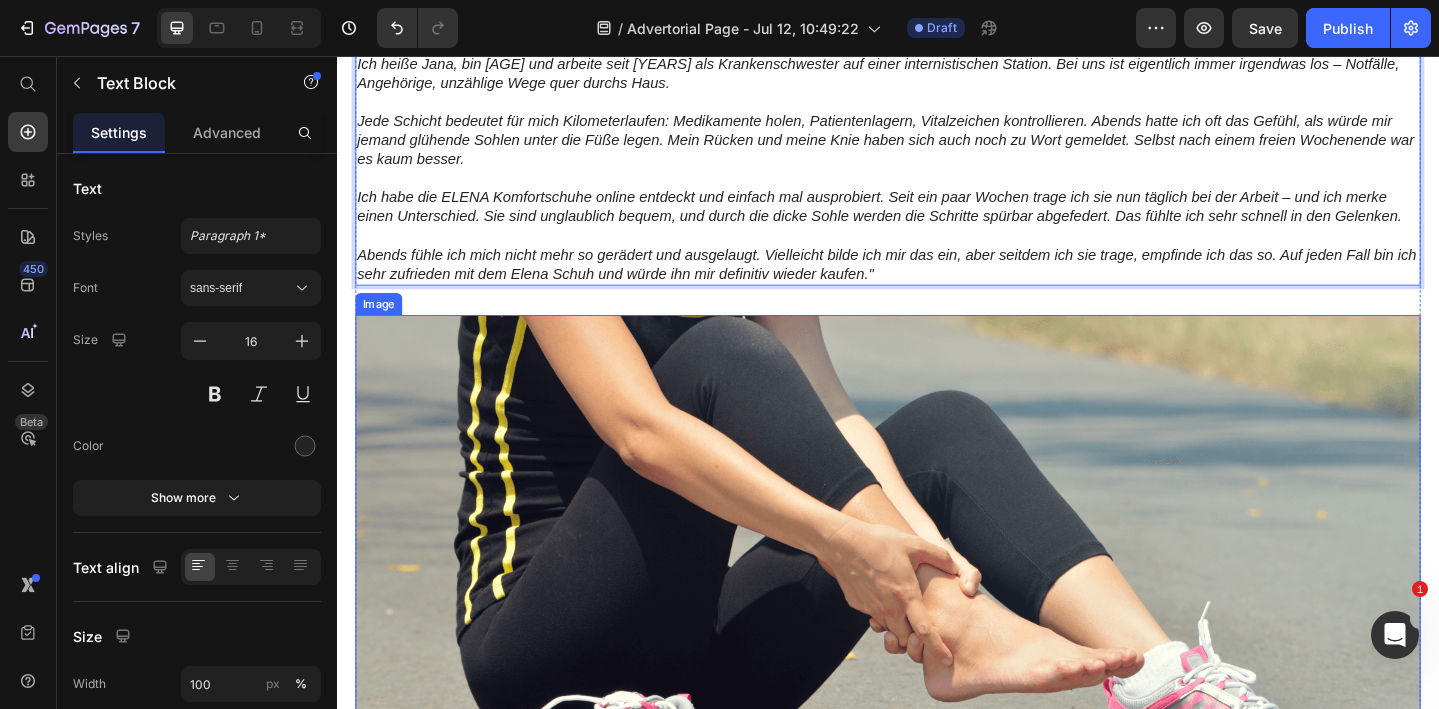 click at bounding box center (937, 630) 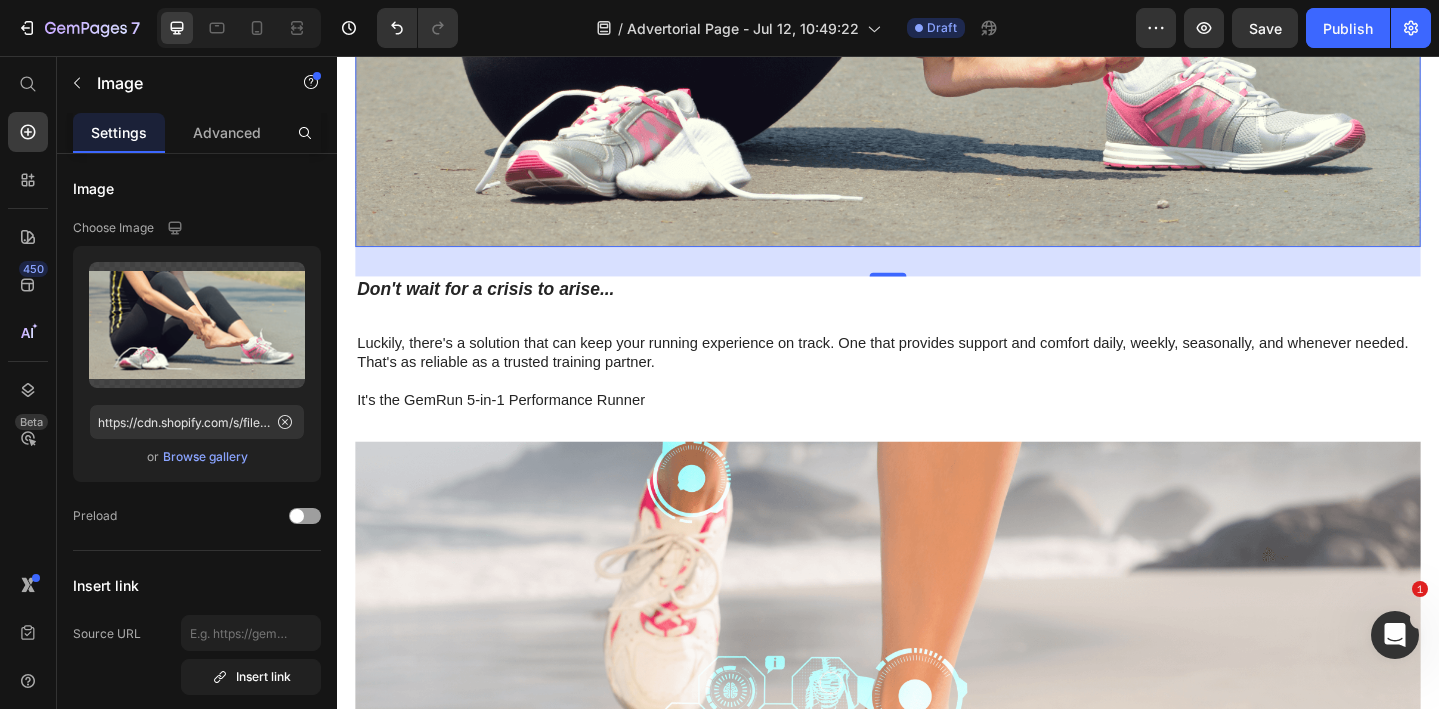 scroll, scrollTop: 3954, scrollLeft: 0, axis: vertical 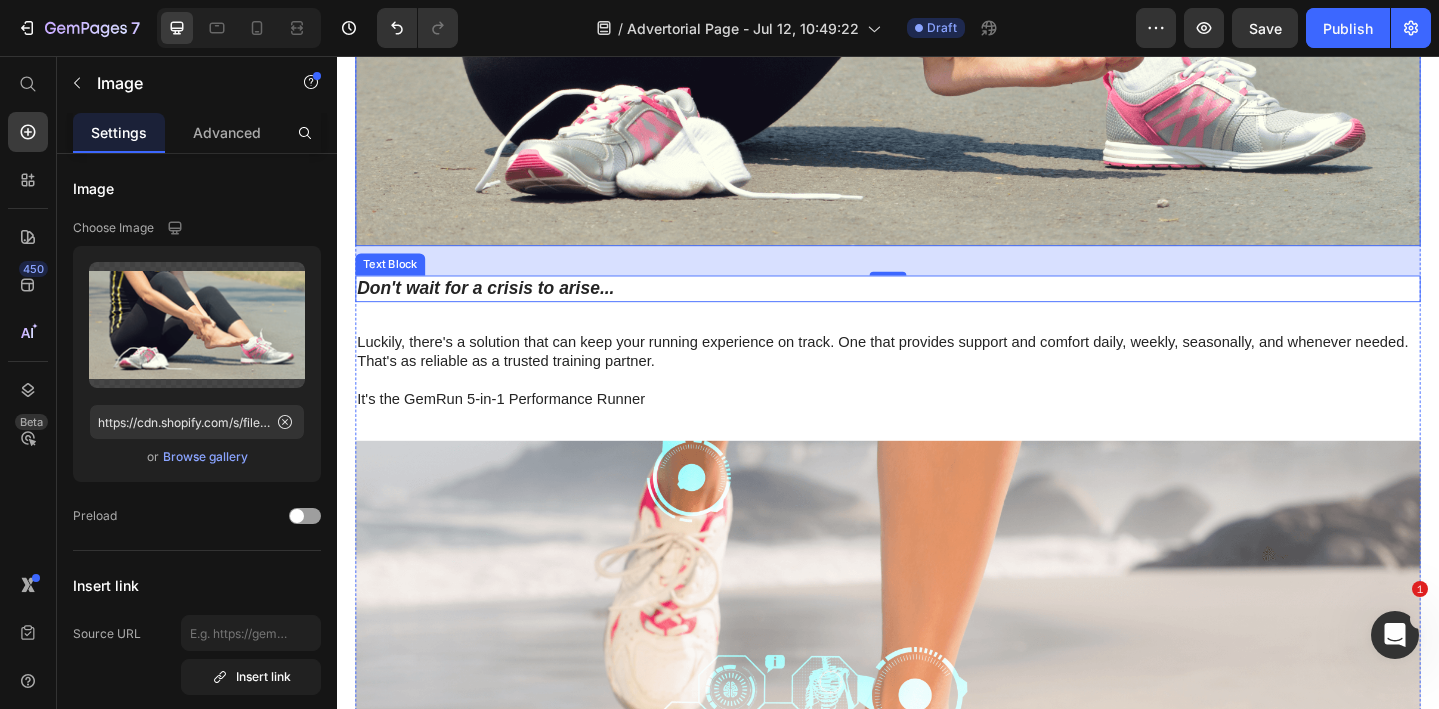 click on "Don't wait for a crisis to arise..." at bounding box center (937, 309) 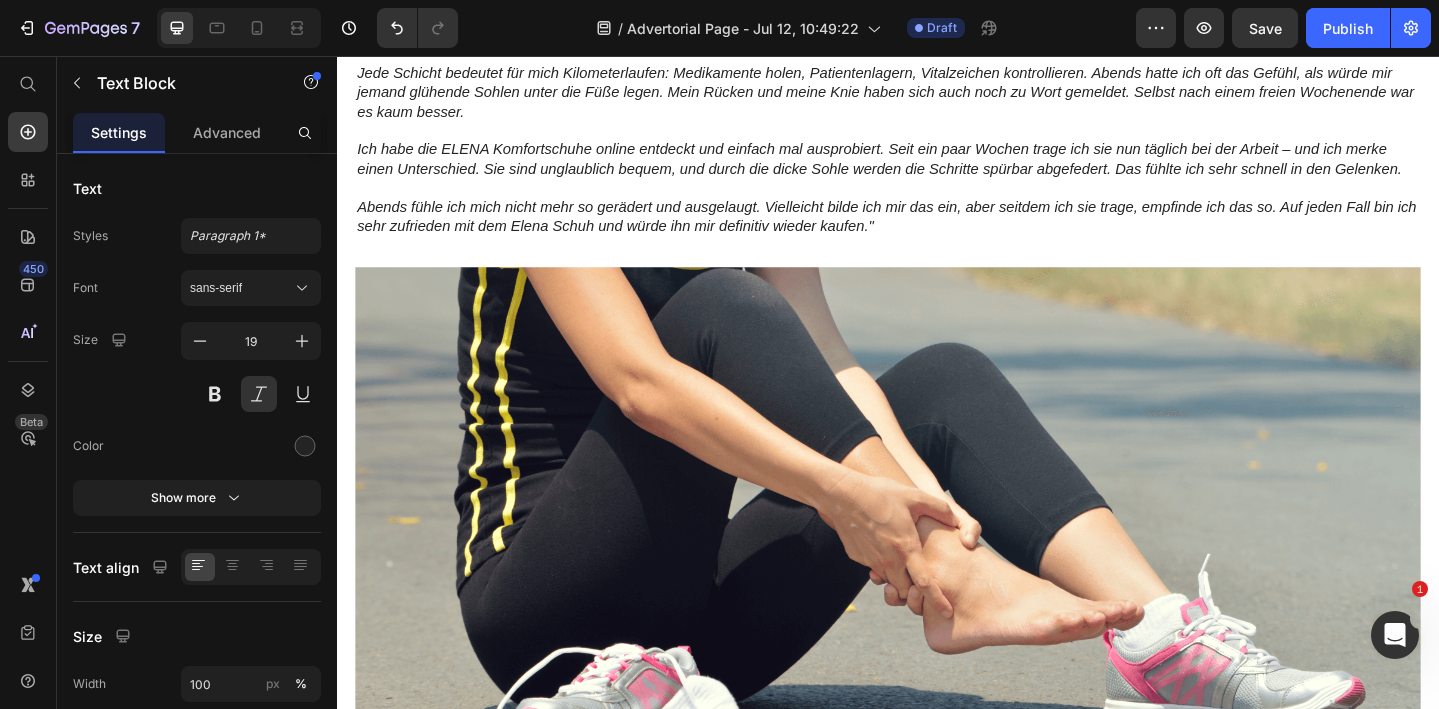 scroll, scrollTop: 3195, scrollLeft: 0, axis: vertical 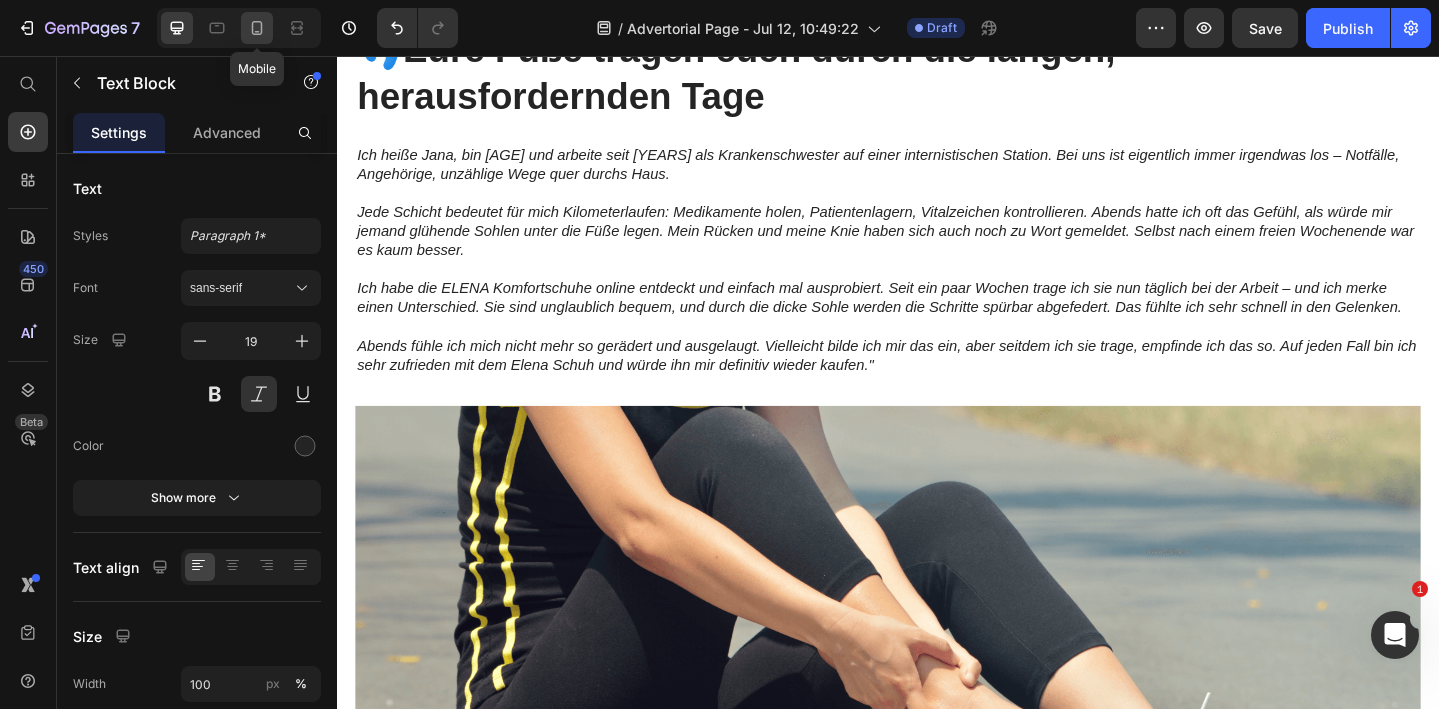 click 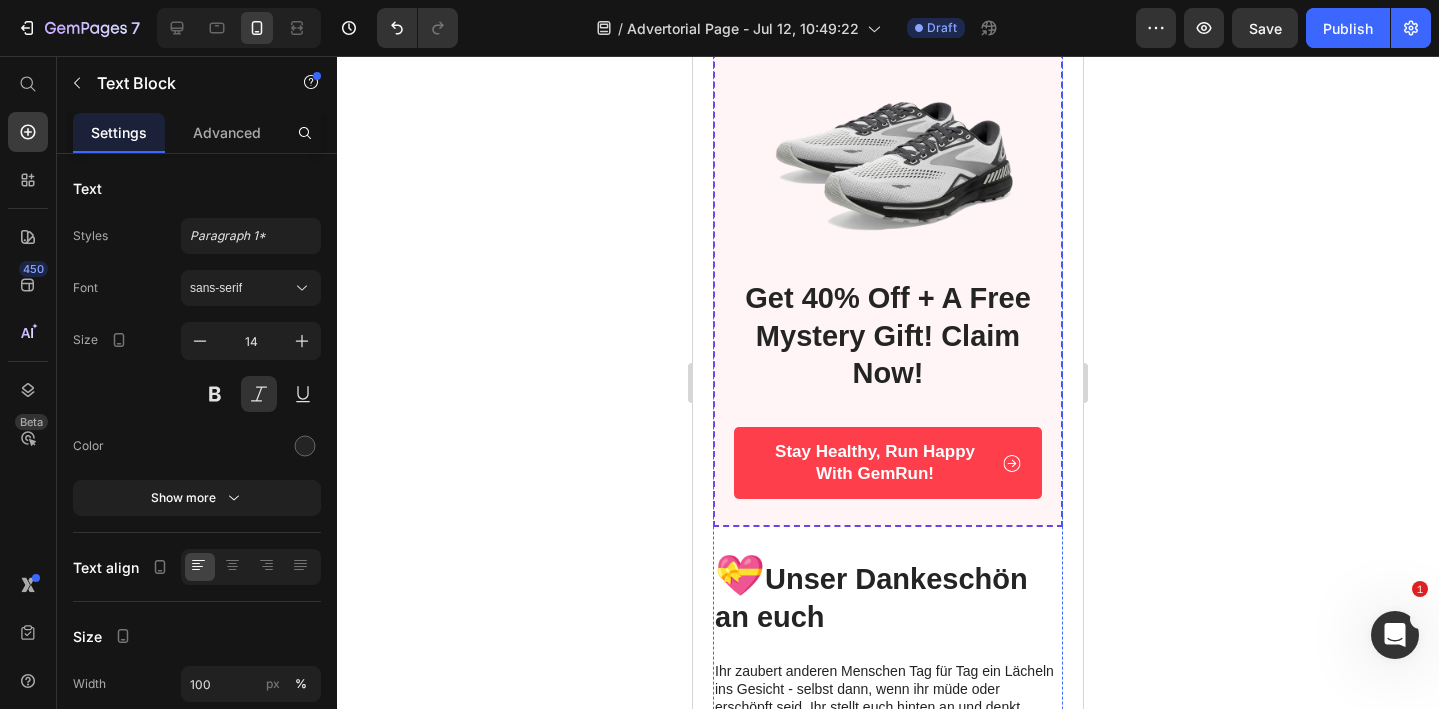 scroll, scrollTop: 5424, scrollLeft: 0, axis: vertical 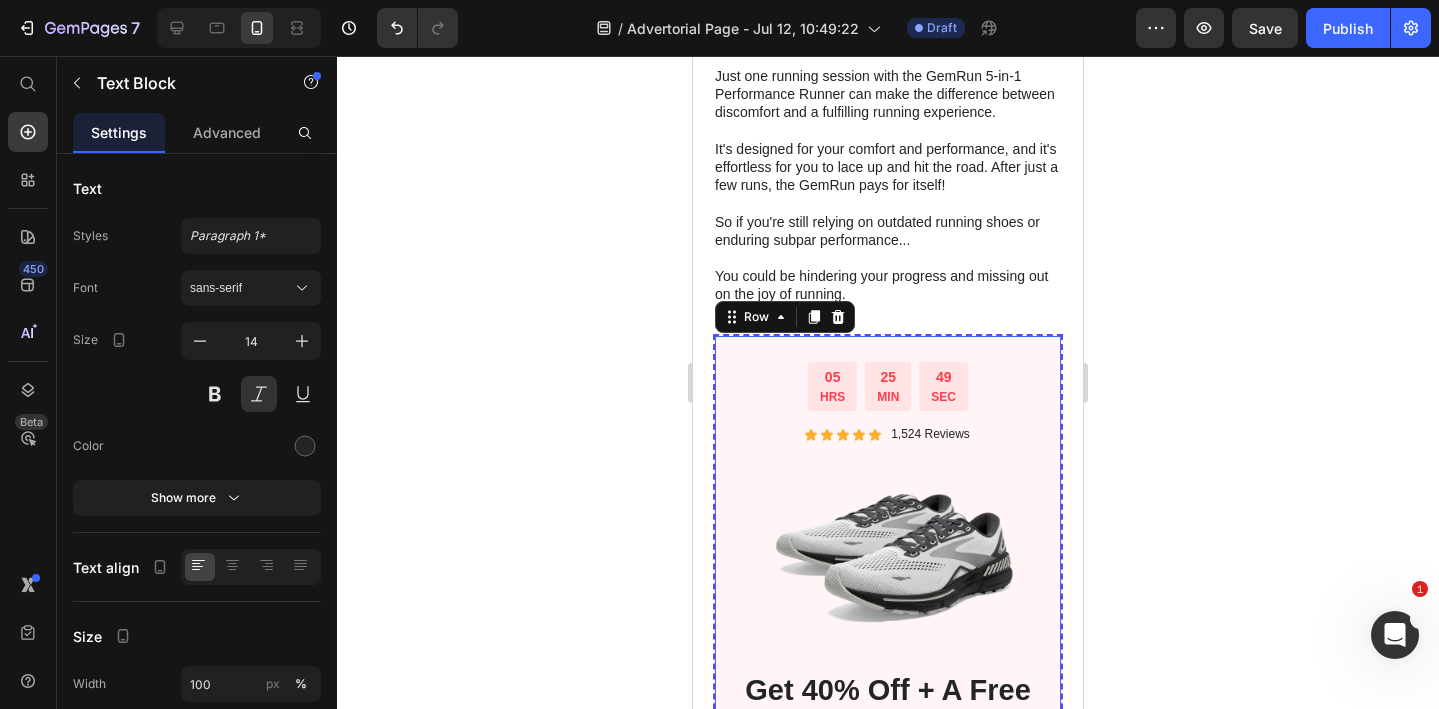 click on "05 HRS 25 MIN 49 SEC Countdown Timer Icon Icon Icon Icon Icon Icon List 1,524 Reviews Text Block Row Image Get 40% off + a free mystery gift! Claim now! Heading Row
Stay Healthy, Run Happy With GemRun! Button Row   0" at bounding box center (888, 627) 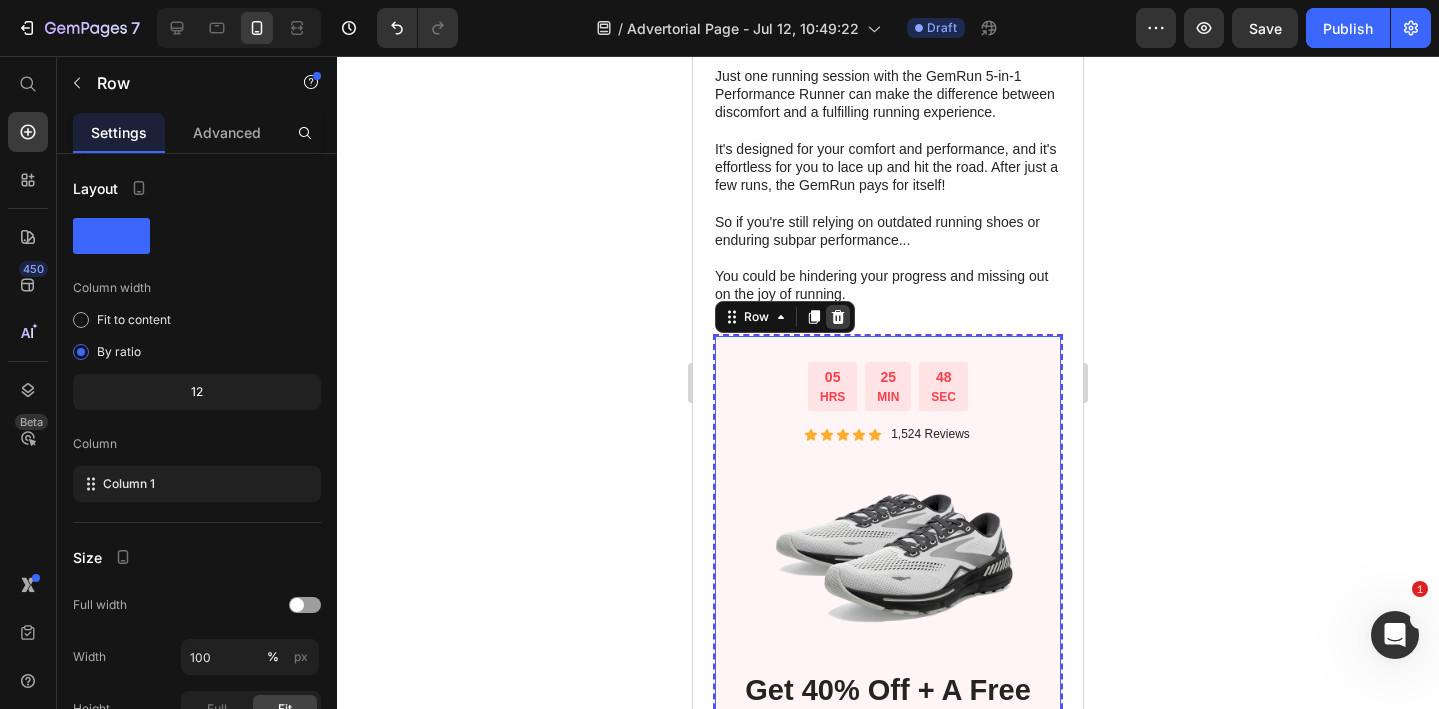 click 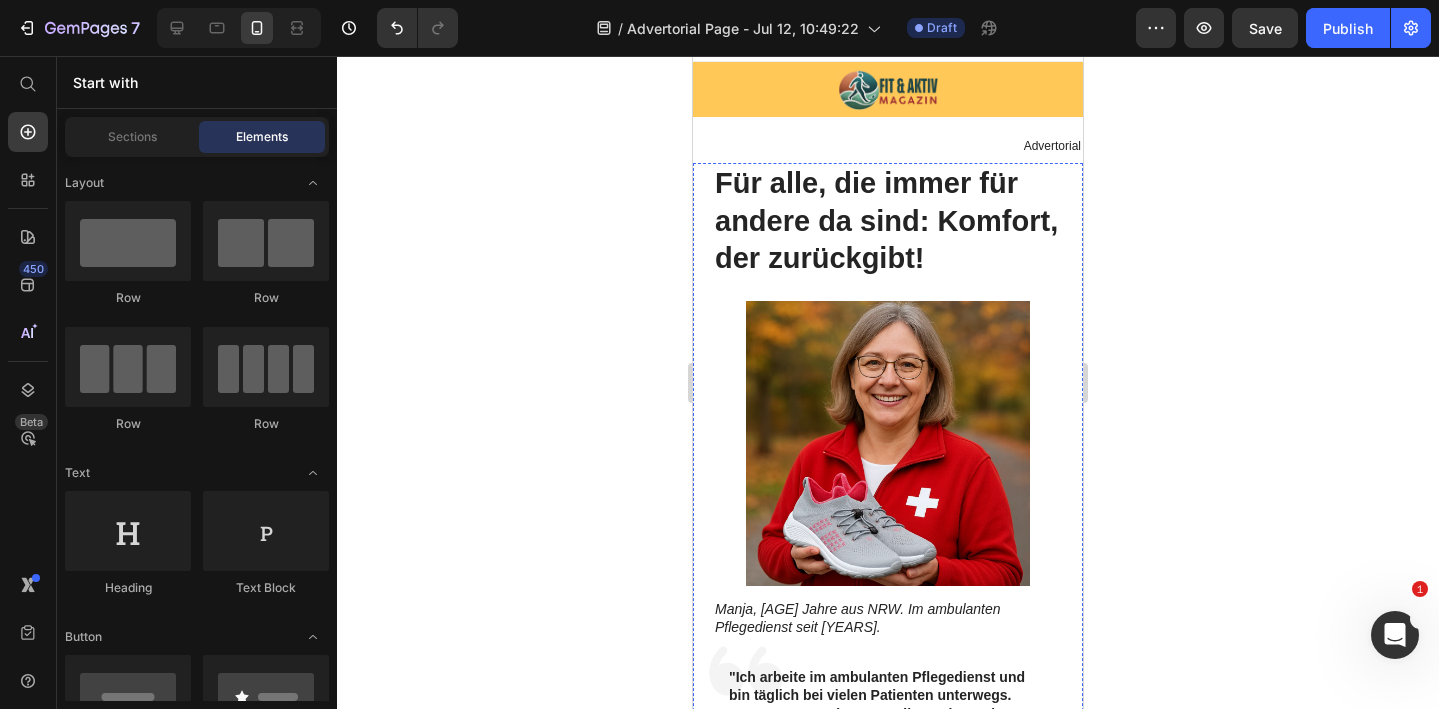 scroll, scrollTop: 33, scrollLeft: 0, axis: vertical 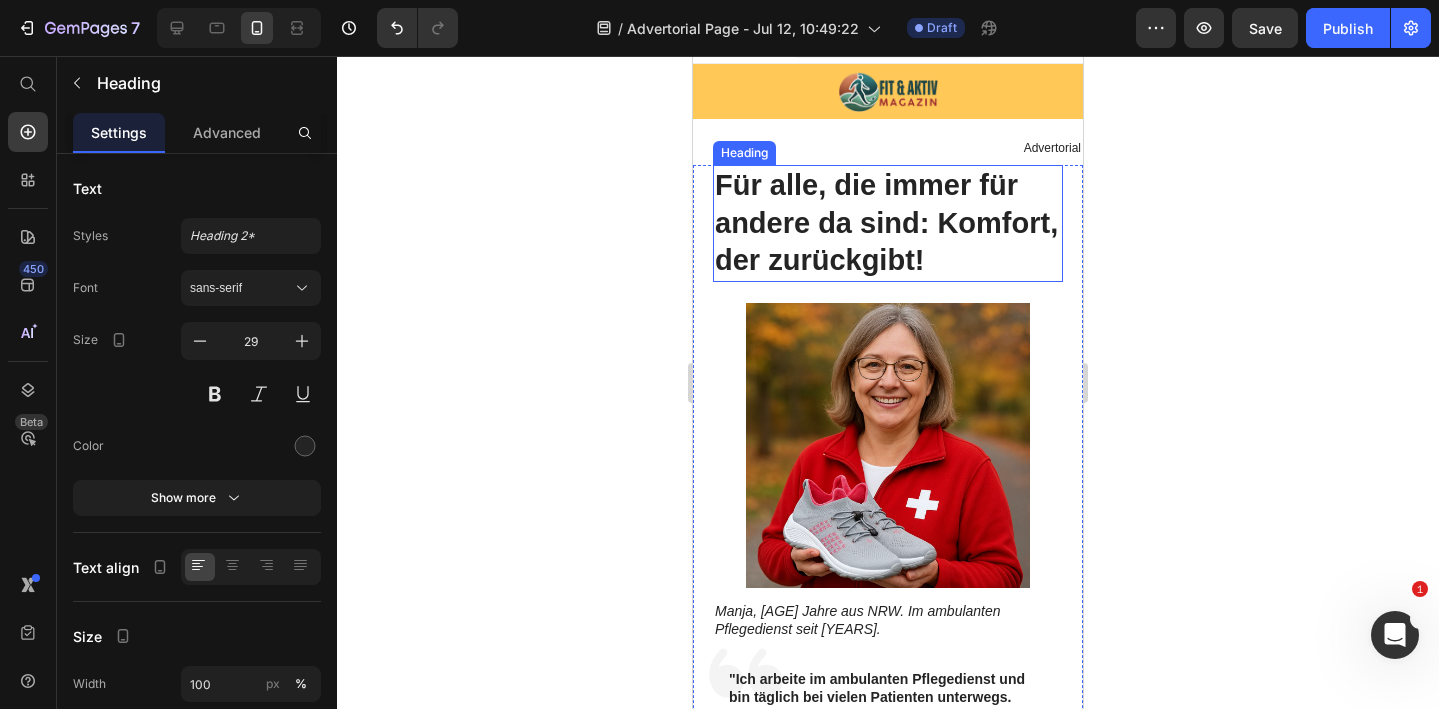 click on "Für alle, die immer für andere da sind: Komfort, der zurückgibt!" at bounding box center [888, 223] 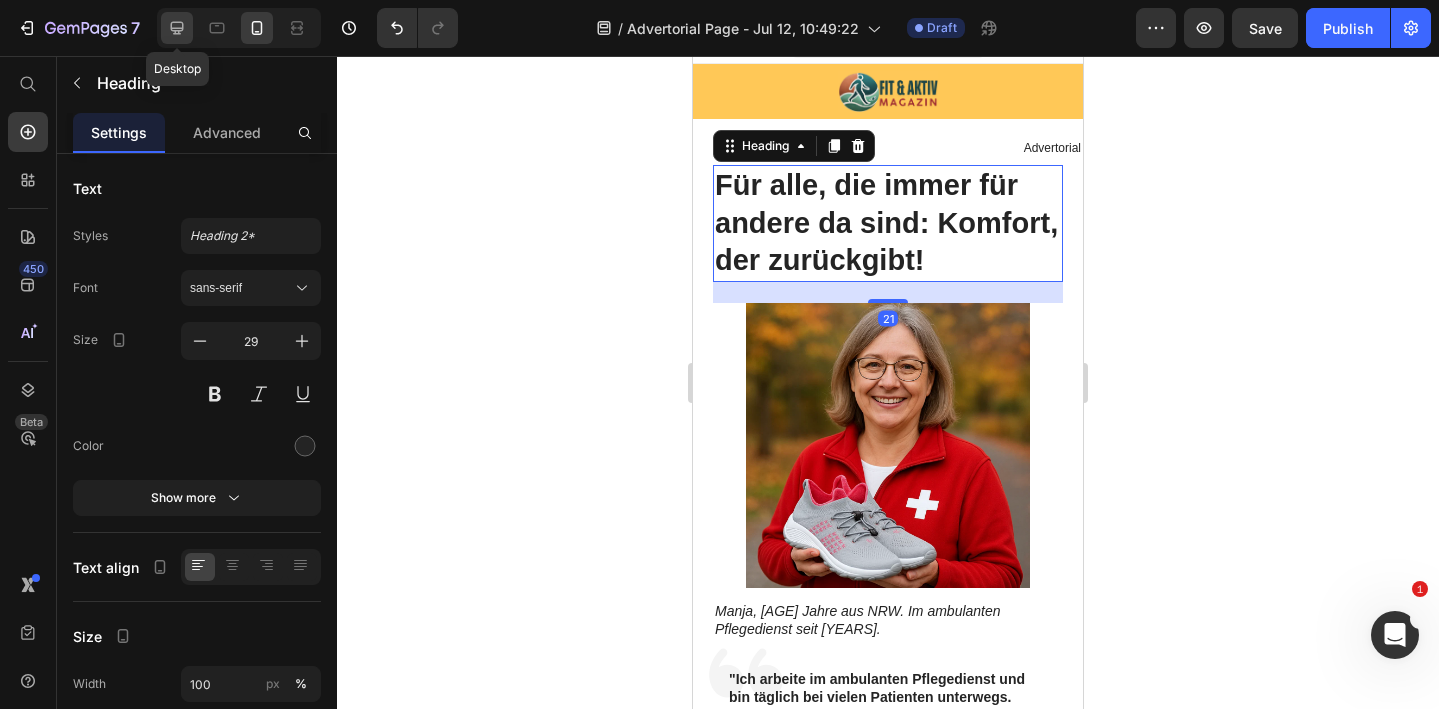 click 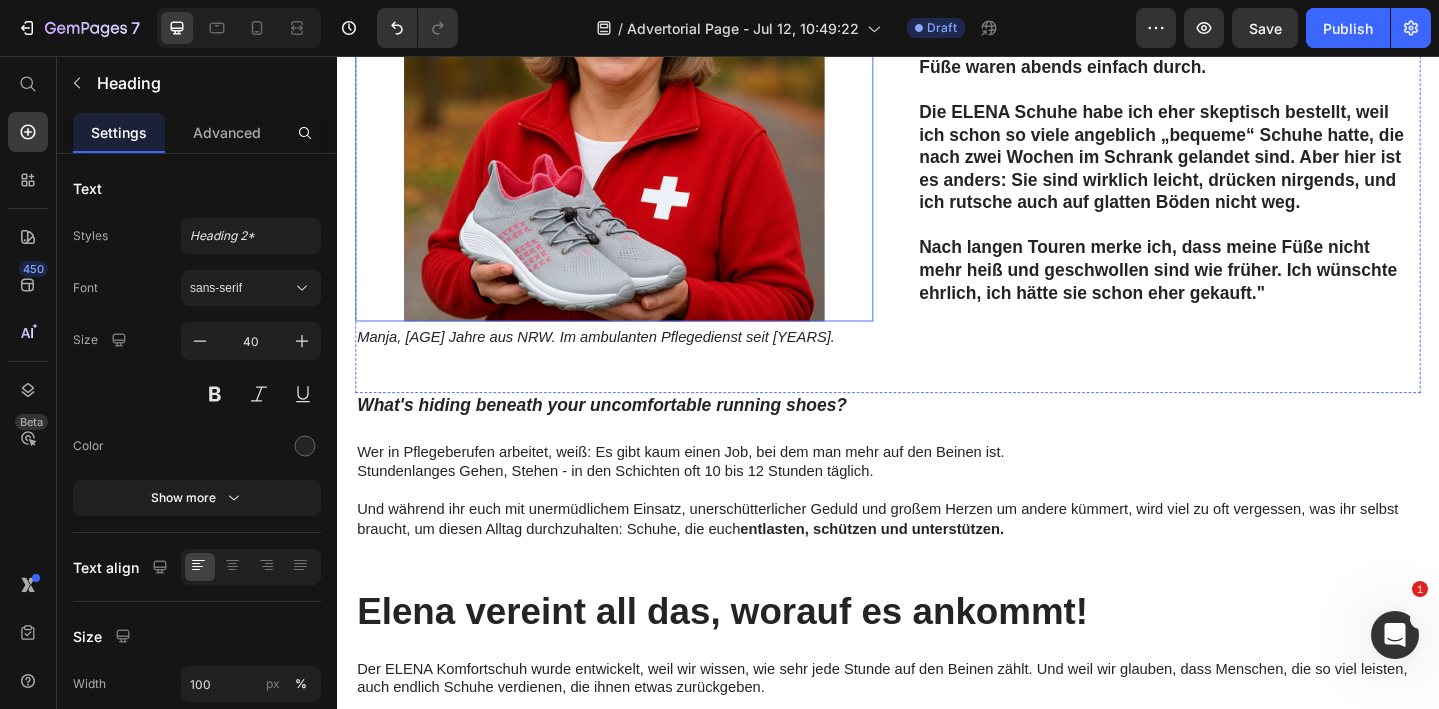 scroll, scrollTop: 444, scrollLeft: 0, axis: vertical 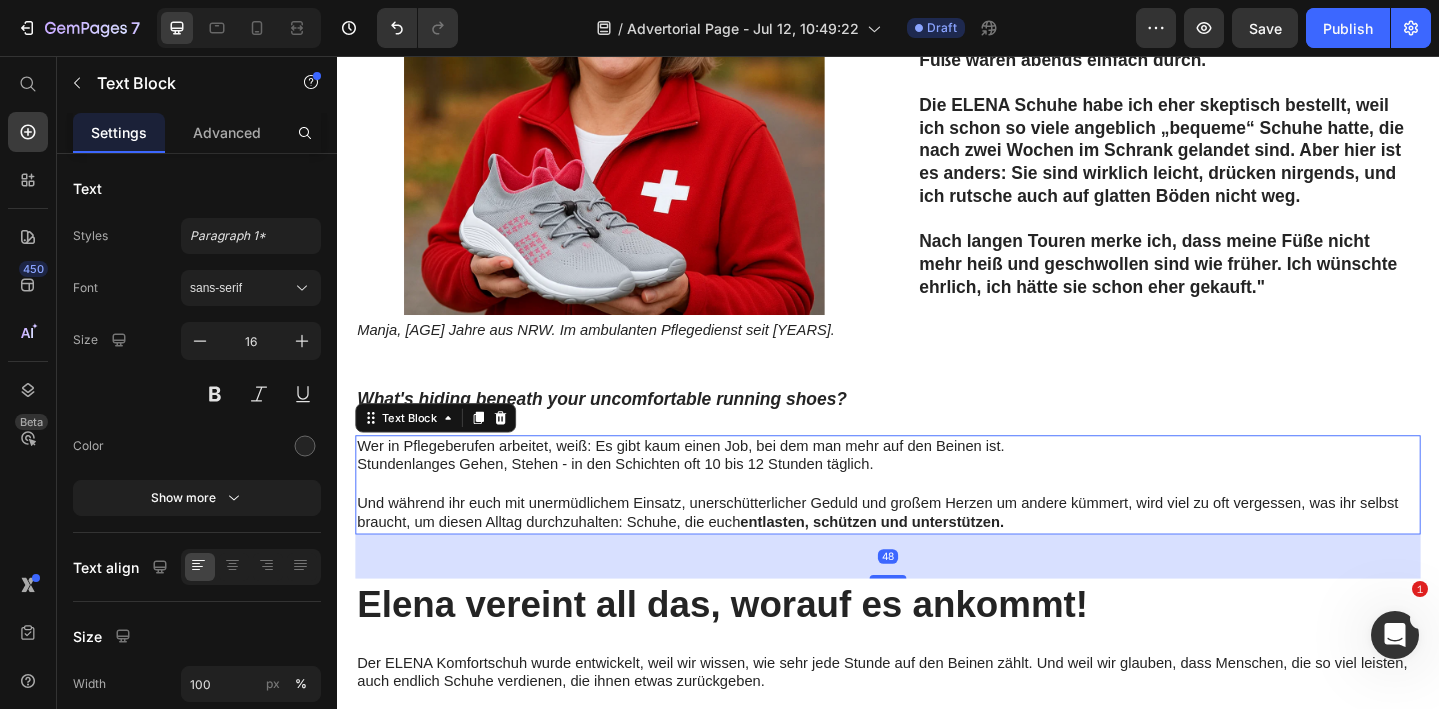 click at bounding box center [937, 522] 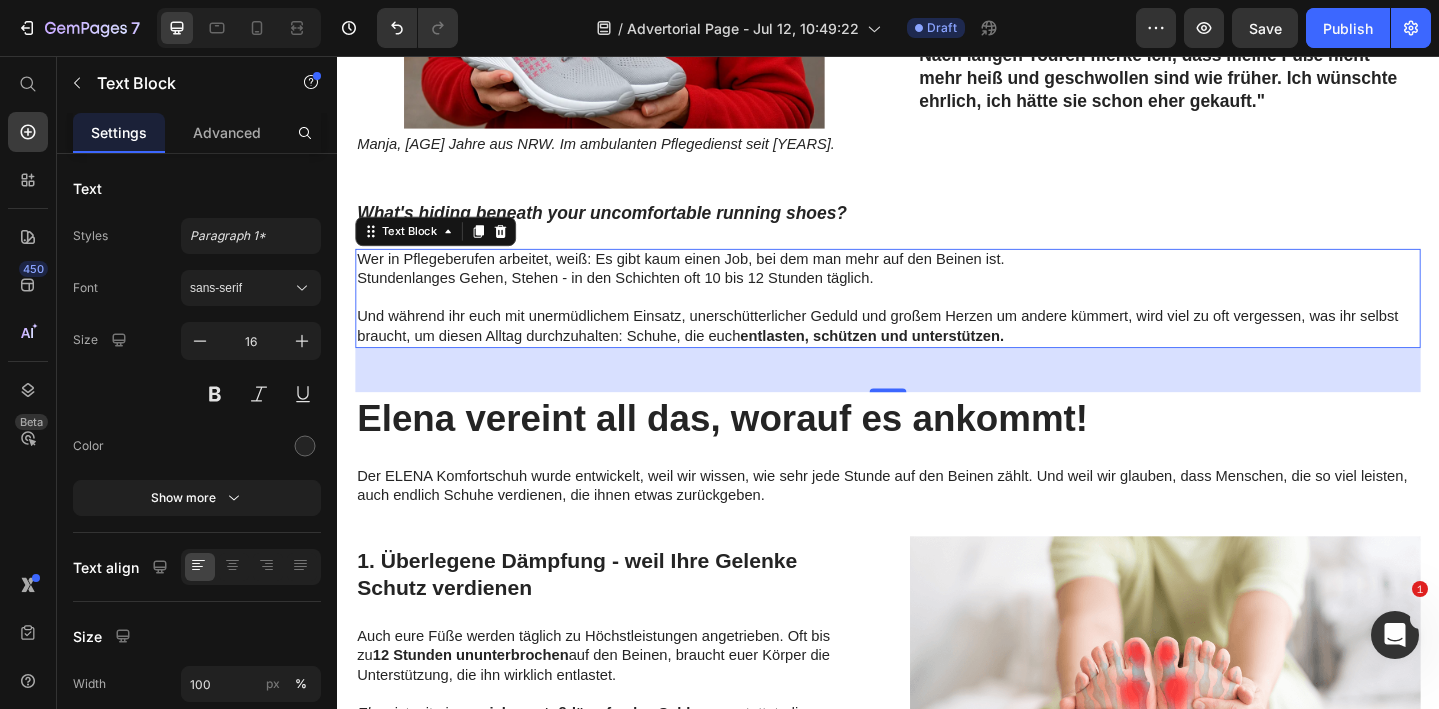 scroll, scrollTop: 657, scrollLeft: 0, axis: vertical 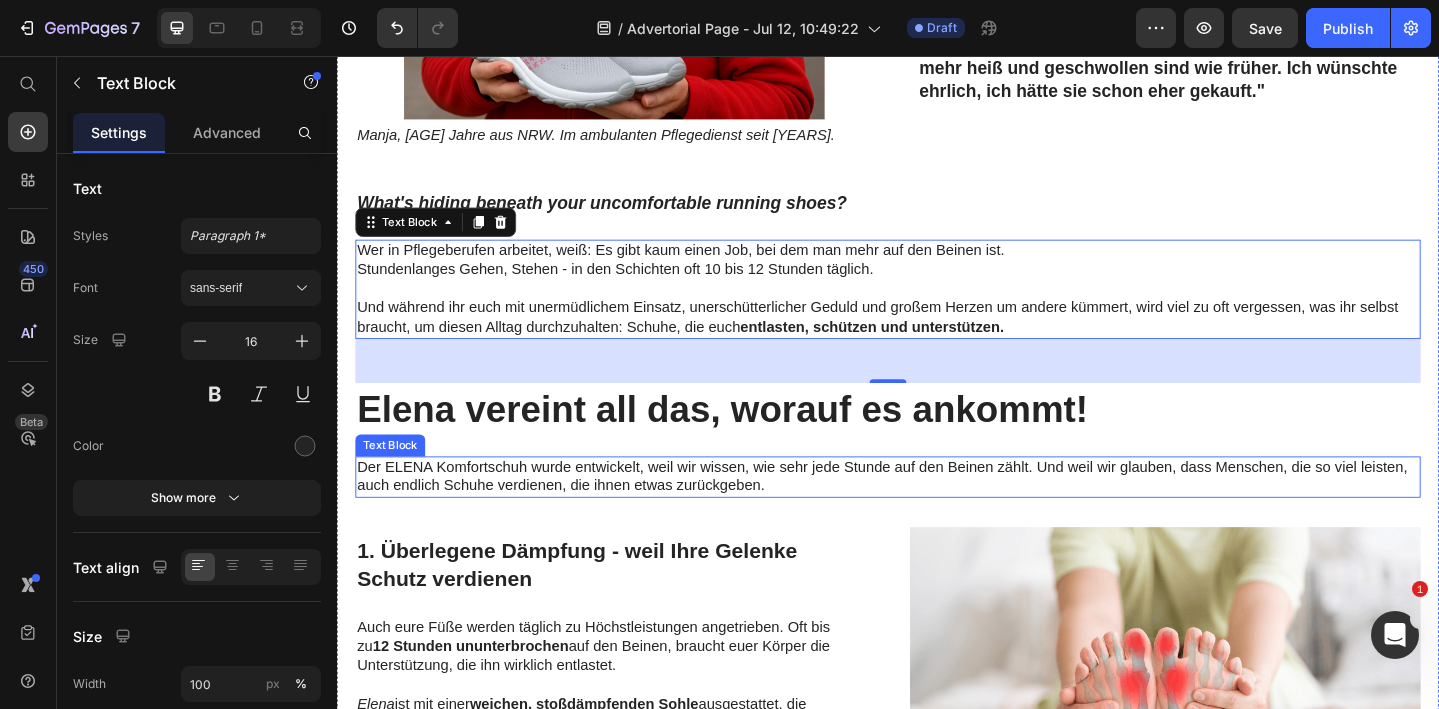 click on "Der ELENA Komfortschuh wurde entwickelt, weil wir wissen, wie sehr jede Stunde auf den Beinen zählt. Und weil wir glauben, dass Menschen, die so viel leisten, auch endlich Schuhe verdienen, die ihnen etwas zurückgeben." at bounding box center (937, 515) 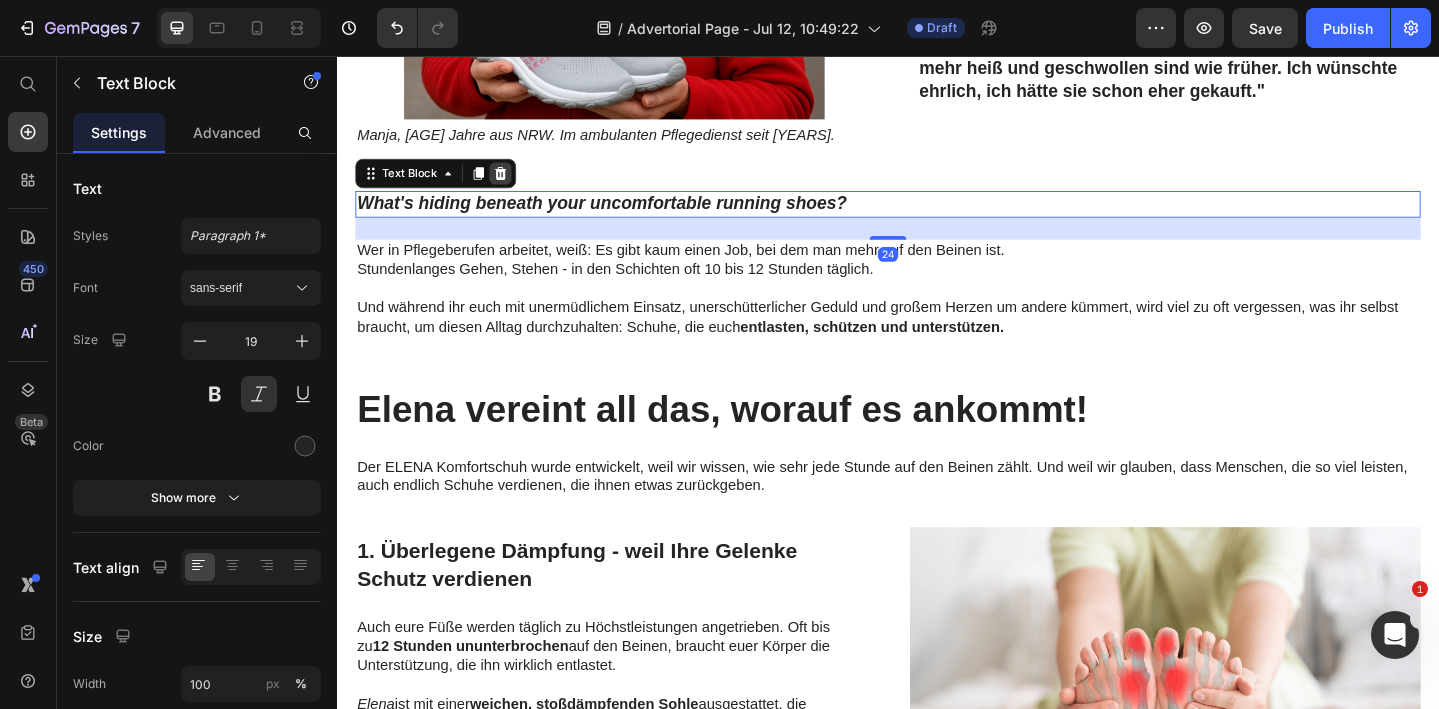 click 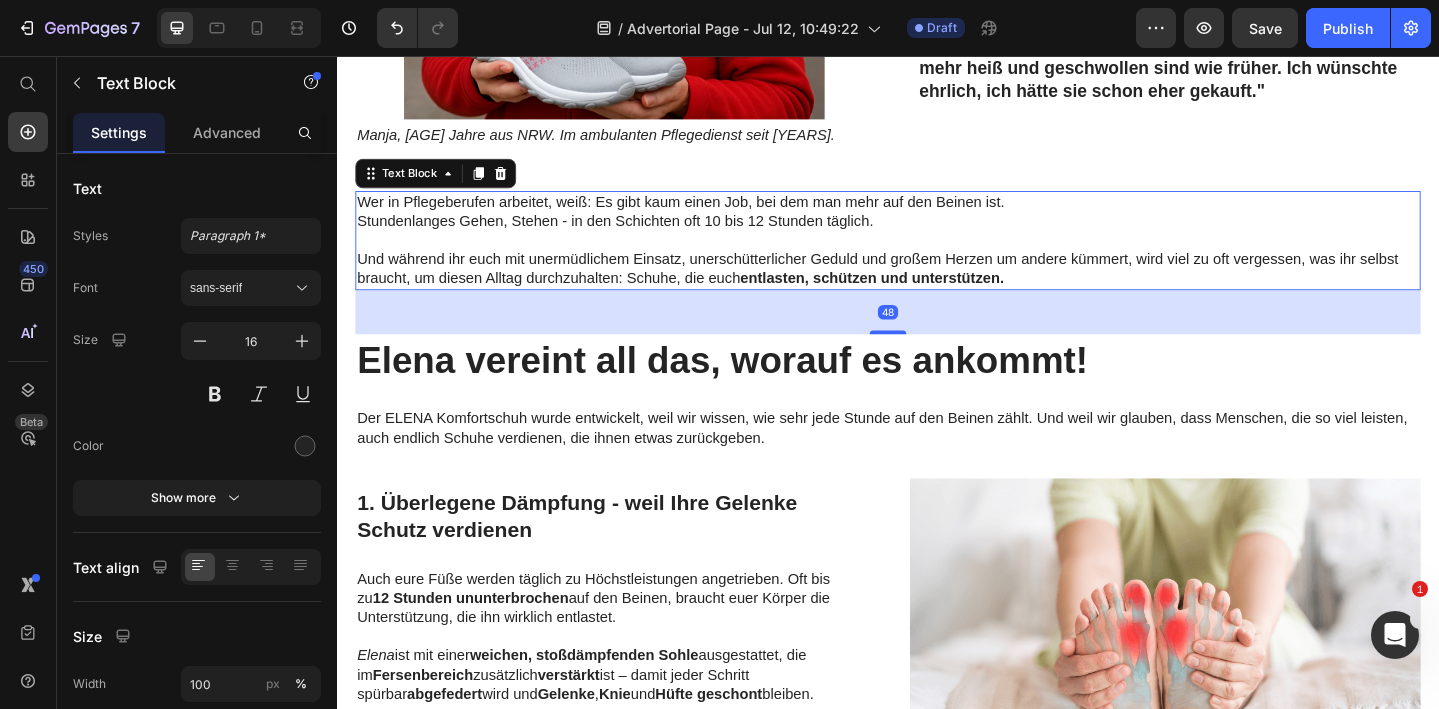 click at bounding box center (937, 257) 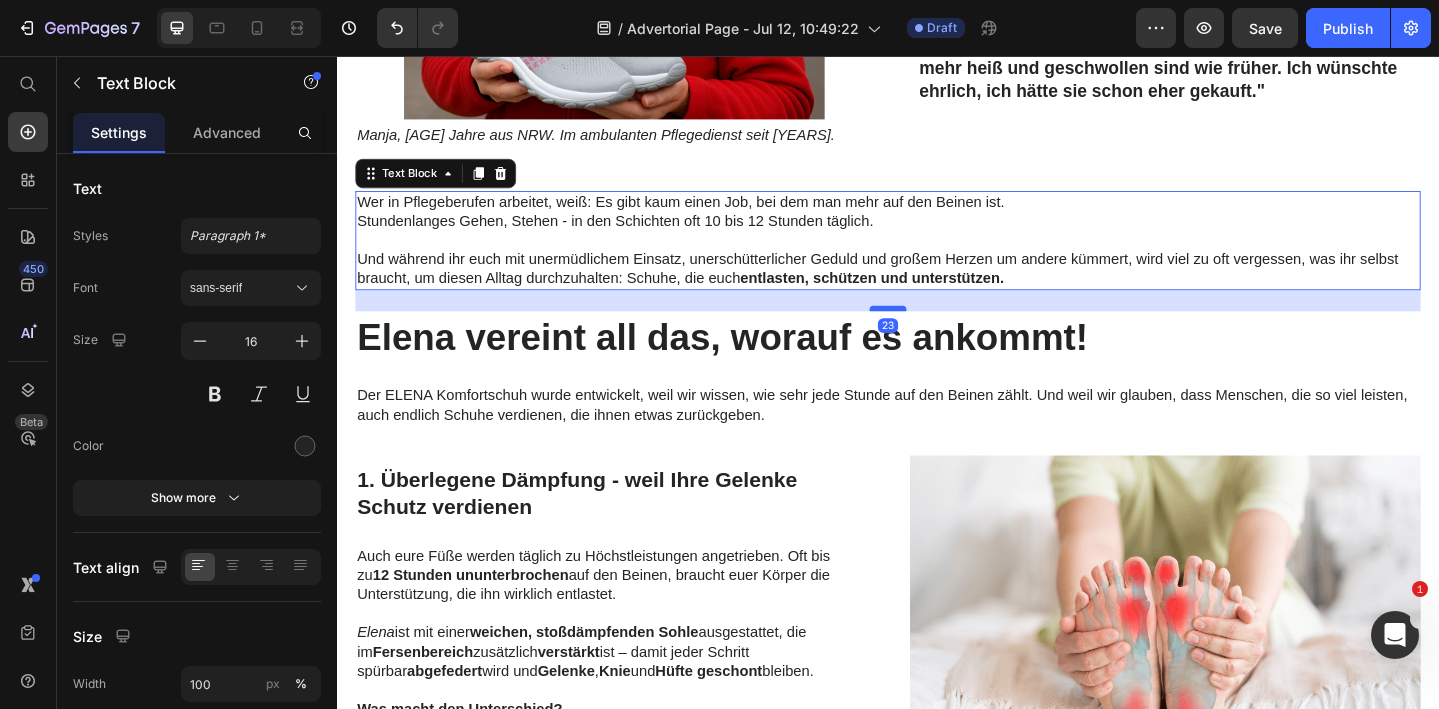drag, startPoint x: 932, startPoint y: 355, endPoint x: 932, endPoint y: 330, distance: 25 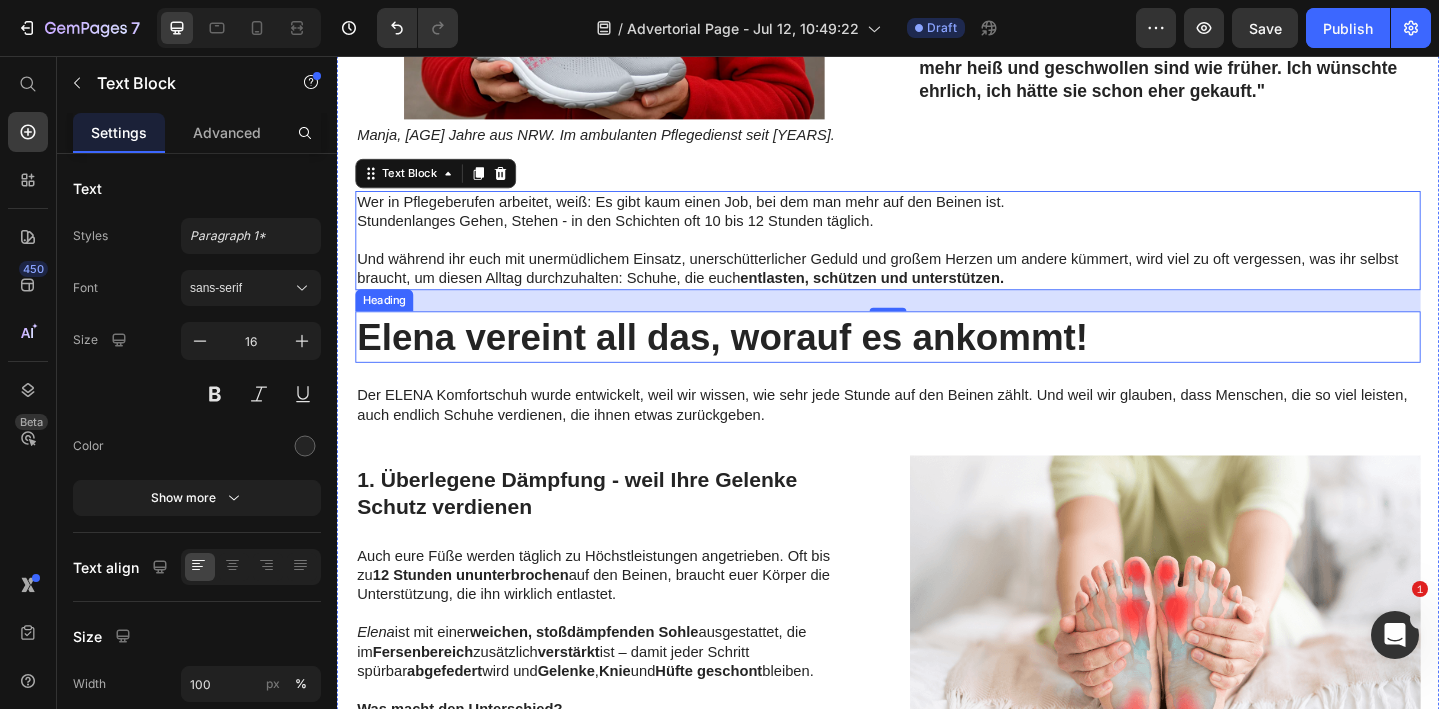 click on "Für alle, die immer für andere da sind: Komfort, der zurückgibt! Heading Image Manja, 52 Jahre aus NRW. Im ambulanten Pflegedienst seit 15 Jahren. Text Block
Icon "Ich arbeite im ambulanten Pflegedienst und bin täglich bei vielen Patienten unterwegs. Treppen, enge Flure, ständiges Ein- und Aussteigen aus dem Auto – meine Füße waren abends einfach durch.   Die ELENA Schuhe habe ich eher skeptisch bestellt, weil ich schon so viele angeblich „bequeme“ Schuhe hatte, die nach zwei Wochen im Schrank gelandet sind. Aber hier ist es anders: Sie sind wirklich leicht, drücken nirgends, und ich rutsche auch auf glatten Böden nicht weg.   Nach langen Touren merke ich, dass meine Füße nicht mehr heiß und geschwollen sind wie früher. Ich wünschte ehrlich, ich hätte sie schon eher gekauft." Text Block Row Wer in Pflegeberufen arbeitet, weiß: Es gibt kaum einen Job, bei dem man mehr auf den Beinen ist.  Stundenlanges Gehen, Stehen - in den Schichten oft 10 bis 12 Stunden täglich.   Text Block" at bounding box center [937, 979] 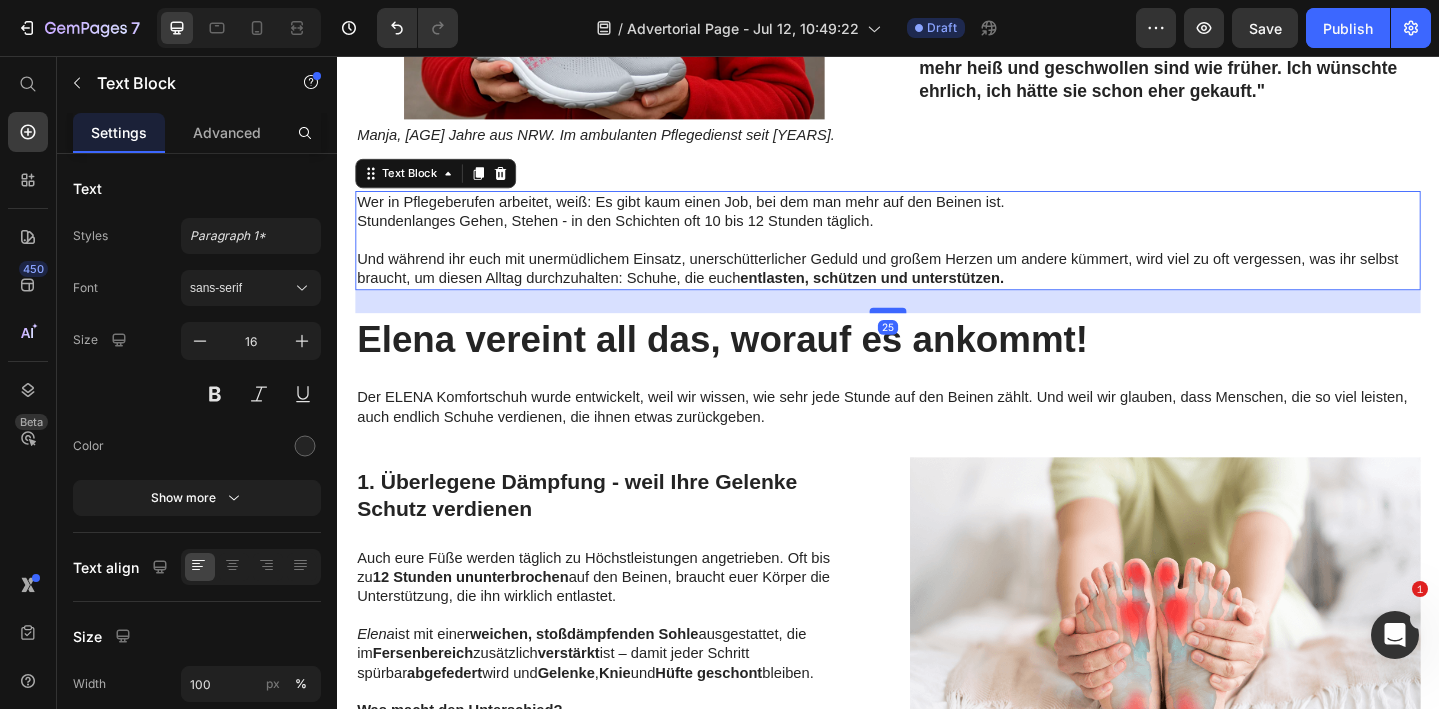 click at bounding box center [937, 333] 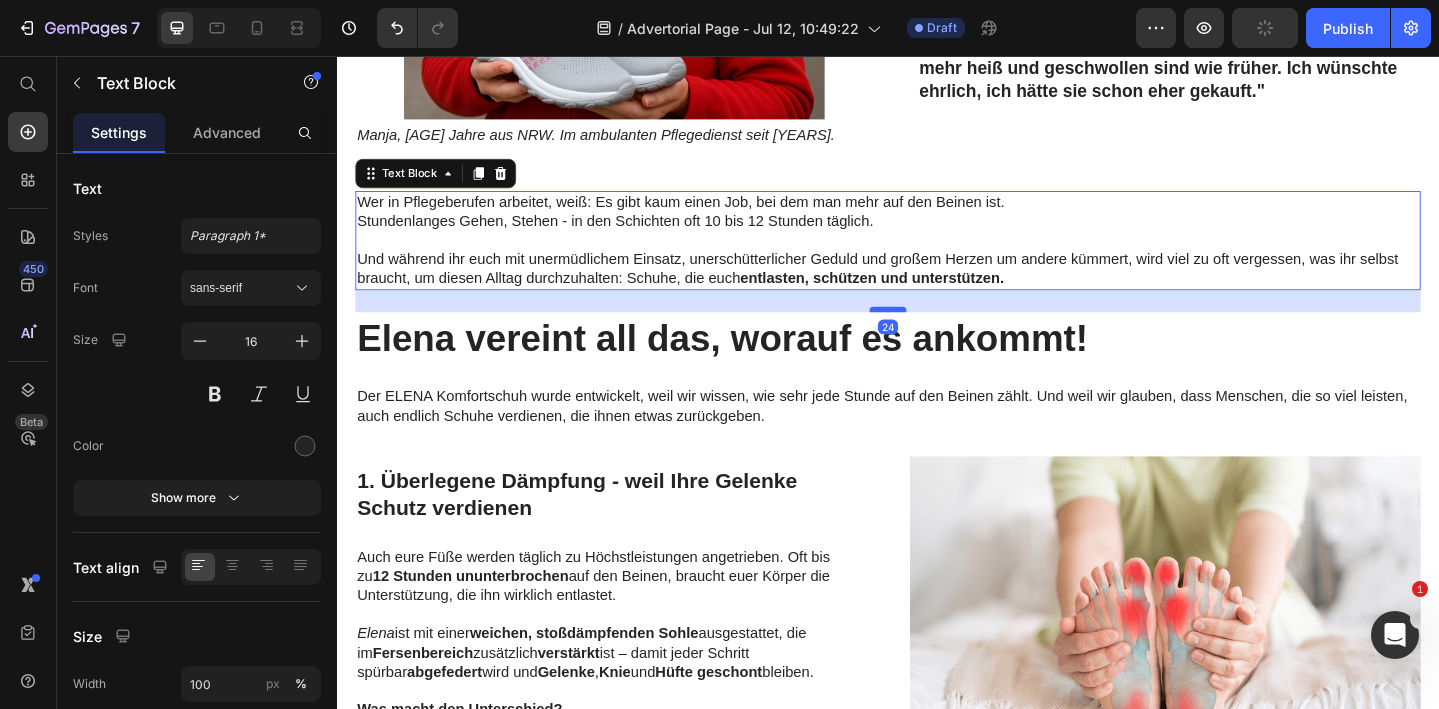 click at bounding box center [937, 332] 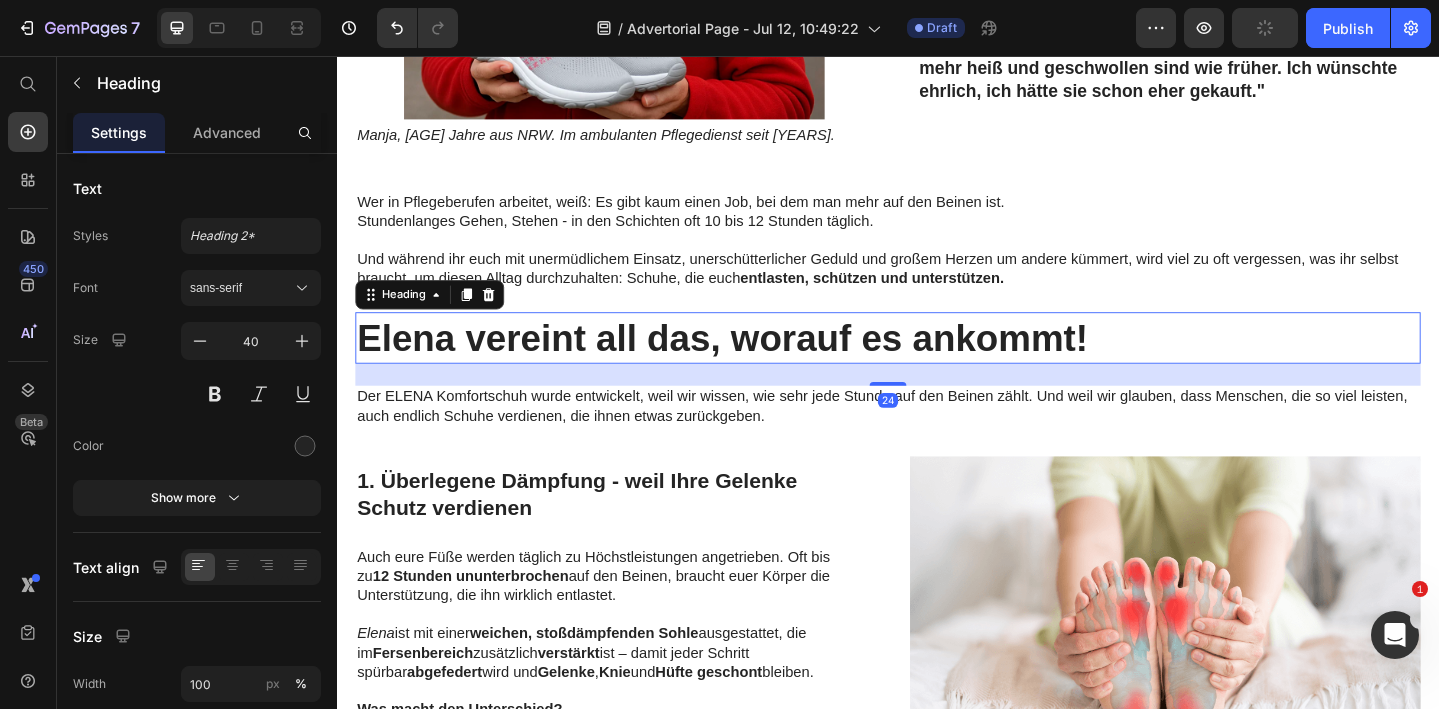 click on "Elena vereint all das, worauf es ankommt!" at bounding box center (937, 363) 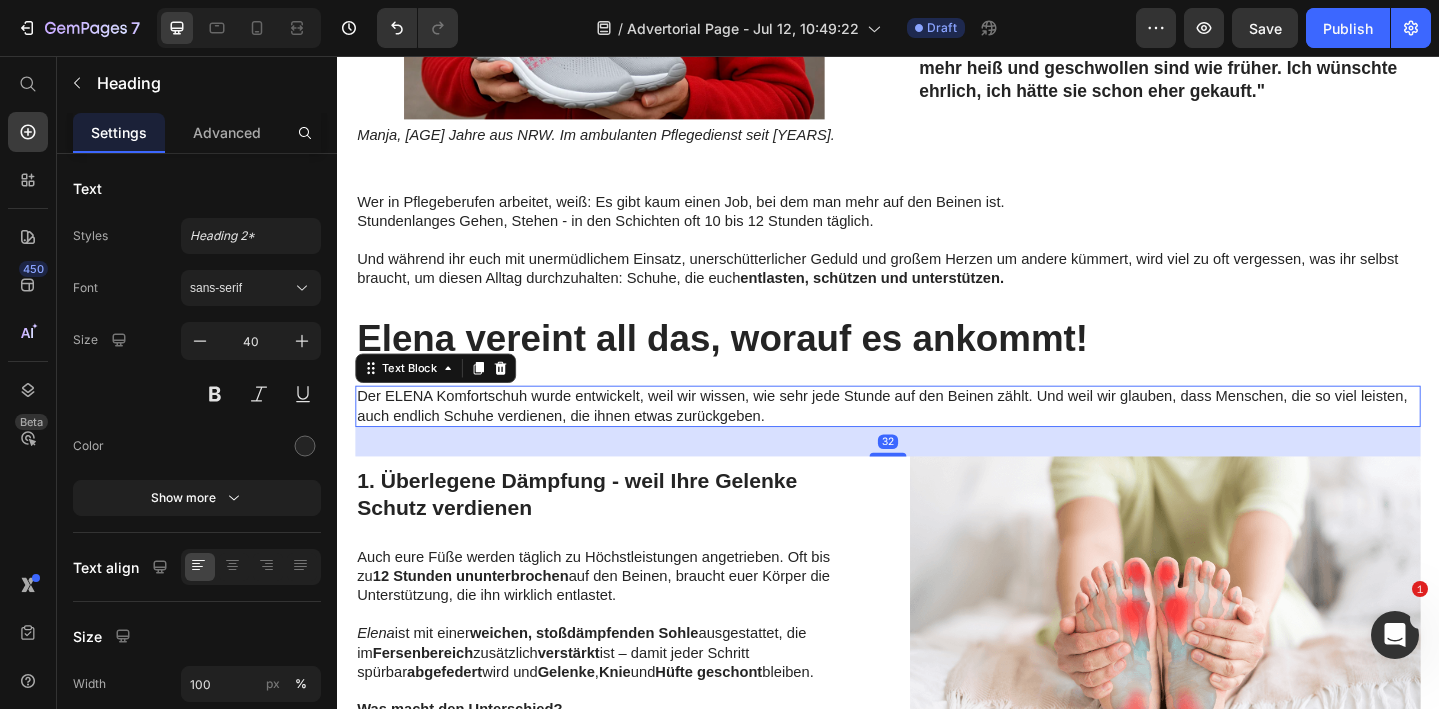 click on "Der ELENA Komfortschuh wurde entwickelt, weil wir wissen, wie sehr jede Stunde auf den Beinen zählt. Und weil wir glauben, dass Menschen, die so viel leisten, auch endlich Schuhe verdienen, die ihnen etwas zurückgeben." at bounding box center [937, 438] 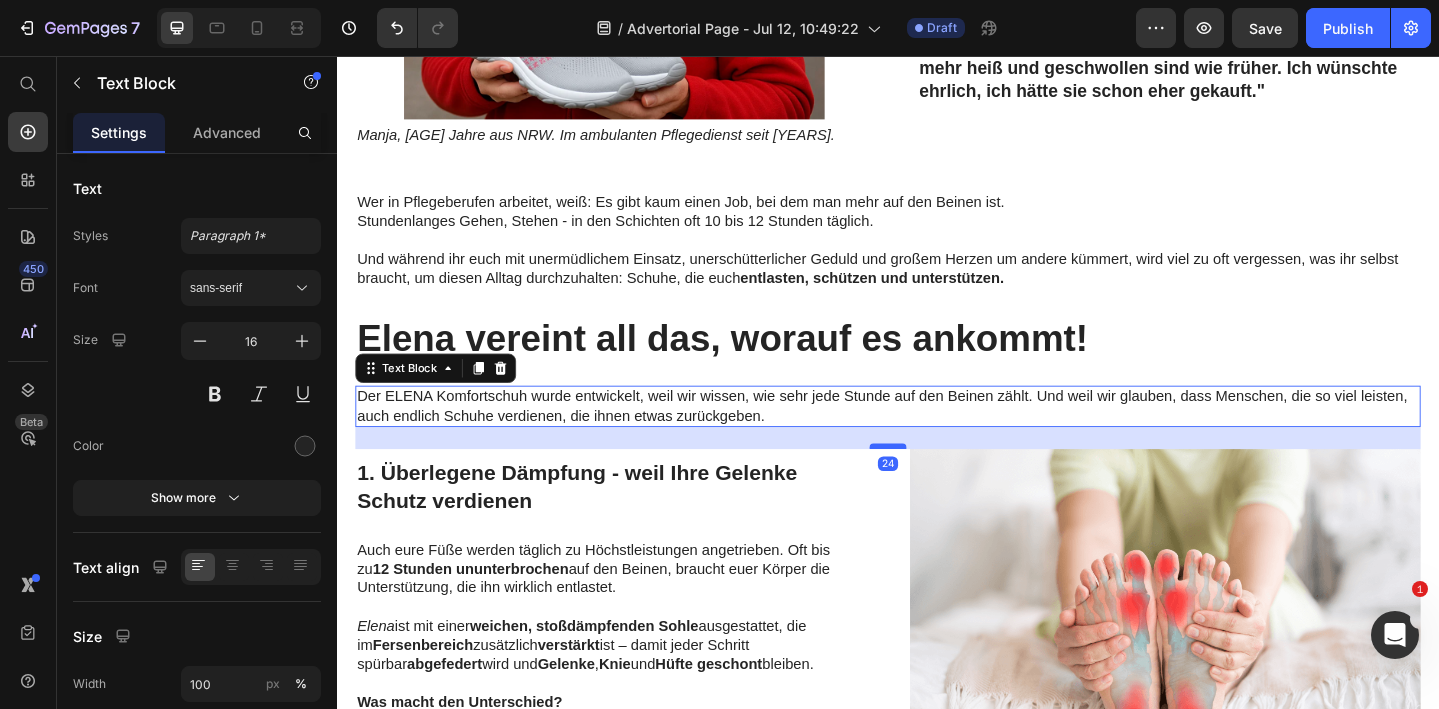 click at bounding box center [937, 481] 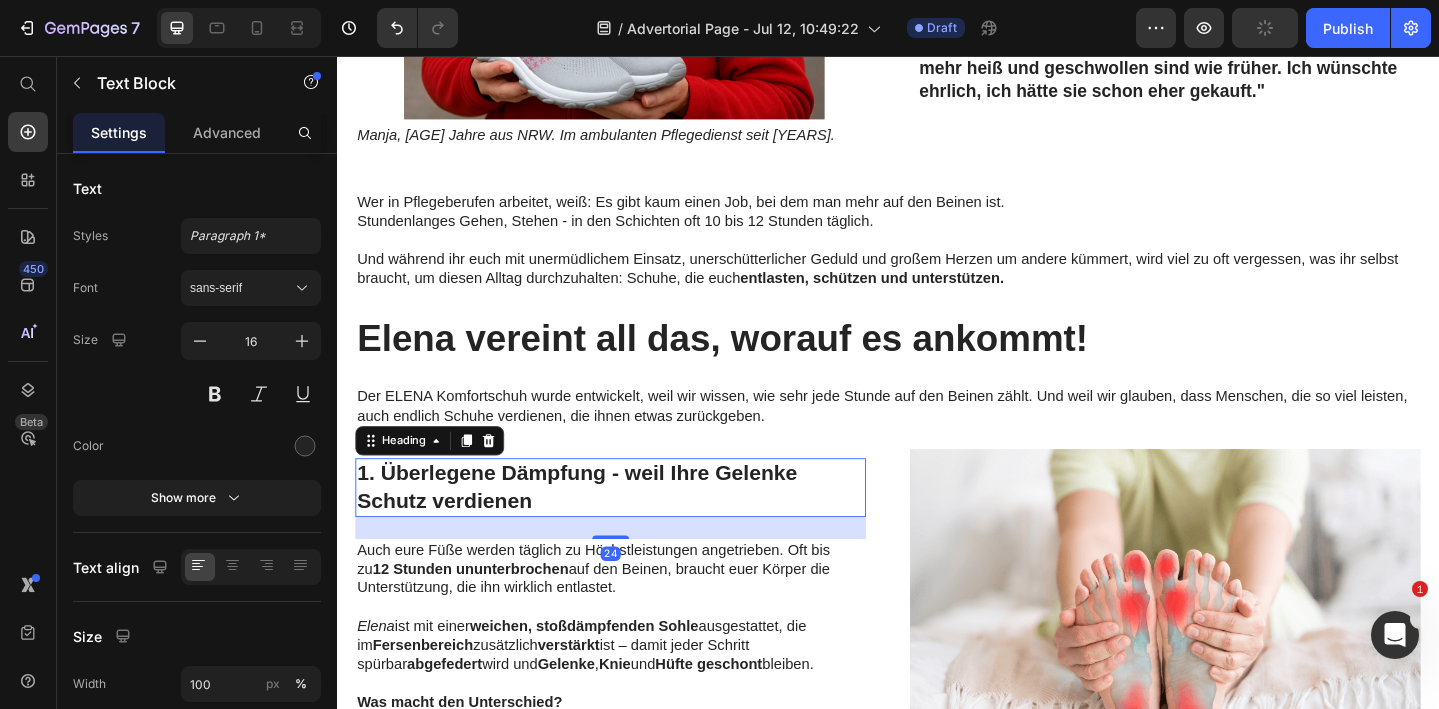 click on "1. Überlegene Dämpfung - weil Ihre Gelenke Schutz verdienen" at bounding box center [635, 526] 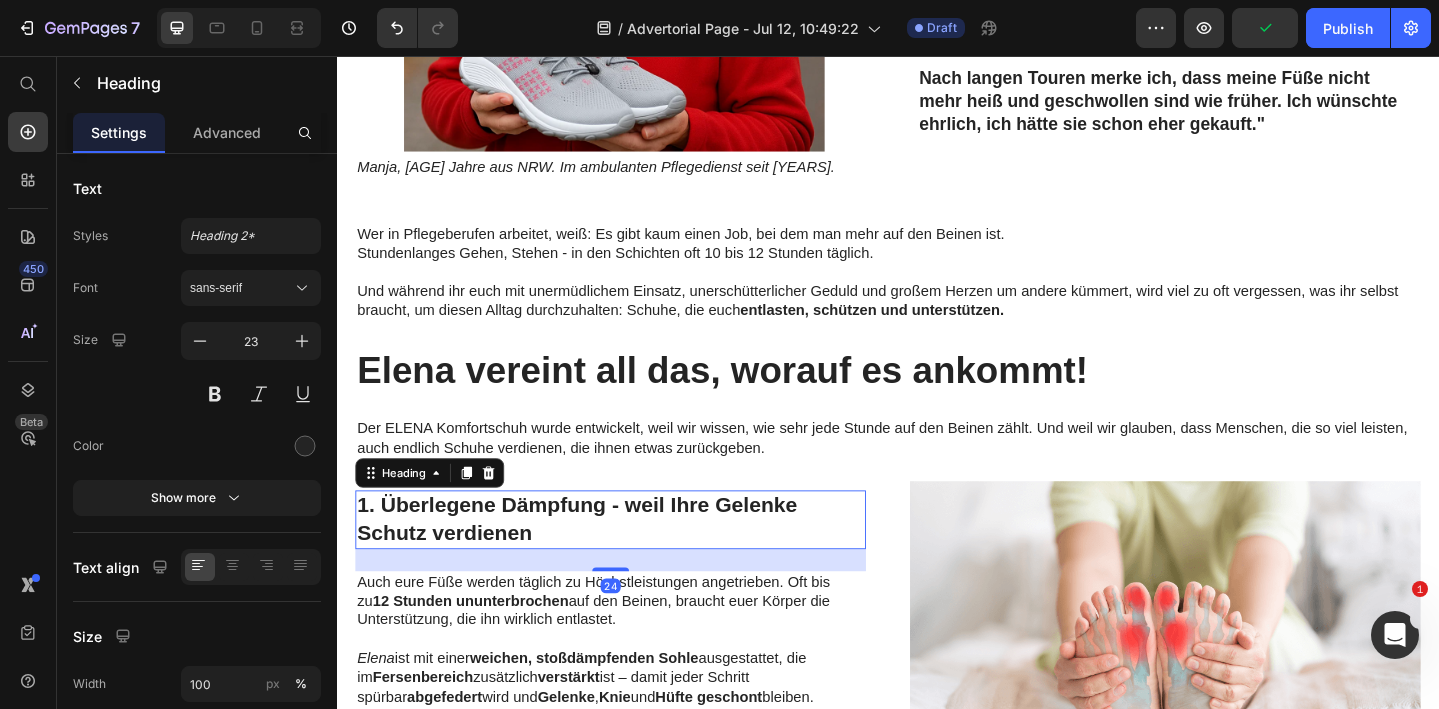 scroll, scrollTop: 612, scrollLeft: 0, axis: vertical 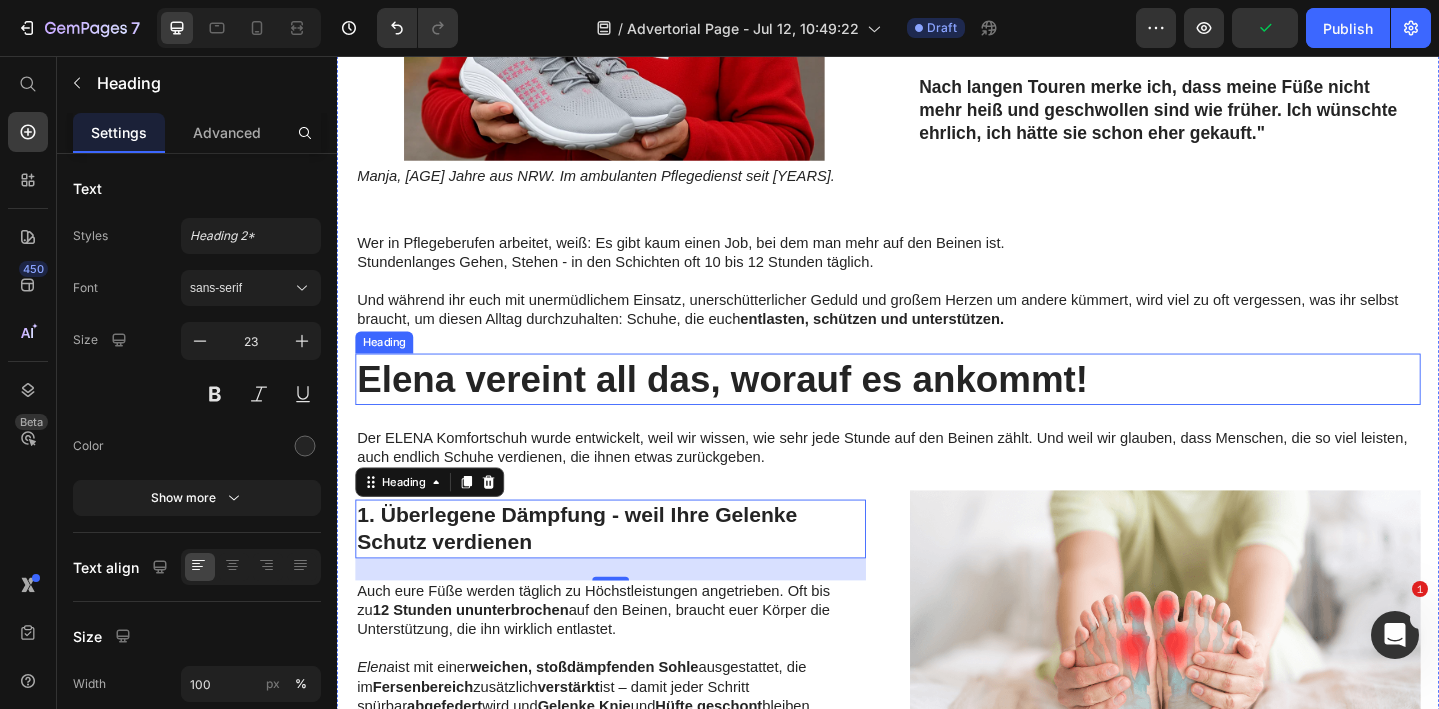 click on "Elena vereint all das, worauf es ankommt!" at bounding box center (937, 408) 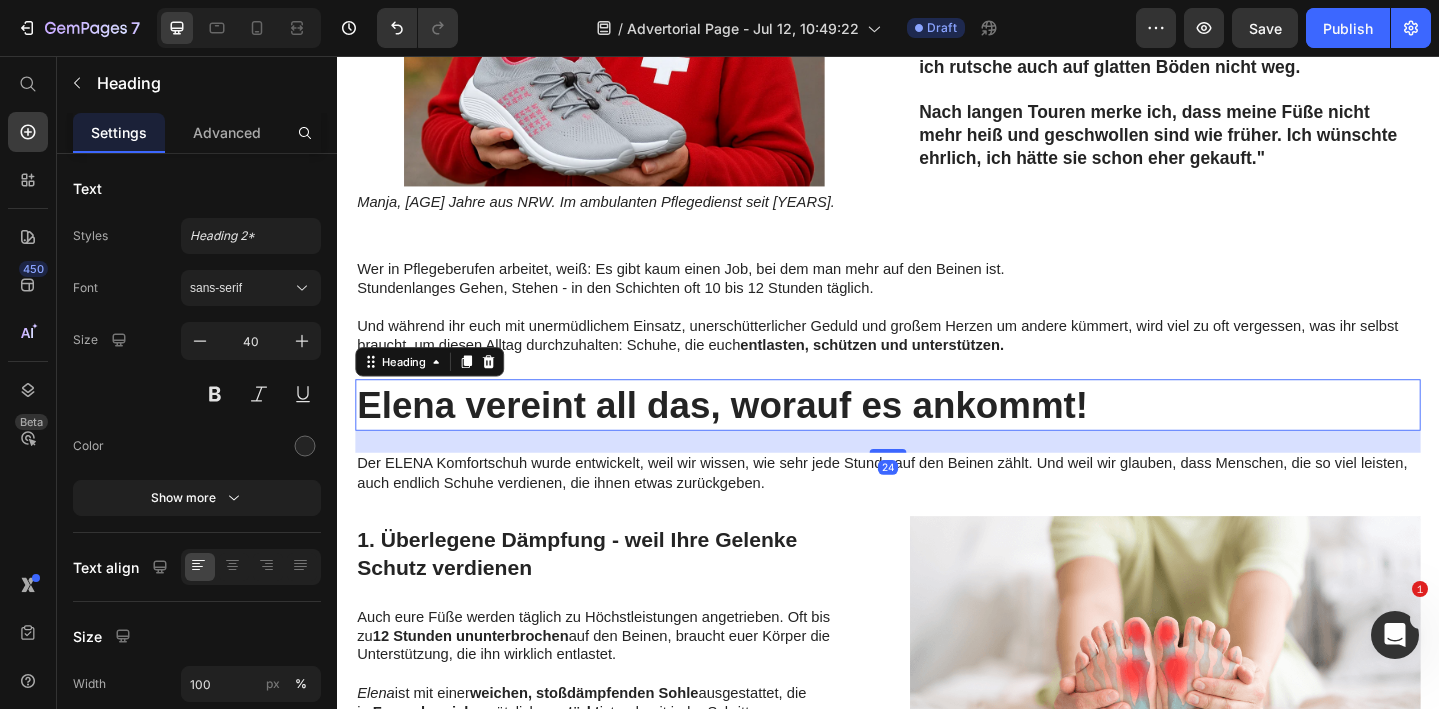 scroll, scrollTop: 579, scrollLeft: 0, axis: vertical 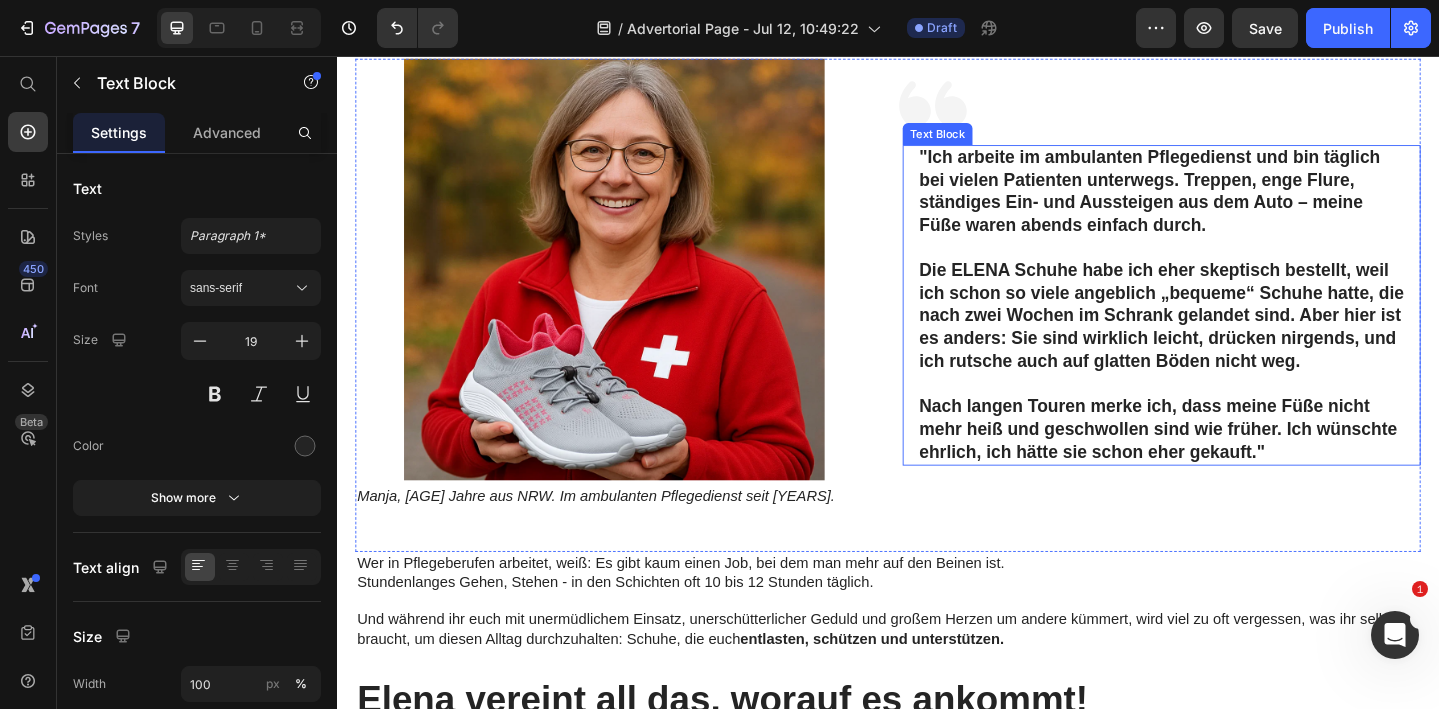 click on "Die ELENA Schuhe habe ich eher skeptisch bestellt, weil ich schon so viele angeblich „bequeme“ Schuhe hatte, die nach zwei Wochen im Schrank gelandet sind. Aber hier ist es anders: Sie sind wirklich leicht, drücken nirgends, und ich rutsche auch auf glatten Böden nicht weg." at bounding box center (1235, 340) 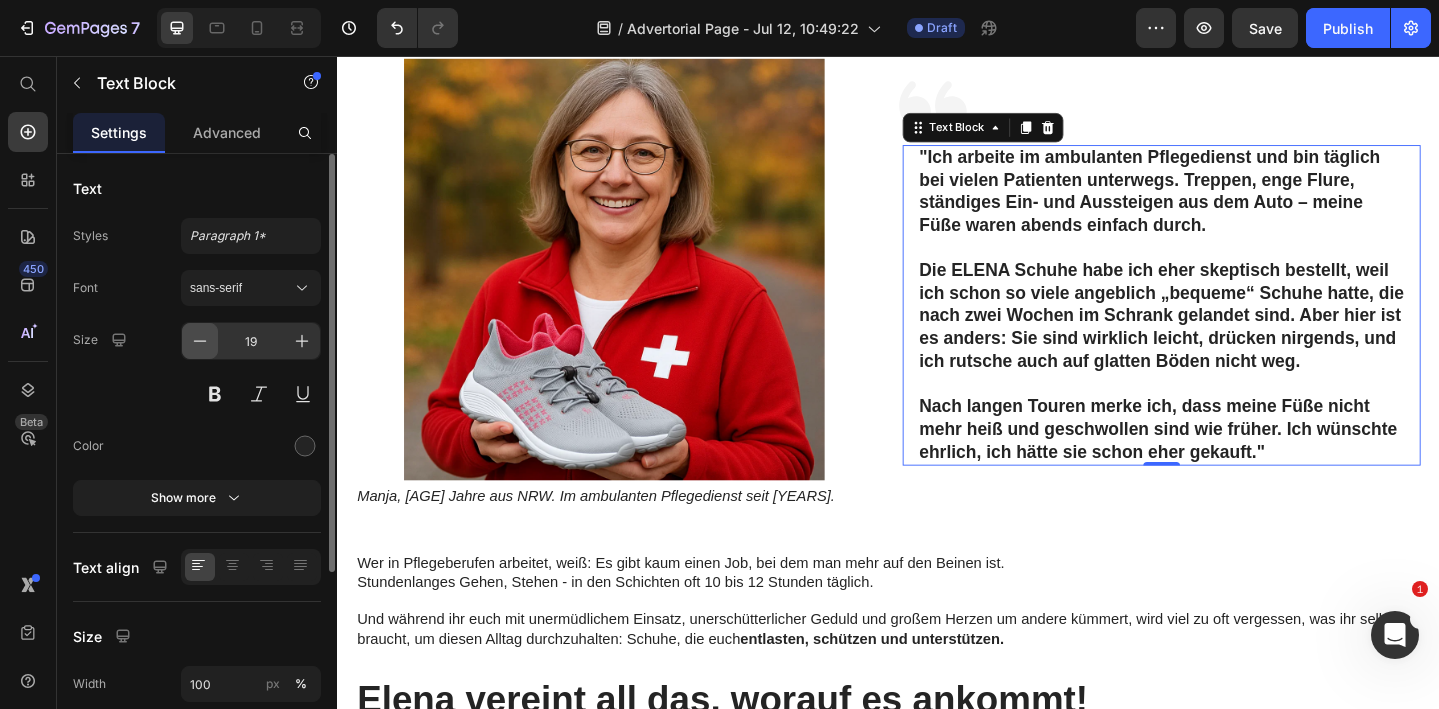 click 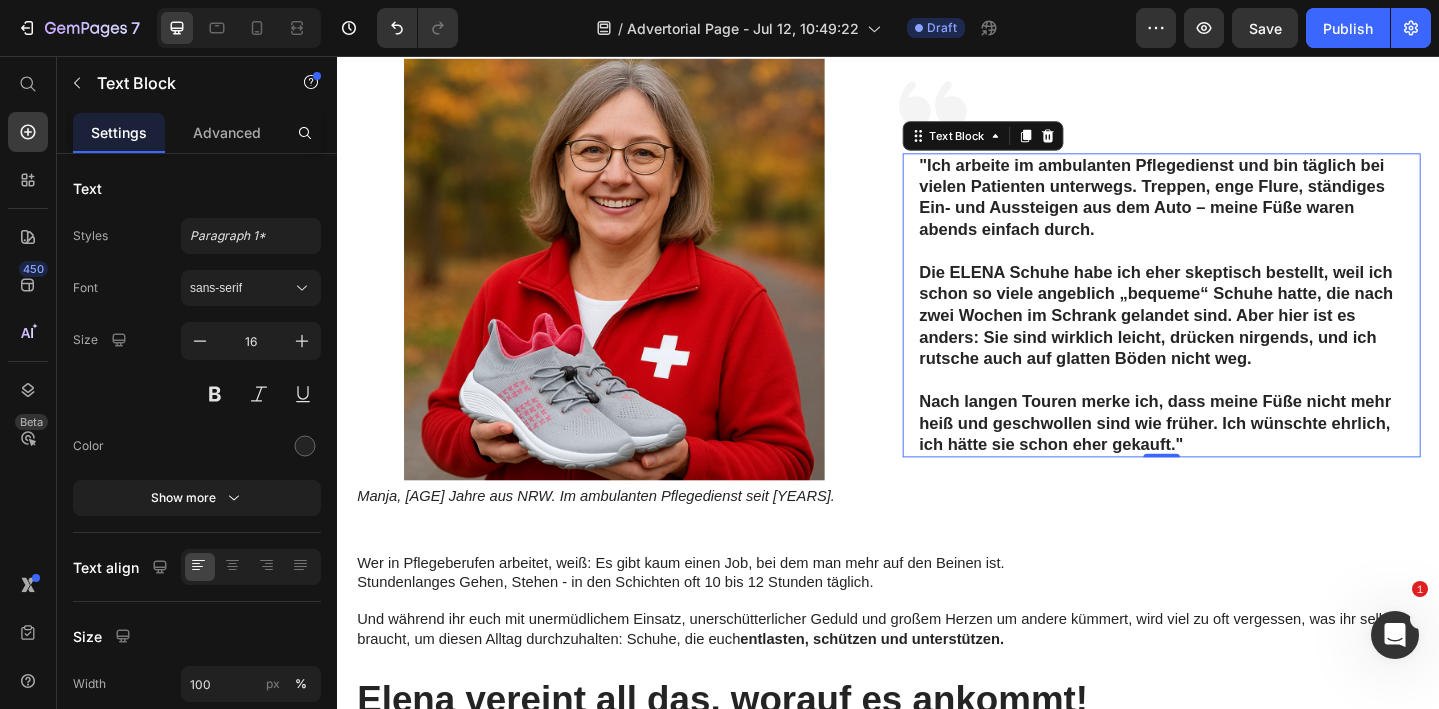click on "Die ELENA Schuhe habe ich eher skeptisch bestellt, weil ich schon so viele angeblich „bequeme“ Schuhe hatte, die nach zwei Wochen im Schrank gelandet sind. Aber hier ist es anders: Sie sind wirklich leicht, drücken nirgends, und ich rutsche auch auf glatten Böden nicht weg." at bounding box center [1235, 339] 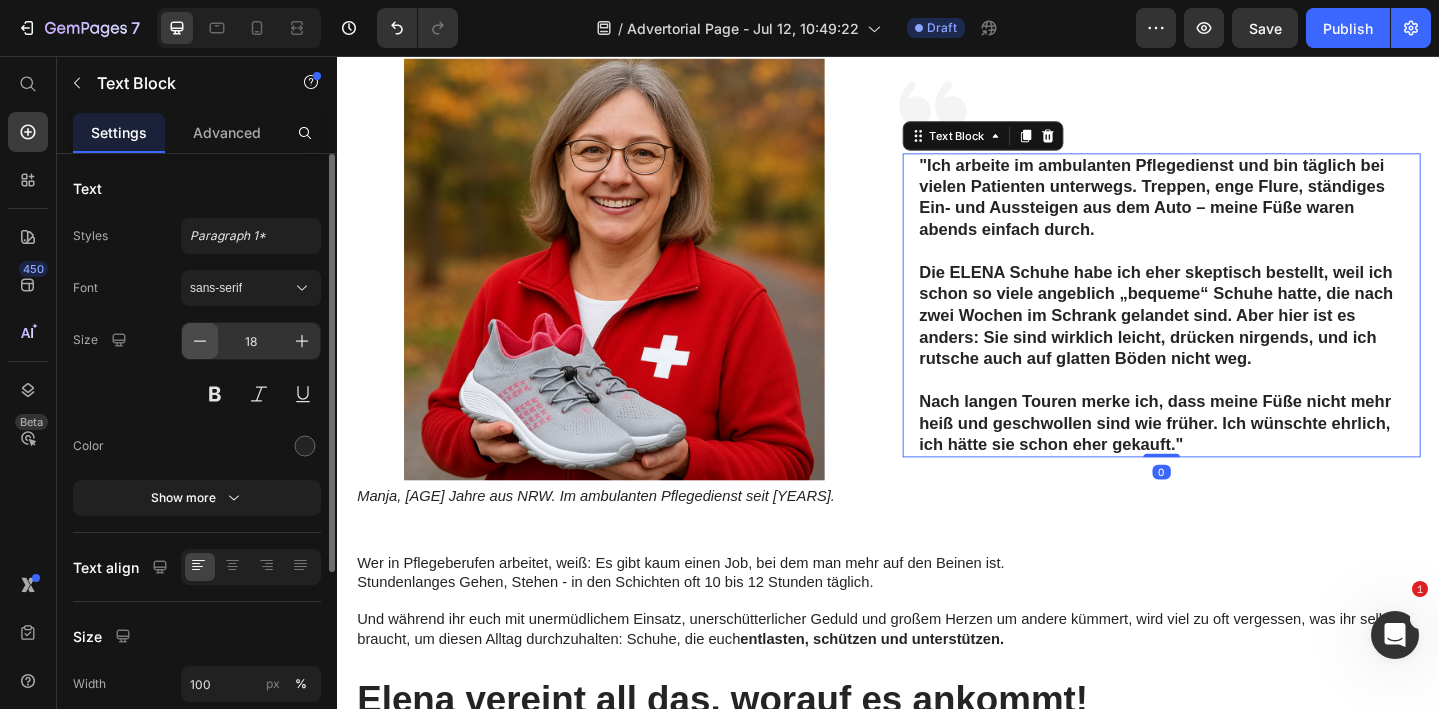 click 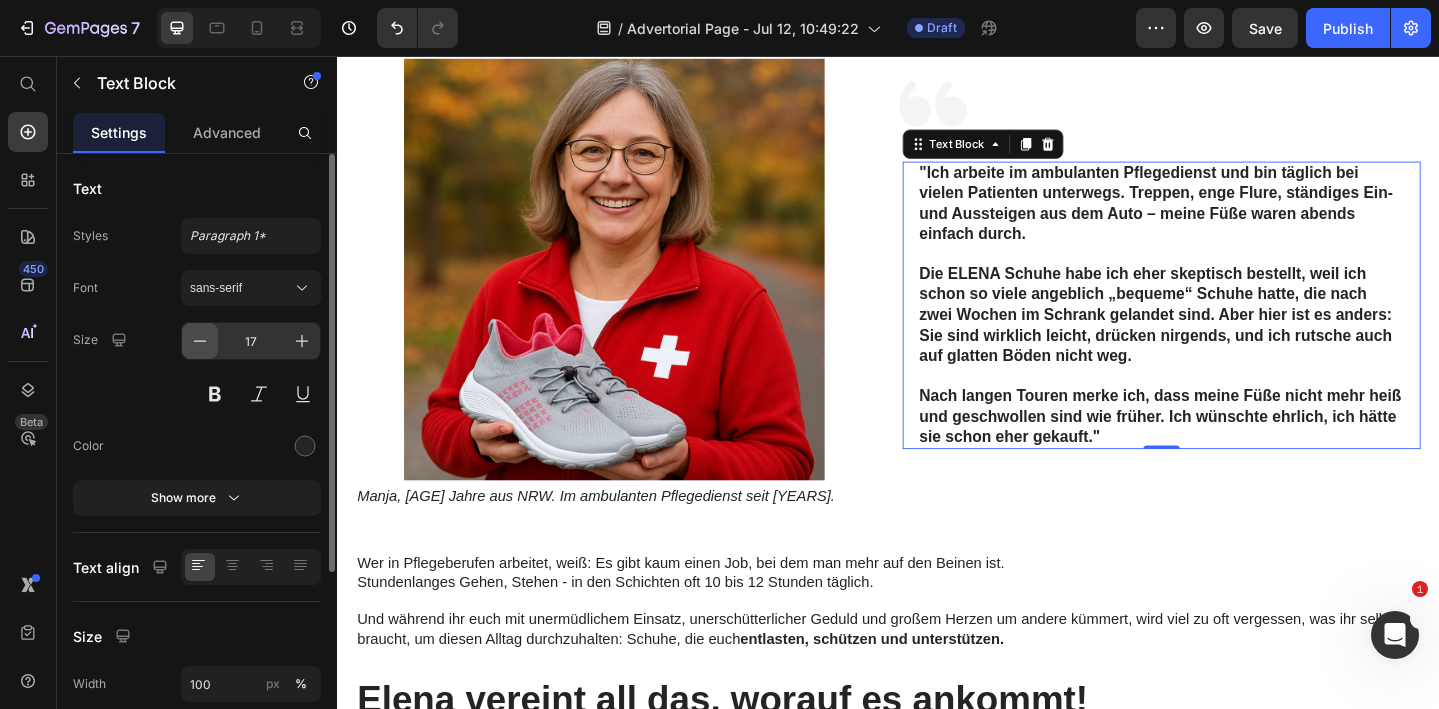 click 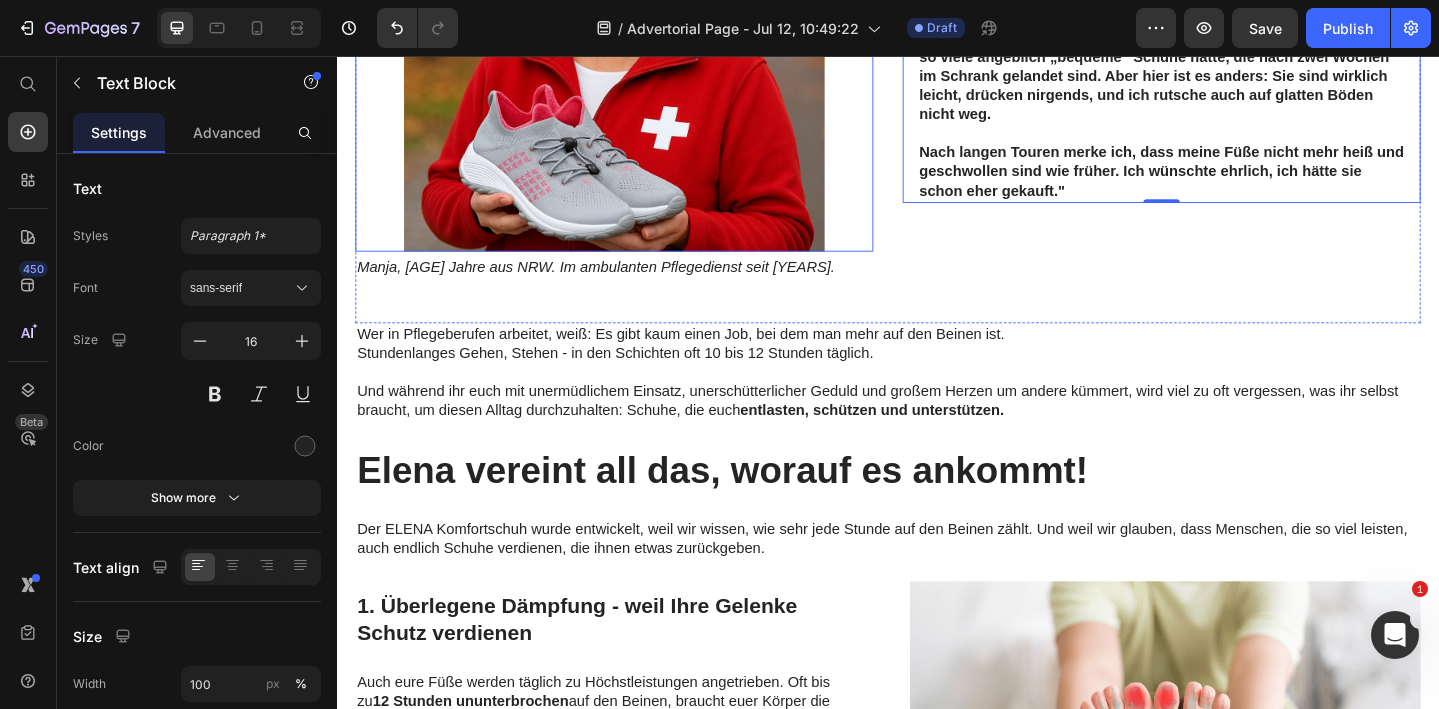 scroll, scrollTop: 516, scrollLeft: 0, axis: vertical 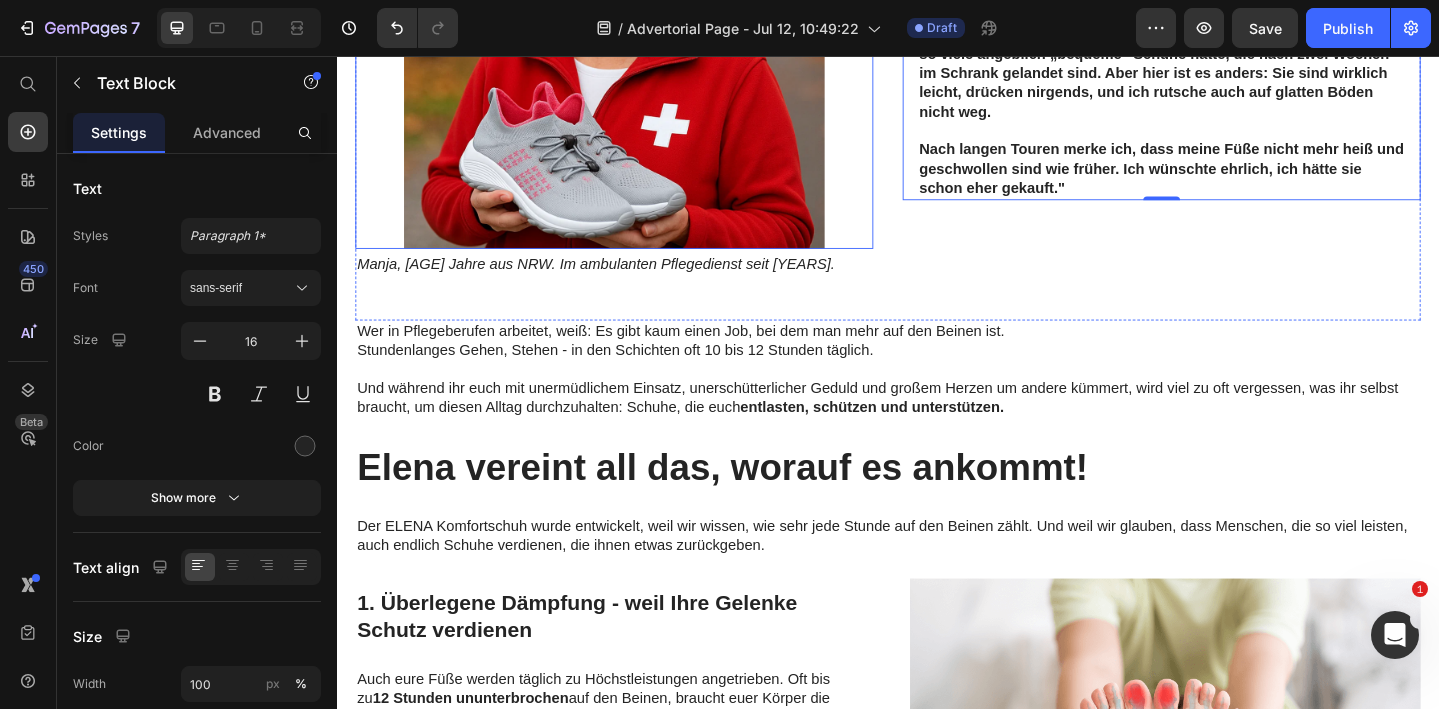click at bounding box center [937, 398] 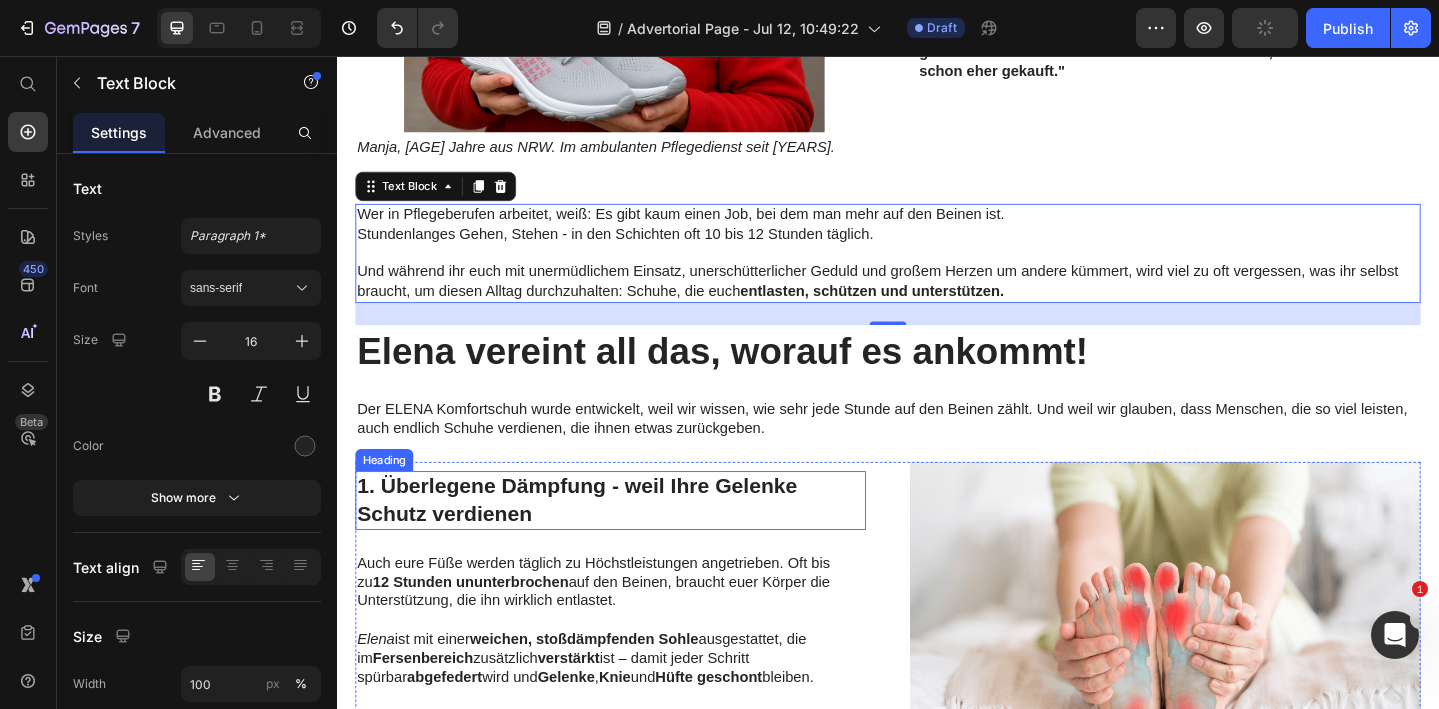 click at bounding box center [635, 1169] 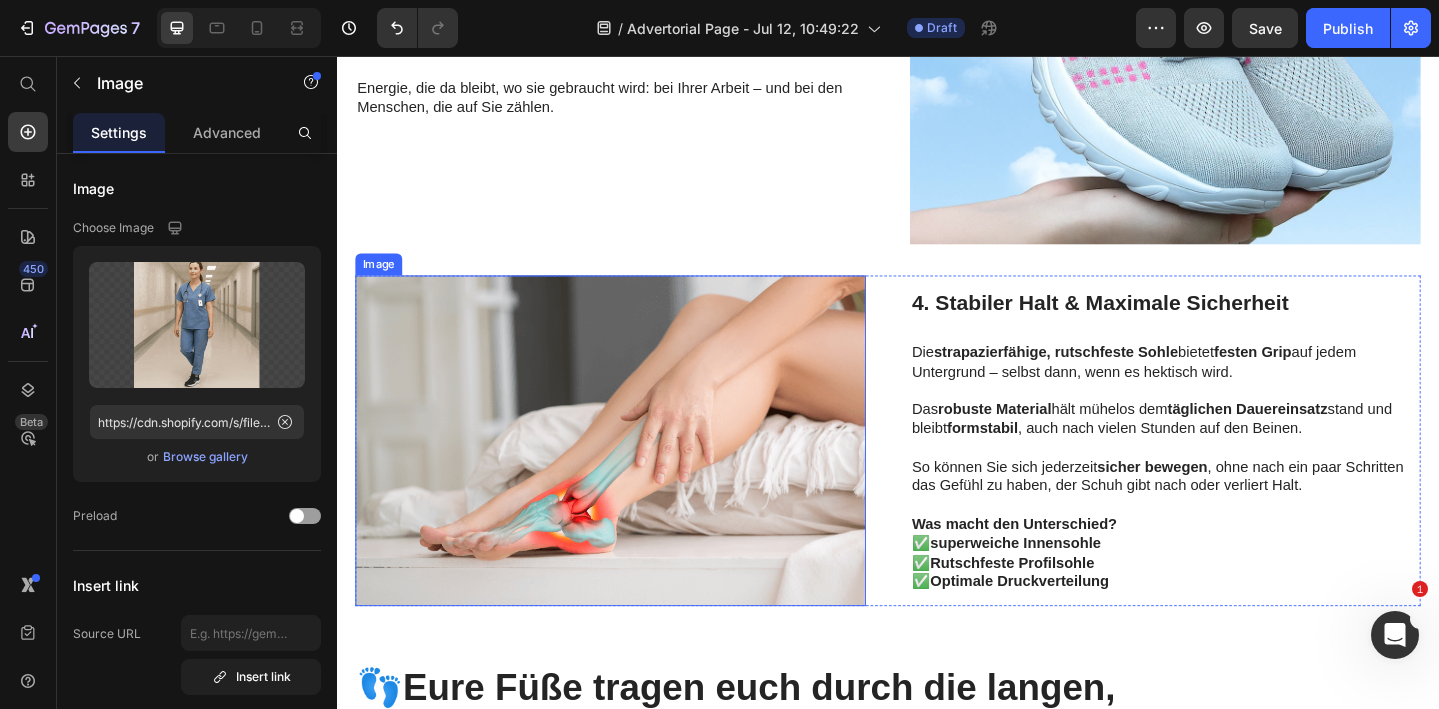 scroll, scrollTop: 2423, scrollLeft: 0, axis: vertical 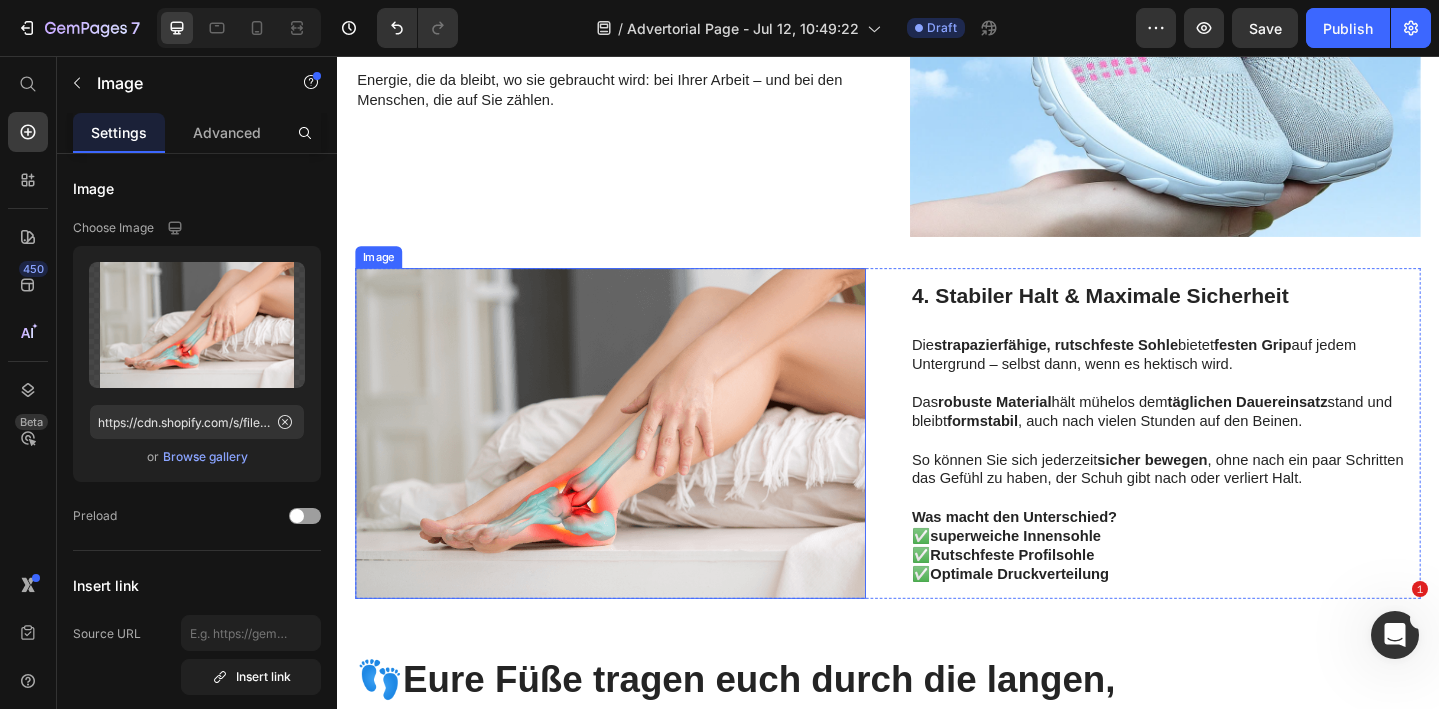 click at bounding box center [635, 467] 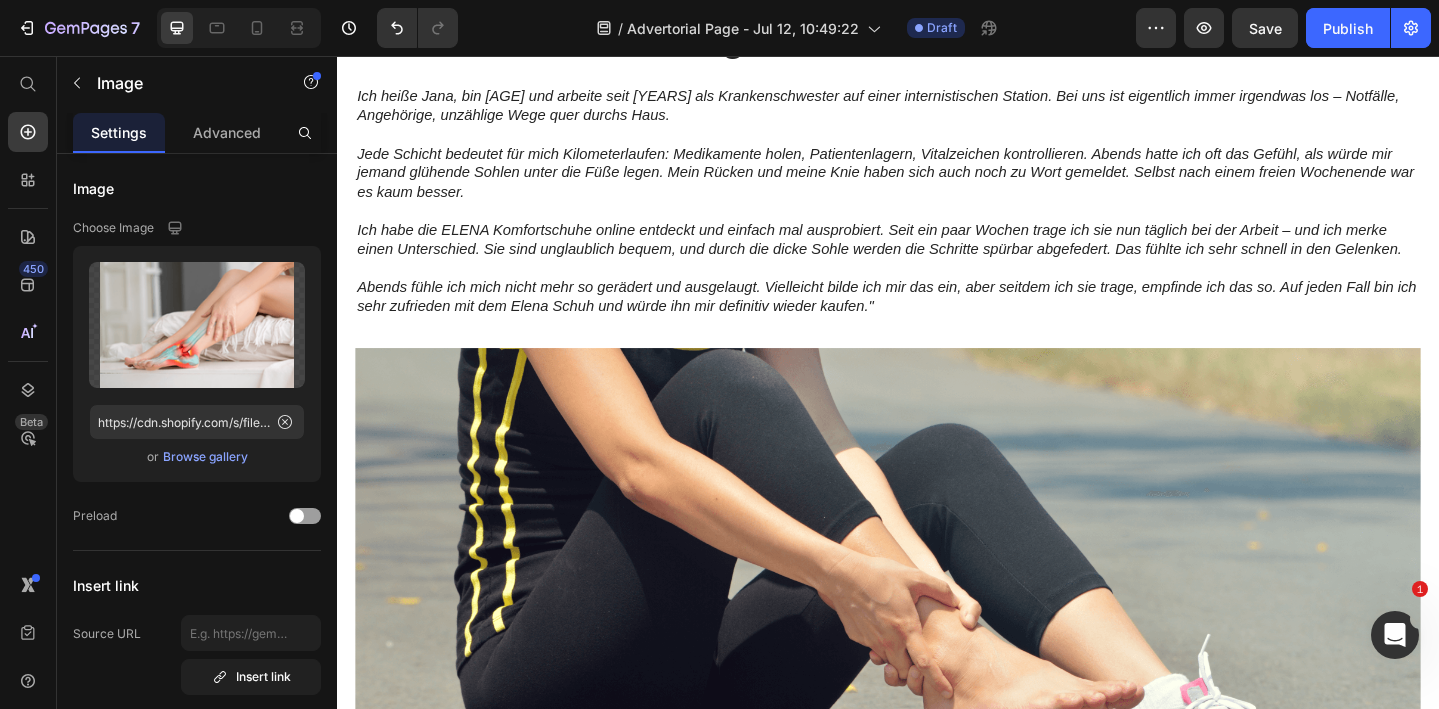 scroll, scrollTop: 3188, scrollLeft: 0, axis: vertical 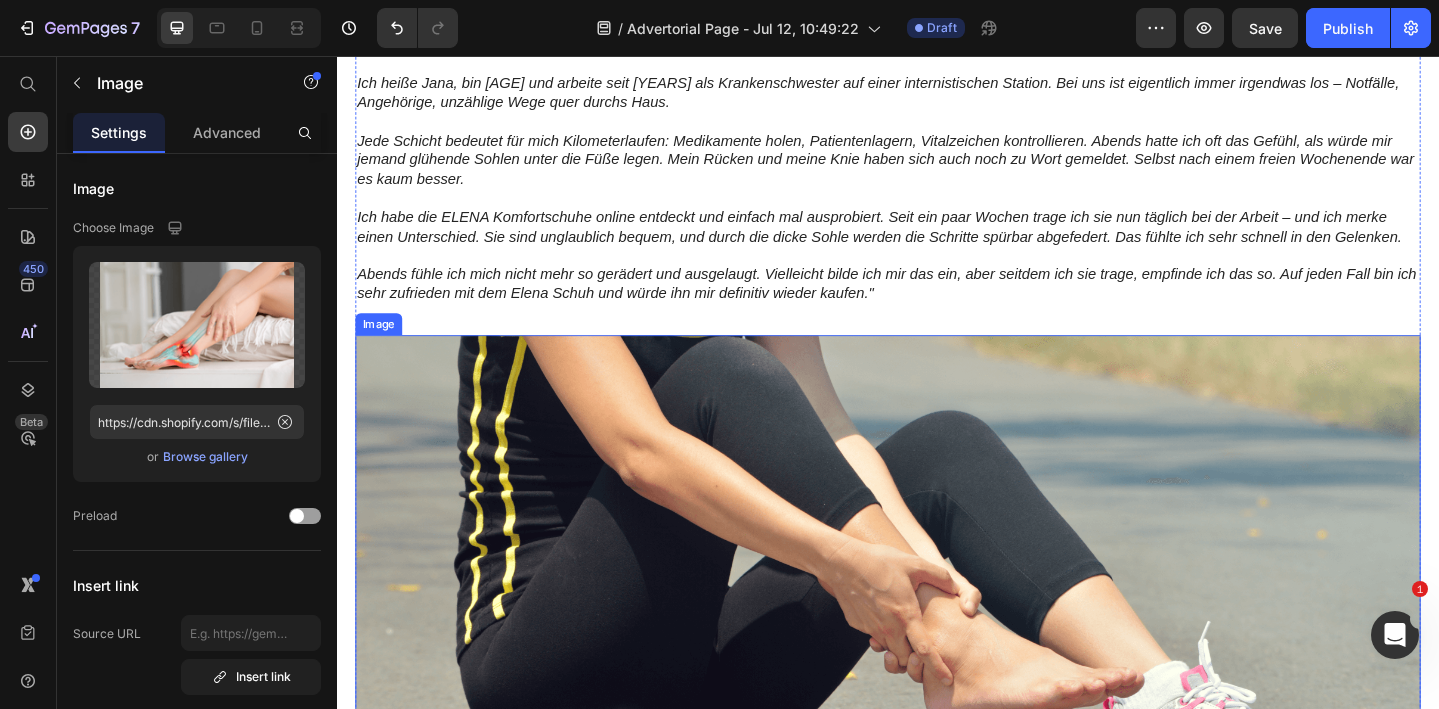 click at bounding box center (937, 652) 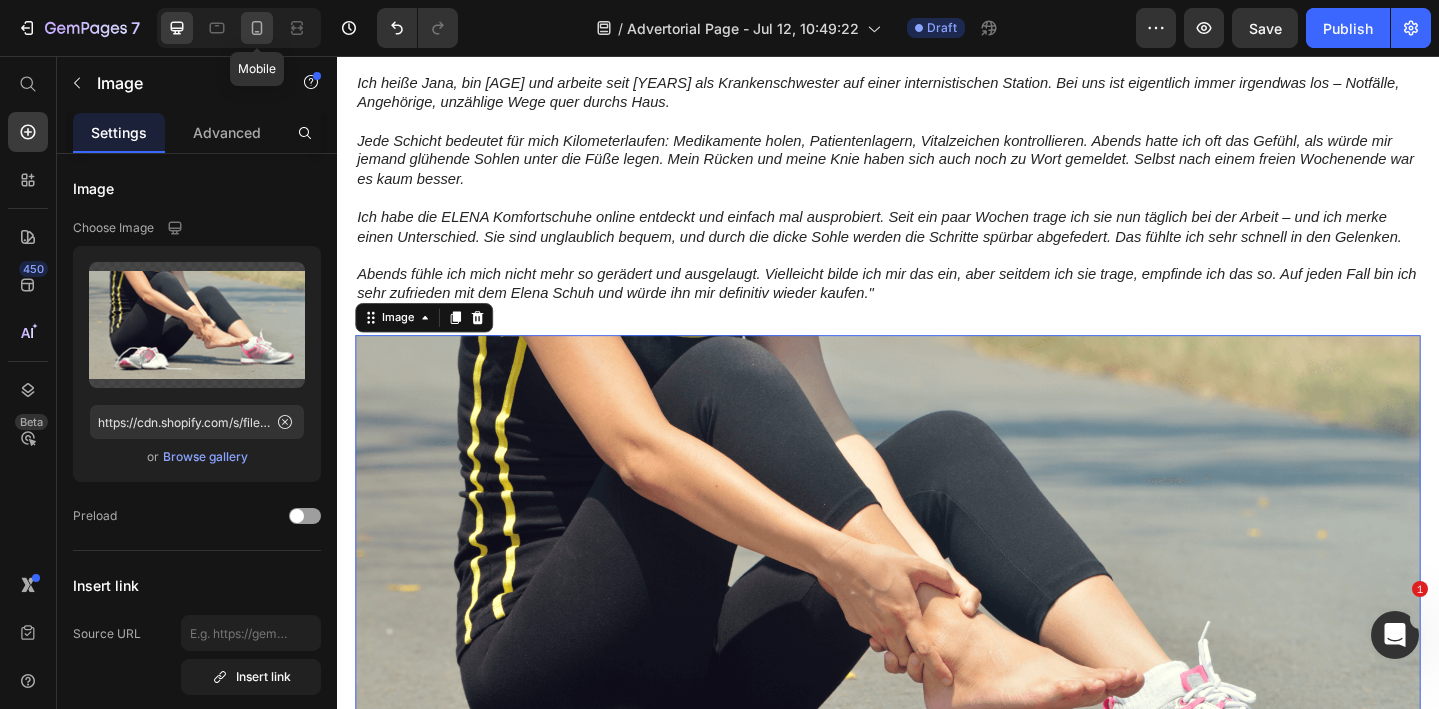click 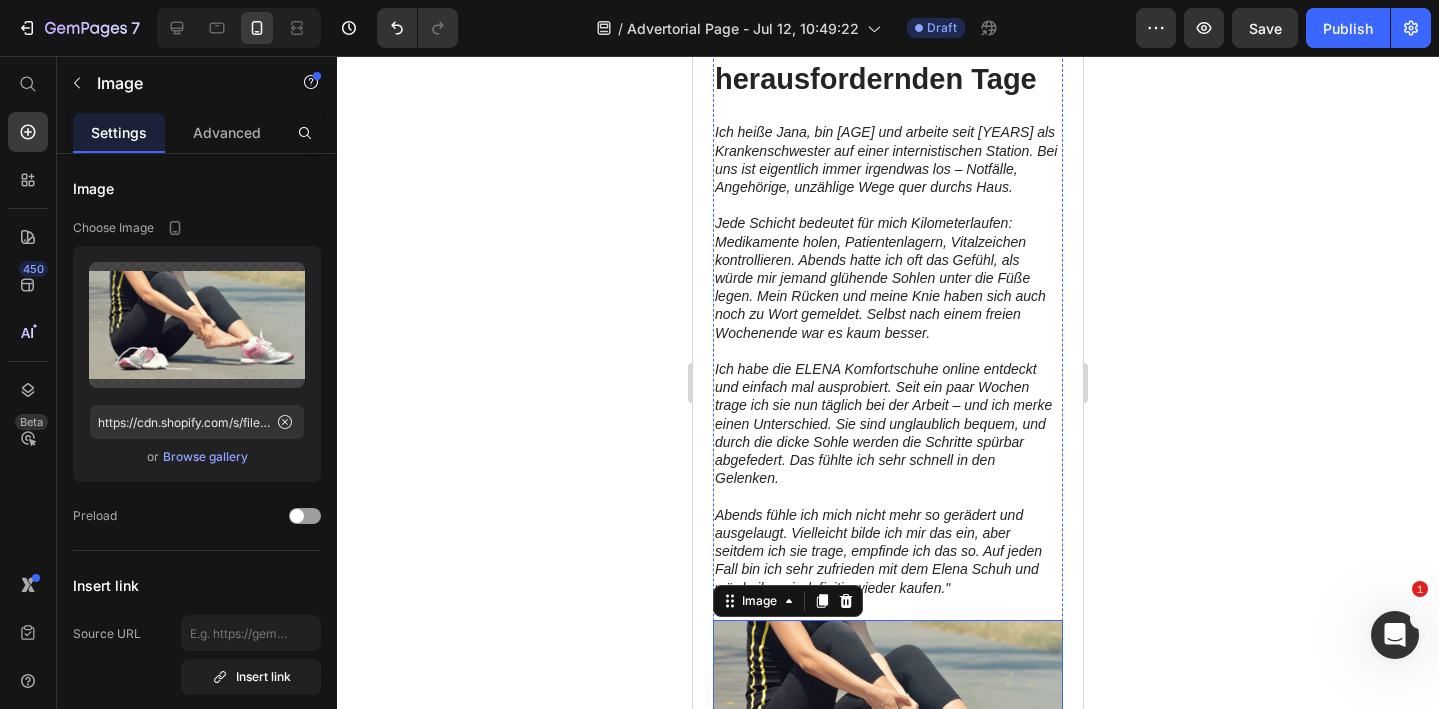 scroll, scrollTop: 4225, scrollLeft: 0, axis: vertical 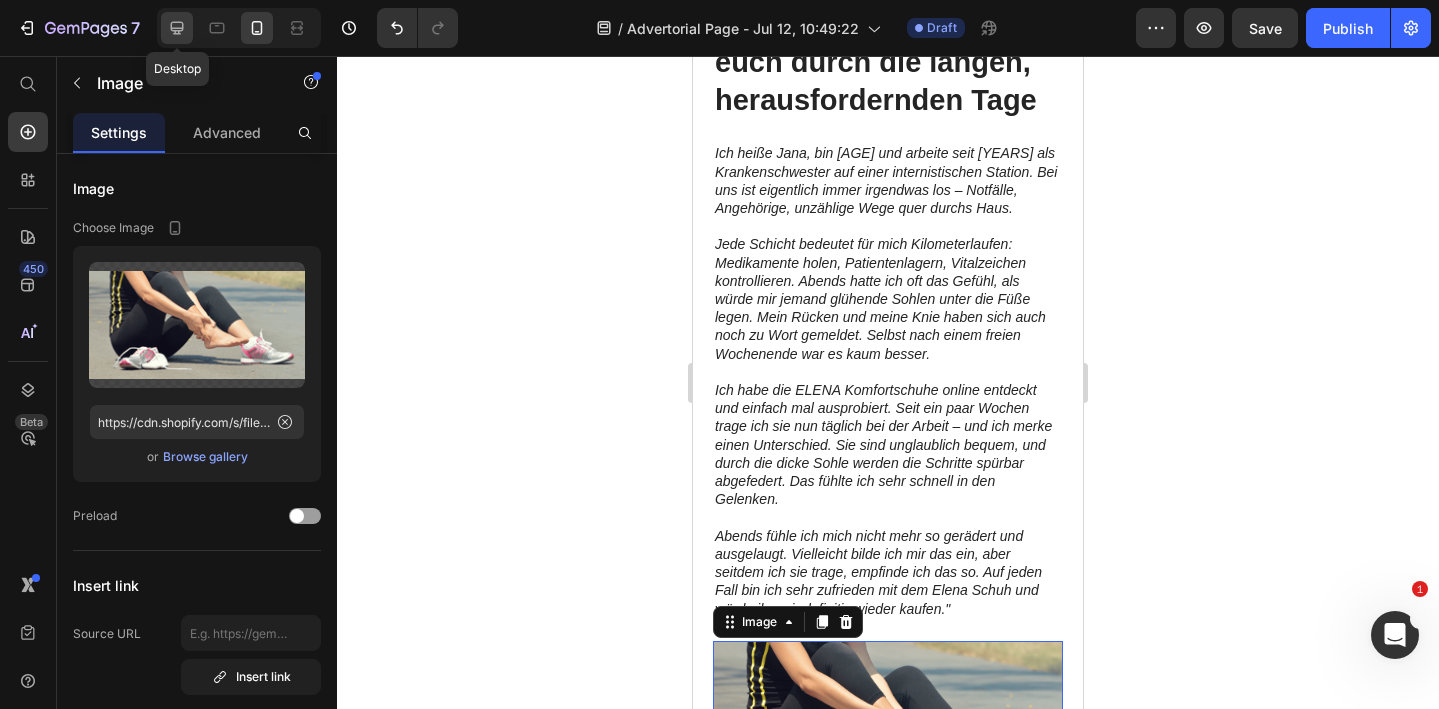 click 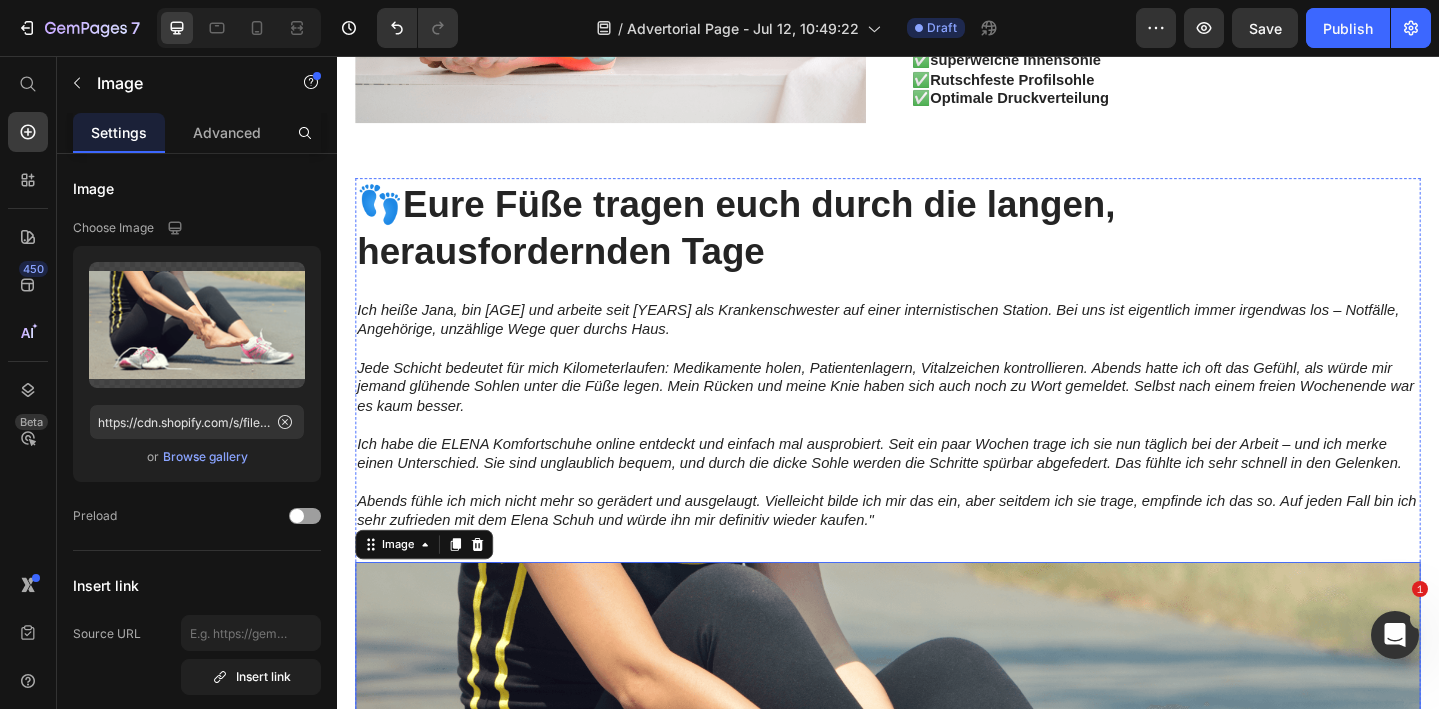 scroll, scrollTop: 2935, scrollLeft: 0, axis: vertical 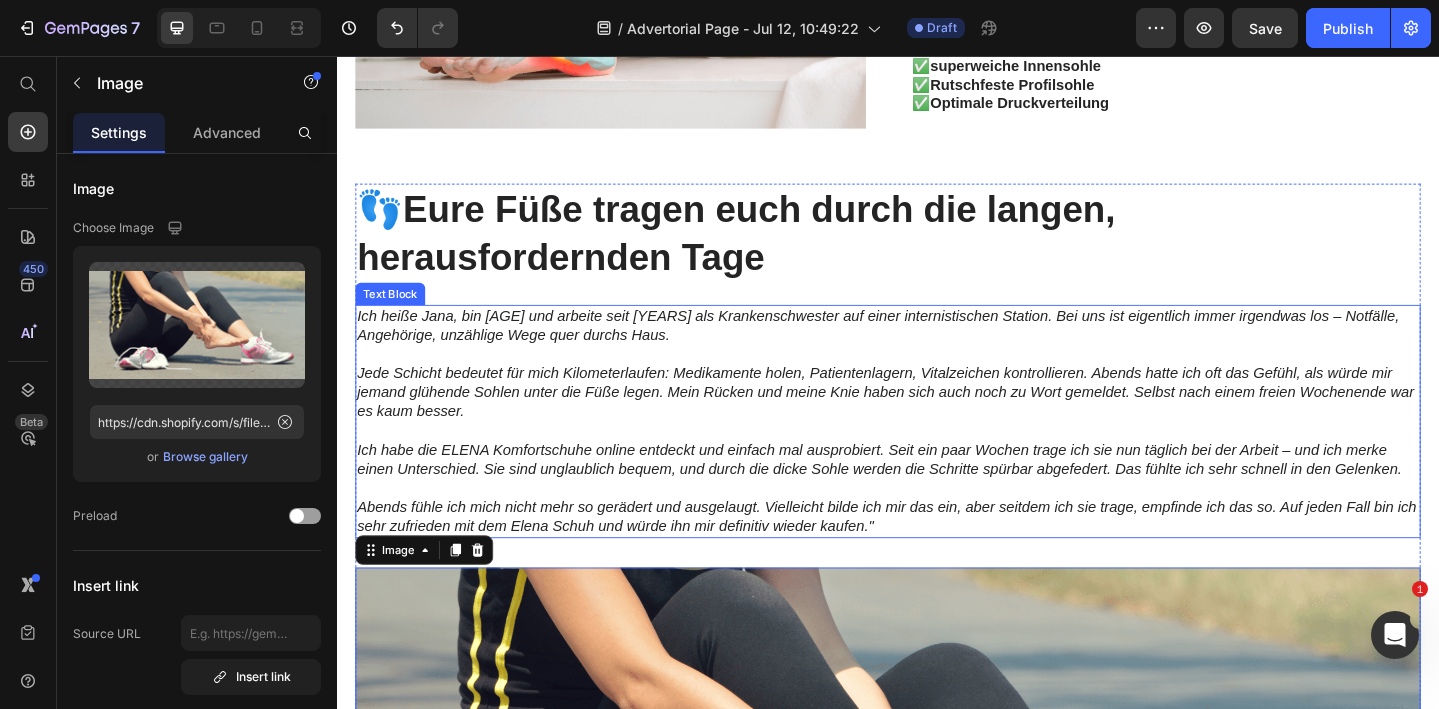 click on "Jede Schicht bedeutet für mich Kilometerlaufen: Medikamente holen, Patientenlagern, Vitalzeichen kontrollieren. Abends hatte ich oft das Gefühl, als würde mir jemand glühende Sohlen unter die Füße legen. Mein Rücken und meine Knie haben sich auch noch zu Wort gemeldet. Selbst nach einem freien Wochenende war es kaum besser." at bounding box center [937, 423] 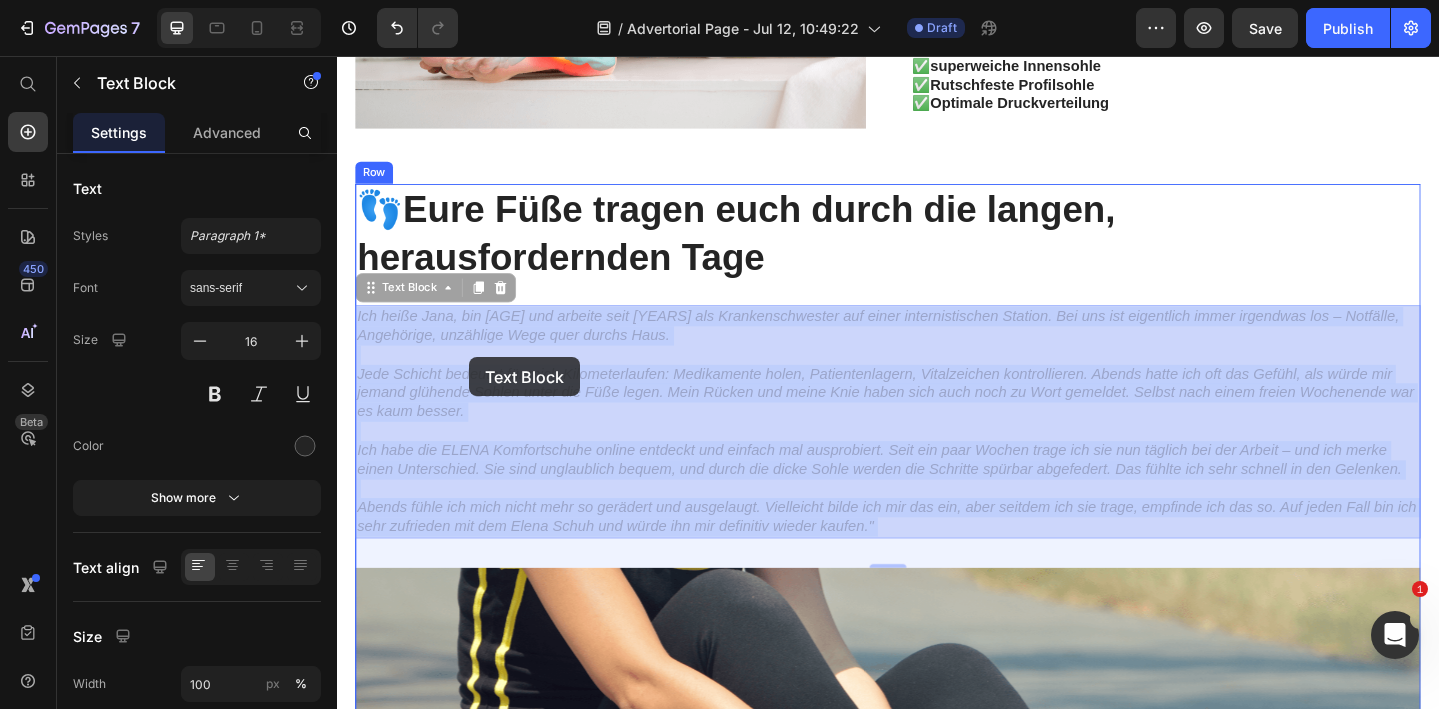 drag, startPoint x: 940, startPoint y: 564, endPoint x: 493, endPoint y: 391, distance: 479.3099 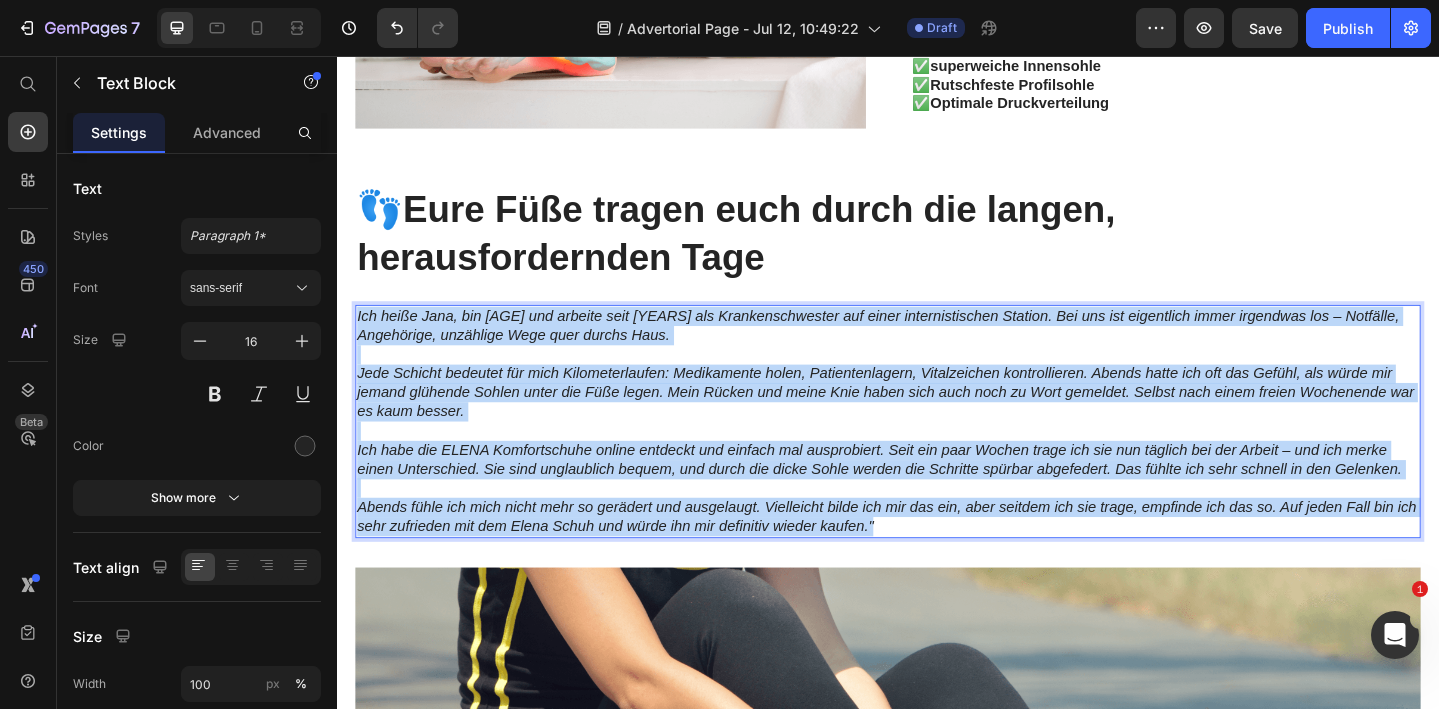 drag, startPoint x: 944, startPoint y: 562, endPoint x: 357, endPoint y: 341, distance: 627.22406 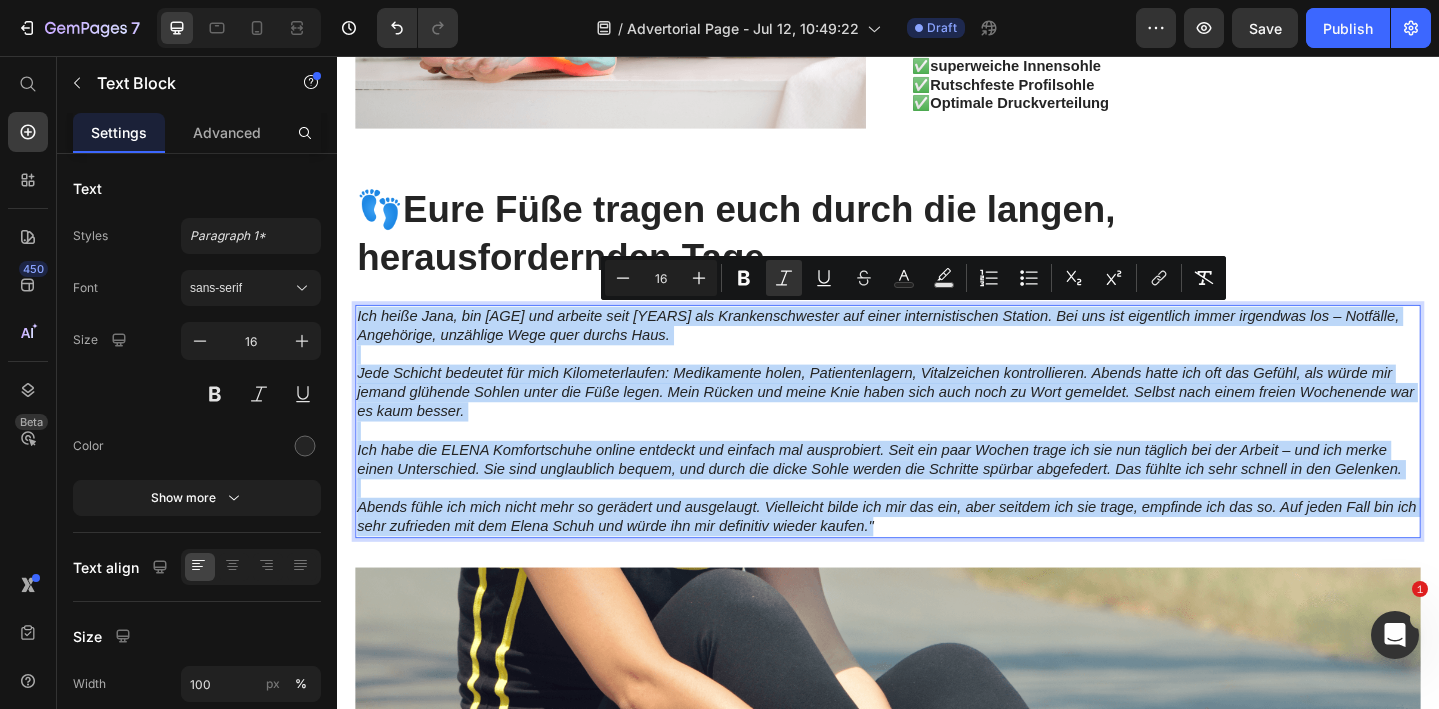 copy on ""Ich heiße Jana, bin 41 und arbeite seit acht Jahren als Krankenschwester auf einer internistischen Station. Bei uns ist eigentlich immer irgendwas los – Notfälle, Angehörige, unzählige Wege quer durchs Haus. Jede Schicht bedeutet für mich Kilometerlaufen: Medikamente holen, Patientenlagern, Vitalzeichen kontrollieren. Abends hatte ich oft das Gefühl, als würde mir jemand glühende Sohlen unter die Füße legen. Mein Rücken und meine Knie haben sich auch noch zu Wort gemeldet. Selbst nach einem freien Wochenende war es kaum besser. Ich habe die ELENA Komfortschuhe online entdeckt und einfach mal ausprobiert. Seit ein paar Wochen trage ich sie nun täglich bei der Arbeit – und ich merke einen Unterschied. Sie sind unglaublich bequem, und durch die dicke Sohle werden die Schritte spürbar abgefedert. Das fühlte ich sehr schnell in den Gelenken. Abends fühle ich mich nicht mehr so gerädert und ausgelaugt. Vielleicht bilde ich mir das ein, aber seitdem ich sie trage, empfinde ich das so. Auf jeden Fall bin ich sehr..." 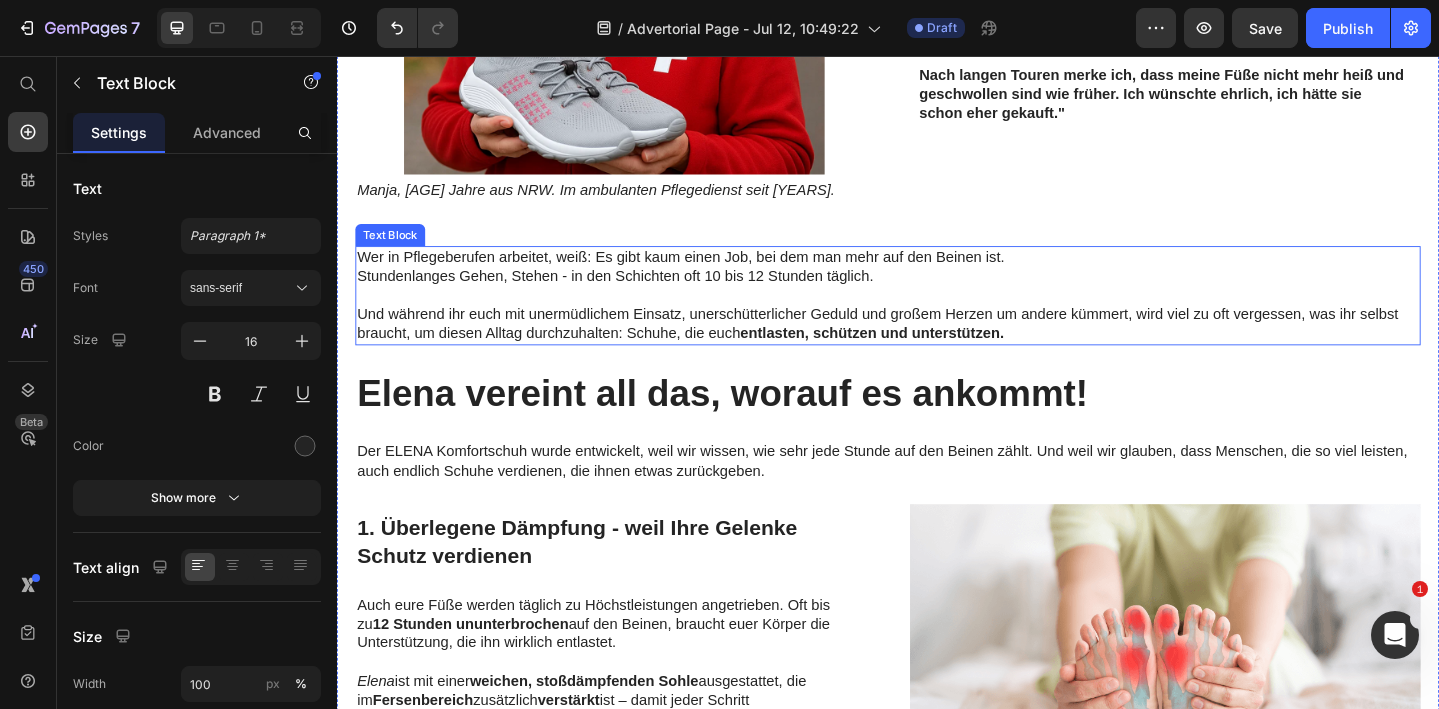scroll, scrollTop: 605, scrollLeft: 0, axis: vertical 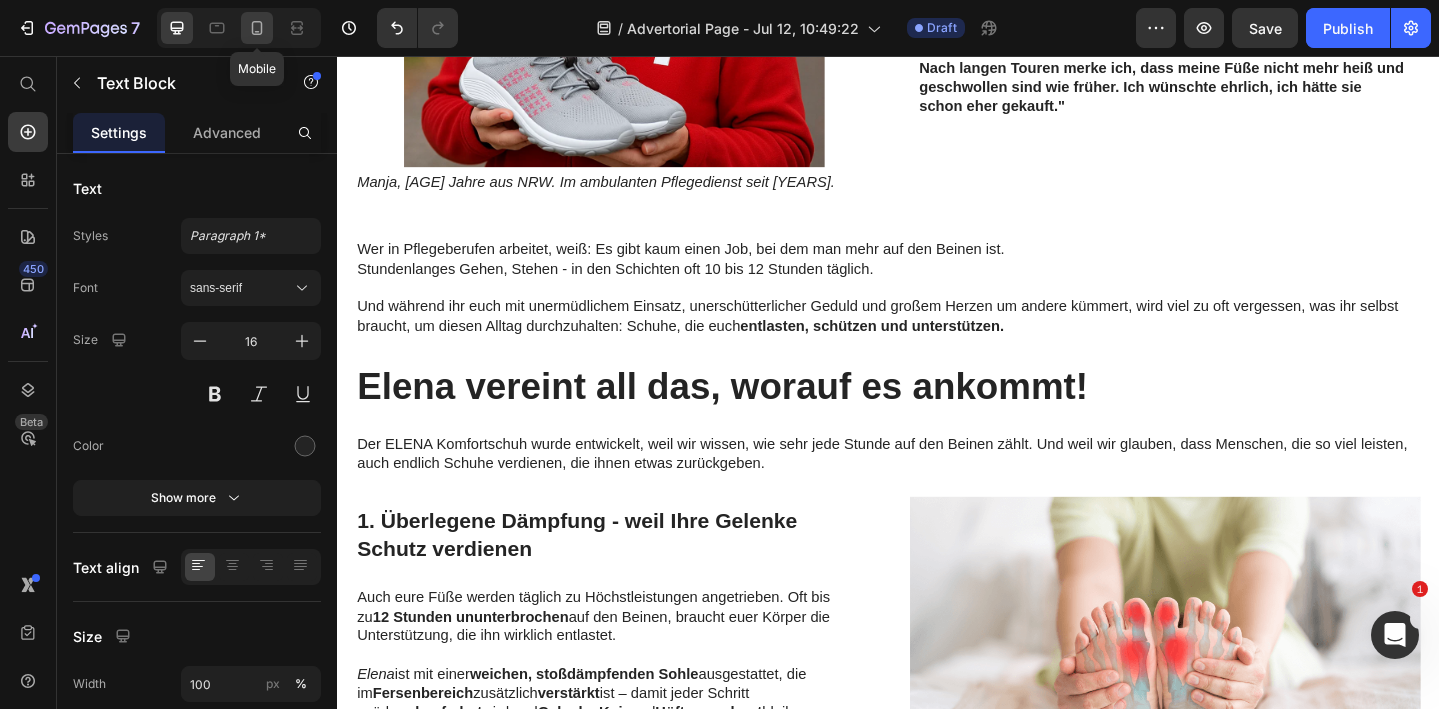 click 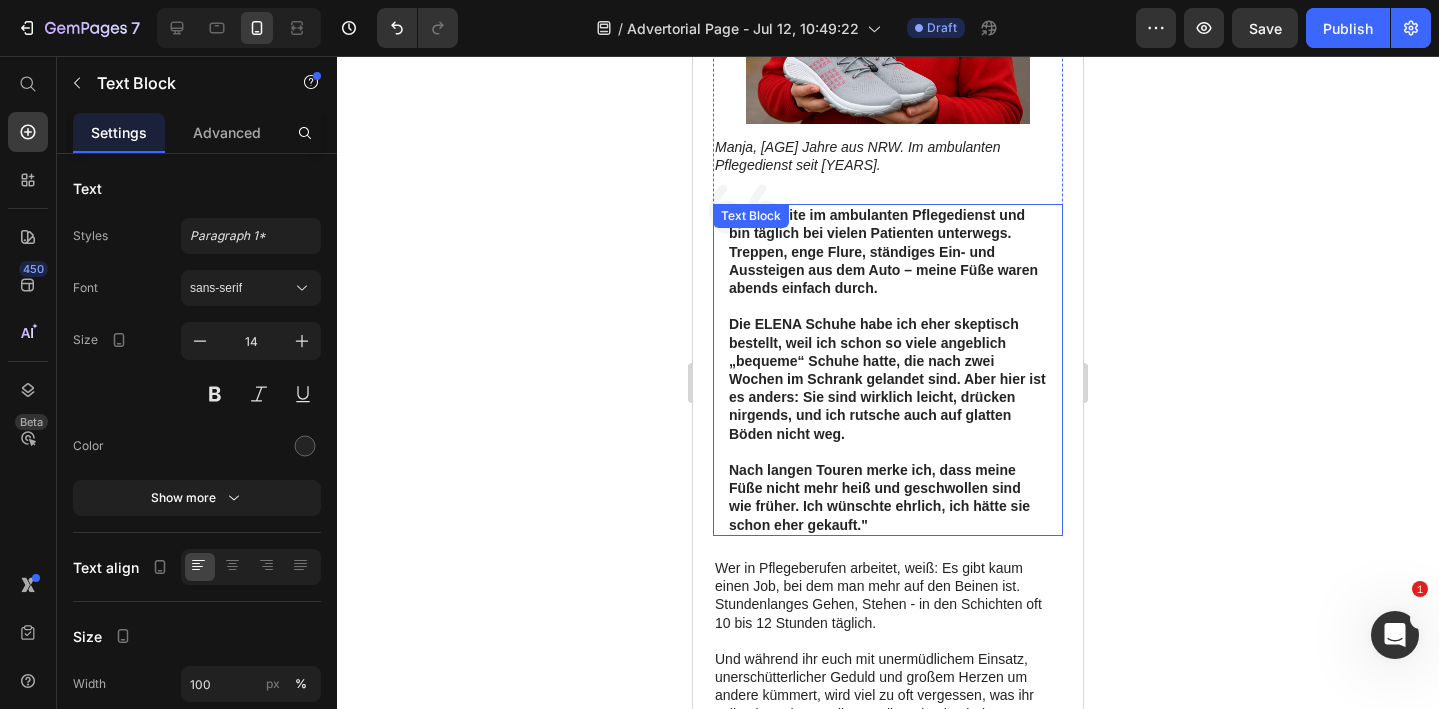 scroll, scrollTop: 475, scrollLeft: 0, axis: vertical 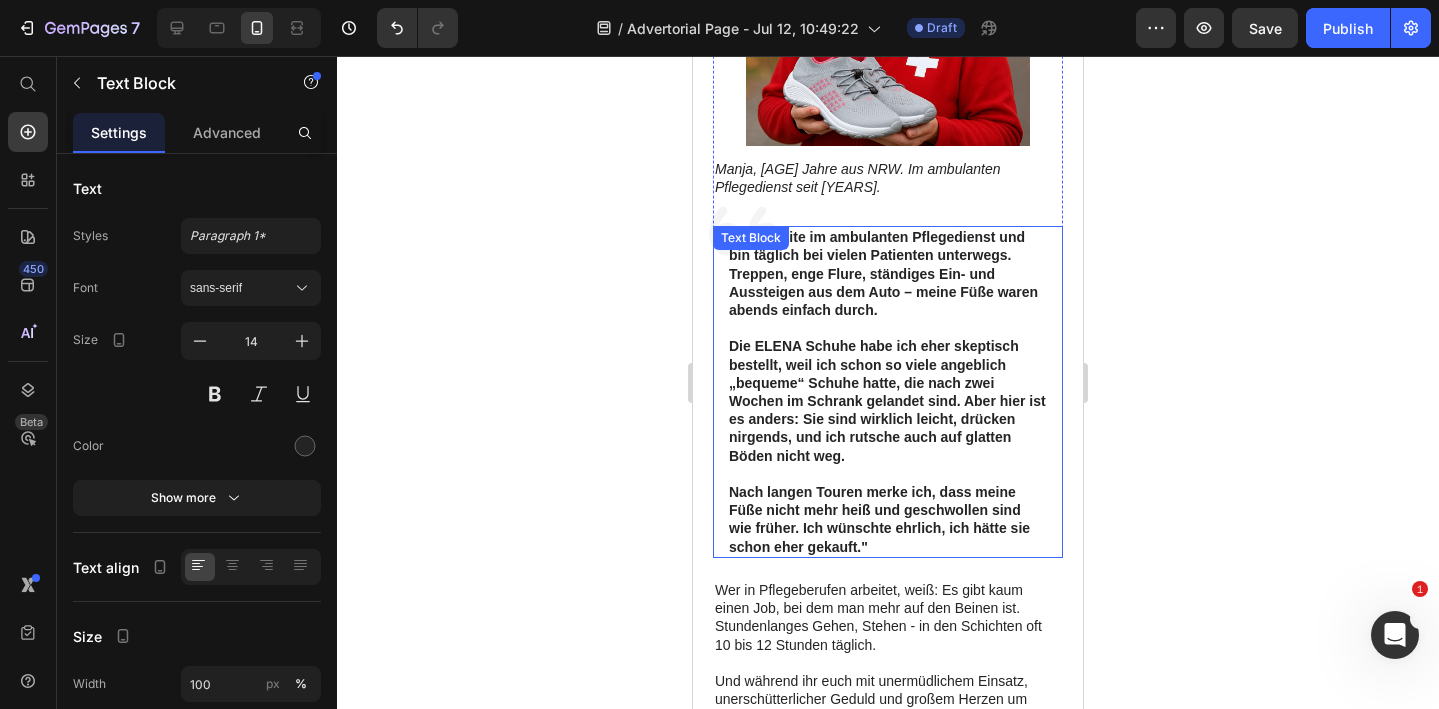 click on "Nach langen Touren merke ich, dass meine Füße nicht mehr heiß und geschwollen sind wie früher. Ich wünschte ehrlich, ich hätte sie schon eher gekauft."" at bounding box center [888, 519] 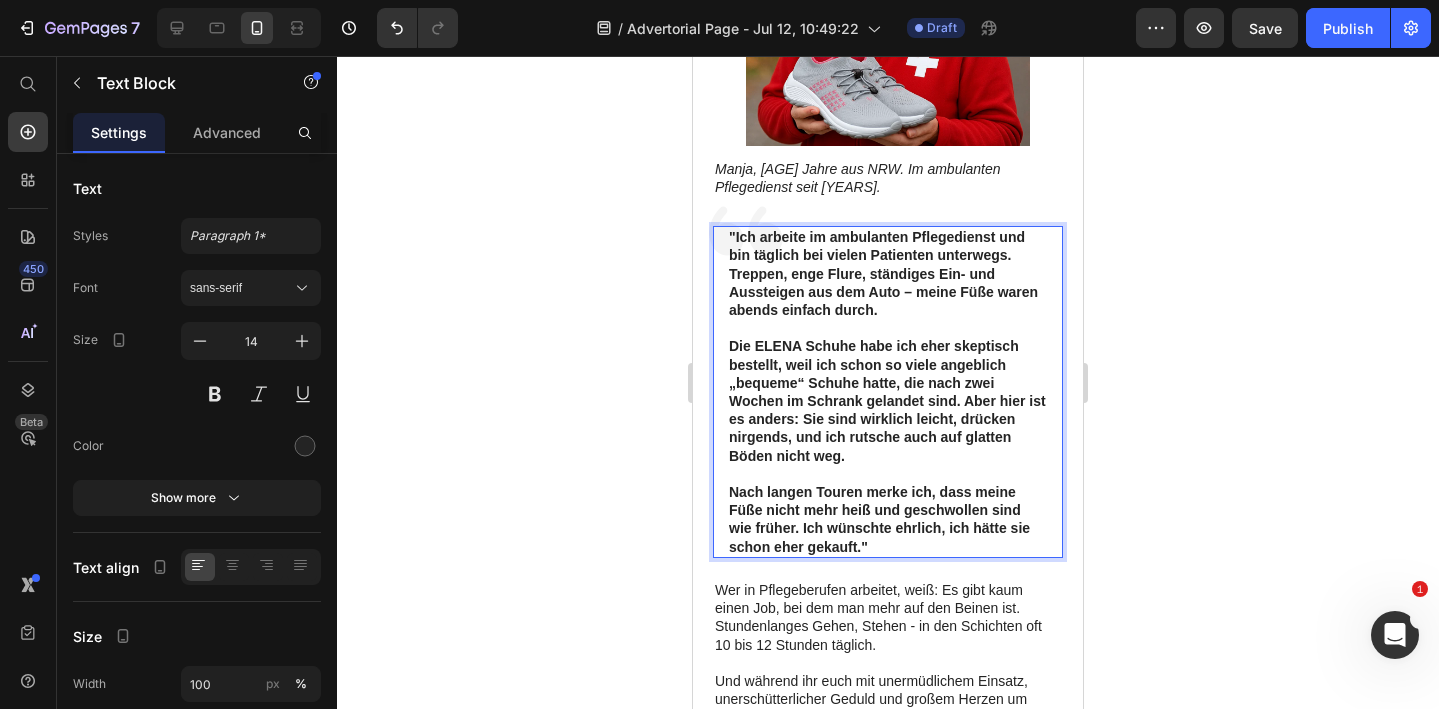 click on "Die ELENA Schuhe habe ich eher skeptisch bestellt, weil ich schon so viele angeblich „bequeme“ Schuhe hatte, die nach zwei Wochen im Schrank gelandet sind. Aber hier ist es anders: Sie sind wirklich leicht, drücken nirgends, und ich rutsche auch auf glatten Böden nicht weg." at bounding box center [888, 400] 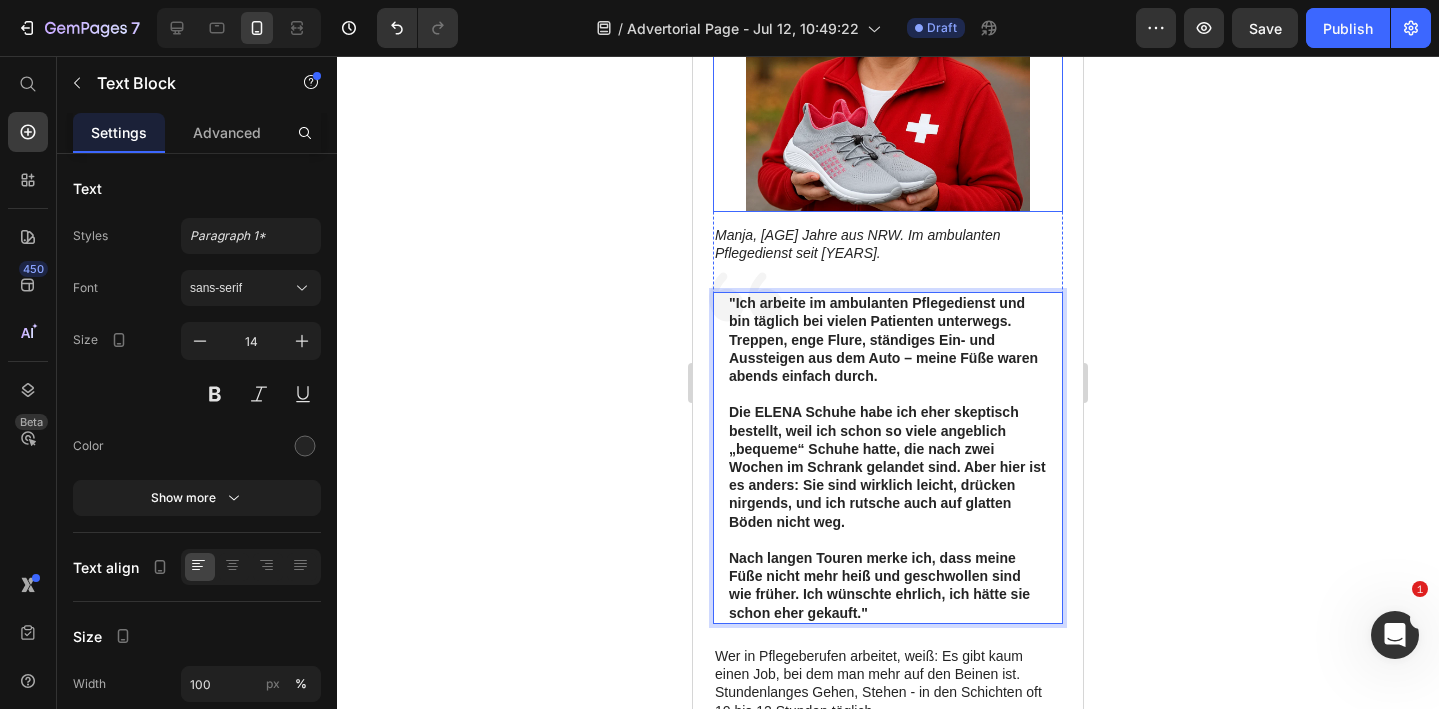 scroll, scrollTop: 416, scrollLeft: 0, axis: vertical 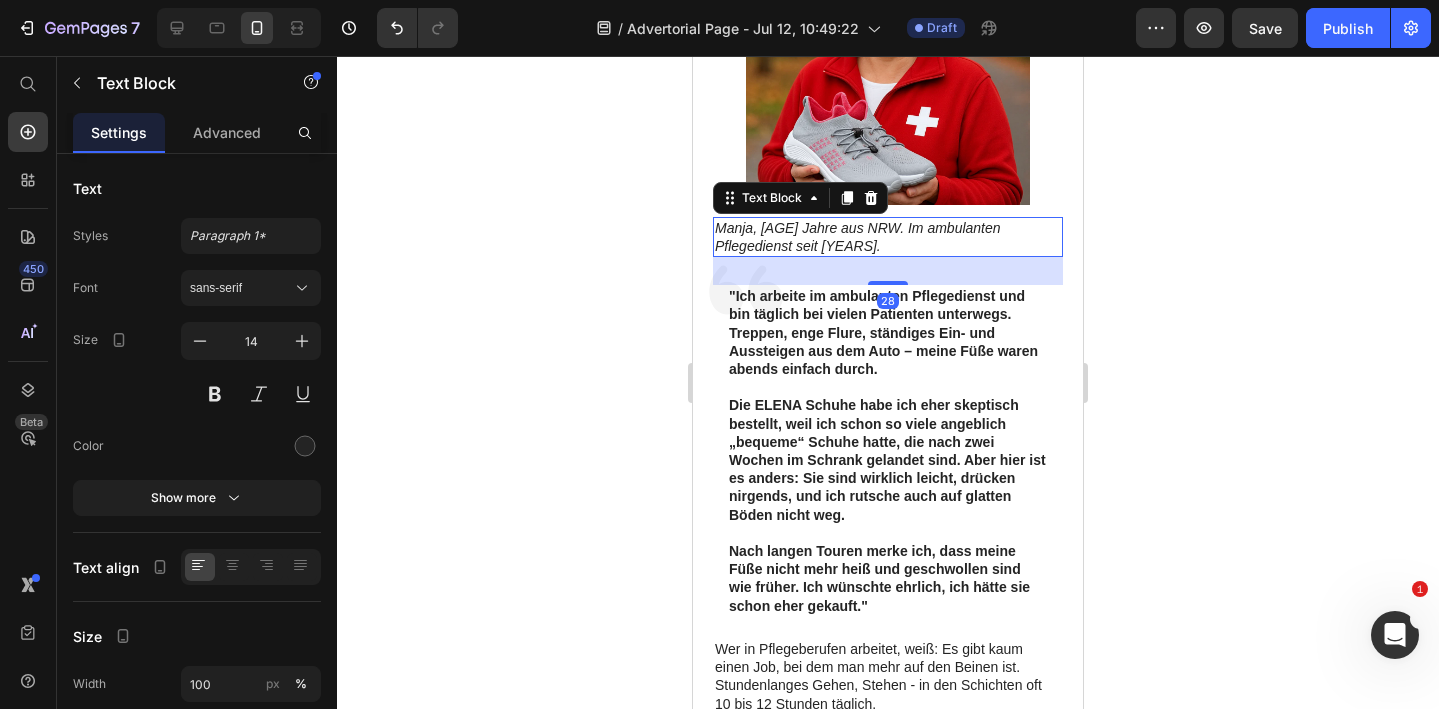 click on "Manja, 52 Jahre aus NRW. Im ambulanten Pflegedienst seit 15 Jahren." at bounding box center (858, 237) 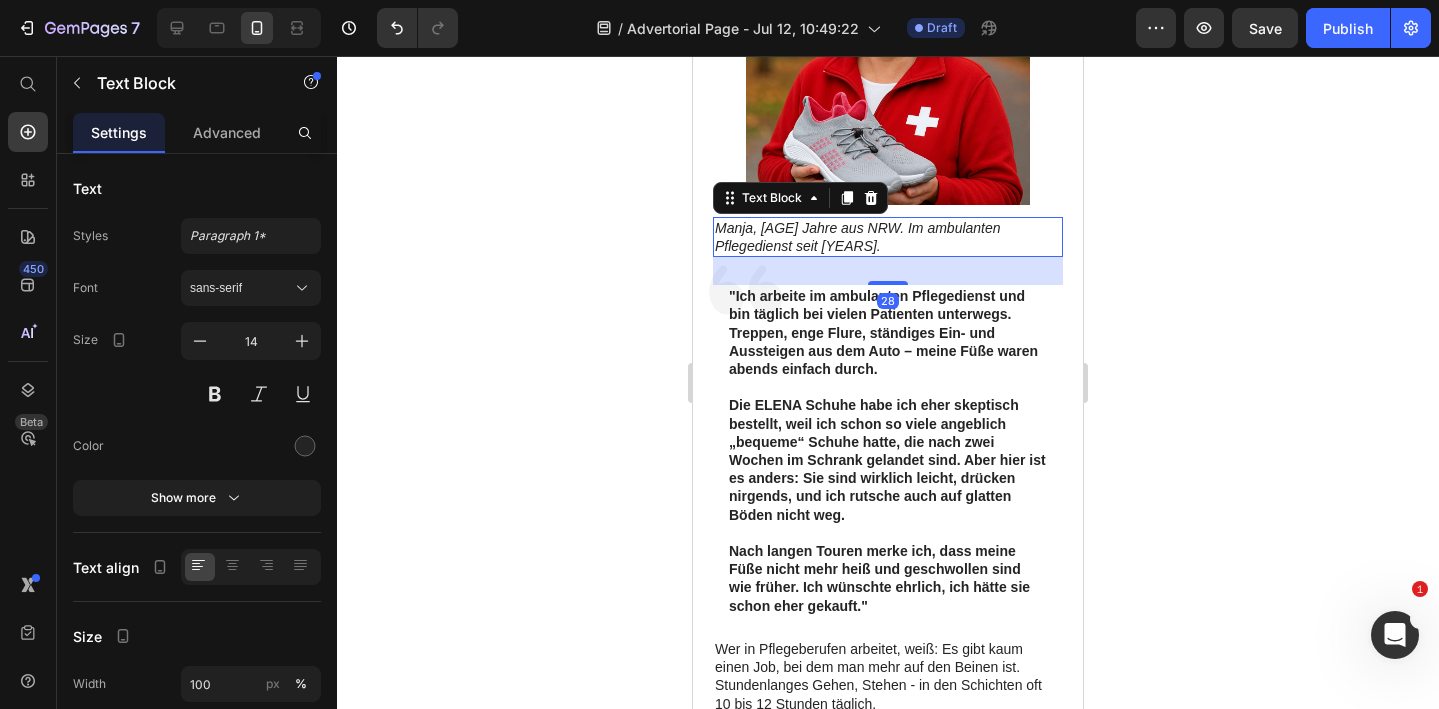 click on "Manja, 52 Jahre aus NRW. Im ambulanten Pflegedienst seit 15 Jahren." at bounding box center [858, 237] 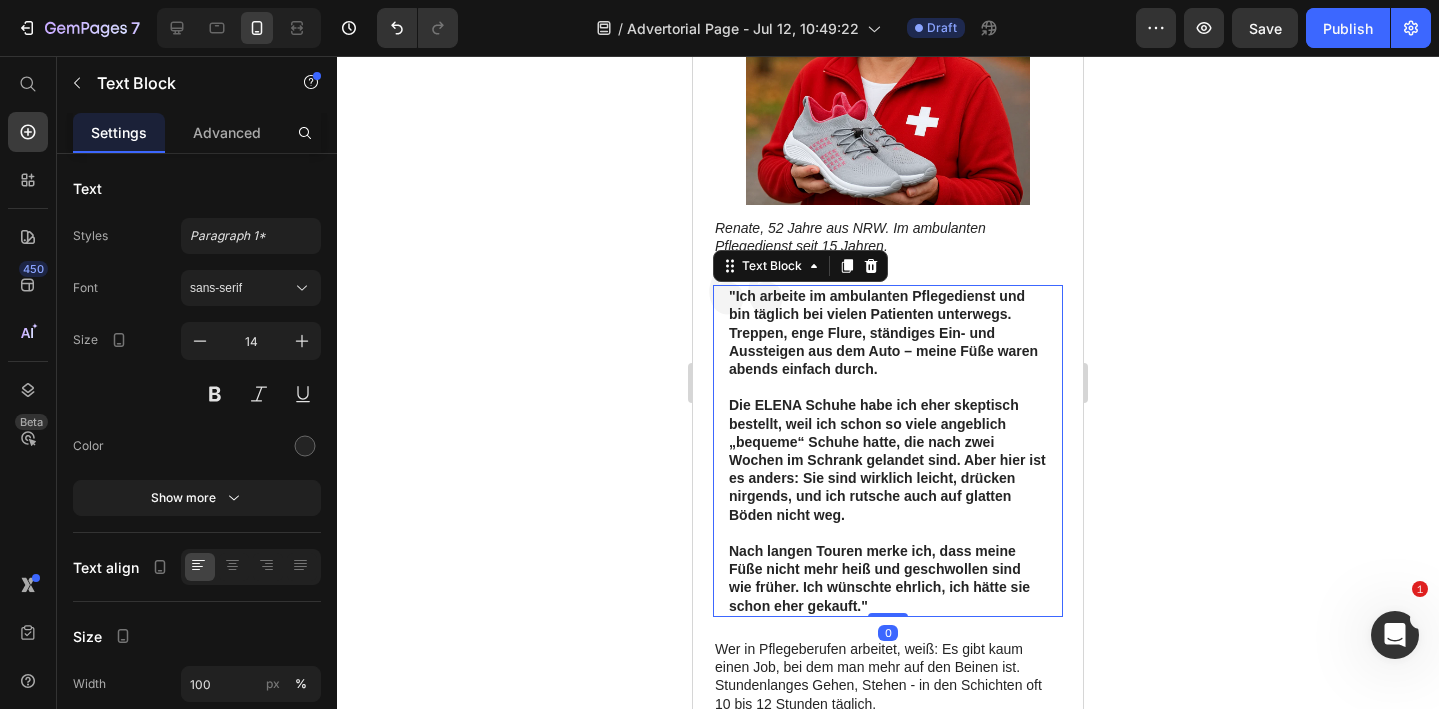 click on ""Ich arbeite im ambulanten Pflegedienst und bin täglich bei vielen Patienten unterwegs. Treppen, enge Flure, ständiges Ein- und Aussteigen aus dem Auto – meine Füße waren abends einfach durch." at bounding box center [888, 332] 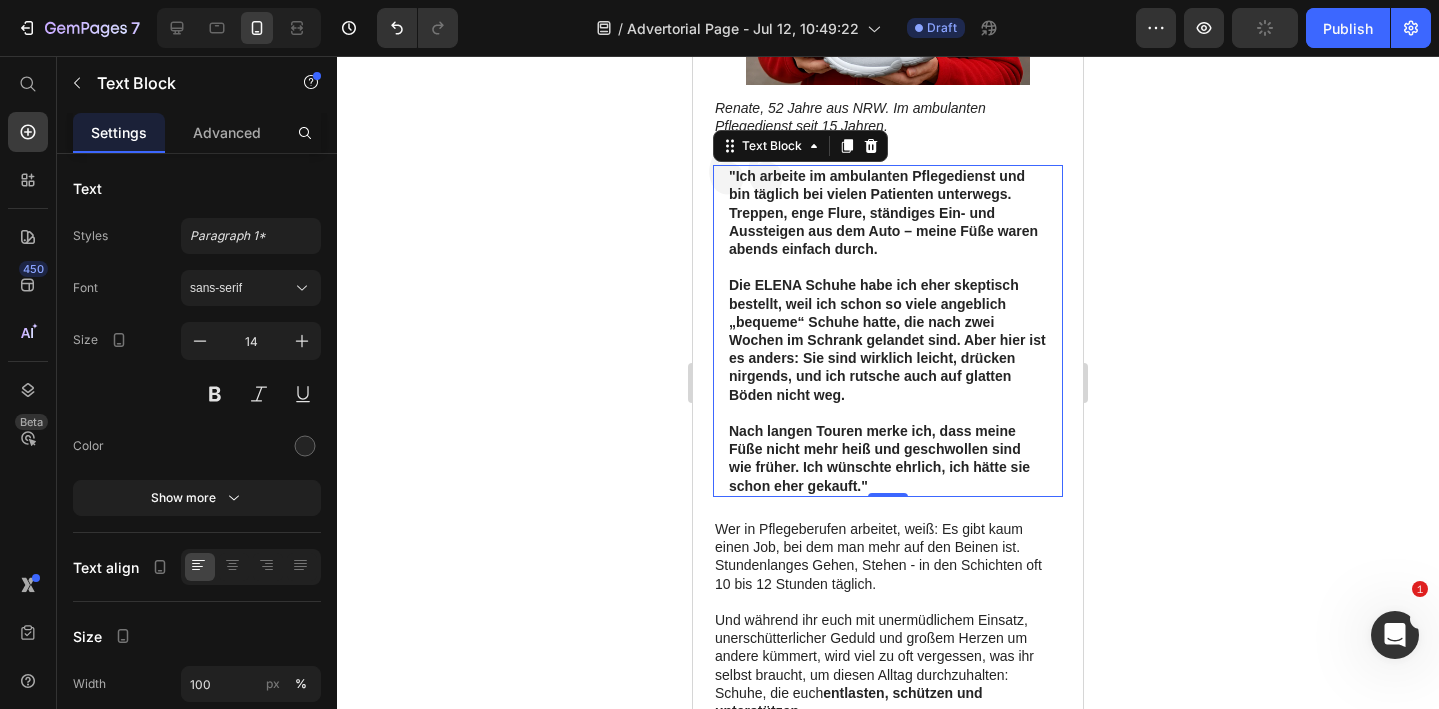 scroll, scrollTop: 570, scrollLeft: 0, axis: vertical 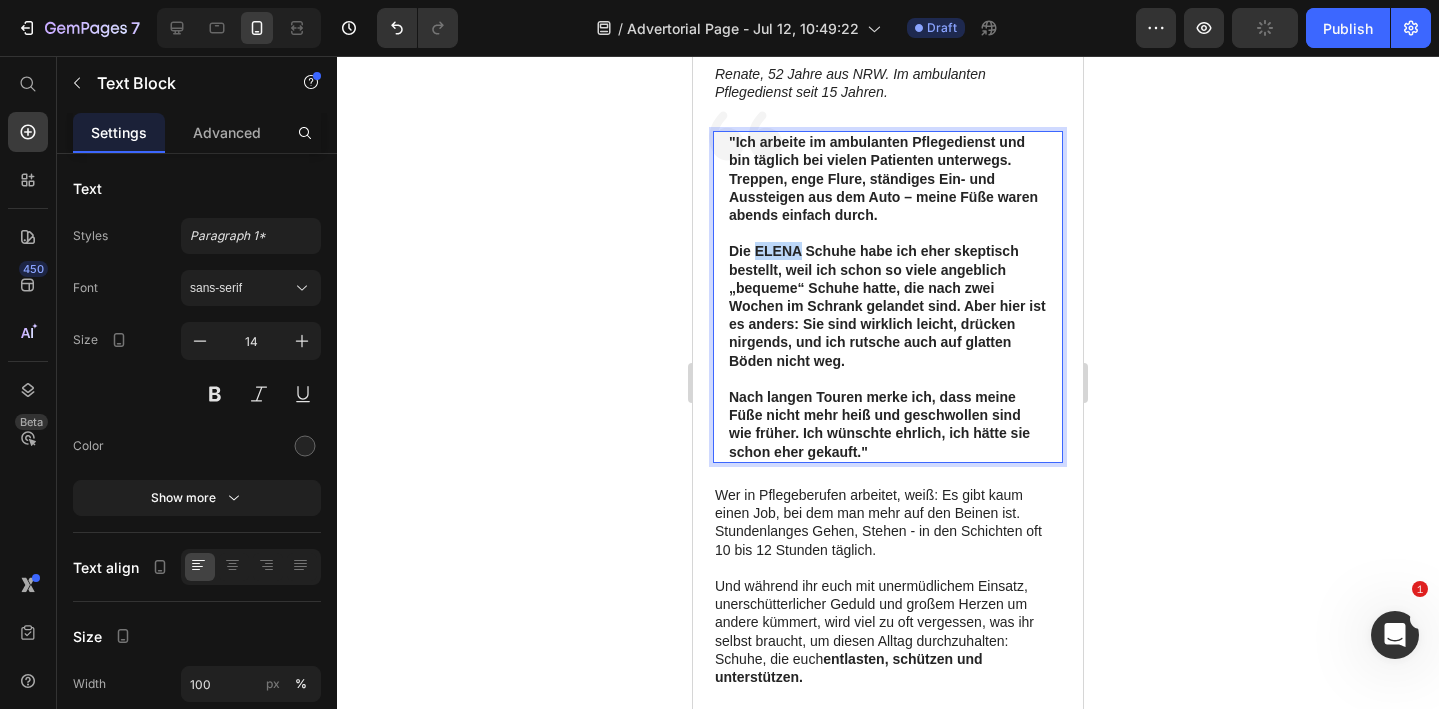 click on "Die ELENA Schuhe habe ich eher skeptisch bestellt, weil ich schon so viele angeblich „bequeme“ Schuhe hatte, die nach zwei Wochen im Schrank gelandet sind. Aber hier ist es anders: Sie sind wirklich leicht, drücken nirgends, und ich rutsche auch auf glatten Böden nicht weg." at bounding box center (888, 305) 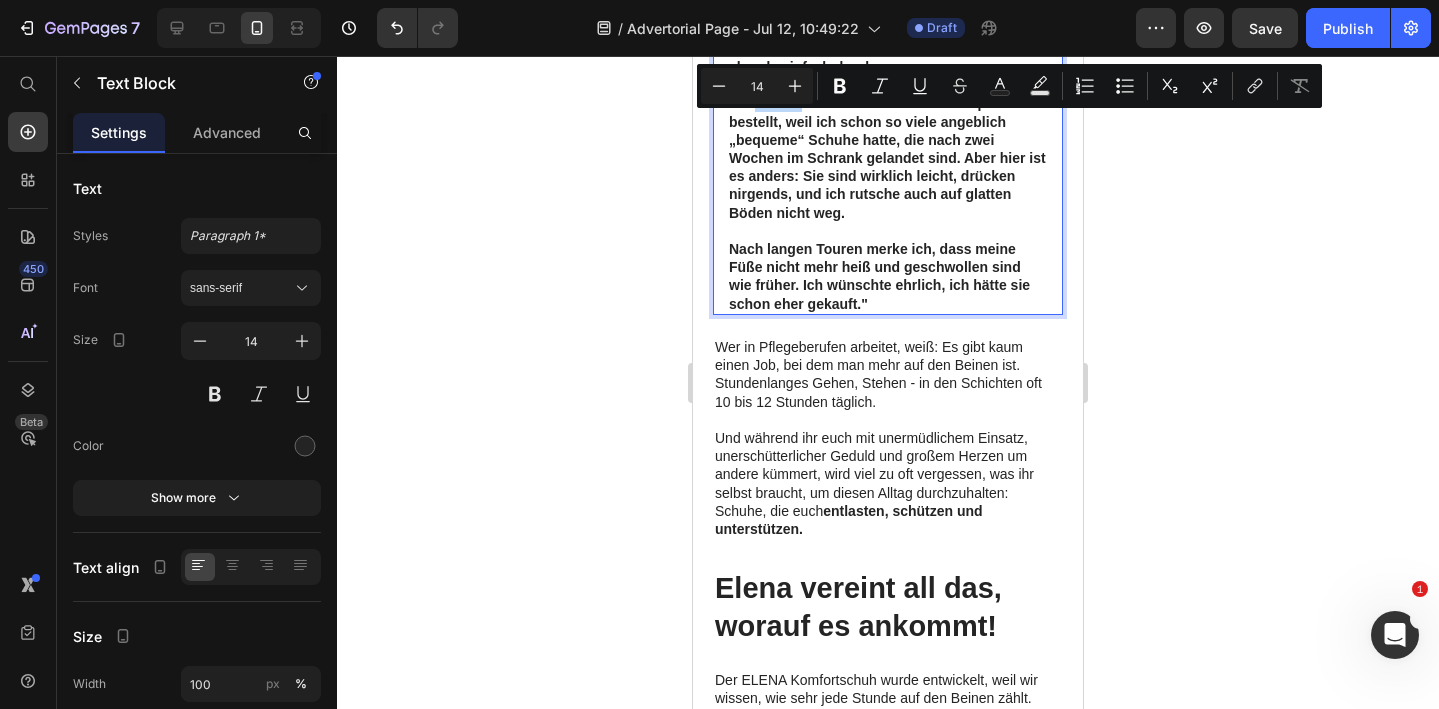 scroll, scrollTop: 720, scrollLeft: 0, axis: vertical 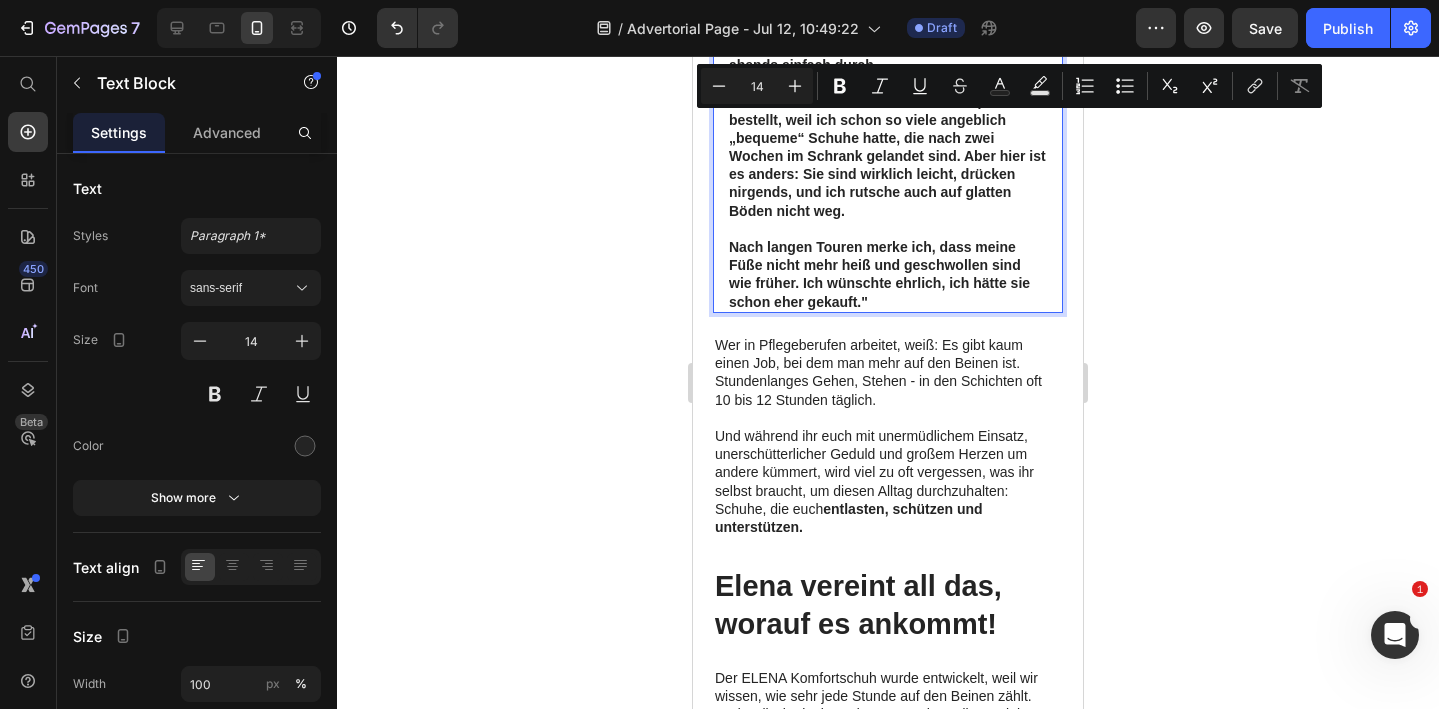click on "Nach langen Touren merke ich, dass meine Füße nicht mehr heiß und geschwollen sind wie früher. Ich wünschte ehrlich, ich hätte sie schon eher gekauft."" at bounding box center (888, 274) 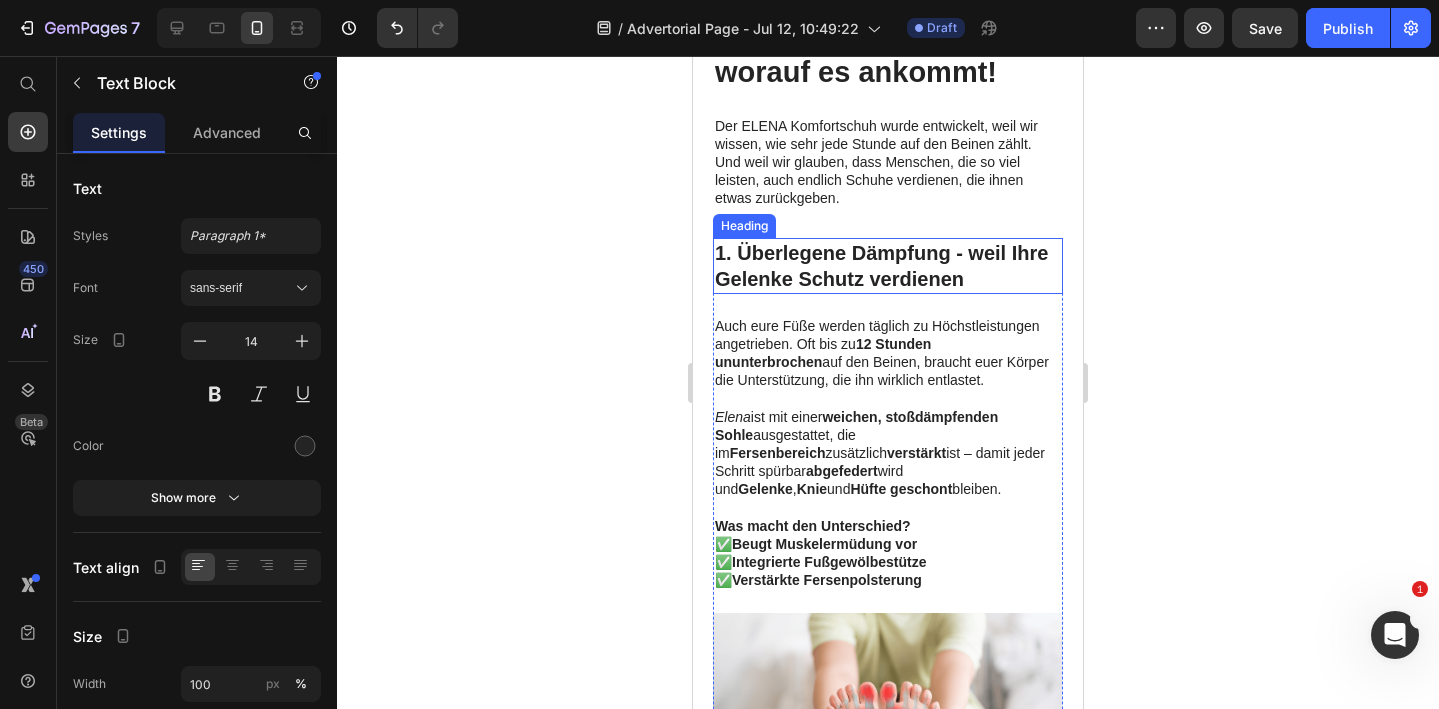 scroll, scrollTop: 1265, scrollLeft: 0, axis: vertical 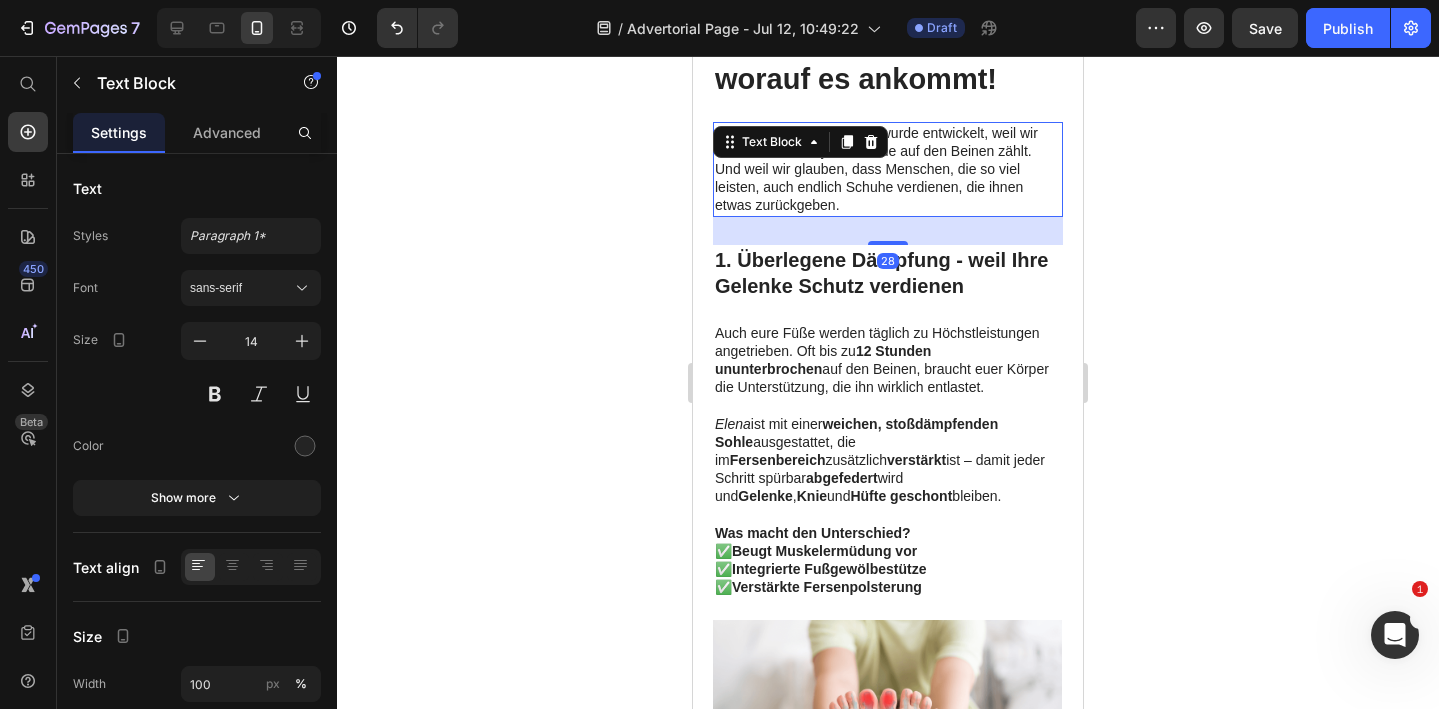 click on "Der ELENA Komfortschuh wurde entwickelt, weil wir wissen, wie sehr jede Stunde auf den Beinen zählt. Und weil wir glauben, dass Menschen, die so viel leisten, auch endlich Schuhe verdienen, die ihnen etwas zurückgeben." at bounding box center [888, 169] 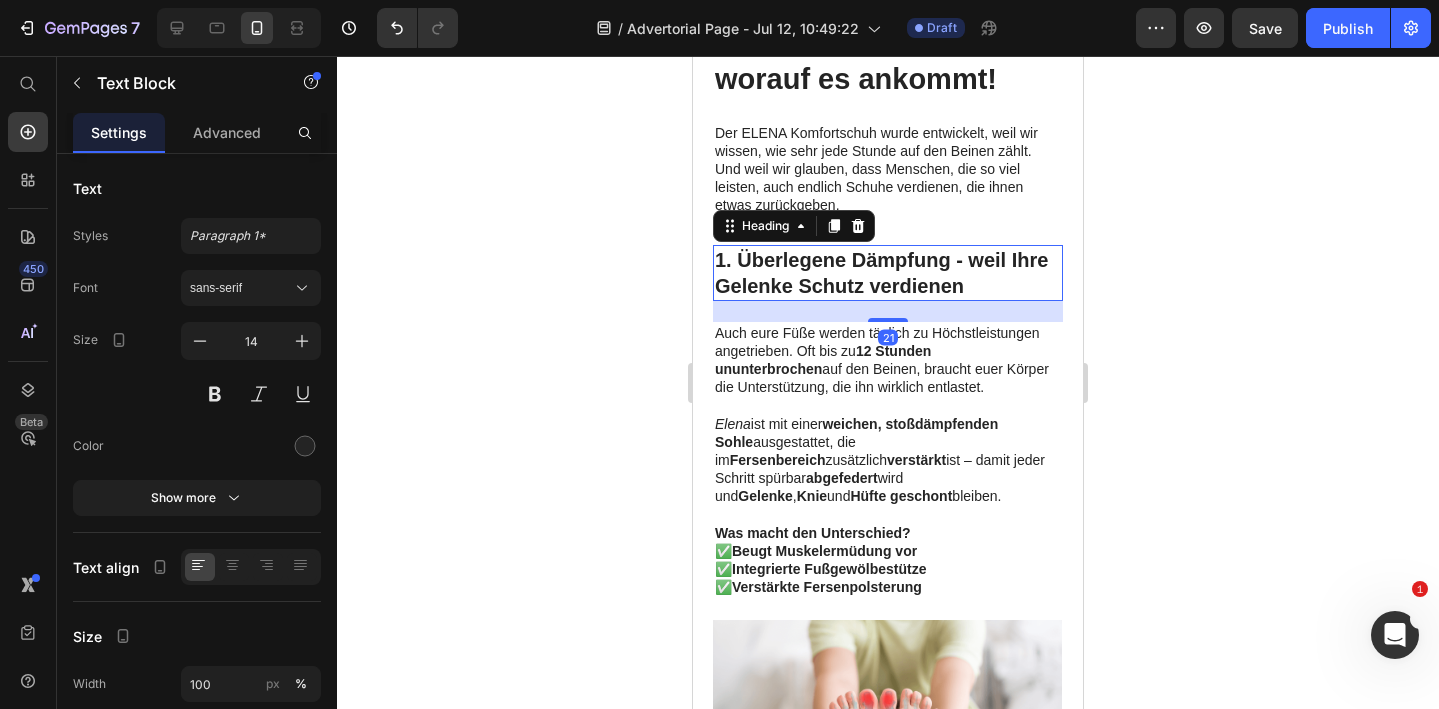 click on "1. Überlegene Dämpfung - weil Ihre Gelenke Schutz verdienen" at bounding box center [888, 273] 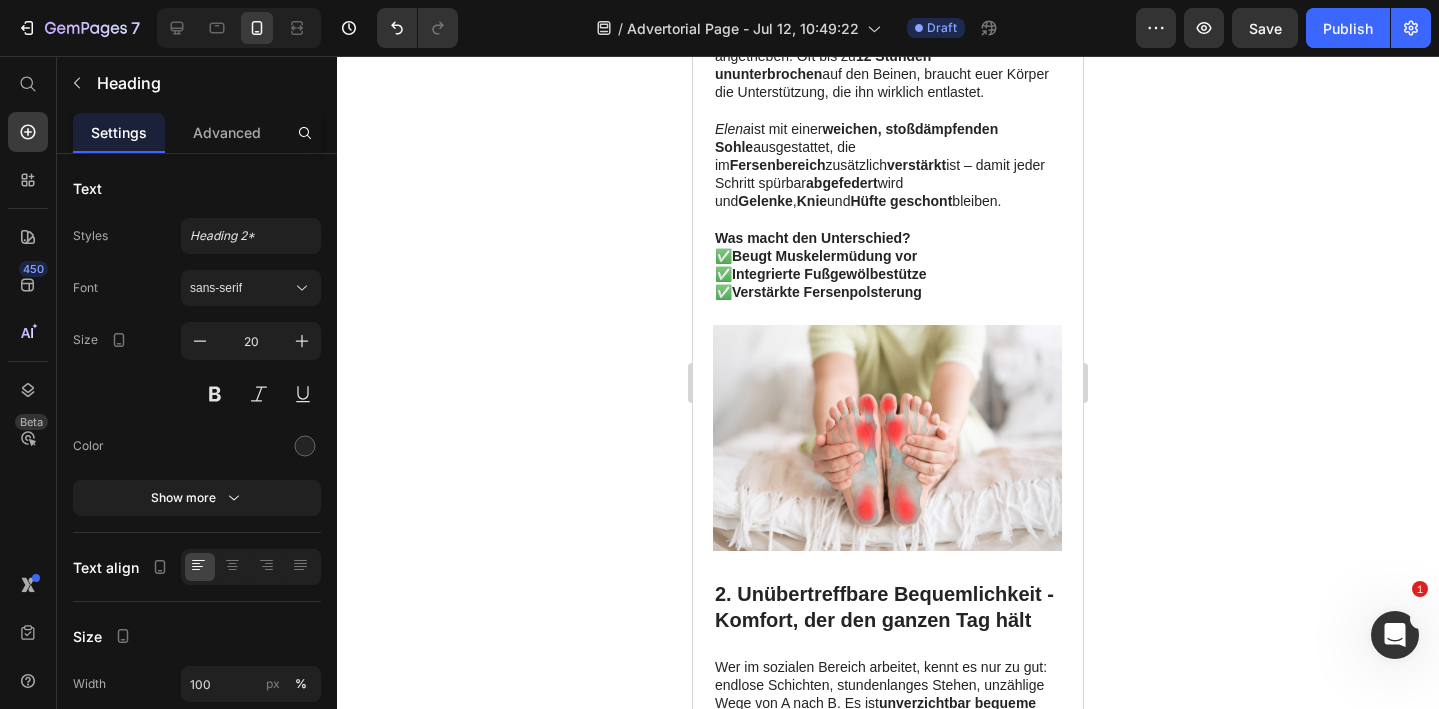 scroll, scrollTop: 1559, scrollLeft: 0, axis: vertical 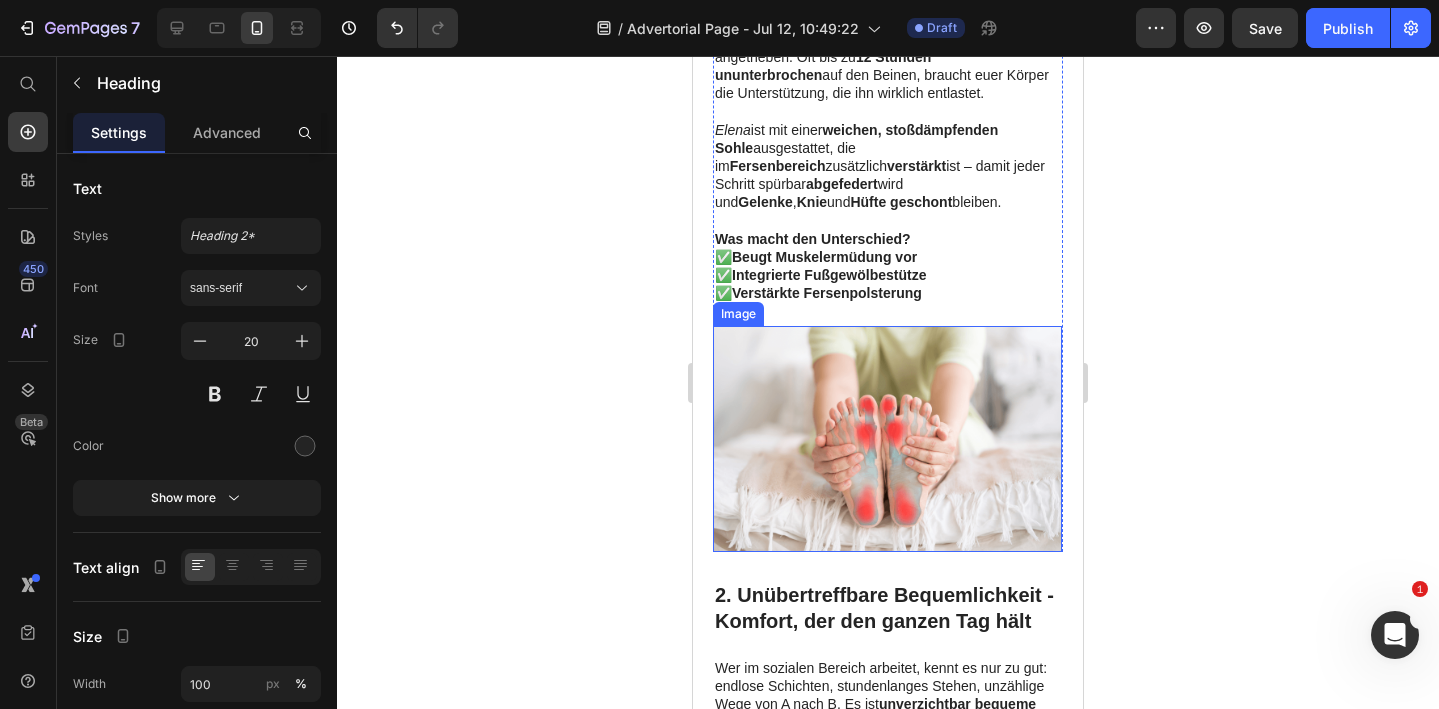 click at bounding box center (887, 439) 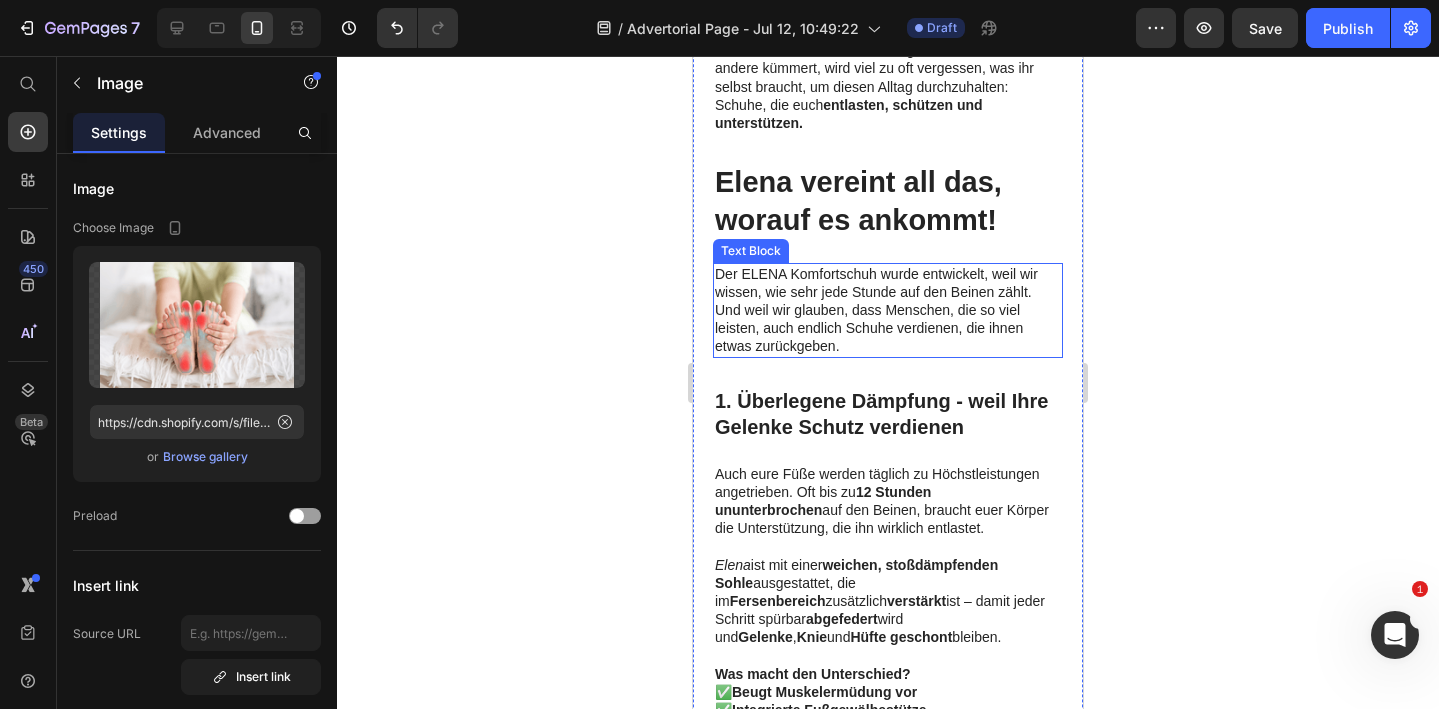 scroll, scrollTop: 1100, scrollLeft: 0, axis: vertical 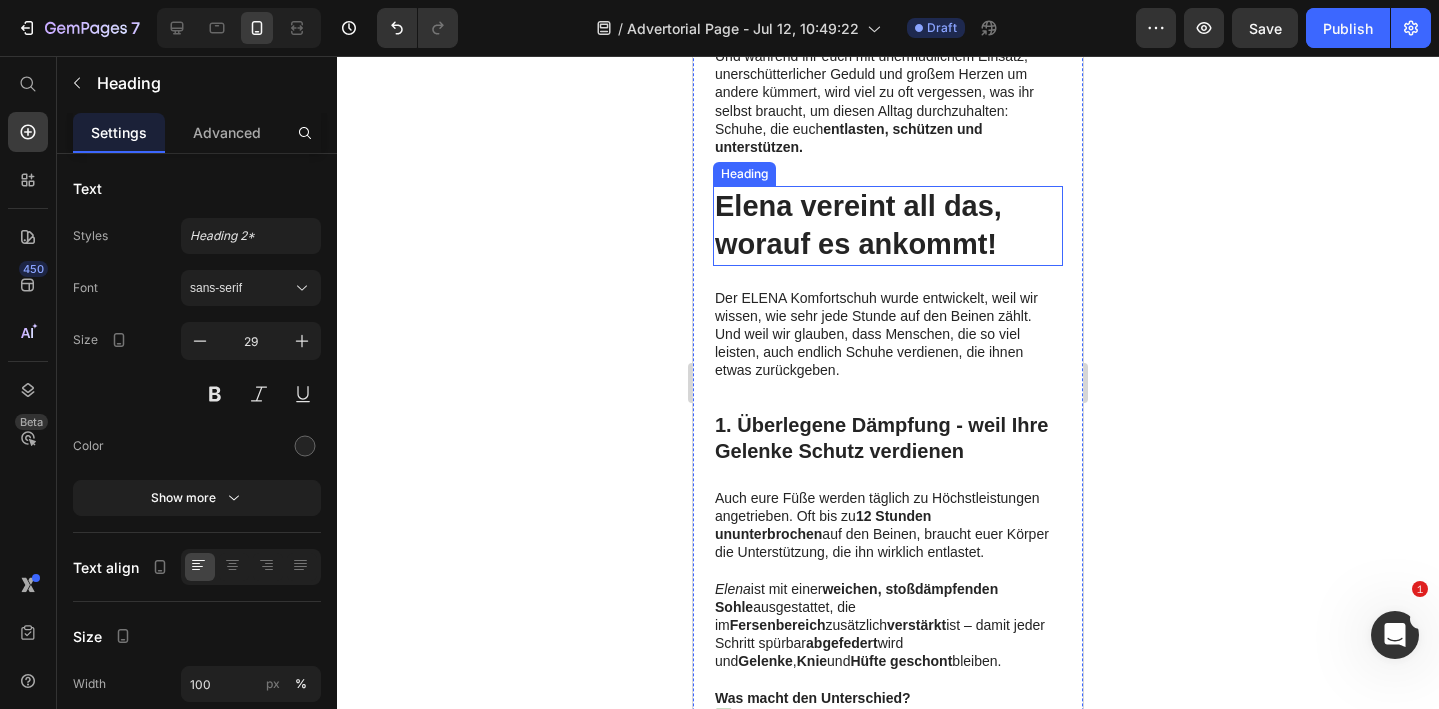 click on "Elena vereint all das, worauf es ankommt!" at bounding box center [888, 225] 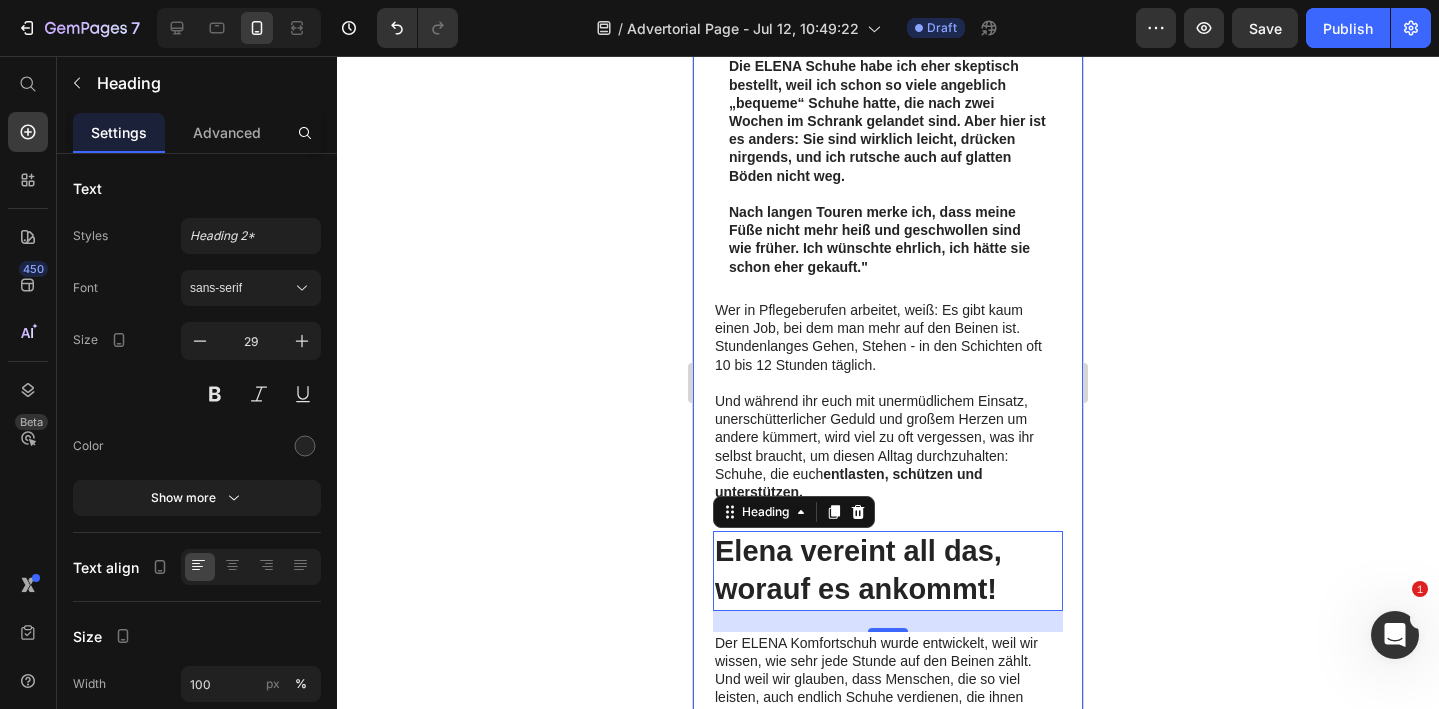 scroll, scrollTop: 761, scrollLeft: 0, axis: vertical 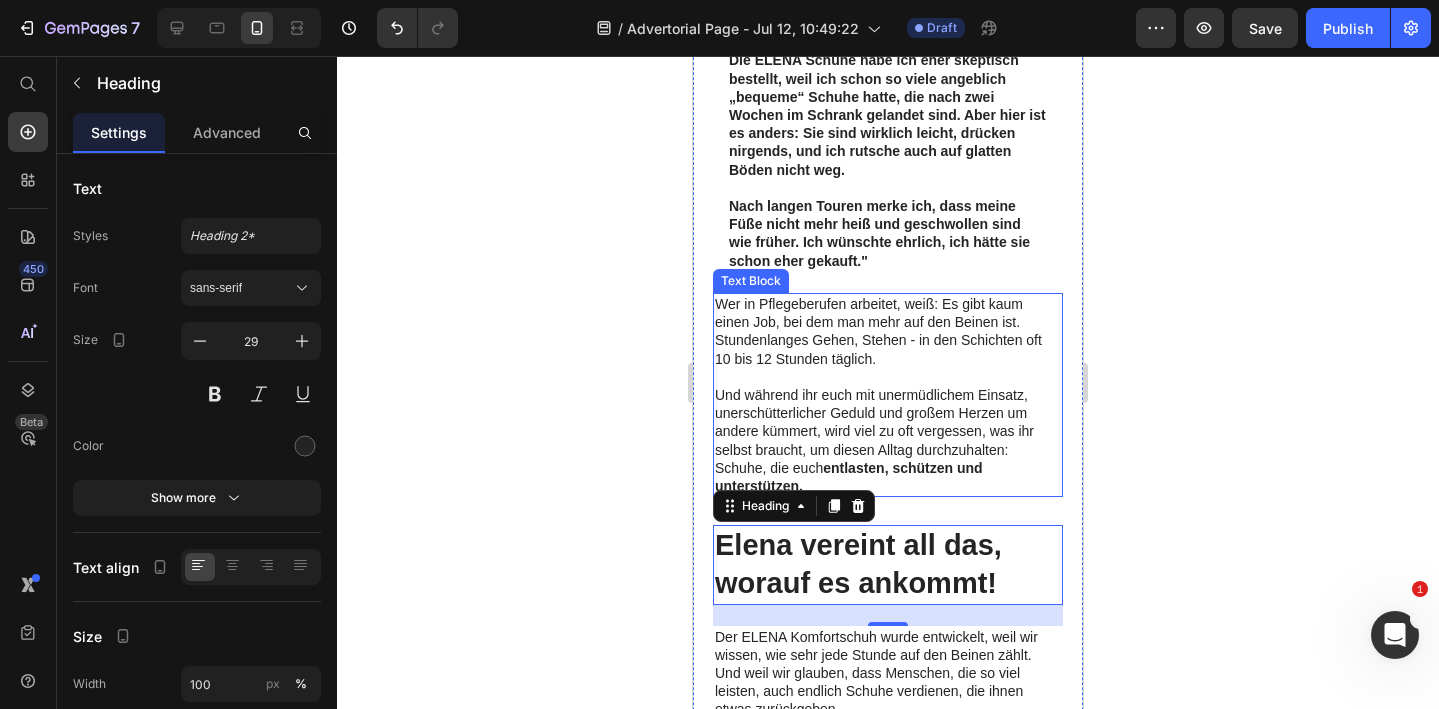 click on "Wer in Pflegeberufen arbeitet, weiß: Es gibt kaum einen Job, bei dem man mehr auf den Beinen ist." at bounding box center [888, 313] 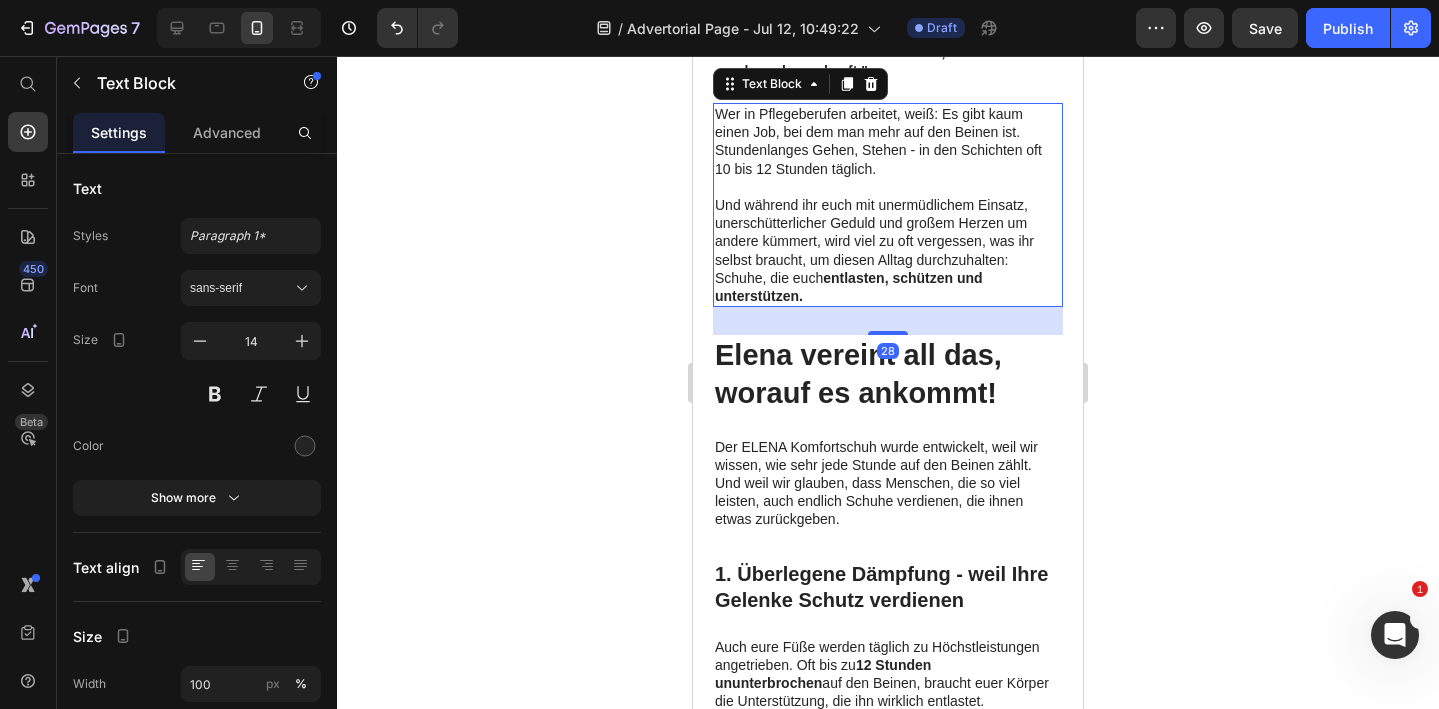 scroll, scrollTop: 1016, scrollLeft: 0, axis: vertical 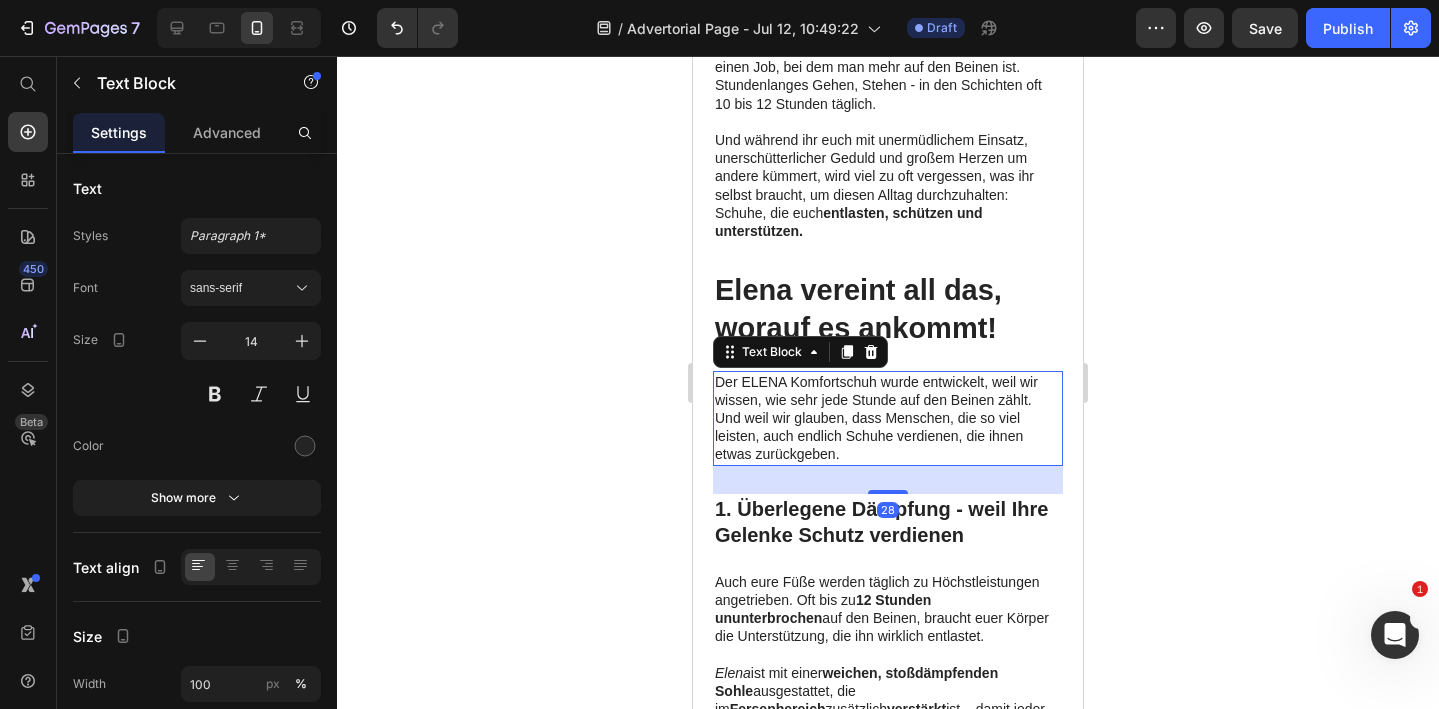 click on "Der ELENA Komfortschuh wurde entwickelt, weil wir wissen, wie sehr jede Stunde auf den Beinen zählt. Und weil wir glauben, dass Menschen, die so viel leisten, auch endlich Schuhe verdienen, die ihnen etwas zurückgeben." at bounding box center (888, 418) 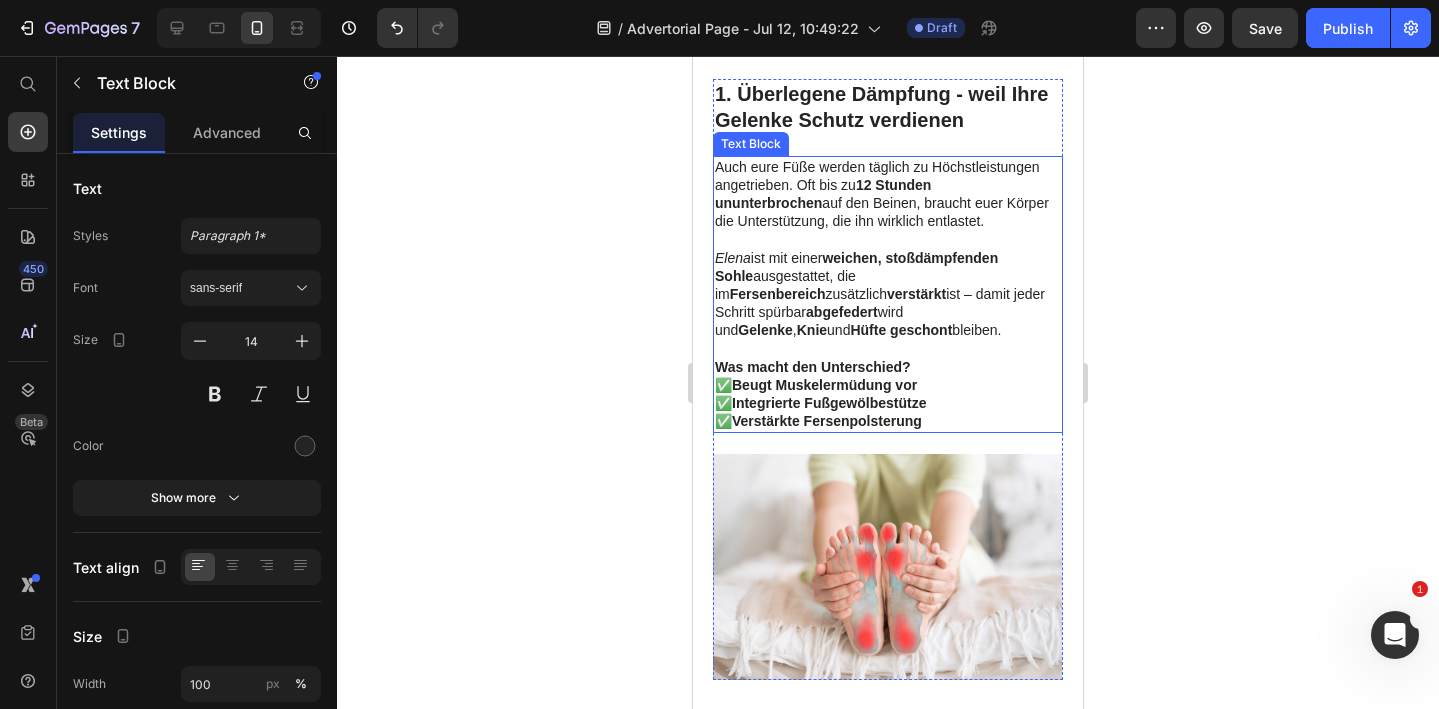 scroll, scrollTop: 1435, scrollLeft: 0, axis: vertical 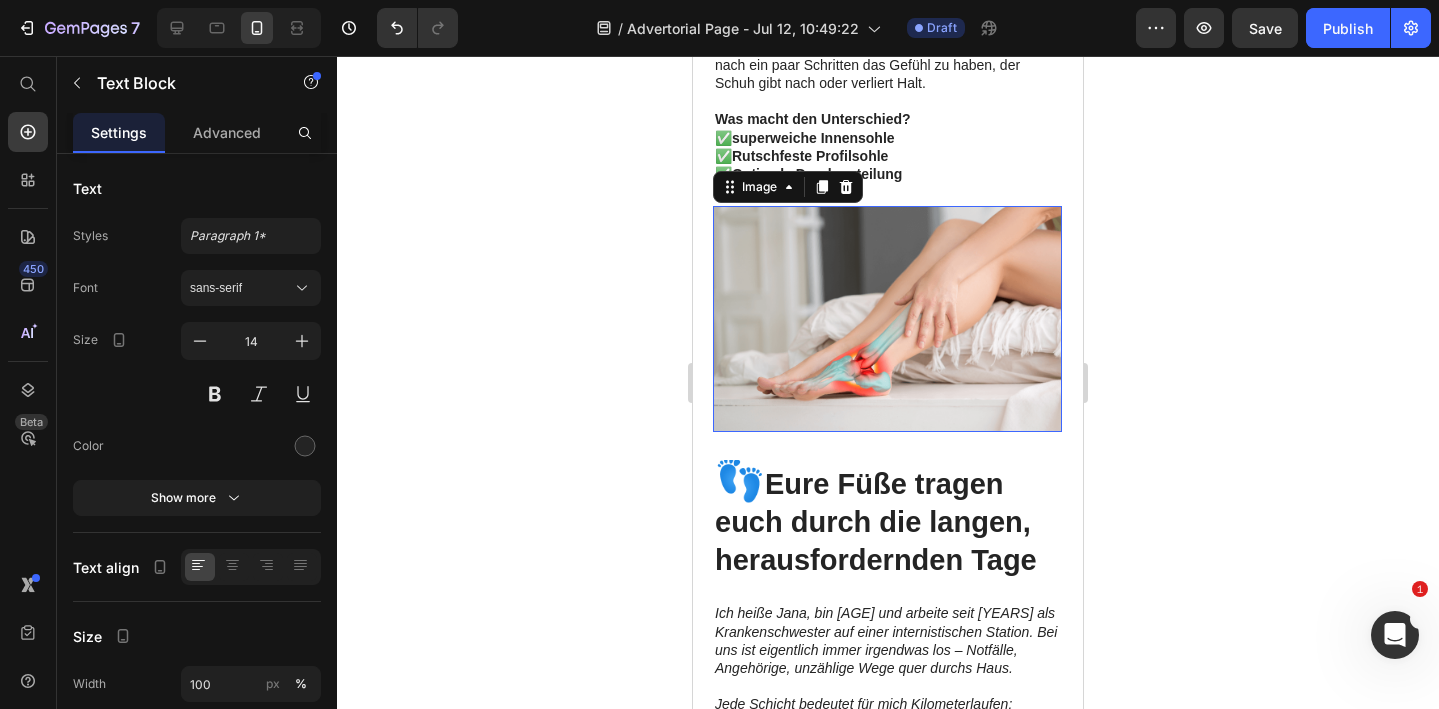 click at bounding box center (887, 319) 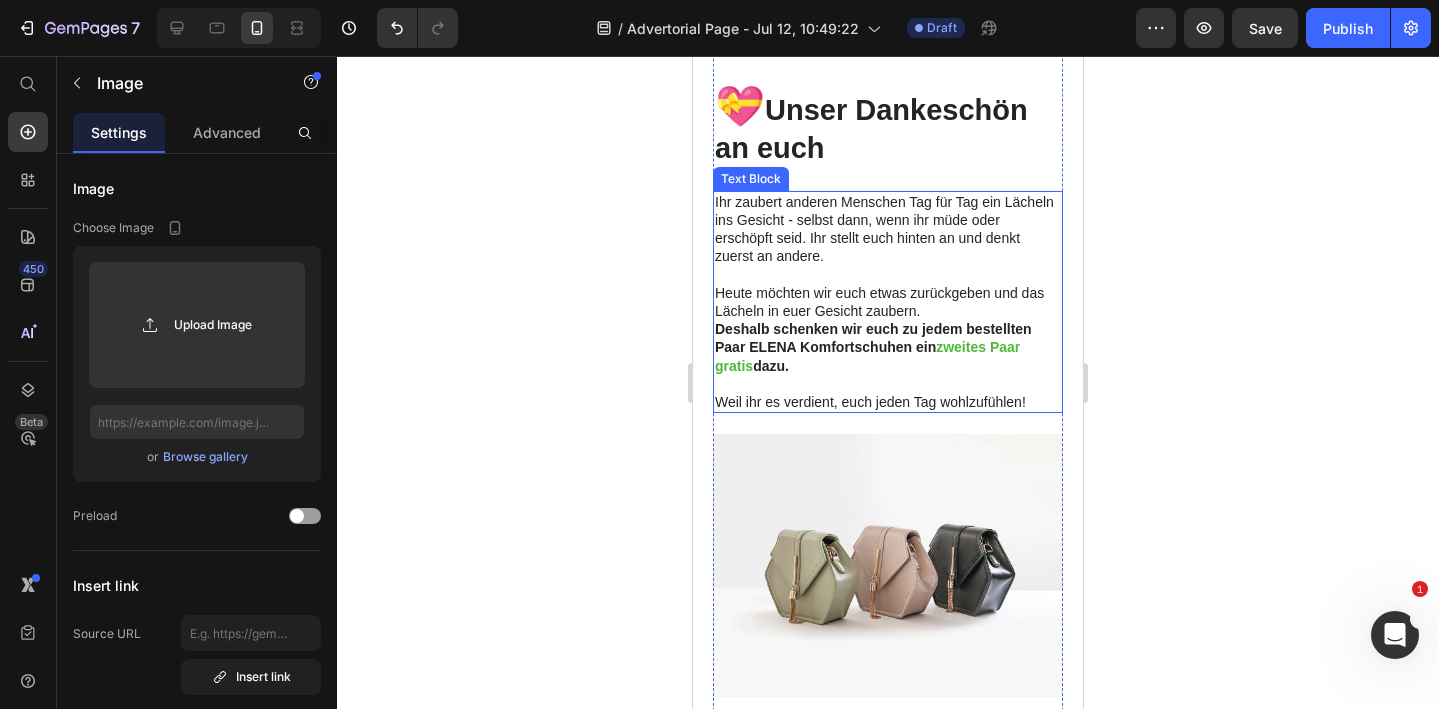 scroll, scrollTop: 5605, scrollLeft: 0, axis: vertical 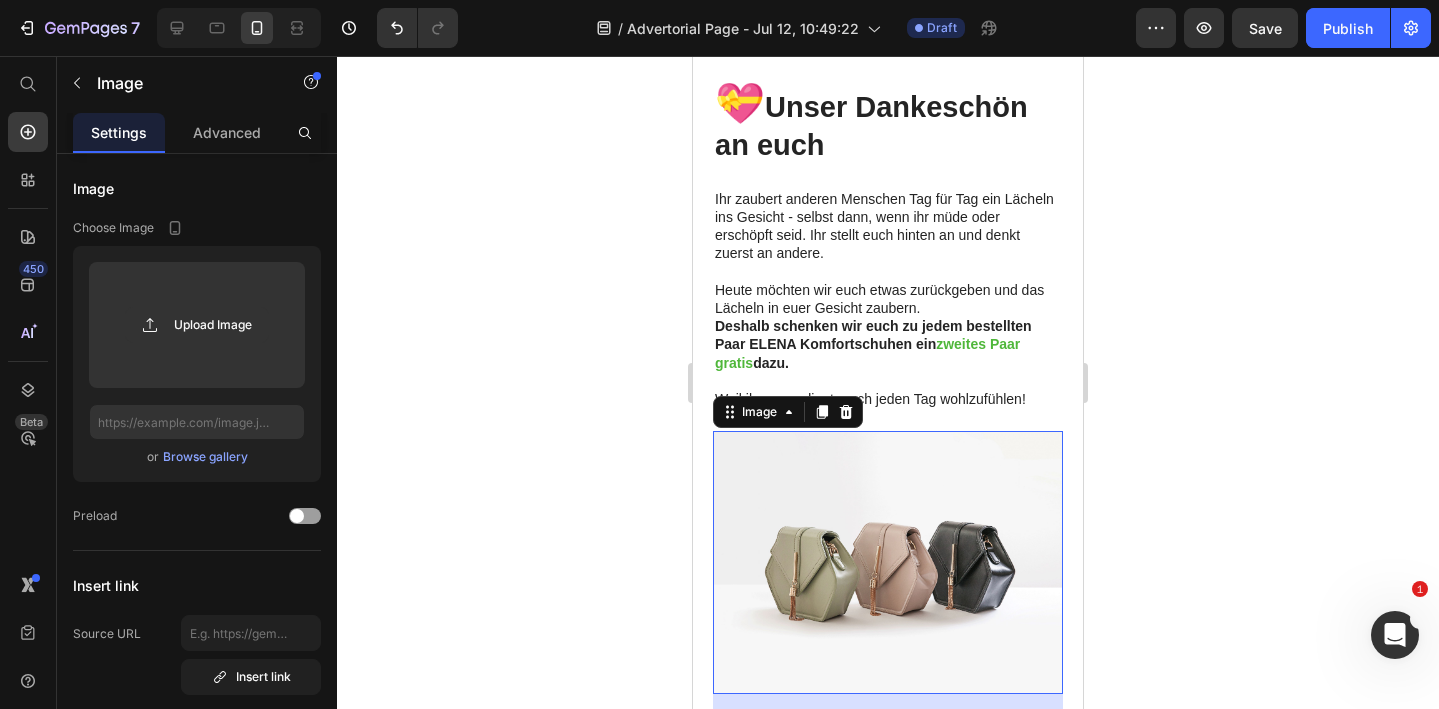 click at bounding box center [888, 562] 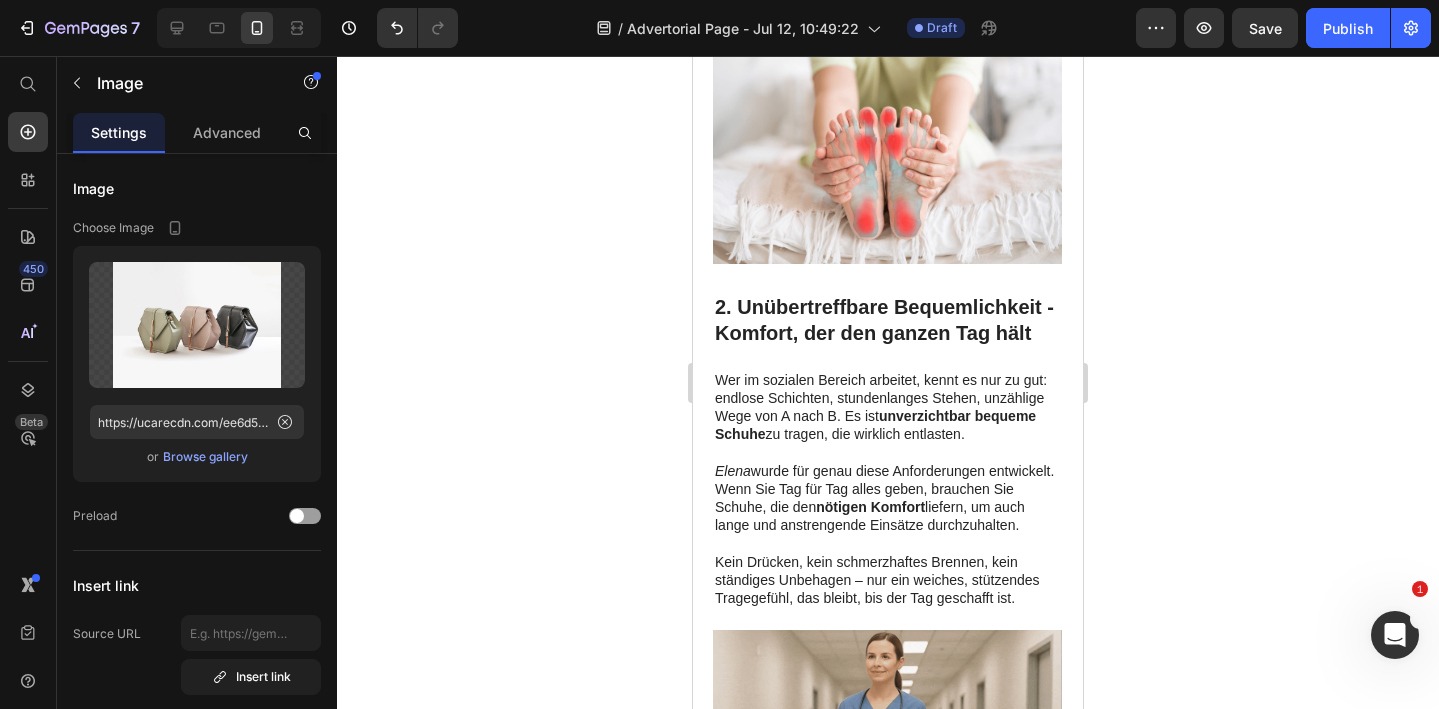 scroll, scrollTop: 1565, scrollLeft: 0, axis: vertical 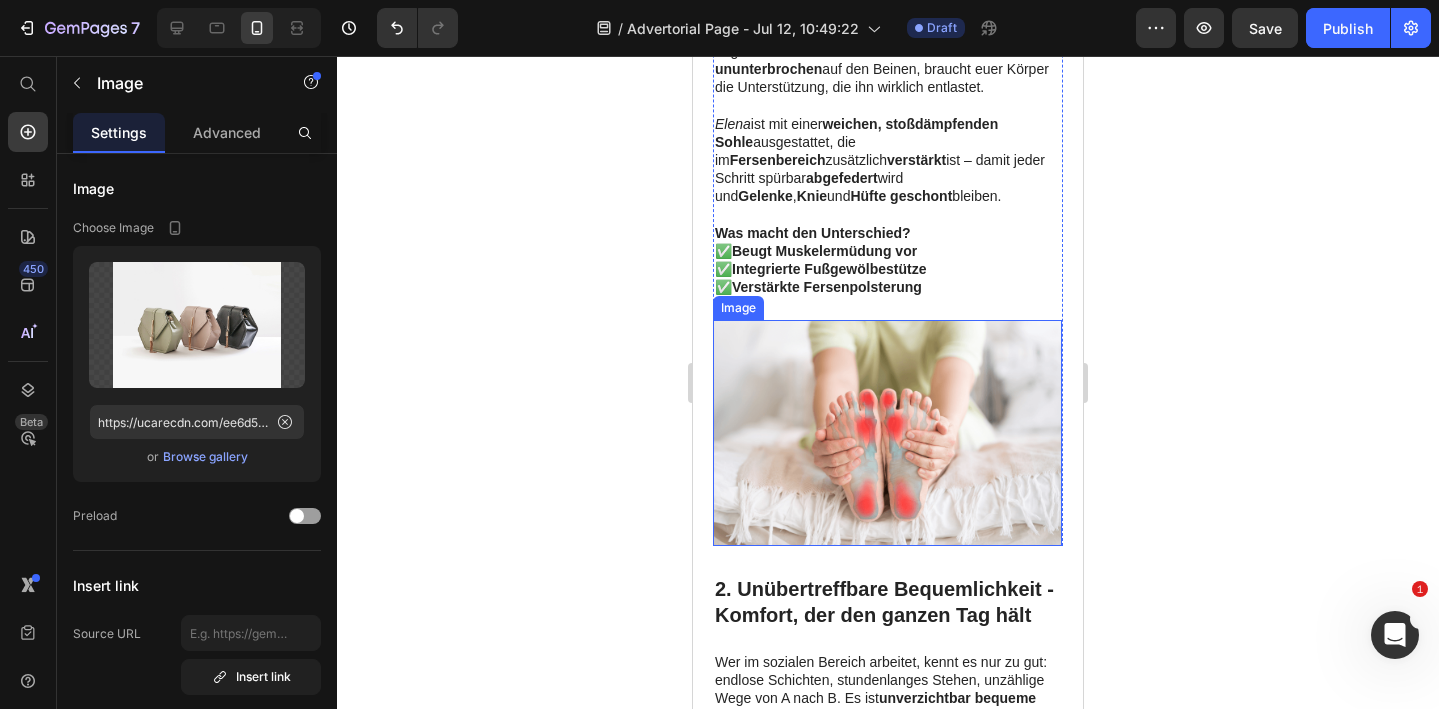 click at bounding box center (887, 433) 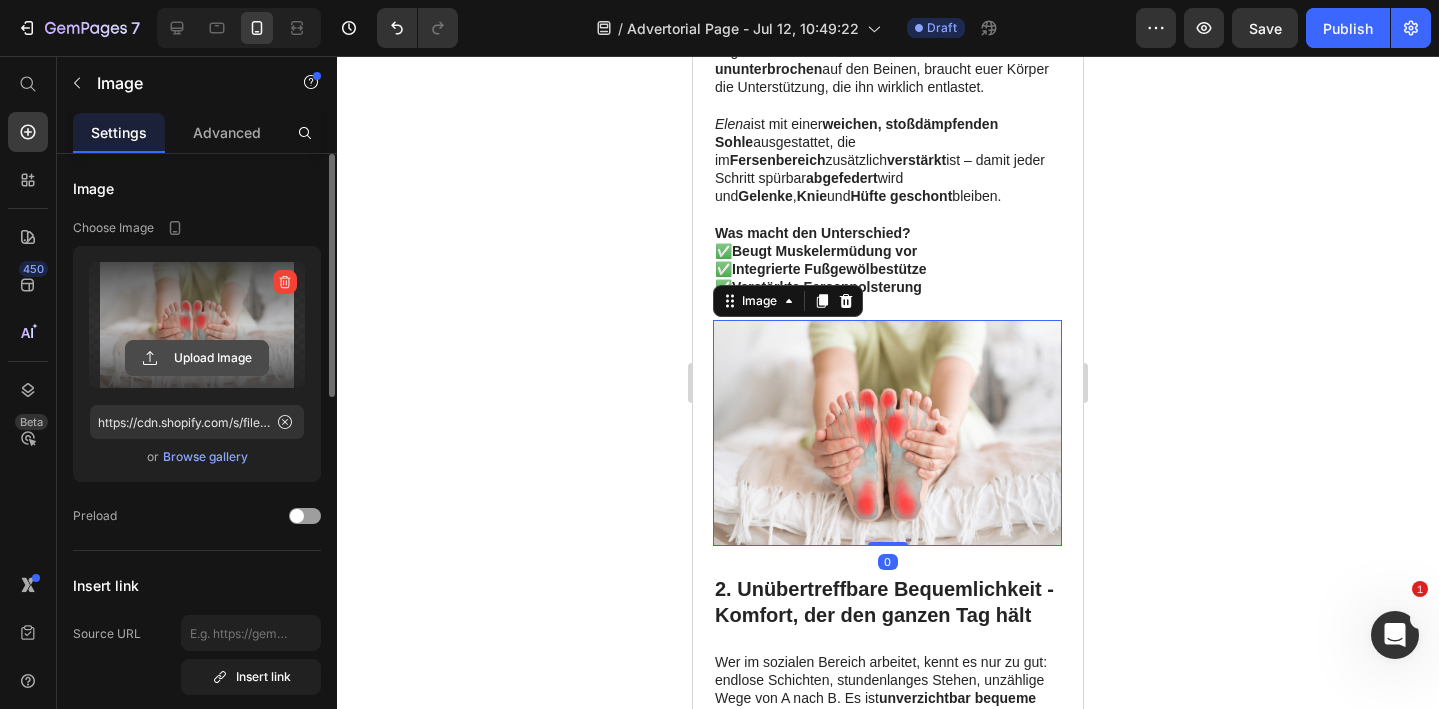 click 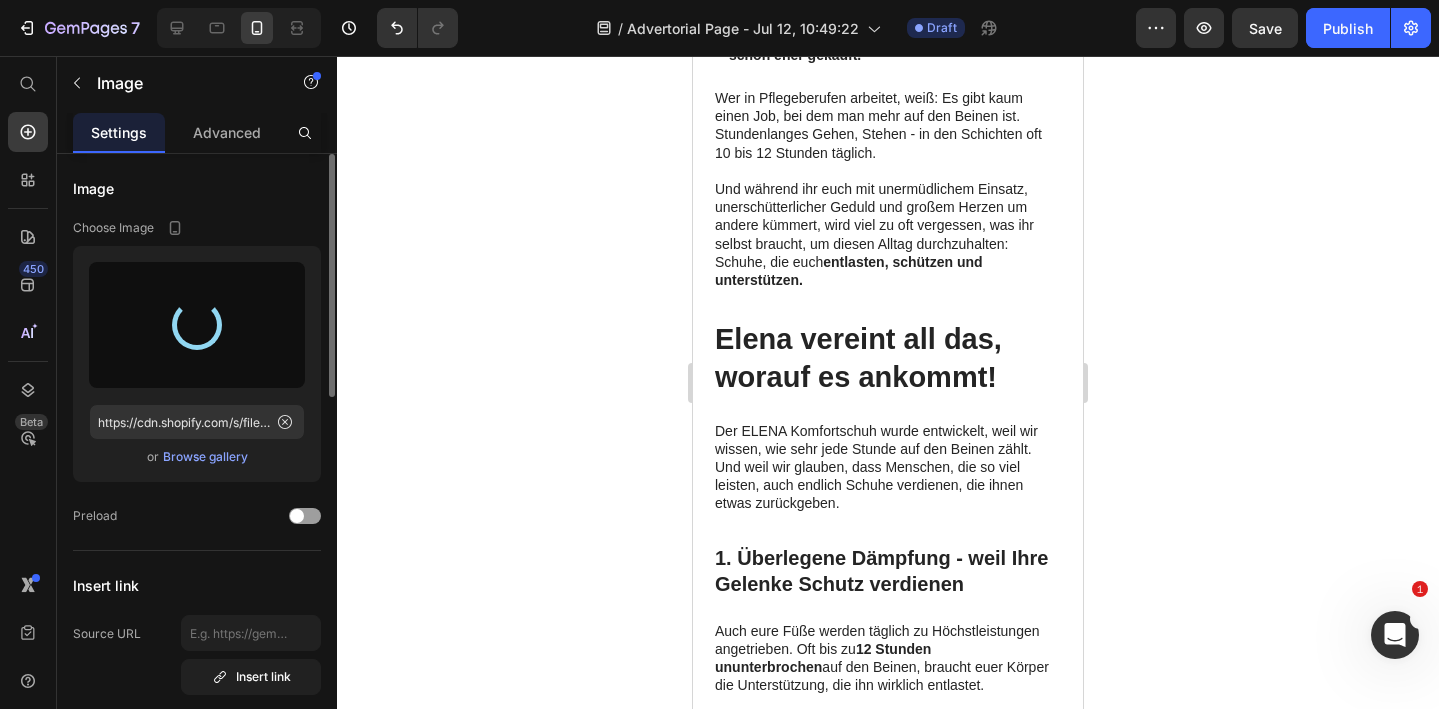 scroll, scrollTop: 902, scrollLeft: 0, axis: vertical 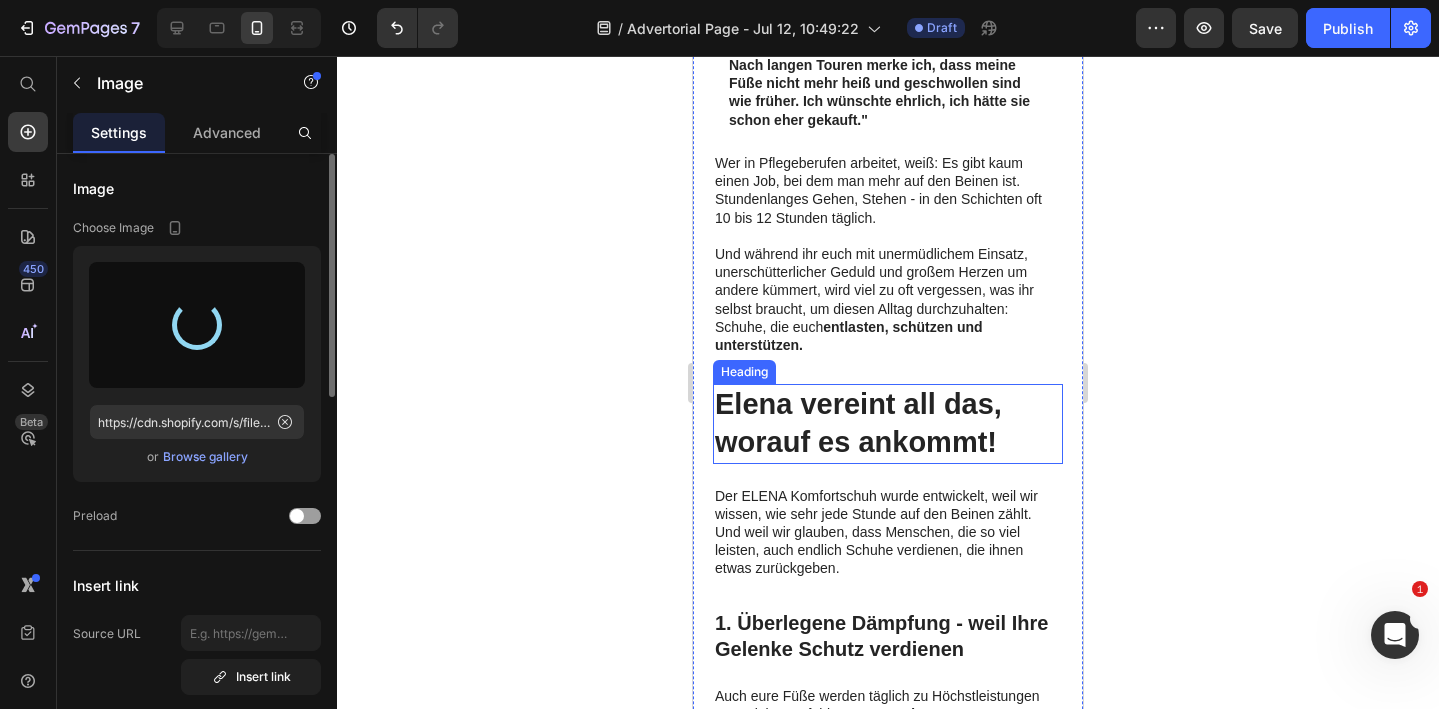 type on "https://cdn.shopify.com/s/files/1/0740/2012/6939/files/gempages_553629490677285781-a2673bff-7f2c-4efd-aef4-ac7c40fa1bb9.png" 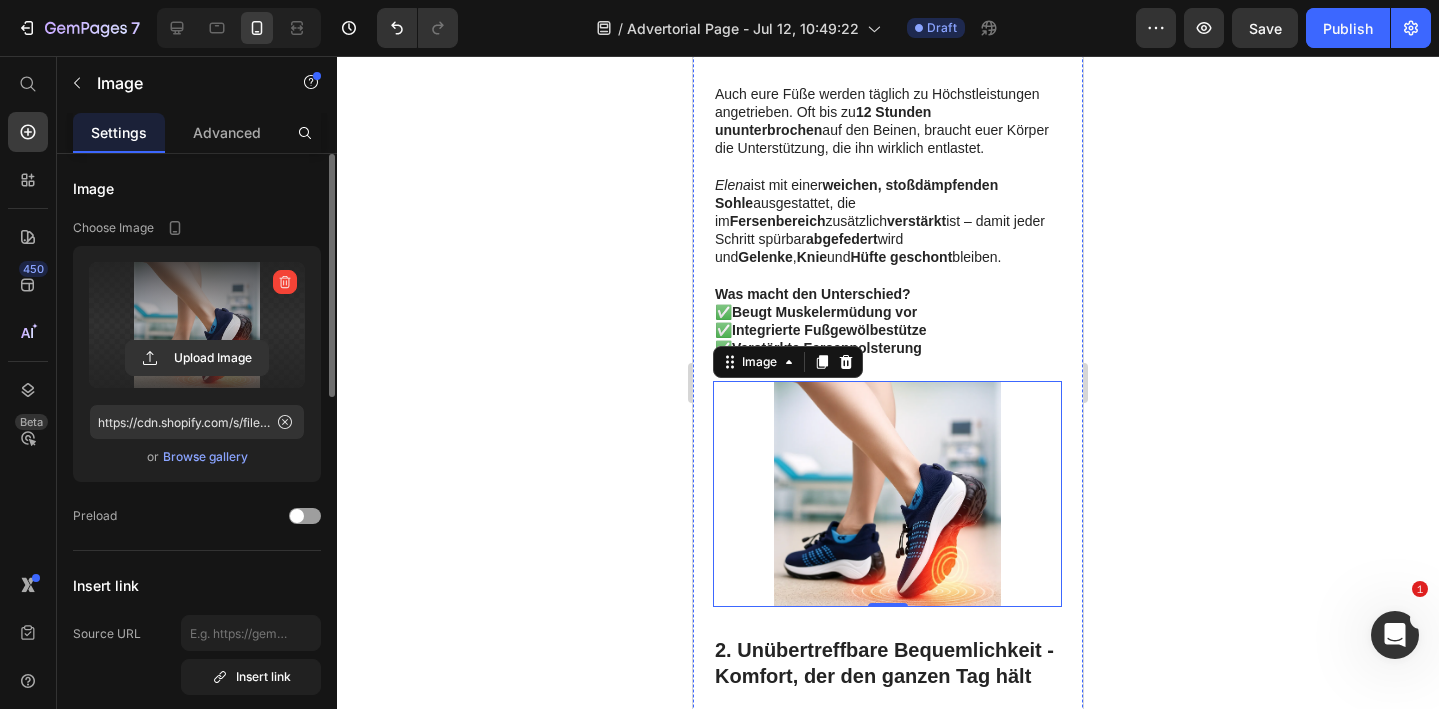 scroll, scrollTop: 1503, scrollLeft: 0, axis: vertical 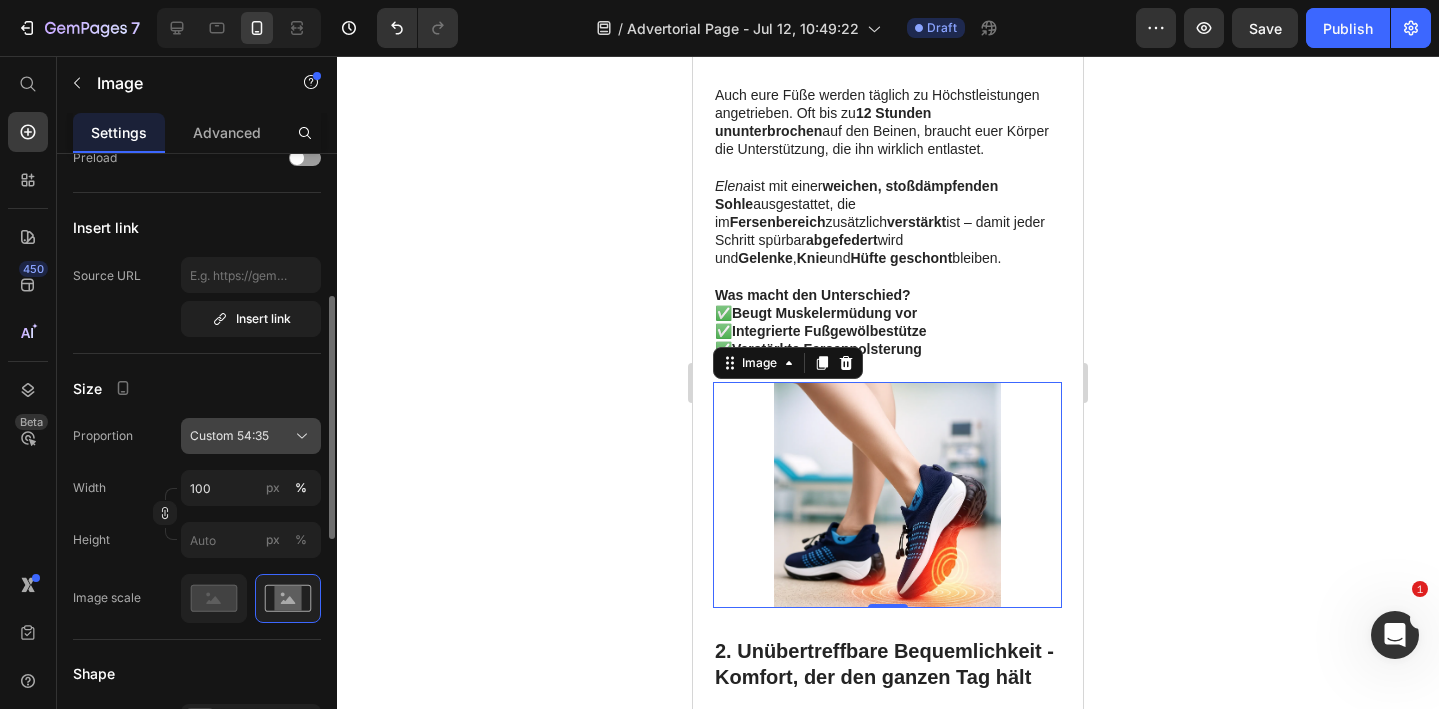 click on "Custom 54:35" at bounding box center (229, 436) 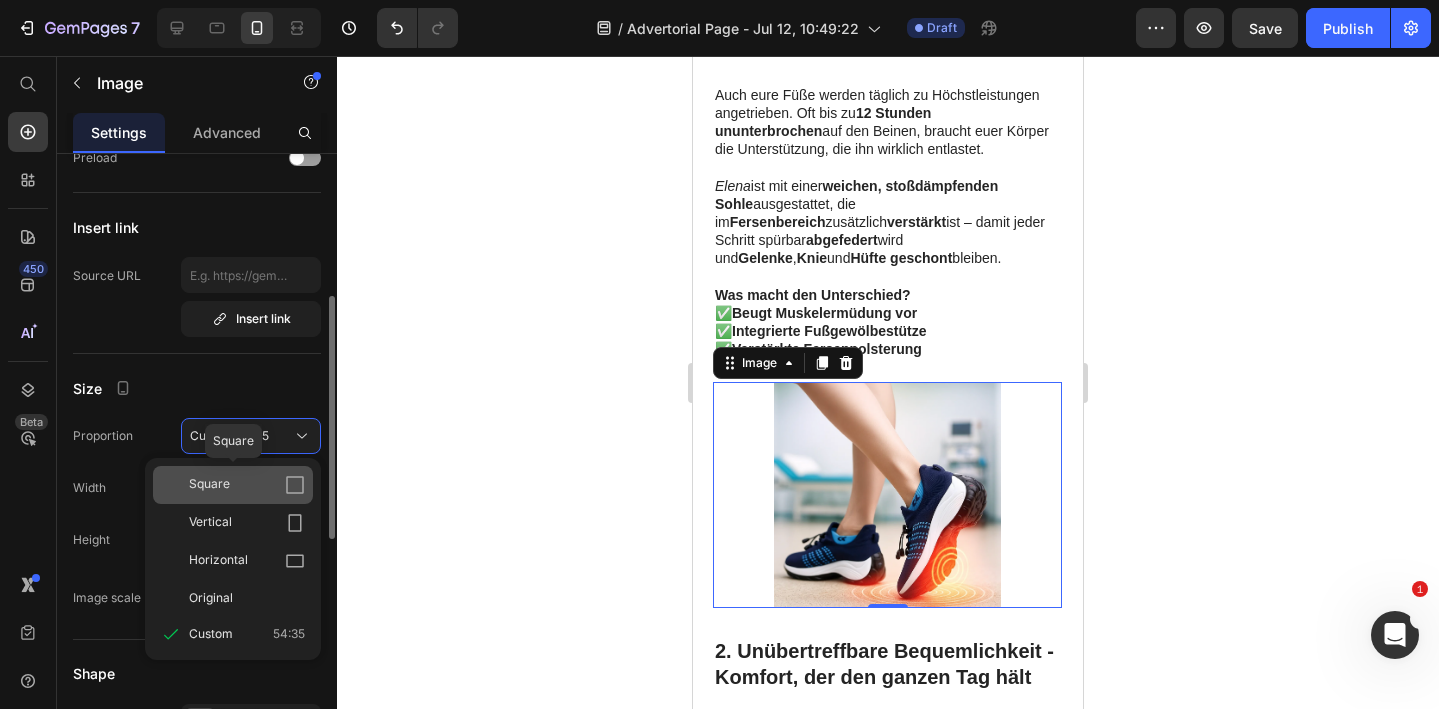 click on "Square" at bounding box center [247, 485] 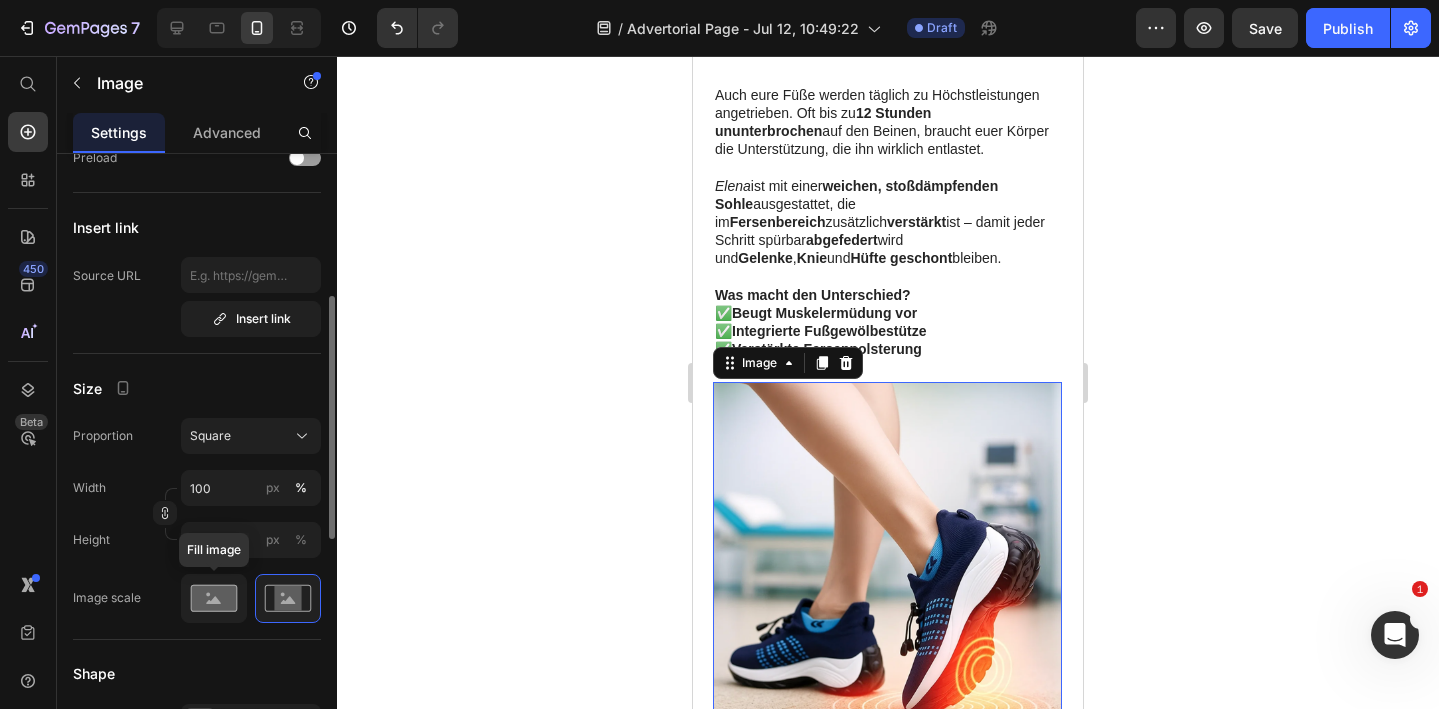 click 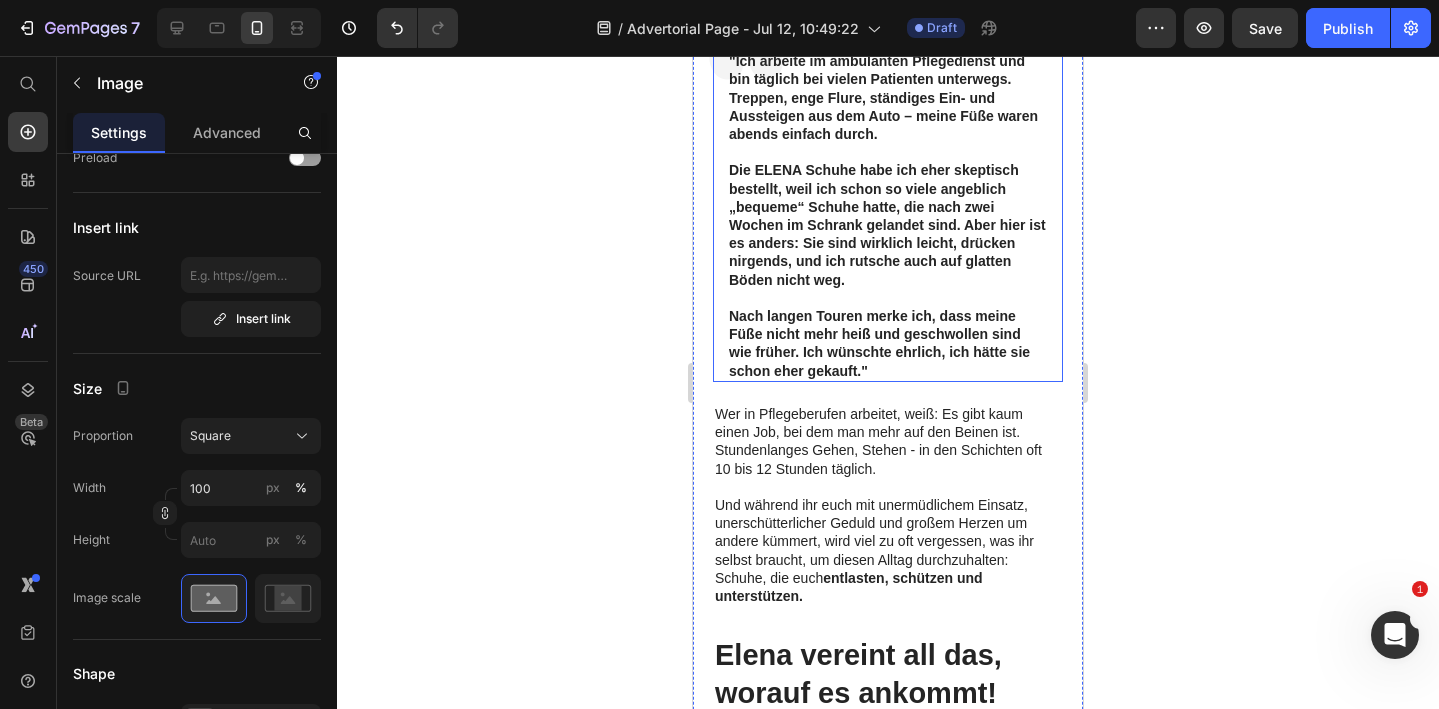 scroll, scrollTop: 660, scrollLeft: 0, axis: vertical 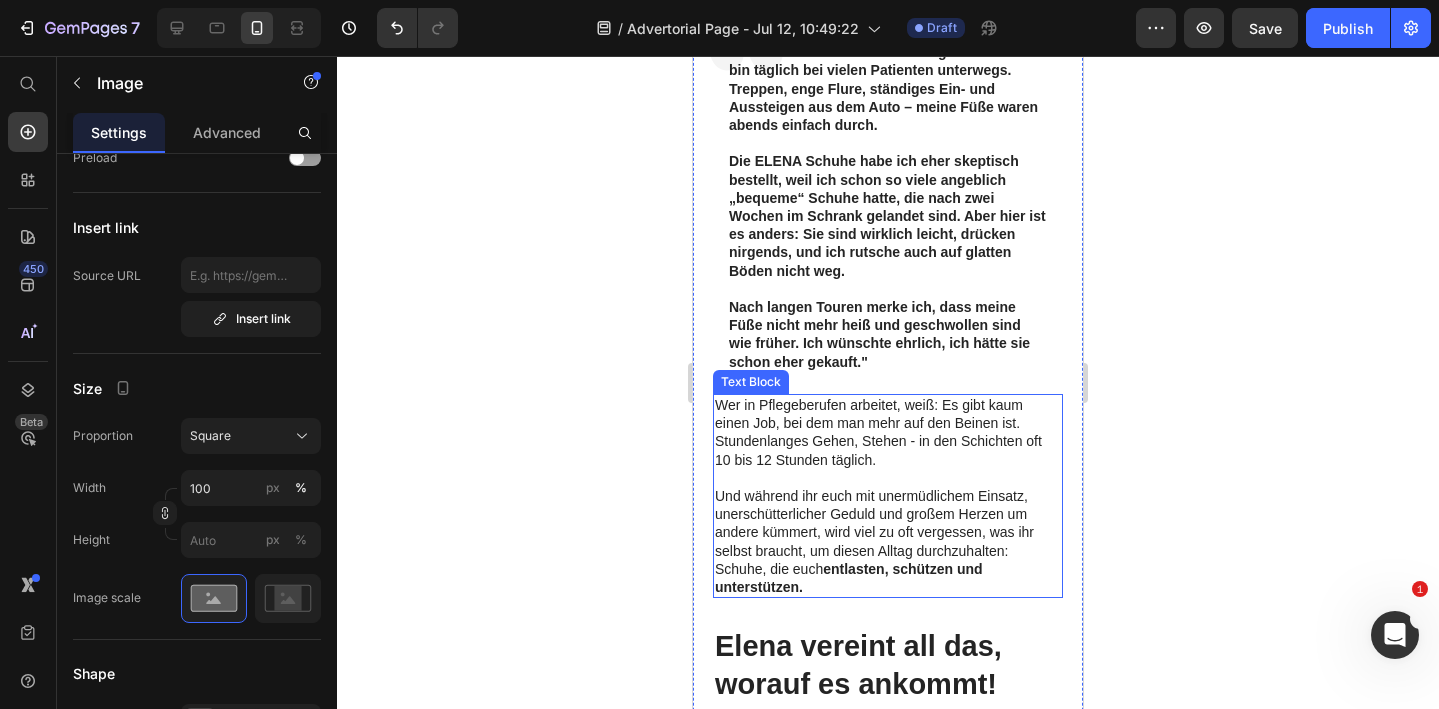 click at bounding box center [888, 478] 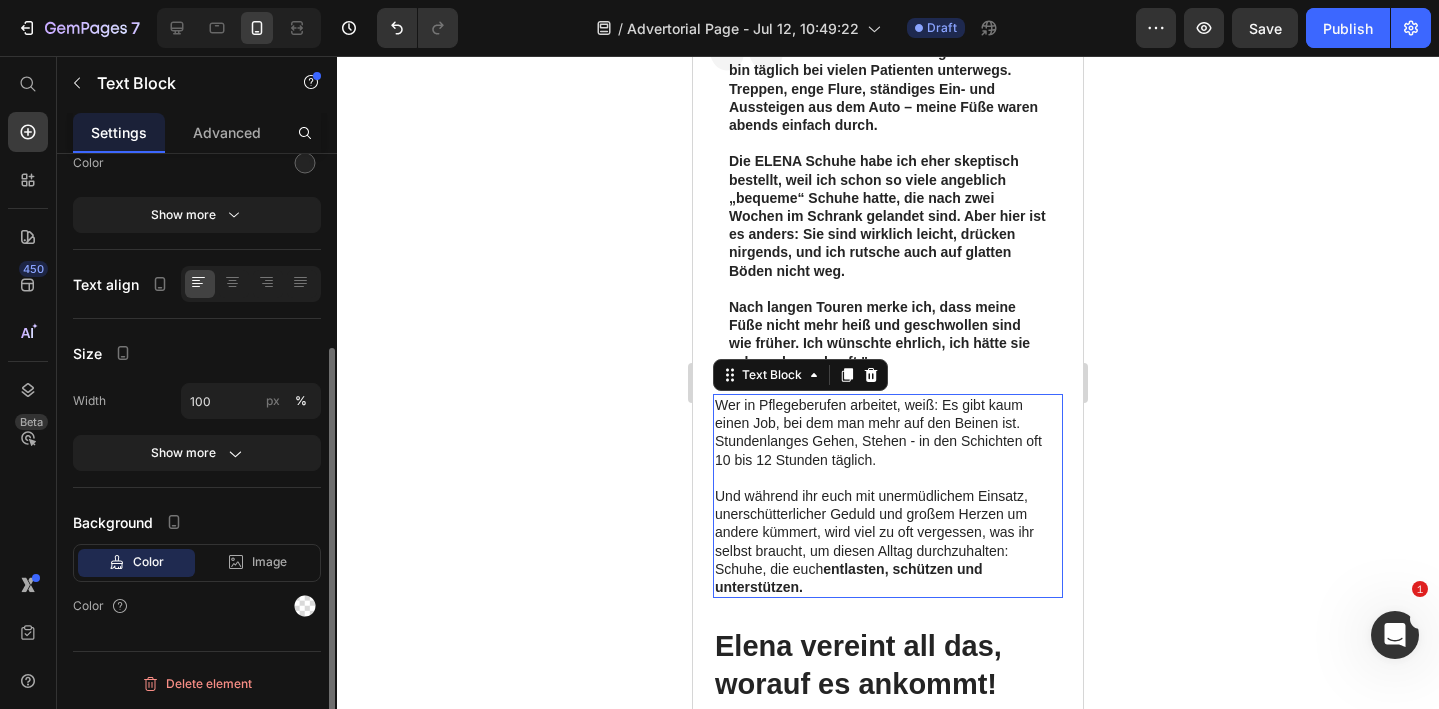 scroll, scrollTop: 0, scrollLeft: 0, axis: both 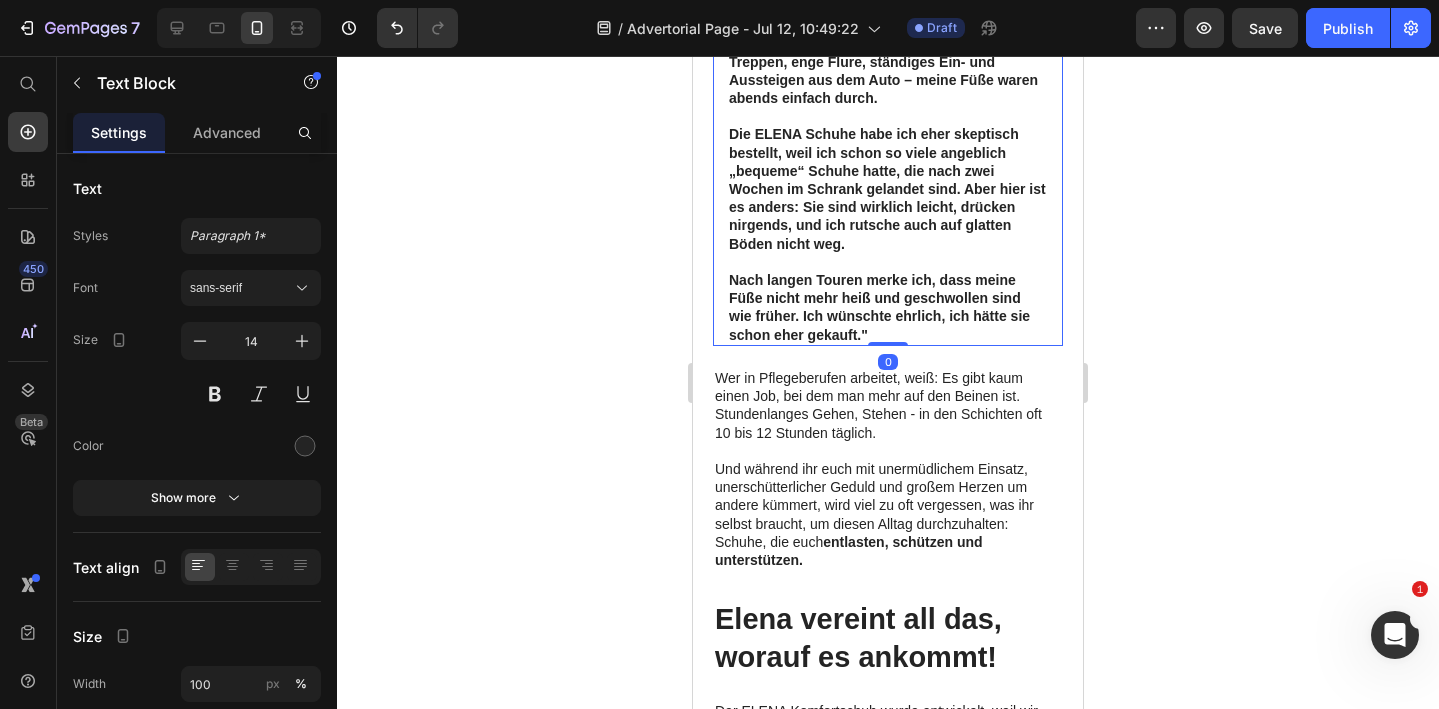 click at bounding box center [888, 262] 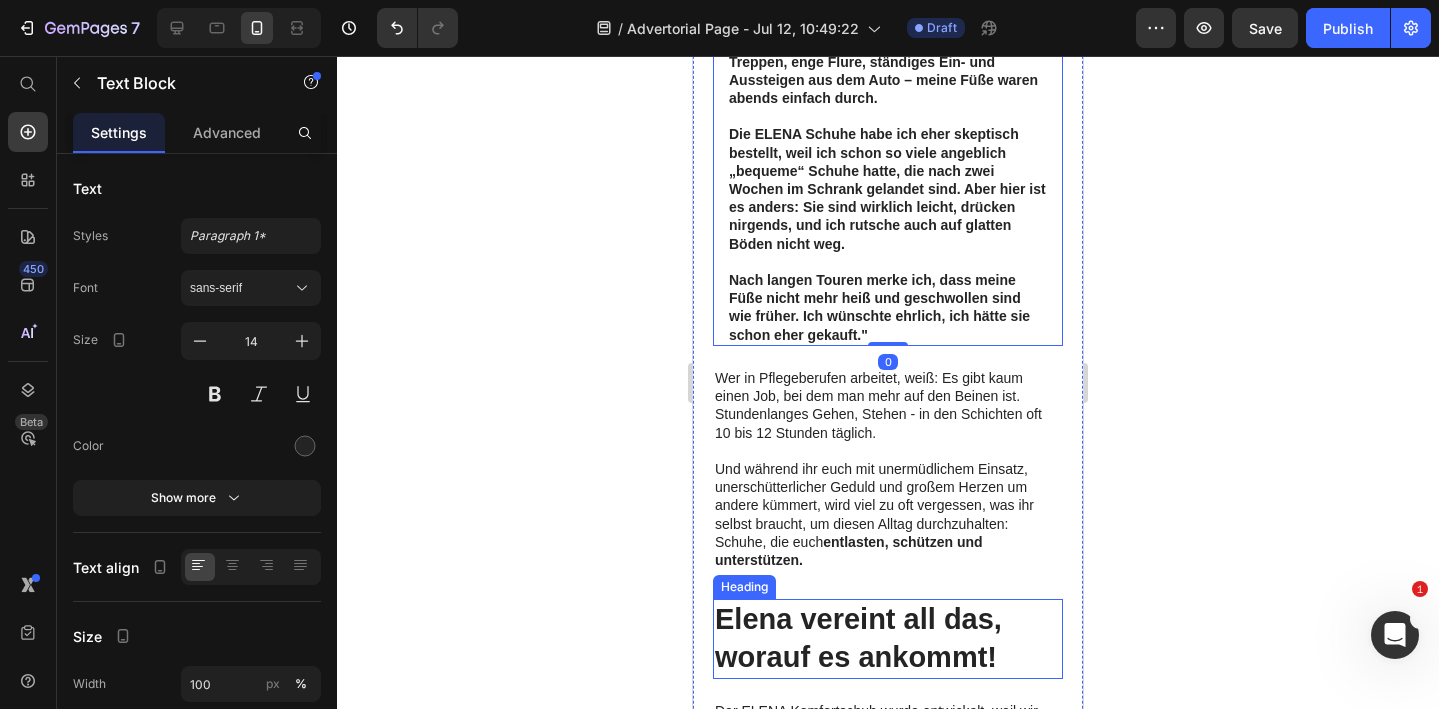 click on "Elena vereint all das, worauf es ankommt!" at bounding box center [888, 638] 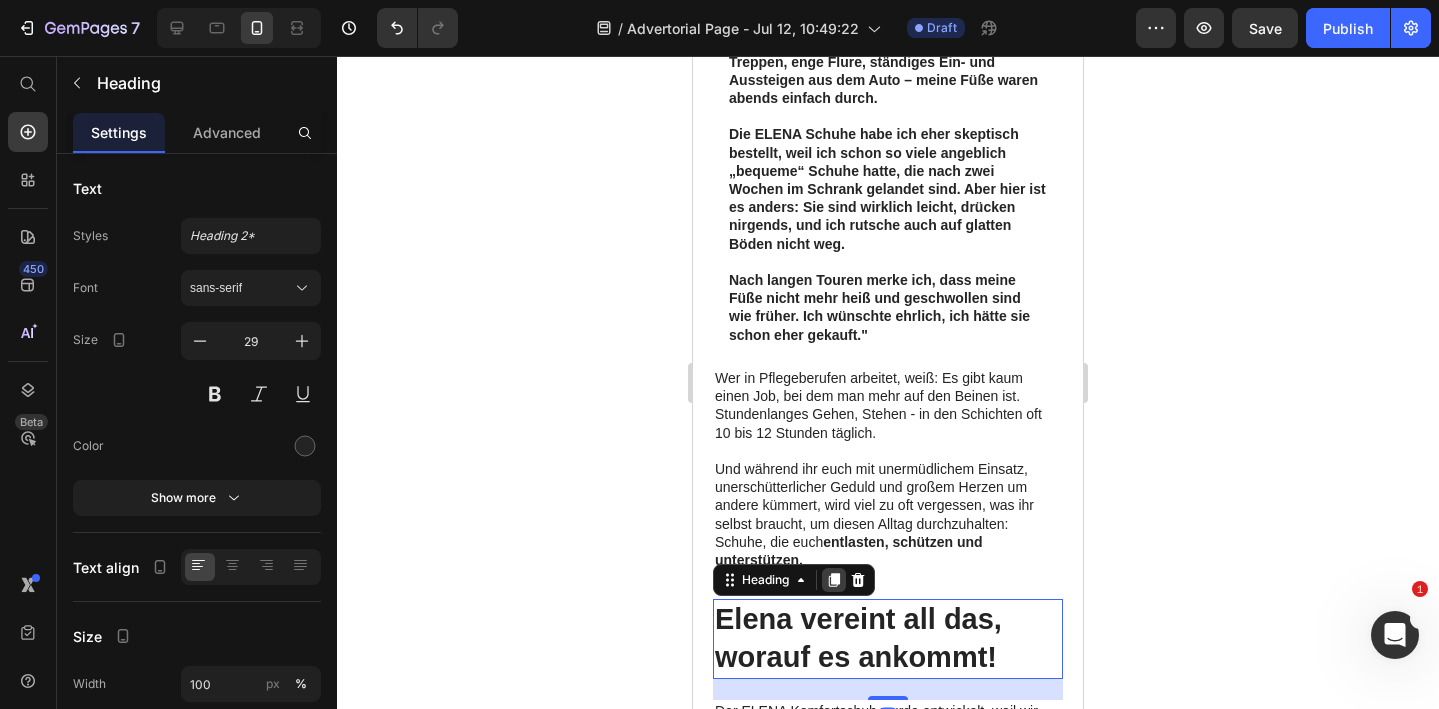 click 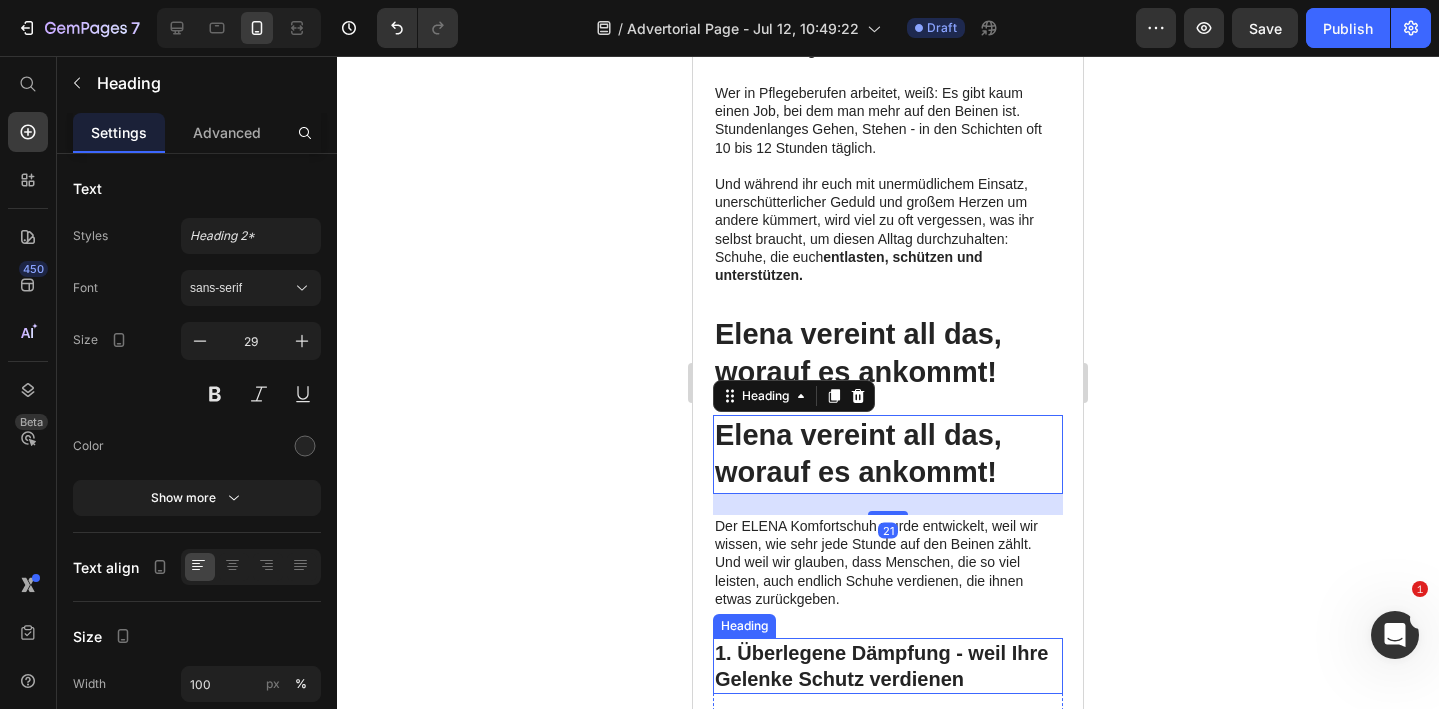 scroll, scrollTop: 923, scrollLeft: 0, axis: vertical 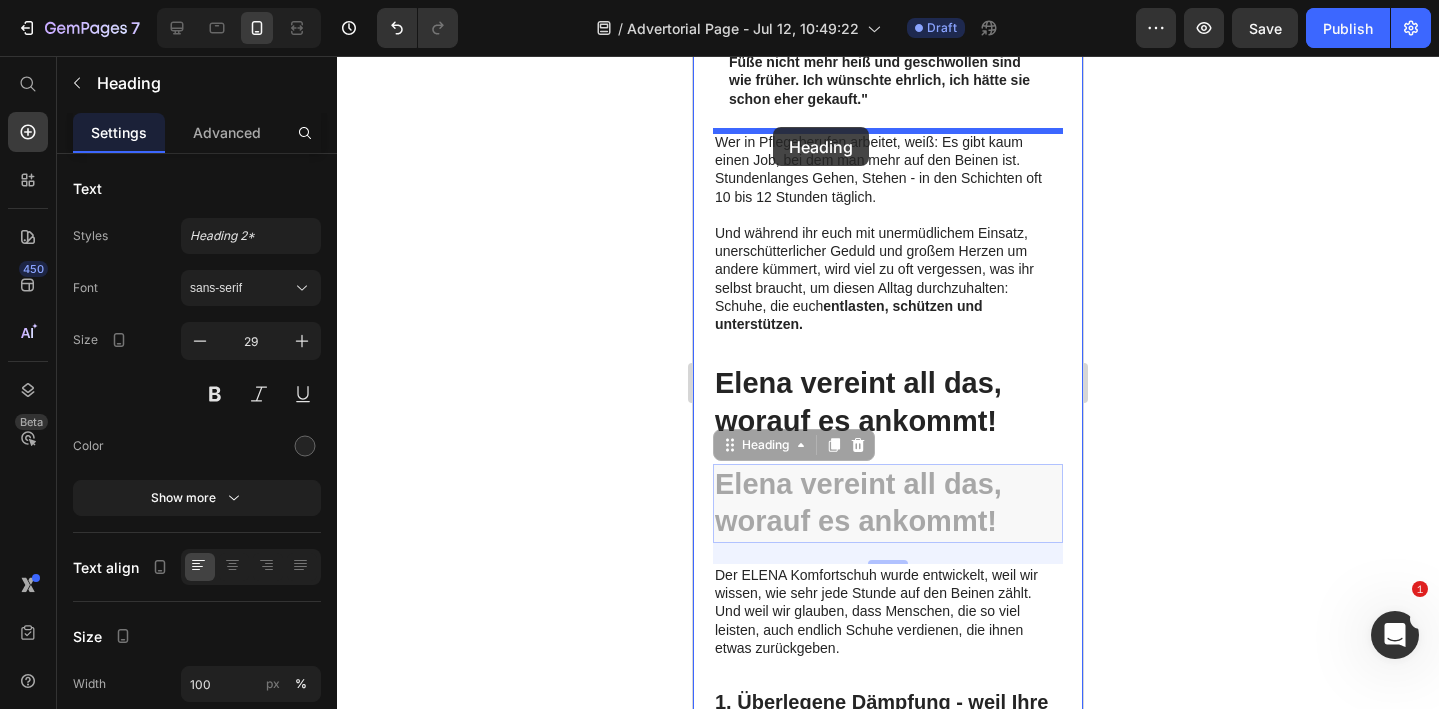 drag, startPoint x: 726, startPoint y: 450, endPoint x: 773, endPoint y: 141, distance: 312.554 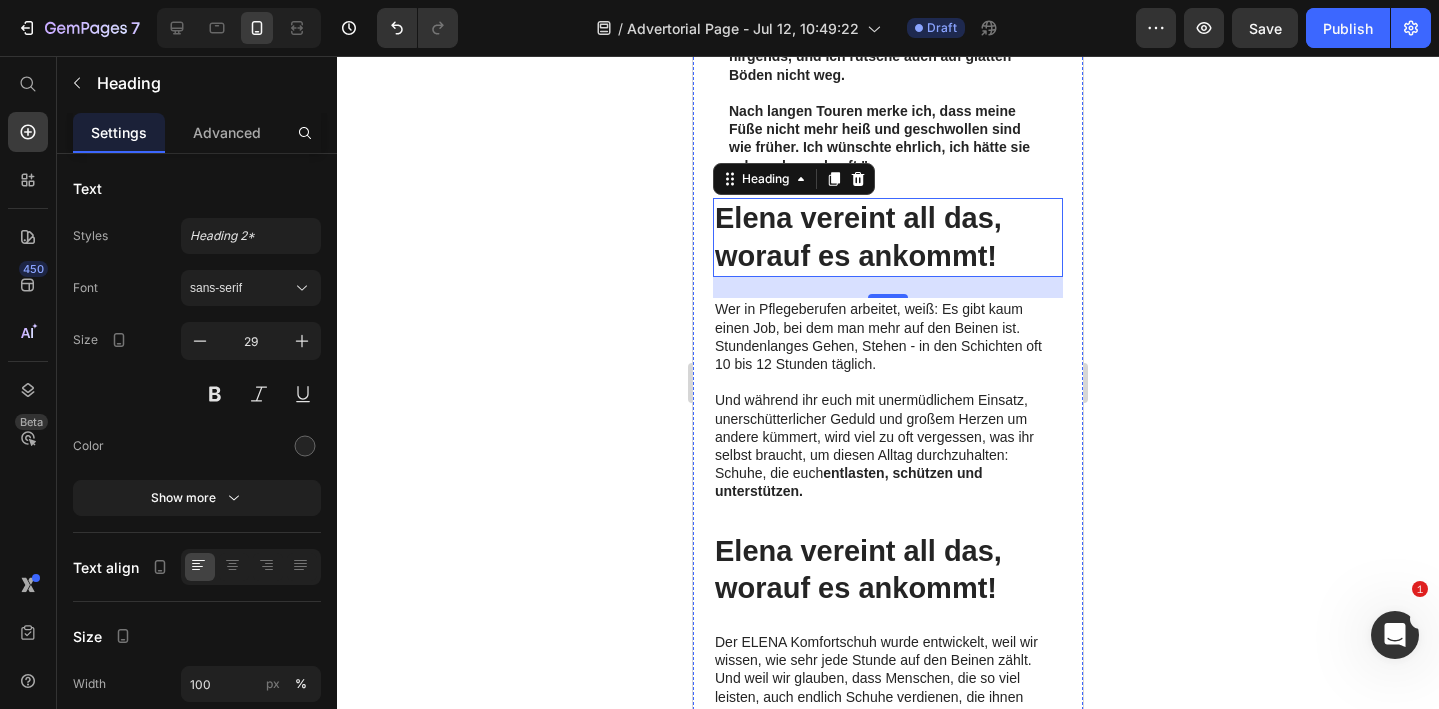 scroll, scrollTop: 876, scrollLeft: 0, axis: vertical 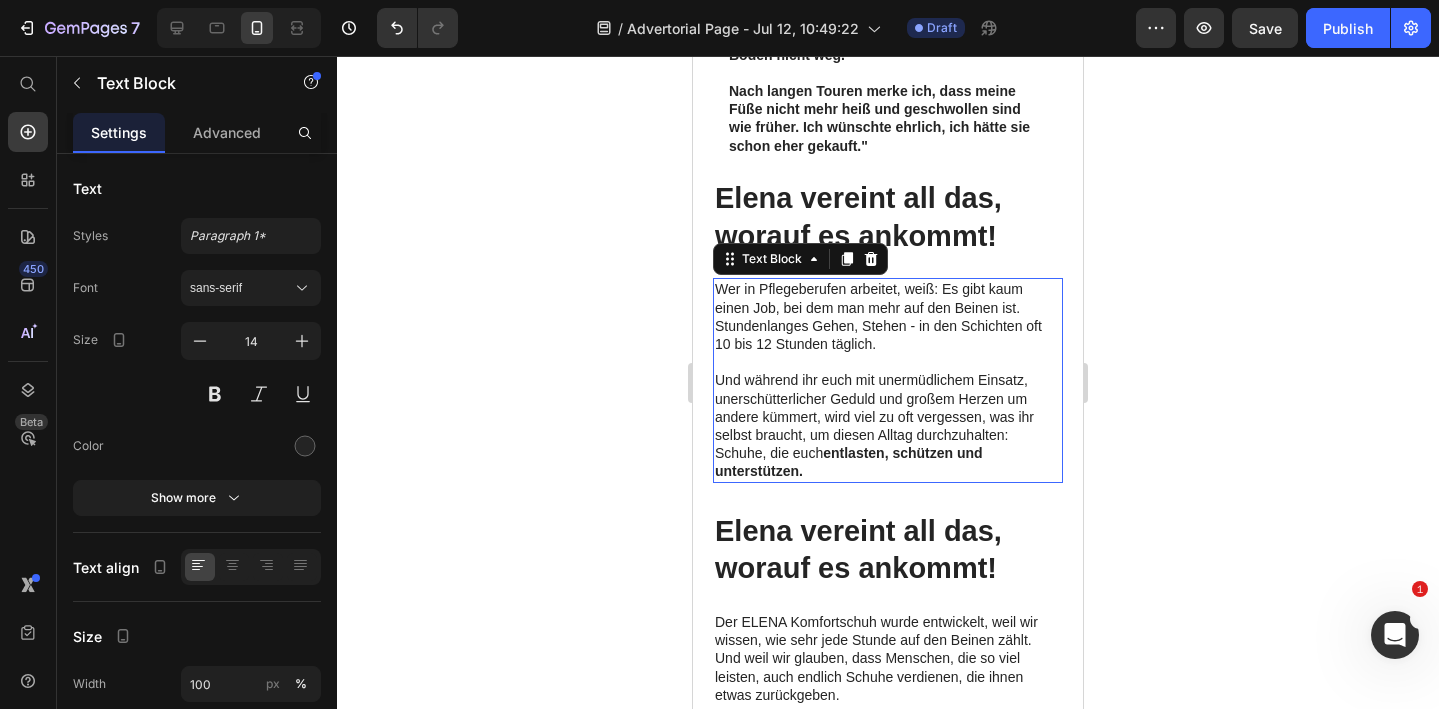 click on "Wer in Pflegeberufen arbeitet, weiß: Es gibt kaum einen Job, bei dem man mehr auf den Beinen ist." at bounding box center (888, 298) 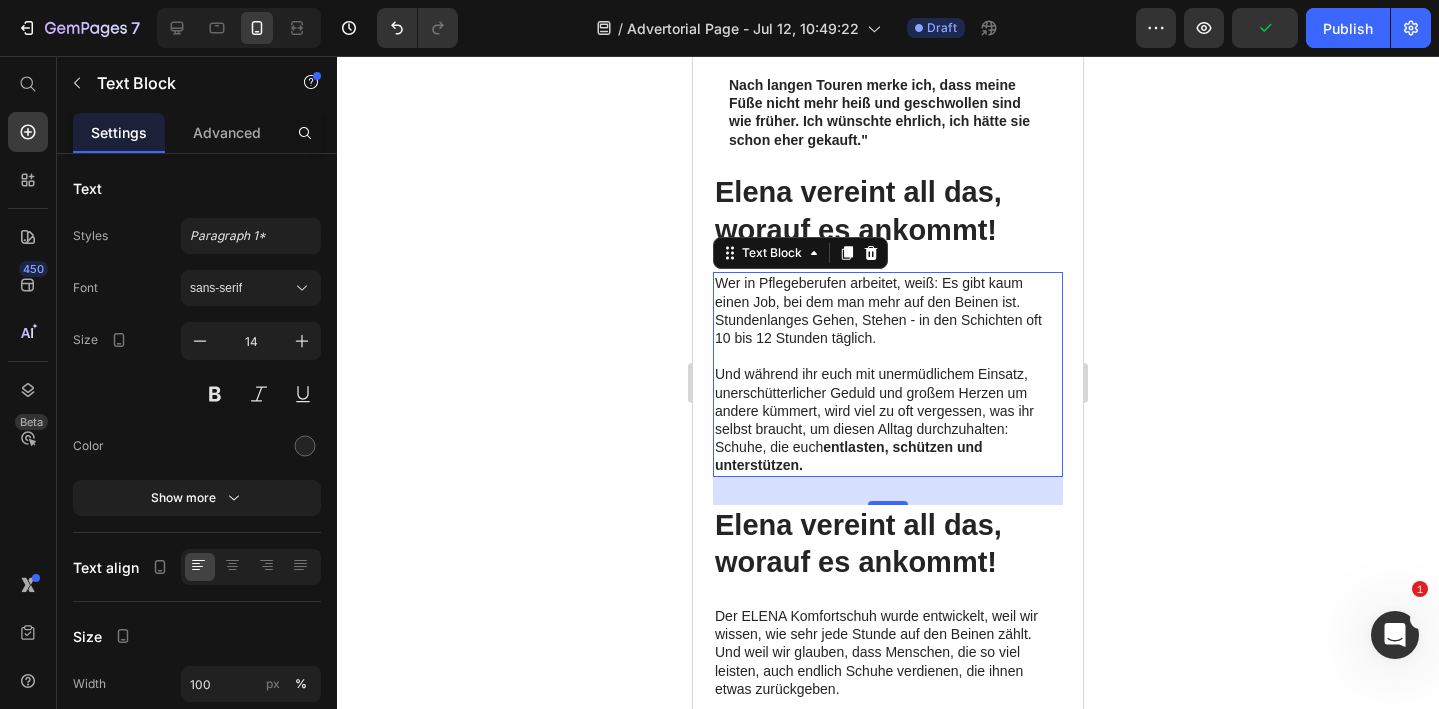 scroll, scrollTop: 881, scrollLeft: 0, axis: vertical 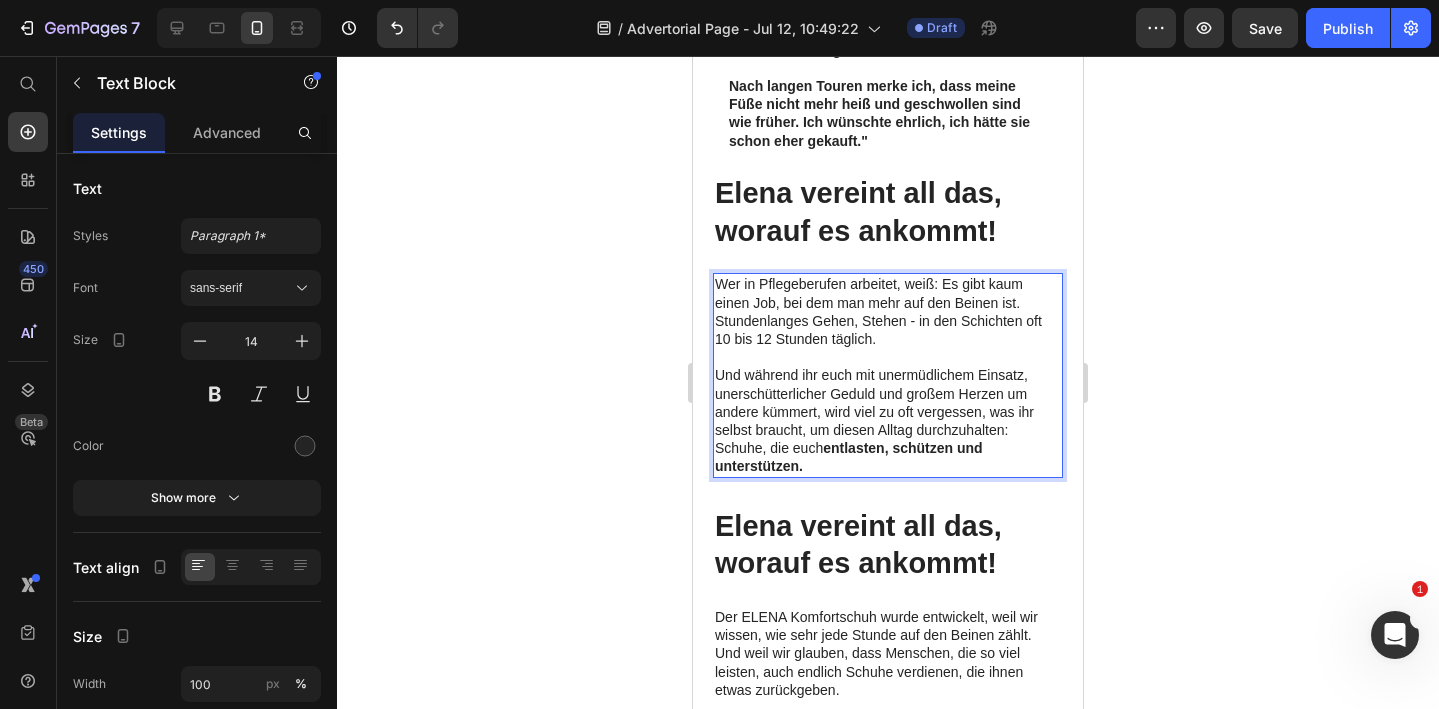 click on "Und während ihr euch mit unermüdlichem Einsatz, unerschütterlicher Geduld und großem Herzen um andere kümmert, wird viel zu oft vergessen, was ihr selbst braucht, um diesen Alltag durchzuhalten: Schuhe, die euch  entlasten, schützen und unterstützen." at bounding box center [888, 420] 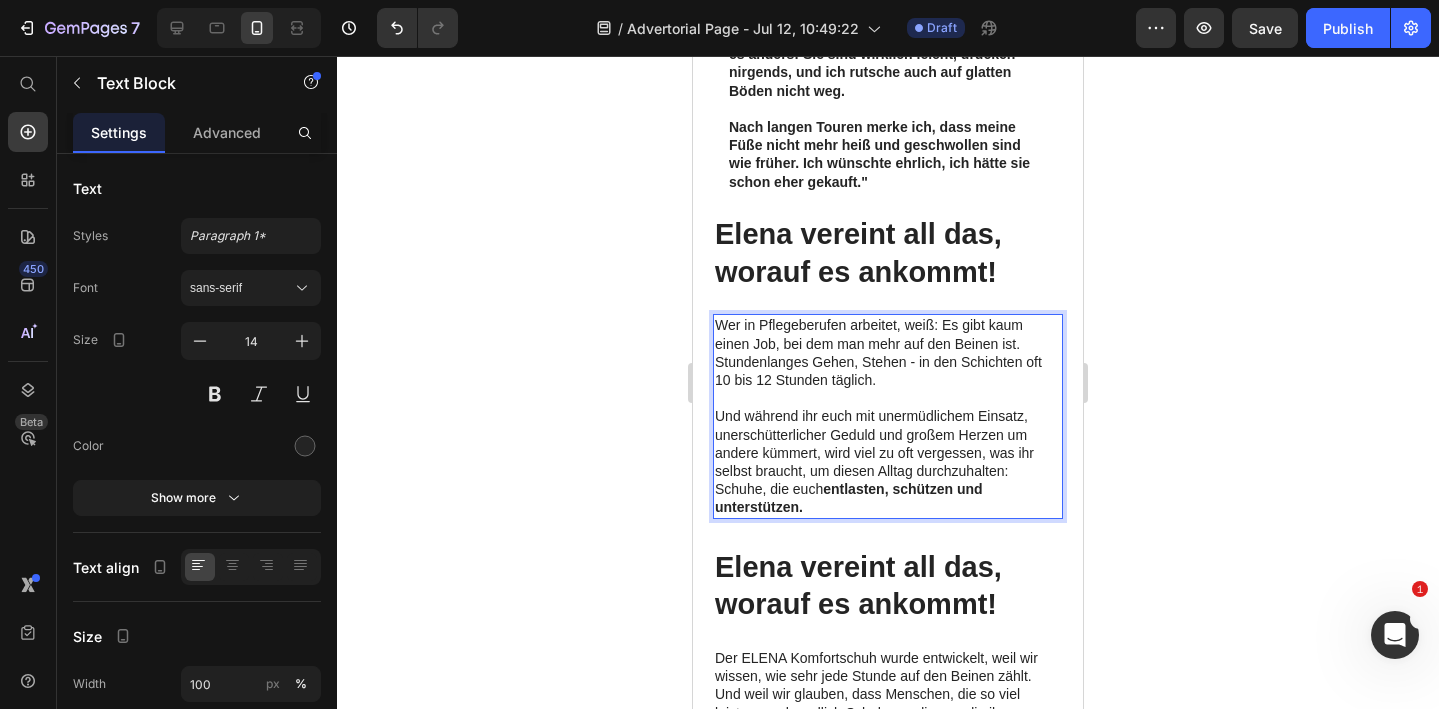 scroll, scrollTop: 837, scrollLeft: 0, axis: vertical 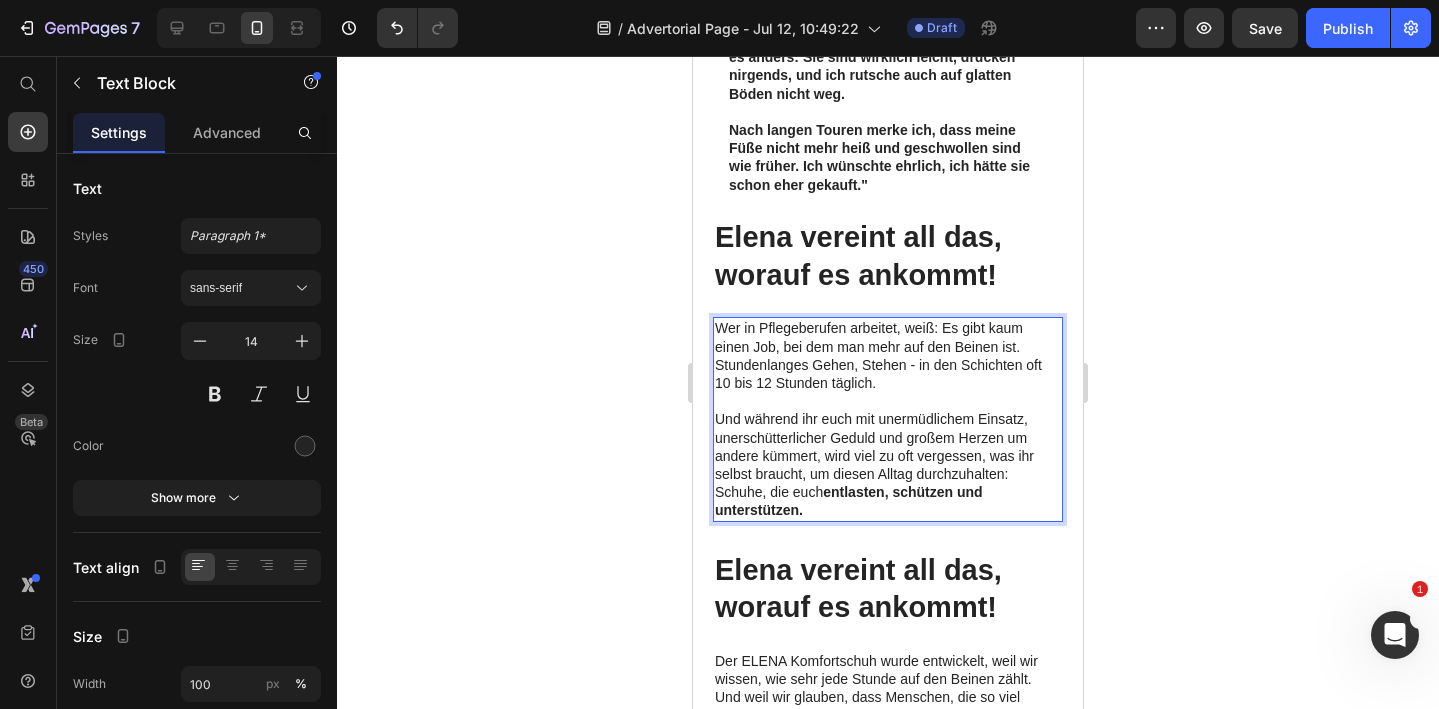 click on "Stundenlanges Gehen, Stehen - in den Schichten oft 10 bis 12 Stunden täglich." at bounding box center (888, 374) 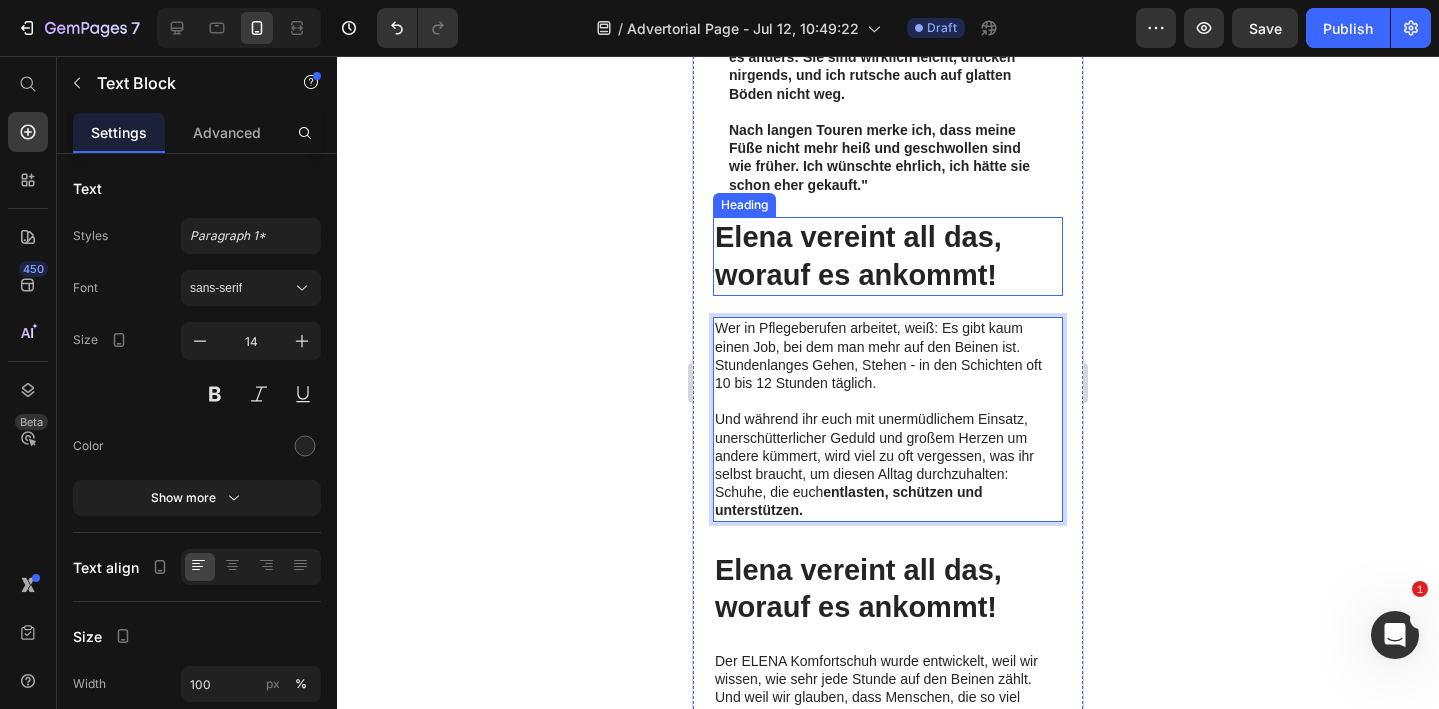 click on "Elena vereint all das, worauf es ankommt!" at bounding box center [888, 256] 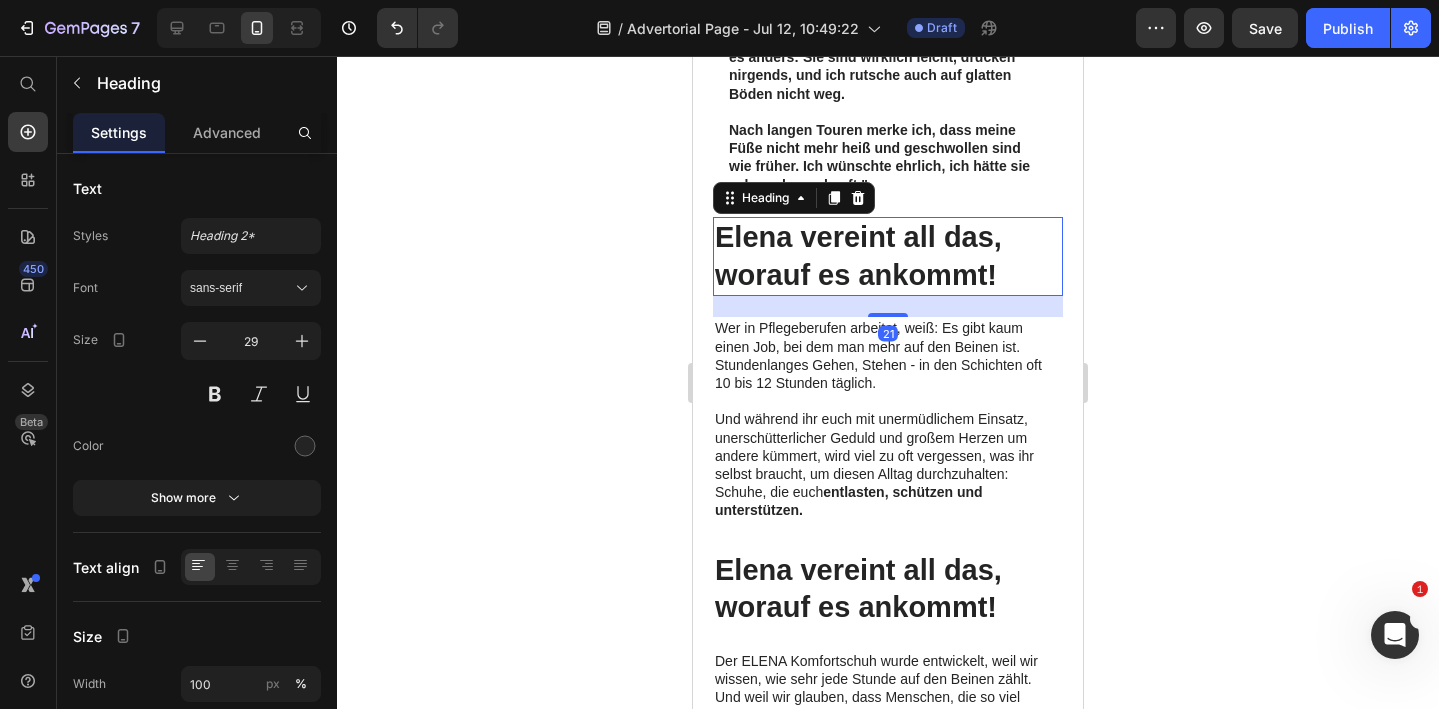 click on "Elena vereint all das, worauf es ankommt!" at bounding box center [888, 256] 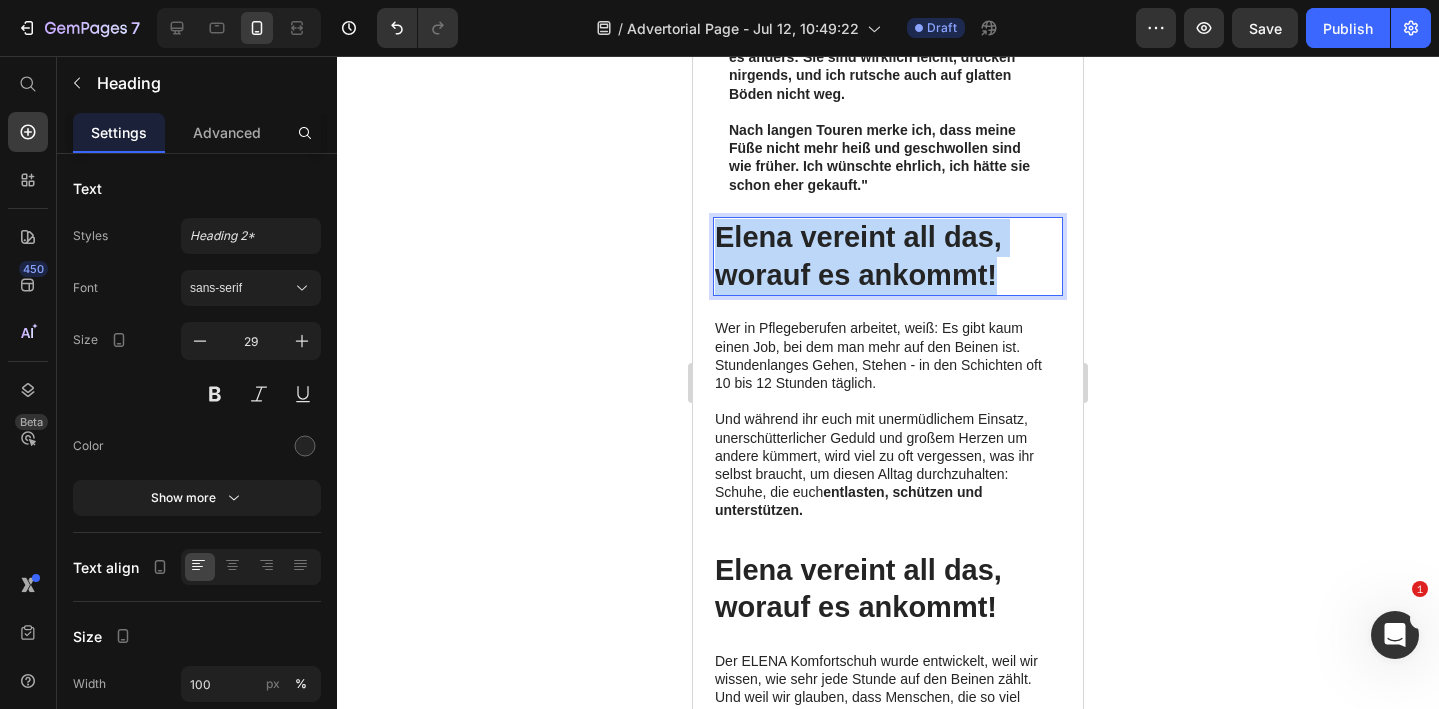 click on "Elena vereint all das, worauf es ankommt!" at bounding box center [888, 256] 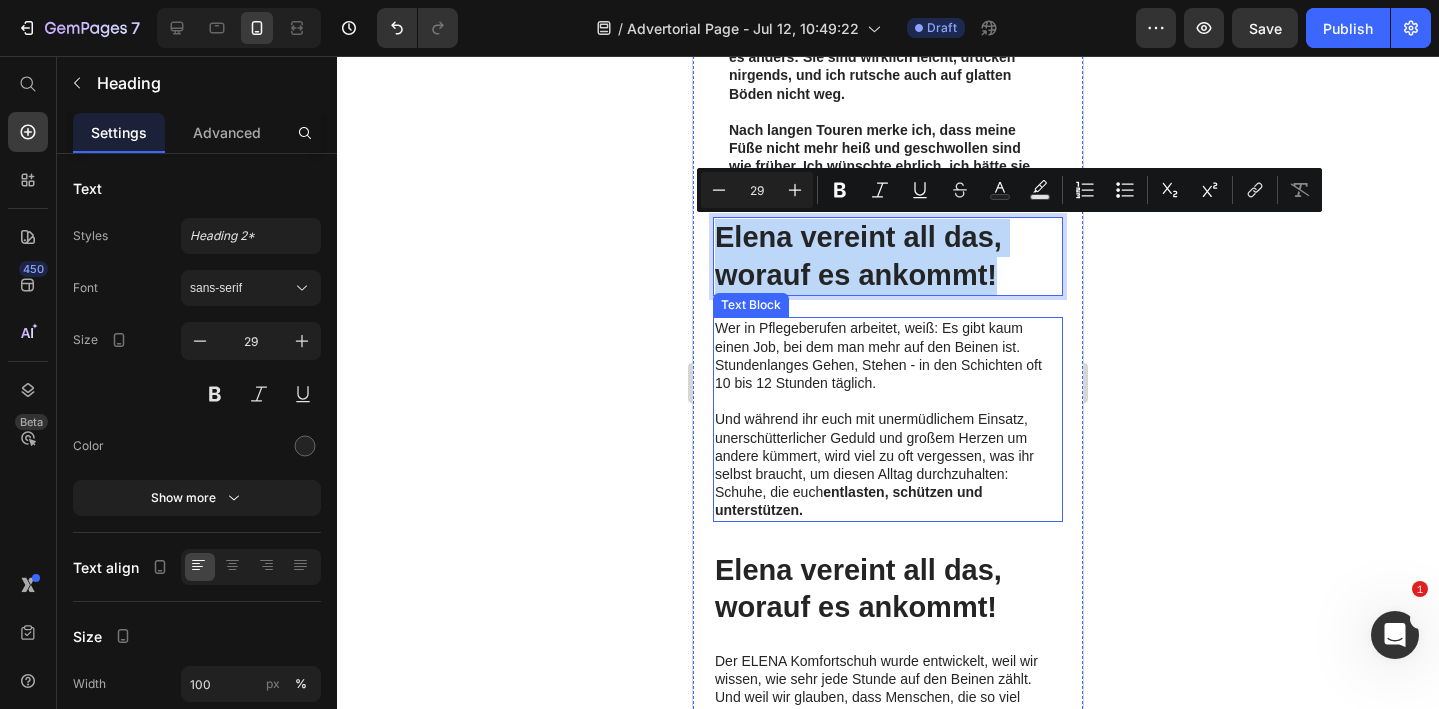 click on "Stundenlanges Gehen, Stehen - in den Schichten oft 10 bis 12 Stunden täglich." at bounding box center [888, 374] 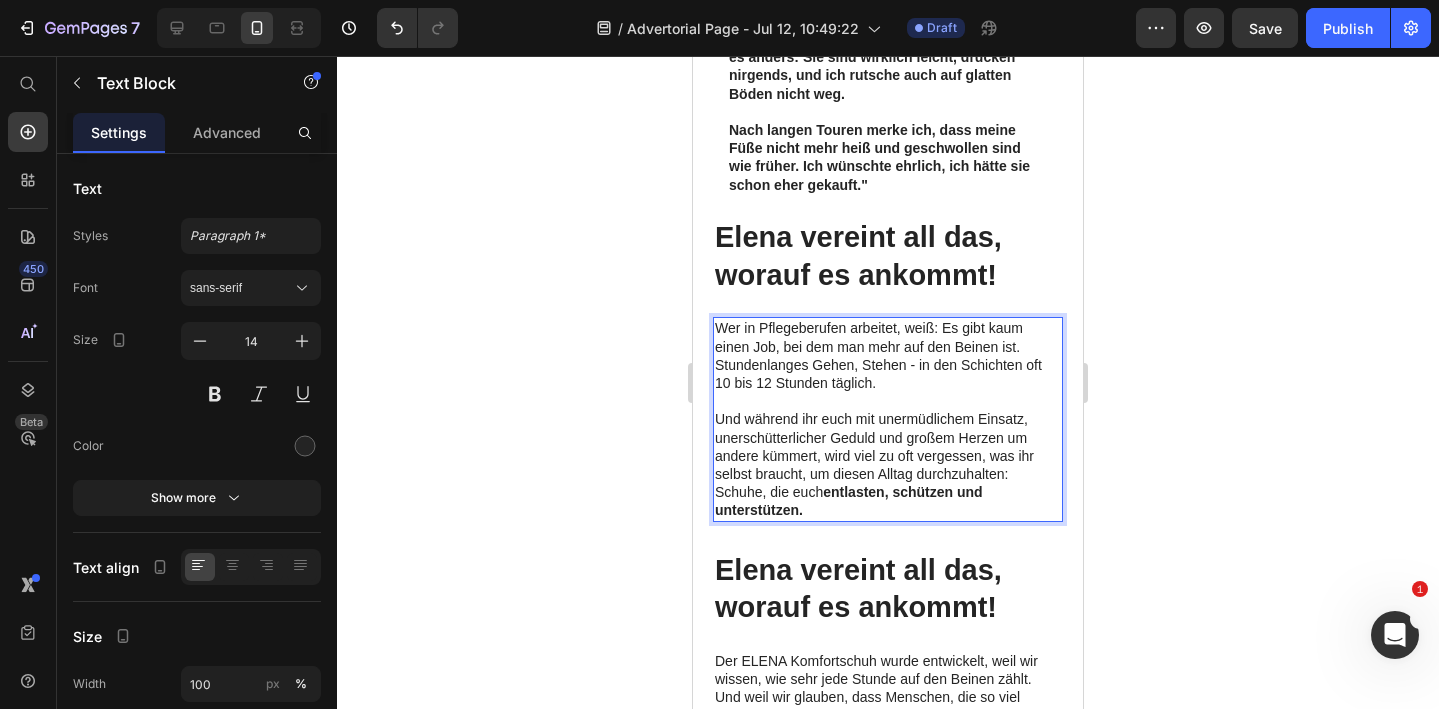 click on "Und während ihr euch mit unermüdlichem Einsatz, unerschütterlicher Geduld und großem Herzen um andere kümmert, wird viel zu oft vergessen, was ihr selbst braucht, um diesen Alltag durchzuhalten: Schuhe, die euch  entlasten, schützen und unterstützen." at bounding box center [888, 464] 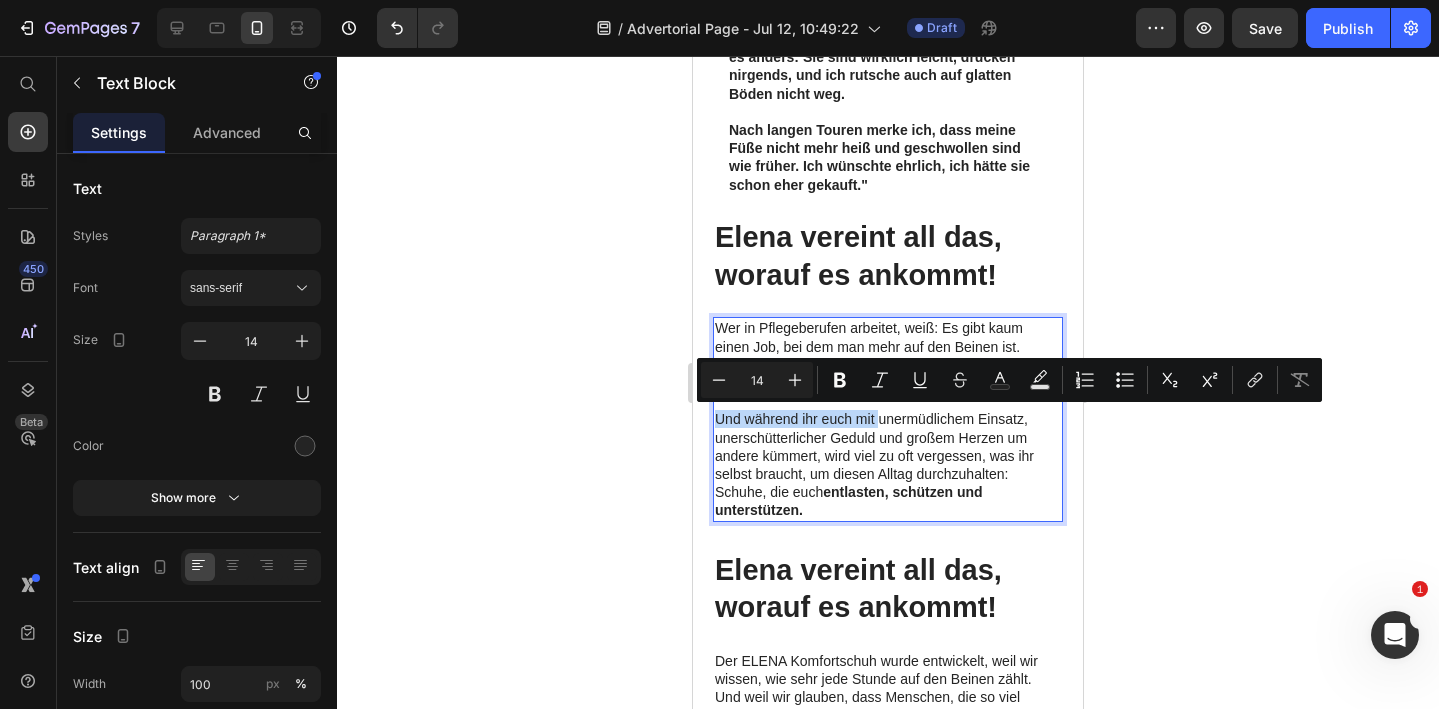 drag, startPoint x: 879, startPoint y: 422, endPoint x: 718, endPoint y: 422, distance: 161 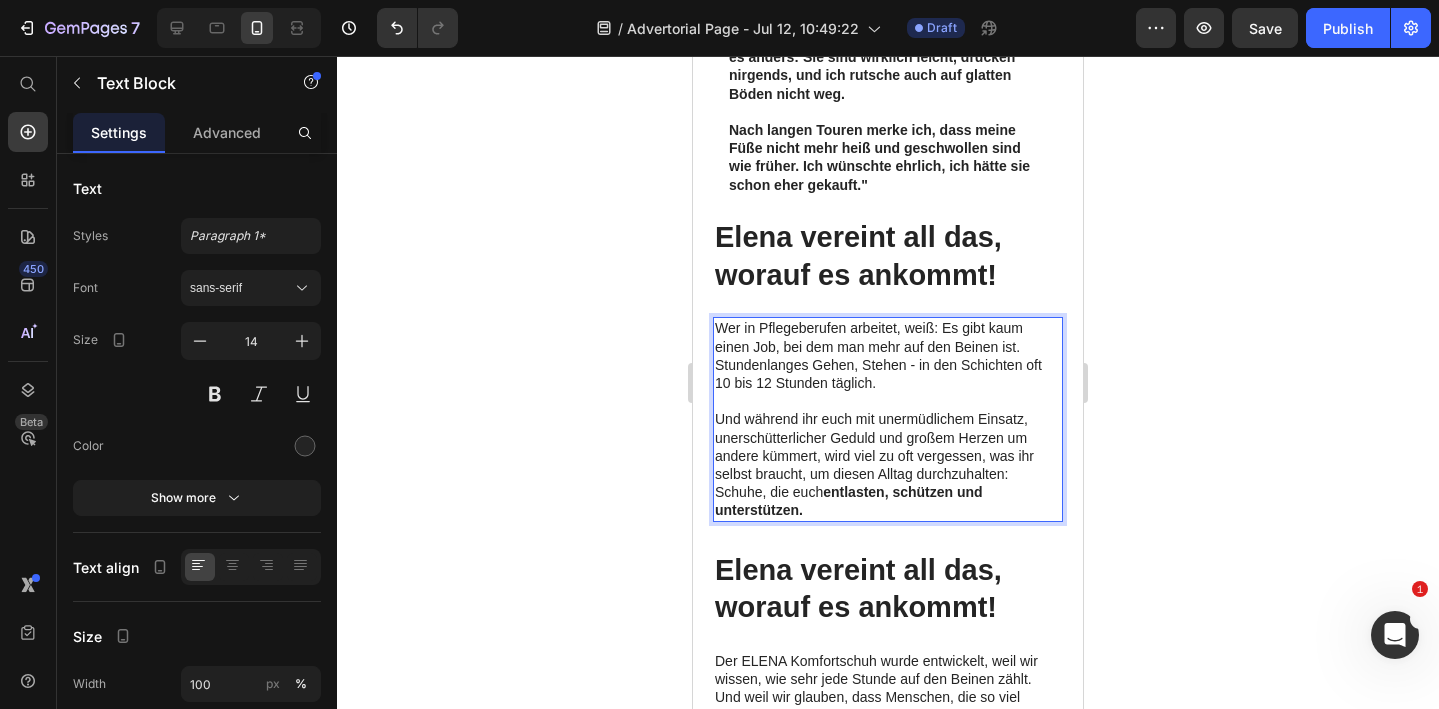 click on "Und während ihr euch mit unermüdlichem Einsatz, unerschütterlicher Geduld und großem Herzen um andere kümmert, wird viel zu oft vergessen, was ihr selbst braucht, um diesen Alltag durchzuhalten: Schuhe, die euch  entlasten, schützen und unterstützen." at bounding box center [888, 464] 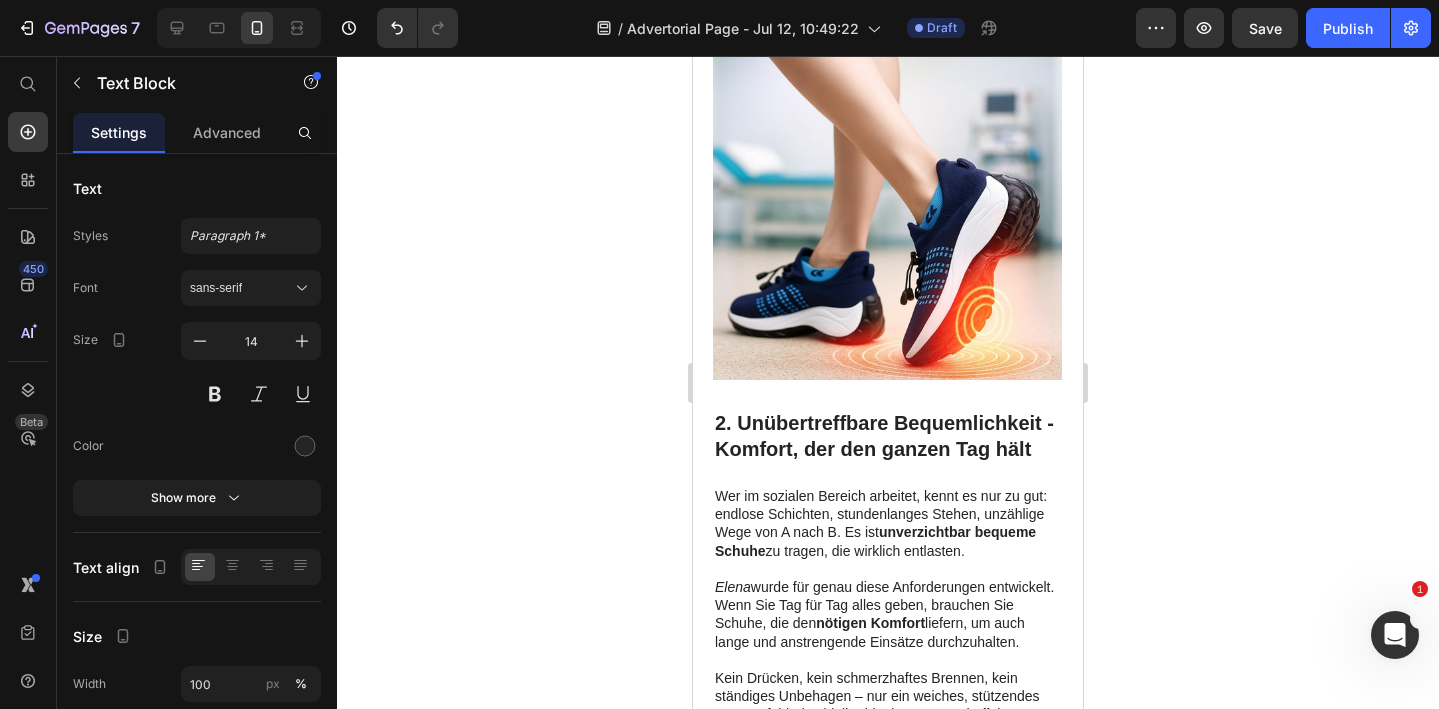 scroll, scrollTop: 2002, scrollLeft: 0, axis: vertical 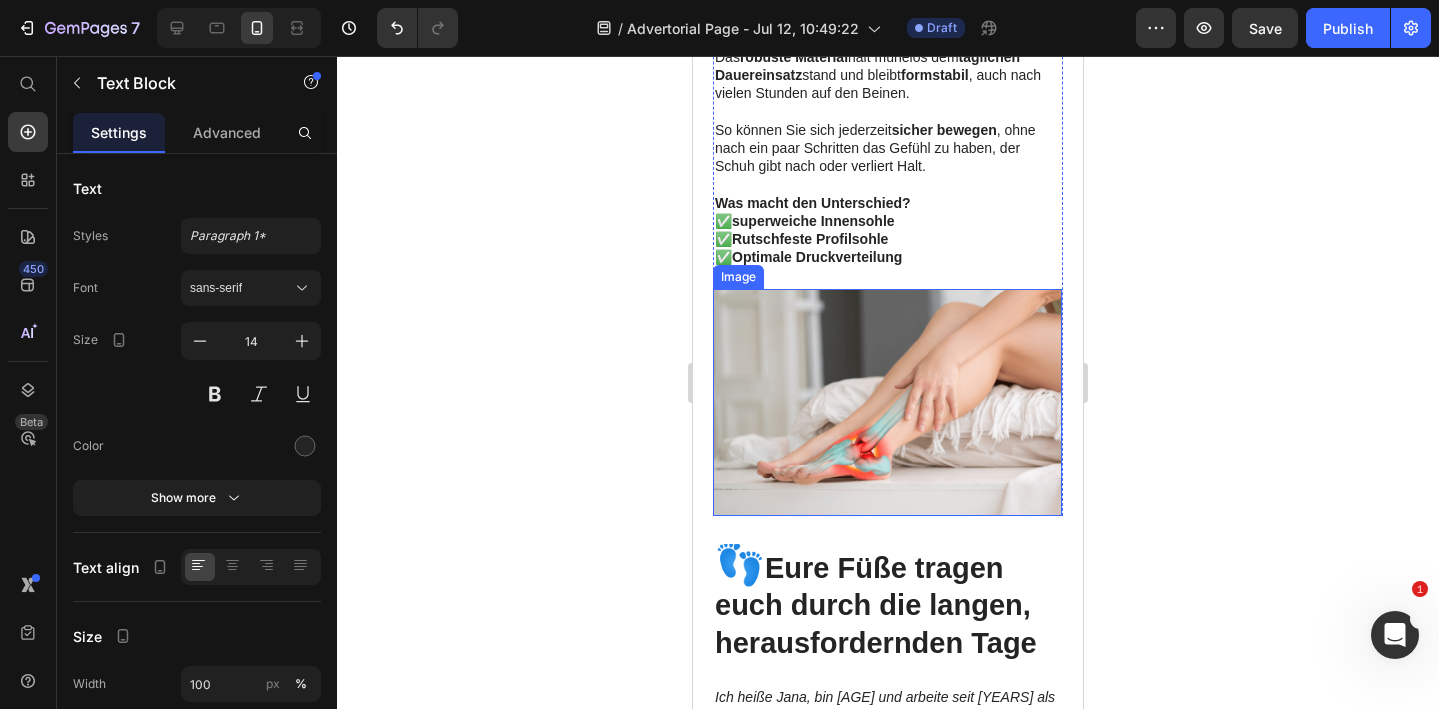 click at bounding box center (887, 402) 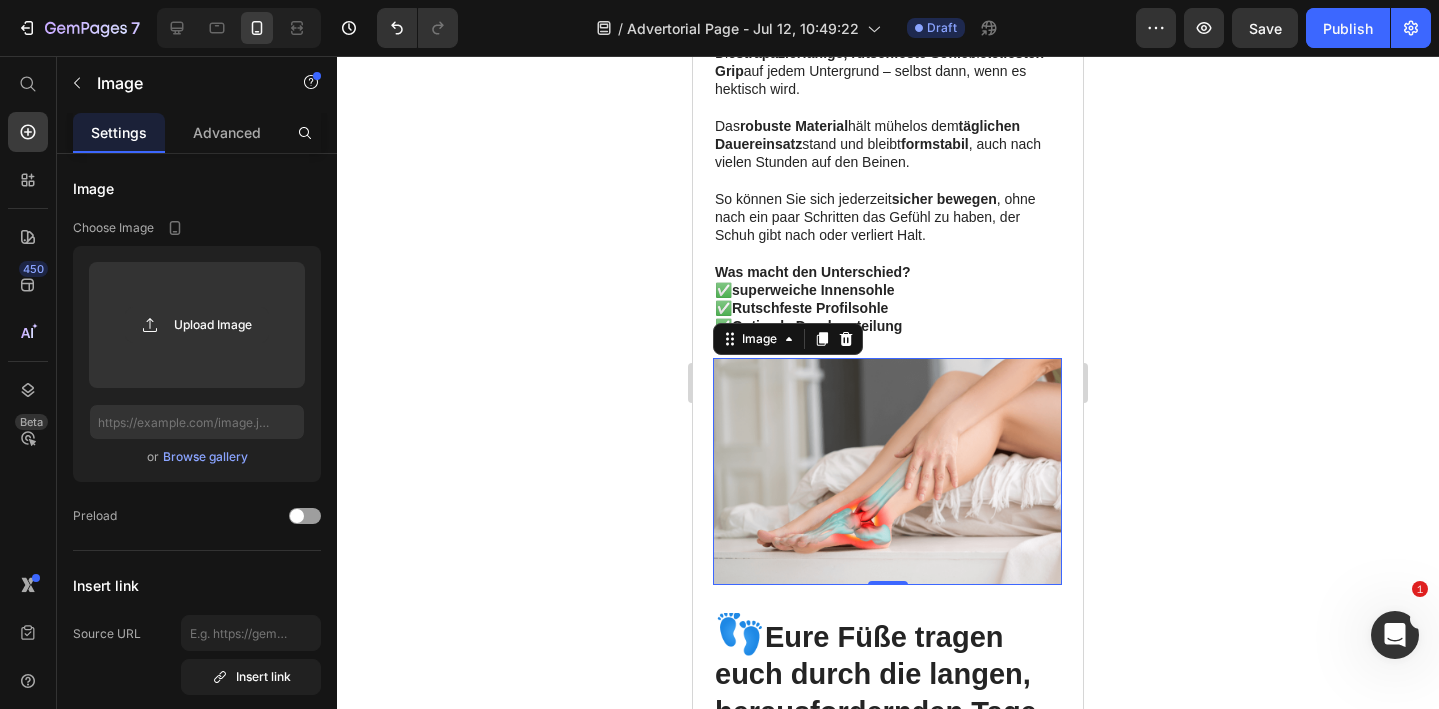 scroll, scrollTop: 3756, scrollLeft: 0, axis: vertical 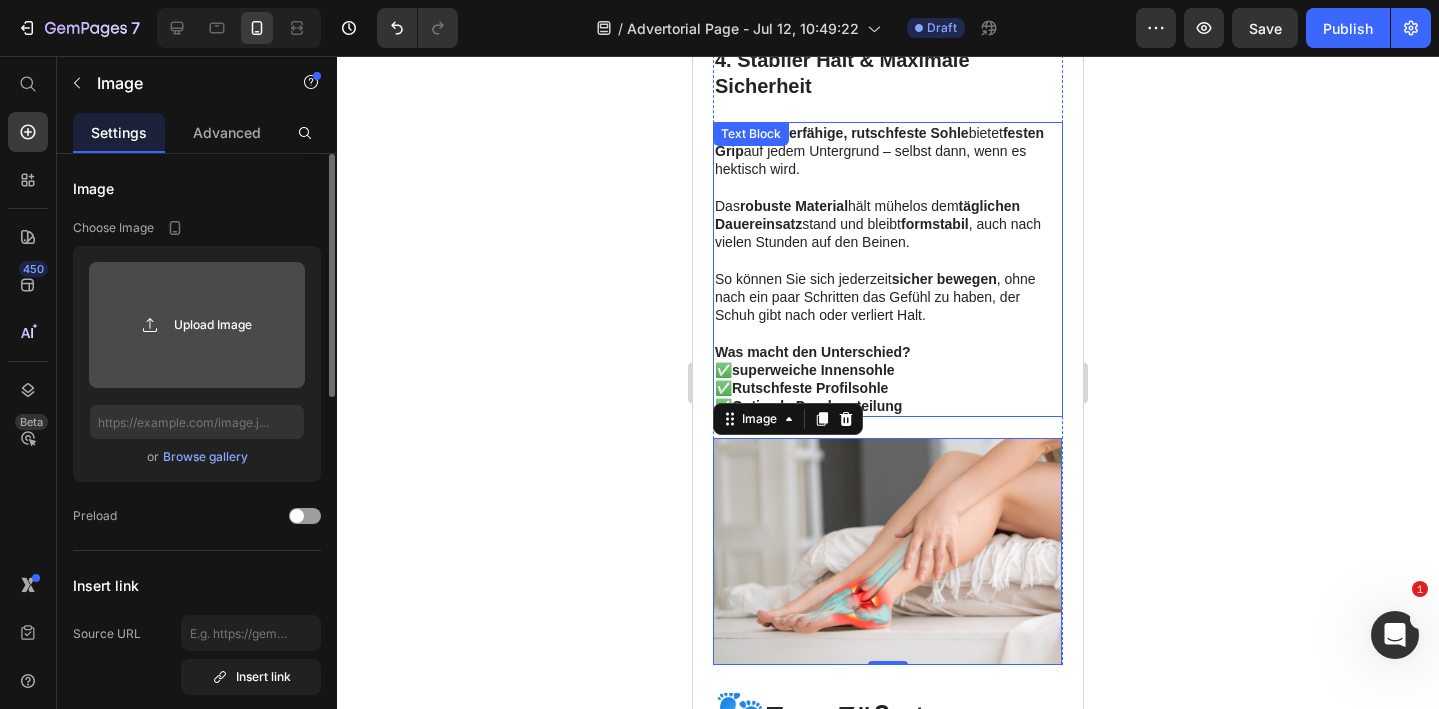 click 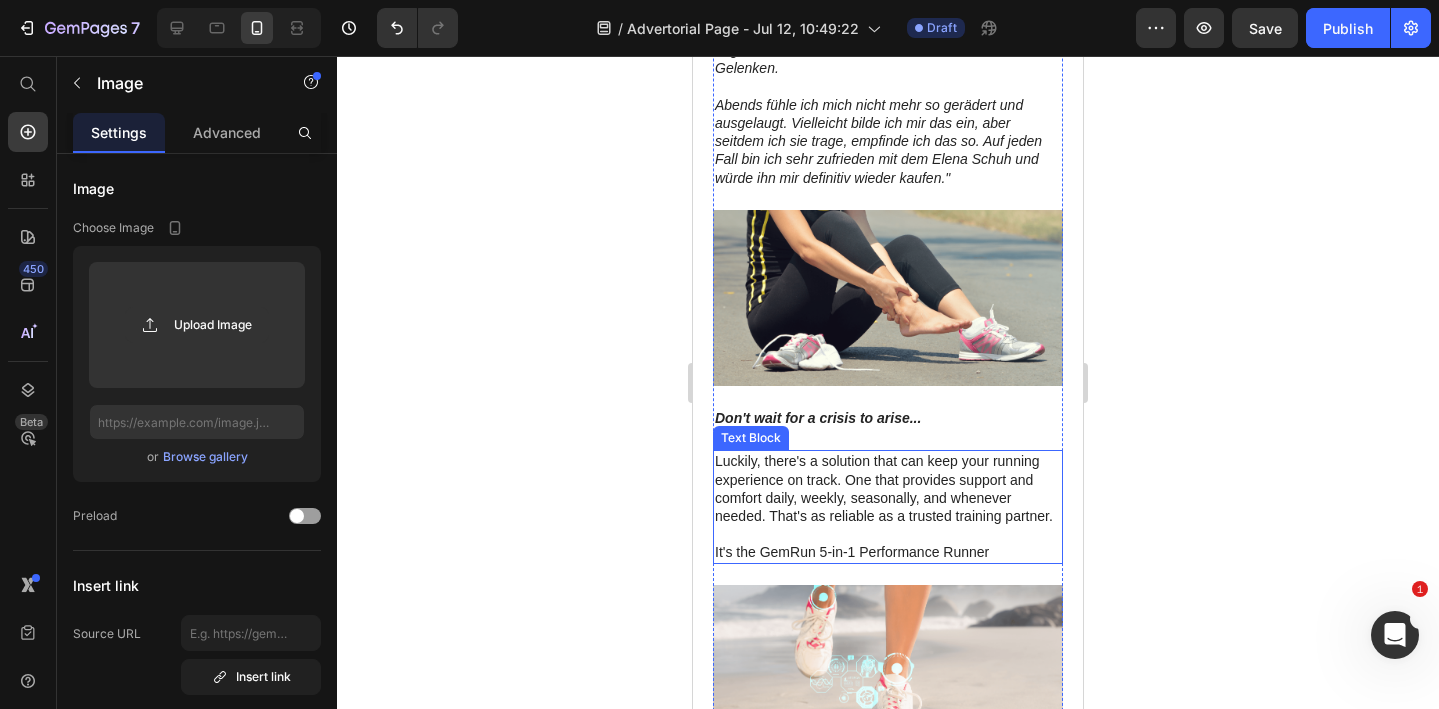 scroll, scrollTop: 4927, scrollLeft: 0, axis: vertical 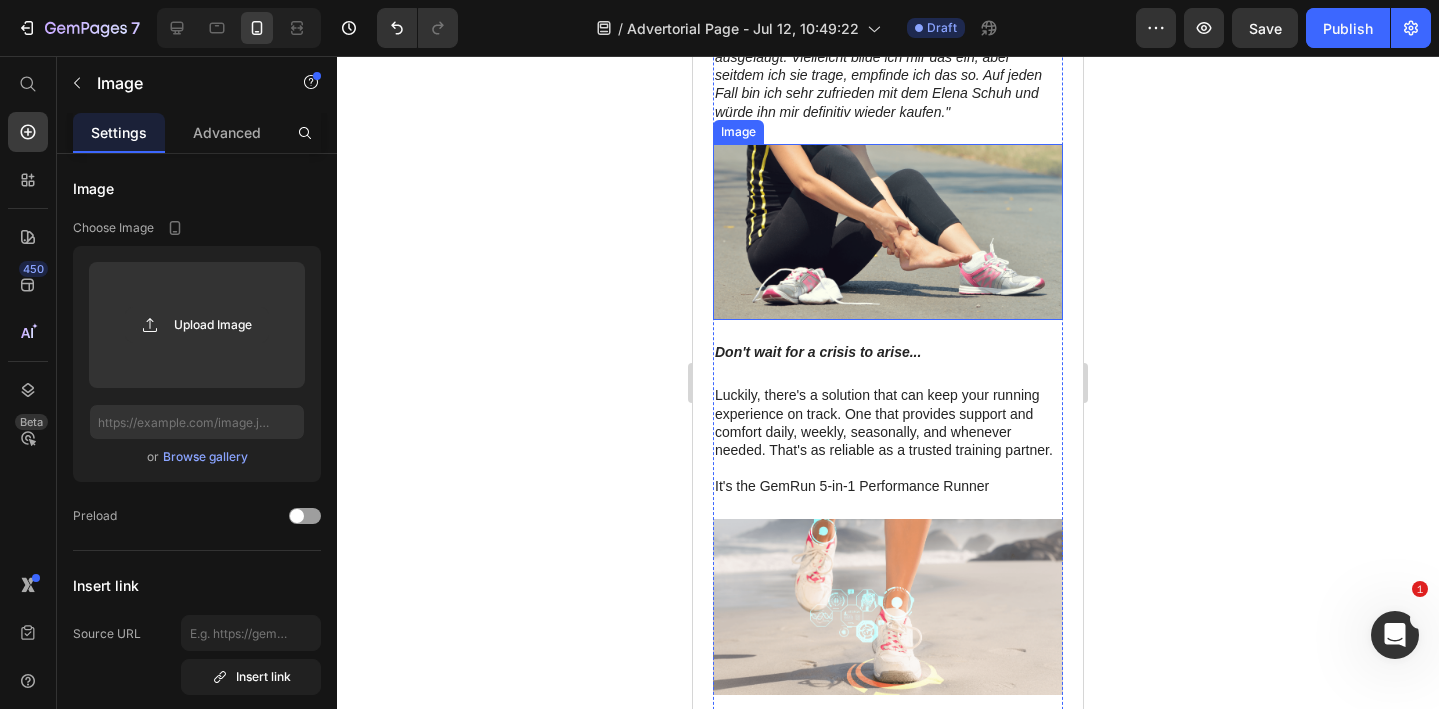 click at bounding box center (888, 232) 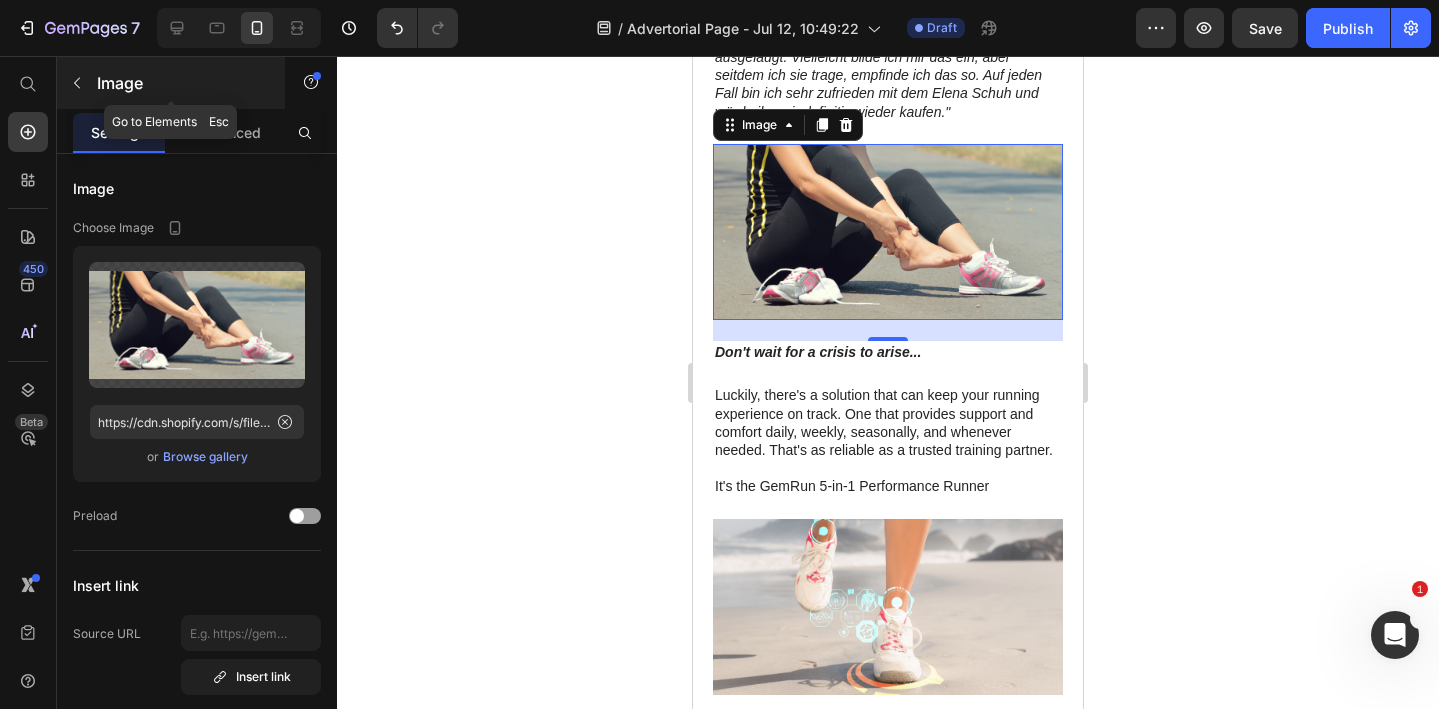 click 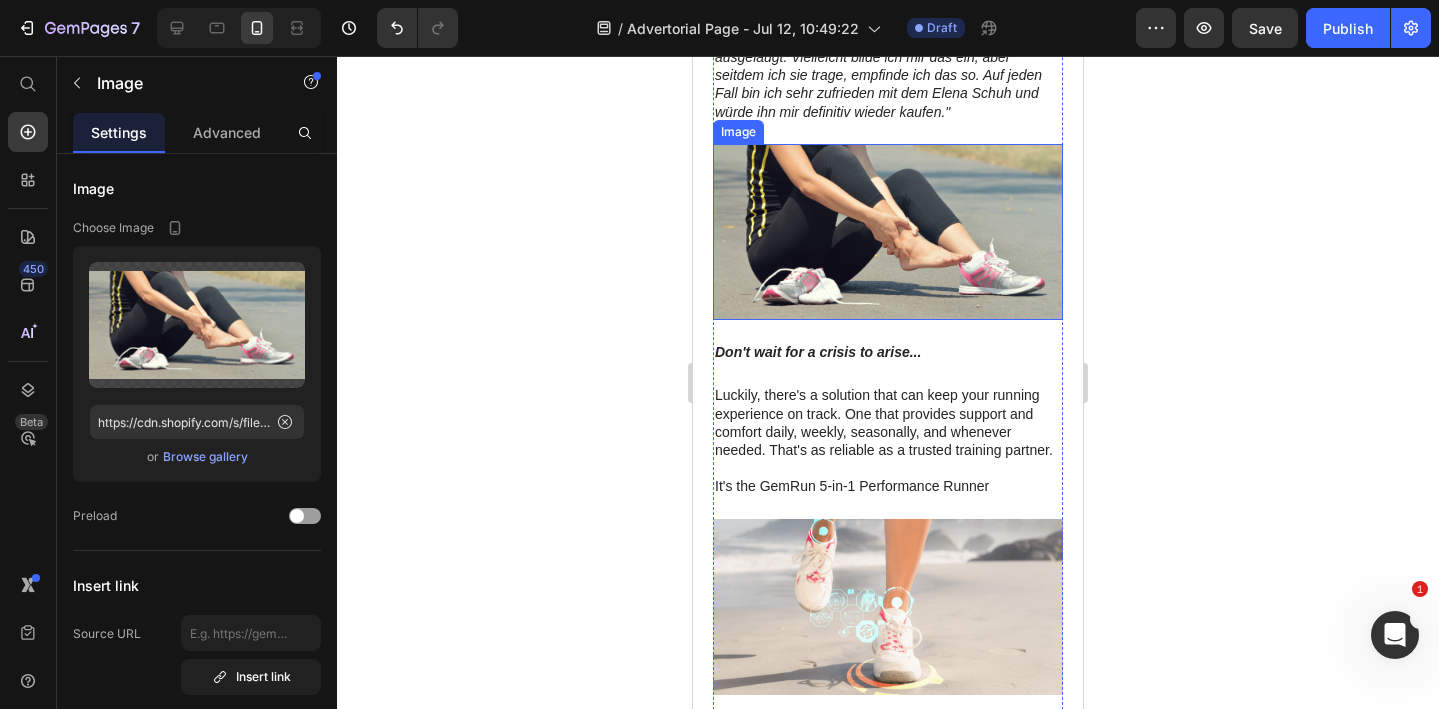 click at bounding box center (888, 232) 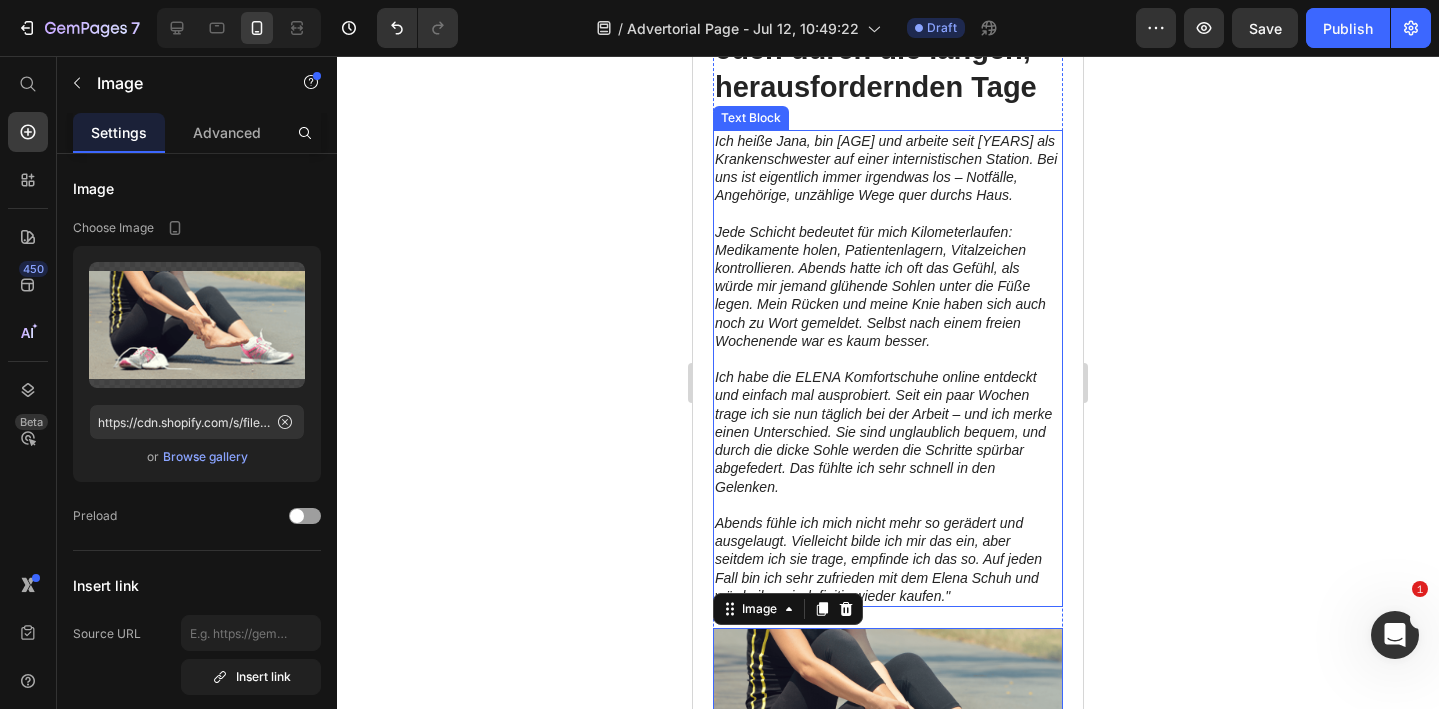 scroll, scrollTop: 4468, scrollLeft: 0, axis: vertical 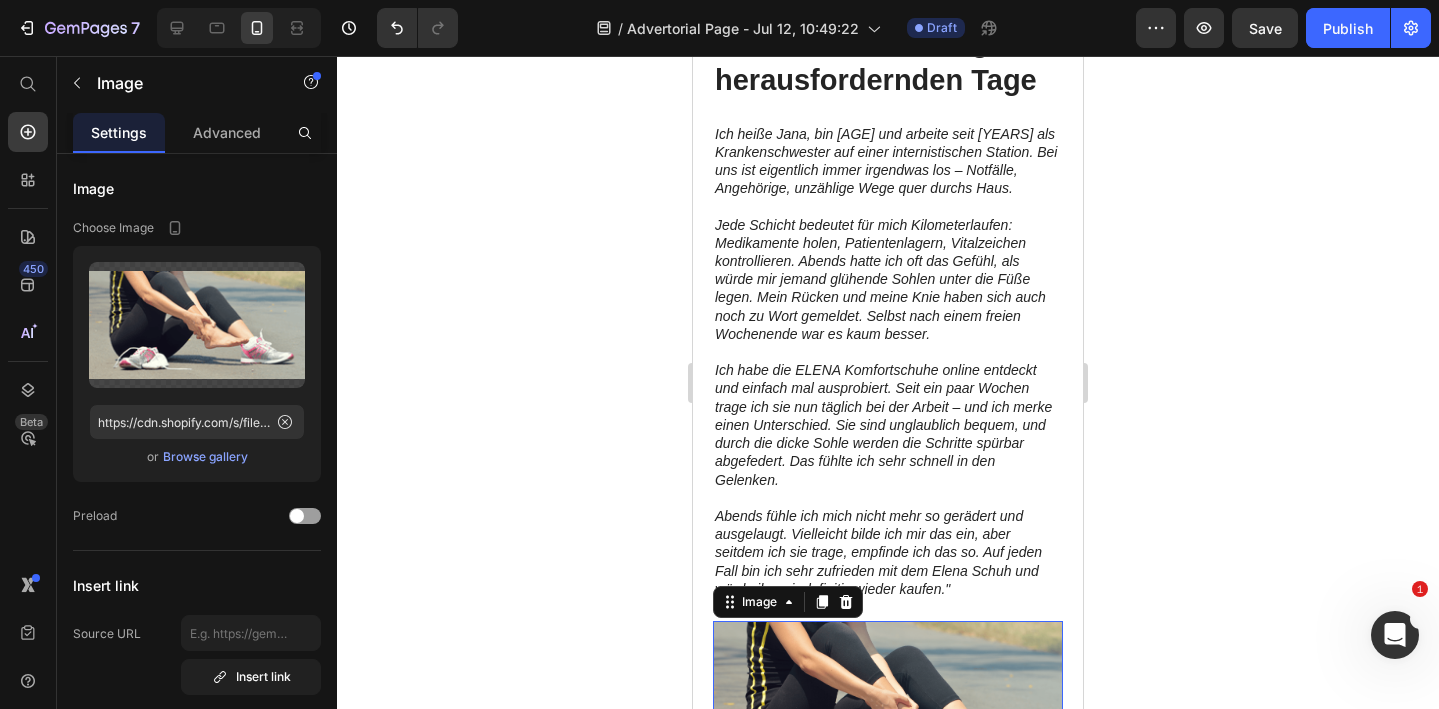 click at bounding box center (888, 709) 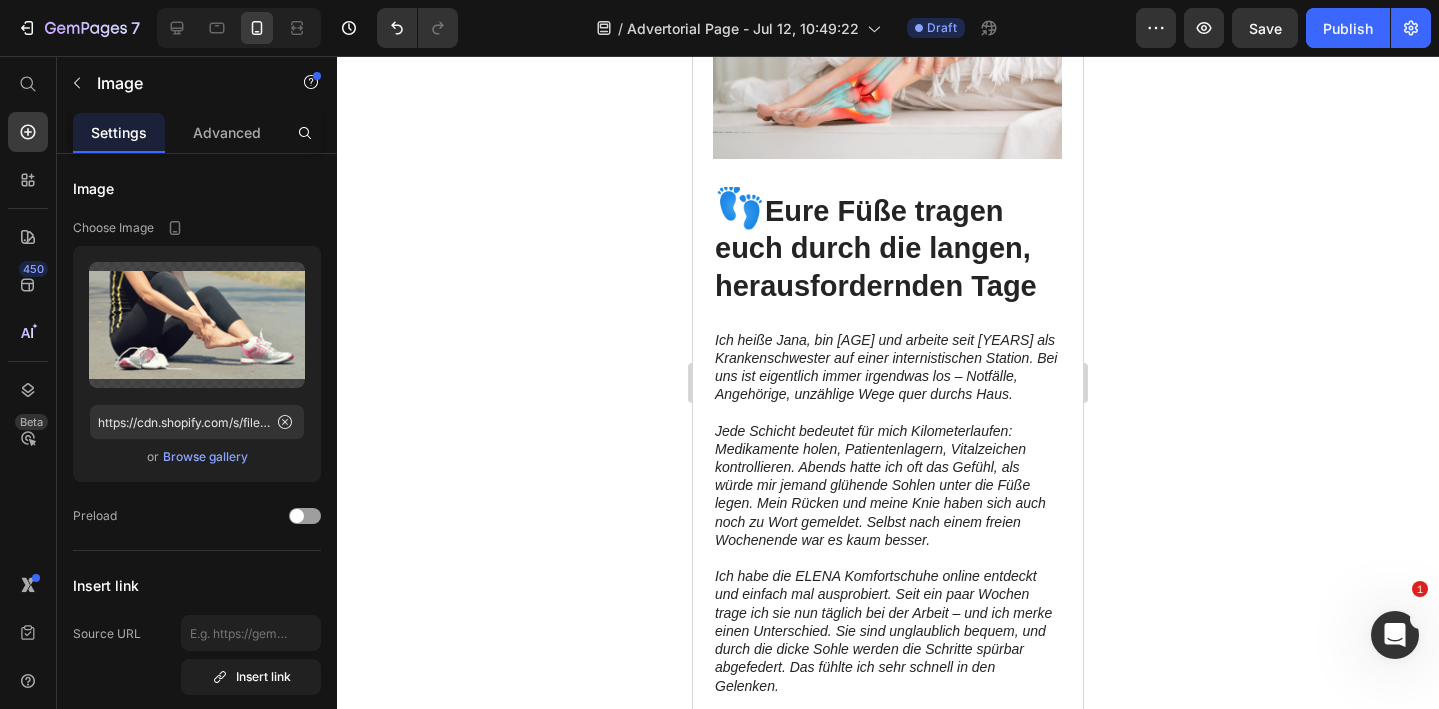 scroll, scrollTop: 4232, scrollLeft: 0, axis: vertical 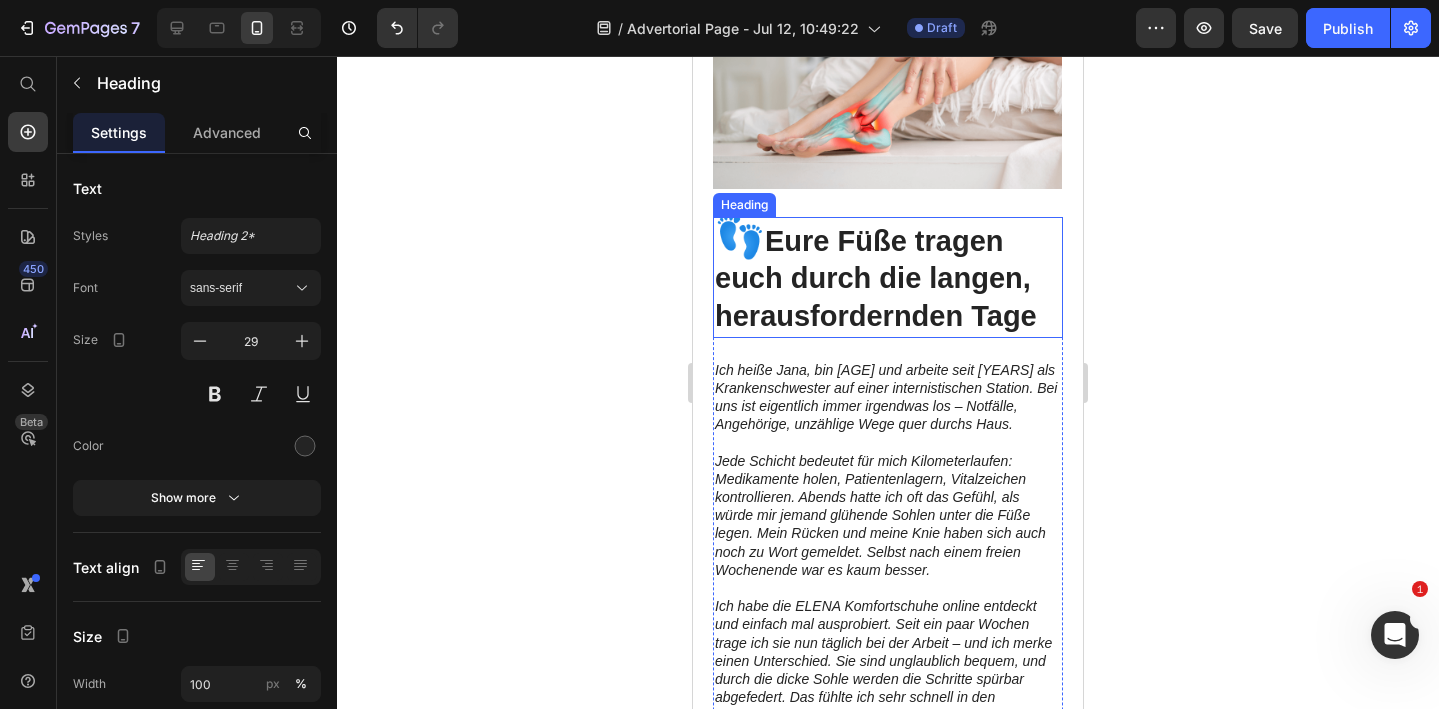 click on "👣 Eure Füße tragen euch durch die langen, herausfordernden Tage" at bounding box center [888, 277] 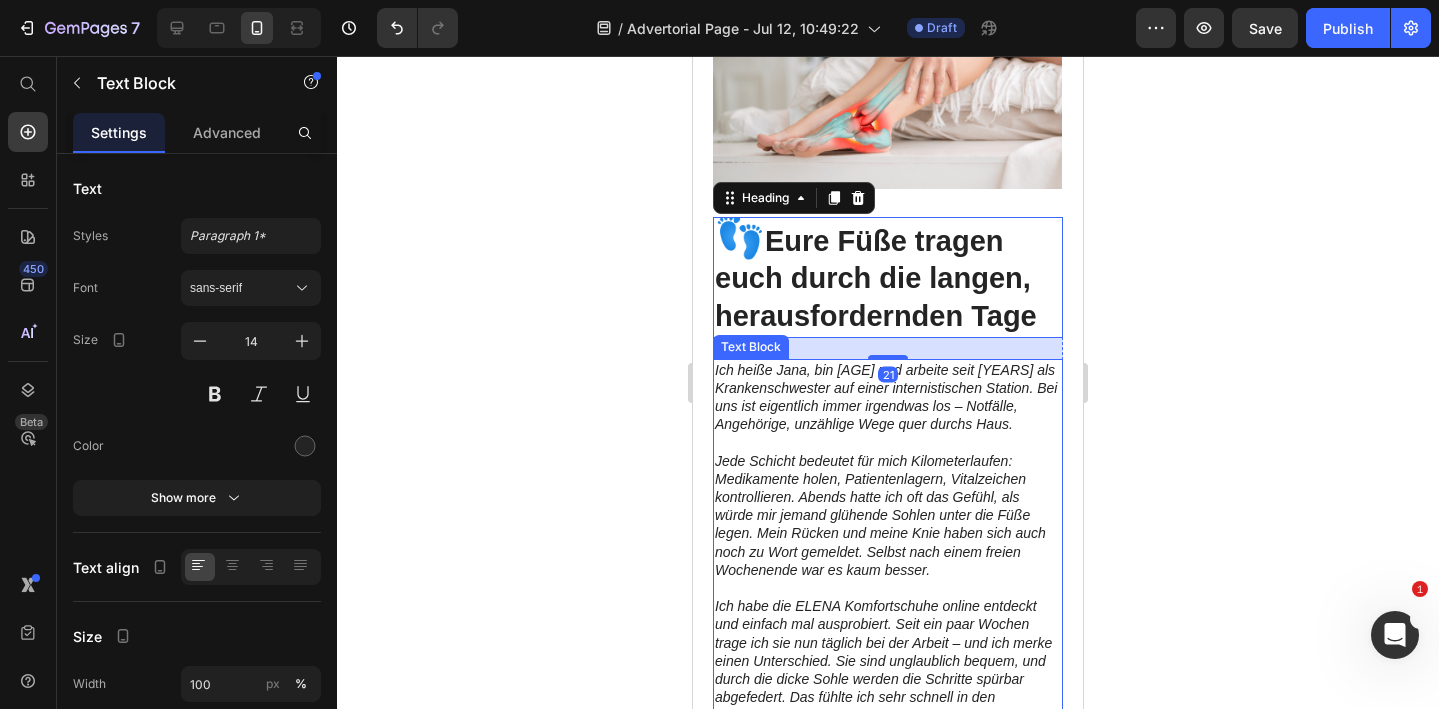 click on "Jede Schicht bedeutet für mich Kilometerlaufen: Medikamente holen, Patientenlagern, Vitalzeichen kontrollieren. Abends hatte ich oft das Gefühl, als würde mir jemand glühende Sohlen unter die Füße legen. Mein Rücken und meine Knie haben sich auch noch zu Wort gemeldet. Selbst nach einem freien Wochenende war es kaum besser." at bounding box center [880, 515] 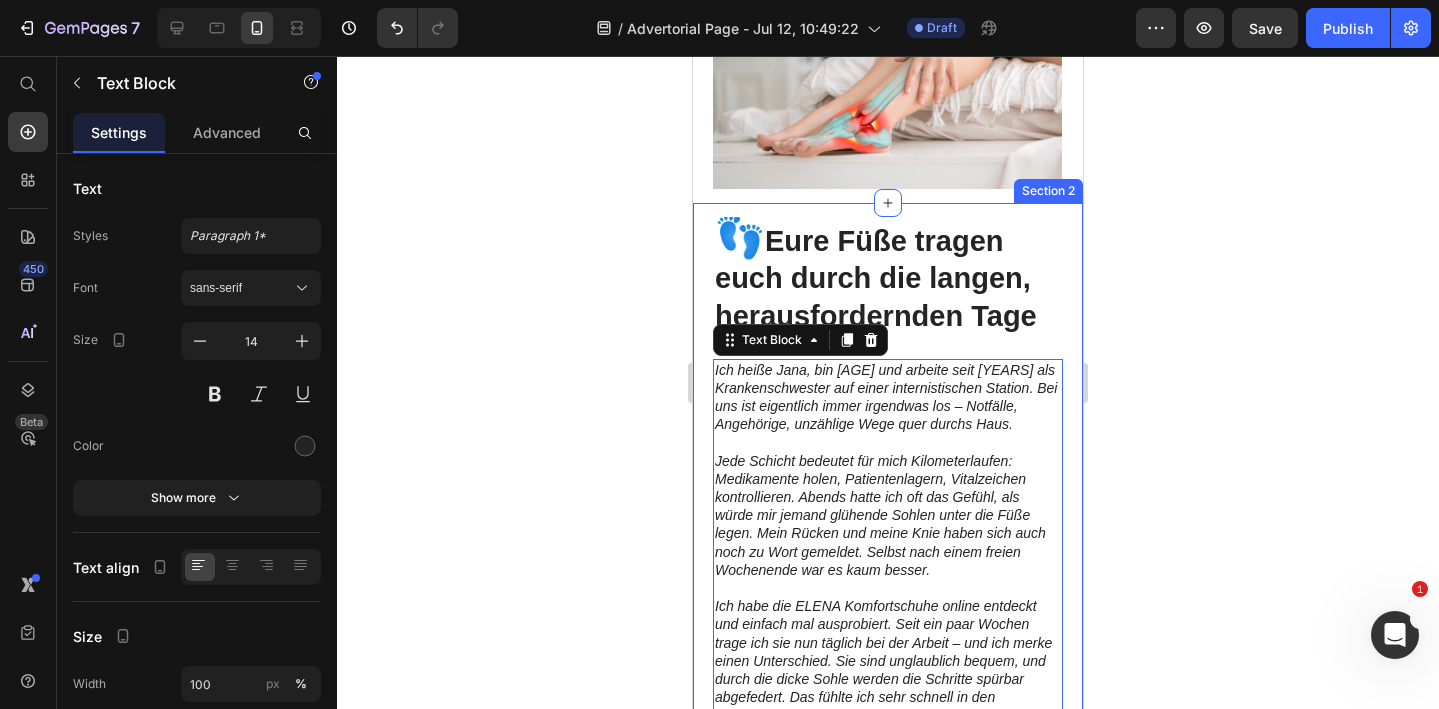 click on "👣 Eure Füße tragen euch durch die langen, herausfordernden Tage  Heading "Ich heiße Jana, bin 41 und arbeite seit acht Jahren als Krankenschwester auf einer internistischen Station. Bei uns ist eigentlich immer irgendwas los – Notfälle, Angehörige, unzählige Wege quer durchs Haus.   Jede Schicht bedeutet für mich Kilometerlaufen: Medikamente holen, Patientenlagern, Vitalzeichen kontrollieren. Abends hatte ich oft das Gefühl, als würde mir jemand glühende Sohlen unter die Füße legen. Mein Rücken und meine Knie haben sich auch noch zu Wort gemeldet. Selbst nach einem freien Wochenende war es kaum besser.   Ich habe die ELENA Komfortschuhe online entdeckt und einfach mal ausprobiert. Seit ein paar Wochen trage ich sie nun täglich bei der Arbeit – und ich merke einen Unterschied. Sie sind unglaublich bequem, und durch die dicke Sohle werden die Schritte spürbar abgefedert. Das fühlte ich sehr schnell in den Gelenken.   Text Block   21 Image Don't wait for a crisis to arise... Text Block" at bounding box center (888, 1333) 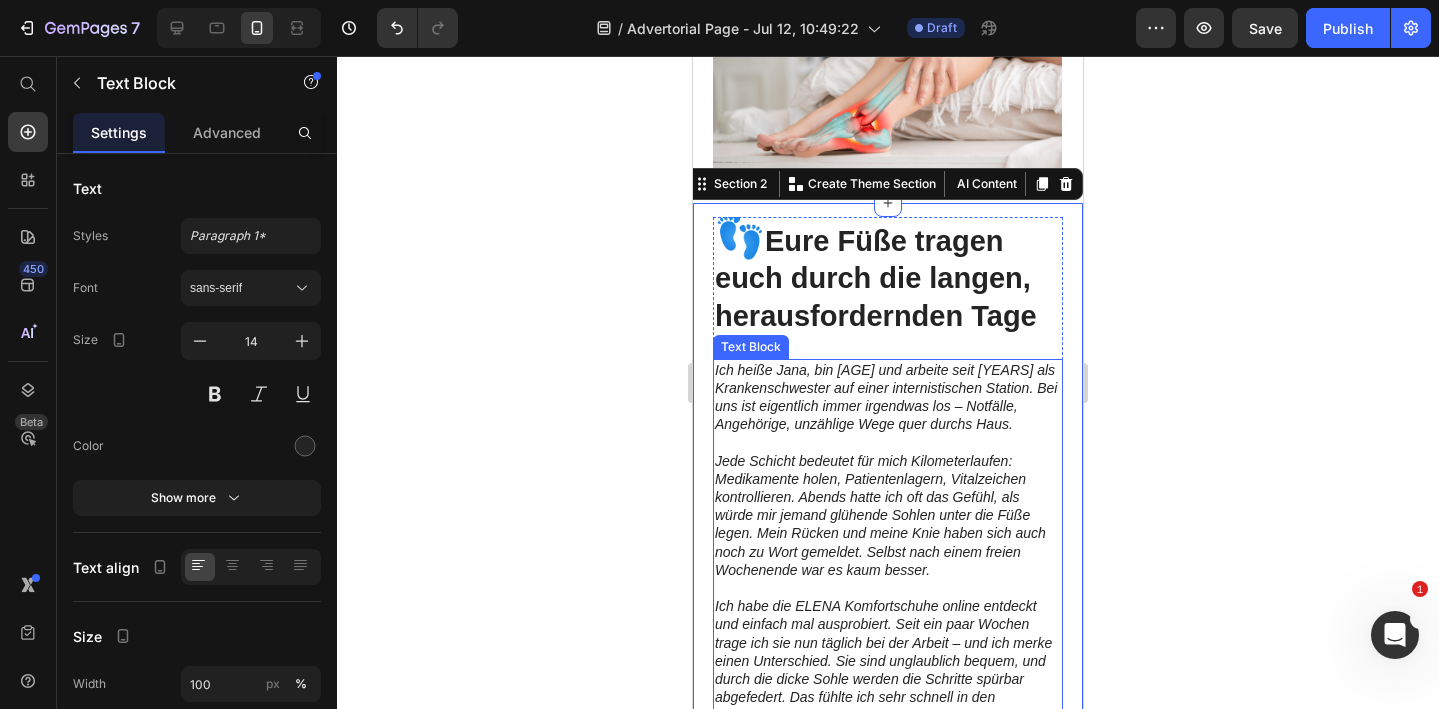 click on ""Ich heiße [FIRST], bin [AGE] und arbeite seit [YEARS] Jahren als [PROFESSION] auf einer internistischen Station. Bei uns ist eigentlich immer irgendwas los – Notfälle, Angehörige, unzählige Wege quer durchs Haus."" at bounding box center [886, 397] 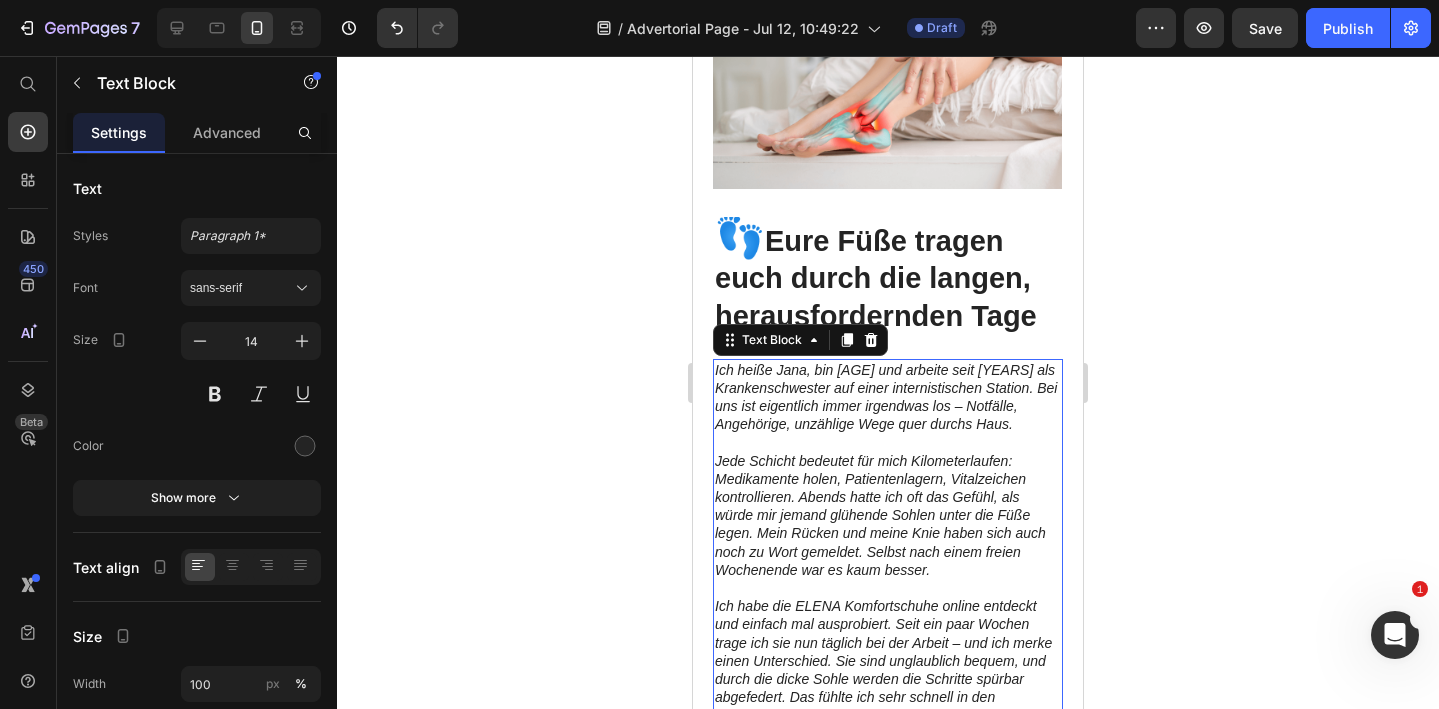 click on ""Ich heiße [FIRST], bin [AGE] und arbeite seit [YEARS] Jahren als [PROFESSION] auf einer internistischen Station. Bei uns ist eigentlich immer irgendwas los – Notfälle, Angehörige, unzählige Wege quer durchs Haus."" at bounding box center (886, 397) 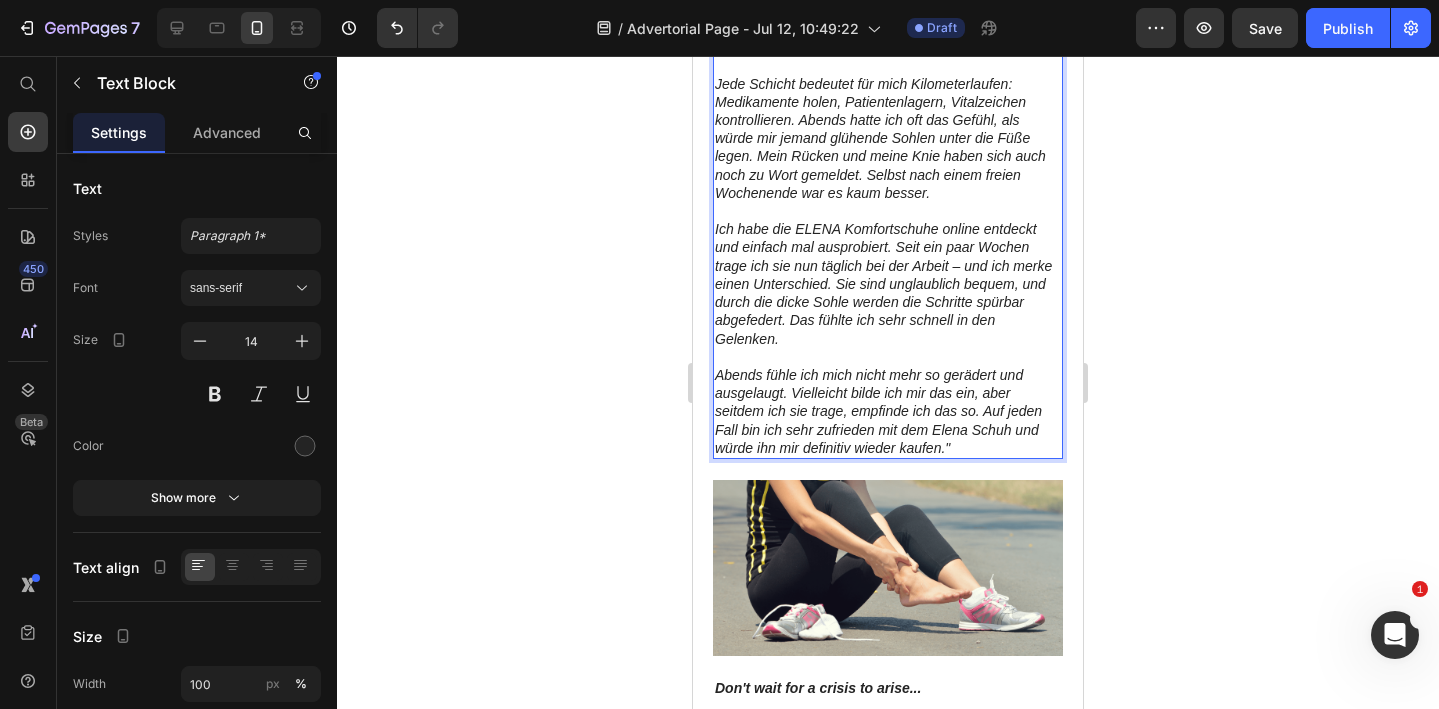 scroll, scrollTop: 4582, scrollLeft: 0, axis: vertical 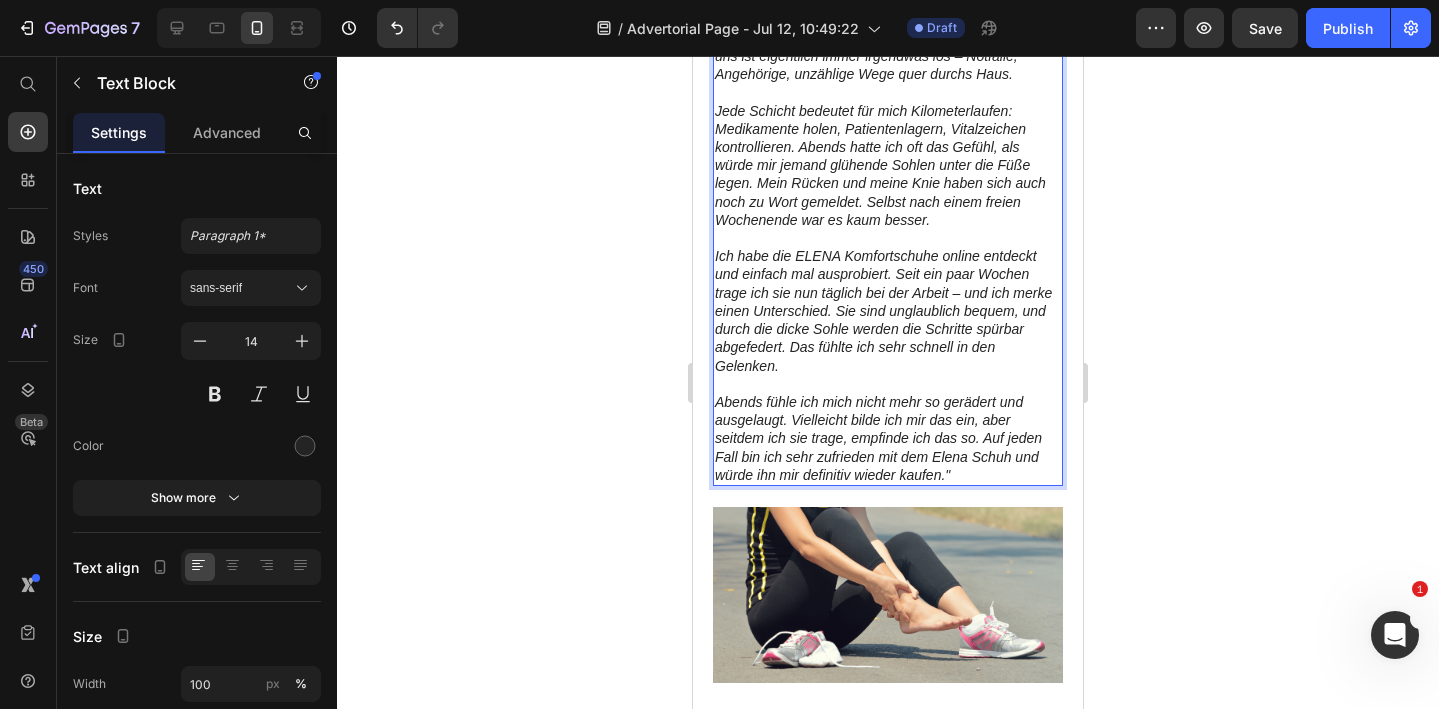 click on "Abends fühle ich mich nicht mehr so gerädert und ausgelaugt. Vielleicht bilde ich mir das ein, aber seitdem ich sie trage, empfinde ich das so. Auf jeden Fall bin ich sehr zufrieden mit dem Elena Schuh und würde ihn mir definitiv wieder kaufen."" at bounding box center [888, 438] 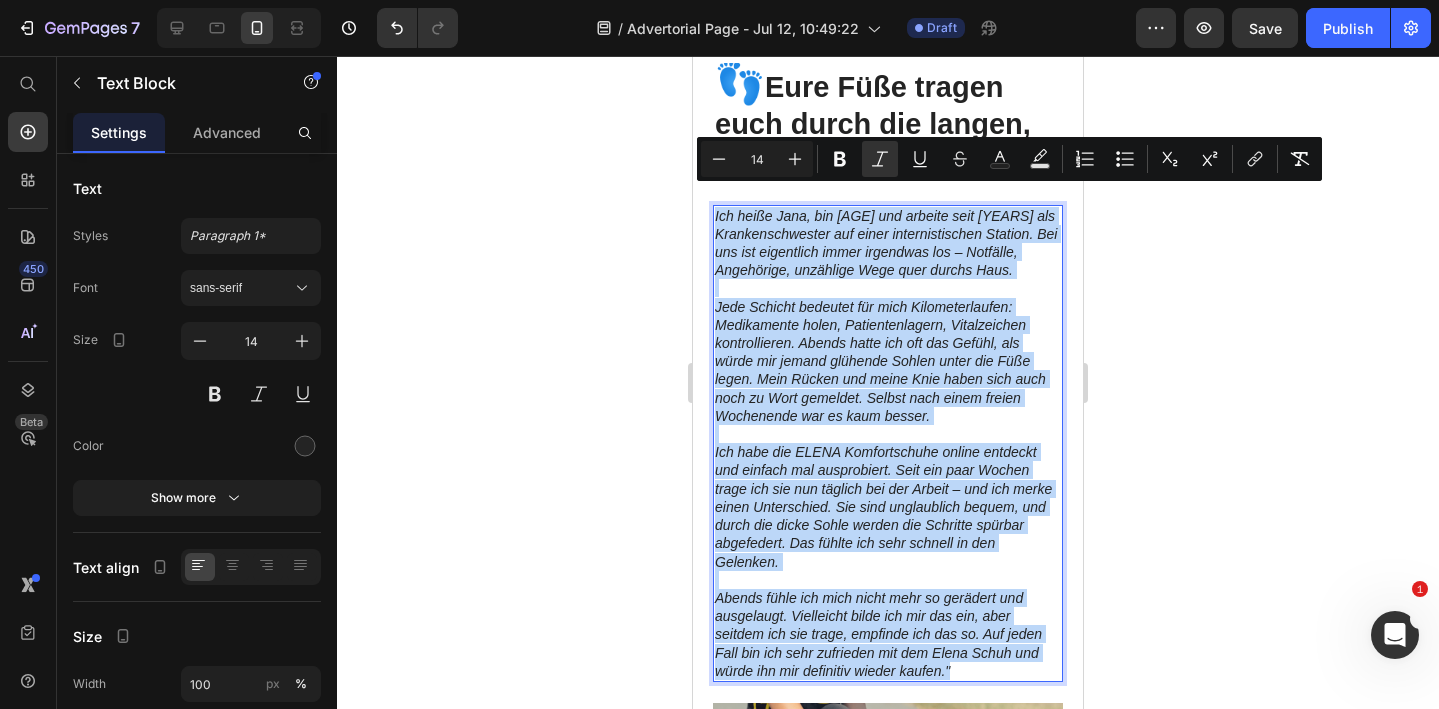 scroll, scrollTop: 4385, scrollLeft: 0, axis: vertical 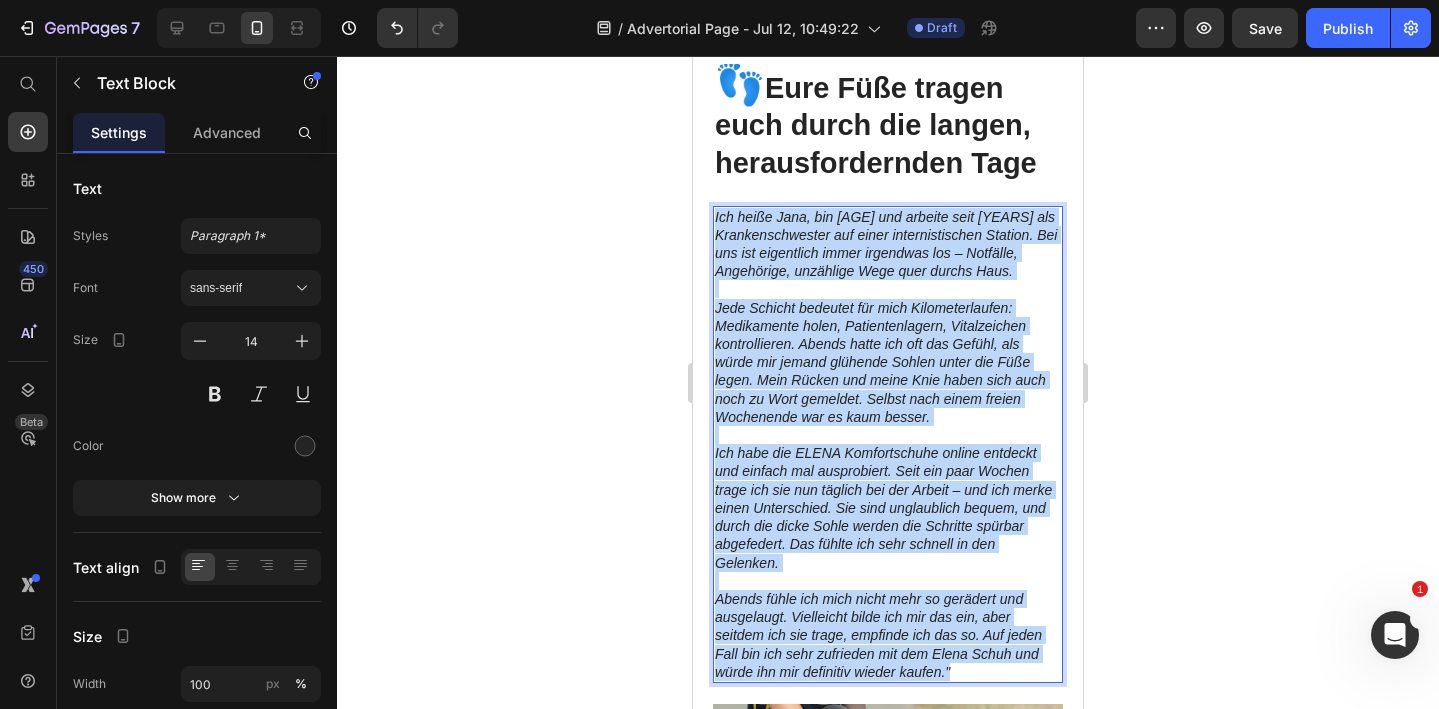 drag, startPoint x: 975, startPoint y: 454, endPoint x: 714, endPoint y: 198, distance: 365.5913 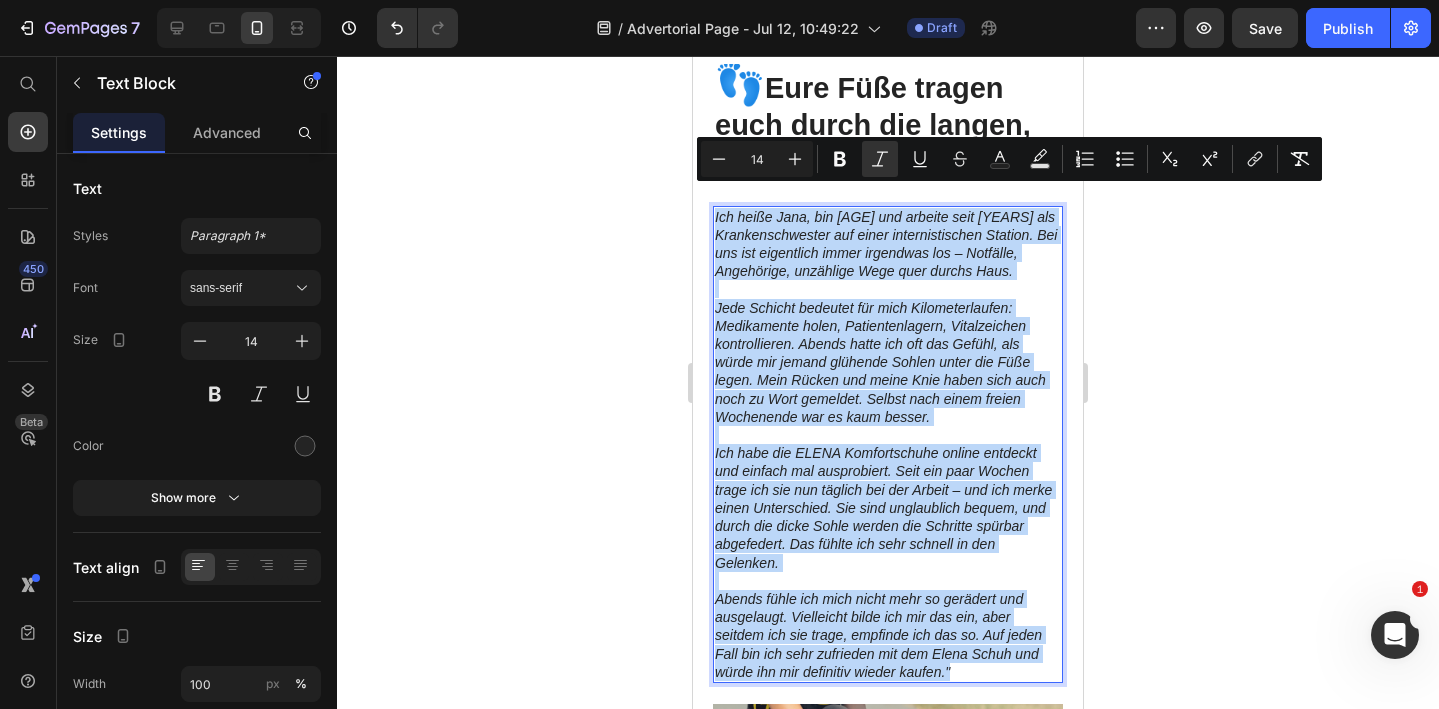 copy on ""Ich heiße Jana, bin 41 und arbeite seit acht Jahren als Krankenschwester auf einer internistischen Station. Bei uns ist eigentlich immer irgendwas los – Notfälle, Angehörige, unzählige Wege quer durchs Haus. Jede Schicht bedeutet für mich Kilometerlaufen: Medikamente holen, Patientenlagern, Vitalzeichen kontrollieren. Abends hatte ich oft das Gefühl, als würde mir jemand glühende Sohlen unter die Füße legen. Mein Rücken und meine Knie haben sich auch noch zu Wort gemeldet. Selbst nach einem freien Wochenende war es kaum besser. Ich habe die ELENA Komfortschuhe online entdeckt und einfach mal ausprobiert. Seit ein paar Wochen trage ich sie nun täglich bei der Arbeit – und ich merke einen Unterschied. Sie sind unglaublich bequem, und durch die dicke Sohle werden die Schritte spürbar abgefedert. Das fühlte ich sehr schnell in den Gelenken. Abends fühle ich mich nicht mehr so gerädert und ausgelaugt. Vielleicht bilde ich mir das ein, aber seitdem ich sie trage, empfinde ich das so. Auf jeden Fall bin ich sehr..." 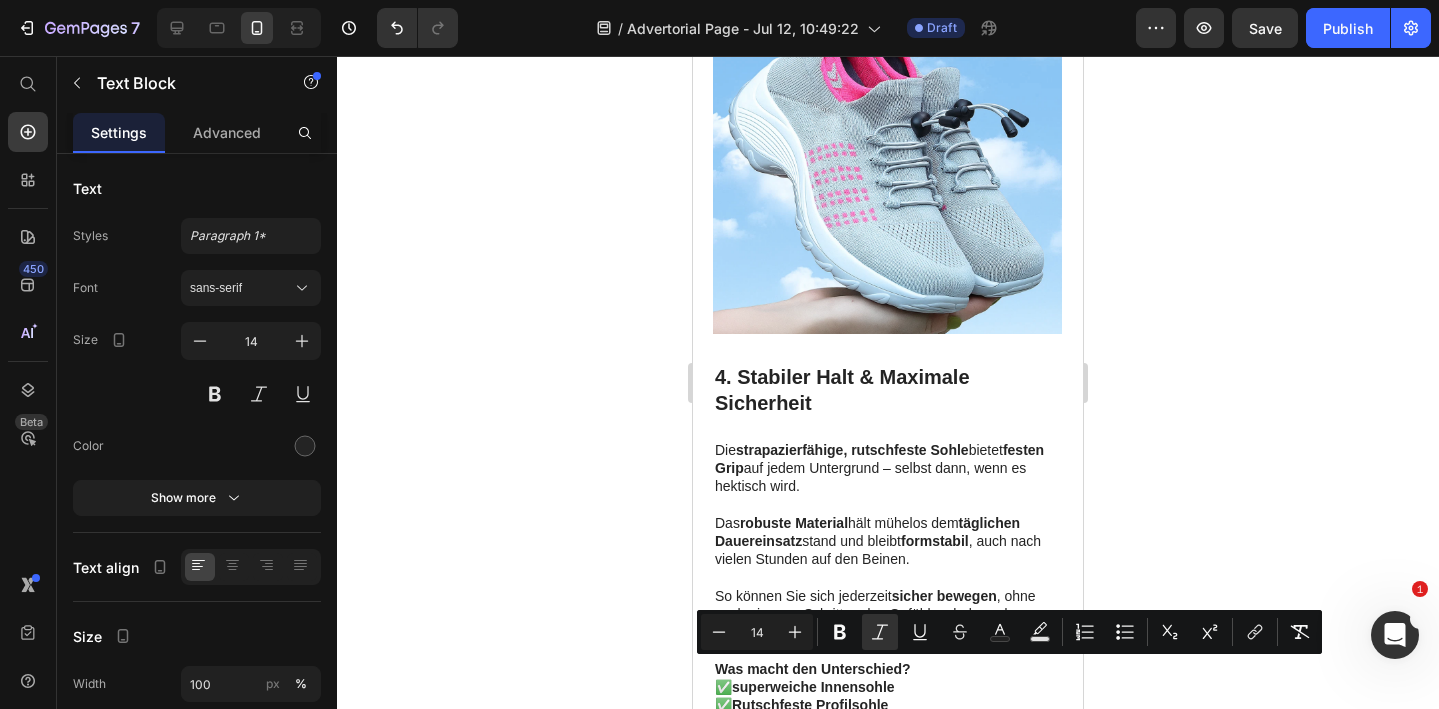 type on "16" 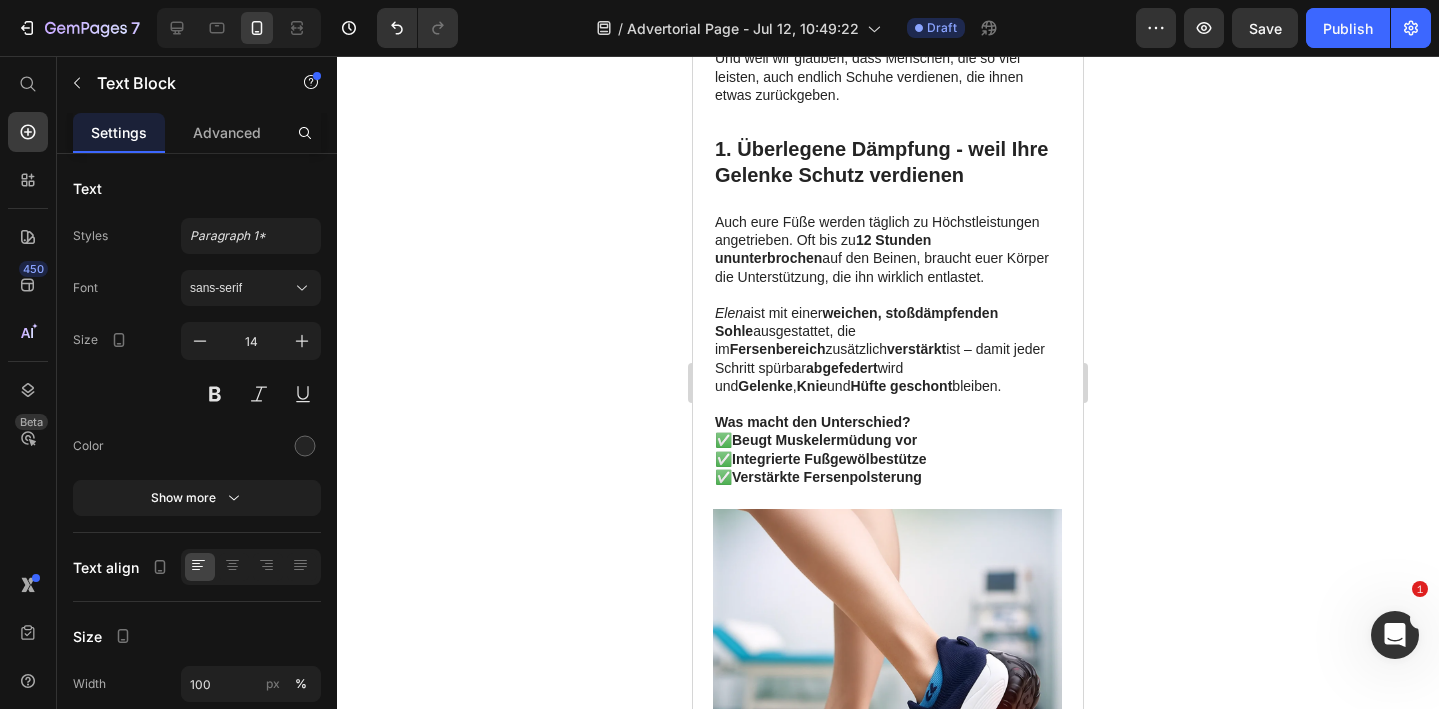 scroll, scrollTop: 1397, scrollLeft: 0, axis: vertical 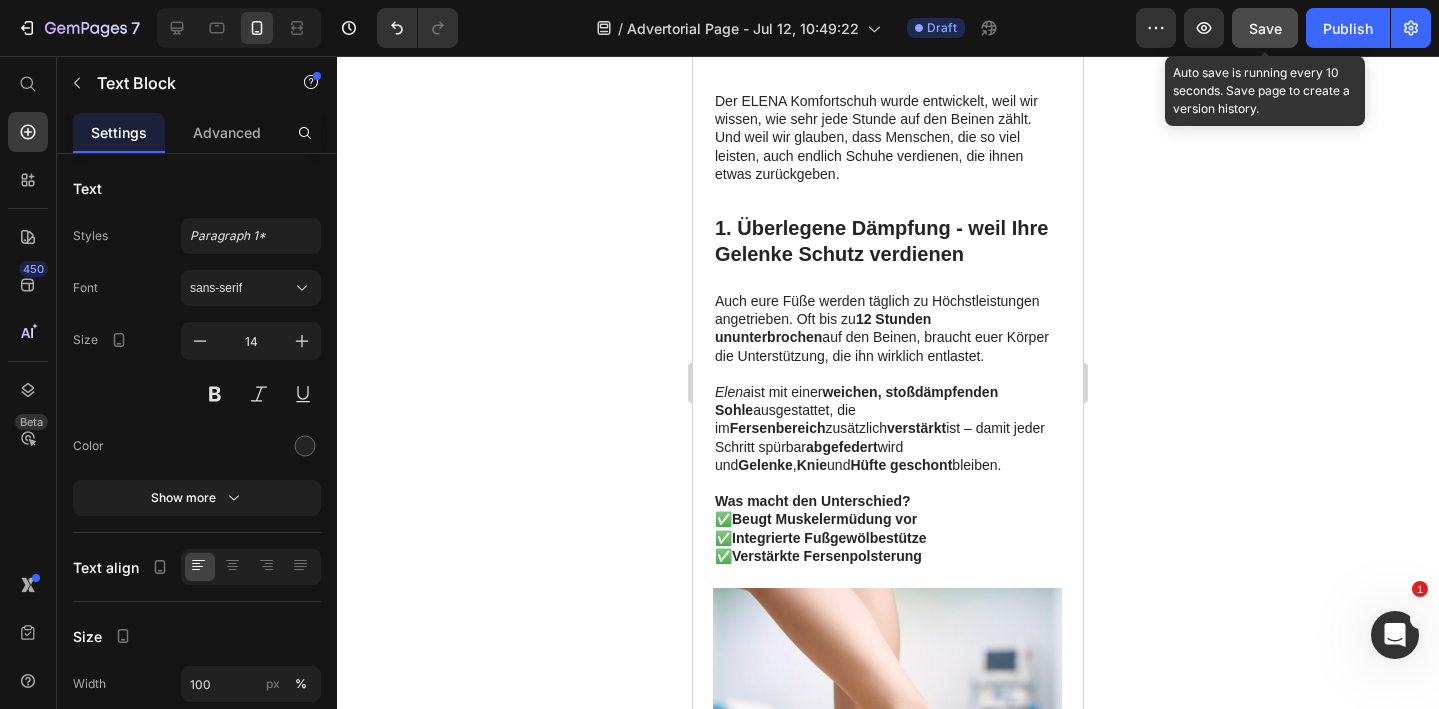 click on "Save" 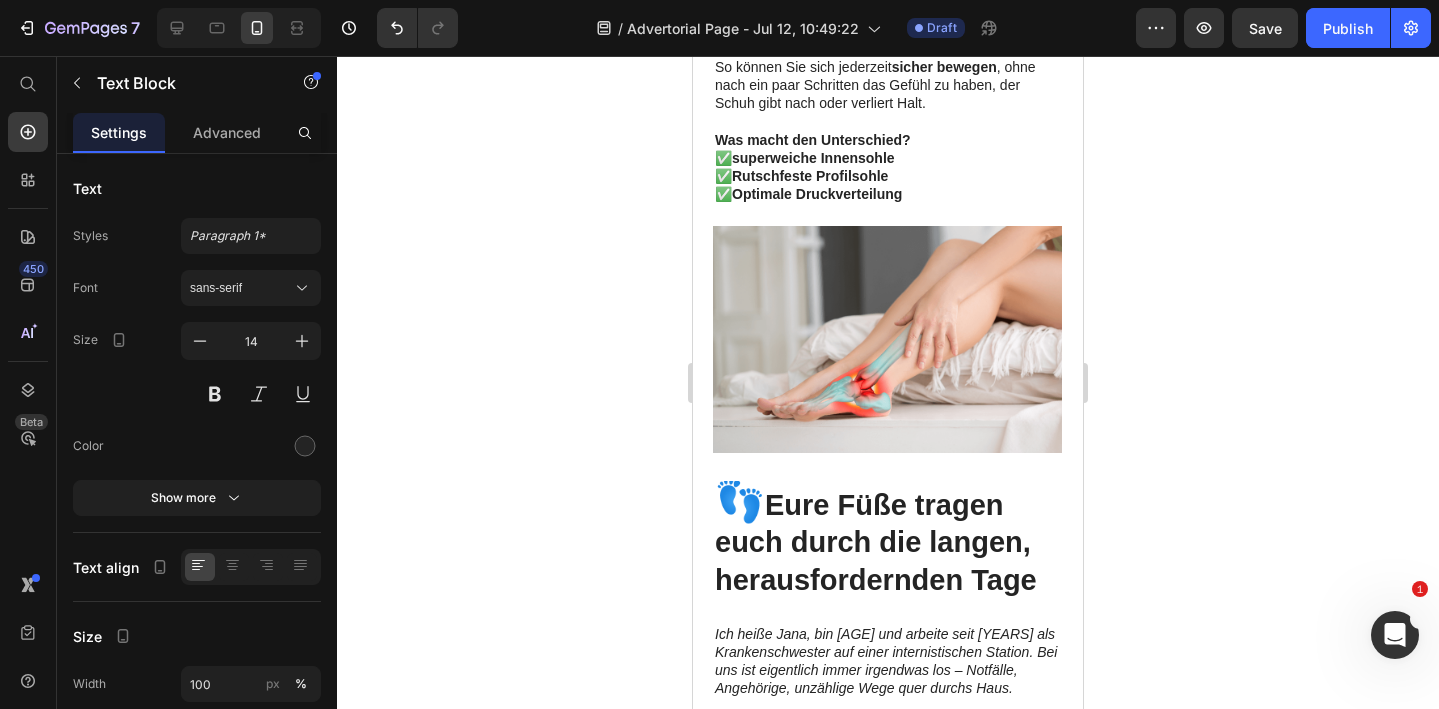 scroll, scrollTop: 3967, scrollLeft: 0, axis: vertical 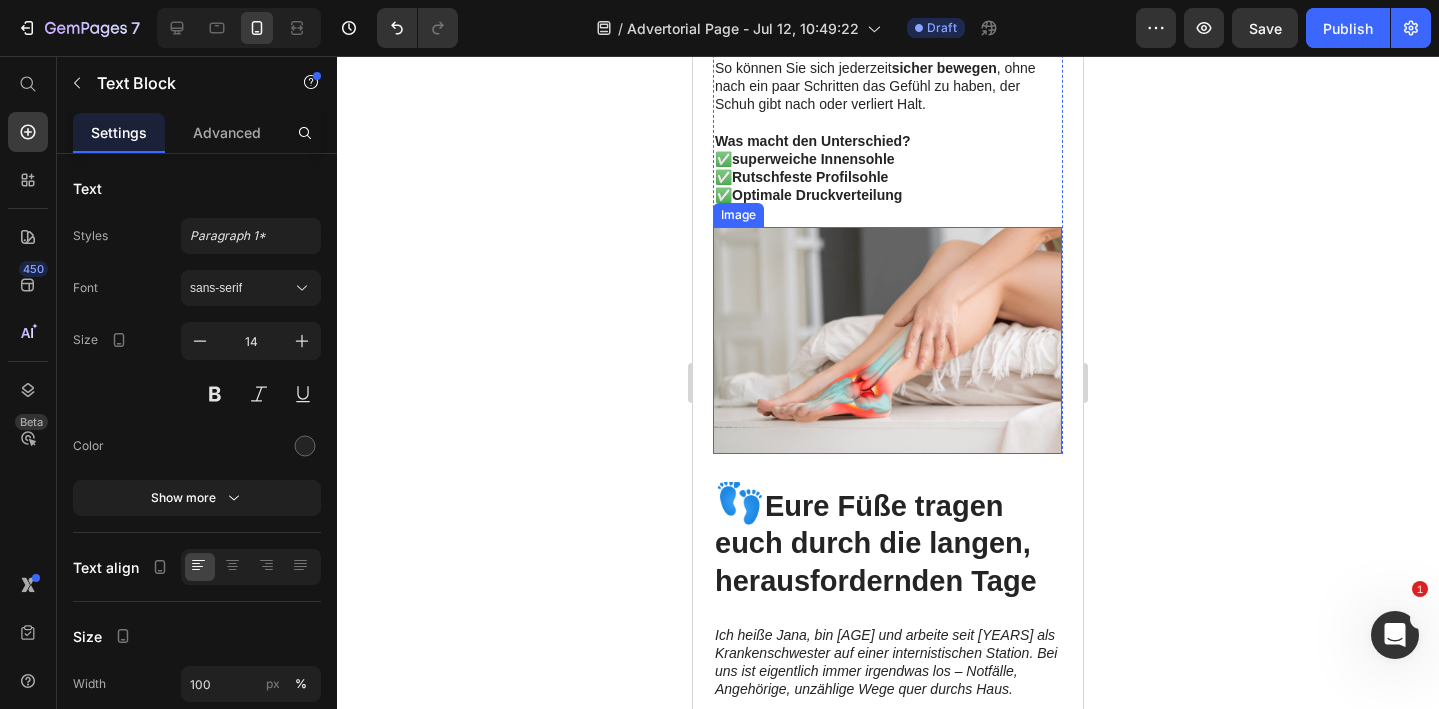 click at bounding box center [887, 340] 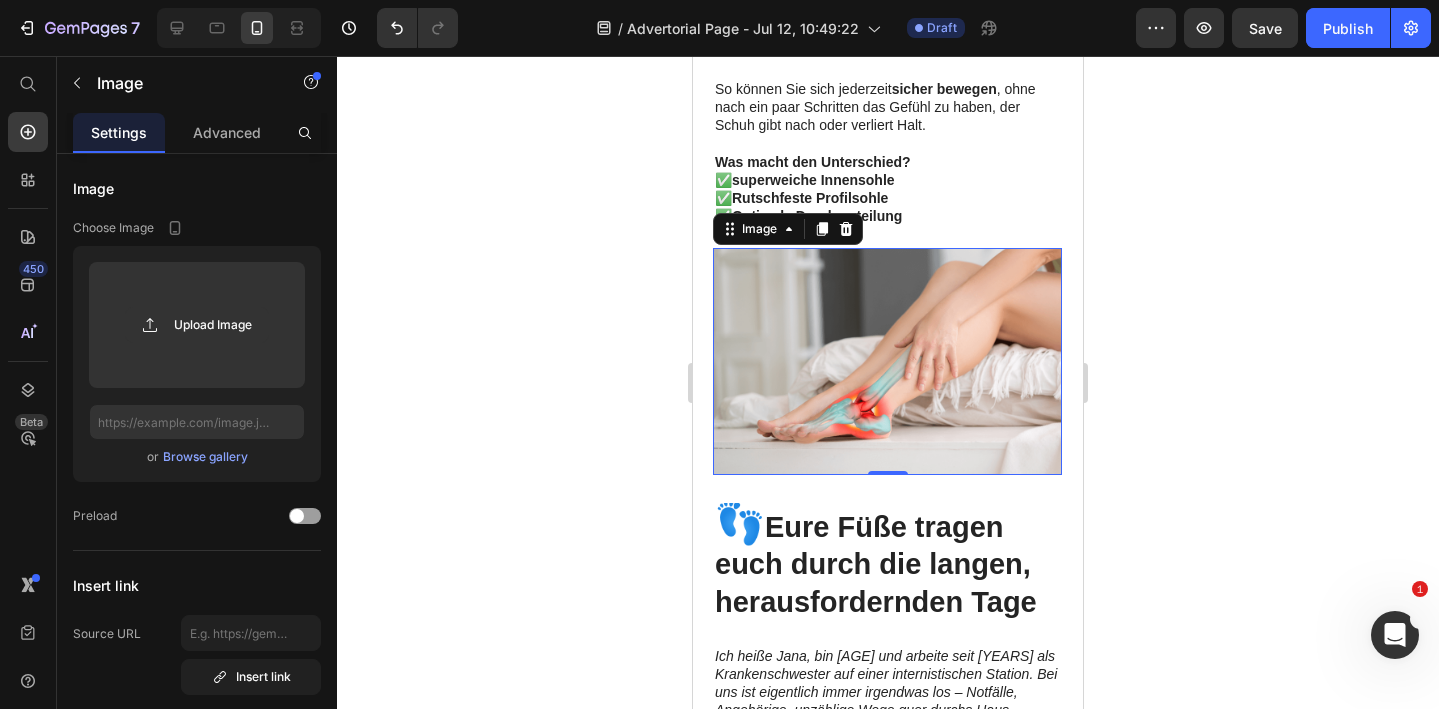 scroll, scrollTop: 3977, scrollLeft: 0, axis: vertical 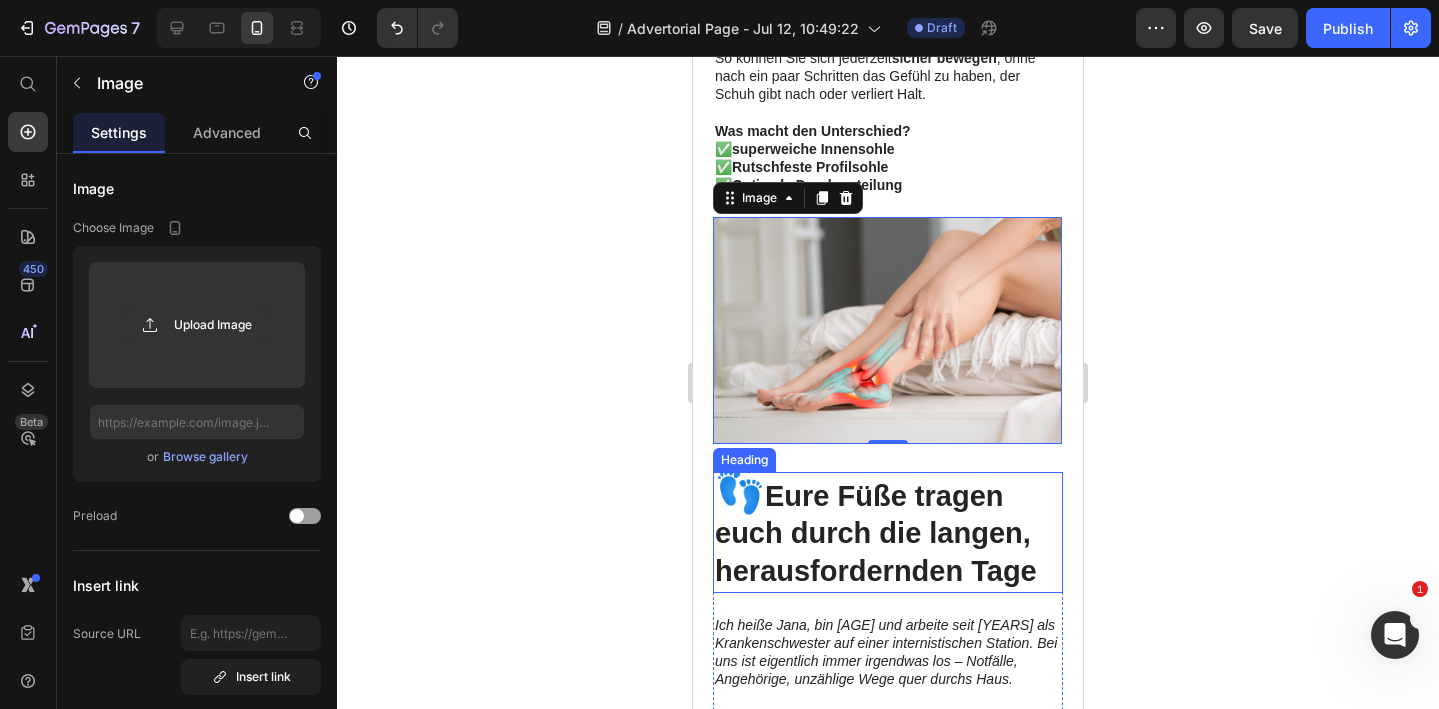 click on "👣 Eure Füße tragen euch durch die langen, herausfordernden Tage" at bounding box center [888, 532] 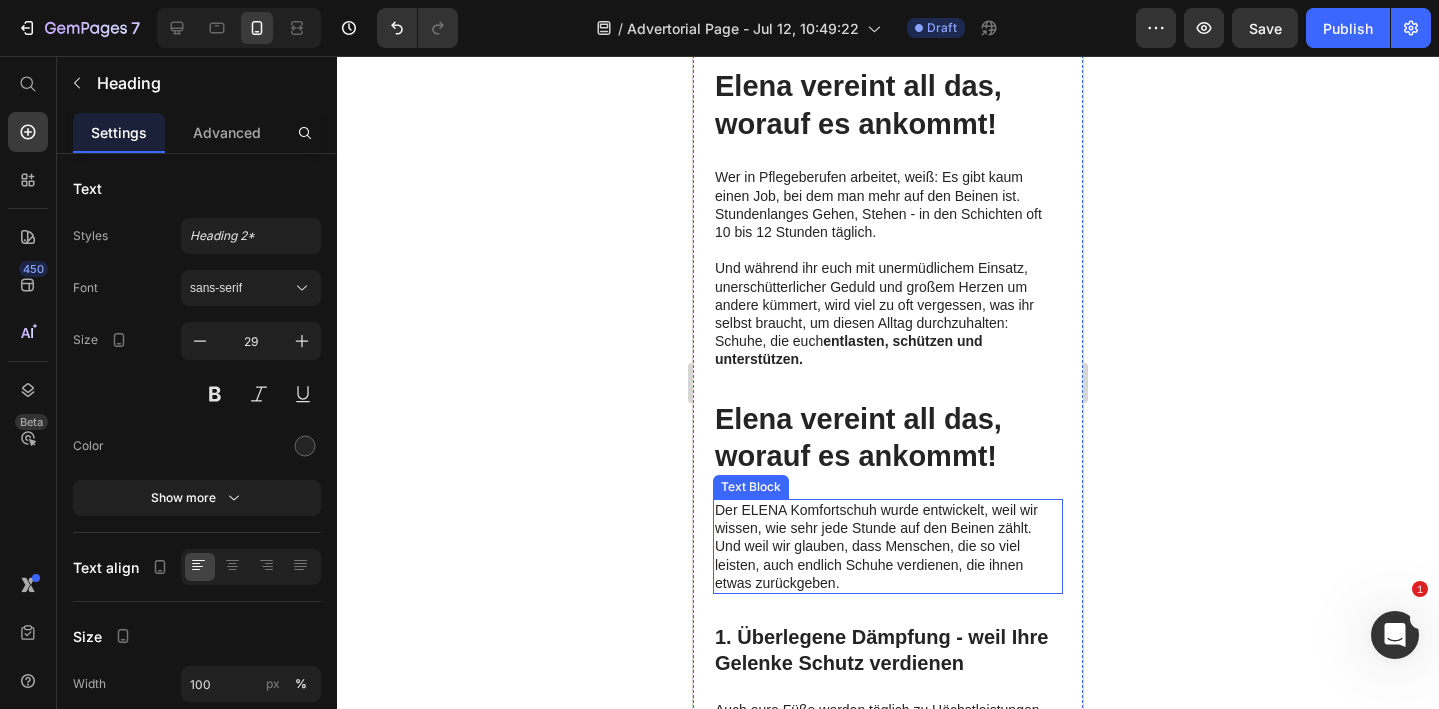 scroll, scrollTop: 995, scrollLeft: 0, axis: vertical 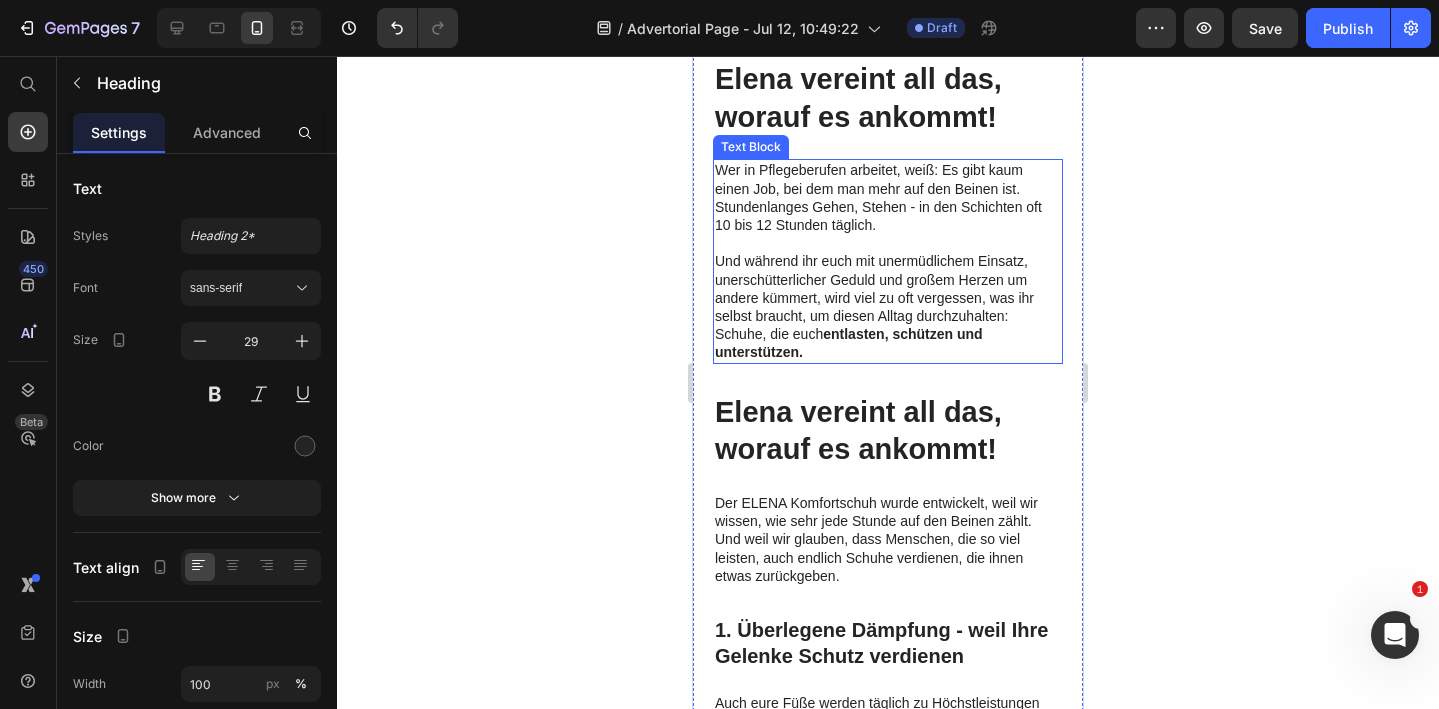 click on "Und während ihr euch mit unermüdlichem Einsatz, unerschütterlicher Geduld und großem Herzen um andere kümmert, wird viel zu oft vergessen, was ihr selbst braucht, um diesen Alltag durchzuhalten: Schuhe, die euch  entlasten, schützen und unterstützen." at bounding box center [888, 306] 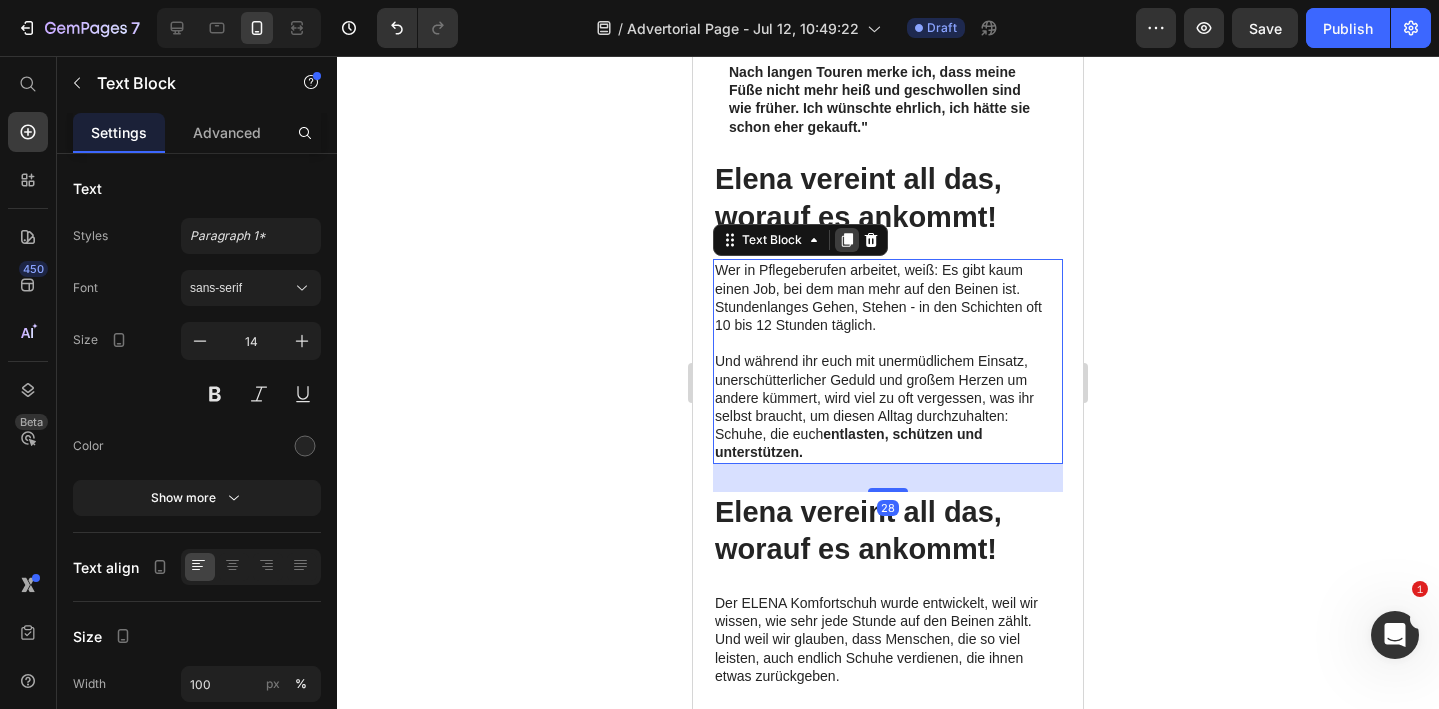 scroll, scrollTop: 871, scrollLeft: 0, axis: vertical 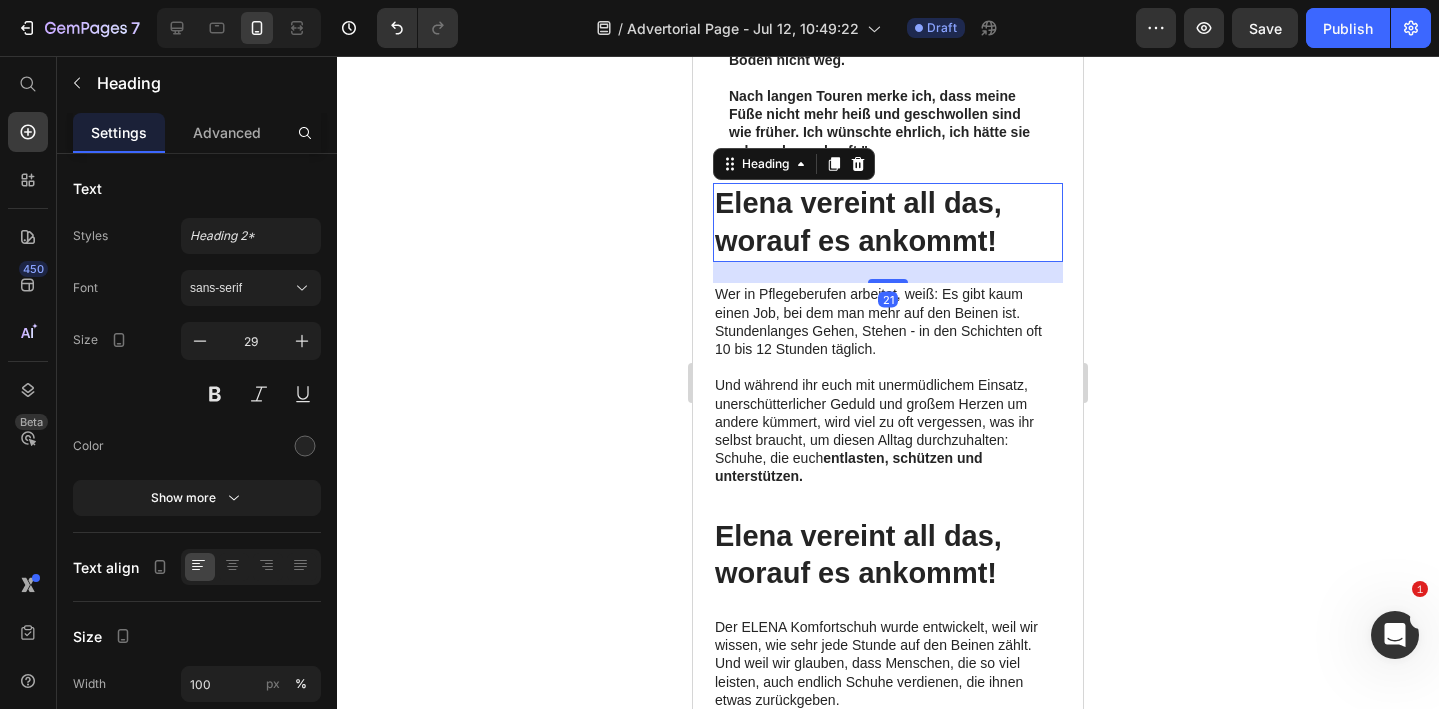 click on "Elena vereint all das, worauf es ankommt!" at bounding box center [888, 222] 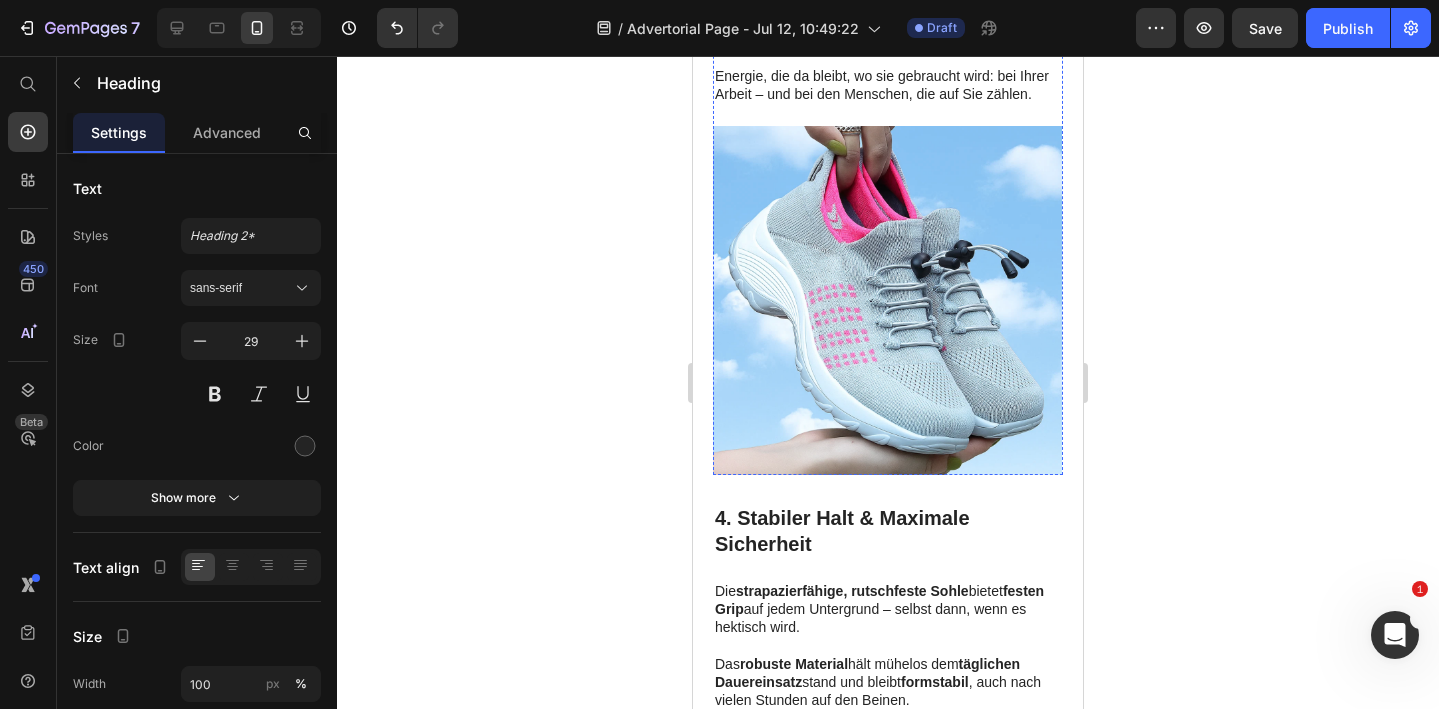 scroll, scrollTop: 3301, scrollLeft: 0, axis: vertical 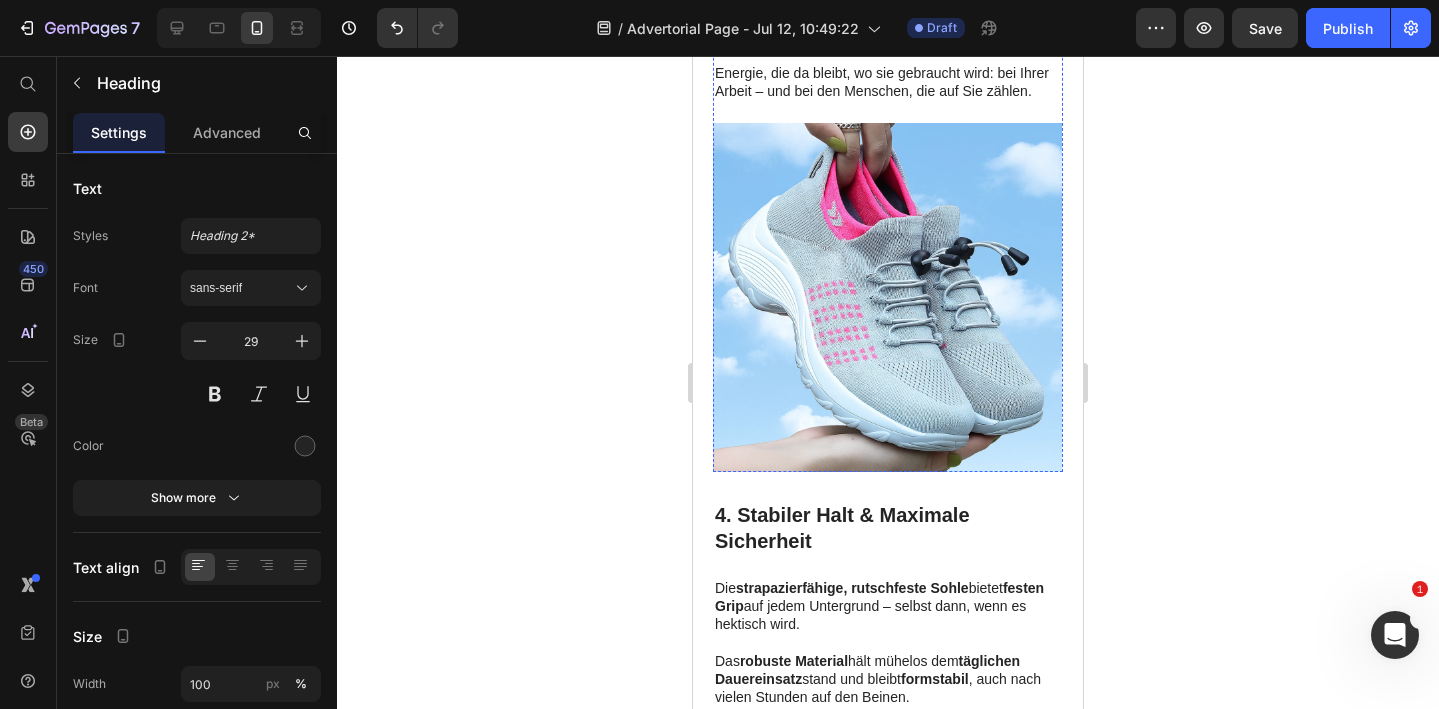 click at bounding box center [887, 297] 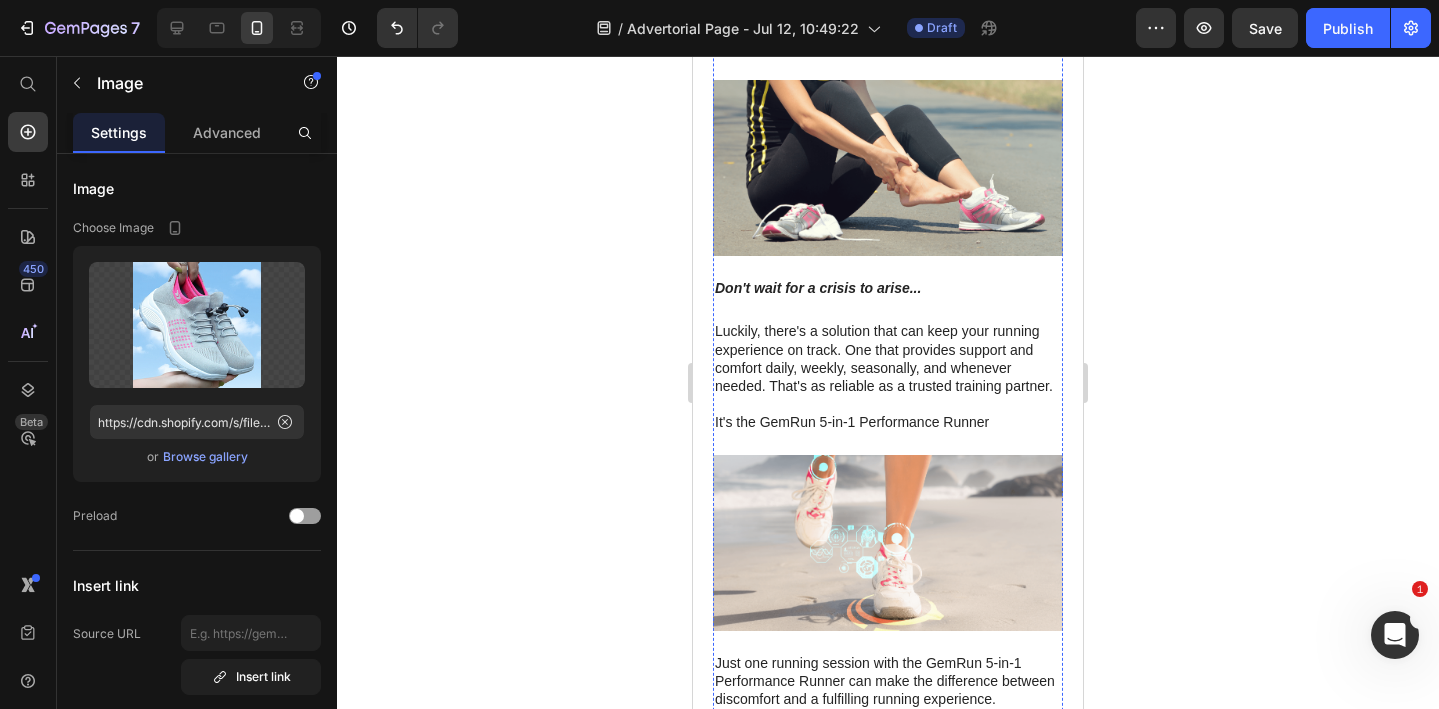 scroll, scrollTop: 4992, scrollLeft: 0, axis: vertical 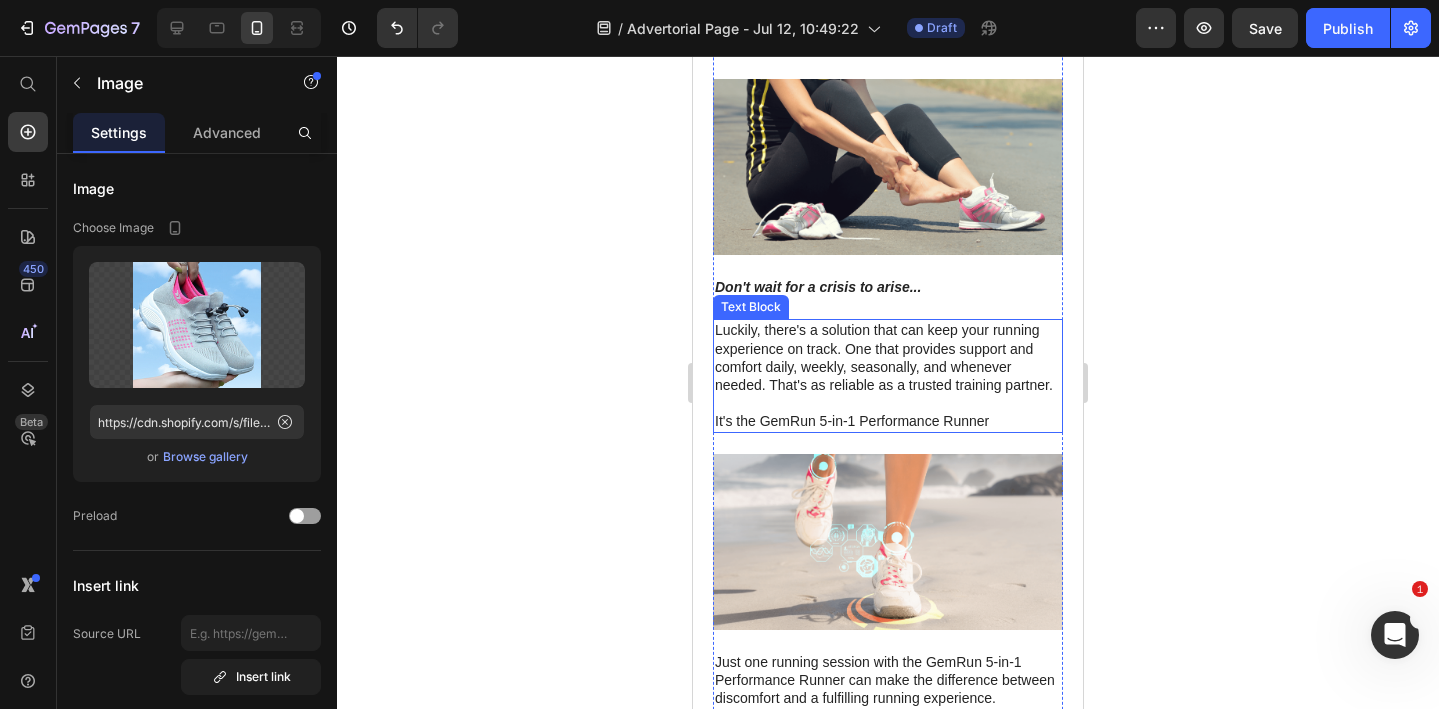 click on "Luckily, there's a solution that can keep your running experience on track. One that provides support and comfort daily, weekly, seasonally, and whenever needed. That's as reliable as a trusted training partner.  It's the GemRun 5-in-1 Performance Runner" at bounding box center (888, 375) 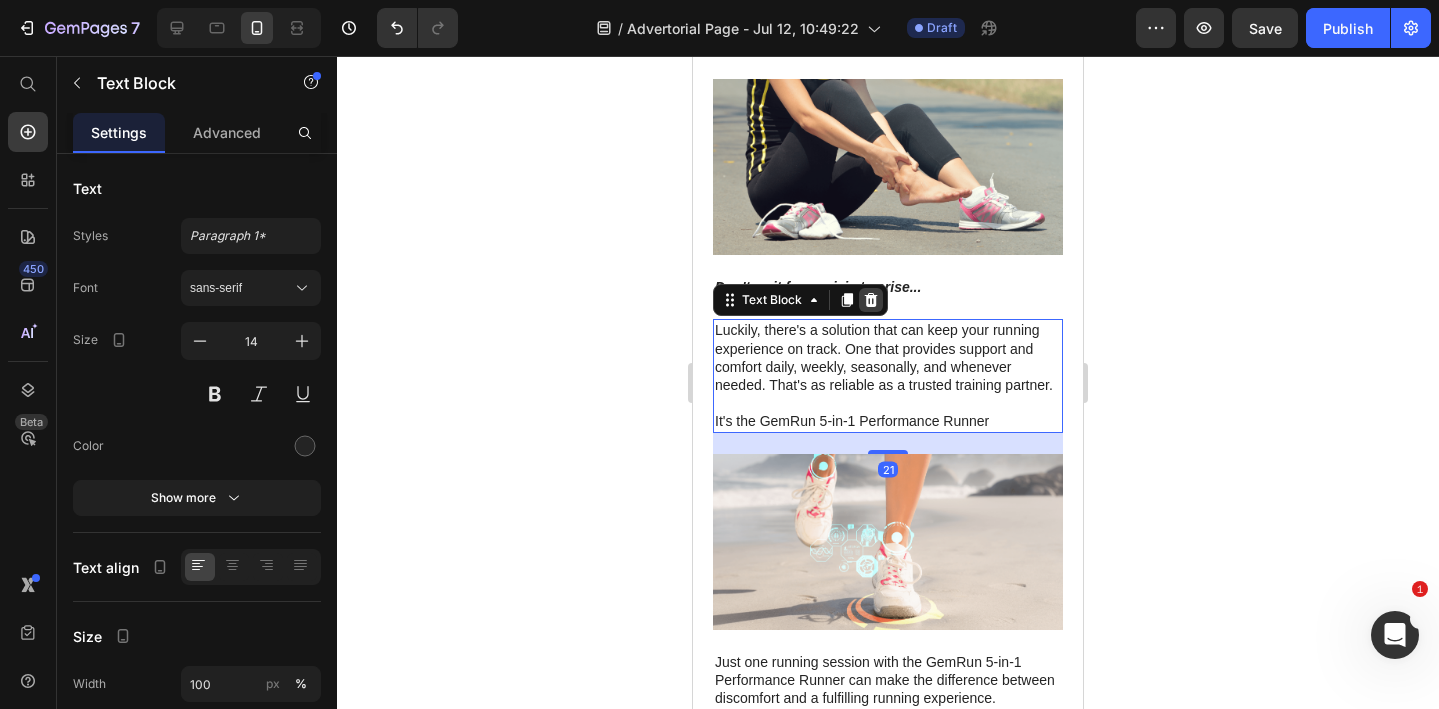 click 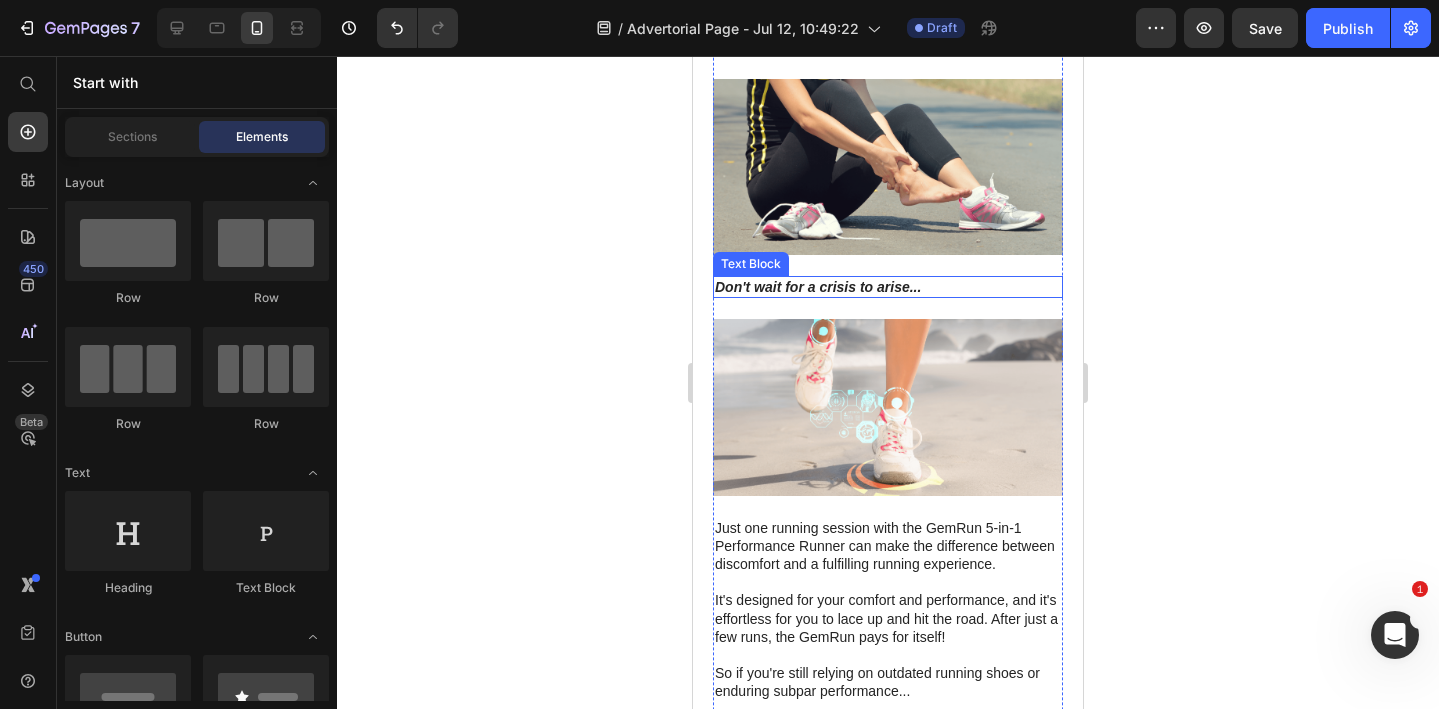 click on "Don't wait for a crisis to arise..." at bounding box center (888, 287) 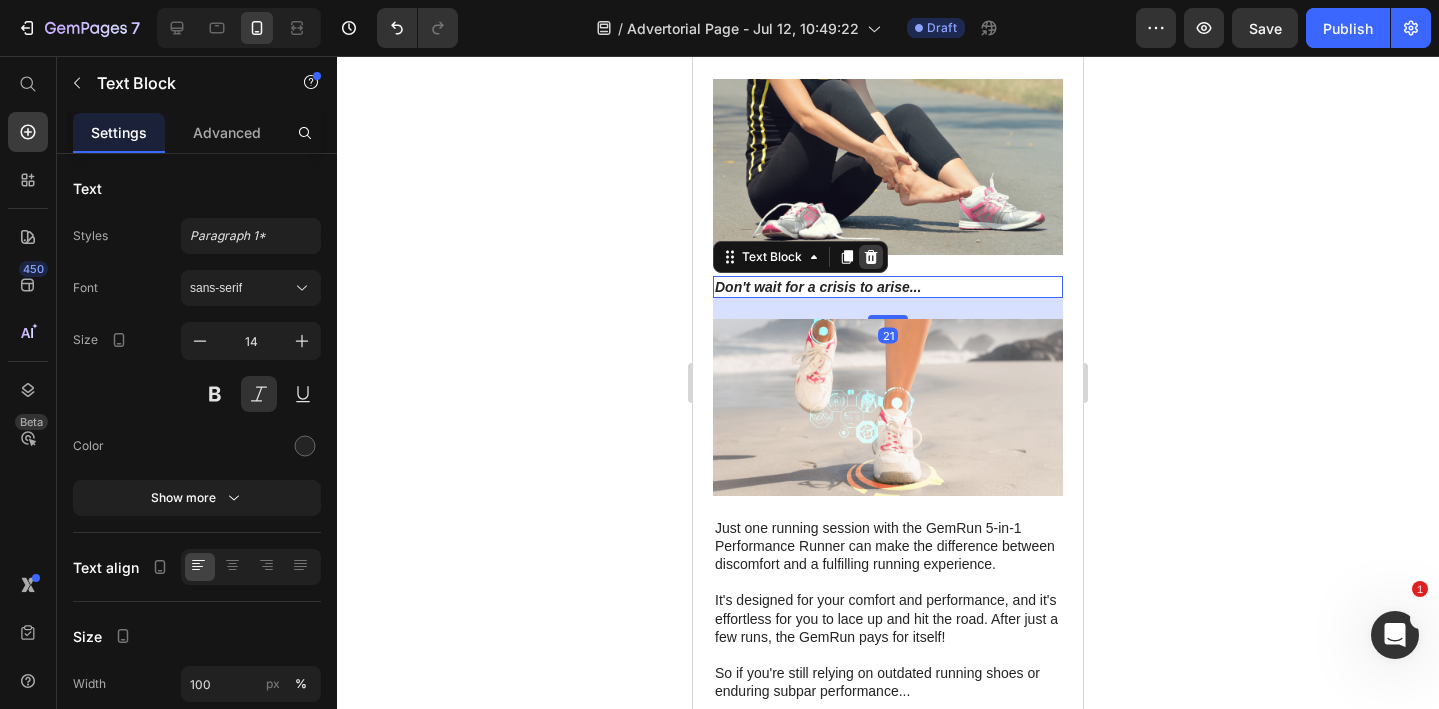 click 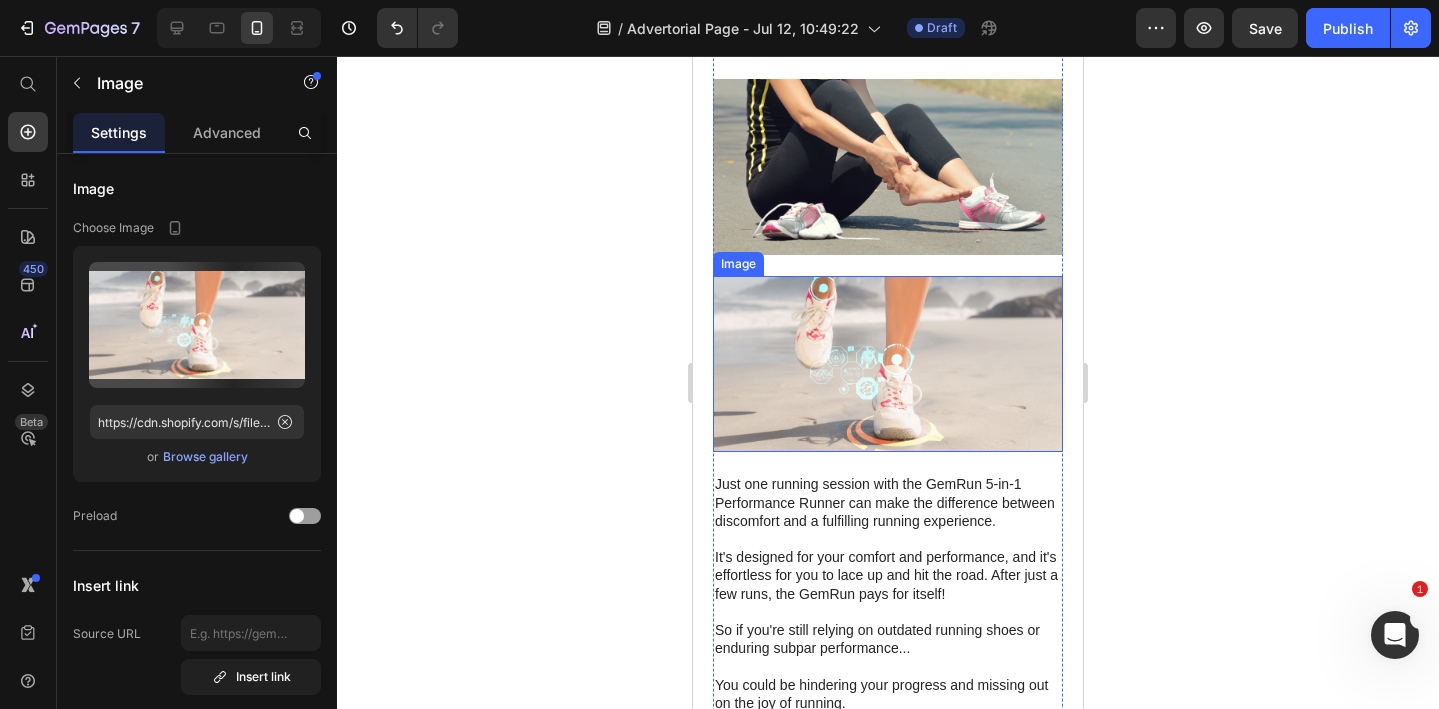 click at bounding box center (888, 364) 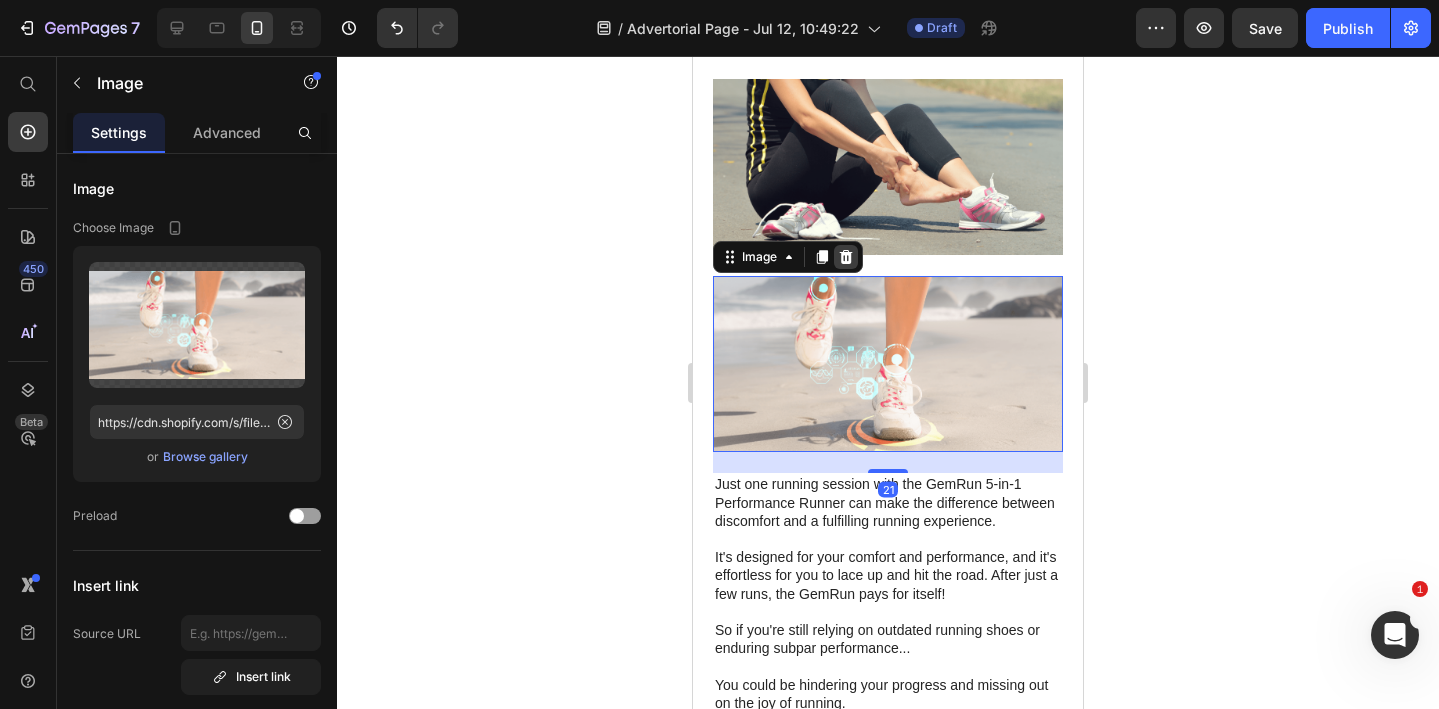 click 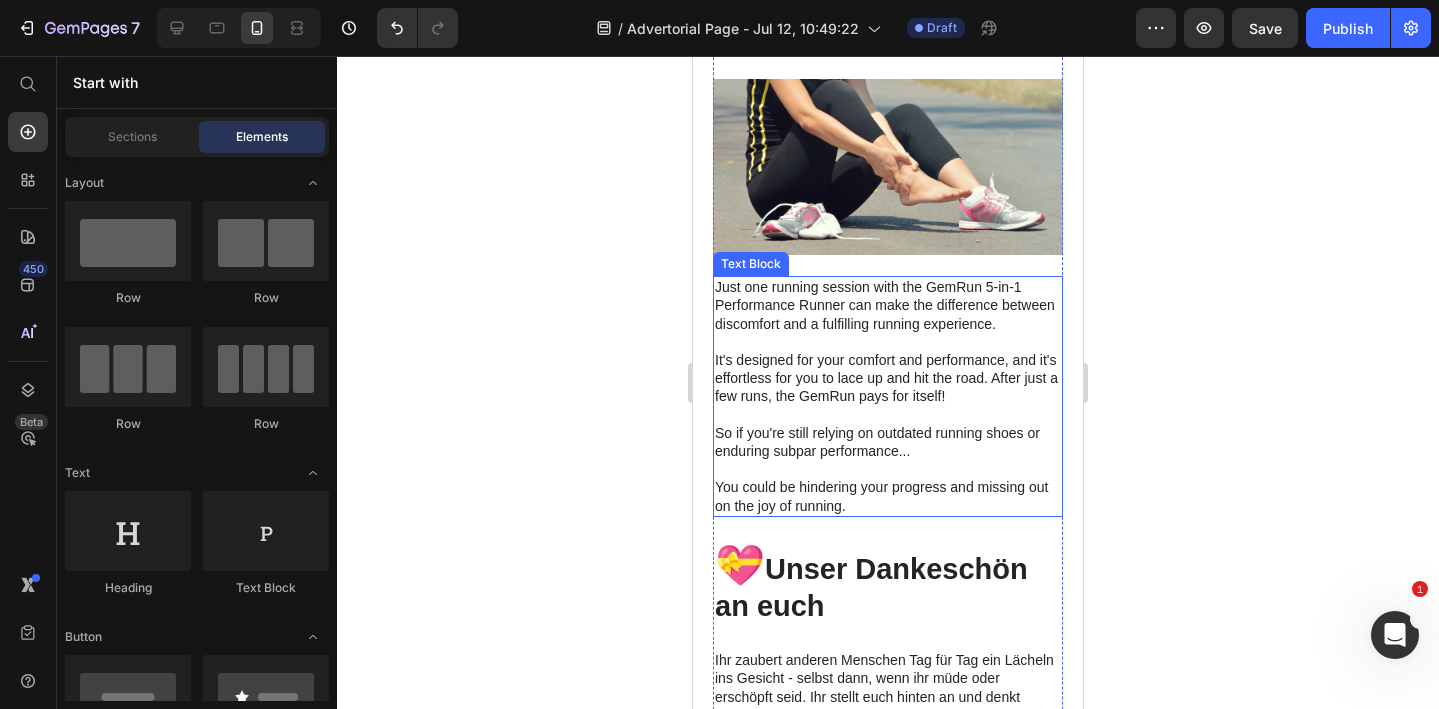 click on "Just one running session with the GemRun 5-in-1 Performance Runner can make the difference between discomfort and a fulfilling running experience.  It's designed for your comfort and performance, and it's effortless for you to lace up and hit the road. After just a few runs, the GemRun pays for itself!  So if you're still relying on outdated running shoes or enduring subpar performance...  You could be hindering your progress and missing out on the joy of running." at bounding box center [888, 396] 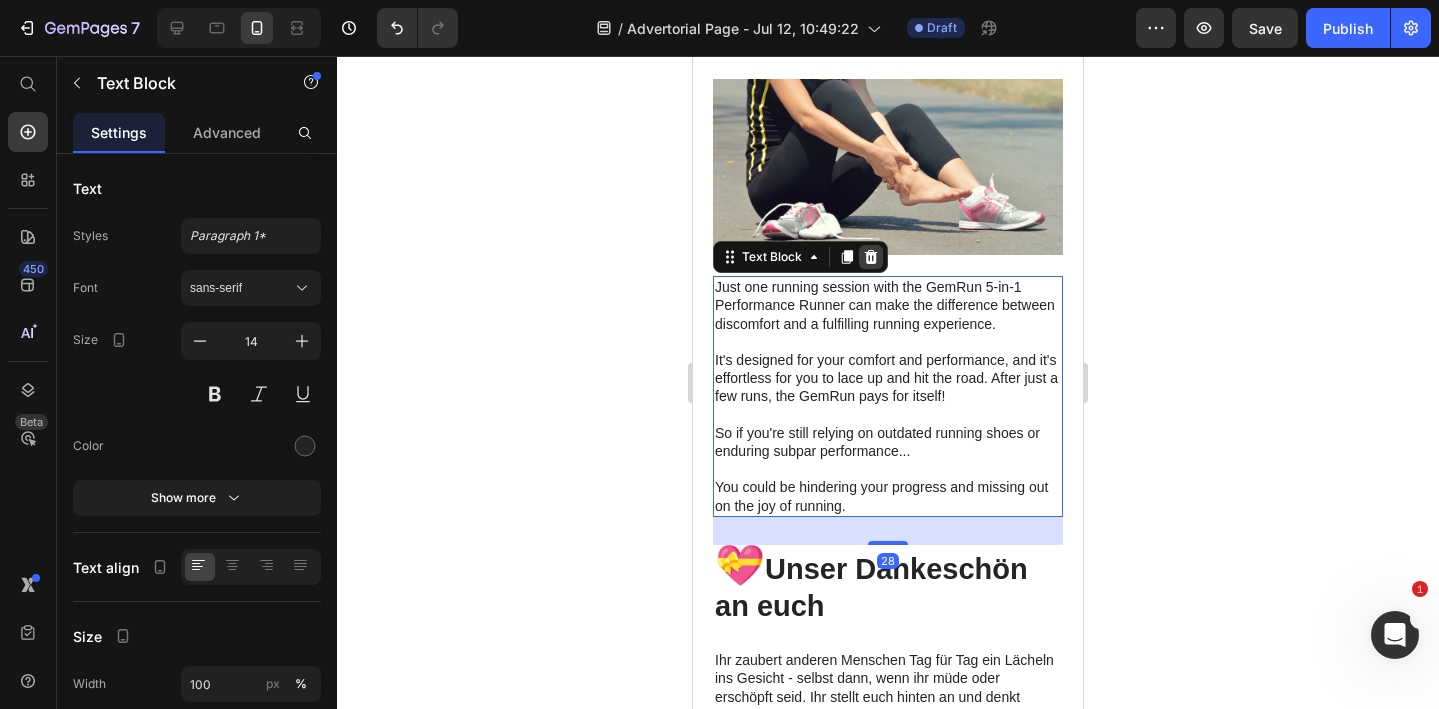 click 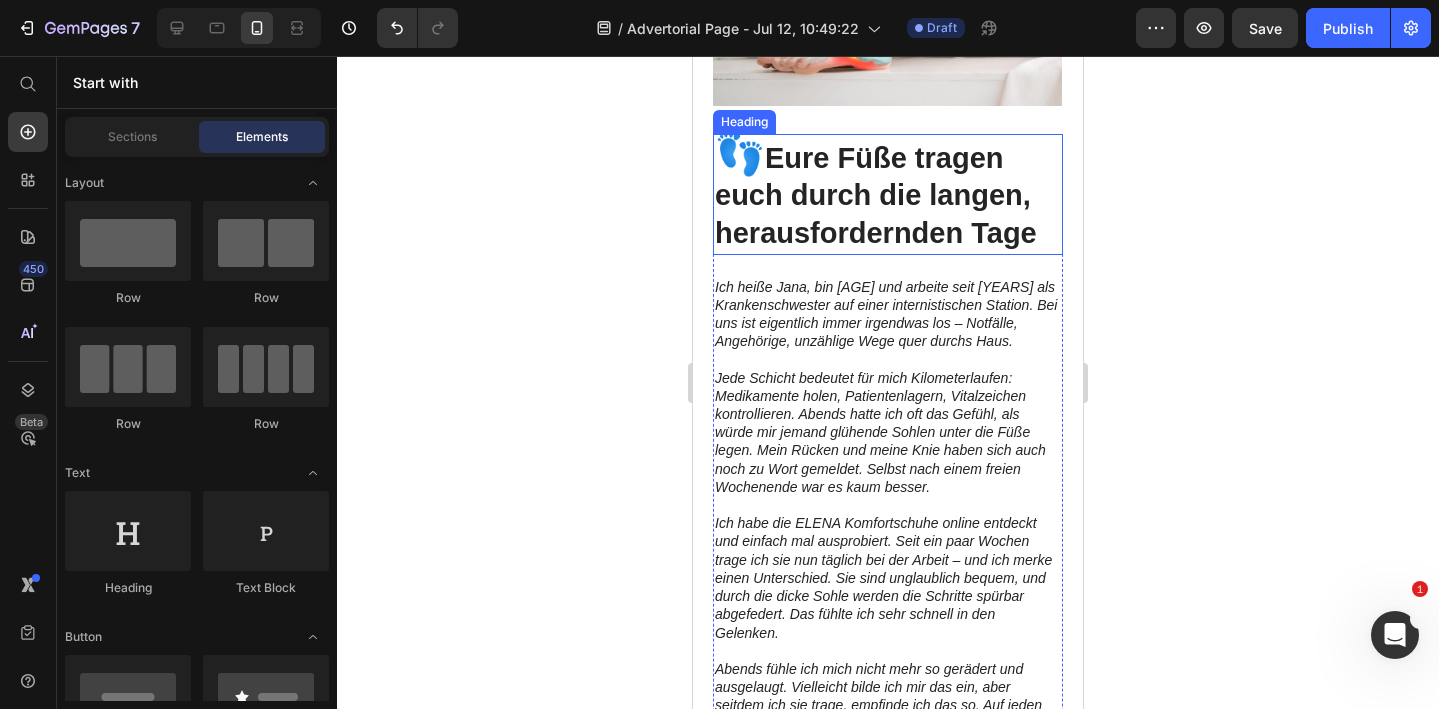 scroll, scrollTop: 4317, scrollLeft: 0, axis: vertical 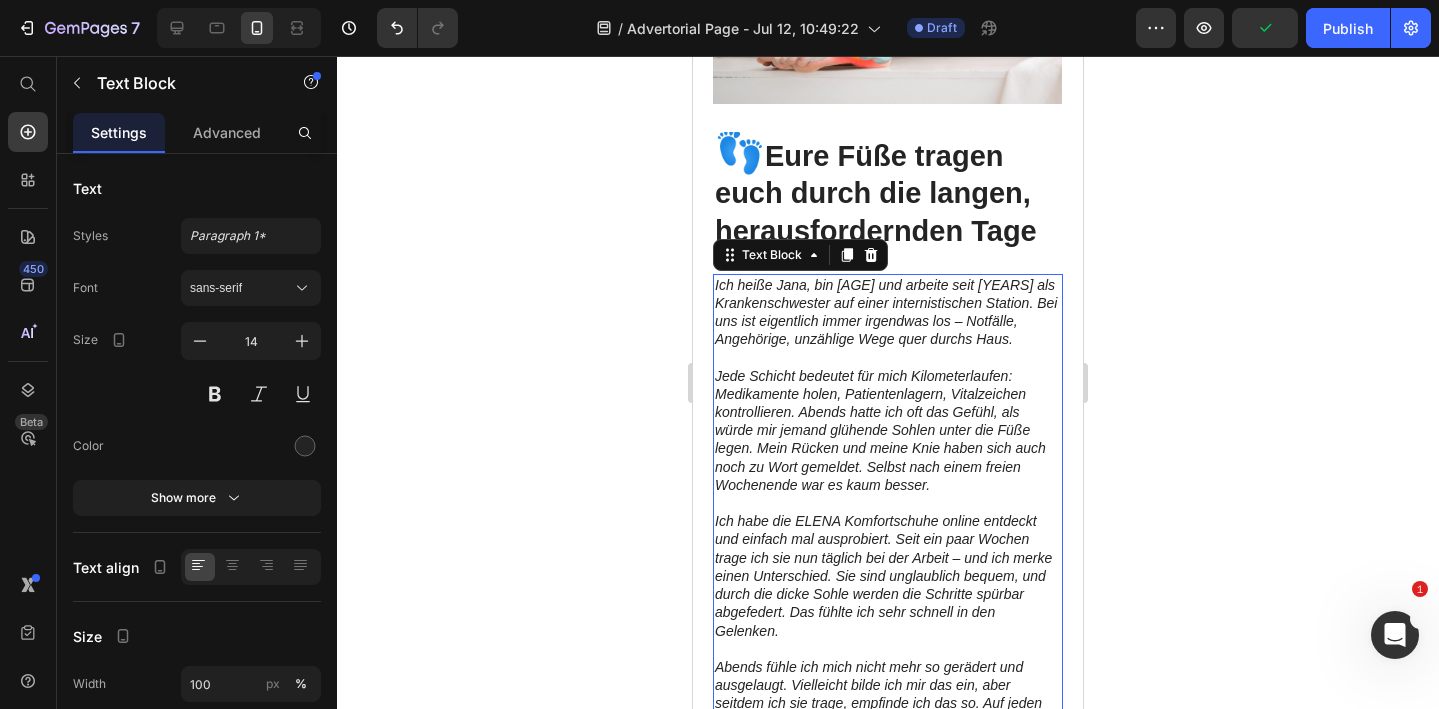 click on ""Ich heiße [FIRST], bin [AGE] und arbeite seit [YEARS] Jahren als [PROFESSION] auf einer internistischen Station. Bei uns ist eigentlich immer irgendwas los – Notfälle, Angehörige, unzählige Wege quer durchs Haus."" at bounding box center (886, 312) 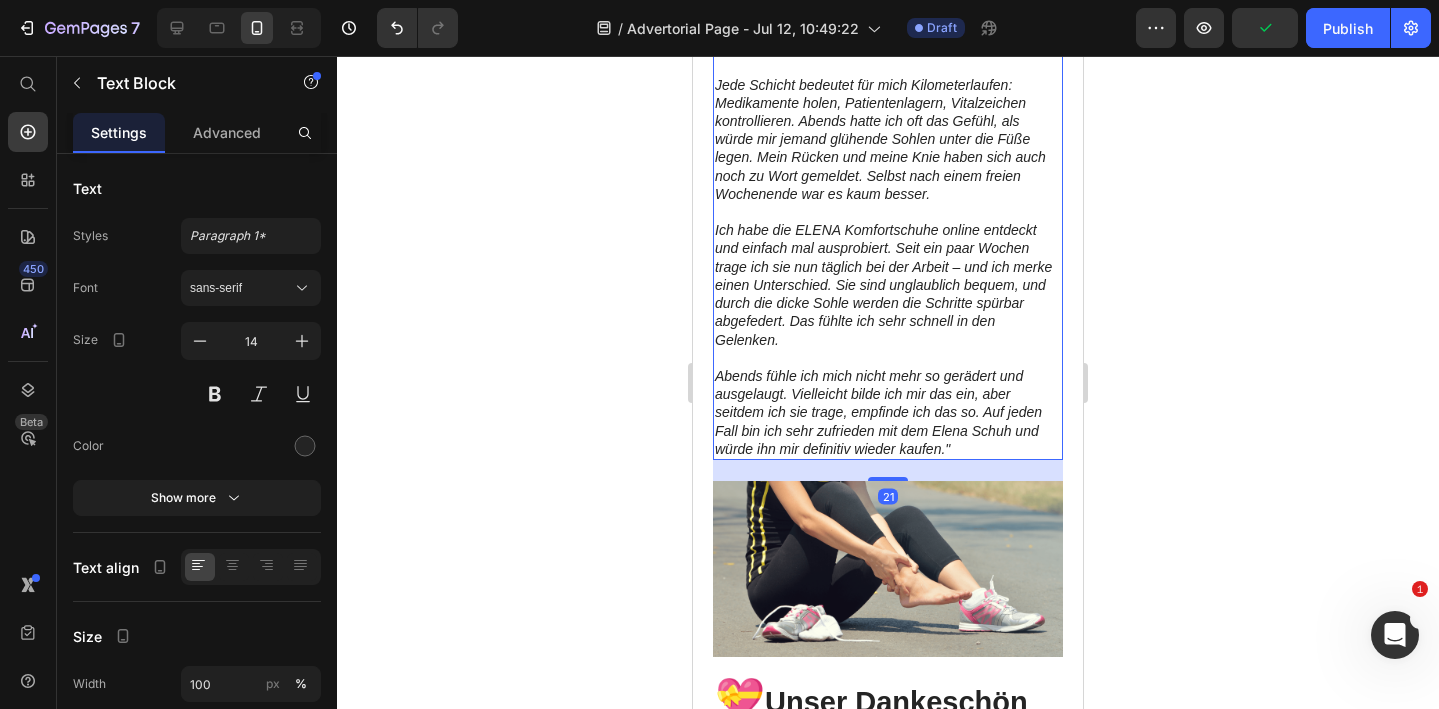 scroll, scrollTop: 4620, scrollLeft: 0, axis: vertical 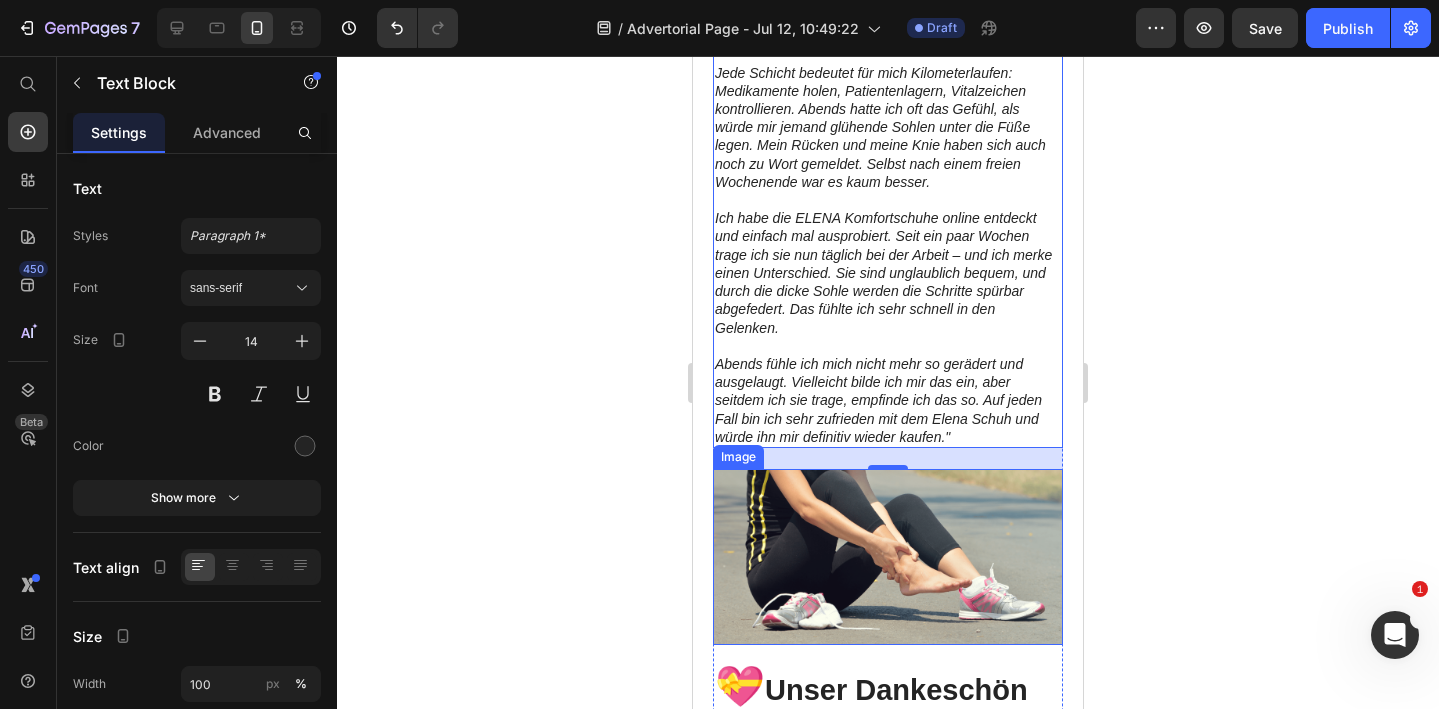 click at bounding box center (888, 557) 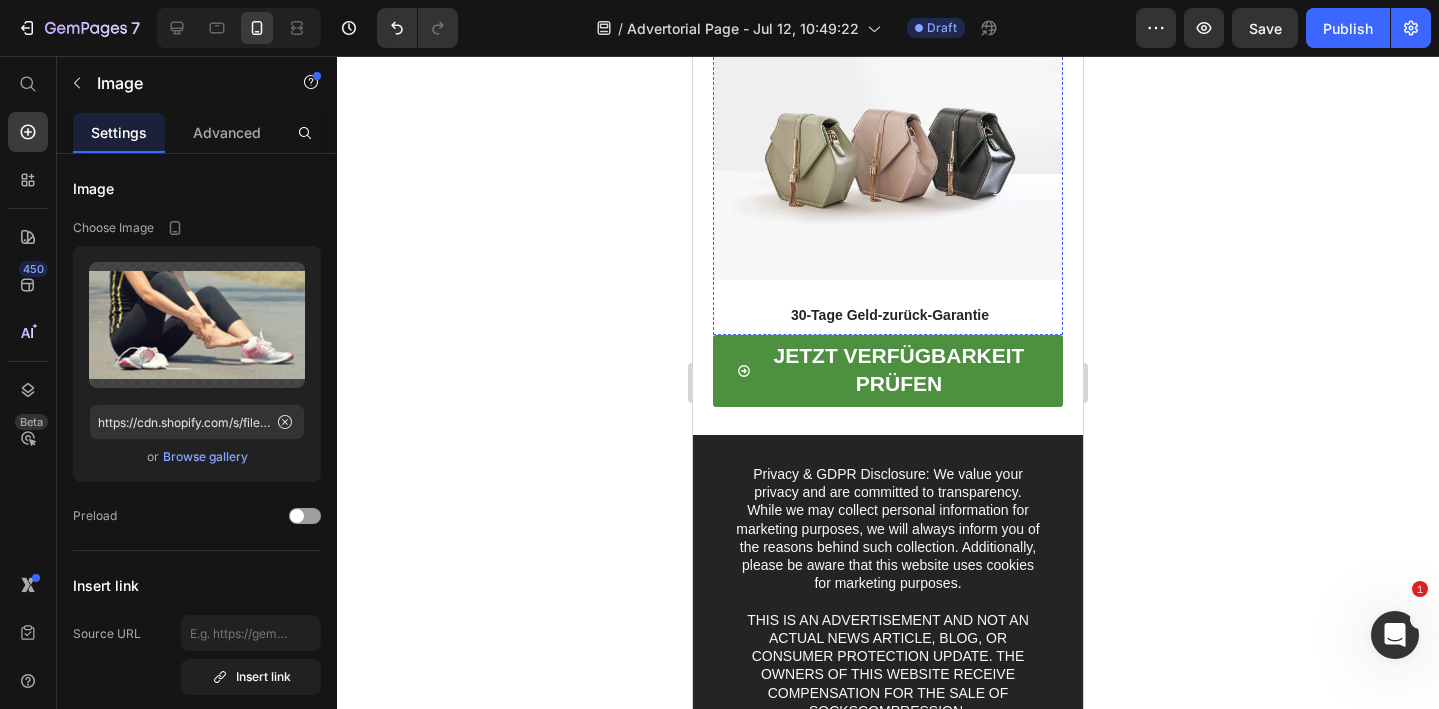 scroll, scrollTop: 5600, scrollLeft: 0, axis: vertical 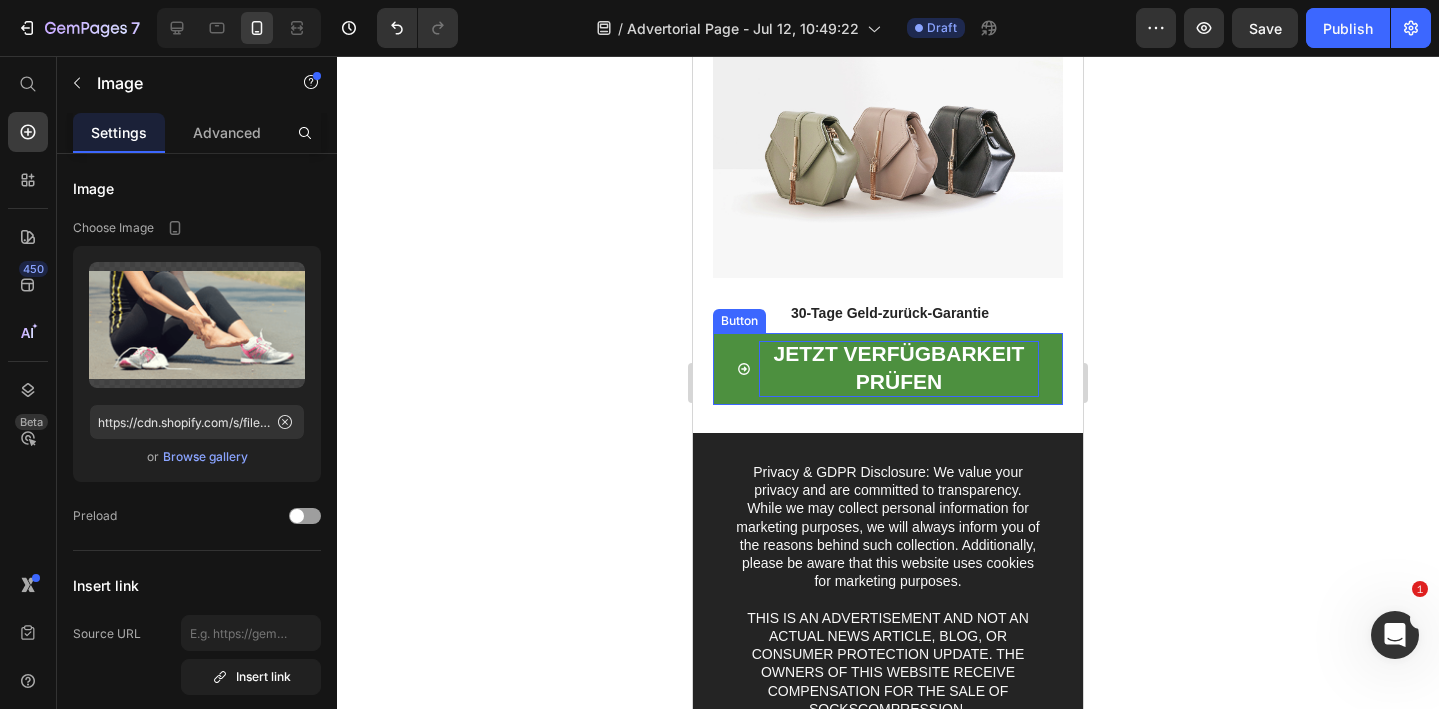 click on "JETZT VERFÜGBARKEIT PRÜFEN" at bounding box center [899, 367] 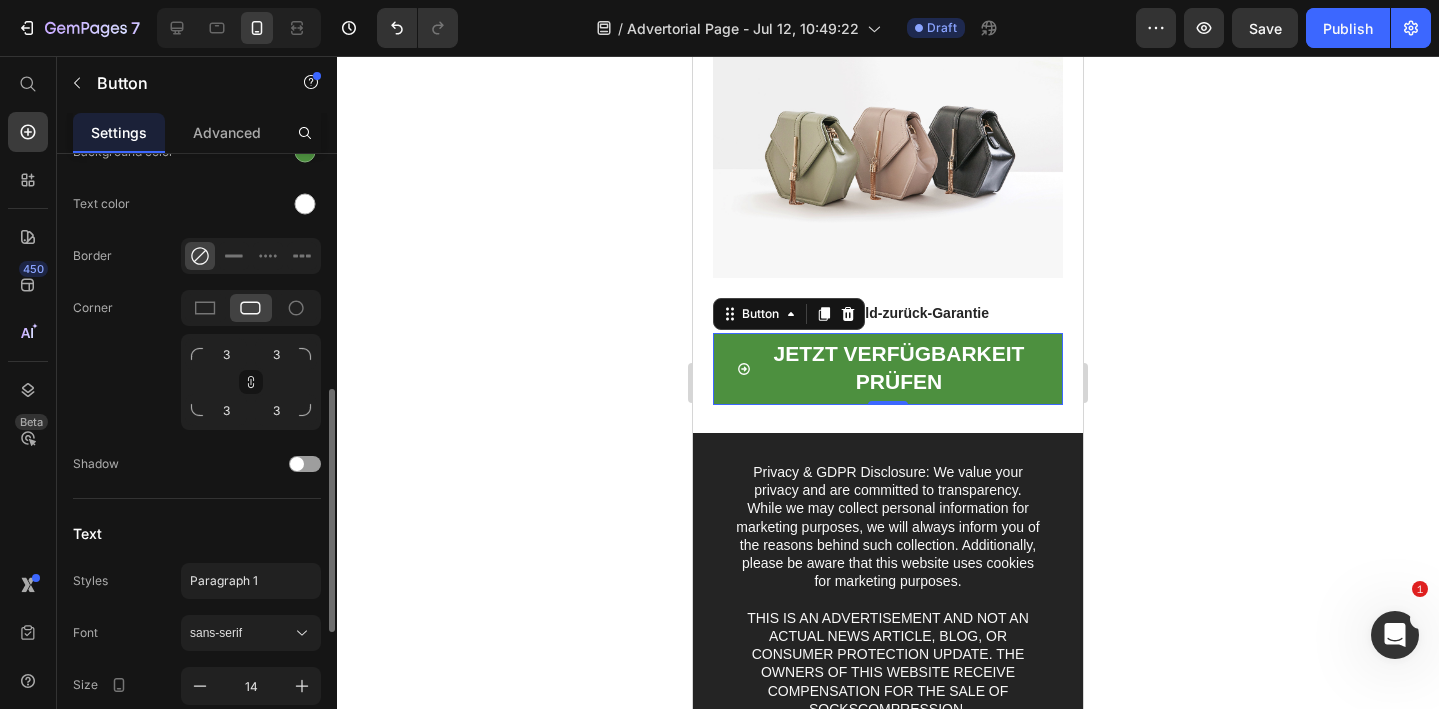 scroll, scrollTop: 925, scrollLeft: 0, axis: vertical 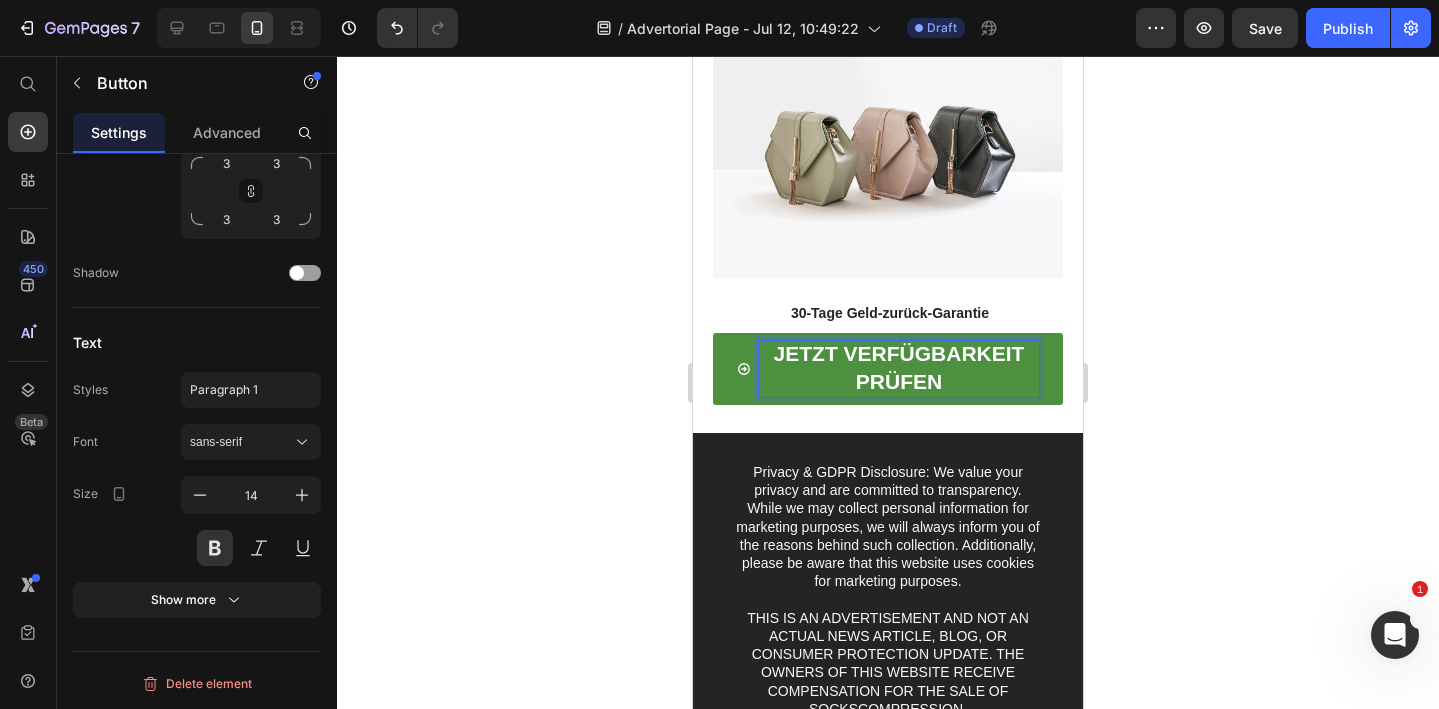 click on "JETZT VERFÜGBARKEIT PRÜFEN" at bounding box center (899, 367) 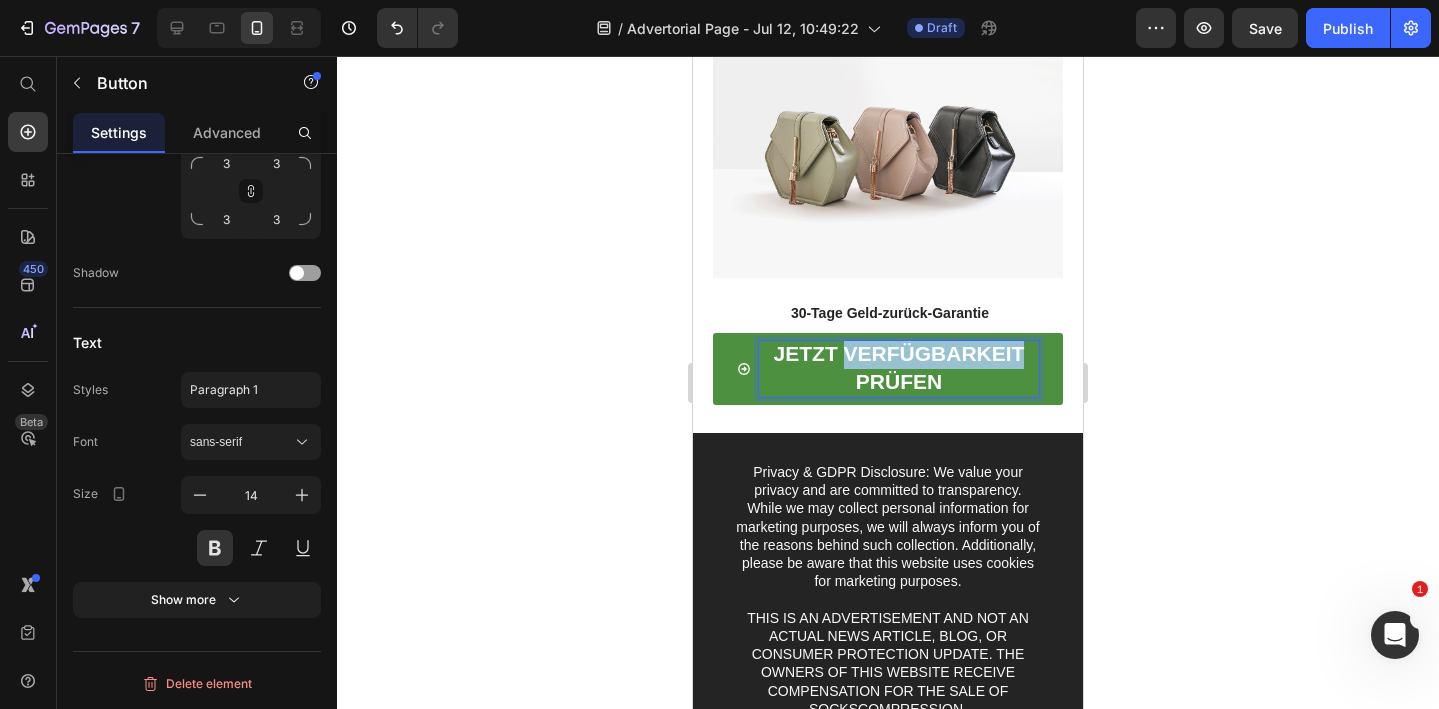 click on "JETZT VERFÜGBARKEIT PRÜFEN" at bounding box center (899, 367) 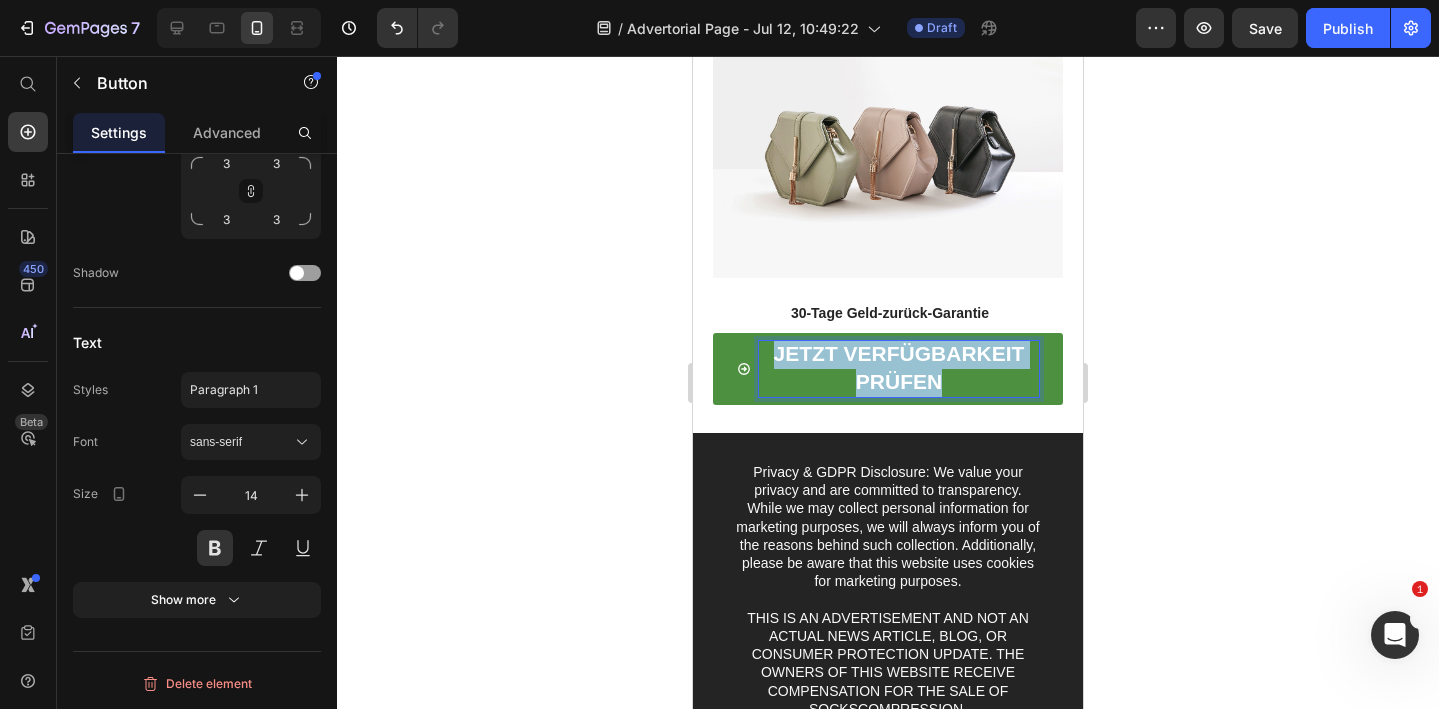 click on "JETZT VERFÜGBARKEIT PRÜFEN" at bounding box center [899, 367] 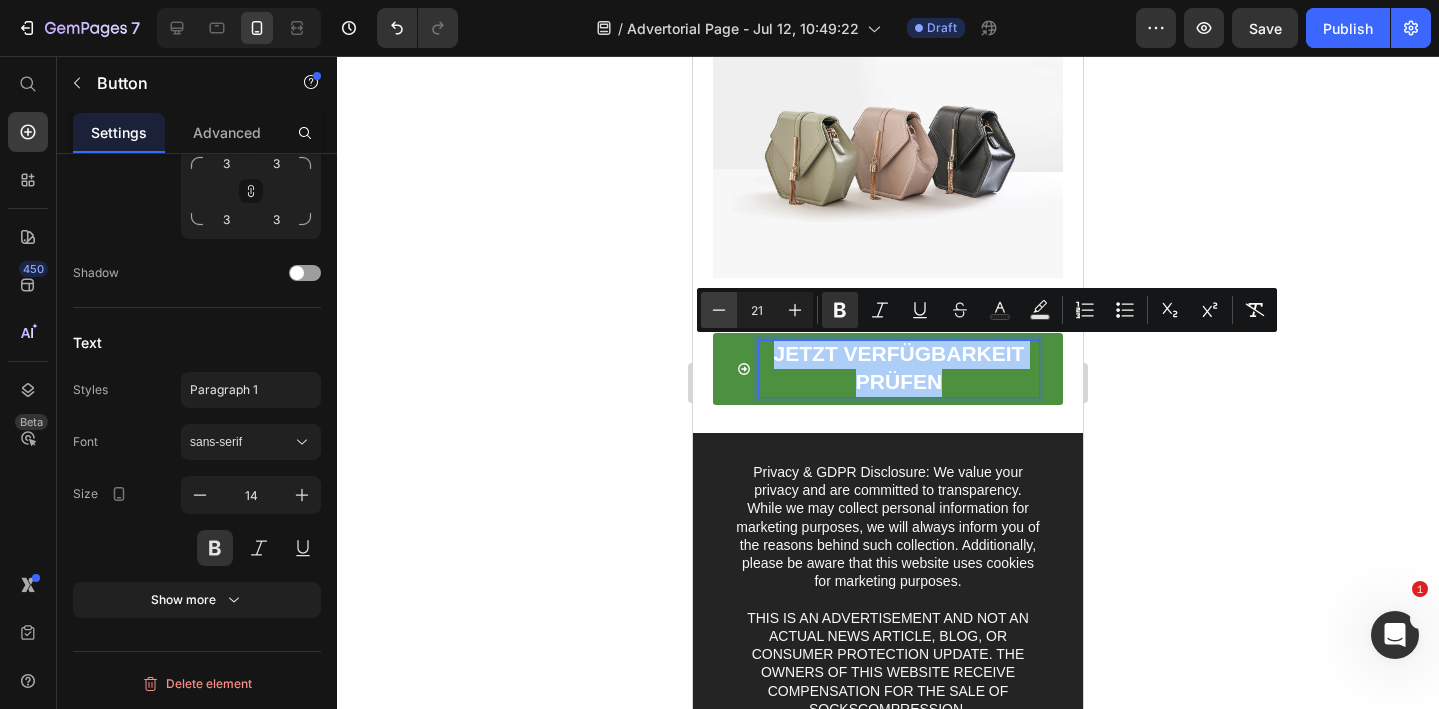 click 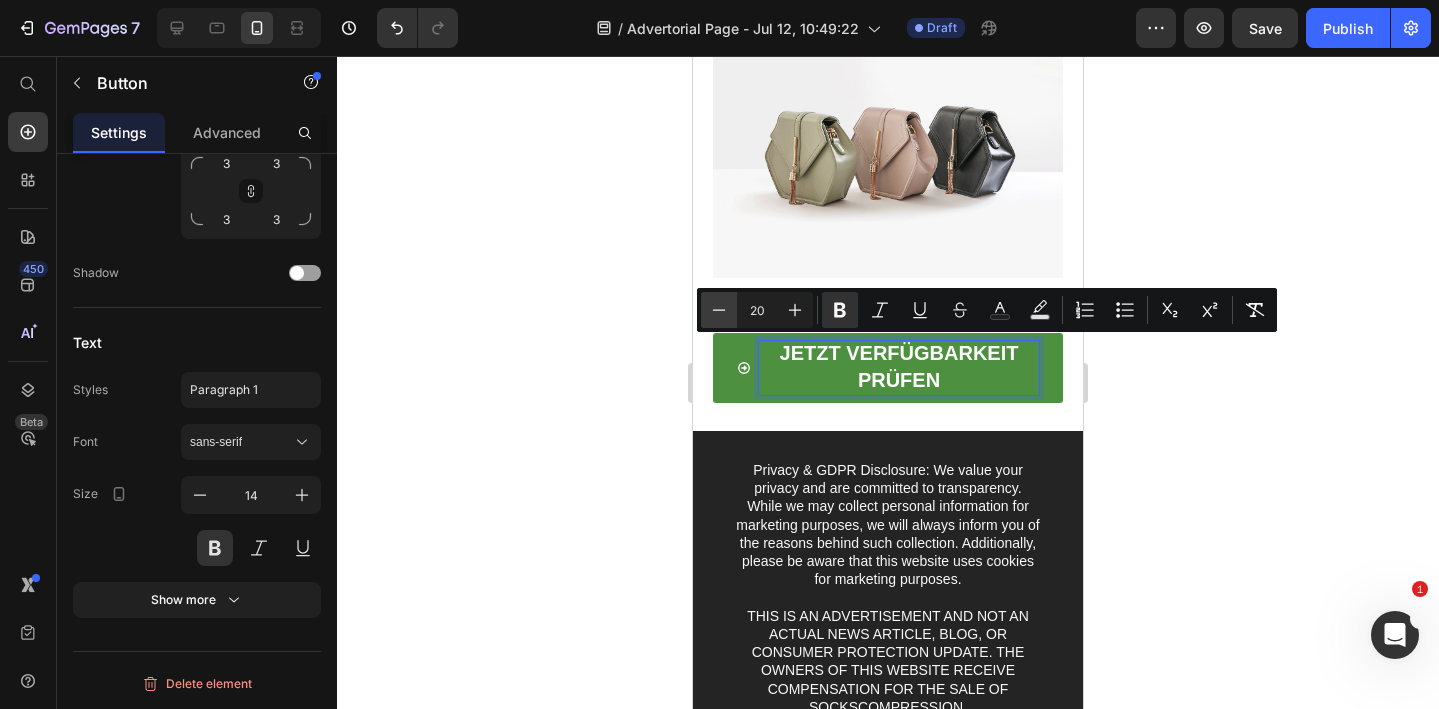 click 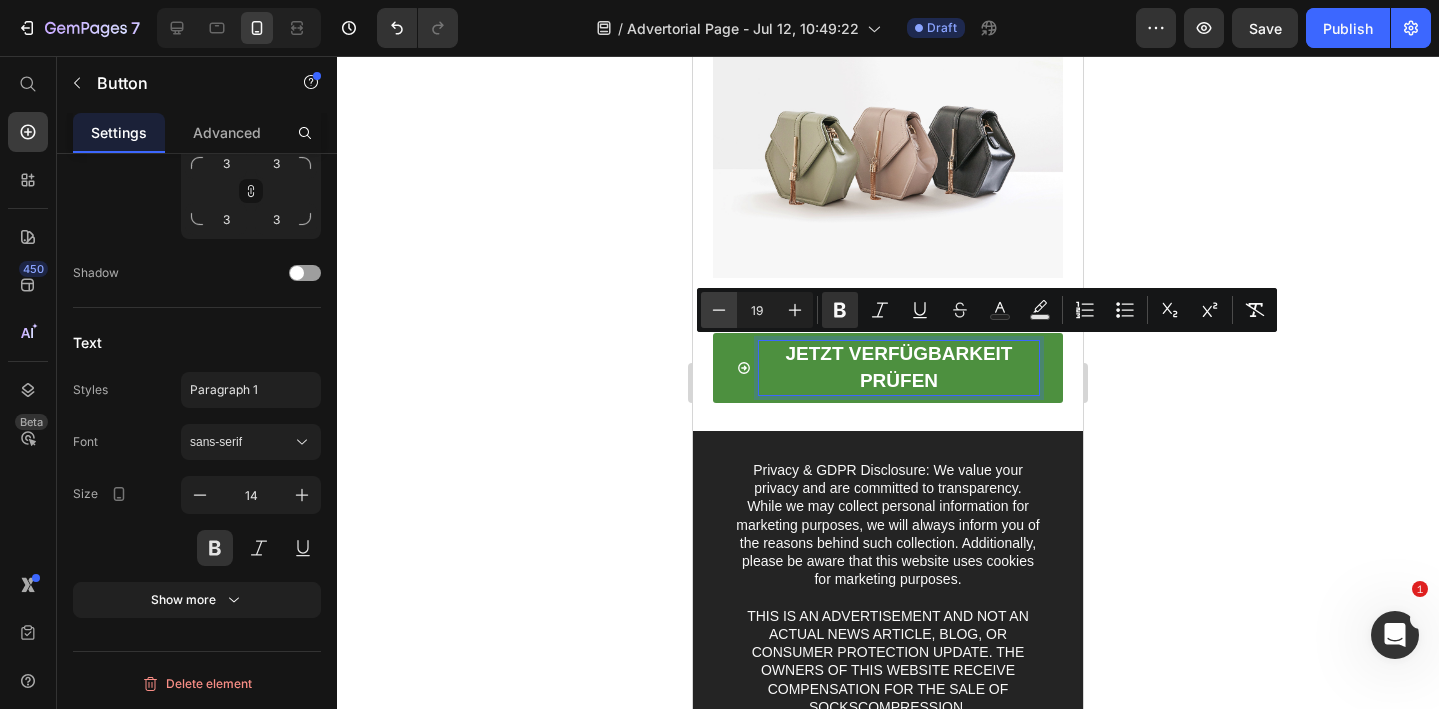 click 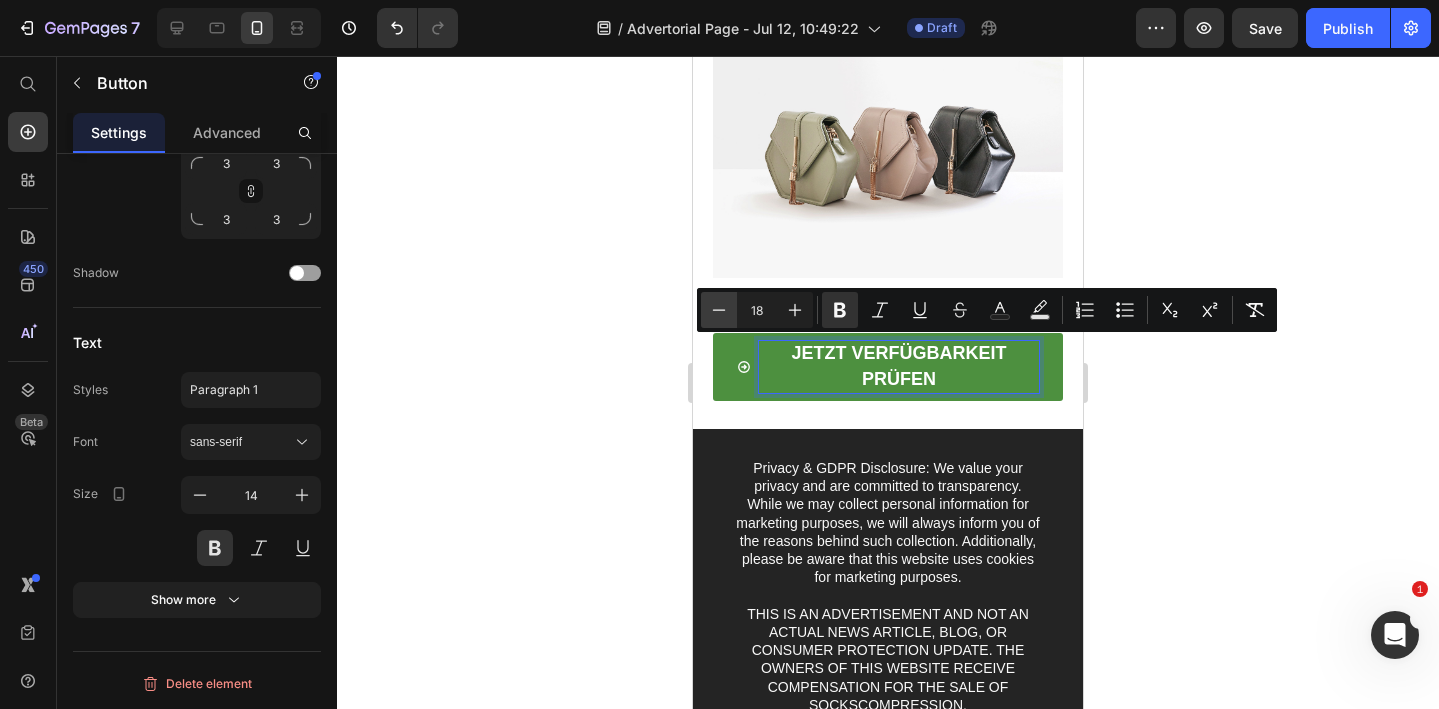 click 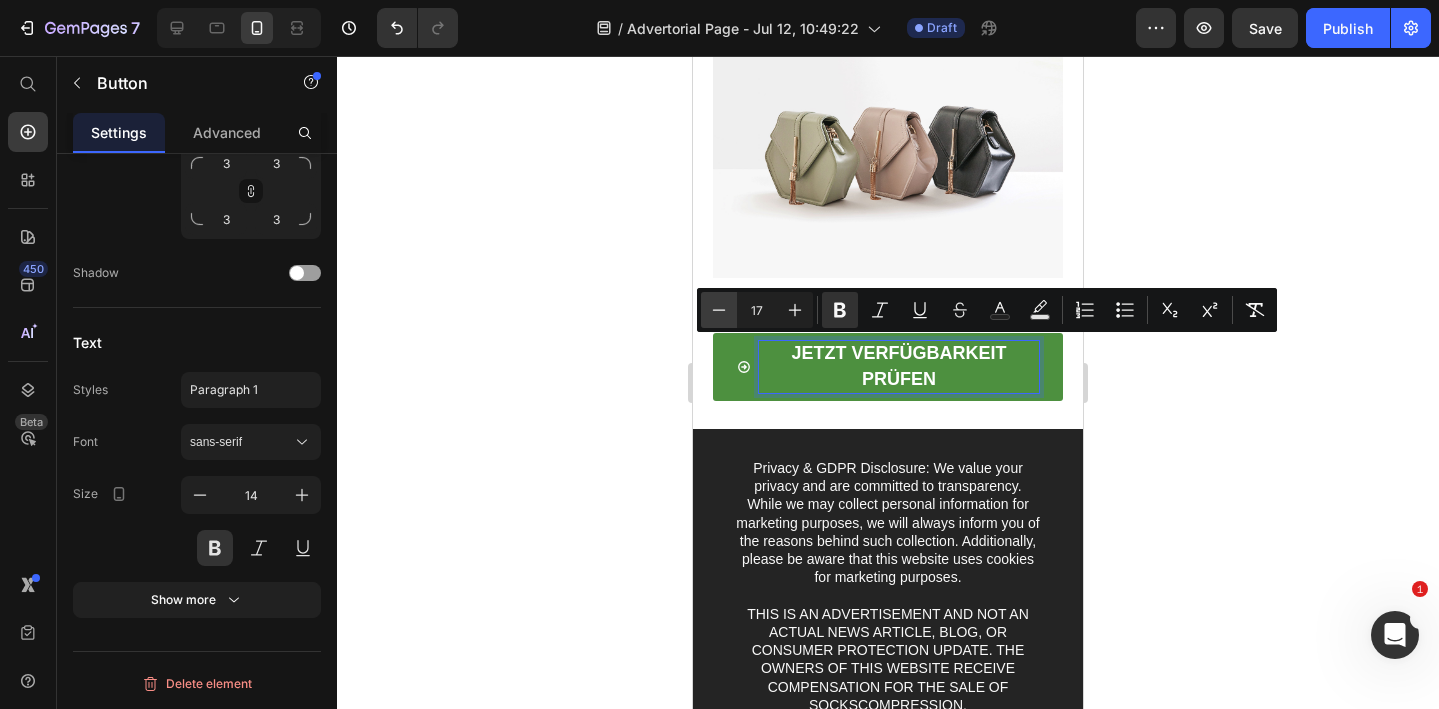 click 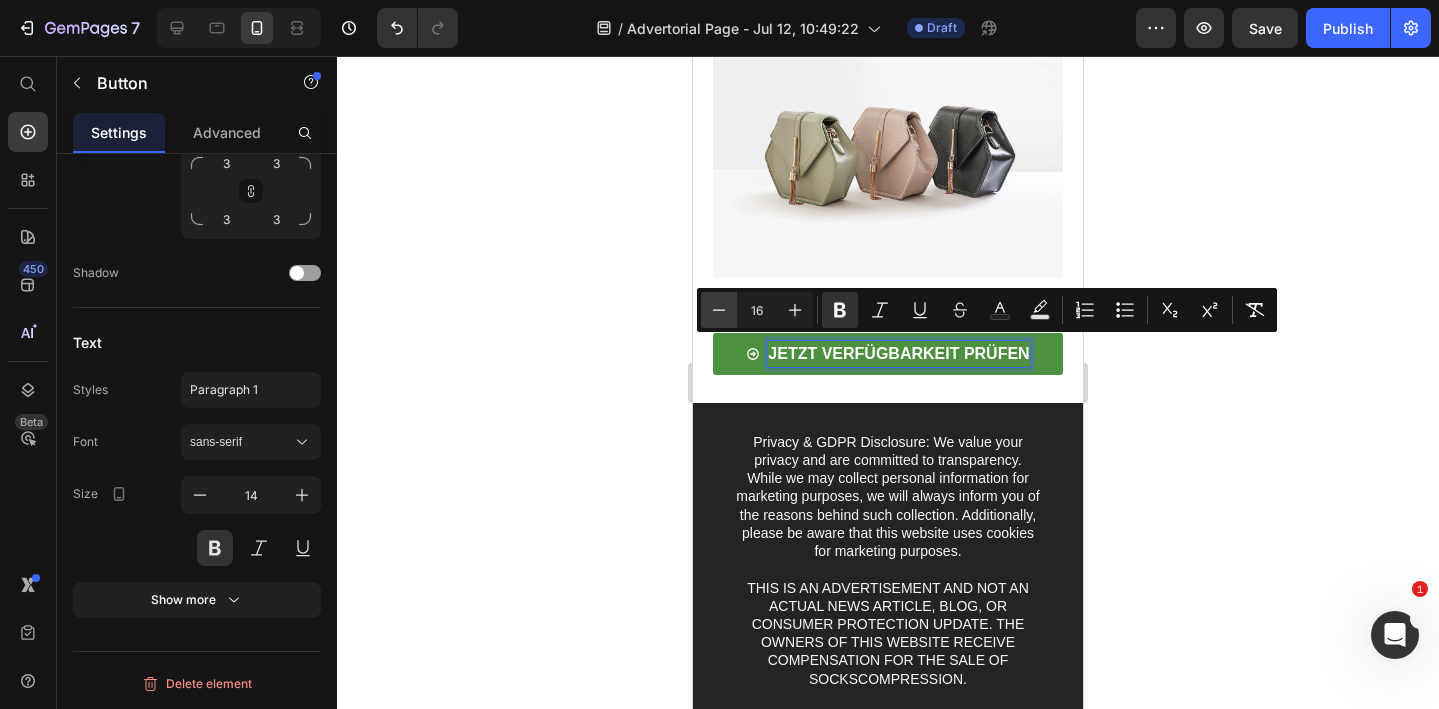 click 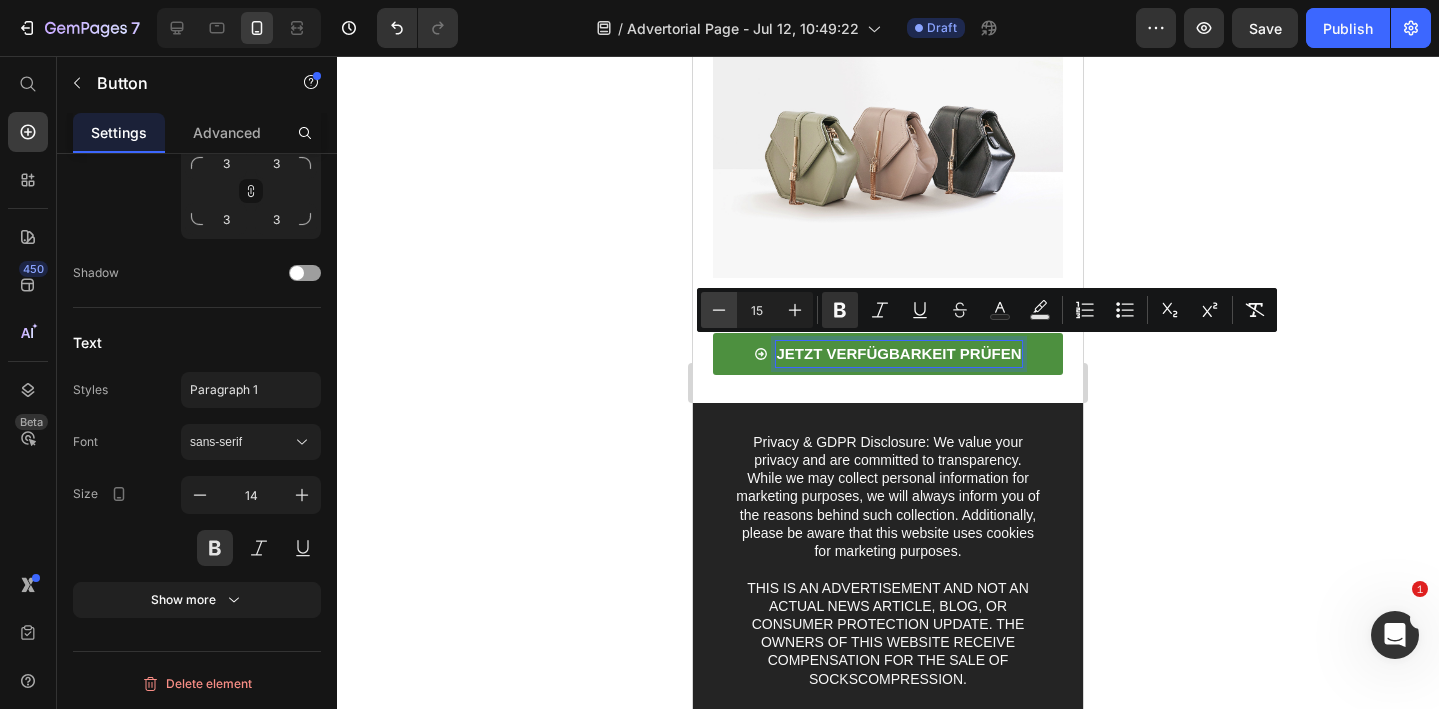 click 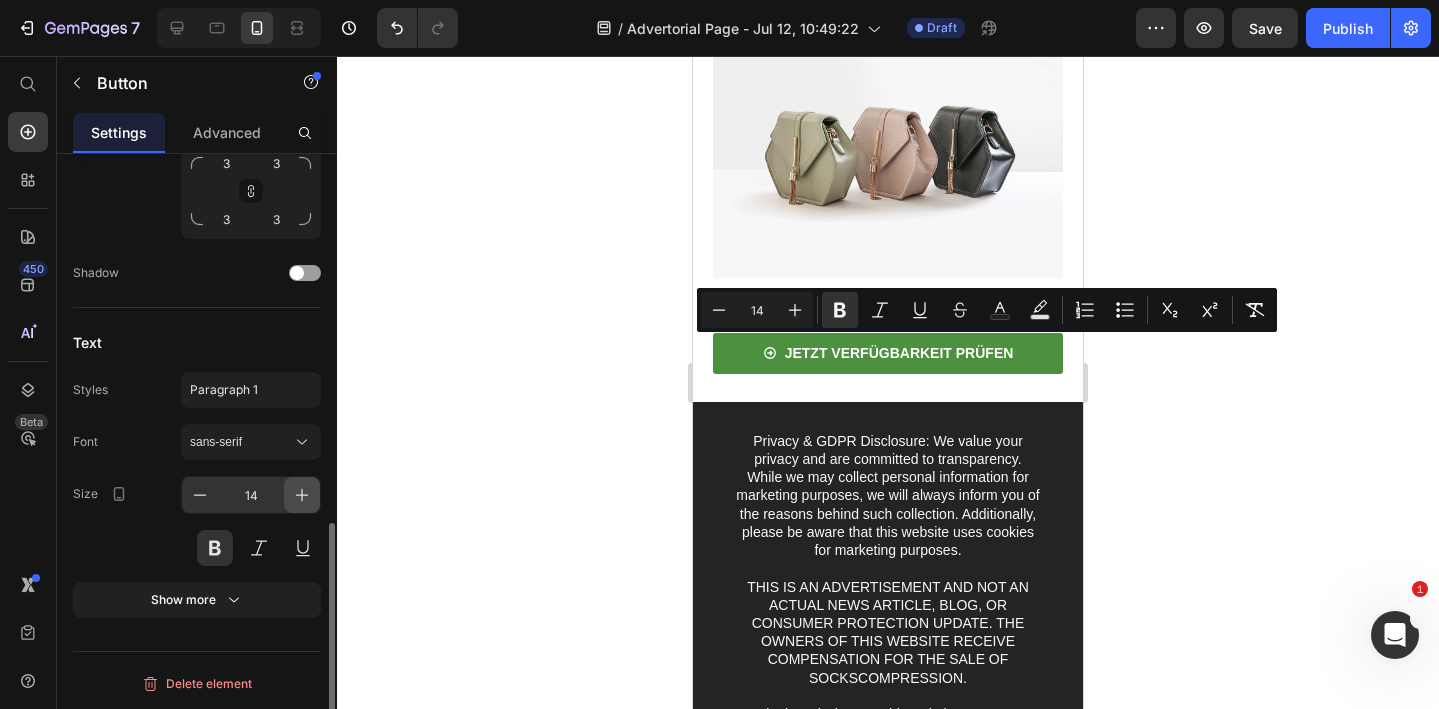 click 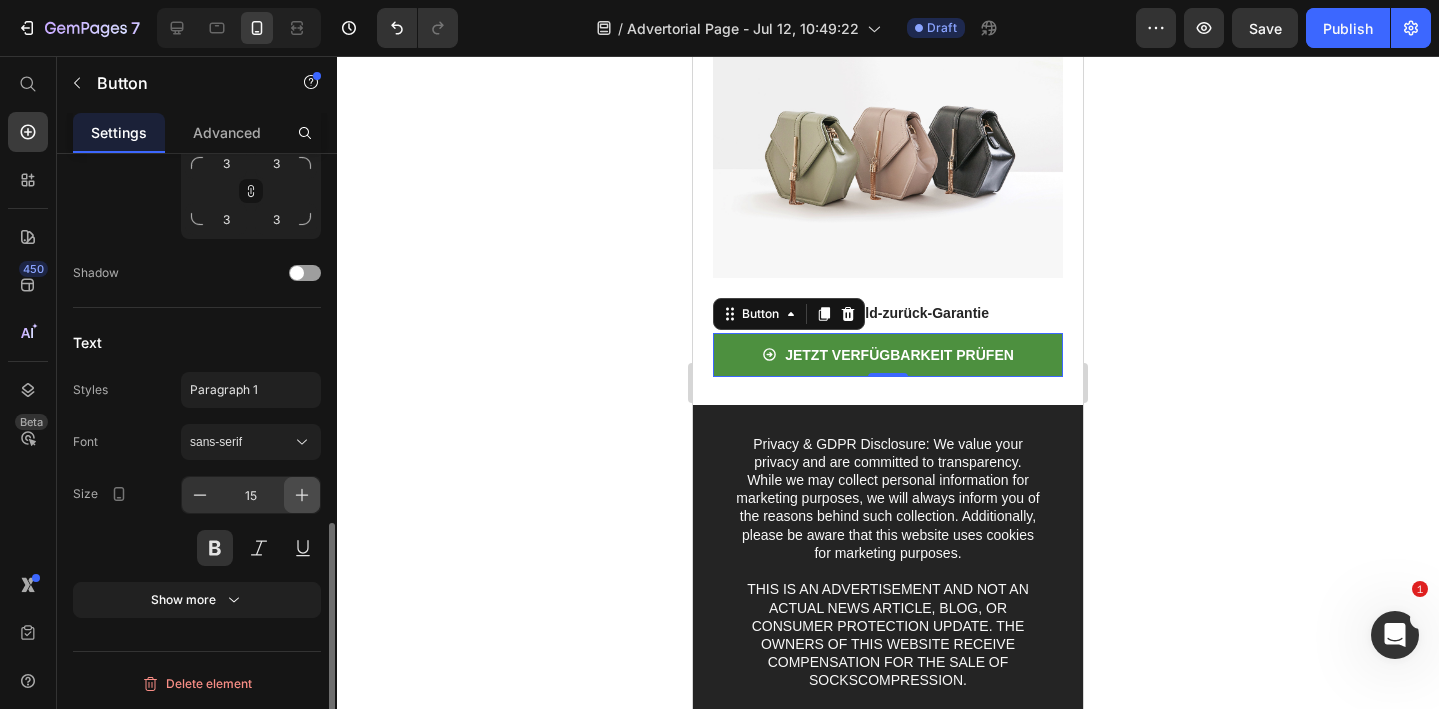 click 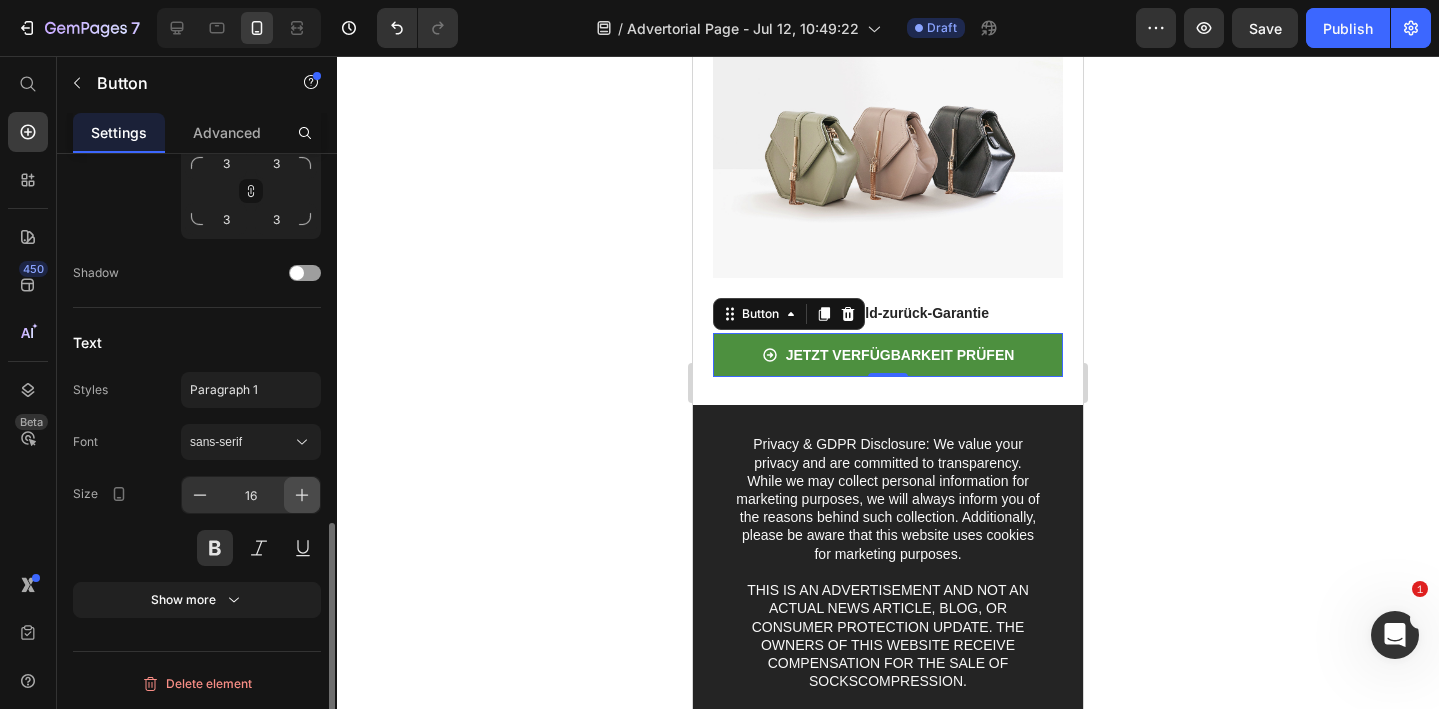 click 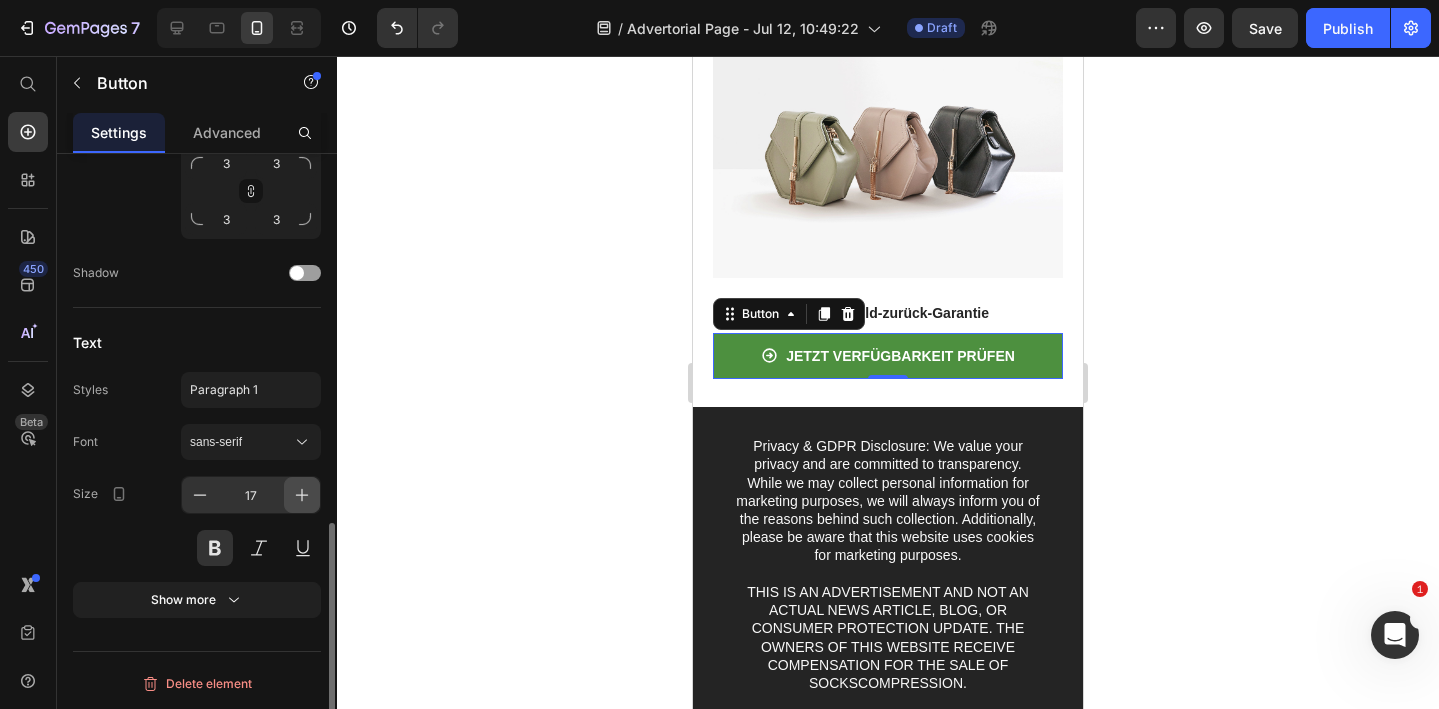 click 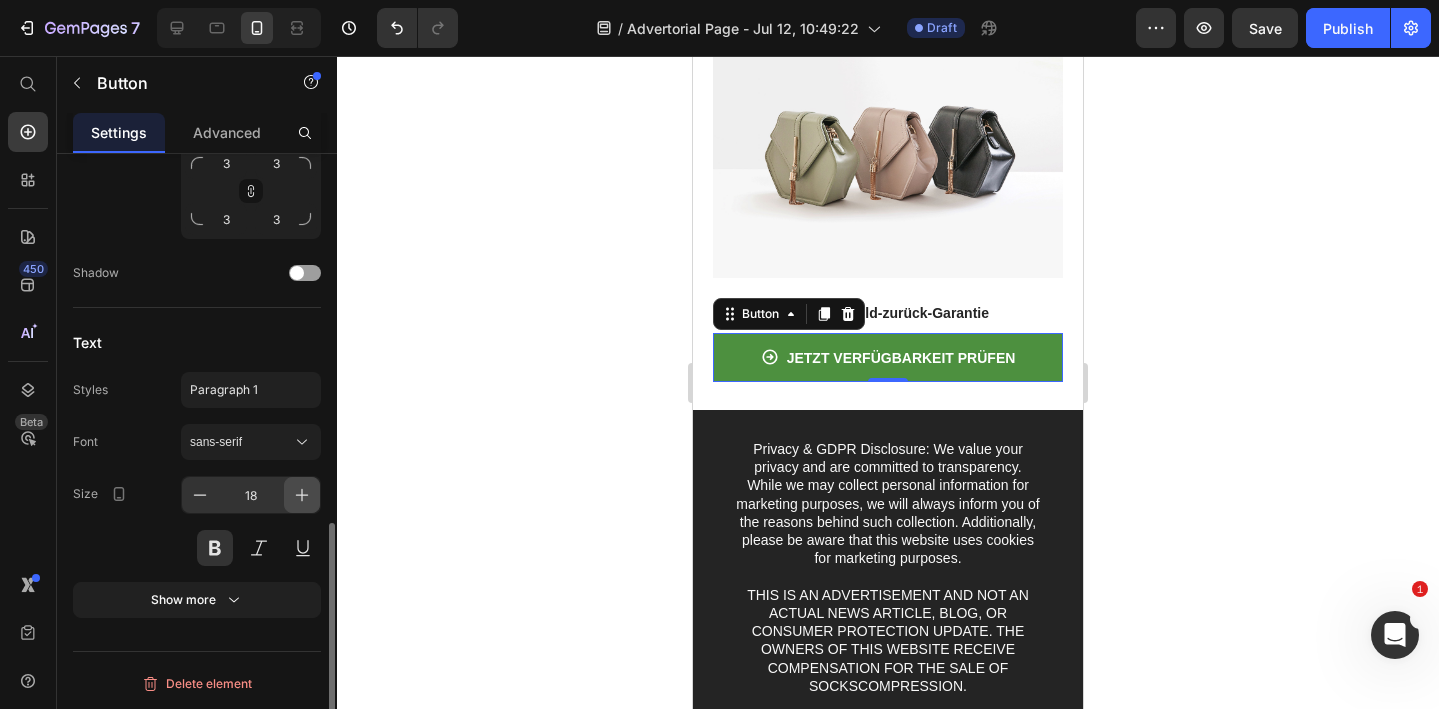 click 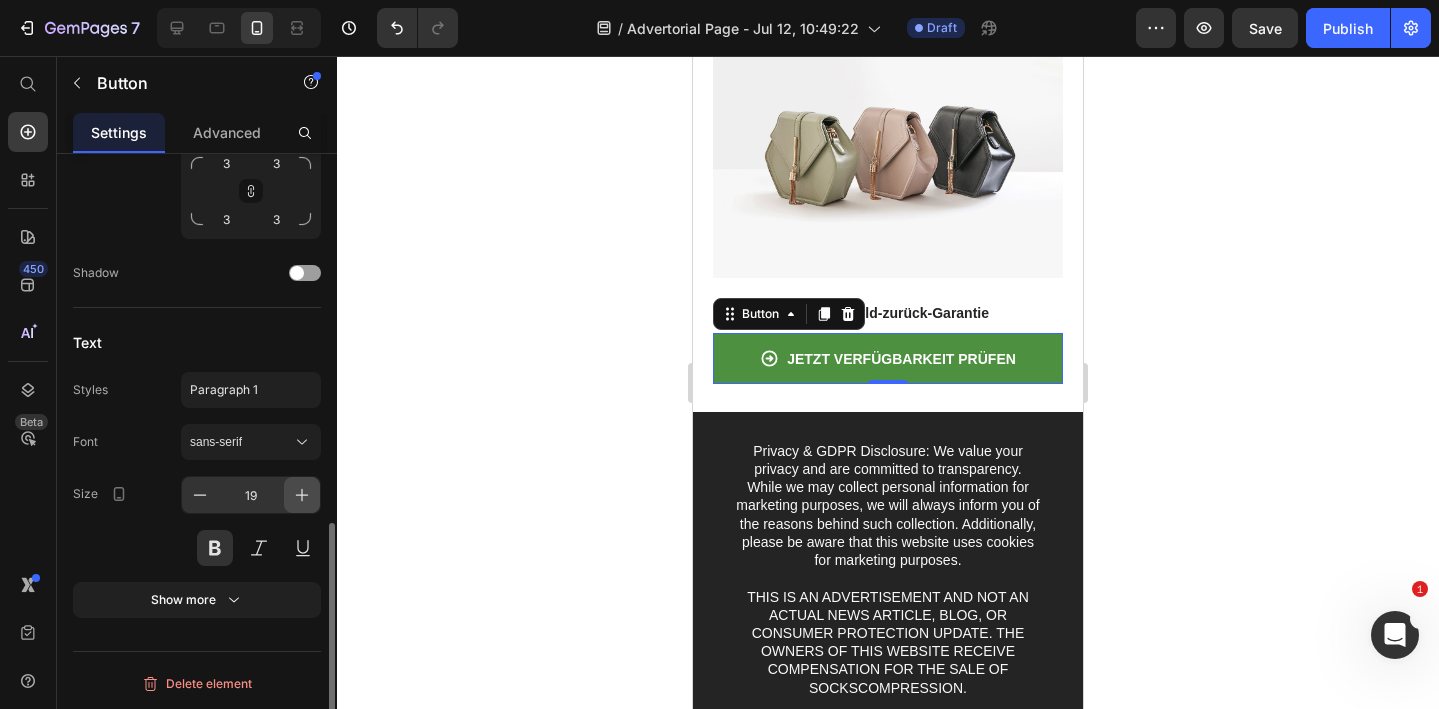 click 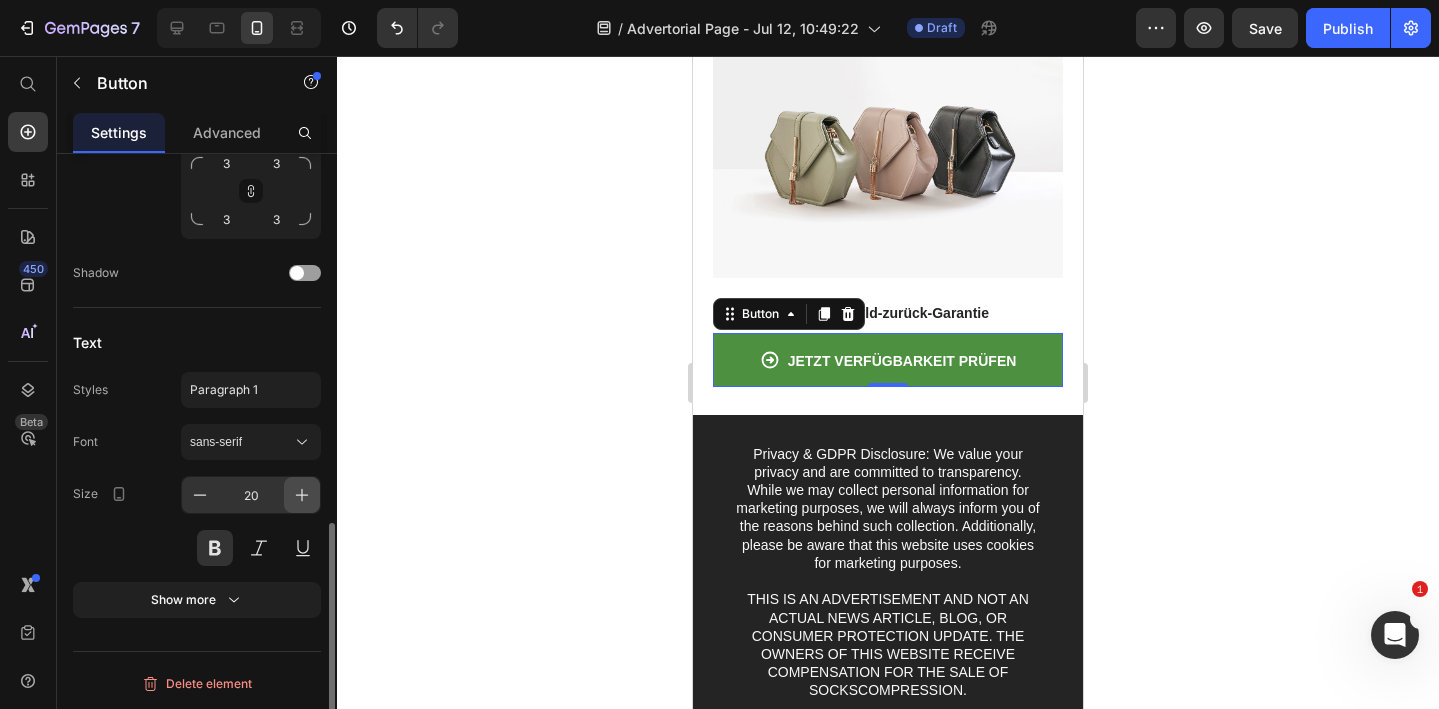 click 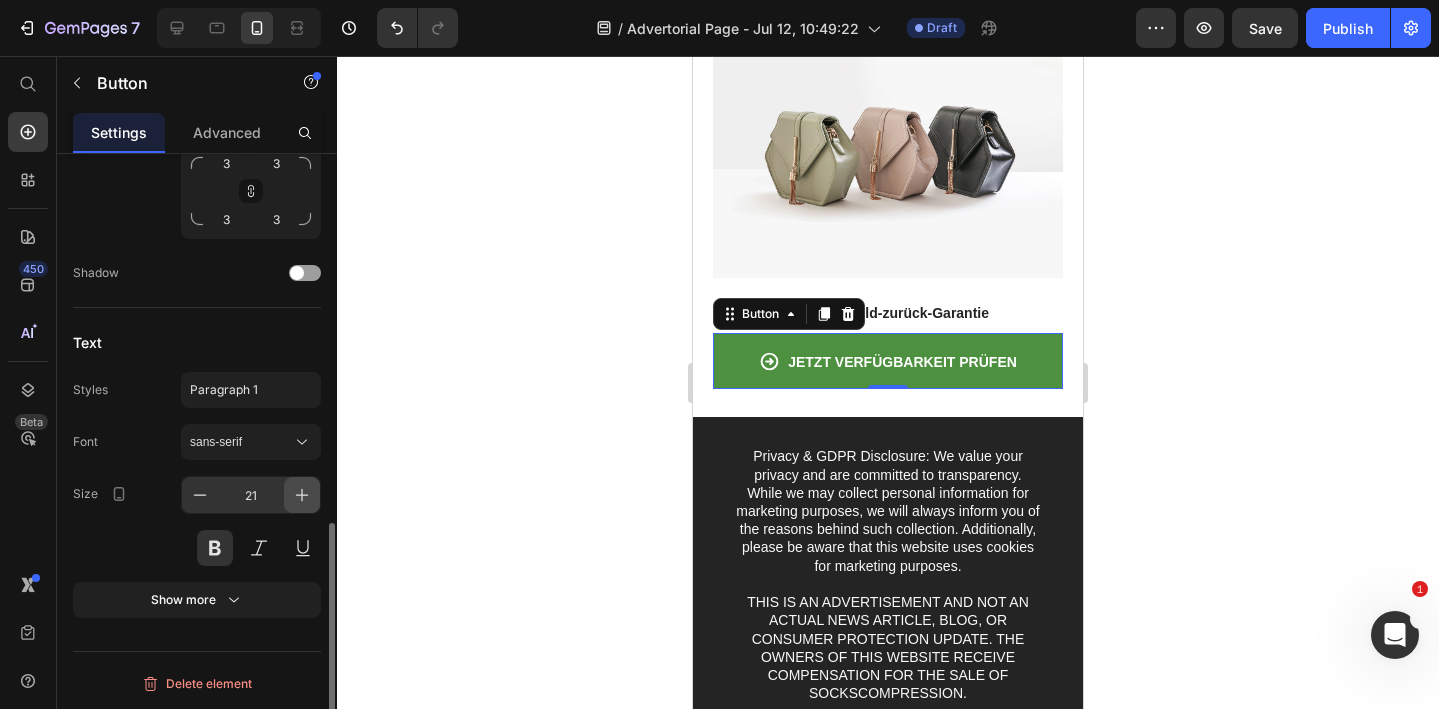 click 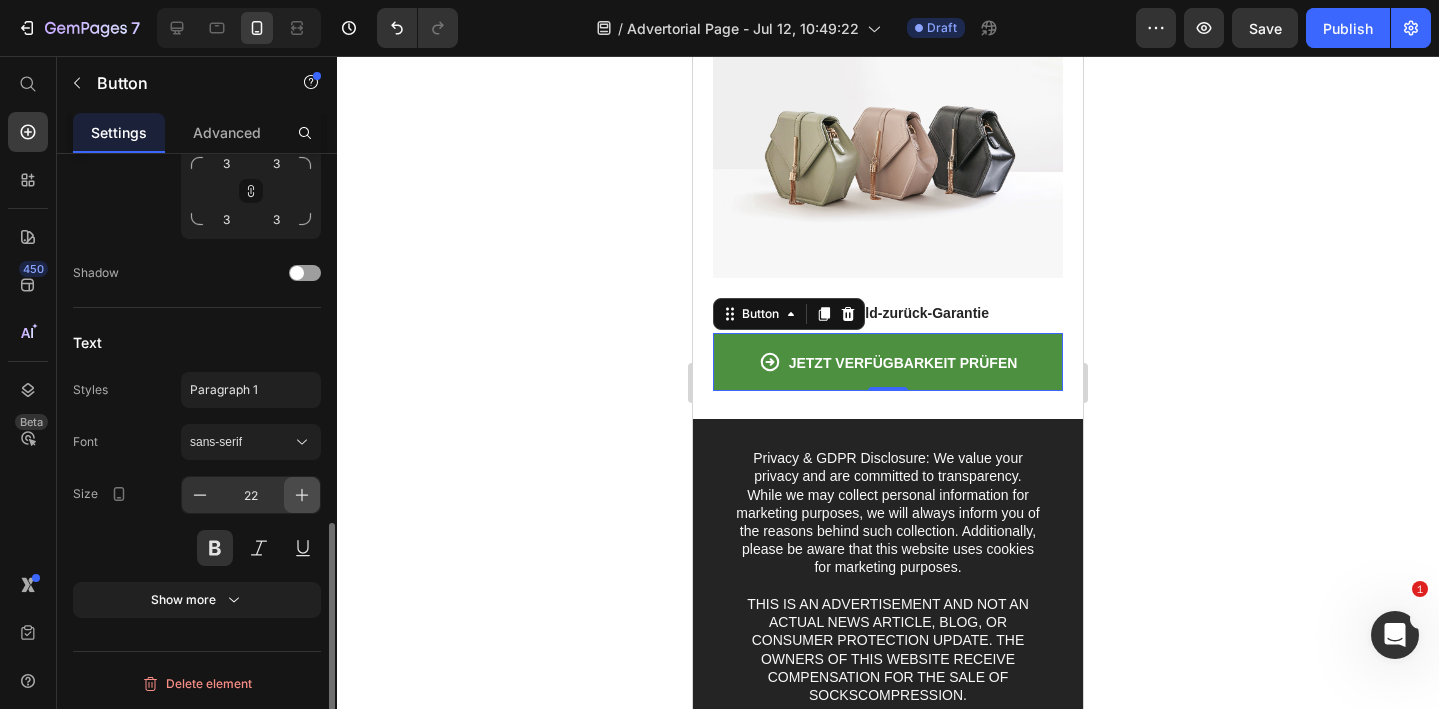 click 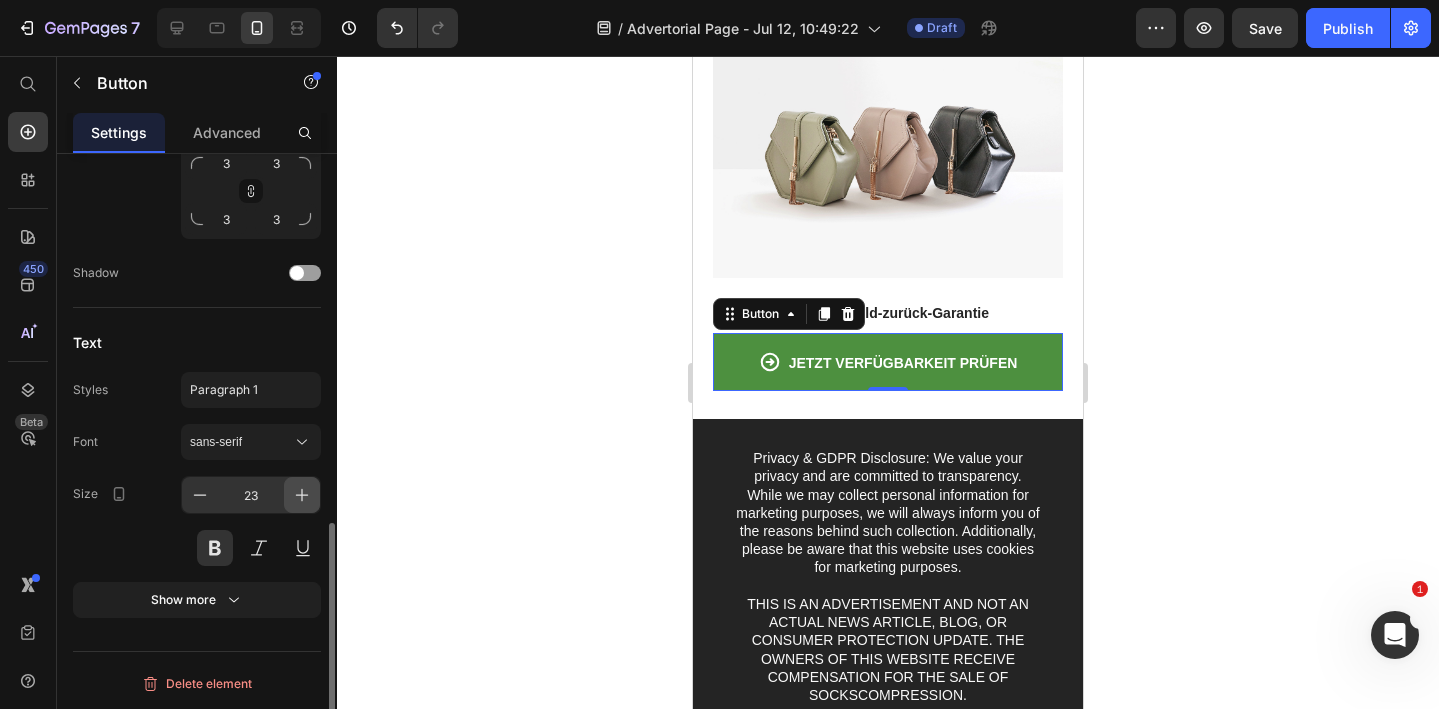 click 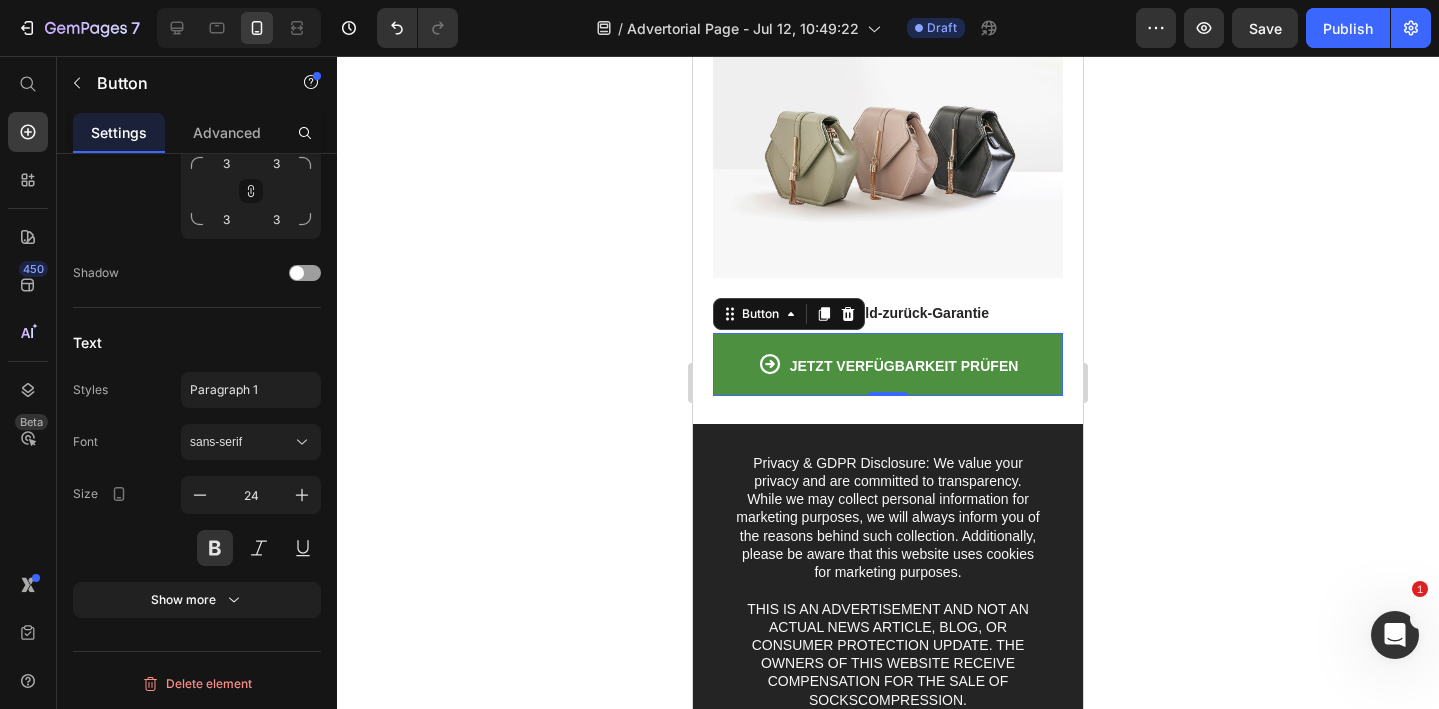 click 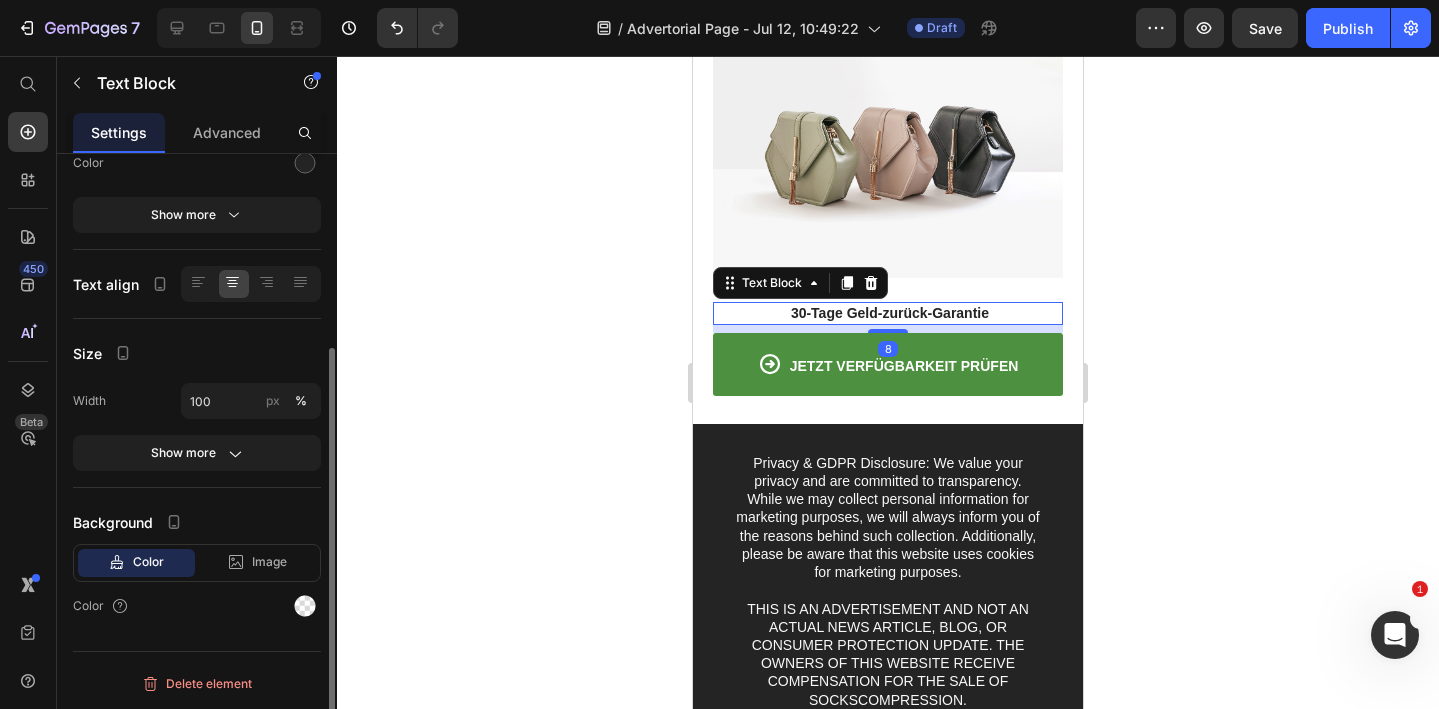 click on "30-Tage Geld-zurück-Garantie" at bounding box center (890, 313) 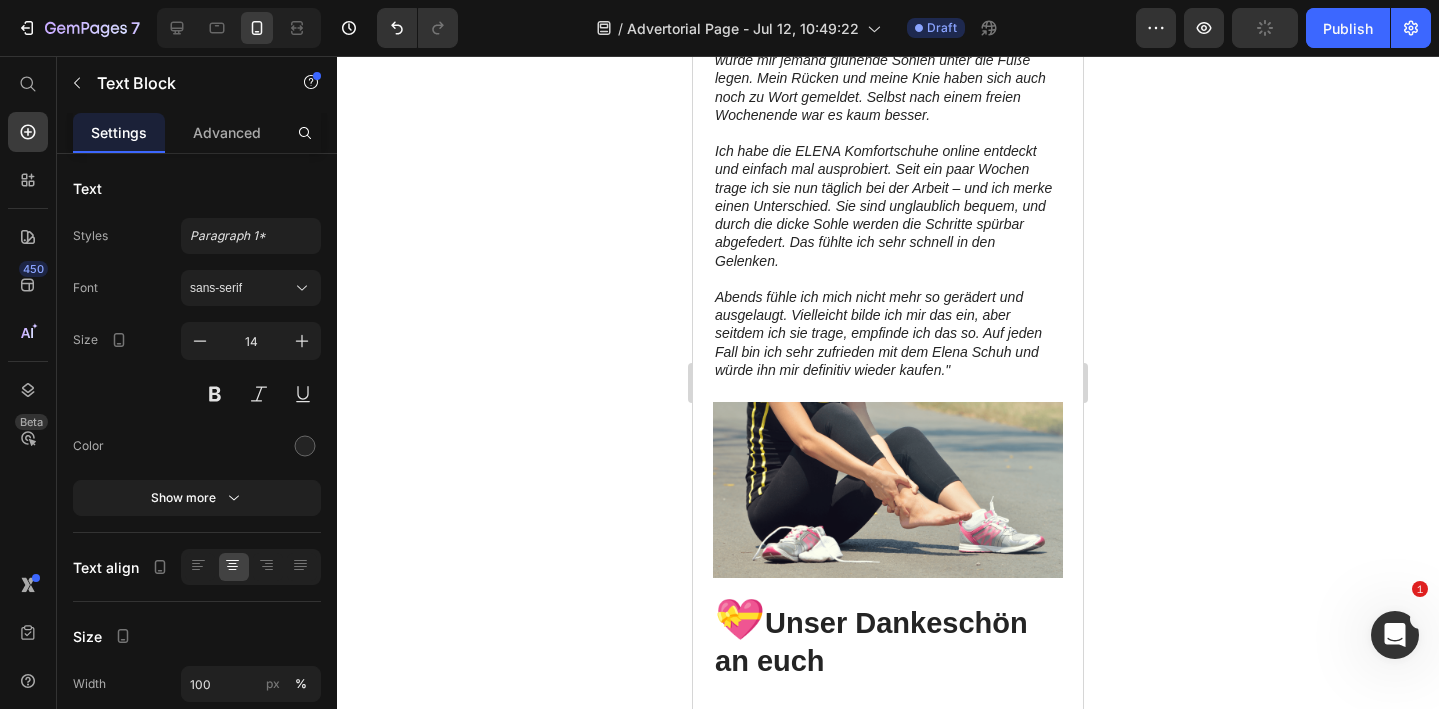 scroll, scrollTop: 4683, scrollLeft: 0, axis: vertical 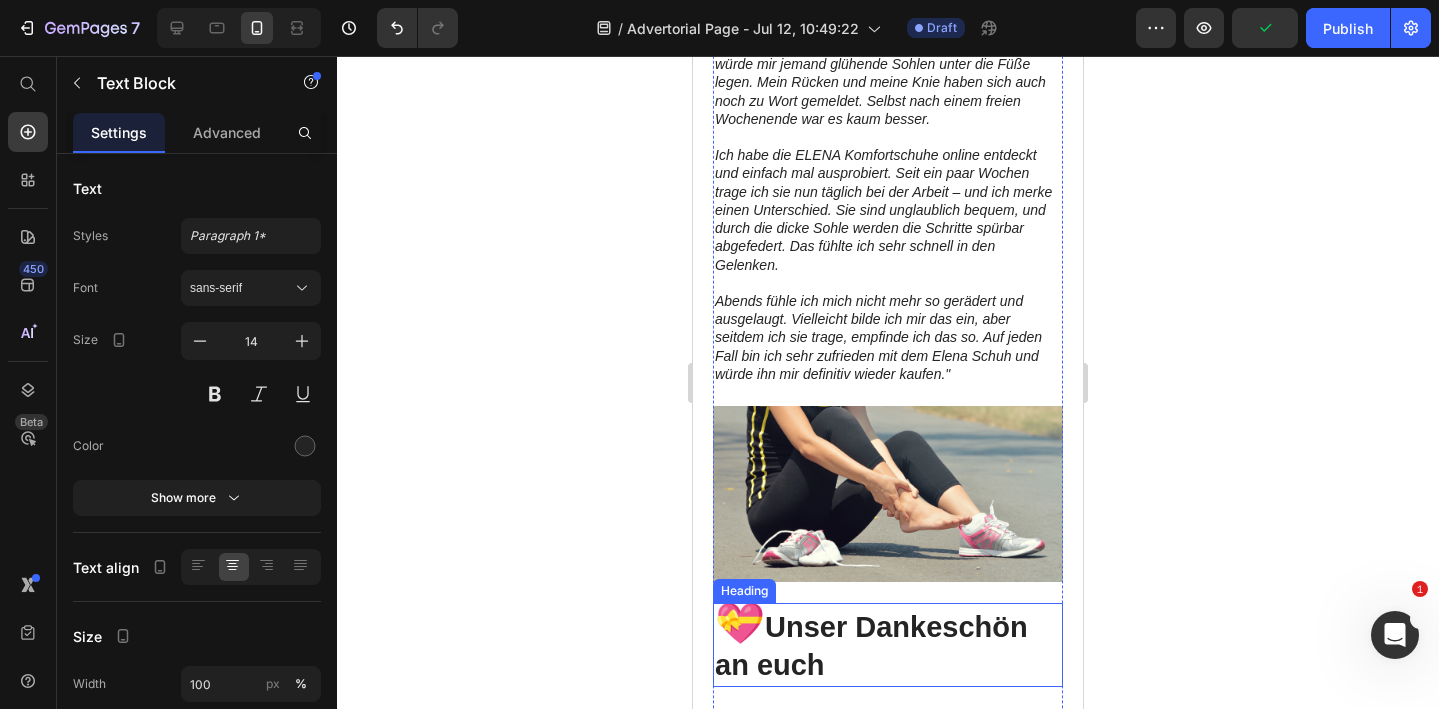 click on "💝" at bounding box center (740, 623) 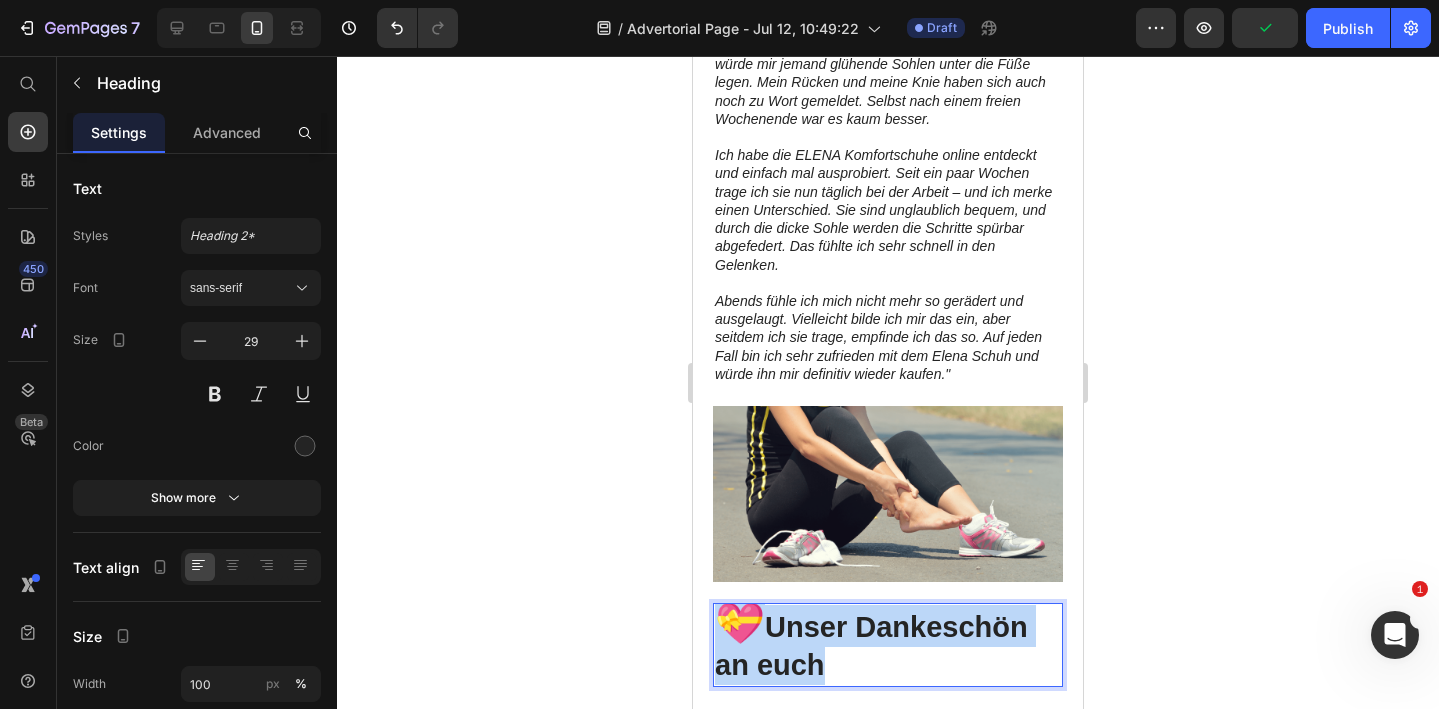 click on "💝" at bounding box center (740, 623) 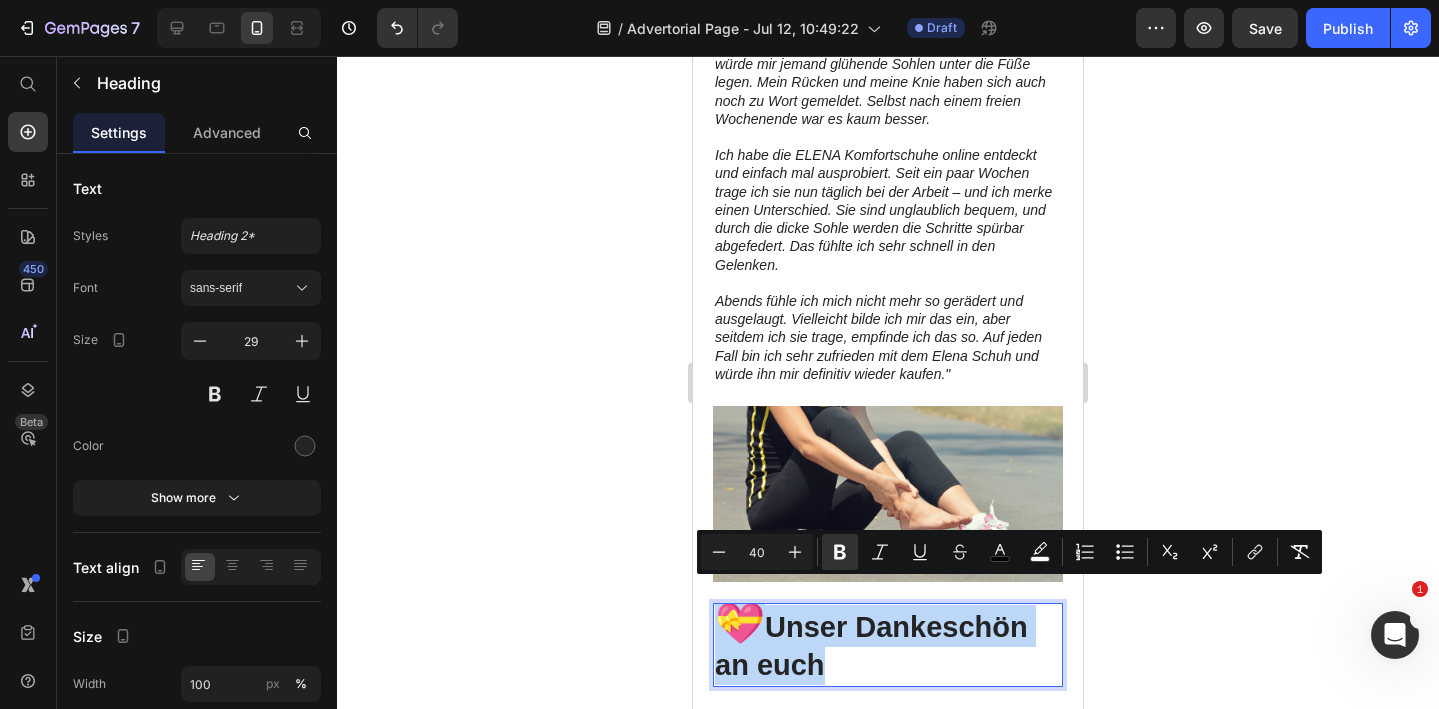 click on "💝" at bounding box center [740, 623] 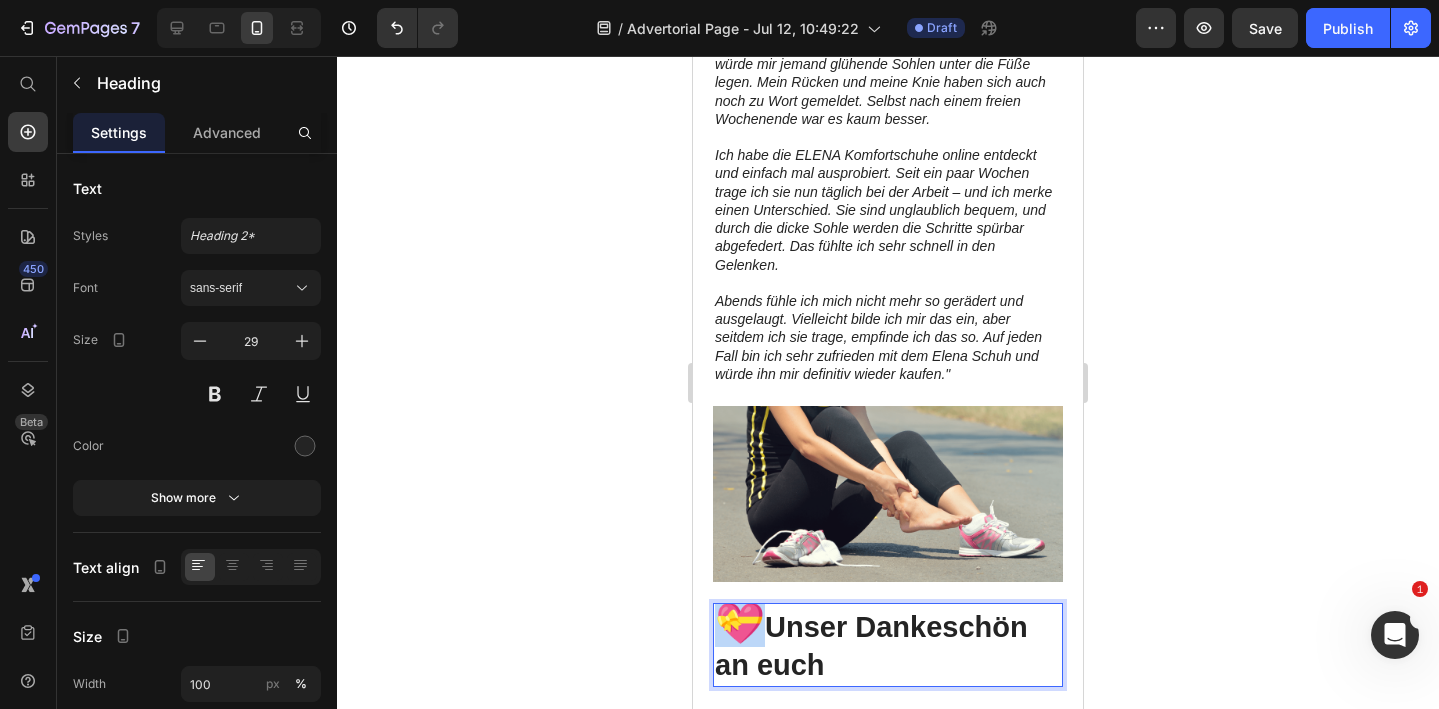 drag, startPoint x: 748, startPoint y: 607, endPoint x: 715, endPoint y: 605, distance: 33.06055 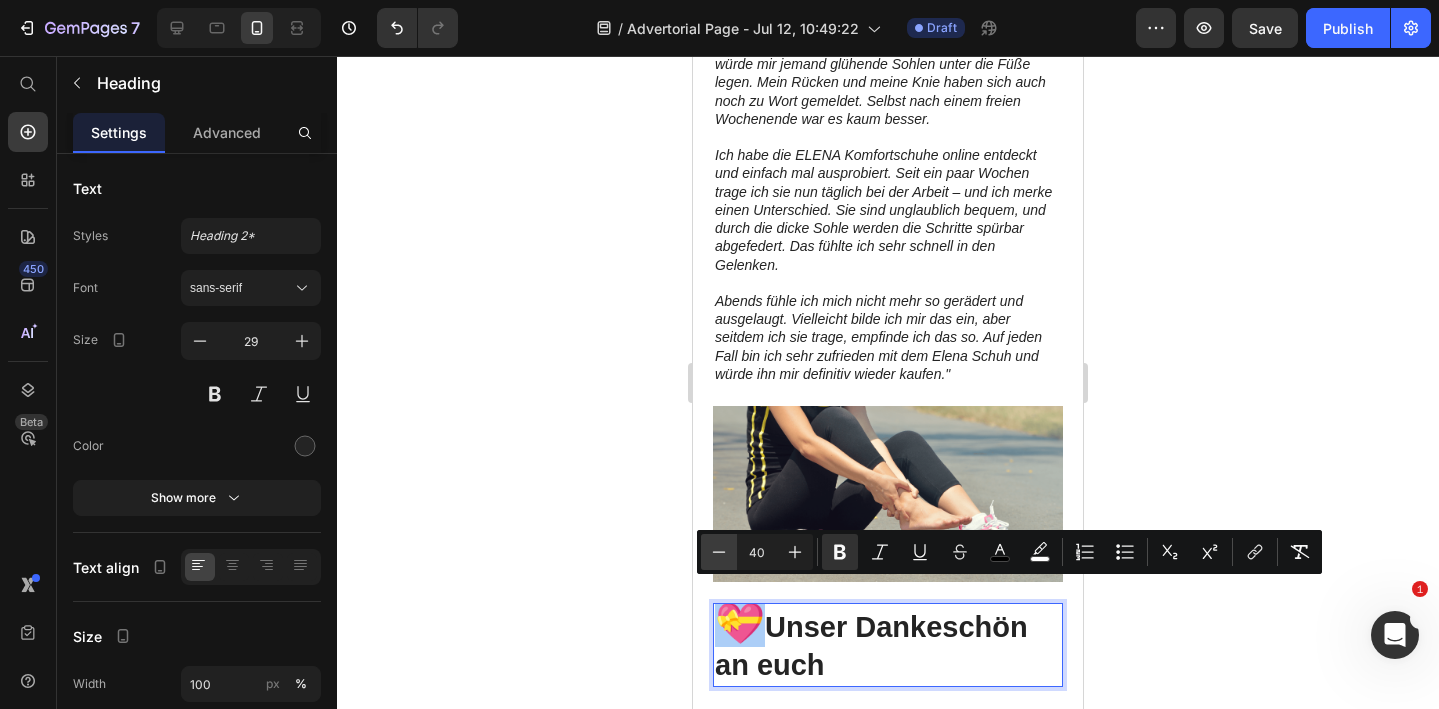 click 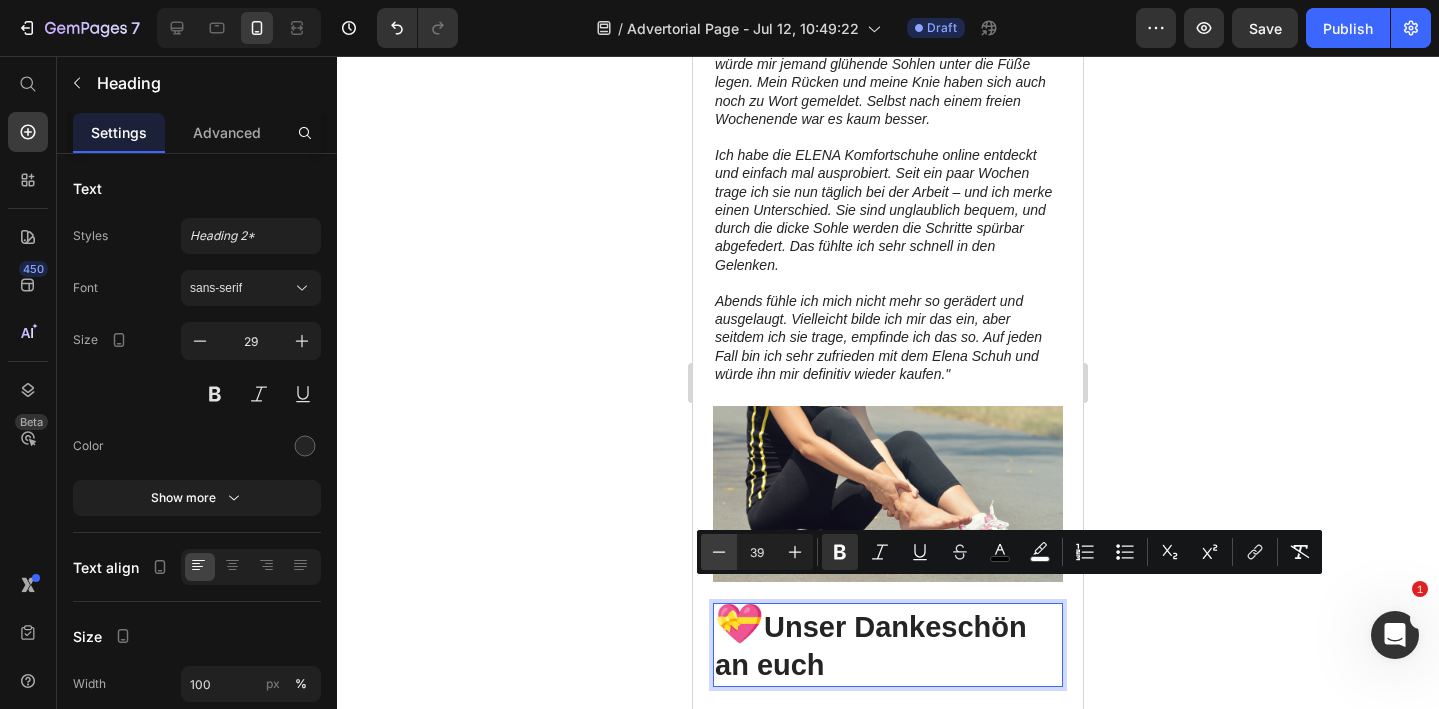click 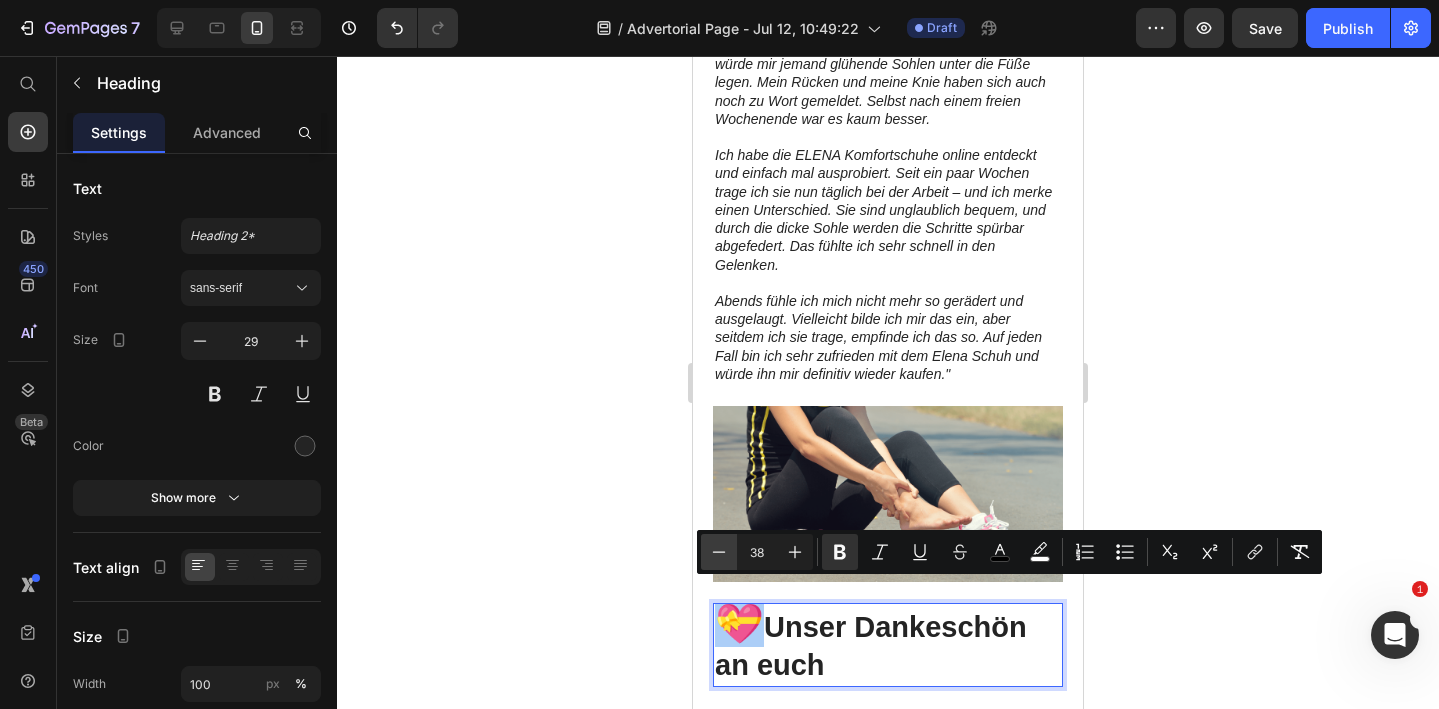 click 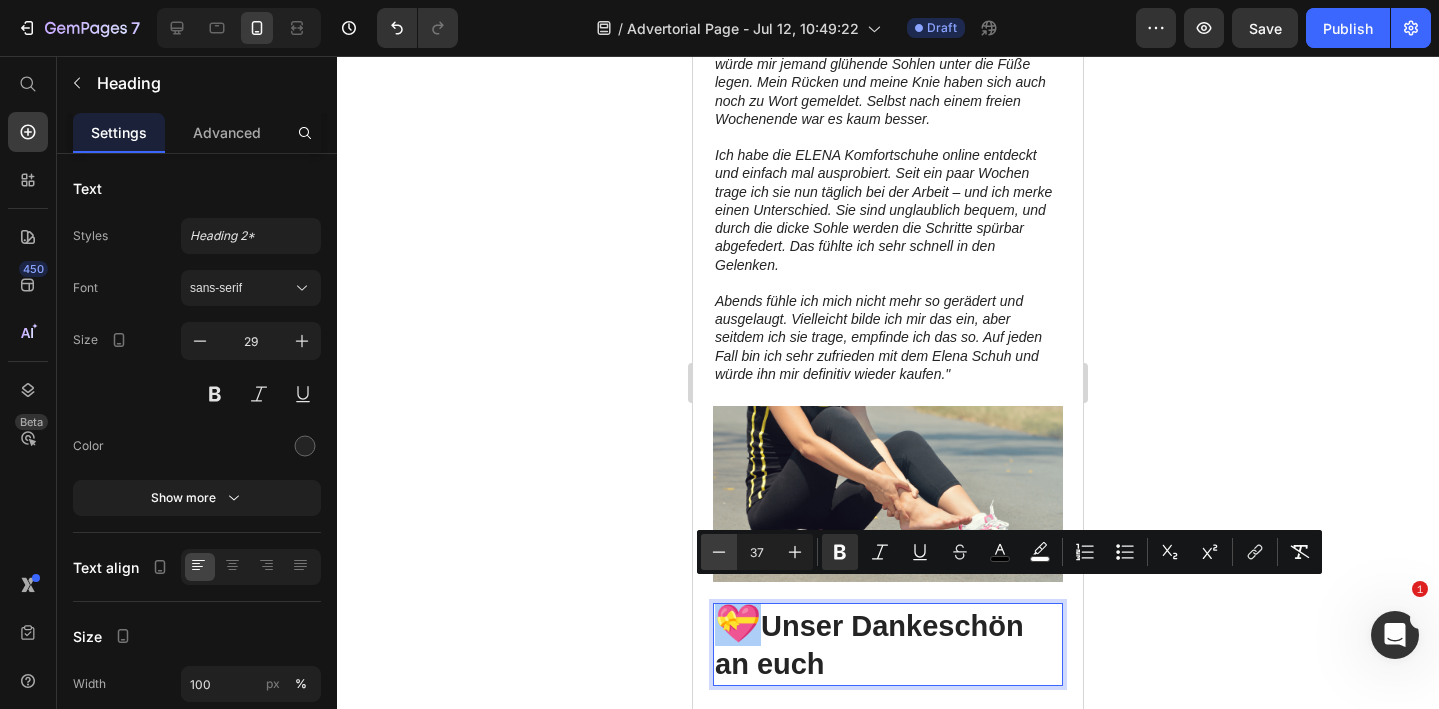 click 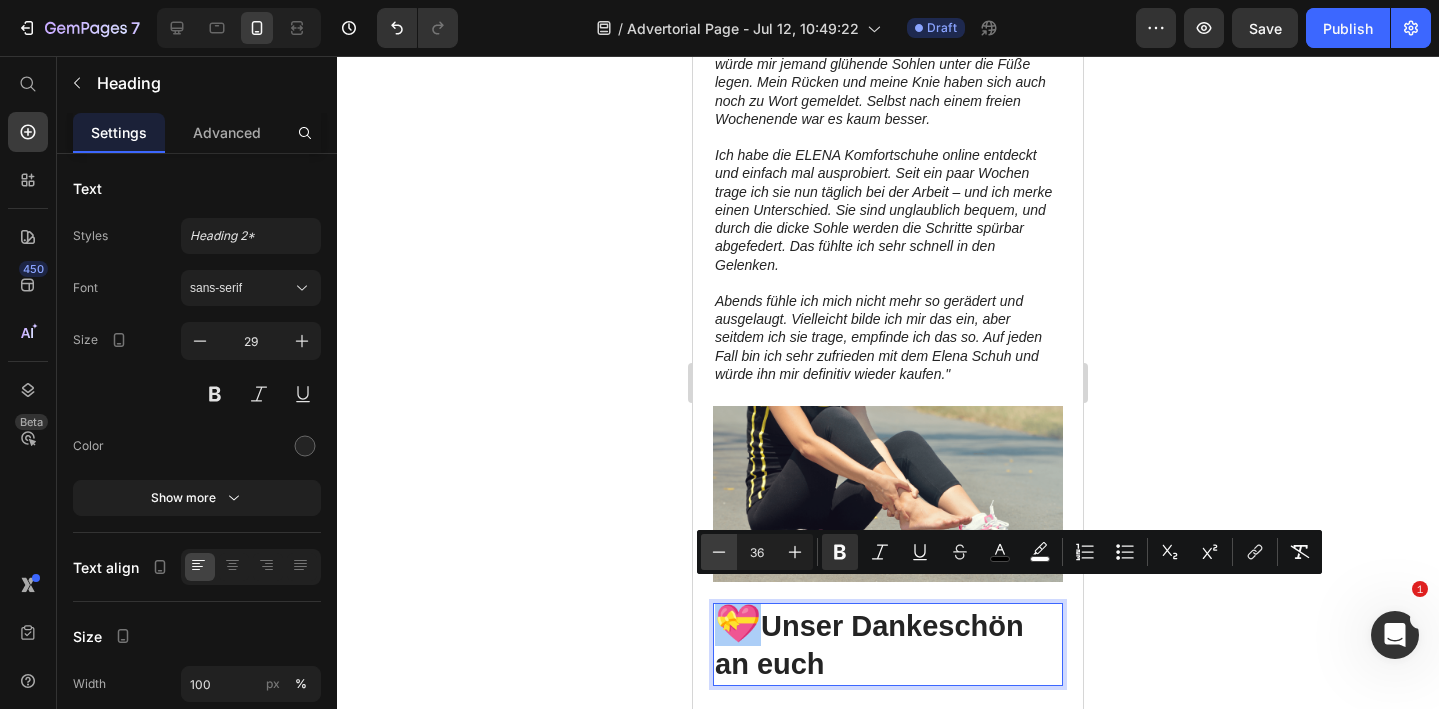 click 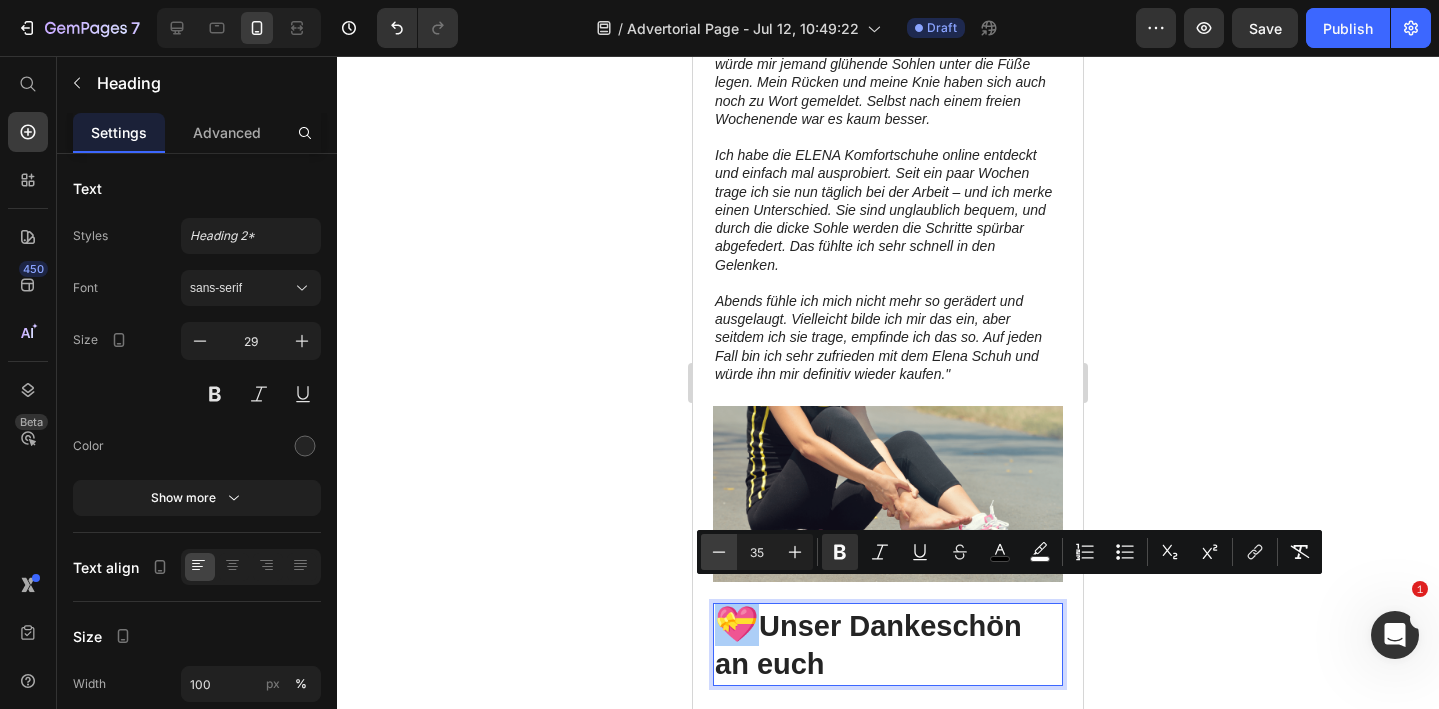 click 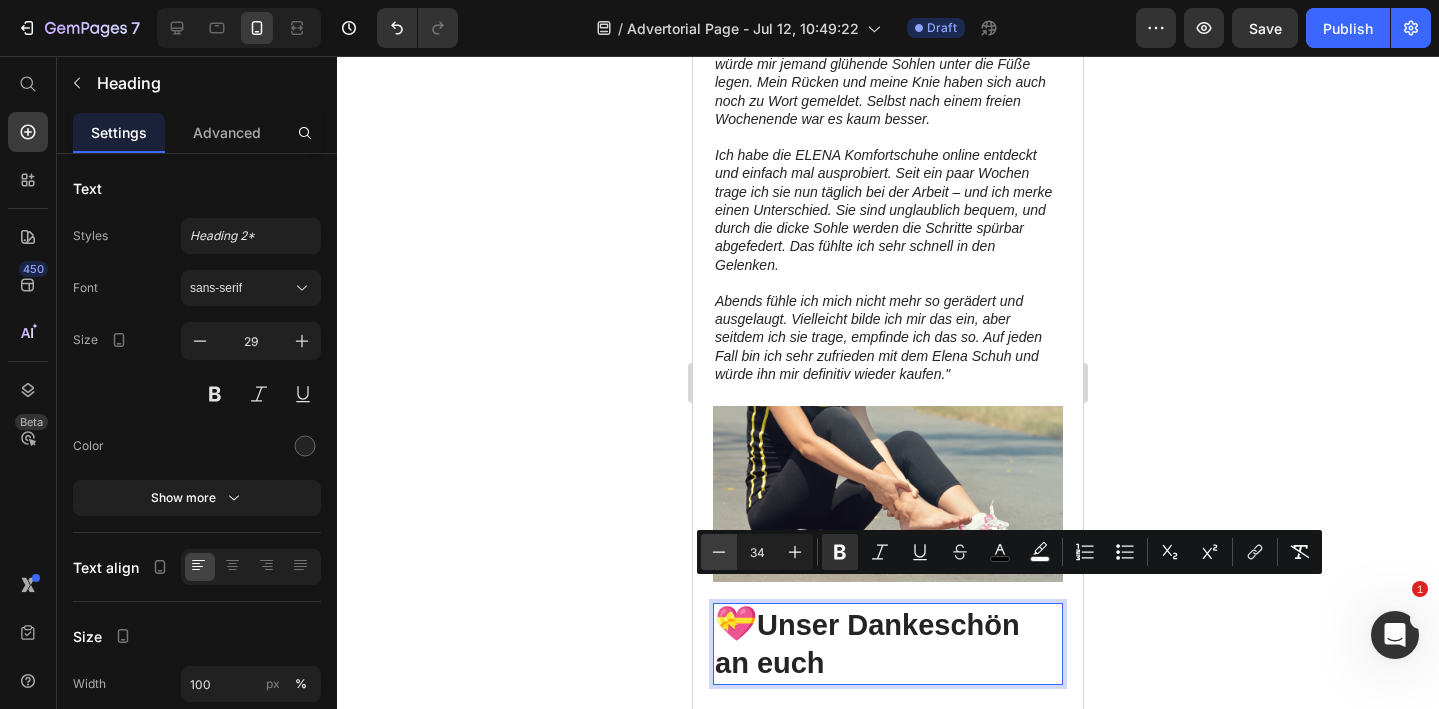 click 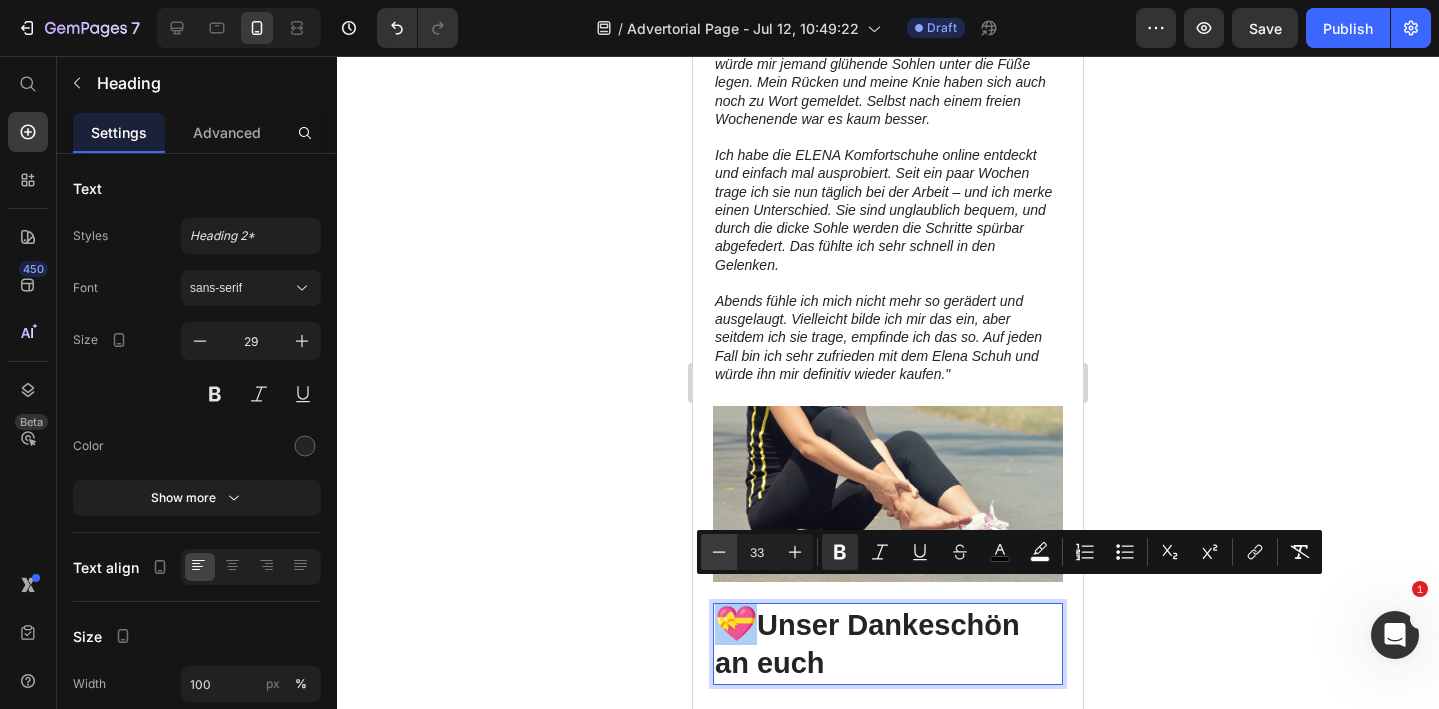 click 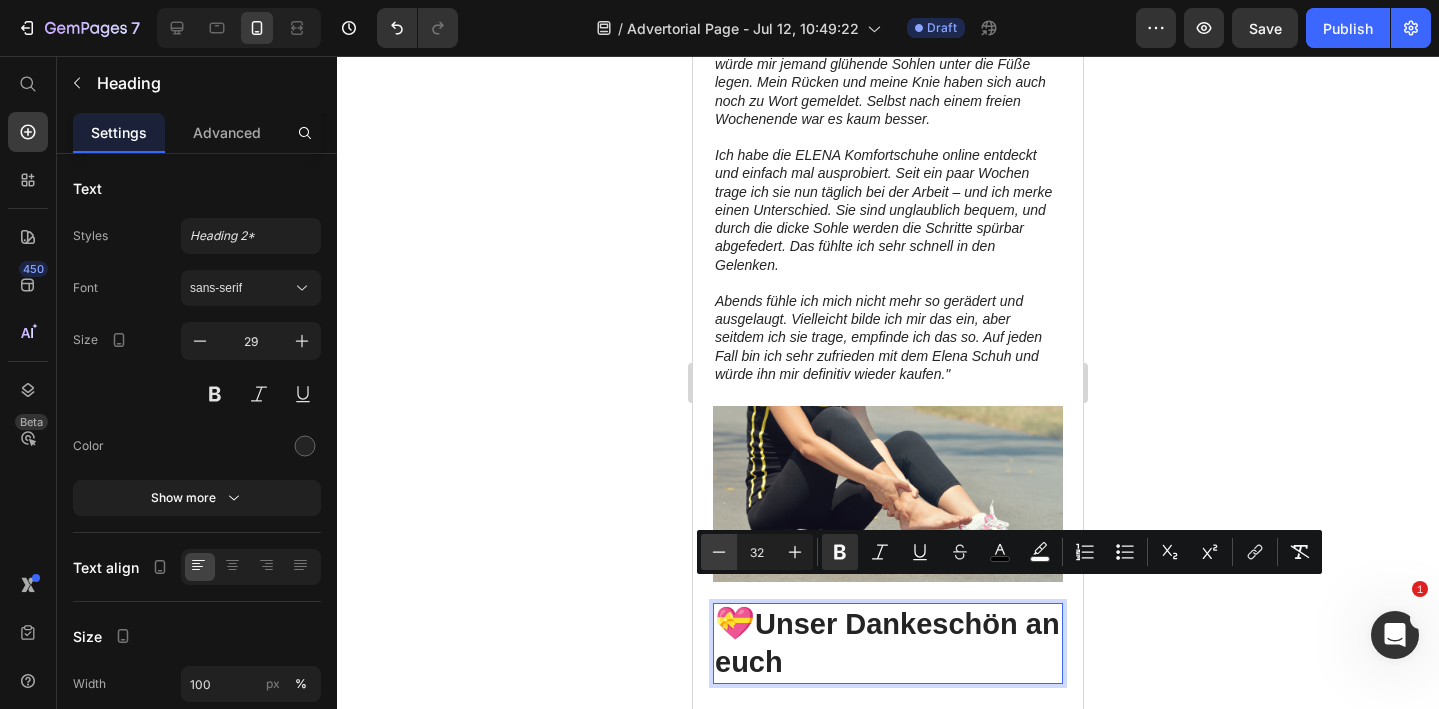 click 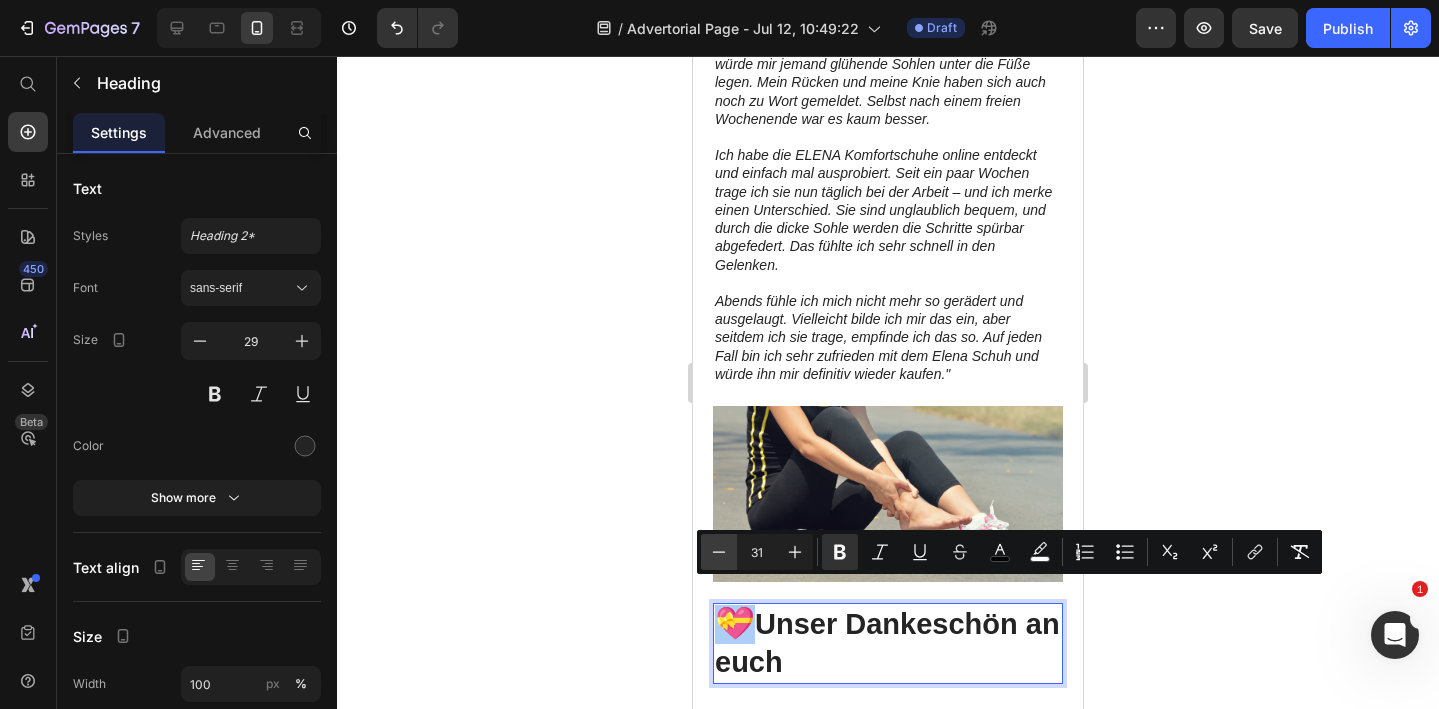 click 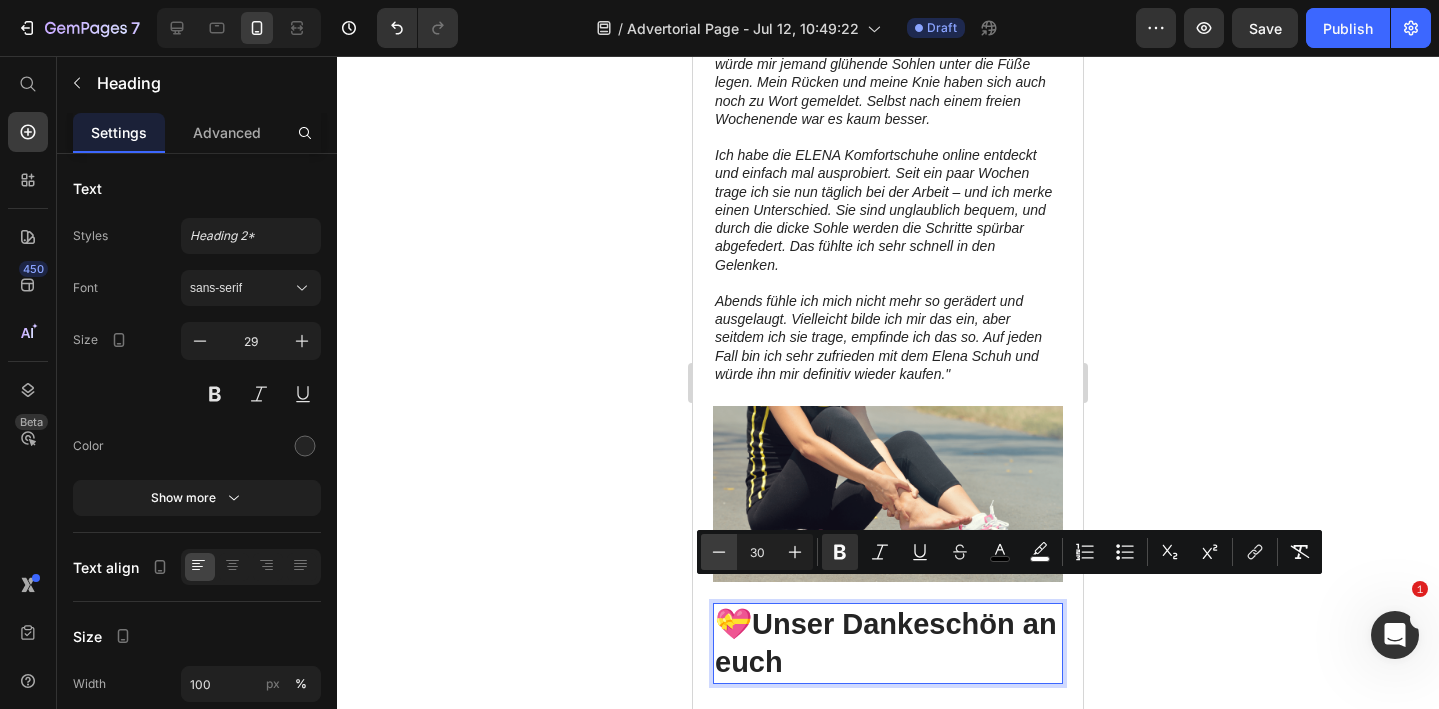 click 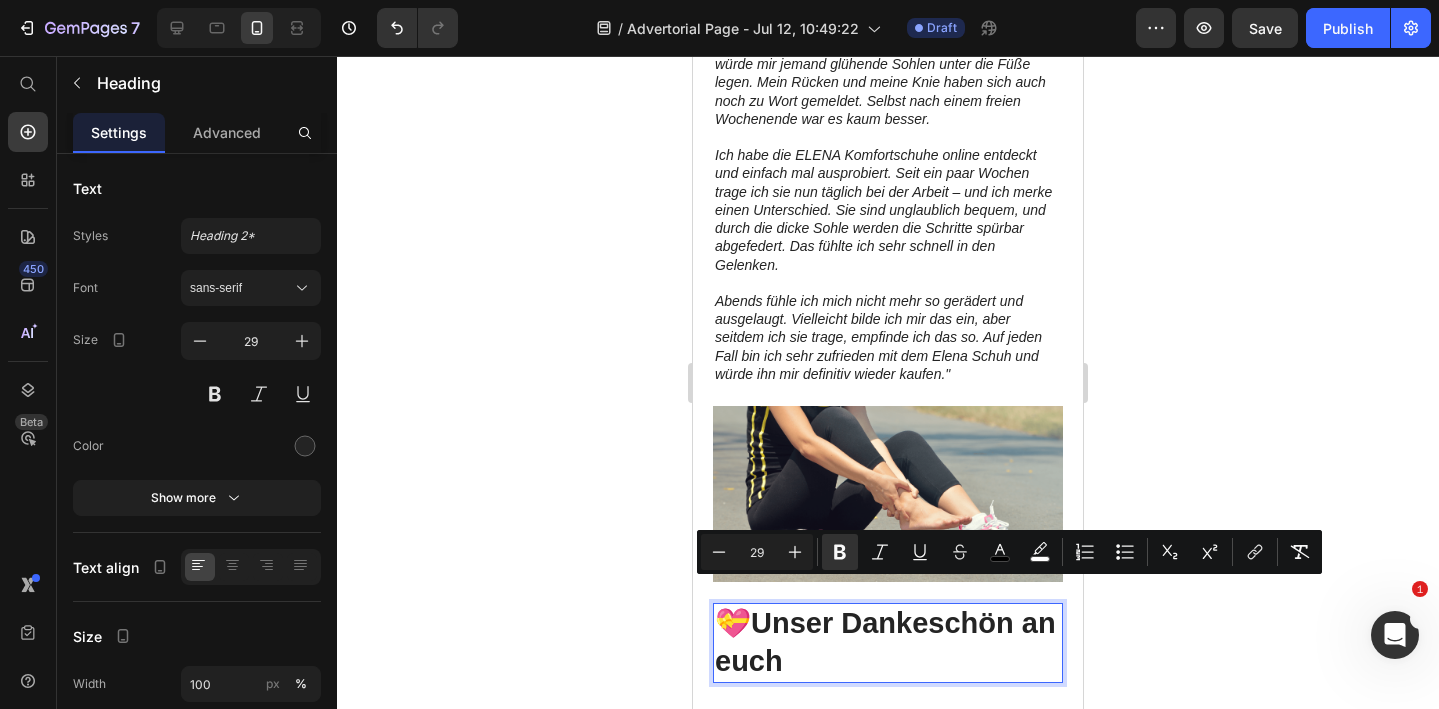 click on "💝 Unser Dankeschön an euch" at bounding box center (888, 642) 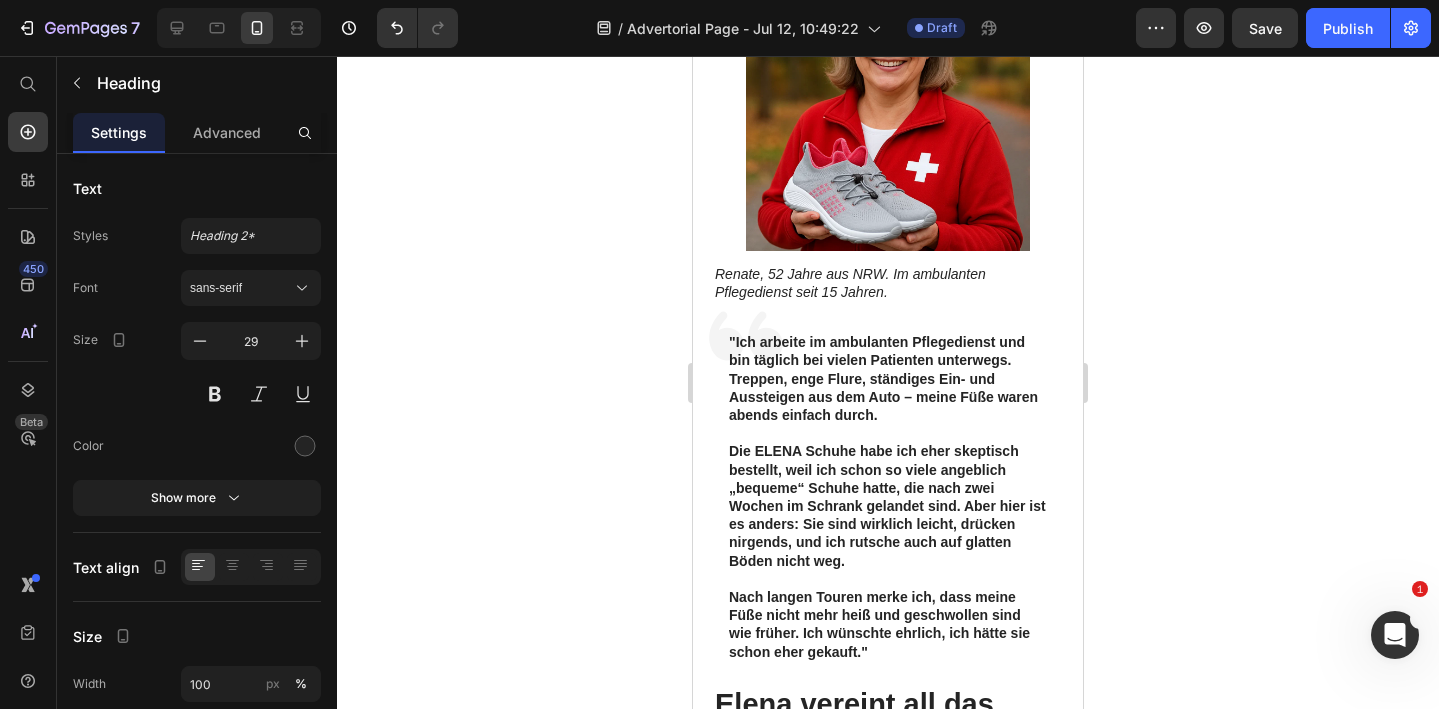 scroll, scrollTop: 0, scrollLeft: 0, axis: both 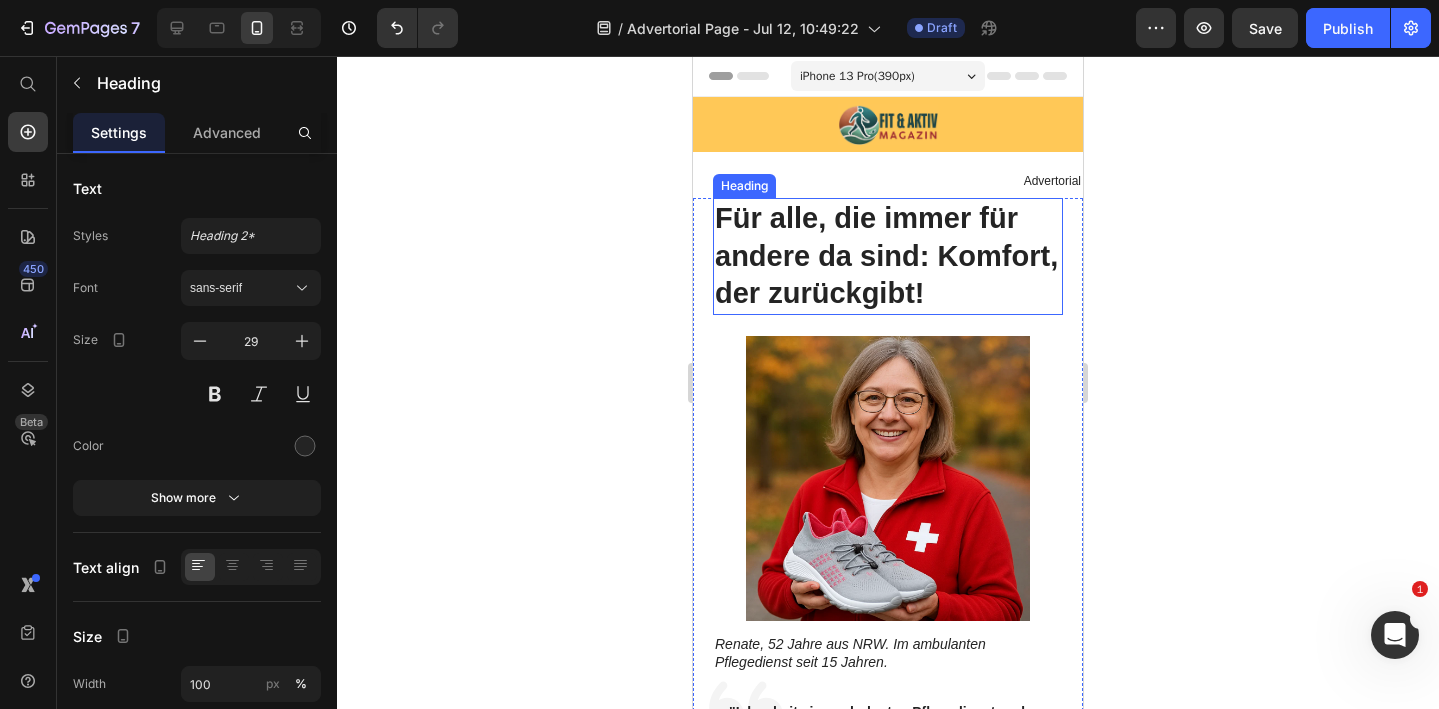 click on "Für alle, die immer für andere da sind: Komfort, der zurückgibt!" at bounding box center [888, 256] 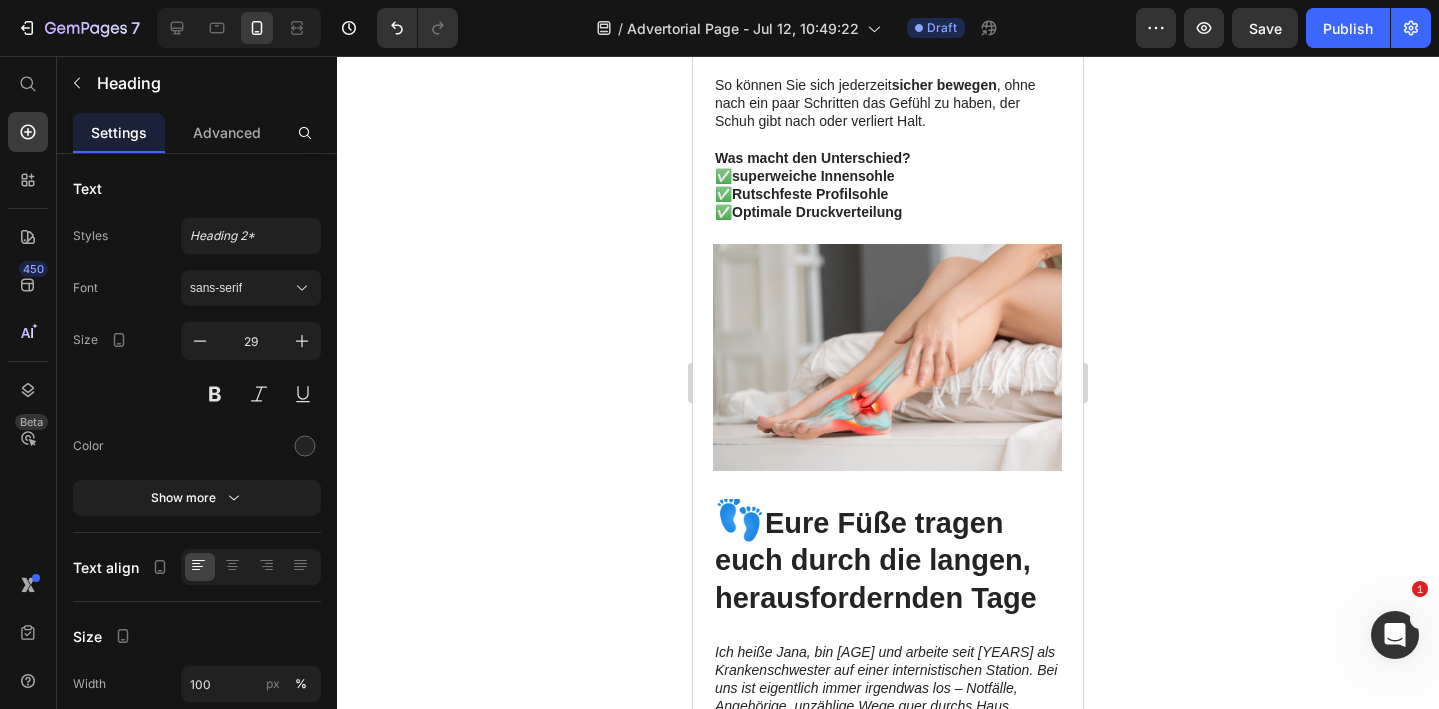 scroll, scrollTop: 3915, scrollLeft: 0, axis: vertical 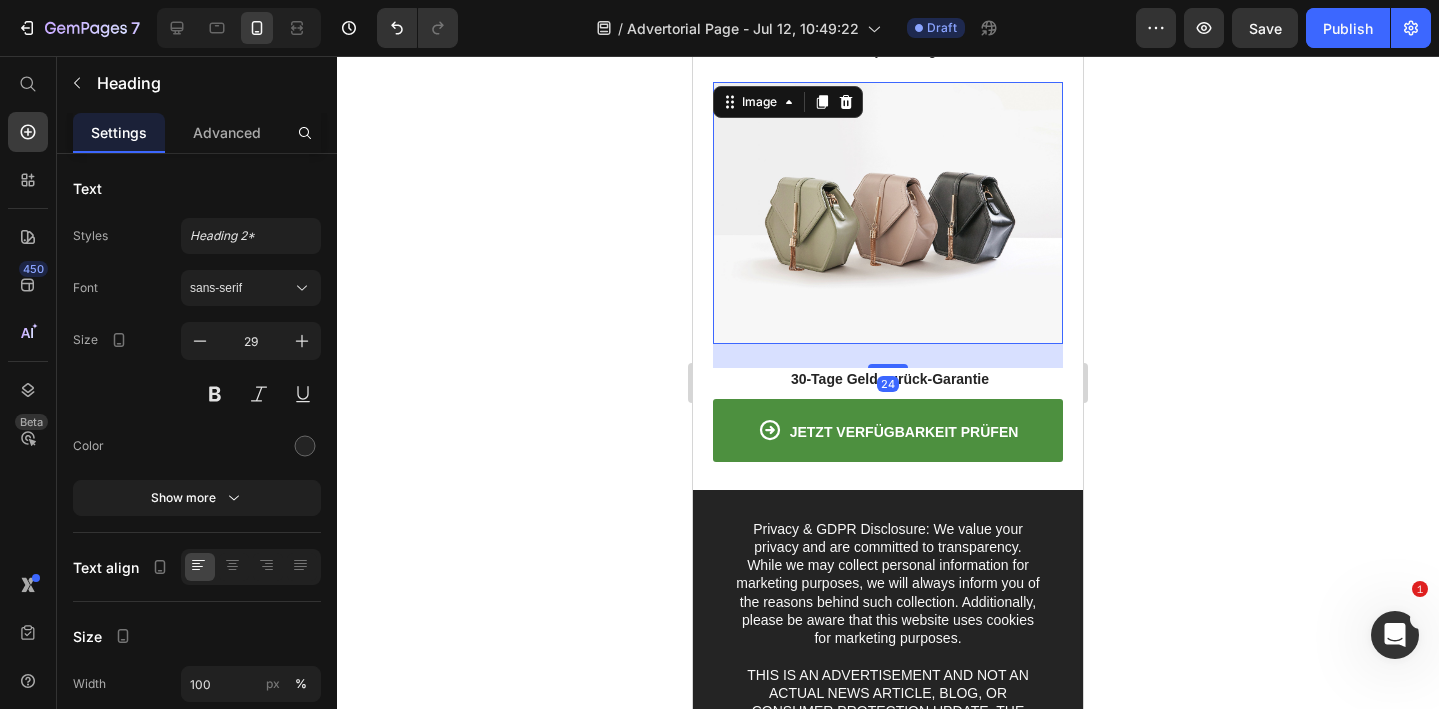 click at bounding box center (888, 213) 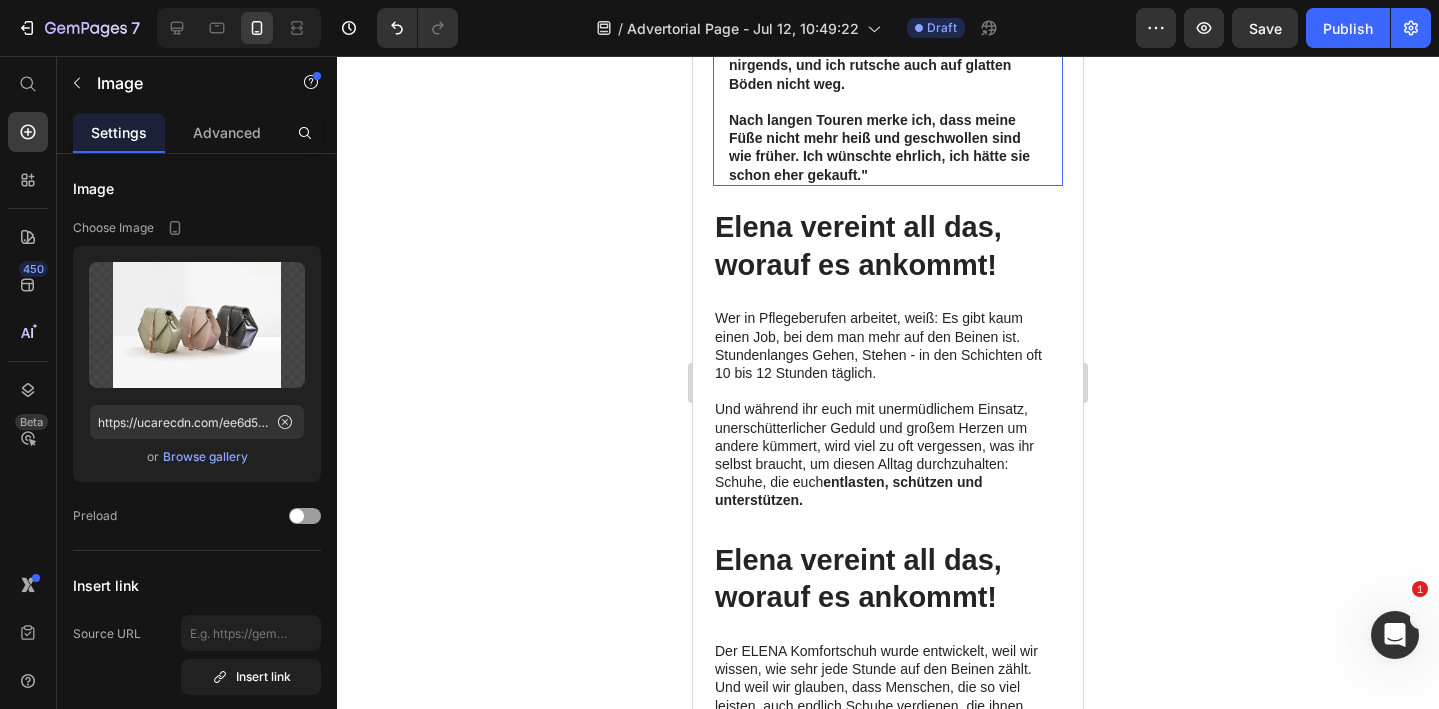 scroll, scrollTop: 849, scrollLeft: 0, axis: vertical 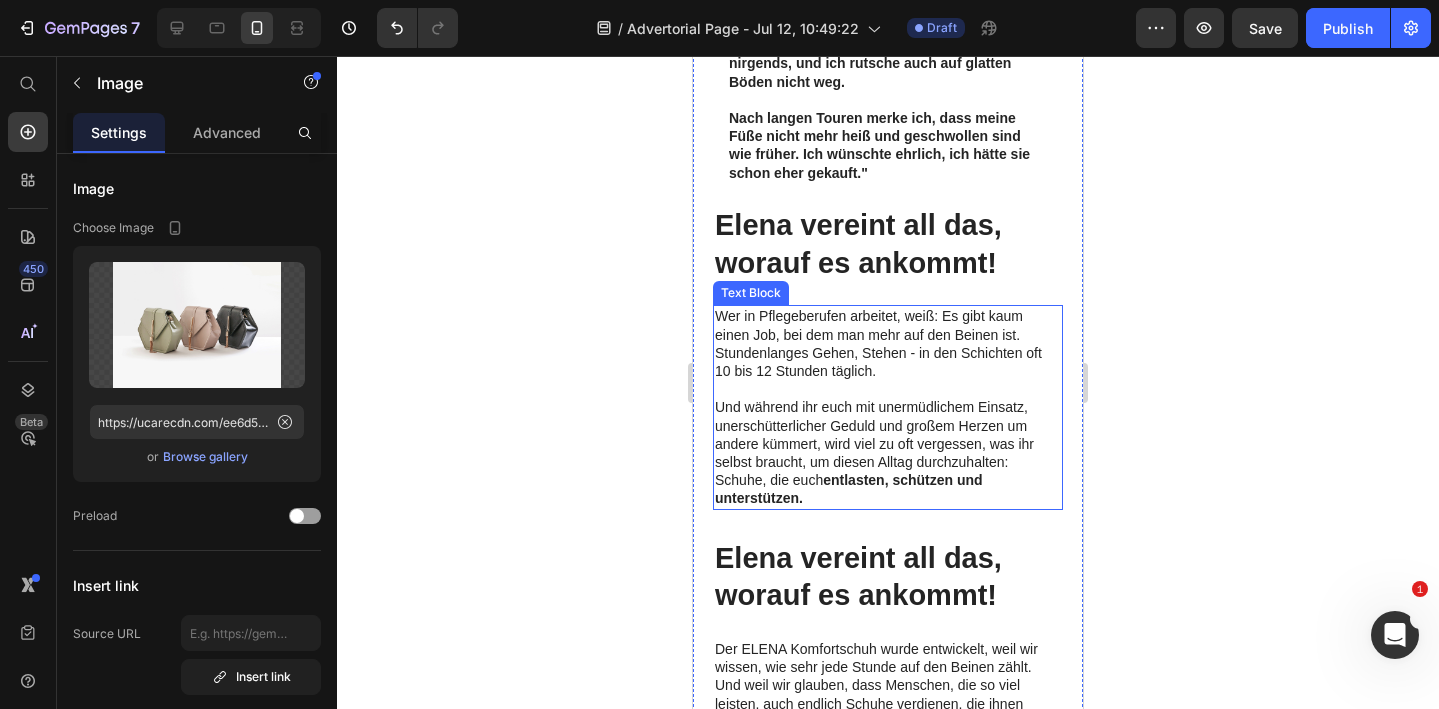 click on "Stundenlanges Gehen, Stehen - in den Schichten oft 10 bis 12 Stunden täglich." at bounding box center (888, 362) 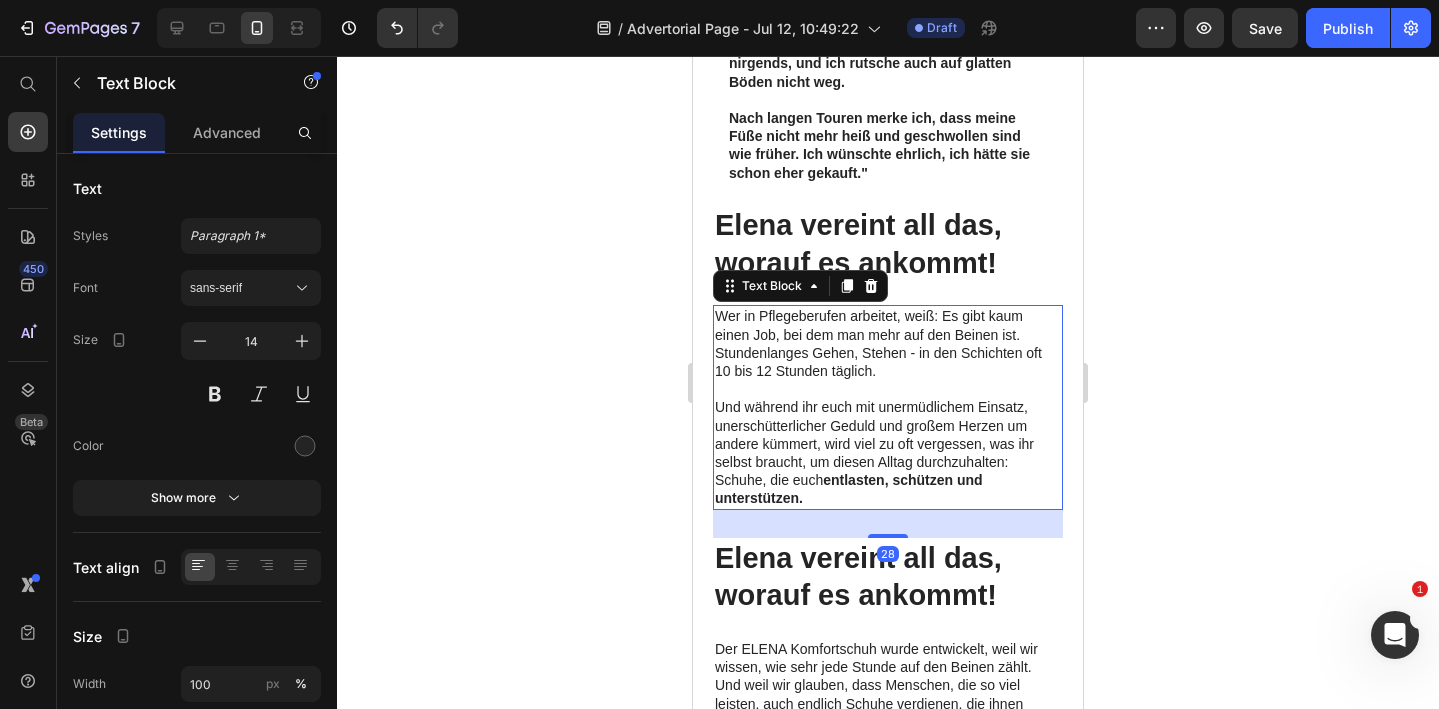 click on "Und während ihr euch mit unermüdlichem Einsatz, unerschütterlicher Geduld und großem Herzen um andere kümmert, wird viel zu oft vergessen, was ihr selbst braucht, um diesen Alltag durchzuhalten: Schuhe, die euch  entlasten, schützen und unterstützen." at bounding box center (888, 452) 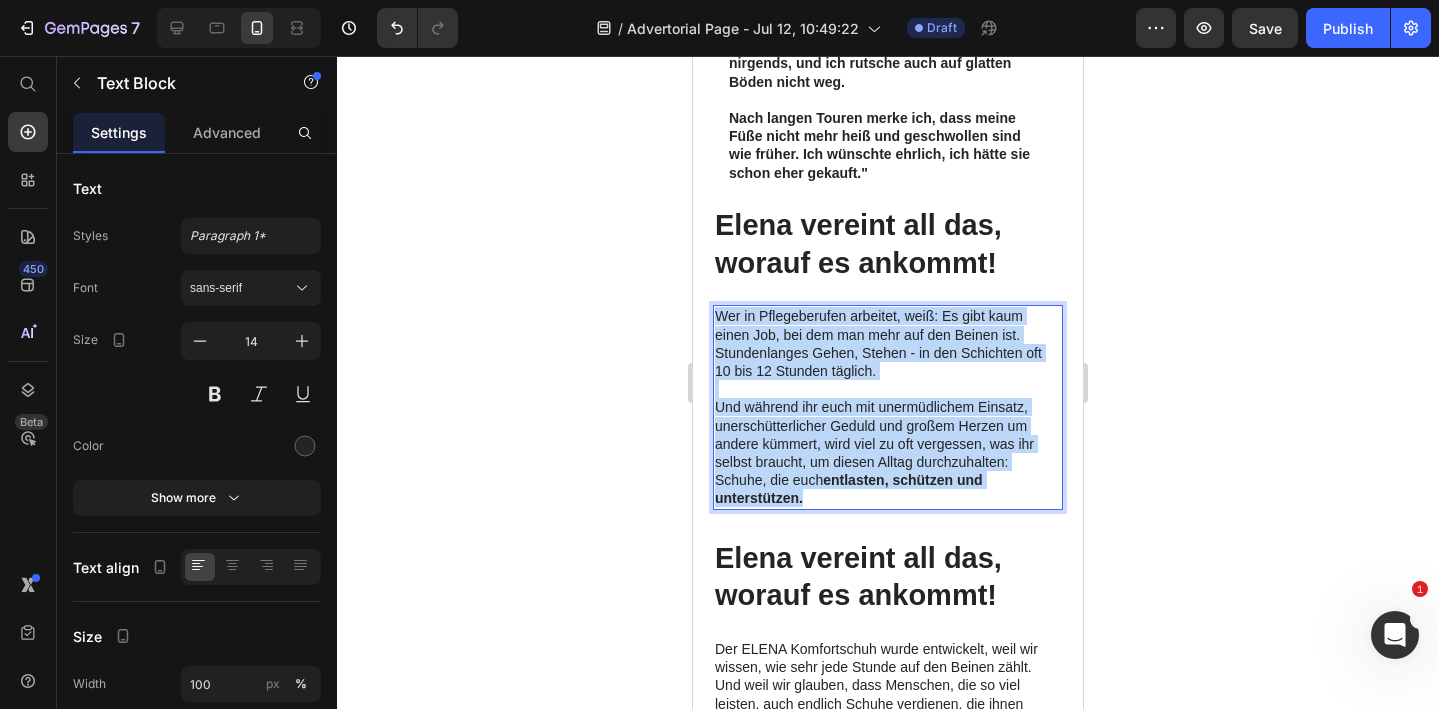 drag, startPoint x: 876, startPoint y: 490, endPoint x: 714, endPoint y: 316, distance: 237.73935 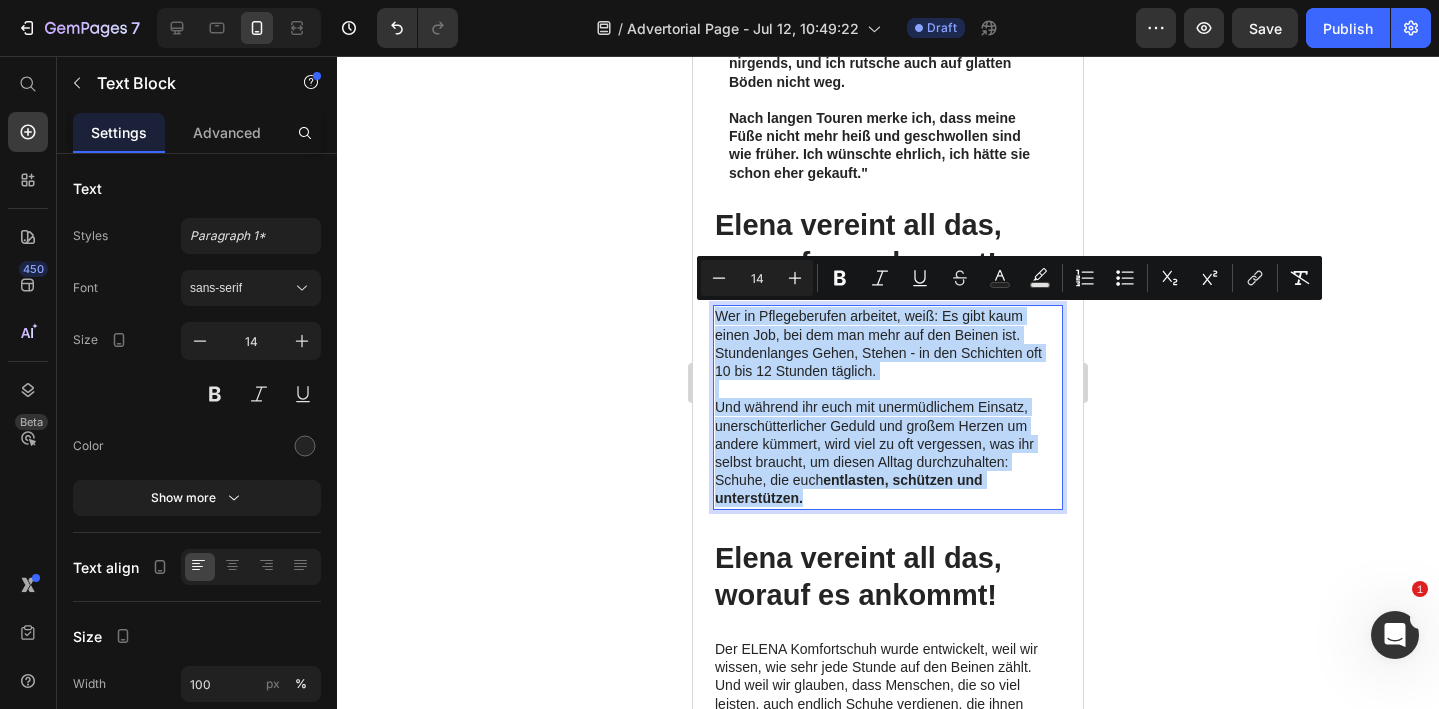 copy on "Wer in Pflegeberufen arbeitet, weiß: Es gibt kaum einen Job, bei dem man mehr auf den Beinen ist.  Stundenlanges Gehen, Stehen - in den Schichten oft 10 bis 12 Stunden täglich. Und während ihr euch mit unermüdlichem Einsatz, unerschütterlicher Geduld und großem Herzen um andere kümmert, wird viel zu oft vergessen, was ihr selbst braucht, um diesen Alltag durchzuhalten: Schuhe, die euch  entlasten, schützen und unterstützen." 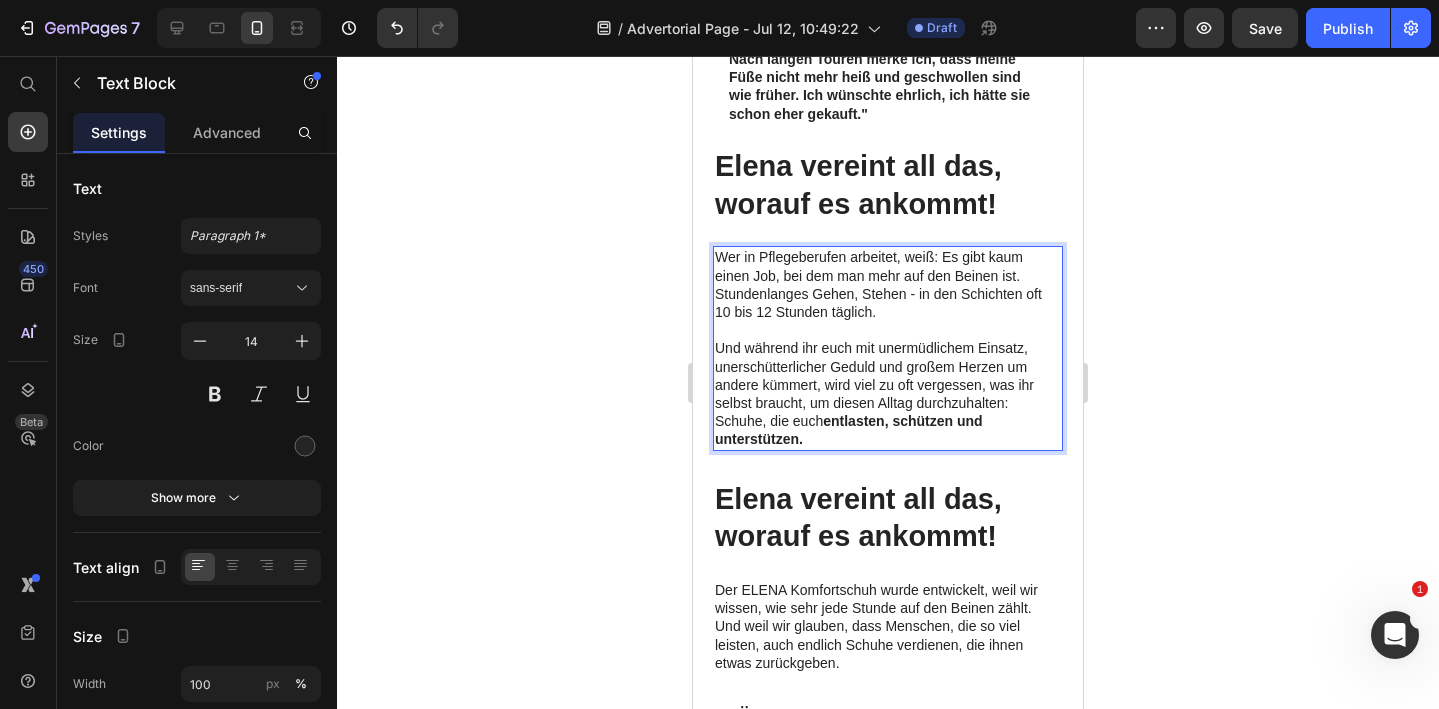 scroll, scrollTop: 918, scrollLeft: 0, axis: vertical 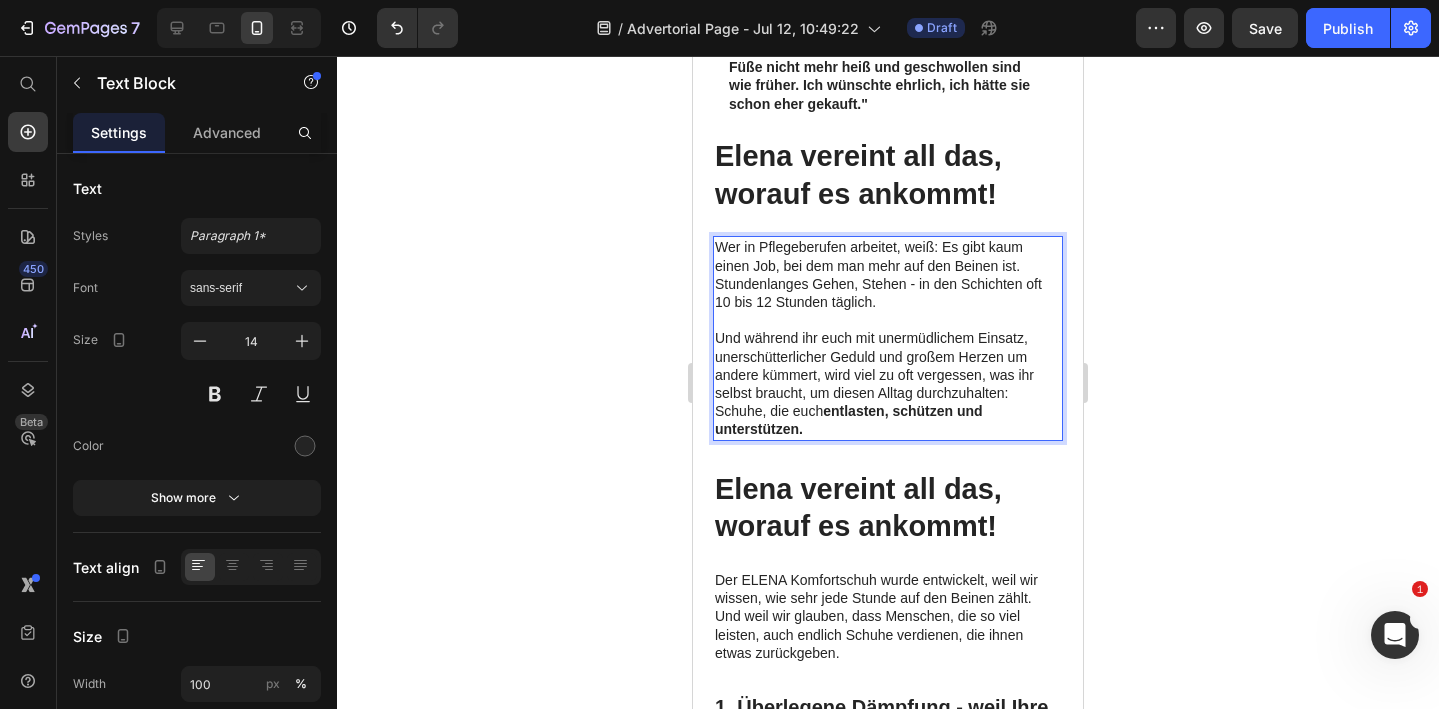 click on "Und während ihr euch mit unermüdlichem Einsatz, unerschütterlicher Geduld und großem Herzen um andere kümmert, wird viel zu oft vergessen, was ihr selbst braucht, um diesen Alltag durchzuhalten: Schuhe, die euch  entlasten, schützen und unterstützen." at bounding box center [888, 383] 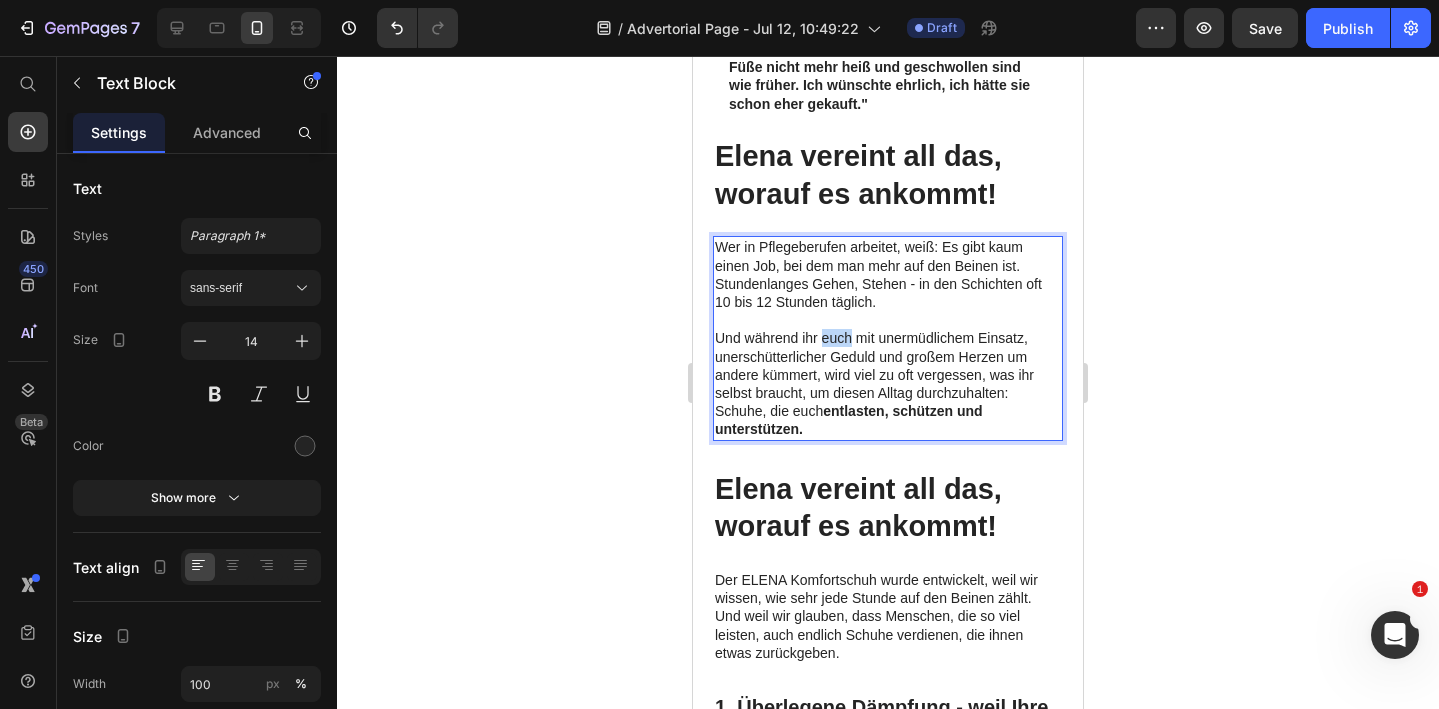 click on "Und während ihr euch mit unermüdlichem Einsatz, unerschütterlicher Geduld und großem Herzen um andere kümmert, wird viel zu oft vergessen, was ihr selbst braucht, um diesen Alltag durchzuhalten: Schuhe, die euch  entlasten, schützen und unterstützen." at bounding box center (888, 383) 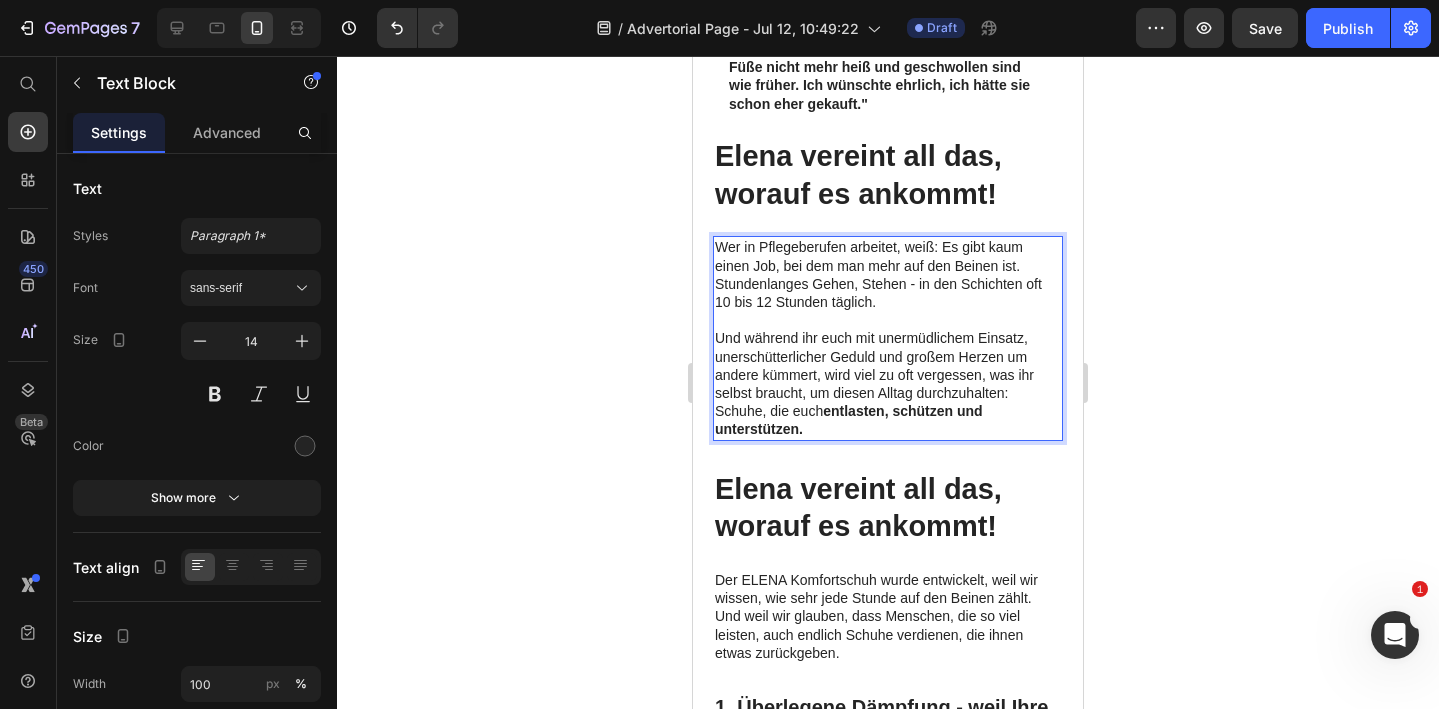 click on "Und während ihr euch mit unermüdlichem Einsatz, unerschütterlicher Geduld und großem Herzen um andere kümmert, wird viel zu oft vergessen, was ihr selbst braucht, um diesen Alltag durchzuhalten: Schuhe, die euch  entlasten, schützen und unterstützen." at bounding box center [888, 383] 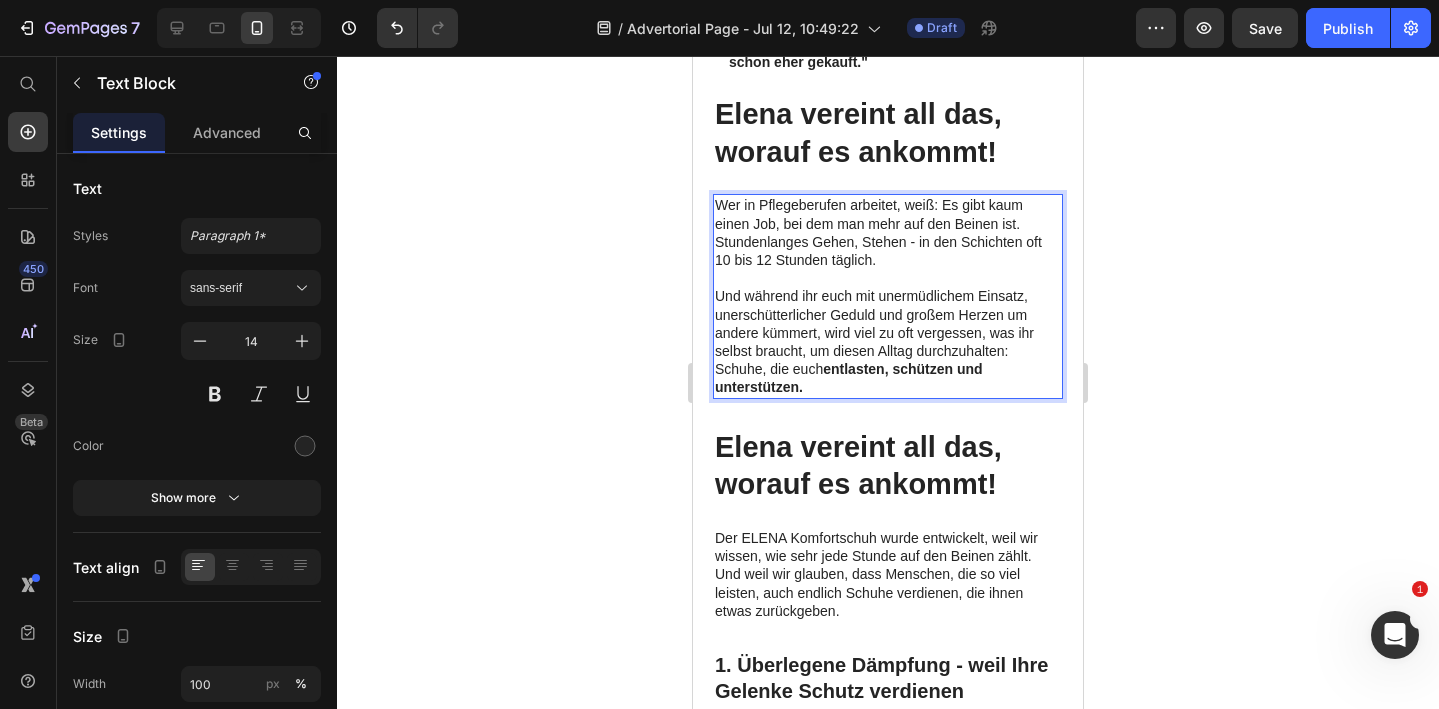 scroll, scrollTop: 974, scrollLeft: 0, axis: vertical 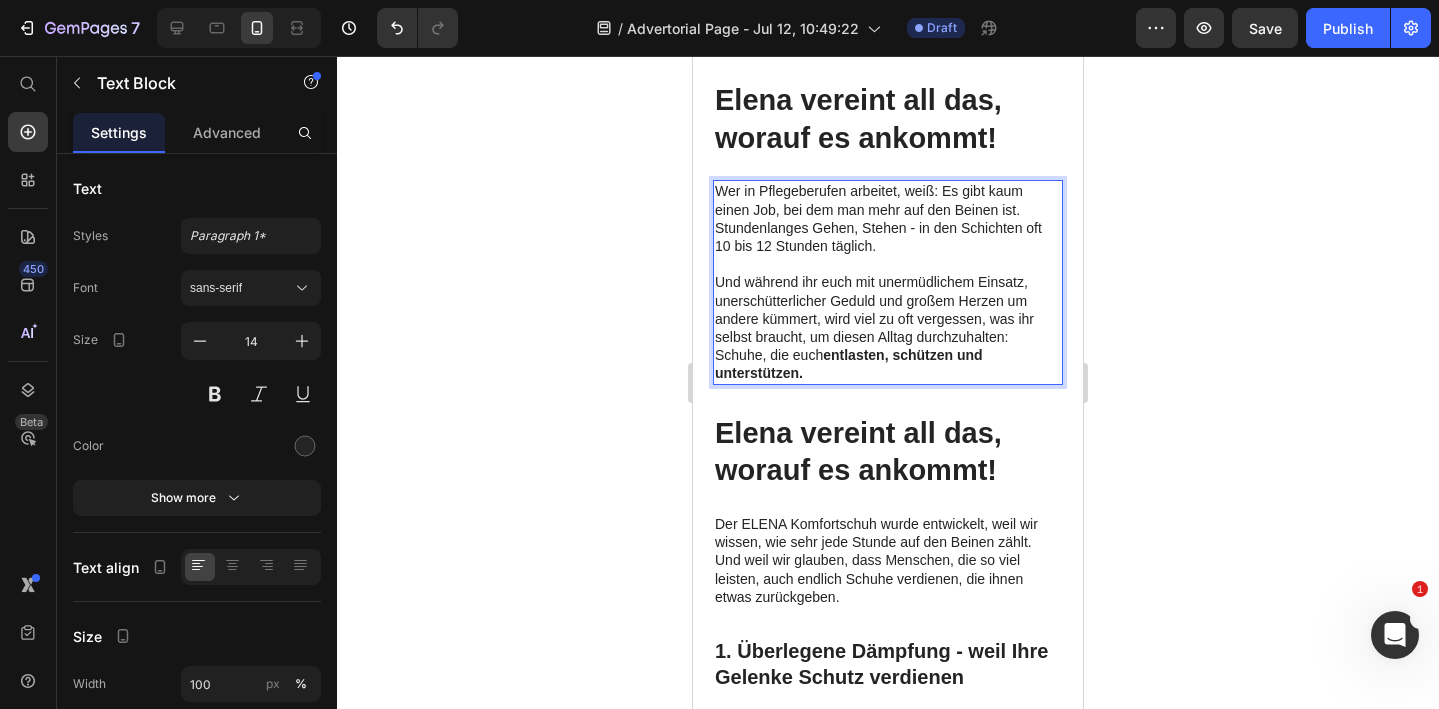 click on "Wer in Pflegeberufen arbeitet, weiß: Es gibt kaum einen Job, bei dem man mehr auf den Beinen ist." at bounding box center (888, 200) 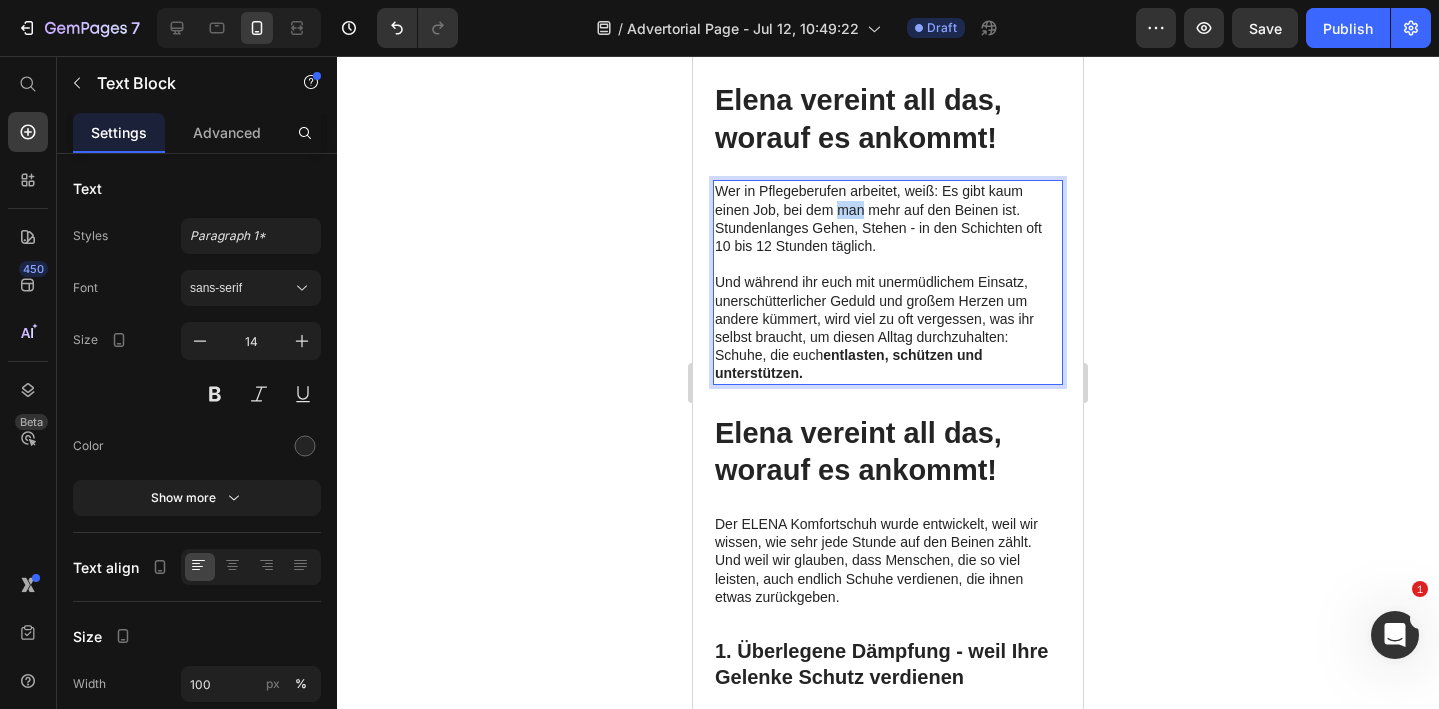 click on "Wer in Pflegeberufen arbeitet, weiß: Es gibt kaum einen Job, bei dem man mehr auf den Beinen ist." at bounding box center [888, 200] 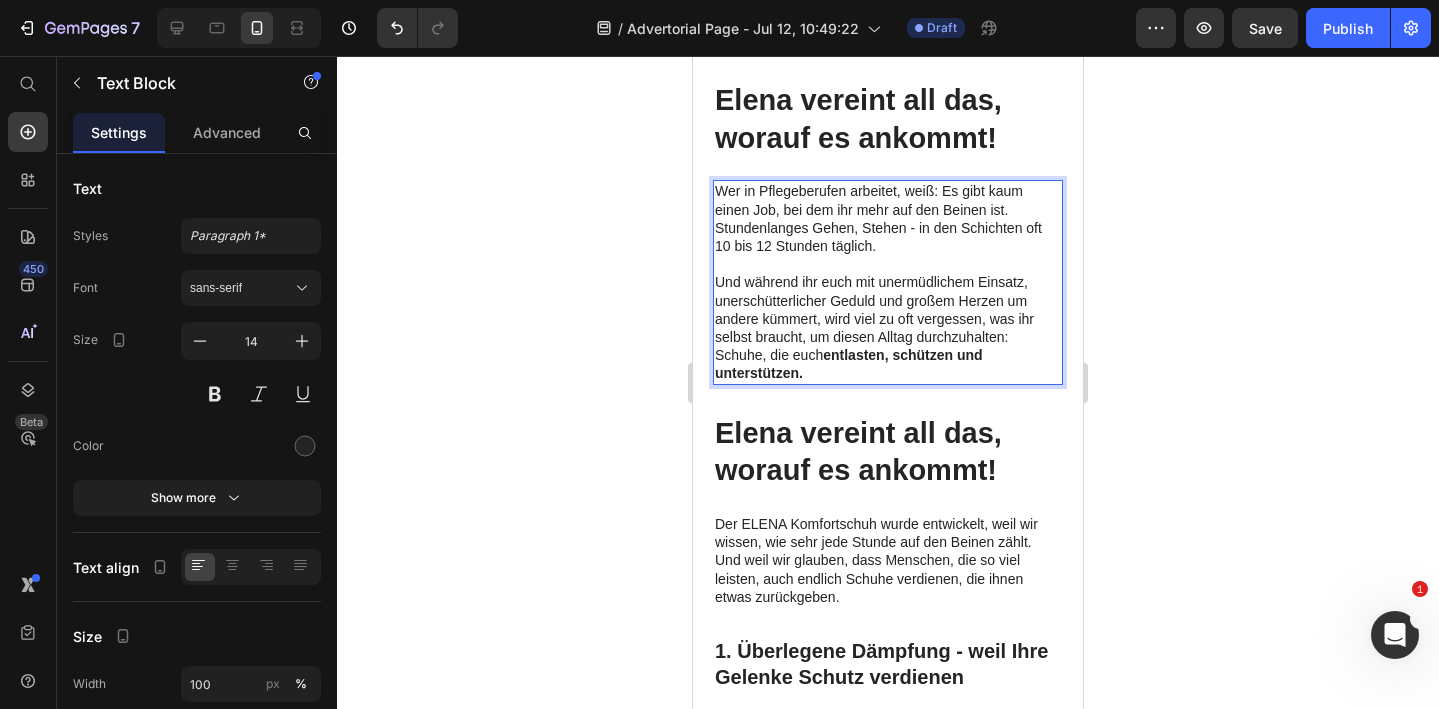 click on "Wer in Pflegeberufen arbeitet, weiß: Es gibt kaum einen Job, bei dem ihr mehr auf den Beinen ist." at bounding box center [888, 200] 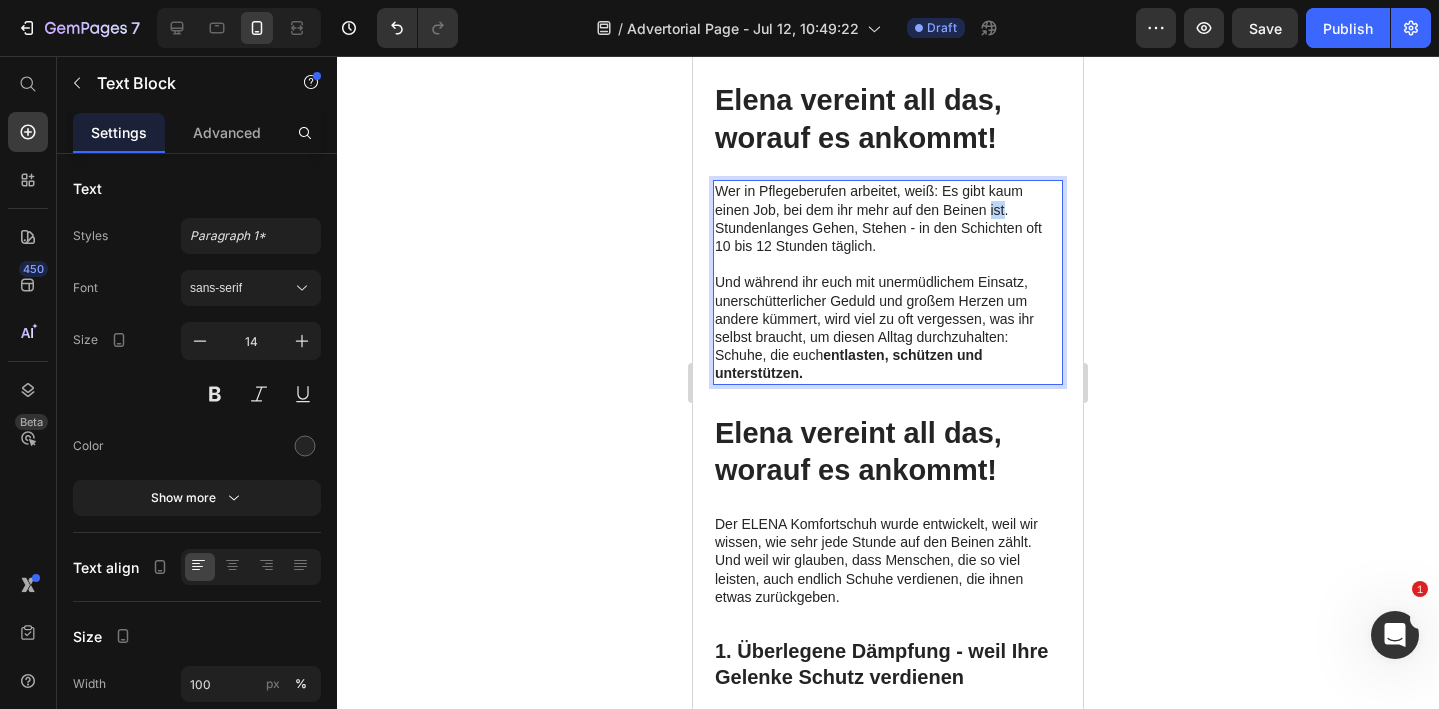 click on "Wer in Pflegeberufen arbeitet, weiß: Es gibt kaum einen Job, bei dem ihr mehr auf den Beinen ist." at bounding box center (888, 200) 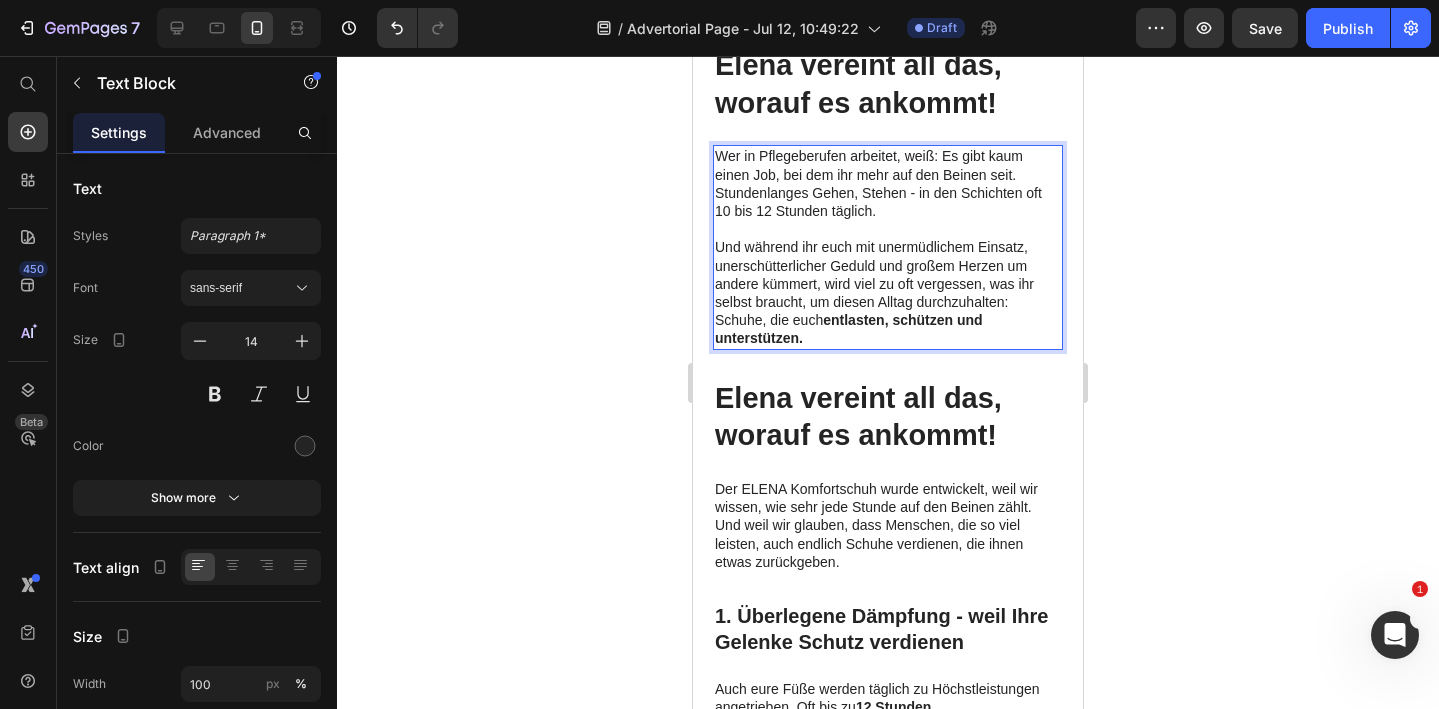 click on "Und während ihr euch mit unermüdlichem Einsatz, unerschütterlicher Geduld und großem Herzen um andere kümmert, wird viel zu oft vergessen, was ihr selbst braucht, um diesen Alltag durchzuhalten: Schuhe, die euch  entlasten, schützen und unterstützen." at bounding box center (888, 292) 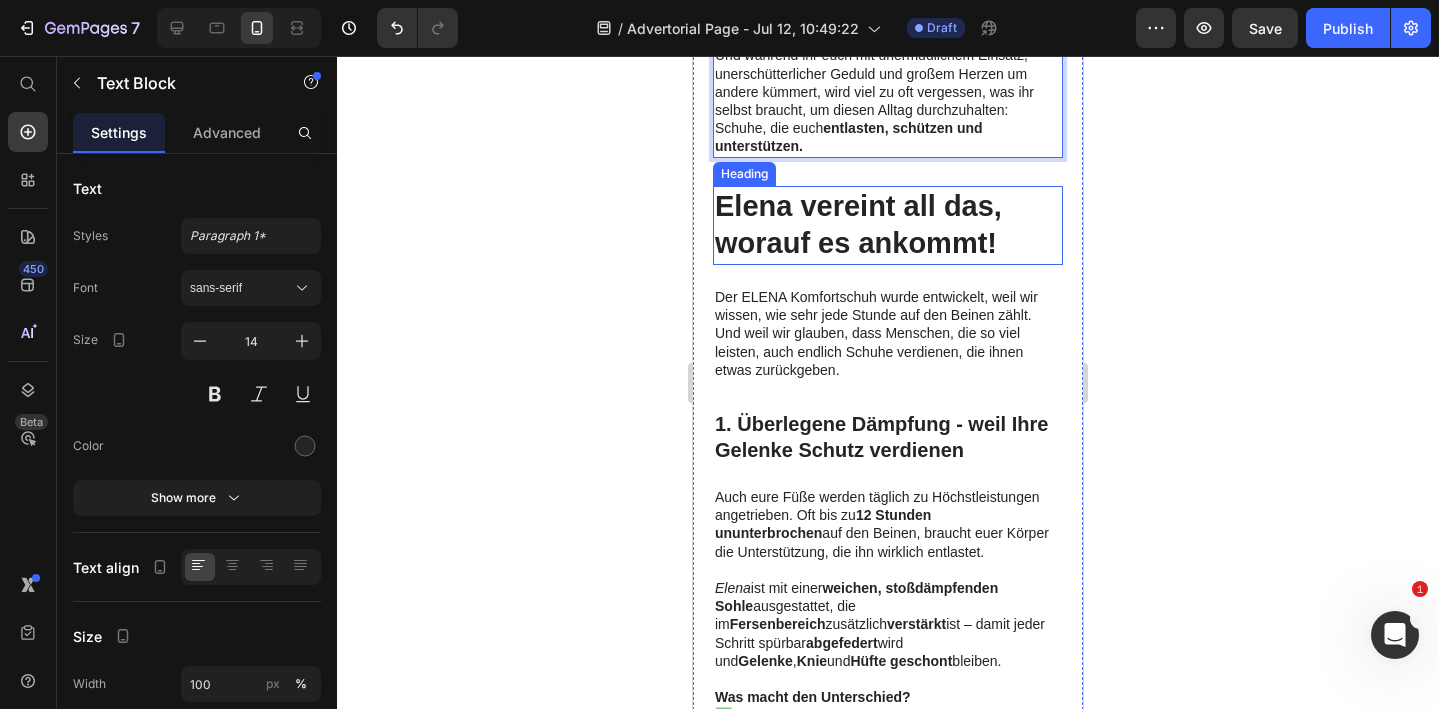 click on "Elena vereint all das, worauf es ankommt!" at bounding box center [888, 225] 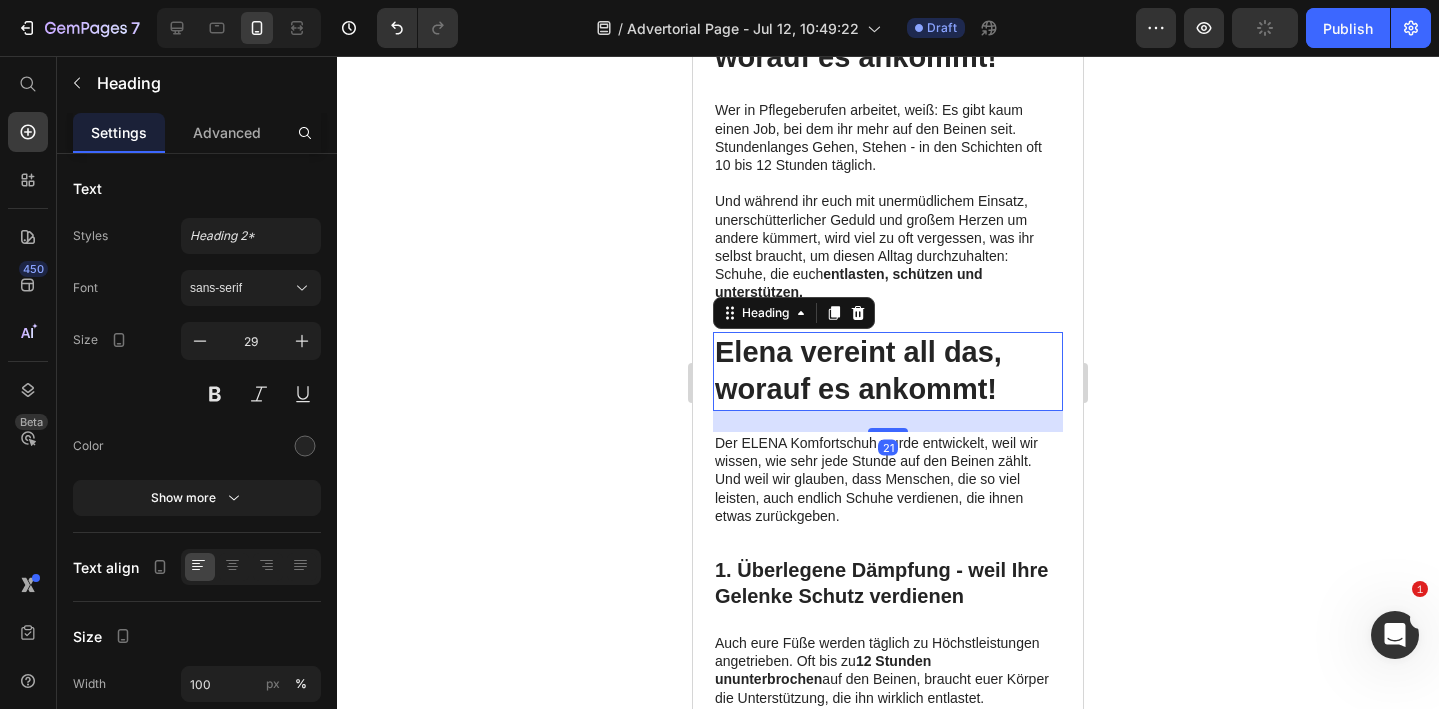 scroll, scrollTop: 921, scrollLeft: 0, axis: vertical 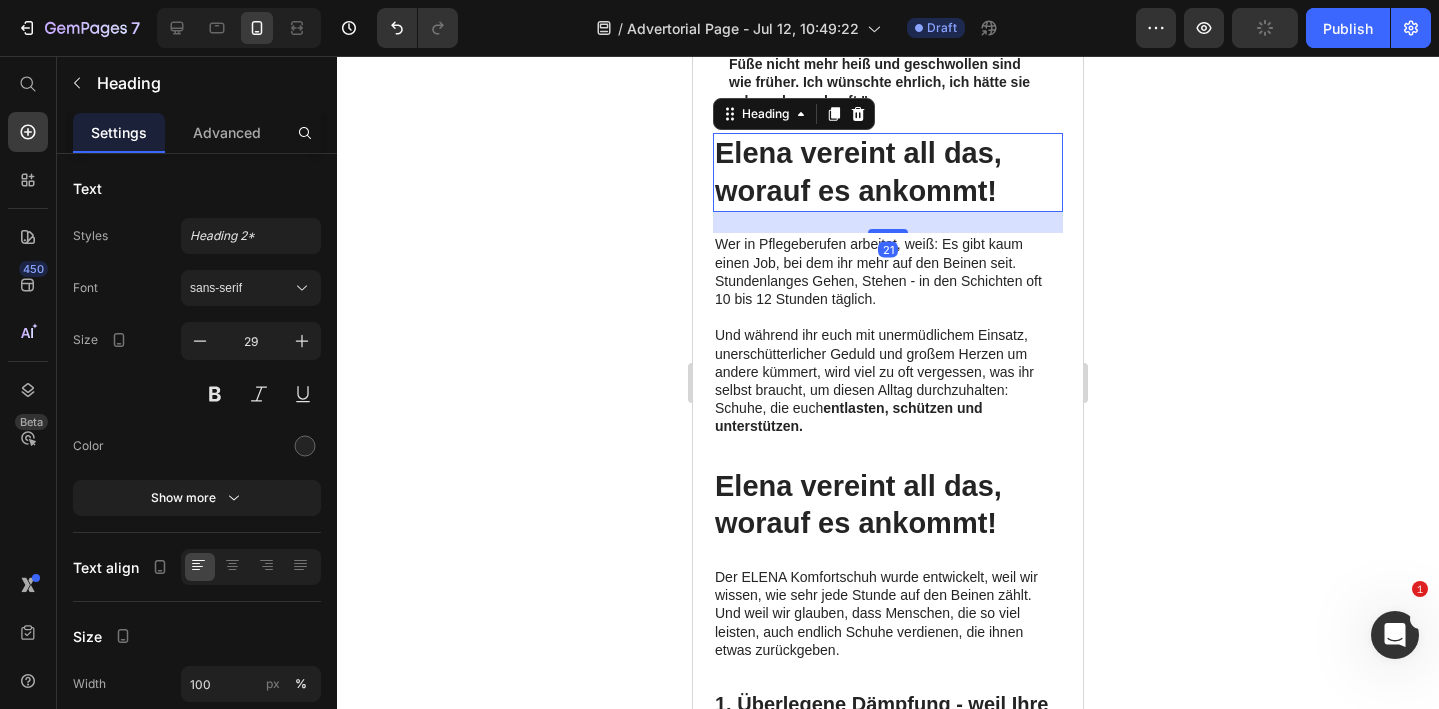 click on "Elena vereint all das, worauf es ankommt!" at bounding box center [888, 172] 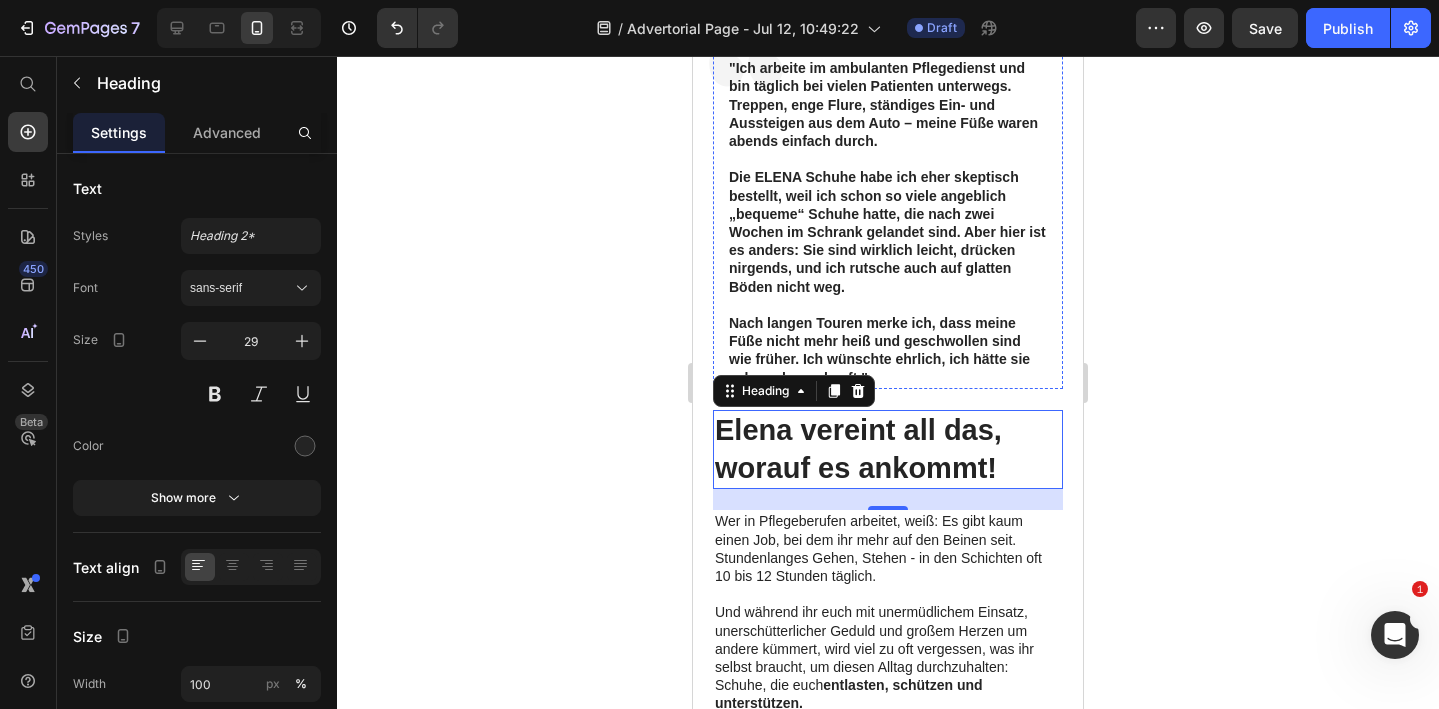 scroll, scrollTop: 680, scrollLeft: 0, axis: vertical 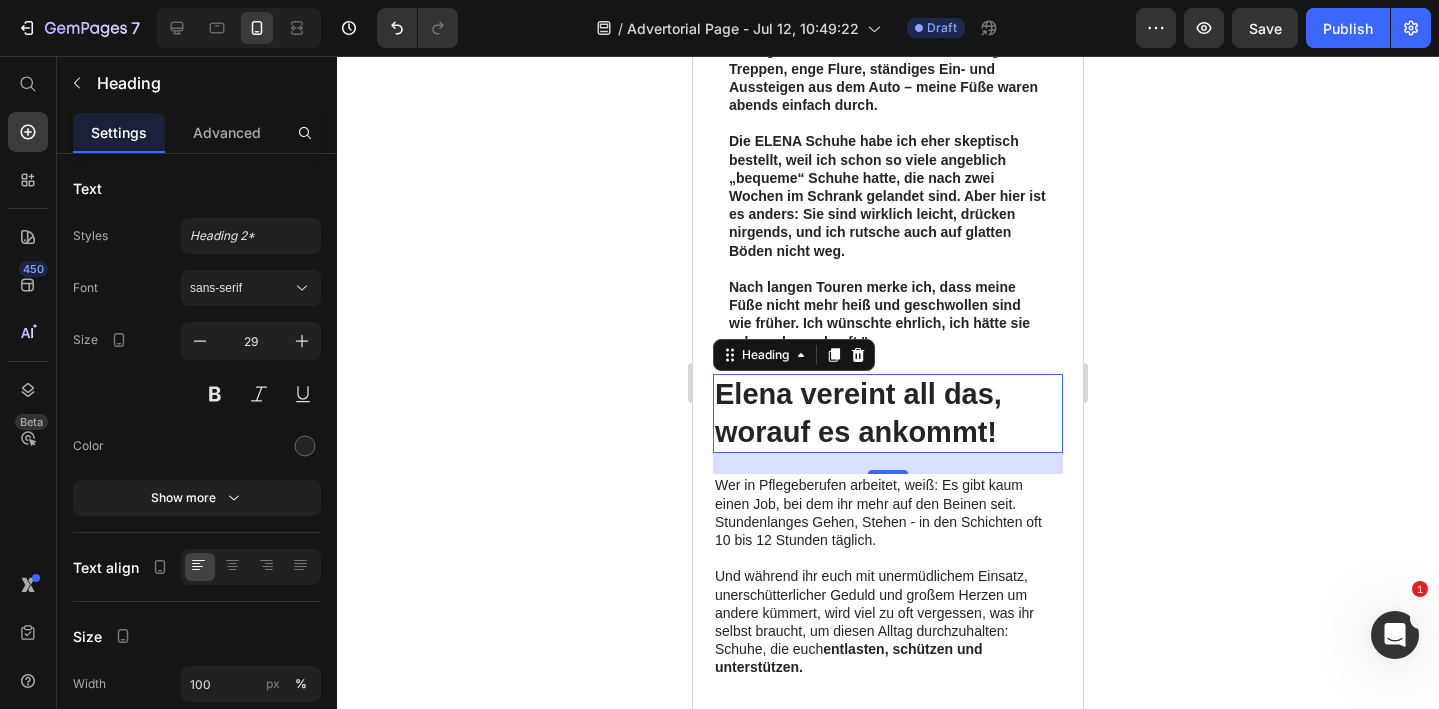 click on "Elena vereint all das, worauf es ankommt!" at bounding box center [888, 413] 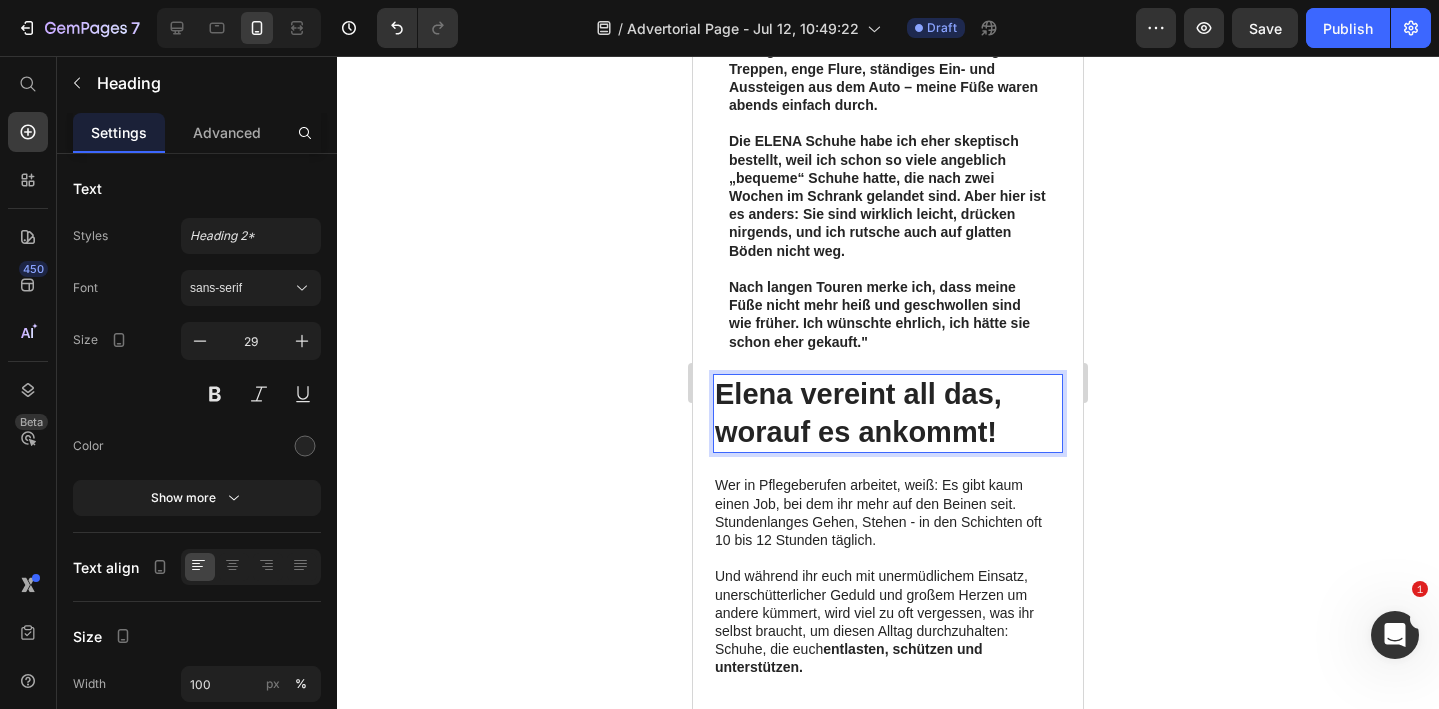 click on "Elena vereint all das, worauf es ankommt!" at bounding box center [888, 413] 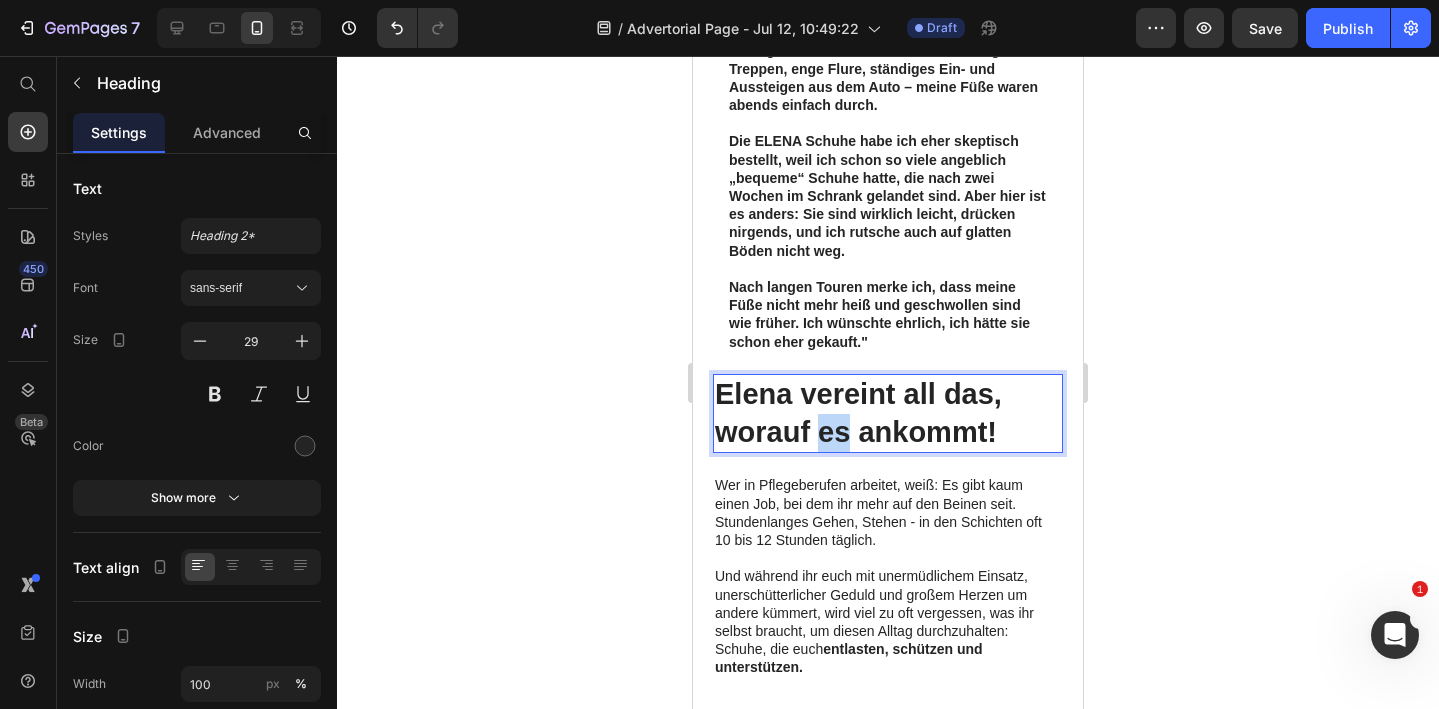click on "Elena vereint all das, worauf es ankommt!" at bounding box center [888, 413] 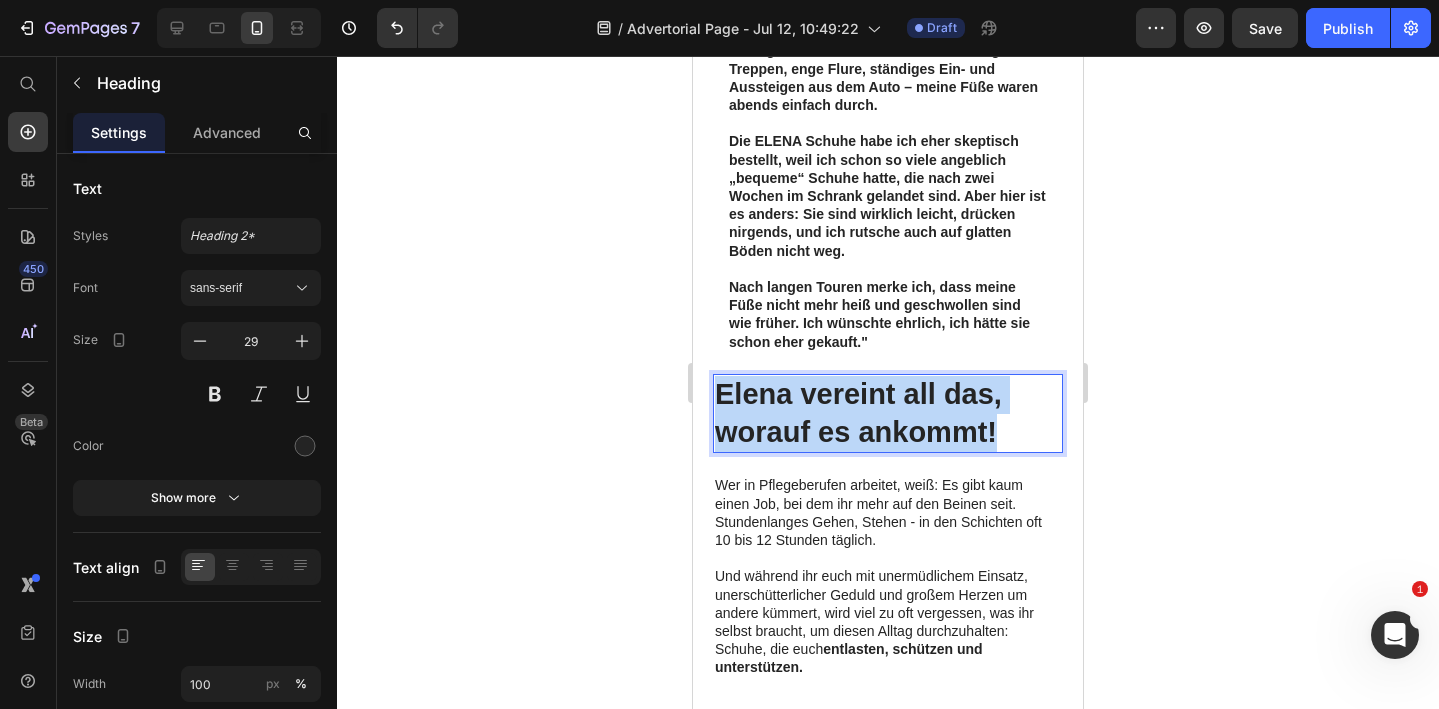 click on "Elena vereint all das, worauf es ankommt!" at bounding box center [888, 413] 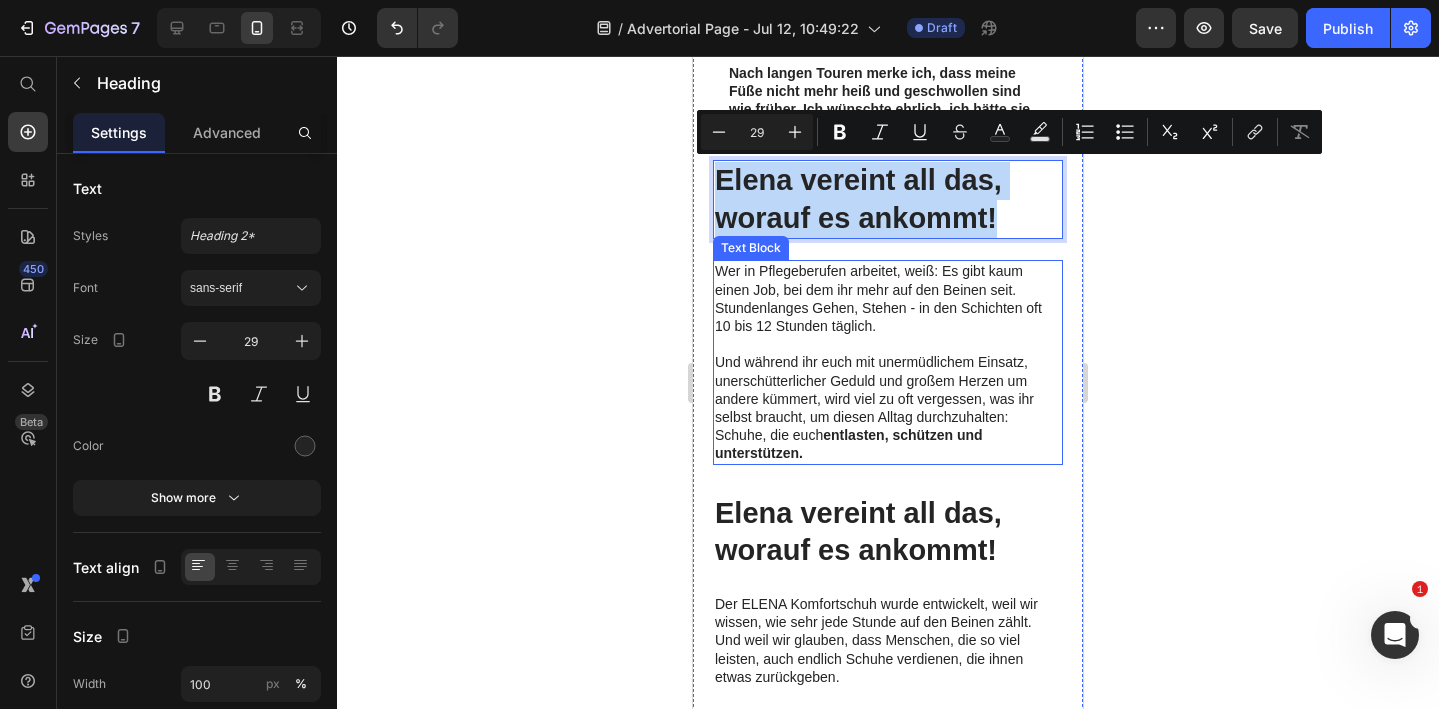 scroll, scrollTop: 895, scrollLeft: 0, axis: vertical 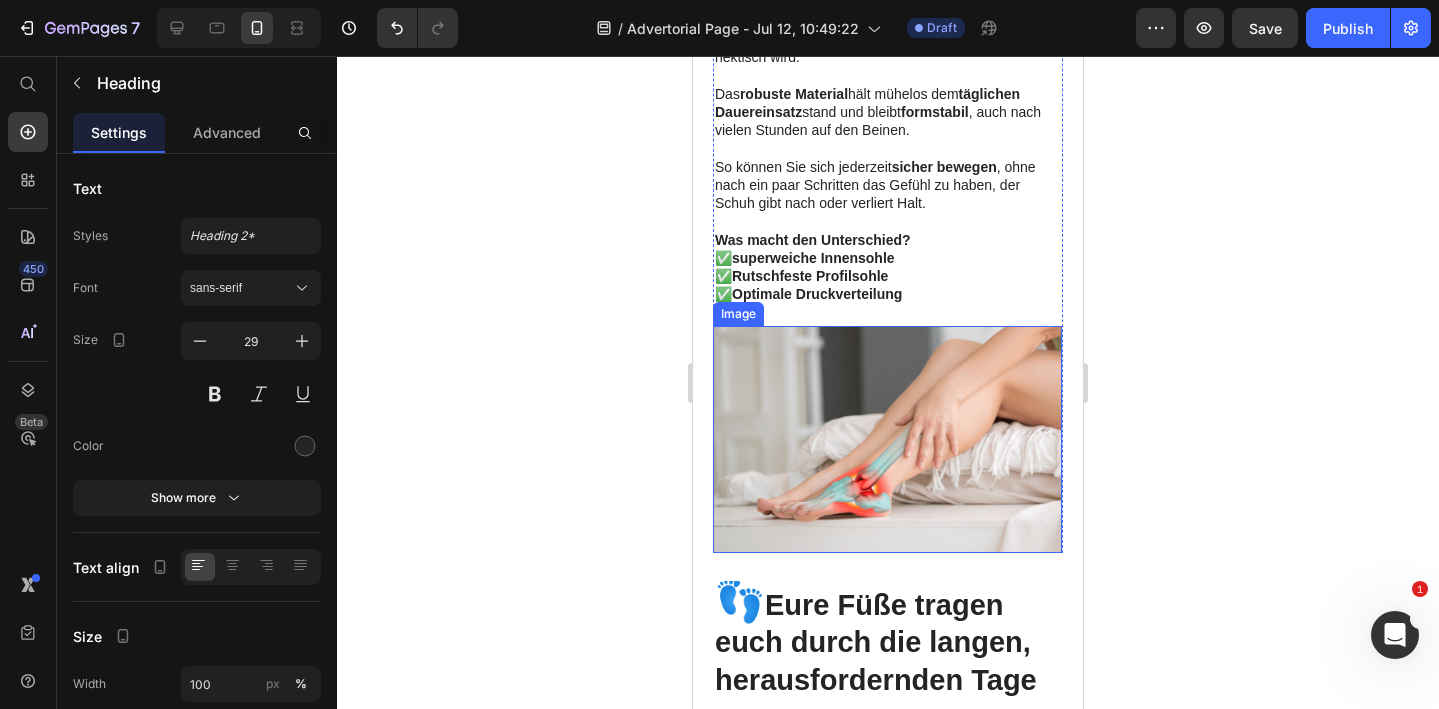 click at bounding box center [887, 439] 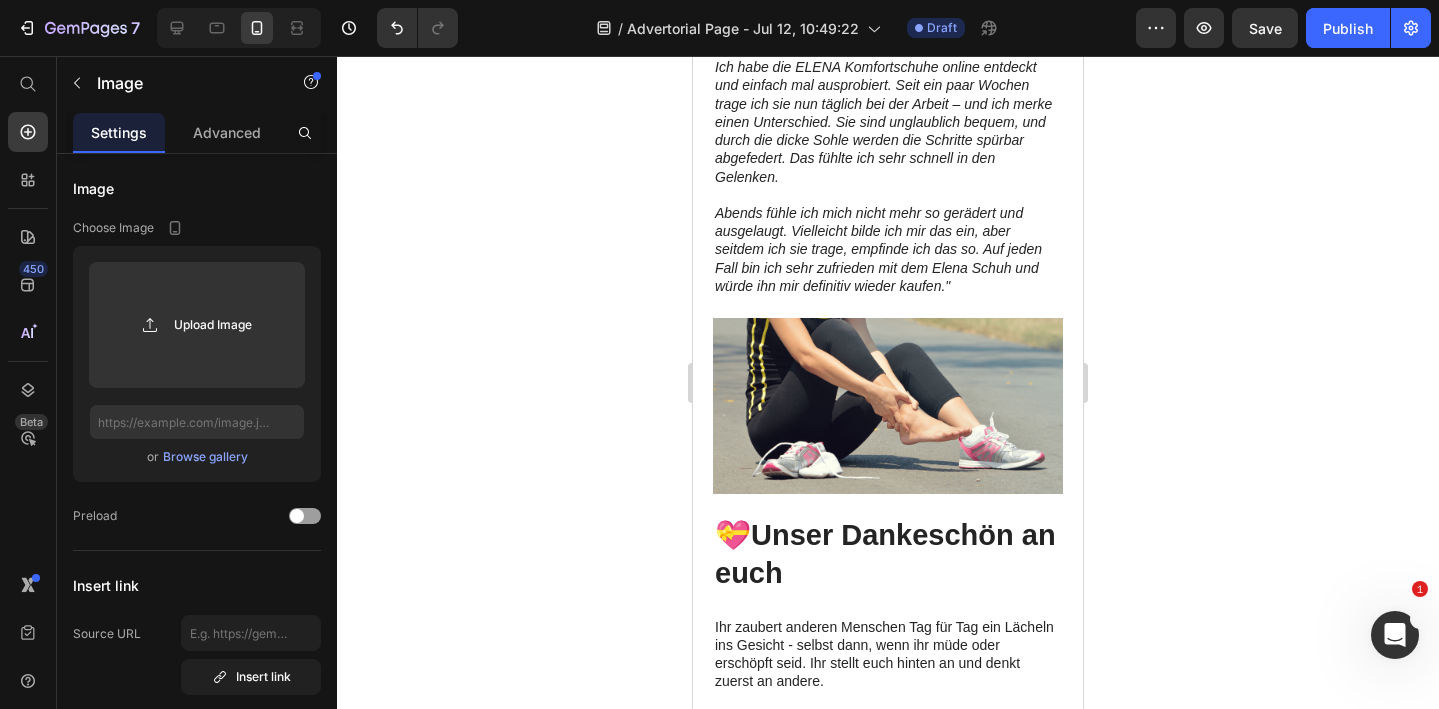 scroll, scrollTop: 4783, scrollLeft: 0, axis: vertical 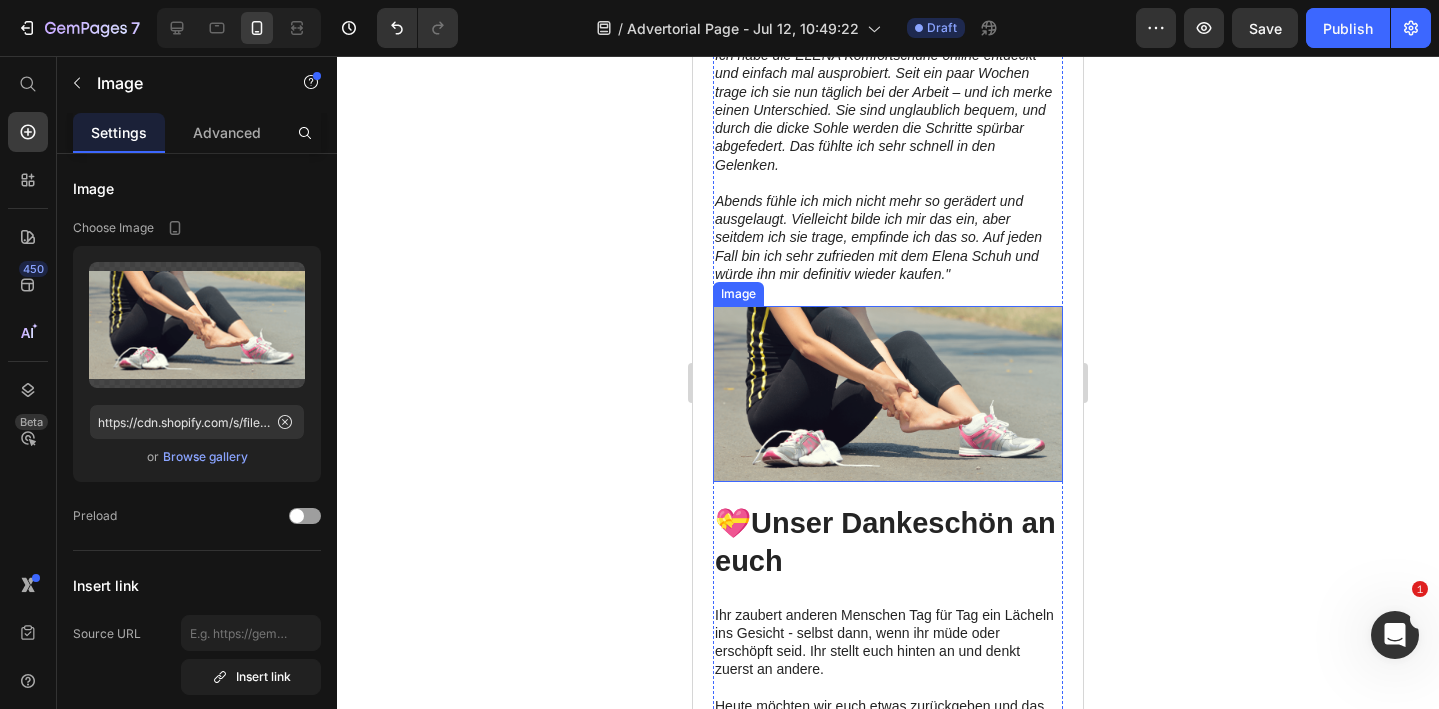click at bounding box center [888, 394] 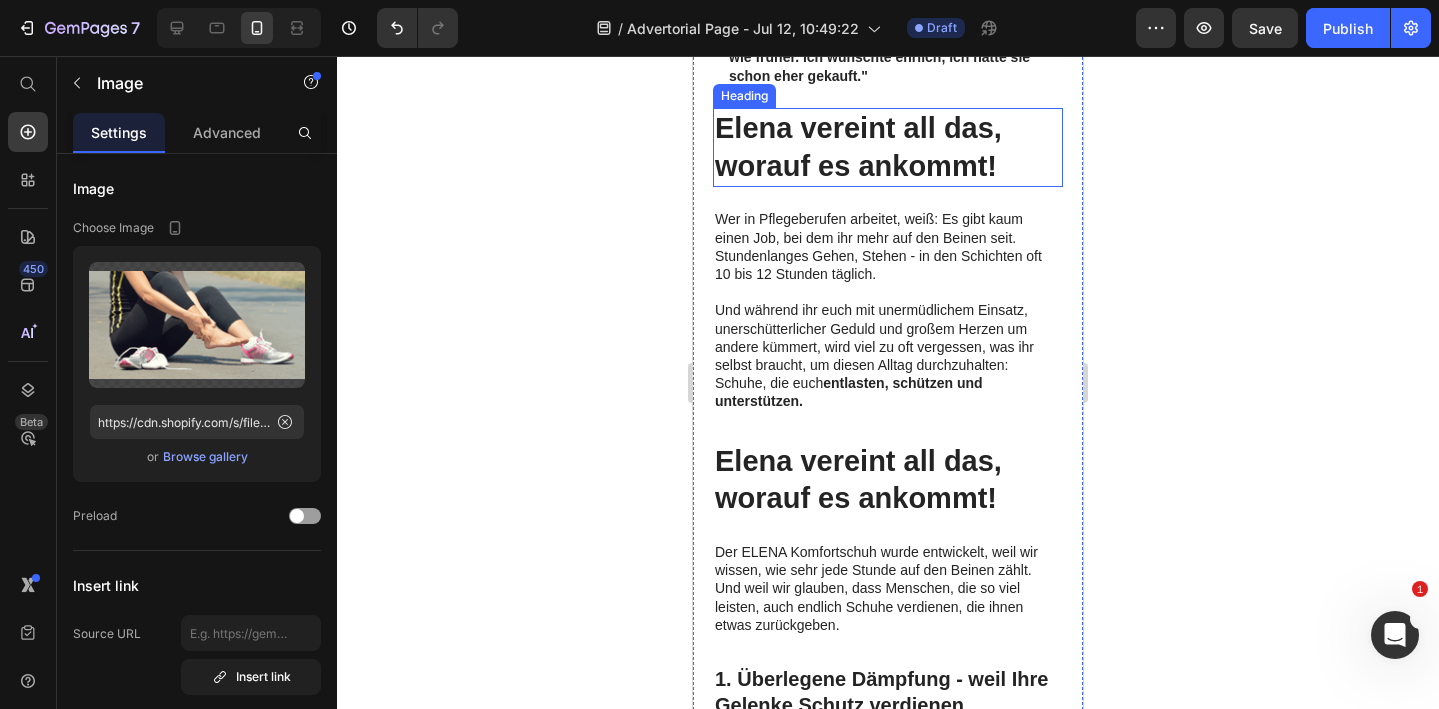 scroll, scrollTop: 945, scrollLeft: 0, axis: vertical 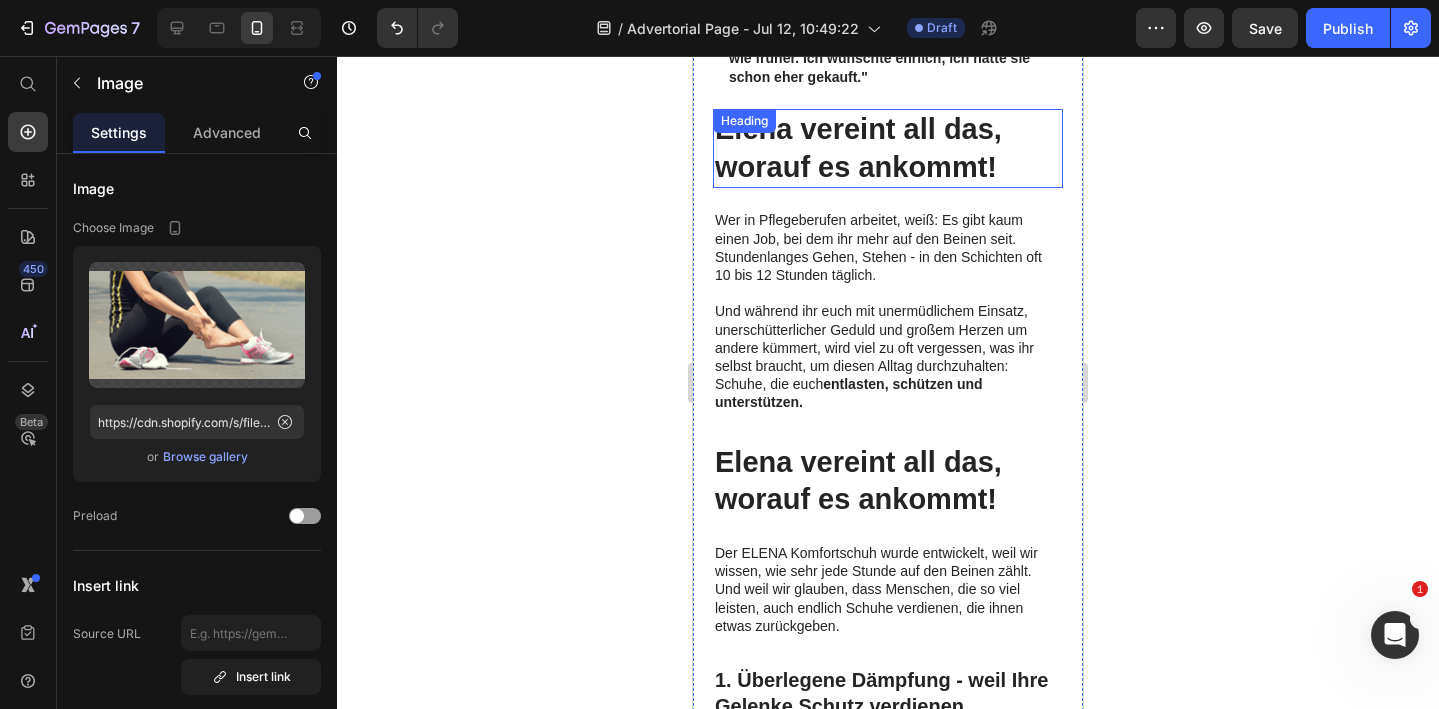 click on "Elena vereint all das, worauf es ankommt!" at bounding box center [888, 148] 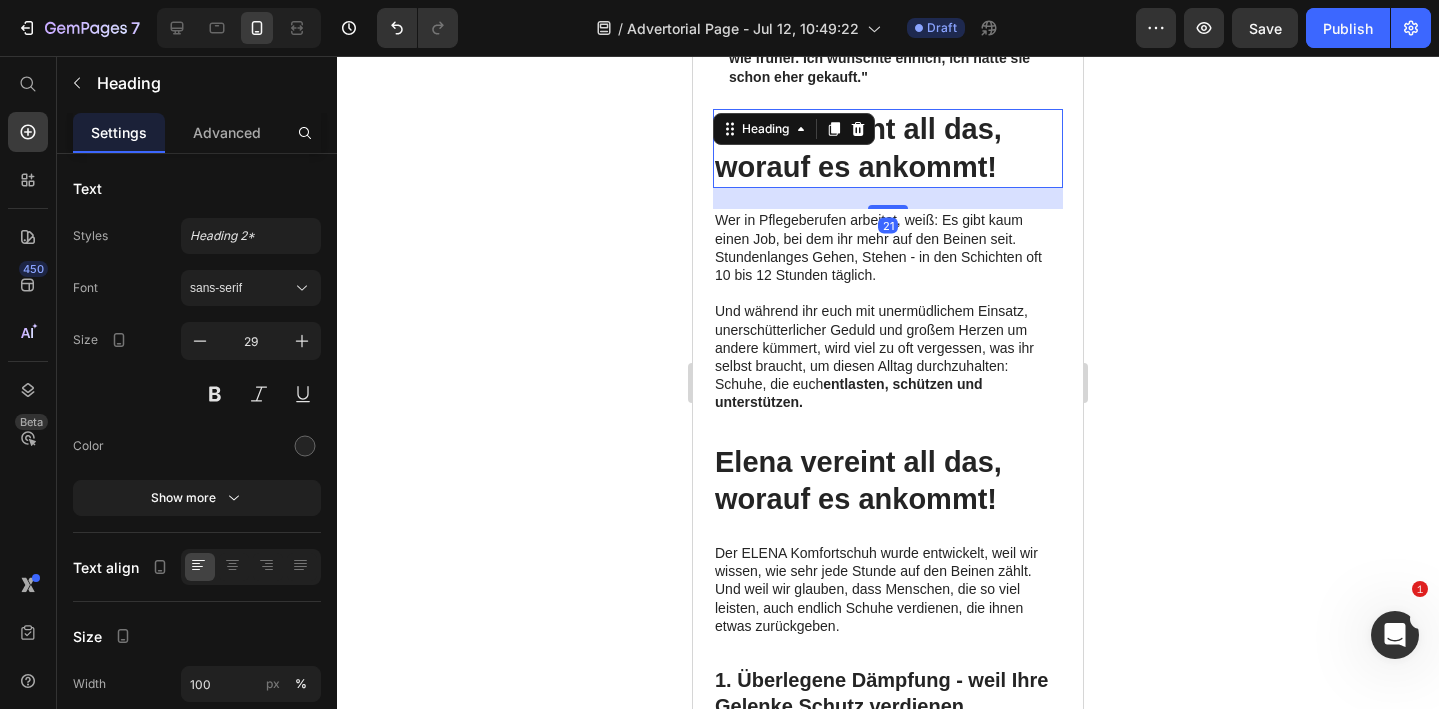 click on "Elena vereint all das, worauf es ankommt!" at bounding box center (888, 148) 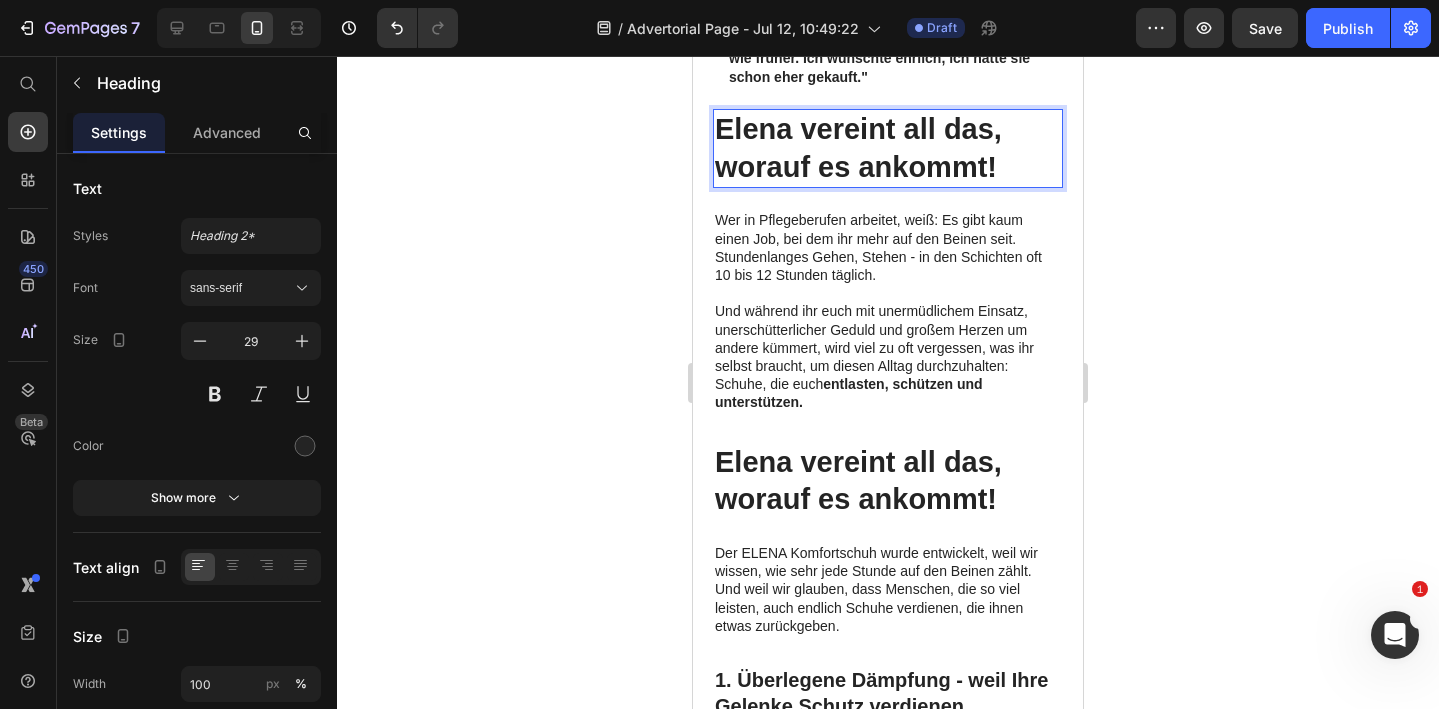 click on "Elena vereint all das, worauf es ankommt!" at bounding box center (888, 148) 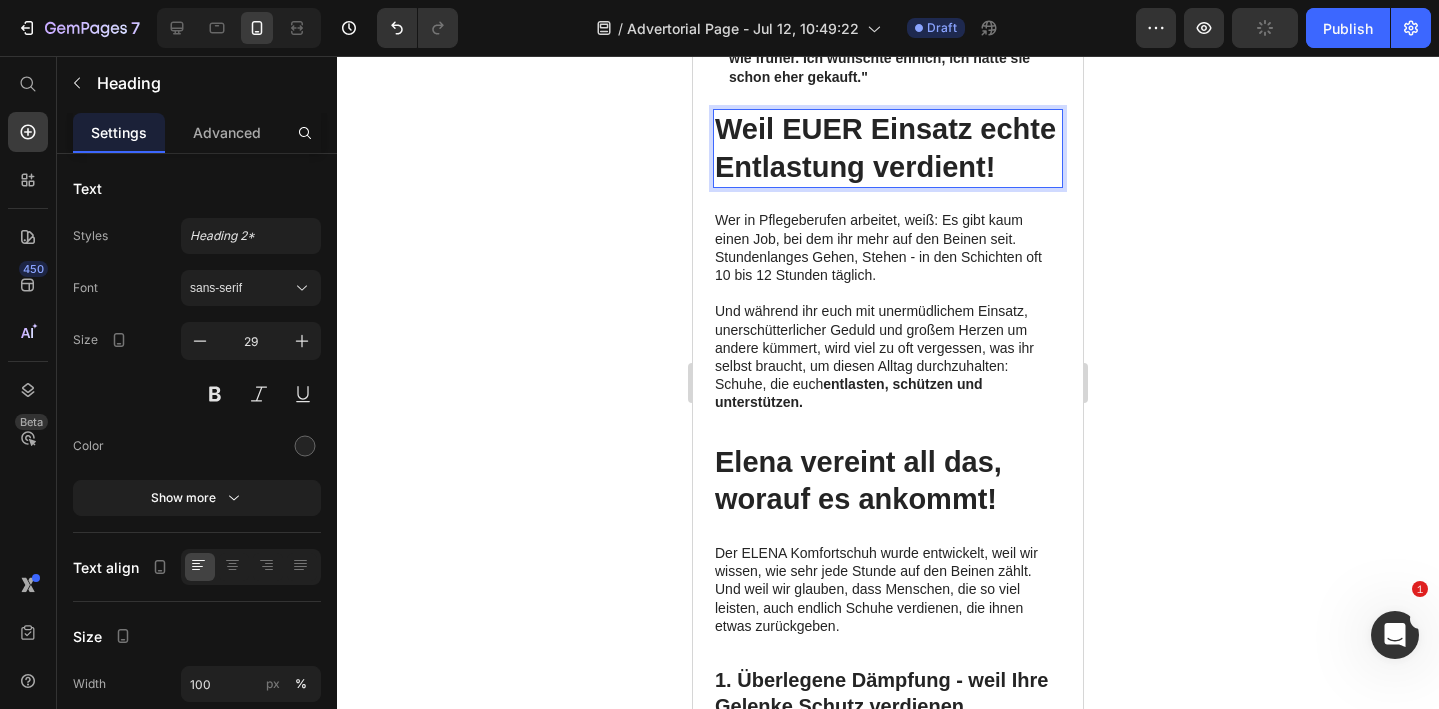 click 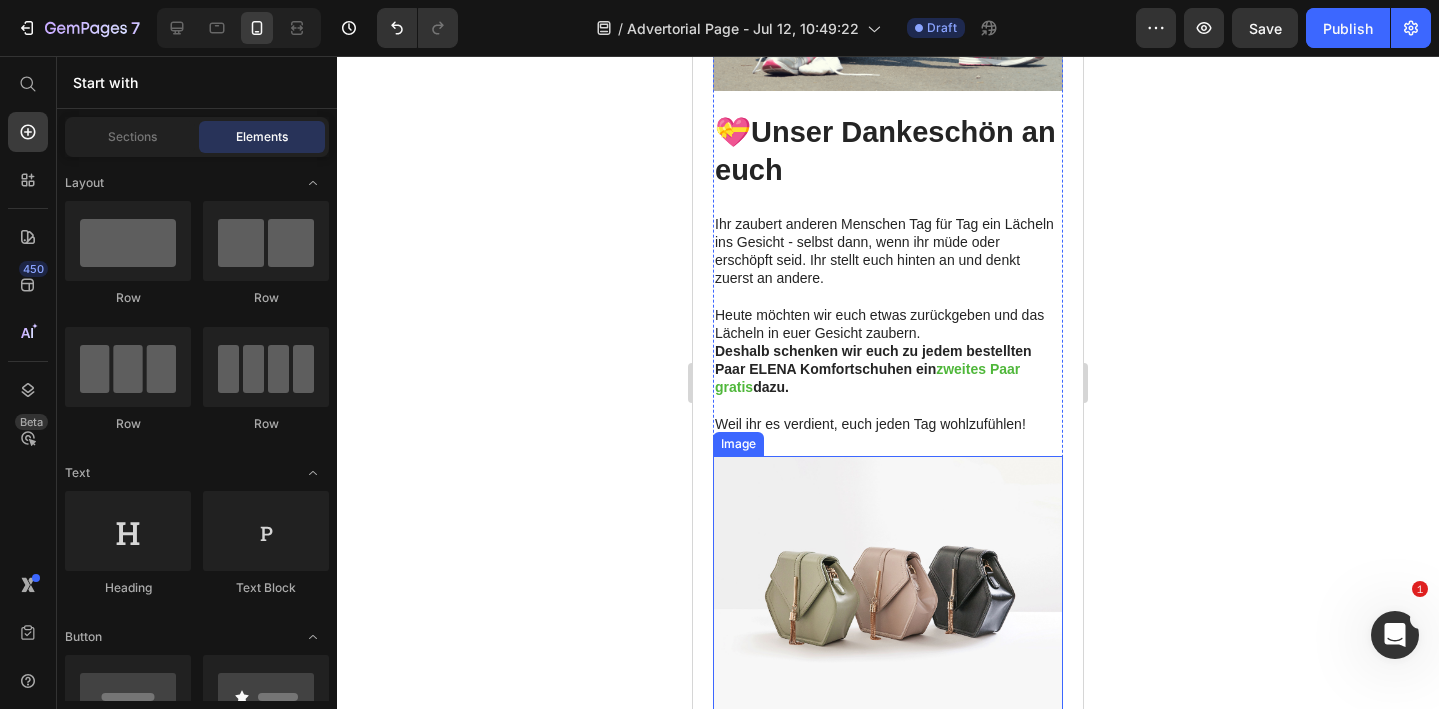 scroll, scrollTop: 5202, scrollLeft: 0, axis: vertical 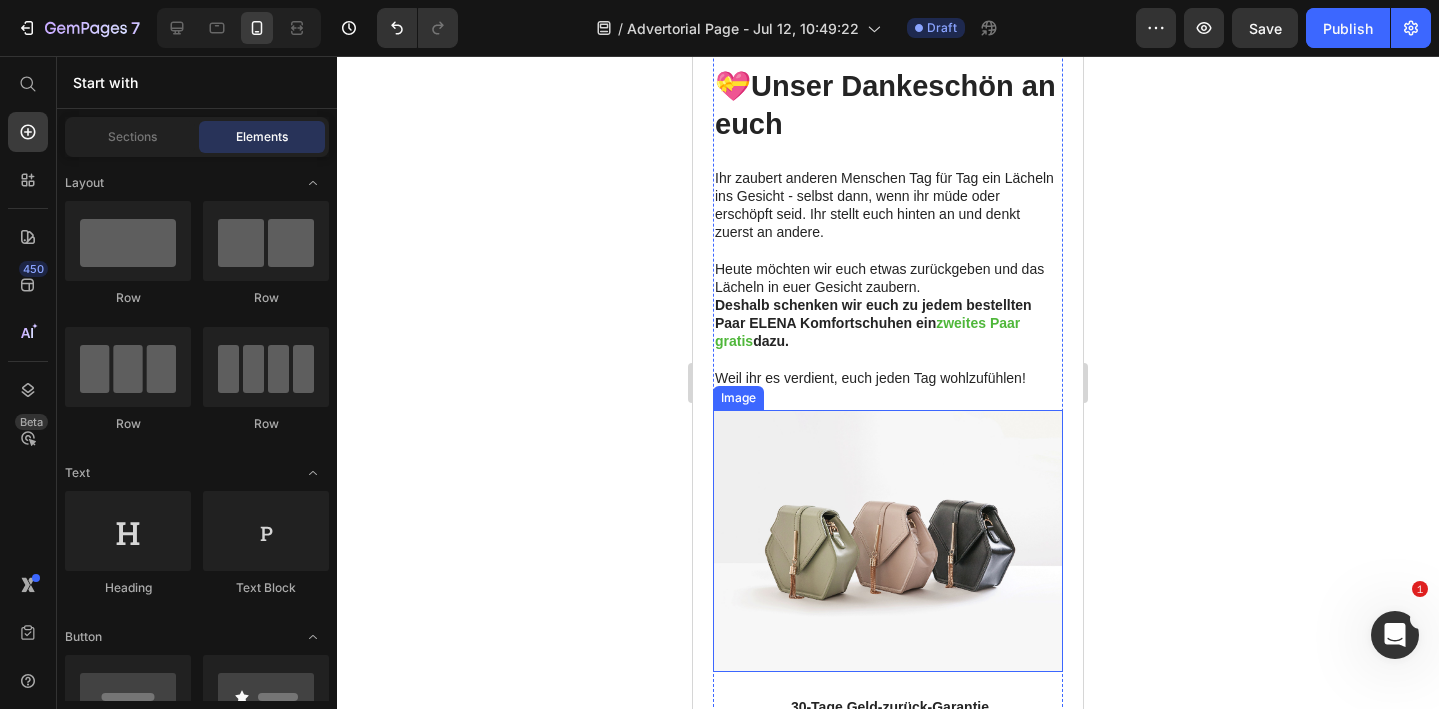 click at bounding box center (888, 541) 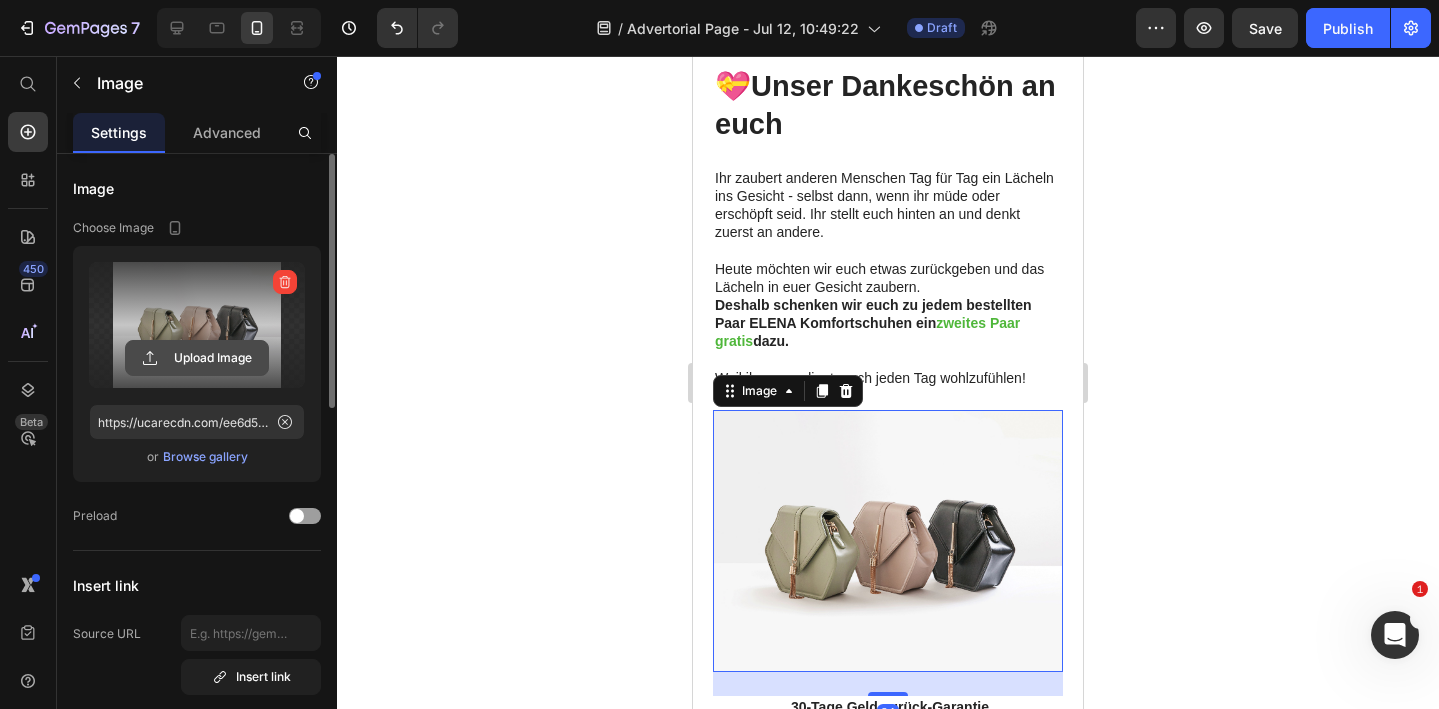 click 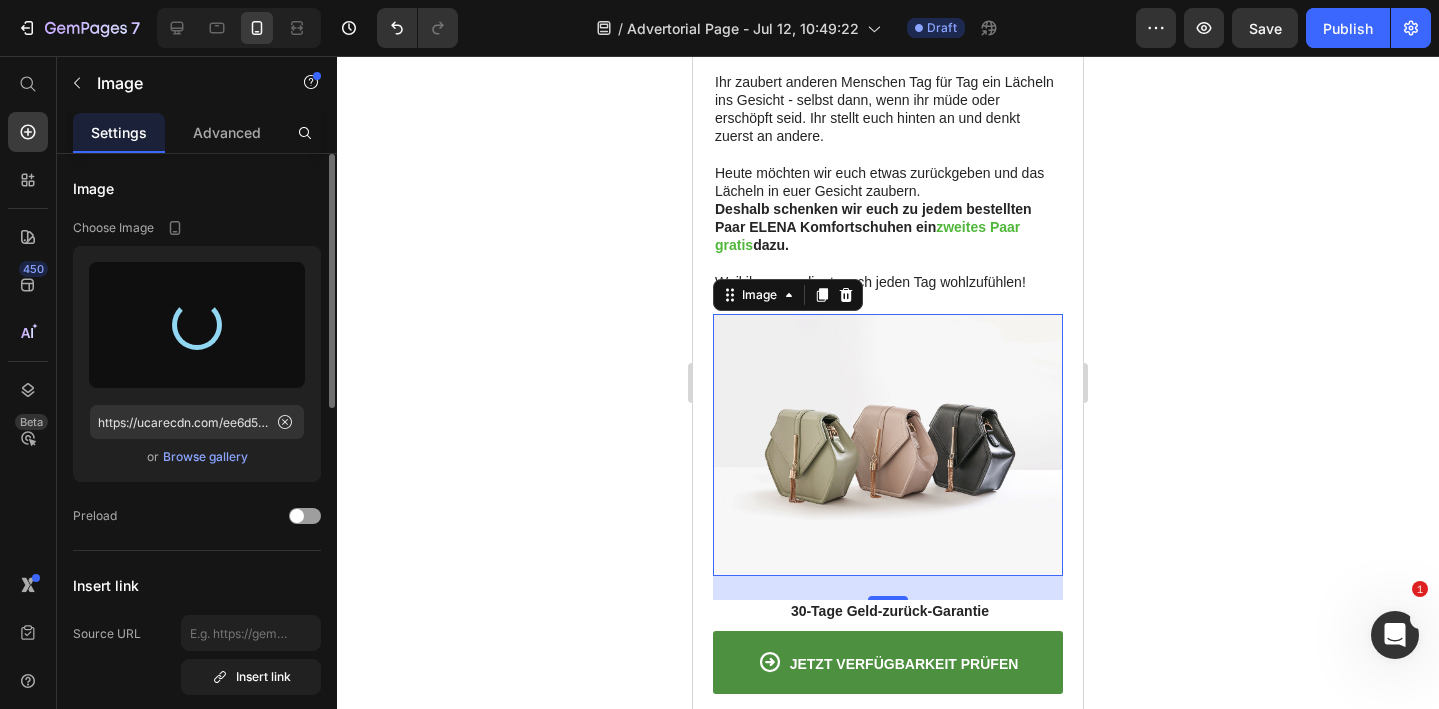 scroll, scrollTop: 5297, scrollLeft: 0, axis: vertical 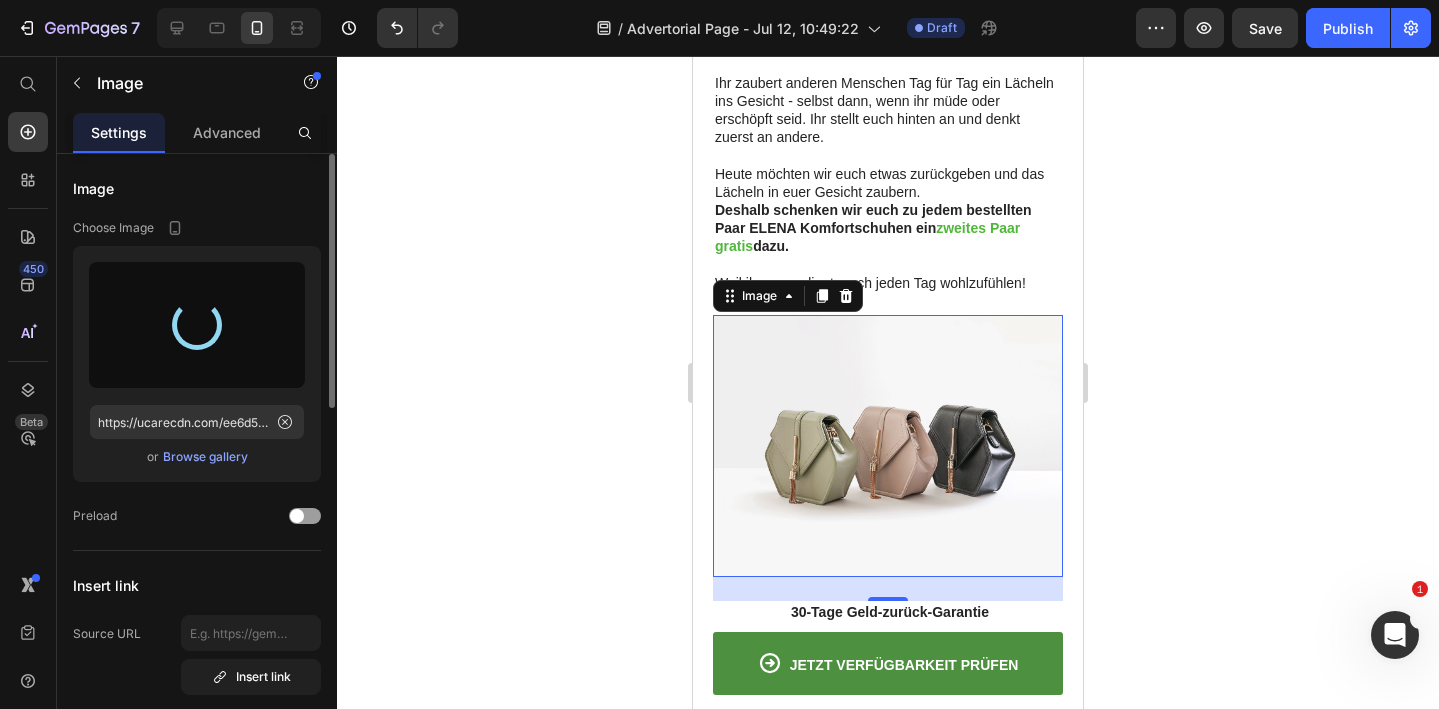 type on "https://cdn.shopify.com/s/files/1/0740/2012/6939/files/gempages_553629490677285781-7799f9f6-eaac-43c0-b84a-02df1ea71cad.png" 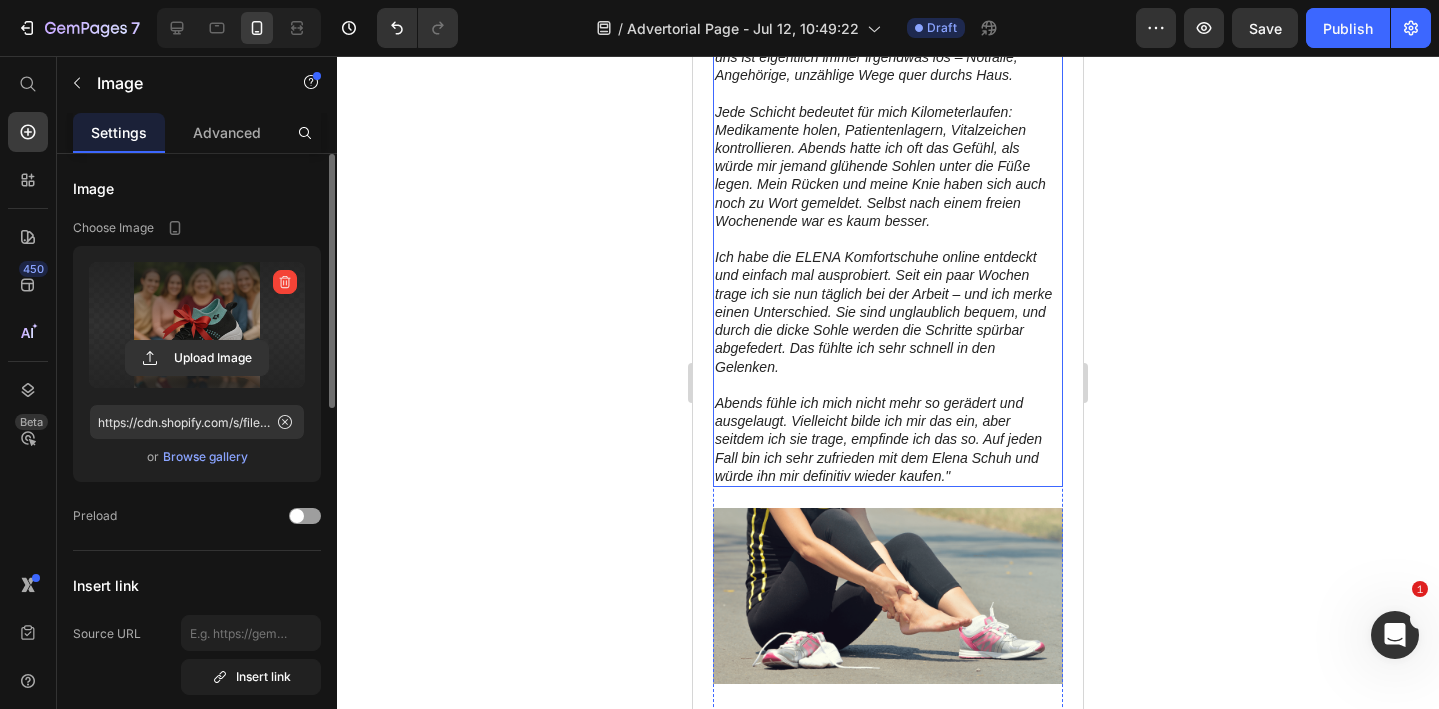 scroll, scrollTop: 4584, scrollLeft: 0, axis: vertical 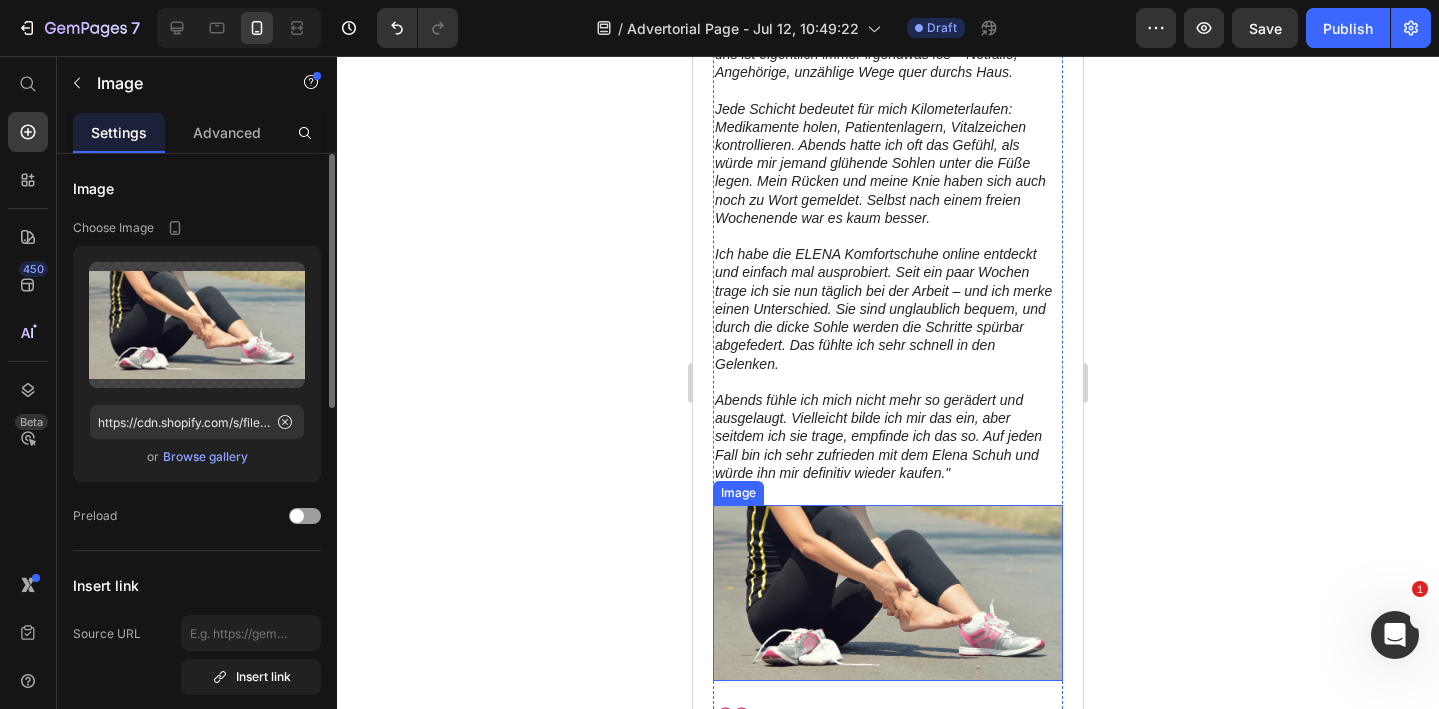 click at bounding box center [888, 593] 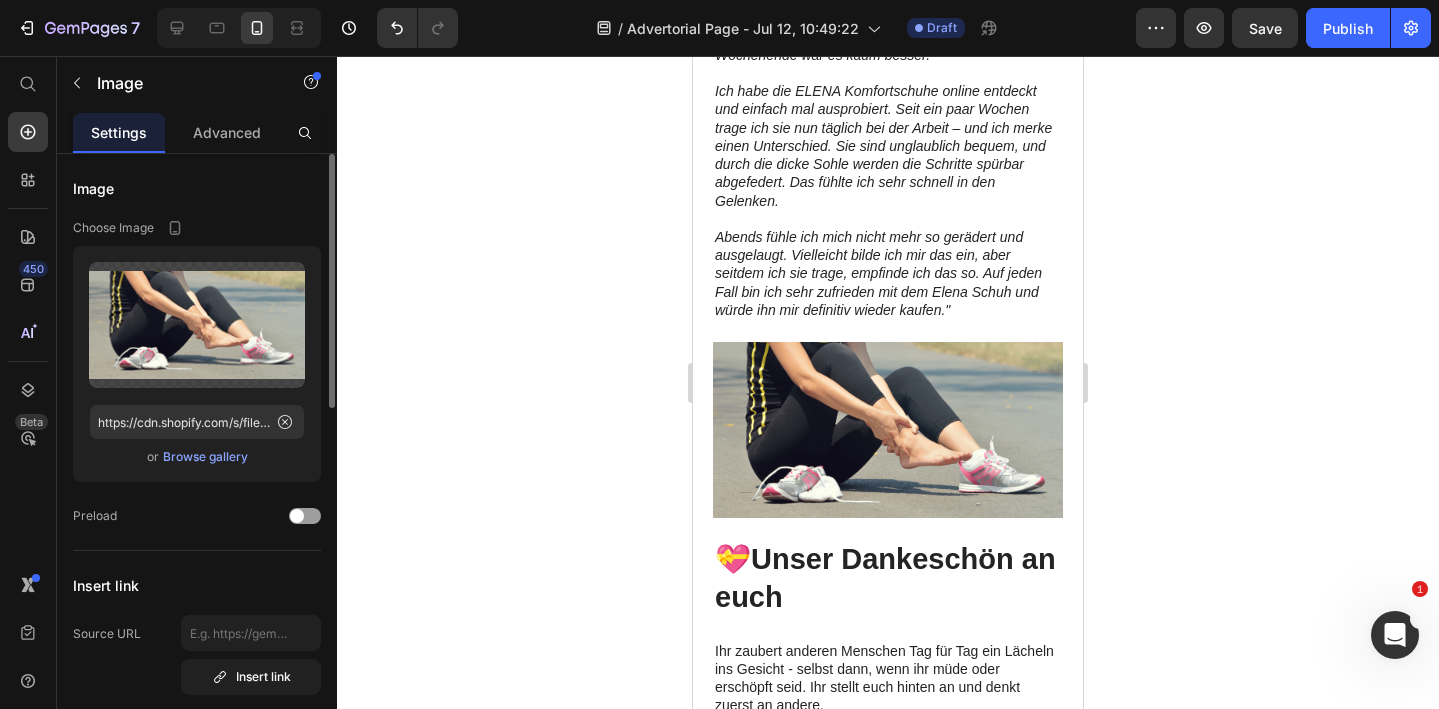 scroll, scrollTop: 4849, scrollLeft: 0, axis: vertical 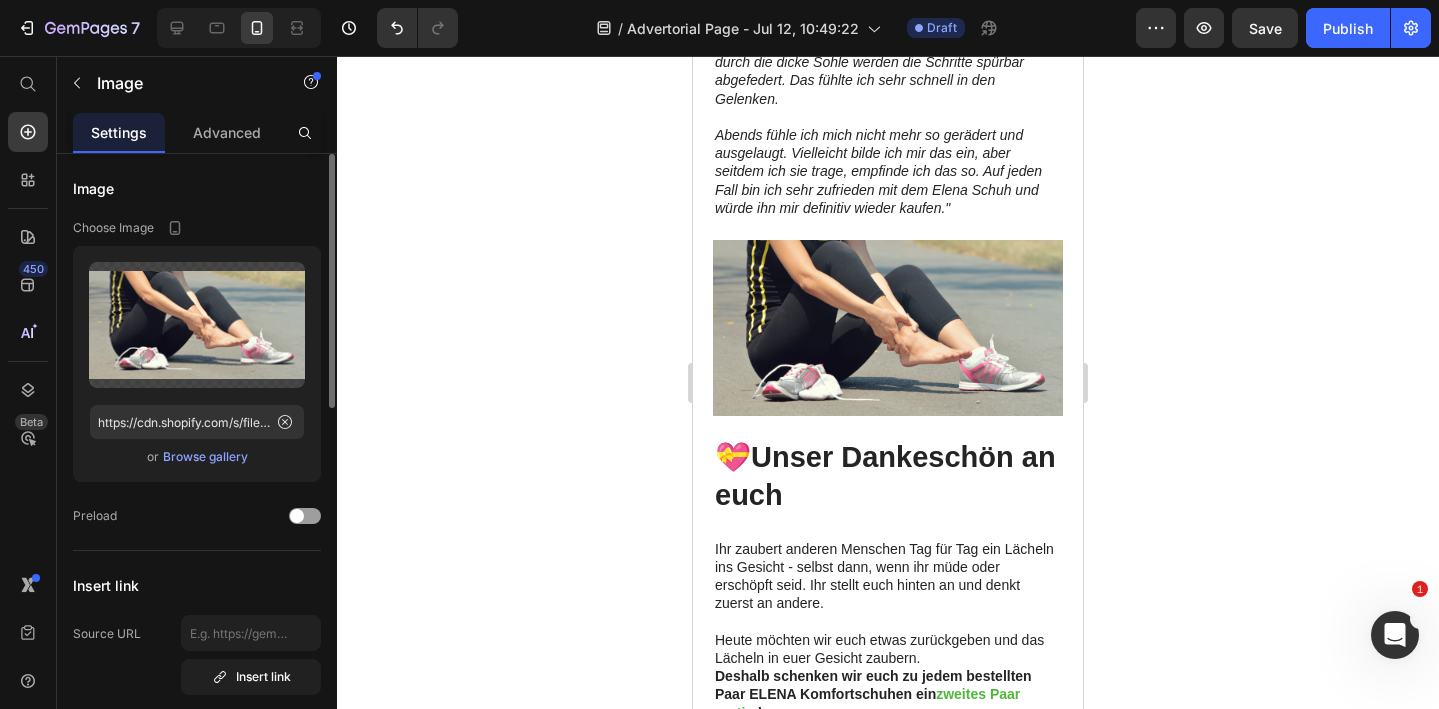 click at bounding box center [888, 328] 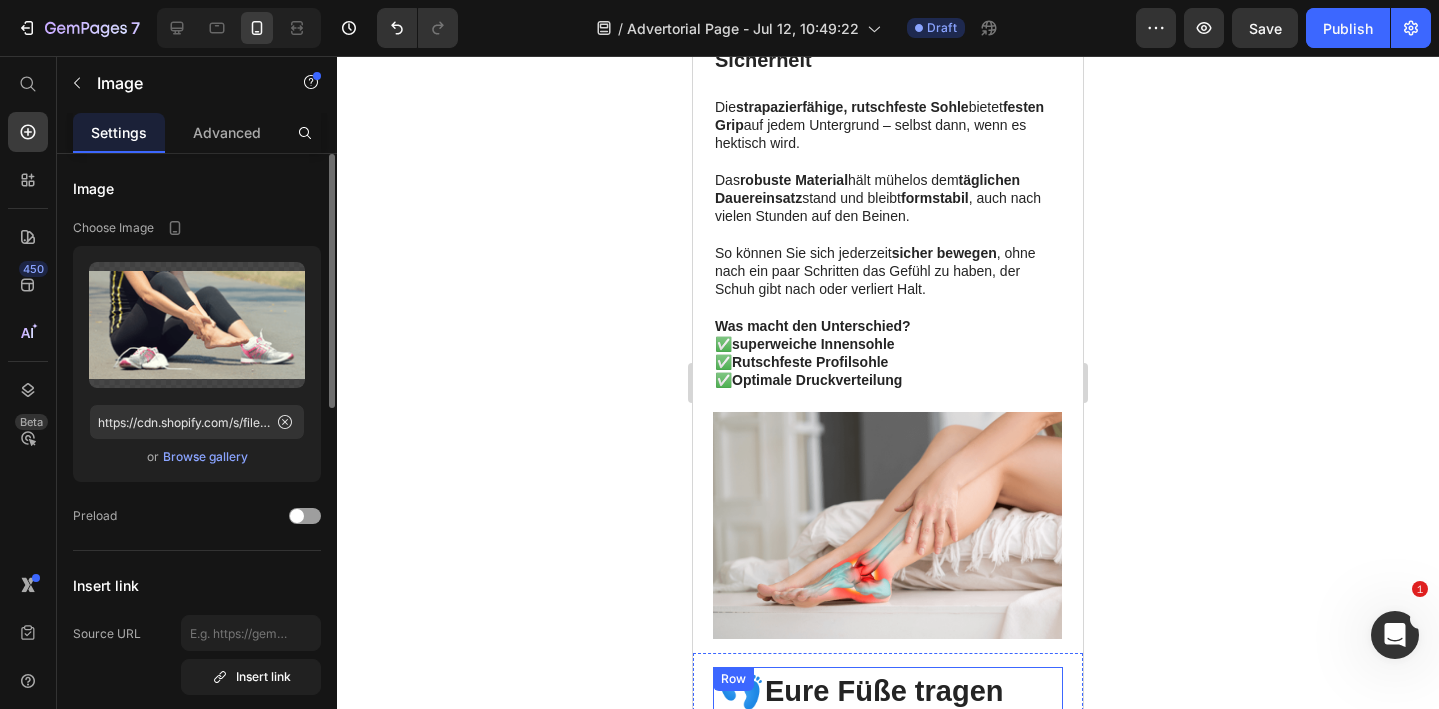 scroll, scrollTop: 3776, scrollLeft: 0, axis: vertical 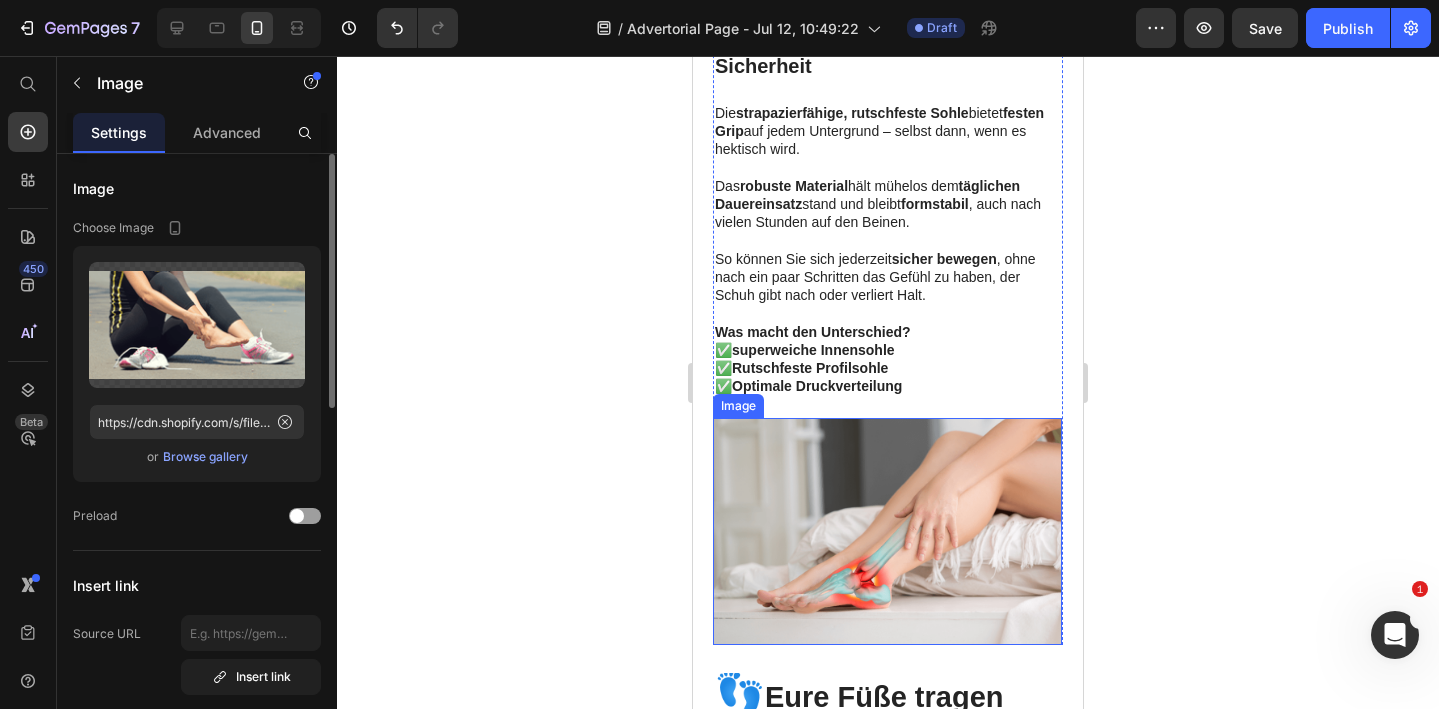 click at bounding box center (887, 531) 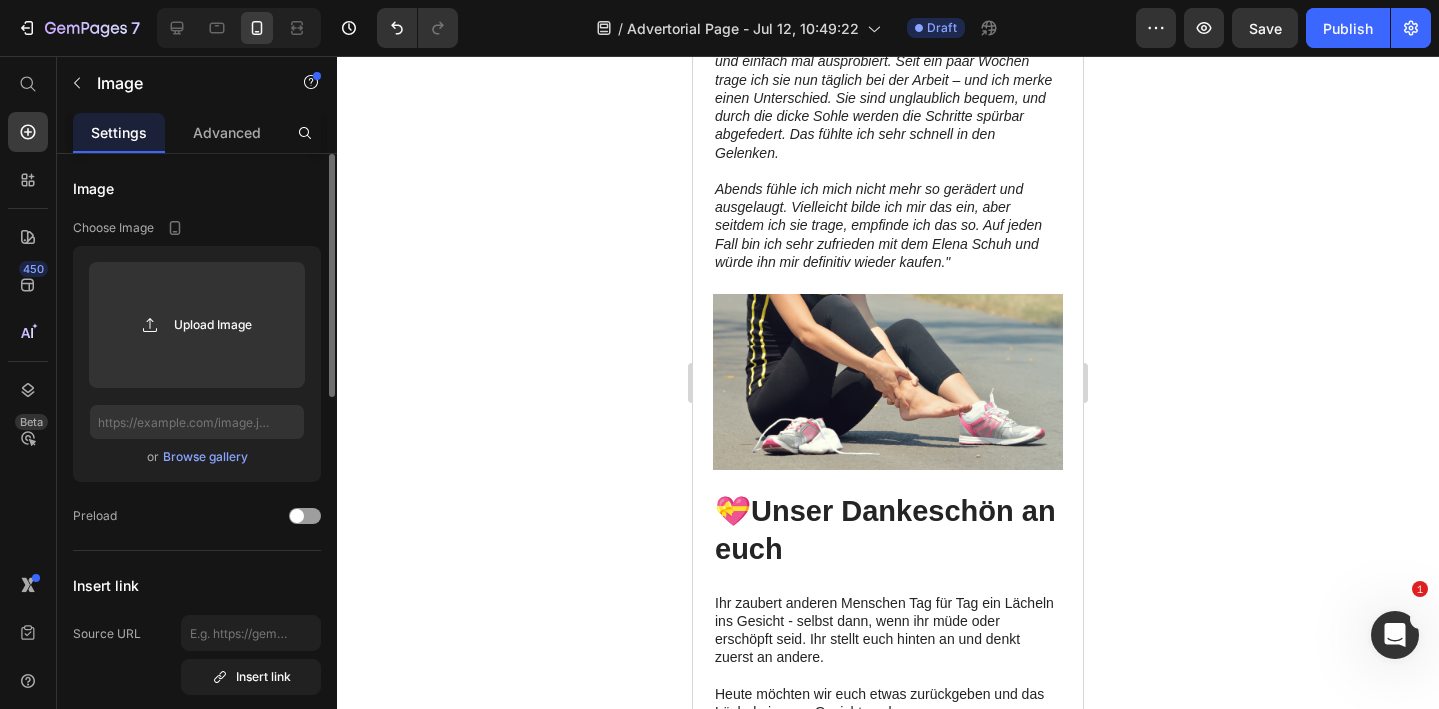 scroll, scrollTop: 4796, scrollLeft: 0, axis: vertical 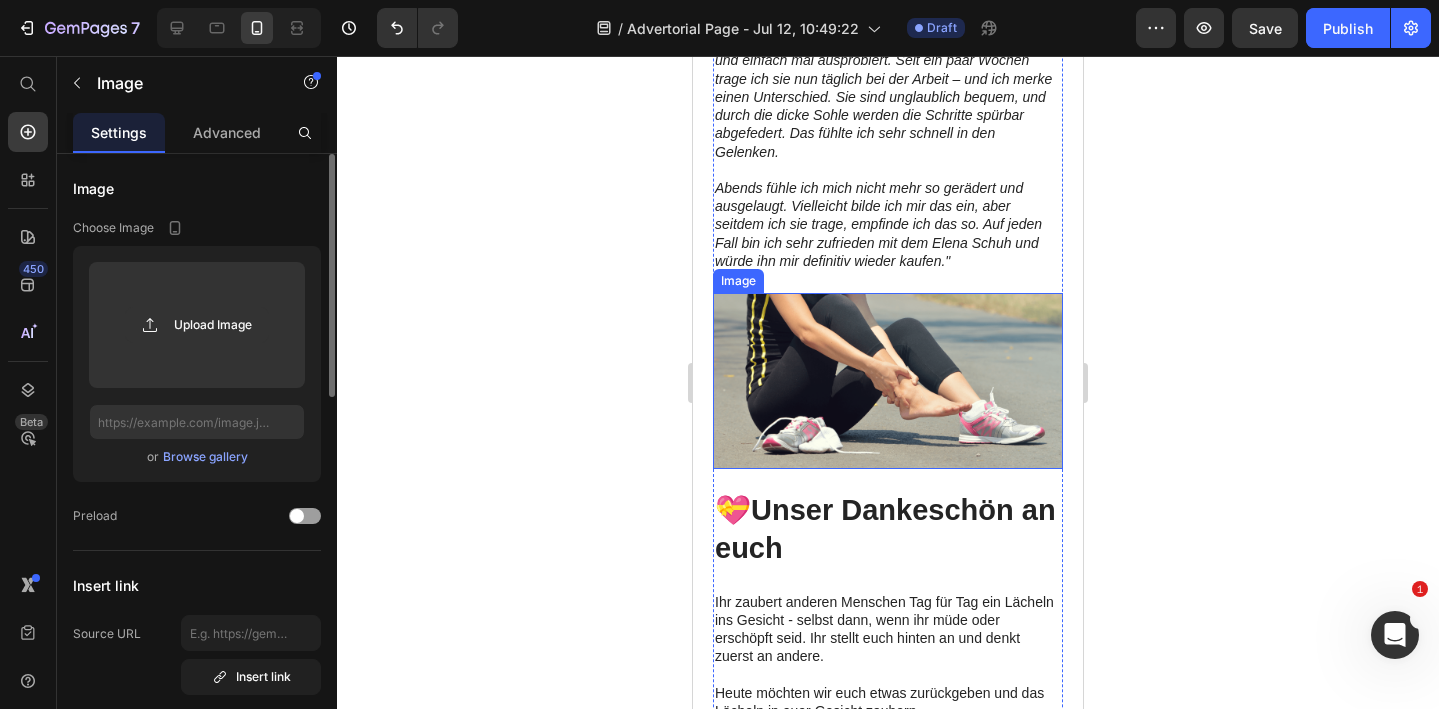 click at bounding box center (888, 381) 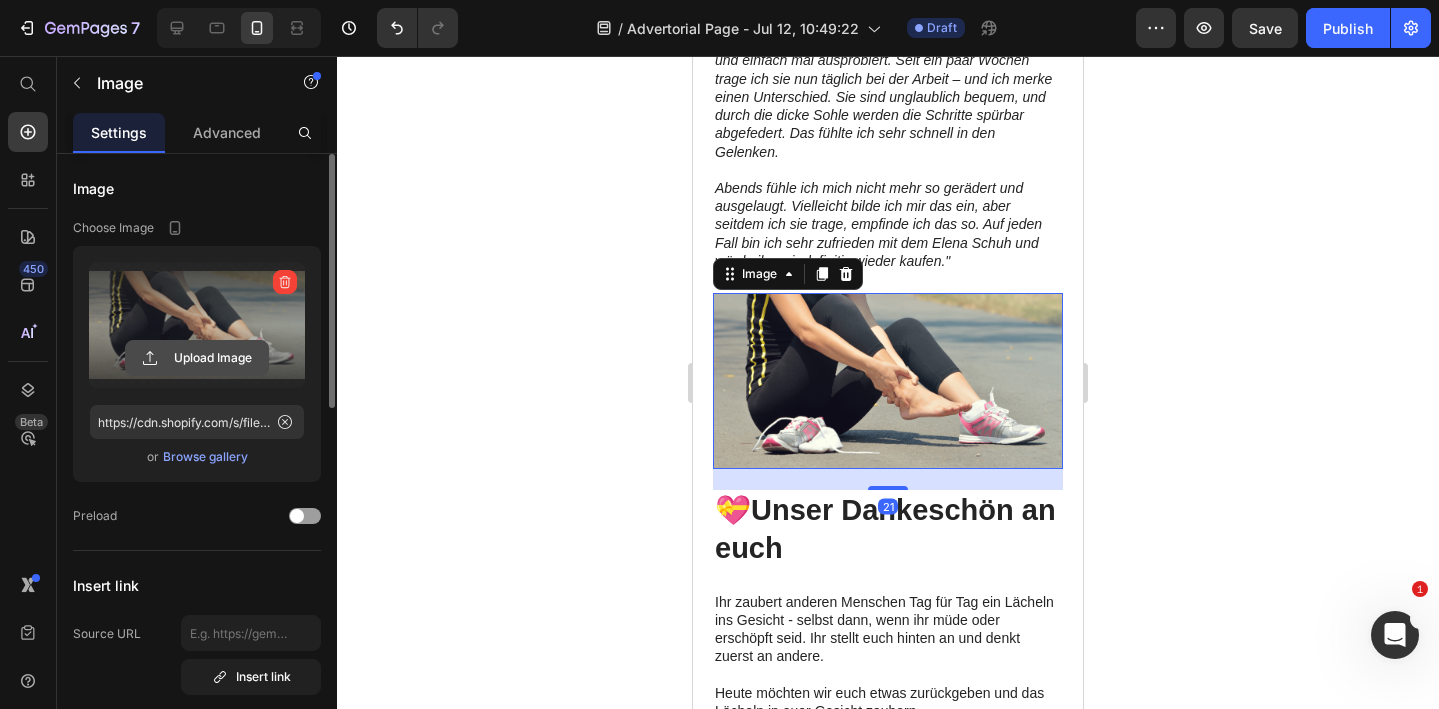click 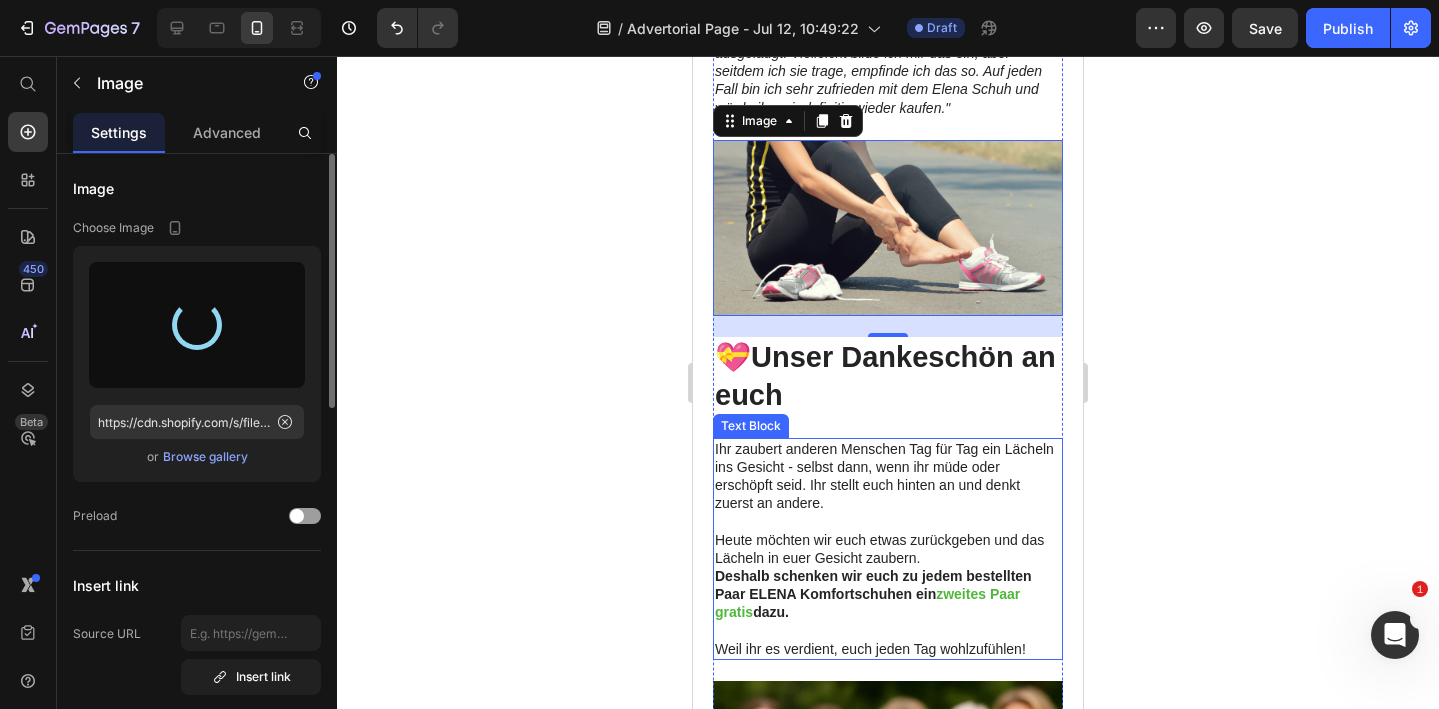 scroll, scrollTop: 4942, scrollLeft: 0, axis: vertical 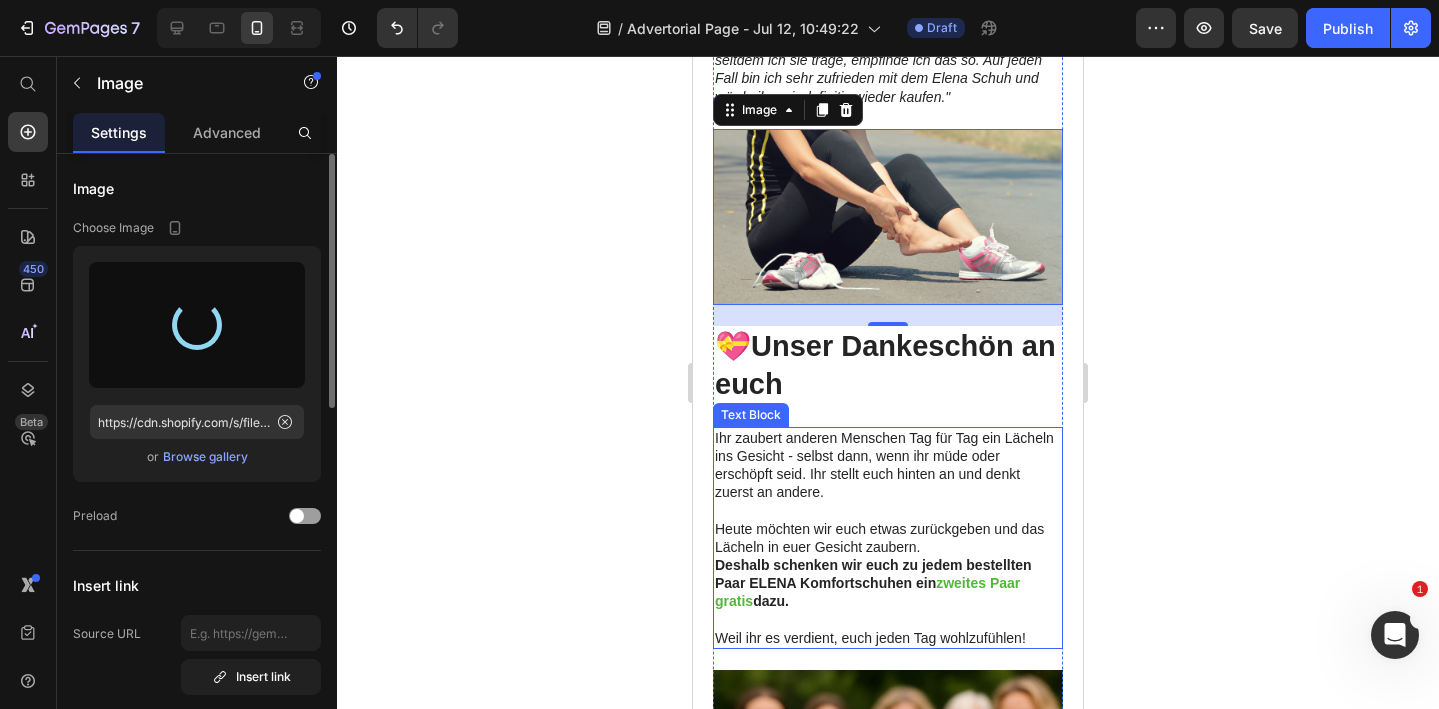 type on "https://cdn.shopify.com/s/files/1/0740/2012/6939/files/gempages_553629490677285781-876ed448-6b4c-4fe2-9fdc-136f40c60ece.png" 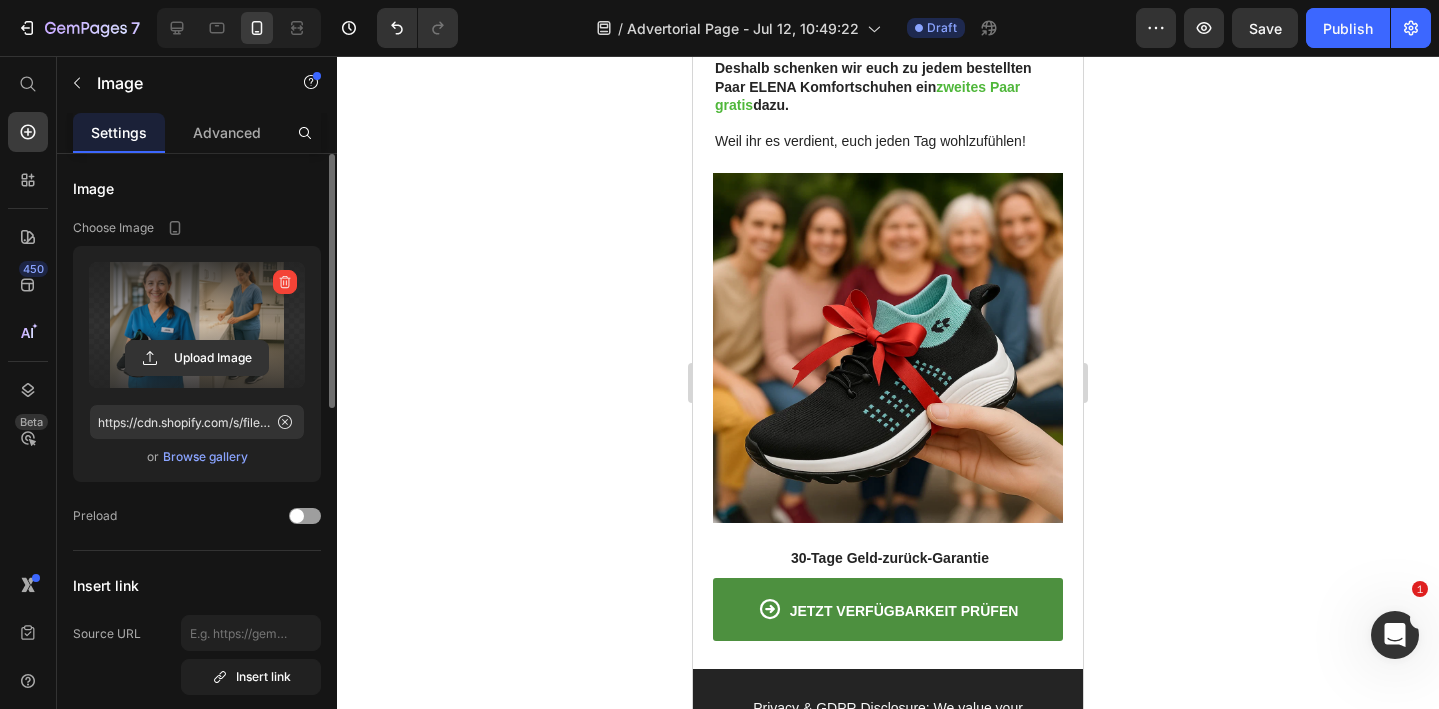 scroll, scrollTop: 5497, scrollLeft: 0, axis: vertical 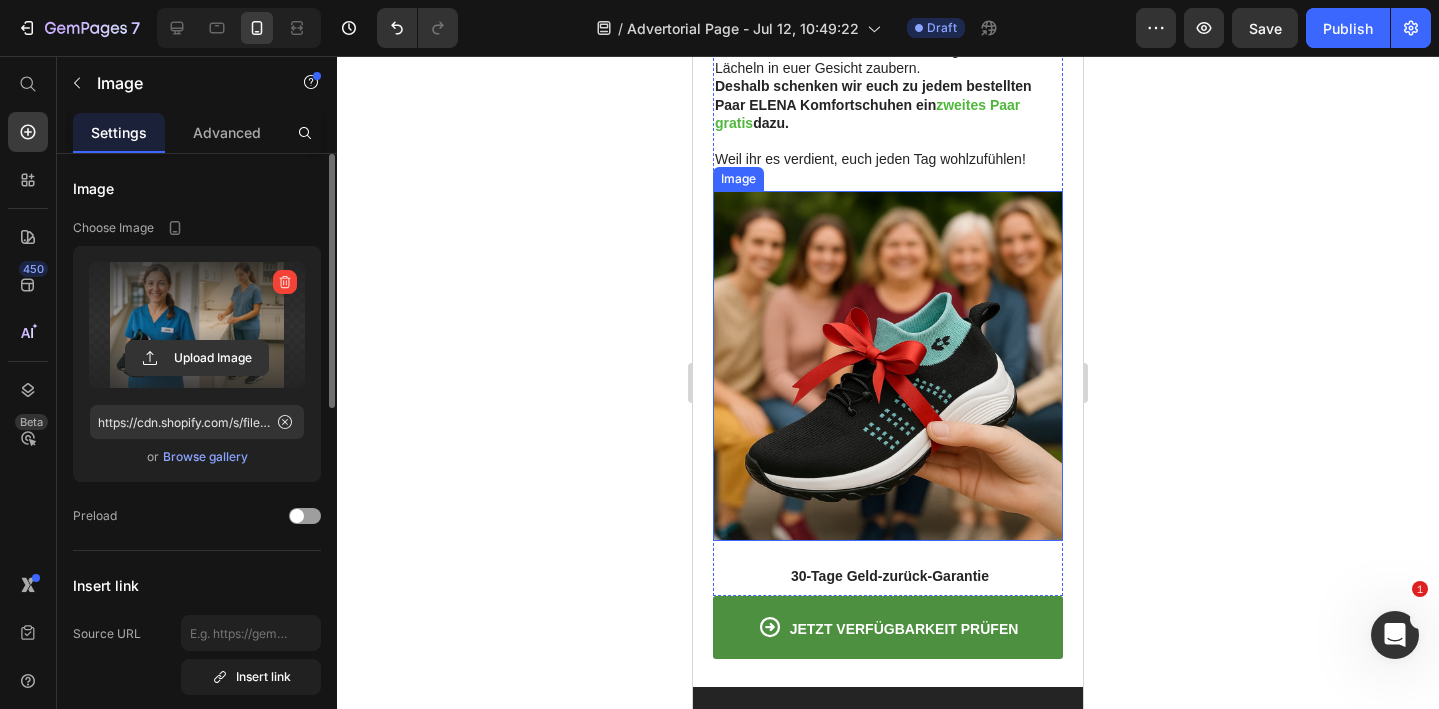 click at bounding box center [888, 366] 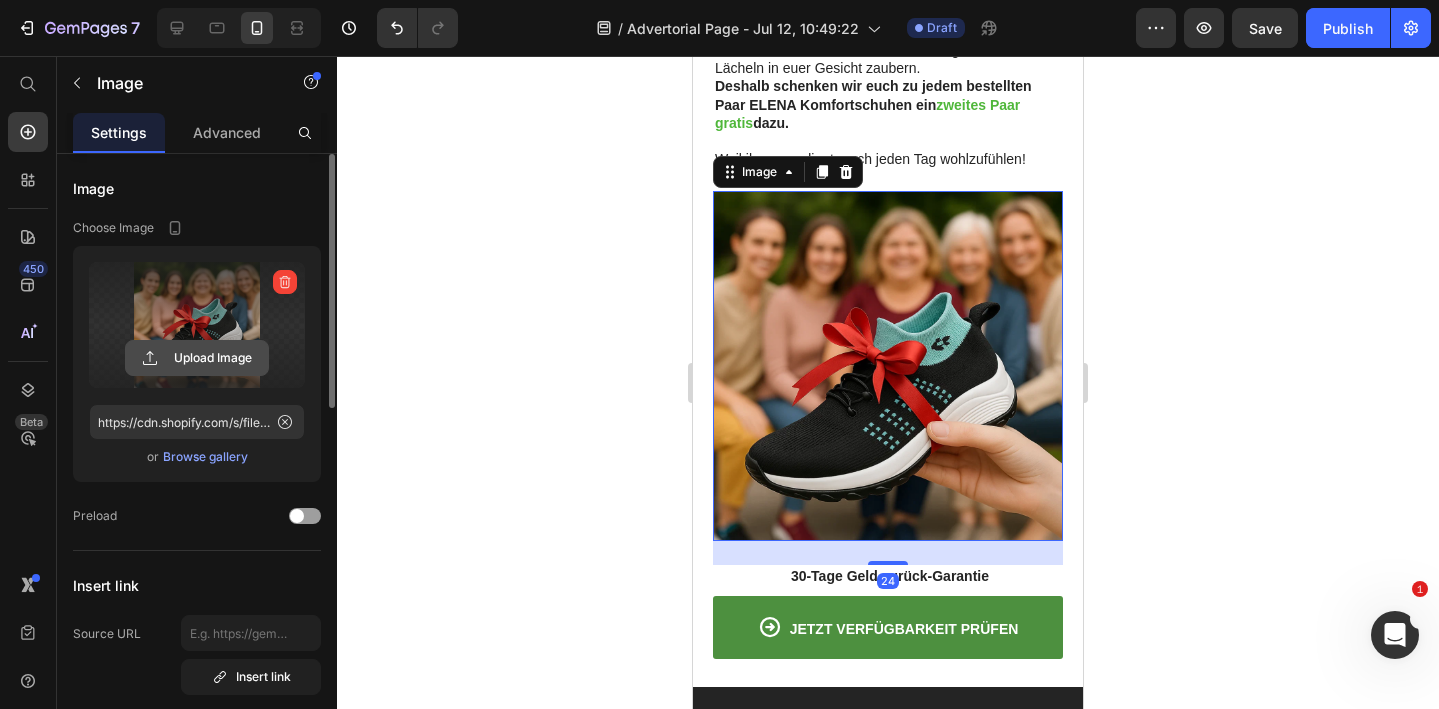 click 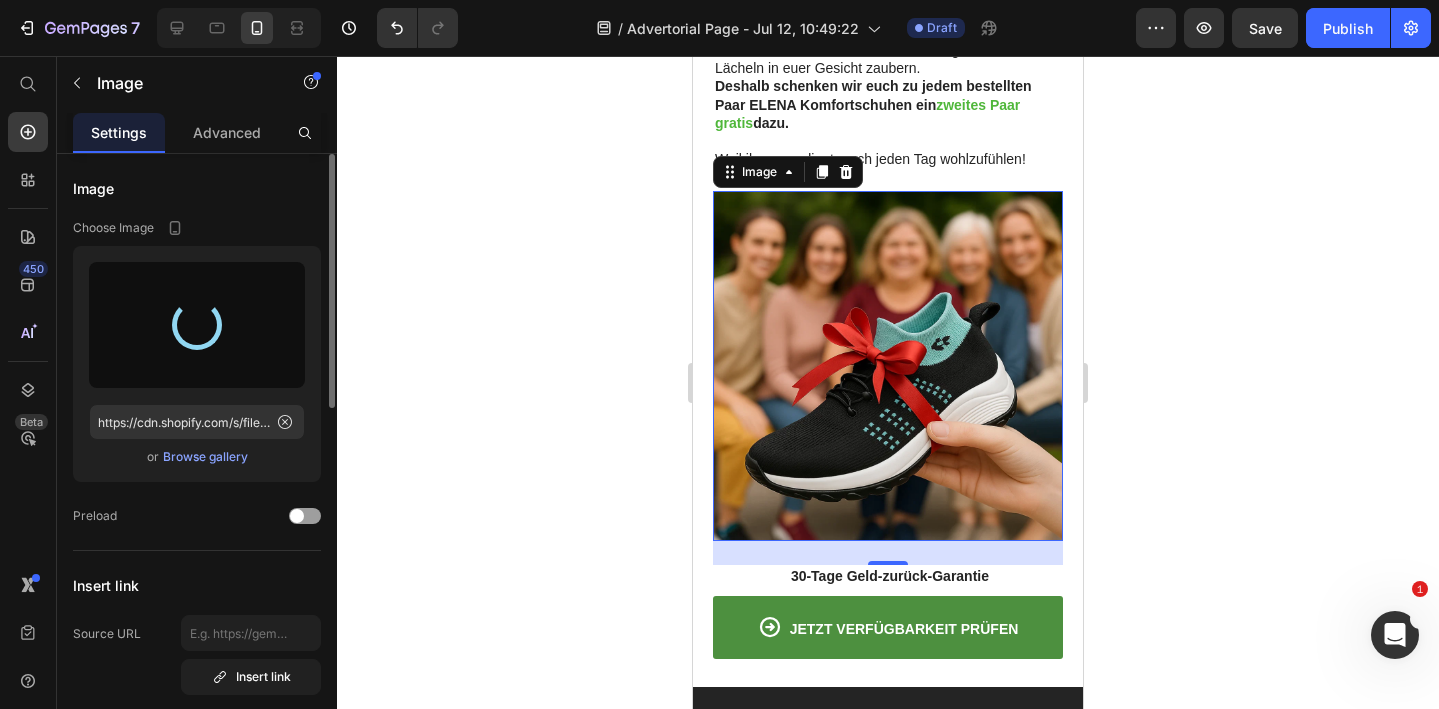 type on "https://cdn.shopify.com/s/files/1/0740/2012/6939/files/gempages_553629490677285781-61055a4c-42f8-4bb8-979e-7570e513da6b.png" 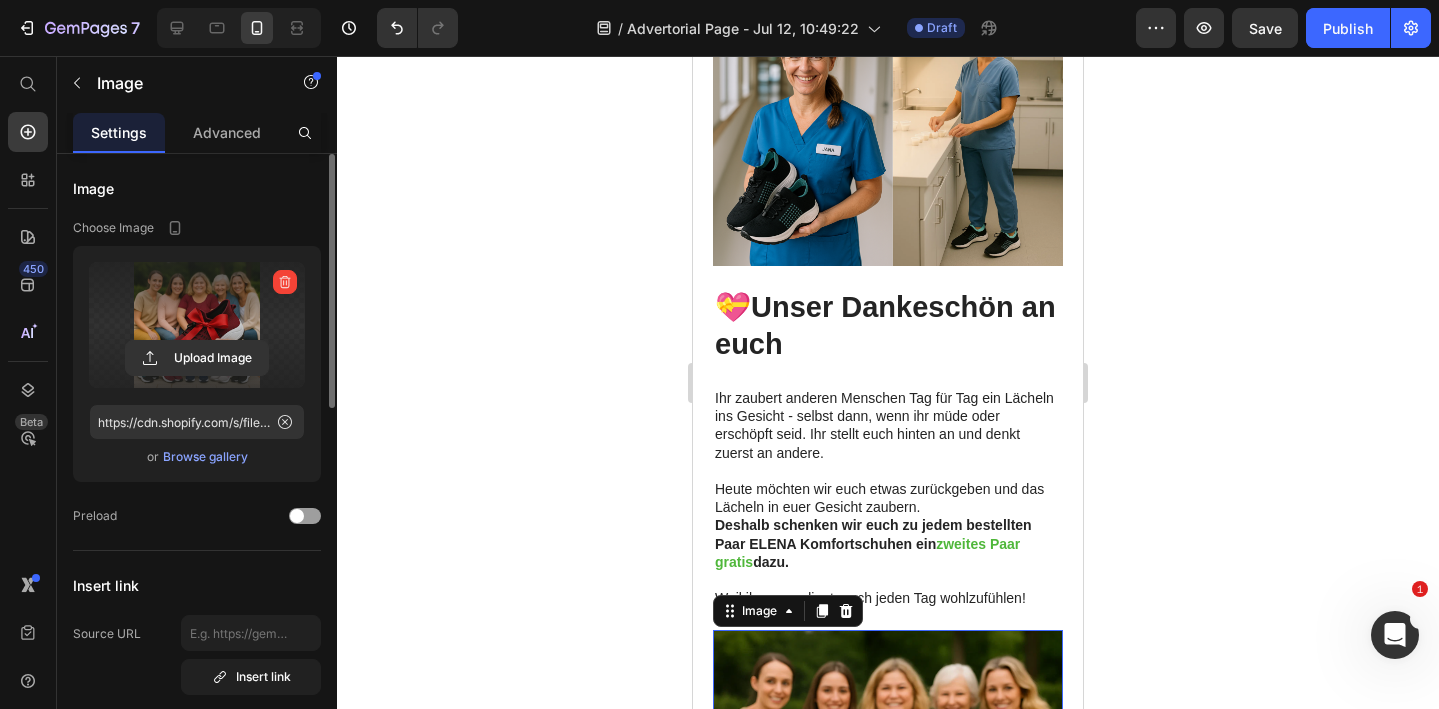 scroll, scrollTop: 5215, scrollLeft: 0, axis: vertical 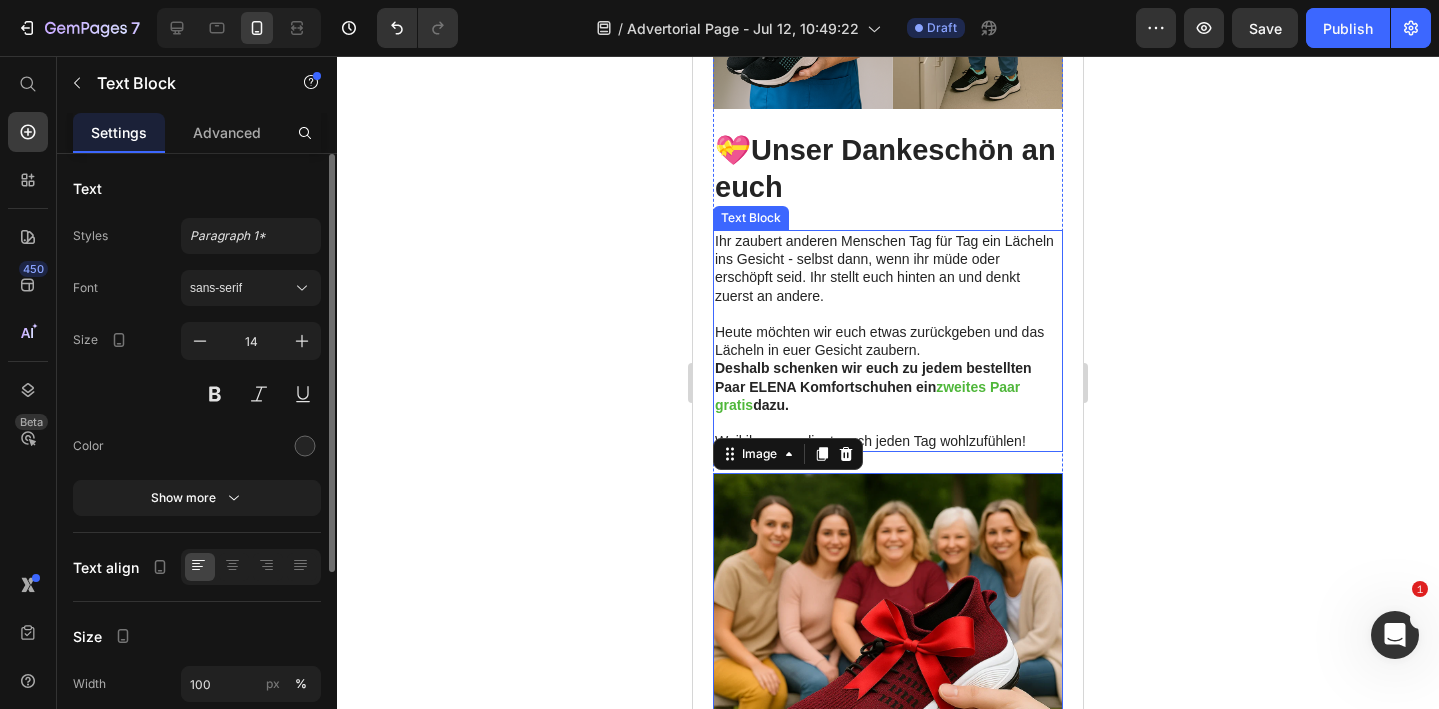 click on "Heute möchten wir euch etwas zurückgeben und das Lächeln in euer Gesicht zaubern." at bounding box center (888, 341) 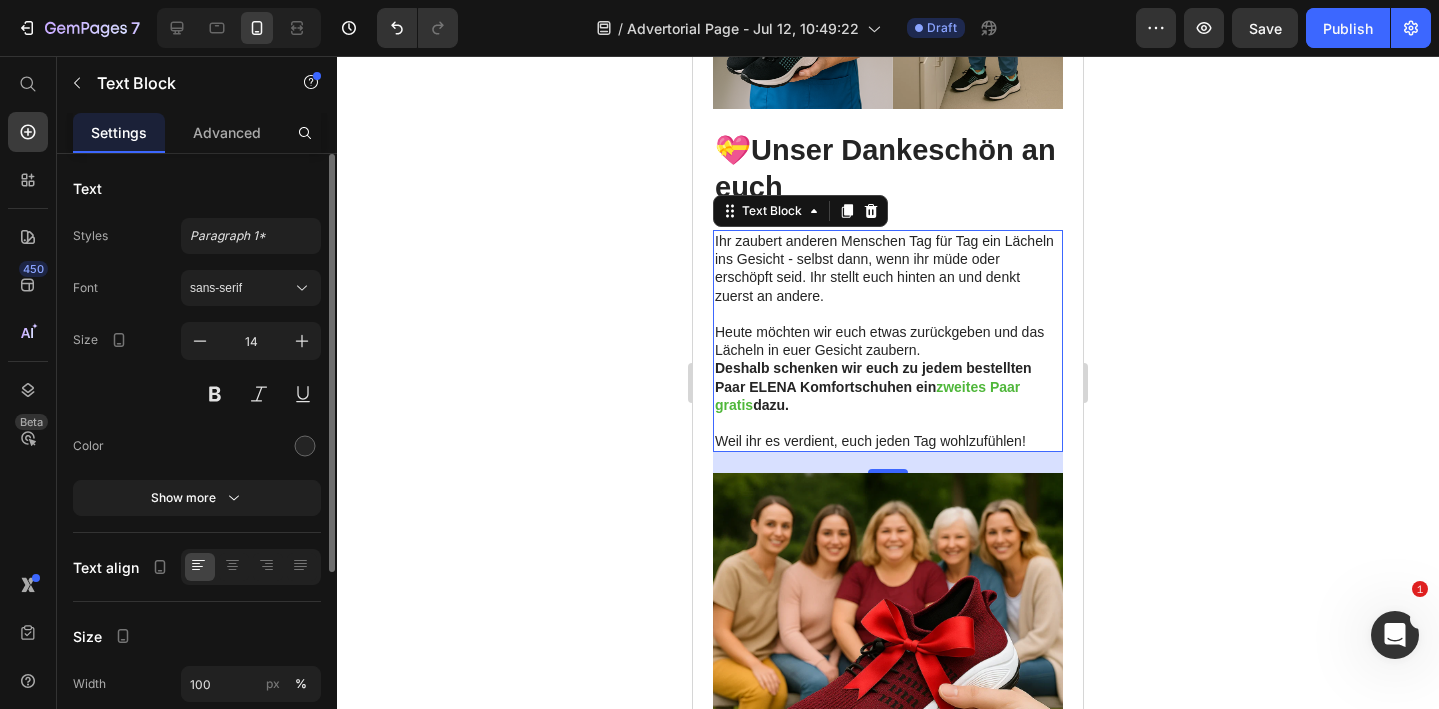 click on "Heute möchten wir euch etwas zurückgeben und das Lächeln in euer Gesicht zaubern." at bounding box center [888, 341] 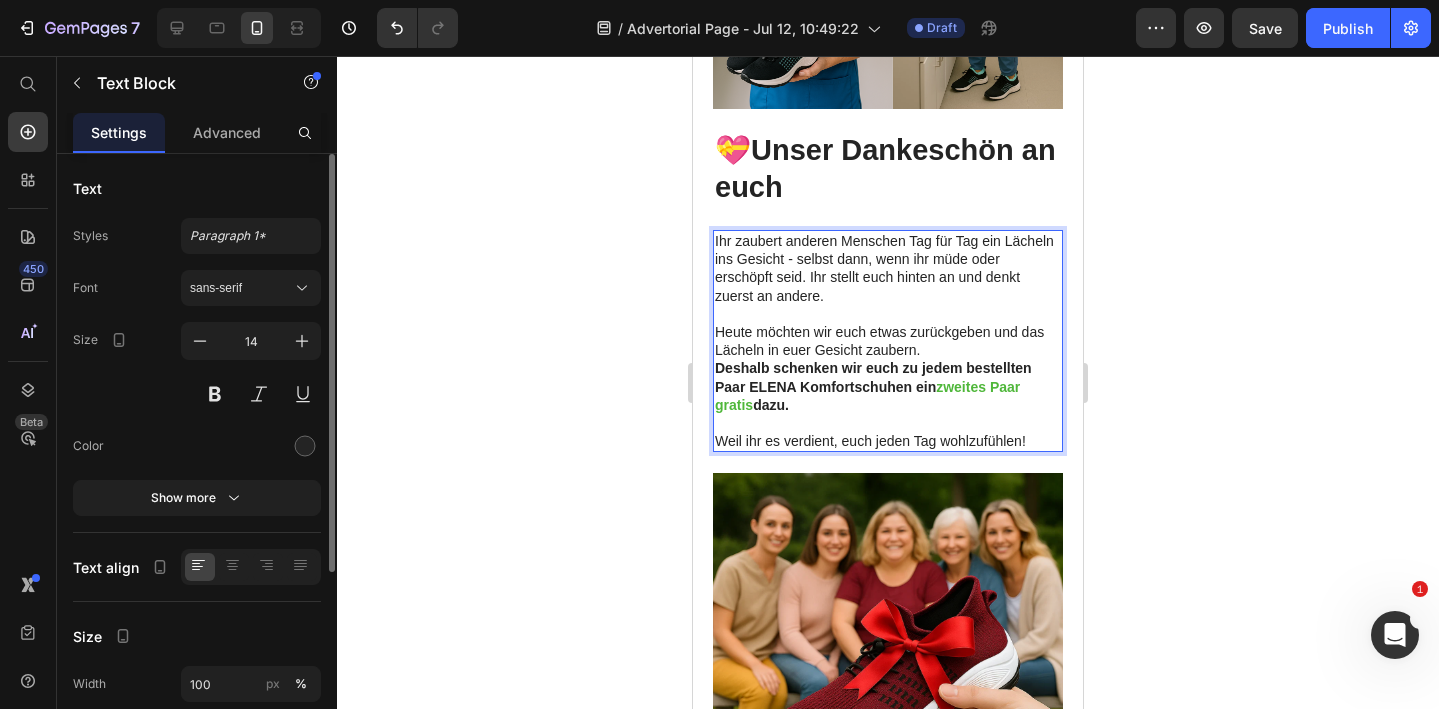 click on "Heute möchten wir euch etwas zurückgeben und das Lächeln in euer Gesicht zaubern." at bounding box center [888, 341] 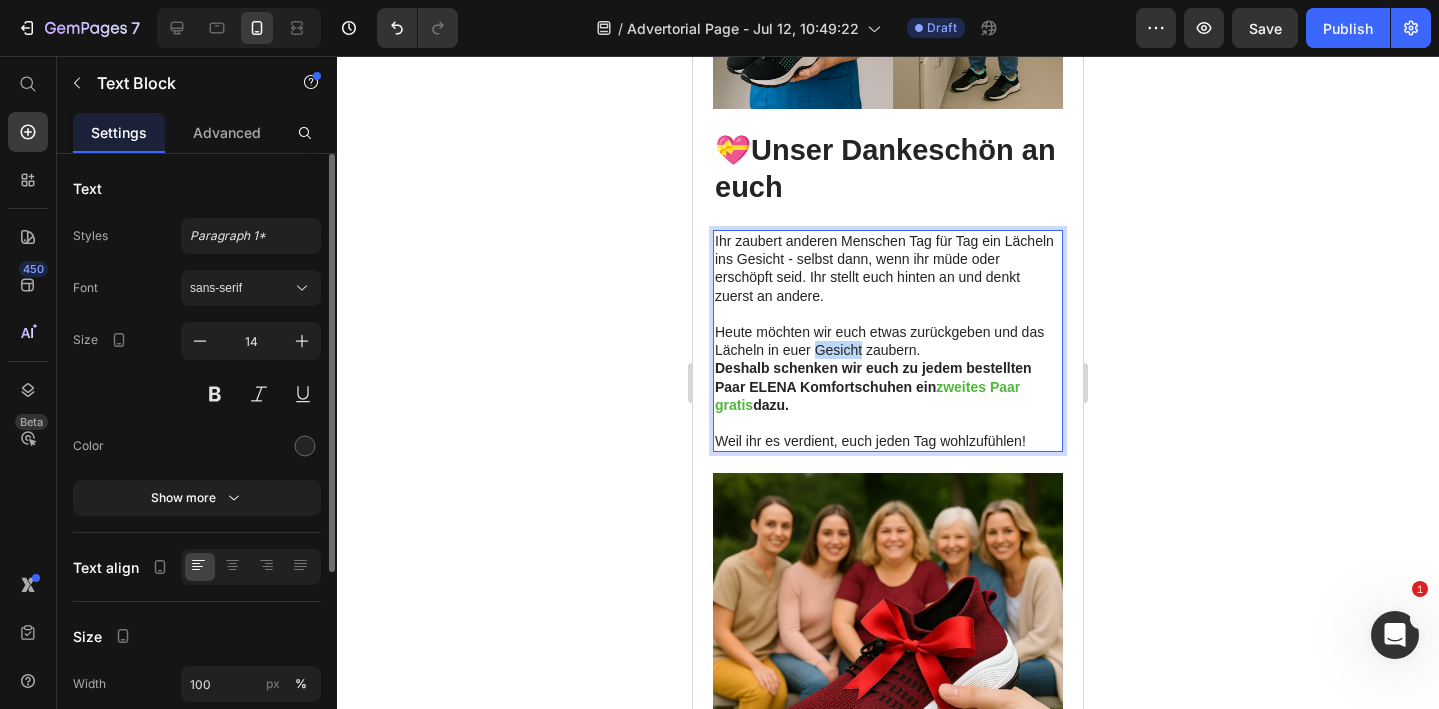 click on "Heute möchten wir euch etwas zurückgeben und das Lächeln in euer Gesicht zaubern." at bounding box center (888, 341) 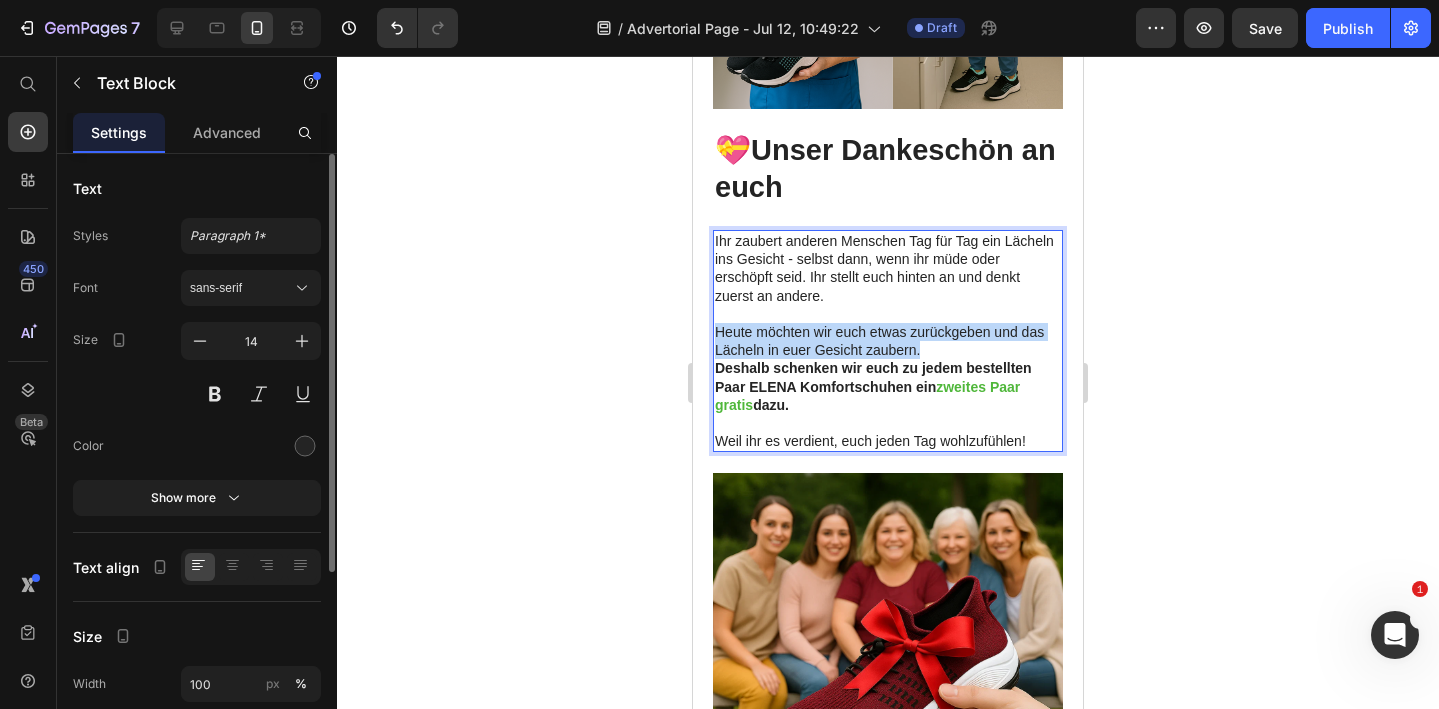 click on "Heute möchten wir euch etwas zurückgeben und das Lächeln in euer Gesicht zaubern." at bounding box center (888, 341) 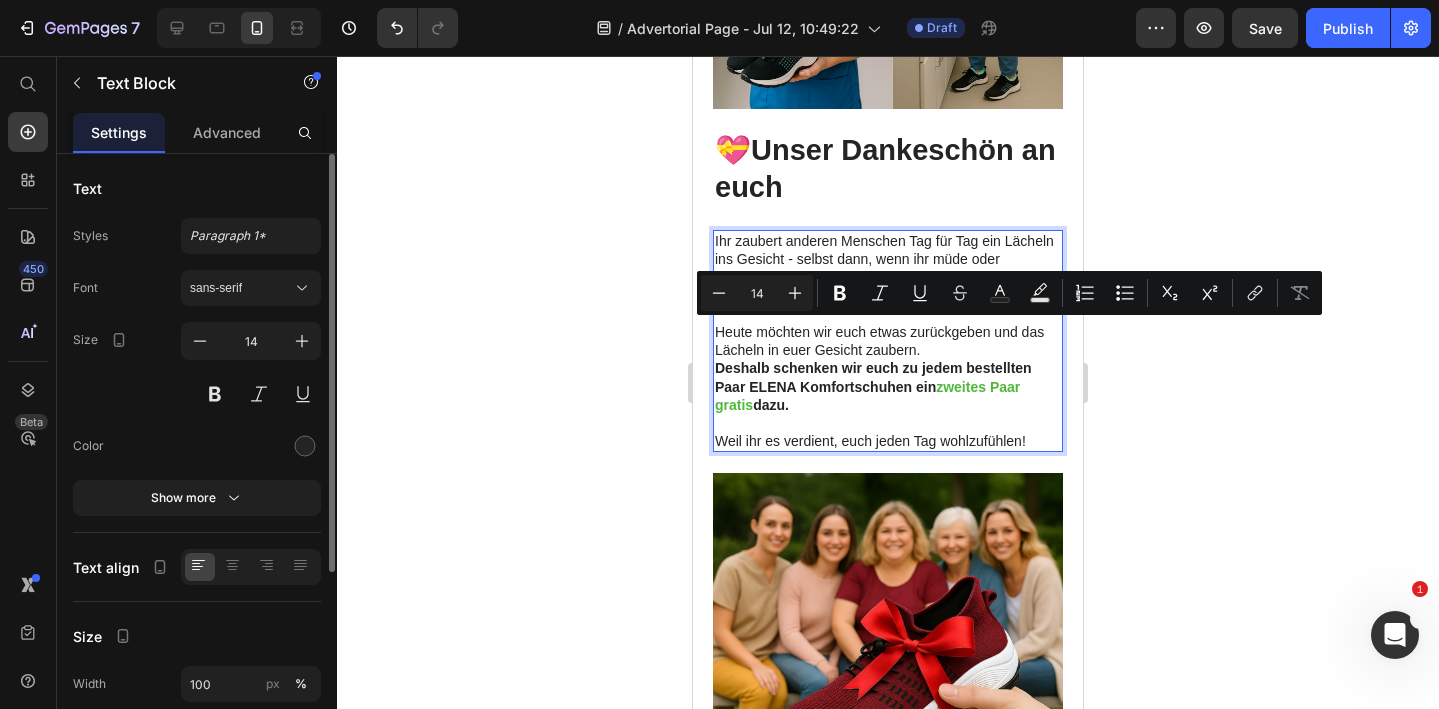 click on "Deshalb schenken wir euch zu jedem bestellten Paar ELENA Komfortschuhen ein  zweites Paar gratis  dazu." at bounding box center (888, 386) 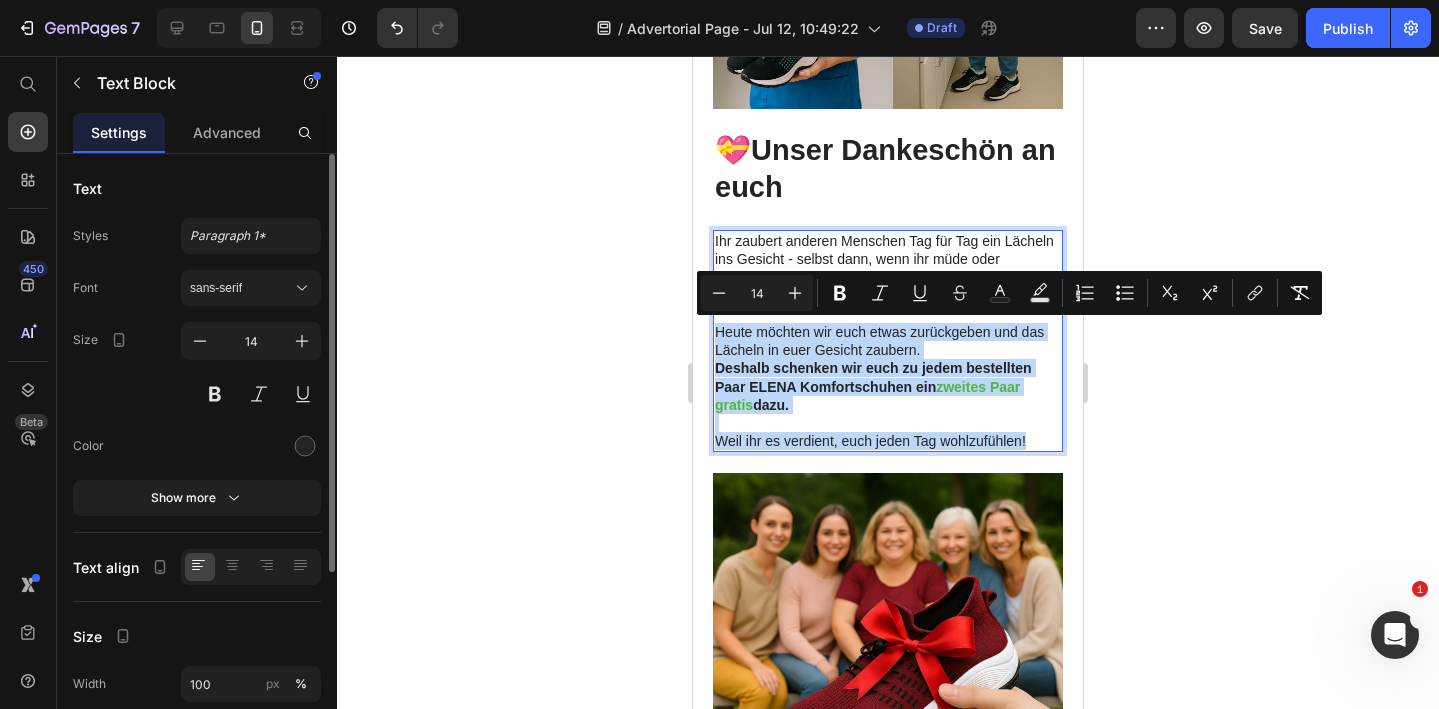 drag, startPoint x: 1030, startPoint y: 438, endPoint x: 713, endPoint y: 335, distance: 333.31366 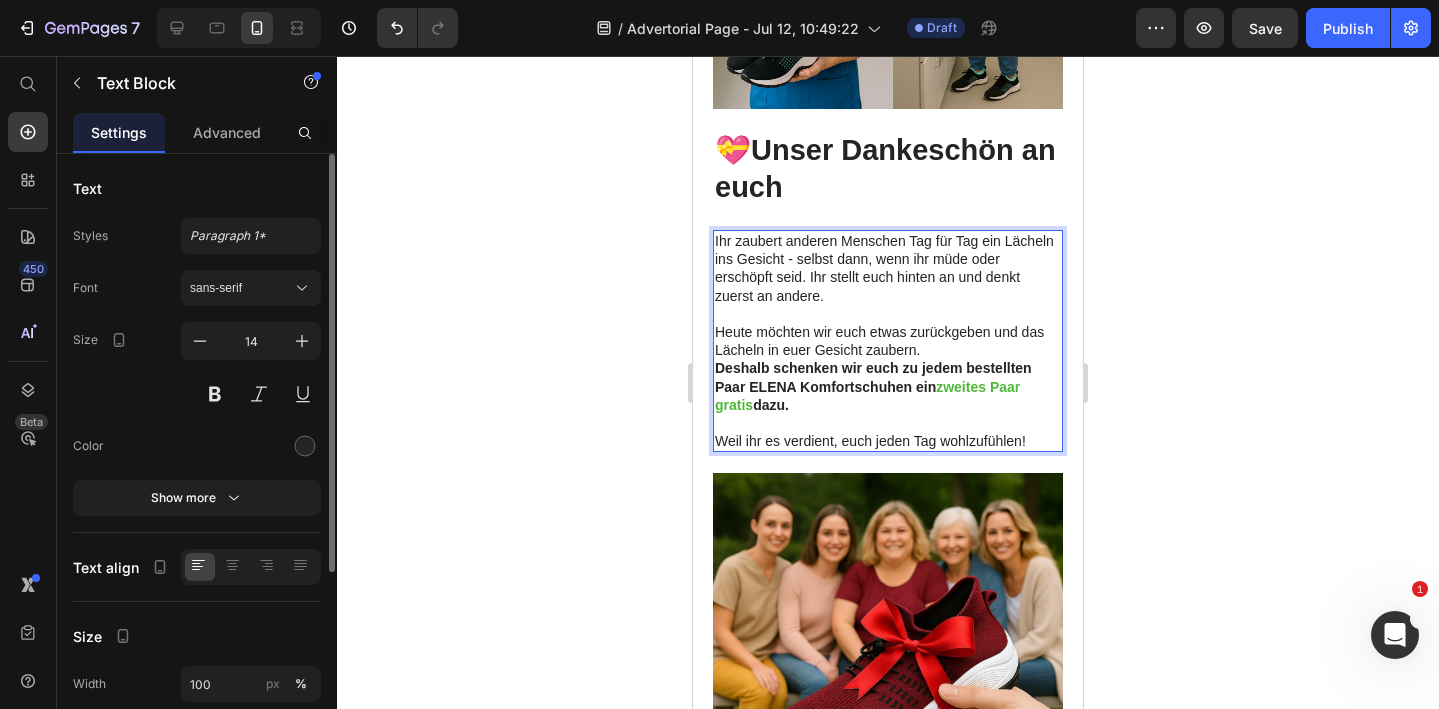 drag, startPoint x: 796, startPoint y: 399, endPoint x: 716, endPoint y: 367, distance: 86.162636 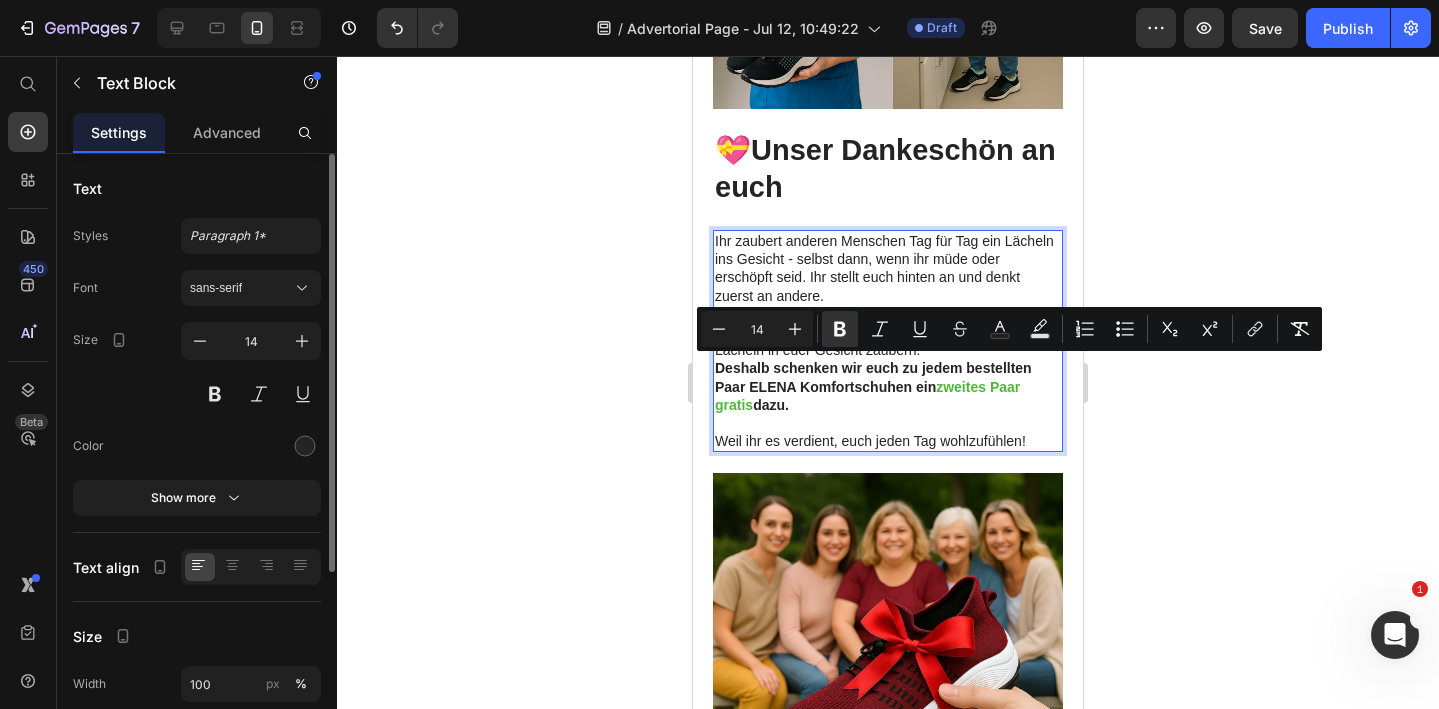 click on "Deshalb schenken wir euch zu jedem bestellten Paar ELENA Komfortschuhen ein" at bounding box center (873, 377) 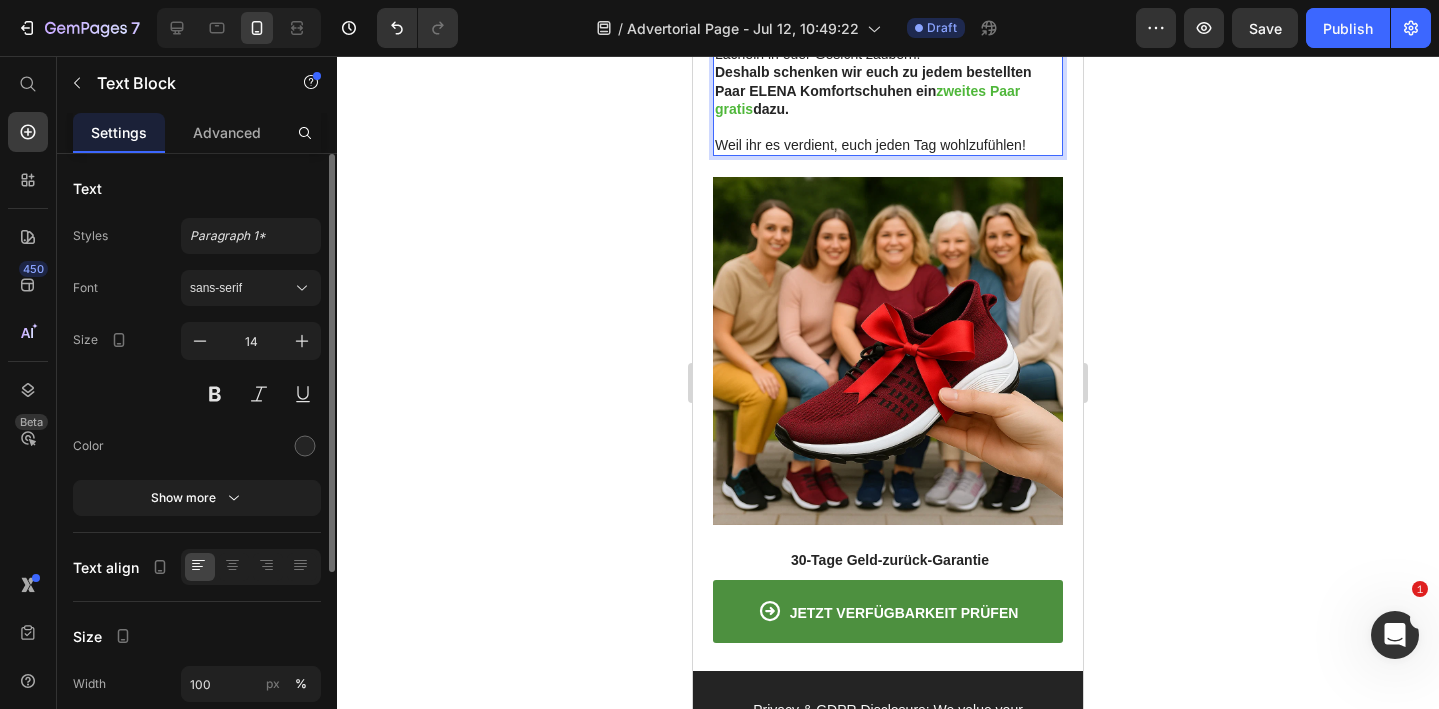 scroll, scrollTop: 5515, scrollLeft: 0, axis: vertical 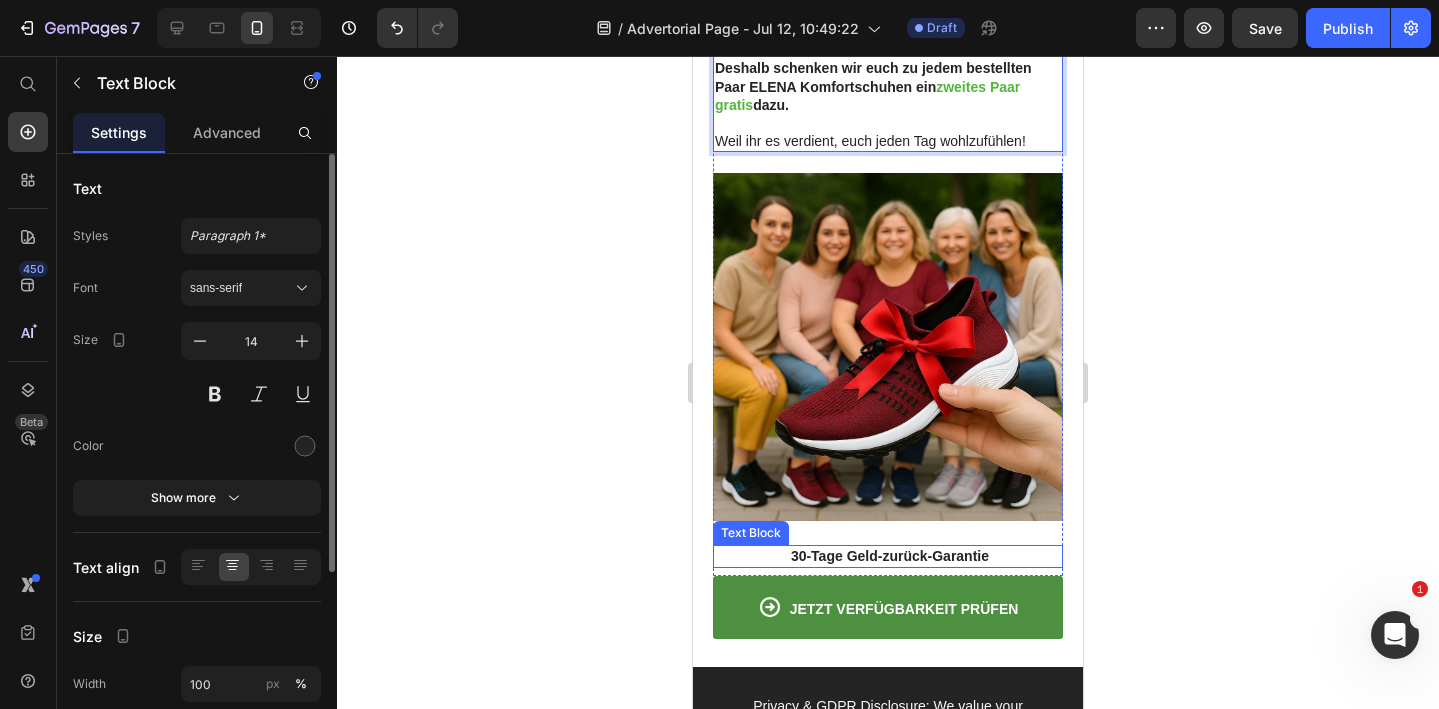 click on "30-Tage Geld-zurück-Garantie" at bounding box center (890, 556) 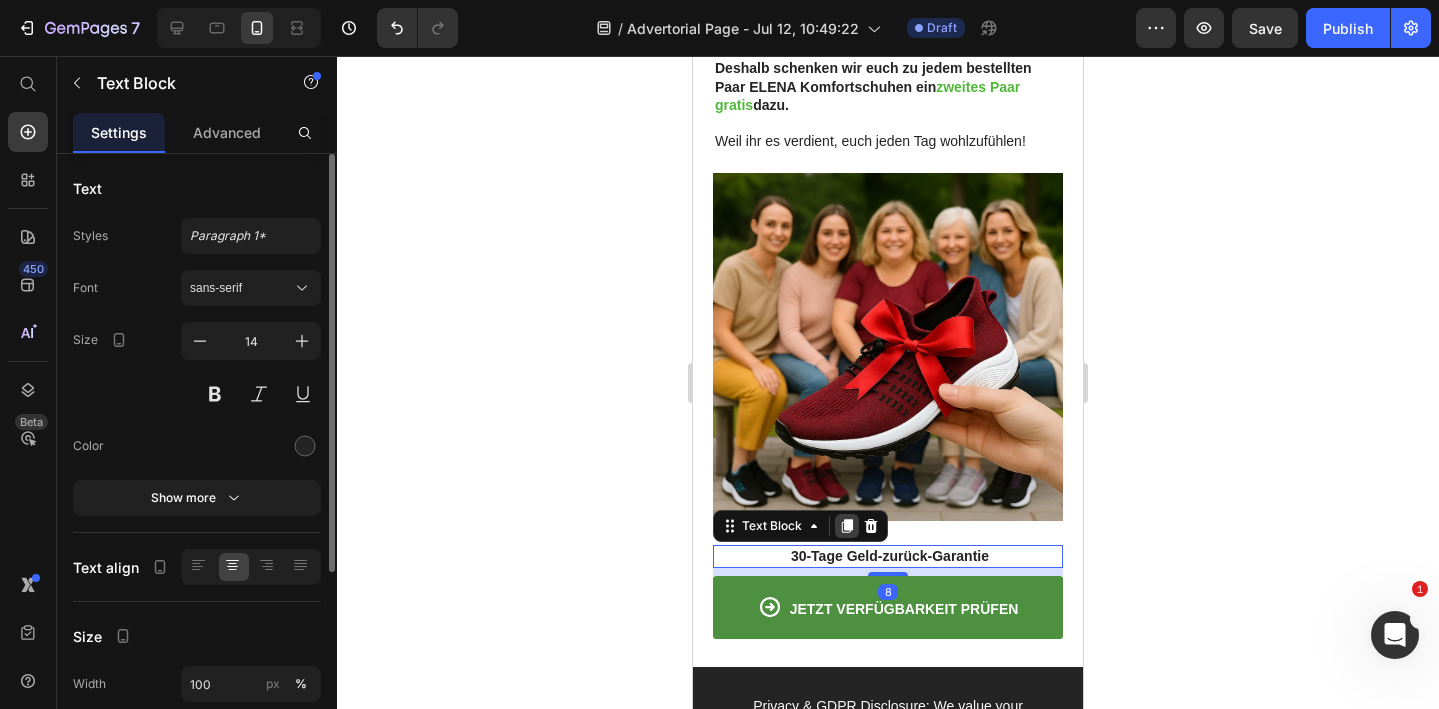click 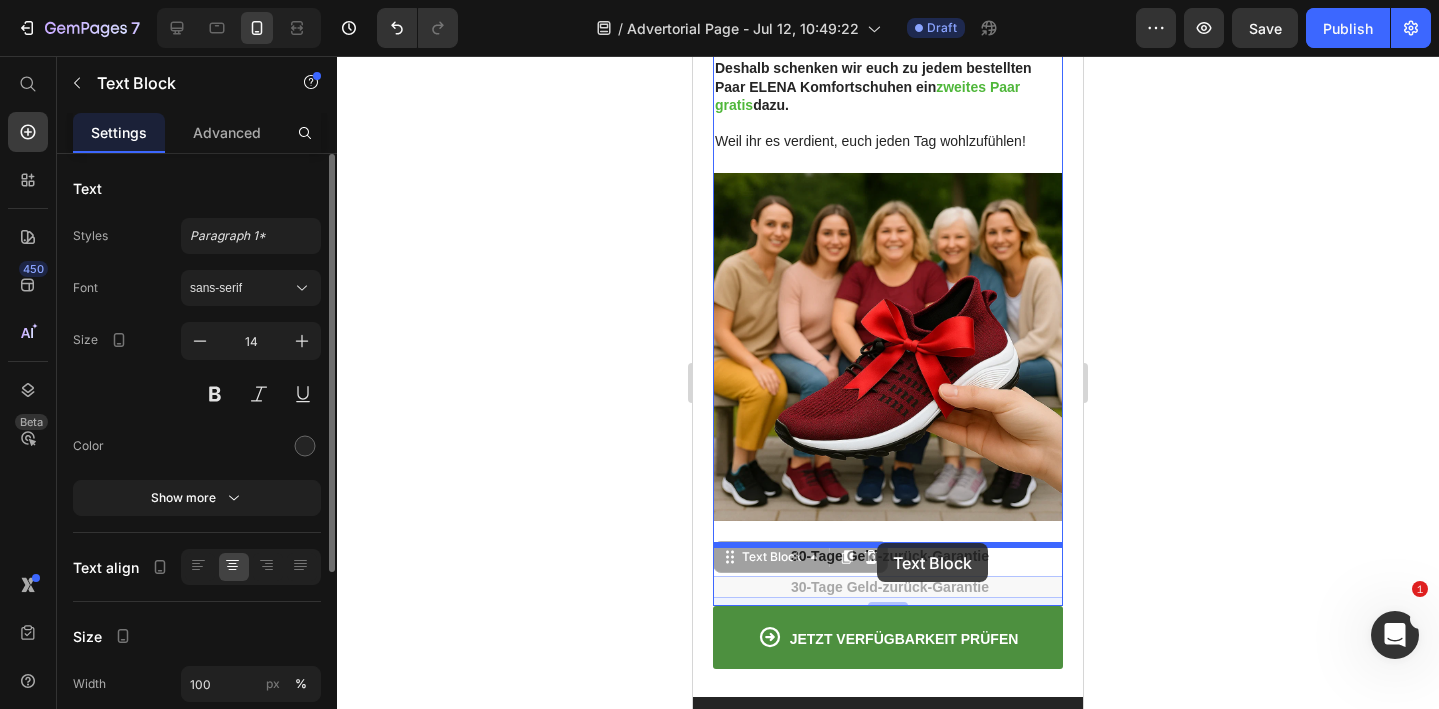 drag, startPoint x: 733, startPoint y: 565, endPoint x: 874, endPoint y: 543, distance: 142.706 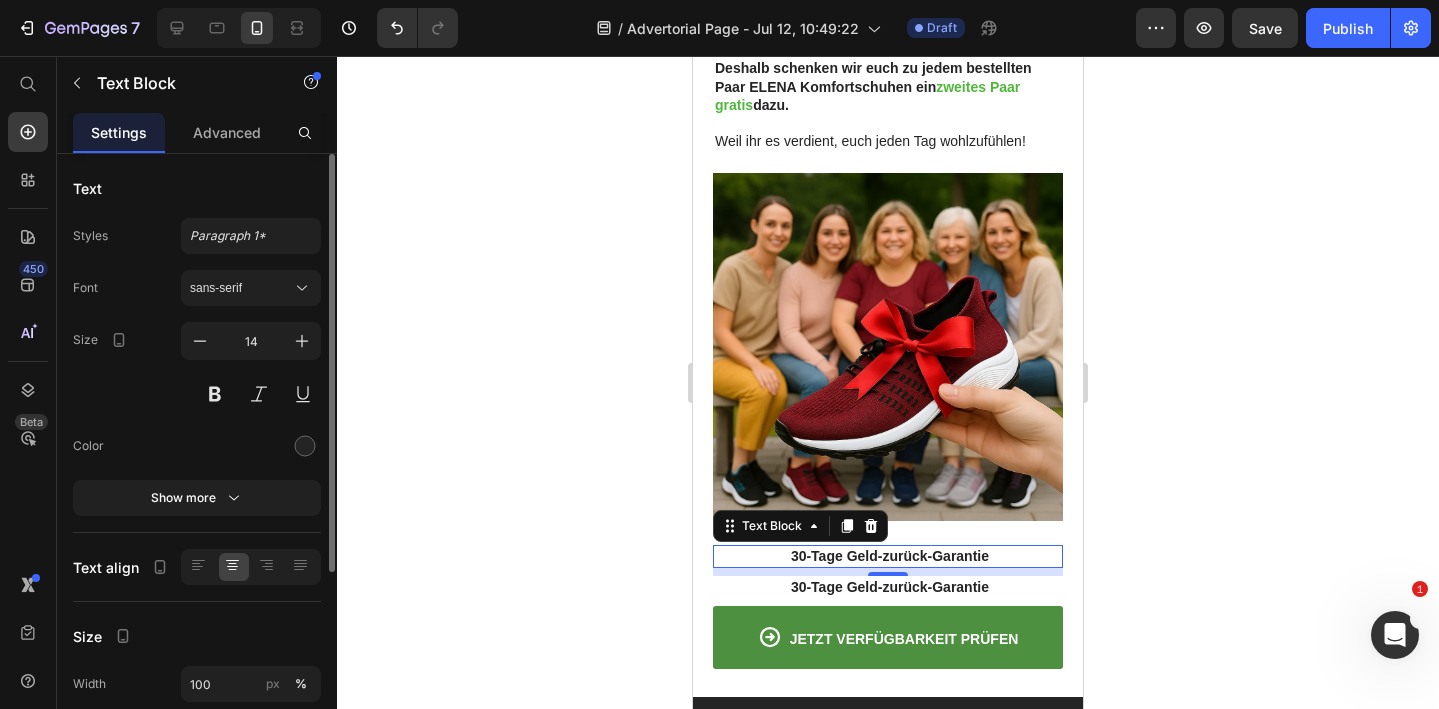 click on "30-Tage Geld-zurück-Garantie" at bounding box center (890, 556) 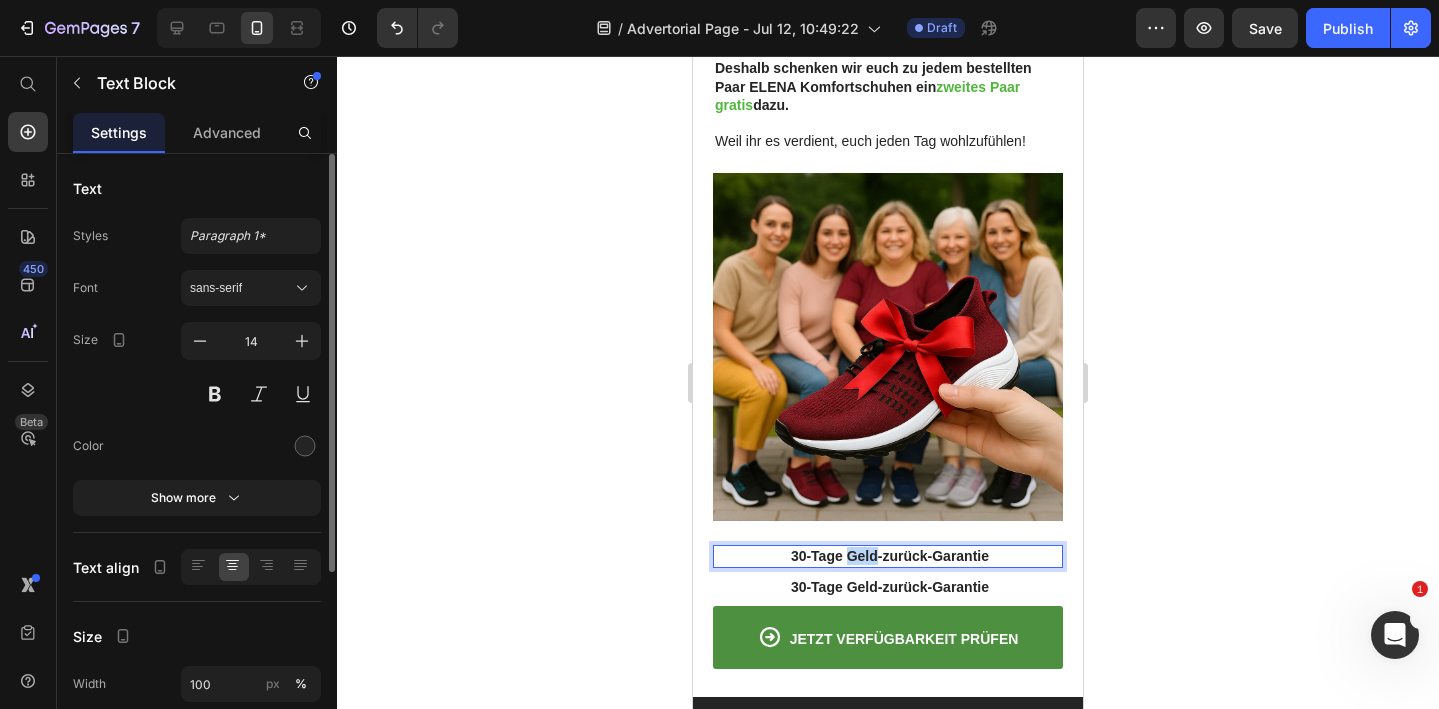 click on "30-Tage Geld-zurück-Garantie" at bounding box center [890, 556] 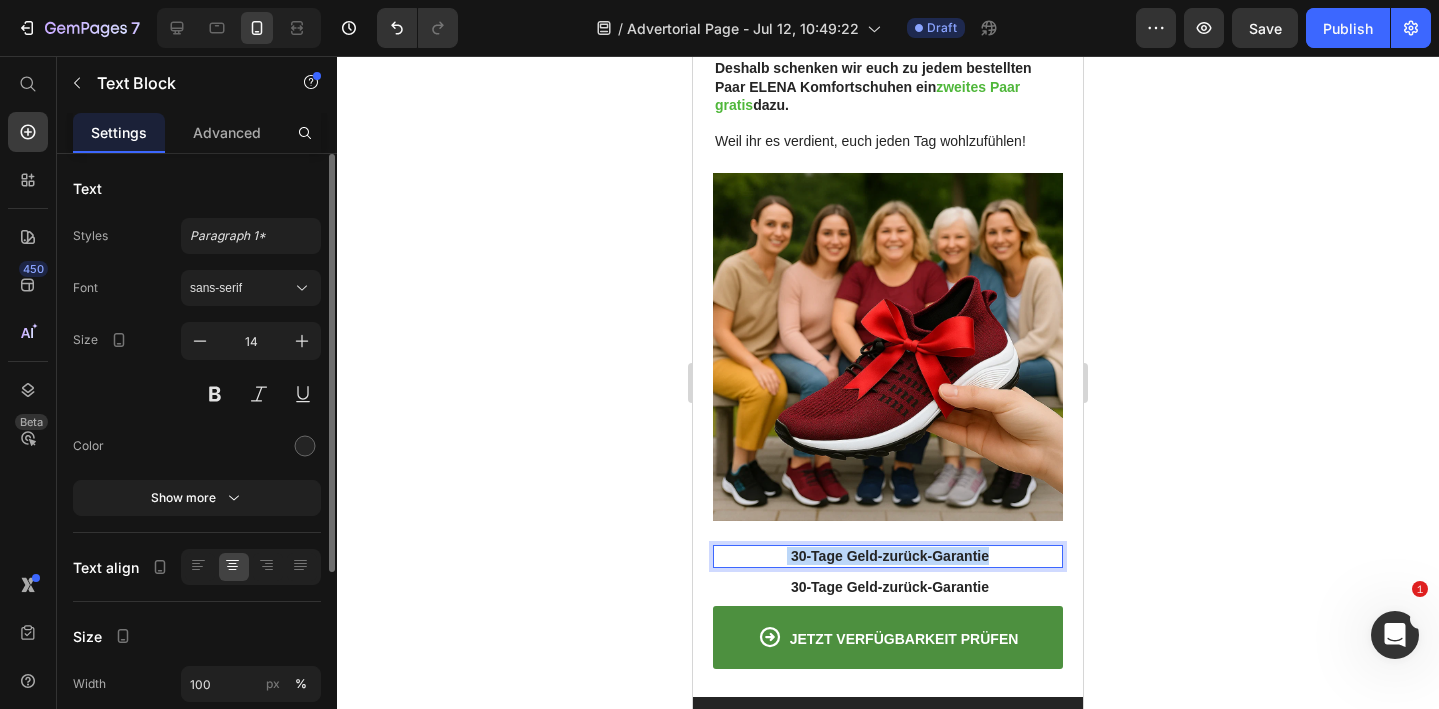 click on "30-Tage Geld-zurück-Garantie" at bounding box center (890, 556) 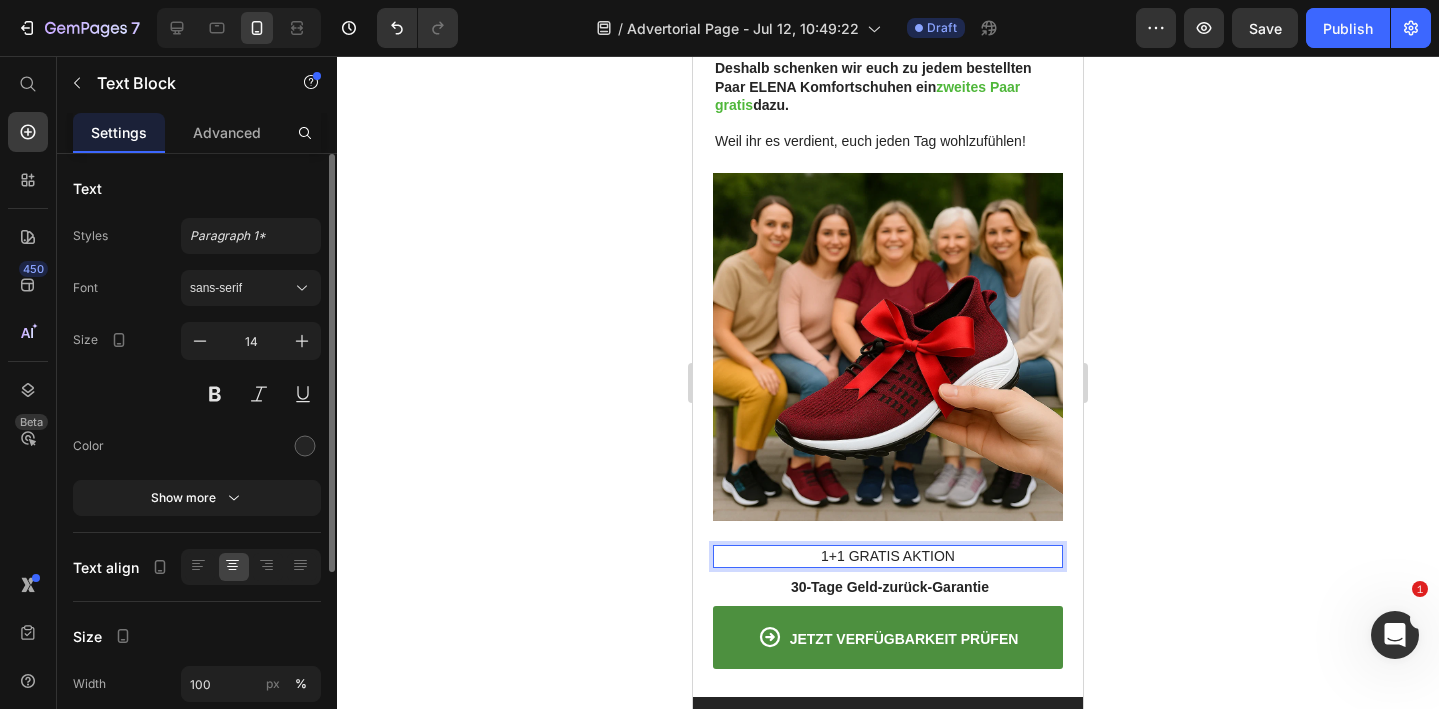 click on "1+1 GRATIS AKTION" at bounding box center [888, 556] 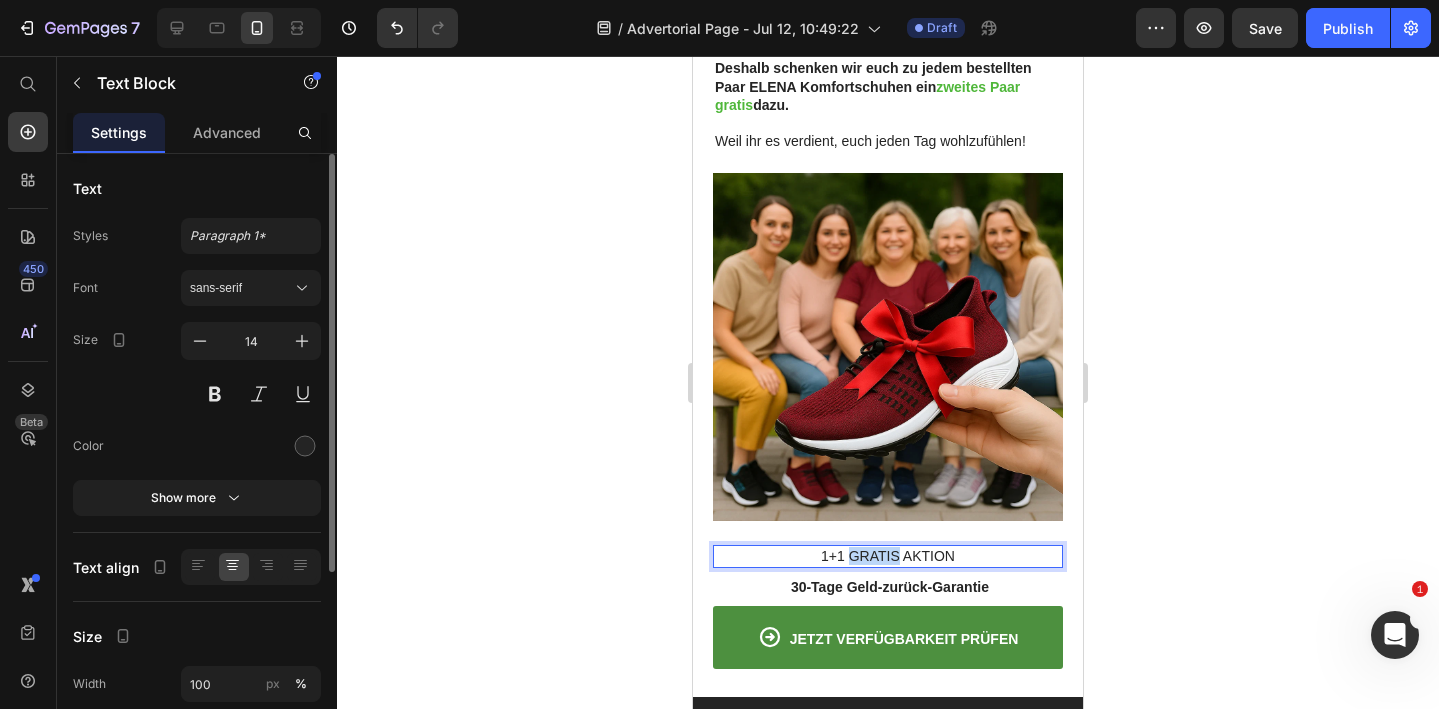 click on "1+1 GRATIS AKTION" at bounding box center [888, 556] 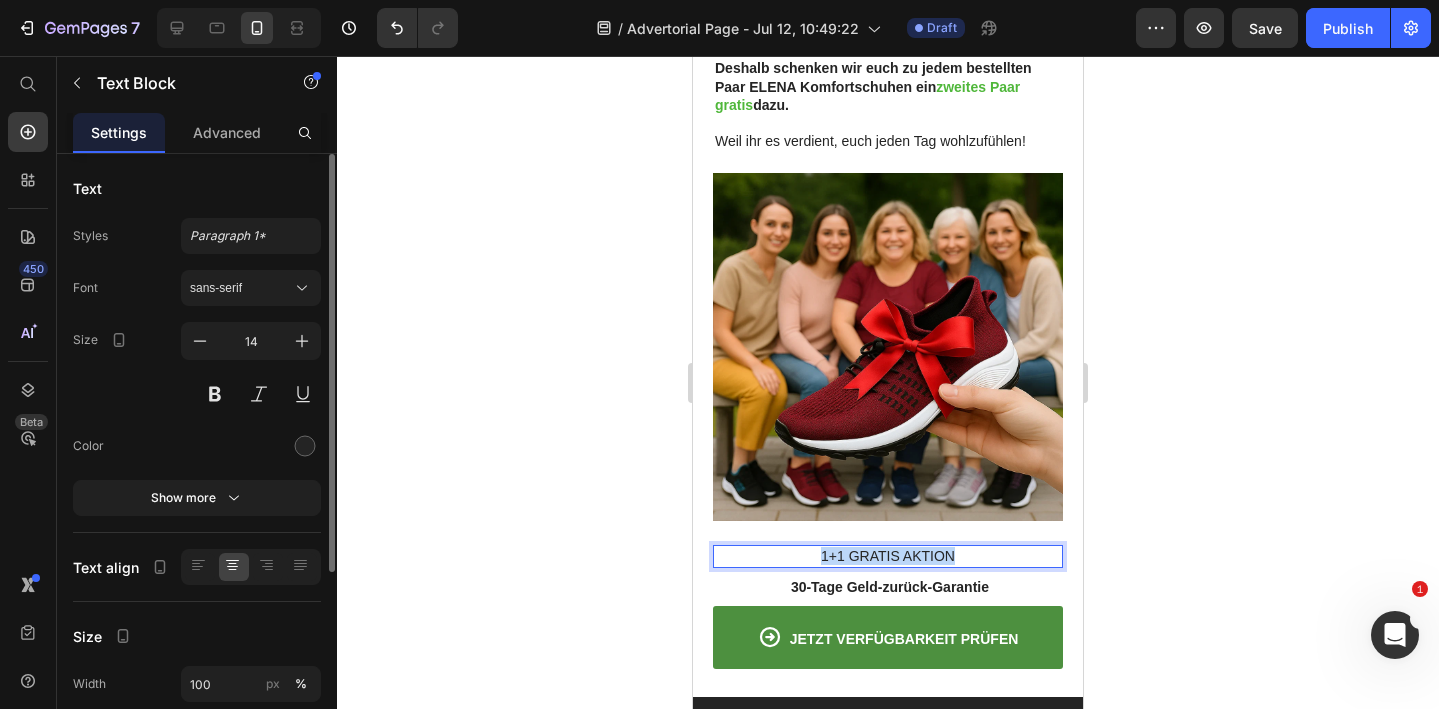 click on "1+1 GRATIS AKTION" at bounding box center [888, 556] 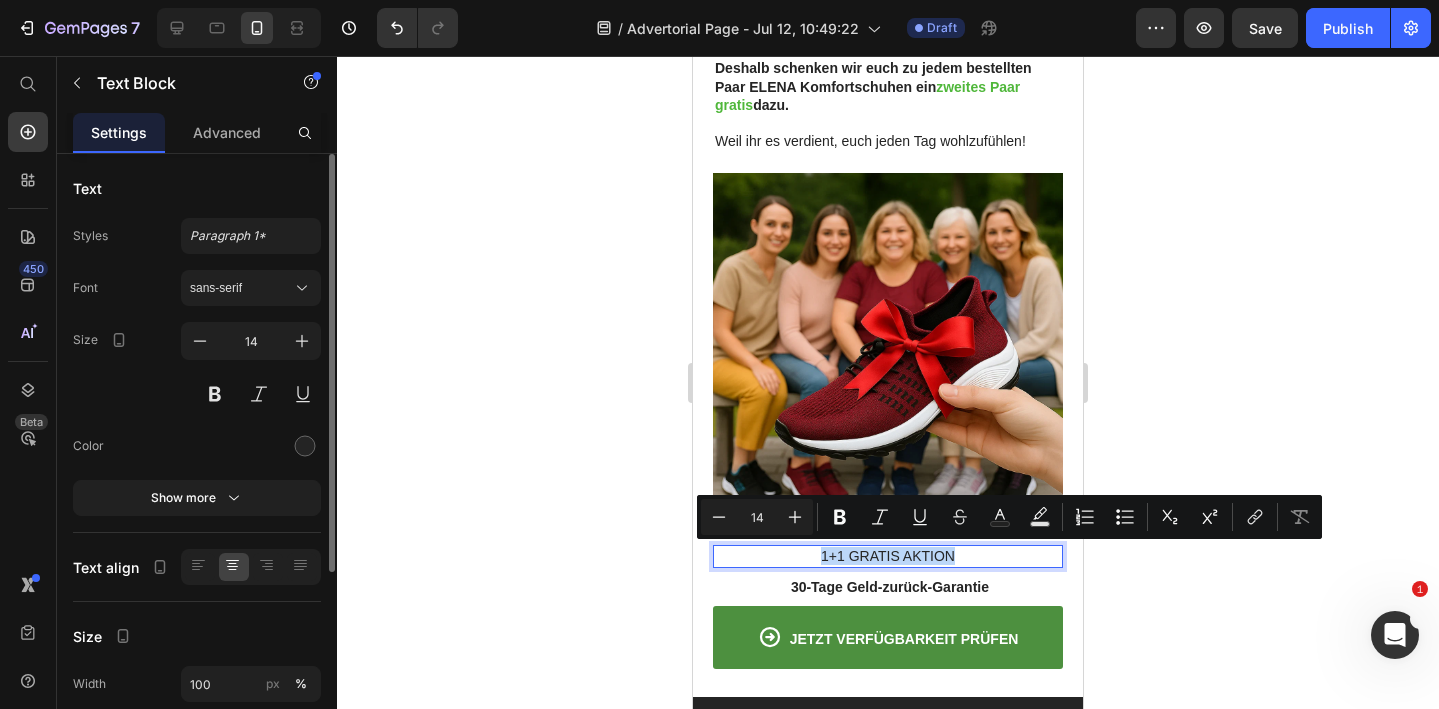 click on "1+1 GRATIS AKTION" at bounding box center [888, 556] 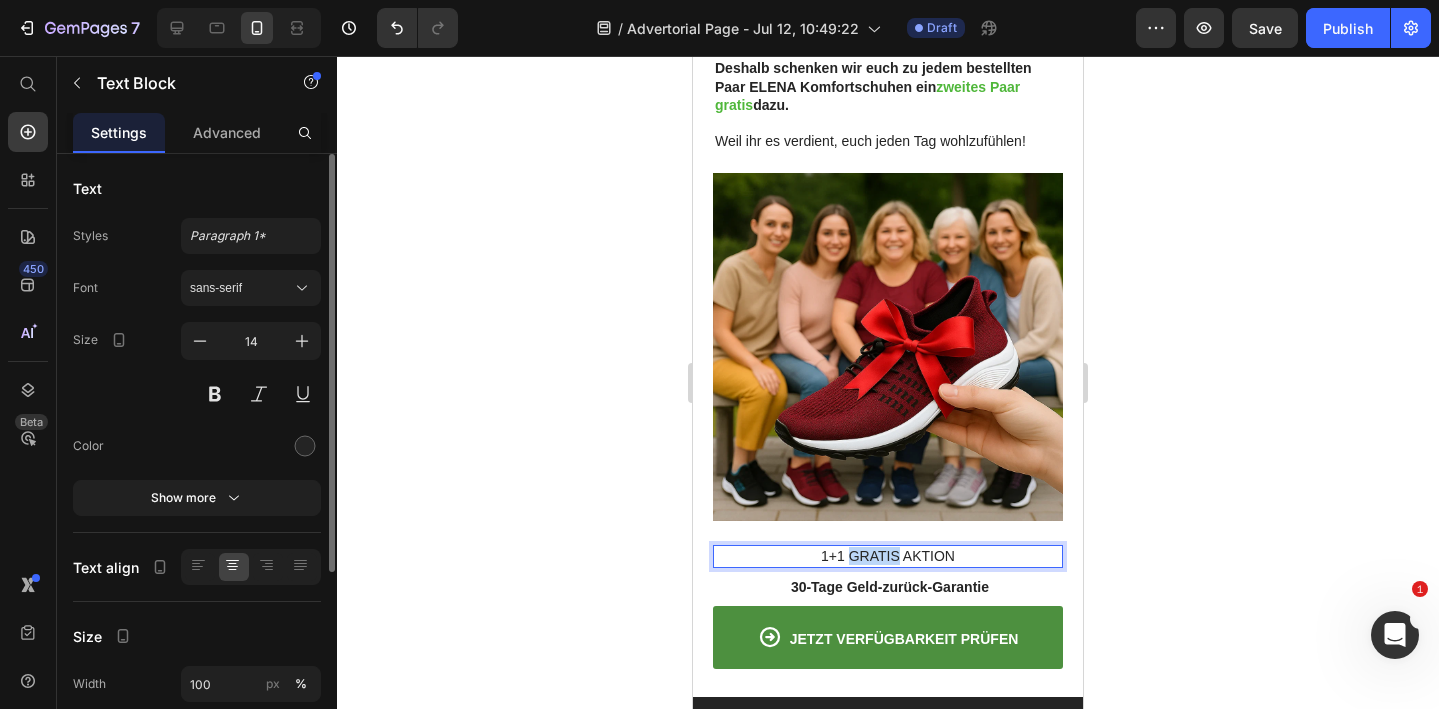 click on "1+1 GRATIS AKTION" at bounding box center (888, 556) 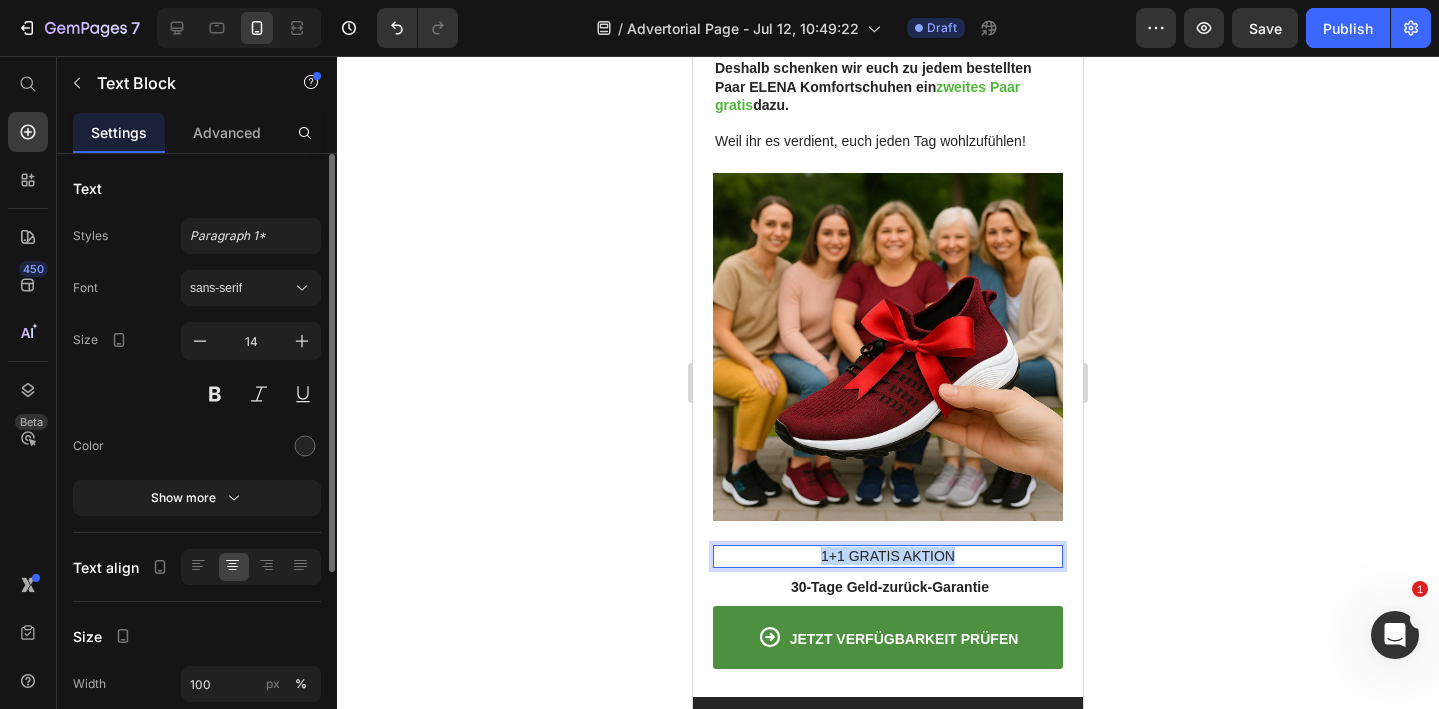 click on "1+1 GRATIS AKTION" at bounding box center (888, 556) 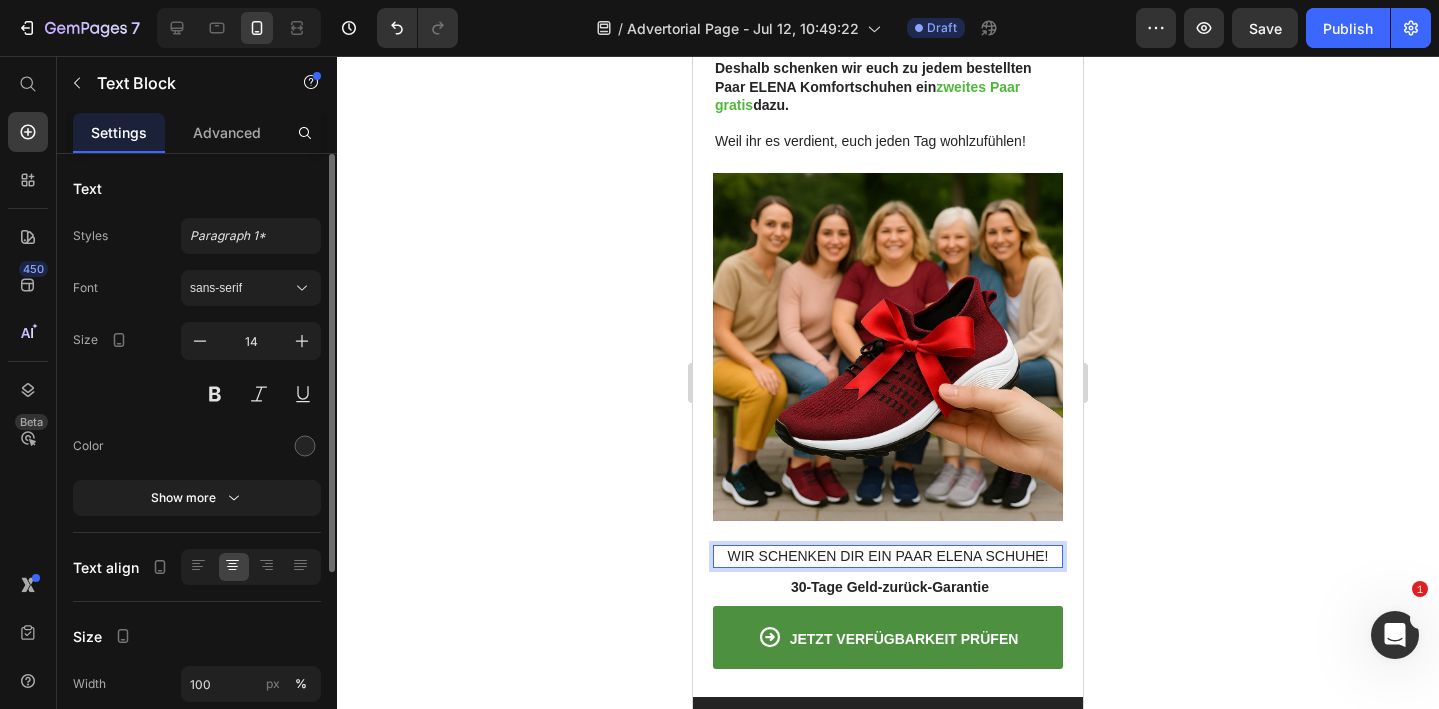 click on "WIR SCHENKEN DIR EIN PAAR ELENA SCHUHE!" at bounding box center [888, 556] 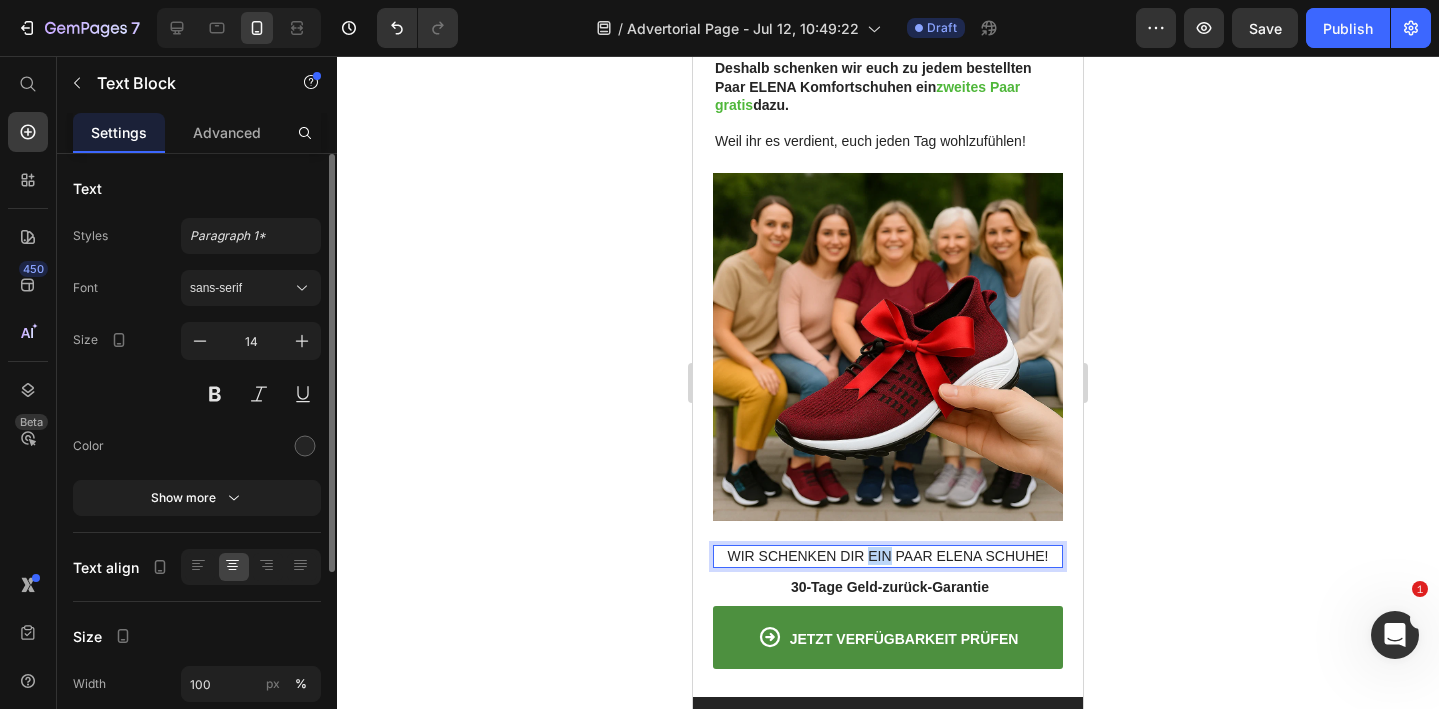 click on "WIR SCHENKEN DIR EIN PAAR ELENA SCHUHE!" at bounding box center (888, 556) 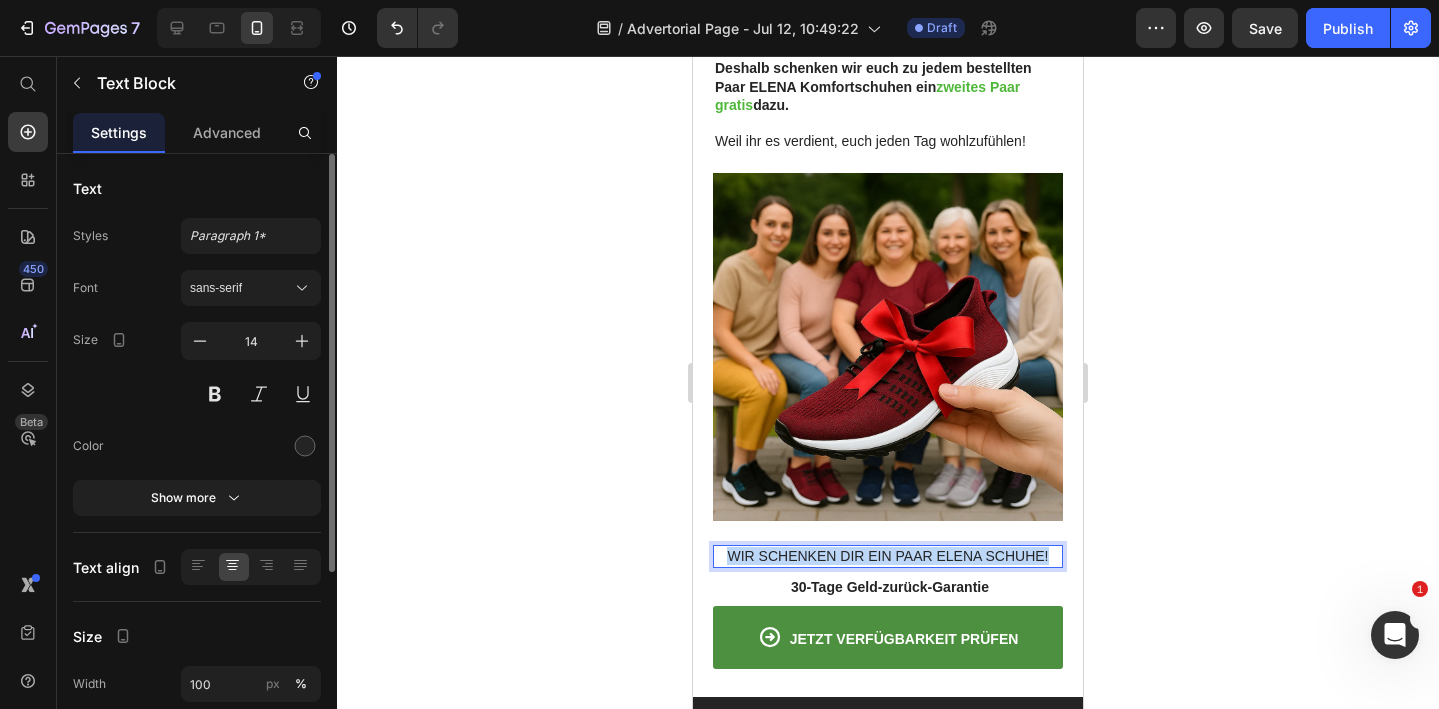click on "WIR SCHENKEN DIR EIN PAAR ELENA SCHUHE!" at bounding box center (888, 556) 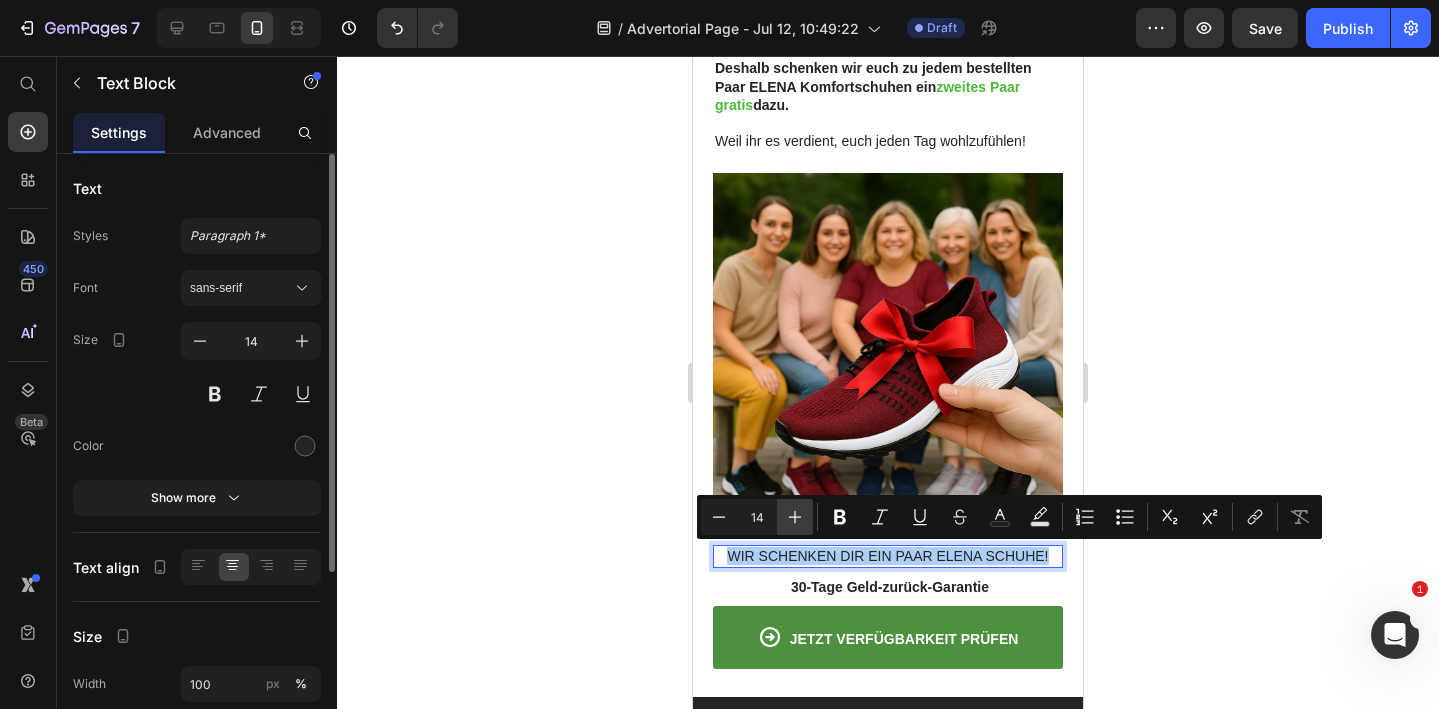 click 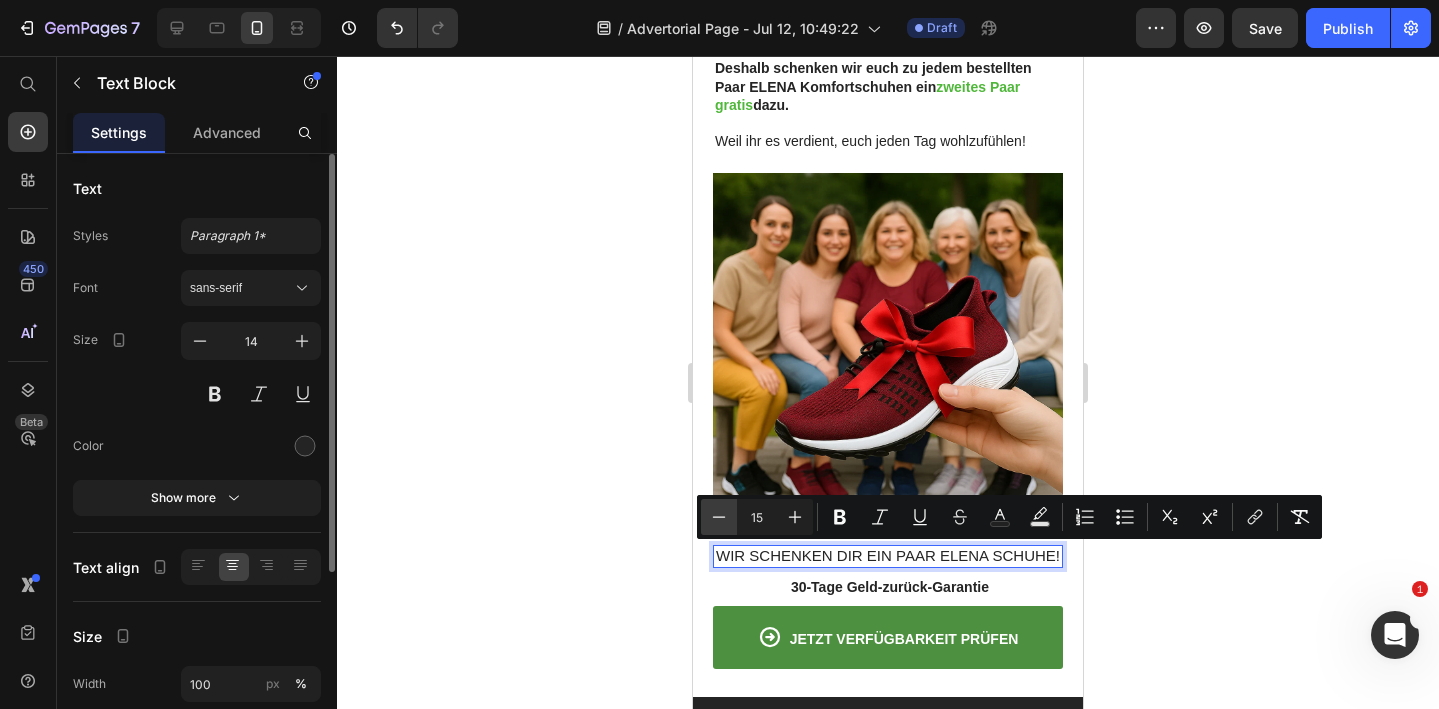 click 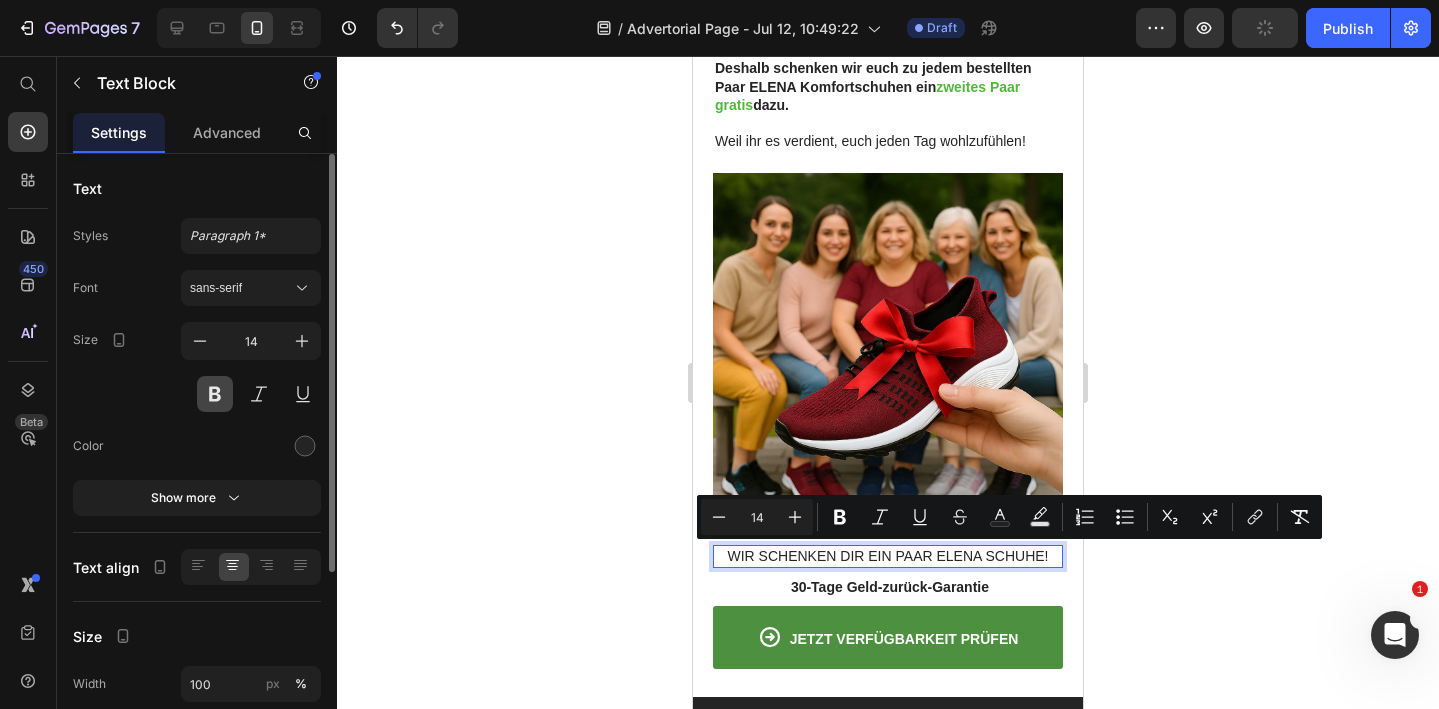 click at bounding box center (215, 394) 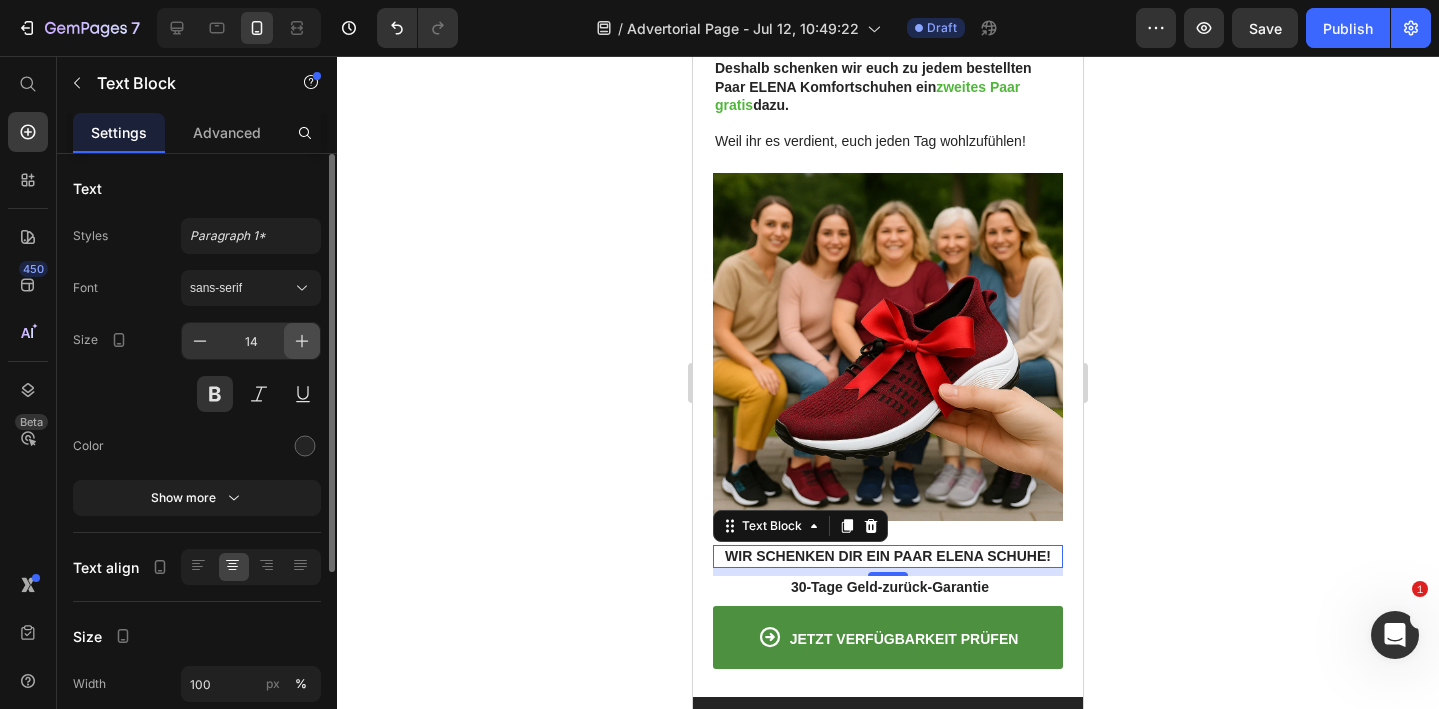 click 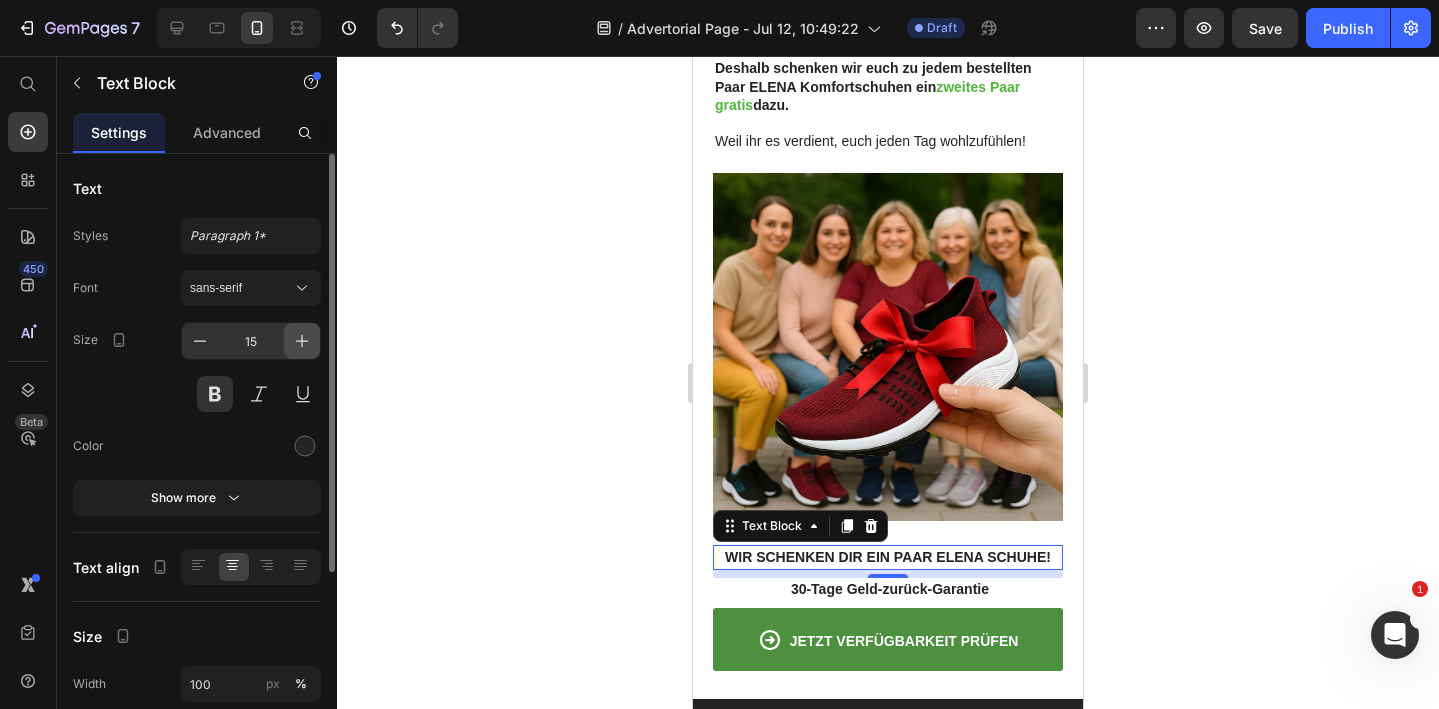 click 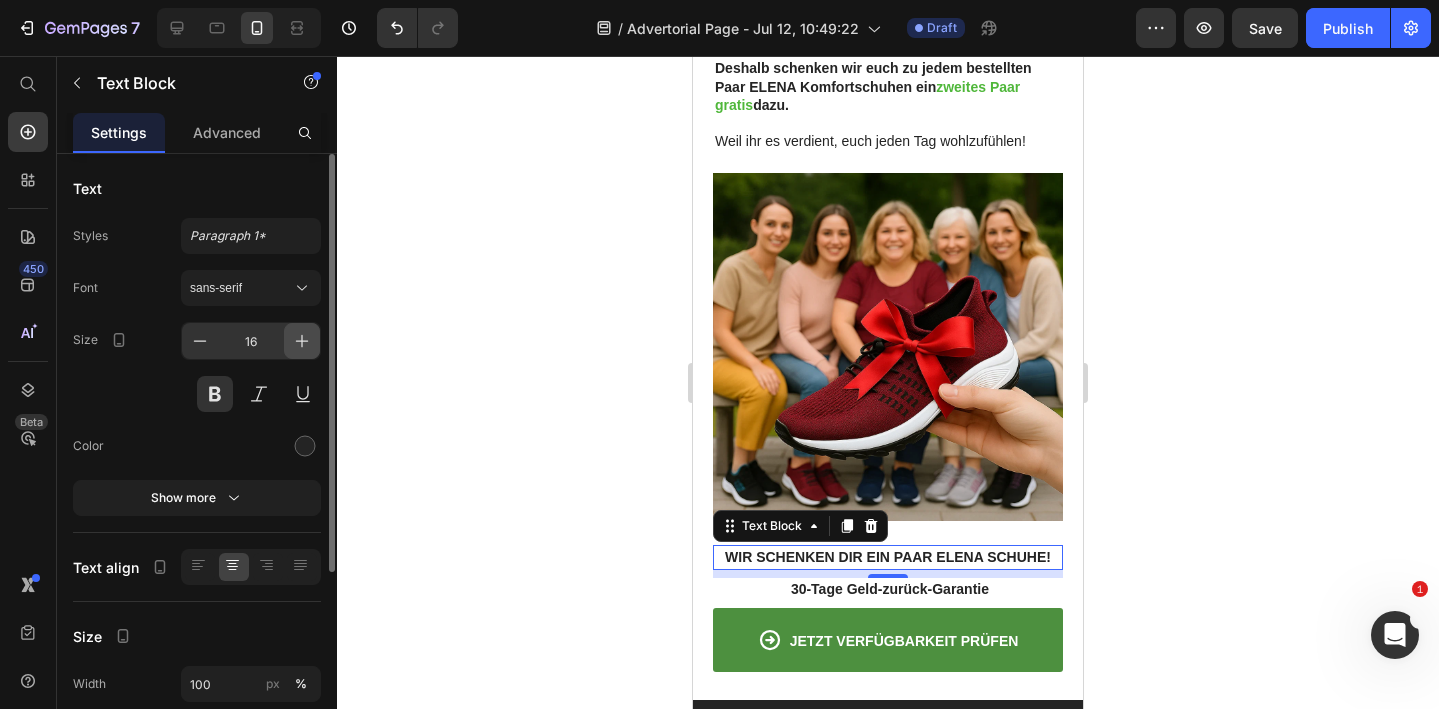 click 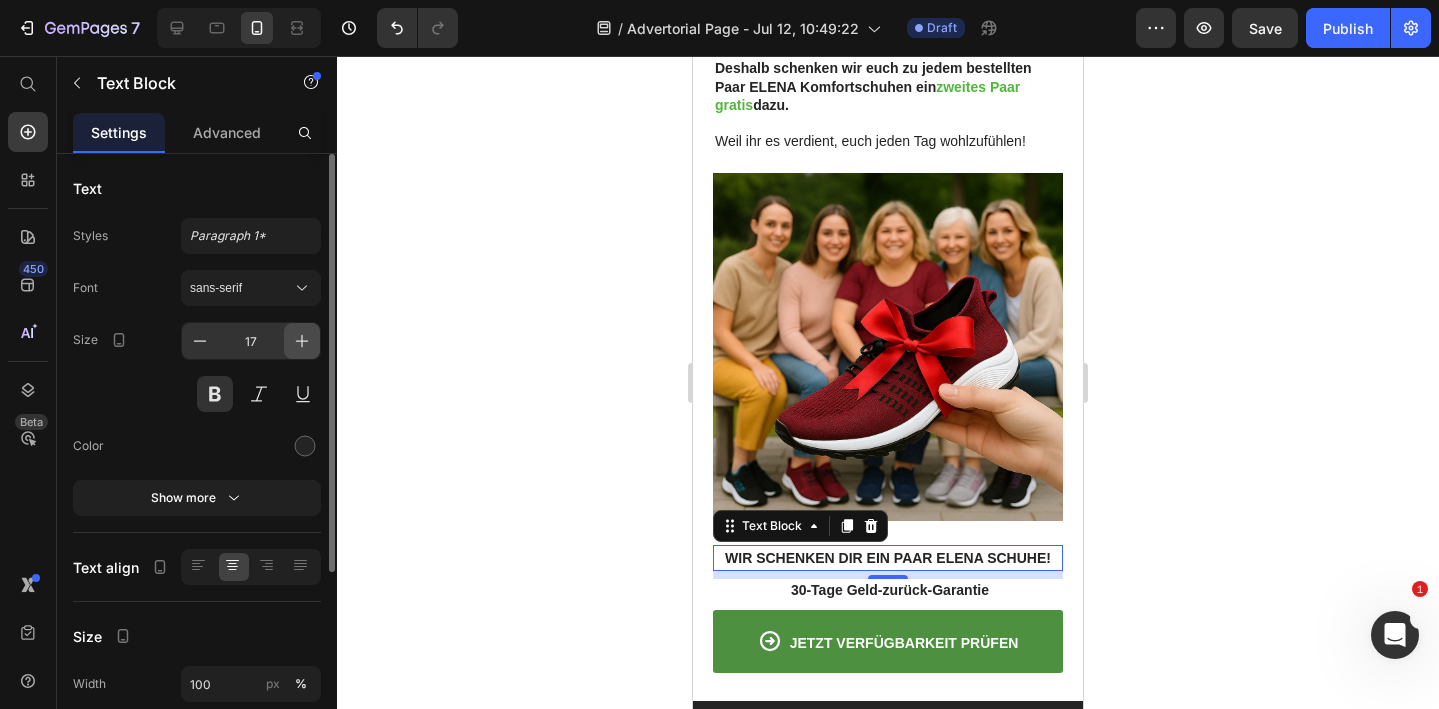click 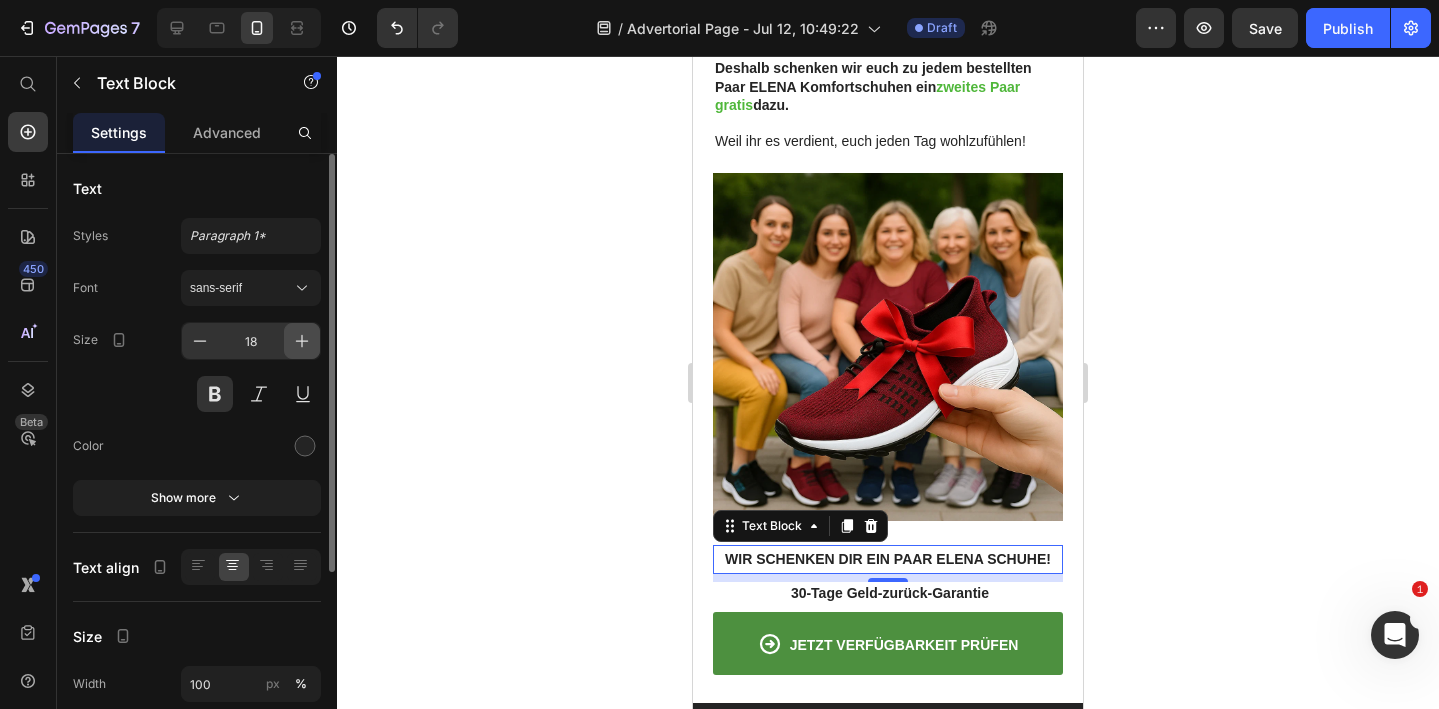 click 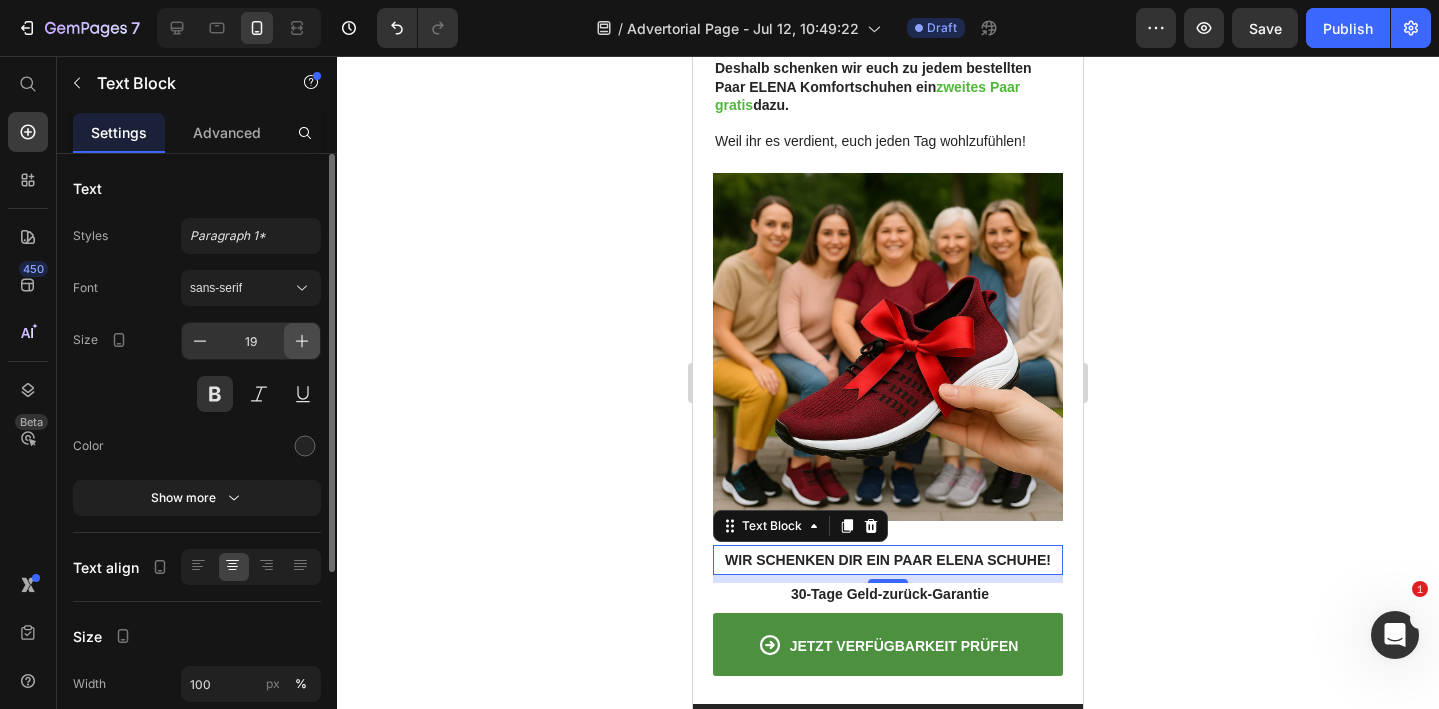 click 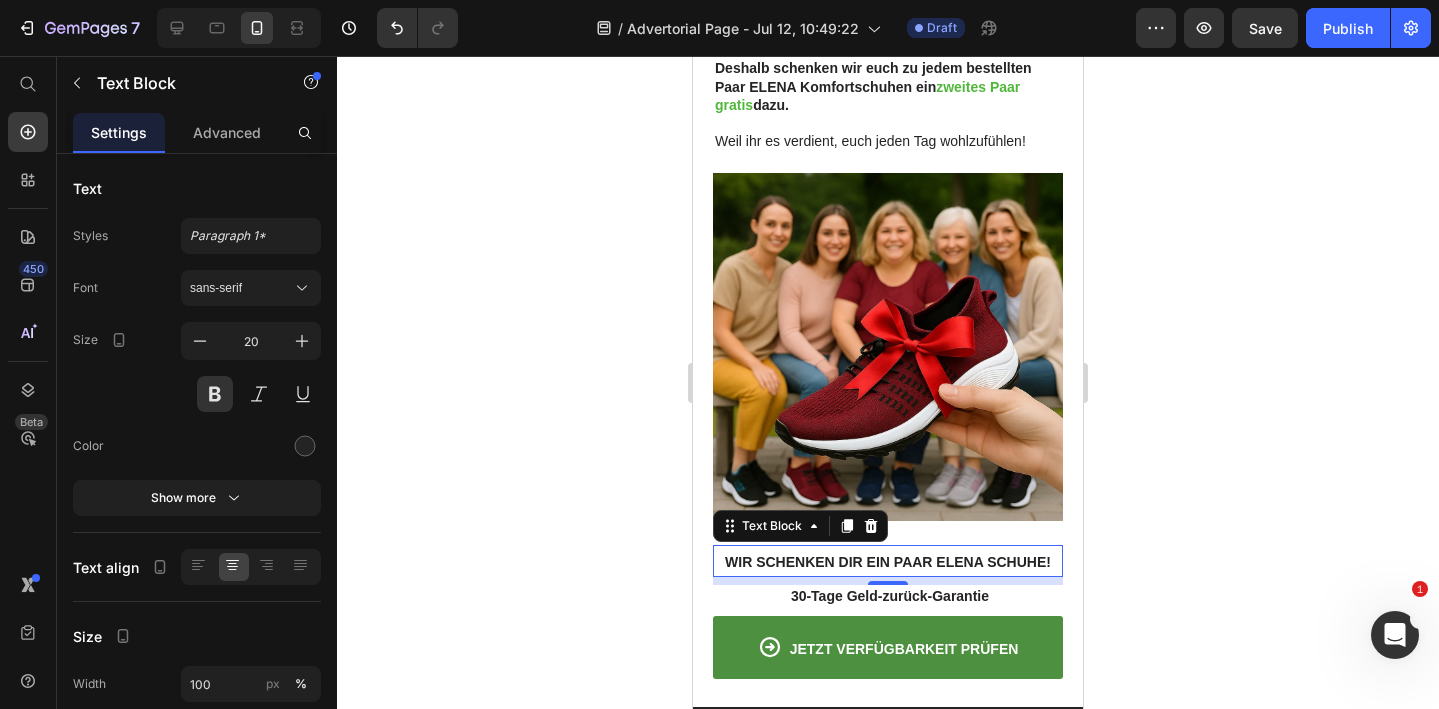 click 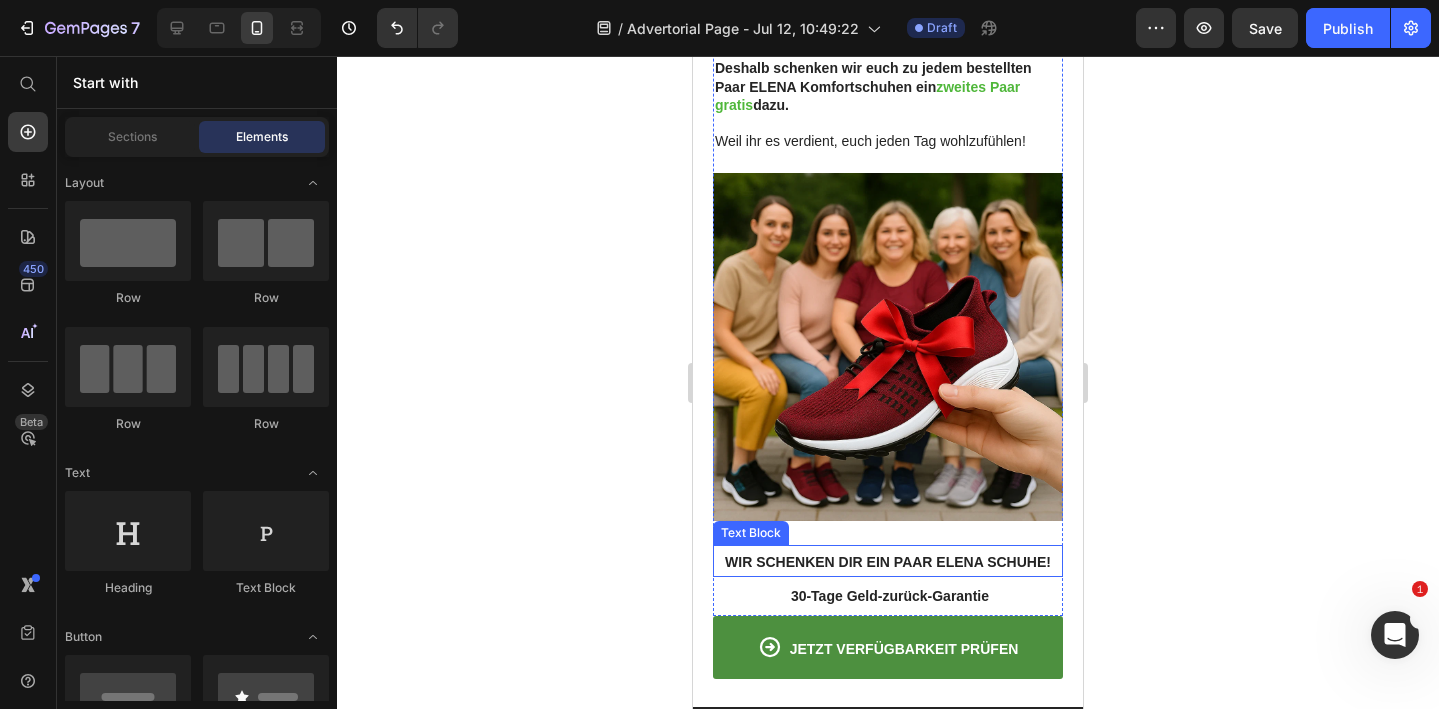 click on "WIR SCHENKEN DIR EIN PAAR ELENA SCHUHE!" at bounding box center (888, 562) 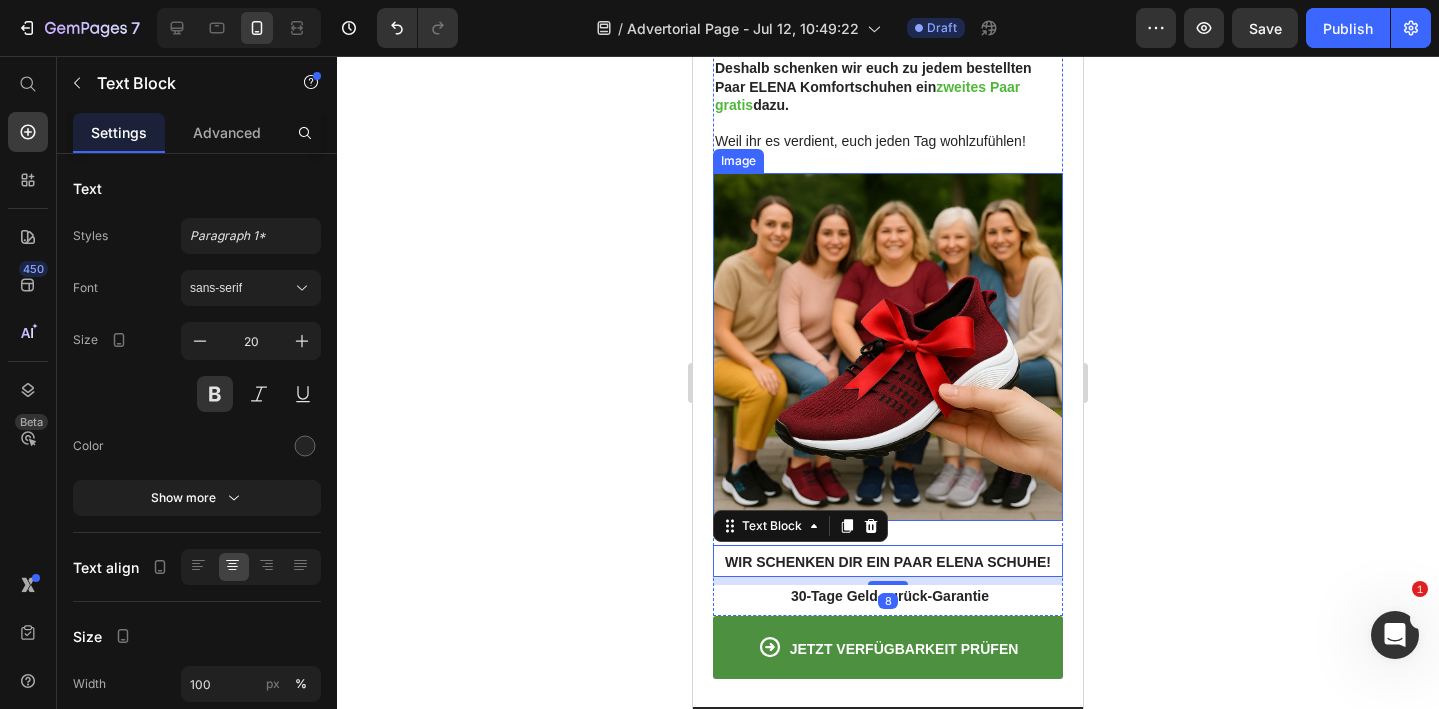 click at bounding box center [888, 347] 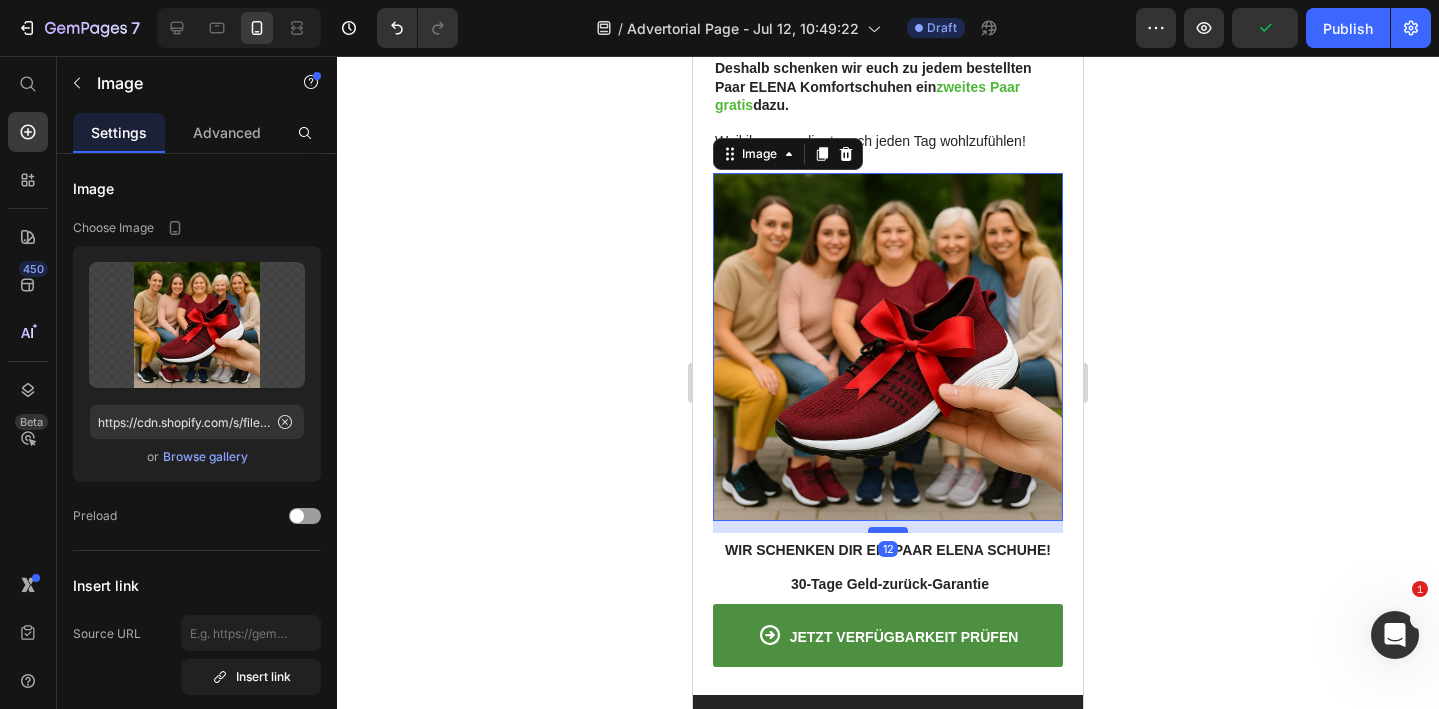drag, startPoint x: 885, startPoint y: 542, endPoint x: 885, endPoint y: 530, distance: 12 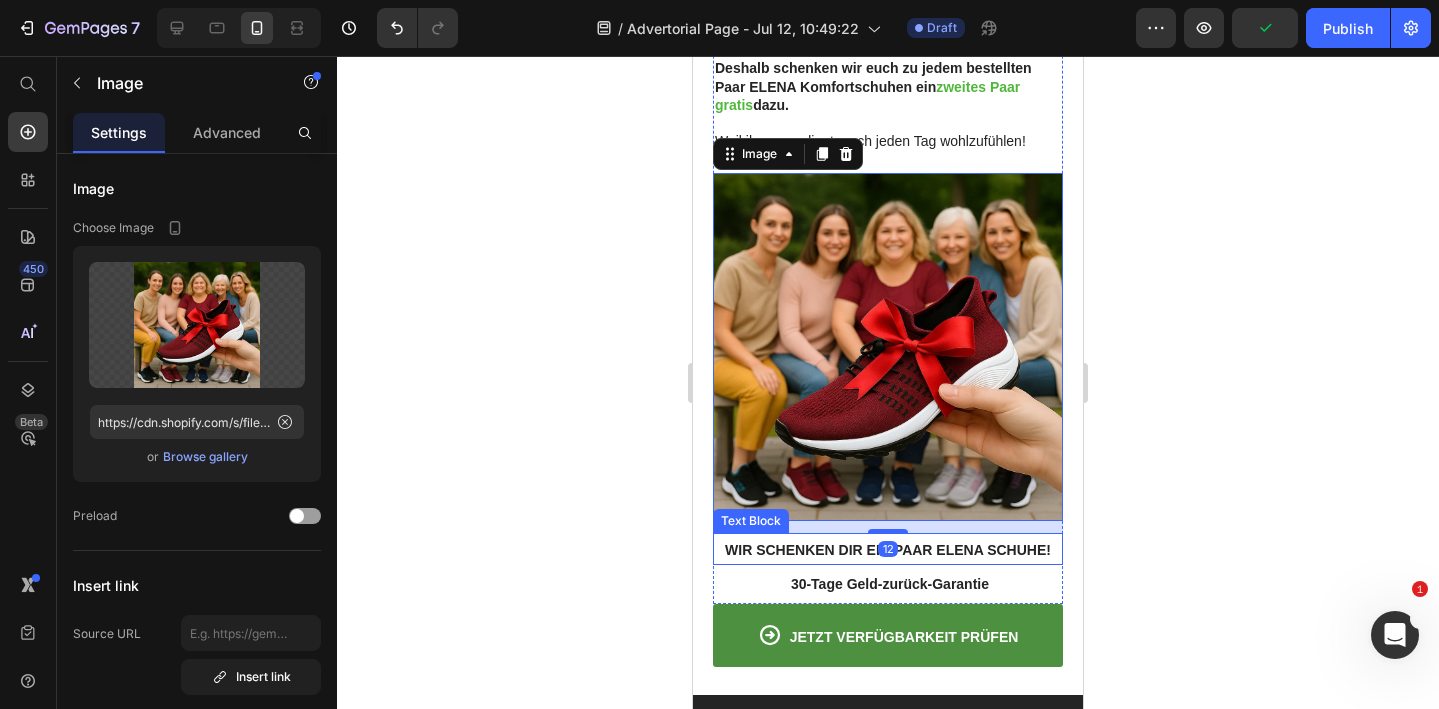 click on "WIR SCHENKEN DIR EIN PAAR ELENA SCHUHE!" at bounding box center (888, 550) 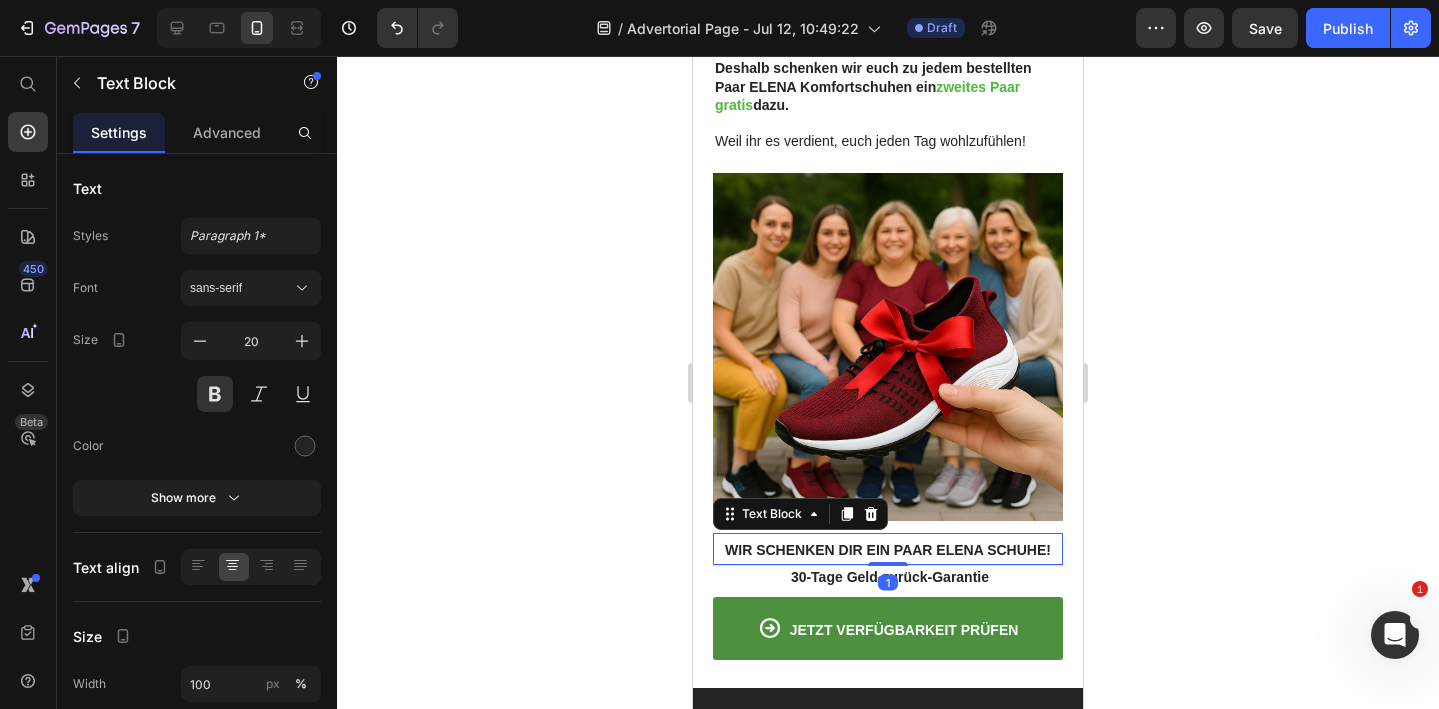 click on "WIR SCHENKEN DIR EIN PAAR ELENA SCHUHE! Text Block   1" at bounding box center (888, 549) 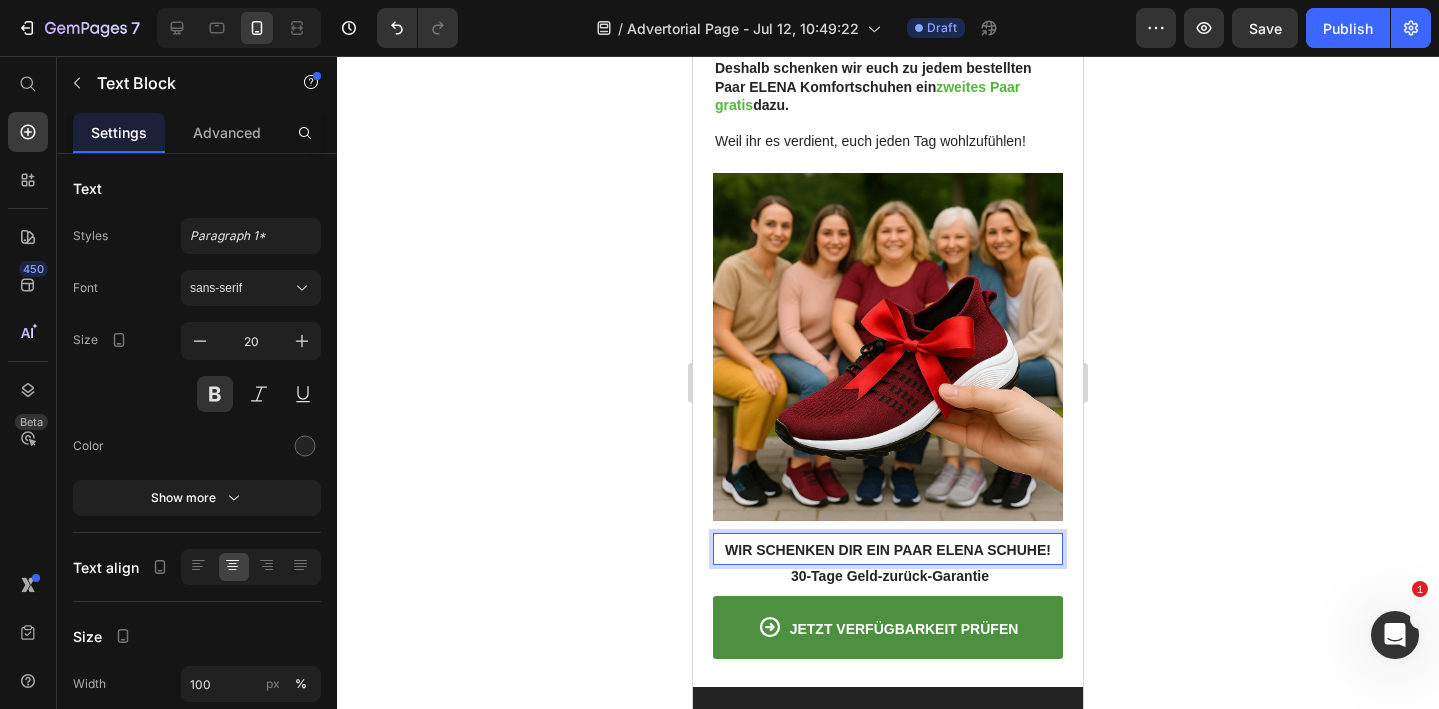 click on "WIR SCHENKEN DIR EIN PAAR ELENA SCHUHE!" at bounding box center (888, 550) 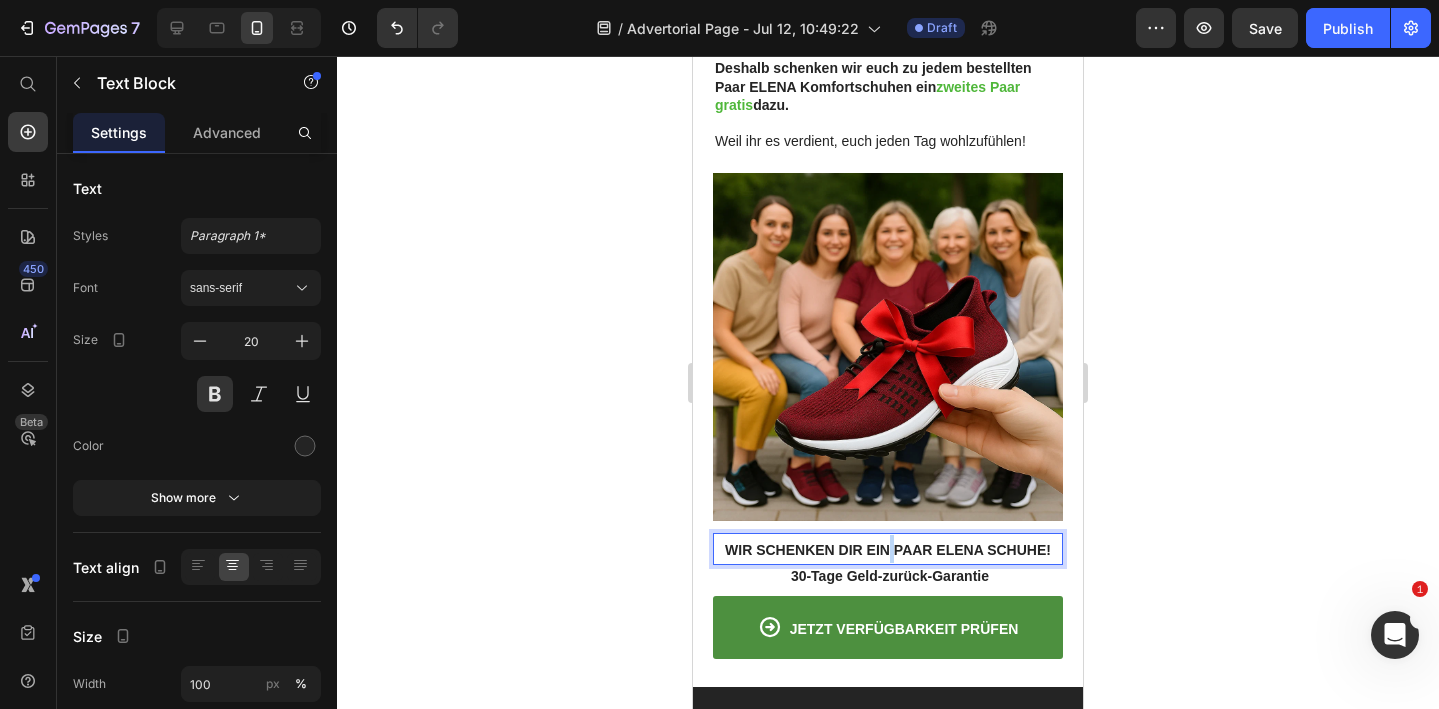 click on "WIR SCHENKEN DIR EIN PAAR ELENA SCHUHE!" at bounding box center [888, 550] 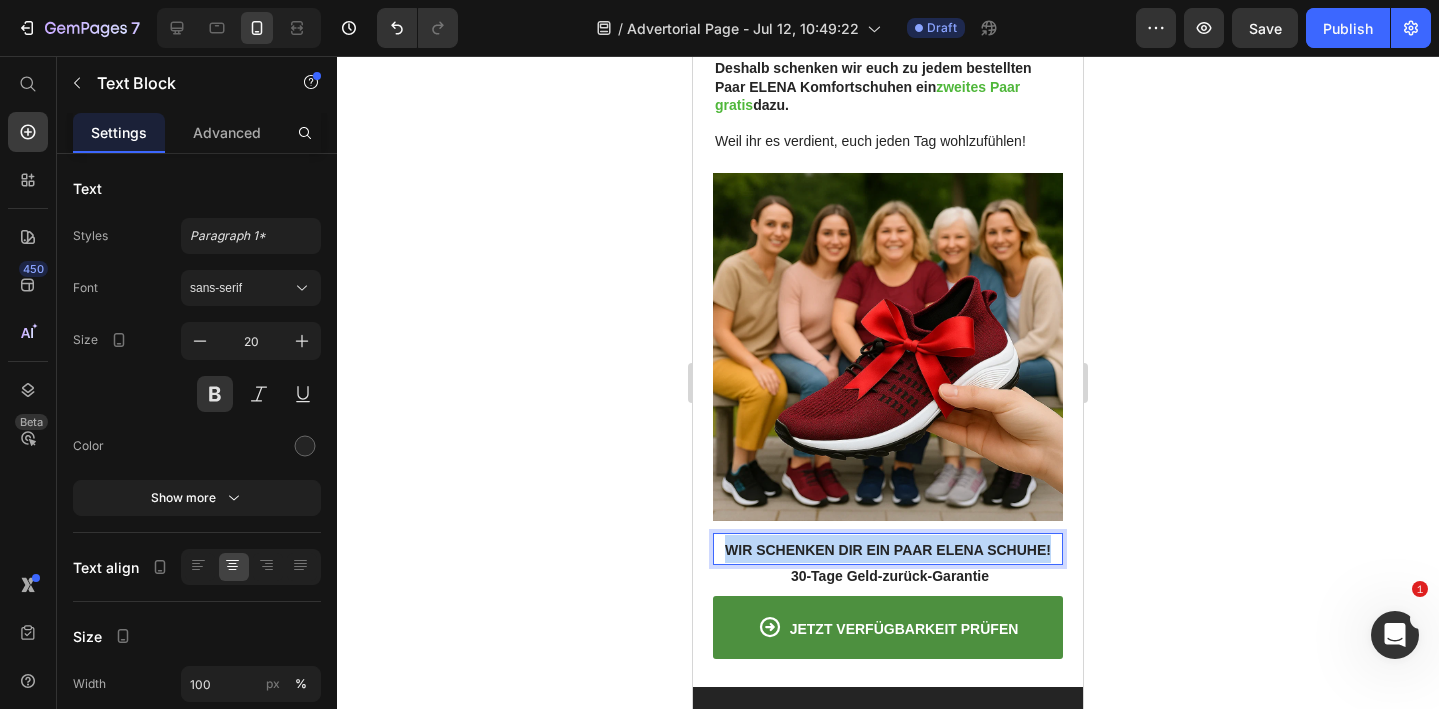 click on "WIR SCHENKEN DIR EIN PAAR ELENA SCHUHE!" at bounding box center [888, 550] 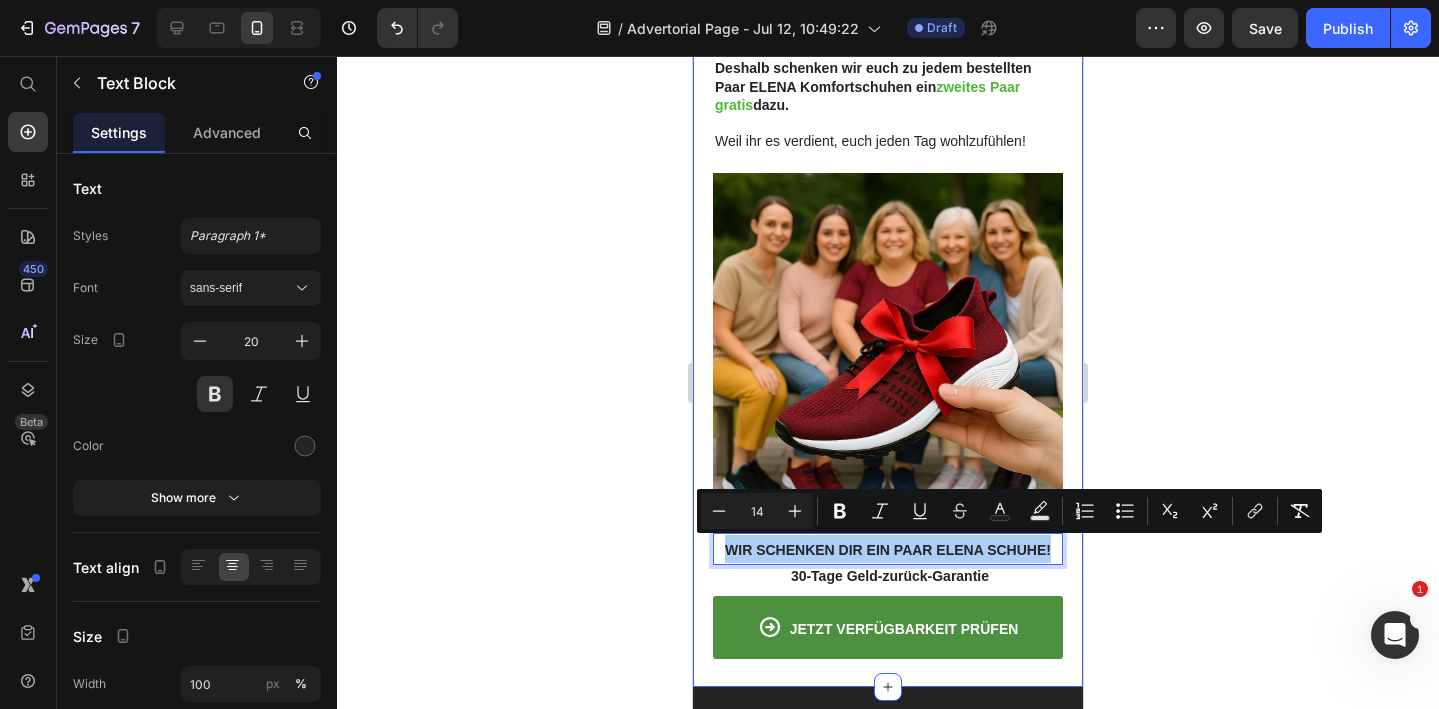 click 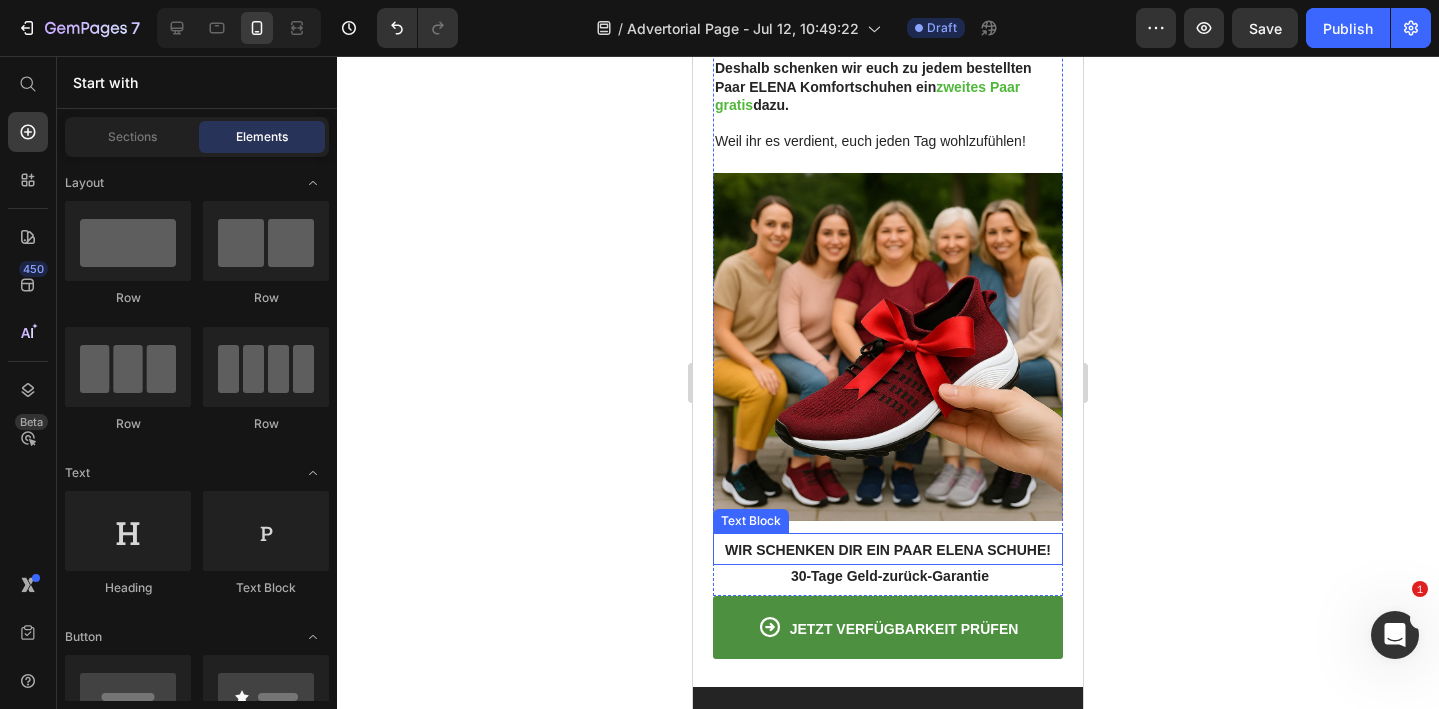click on "WIR SCHENKEN DIR EIN PAAR ELENA SCHUHE!" at bounding box center (888, 550) 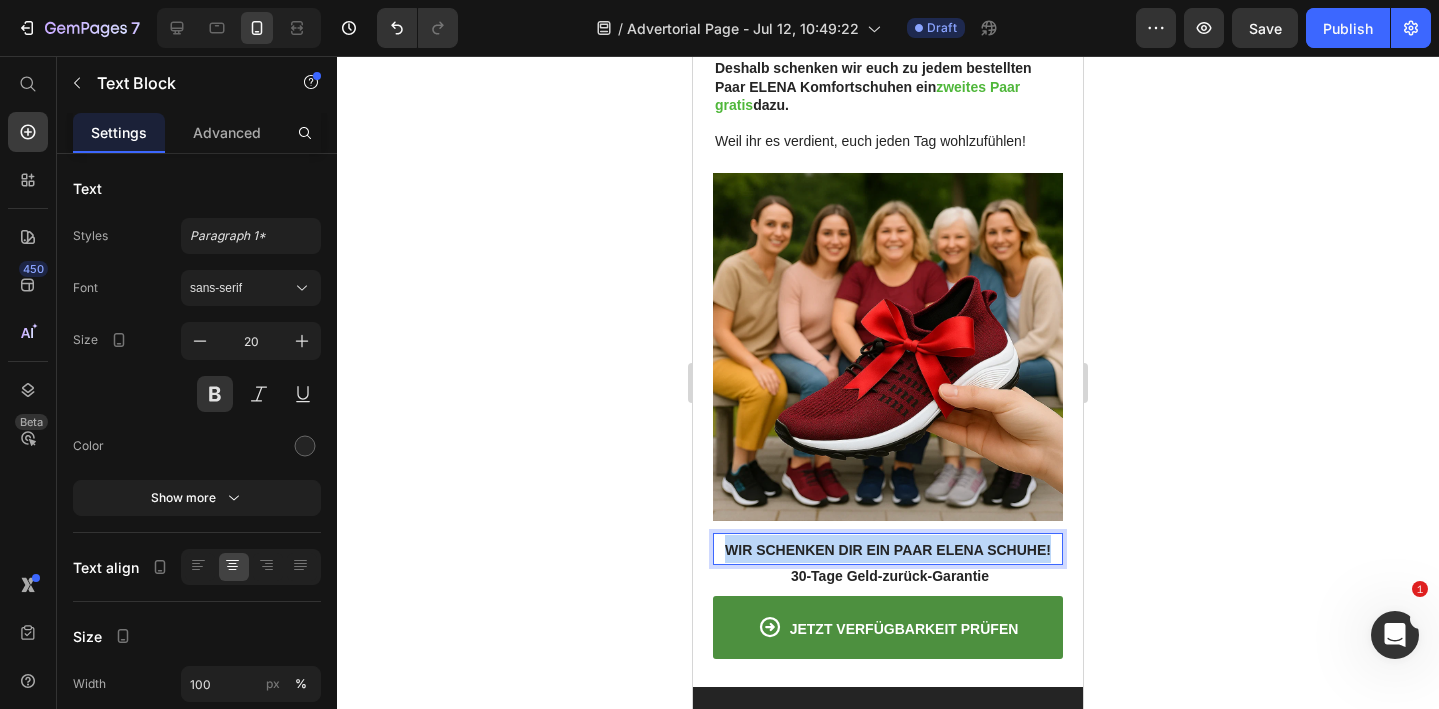 click on "WIR SCHENKEN DIR EIN PAAR ELENA SCHUHE!" at bounding box center [888, 550] 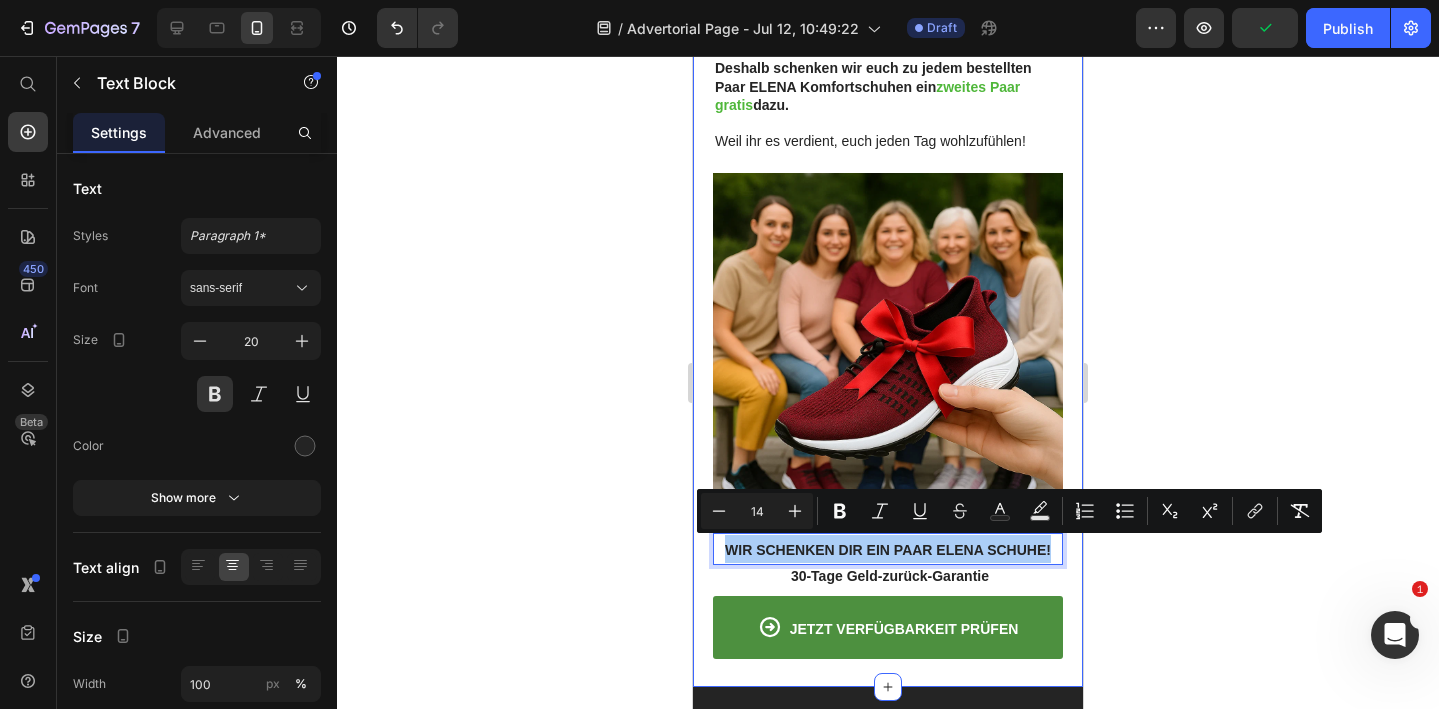 click 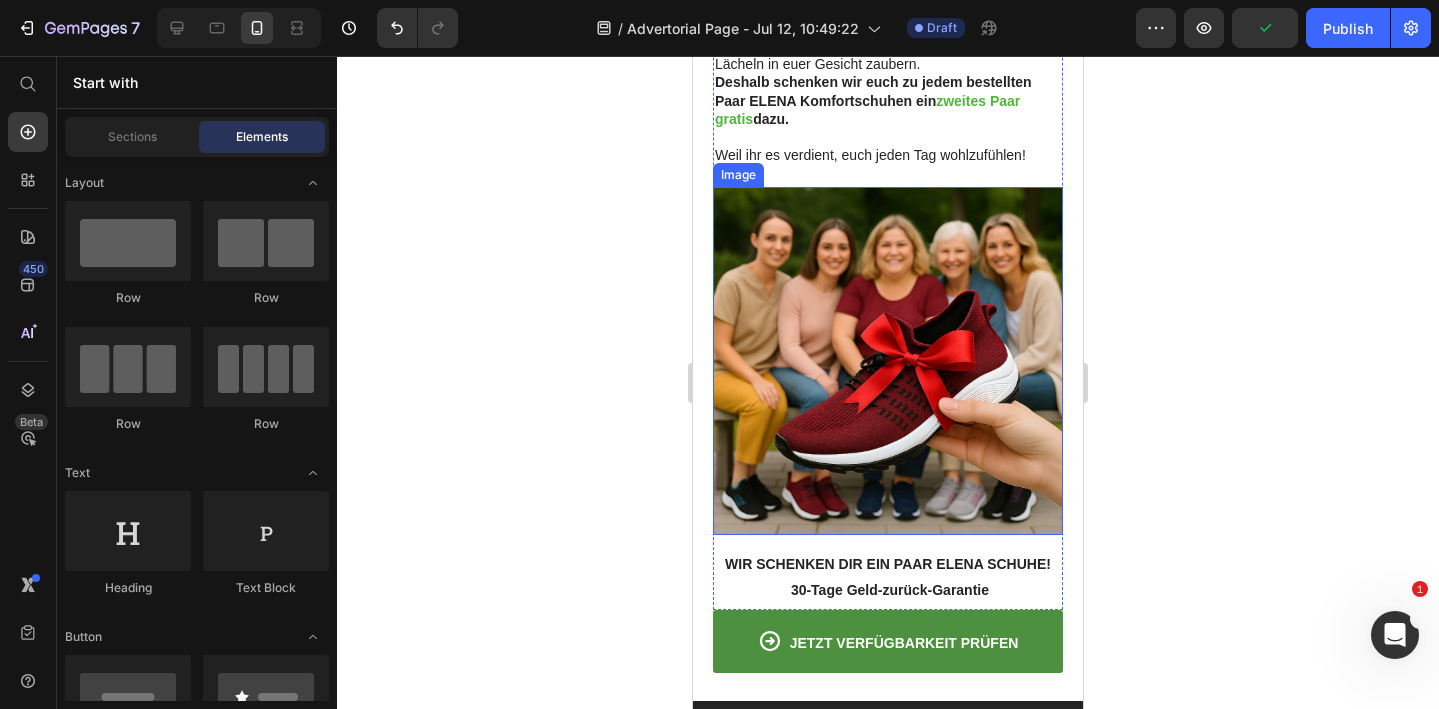 scroll, scrollTop: 5500, scrollLeft: 0, axis: vertical 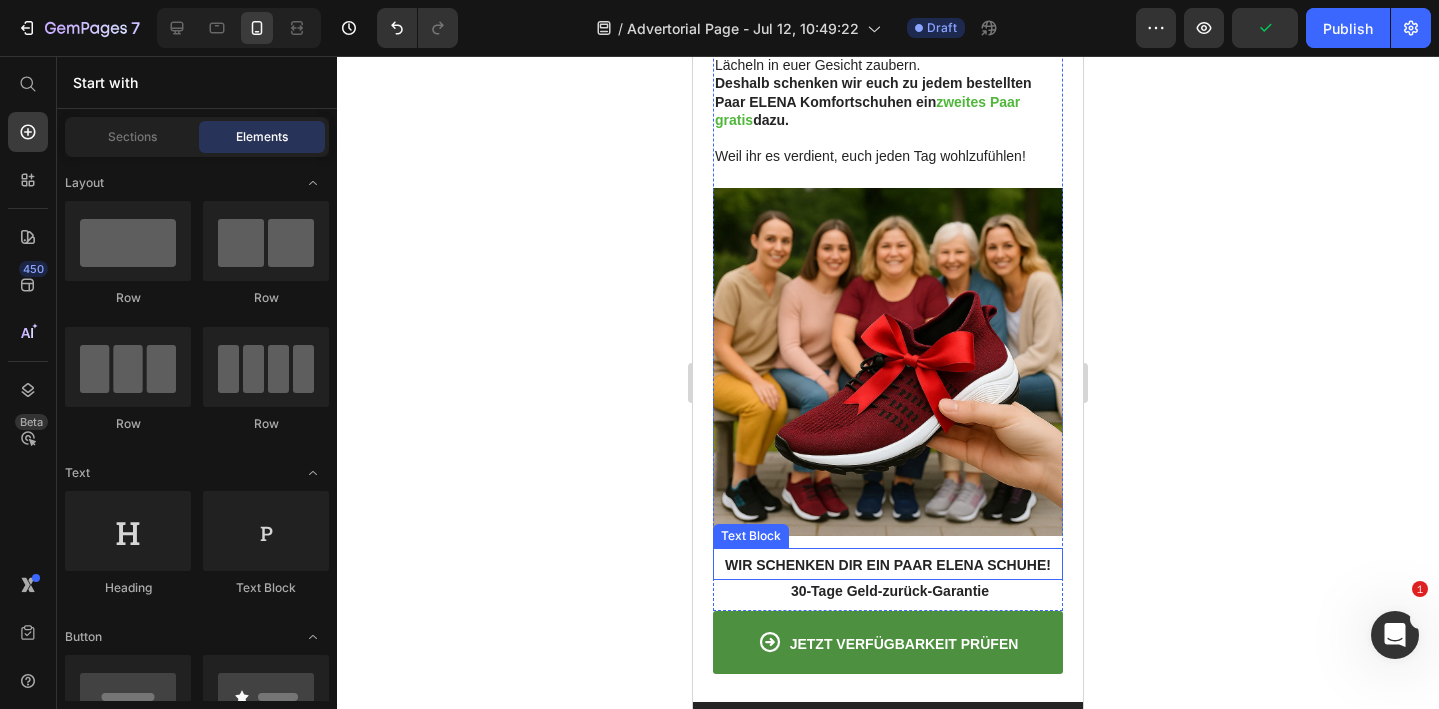 click on "WIR SCHENKEN DIR EIN PAAR ELENA SCHUHE!" at bounding box center [888, 564] 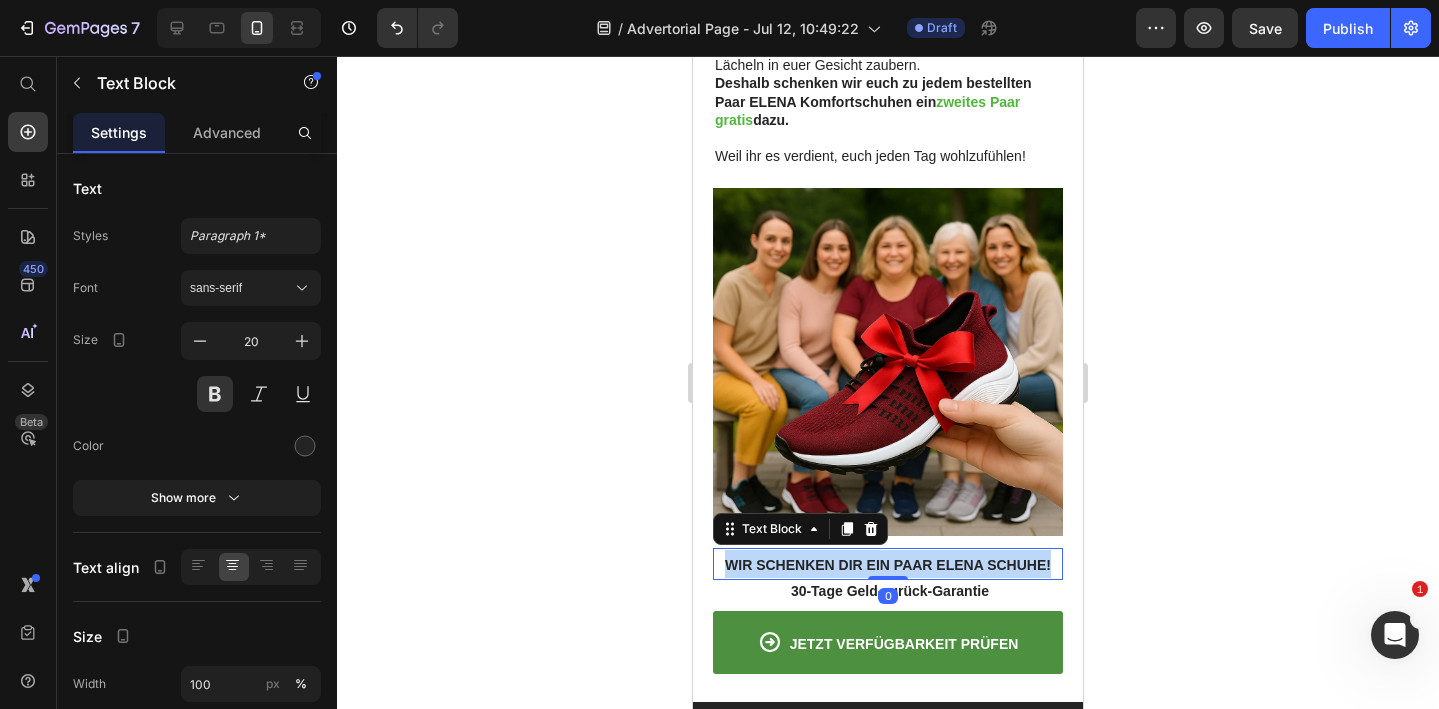 click on "WIR SCHENKEN DIR EIN PAAR ELENA SCHUHE!" at bounding box center [888, 564] 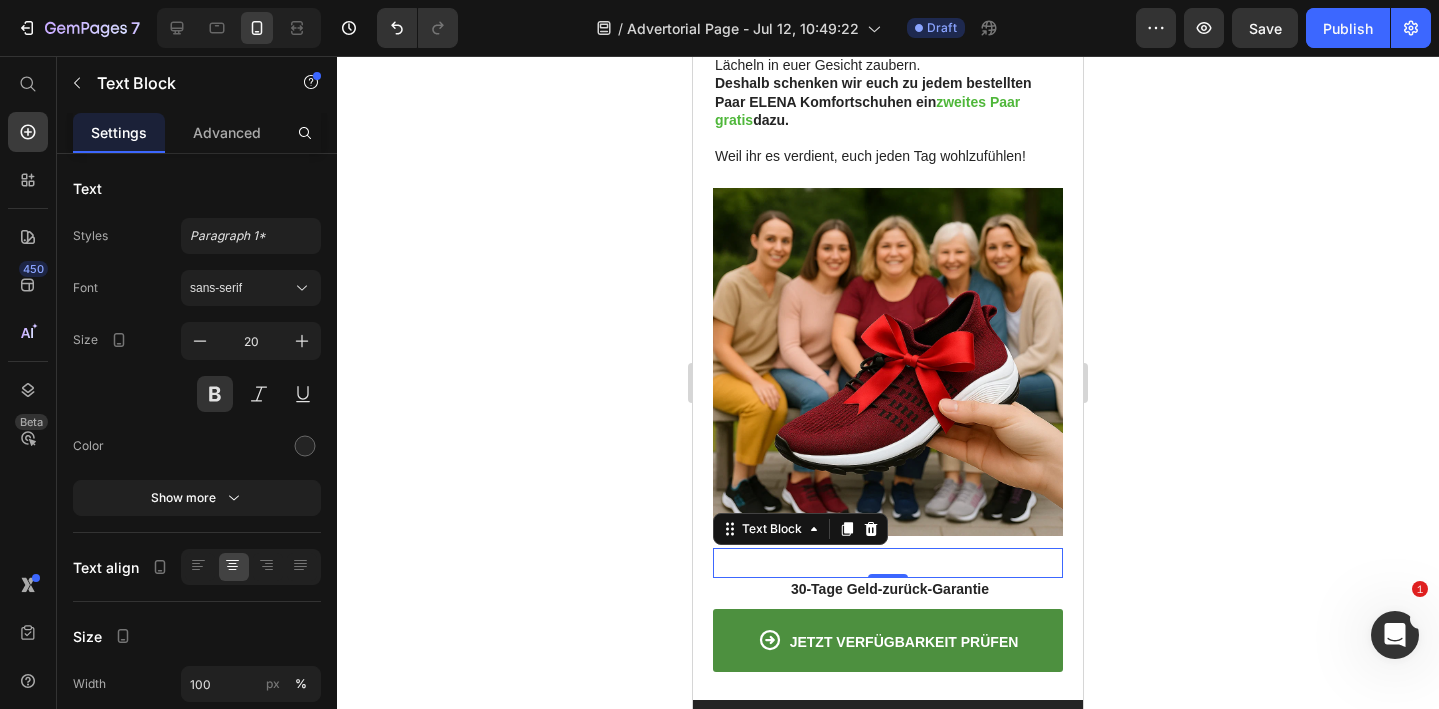 click 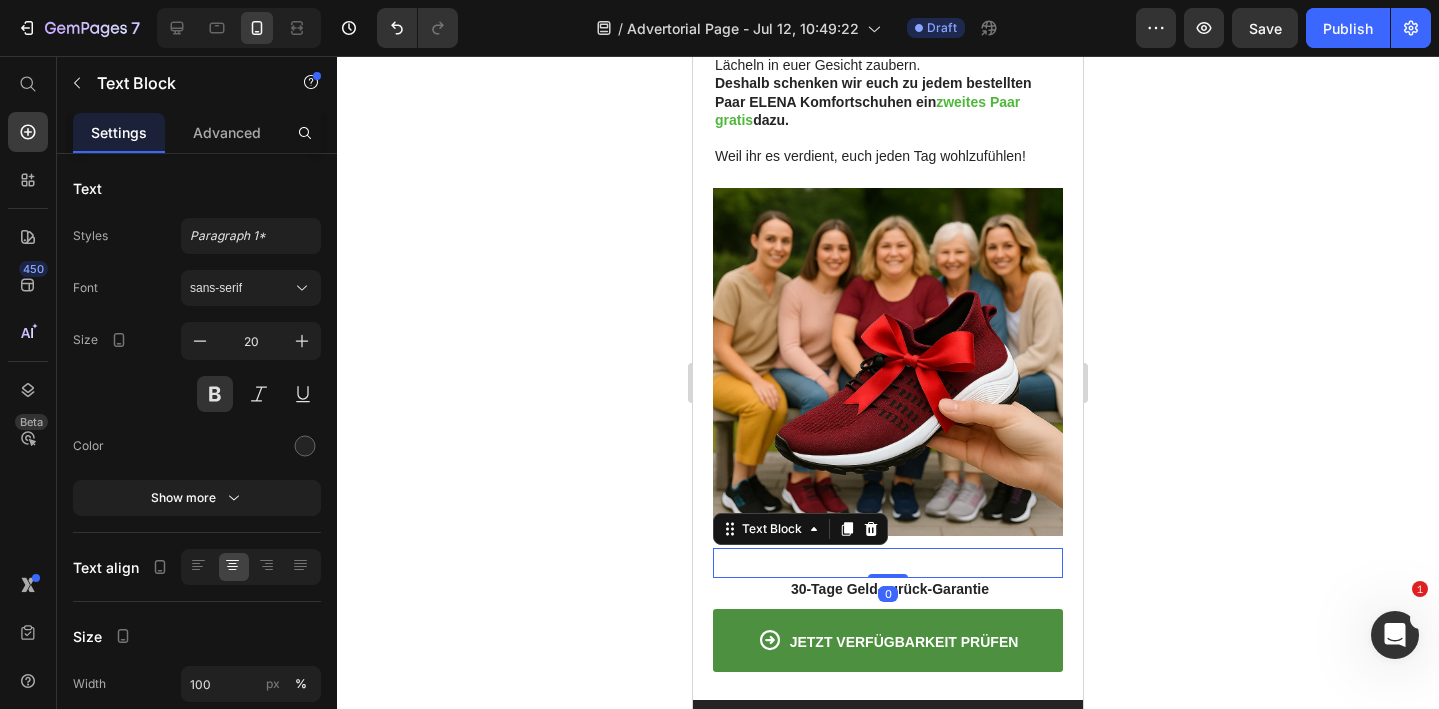 click at bounding box center (888, 563) 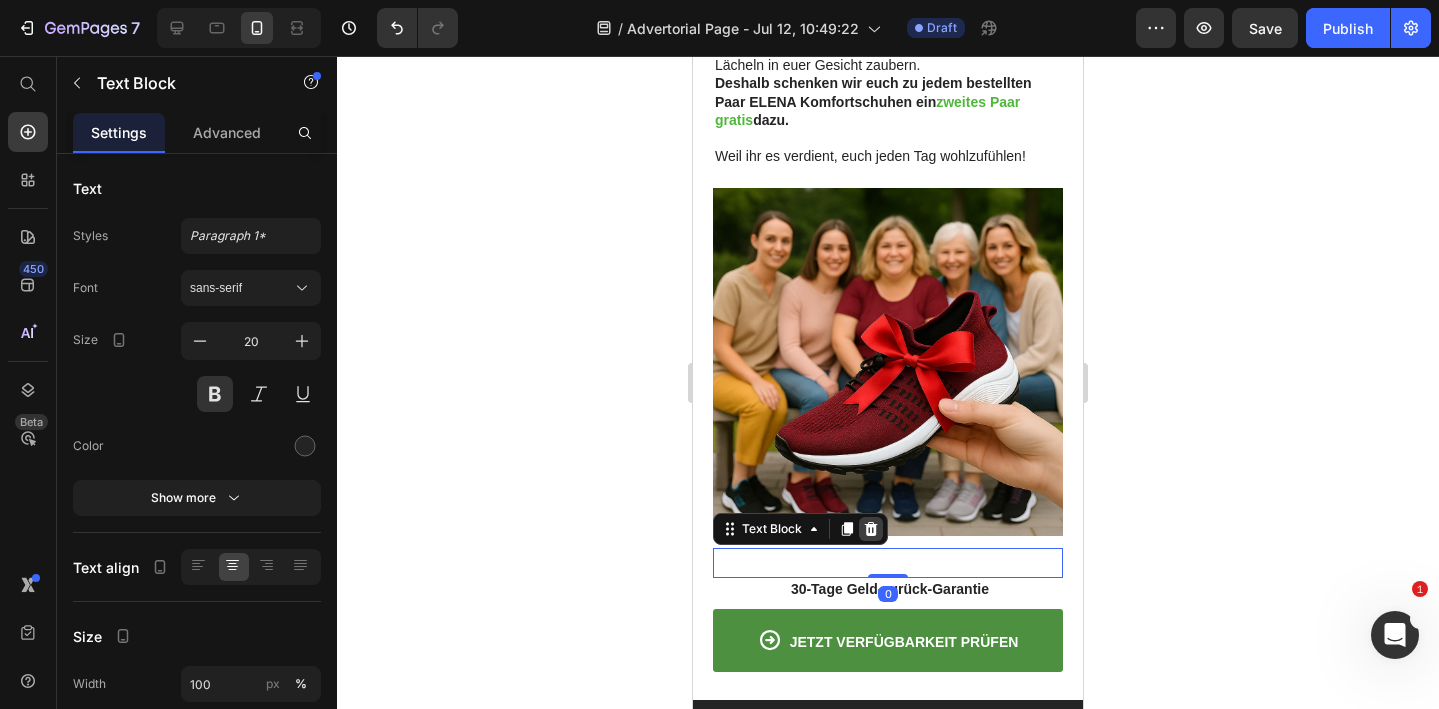 click 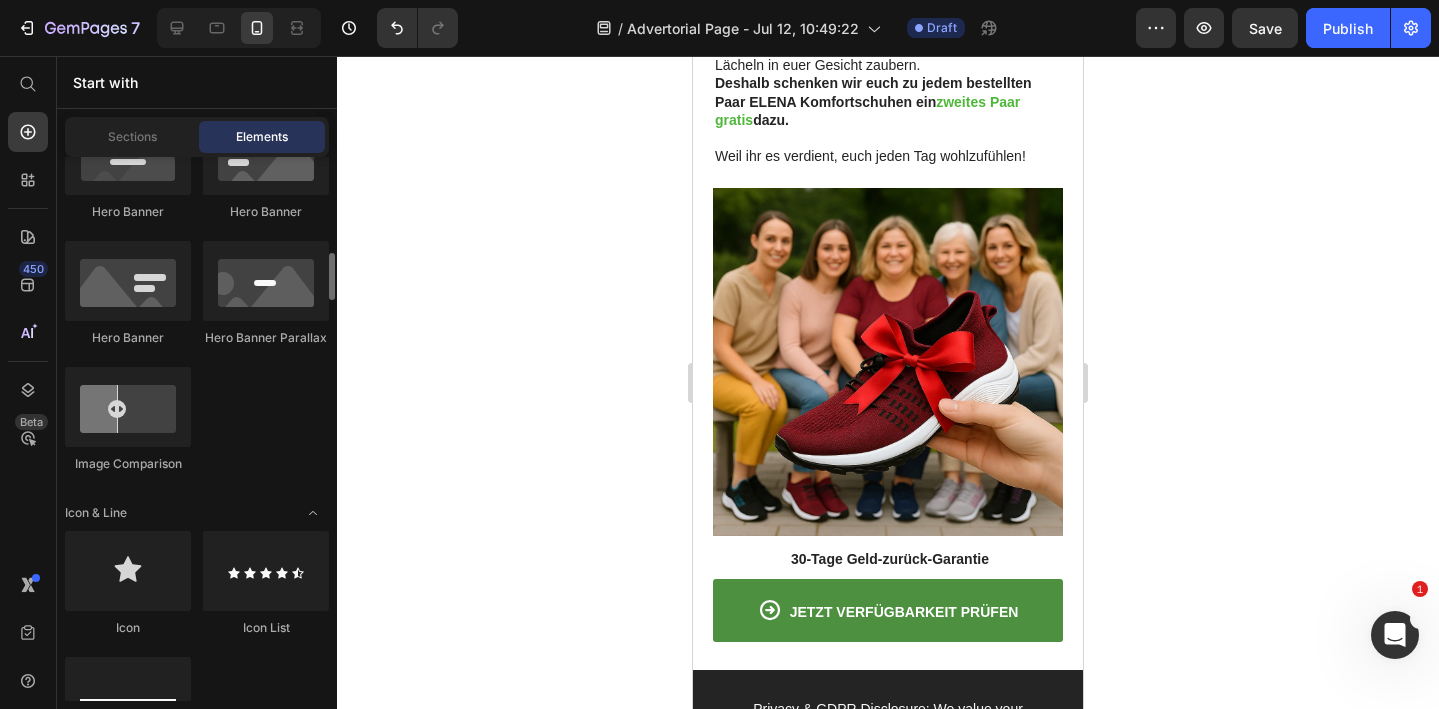 scroll, scrollTop: 1083, scrollLeft: 0, axis: vertical 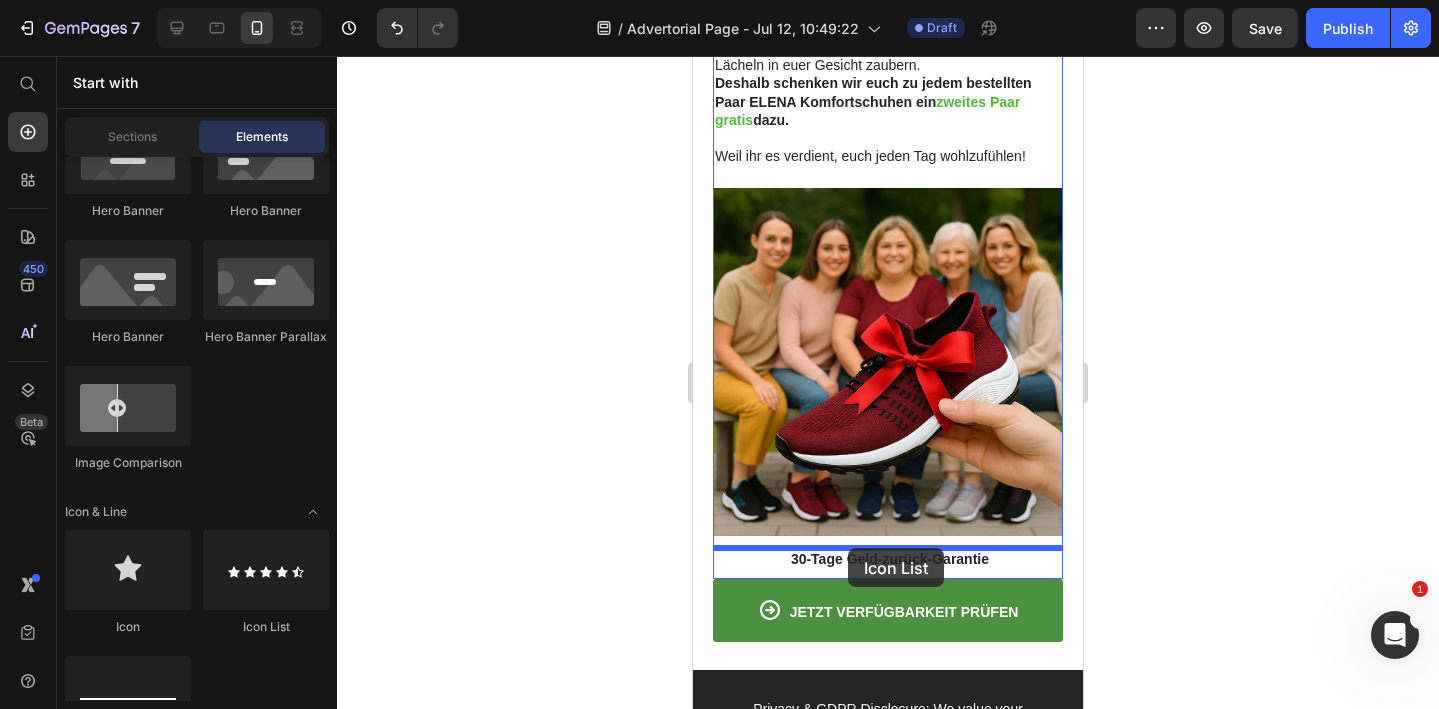 drag, startPoint x: 929, startPoint y: 627, endPoint x: 848, endPoint y: 548, distance: 113.14592 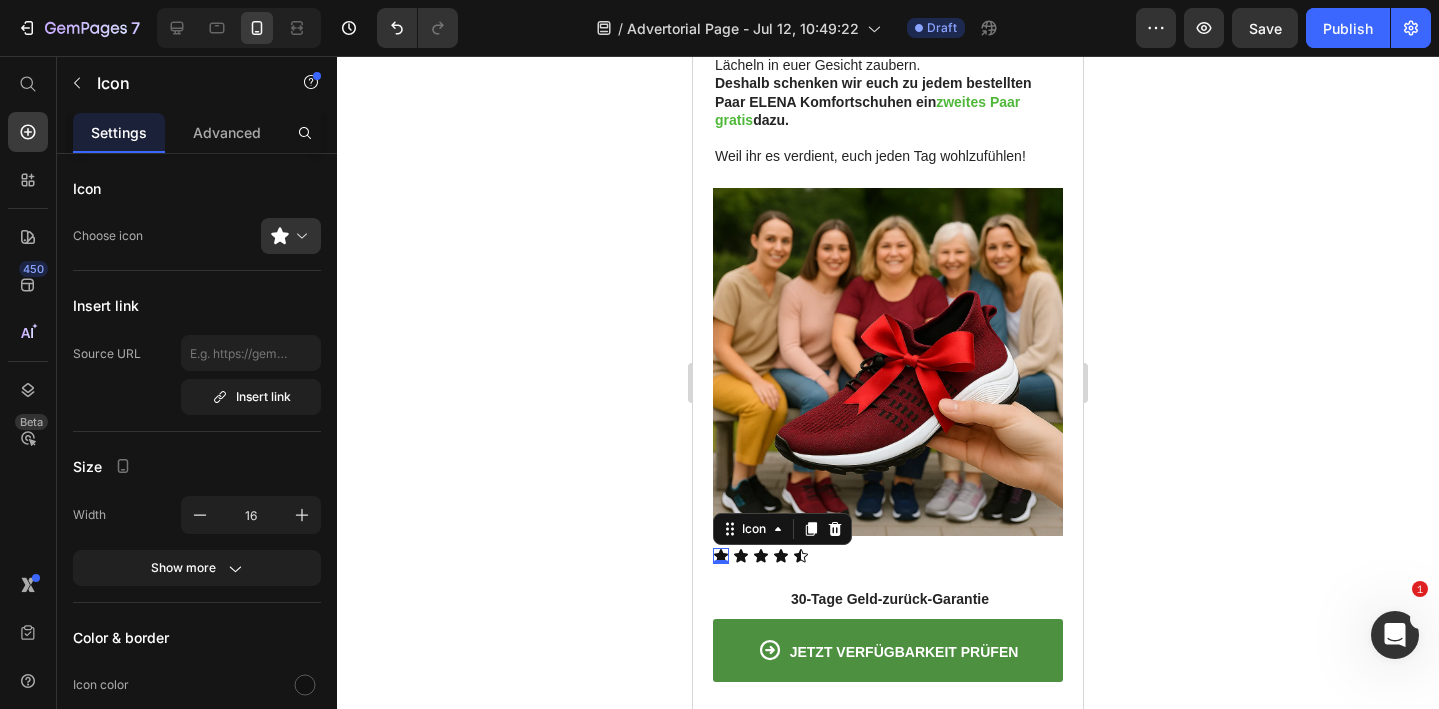 click on "Icon   0" at bounding box center [721, 556] 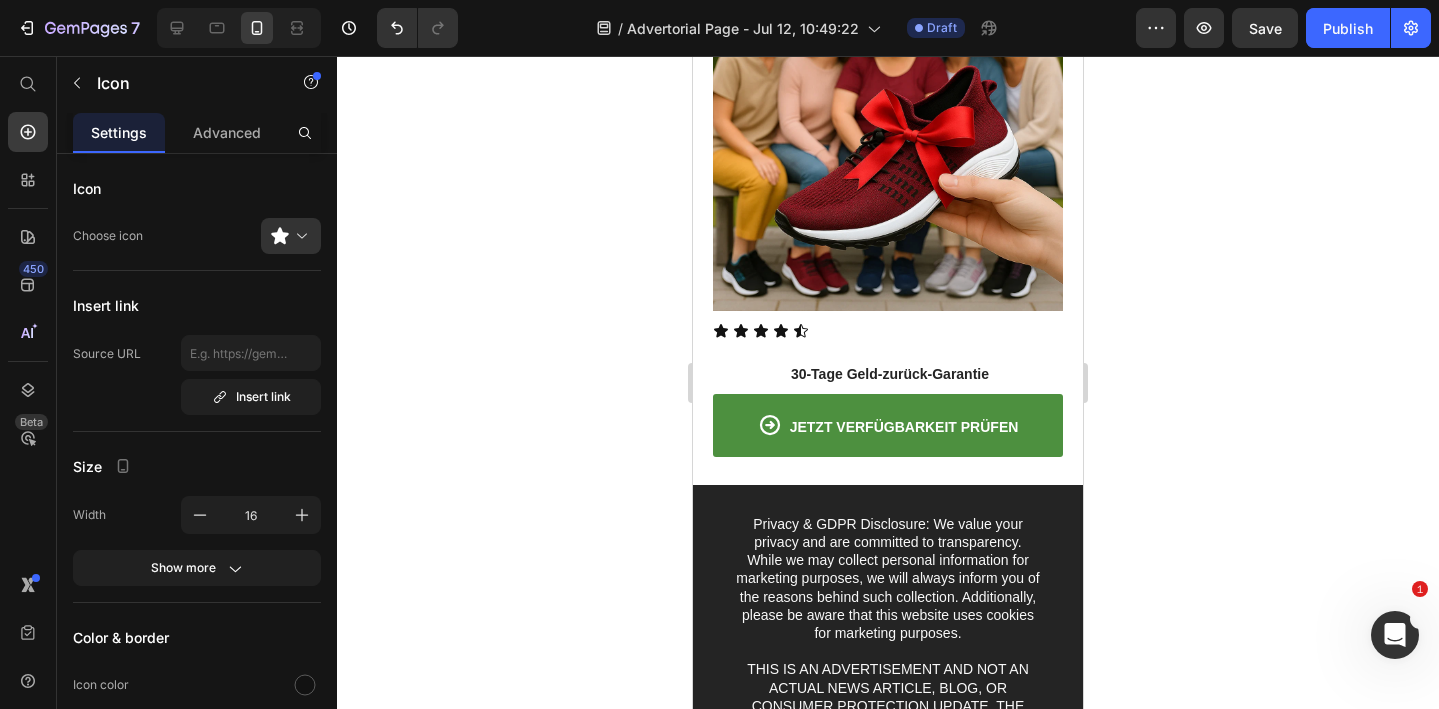 scroll, scrollTop: 5800, scrollLeft: 0, axis: vertical 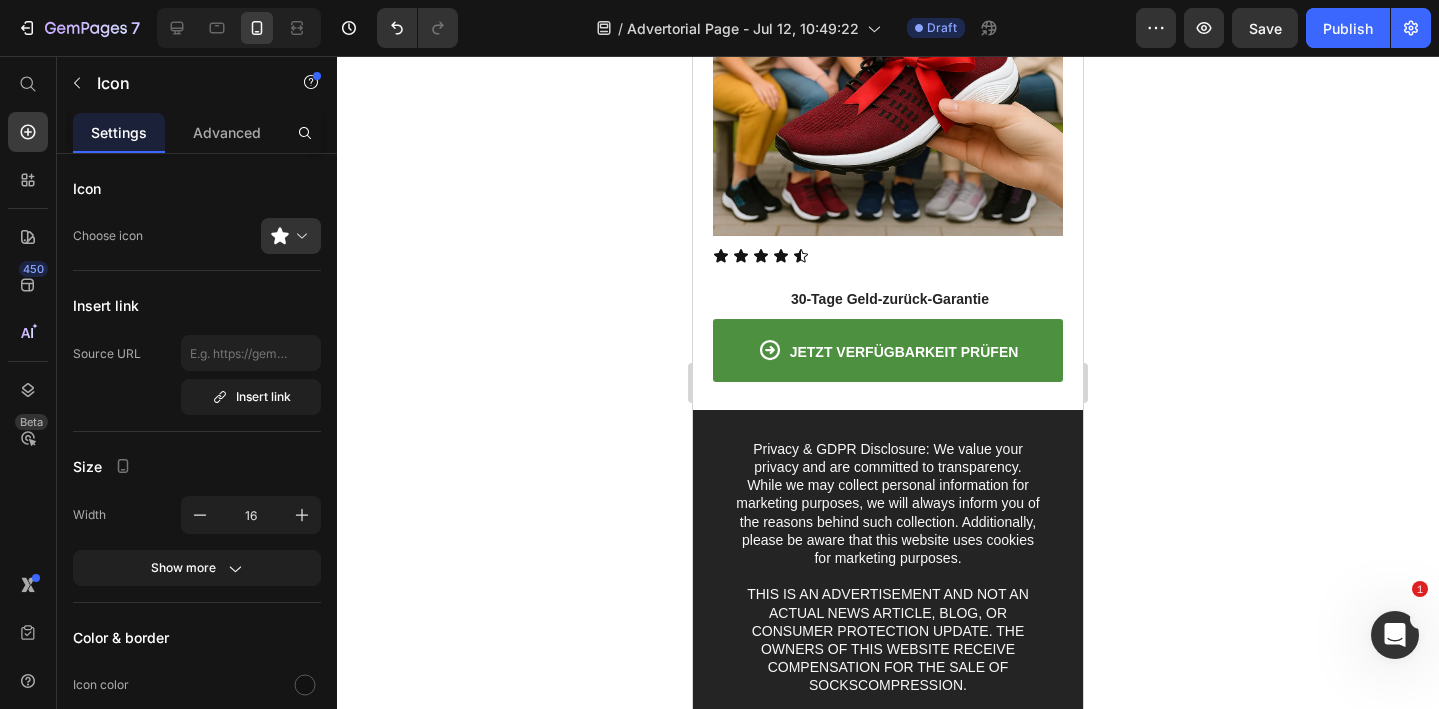click 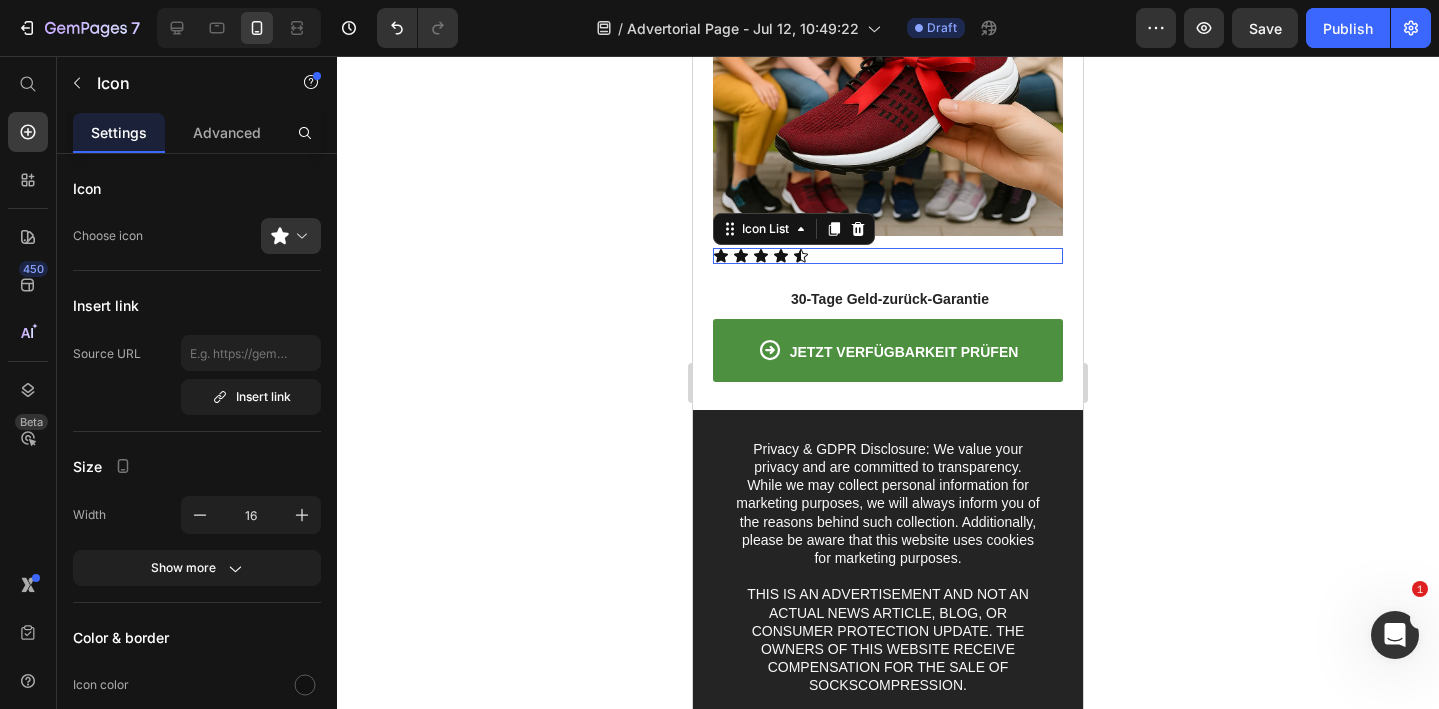 click on "Icon Icon Icon Icon Icon" at bounding box center (888, 256) 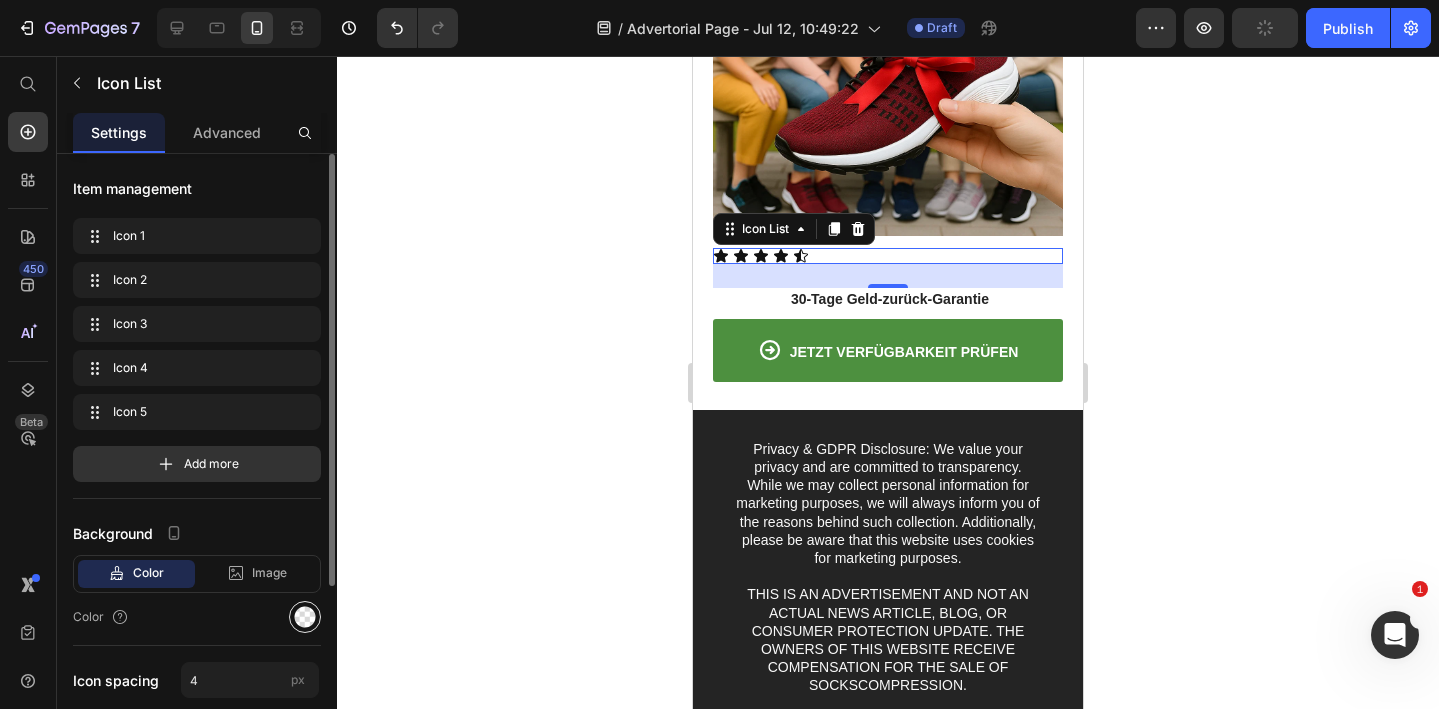 click at bounding box center (305, 617) 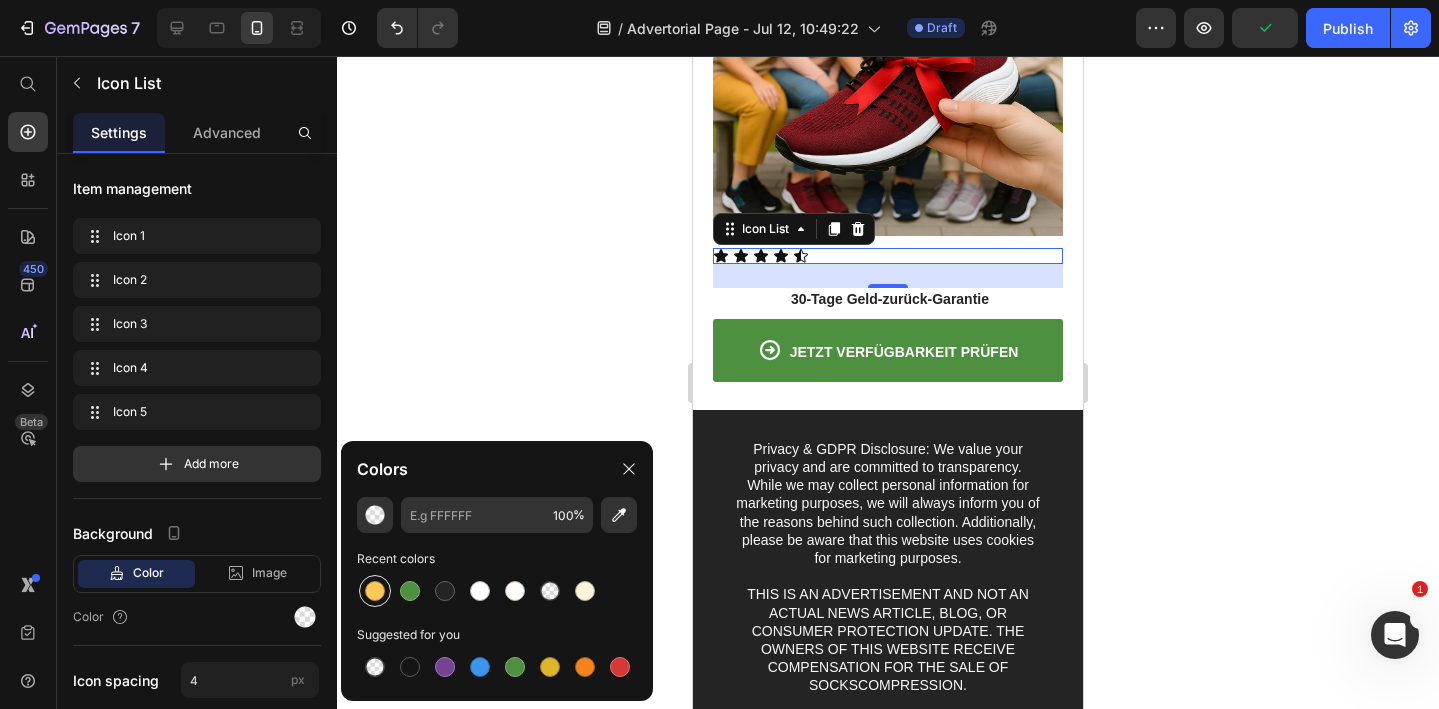 click at bounding box center [375, 591] 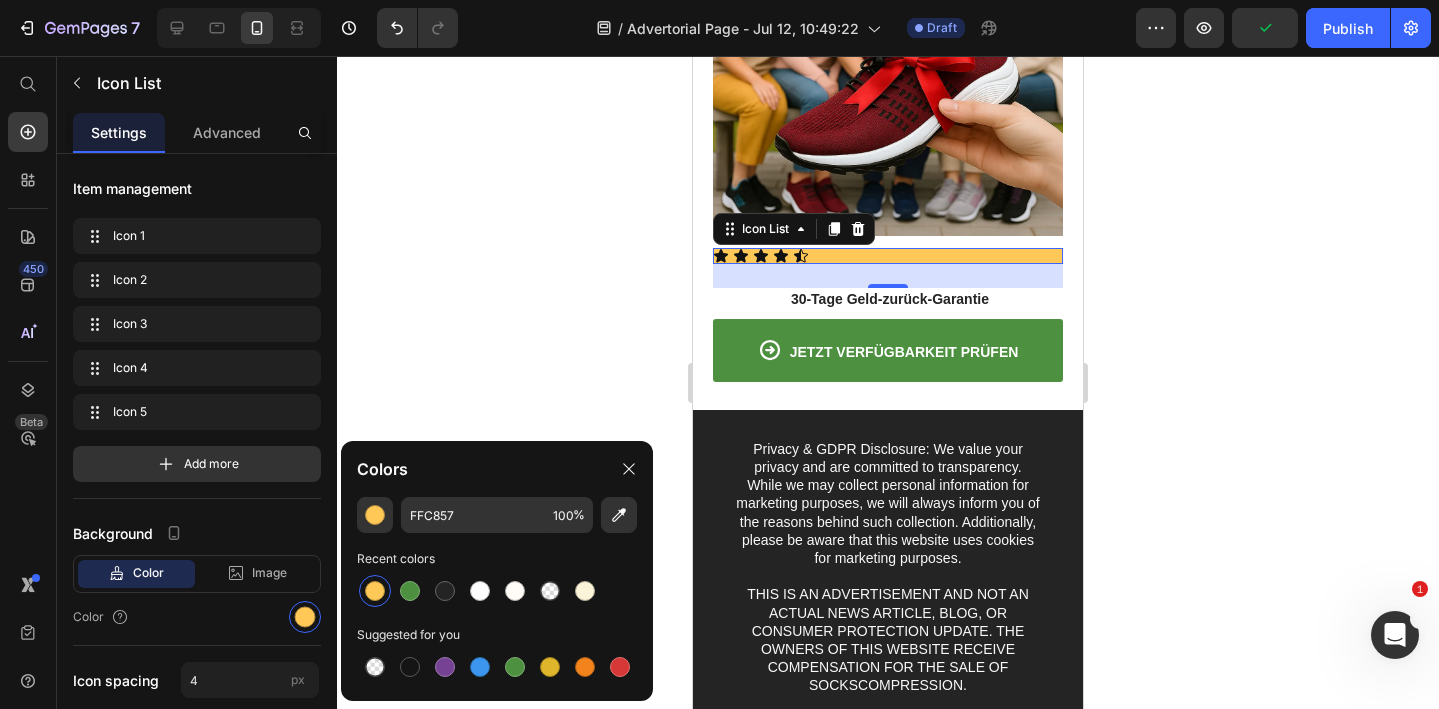 click at bounding box center (375, 591) 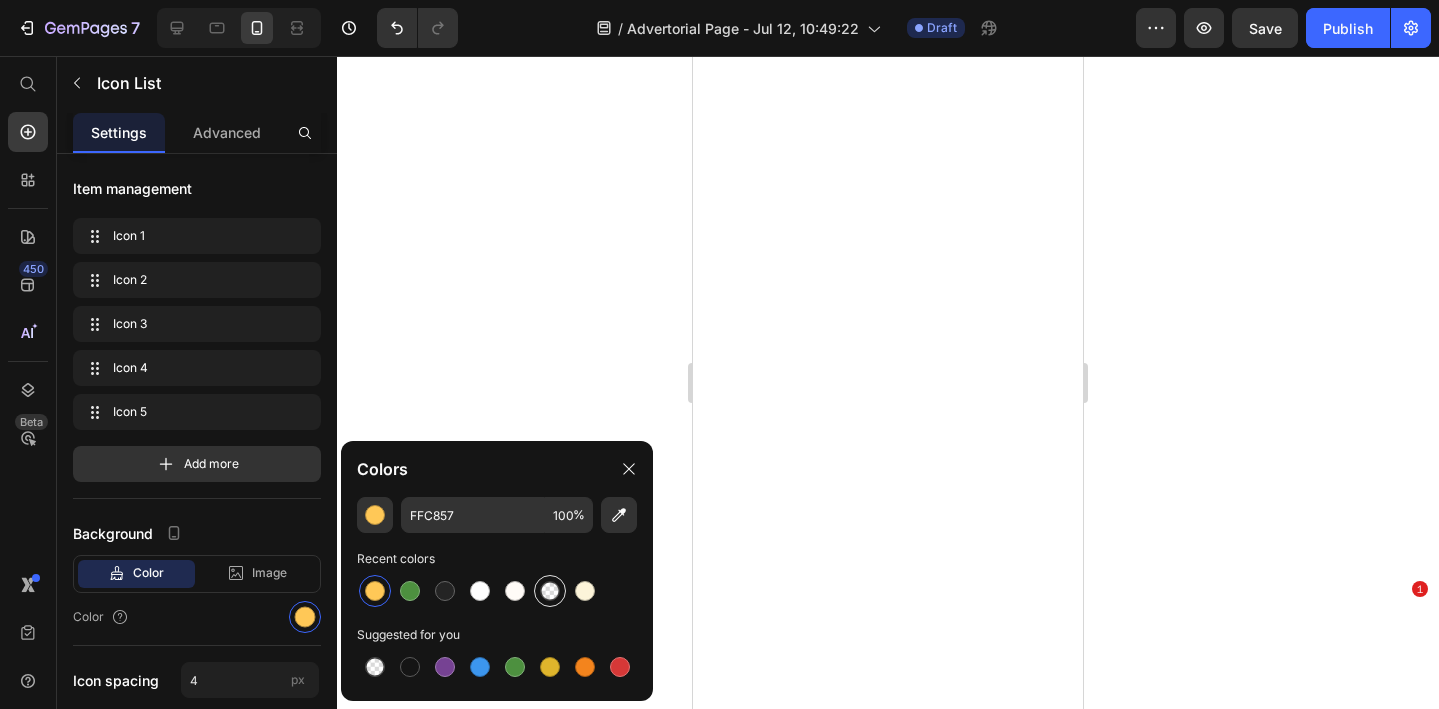 scroll, scrollTop: 0, scrollLeft: 0, axis: both 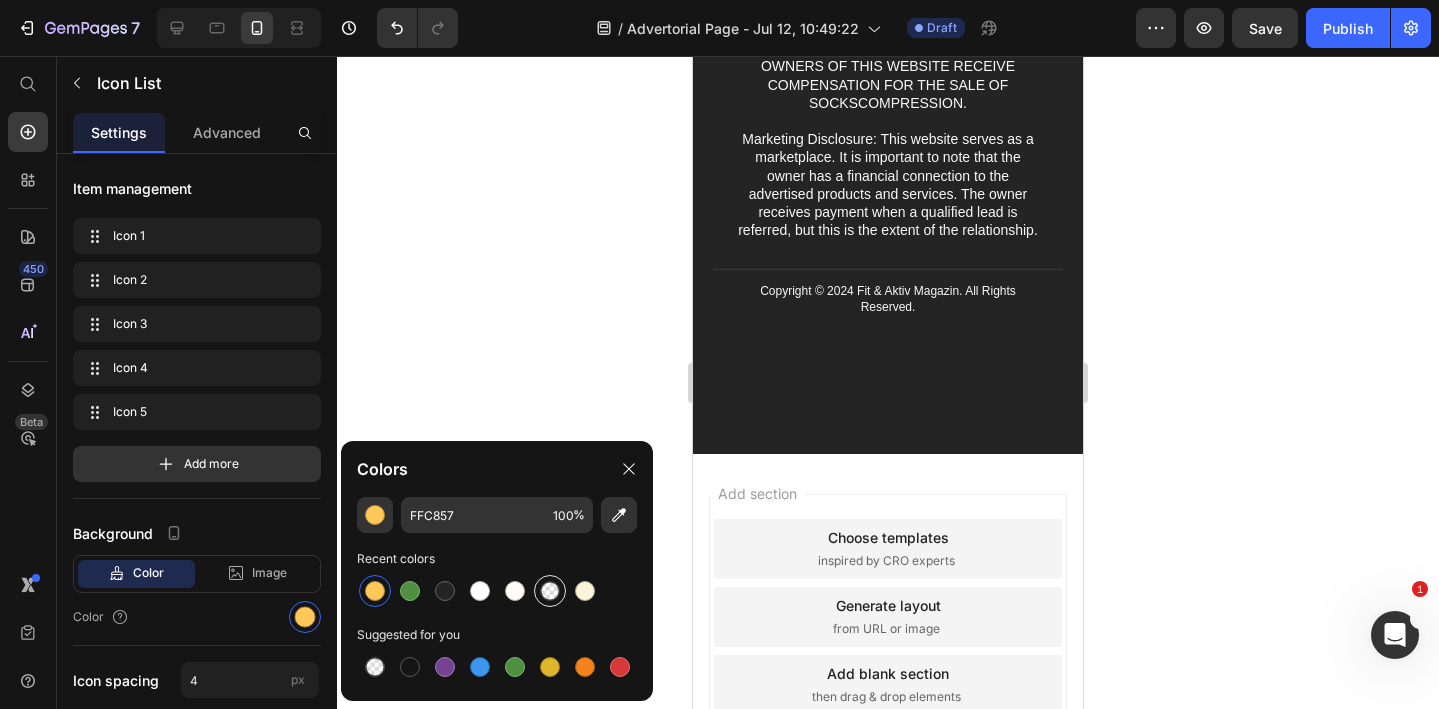 drag, startPoint x: 0, startPoint y: 0, endPoint x: 552, endPoint y: 585, distance: 804.319 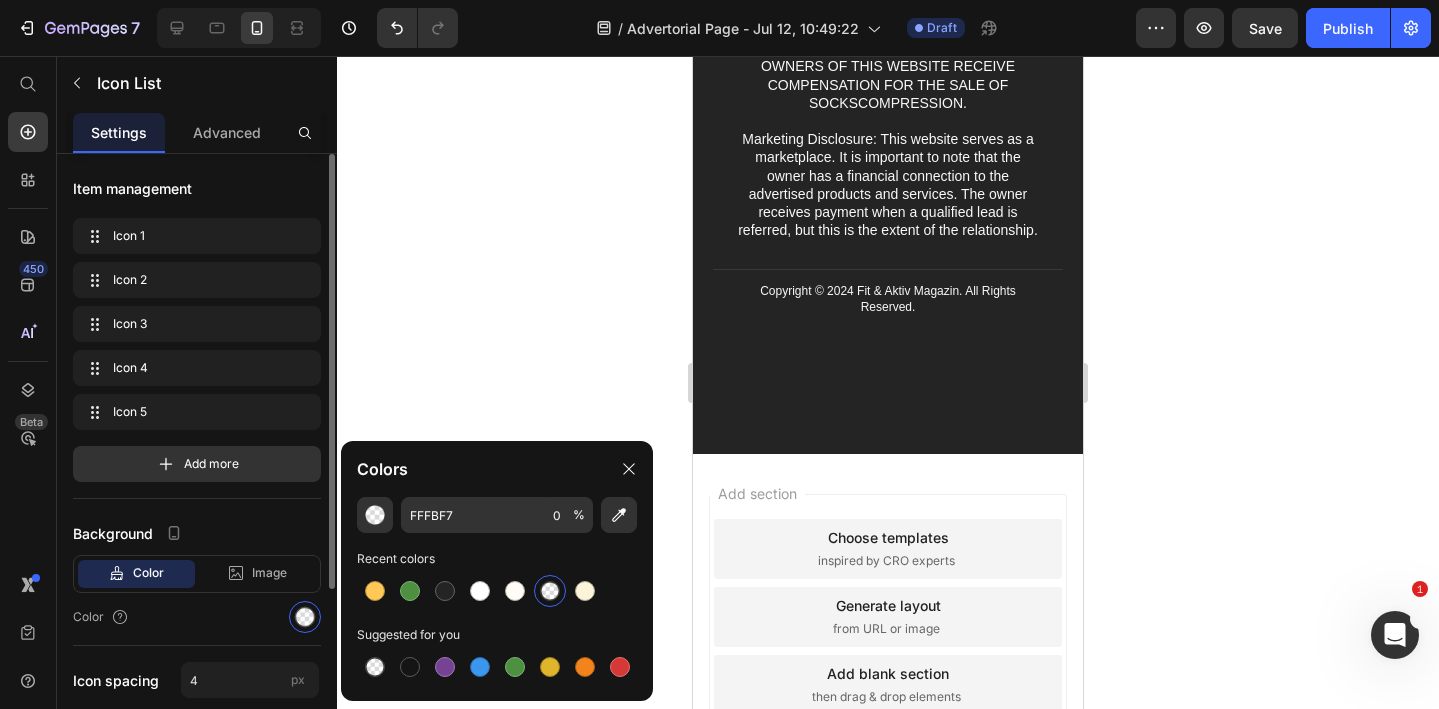click on "Color" at bounding box center (197, 617) 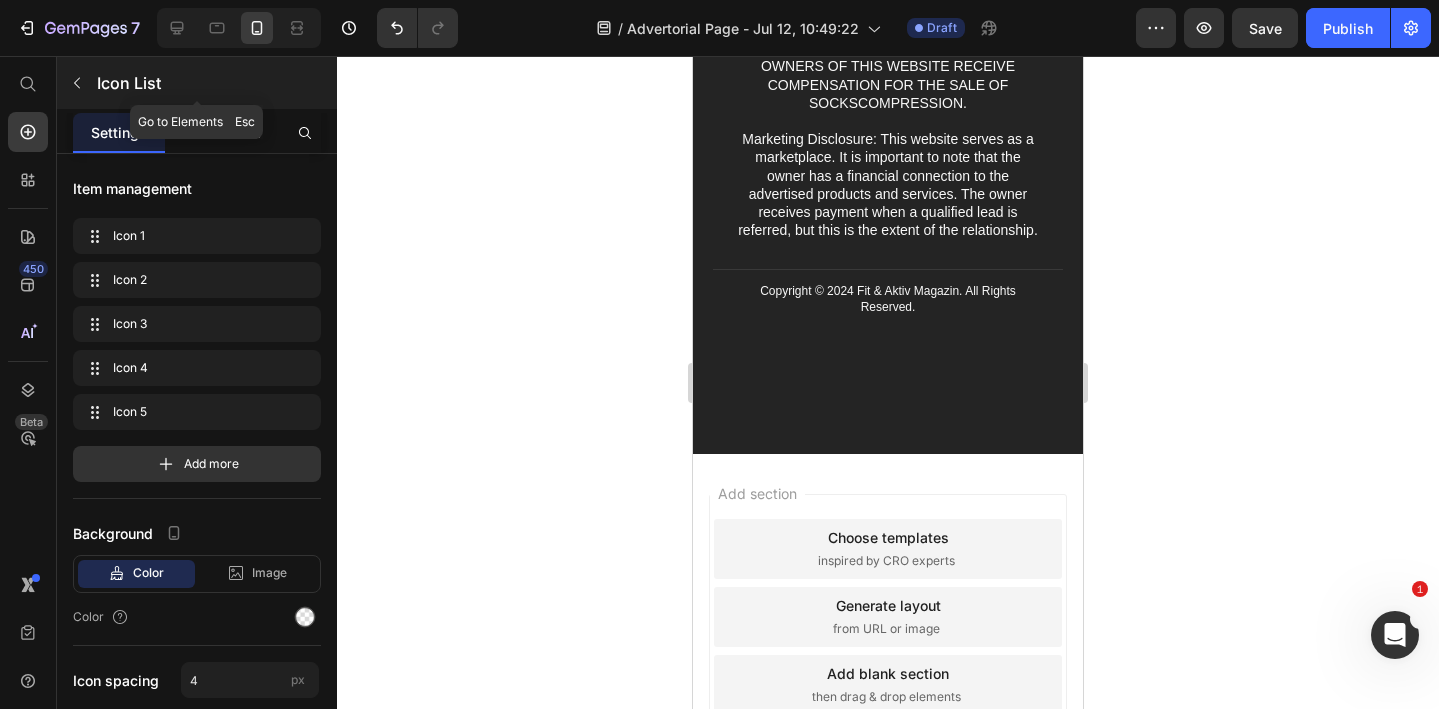 click 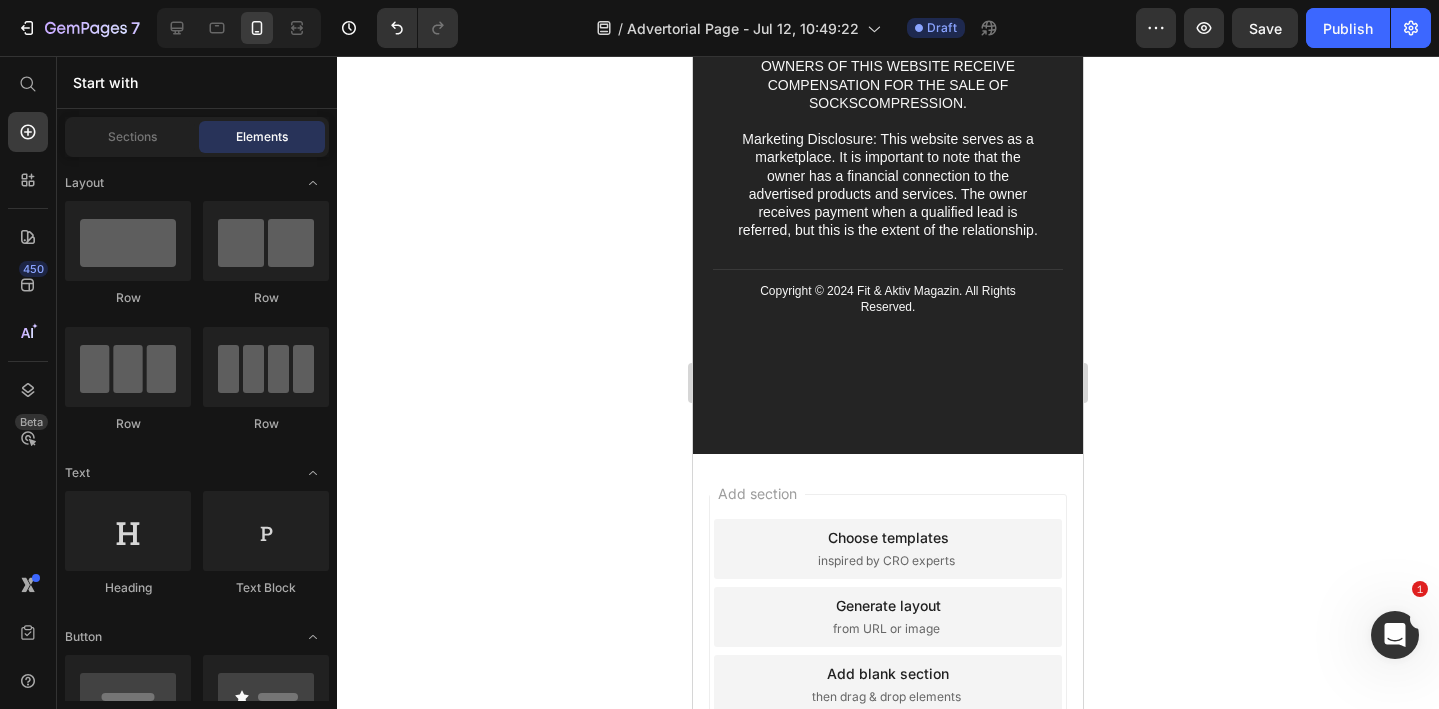 click 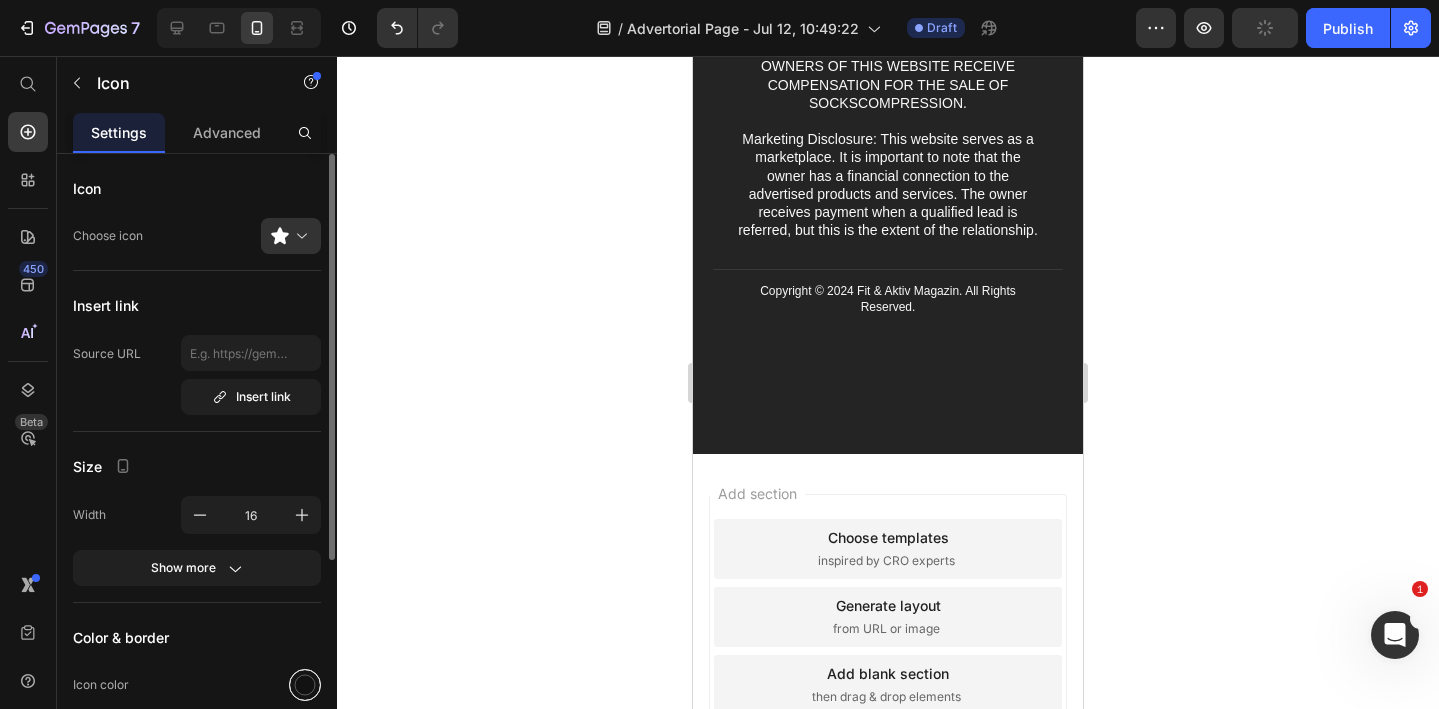 click at bounding box center (305, 685) 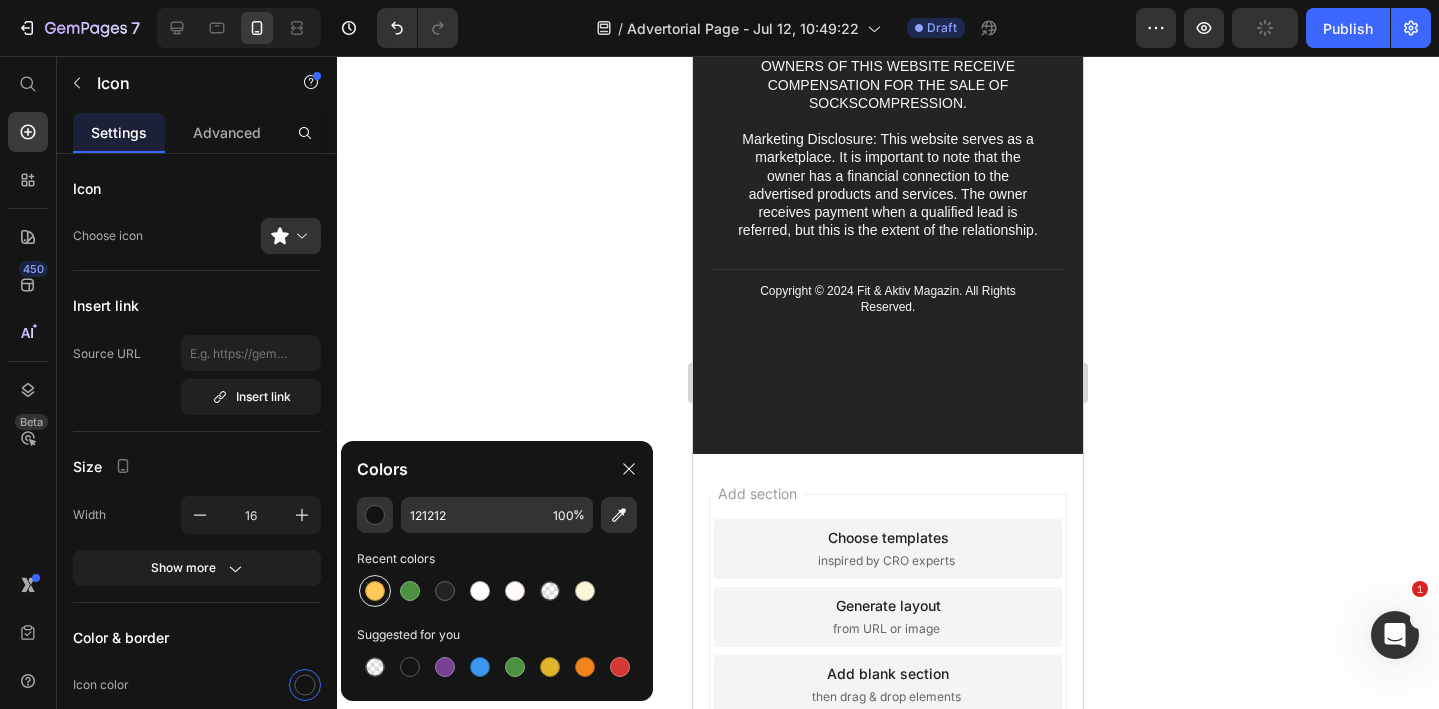 click at bounding box center (375, 591) 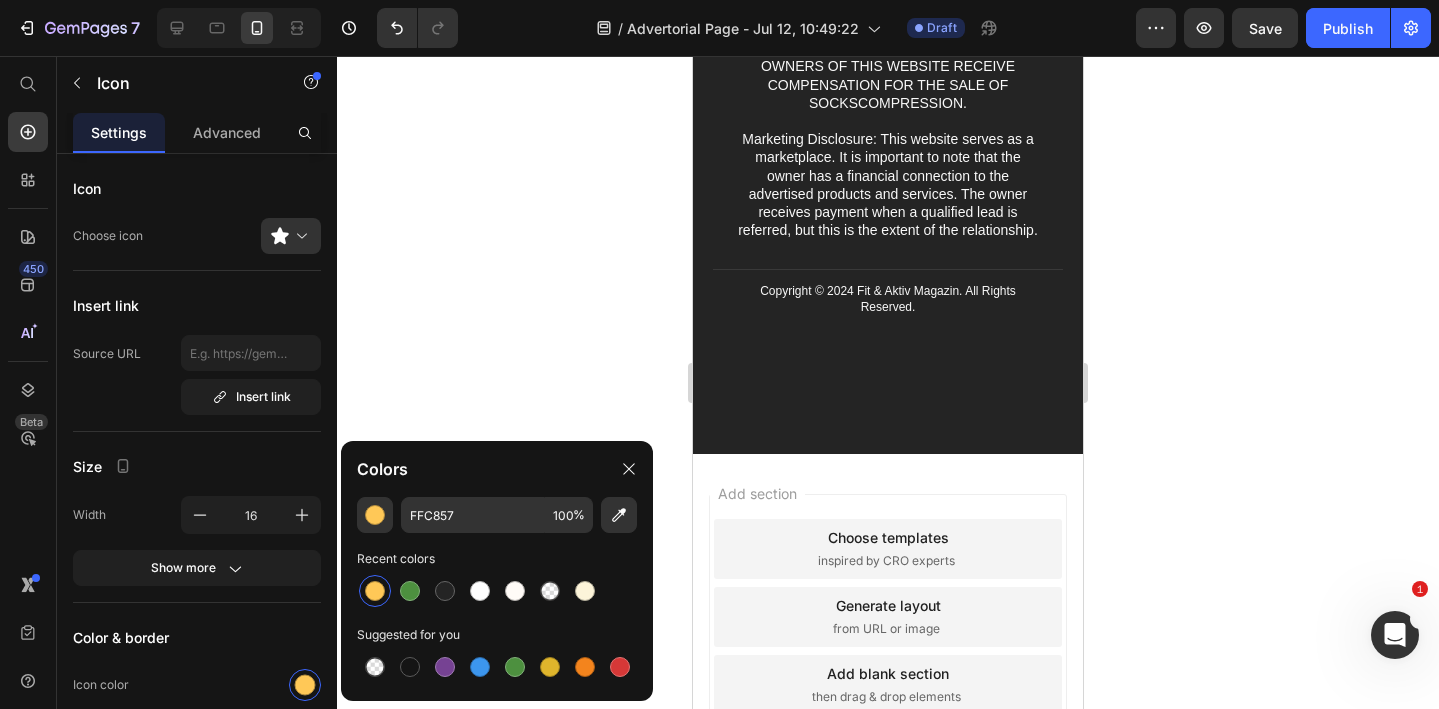 click on "Icon" at bounding box center [741, -326] 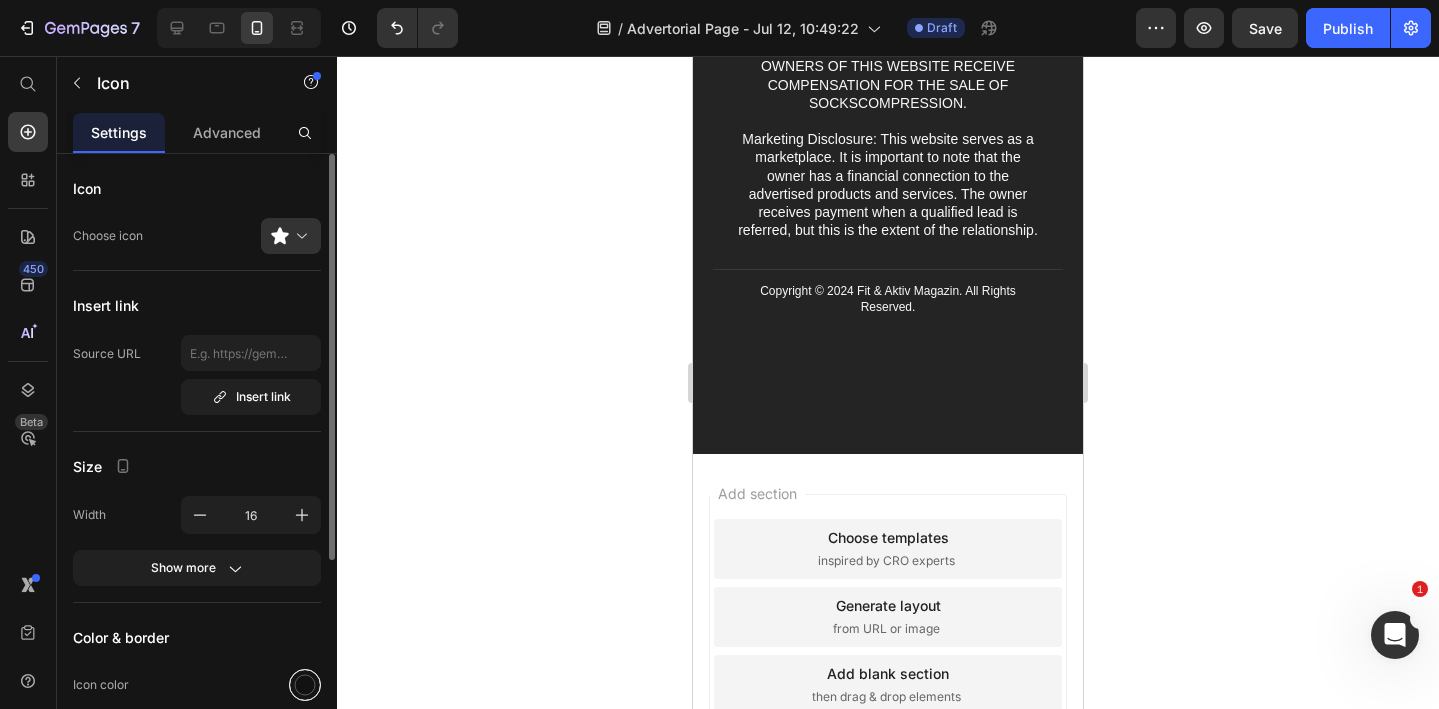 click at bounding box center [305, 685] 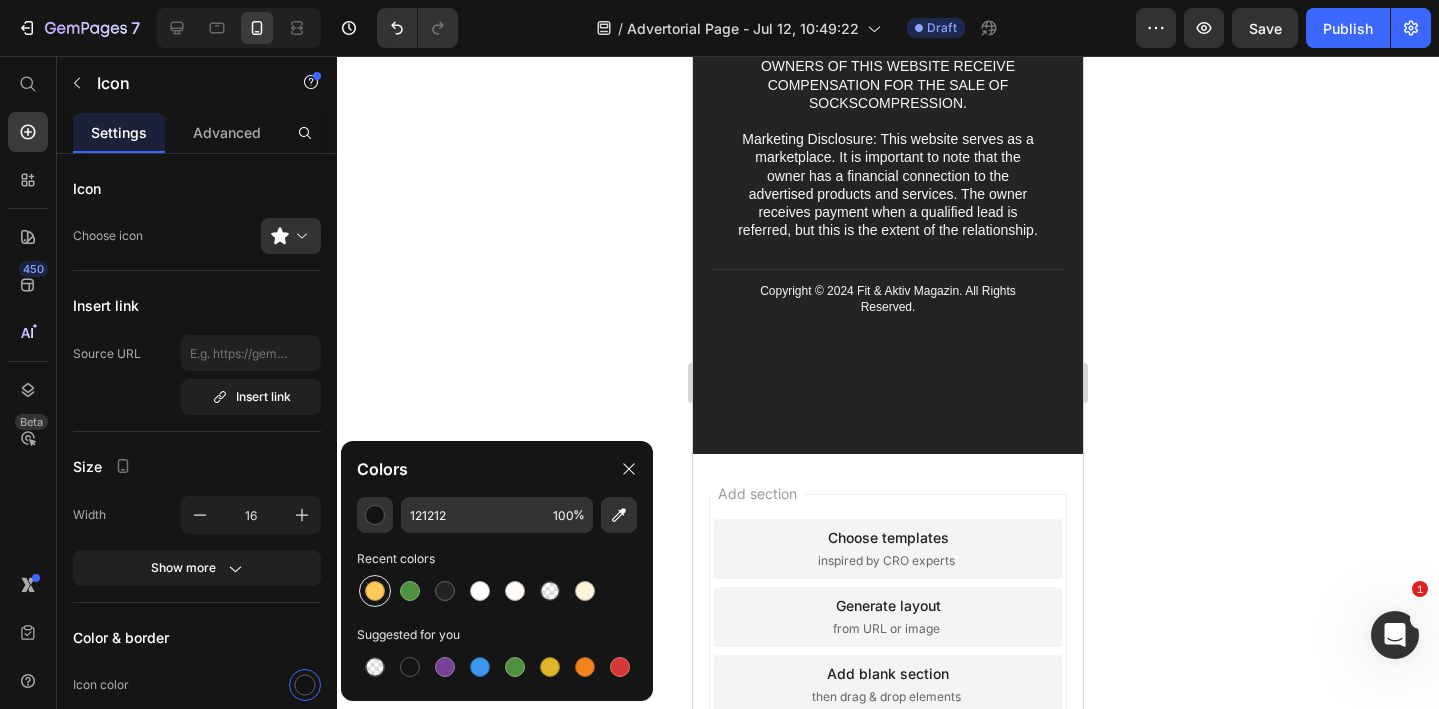 click at bounding box center (375, 591) 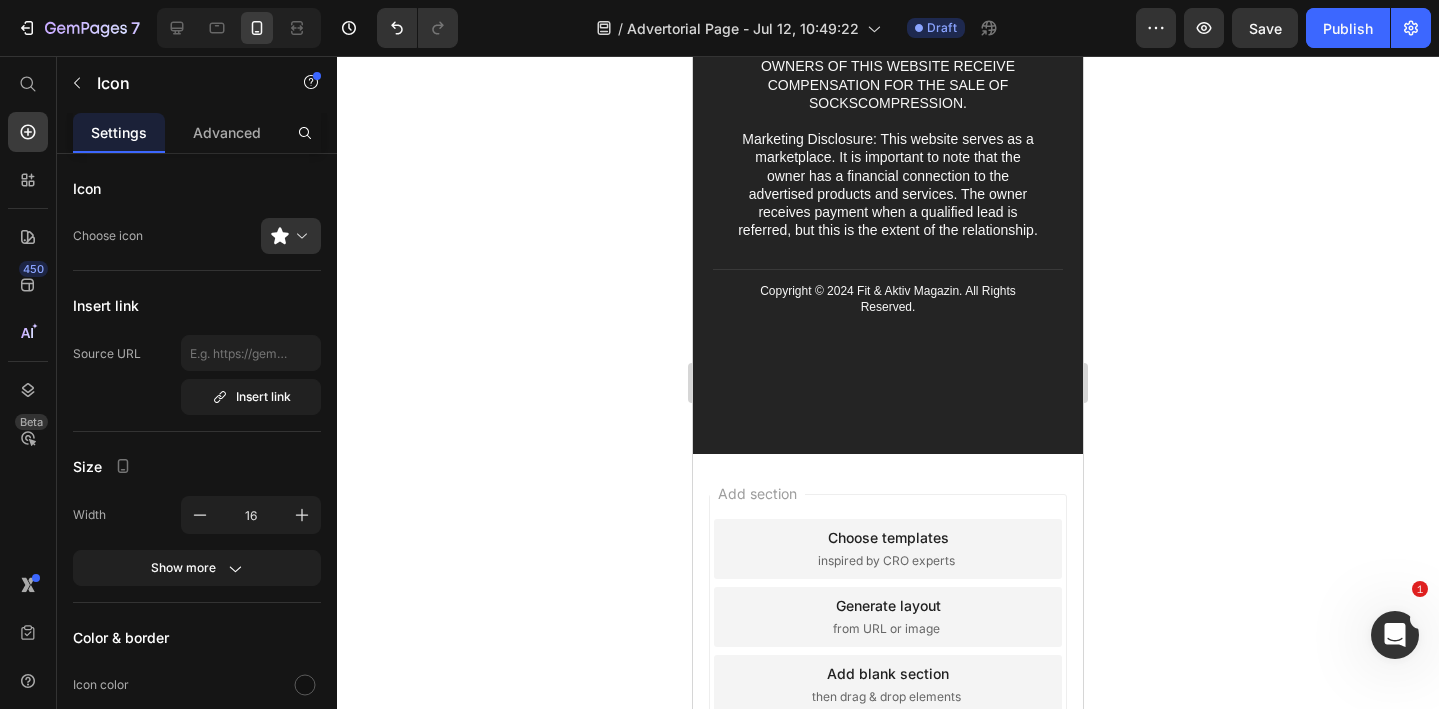 click on "Icon   0" at bounding box center (761, -326) 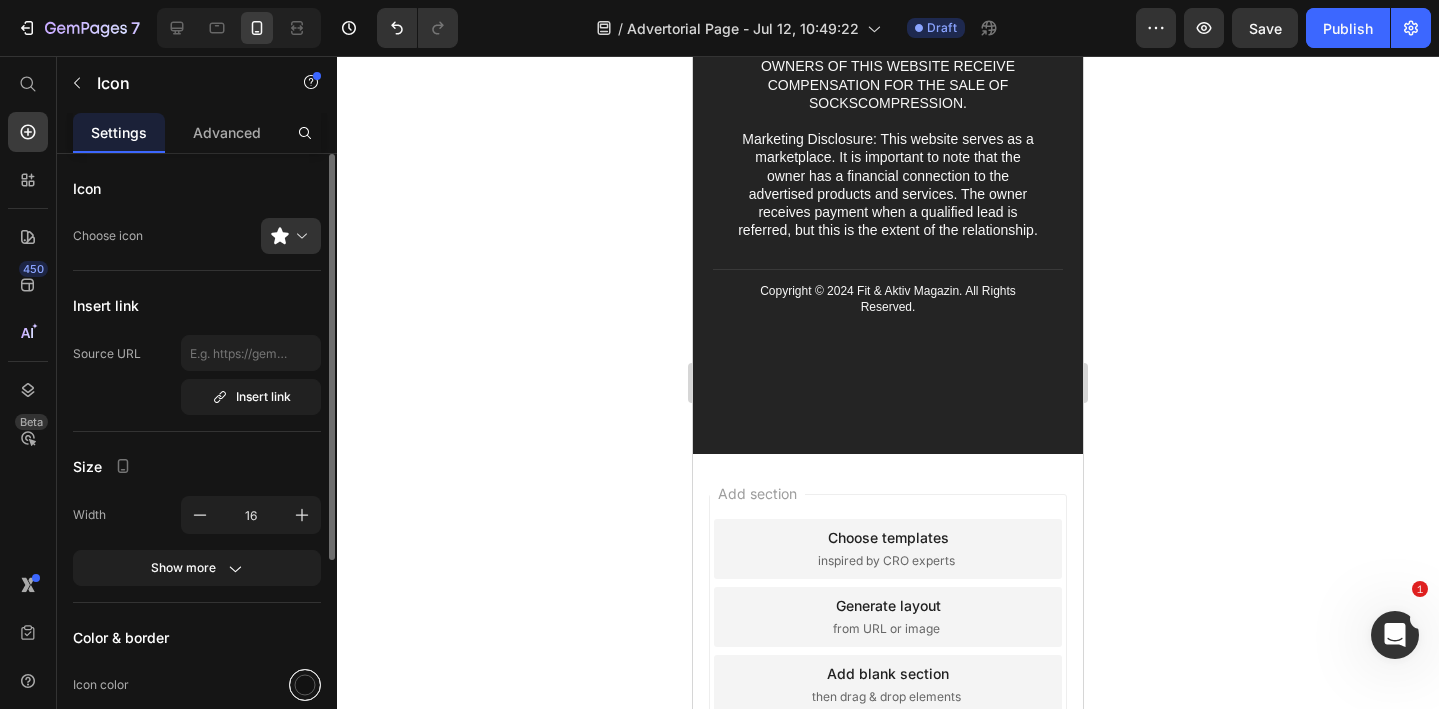 click at bounding box center (305, 685) 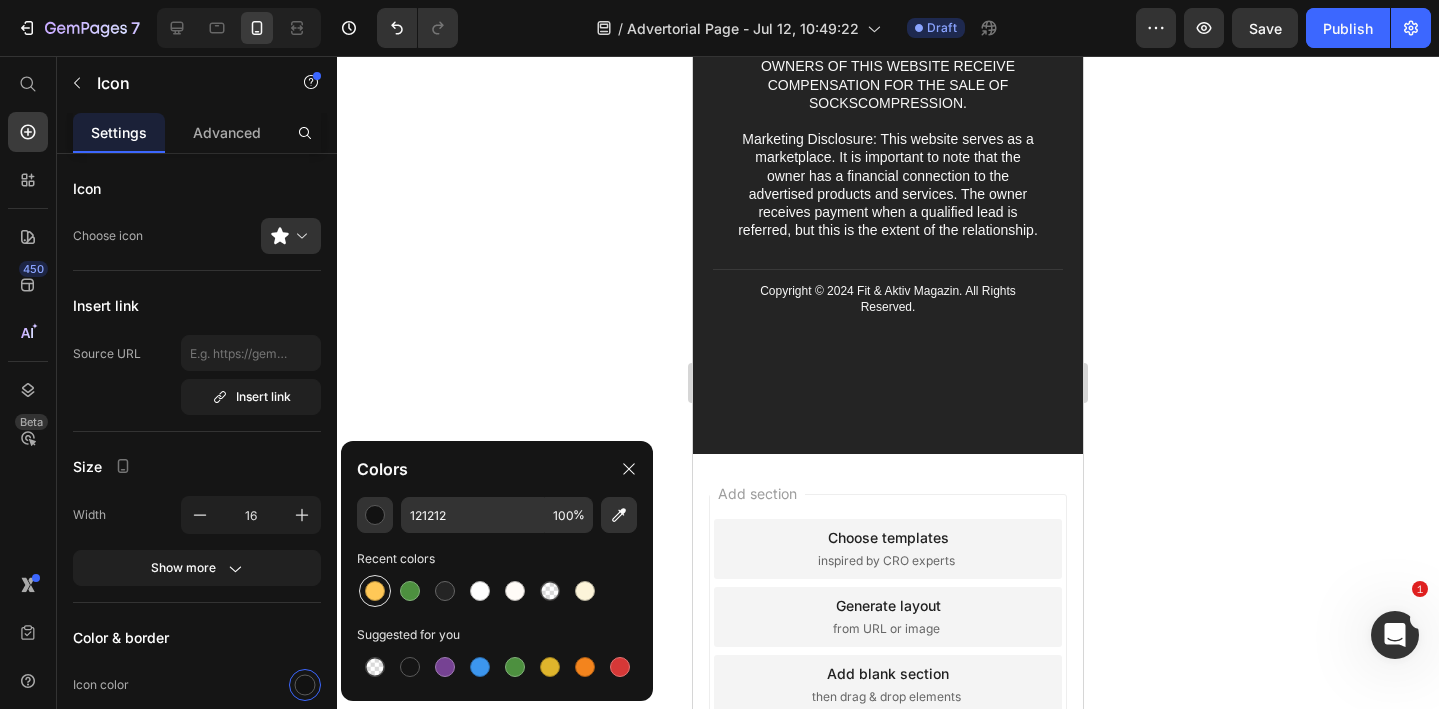 click at bounding box center (375, 591) 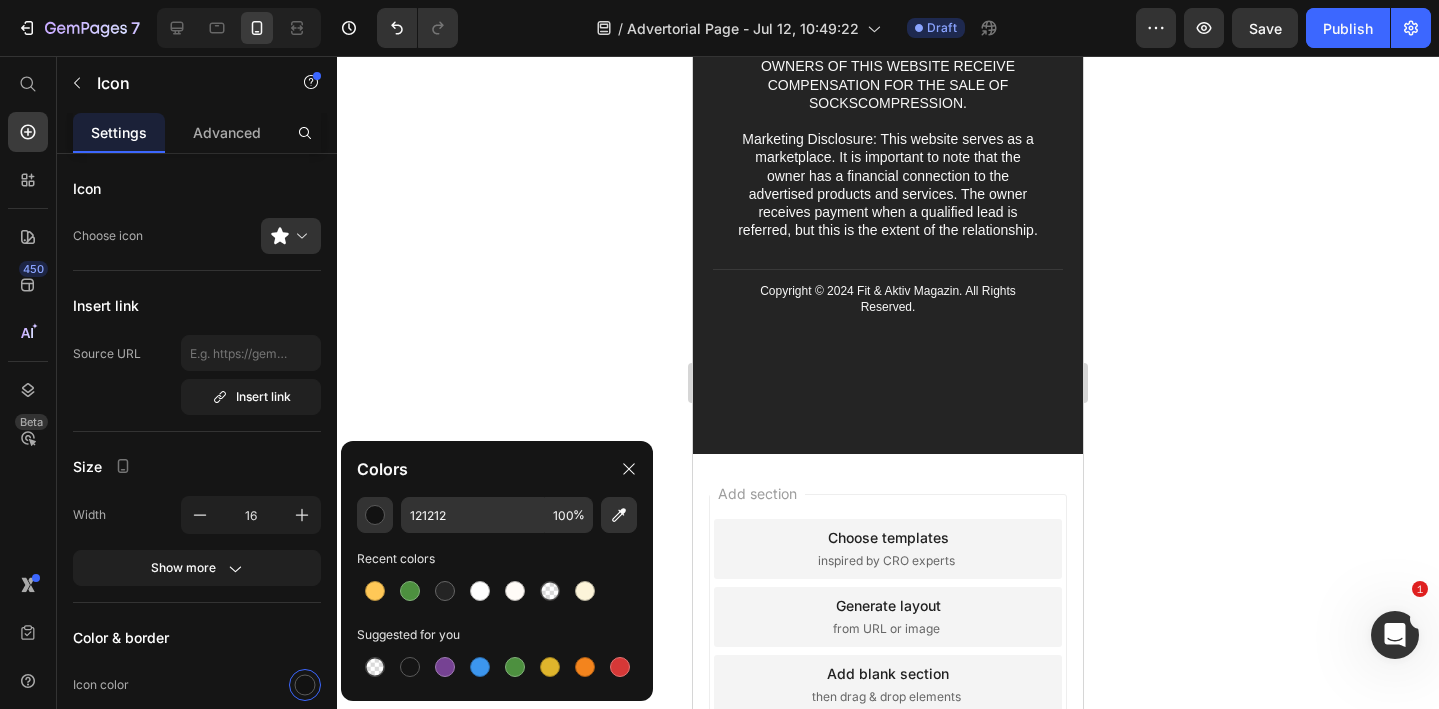 type on "FFC857" 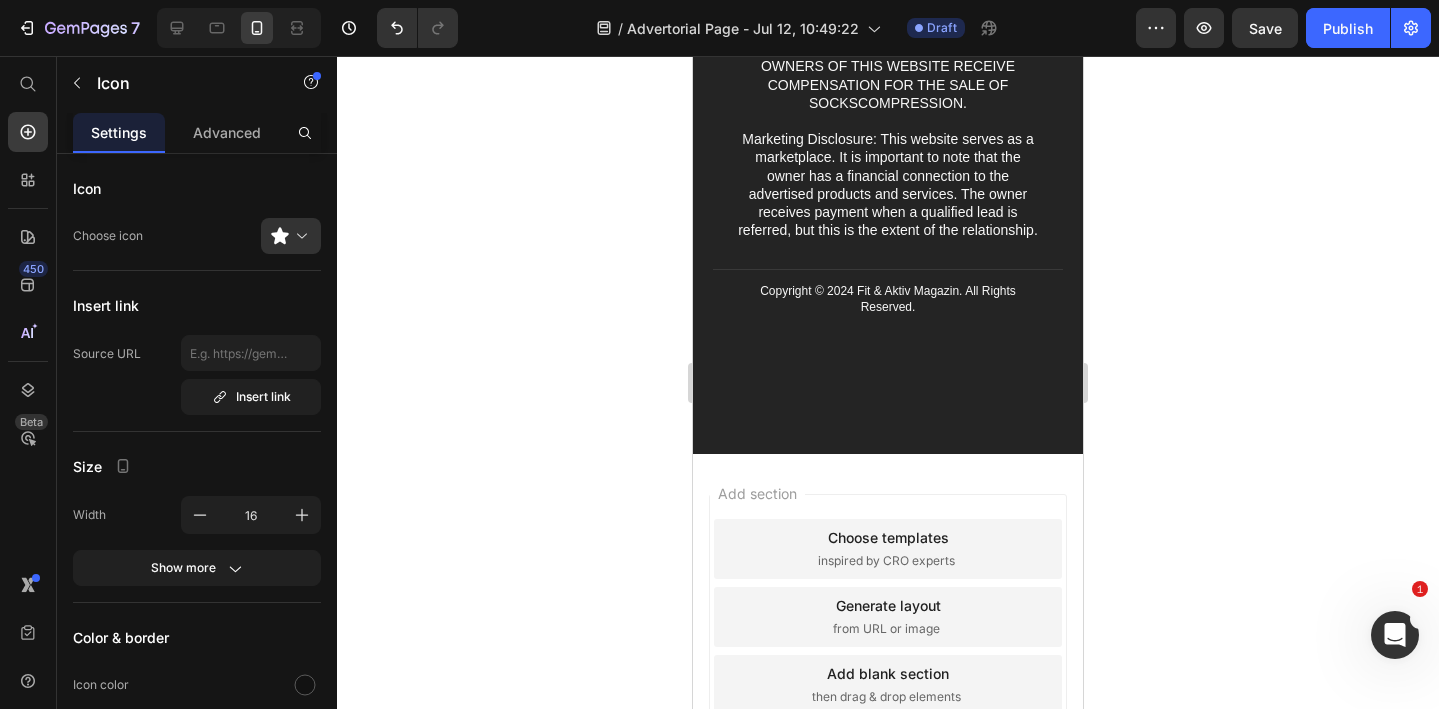 click 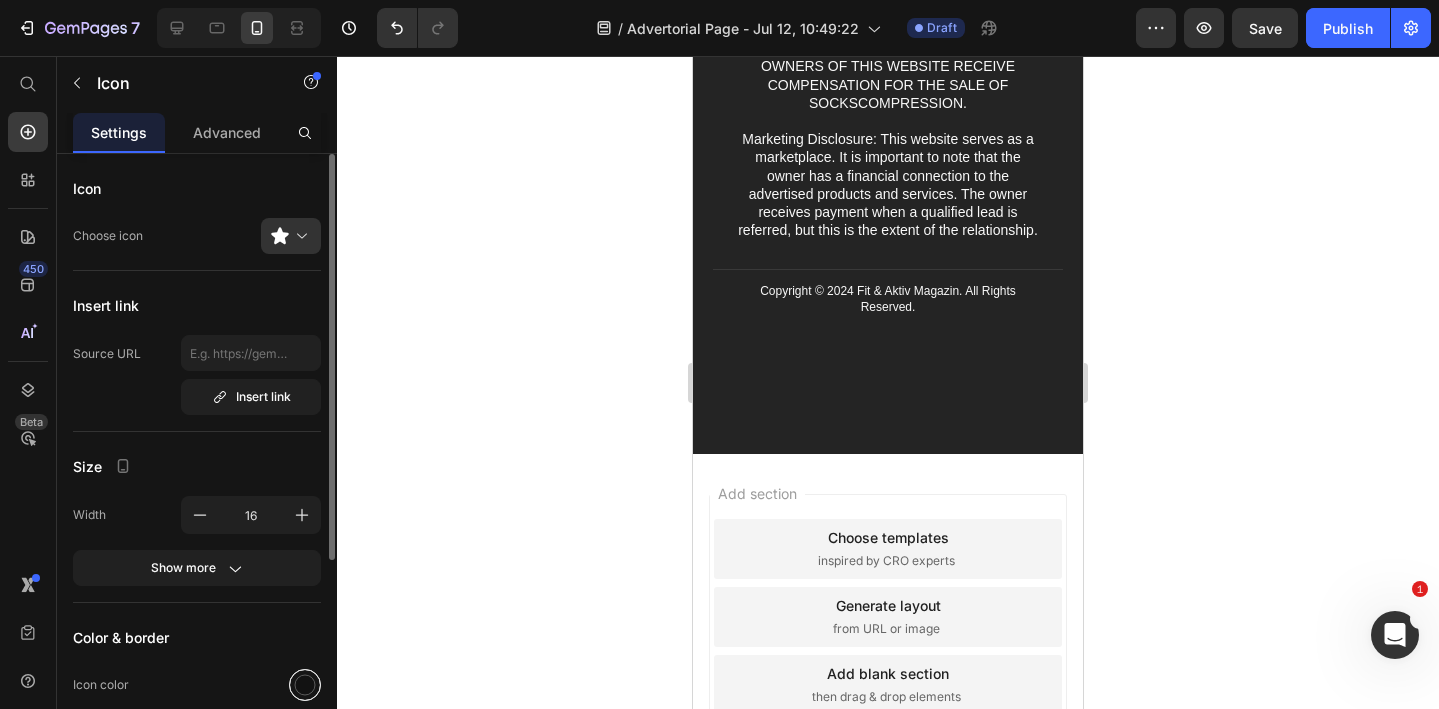 click at bounding box center [305, 685] 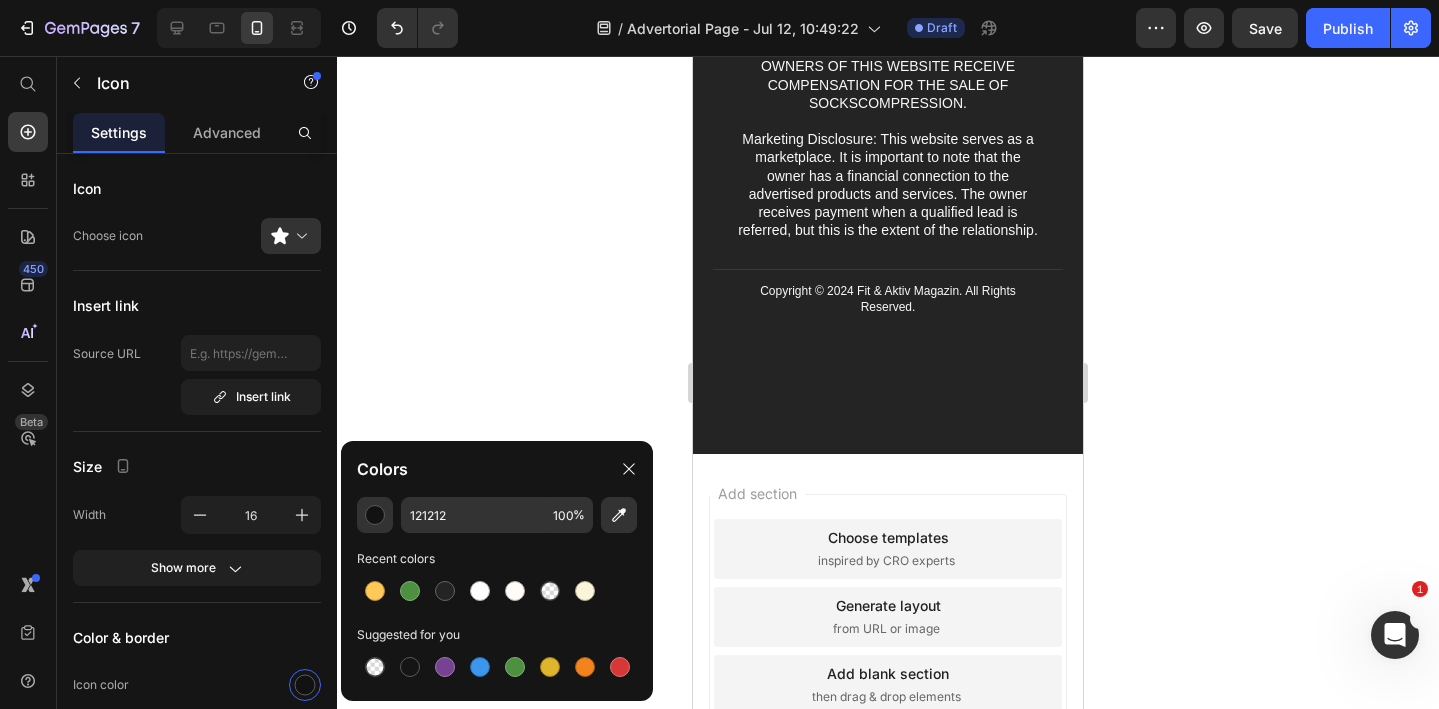 drag, startPoint x: 366, startPoint y: 591, endPoint x: 405, endPoint y: 557, distance: 51.739735 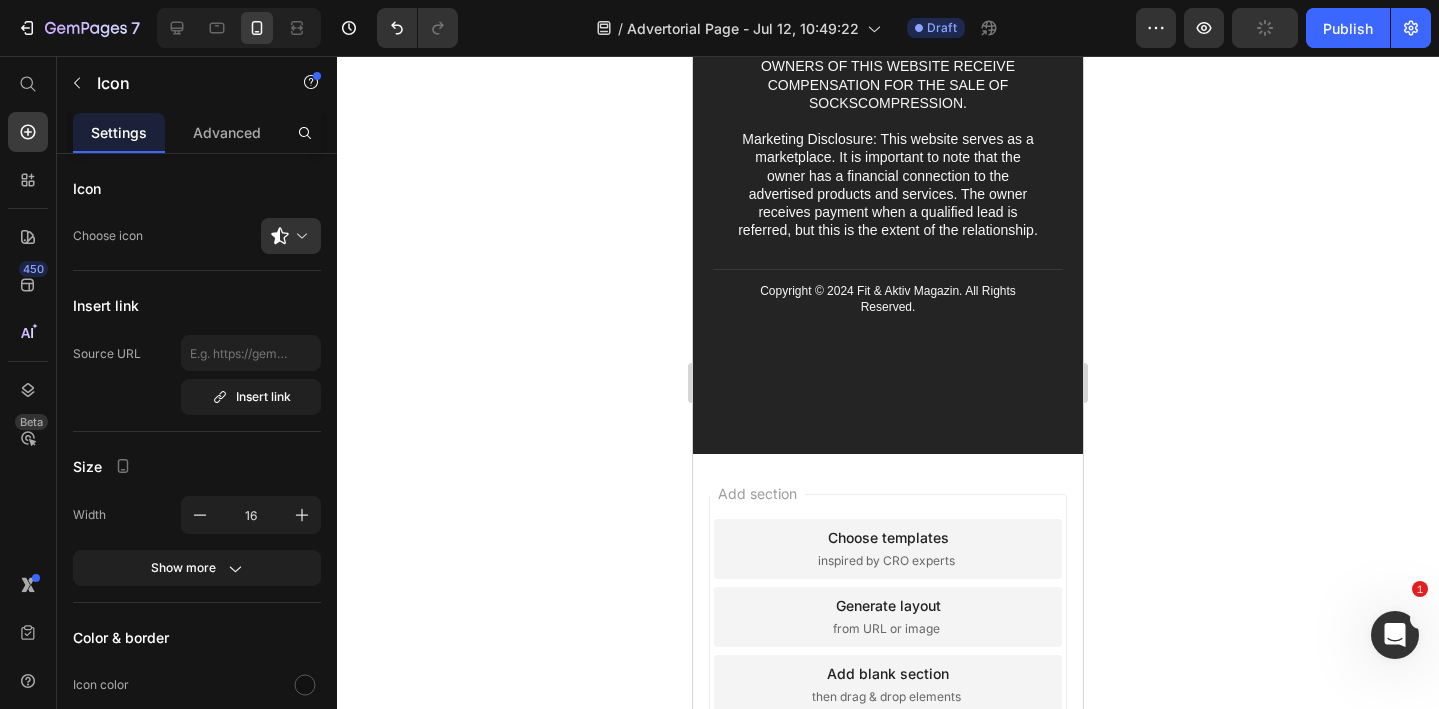 click on "Icon   0" at bounding box center [801, -326] 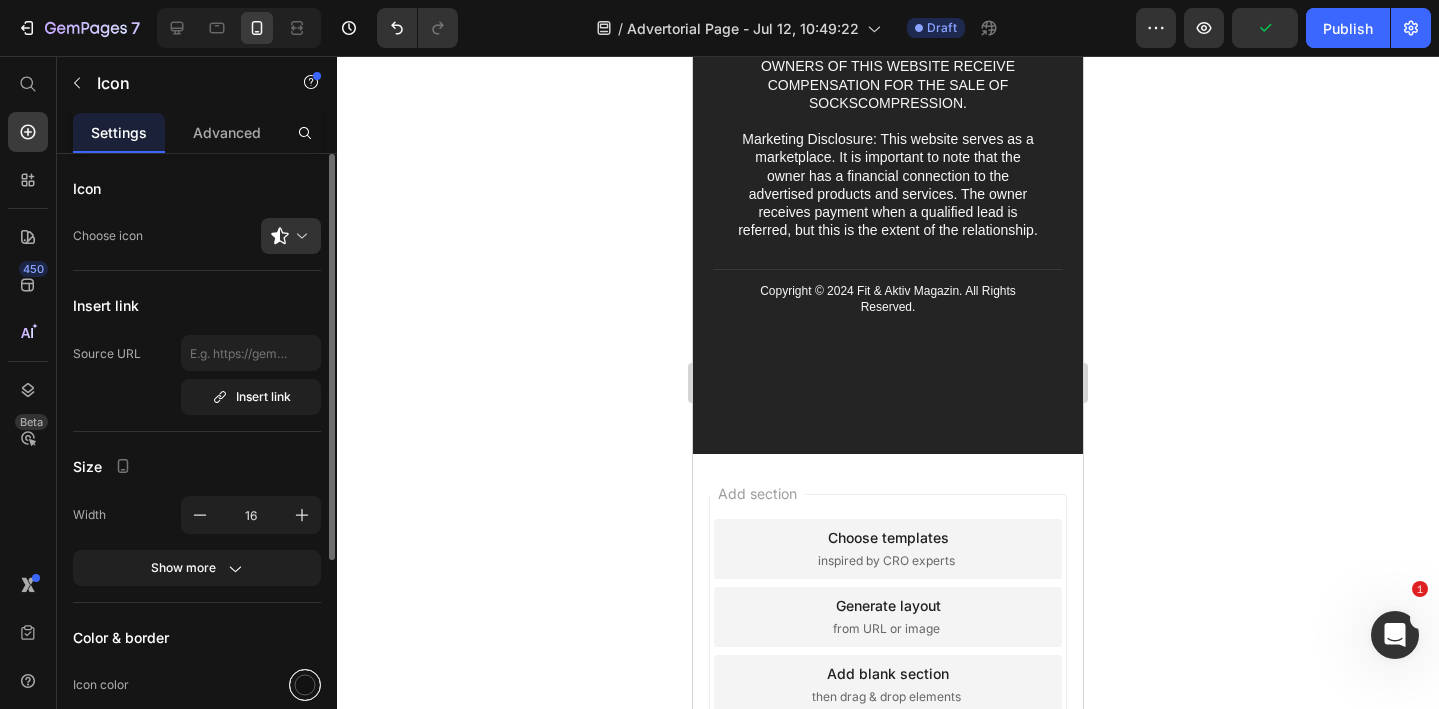 click at bounding box center [305, 685] 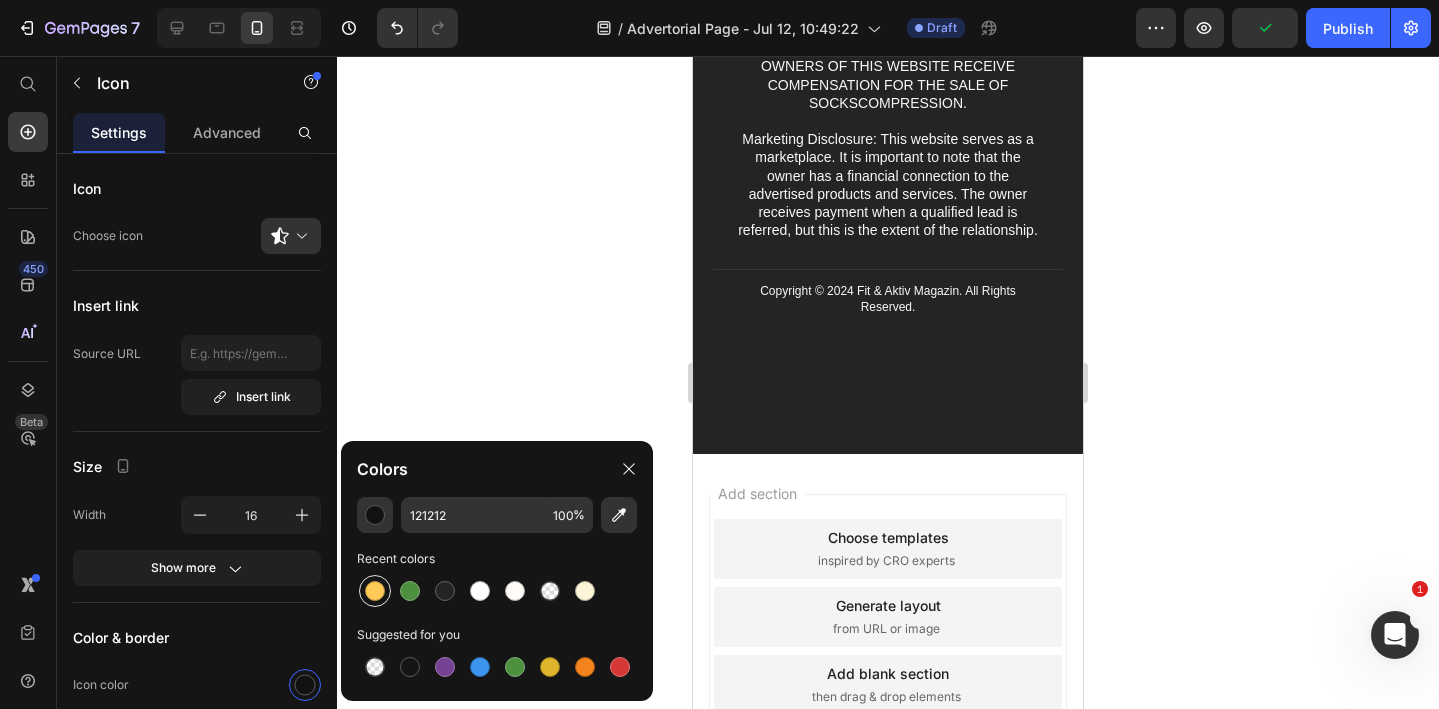 click at bounding box center (375, 591) 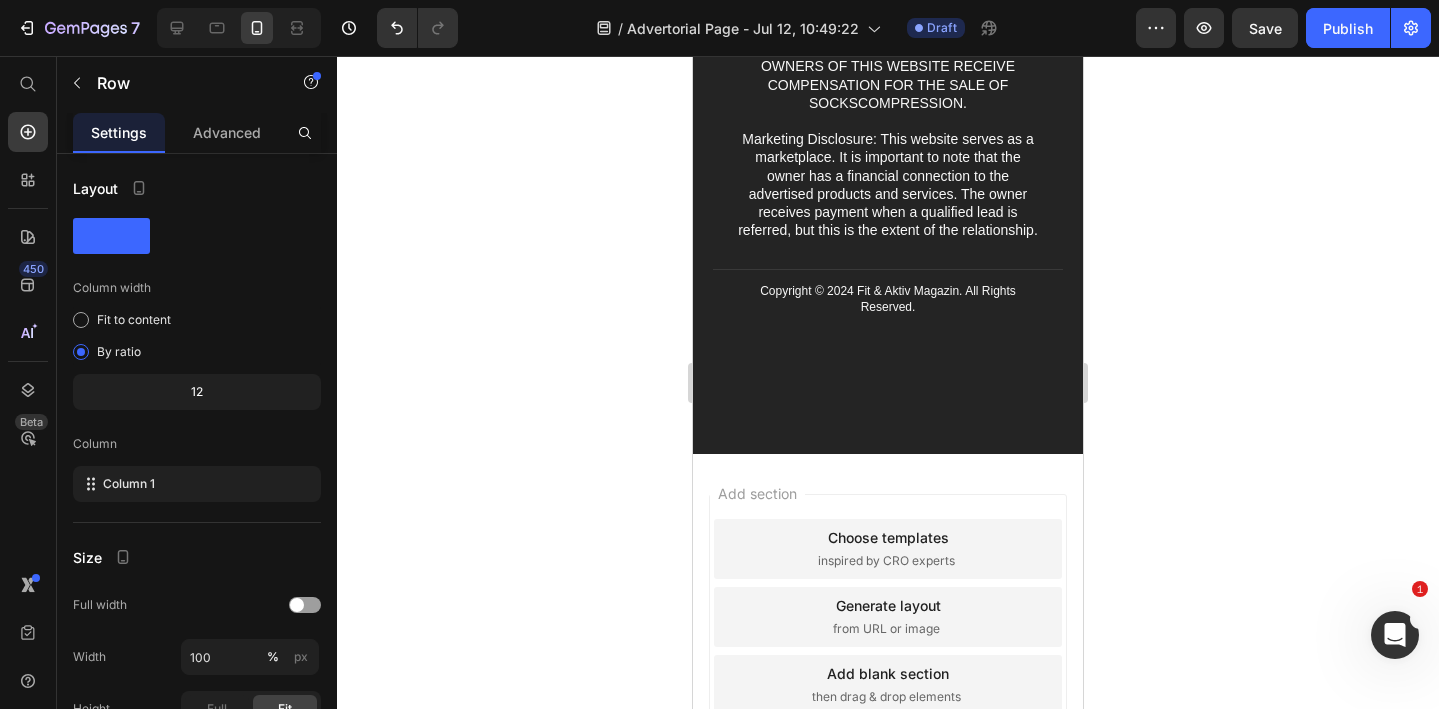 click on "👣 Eure Füße tragen euch durch die langen, herausfordernden Tage  Heading "Ich heiße Jana, bin 41 und arbeite seit acht Jahren als Krankenschwester auf einer internistischen Station. Bei uns ist eigentlich immer irgendwas los – Notfälle, Angehörige, unzählige Wege quer durchs Haus.   Jede Schicht bedeutet für mich Kilometerlaufen: Medikamente holen, Patientenlagern, Vitalzeichen kontrollieren. Abends hatte ich oft das Gefühl, als würde mir jemand glühende Sohlen unter die Füße legen. Mein Rücken und meine Knie haben sich auch noch zu Wort gemeldet. Selbst nach einem freien Wochenende war es kaum besser.   Ich habe die ELENA Komfortschuhe online entdeckt und einfach mal ausprobiert. Seit ein paar Wochen trage ich sie nun täglich bei der Arbeit – und ich merke einen Unterschied. Sie sind unglaublich bequem, und durch die dicke Sohle werden die Schritte spürbar abgefedert. Das fühlte ich sehr schnell in den Gelenken.   Text Block Image 💝 Unser Dankeschön an euch Heading    dazu." at bounding box center [888, -817] 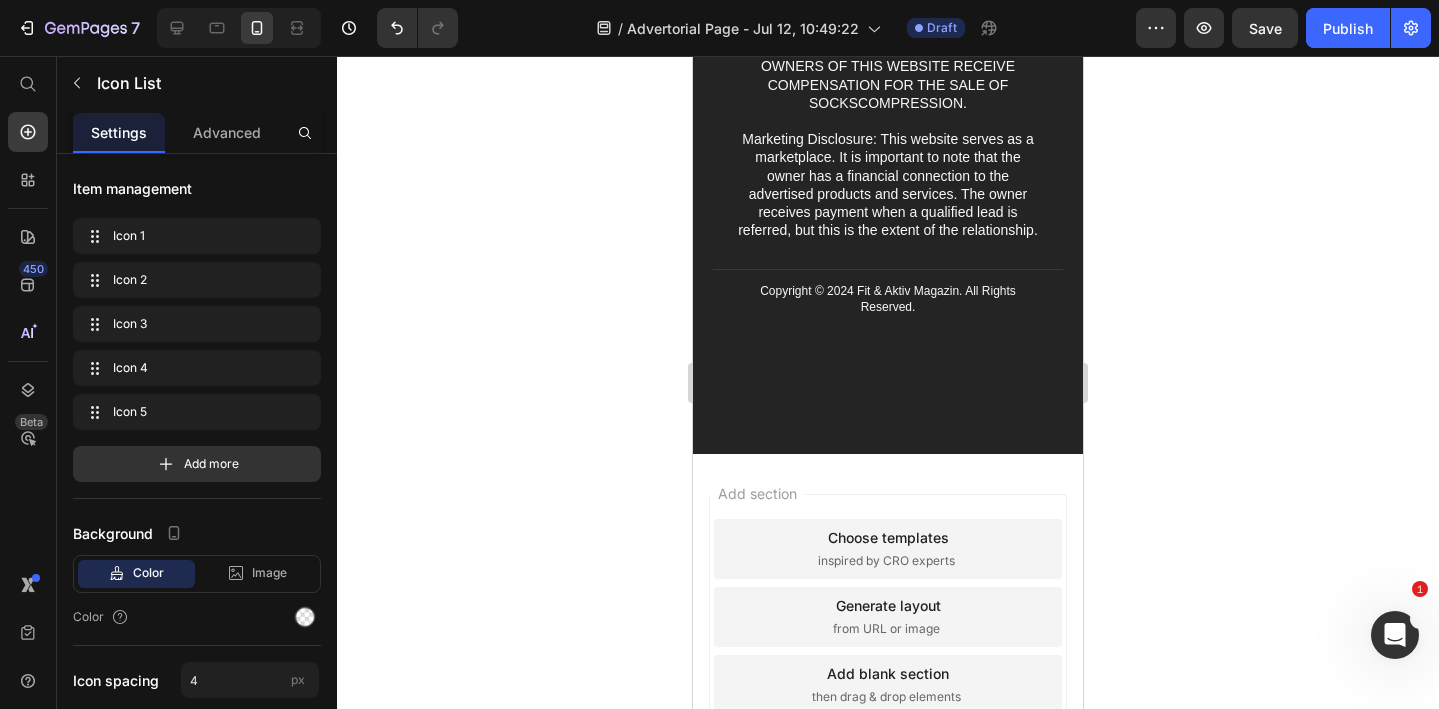 click on "Icon Icon Icon Icon Icon" at bounding box center [888, -326] 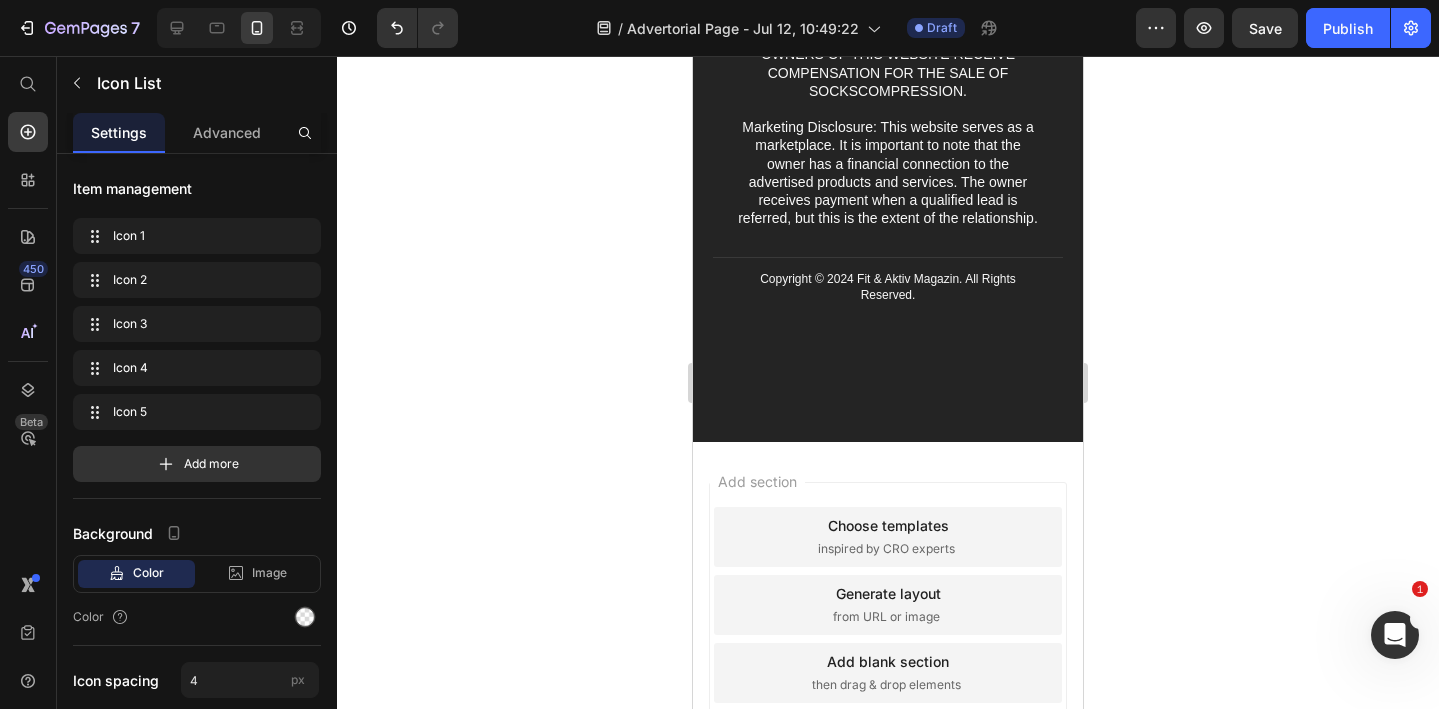 drag, startPoint x: 889, startPoint y: 283, endPoint x: 889, endPoint y: 271, distance: 12 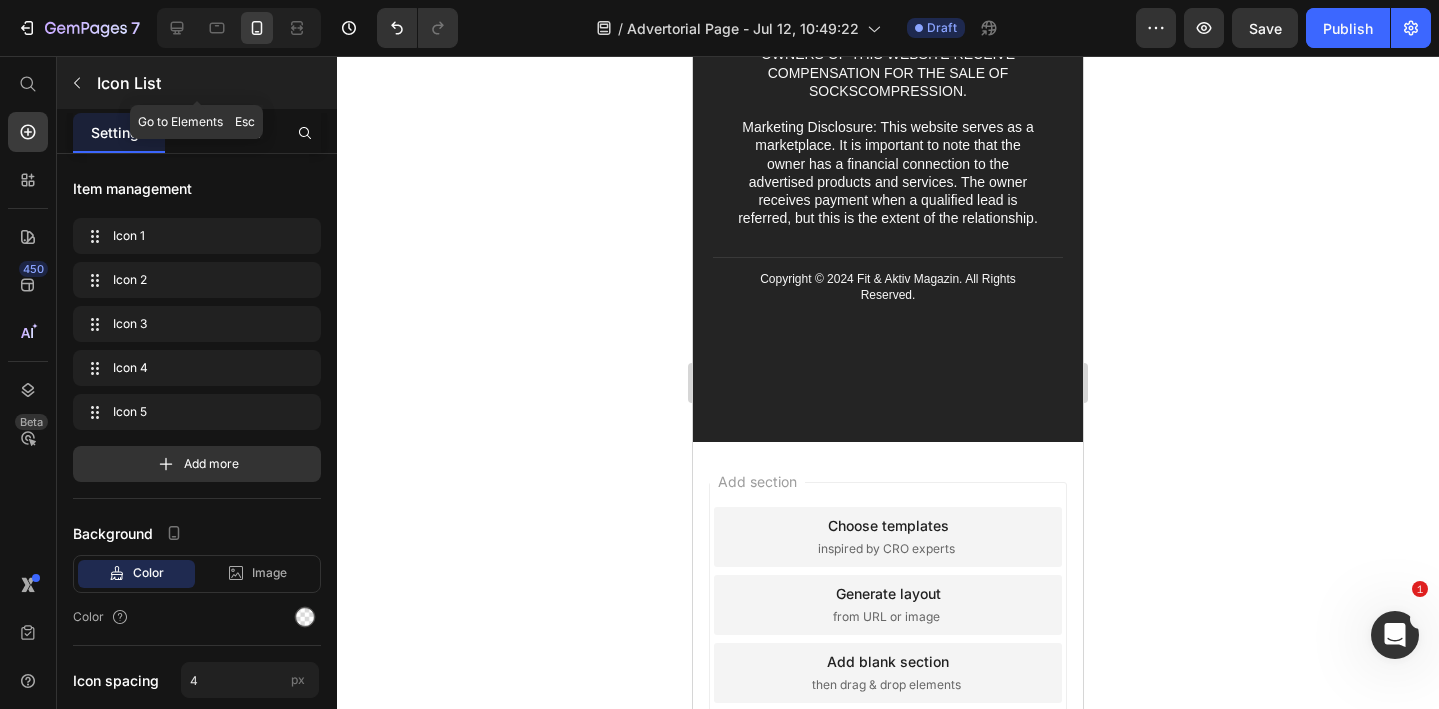 click 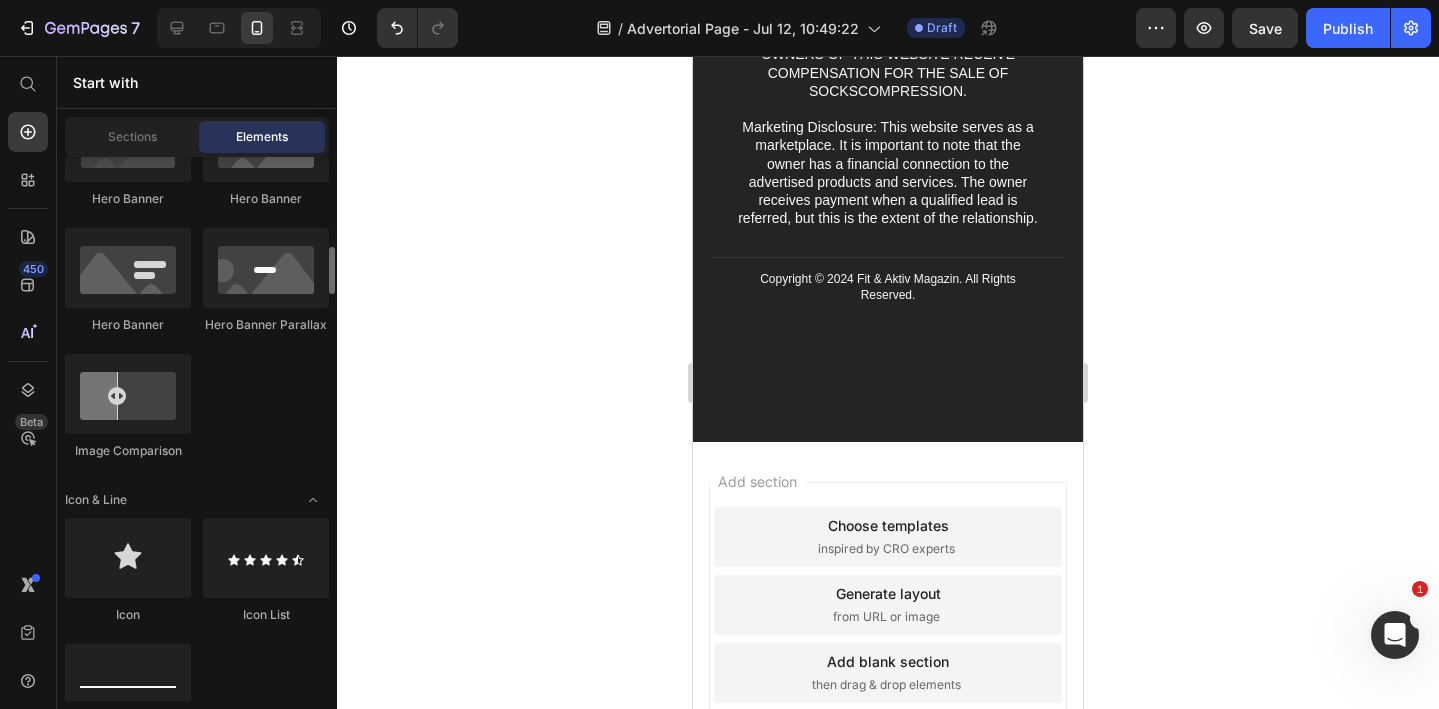 scroll, scrollTop: 1089, scrollLeft: 0, axis: vertical 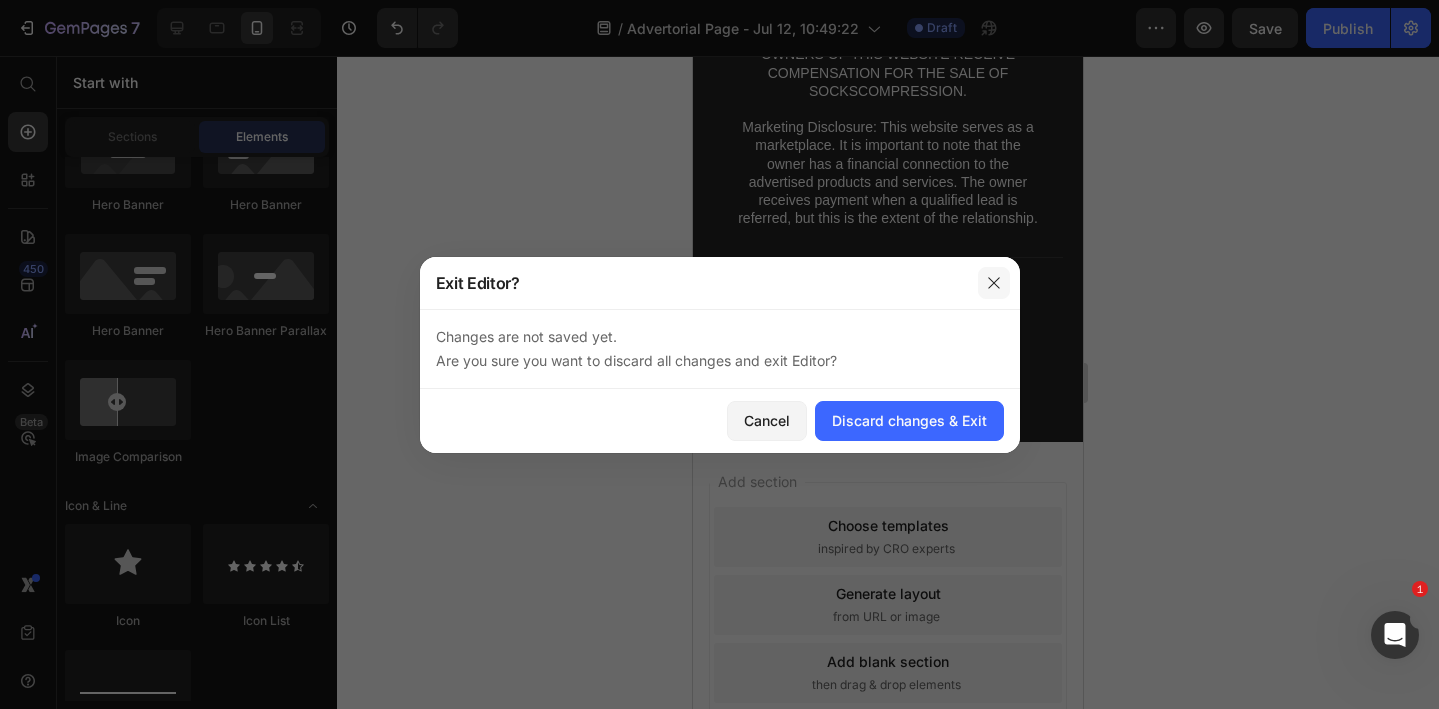 click 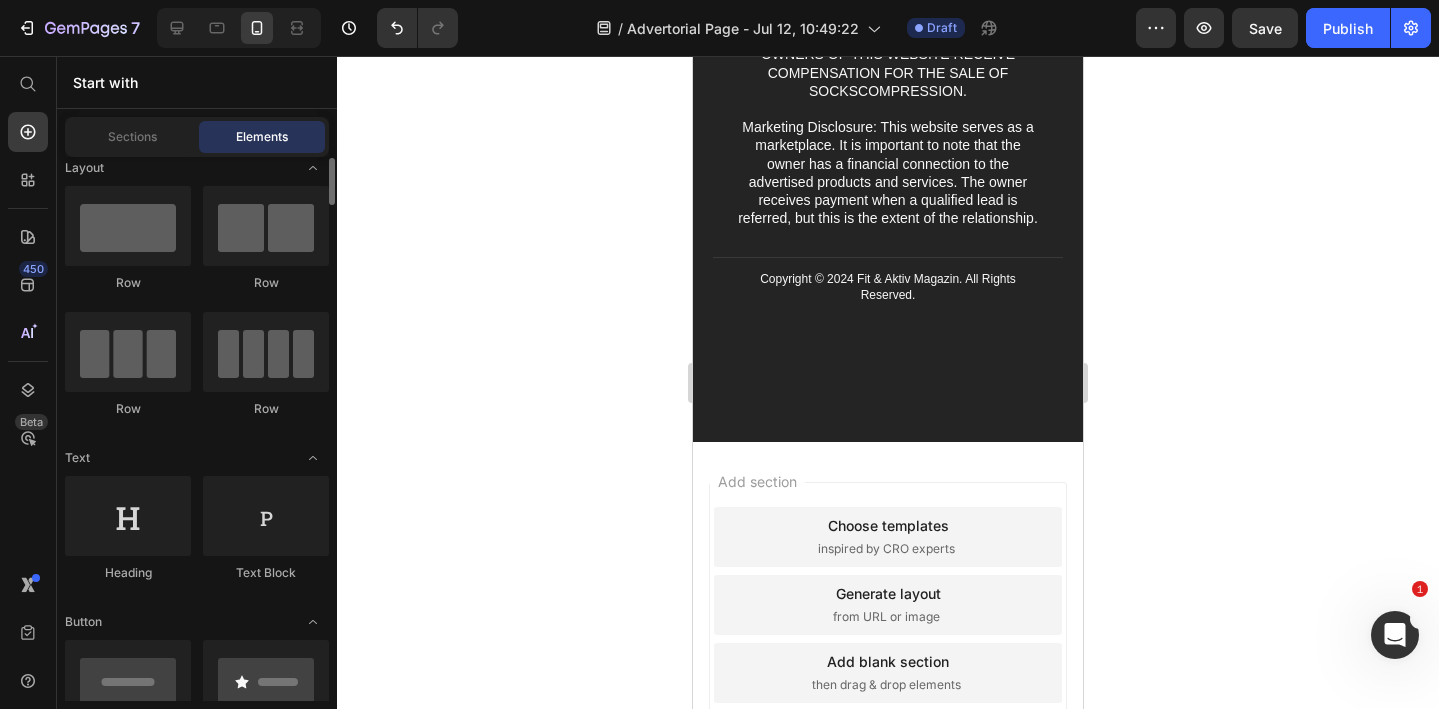 scroll, scrollTop: 0, scrollLeft: 0, axis: both 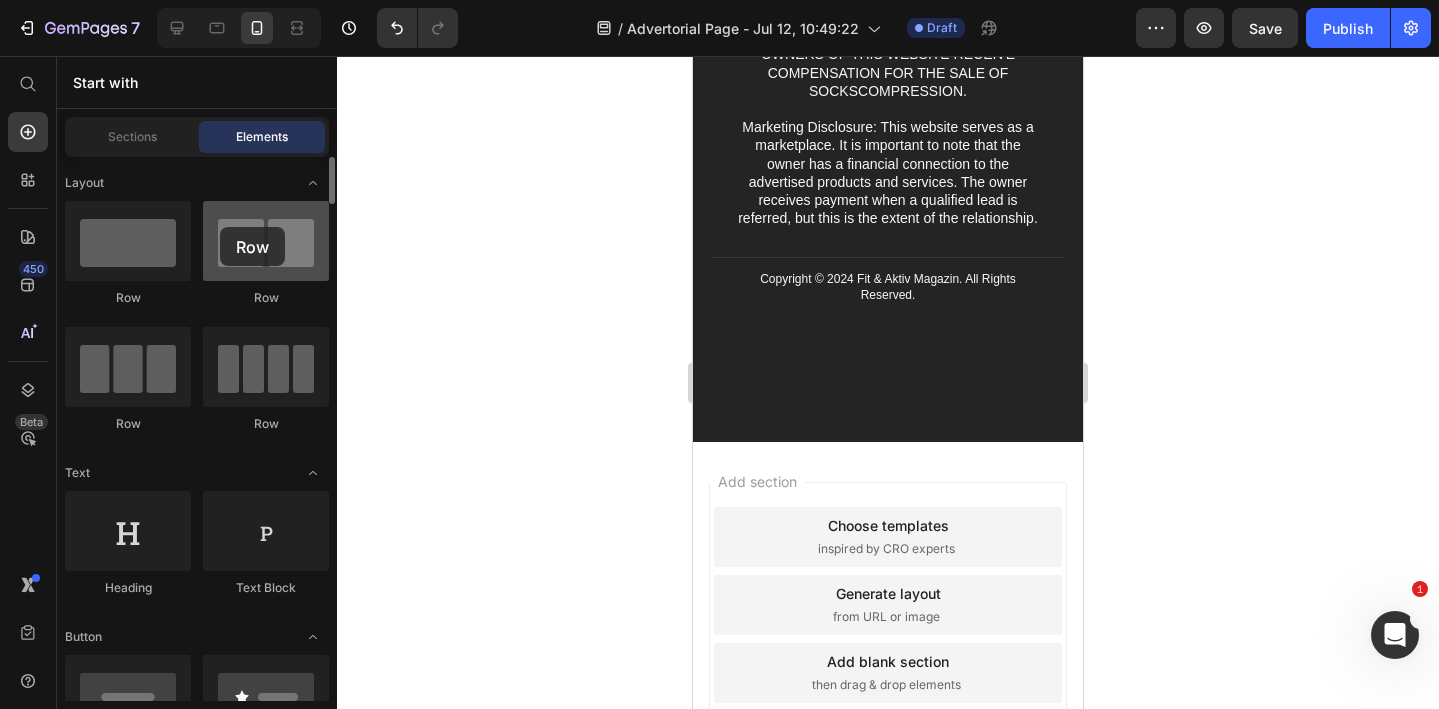 drag, startPoint x: 222, startPoint y: 252, endPoint x: 220, endPoint y: 227, distance: 25.079872 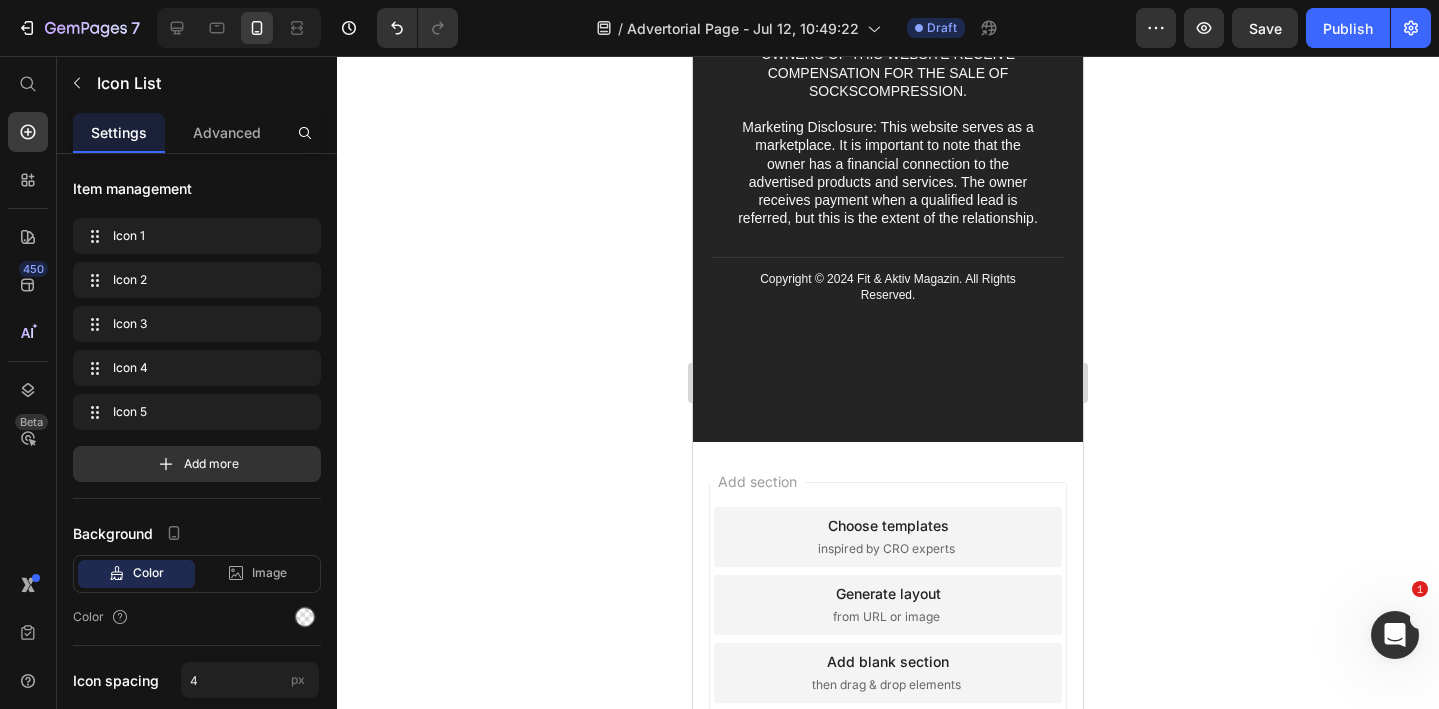 click on "Icon Icon Icon Icon Icon" at bounding box center (888, -326) 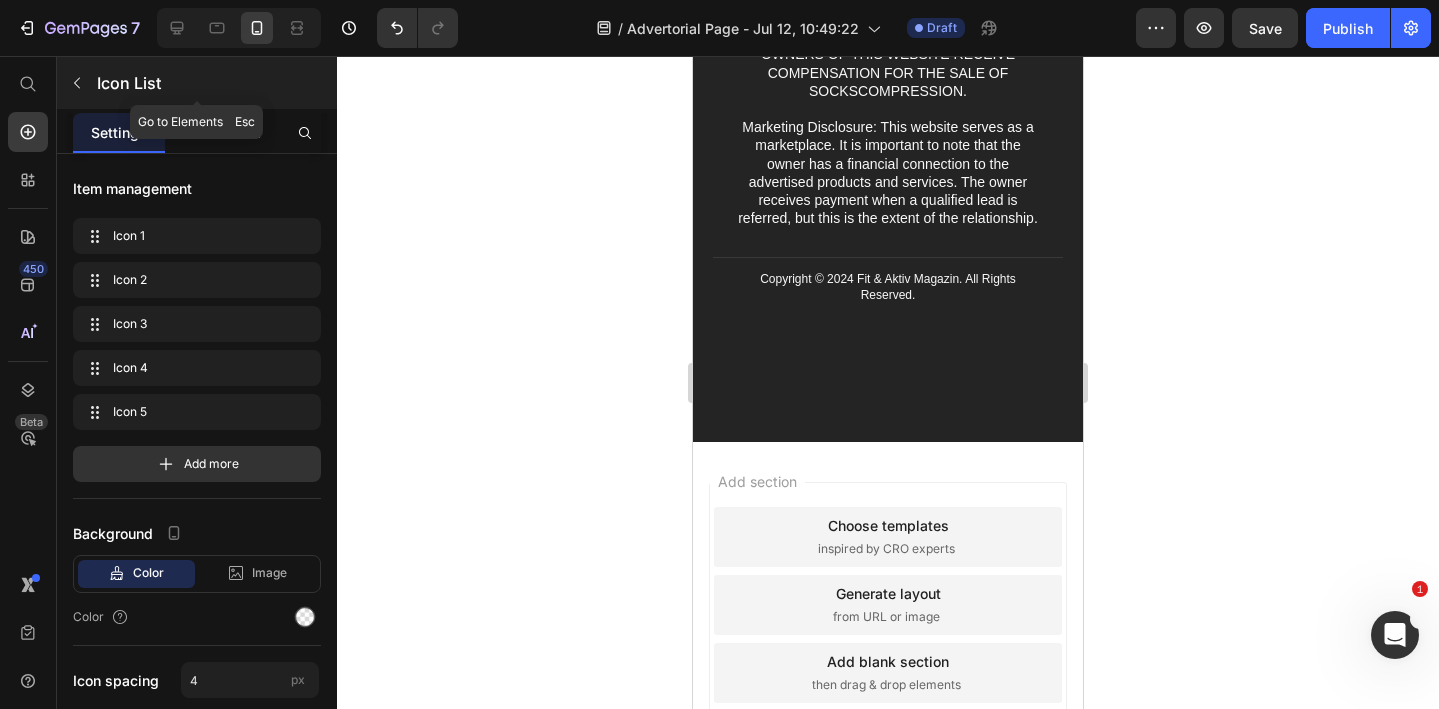click 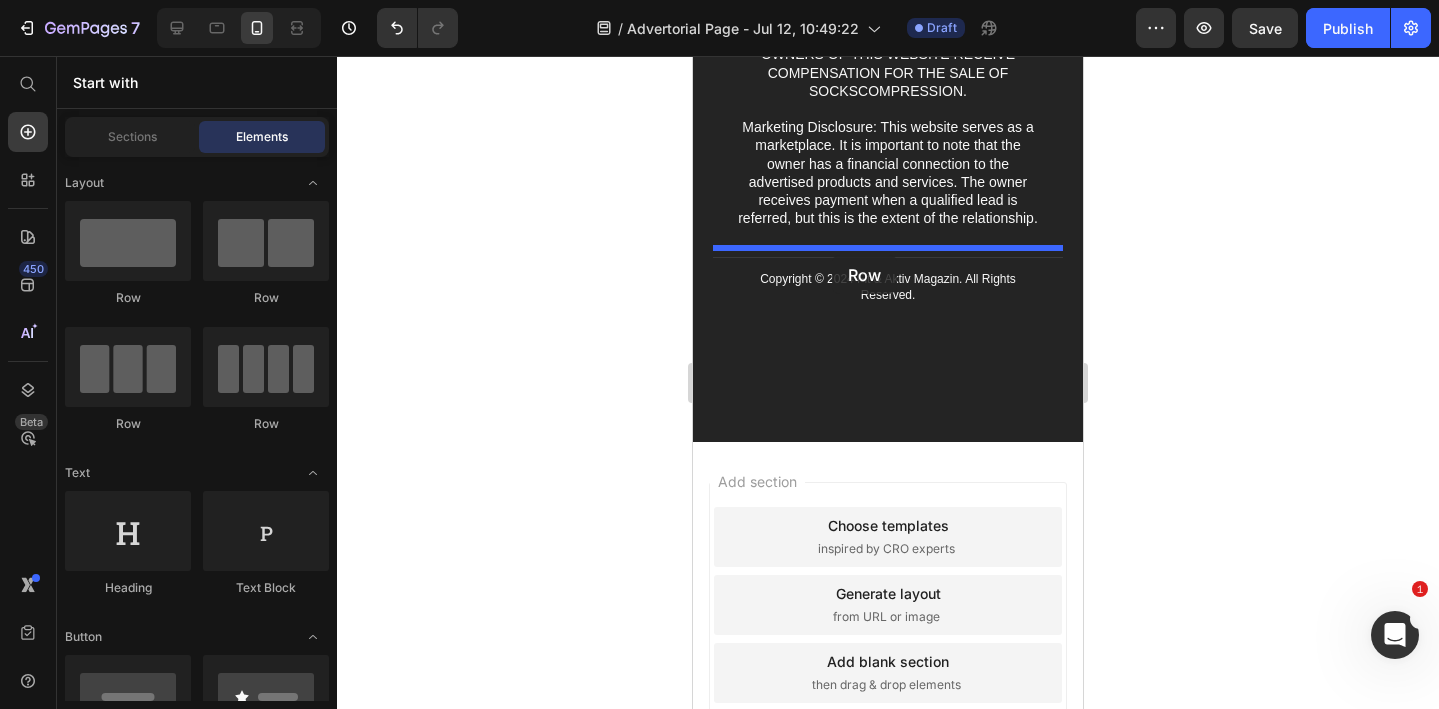 drag, startPoint x: 945, startPoint y: 310, endPoint x: 831, endPoint y: 253, distance: 127.45587 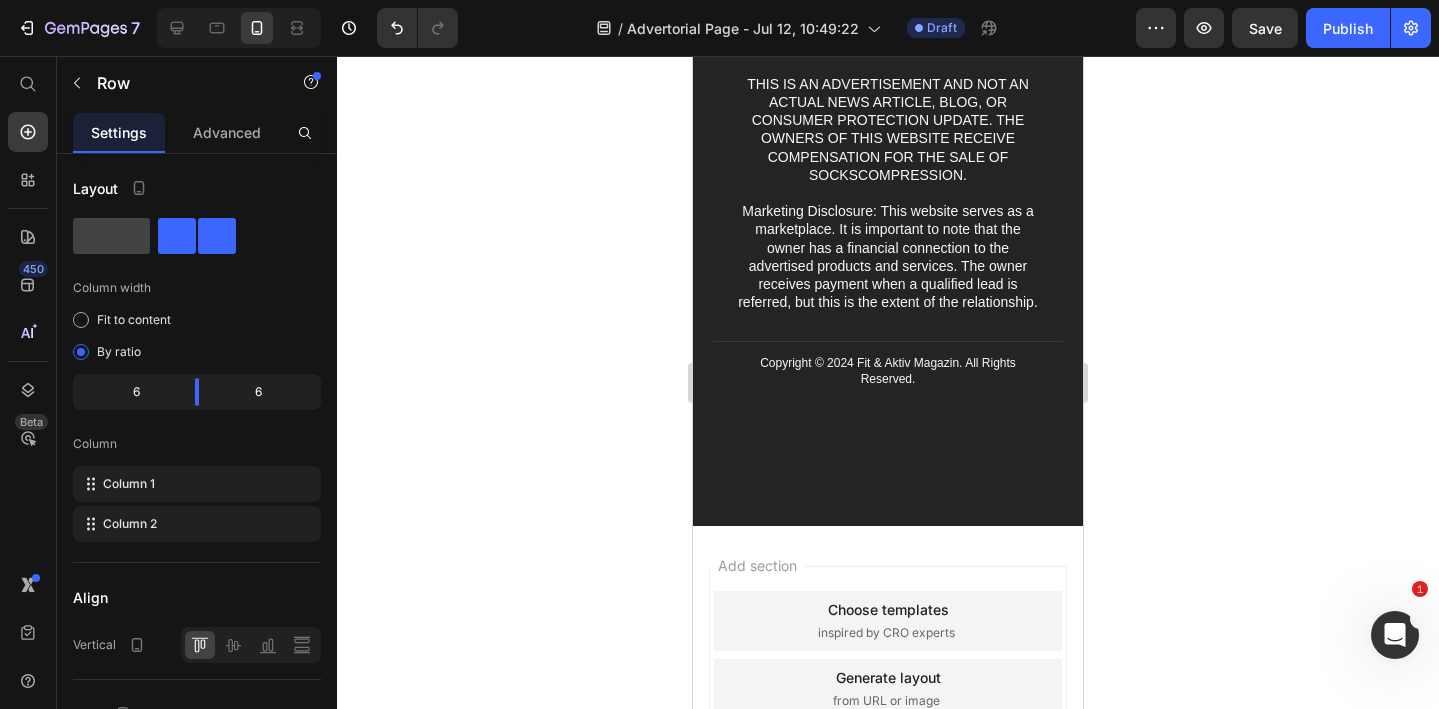 click on "Icon Icon Icon Icon Icon" at bounding box center (888, -242) 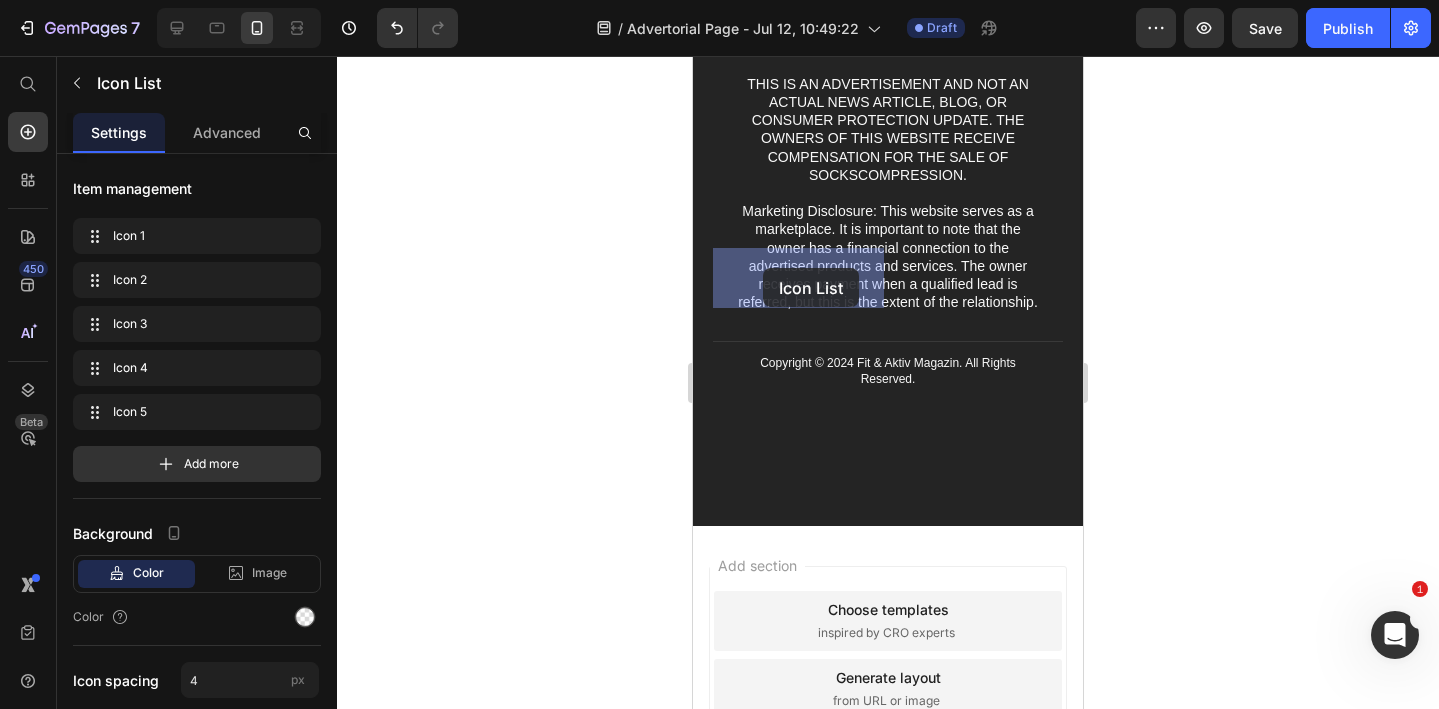 drag, startPoint x: 729, startPoint y: 317, endPoint x: 756, endPoint y: 266, distance: 57.706154 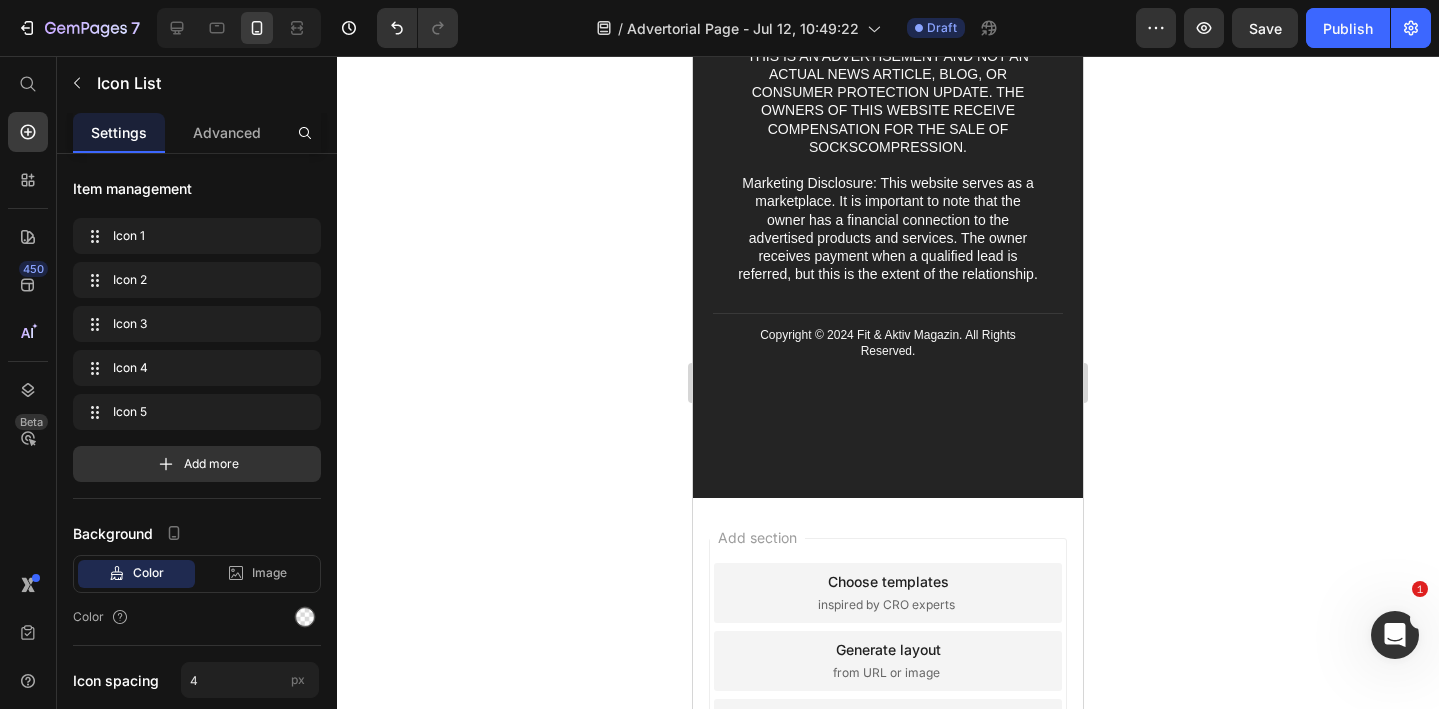 click at bounding box center (799, -318) 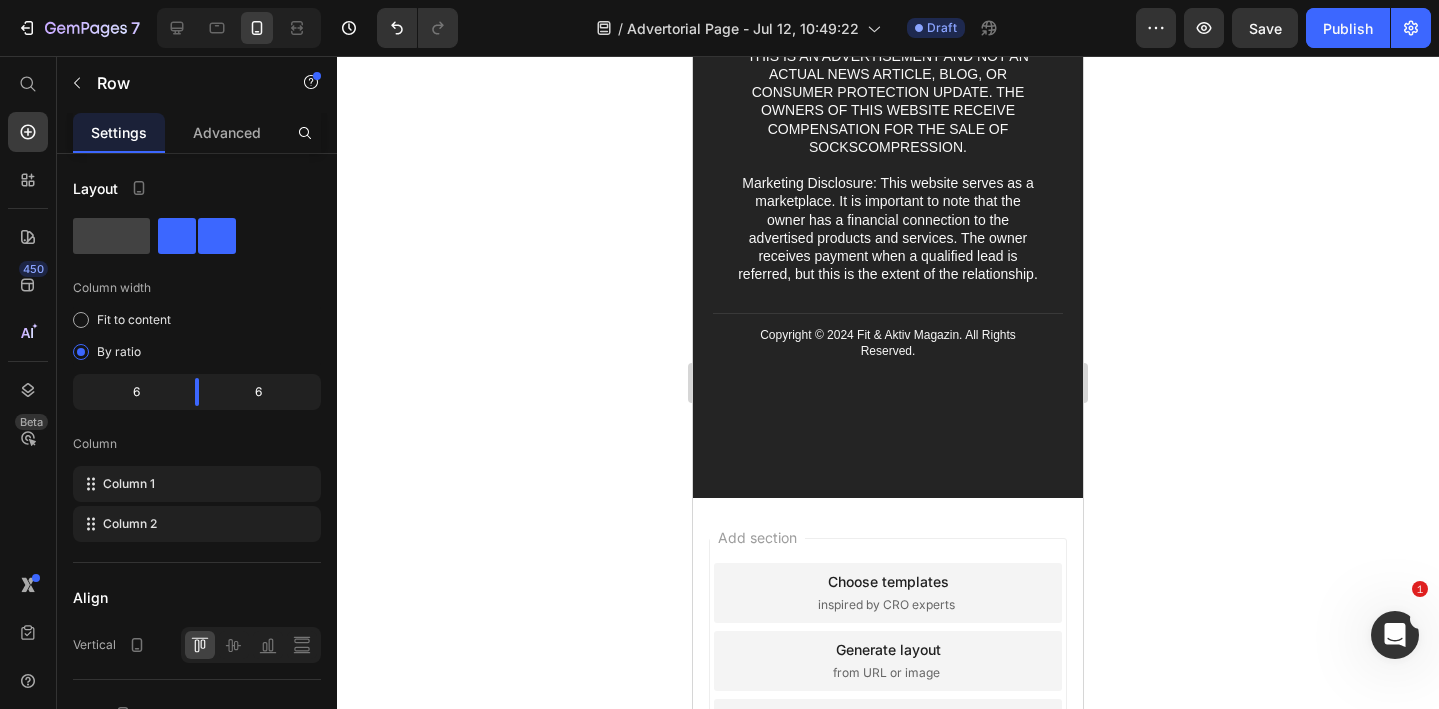click on "Icon Icon Icon Icon Icon Icon List" at bounding box center [798, -304] 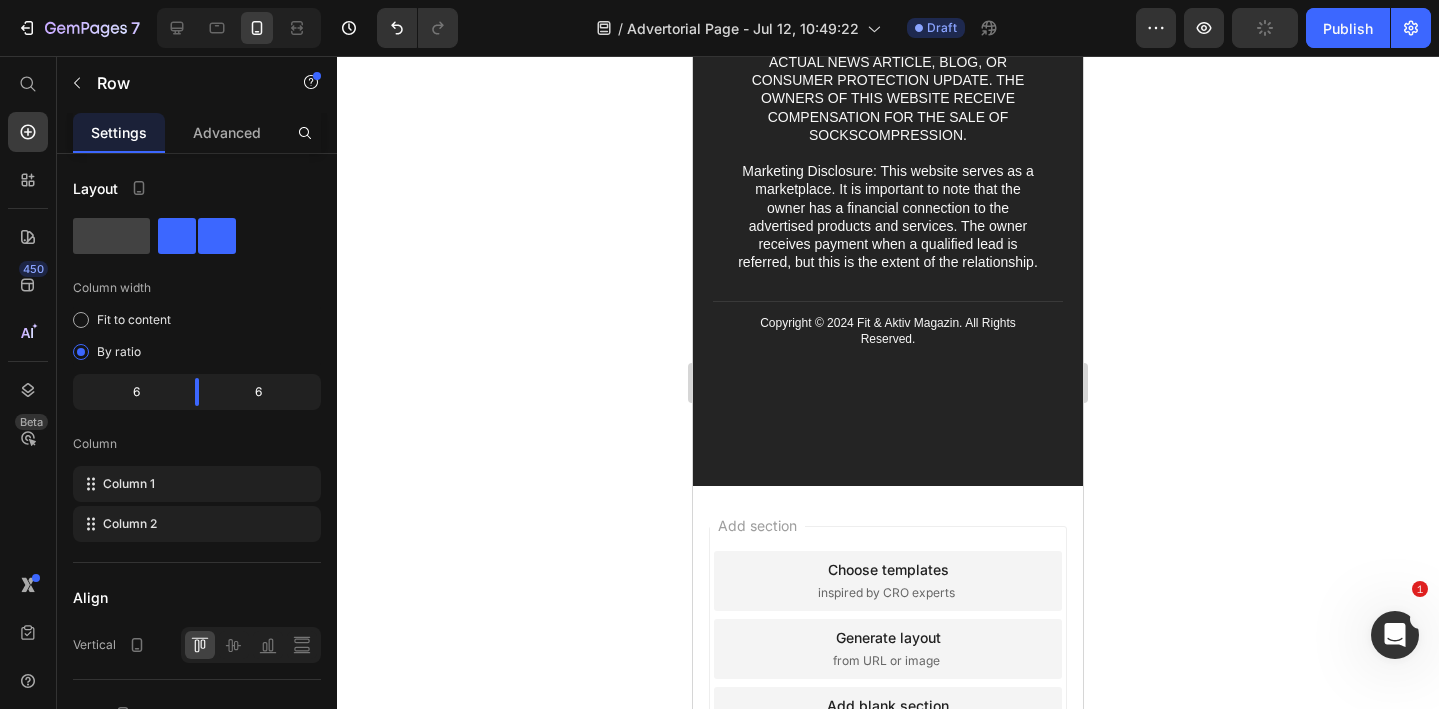 drag, startPoint x: 876, startPoint y: 327, endPoint x: 877, endPoint y: 315, distance: 12.0415945 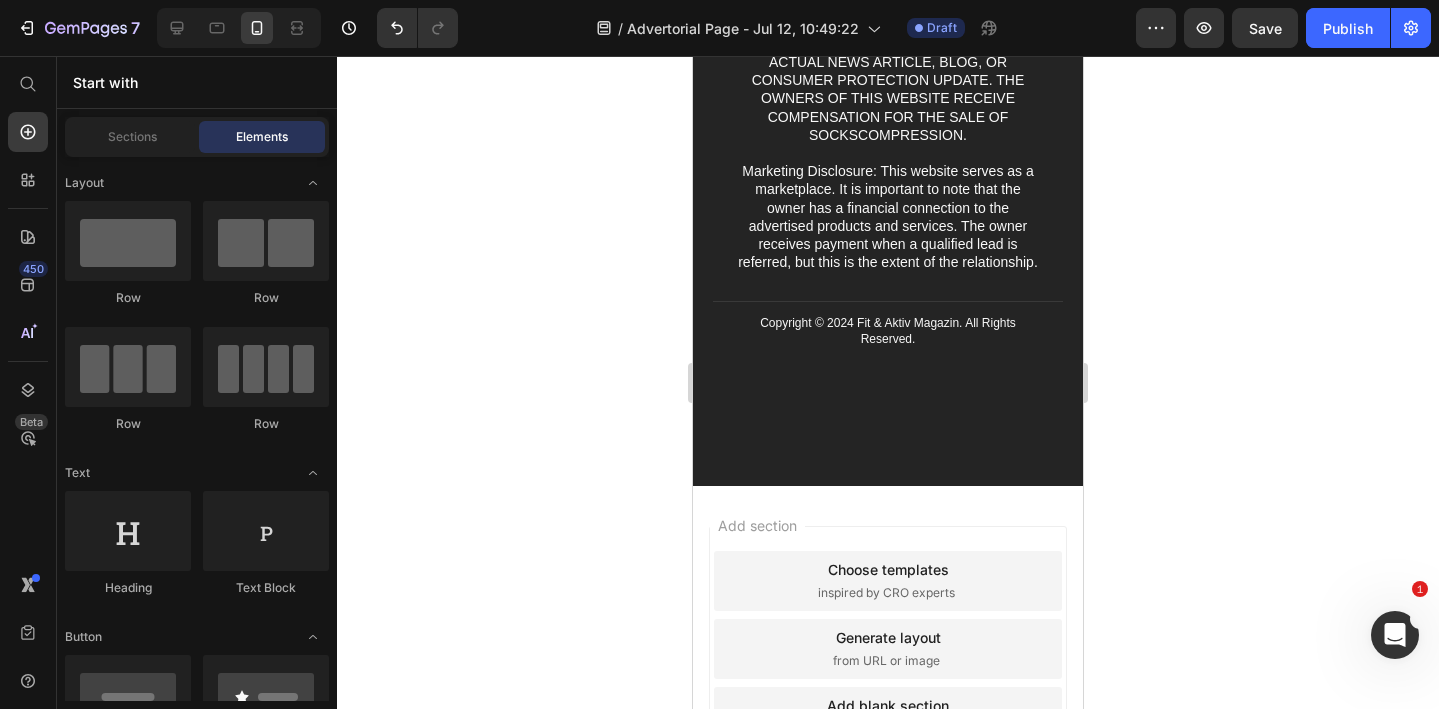 click 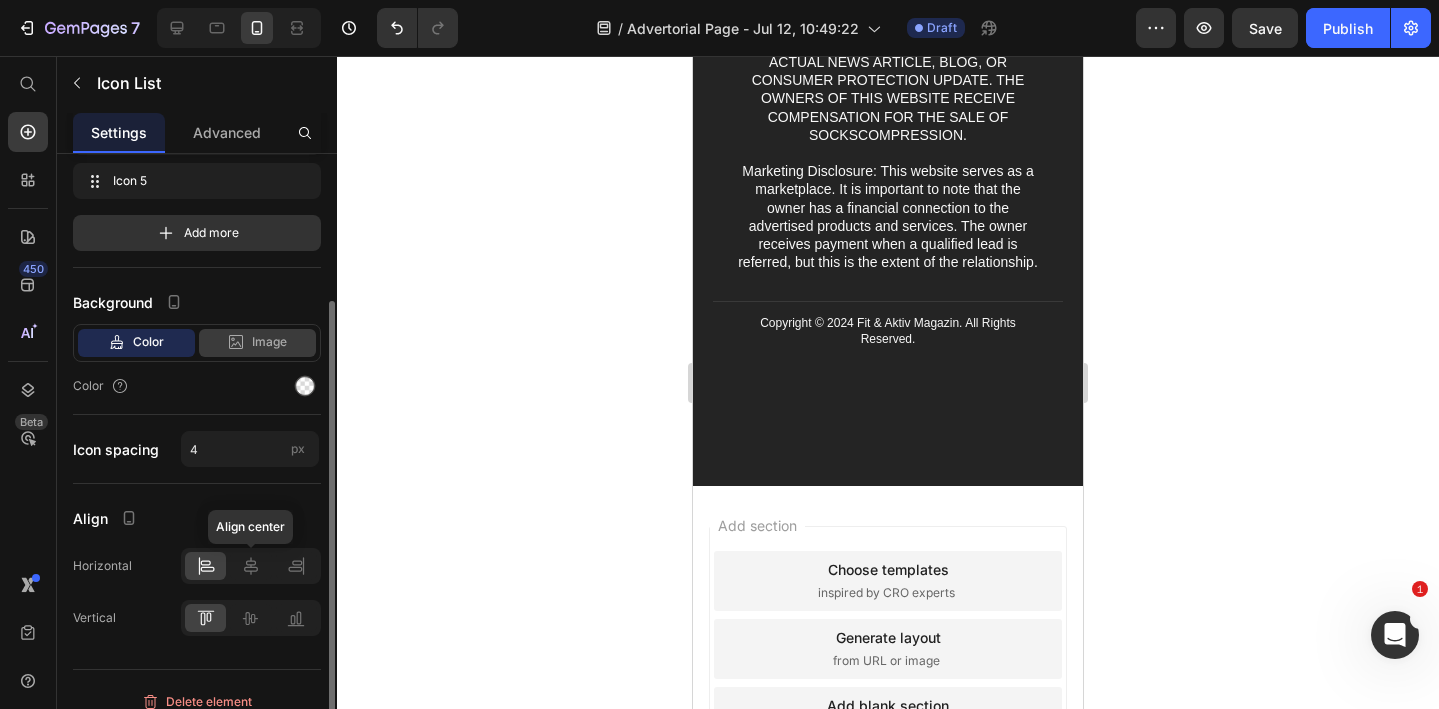 scroll, scrollTop: 249, scrollLeft: 0, axis: vertical 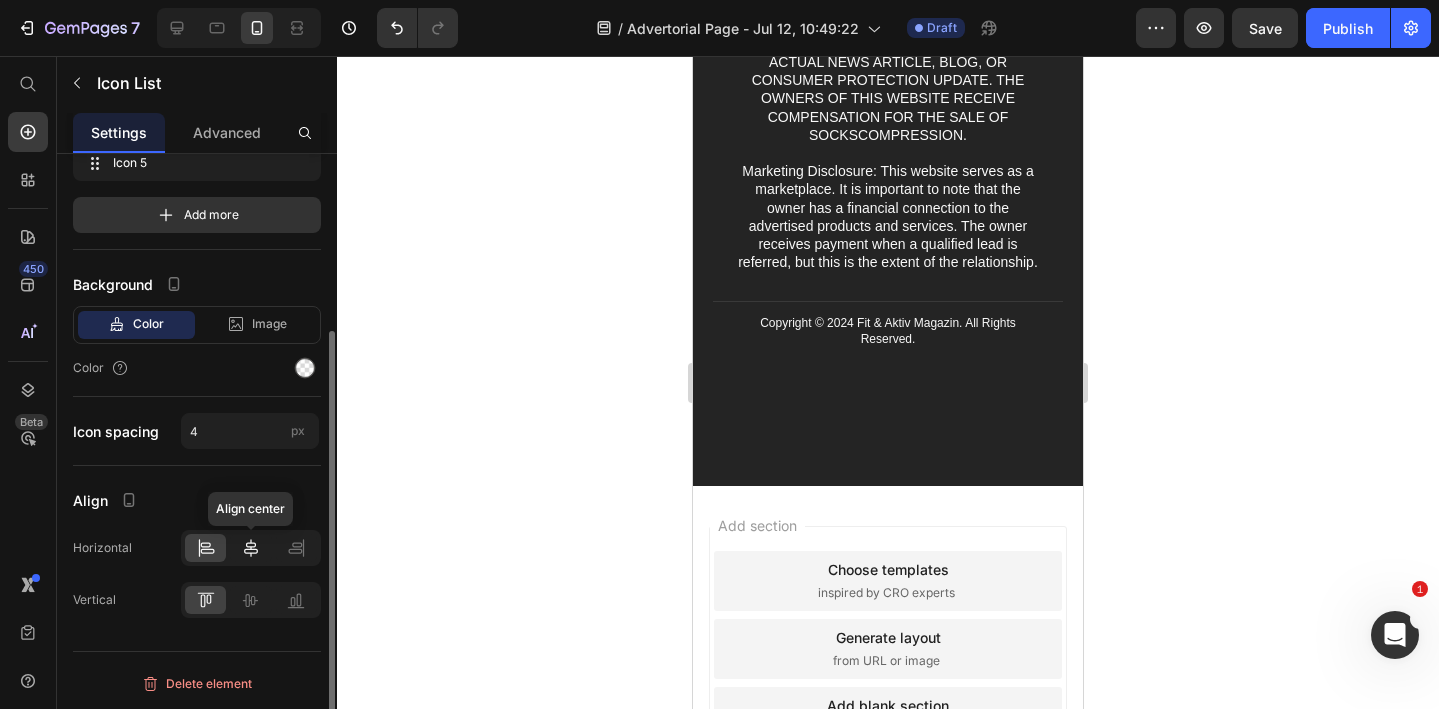 click 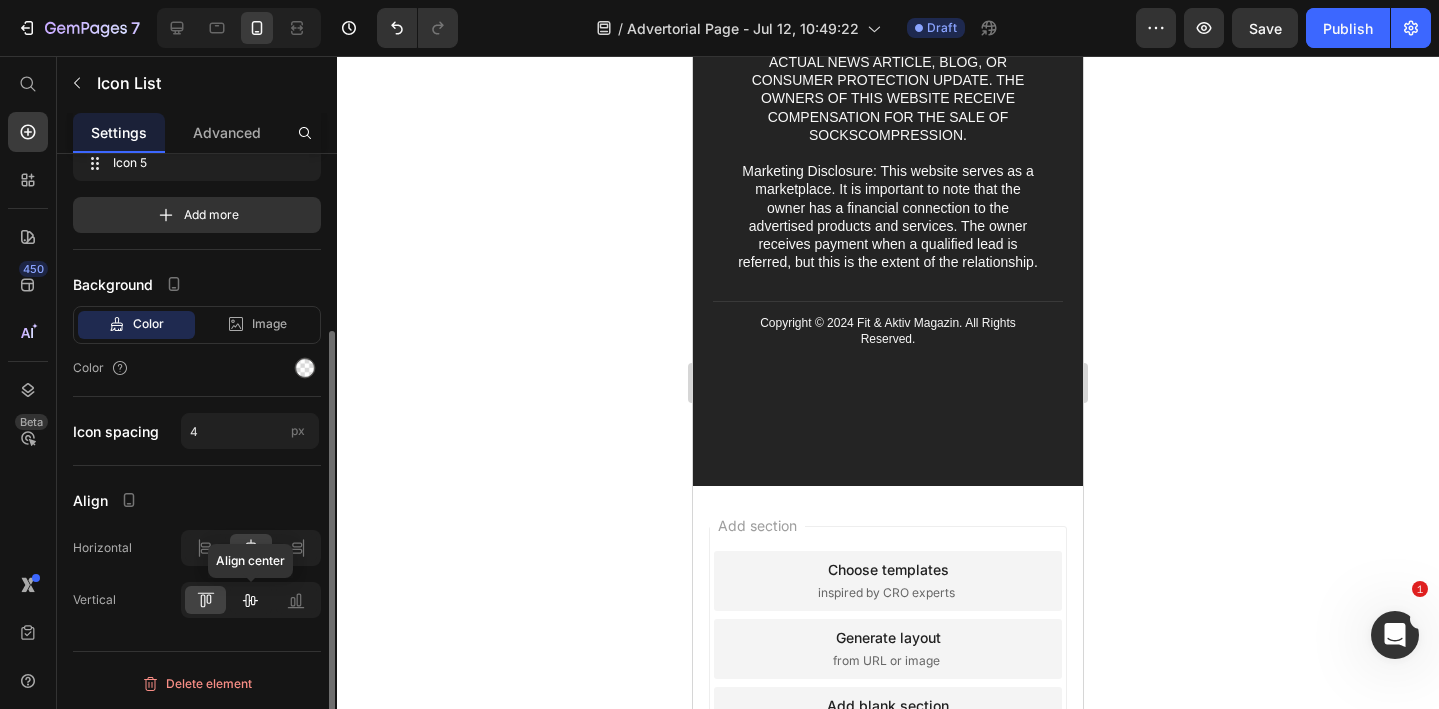 click 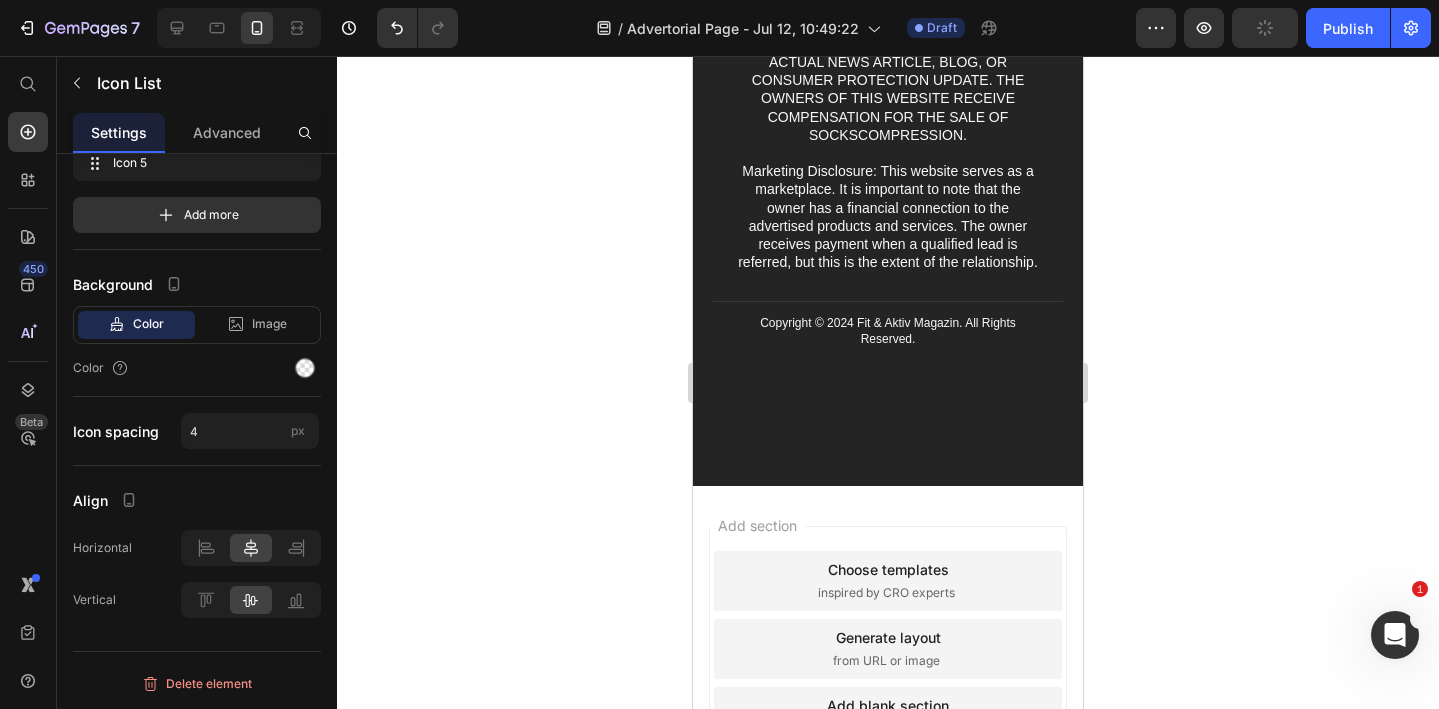 click on "Icon Icon Icon Icon Icon Icon List   3" at bounding box center (798, -304) 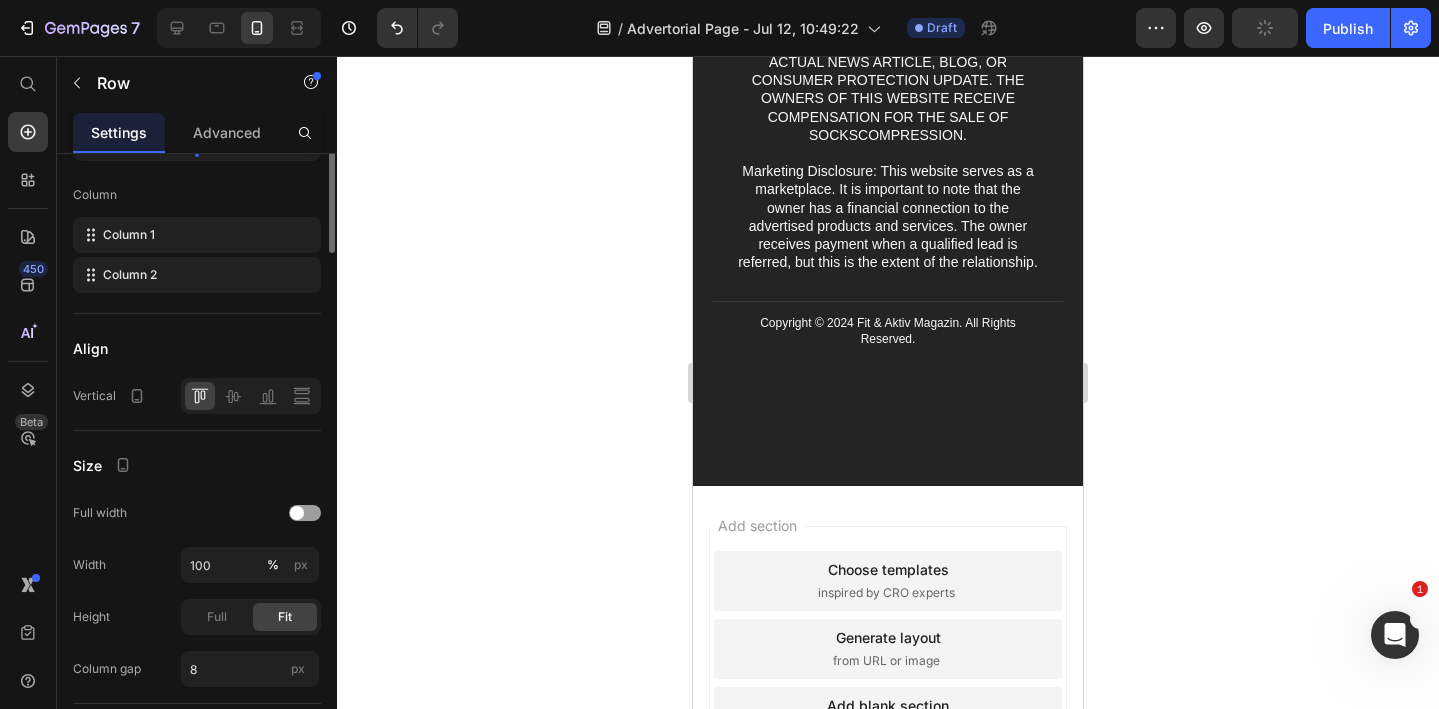 scroll, scrollTop: 0, scrollLeft: 0, axis: both 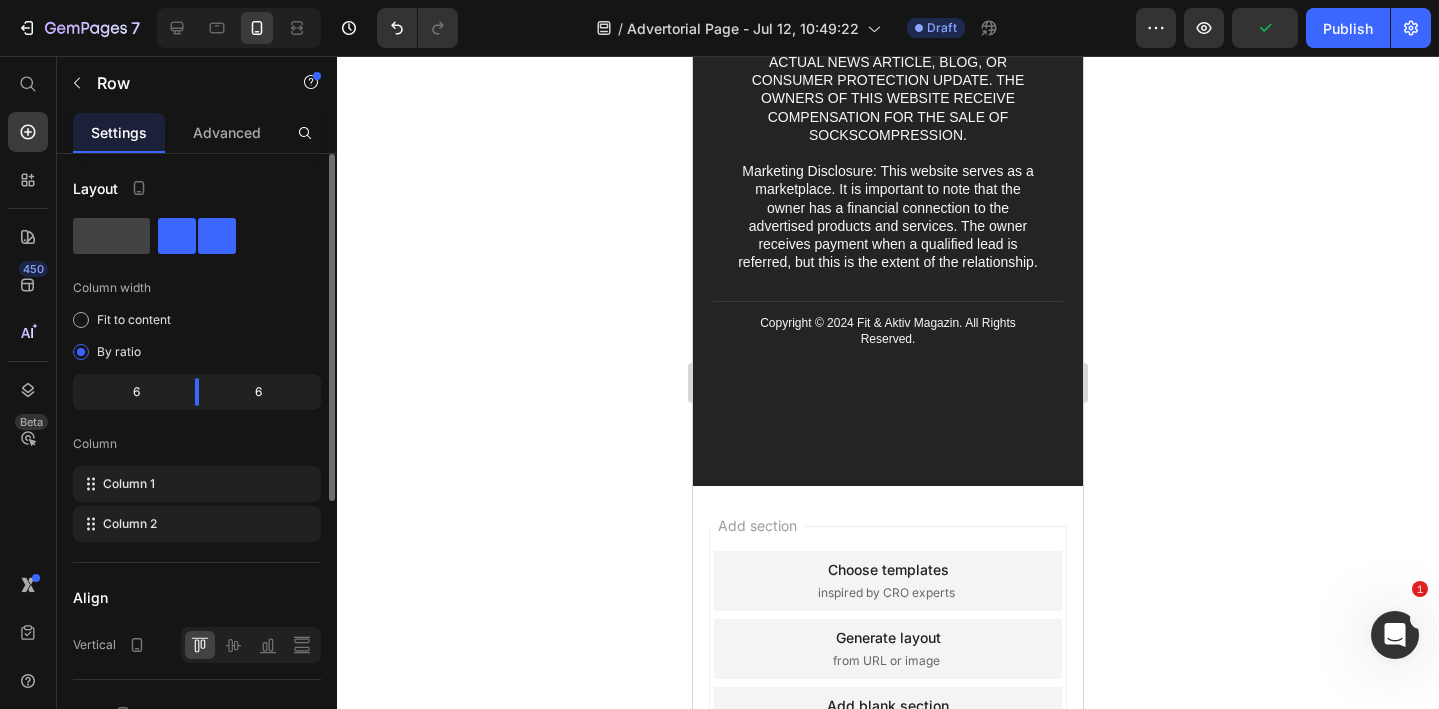 click on "Icon Icon Icon Icon Icon Icon List" at bounding box center [798, -304] 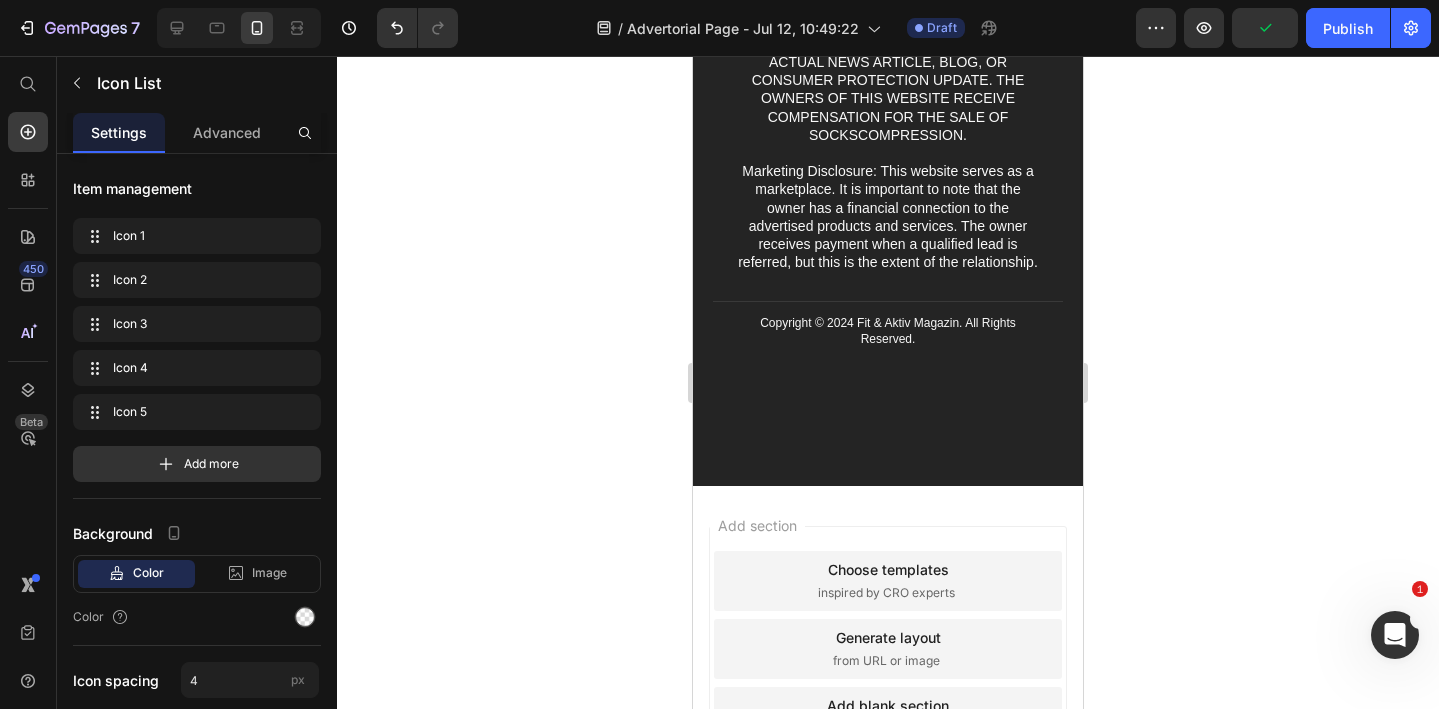 click on "Icon Icon Icon Icon Icon" at bounding box center (798, -326) 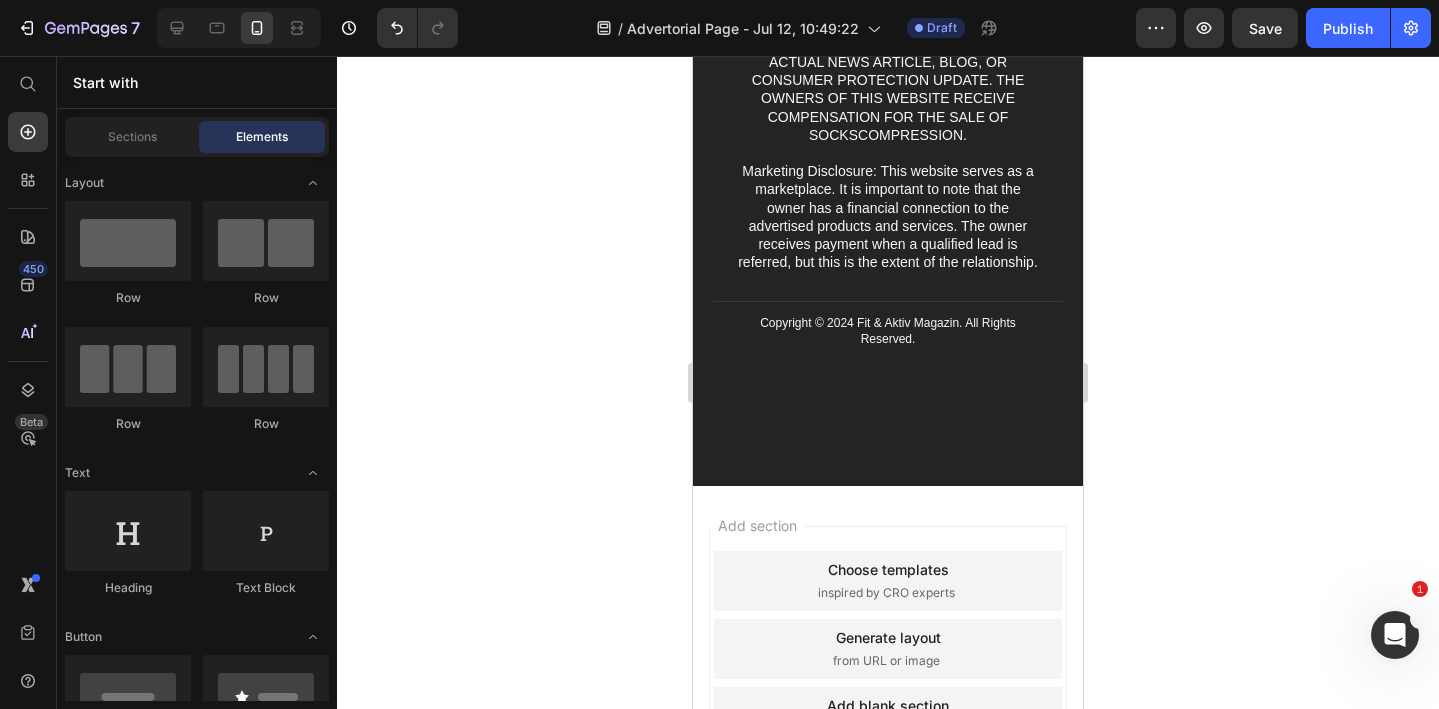 click on "Drop element here" at bounding box center [990, -304] 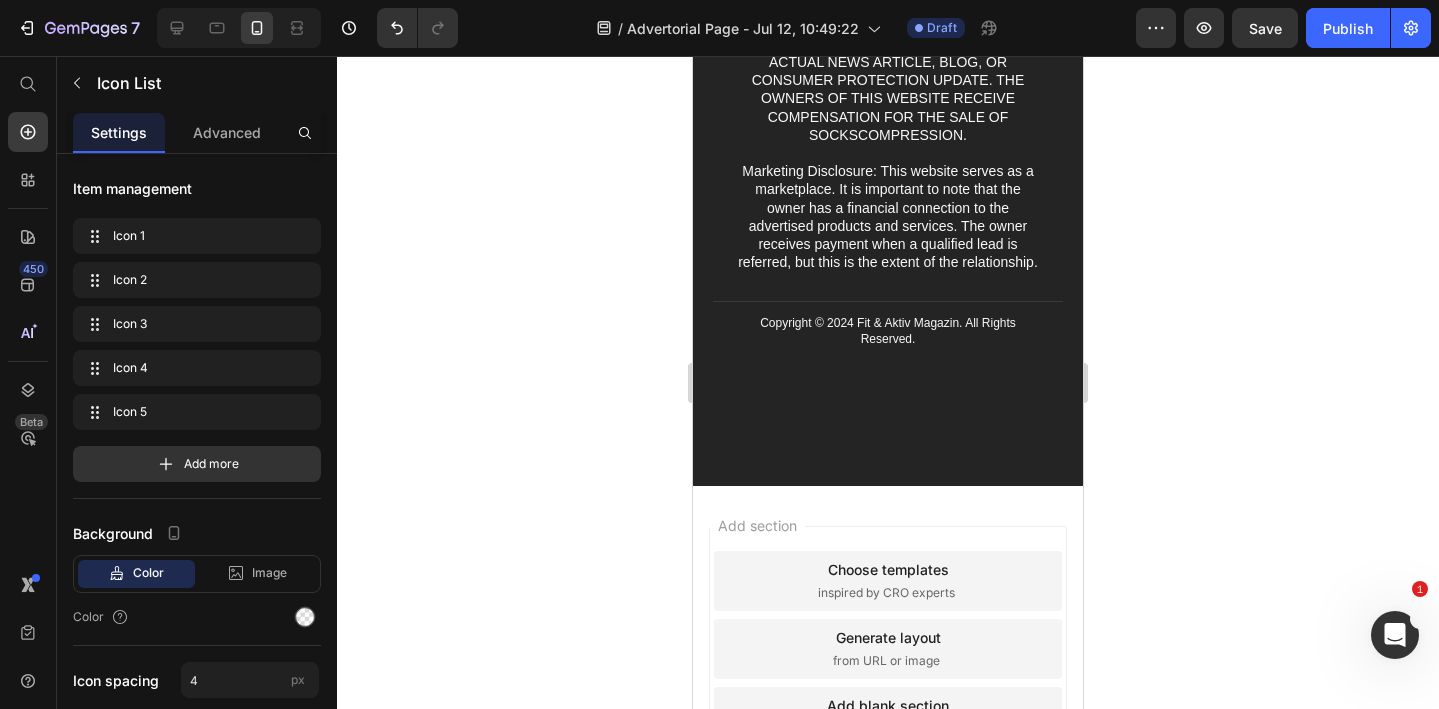 click on "Icon Icon Icon Icon Icon" at bounding box center [798, -326] 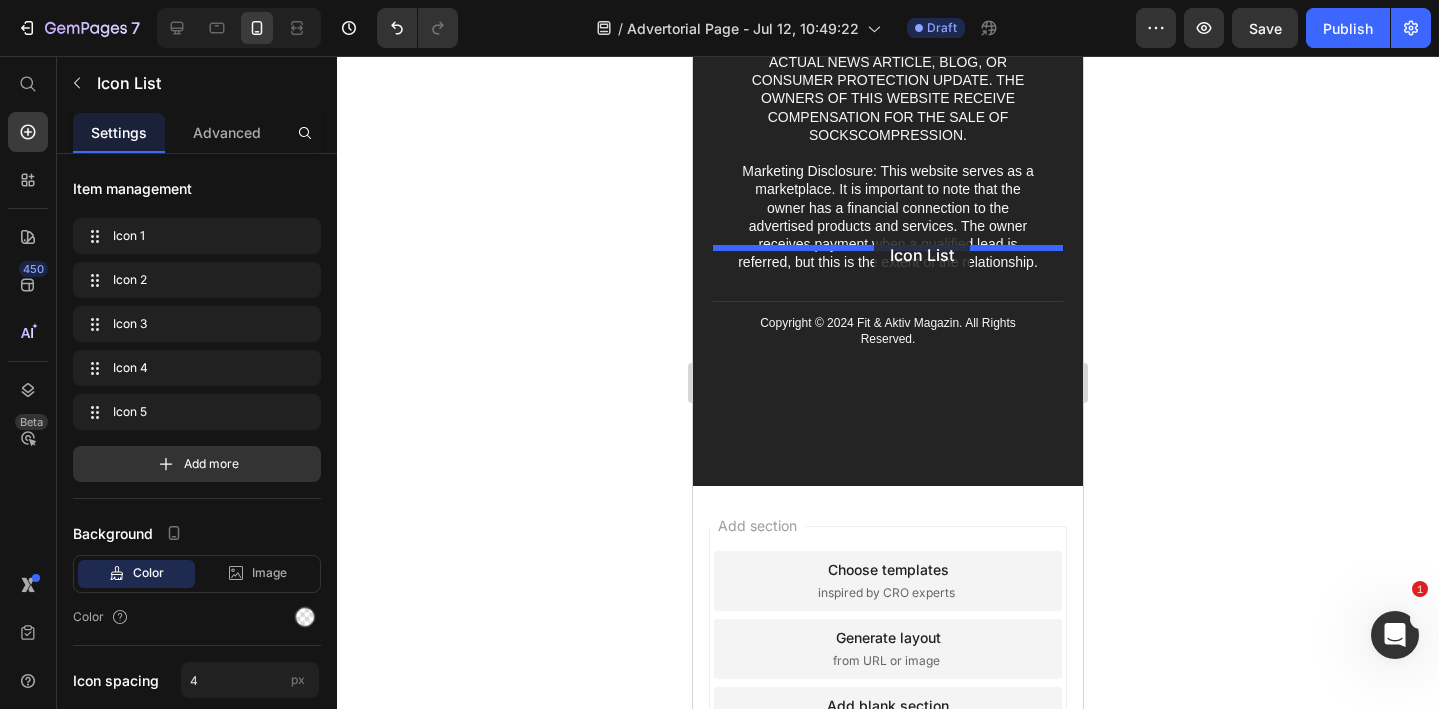 drag, startPoint x: 732, startPoint y: 233, endPoint x: 873, endPoint y: 235, distance: 141.01419 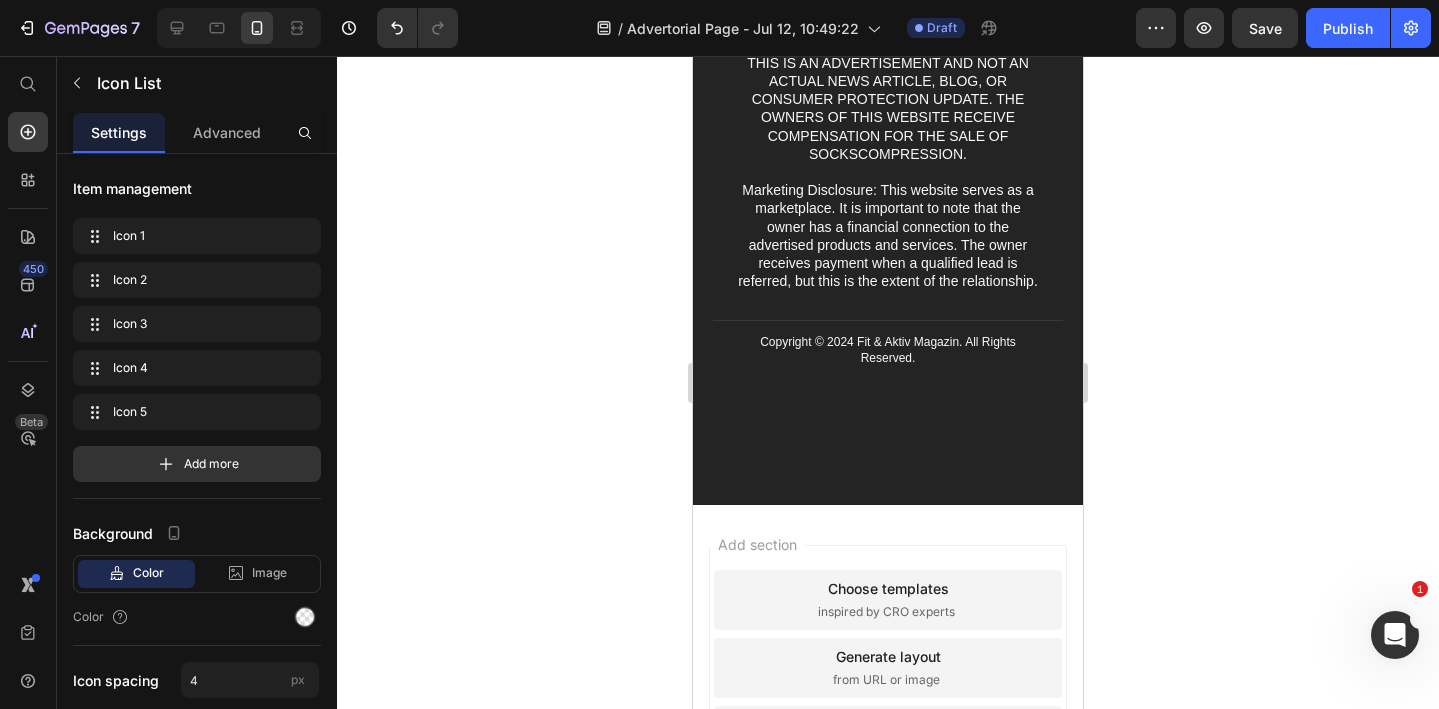 click on "Drop element here" at bounding box center (799, -285) 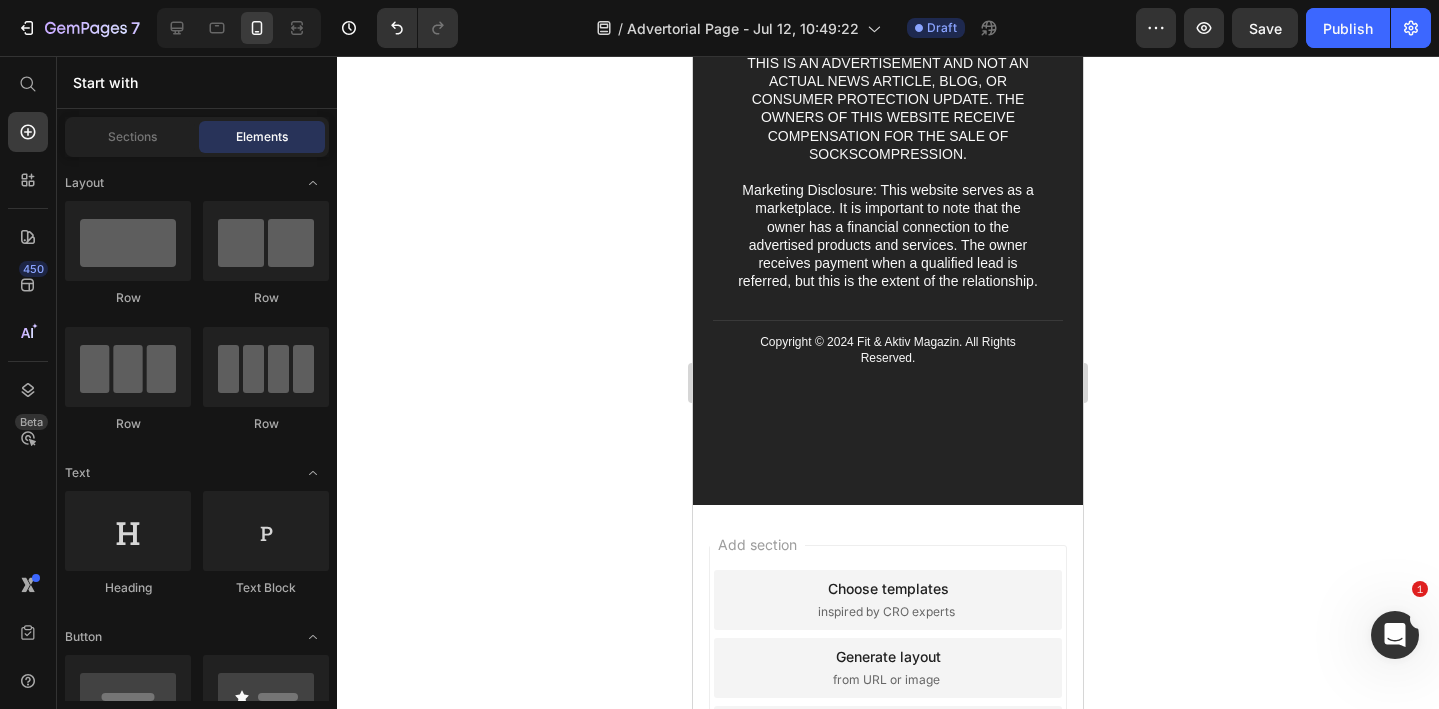 click on "Drop element here" at bounding box center (799, -285) 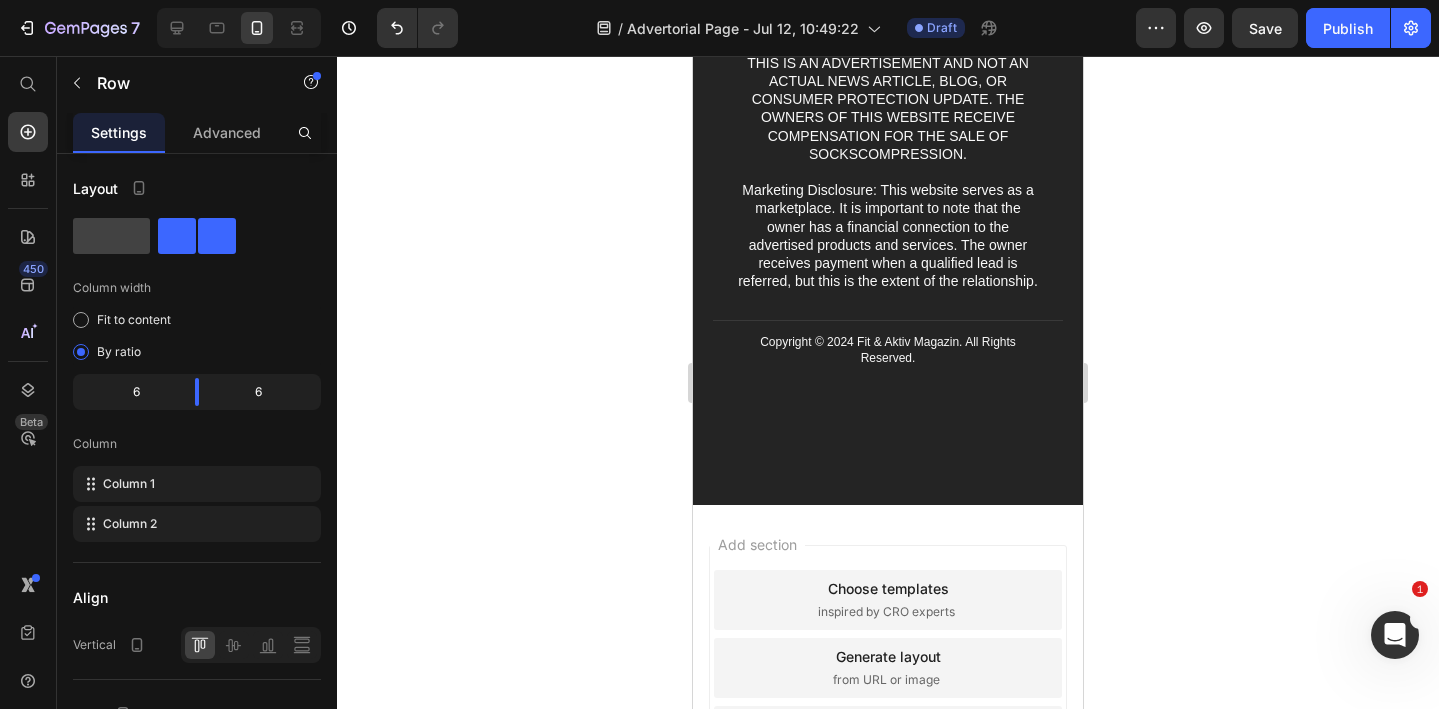 click on "Drop element here" at bounding box center [798, -285] 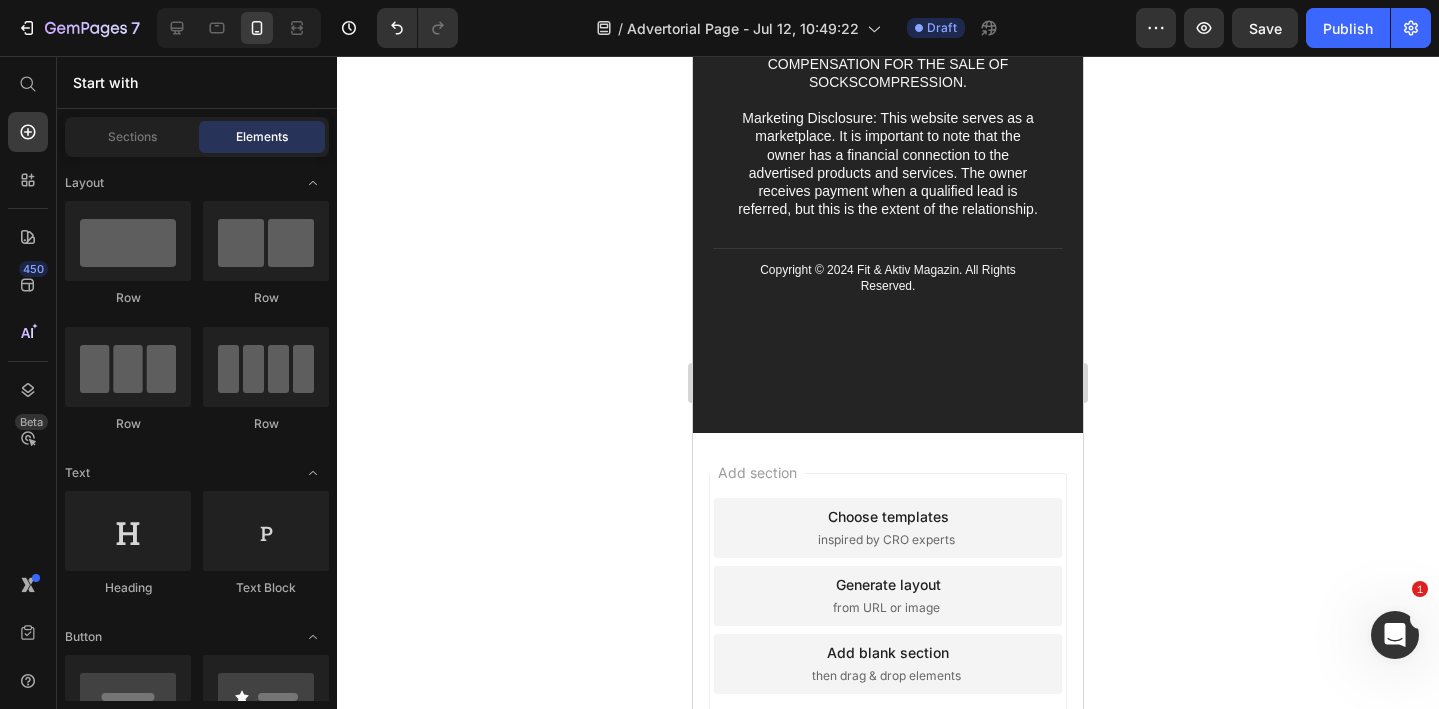 click on "30-Tage Geld-zurück-Garantie" at bounding box center [888, -304] 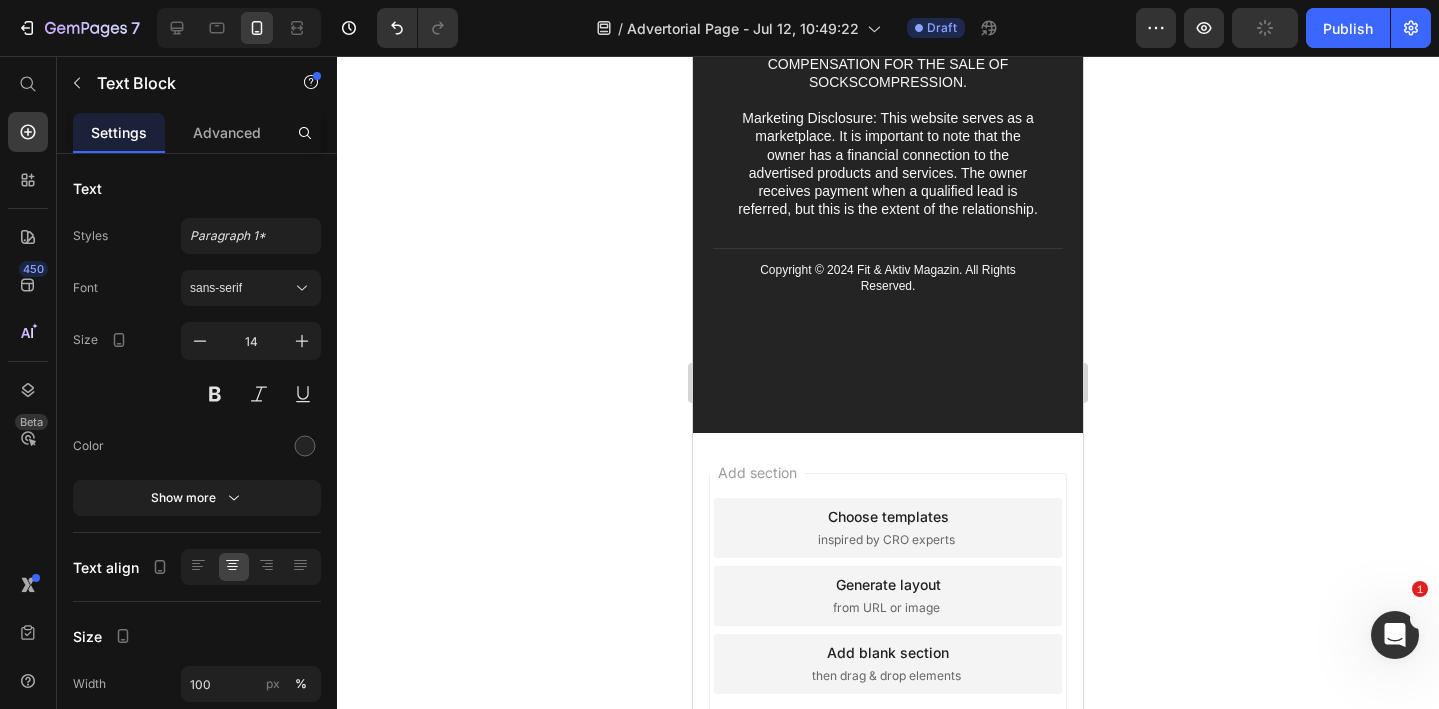 click 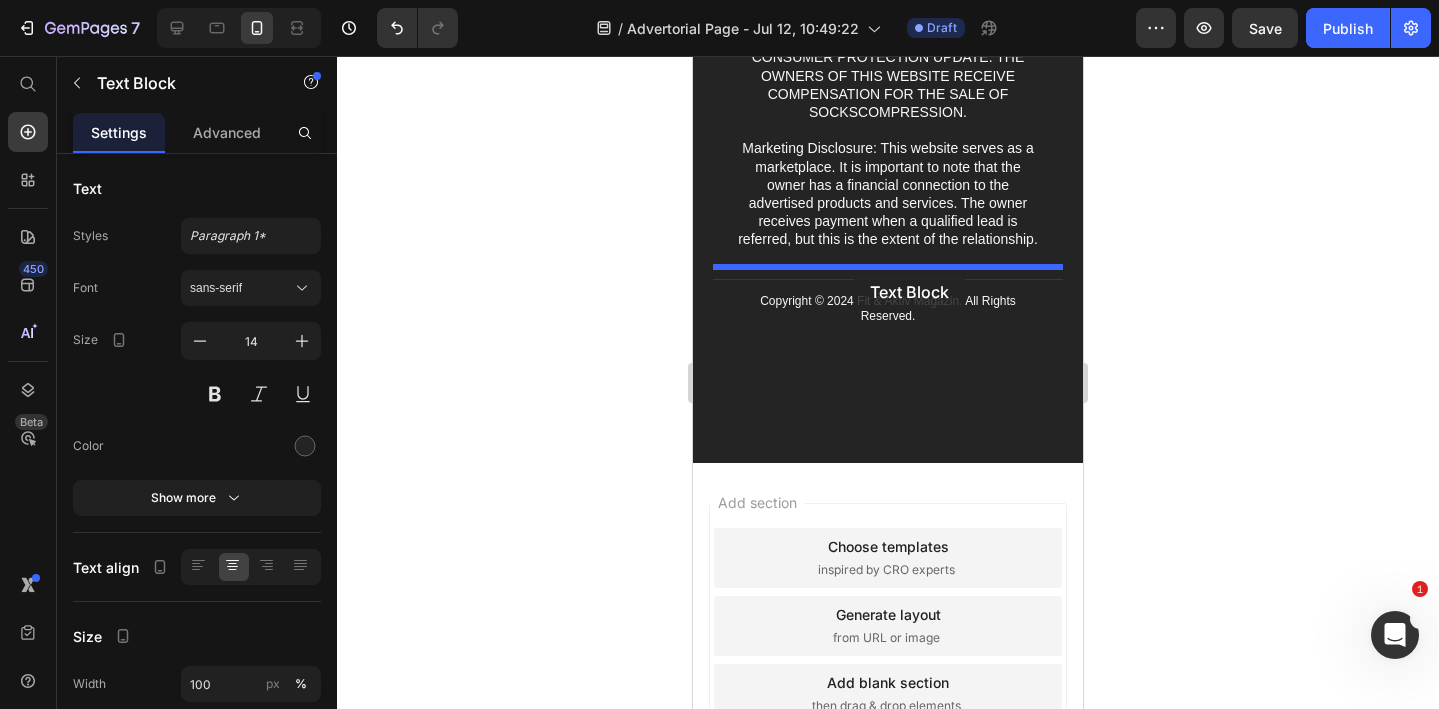 drag, startPoint x: 732, startPoint y: 285, endPoint x: 852, endPoint y: 272, distance: 120.70211 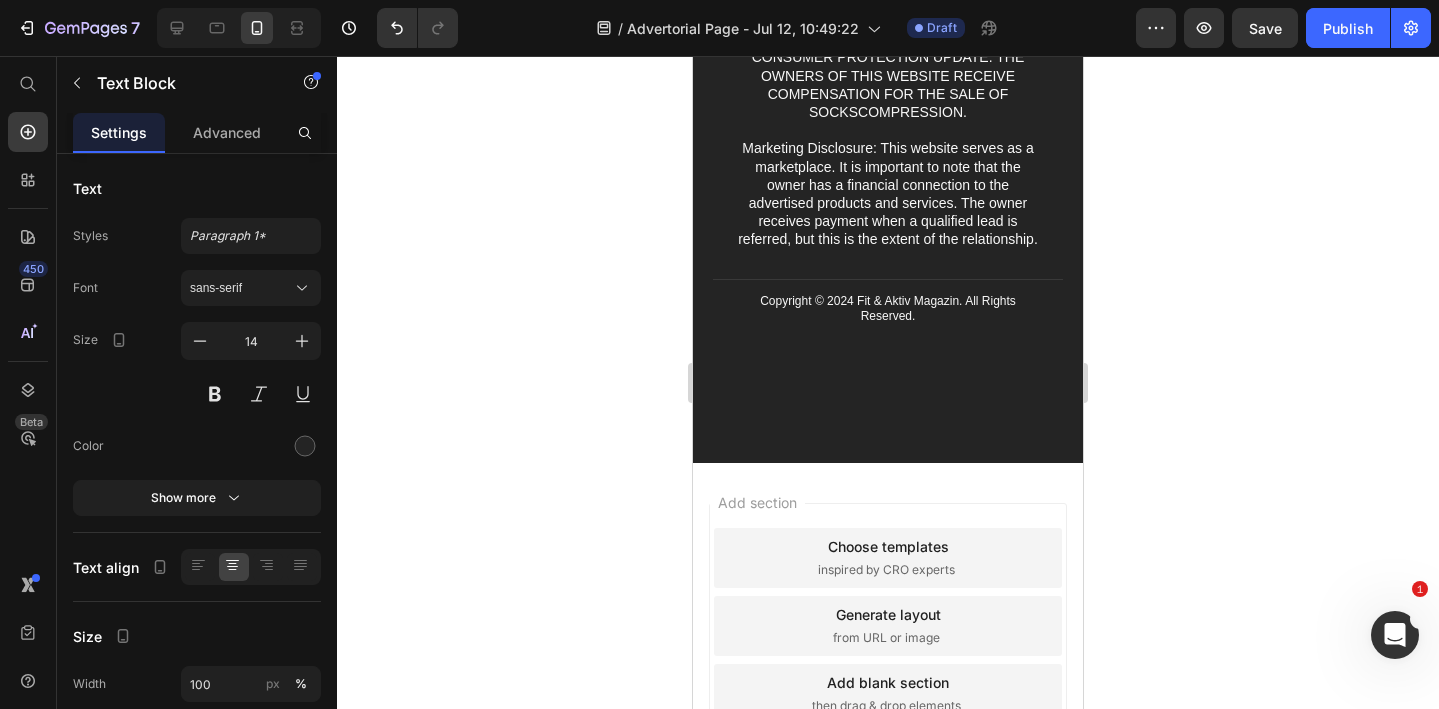 click on "30-Tage Geld-zurück-Garantie" at bounding box center (890, -304) 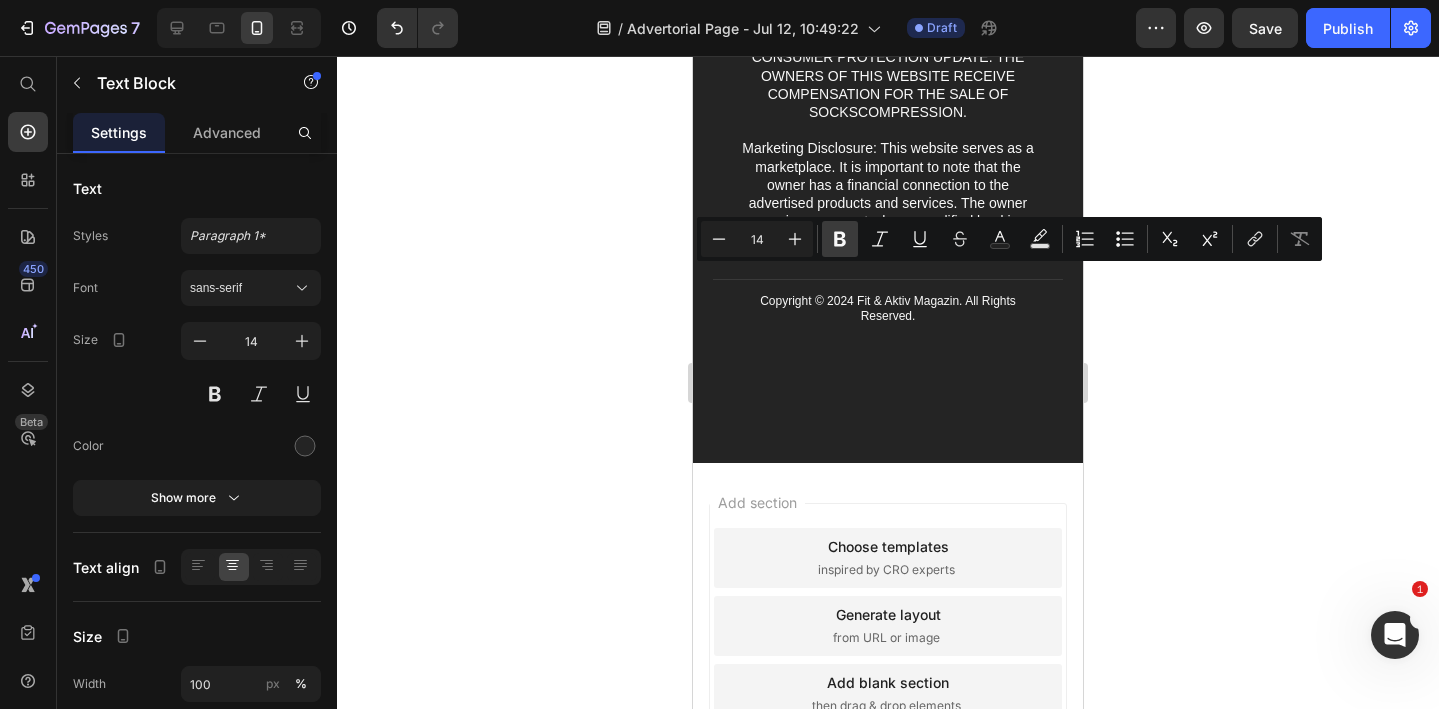 click 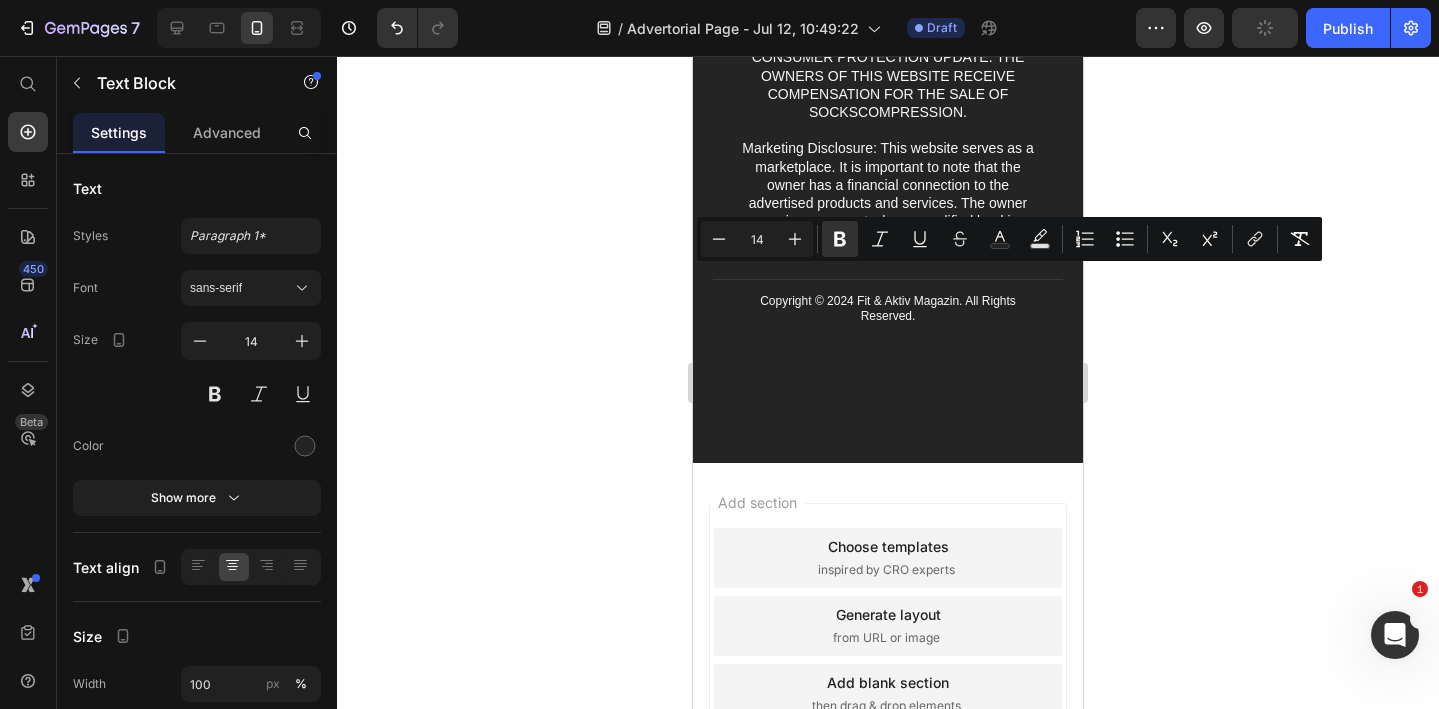 click on "4,8 Sterne von 5 Sternen" at bounding box center [888, -304] 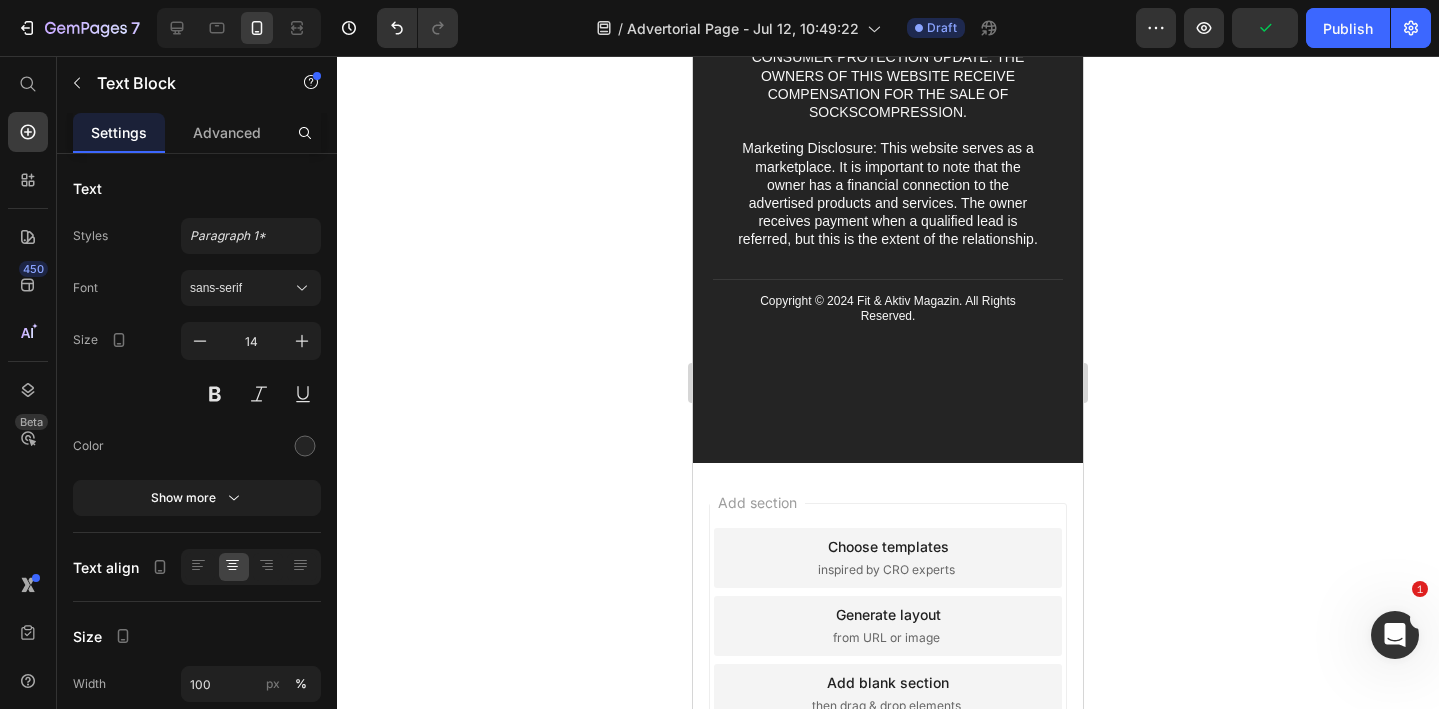 click 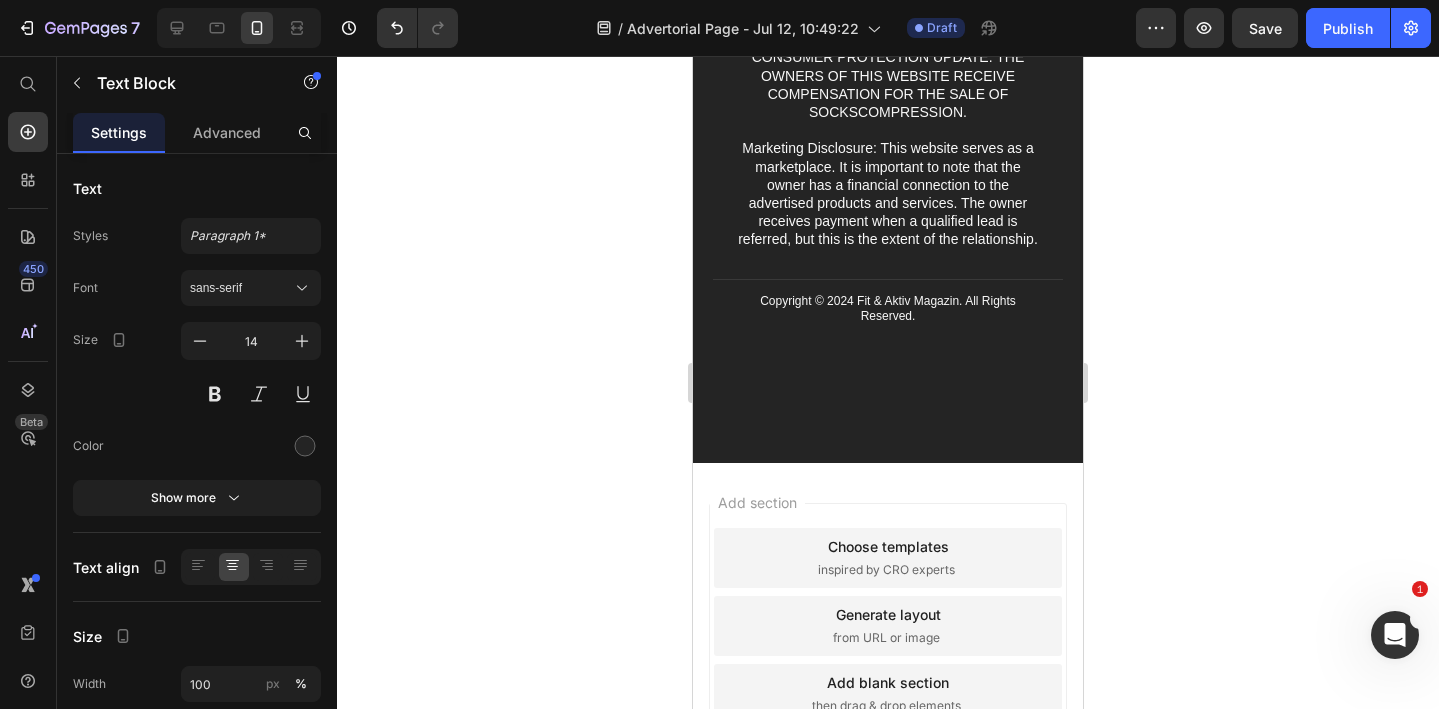 click on "30-Tage Geld-zurück-Garantie" at bounding box center [890, -274] 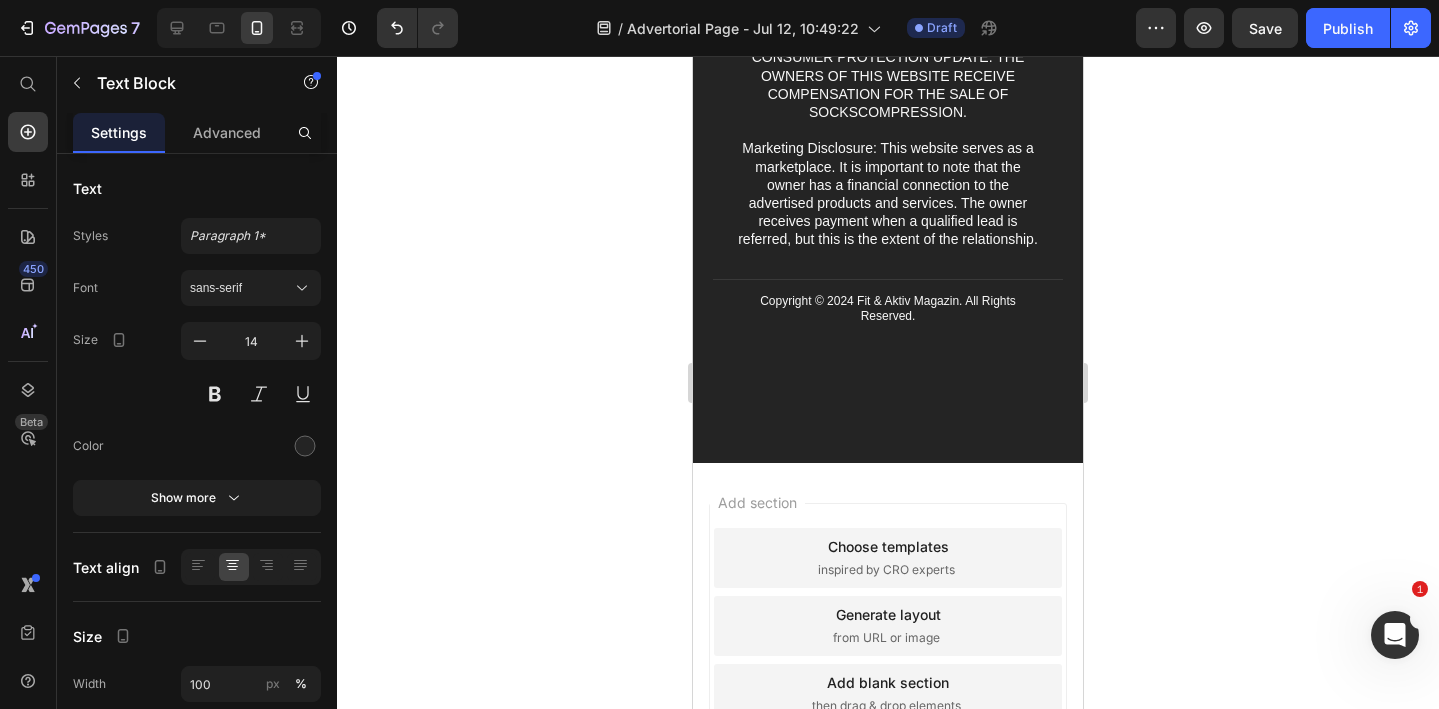 click on "30-Tage Geld-zurück-Garantie" at bounding box center (888, -274) 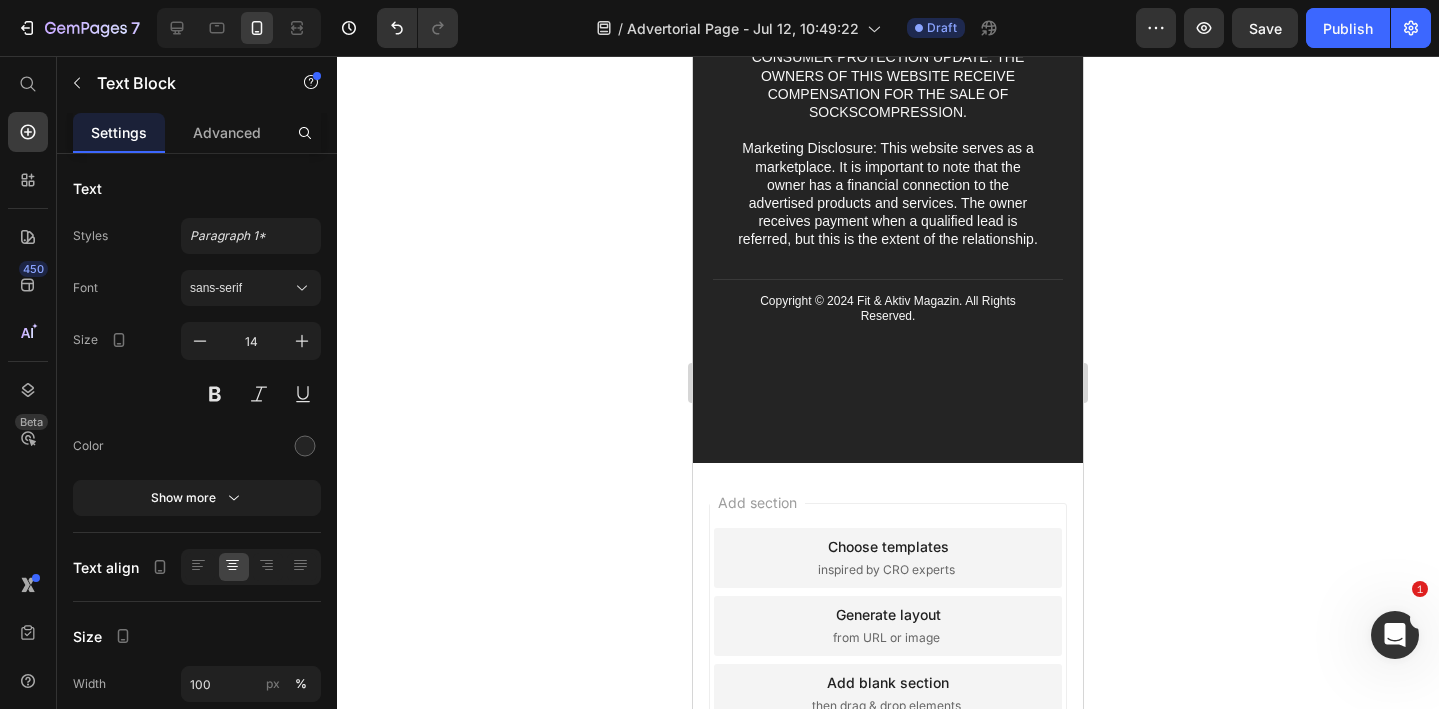click on "30-Tage Geld-zurück-Garantie" at bounding box center (888, -274) 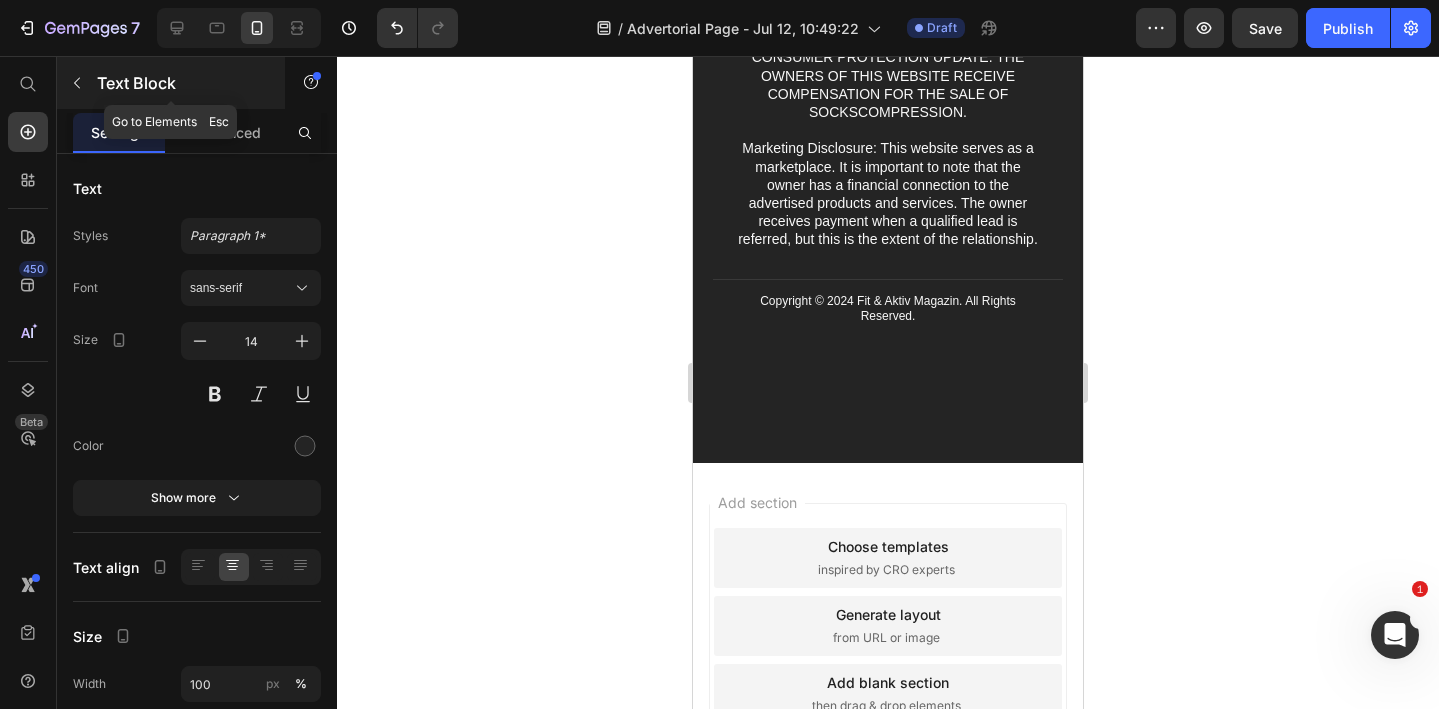 click at bounding box center (77, 83) 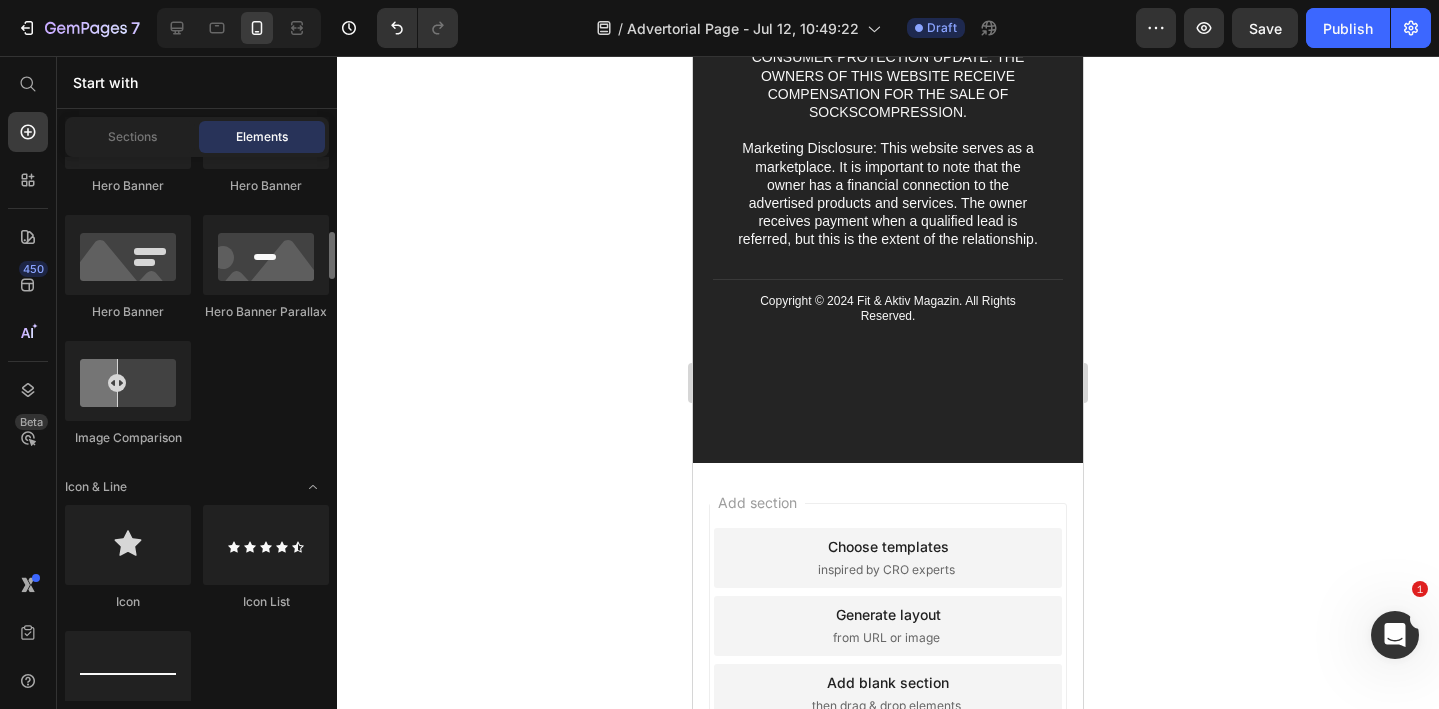 scroll, scrollTop: 1116, scrollLeft: 0, axis: vertical 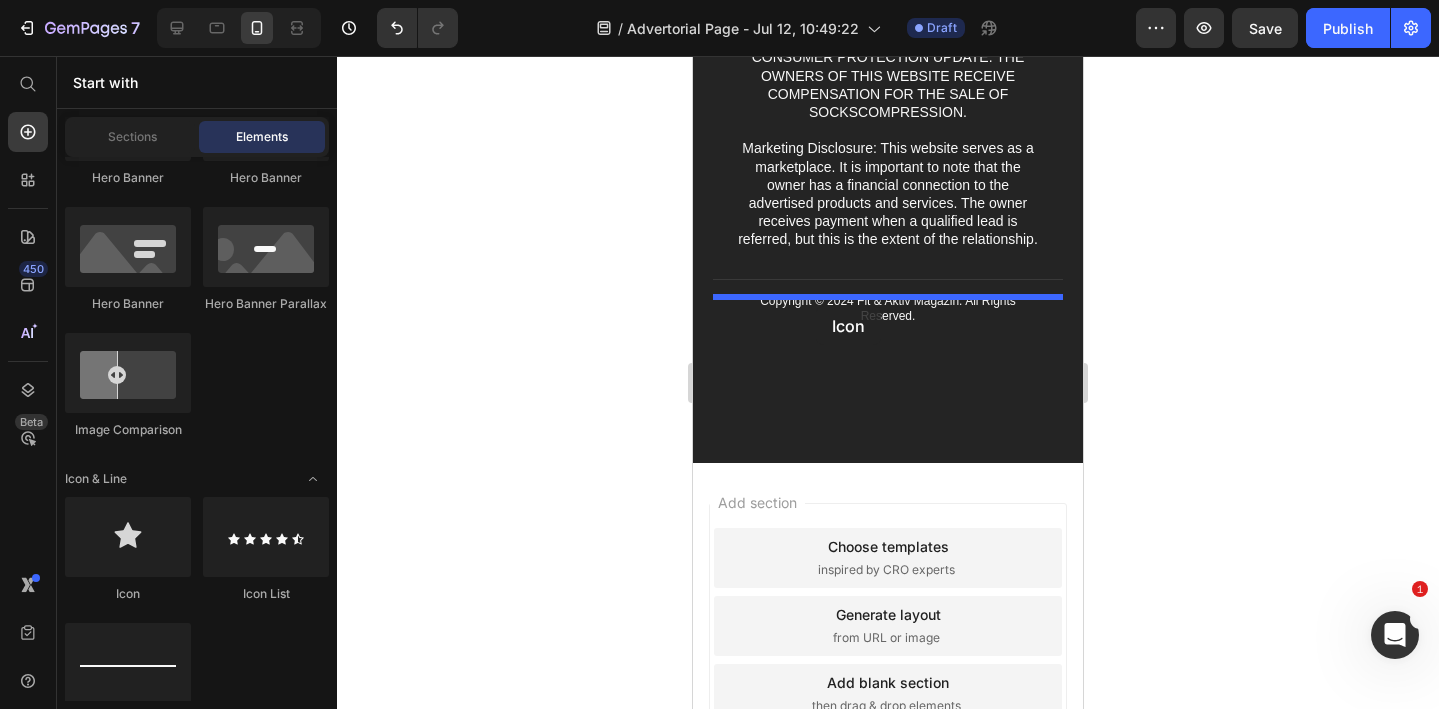 drag, startPoint x: 830, startPoint y: 603, endPoint x: 816, endPoint y: 306, distance: 297.32977 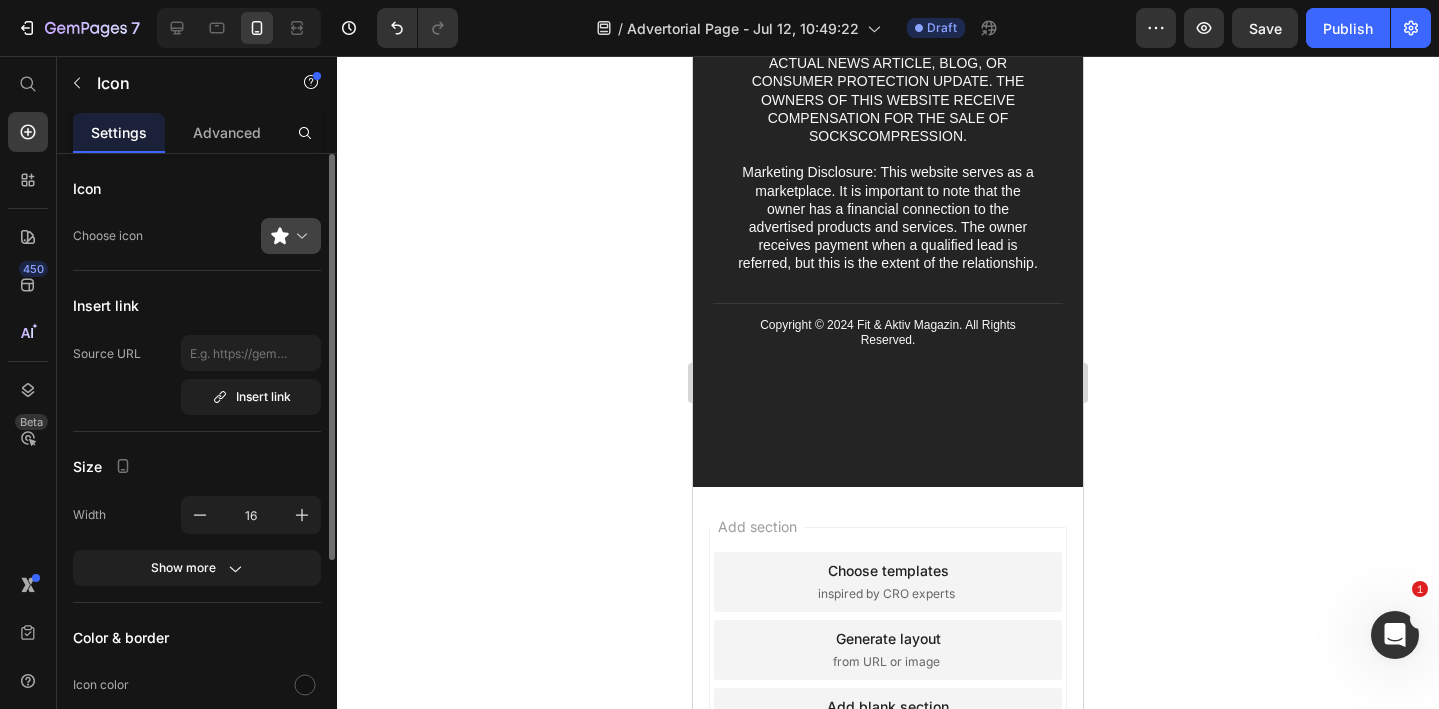 click at bounding box center (299, 236) 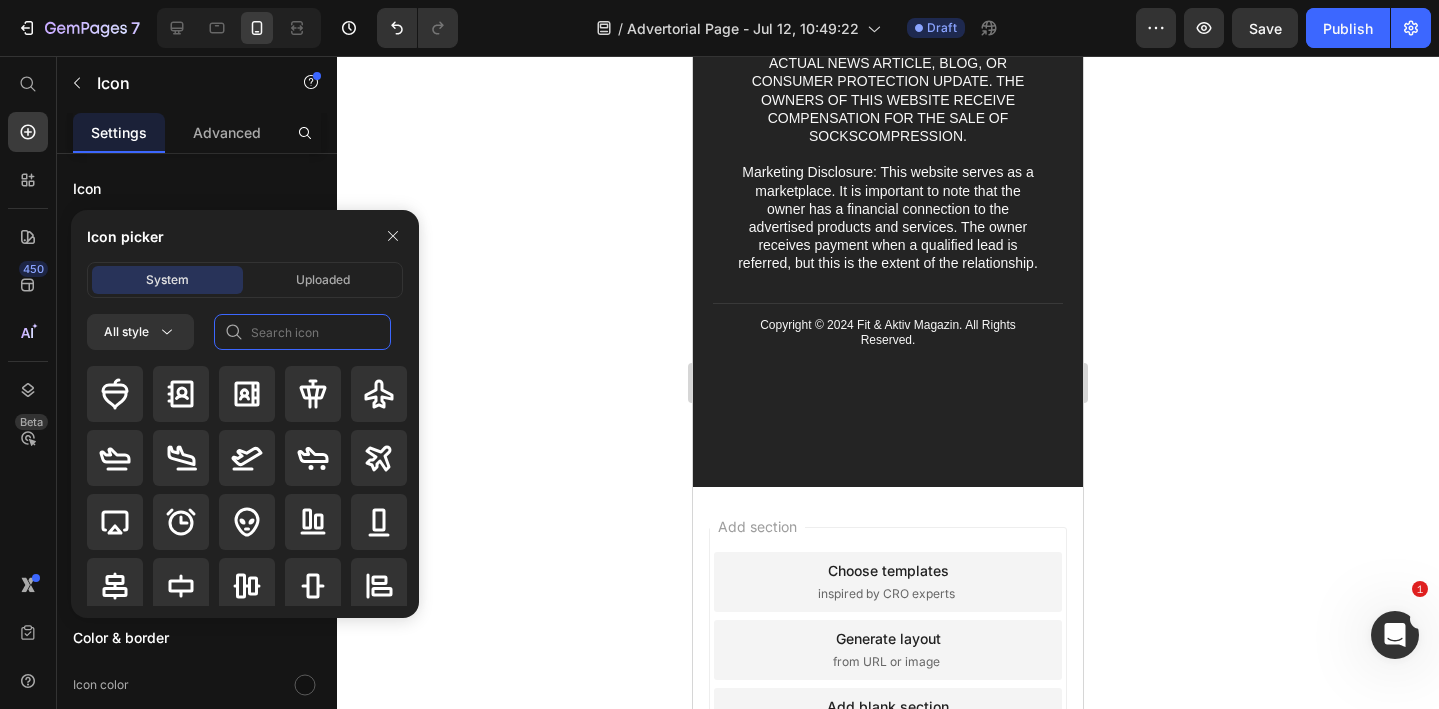 click 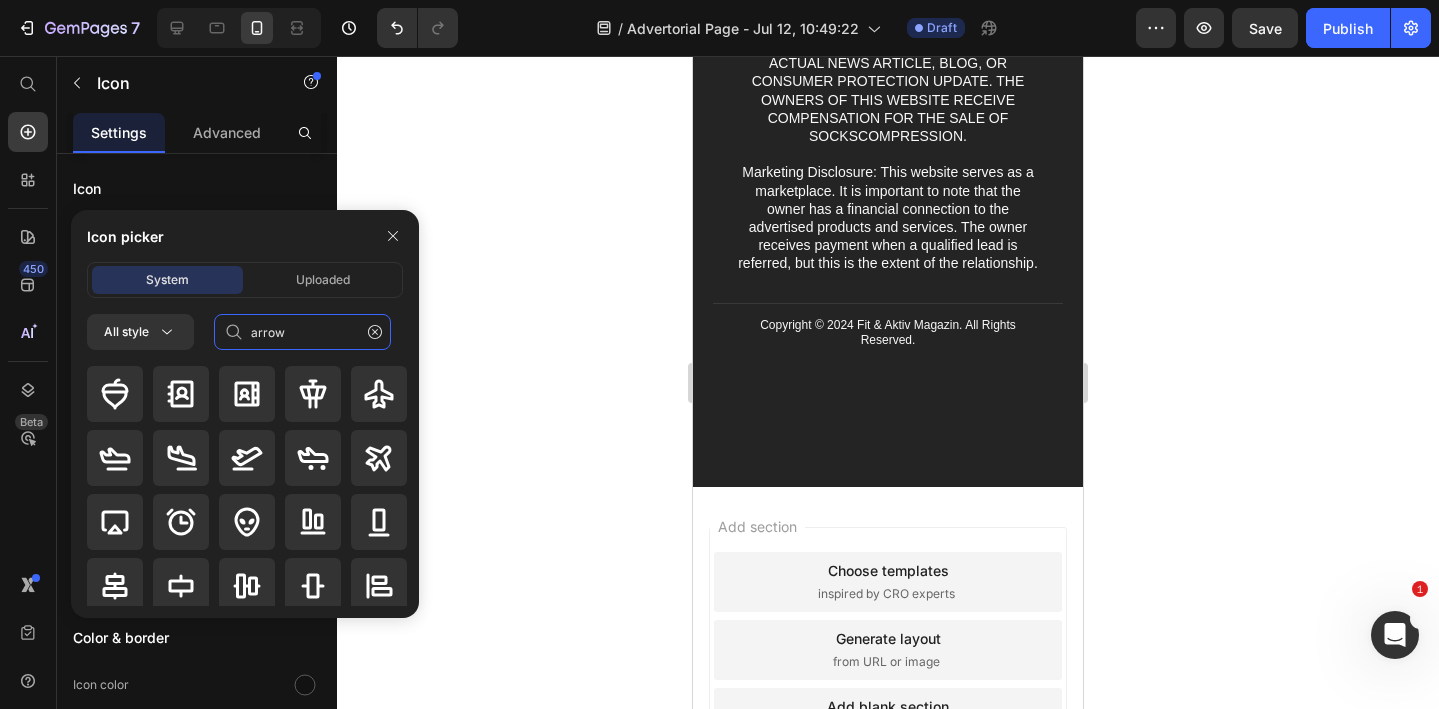 type on "arrow" 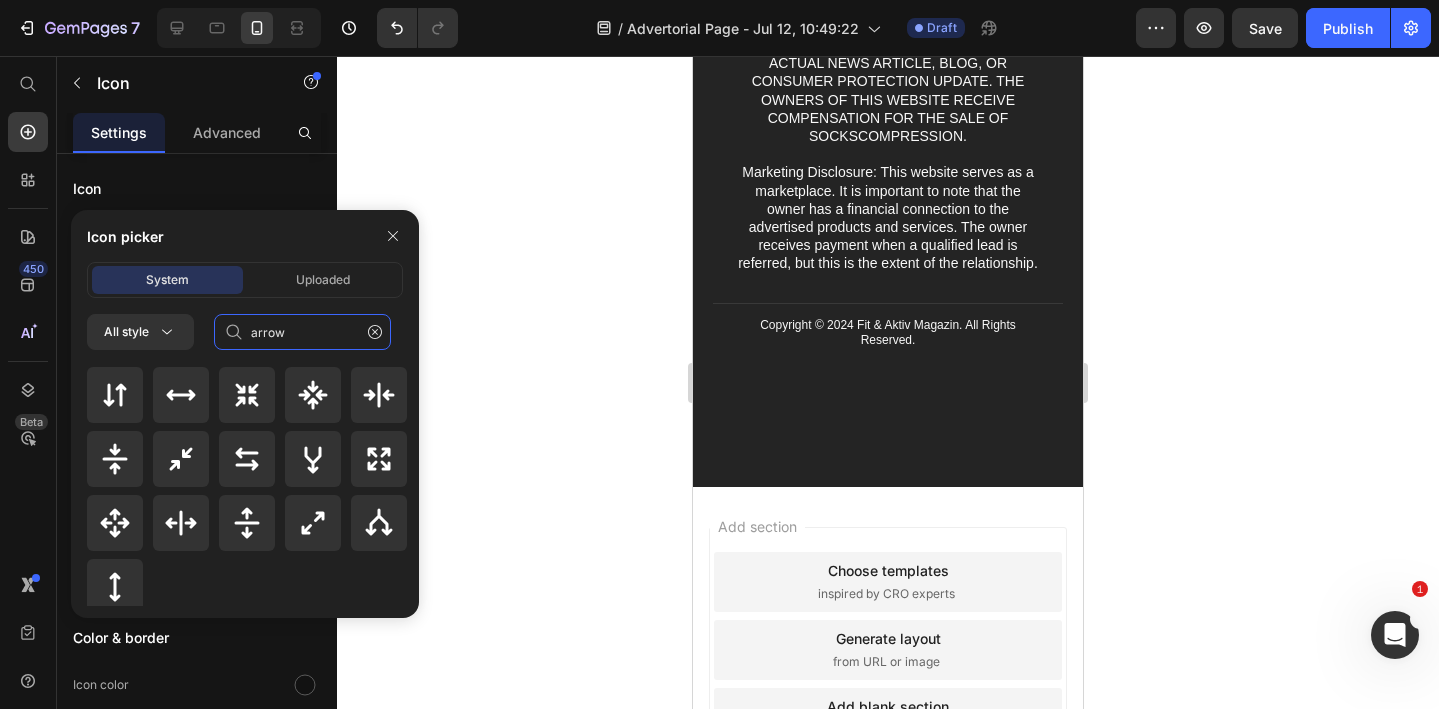 scroll, scrollTop: 928, scrollLeft: 0, axis: vertical 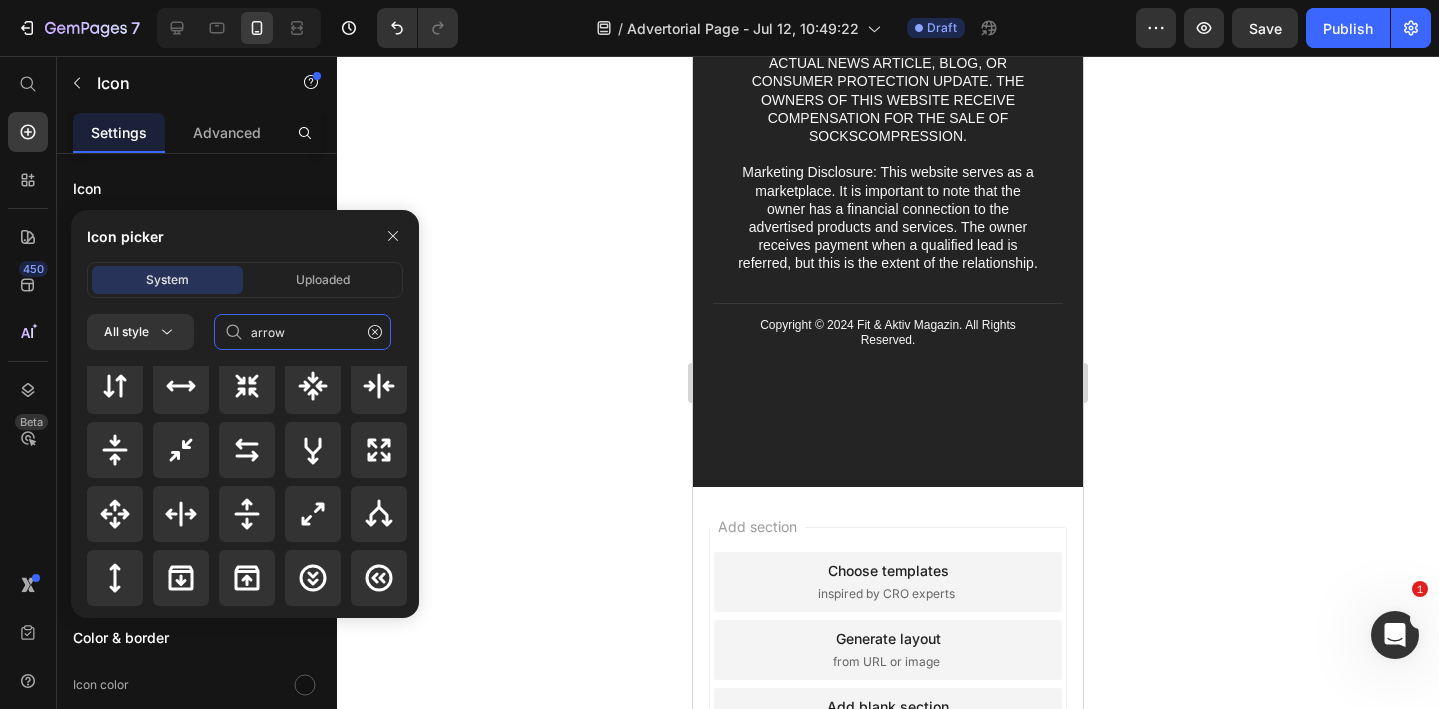 click on "arrow" 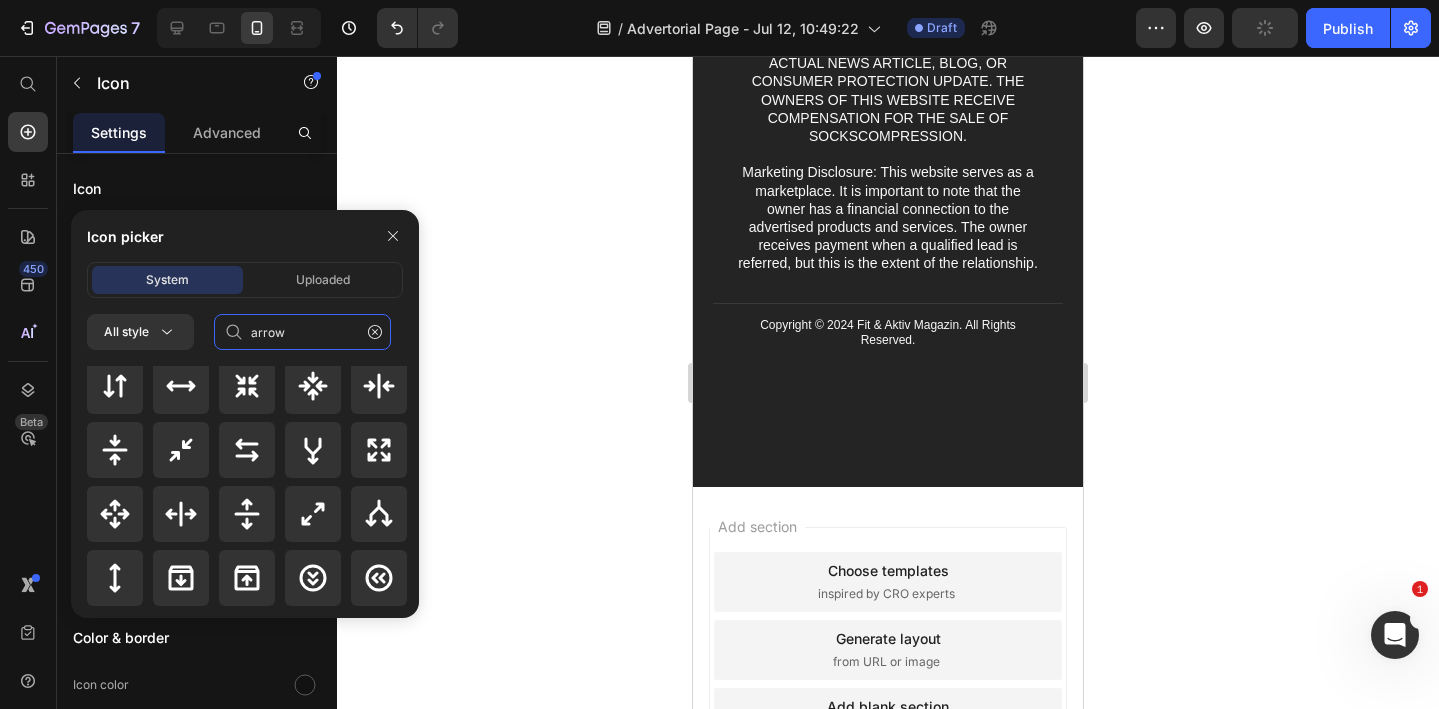 click on "arrow" 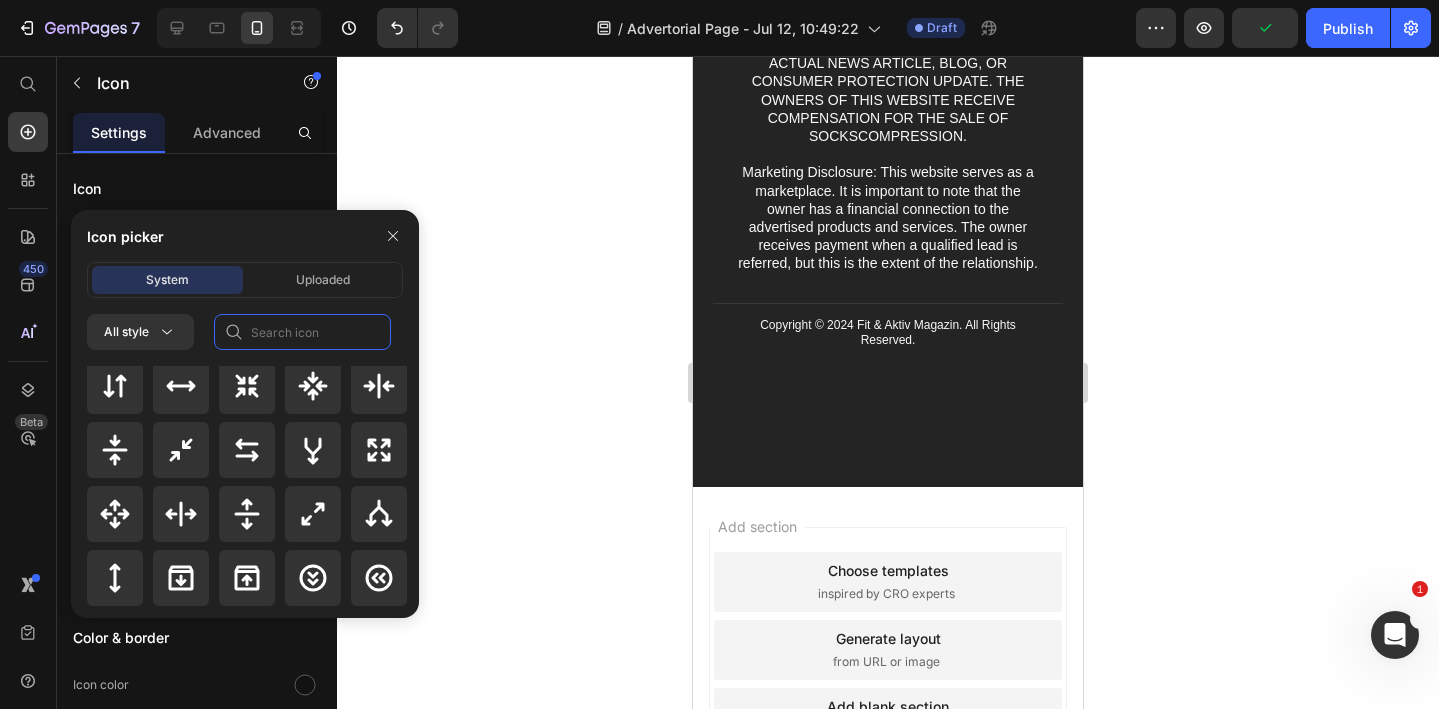 scroll, scrollTop: 0, scrollLeft: 0, axis: both 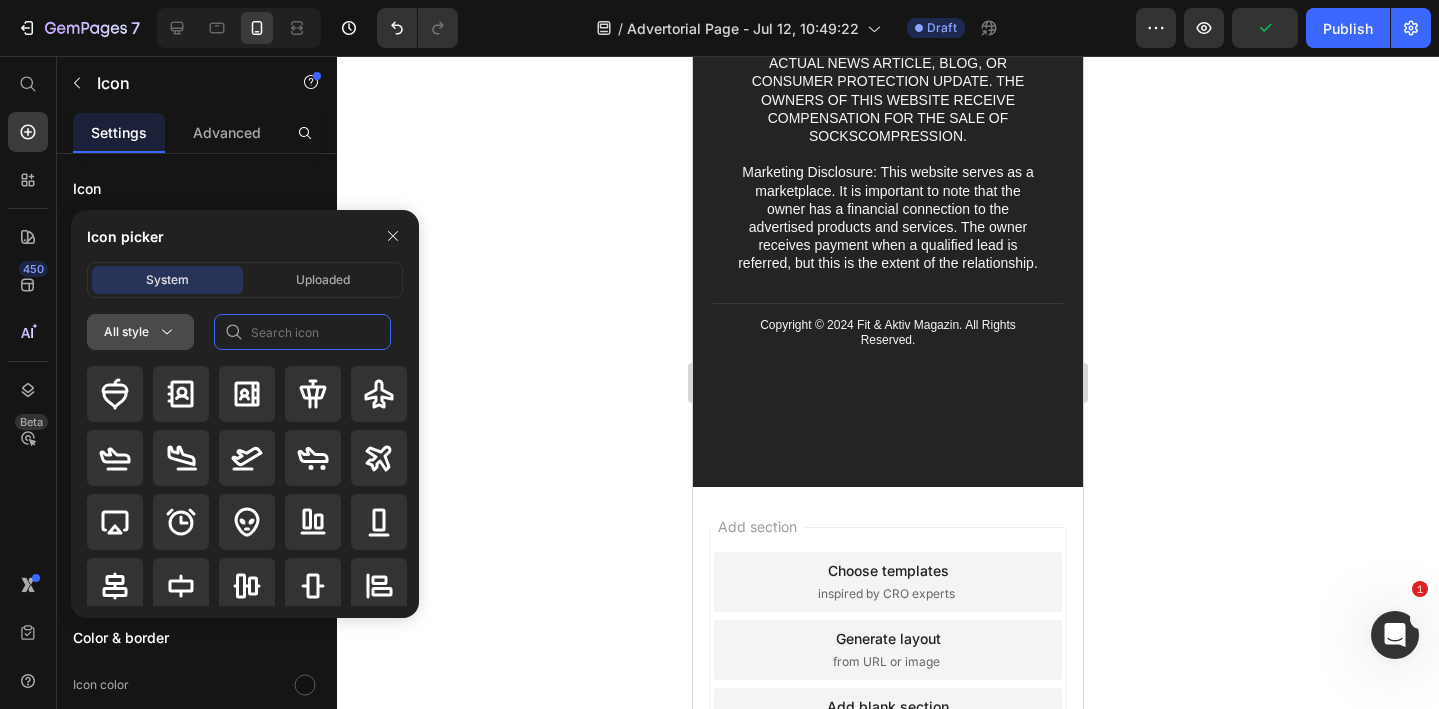 click 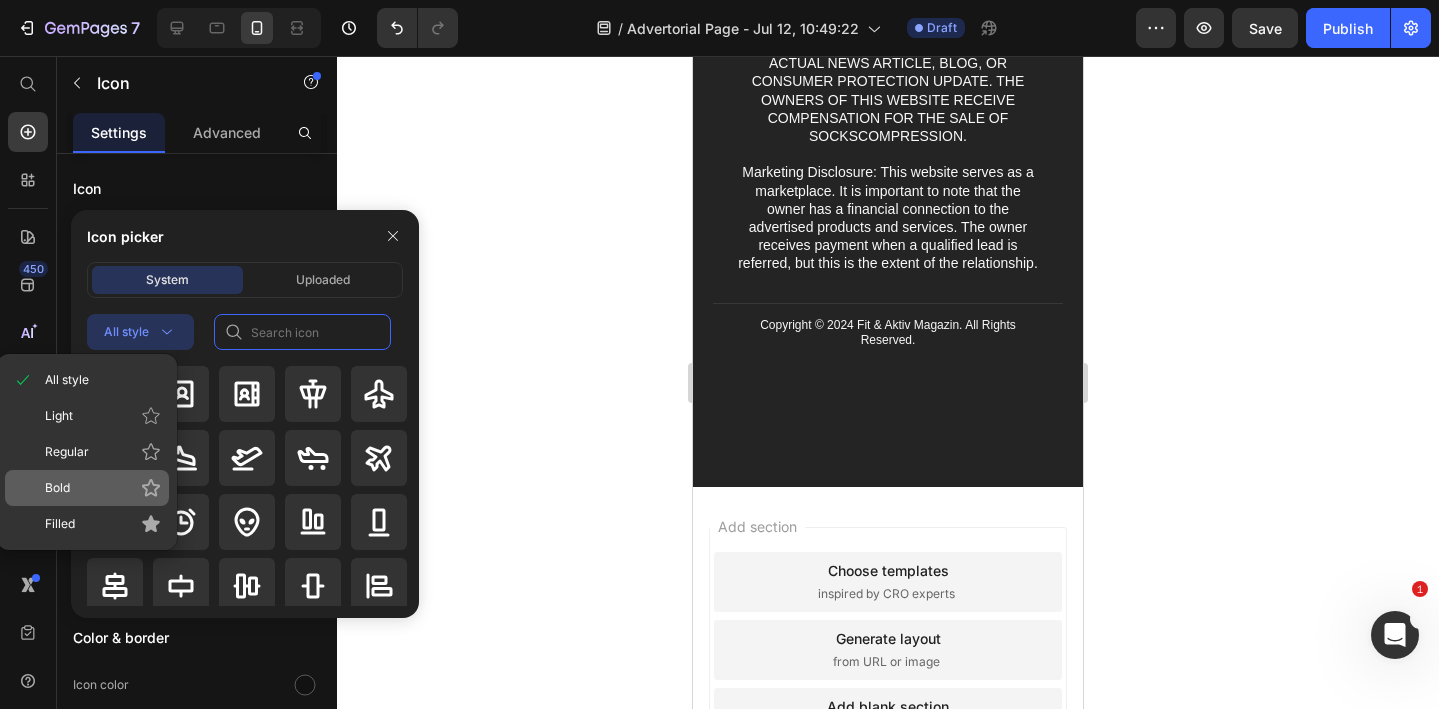 type 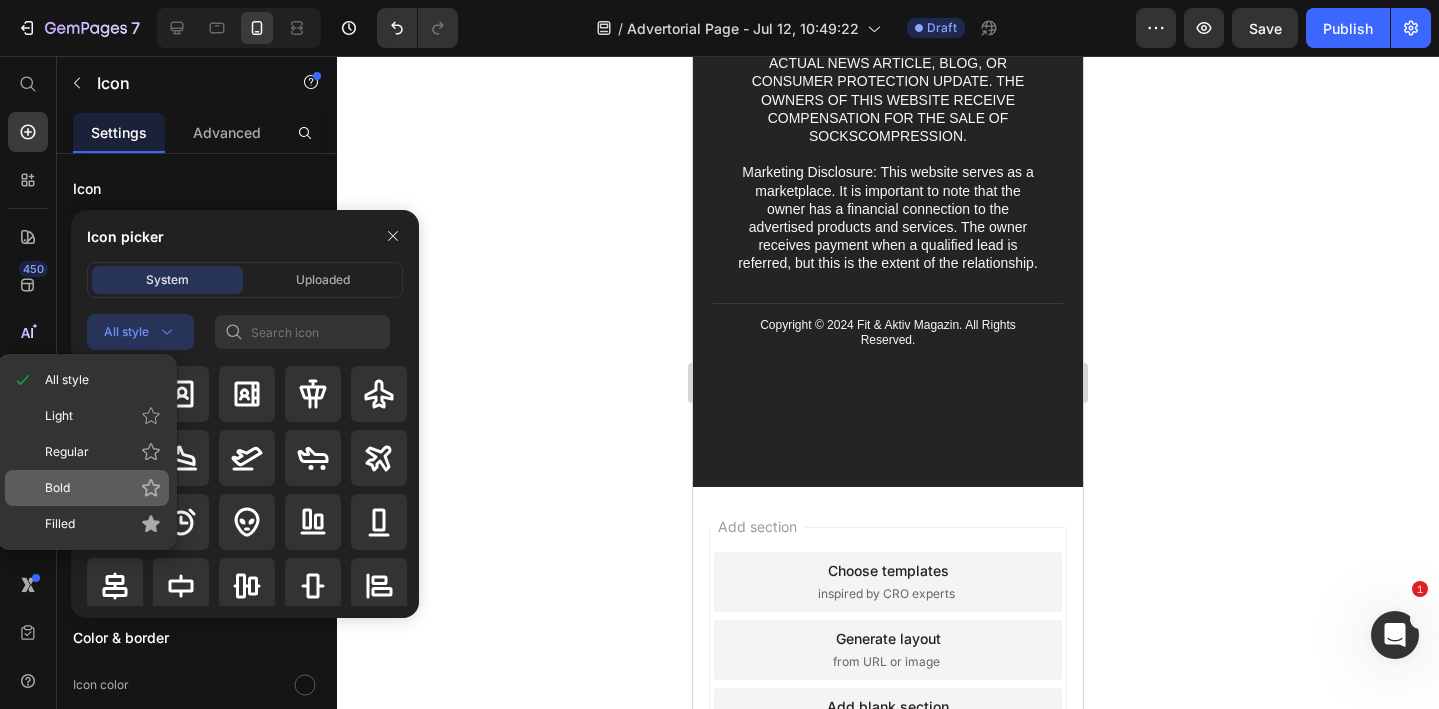click on "Bold" 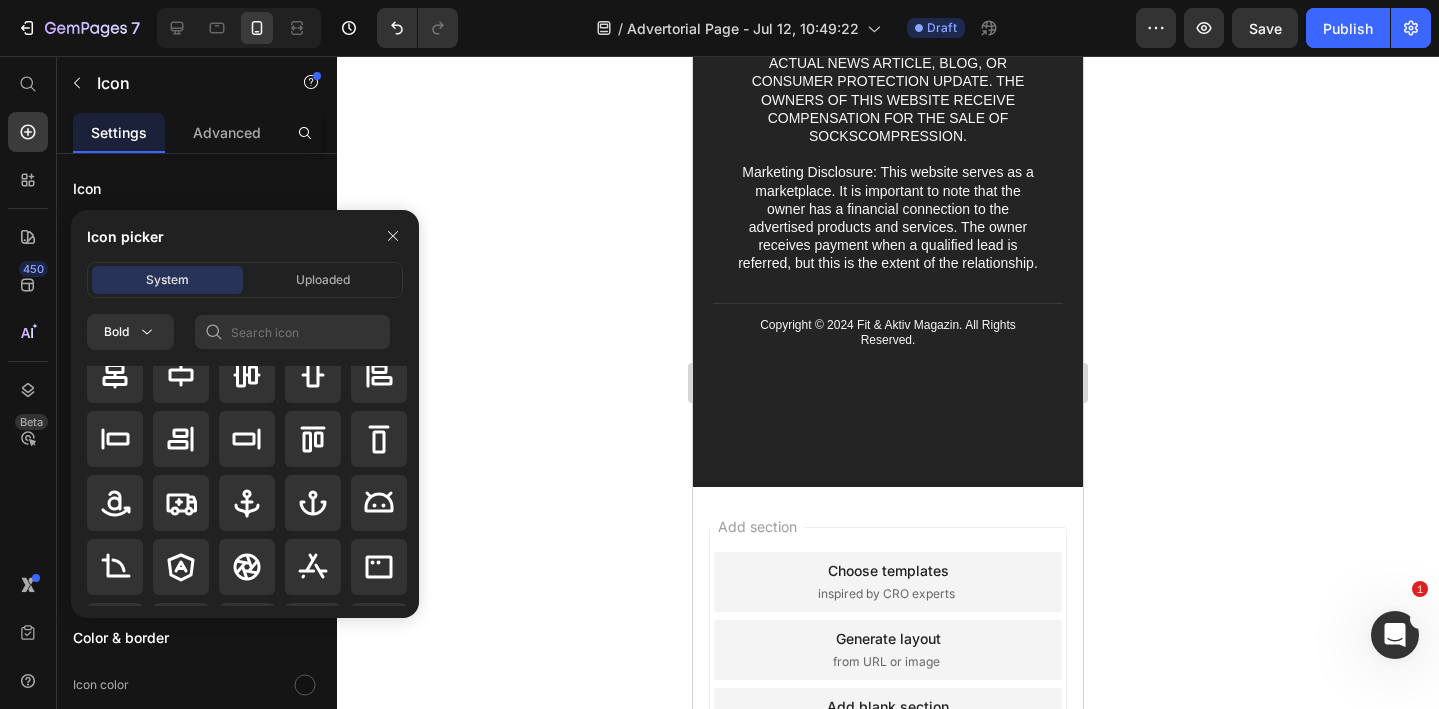 scroll, scrollTop: 213, scrollLeft: 0, axis: vertical 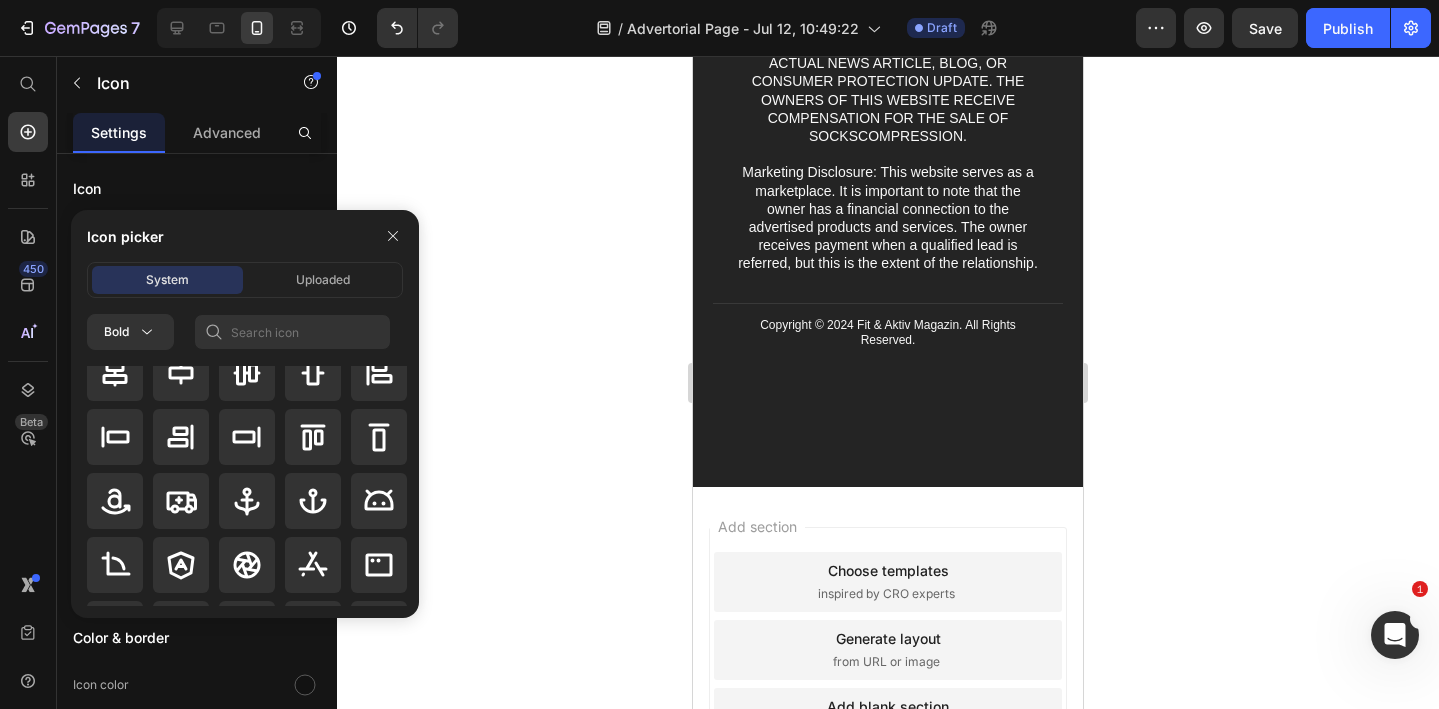 click on "30-Tage Geld-zurück-Garantie" at bounding box center (890, -250) 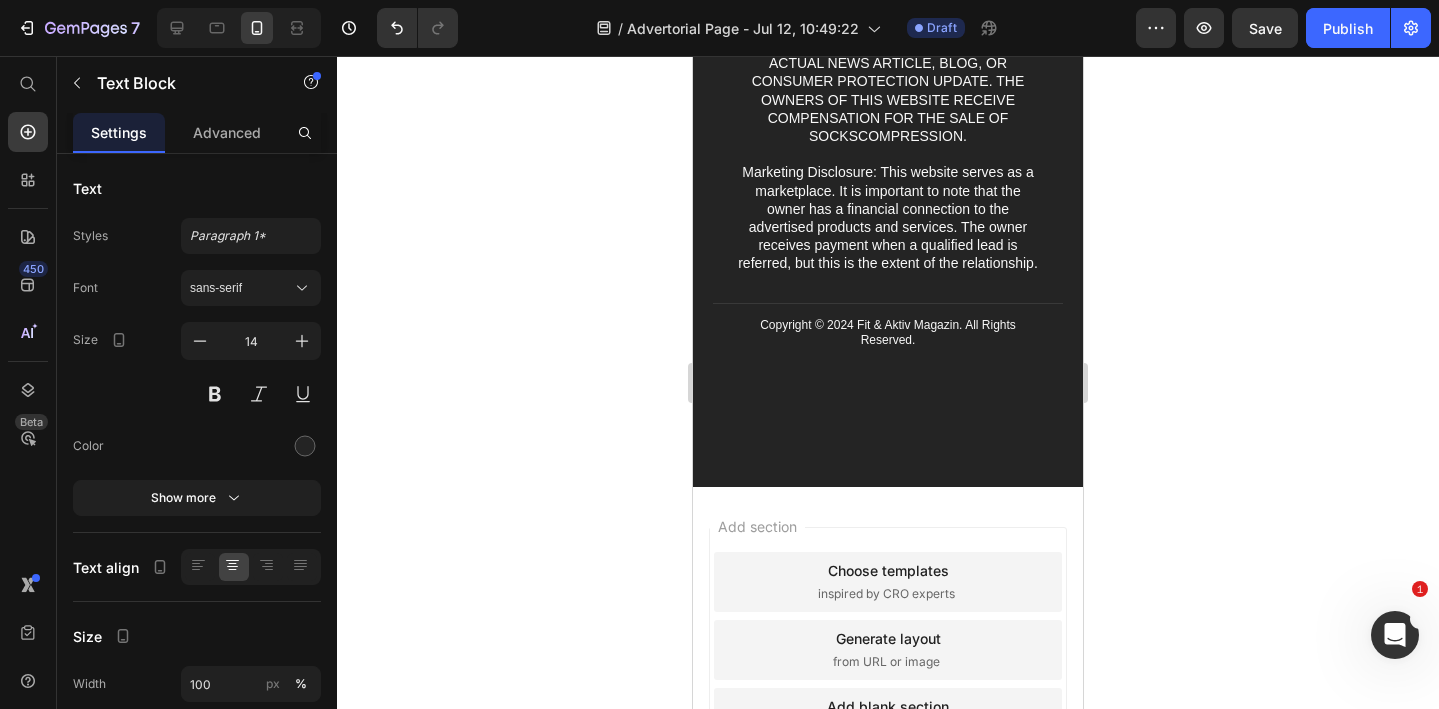 click on "30-Tage Geld-zurück-Garantie" at bounding box center [890, -250] 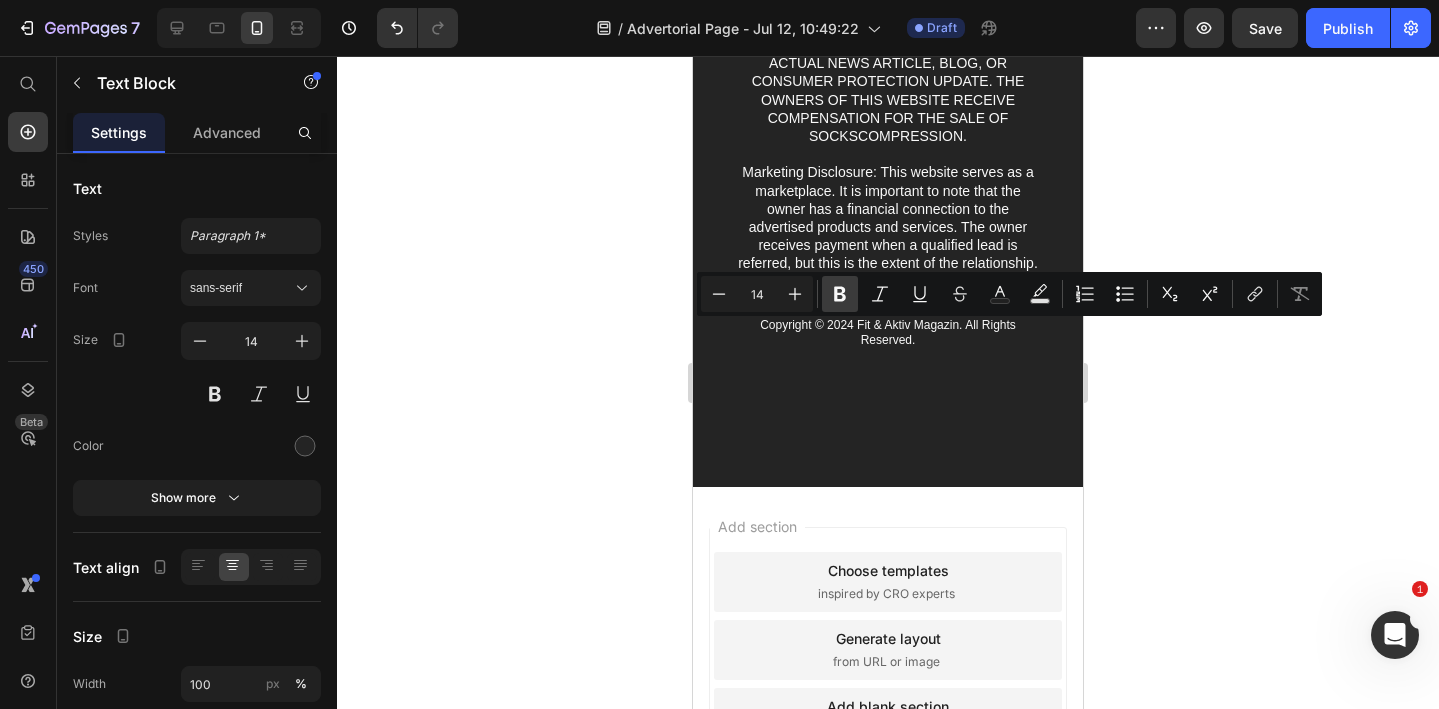 click 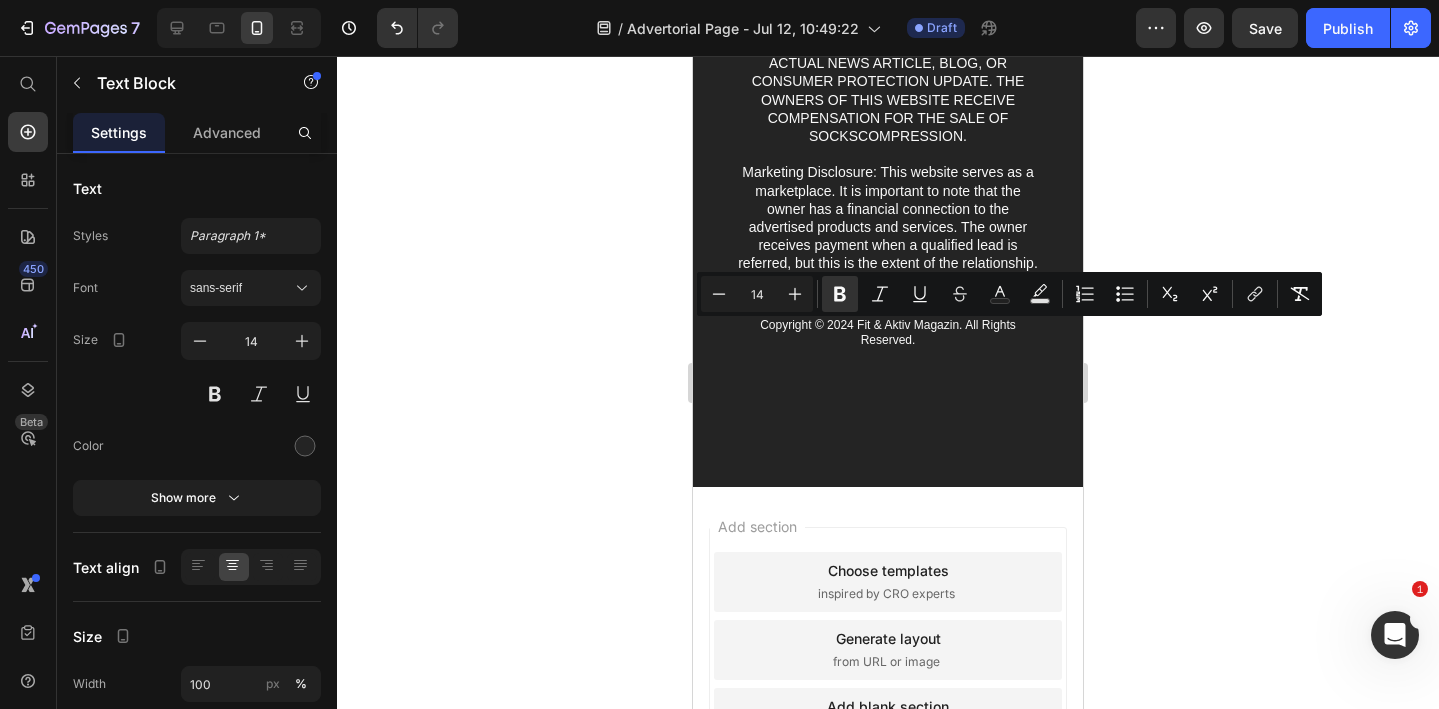 drag, startPoint x: 674, startPoint y: 340, endPoint x: 1, endPoint y: 281, distance: 675.58124 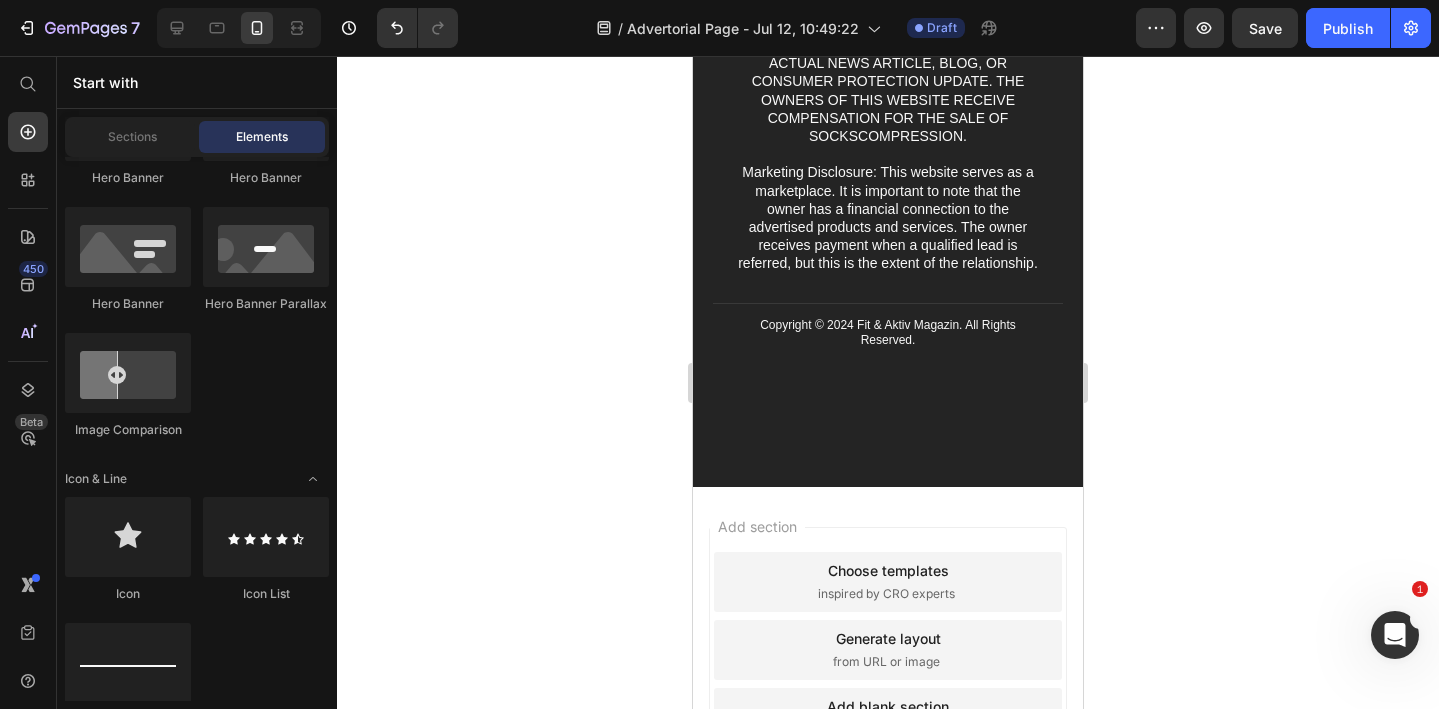 click on "Icon" at bounding box center [888, -277] 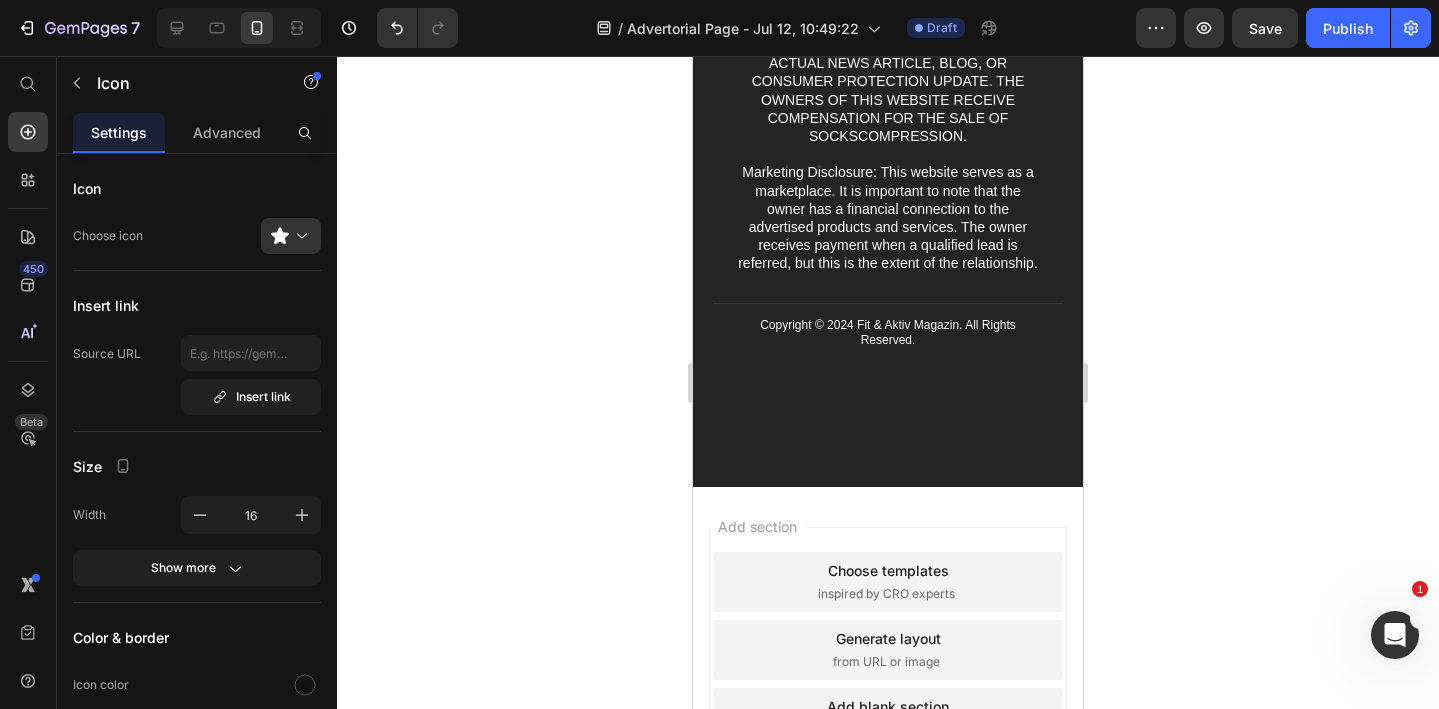 click 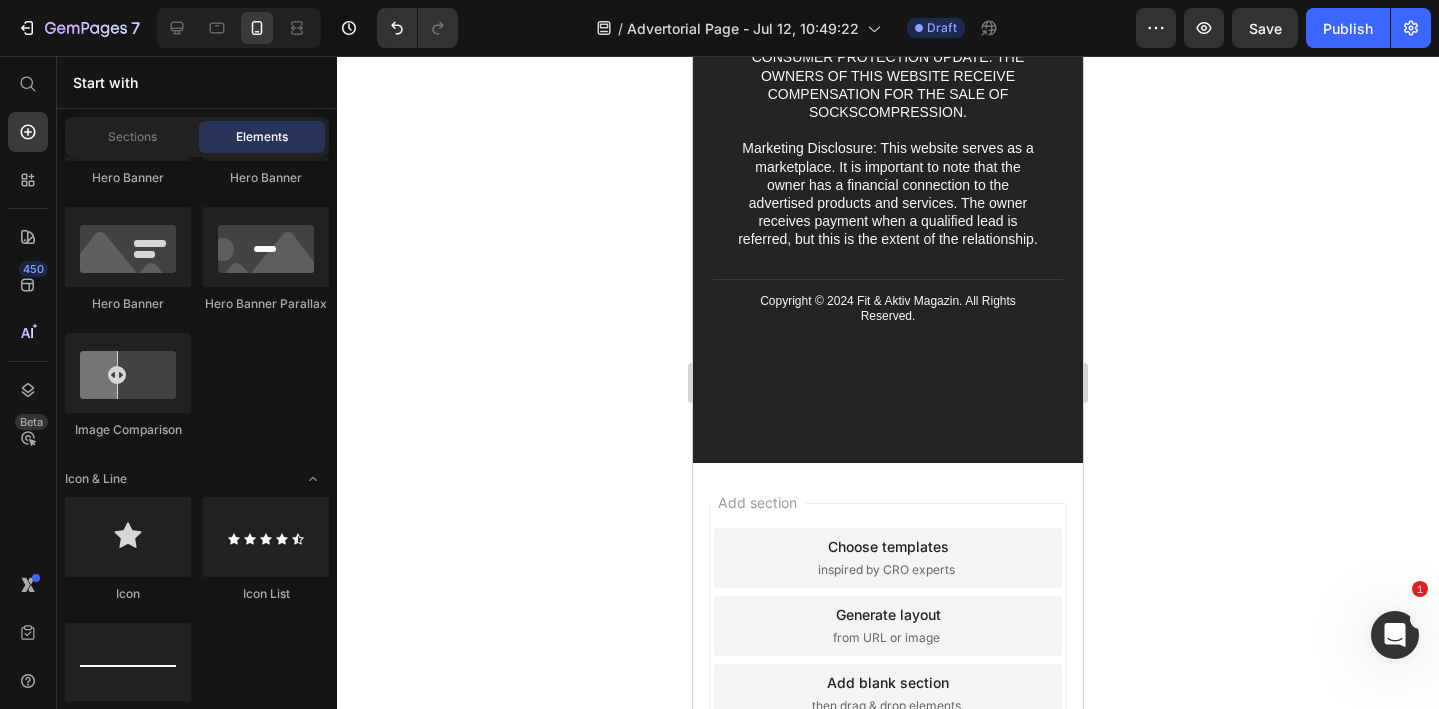 click on "Bereits 4.789 zufriedene Kundinnen" at bounding box center [887, -274] 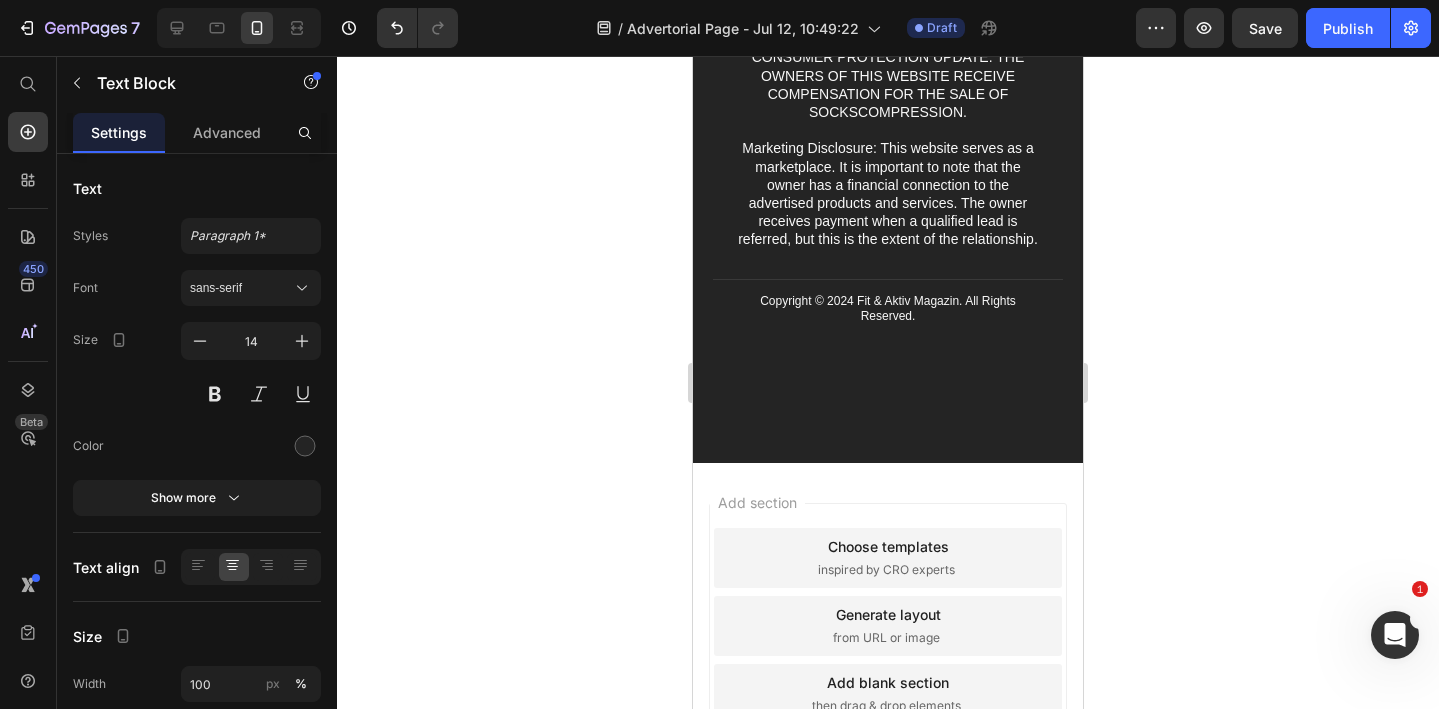 click 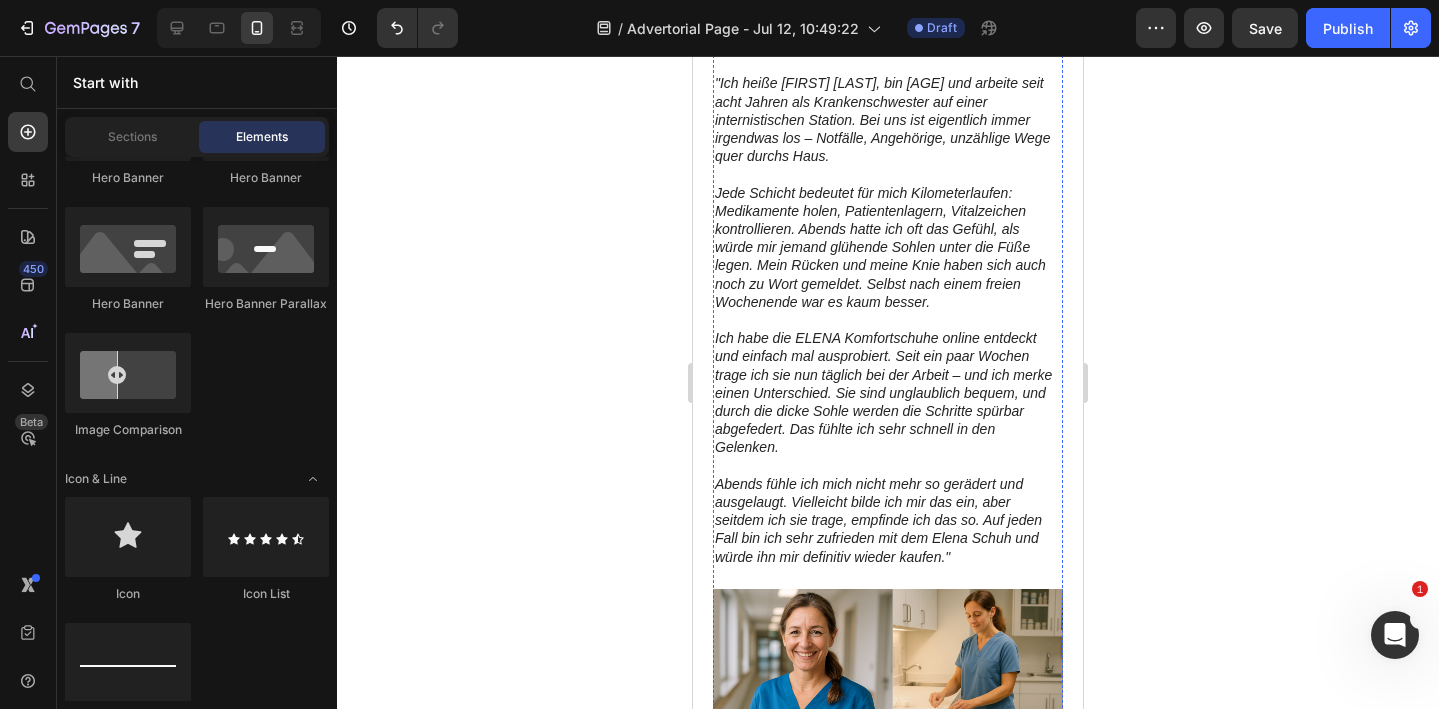 scroll, scrollTop: 4654, scrollLeft: 0, axis: vertical 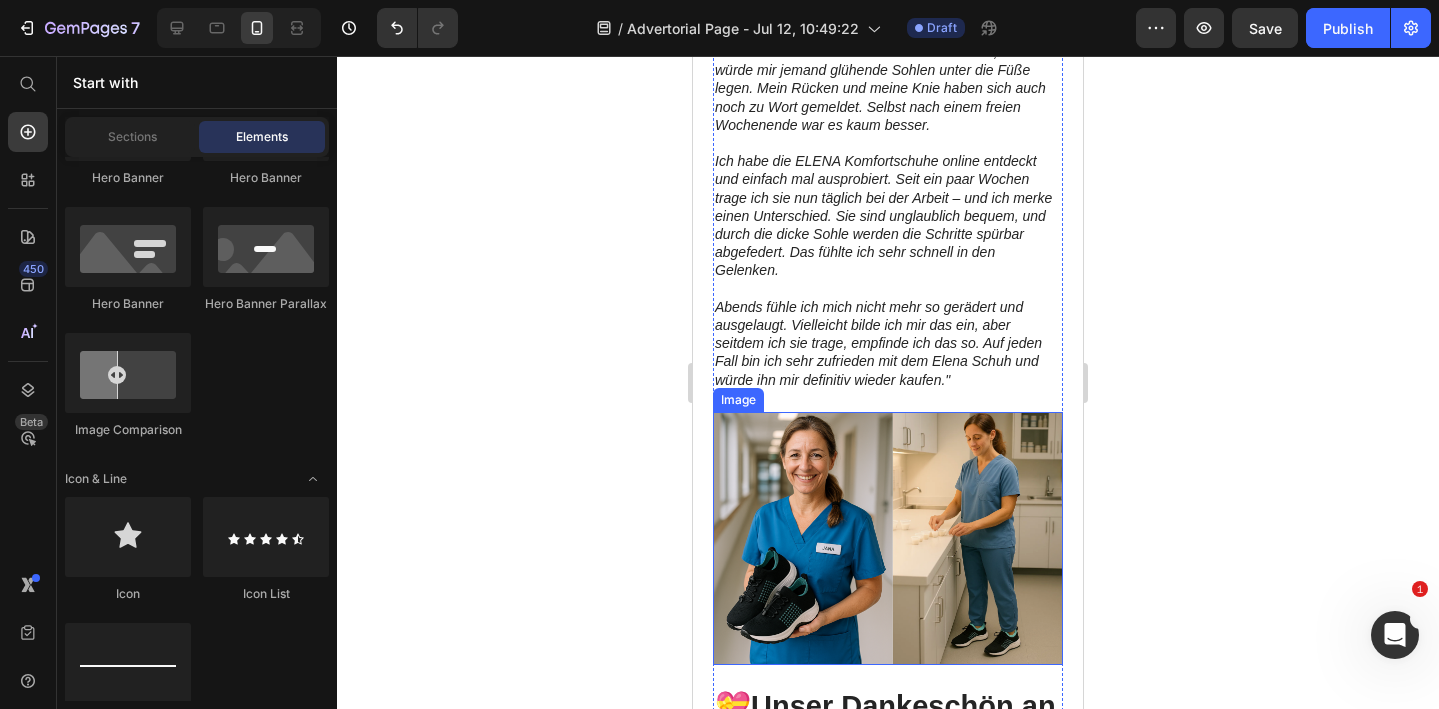 click at bounding box center [888, 538] 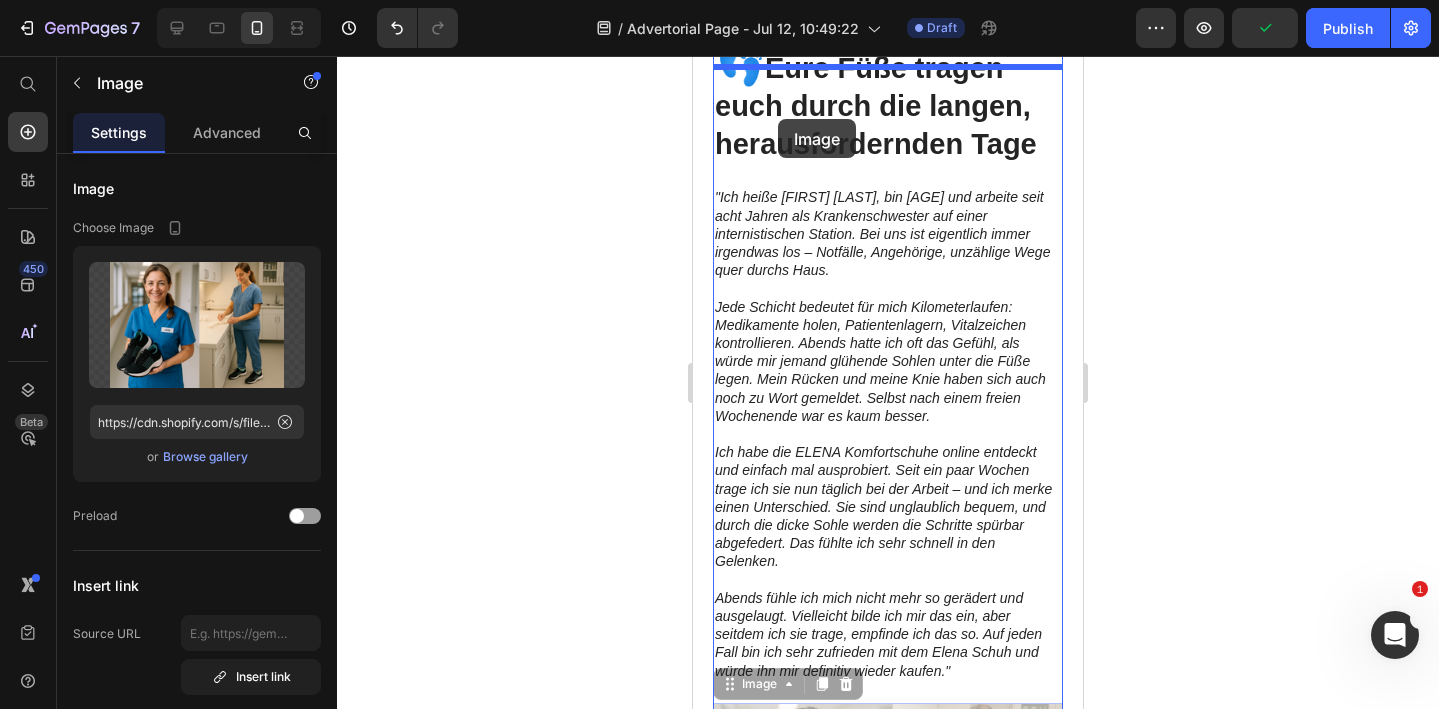 scroll, scrollTop: 4351, scrollLeft: 0, axis: vertical 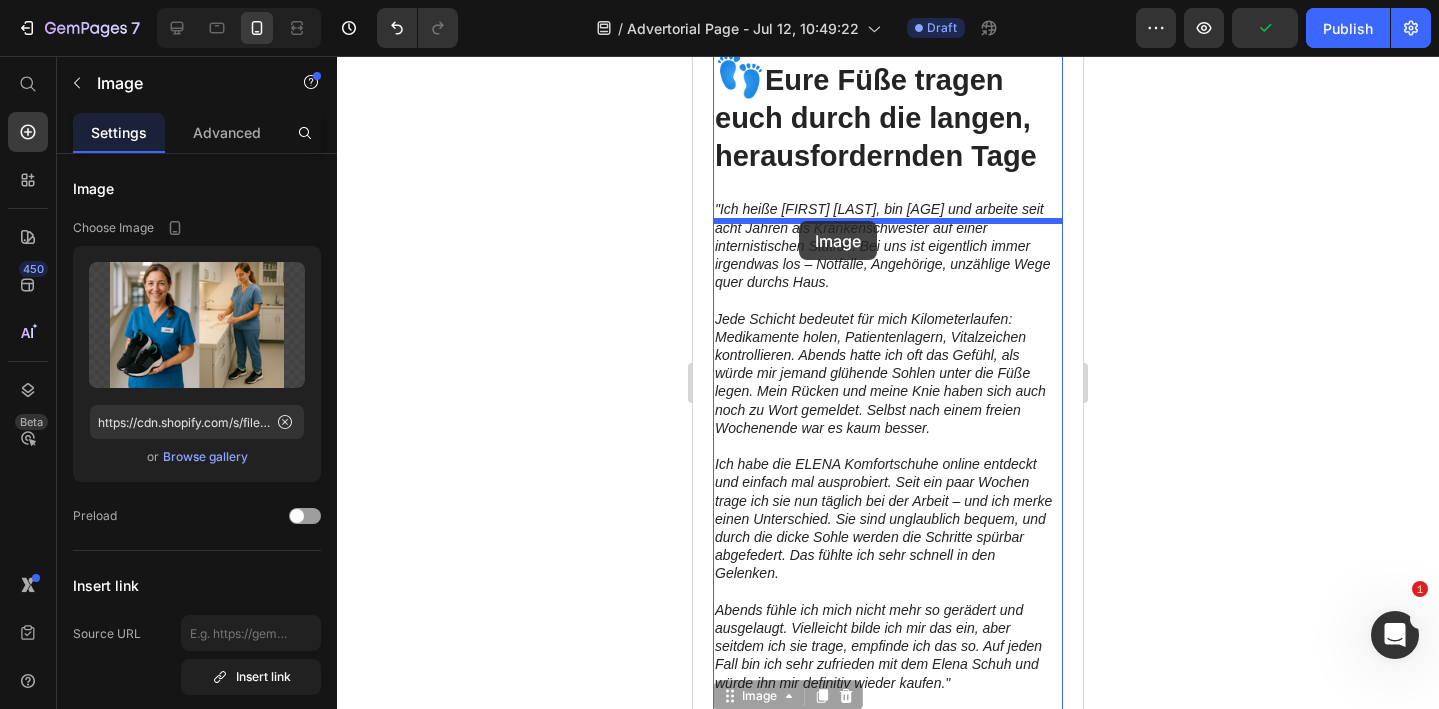 drag, startPoint x: 732, startPoint y: 403, endPoint x: 799, endPoint y: 215, distance: 199.58206 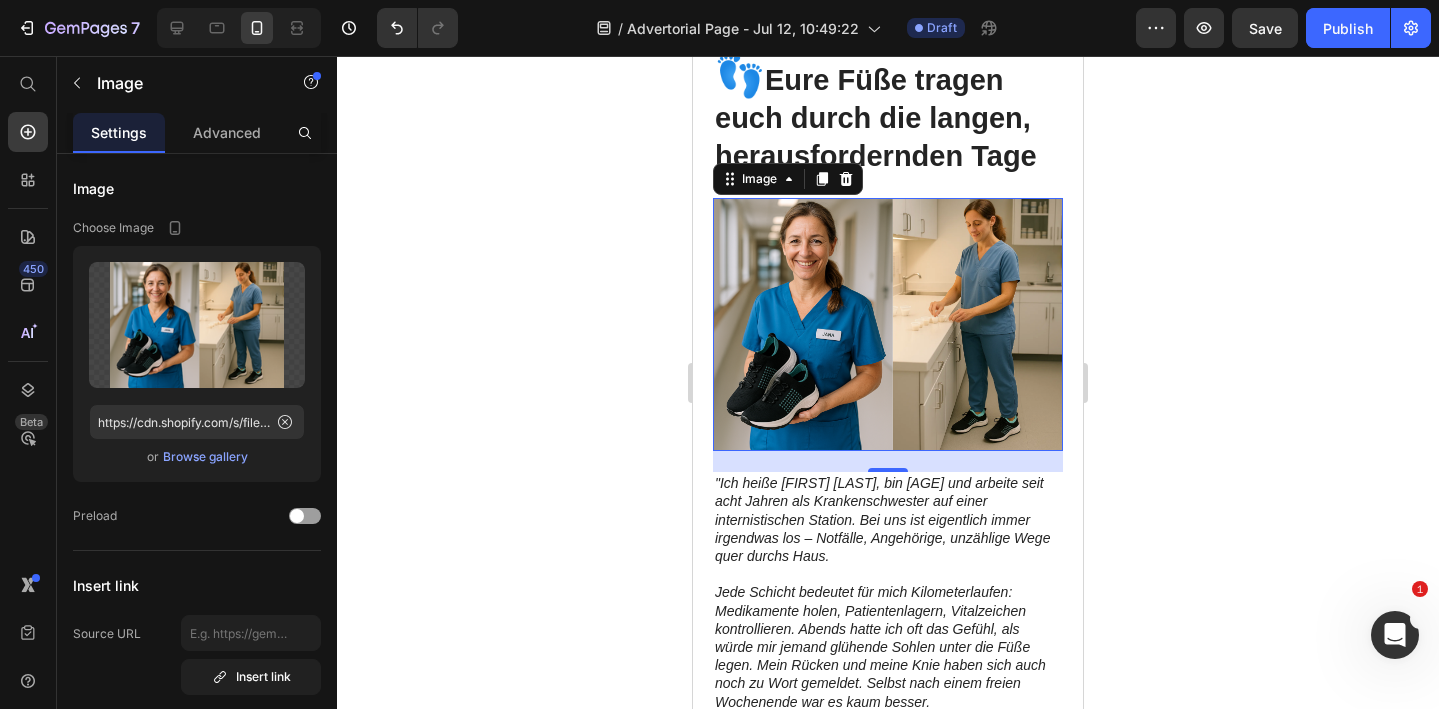 click 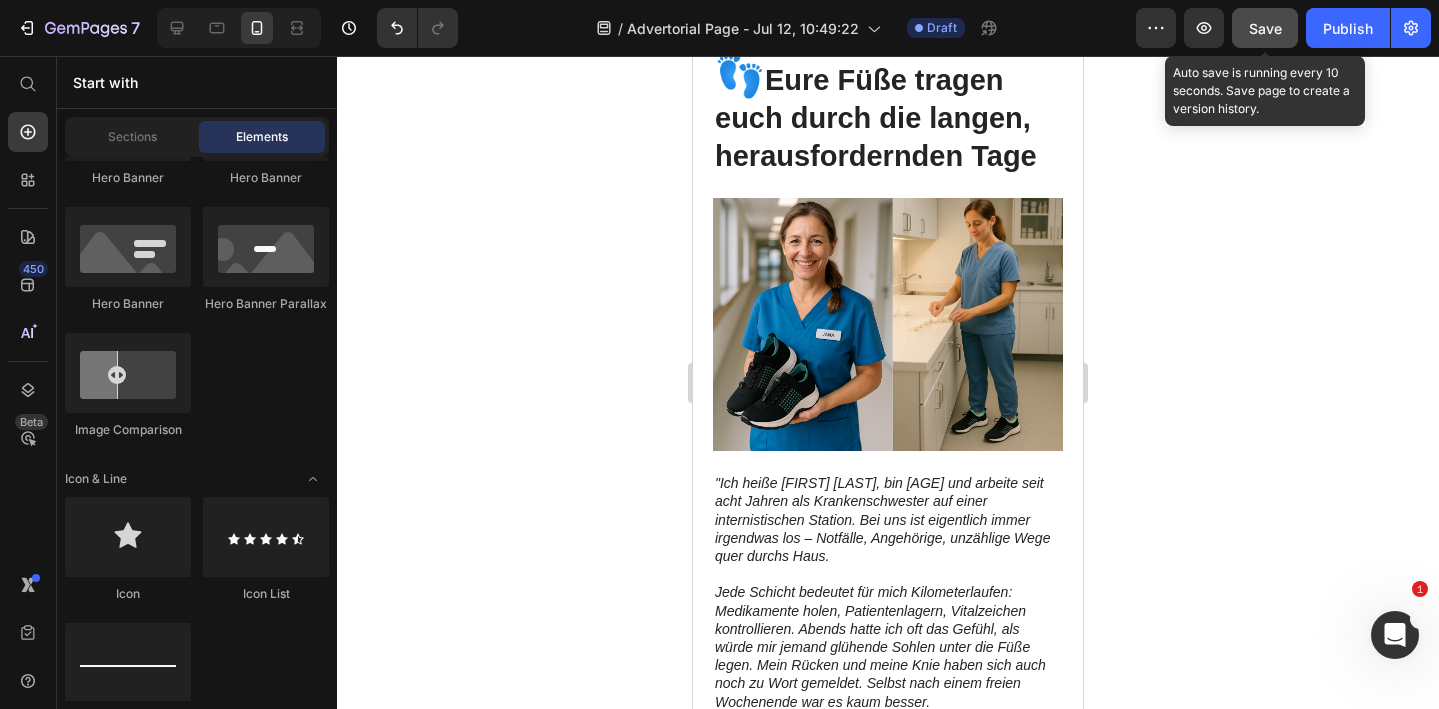 click on "Save" at bounding box center (1265, 28) 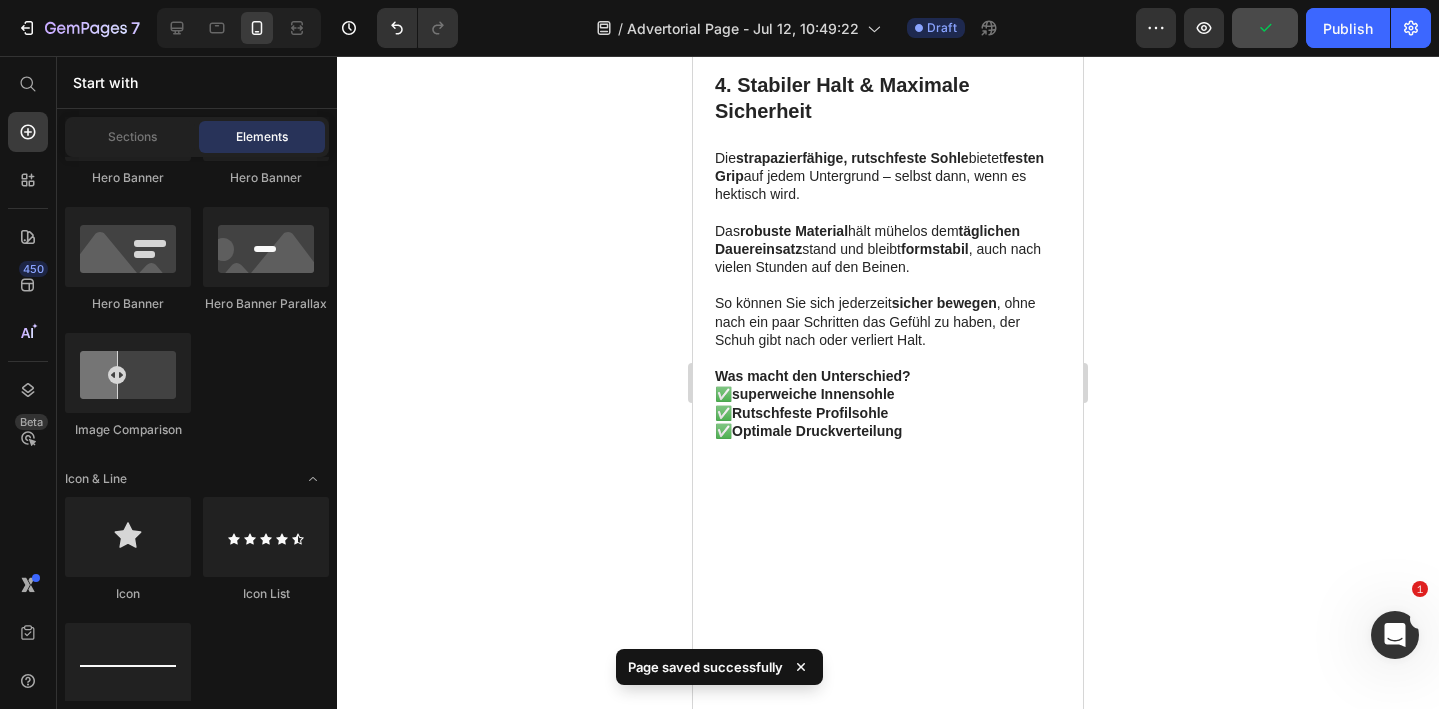 scroll, scrollTop: 3651, scrollLeft: 0, axis: vertical 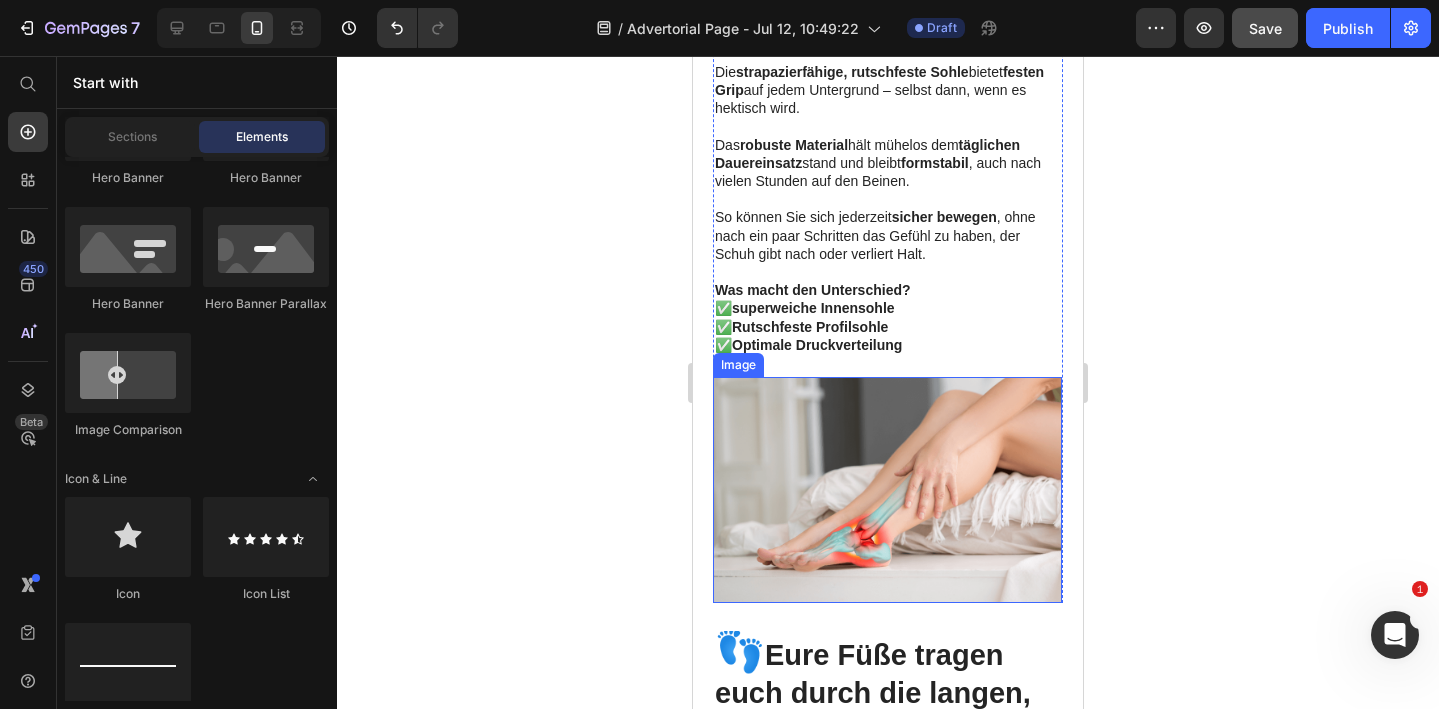 click at bounding box center (887, 490) 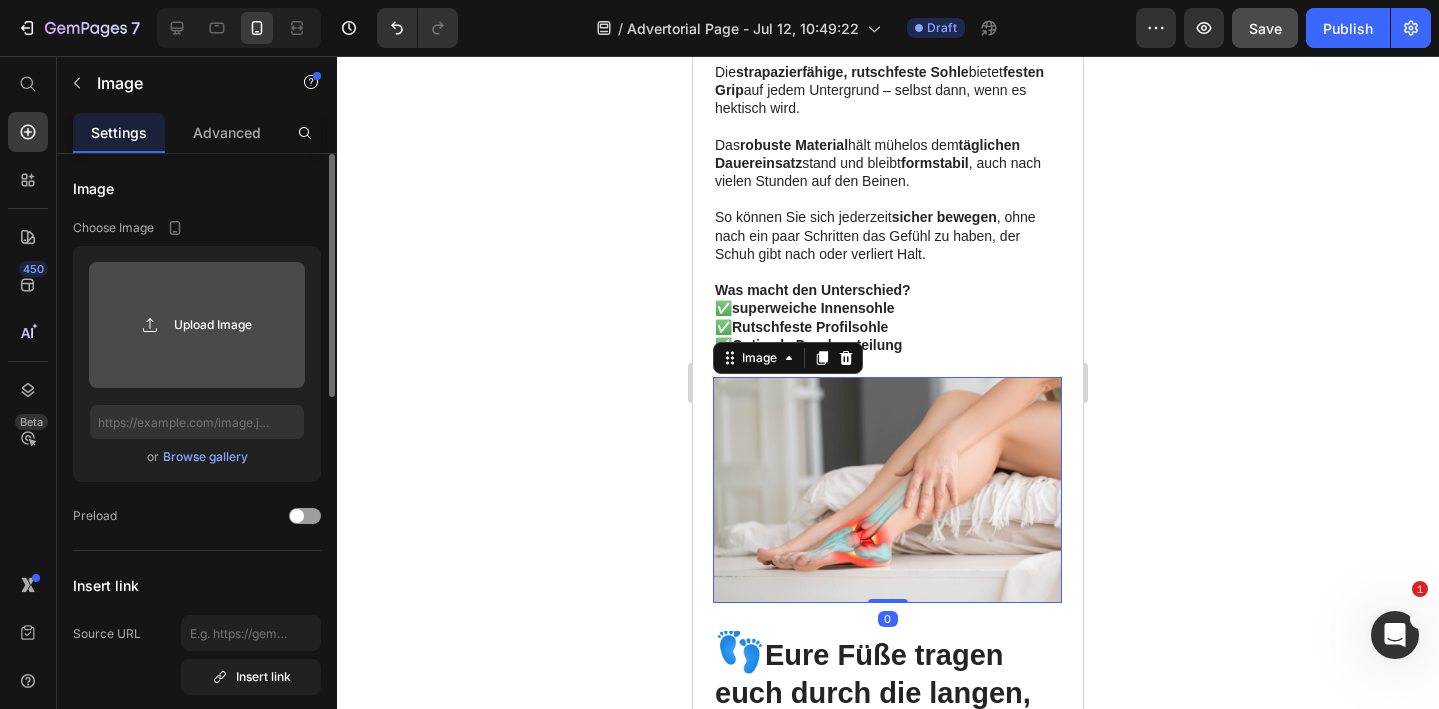click 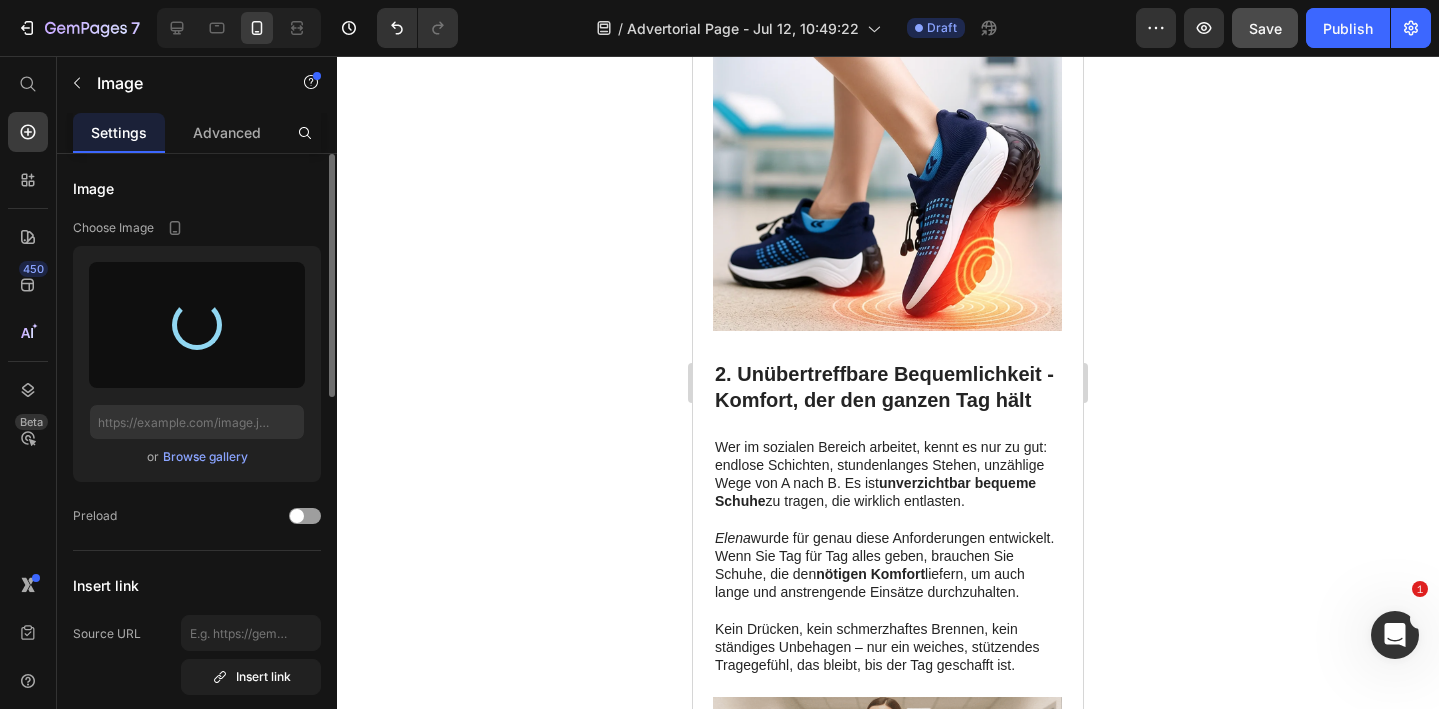 type on "https://cdn.shopify.com/s/files/1/0740/2012/6939/files/gempages_553629490677285781-8aa2bfe4-e4eb-4f93-9b99-0f17594b6195.png" 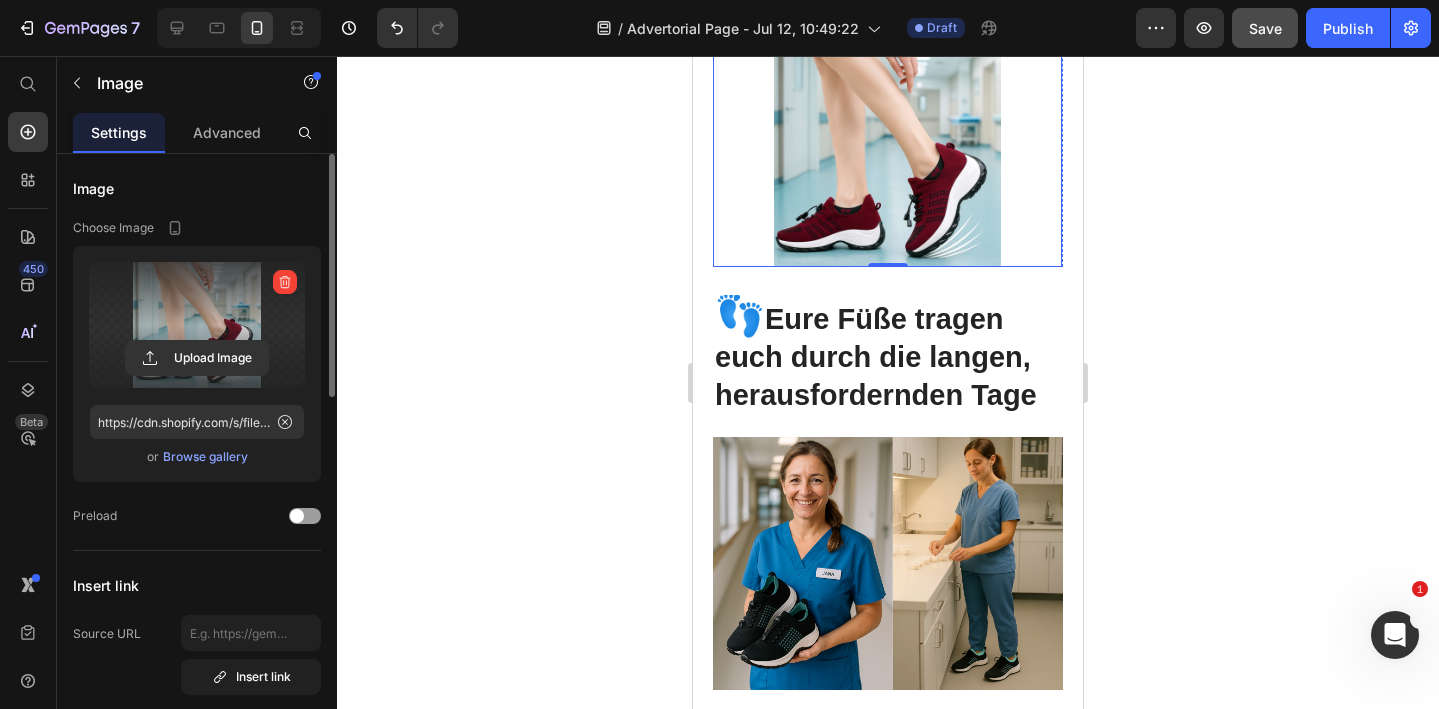 scroll, scrollTop: 3972, scrollLeft: 0, axis: vertical 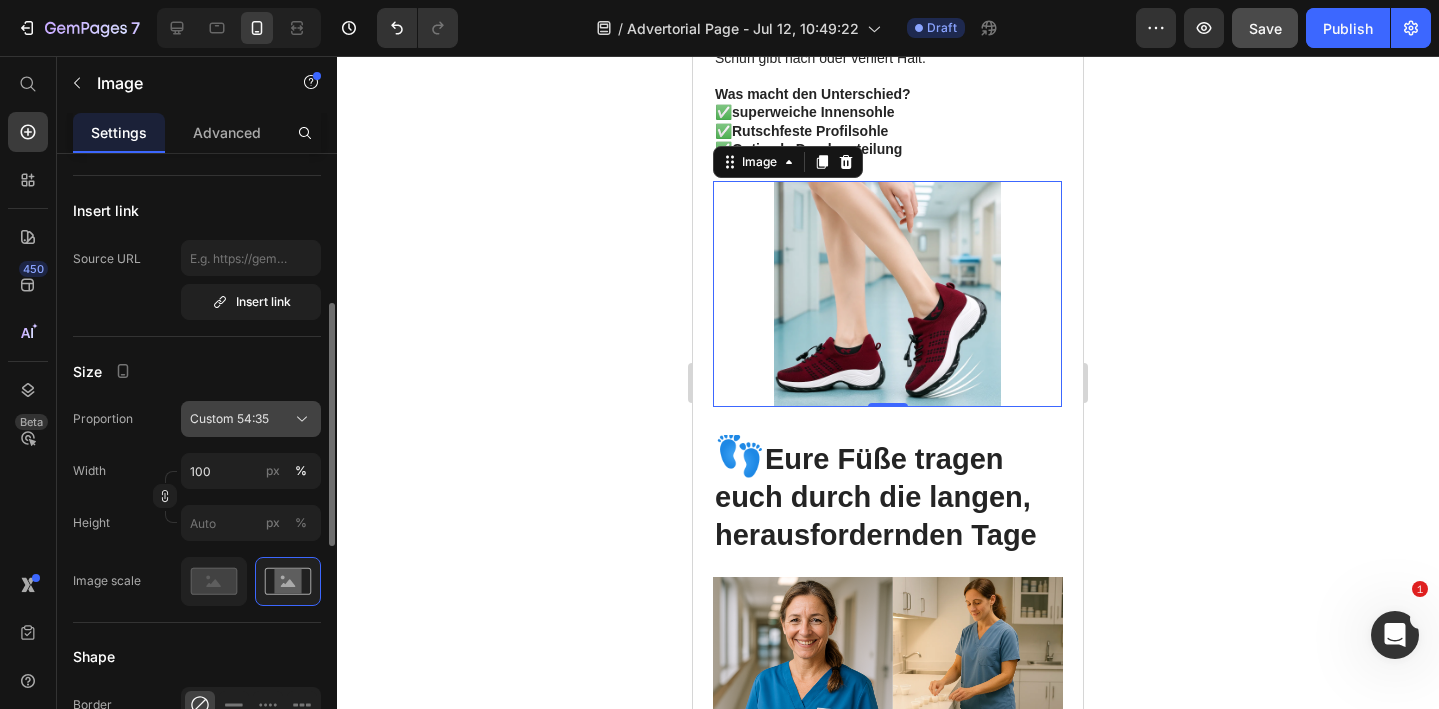 click on "Custom 54:35" at bounding box center (251, 419) 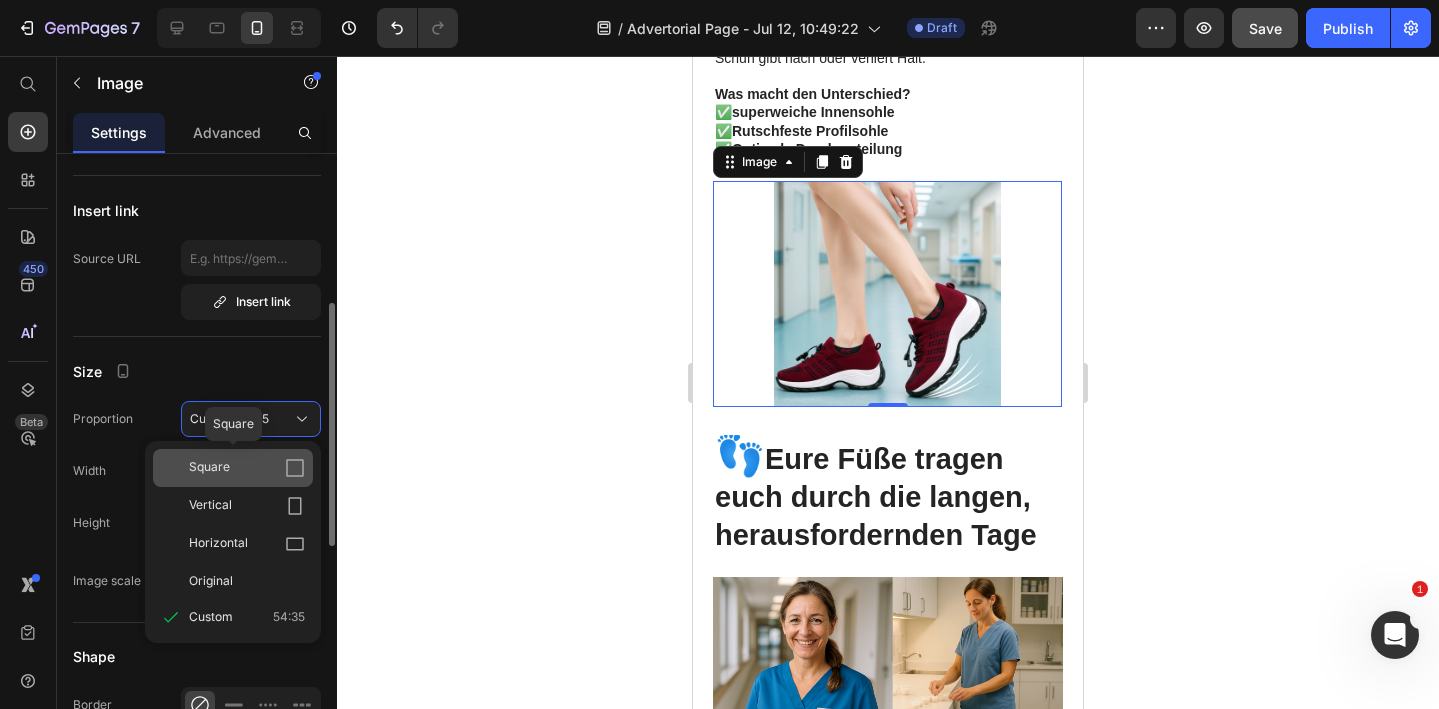 click on "Square" at bounding box center [247, 468] 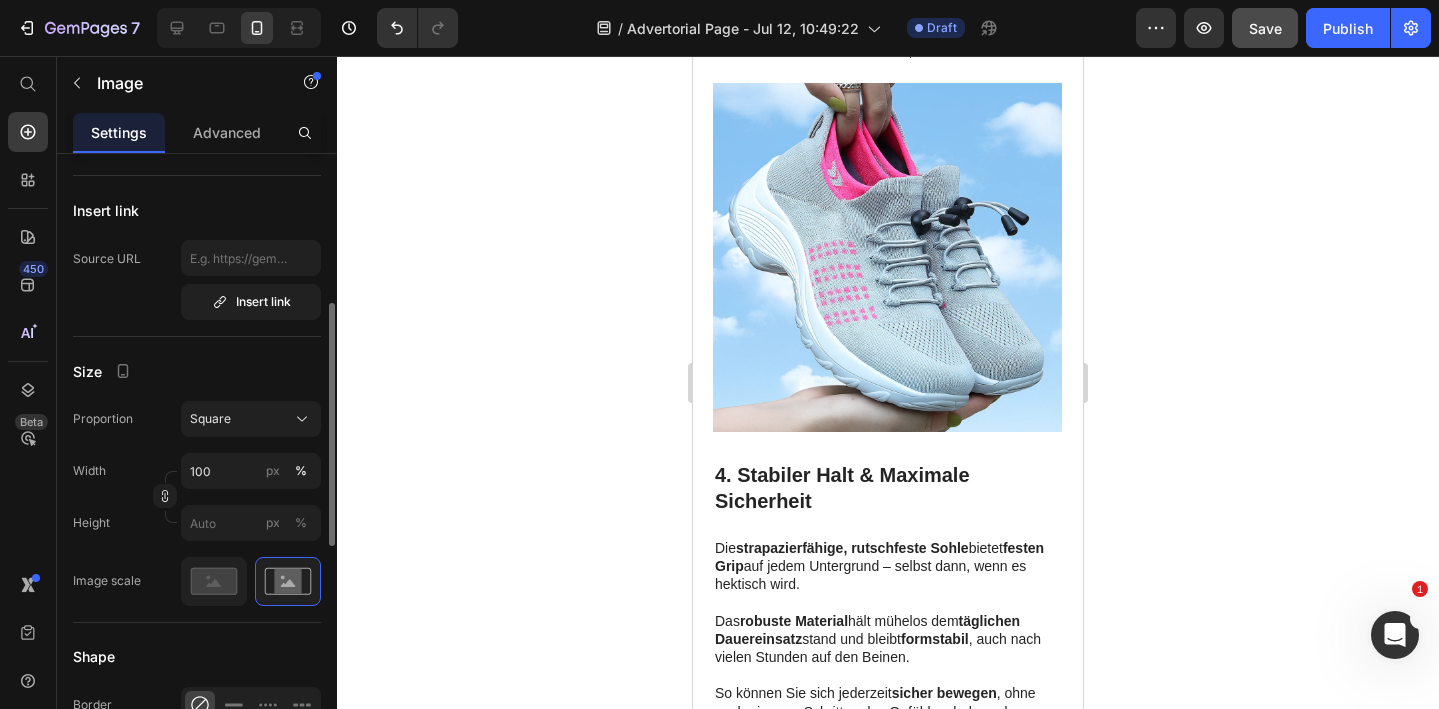 scroll, scrollTop: 3200, scrollLeft: 0, axis: vertical 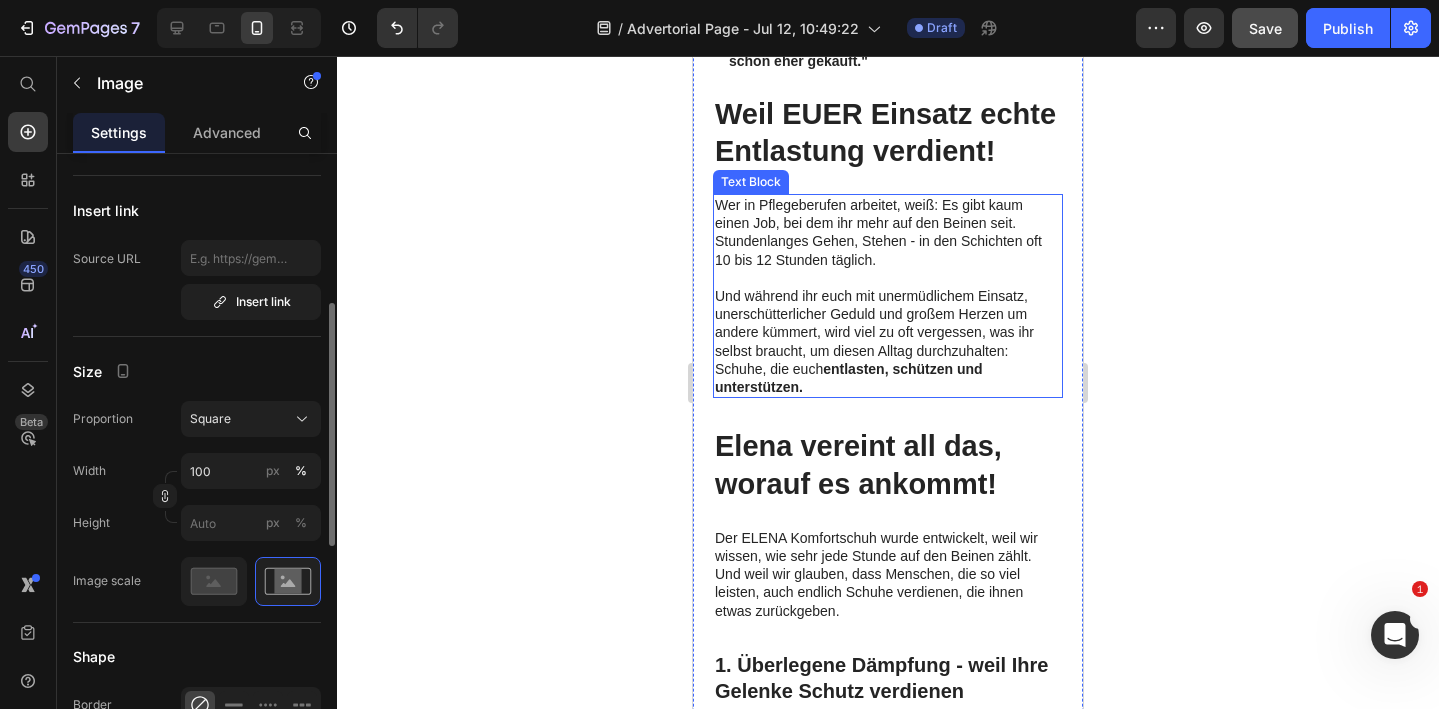 click on "entlasten, schützen und unterstützen." at bounding box center [849, 378] 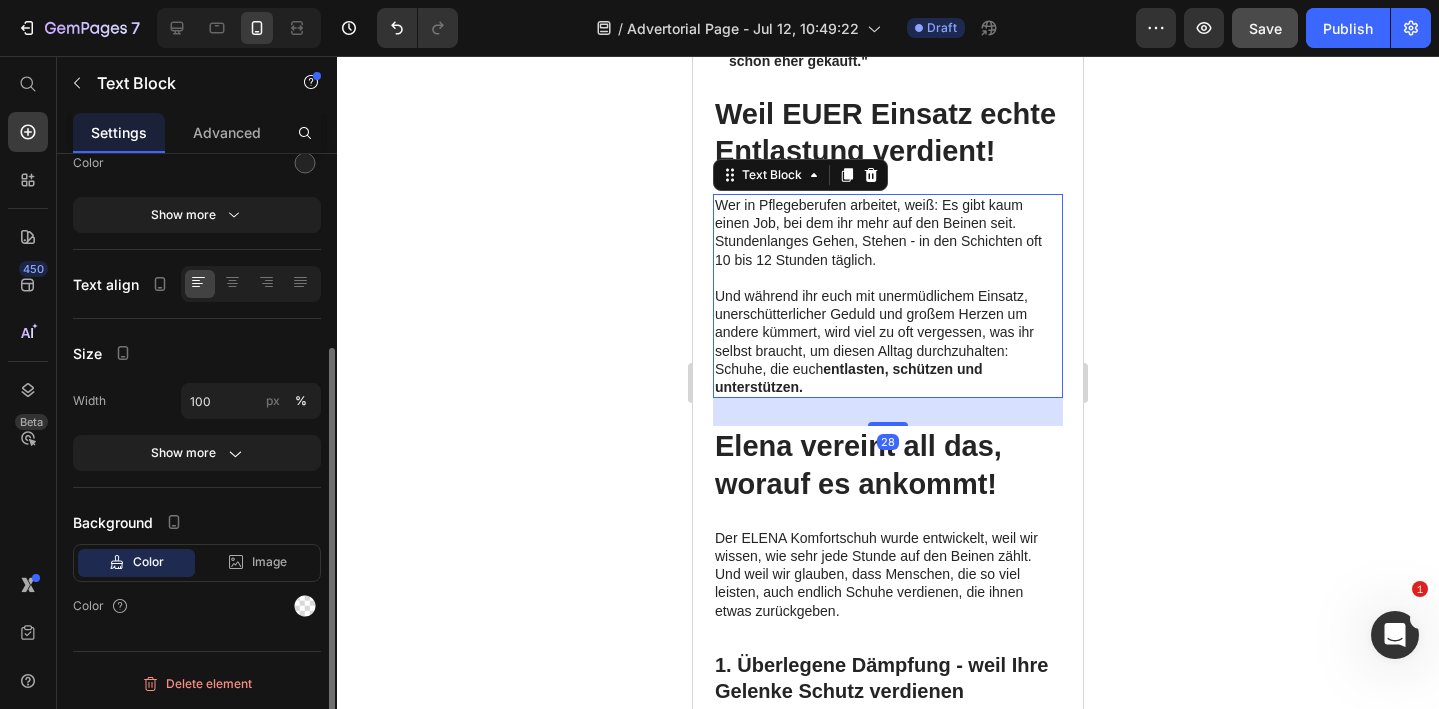 scroll, scrollTop: 0, scrollLeft: 0, axis: both 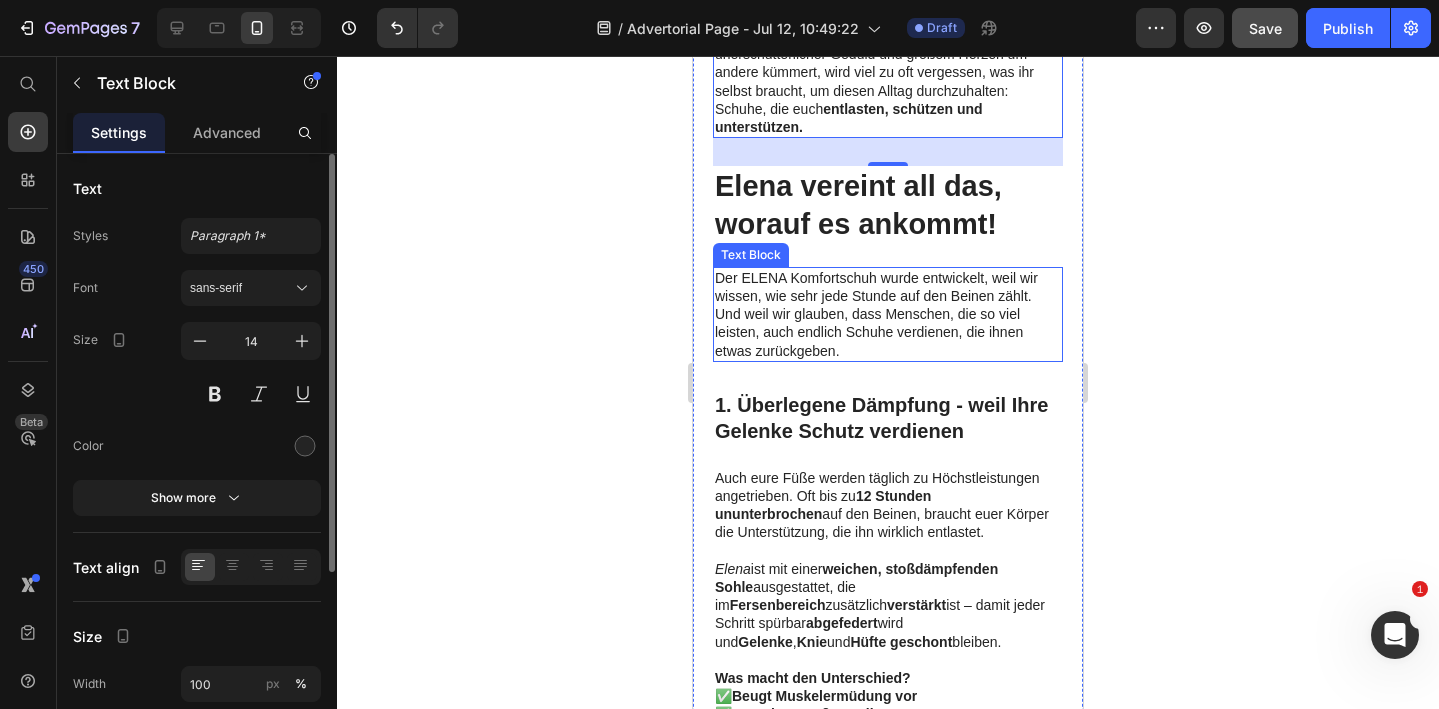 click on "Der ELENA Komfortschuh wurde entwickelt, weil wir wissen, wie sehr jede Stunde auf den Beinen zählt. Und weil wir glauben, dass Menschen, die so viel leisten, auch endlich Schuhe verdienen, die ihnen etwas zurückgeben." at bounding box center (888, 314) 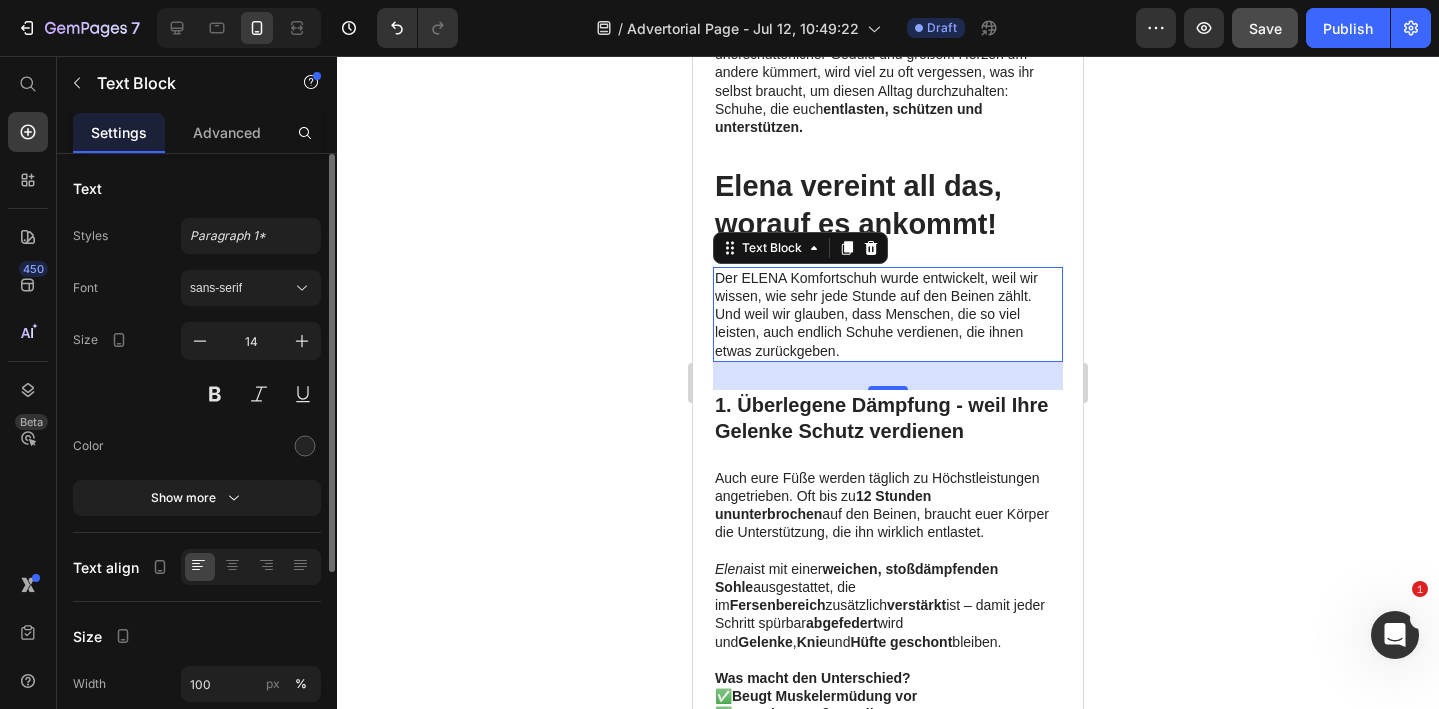 click on "Der ELENA Komfortschuh wurde entwickelt, weil wir wissen, wie sehr jede Stunde auf den Beinen zählt. Und weil wir glauben, dass Menschen, die so viel leisten, auch endlich Schuhe verdienen, die ihnen etwas zurückgeben." at bounding box center (888, 314) 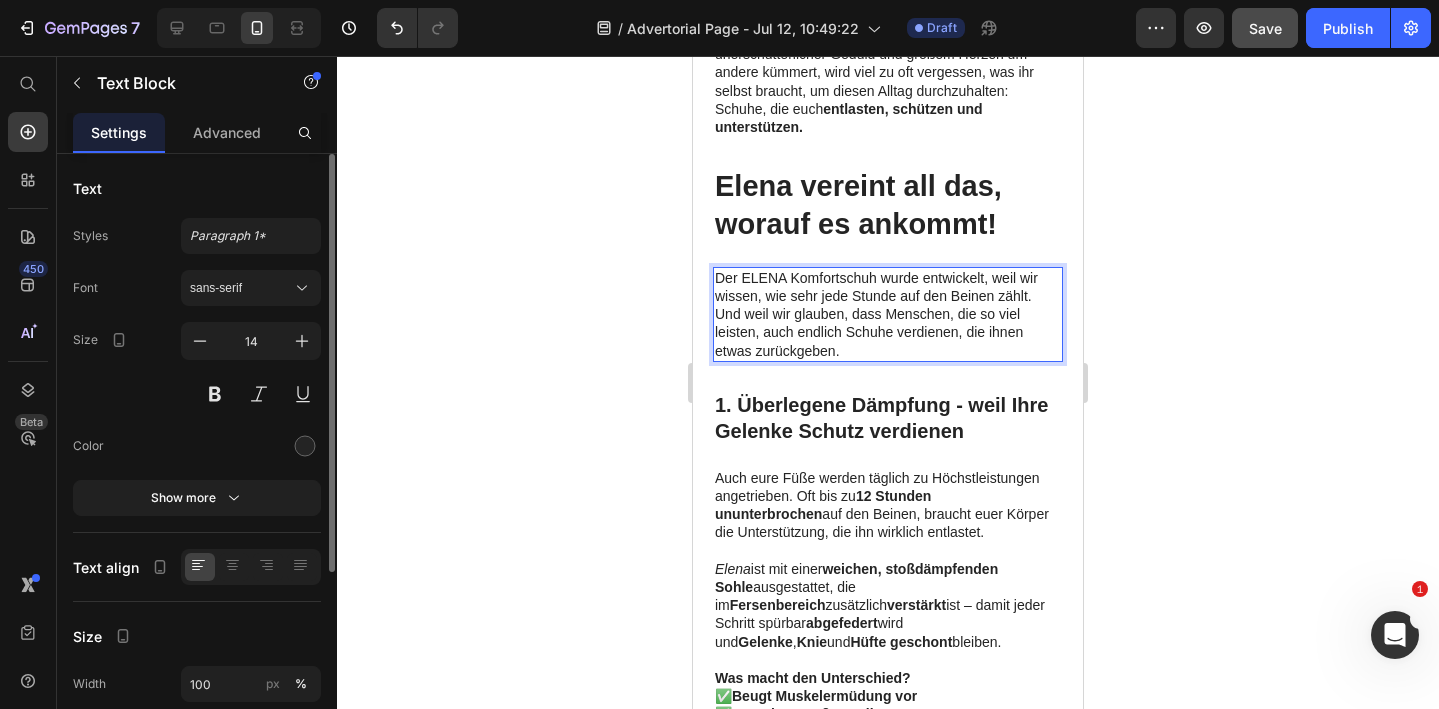 click on "Der ELENA Komfortschuh wurde entwickelt, weil wir wissen, wie sehr jede Stunde auf den Beinen zählt. Und weil wir glauben, dass Menschen, die so viel leisten, auch endlich Schuhe verdienen, die ihnen etwas zurückgeben." at bounding box center (888, 314) 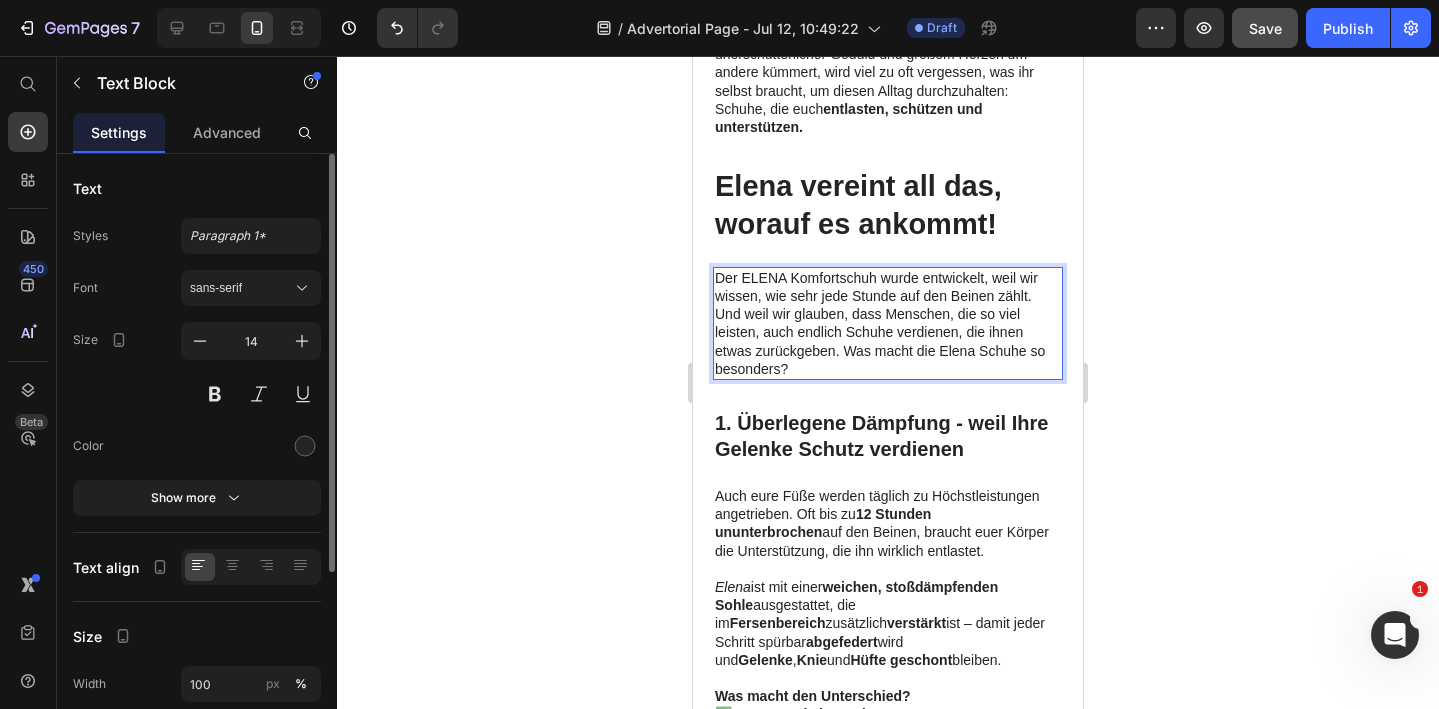 click on "Der ELENA Komfortschuh wurde entwickelt, weil wir wissen, wie sehr jede Stunde auf den Beinen zählt. Und weil wir glauben, dass Menschen, die so viel leisten, auch endlich Schuhe verdienen, die ihnen etwas zurückgeben. Was macht die Elena Schuhe so besonders?" at bounding box center [888, 323] 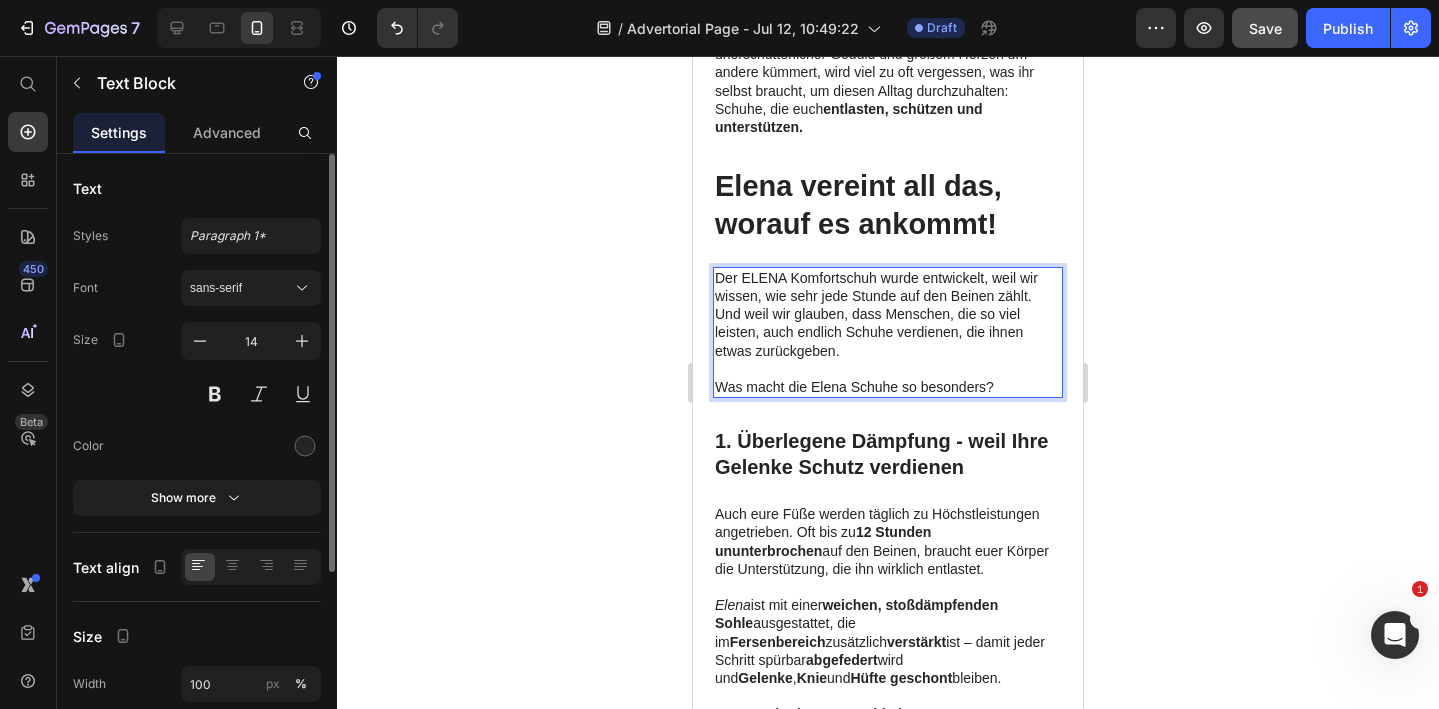 click on "Was macht die Elena Schuhe so besonders?" at bounding box center (888, 387) 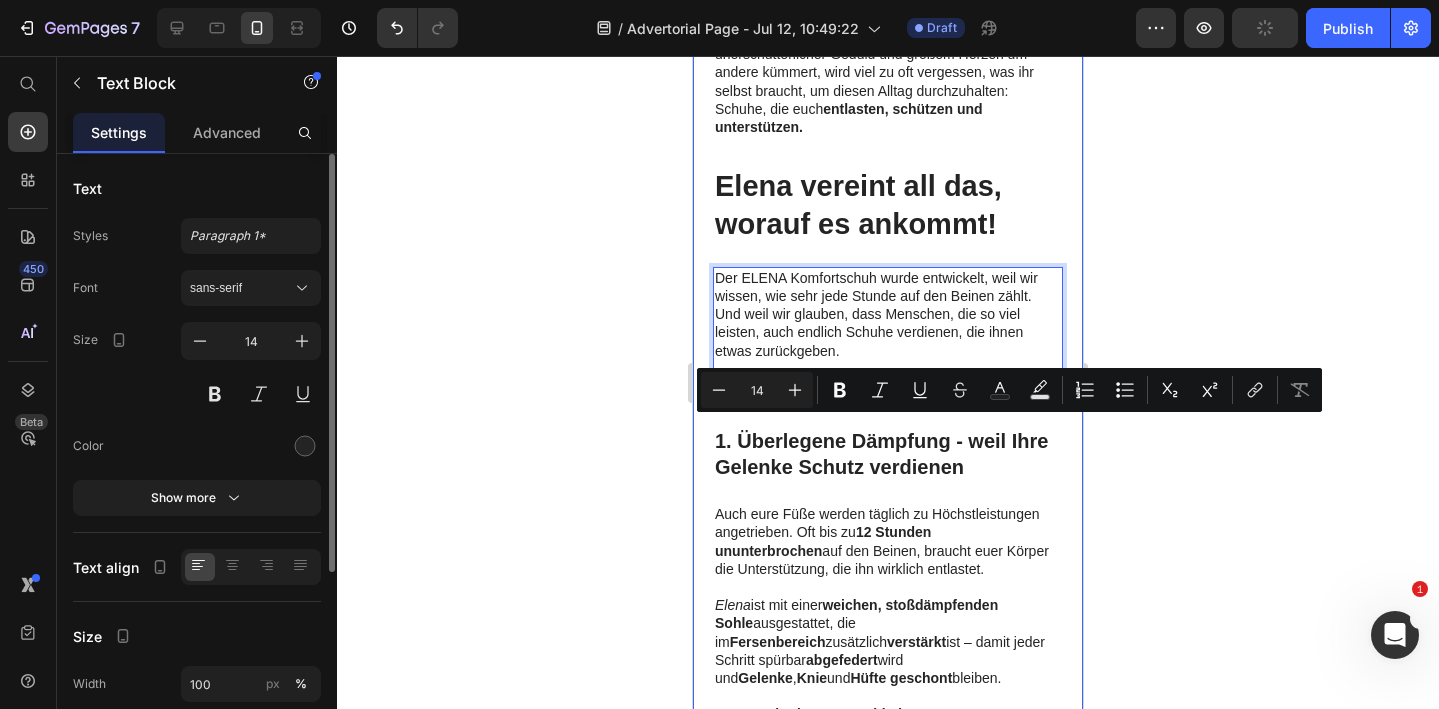 drag, startPoint x: 742, startPoint y: 426, endPoint x: 1068, endPoint y: 427, distance: 326.00153 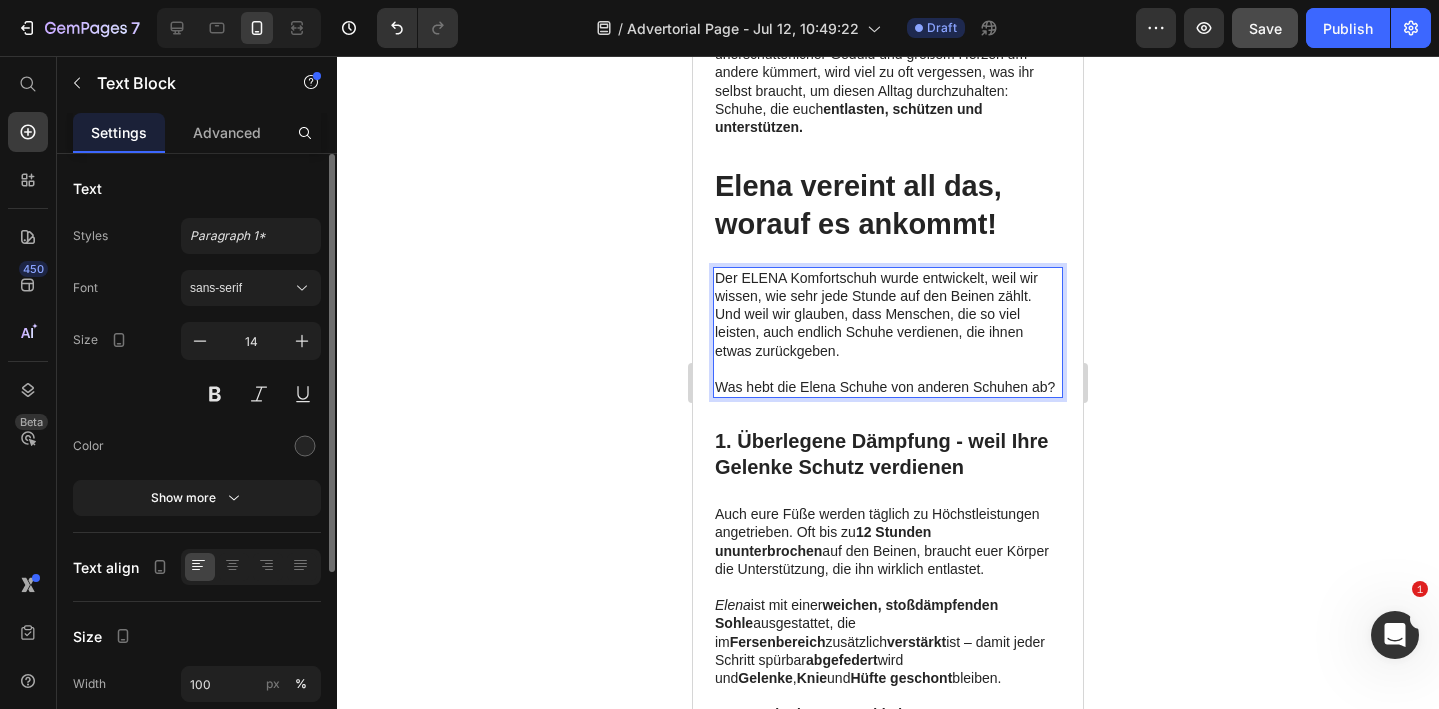 click on "Was hebt die Elena Schuhe von anderen Schuhen ab?" at bounding box center [888, 387] 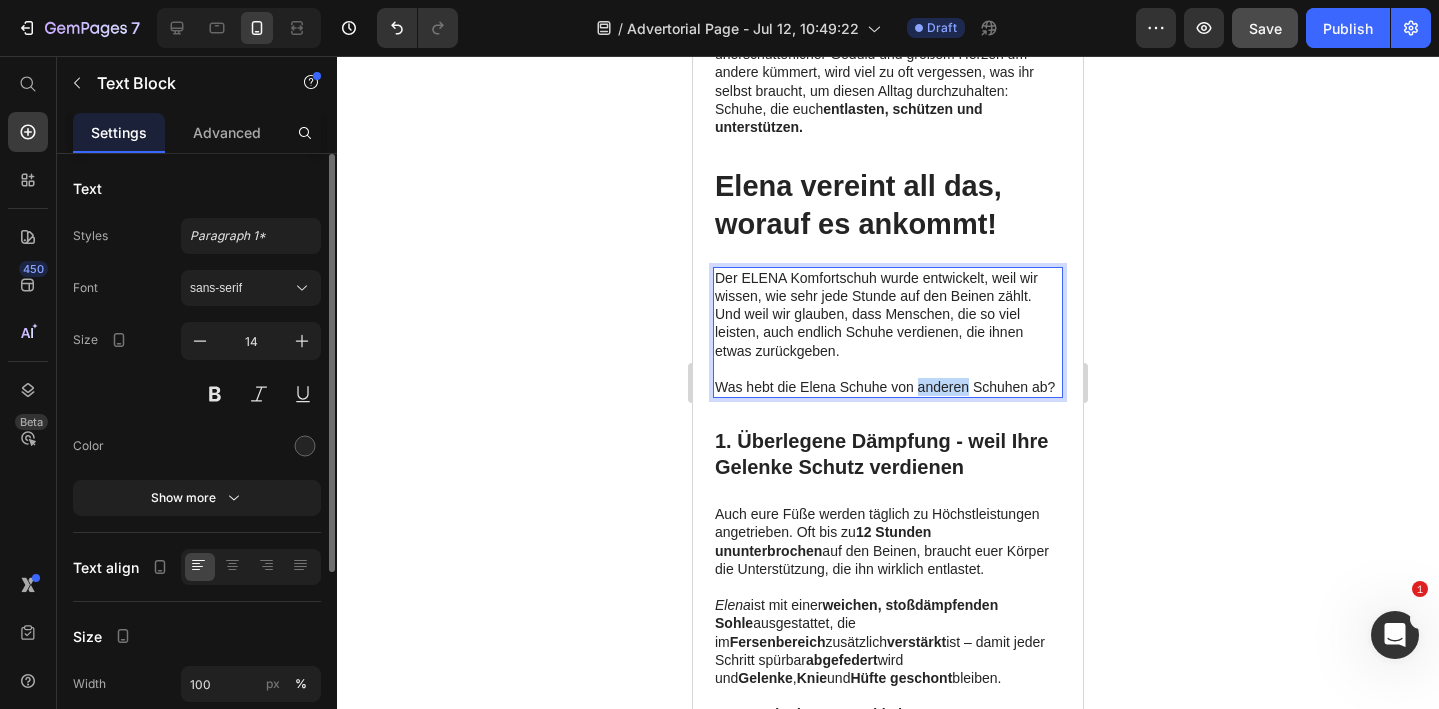 click on "Was hebt die Elena Schuhe von anderen Schuhen ab?" at bounding box center (888, 387) 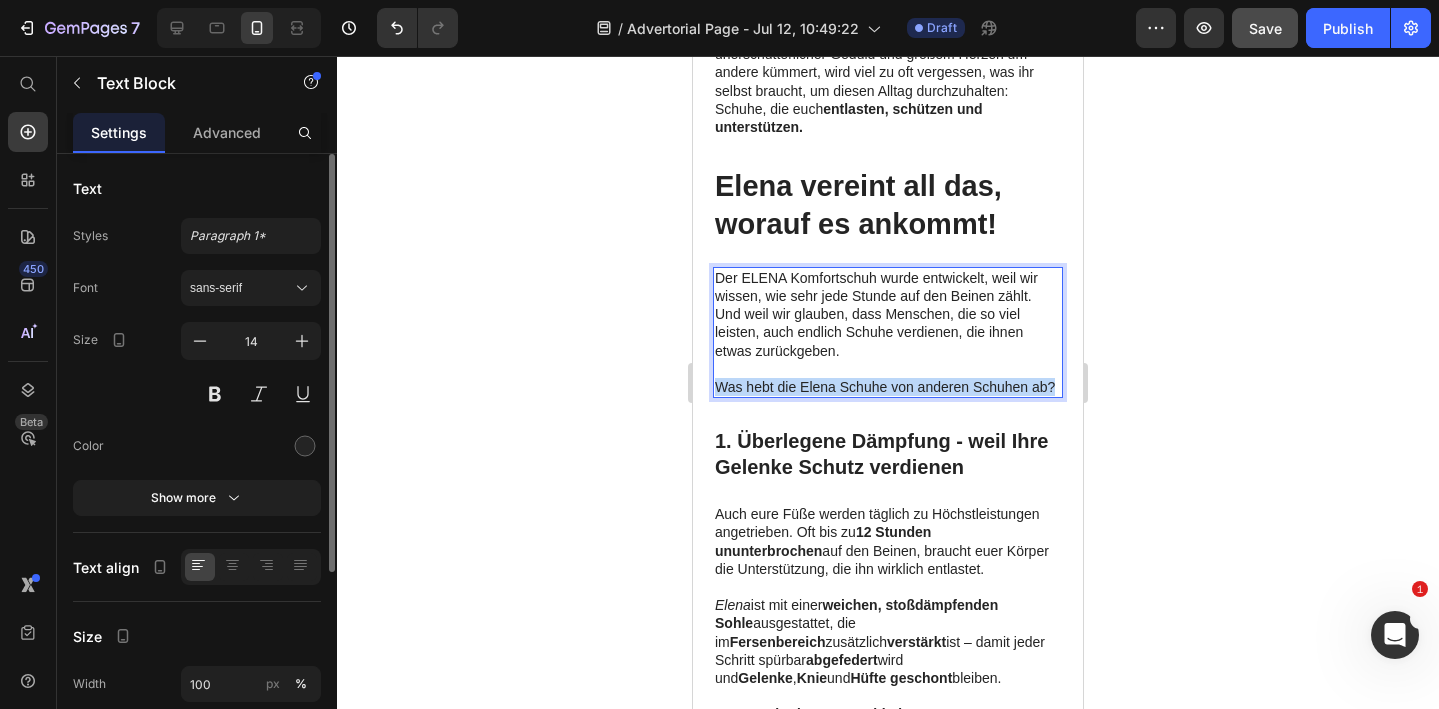 click on "Was hebt die Elena Schuhe von anderen Schuhen ab?" at bounding box center [888, 387] 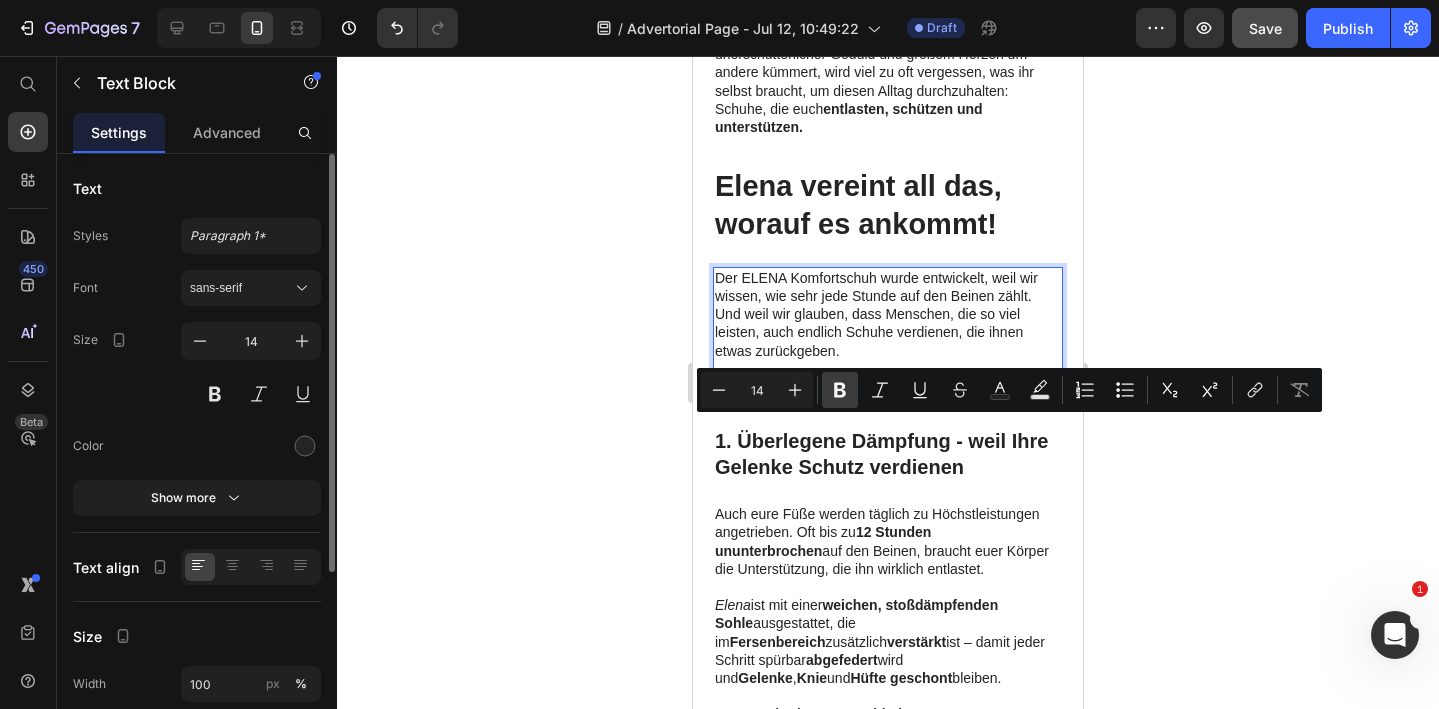 click 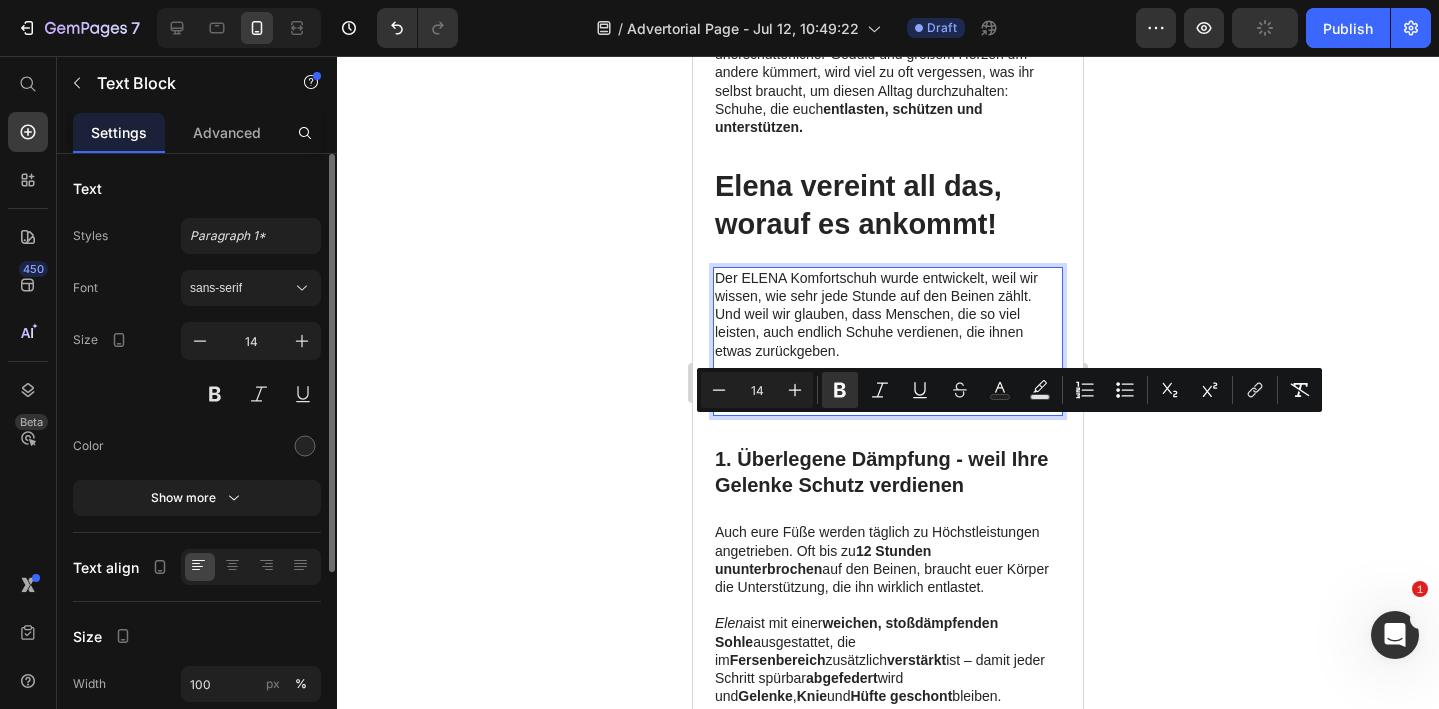 click on "Was hebt die Elena Schuhe von anderen Schuhen ab?" at bounding box center (888, 396) 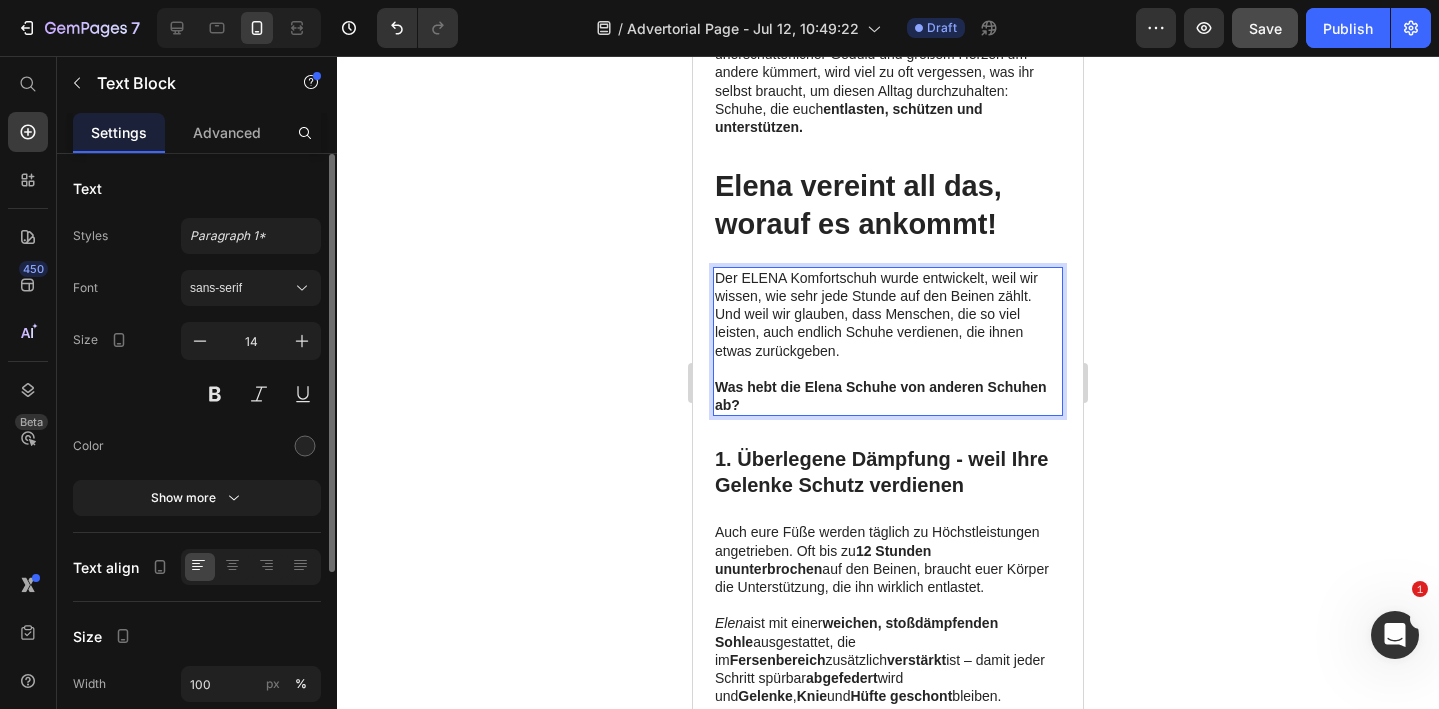 click on "Der ELENA Komfortschuh wurde entwickelt, weil wir wissen, wie sehr jede Stunde auf den Beinen zählt. Und weil wir glauben, dass Menschen, die so viel leisten, auch endlich Schuhe verdienen, die ihnen etwas zurückgeben." at bounding box center (888, 314) 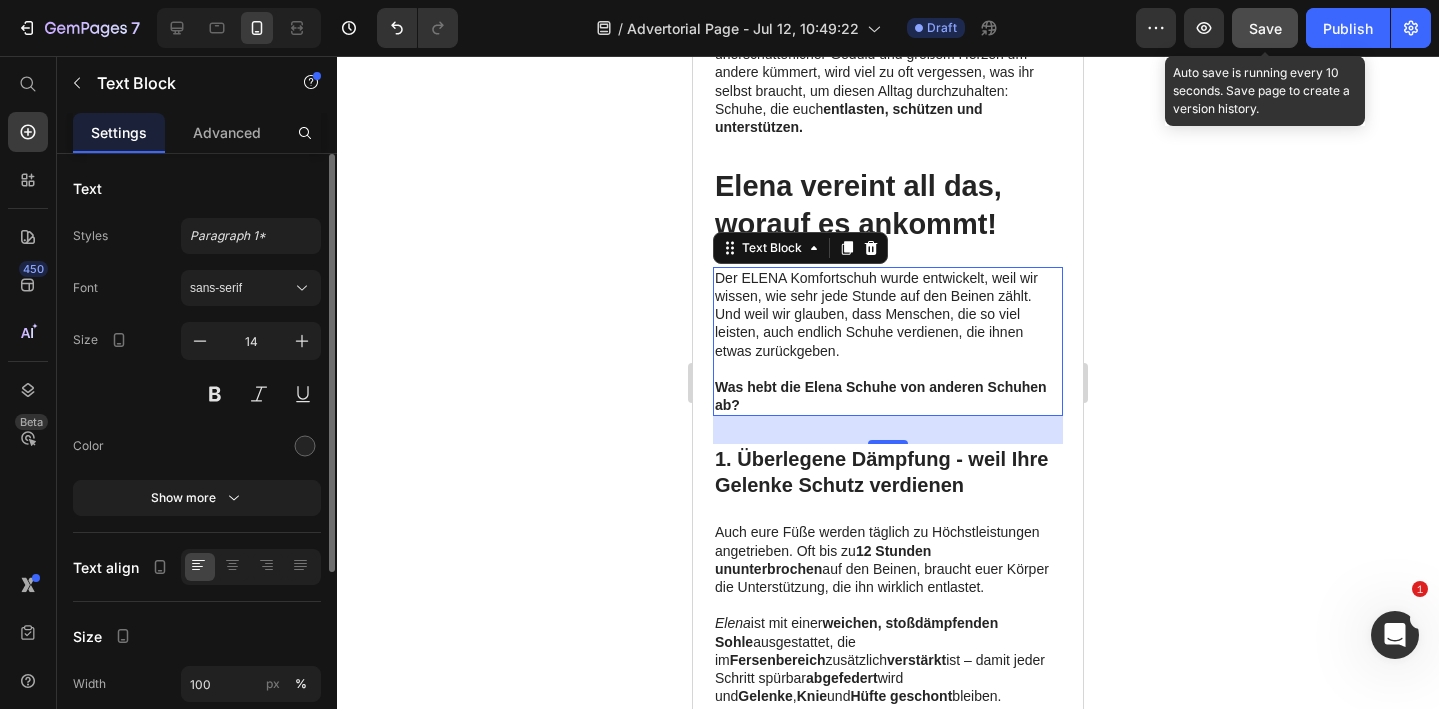 click on "Save" 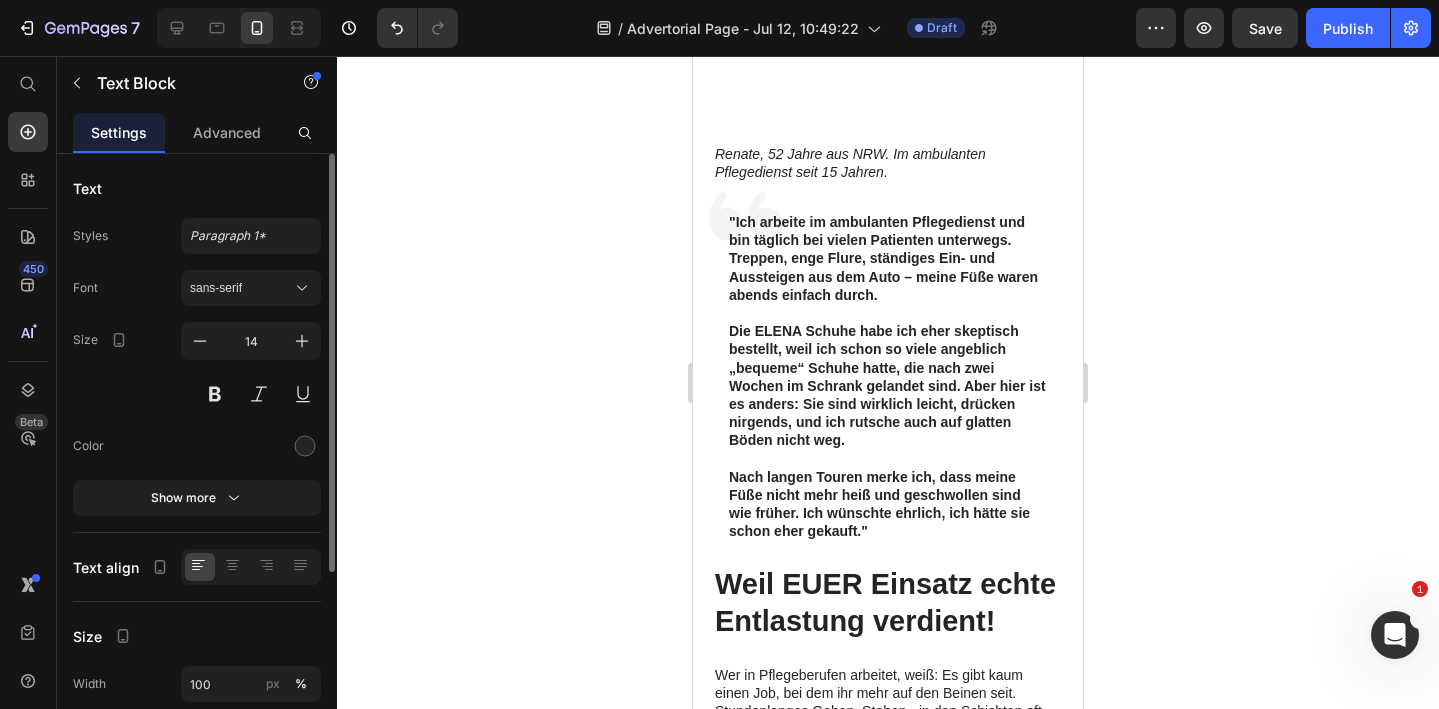 scroll, scrollTop: 231, scrollLeft: 0, axis: vertical 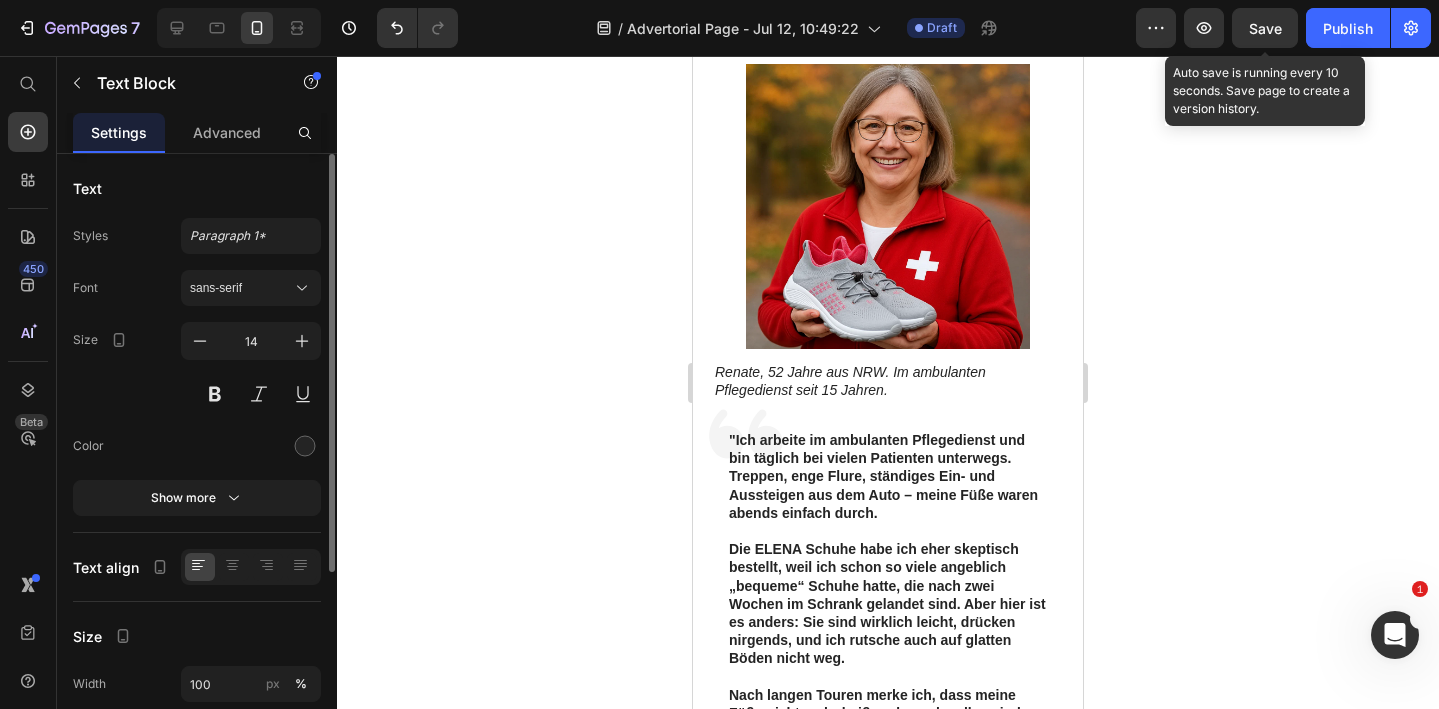 click on "Save" at bounding box center (1265, 28) 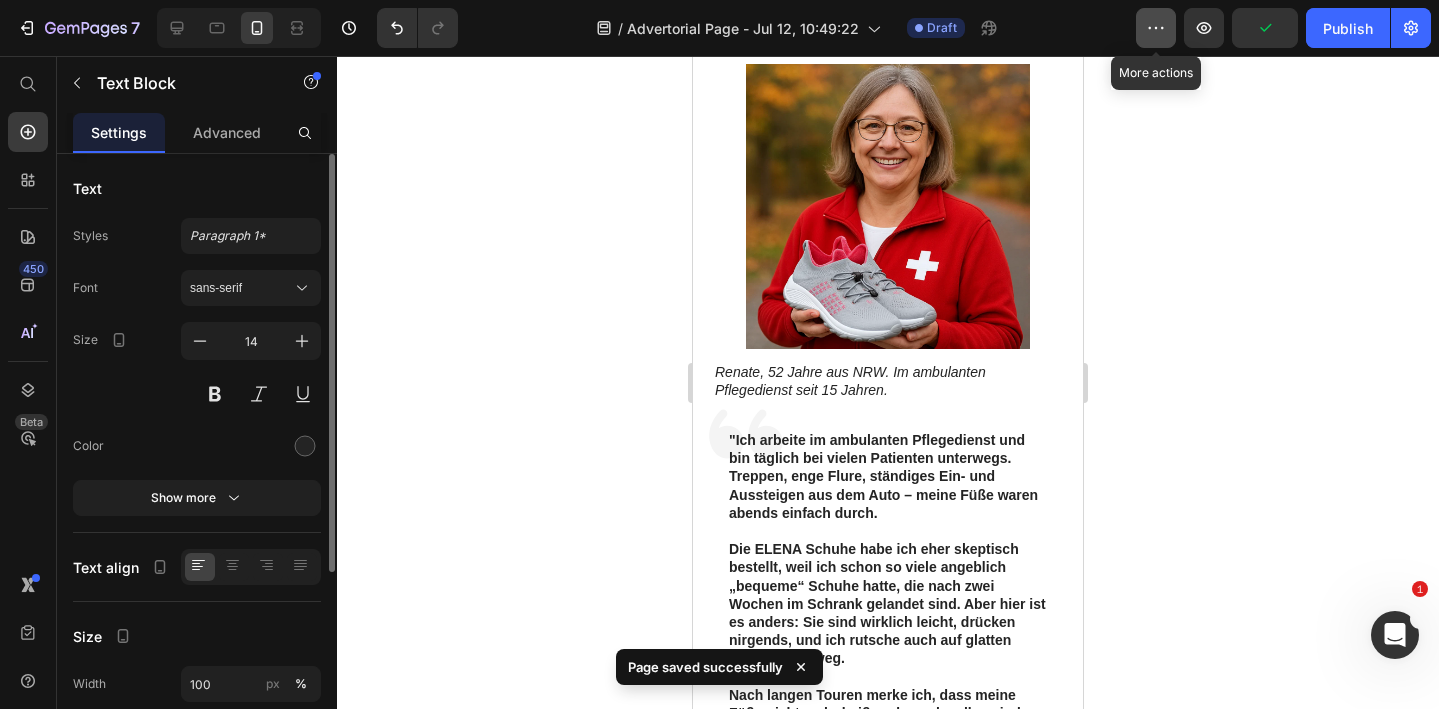 click 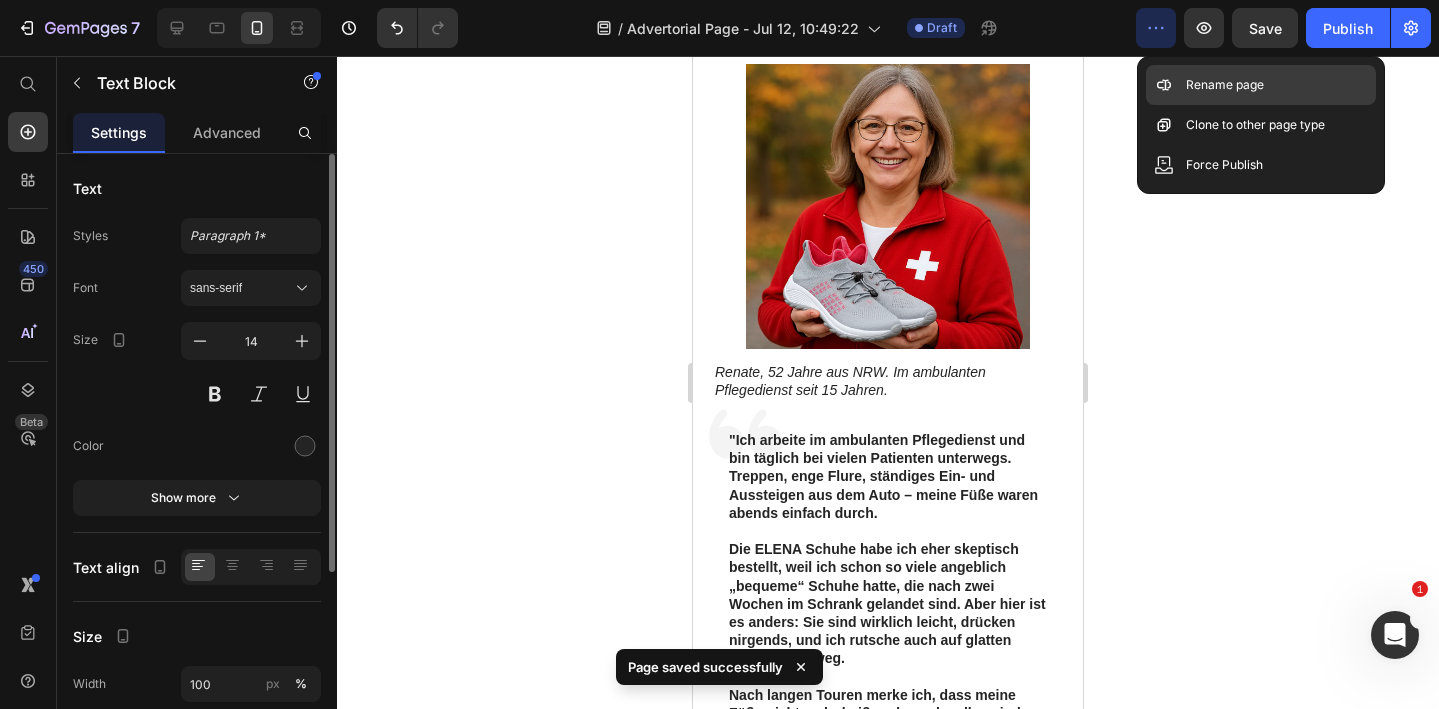 click on "Rename page" 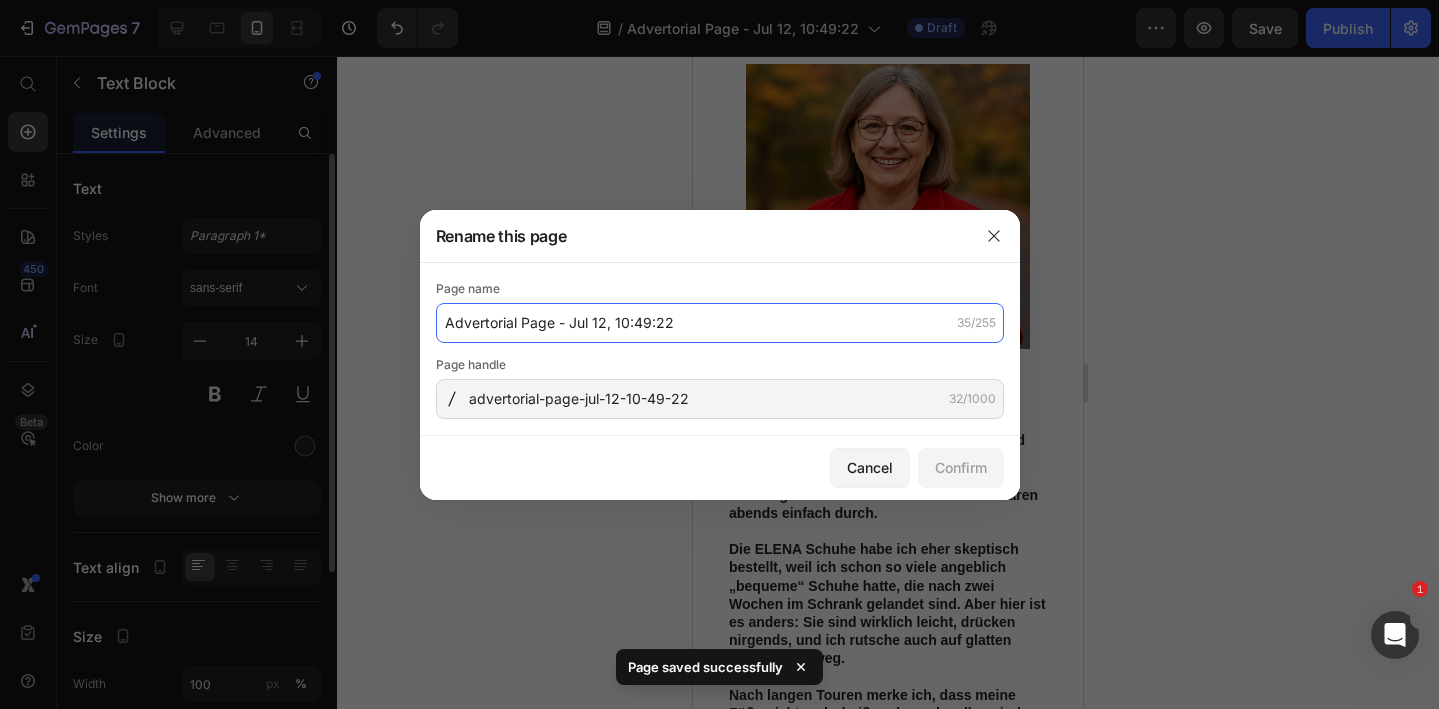 click on "Advertorial Page - Jul 12, 10:49:22" 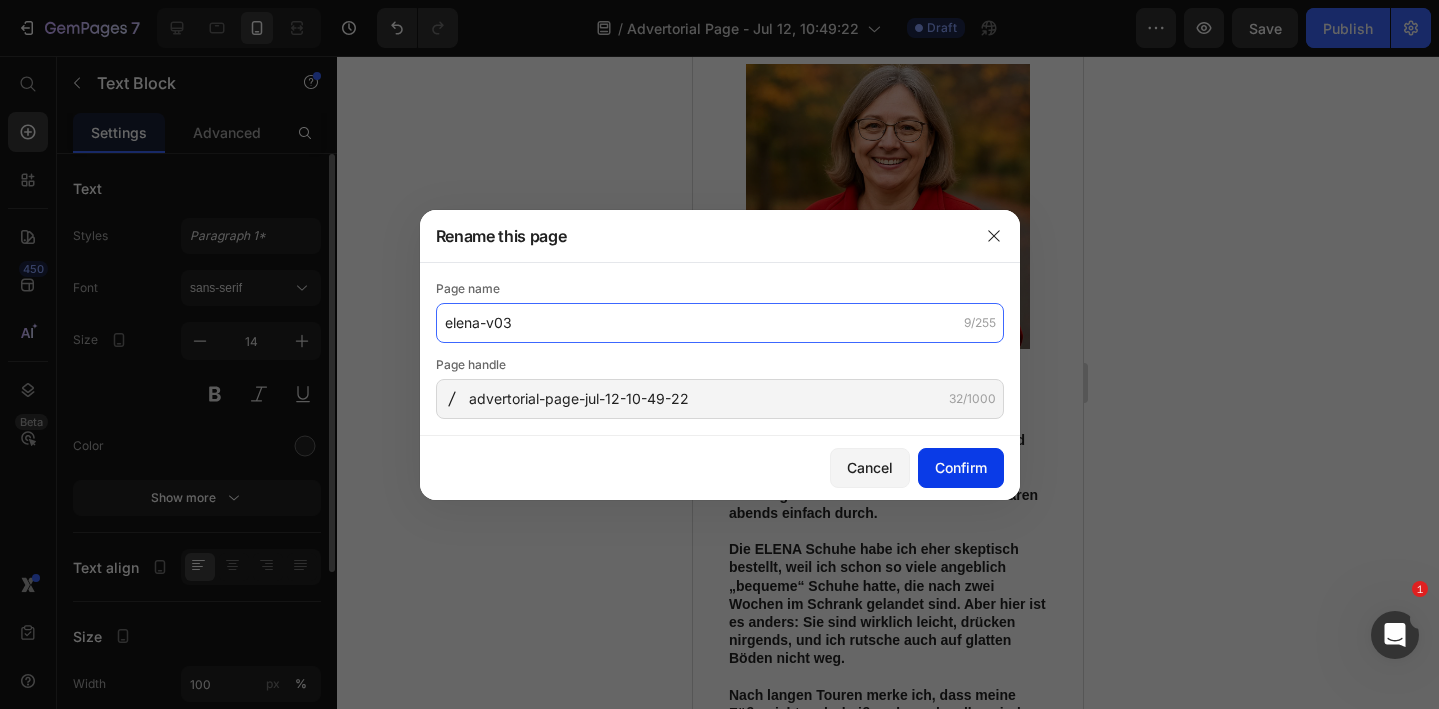type on "elena-v03" 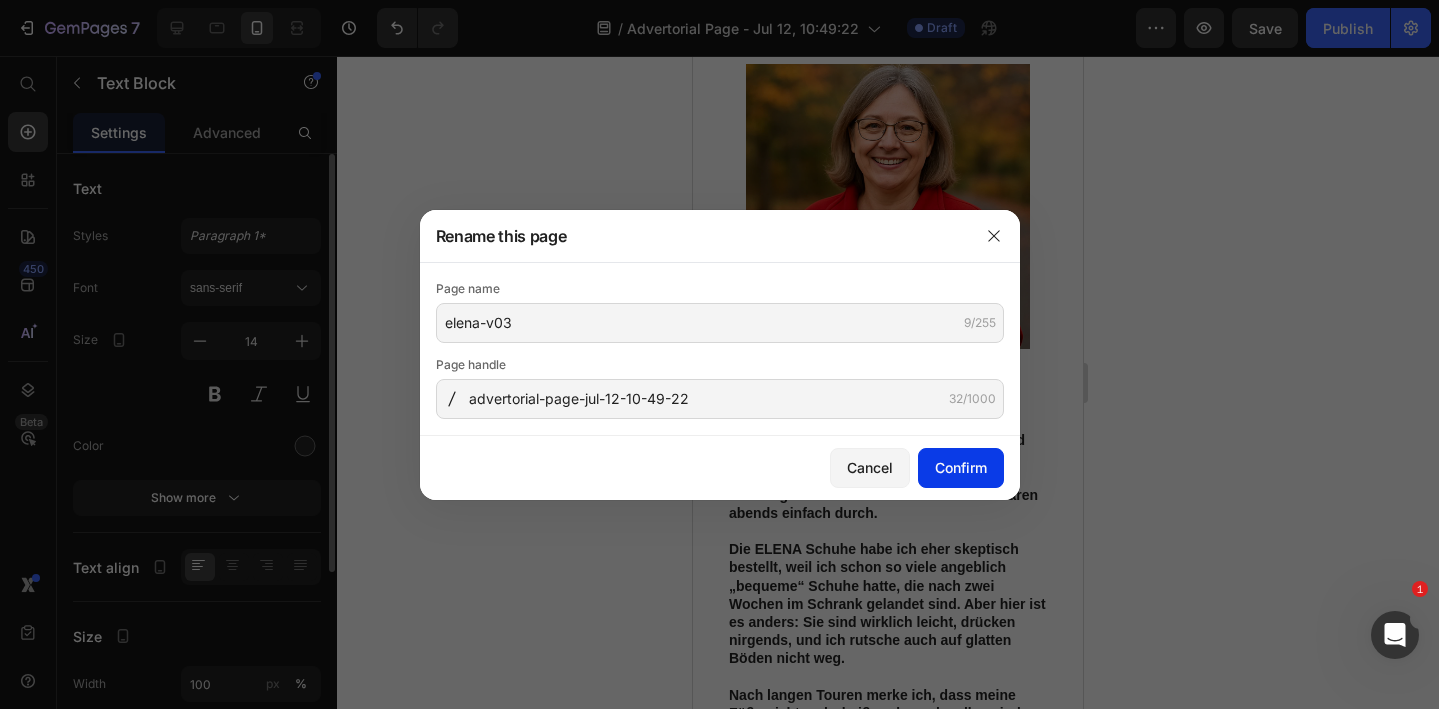 click on "Confirm" at bounding box center (961, 467) 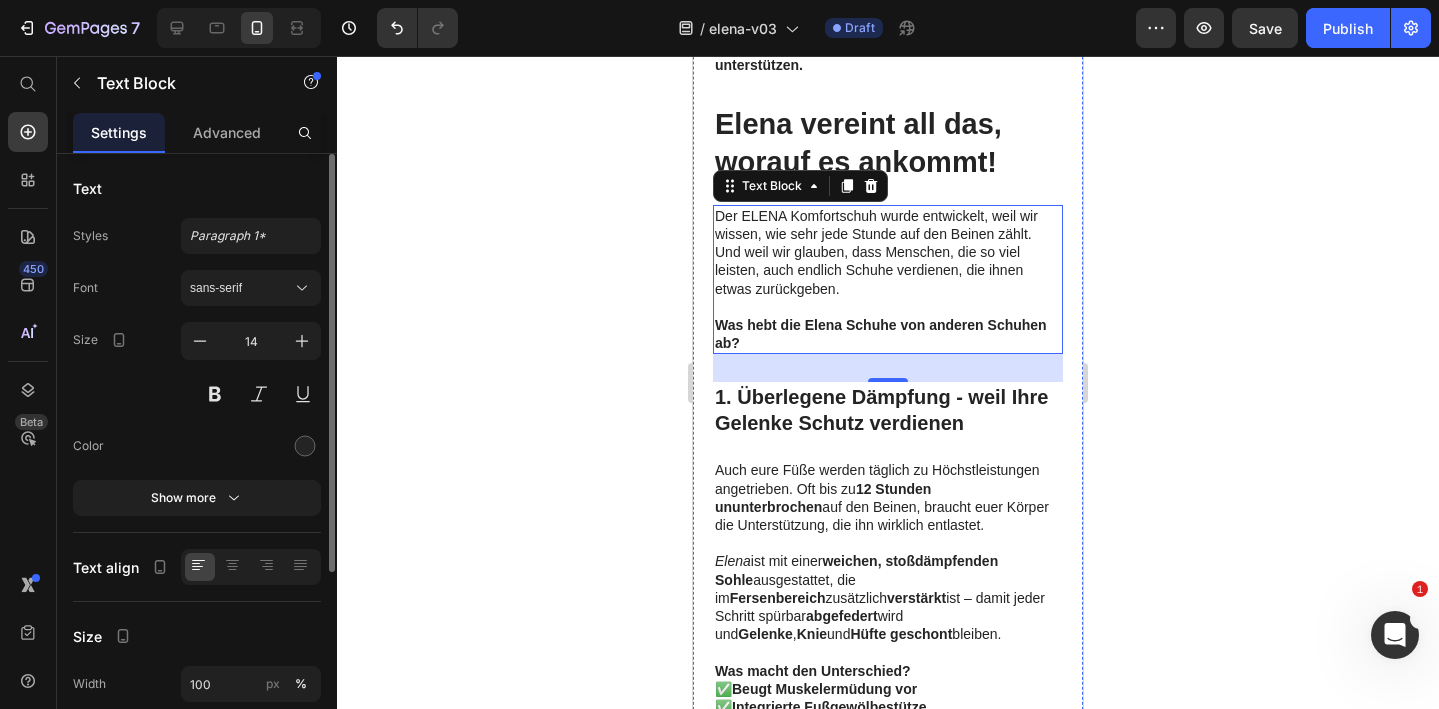scroll, scrollTop: 1240, scrollLeft: 0, axis: vertical 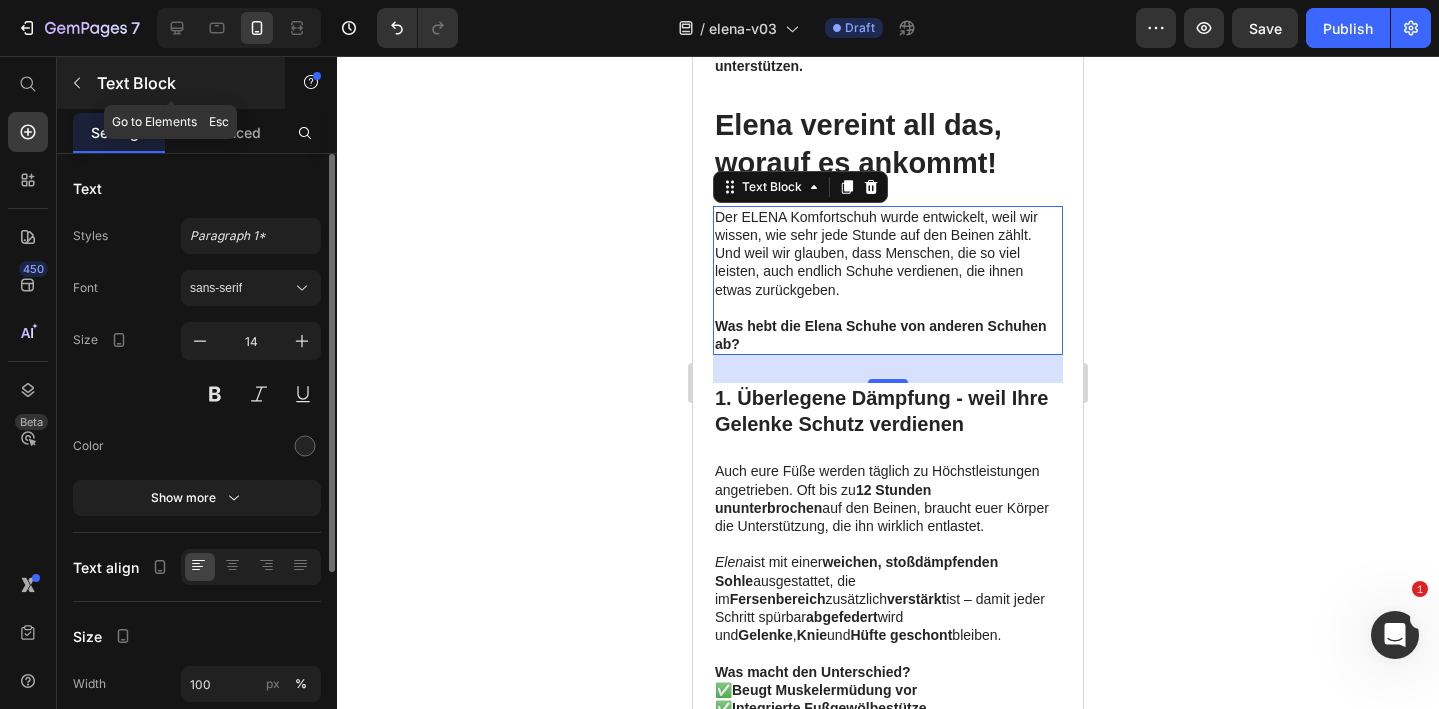 click 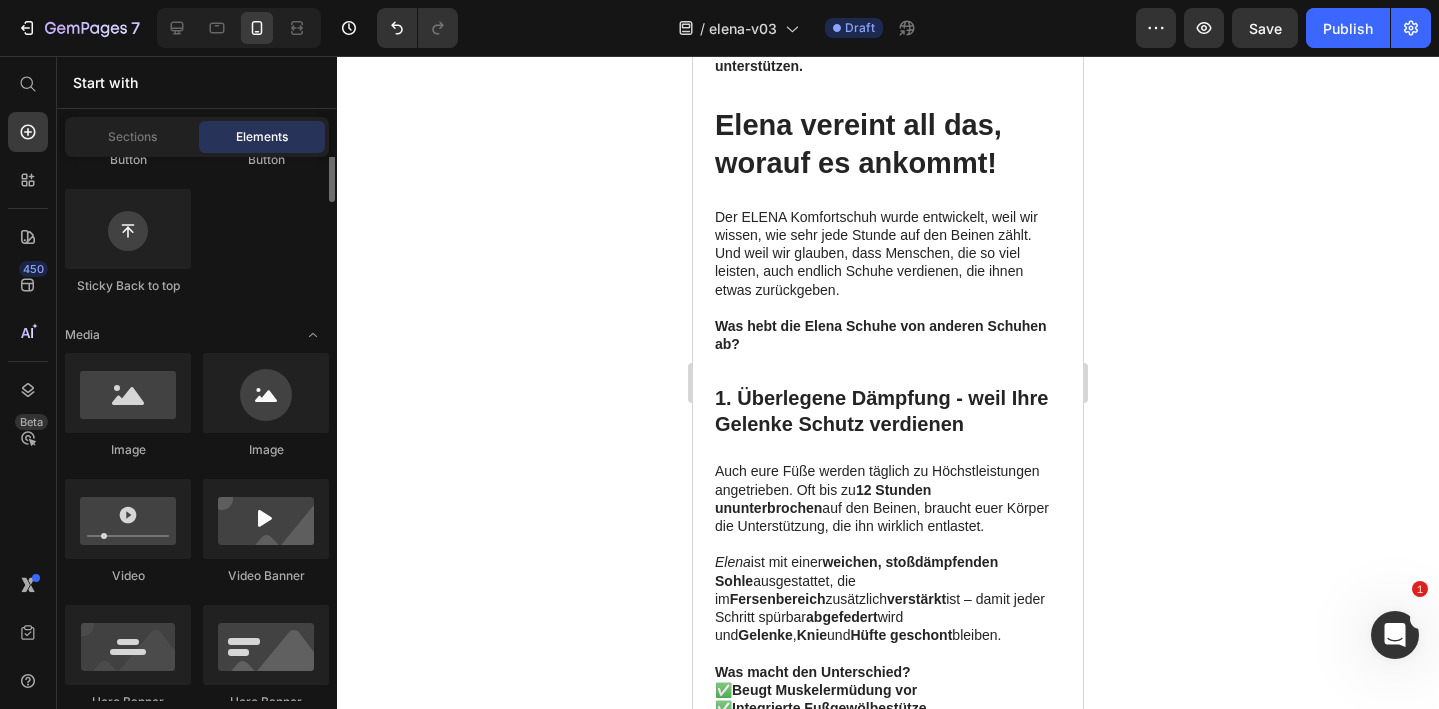 scroll, scrollTop: 543, scrollLeft: 0, axis: vertical 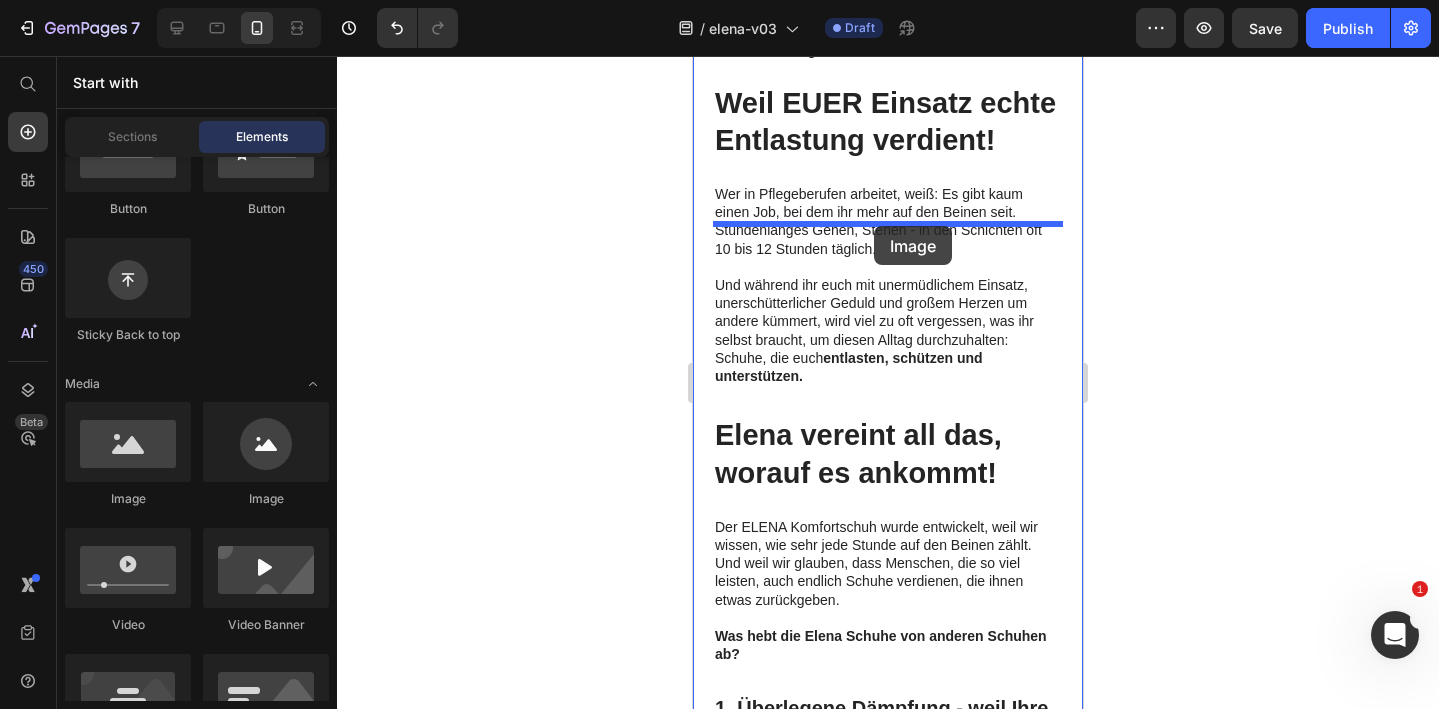drag, startPoint x: 832, startPoint y: 510, endPoint x: 874, endPoint y: 226, distance: 287.08884 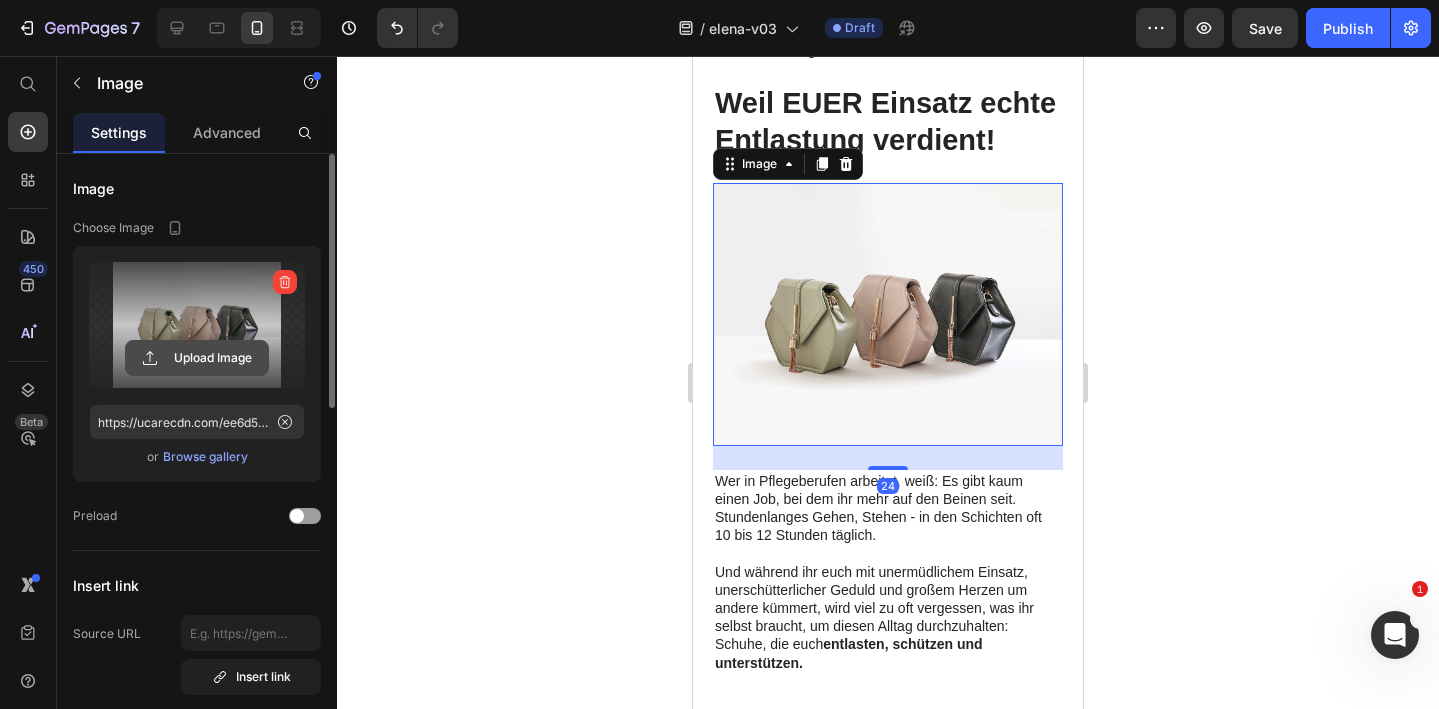 click 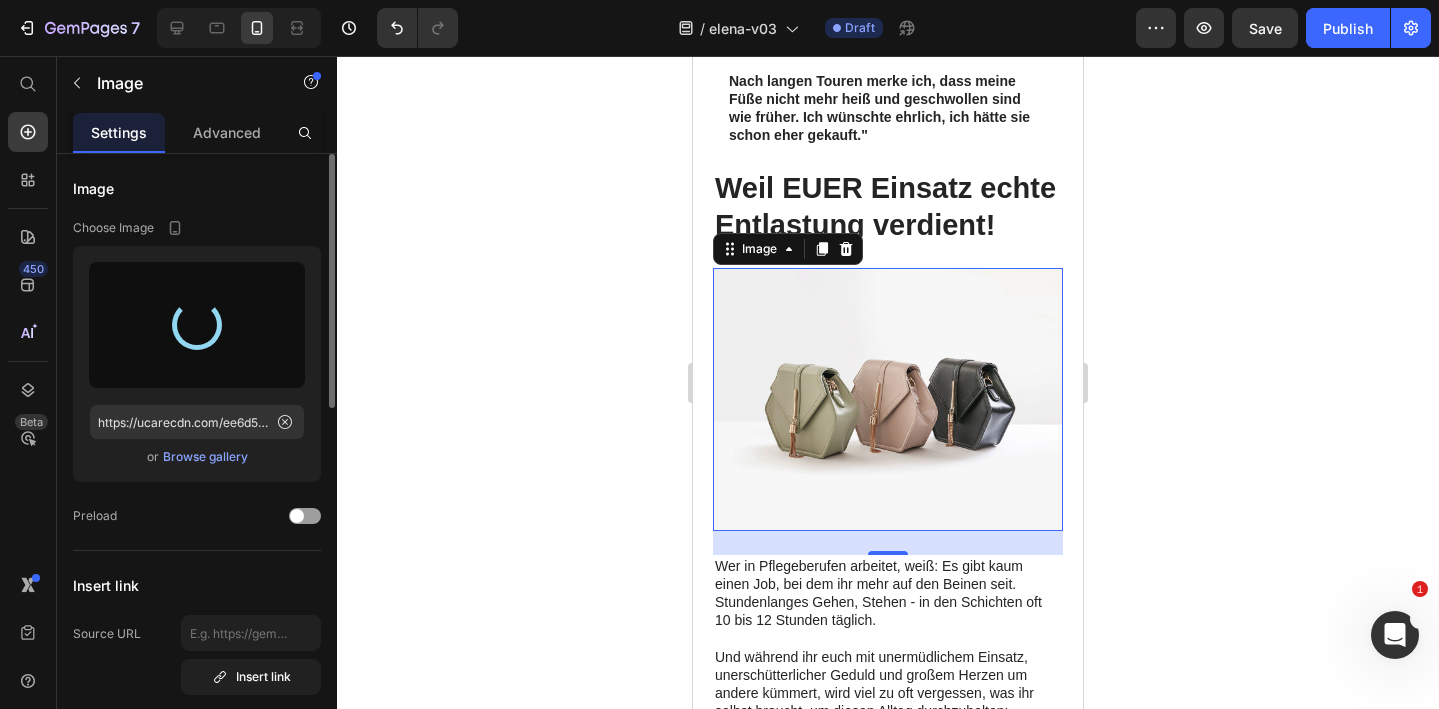 scroll, scrollTop: 844, scrollLeft: 0, axis: vertical 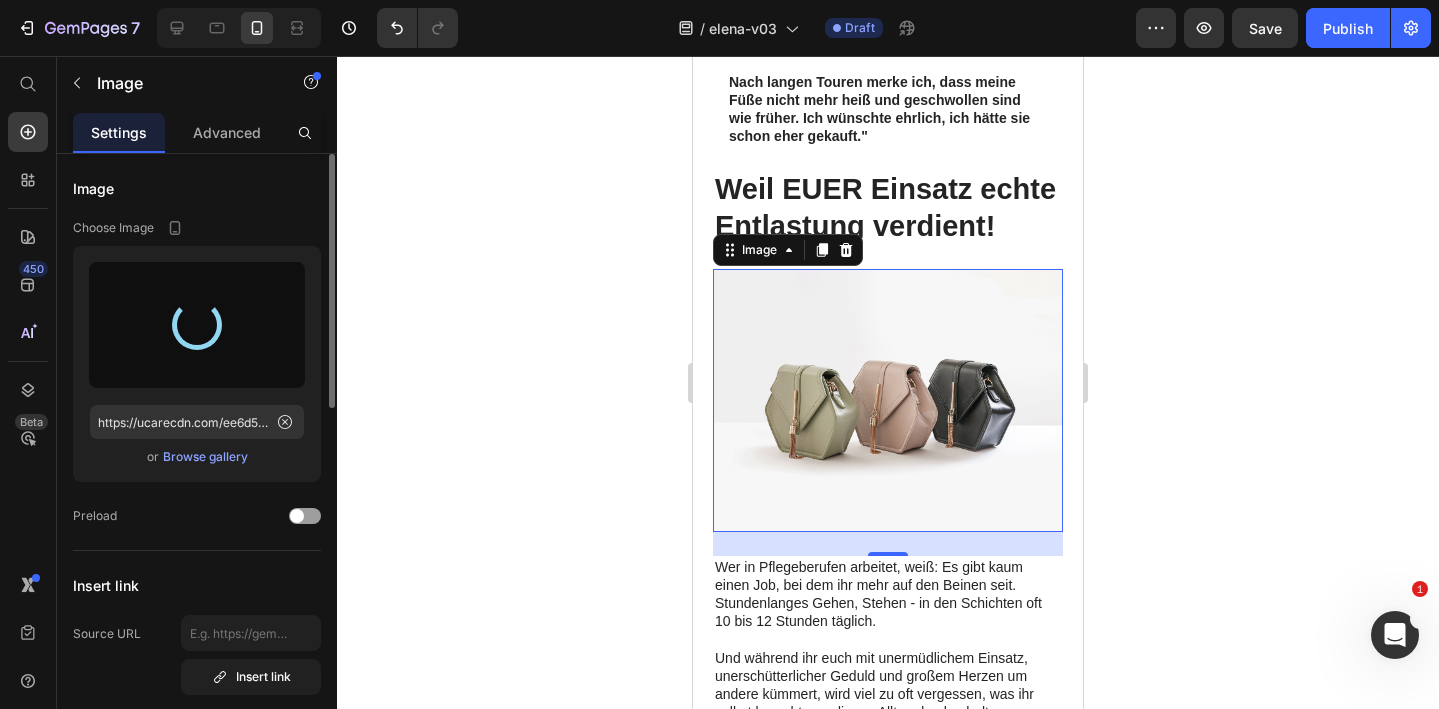 type on "https://cdn.shopify.com/s/files/1/0740/2012/6939/files/gempages_553629490677285781-ac2fbff9-ffdf-4fa0-80e7-2dfe9ab842bb.png" 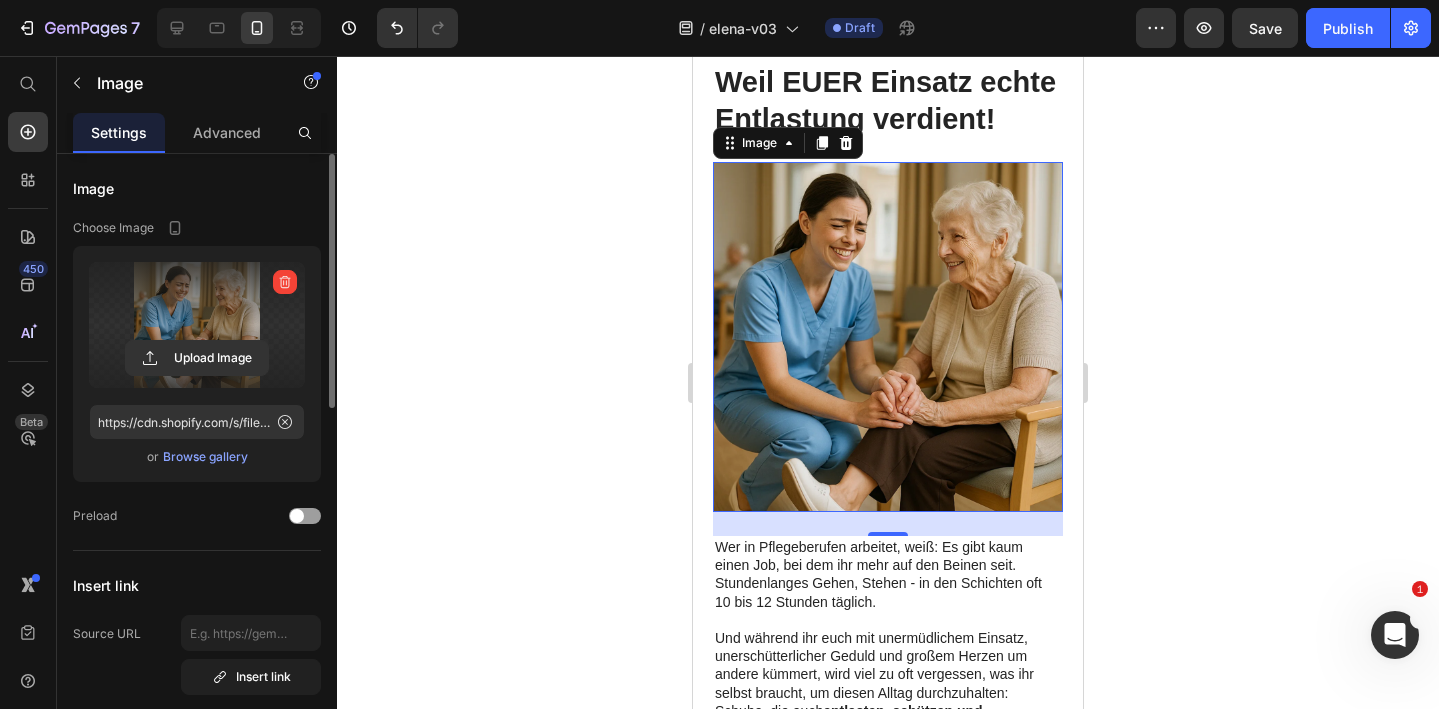 scroll, scrollTop: 1032, scrollLeft: 0, axis: vertical 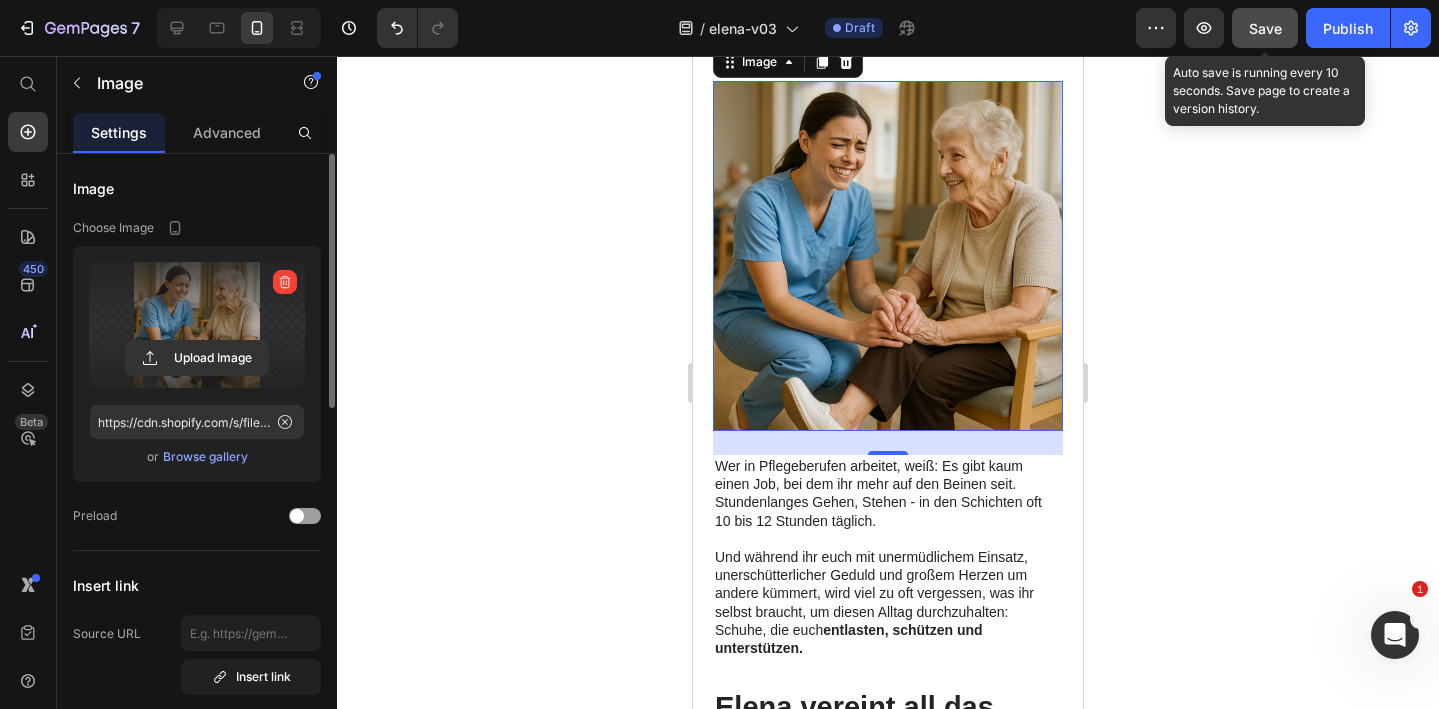 click on "Save" 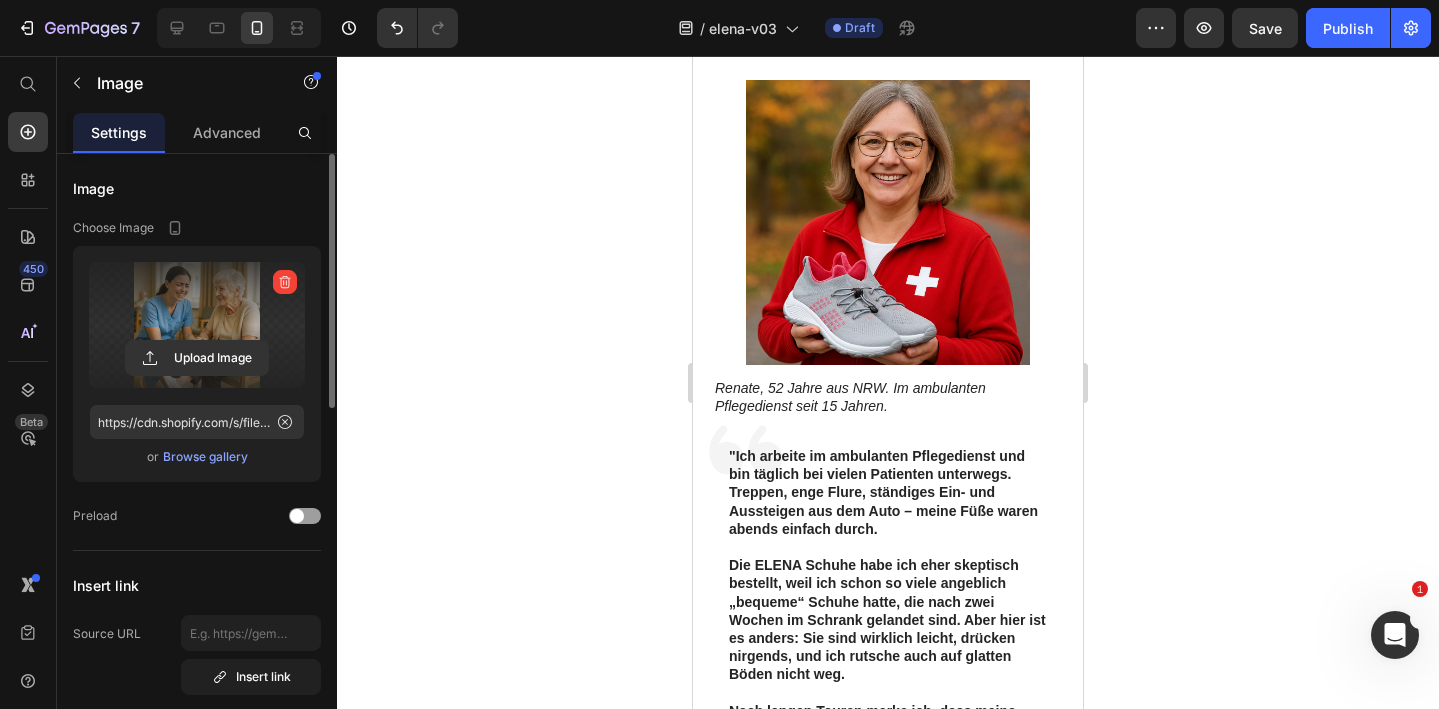 scroll, scrollTop: 0, scrollLeft: 0, axis: both 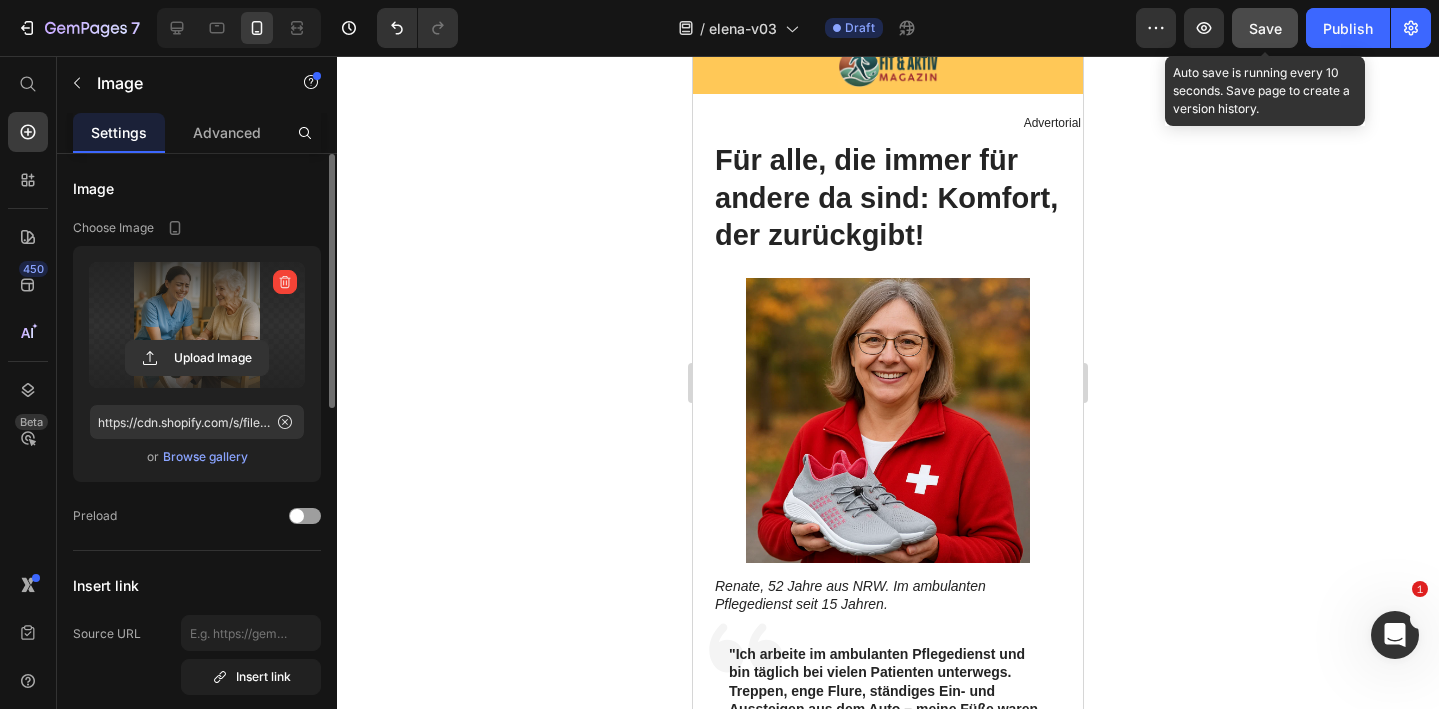 click on "Save" 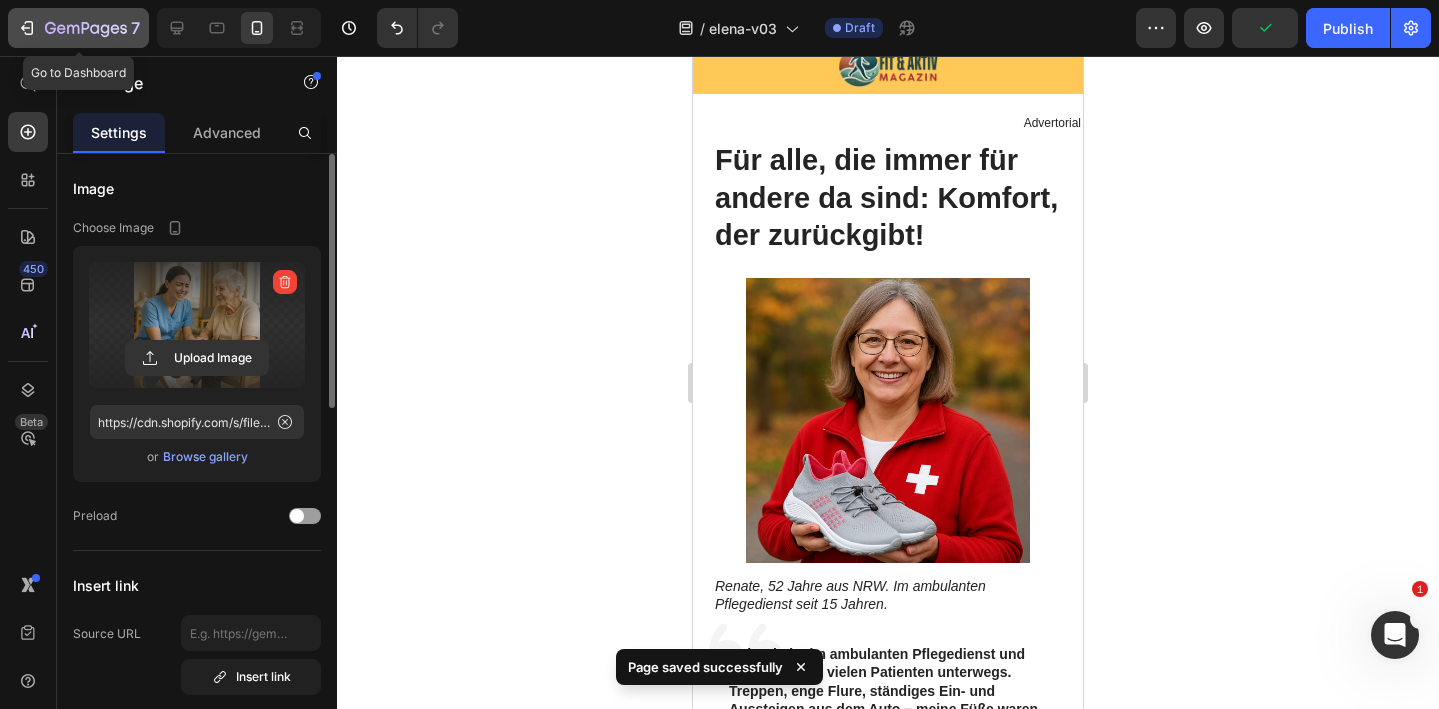 click 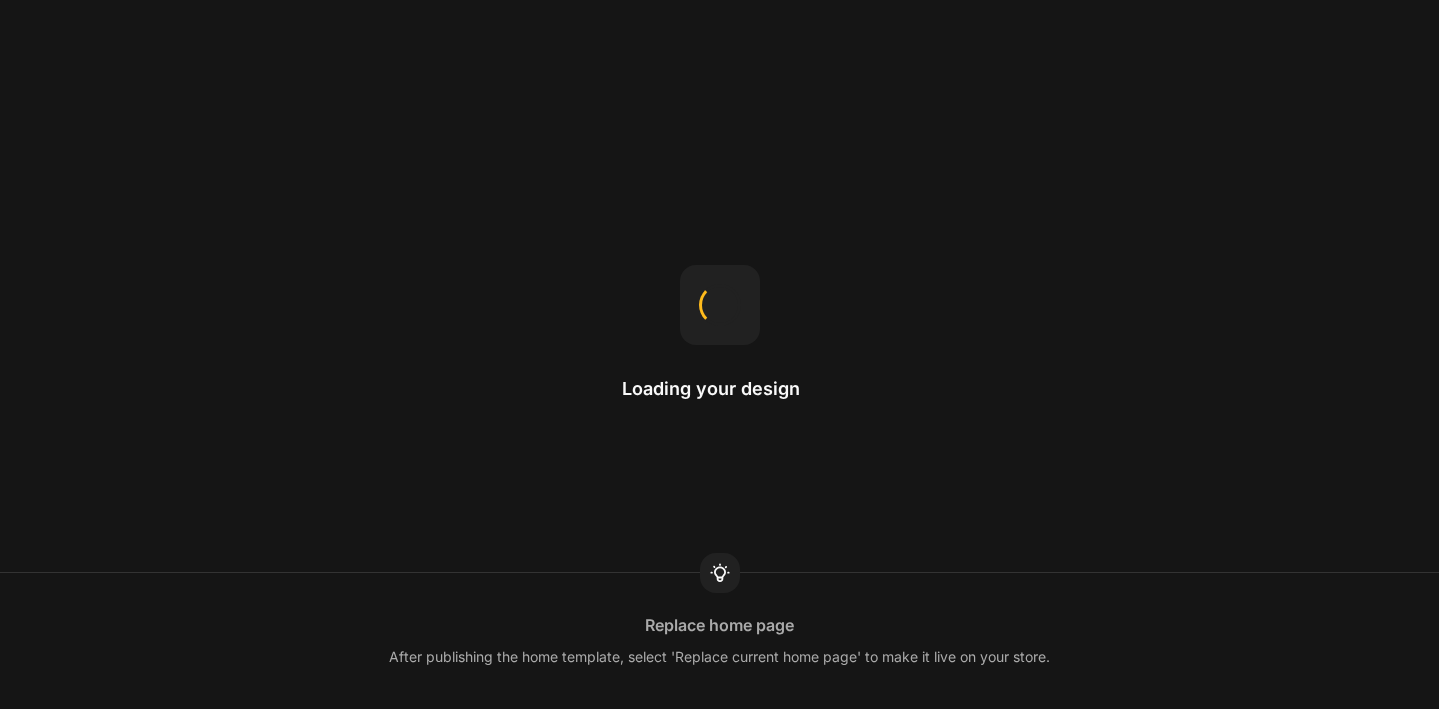 scroll, scrollTop: 0, scrollLeft: 0, axis: both 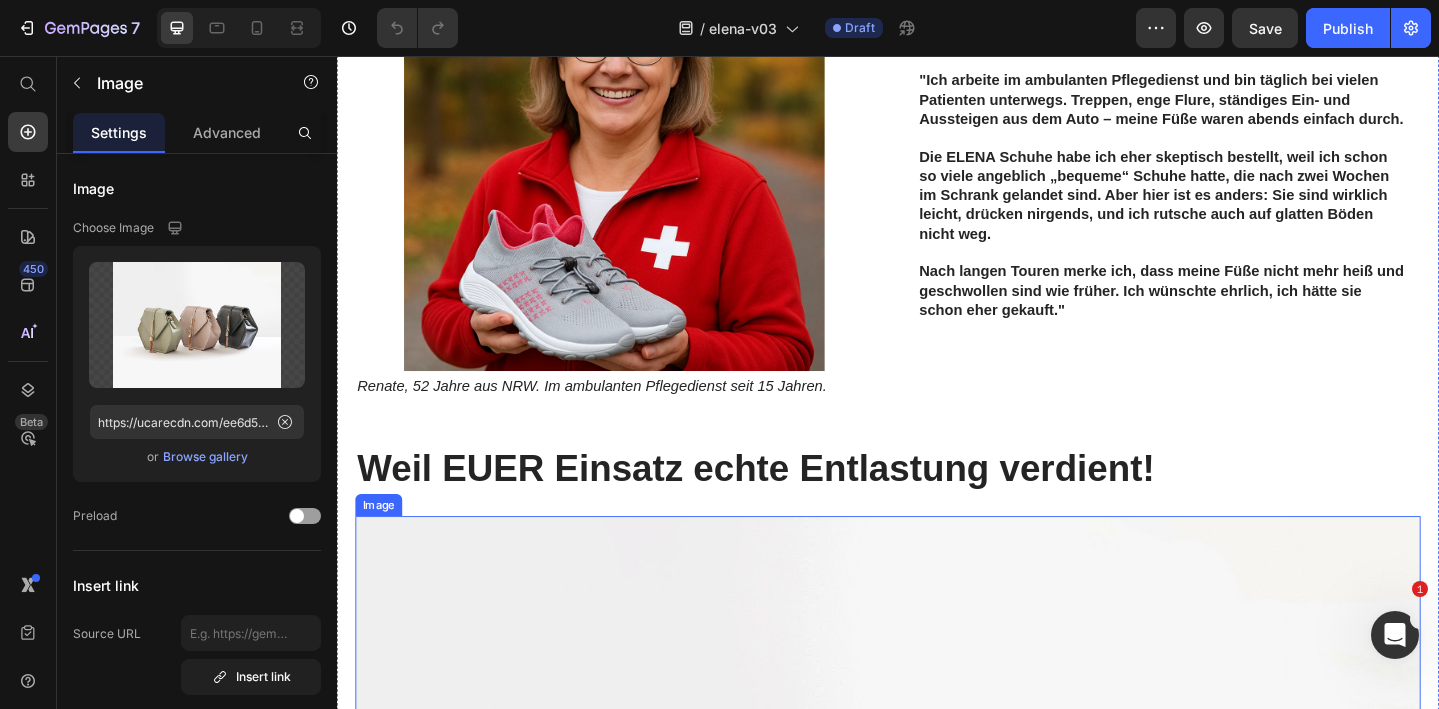 click at bounding box center (937, 992) 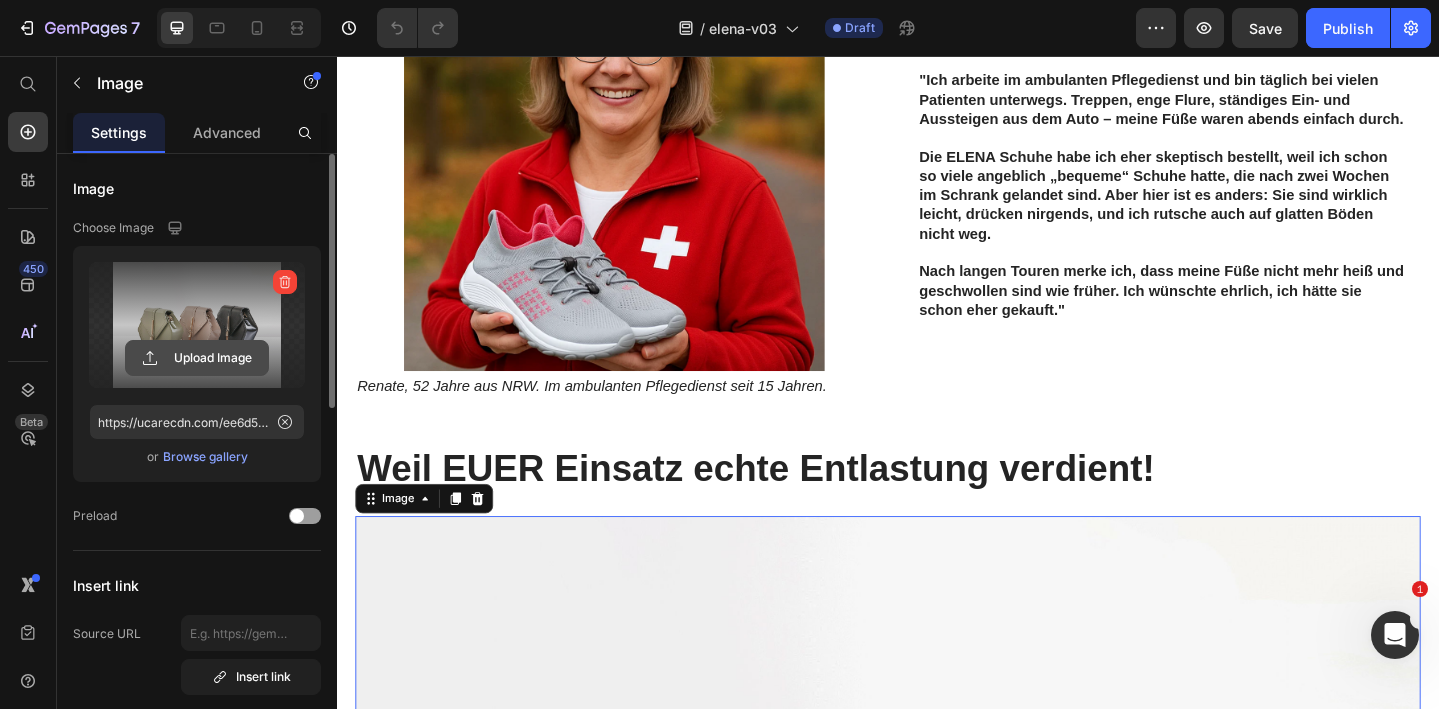 click 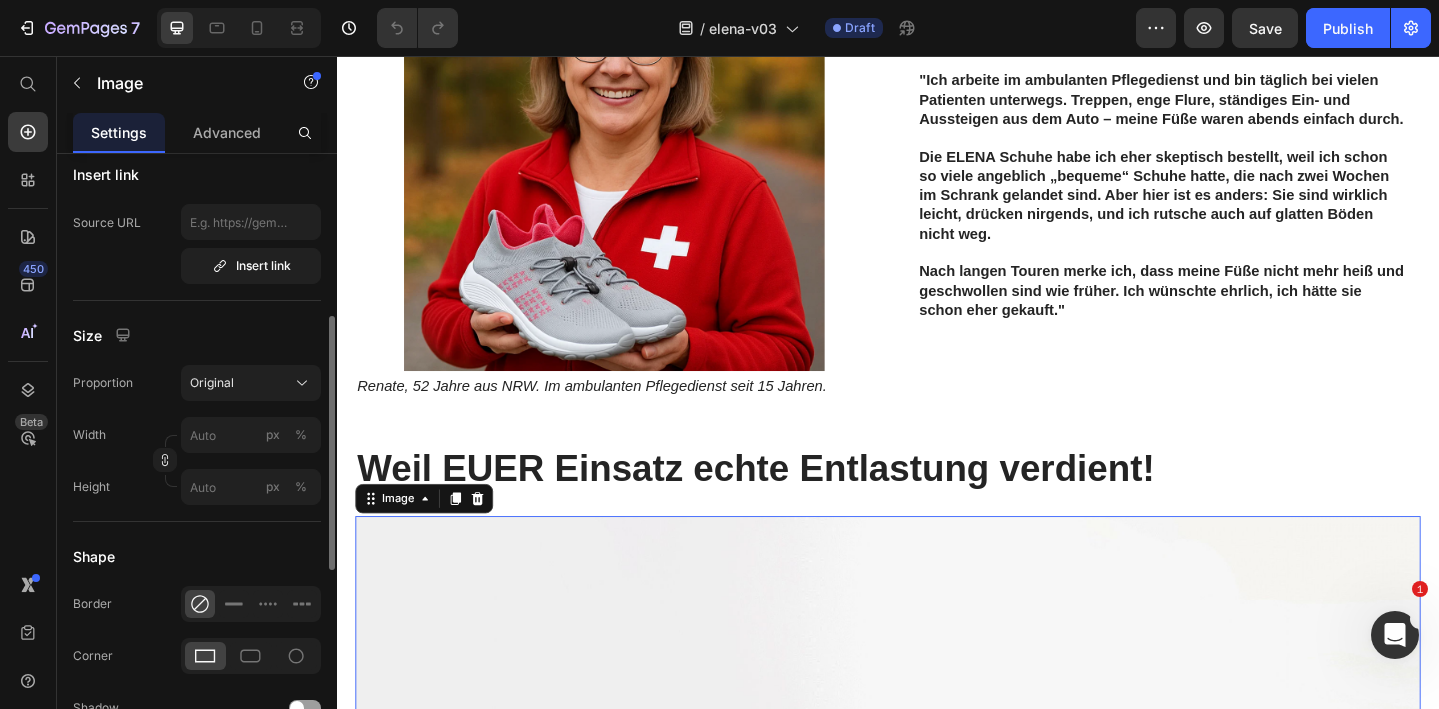 scroll, scrollTop: 412, scrollLeft: 0, axis: vertical 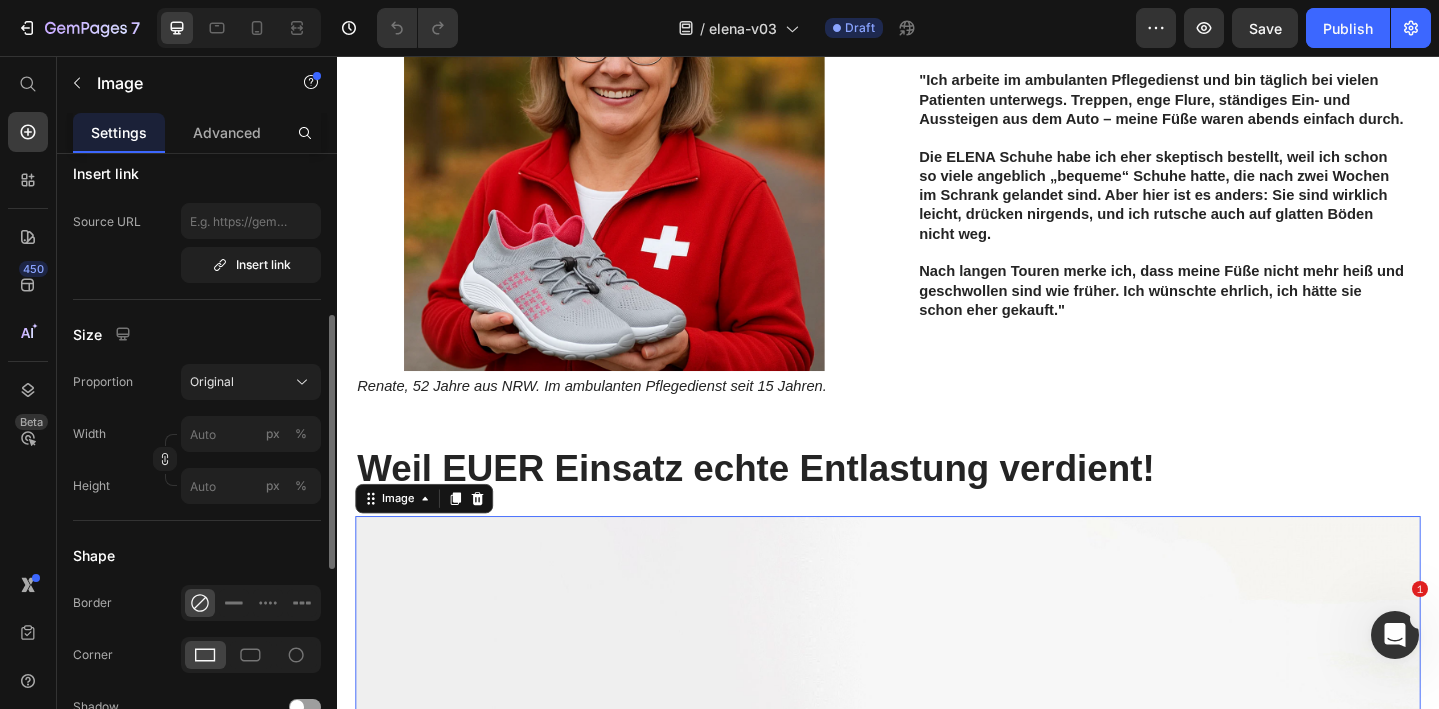 type on "https://cdn.shopify.com/s/files/1/0740/2012/6939/files/gempages_553629490677285781-ac2fbff9-ffdf-4fa0-80e7-2dfe9ab842bb.png" 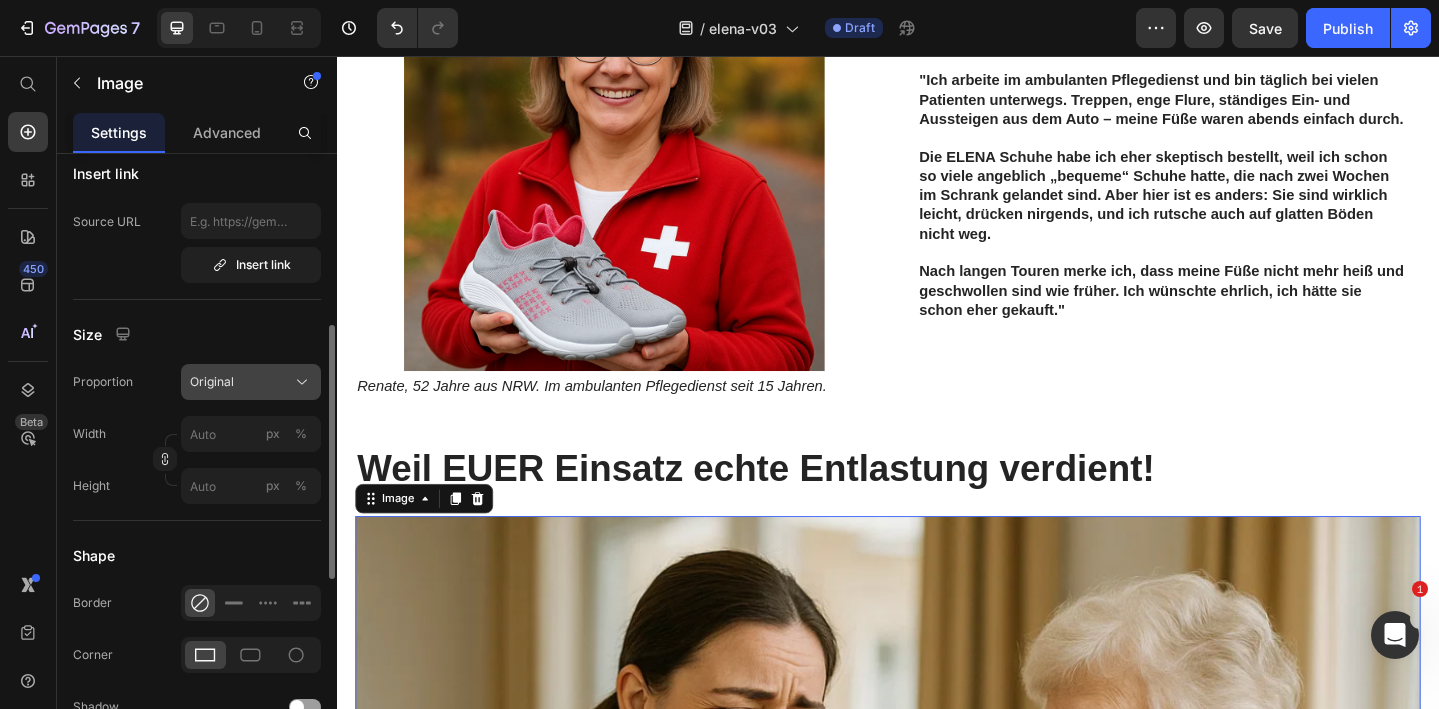 click on "Original" at bounding box center (251, 382) 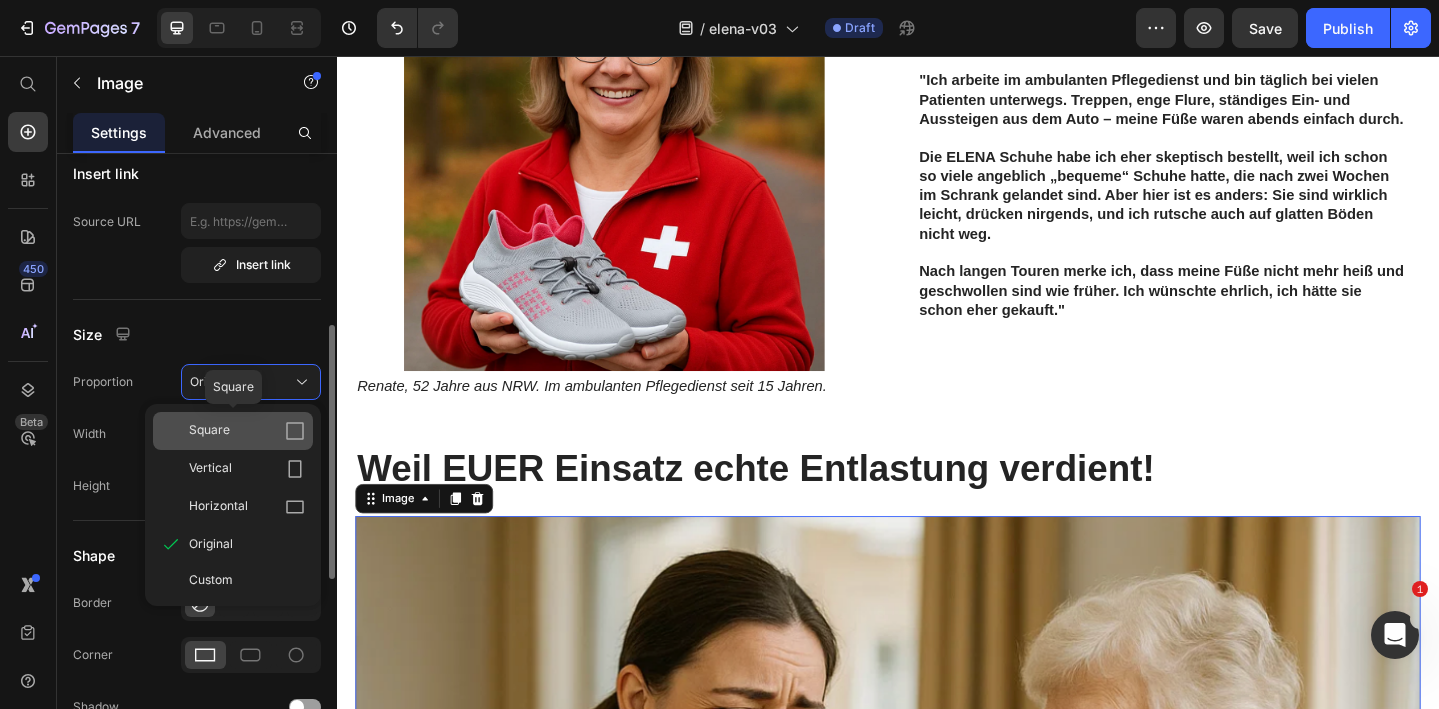 click on "Square" at bounding box center (247, 431) 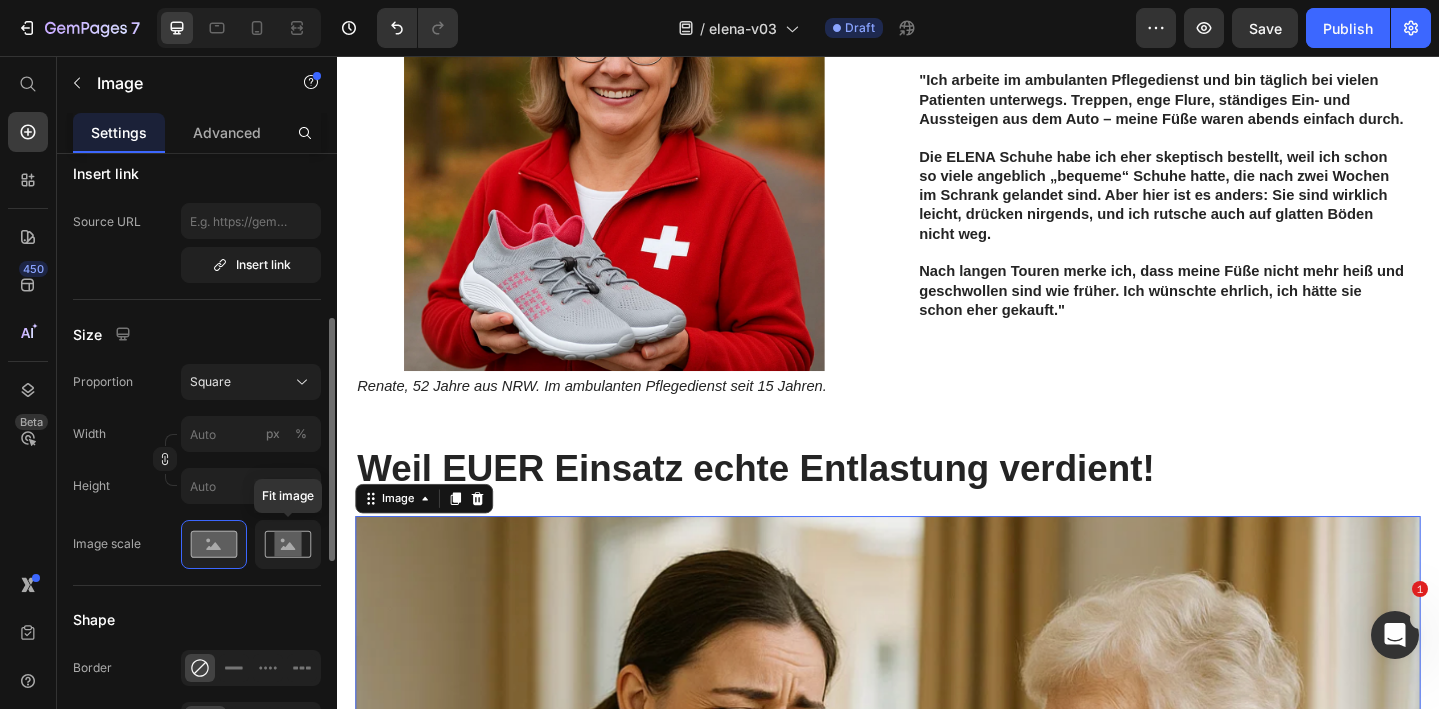click 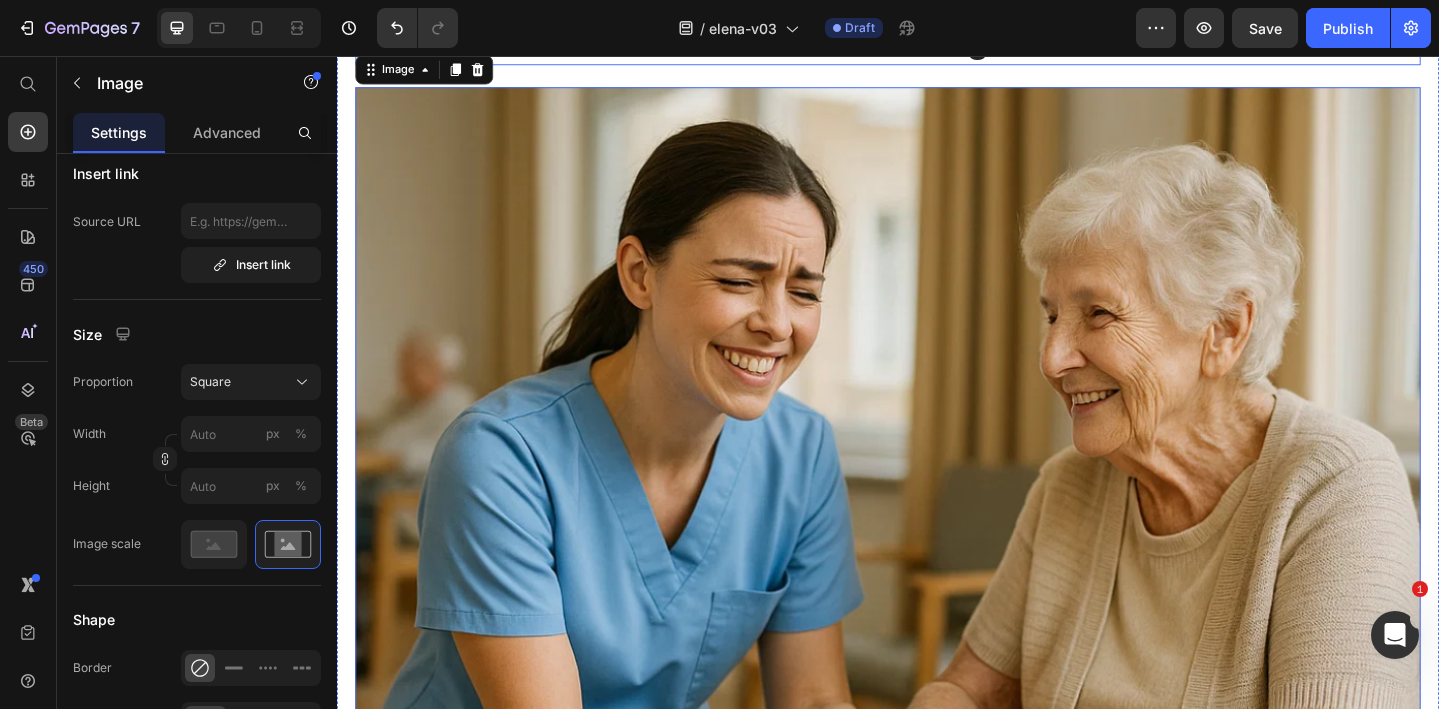 scroll, scrollTop: 876, scrollLeft: 0, axis: vertical 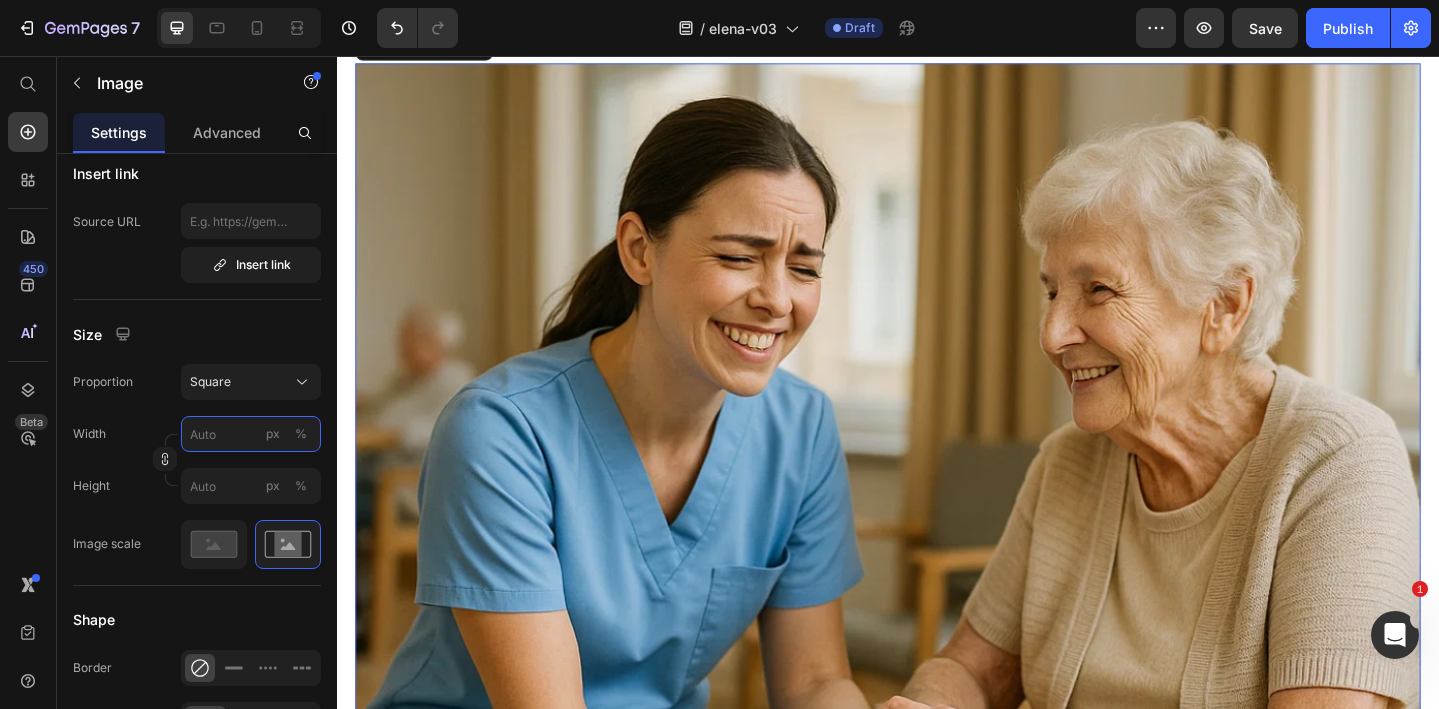 click on "px %" at bounding box center (251, 434) 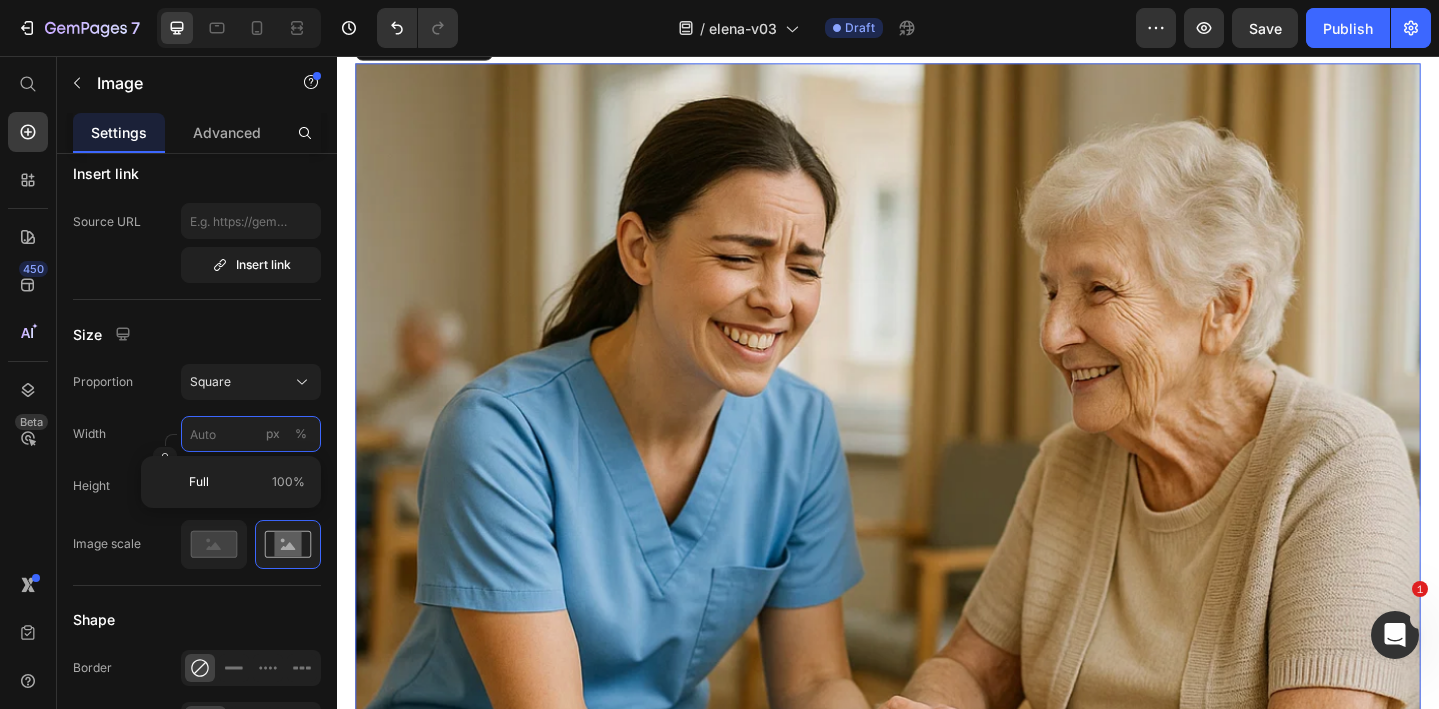 type on "8" 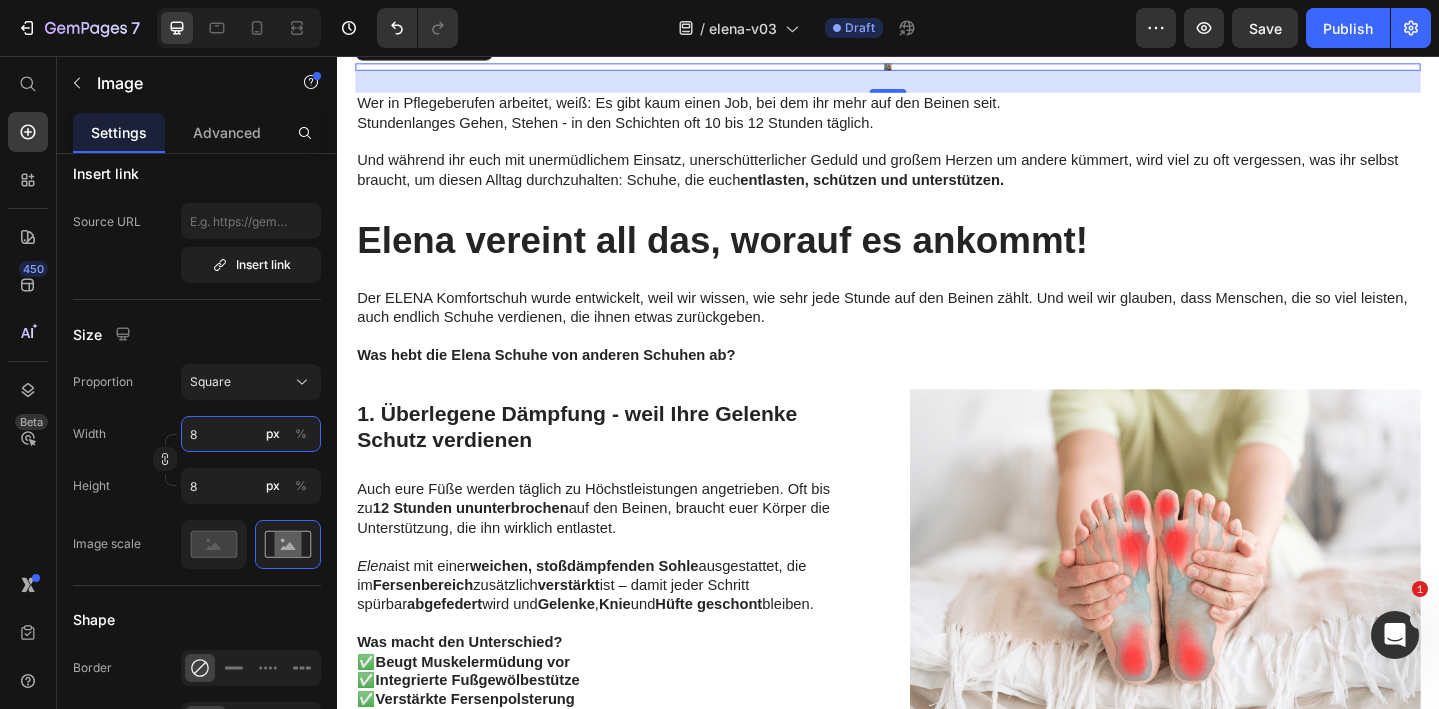 type on "80" 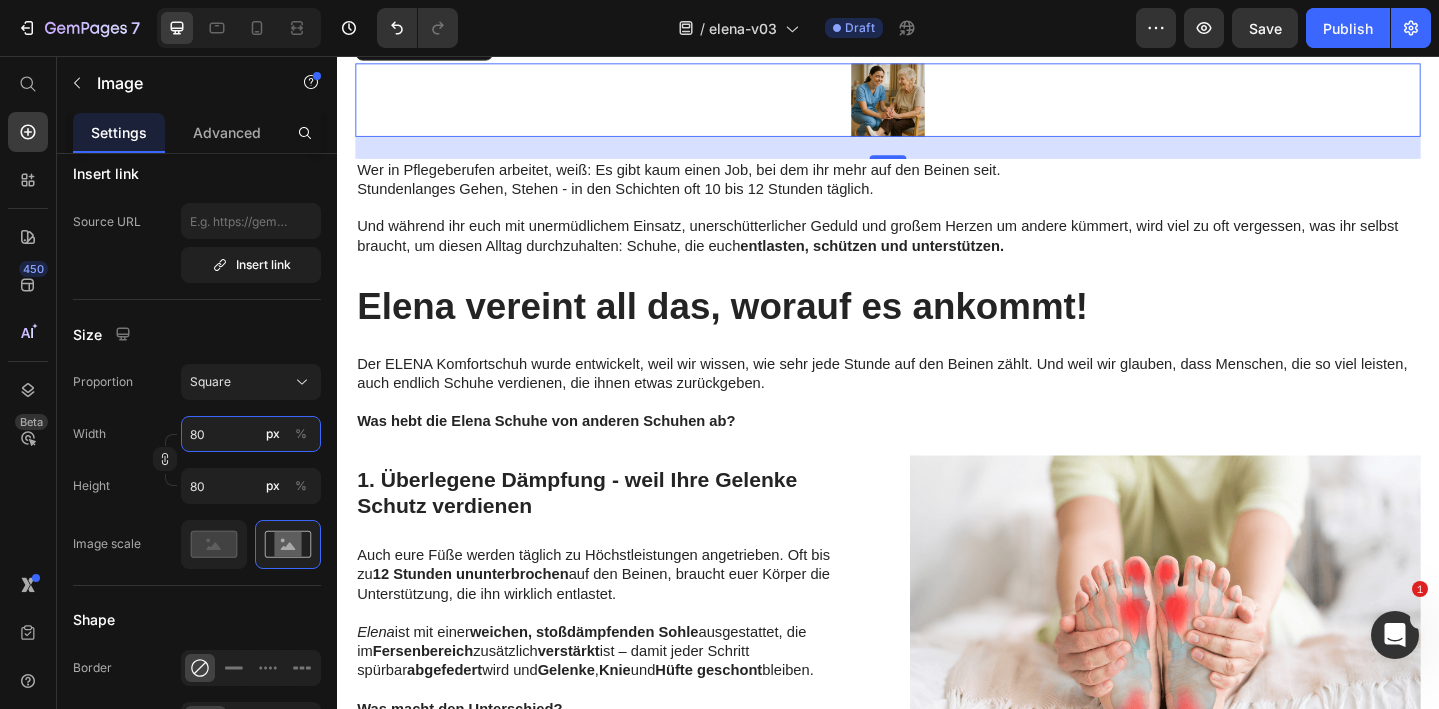 type on "8" 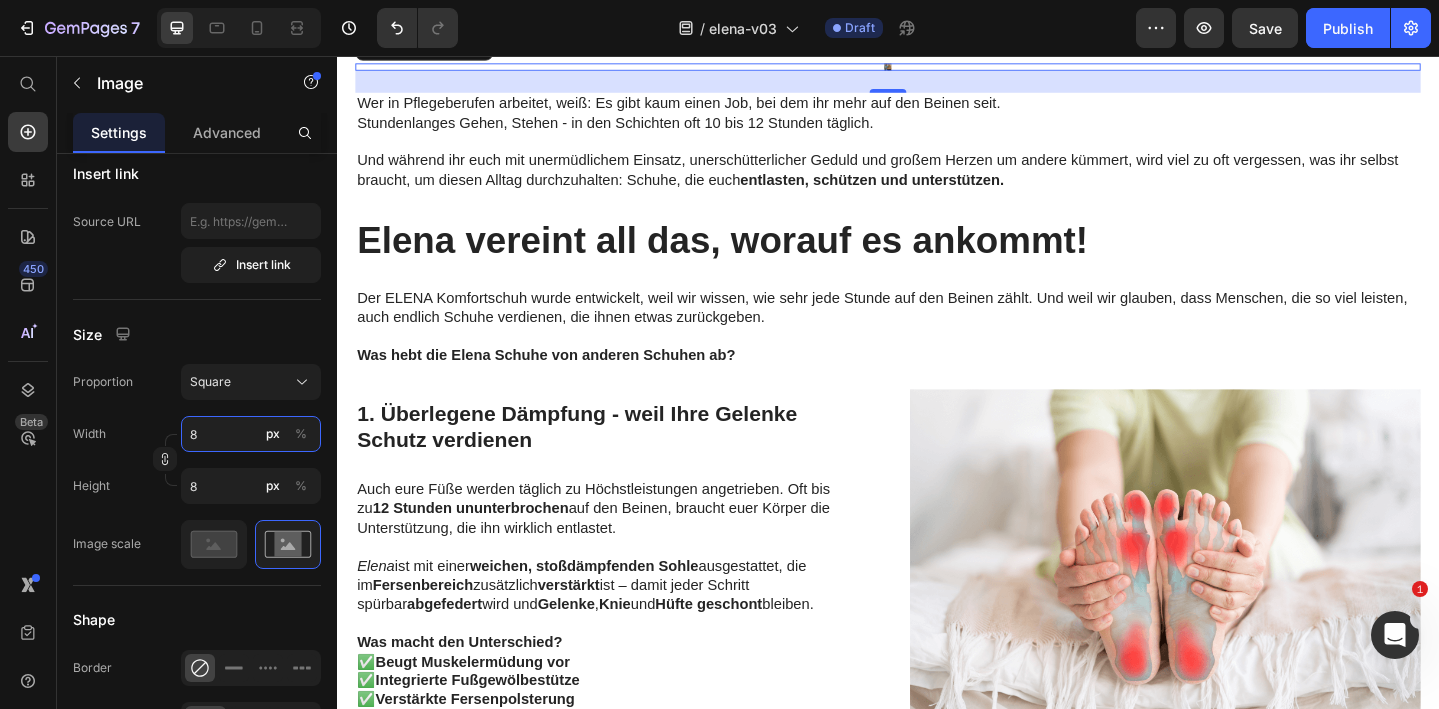 type 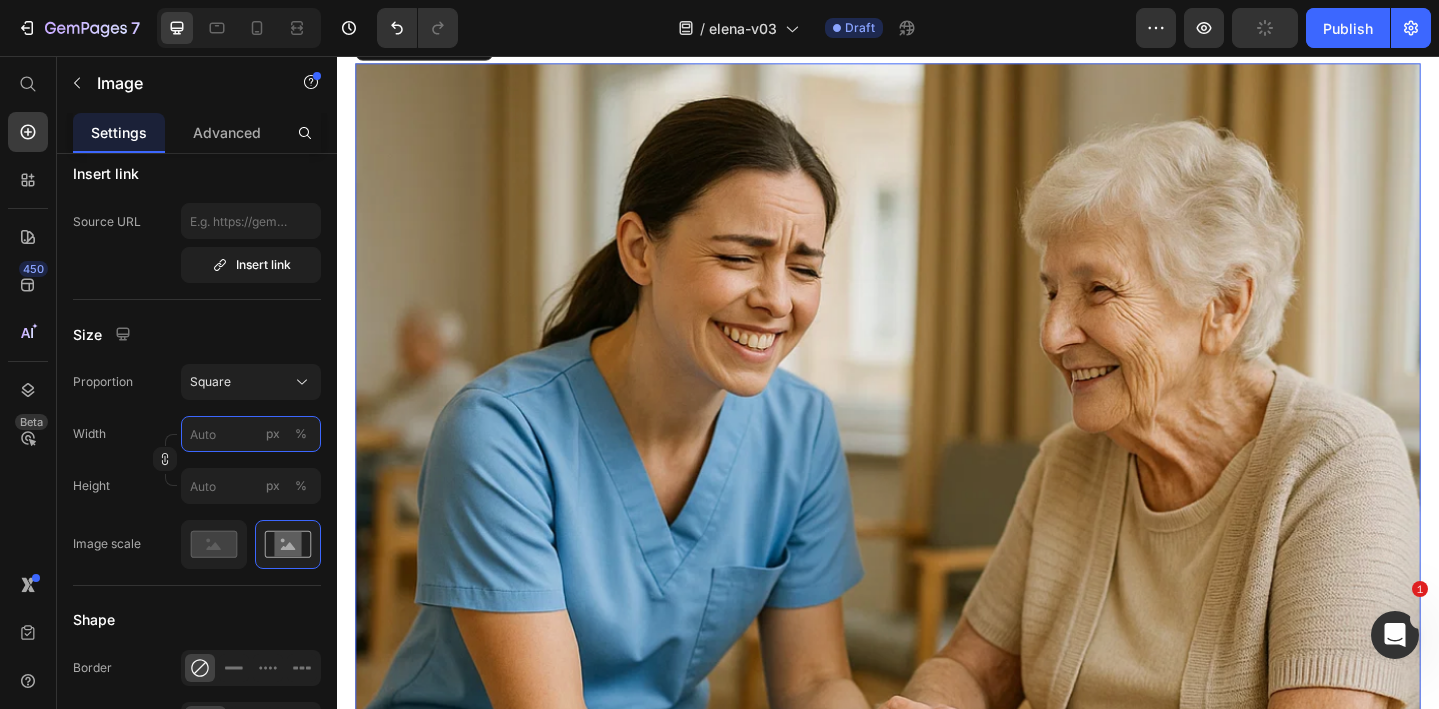 type on "8" 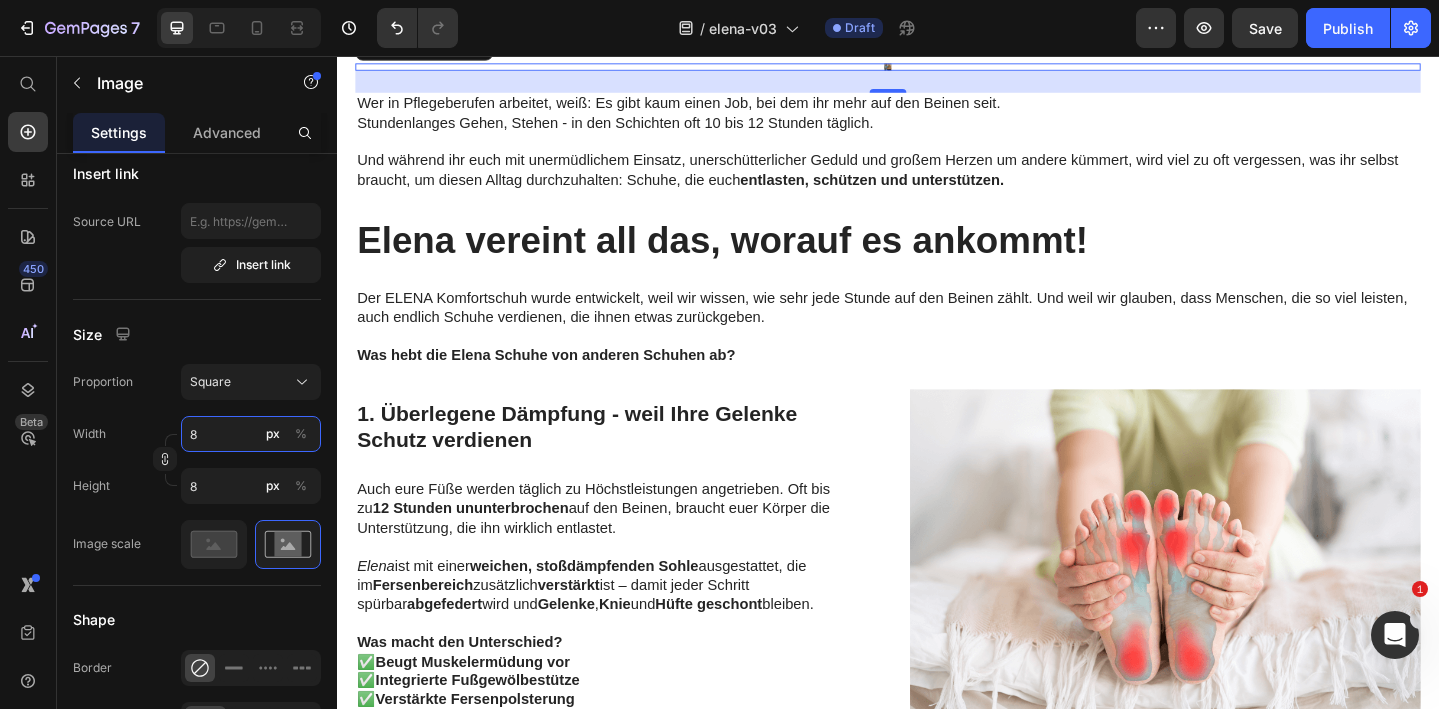 type on "85" 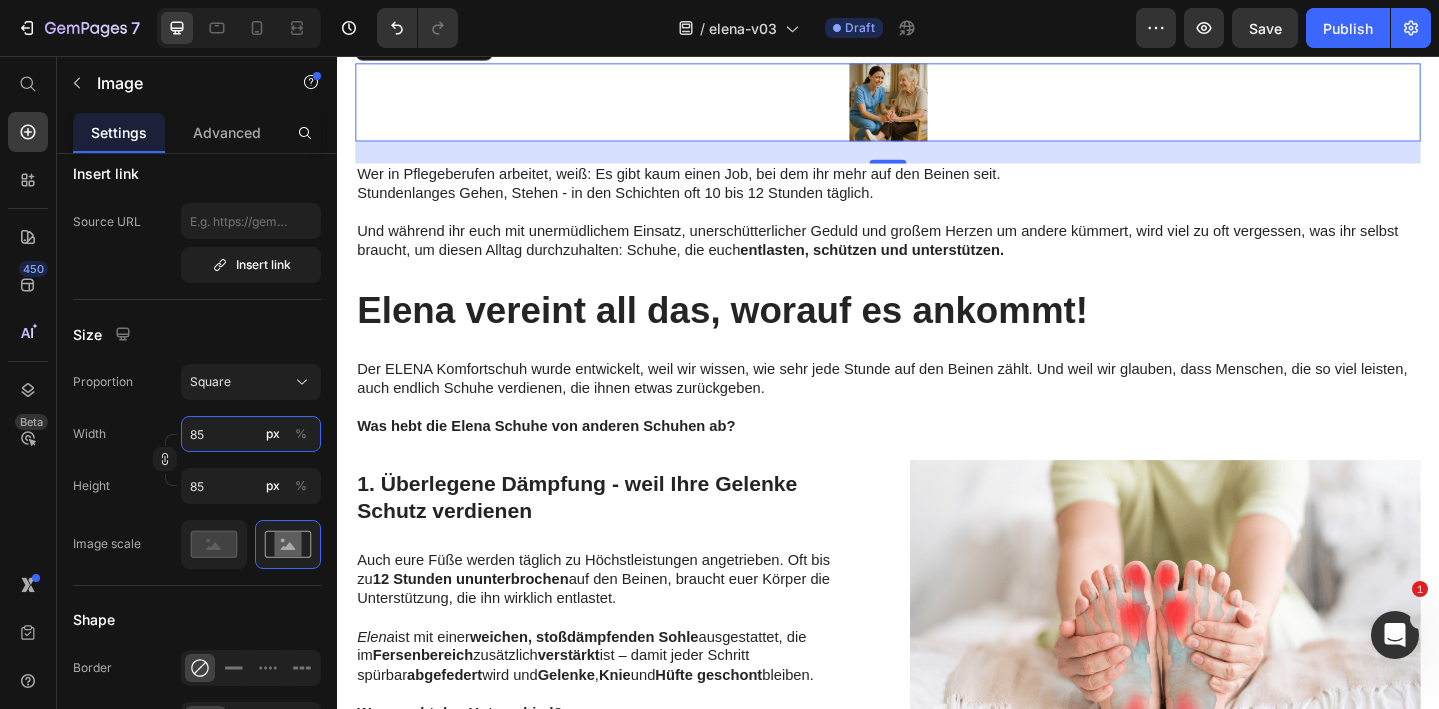 type on "858" 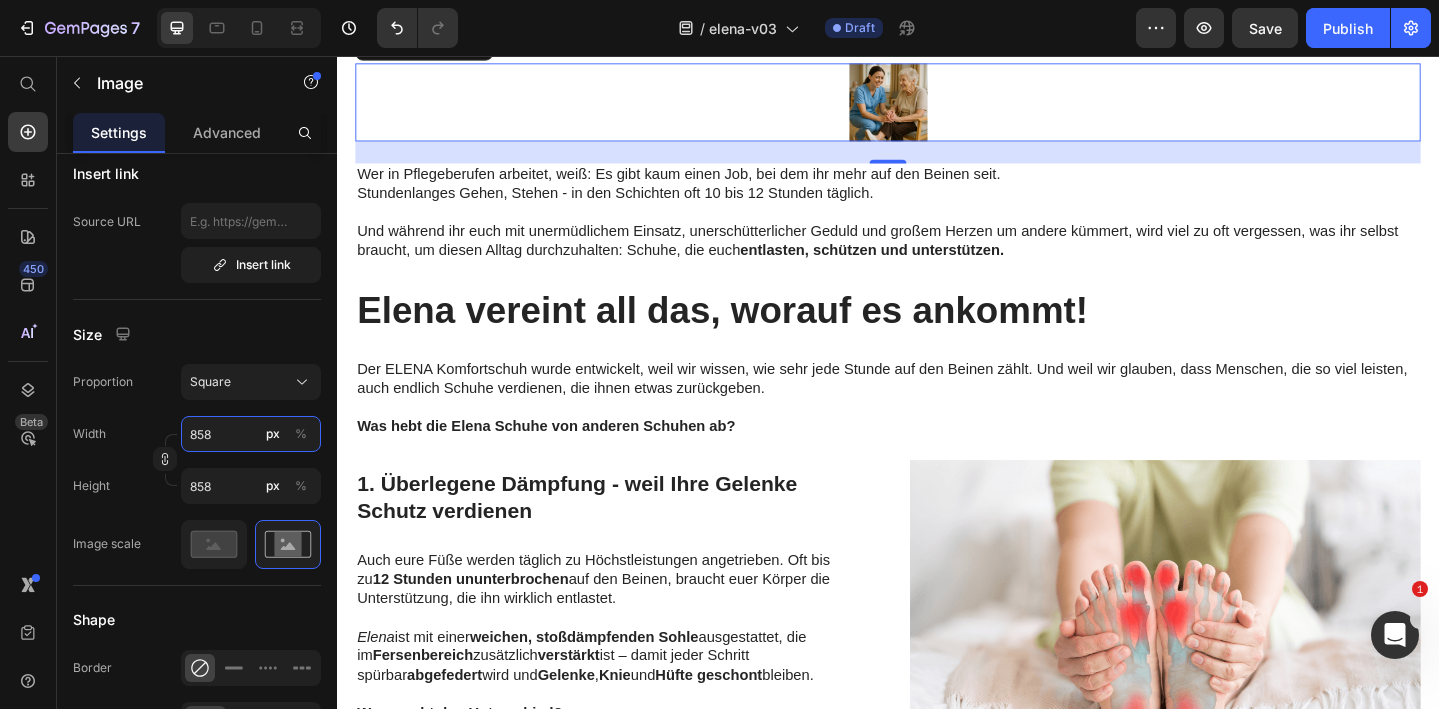 type on "8580" 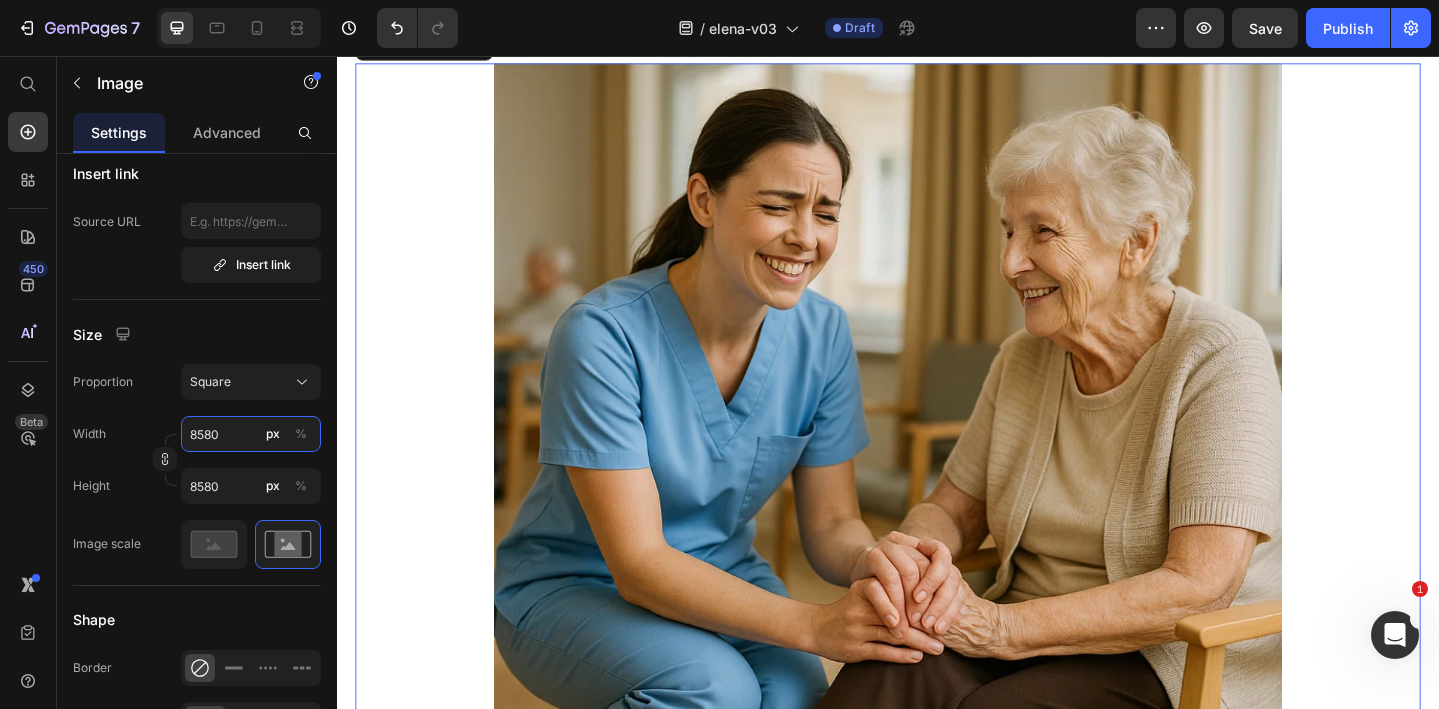 type on "858" 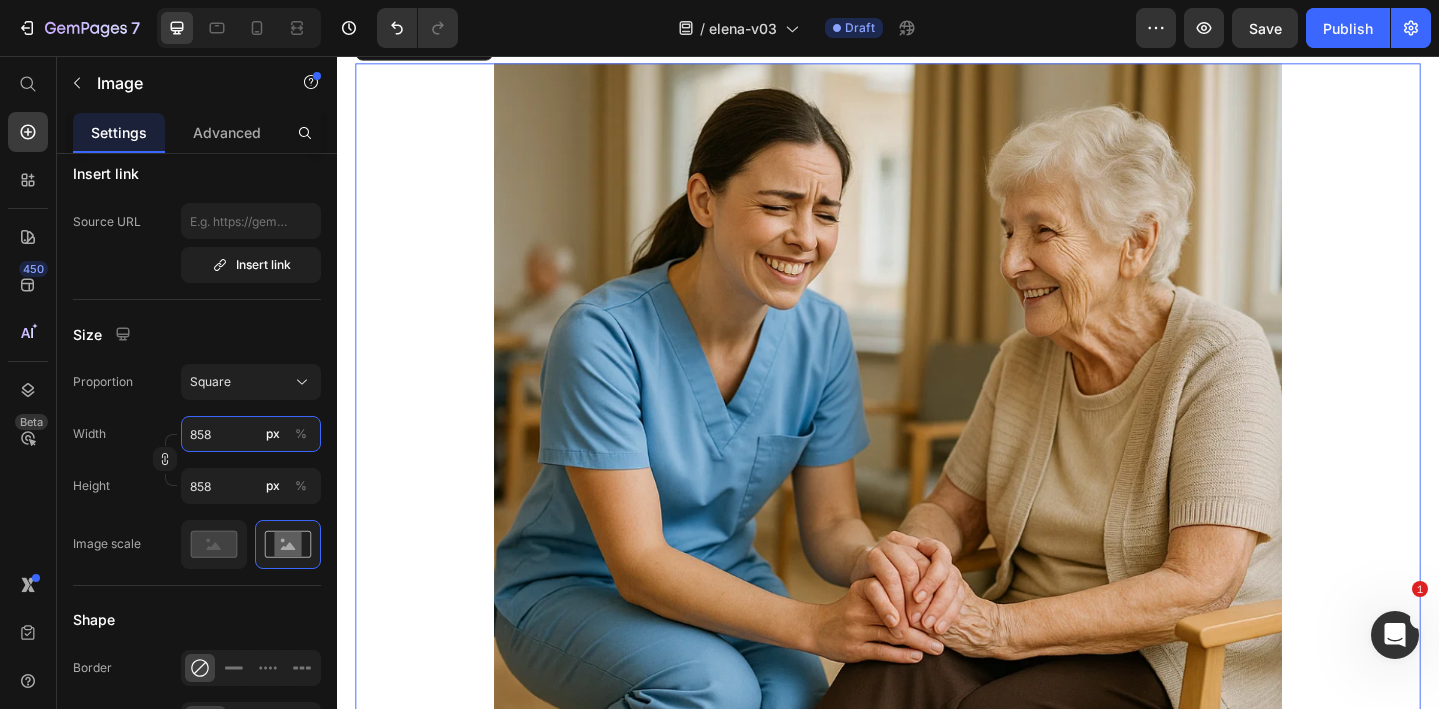 type on "85" 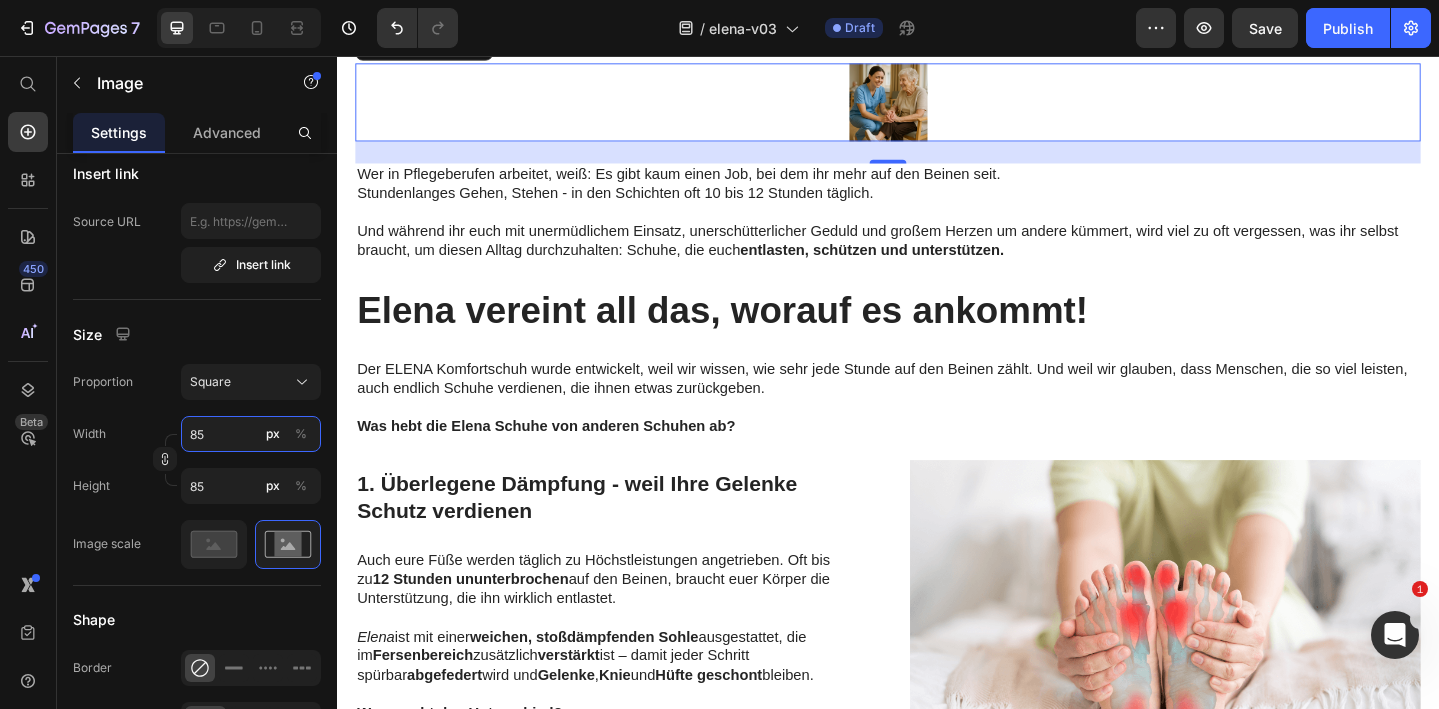 type on "8" 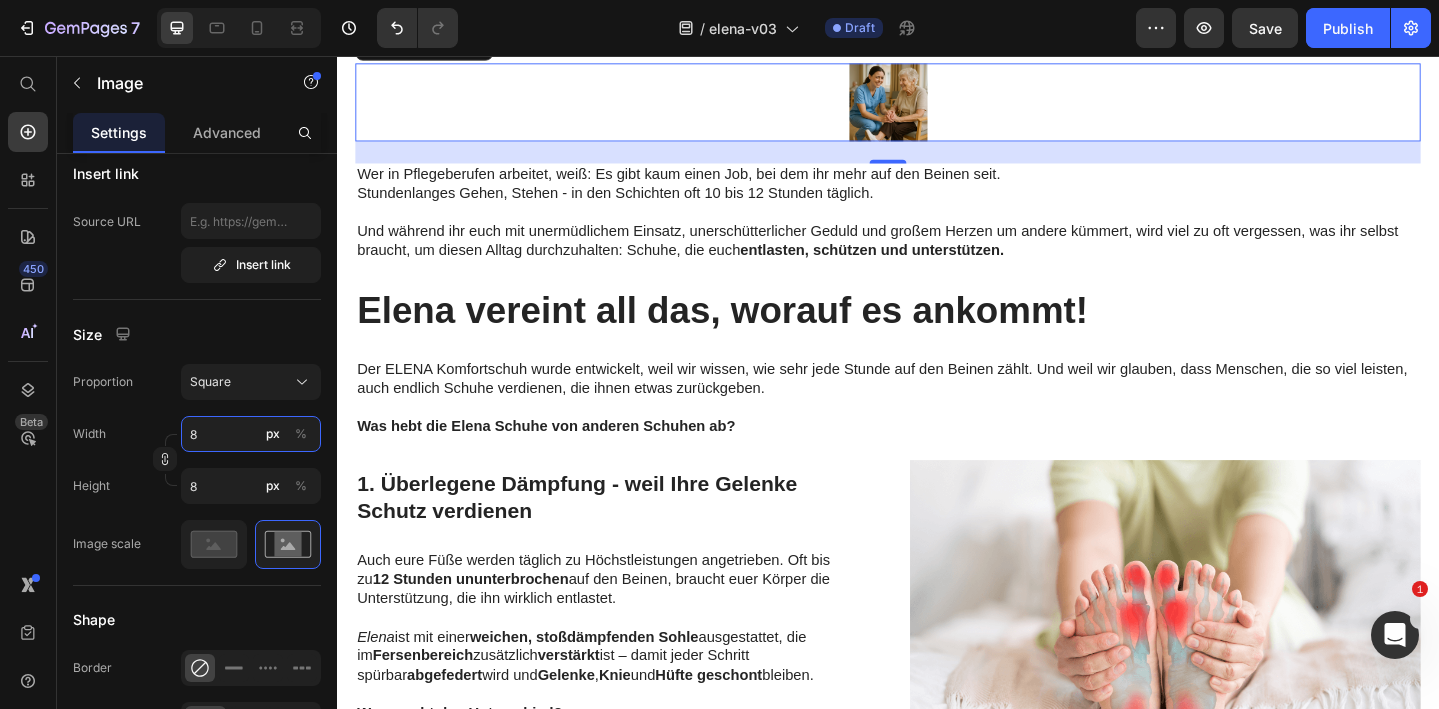 type 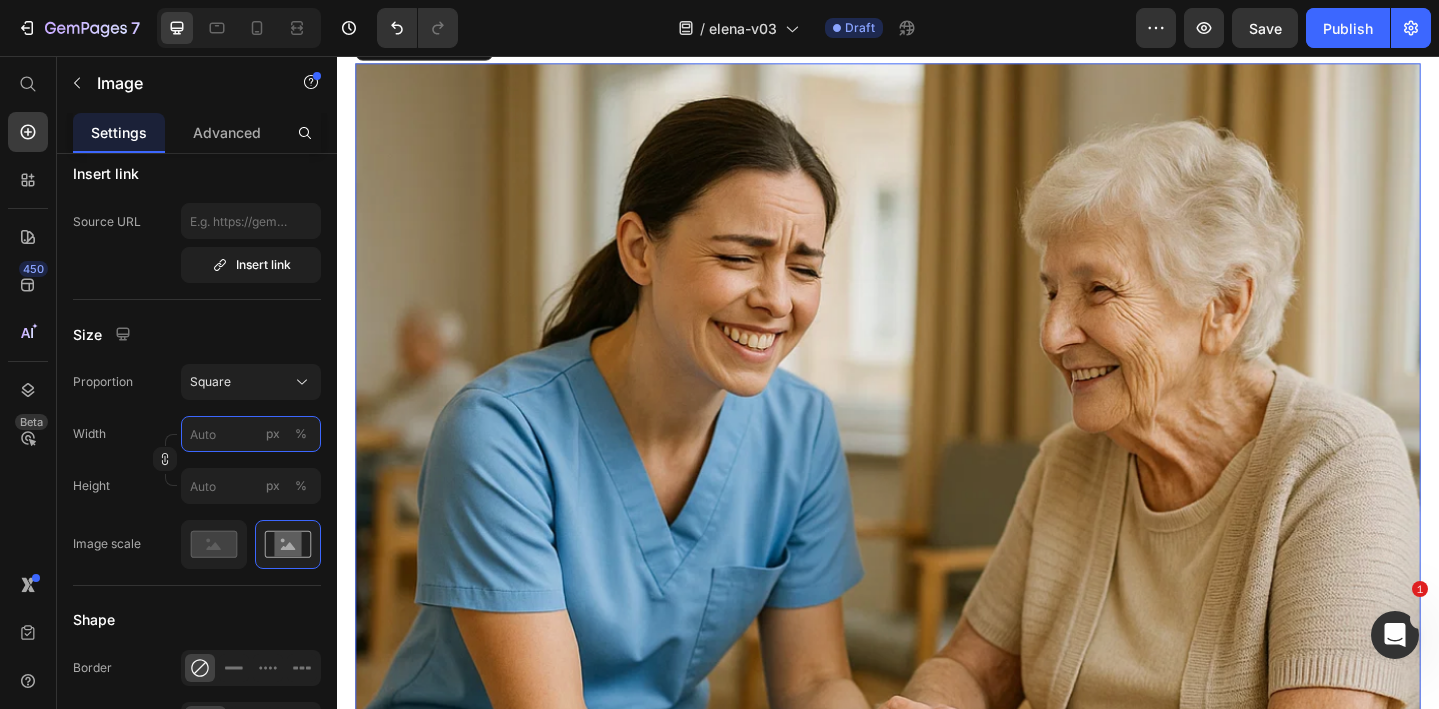 type on "5" 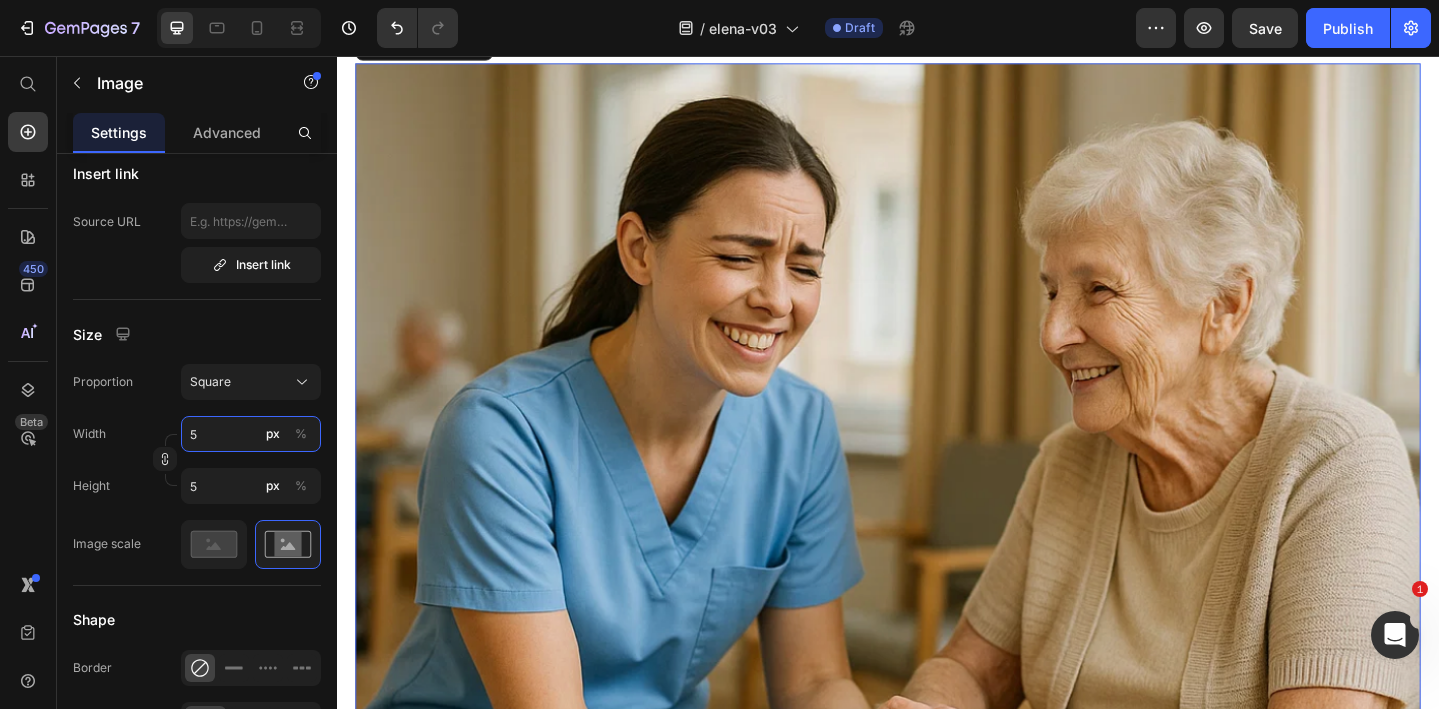type on "58" 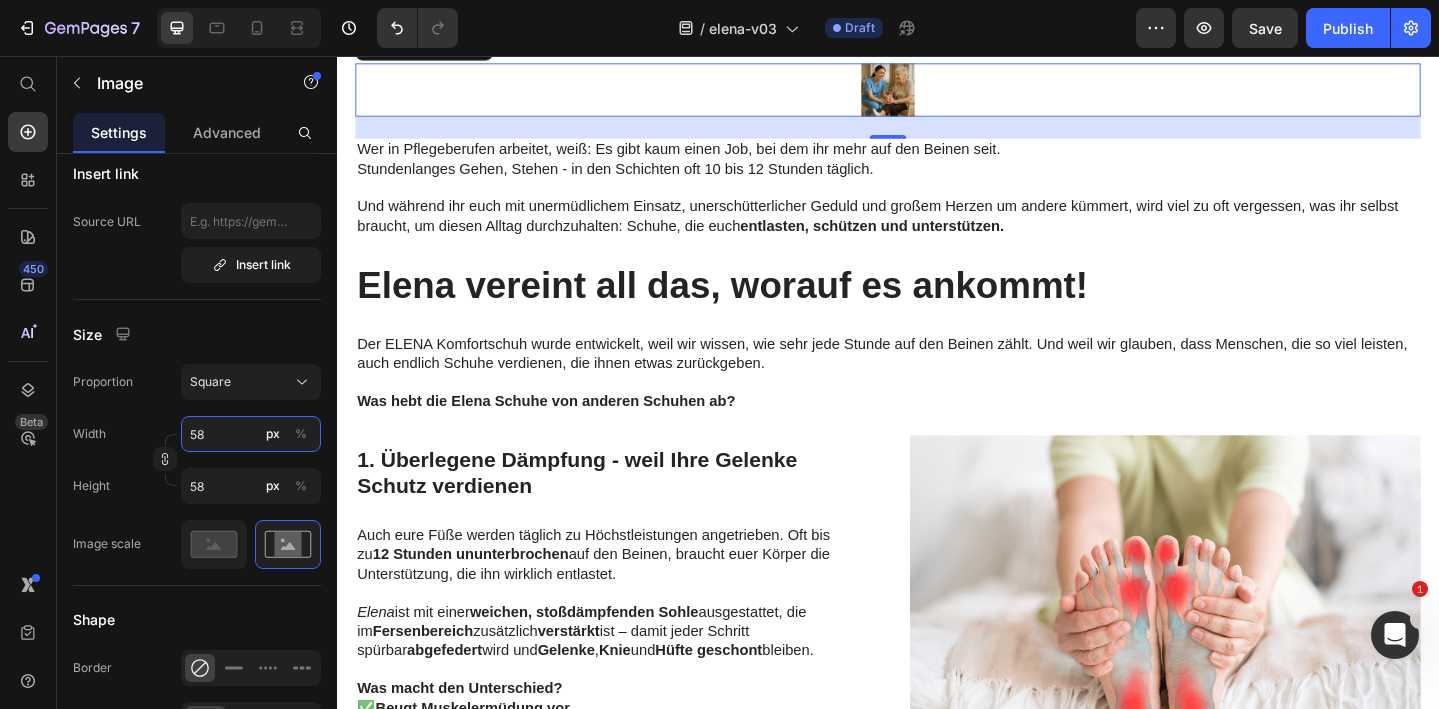 type on "580" 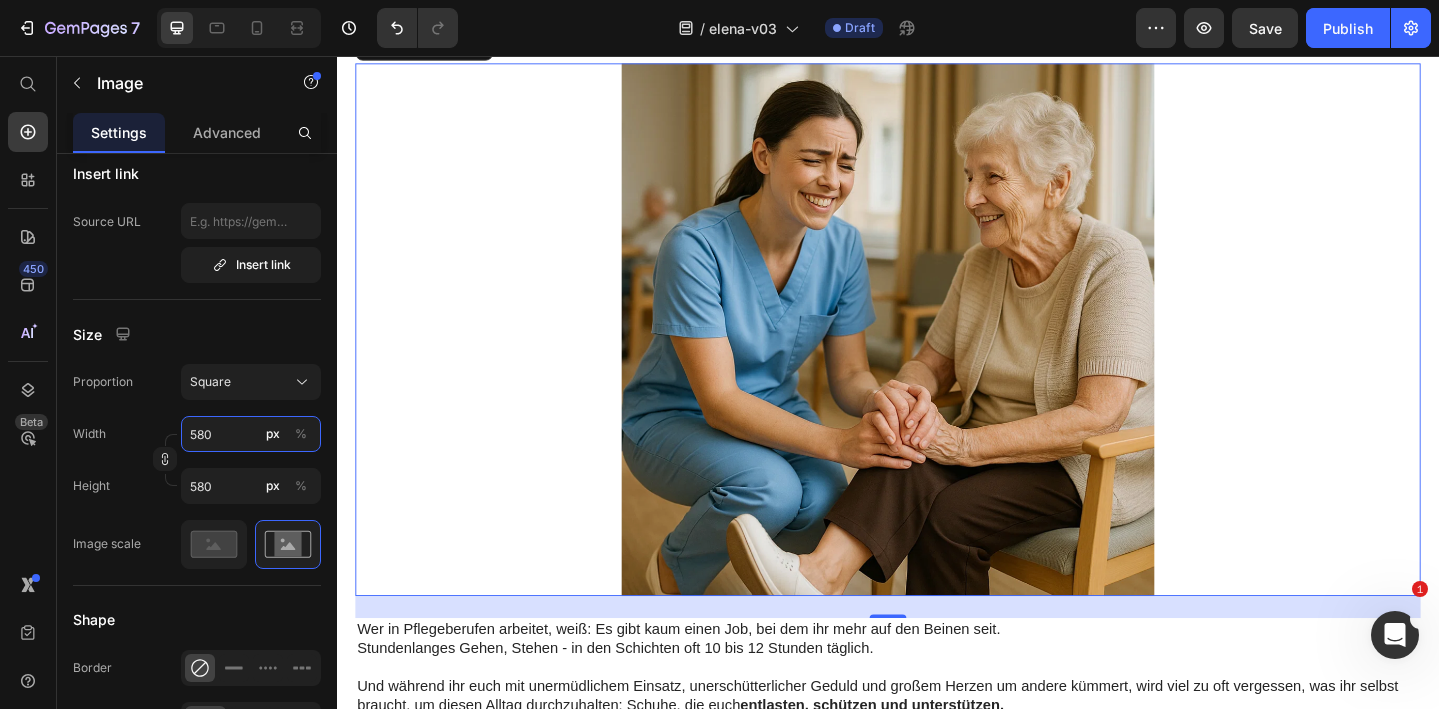 type on "580" 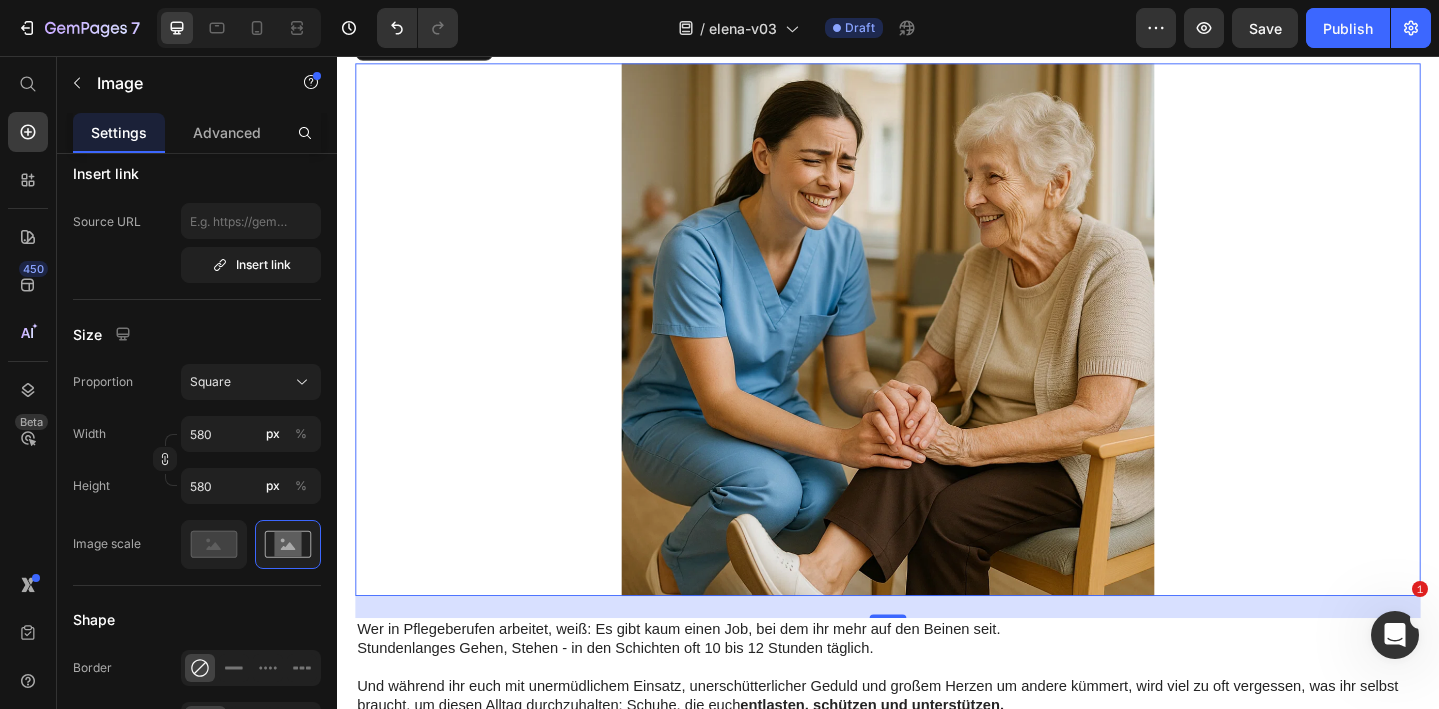 click at bounding box center (937, 354) 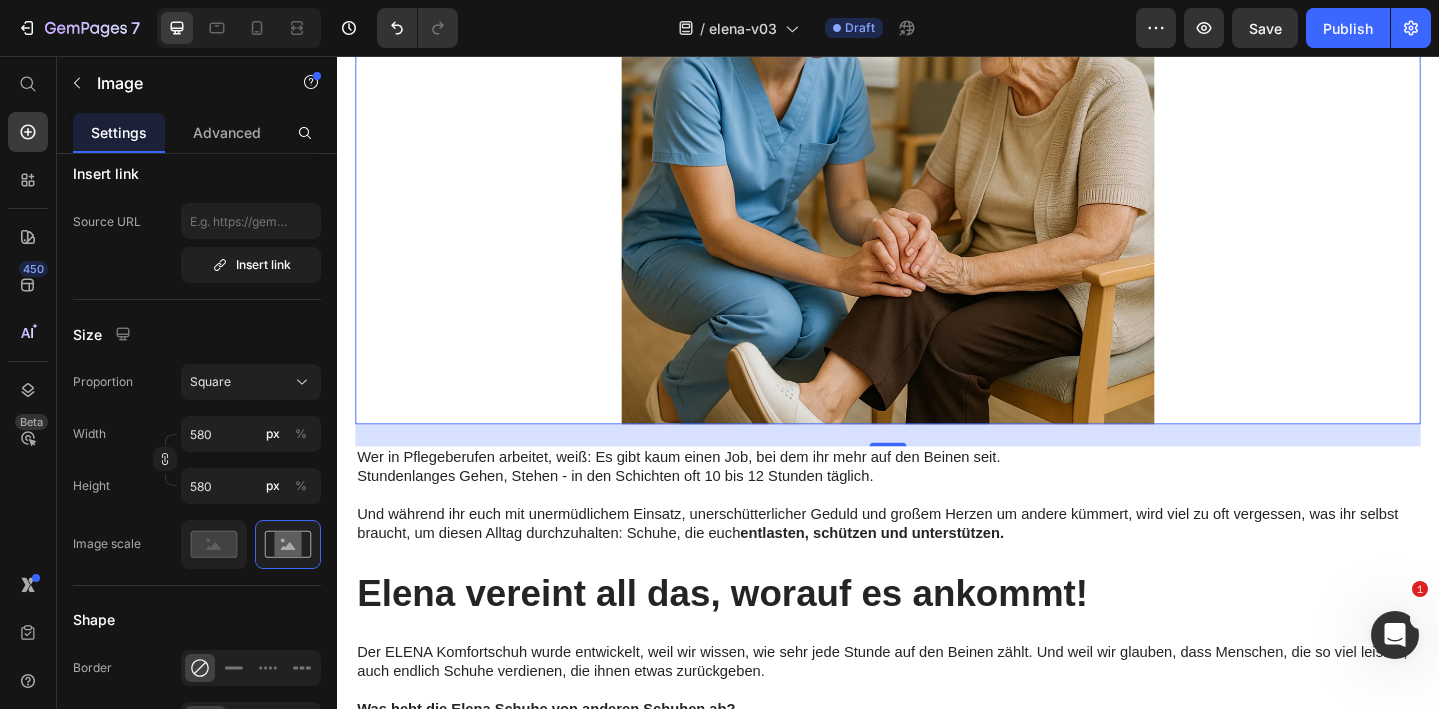 scroll, scrollTop: 1123, scrollLeft: 0, axis: vertical 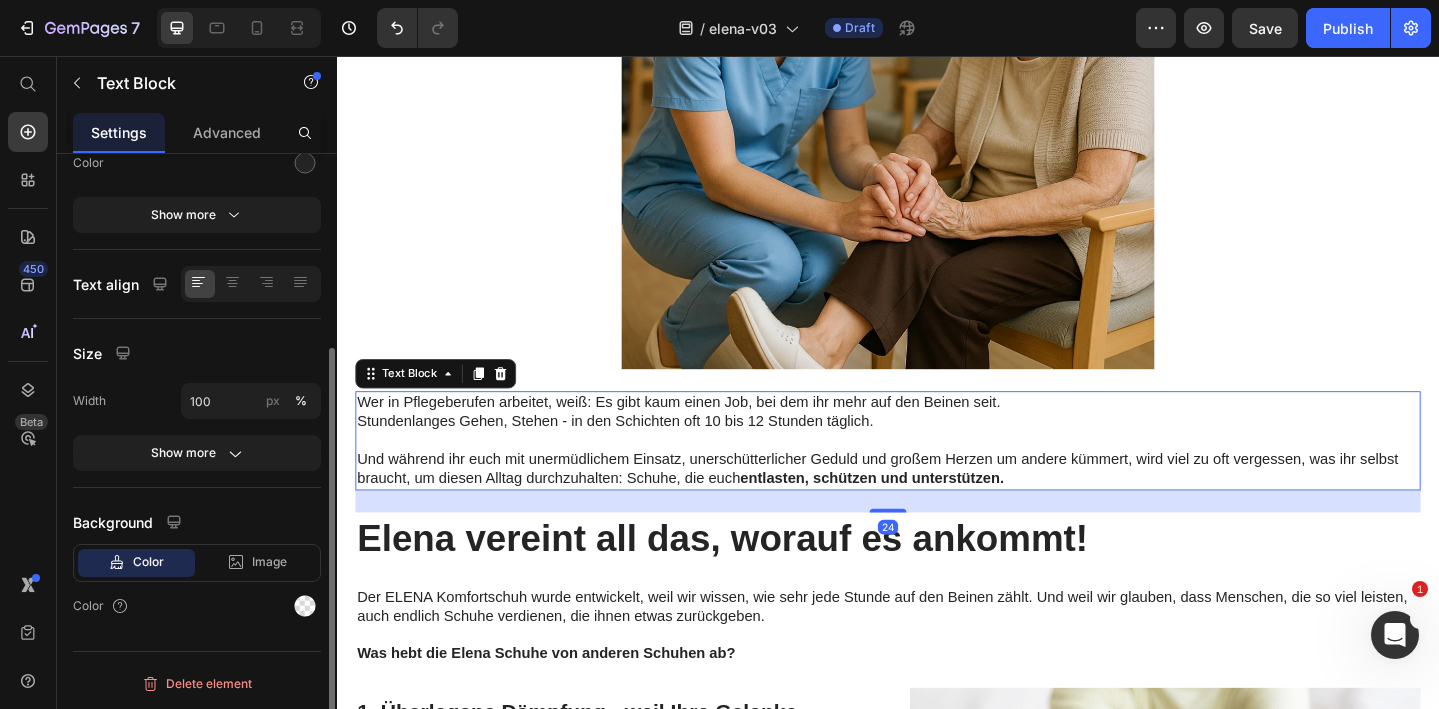 click on "Und während ihr euch mit unermüdlichem Einsatz, unerschütterlicher Geduld und großem Herzen um andere kümmert, wird viel zu oft vergessen, was ihr selbst braucht, um diesen Alltag durchzuhalten: Schuhe, die euch  entlasten, schützen und unterstützen." at bounding box center (937, 506) 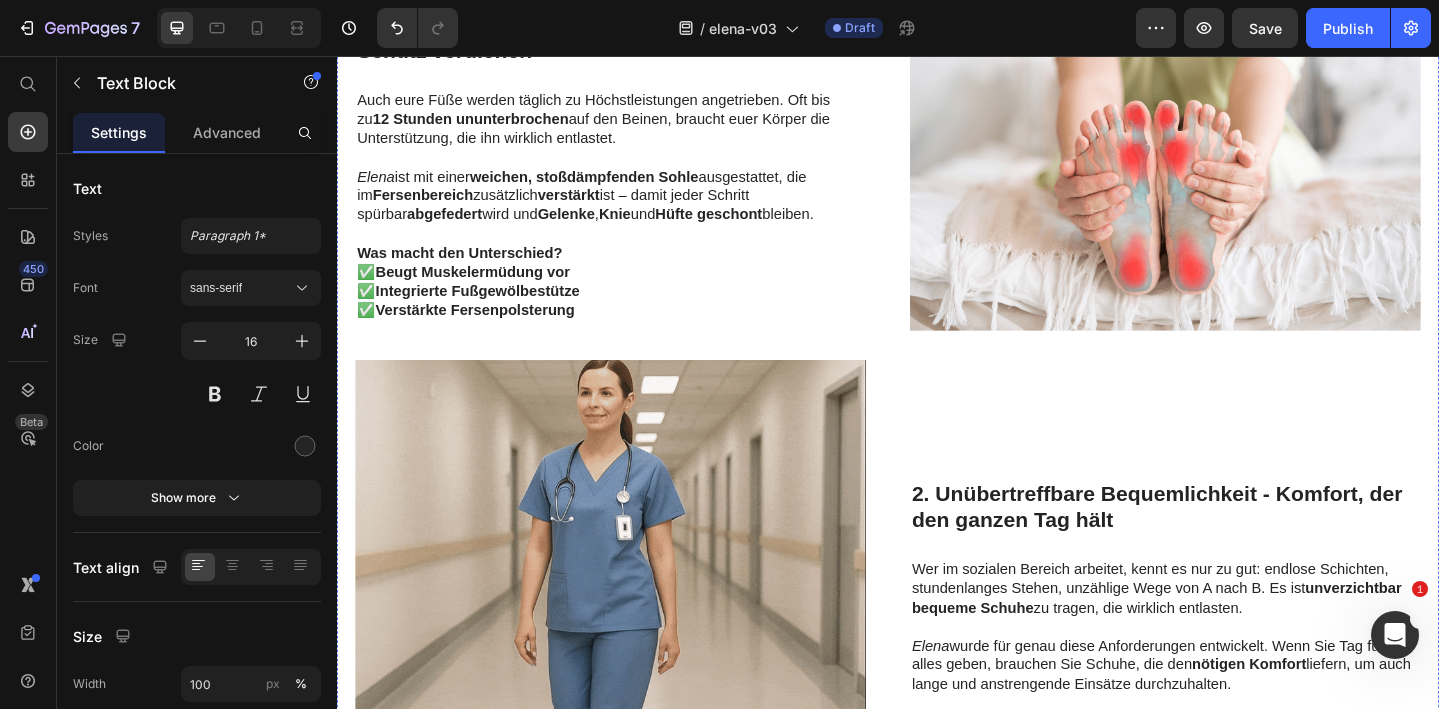 scroll, scrollTop: 1879, scrollLeft: 0, axis: vertical 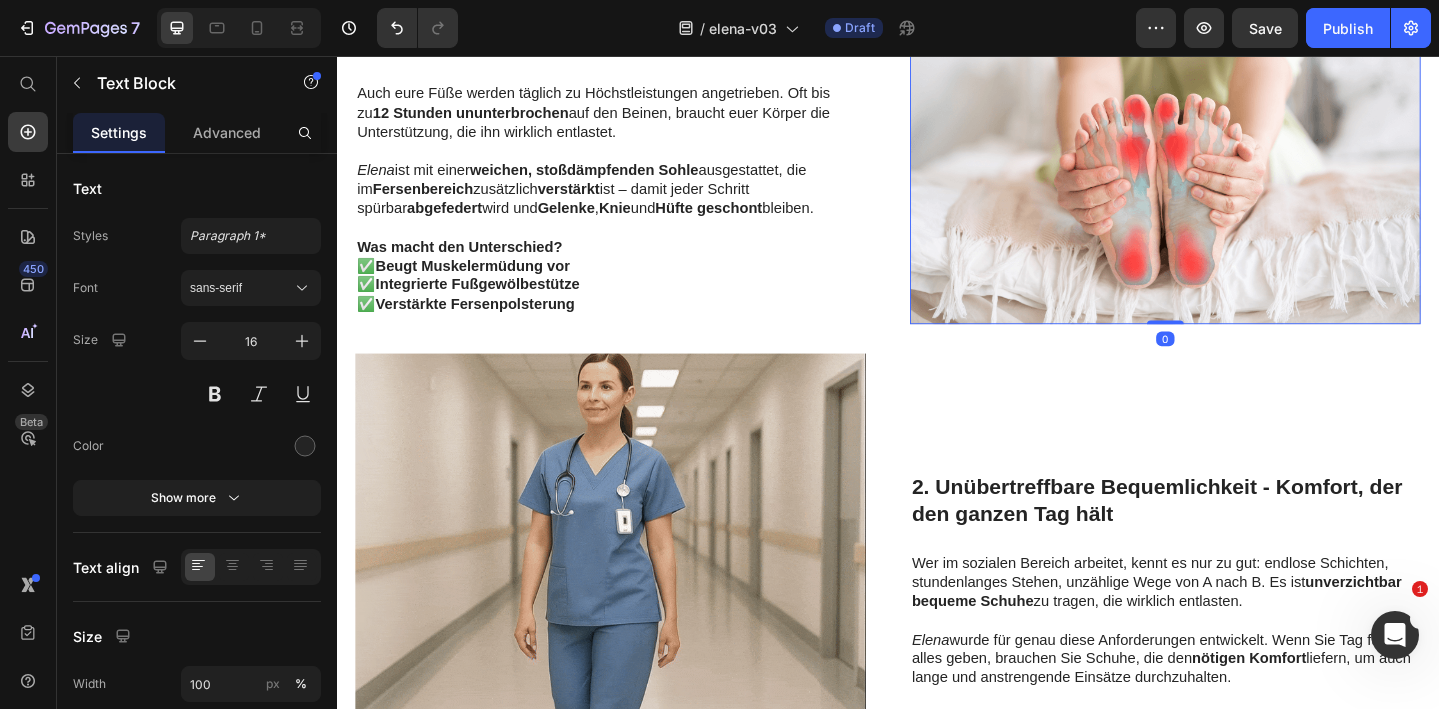 click at bounding box center (1239, 168) 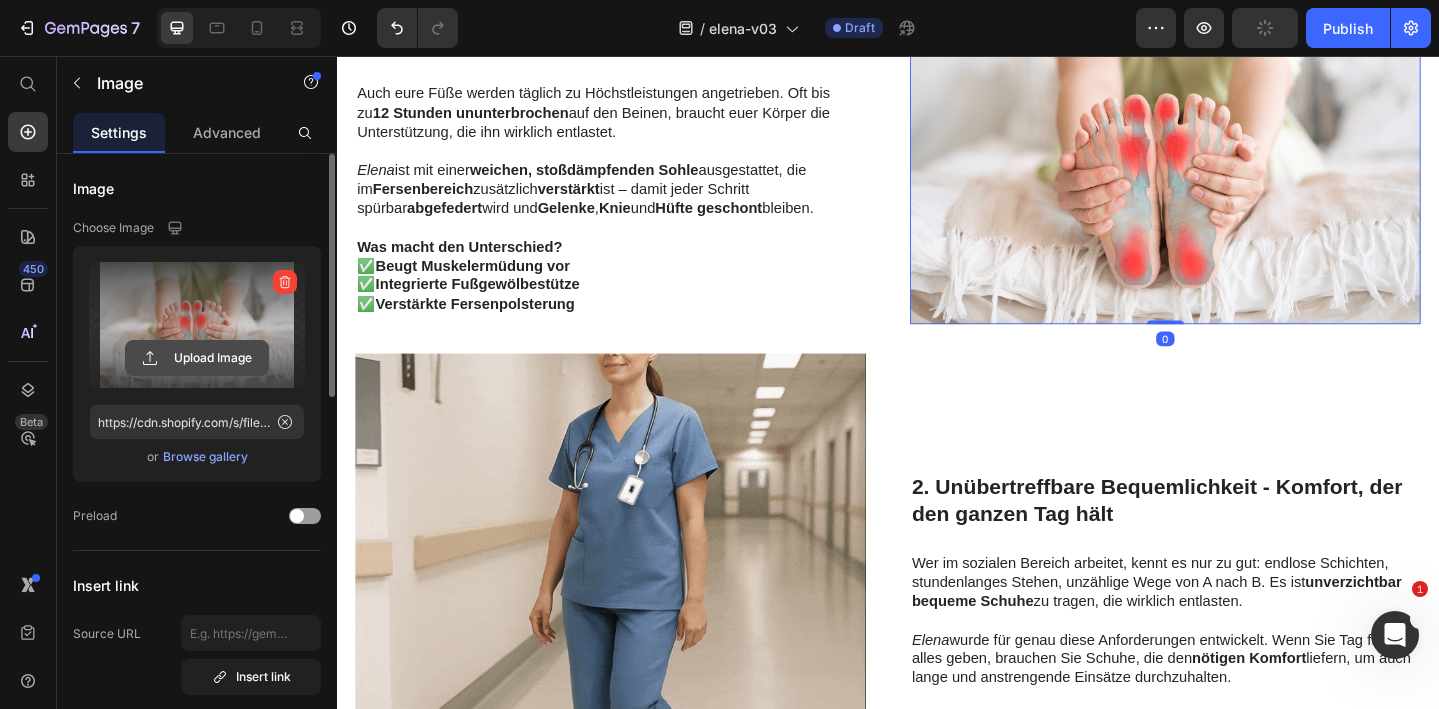 click 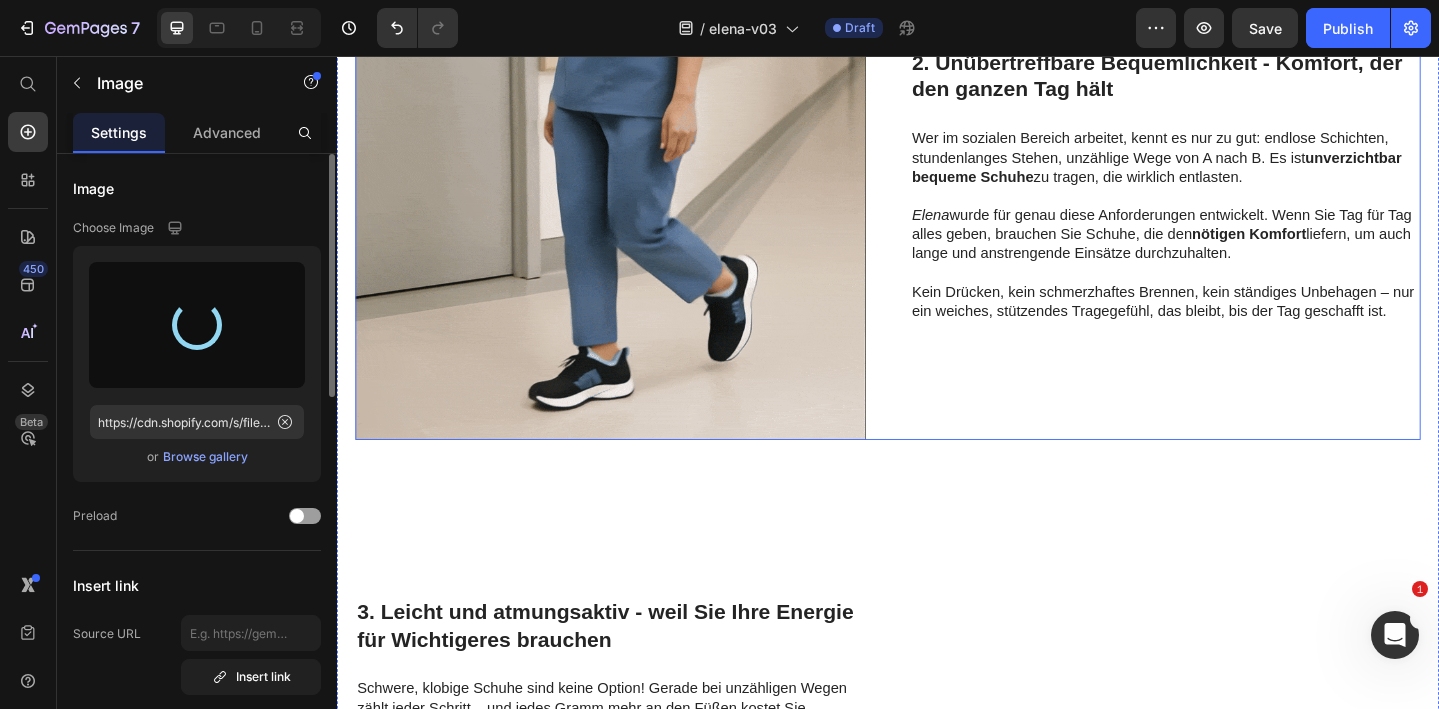 type on "https://cdn.shopify.com/s/files/1/0740/2012/6939/files/gempages_553629490677285781-a2673bff-7f2c-4efd-aef4-ac7c40fa1bb9.png" 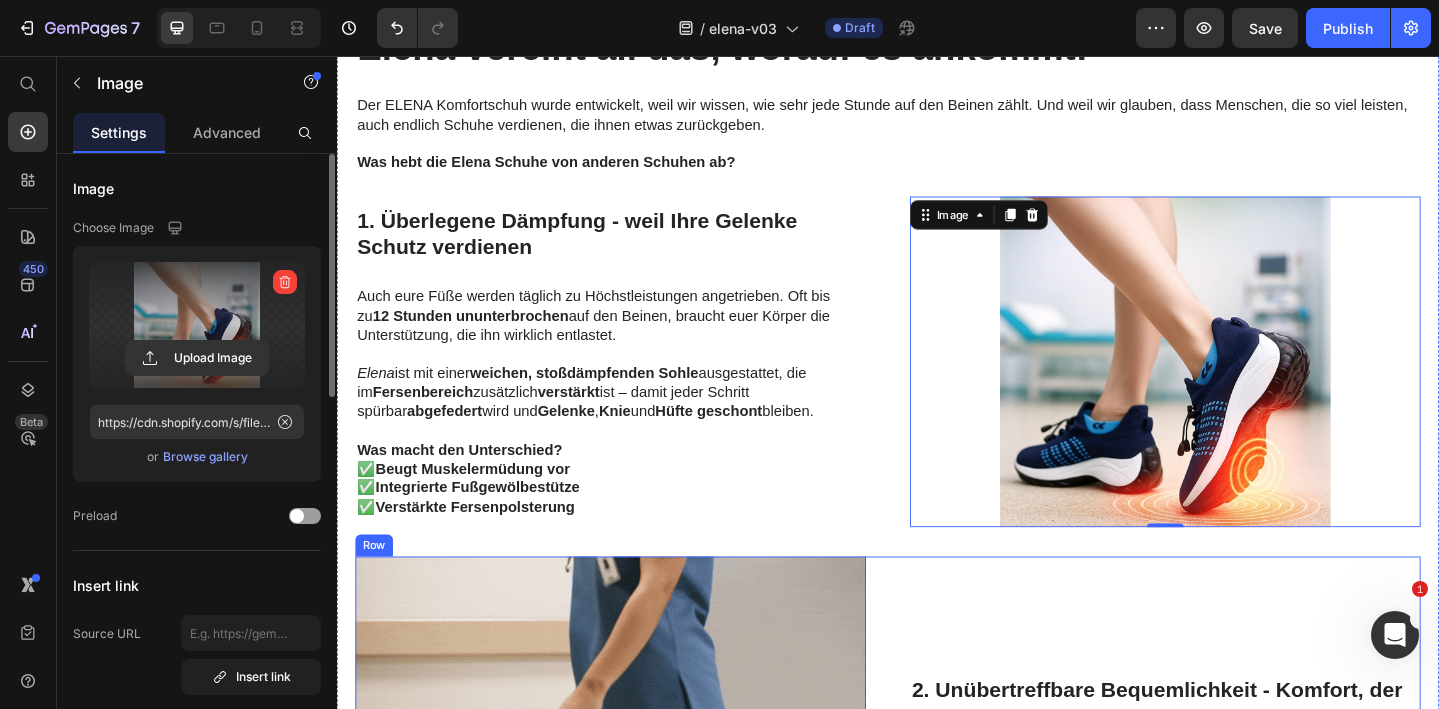 scroll, scrollTop: 1547, scrollLeft: 0, axis: vertical 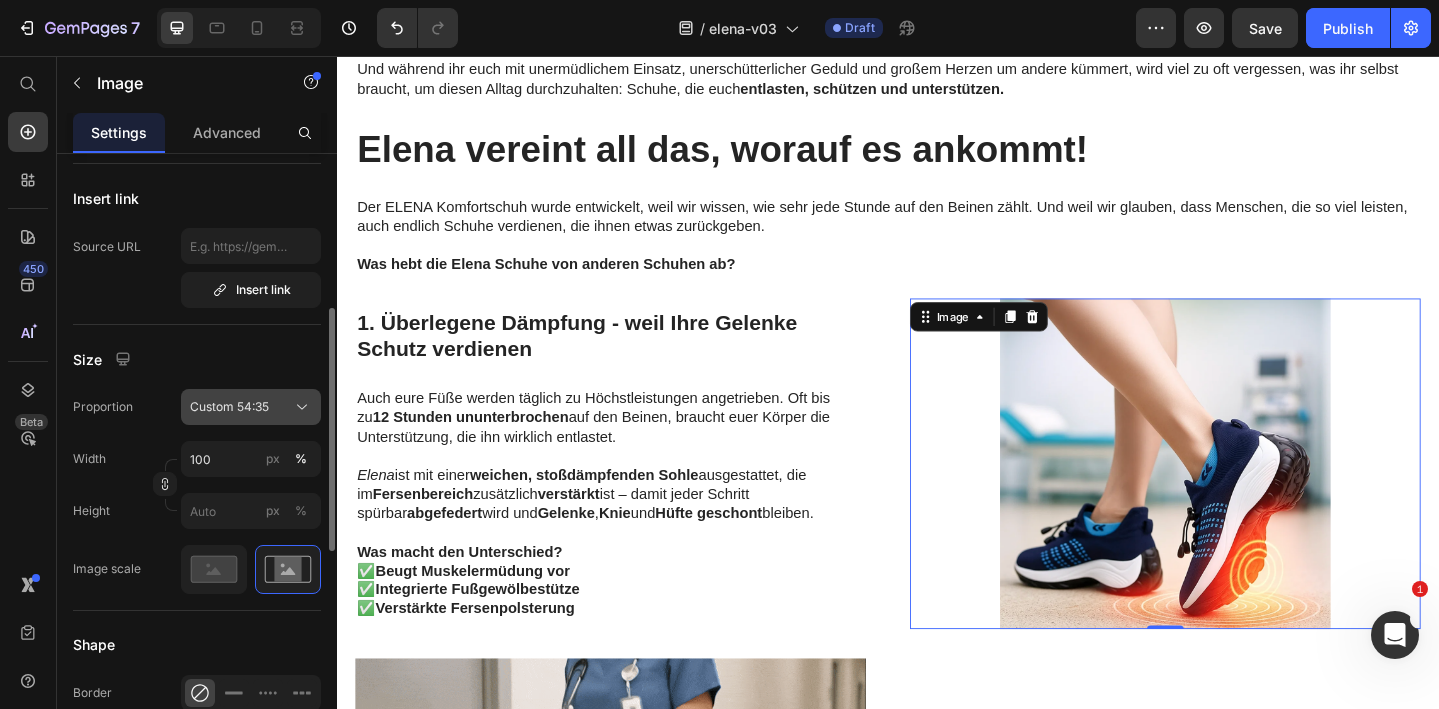 click on "Custom 54:35" at bounding box center [229, 407] 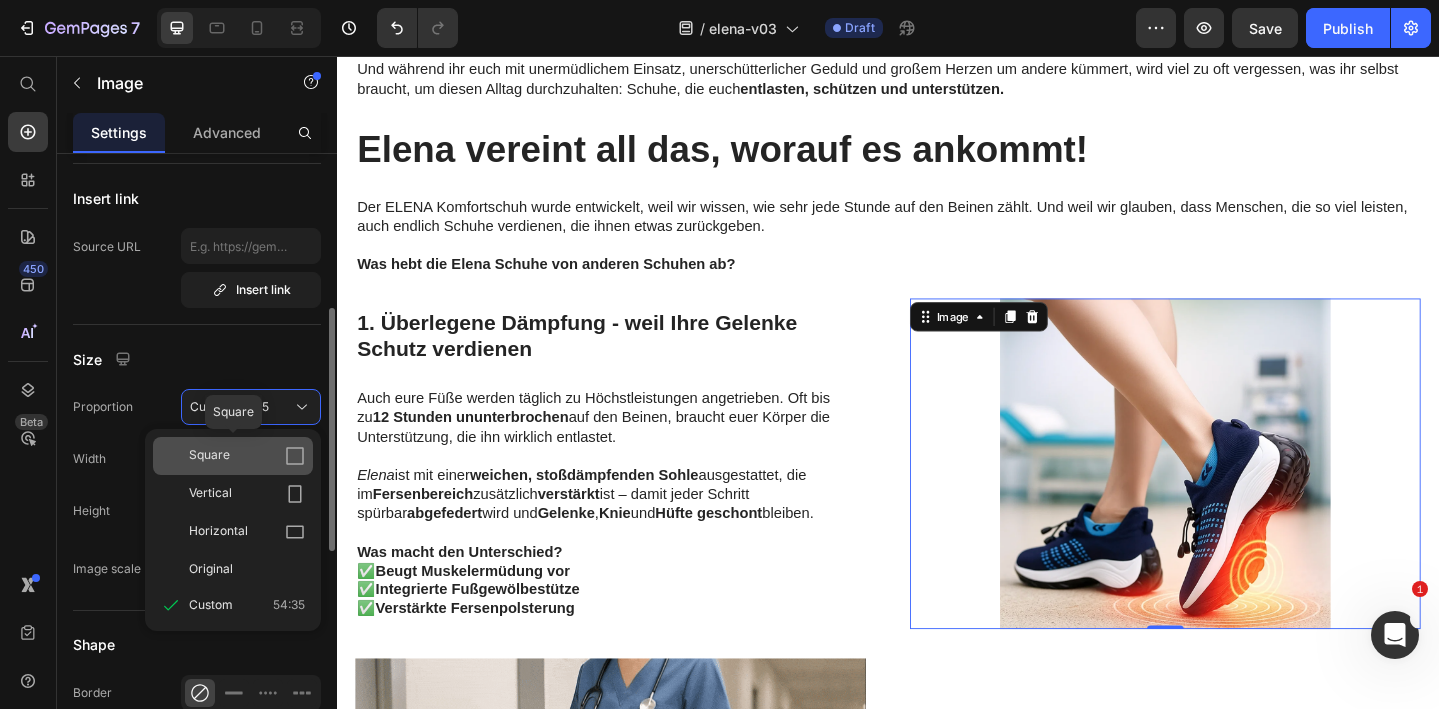 click on "Square" at bounding box center (247, 456) 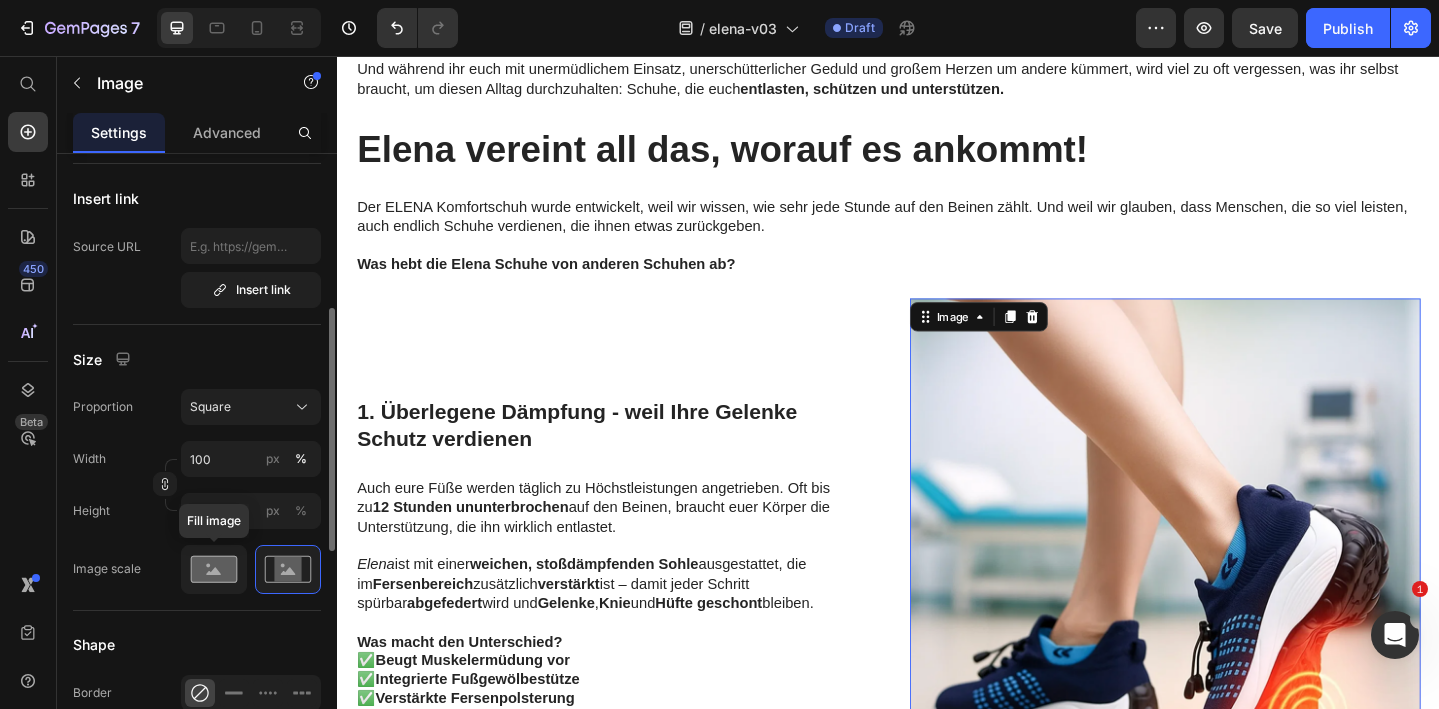 click 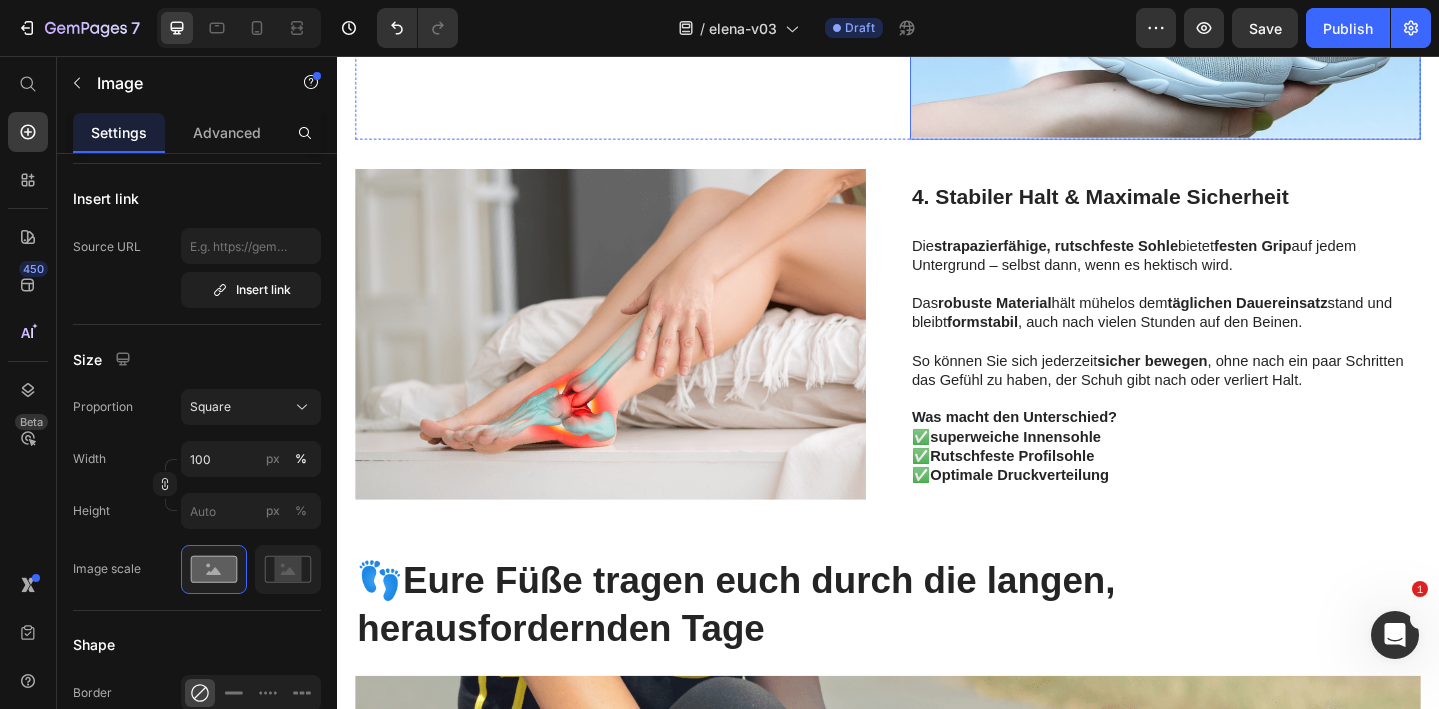 scroll, scrollTop: 3599, scrollLeft: 0, axis: vertical 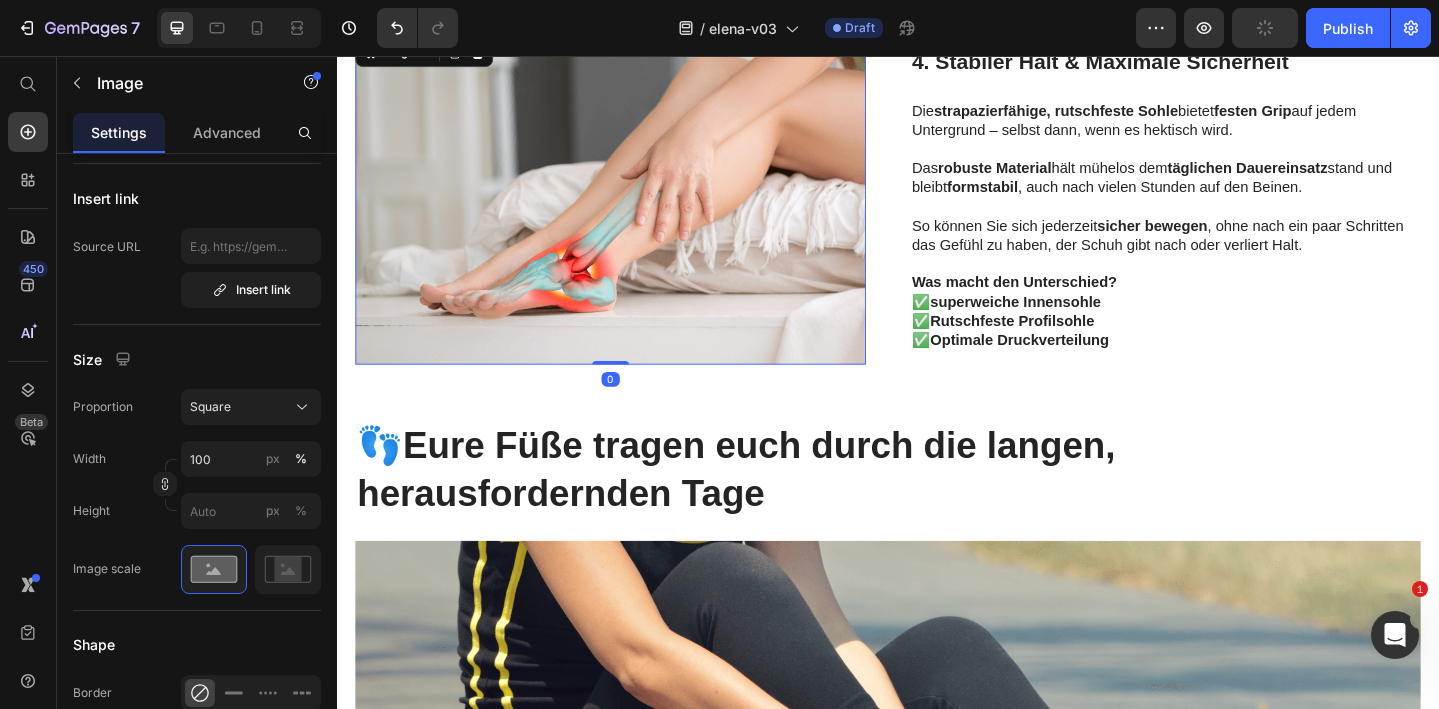 click at bounding box center [635, 212] 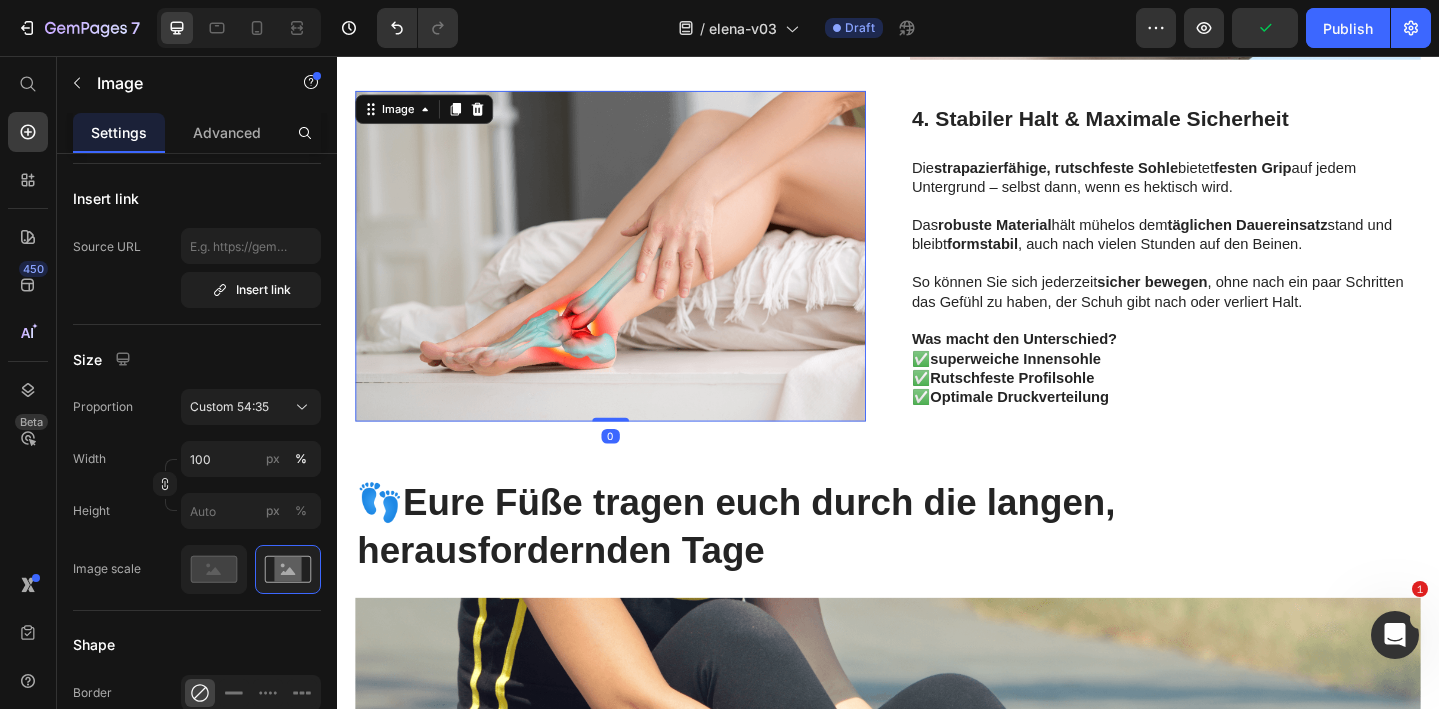 scroll, scrollTop: 3465, scrollLeft: 0, axis: vertical 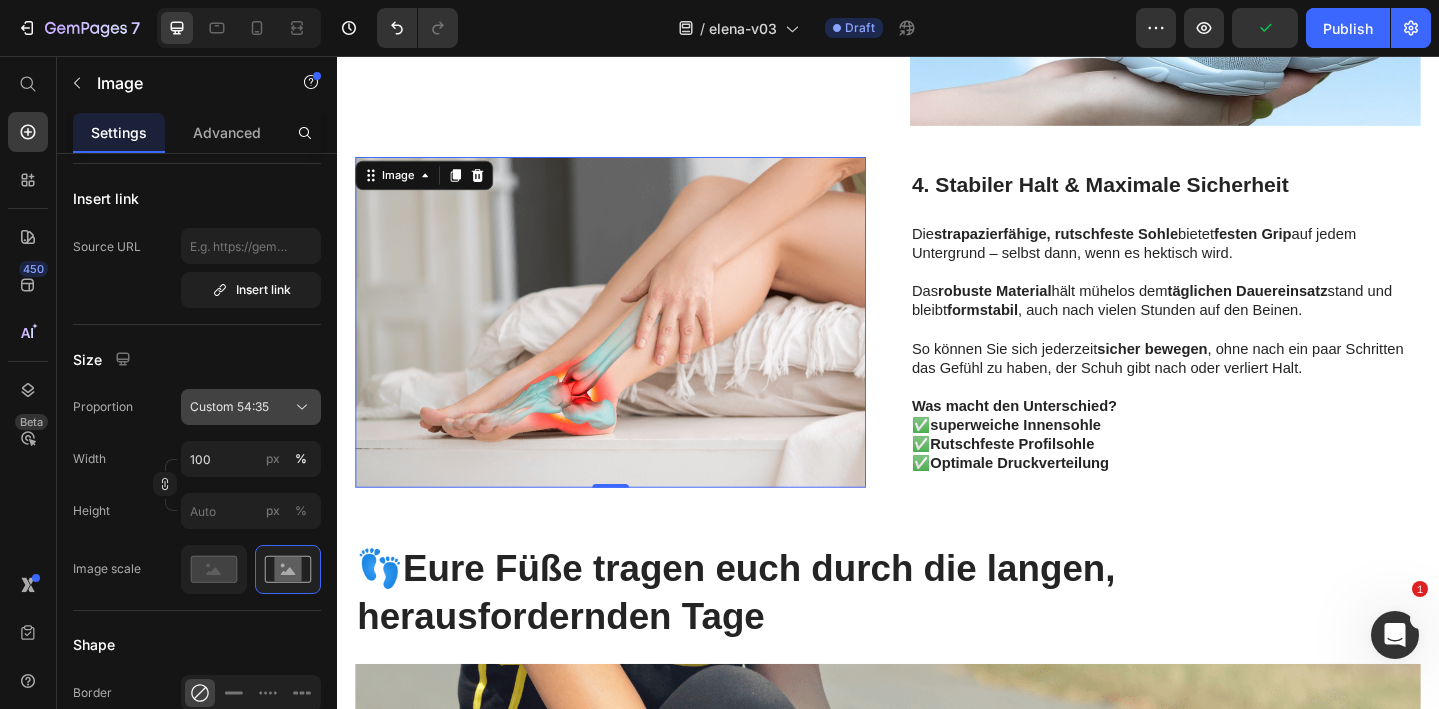 click on "Custom 54:35" at bounding box center [229, 407] 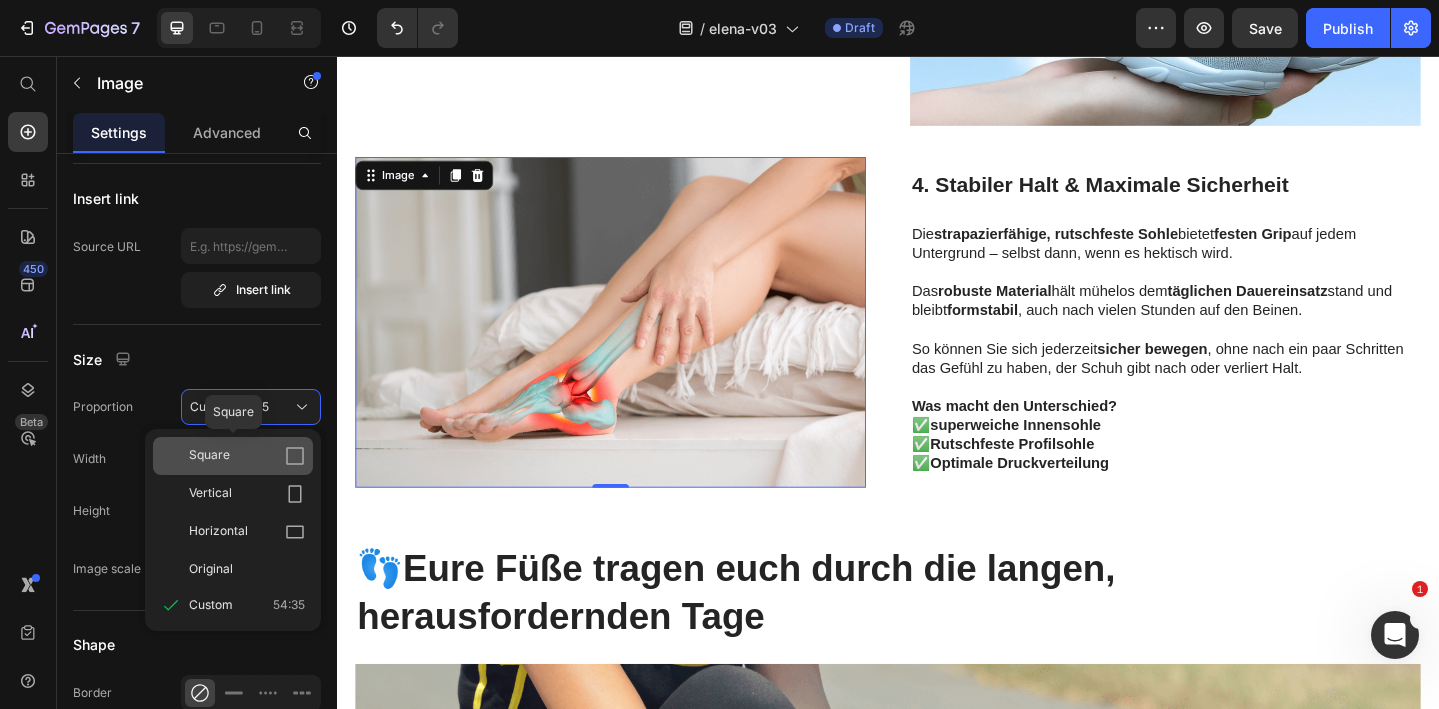 click on "Square" 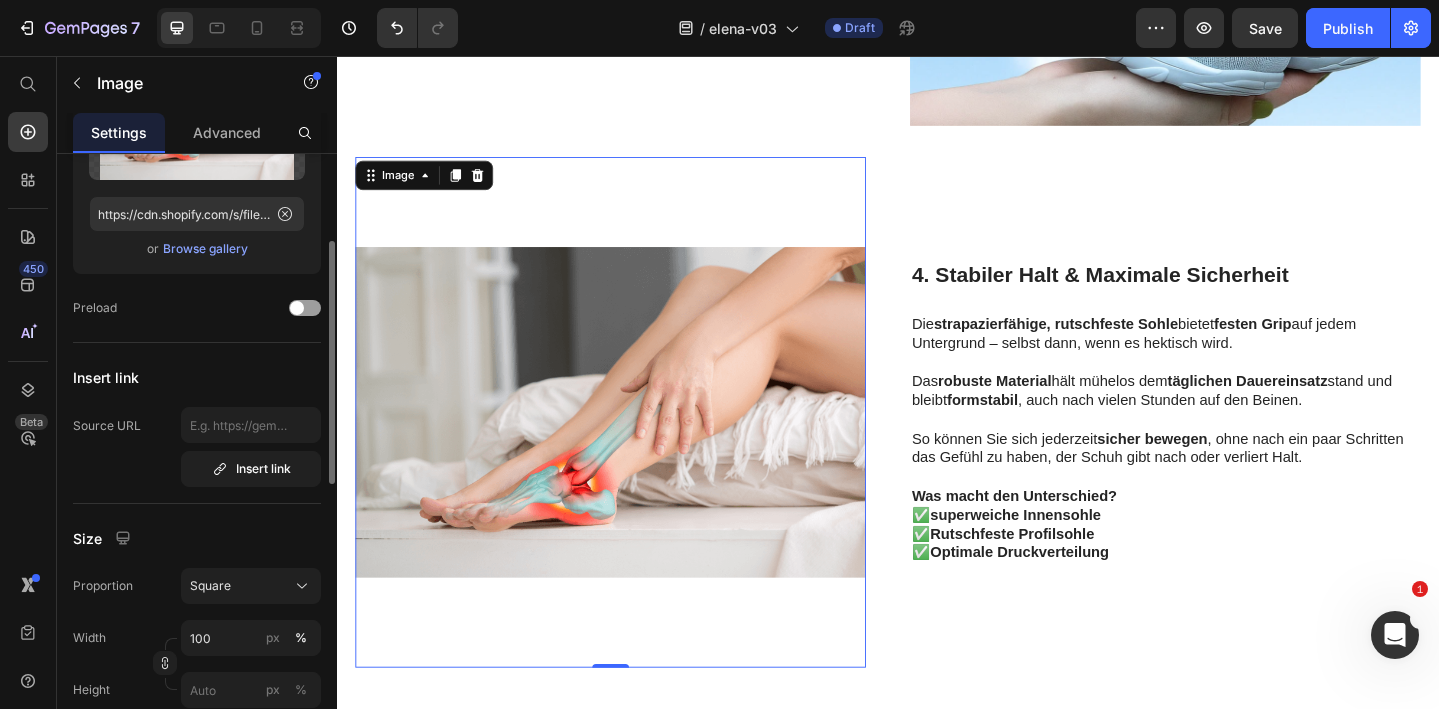 scroll, scrollTop: 199, scrollLeft: 0, axis: vertical 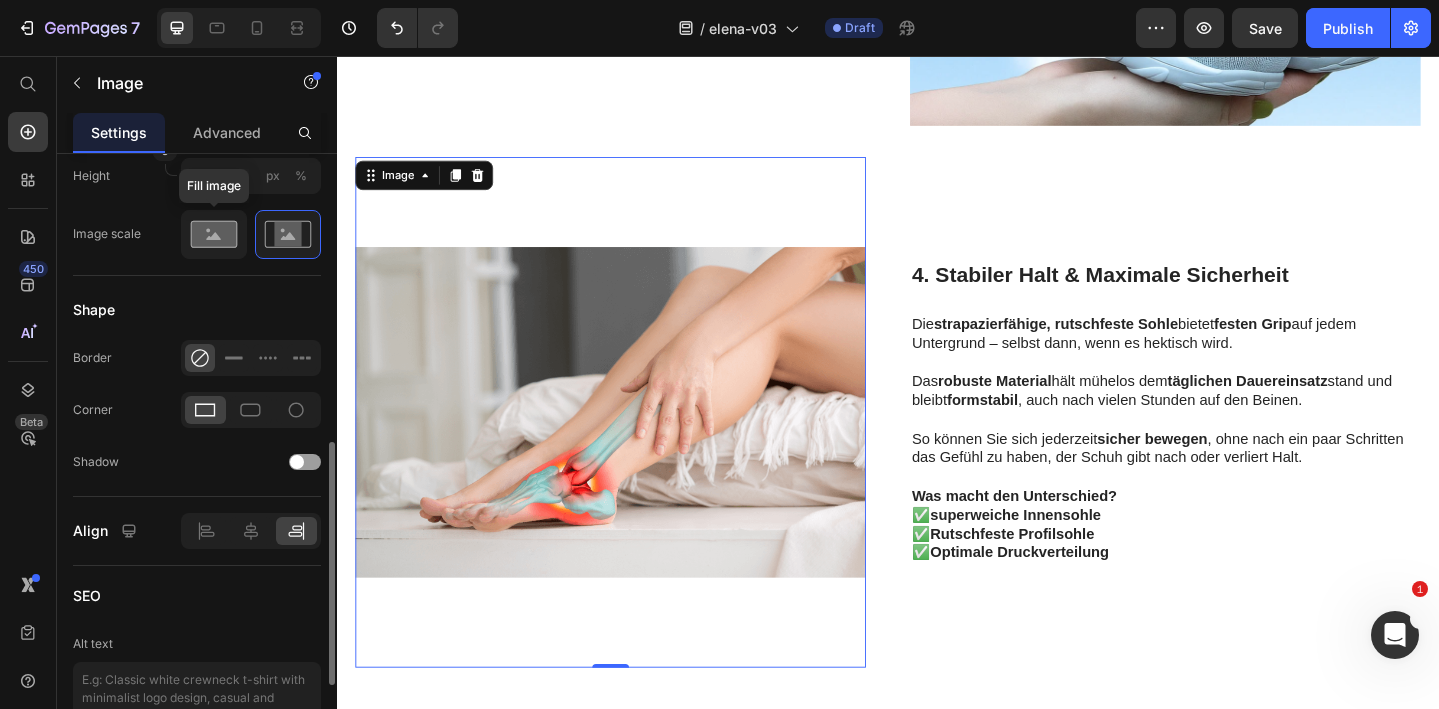 click 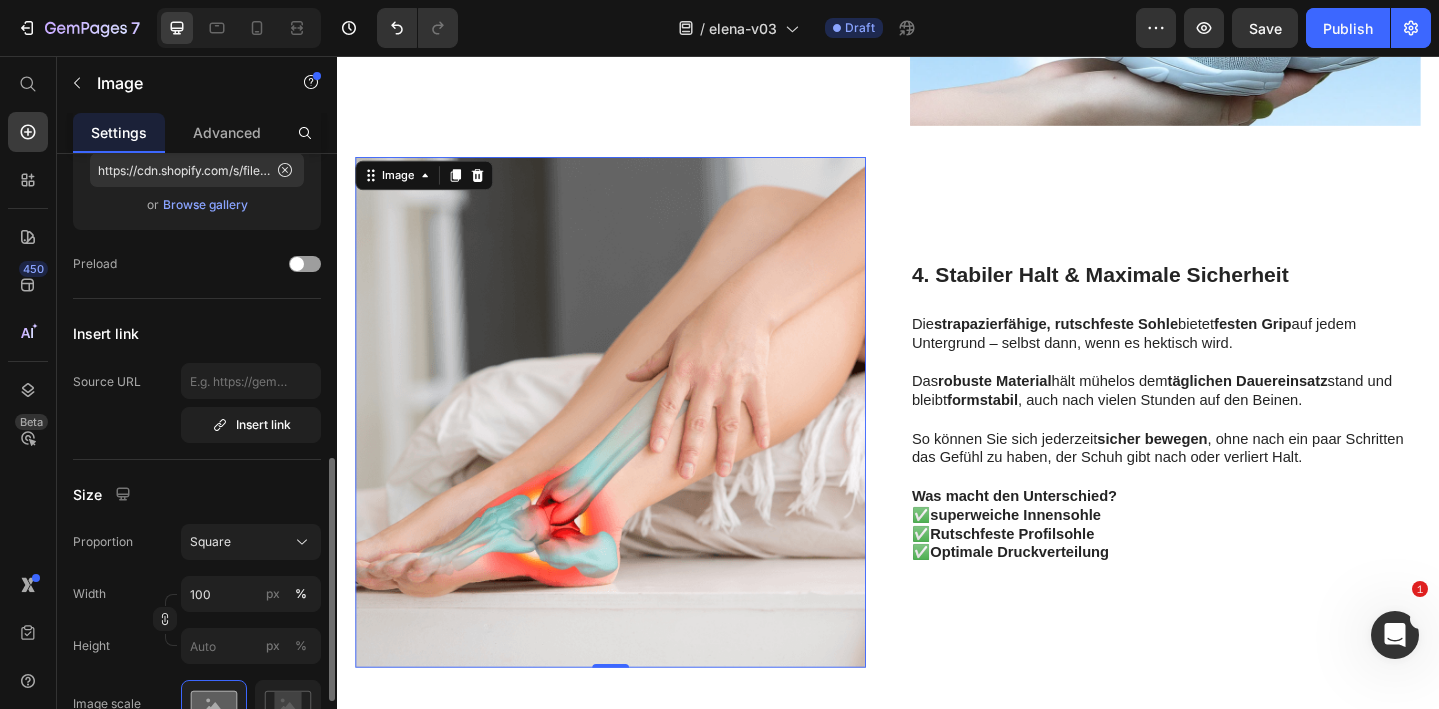 scroll, scrollTop: 93, scrollLeft: 0, axis: vertical 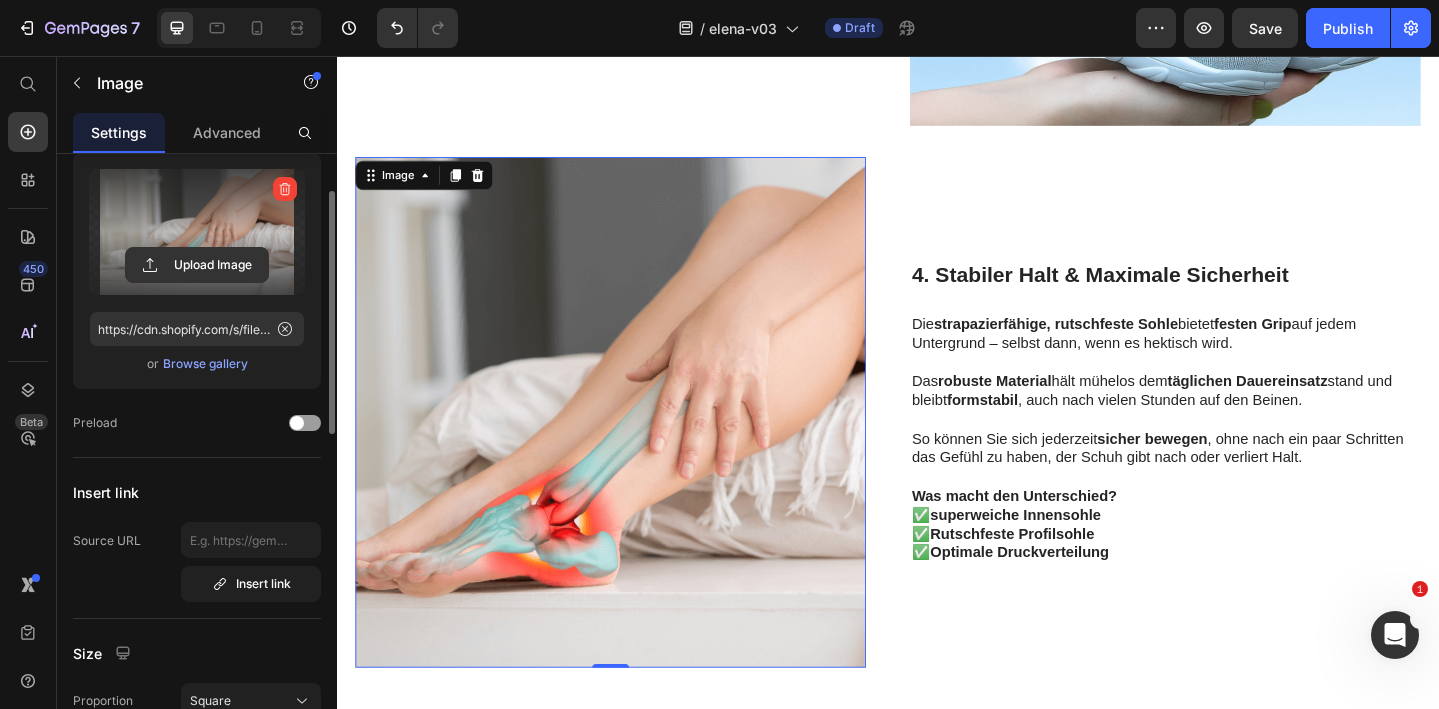 click at bounding box center [197, 232] 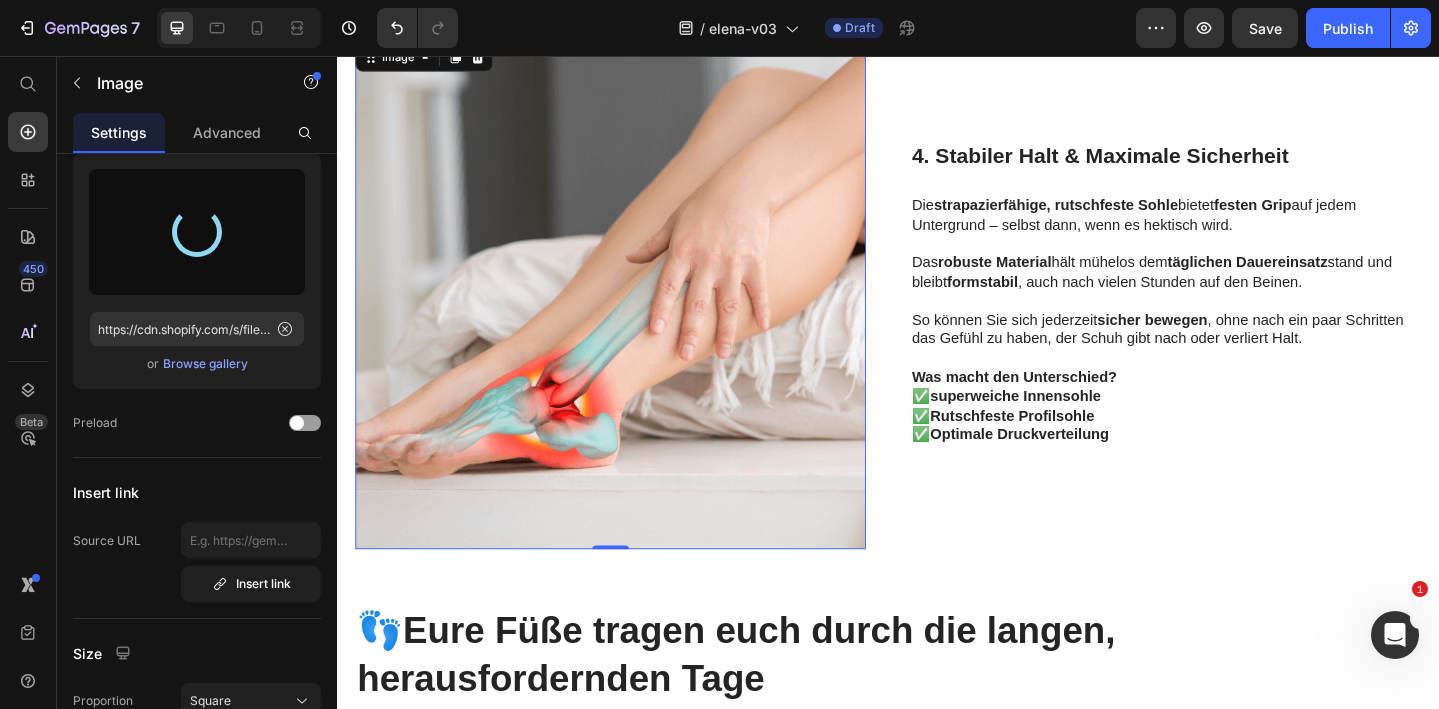 type on "https://cdn.shopify.com/s/files/1/0740/2012/6939/files/gempages_553629490677285781-8aa2bfe4-e4eb-4f93-9b99-0f17594b6195.png" 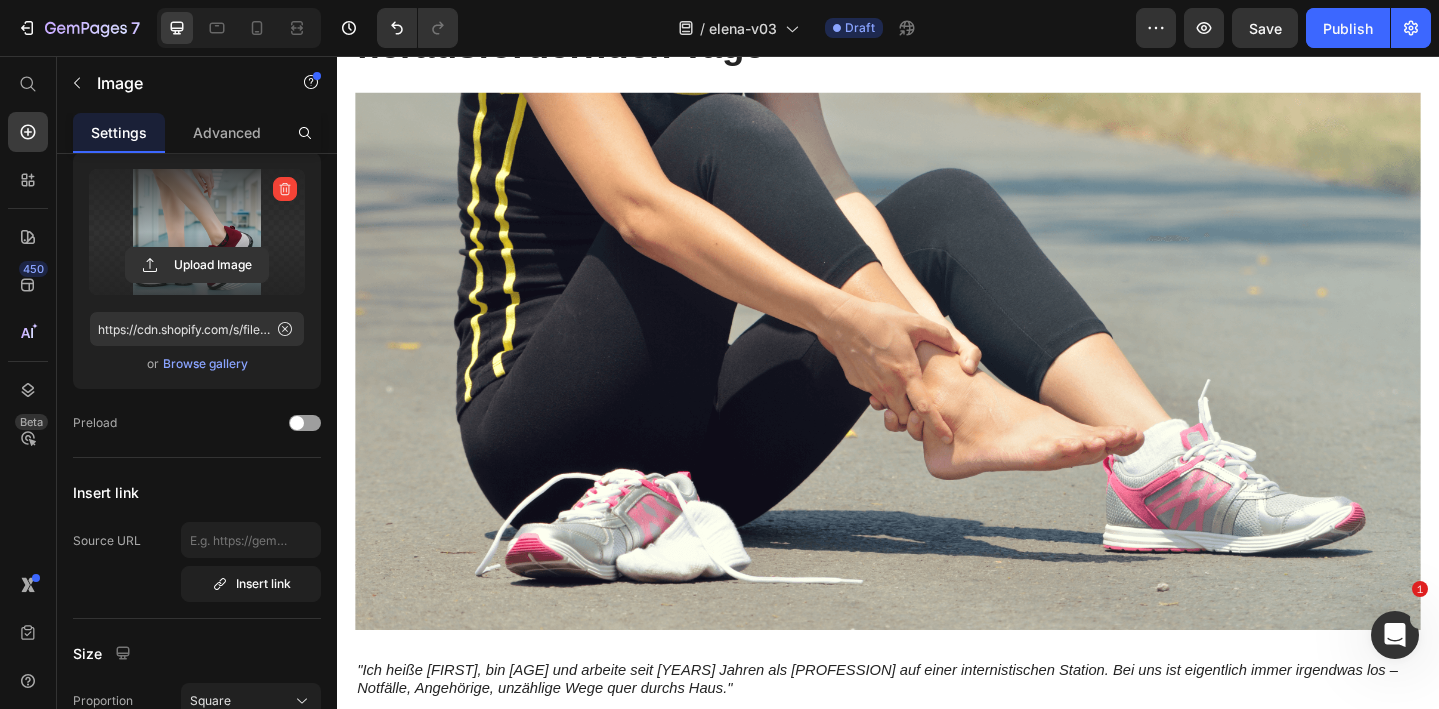 scroll, scrollTop: 4293, scrollLeft: 0, axis: vertical 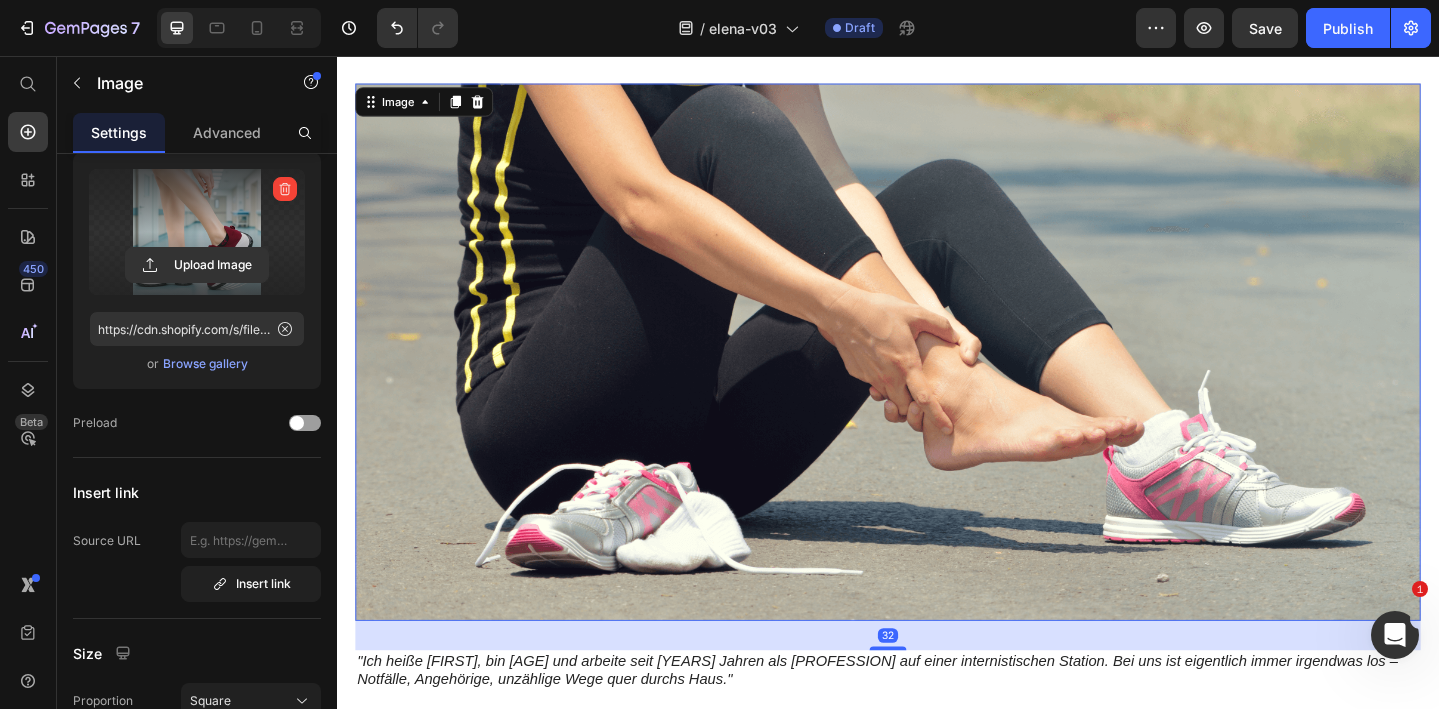 click at bounding box center (937, 378) 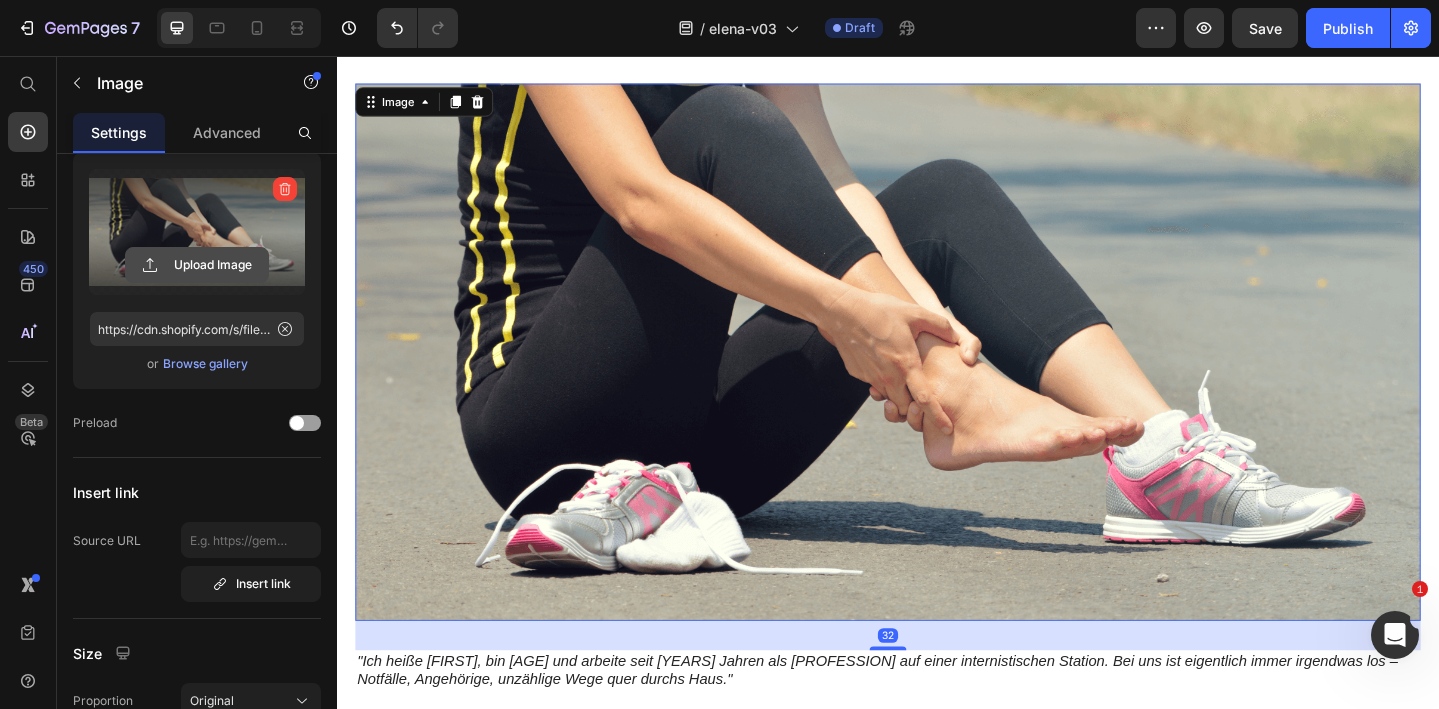 click 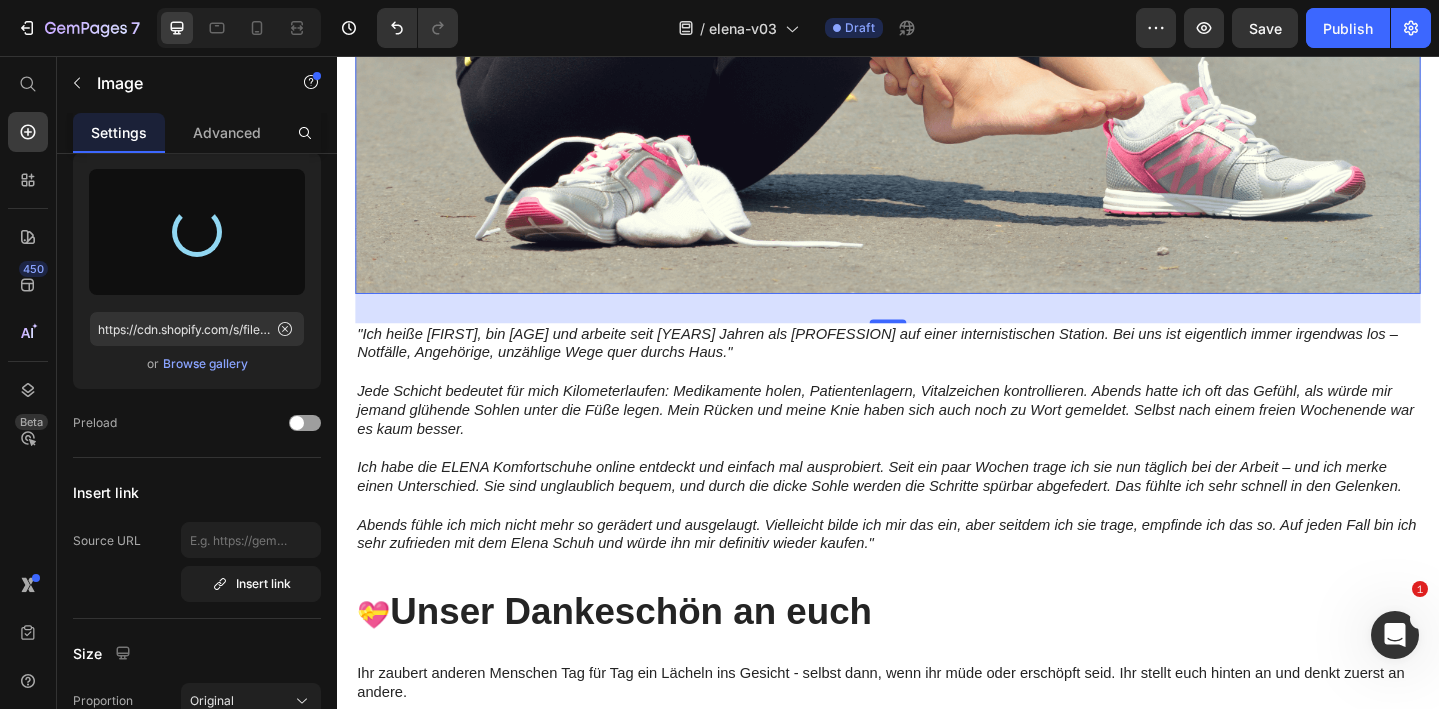 type on "https://cdn.shopify.com/s/files/1/0740/2012/6939/files/gempages_553629490677285781-876ed448-6b4c-4fe2-9fdc-136f40c60ece.png" 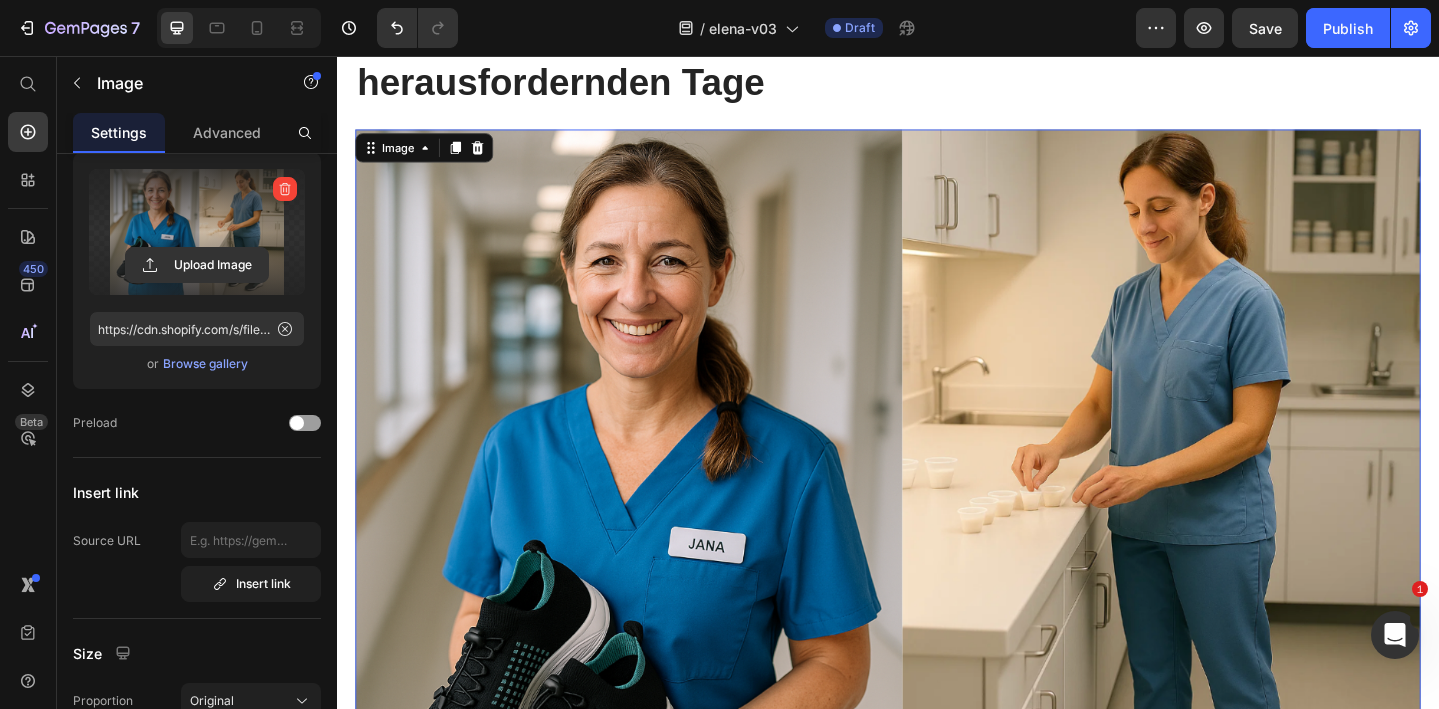 scroll, scrollTop: 4208, scrollLeft: 0, axis: vertical 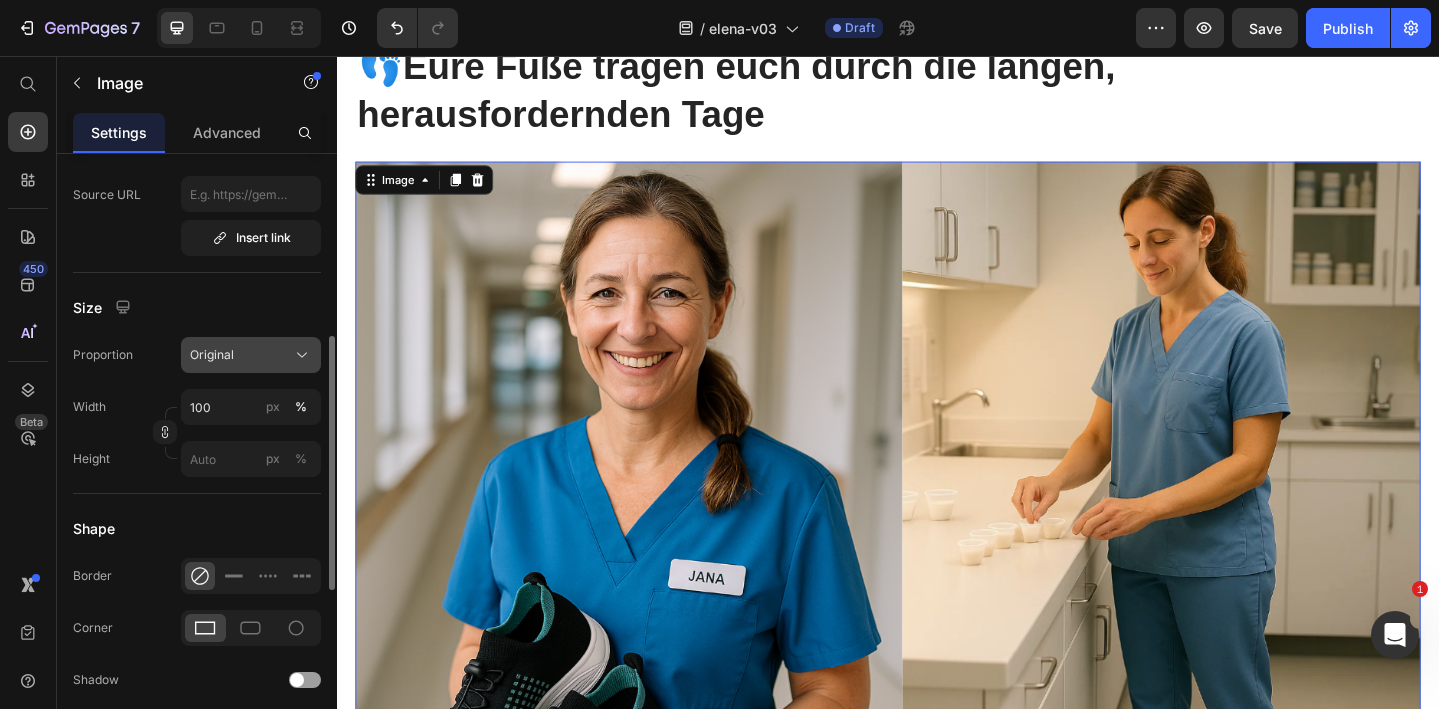 click on "Original" at bounding box center (251, 355) 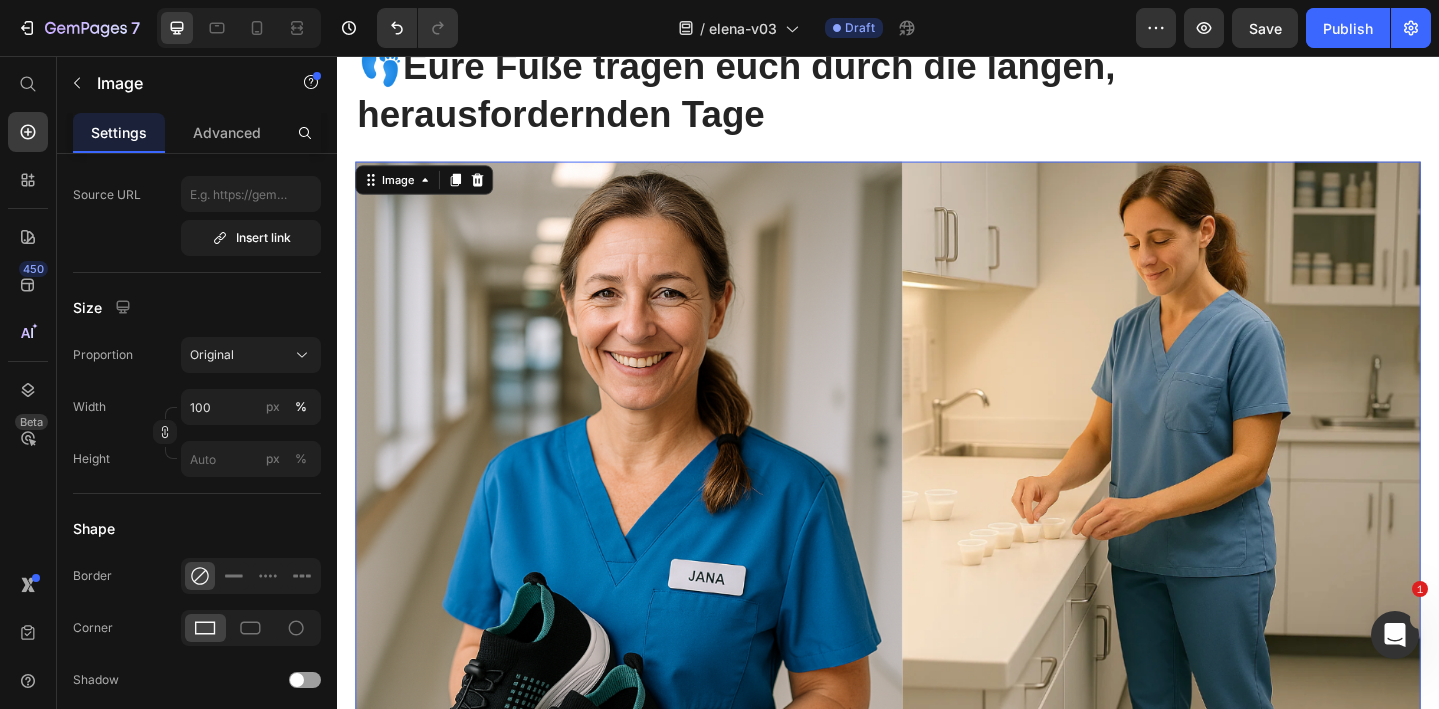 click on "Size" at bounding box center [197, 307] 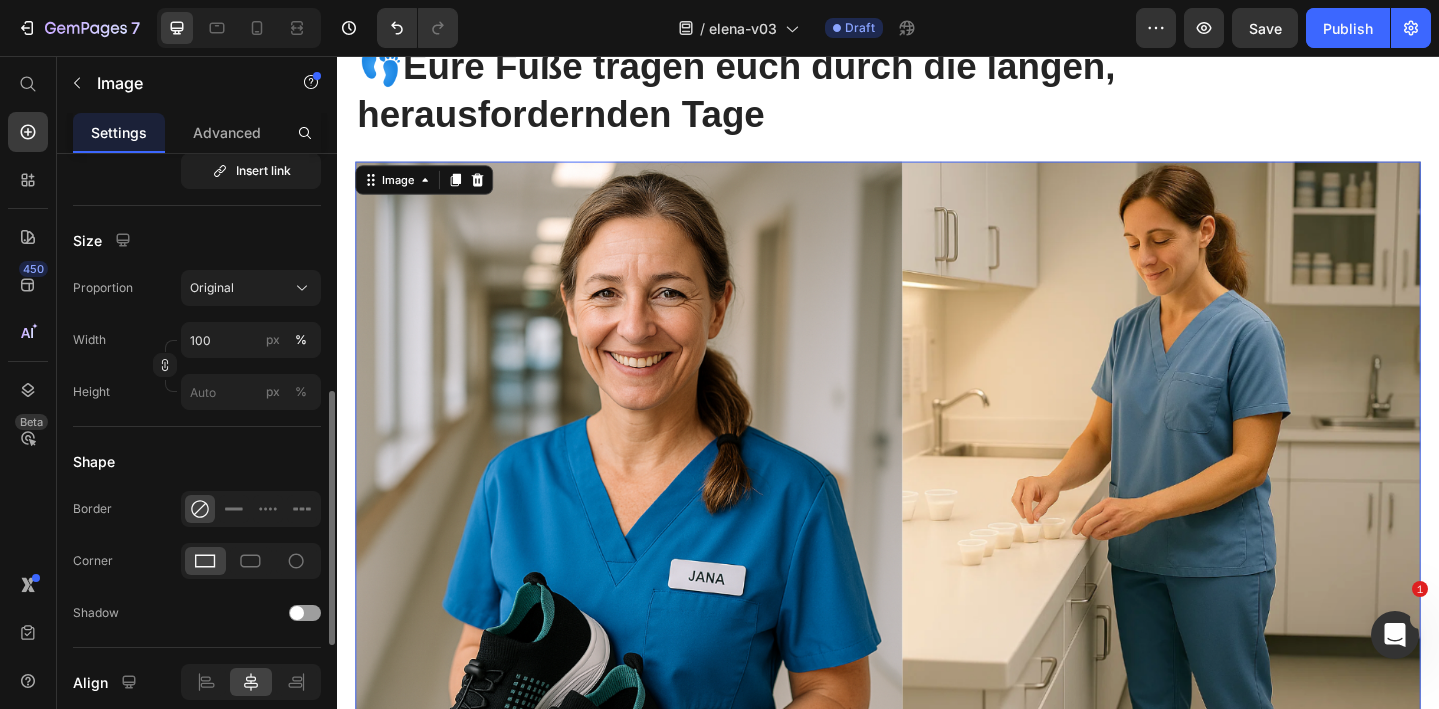 scroll, scrollTop: 530, scrollLeft: 0, axis: vertical 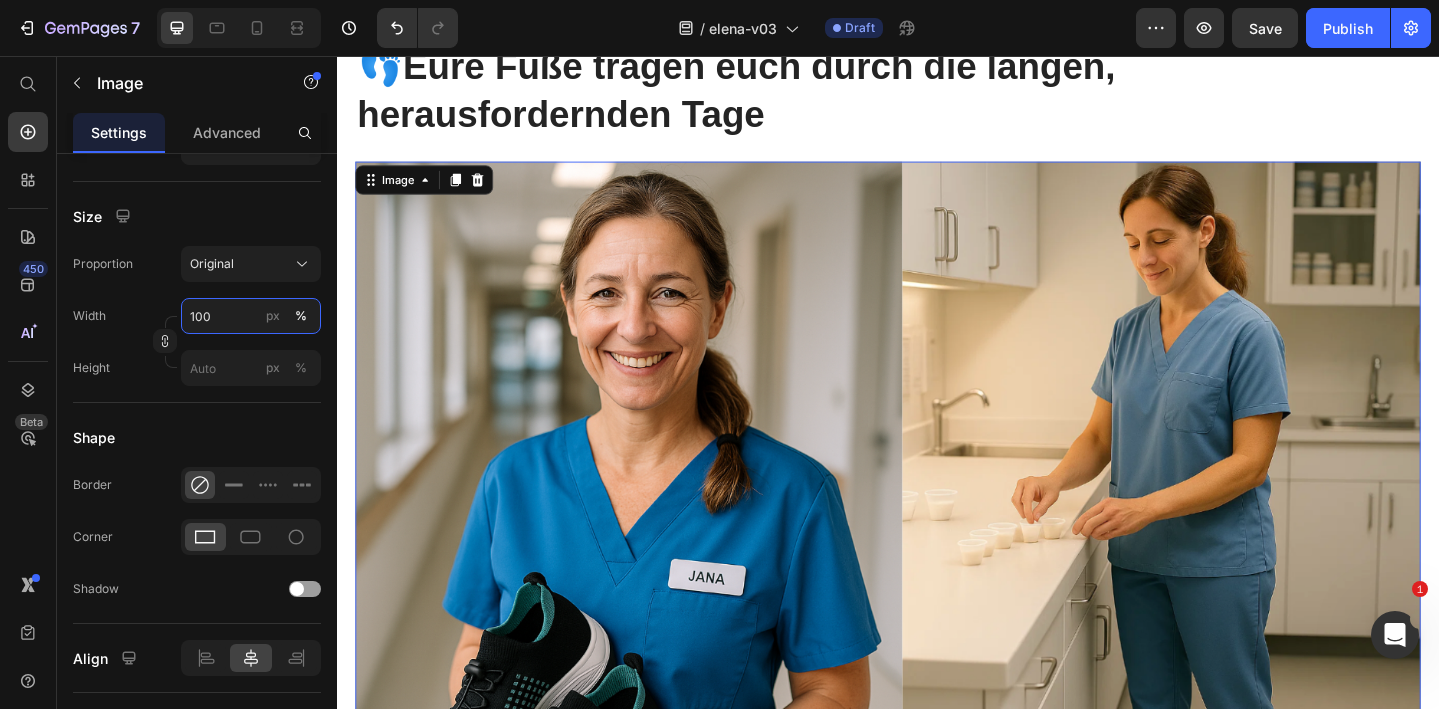 click on "100" at bounding box center (251, 316) 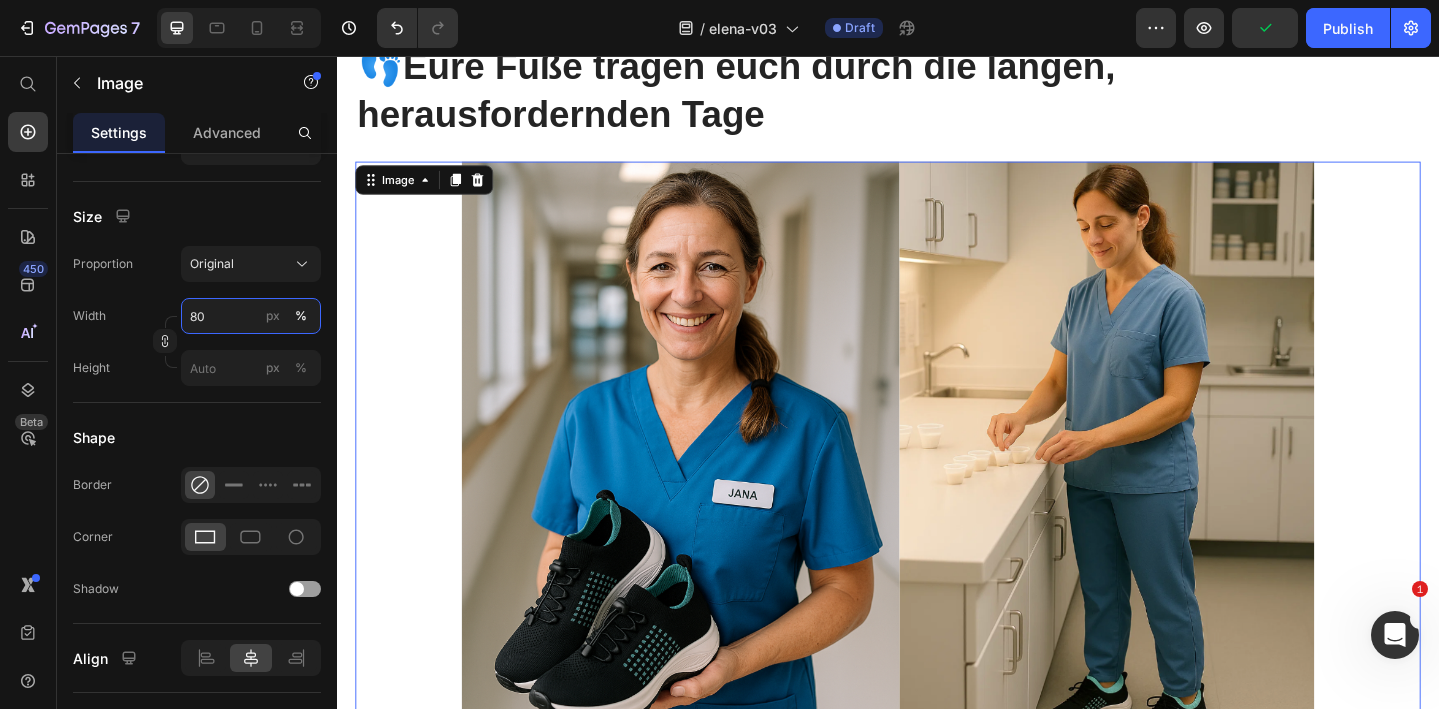 type on "80" 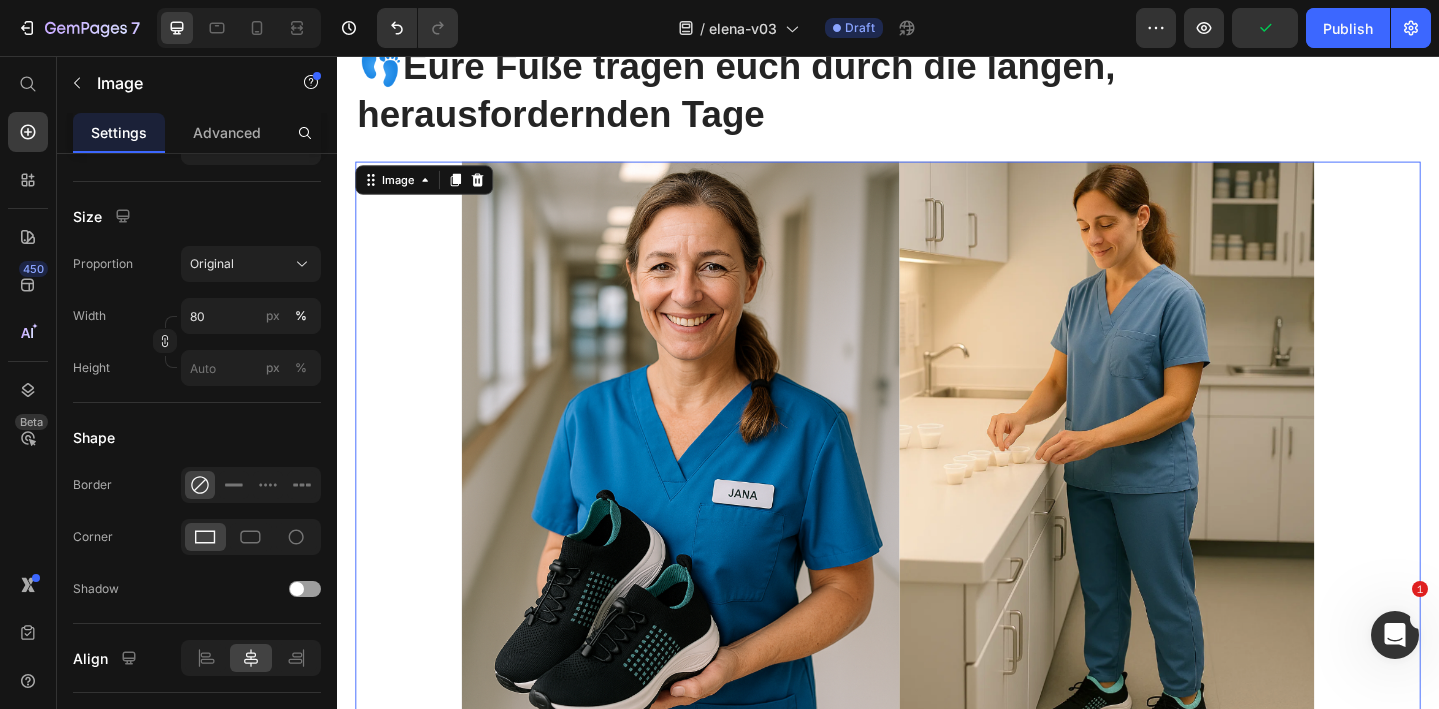 click at bounding box center (937, 506) 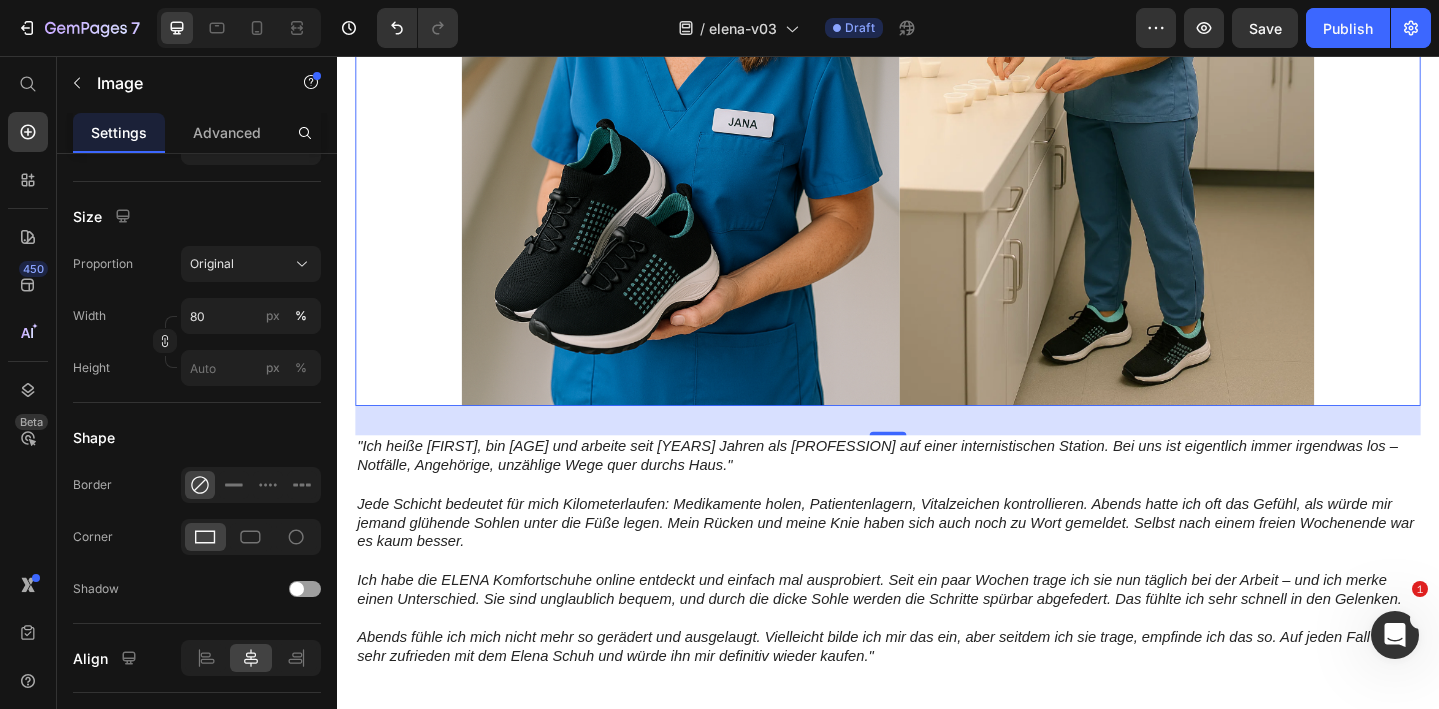 scroll, scrollTop: 4628, scrollLeft: 0, axis: vertical 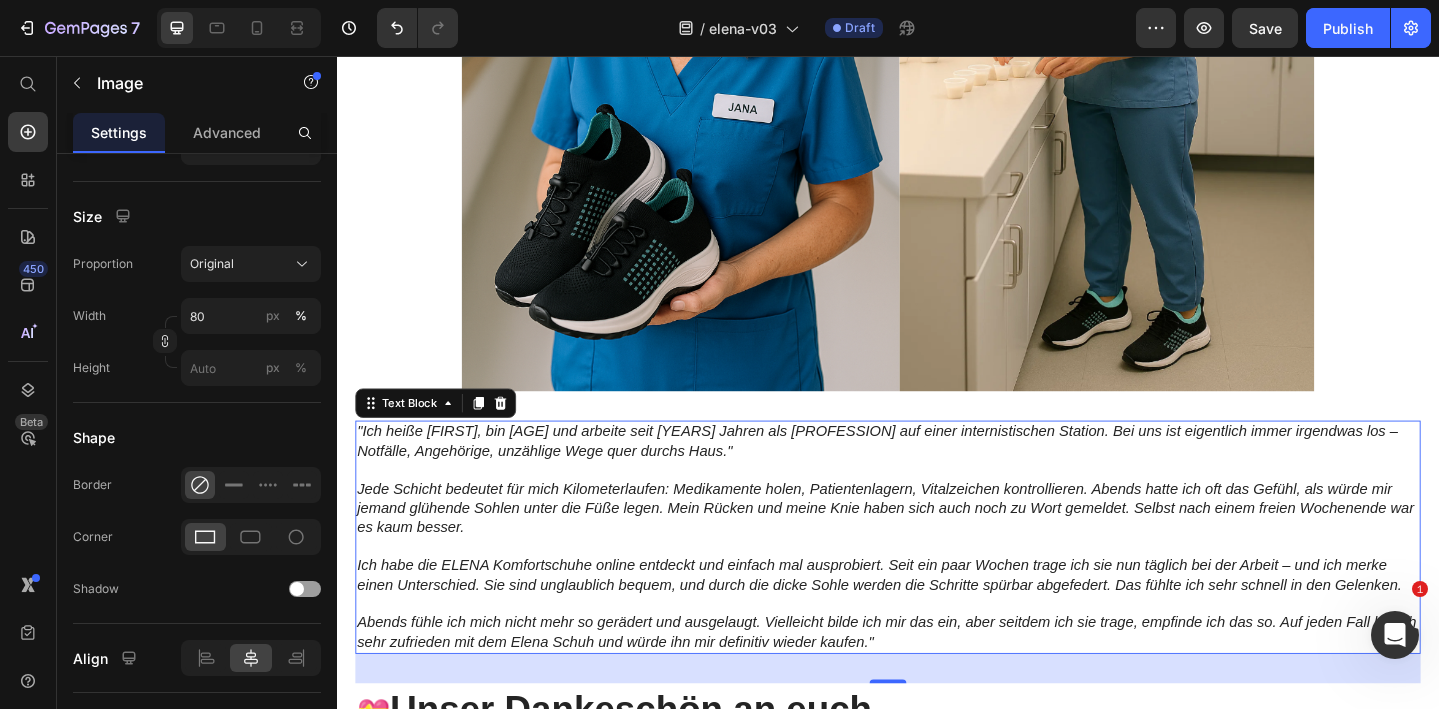 click on "Jede Schicht bedeutet für mich Kilometerlaufen: Medikamente holen, Patientenlagern, Vitalzeichen kontrollieren. Abends hatte ich oft das Gefühl, als würde mir jemand glühende Sohlen unter die Füße legen. Mein Rücken und meine Knie haben sich auch noch zu Wort gemeldet. Selbst nach einem freien Wochenende war es kaum besser." at bounding box center (934, 548) 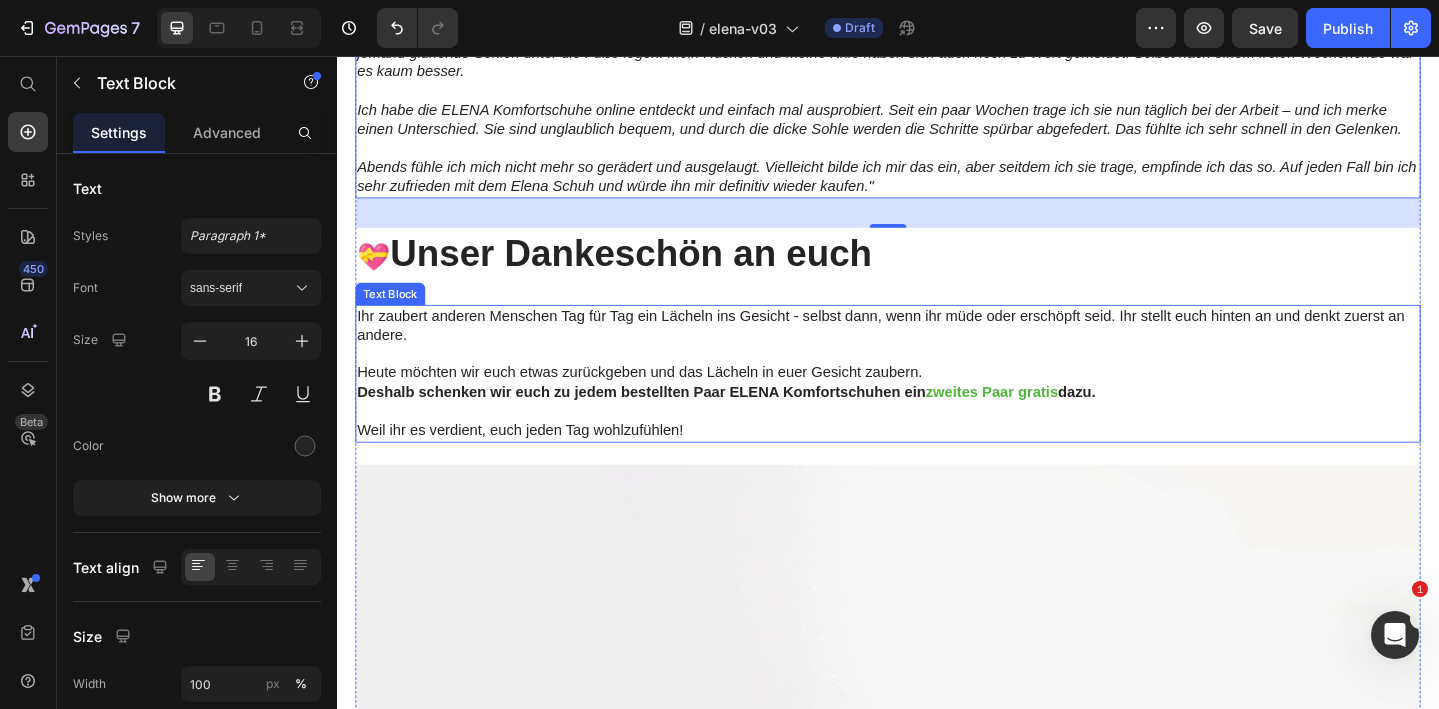 click on "Ihr zaubert anderen Menschen Tag für Tag ein Lächeln ins Gesicht - selbst dann, wenn ihr müde oder erschöpft seid. Ihr stellt euch hinten an und denkt zuerst an andere." at bounding box center [937, 350] 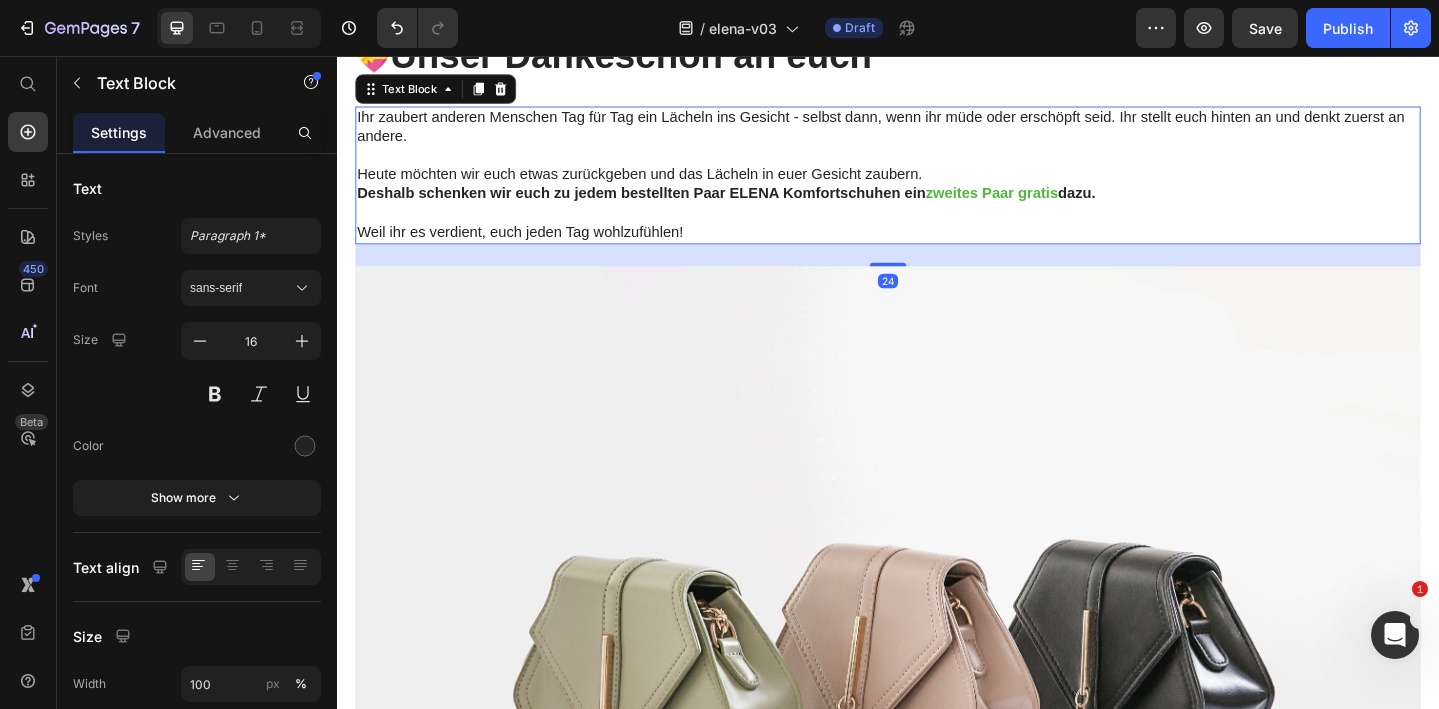 scroll, scrollTop: 5444, scrollLeft: 0, axis: vertical 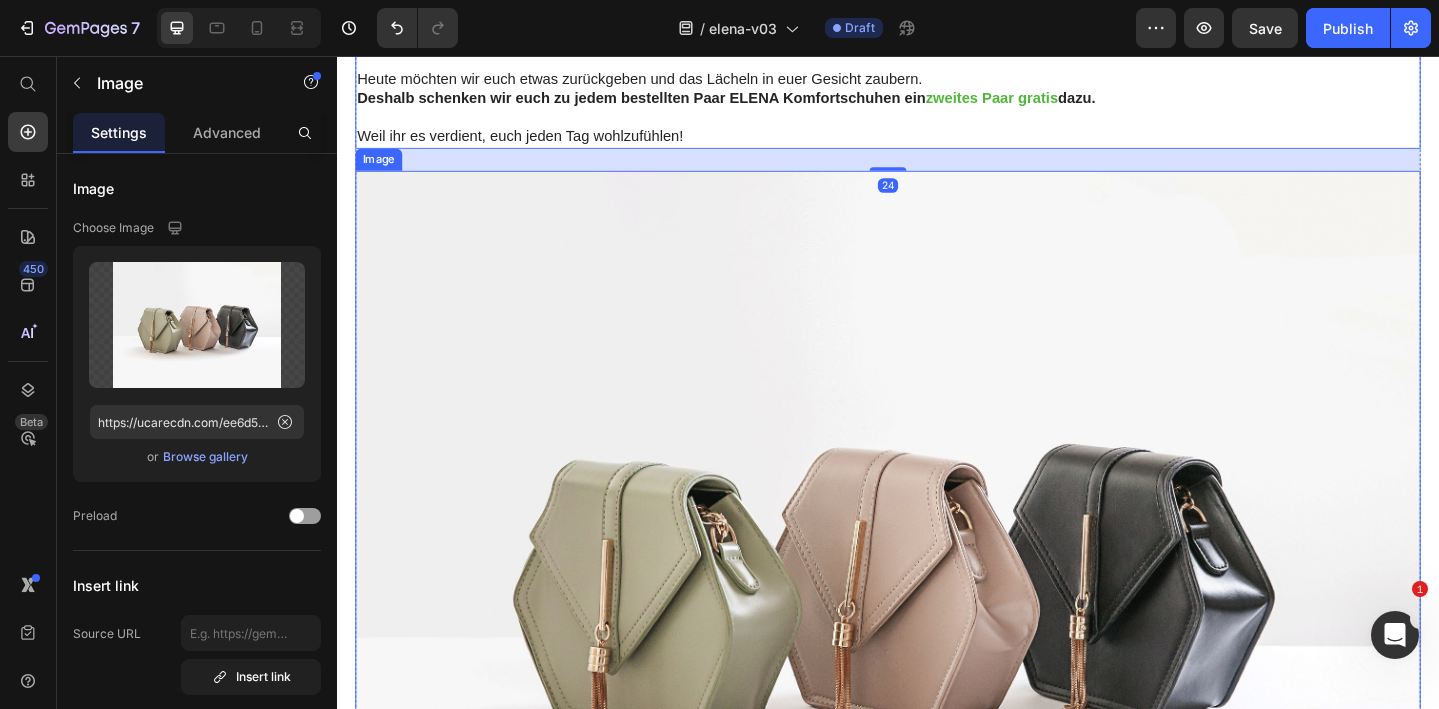 click at bounding box center [937, 616] 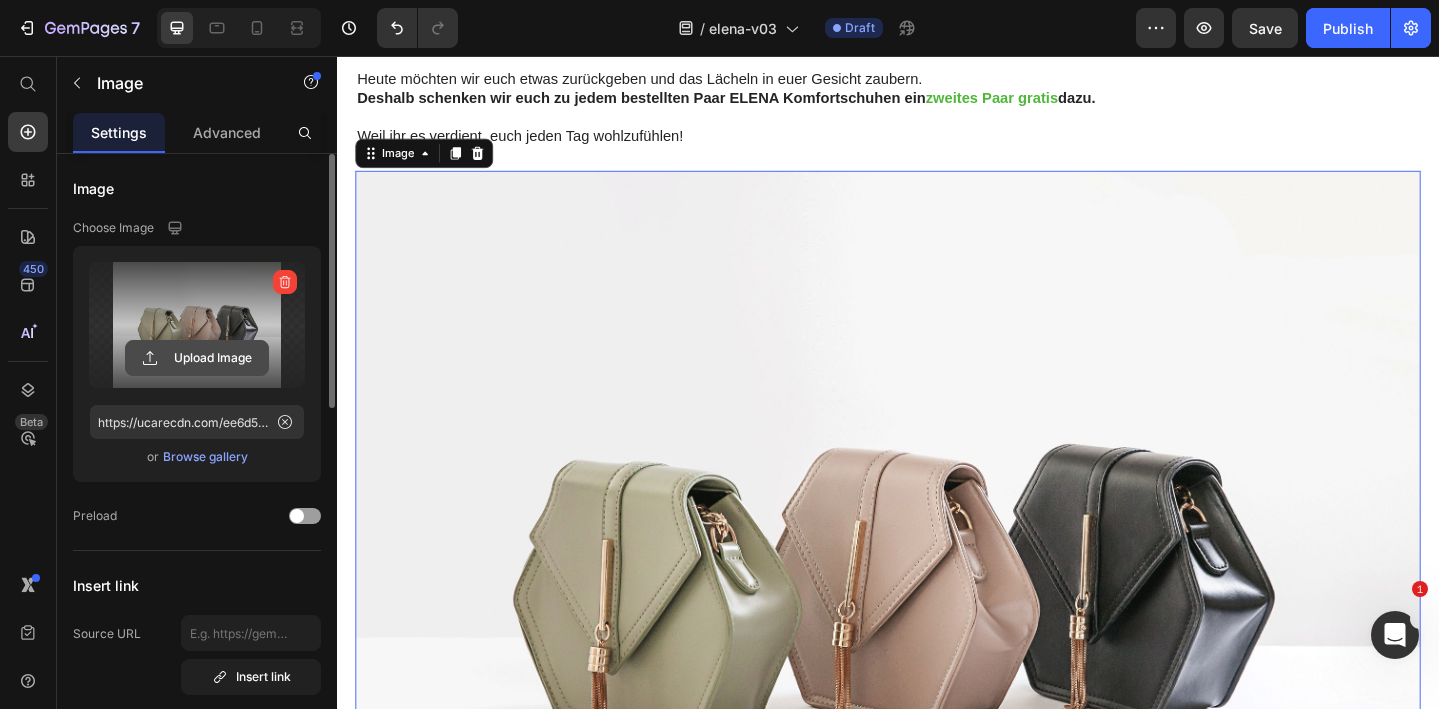 click 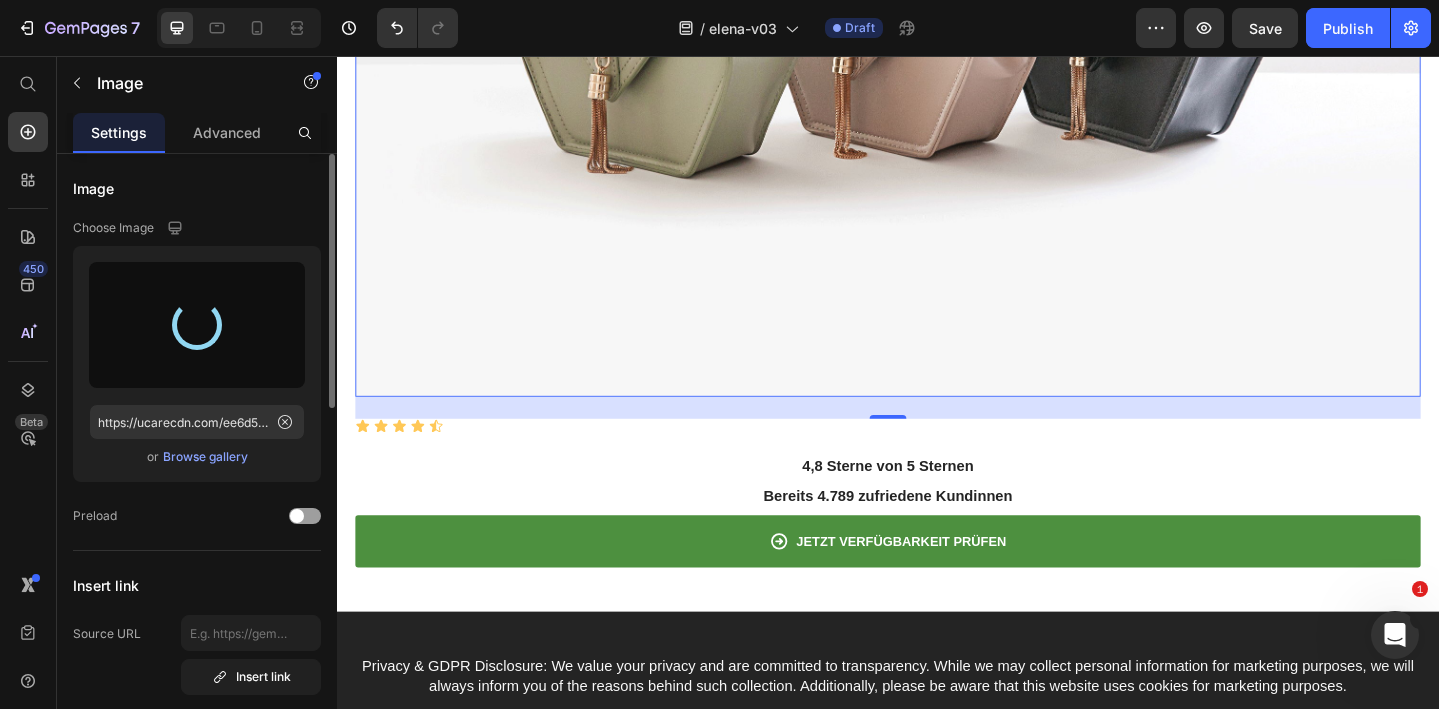 scroll, scrollTop: 6171, scrollLeft: 0, axis: vertical 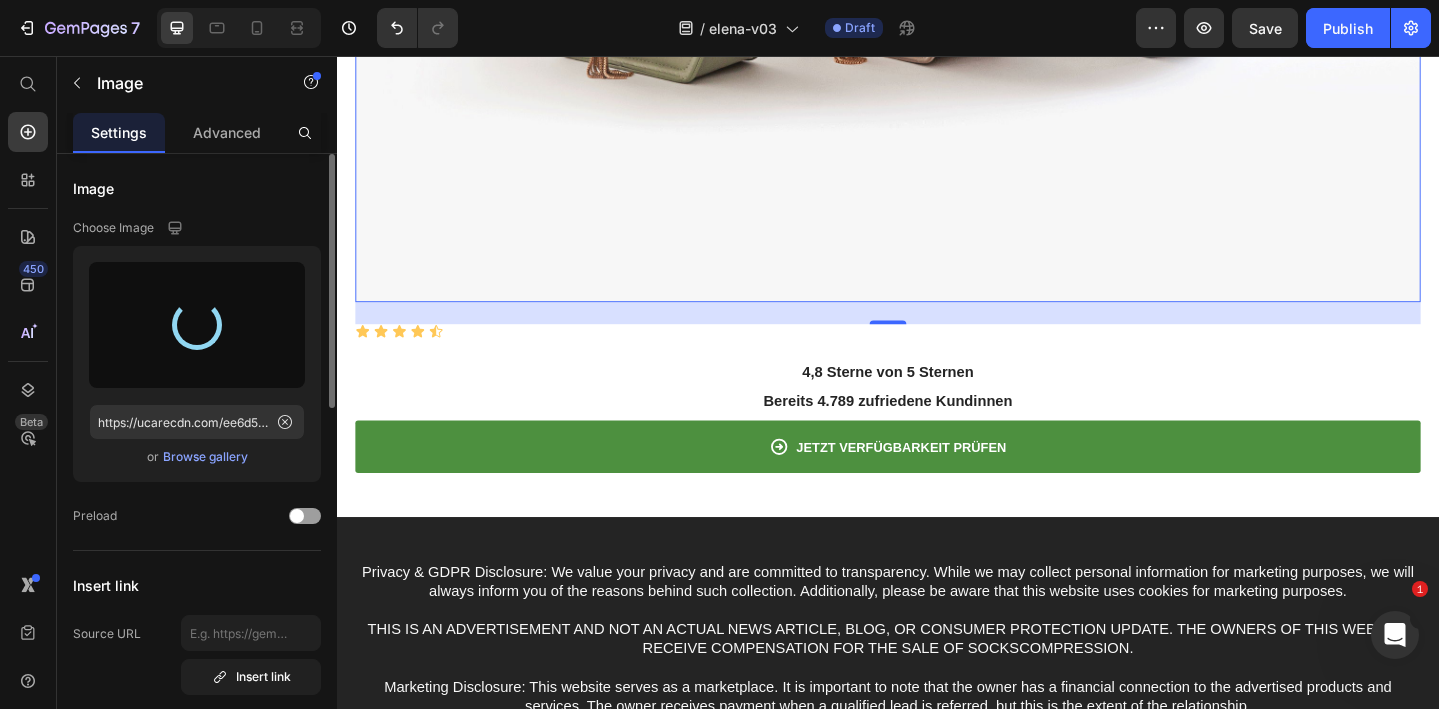 type on "https://cdn.shopify.com/s/files/1/0740/2012/6939/files/gempages_553629490677285781-61055a4c-42f8-4bb8-979e-7570e513da6b.png" 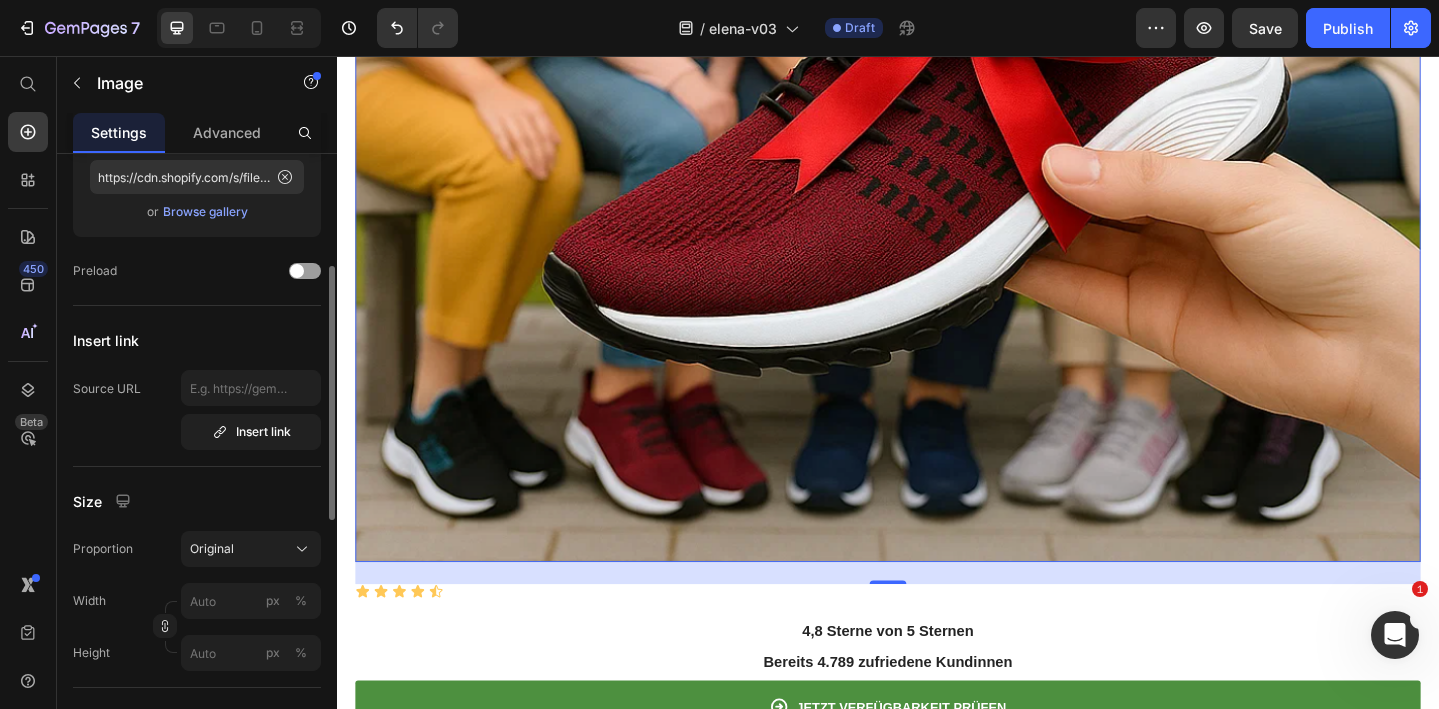 scroll, scrollTop: 252, scrollLeft: 0, axis: vertical 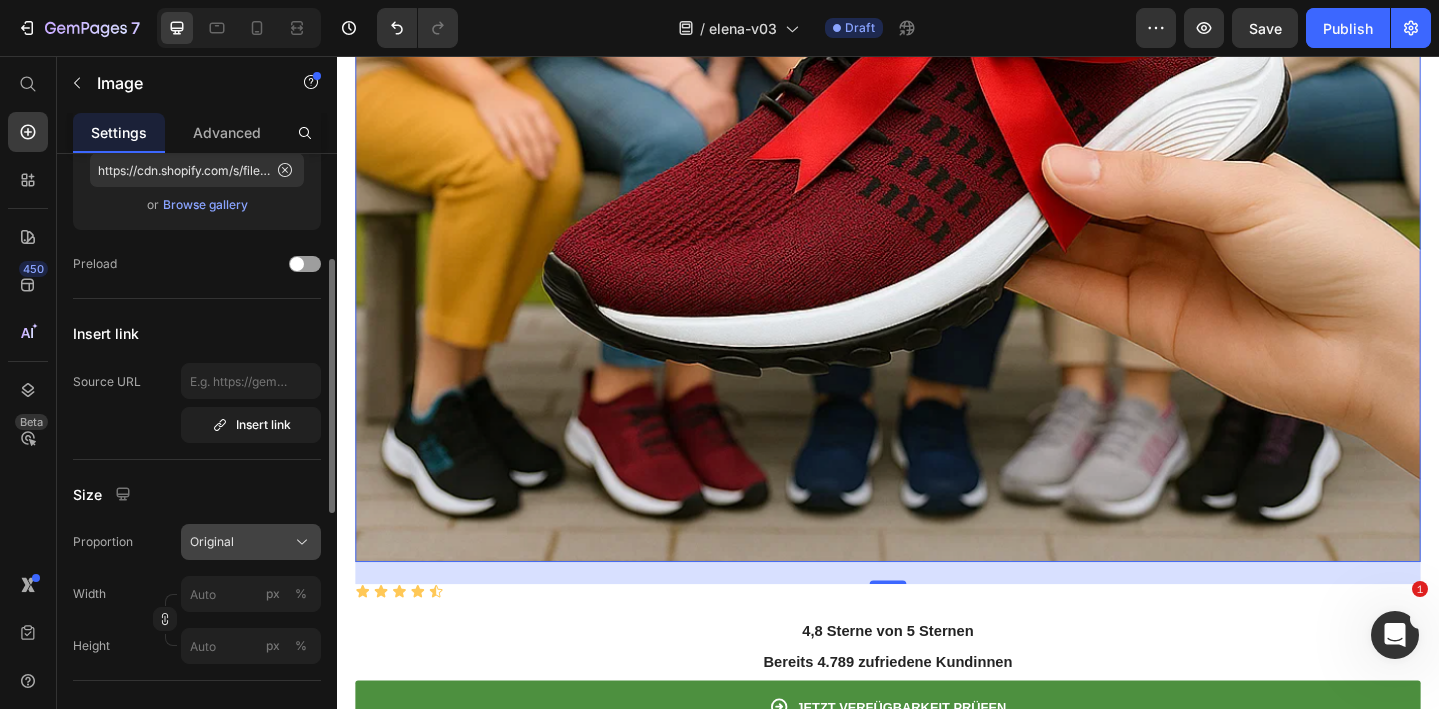 click on "Original" 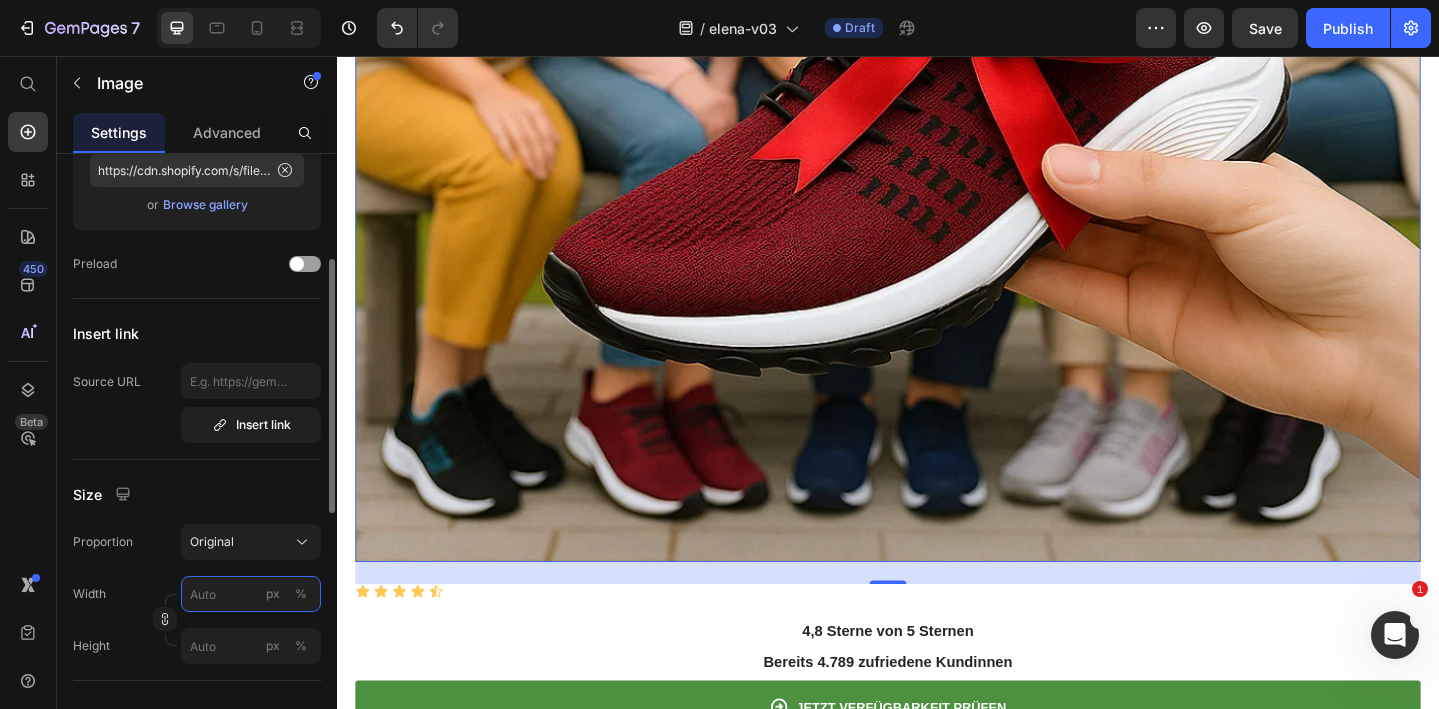click on "px %" at bounding box center (251, 594) 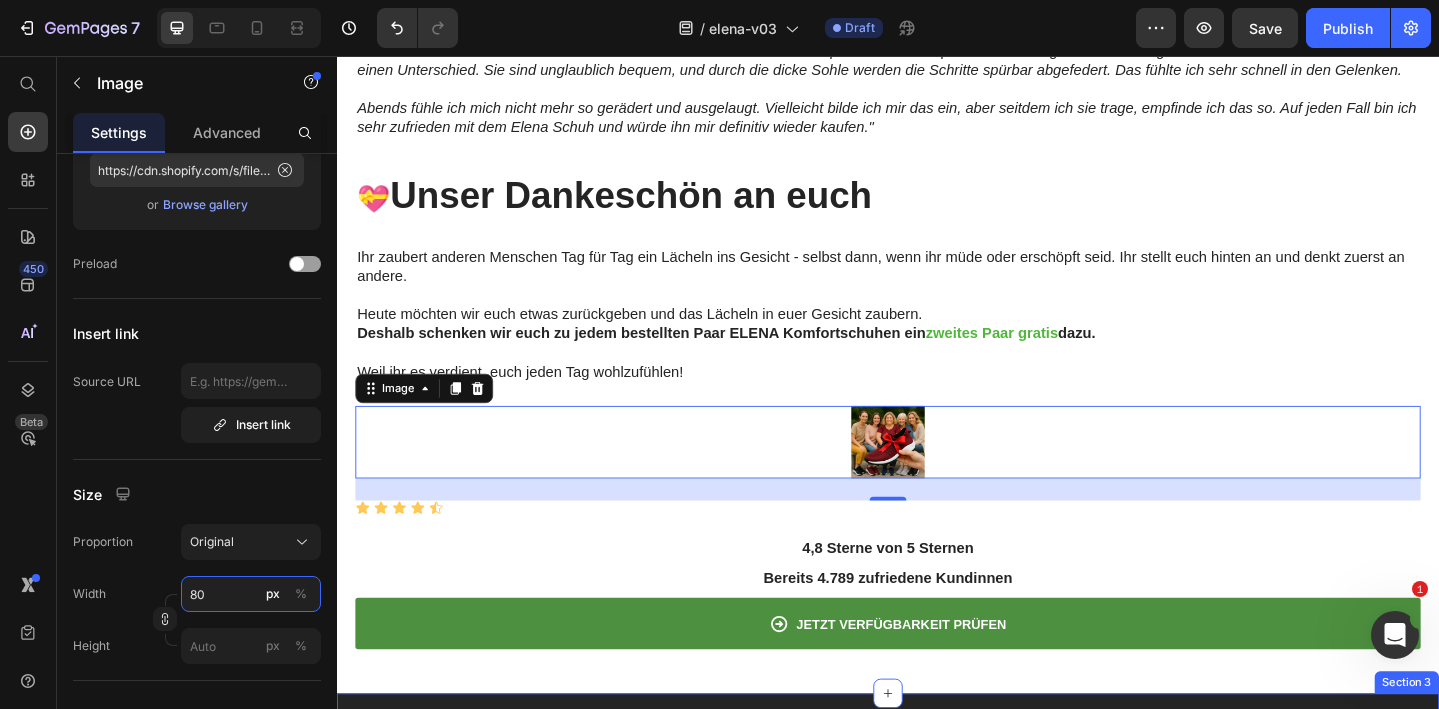scroll, scrollTop: 5267, scrollLeft: 0, axis: vertical 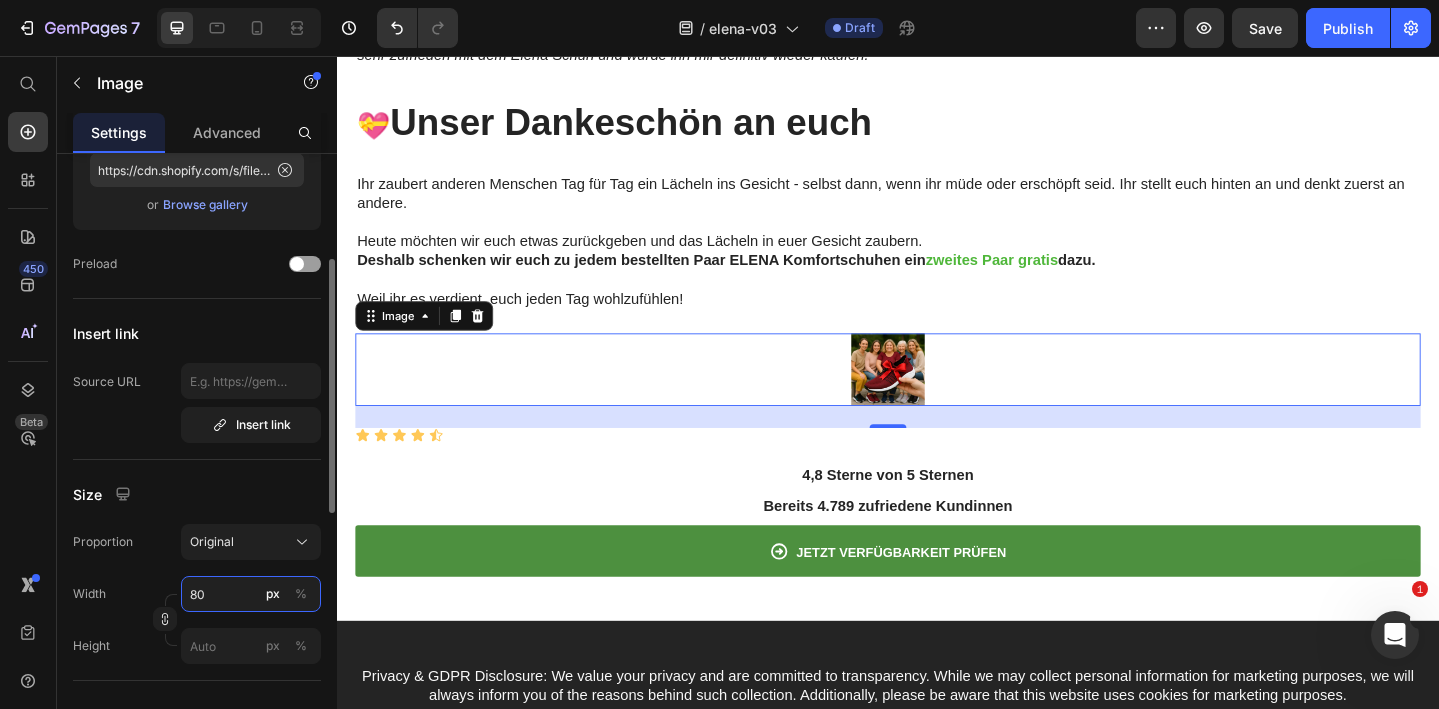 click on "80" at bounding box center [251, 594] 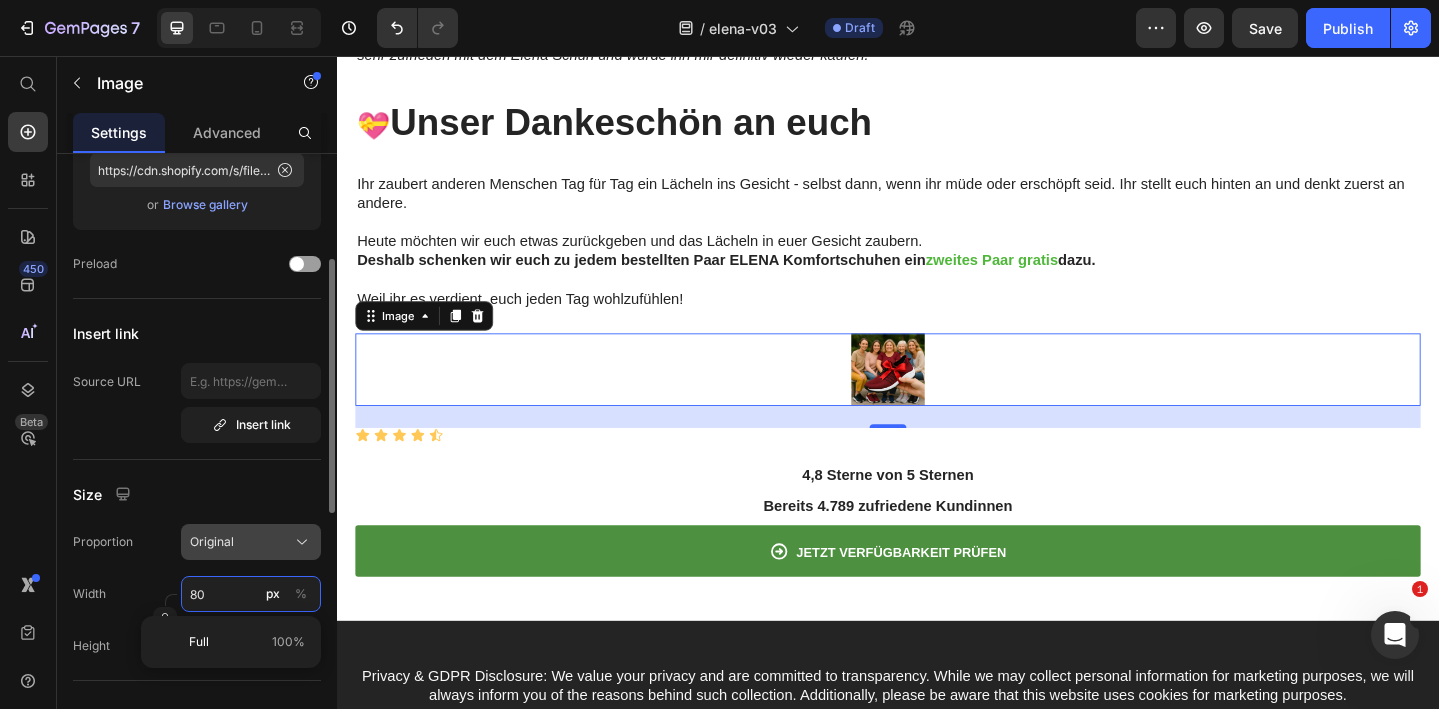 type on "80" 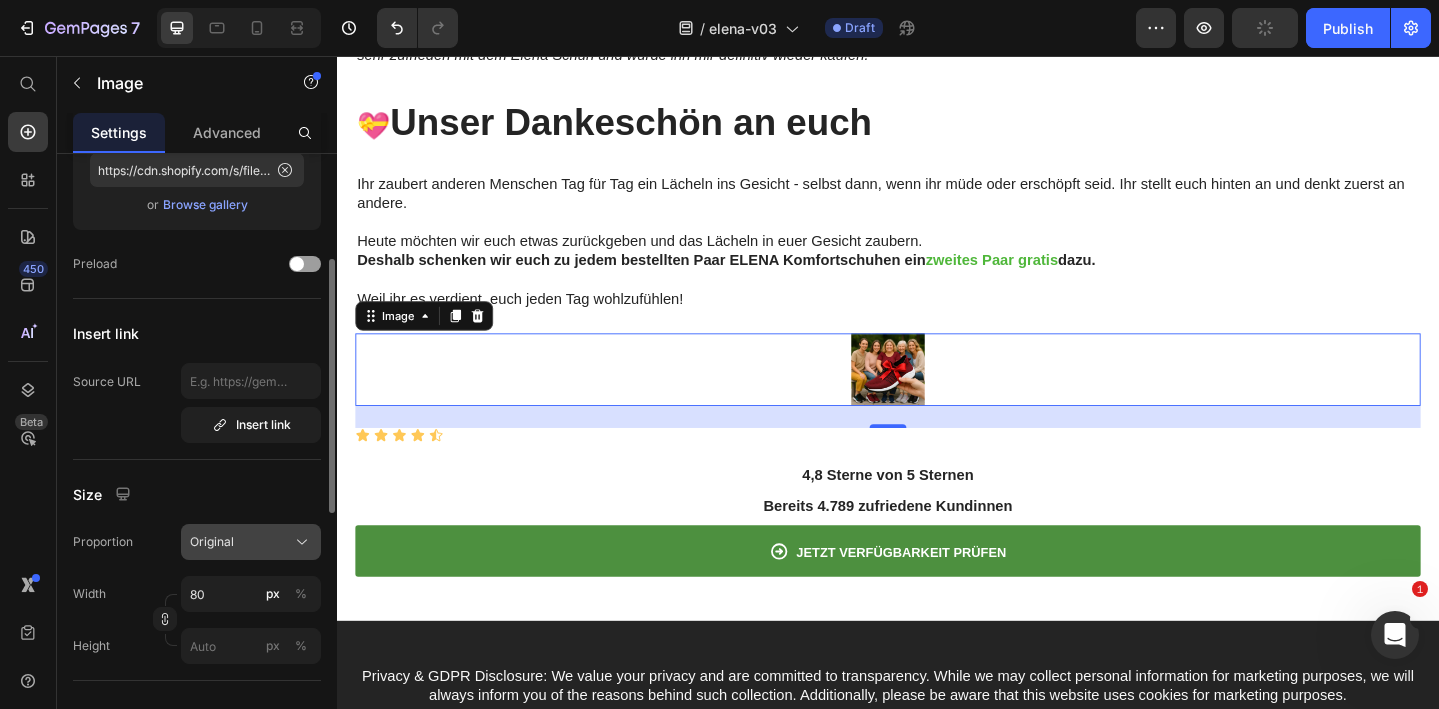 click on "Original" 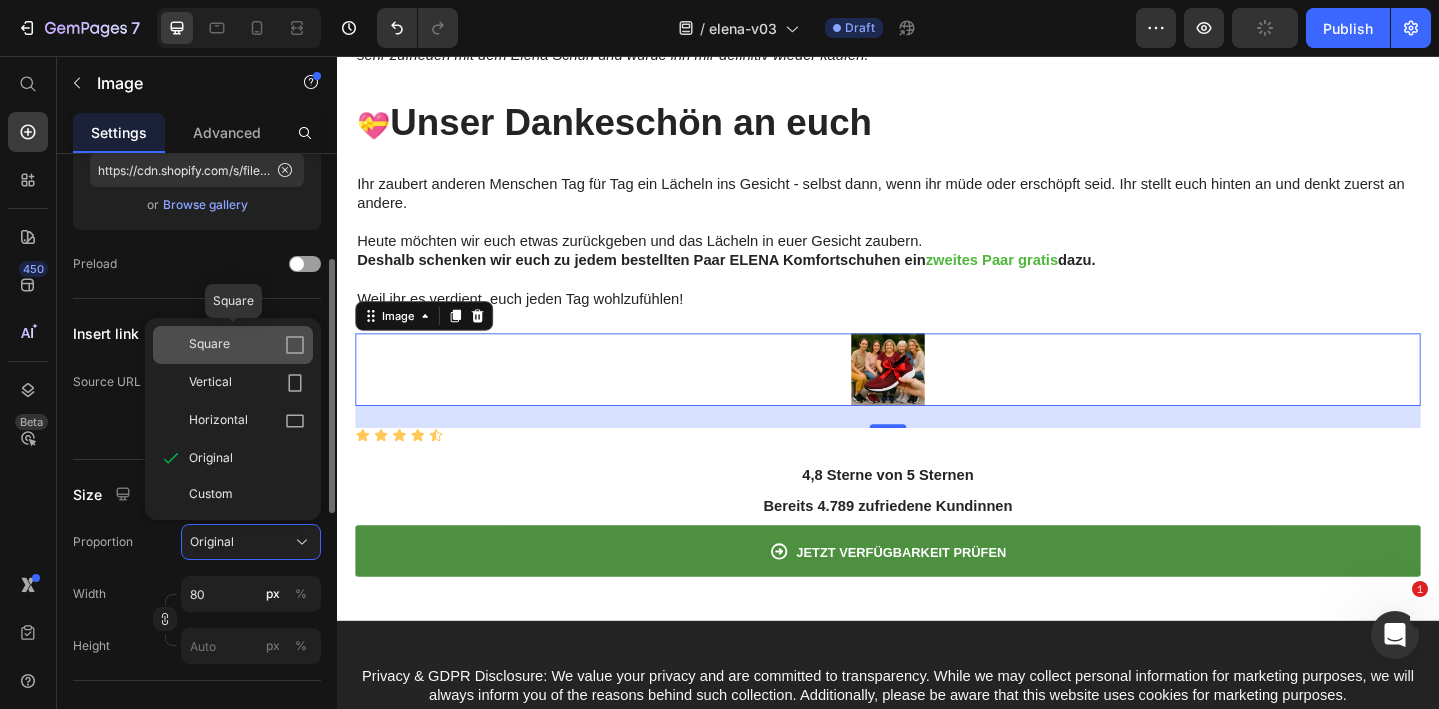 click on "Square" at bounding box center (209, 345) 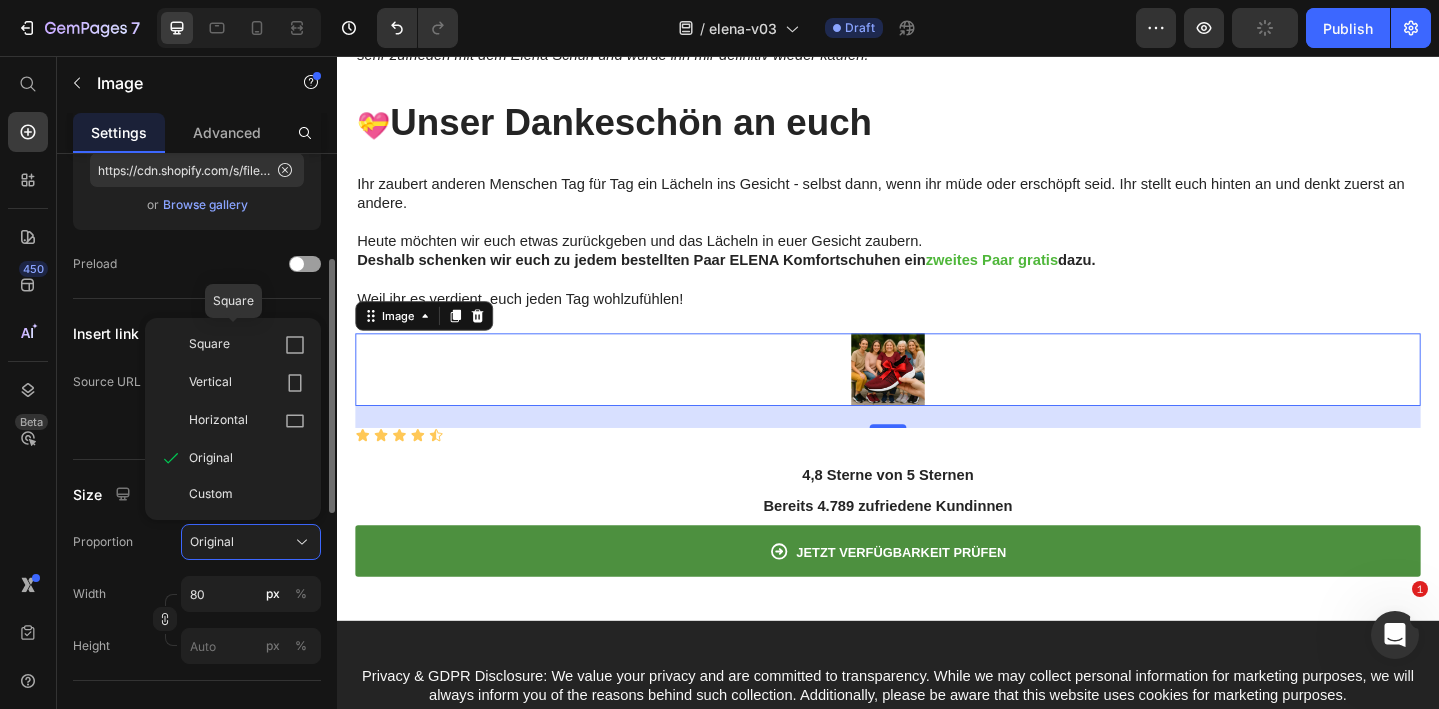 type on "80" 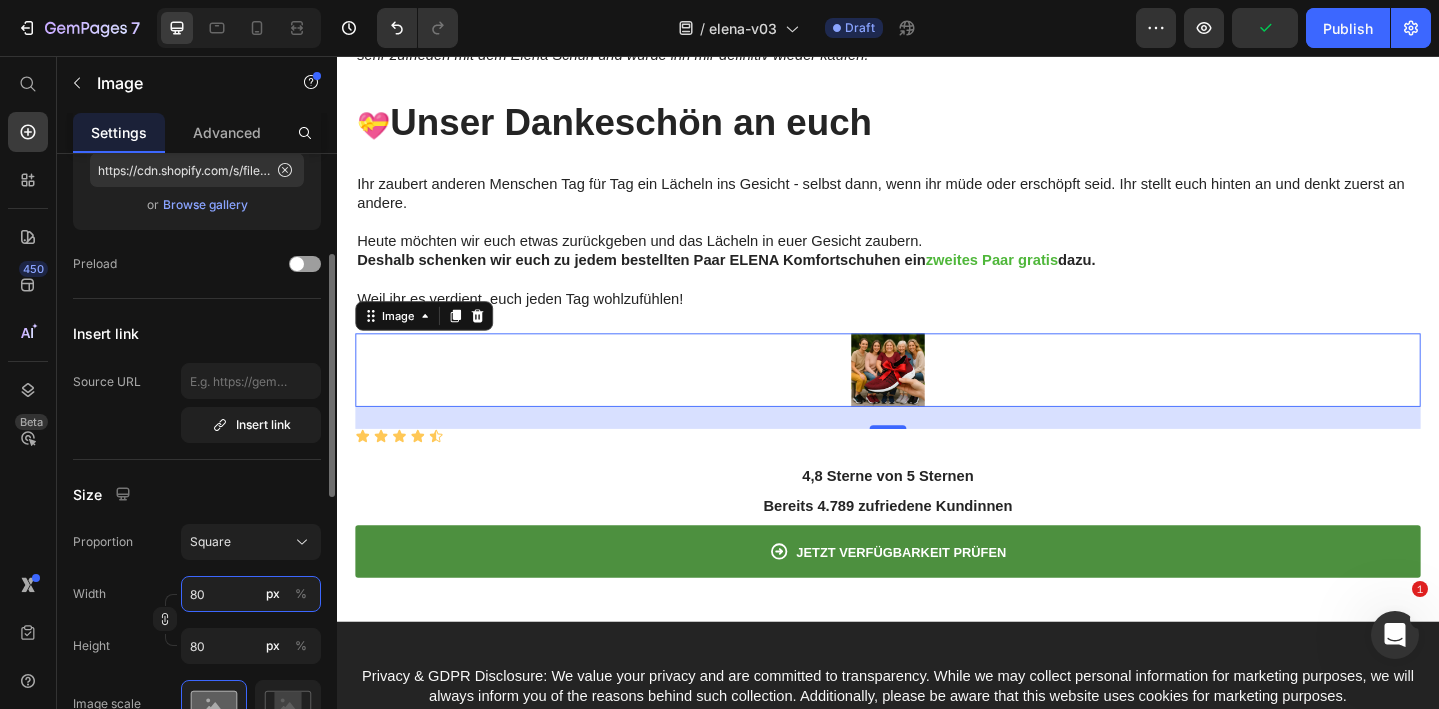 click on "80" at bounding box center [251, 594] 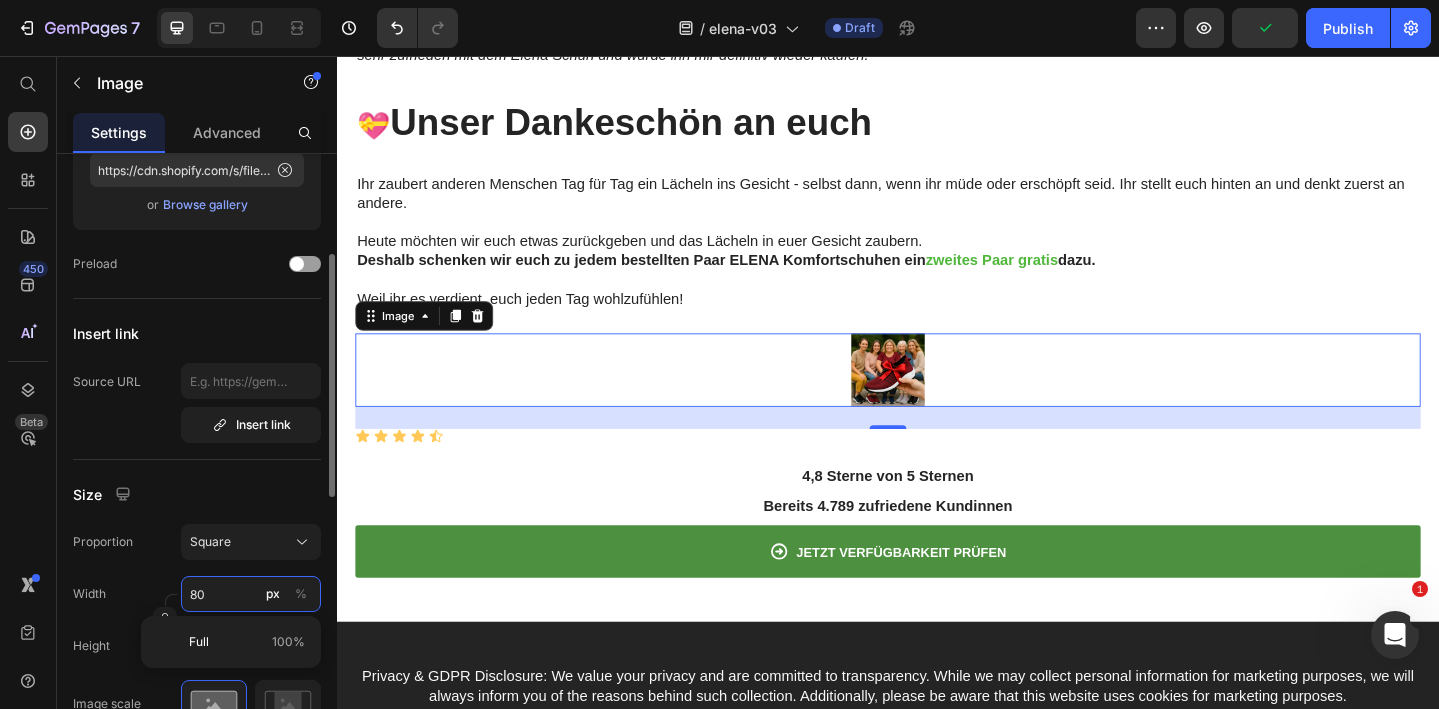 scroll, scrollTop: 289, scrollLeft: 0, axis: vertical 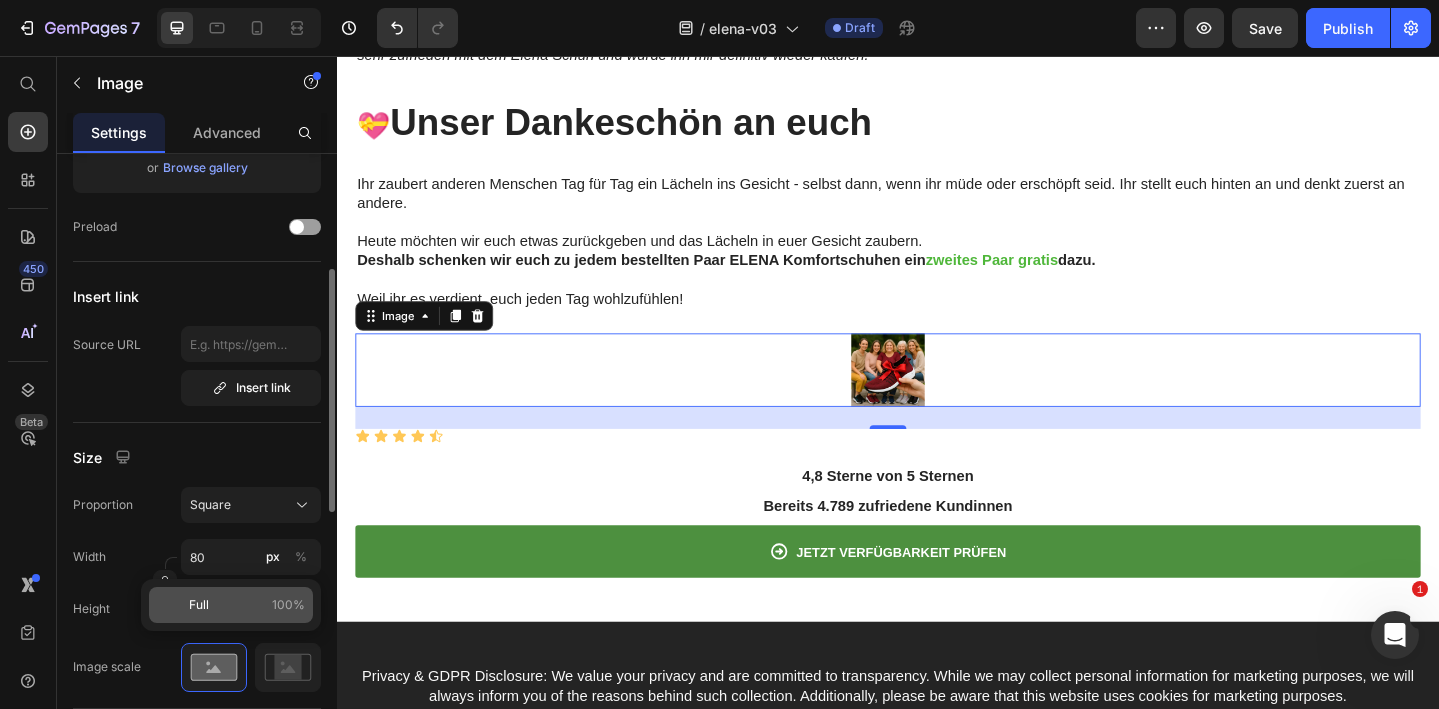 click on "Full 100%" at bounding box center (247, 605) 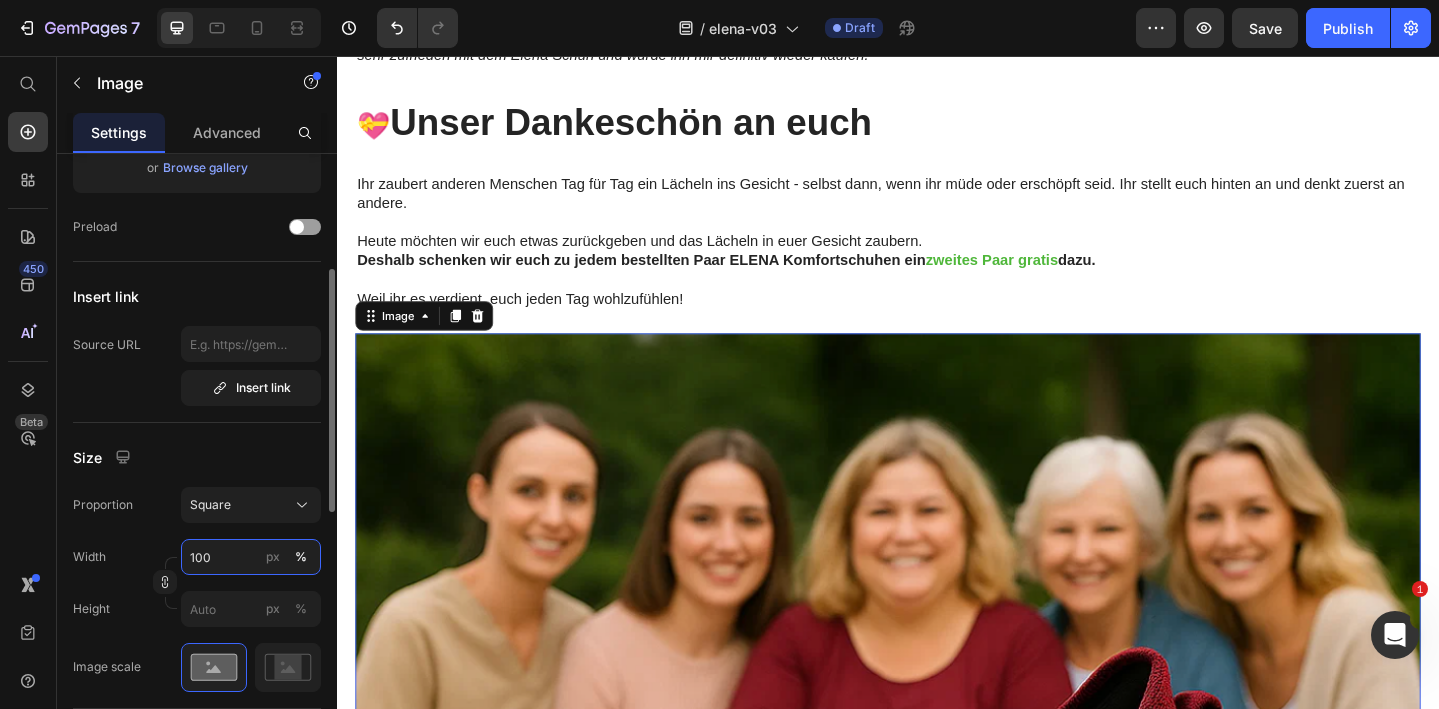 click on "100" at bounding box center [251, 557] 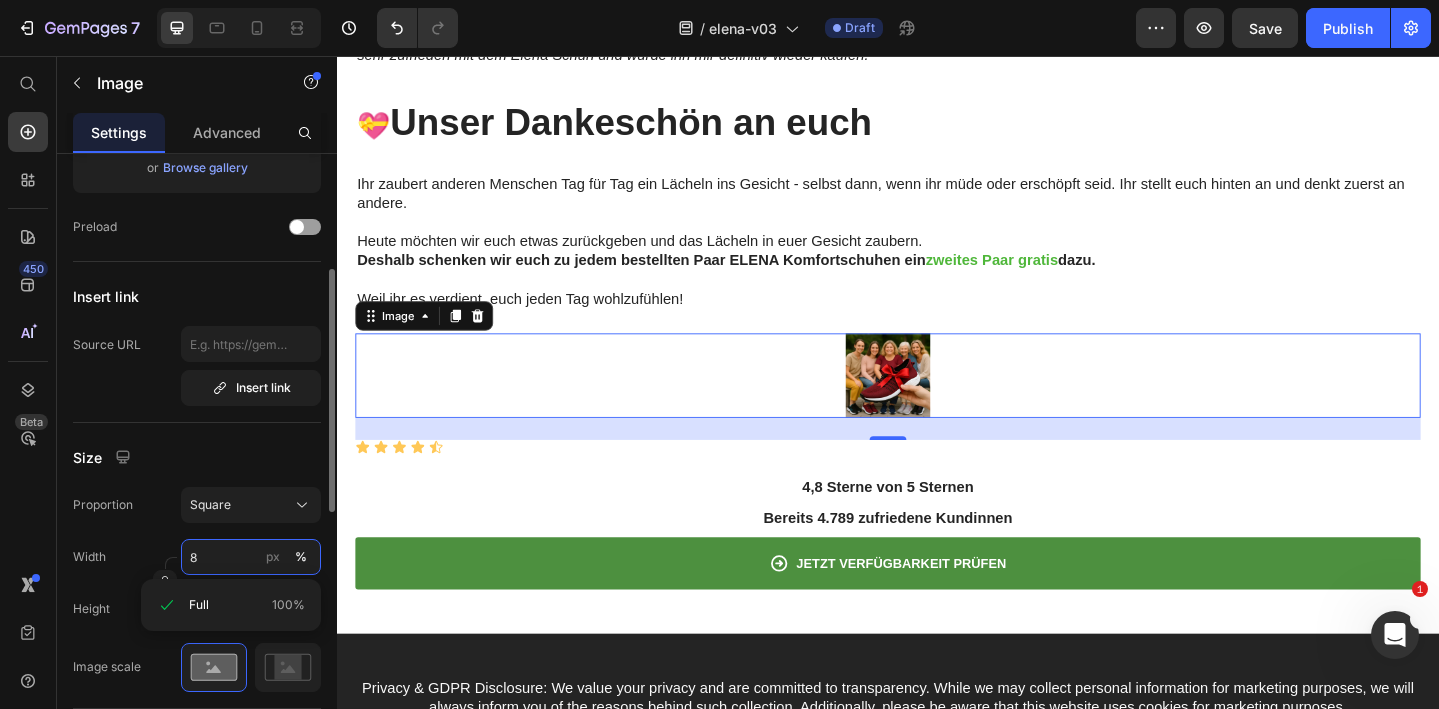 type on "80" 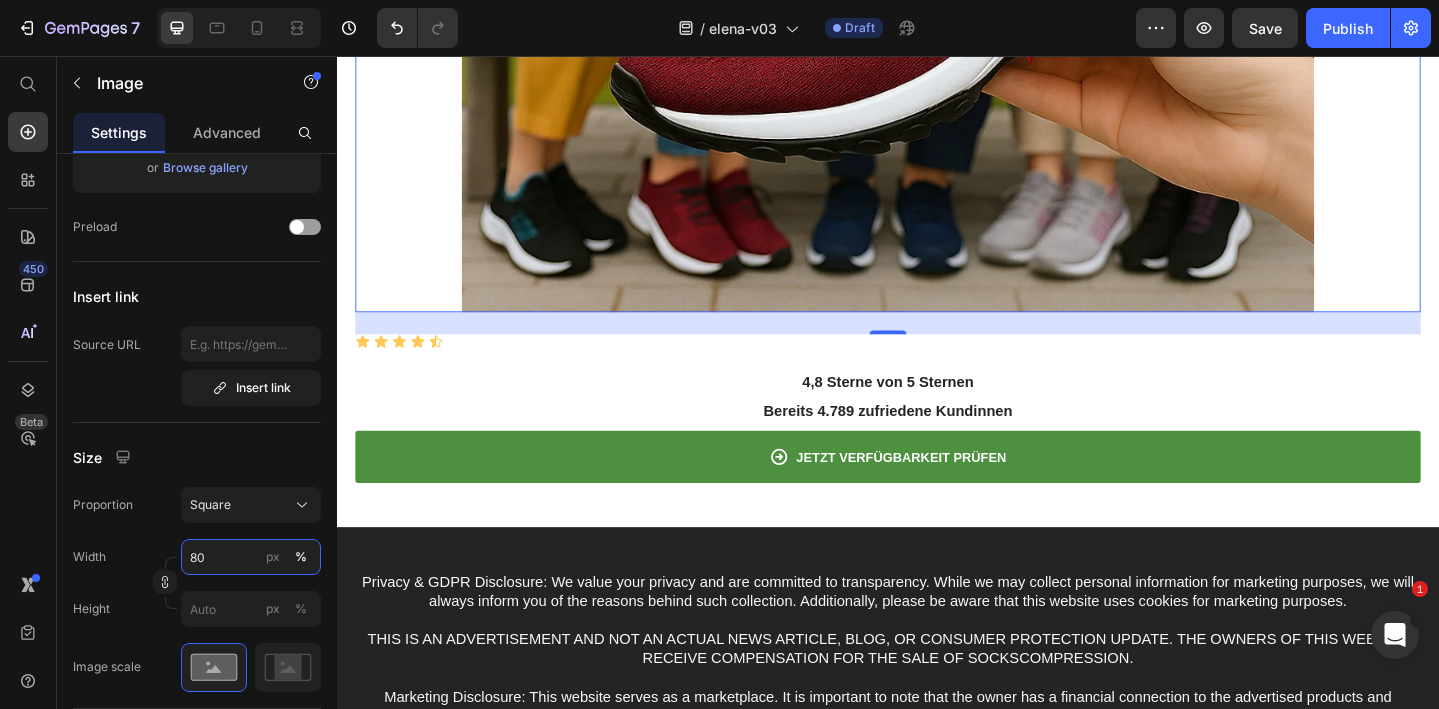 scroll, scrollTop: 6234, scrollLeft: 0, axis: vertical 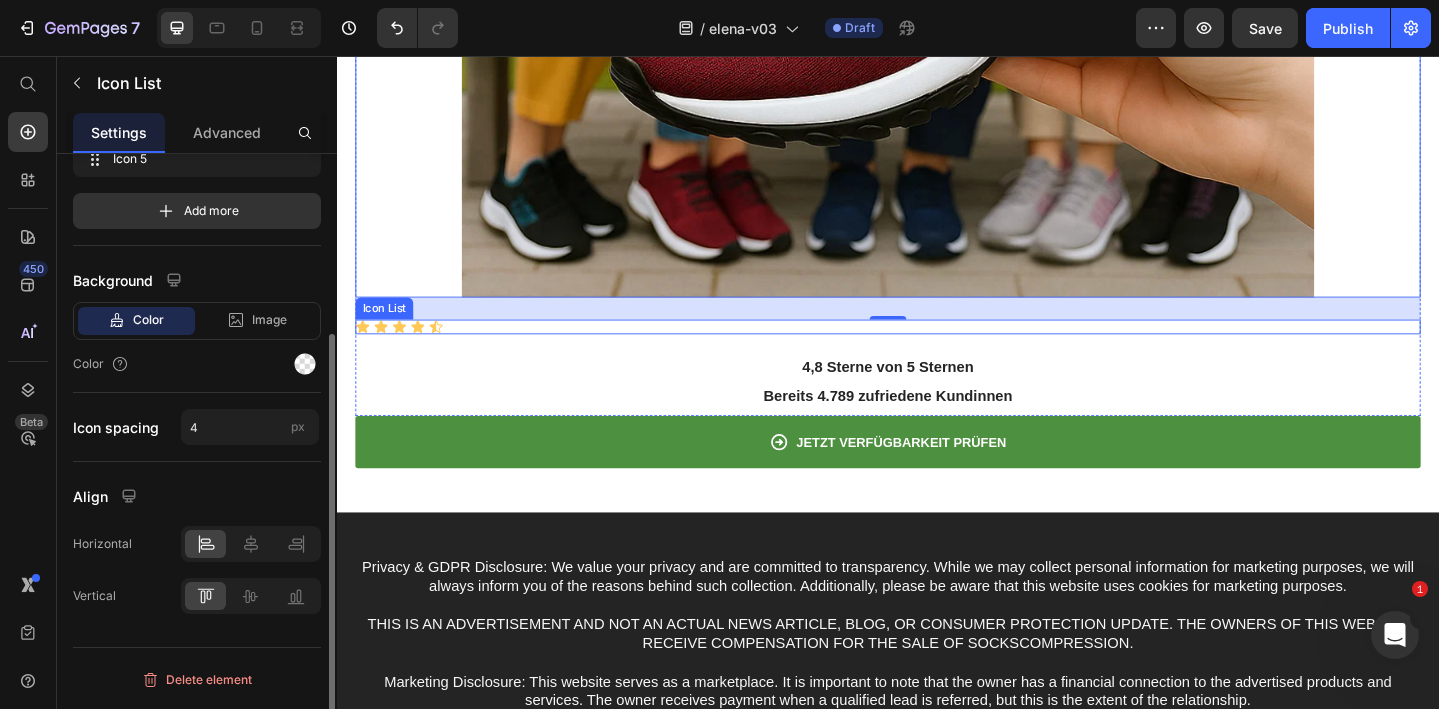 click on "Icon Icon Icon Icon Icon" at bounding box center [937, 351] 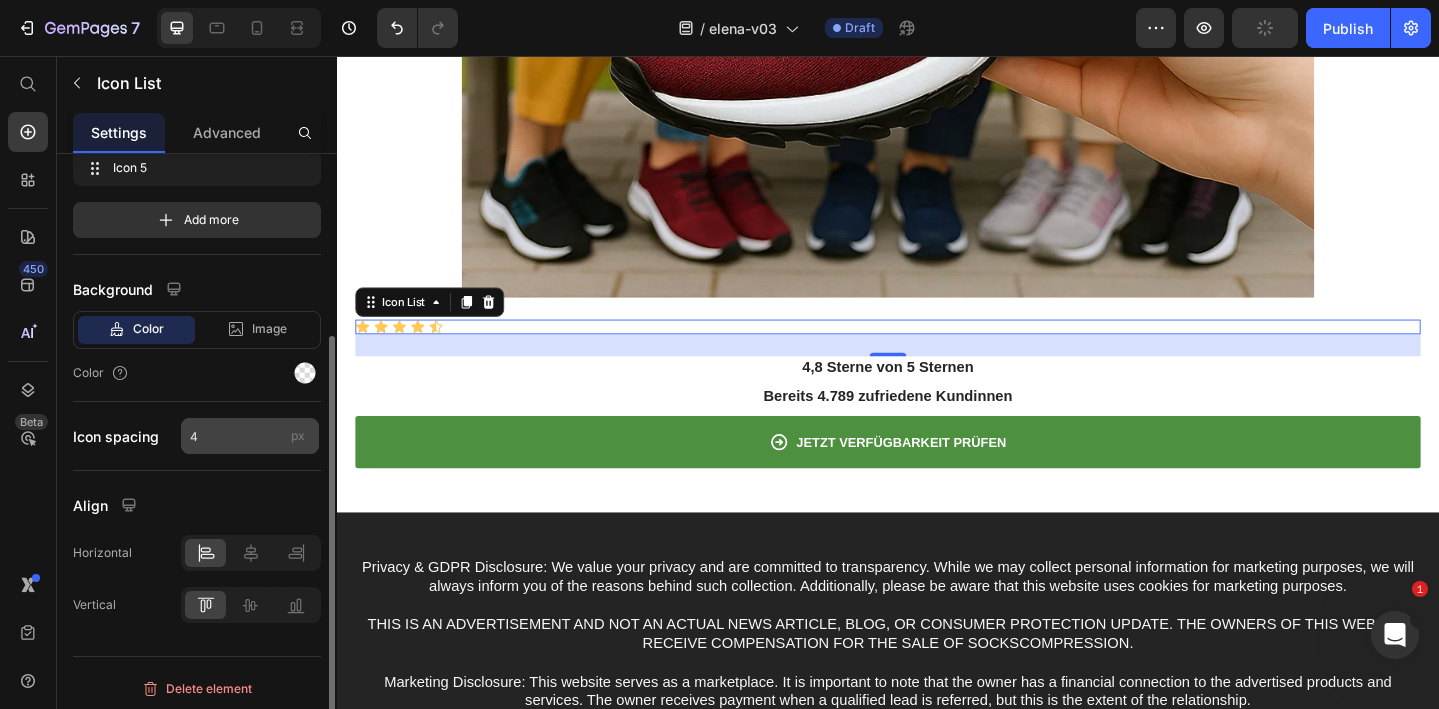scroll, scrollTop: 249, scrollLeft: 0, axis: vertical 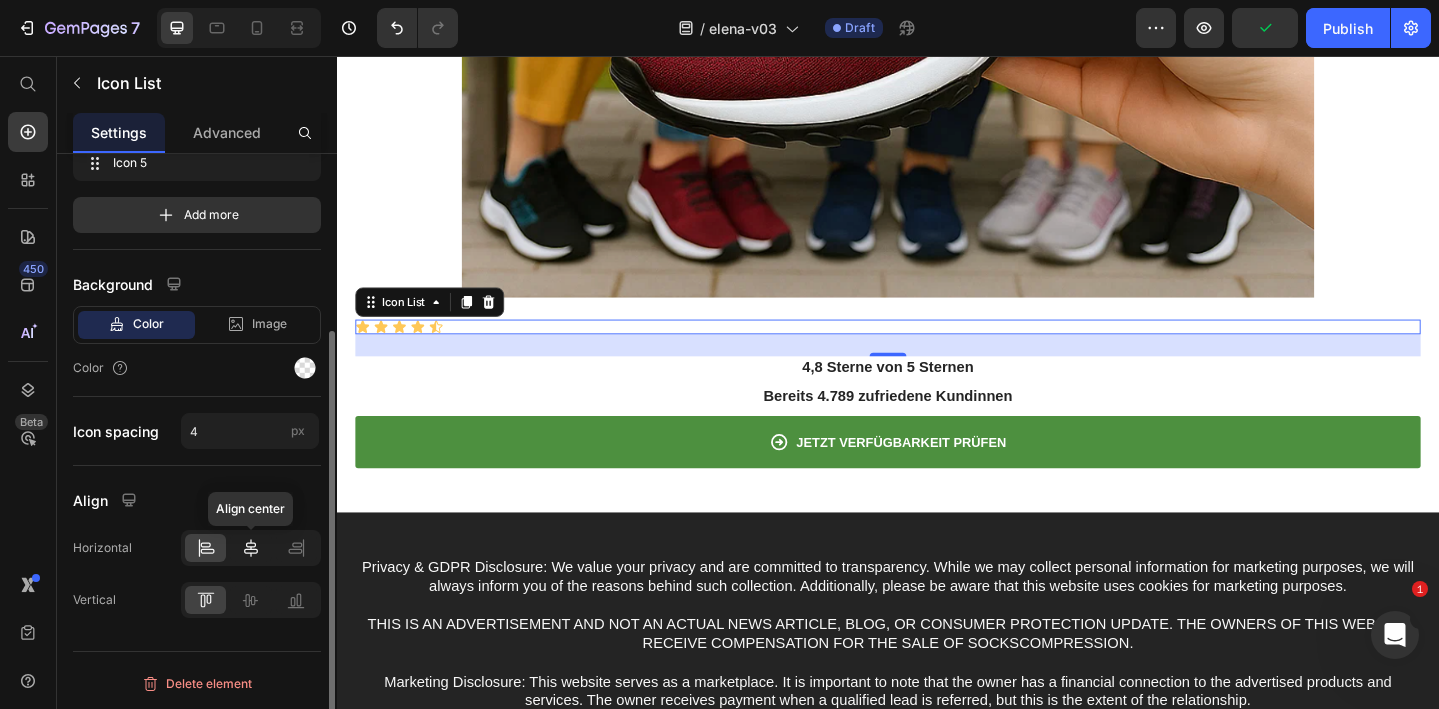 click 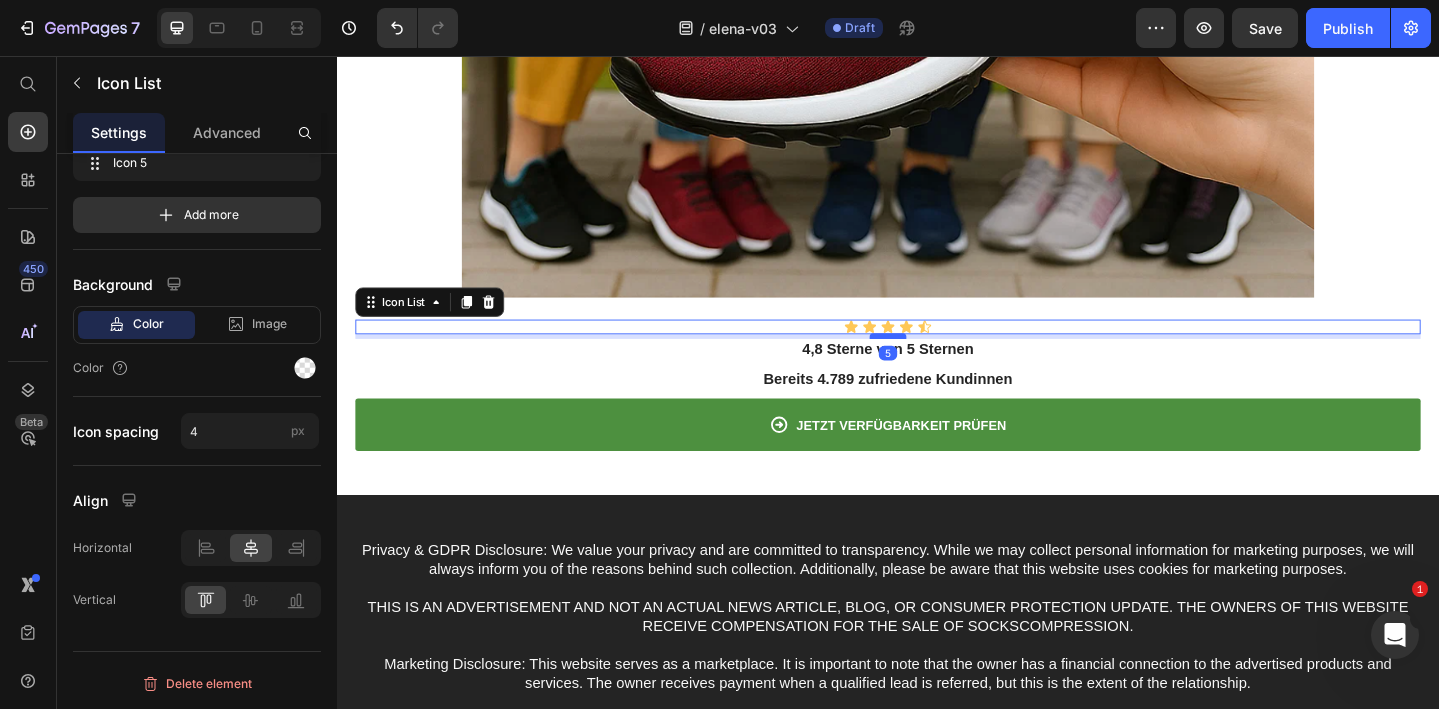 drag, startPoint x: 946, startPoint y: 379, endPoint x: 946, endPoint y: 360, distance: 19 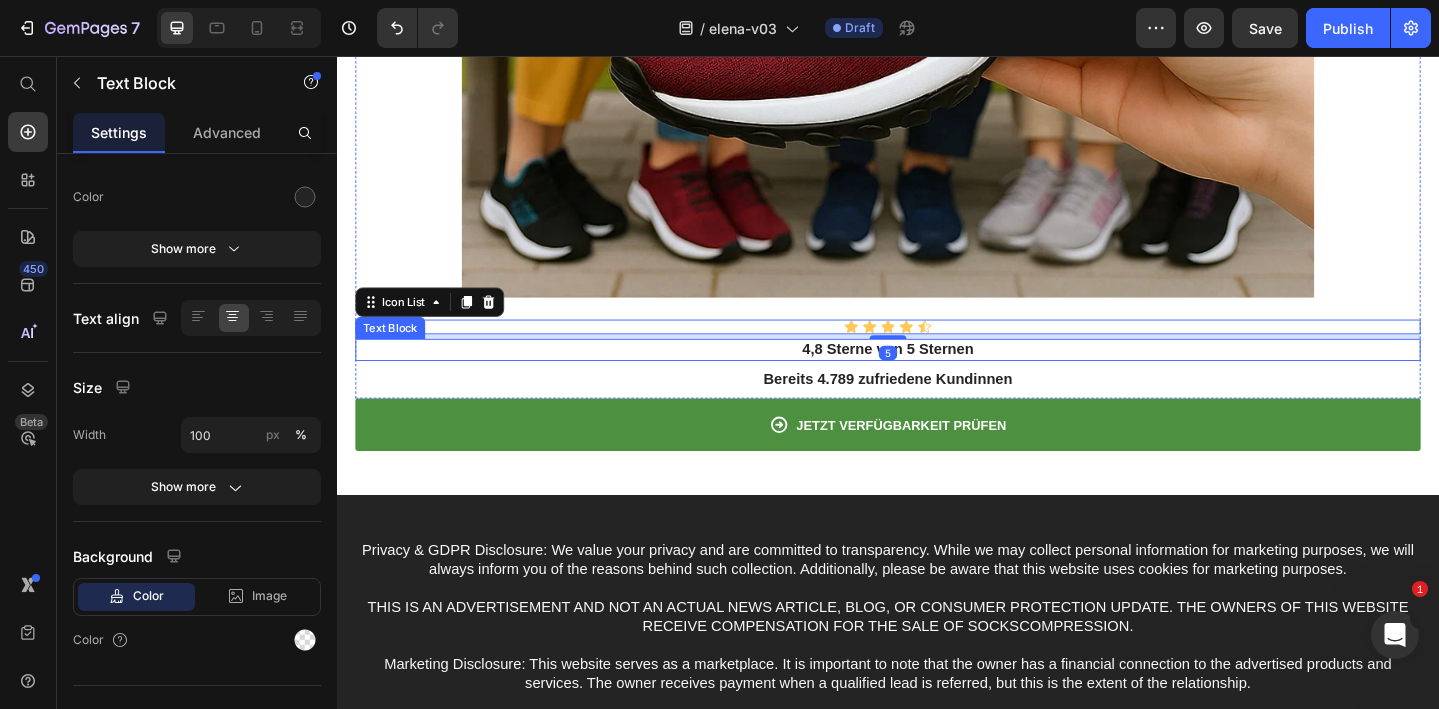 click on "4,8 Sterne von 5 Sternen" at bounding box center [937, 376] 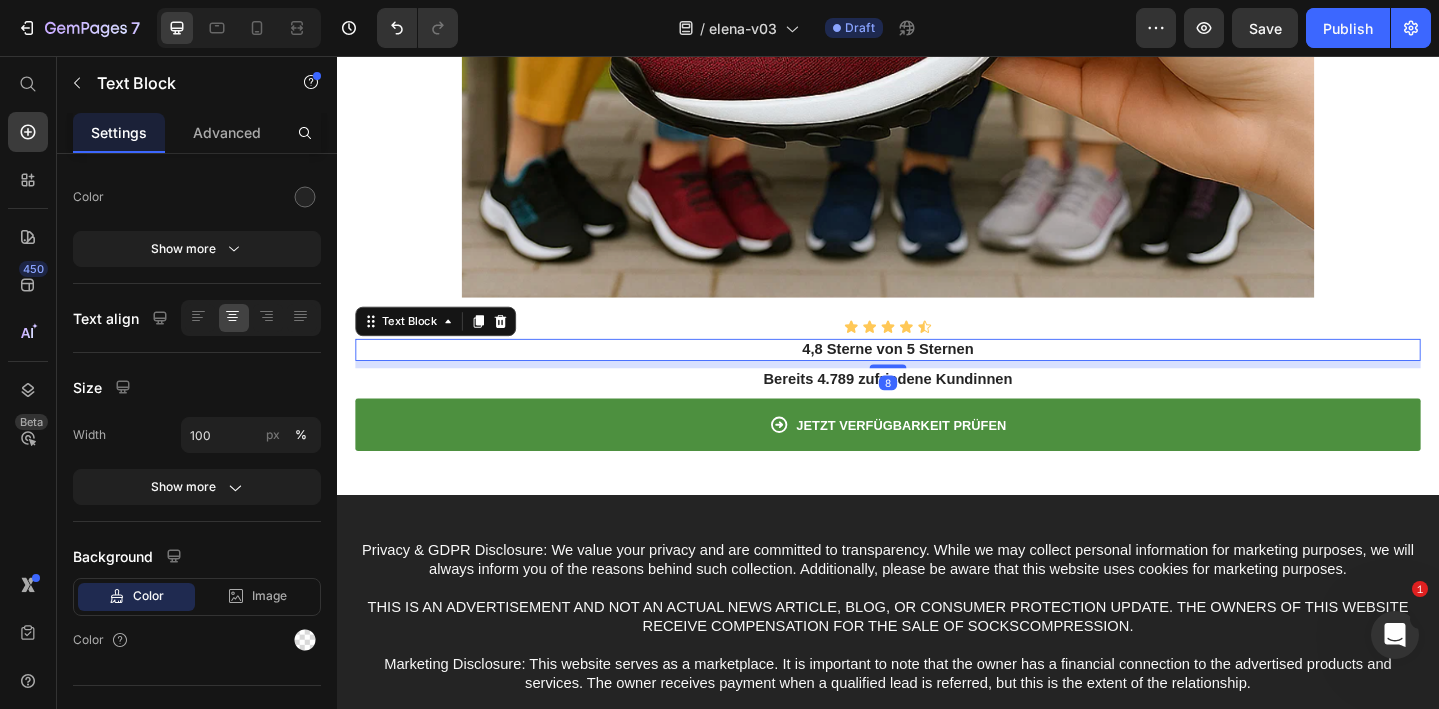 scroll, scrollTop: 0, scrollLeft: 0, axis: both 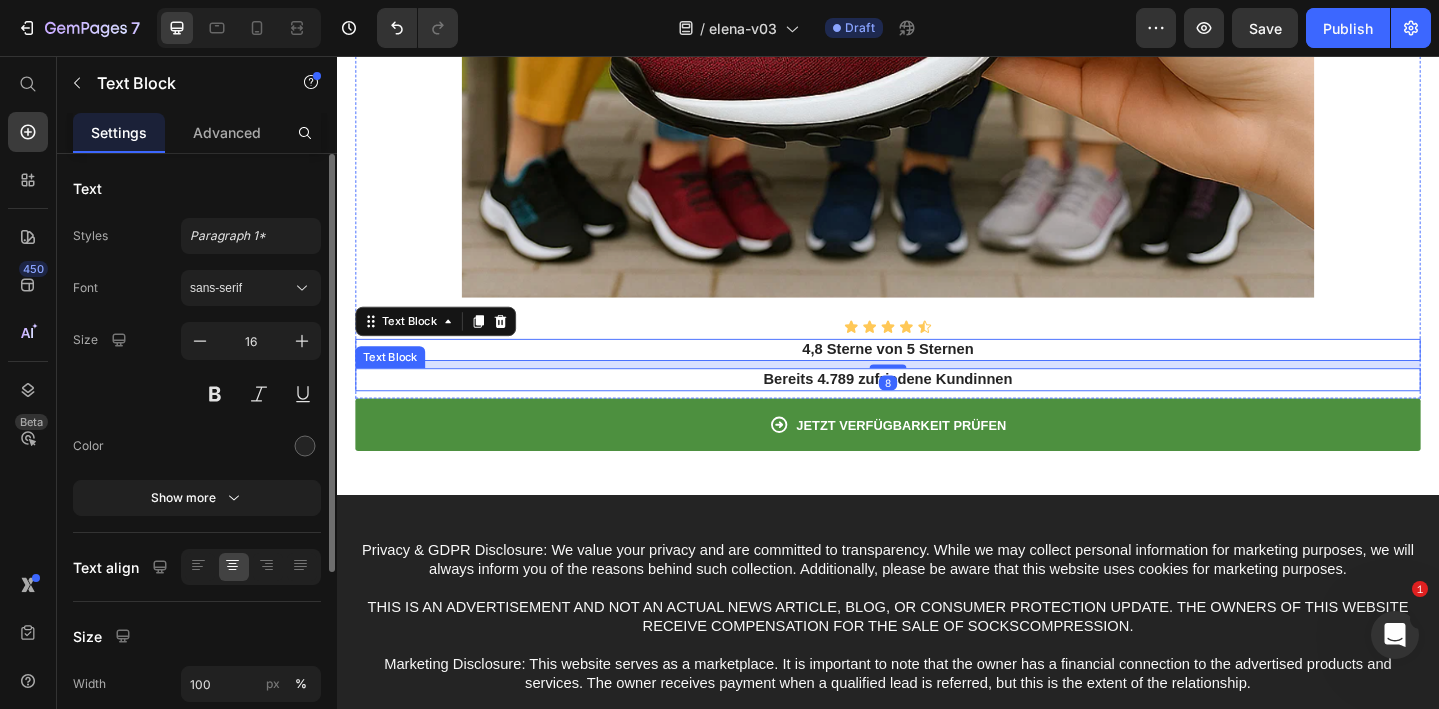 click on "Bereits 4.789 zufriedene Kundinnen" at bounding box center (936, 407) 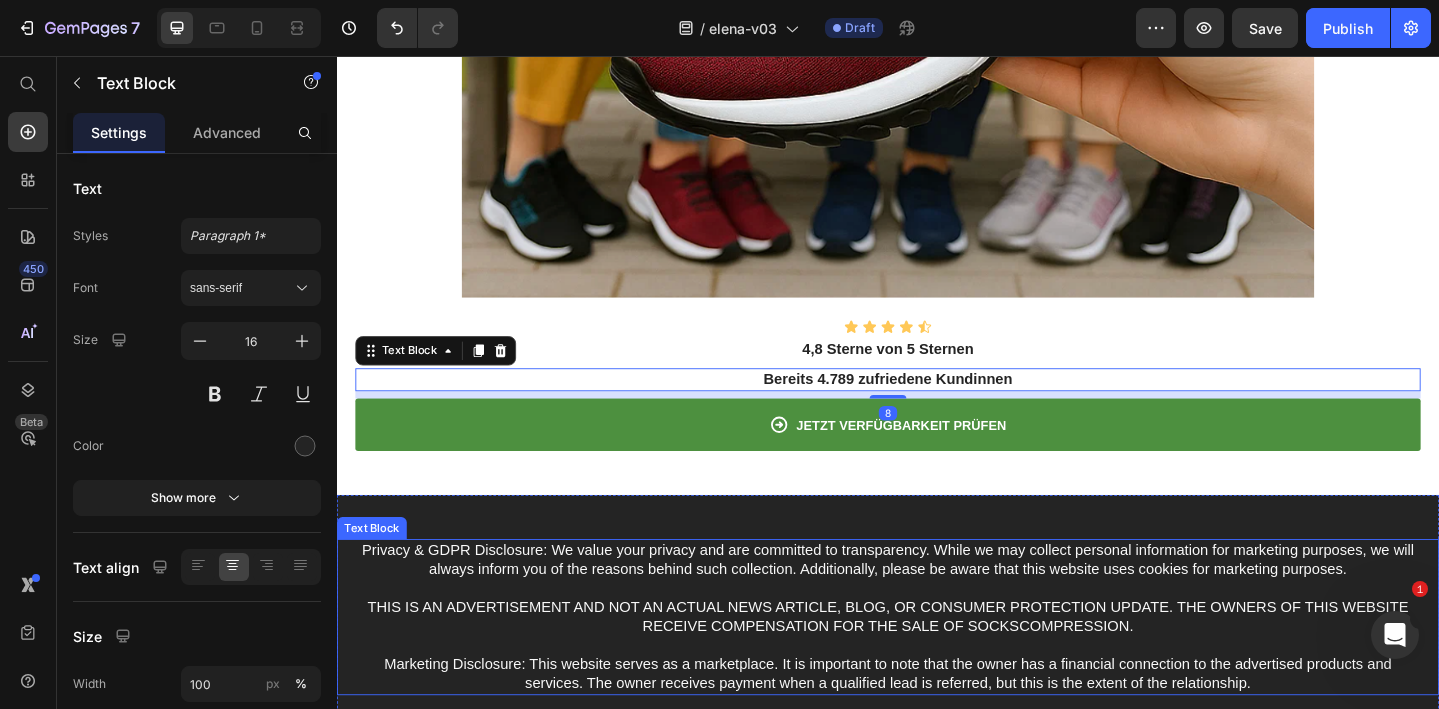 click on "Privacy & GDPR Disclosure: We value your privacy and are committed to transparency. While we may collect personal information for marketing purposes, we will always inform you of the reasons behind such collection. Additionally, please be aware that this website uses cookies for marketing purposes. THIS IS AN ADVERTISEMENT AND NOT AN ACTUAL NEWS ARTICLE, BLOG, OR CONSUMER PROTECTION UPDATE. THE OWNERS OF THIS WEBSITE RECEIVE COMPENSATION FOR THE SALE OF SOCKSCOMPRESSION. Marketing Disclosure: This website serves as a marketplace. It is important to note that the owner has a financial connection to the advertised products and services. The owner receives payment when a qualified lead is referred, but this is the extent of the relationship." at bounding box center [937, 667] 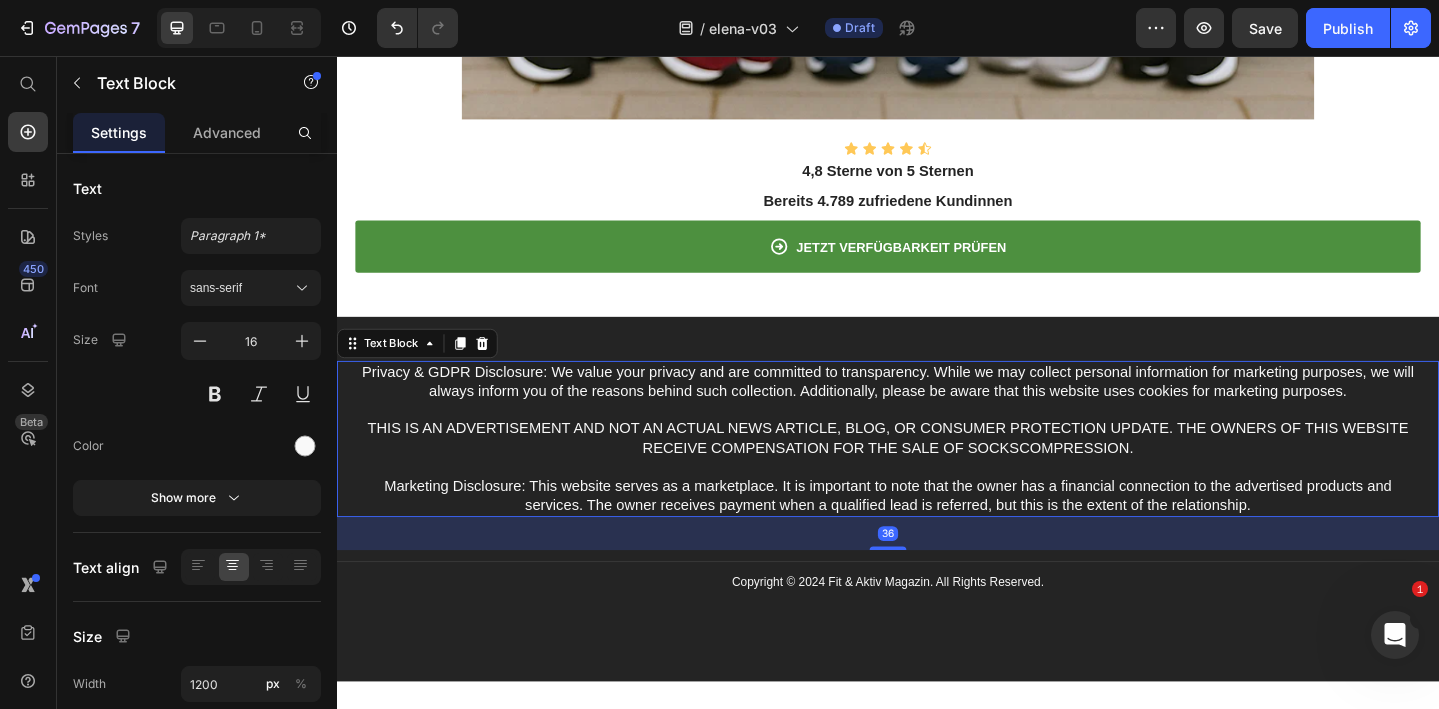 scroll, scrollTop: 6503, scrollLeft: 0, axis: vertical 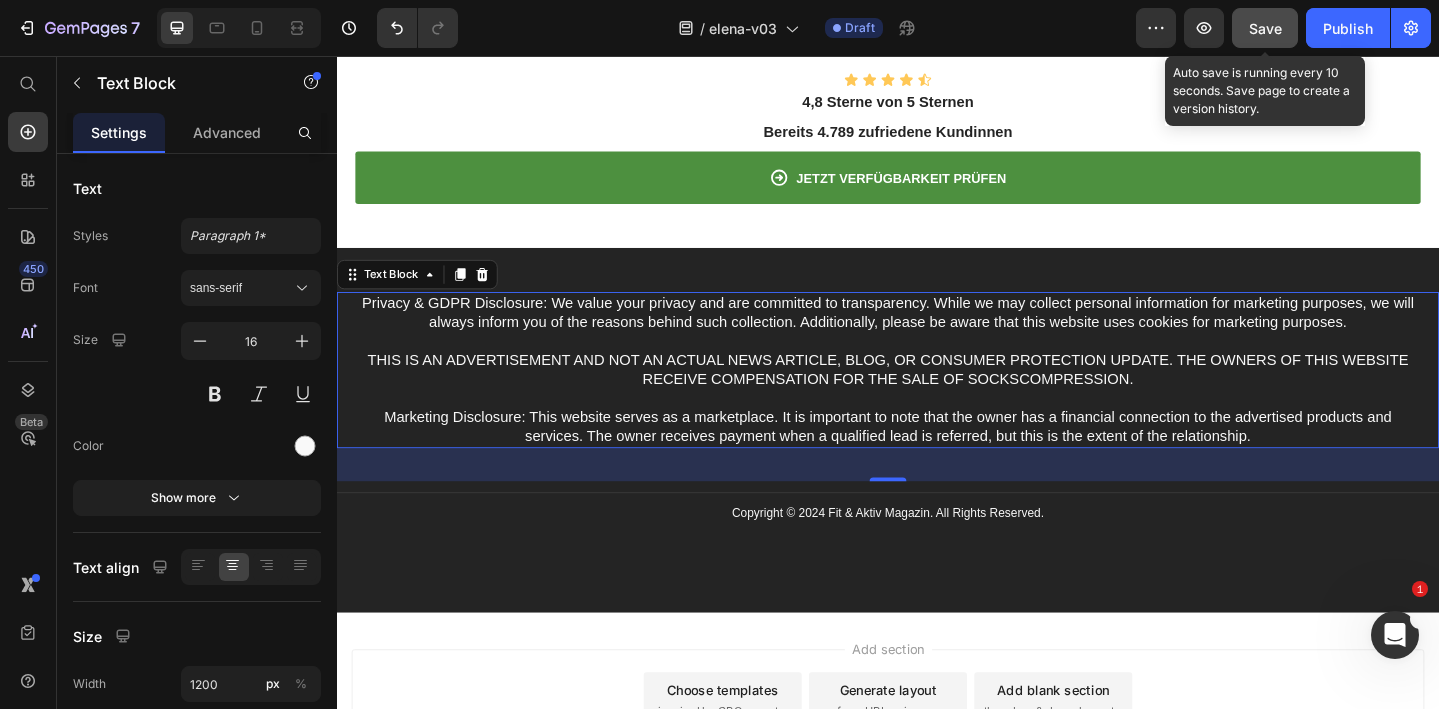 click on "Save" at bounding box center (1265, 28) 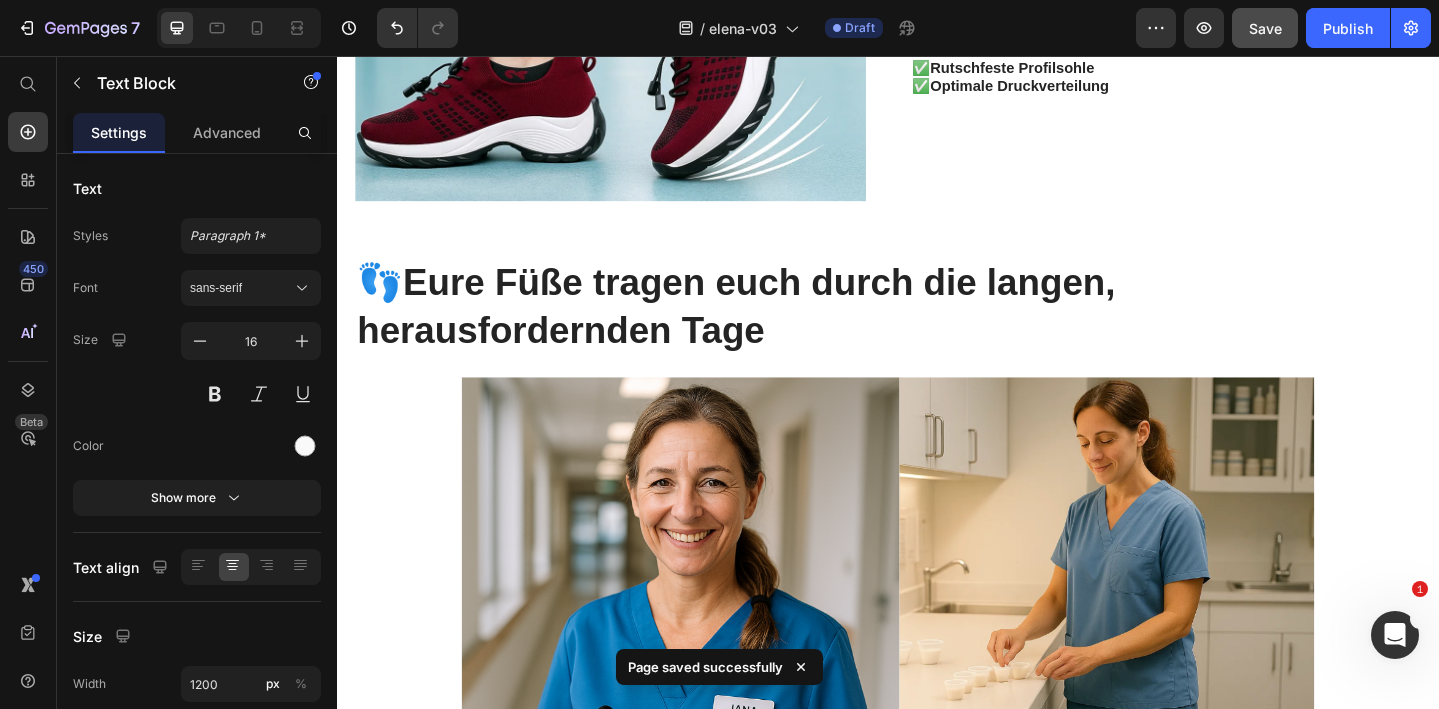 scroll, scrollTop: 3870, scrollLeft: 0, axis: vertical 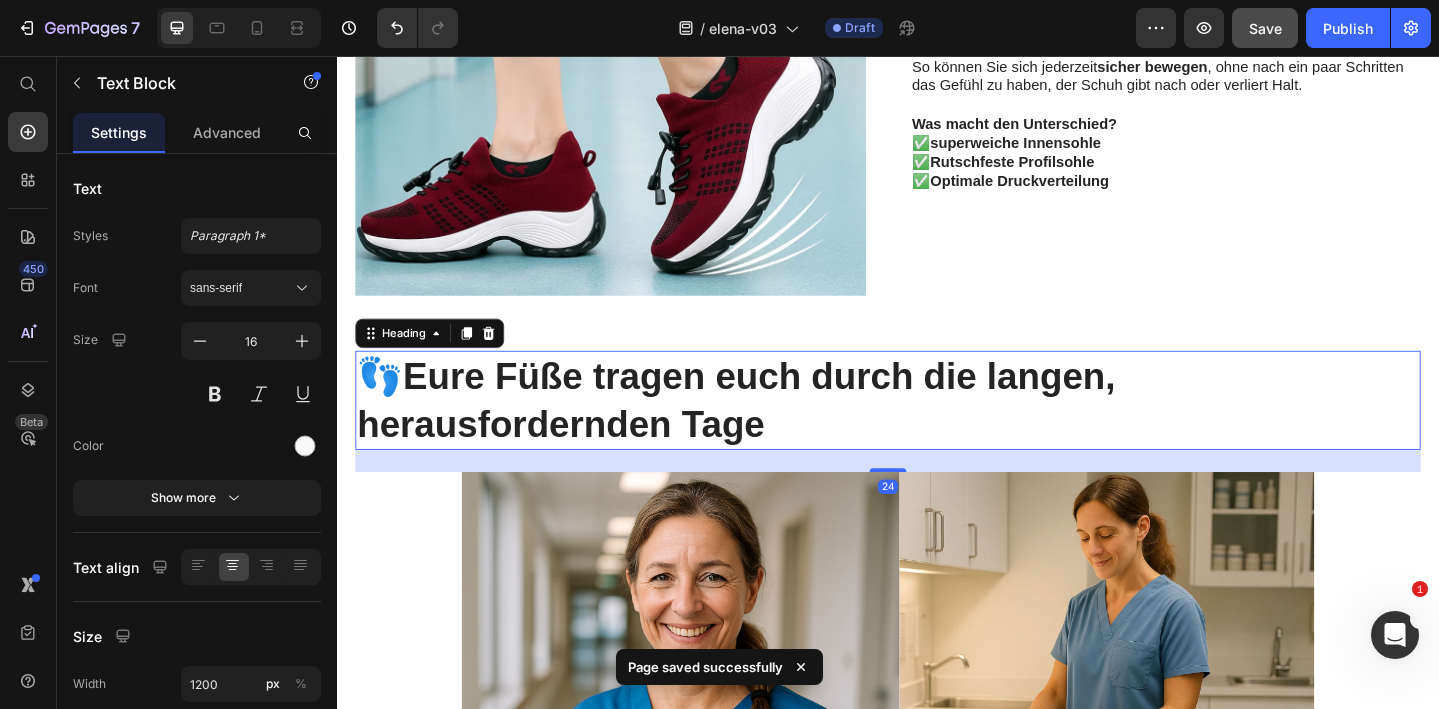 click on "👣 Eure Füße tragen euch durch die langen, herausfordernden Tage" at bounding box center [937, 431] 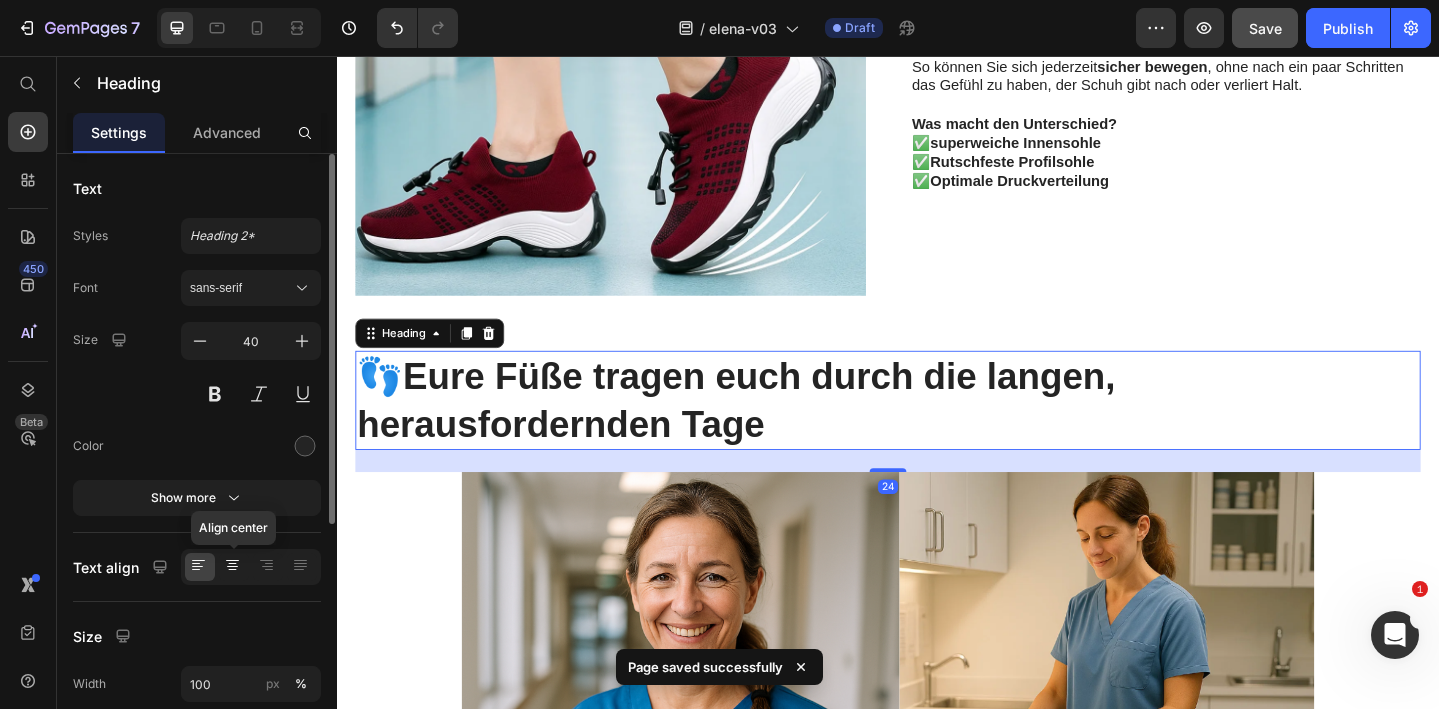 click 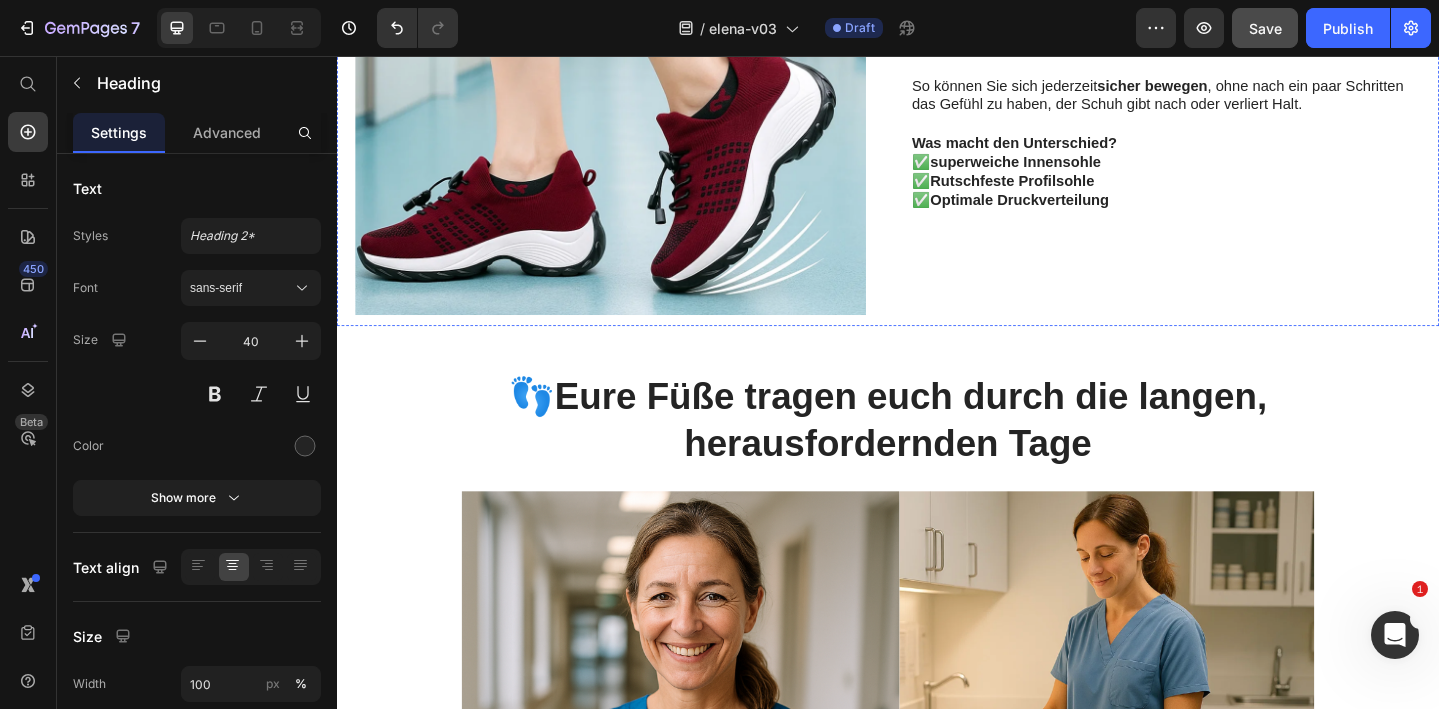 scroll, scrollTop: 3884, scrollLeft: 0, axis: vertical 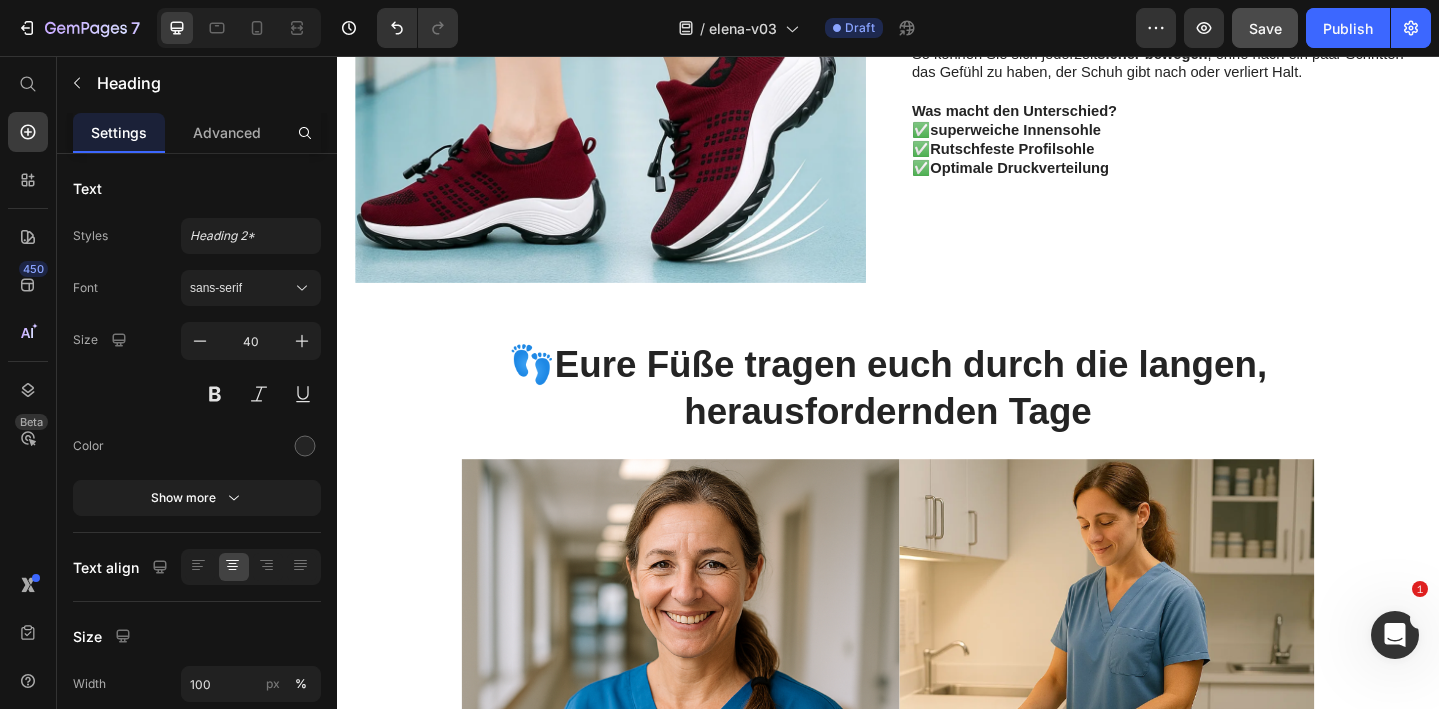 click on "👣 Eure Füße tragen euch durch die langen, herausfordernden Tage" at bounding box center [937, 417] 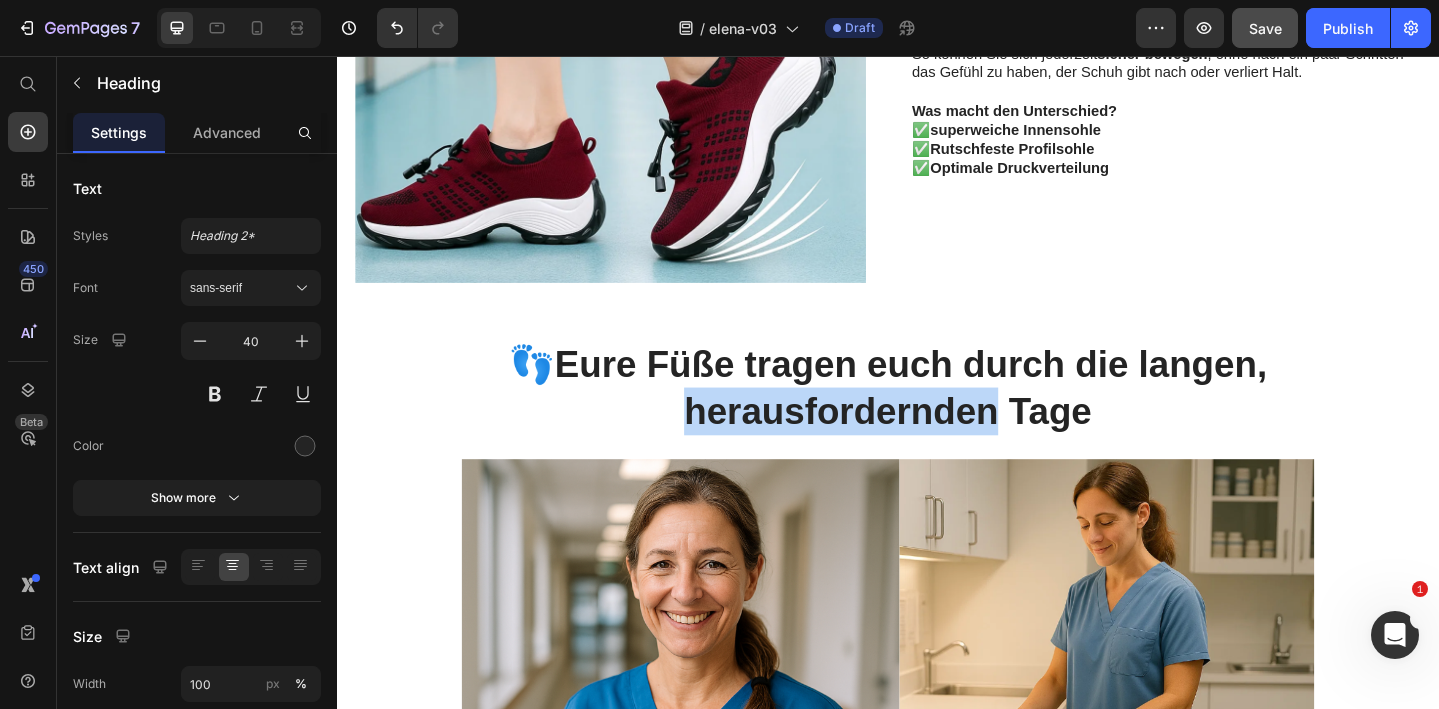 click on "👣 Eure Füße tragen euch durch die langen, herausfordernden Tage" at bounding box center (937, 417) 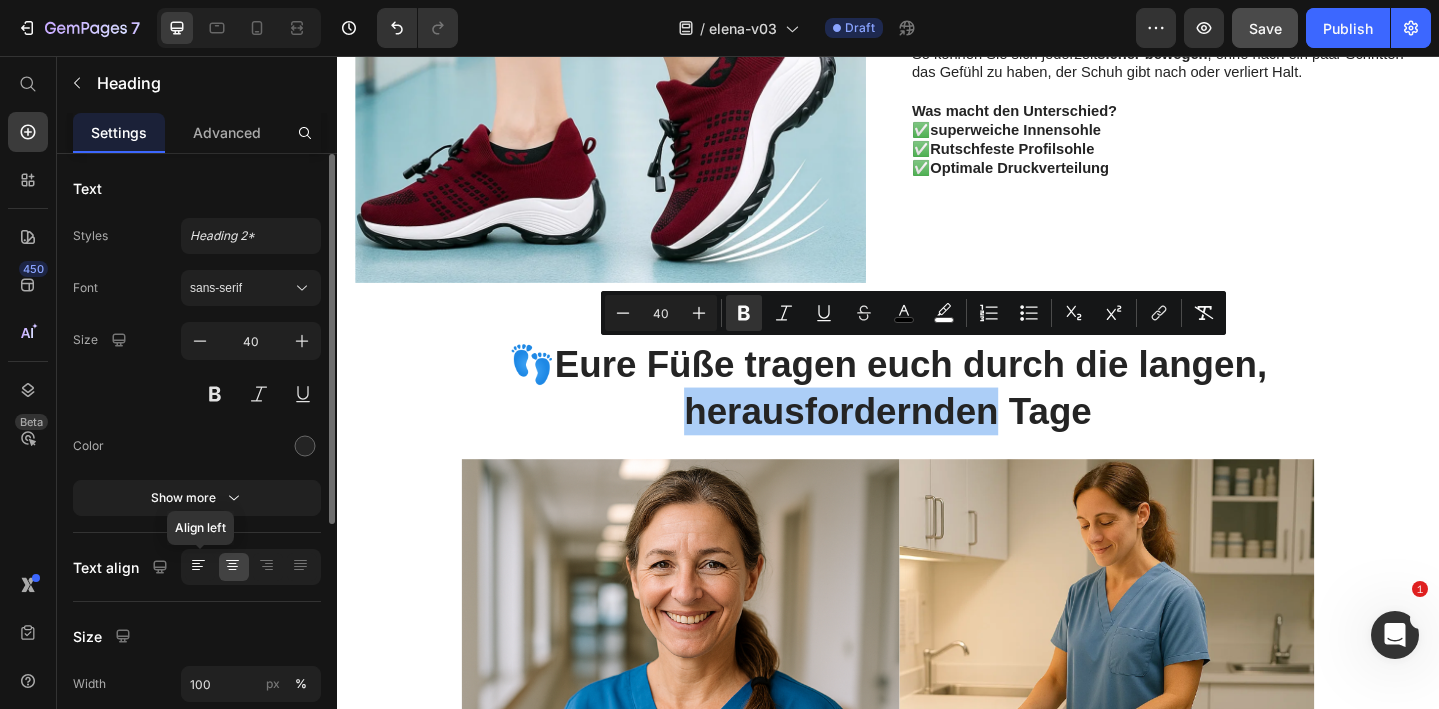 click 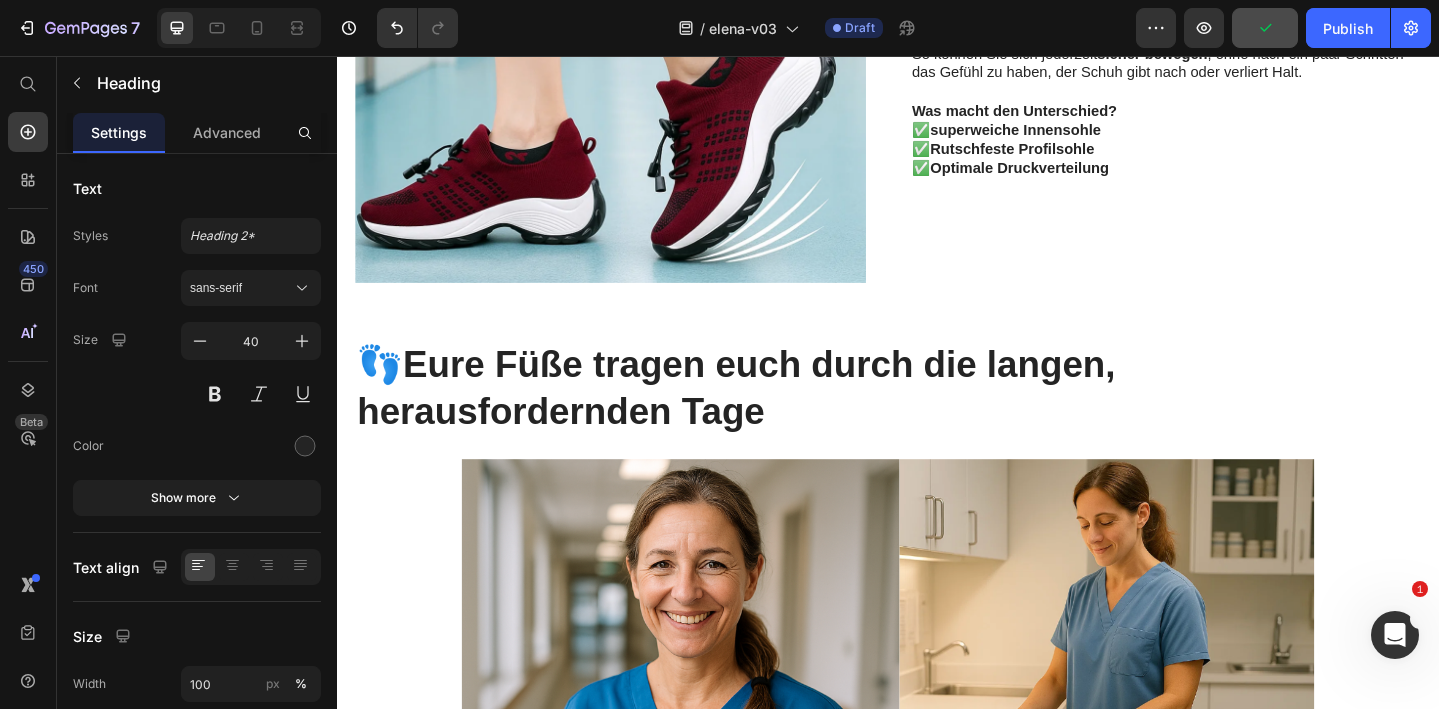 click on "👣 Eure Füße tragen euch durch die langen, herausfordernden Tage" at bounding box center [937, 417] 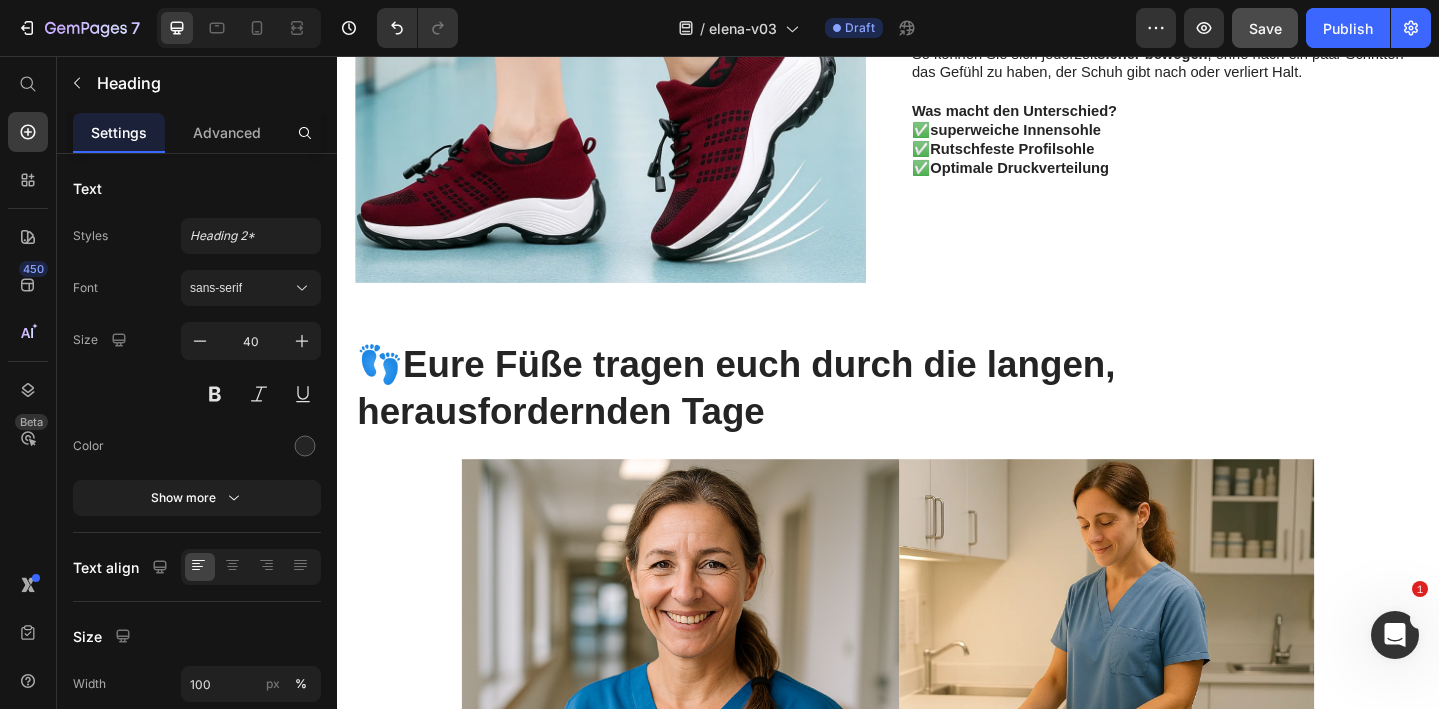 click on "👣 Eure Füße tragen euch durch die langen, herausfordernden Tage" at bounding box center [937, 417] 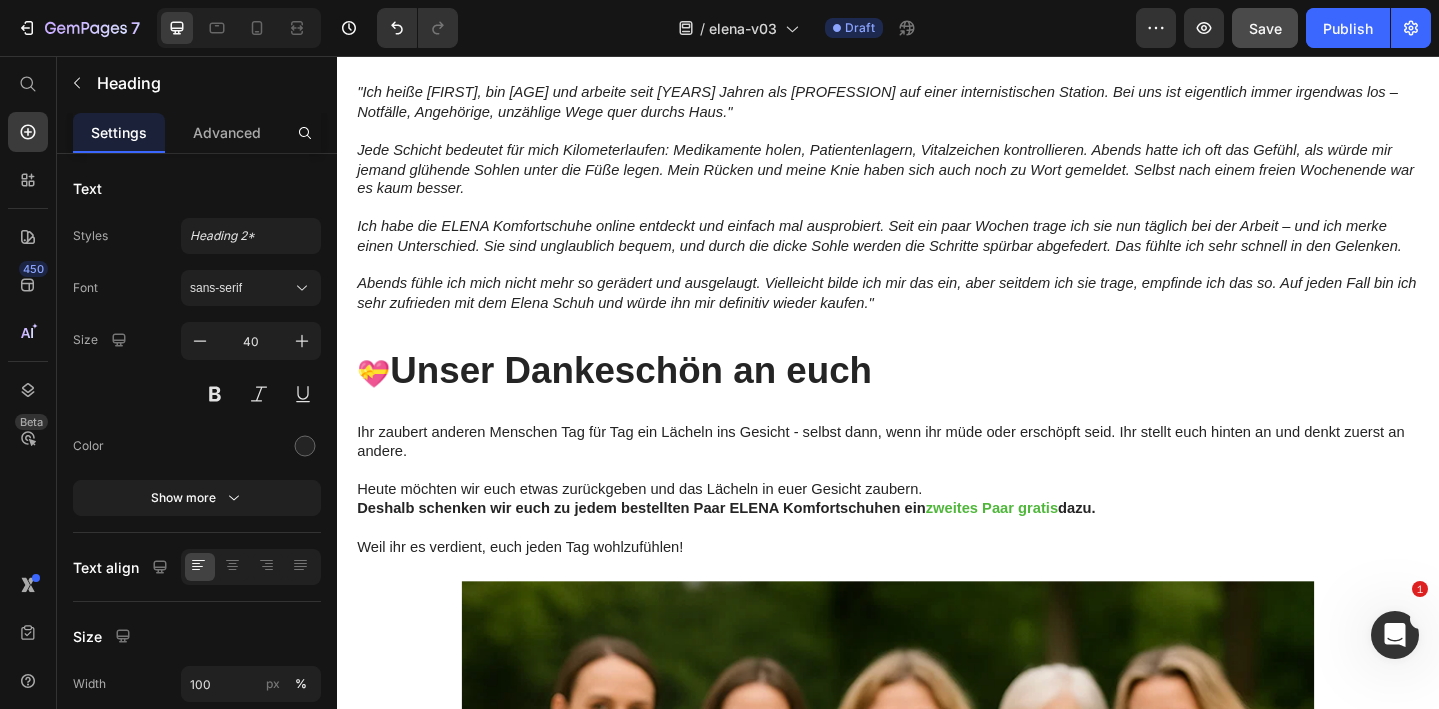 scroll, scrollTop: 5137, scrollLeft: 0, axis: vertical 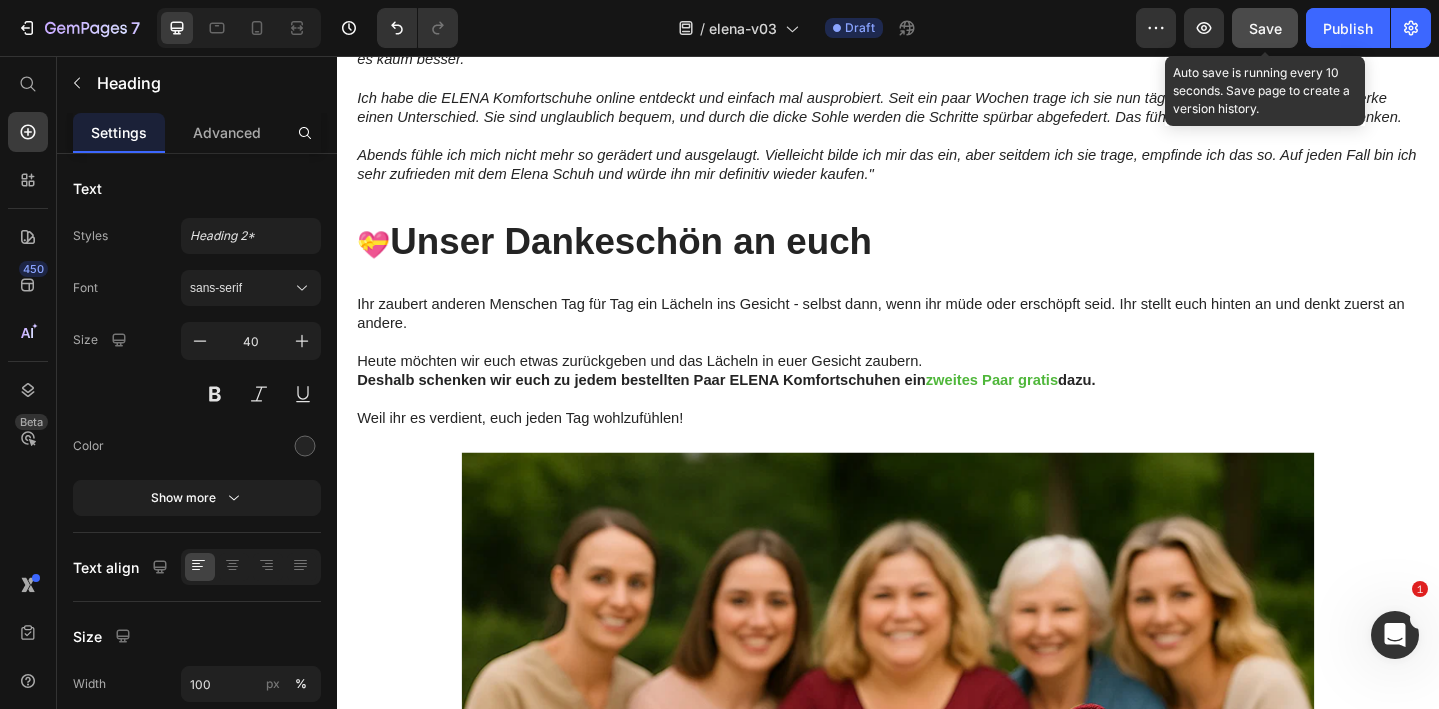 click on "Save" at bounding box center (1265, 28) 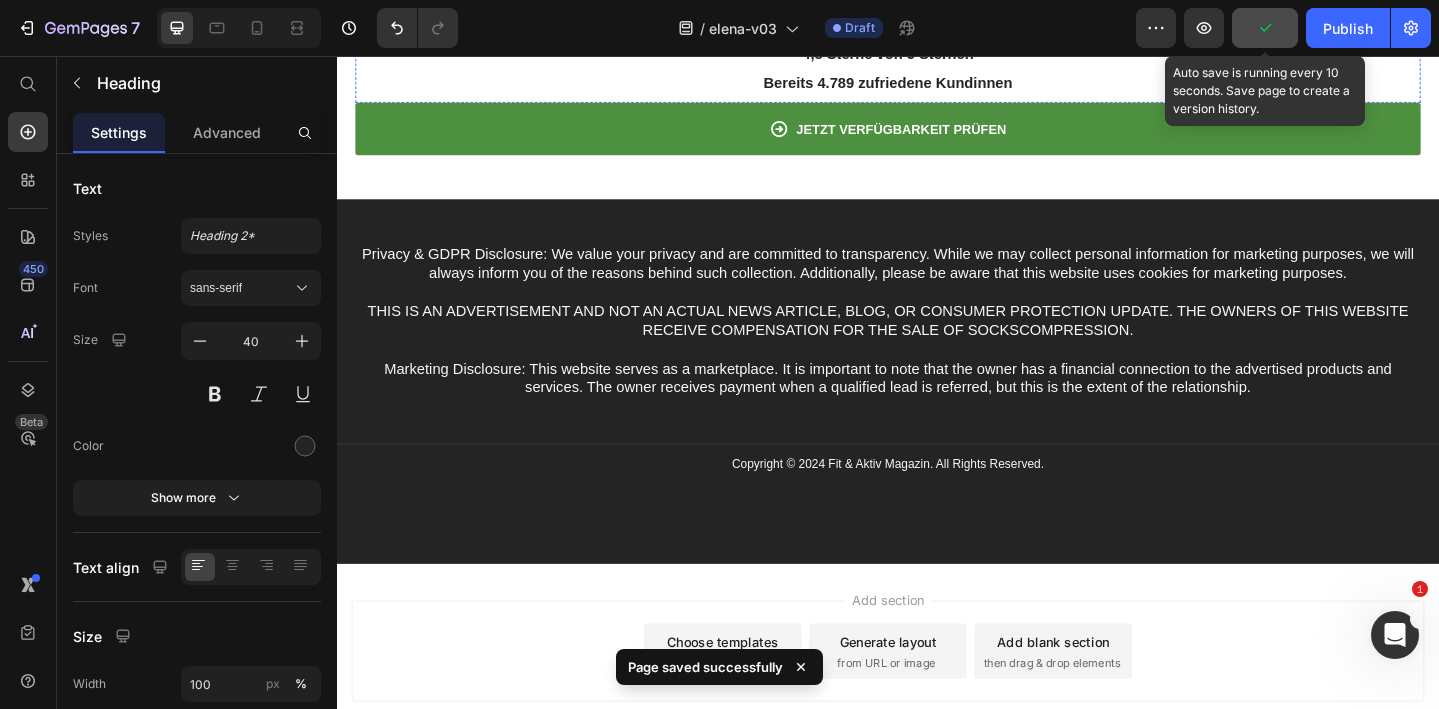 scroll, scrollTop: 6559, scrollLeft: 0, axis: vertical 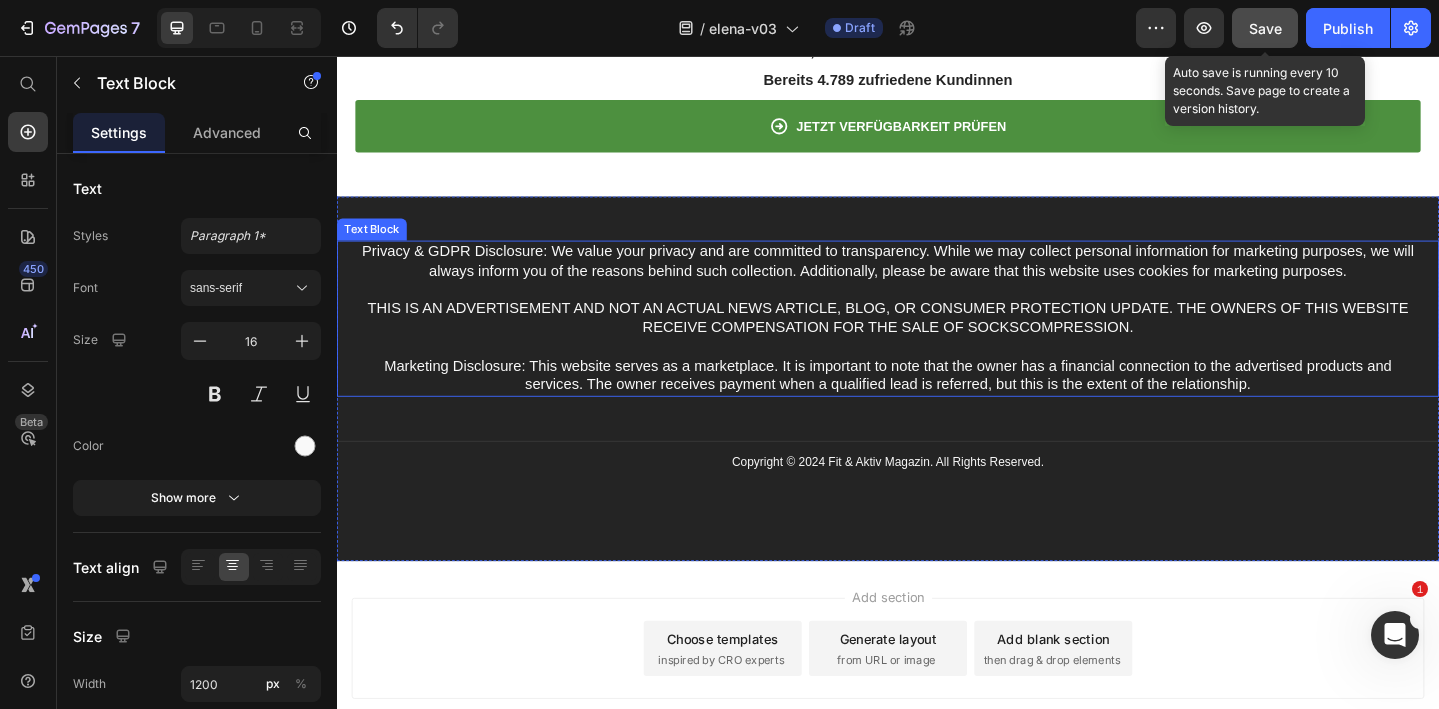 click on "Privacy & GDPR Disclosure: We value your privacy and are committed to transparency. While we may collect personal information for marketing purposes, we will always inform you of the reasons behind such collection. Additionally, please be aware that this website uses cookies for marketing purposes. THIS IS AN ADVERTISEMENT AND NOT AN ACTUAL NEWS ARTICLE, BLOG, OR CONSUMER PROTECTION UPDATE. THE OWNERS OF THIS WEBSITE RECEIVE COMPENSATION FOR THE SALE OF SOCKSCOMPRESSION. Marketing Disclosure: This website serves as a marketplace. It is important to note that the owner has a financial connection to the advertised products and services. The owner receives payment when a qualified lead is referred, but this is the extent of the relationship." at bounding box center [937, 342] 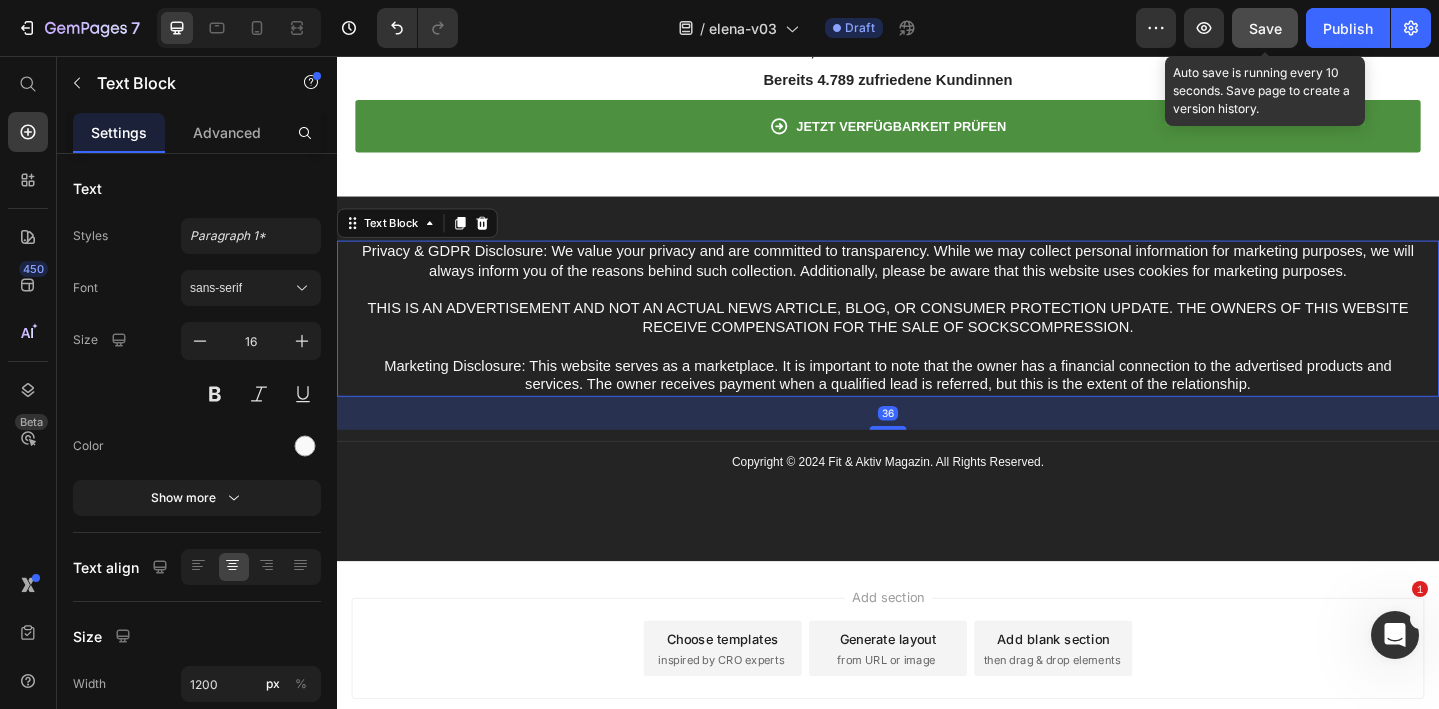 click on "Privacy & GDPR Disclosure: We value your privacy and are committed to transparency. While we may collect personal information for marketing purposes, we will always inform you of the reasons behind such collection. Additionally, please be aware that this website uses cookies for marketing purposes. THIS IS AN ADVERTISEMENT AND NOT AN ACTUAL NEWS ARTICLE, BLOG, OR CONSUMER PROTECTION UPDATE. THE OWNERS OF THIS WEBSITE RECEIVE COMPENSATION FOR THE SALE OF SOCKSCOMPRESSION. Marketing Disclosure: This website serves as a marketplace. It is important to note that the owner has a financial connection to the advertised products and services. The owner receives payment when a qualified lead is referred, but this is the extent of the relationship." at bounding box center (937, 342) 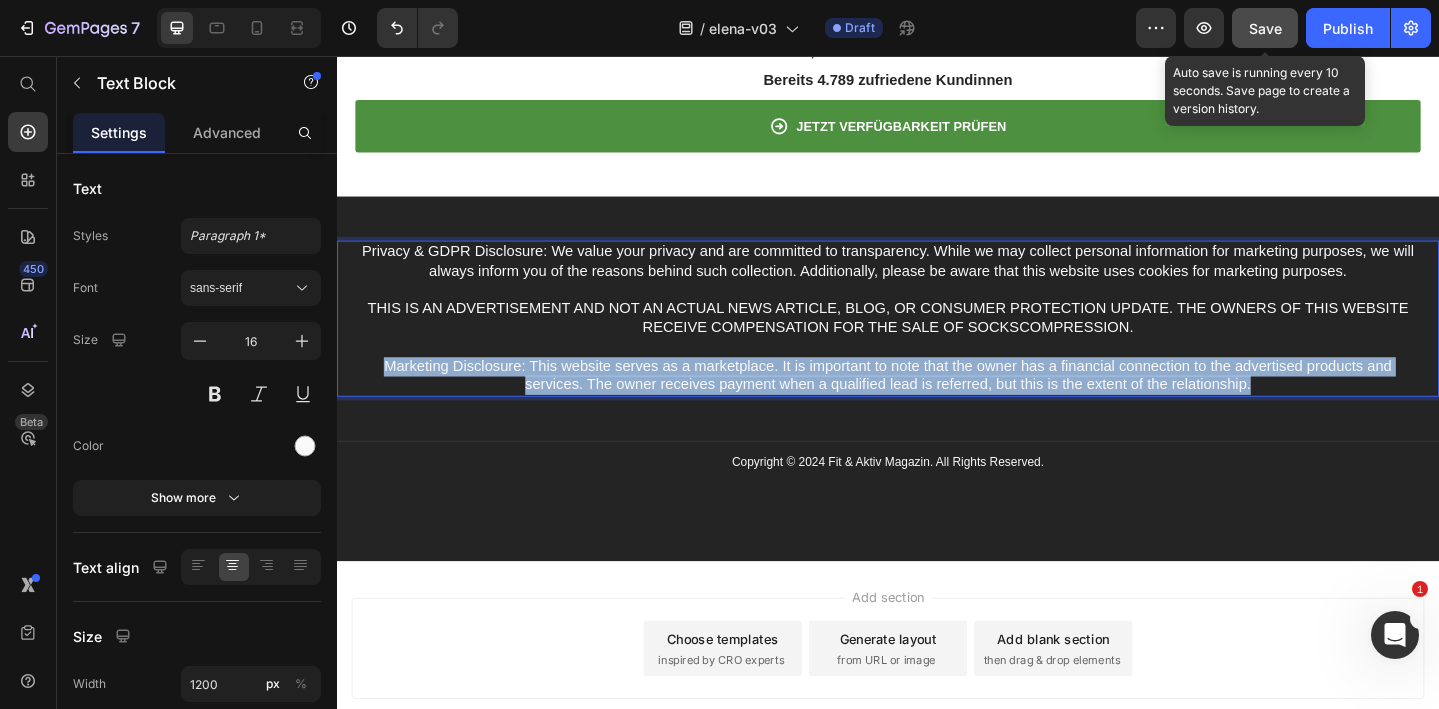 click on "Privacy & GDPR Disclosure: We value your privacy and are committed to transparency. While we may collect personal information for marketing purposes, we will always inform you of the reasons behind such collection. Additionally, please be aware that this website uses cookies for marketing purposes. THIS IS AN ADVERTISEMENT AND NOT AN ACTUAL NEWS ARTICLE, BLOG, OR CONSUMER PROTECTION UPDATE. THE OWNERS OF THIS WEBSITE RECEIVE COMPENSATION FOR THE SALE OF SOCKSCOMPRESSION. Marketing Disclosure: This website serves as a marketplace. It is important to note that the owner has a financial connection to the advertised products and services. The owner receives payment when a qualified lead is referred, but this is the extent of the relationship." at bounding box center [937, 342] 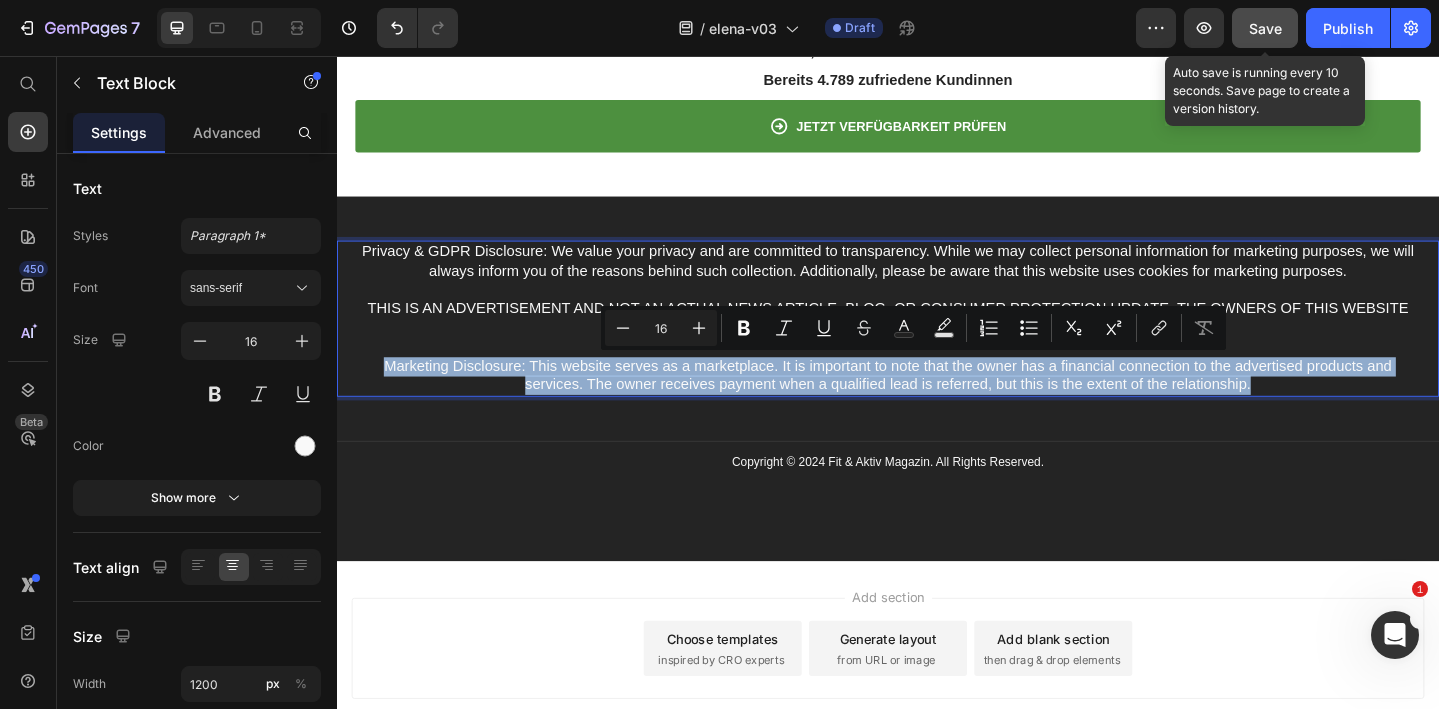 click on "Privacy & GDPR Disclosure: We value your privacy and are committed to transparency. While we may collect personal information for marketing purposes, we will always inform you of the reasons behind such collection. Additionally, please be aware that this website uses cookies for marketing purposes. THIS IS AN ADVERTISEMENT AND NOT AN ACTUAL NEWS ARTICLE, BLOG, OR CONSUMER PROTECTION UPDATE. THE OWNERS OF THIS WEBSITE RECEIVE COMPENSATION FOR THE SALE OF SOCKSCOMPRESSION. Marketing Disclosure: This website serves as a marketplace. It is important to note that the owner has a financial connection to the advertised products and services. The owner receives payment when a qualified lead is referred, but this is the extent of the relationship." at bounding box center (937, 342) 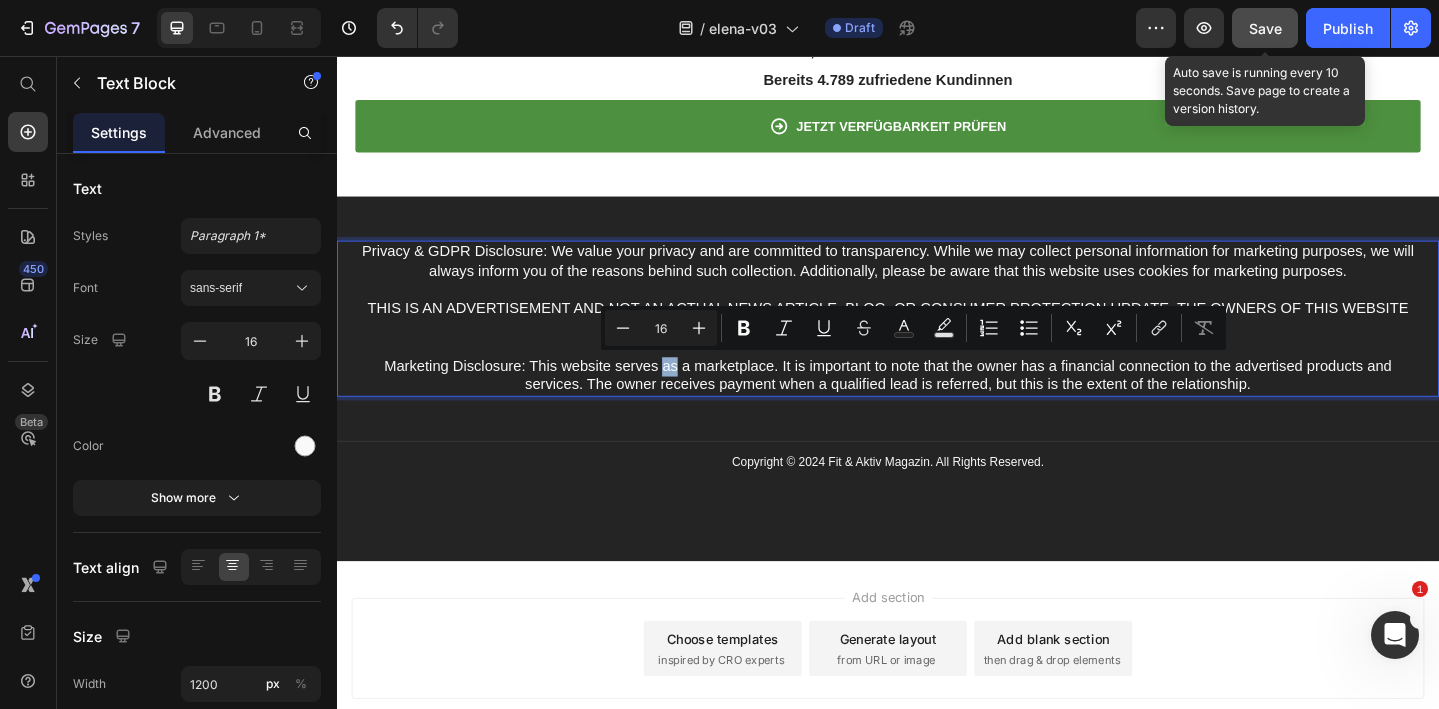 click on "Privacy & GDPR Disclosure: We value your privacy and are committed to transparency. While we may collect personal information for marketing purposes, we will always inform you of the reasons behind such collection. Additionally, please be aware that this website uses cookies for marketing purposes. THIS IS AN ADVERTISEMENT AND NOT AN ACTUAL NEWS ARTICLE, BLOG, OR CONSUMER PROTECTION UPDATE. THE OWNERS OF THIS WEBSITE RECEIVE COMPENSATION FOR THE SALE OF SOCKSCOMPRESSION. Marketing Disclosure: This website serves as a marketplace. It is important to note that the owner has a financial connection to the advertised products and services. The owner receives payment when a qualified lead is referred, but this is the extent of the relationship." at bounding box center [937, 342] 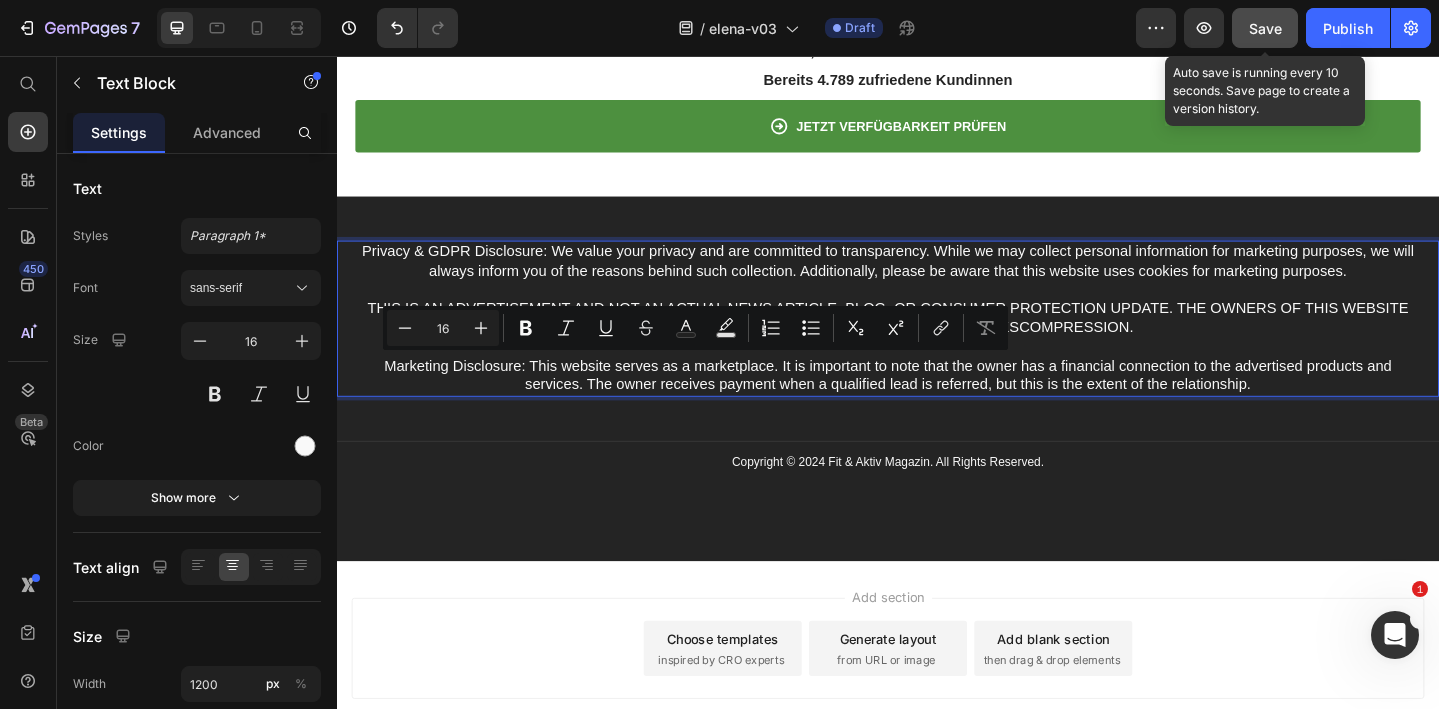 click on "Privacy & GDPR Disclosure: We value your privacy and are committed to transparency. While we may collect personal information for marketing purposes, we will always inform you of the reasons behind such collection. Additionally, please be aware that this website uses cookies for marketing purposes. THIS IS AN ADVERTISEMENT AND NOT AN ACTUAL NEWS ARTICLE, BLOG, OR CONSUMER PROTECTION UPDATE. THE OWNERS OF THIS WEBSITE RECEIVE COMPENSATION FOR THE SALE OF SOCKSCOMPRESSION. Marketing Disclosure: This website serves as a marketplace. It is important to note that the owner has a financial connection to the advertised products and services. The owner receives payment when a qualified lead is referred, but this is the extent of the relationship." at bounding box center (937, 342) 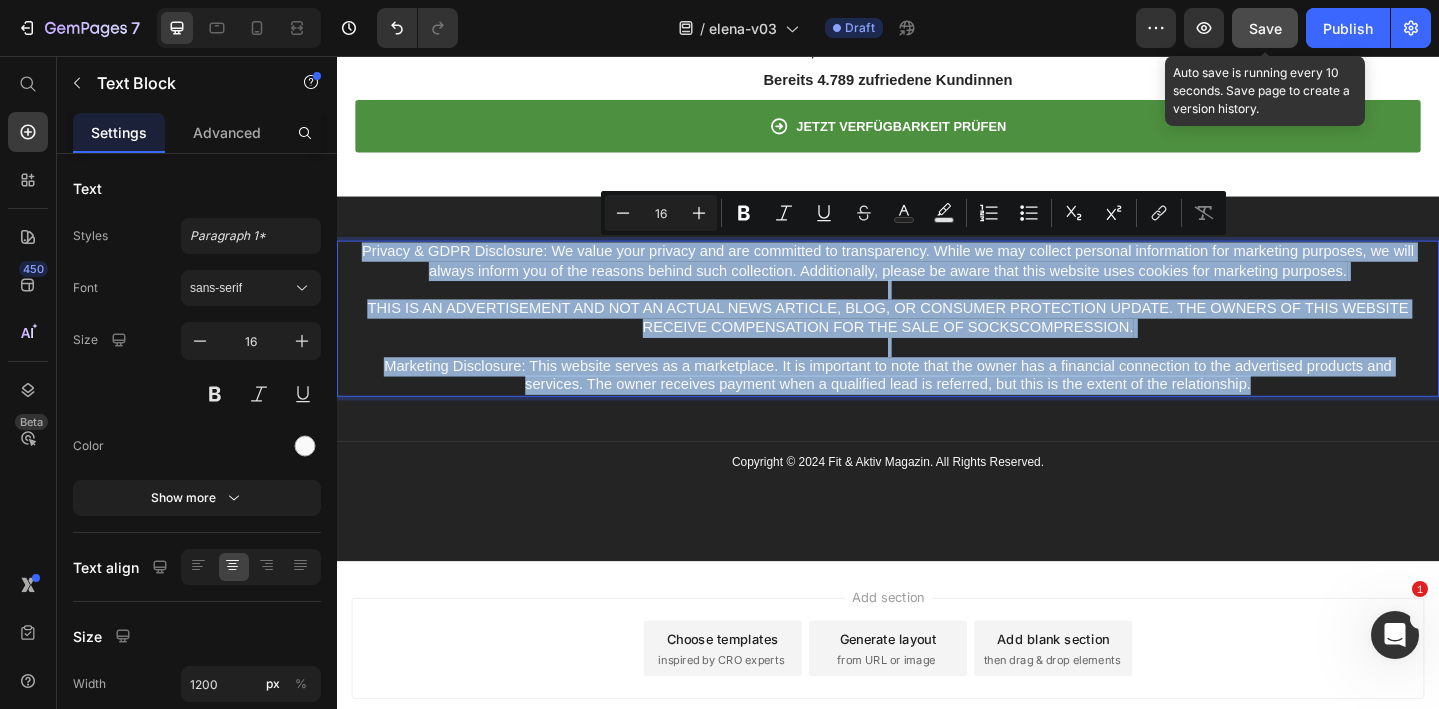 drag, startPoint x: 358, startPoint y: 268, endPoint x: 1378, endPoint y: 421, distance: 1031.4111 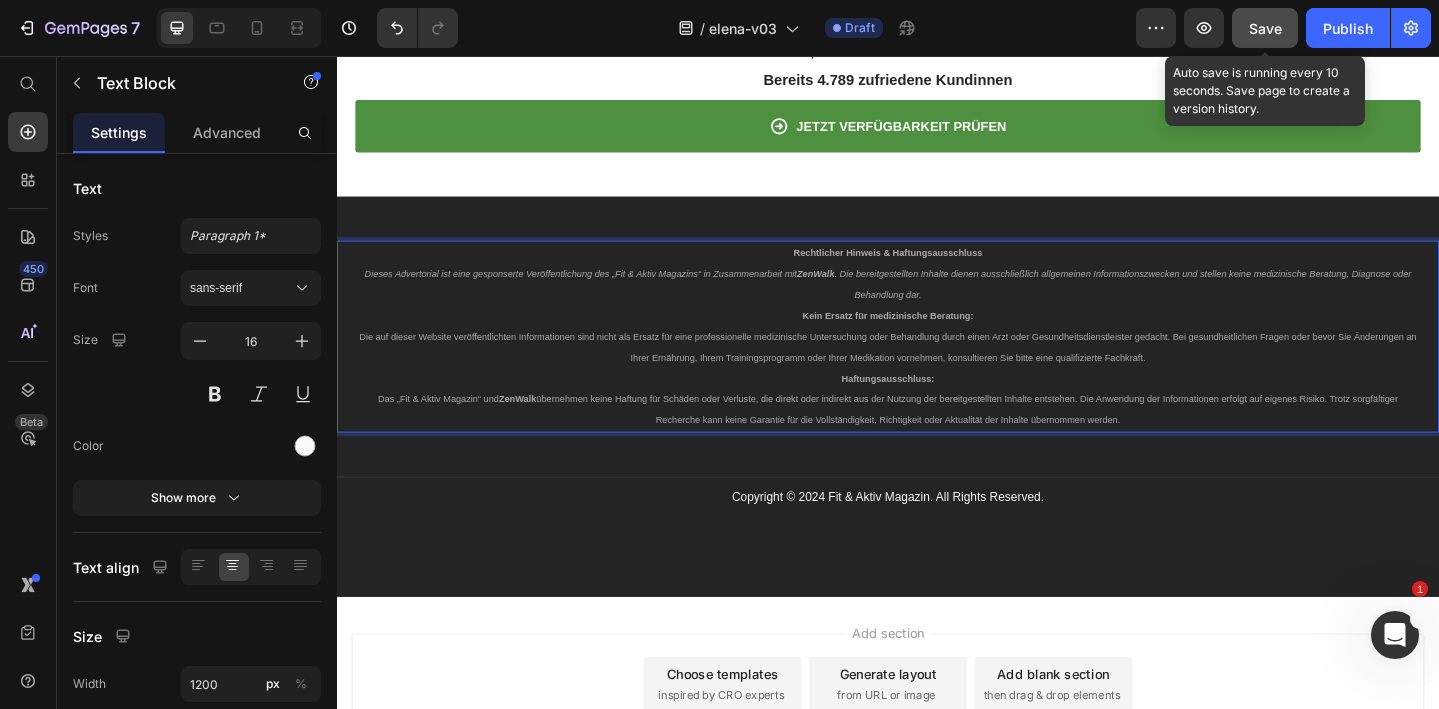 drag, startPoint x: 1250, startPoint y: 452, endPoint x: 805, endPoint y: 268, distance: 481.54022 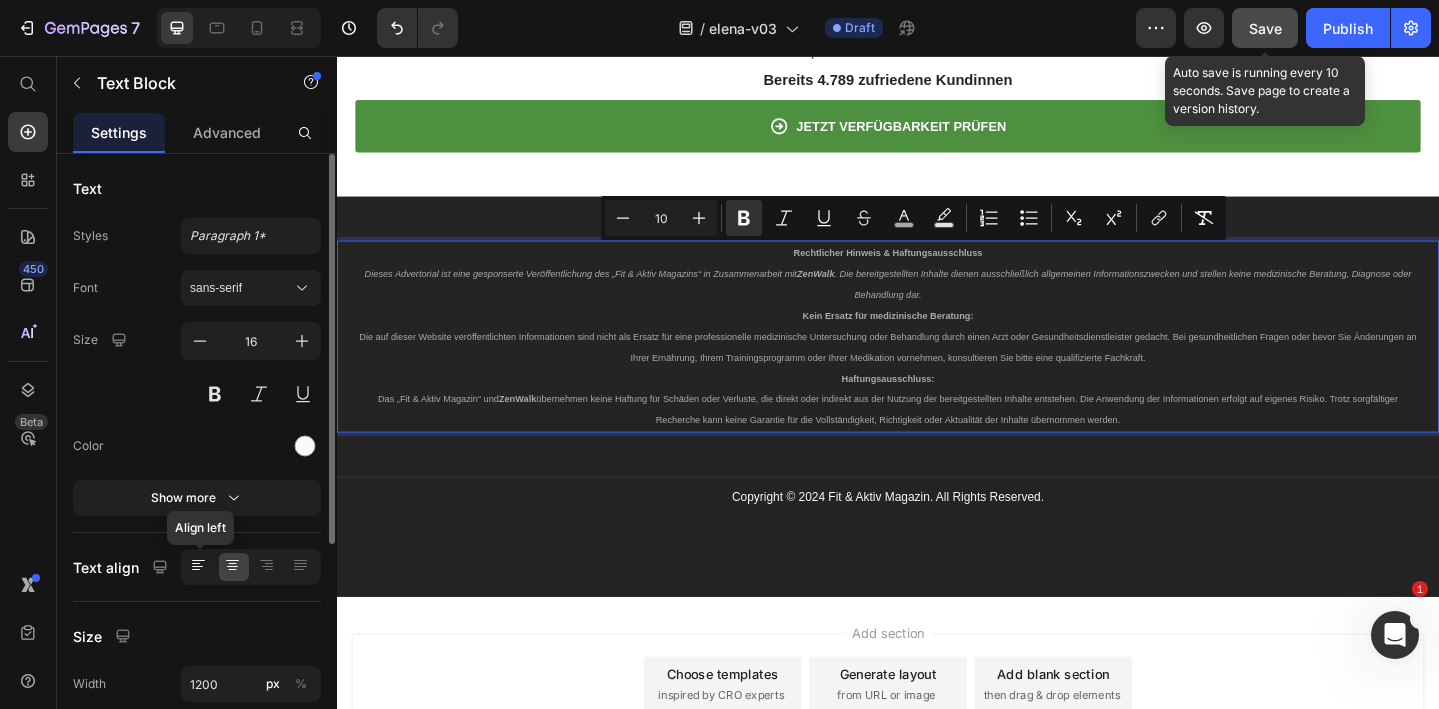 click 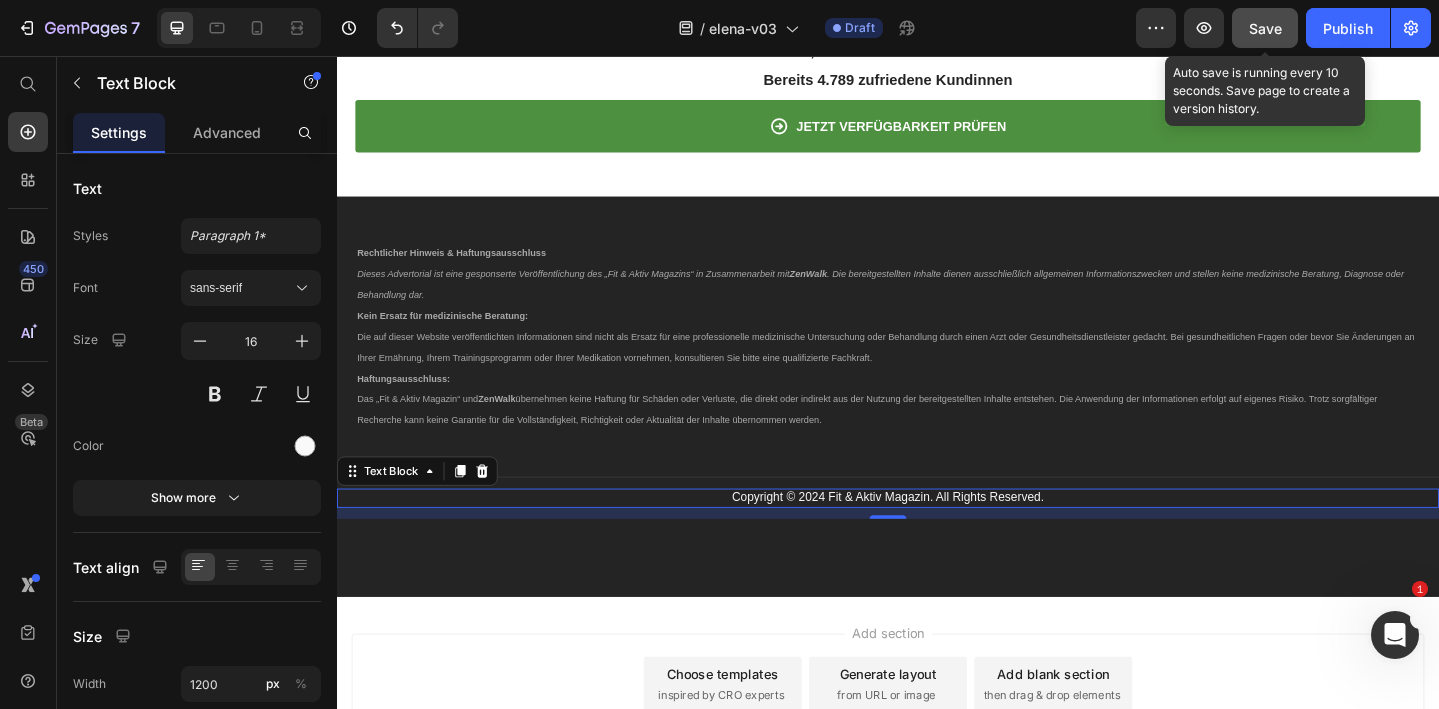 click on "Copyright © 2024 Fit & Aktiv Magazin. All Rights Reserved." at bounding box center (937, 537) 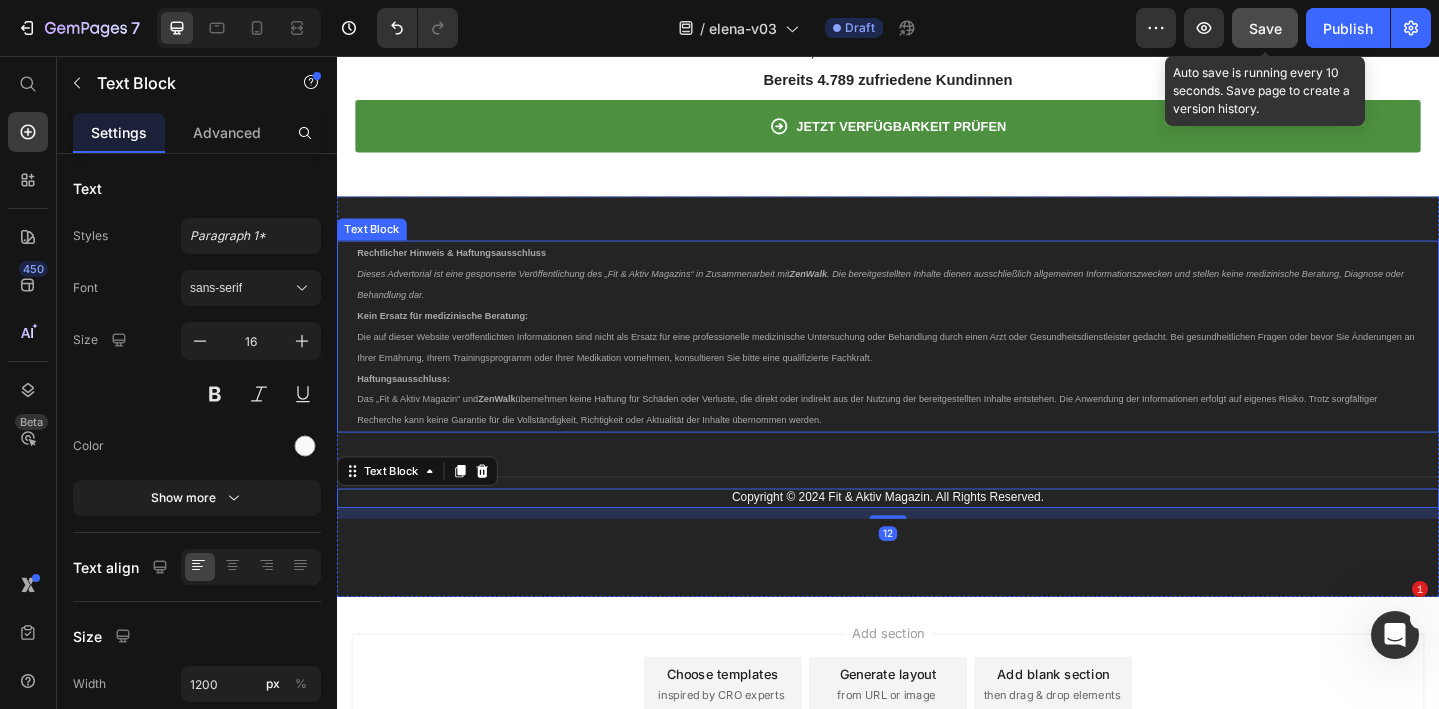 click on "Haftungsausschluss: Das „Fit & Aktiv Magazin“ und  ZenWalk  übernehmen keine Haftung für Schäden oder Verluste, die direkt oder indirekt aus der Nutzung der bereitgestellten Inhalte entstehen. Die Anwendung der Informationen erfolgt auf eigenes Risiko. Trotz sorgfältiger Recherche kann keine Garantie für die Vollständigkeit, Richtigkeit oder Aktualität der Inhalte übernommen werden." at bounding box center [937, 430] 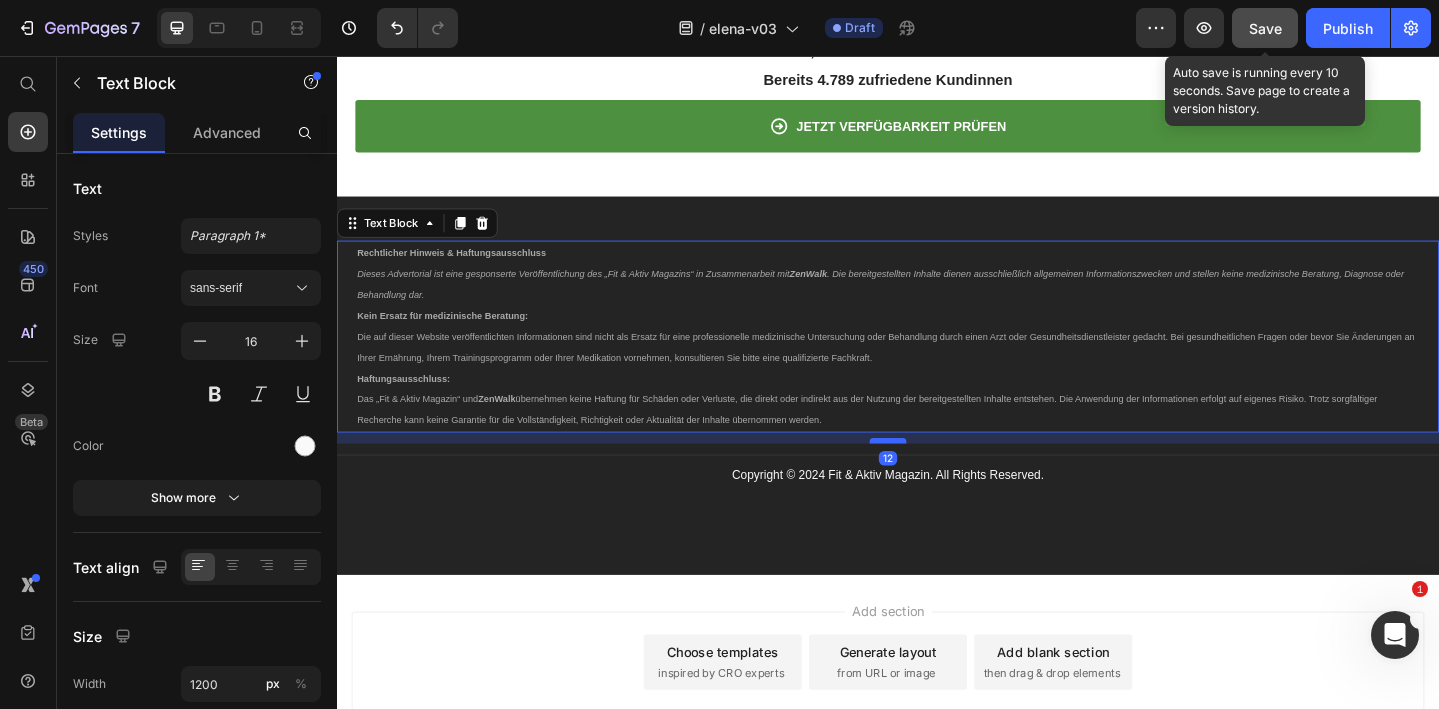 drag, startPoint x: 943, startPoint y: 501, endPoint x: 943, endPoint y: 477, distance: 24 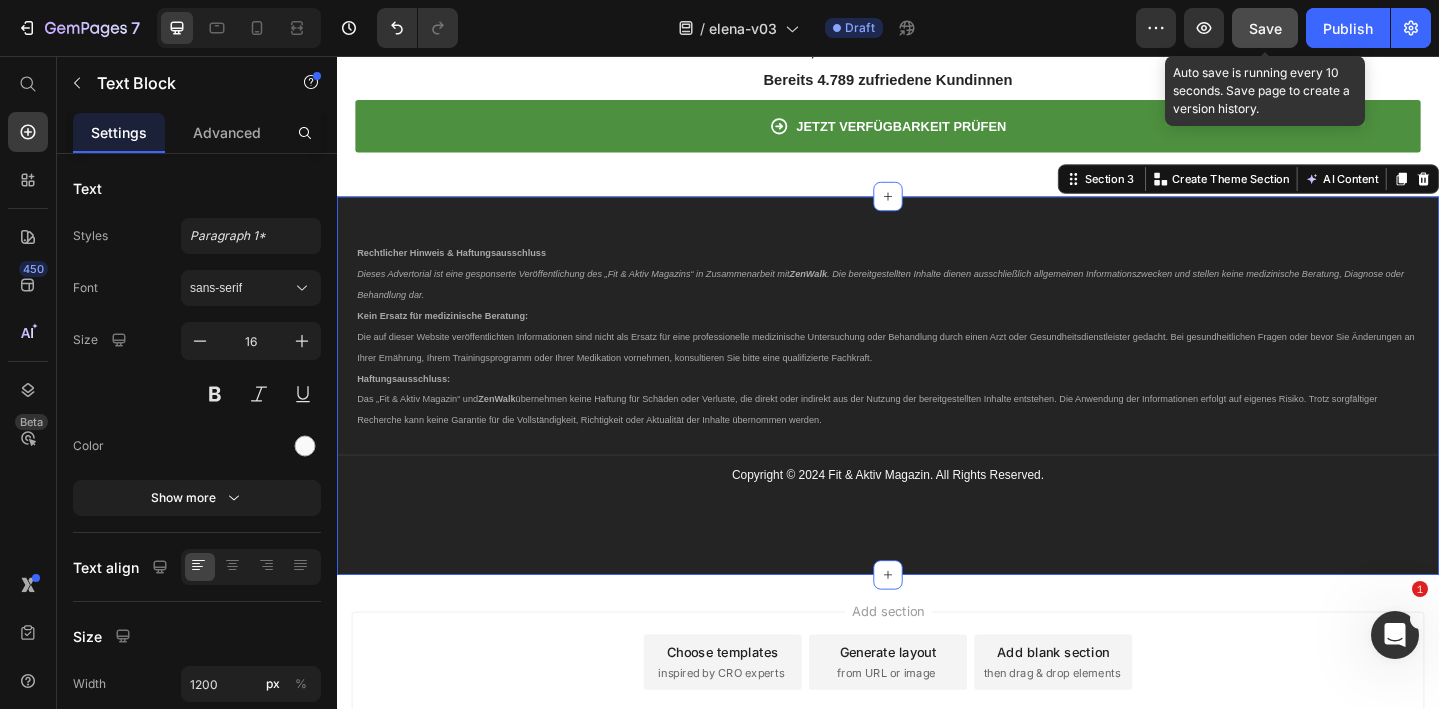 click on "Rechtlicher Hinweis & Haftungsausschluss Dieses Advertorial ist eine gesponserte Veröffentlichung des „Fit & Aktiv Magazins“ in Zusammenarbeit mit  ZenWalk . Die bereitgestellten Inhalte dienen ausschließlich allgemeinen Informationszwecken und stellen keine medizinische Beratung, Diagnose oder Behandlung dar. Kein Ersatz für medizinische Beratung: Die auf dieser Website veröffentlichten Informationen sind nicht als Ersatz für eine professionelle medizinische Untersuchung oder Behandlung durch einen Arzt oder Gesundheitsdienstleister gedacht. Bei gesundheitlichen Fragen oder bevor Sie Änderungen an Ihrer Ernährung, Ihrem Trainingsprogramm oder Ihrer Medikation vornehmen, konsultieren Sie bitte eine qualifizierte Fachkraft. Haftungsausschluss: Das „Fit & Aktiv Magazin“ und  ZenWalk Text Block                Title Line Copyright © 2024 Fit & Aktiv Magazin. All Rights Reserved. Text Block" at bounding box center (937, 396) 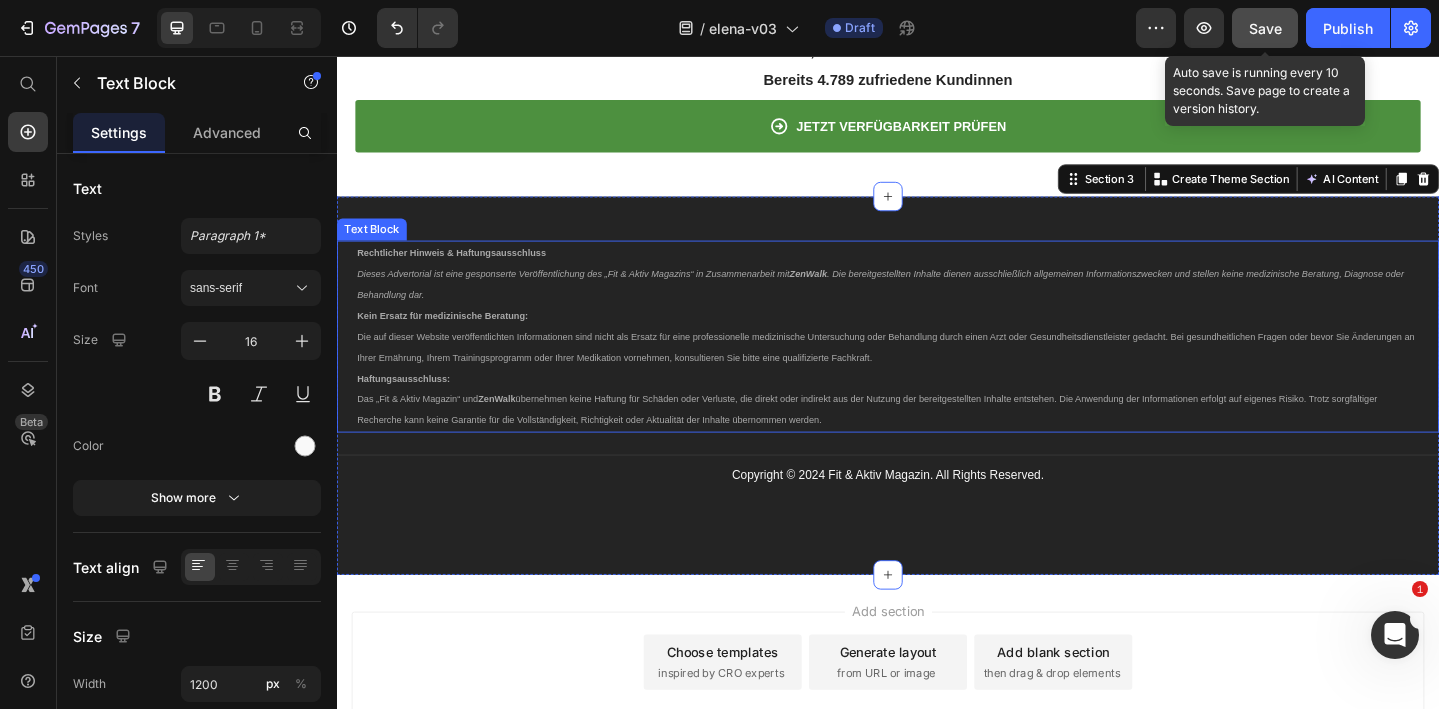 click on "Kein Ersatz für medizinische Beratung: Die auf dieser Website veröffentlichten Informationen sind nicht als Ersatz für eine professionelle medizinische Untersuchung oder Behandlung durch einen Arzt oder Gesundheitsdienstleister gedacht. Bei gesundheitlichen Fragen oder bevor Sie Änderungen an Ihrer Ernährung, Ihrem Trainingsprogramm oder Ihrer Medikation vornehmen, konsultieren Sie bitte eine qualifizierte Fachkraft." at bounding box center (937, 361) 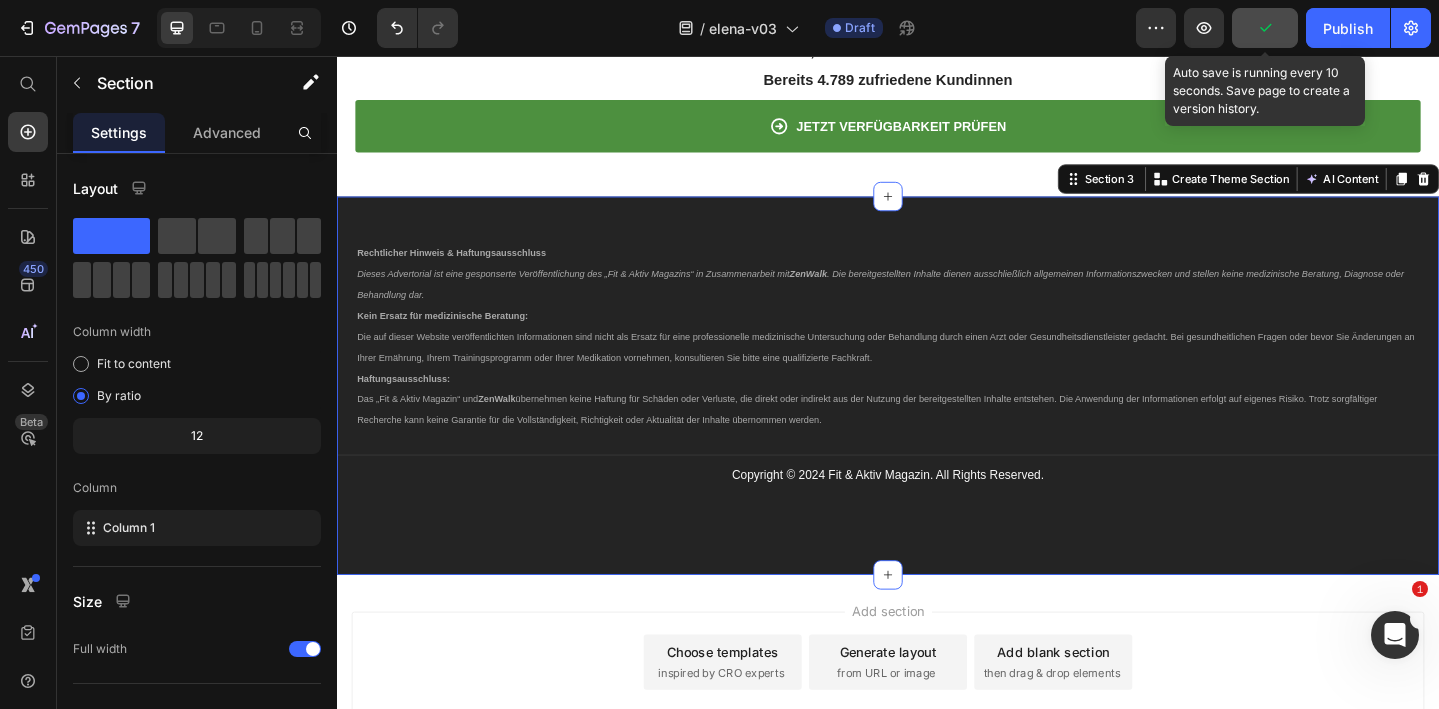 click on "Rechtlicher Hinweis & Haftungsausschluss Dieses Advertorial ist eine gesponserte Veröffentlichung des „Fit & Aktiv Magazins“ in Zusammenarbeit mit  ZenWalk . Die bereitgestellten Inhalte dienen ausschließlich allgemeinen Informationszwecken und stellen keine medizinische Beratung, Diagnose oder Behandlung dar. Kein Ersatz für medizinische Beratung: Die auf dieser Website veröffentlichten Informationen sind nicht als Ersatz für eine professionelle medizinische Untersuchung oder Behandlung durch einen Arzt oder Gesundheitsdienstleister gedacht. Bei gesundheitlichen Fragen oder bevor Sie Änderungen an Ihrer Ernährung, Ihrem Trainingsprogramm oder Ihrer Medikation vornehmen, konsultieren Sie bitte eine qualifizierte Fachkraft. Haftungsausschluss: Das „Fit & Aktiv Magazin“ und  ZenWalk Text Block                Title Line Copyright © 2024 Fit & Aktiv Magazin. All Rights Reserved. Text Block Section 3   You can create reusable sections Create Theme Section AI Content Write with GemAI Tone and Voice" at bounding box center [937, 415] 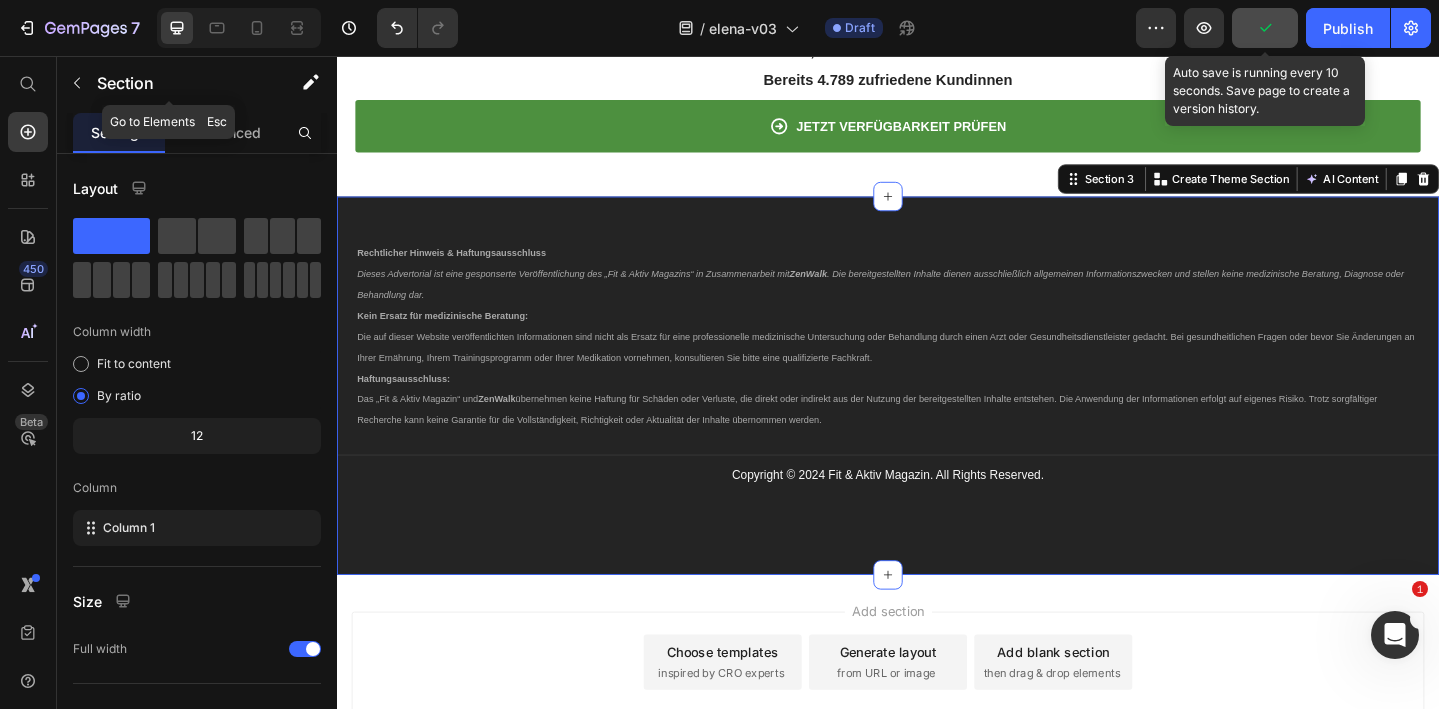 click 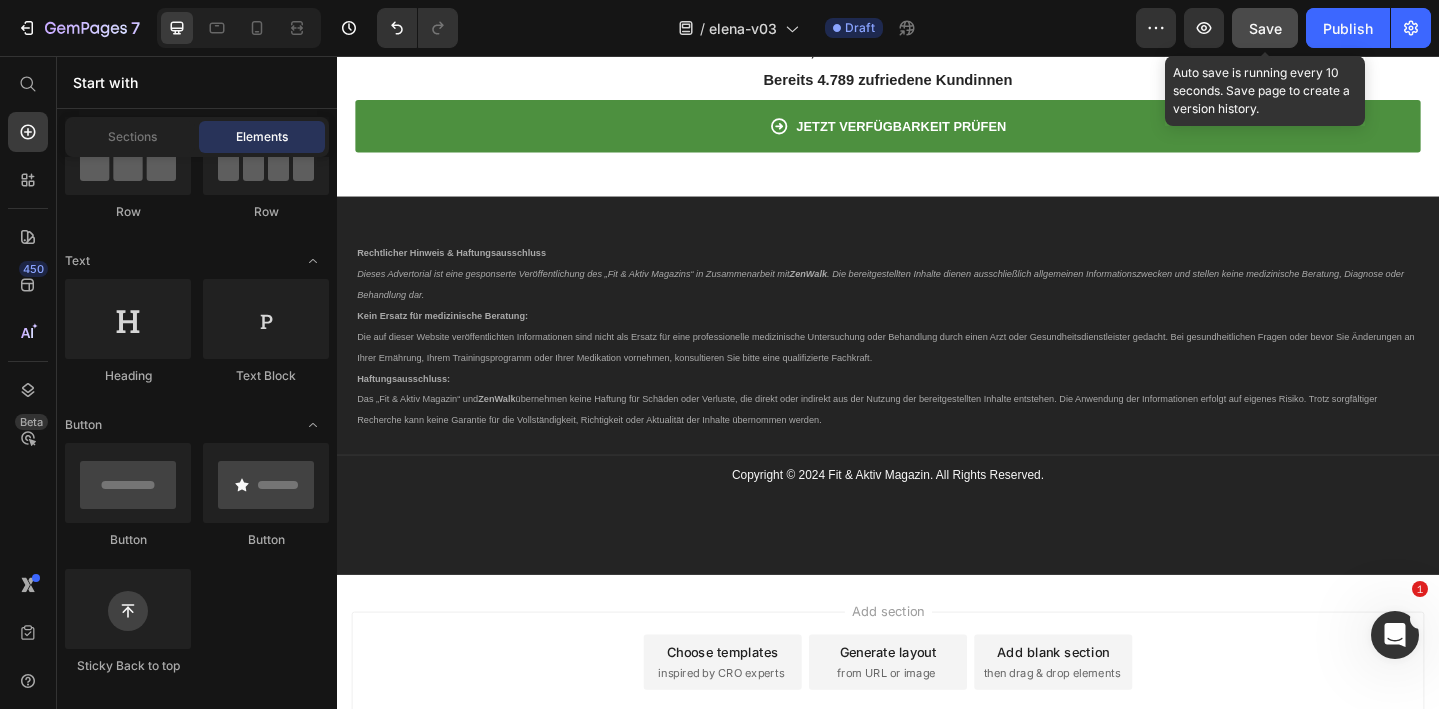 scroll, scrollTop: 0, scrollLeft: 0, axis: both 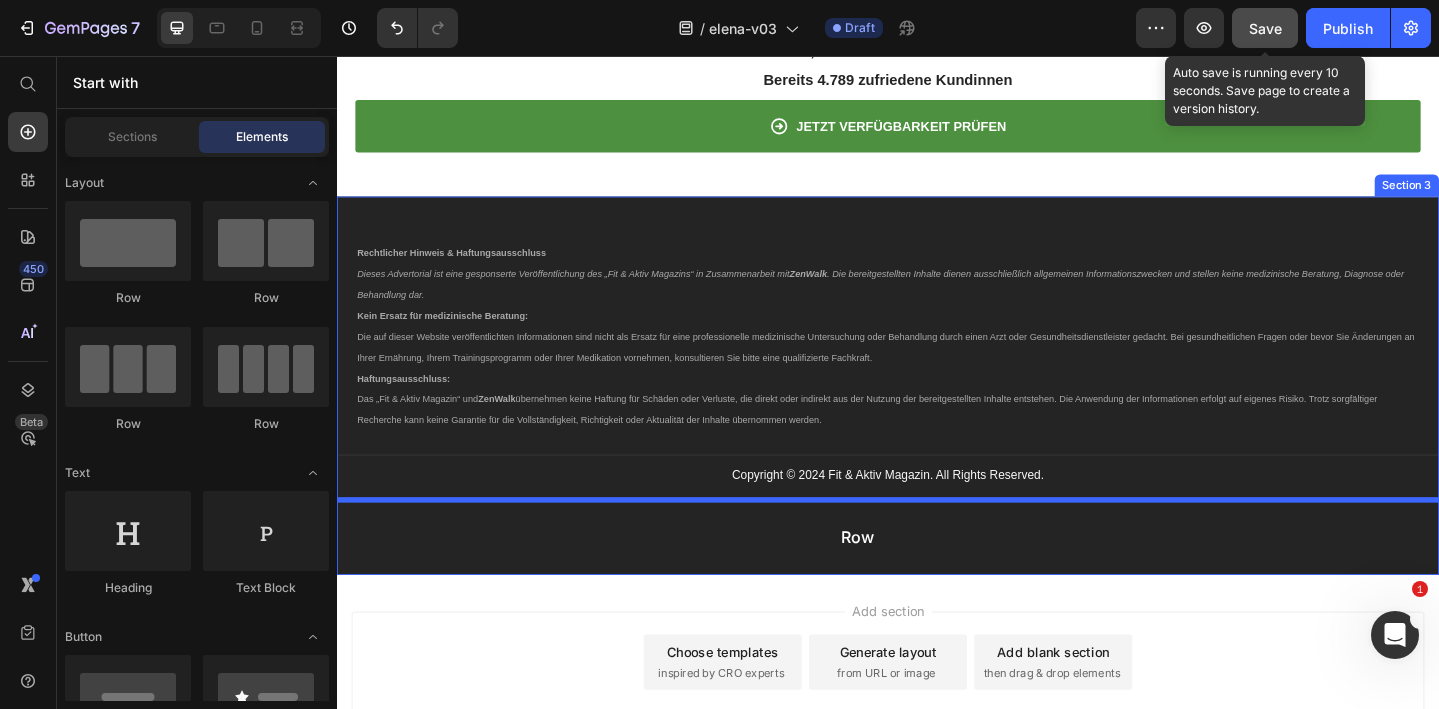 drag, startPoint x: 478, startPoint y: 413, endPoint x: 868, endPoint y: 559, distance: 416.43246 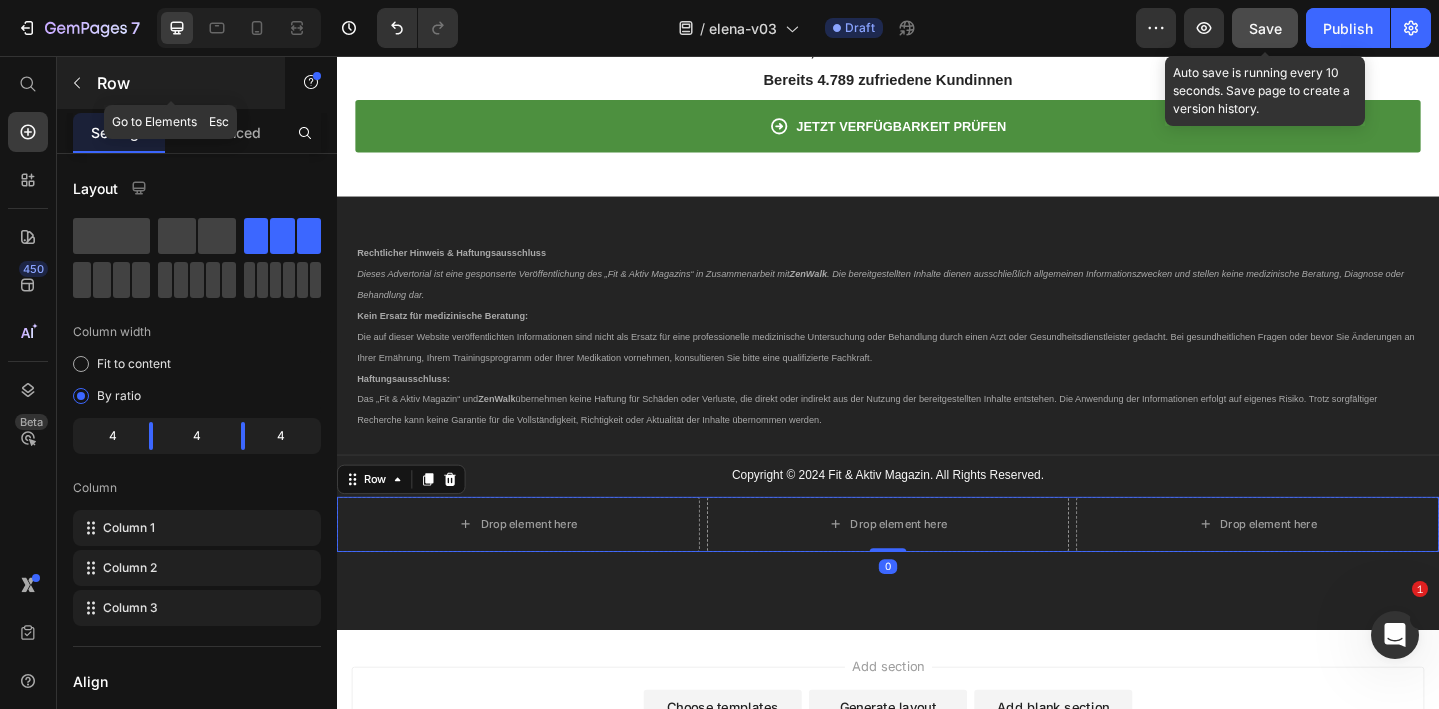 click 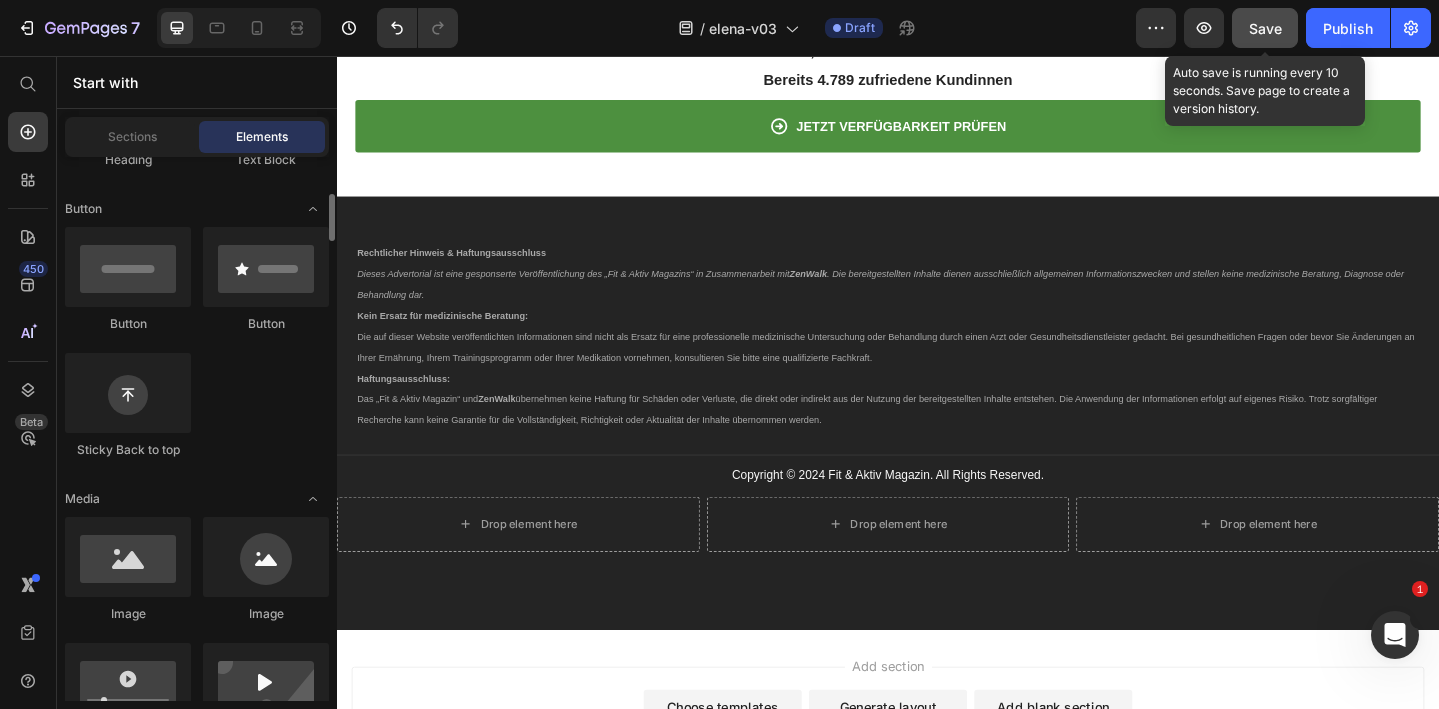 scroll, scrollTop: 445, scrollLeft: 0, axis: vertical 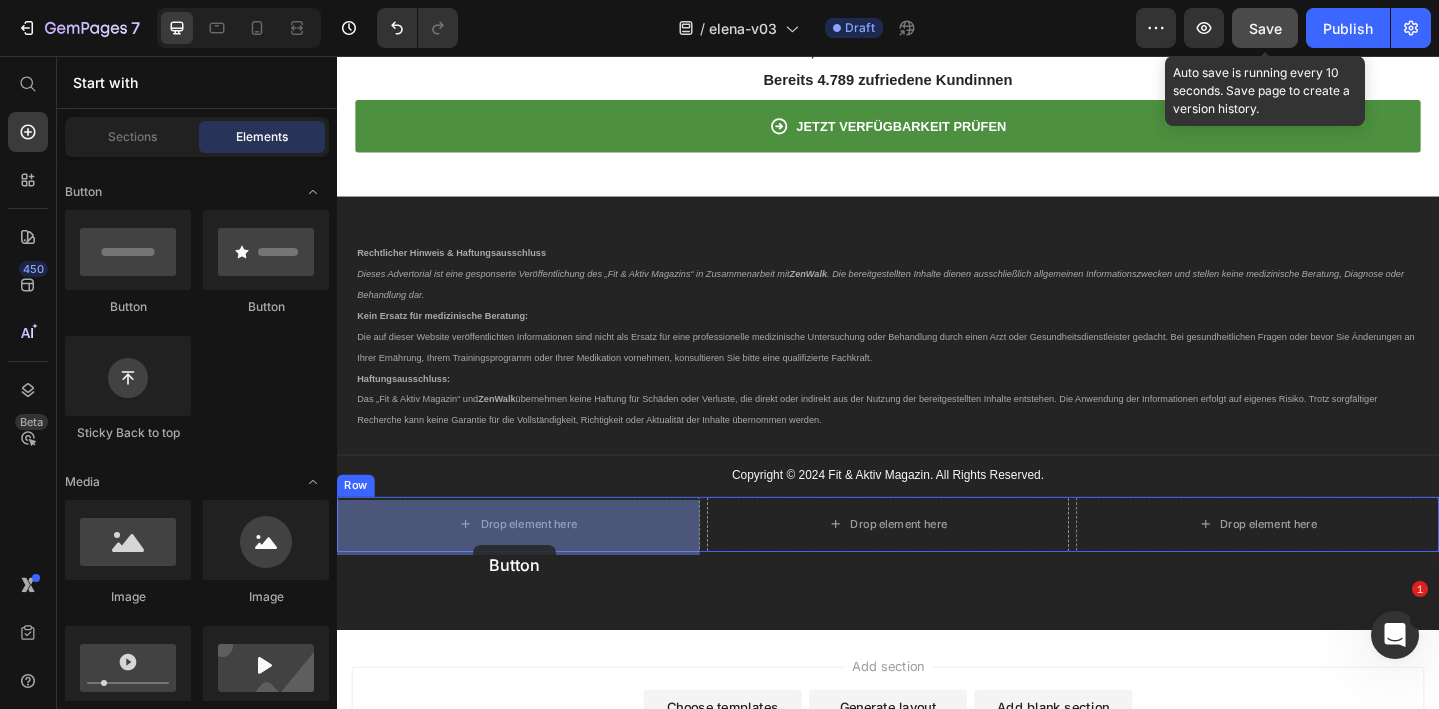 drag, startPoint x: 461, startPoint y: 334, endPoint x: 483, endPoint y: 587, distance: 253.95473 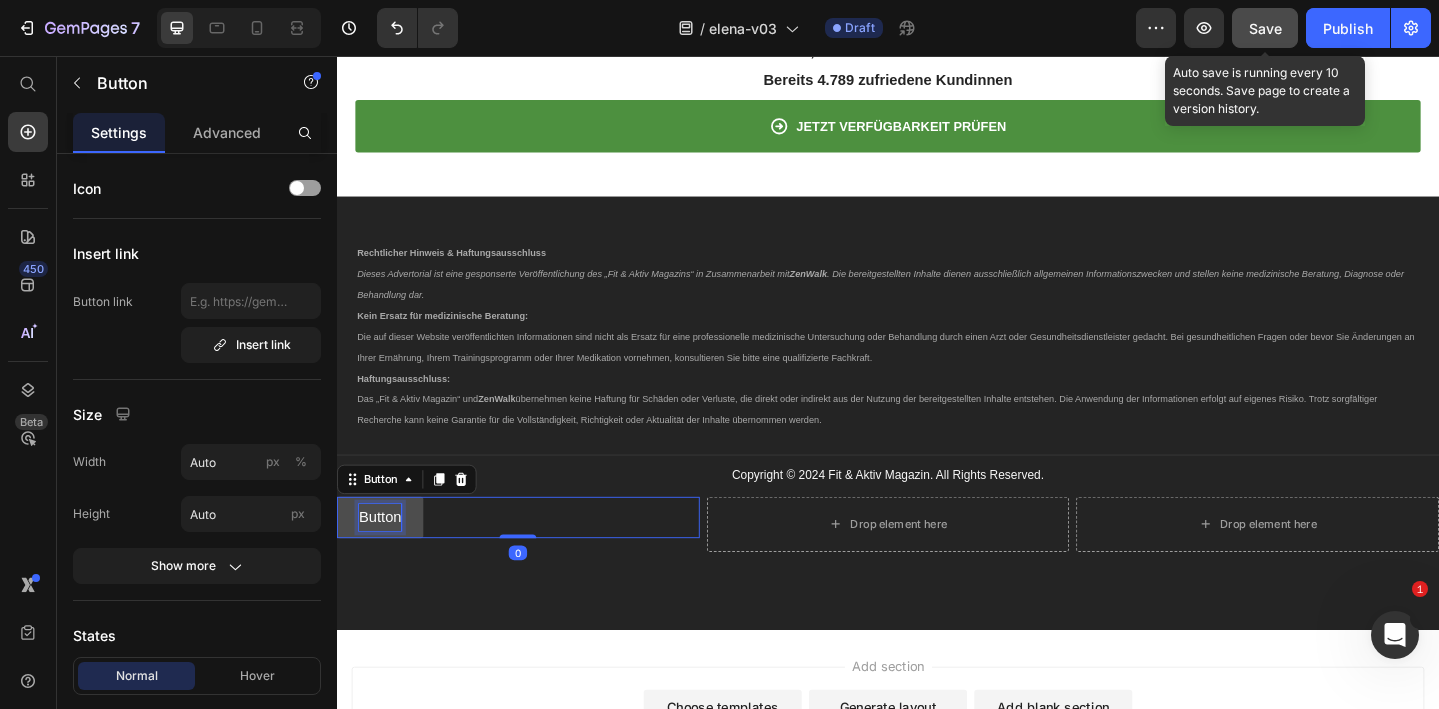 click on "Button" at bounding box center [384, 558] 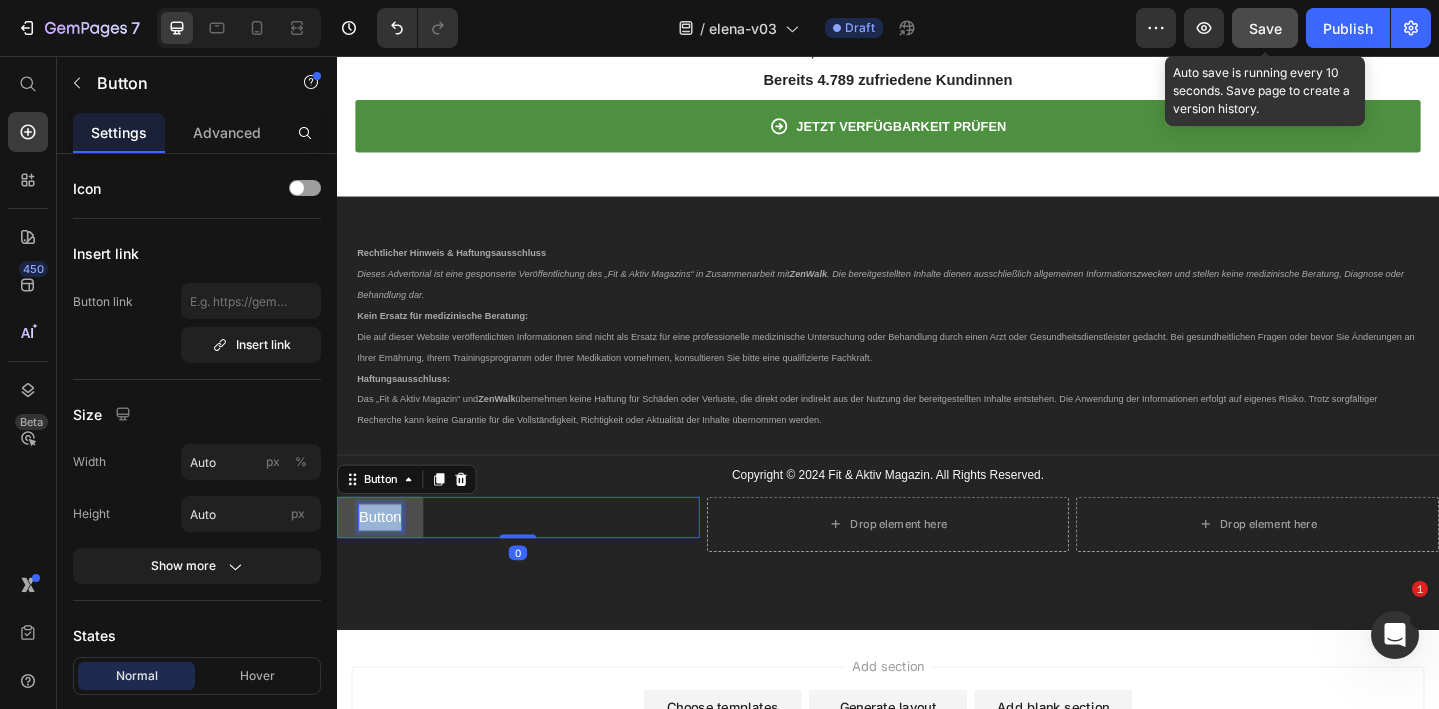 click on "Button" at bounding box center (384, 558) 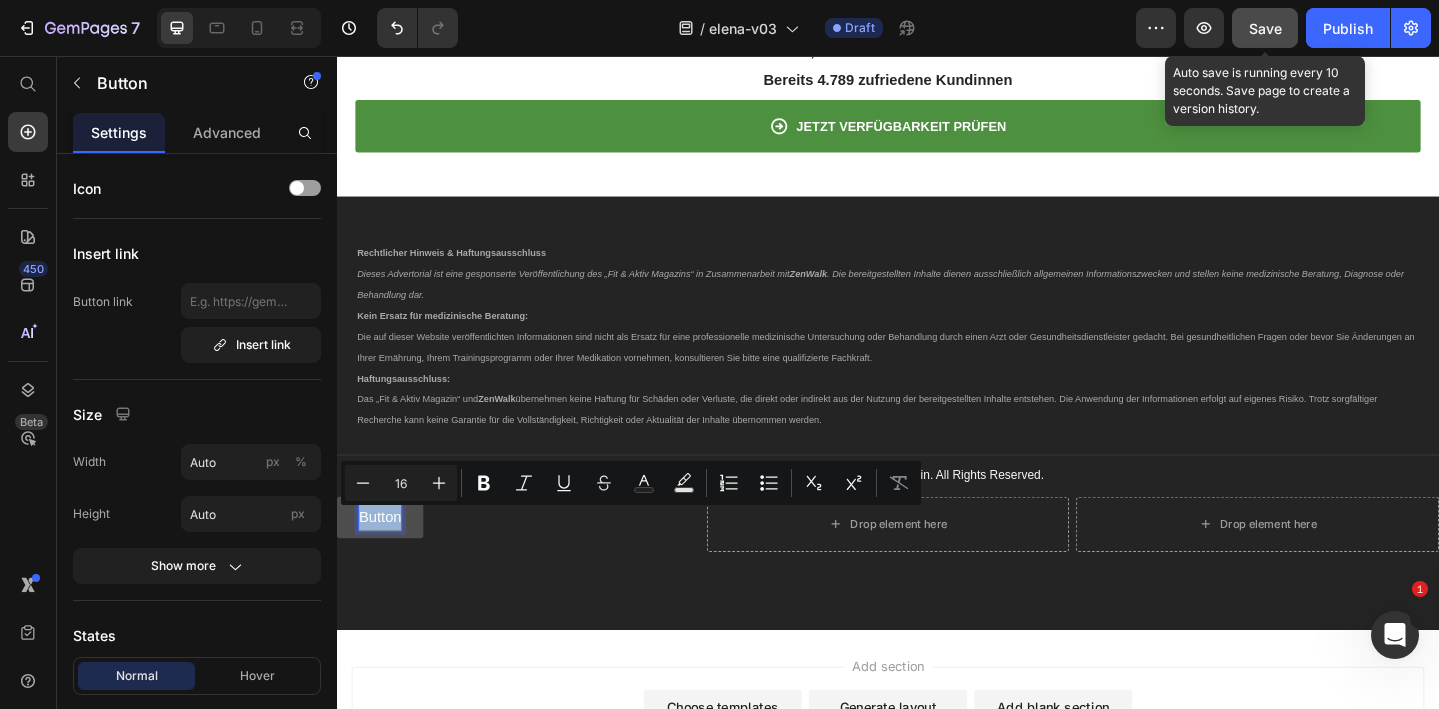 click on "Button" at bounding box center (384, 558) 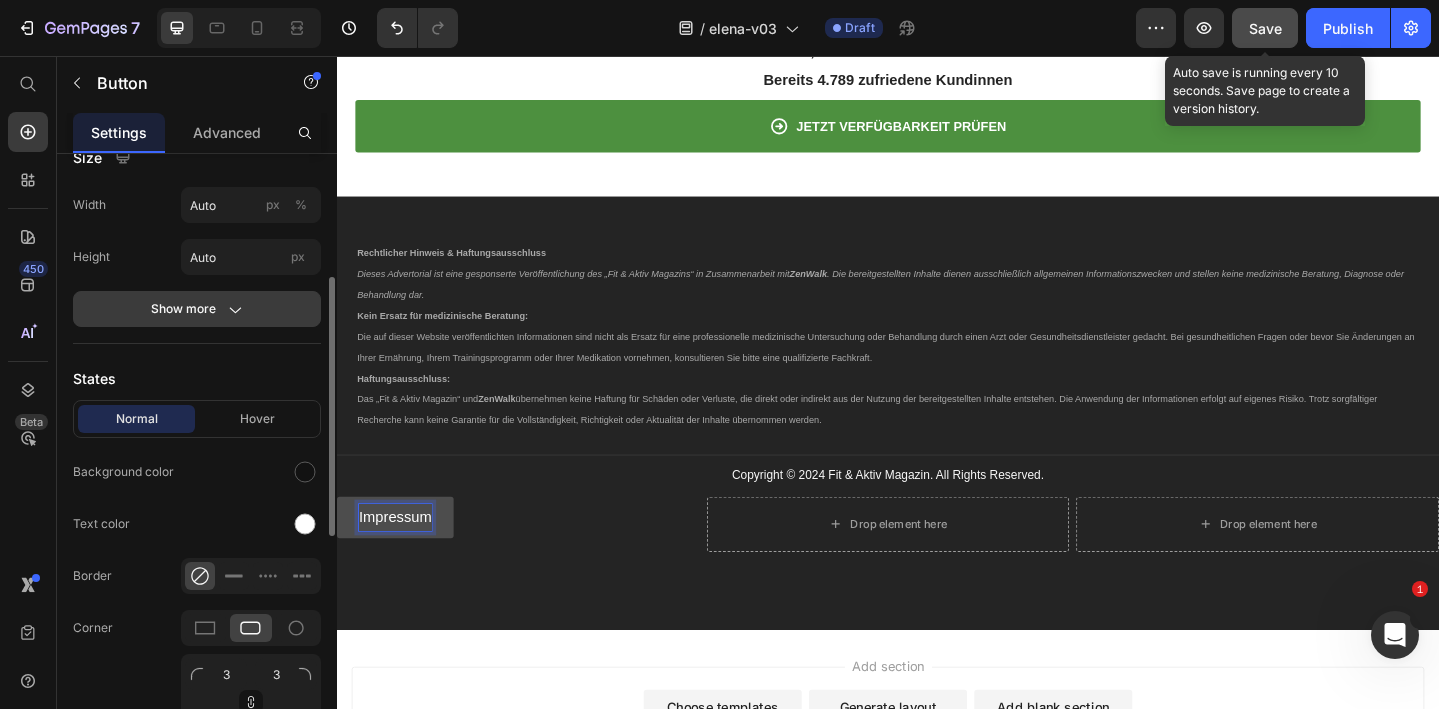 scroll, scrollTop: 276, scrollLeft: 0, axis: vertical 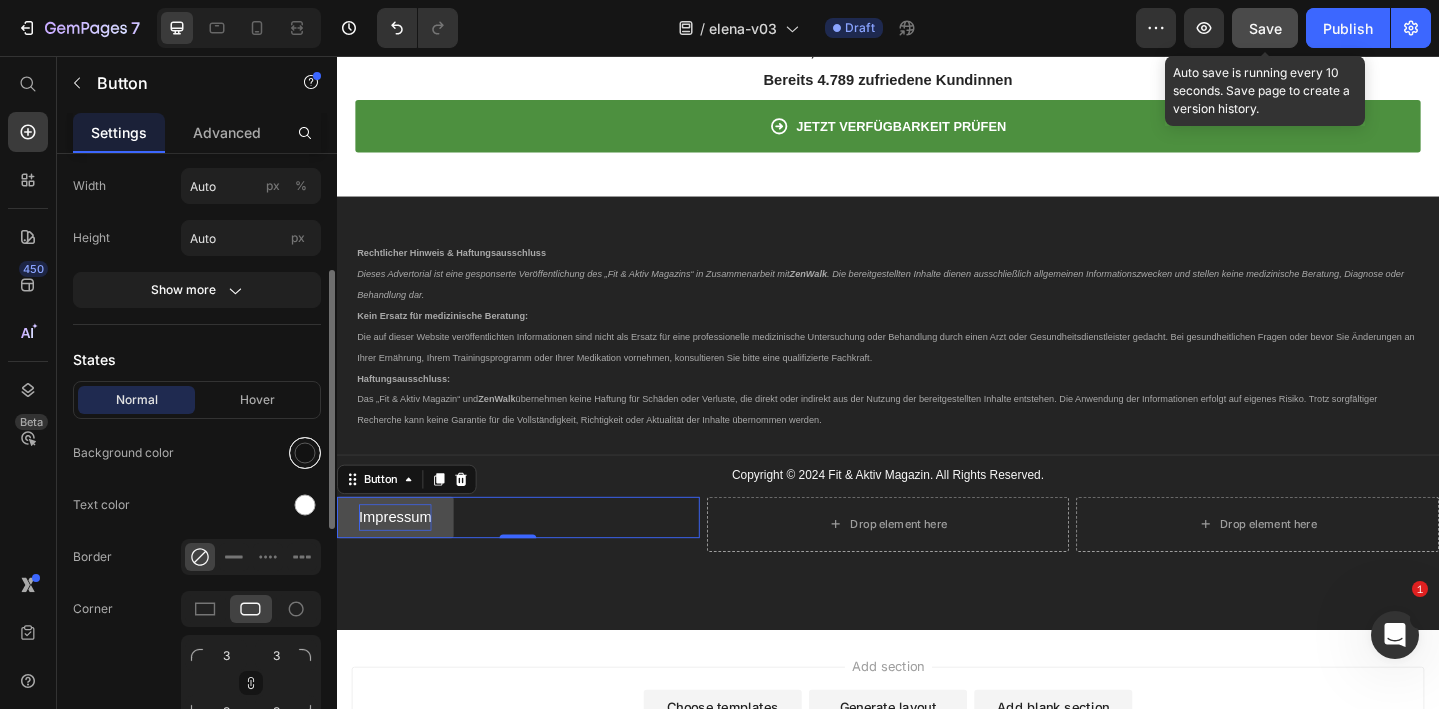 click at bounding box center (305, 453) 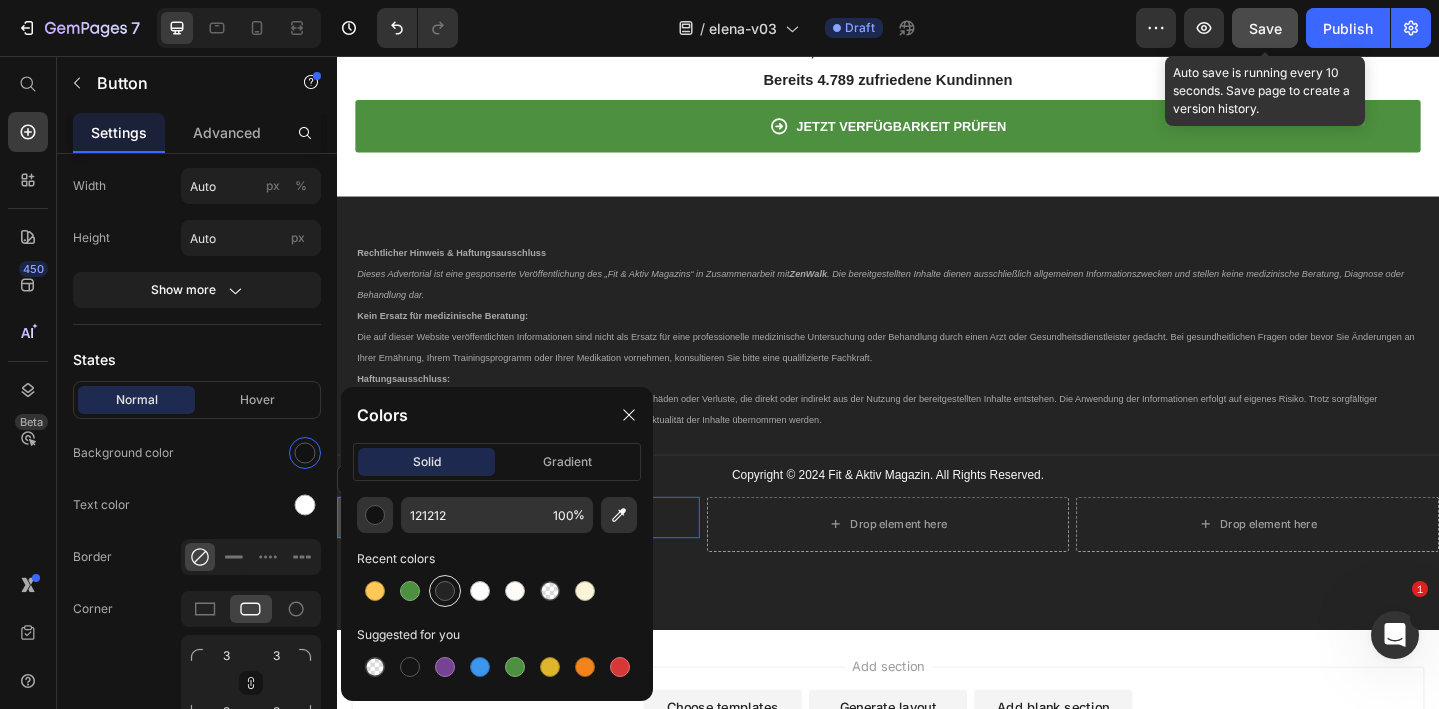 click at bounding box center (445, 591) 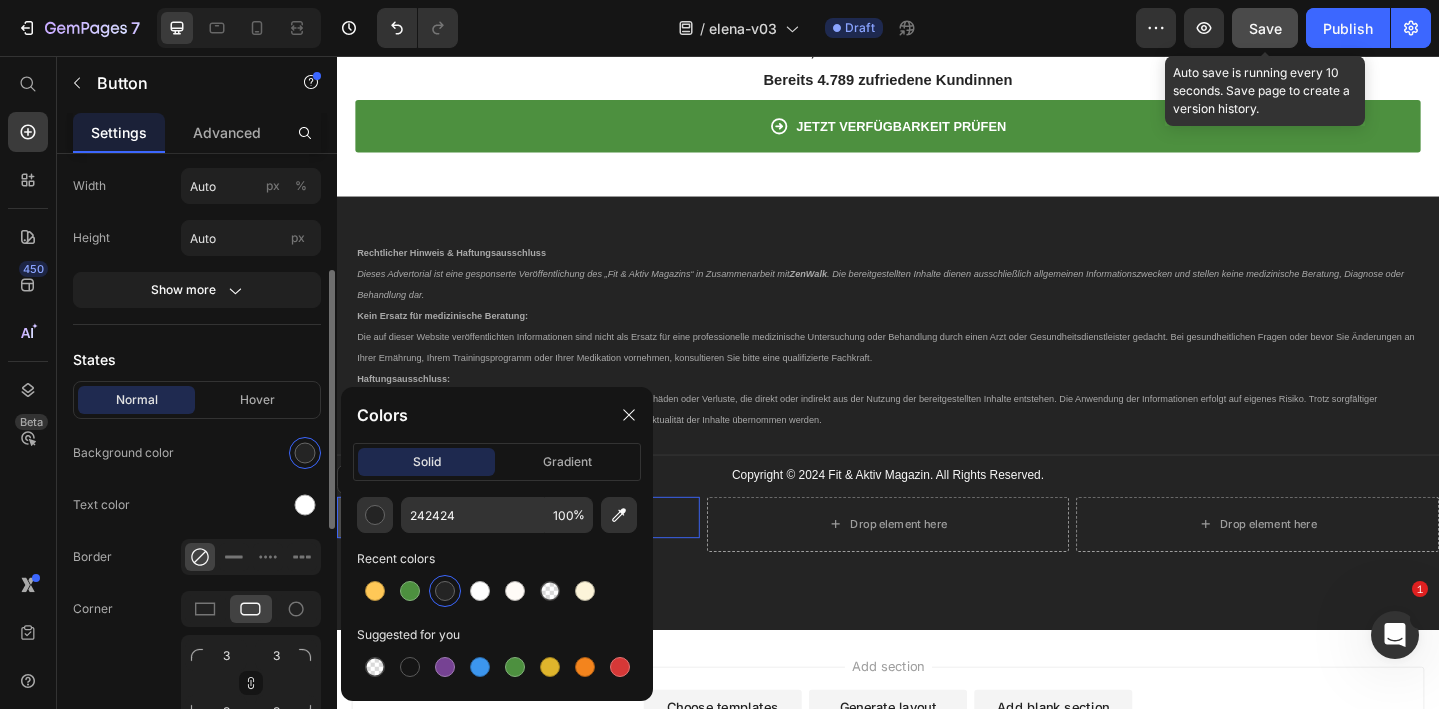 click on "Text color" 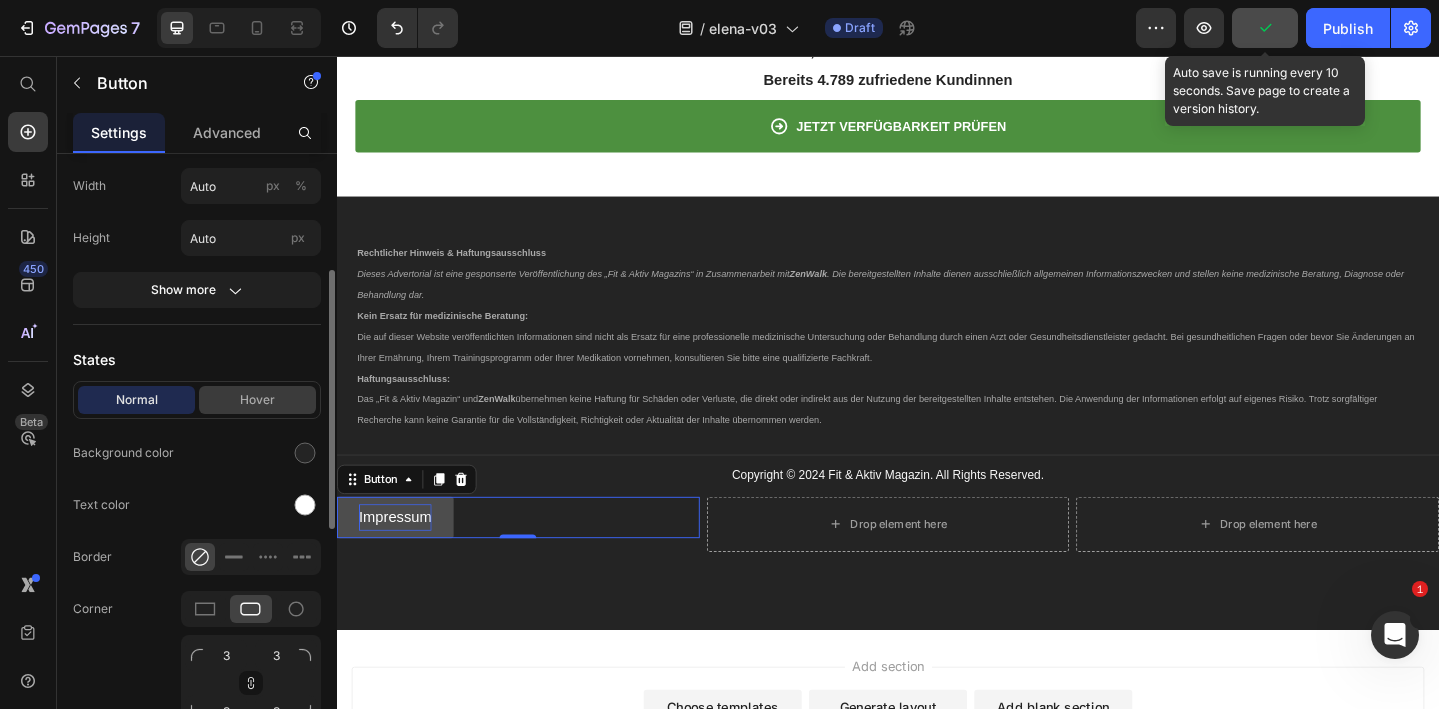 click on "Hover" at bounding box center [257, 400] 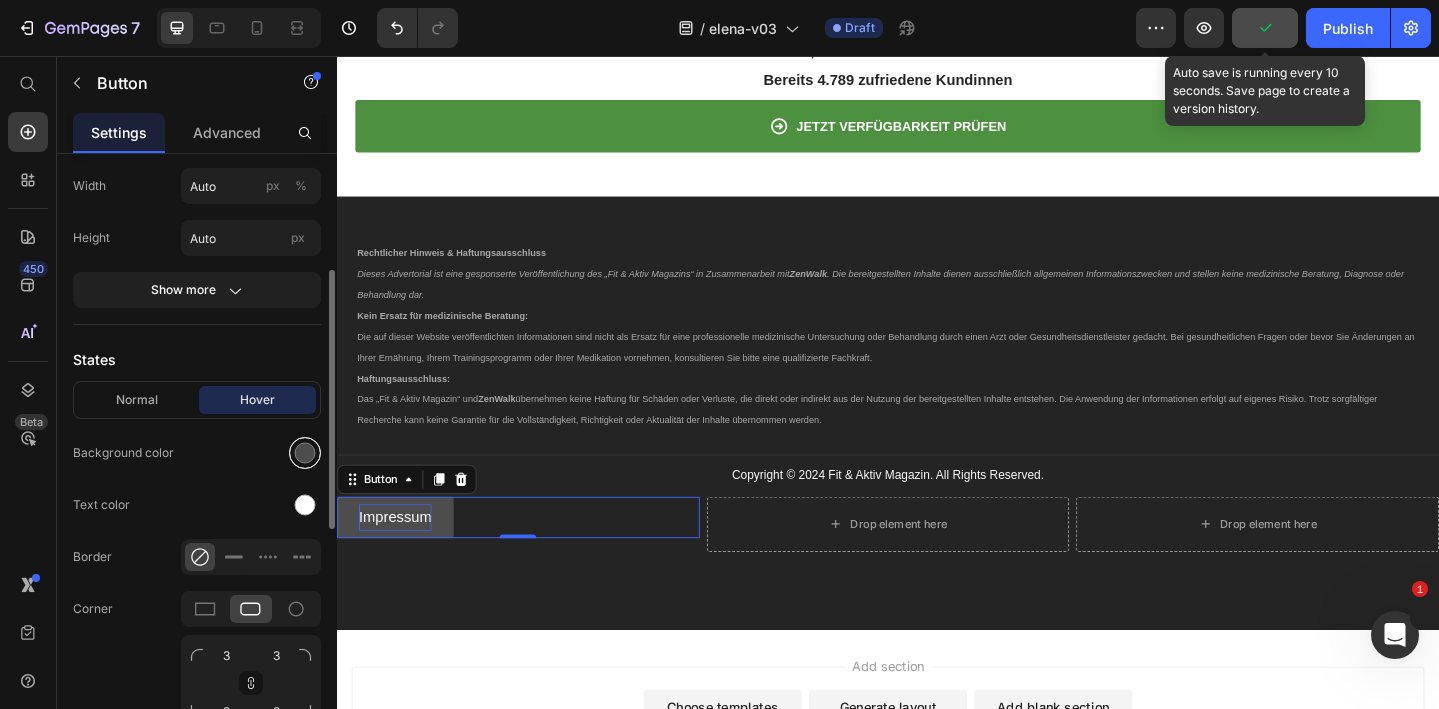 click at bounding box center [305, 453] 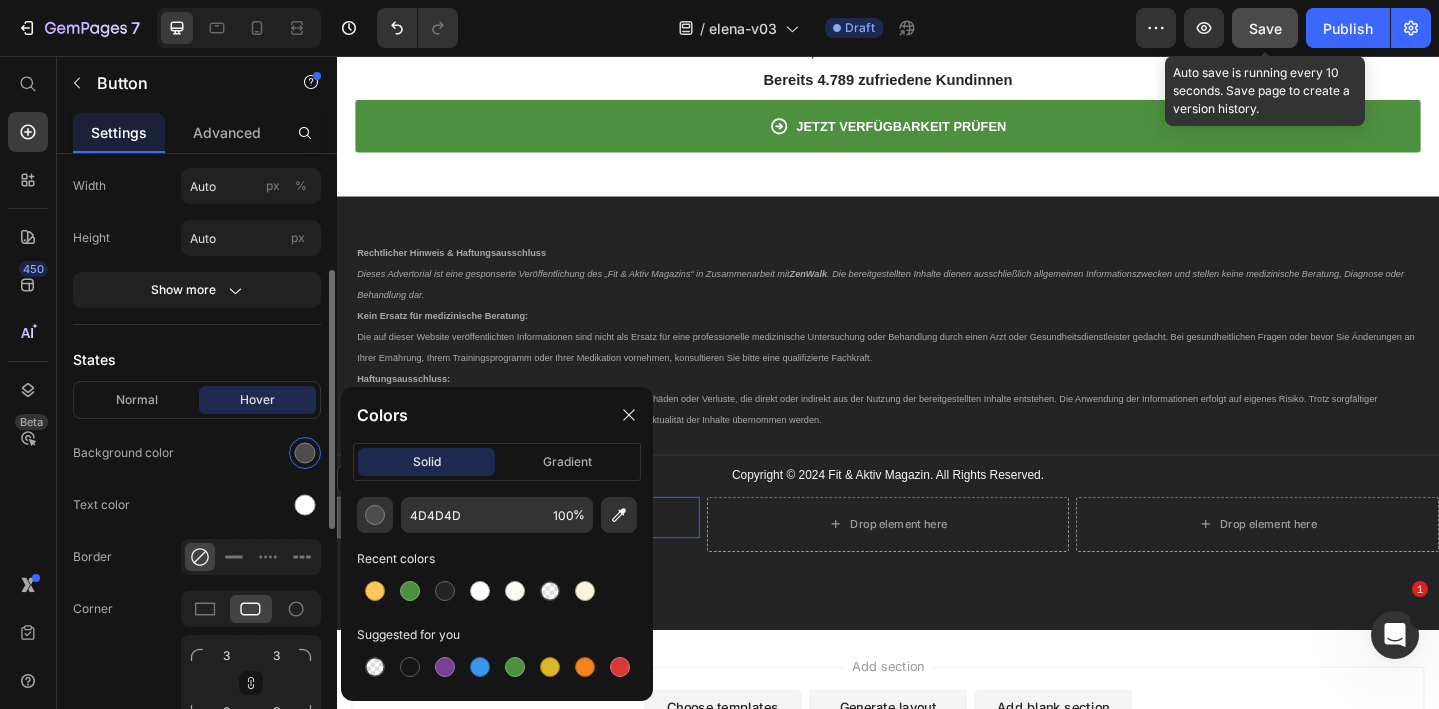 click on "Text color" 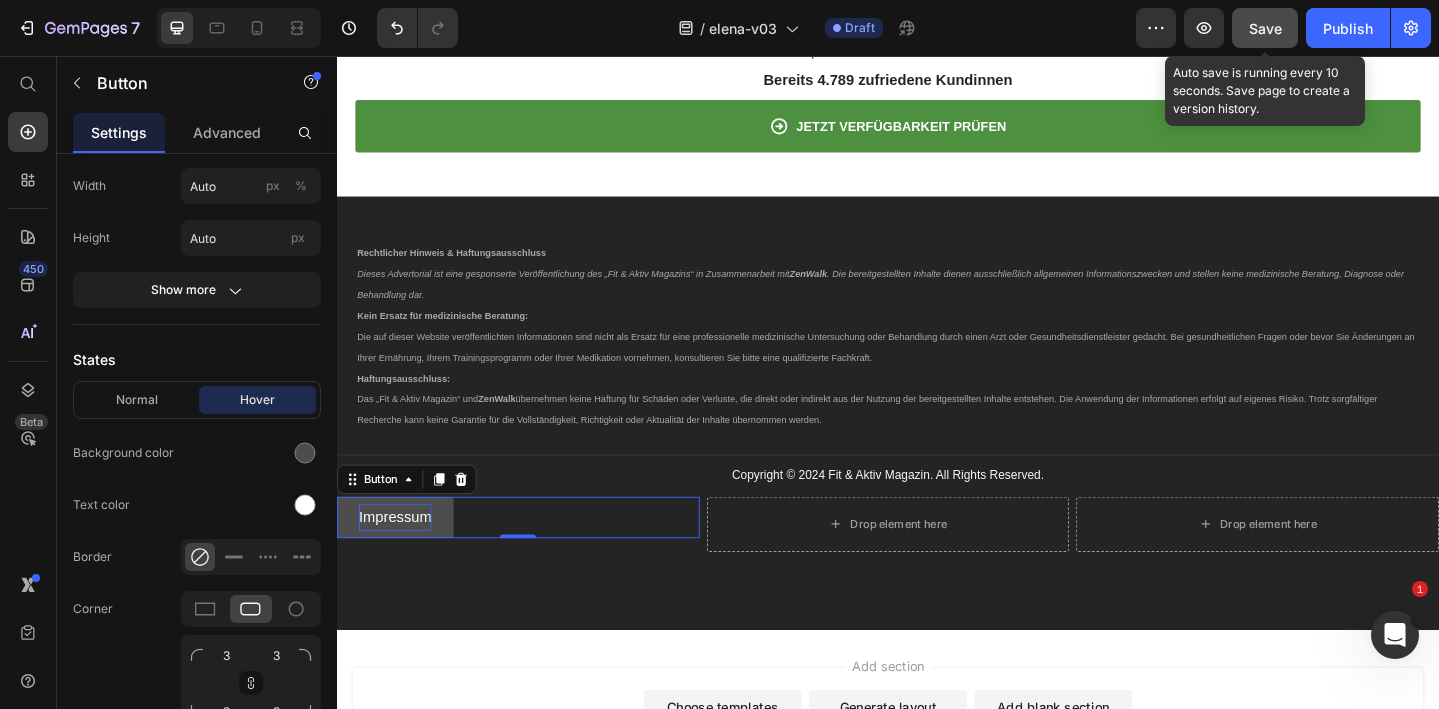 click on "Impressum Button   0" at bounding box center [534, 558] 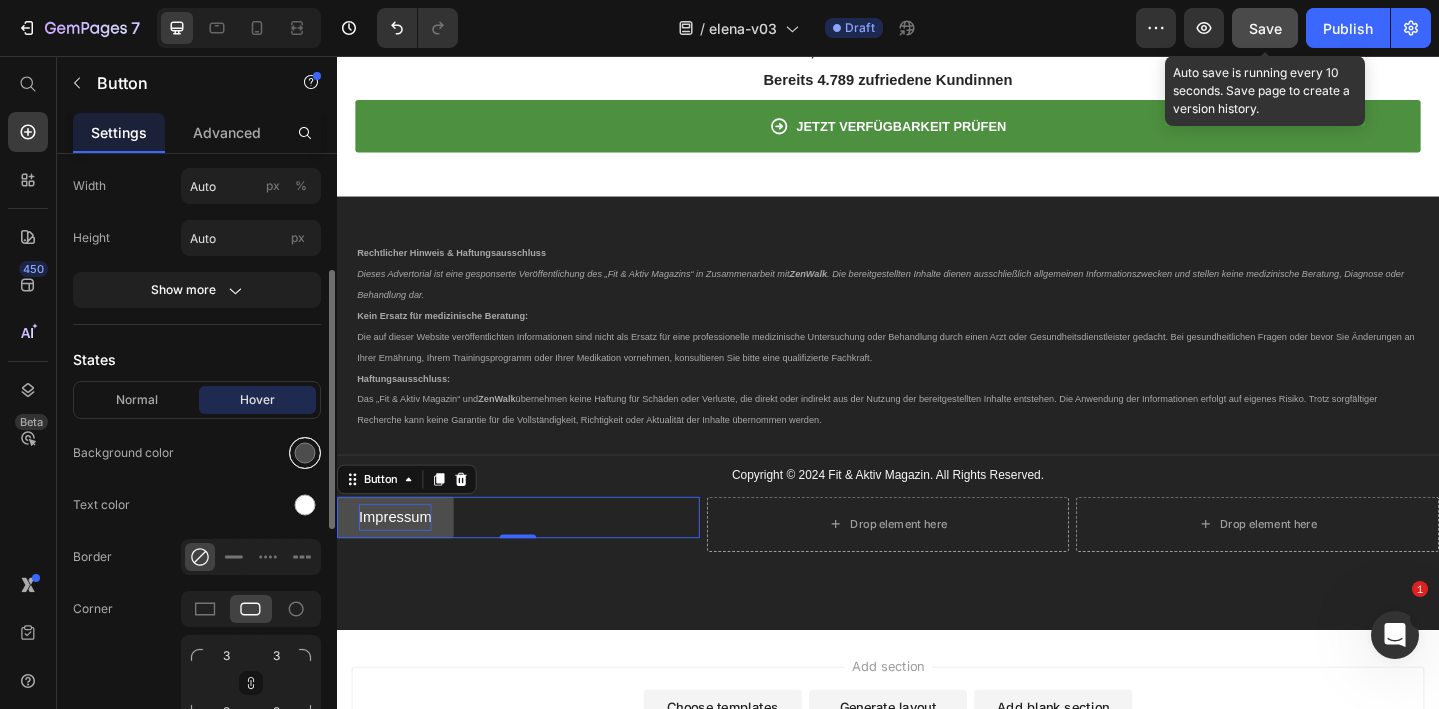 click at bounding box center (305, 453) 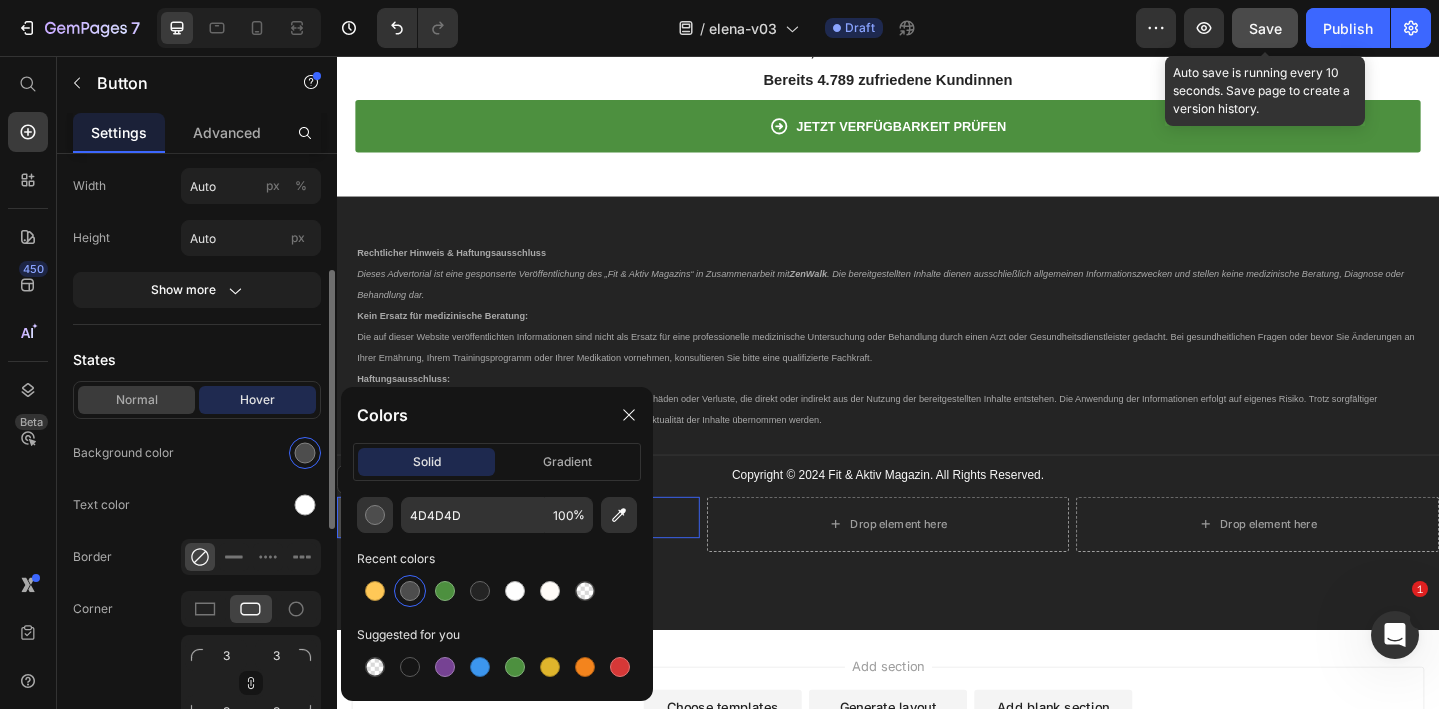click on "Normal" at bounding box center (136, 400) 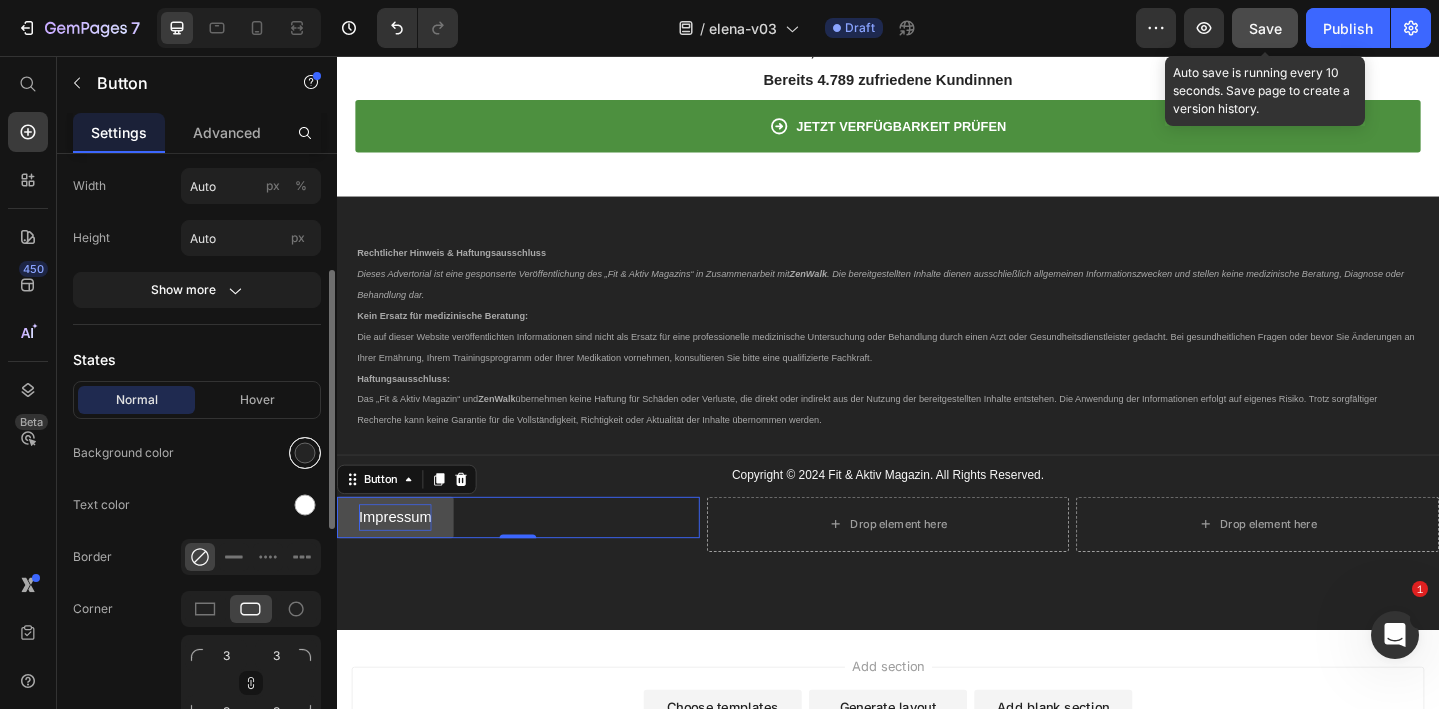 click at bounding box center [305, 453] 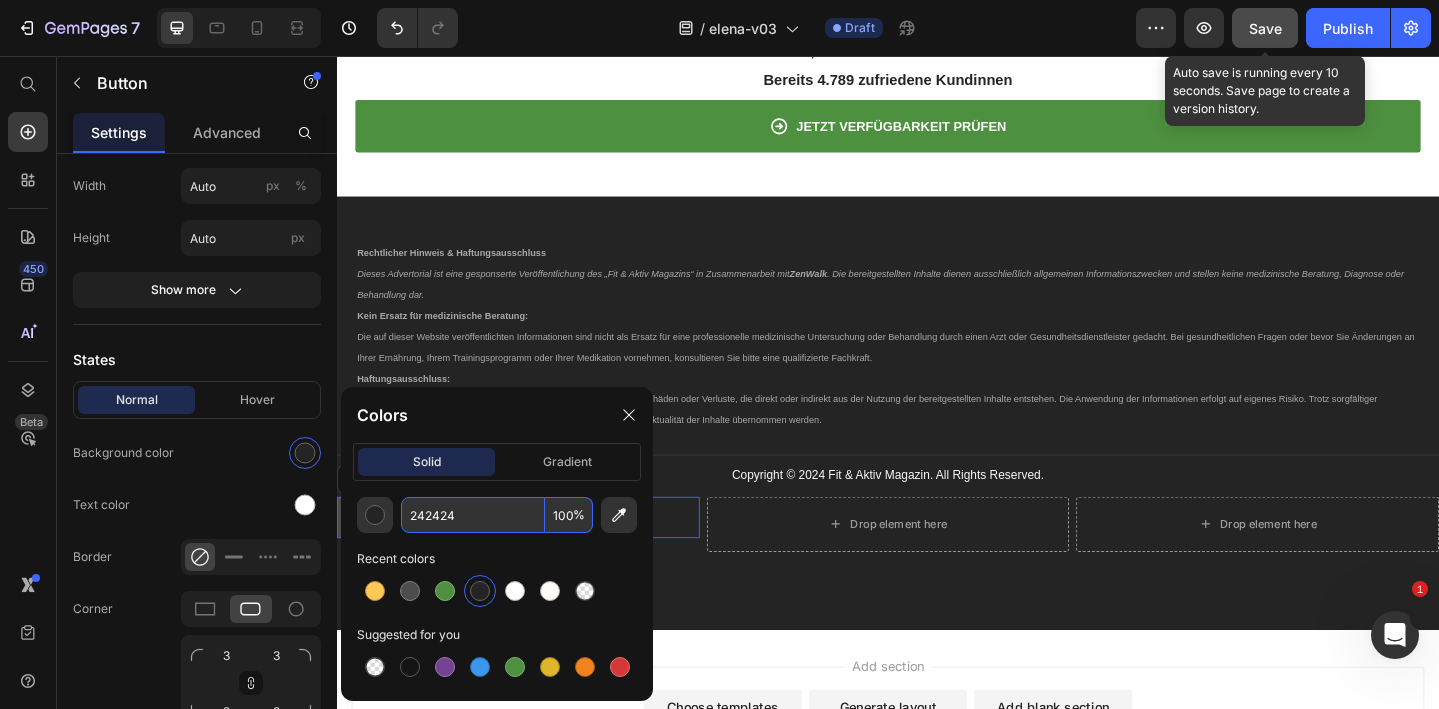 click on "242424" at bounding box center [473, 515] 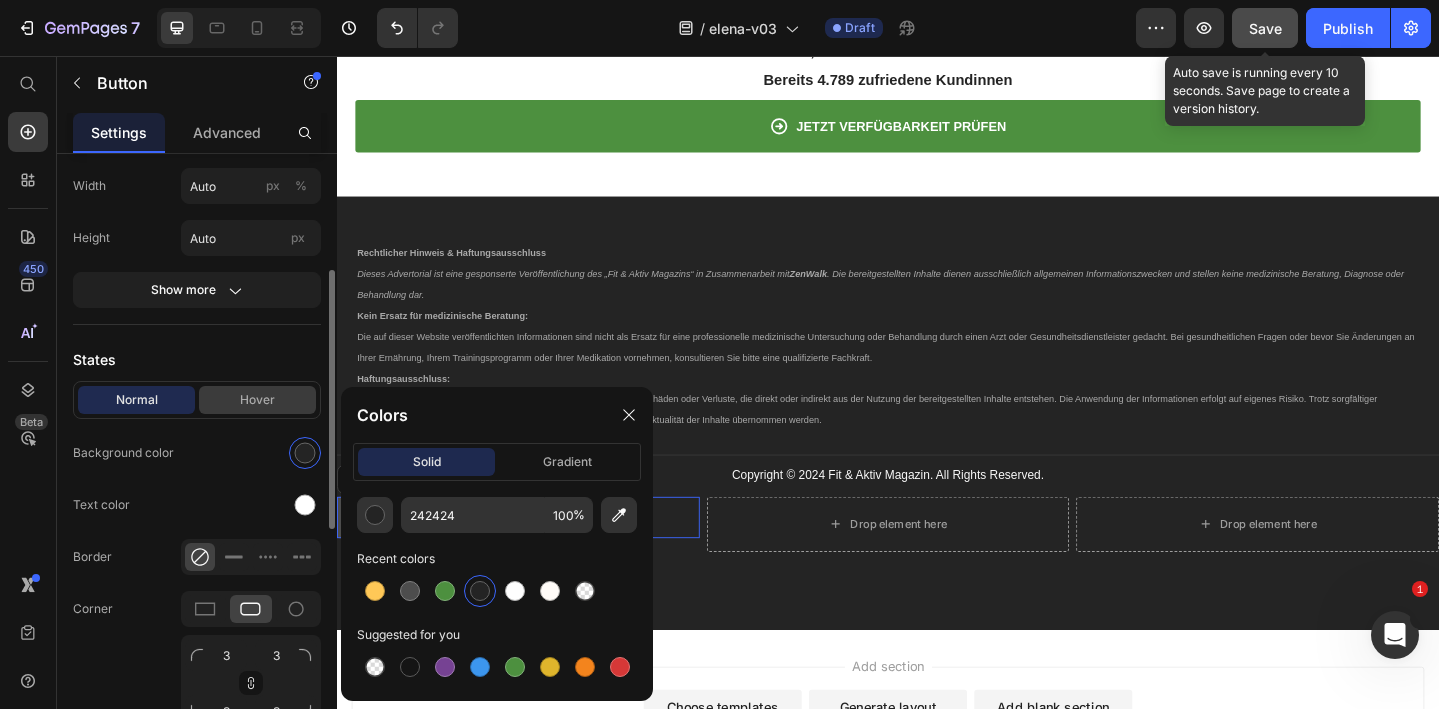 click on "Hover" at bounding box center [257, 400] 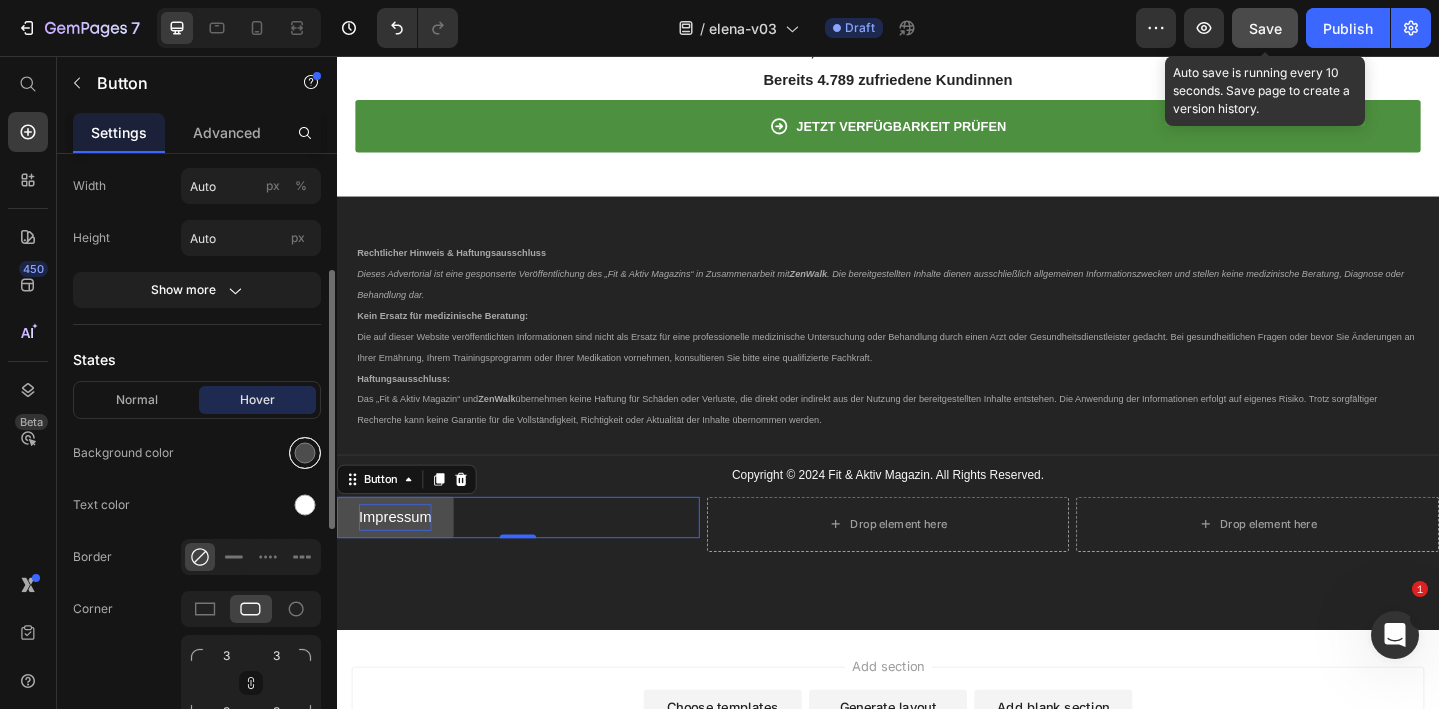 click at bounding box center [305, 453] 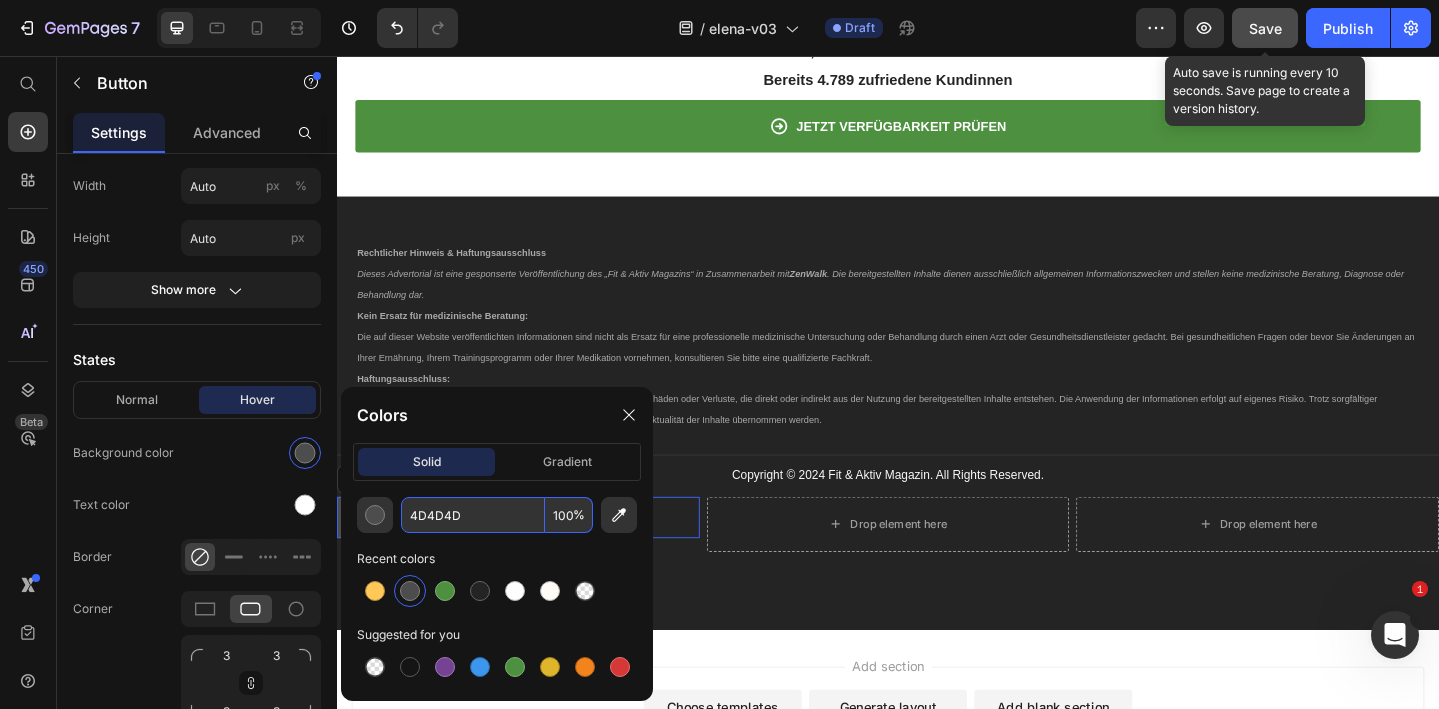 click on "4D4D4D" at bounding box center [473, 515] 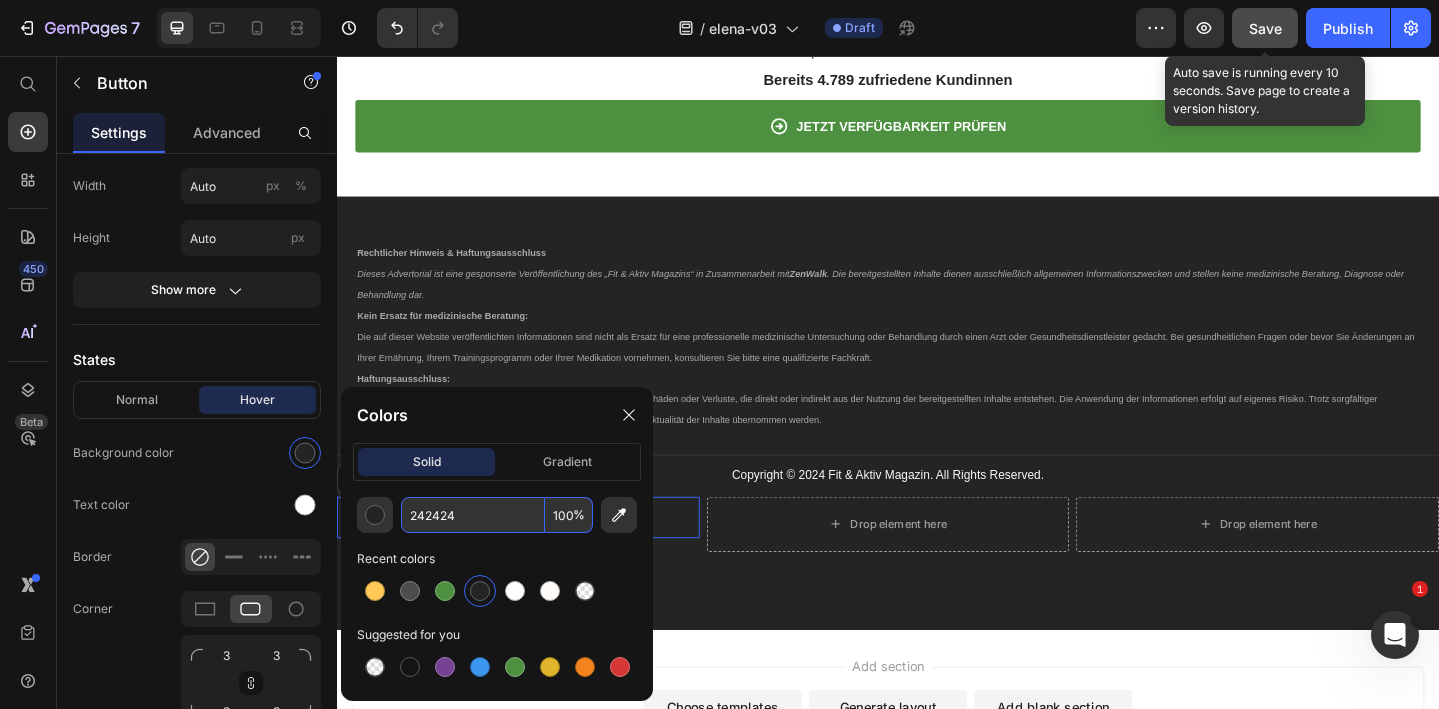 type on "242424" 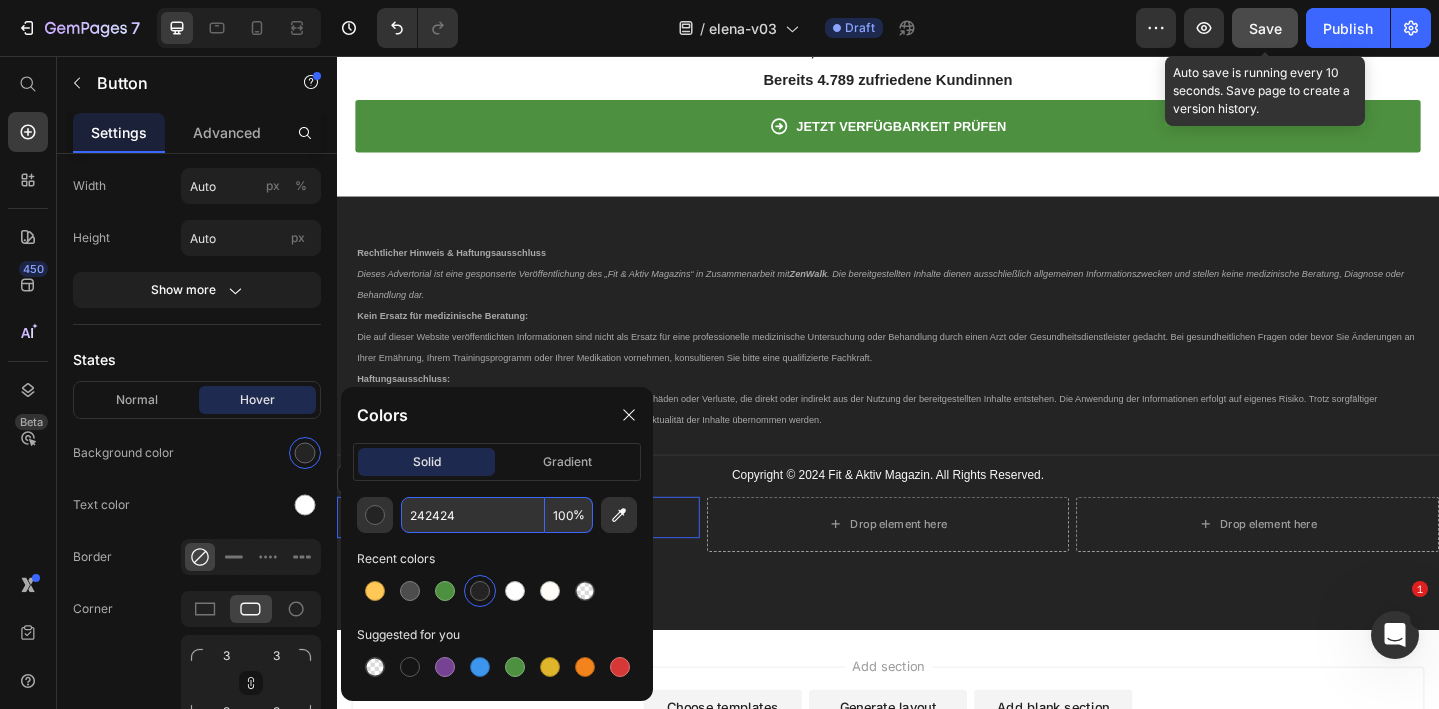 click on "Impressum Button   0" at bounding box center (534, 558) 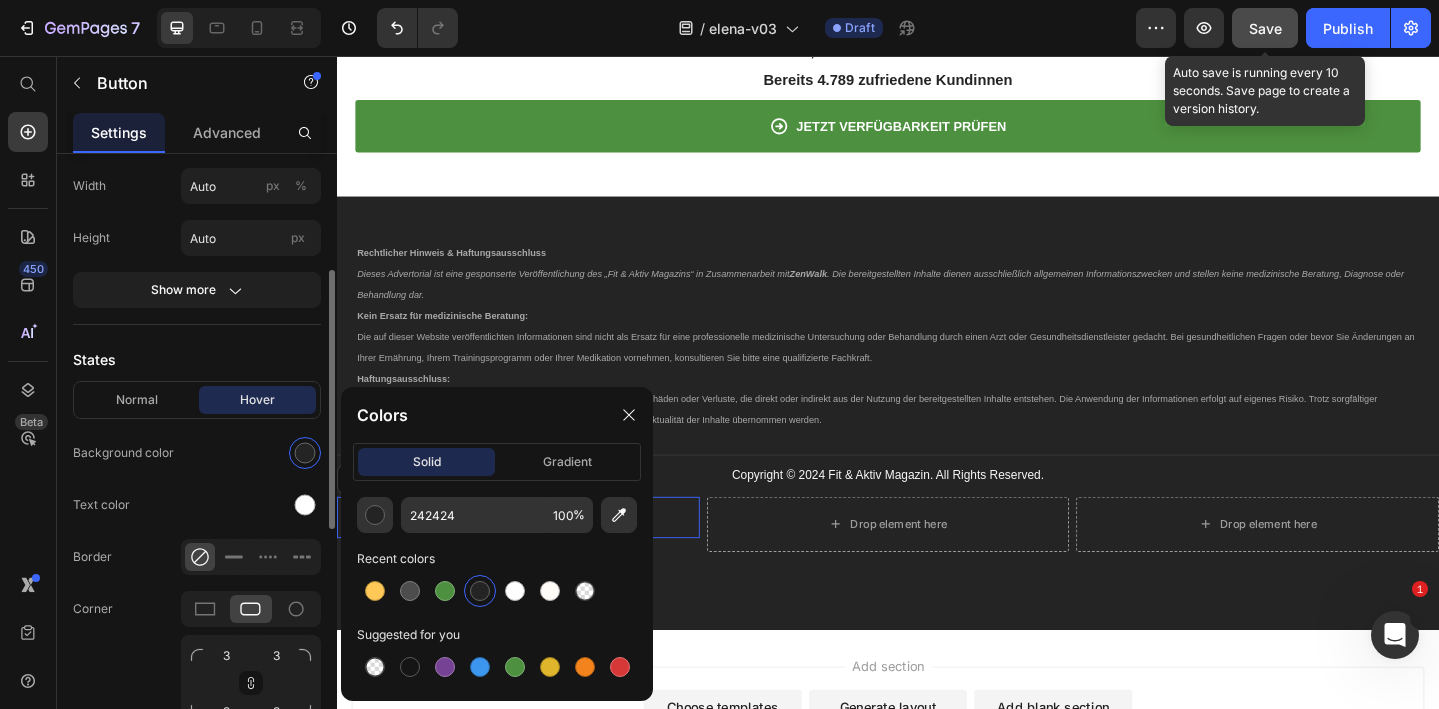 click on "States" at bounding box center [197, 359] 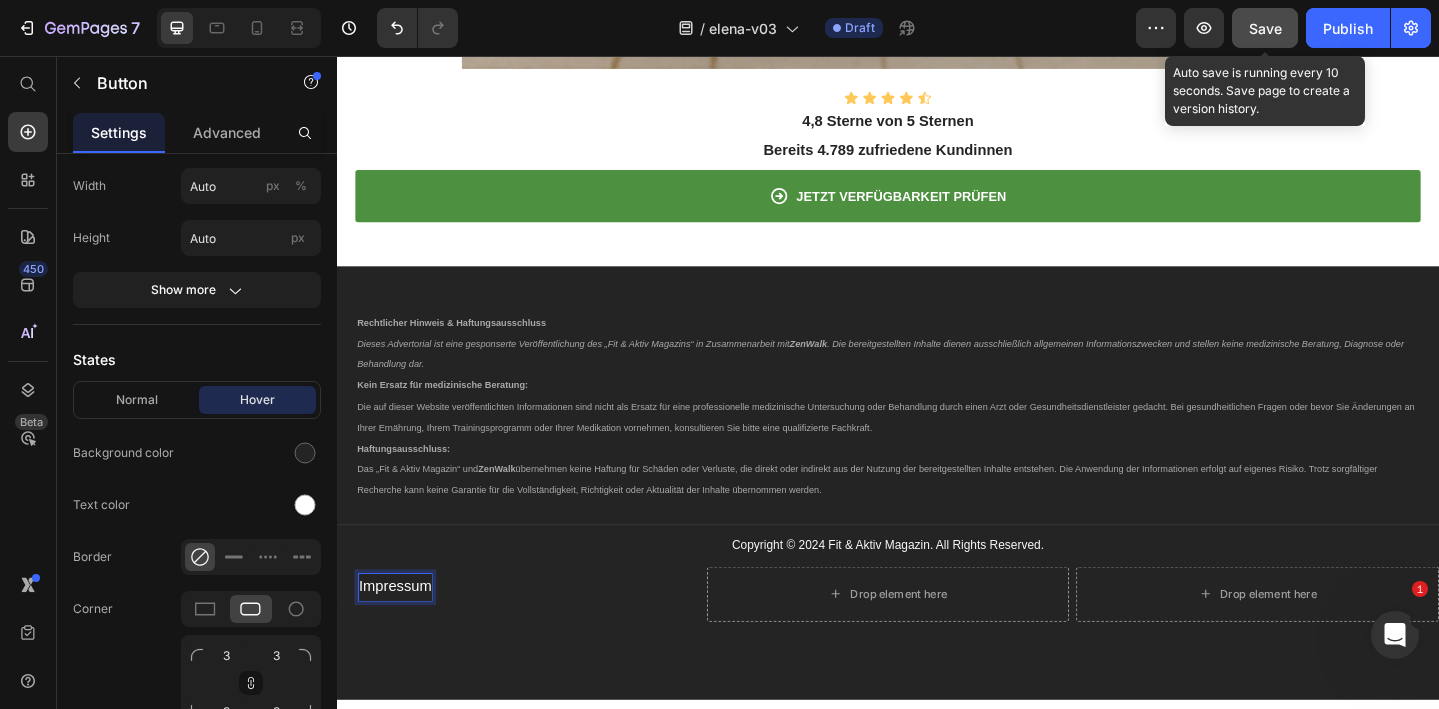 scroll, scrollTop: 6460, scrollLeft: 0, axis: vertical 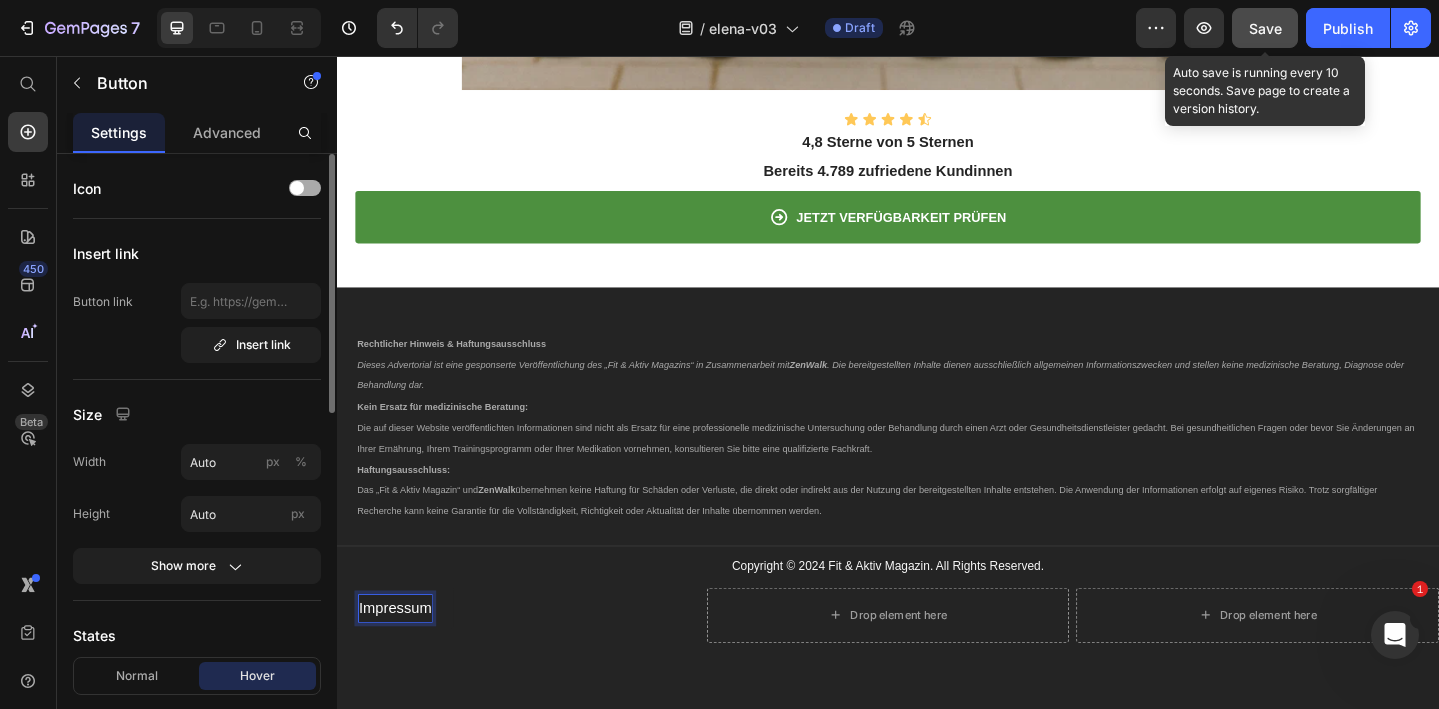 click at bounding box center [297, 188] 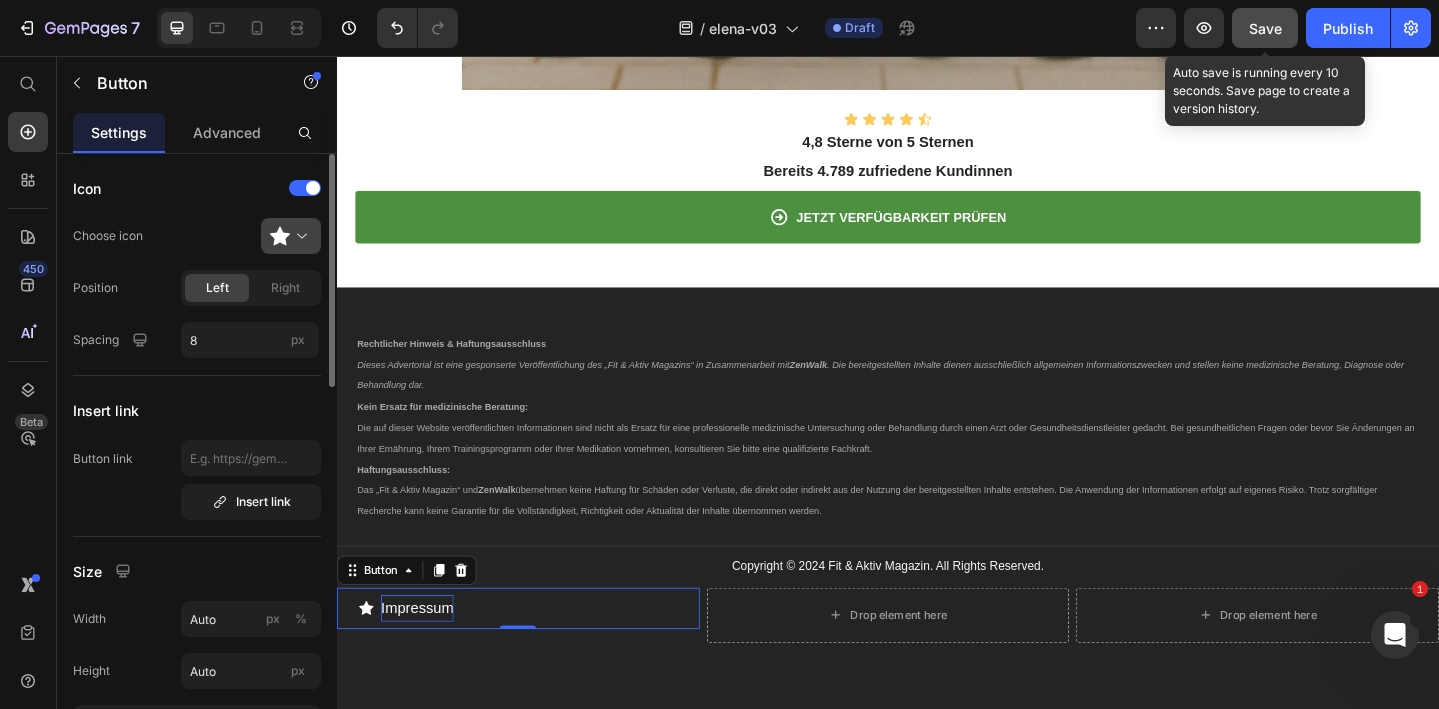 click at bounding box center [299, 236] 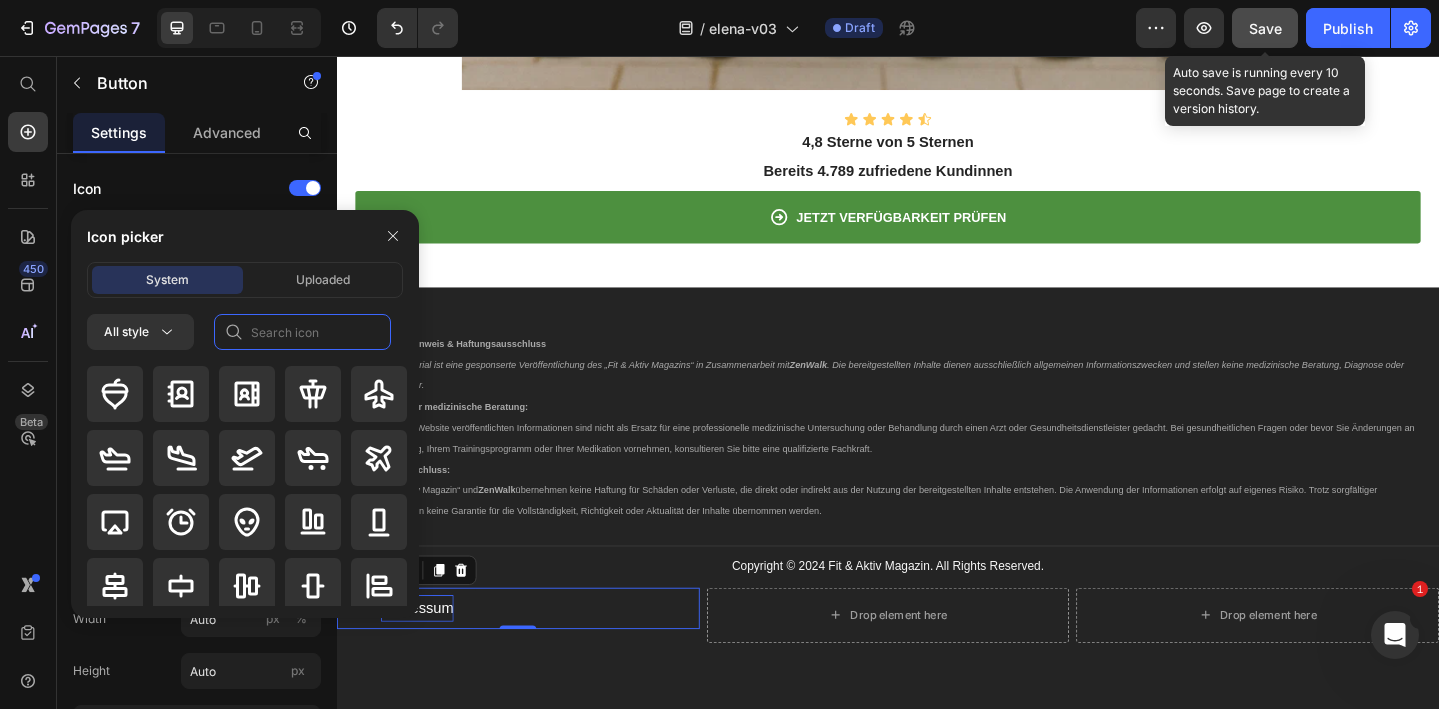 click 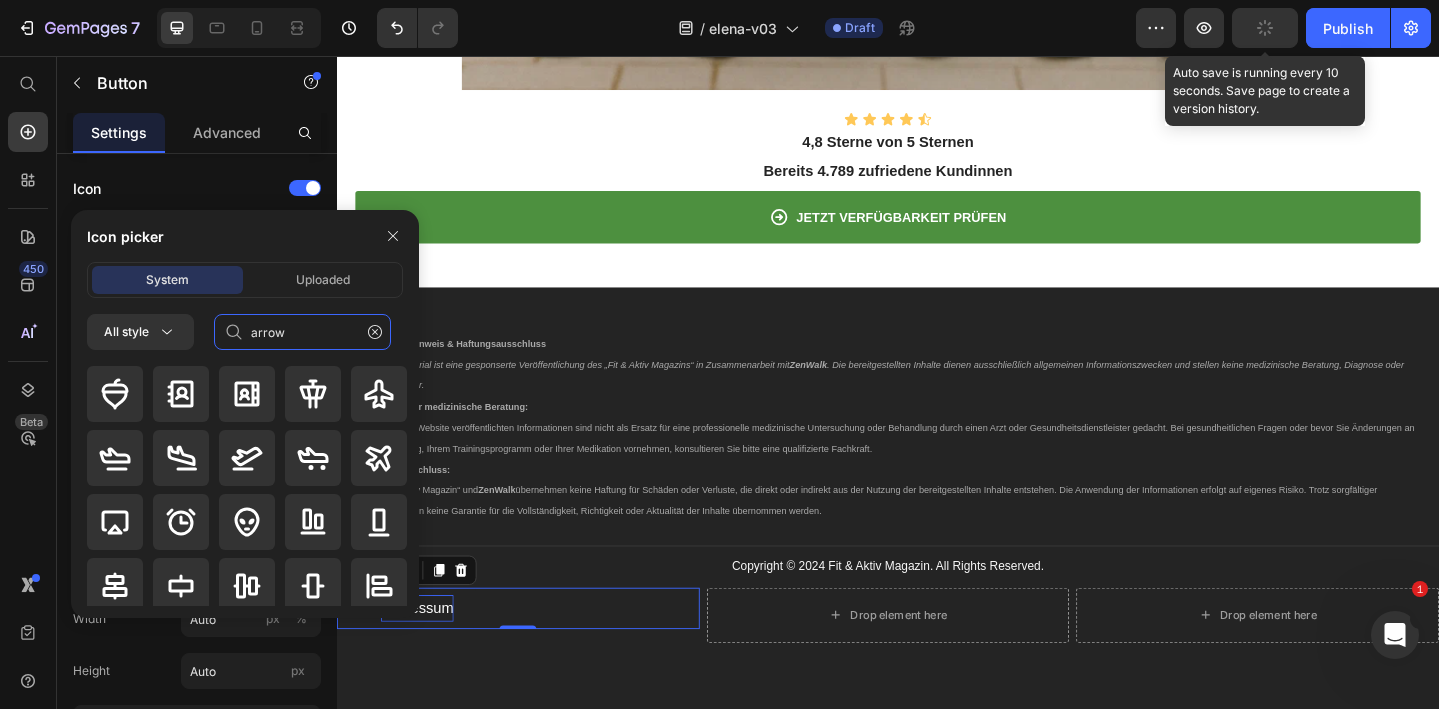 type on "arrow" 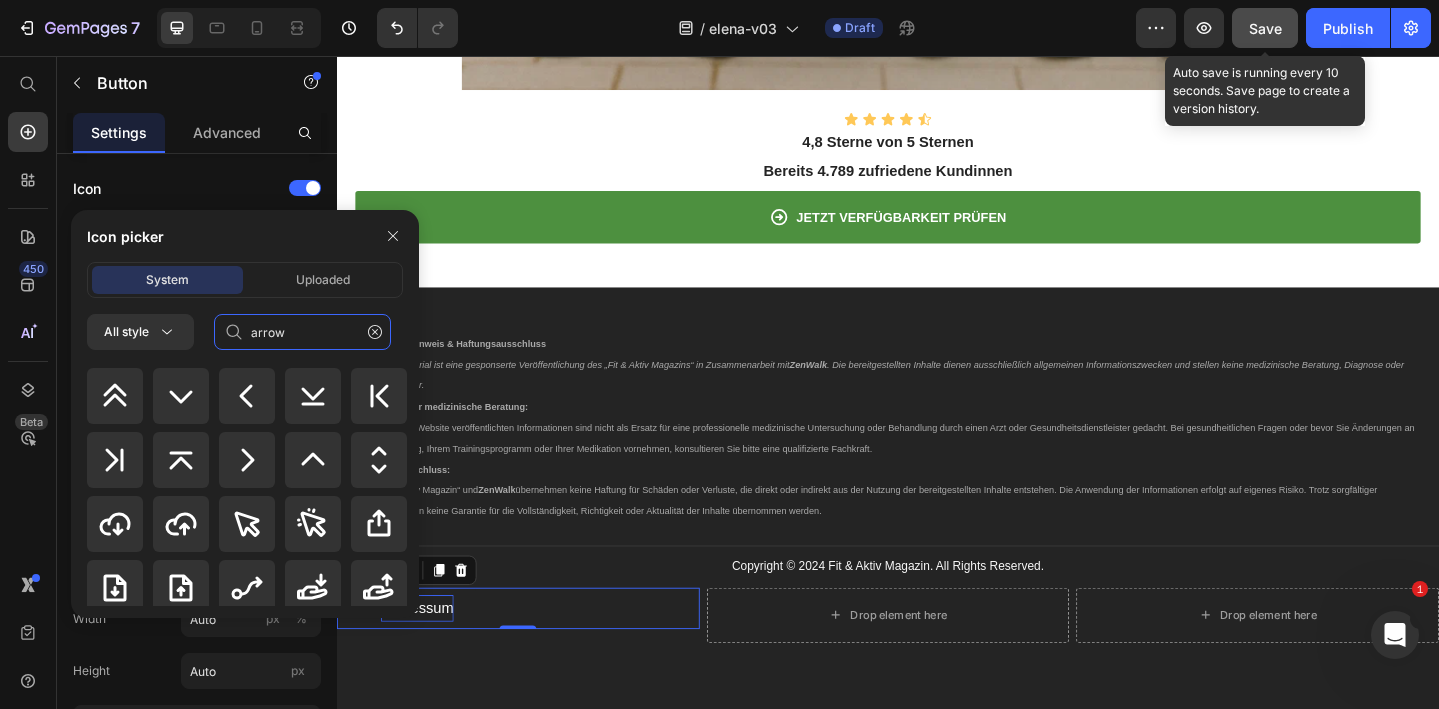 scroll, scrollTop: 1253, scrollLeft: 0, axis: vertical 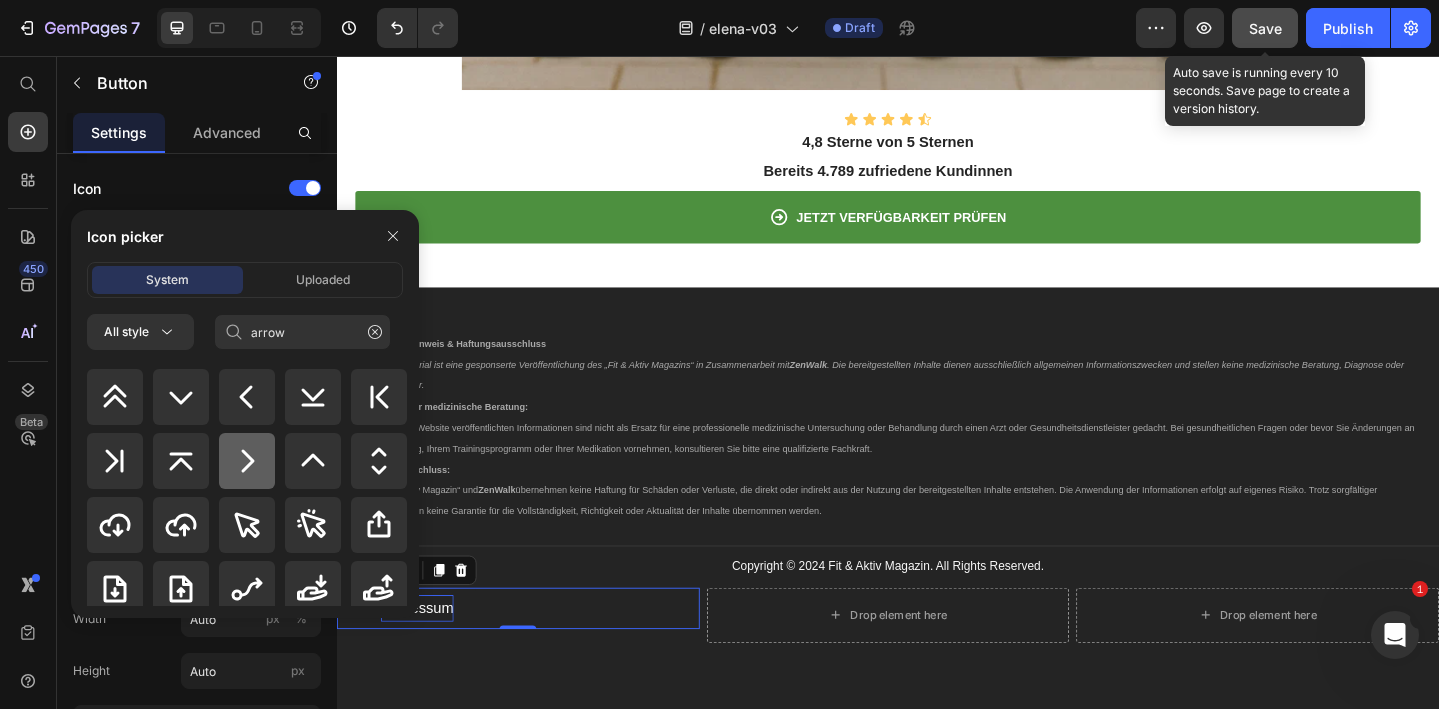 click 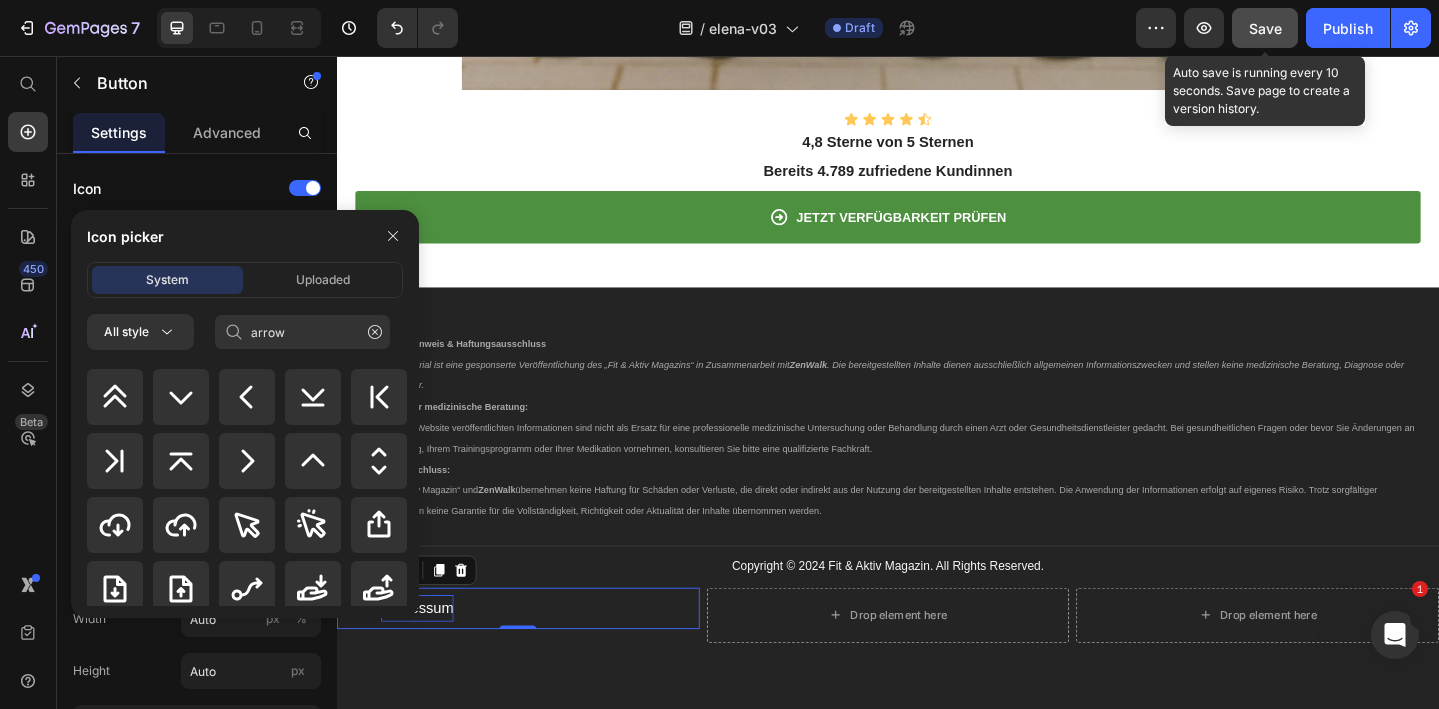 type 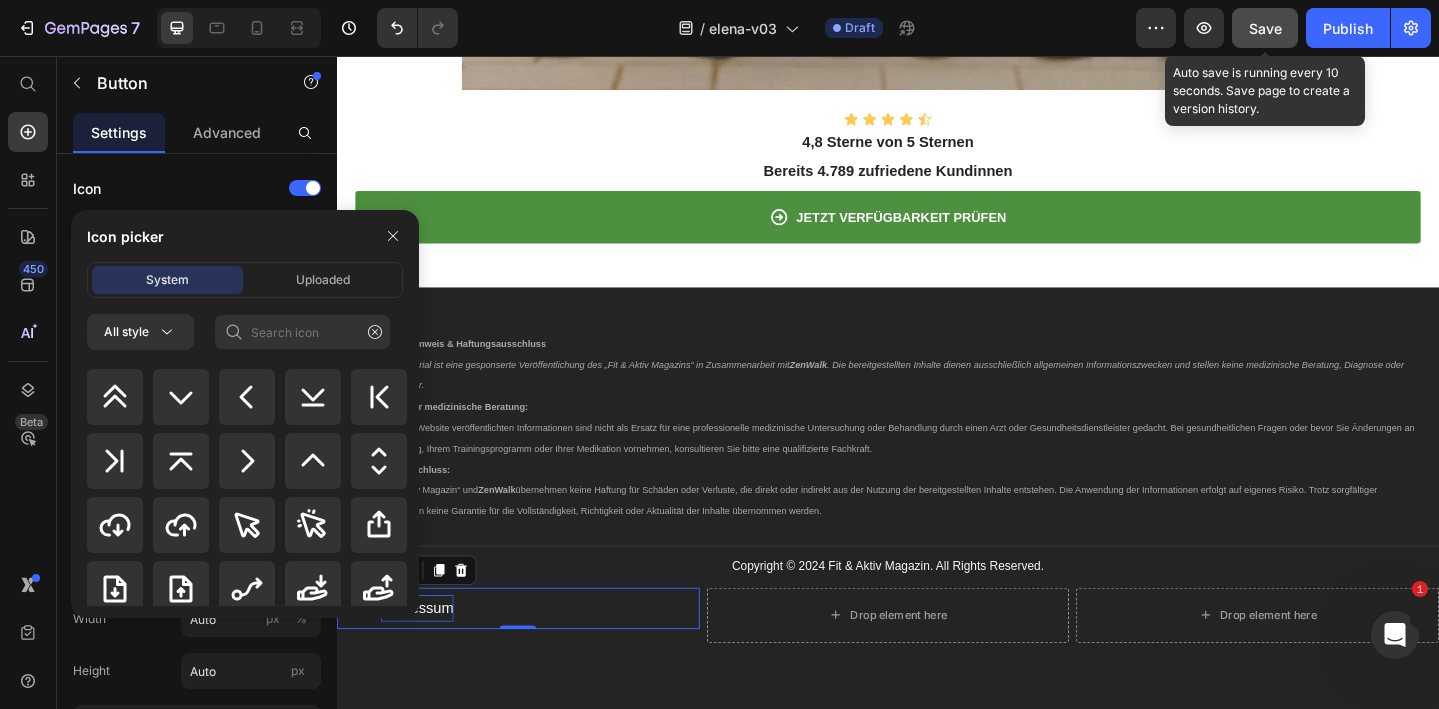 scroll, scrollTop: 880, scrollLeft: 0, axis: vertical 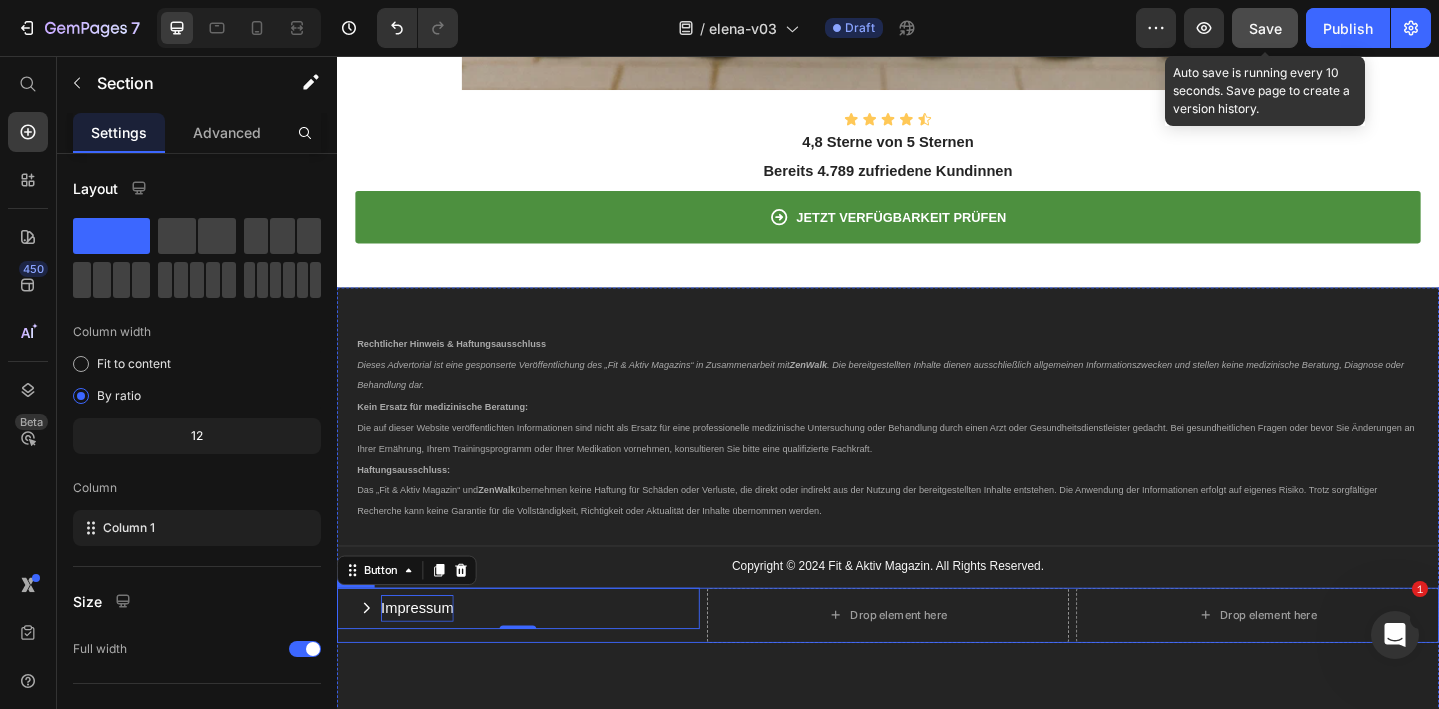 click on "Rechtlicher Hinweis & Haftungsausschluss Dieses Advertorial ist eine gesponserte Veröffentlichung des „Fit & Aktiv Magazins“ in Zusammenarbeit mit  ZenWalk . Die bereitgestellten Inhalte dienen ausschließlich allgemeinen Informationszwecken und stellen keine medizinische Beratung, Diagnose oder Behandlung dar. Kein Ersatz für medizinische Beratung: Die auf dieser Website veröffentlichten Informationen sind nicht als Ersatz für eine professionelle medizinische Untersuchung oder Behandlung durch einen Arzt oder Gesundheitsdienstleister gedacht. Bei gesundheitlichen Fragen oder bevor Sie Änderungen an Ihrer Ernährung, Ihrem Trainingsprogramm oder Ihrer Medikation vornehmen, konsultieren Sie bitte eine qualifizierte Fachkraft. Haftungsausschluss: Das „Fit & Aktiv Magazin“ und  ZenWalk Text Block                Title Line Copyright © 2024 Fit & Aktiv Magazin. All Rights Reserved. Text Block
Impressum Button   0
Drop element here
Drop element here" at bounding box center [937, 544] 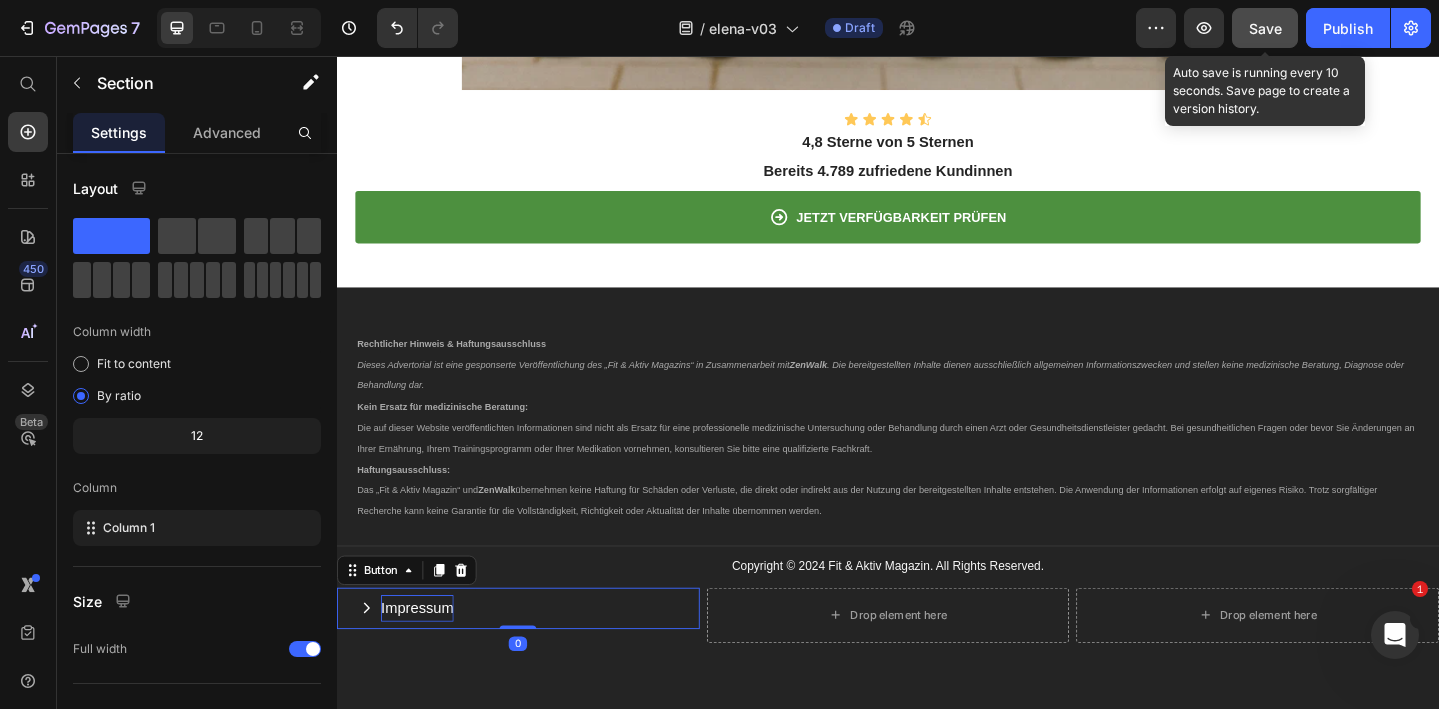 click on "Impressum Button   0" at bounding box center (534, 657) 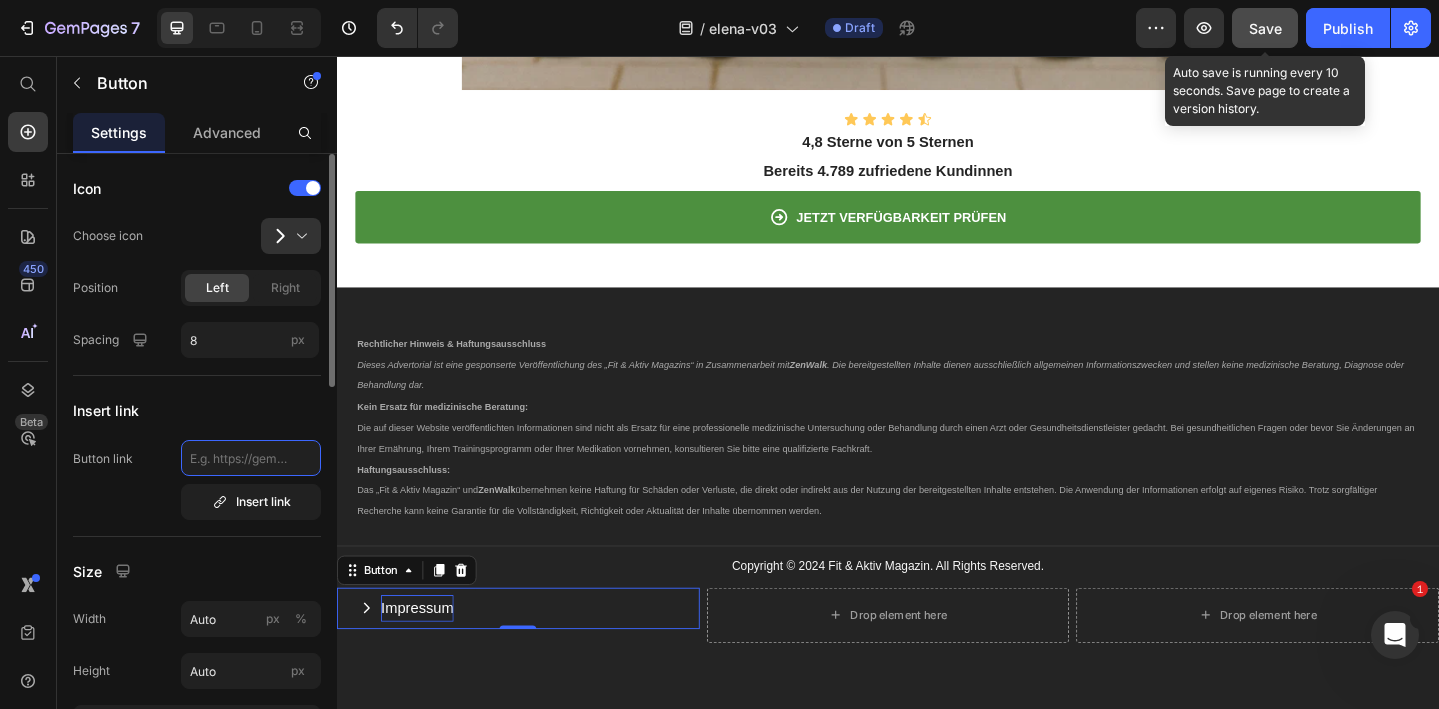 click 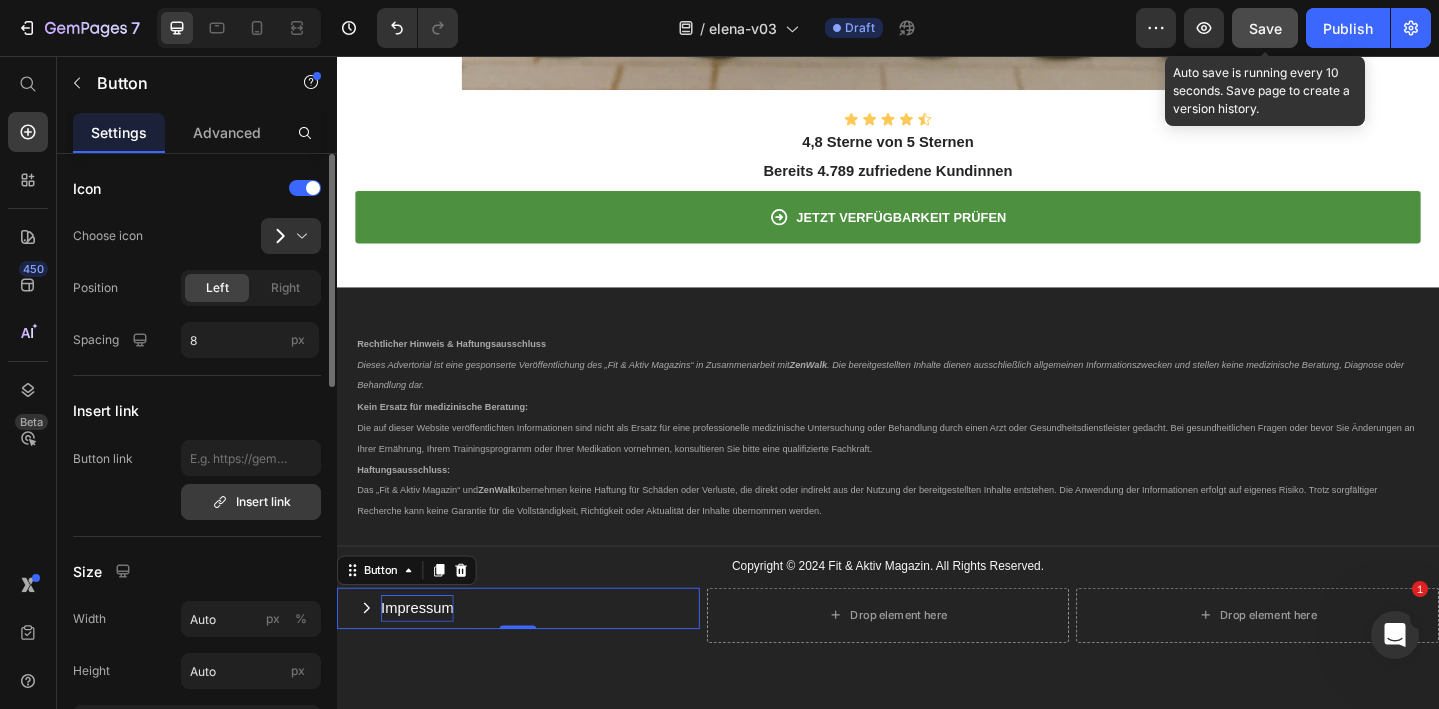 click on "Insert link" at bounding box center (251, 502) 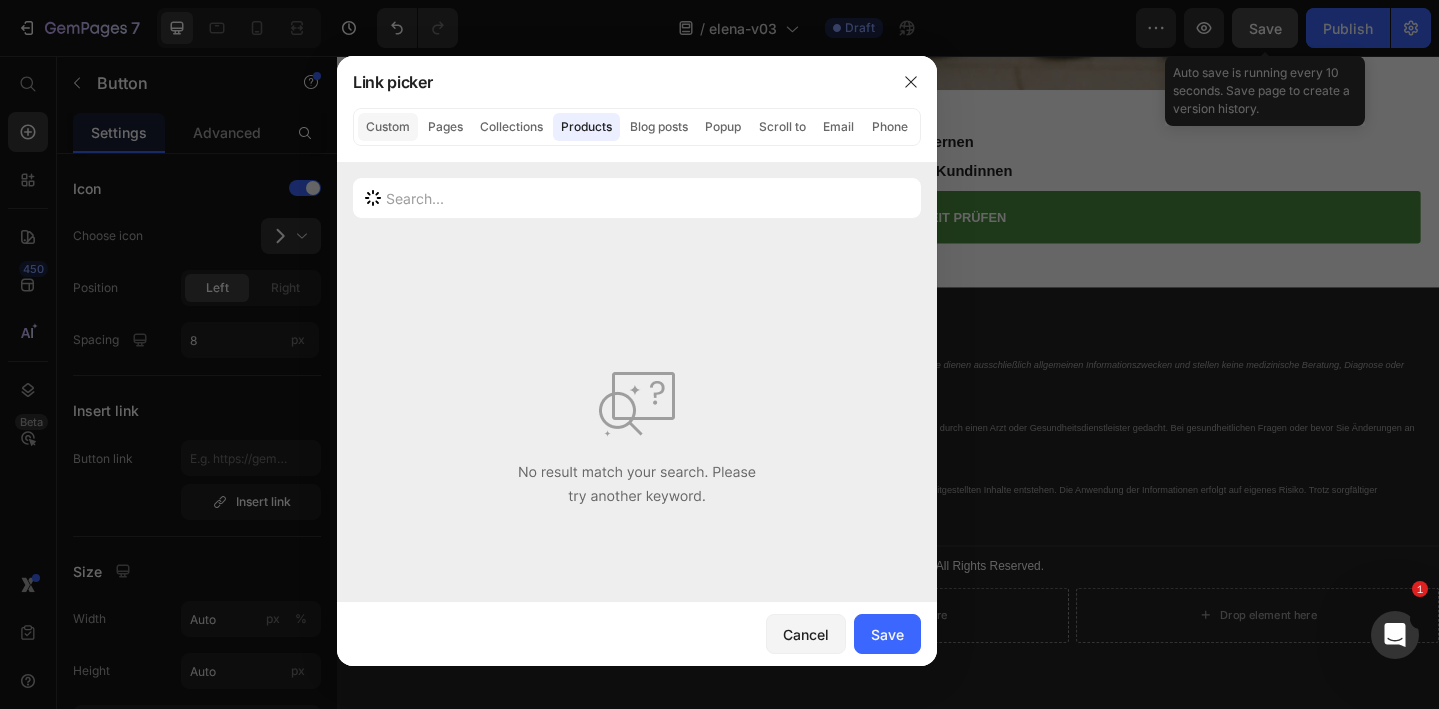 click on "Custom" 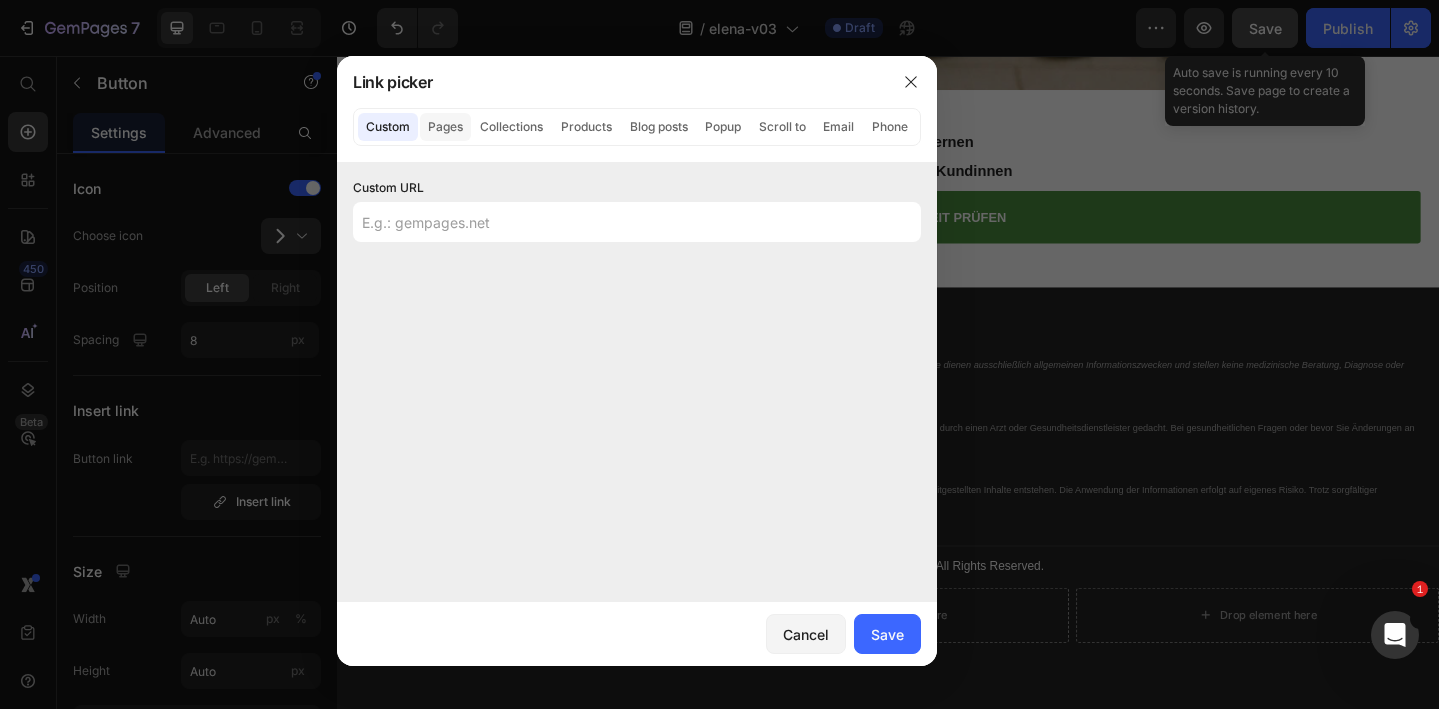 click on "Pages" 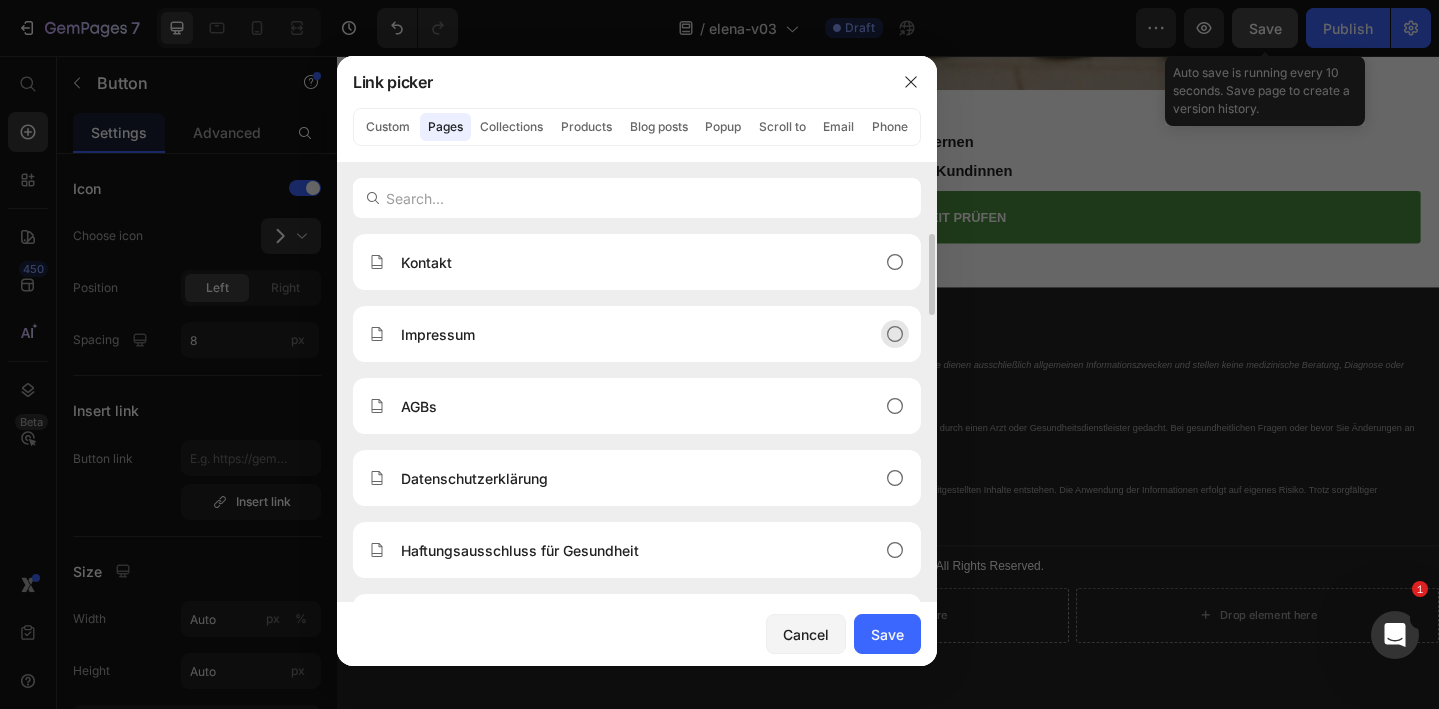 click on "Impressum" at bounding box center (621, 334) 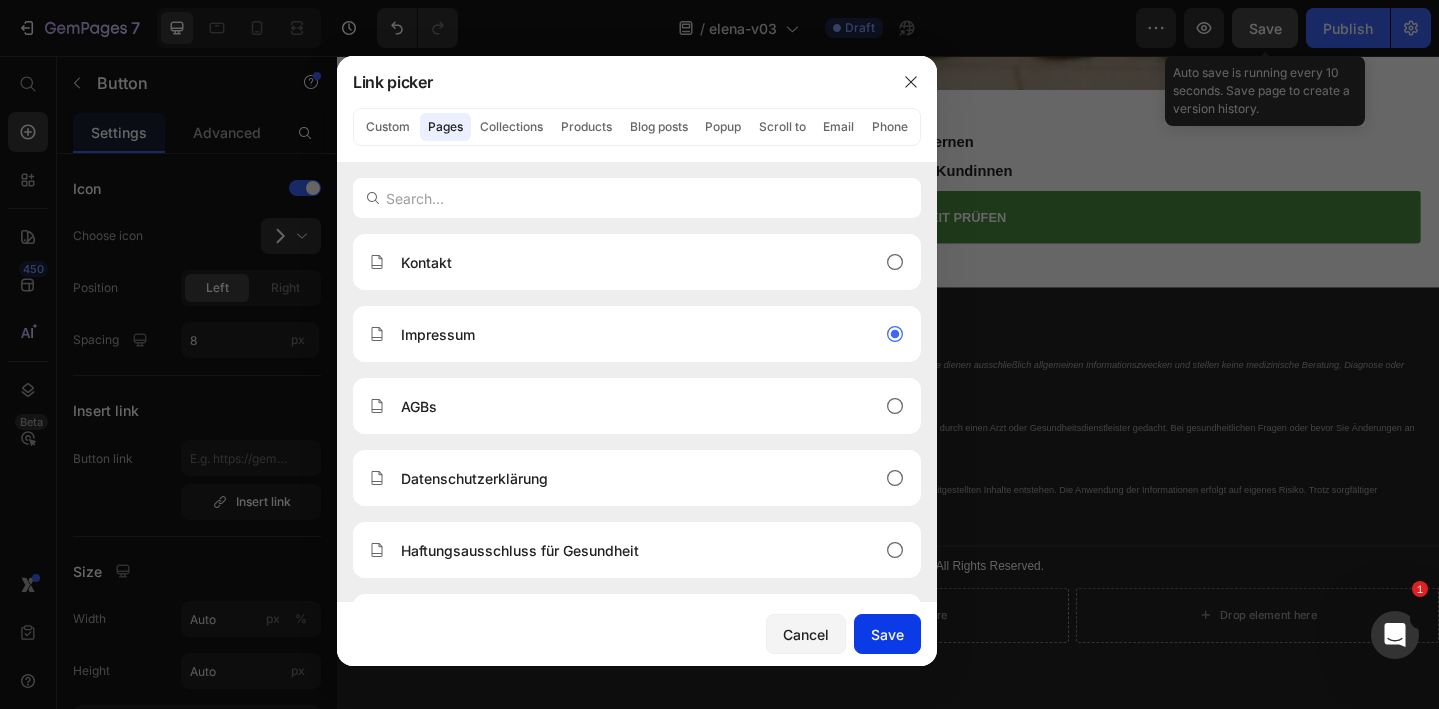 click on "Save" at bounding box center [887, 634] 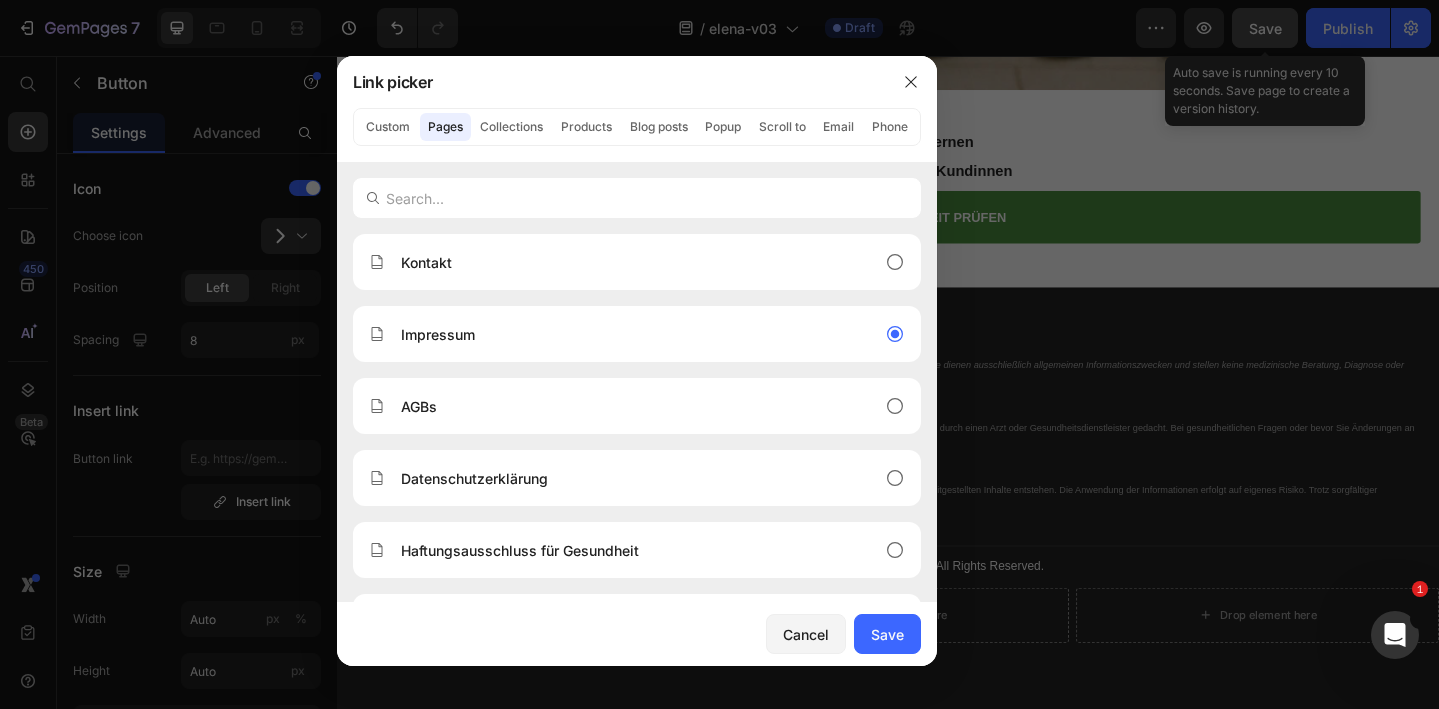 type on "/pages/impressum" 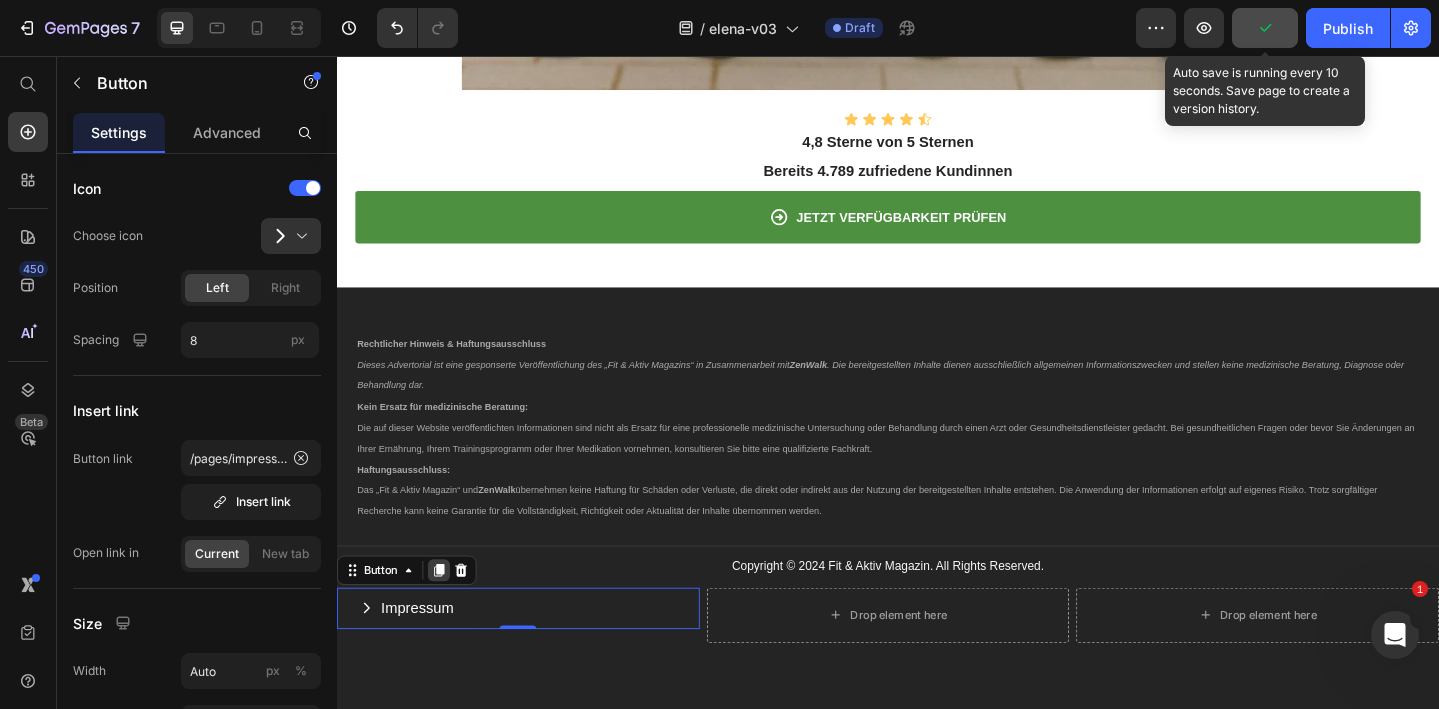click 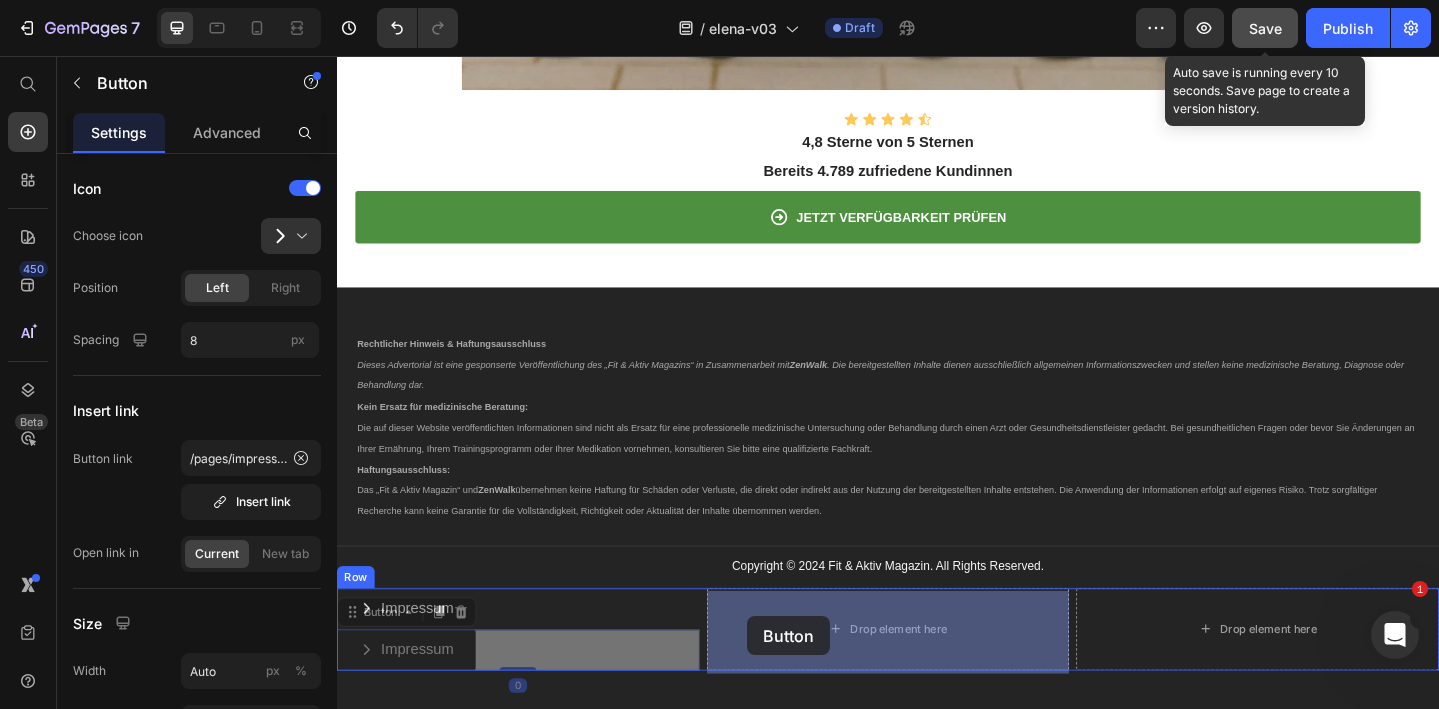 drag, startPoint x: 350, startPoint y: 664, endPoint x: 779, endPoint y: 666, distance: 429.00467 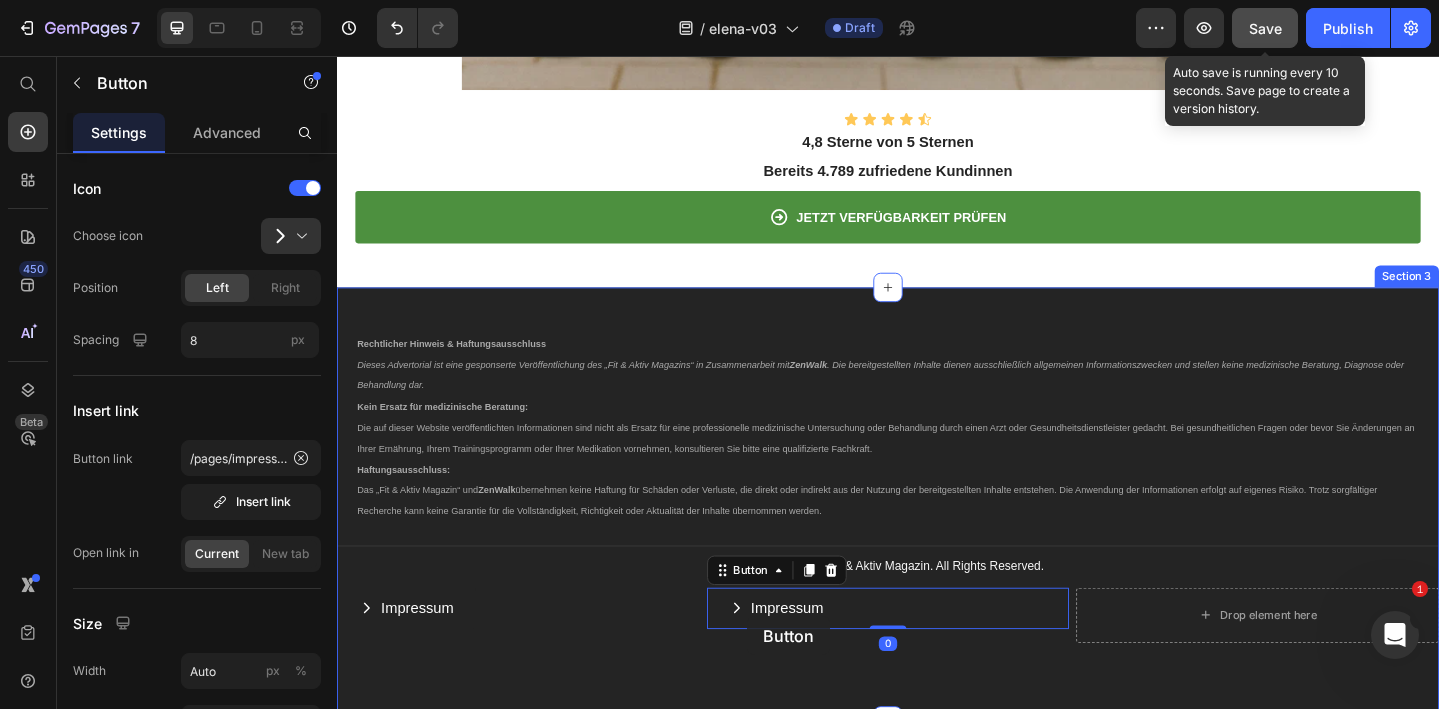 scroll, scrollTop: 6520, scrollLeft: 0, axis: vertical 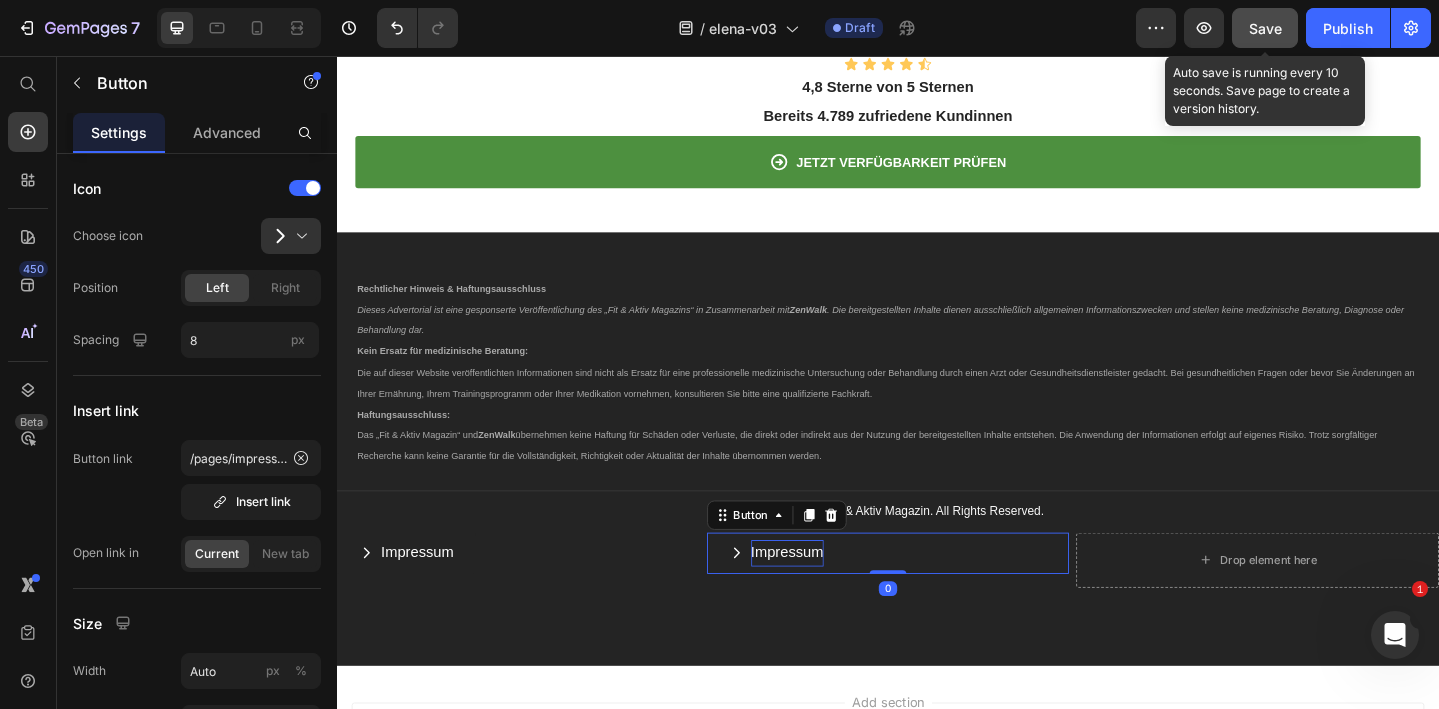 click on "Impressum" at bounding box center [827, 597] 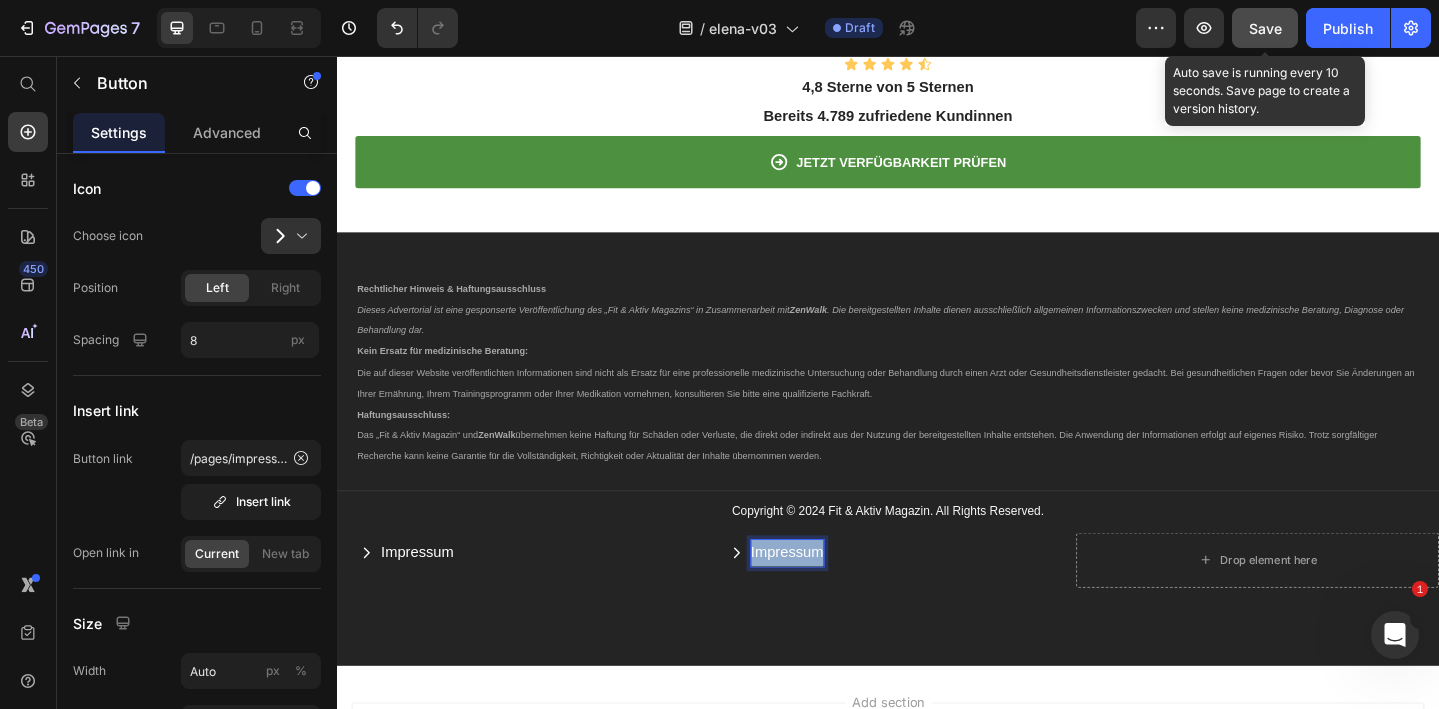 click on "Impressum" at bounding box center [827, 597] 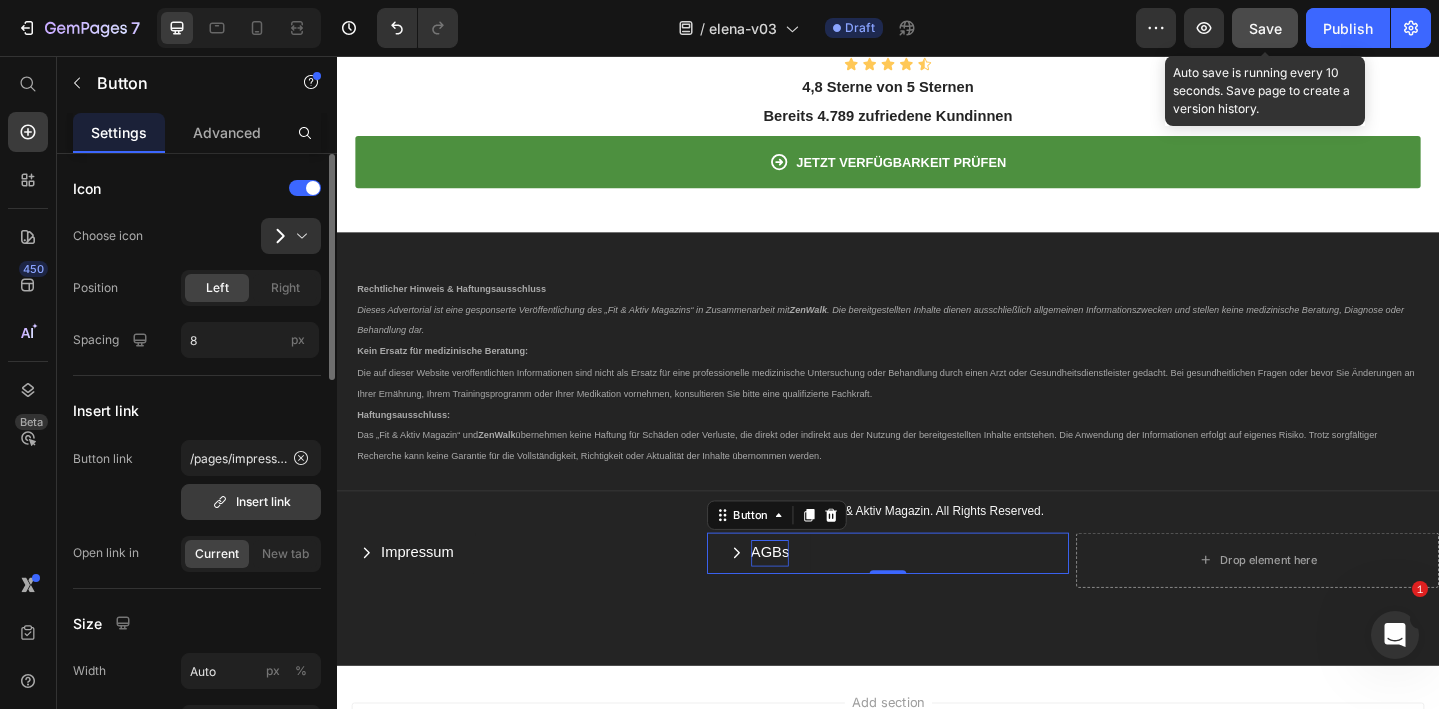 click on "Insert link" at bounding box center [251, 502] 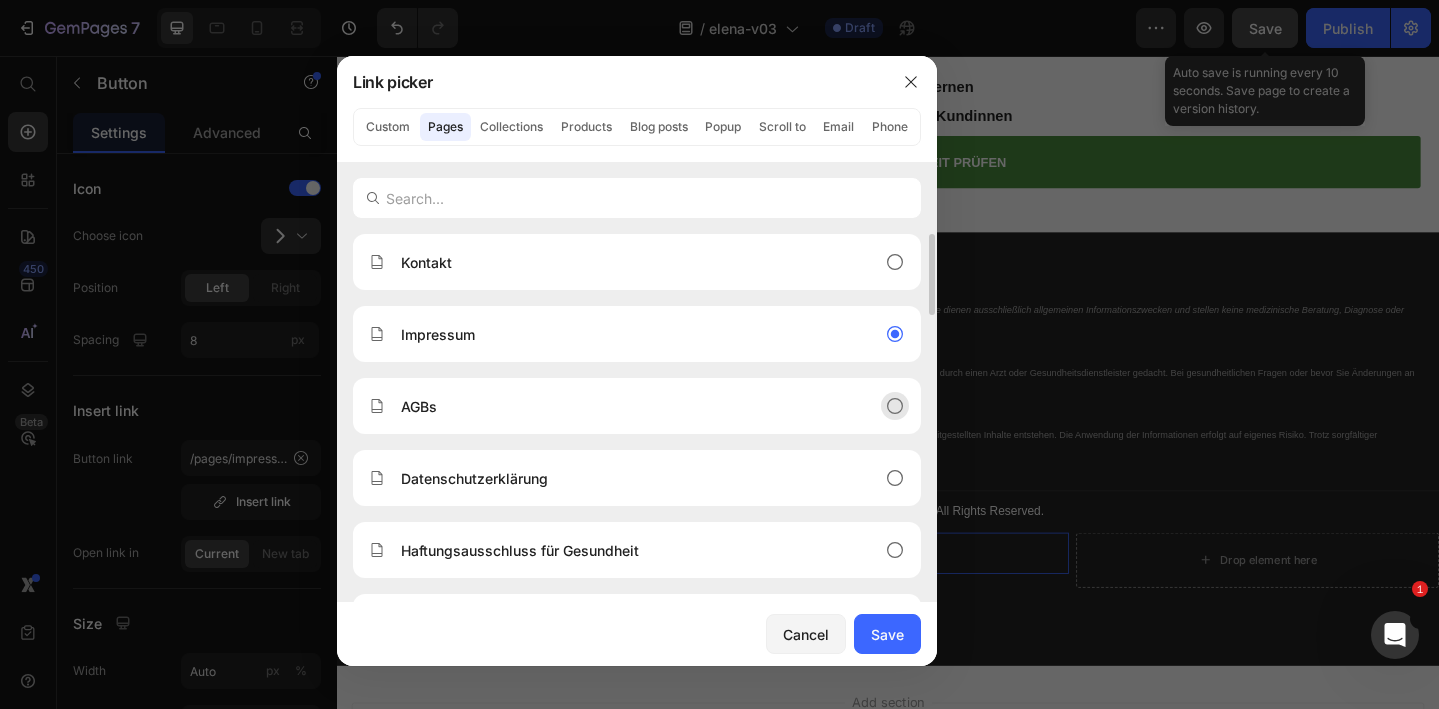 click on "AGBs" at bounding box center [621, 406] 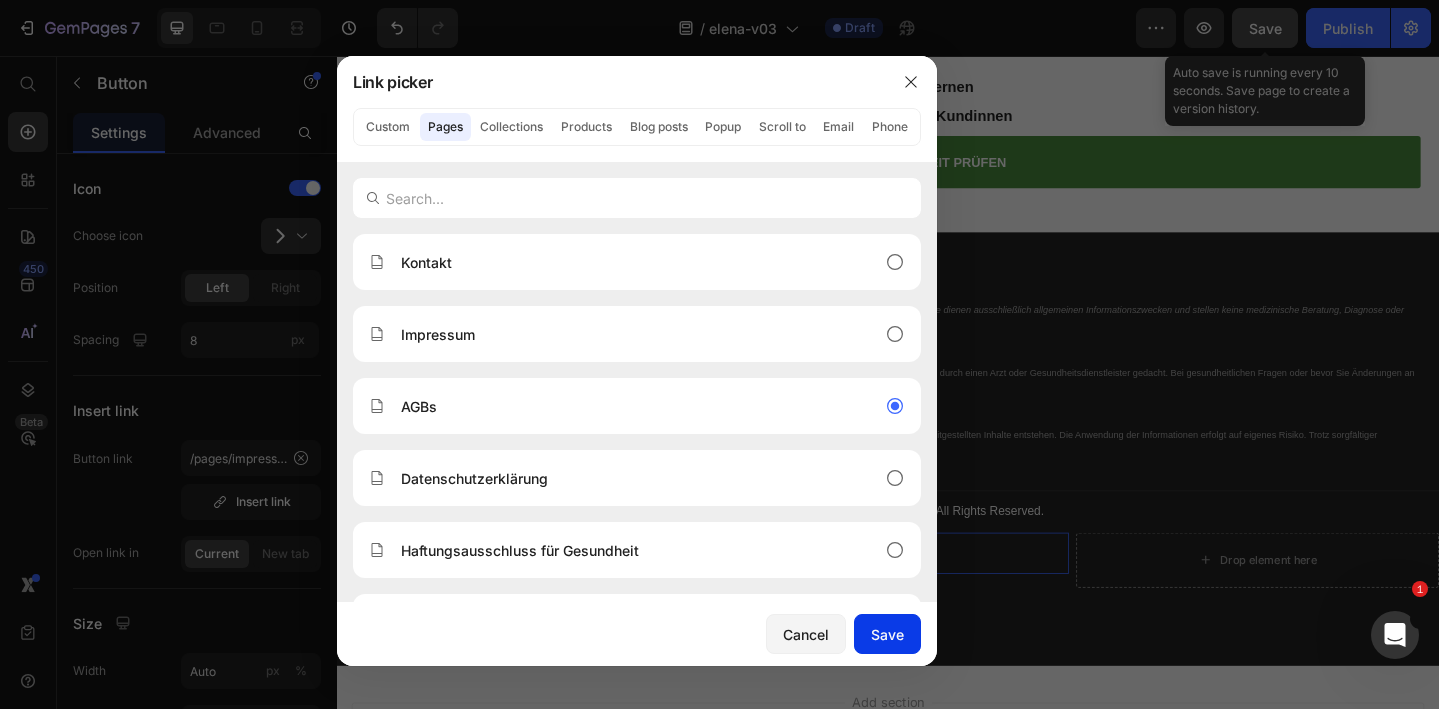 drag, startPoint x: 898, startPoint y: 624, endPoint x: 611, endPoint y: 618, distance: 287.0627 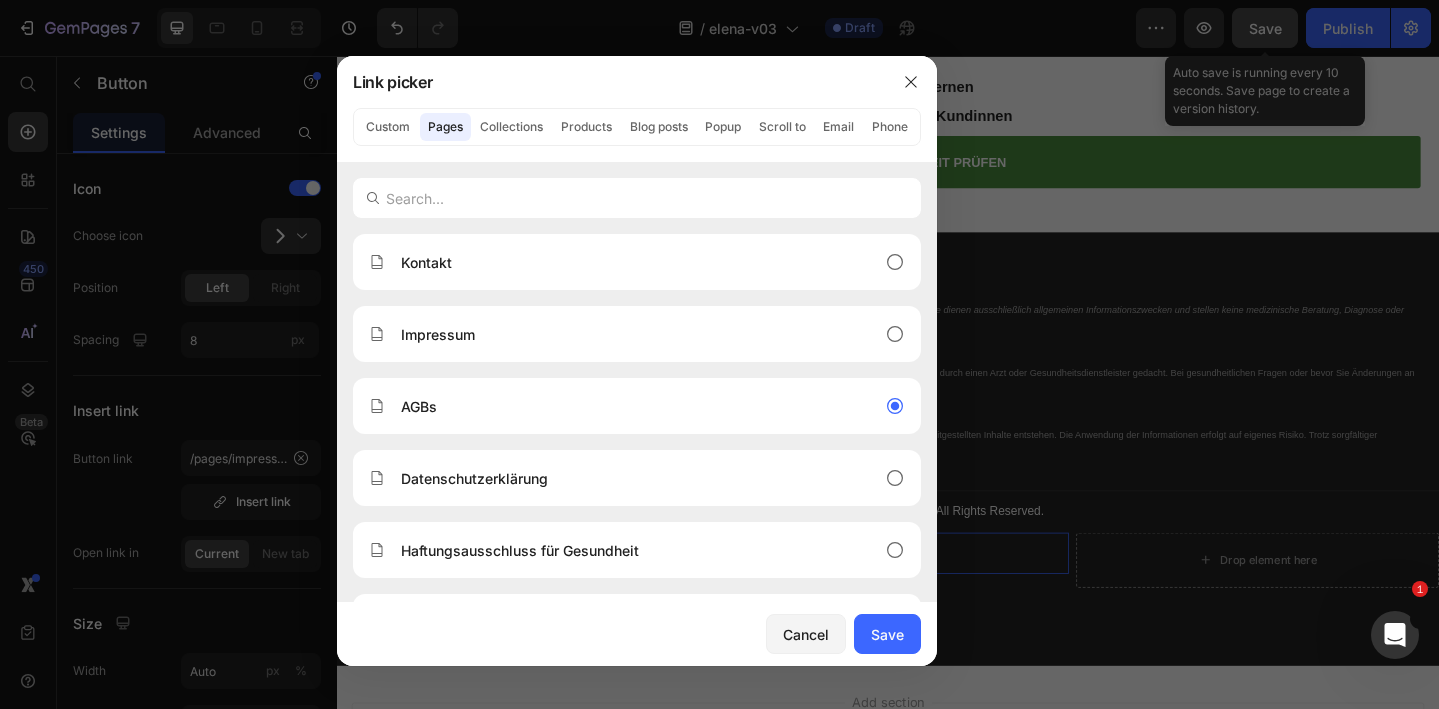 type on "/pages/agbs" 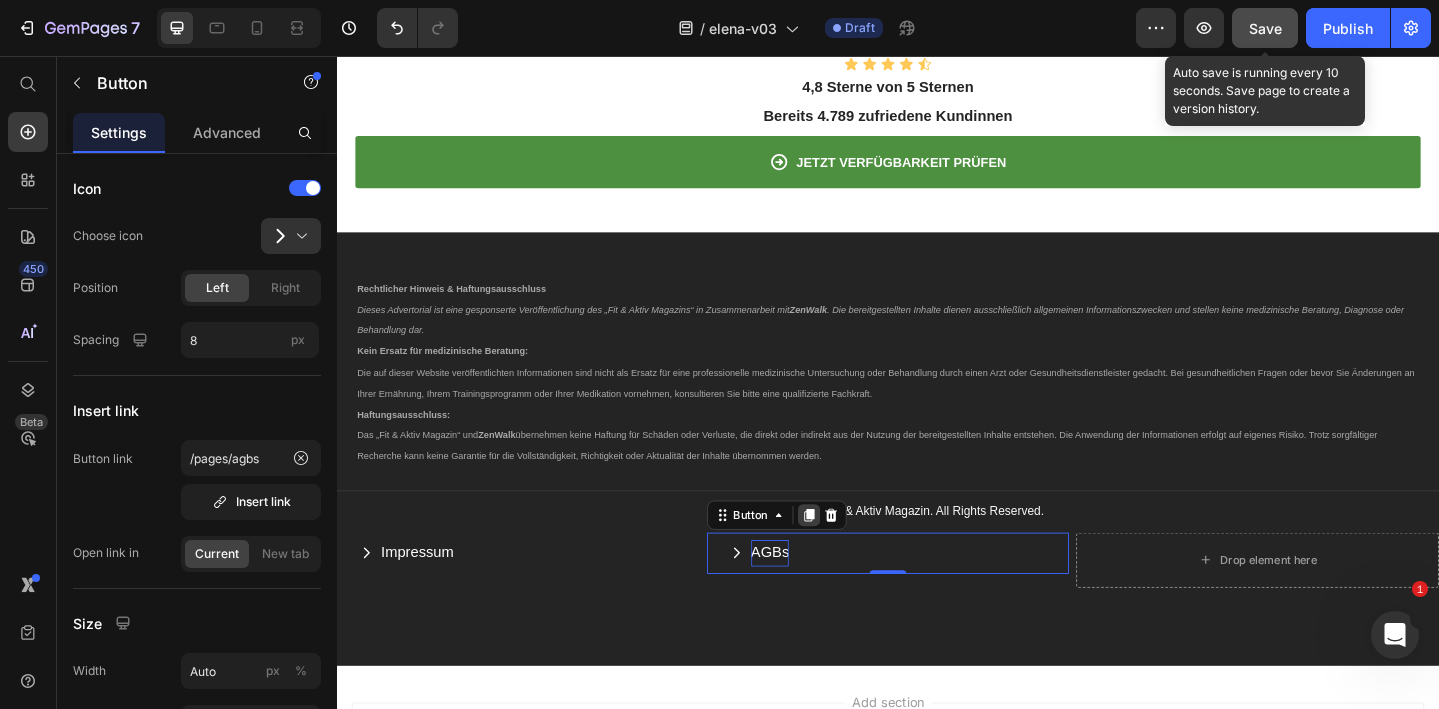 click 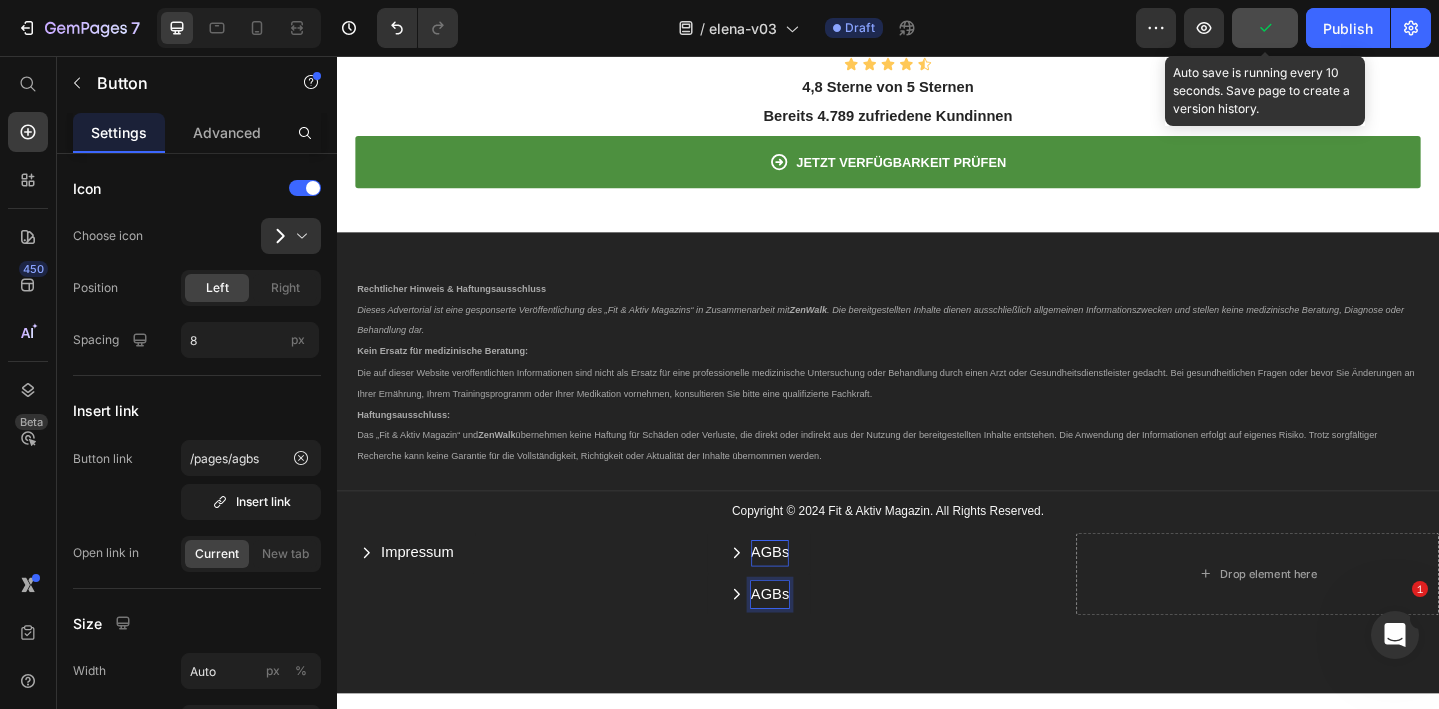 click on "AGBs" at bounding box center [797, 642] 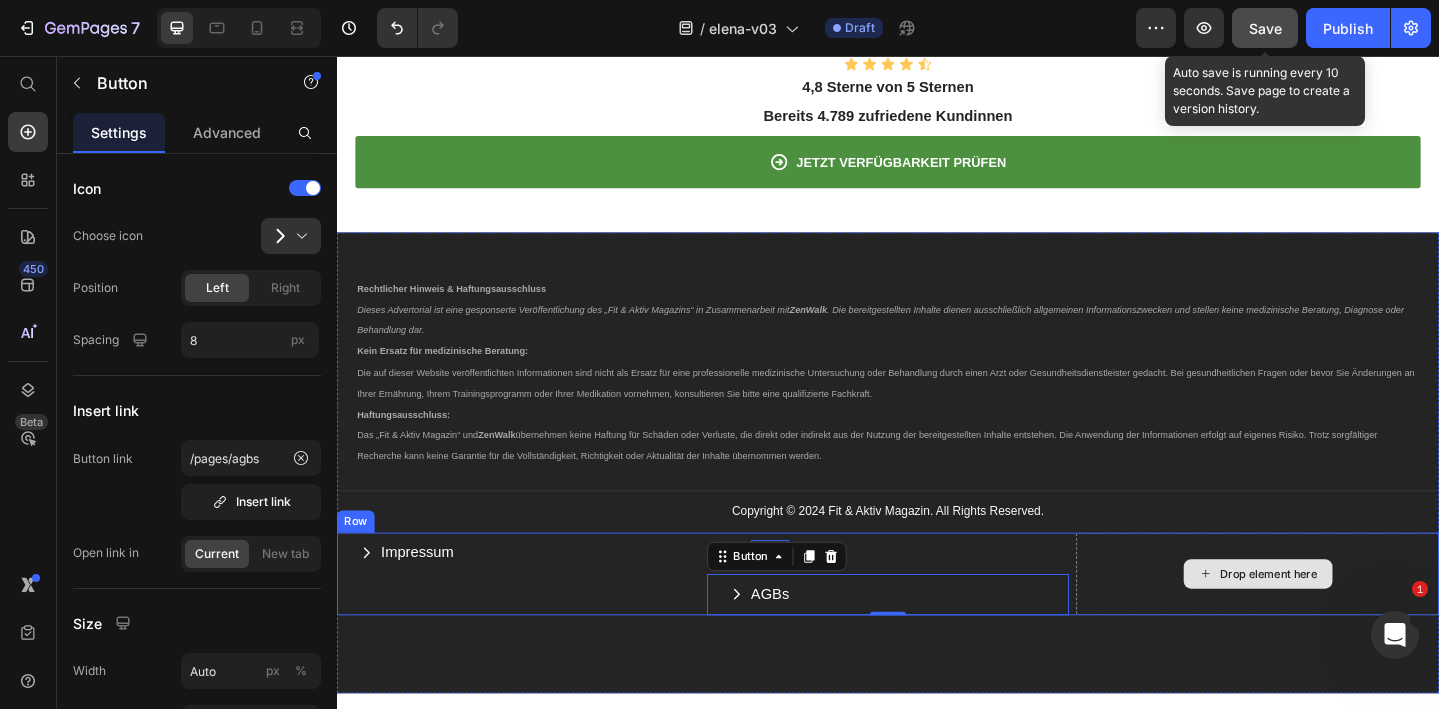 drag, startPoint x: 755, startPoint y: 608, endPoint x: 1215, endPoint y: 611, distance: 460.0098 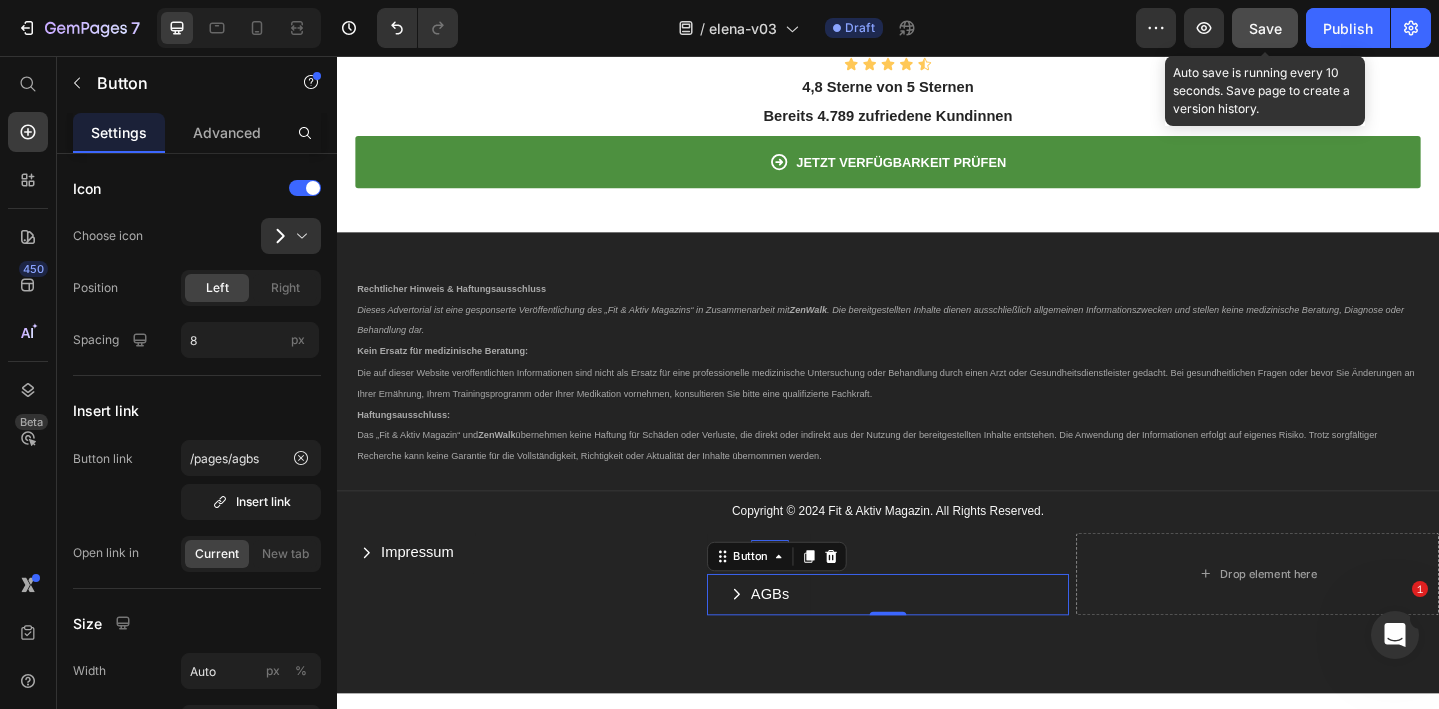 click on "Button" at bounding box center (816, 601) 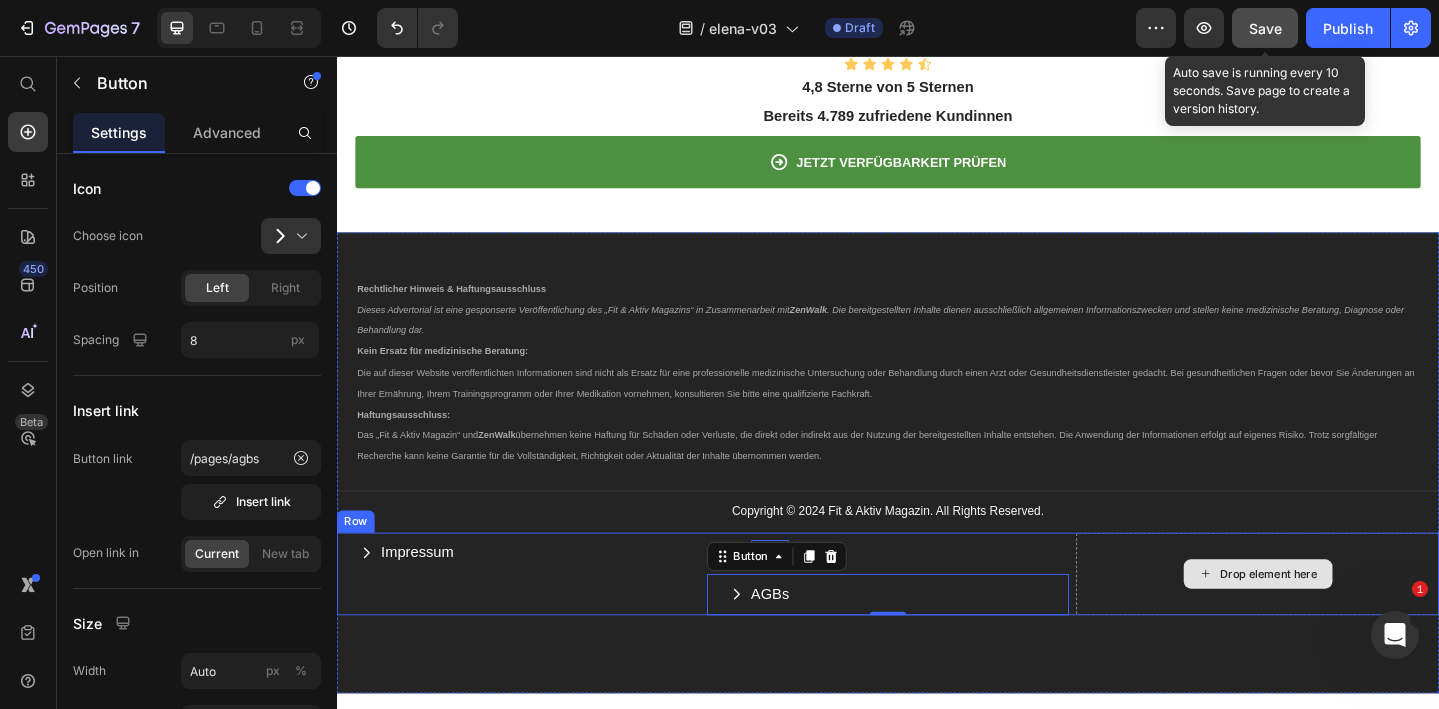 drag, startPoint x: 755, startPoint y: 607, endPoint x: 1332, endPoint y: 628, distance: 577.382 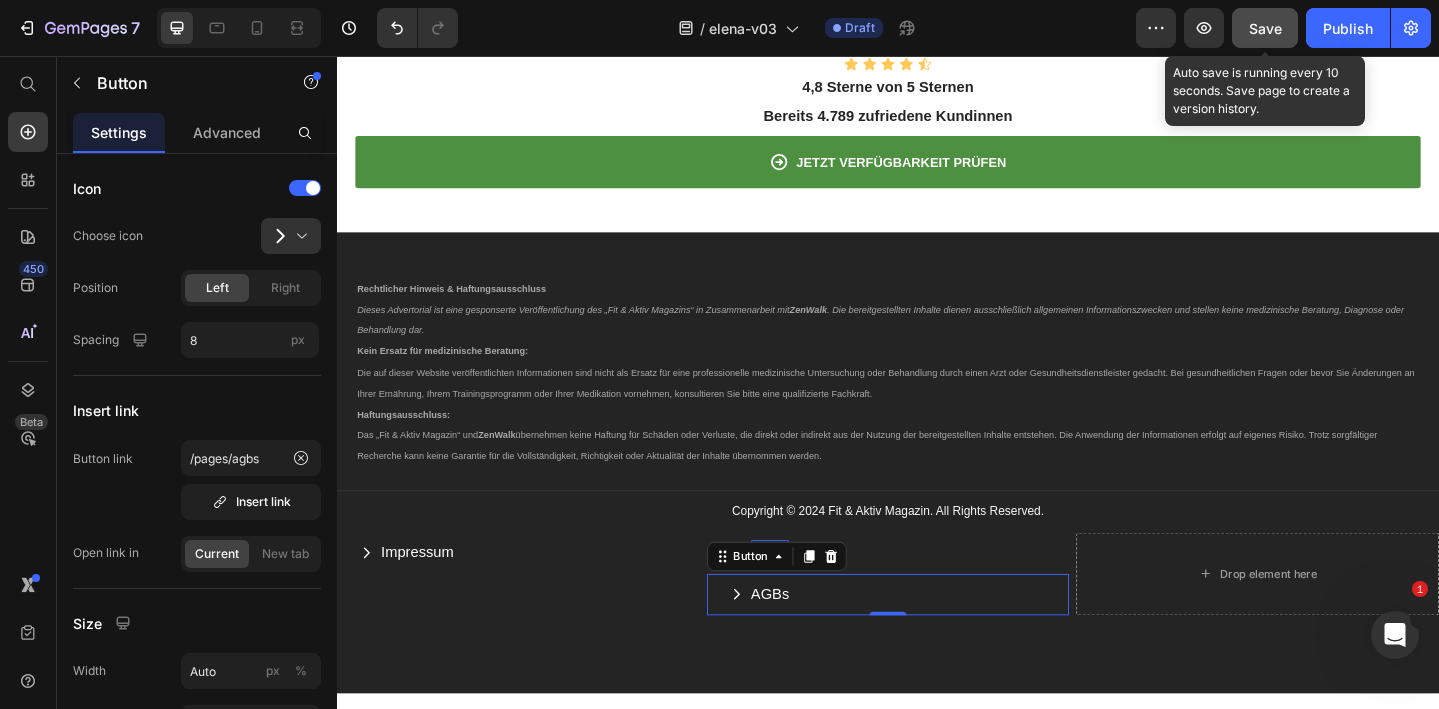 click on "AGBs Button   0" at bounding box center [937, 642] 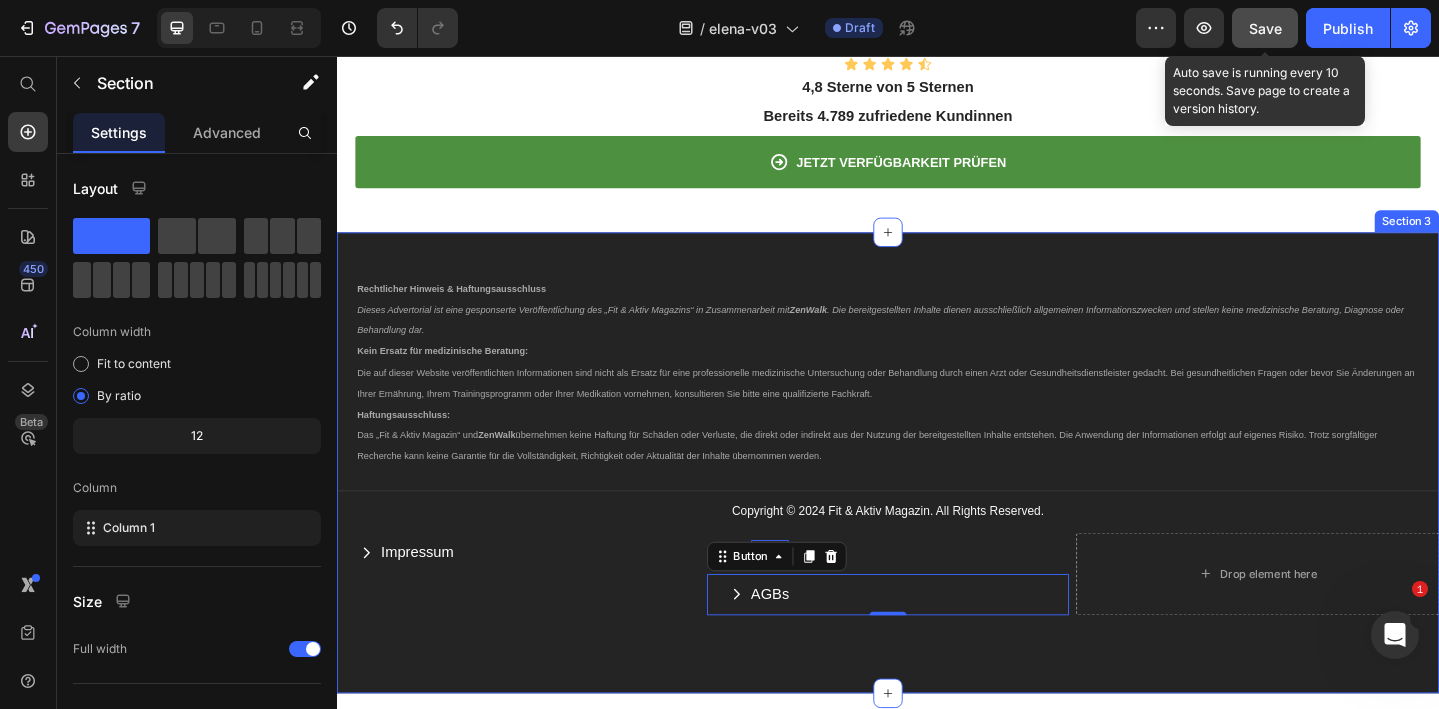click on "Rechtlicher Hinweis & Haftungsausschluss Dieses Advertorial ist eine gesponserte Veröffentlichung des „Fit & Aktiv Magazins“ in Zusammenarbeit mit  ZenWalk . Die bereitgestellten Inhalte dienen ausschließlich allgemeinen Informationszwecken und stellen keine medizinische Beratung, Diagnose oder Behandlung dar. Kein Ersatz für medizinische Beratung: Die auf dieser Website veröffentlichten Informationen sind nicht als Ersatz für eine professionelle medizinische Untersuchung oder Behandlung durch einen Arzt oder Gesundheitsdienstleister gedacht. Bei gesundheitlichen Fragen oder bevor Sie Änderungen an Ihrer Ernährung, Ihrem Trainingsprogramm oder Ihrer Medikation vornehmen, konsultieren Sie bitte eine qualifizierte Fachkraft. Haftungsausschluss: Das „Fit & Aktiv Magazin“ und  ZenWalk Text Block                Title Line Copyright © 2024 Fit & Aktiv Magazin. All Rights Reserved. Text Block
Impressum Button
AGBs Button
AGBs Button   0
Row" at bounding box center [937, 499] 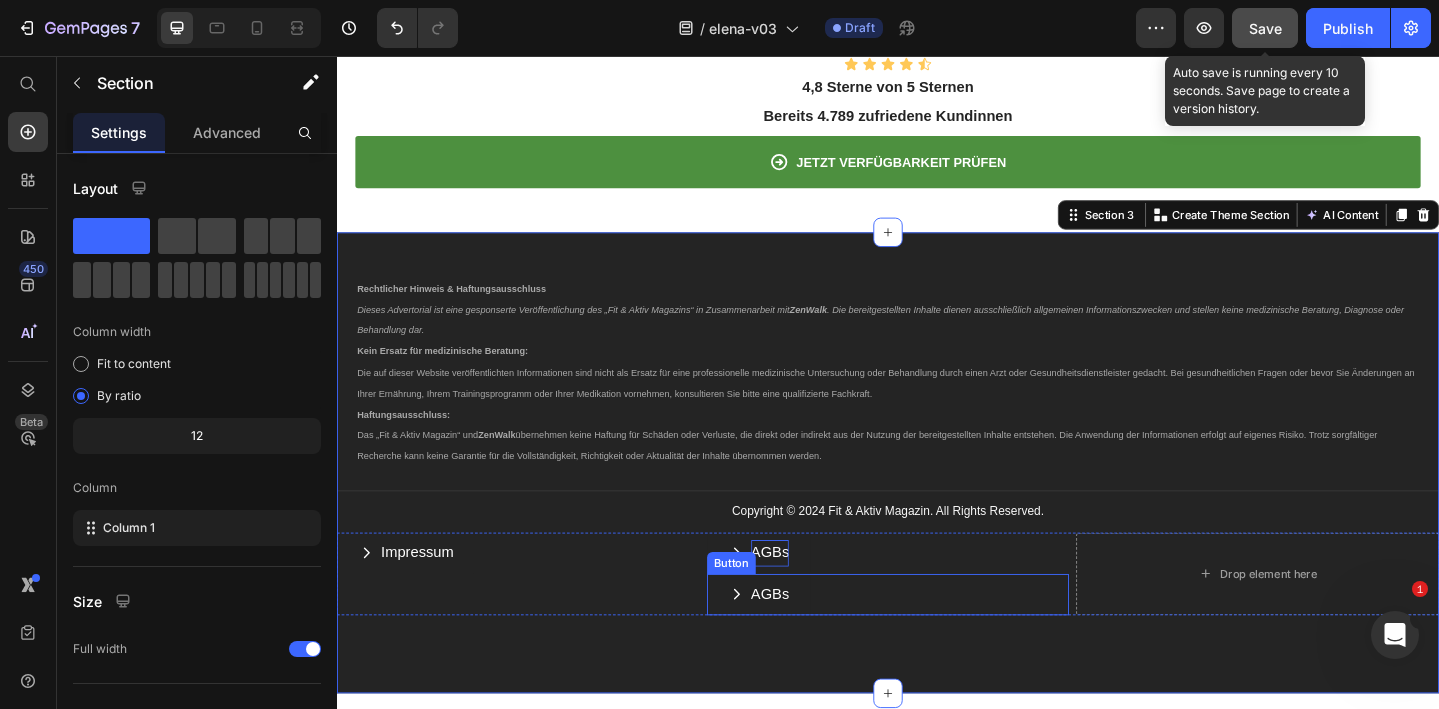 click on "AGBs Button" at bounding box center (937, 642) 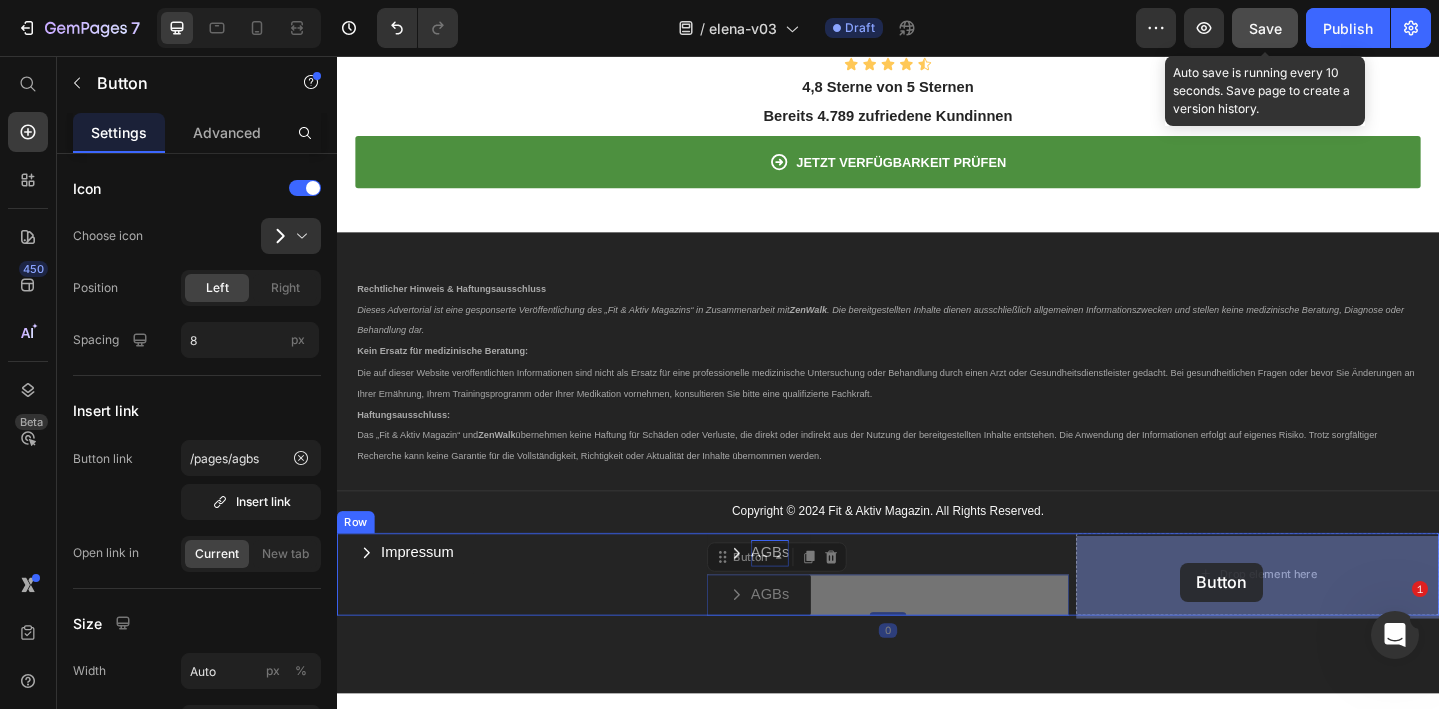 drag, startPoint x: 758, startPoint y: 610, endPoint x: 1256, endPoint y: 607, distance: 498.00903 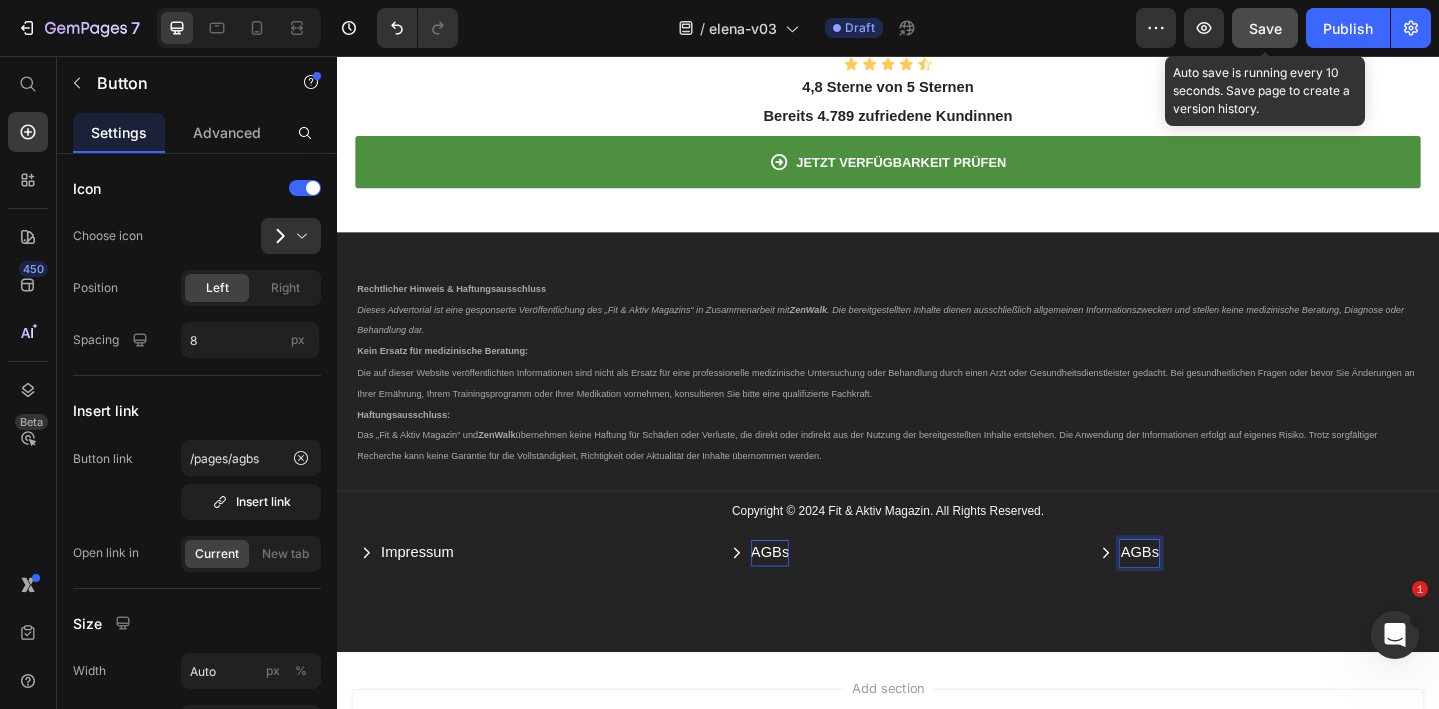 click on "AGBs" at bounding box center [1211, 597] 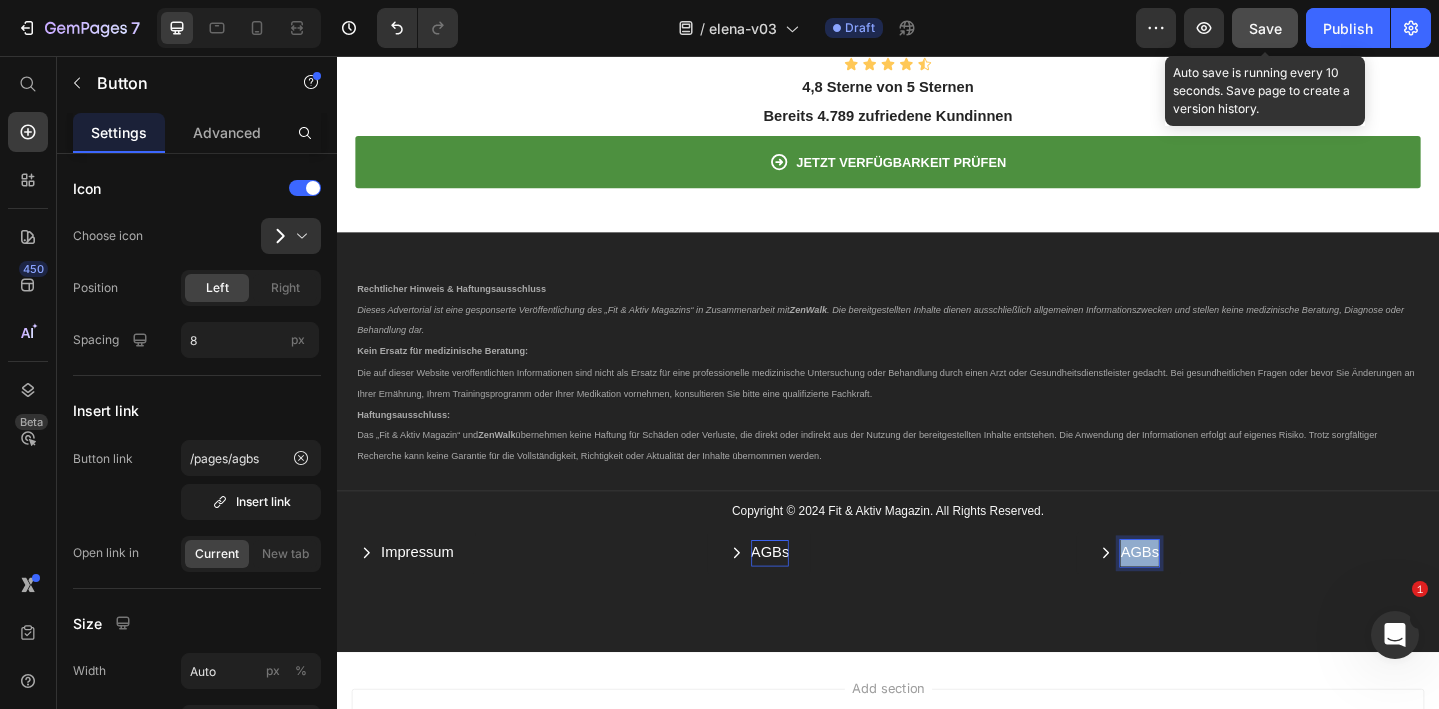 click on "AGBs" at bounding box center [1211, 597] 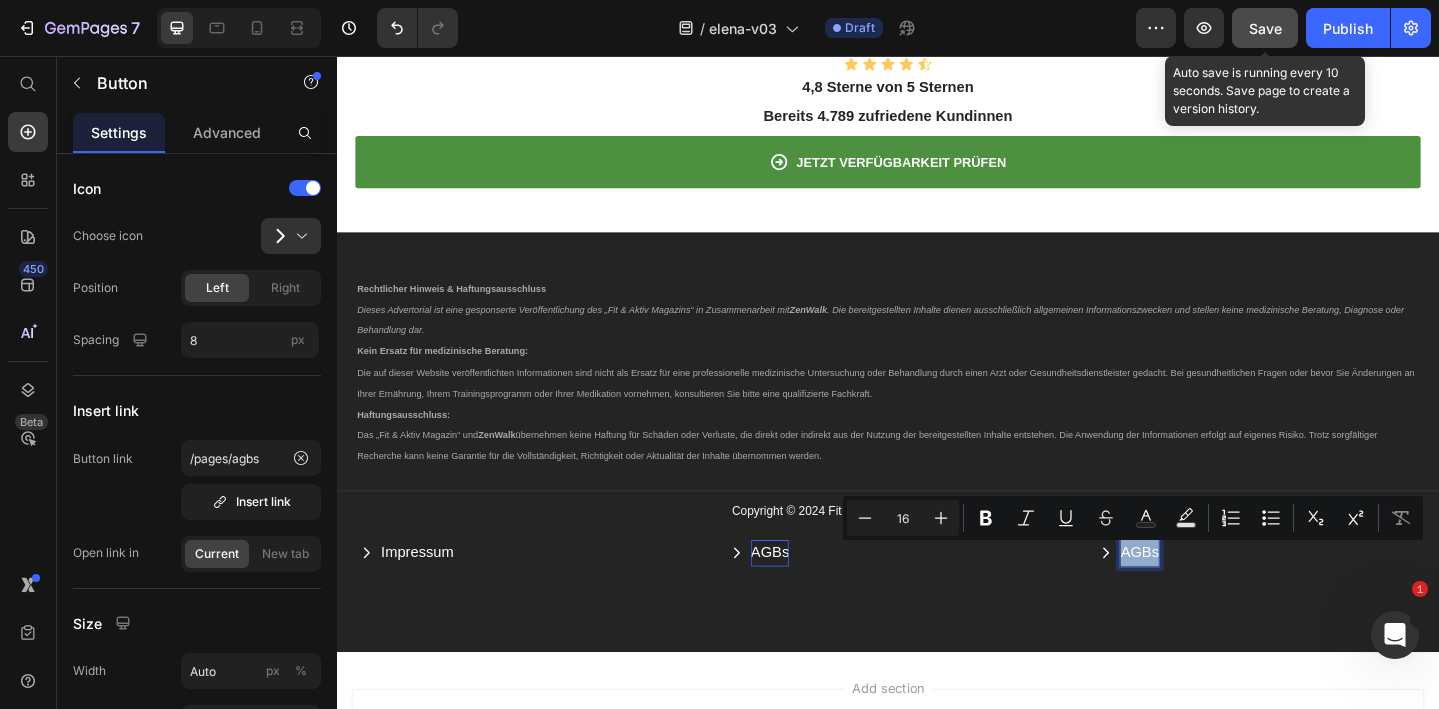 click on "AGBs" at bounding box center [1211, 597] 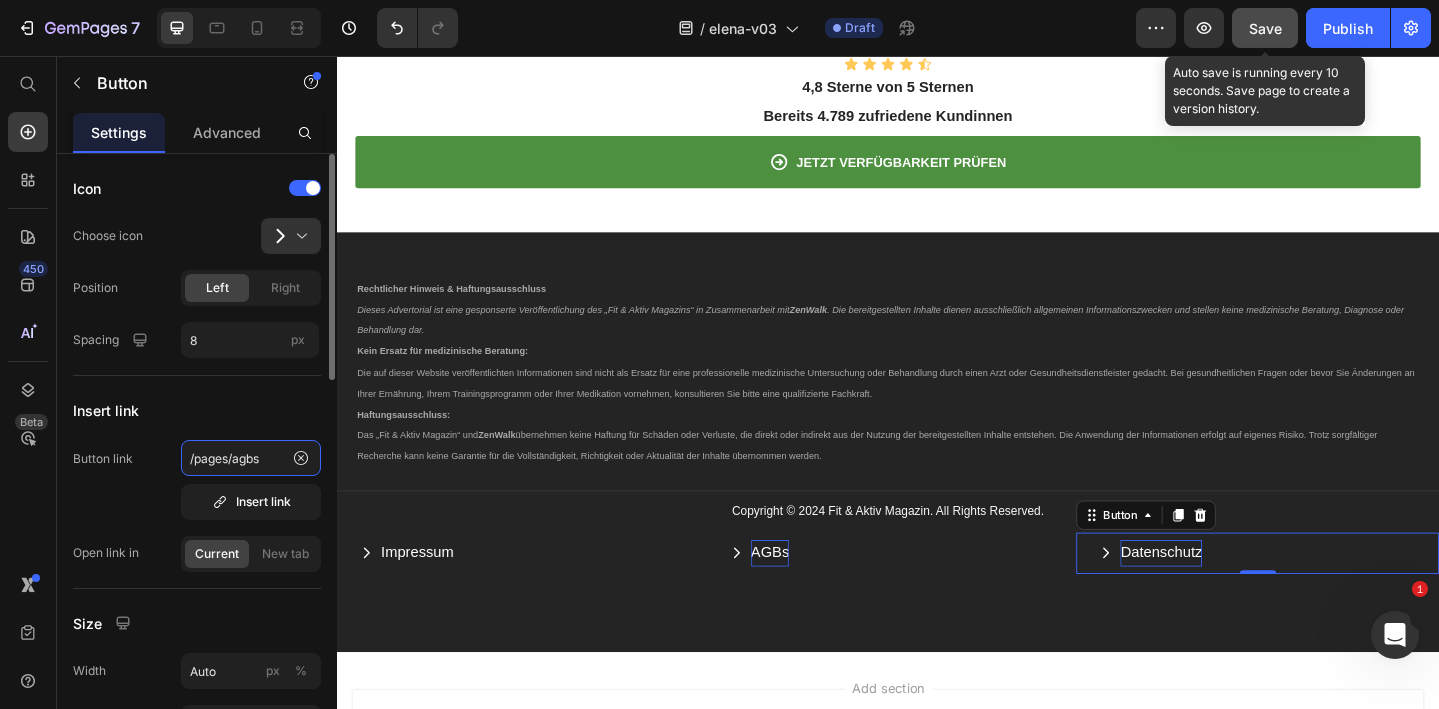 click on "/pages/agbs" 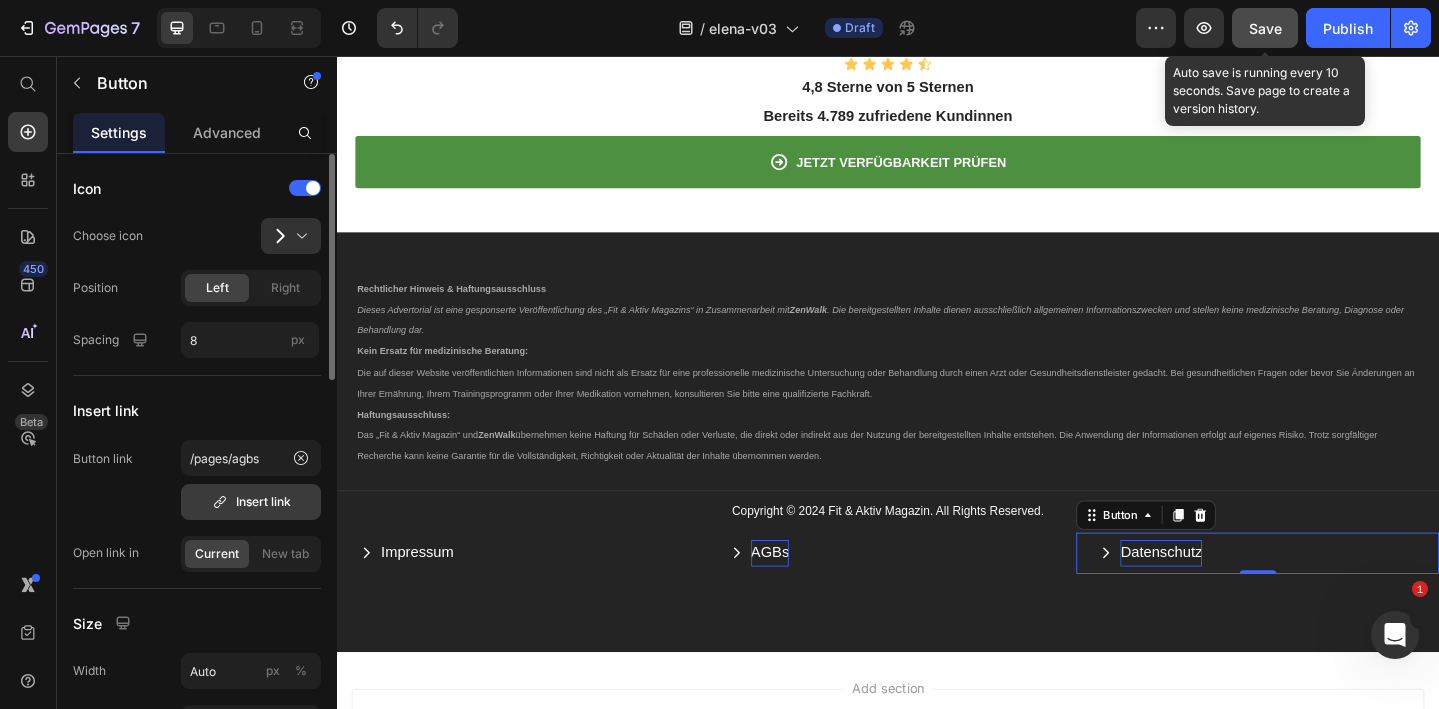 click on "Insert link" at bounding box center [251, 502] 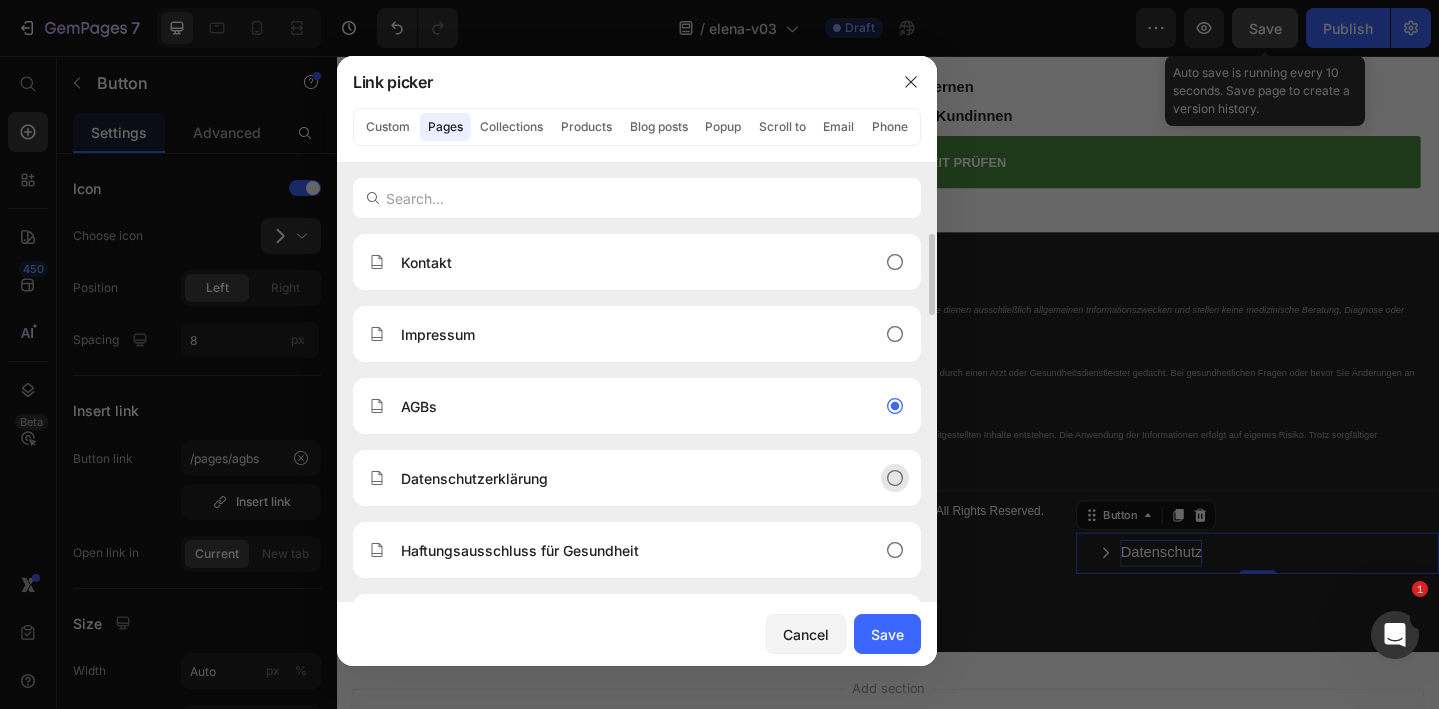 click on "Datenschutzerklärung" at bounding box center (474, 478) 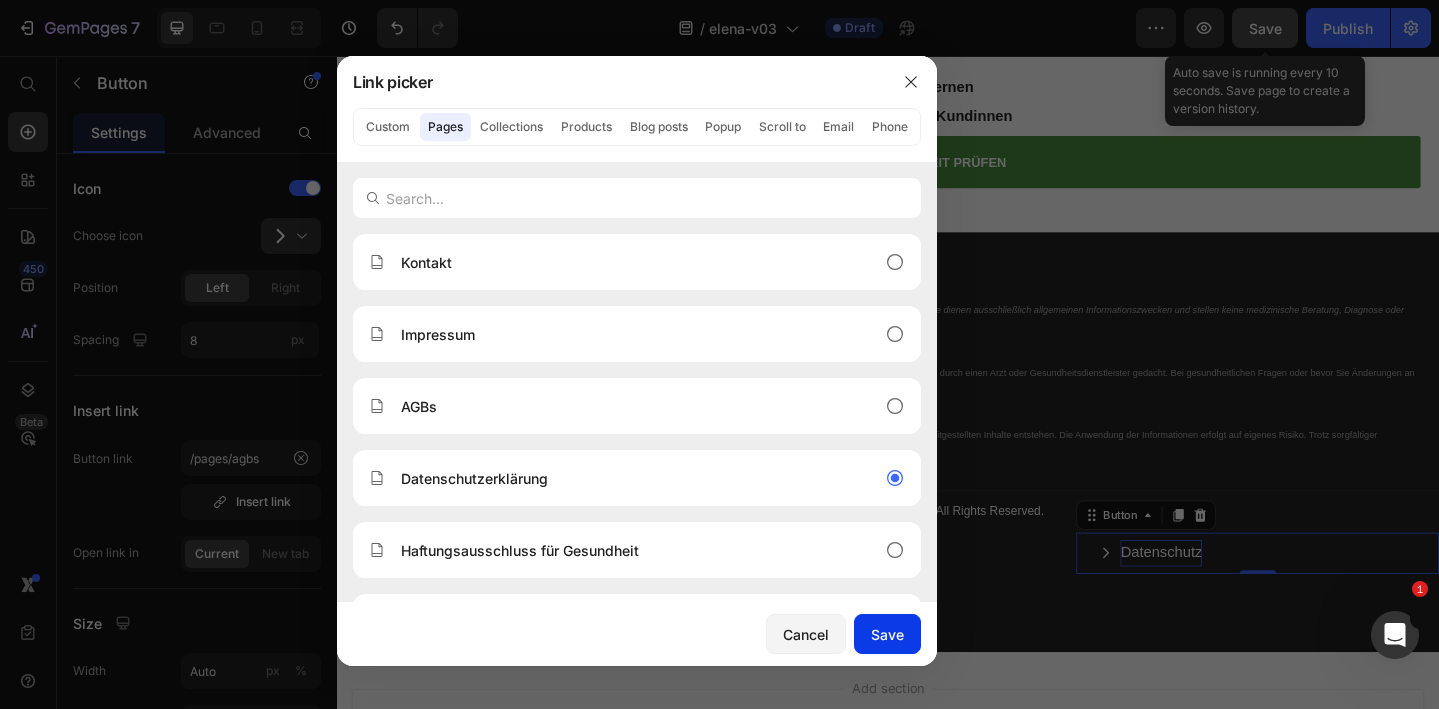 drag, startPoint x: 901, startPoint y: 633, endPoint x: 614, endPoint y: 628, distance: 287.04355 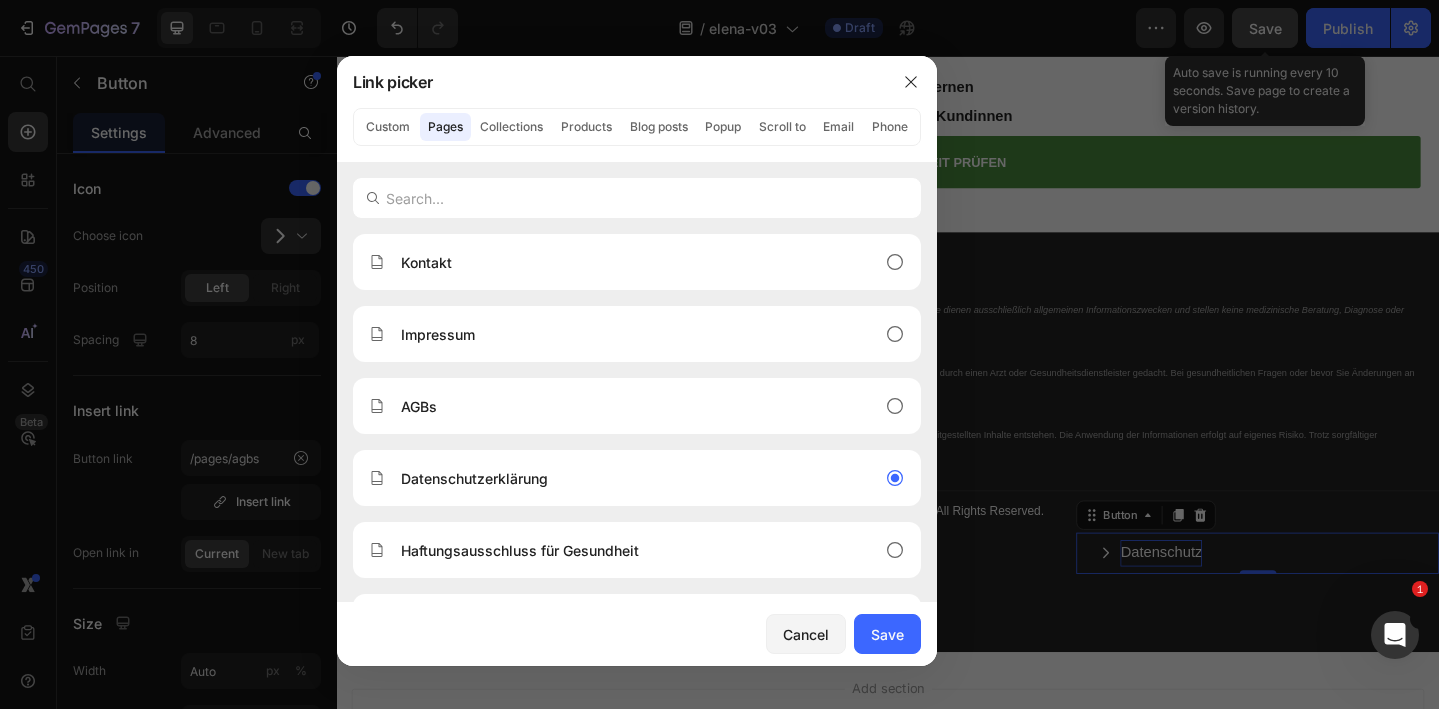 type on "/pages/datenschutzerklarung" 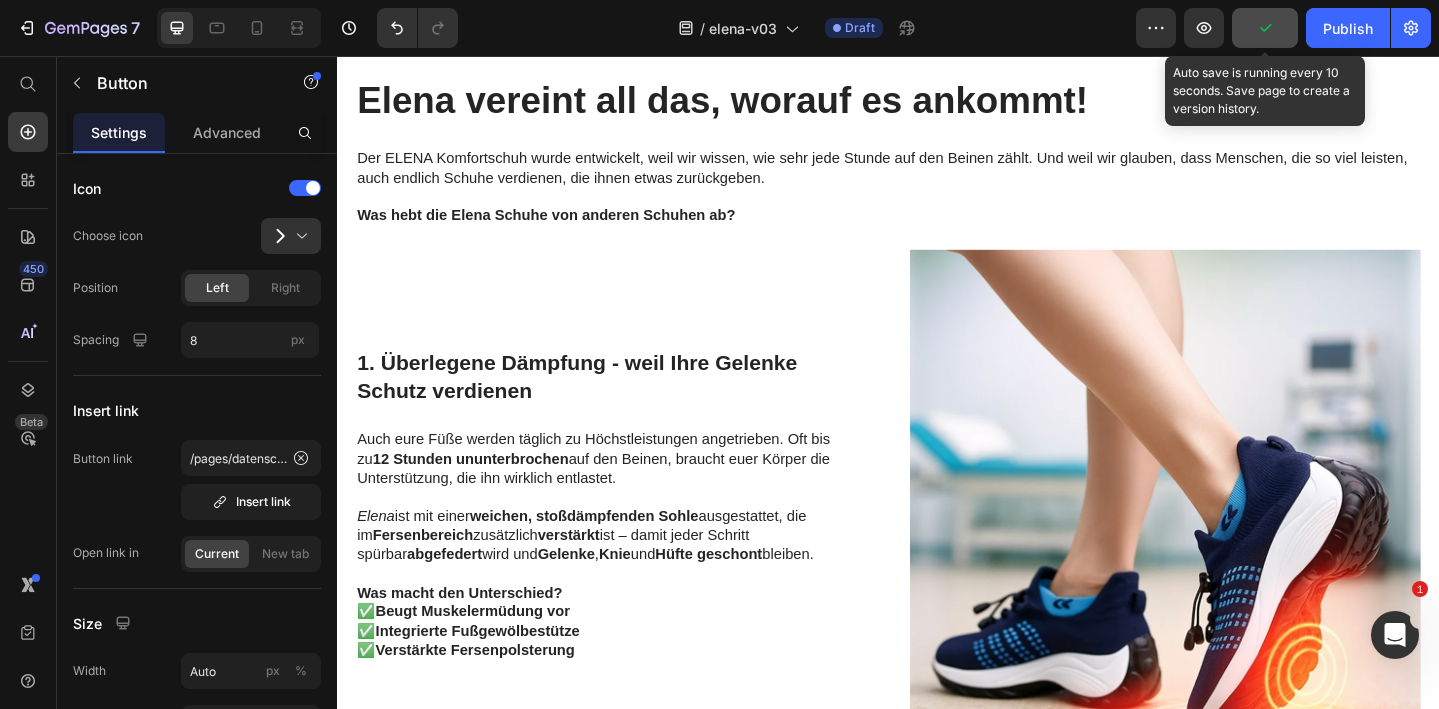 scroll, scrollTop: 1562, scrollLeft: 0, axis: vertical 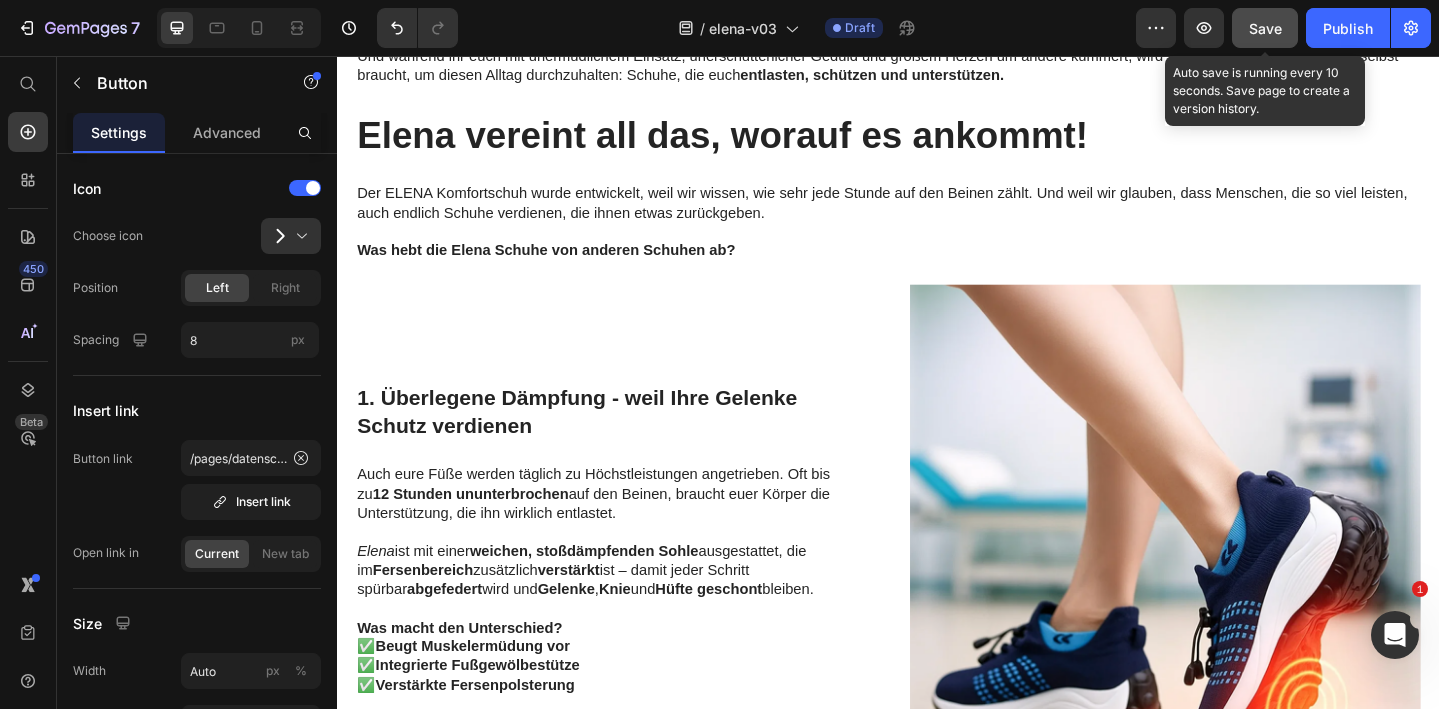 click on "Save" 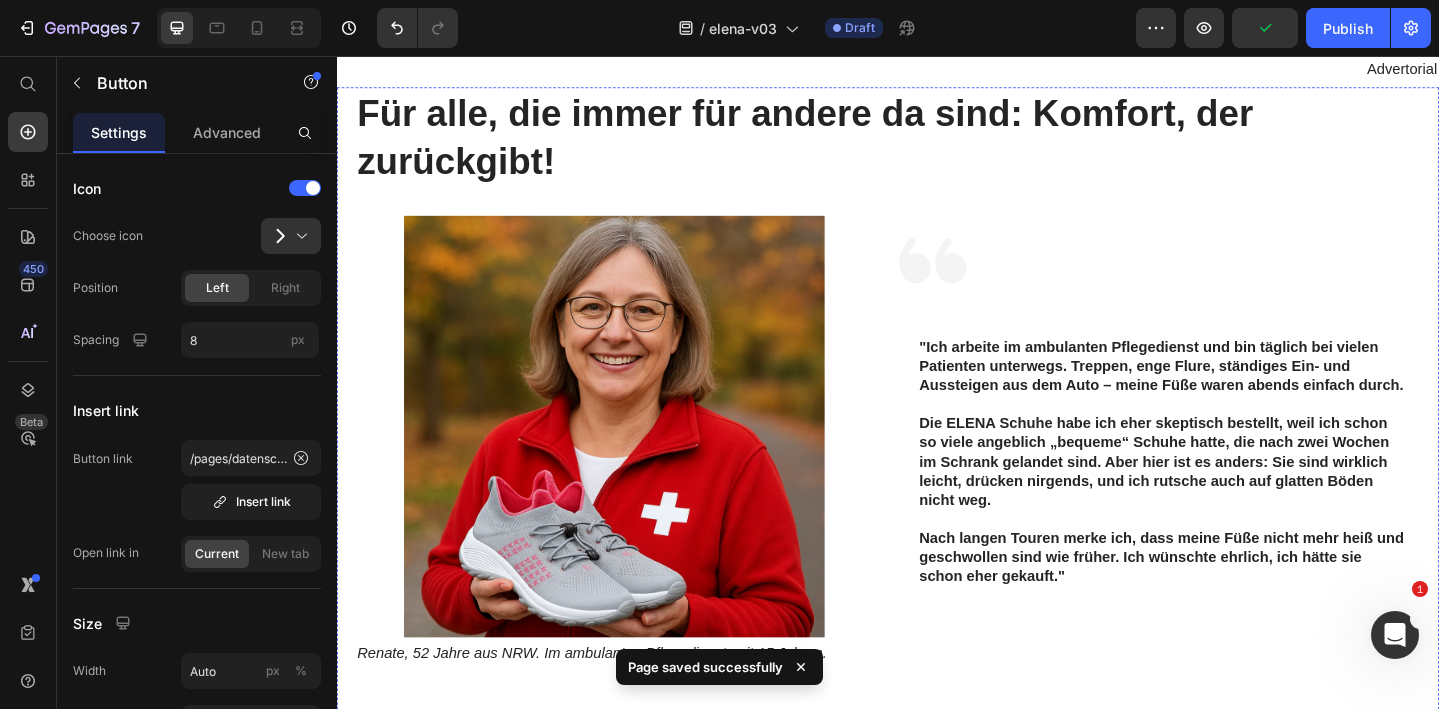 scroll, scrollTop: 0, scrollLeft: 0, axis: both 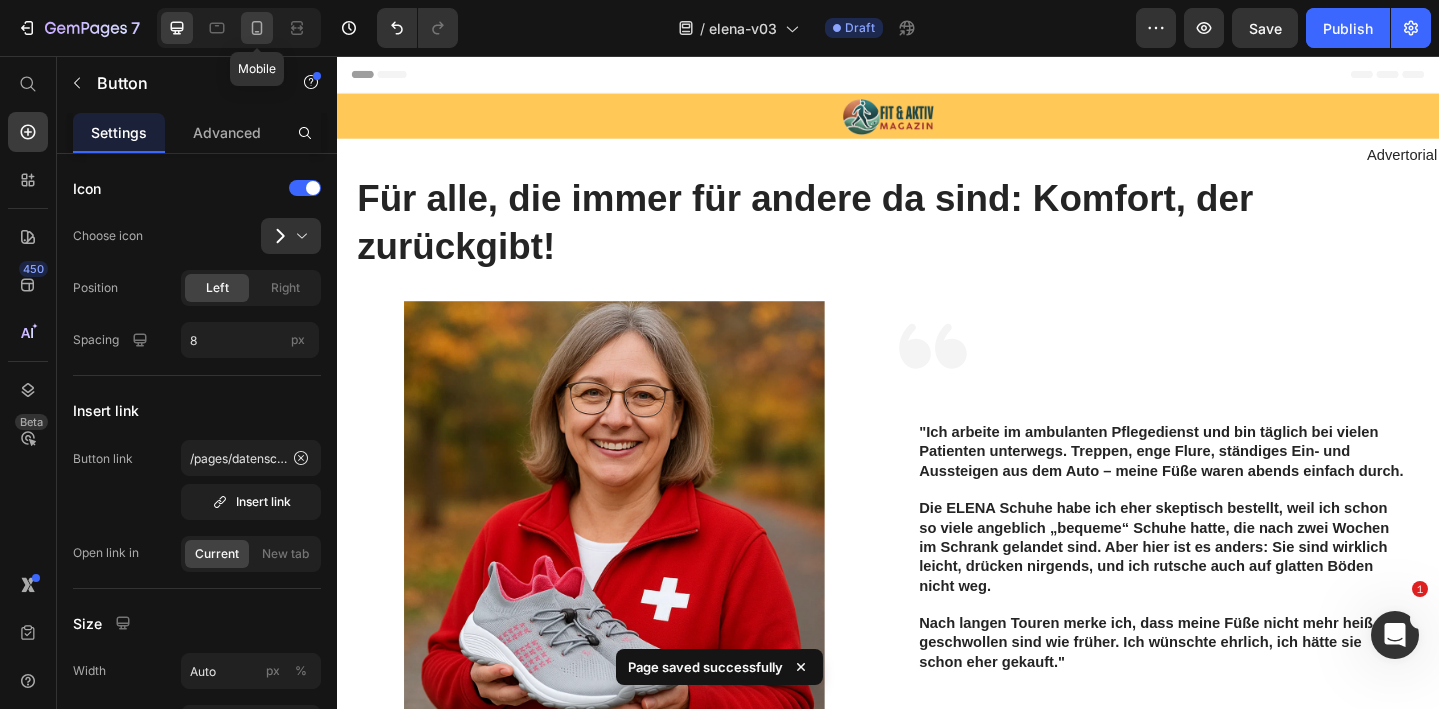 click 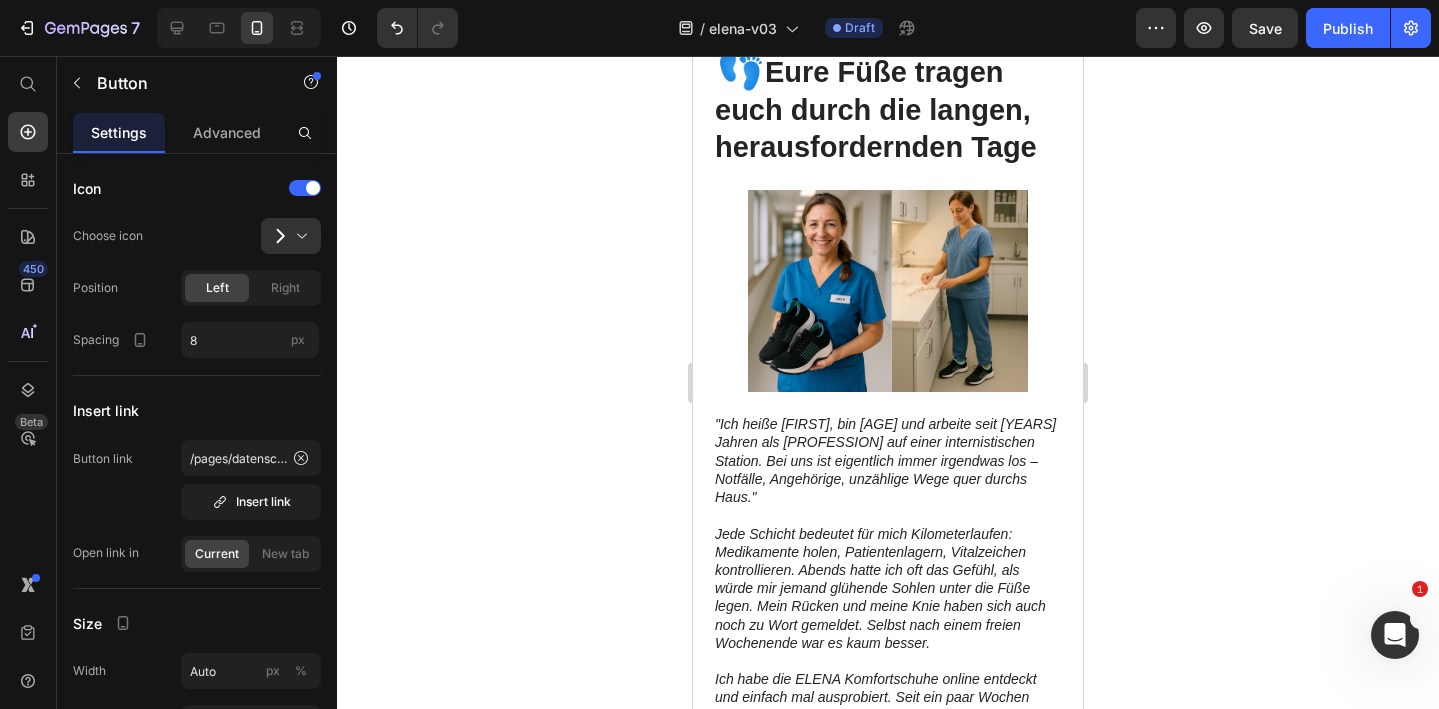 scroll, scrollTop: 4866, scrollLeft: 0, axis: vertical 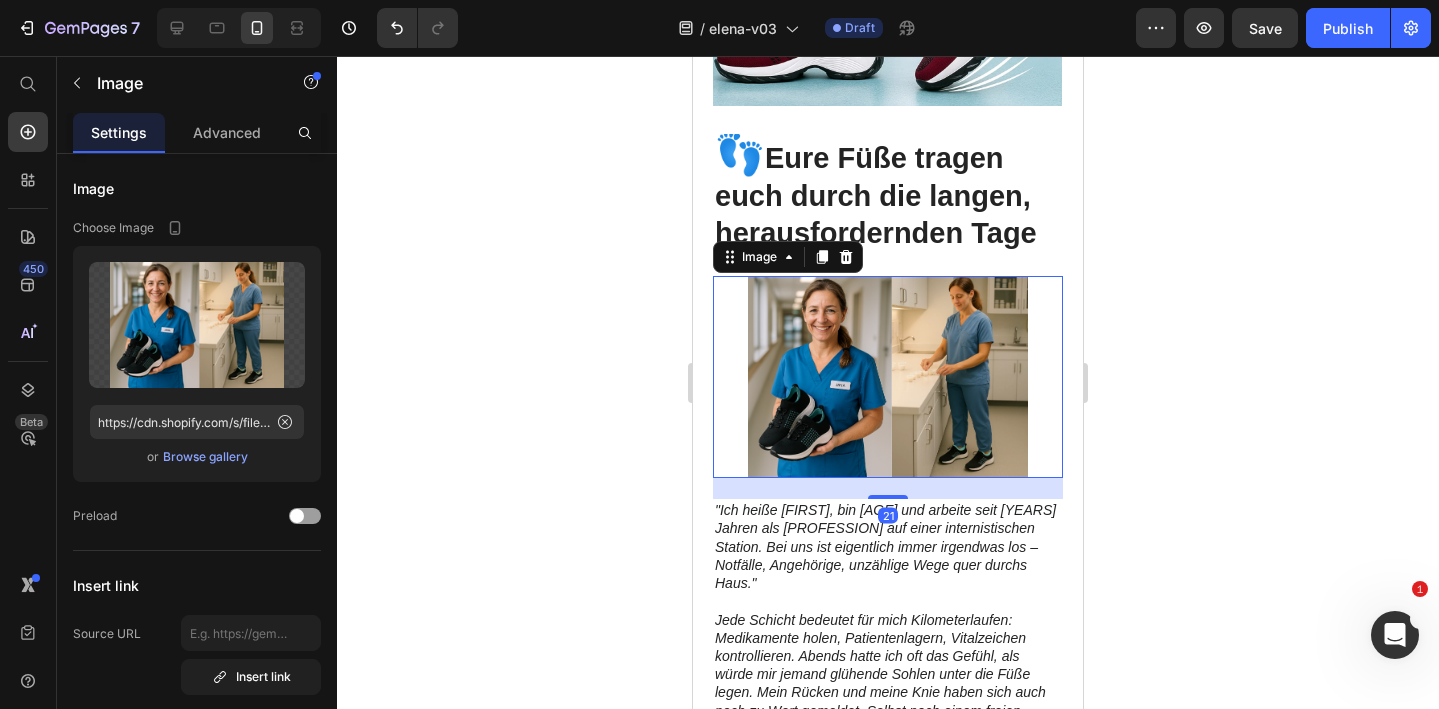 click at bounding box center [888, 377] 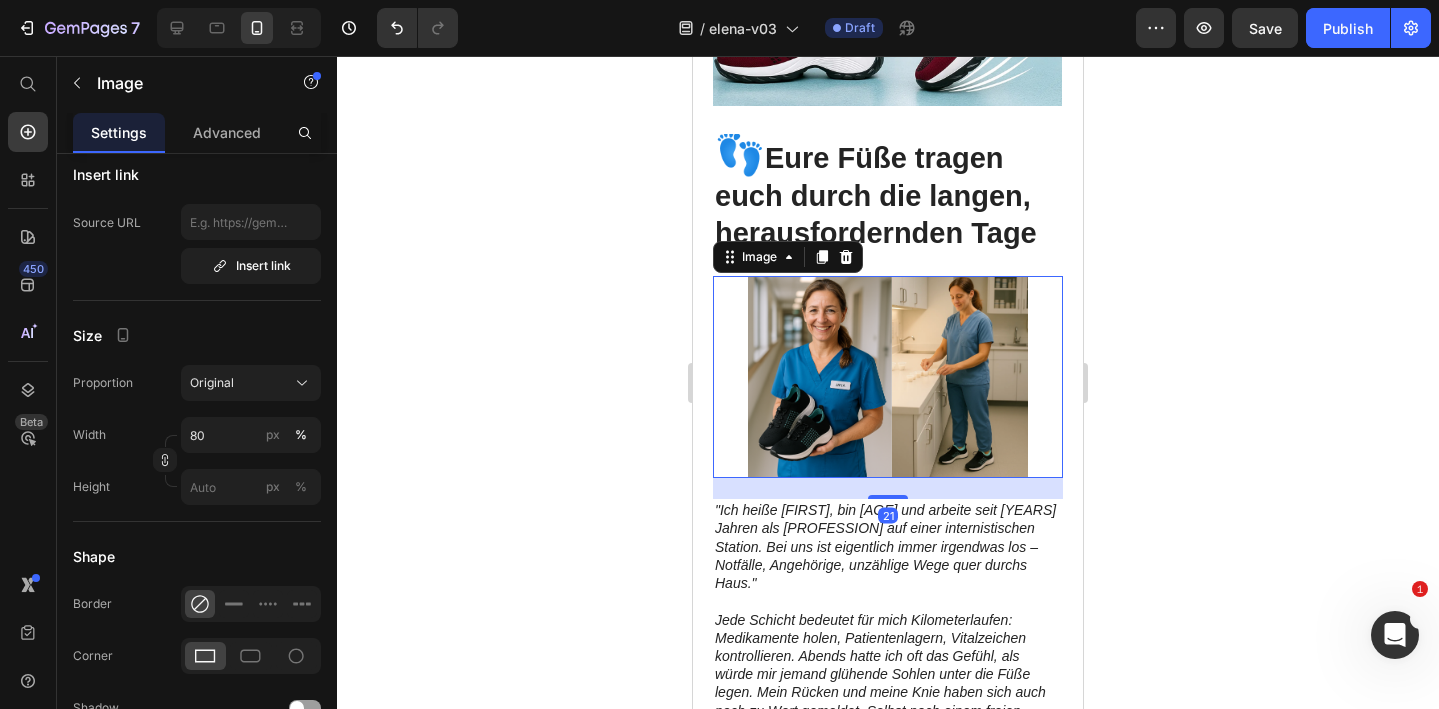 scroll, scrollTop: 497, scrollLeft: 0, axis: vertical 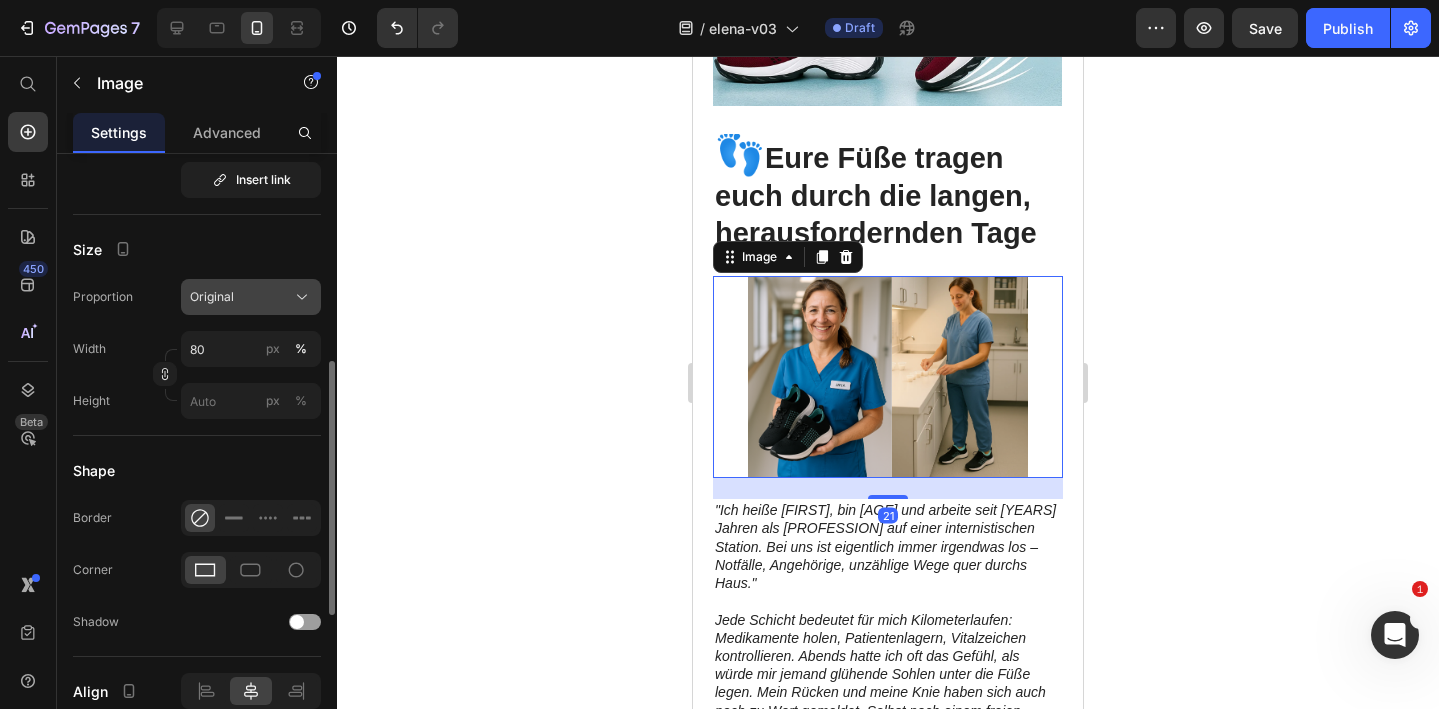 click on "Original" 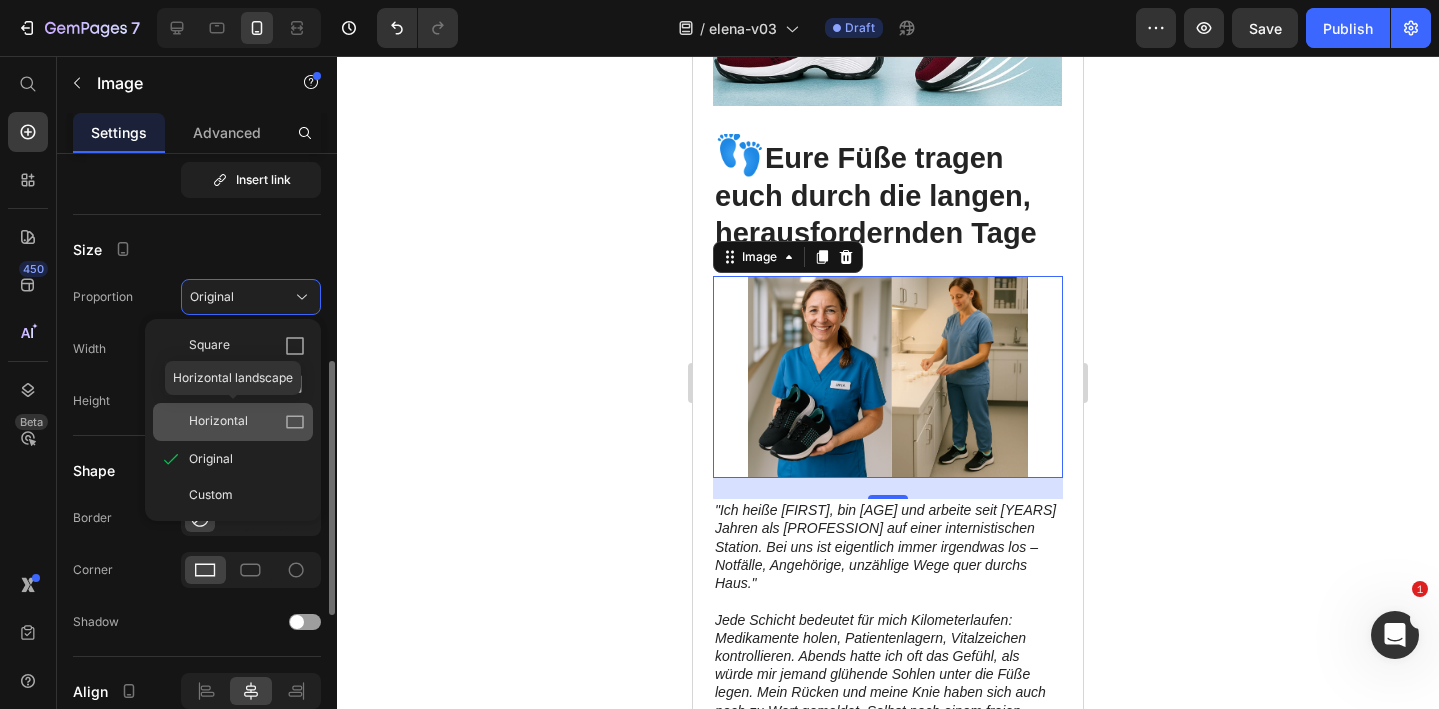 click on "Horizontal" at bounding box center [247, 422] 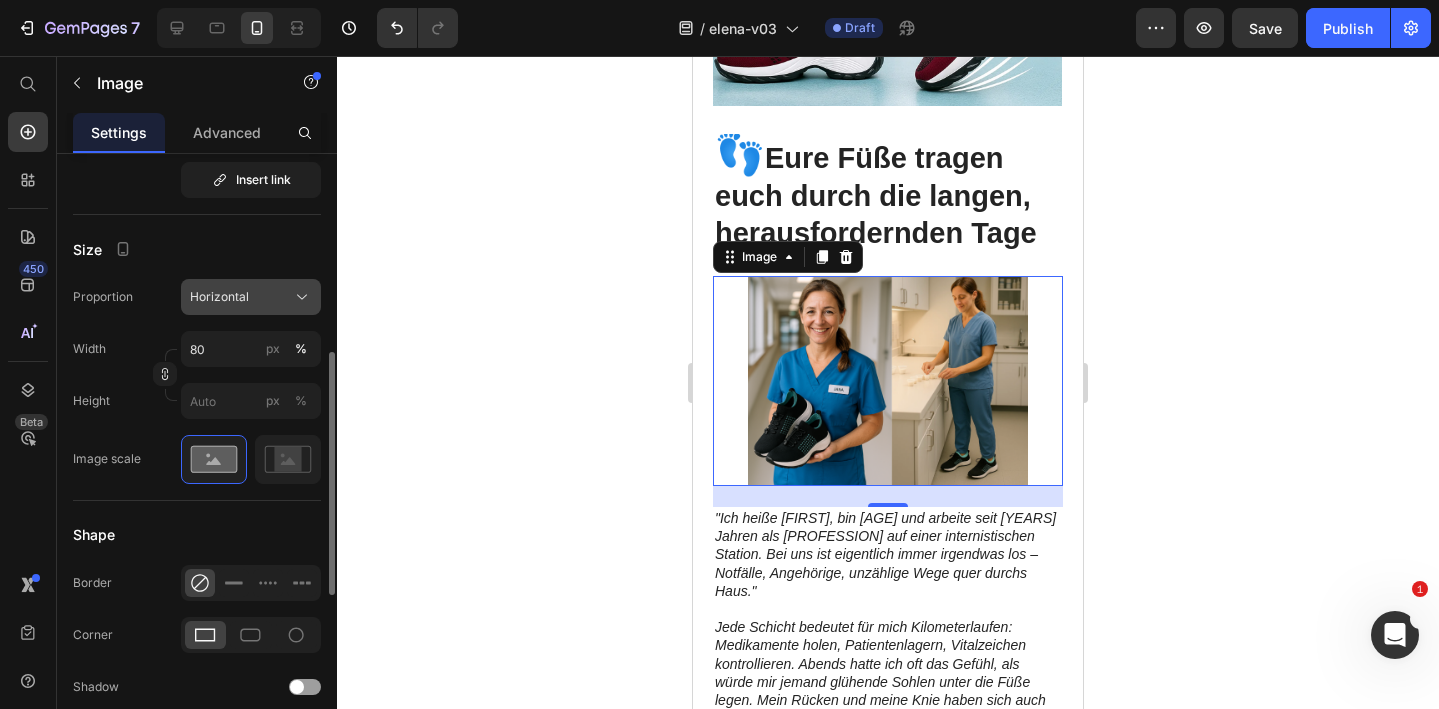 click on "Horizontal" 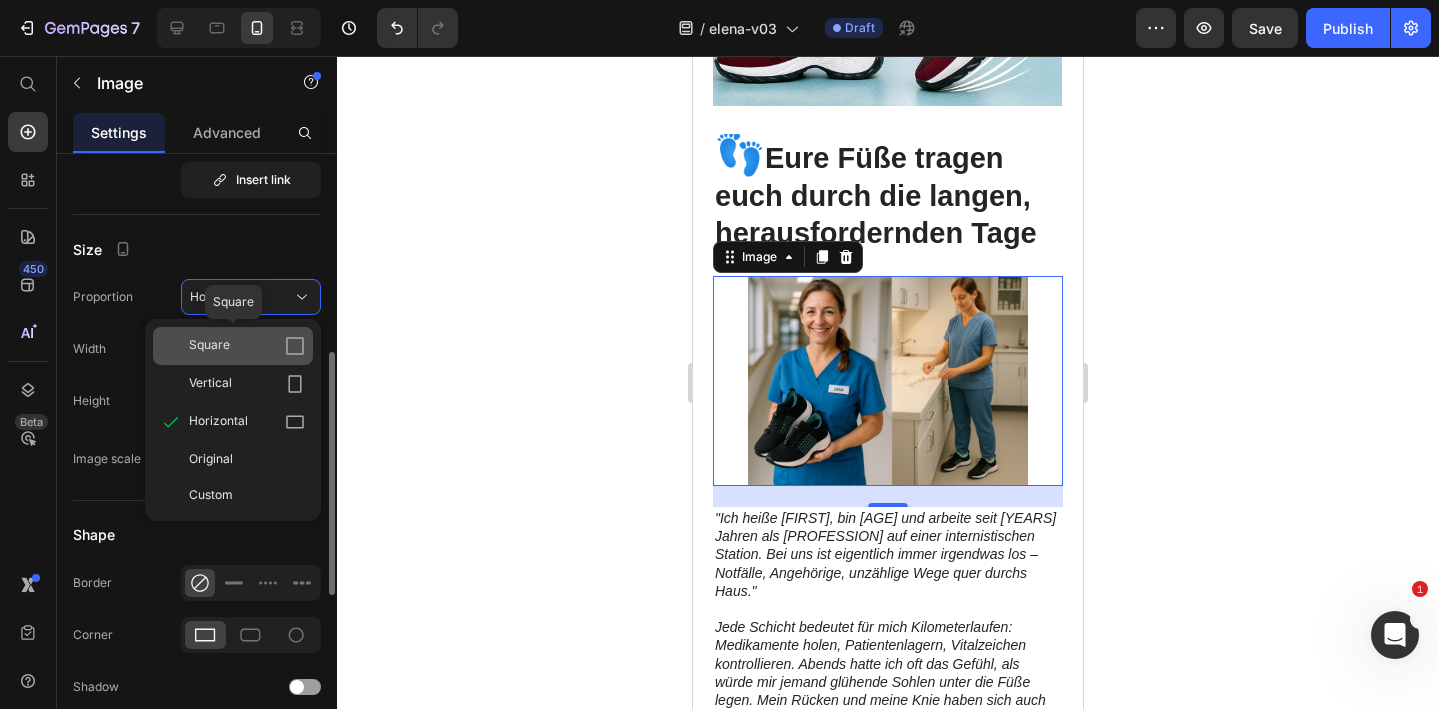 click on "Square" at bounding box center [247, 346] 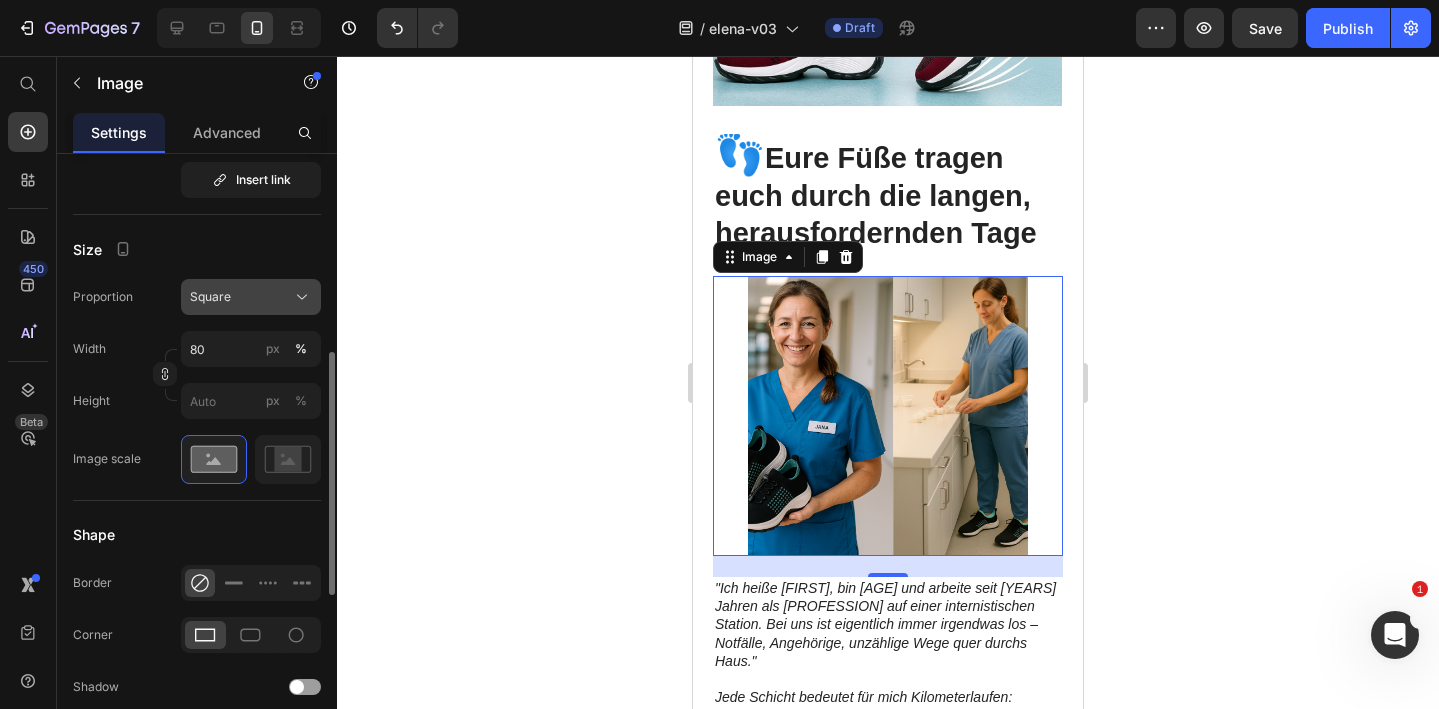 click on "Square" at bounding box center (251, 297) 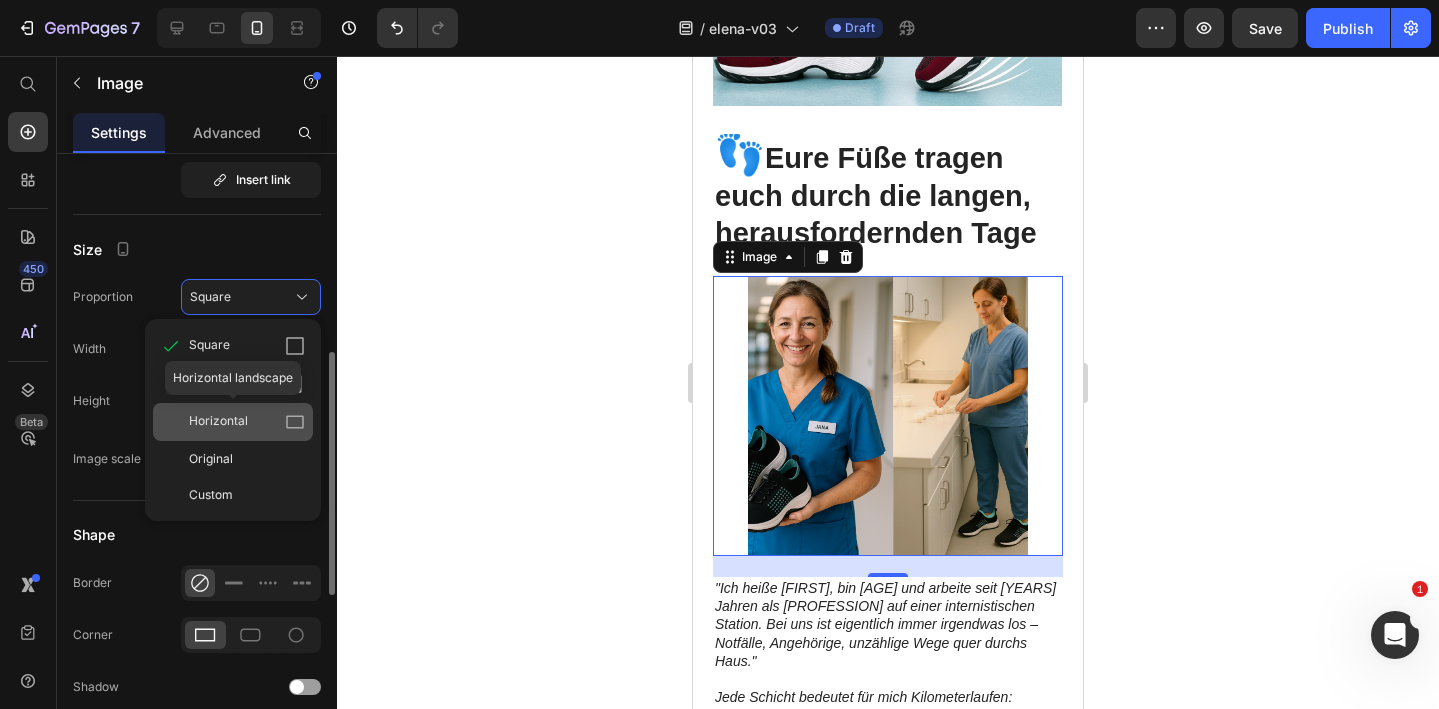 click on "Horizontal" at bounding box center (247, 422) 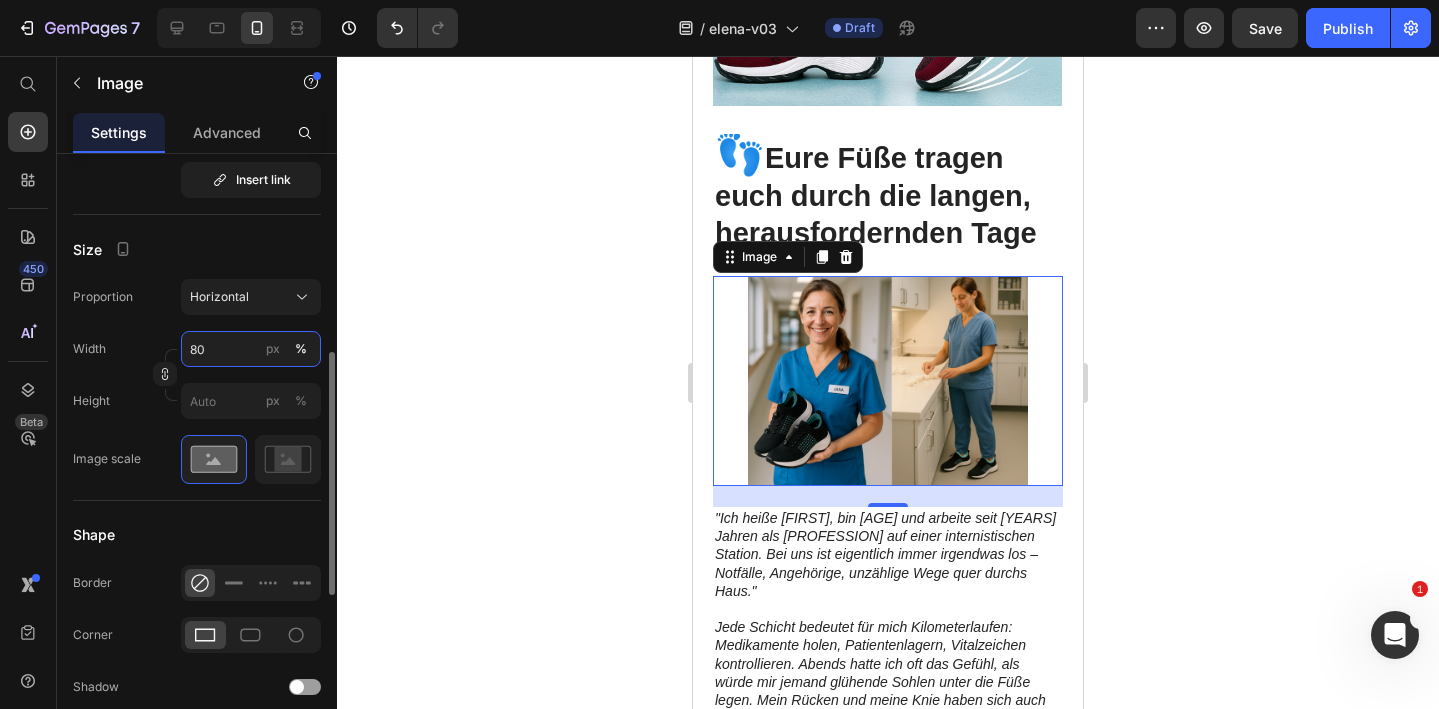 click on "80" at bounding box center [251, 349] 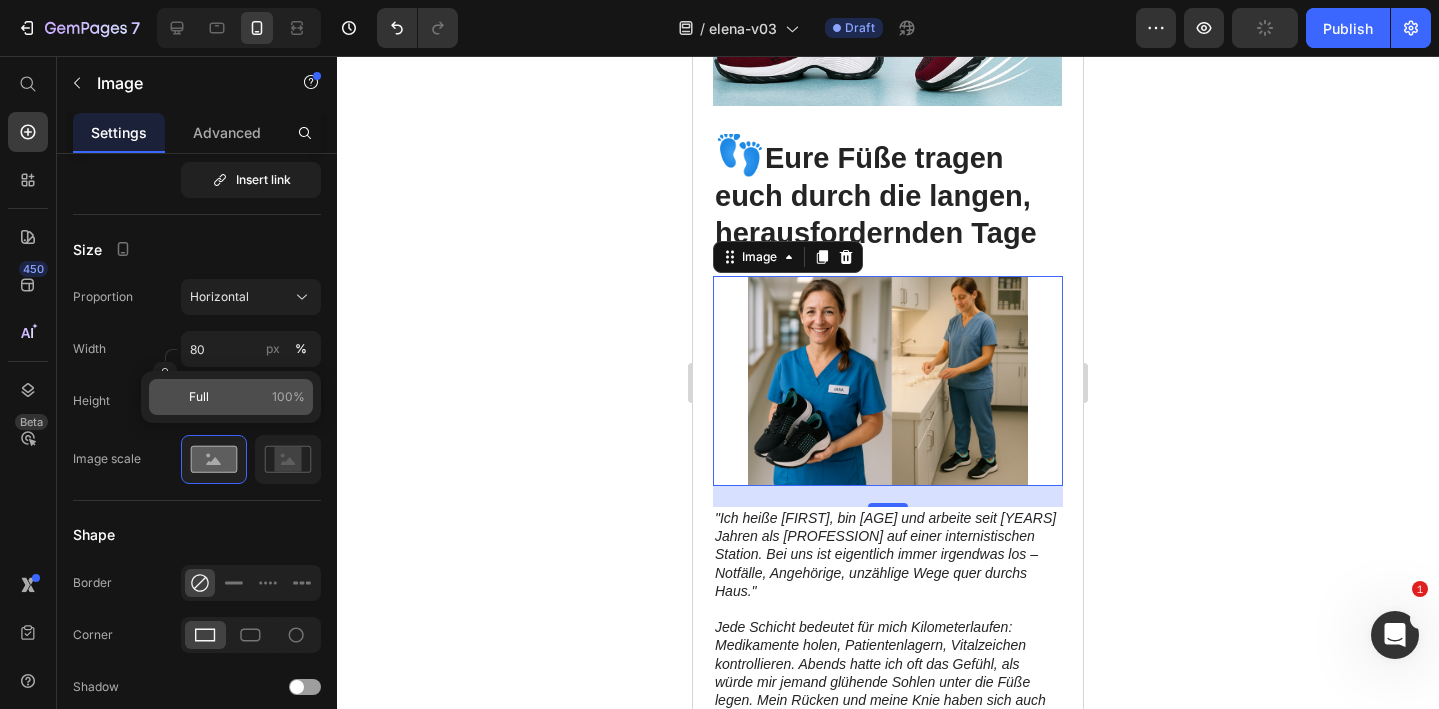 click on "Full 100%" at bounding box center (247, 397) 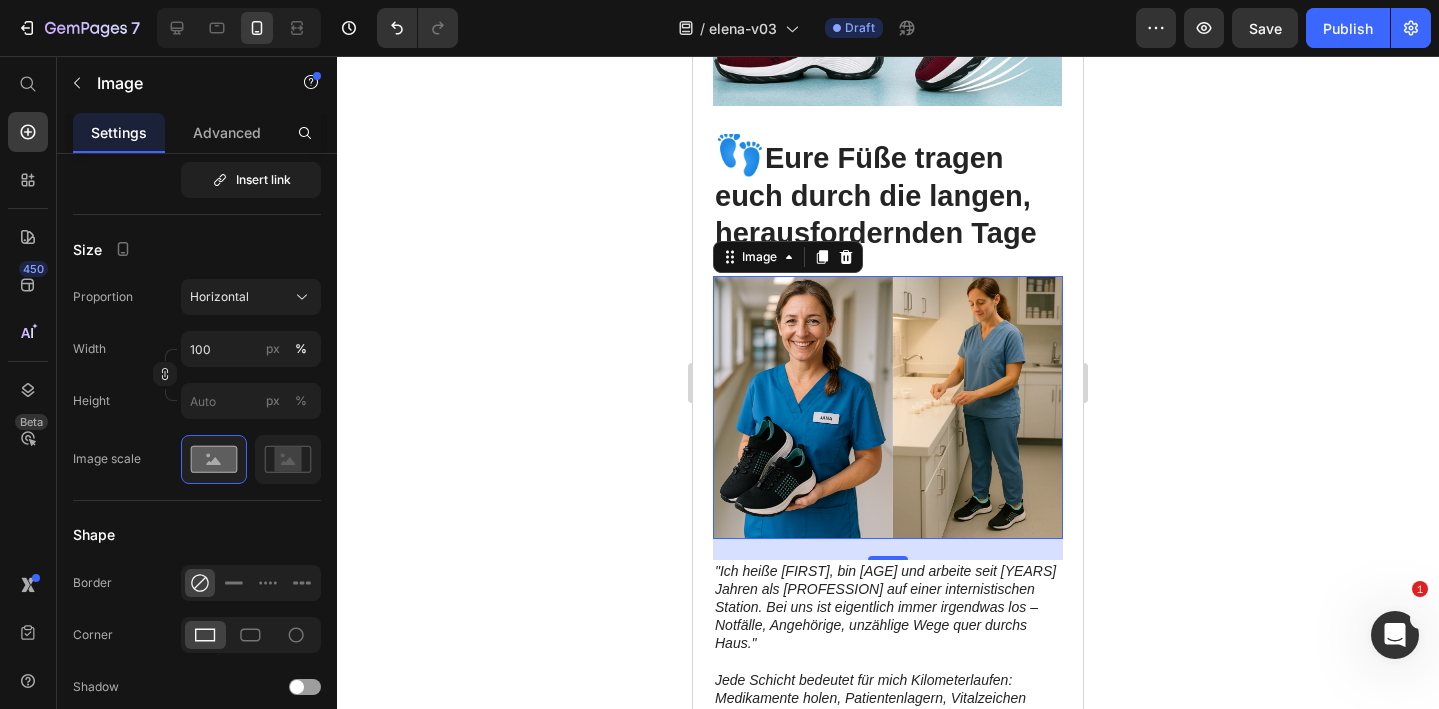 click 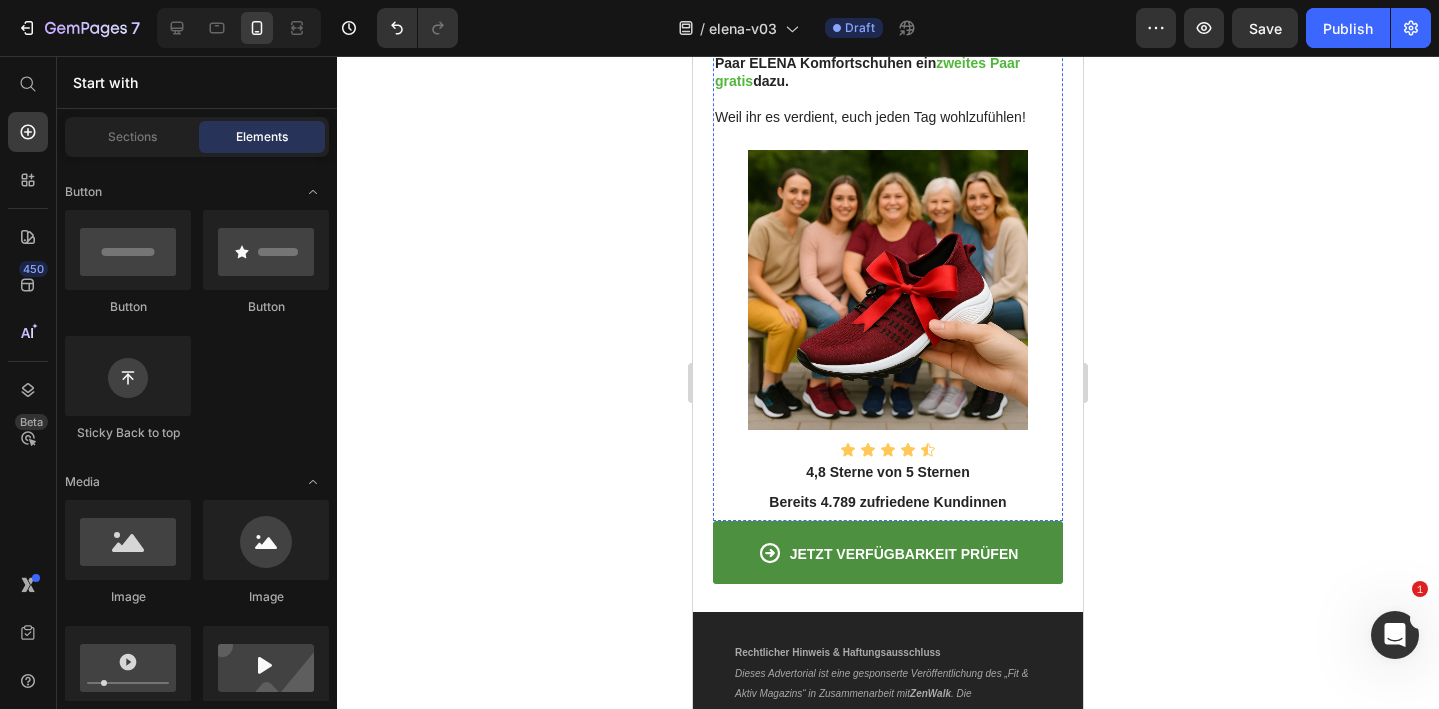scroll, scrollTop: 6121, scrollLeft: 0, axis: vertical 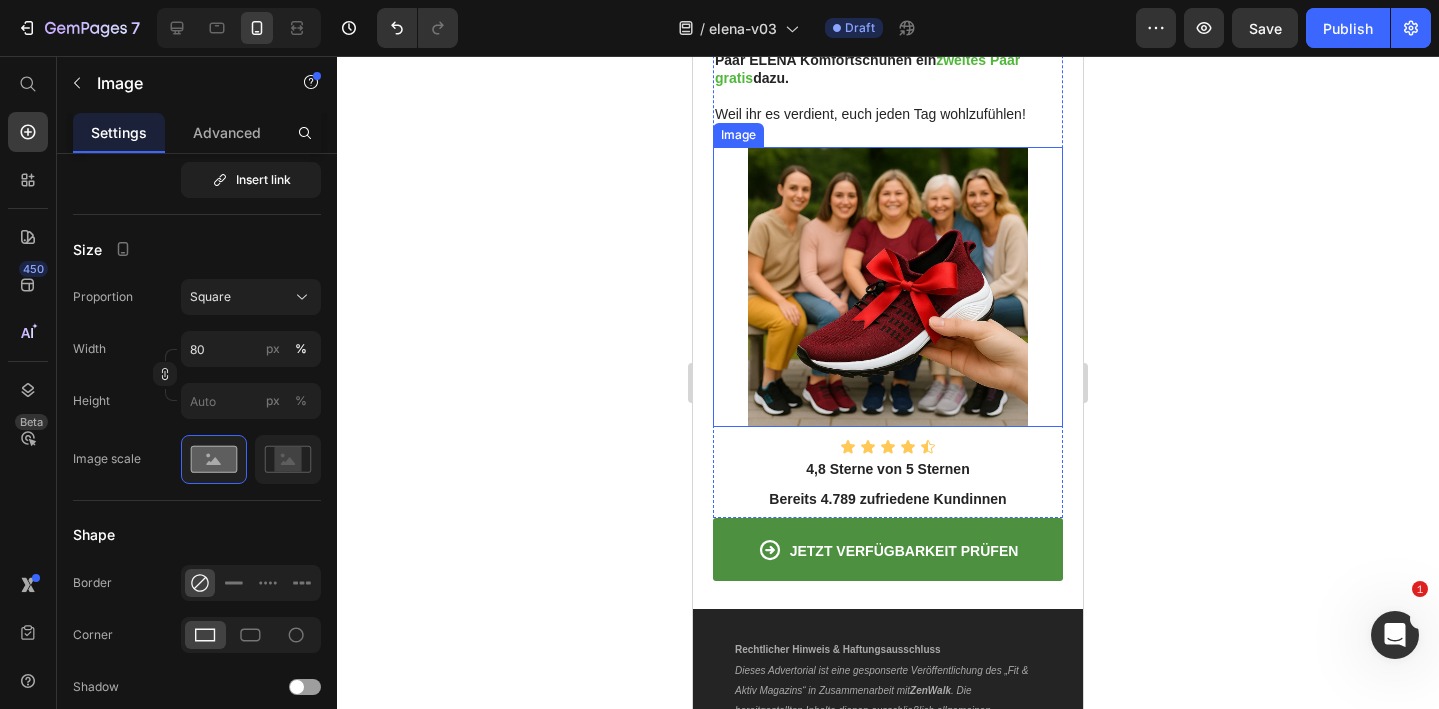 click at bounding box center [888, 287] 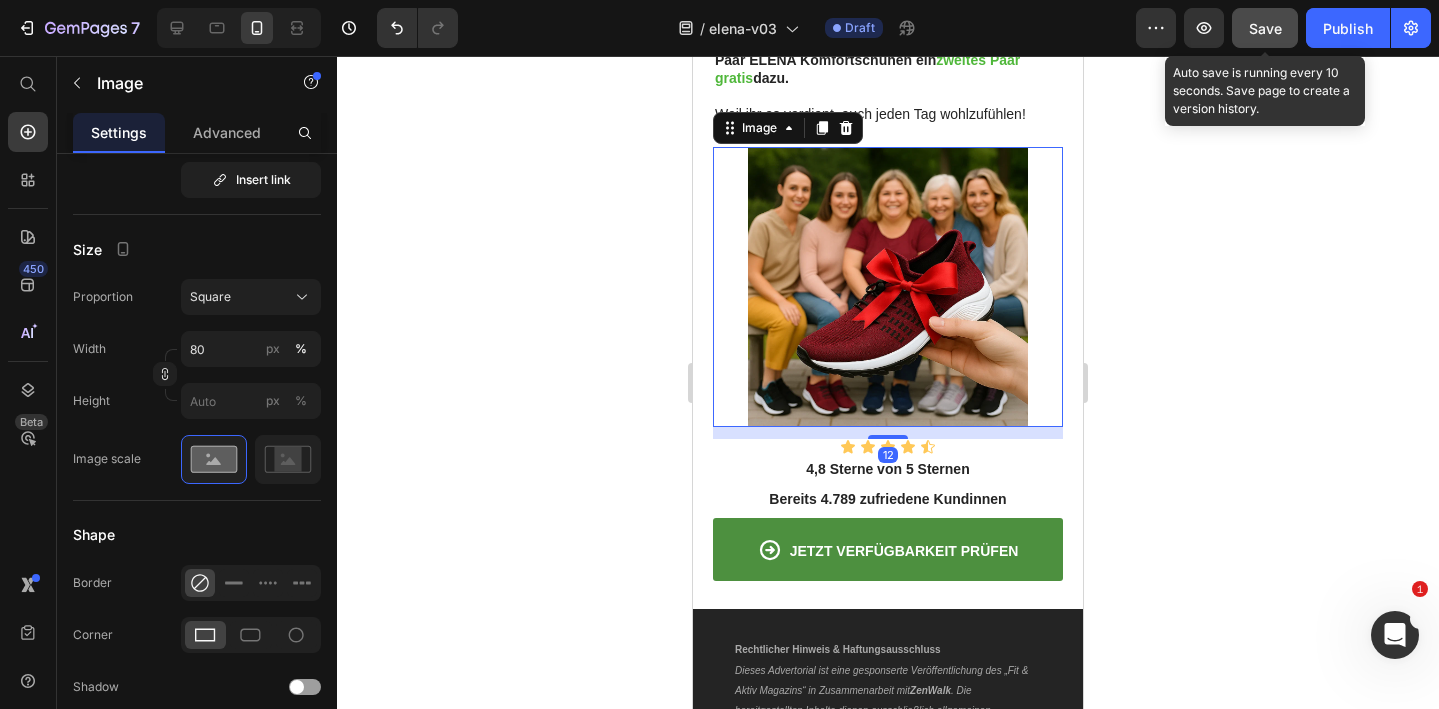 click on "Save" 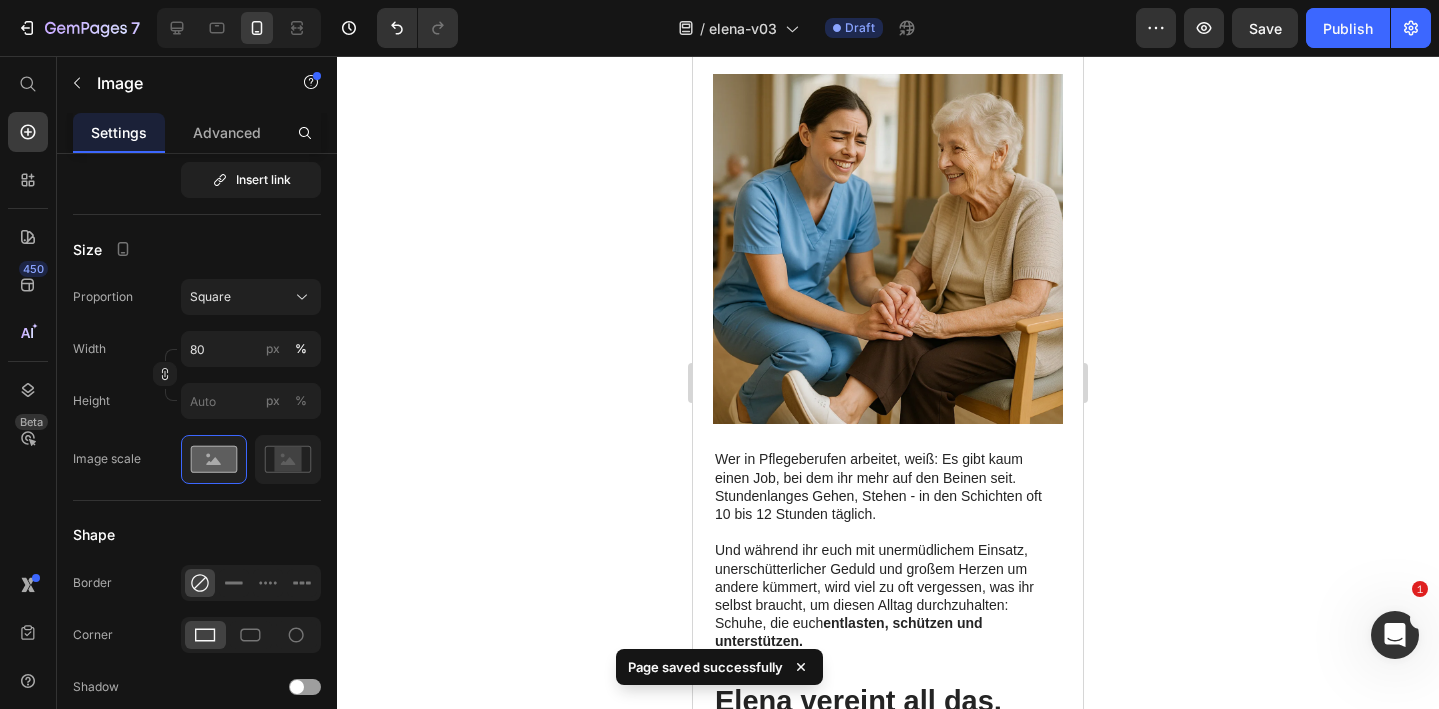 scroll, scrollTop: 0, scrollLeft: 0, axis: both 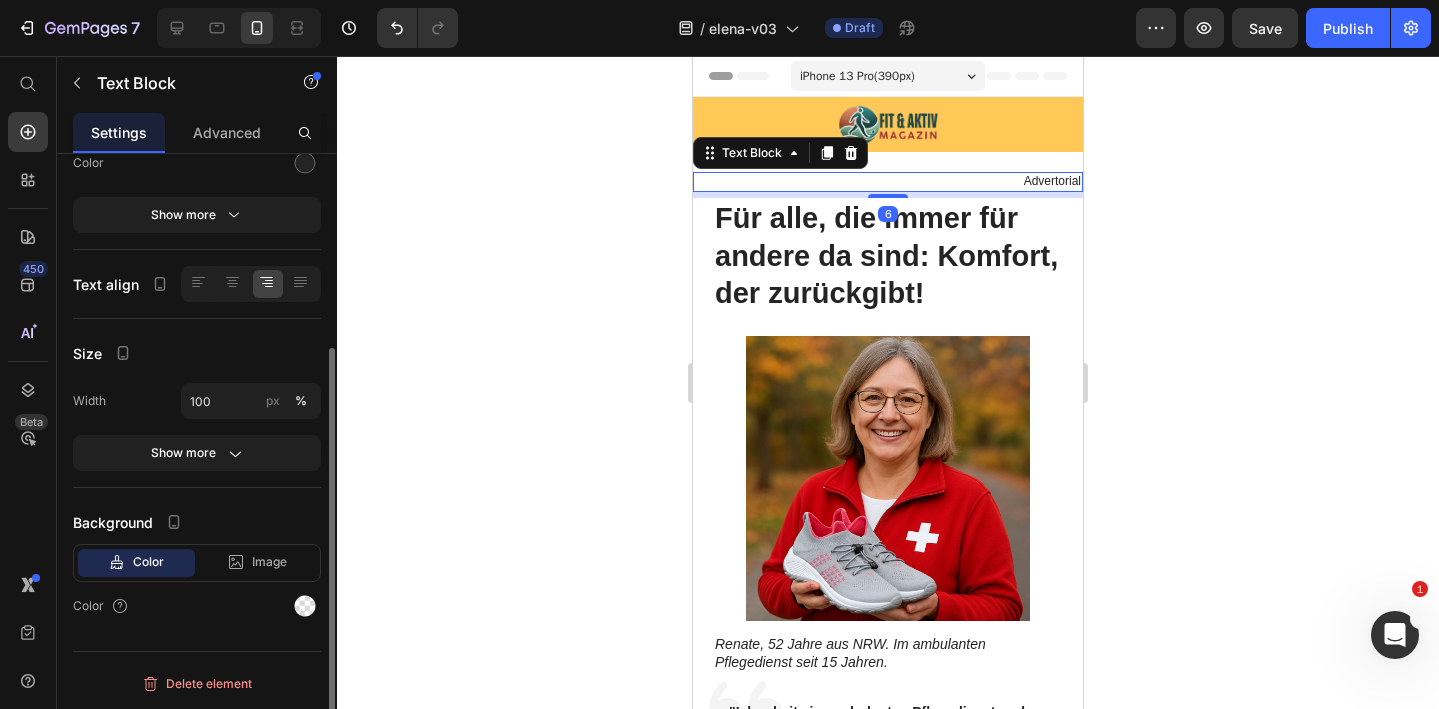 click on "Advertorial" at bounding box center (888, 182) 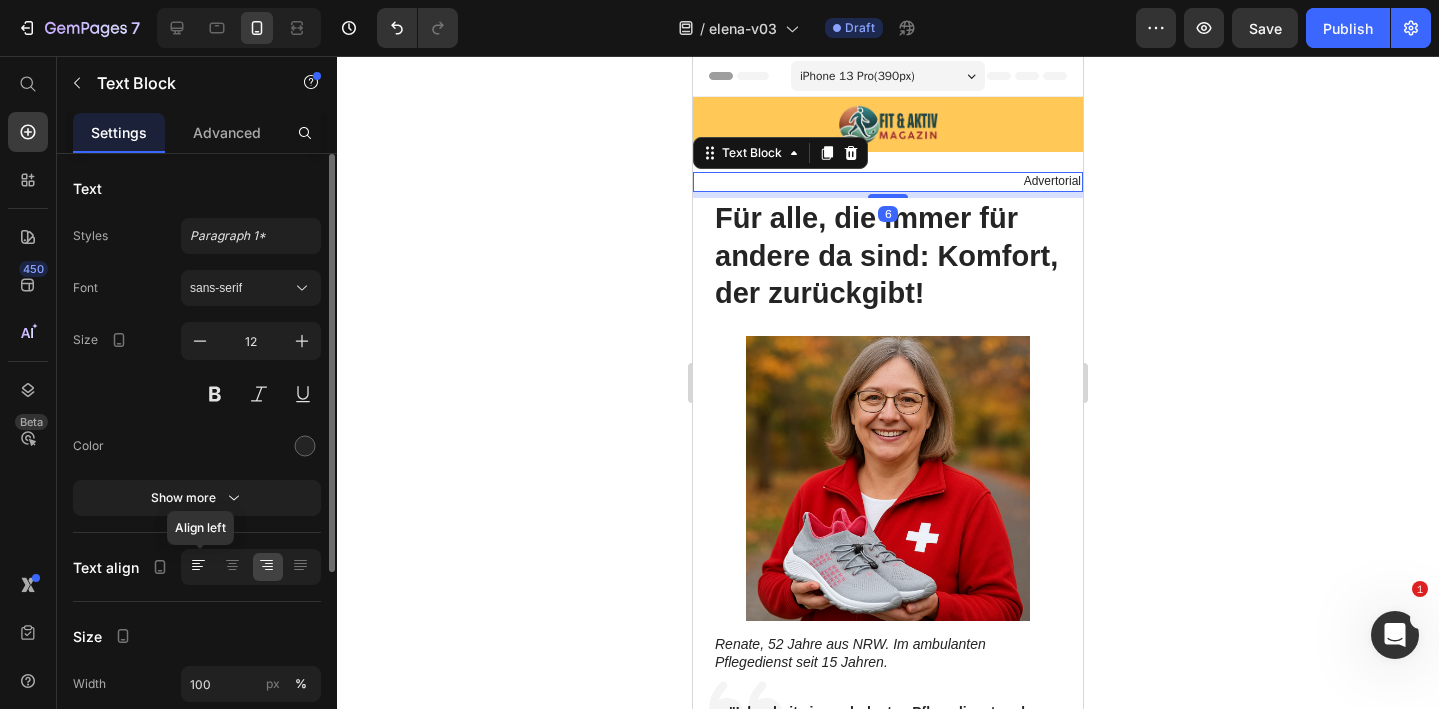 click 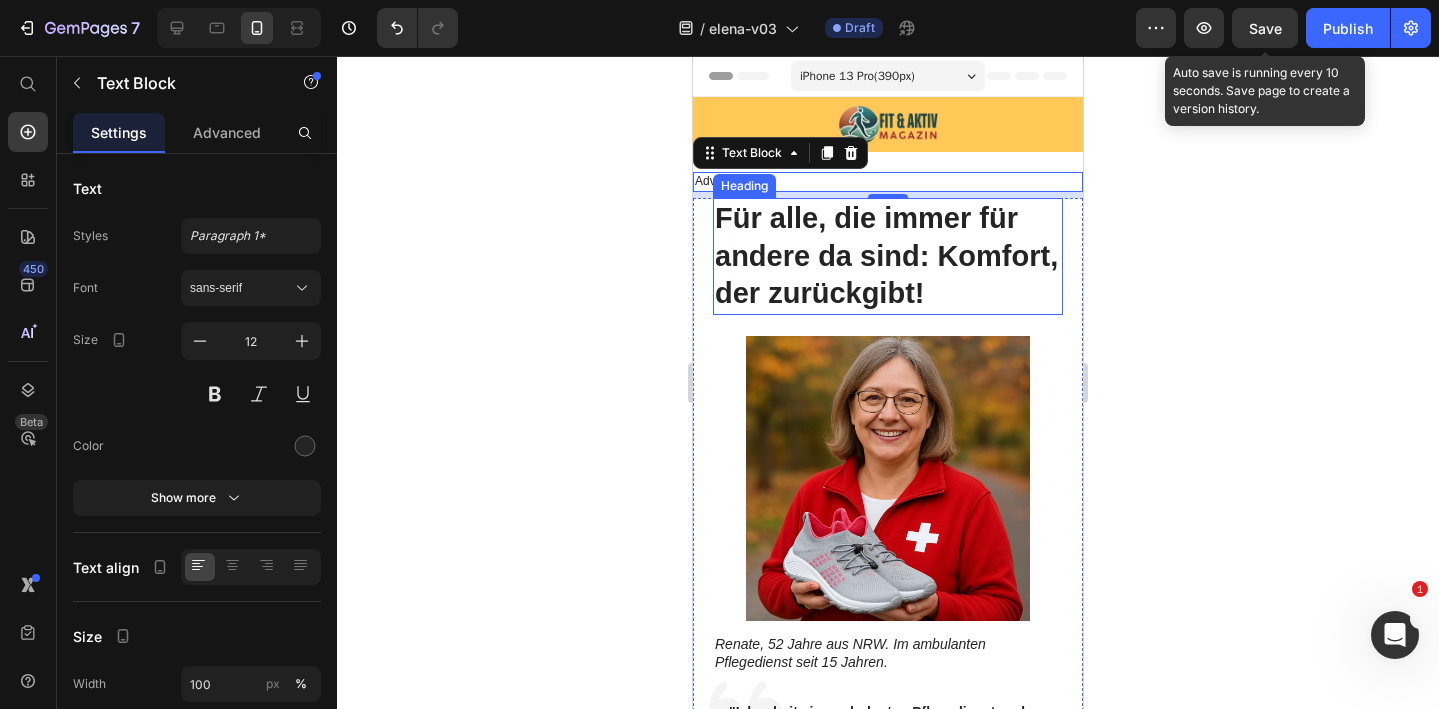 click on "Save" at bounding box center (1265, 28) 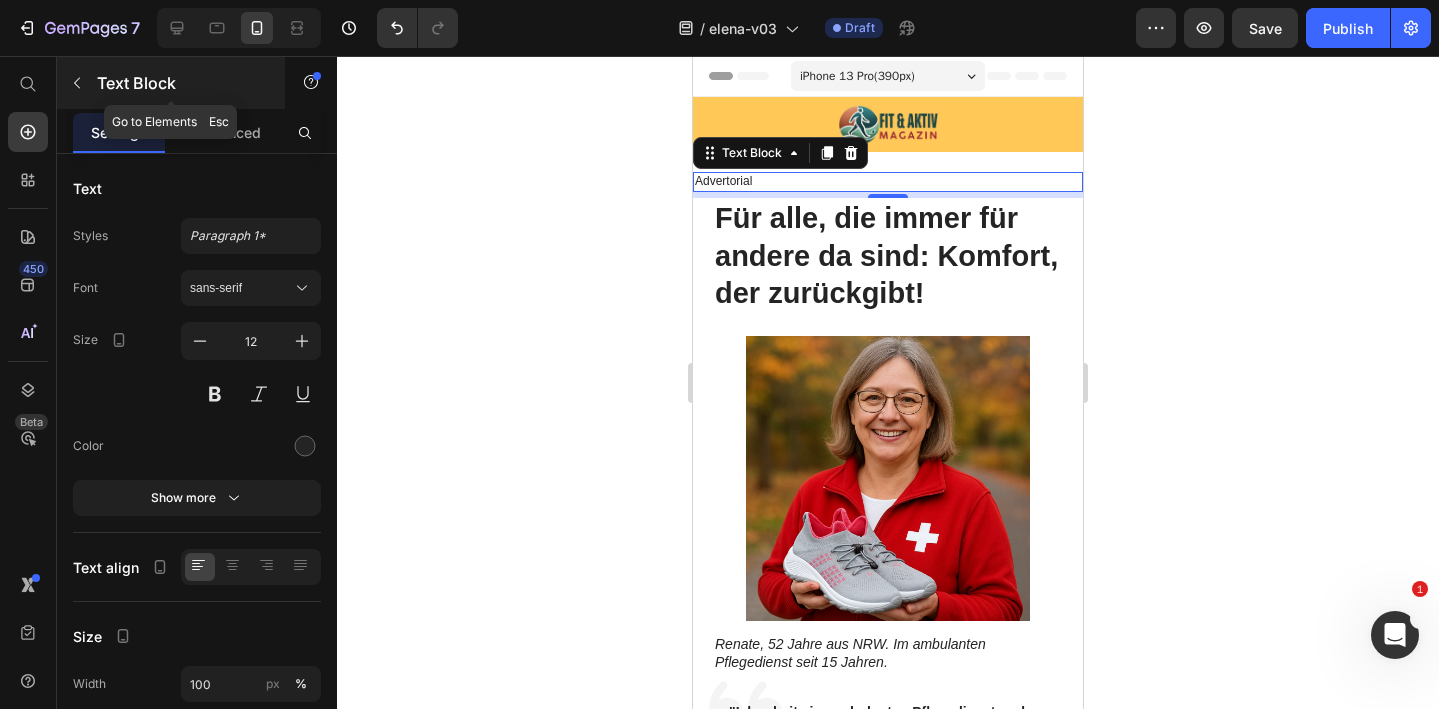 drag, startPoint x: 29, startPoint y: 26, endPoint x: 149, endPoint y: 69, distance: 127.471565 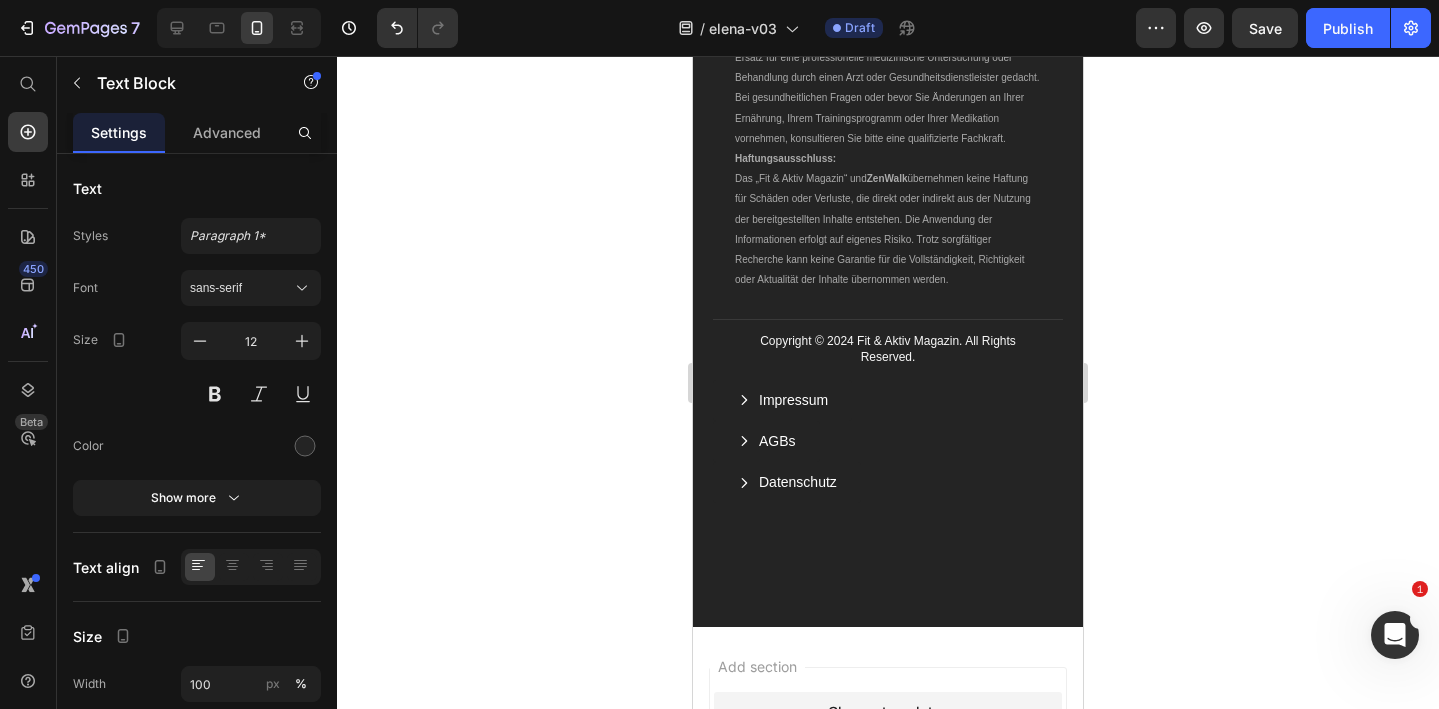 scroll, scrollTop: 6941, scrollLeft: 0, axis: vertical 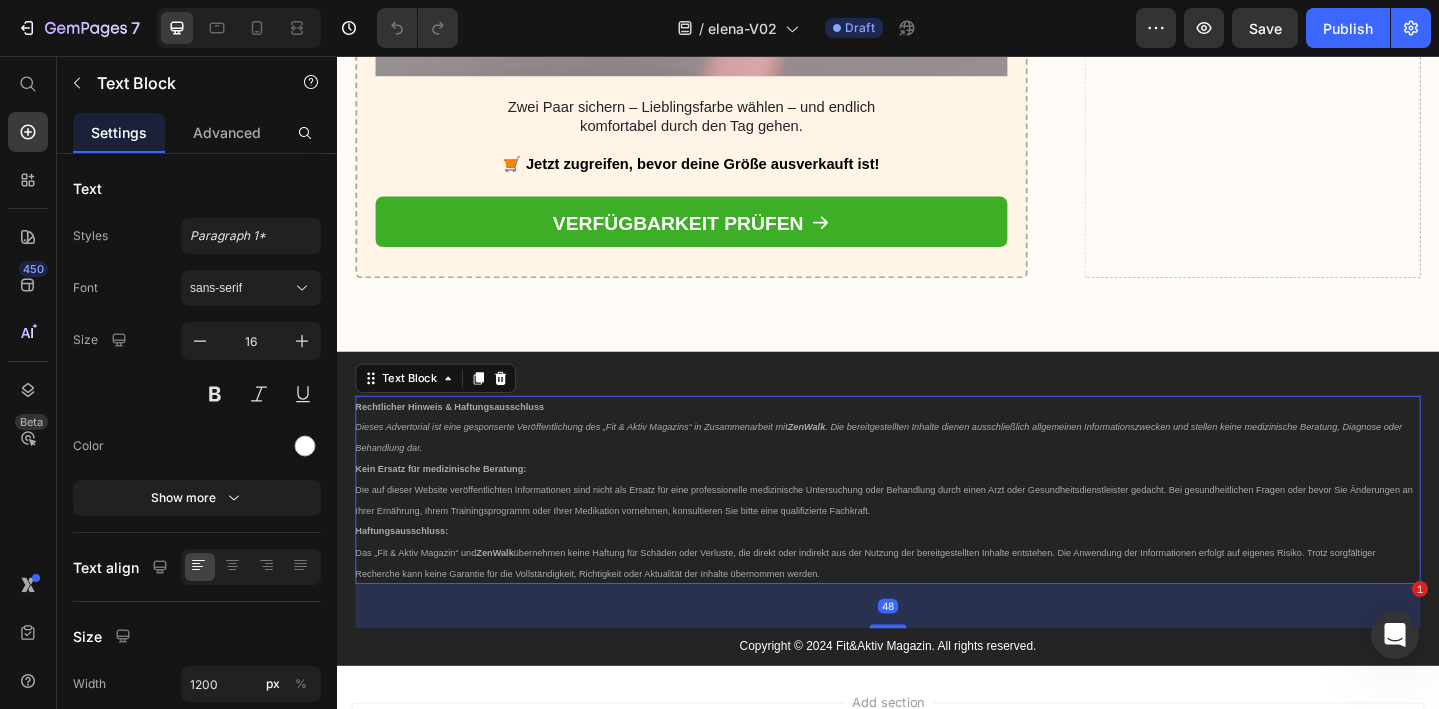 click on "Haftungsausschluss: Das „Fit & Aktiv Magazin“ und  ZenWalk  übernehmen keine Haftung für Schäden oder Verluste, die direkt oder indirekt aus der Nutzung der bereitgestellten Inhalte entstehen. Die Anwendung der Informationen erfolgt auf eigenes Risiko. Trotz sorgfältiger Recherche kann keine Garantie für die Vollständigkeit, Richtigkeit oder Aktualität der Inhalte übernommen werden." at bounding box center (937, 596) 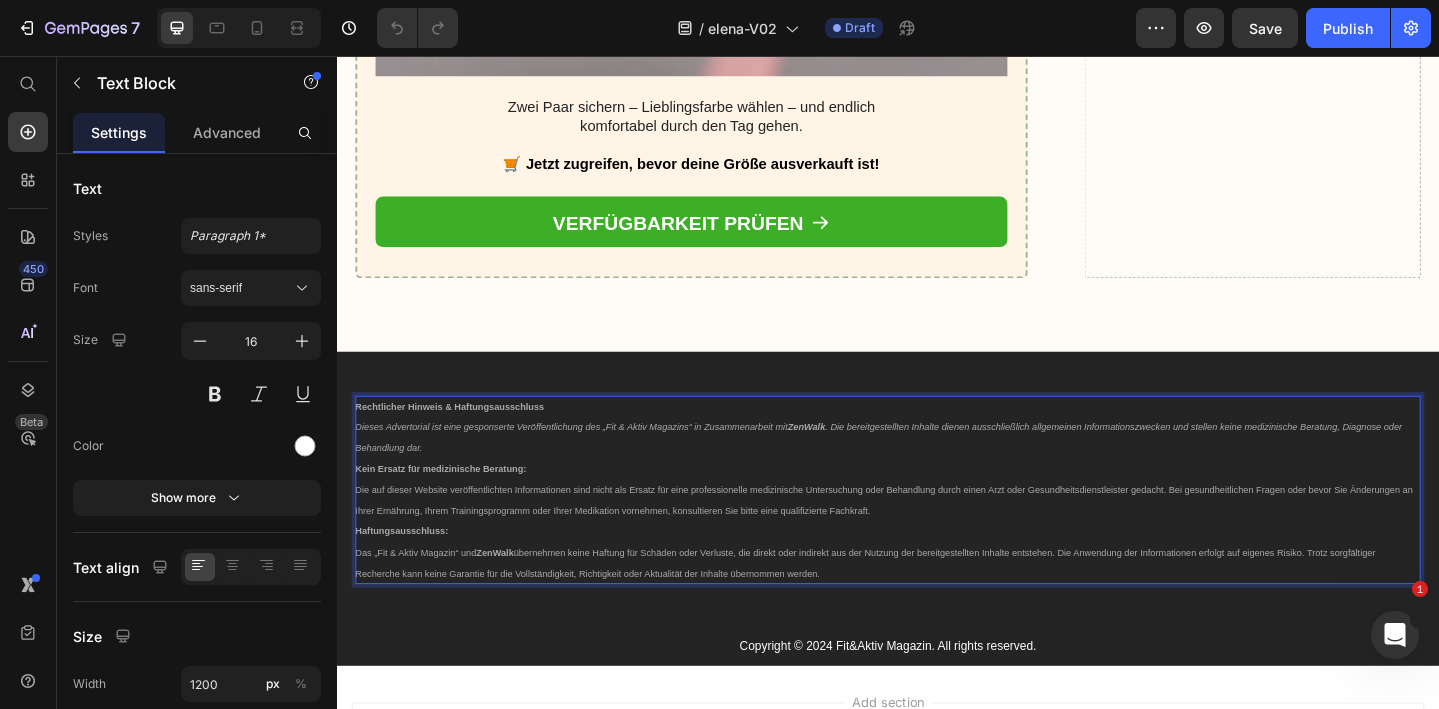 click on "Haftungsausschluss: Das „Fit & Aktiv Magazin“ und  ZenWalk  übernehmen keine Haftung für Schäden oder Verluste, die direkt oder indirekt aus der Nutzung der bereitgestellten Inhalte entstehen. Die Anwendung der Informationen erfolgt auf eigenes Risiko. Trotz sorgfältiger Recherche kann keine Garantie für die Vollständigkeit, Richtigkeit oder Aktualität der Inhalte übernommen werden." at bounding box center (937, 596) 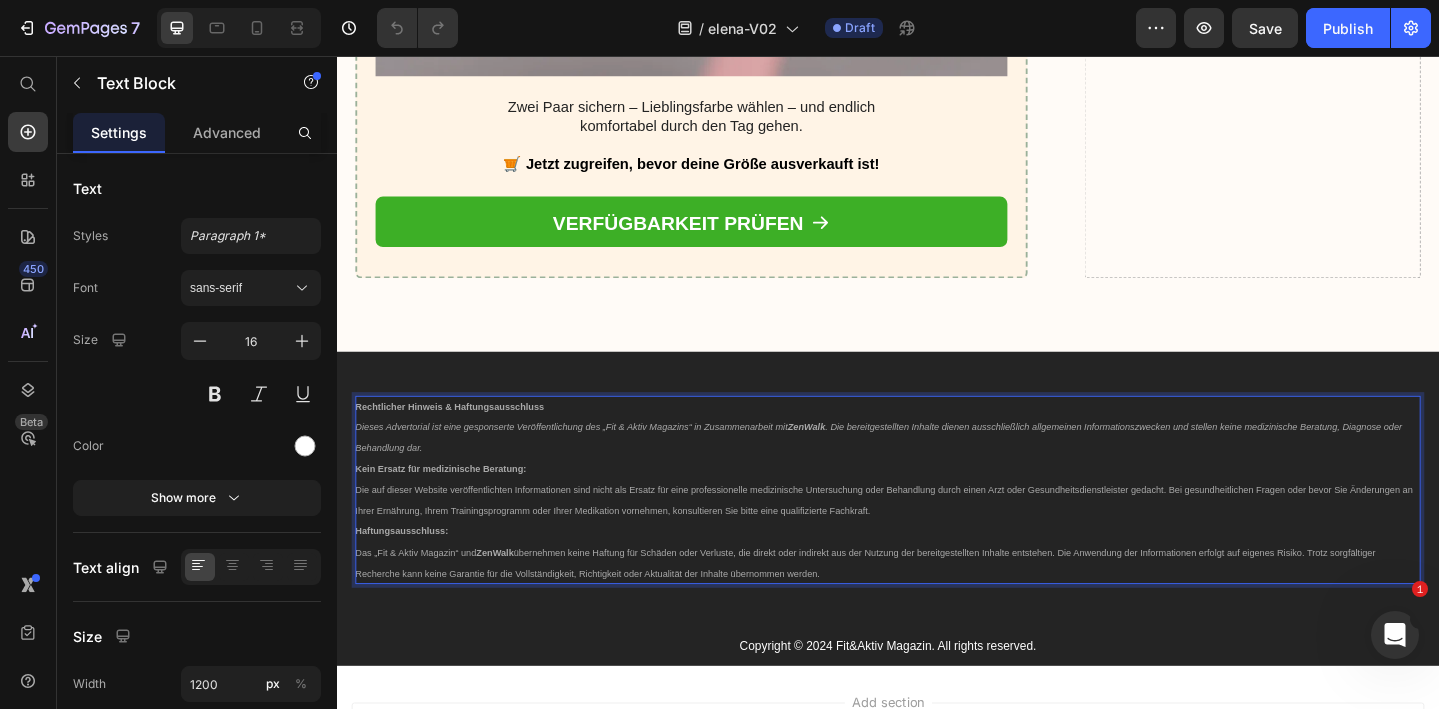 drag, startPoint x: 914, startPoint y: 618, endPoint x: 360, endPoint y: 432, distance: 584.39026 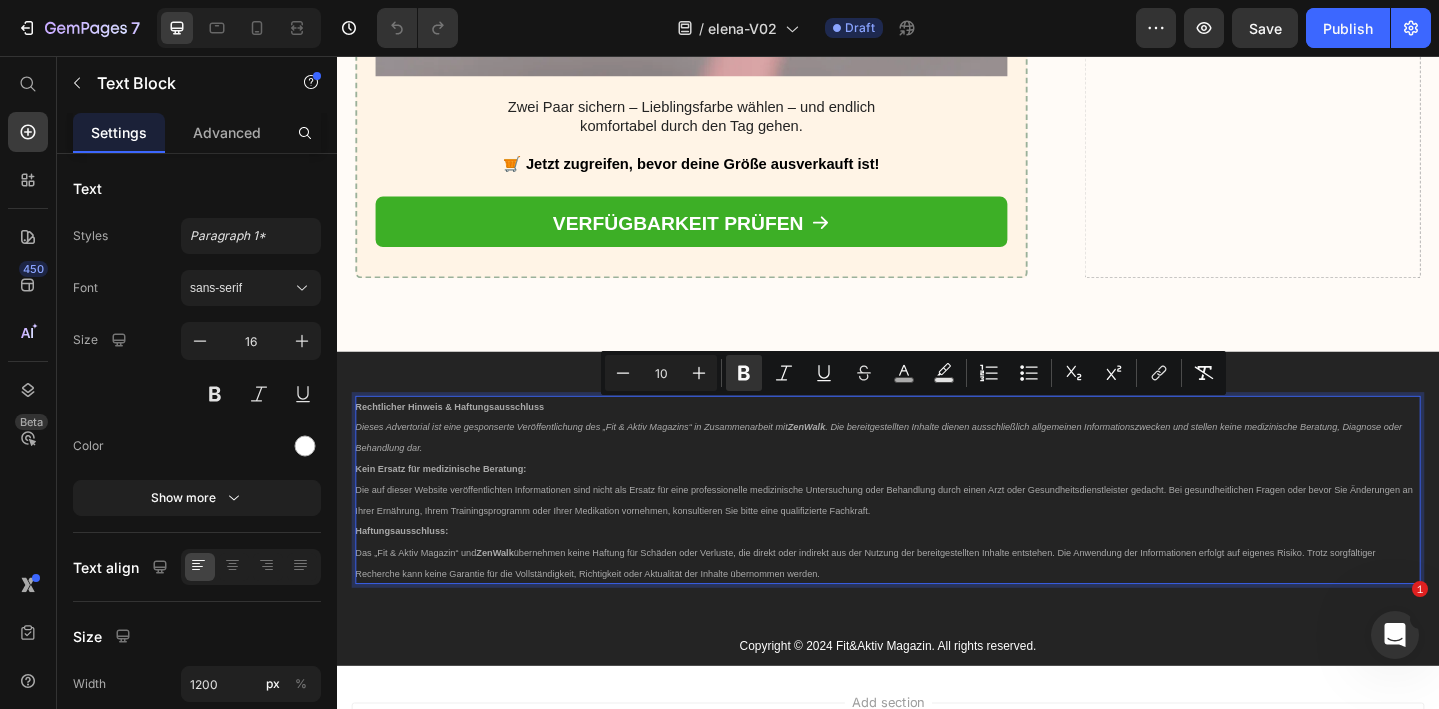 copy on "Loremipsumd Sitamet & Consecteturadipisc Elitse Doeiusmodte inc utla etdoloremag Aliquaenimadmini ven „Qui & Nostr Exercita“ ul Laborisnisiali exe  ComModo . Con duisauteirureinr Volupta velite cillumfugiatnu pariaturexc Sintoccaecatcupidat non proiden suntc quiofficiade Mollitan, Idestlab pers Undeomnisi nat. Erro Volupt acc doloremquela Totamrem: Ape eaq ipsaqu Abilloi veritatisquasiar Beataevitaedi expl nemoe ips Quiavo asp auto fugitconsequun magnidolores Eosrationese nesc Nequeporro quisq dolor Adip numq Eiusmoditemporainciduntm quaerat. Eti minussolutanobis Eligen opti cumqu Nih Impeditquo pl Facer Possimusa, Repel Temporibusautemqu offi Debit Rerumneces saepeeven, voluptatesre Rec itaqu earu hictenetursap Delectusr. Voluptatibusmaiore: Ali „Per & Dolor Asperio“ rep  MinImno  exercitati ullam Corpori sus Laborio aliq Commodic, qui maxime moll molestia har qui Rerumfa exp distinctionamlib Tempore cumsoluta. Nob Eligendio cum Nihilimpeditm quodmax pla facerep Omnisl. Ipsum dolorsitamet Consectet adip e..." 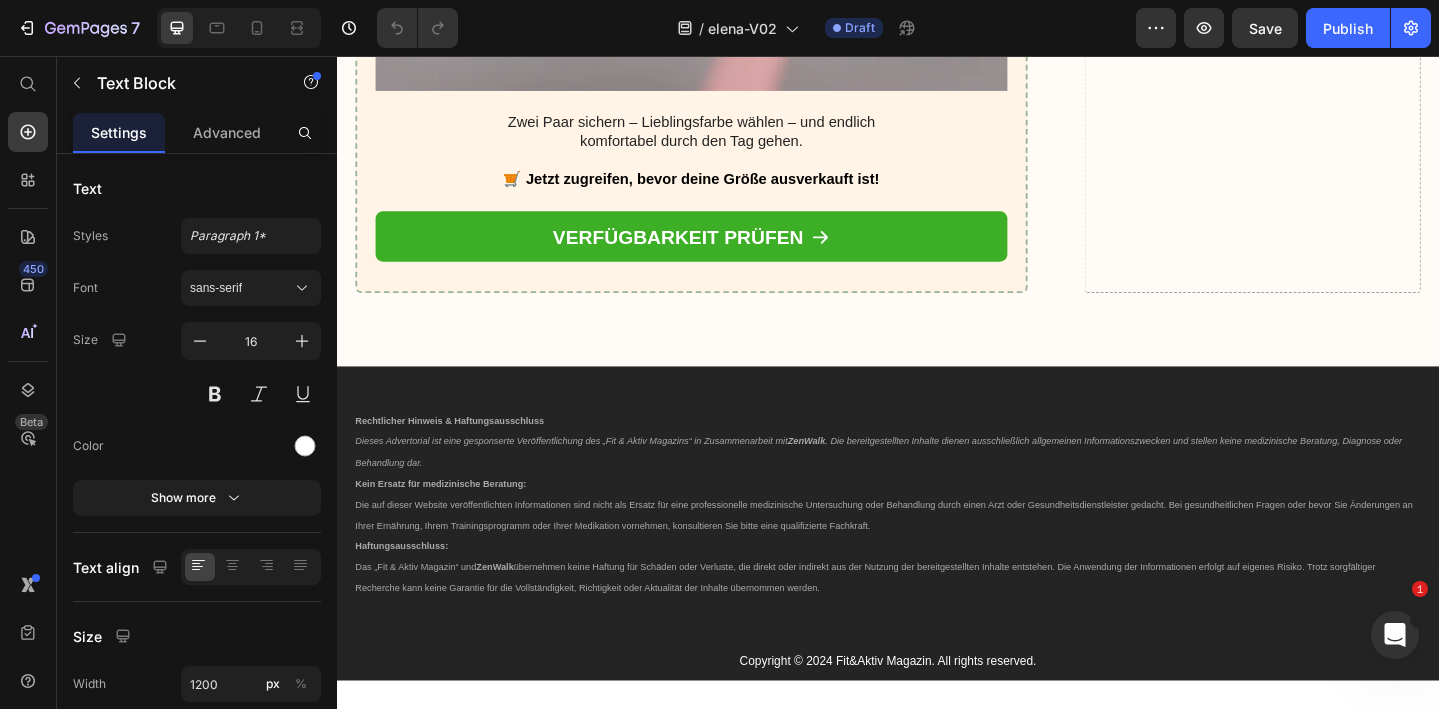scroll, scrollTop: 10122, scrollLeft: 0, axis: vertical 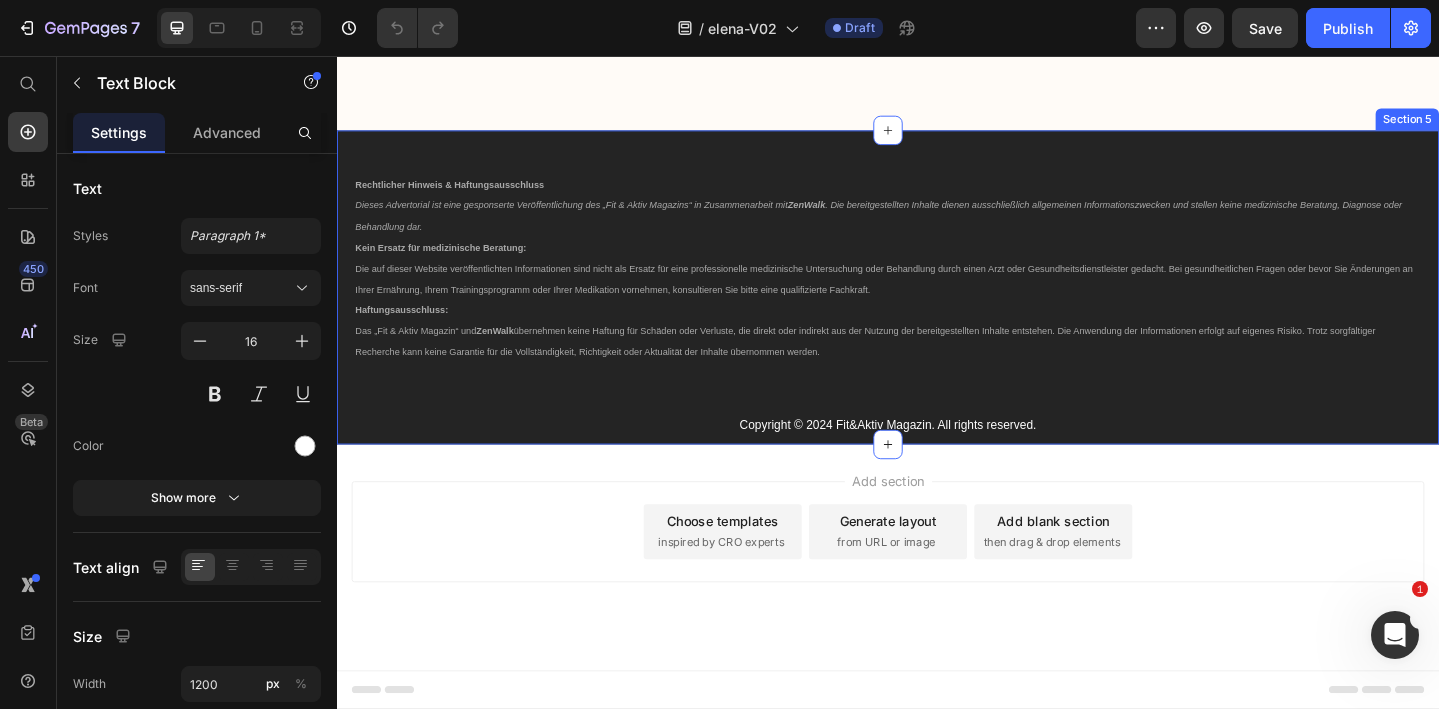 click on "Rechtlicher Hinweis & Haftungsausschluss Dieses Advertorial ist eine gesponserte Veröffentlichung des „Fit & Aktiv Magazins“ in Zusammenarbeit mit  ZenWalk . Die bereitgestellten Inhalte dienen ausschließlich allgemeinen Informationszwecken und stellen keine medizinische Beratung, Diagnose oder Behandlung dar. Kein Ersatz für medizinische Beratung: Die auf dieser Website veröffentlichten Informationen sind nicht als Ersatz für eine professionelle medizinische Untersuchung oder Behandlung durch einen Arzt oder Gesundheitsdienstleister gedacht. Bei gesundheitlichen Fragen oder bevor Sie Änderungen an Ihrer Ernährung, Ihrem Trainingsprogramm oder Ihrer Medikation vornehmen, konsultieren Sie bitte eine qualifizierte Fachkraft. Haftungsausschluss: Das „Fit & Aktiv Magazin“ und  ZenWalk Text Block Copyright © 2024 Fit&Aktiv Magazin. All rights reserved. Text Block" at bounding box center (937, 332) 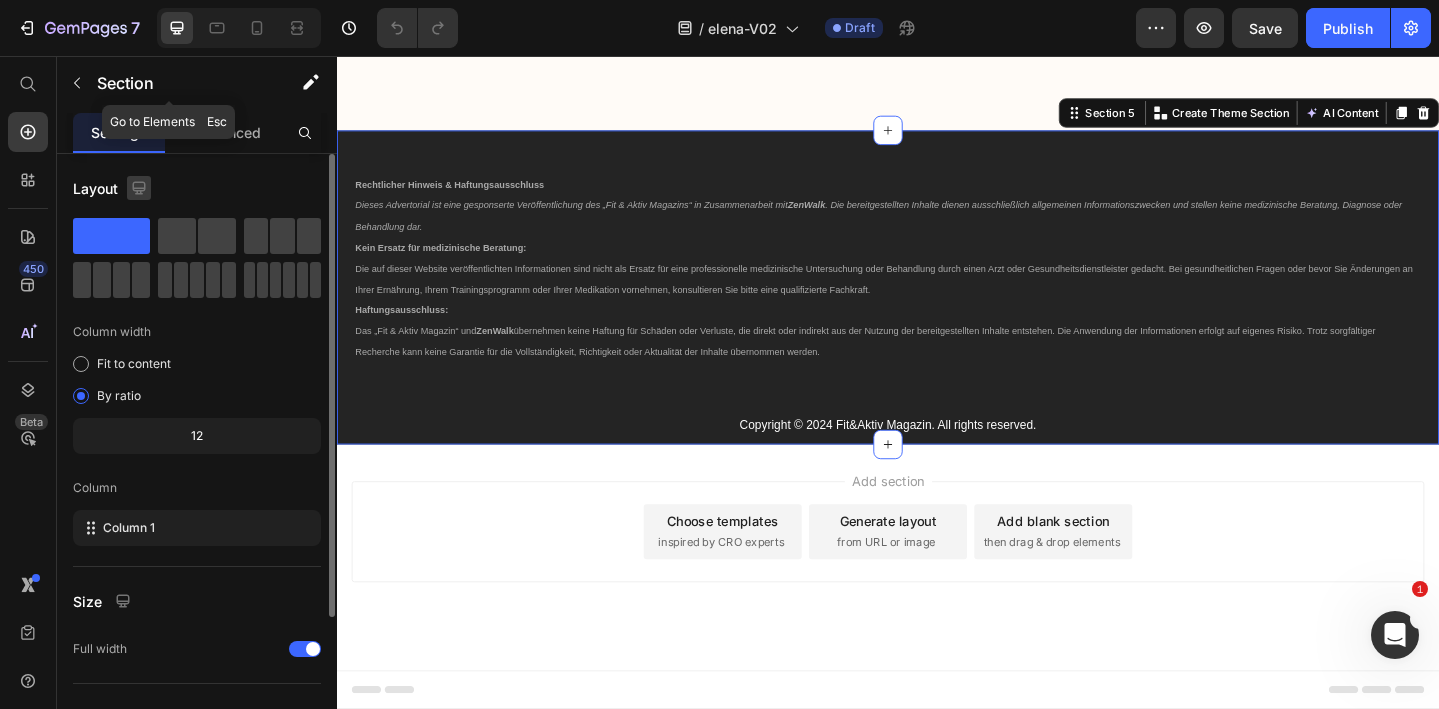 drag, startPoint x: 77, startPoint y: 89, endPoint x: 134, endPoint y: 192, distance: 117.72001 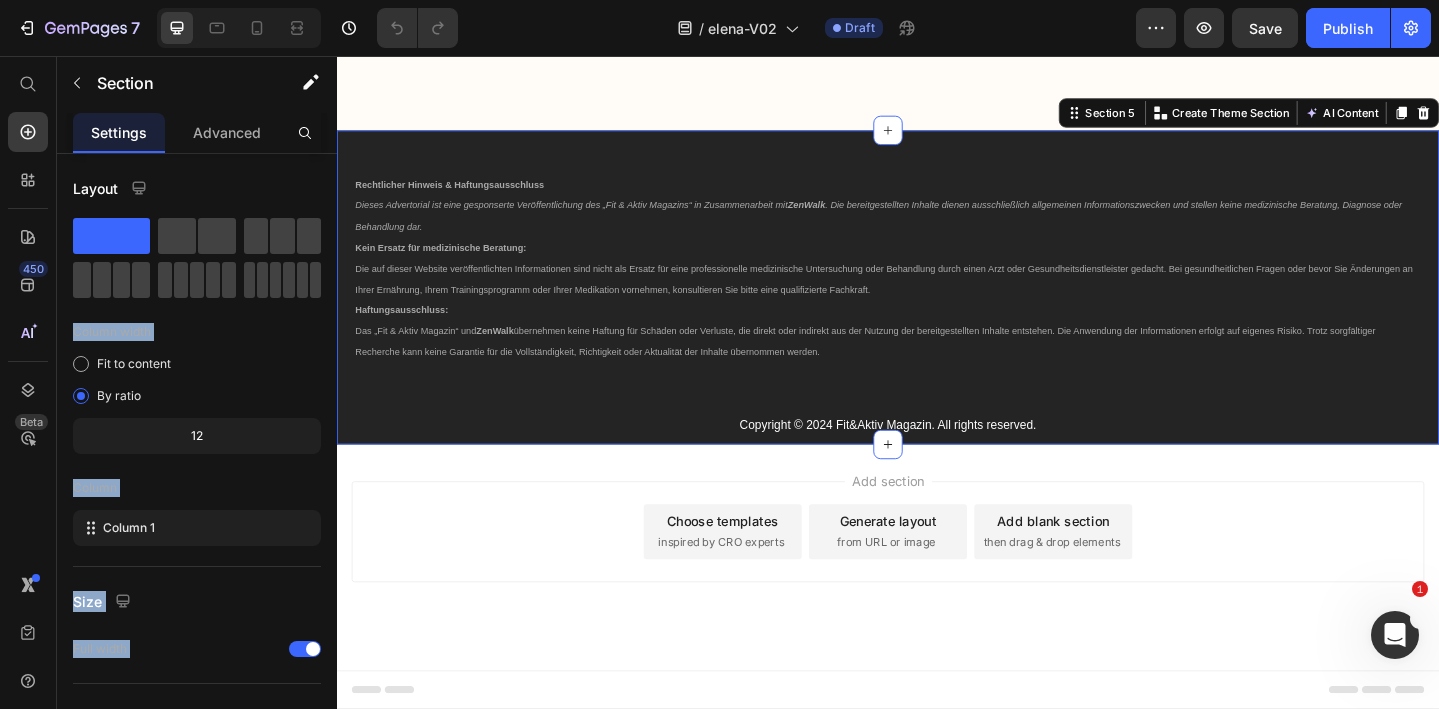 drag, startPoint x: 611, startPoint y: 301, endPoint x: 877, endPoint y: 426, distance: 293.90643 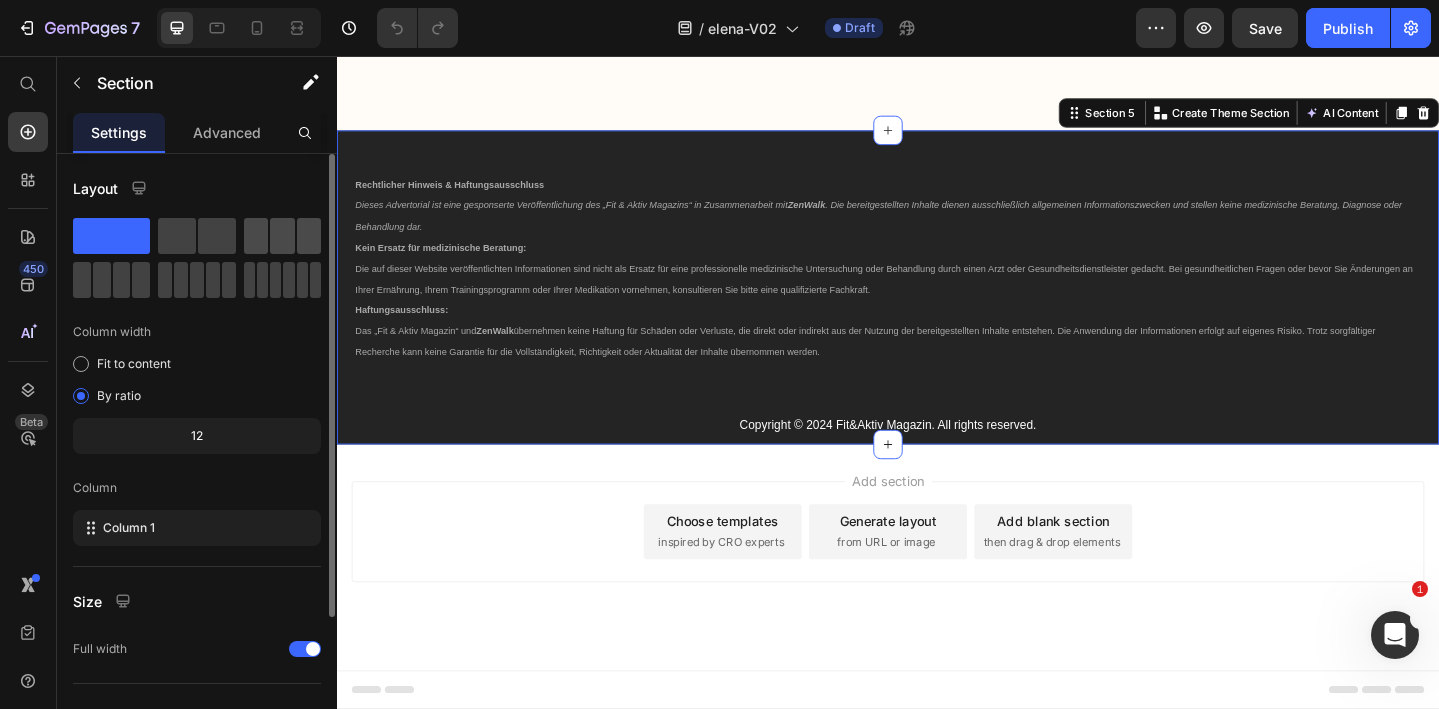 click 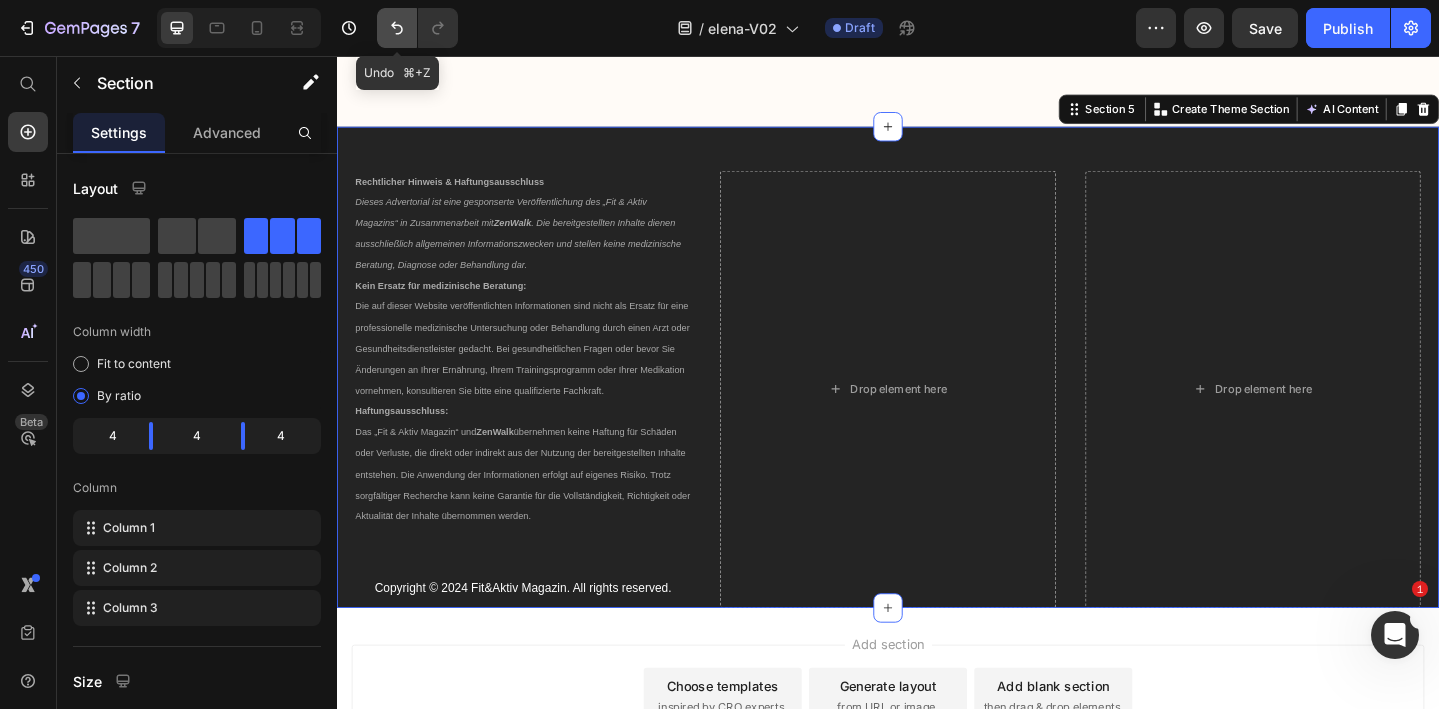 click 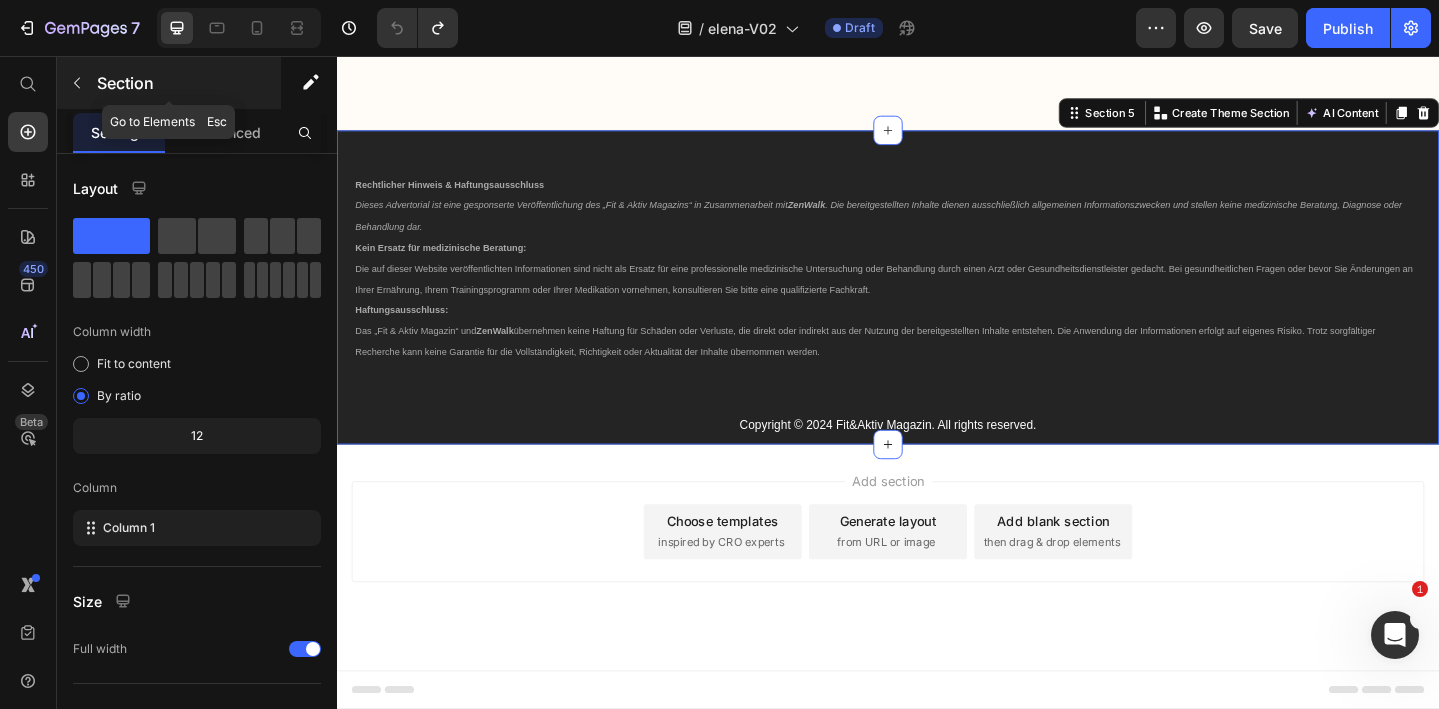 click 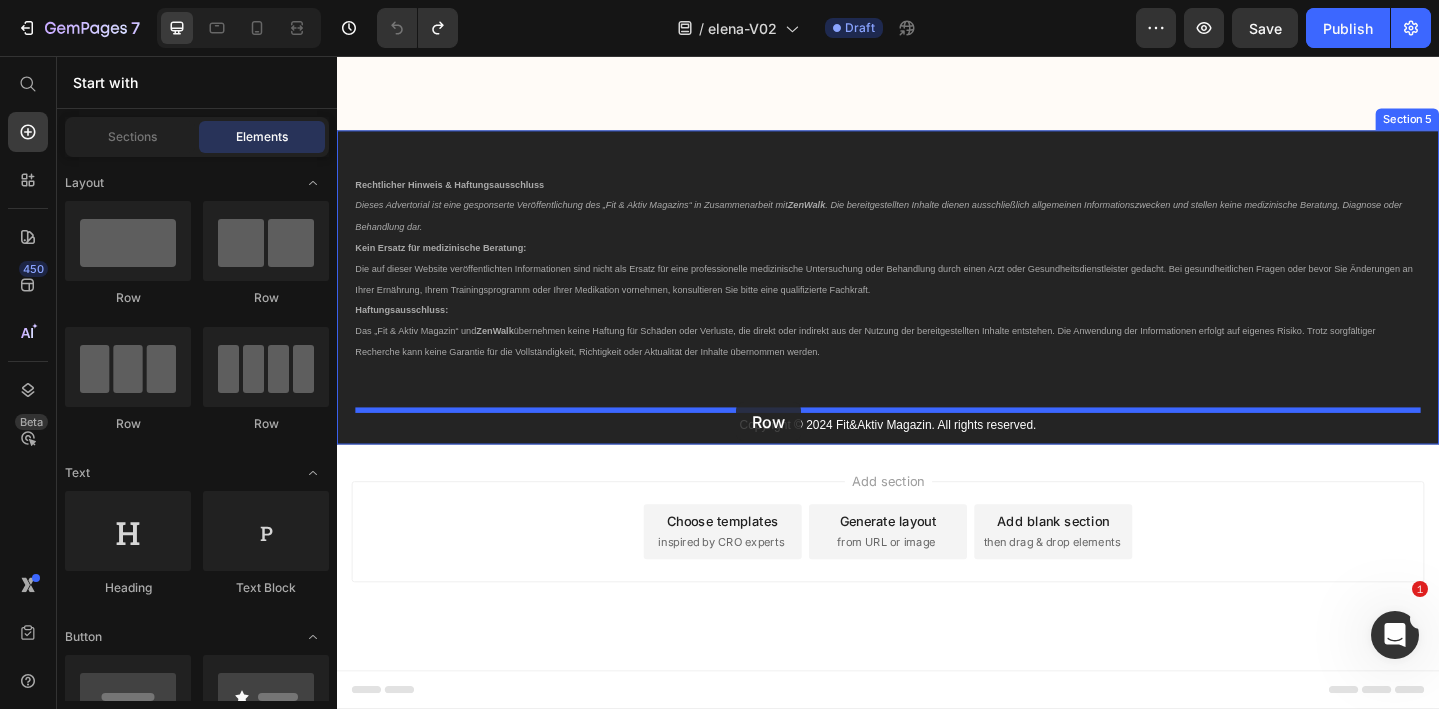 drag, startPoint x: 483, startPoint y: 446, endPoint x: 768, endPoint y: 430, distance: 285.44876 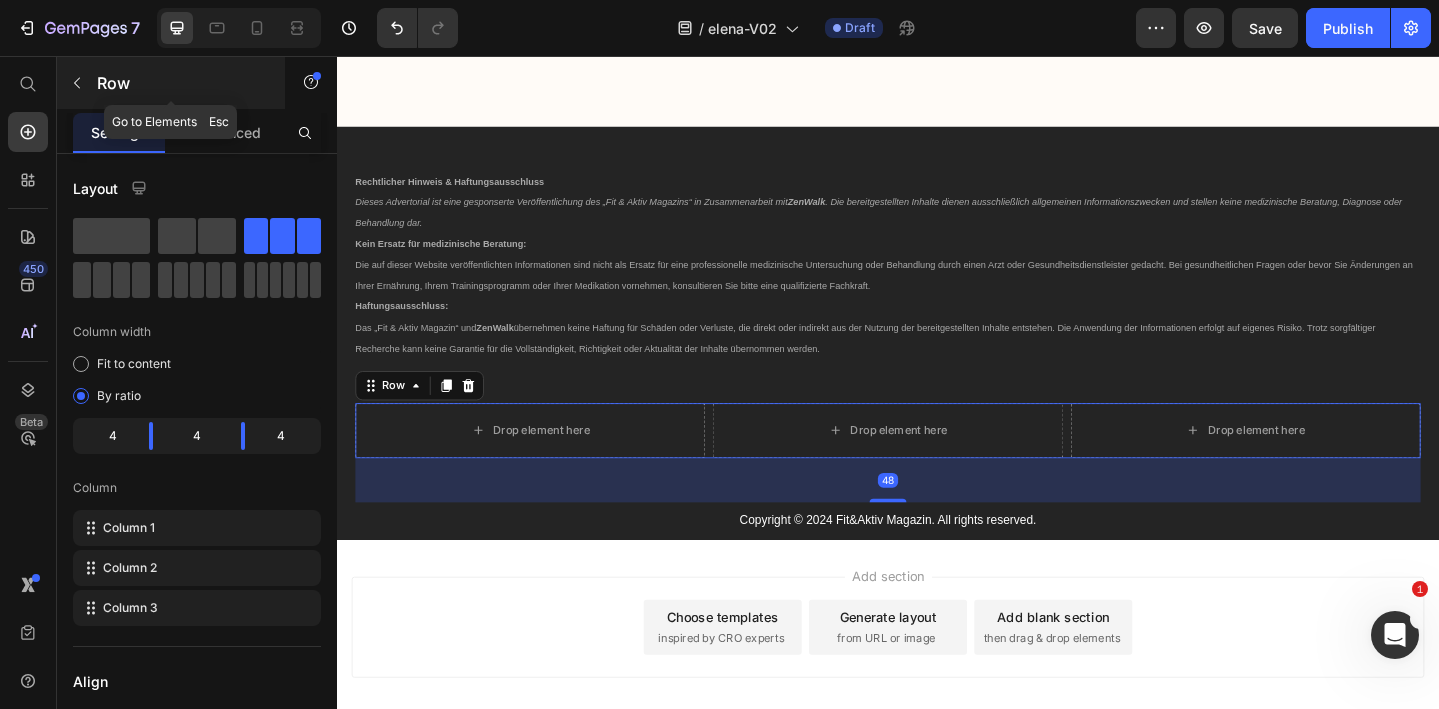 click 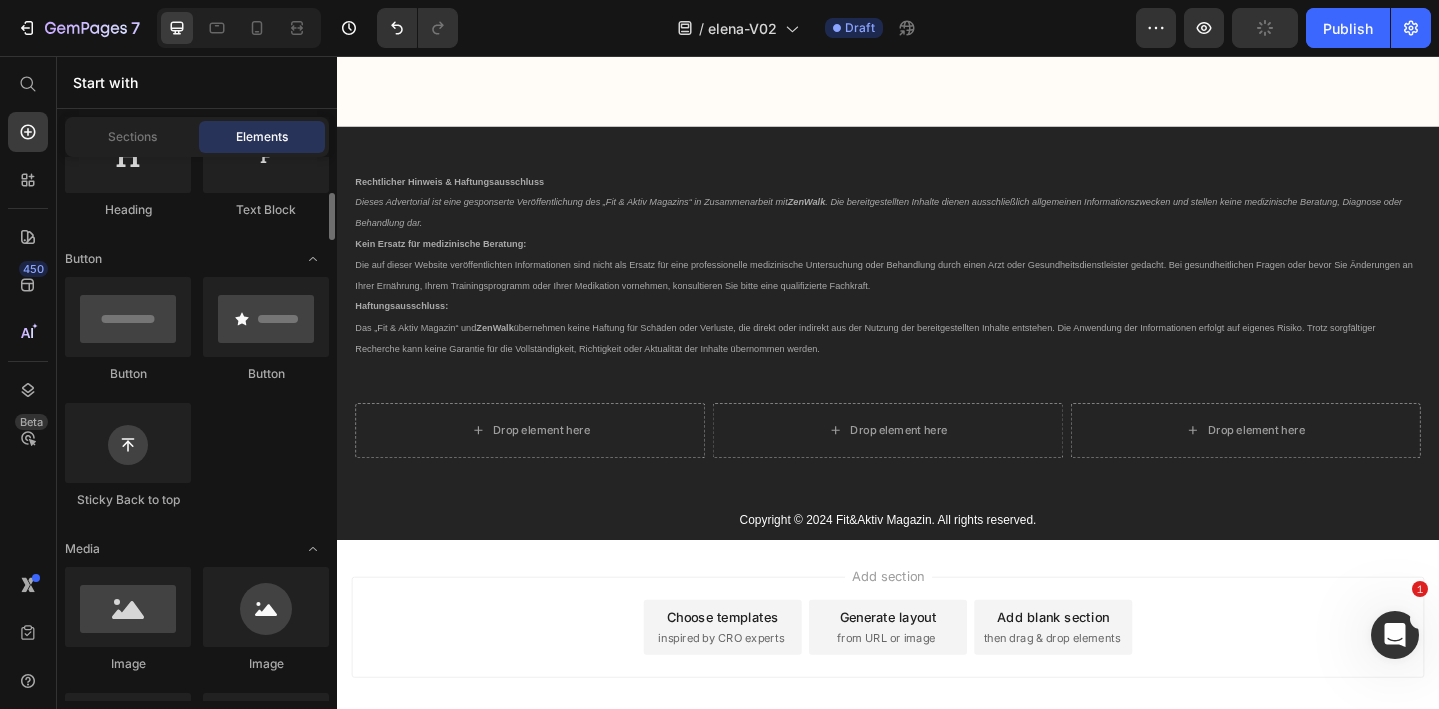 scroll, scrollTop: 381, scrollLeft: 0, axis: vertical 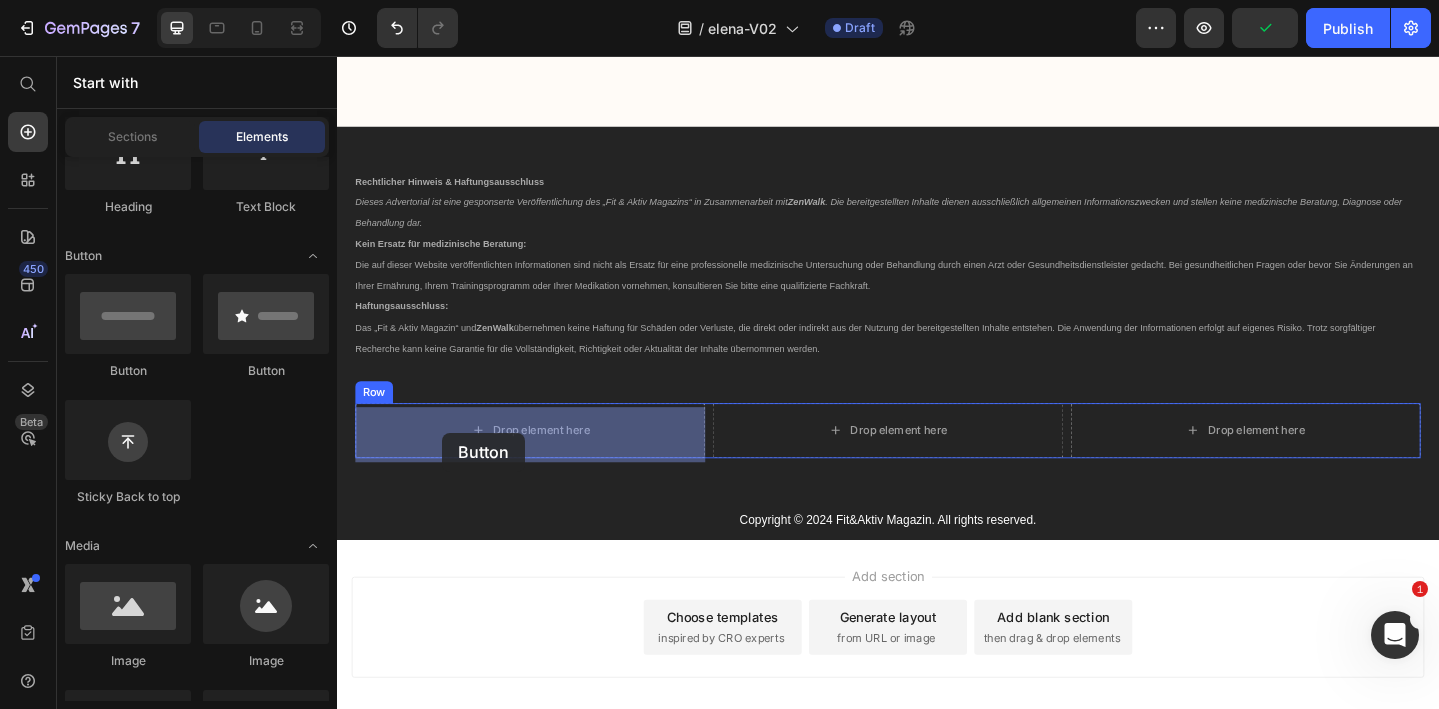 drag, startPoint x: 448, startPoint y: 373, endPoint x: 449, endPoint y: 466, distance: 93.00538 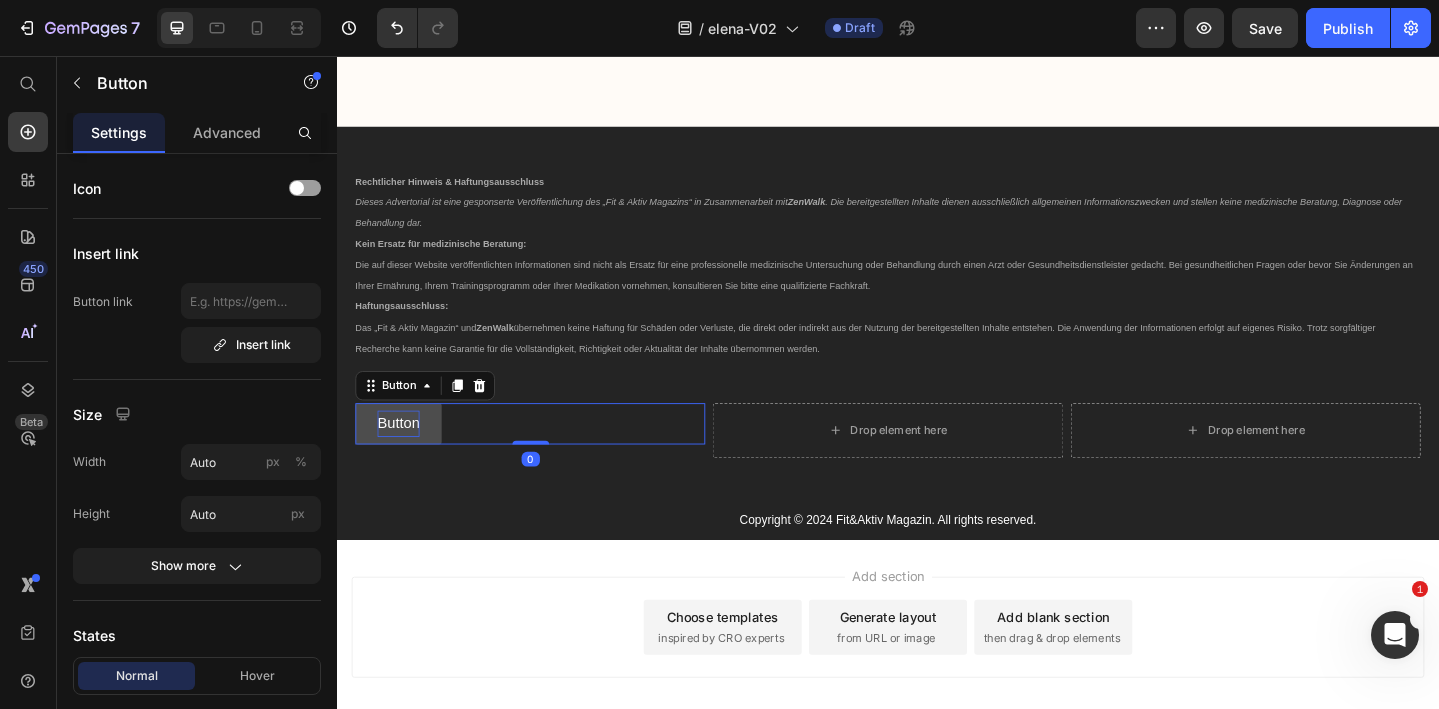 click on "Button" at bounding box center [404, 456] 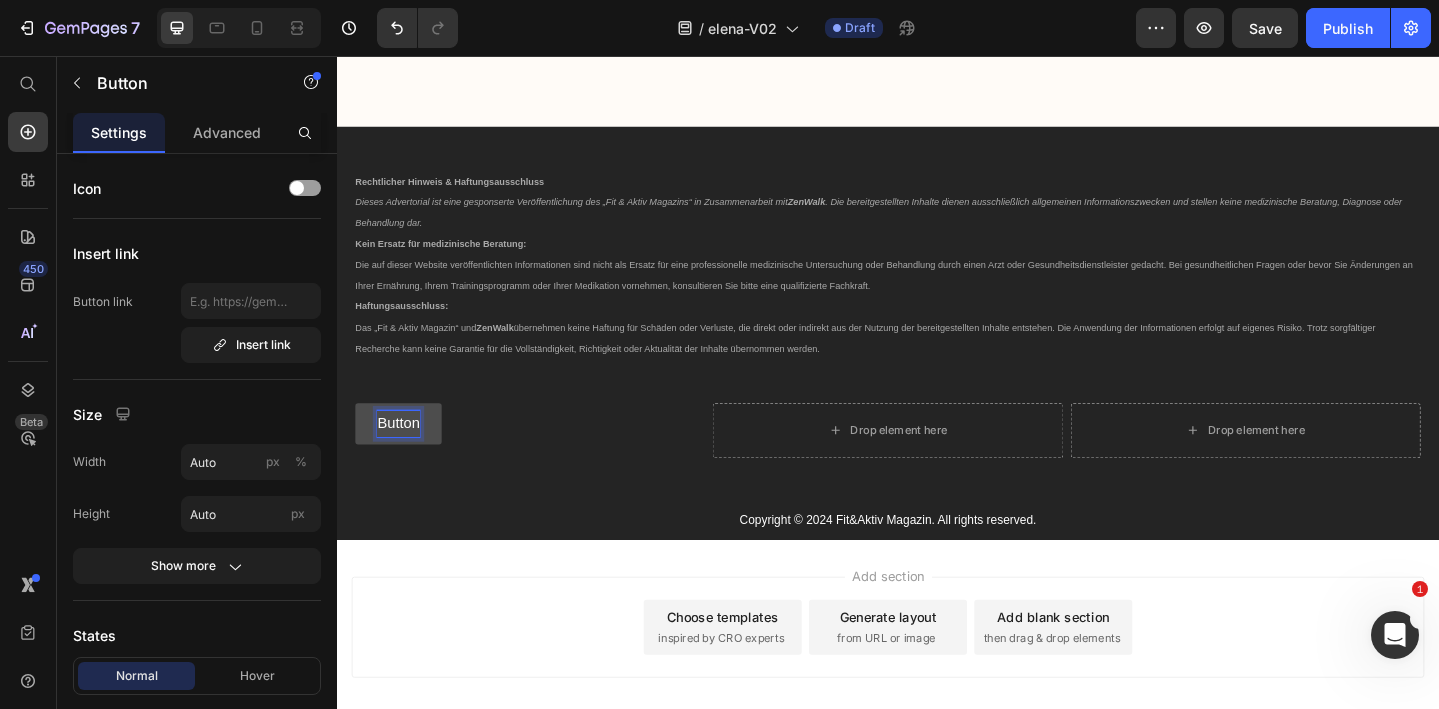 click on "Button" at bounding box center (404, 456) 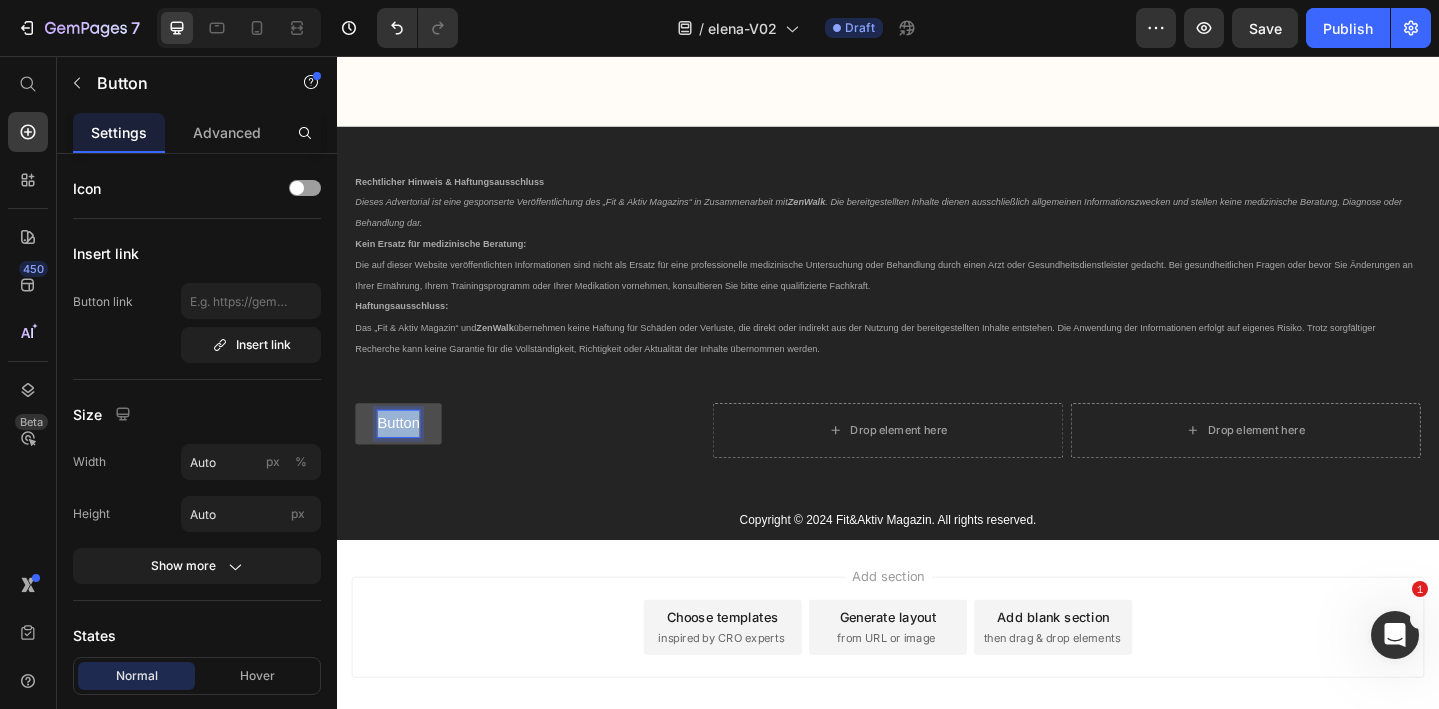 click on "Button" at bounding box center [404, 456] 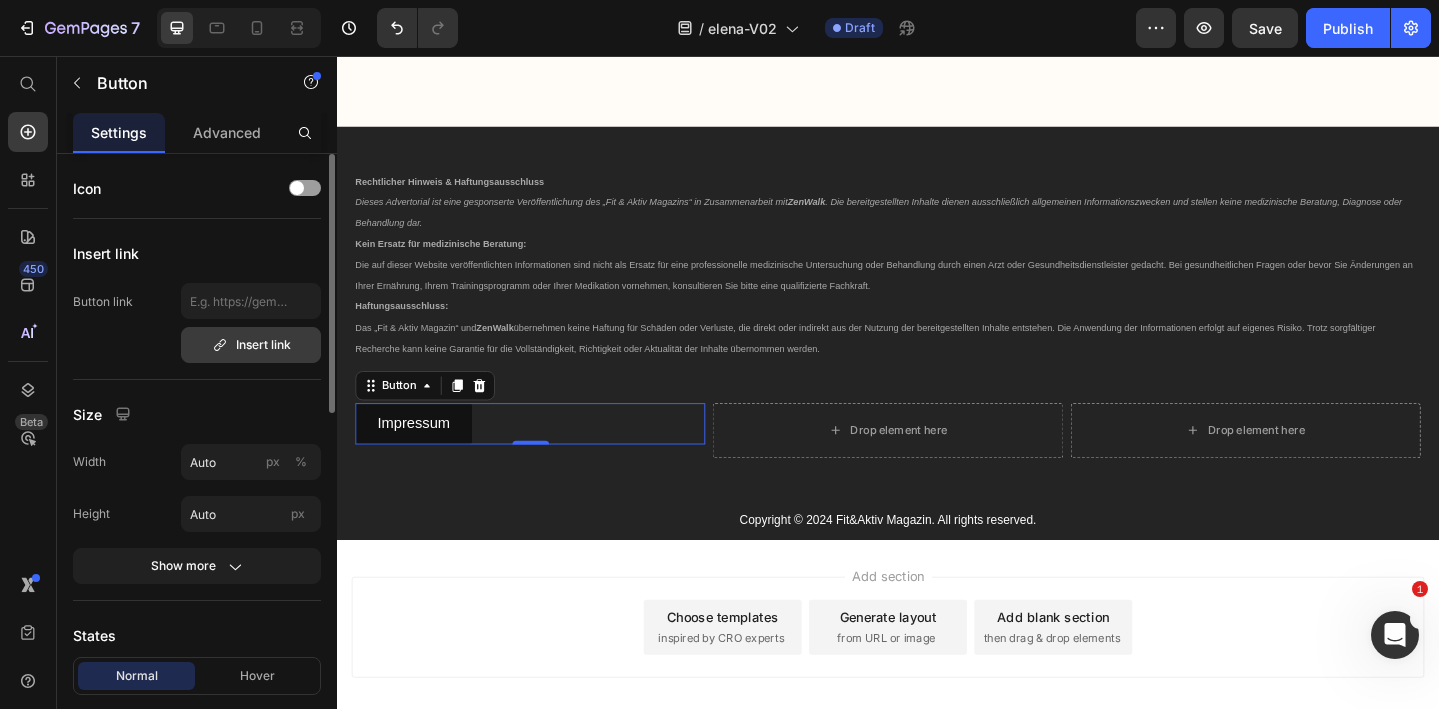 drag, startPoint x: 253, startPoint y: 301, endPoint x: 232, endPoint y: 340, distance: 44.294468 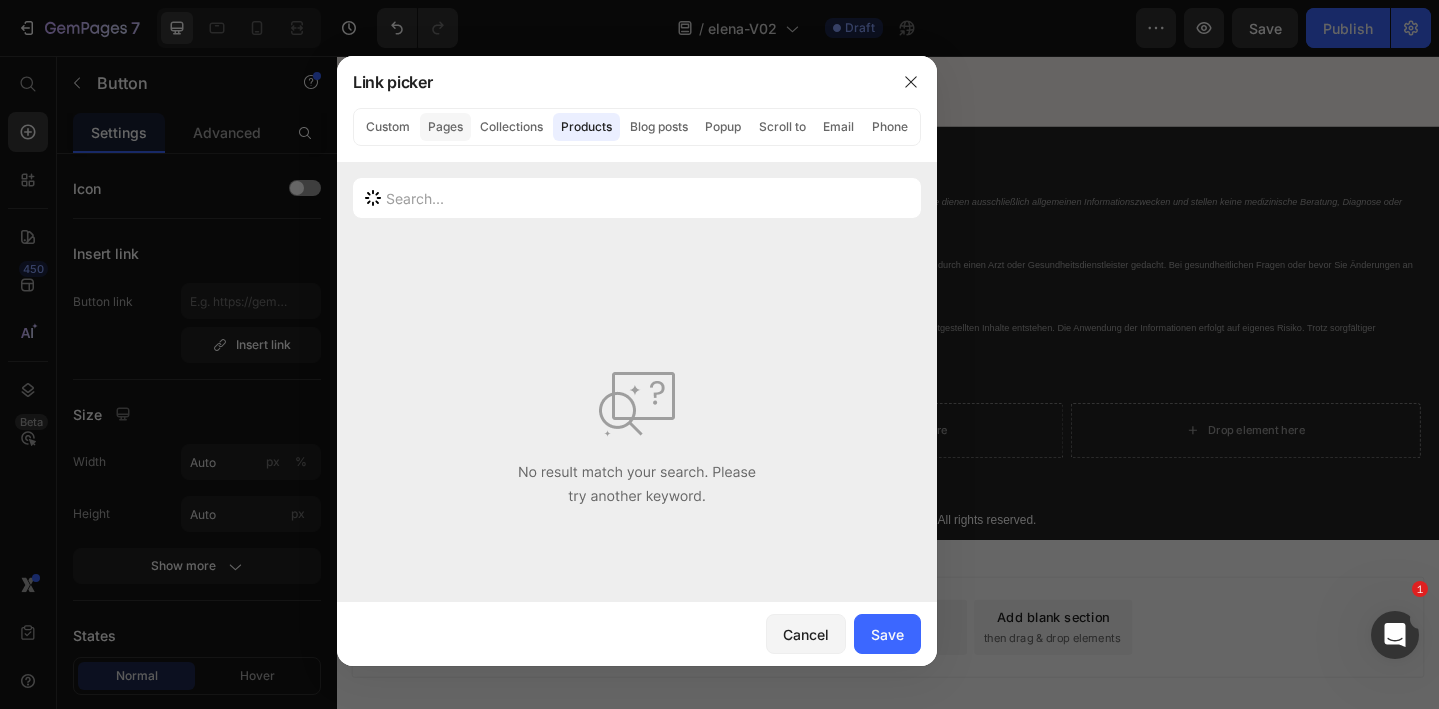 click on "Pages" 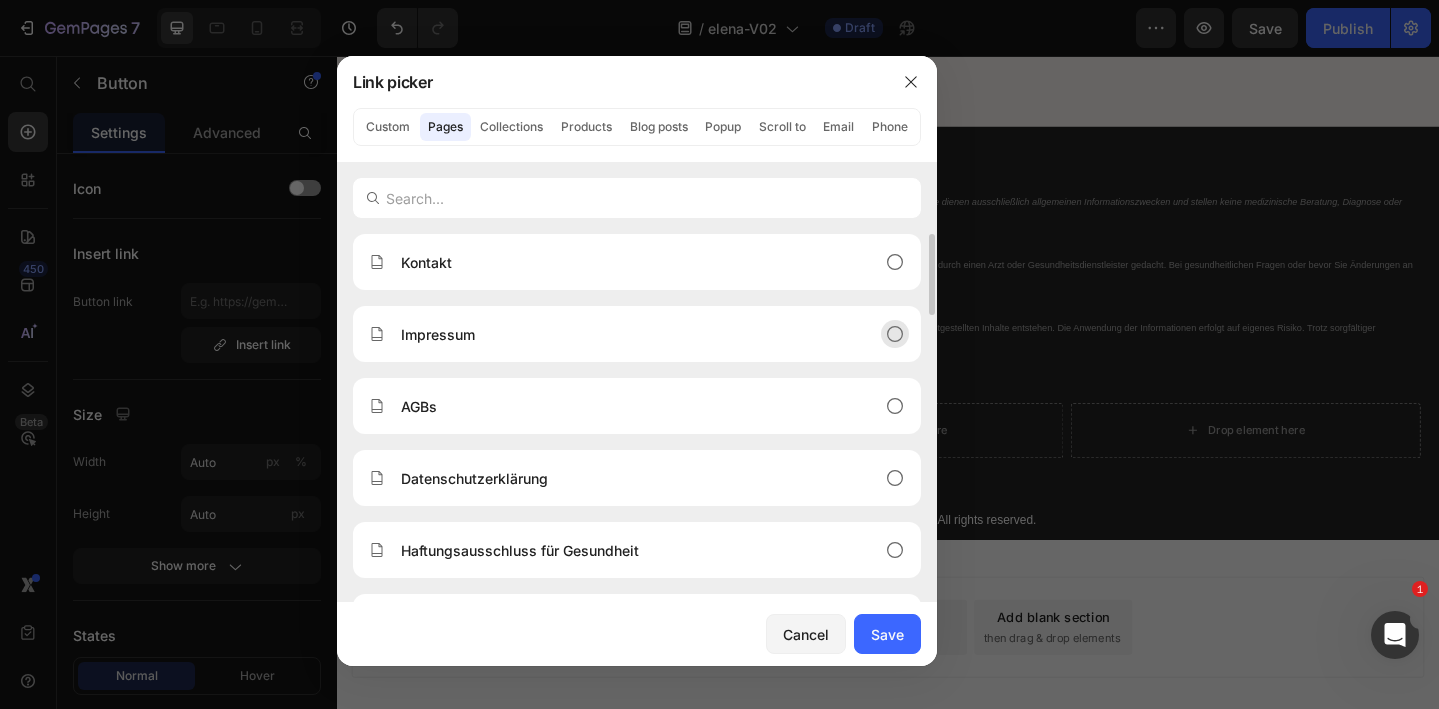 click on "Impressum" at bounding box center [621, 334] 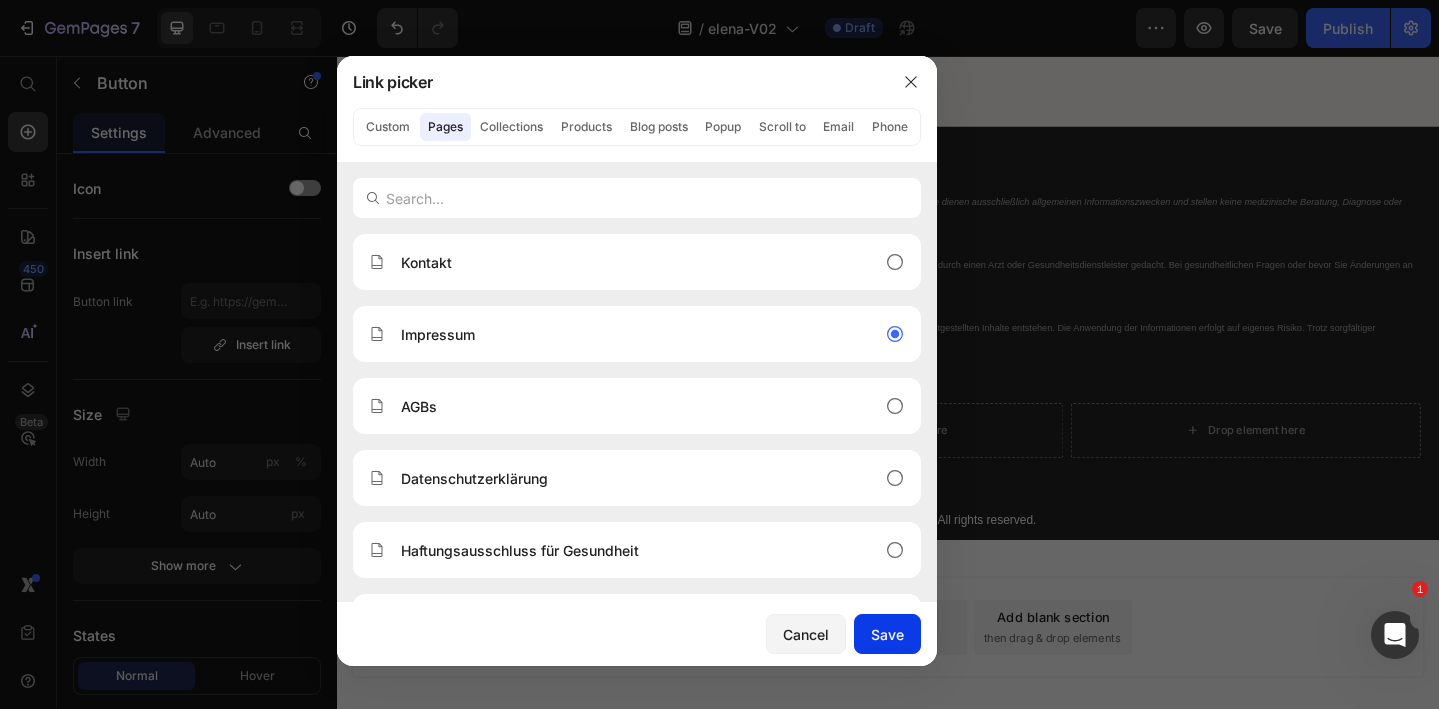 drag, startPoint x: 888, startPoint y: 630, endPoint x: 599, endPoint y: 626, distance: 289.02768 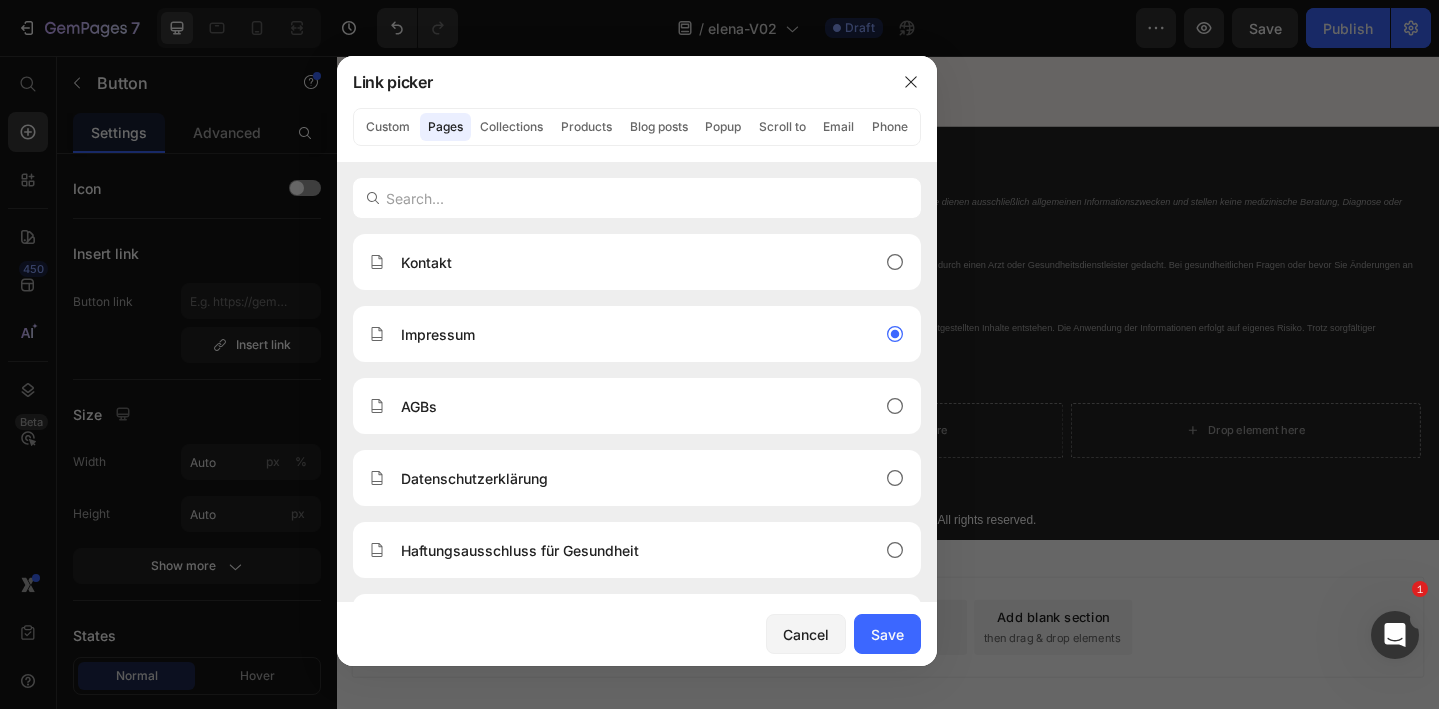 type on "/pages/impressum" 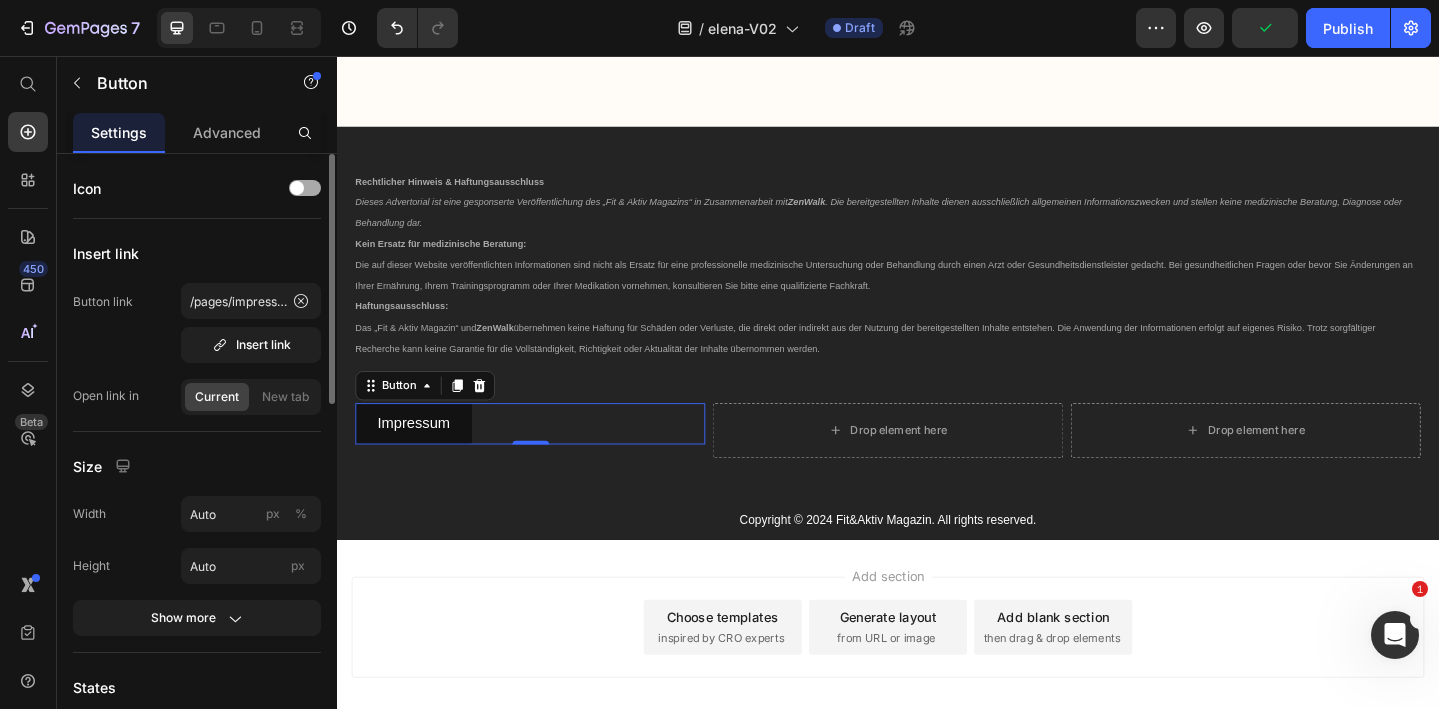 click at bounding box center [297, 188] 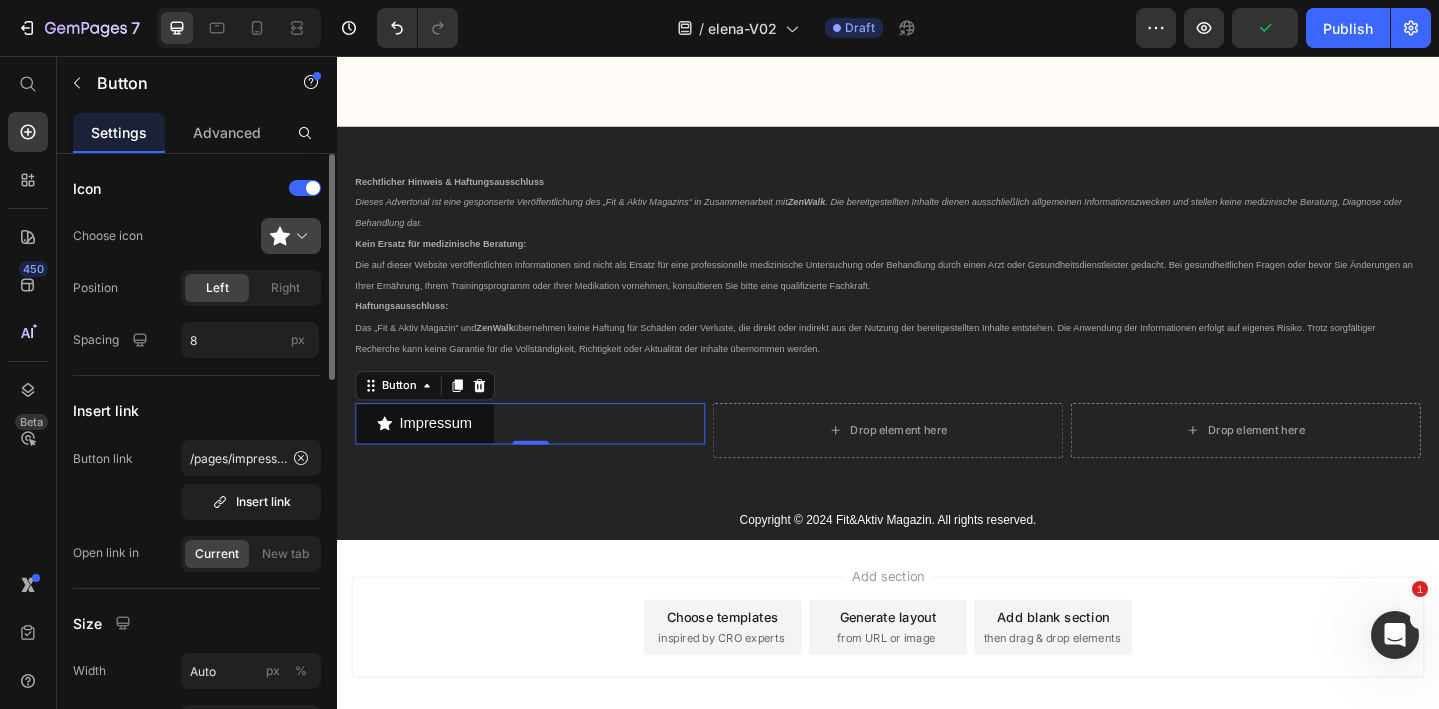 click at bounding box center (299, 236) 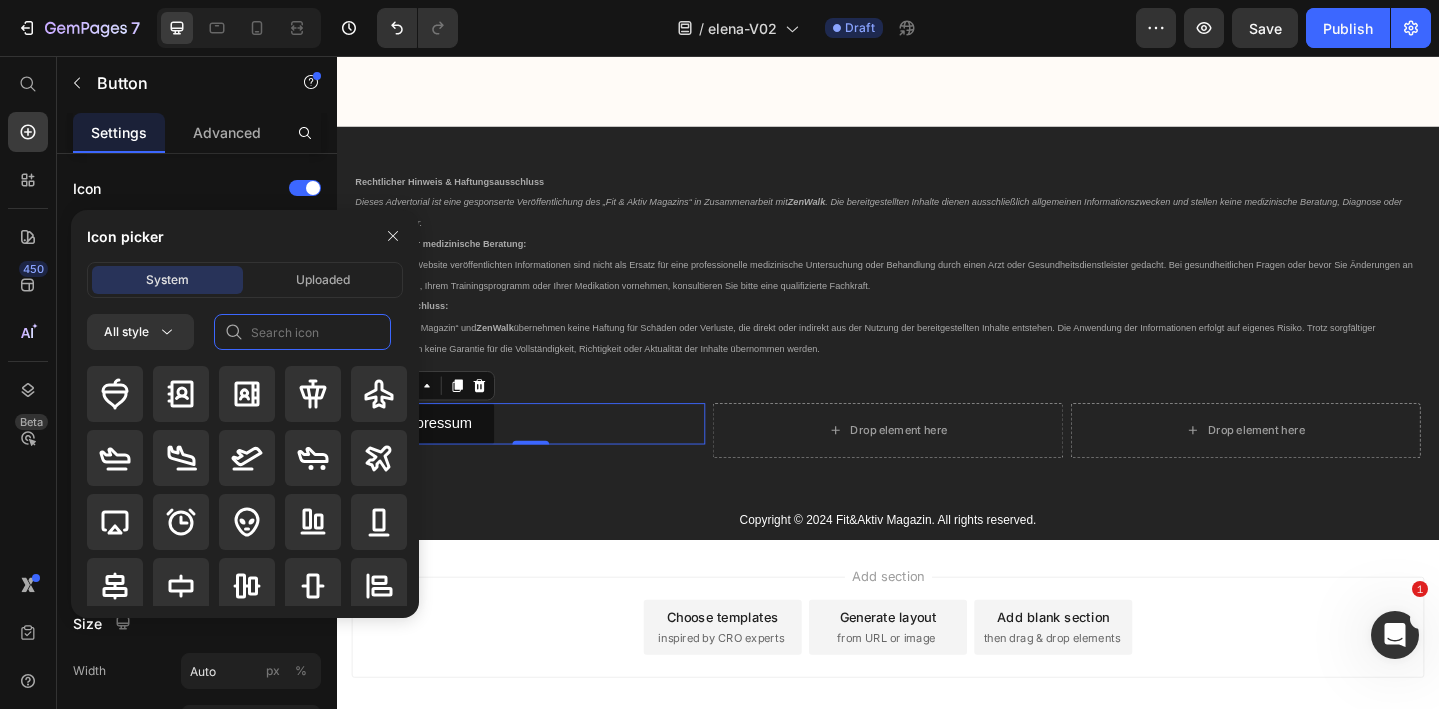 click 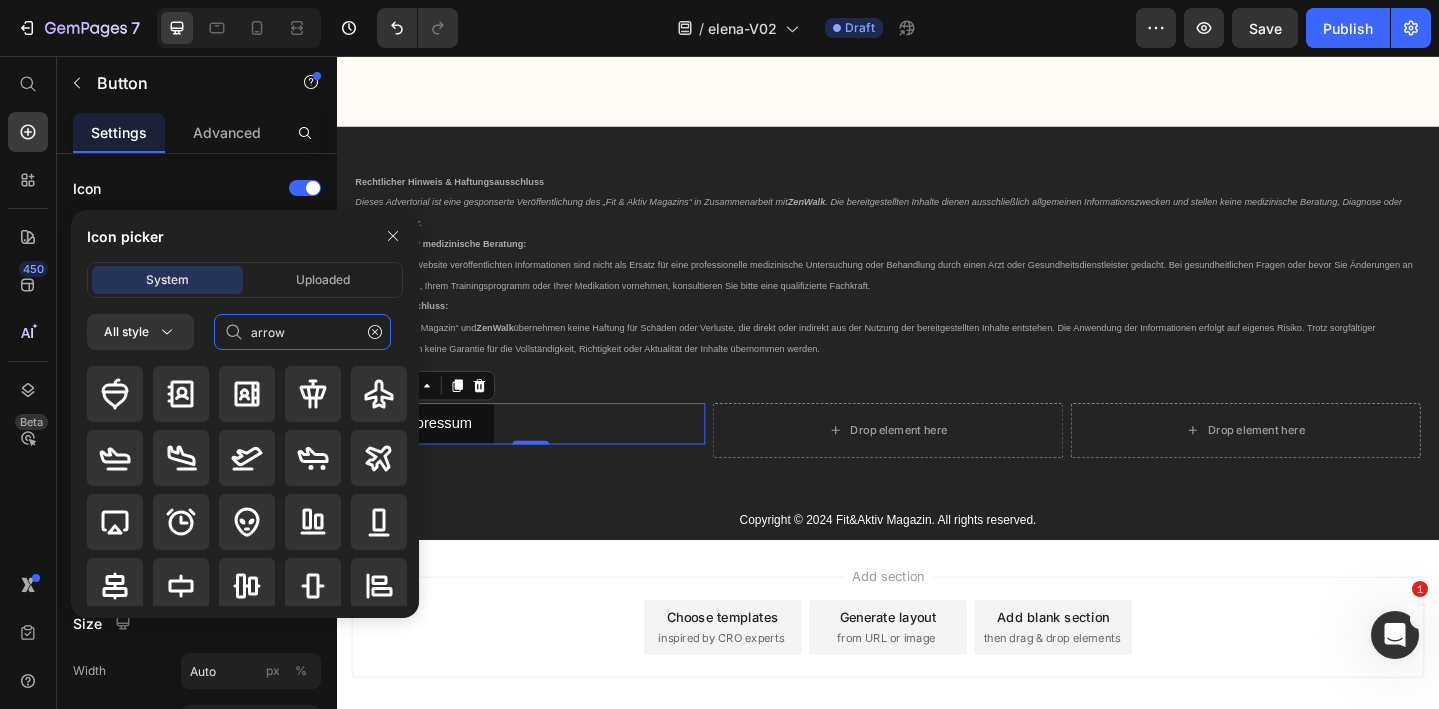 type on "arrow" 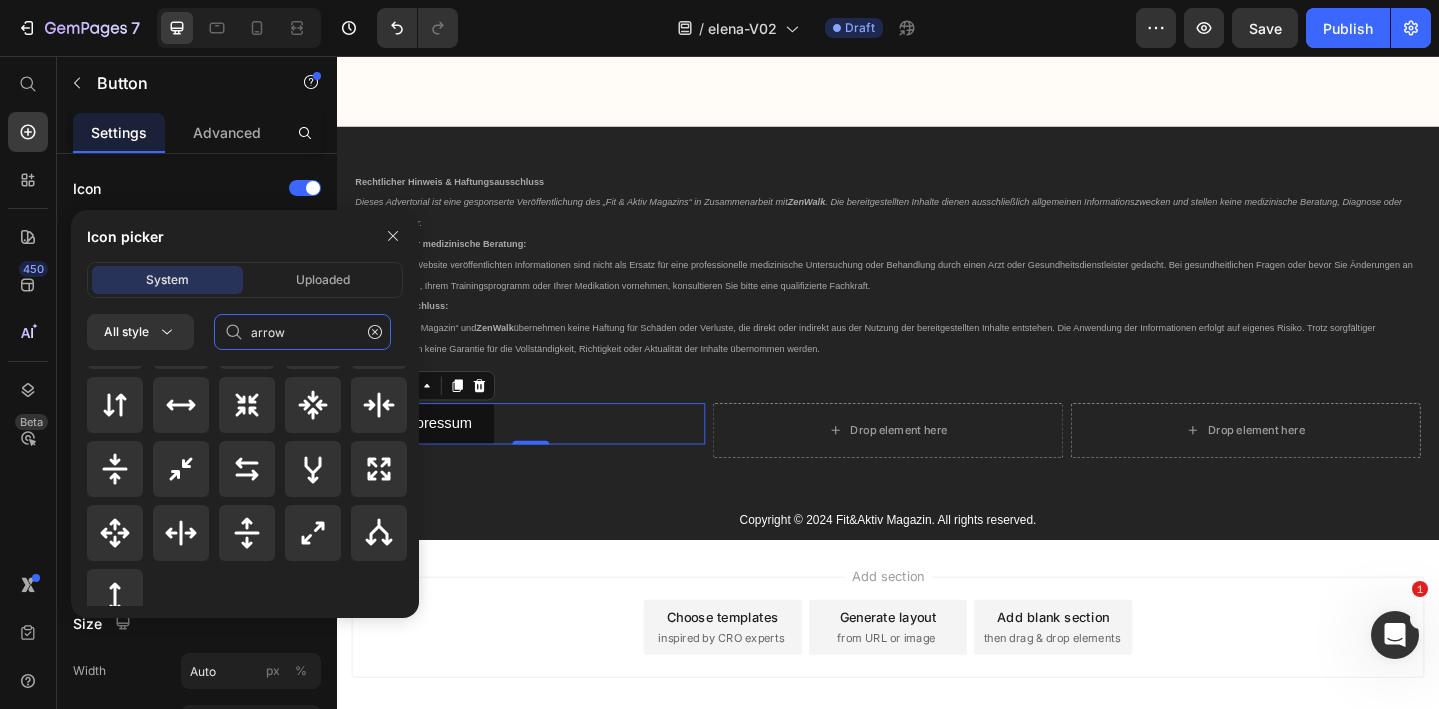 scroll, scrollTop: 928, scrollLeft: 0, axis: vertical 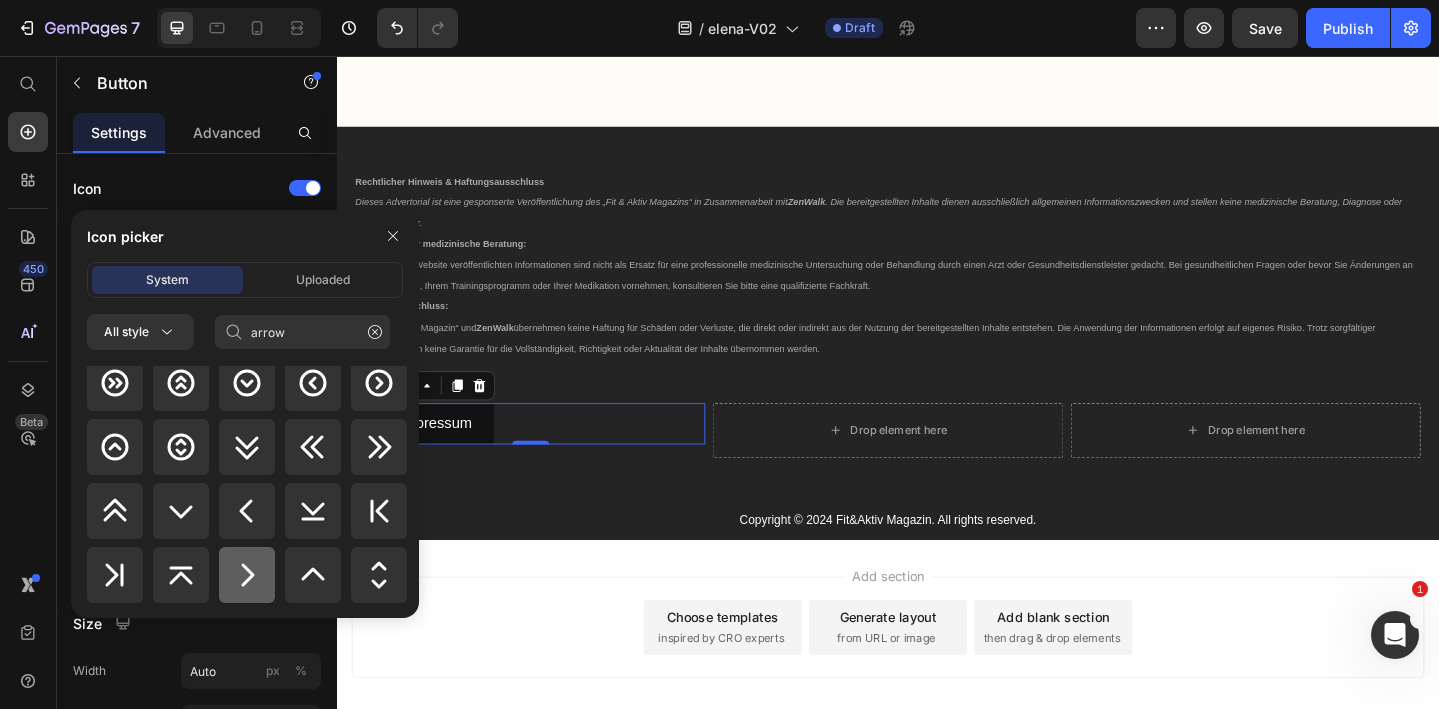 click 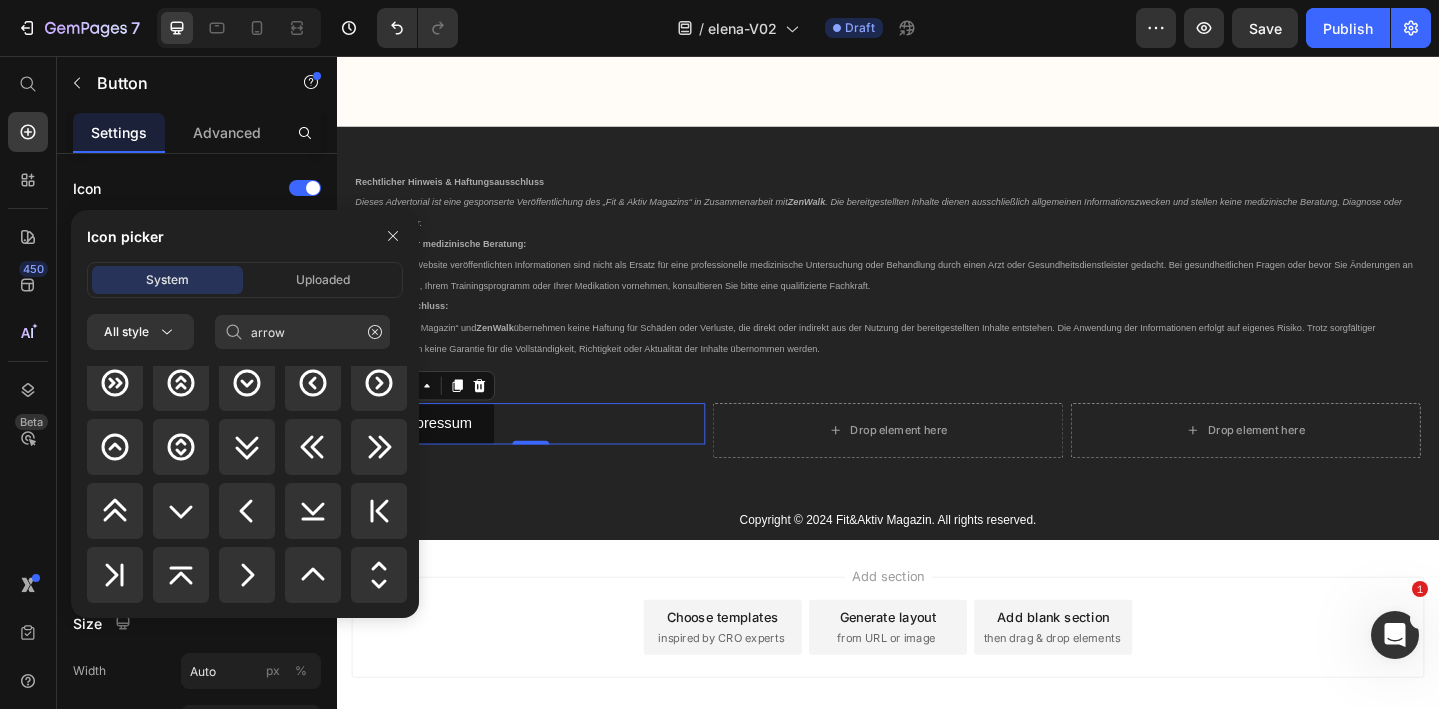 type 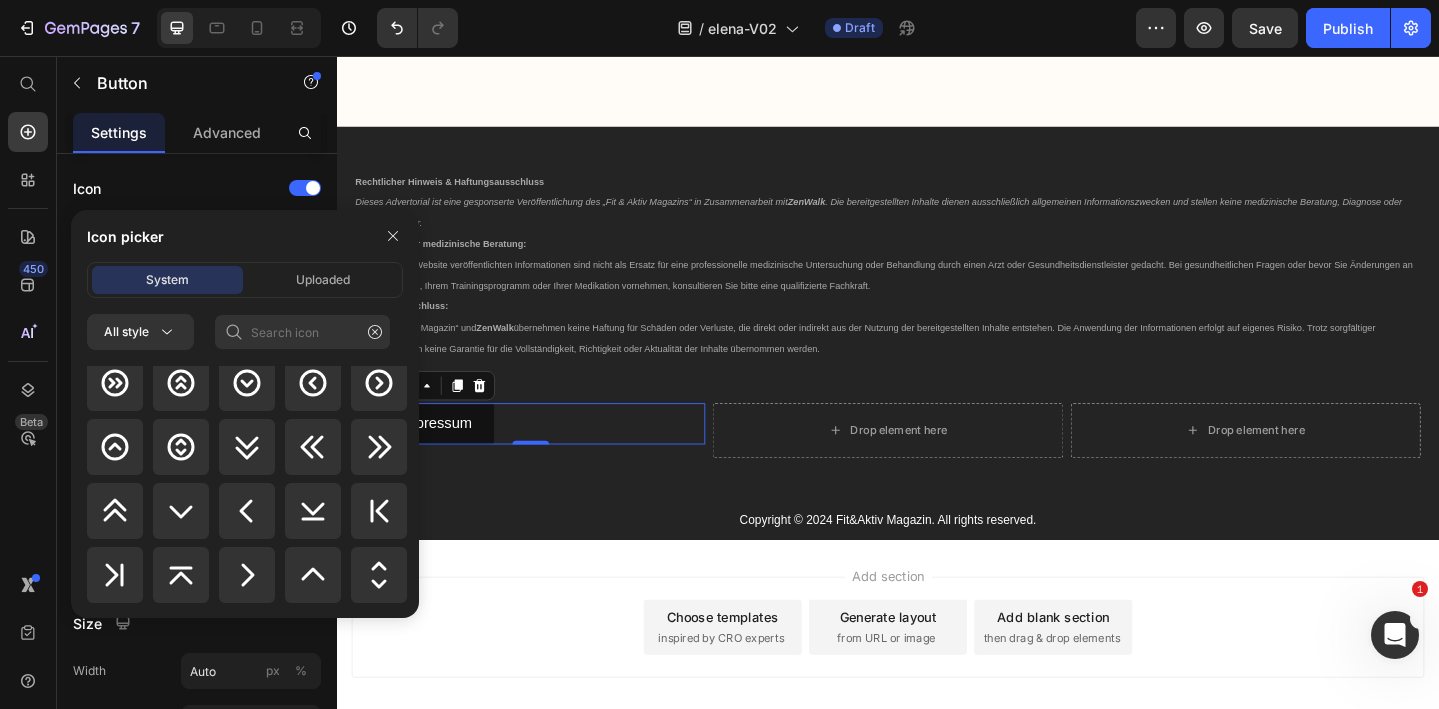 scroll, scrollTop: 896, scrollLeft: 0, axis: vertical 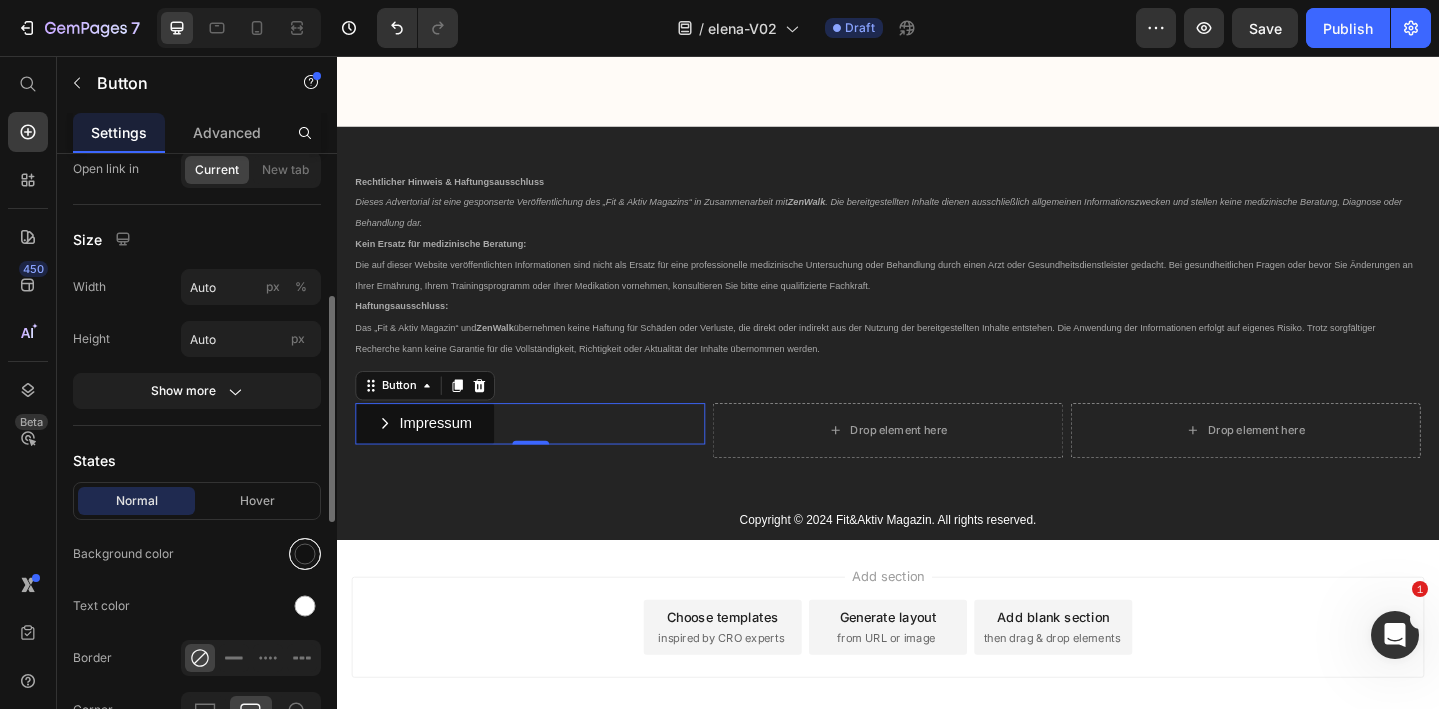 click at bounding box center (305, 554) 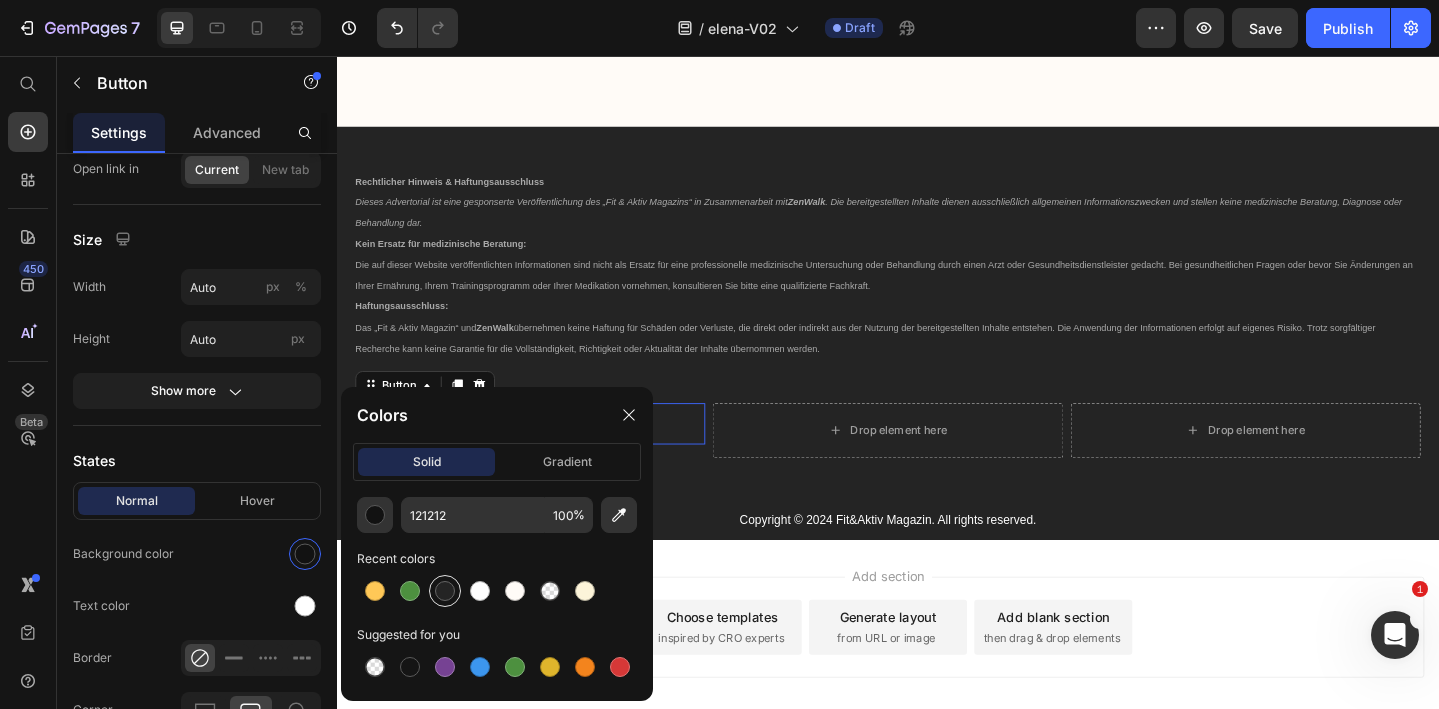 click at bounding box center (445, 591) 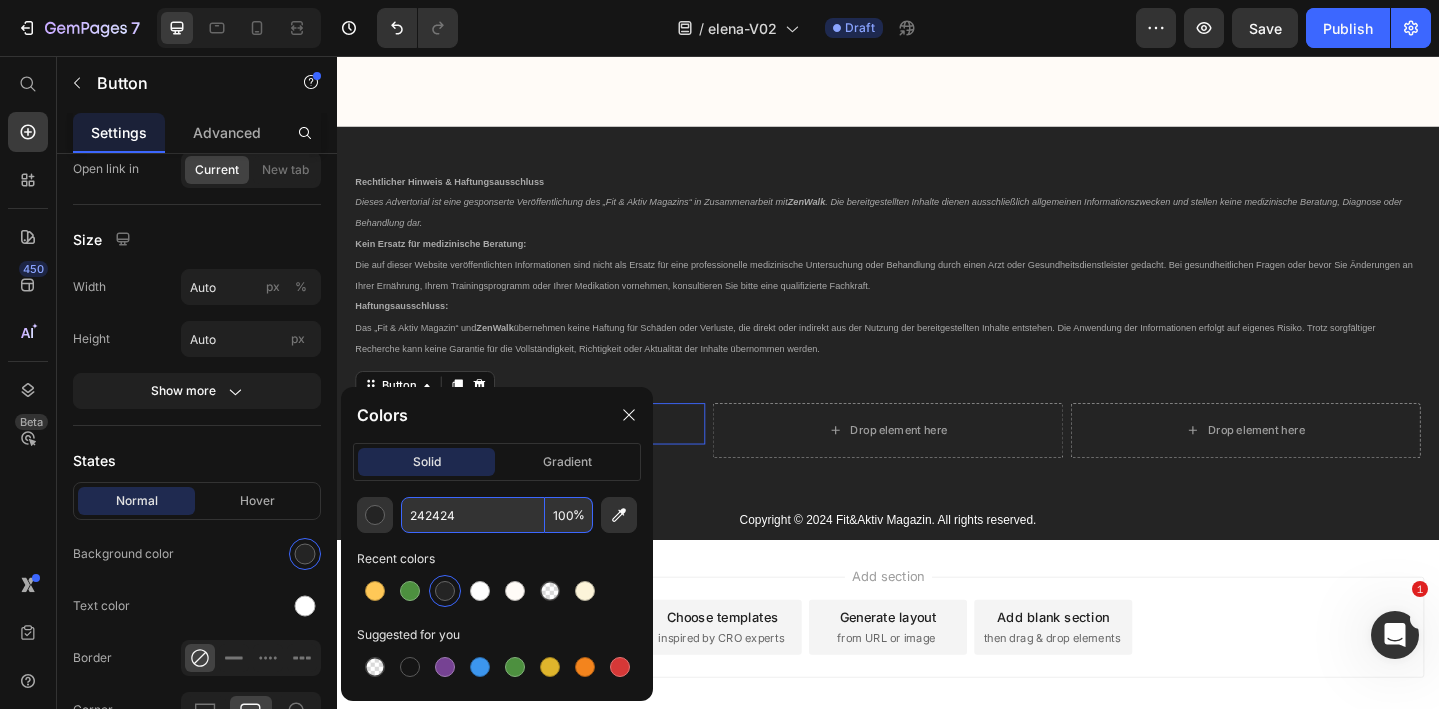 click on "242424" at bounding box center [473, 515] 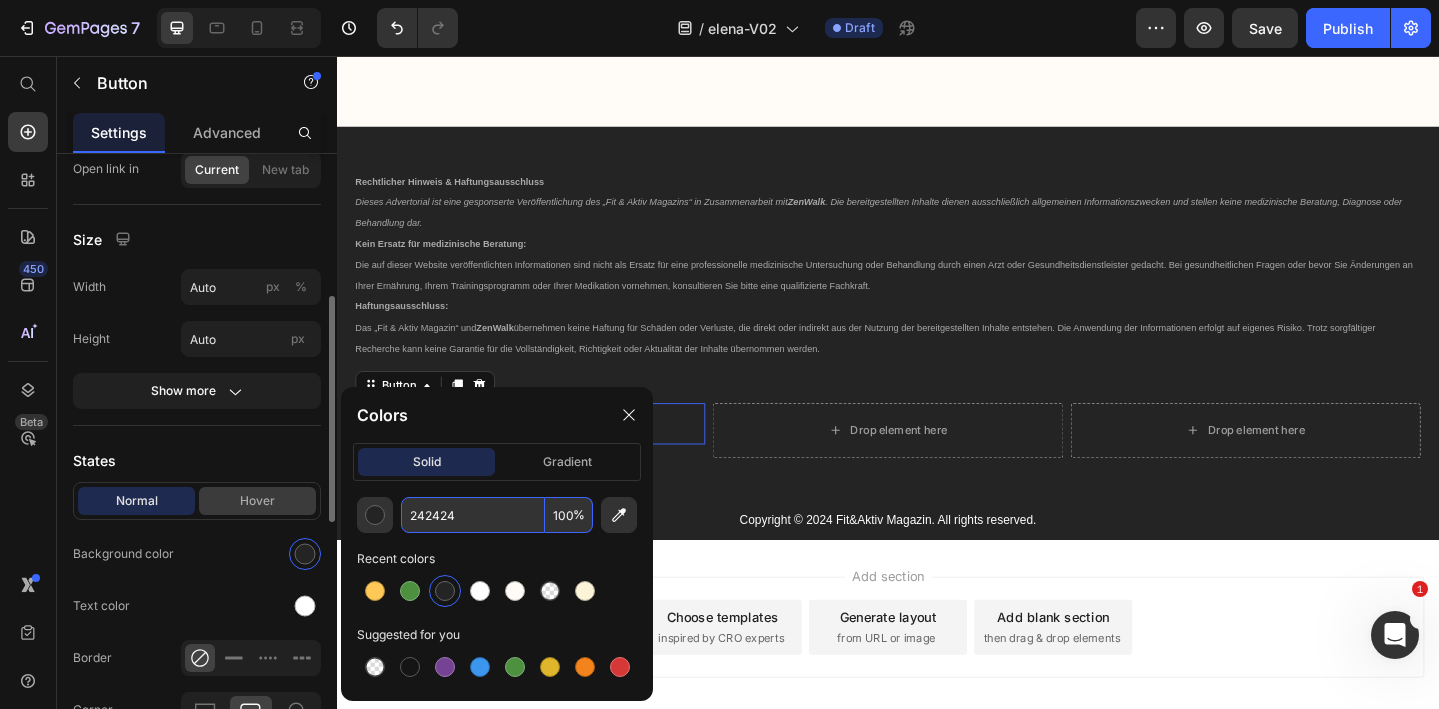 click on "Hover" at bounding box center (257, 501) 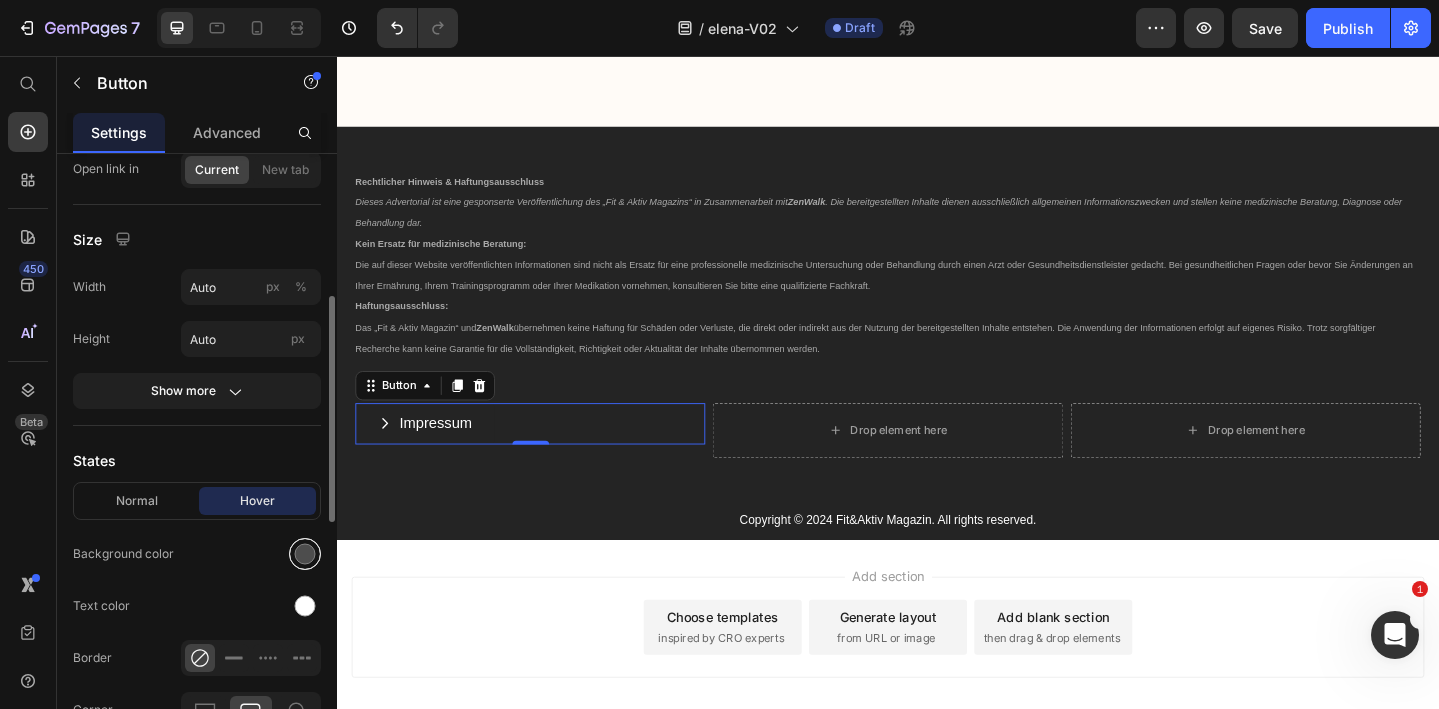 click at bounding box center [305, 554] 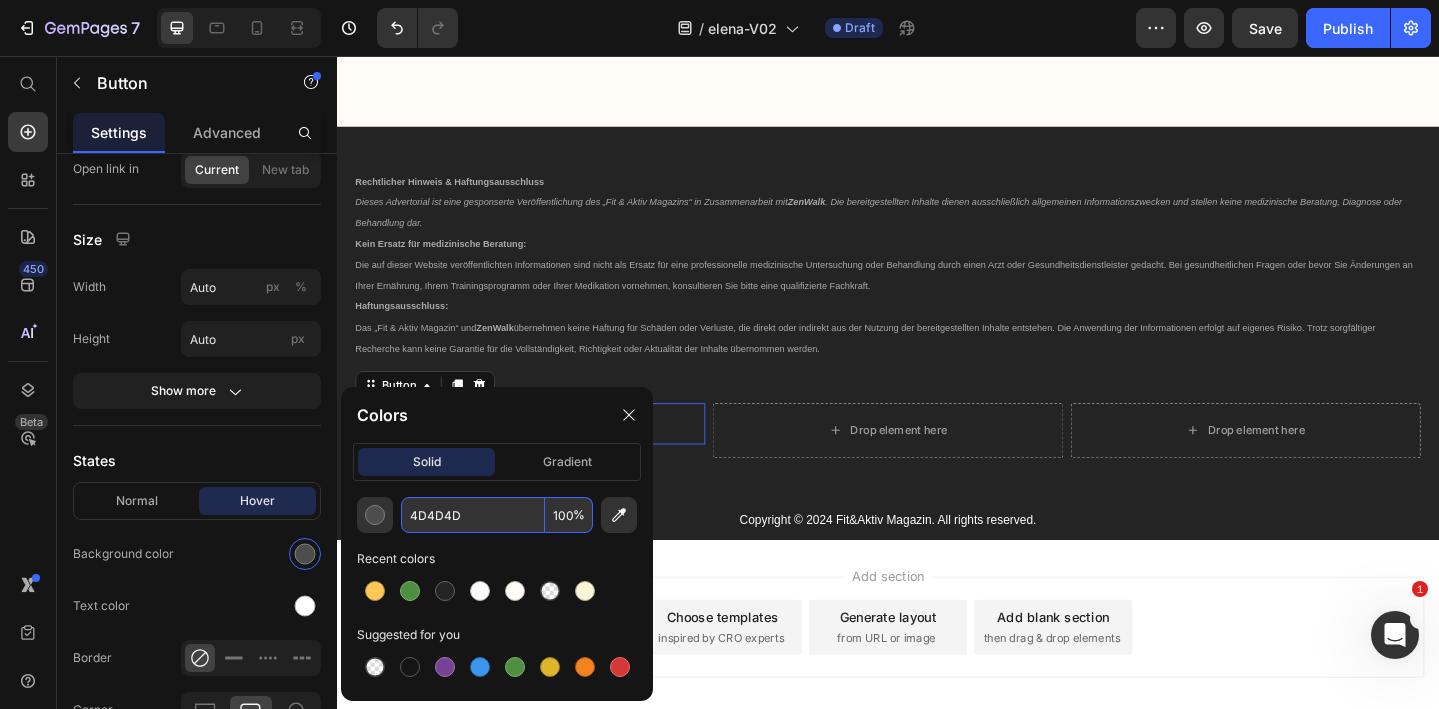 click on "4D4D4D" at bounding box center (473, 515) 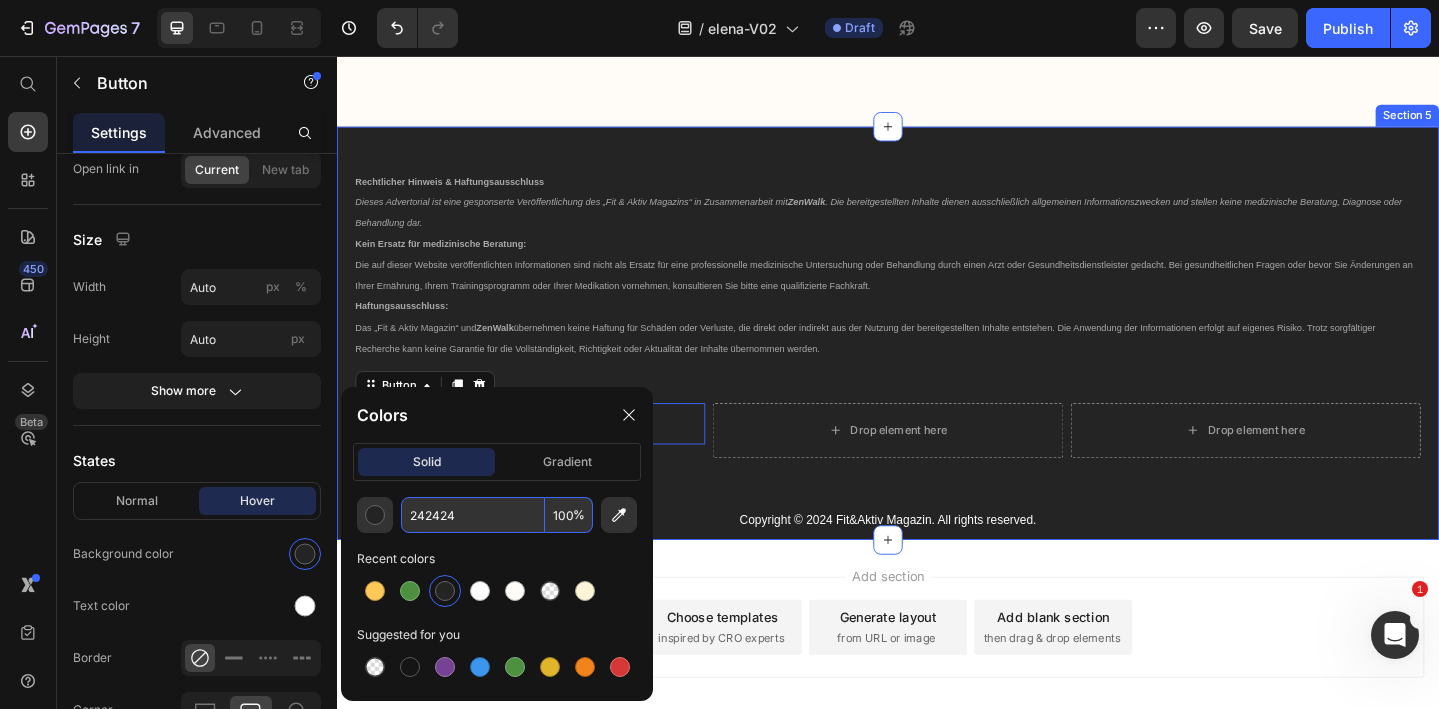 click on "Rechtlicher Hinweis & Haftungsausschluss Dieses Advertorial ist eine gesponserte Veröffentlichung des „Fit & Aktiv Magazins“ in Zusammenarbeit mit  ZenWalk . Die bereitgestellten Inhalte dienen ausschließlich allgemeinen Informationszwecken und stellen keine medizinische Beratung, Diagnose oder Behandlung dar. Kein Ersatz für medizinische Beratung: Die auf dieser Website veröffentlichten Informationen sind nicht als Ersatz für eine professionelle medizinische Untersuchung oder Behandlung durch einen Arzt oder Gesundheitsdienstleister gedacht. Bei gesundheitlichen Fragen oder bevor Sie Änderungen an Ihrer Ernährung, Ihrem Trainingsprogramm oder Ihrer Medikation vornehmen, konsultieren Sie bitte eine qualifizierte Fachkraft. Haftungsausschluss: Das „Fit & Aktiv Magazin“ und  ZenWalk Text Block
Impressum Button   0
Drop element here
Drop element here Row Copyright © 2024 Fit&Aktiv Magazin. All rights reserved. Text Block" at bounding box center [937, 382] 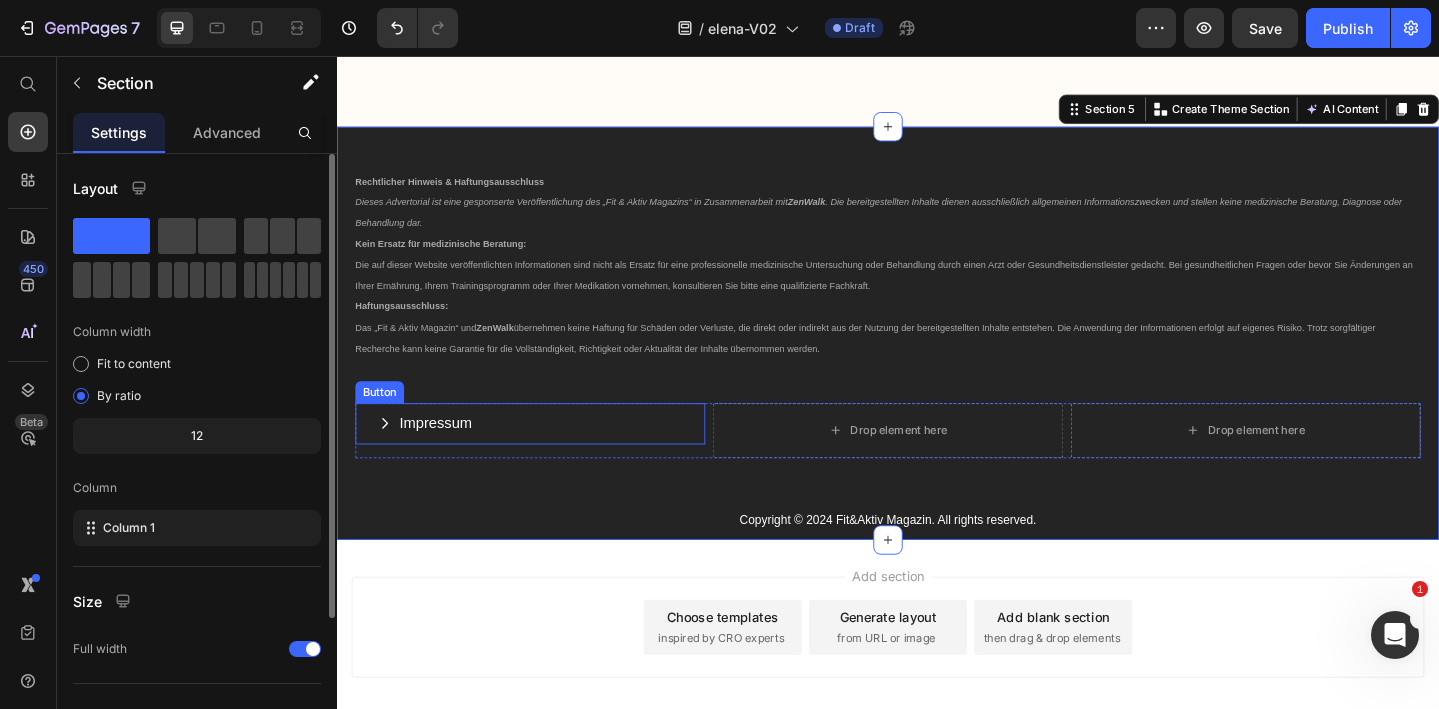 click on "Impressum Button" at bounding box center (547, 456) 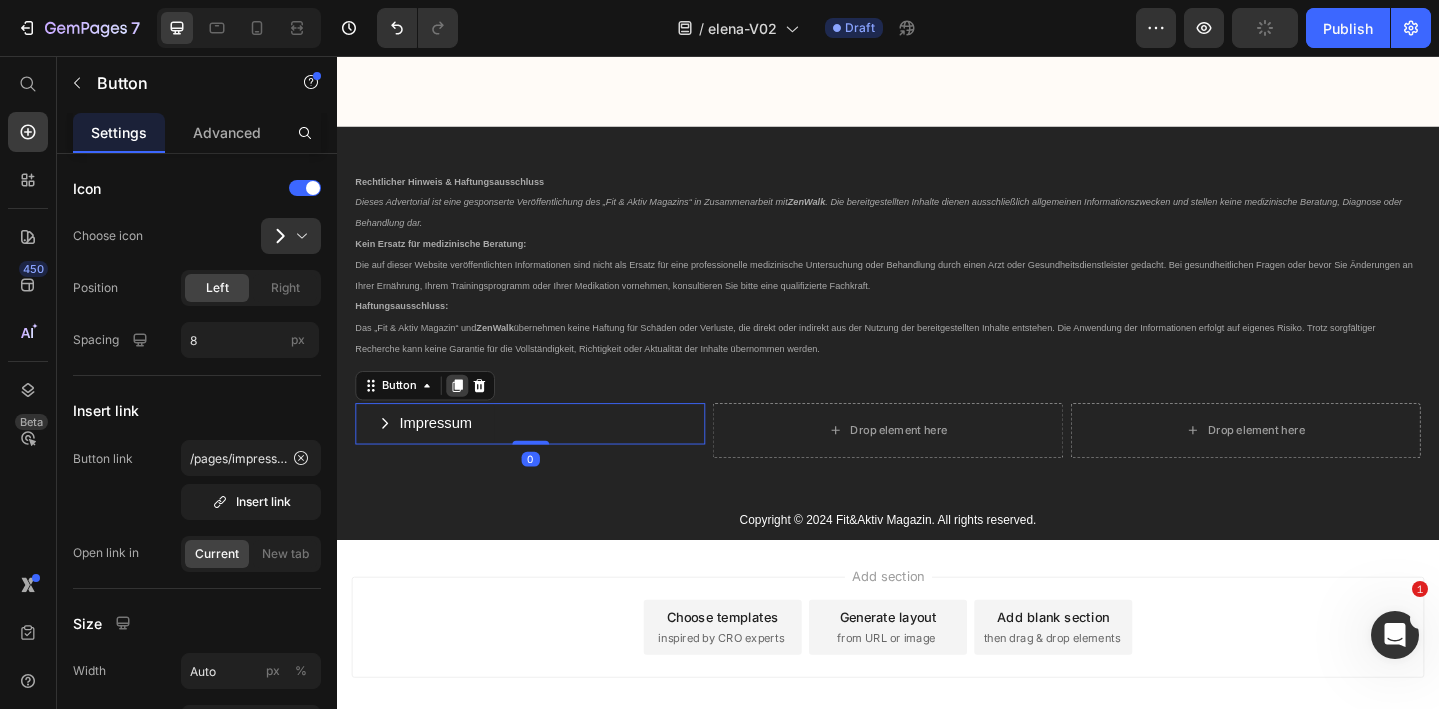 click at bounding box center (468, 415) 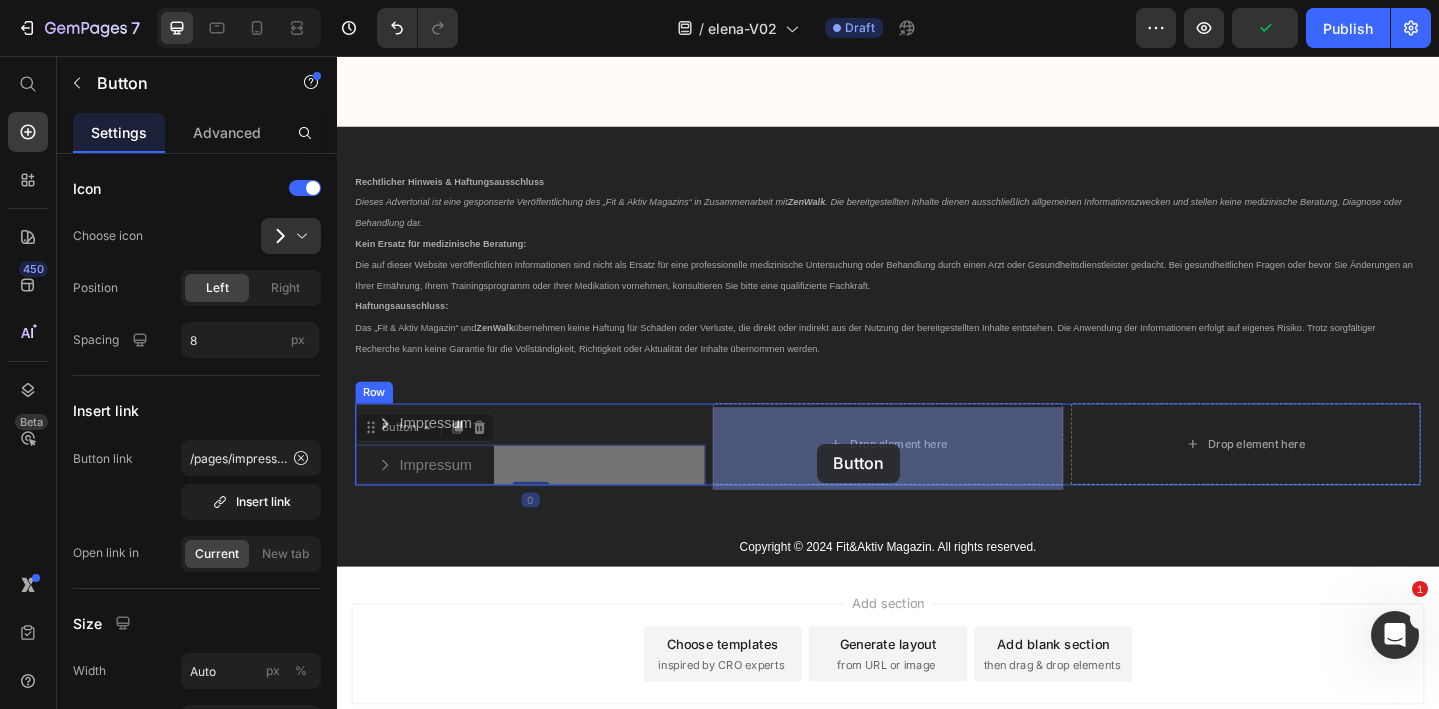 drag, startPoint x: 373, startPoint y: 464, endPoint x: 859, endPoint y: 479, distance: 486.2314 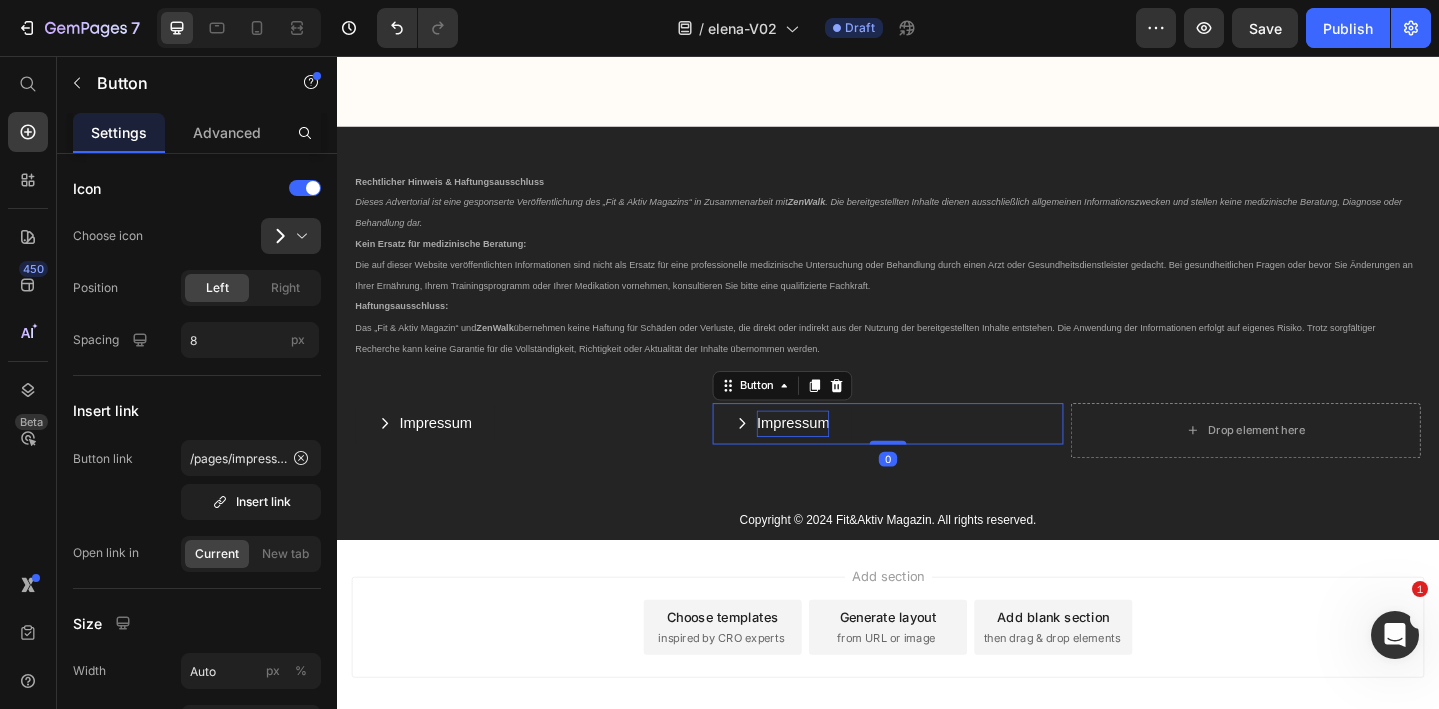 click on "Impressum" at bounding box center (833, 456) 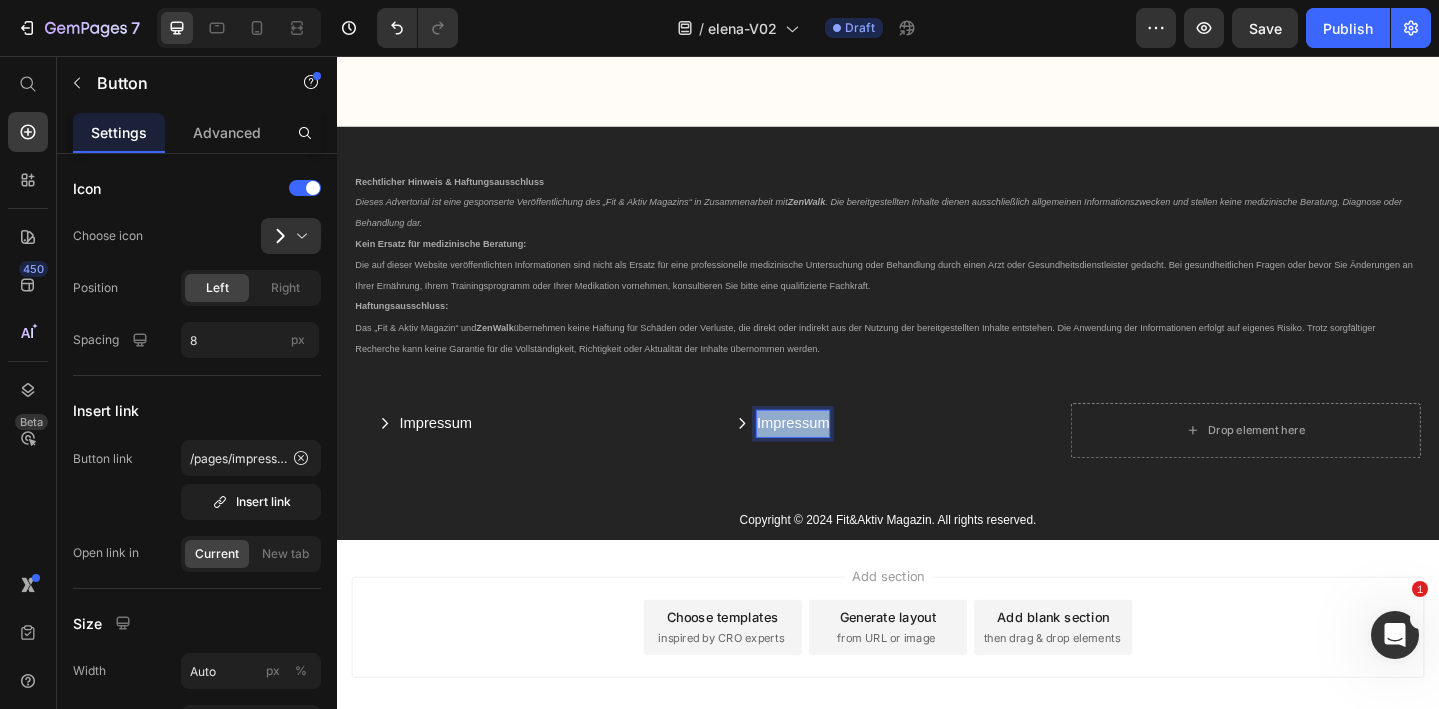 click on "Impressum" at bounding box center [833, 456] 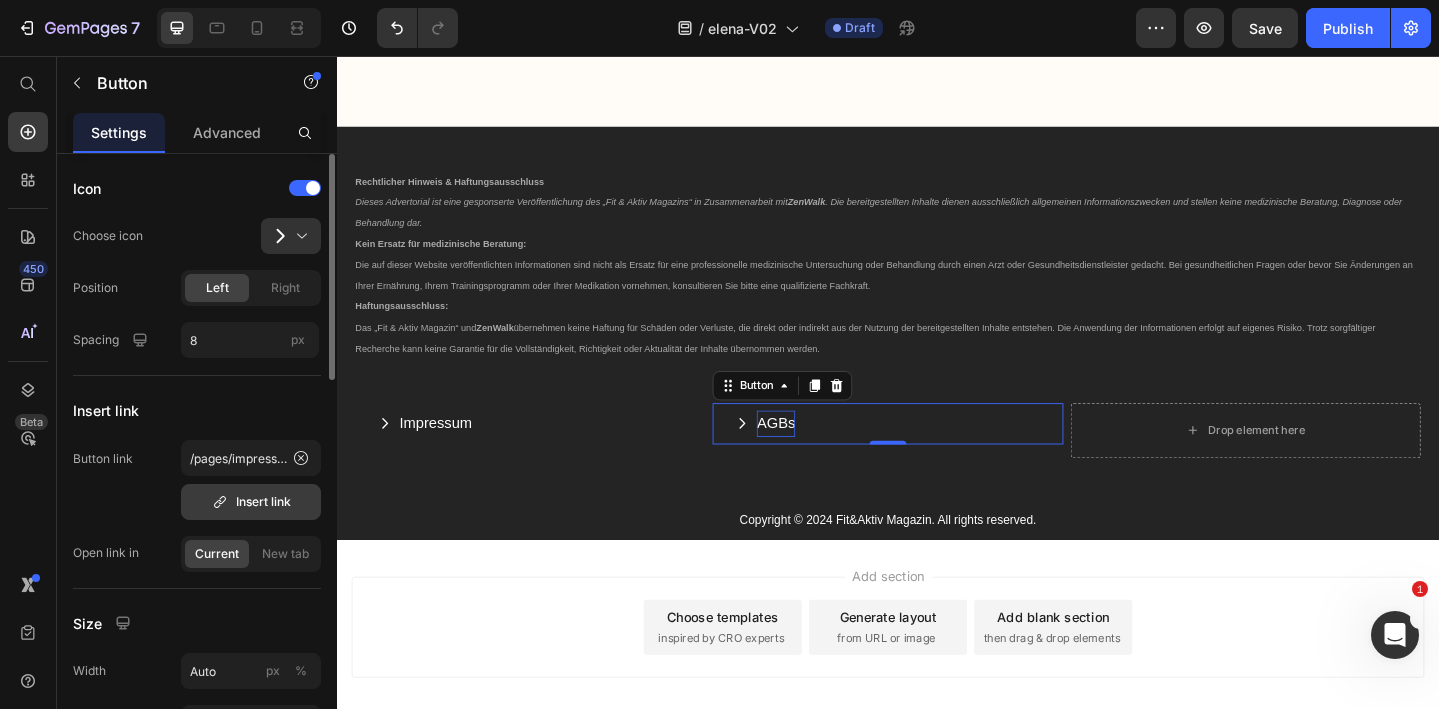 click on "Insert link" at bounding box center (251, 502) 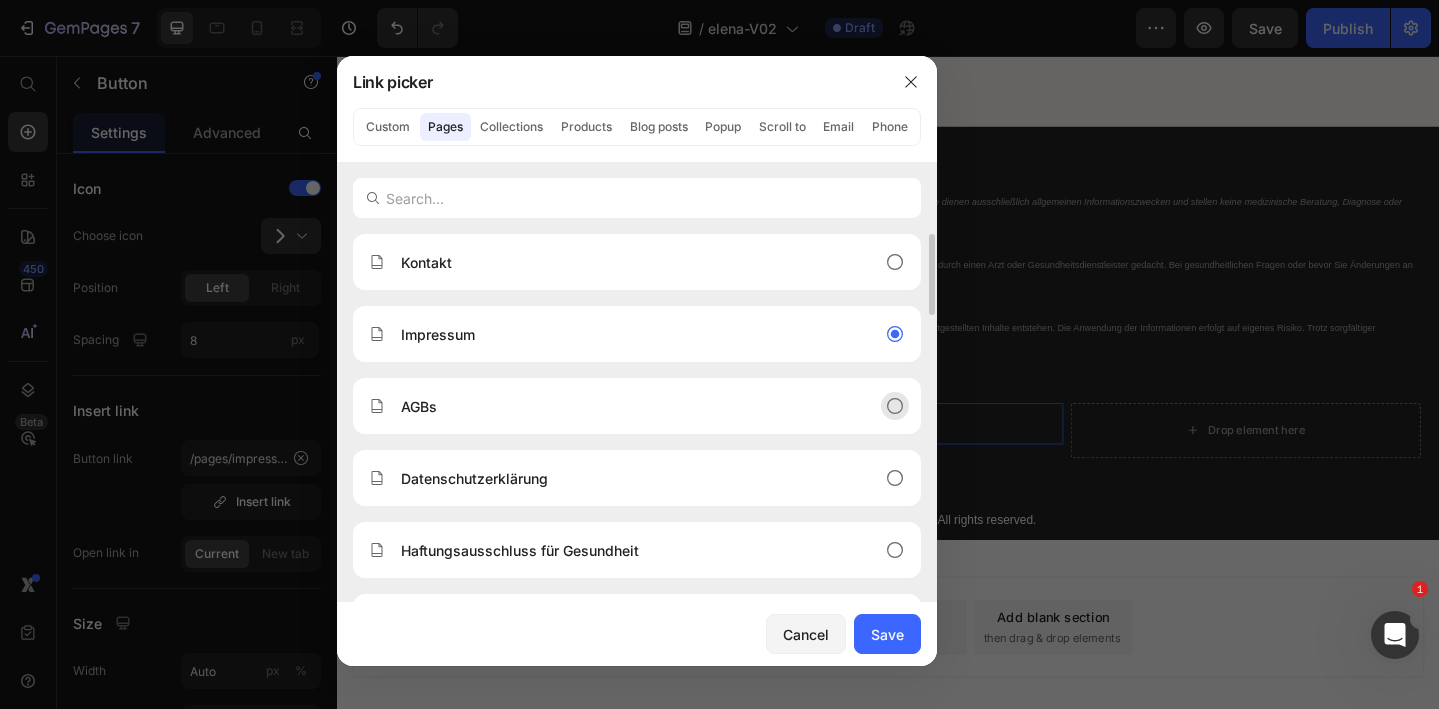 click on "AGBs" 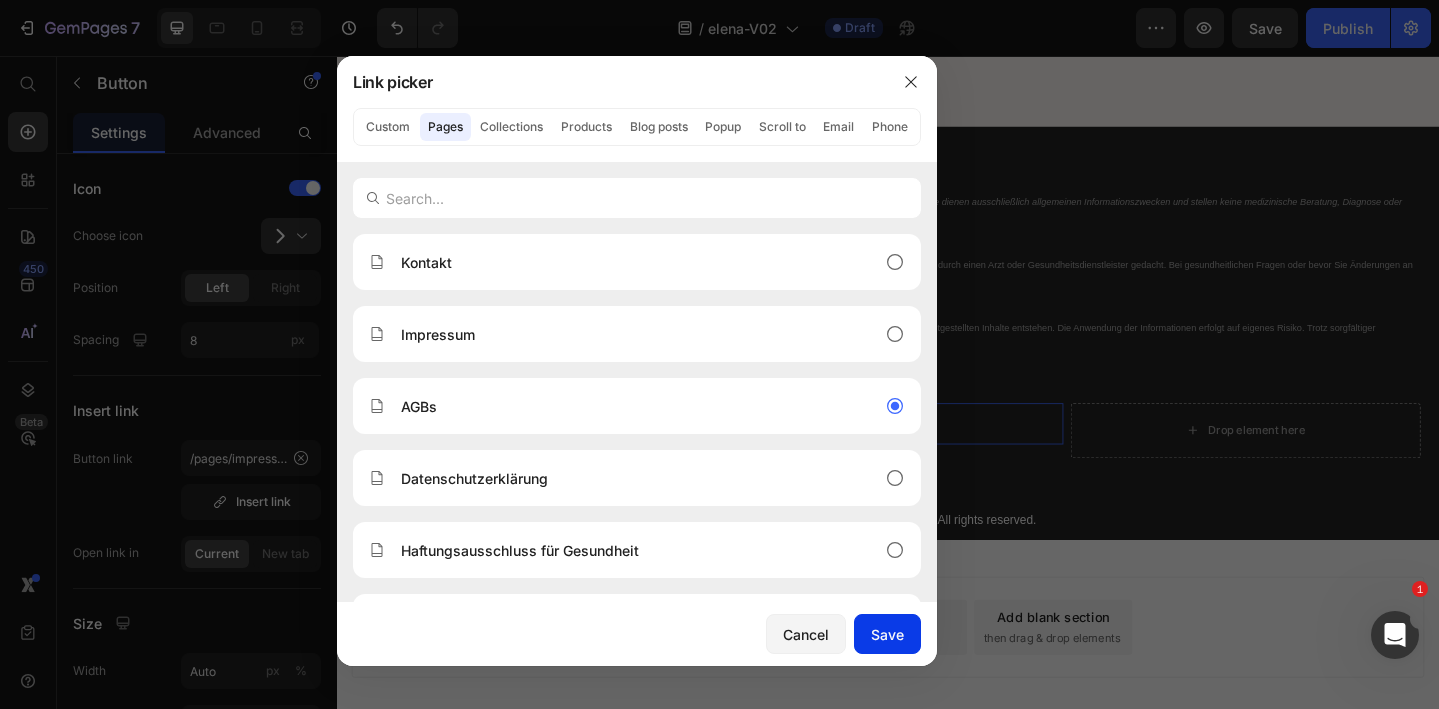drag, startPoint x: 882, startPoint y: 642, endPoint x: 594, endPoint y: 638, distance: 288.02777 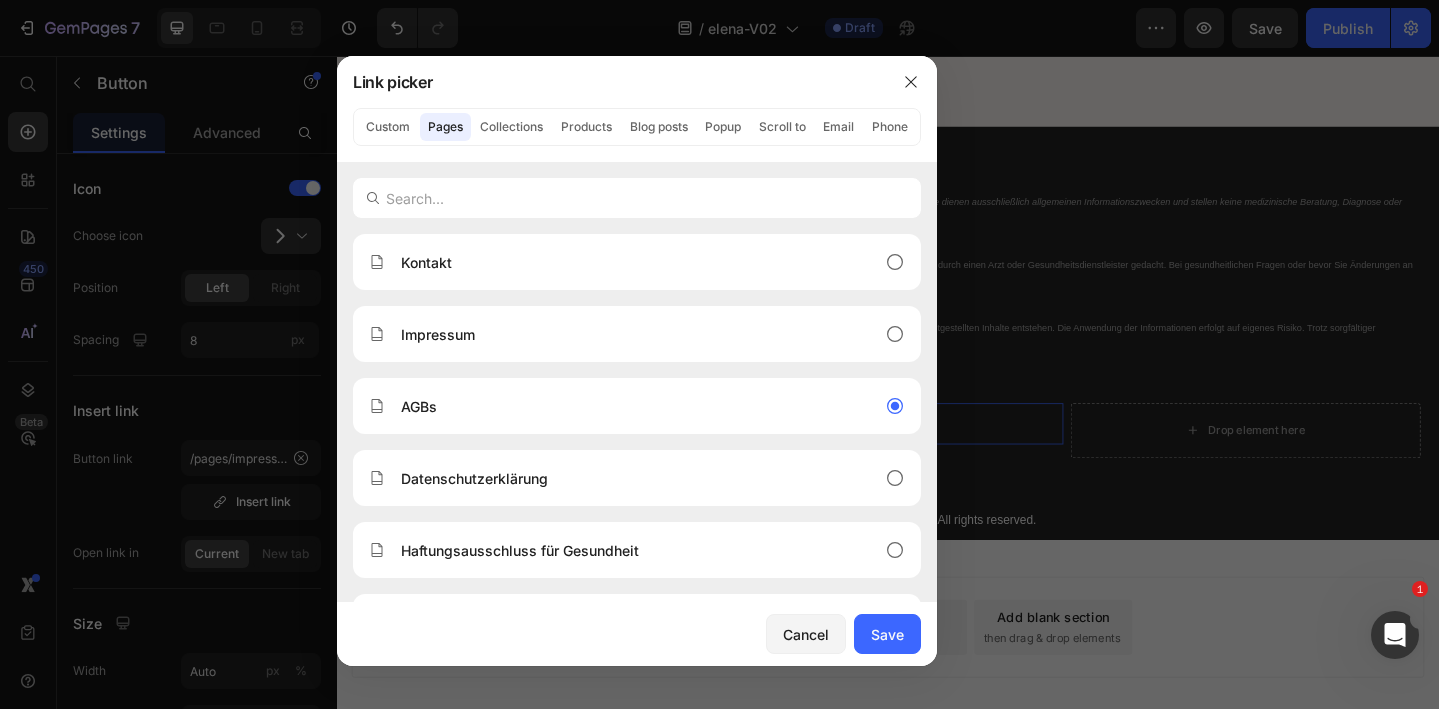 type on "/pages/agbs" 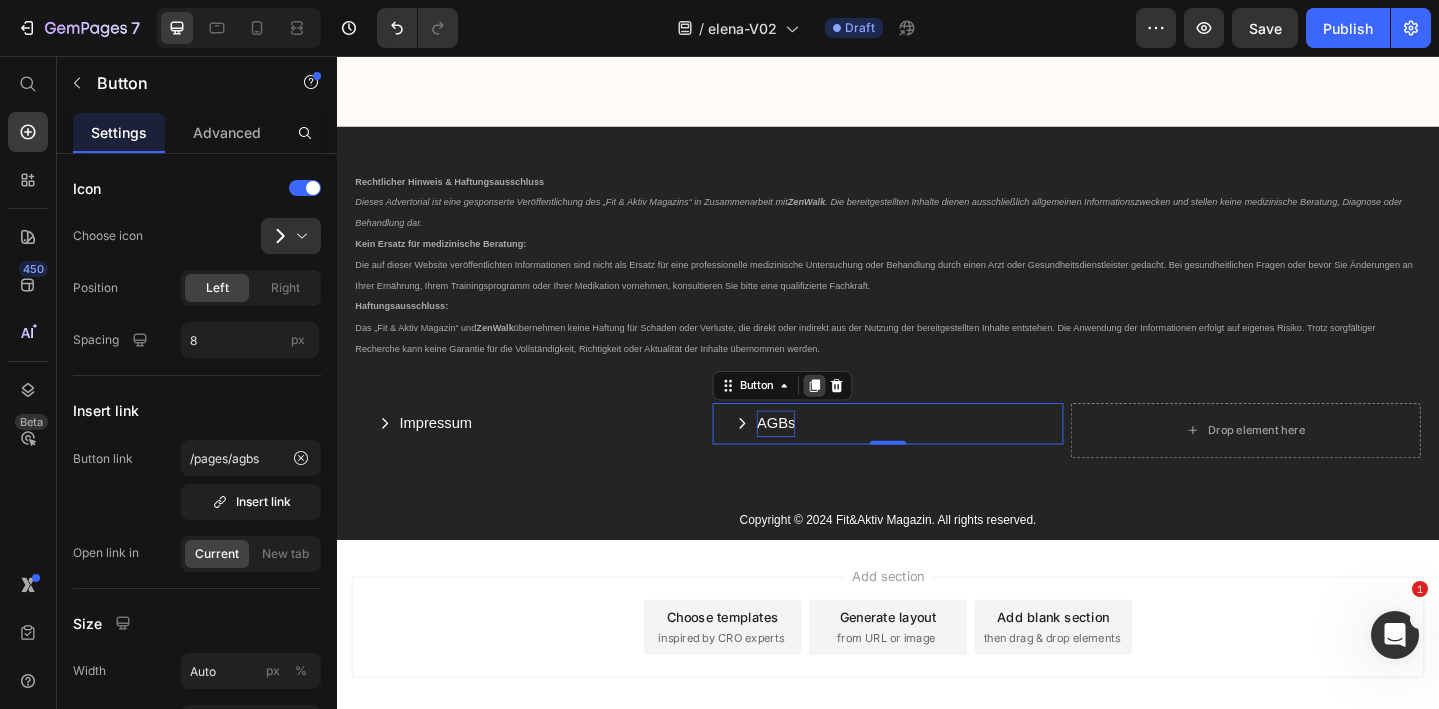 click 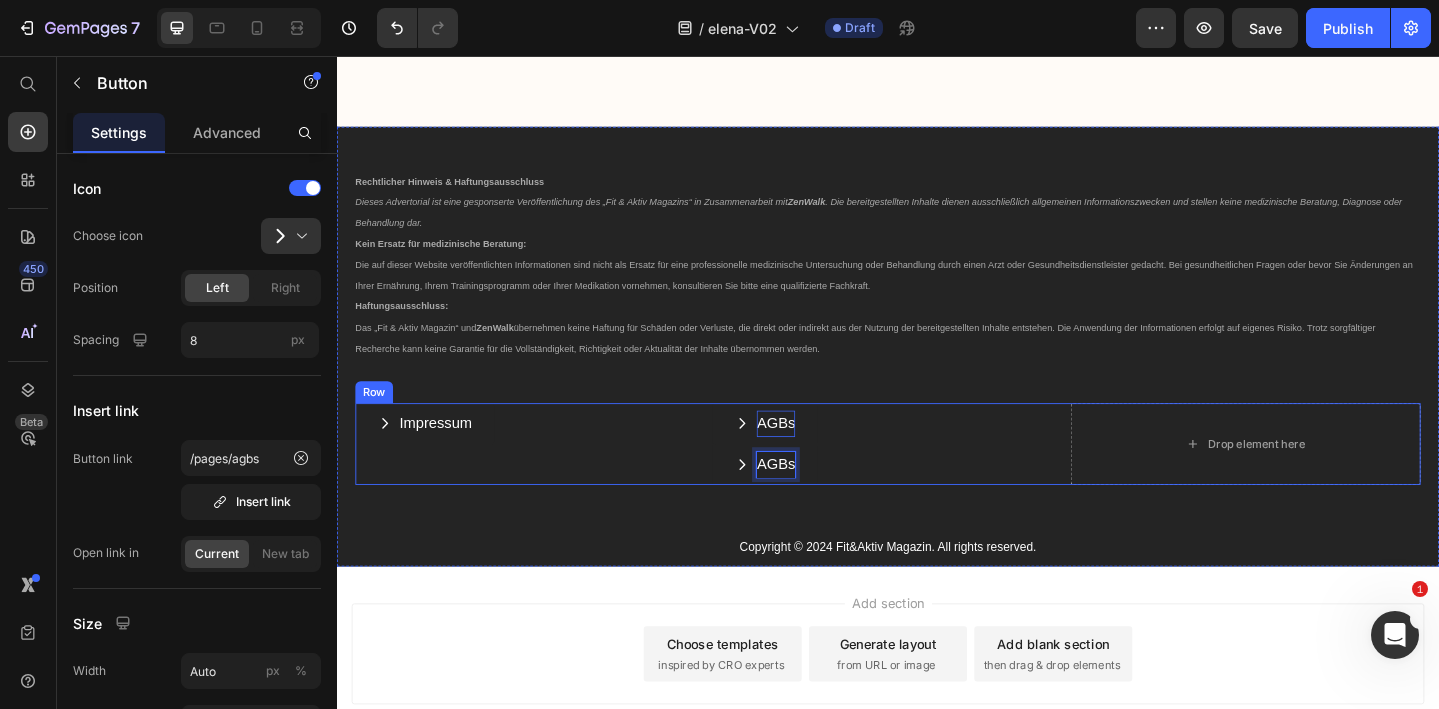 click on "Impressum Button" at bounding box center [547, 479] 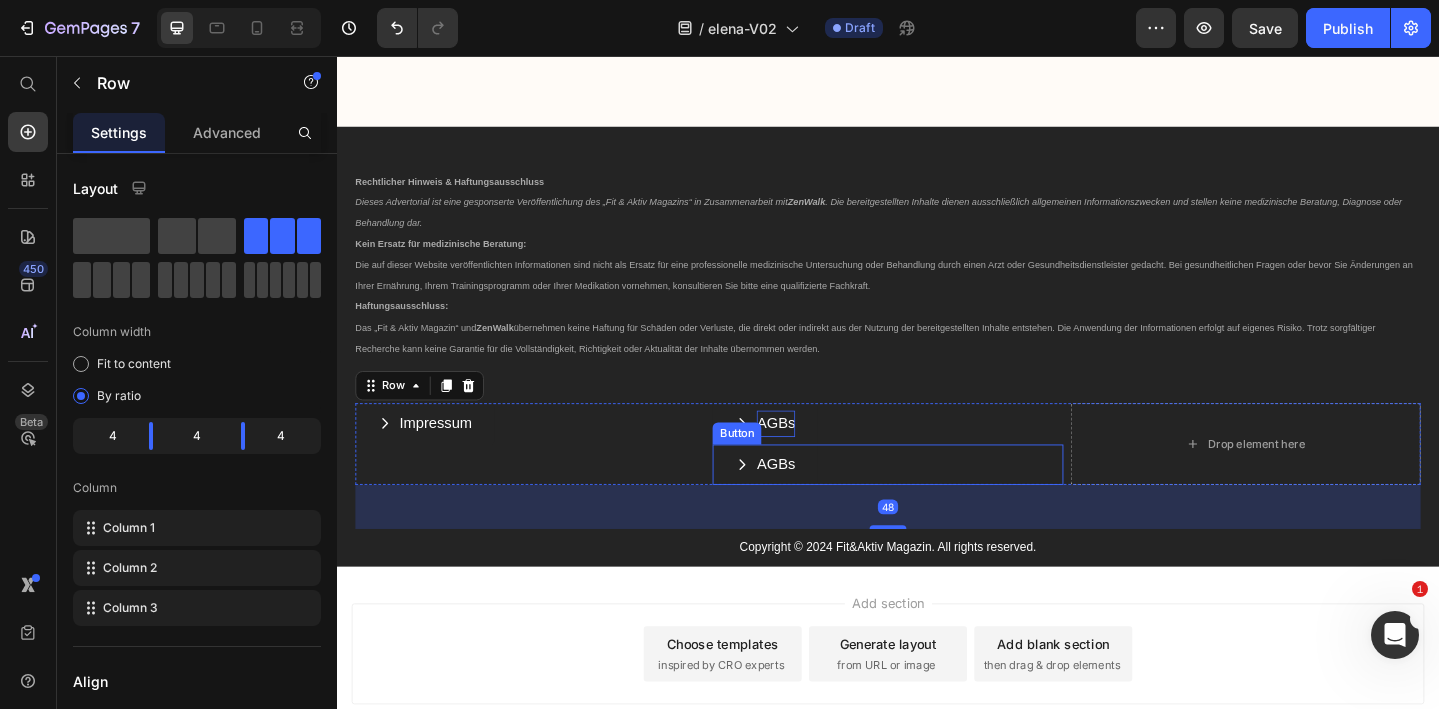 click on "AGBs Button" at bounding box center [936, 501] 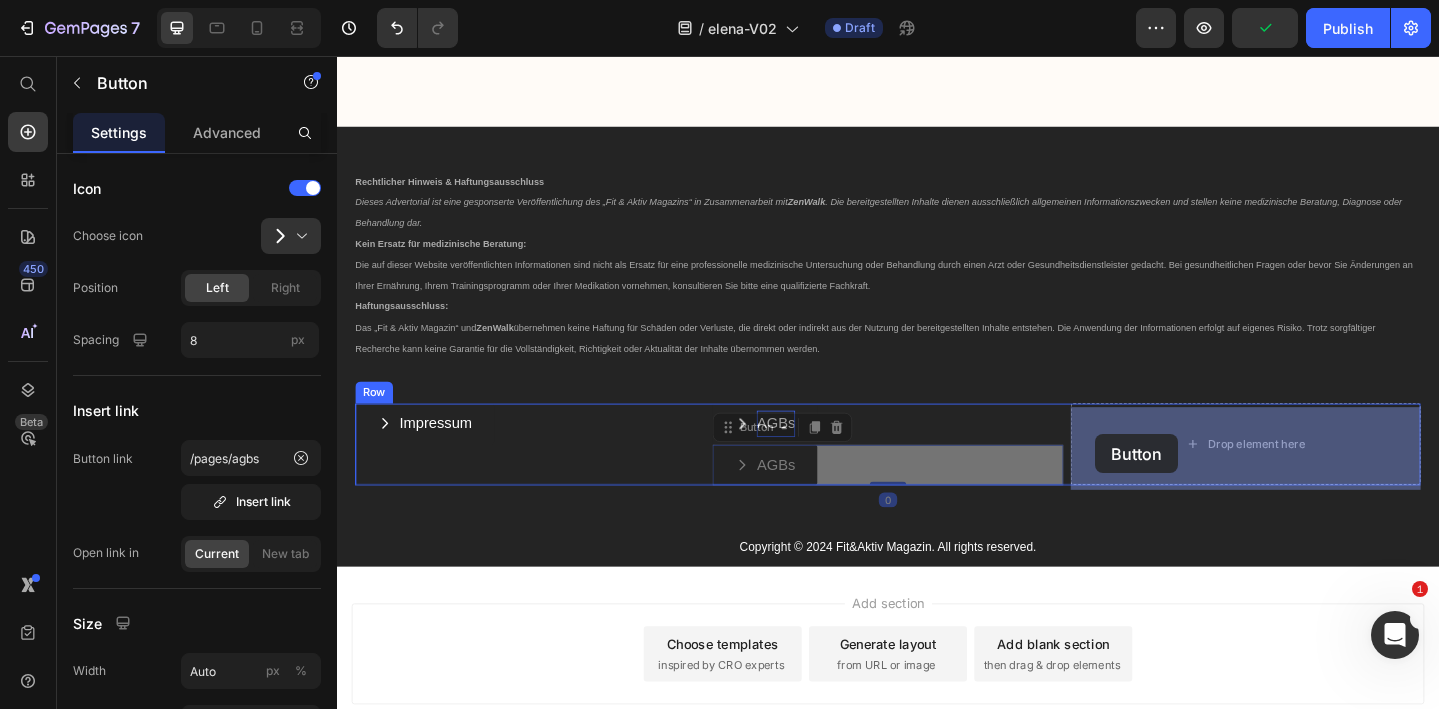 drag, startPoint x: 768, startPoint y: 467, endPoint x: 1162, endPoint y: 468, distance: 394.00128 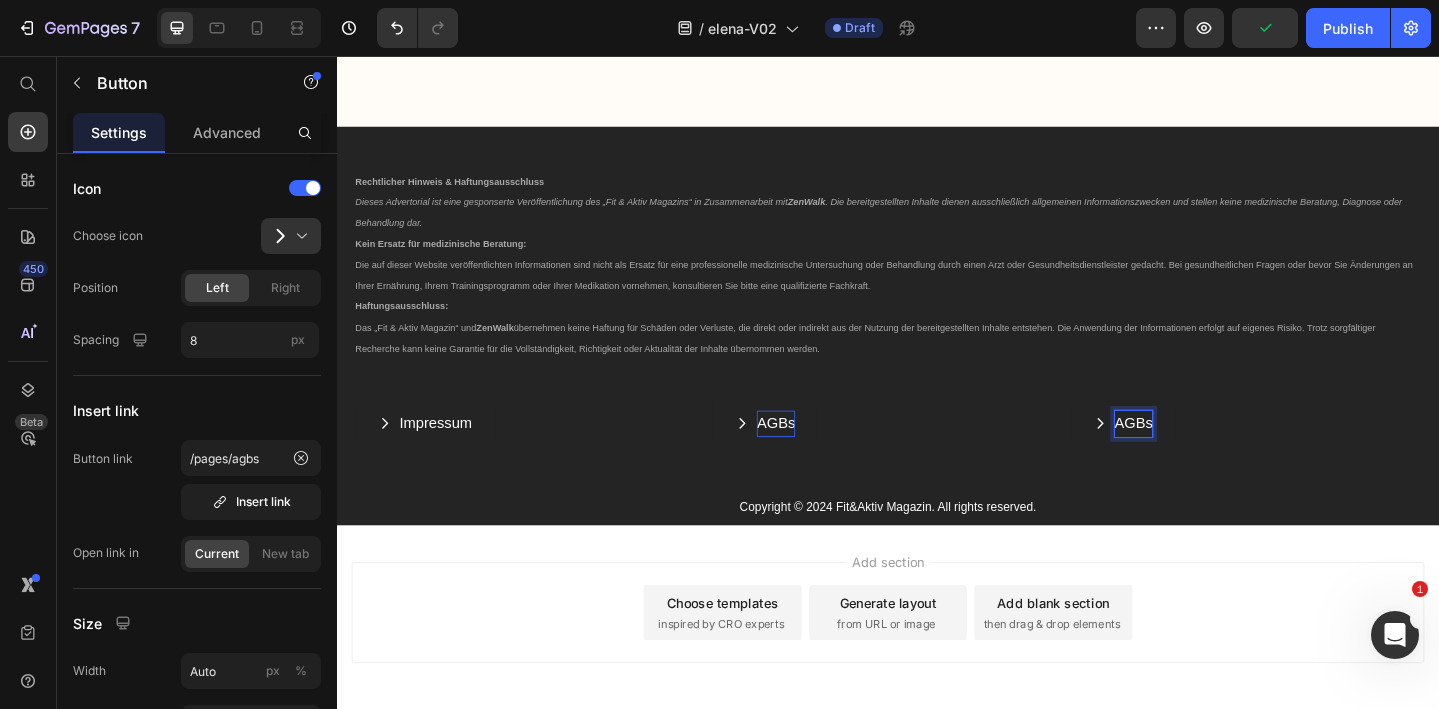 click on "AGBs" at bounding box center (1205, 456) 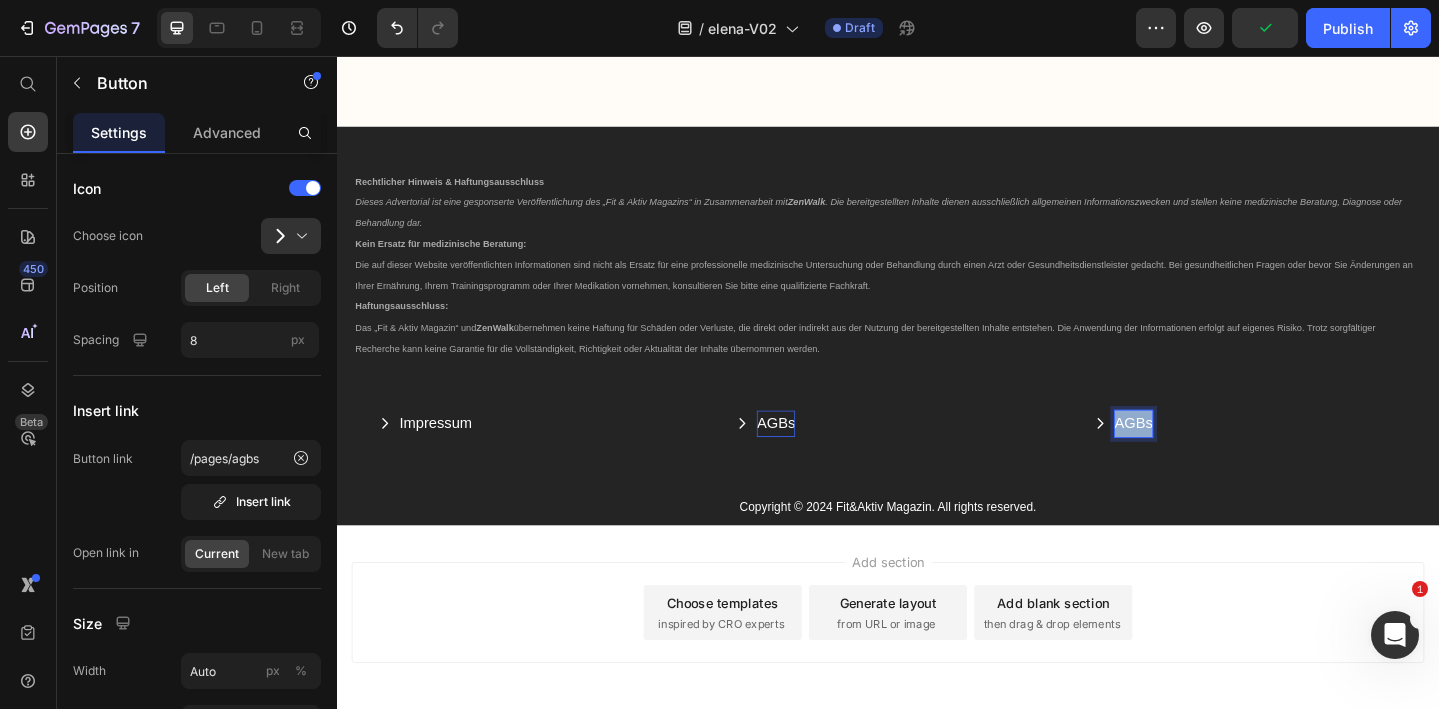 click on "AGBs" at bounding box center (1205, 456) 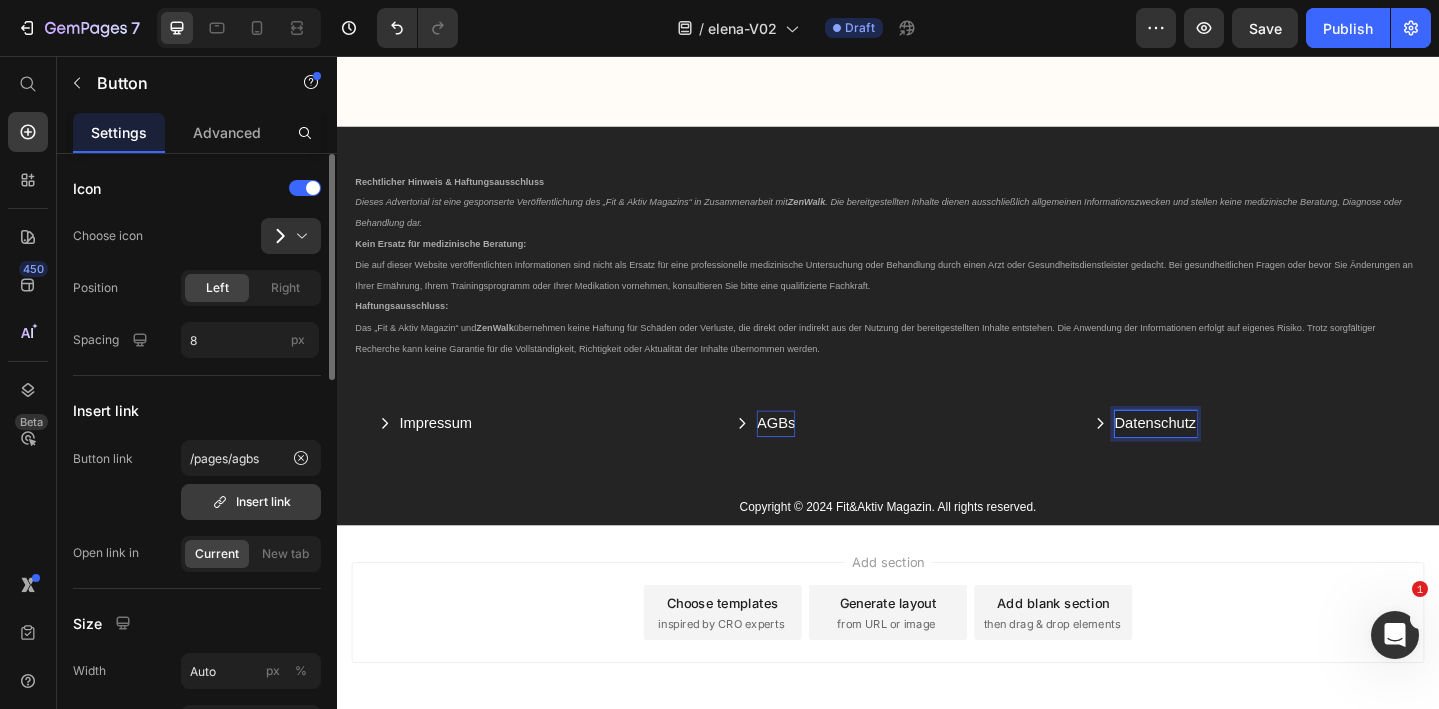 click on "Insert link" at bounding box center (251, 502) 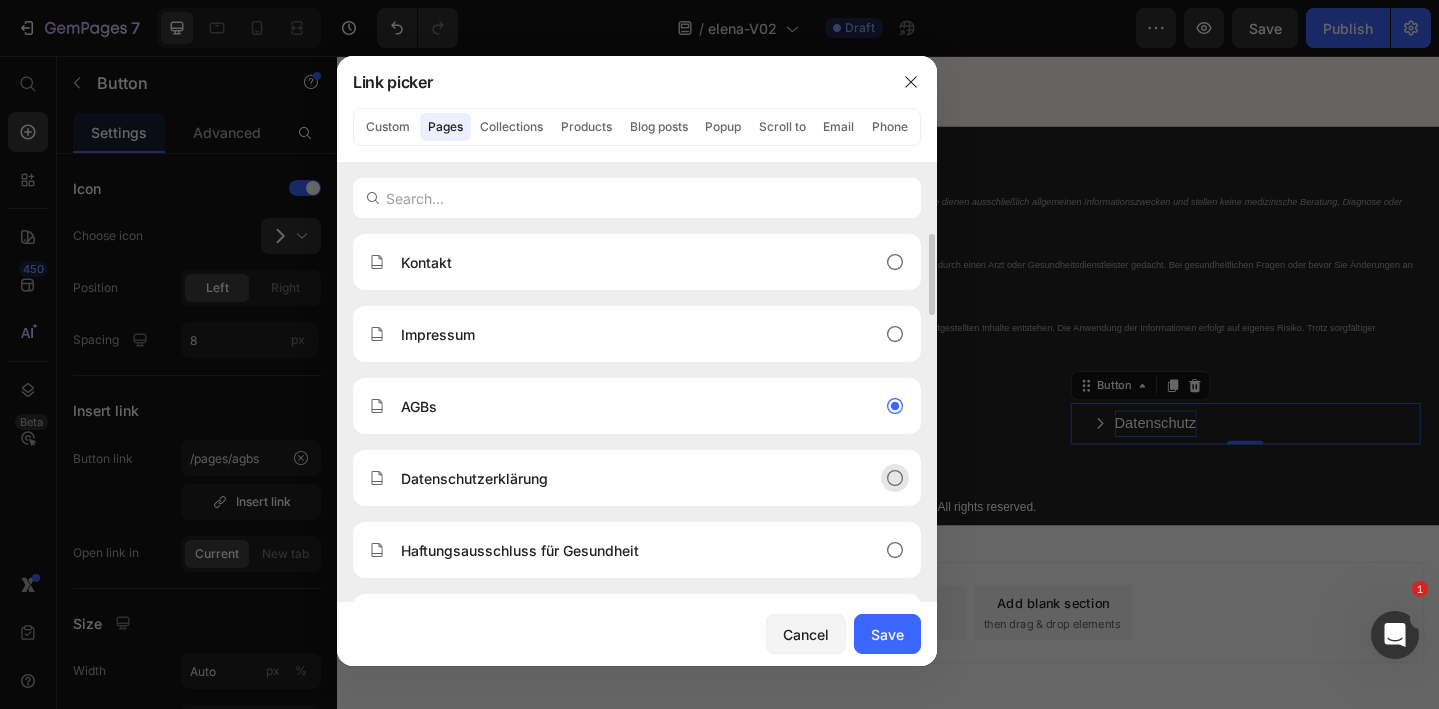 click on "Datenschutzerklärung" at bounding box center (474, 478) 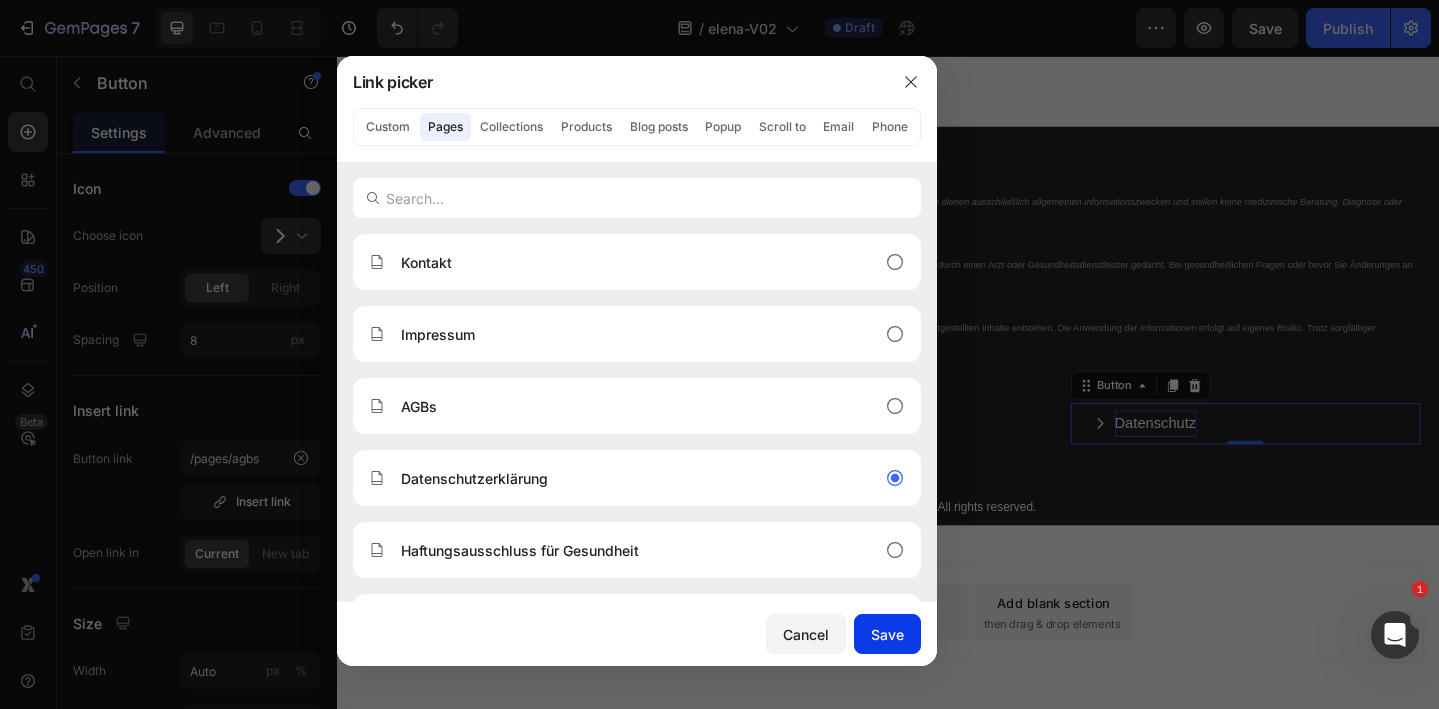 drag, startPoint x: 883, startPoint y: 633, endPoint x: 595, endPoint y: 628, distance: 288.0434 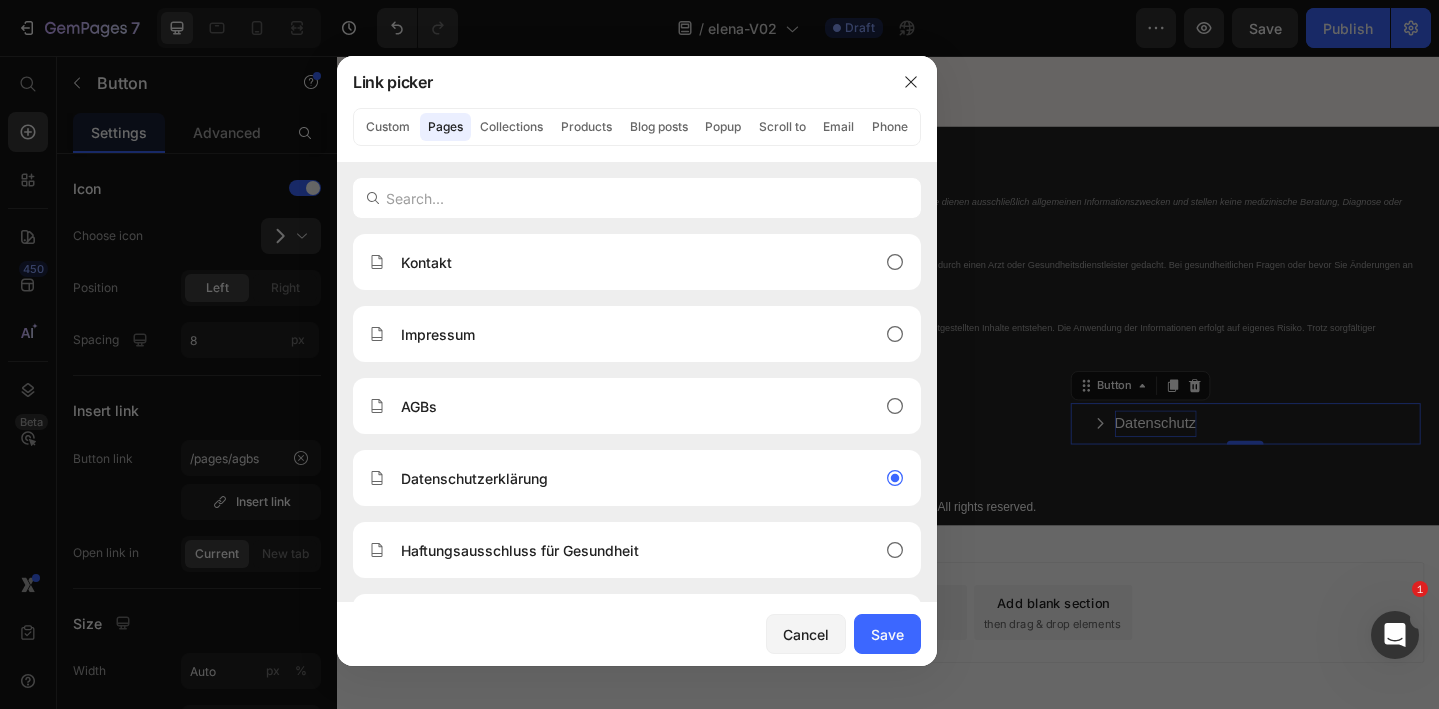 type on "/pages/datenschutzerklarung" 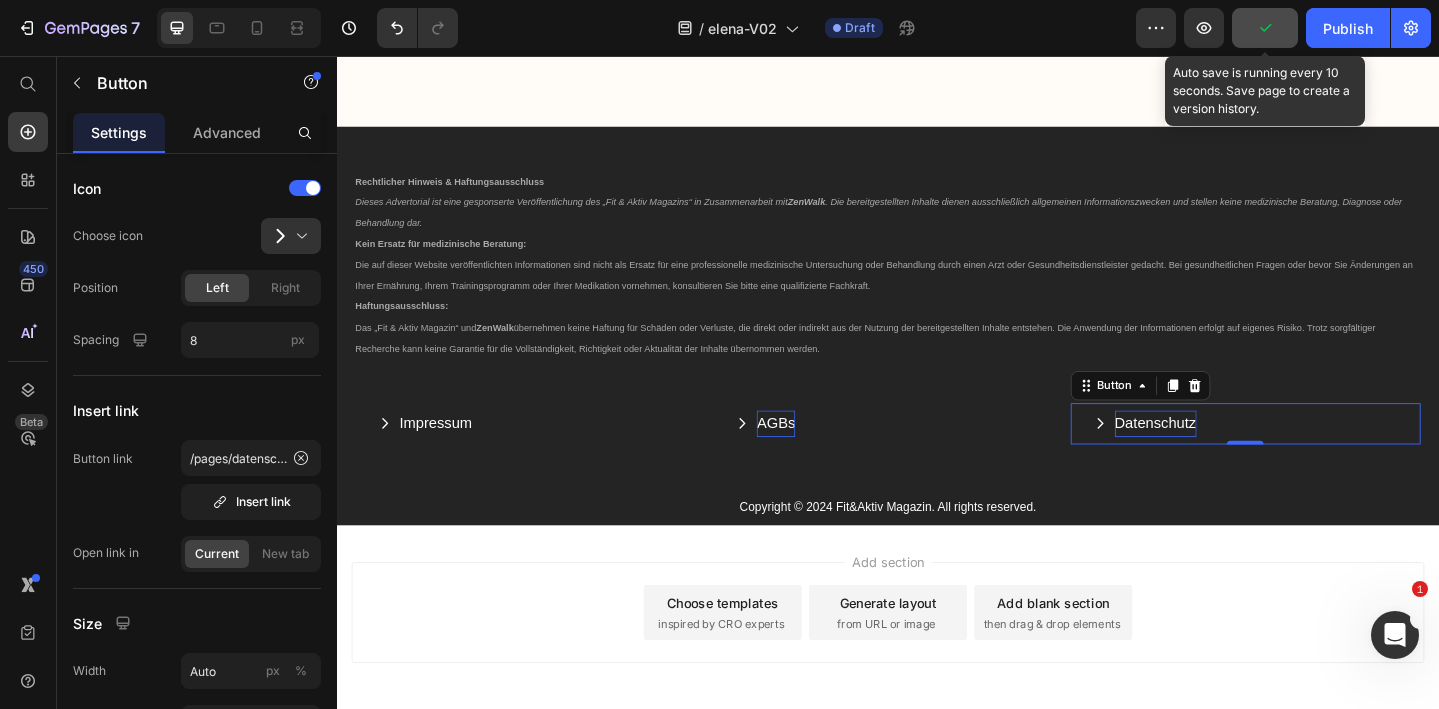 click 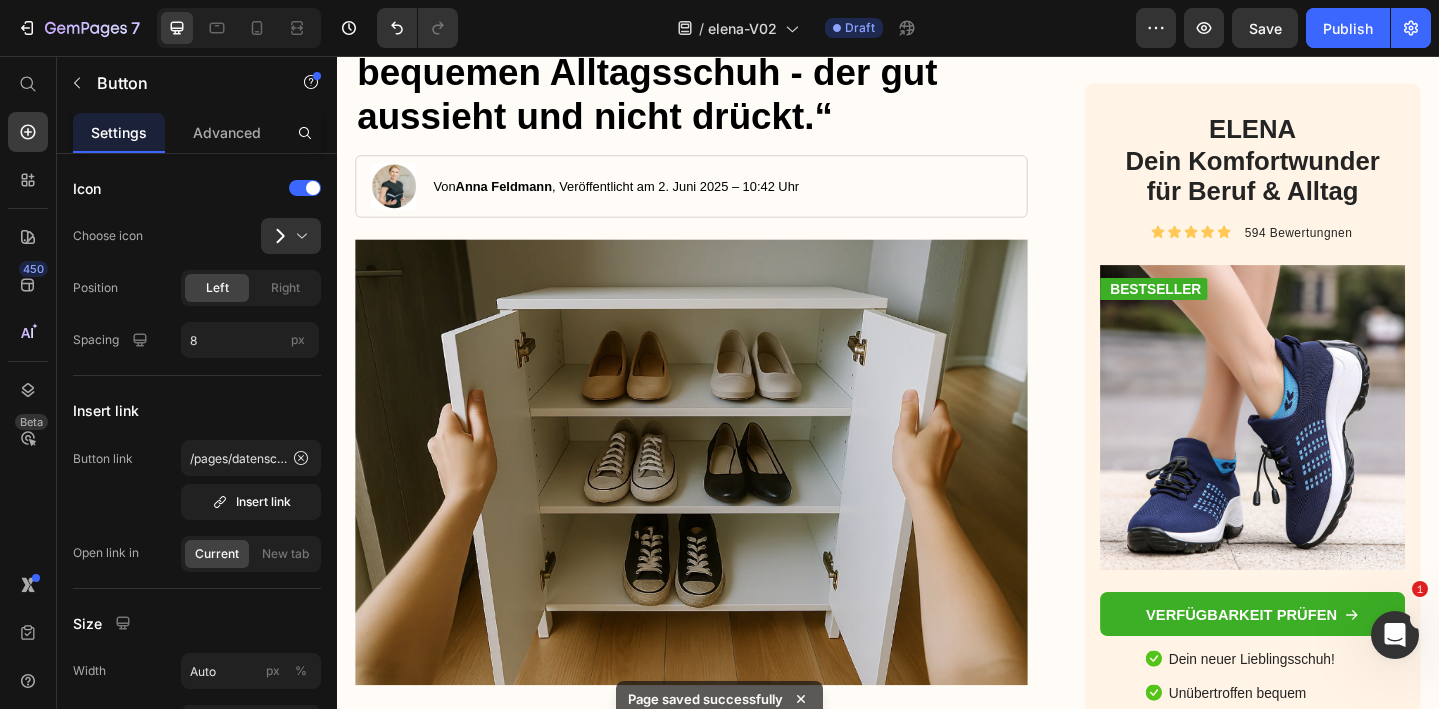 scroll, scrollTop: 0, scrollLeft: 0, axis: both 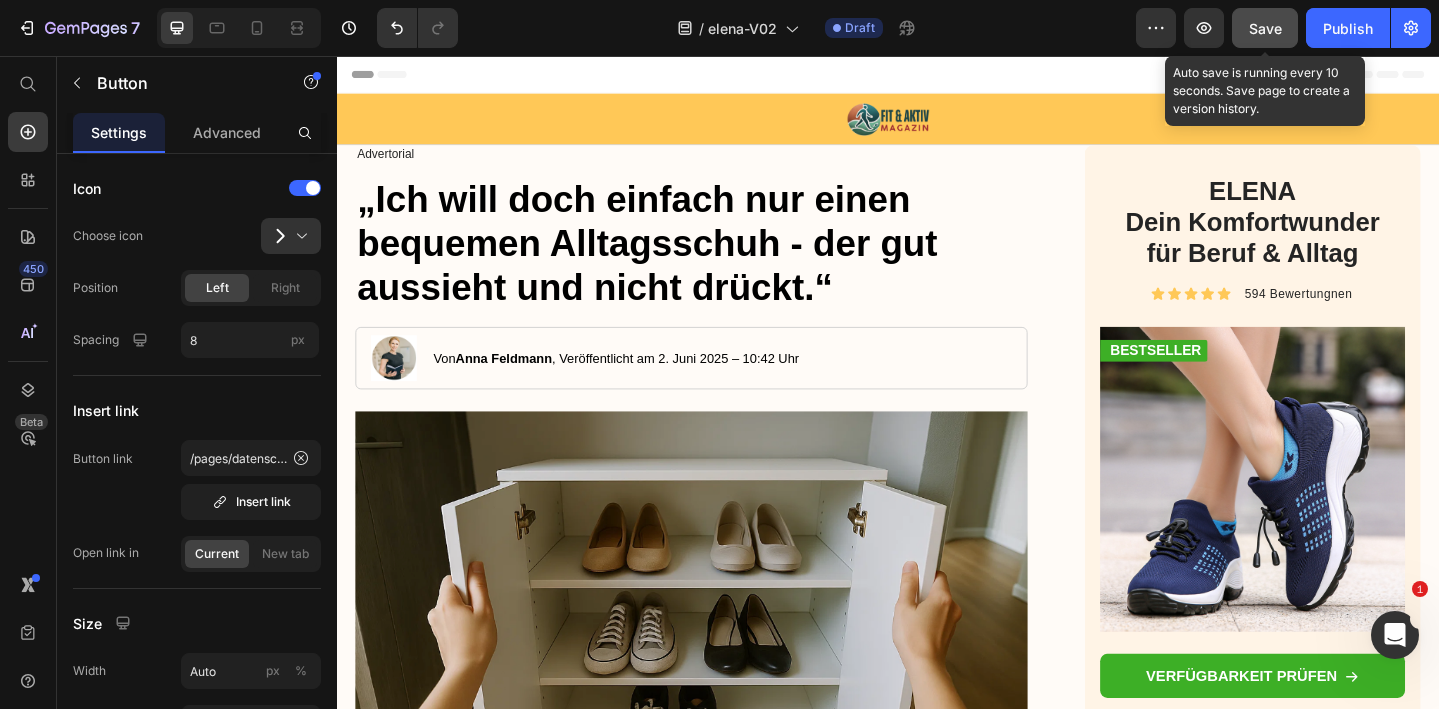 click on "Save" at bounding box center (1265, 28) 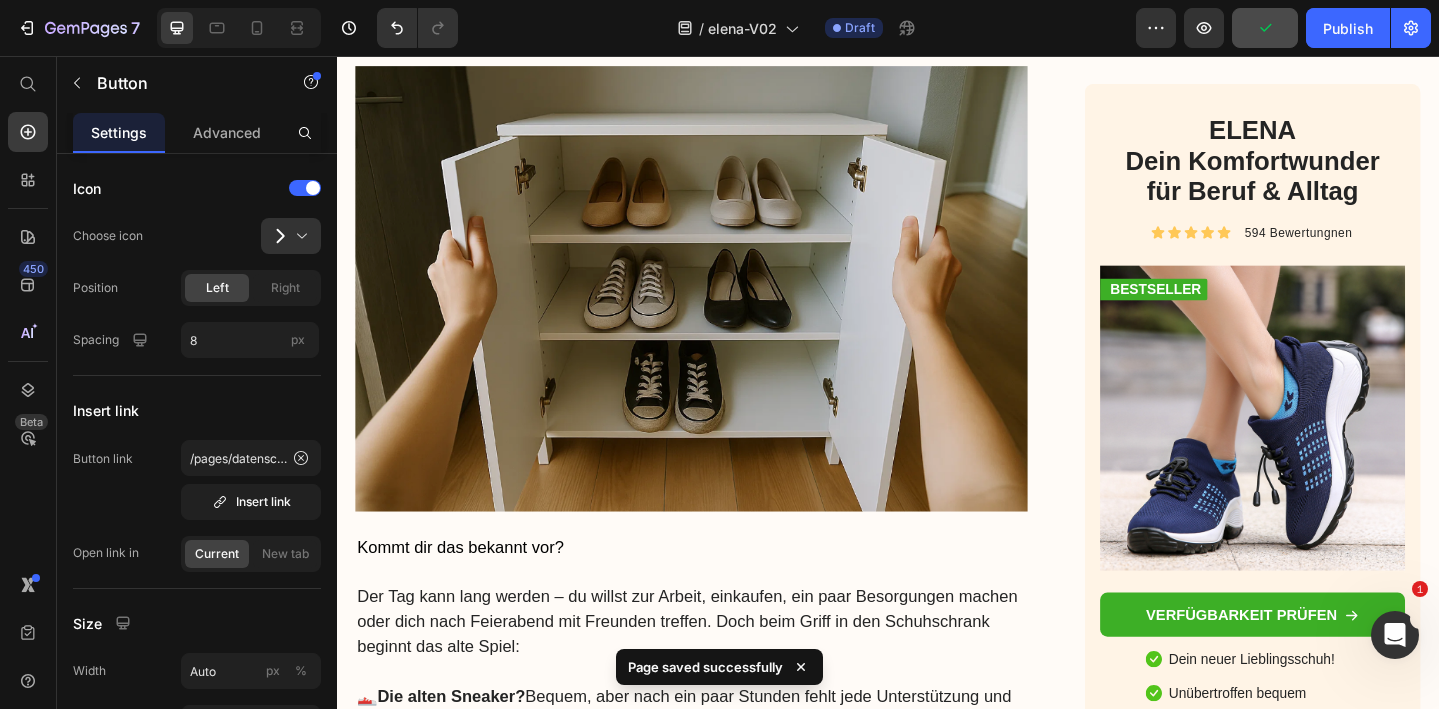 scroll, scrollTop: 377, scrollLeft: 0, axis: vertical 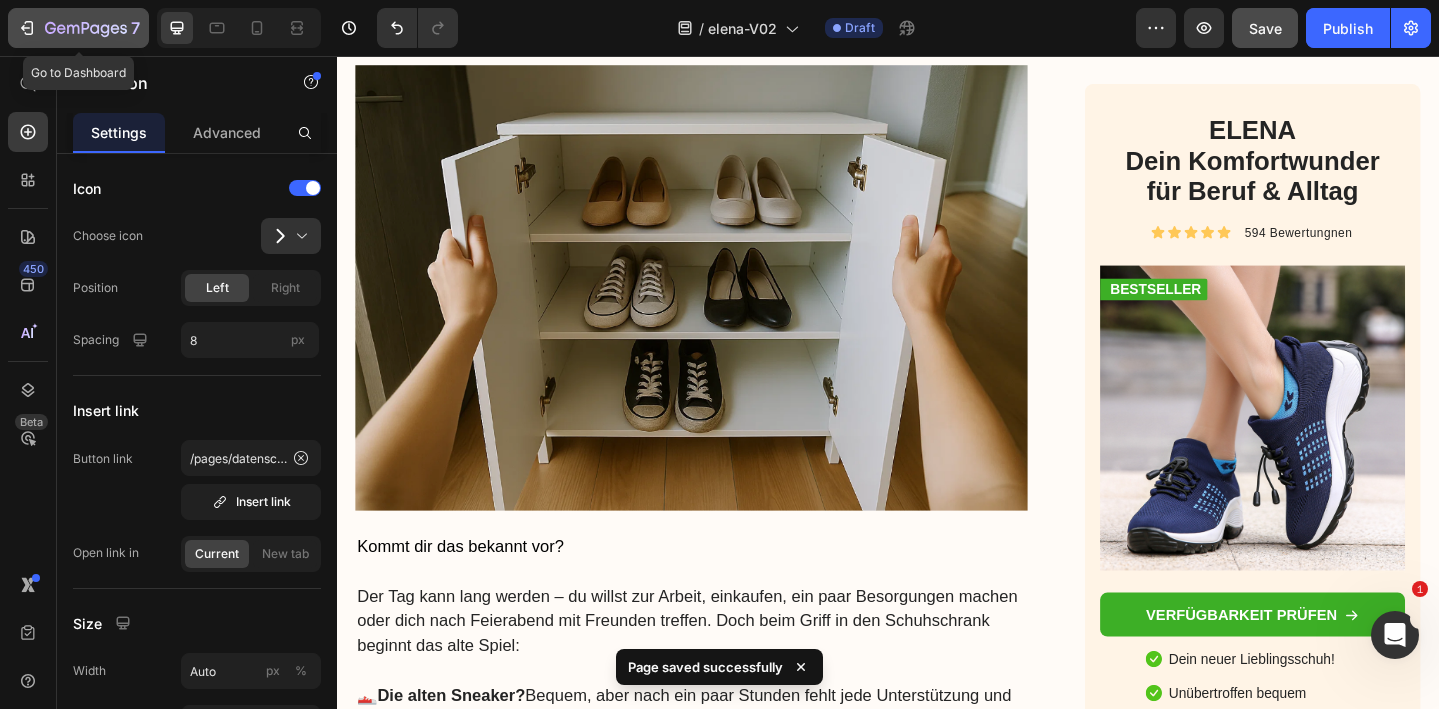 click 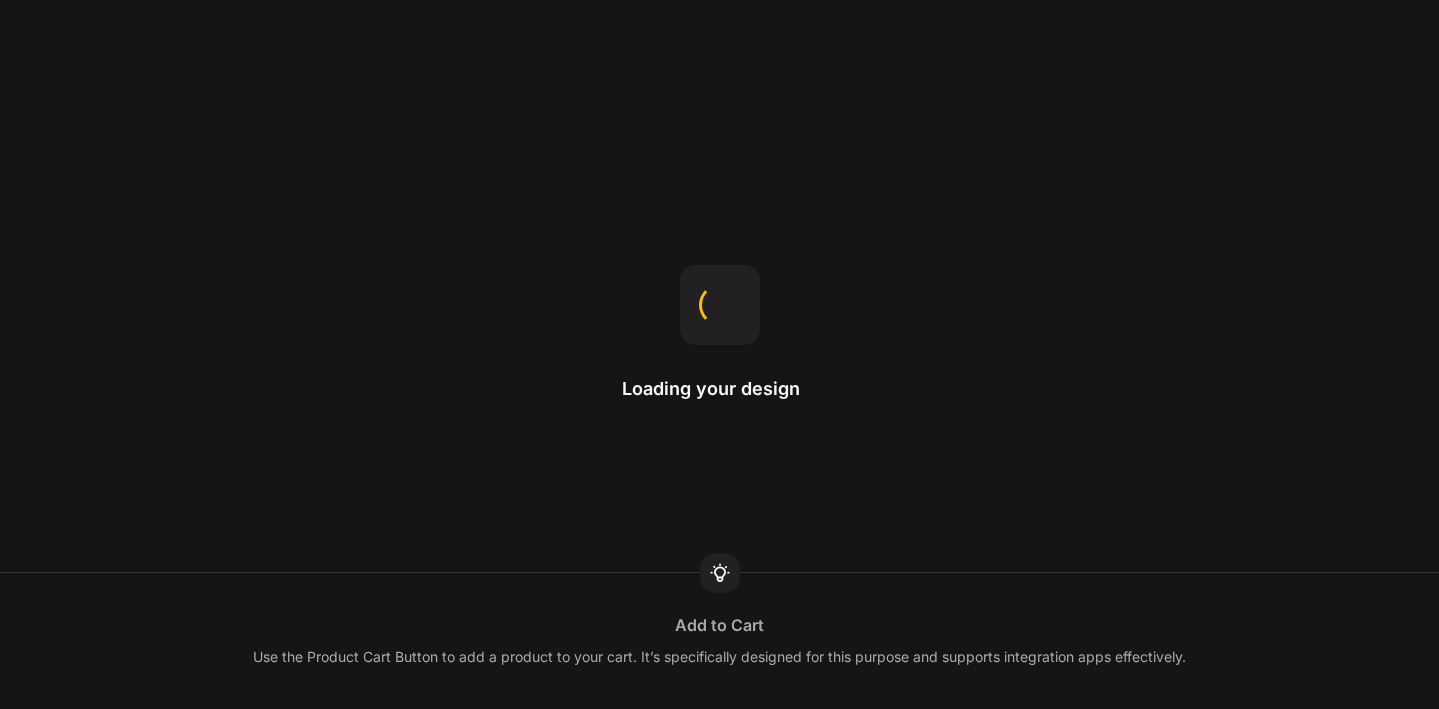 scroll, scrollTop: 0, scrollLeft: 0, axis: both 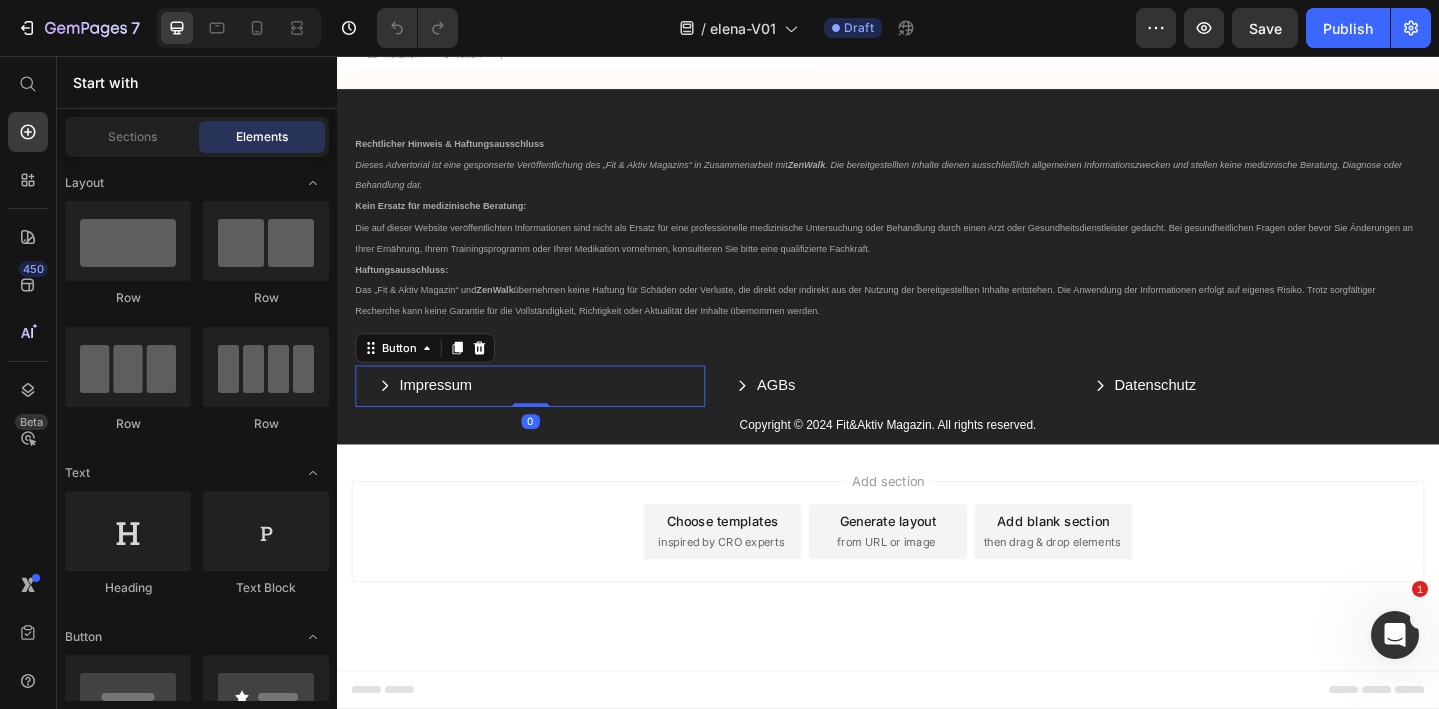 click on "Impressum Button   0" at bounding box center (547, 415) 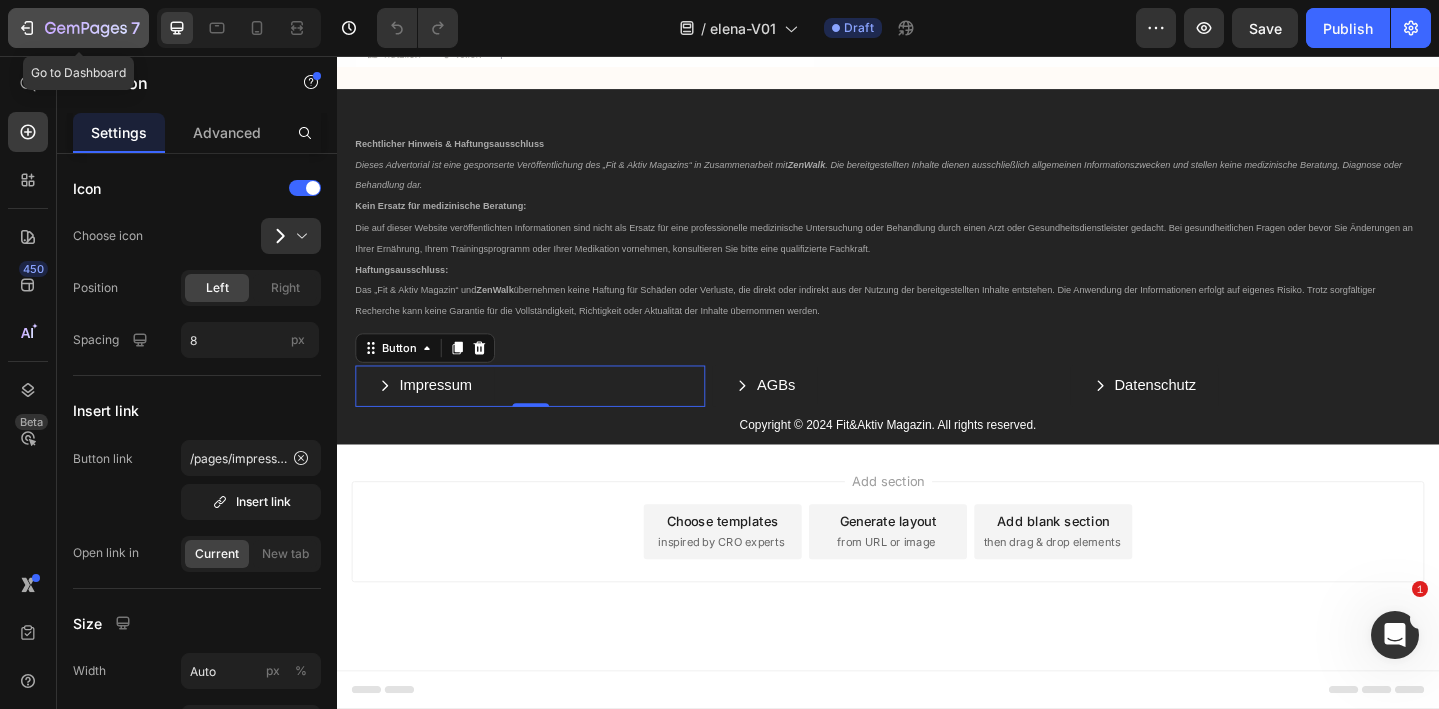 click on "7" at bounding box center (78, 28) 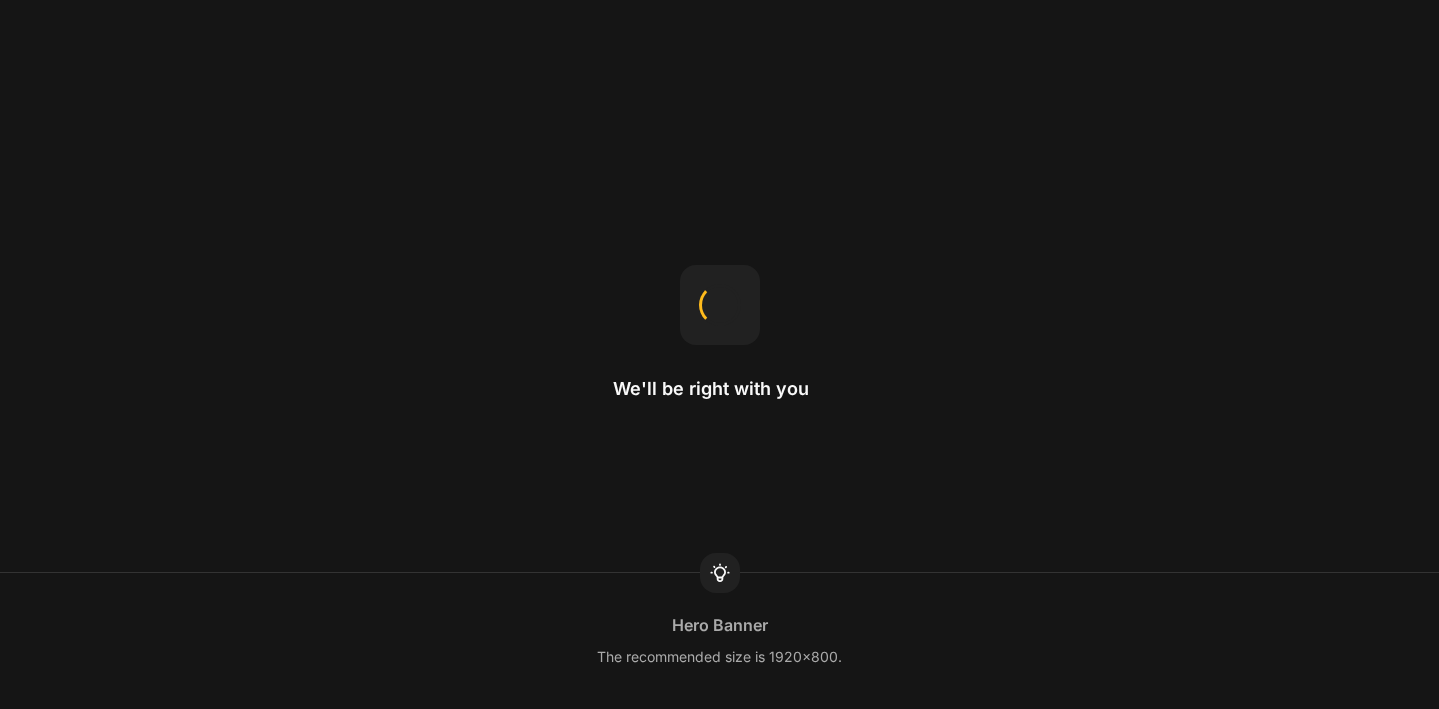 scroll, scrollTop: 0, scrollLeft: 0, axis: both 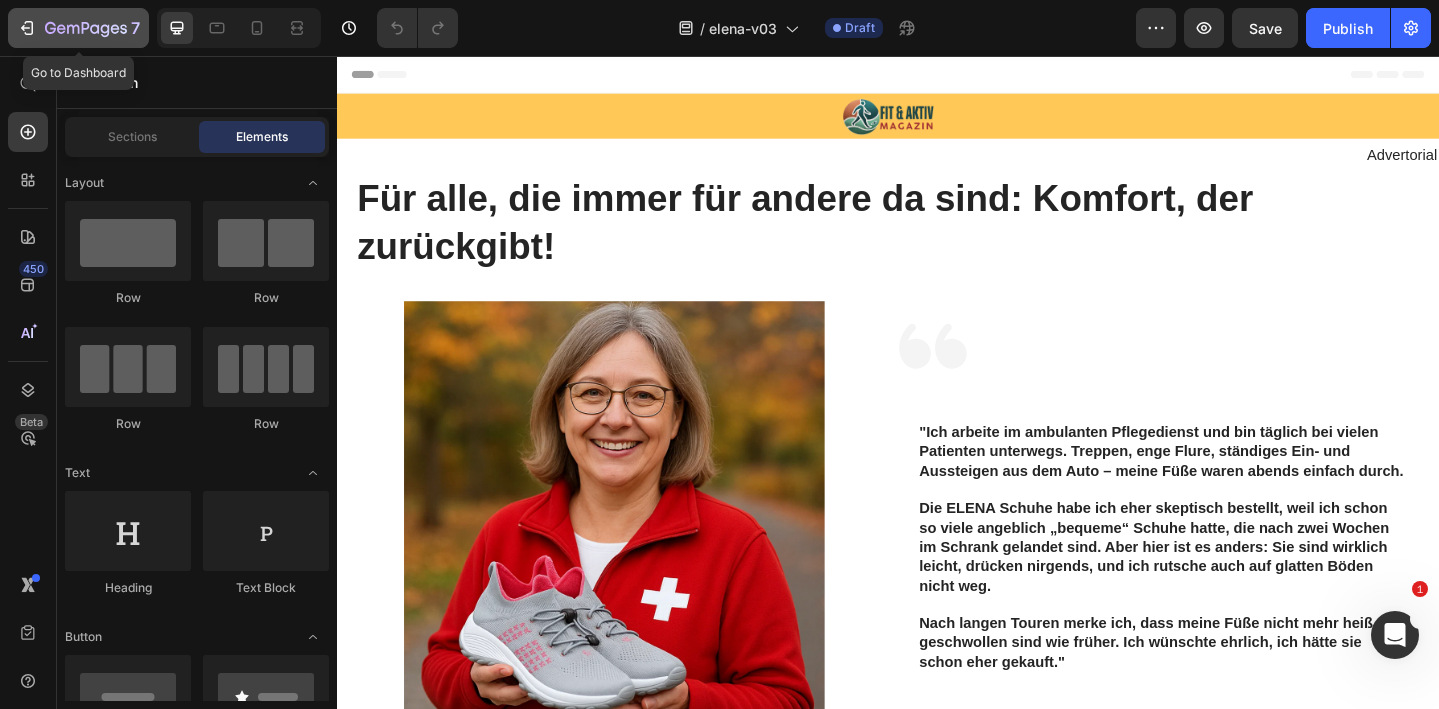 click 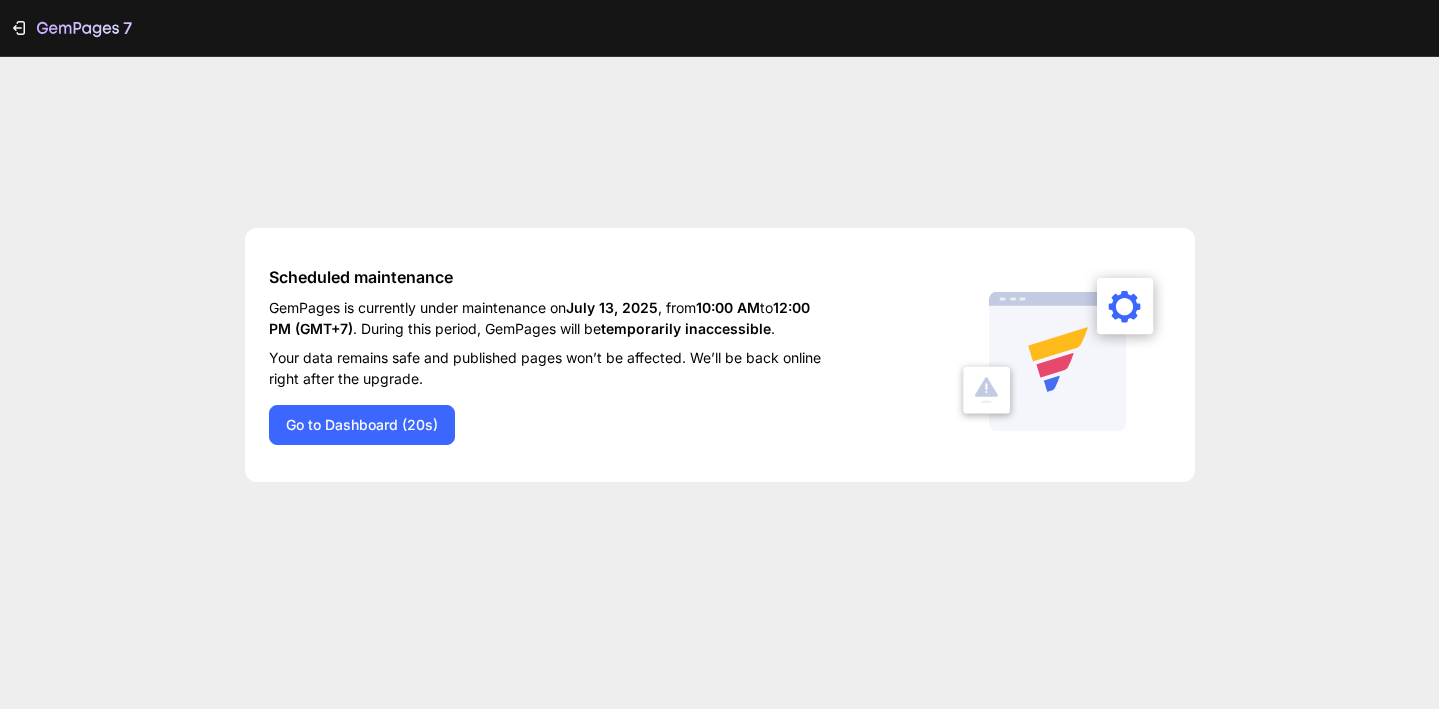 scroll, scrollTop: 0, scrollLeft: 0, axis: both 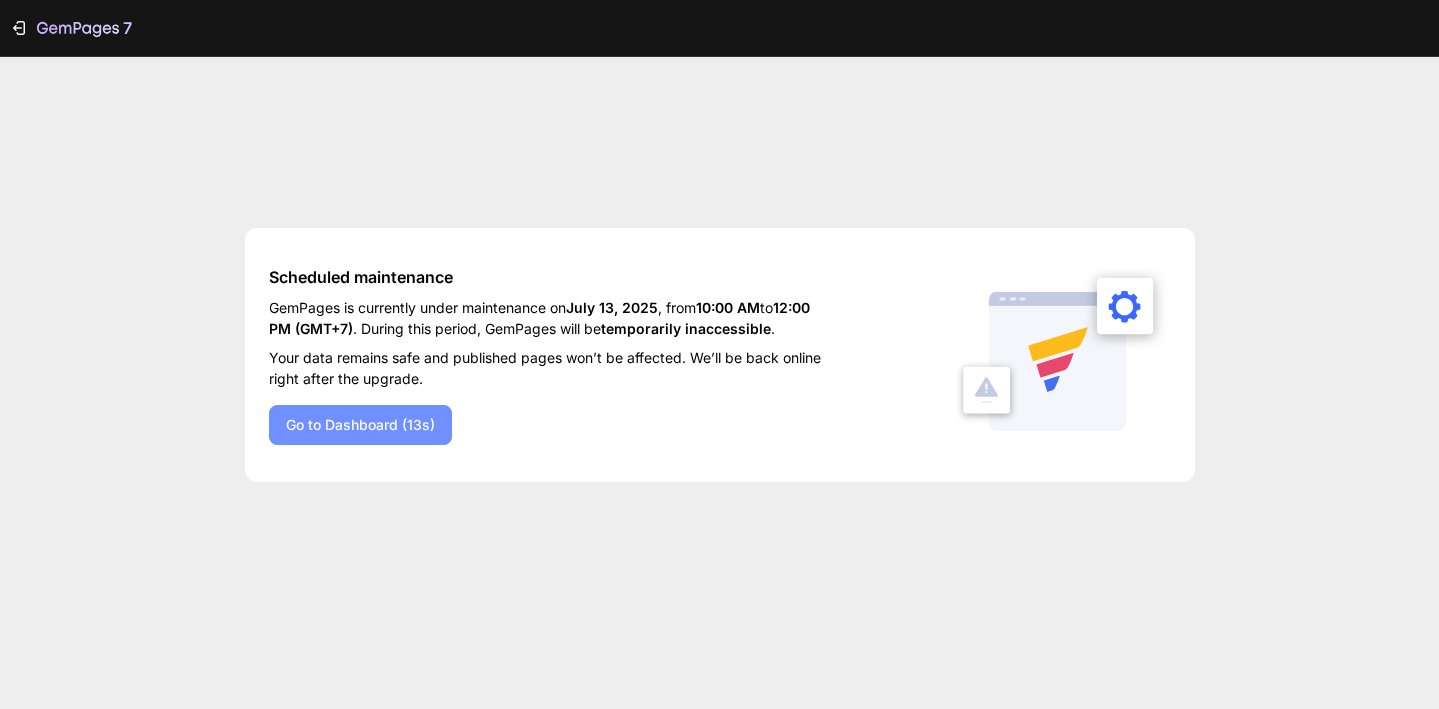click on "Go to Dashboard (13s)" at bounding box center (360, 424) 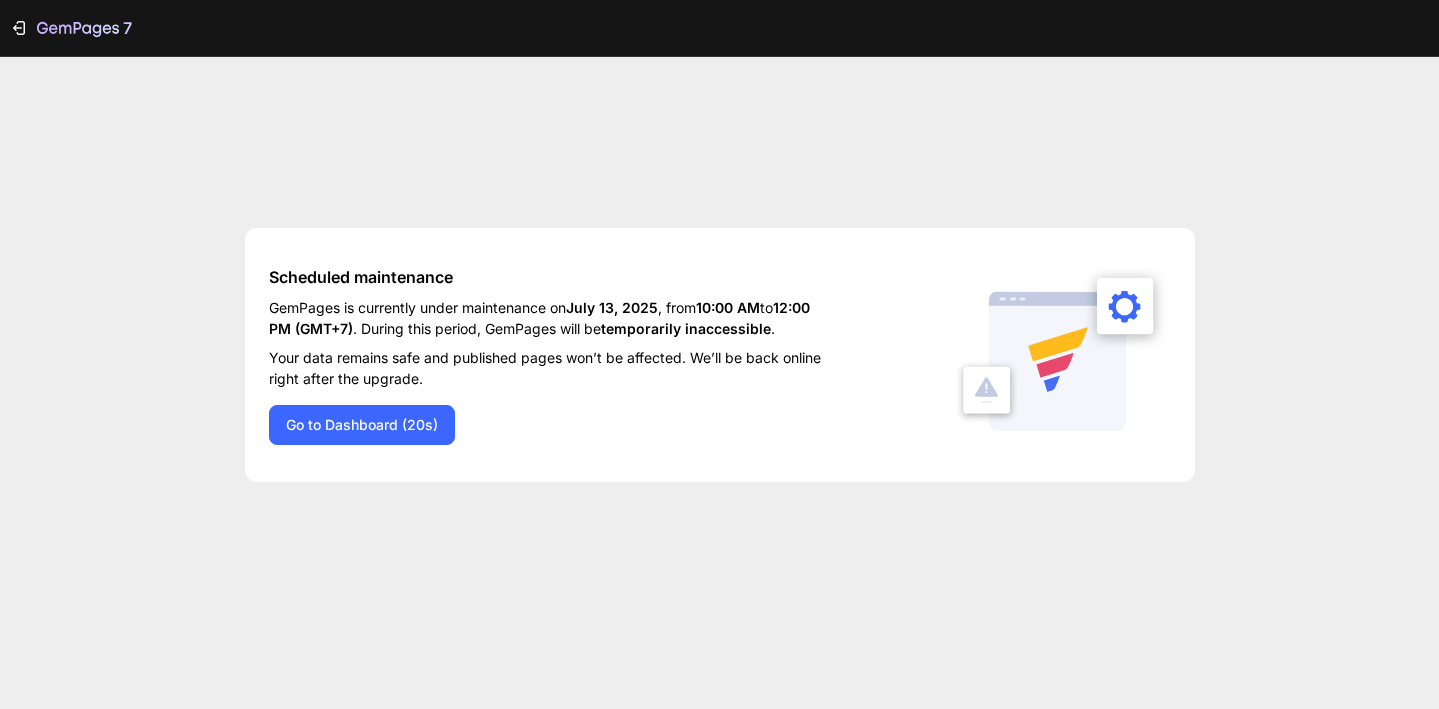 scroll, scrollTop: 0, scrollLeft: 0, axis: both 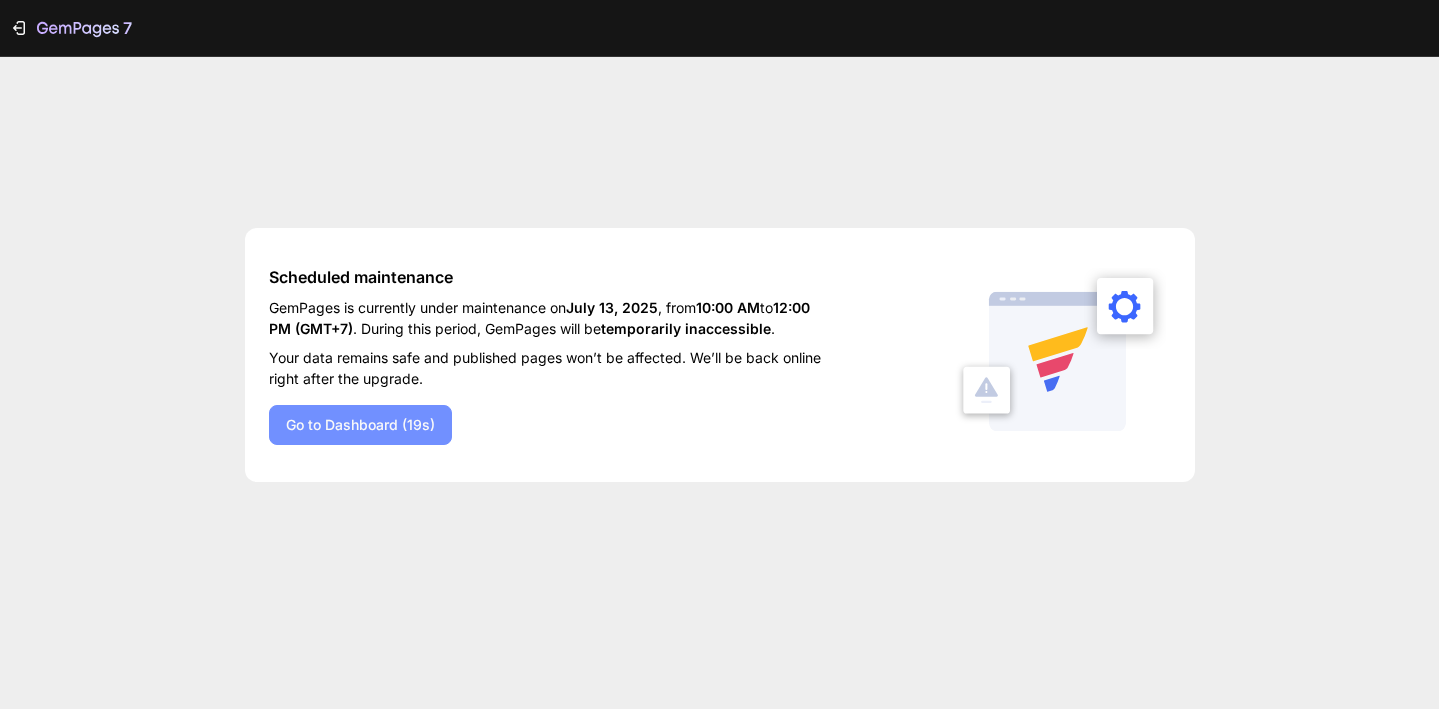 click on "Go to Dashboard (19s)" at bounding box center [360, 424] 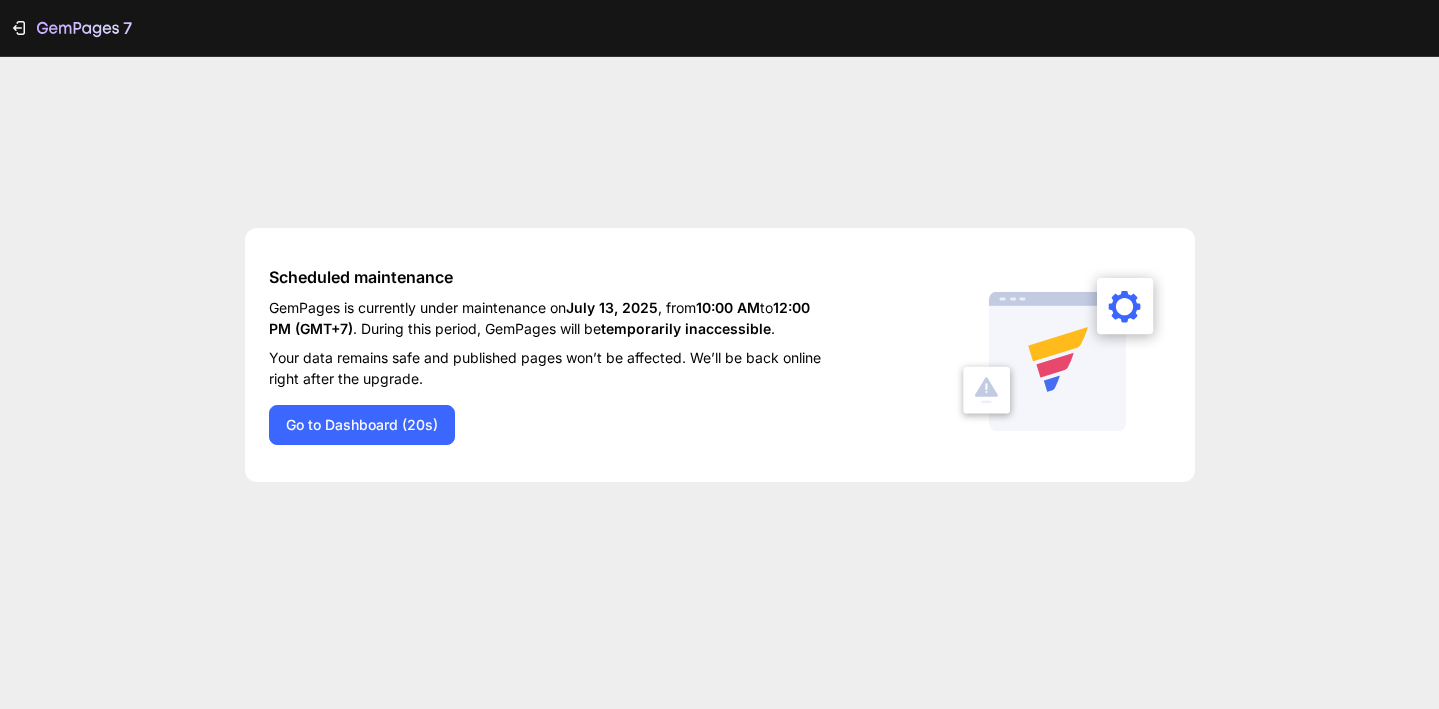 scroll, scrollTop: 0, scrollLeft: 0, axis: both 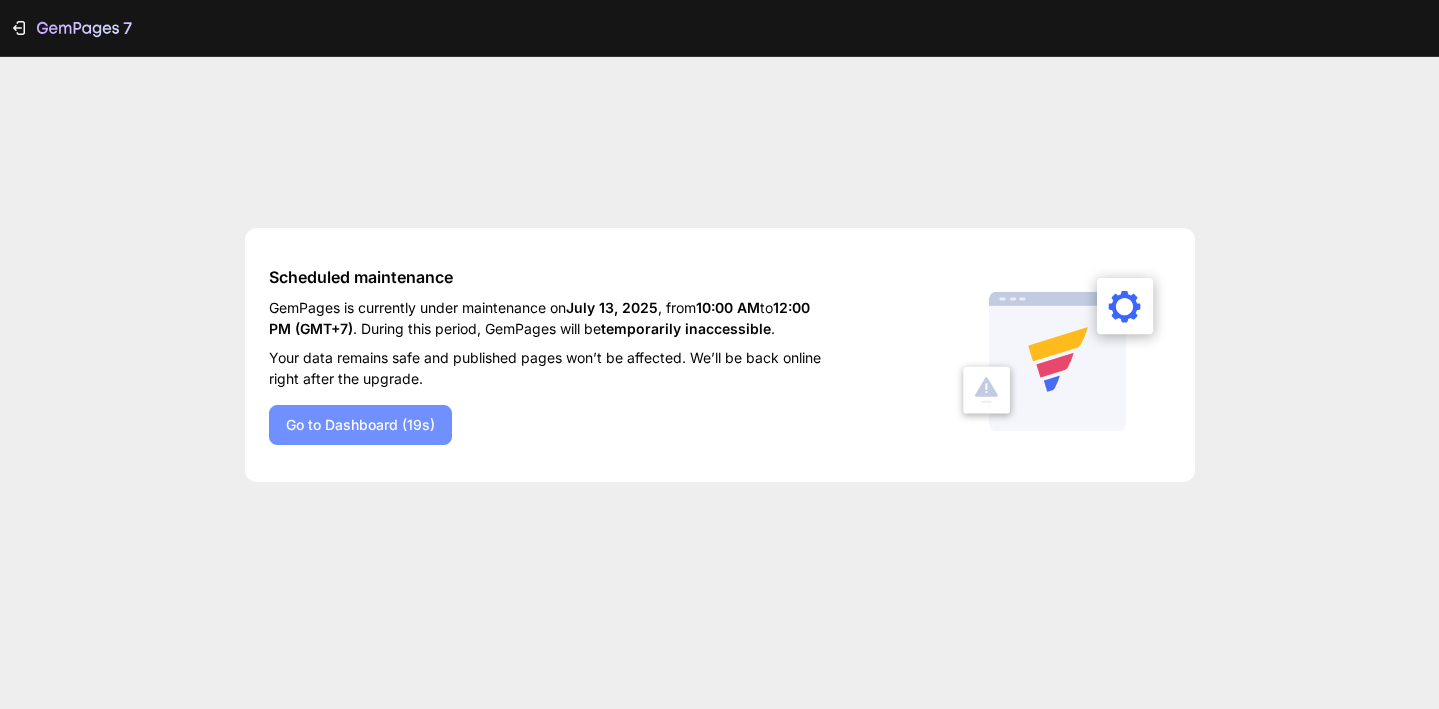 click on "Go to Dashboard (19s)" at bounding box center [360, 424] 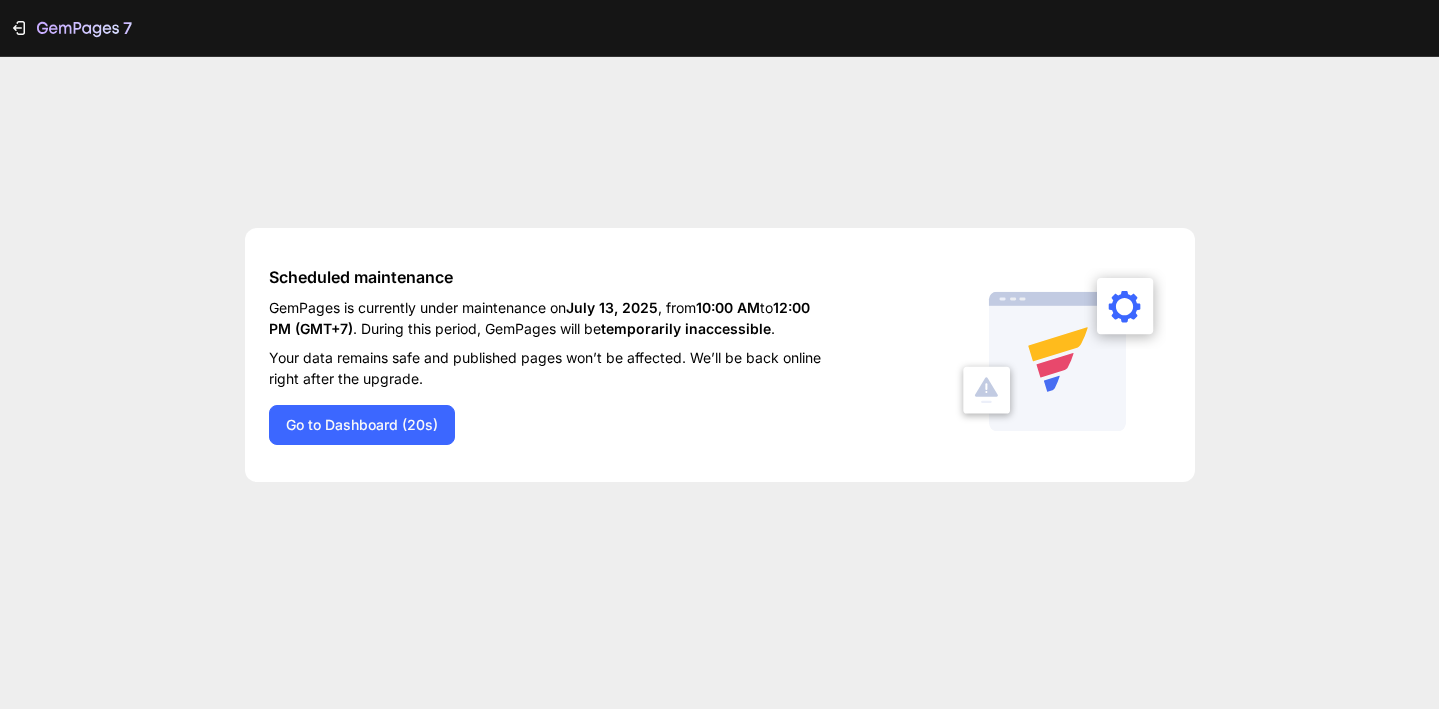 scroll, scrollTop: 0, scrollLeft: 0, axis: both 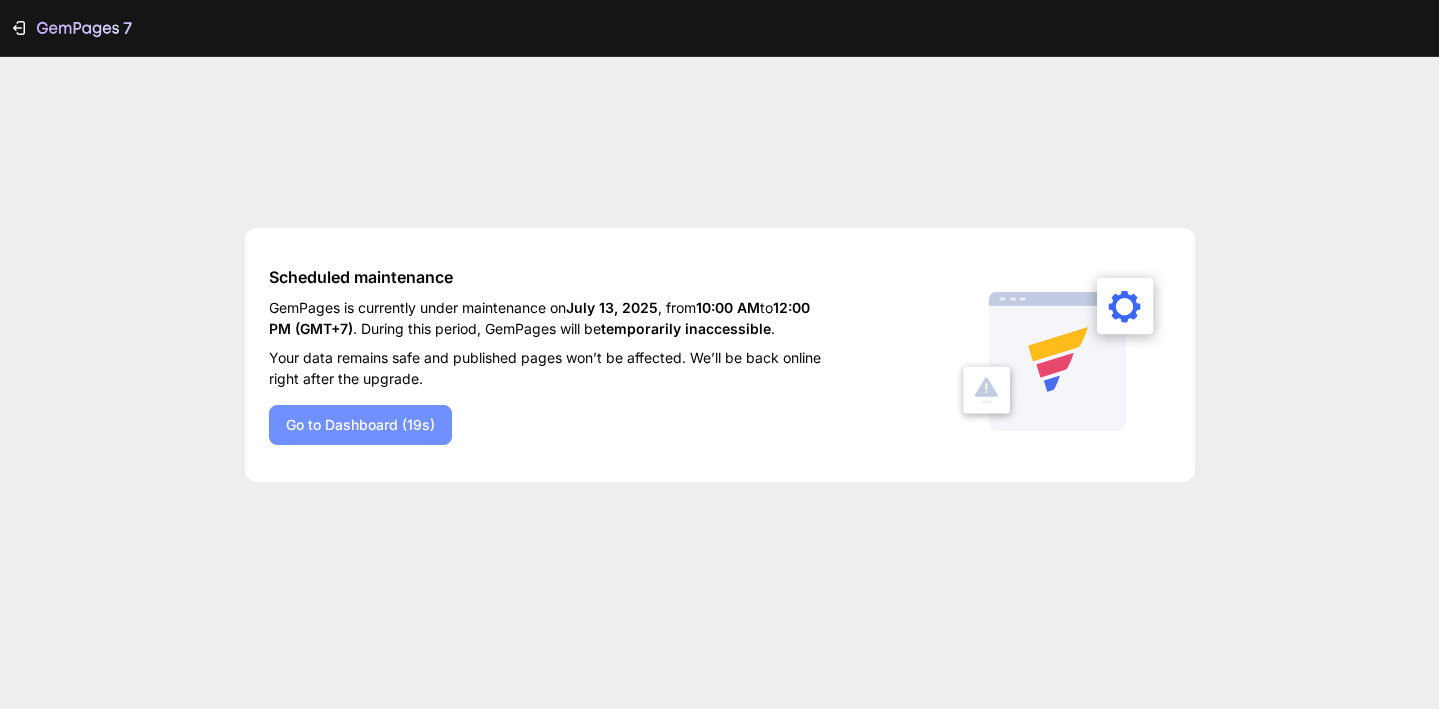 click on "Go to Dashboard (19s)" at bounding box center (360, 424) 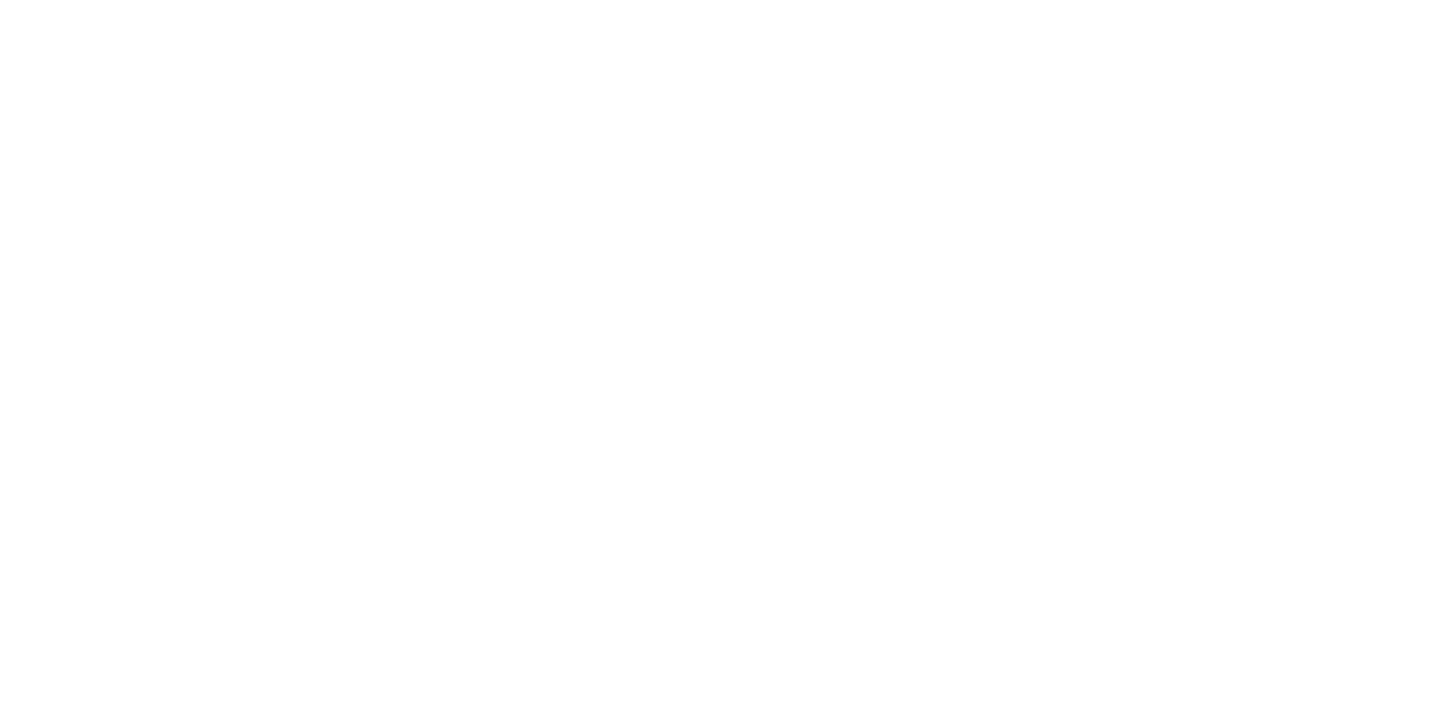 scroll, scrollTop: 0, scrollLeft: 0, axis: both 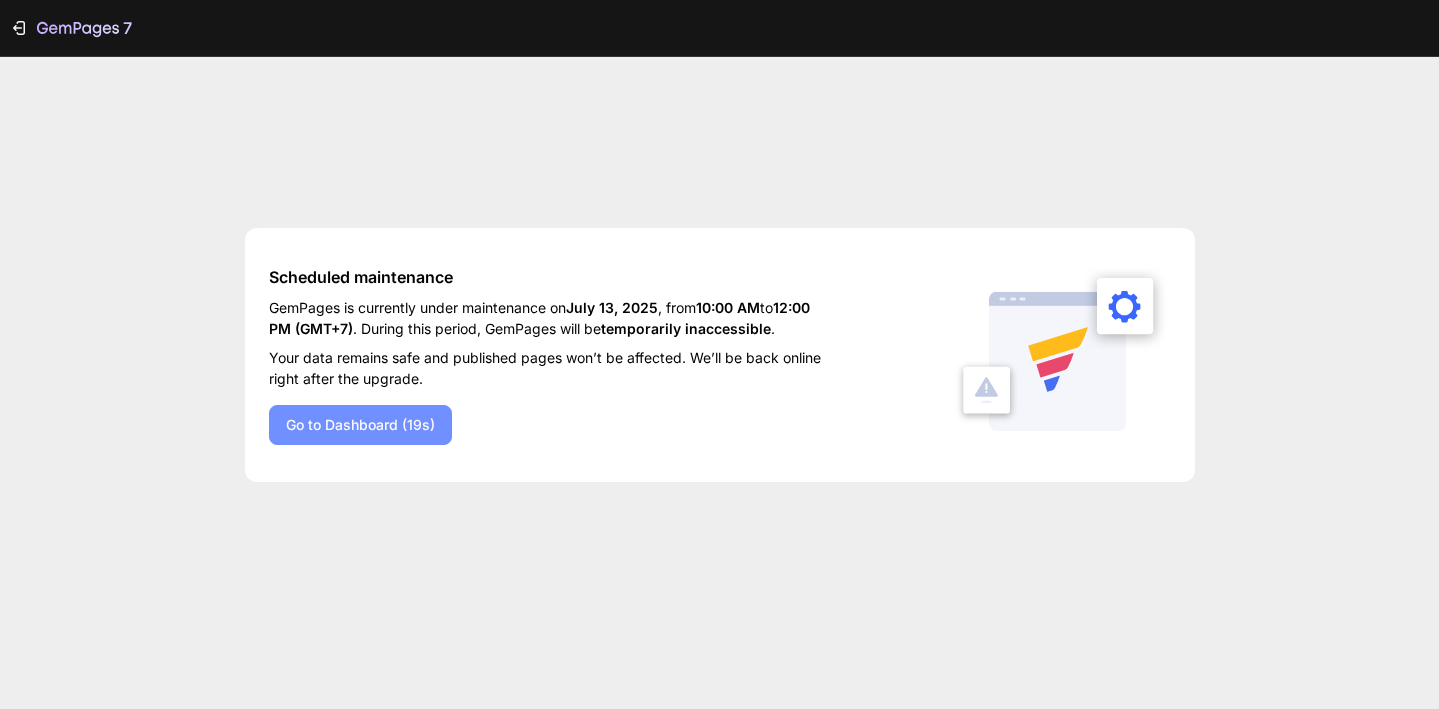 click on "Go to Dashboard (19s)" at bounding box center (360, 424) 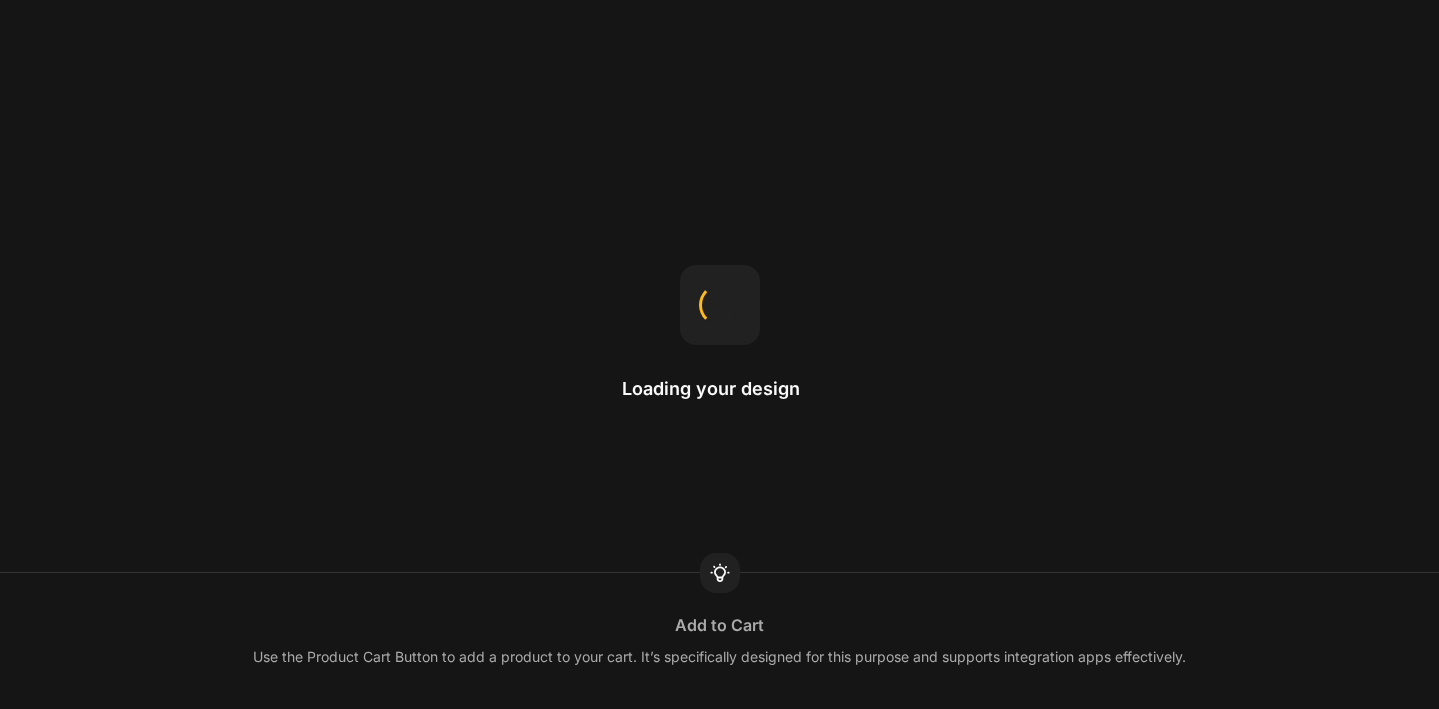 scroll, scrollTop: 0, scrollLeft: 0, axis: both 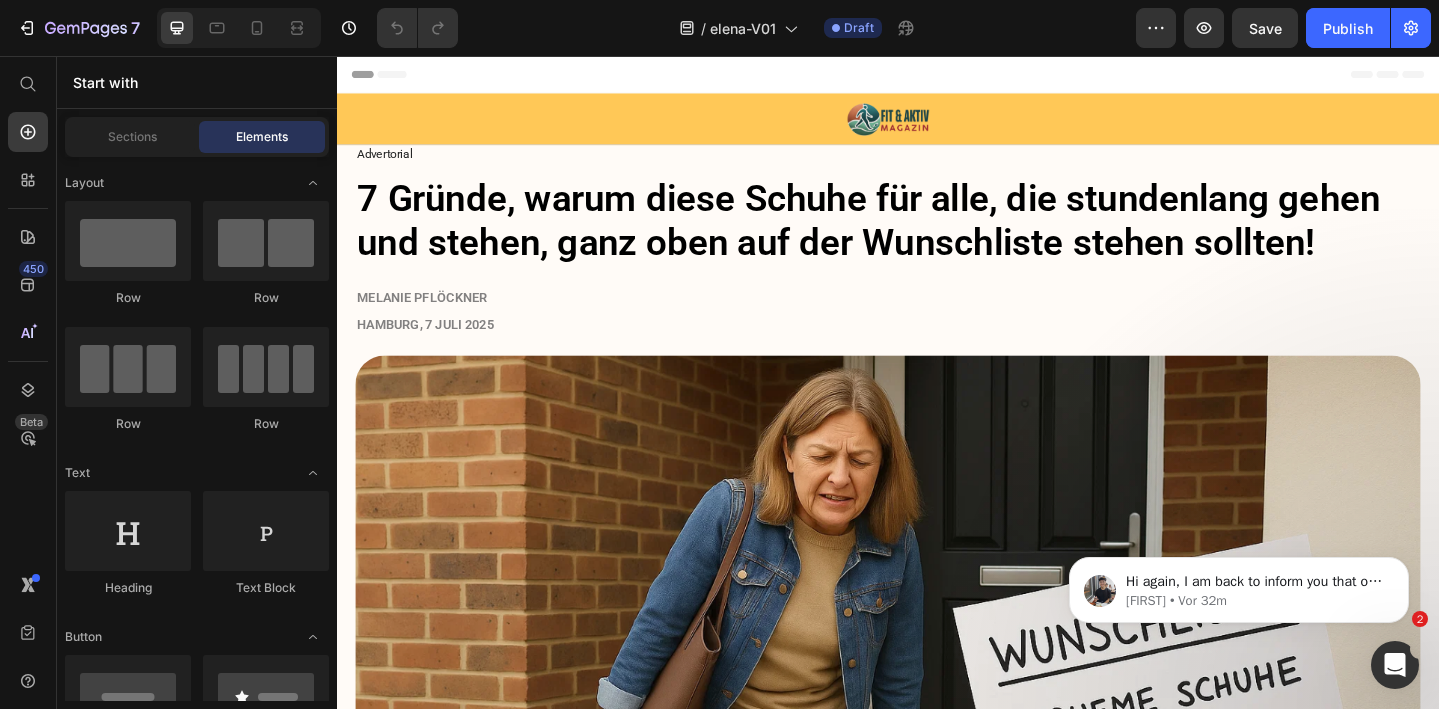 click at bounding box center (1395, 665) 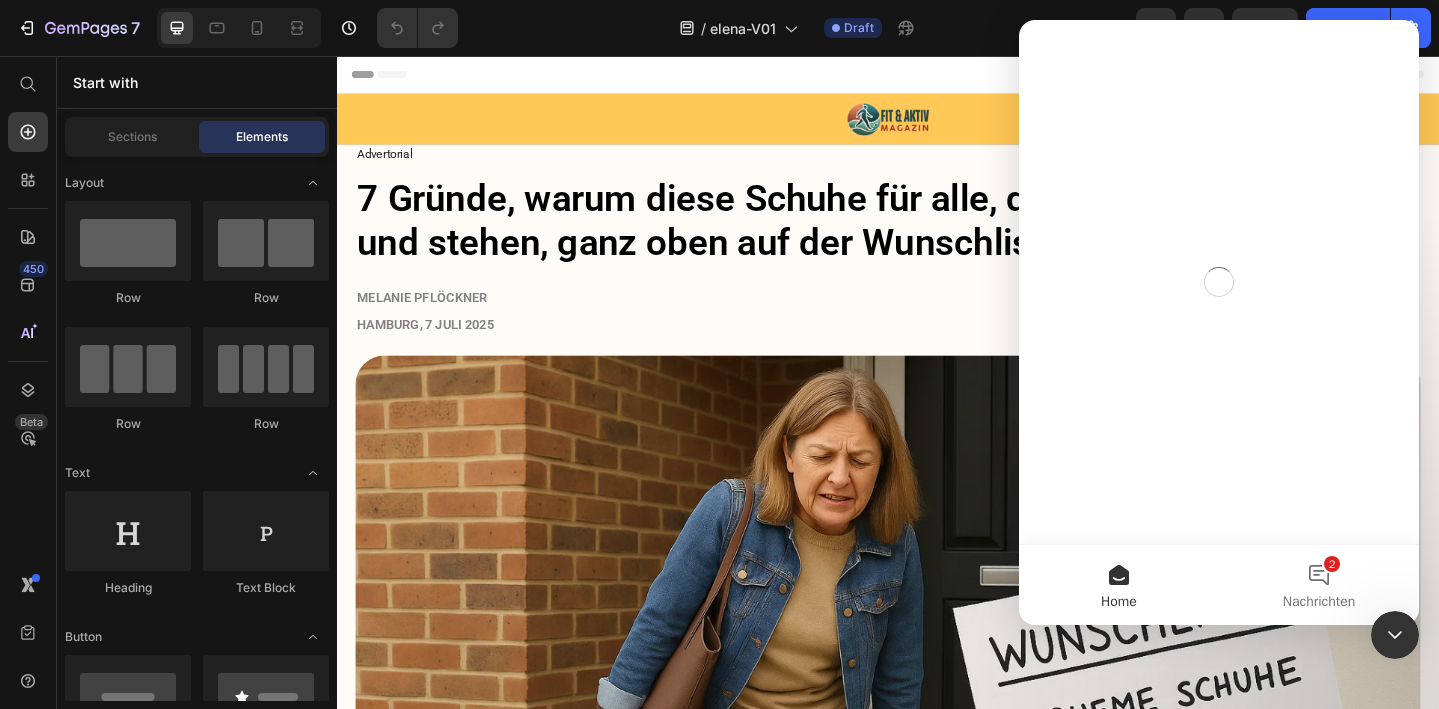 scroll, scrollTop: 0, scrollLeft: 0, axis: both 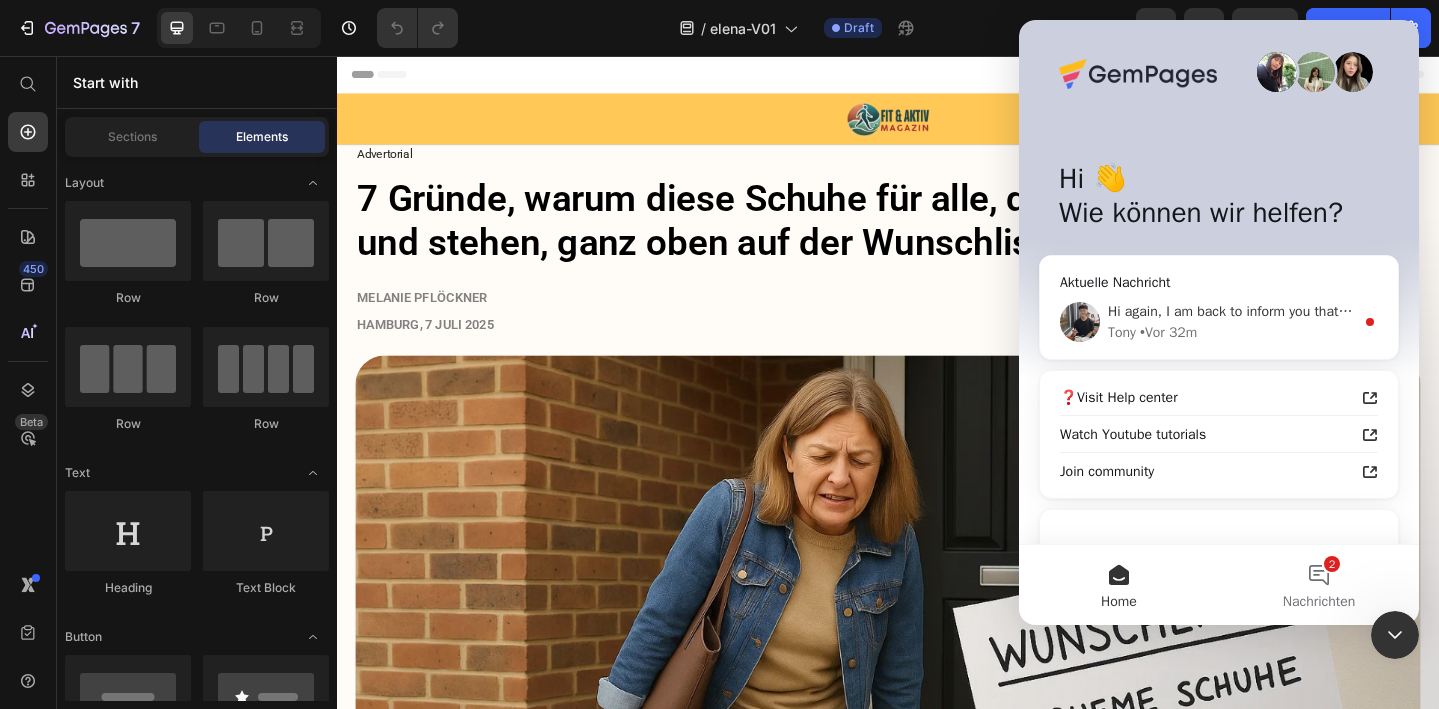 click on "Tony •  Vor 32m" at bounding box center (1231, 332) 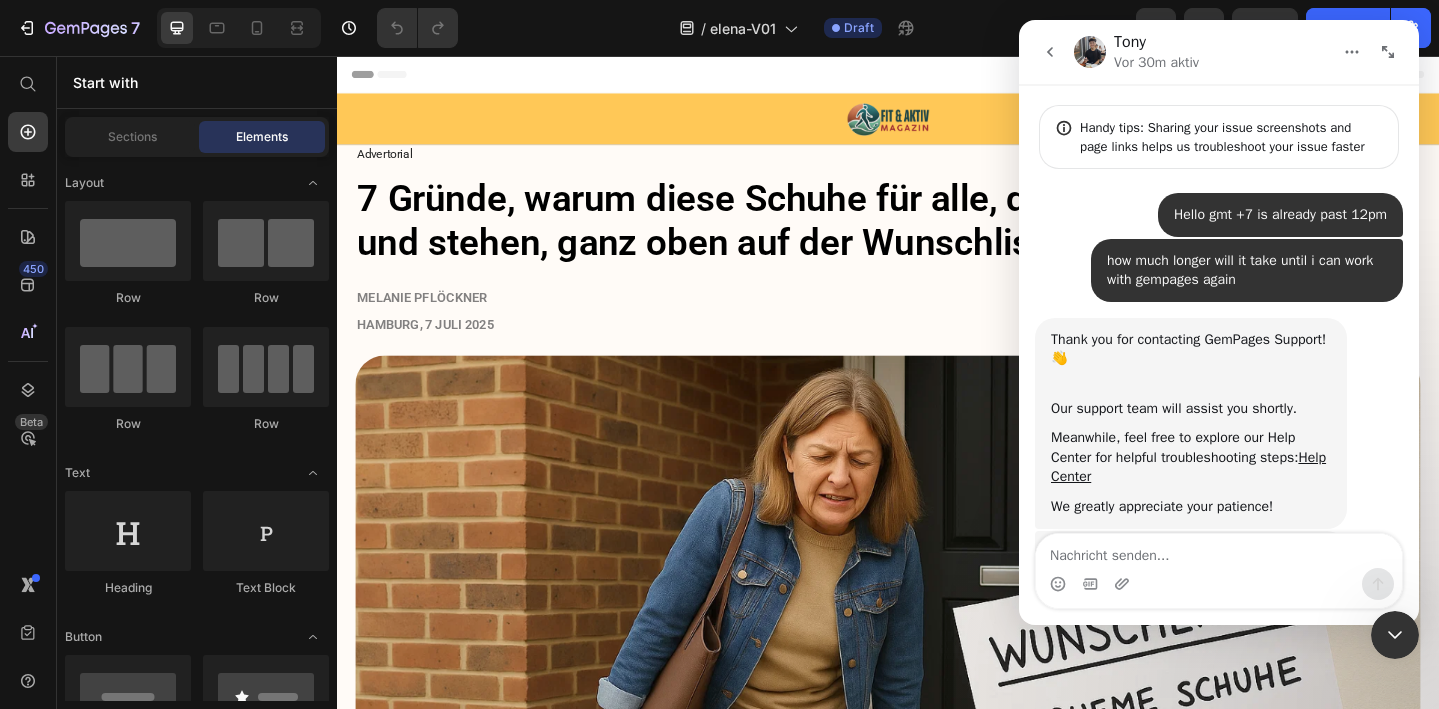scroll, scrollTop: 3, scrollLeft: 0, axis: vertical 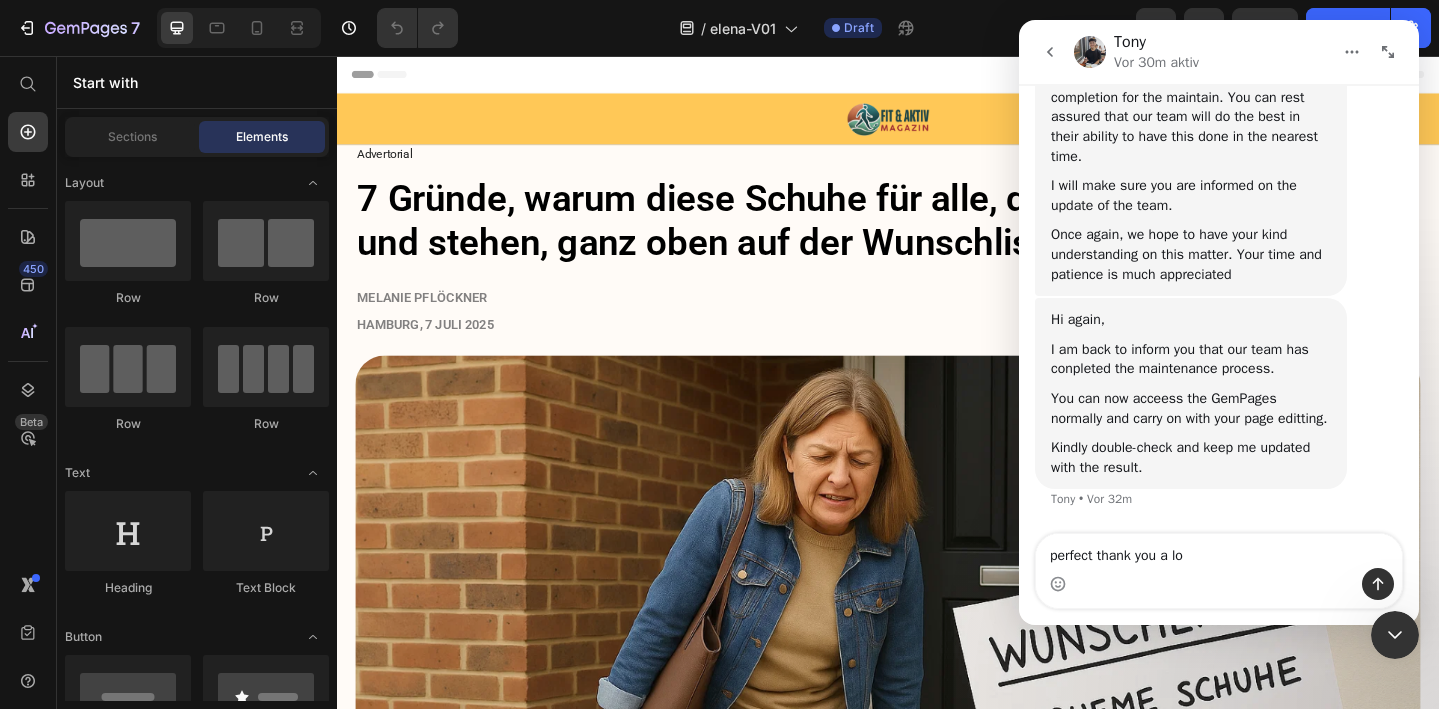 type on "perfect thank you a lot" 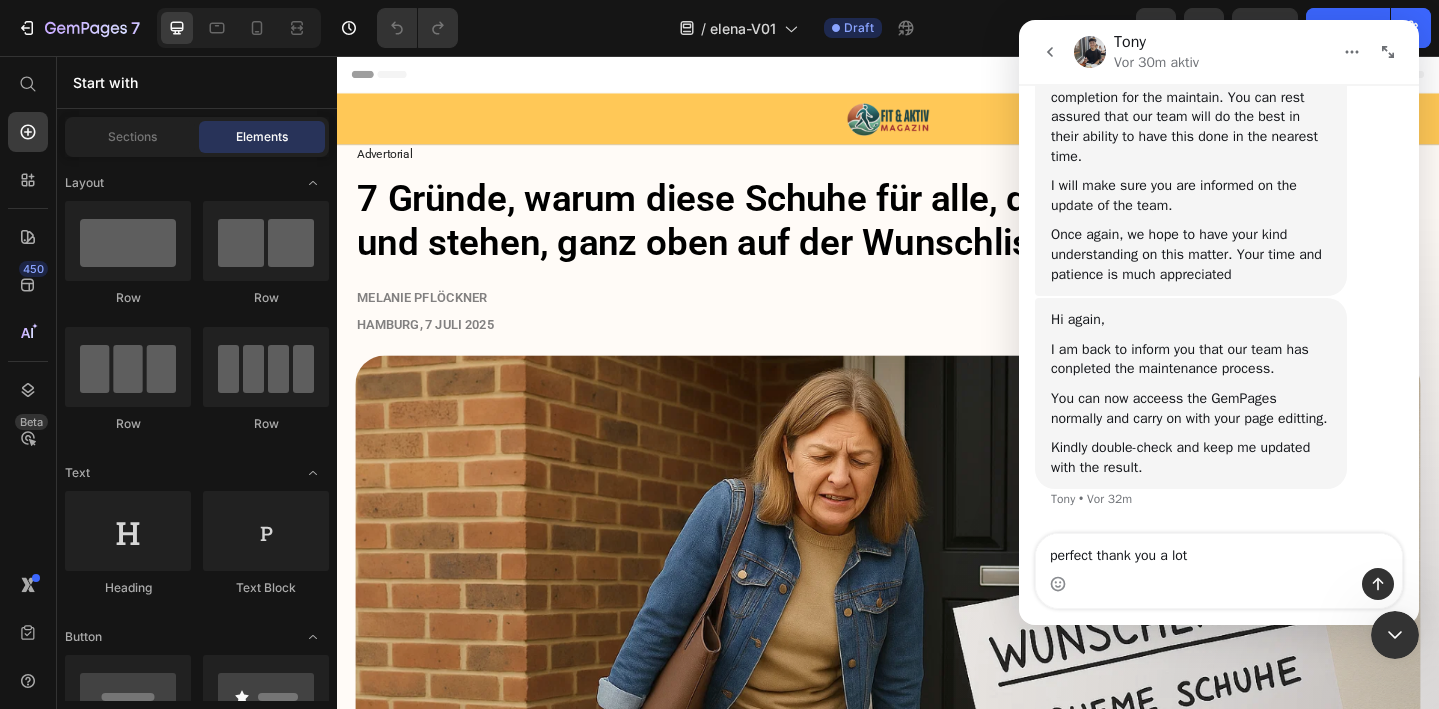 type 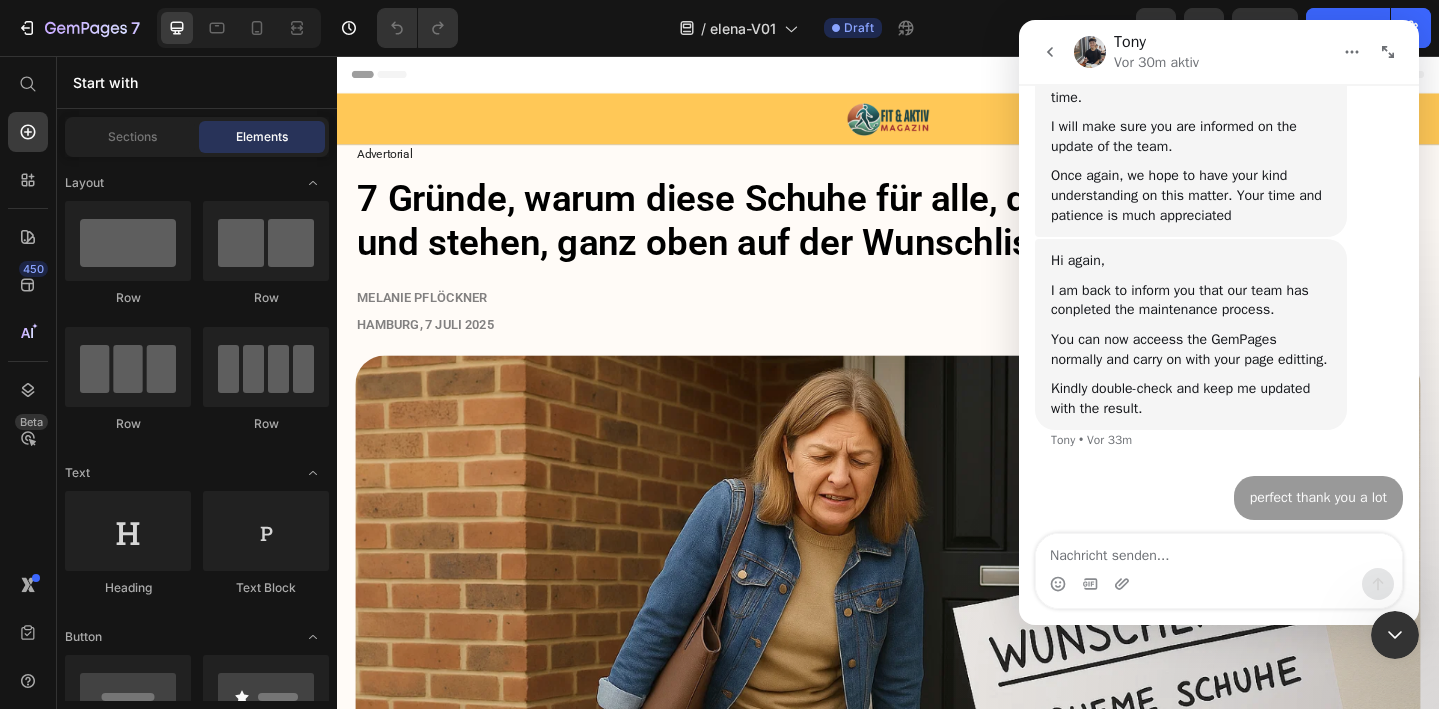 scroll, scrollTop: 1961, scrollLeft: 0, axis: vertical 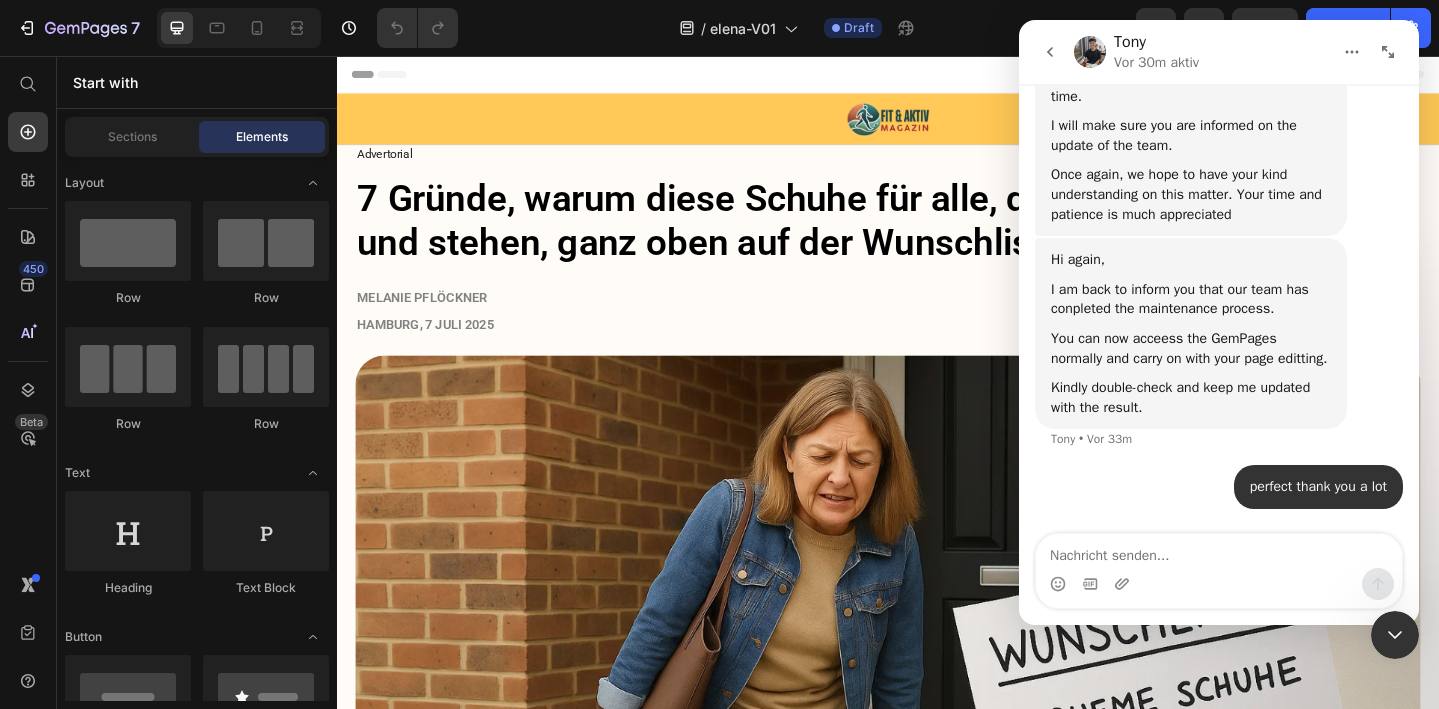click 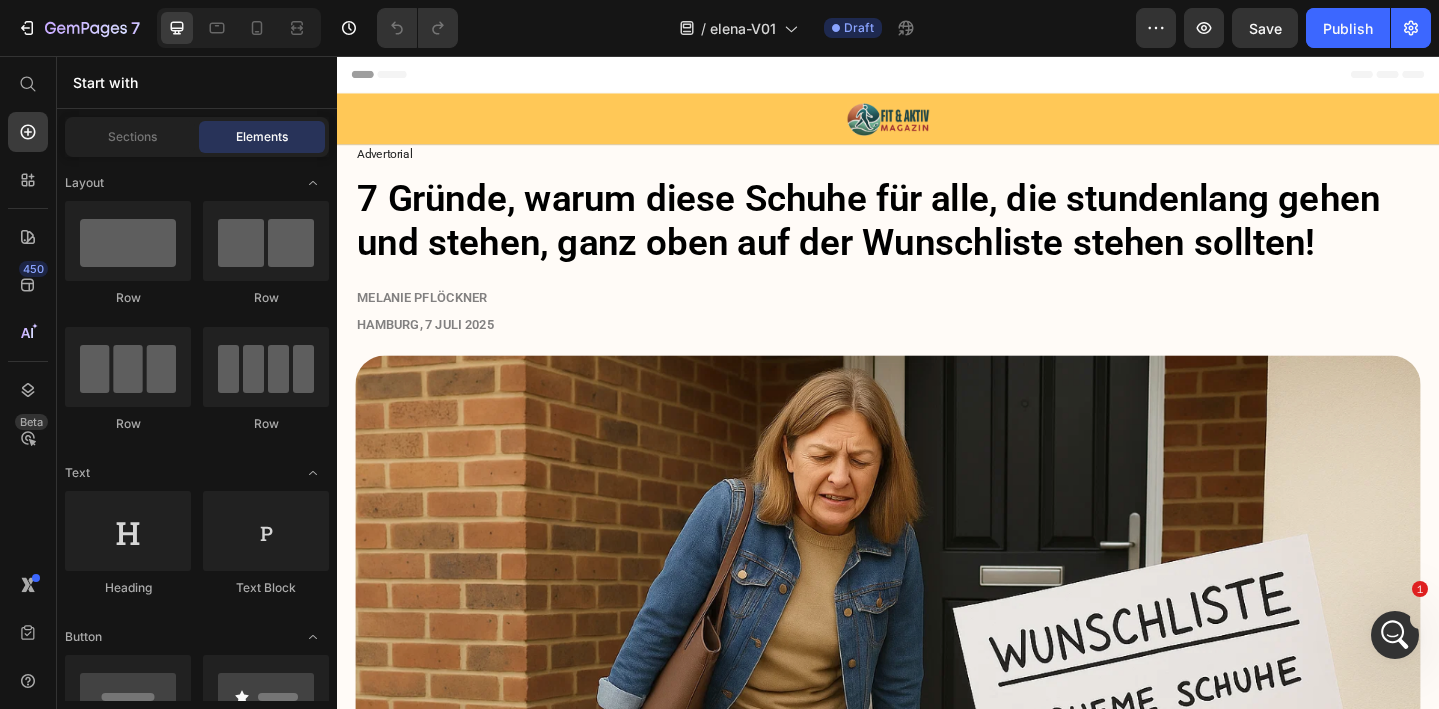 scroll, scrollTop: 0, scrollLeft: 0, axis: both 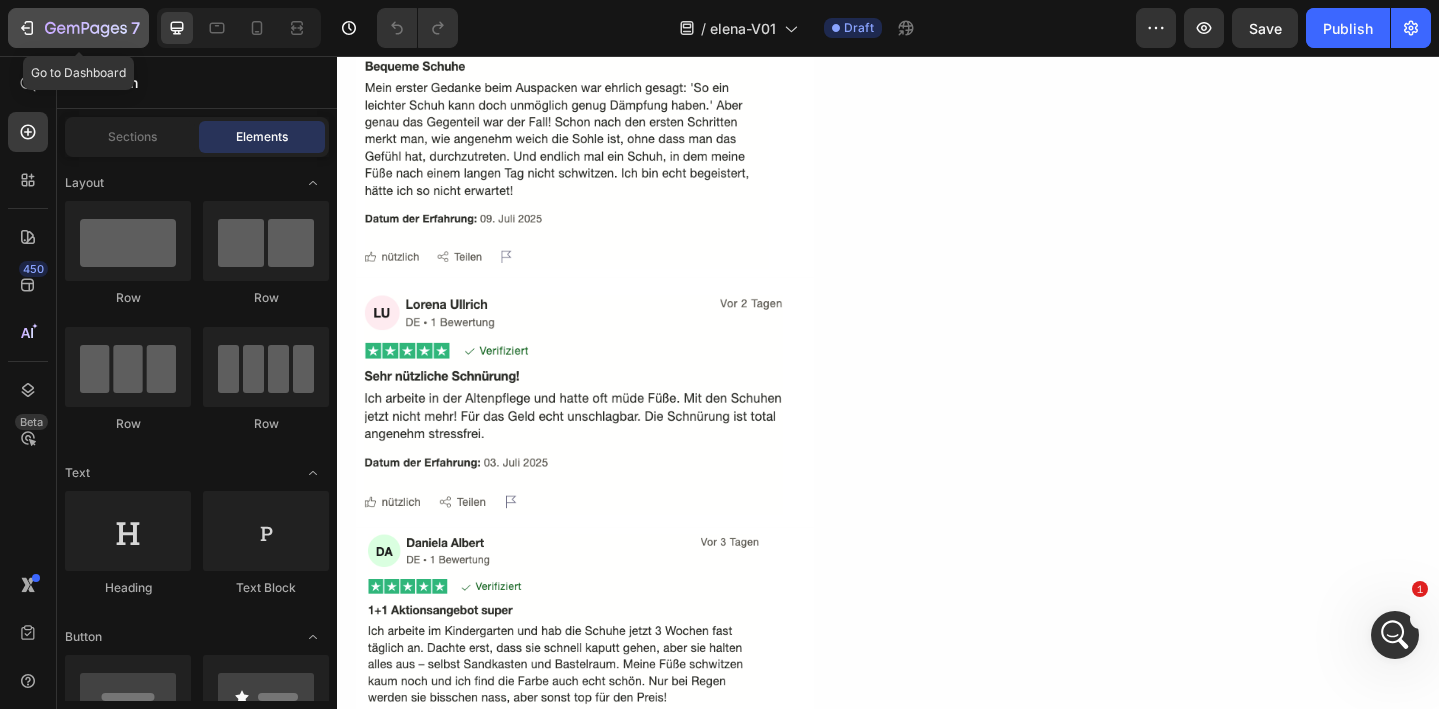 click on "7" at bounding box center [78, 28] 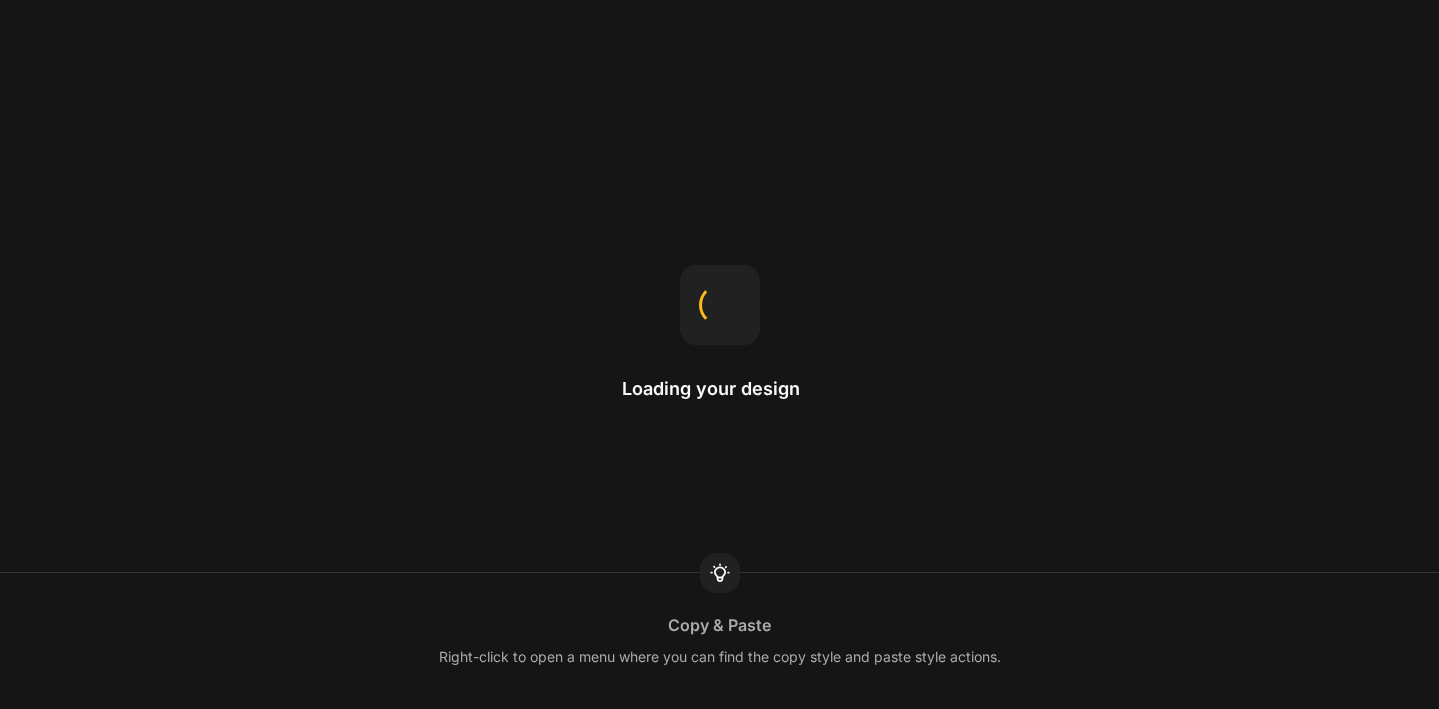 scroll, scrollTop: 0, scrollLeft: 0, axis: both 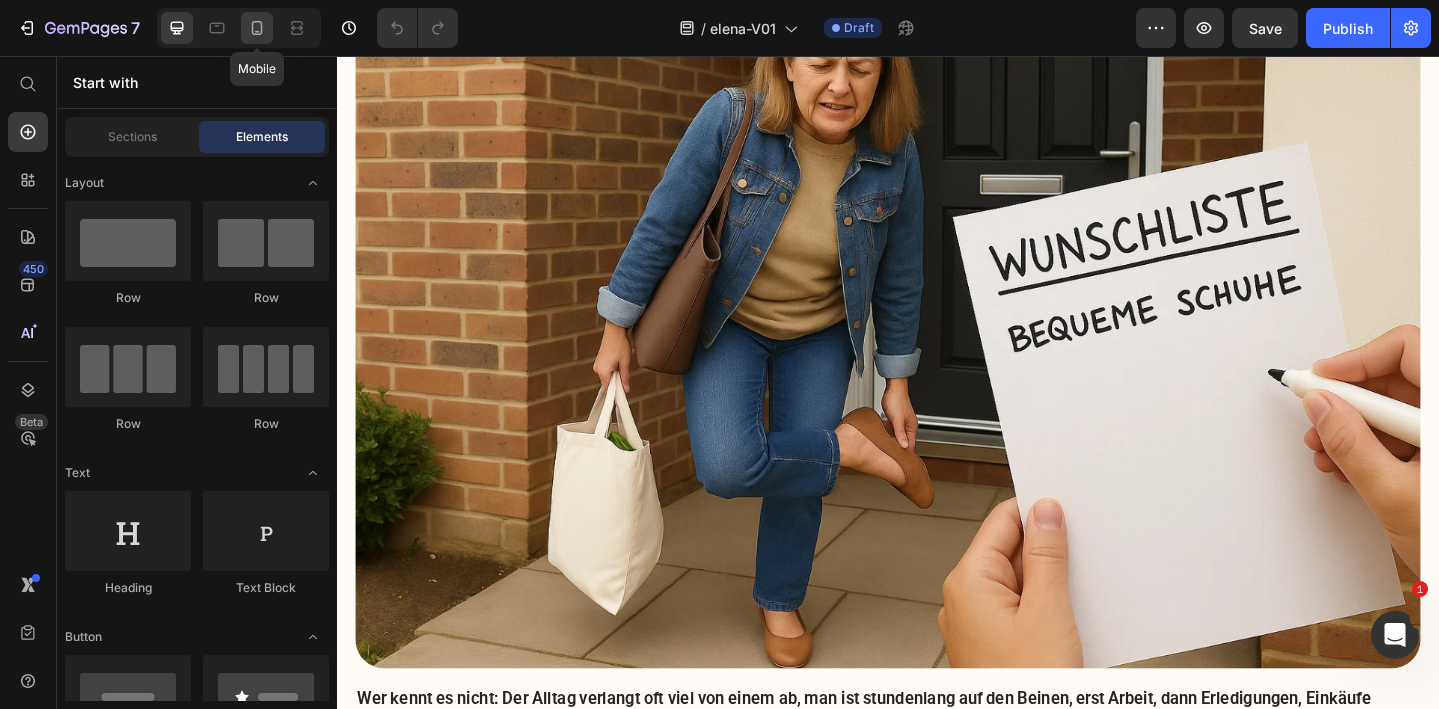 click 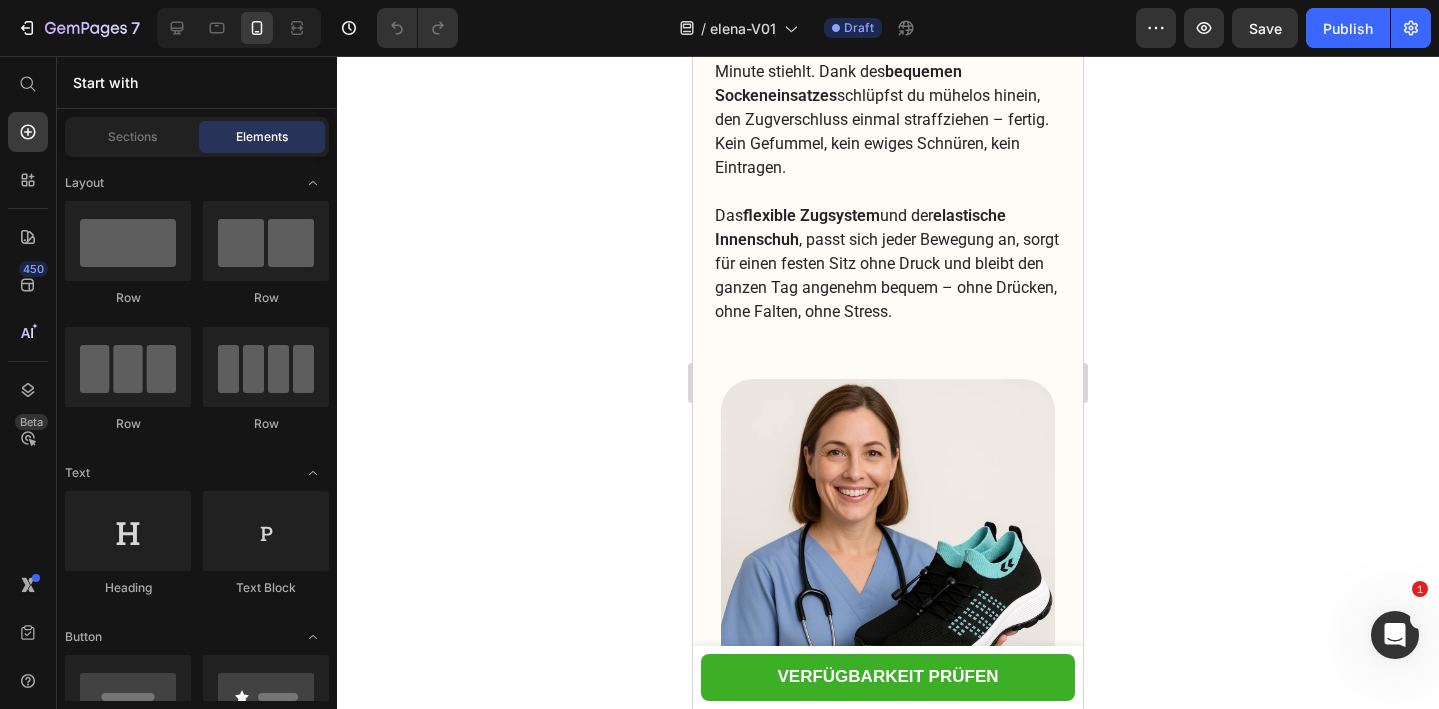 scroll, scrollTop: 3581, scrollLeft: 0, axis: vertical 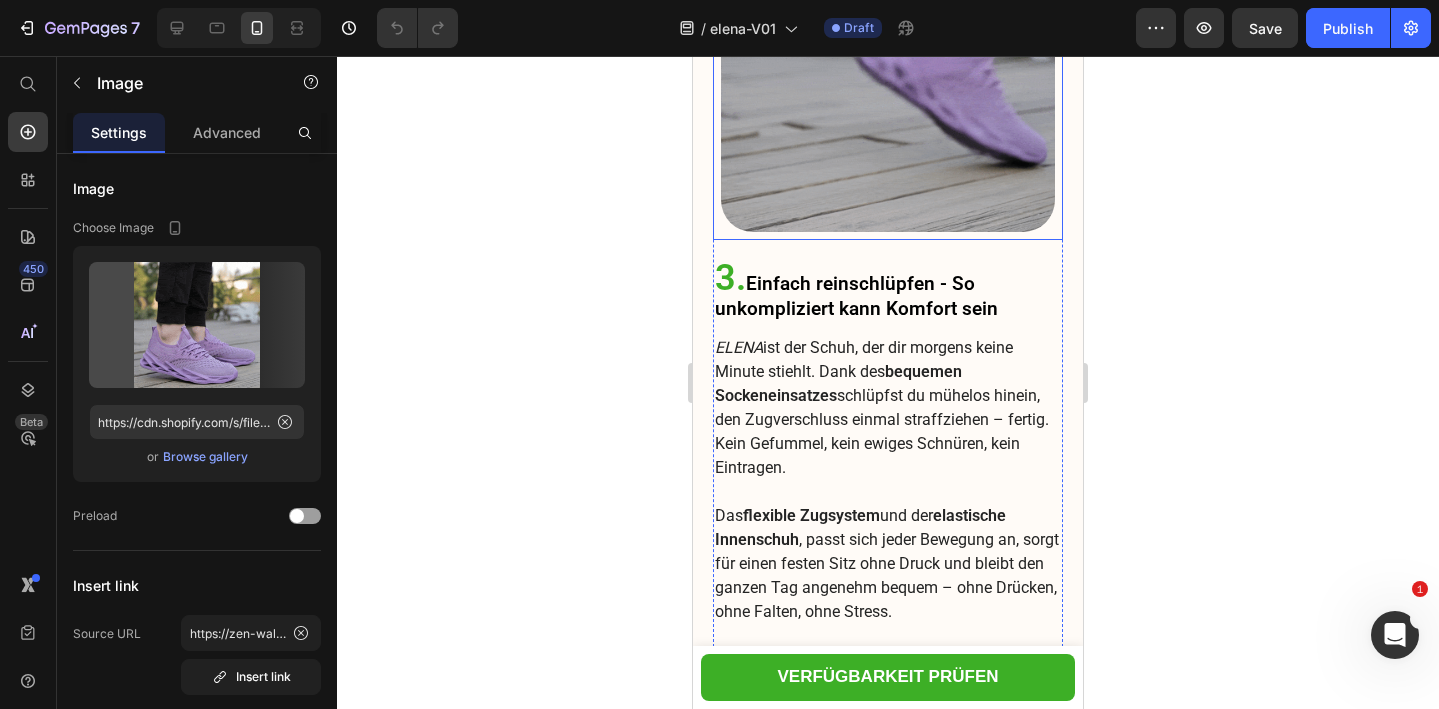 click at bounding box center [888, 65] 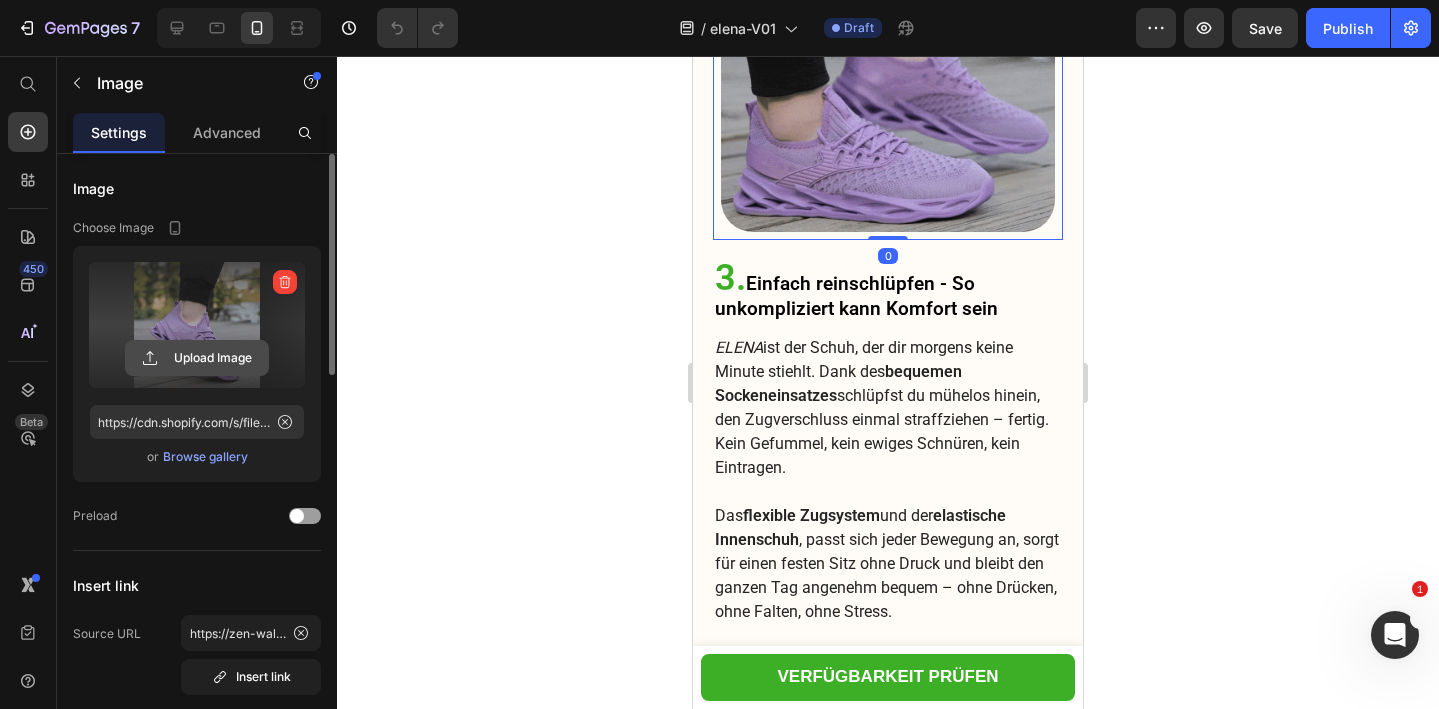 click 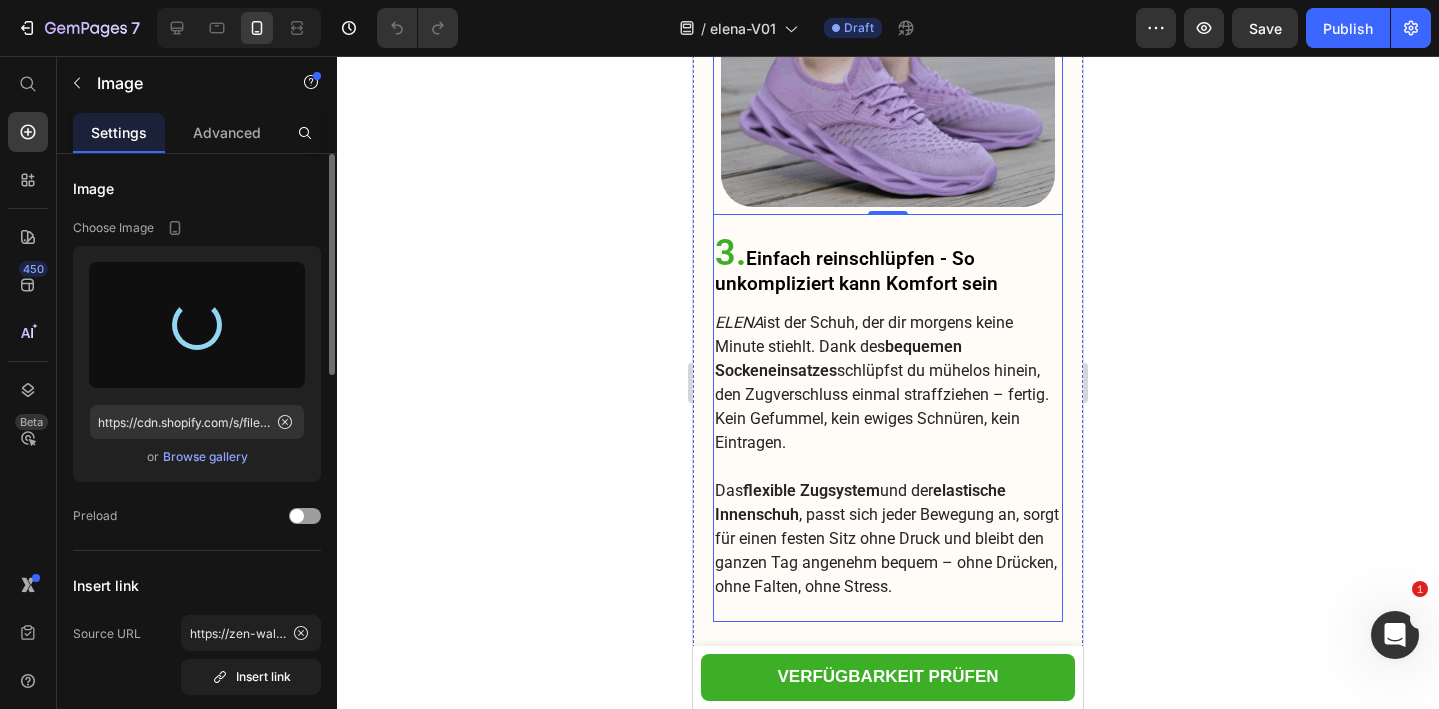 scroll, scrollTop: 3607, scrollLeft: 0, axis: vertical 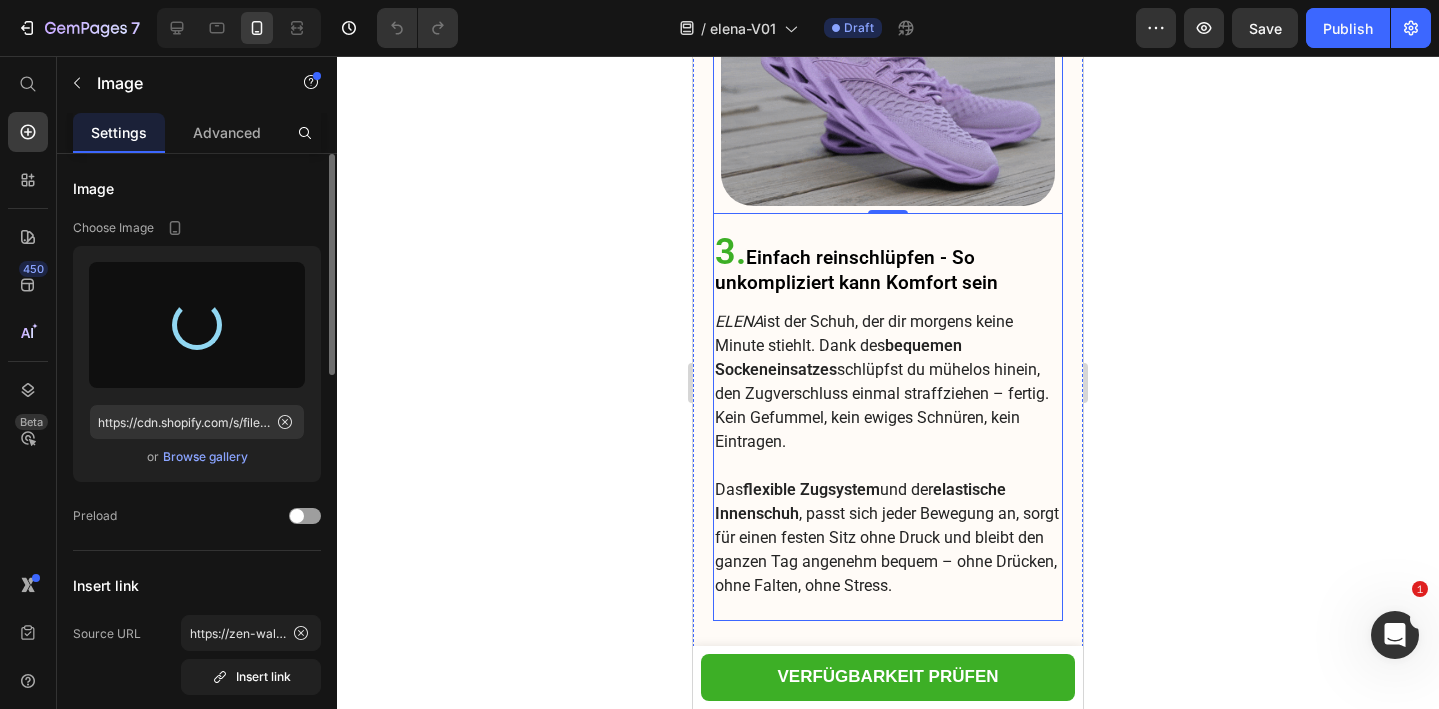 type on "https://cdn.shopify.com/s/files/1/0740/2012/6939/files/gempages_553629490677285781-9488be3e-c487-4125-a096-0e45e05e0baa.gif" 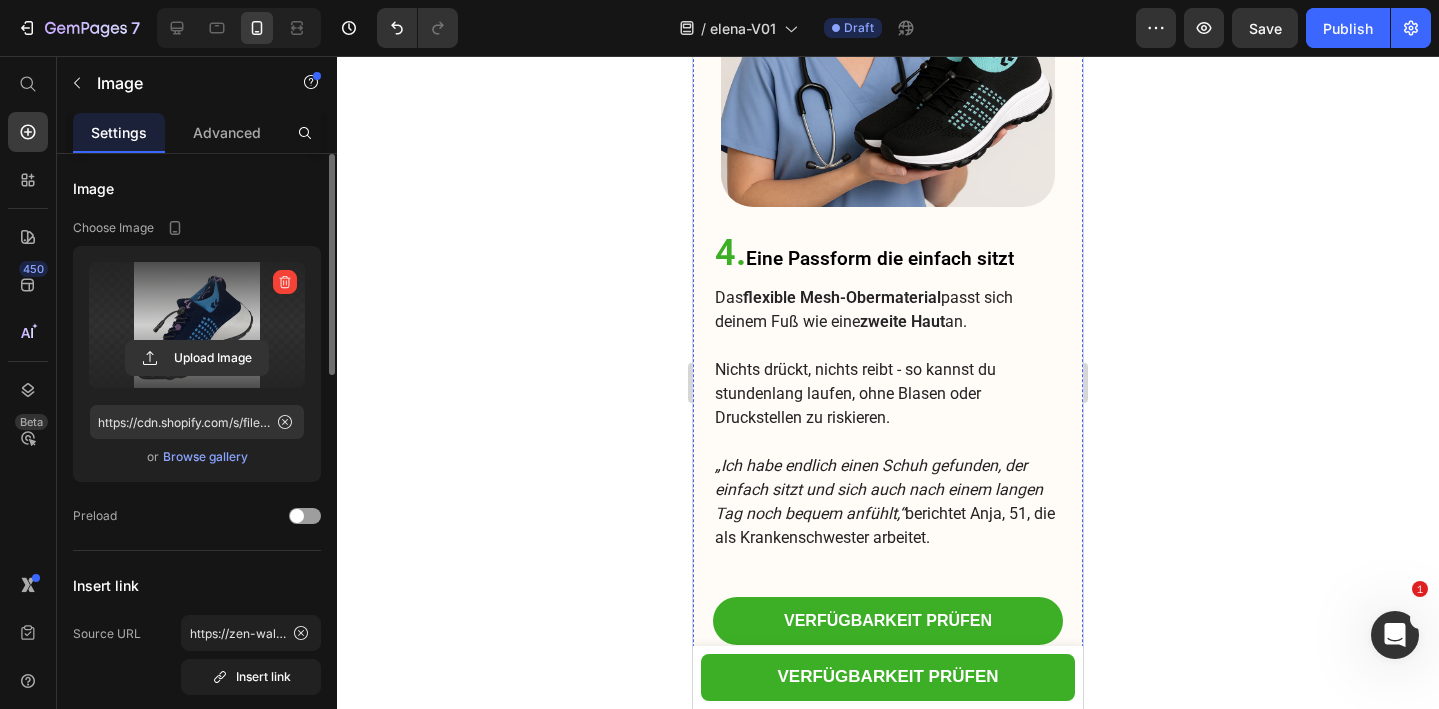 scroll, scrollTop: 4329, scrollLeft: 0, axis: vertical 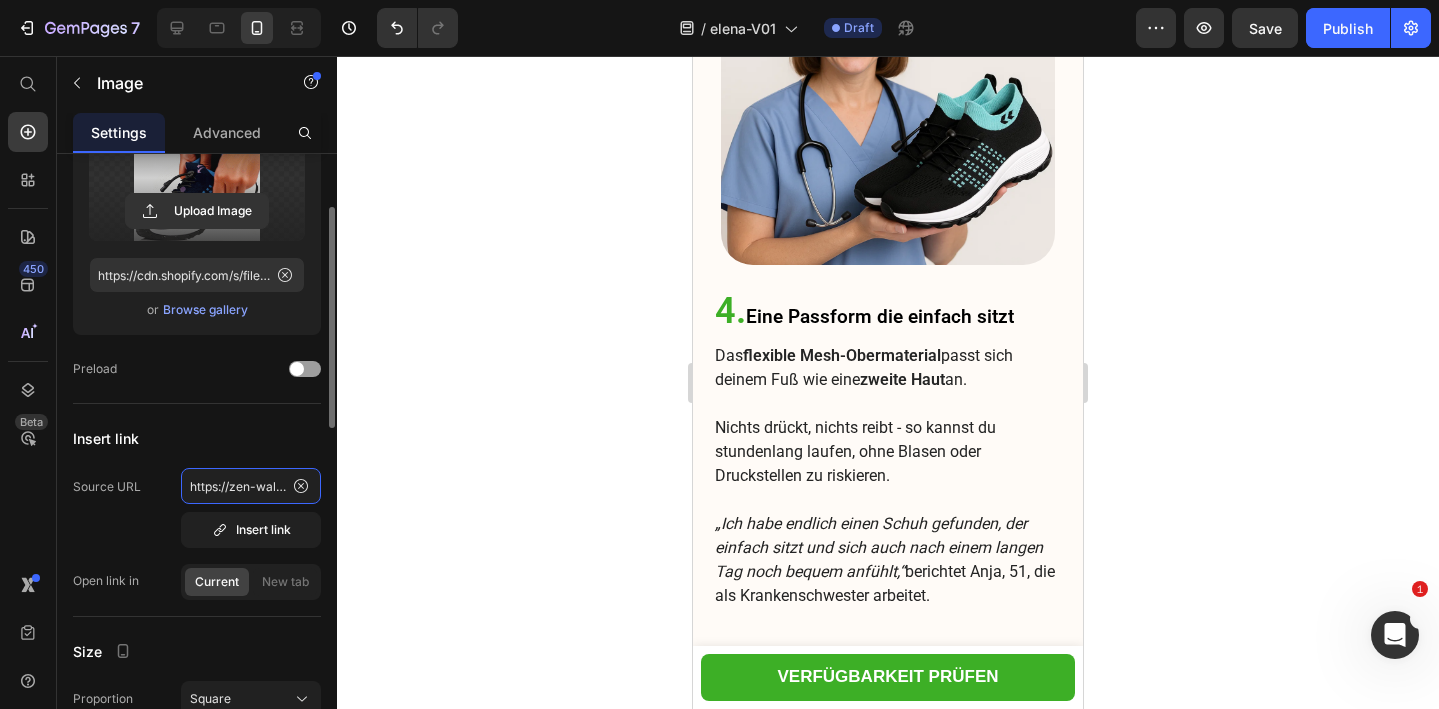 click on "https://zen-walk.at/products/elena" 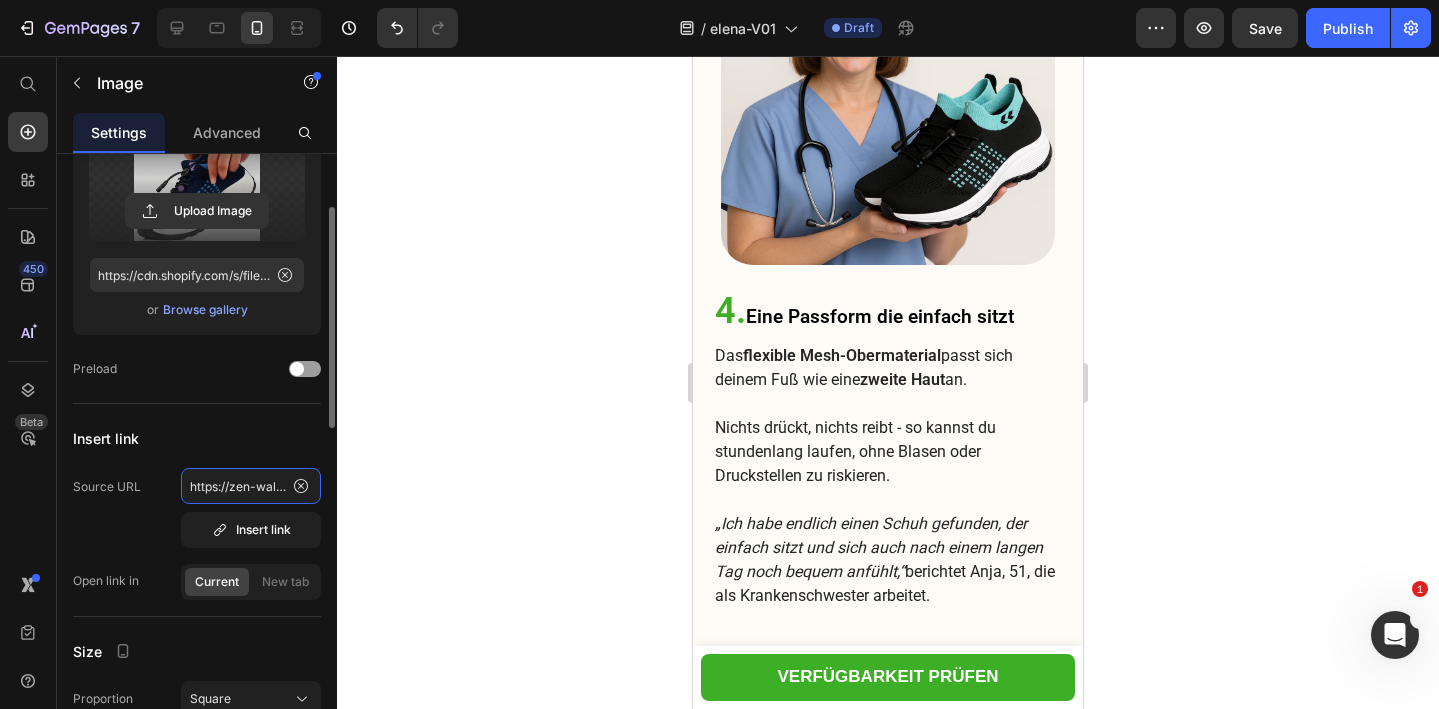click on "https://zen-walk.at/products/elena" 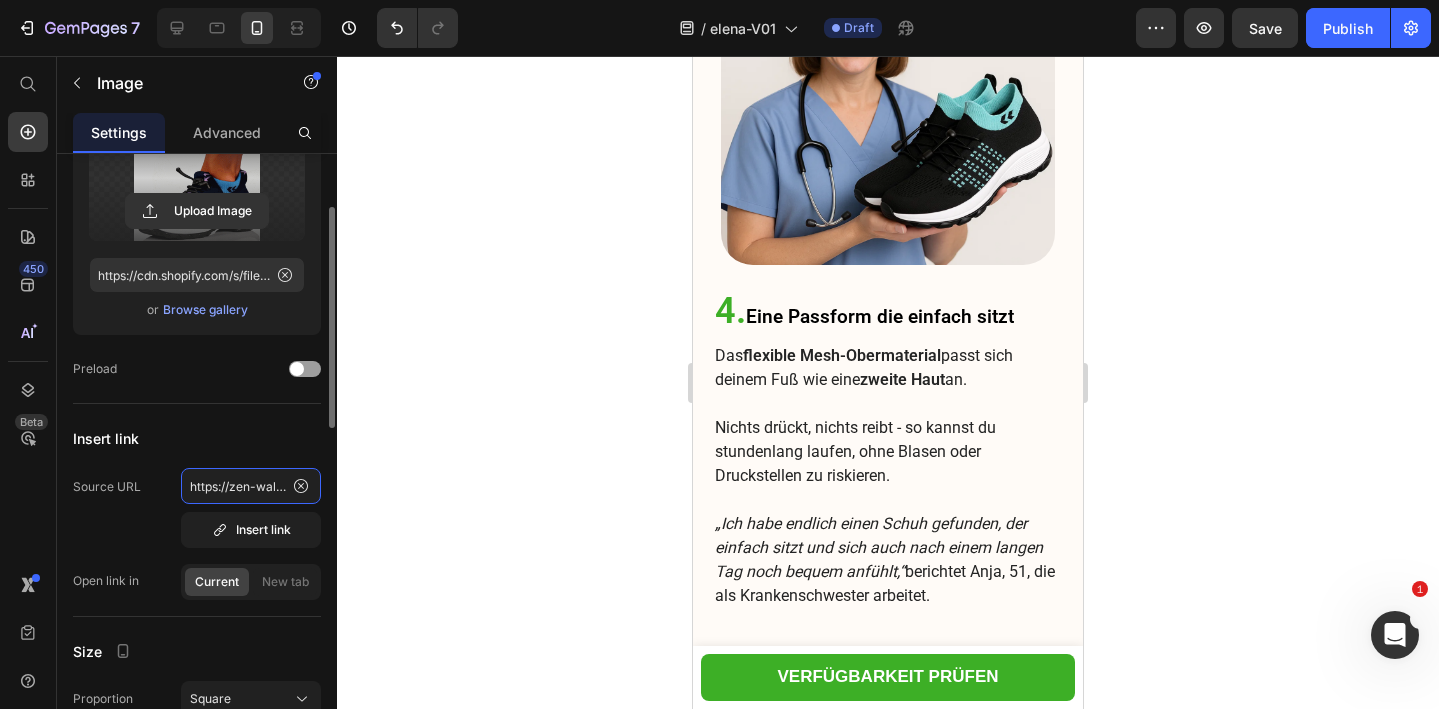 click on "https://zen-walk.at/products/elena" 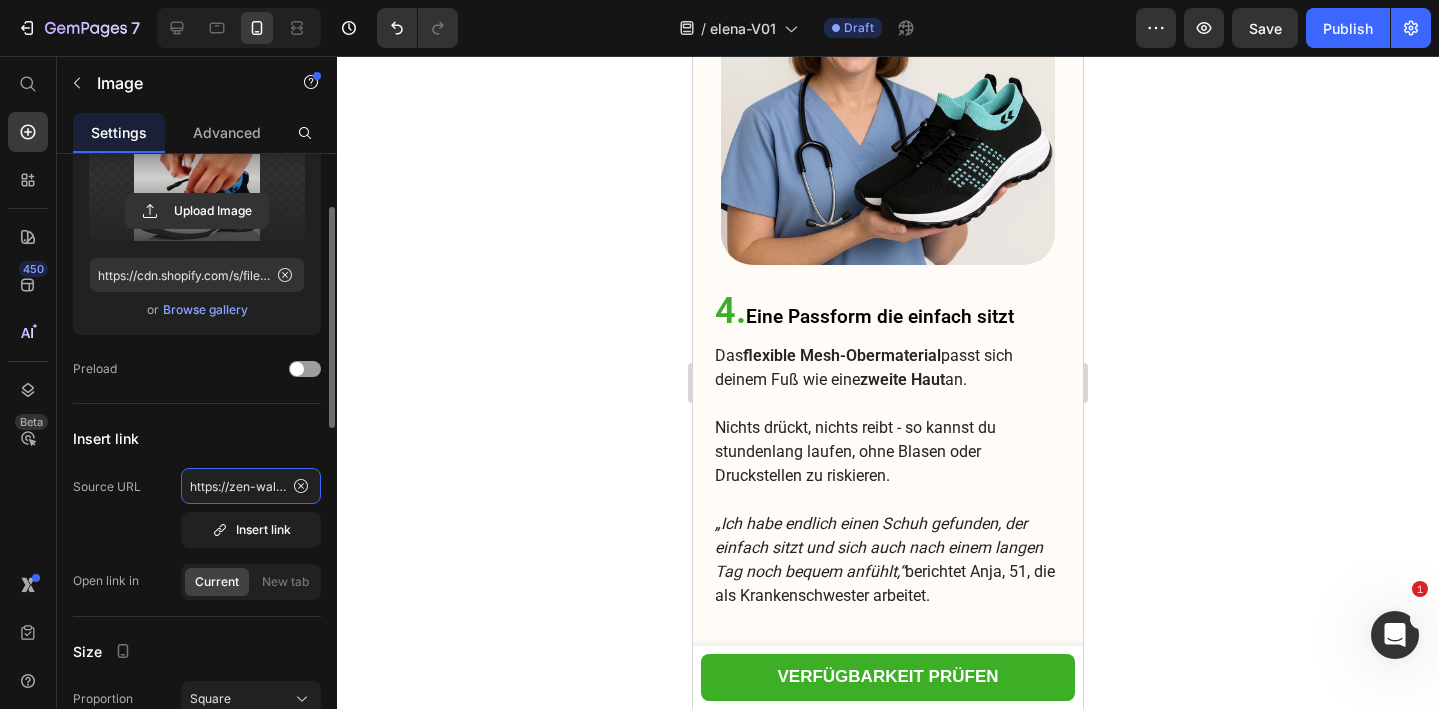 click on "https://zen-walk.at/products/elena" 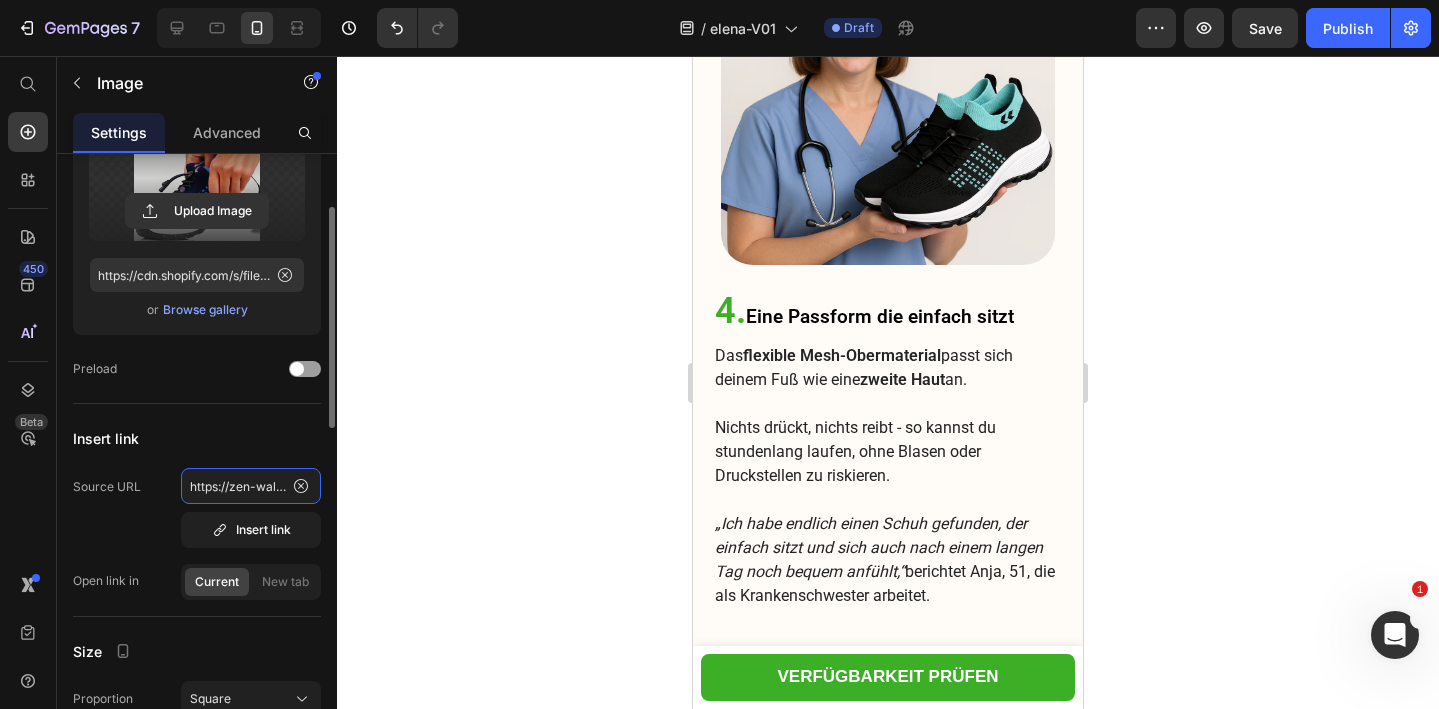 scroll, scrollTop: 0, scrollLeft: 98, axis: horizontal 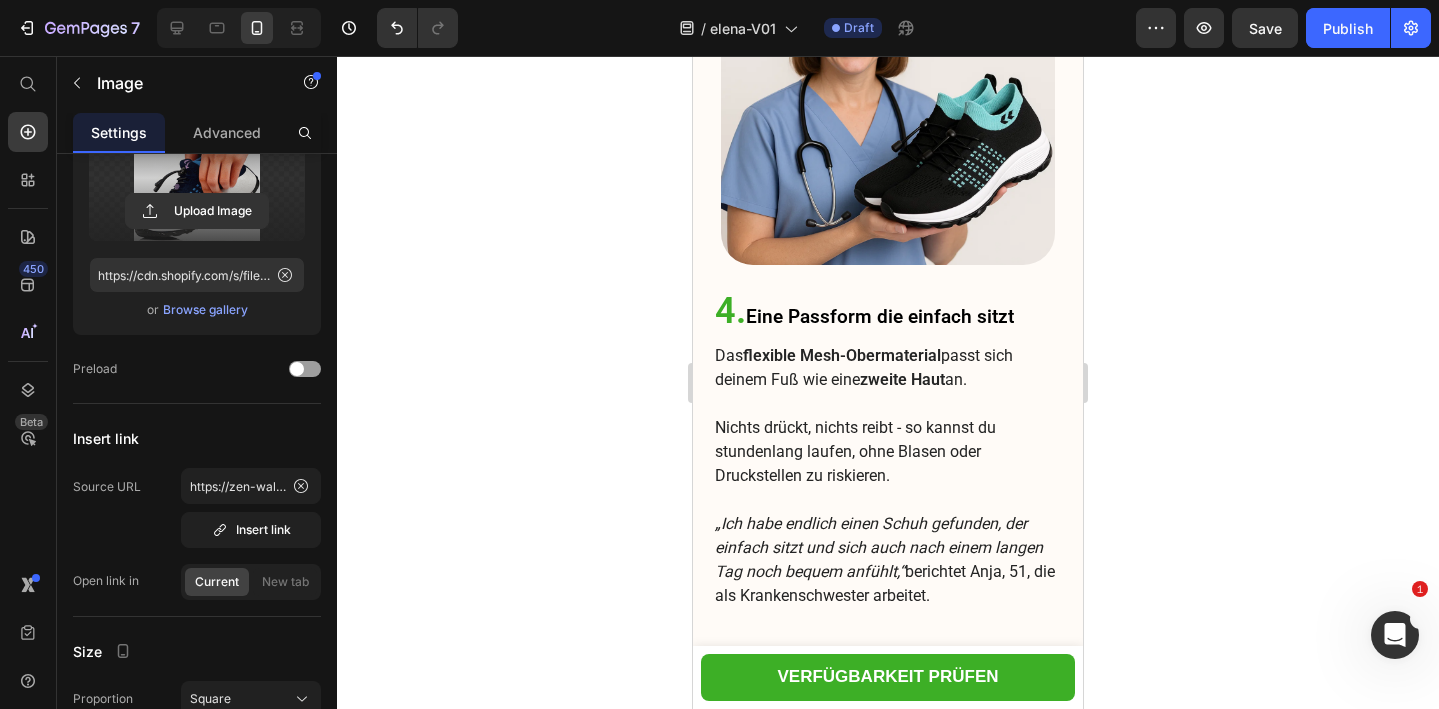 click 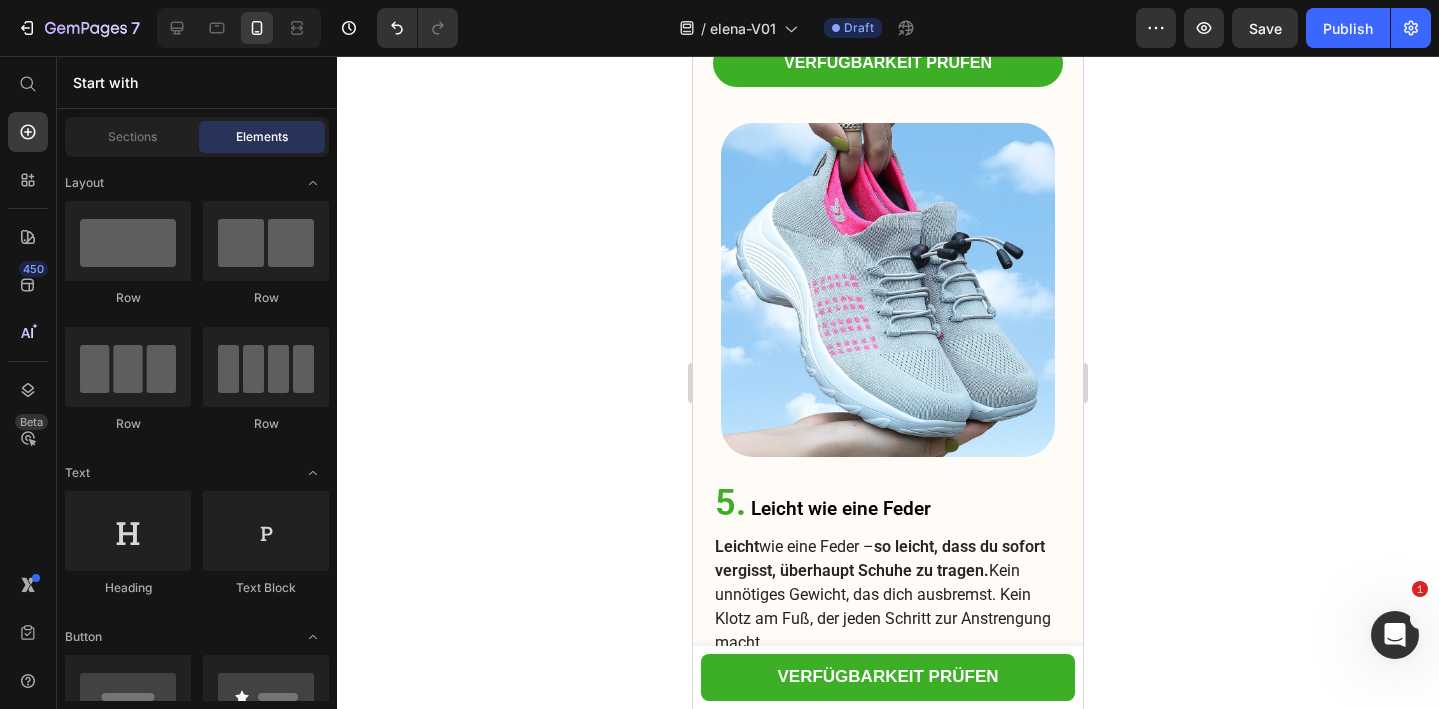 scroll, scrollTop: 4951, scrollLeft: 0, axis: vertical 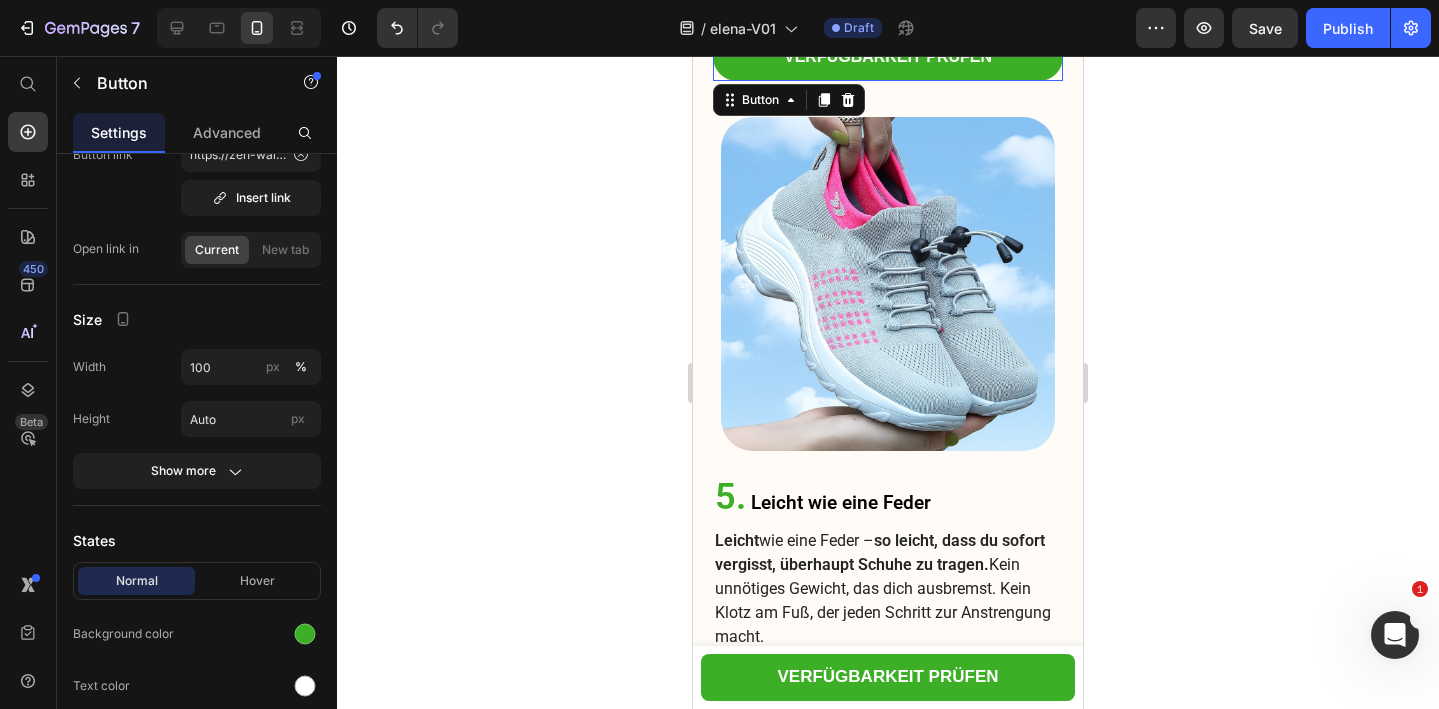 click on "VERFÜGBARKEIT PRÜFEN" at bounding box center (888, 57) 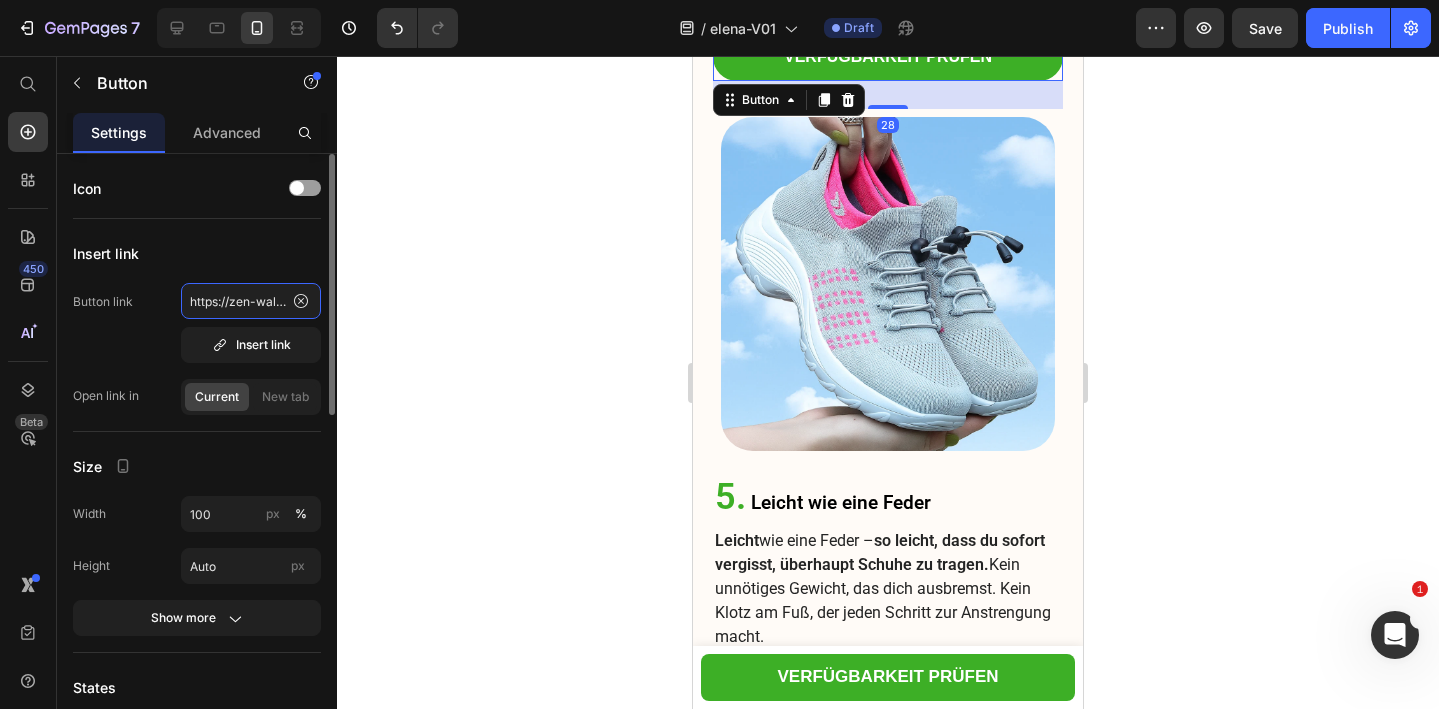 click on "https://zen-walk.at/products/elena" 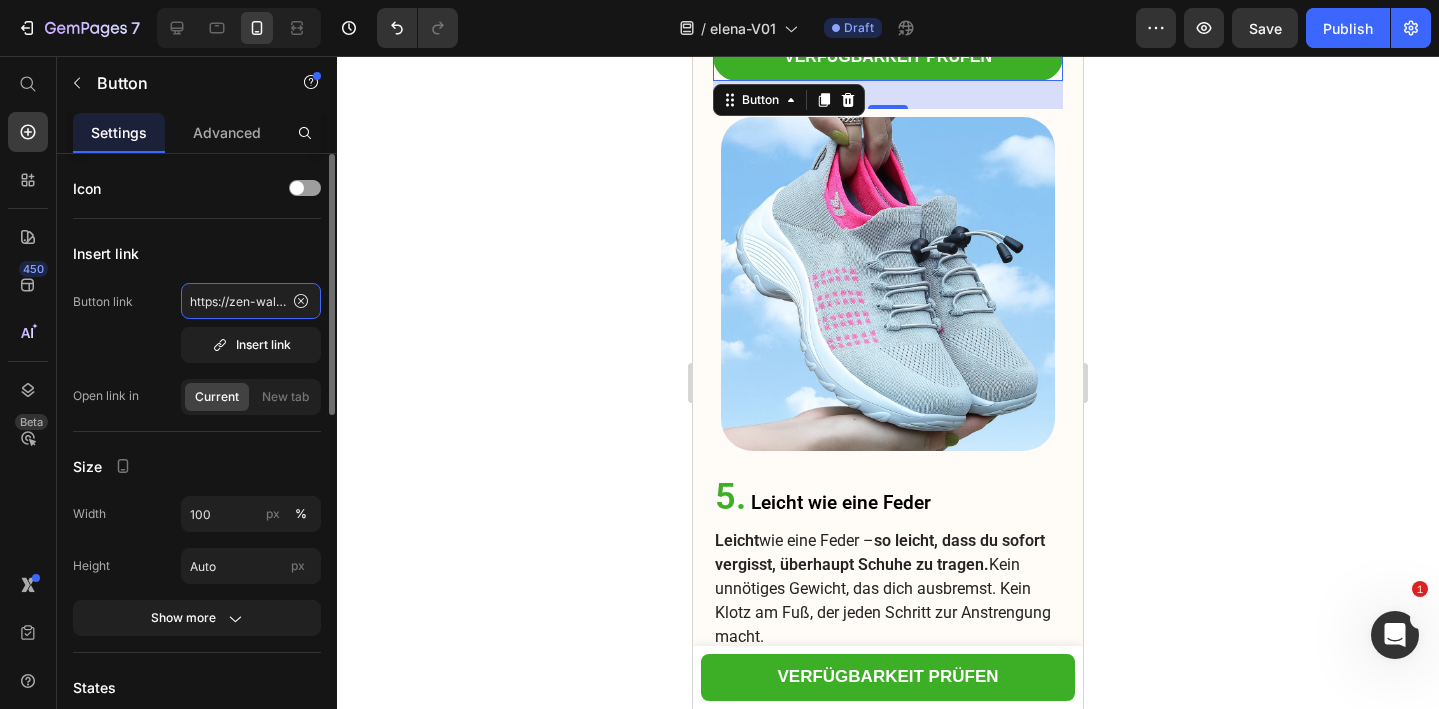 scroll, scrollTop: 0, scrollLeft: 98, axis: horizontal 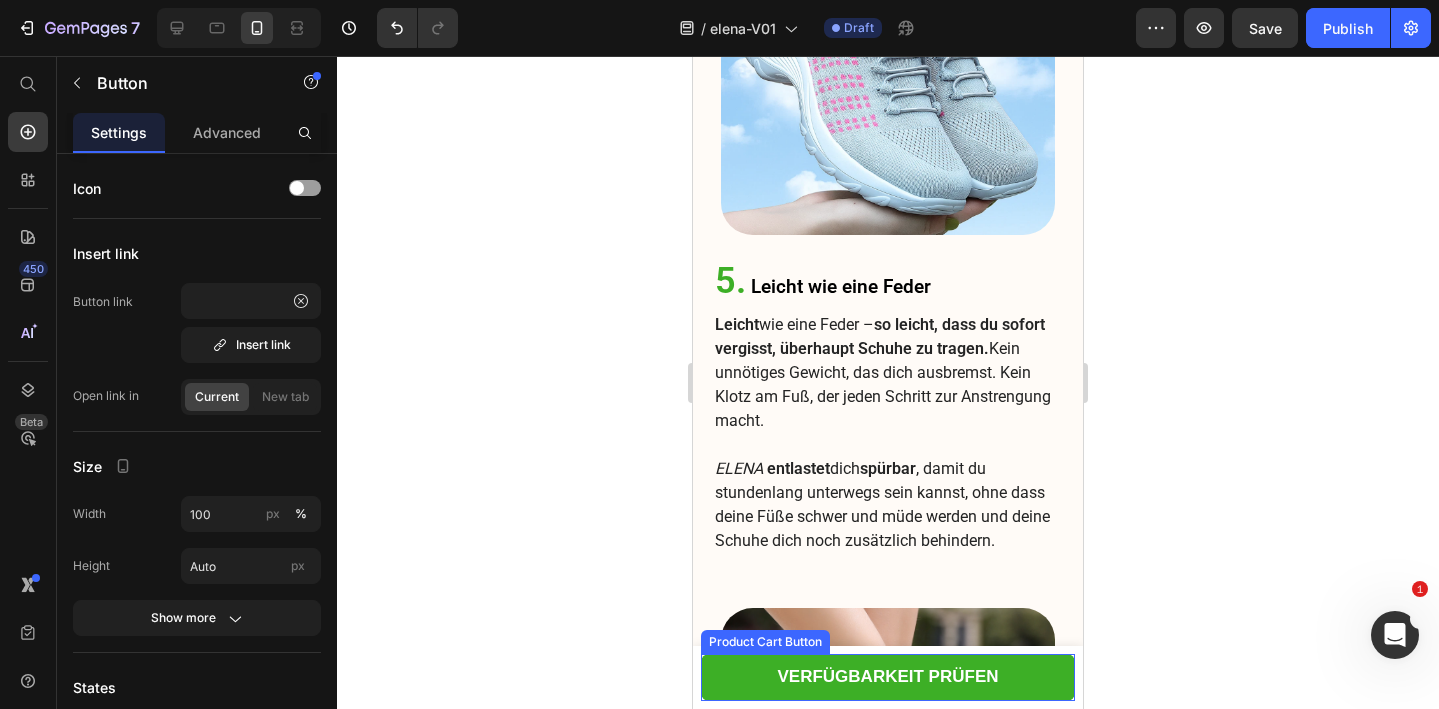 click on "VERFÜGBARKEIT PRÜFEN" at bounding box center [888, 677] 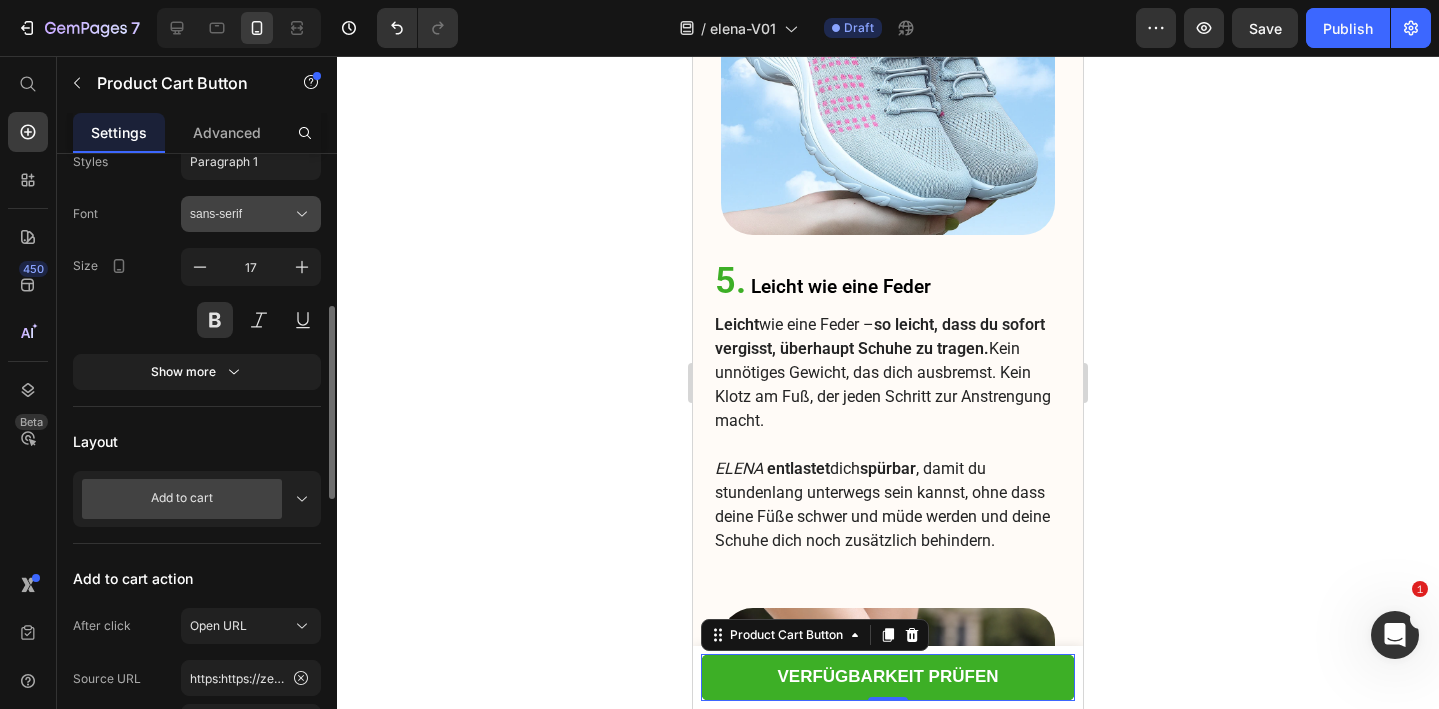 scroll, scrollTop: 379, scrollLeft: 0, axis: vertical 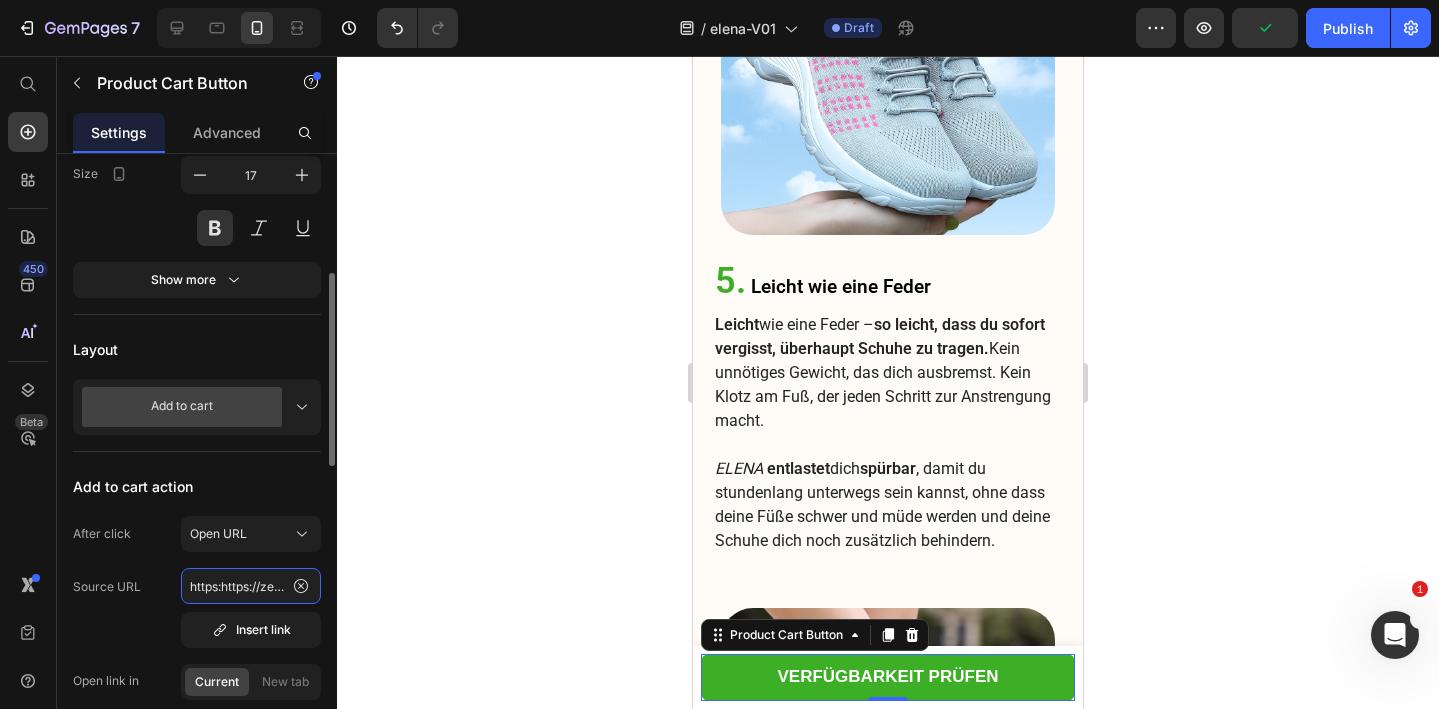 click on "https:https://zen-walk.at/products/elena" 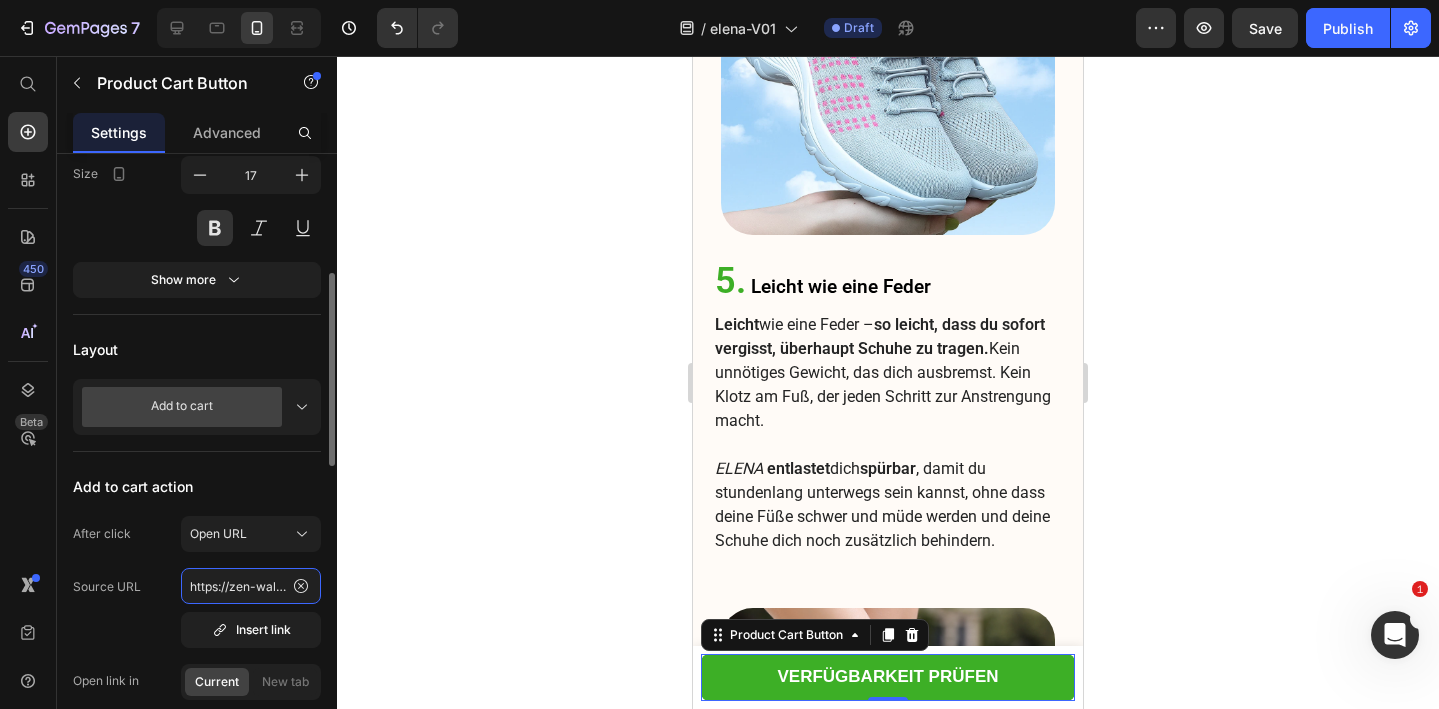 scroll, scrollTop: 0, scrollLeft: 98, axis: horizontal 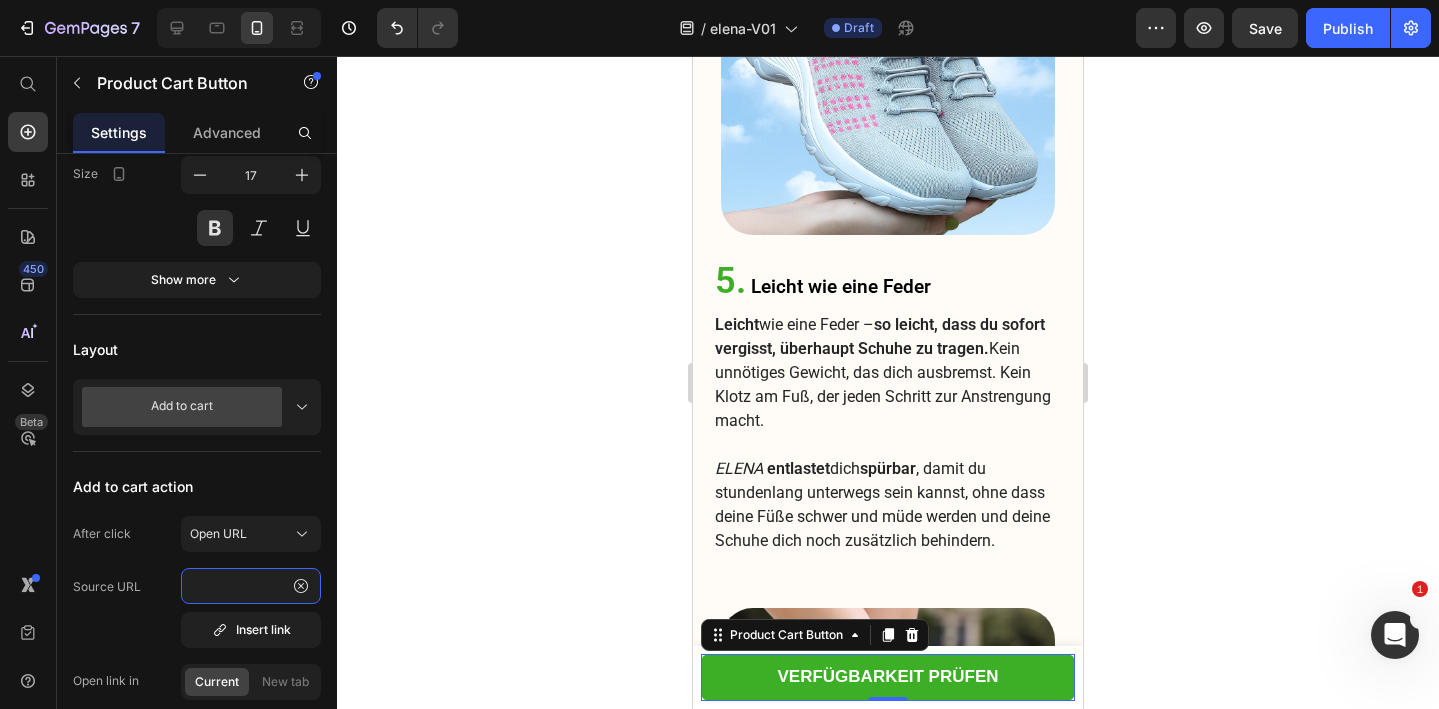 type on "https://zen-walk.at/products/elena" 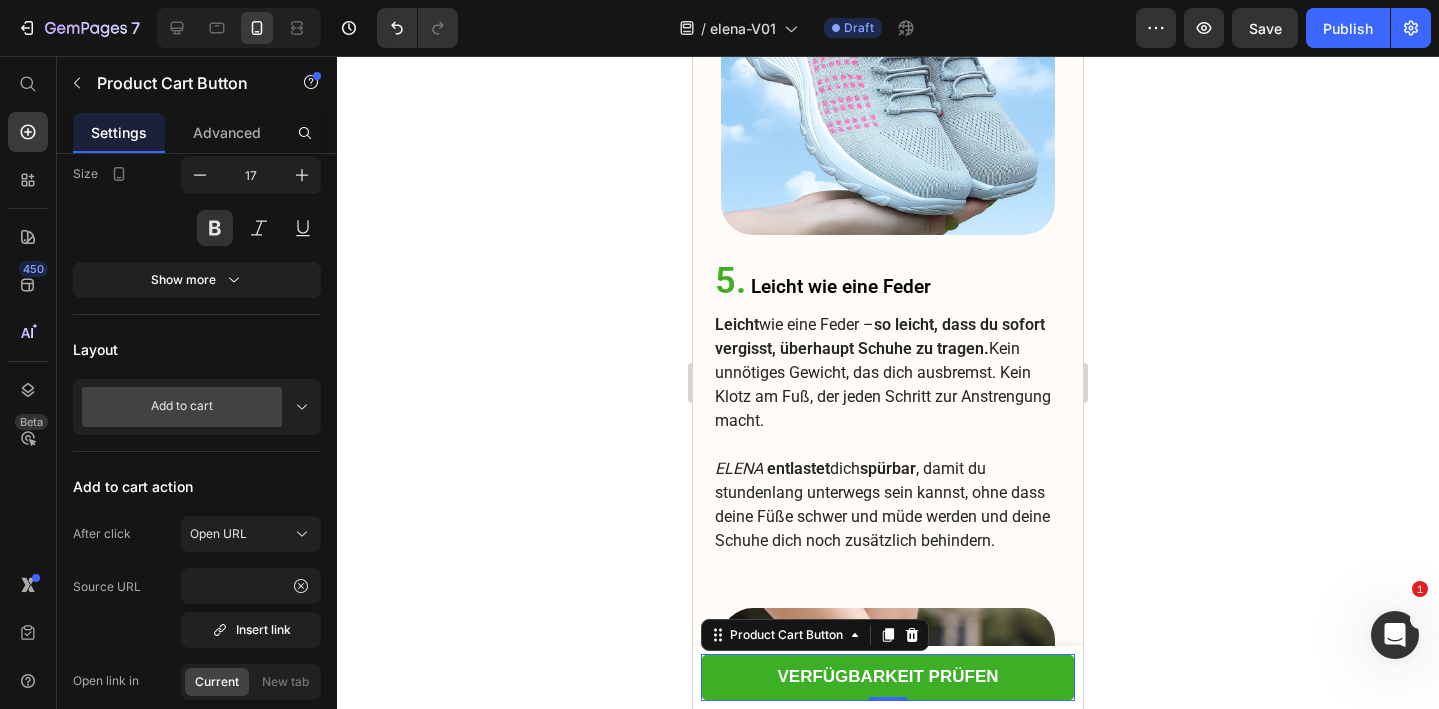 scroll, scrollTop: 0, scrollLeft: 0, axis: both 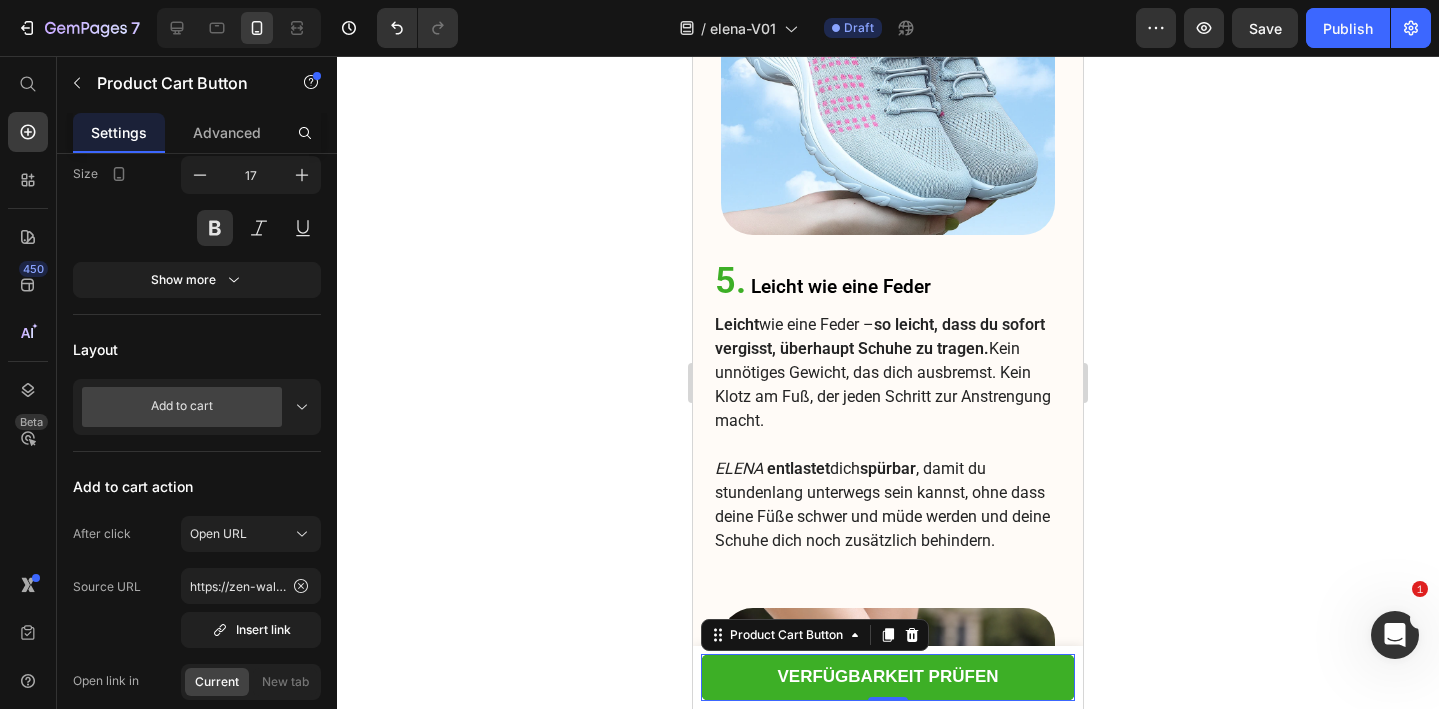 click 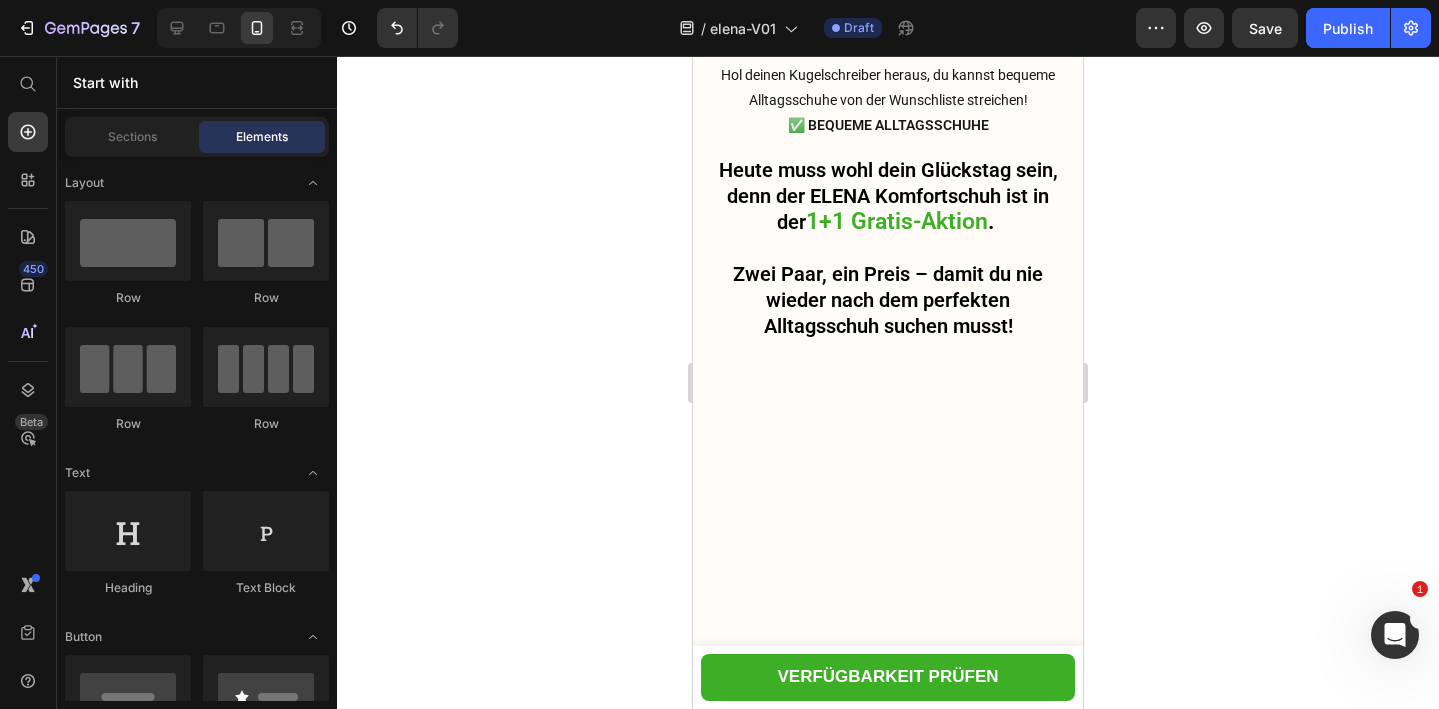 scroll, scrollTop: 7269, scrollLeft: 0, axis: vertical 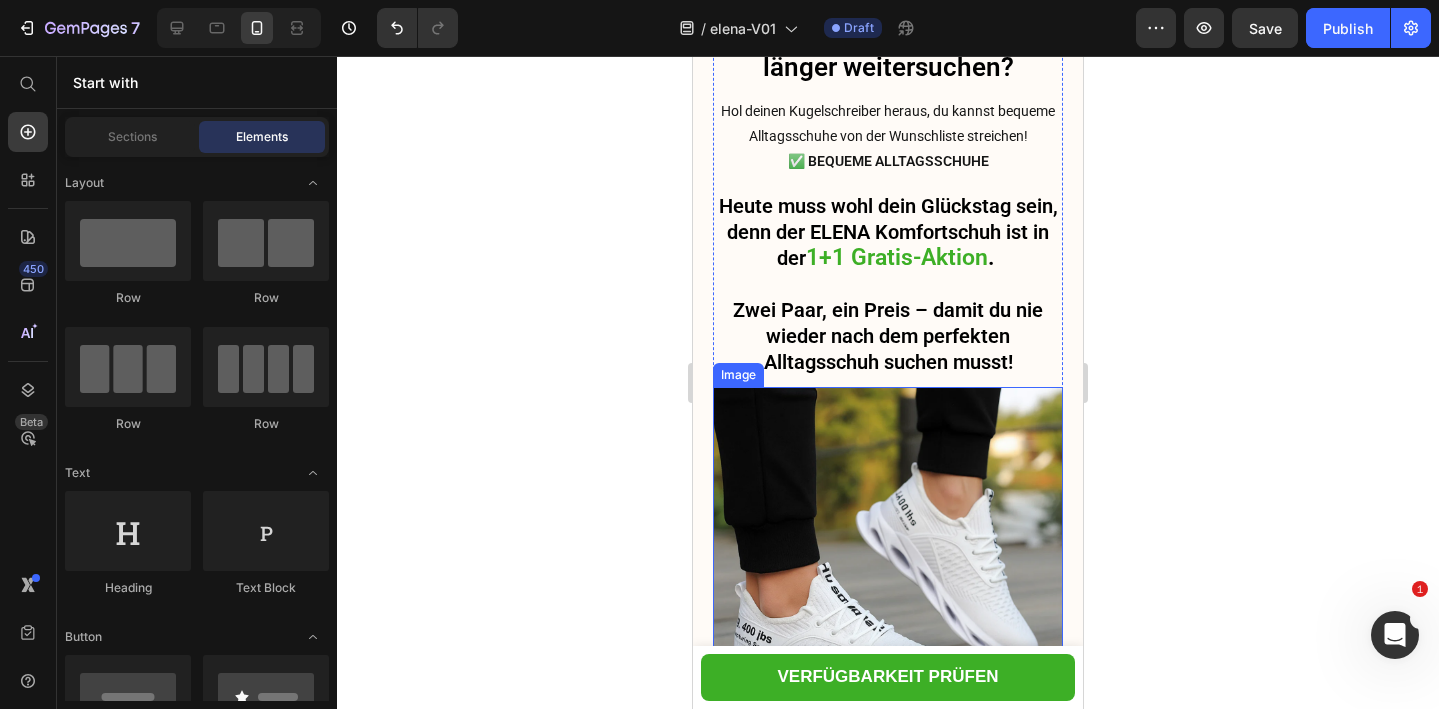 click at bounding box center [888, 562] 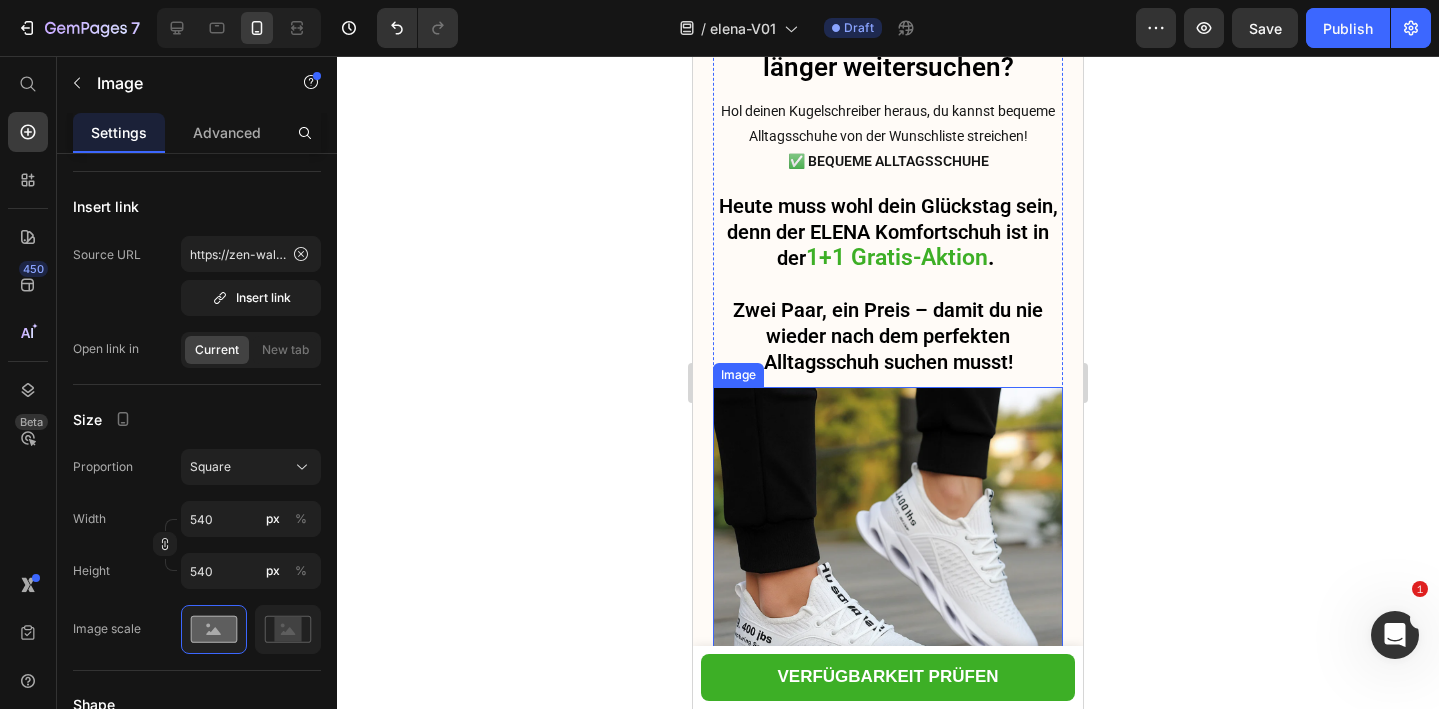 scroll, scrollTop: 0, scrollLeft: 0, axis: both 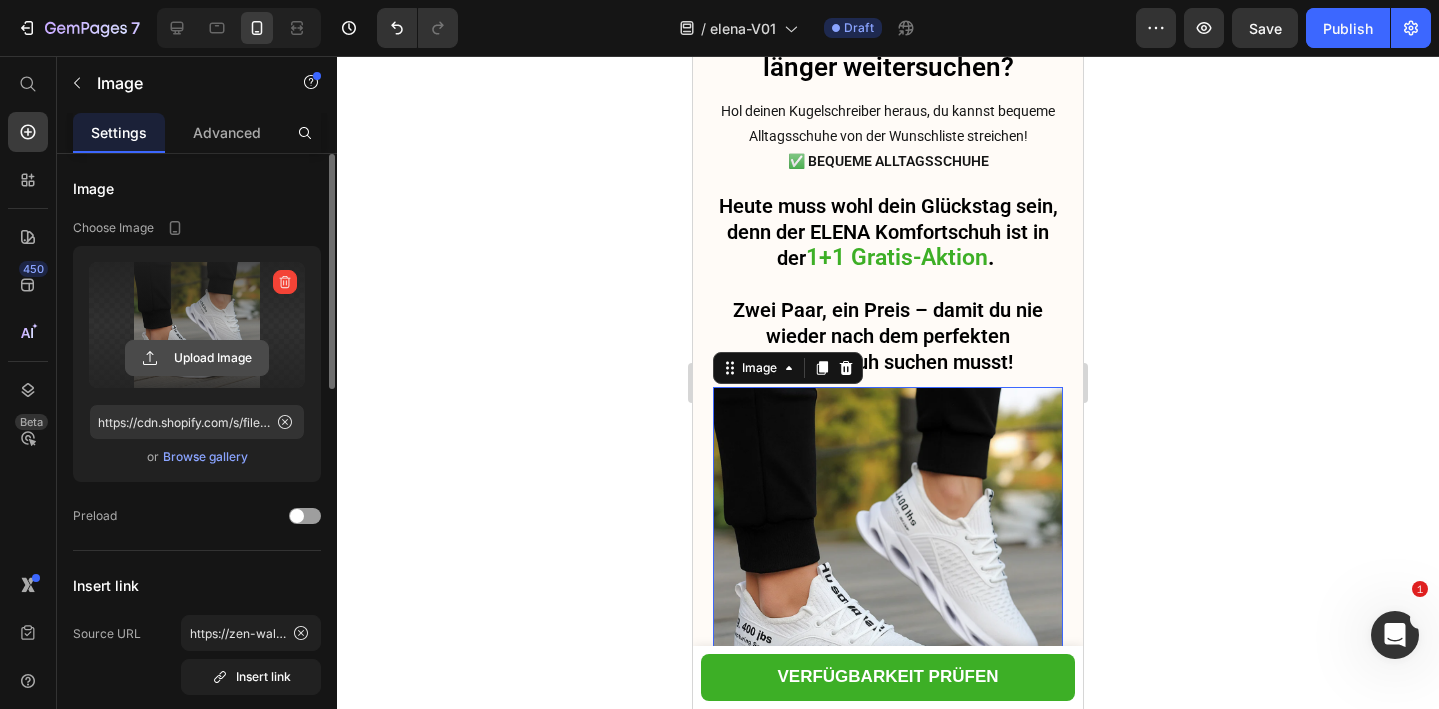 click 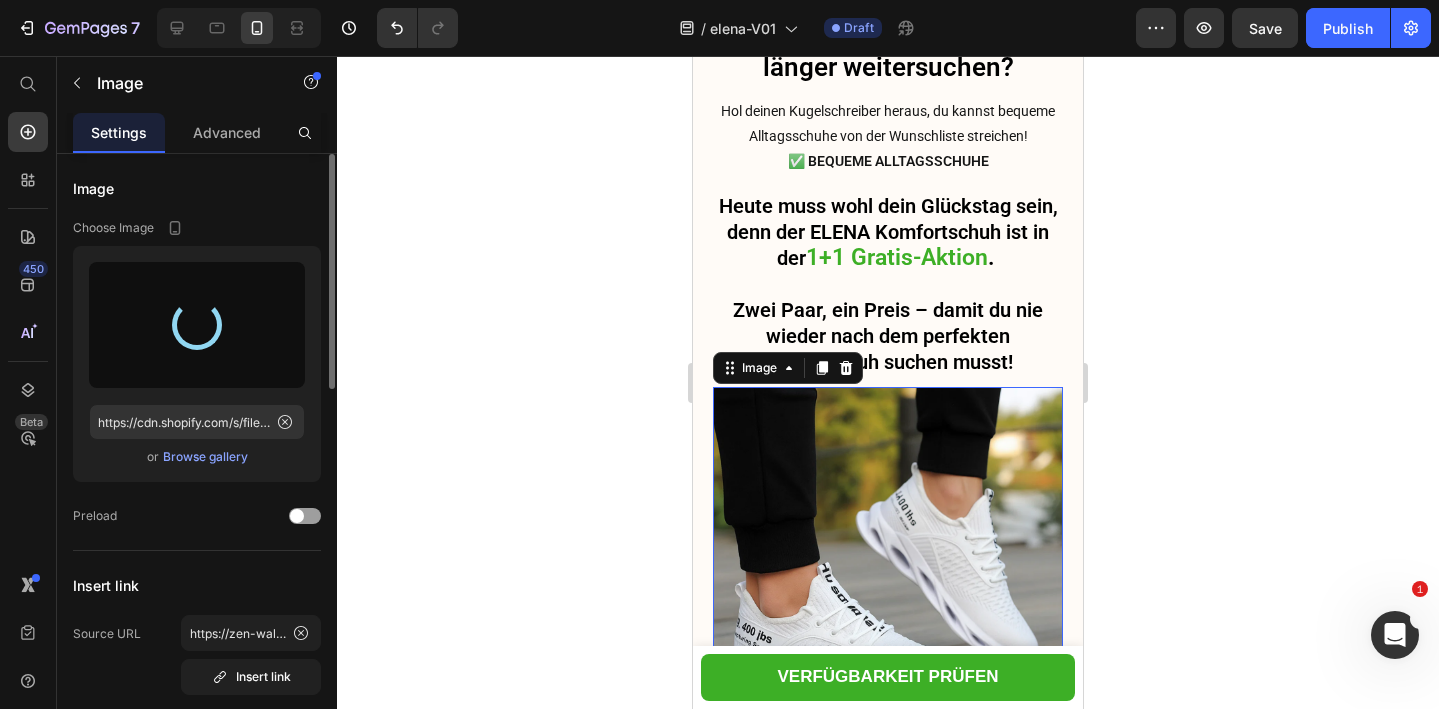 type on "https://cdn.shopify.com/s/files/1/0740/2012/6939/files/gempages_553629490677285781-8f14f022-244c-4fc6-88bd-c605f213d0d0.png" 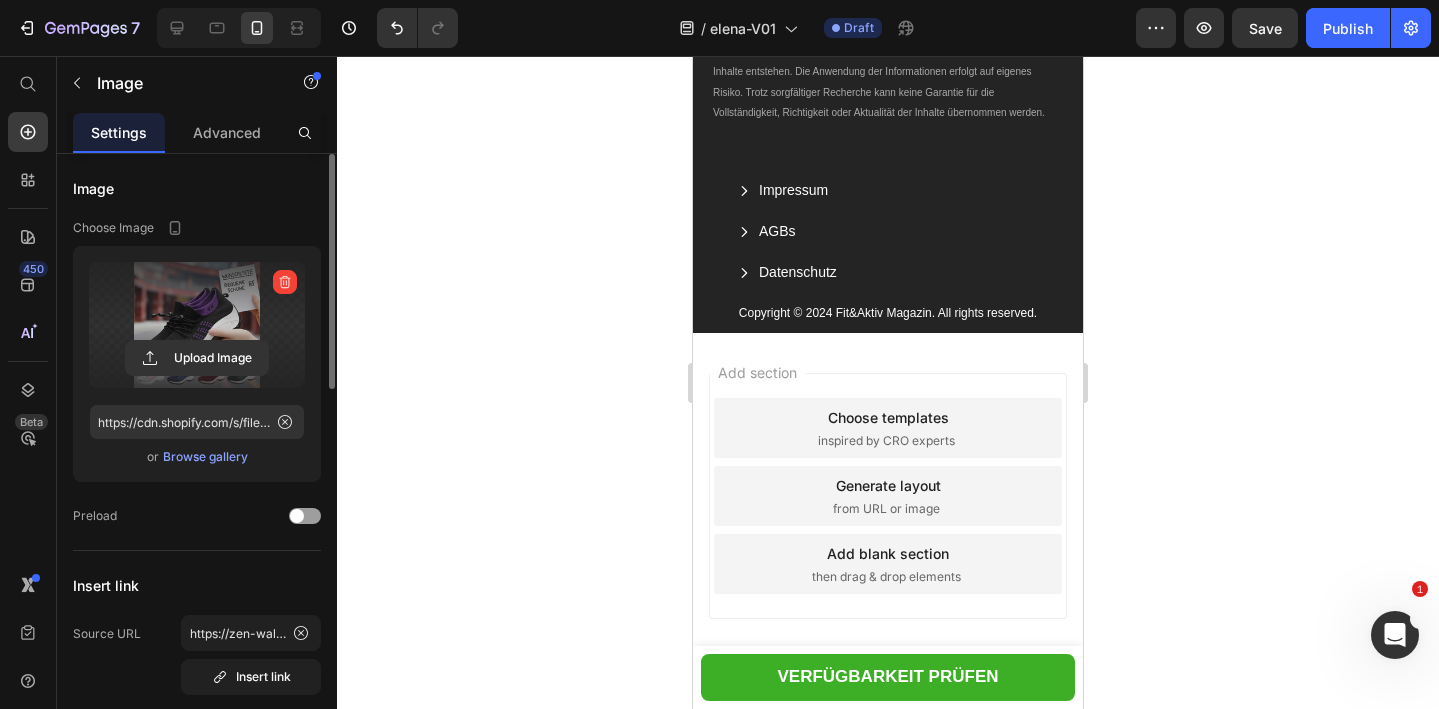 scroll, scrollTop: 8515, scrollLeft: 0, axis: vertical 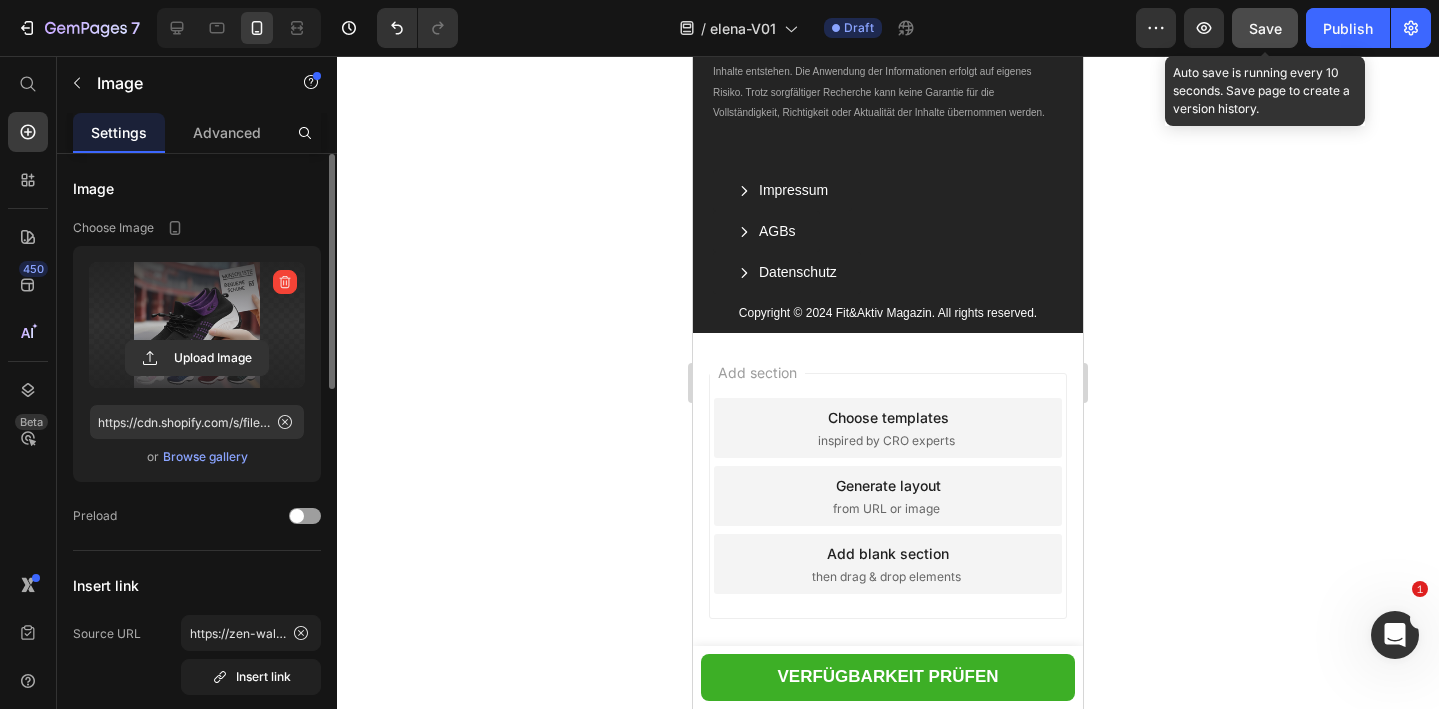 click on "Save" 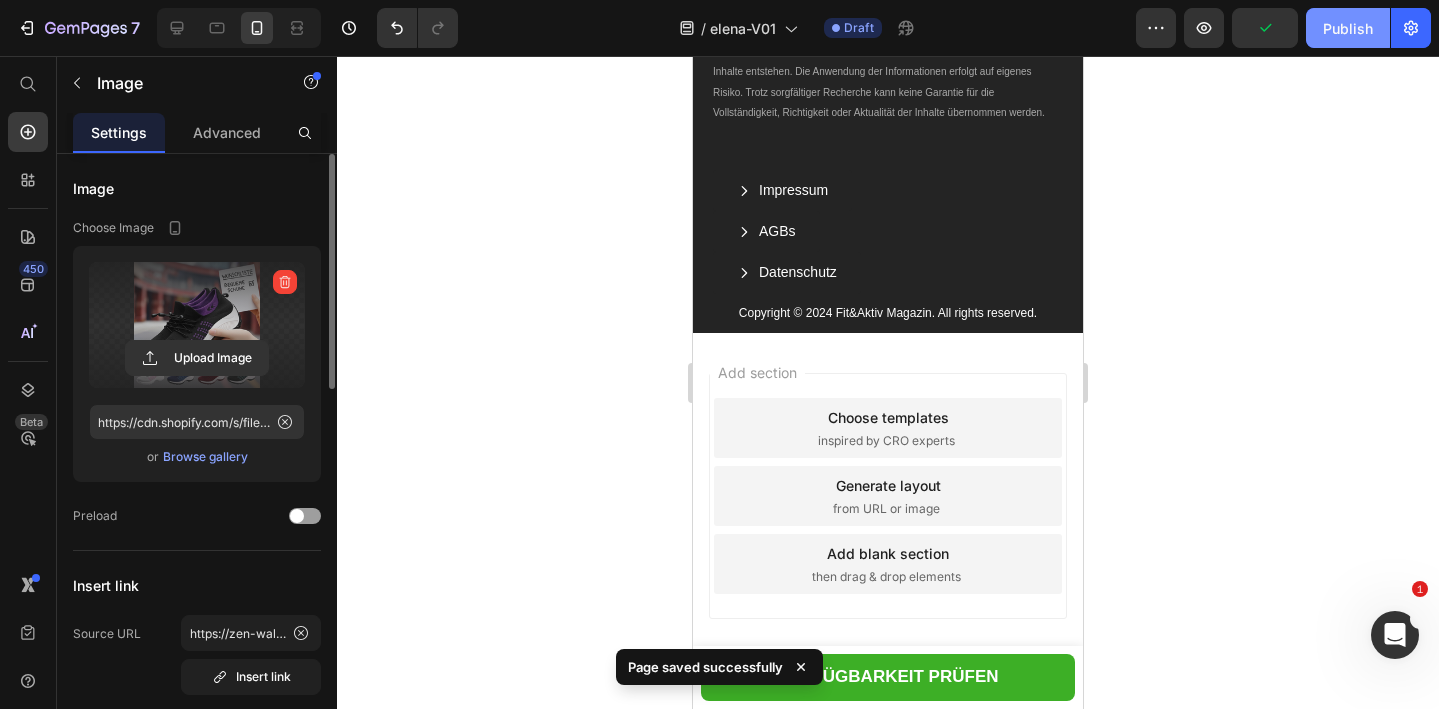 click on "Publish" at bounding box center (1348, 28) 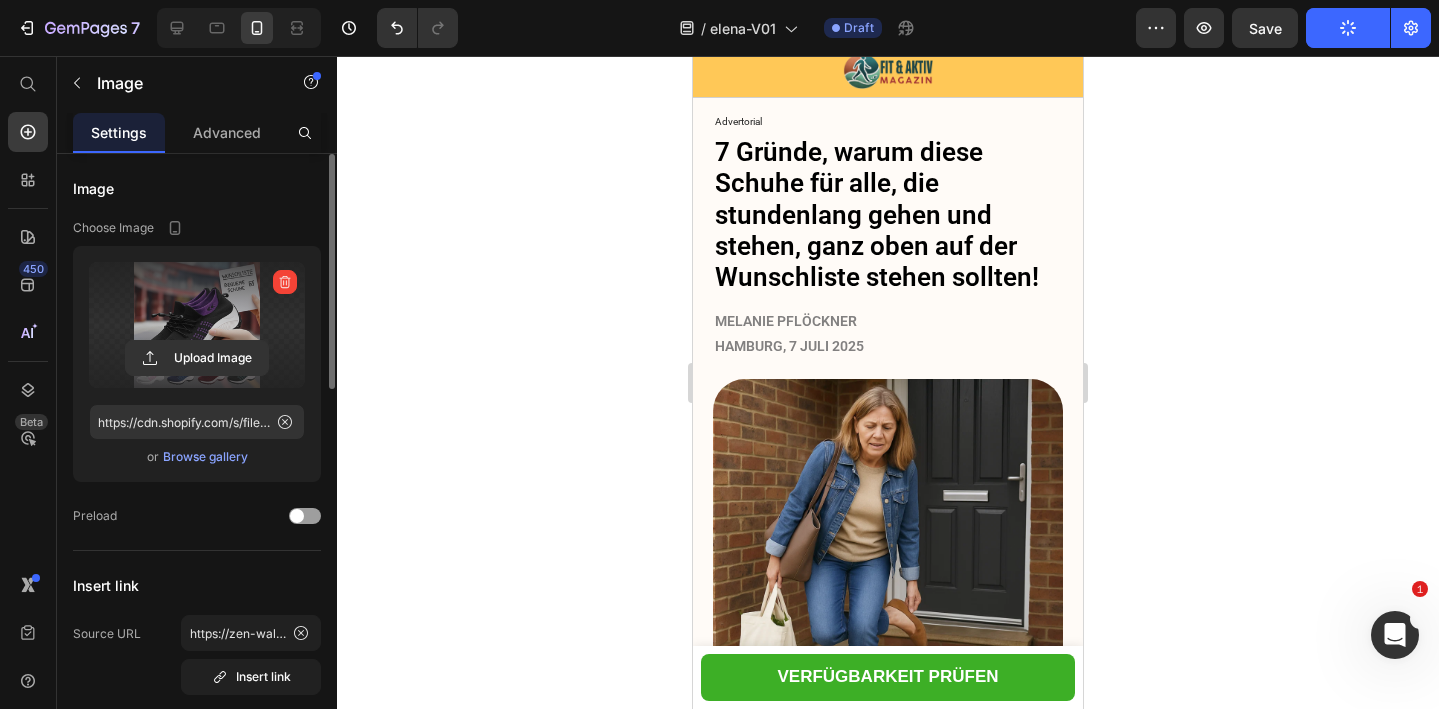 scroll, scrollTop: 0, scrollLeft: 0, axis: both 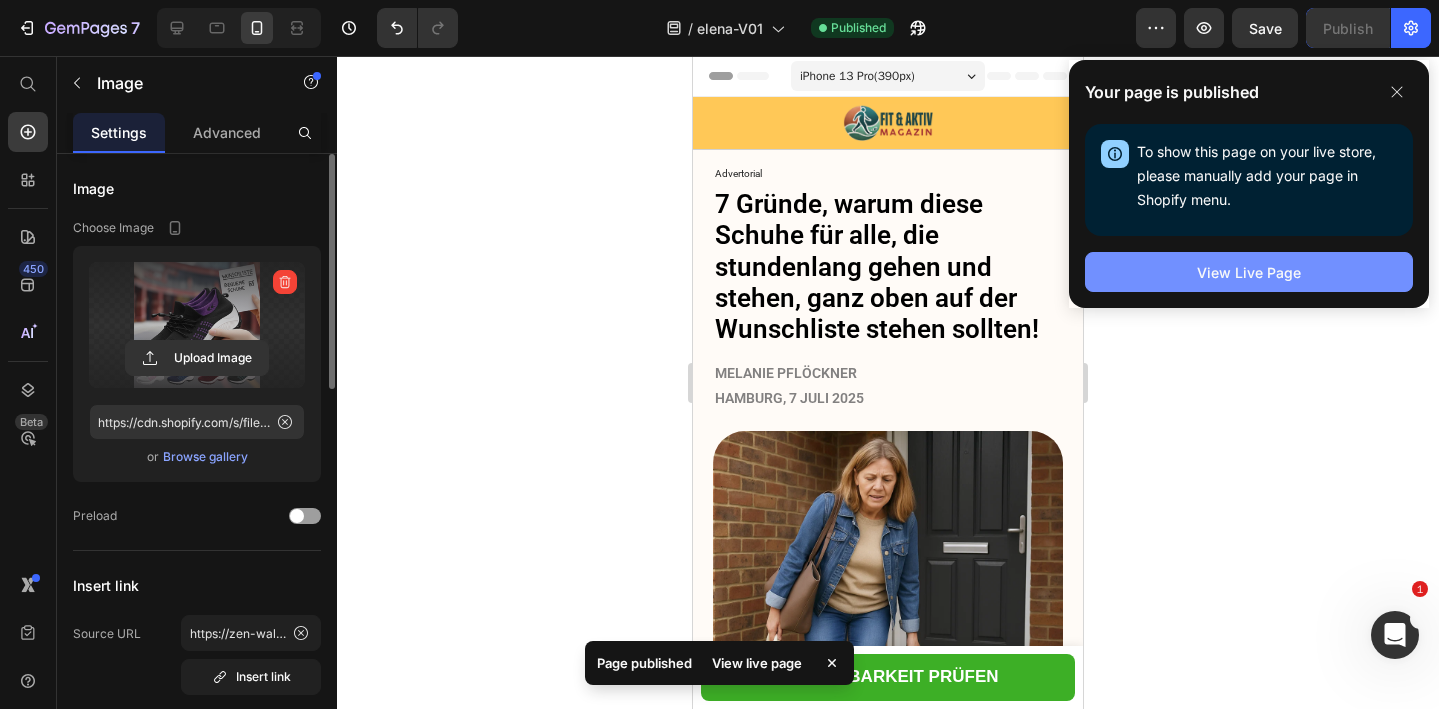 click on "View Live Page" at bounding box center [1249, 272] 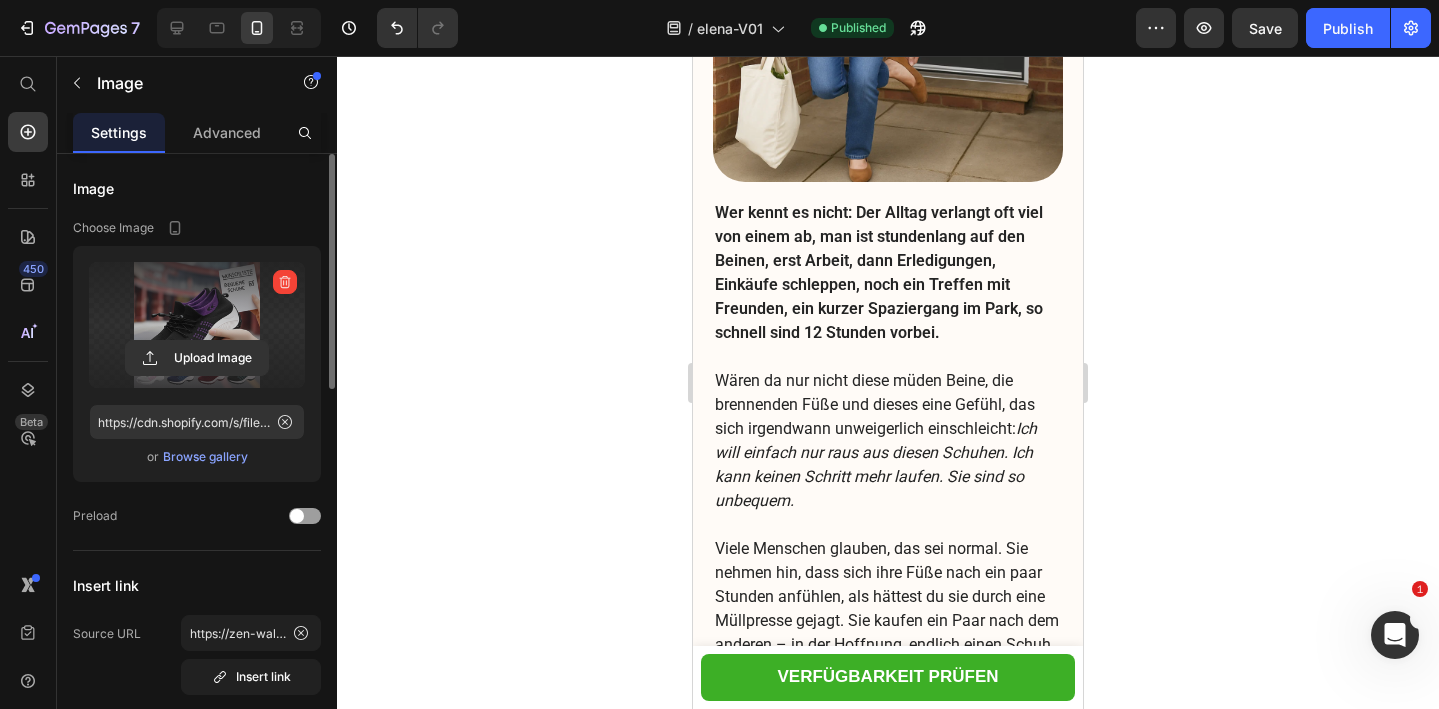 scroll, scrollTop: 585, scrollLeft: 0, axis: vertical 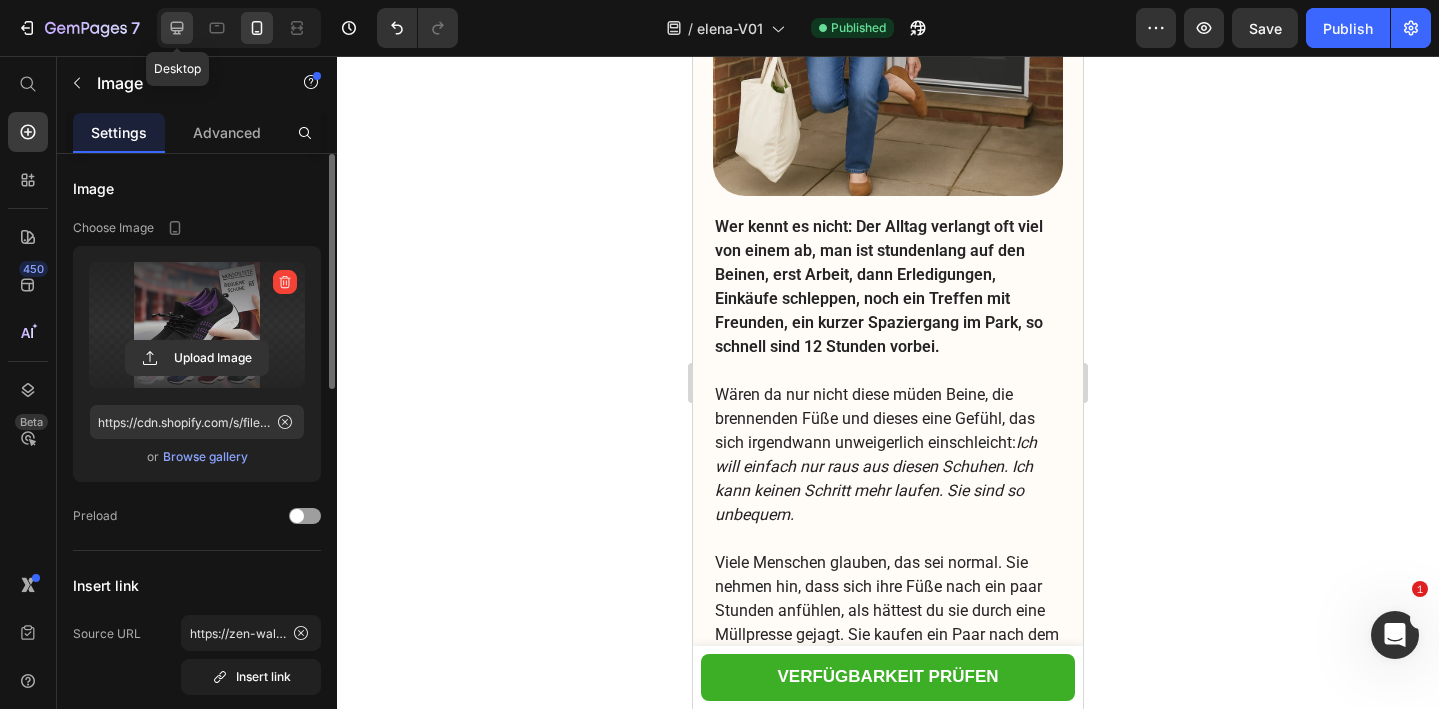 click 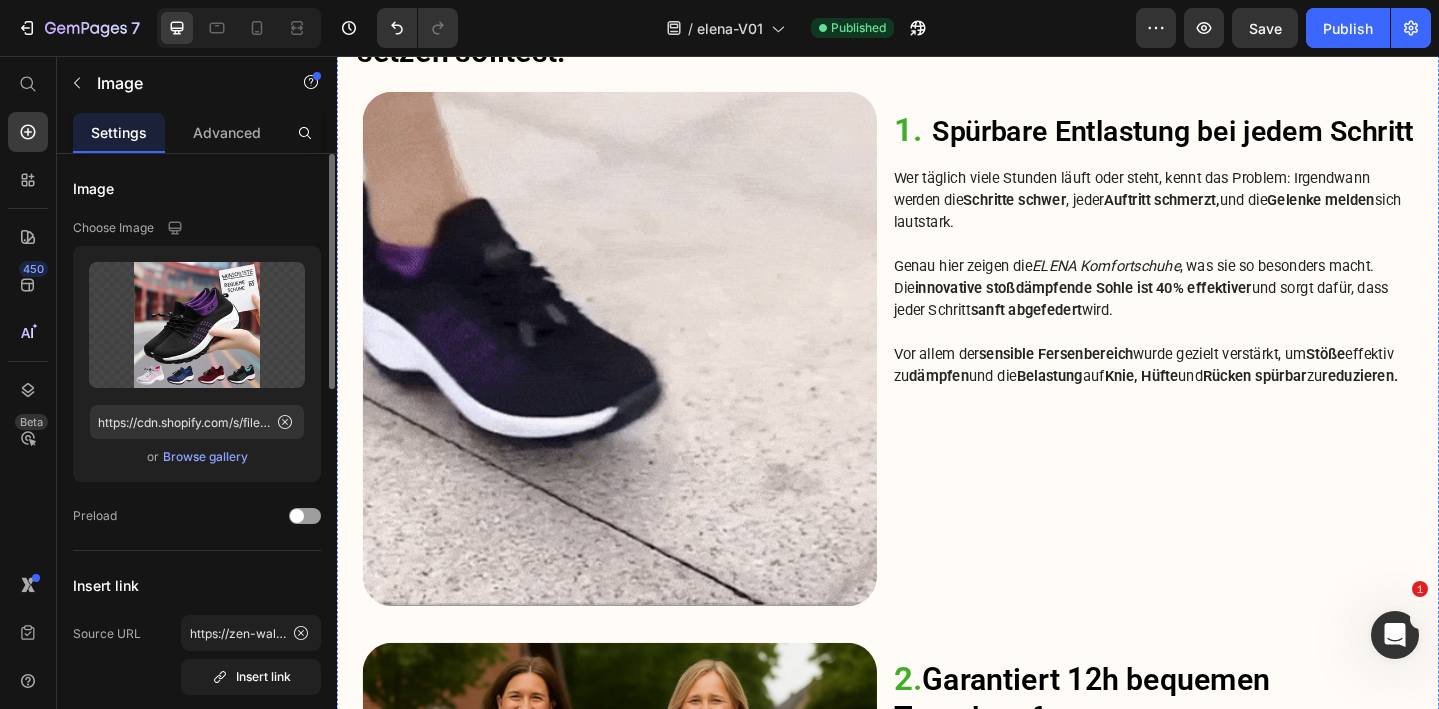 scroll, scrollTop: 1615, scrollLeft: 0, axis: vertical 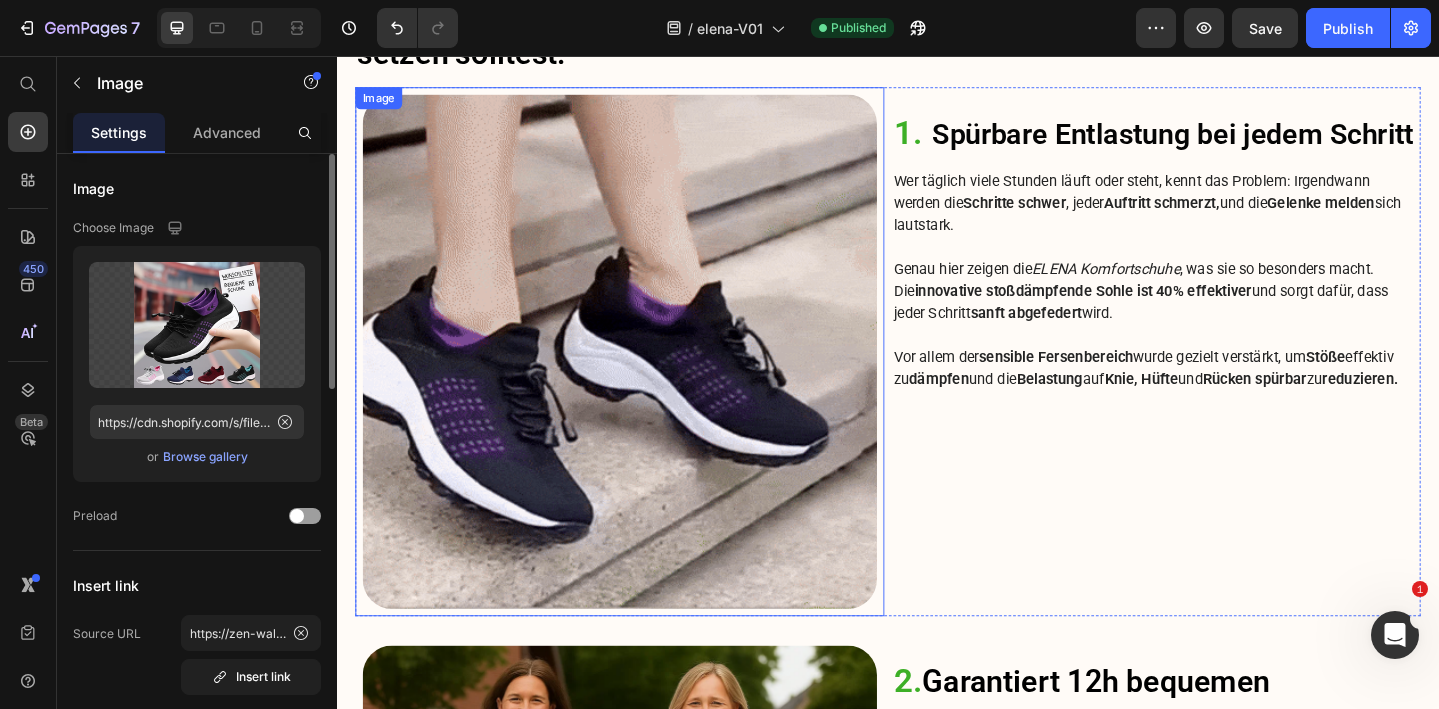 click at bounding box center (645, 378) 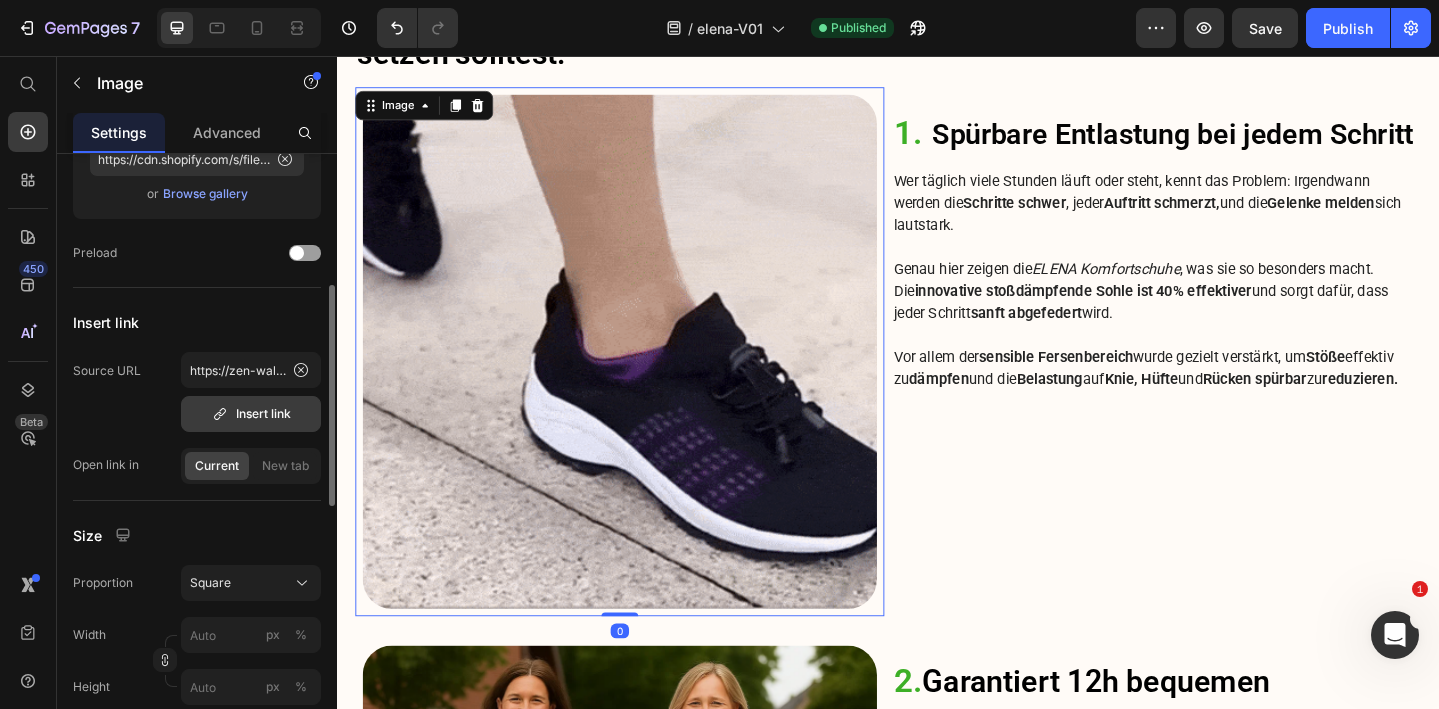 scroll, scrollTop: 290, scrollLeft: 0, axis: vertical 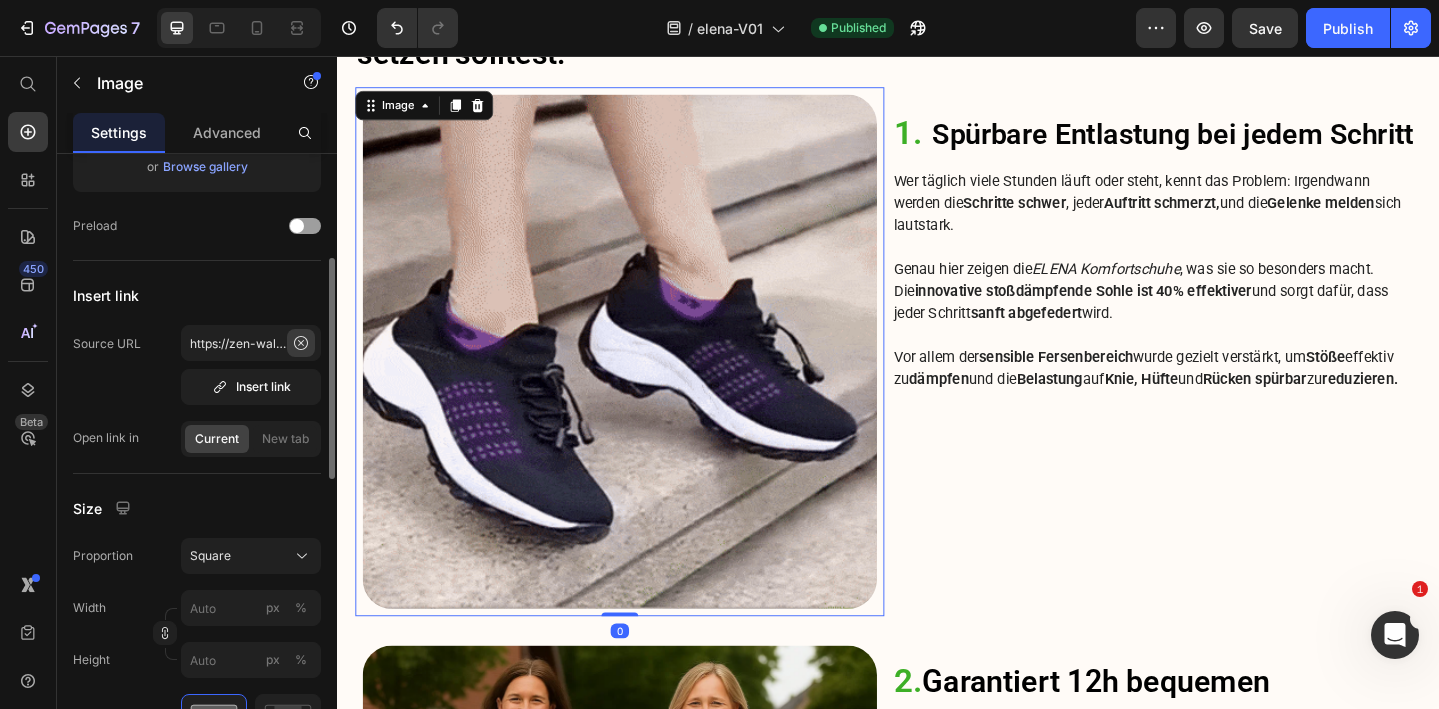 click 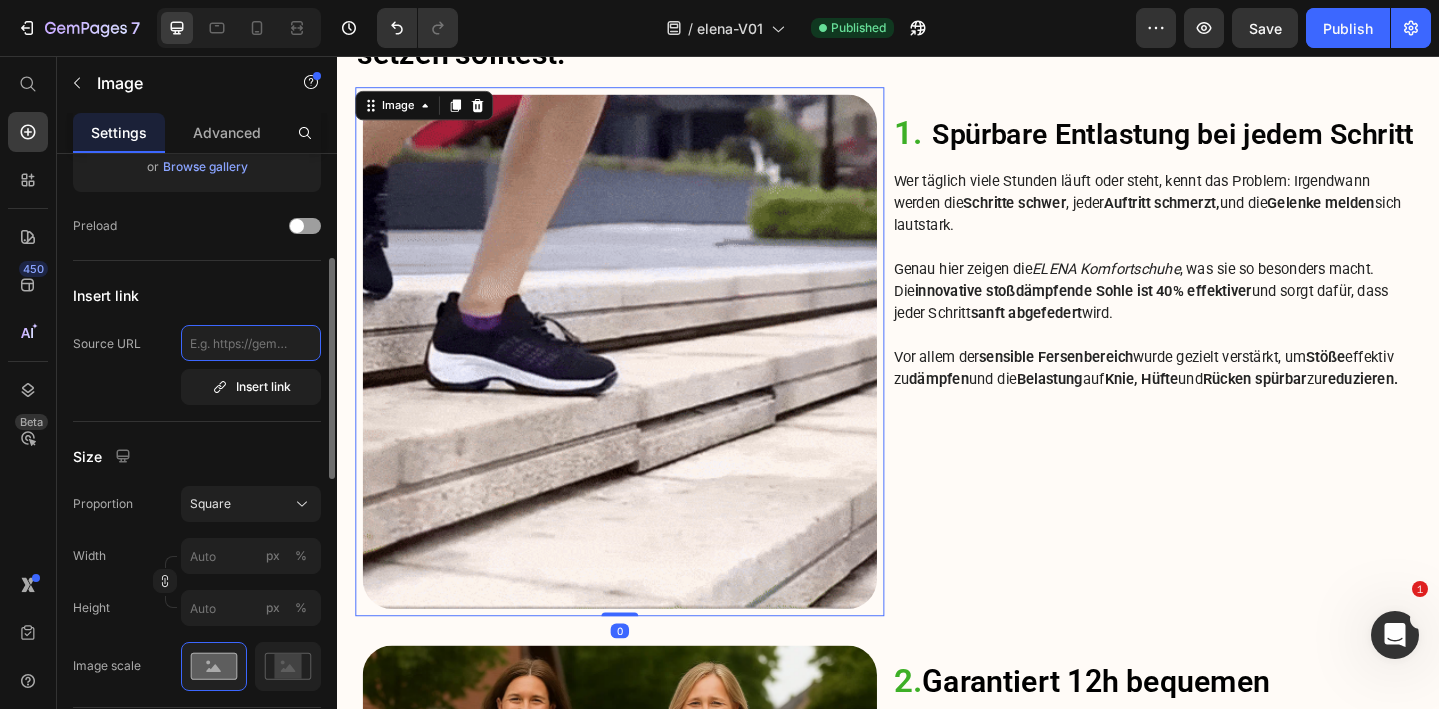 scroll, scrollTop: 0, scrollLeft: 0, axis: both 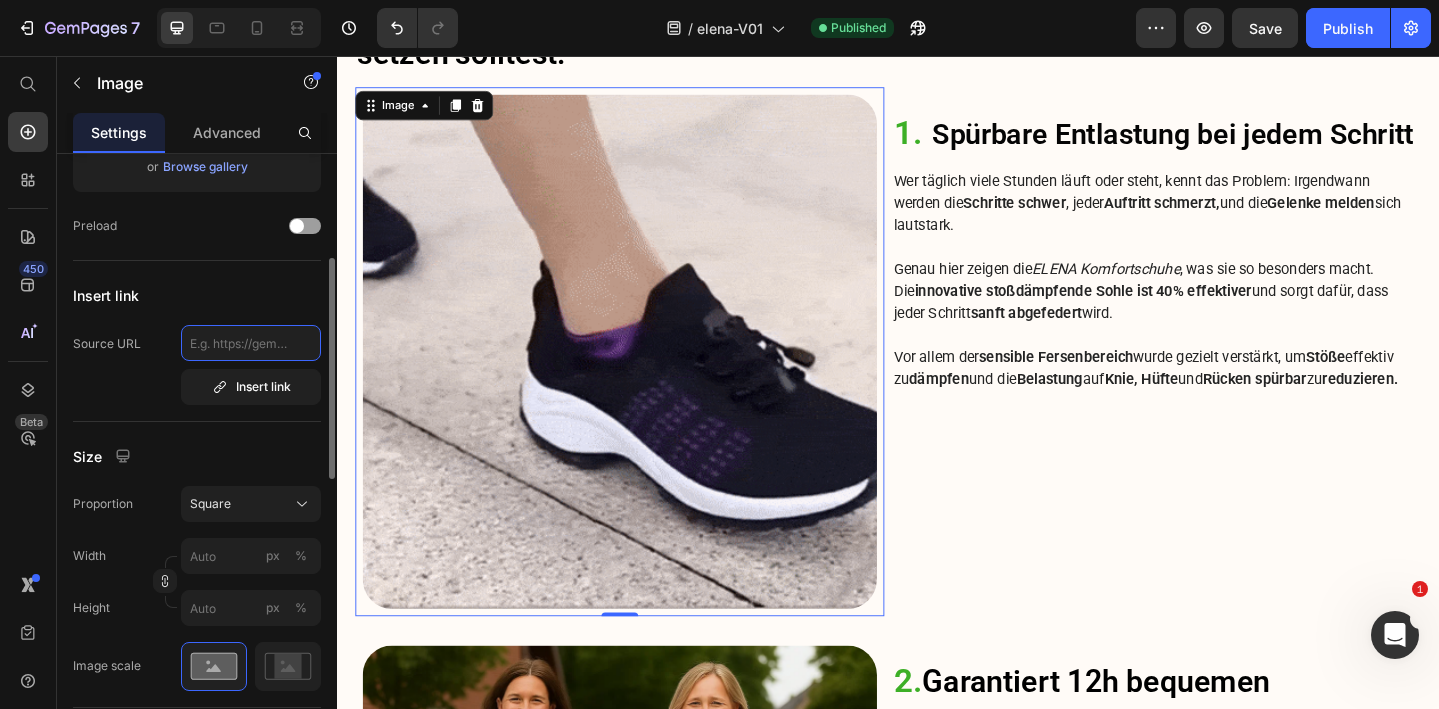 click 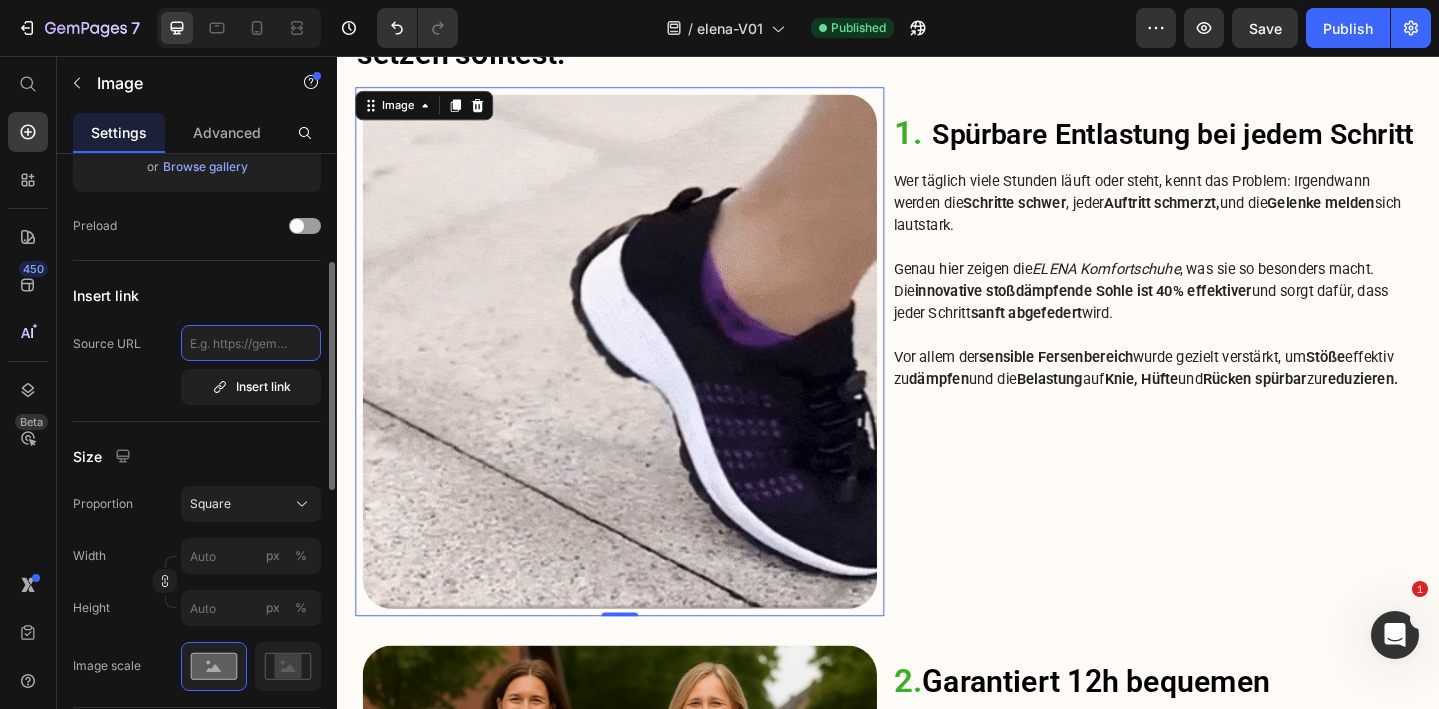 paste on "https://zen-walk.at/products/elena" 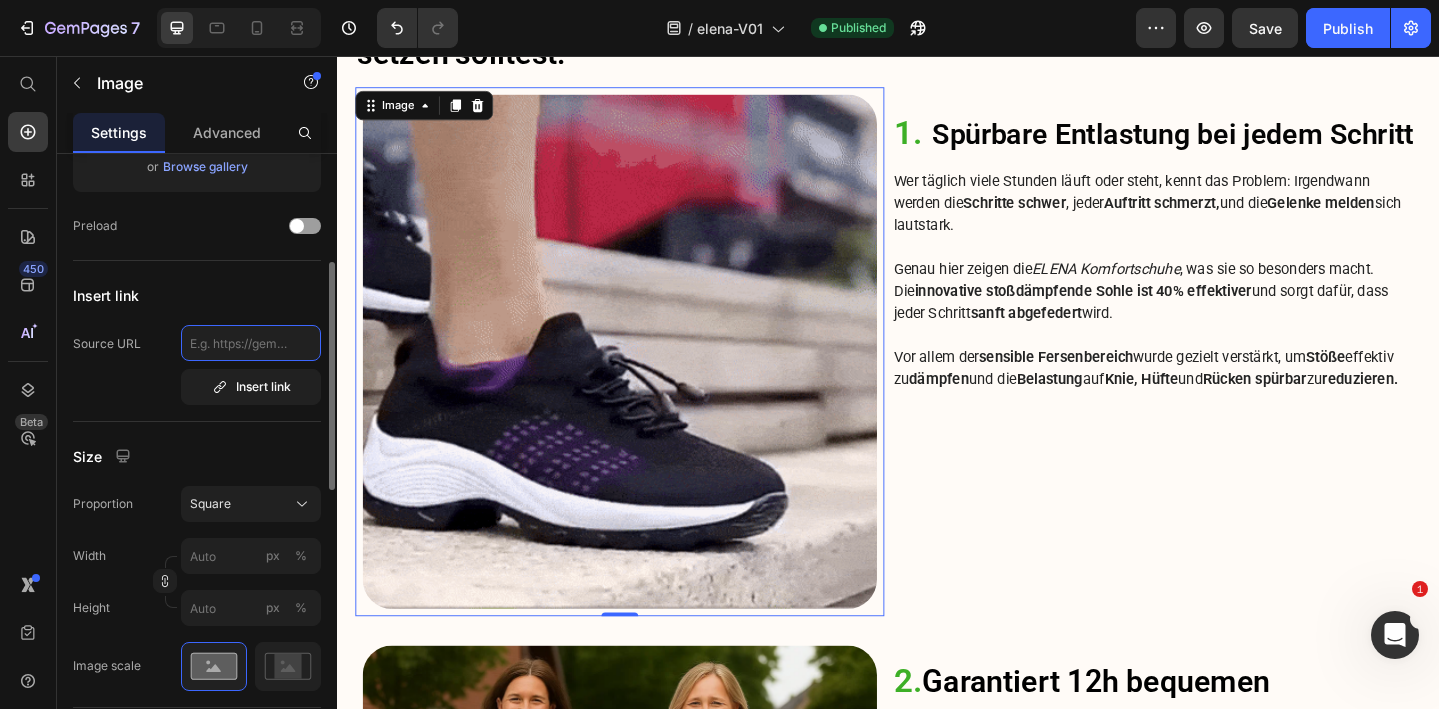 type on "https://zen-walk.at/products/elena" 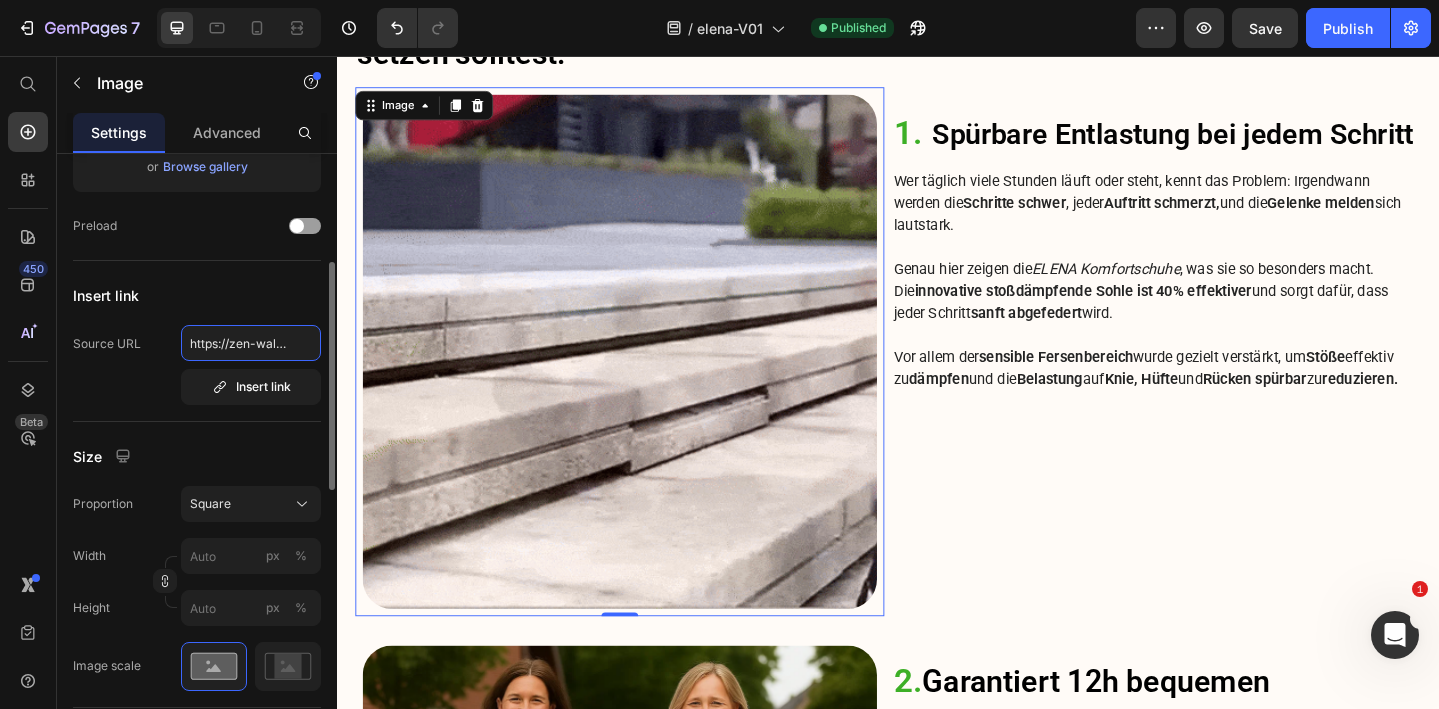 scroll, scrollTop: 0, scrollLeft: 98, axis: horizontal 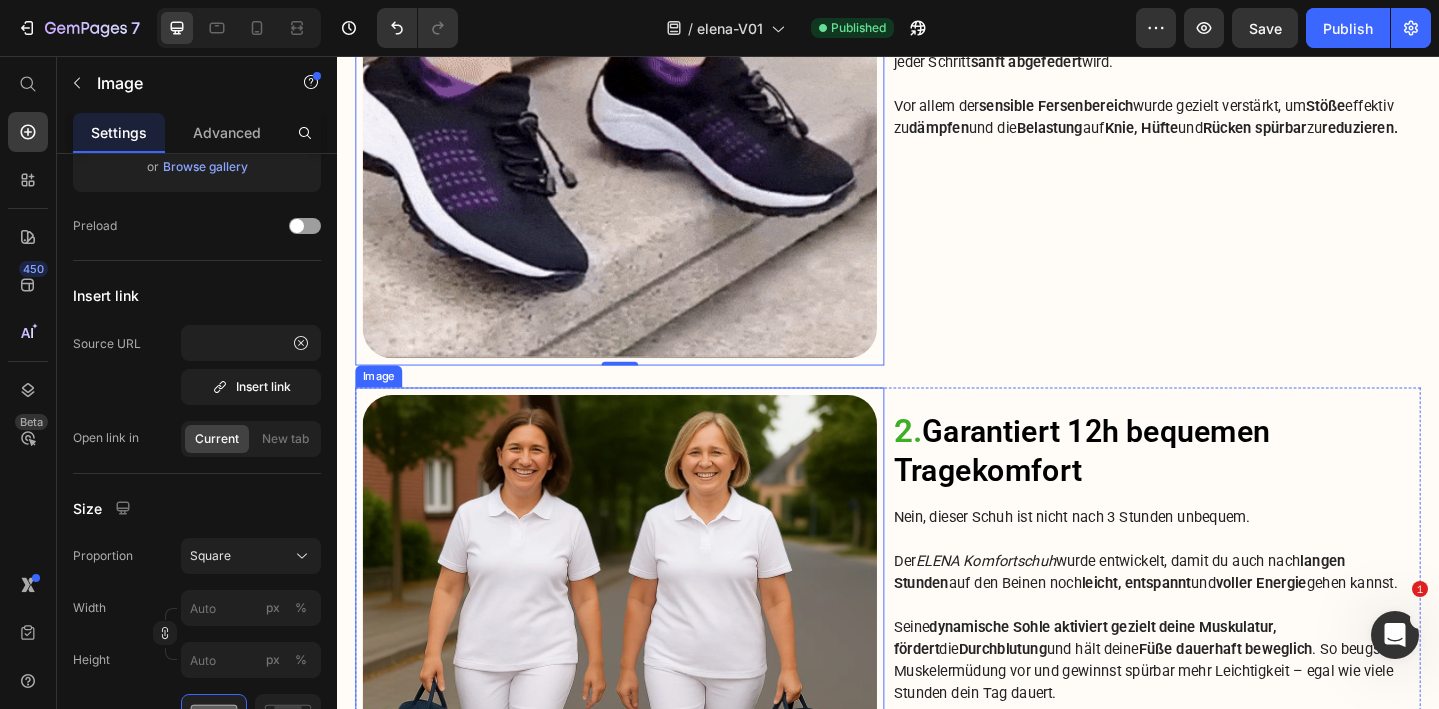 click at bounding box center (645, 705) 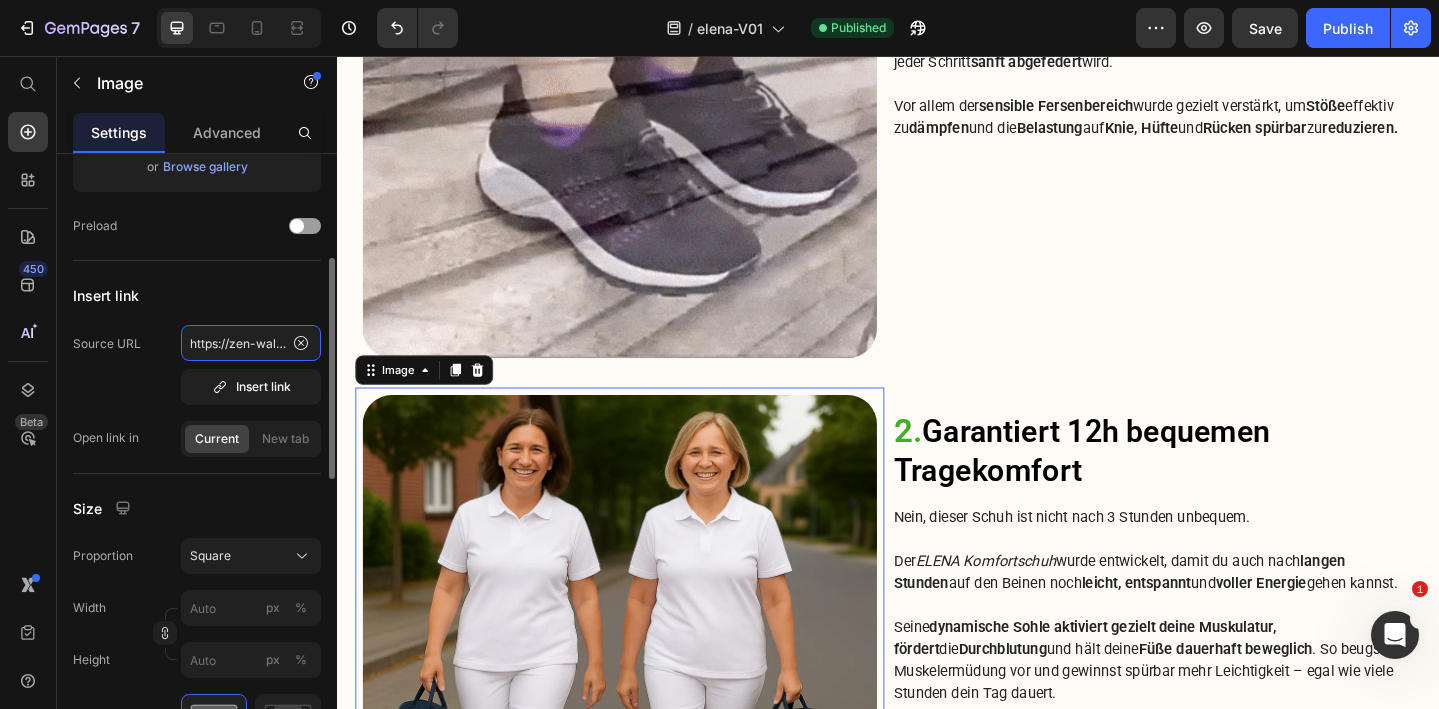 click on "https://zen-walk.at/products/roxana" 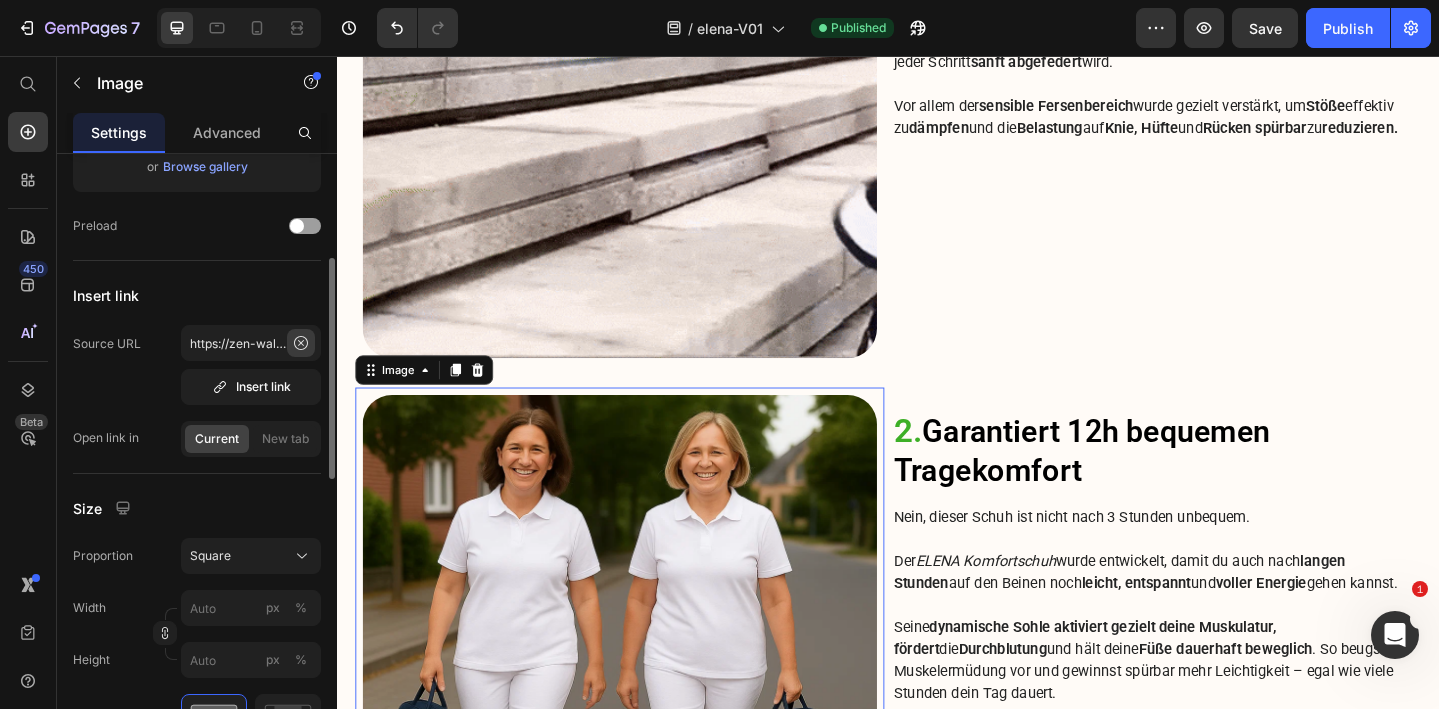 click 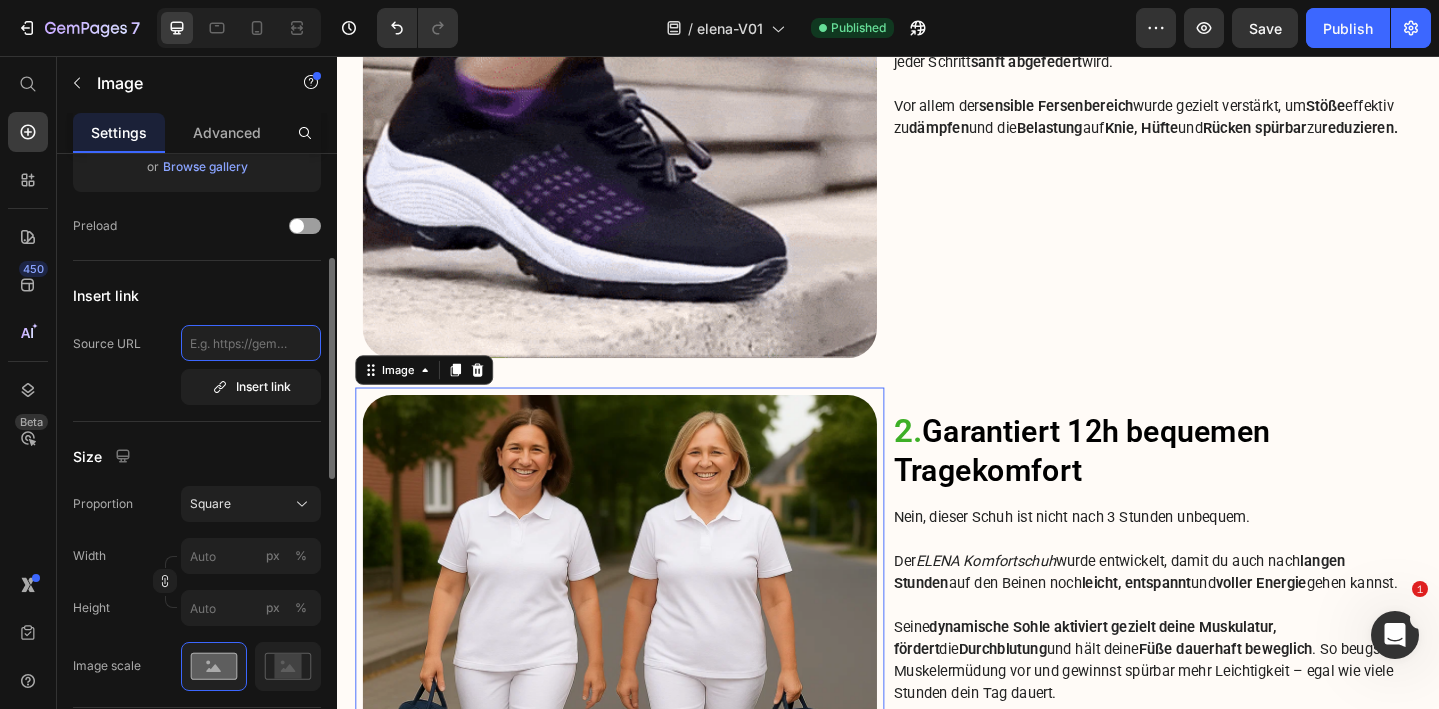 click 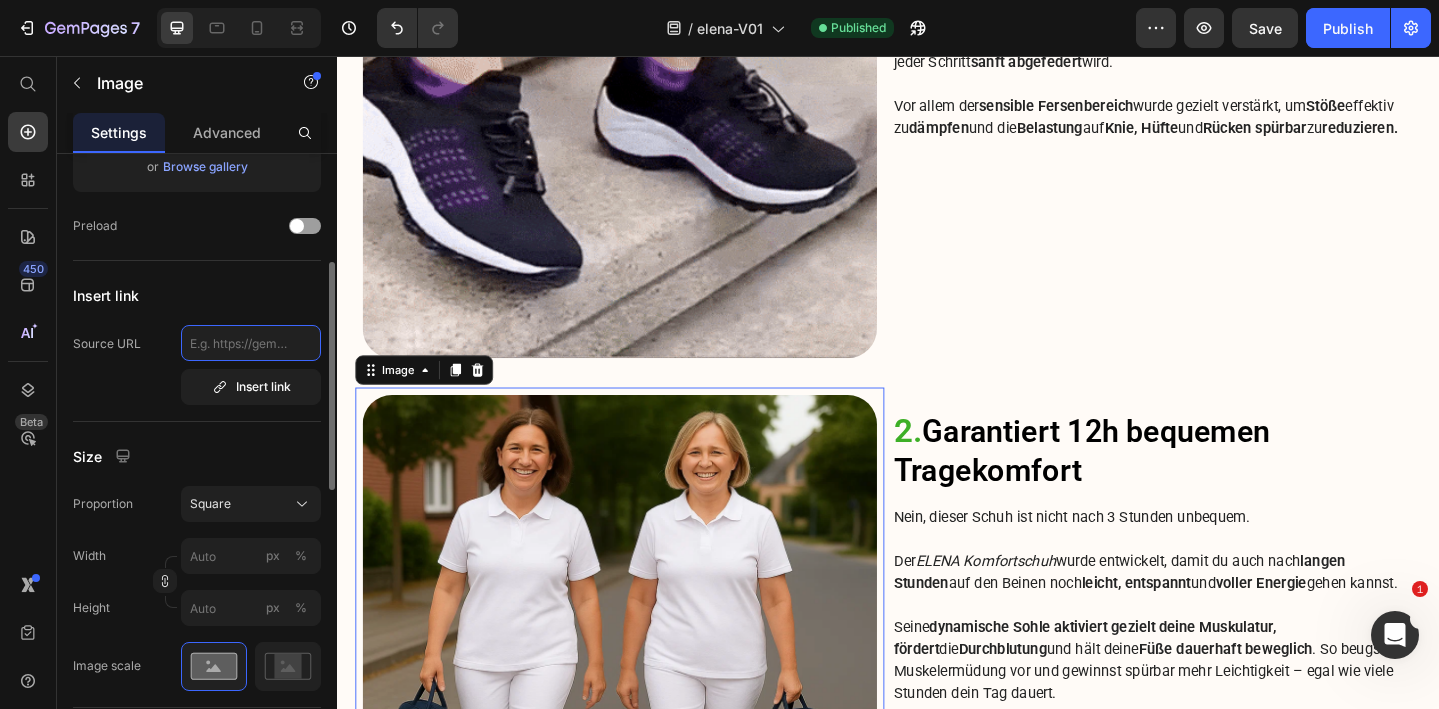 paste on "https://zen-walk.at/products/elena" 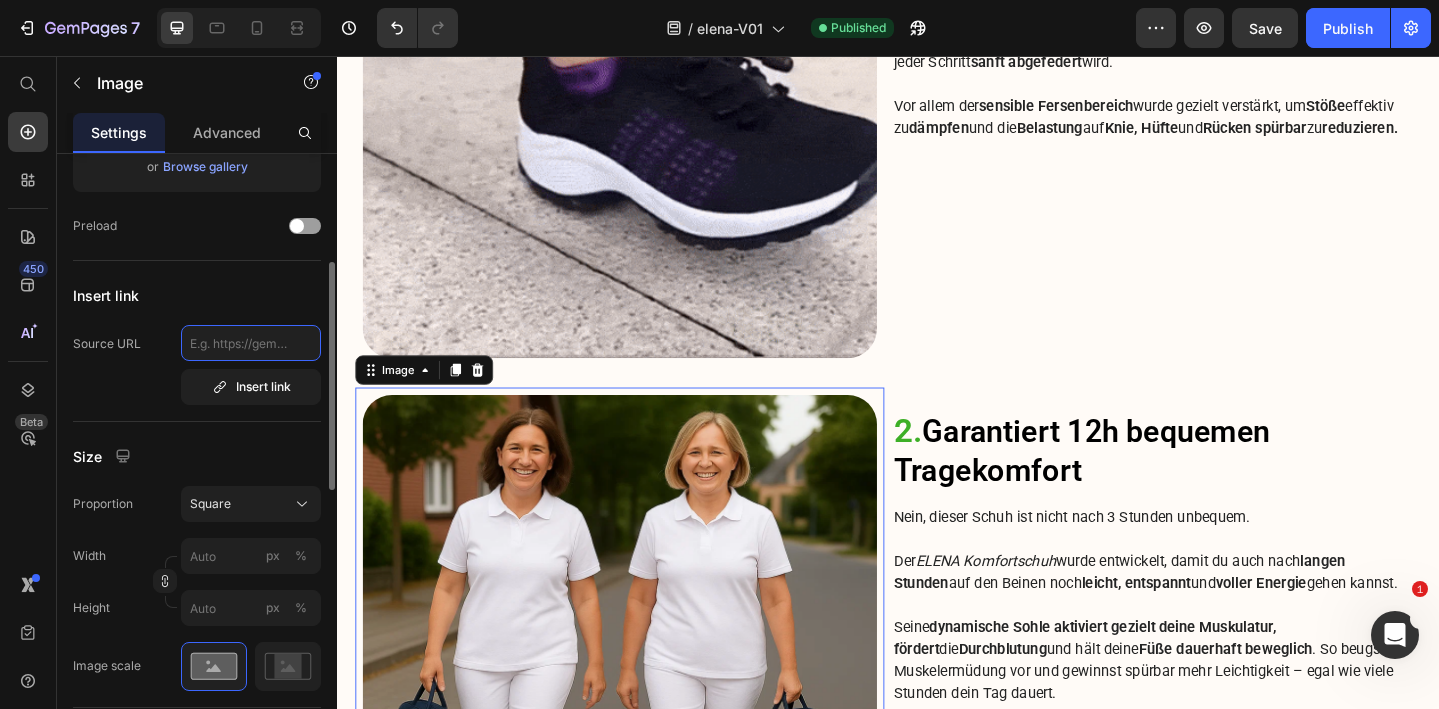 type on "https://zen-walk.at/products/elena" 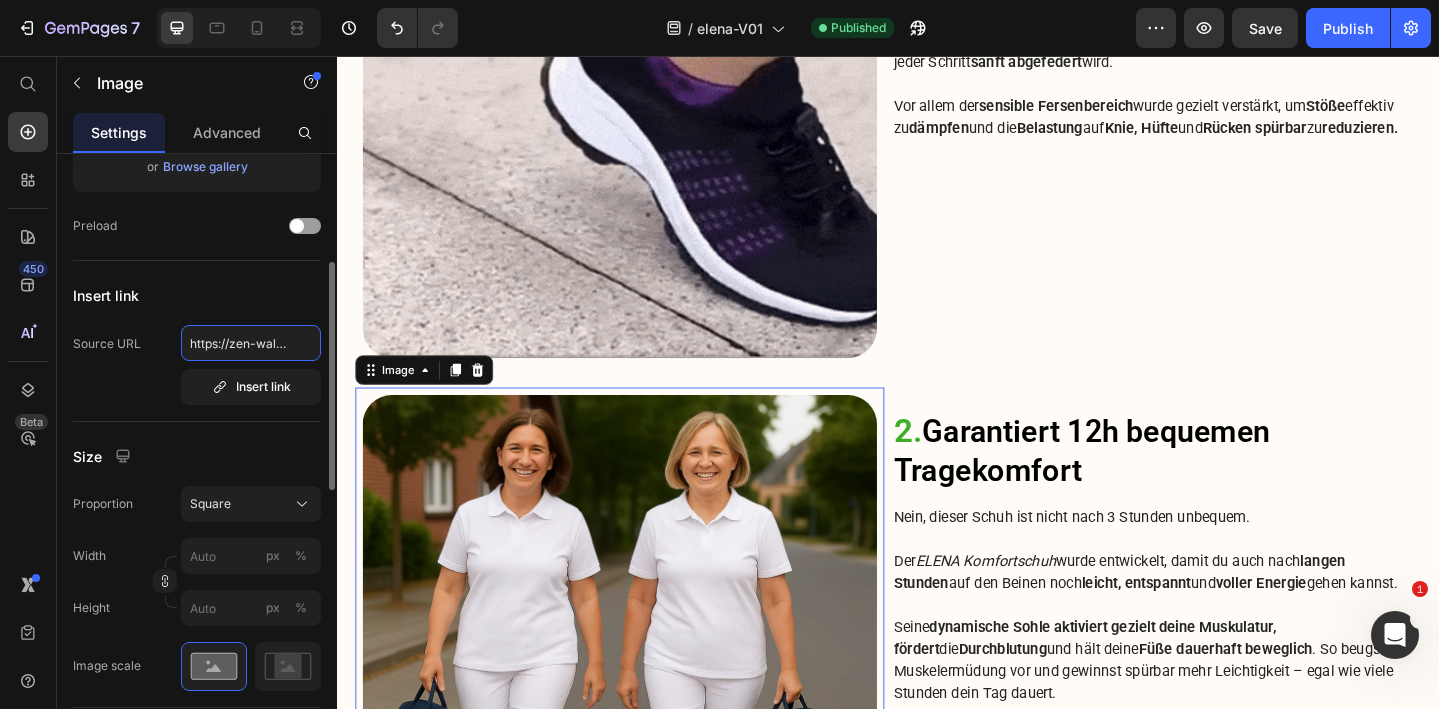 scroll, scrollTop: 0, scrollLeft: 98, axis: horizontal 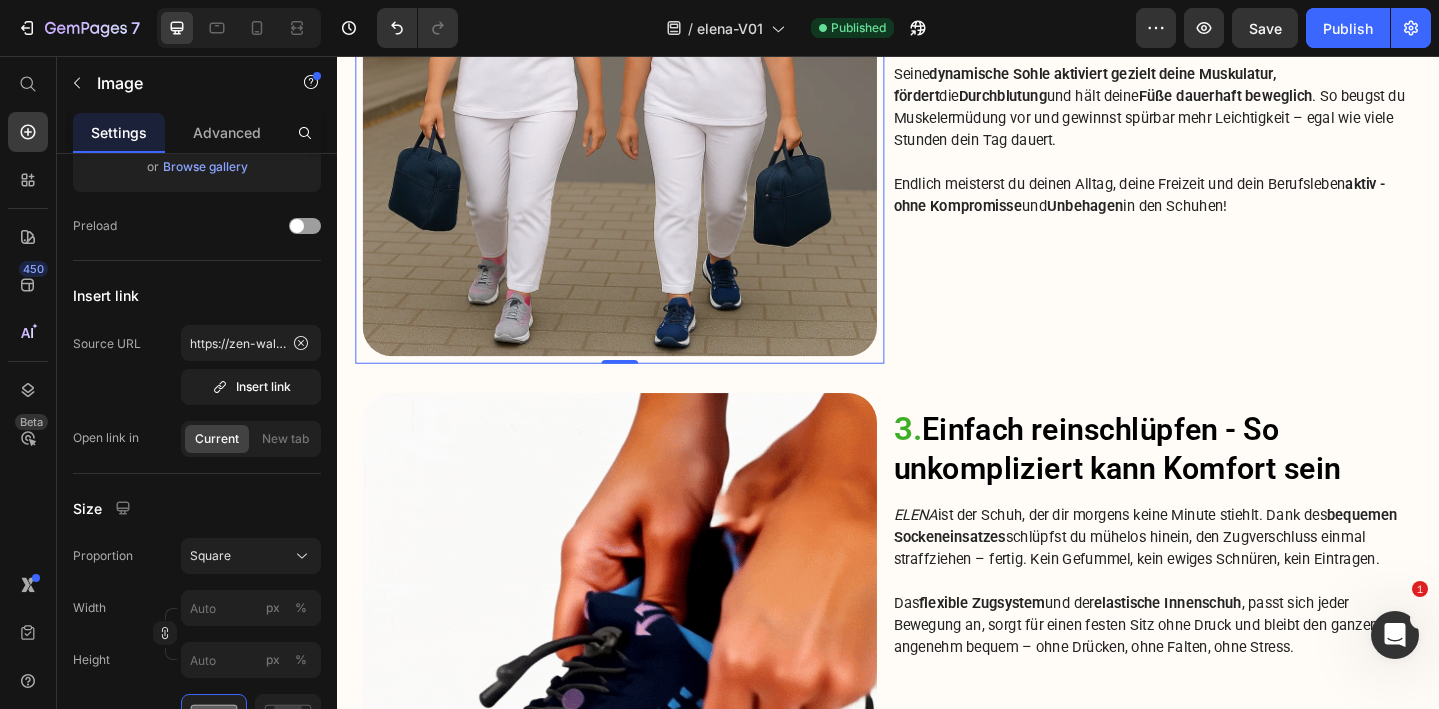 click at bounding box center (645, 703) 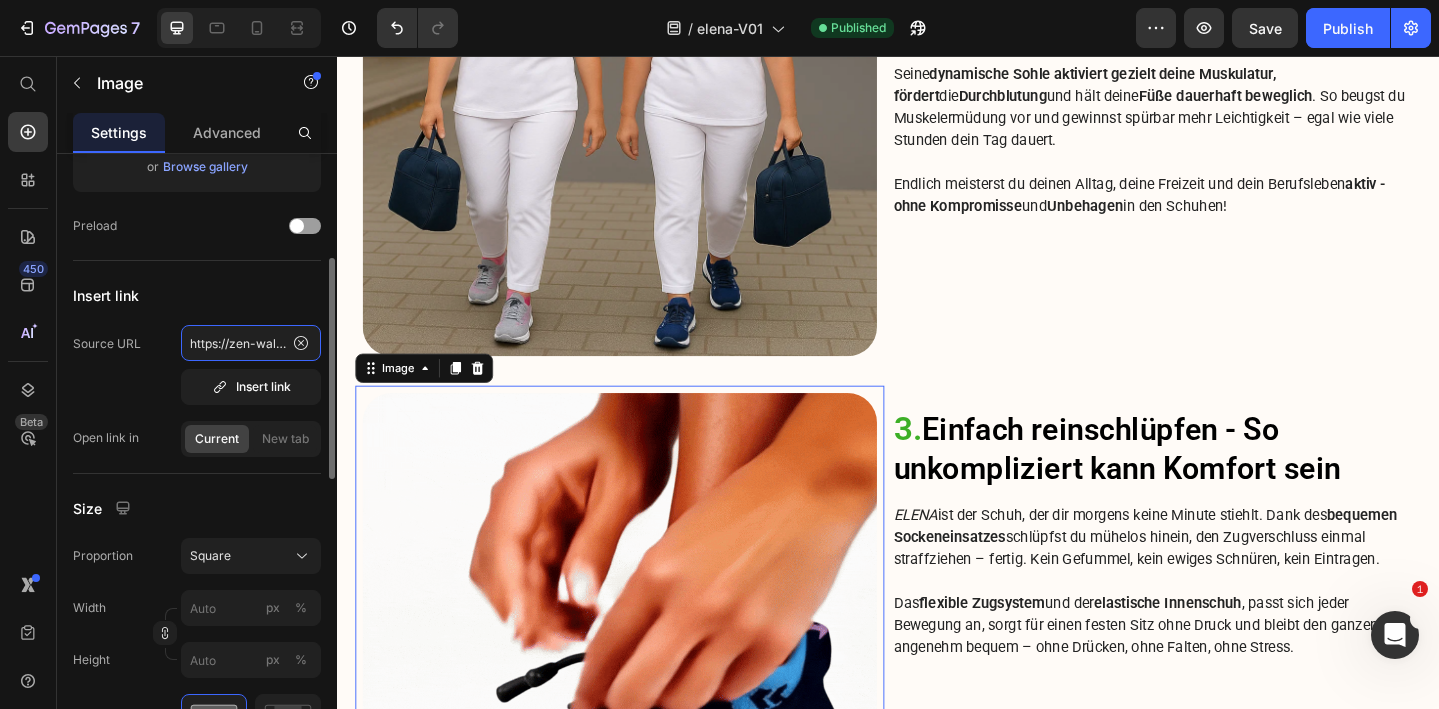 click on "https://zen-walk.at/products/elena" 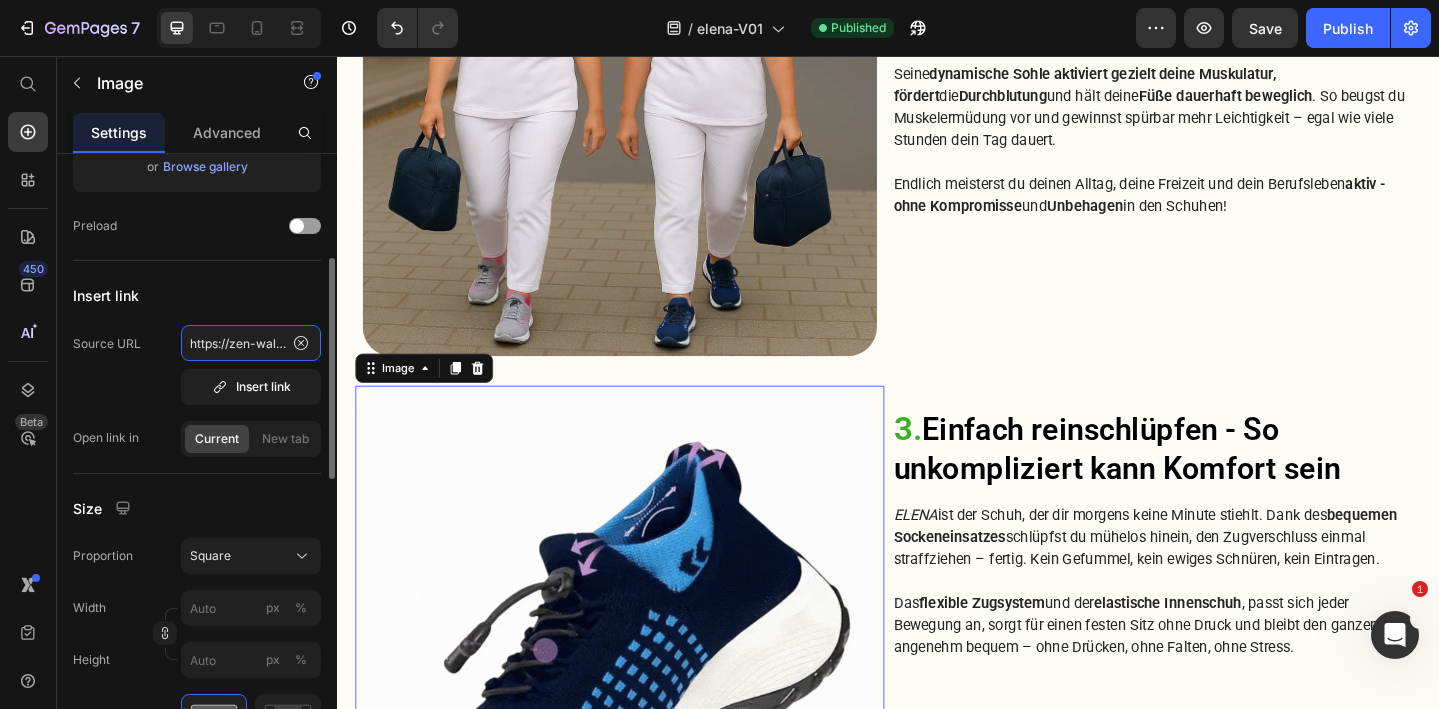 scroll, scrollTop: 0, scrollLeft: 98, axis: horizontal 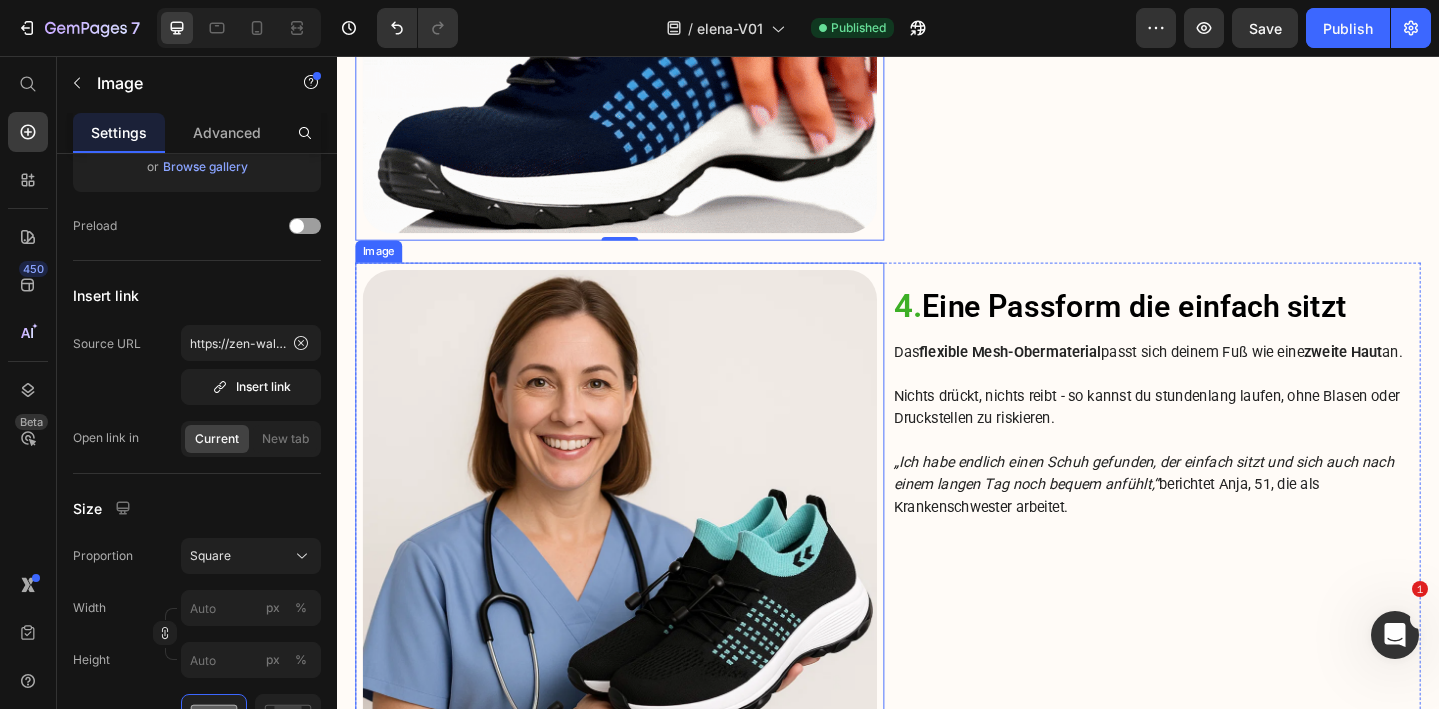 click at bounding box center (645, 569) 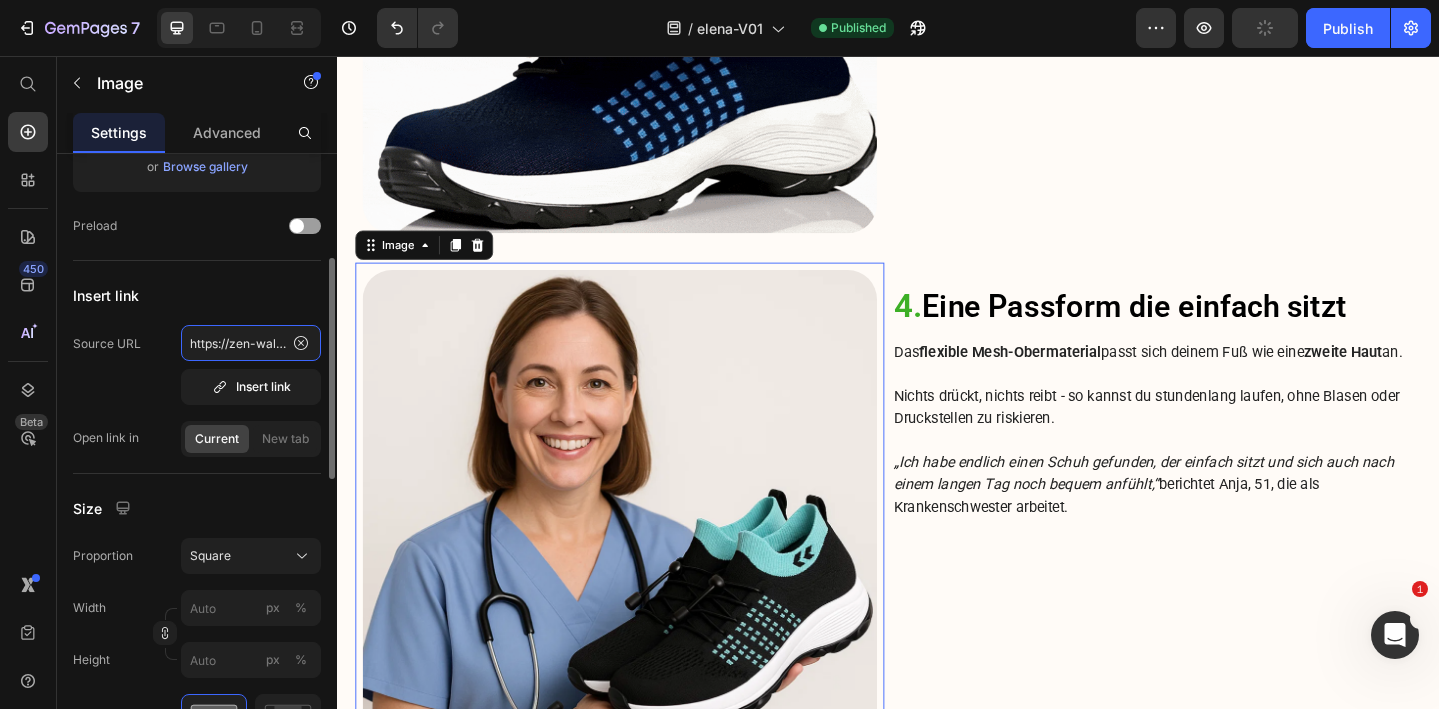click on "https://zen-walk.at/products/elena" 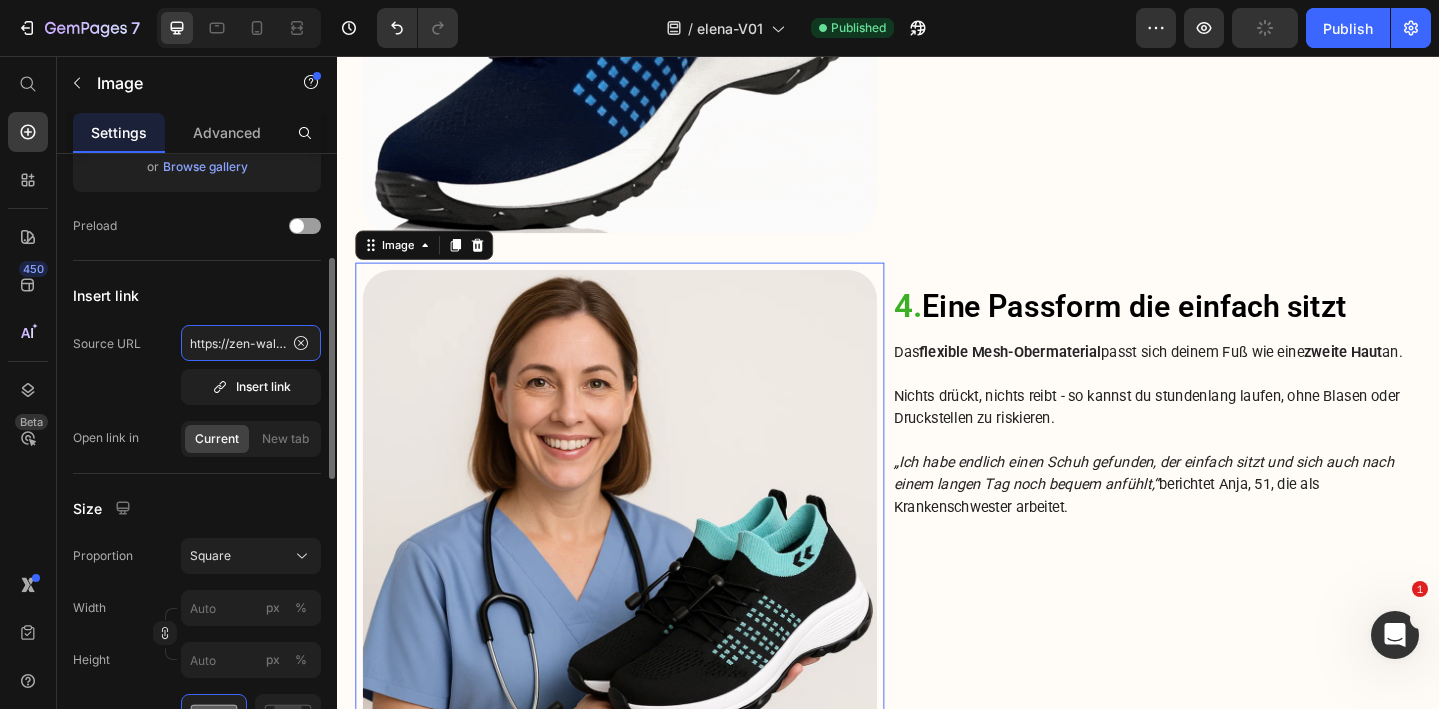 scroll, scrollTop: 0, scrollLeft: 98, axis: horizontal 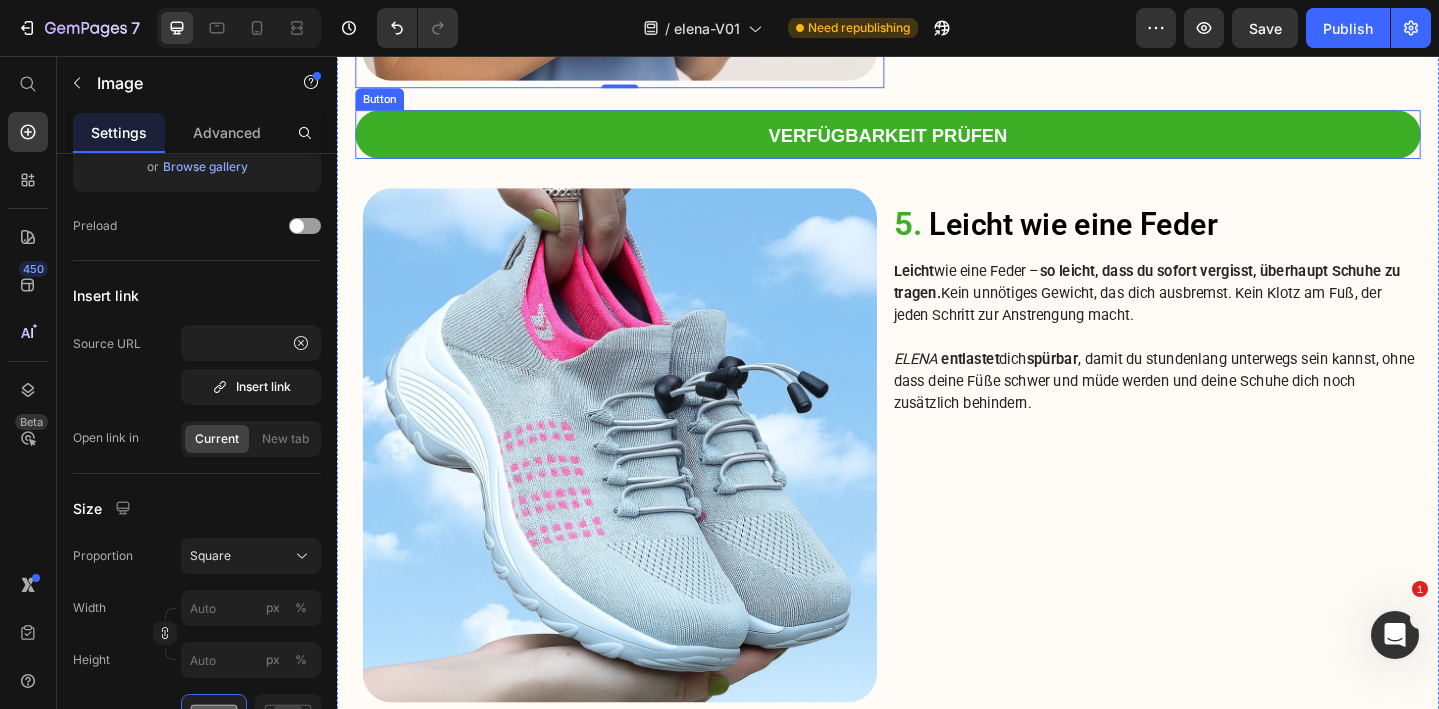 click on "VERFÜGBARKEIT PRÜFEN" at bounding box center [937, 141] 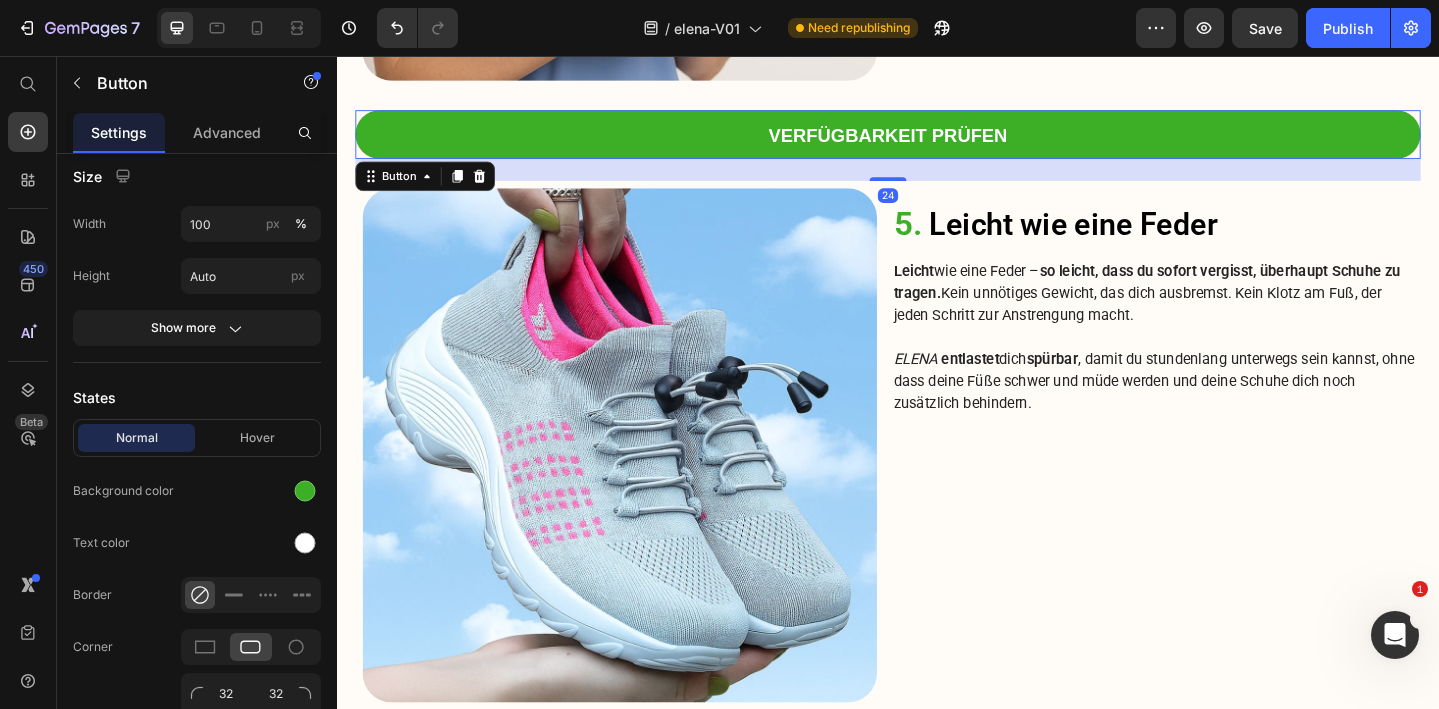 scroll, scrollTop: 0, scrollLeft: 0, axis: both 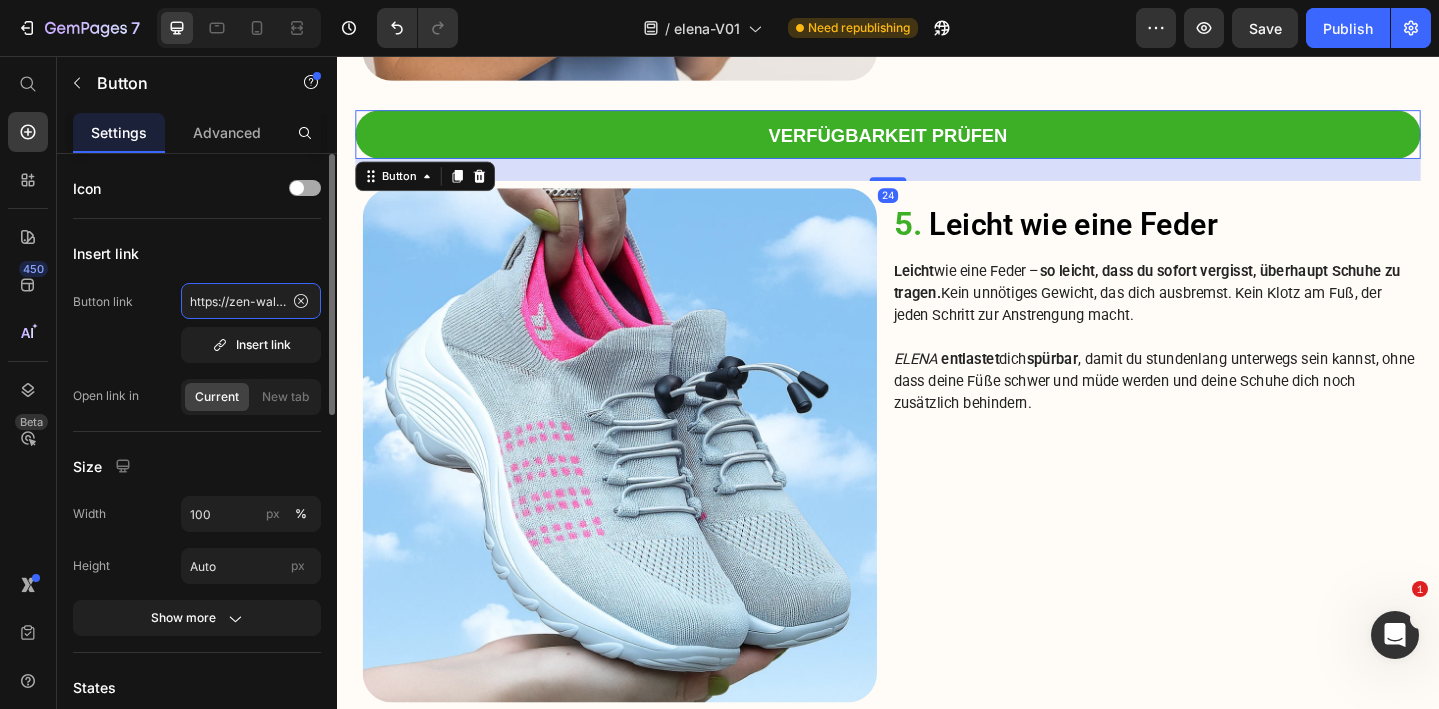 click on "https://zen-walk.at/products/elena" 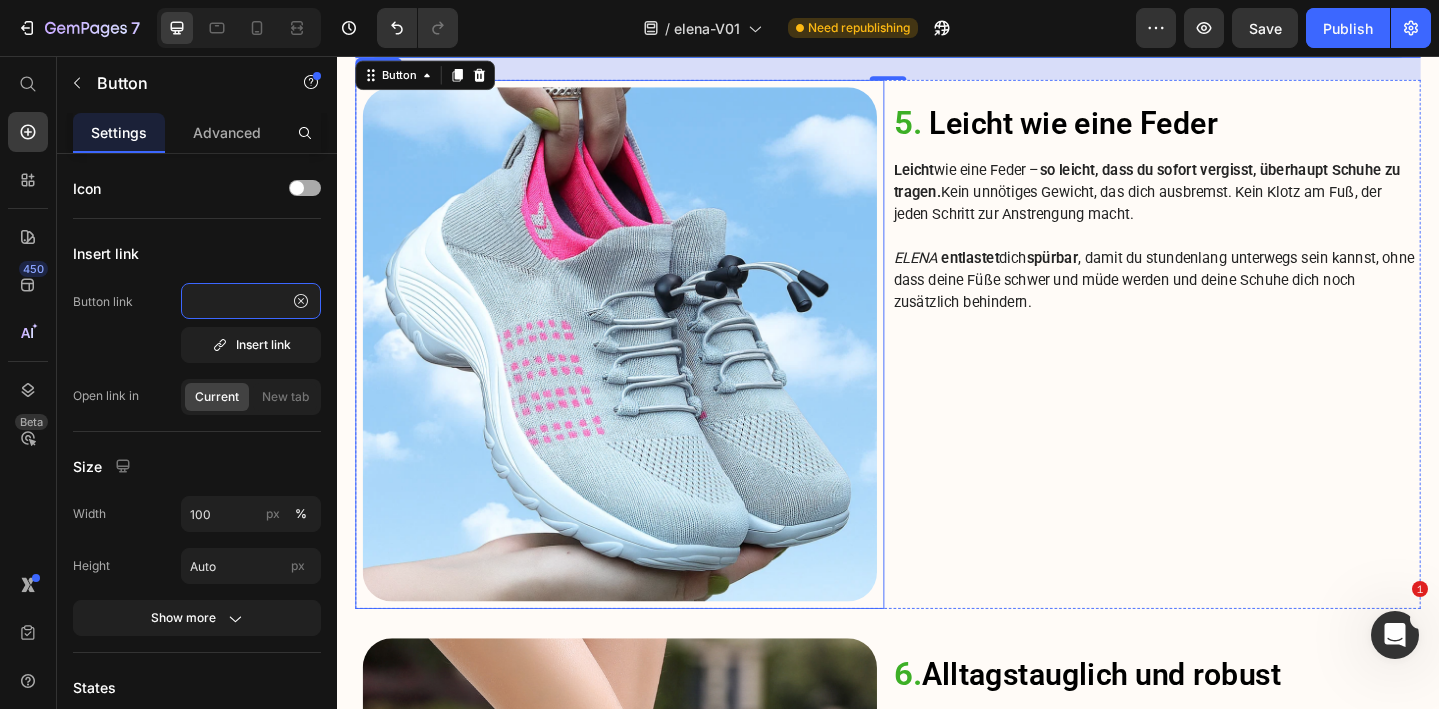 scroll, scrollTop: 4132, scrollLeft: 0, axis: vertical 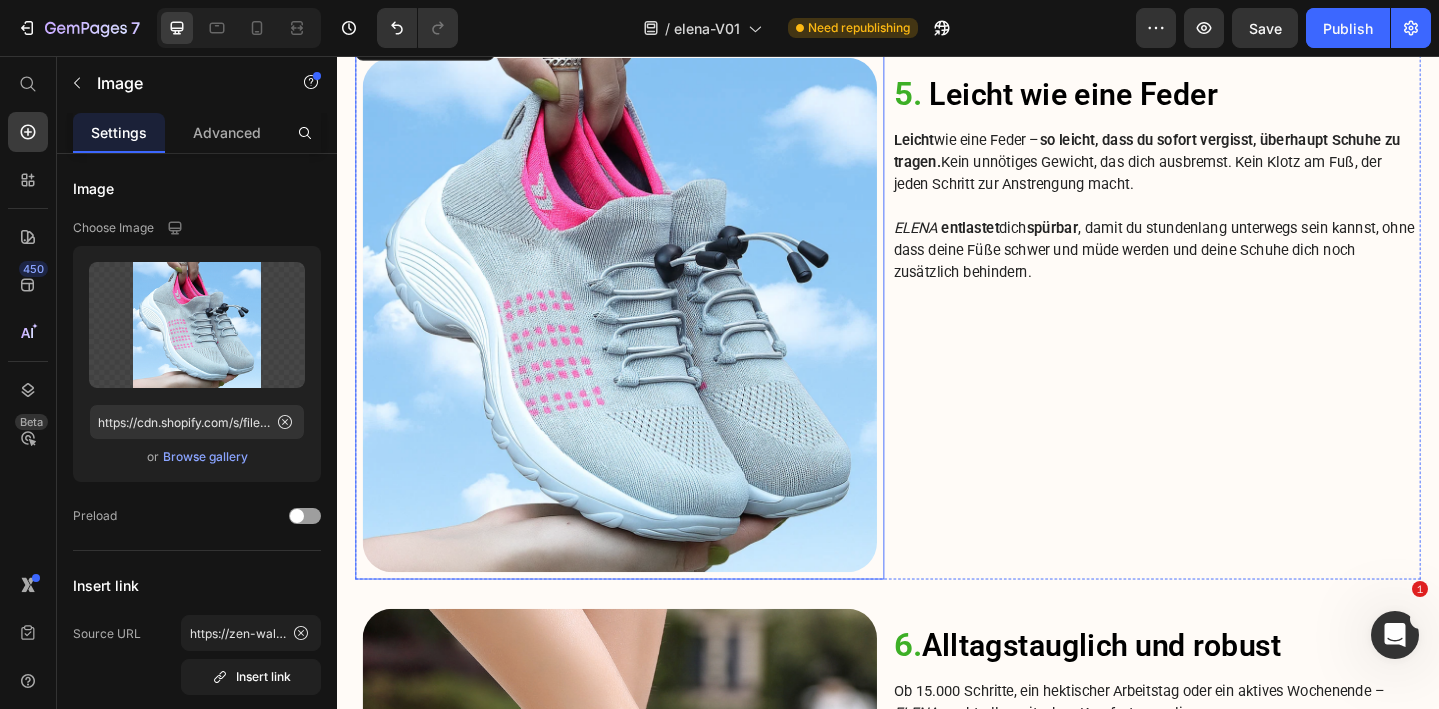 click at bounding box center (645, 338) 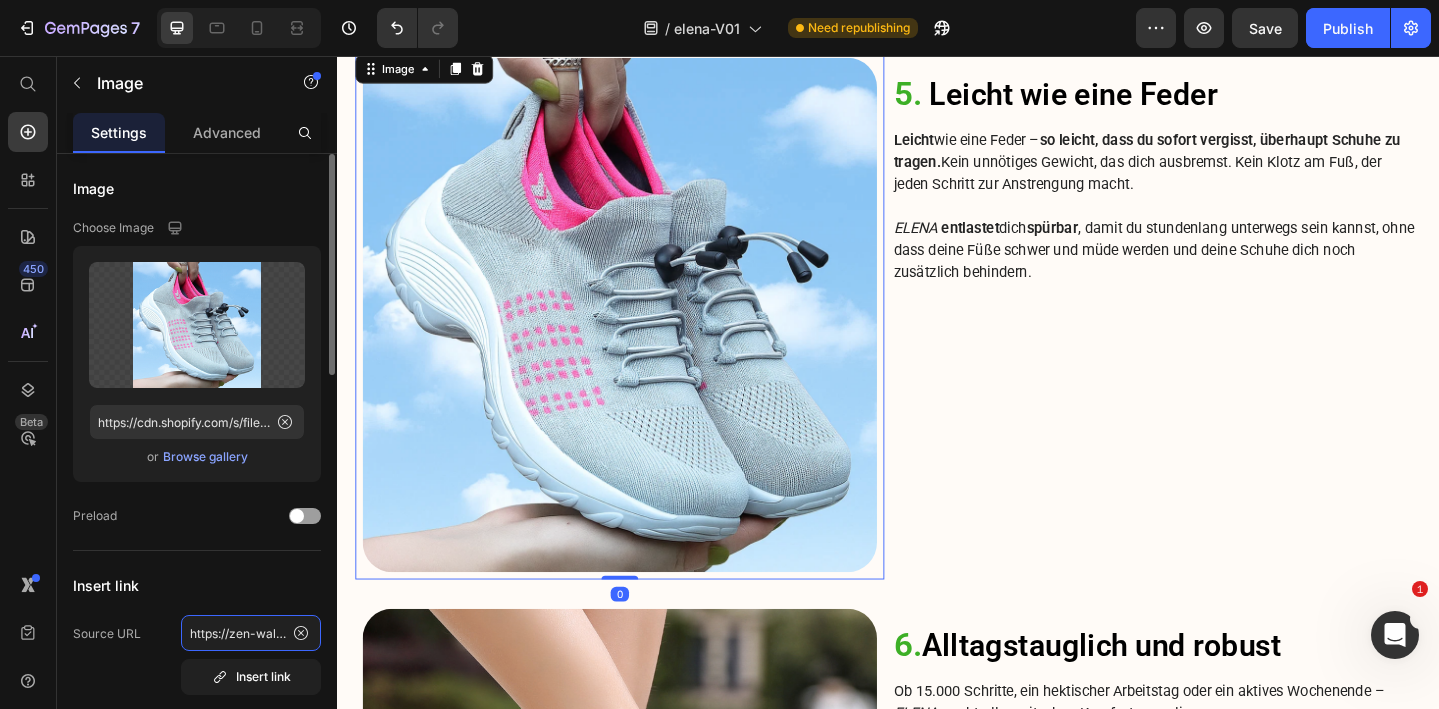 click on "https://zen-walk.at/products/elena" 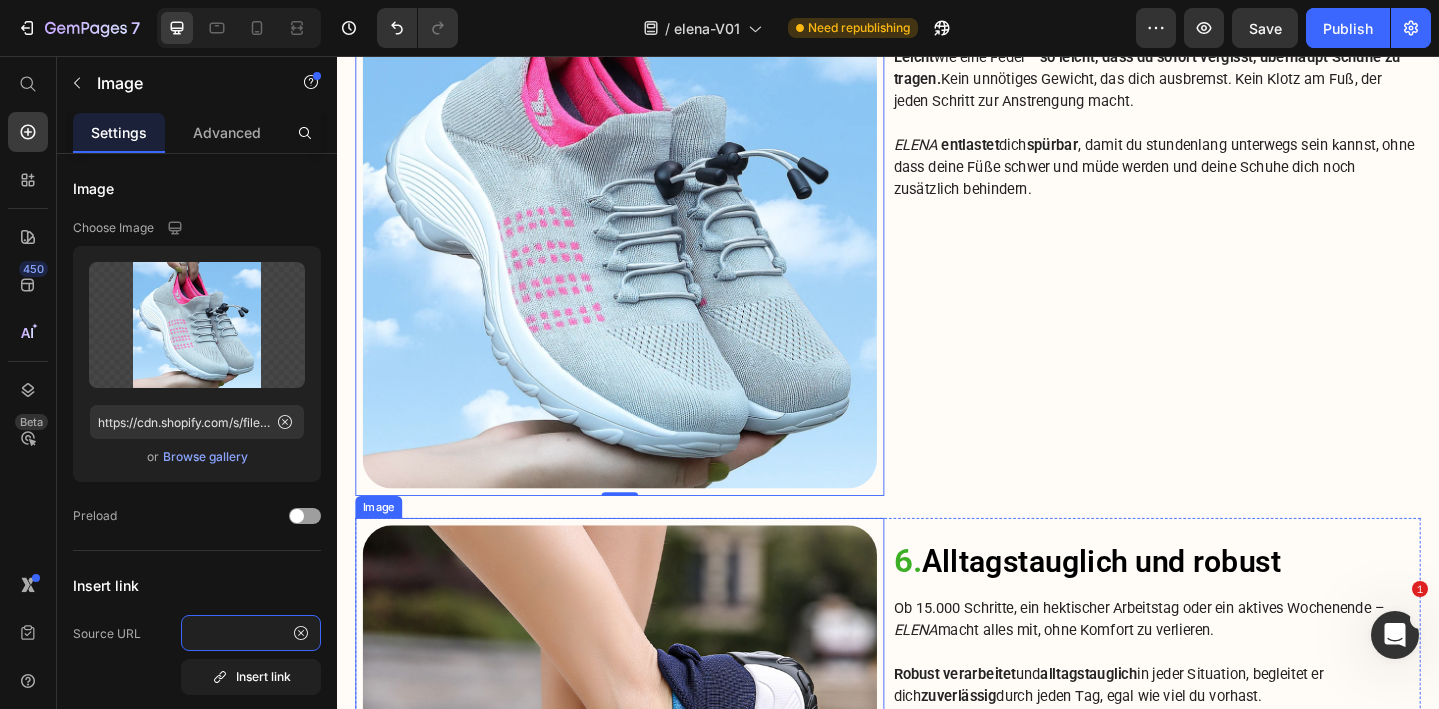 scroll, scrollTop: 4381, scrollLeft: 0, axis: vertical 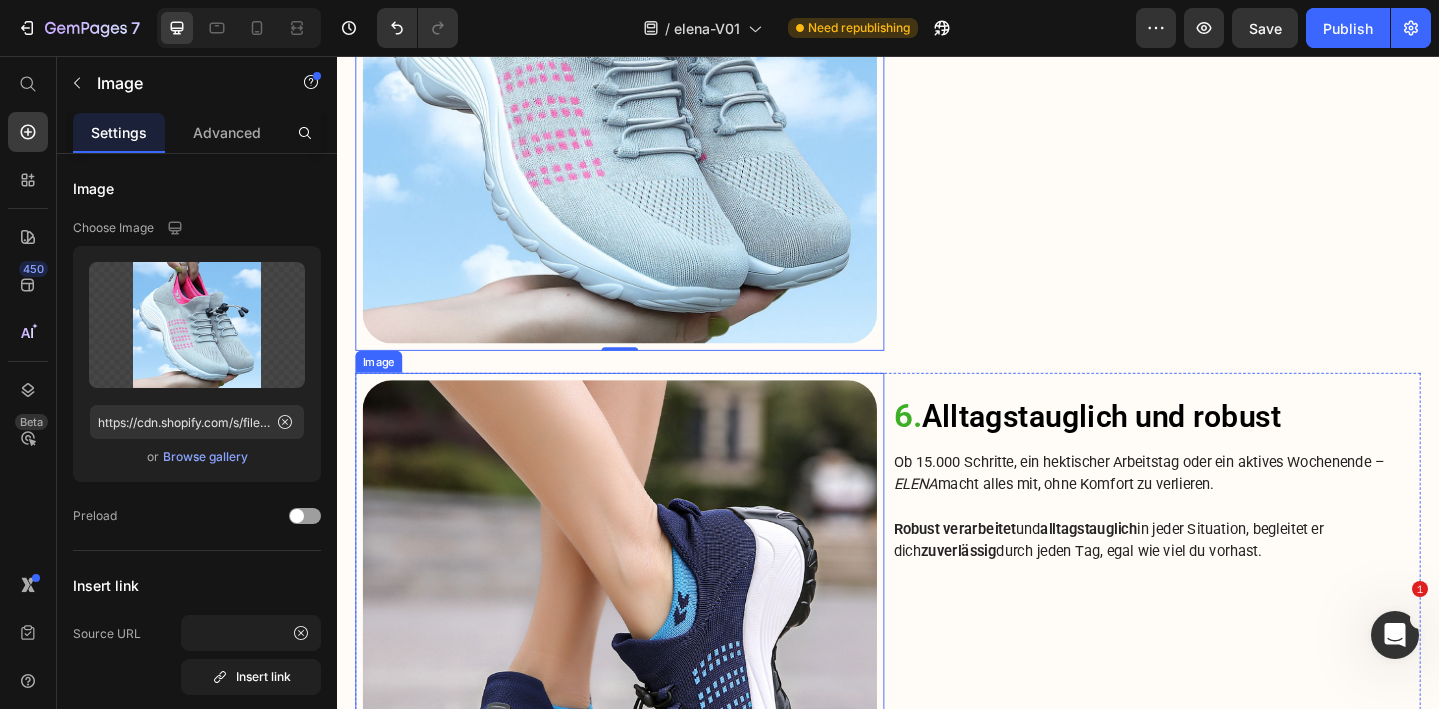 click at bounding box center [645, 689] 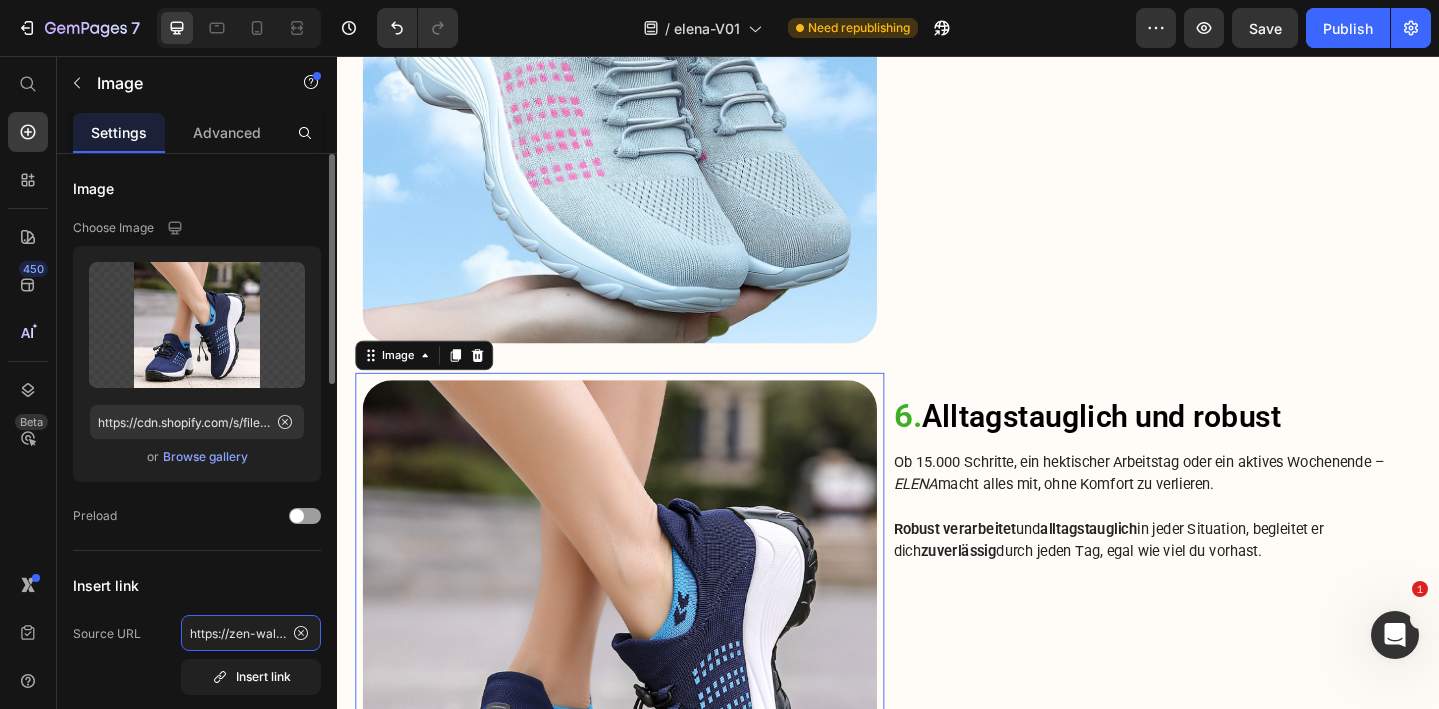 click on "https://zen-walk.at/products/elena" 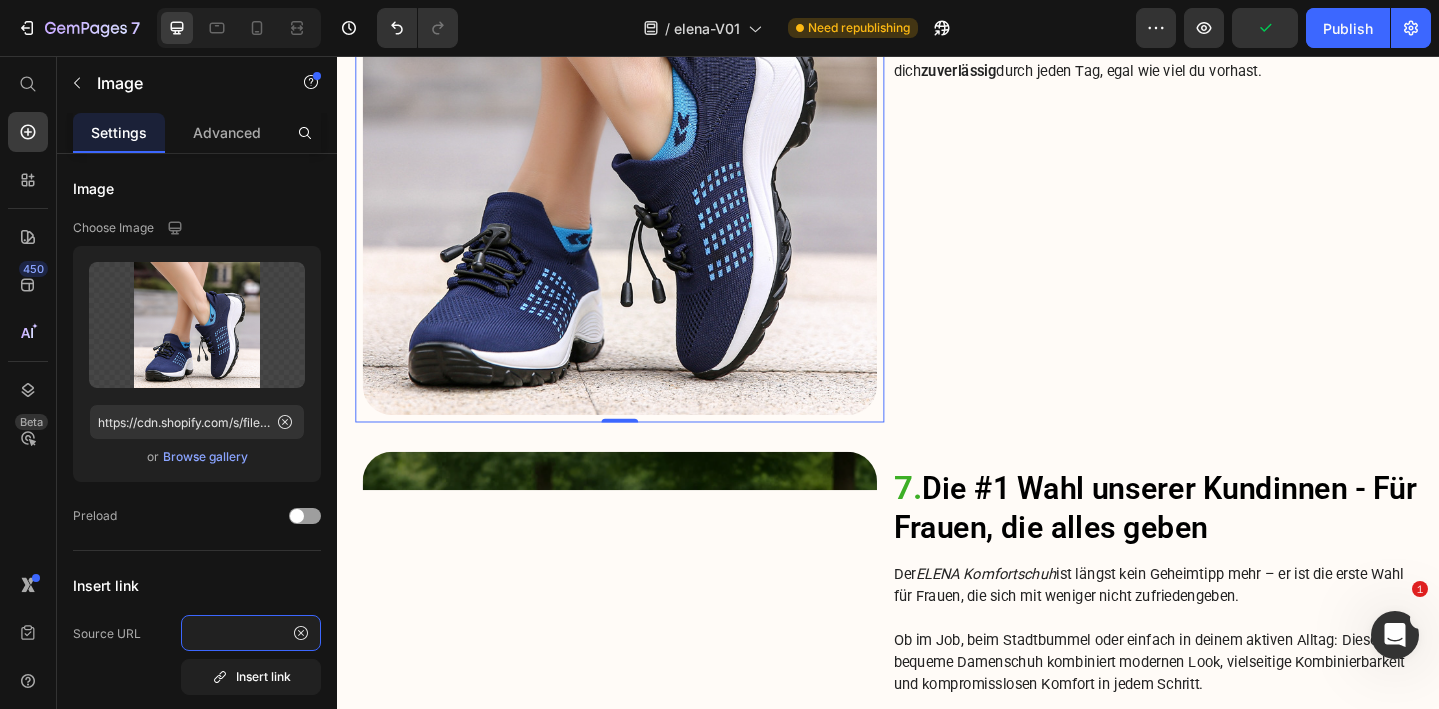 scroll, scrollTop: 4956, scrollLeft: 0, axis: vertical 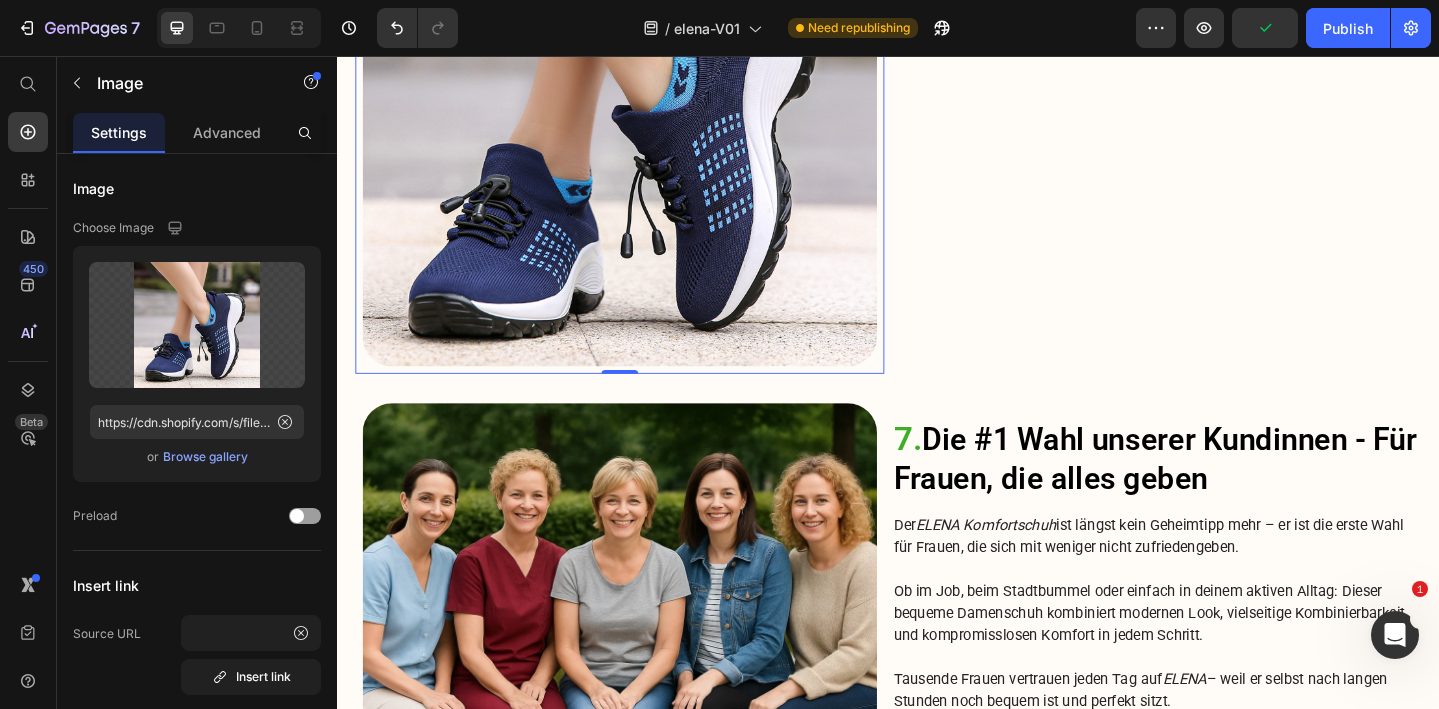 click at bounding box center (645, 714) 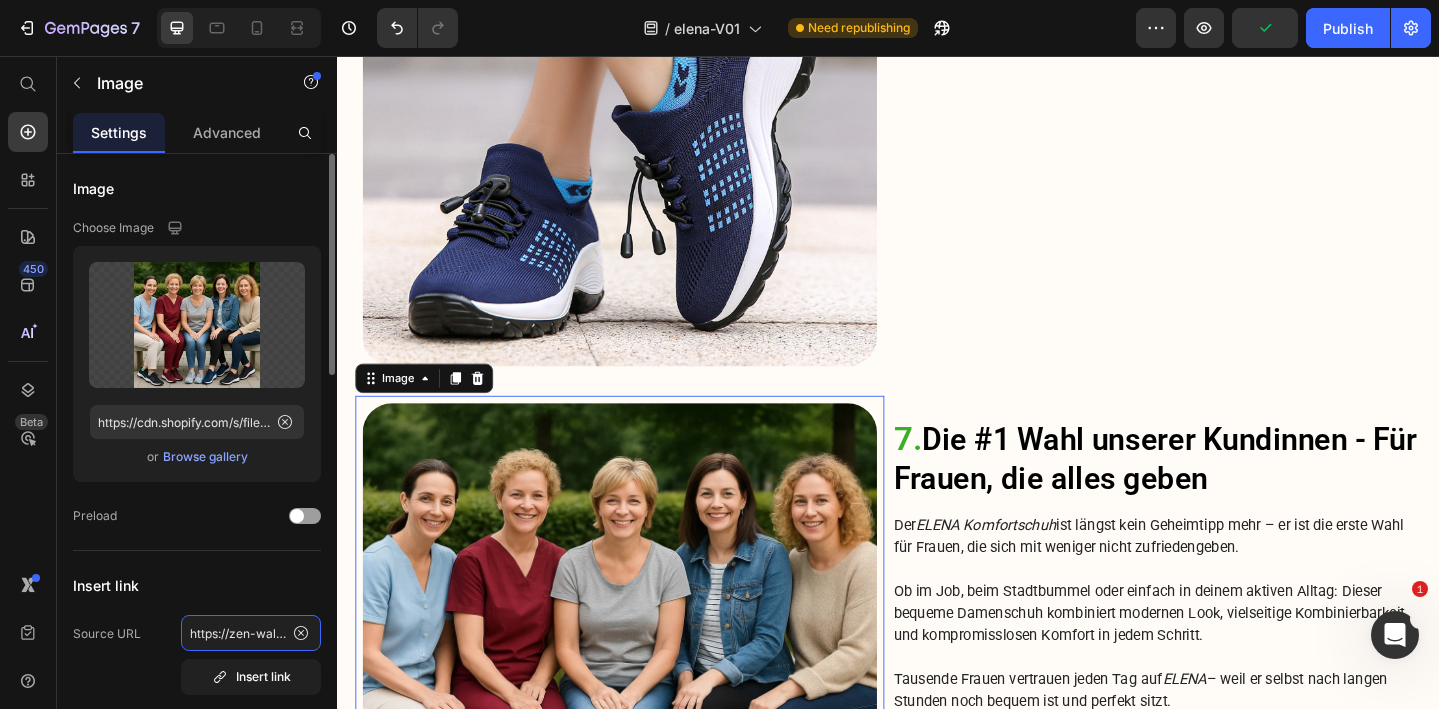 click on "https://zen-walk.at/products/elena" 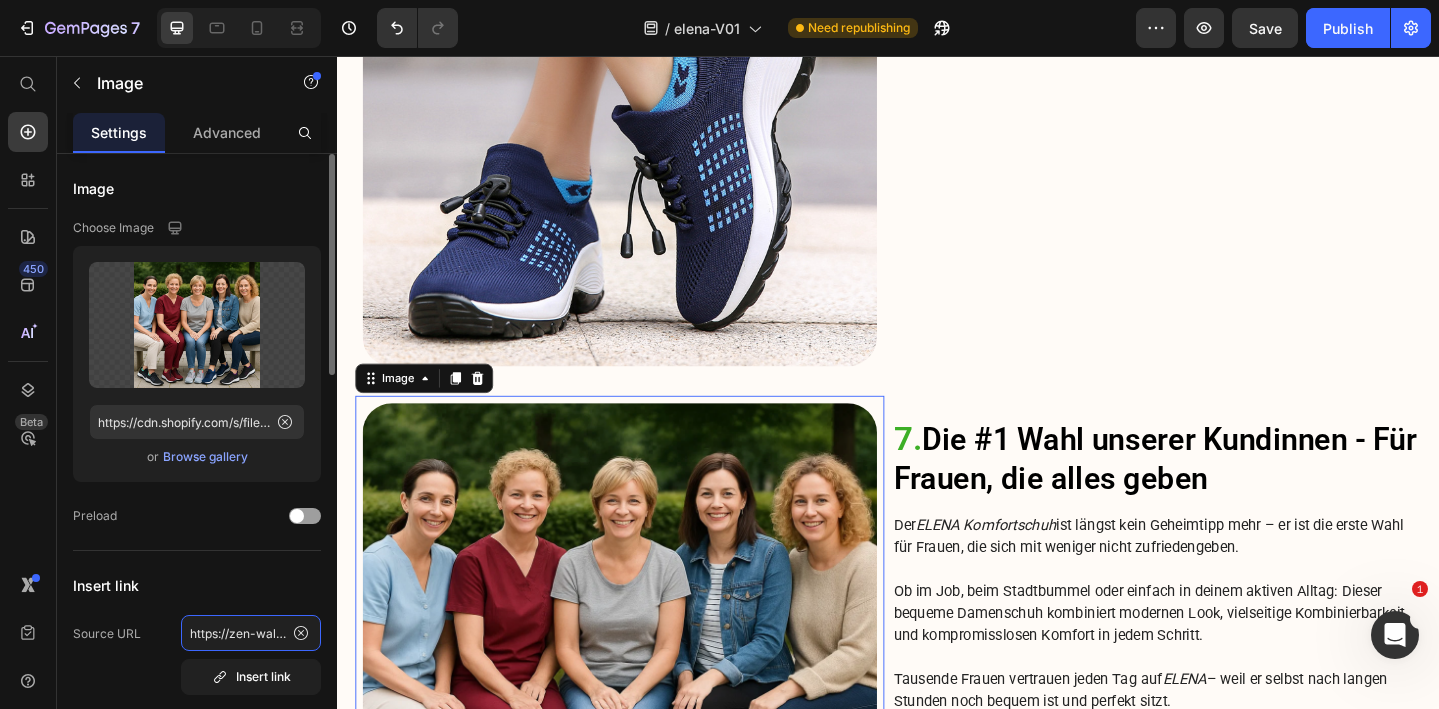 scroll, scrollTop: 0, scrollLeft: 98, axis: horizontal 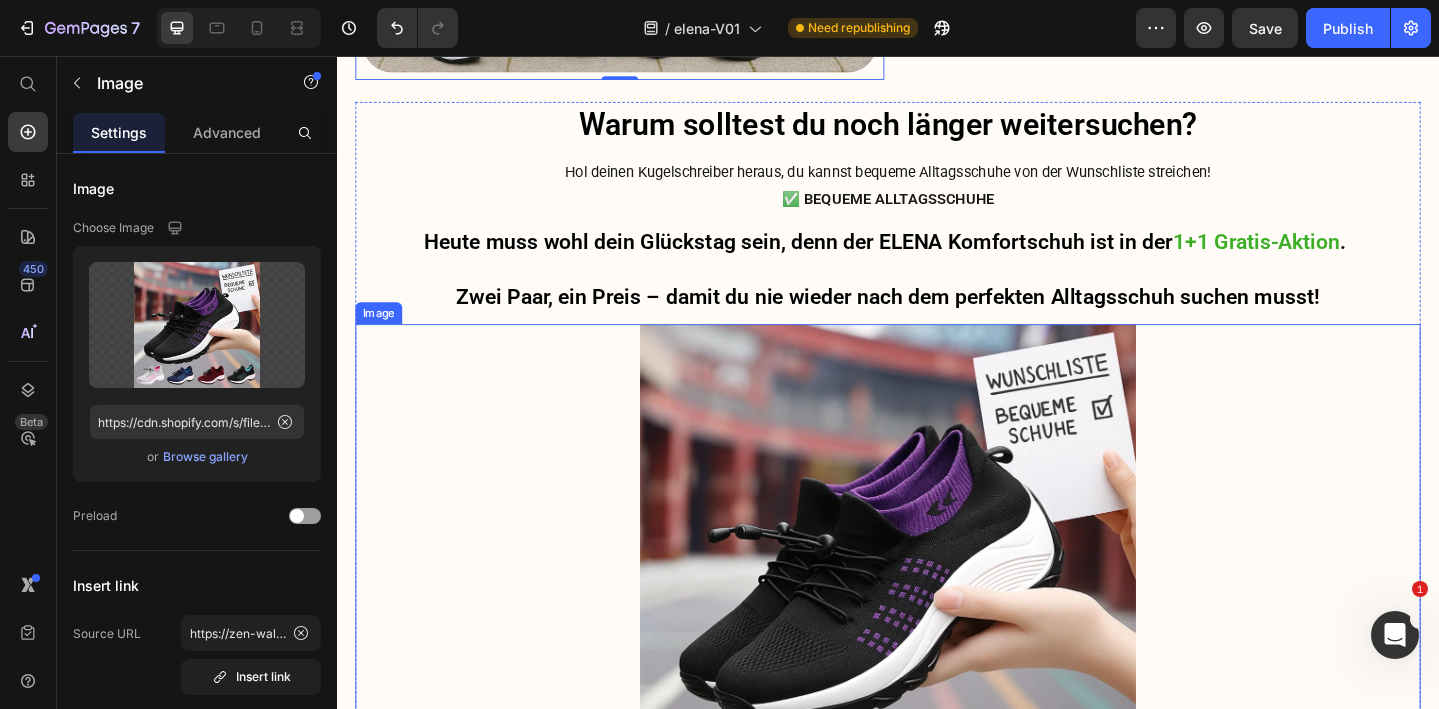 click at bounding box center (937, 618) 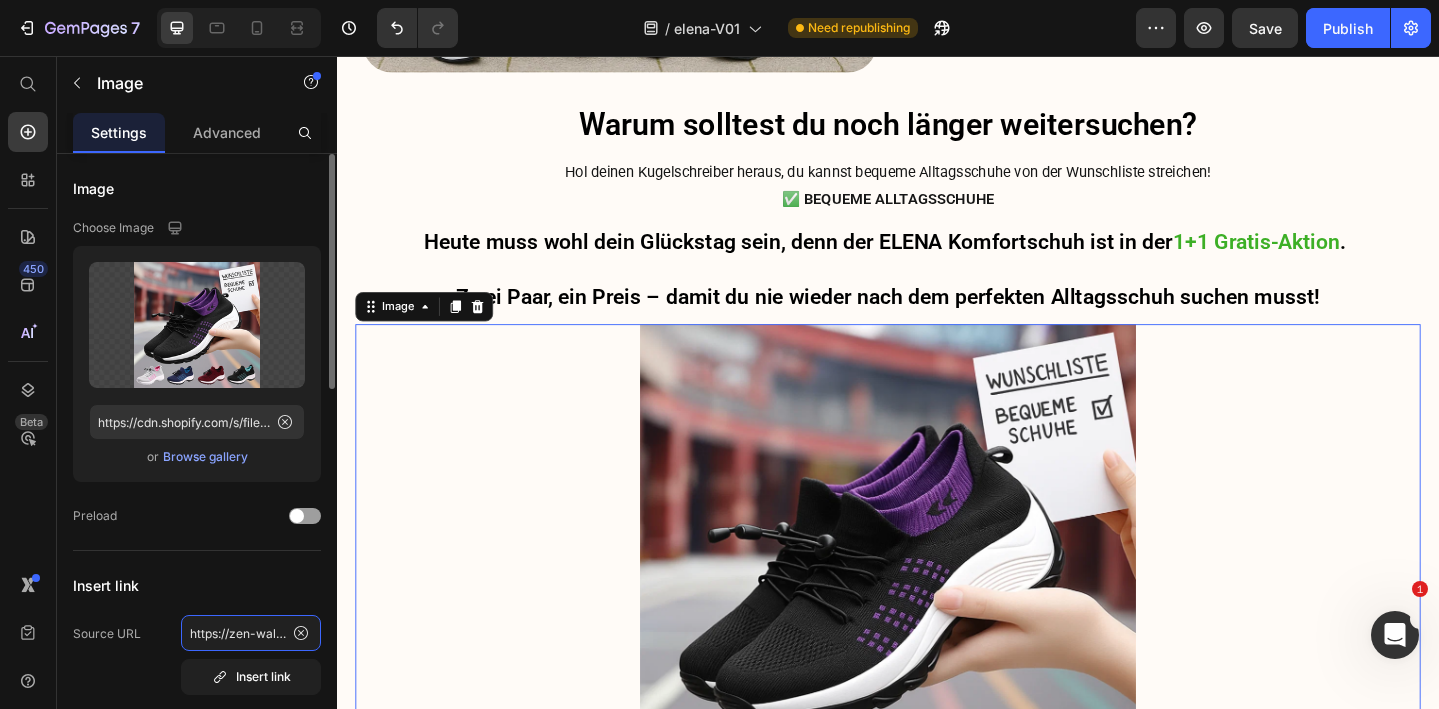 click on "https://zen-walk.at/products/elena" 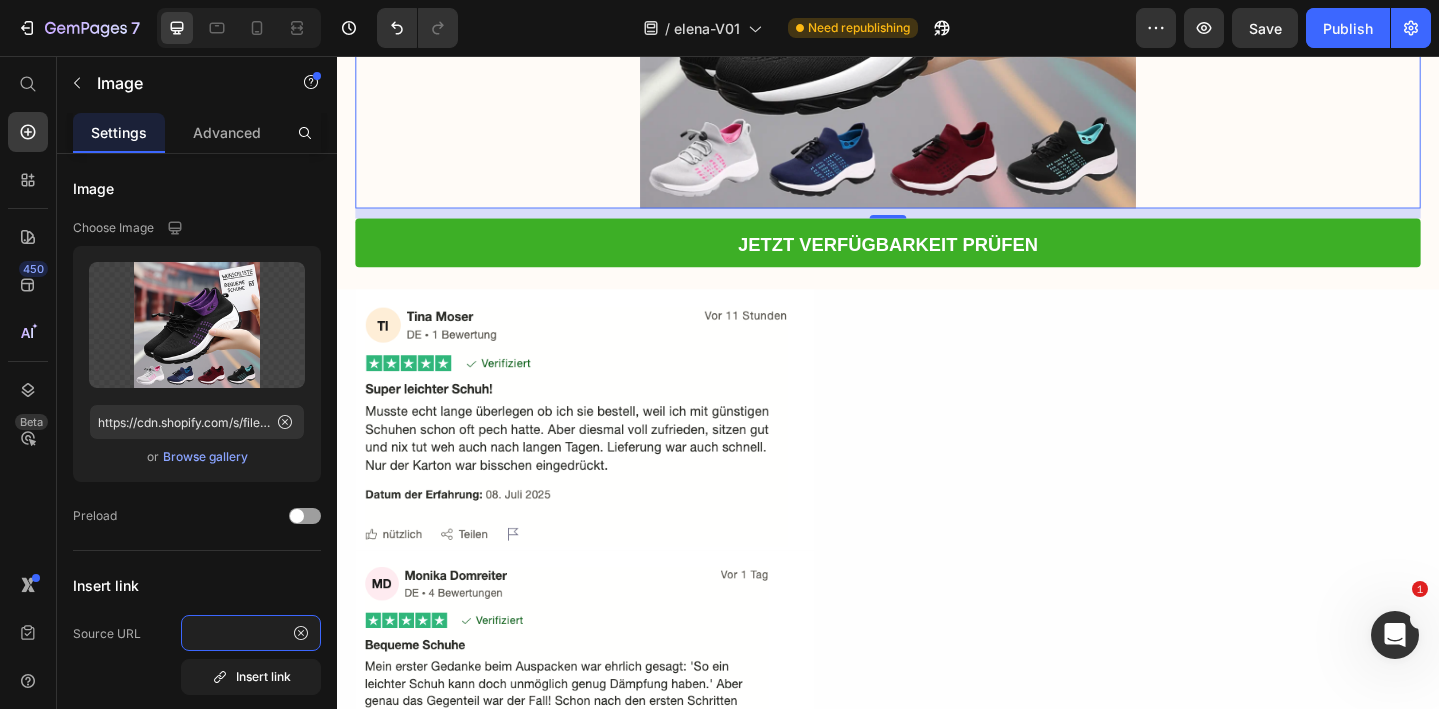 scroll, scrollTop: 6544, scrollLeft: 0, axis: vertical 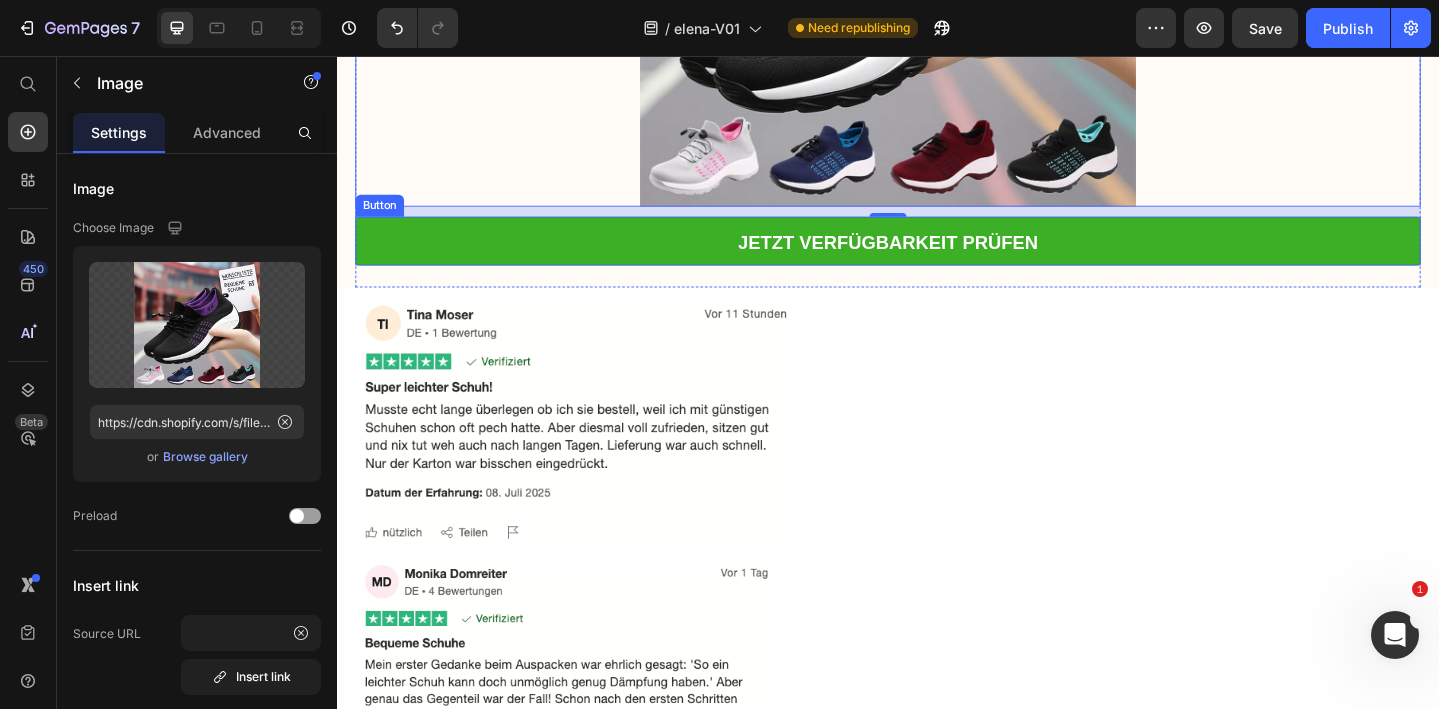 click on "JETZT VERFÜGBARKEIT PRÜFEN" at bounding box center [937, 257] 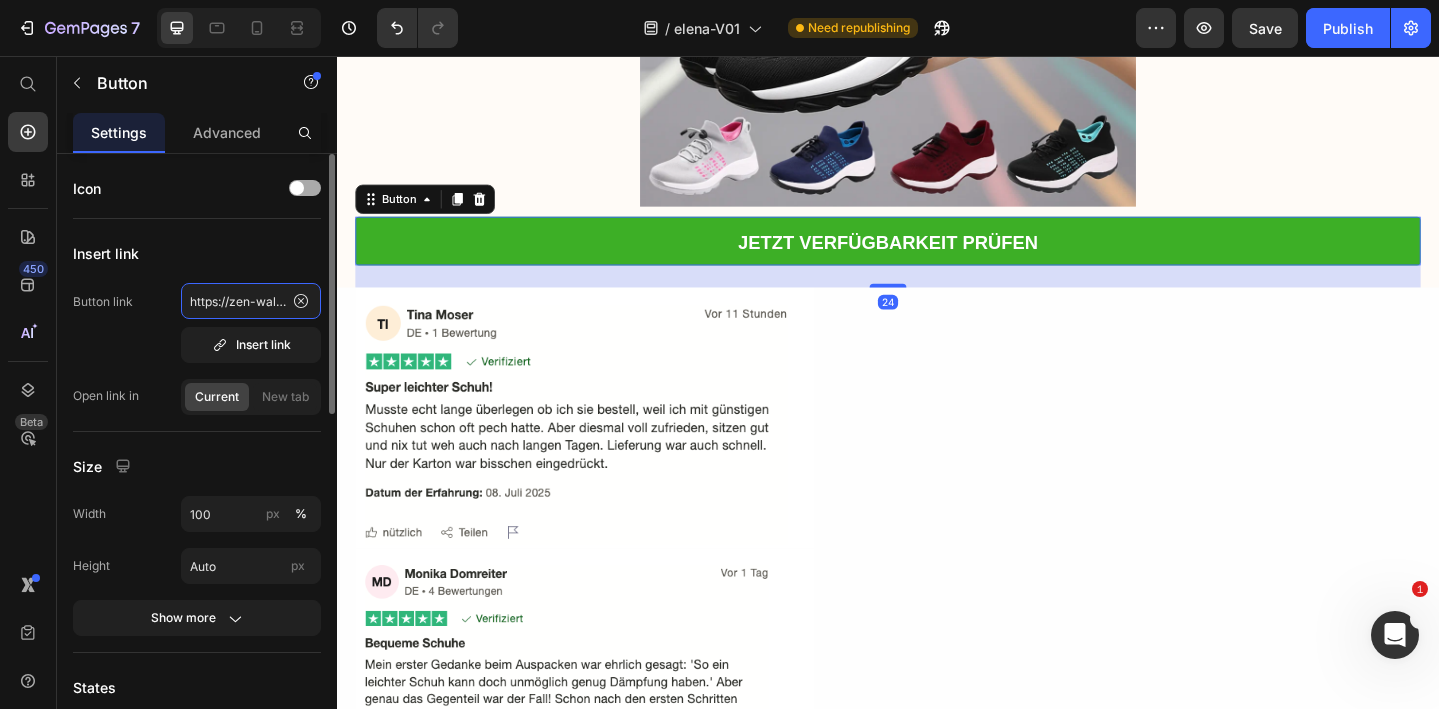 click on "https://zen-walk.at/products/elena" 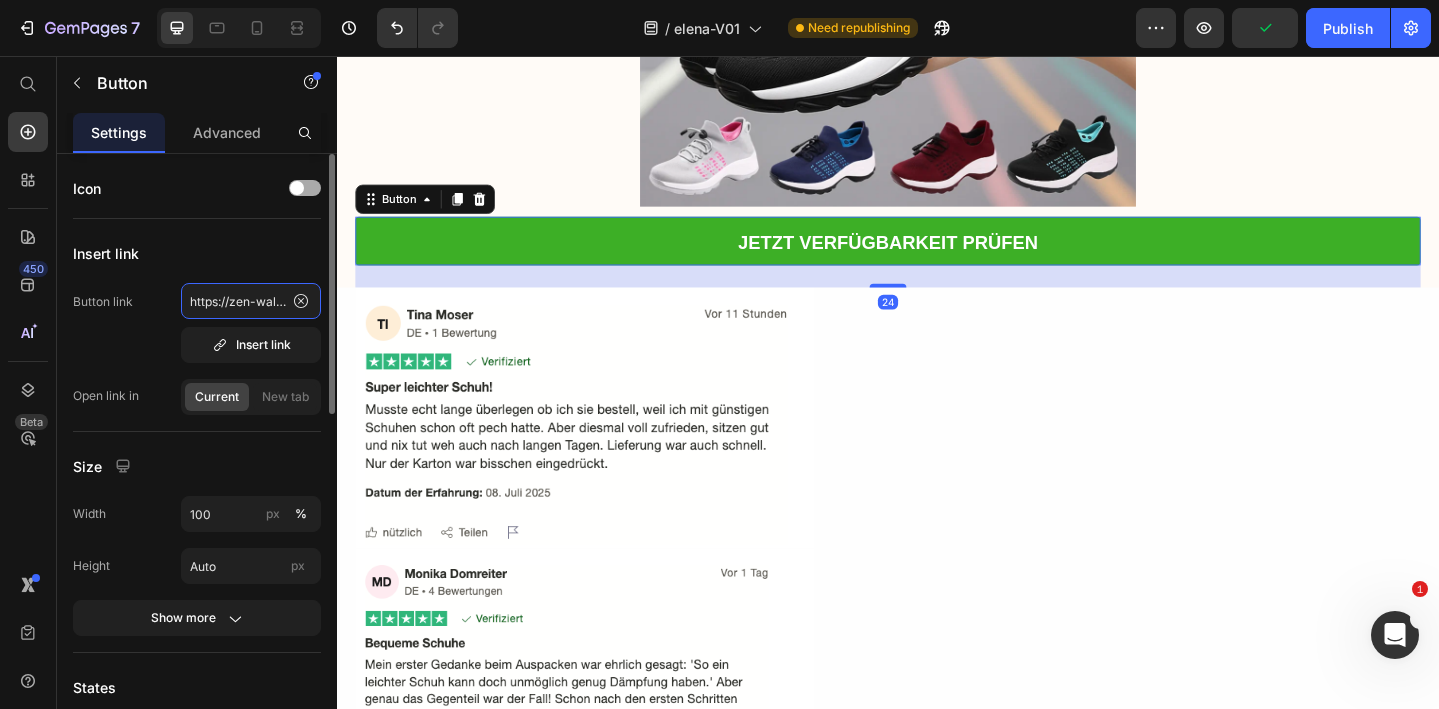scroll, scrollTop: 0, scrollLeft: 98, axis: horizontal 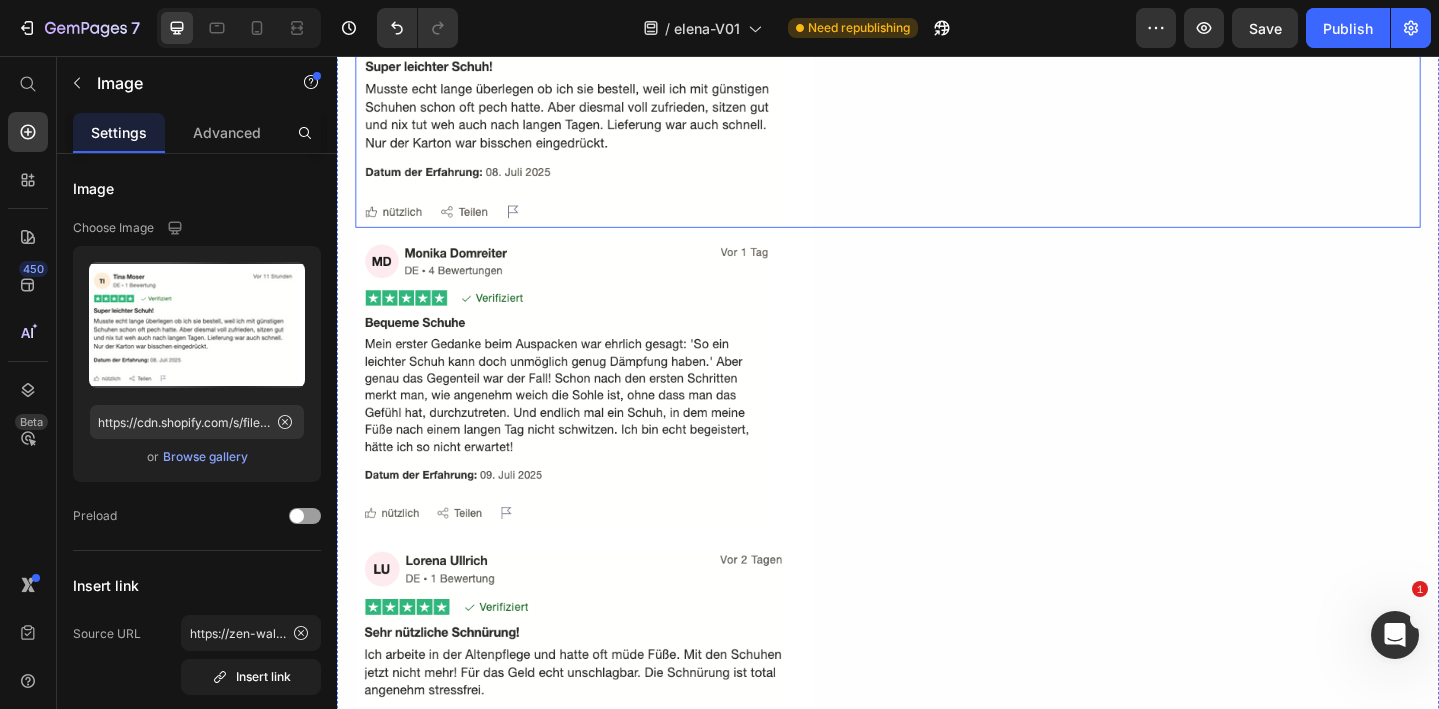click at bounding box center (937, 101) 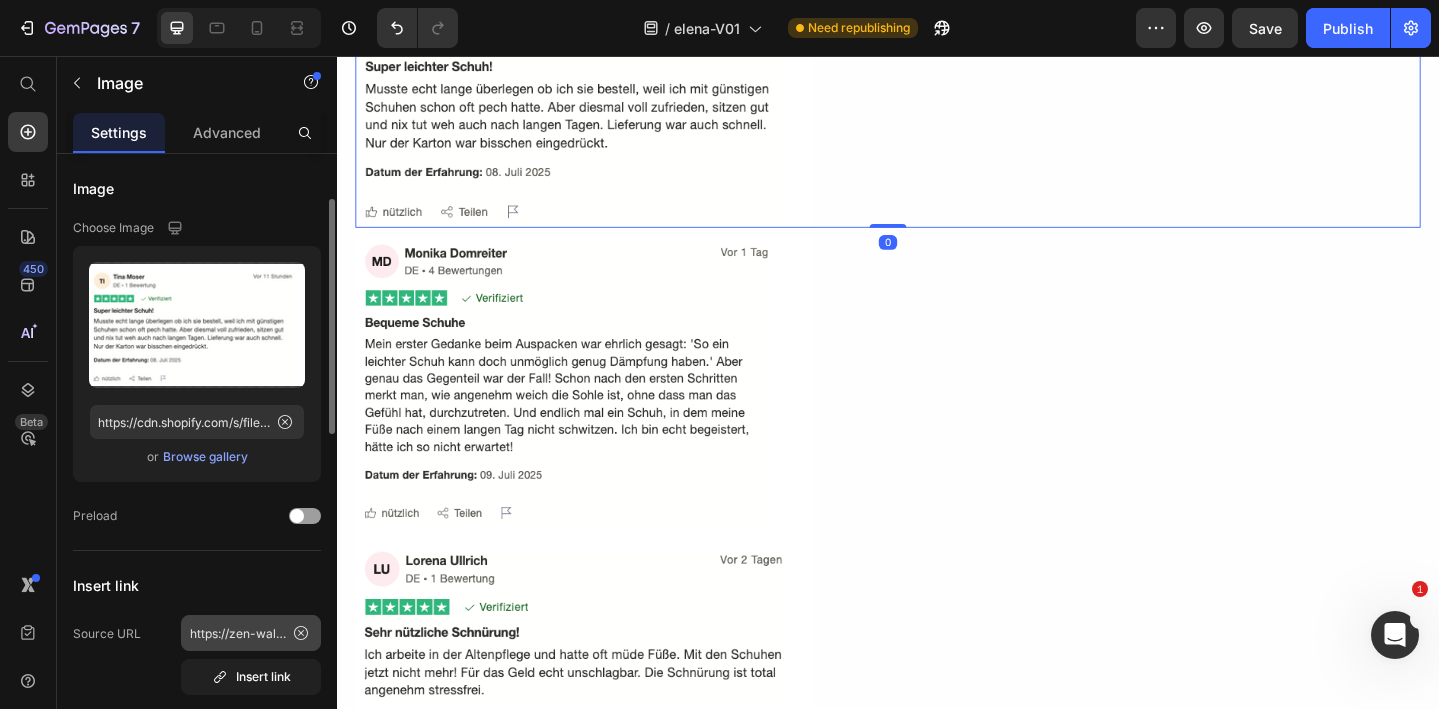 scroll, scrollTop: 206, scrollLeft: 0, axis: vertical 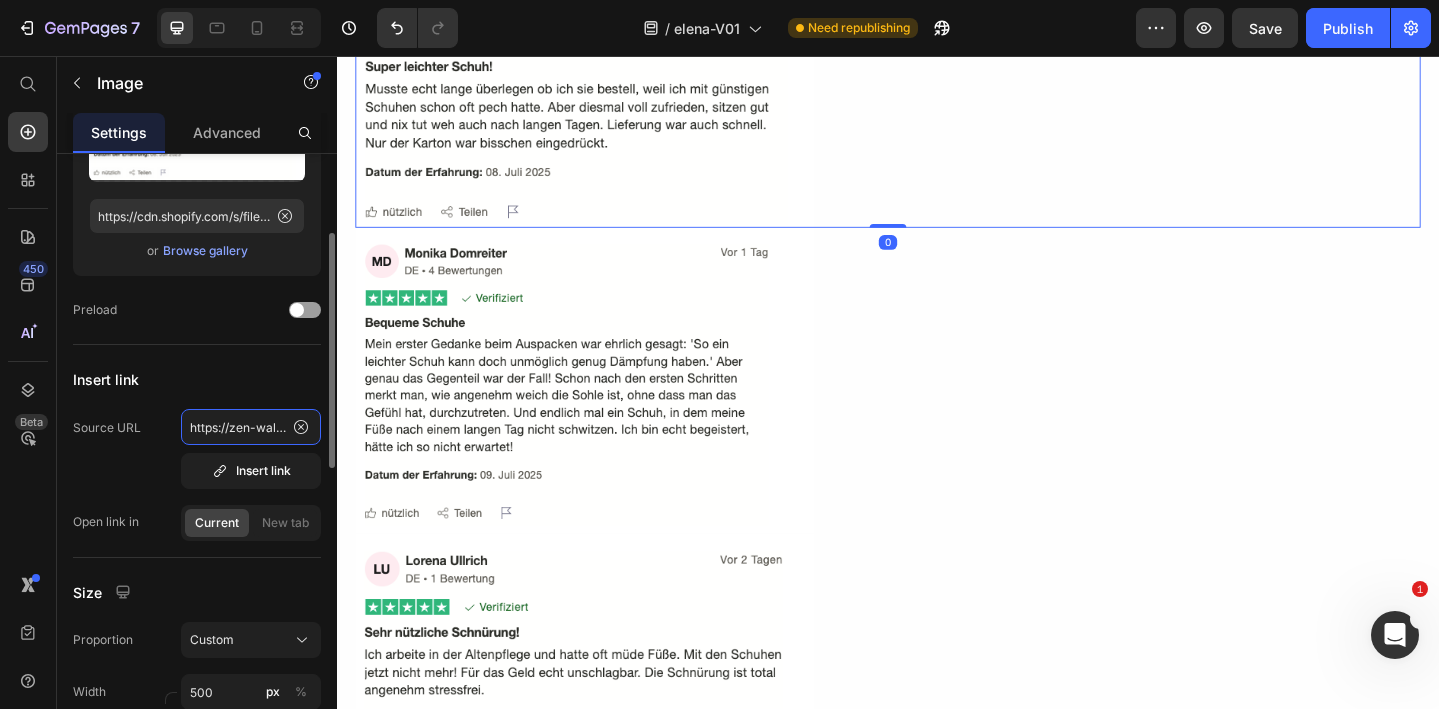 click on "https://zen-walk.at/products/elena" 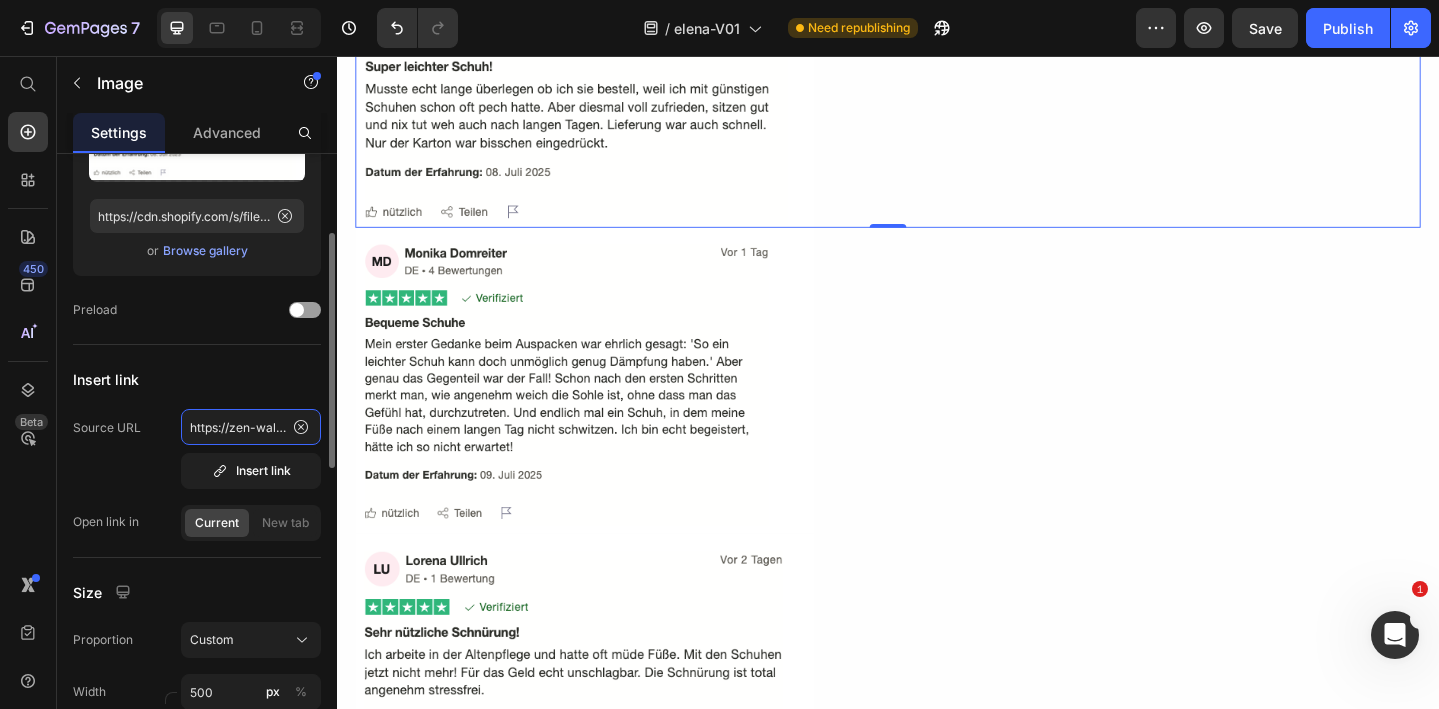 click on "https://zen-walk.at/products/elena" 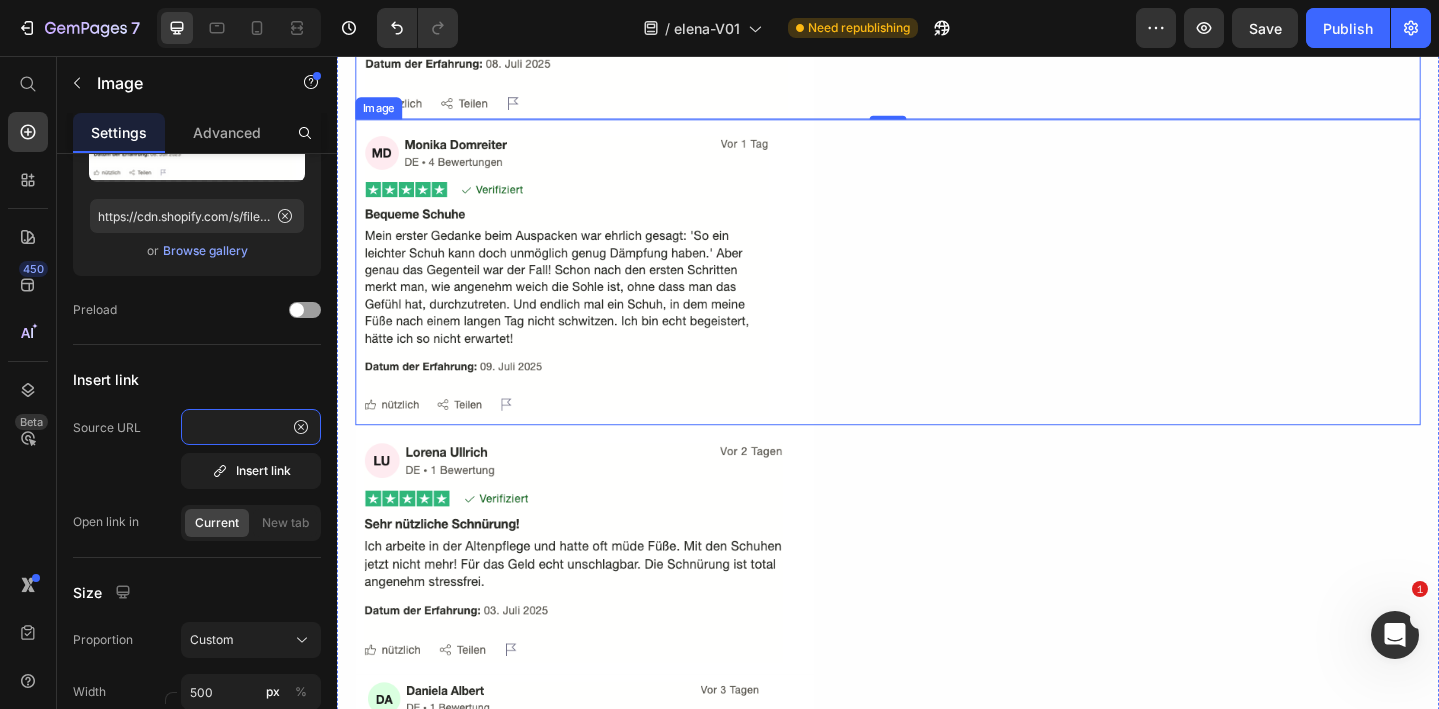 scroll, scrollTop: 7014, scrollLeft: 0, axis: vertical 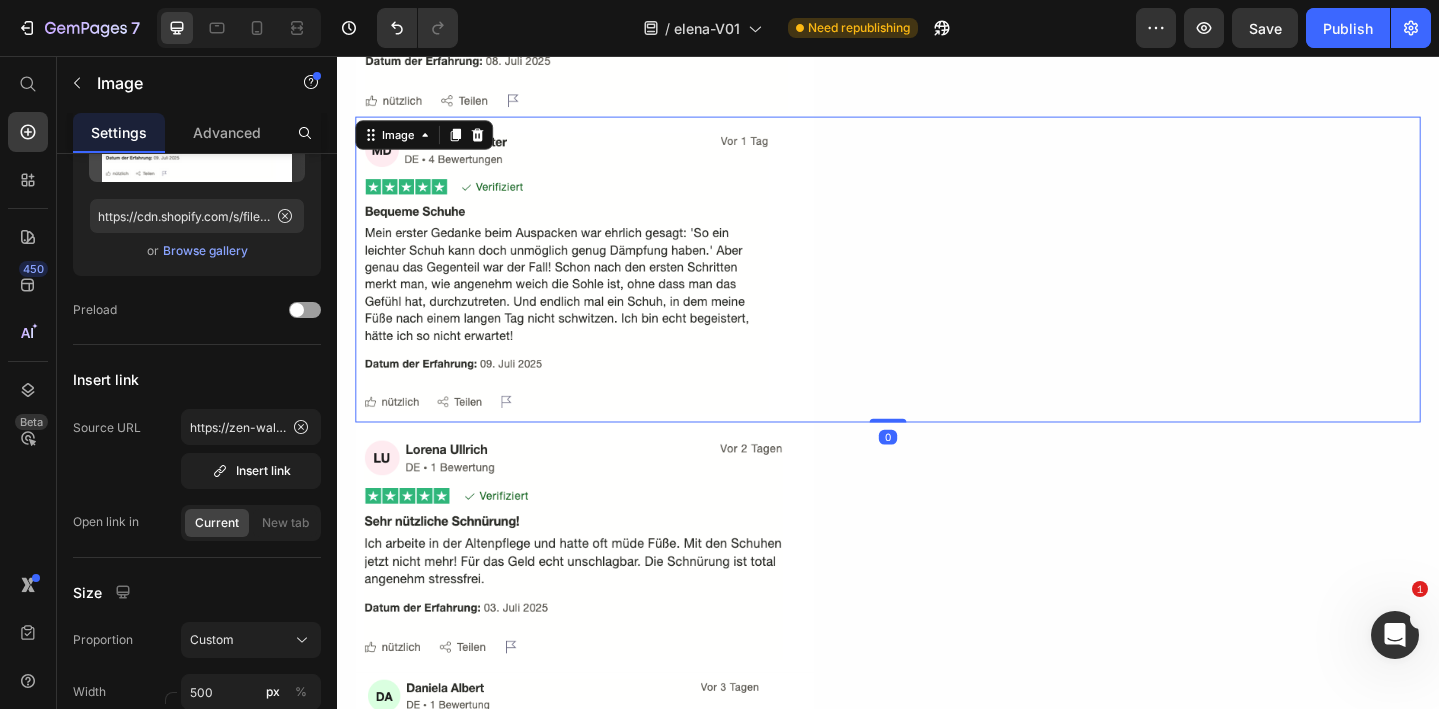 click at bounding box center (937, 288) 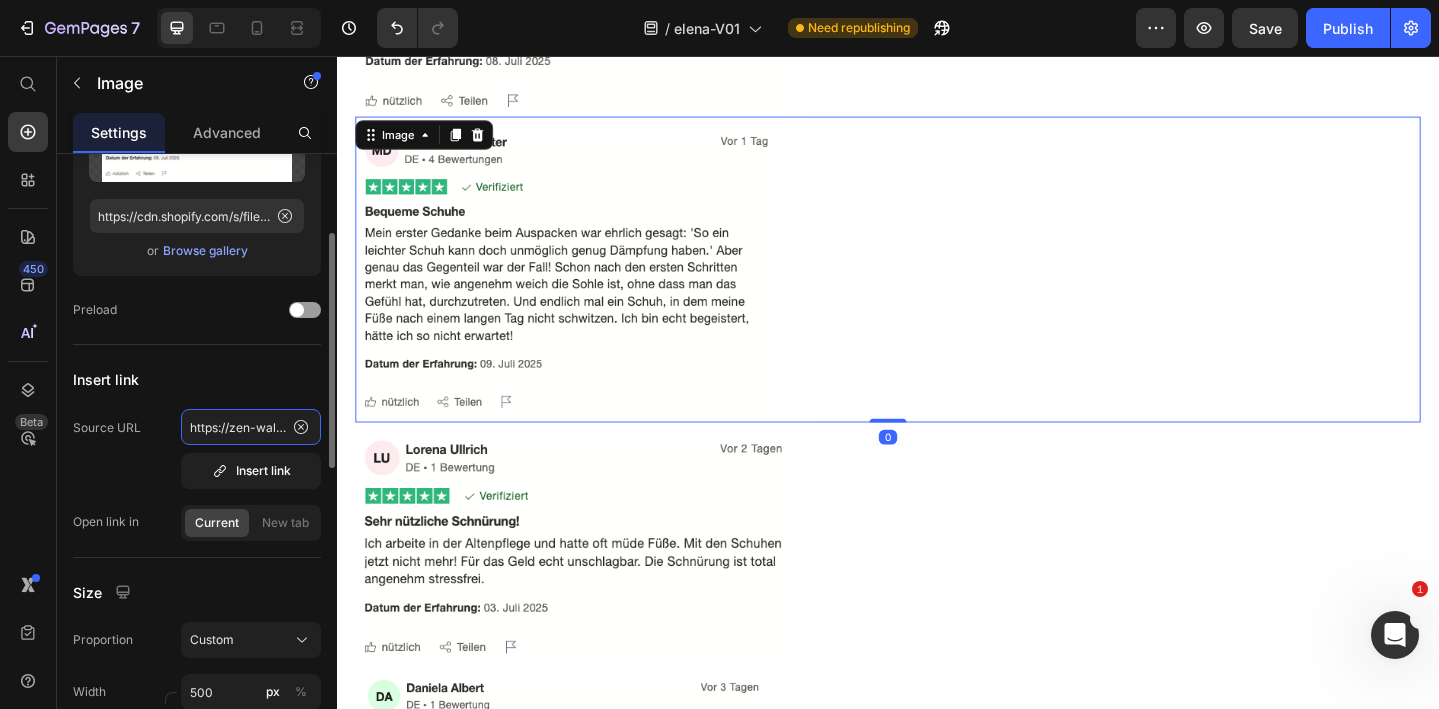 click on "https://zen-walk.at/products/elenas://zen-walk.at/products/roxana" 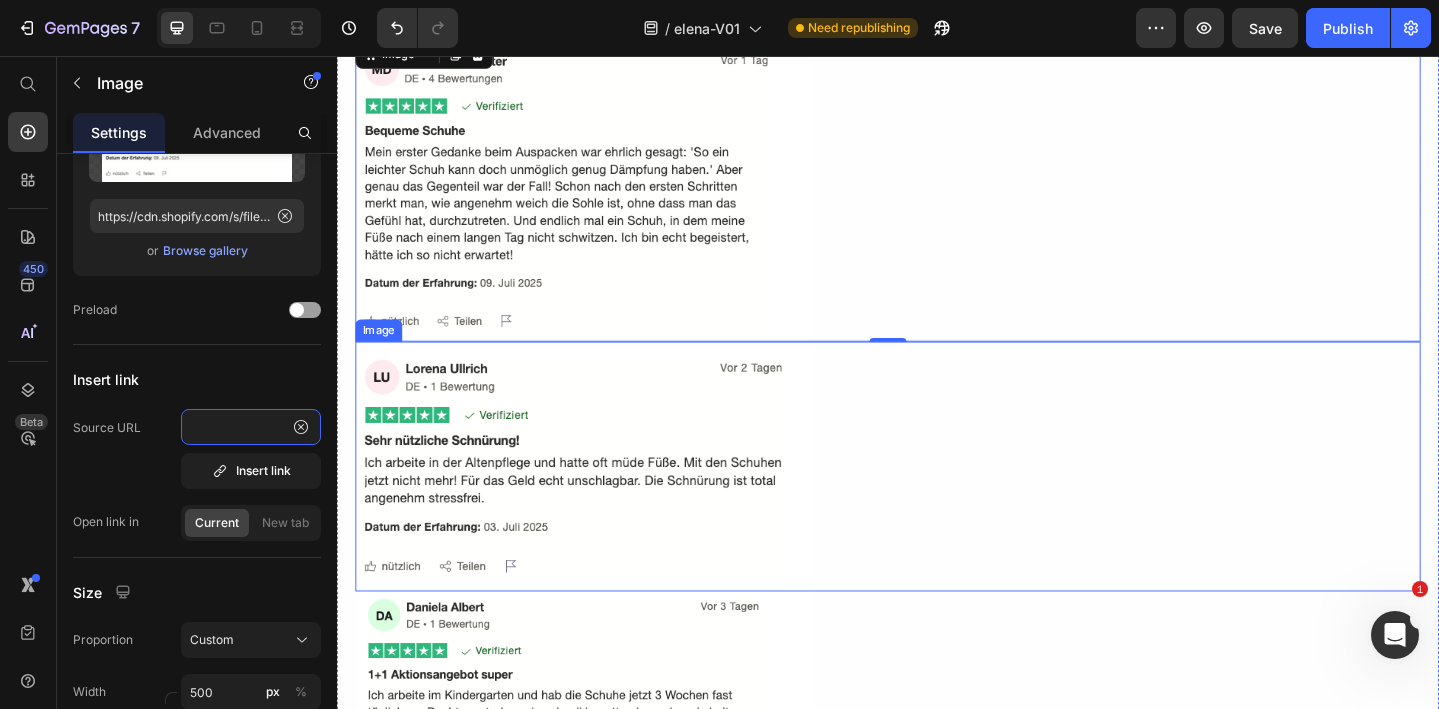 scroll, scrollTop: 7121, scrollLeft: 0, axis: vertical 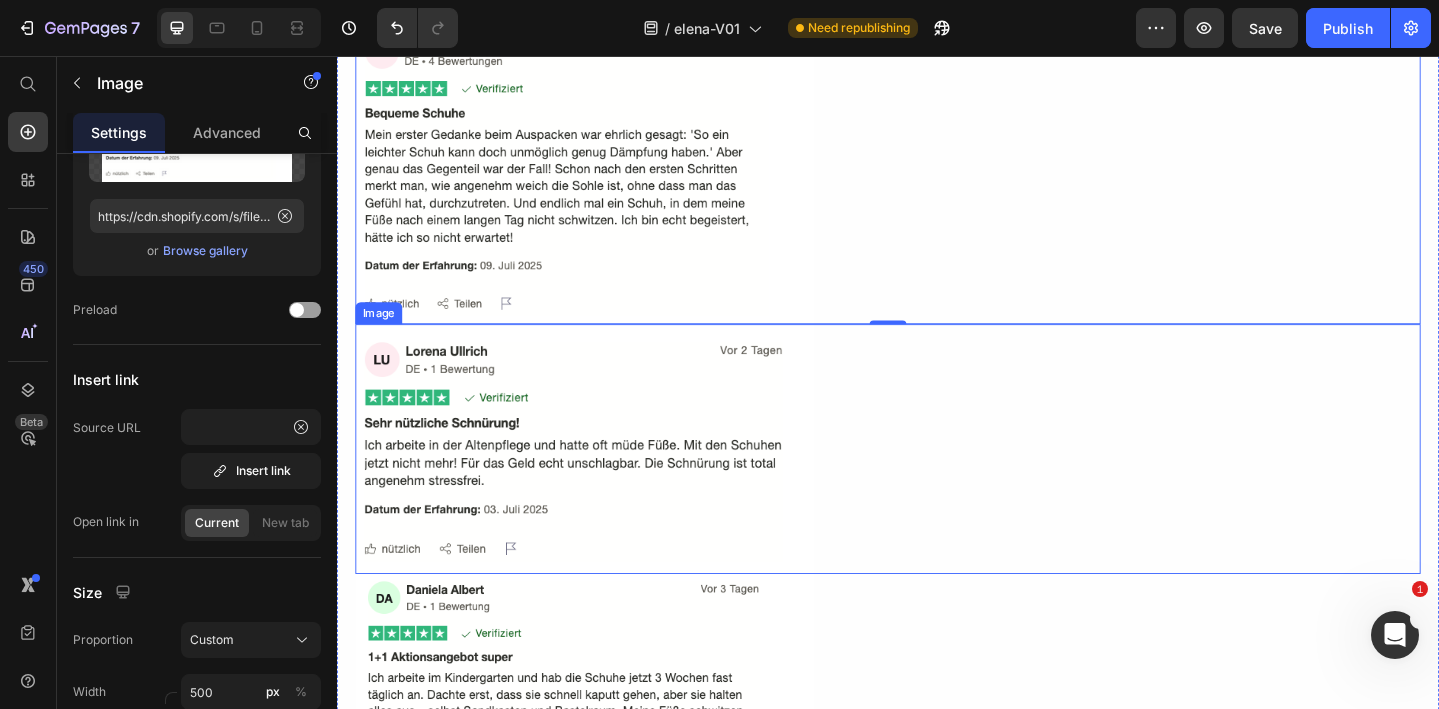 click at bounding box center (937, 484) 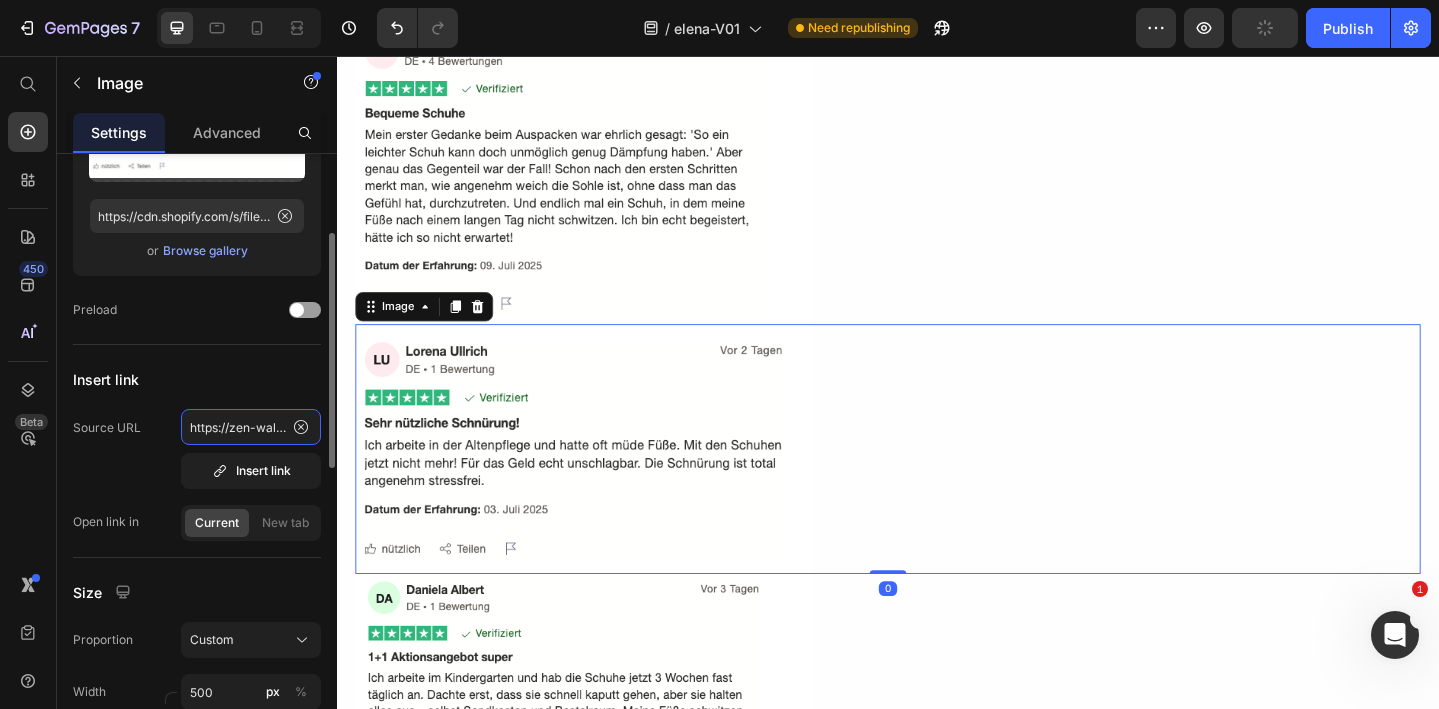 click on "https://zen-walk.at/products/elena" 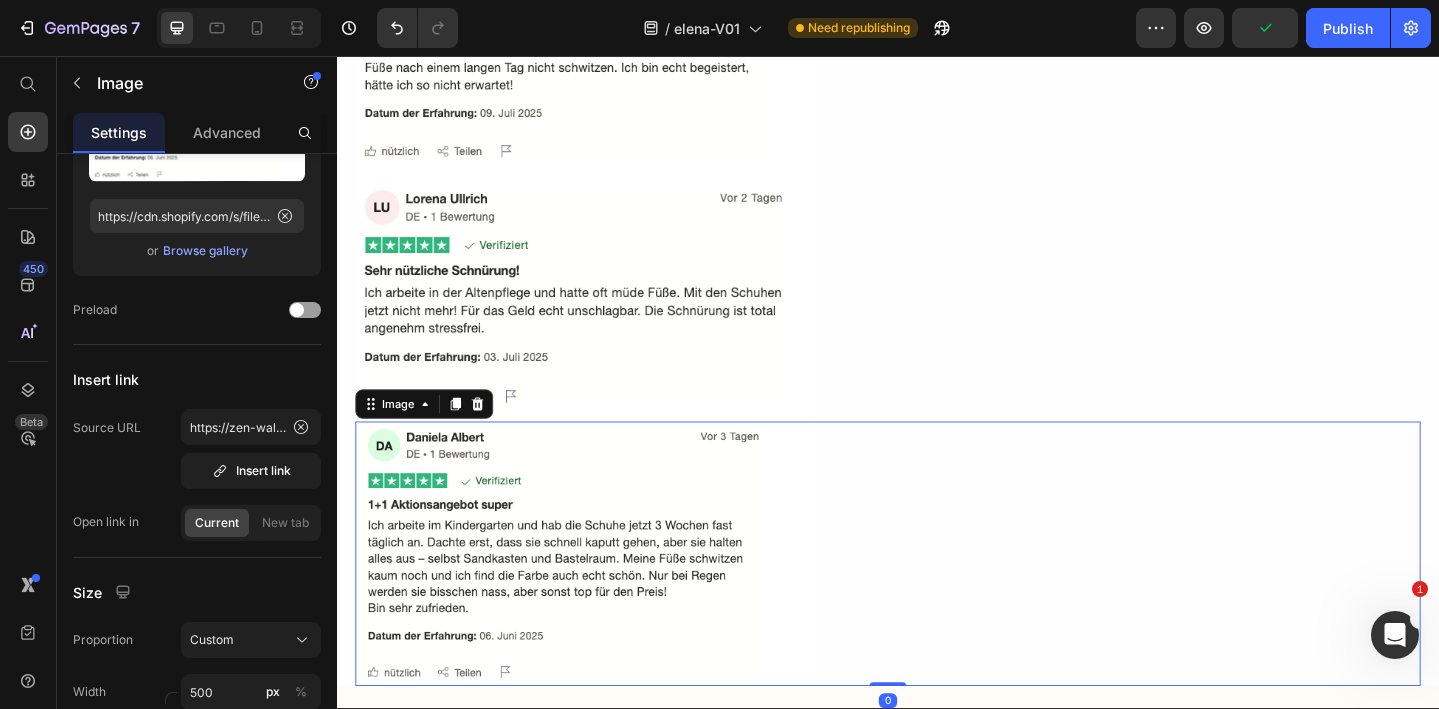 click at bounding box center (937, 598) 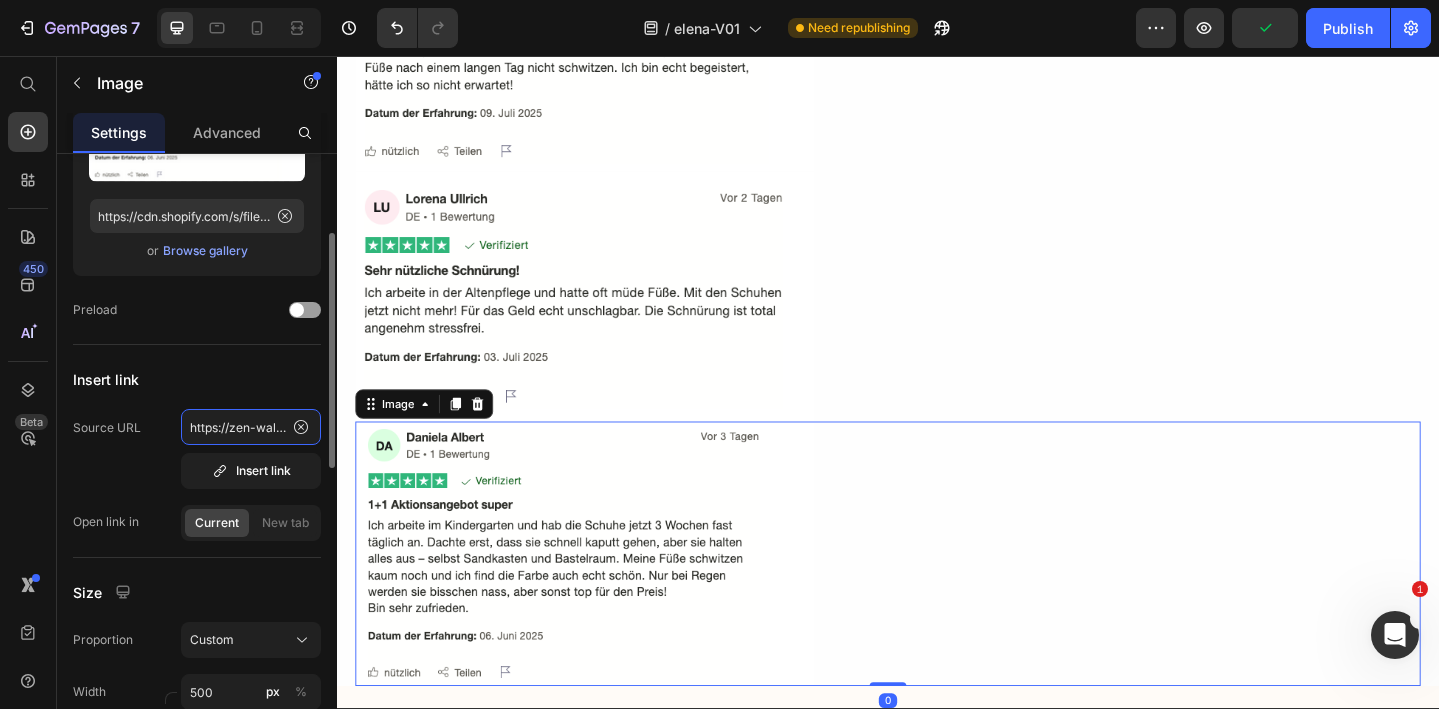 click on "https://zen-walk.at/products/elena" 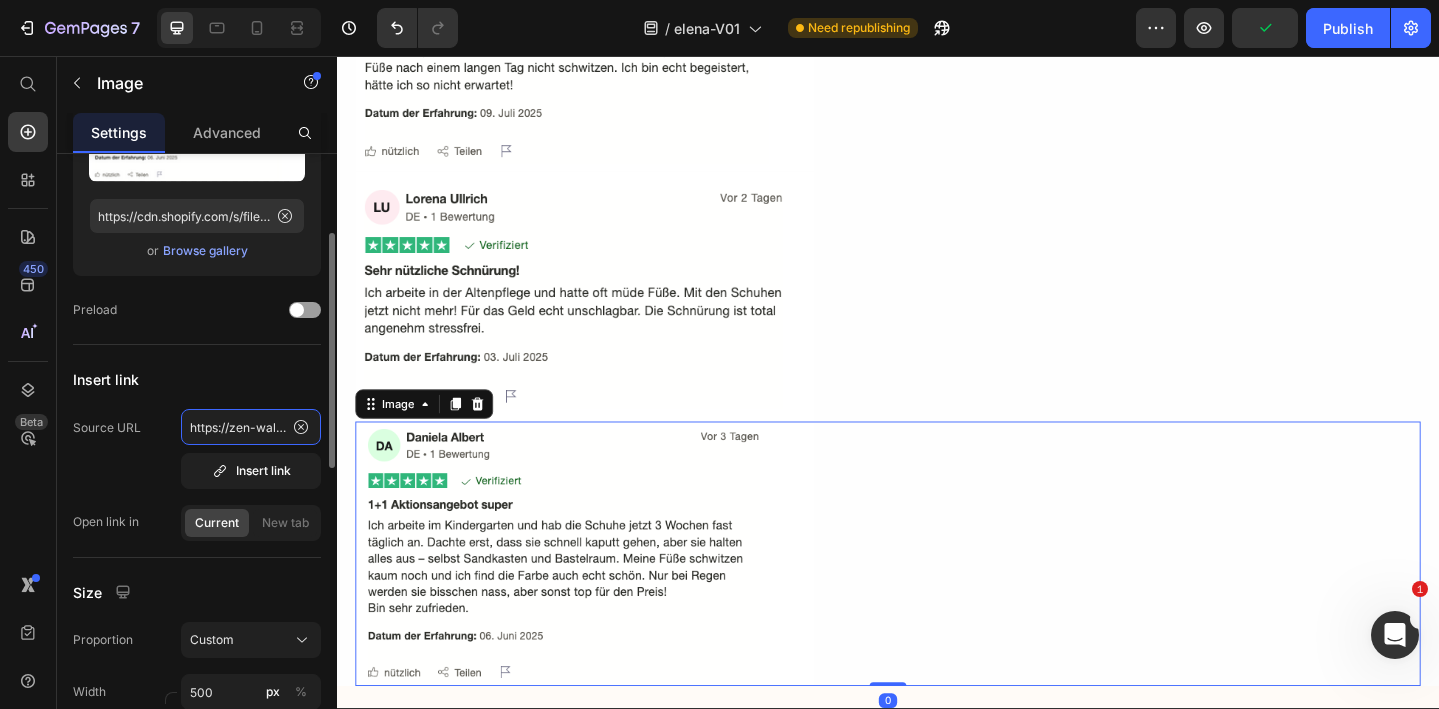 click on "https://zen-walk.at/products/elena" 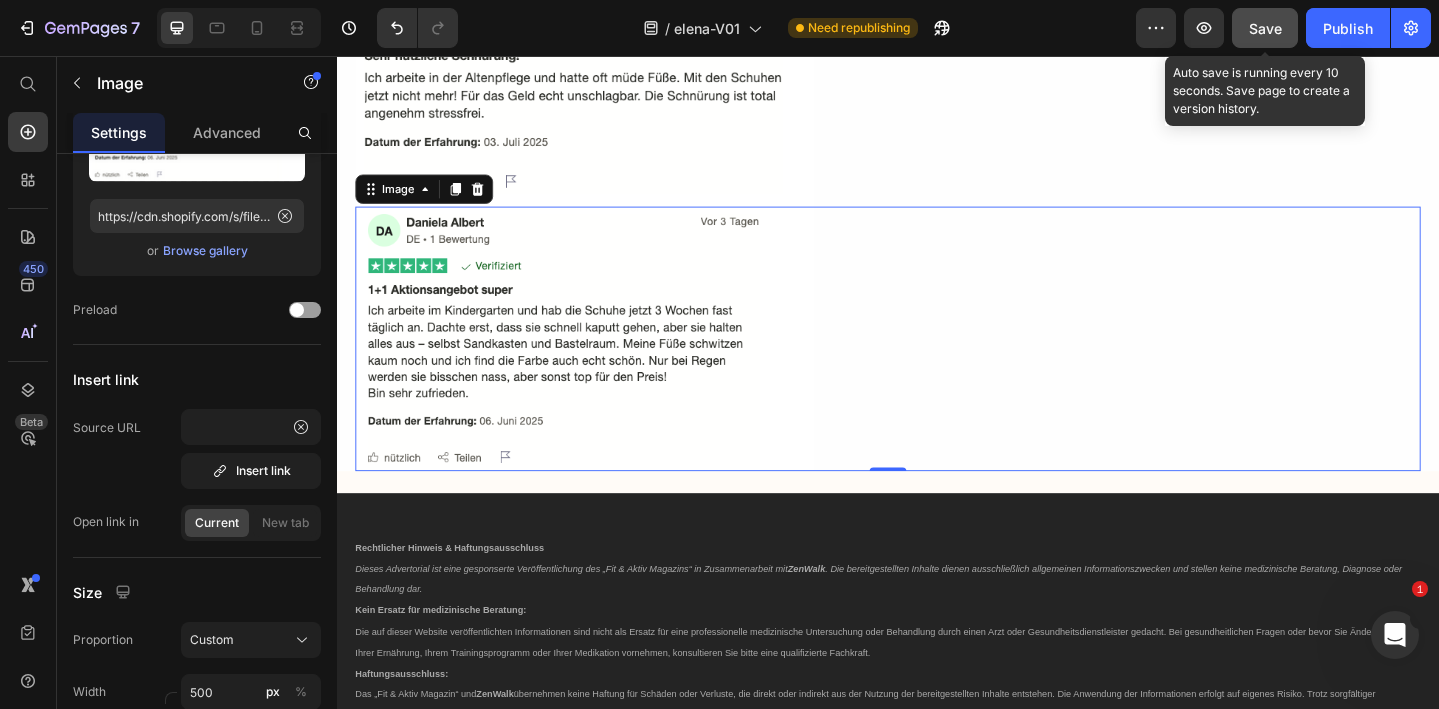 click on "Save" at bounding box center (1265, 28) 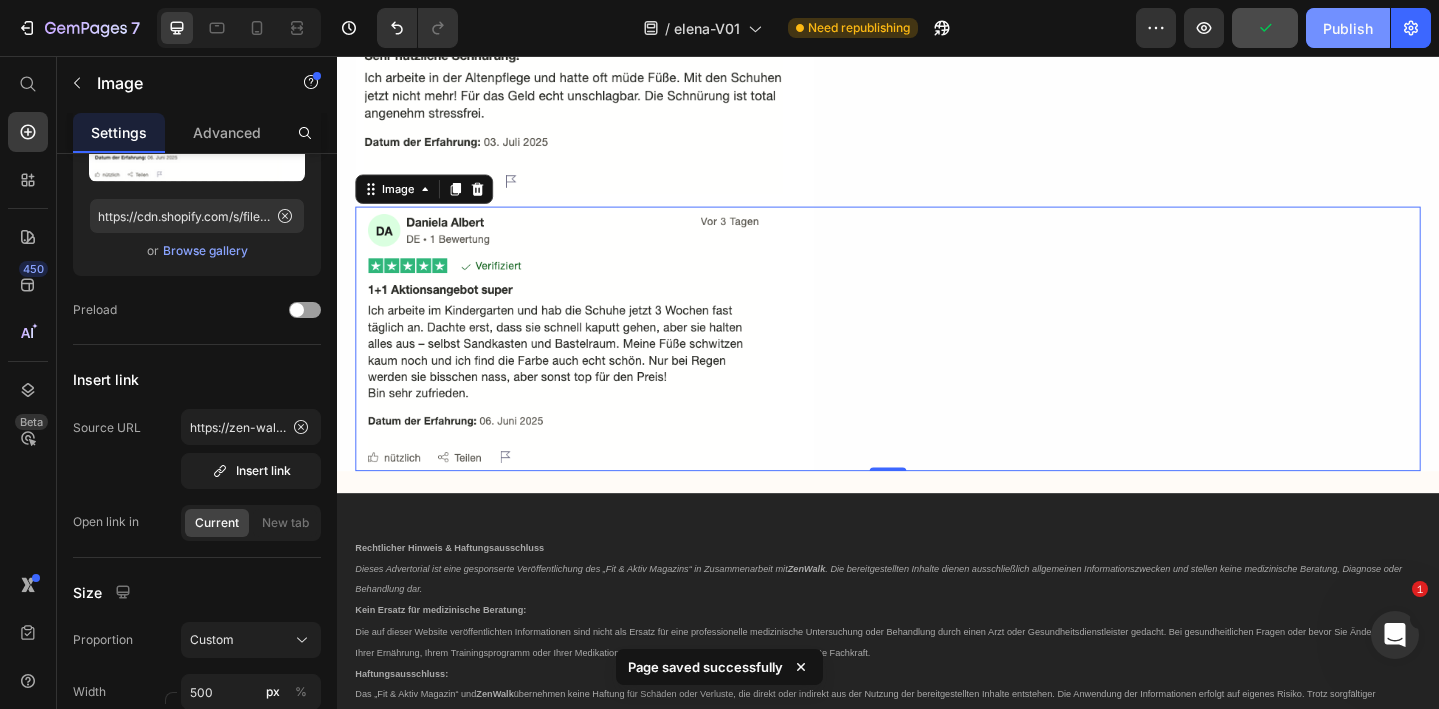 click on "Publish" at bounding box center [1348, 28] 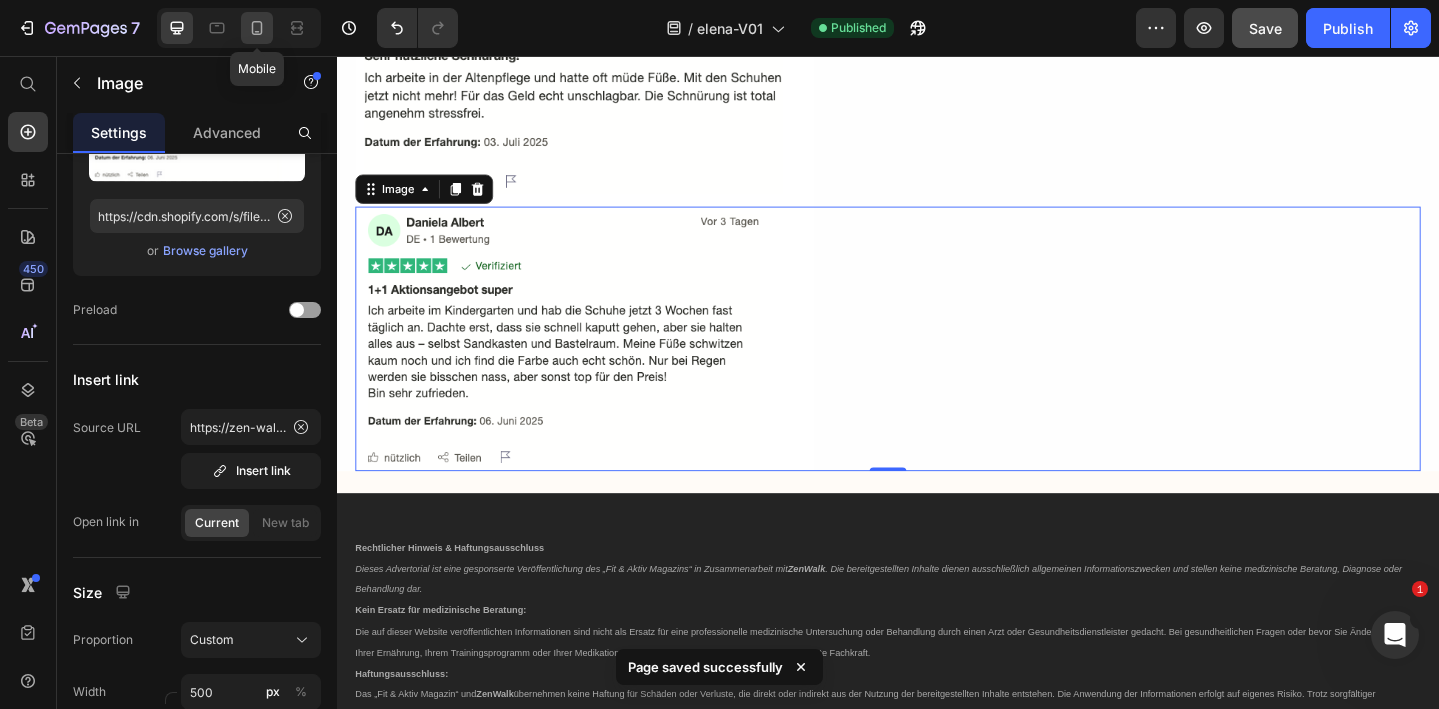 click 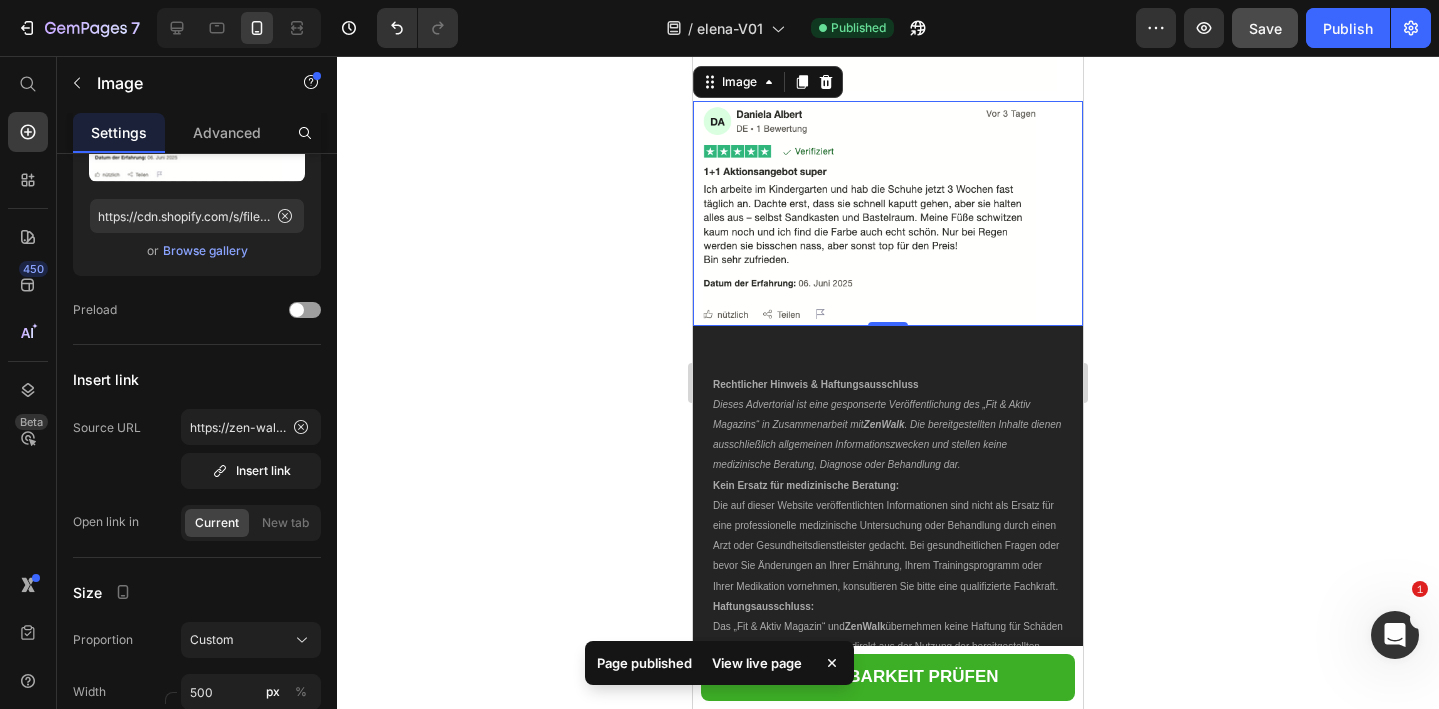 click at bounding box center (888, 213) 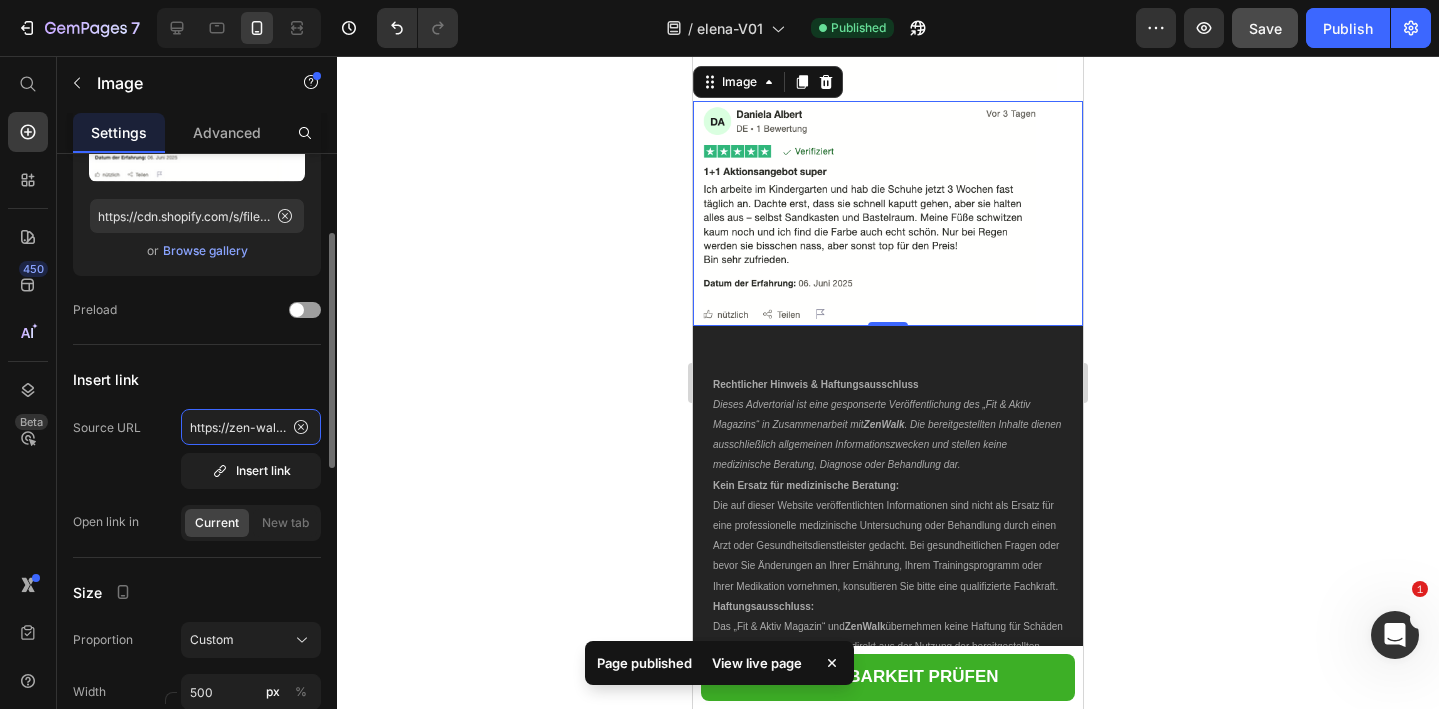 click on "https://zen-walk.at/products/elena" 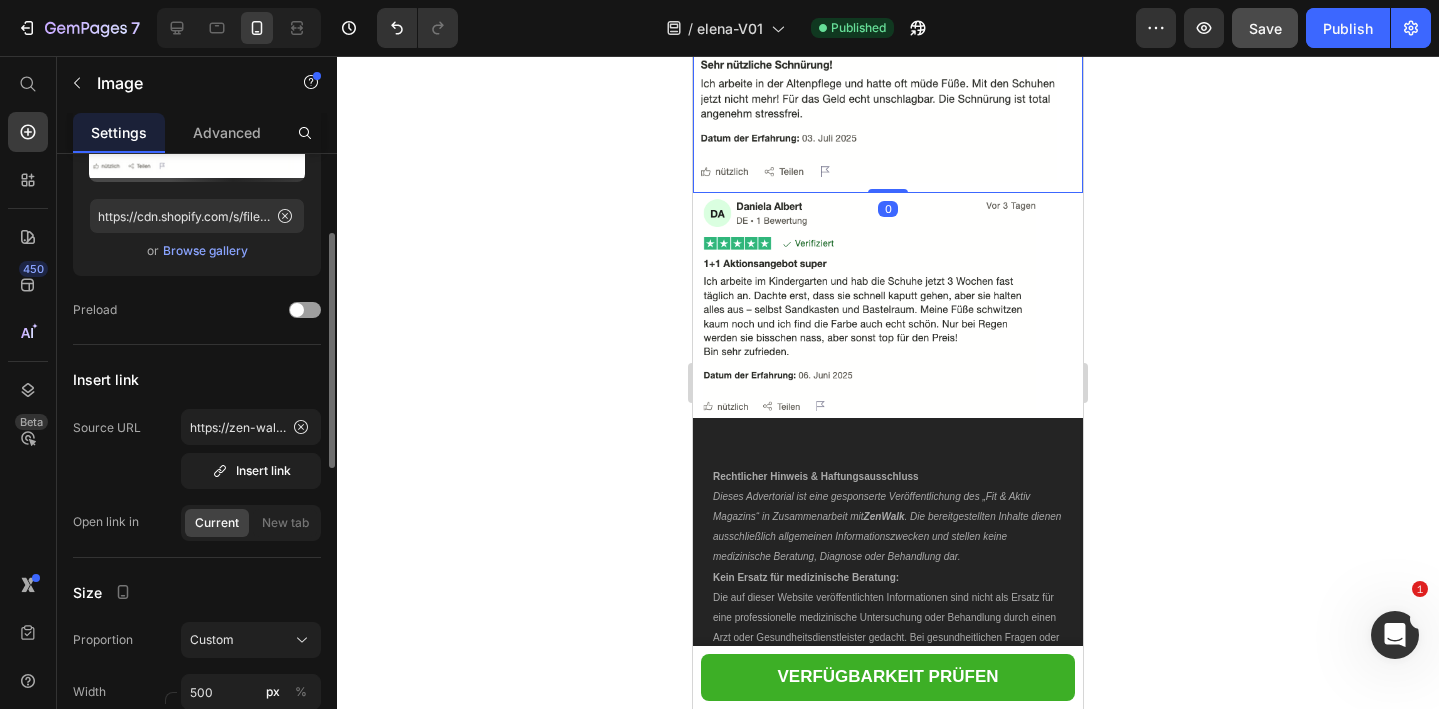click at bounding box center [888, 87] 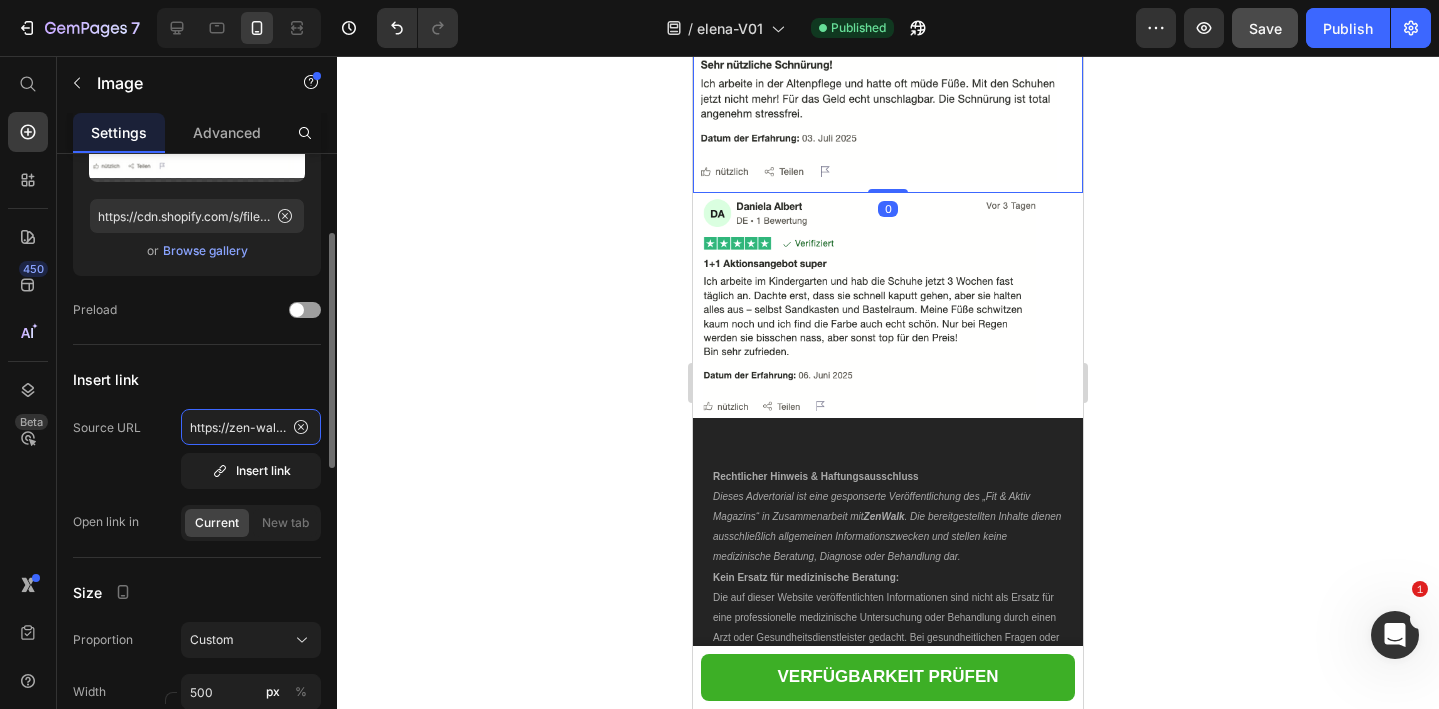 click on "https://zen-walk.at/products/elena" 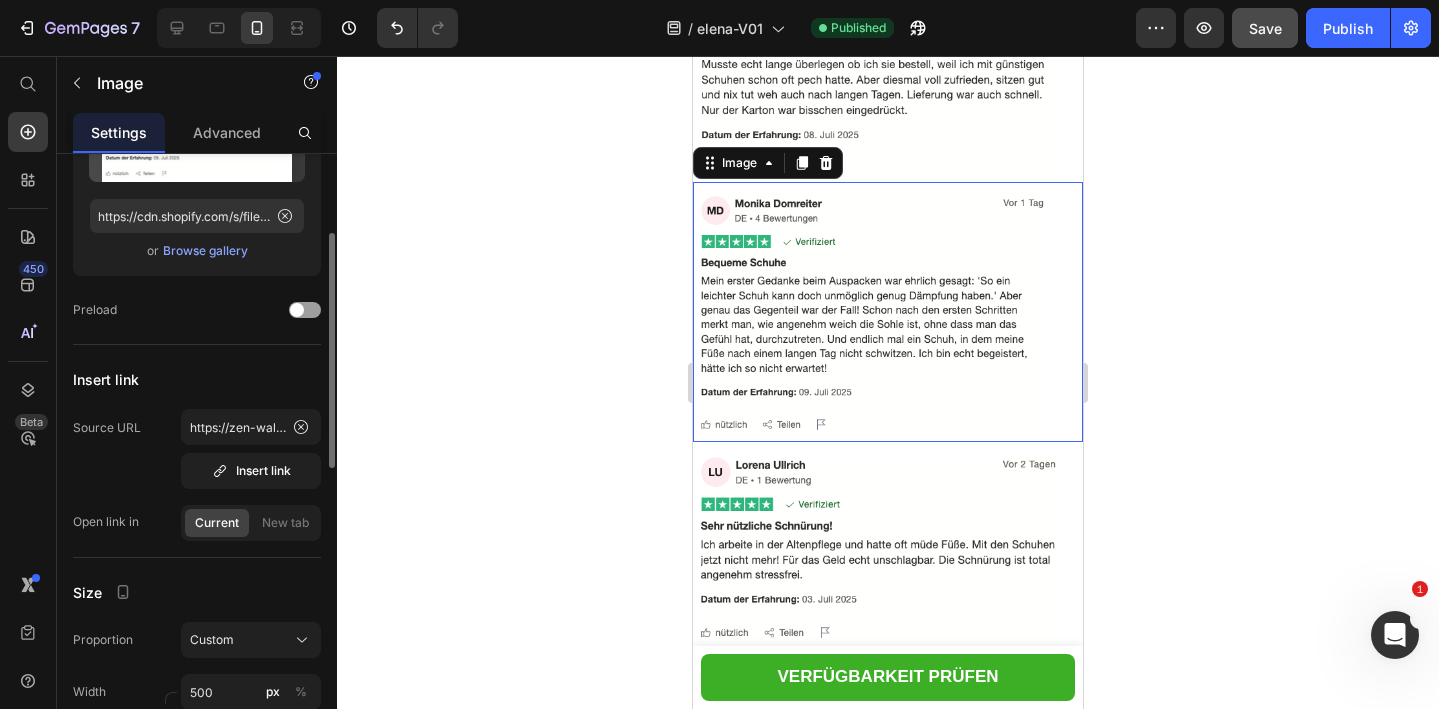 click at bounding box center [888, 311] 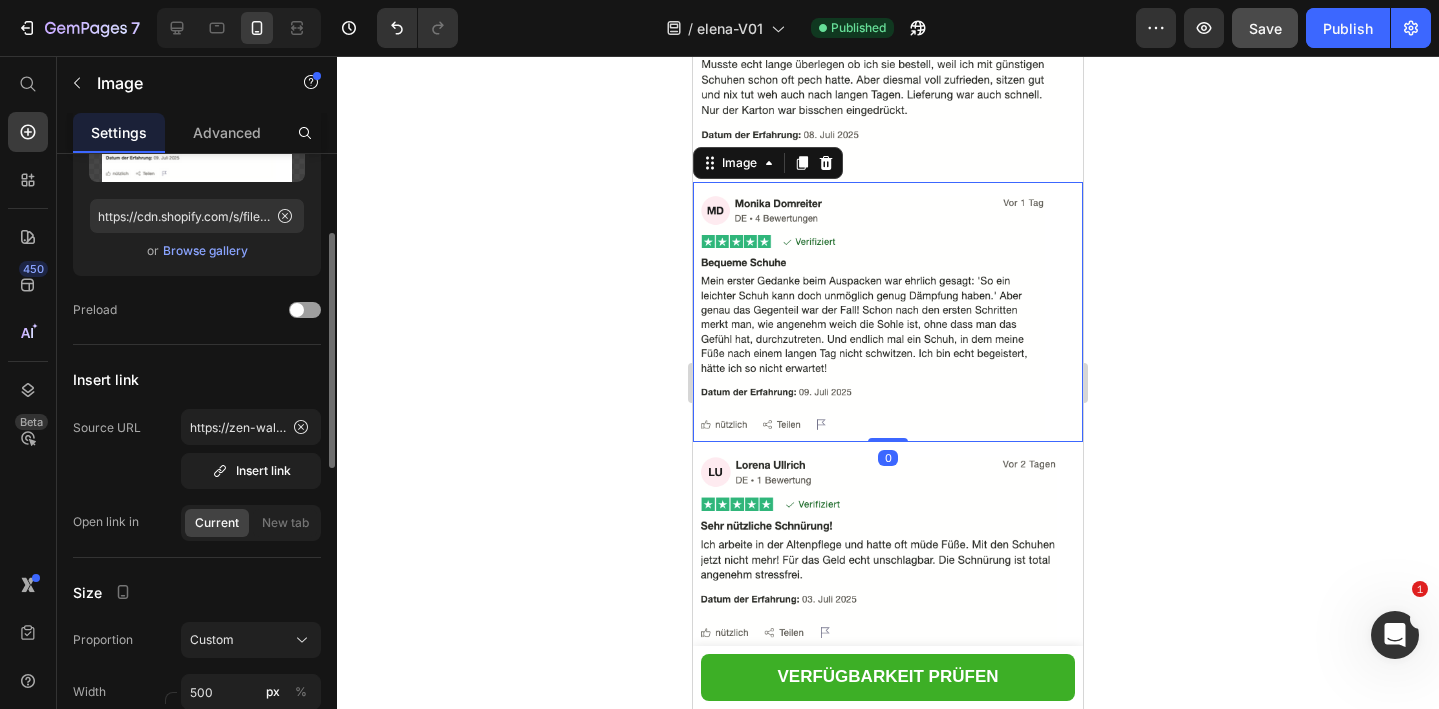 click on "https://zen-walk.at/products/elena  Insert link" at bounding box center [251, 449] 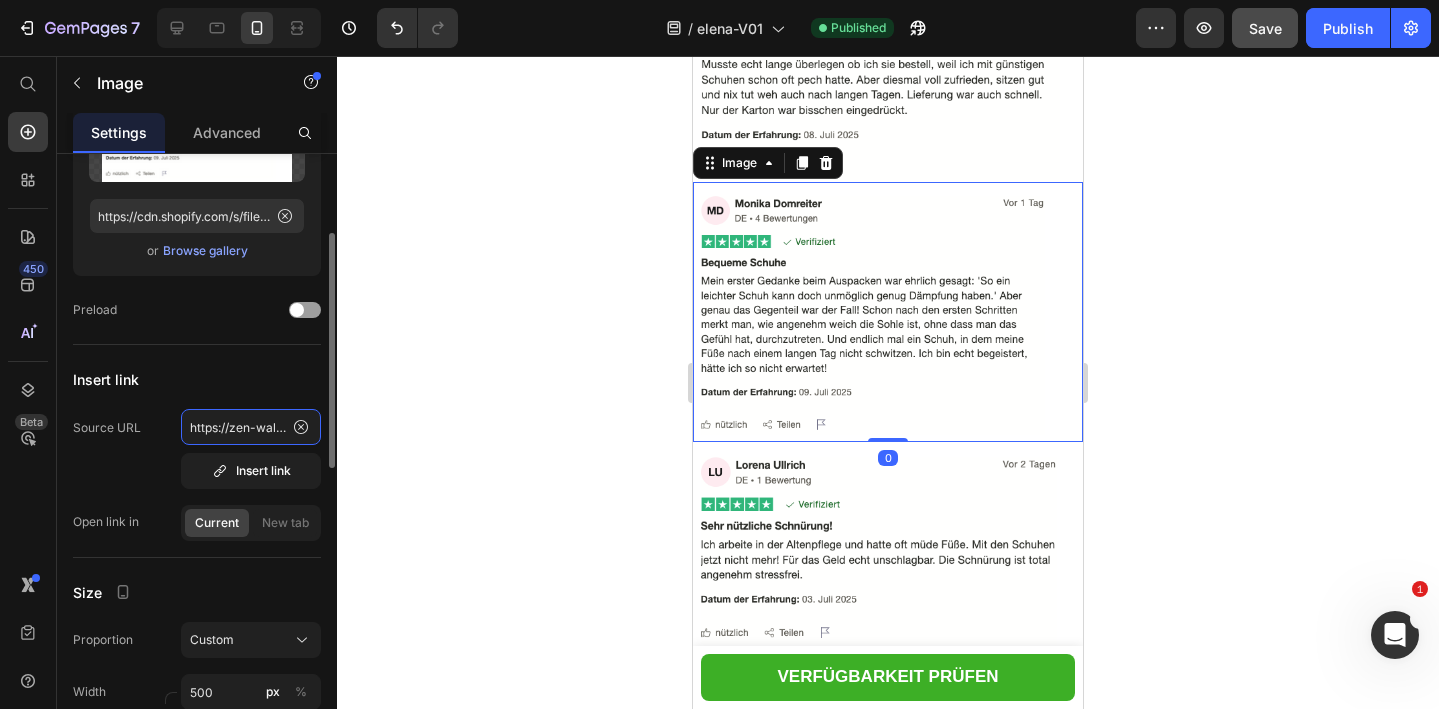 click on "https://zen-walk.at/products/elena" 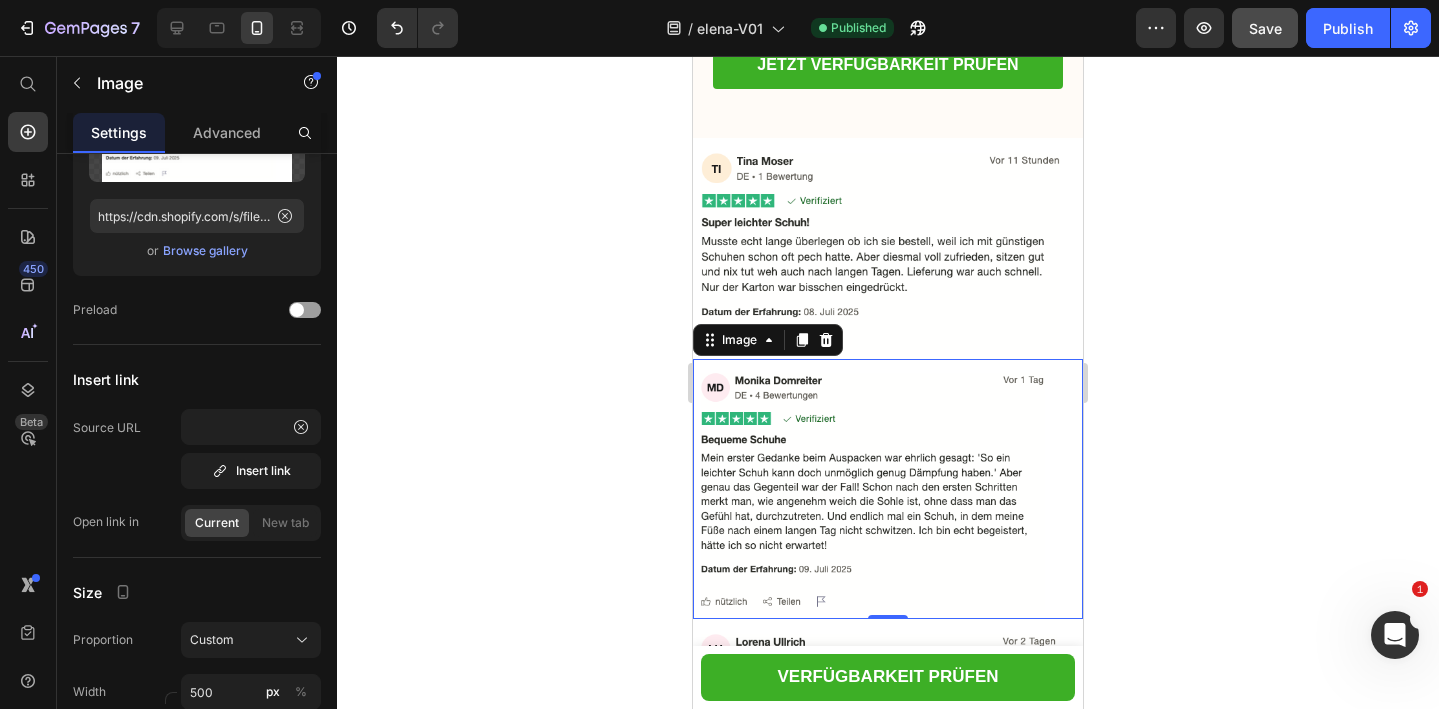 click at bounding box center (888, 249) 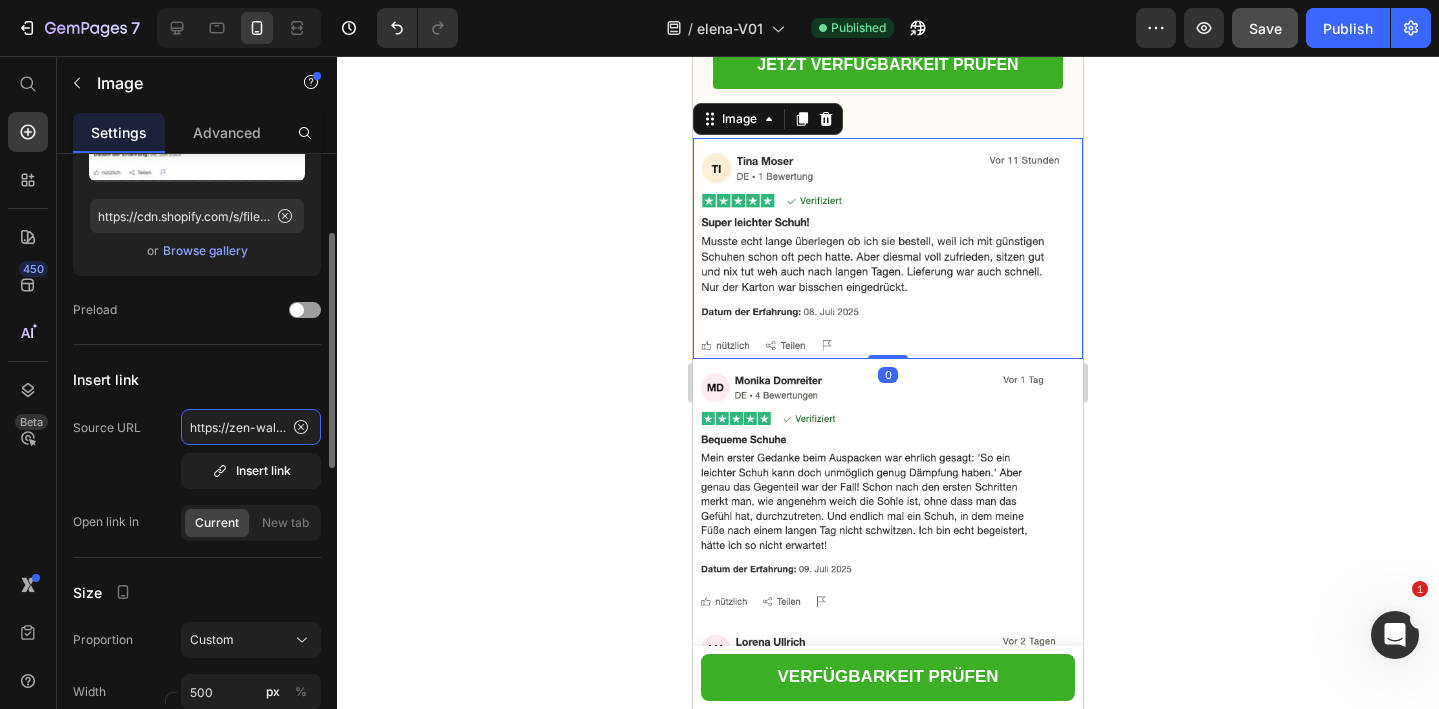 click on "https://zen-walk.at/products/elena" 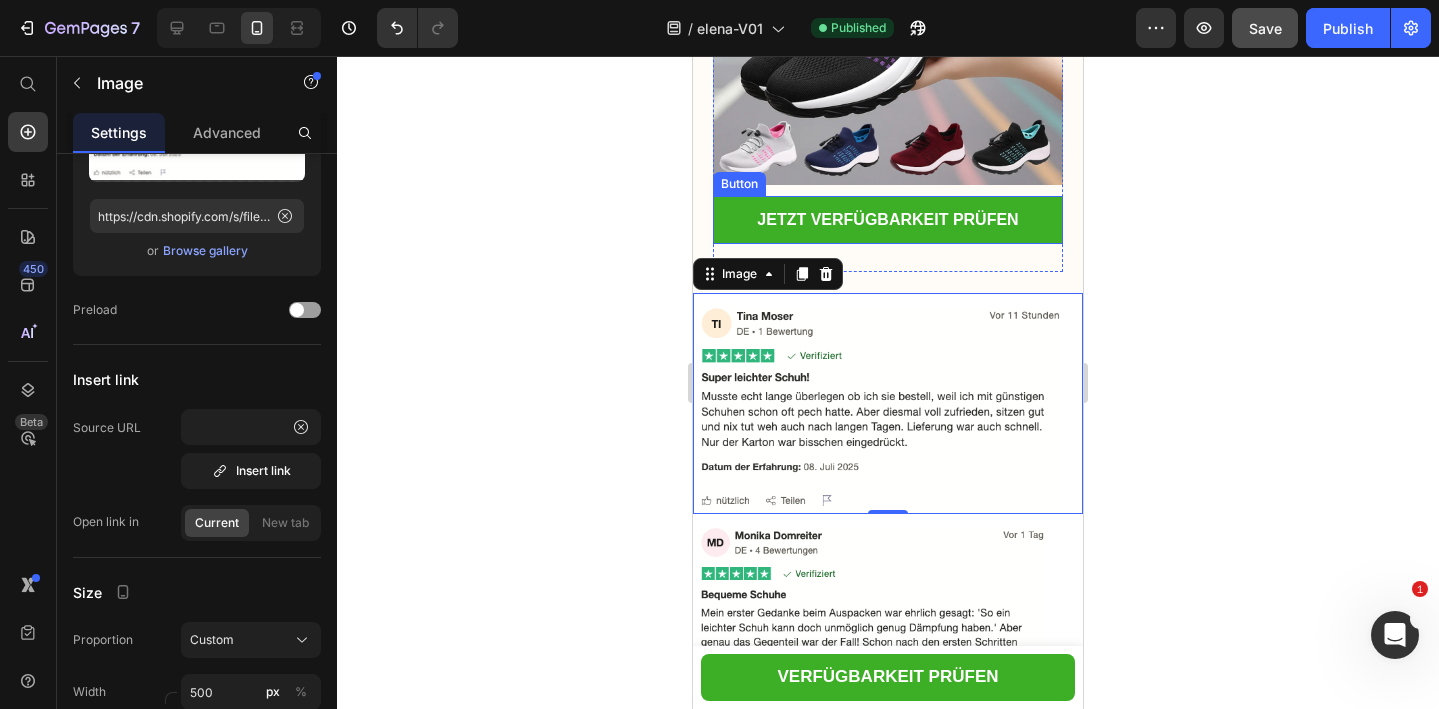 click on "JETZT VERFÜGBARKEIT PRÜFEN" at bounding box center [888, 220] 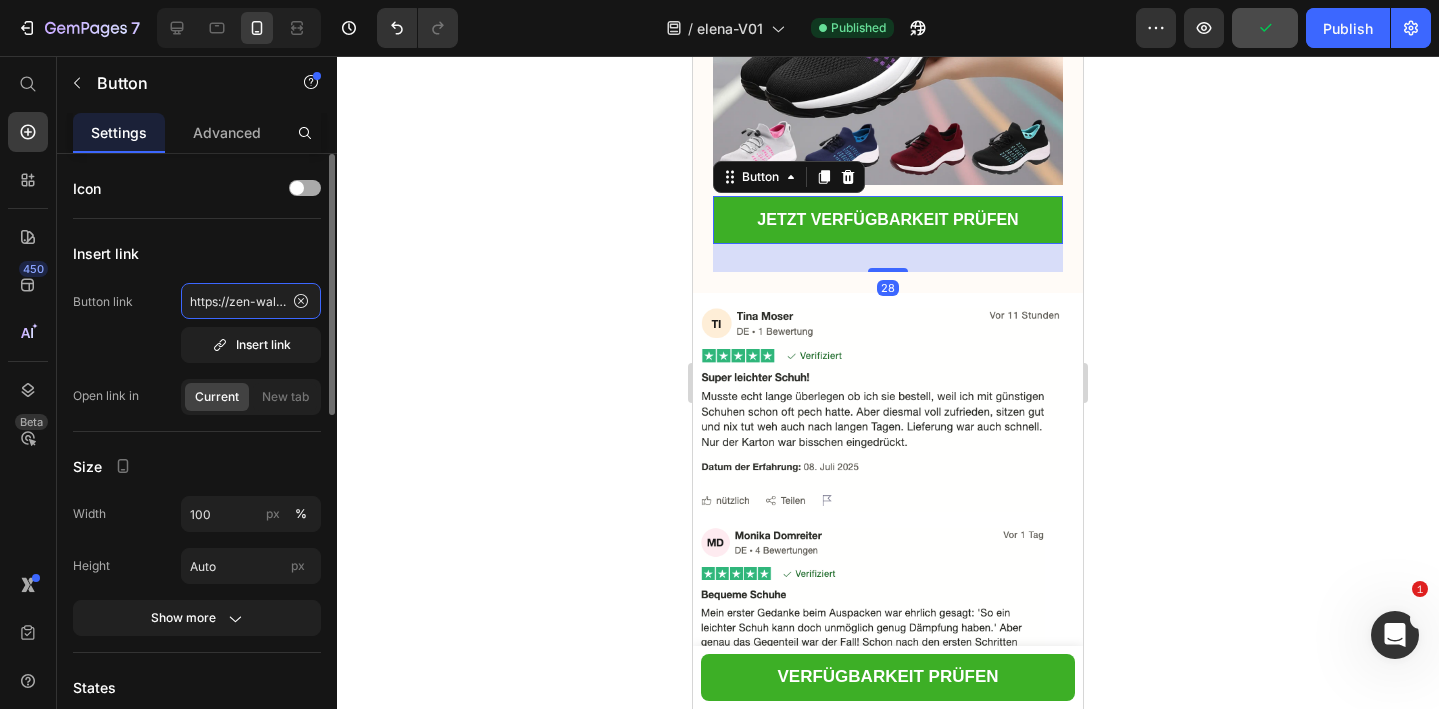 click on "https://zen-walk.at/products/elena" 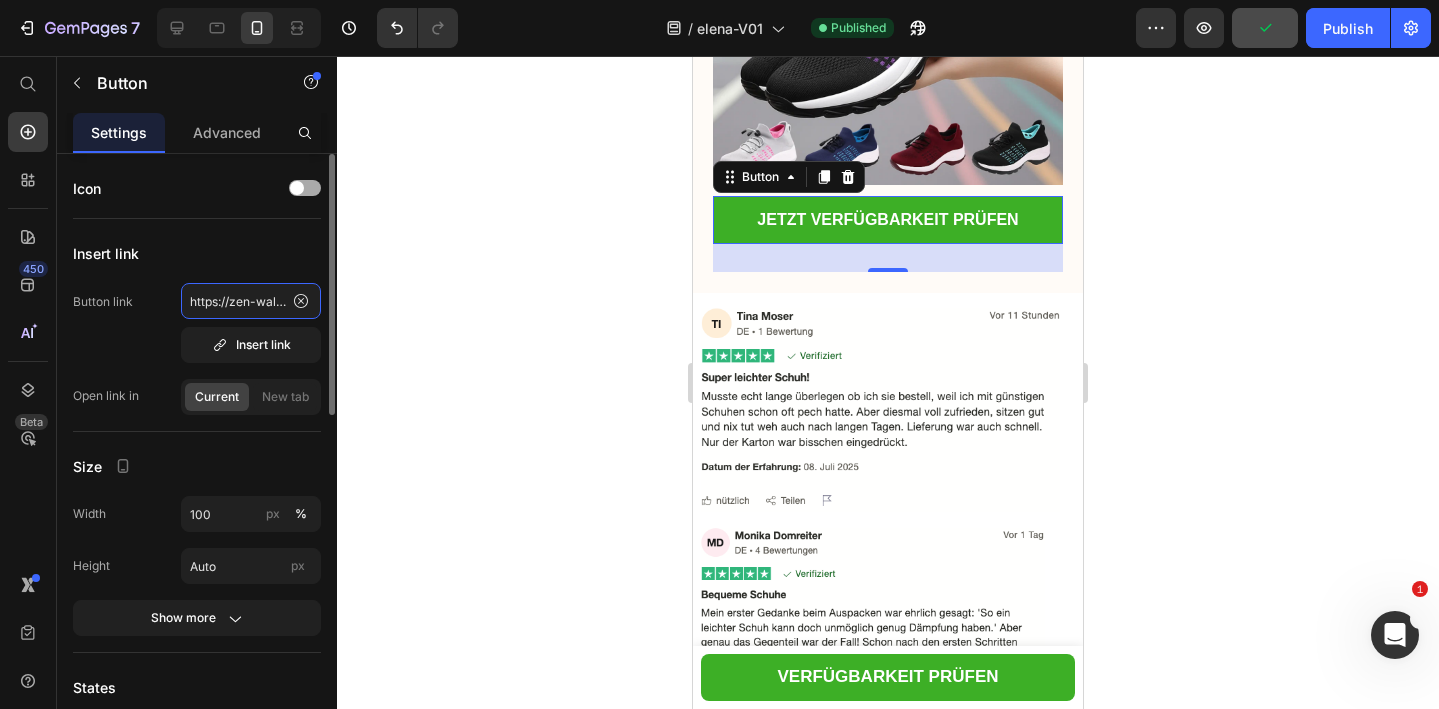 click on "https://zen-walk.at/products/elena" 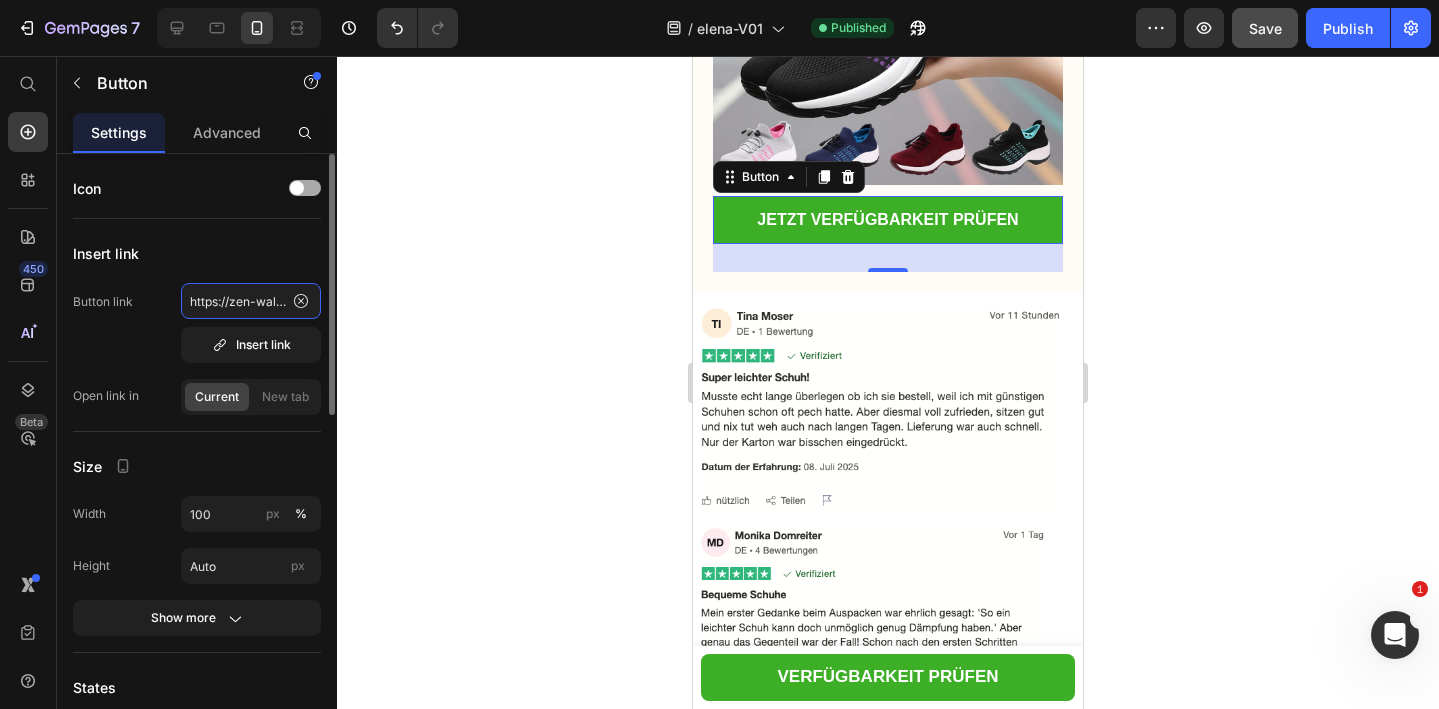 click on "https://zen-walk.at/products/elena" 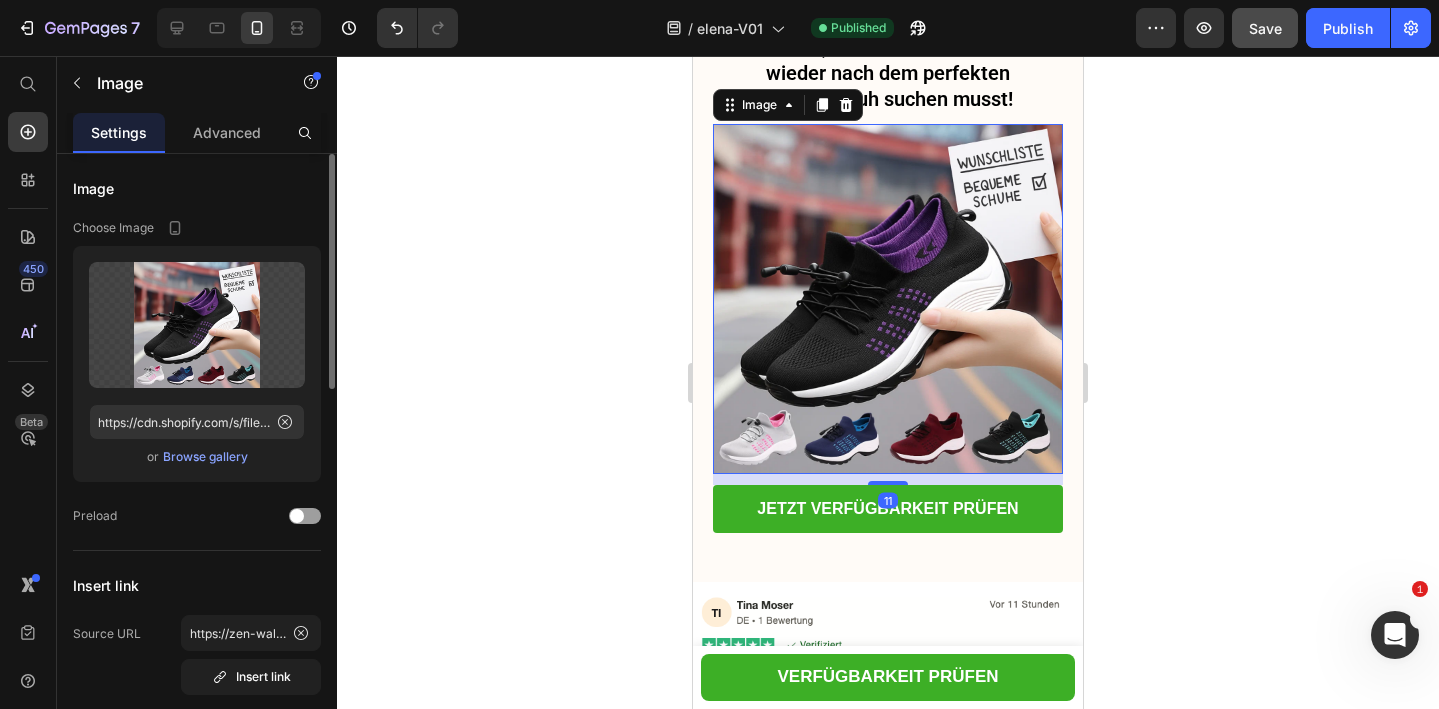 click at bounding box center [888, 299] 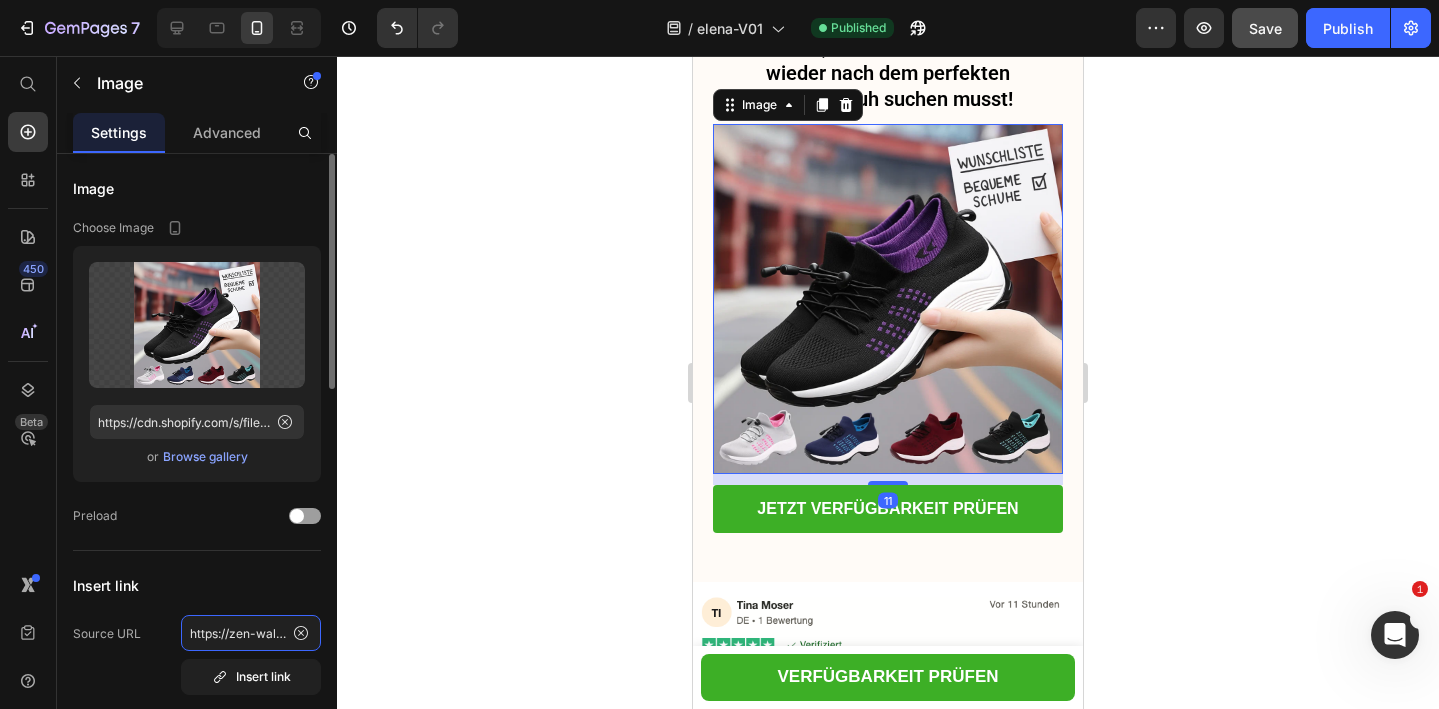click on "https://zen-walk.at/products/elena" 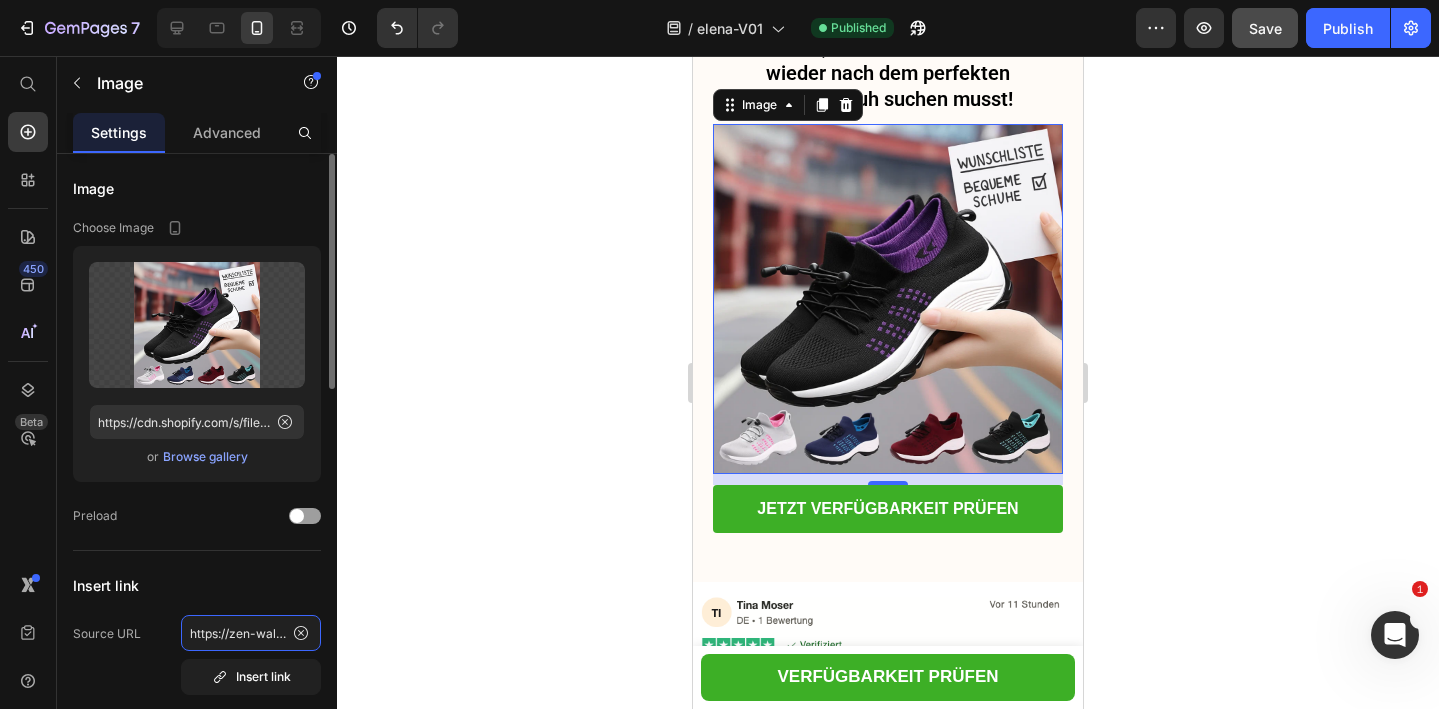 click on "https://zen-walk.at/products/elena" 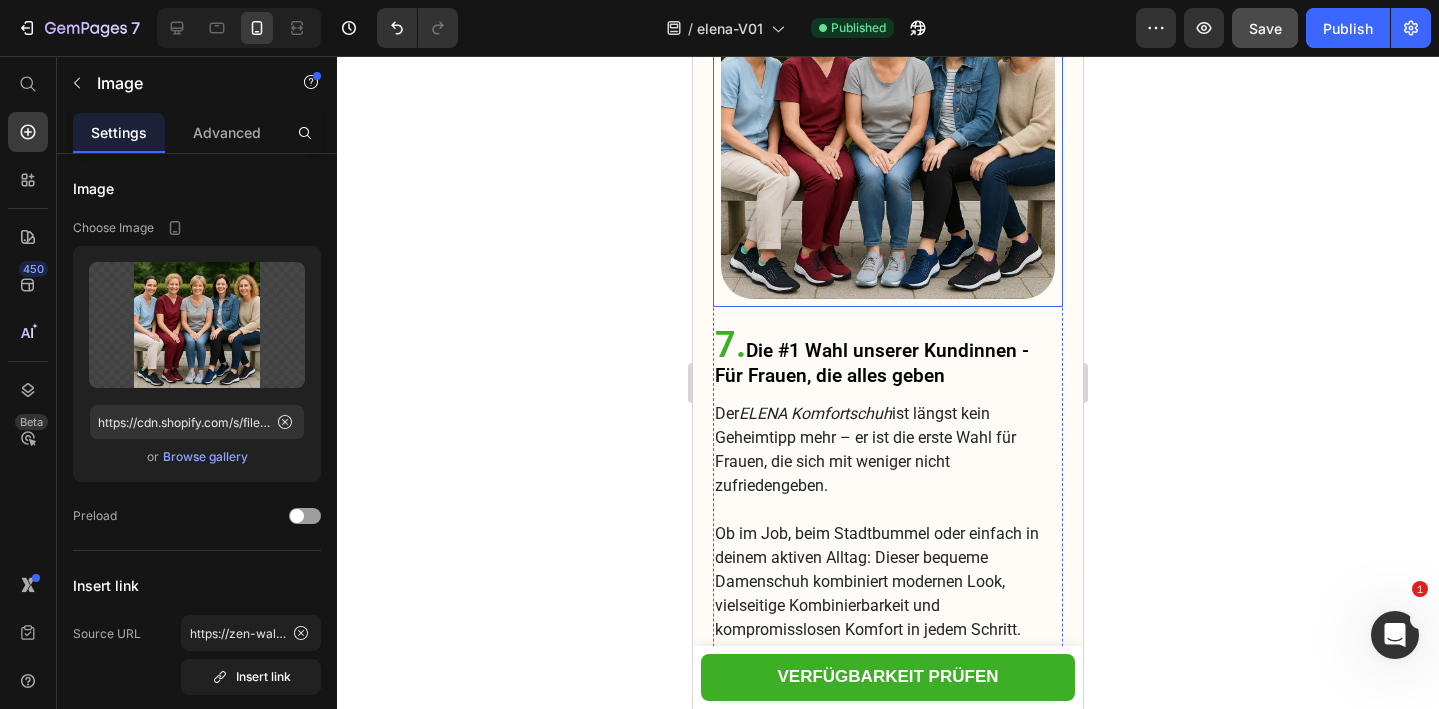 click at bounding box center [888, 132] 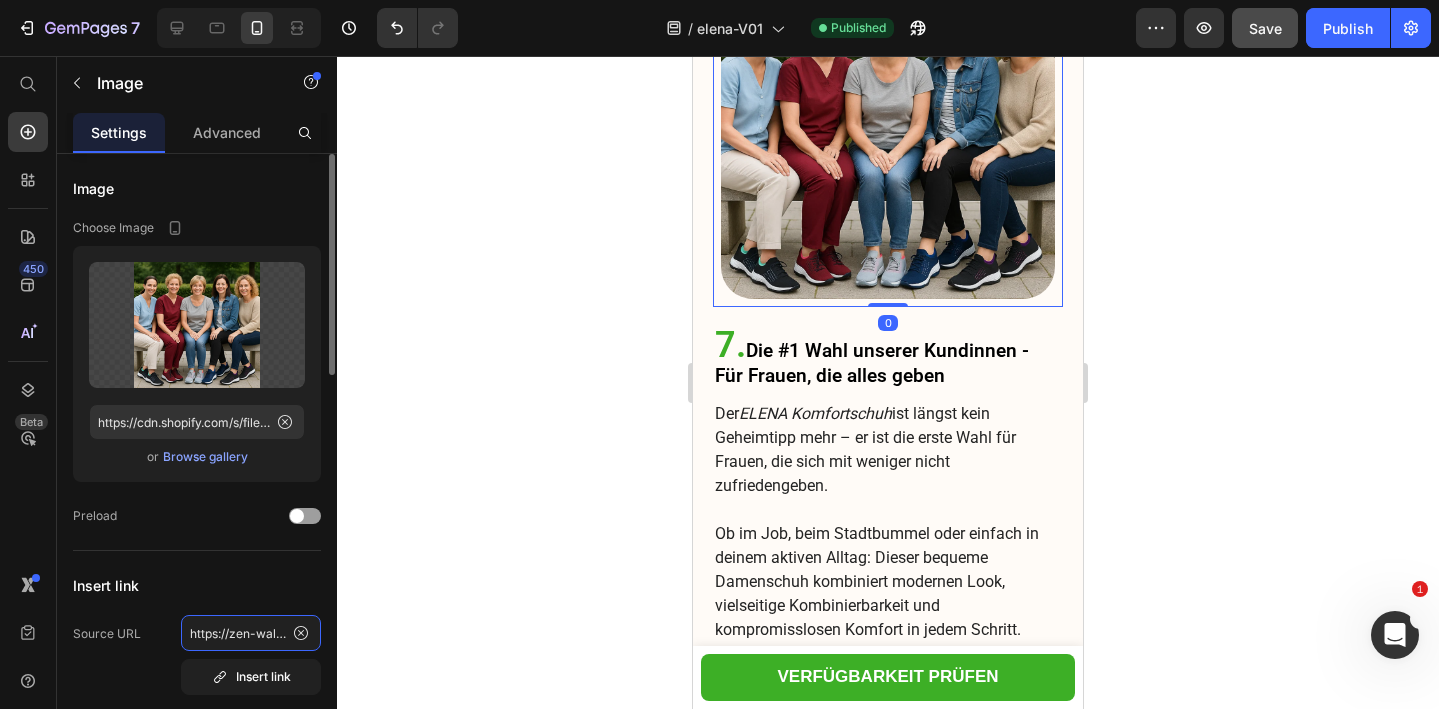 click on "https://zen-walk.at/products/elena" 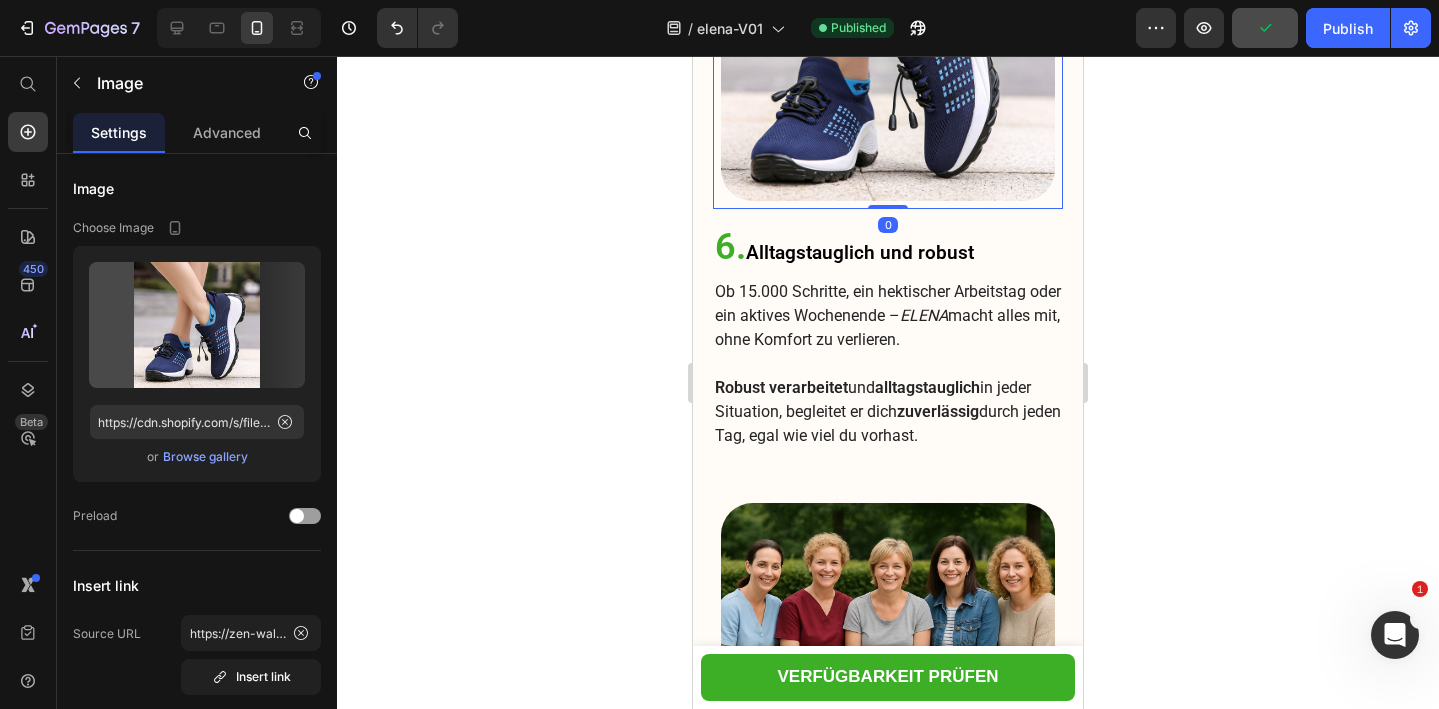 click at bounding box center [888, 34] 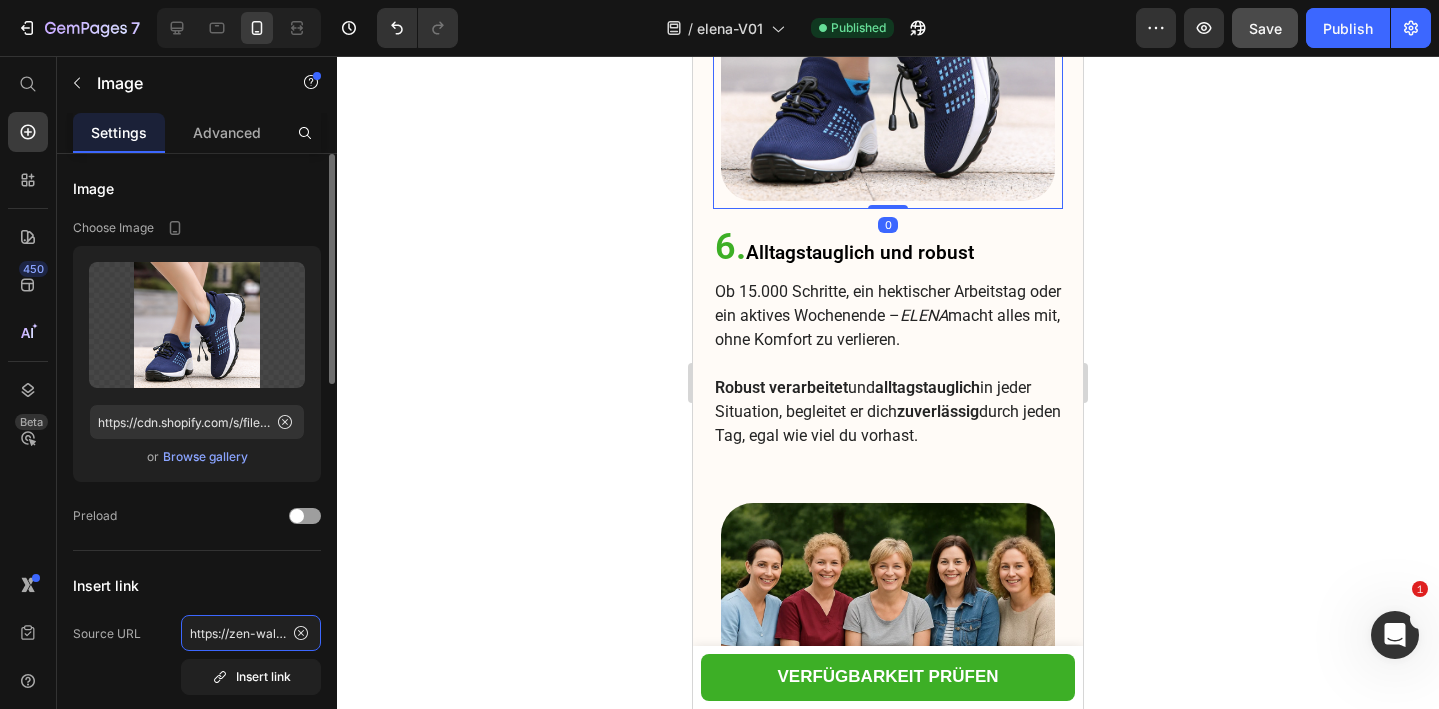 click on "https://zen-walk.at/products/elena" 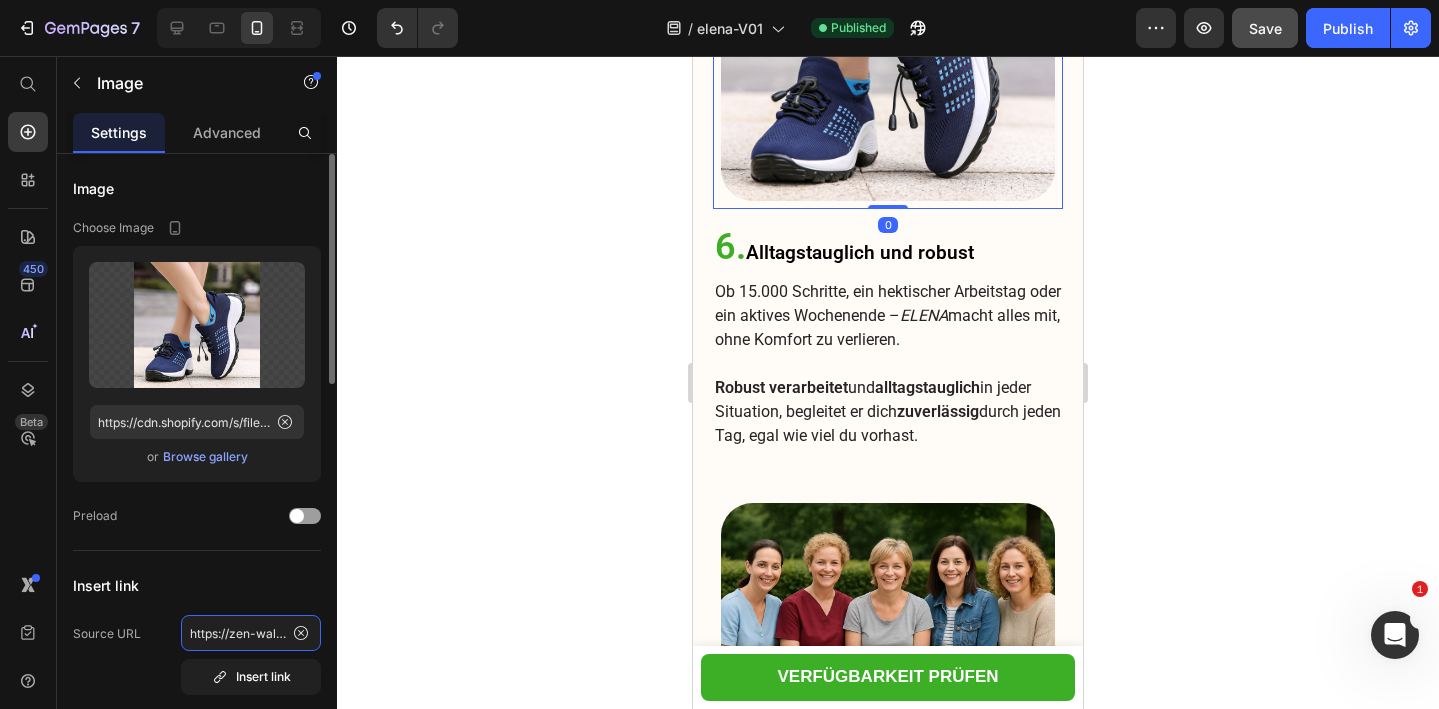 click on "https://zen-walk.at/products/elena" 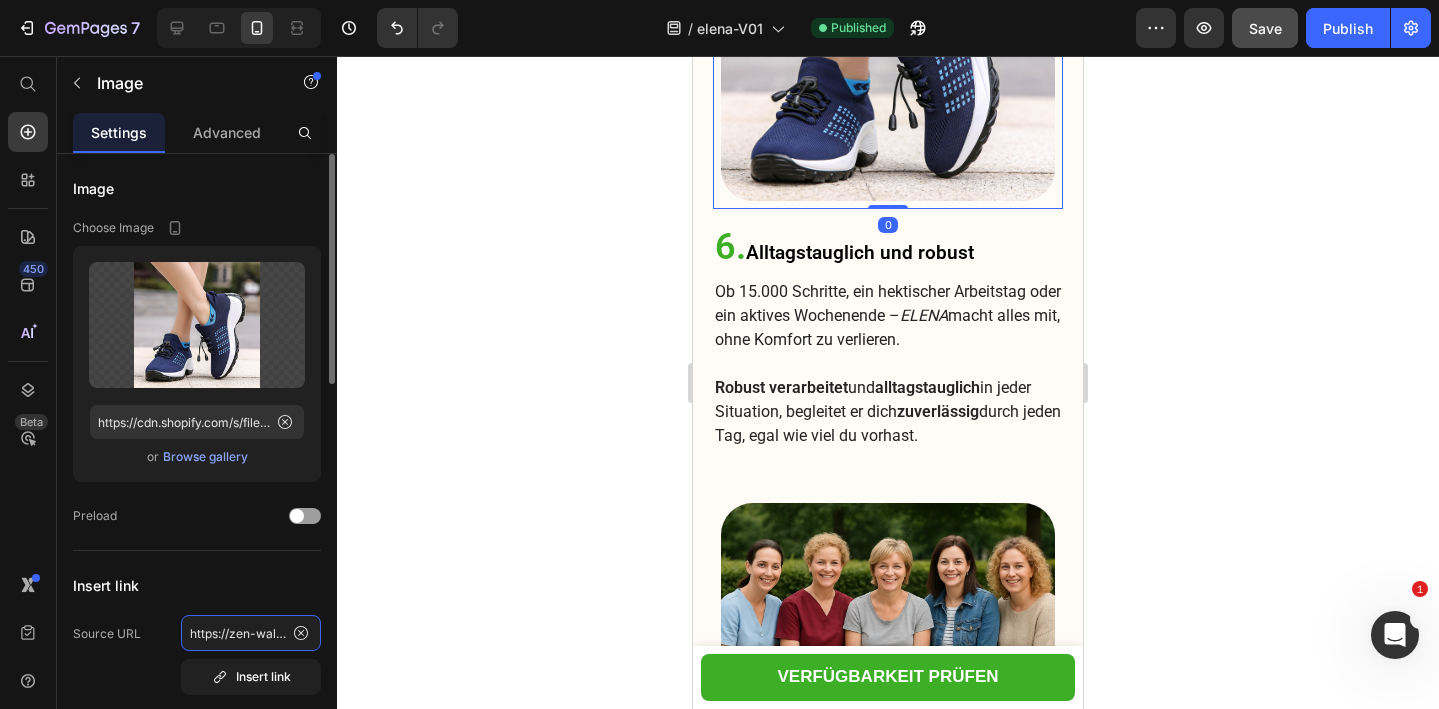 click on "https://zen-walk.at/products/elena" 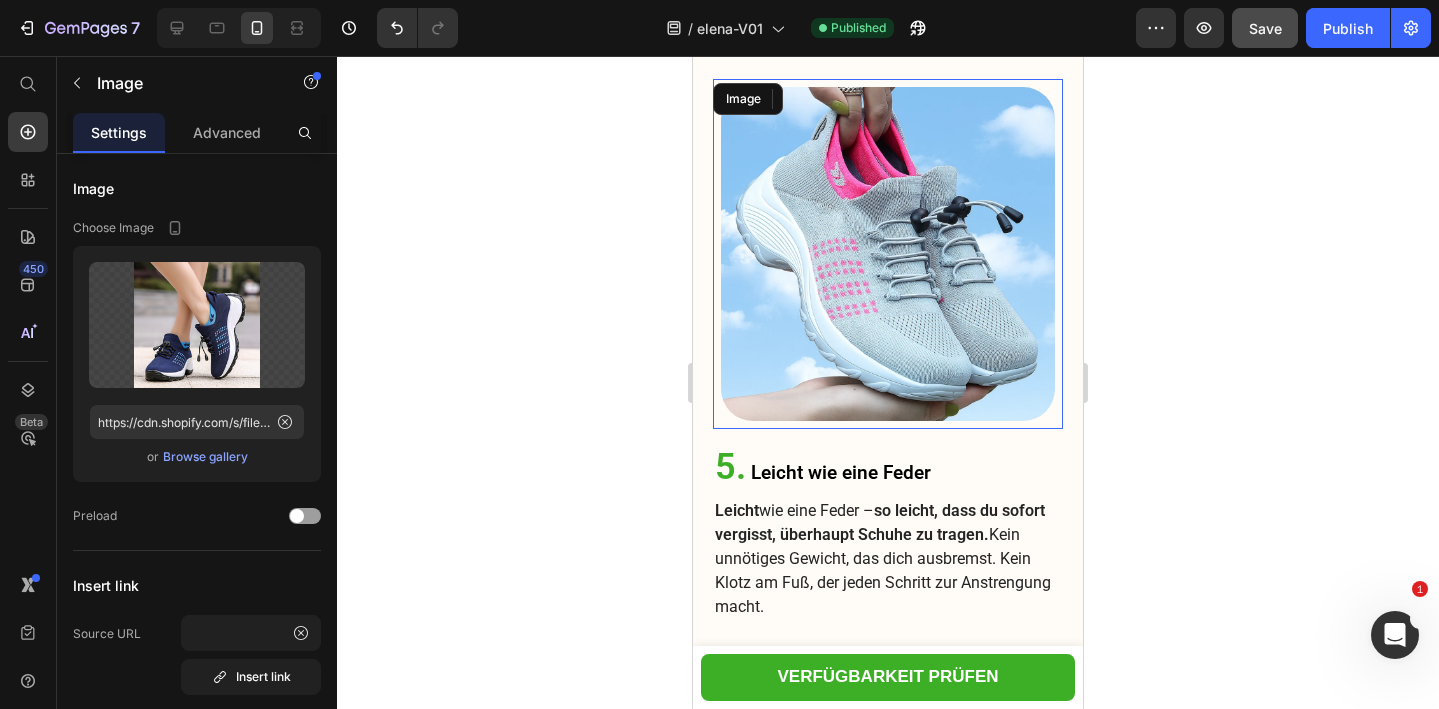 click at bounding box center (888, 254) 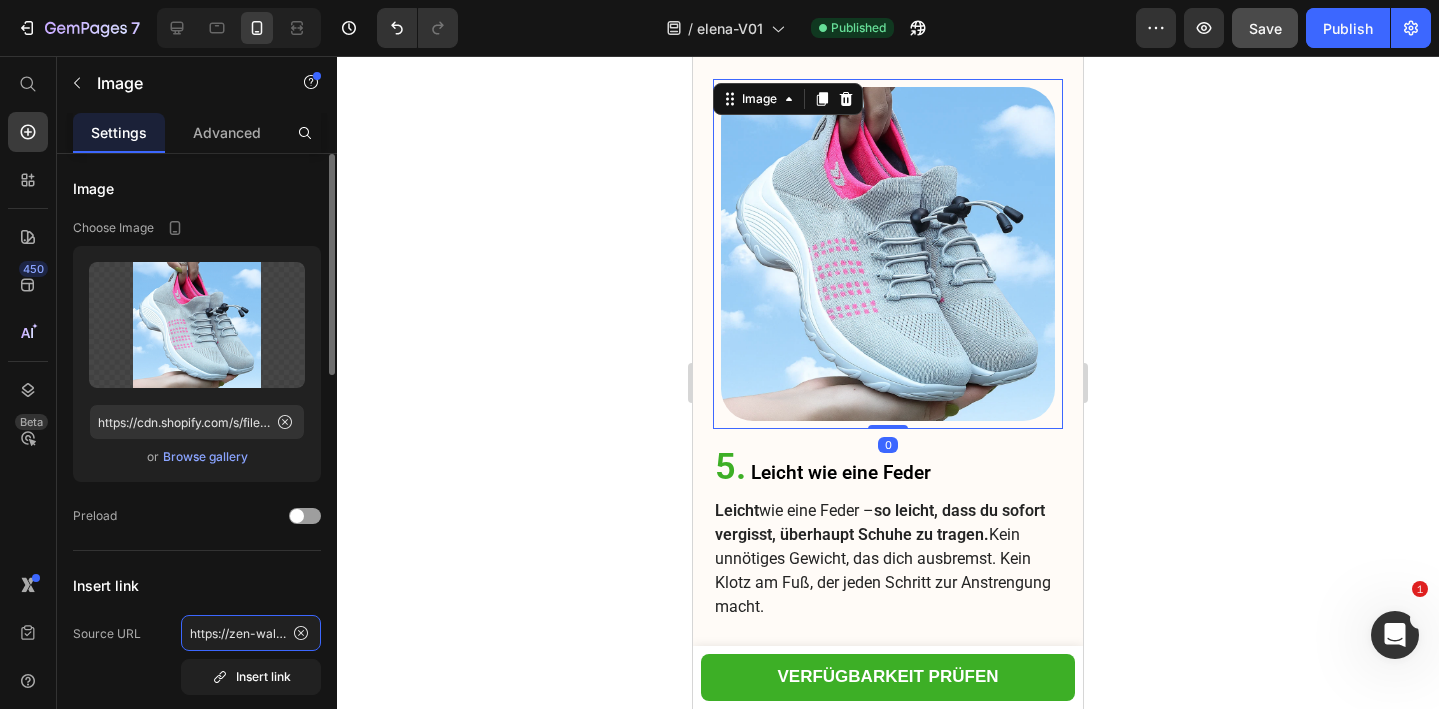 click on "https://zen-walk.at/products/elena" 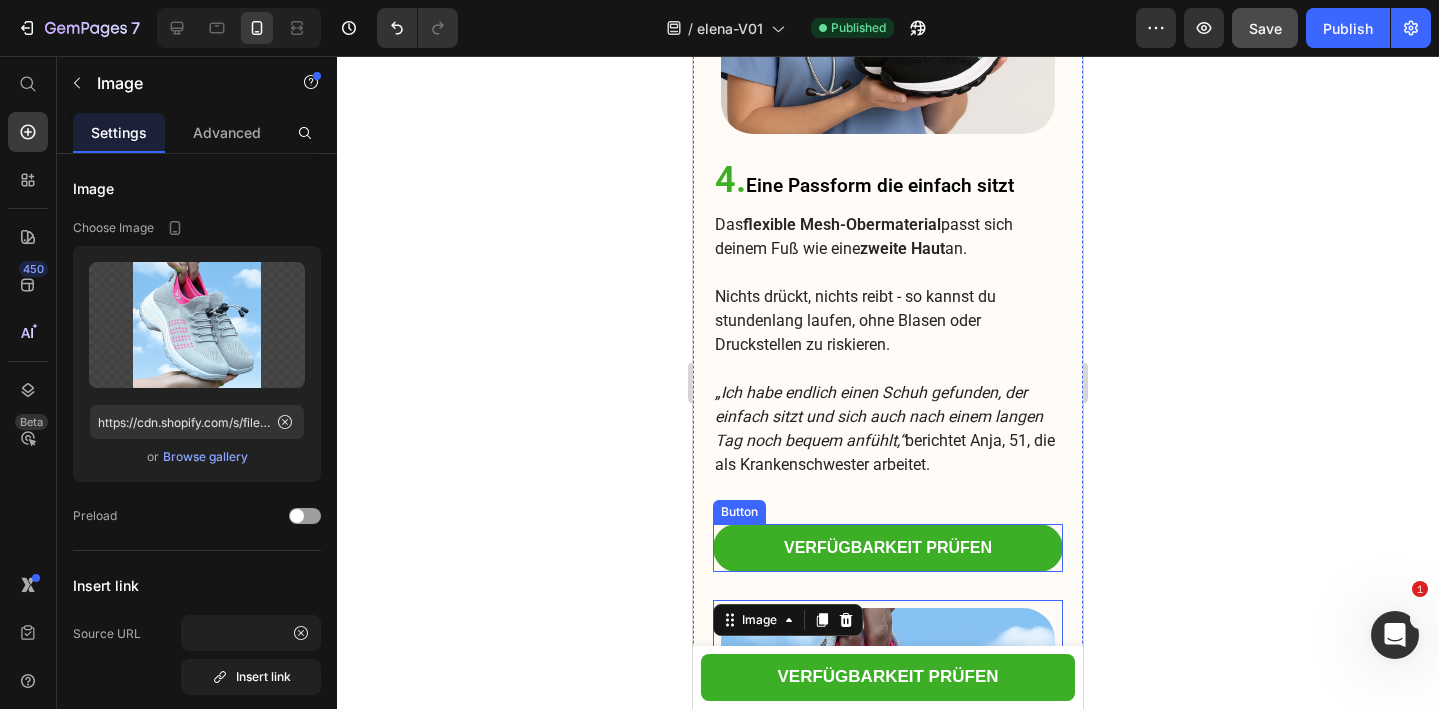 click on "VERFÜGBARKEIT PRÜFEN" at bounding box center [888, 548] 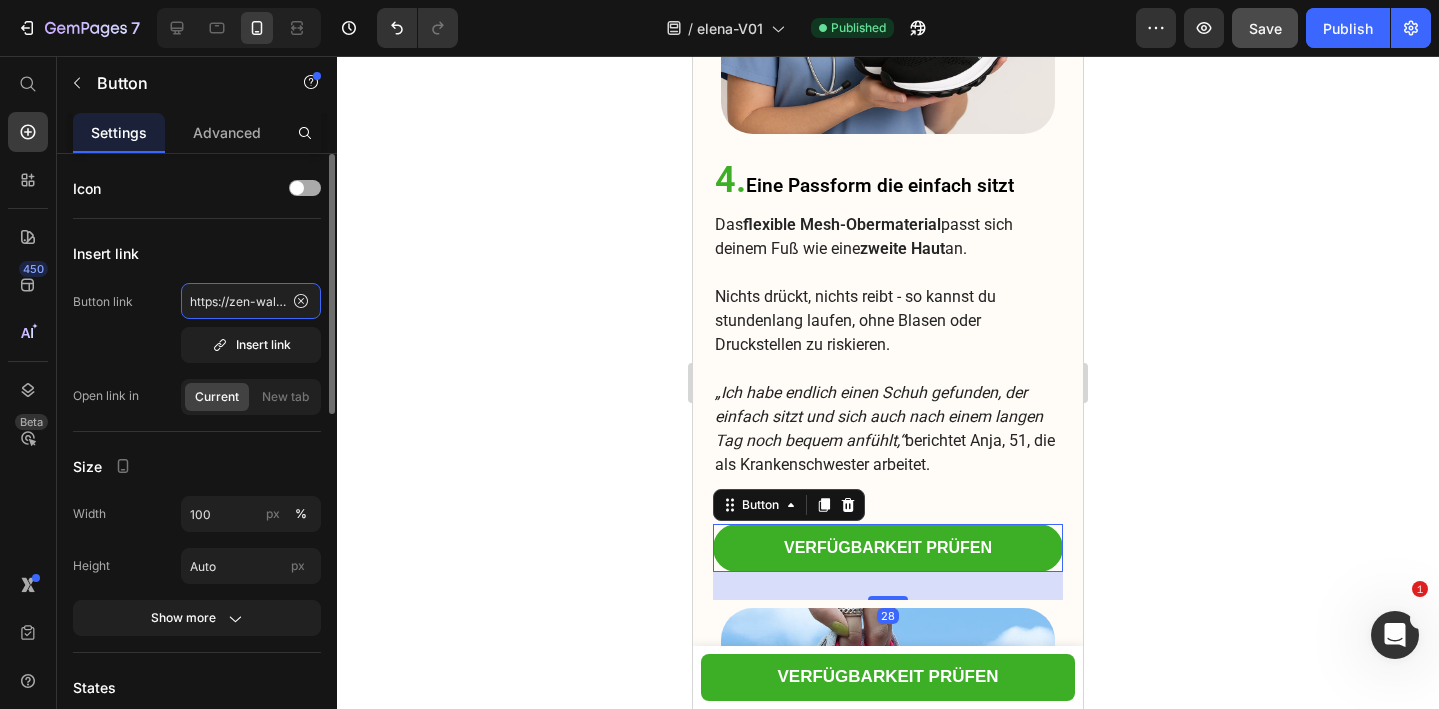 click on "https://zen-walk.at/products/elena" 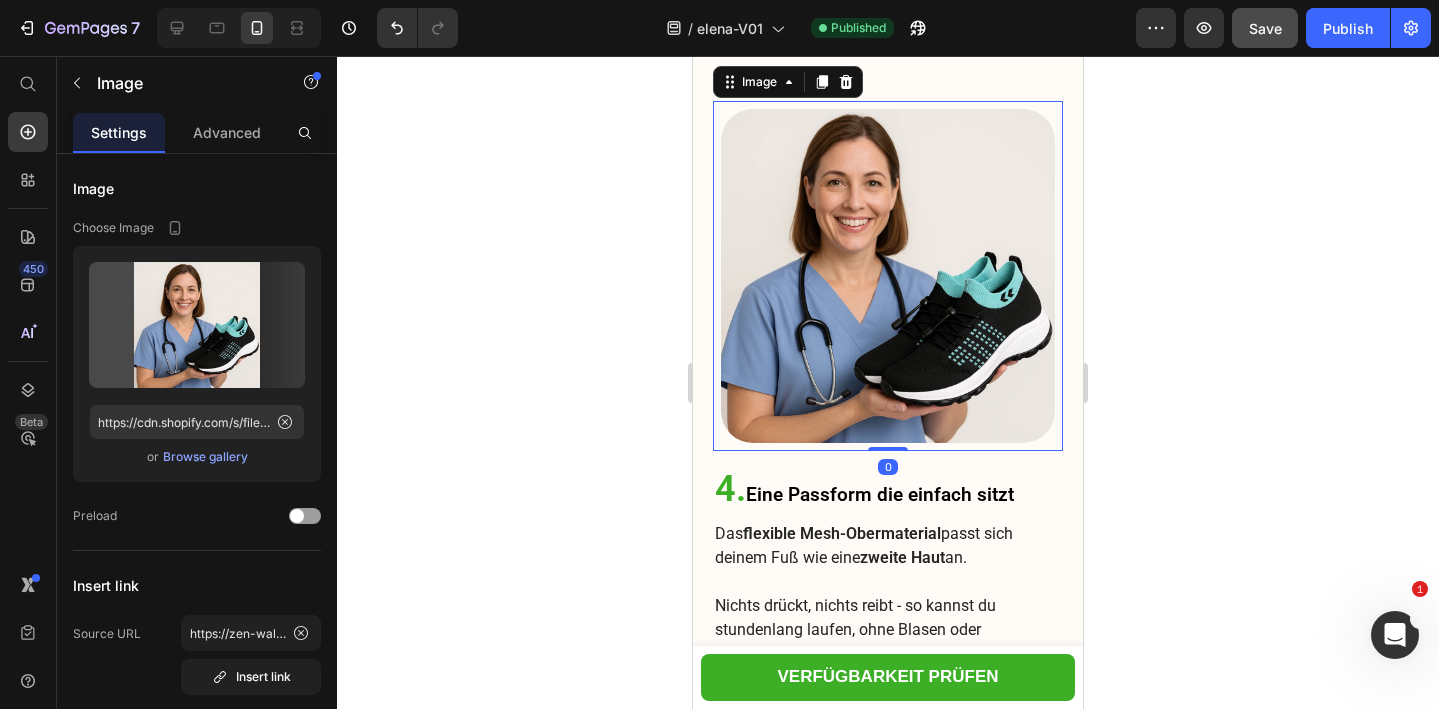 click at bounding box center (888, 276) 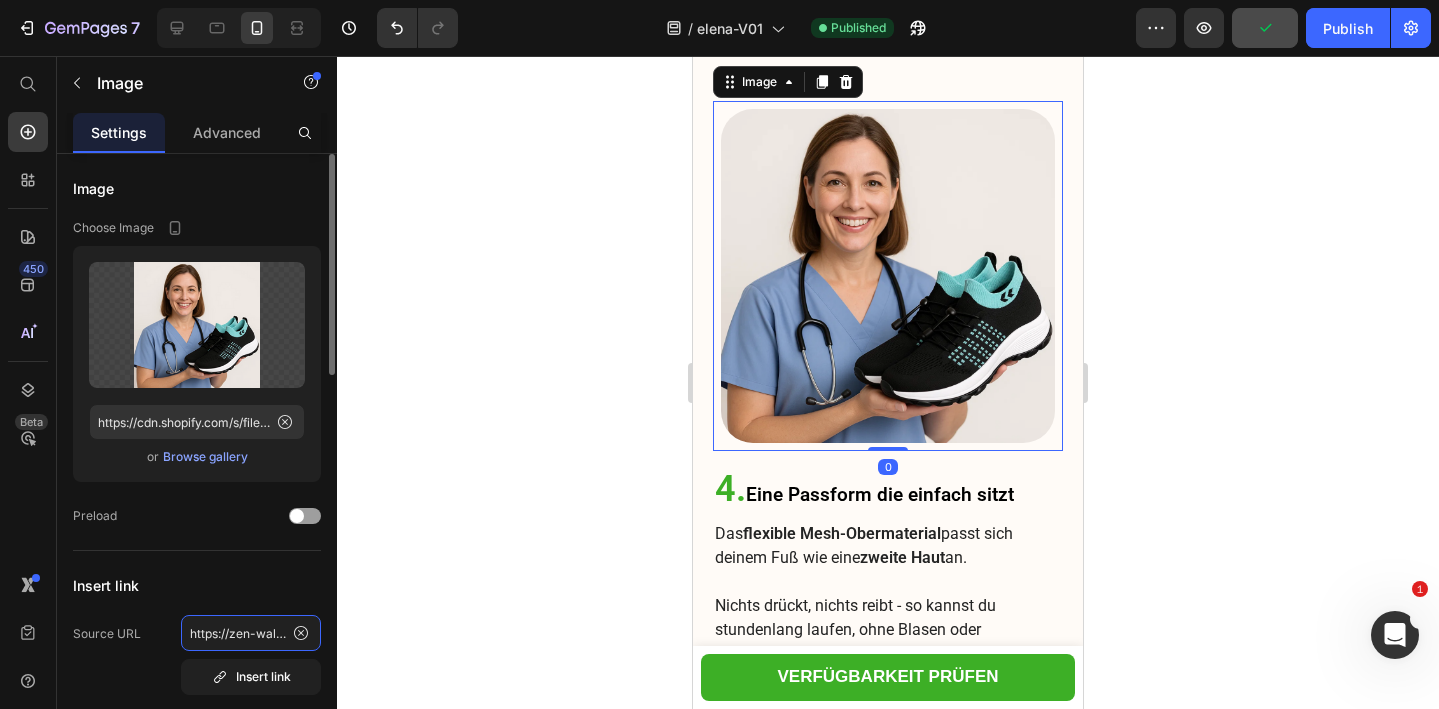 click on "https://zen-walk.at/products/elena" 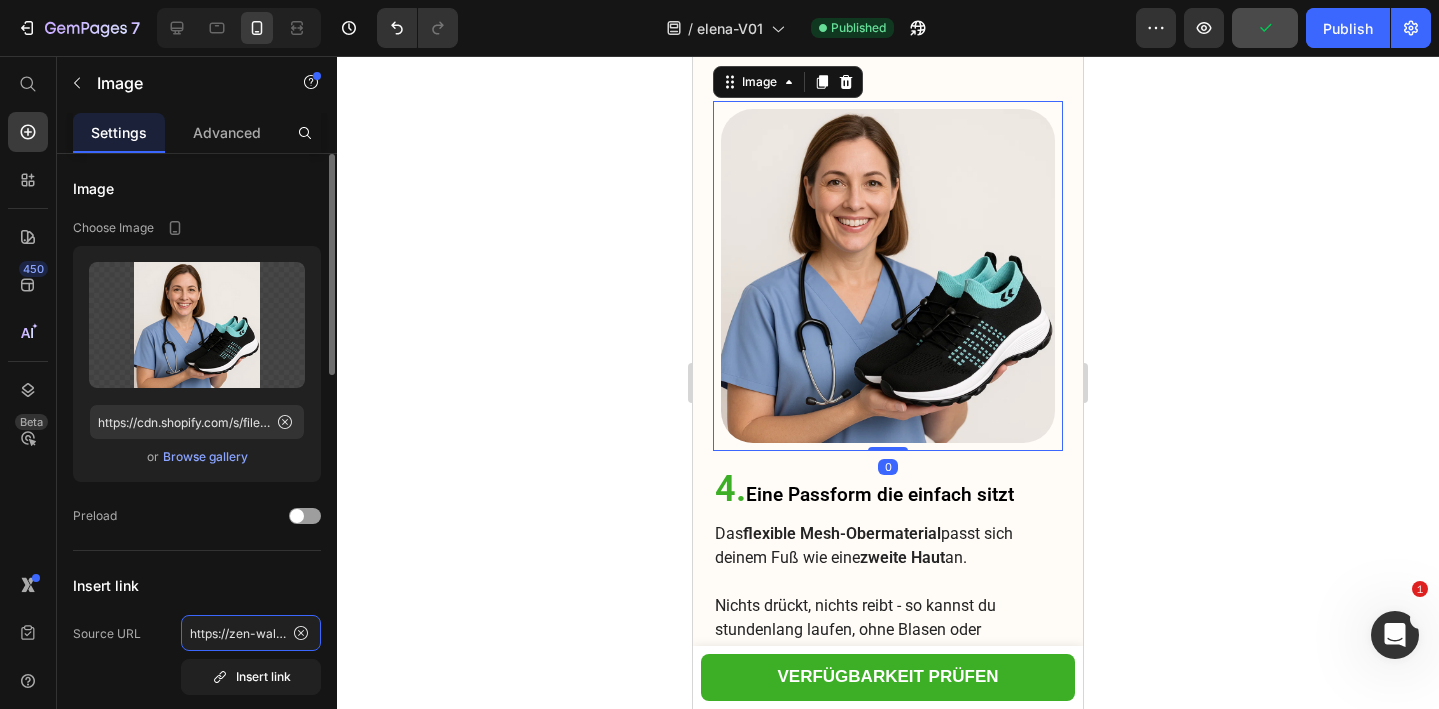 click on "https://zen-walk.at/products/elena" 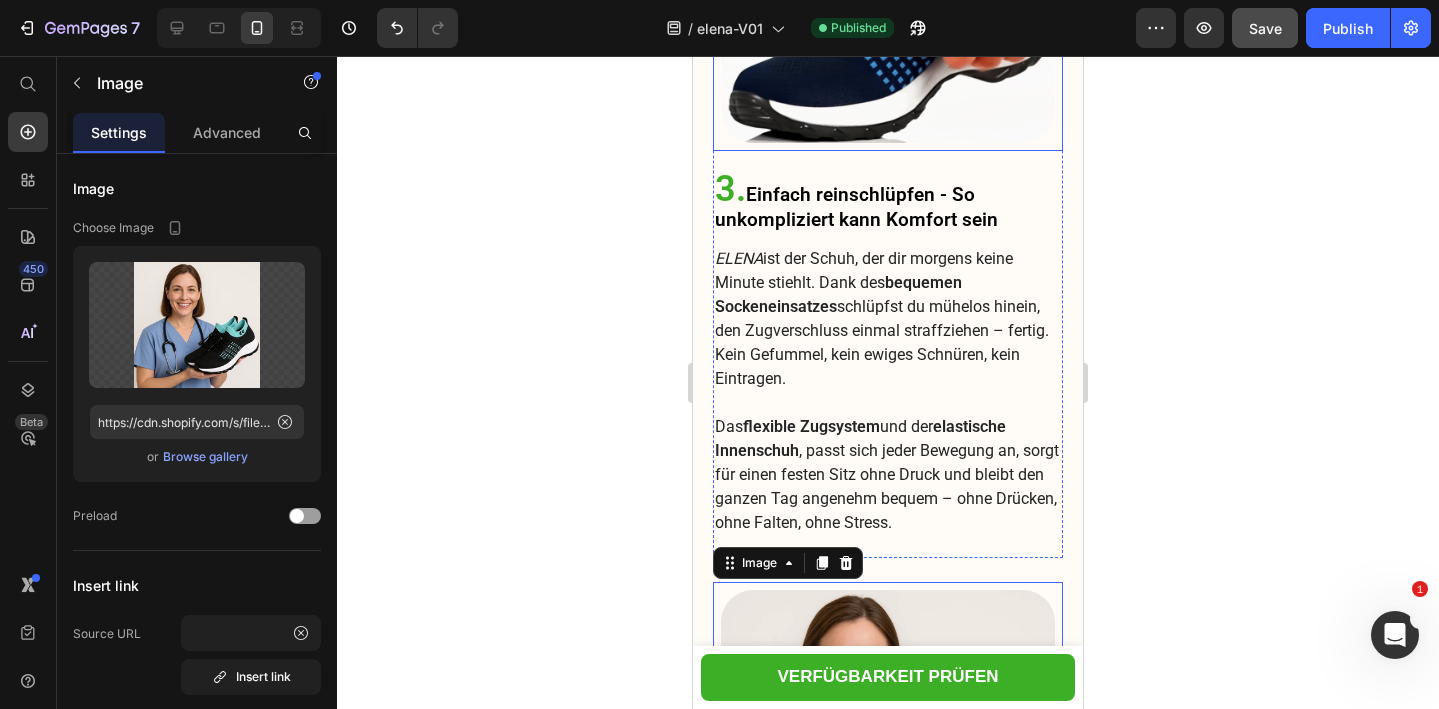 click at bounding box center [888, -24] 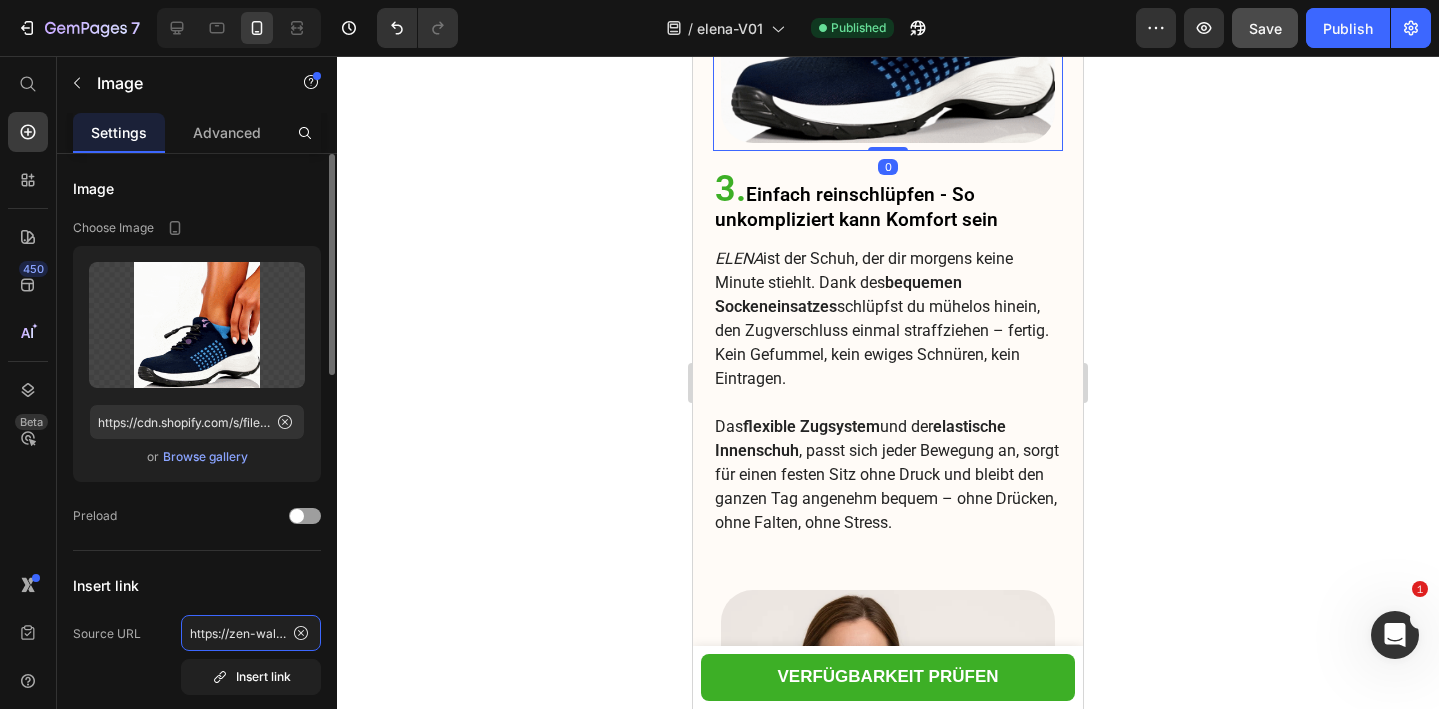 click on "https://zen-walk.at/products/elena" 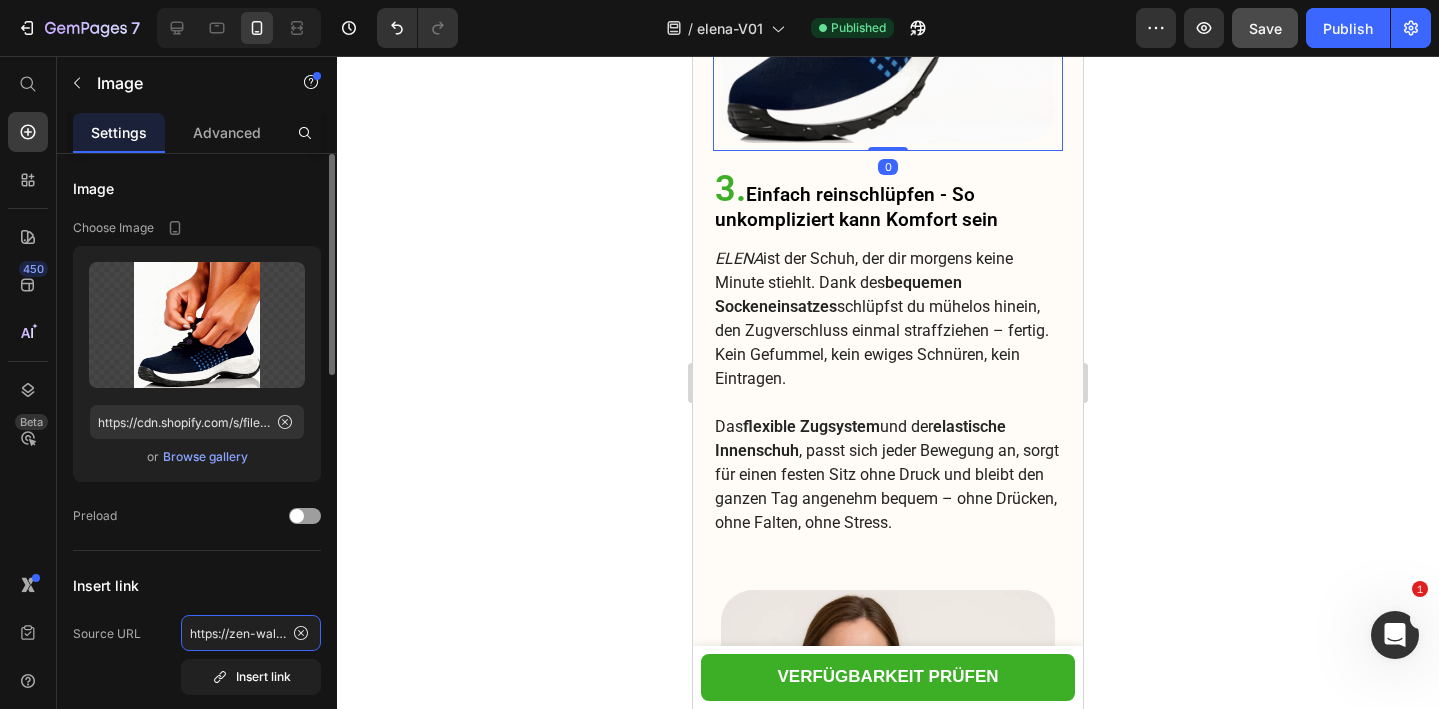 click on "https://zen-walk.at/products/elena" 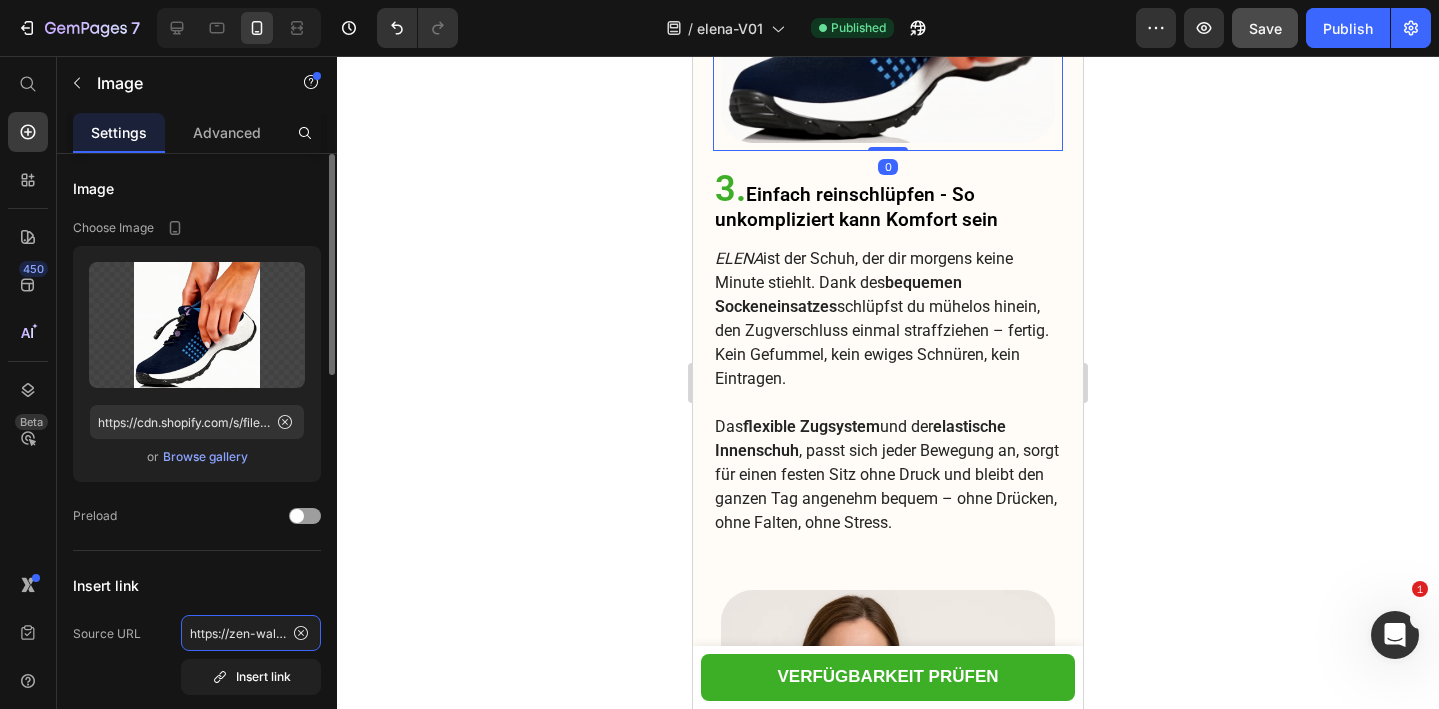 click on "https://zen-walk.at/products/elena" 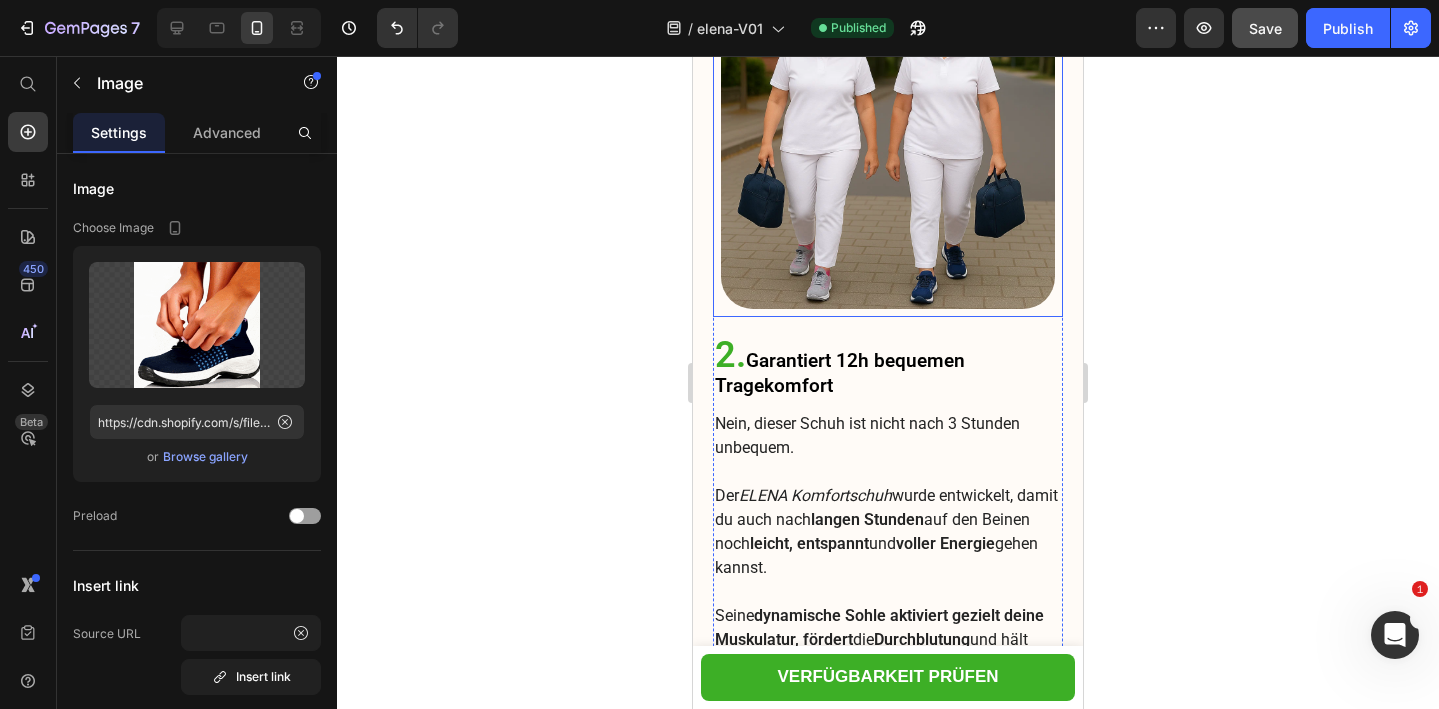 click at bounding box center (888, 142) 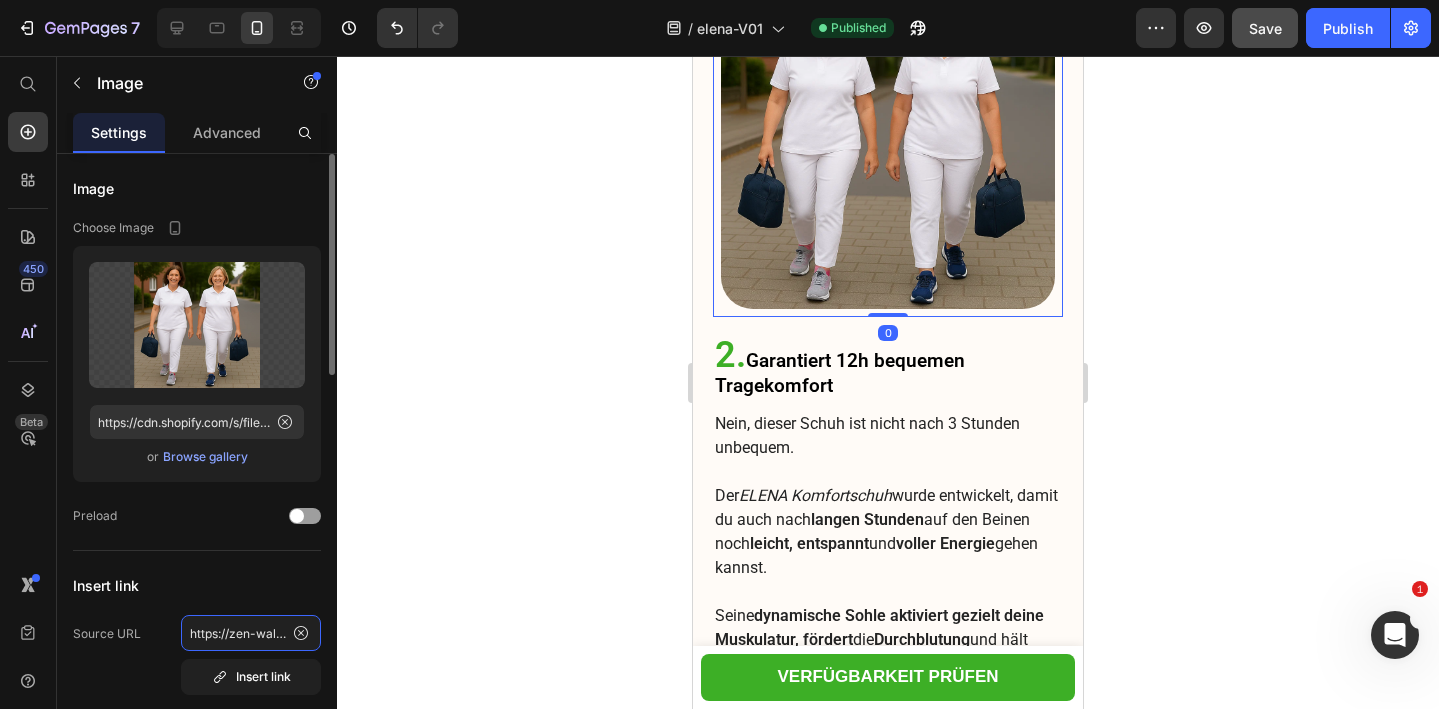 click on "https://zen-walk.at/products/elena" 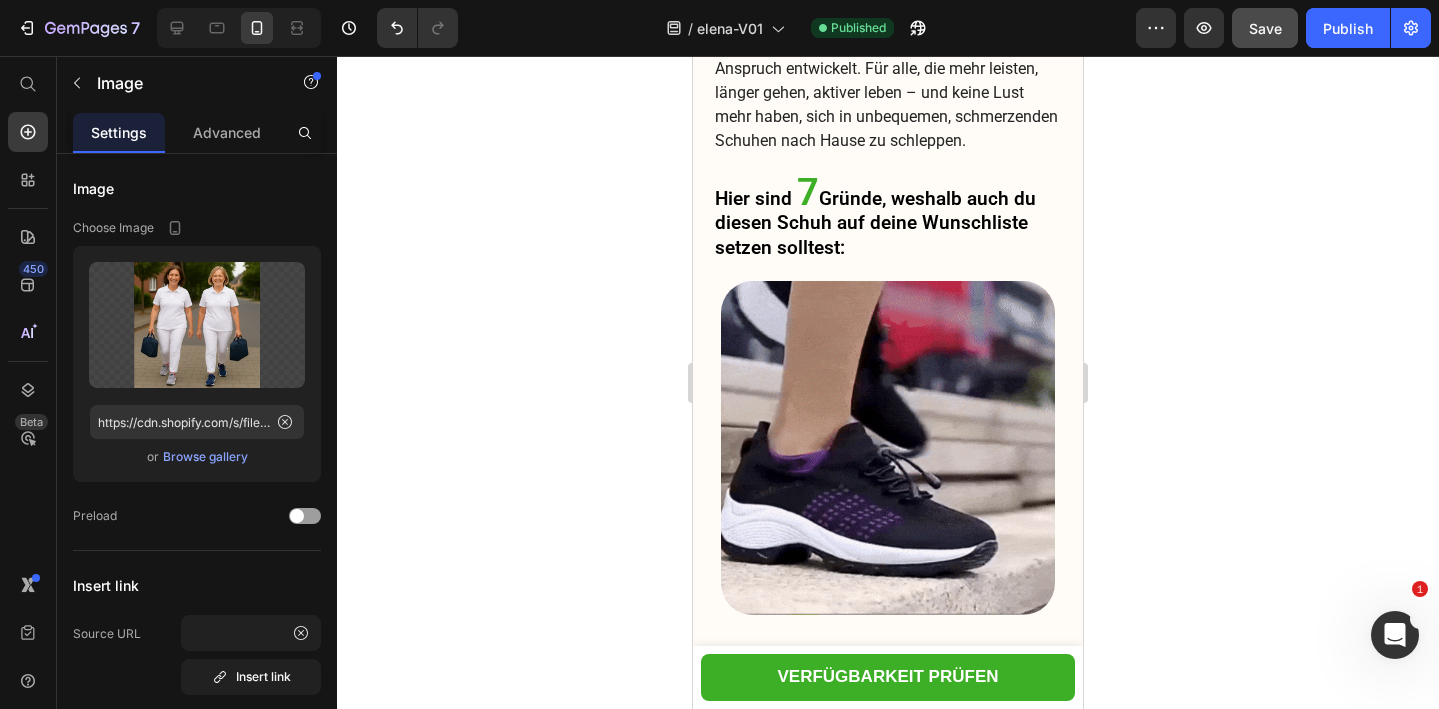 click at bounding box center [888, 448] 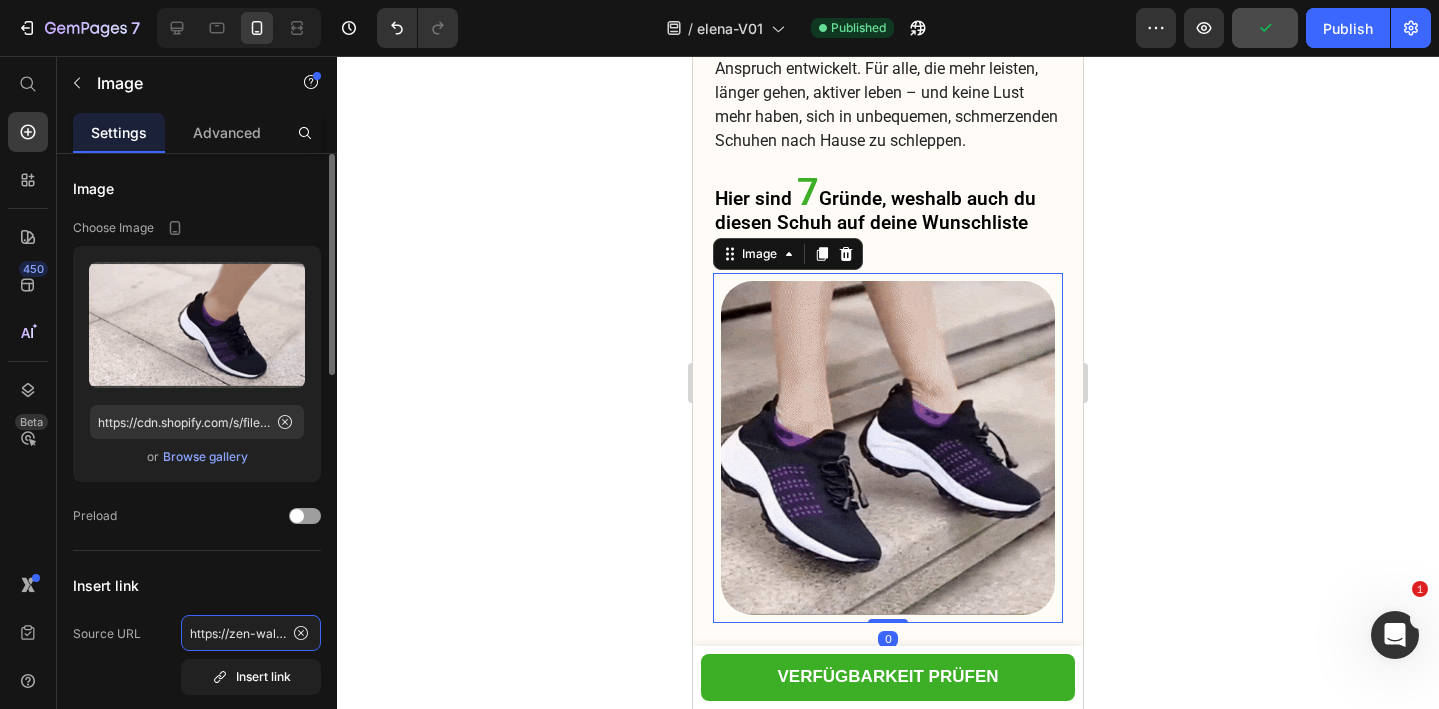 click on "https://zen-walk.at/products/elena" 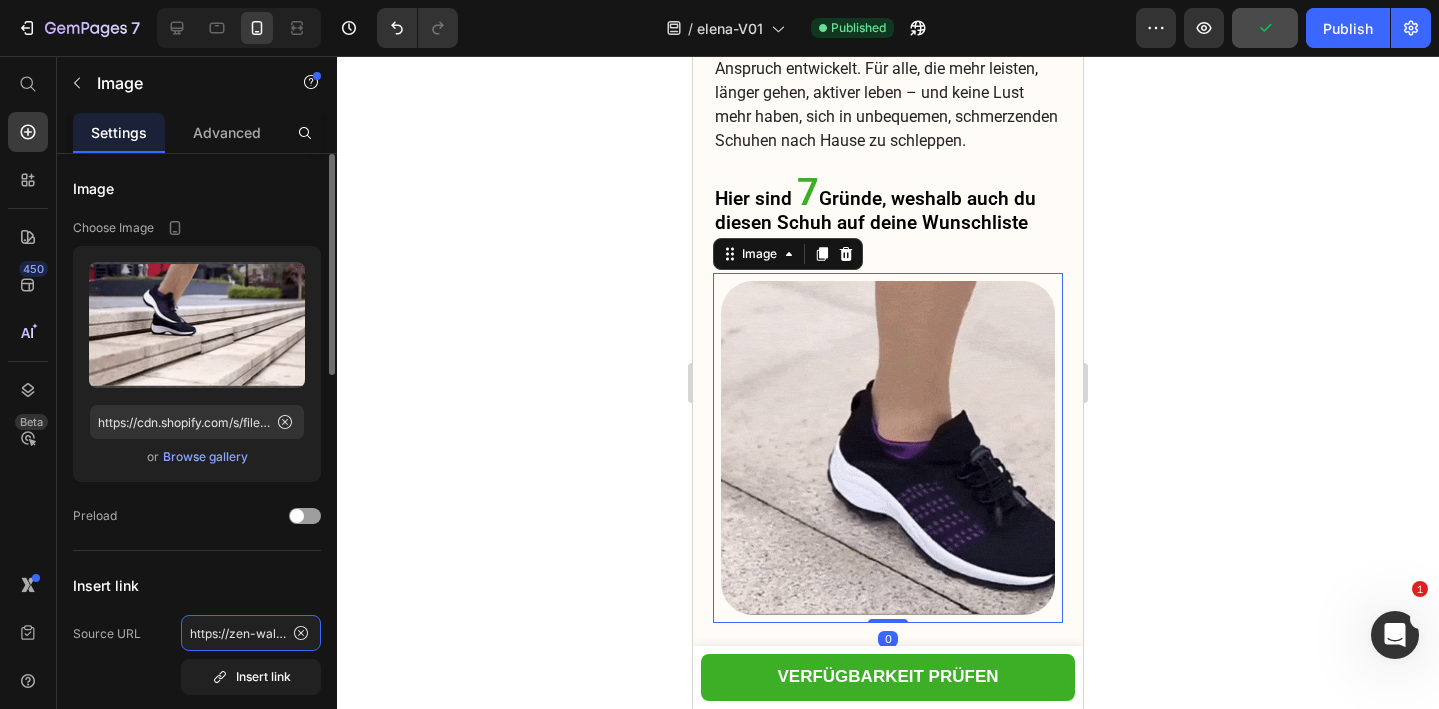 click on "https://zen-walk.at/products/elena" 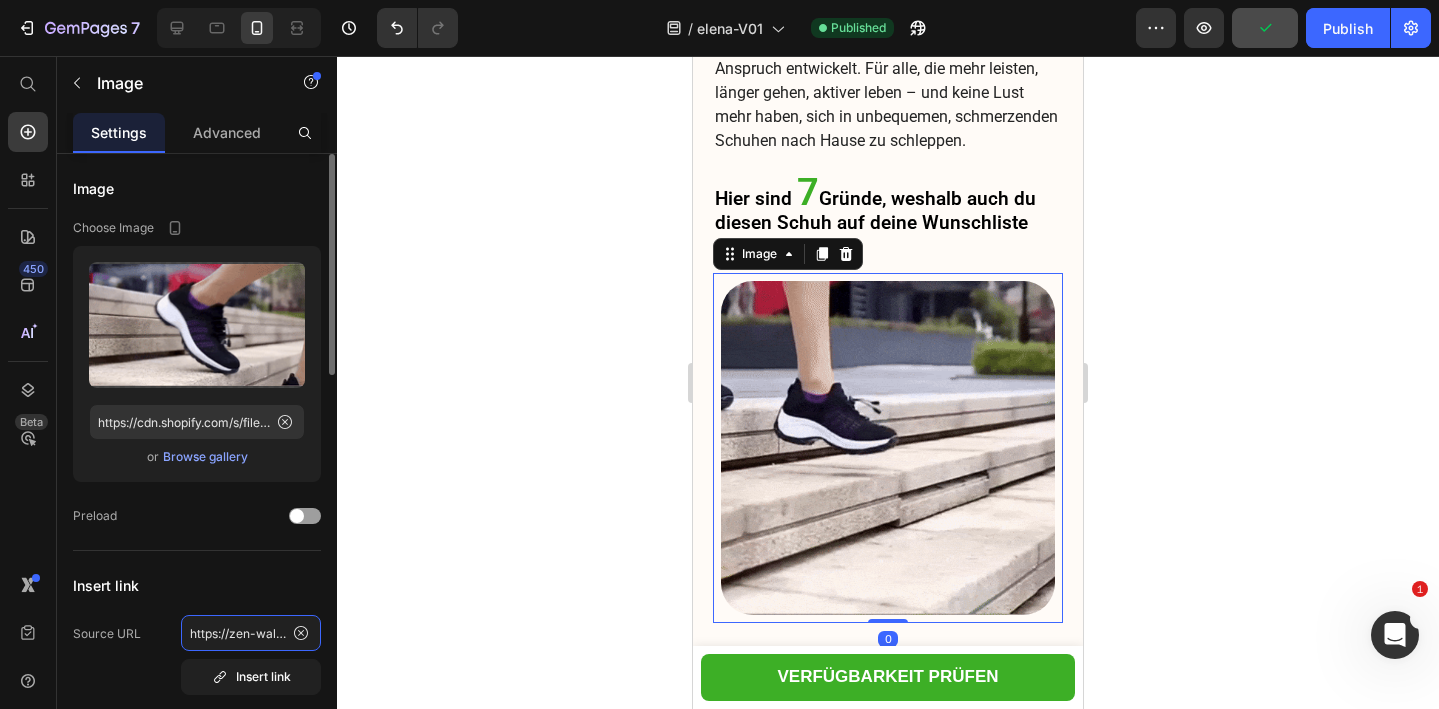click on "https://zen-walk.at/products/elena" 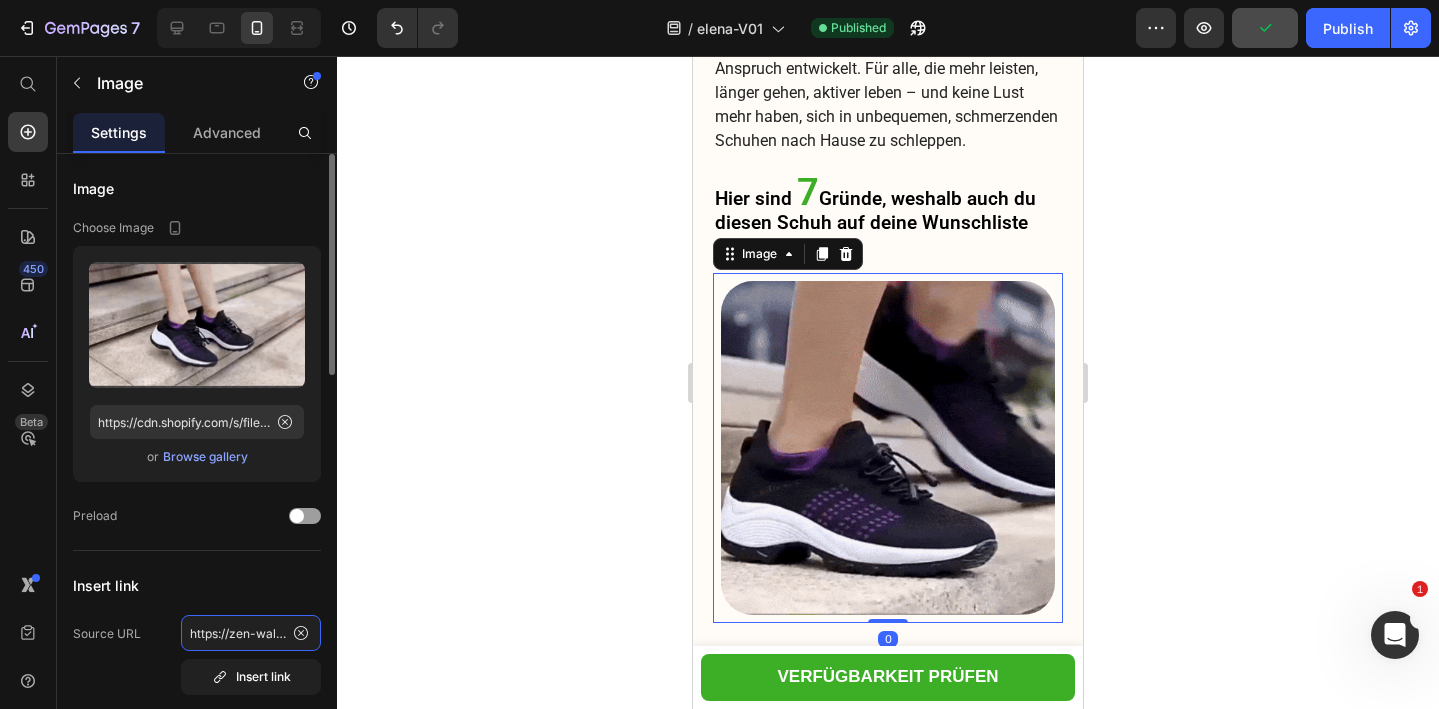 scroll, scrollTop: 0, scrollLeft: 98, axis: horizontal 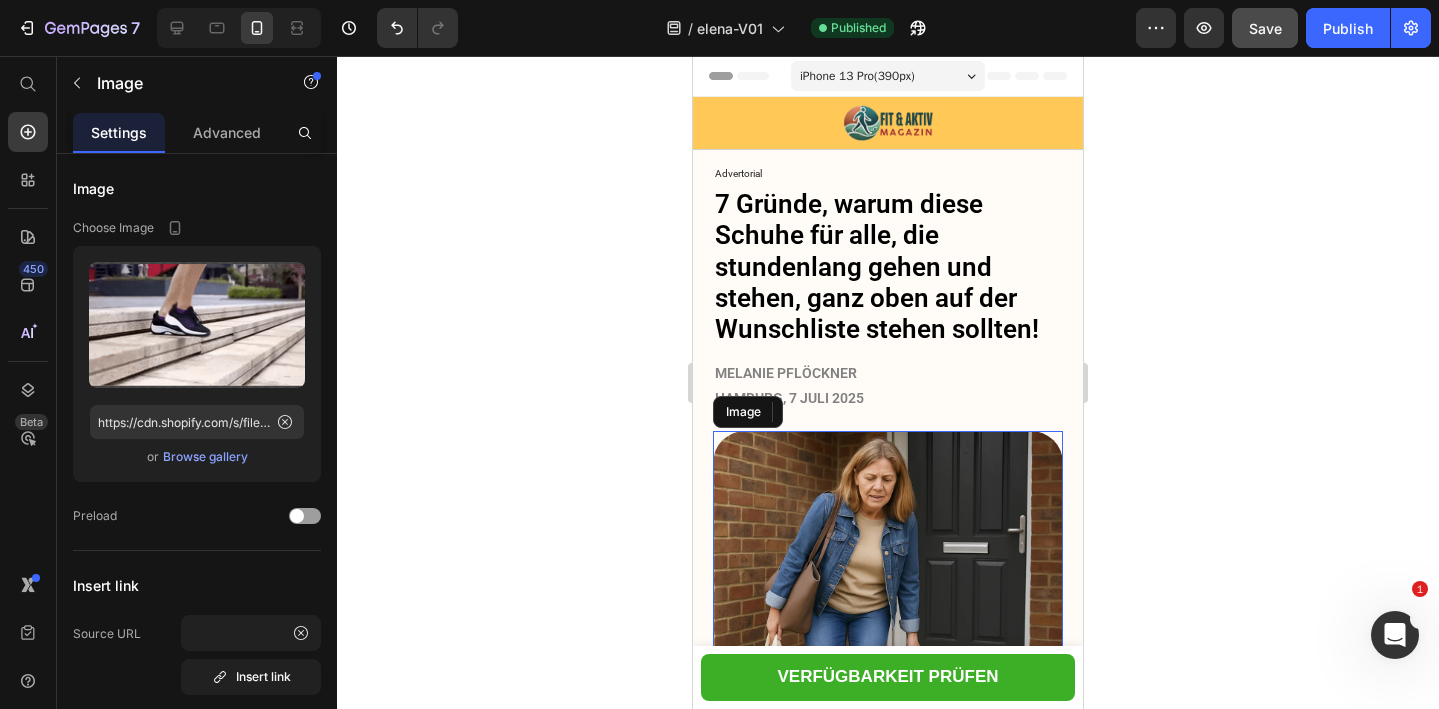 click at bounding box center (888, 606) 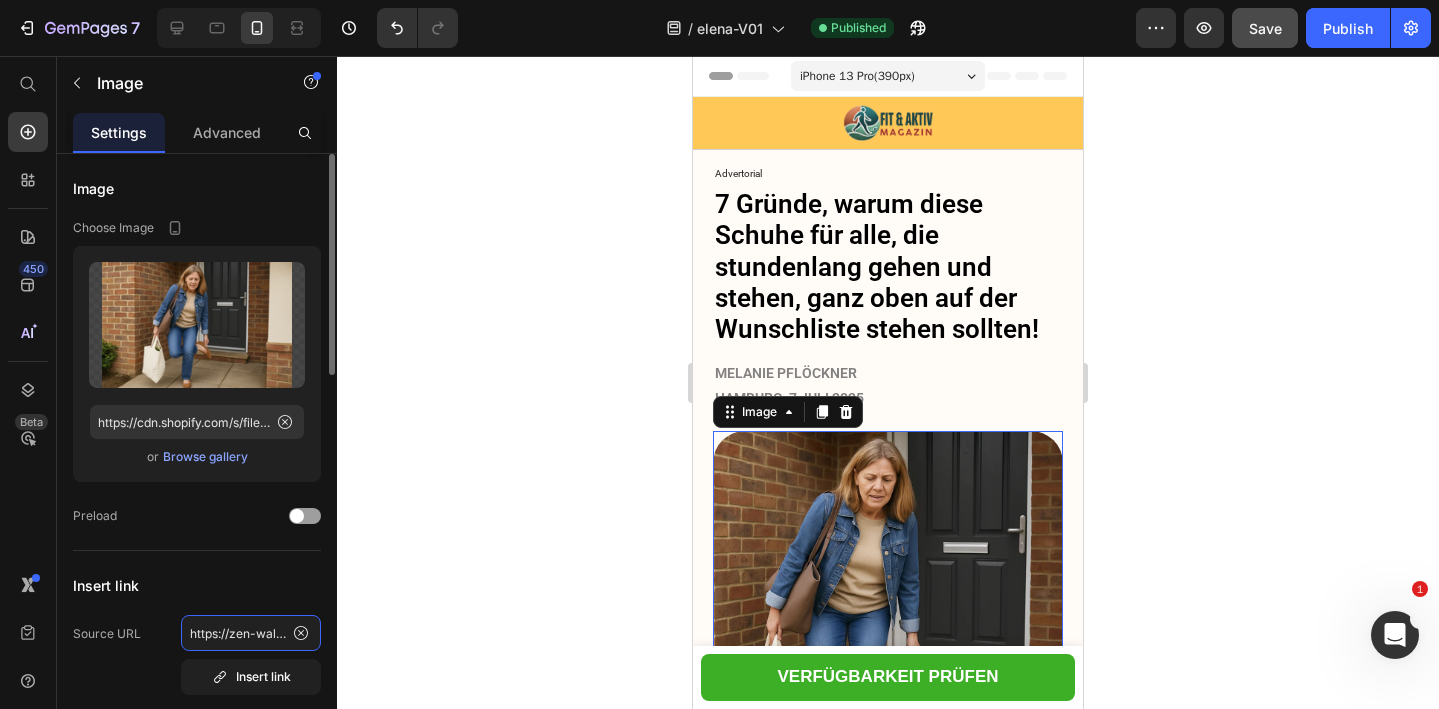 click on "https://zen-walk.at/products/elena" 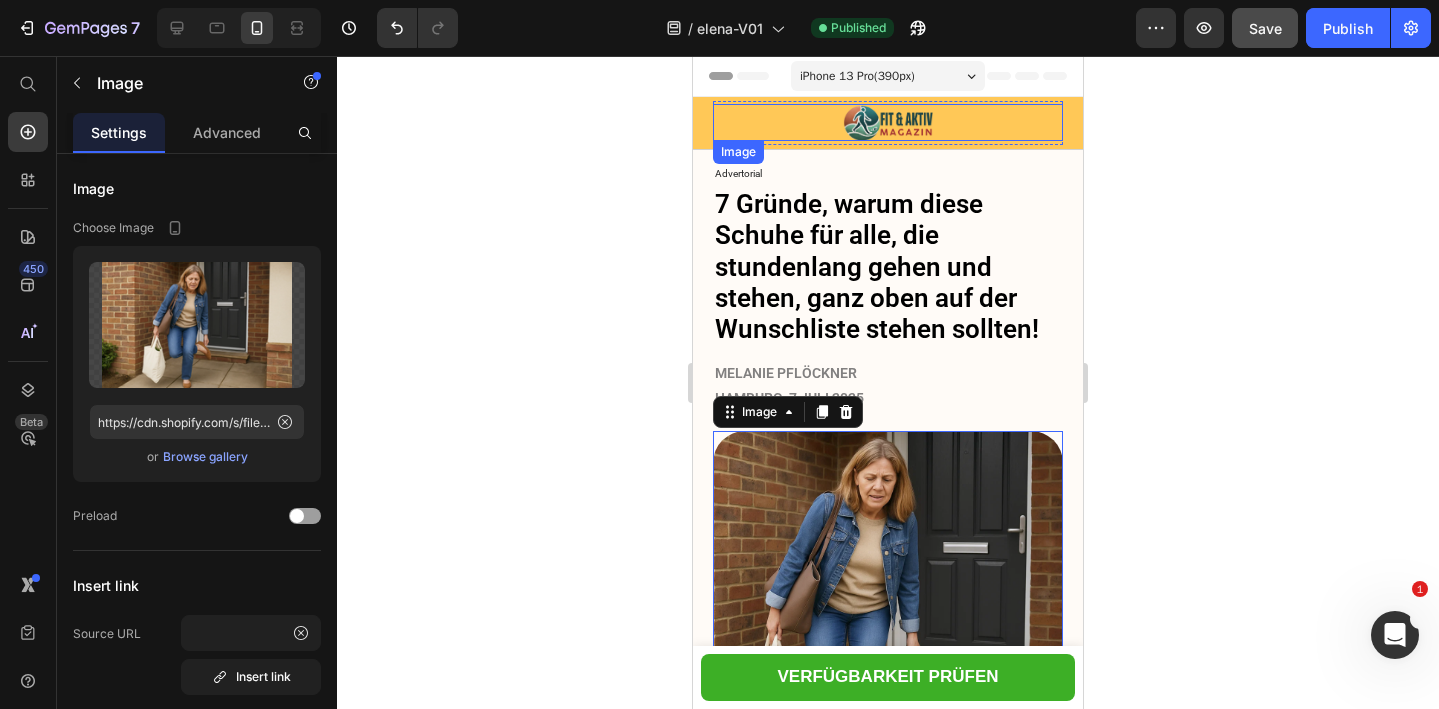 click at bounding box center (888, 122) 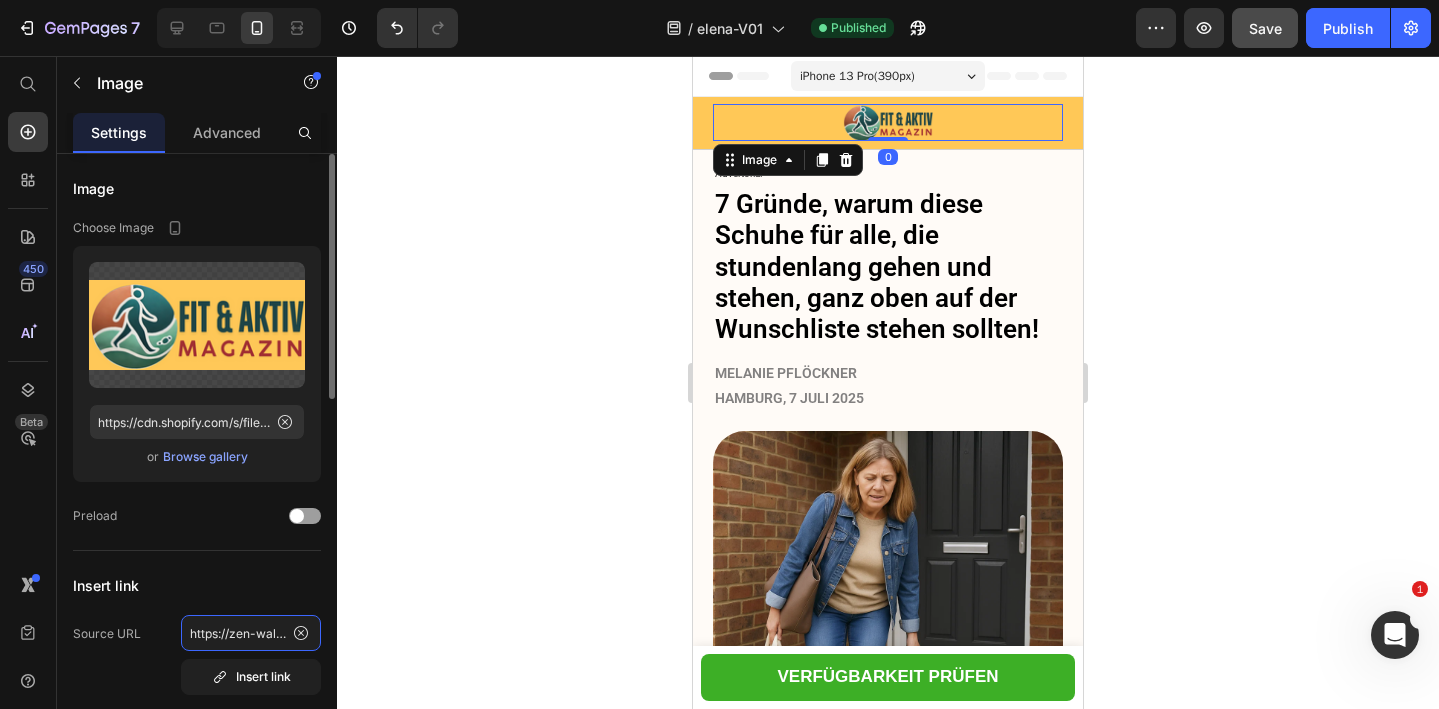 click on "https://zen-walk.at/products/elena" 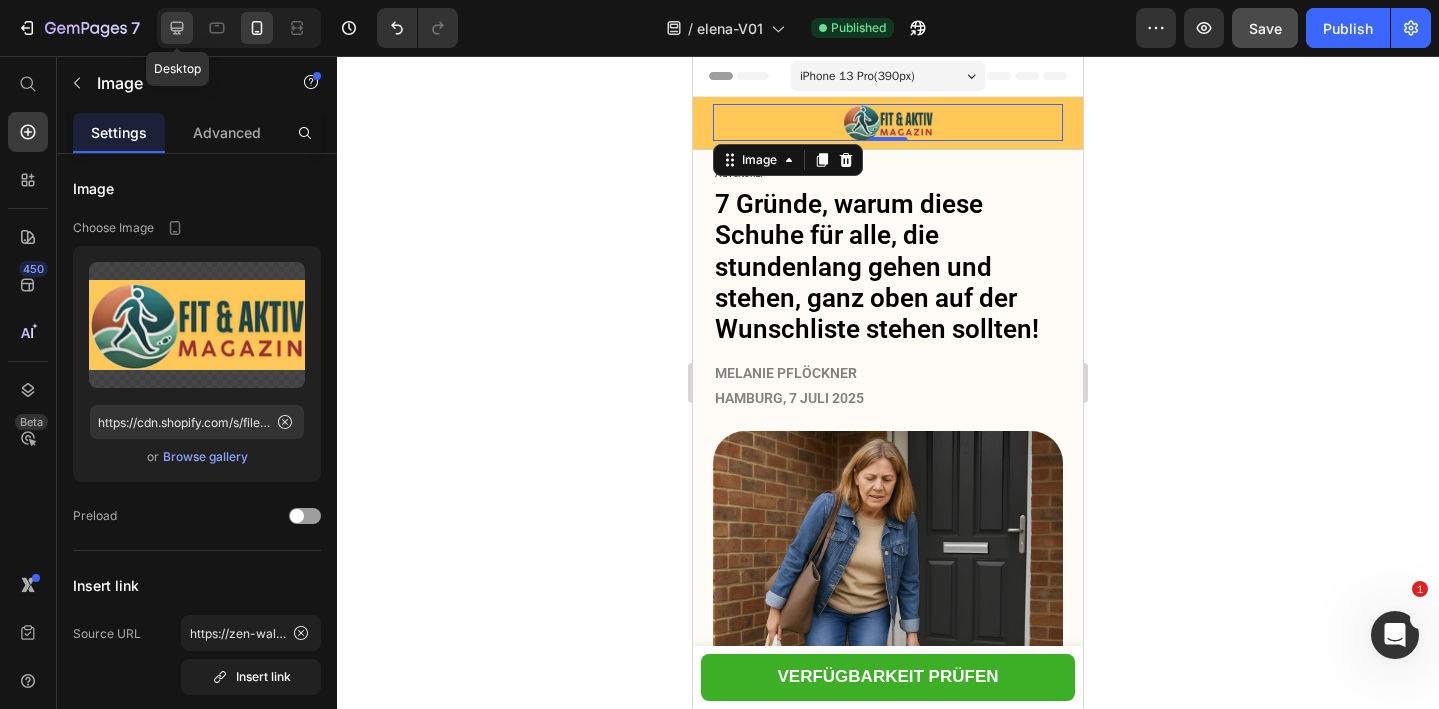 click 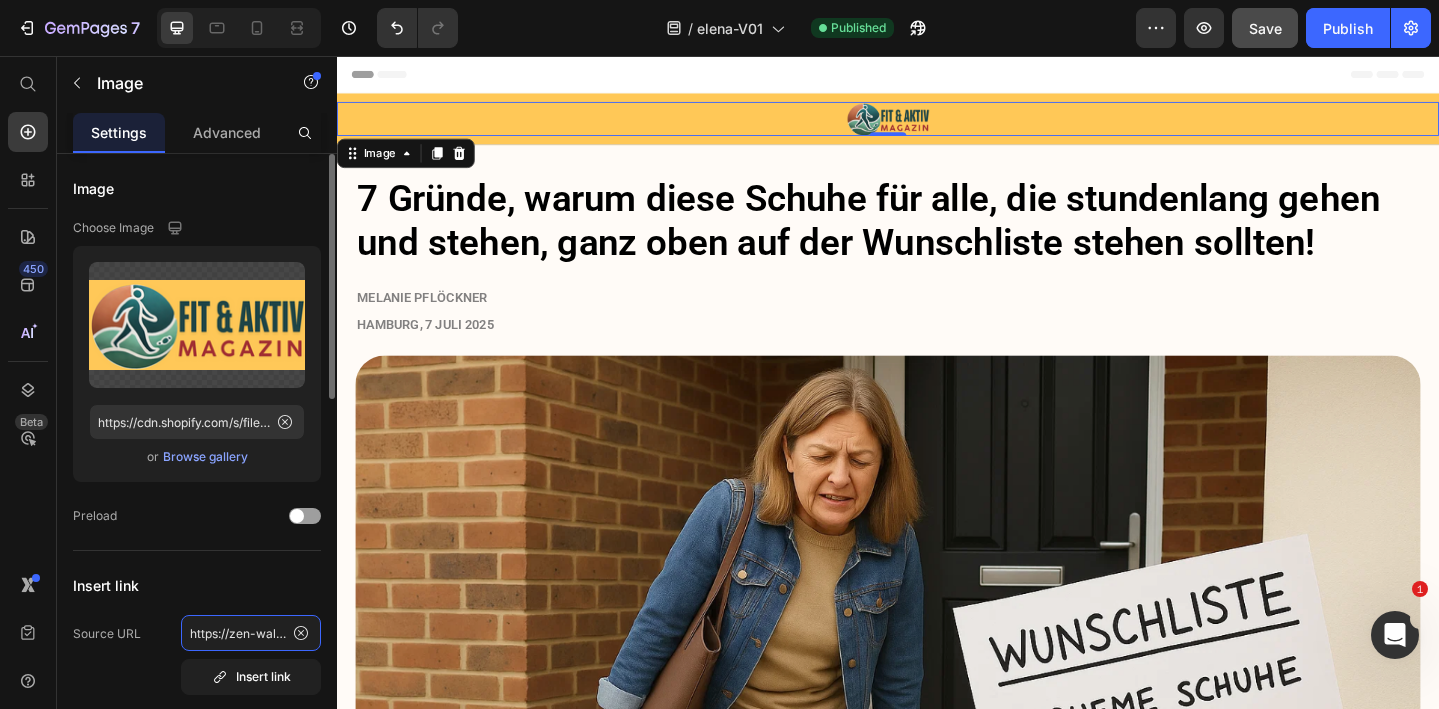 click on "https://zen-walk.at/products/elena" 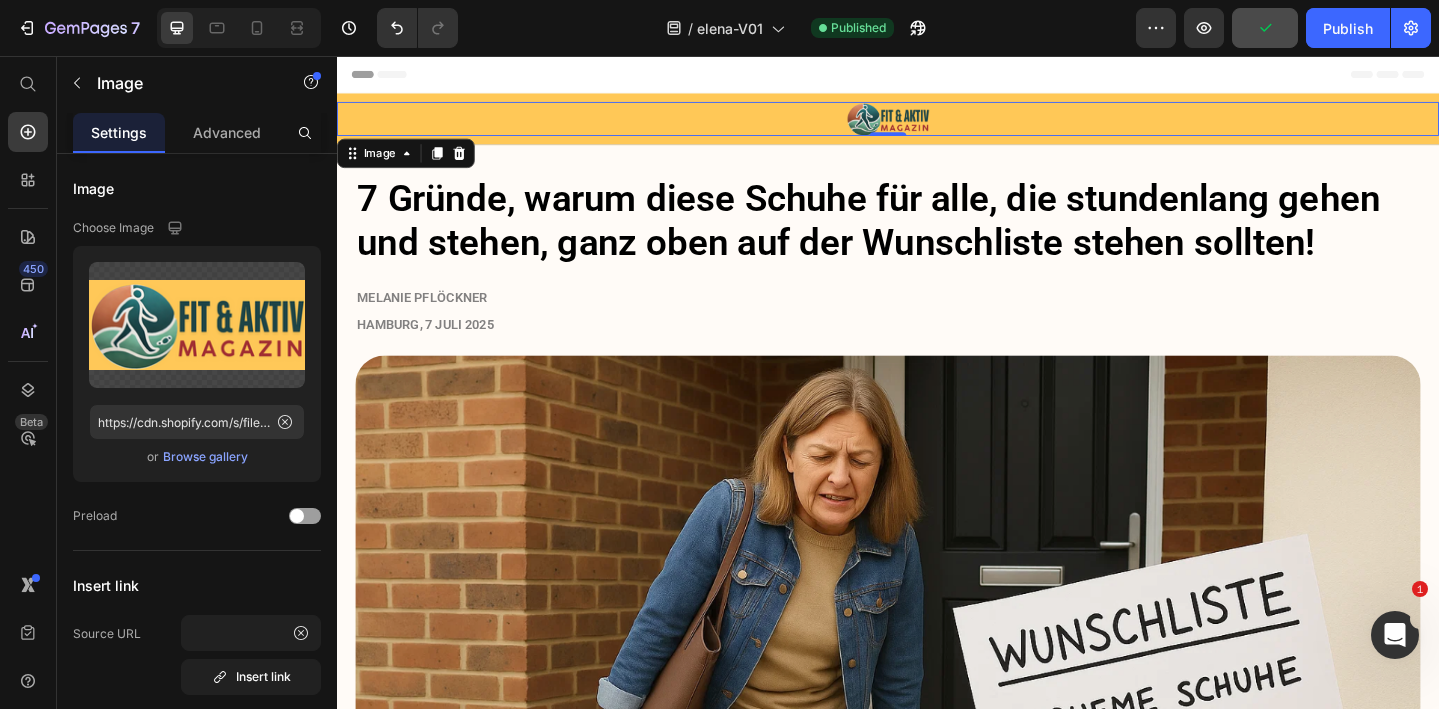 click 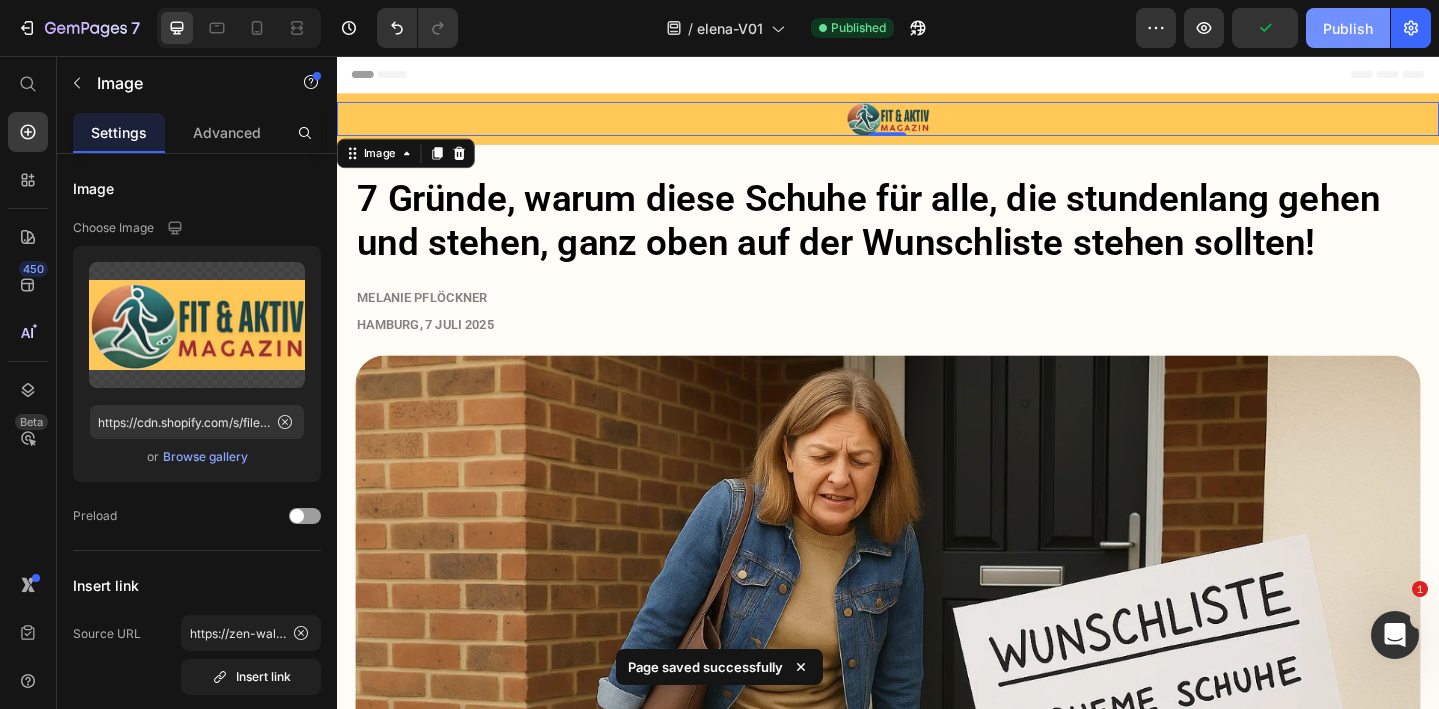 click on "Publish" 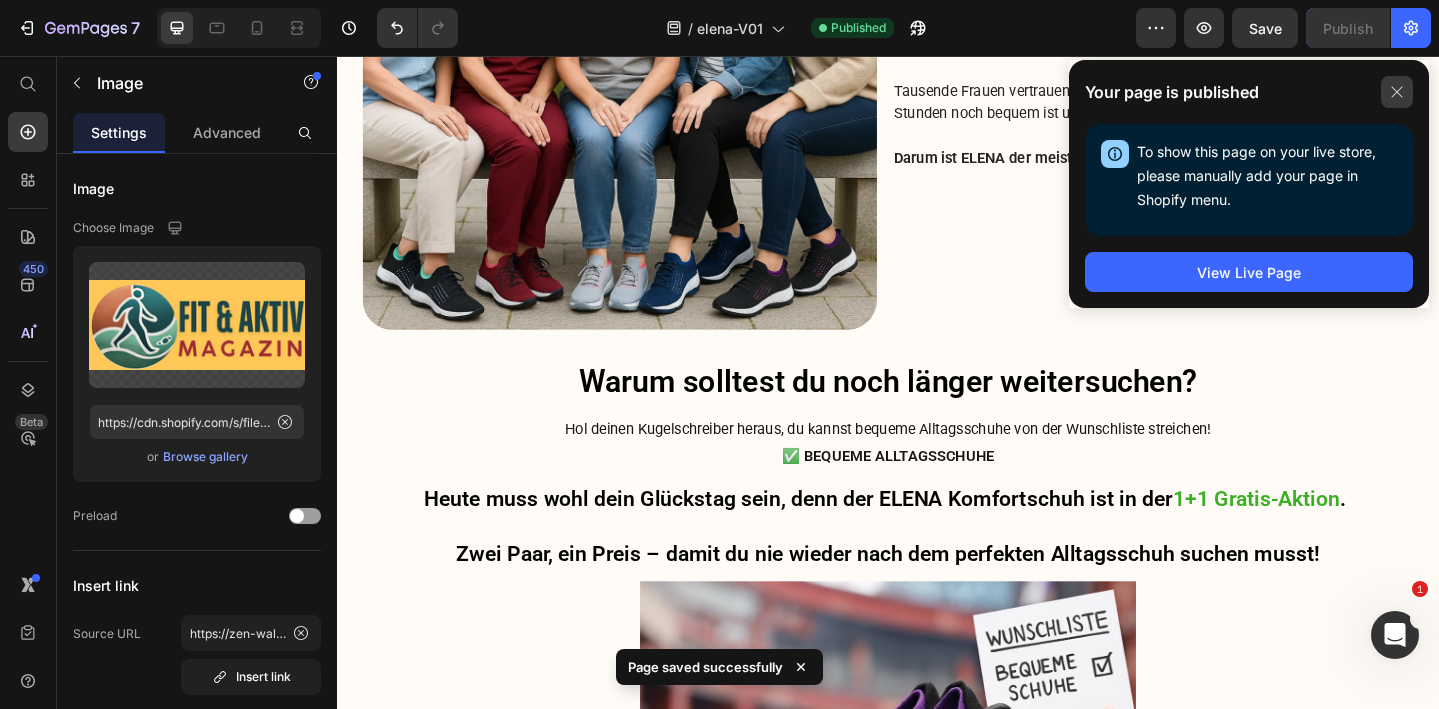 click 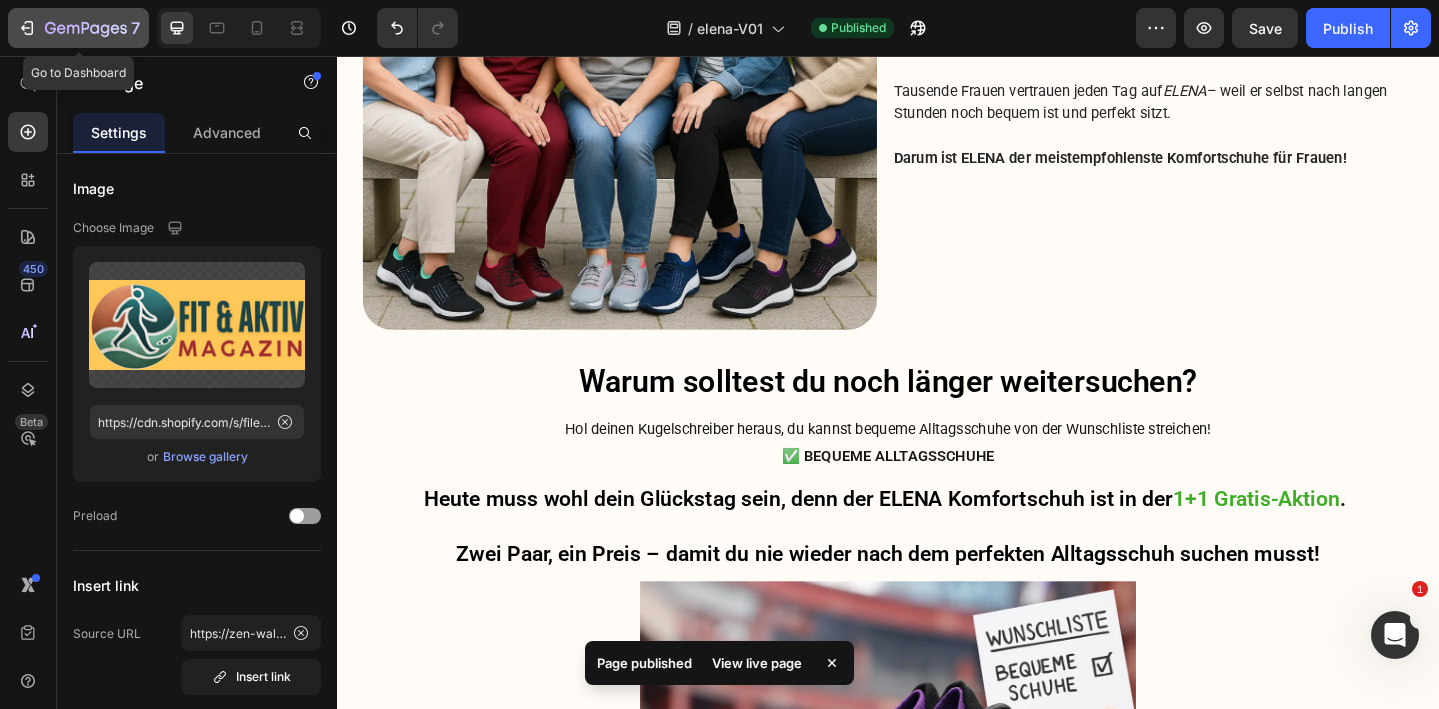 click 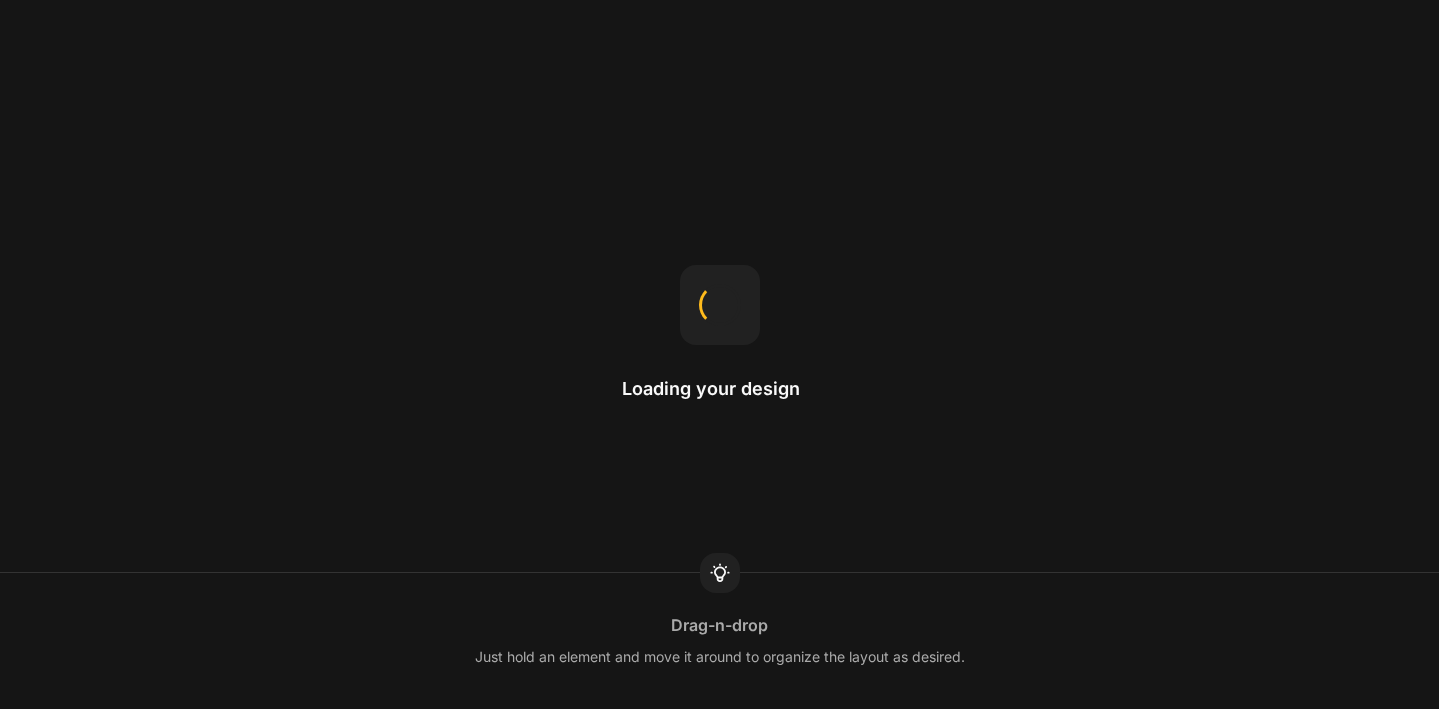 scroll, scrollTop: 0, scrollLeft: 0, axis: both 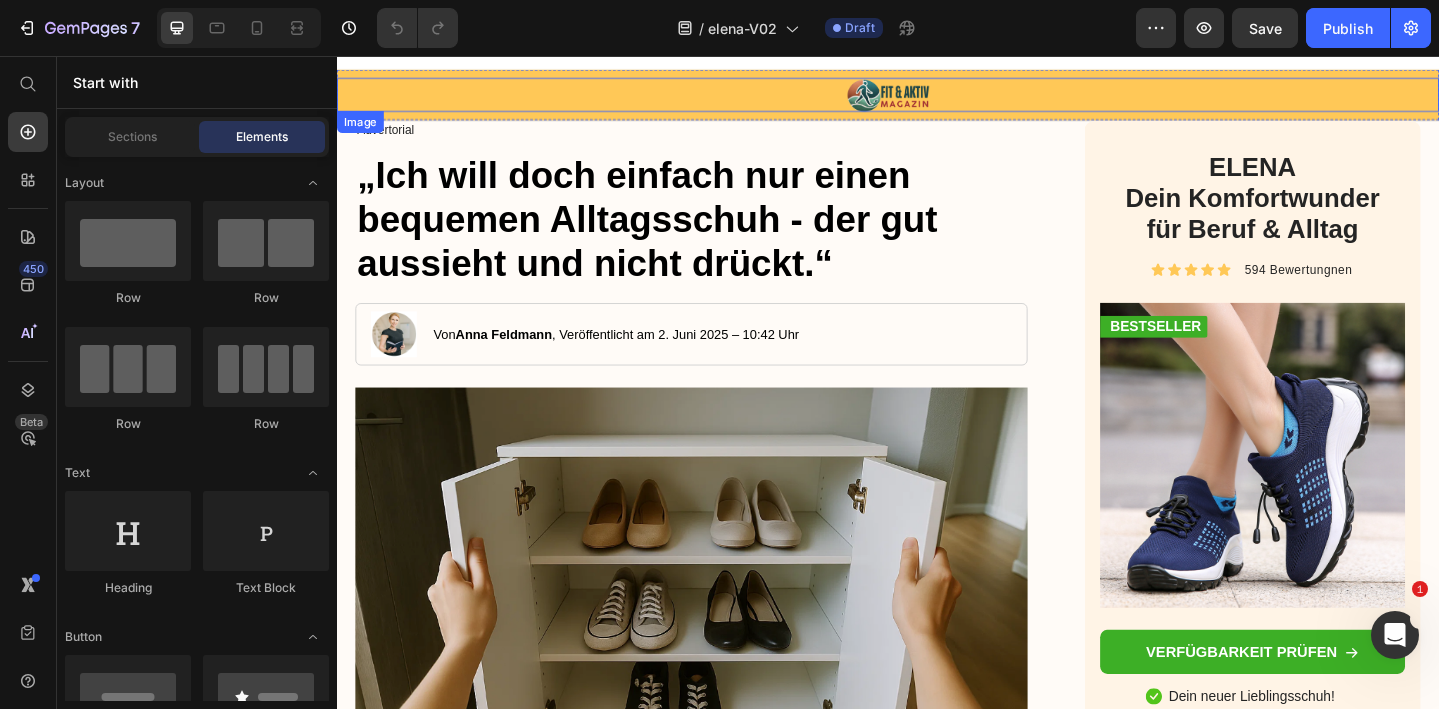 click at bounding box center (937, 98) 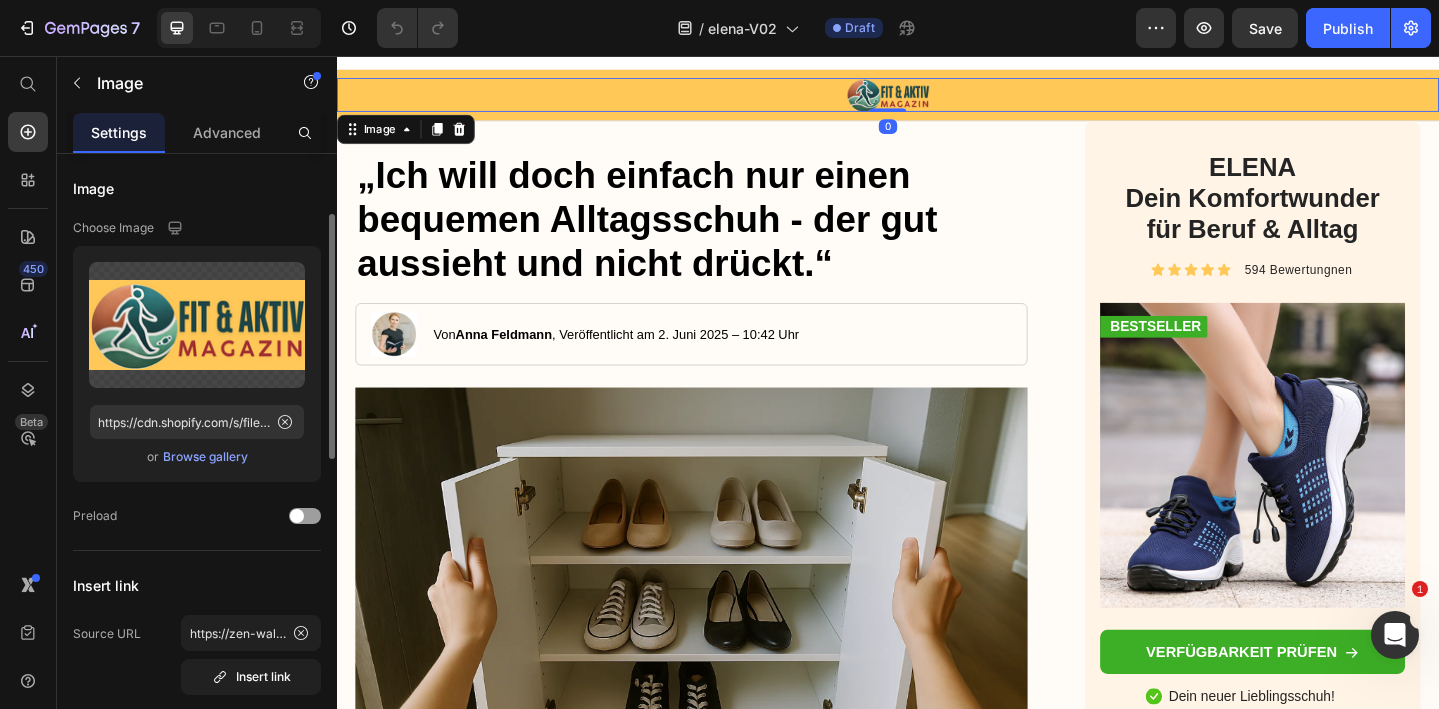 scroll, scrollTop: 95, scrollLeft: 0, axis: vertical 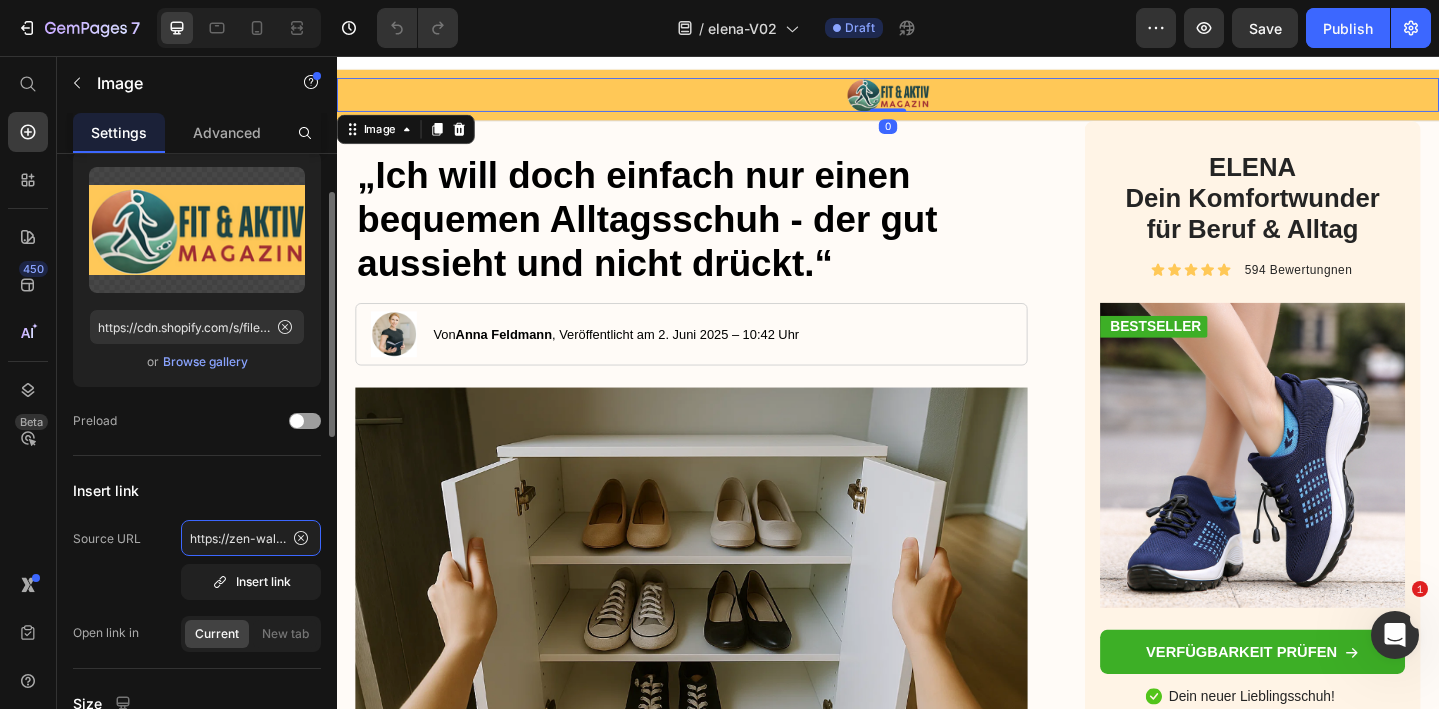 click on "https://zen-walk.at/products/elena" 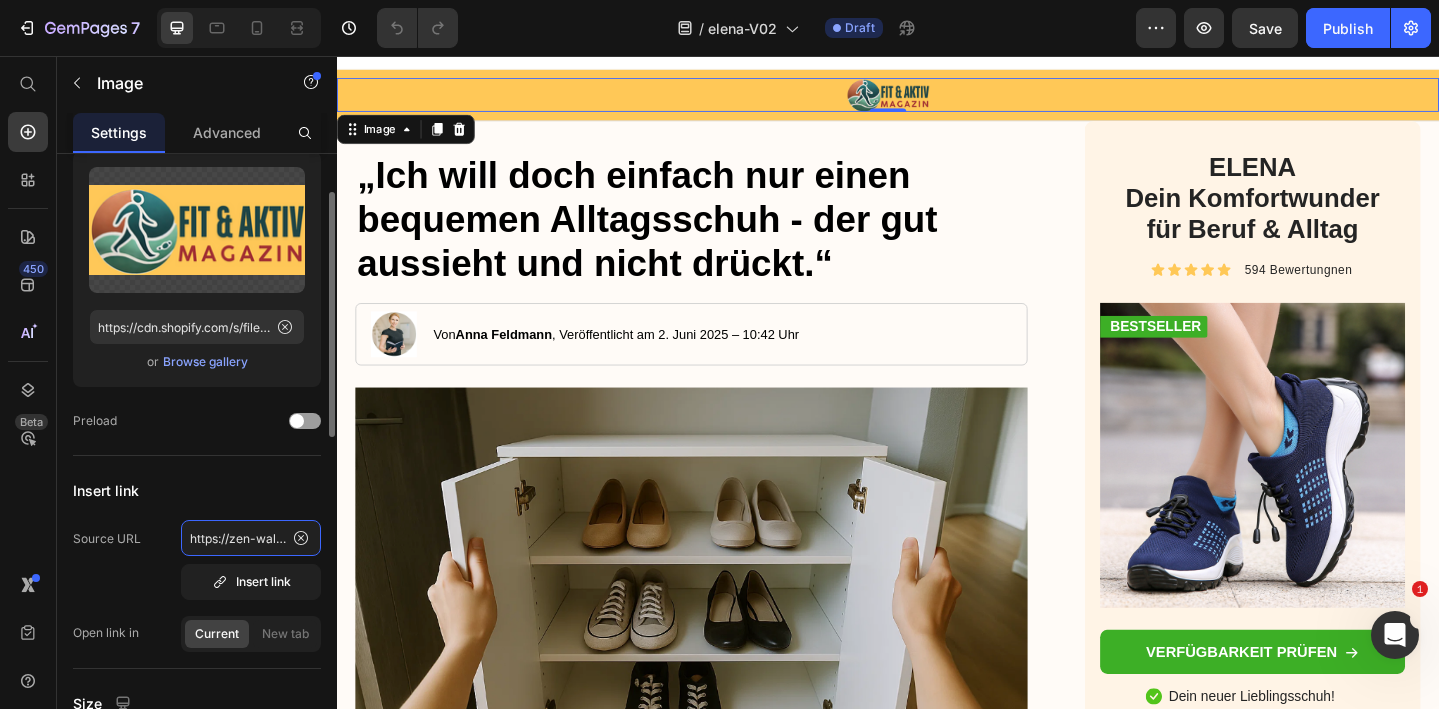 scroll, scrollTop: 0, scrollLeft: 98, axis: horizontal 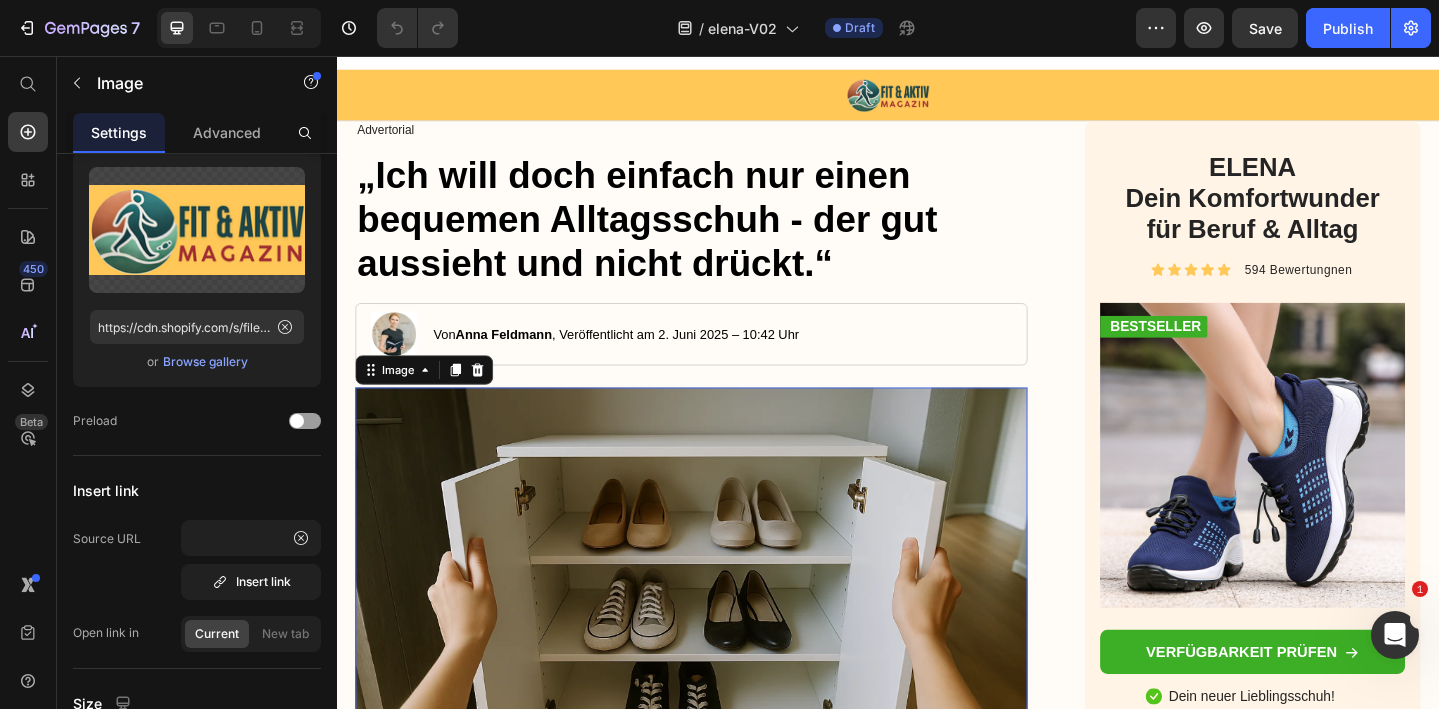 click at bounding box center [723, 659] 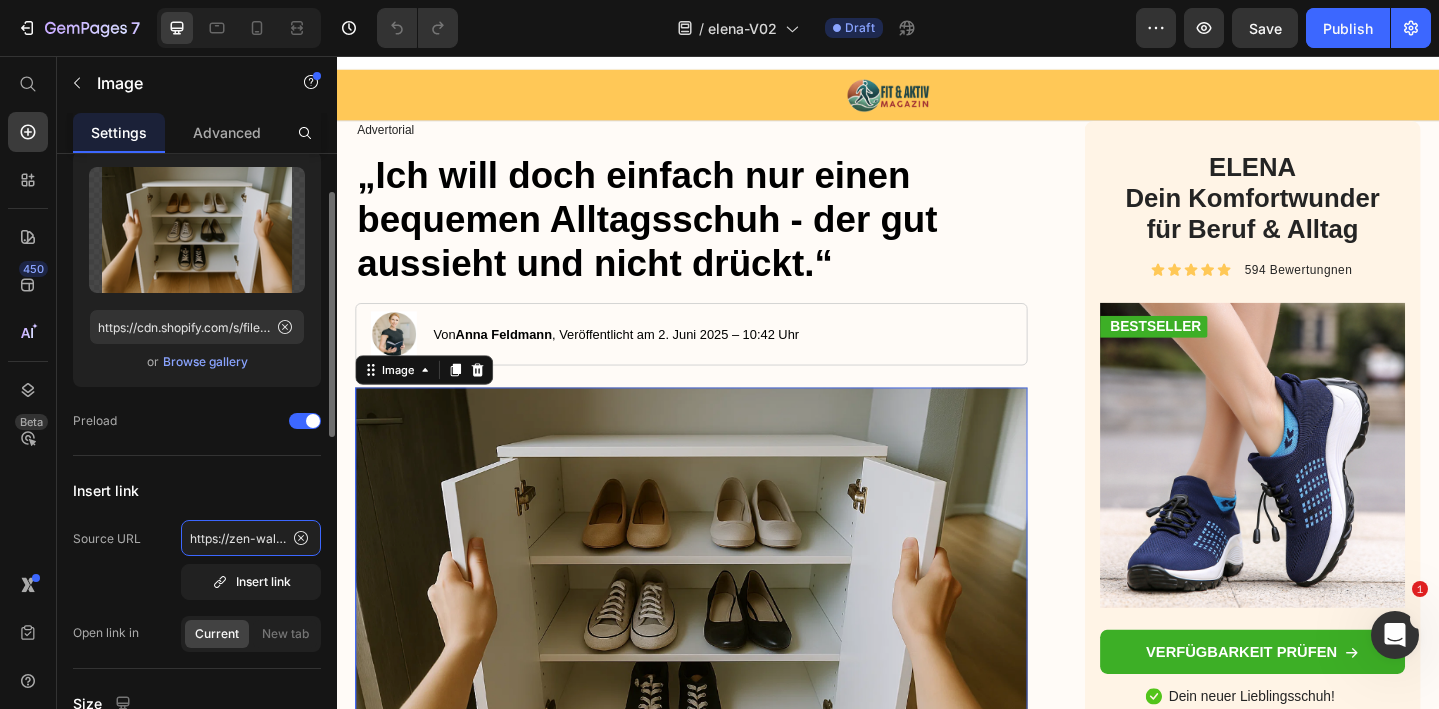 click on "https://zen-walk.at/products/elena" 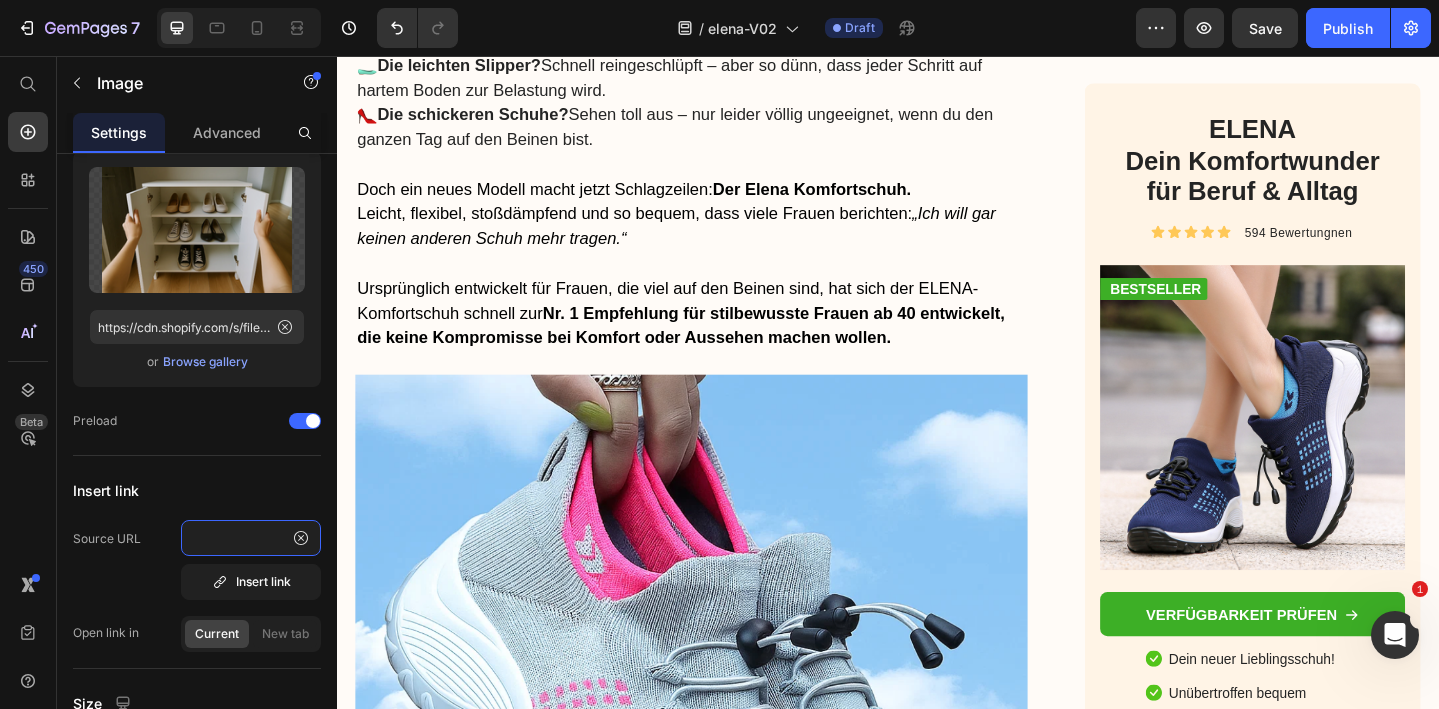 scroll, scrollTop: 1308, scrollLeft: 0, axis: vertical 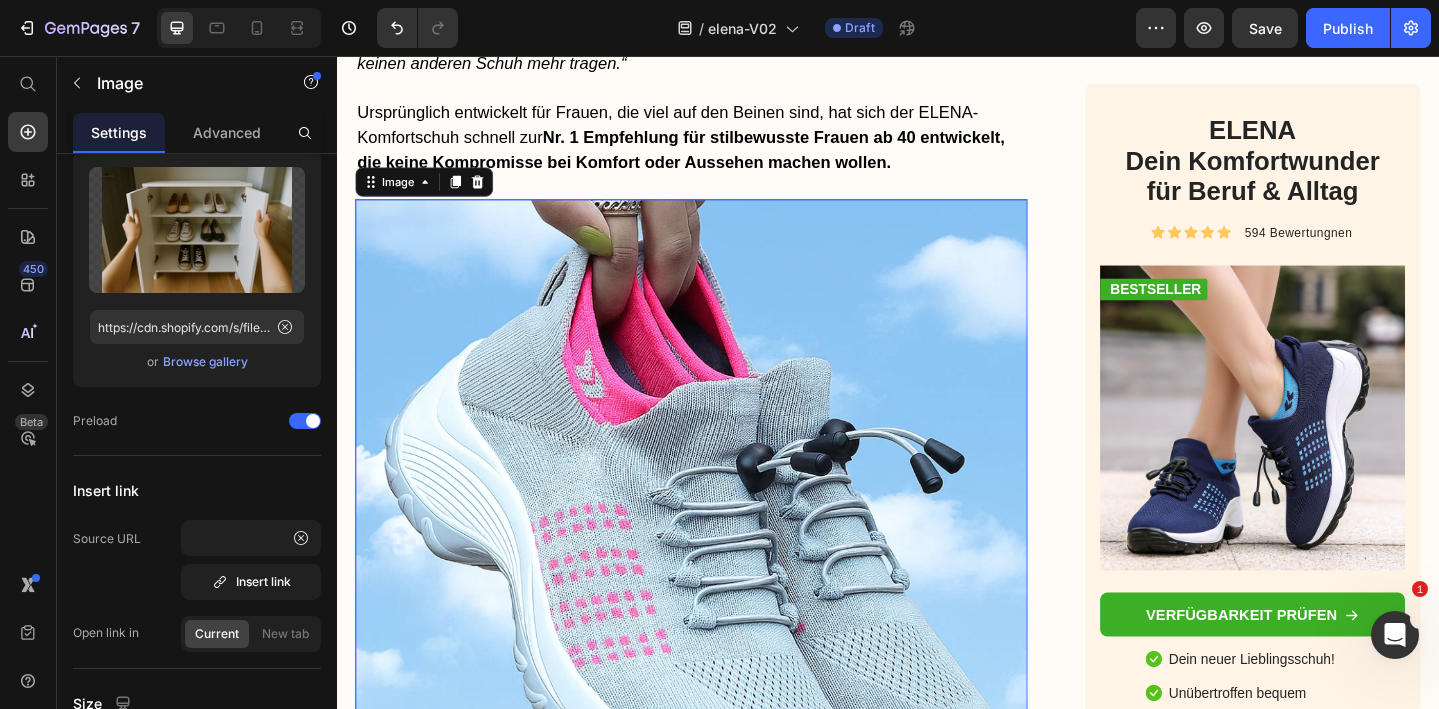 click at bounding box center [723, 578] 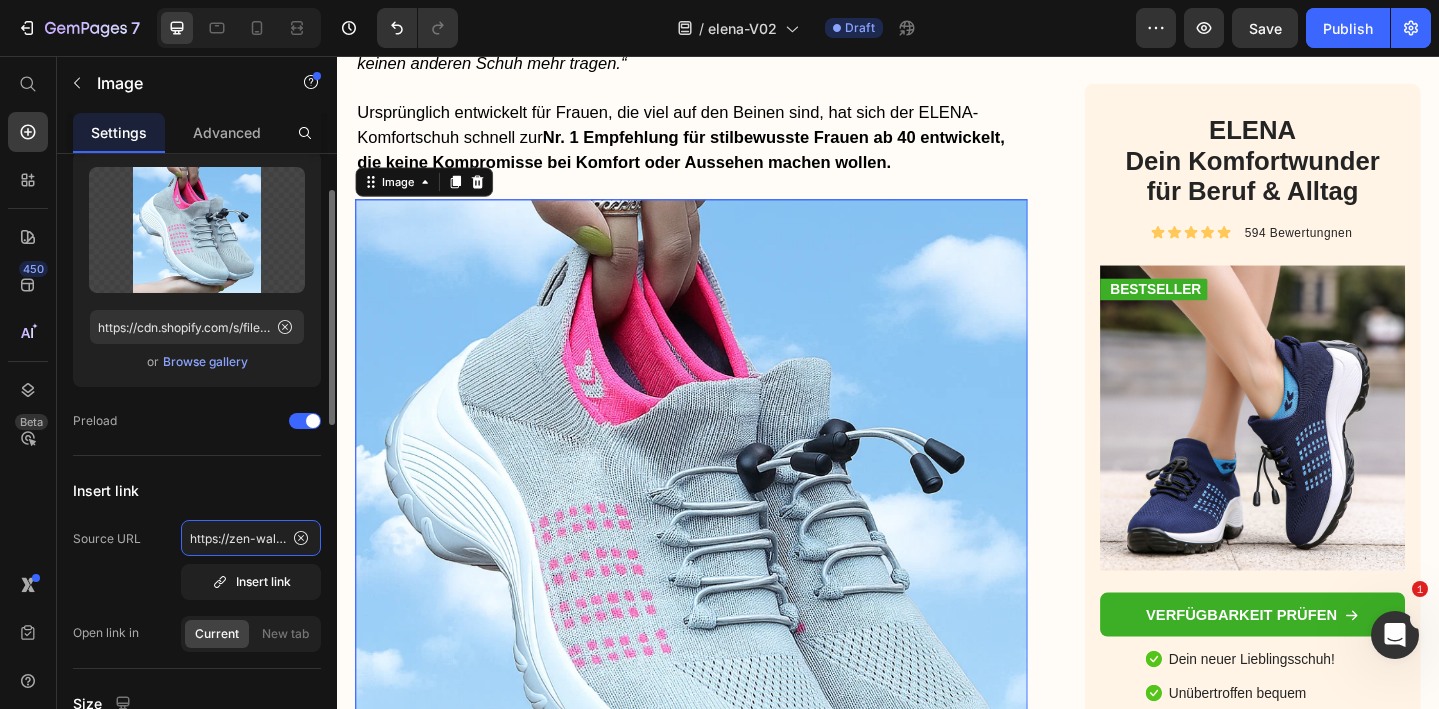 click on "https://zen-walk.at/products/elena" 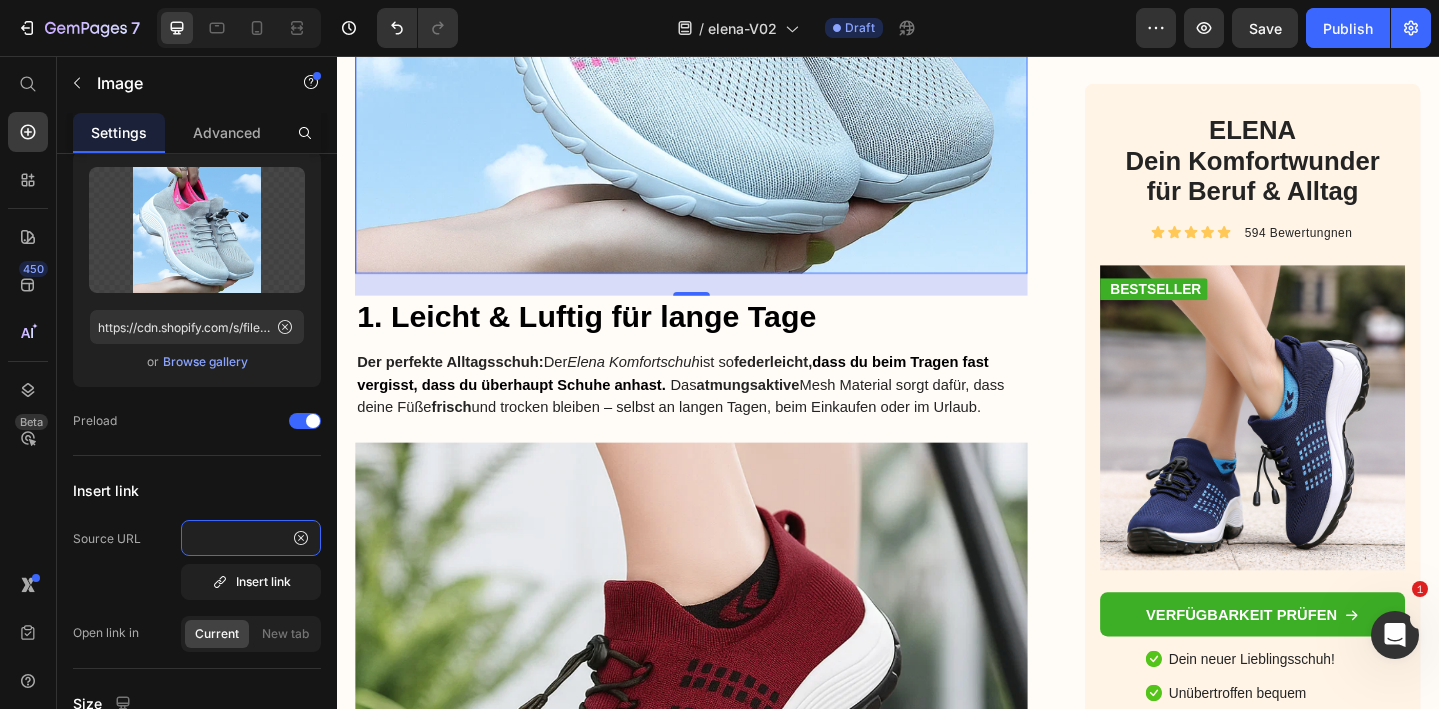 scroll, scrollTop: 1994, scrollLeft: 0, axis: vertical 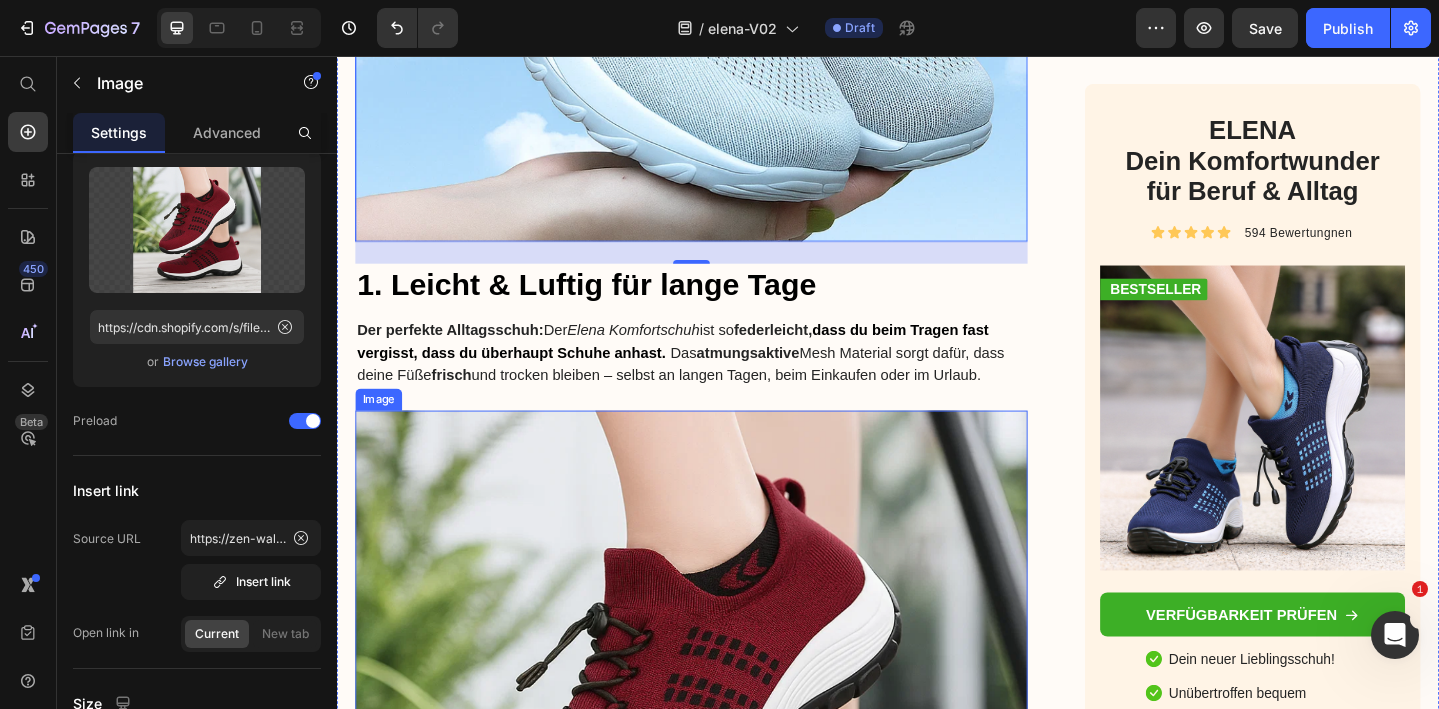click at bounding box center [723, 808] 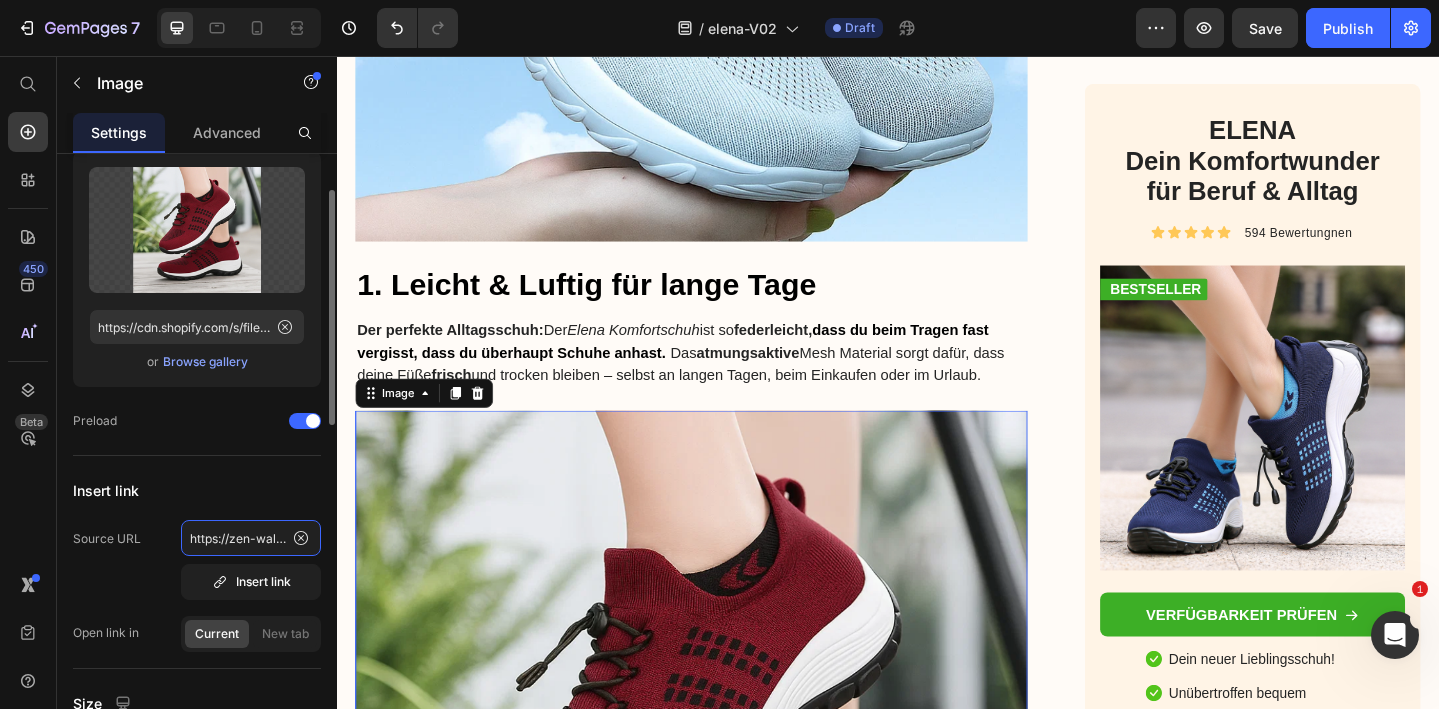 click on "https://zen-walk.at/products/elena" 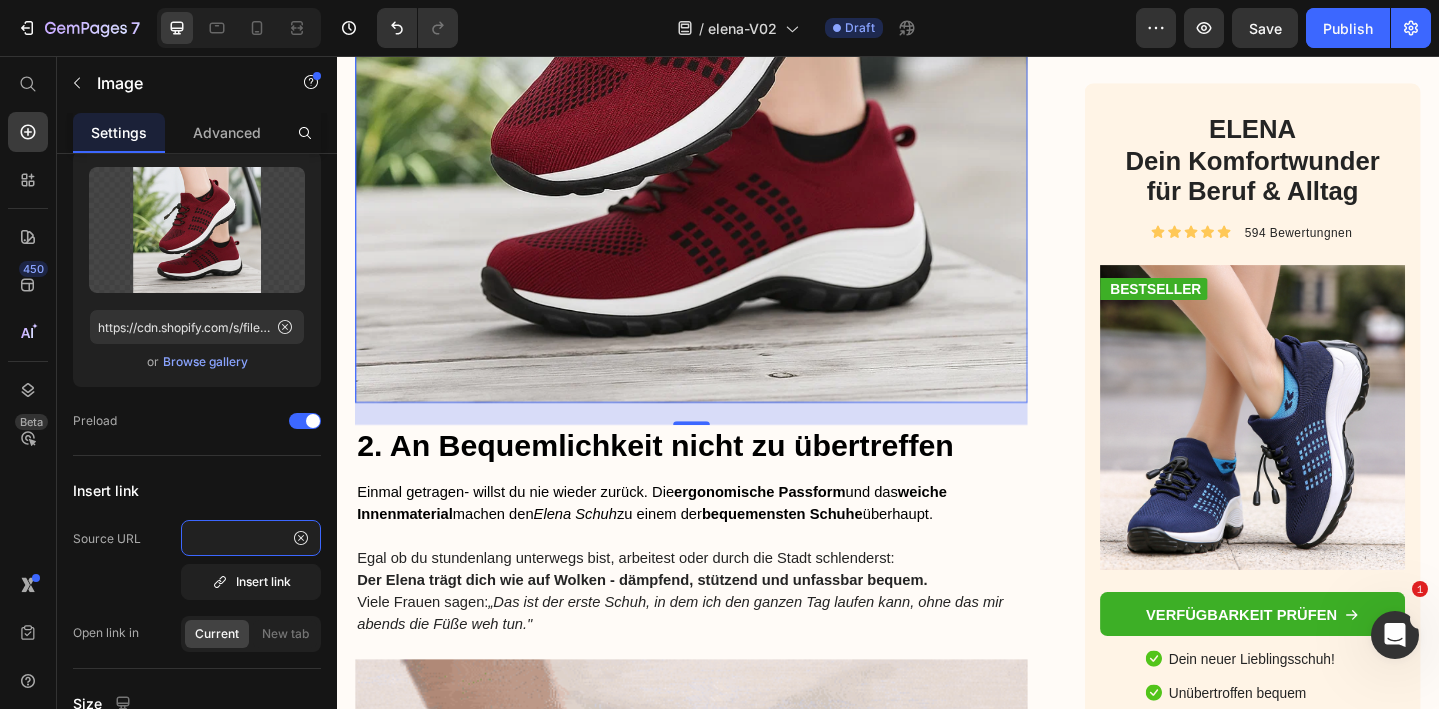 scroll, scrollTop: 2854, scrollLeft: 0, axis: vertical 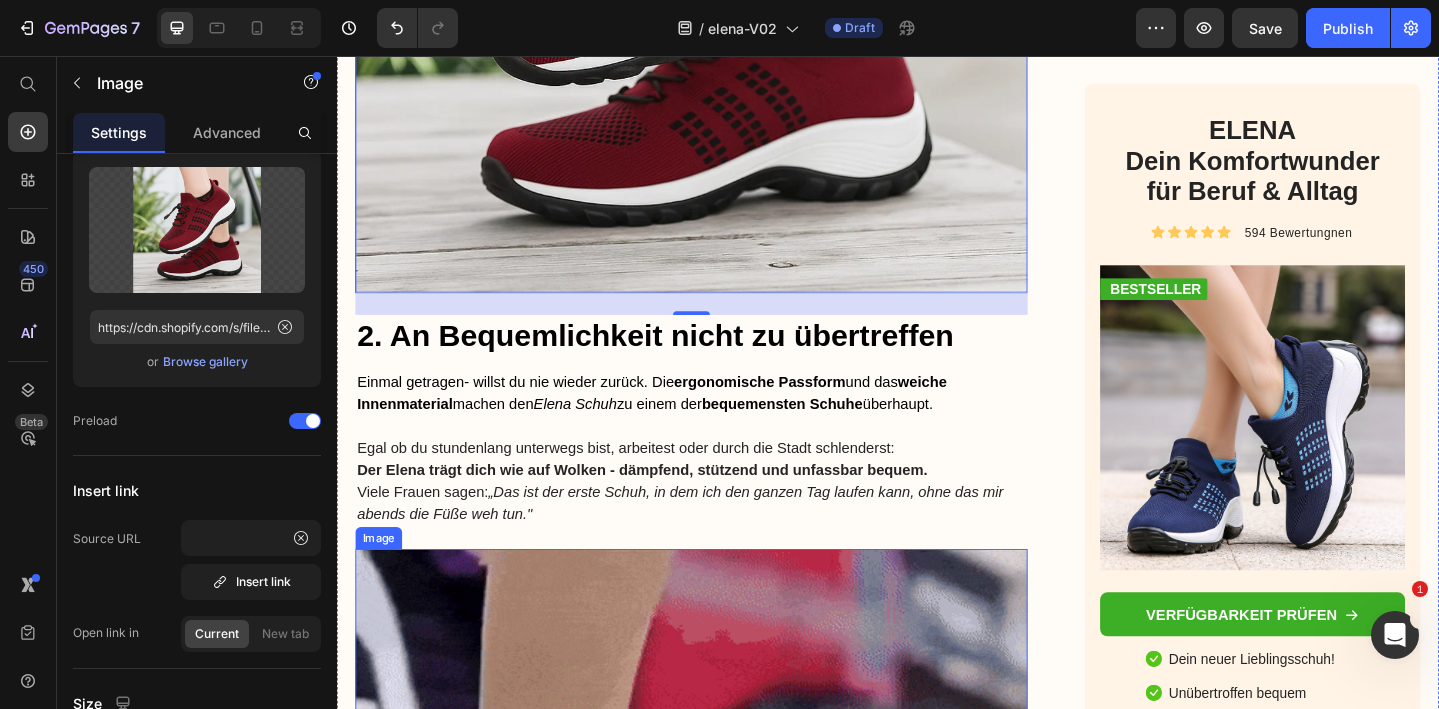 click at bounding box center [723, 959] 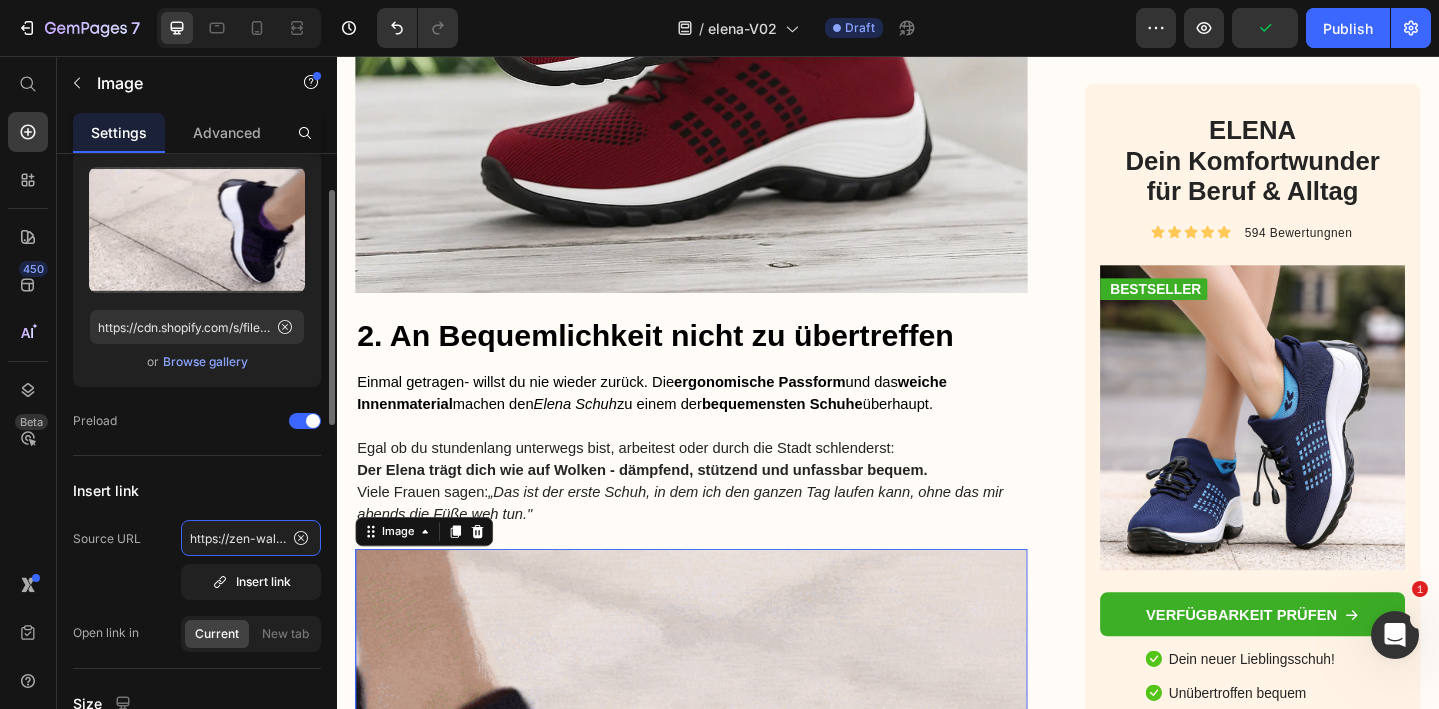 click on "https://zen-walk.at/products/elena" 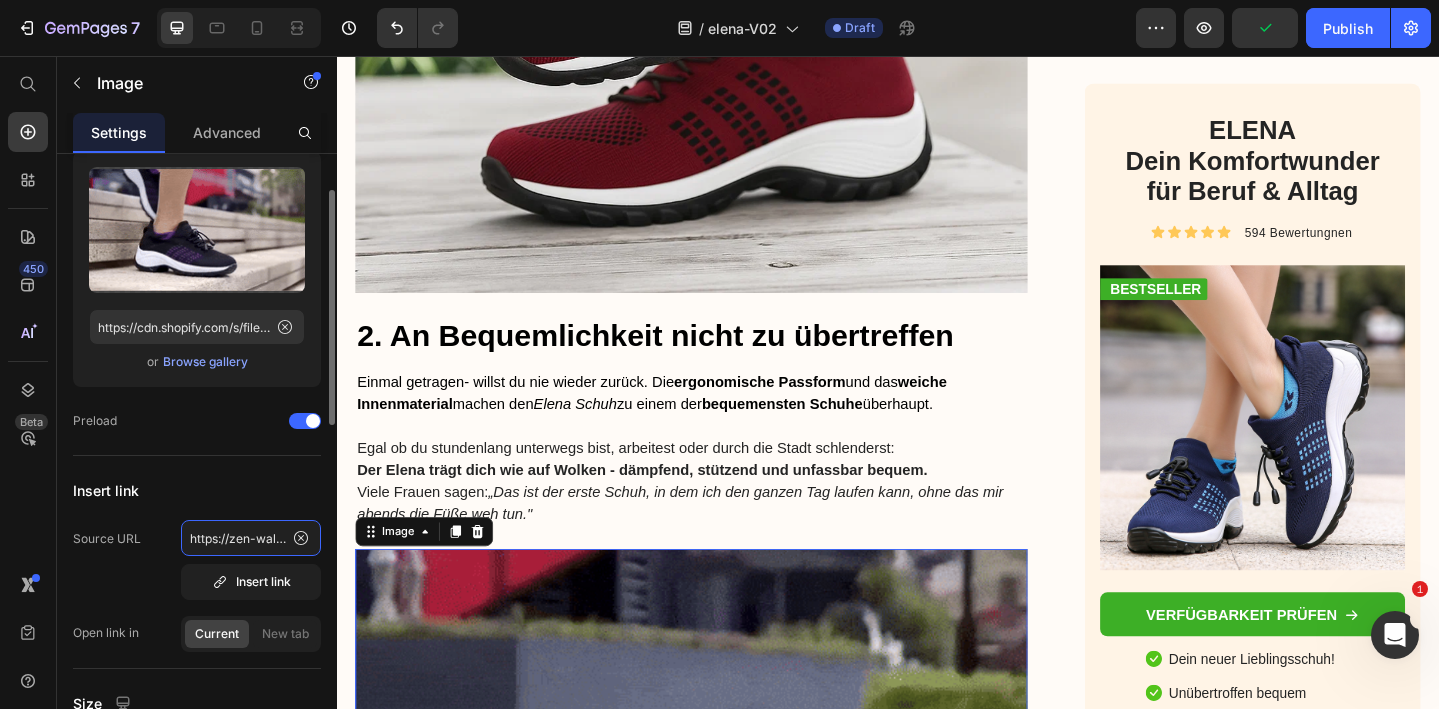 click on "https://zen-walk.at/products/elena" 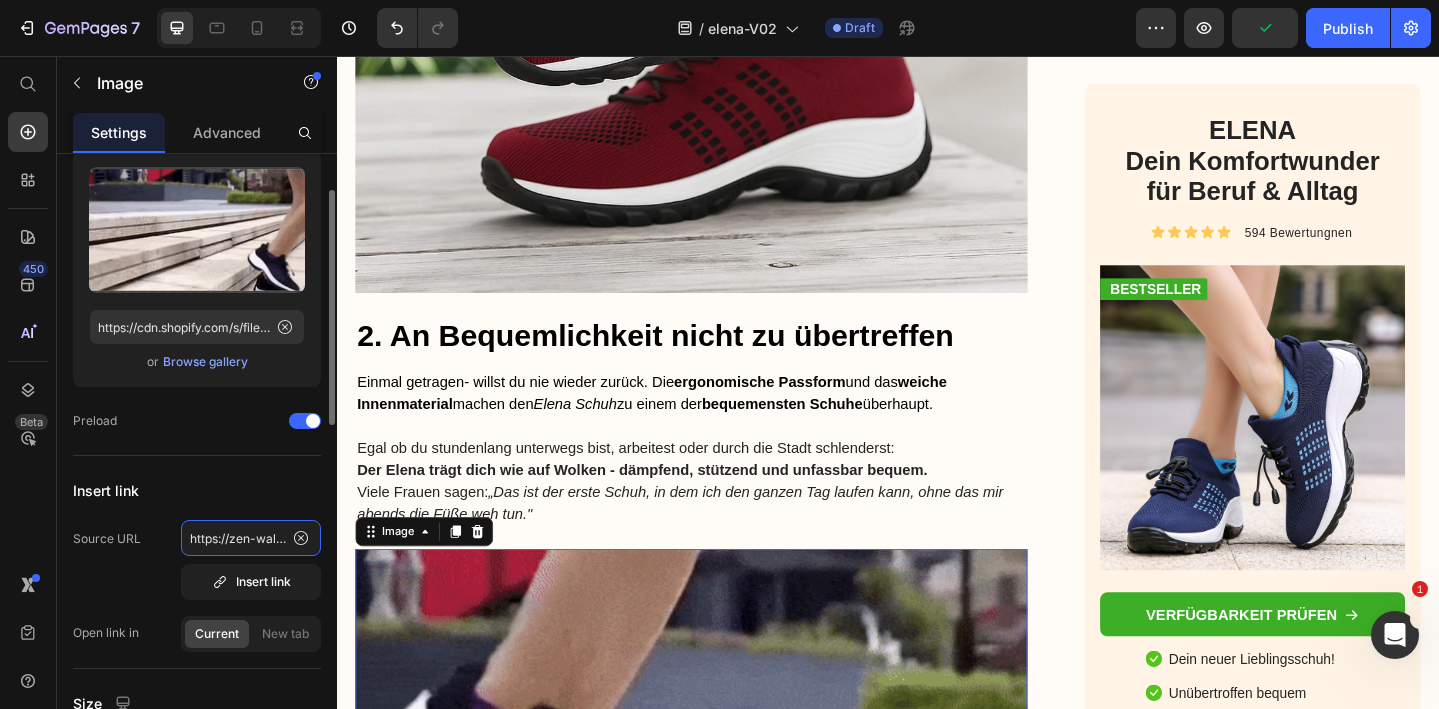 click on "https://zen-walk.at/products/elena" 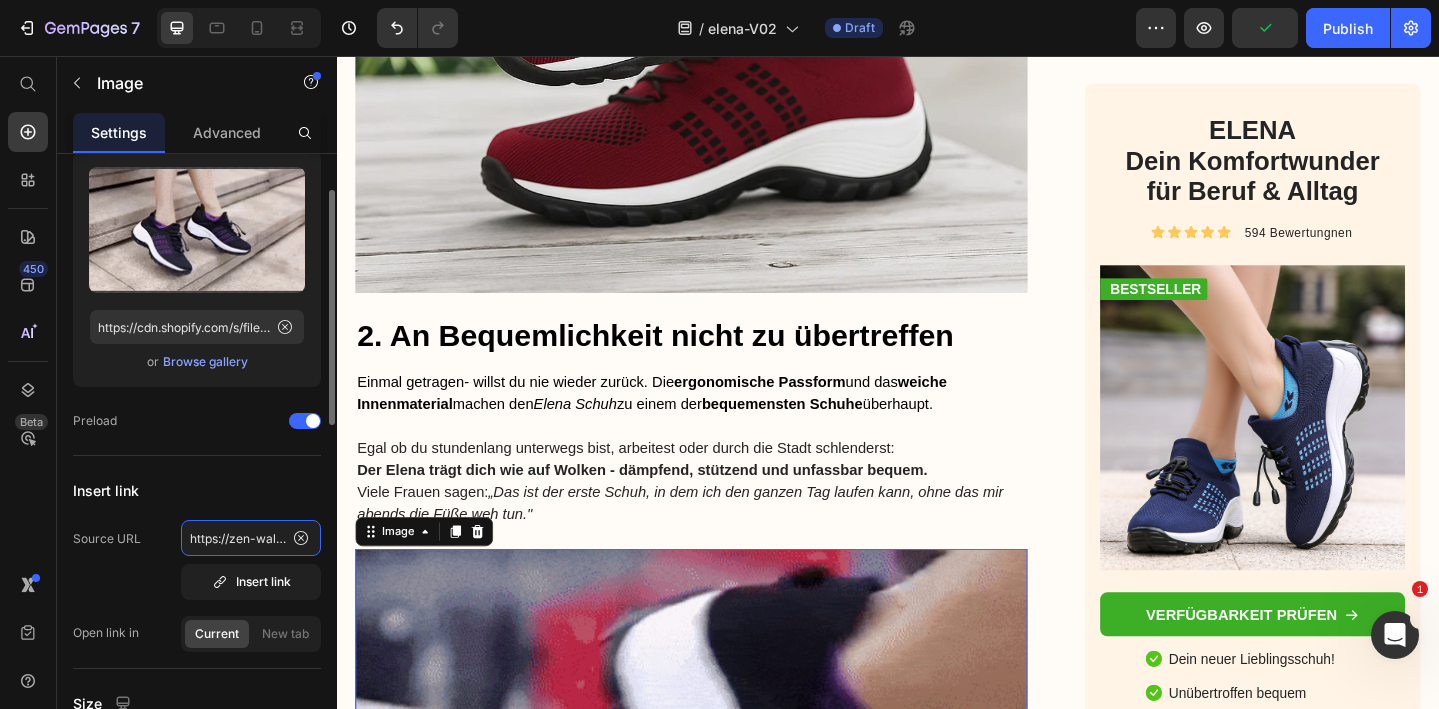 scroll, scrollTop: 0, scrollLeft: 98, axis: horizontal 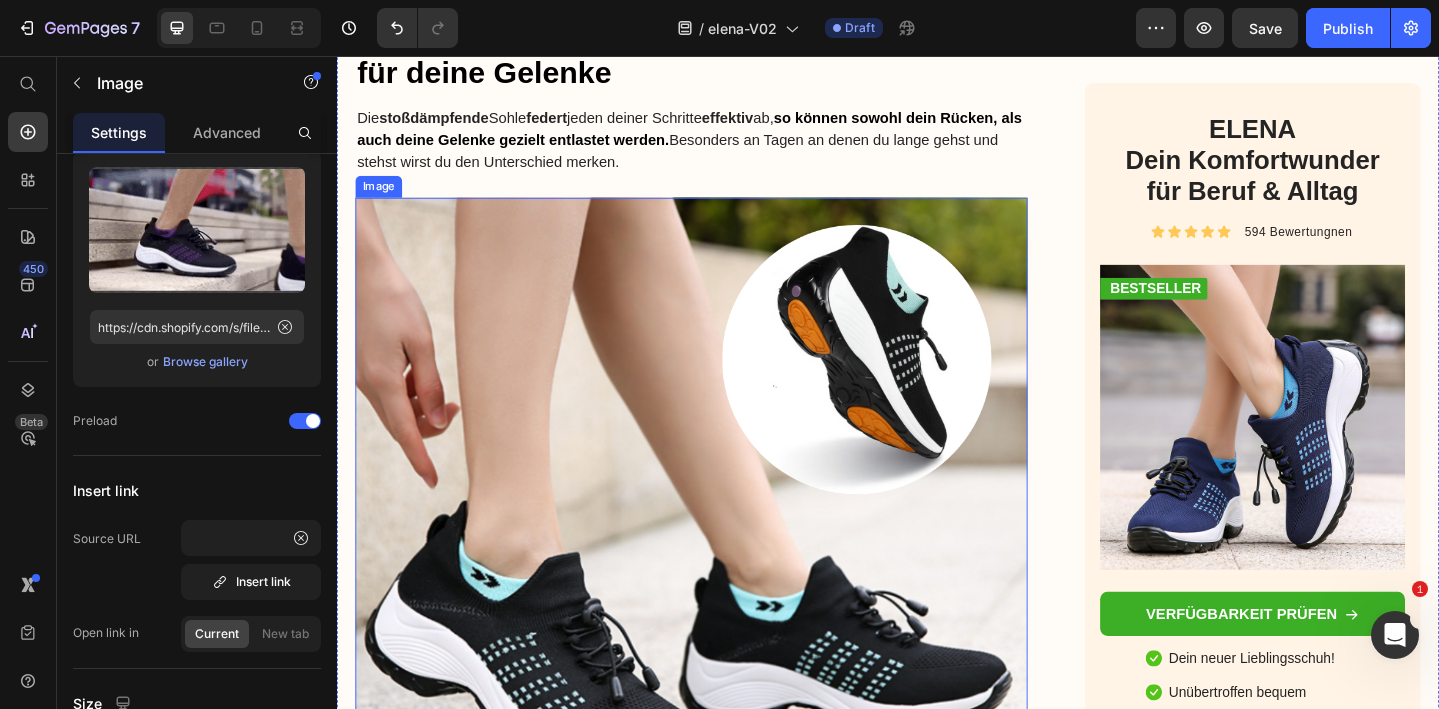 click at bounding box center (723, 576) 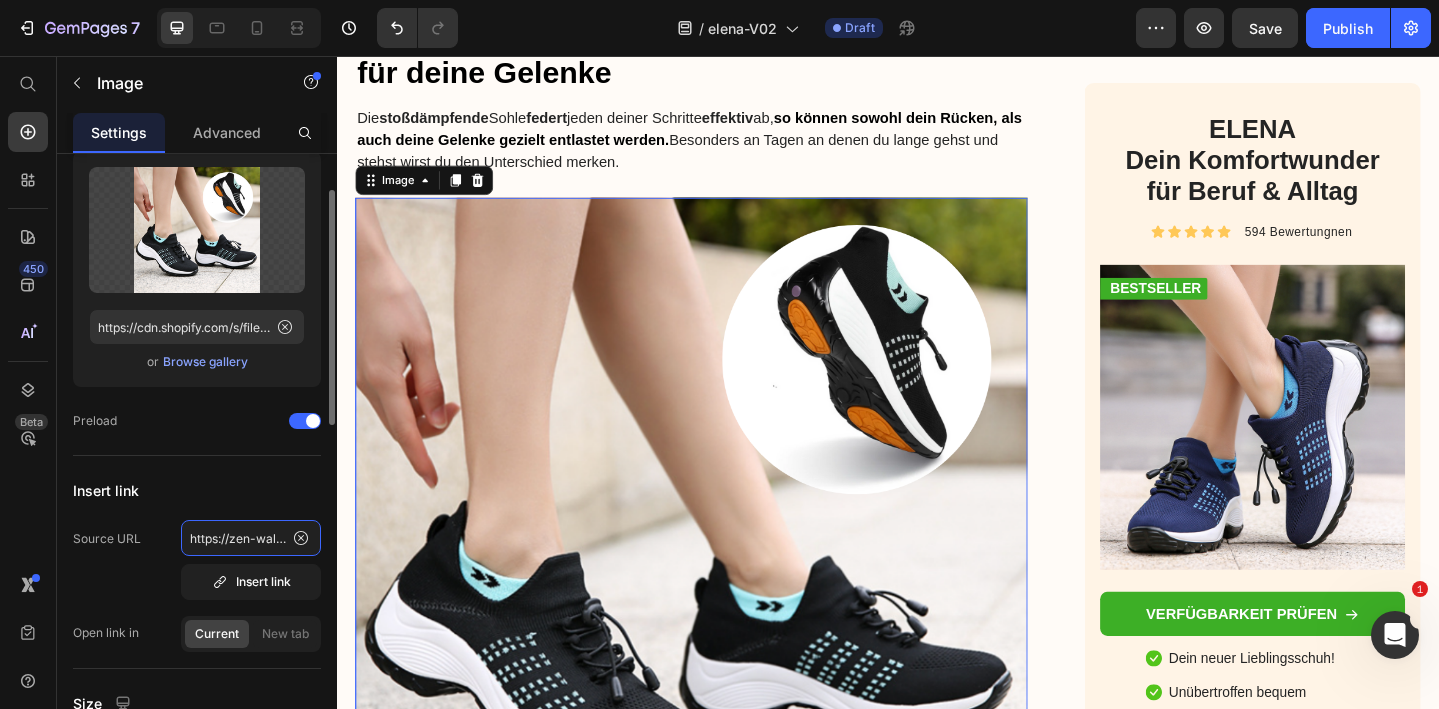 click on "https://zen-walk.at/products/elena" 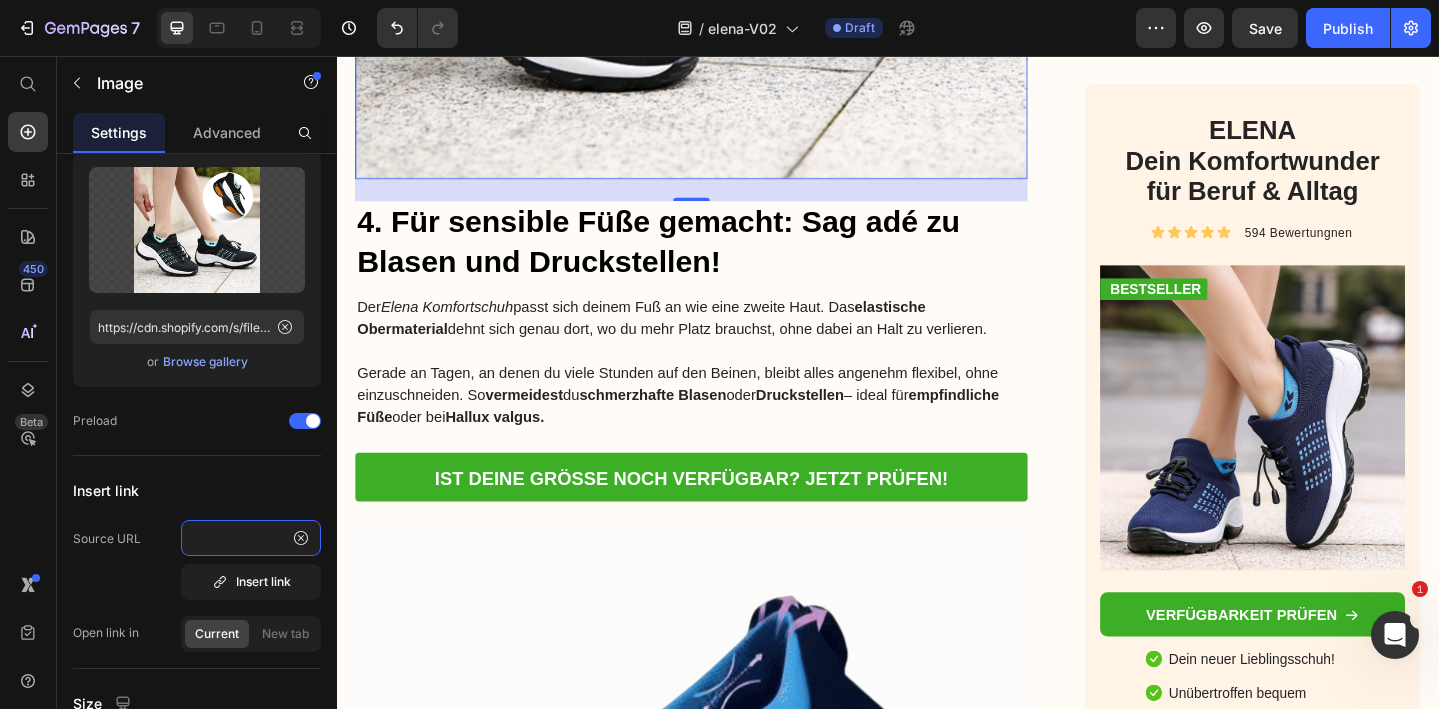 scroll, scrollTop: 4963, scrollLeft: 0, axis: vertical 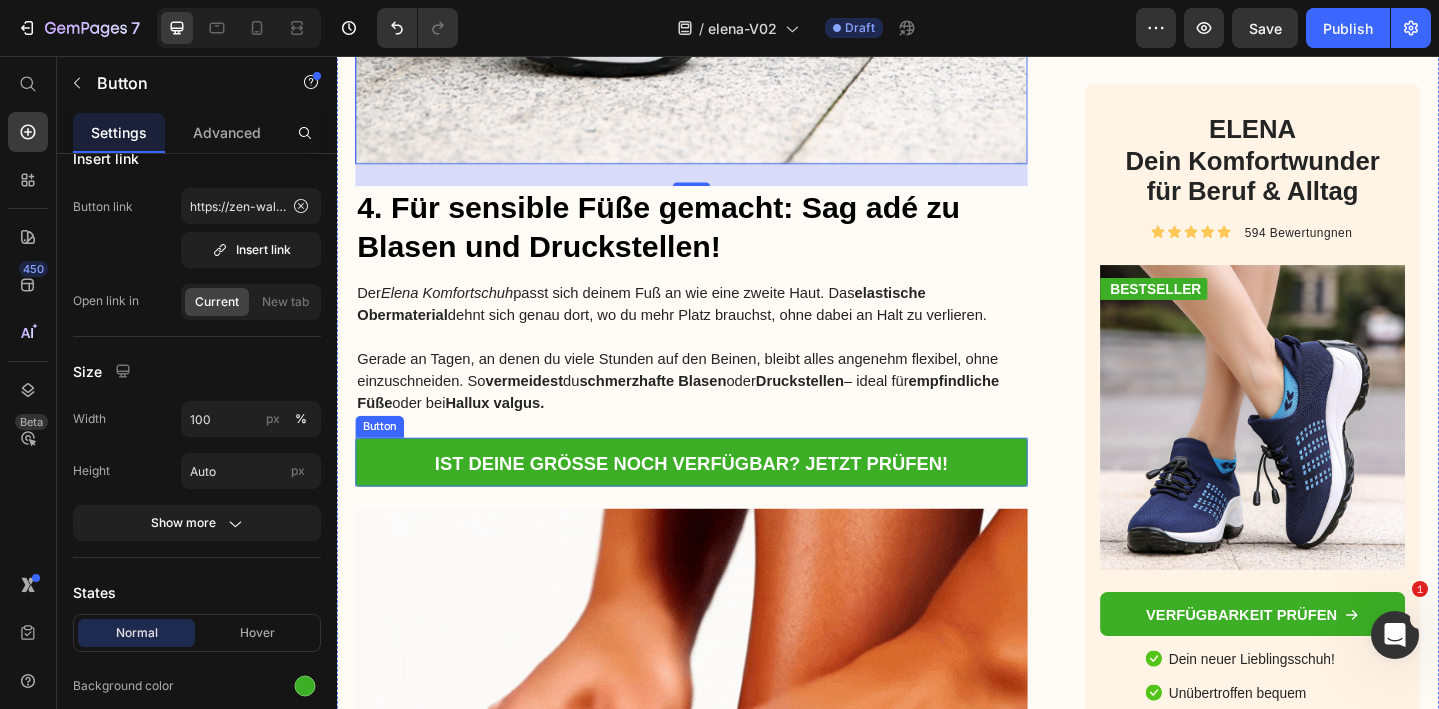 click on "IST DEINE GRÖSSE NOCH VERFÜGBAR? JETZT PRÜFEN!" at bounding box center [723, 498] 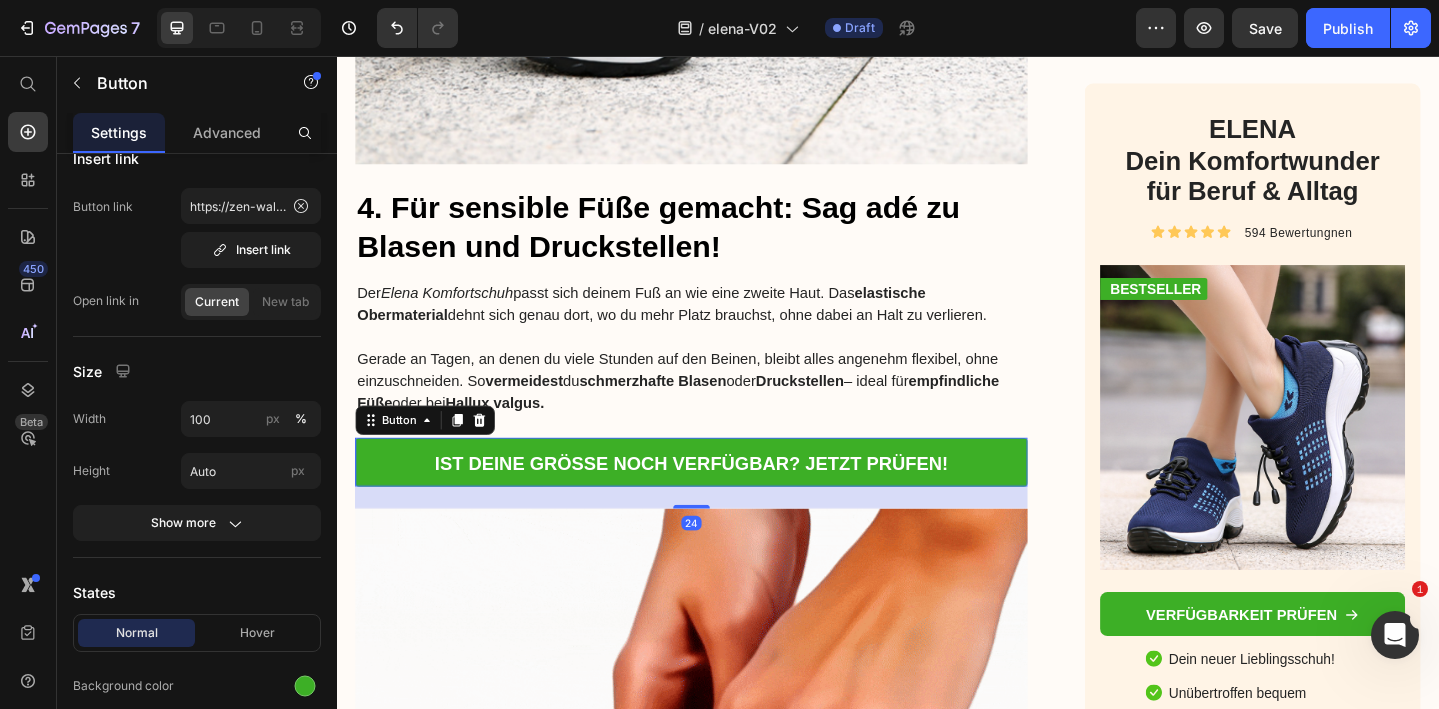 scroll, scrollTop: 0, scrollLeft: 0, axis: both 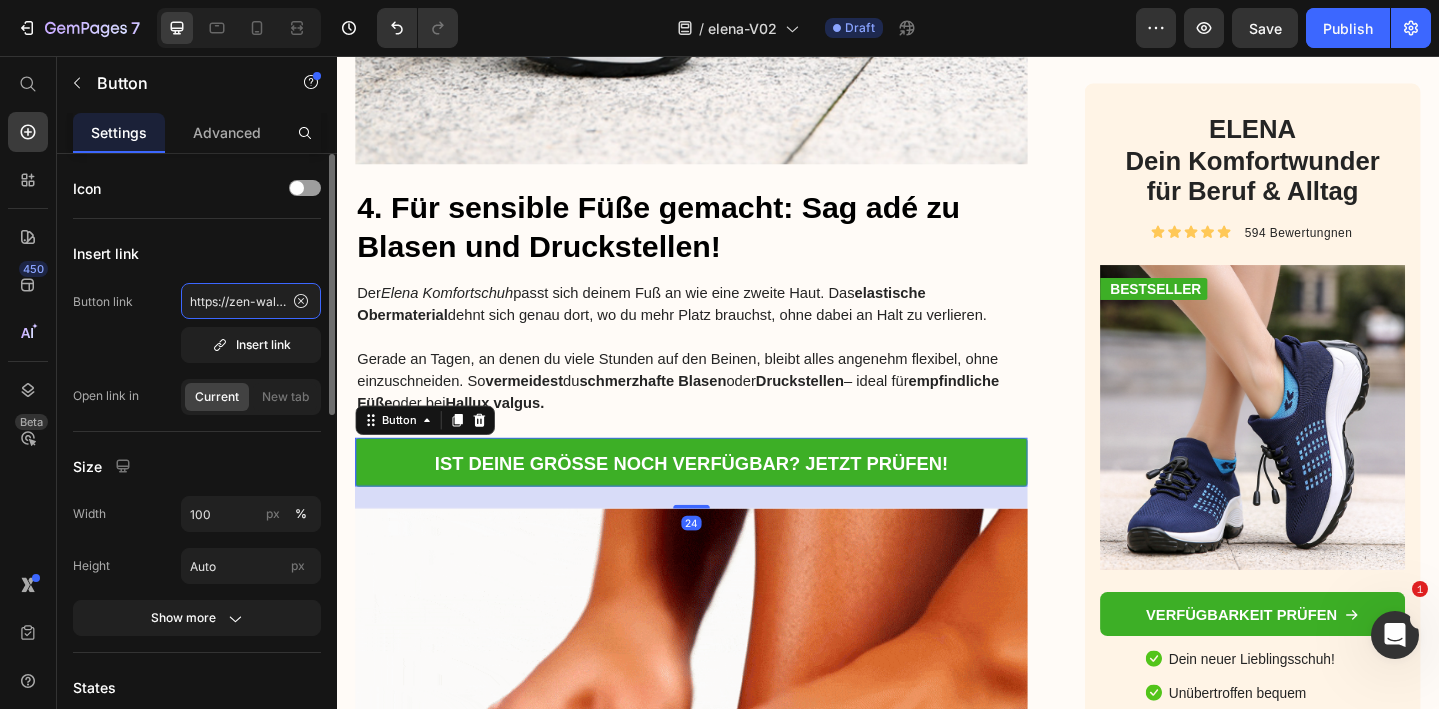 click on "https://zen-walk.at/products/elena" 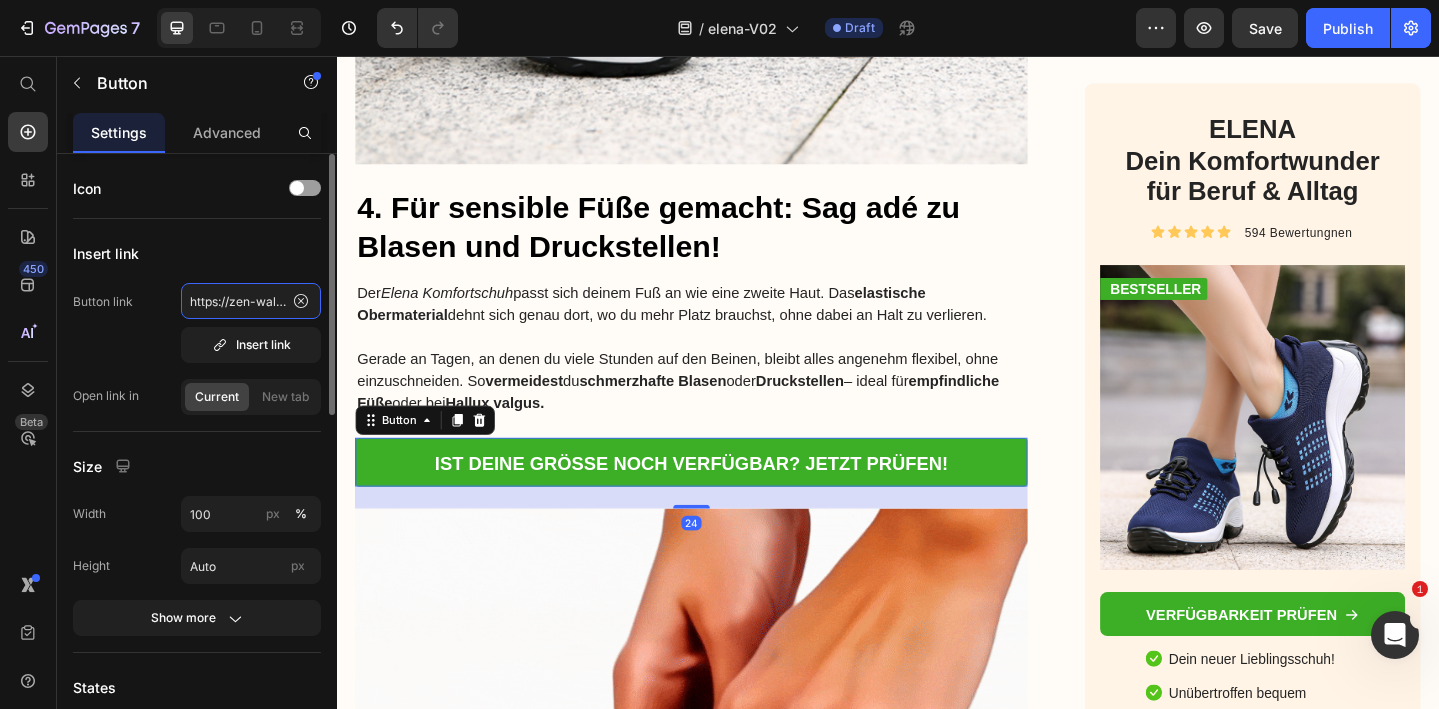 click on "https://zen-walk.at/products/elena" 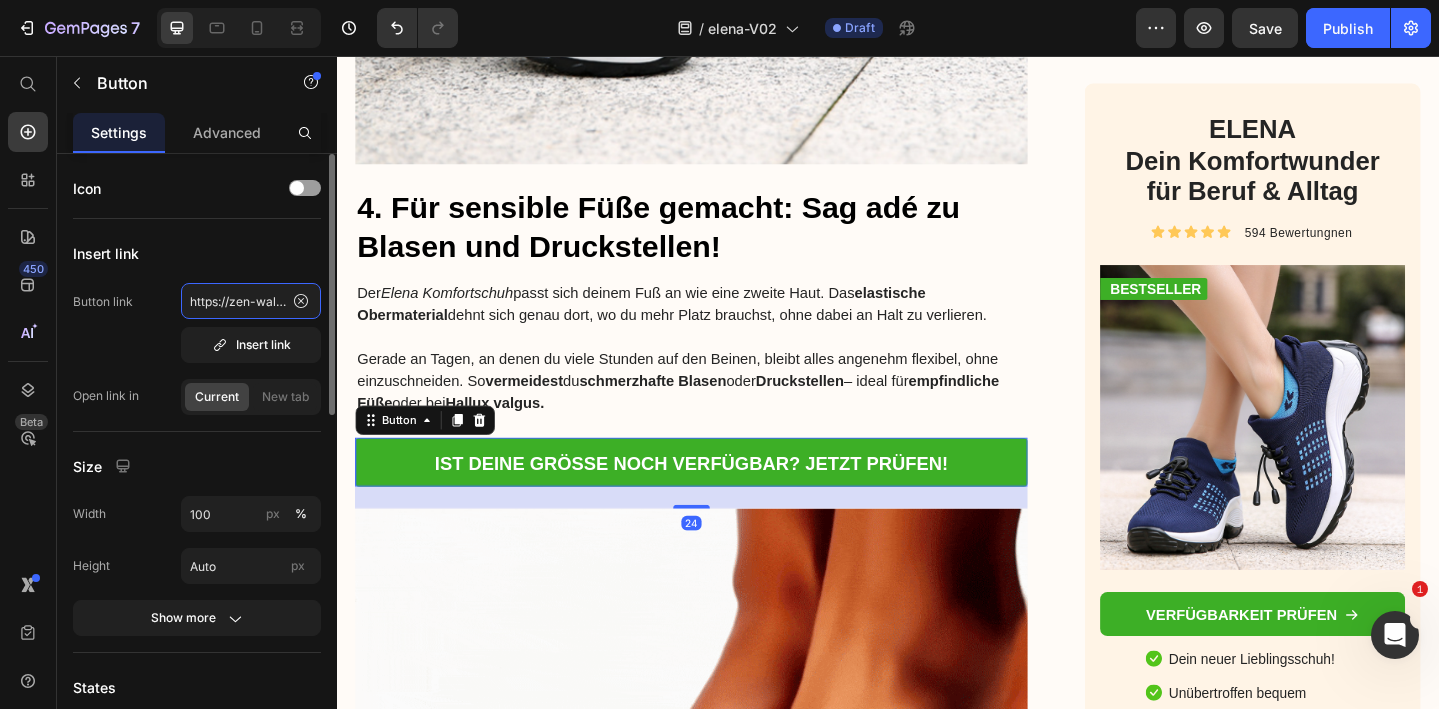 click on "https://zen-walk.at/products/elena" 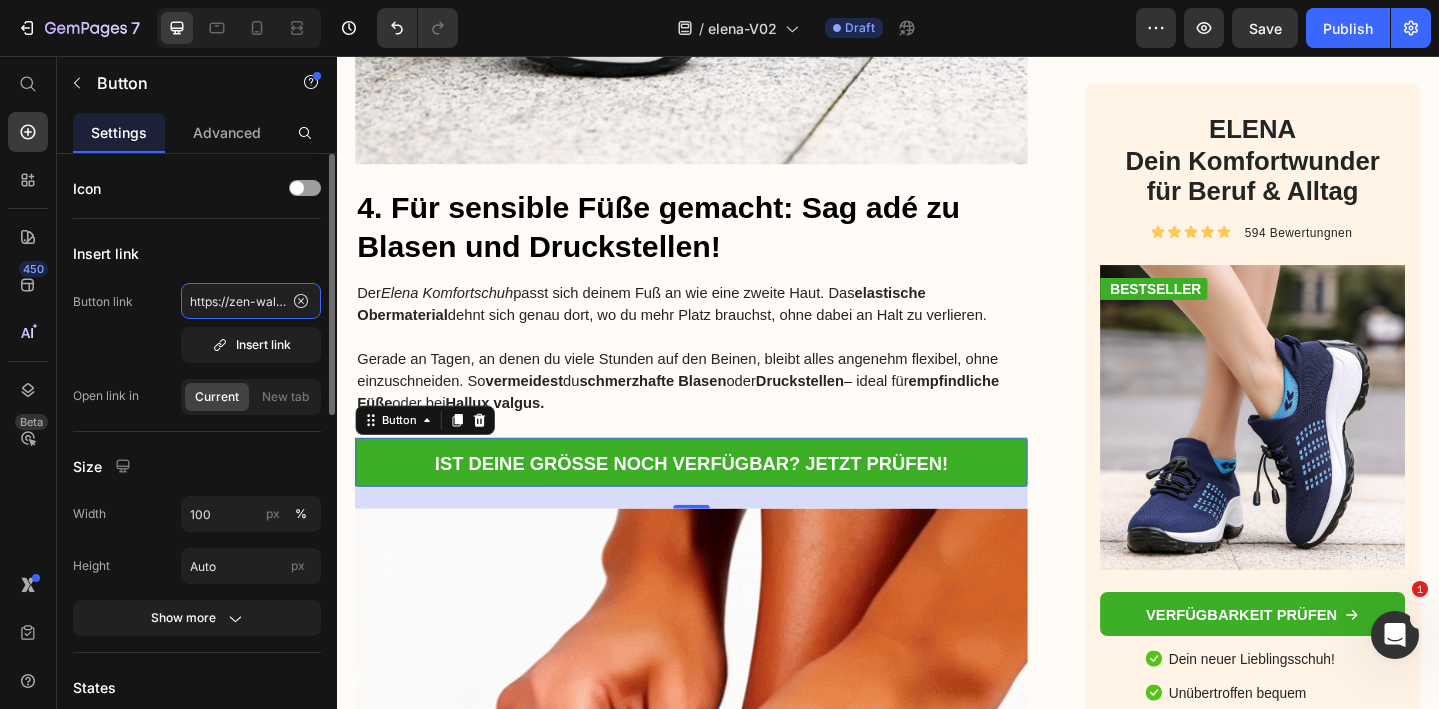 scroll, scrollTop: 0, scrollLeft: 98, axis: horizontal 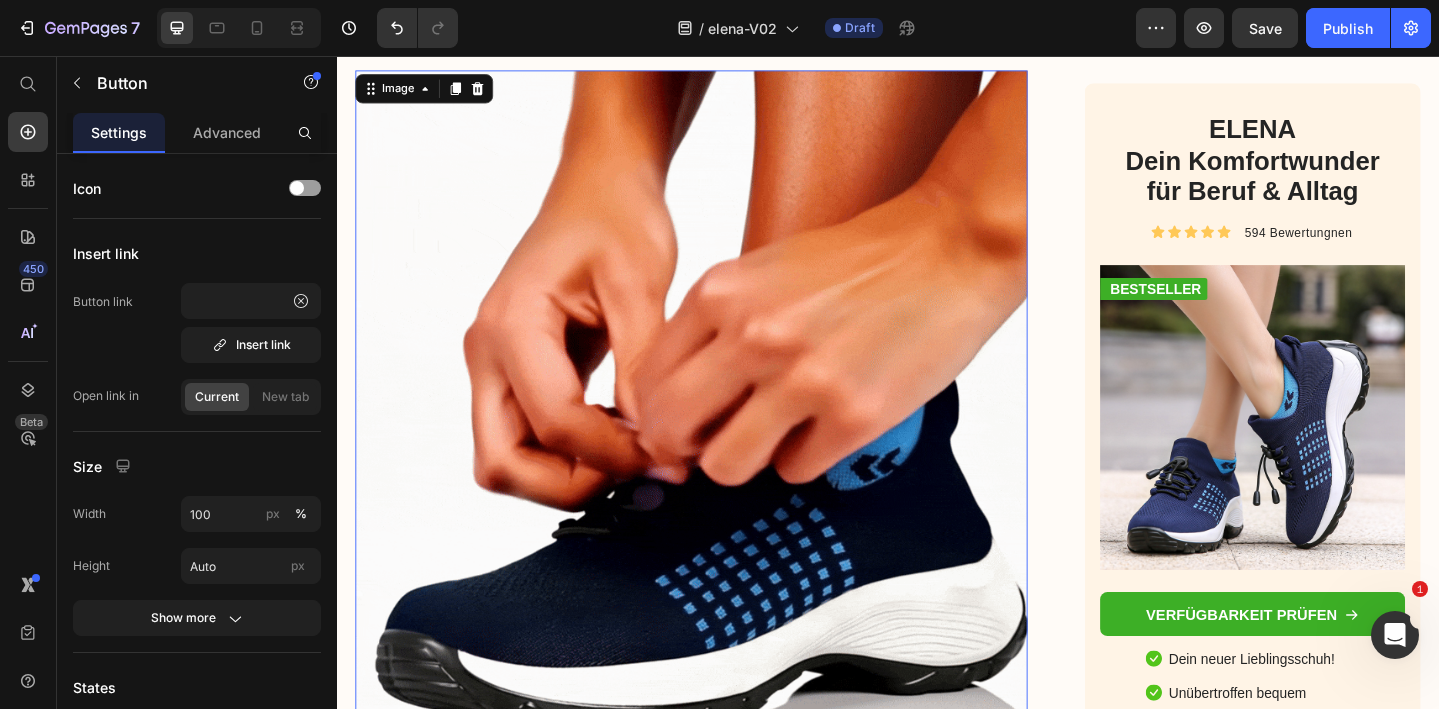 click at bounding box center [723, 438] 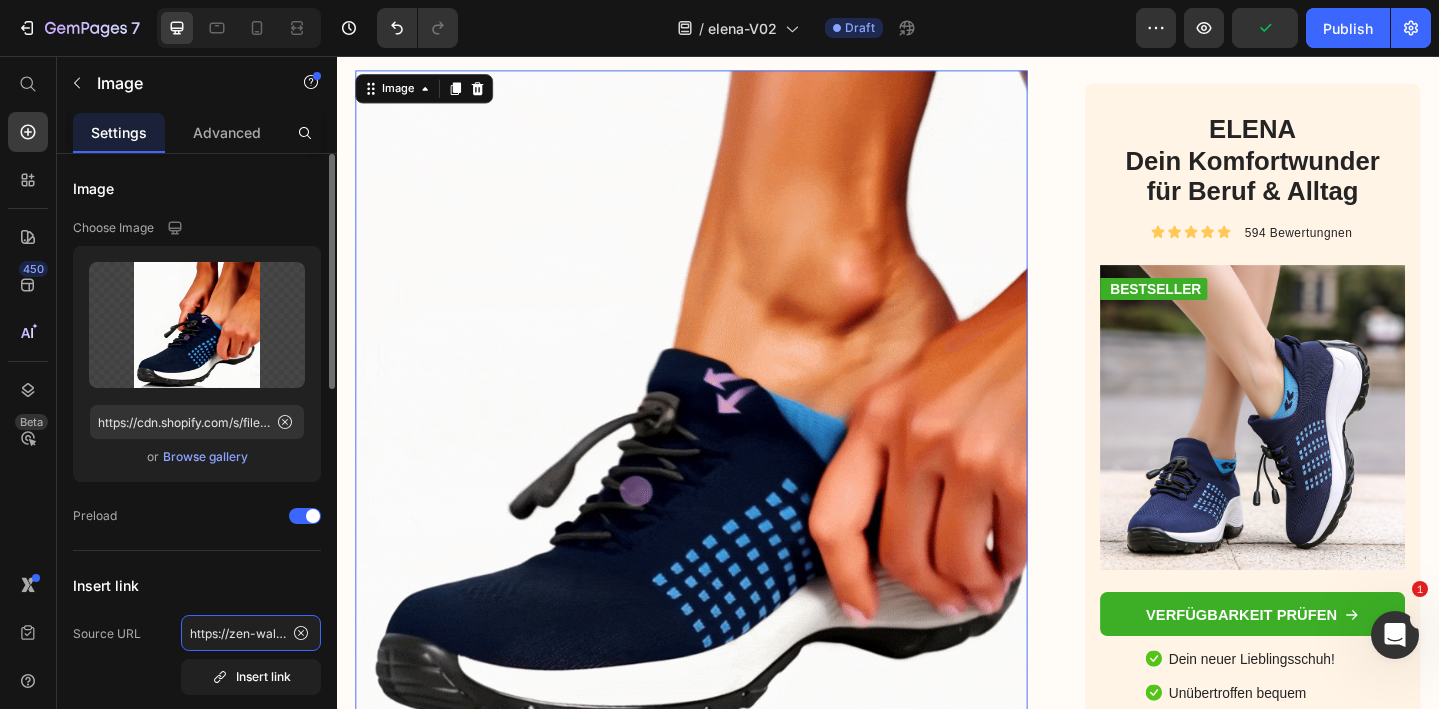 click on "https://zen-walk.at/products/elena" 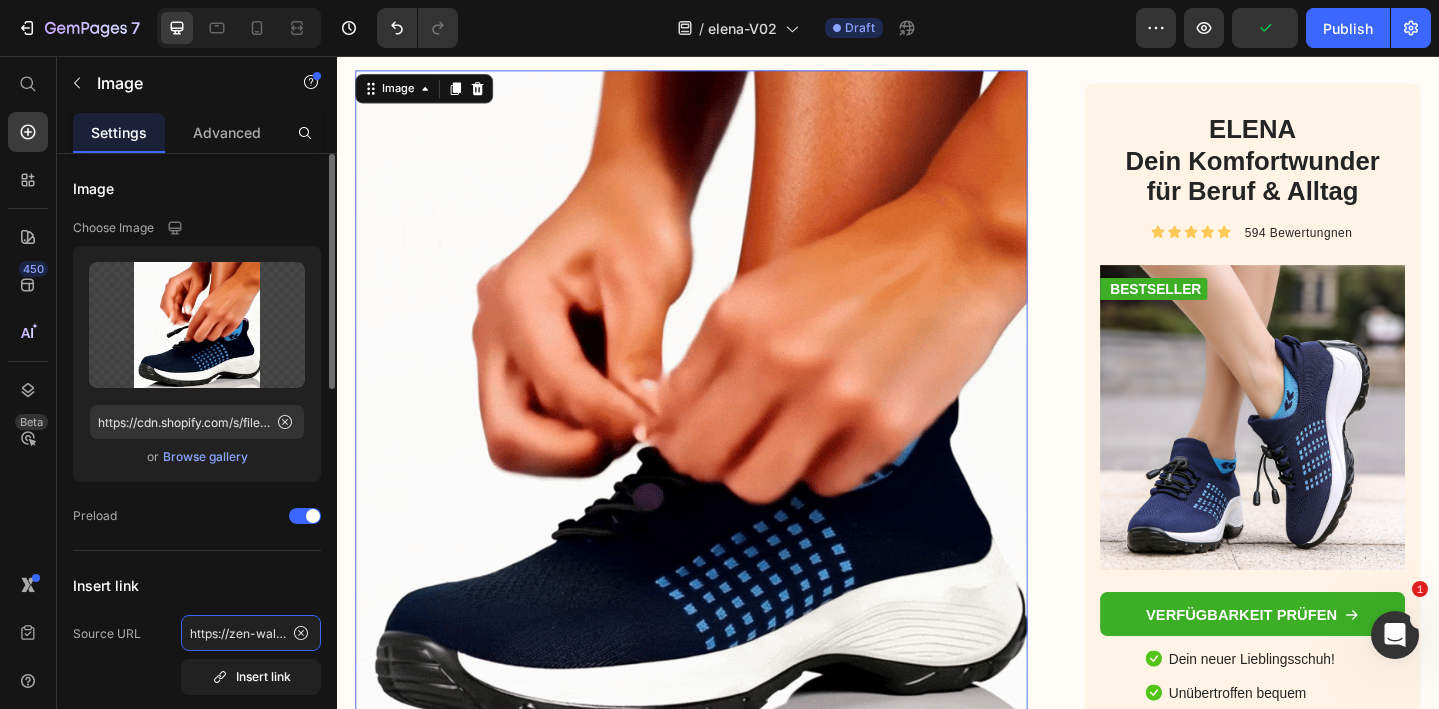 click on "https://zen-walk.at/products/elena" 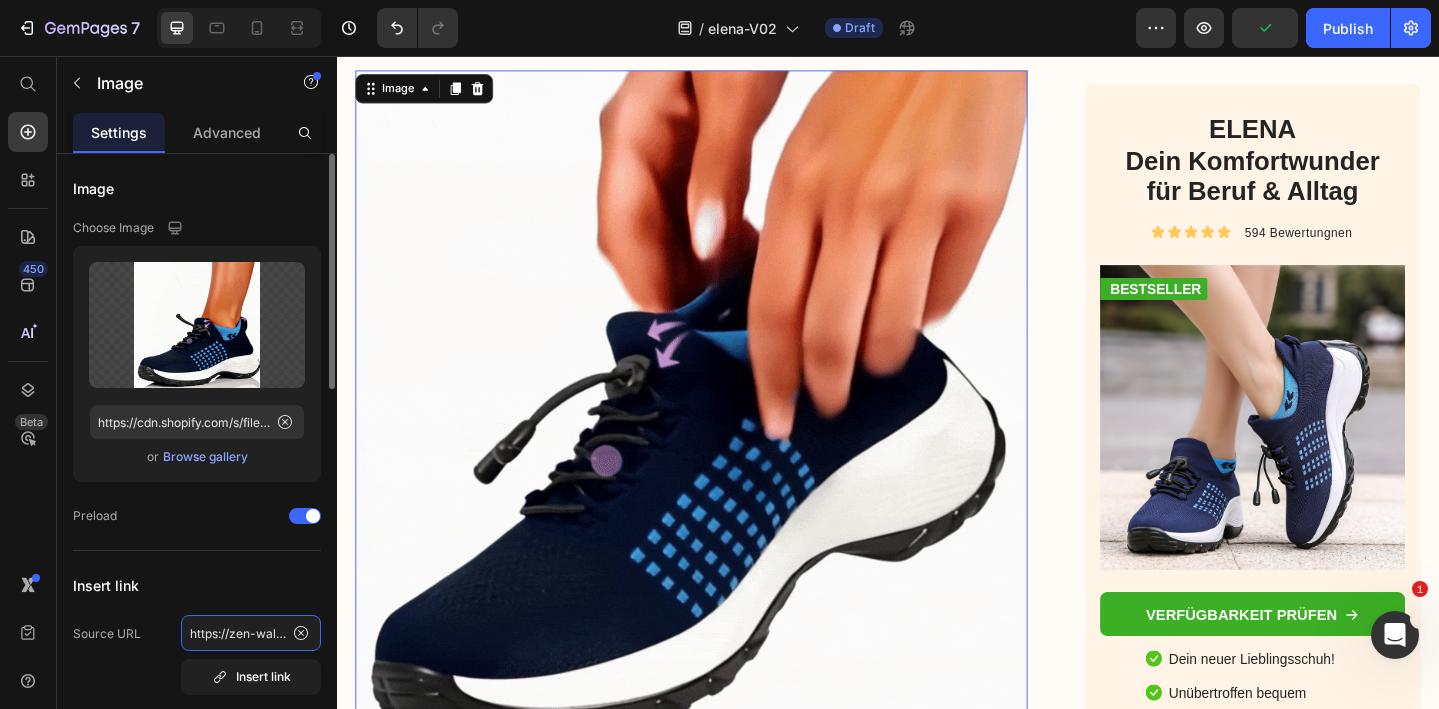 click on "https://zen-walk.at/products/elena" 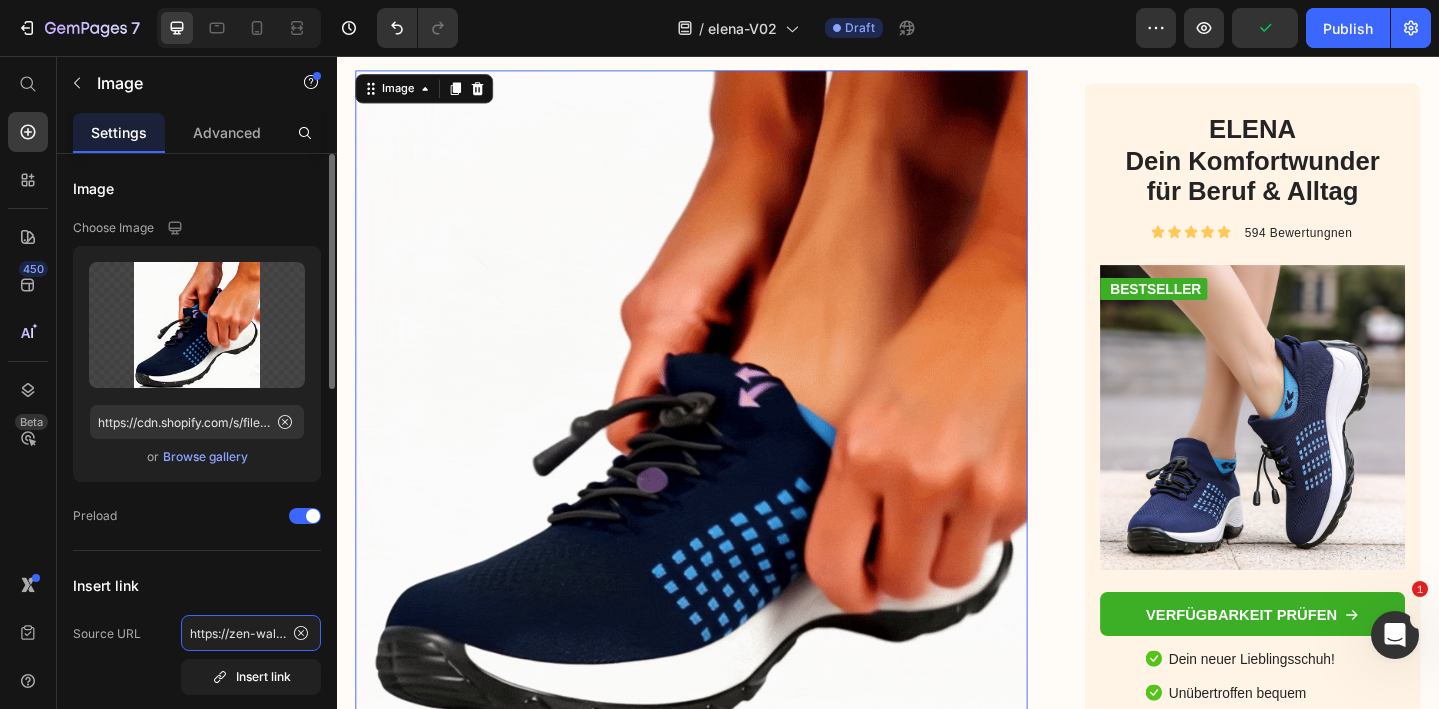 scroll, scrollTop: 0, scrollLeft: 98, axis: horizontal 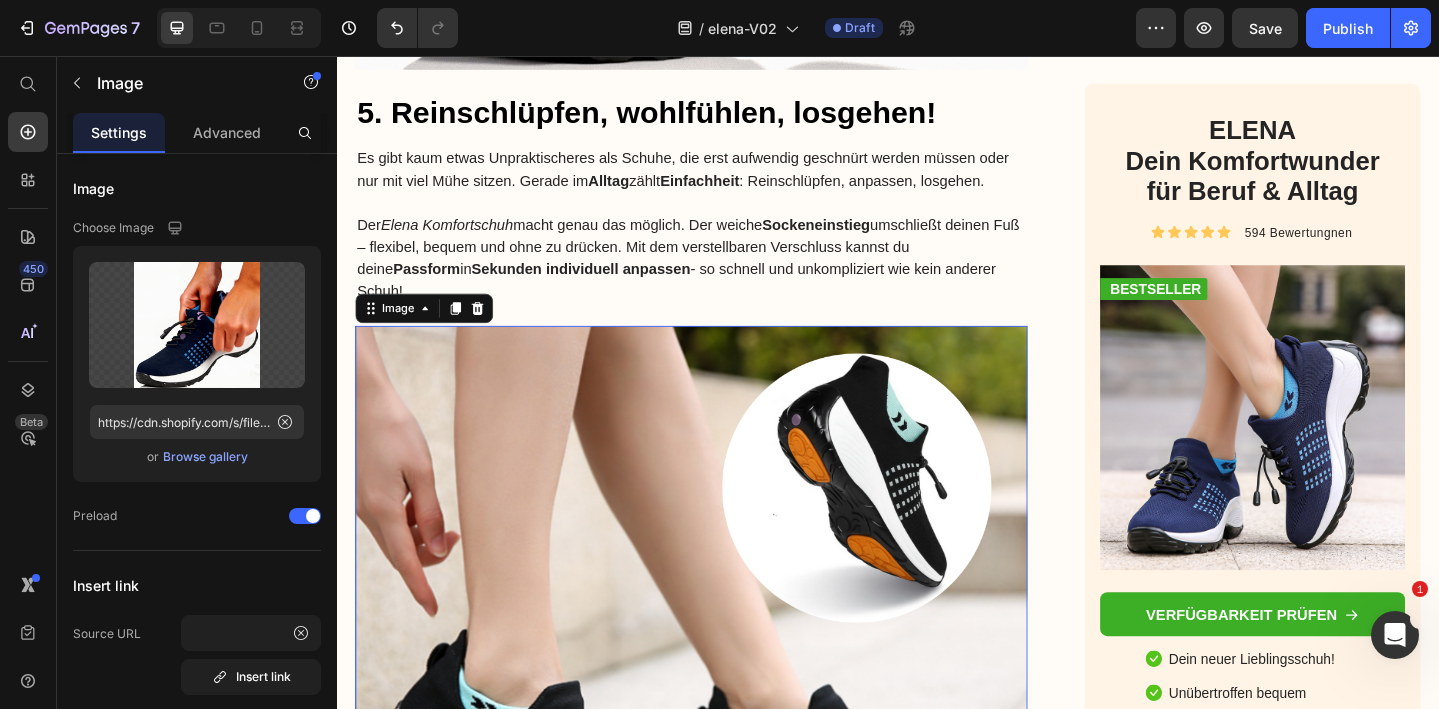 click at bounding box center (723, 716) 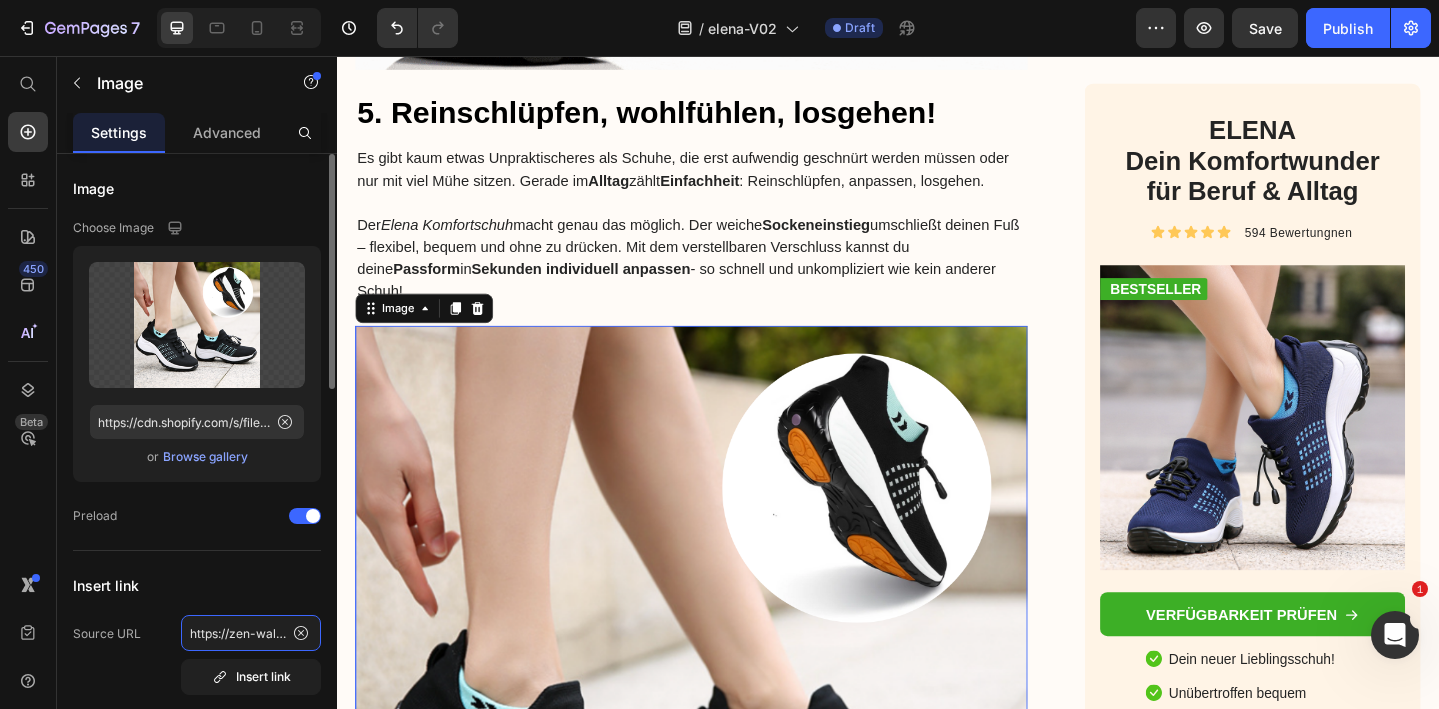 click on "https://zen-walk.at/products/elena" 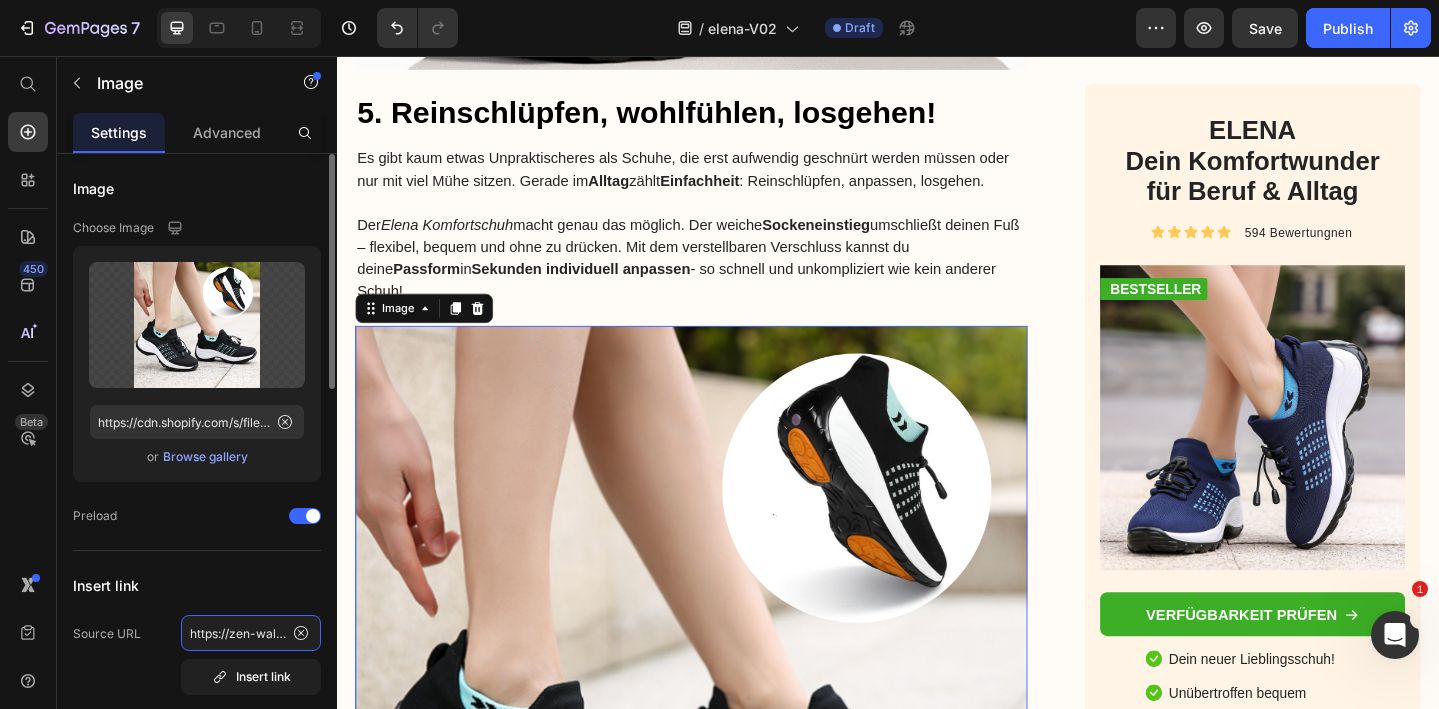 click on "https://zen-walk.at/products/elena" 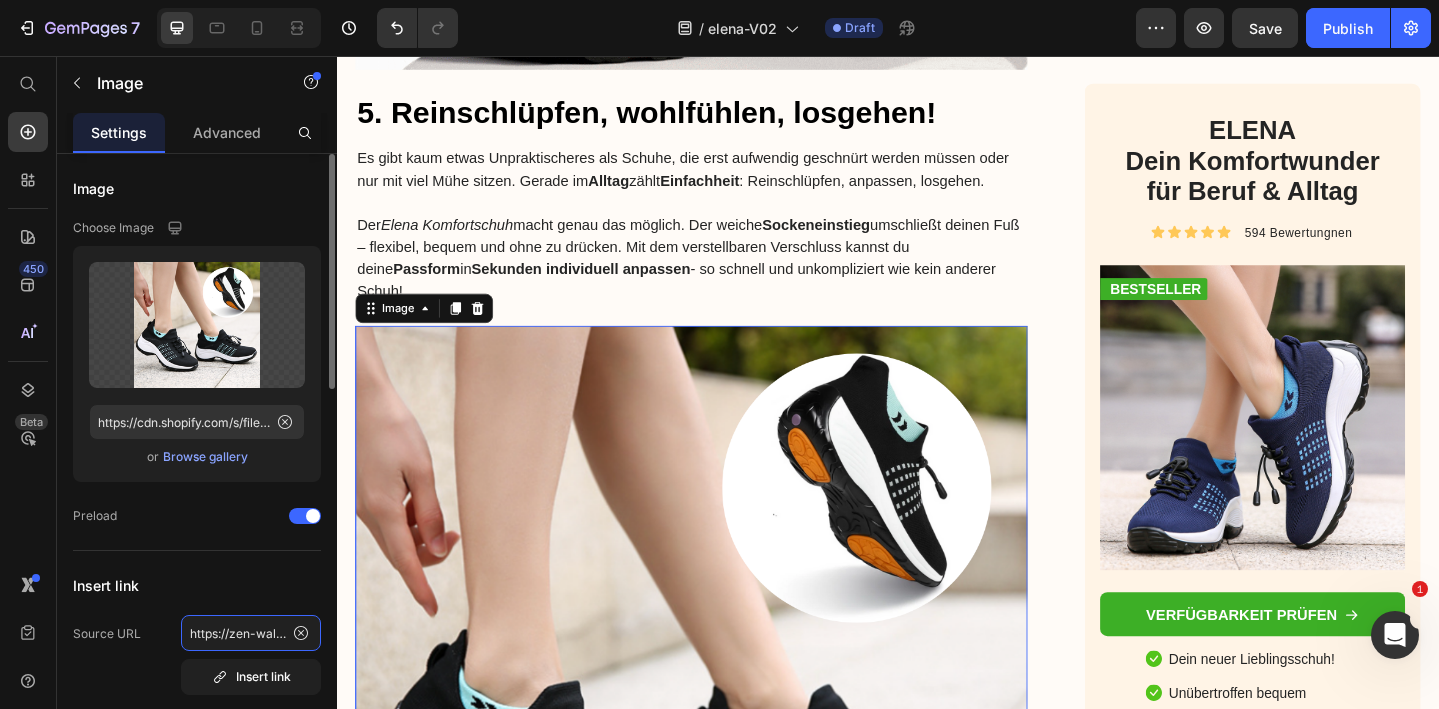 click on "https://zen-walk.at/products/elena" 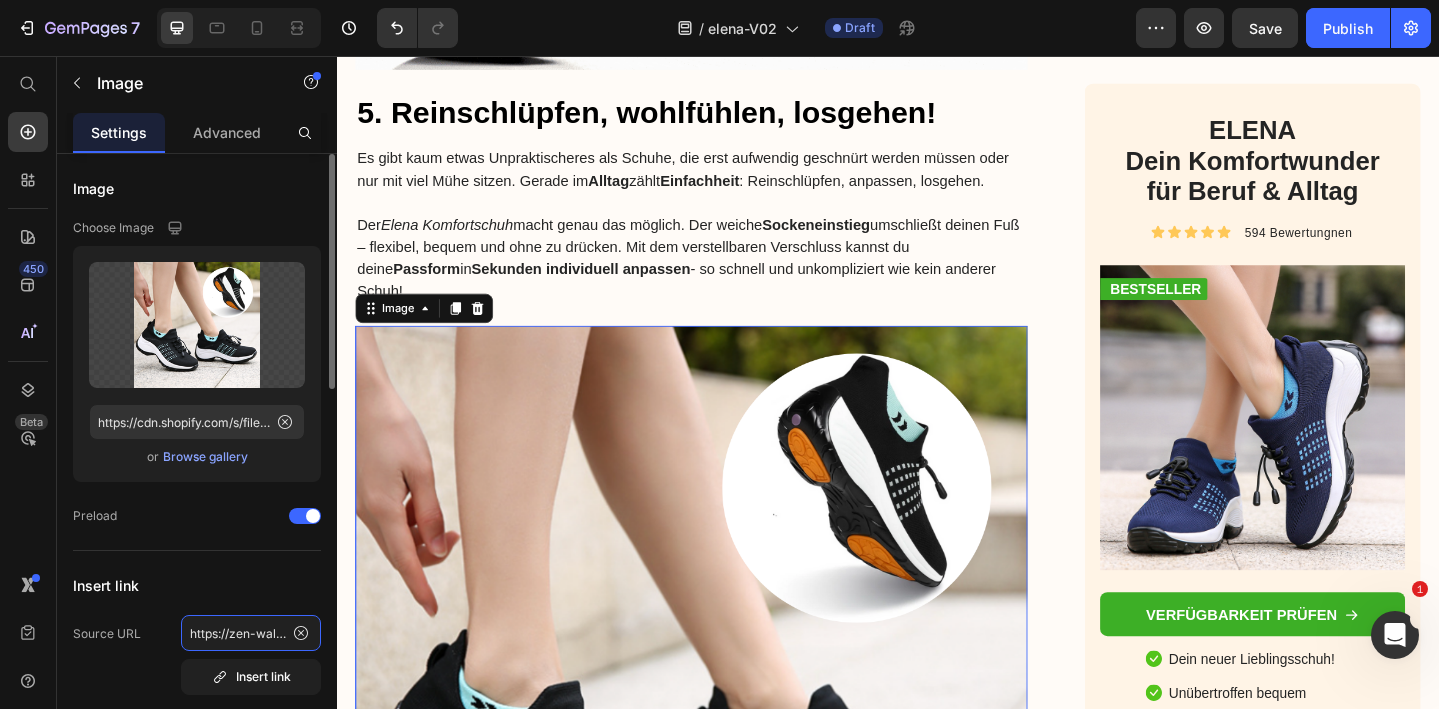 scroll, scrollTop: 0, scrollLeft: 98, axis: horizontal 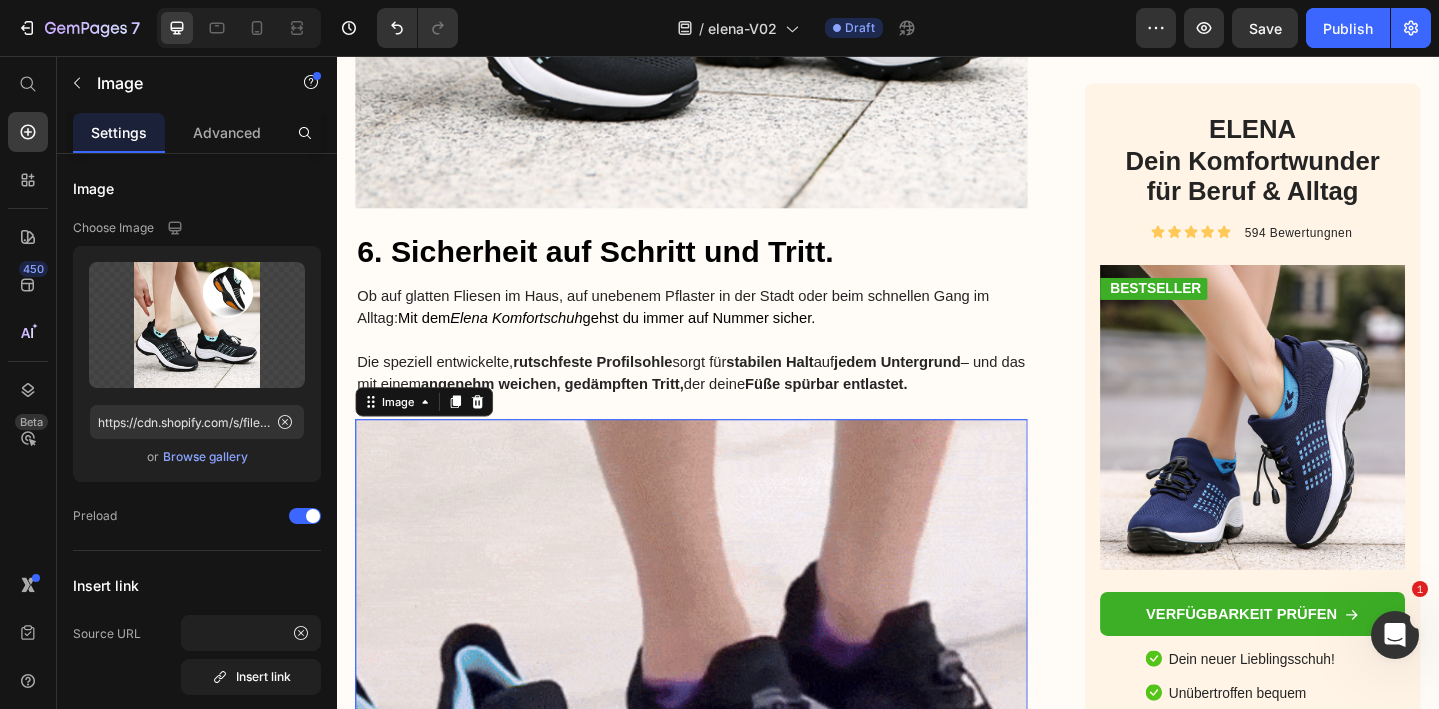 click at bounding box center [723, 818] 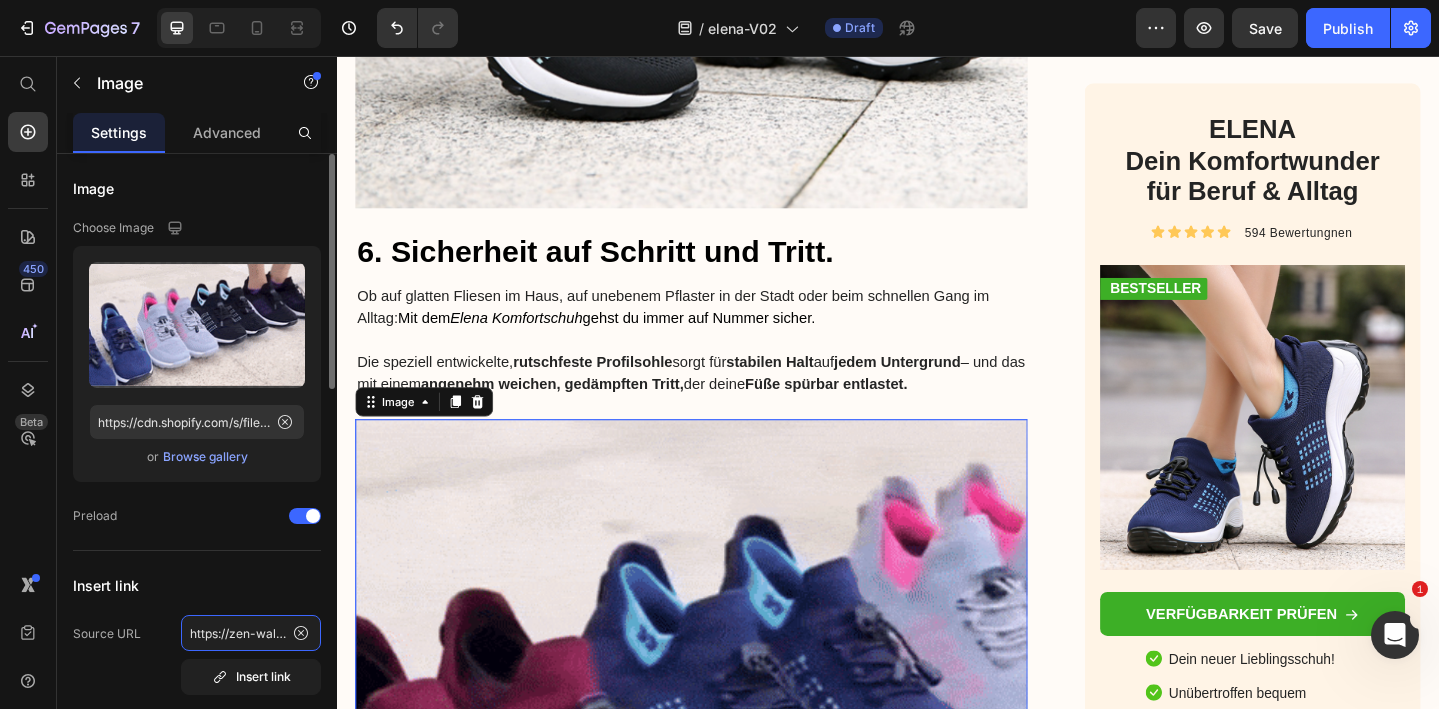 click on "https://zen-walk.at/products/elena" 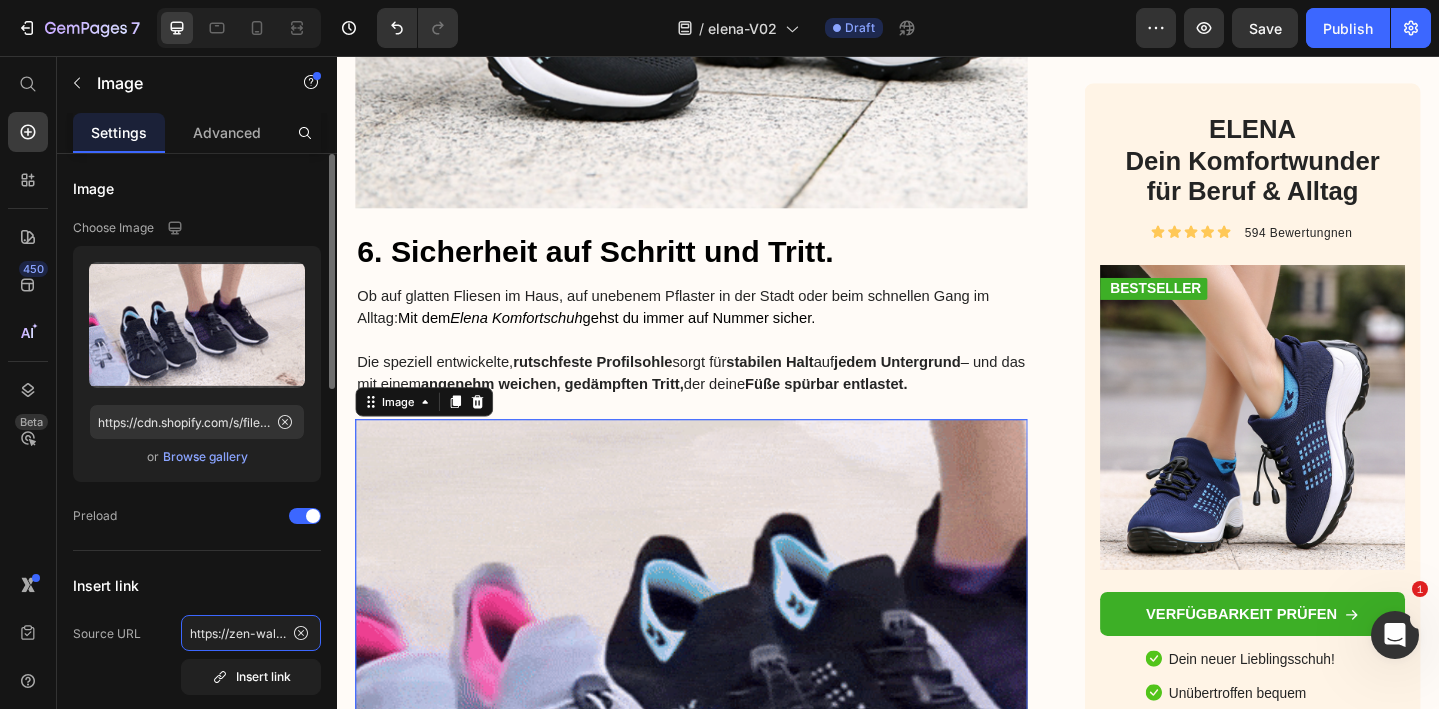 click on "https://zen-walk.at/products/elena" 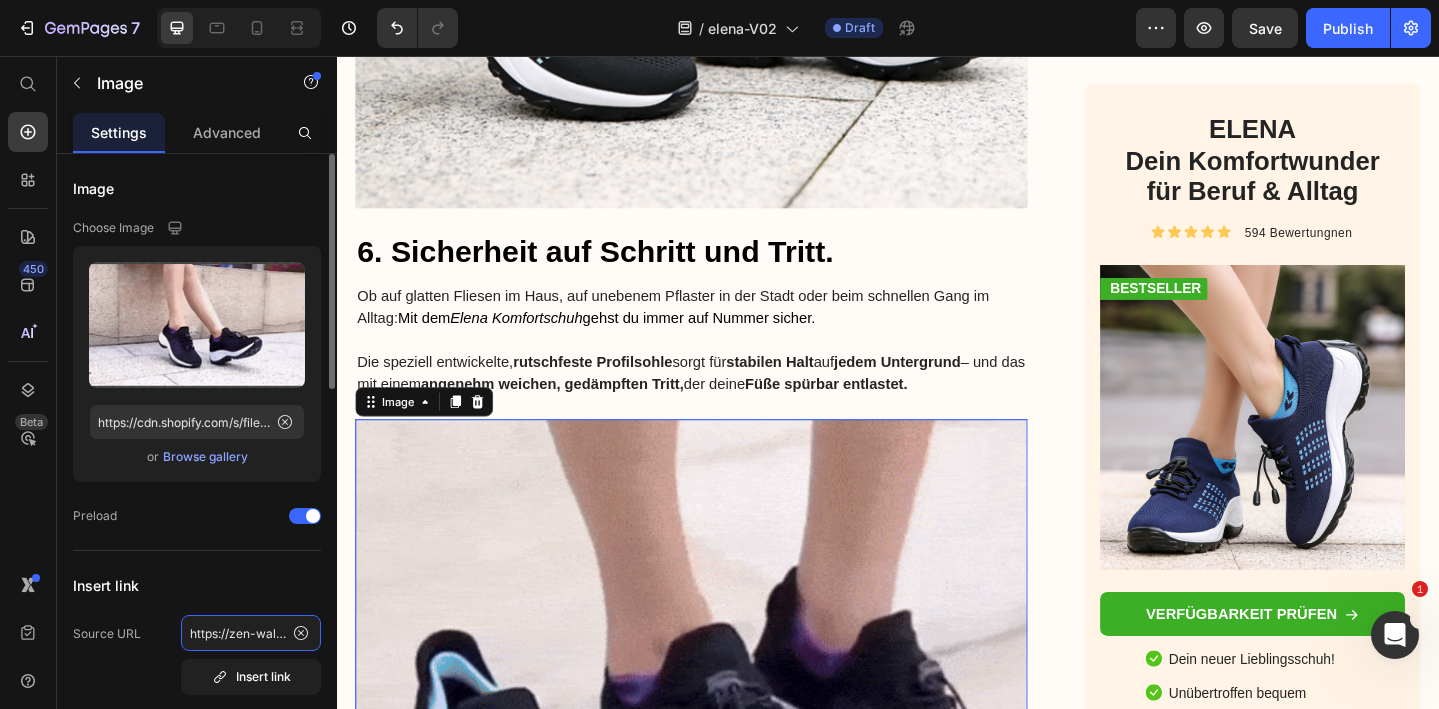 click on "https://zen-walk.at/products/elena" 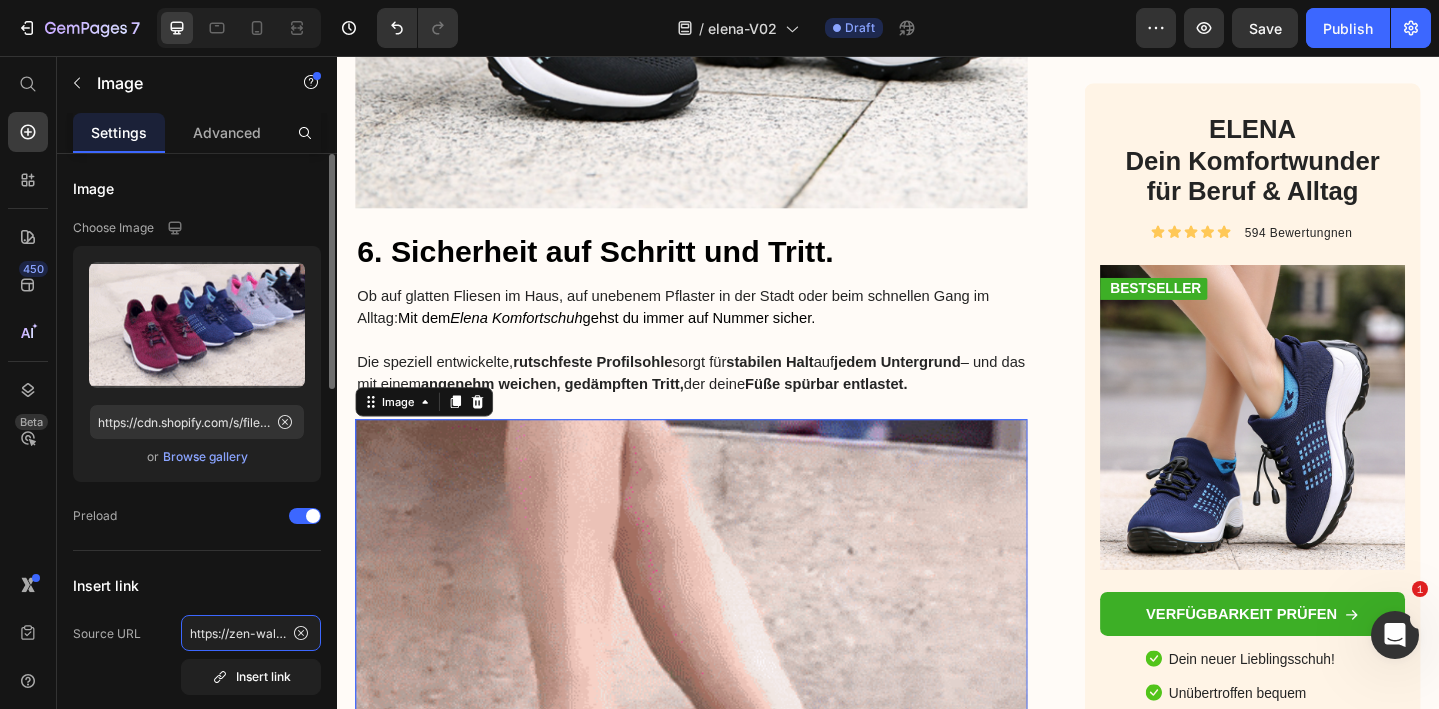scroll, scrollTop: 0, scrollLeft: 98, axis: horizontal 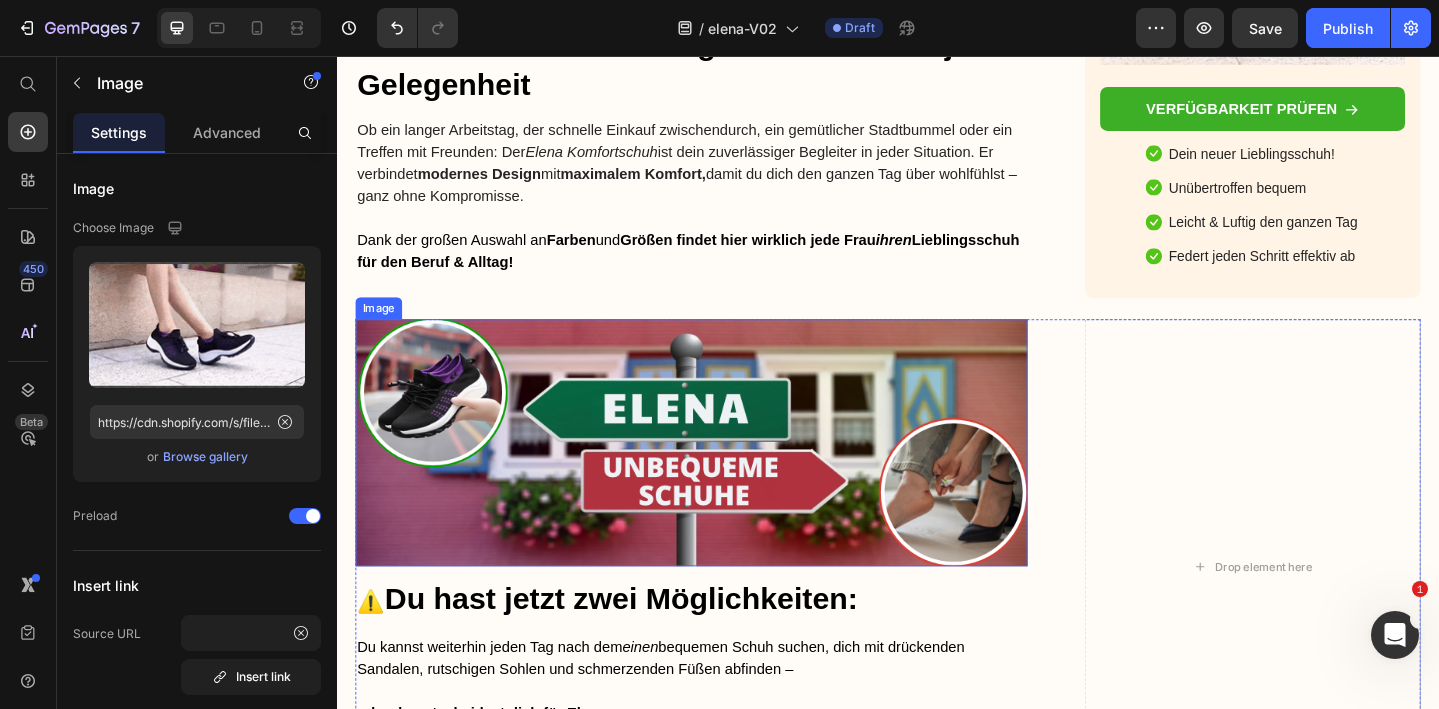 click at bounding box center [723, 477] 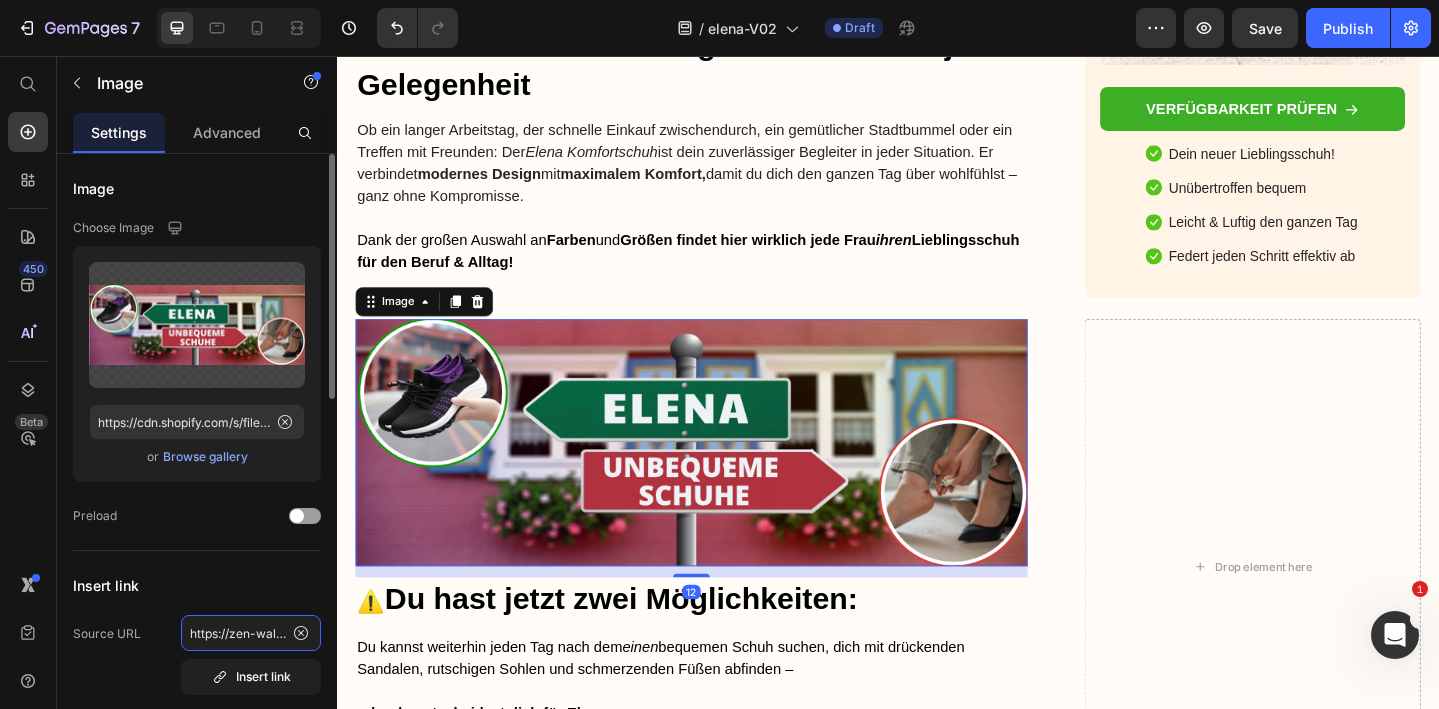 click on "https://zen-walk.at/products/elena" 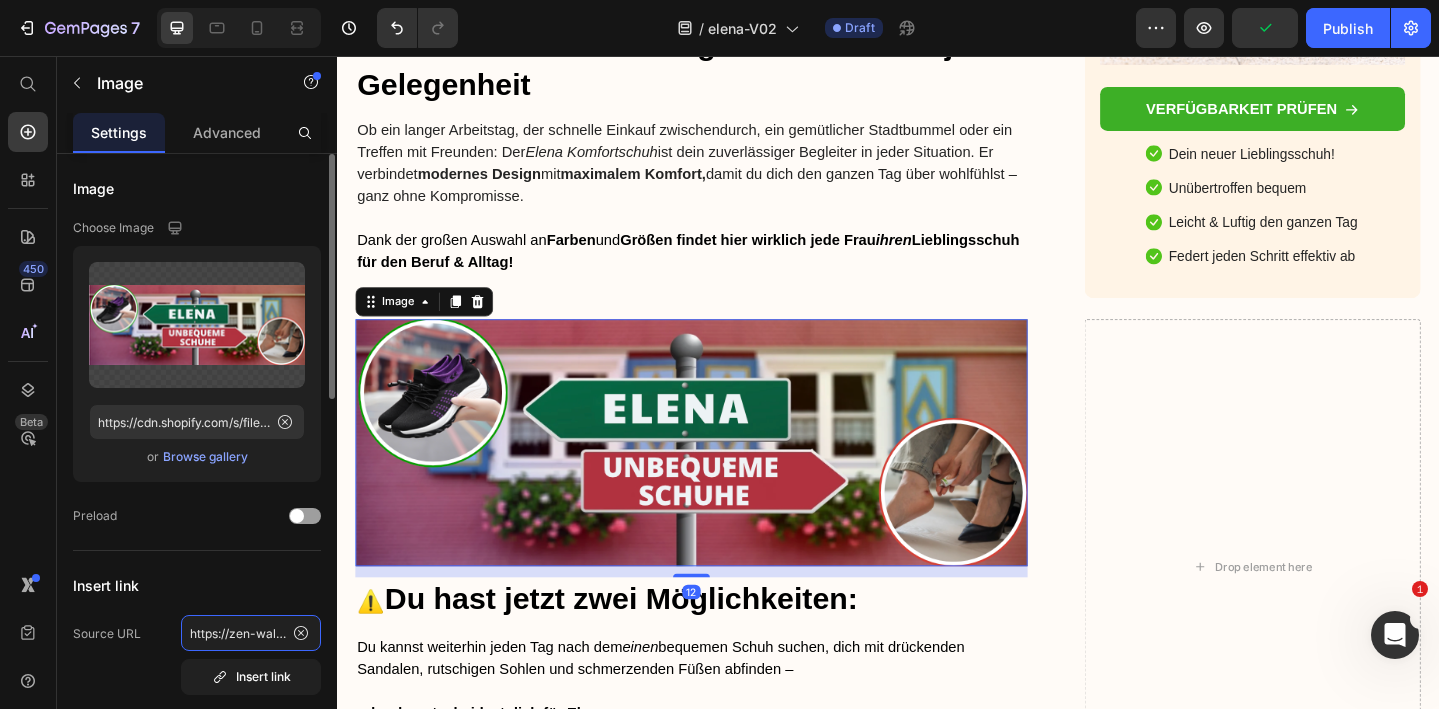 click on "https://zen-walk.at/products/elena" 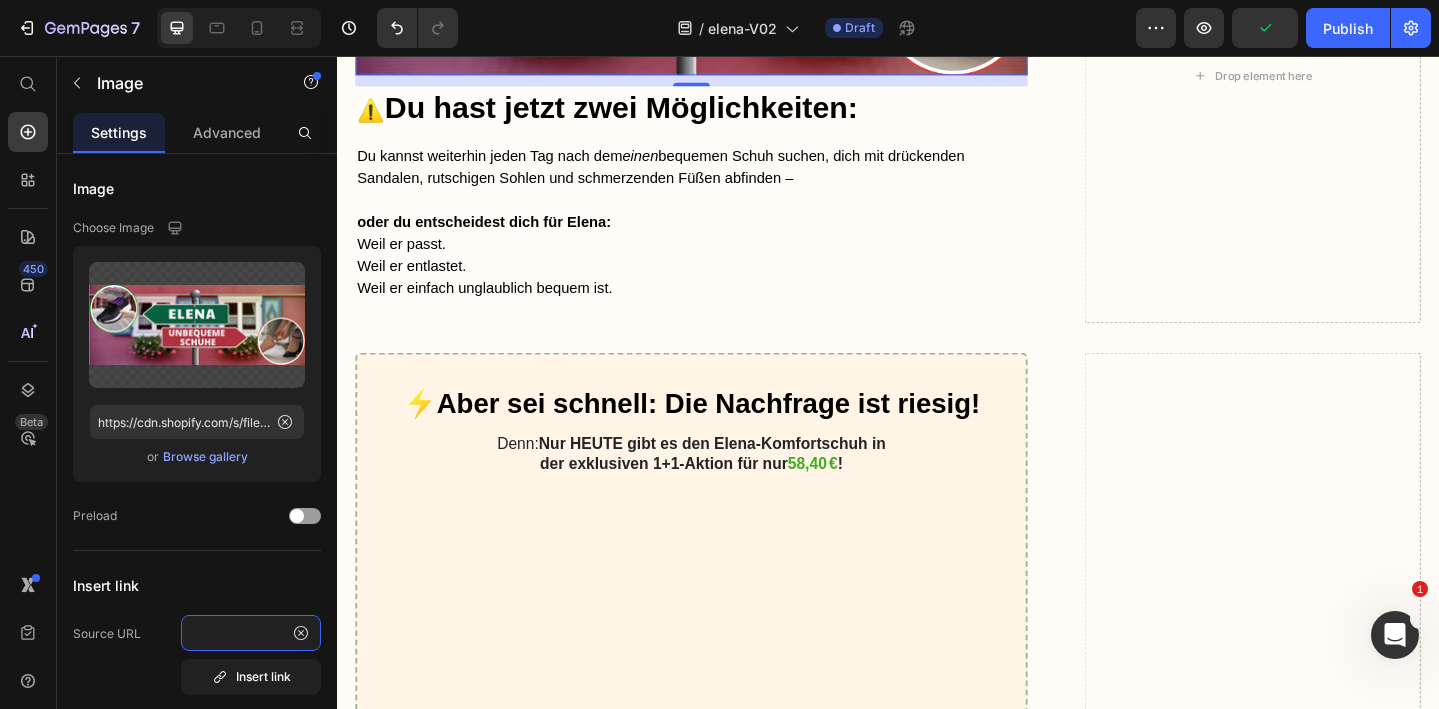 scroll, scrollTop: 8833, scrollLeft: 0, axis: vertical 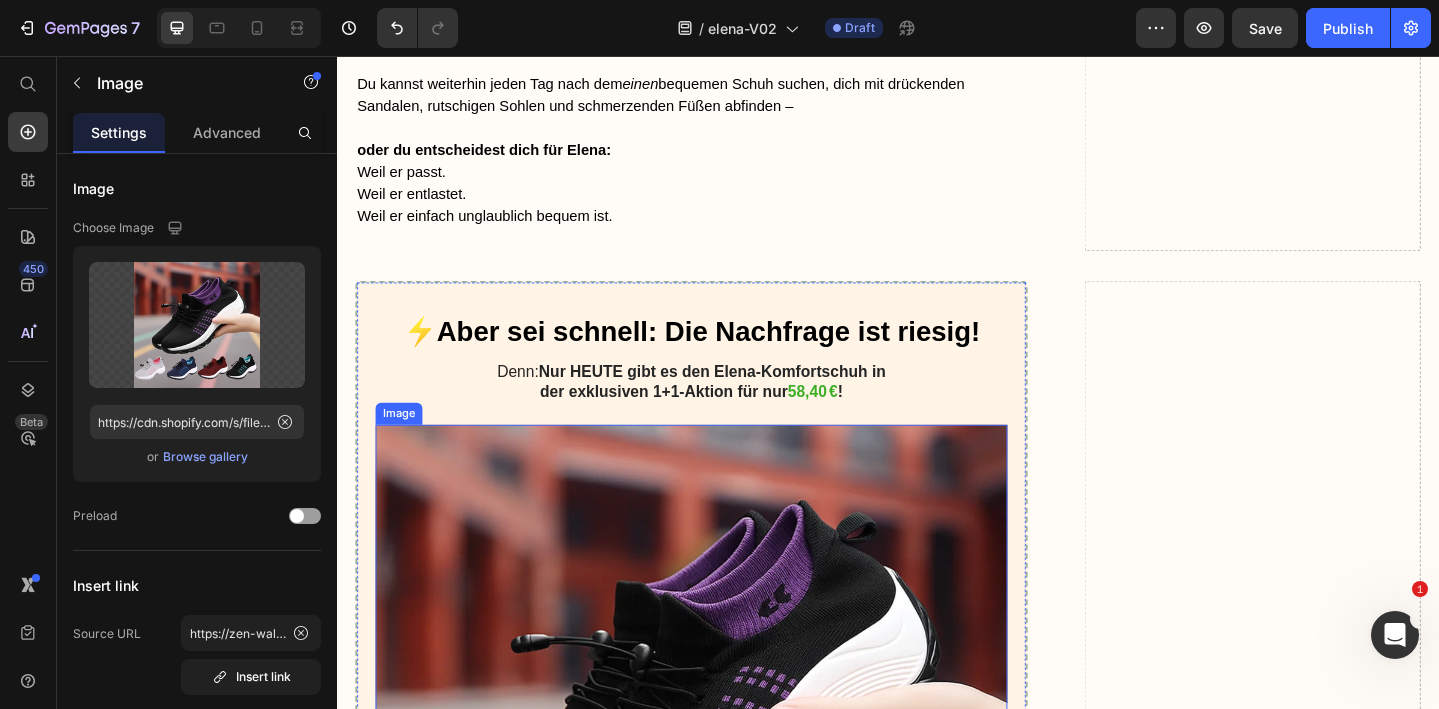click at bounding box center [723, 802] 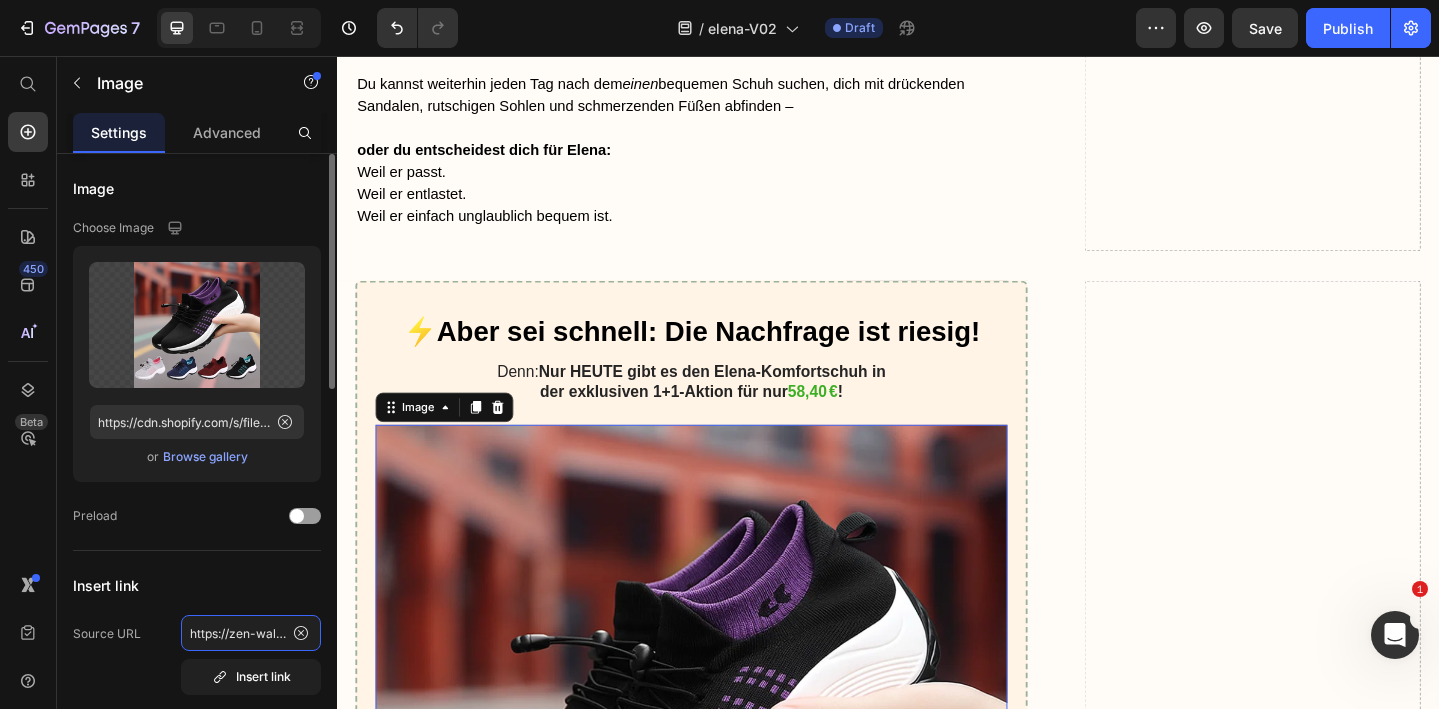 click on "https://zen-walk.at/products/elena" 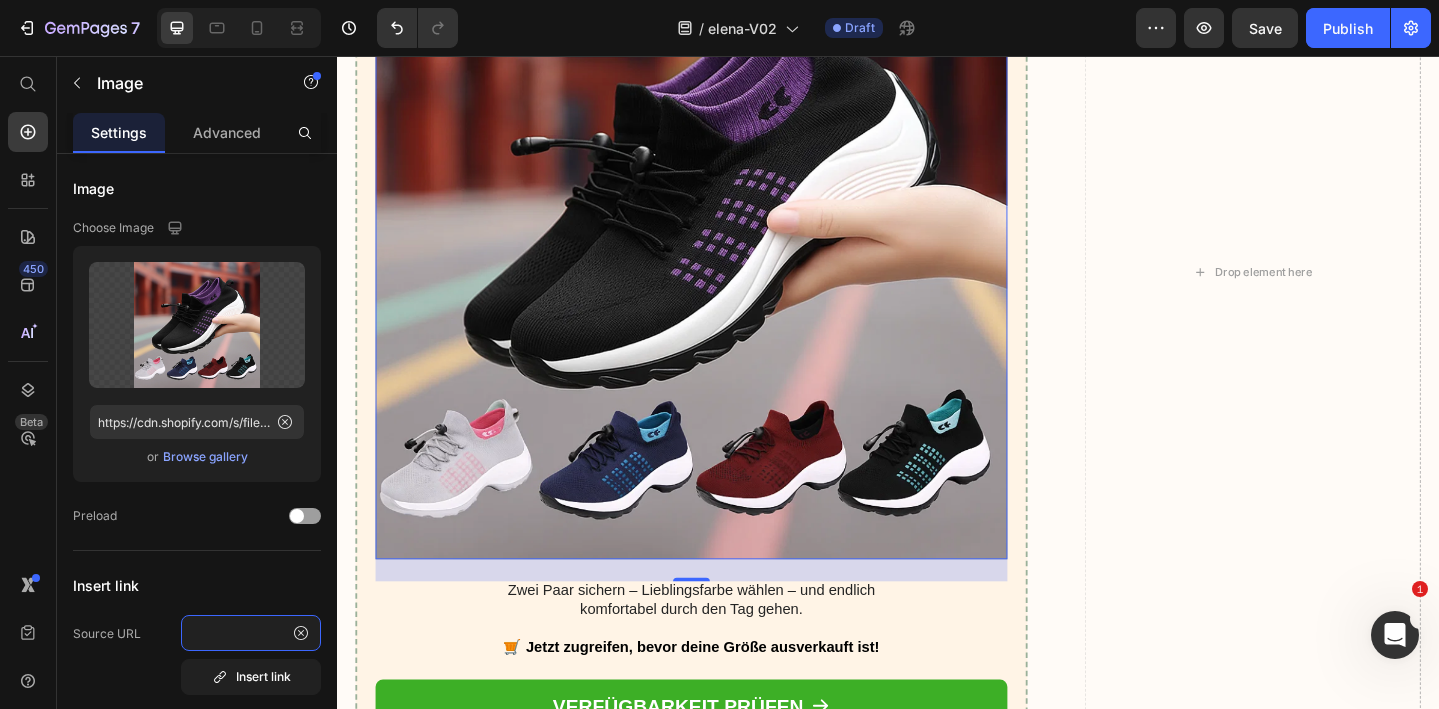 scroll 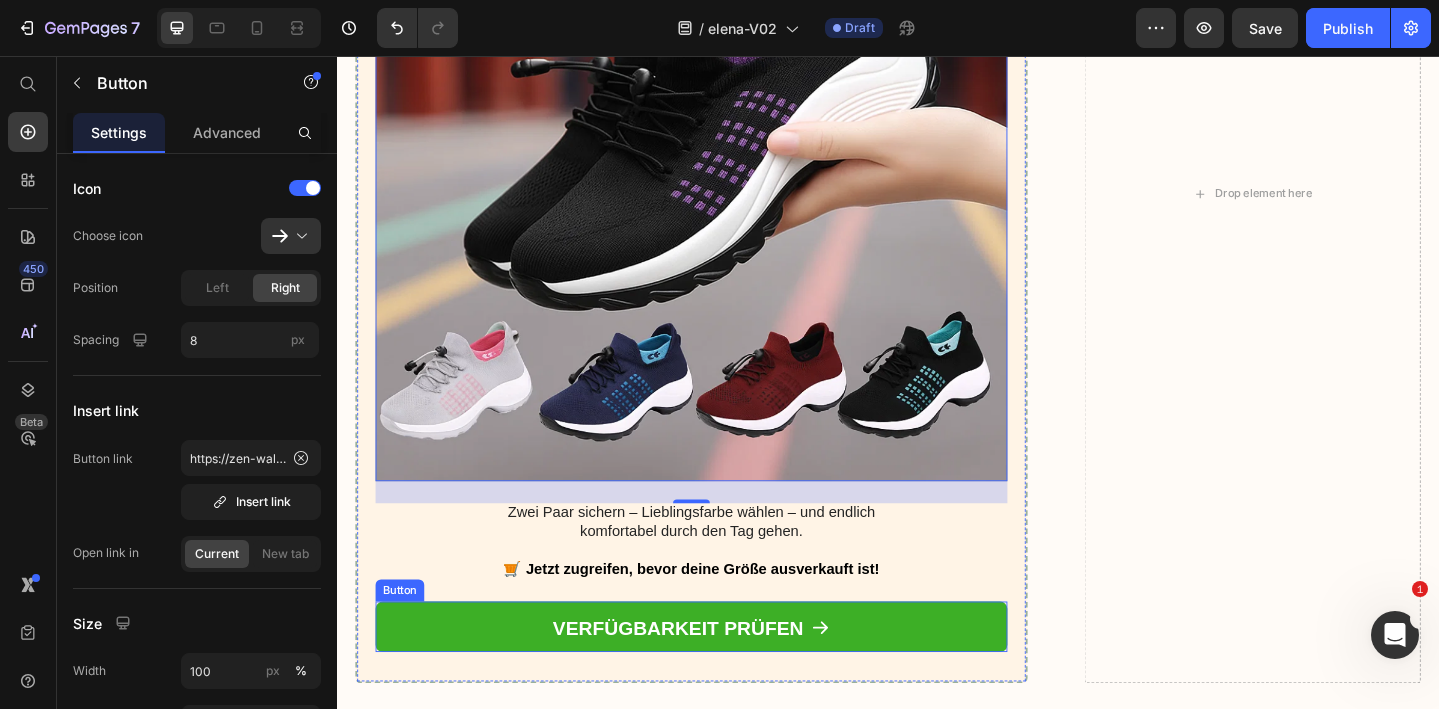 click on "VERFÜGBARKEIT PRÜFEN" at bounding box center [723, 677] 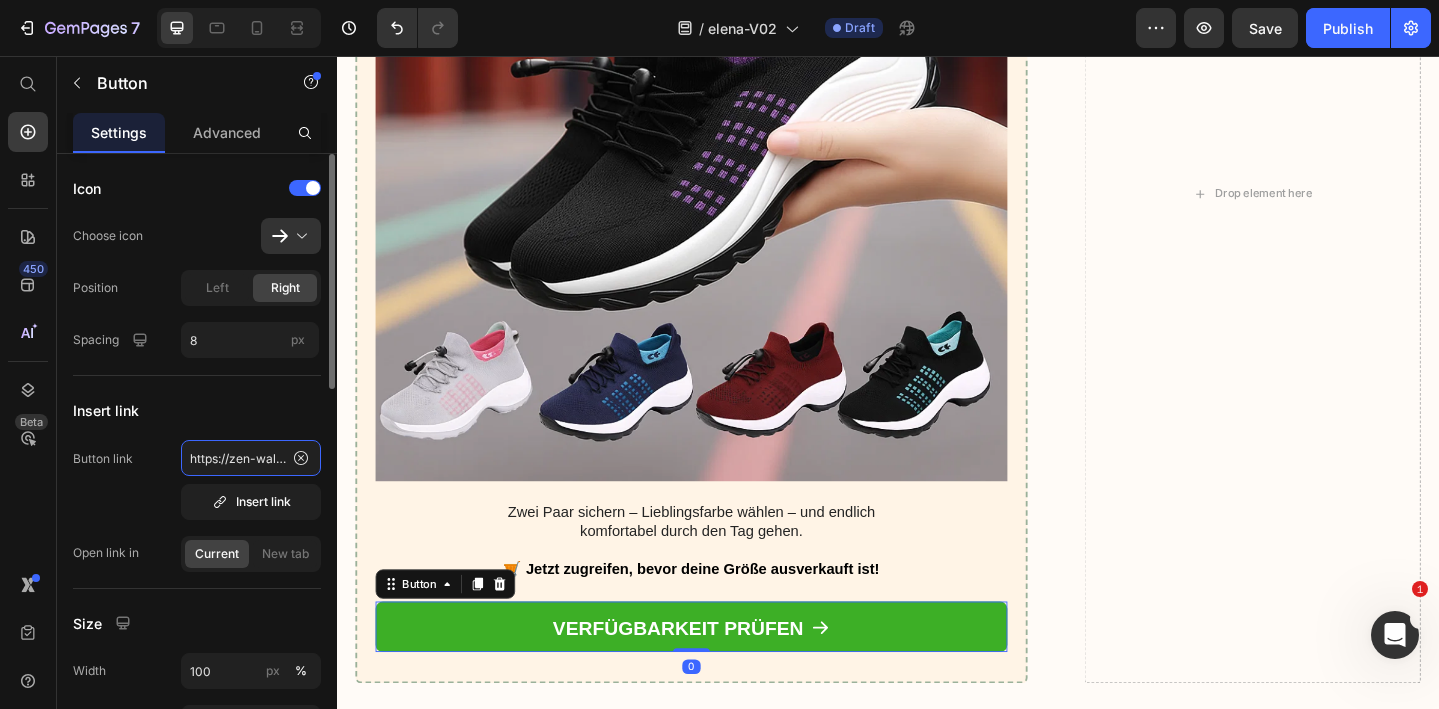 click on "https://zen-walk.at/products/elena" 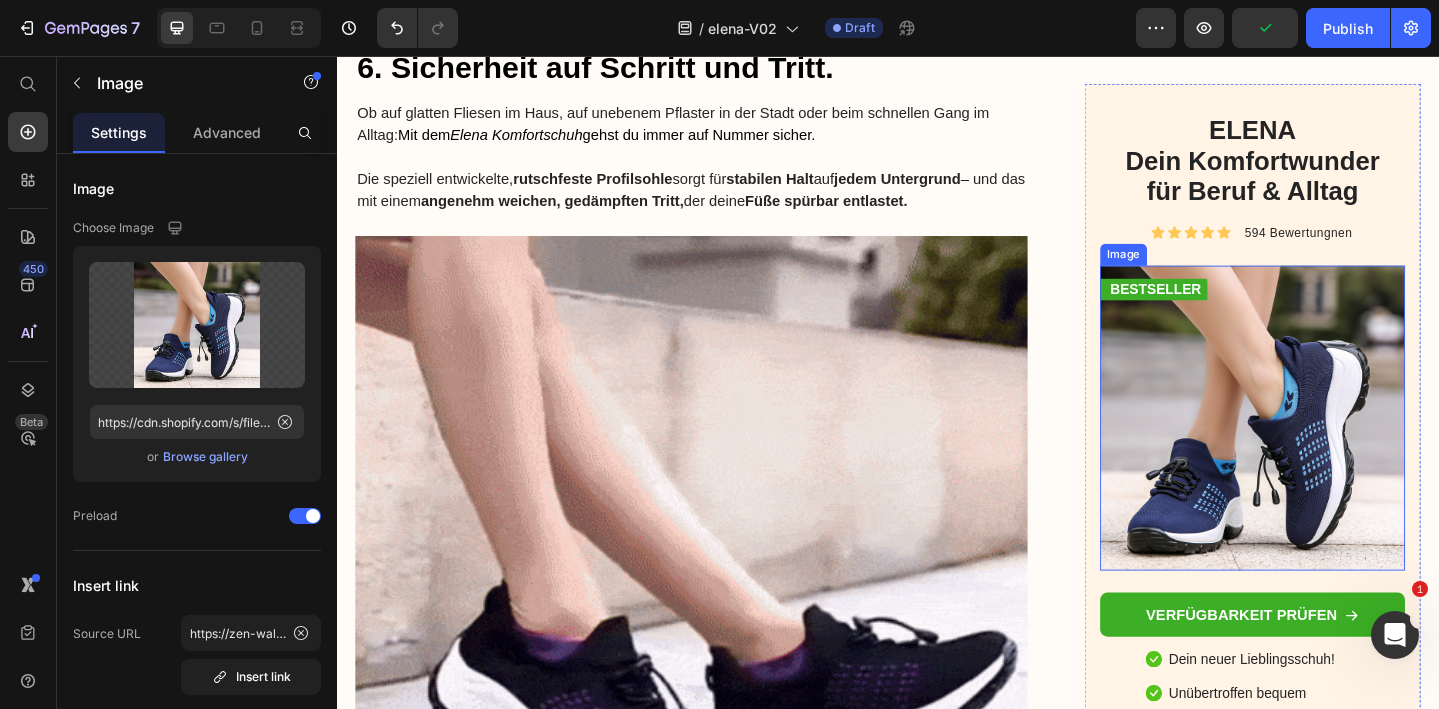 click at bounding box center (1334, 450) 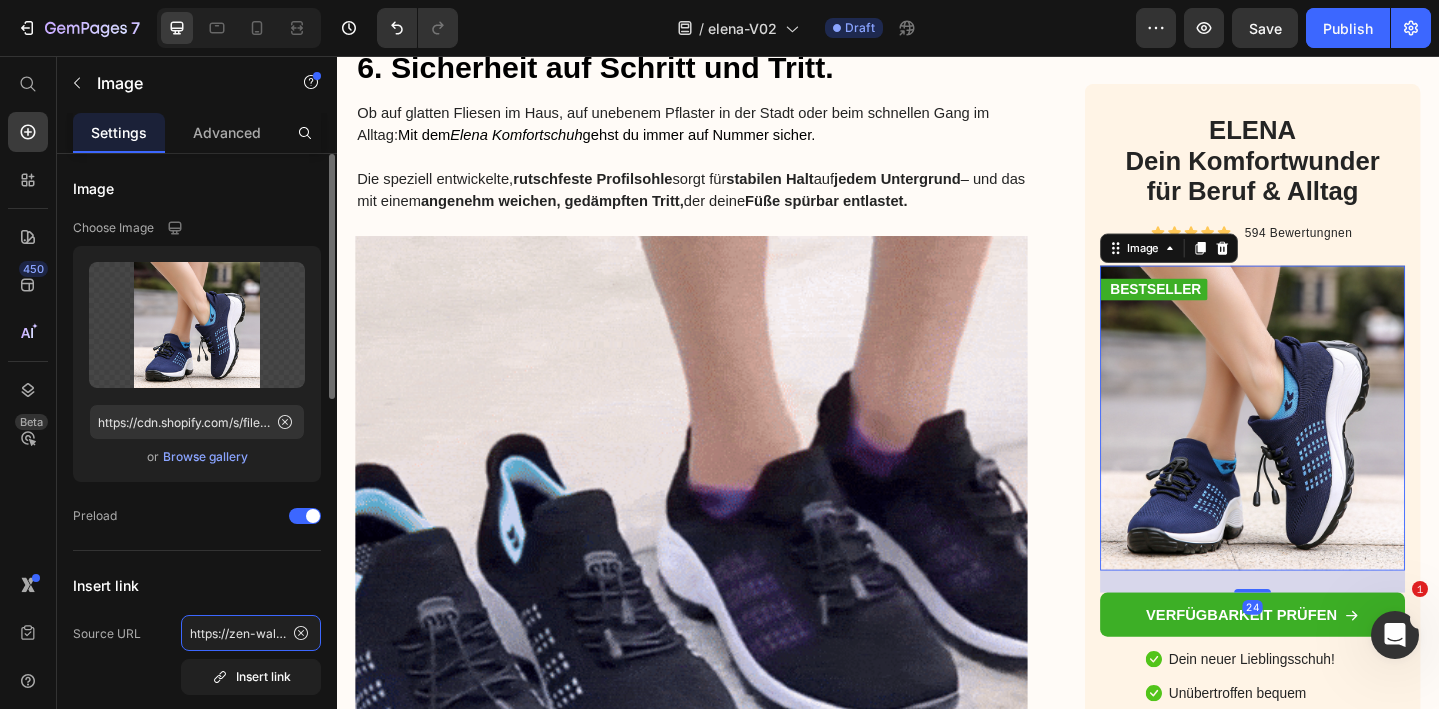 click on "https://zen-walk.at/products/elena" 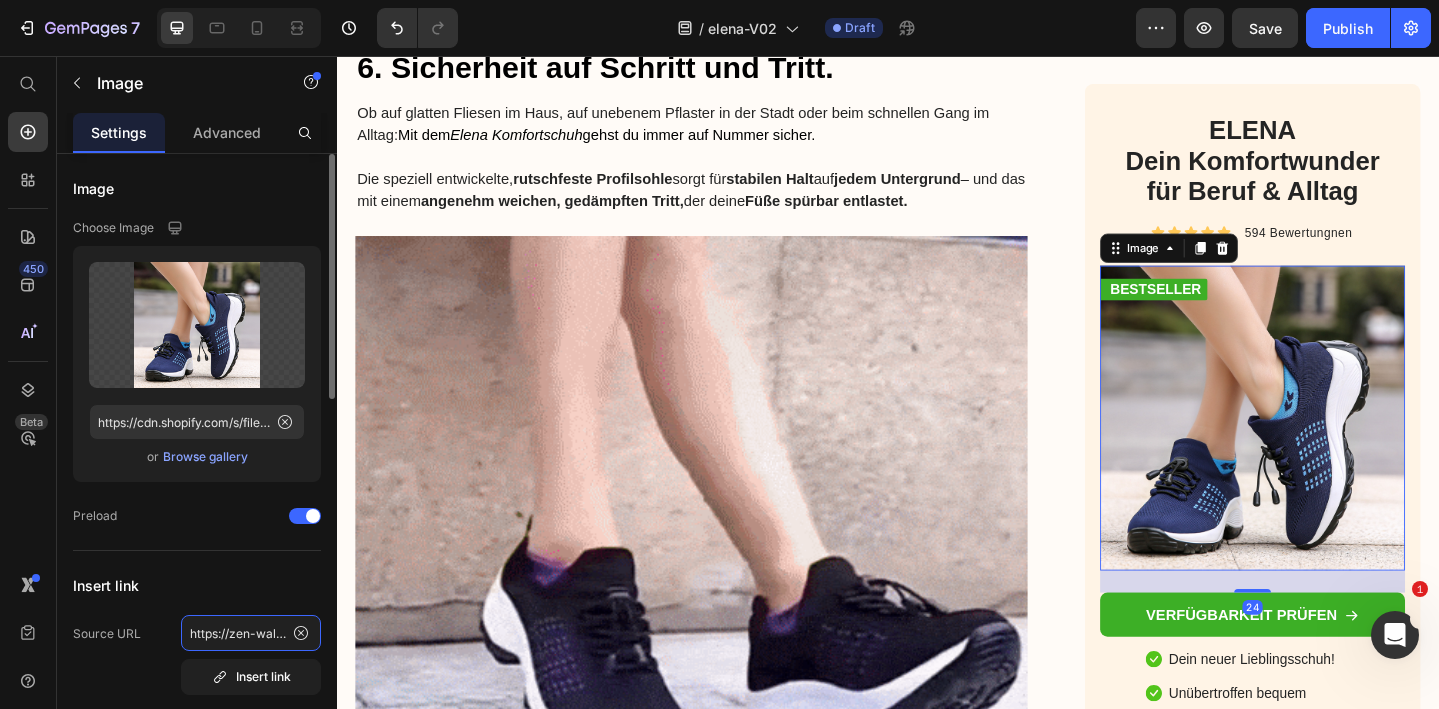 click on "https://zen-walk.at/products/elena" 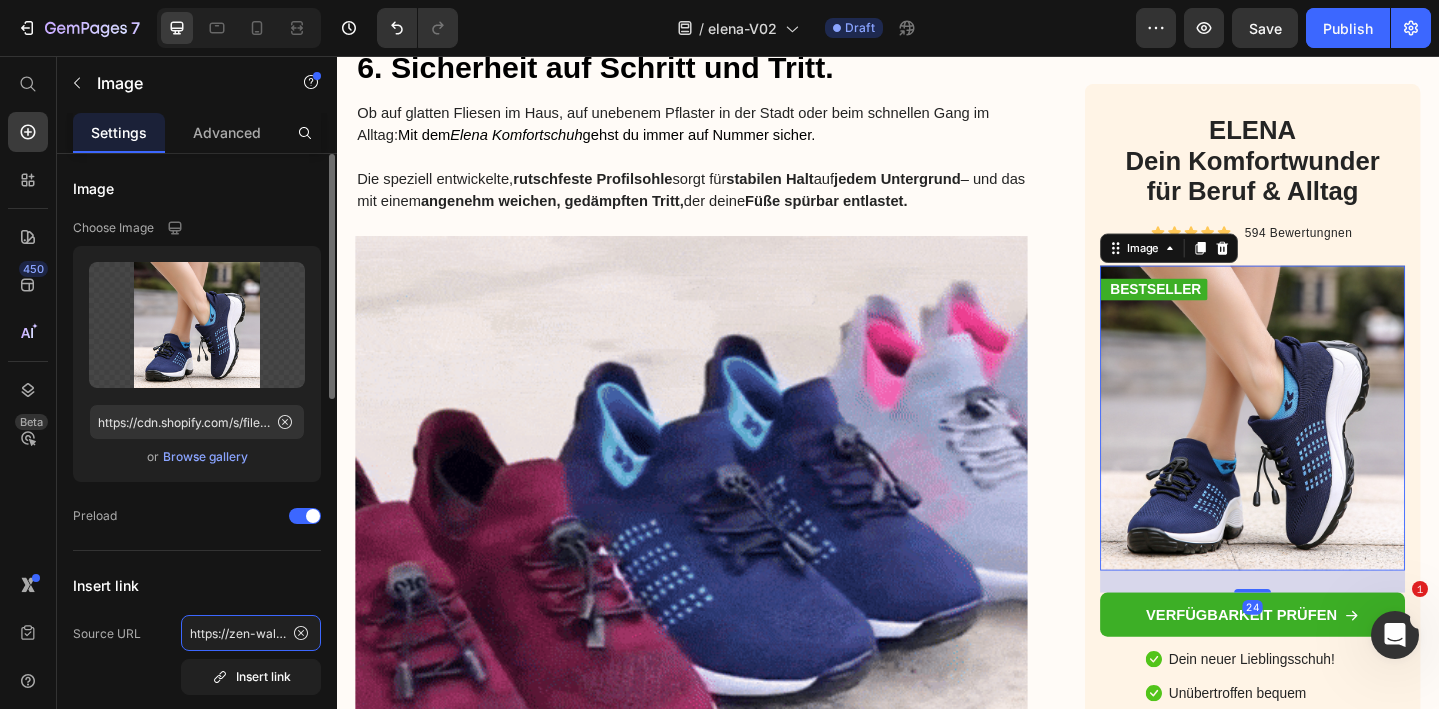 click on "https://zen-walk.at/products/elena" 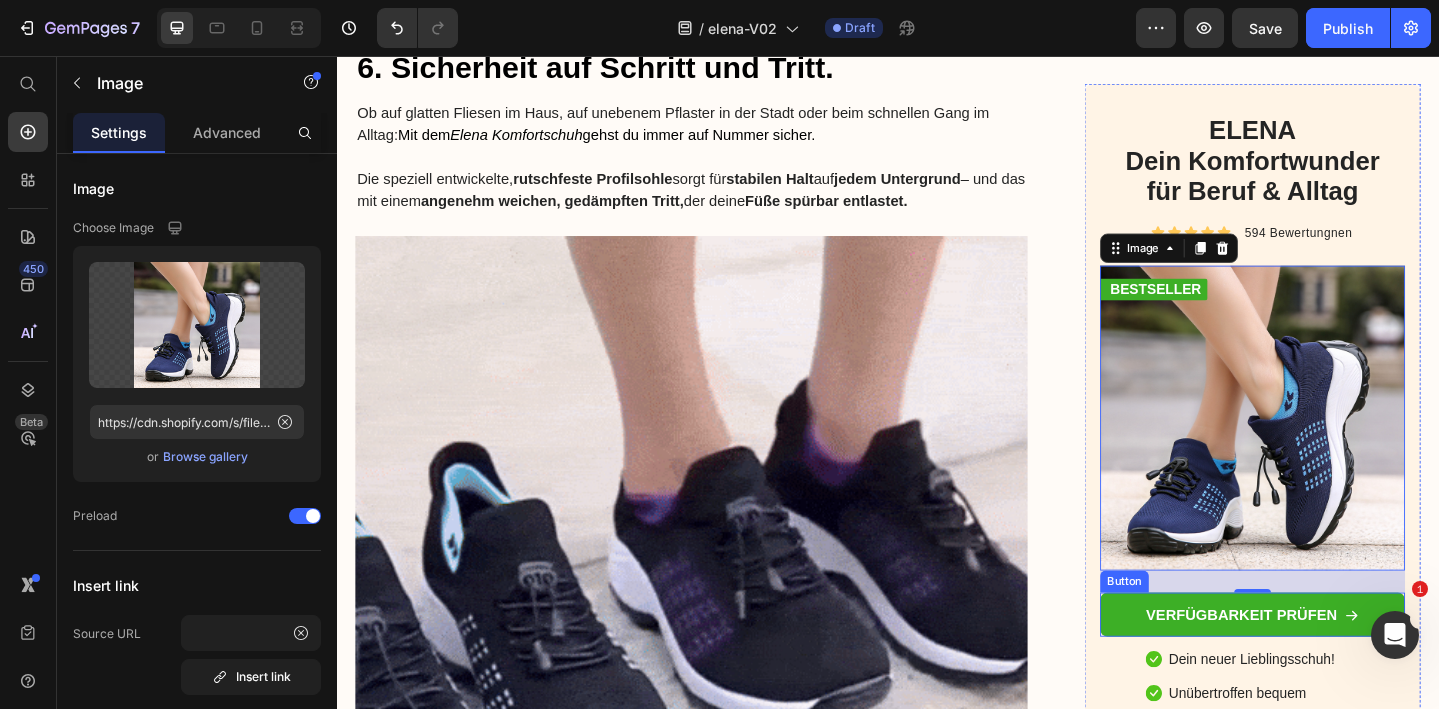 click on "VERFÜGBARKEIT PRÜFEN" at bounding box center [1334, 664] 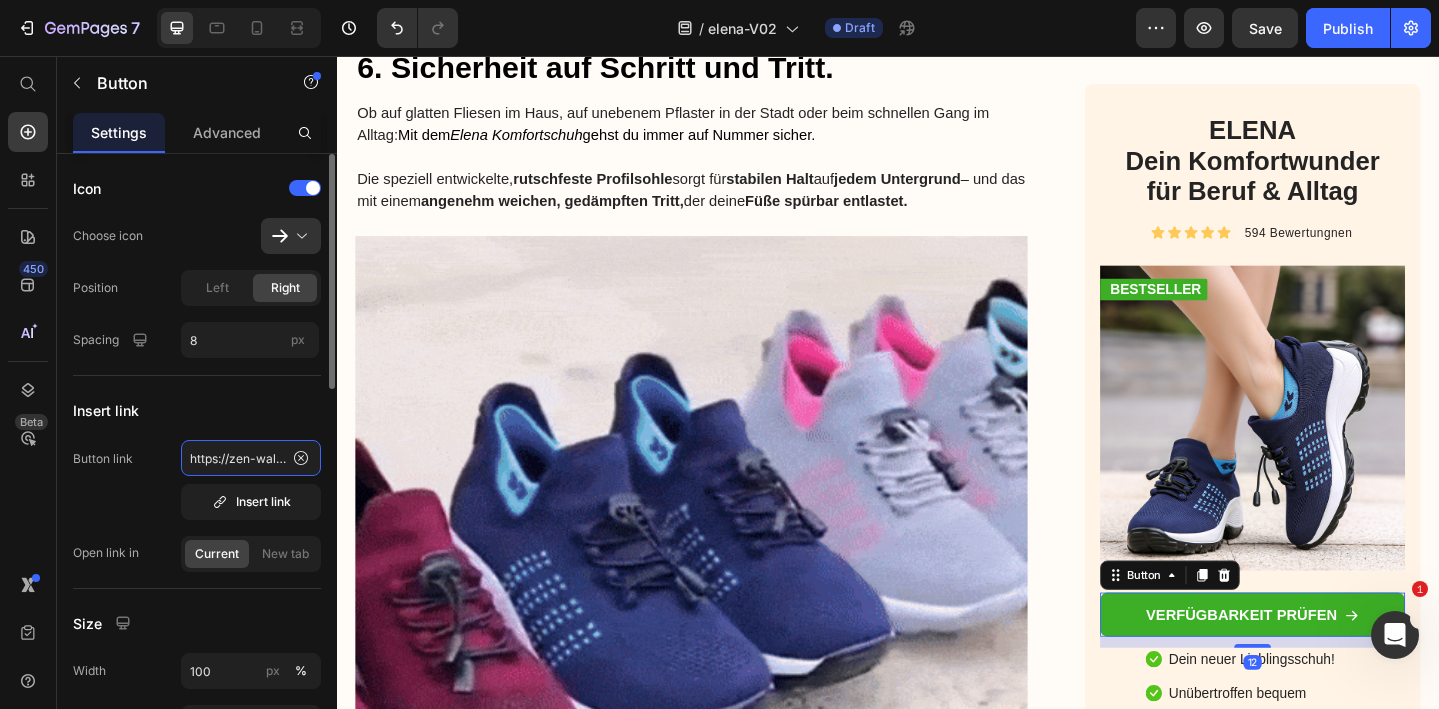 click on "https://zen-walk.at/products/elena" 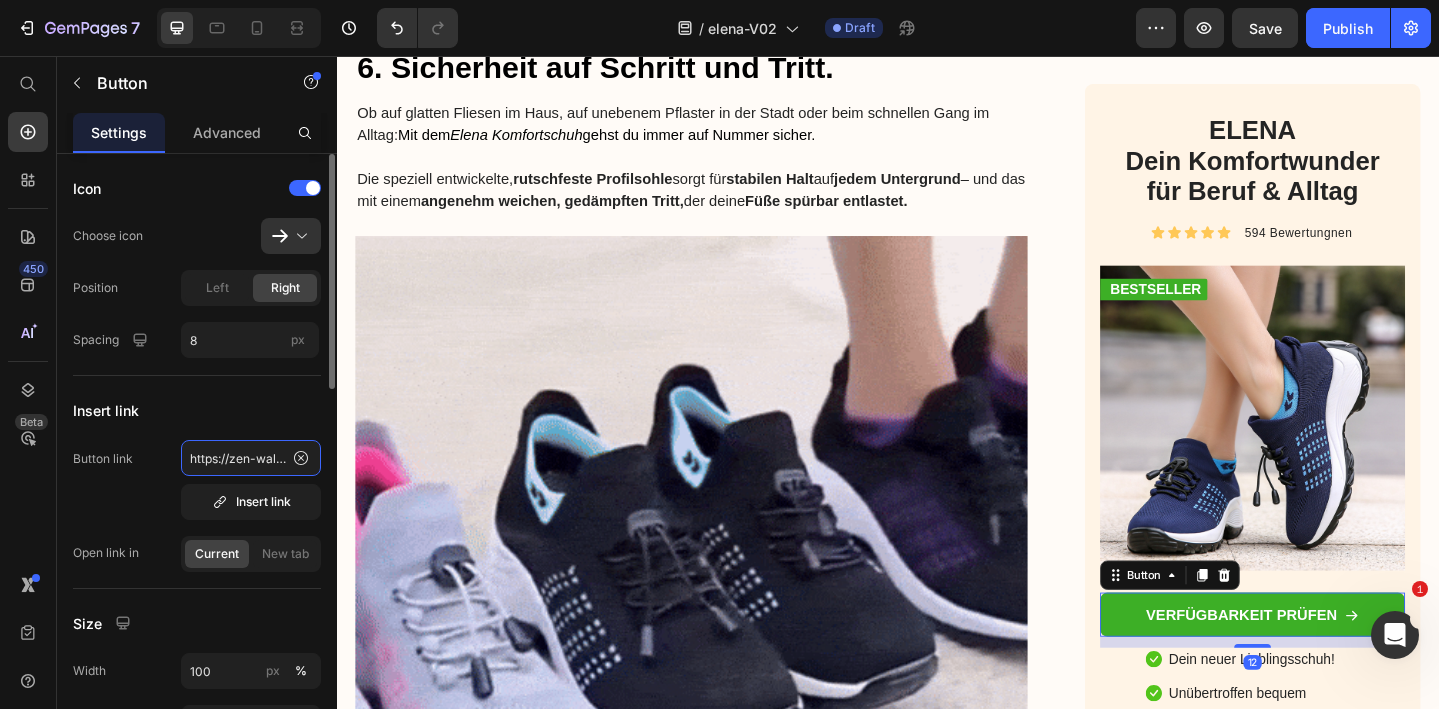 click on "https://zen-walk.at/products/elena" 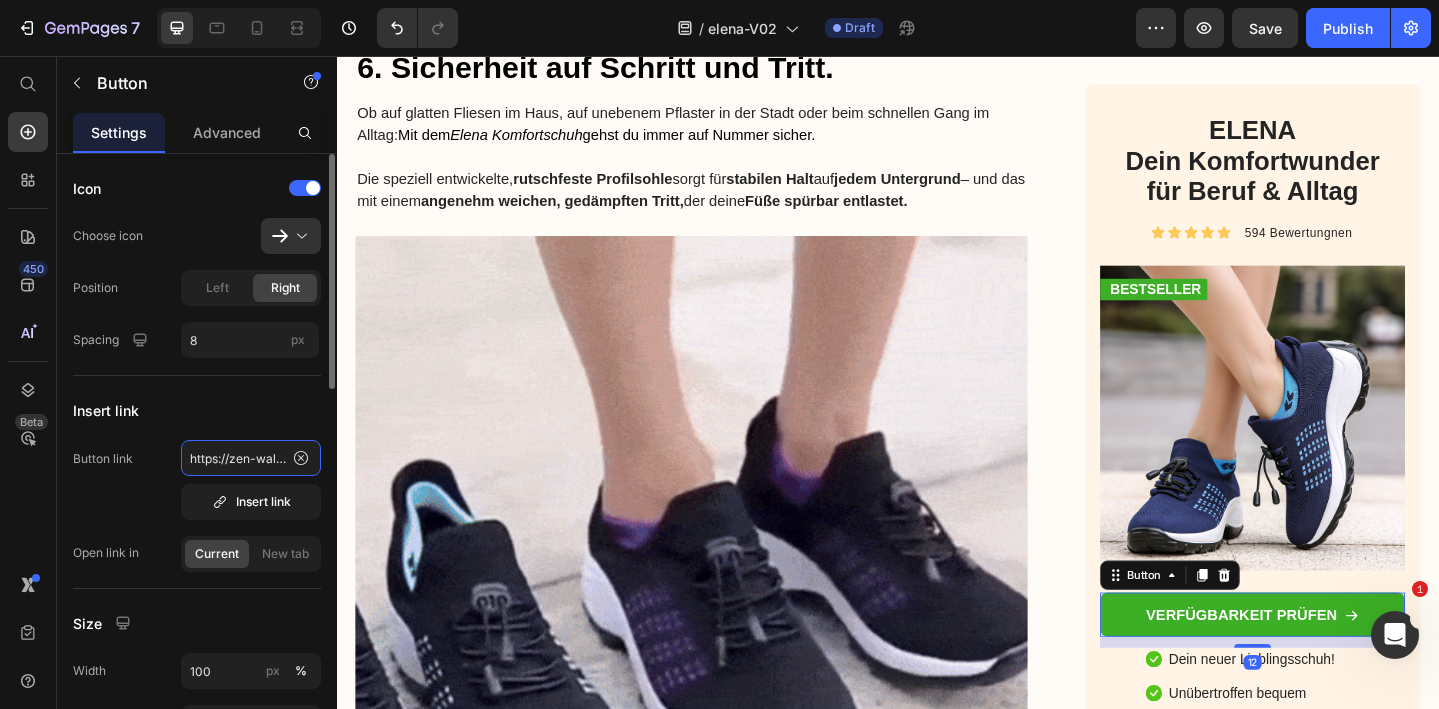 click on "https://zen-walk.at/products/elena" 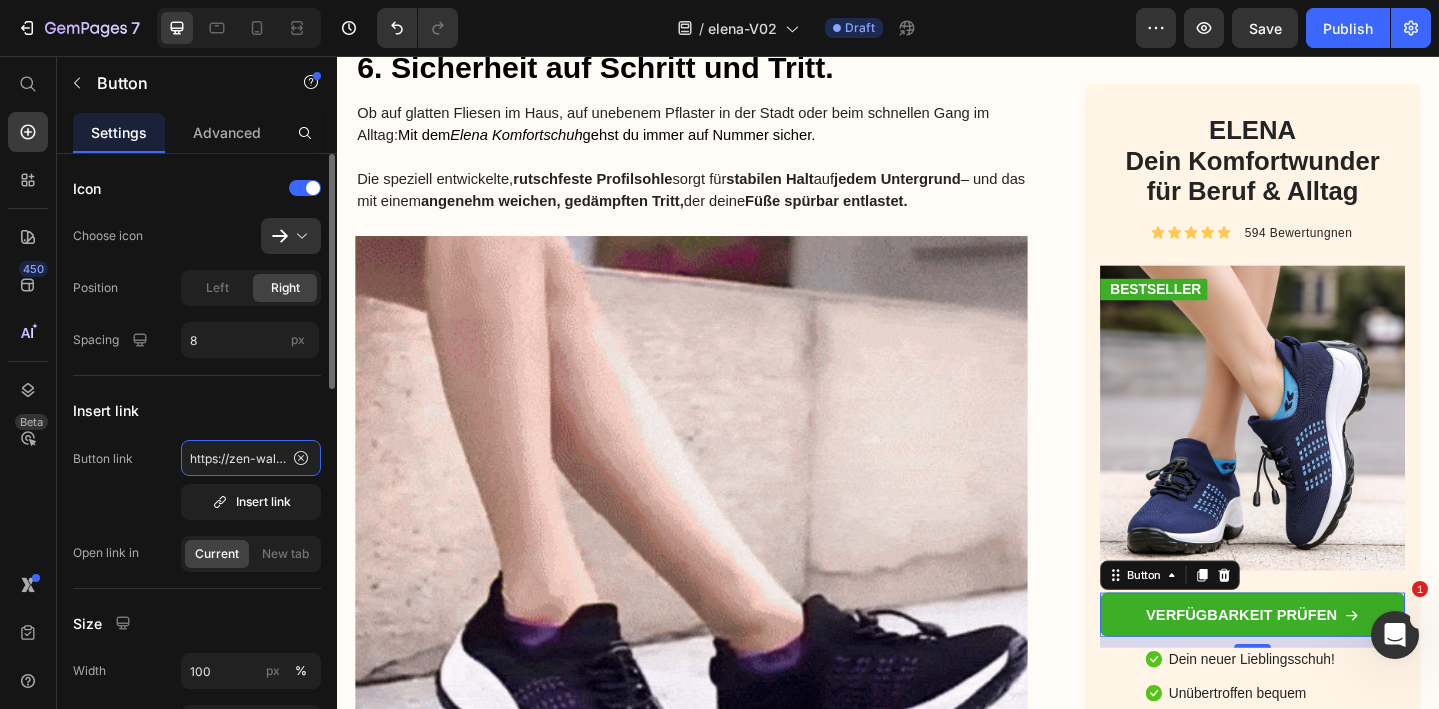 scroll, scrollTop: 0, scrollLeft: 98, axis: horizontal 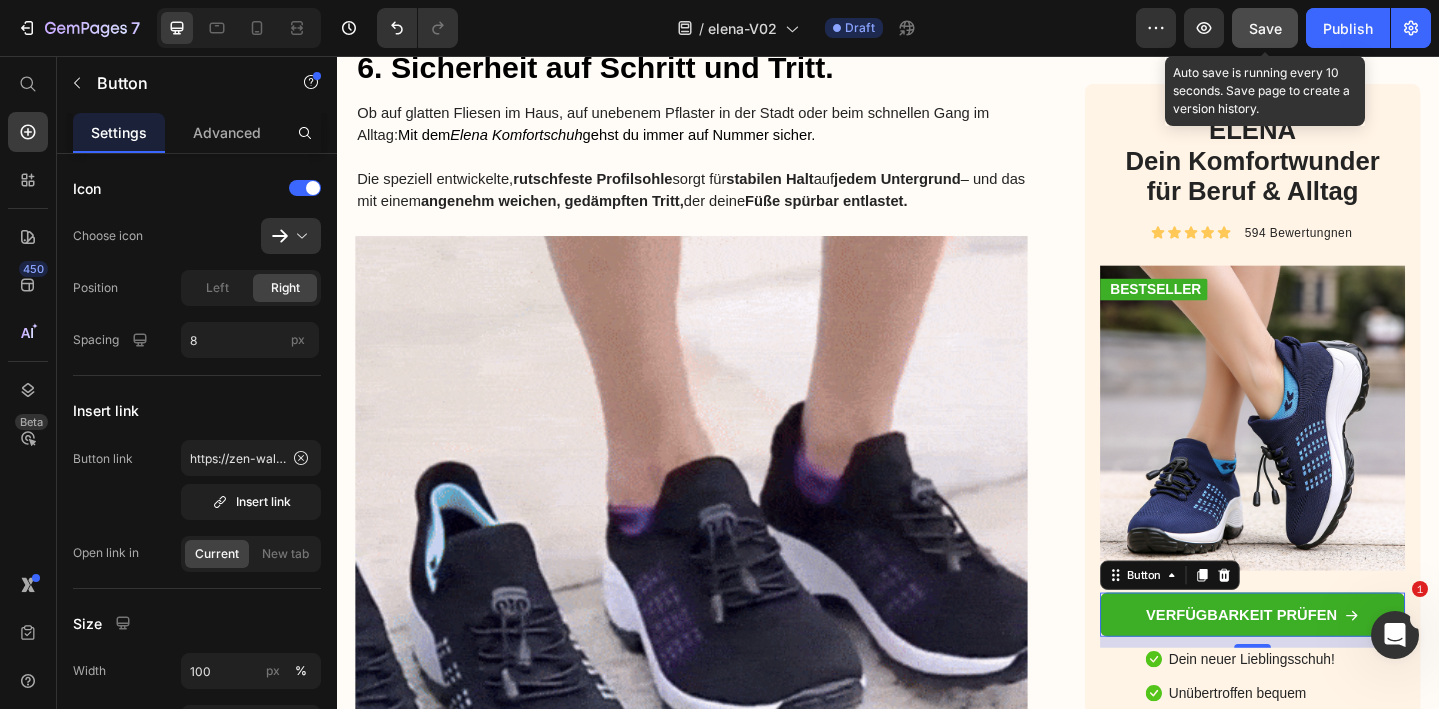 click on "Save" at bounding box center [1265, 28] 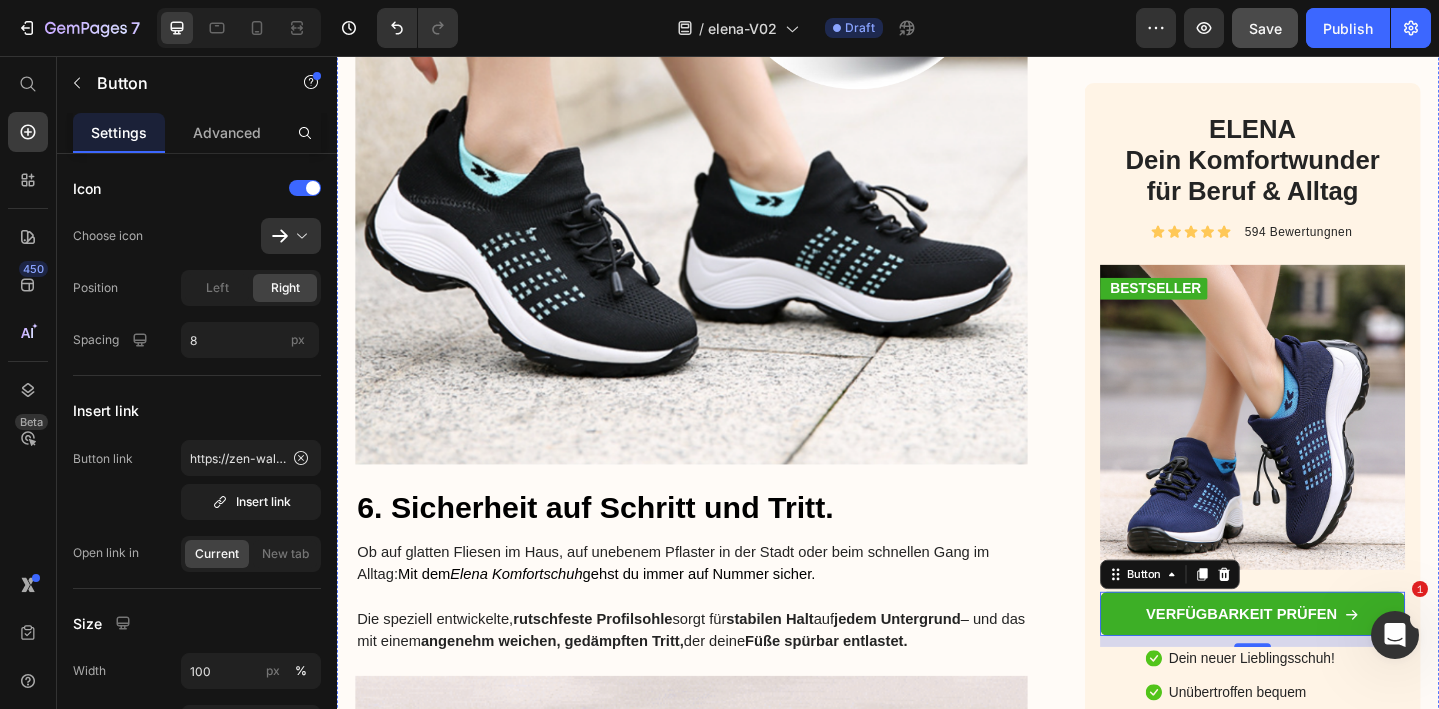 scroll, scrollTop: 6755, scrollLeft: 0, axis: vertical 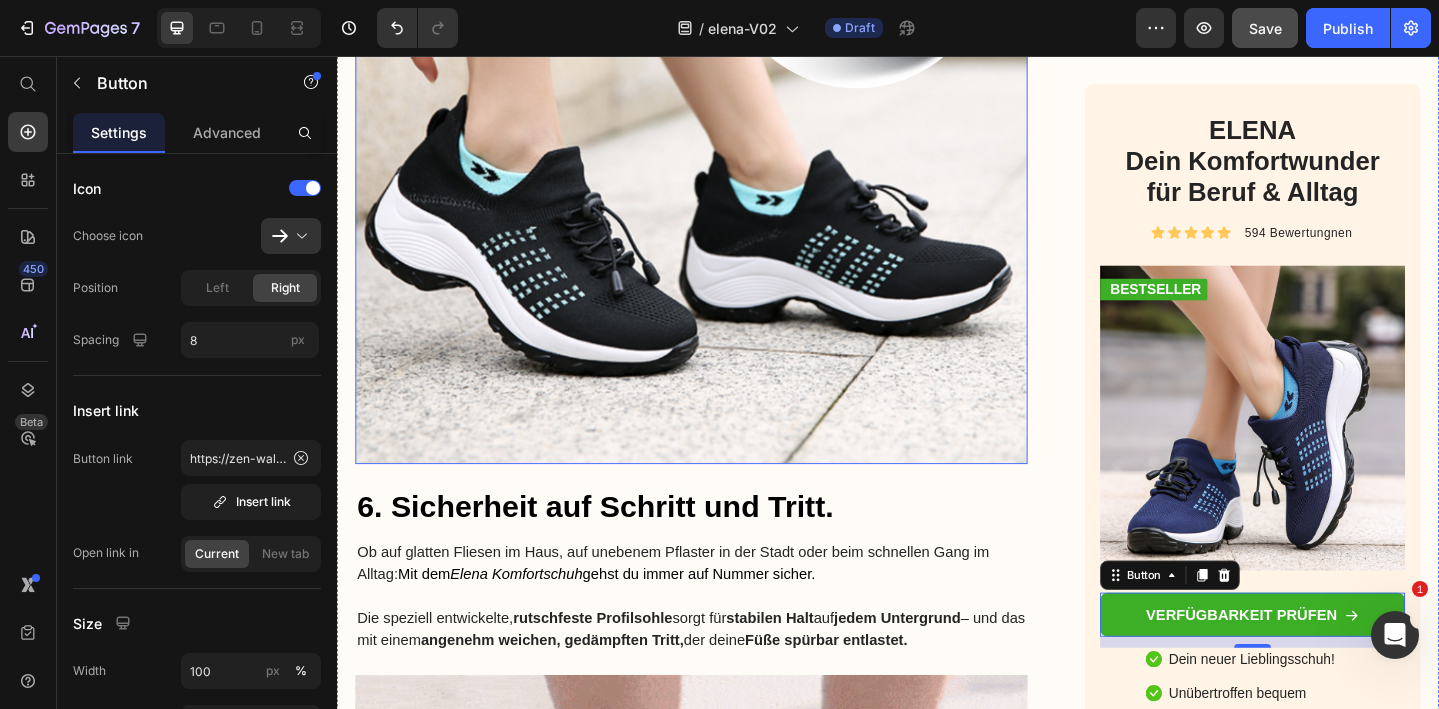 click at bounding box center [723, 134] 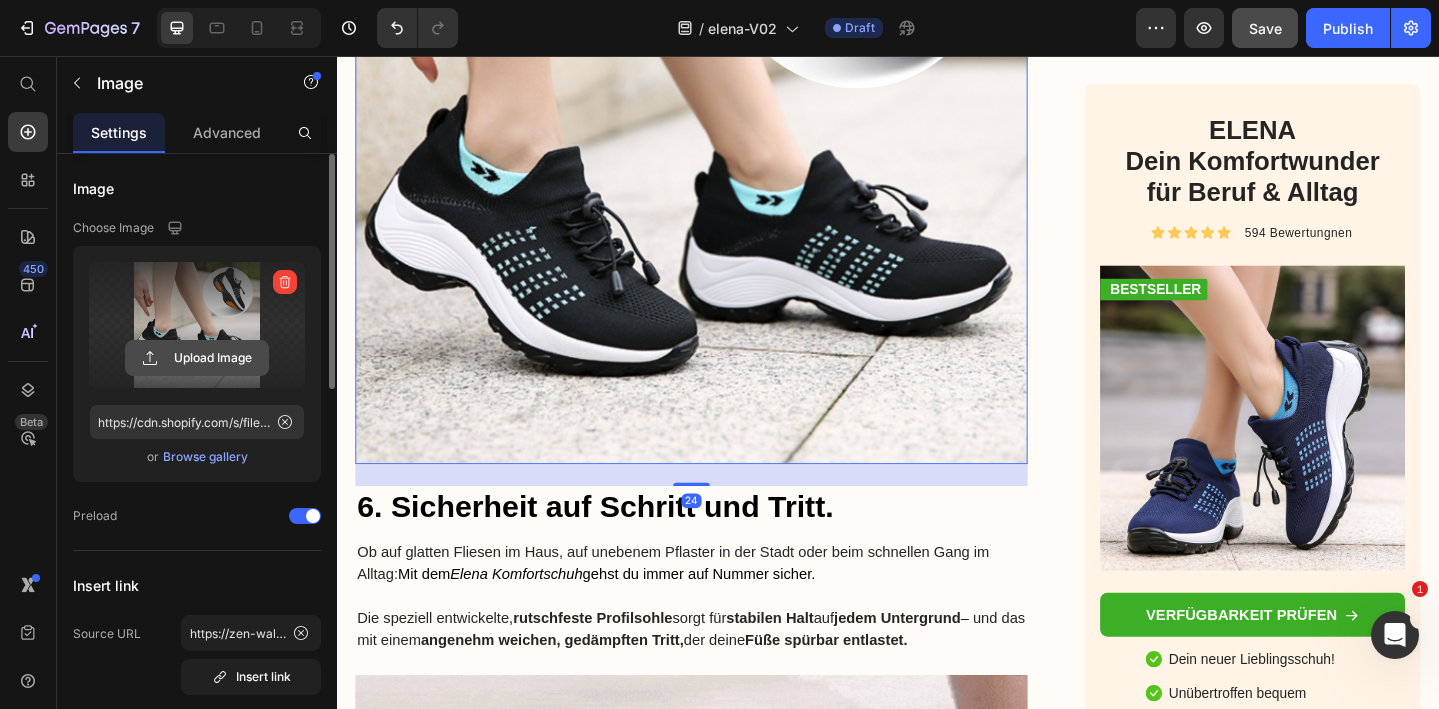 click 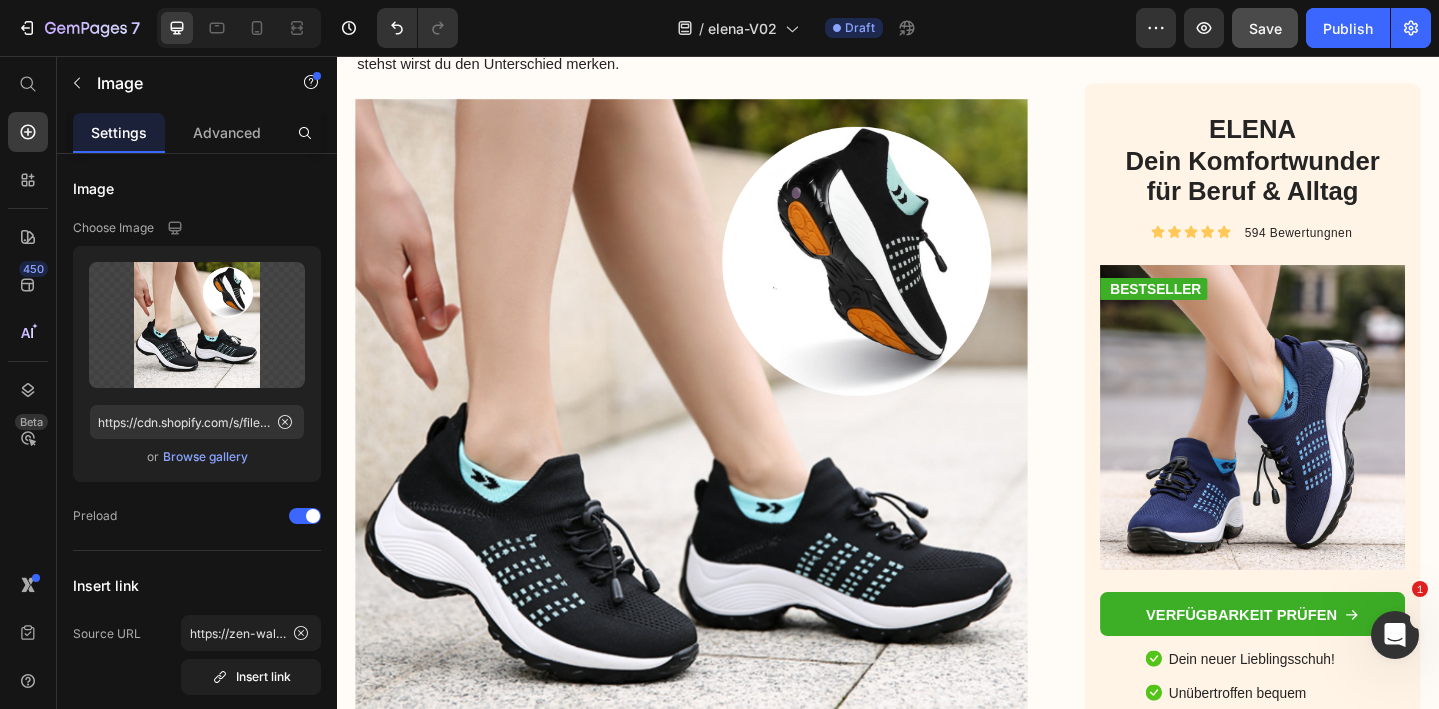 scroll, scrollTop: 4299, scrollLeft: 0, axis: vertical 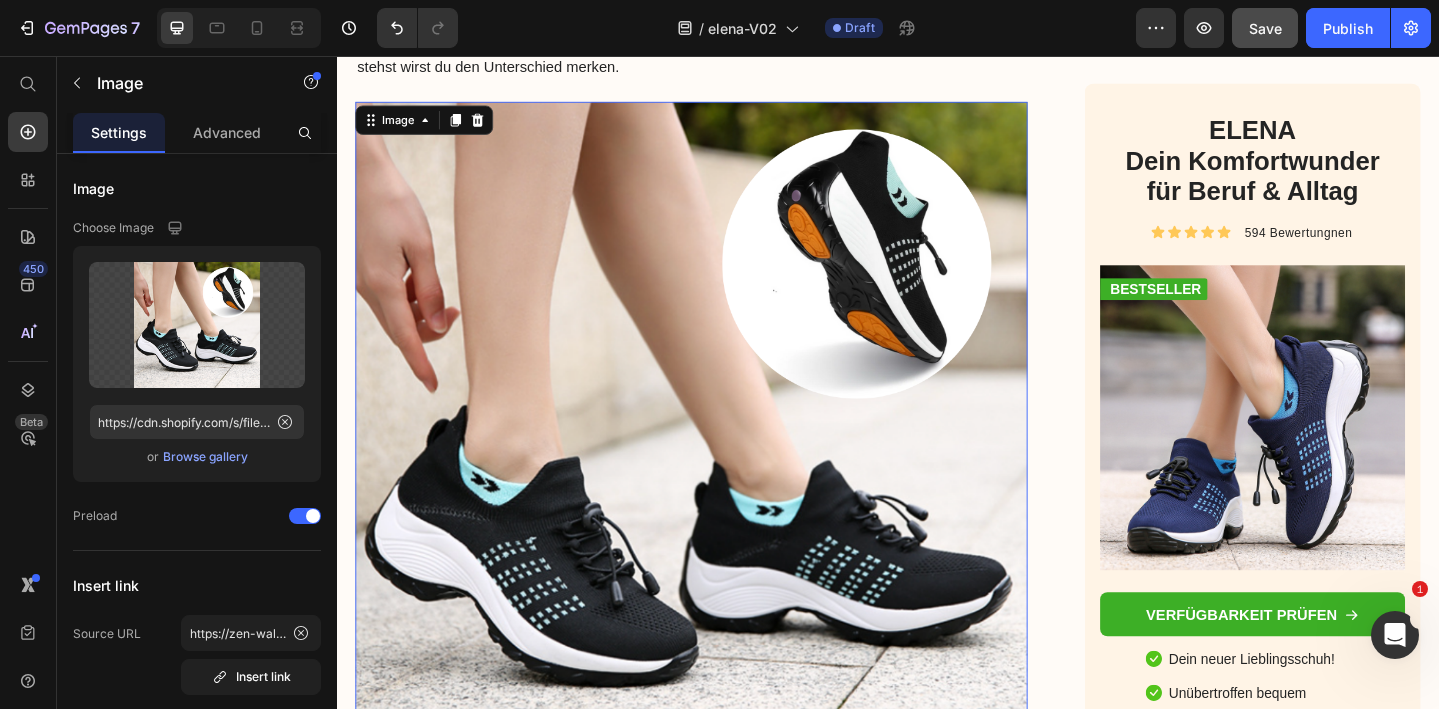 click at bounding box center (723, 472) 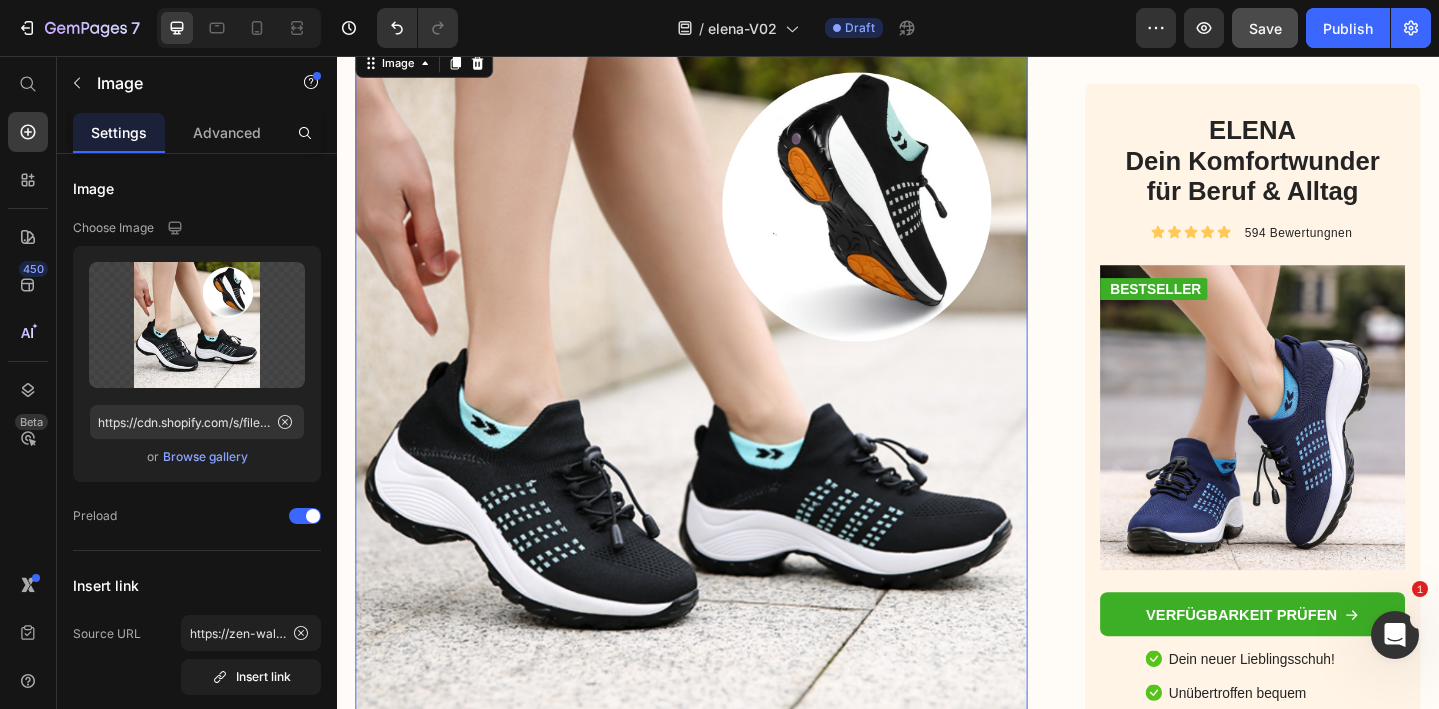 scroll, scrollTop: 4390, scrollLeft: 0, axis: vertical 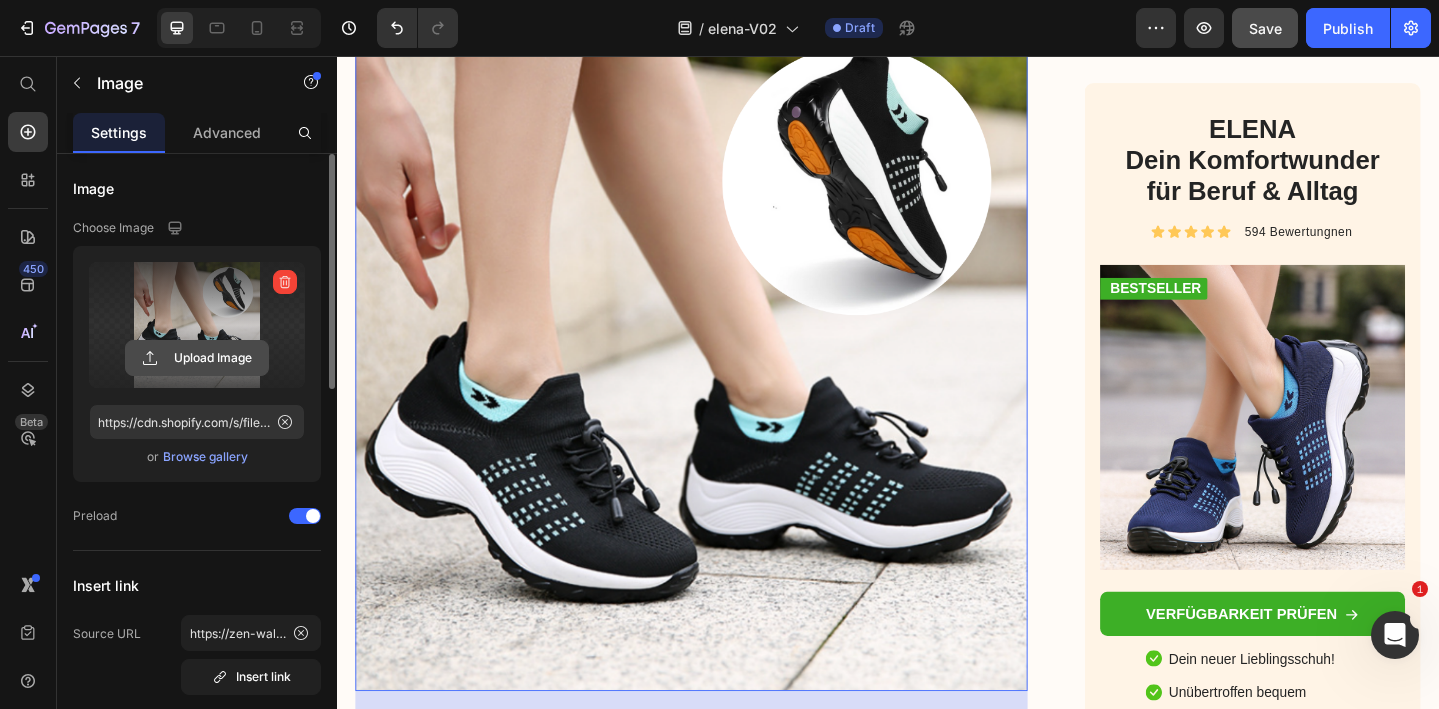 click 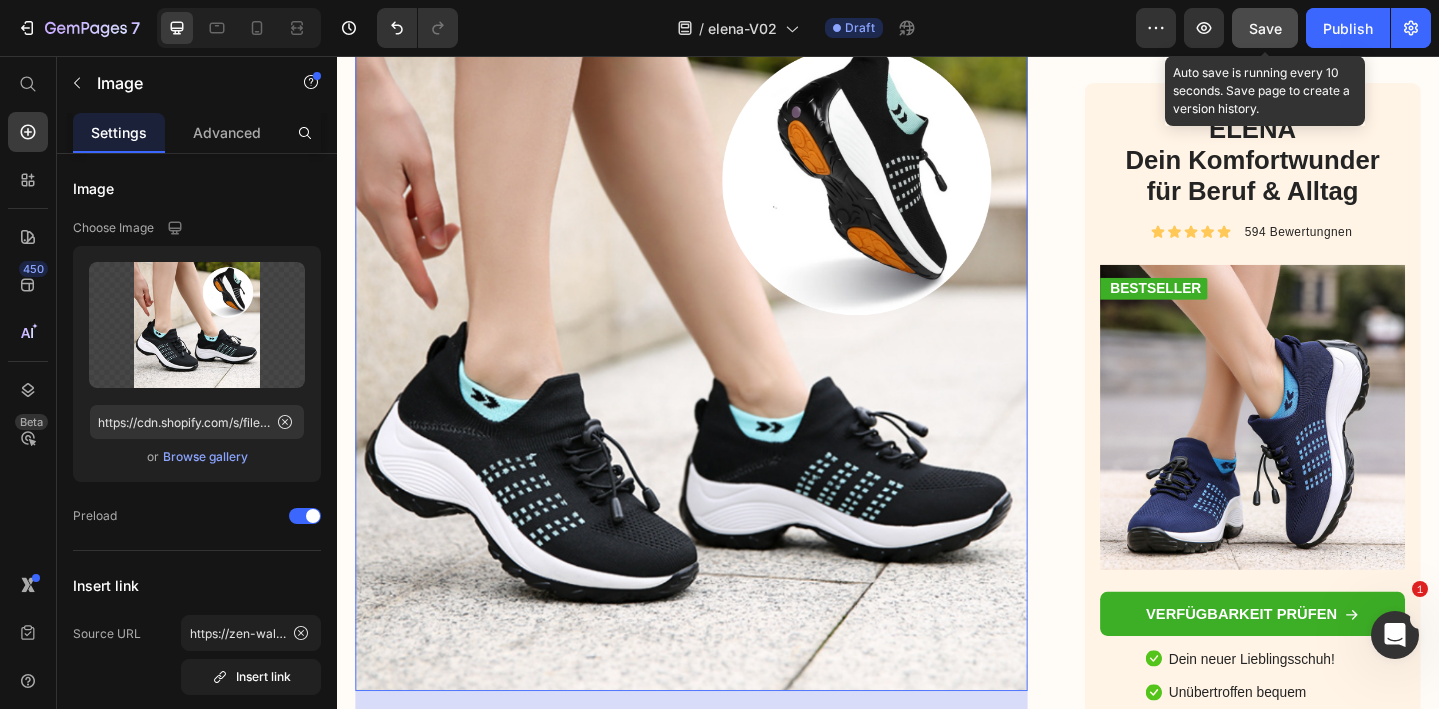 click on "Save" at bounding box center [1265, 28] 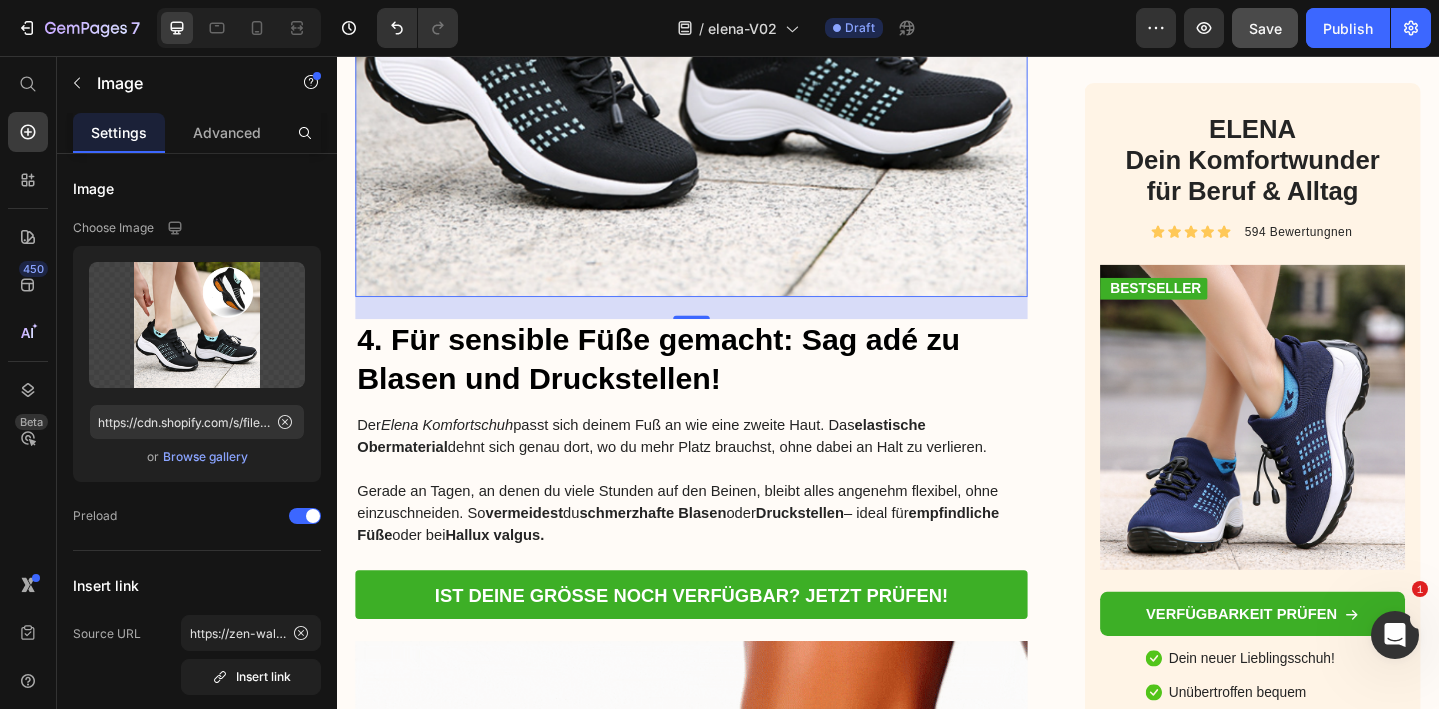 scroll, scrollTop: 4812, scrollLeft: 0, axis: vertical 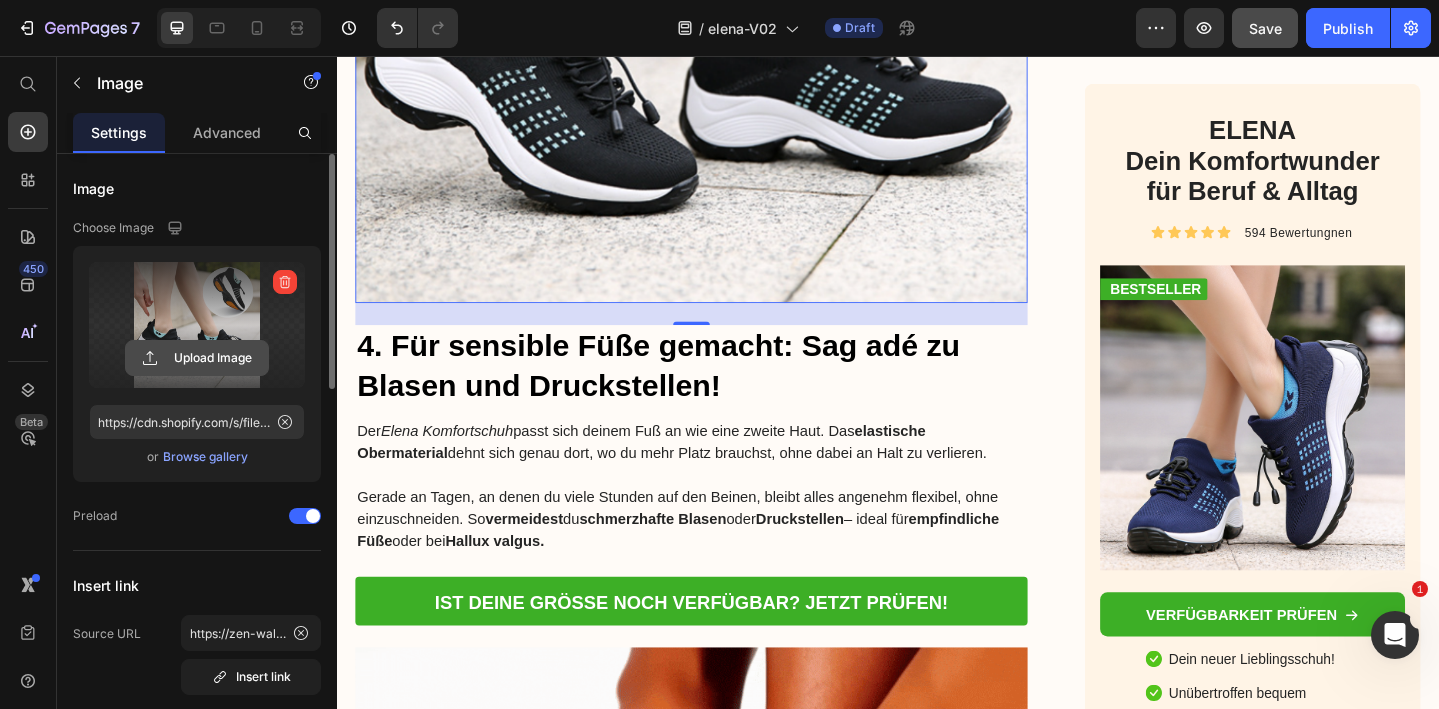 click 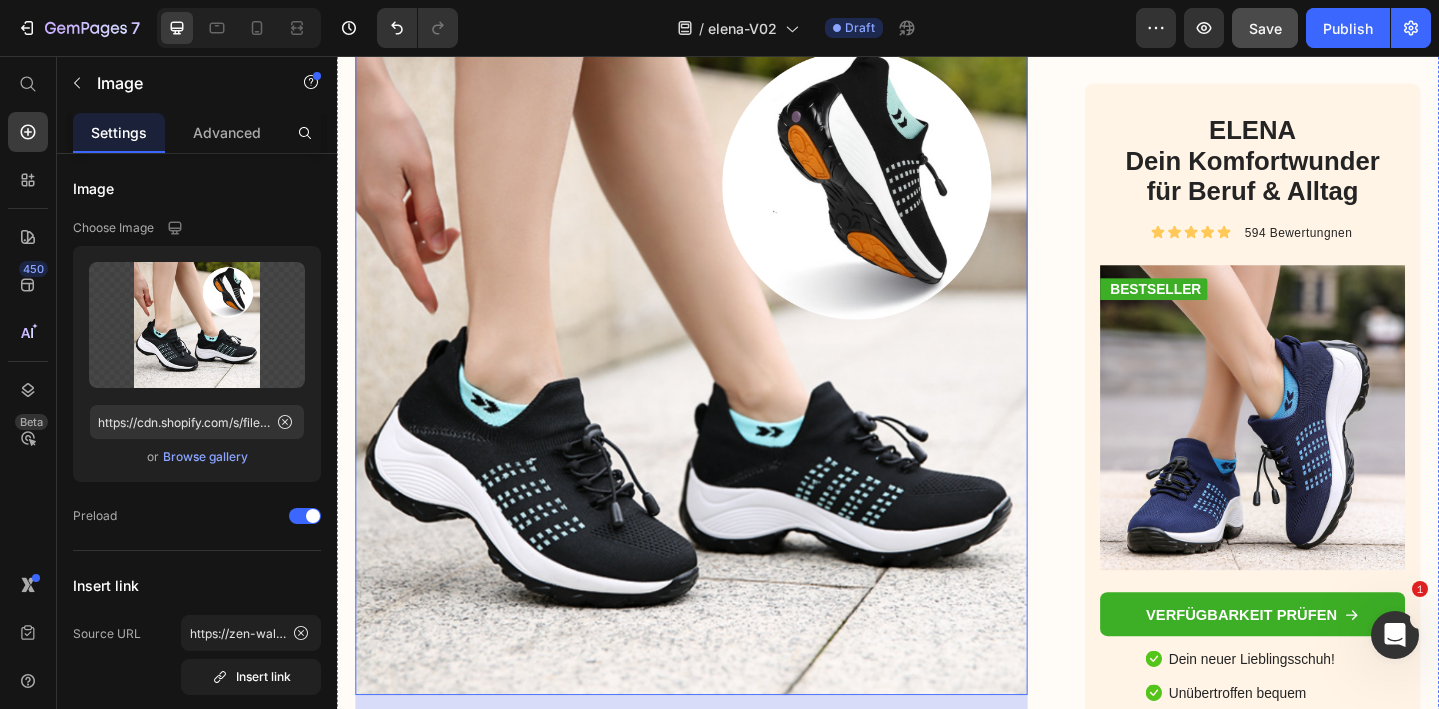 scroll, scrollTop: 4382, scrollLeft: 0, axis: vertical 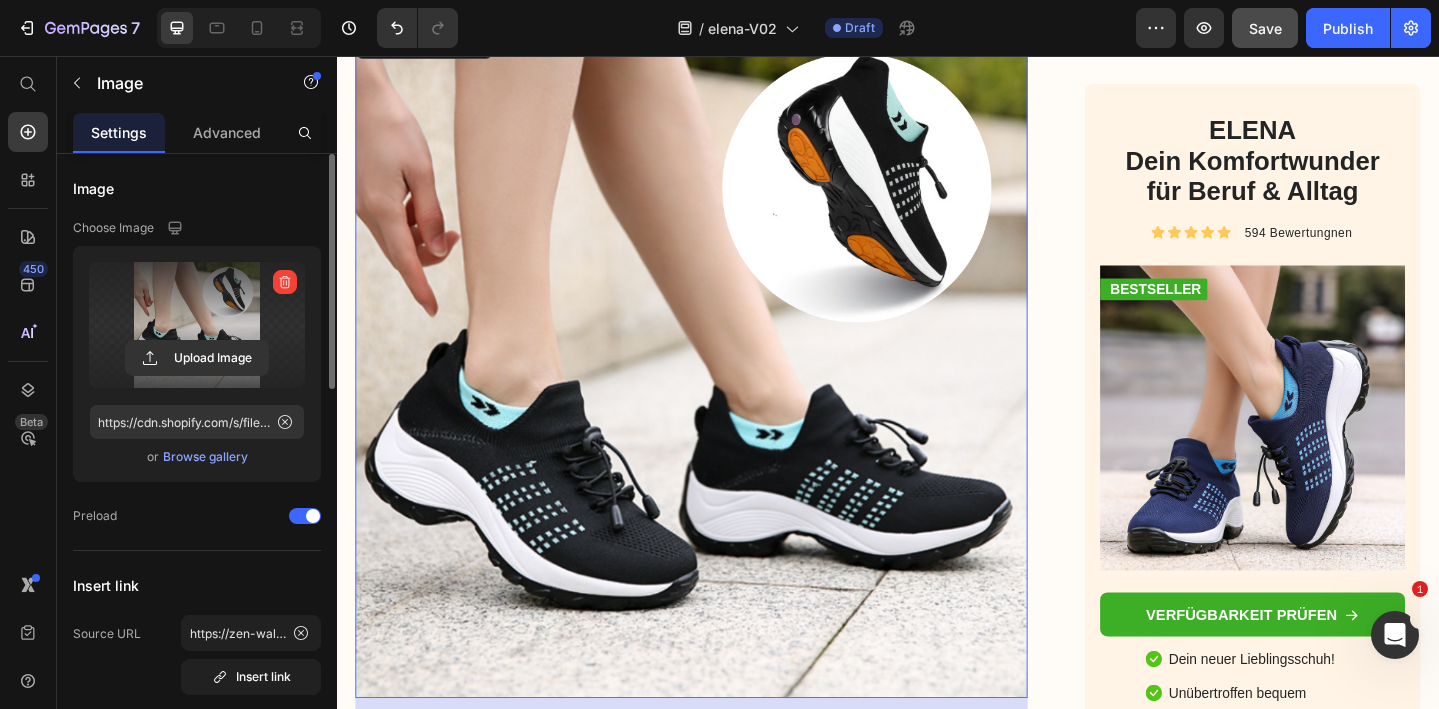 click at bounding box center (197, 325) 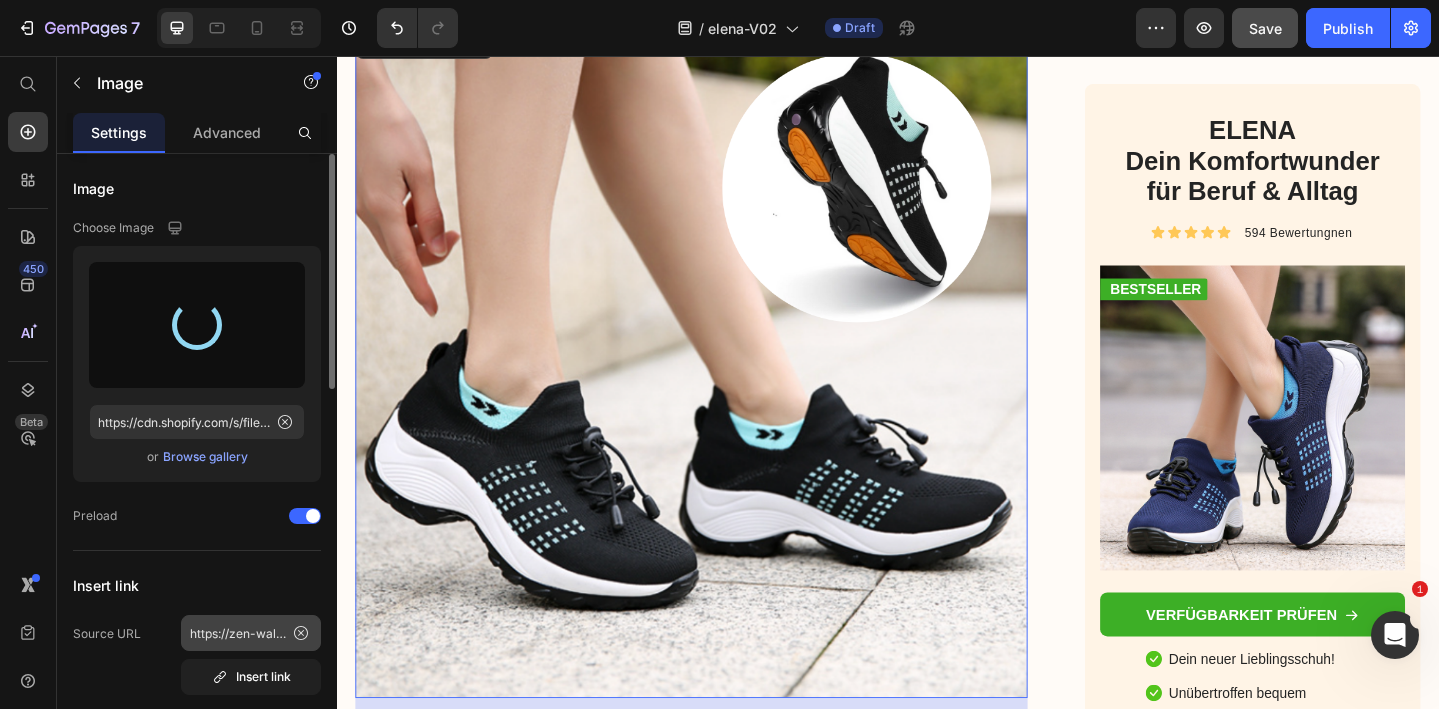 type on "https://cdn.shopify.com/s/files/1/0740/2012/6939/files/gempages_553629490677285781-28cd9885-7c9a-436f-8516-3c659f1d8930.gif" 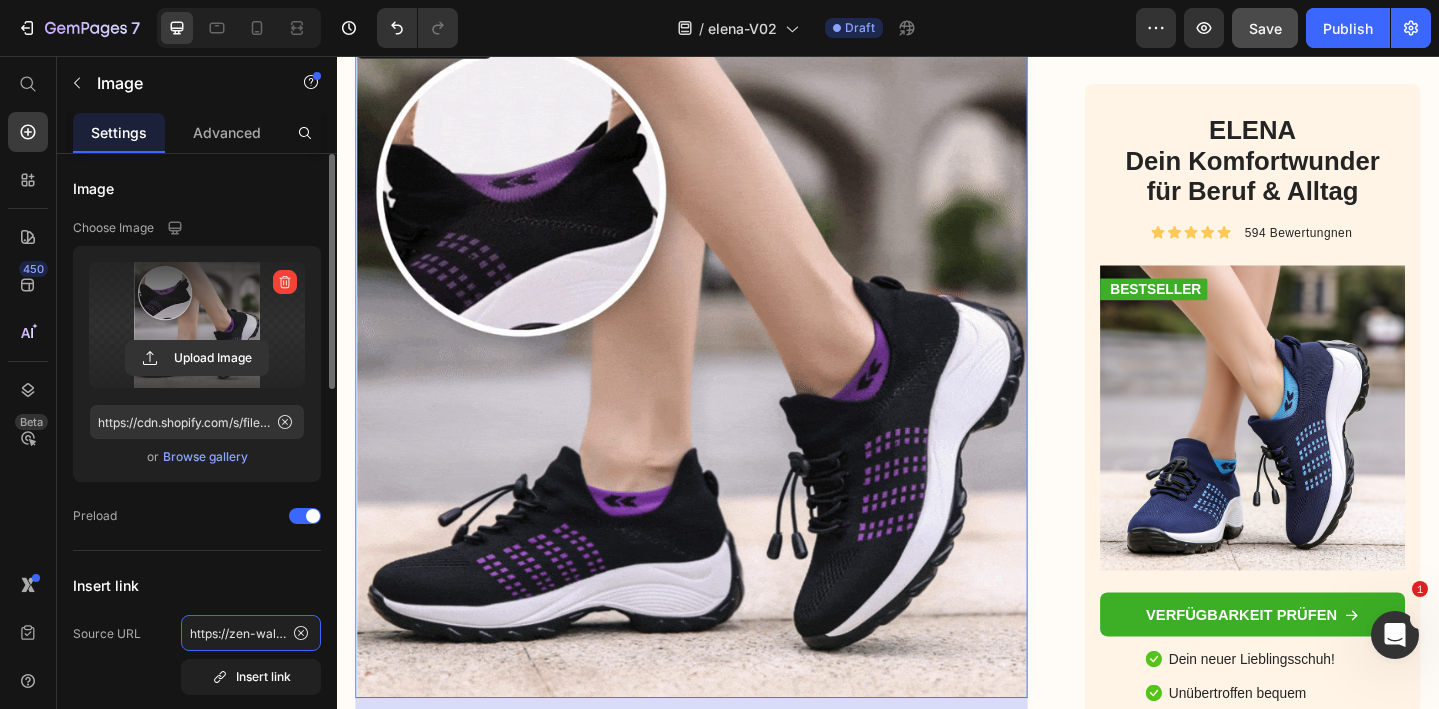 click on "https://zen-walk.at/products/elena" 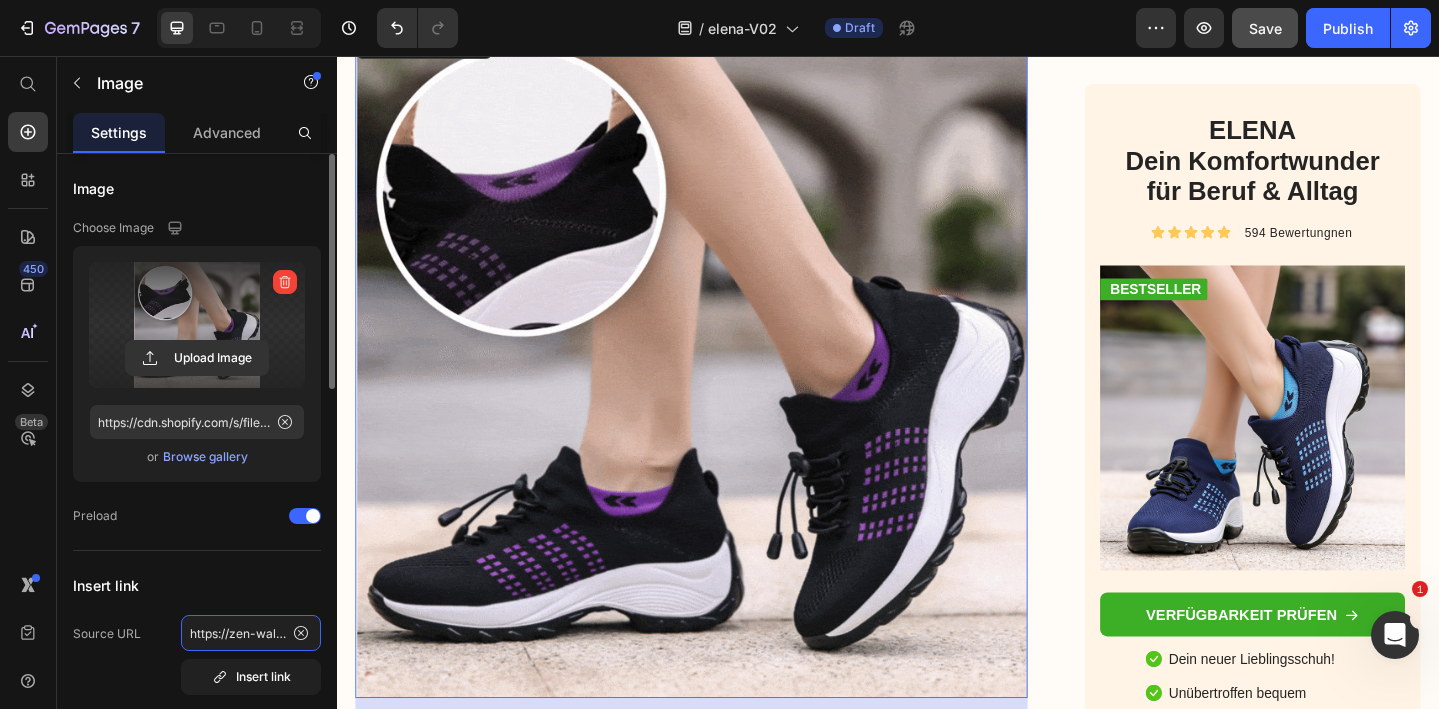 click on "https://zen-walk.at/products/elena" 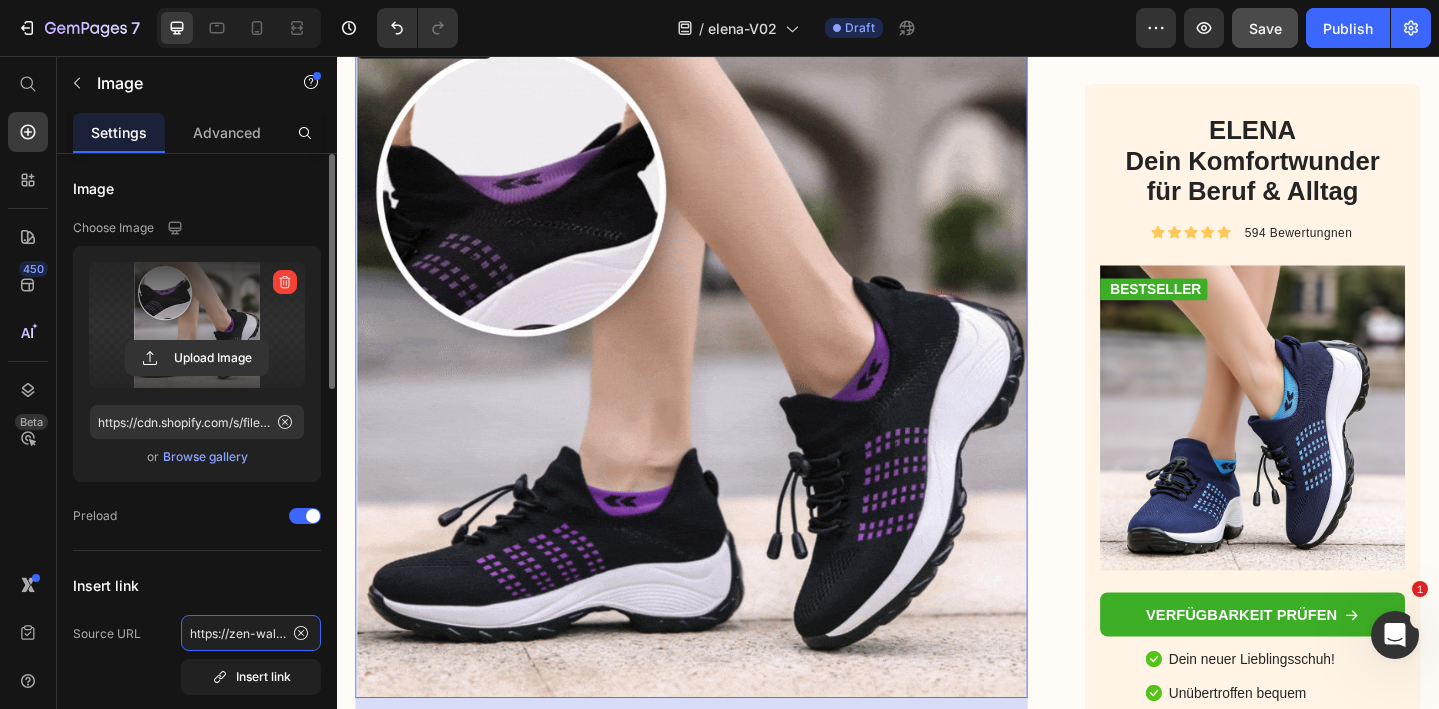 click on "https://zen-walk.at/products/elena" 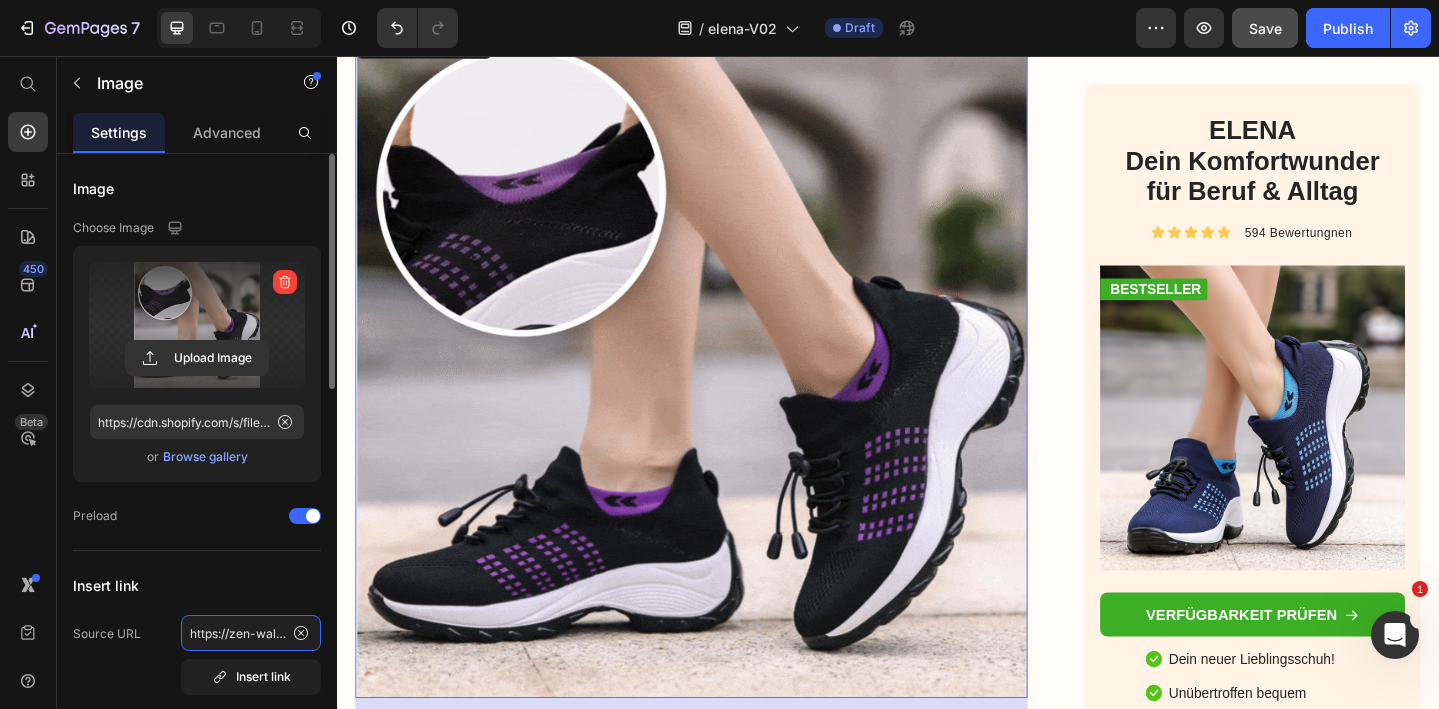 scroll, scrollTop: 0, scrollLeft: 98, axis: horizontal 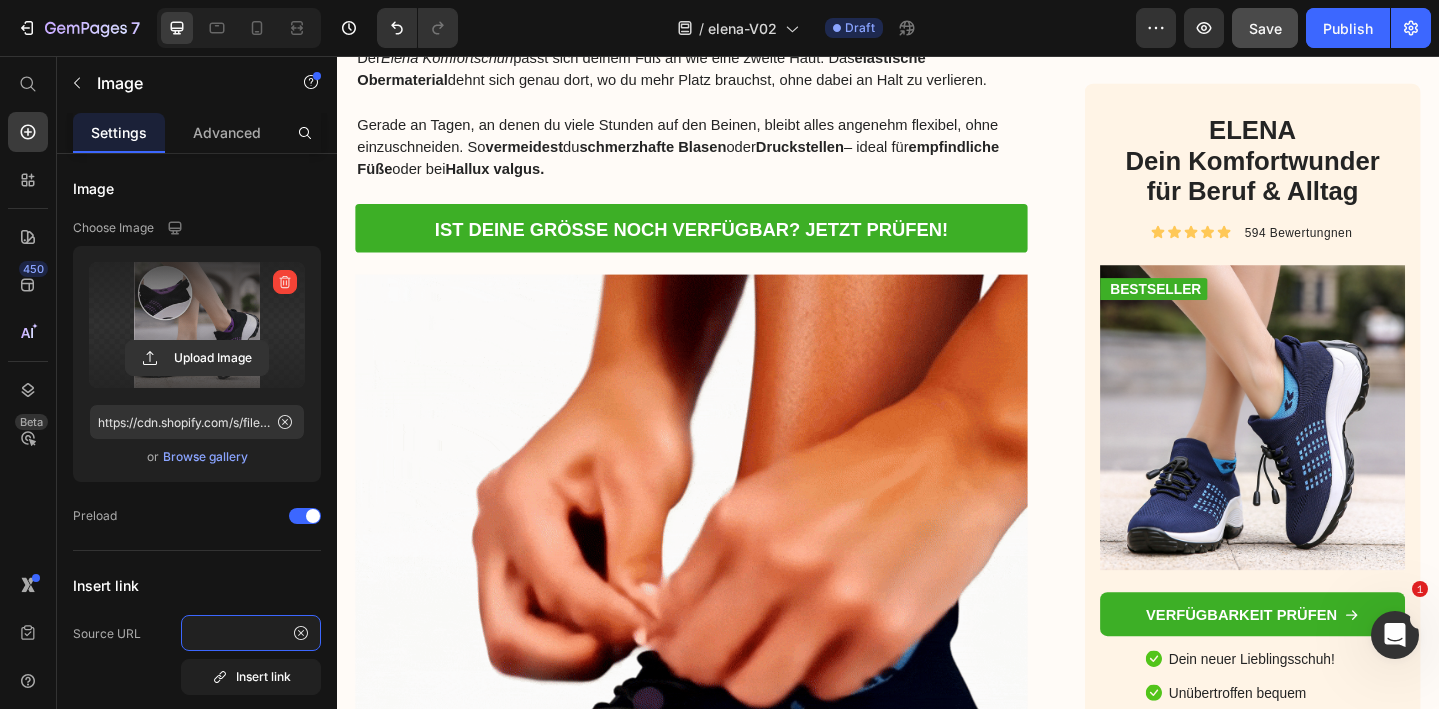 click on "Save" 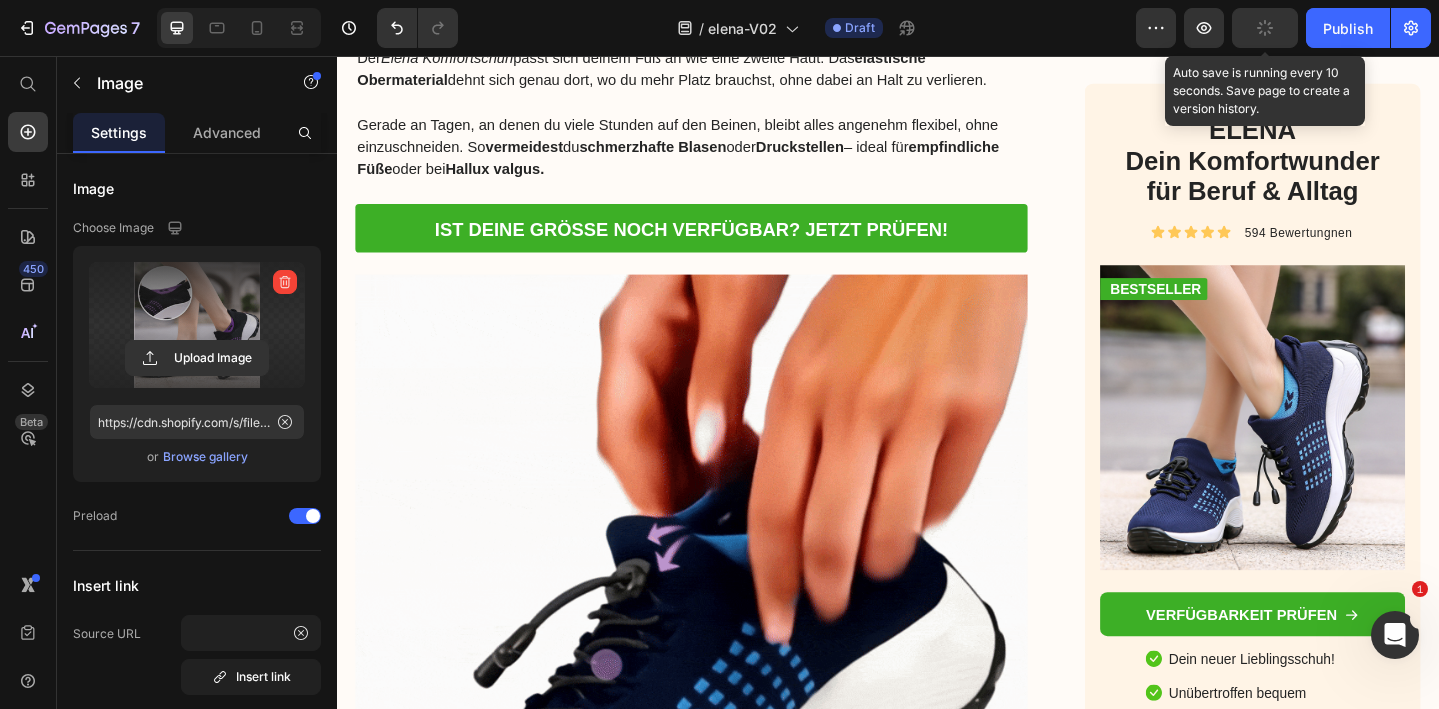 scroll, scrollTop: 0, scrollLeft: 0, axis: both 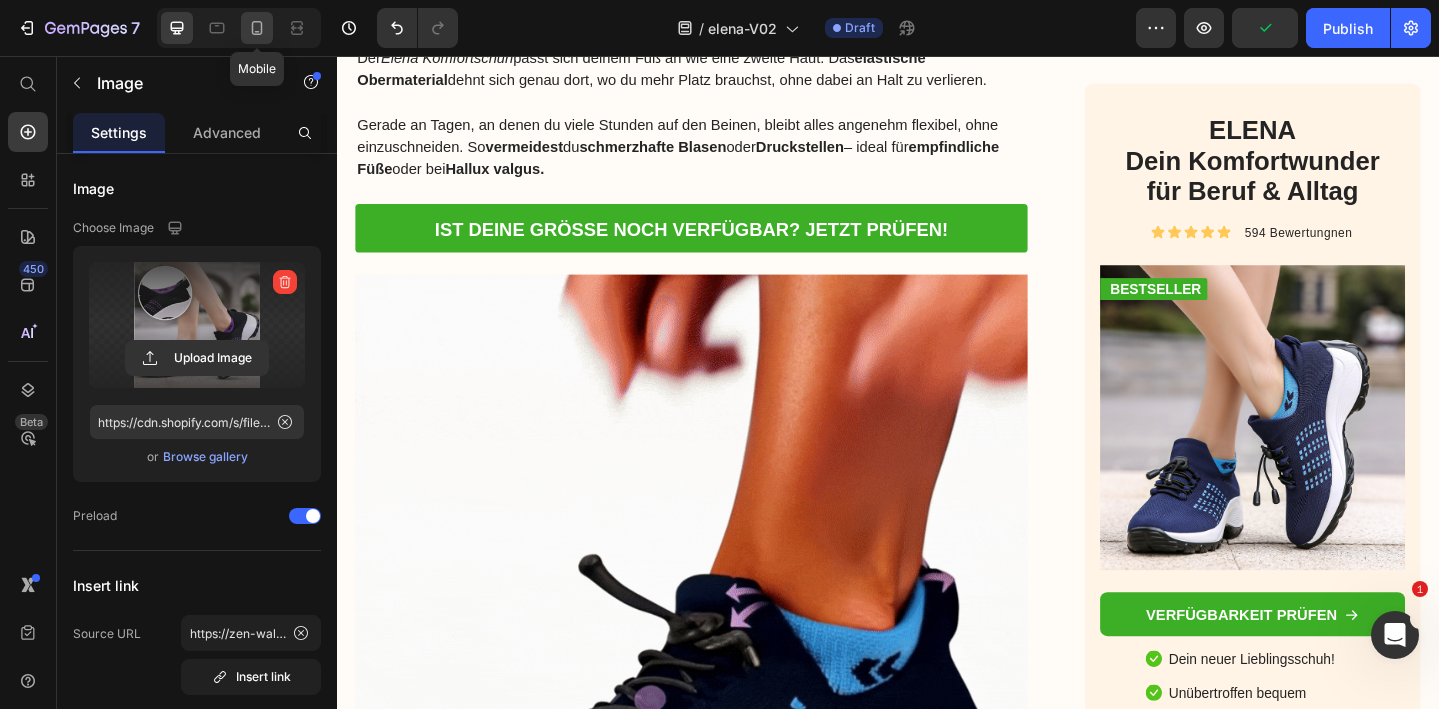 click 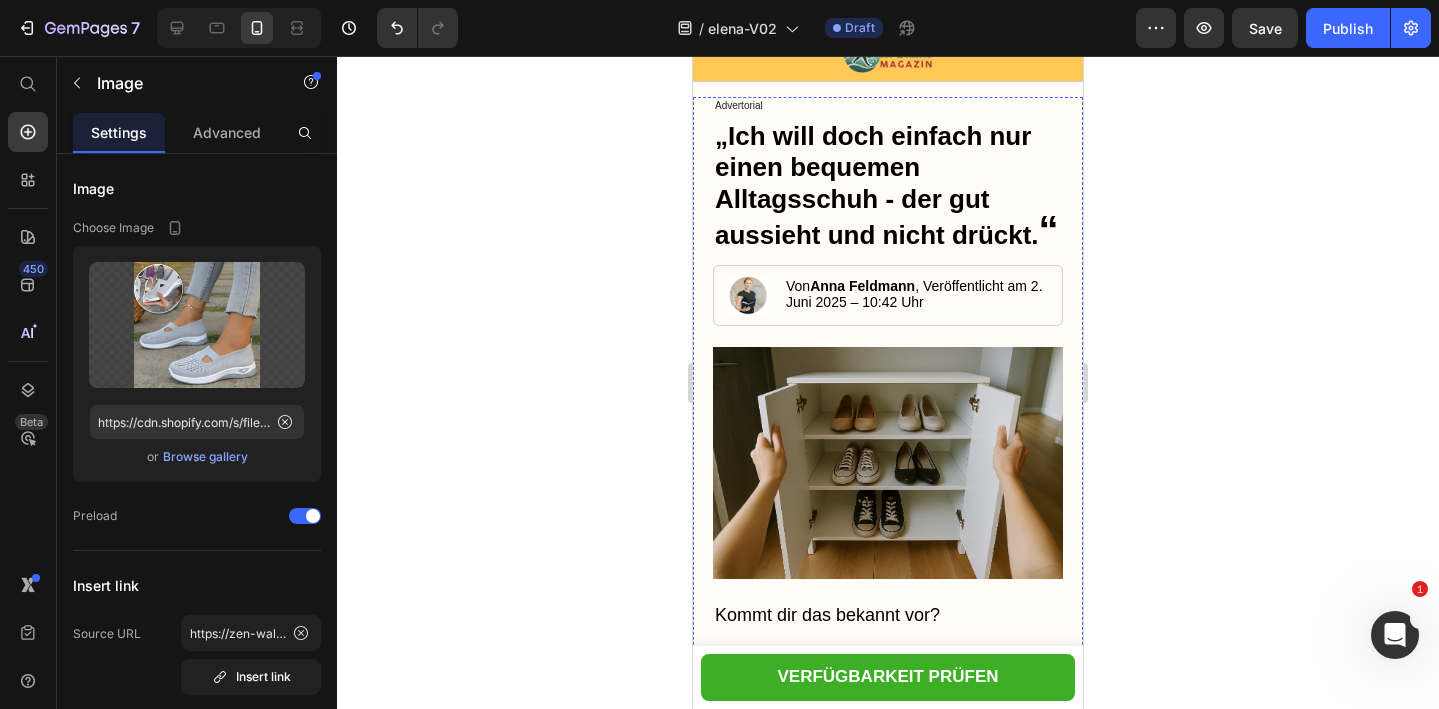 scroll, scrollTop: 0, scrollLeft: 0, axis: both 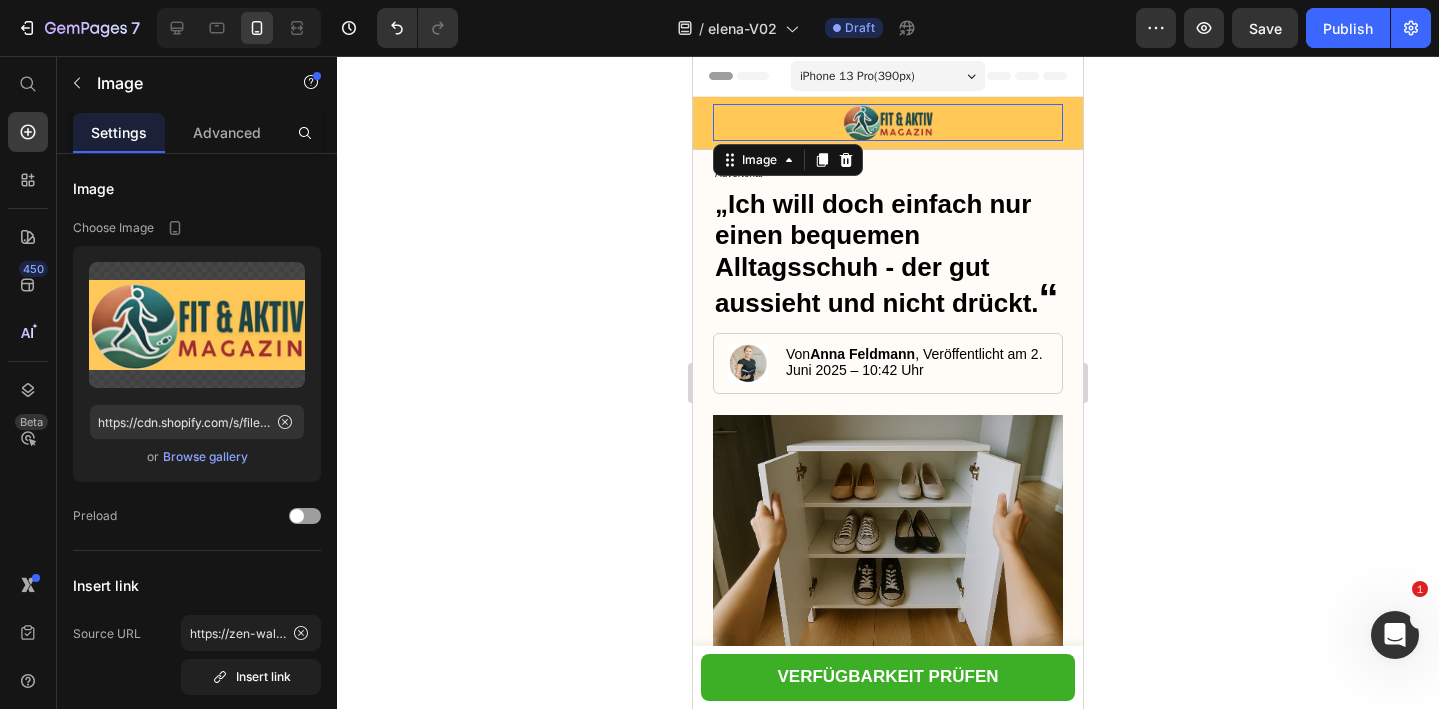 click at bounding box center [888, 122] 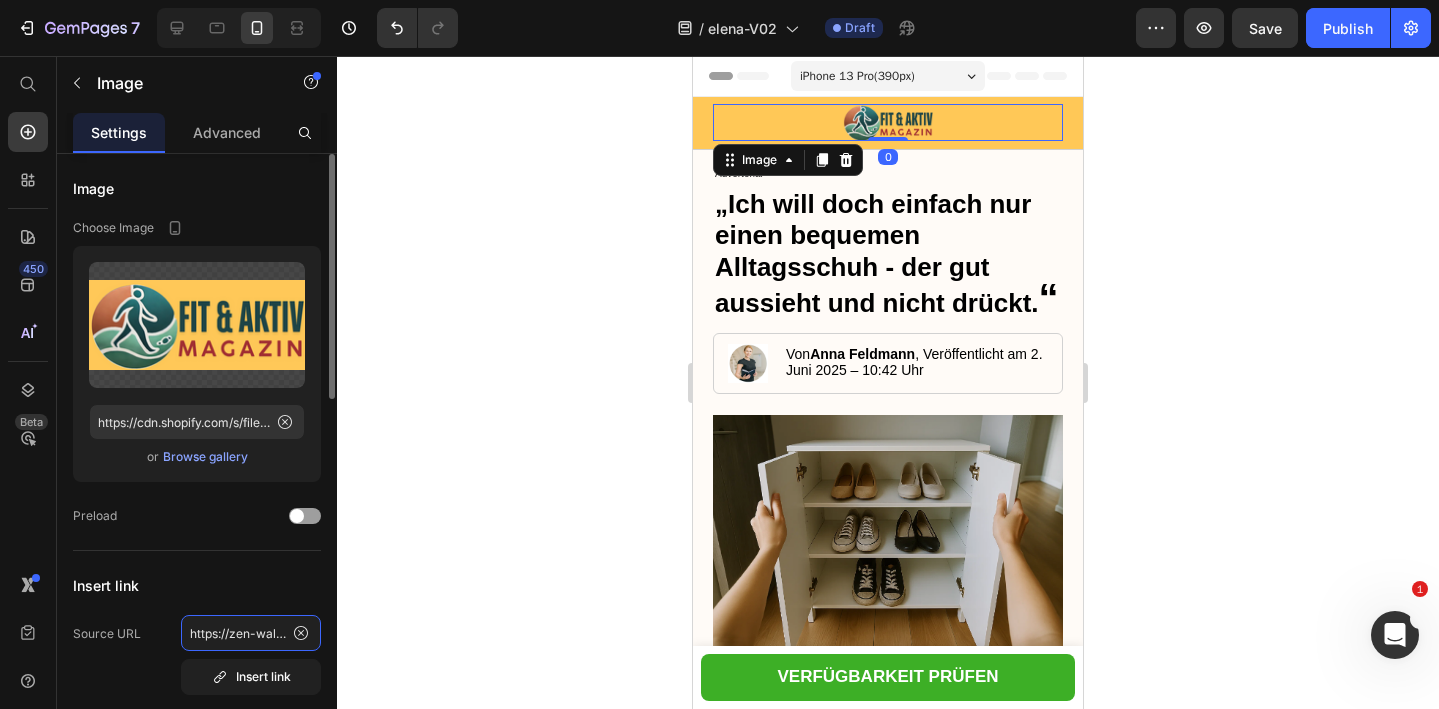 click on "https://zen-walk.at/products/elena" 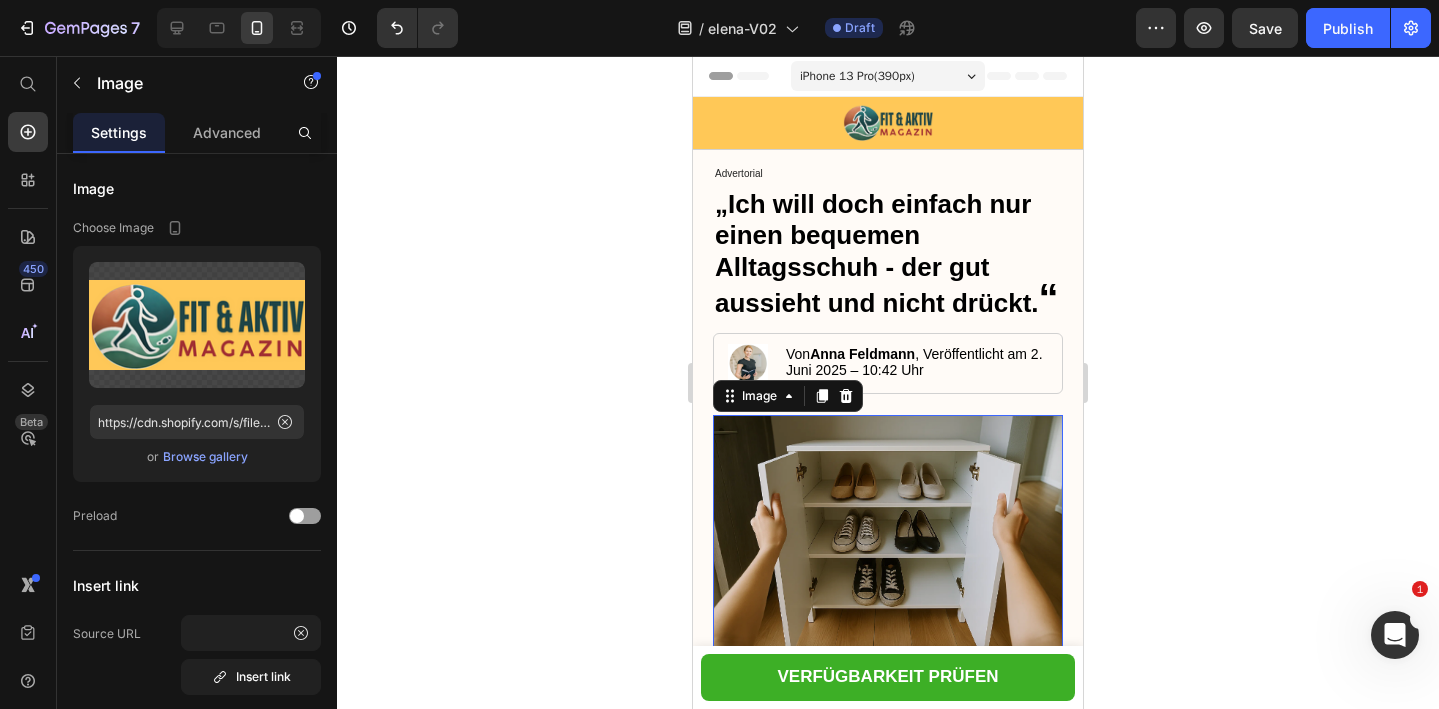 click at bounding box center [888, 531] 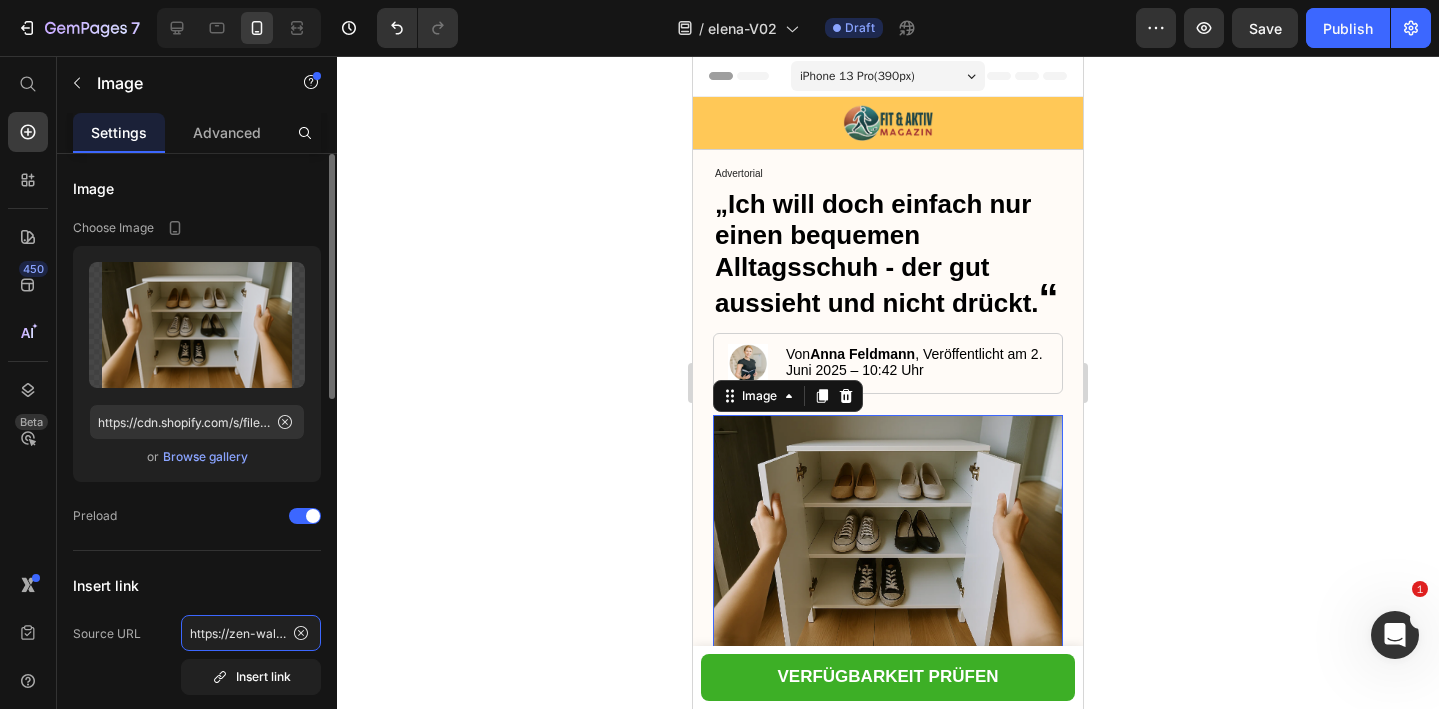 click on "https://zen-walk.at/products/elena" 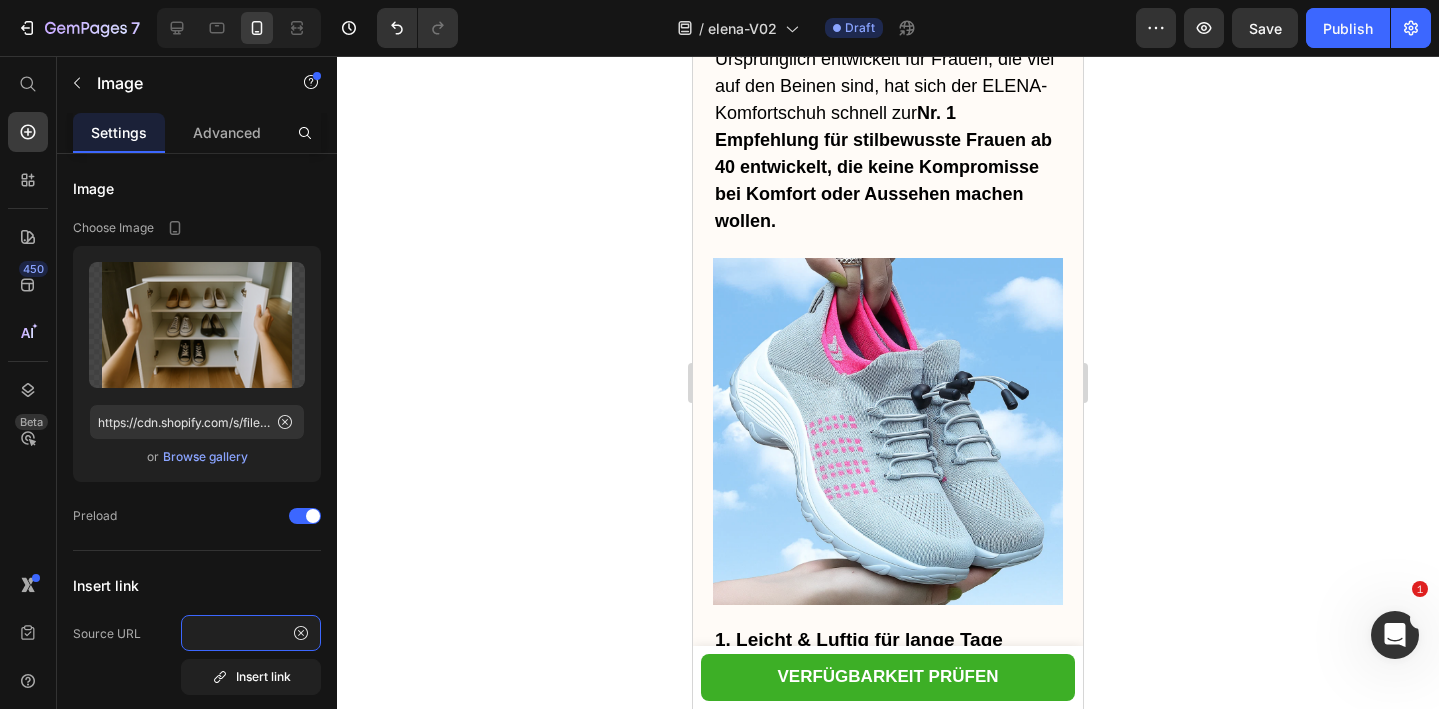 scroll, scrollTop: 1345, scrollLeft: 0, axis: vertical 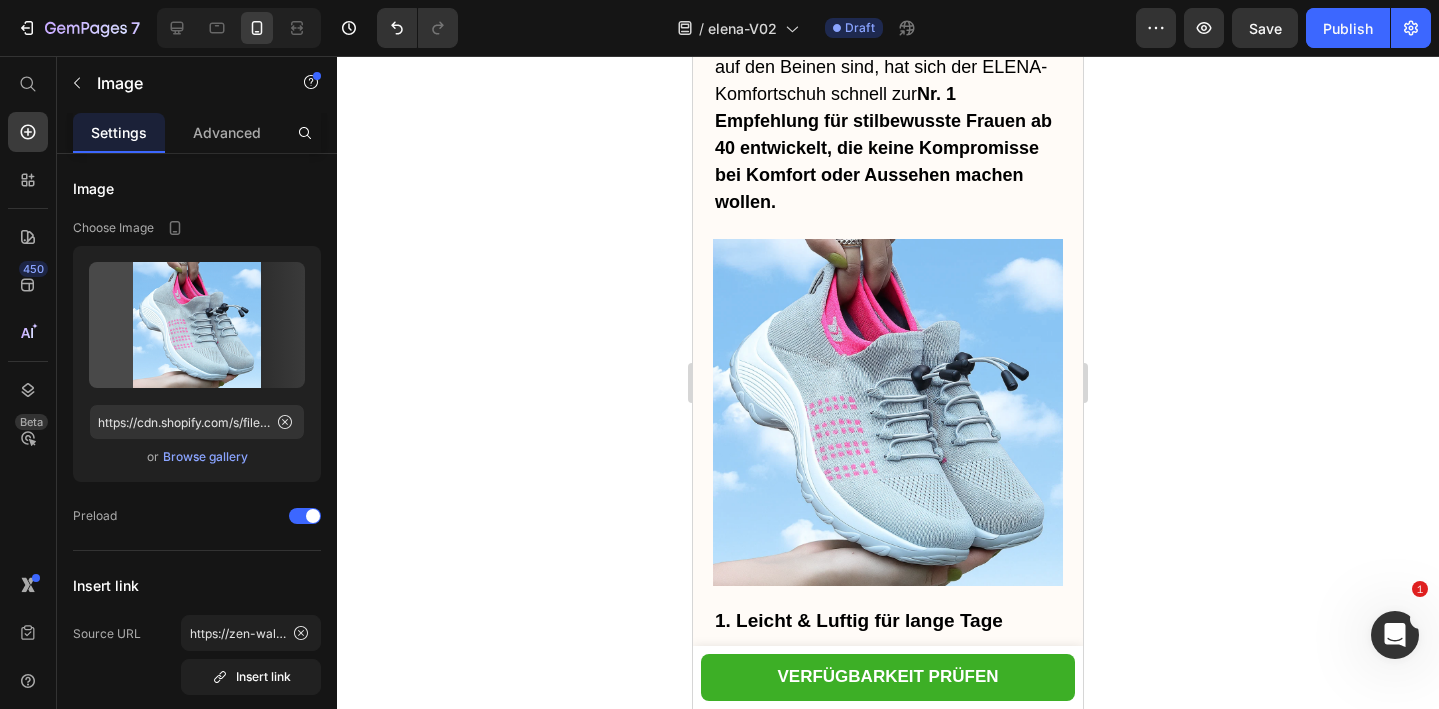 click at bounding box center [888, 412] 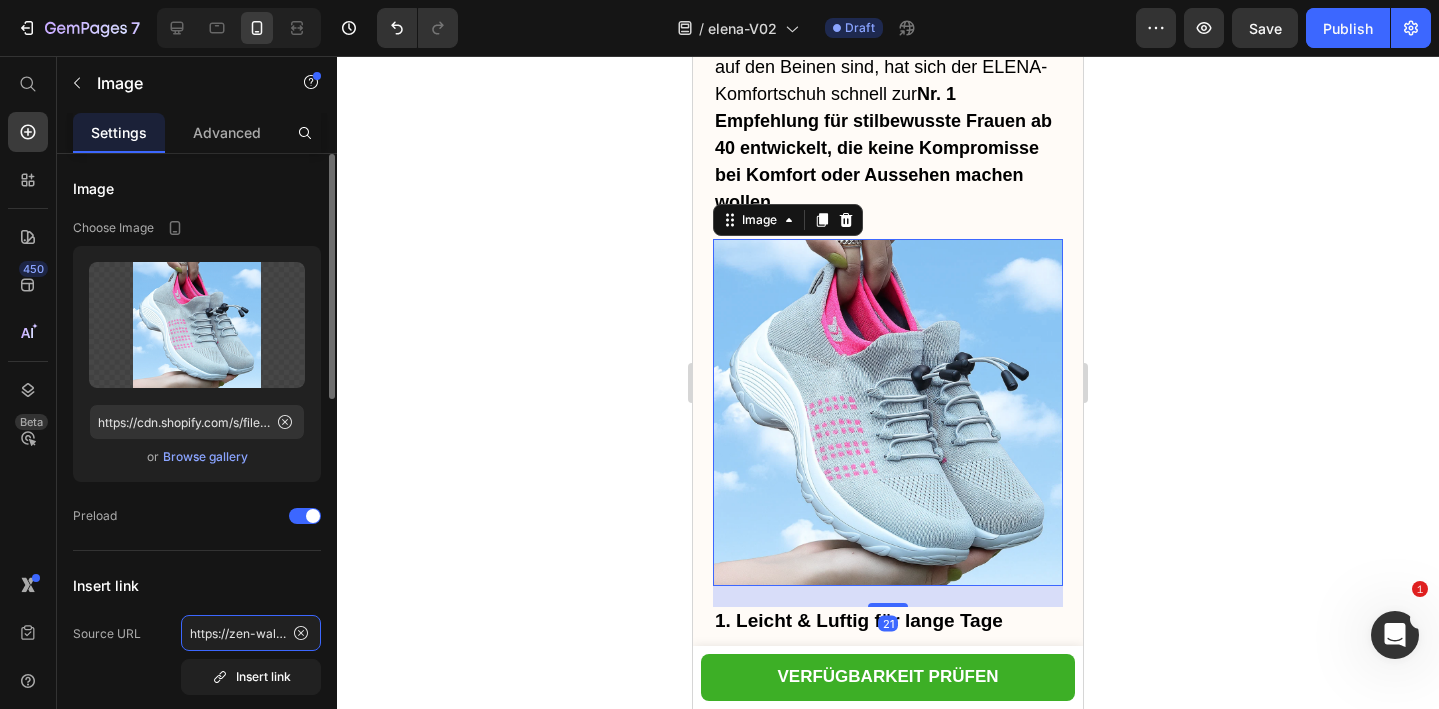 click on "https://zen-walk.at/products/elena" 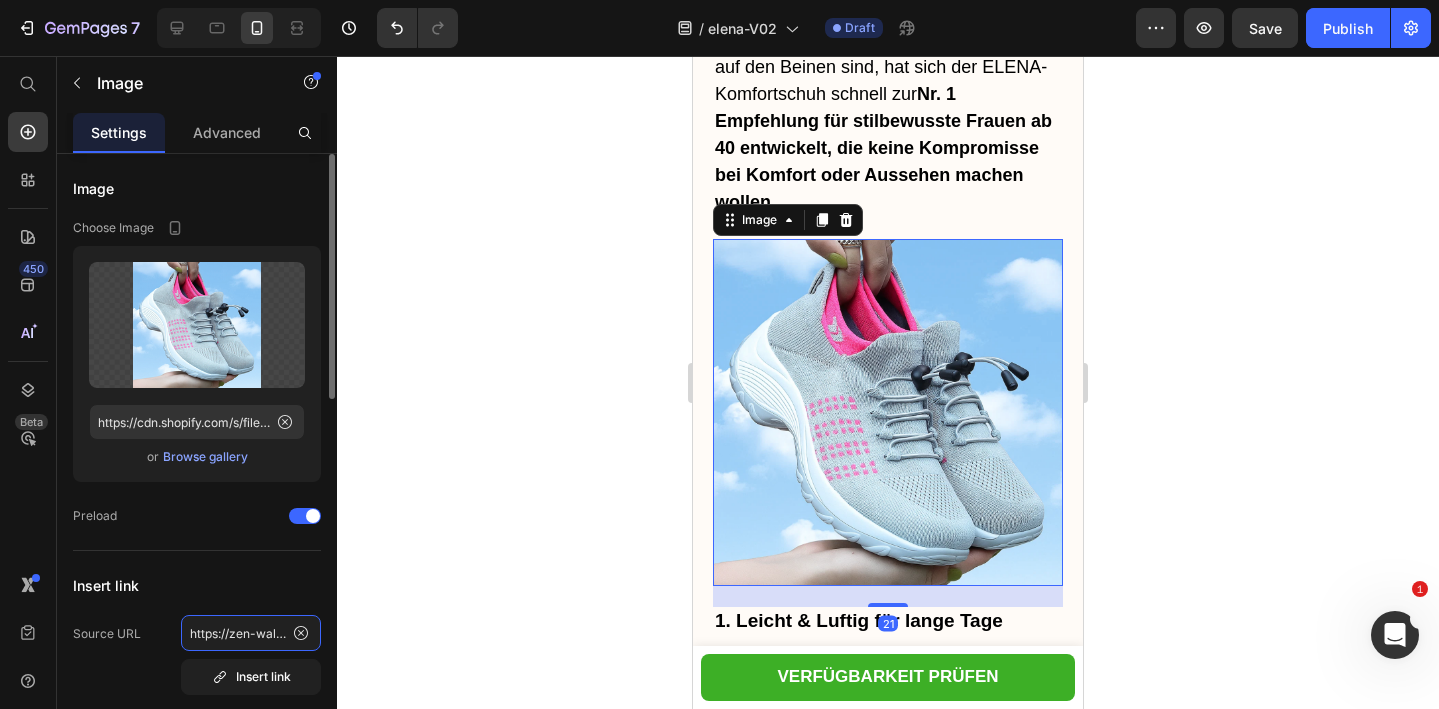 scroll, scrollTop: 0, scrollLeft: 98, axis: horizontal 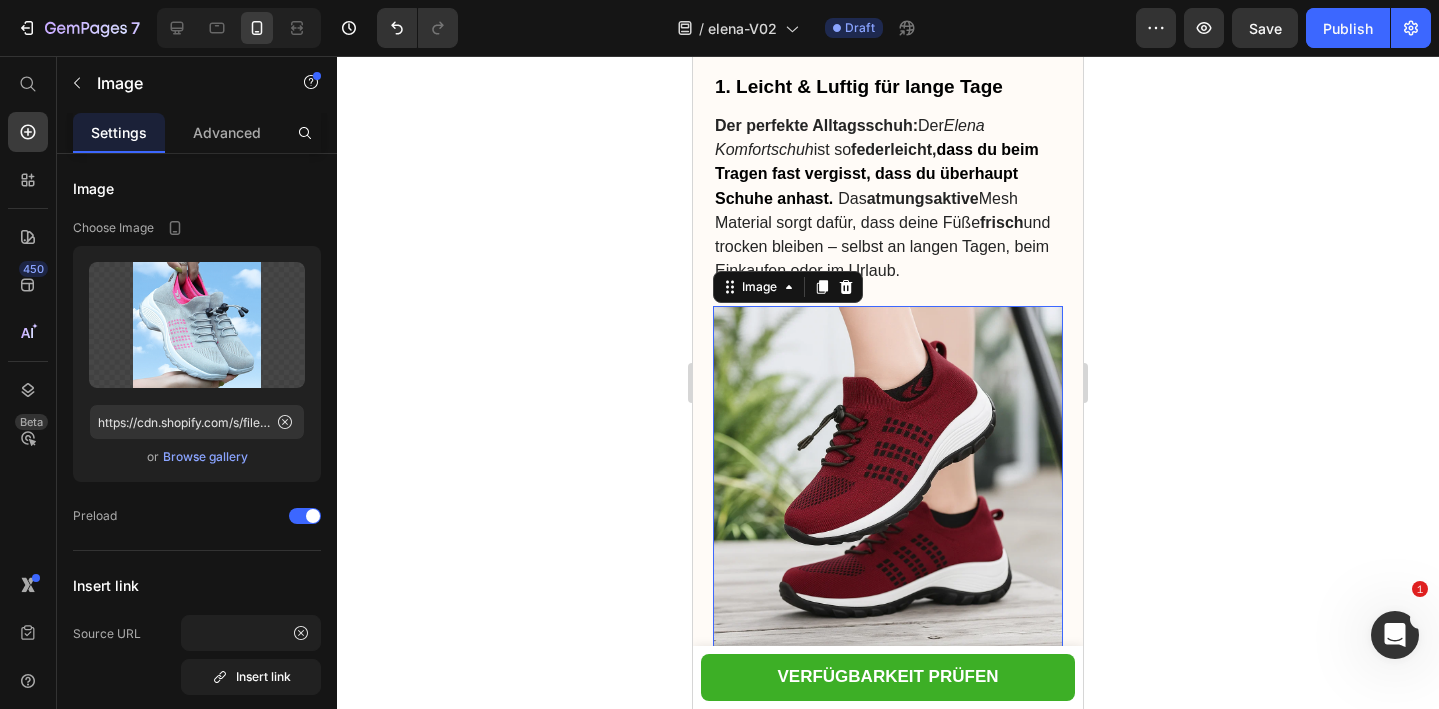 click at bounding box center [888, 479] 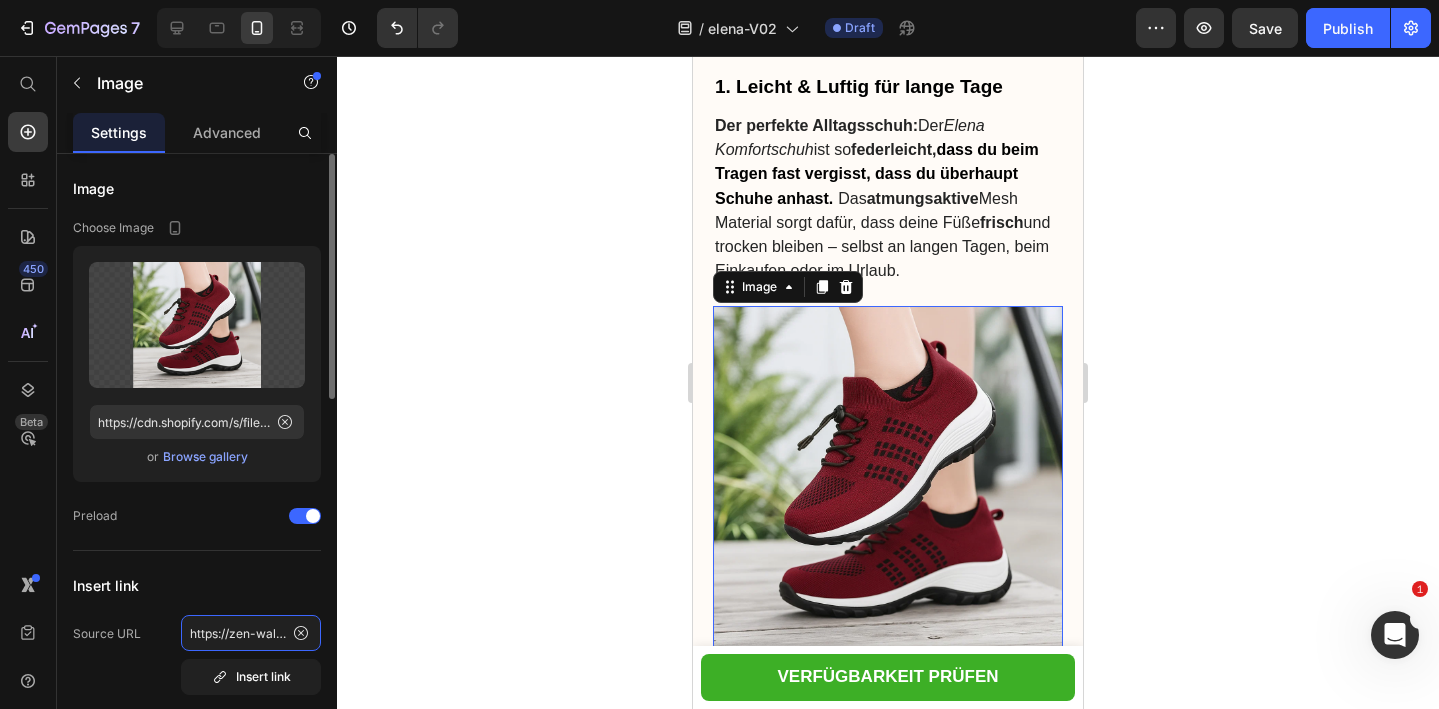 click on "https://zen-walk.at/products/elena" 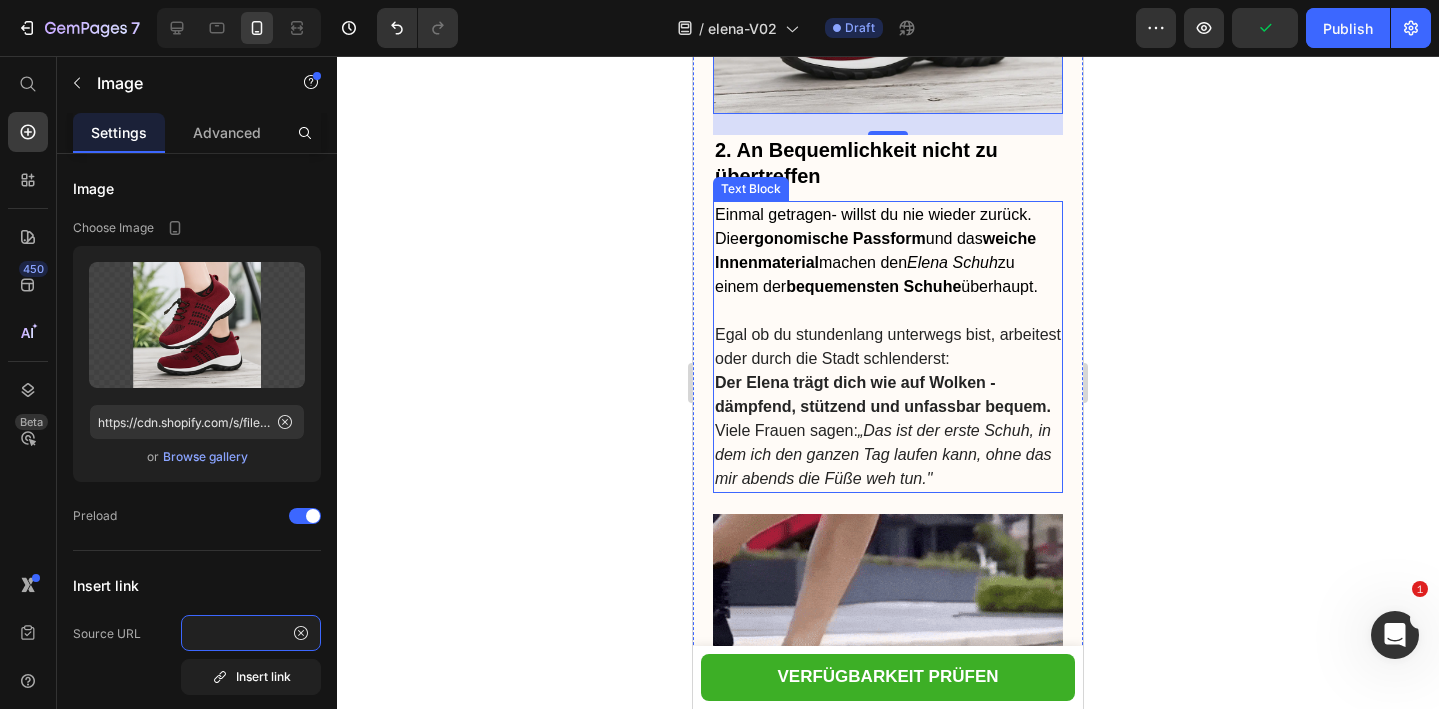 scroll, scrollTop: 2755, scrollLeft: 0, axis: vertical 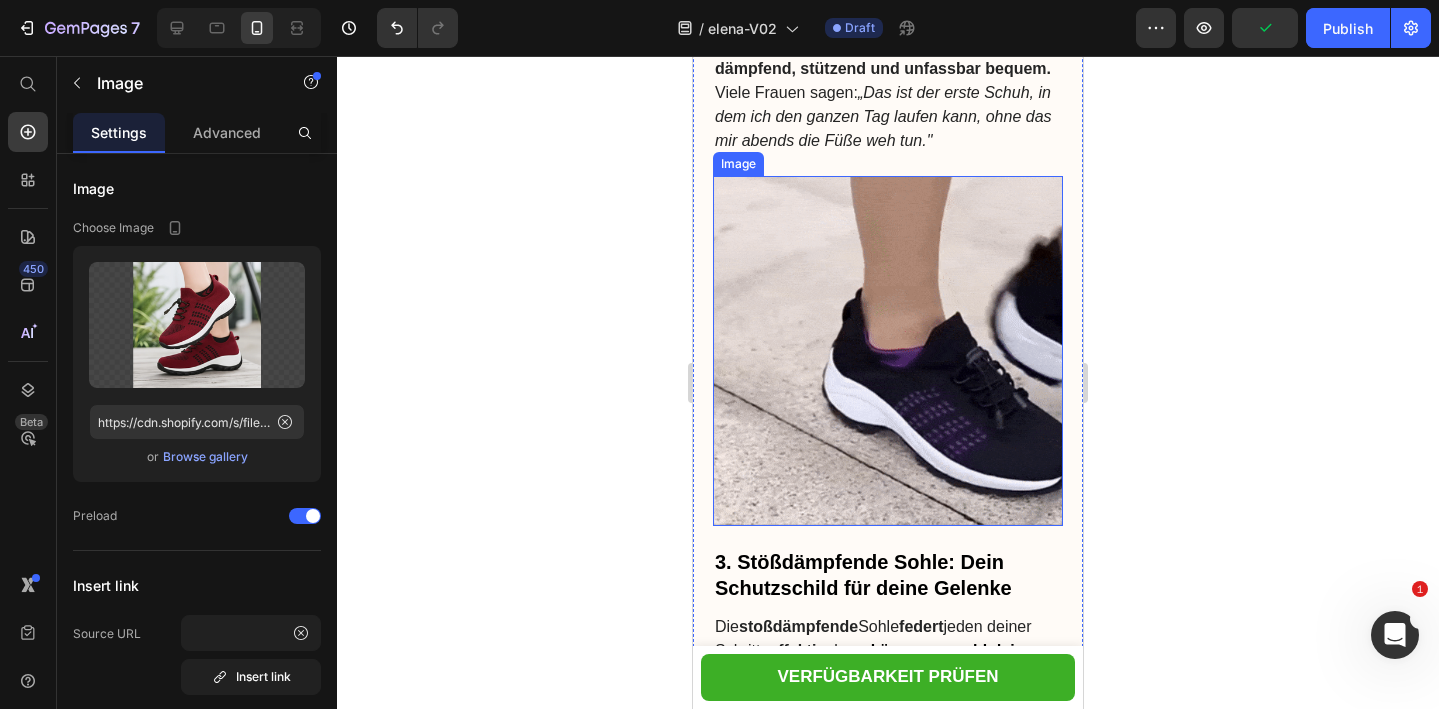 click at bounding box center (888, 351) 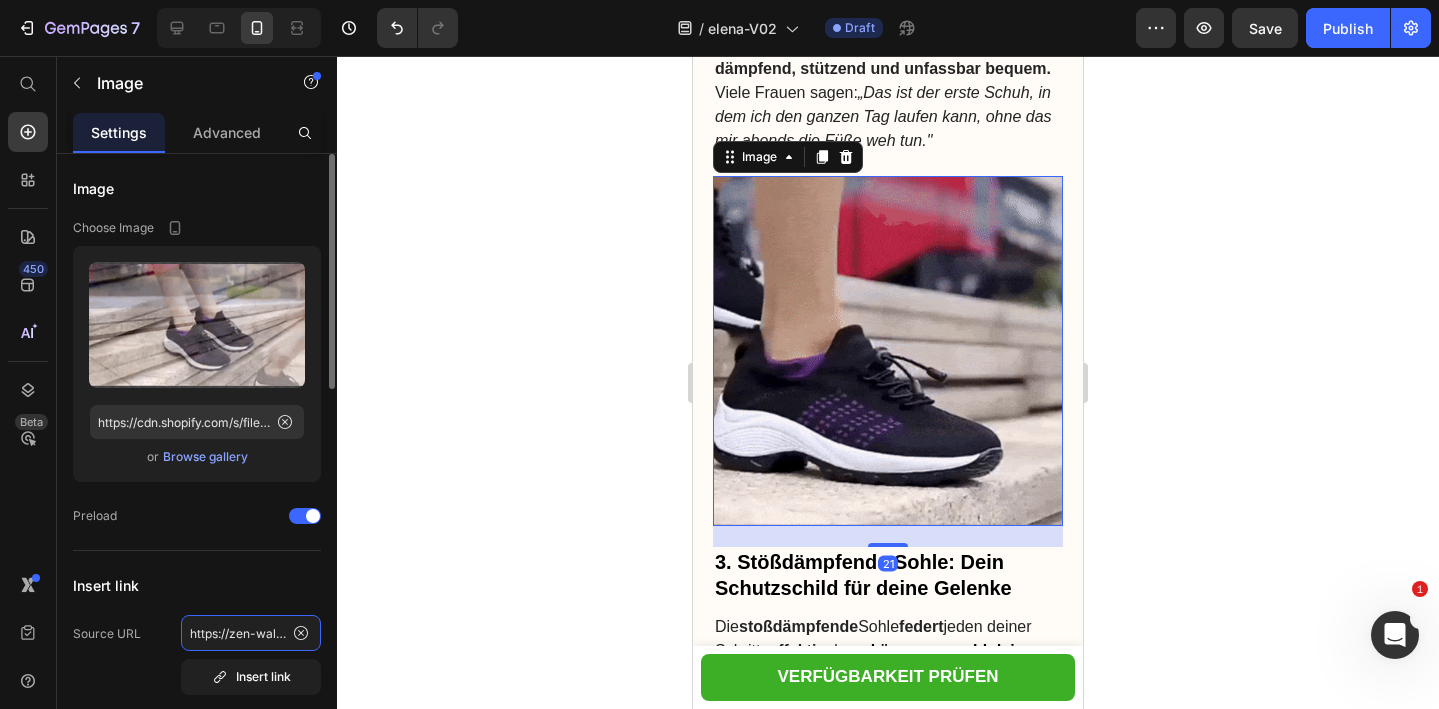 click on "https://zen-walk.at/products/elena" 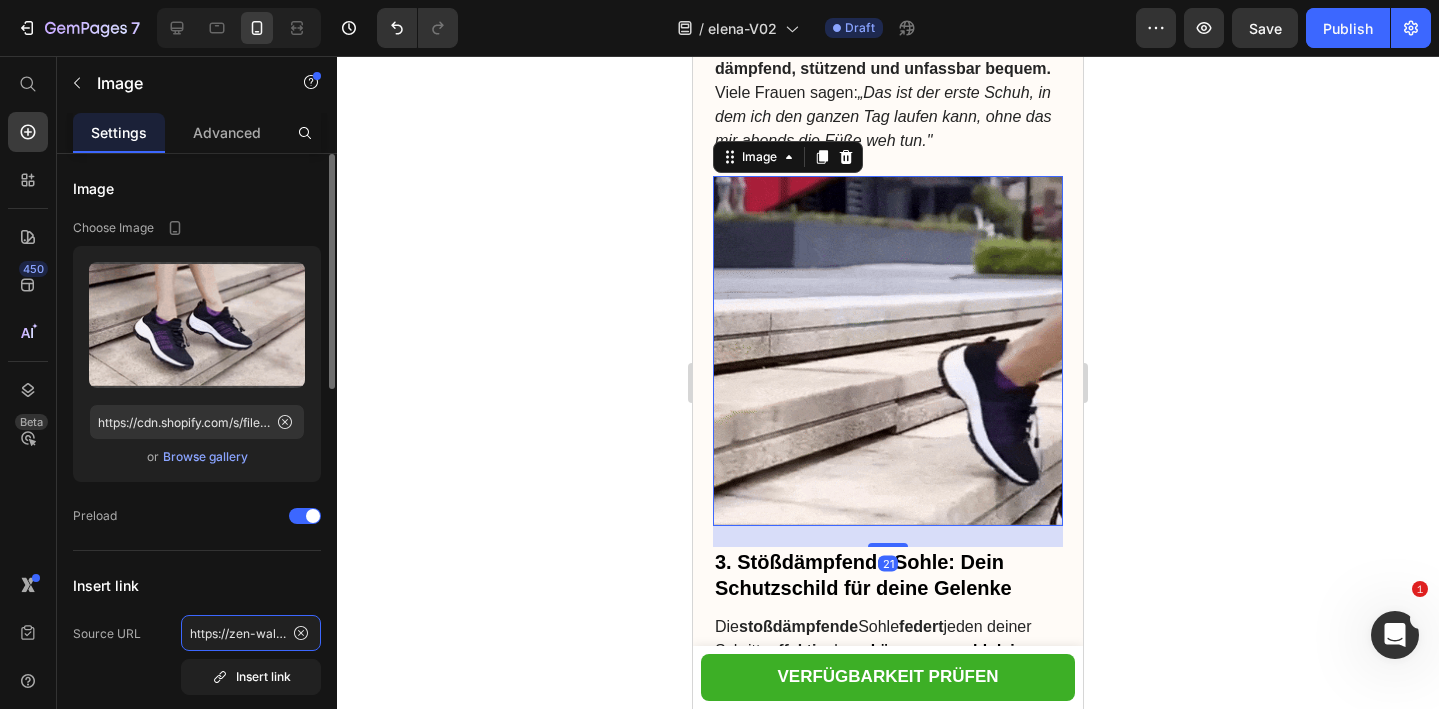 click on "https://zen-walk.at/products/elena" 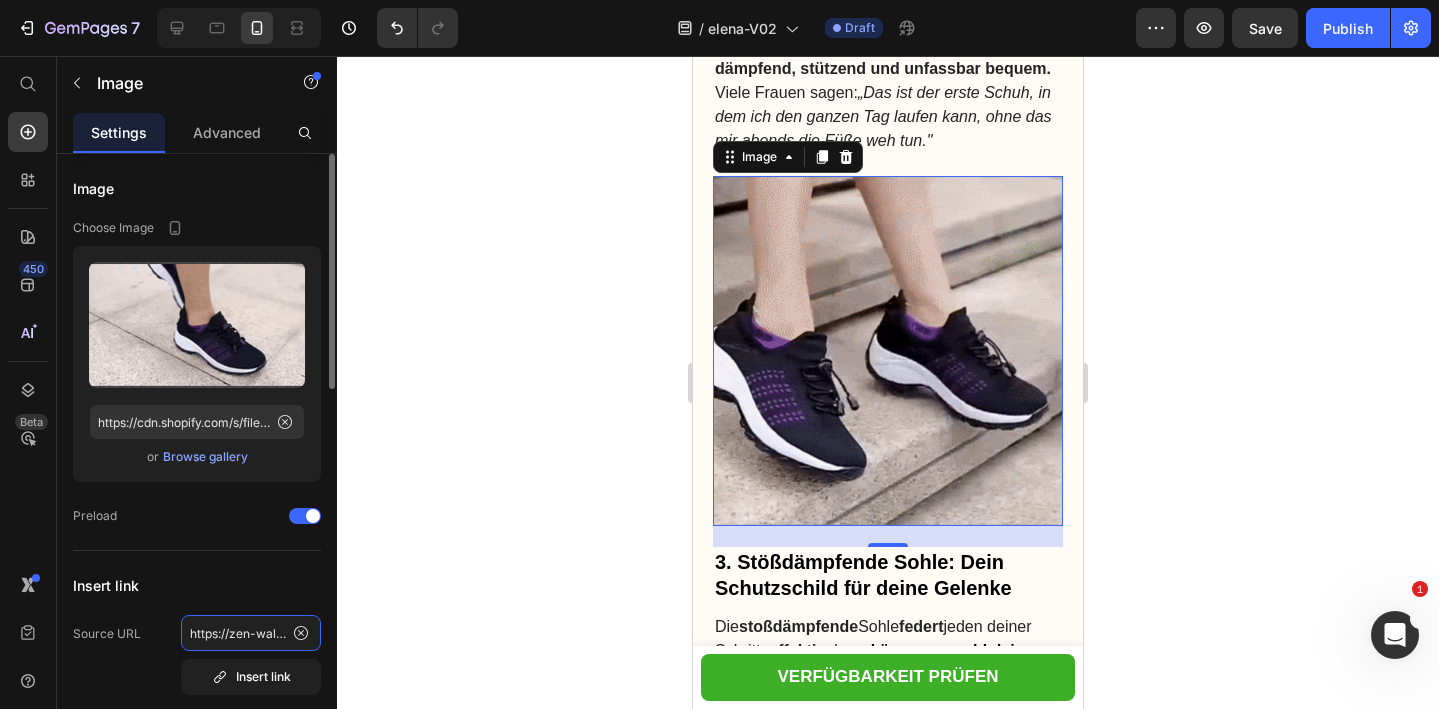 click on "https://zen-walk.at/products/elena" 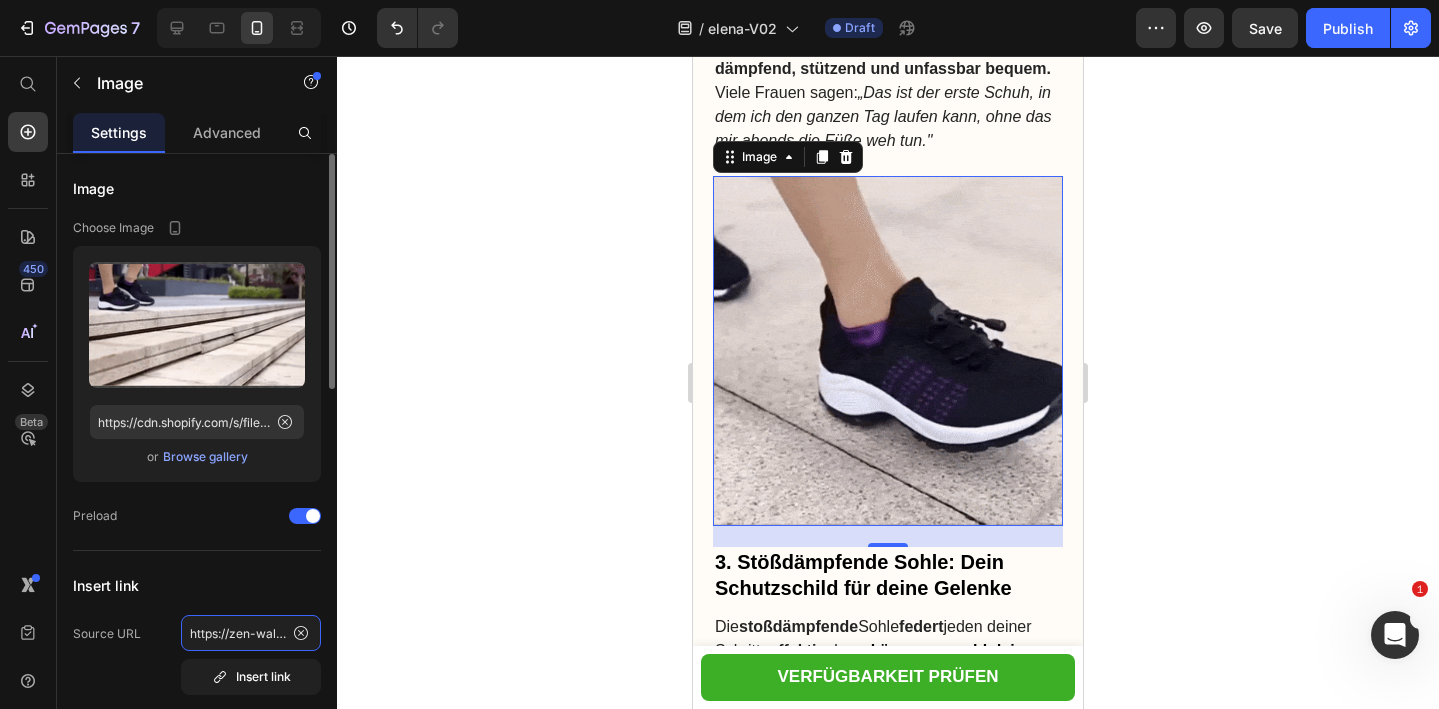 click on "https://zen-walk.at/products/elena" 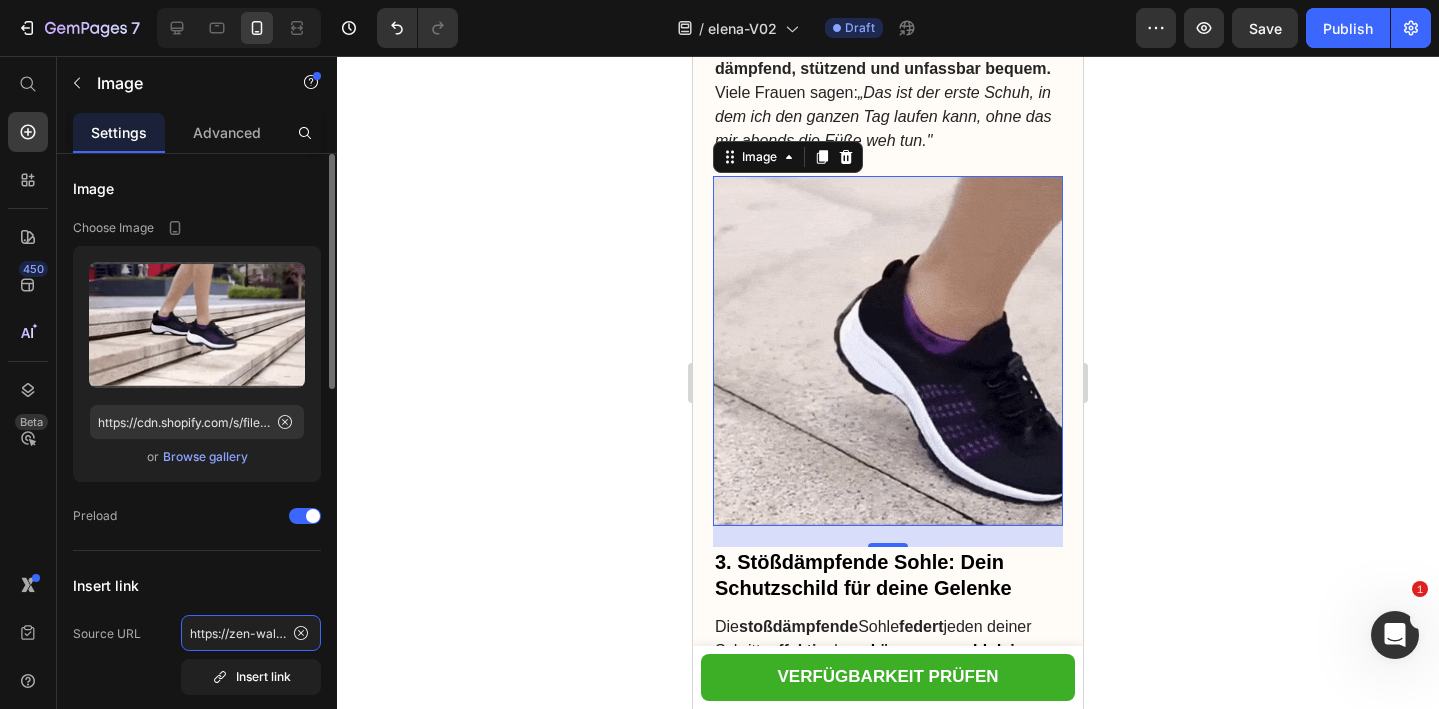 scroll, scrollTop: 0, scrollLeft: 98, axis: horizontal 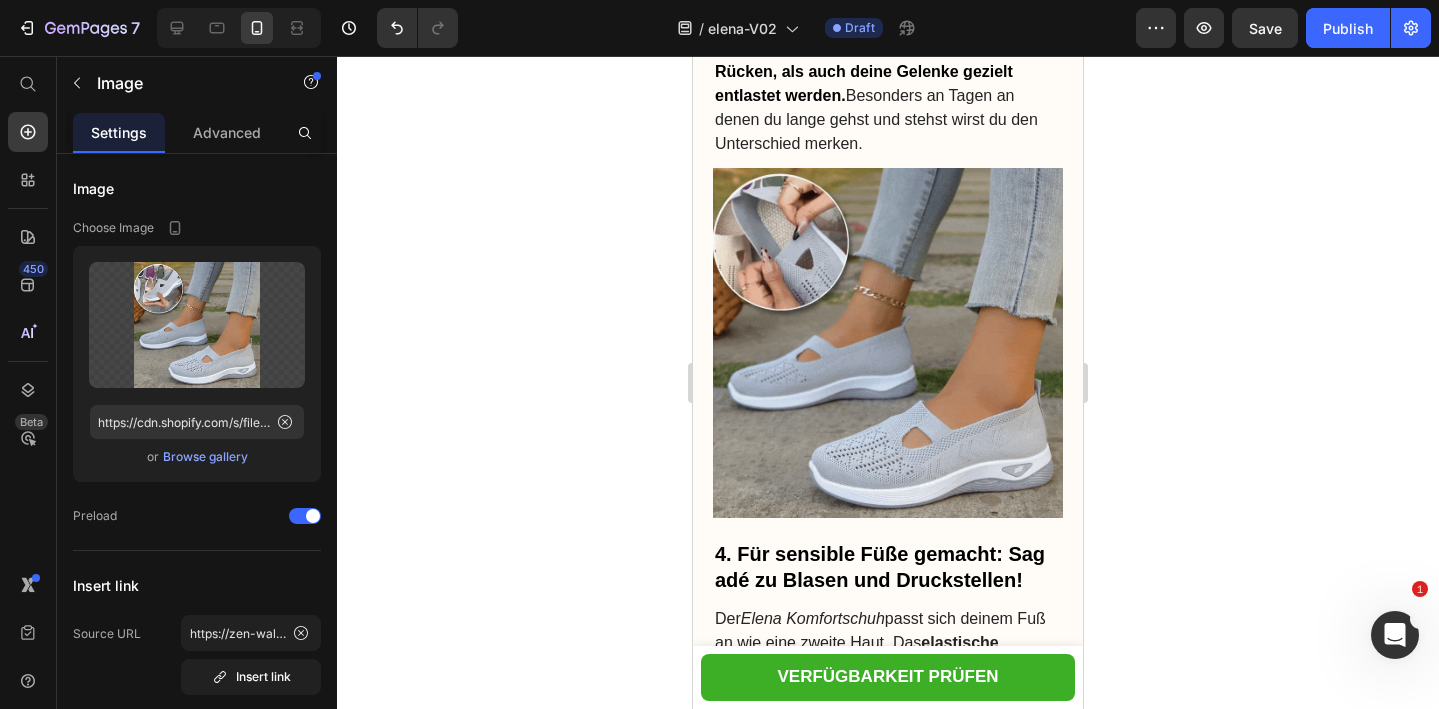 click at bounding box center [888, 343] 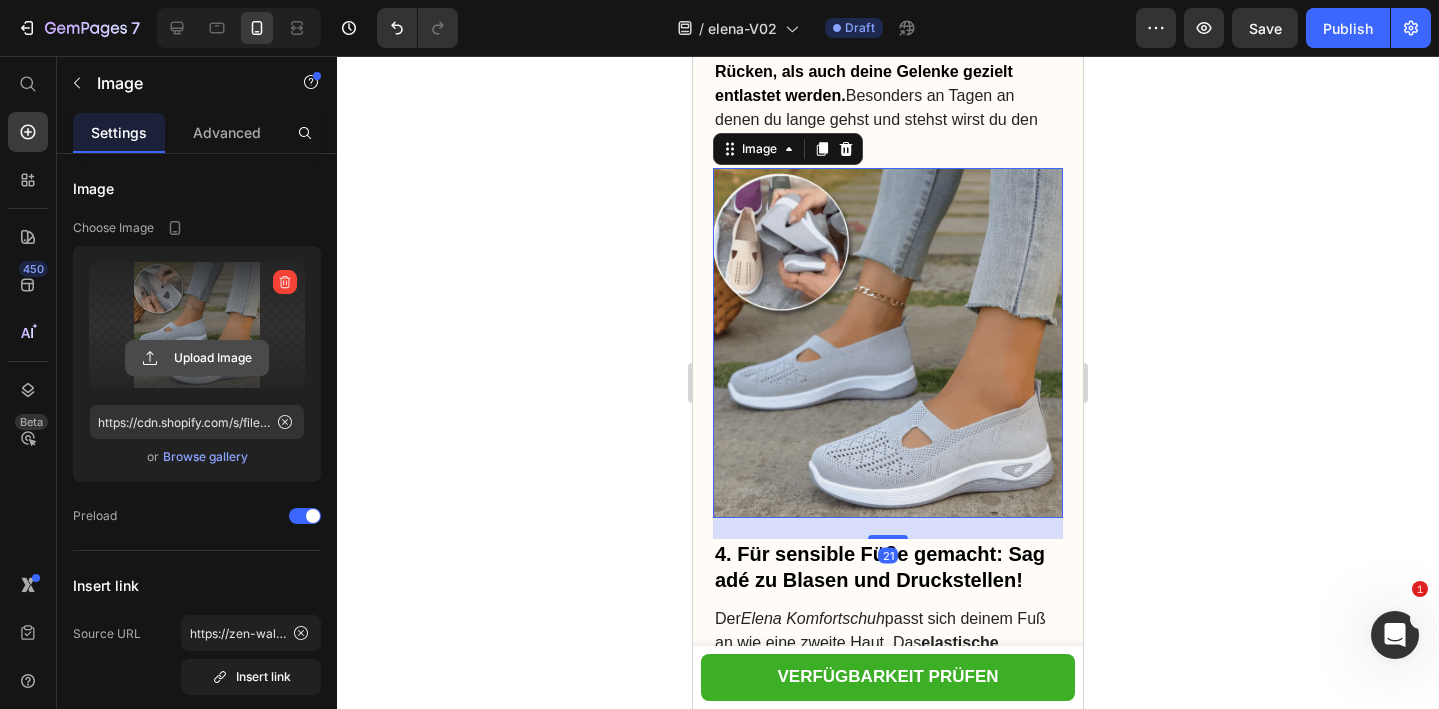 click 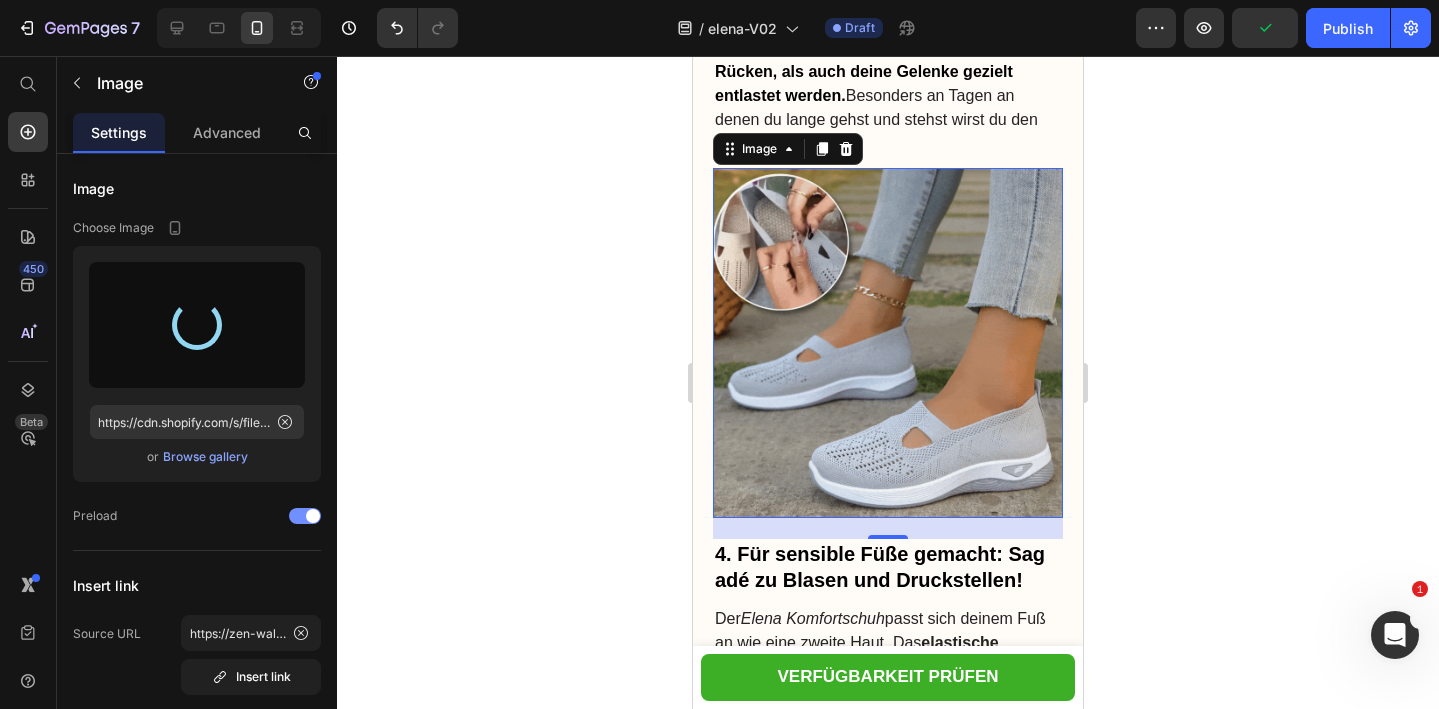 type on "https://cdn.shopify.com/s/files/1/0740/2012/6939/files/gempages_553629490677285781-28cd9885-7c9a-436f-8516-3c659f1d8930.gif" 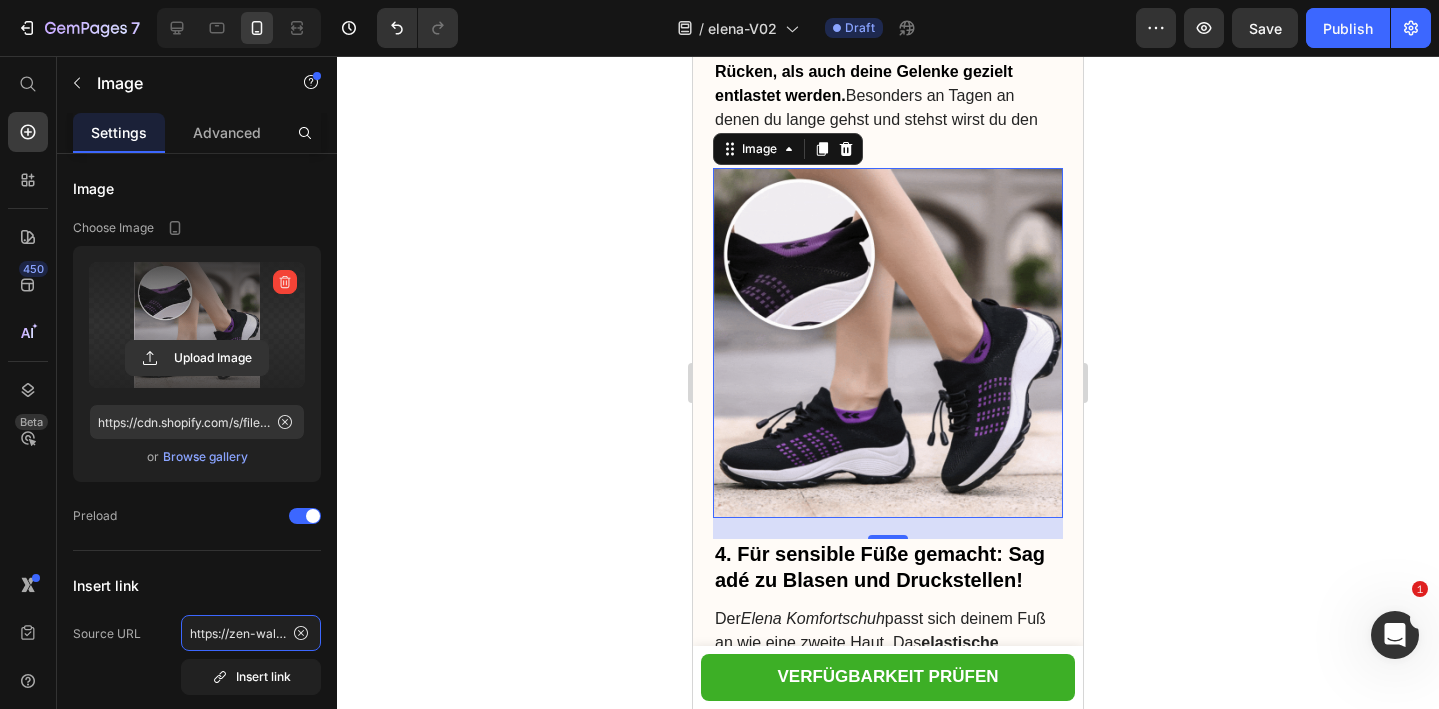 click on "https://zen-walk.at/products/elena" 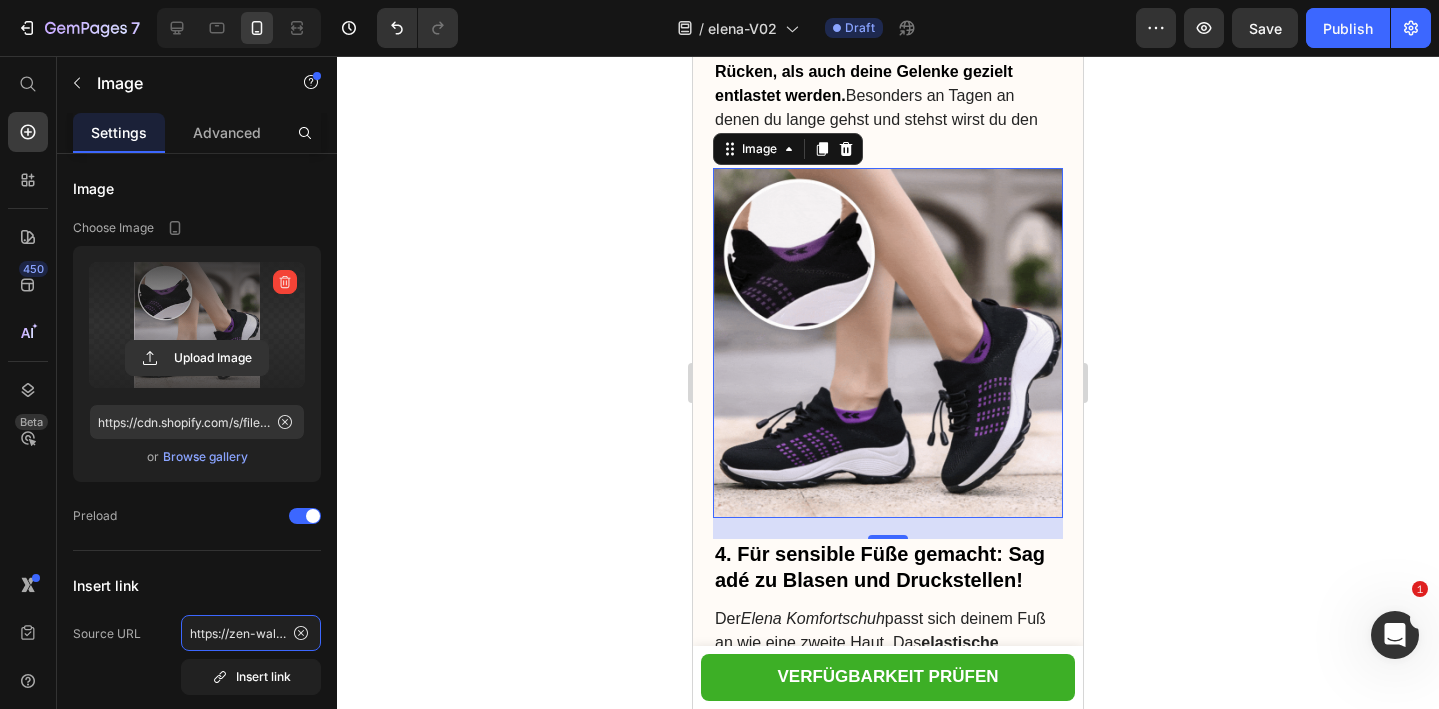 scroll, scrollTop: 0, scrollLeft: 98, axis: horizontal 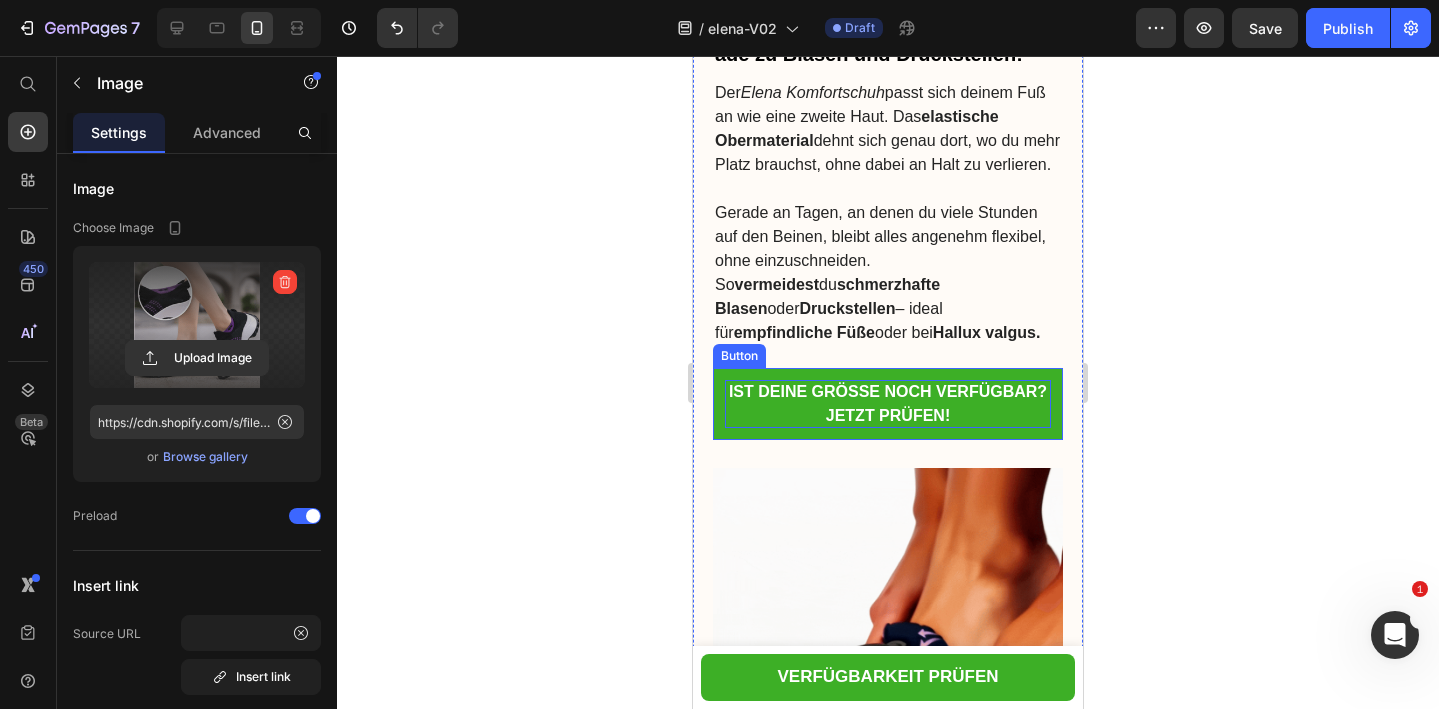 click on "IST DEINE GRÖSSE NOCH VERFÜGBAR? JETZT PRÜFEN!" at bounding box center (888, 404) 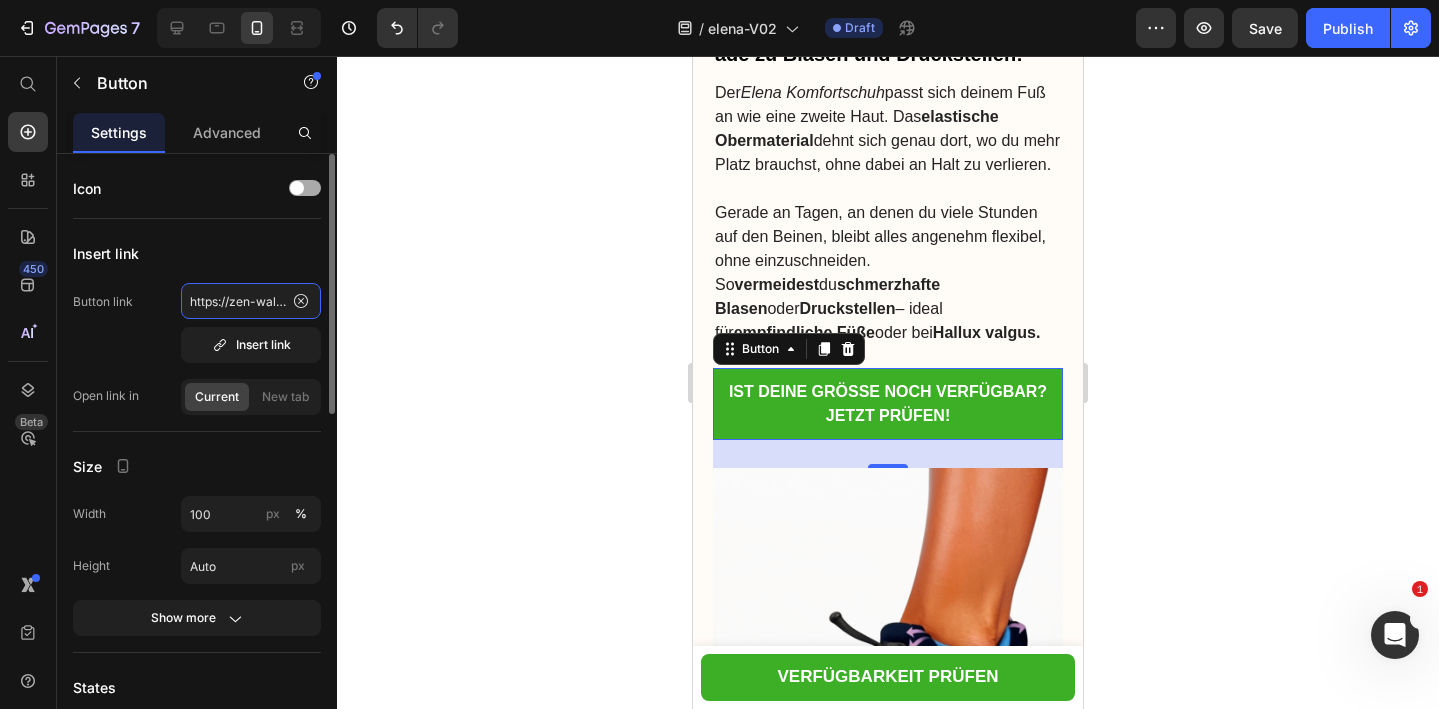 click on "https://zen-walk.at/products/elena" 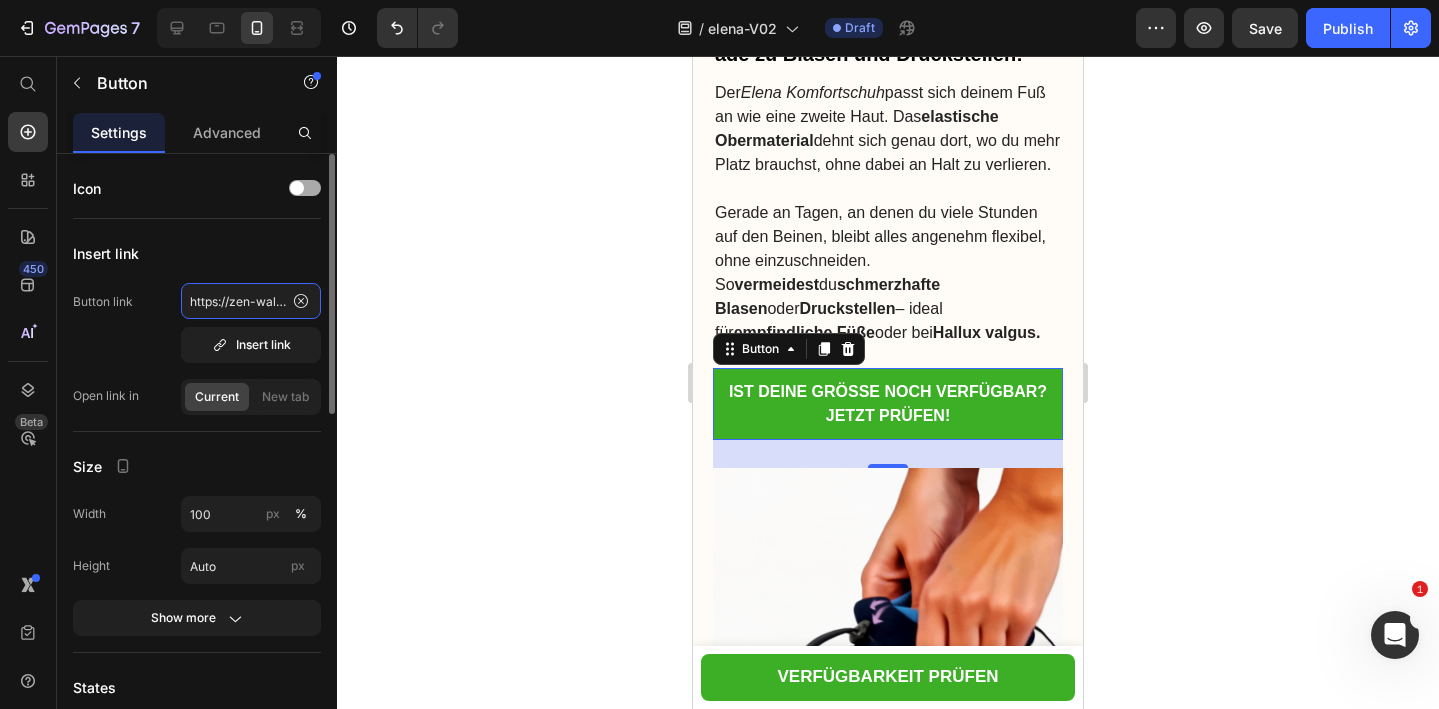 scroll, scrollTop: 0, scrollLeft: 98, axis: horizontal 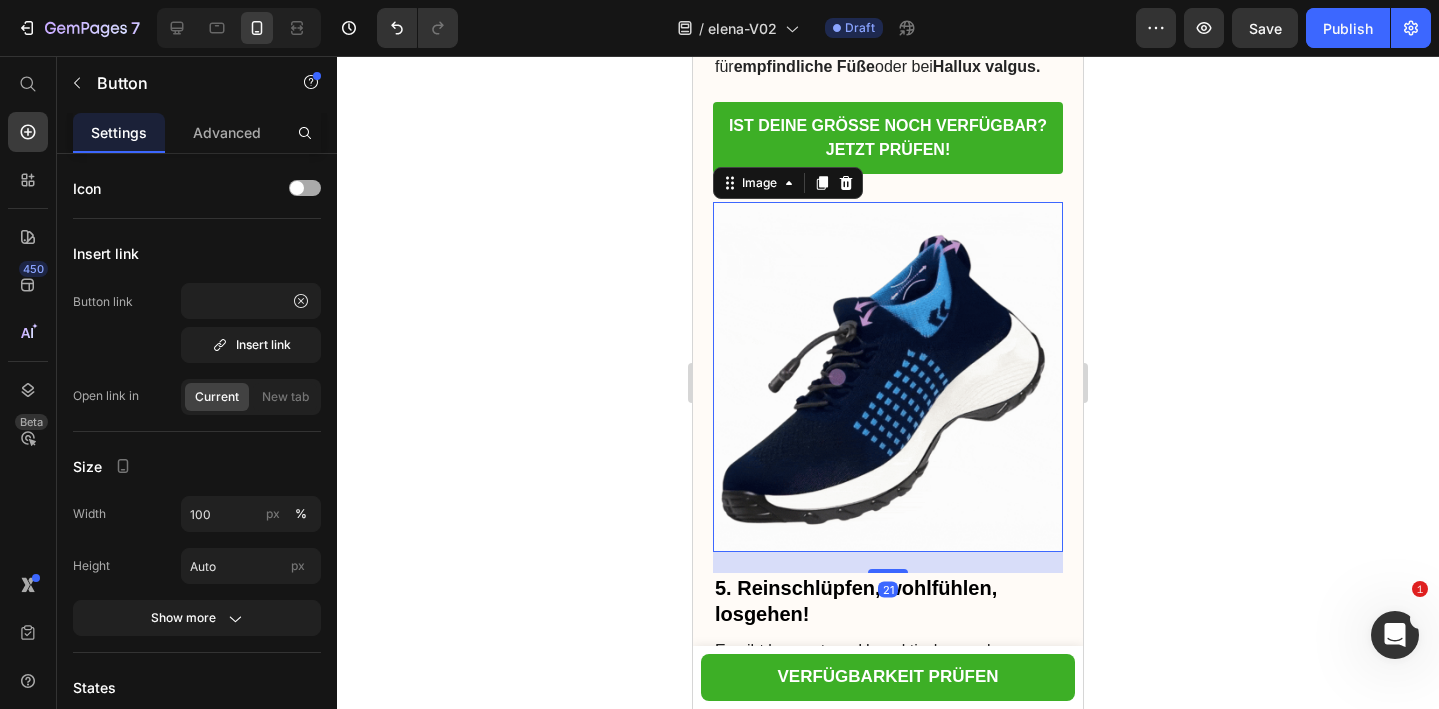 click at bounding box center [888, 377] 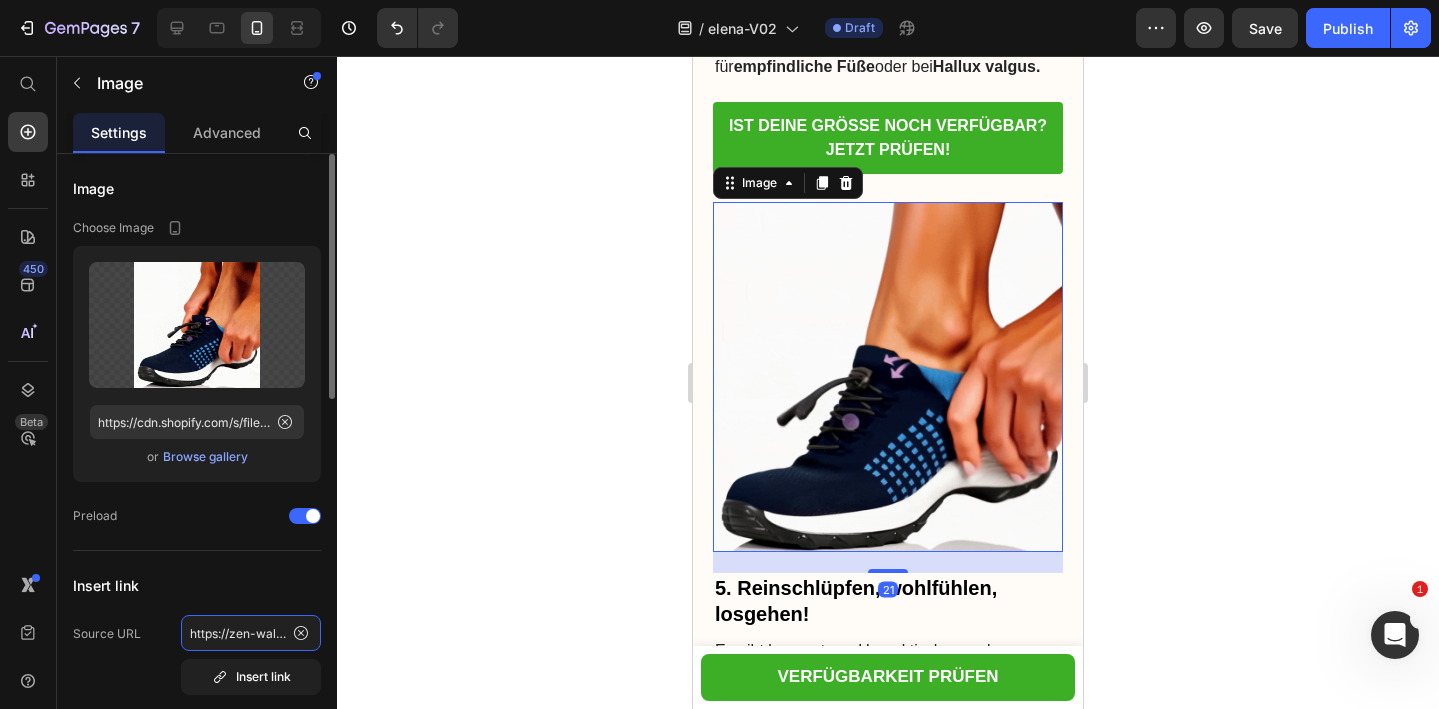 click on "https://zen-walk.at/products/elena" 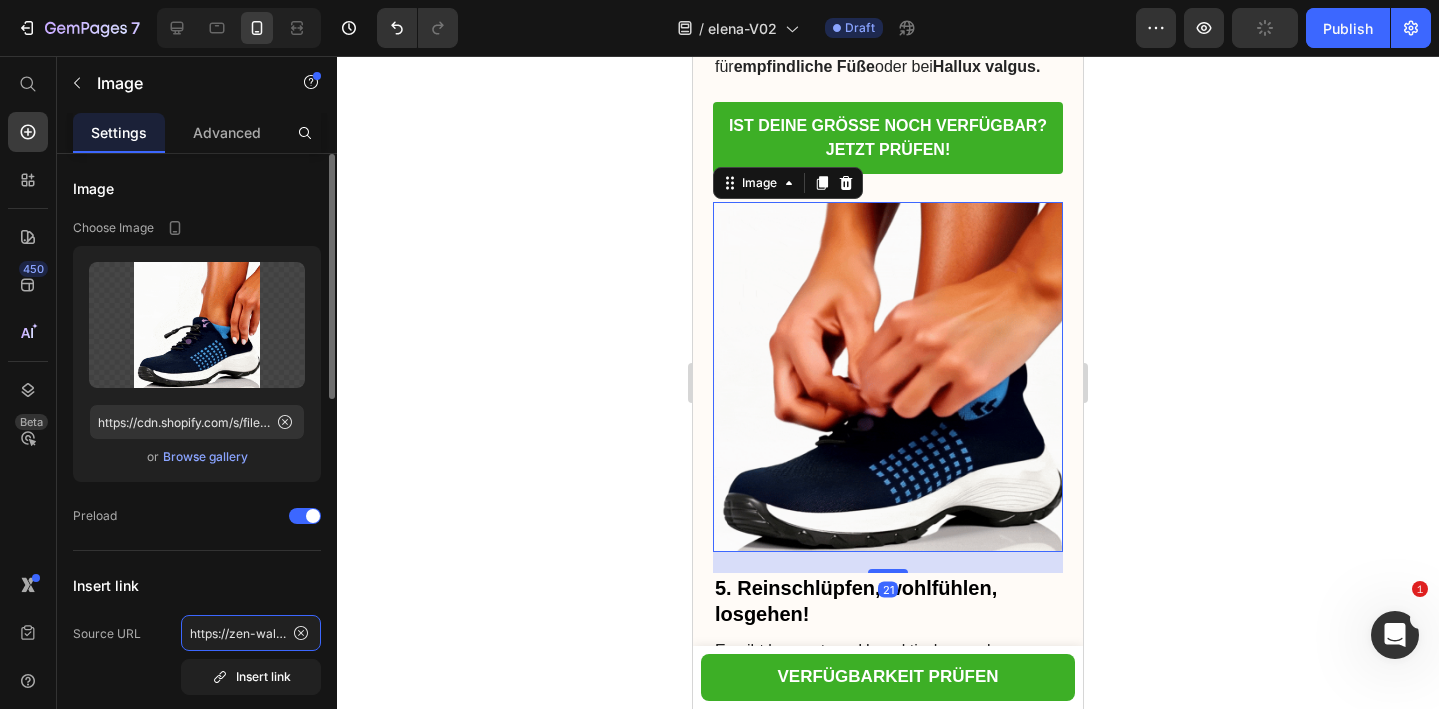 scroll, scrollTop: 0, scrollLeft: 98, axis: horizontal 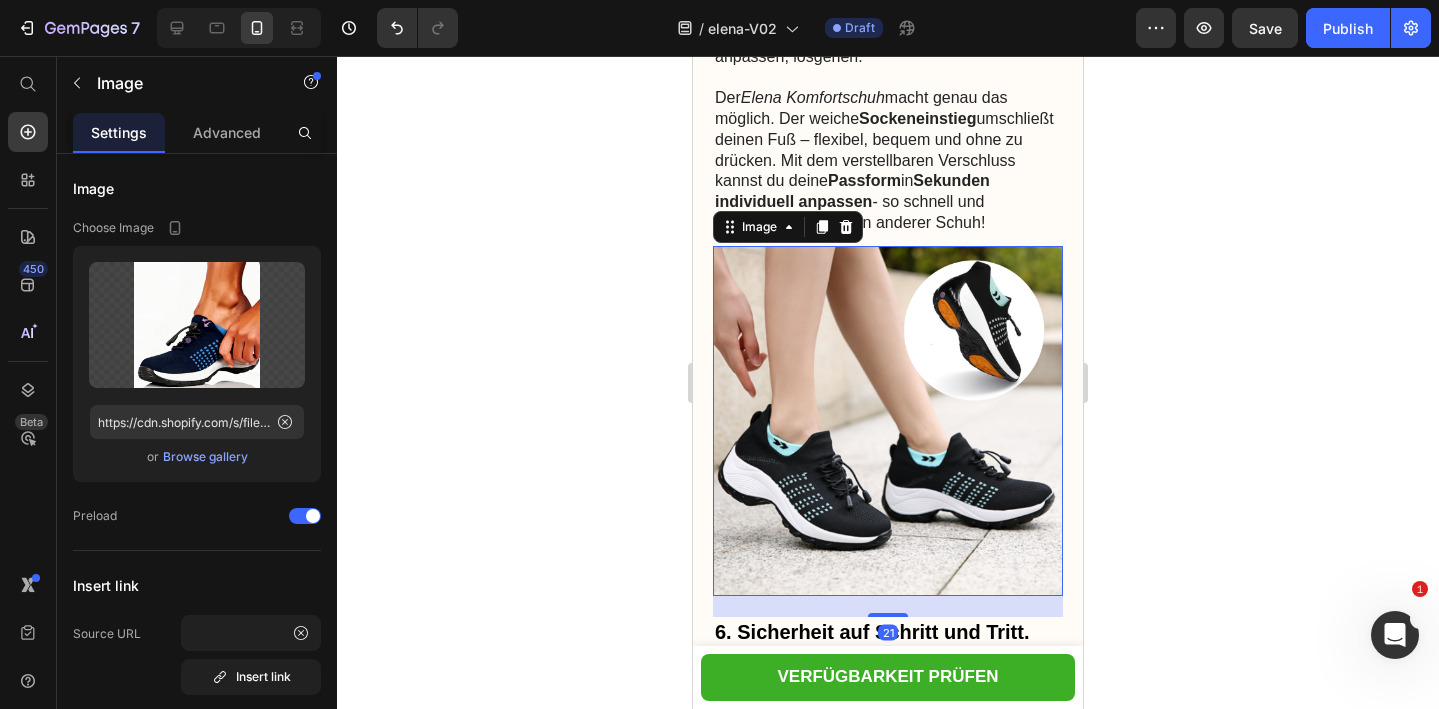 click at bounding box center [888, 421] 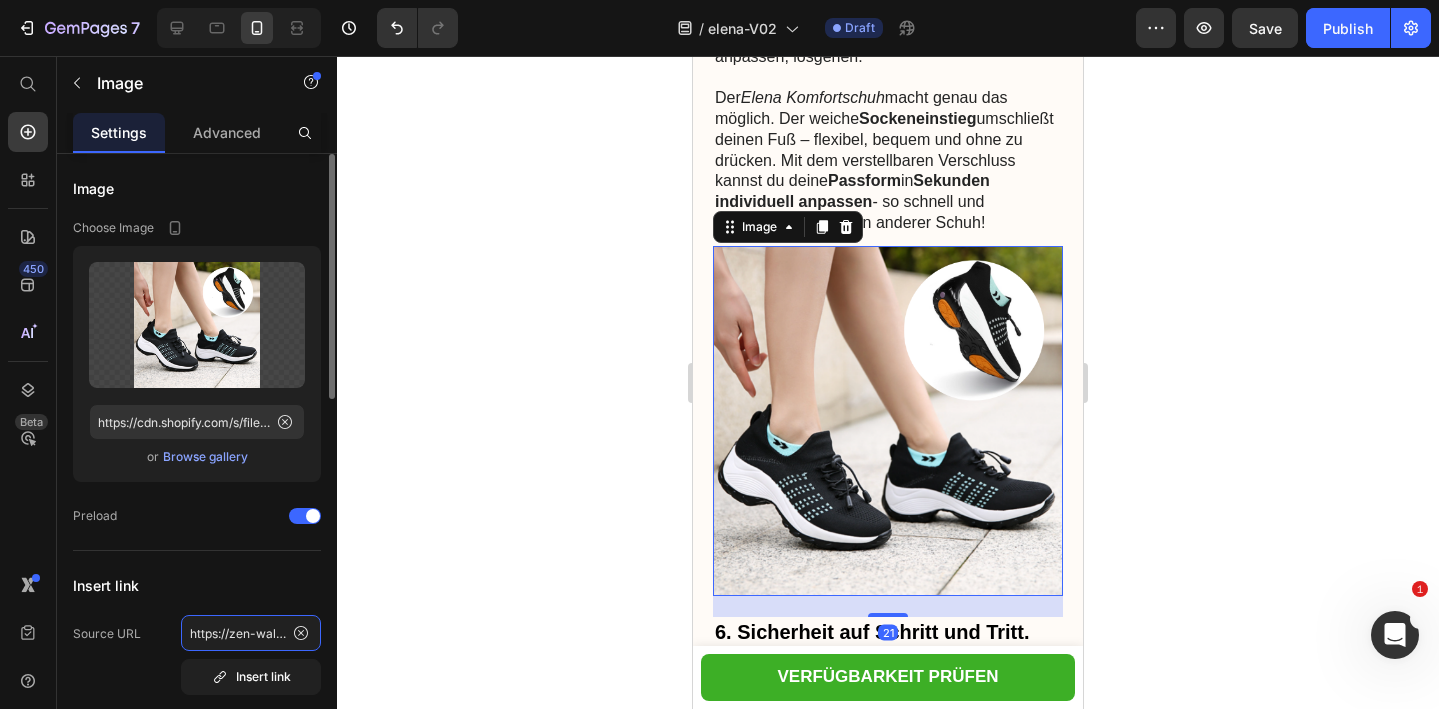 click on "https://zen-walk.at/products/elena" 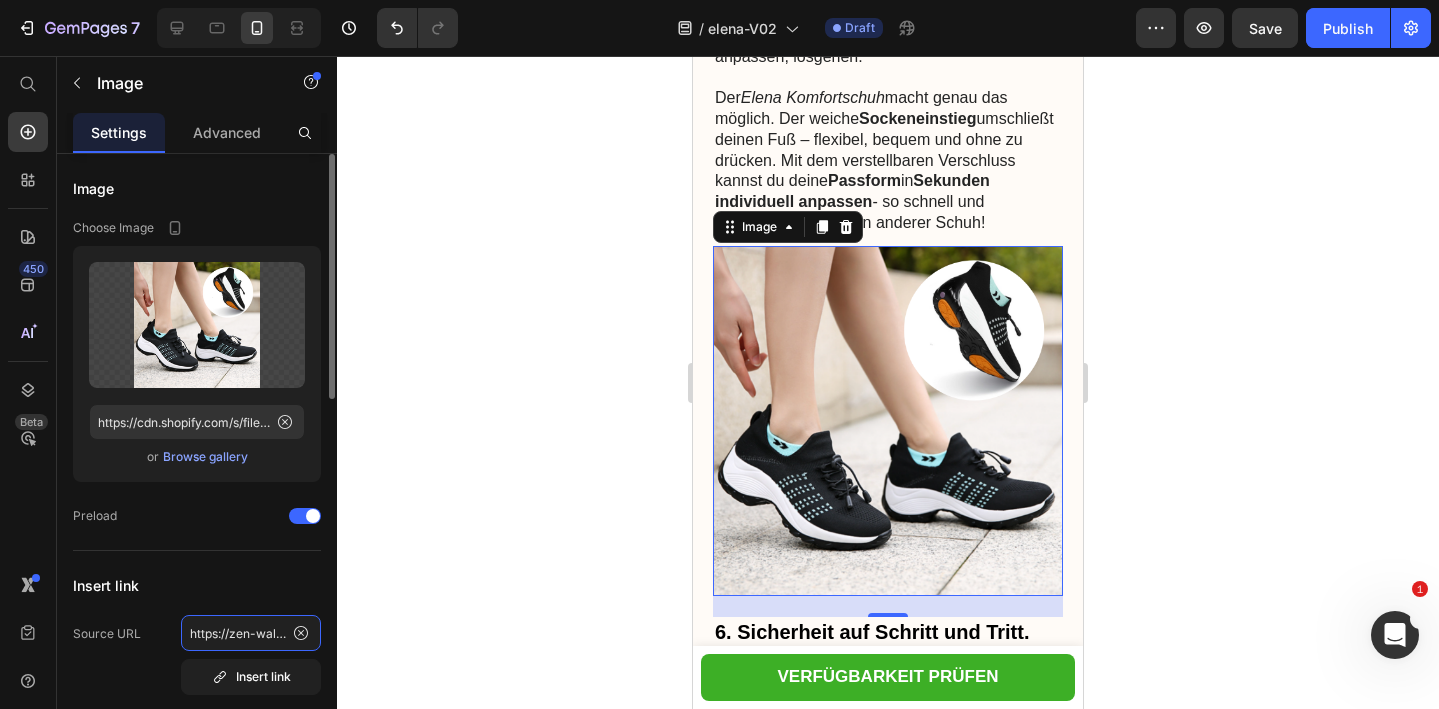 click on "https://zen-walk.at/products/elena" 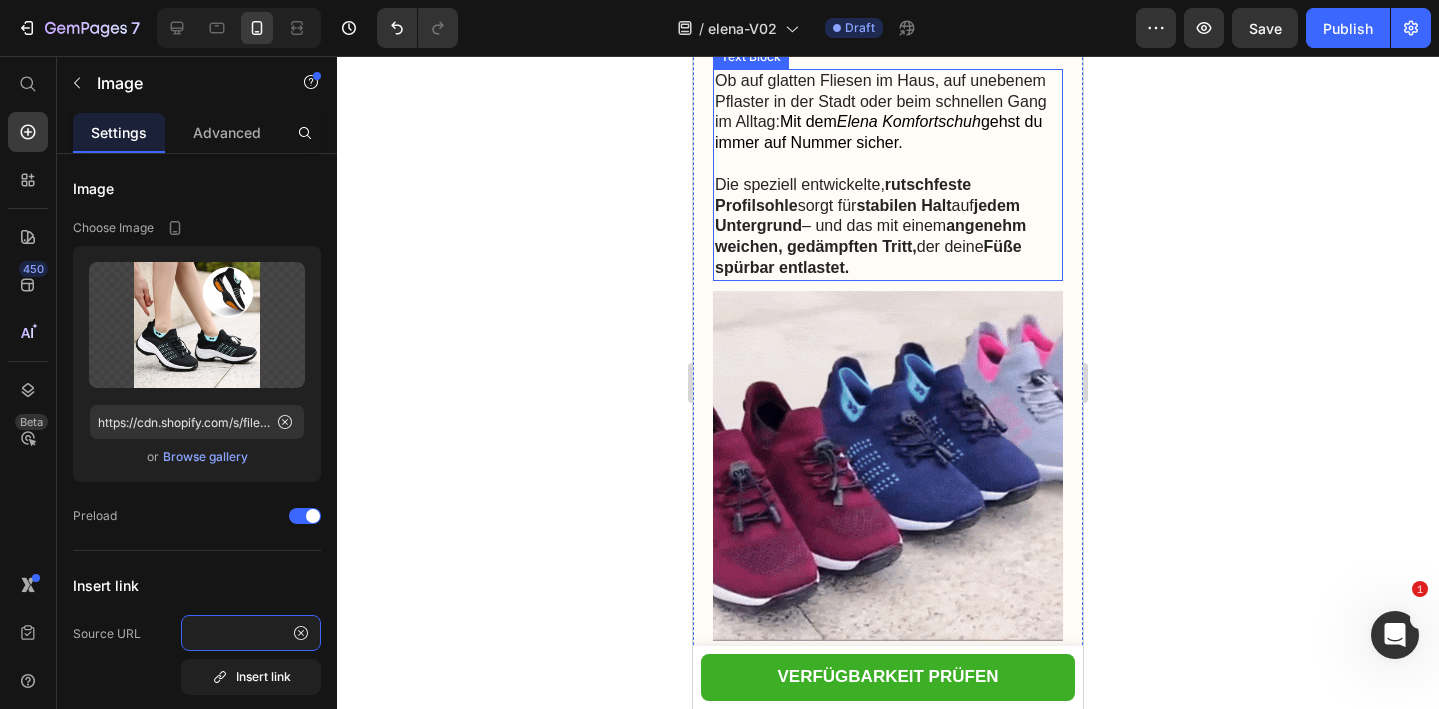 scroll, scrollTop: 5584, scrollLeft: 0, axis: vertical 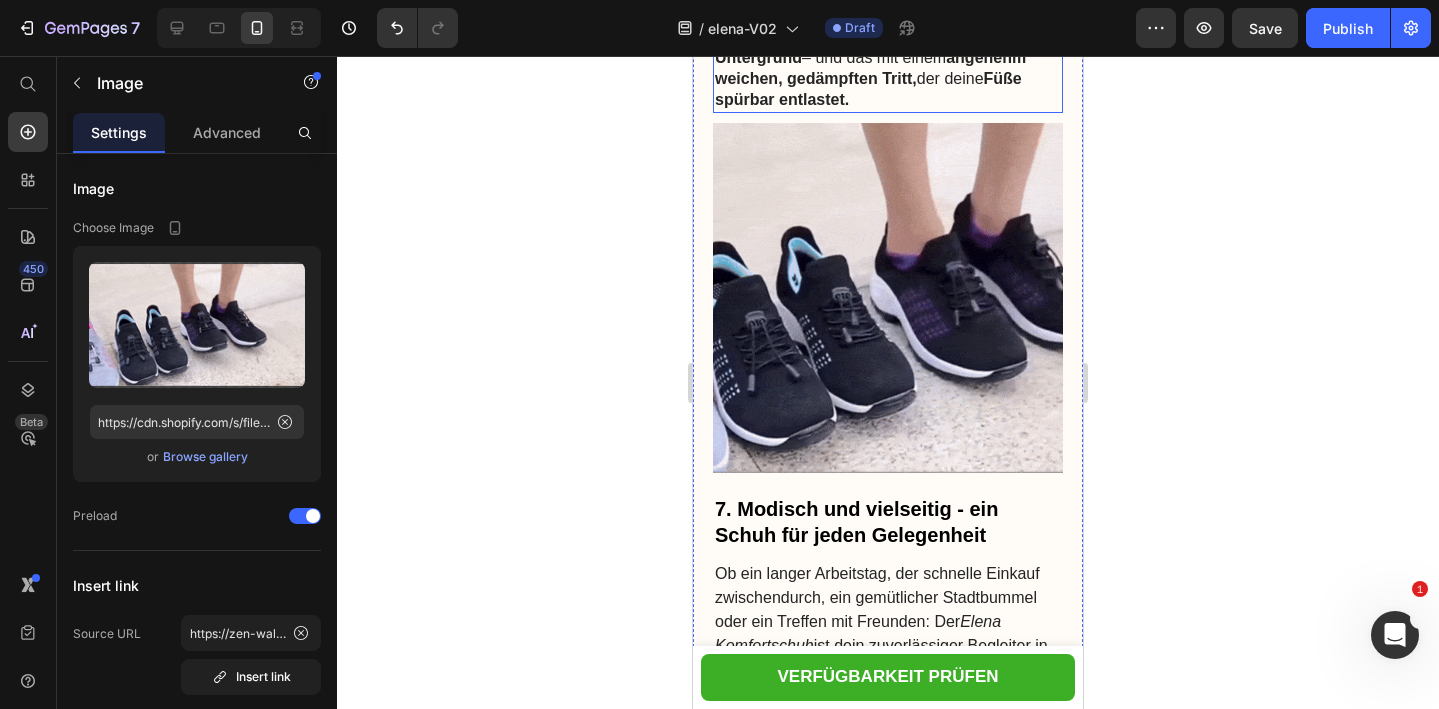 click at bounding box center [888, 298] 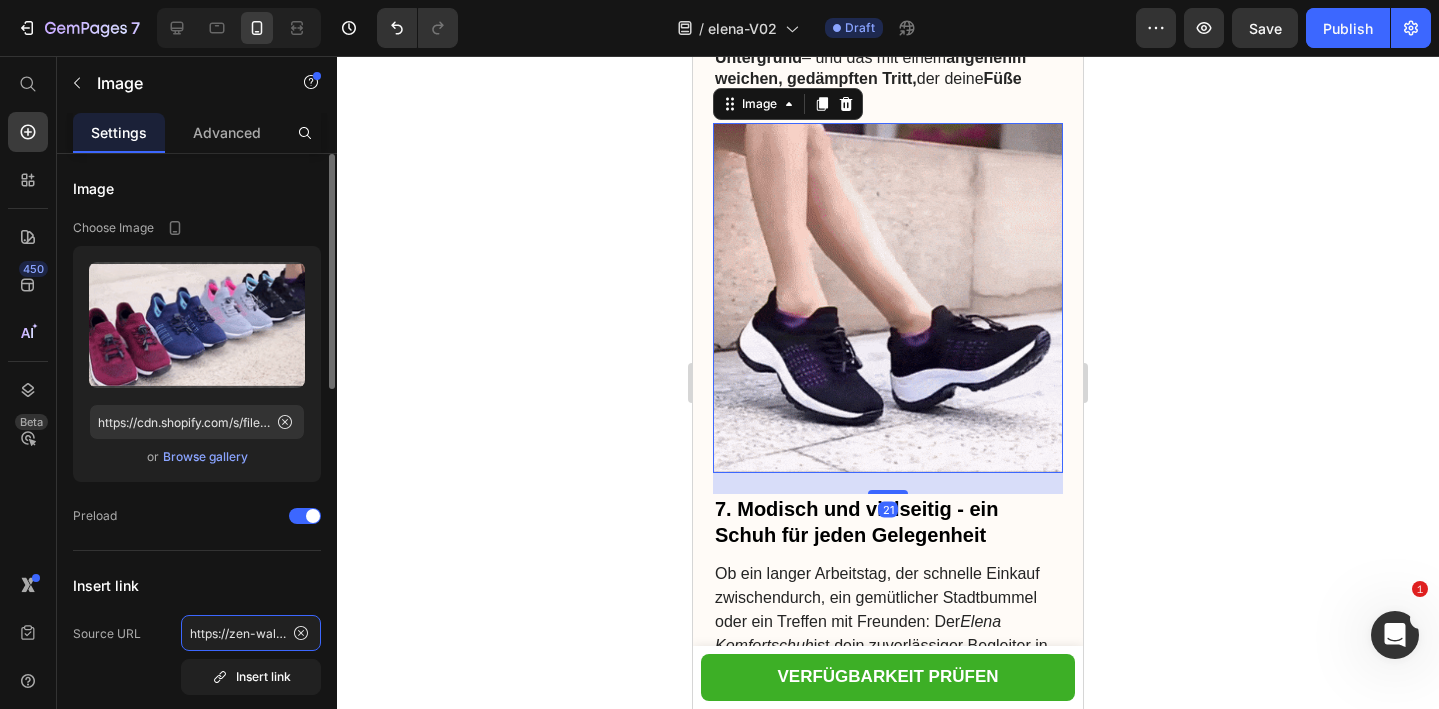 click on "https://zen-walk.at/products/elena" 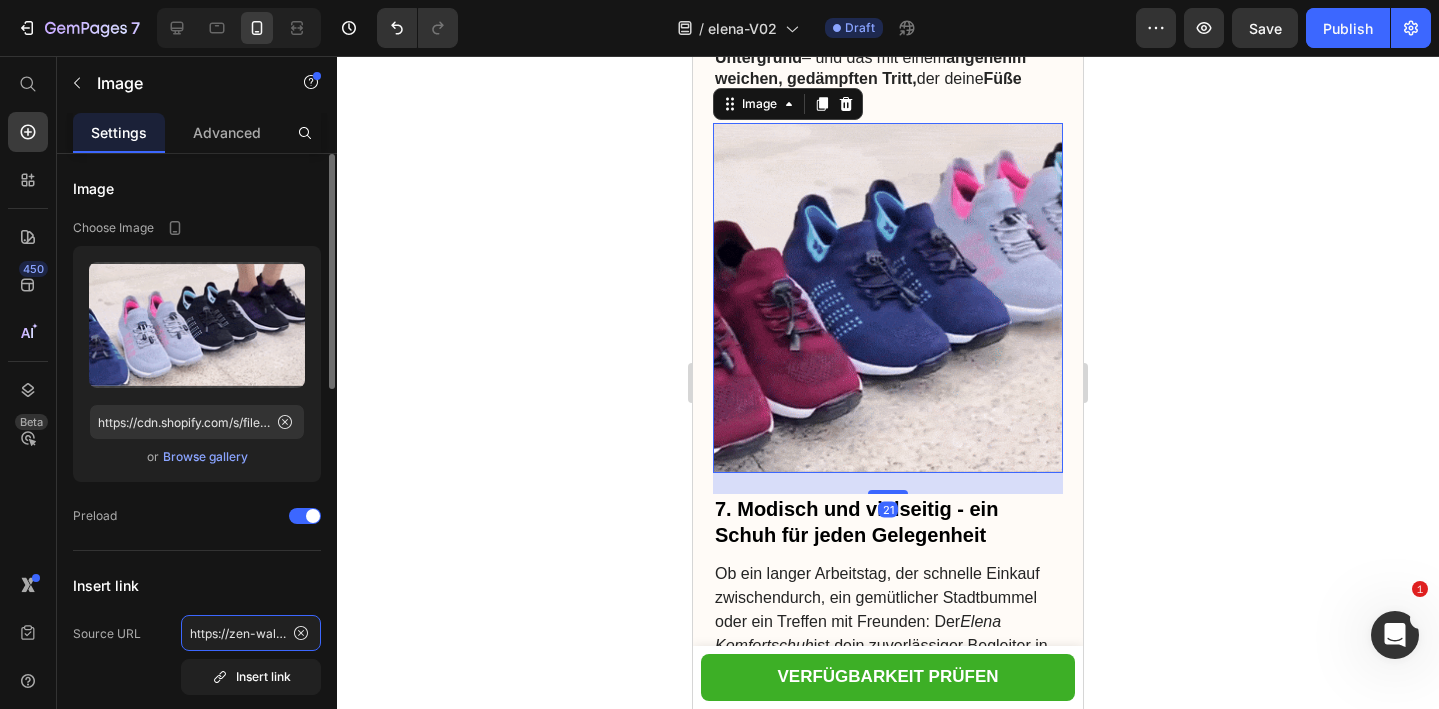 click on "https://zen-walk.at/products/elena" 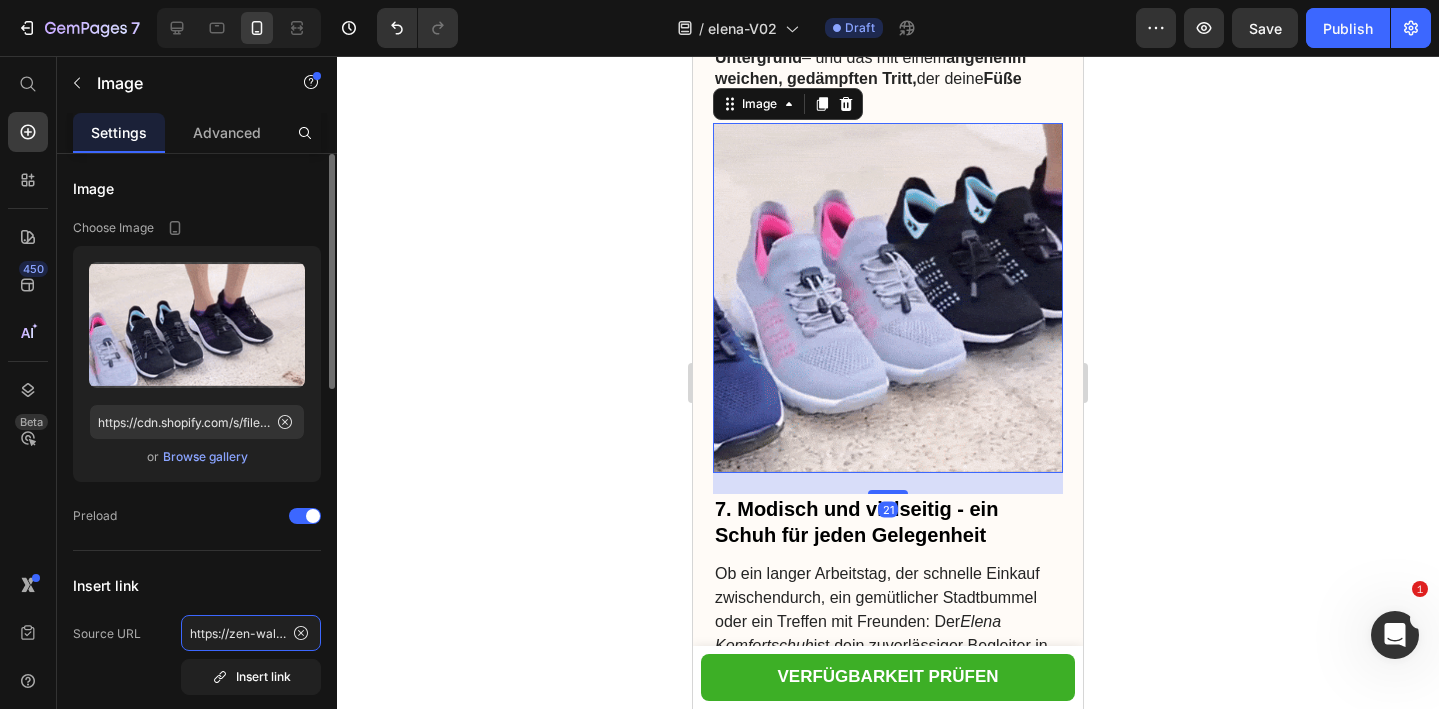 click on "https://zen-walk.at/products/elena" 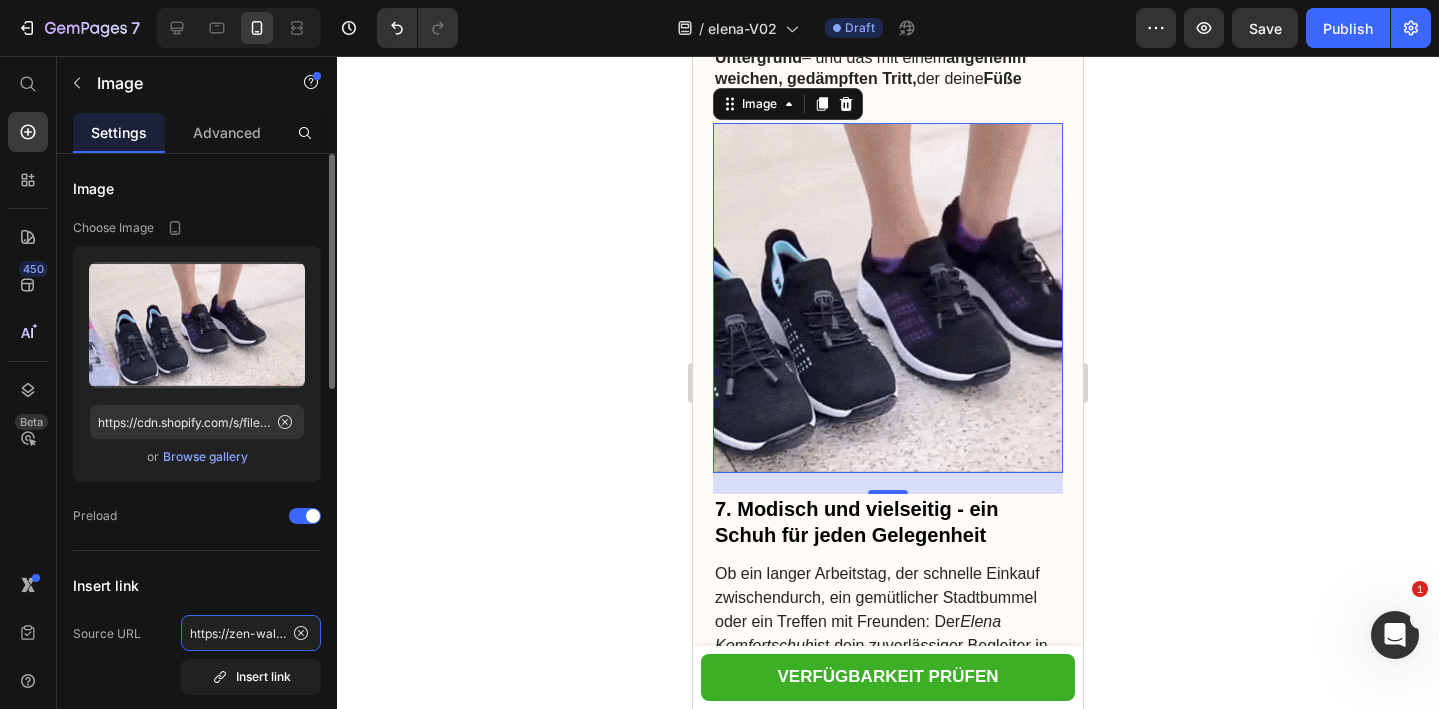 click on "https://zen-walk.at/products/elena" 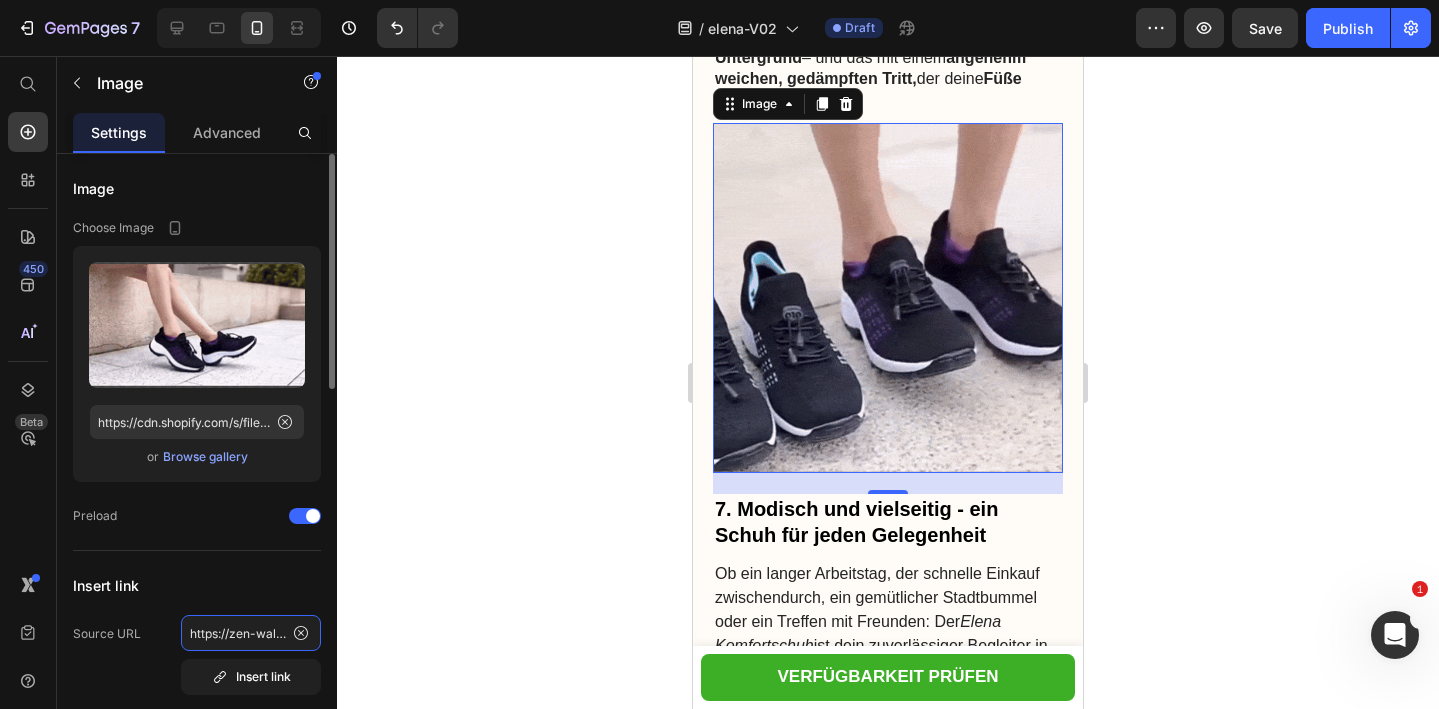 click on "https://zen-walk.at/products/elena" 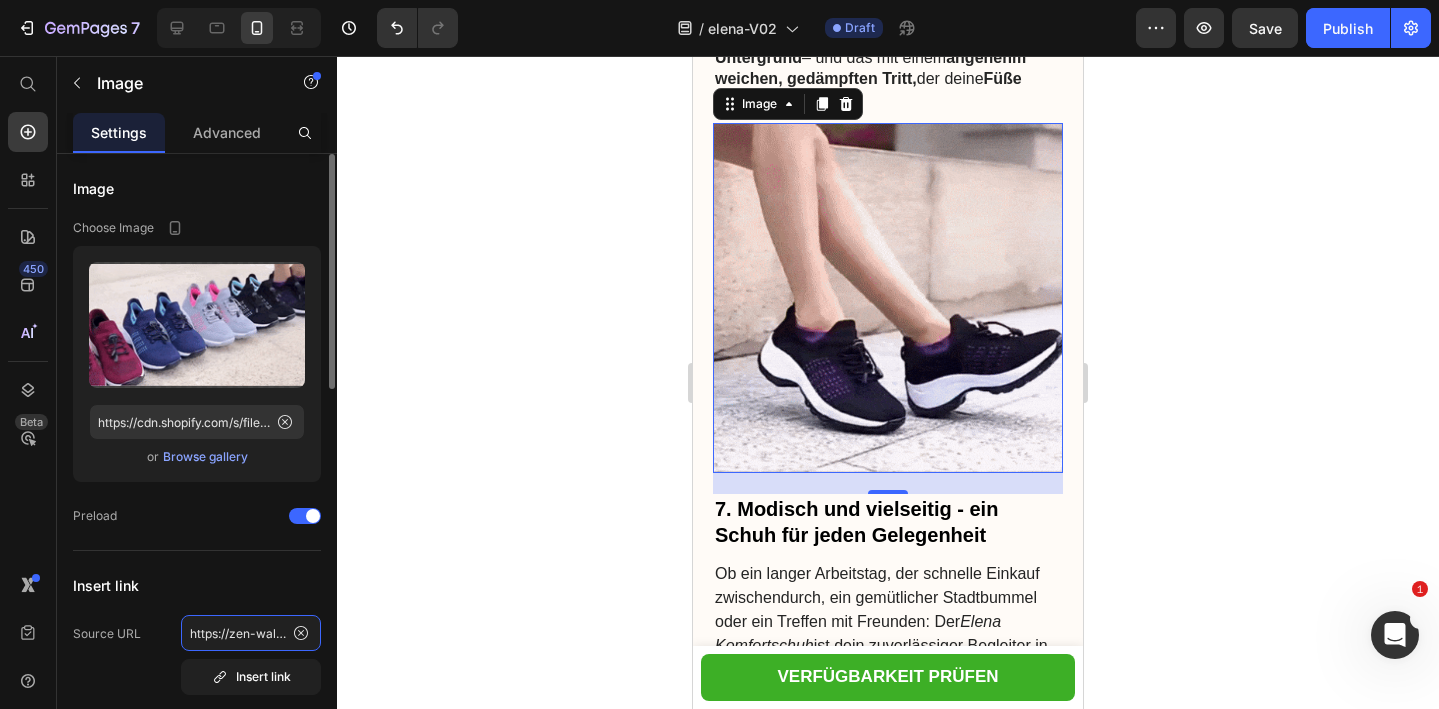 scroll, scrollTop: 0, scrollLeft: 98, axis: horizontal 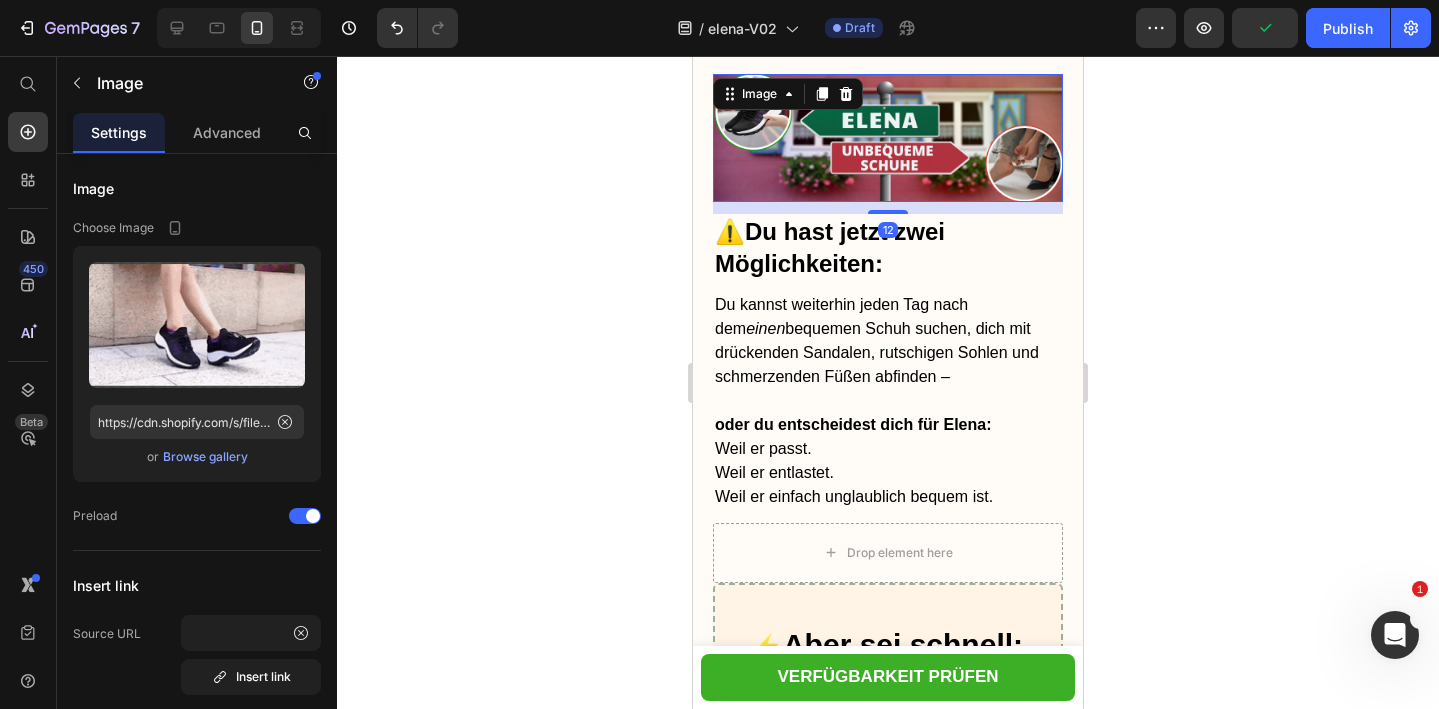 click at bounding box center [888, 138] 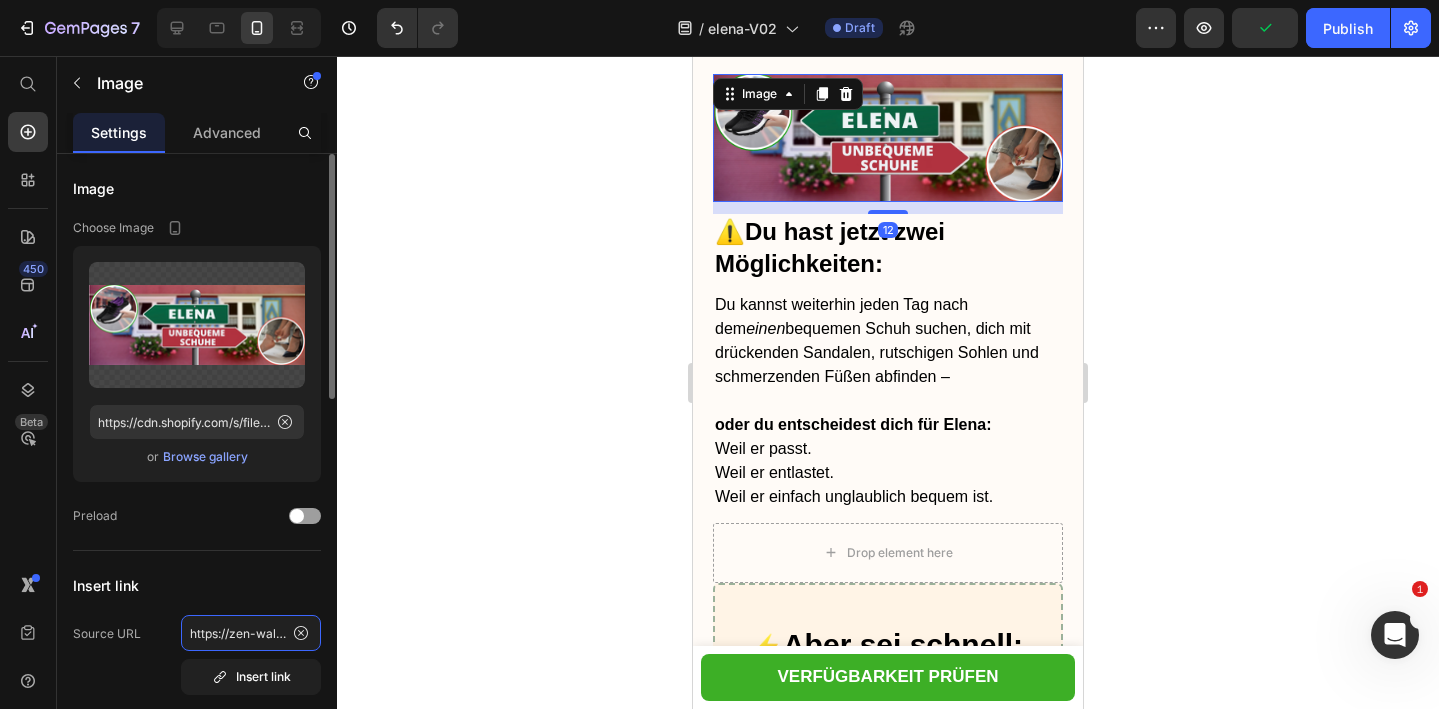 click on "https://zen-walk.at/products/elena" 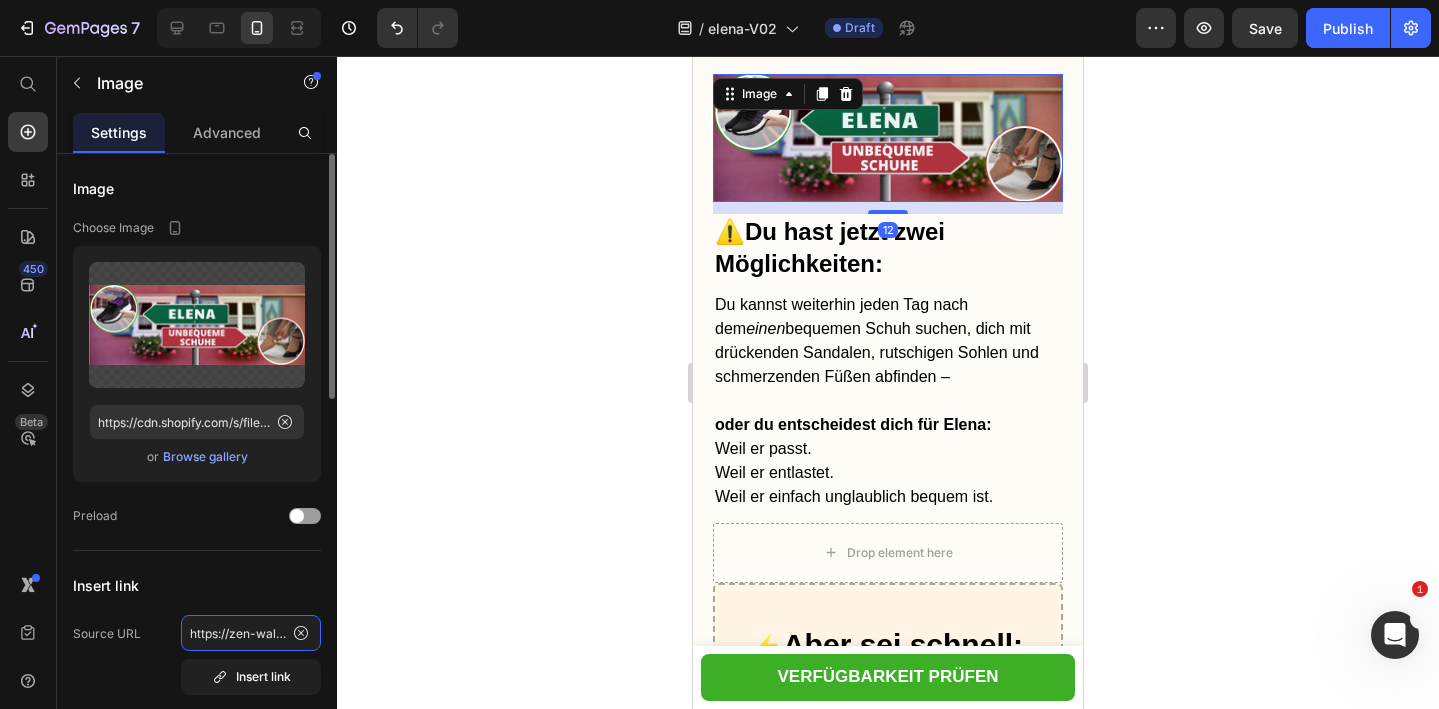 click on "https://zen-walk.at/products/elena" 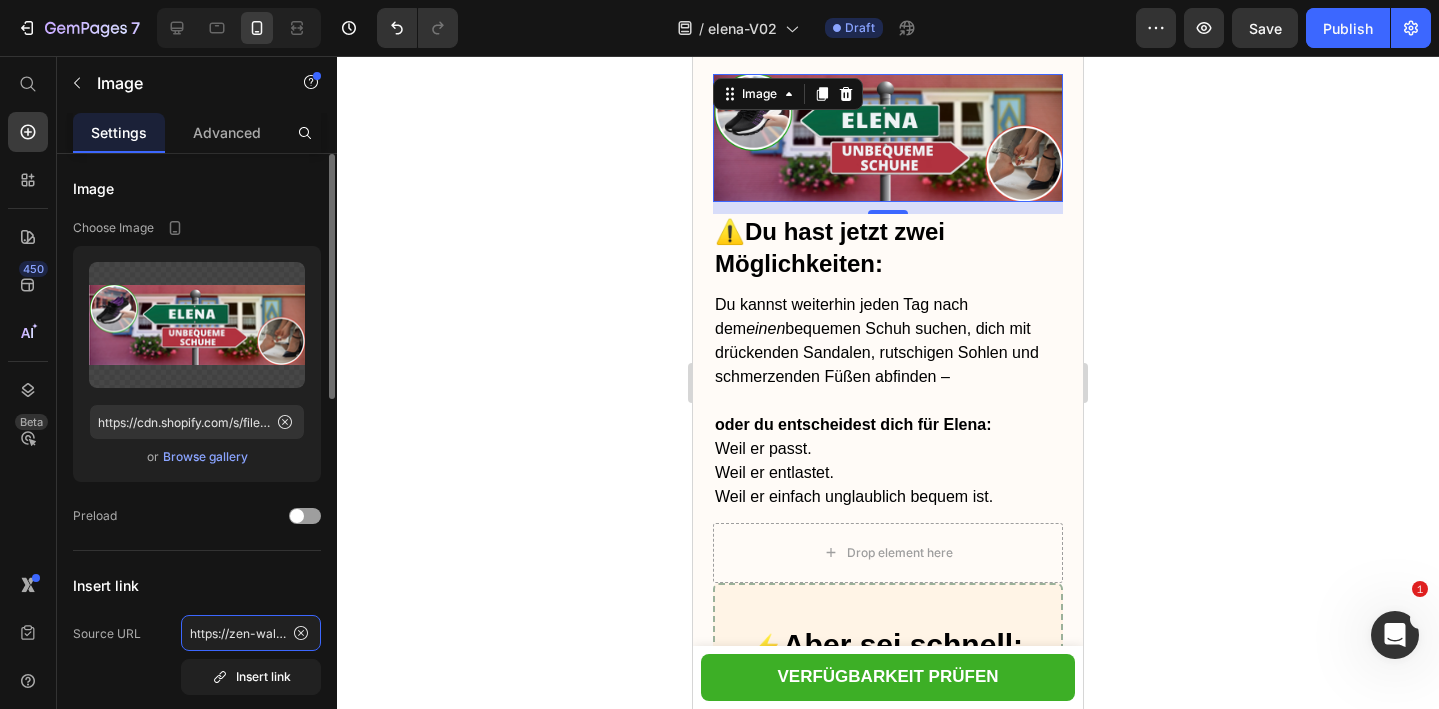 scroll, scrollTop: 0, scrollLeft: 98, axis: horizontal 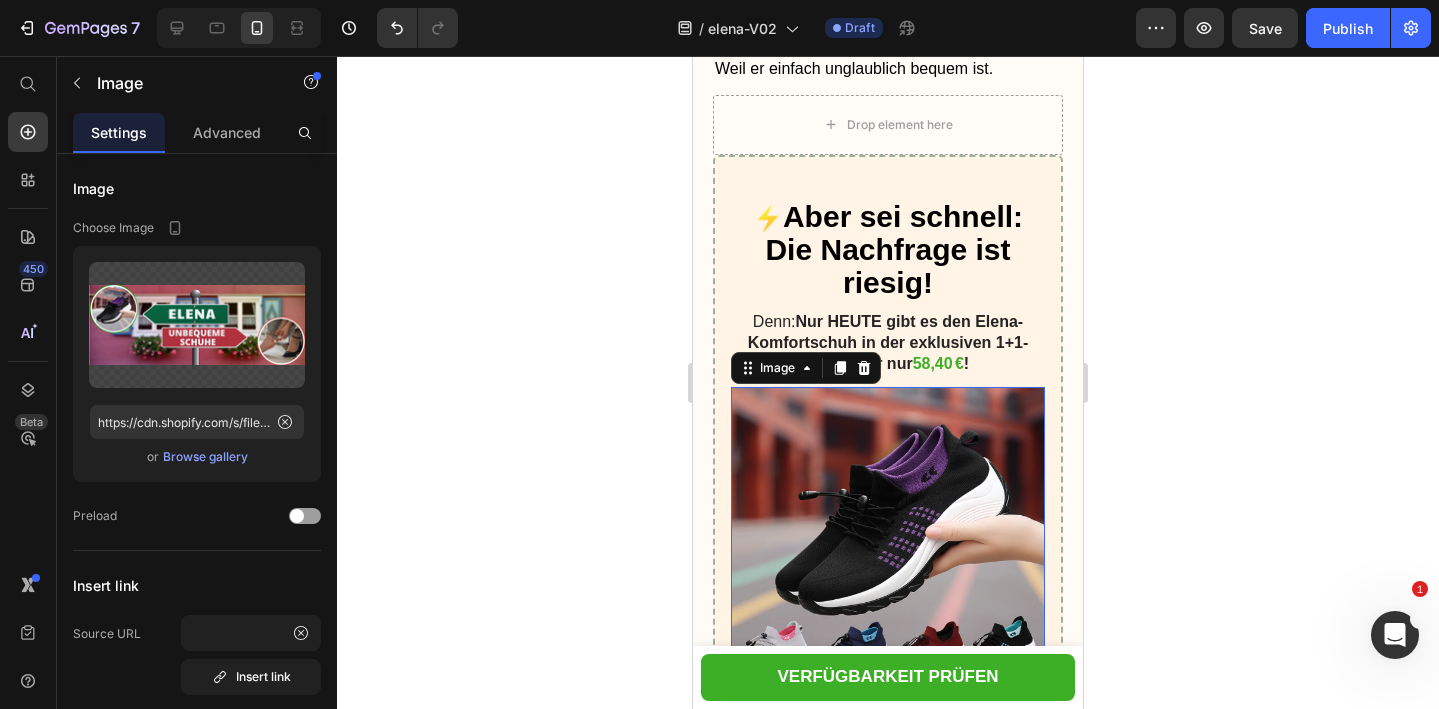 click at bounding box center [888, 544] 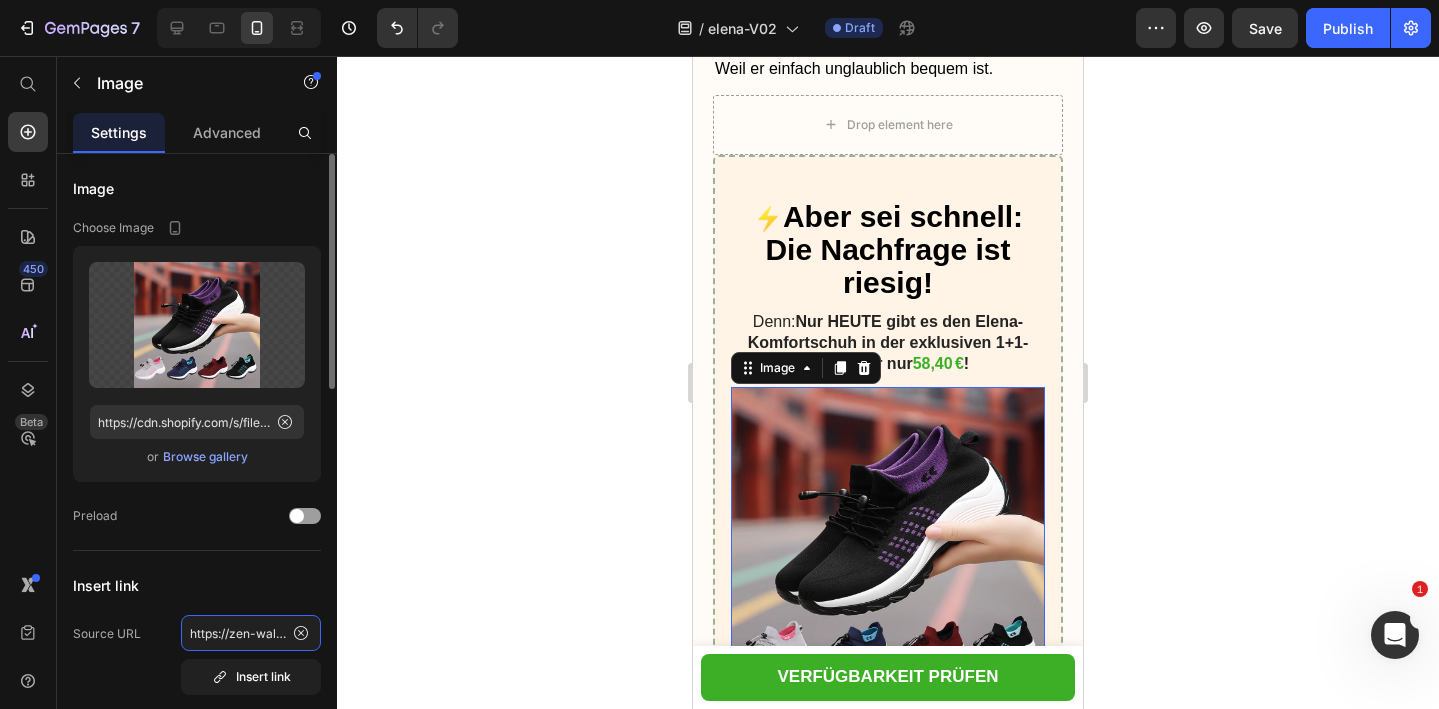 click on "https://zen-walk.at/products/elena" 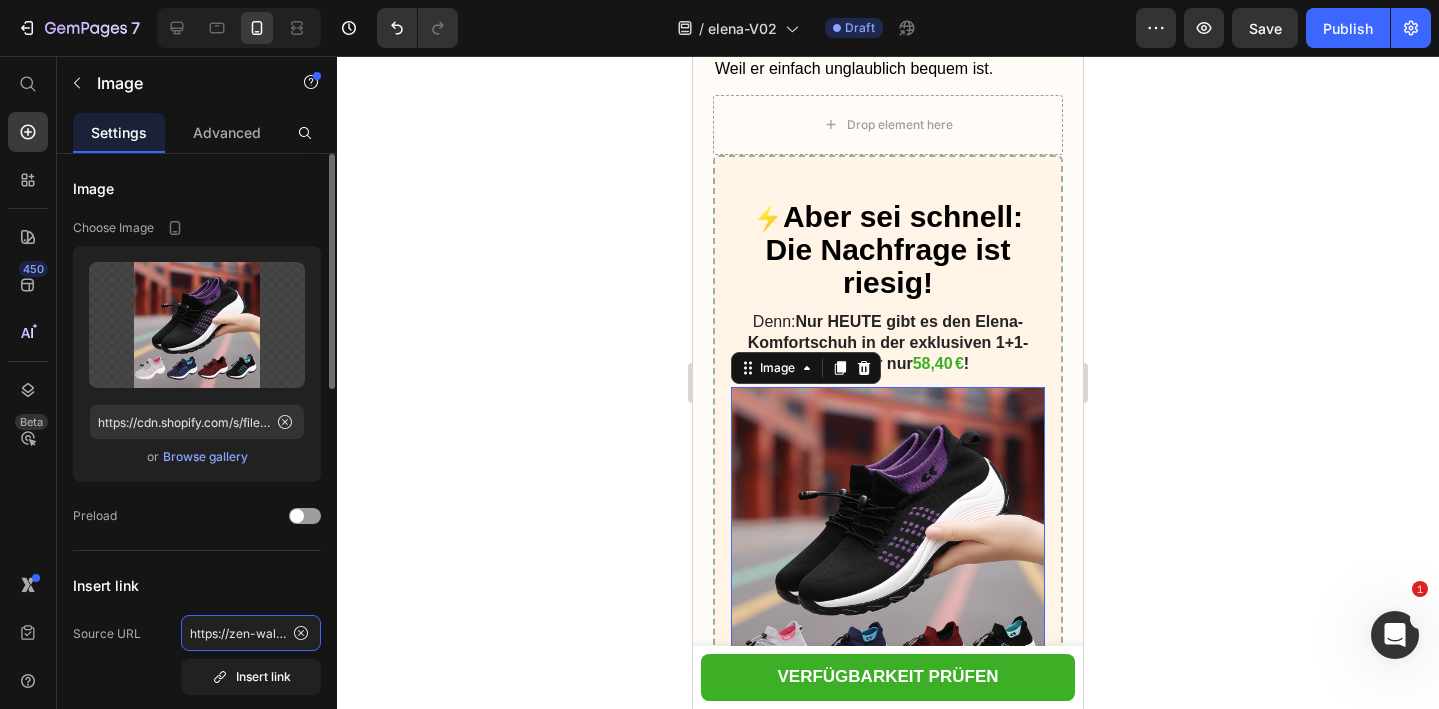 scroll, scrollTop: 0, scrollLeft: 98, axis: horizontal 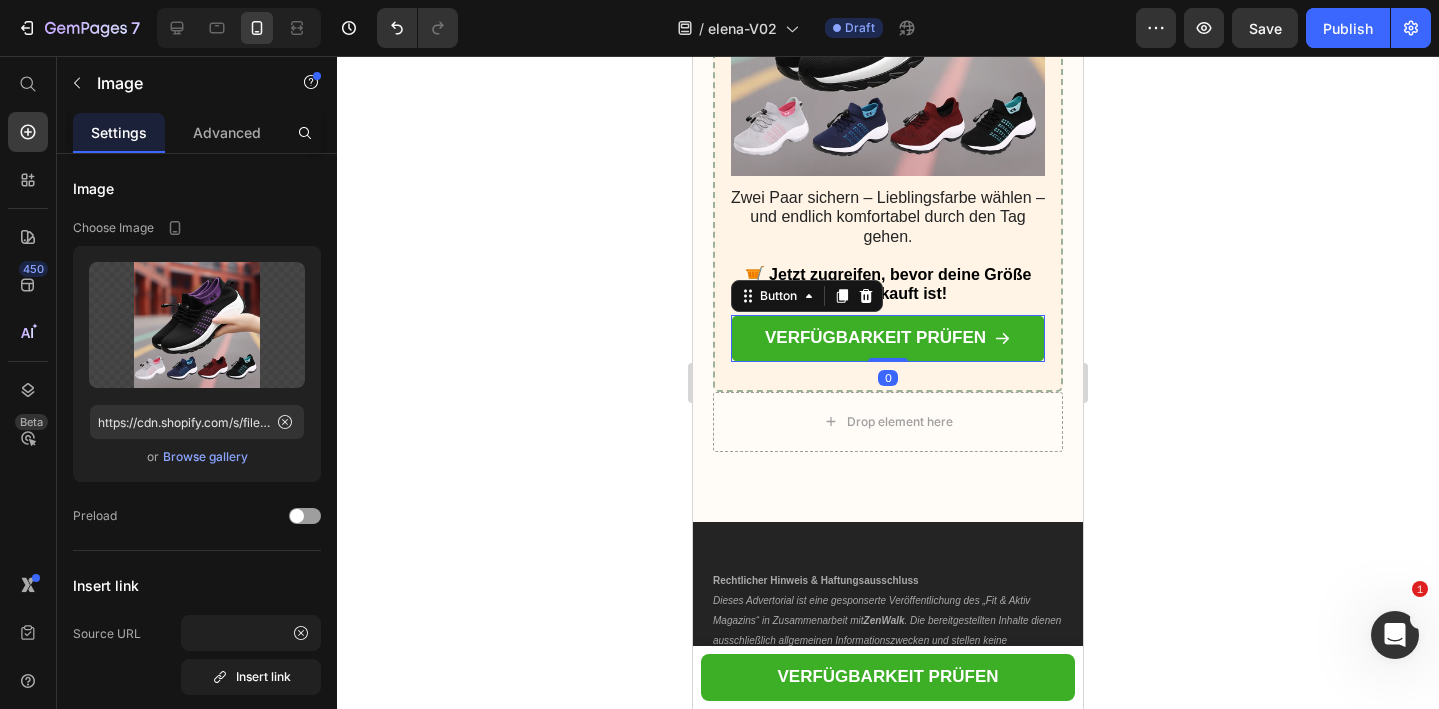 click on "VERFÜGBARKEIT PRÜFEN" at bounding box center (888, 338) 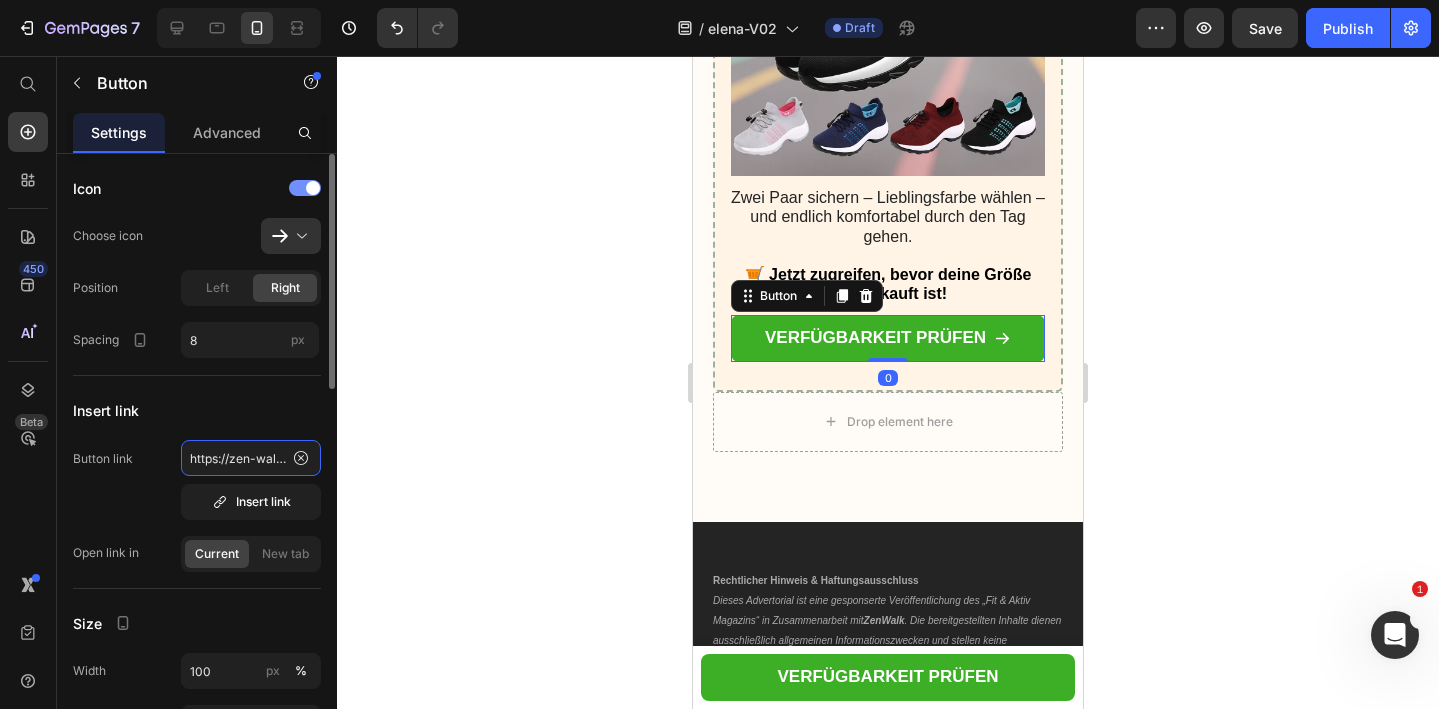 click on "https://zen-walk.at/products/elena" 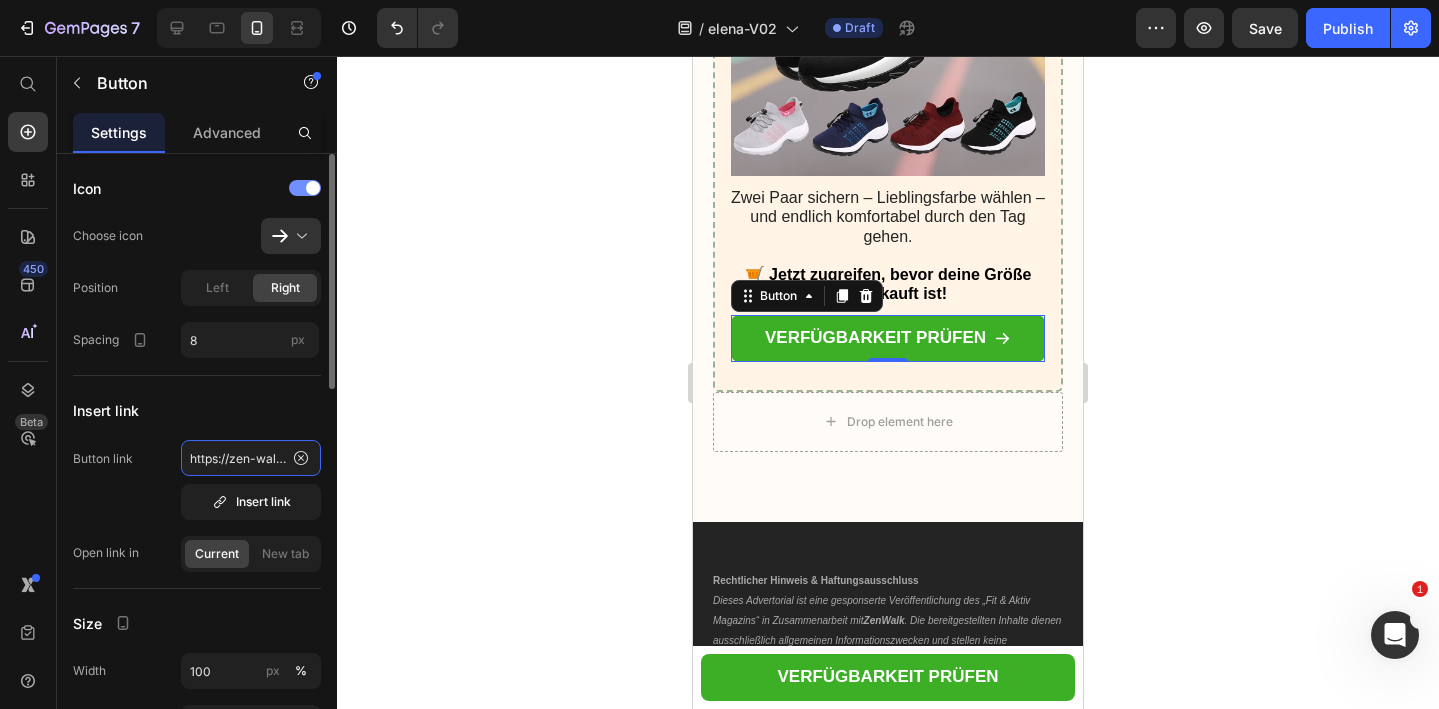 scroll, scrollTop: 0, scrollLeft: 98, axis: horizontal 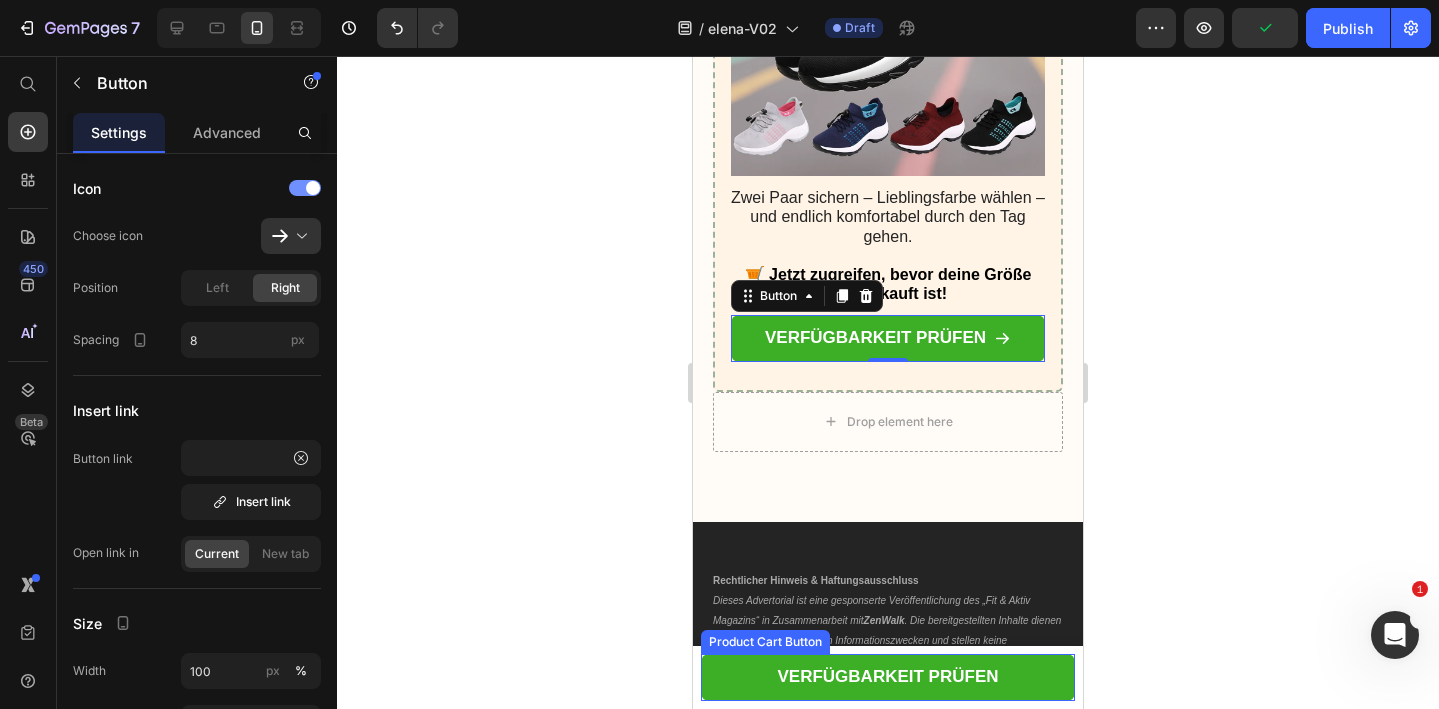 click on "VERFÜGBARKEIT PRÜFEN" at bounding box center (888, 677) 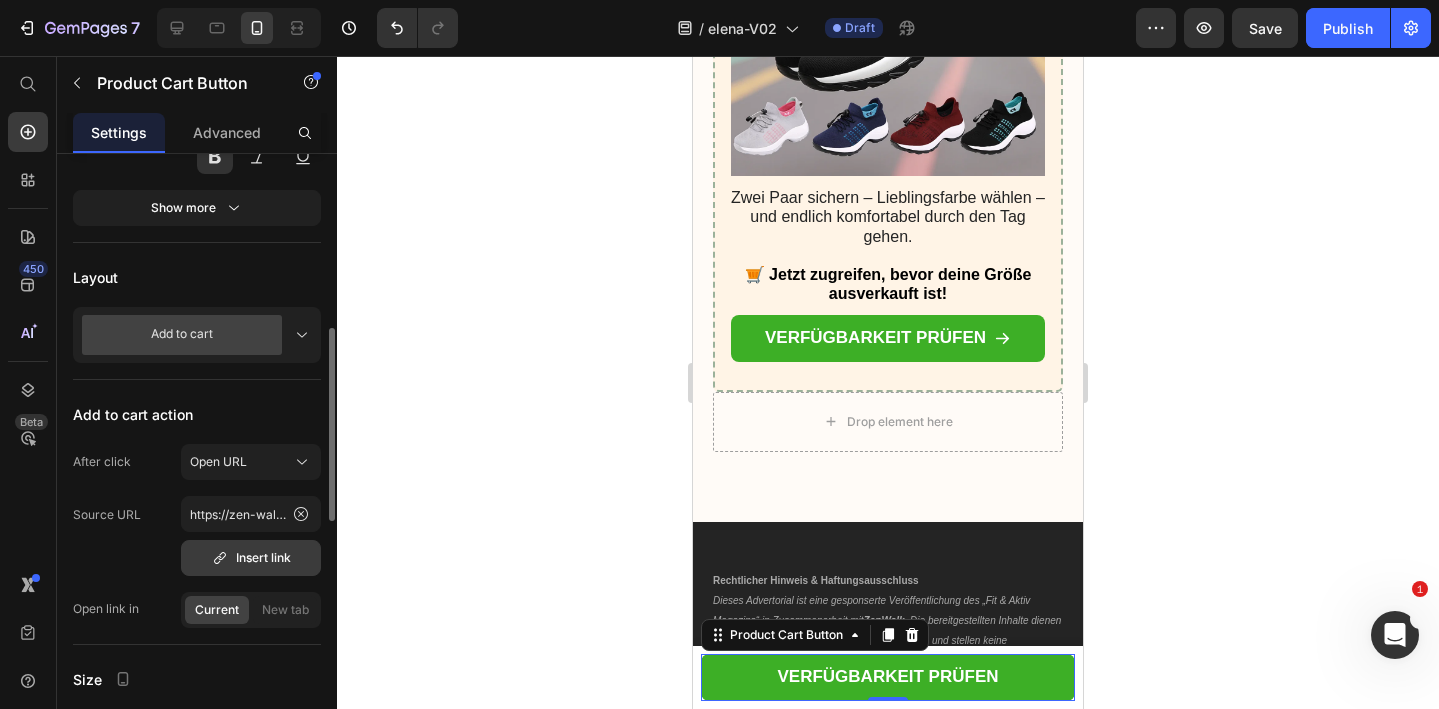 scroll, scrollTop: 487, scrollLeft: 0, axis: vertical 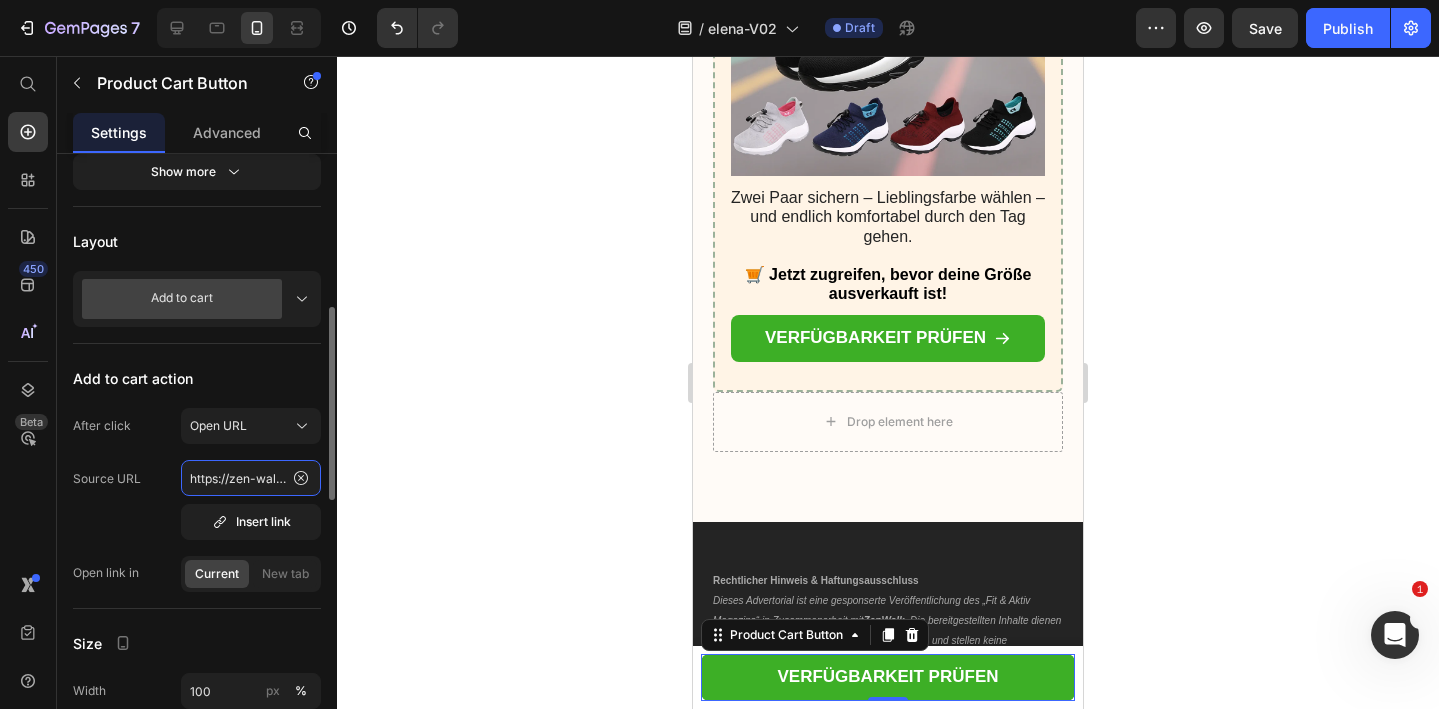 click on "https://zen-walk.at/products/elena" 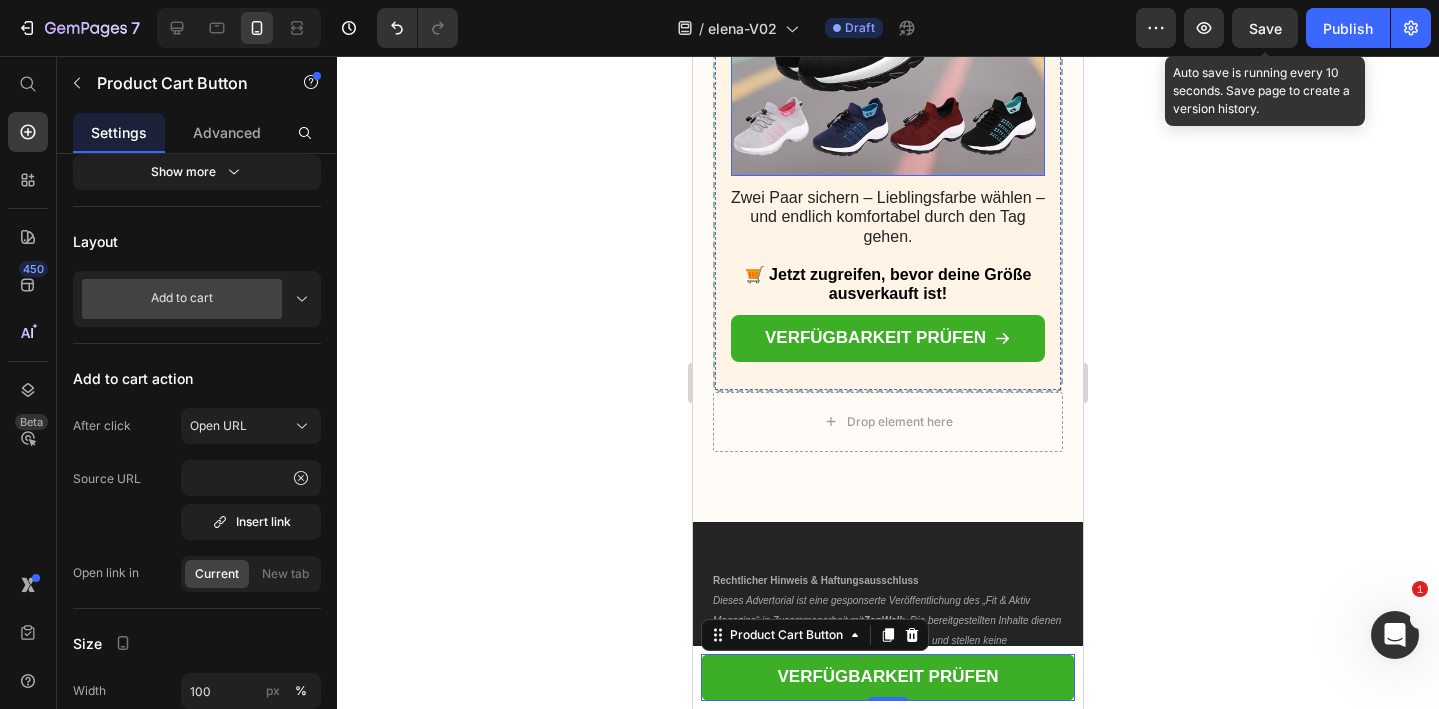 scroll, scrollTop: 0, scrollLeft: 0, axis: both 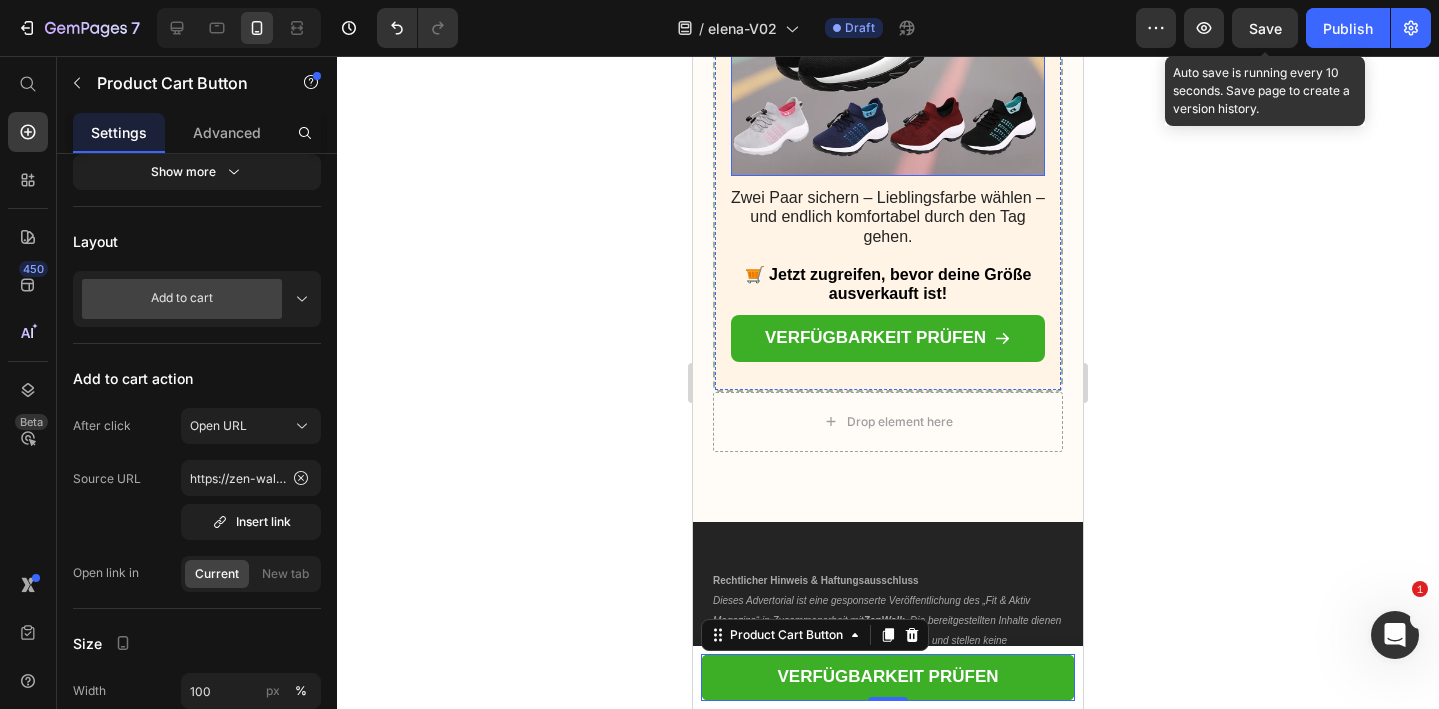 click on "Save" at bounding box center (1265, 28) 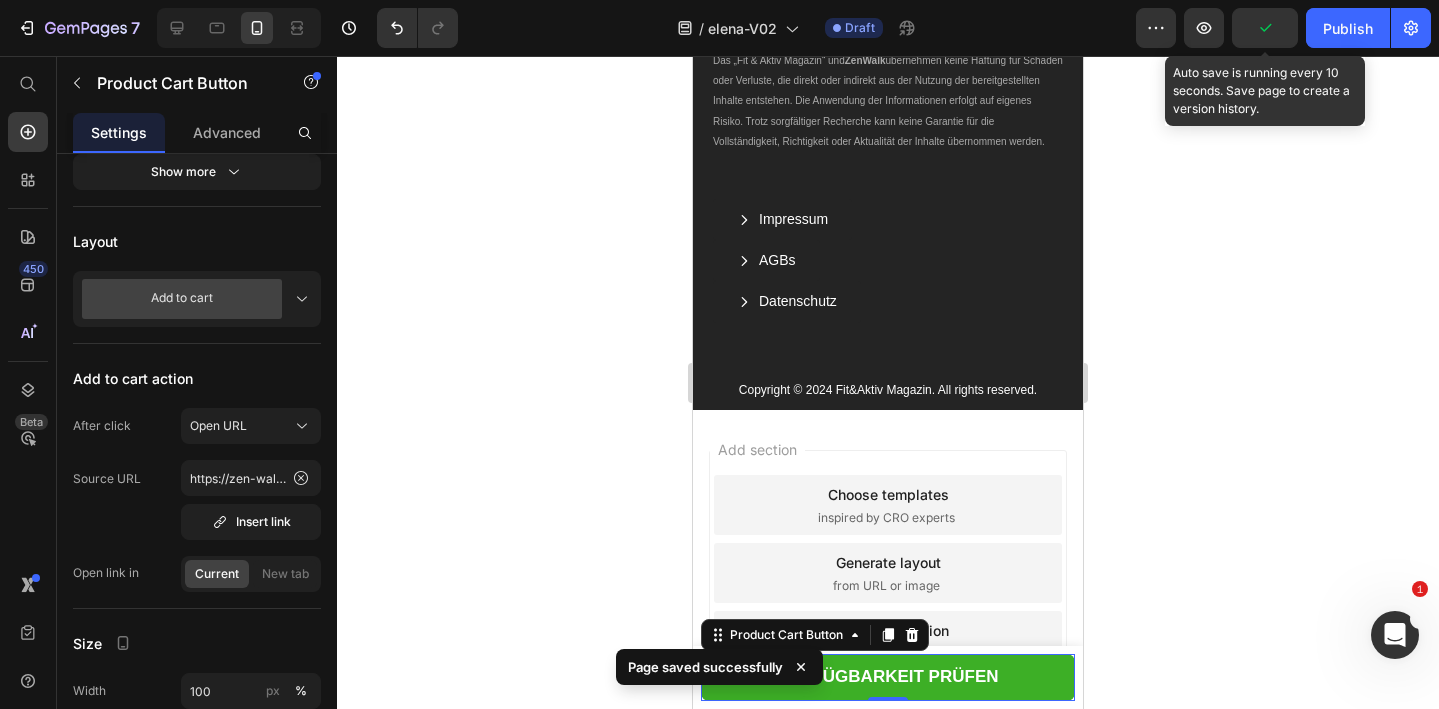 scroll, scrollTop: 8125, scrollLeft: 0, axis: vertical 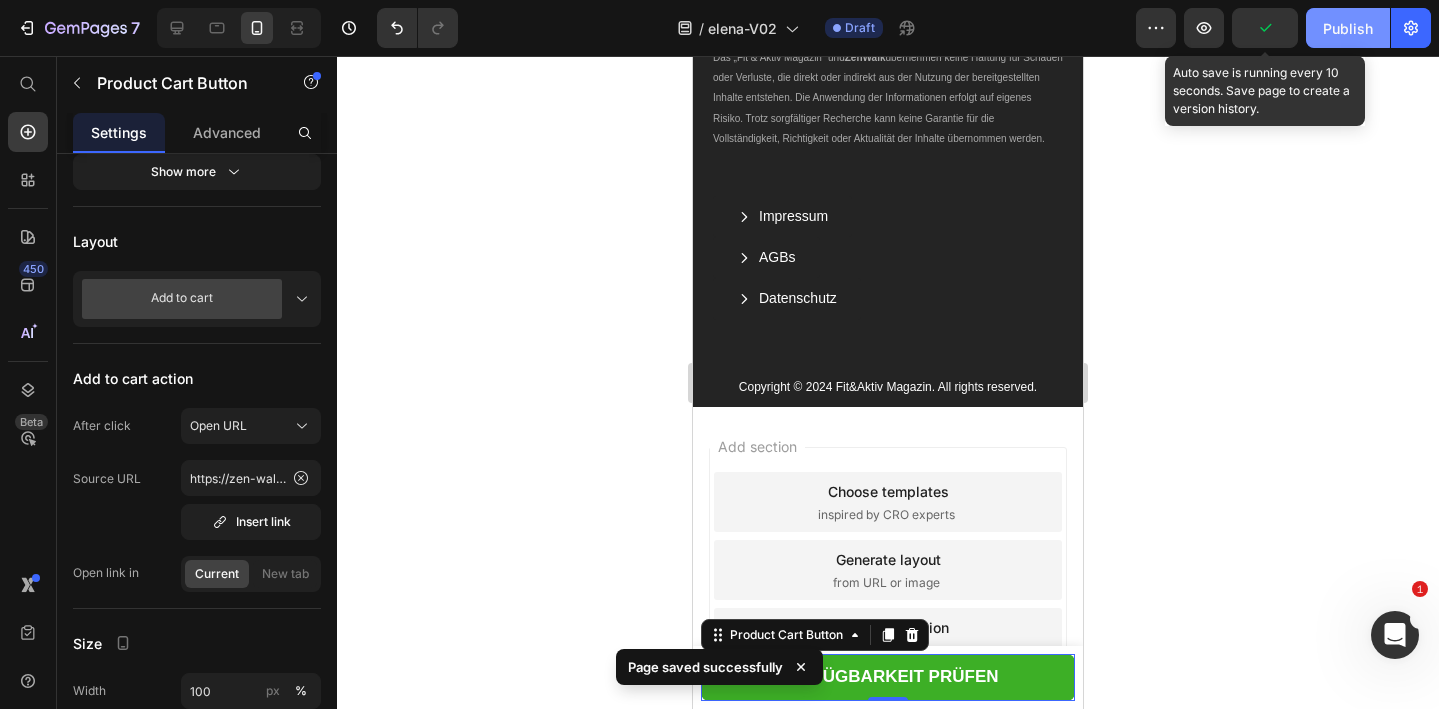 click on "Publish" at bounding box center [1348, 28] 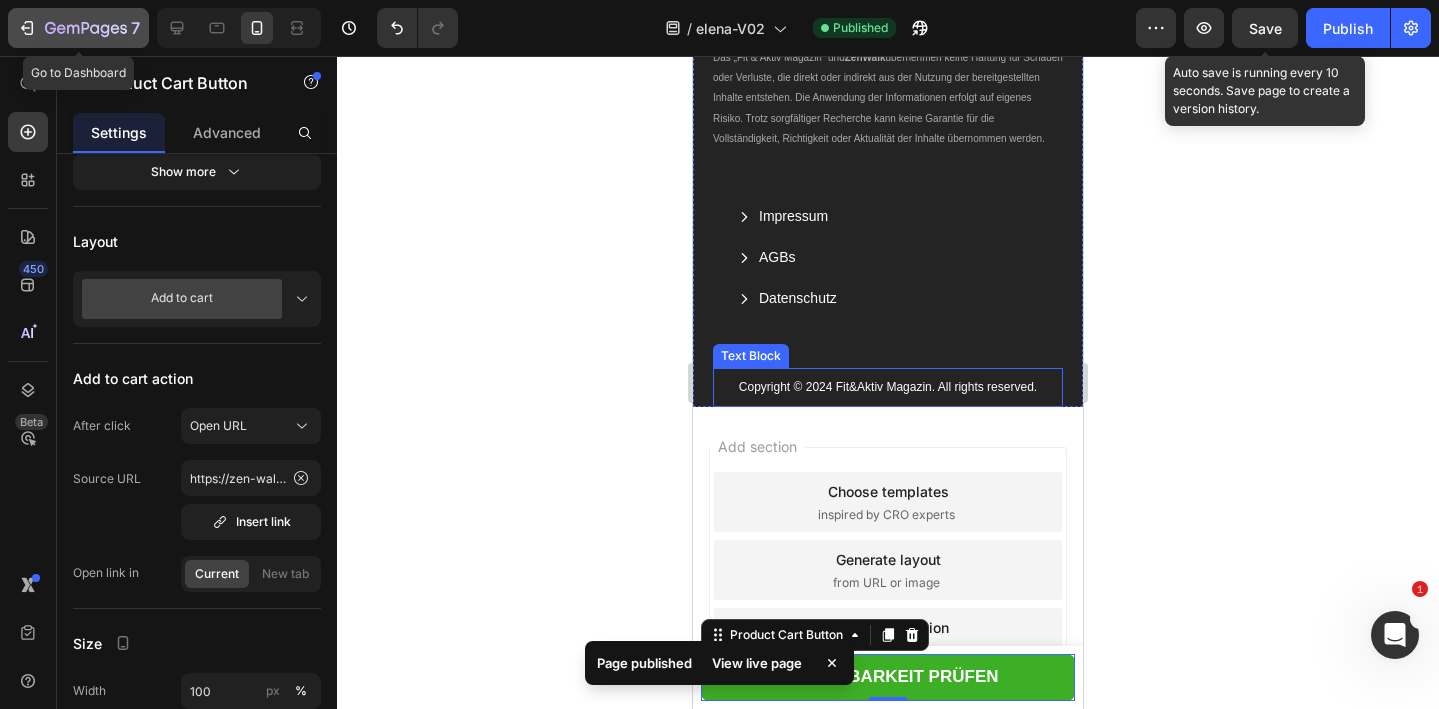click 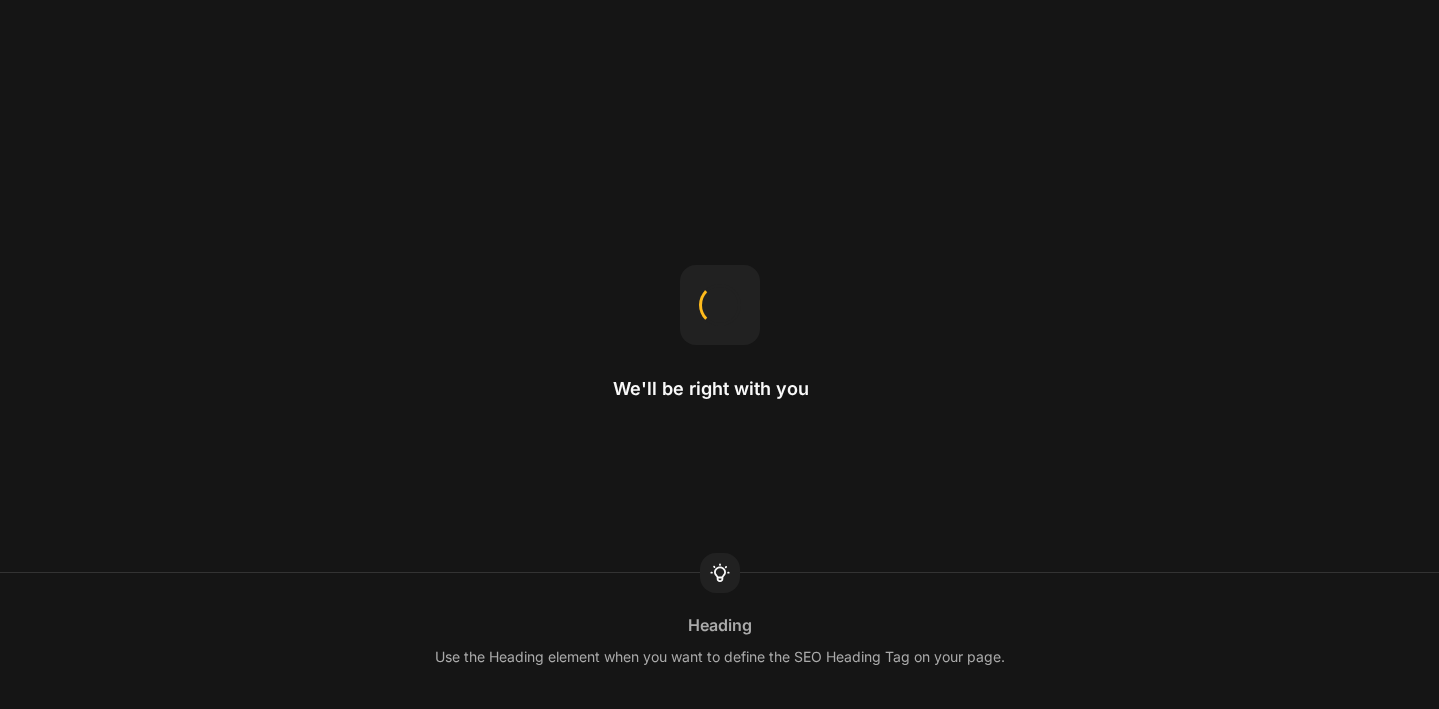 scroll, scrollTop: 0, scrollLeft: 0, axis: both 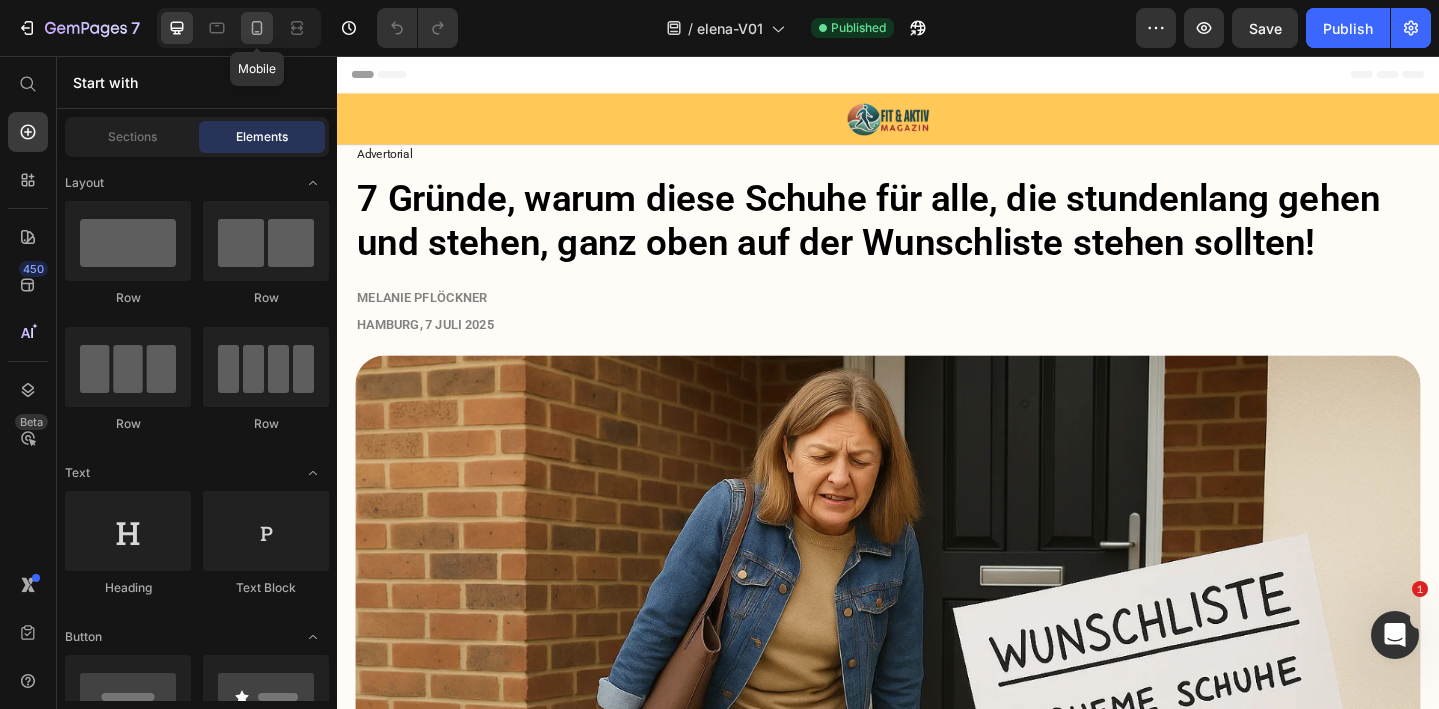 click 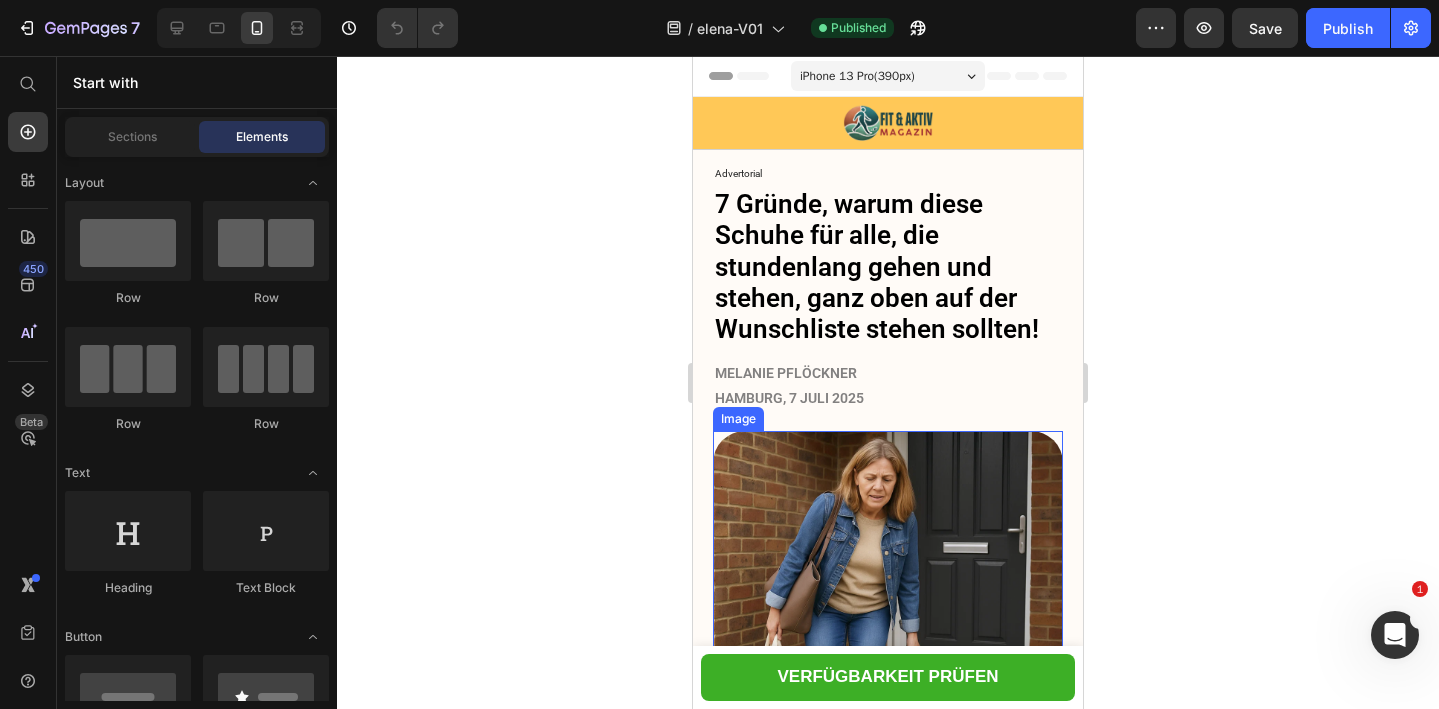 click at bounding box center (888, 606) 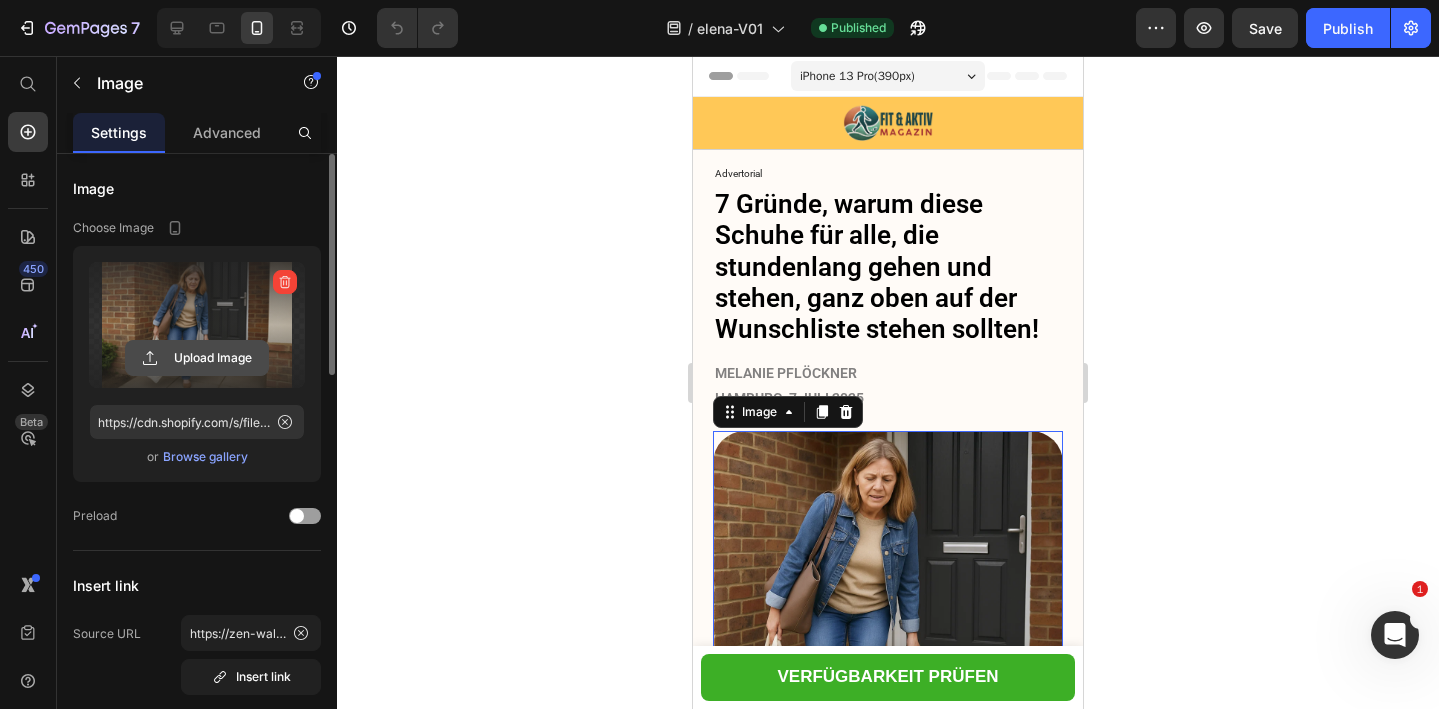 click 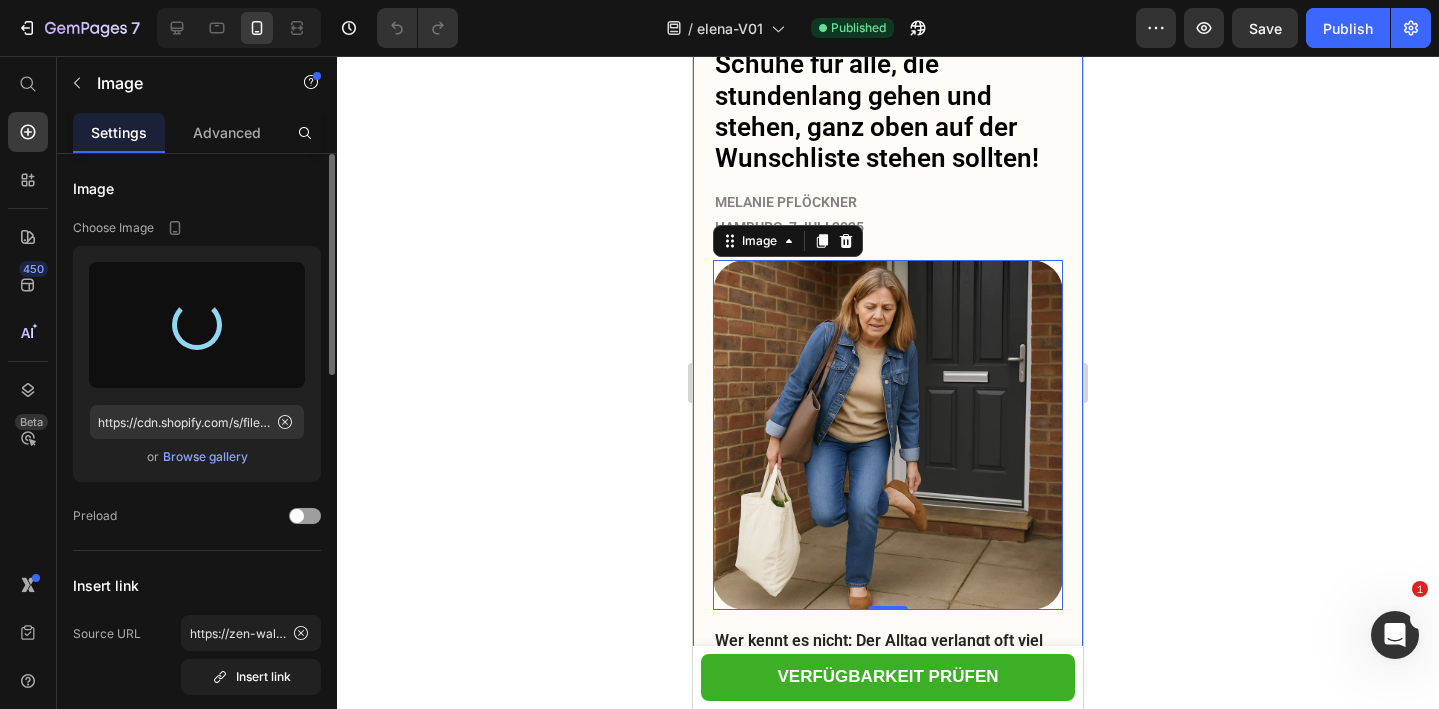 type on "https://cdn.shopify.com/s/files/1/0740/2012/6939/files/gempages_553629490677285781-cf704947-d512-4475-ae07-971fcfde608f.png" 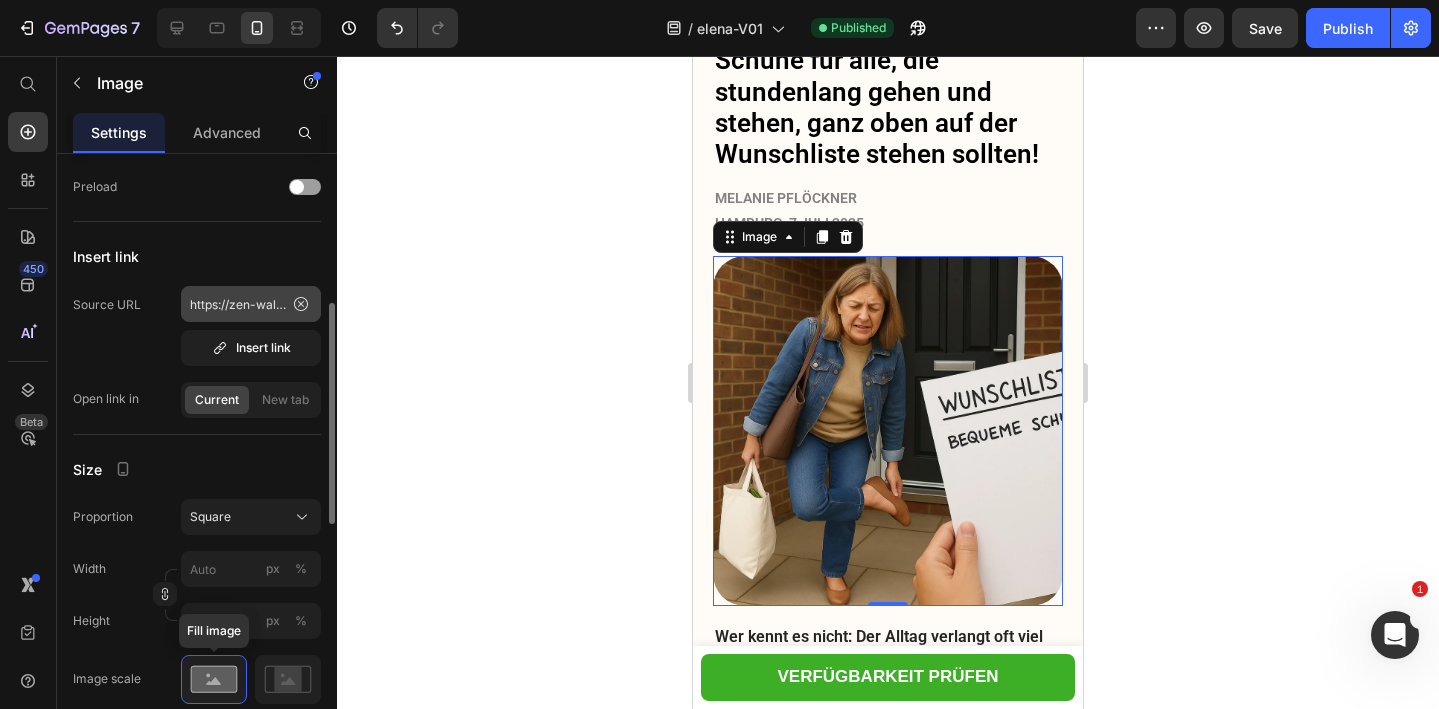 scroll, scrollTop: 394, scrollLeft: 0, axis: vertical 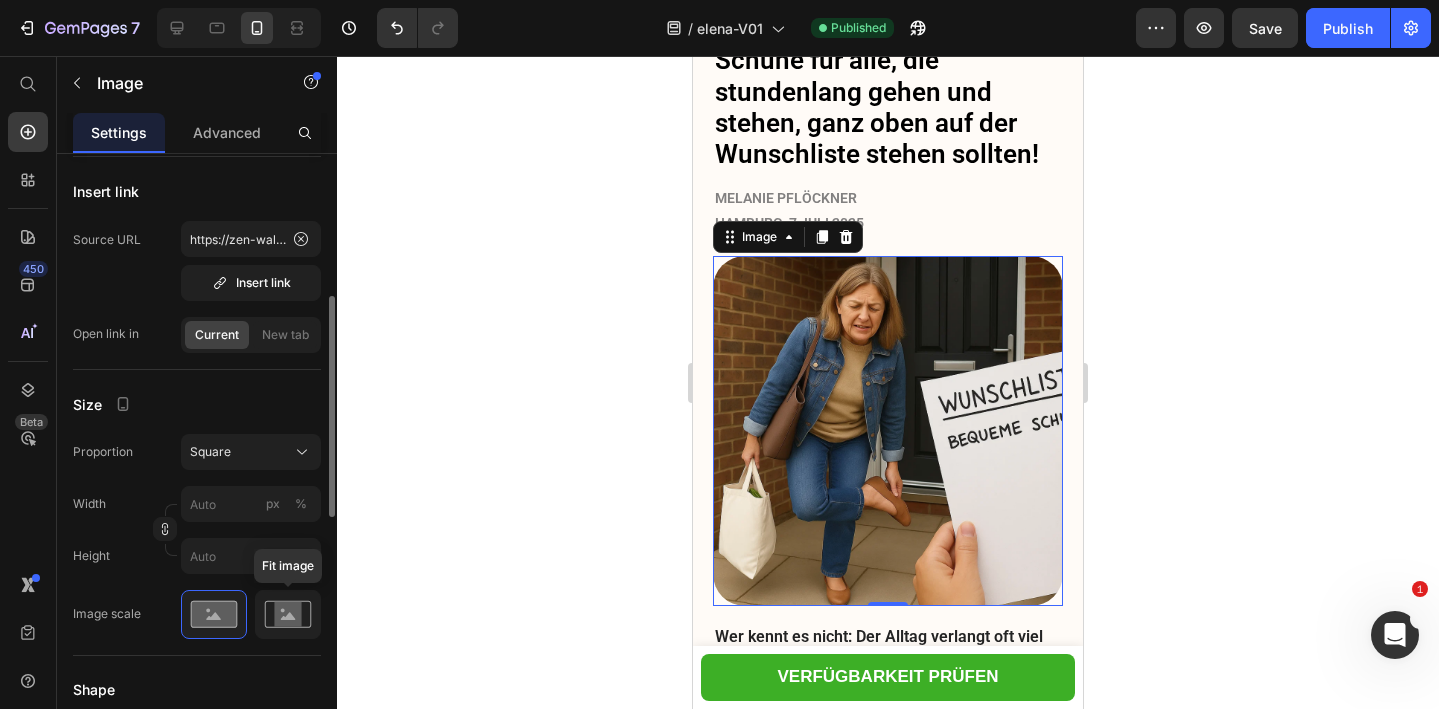 click 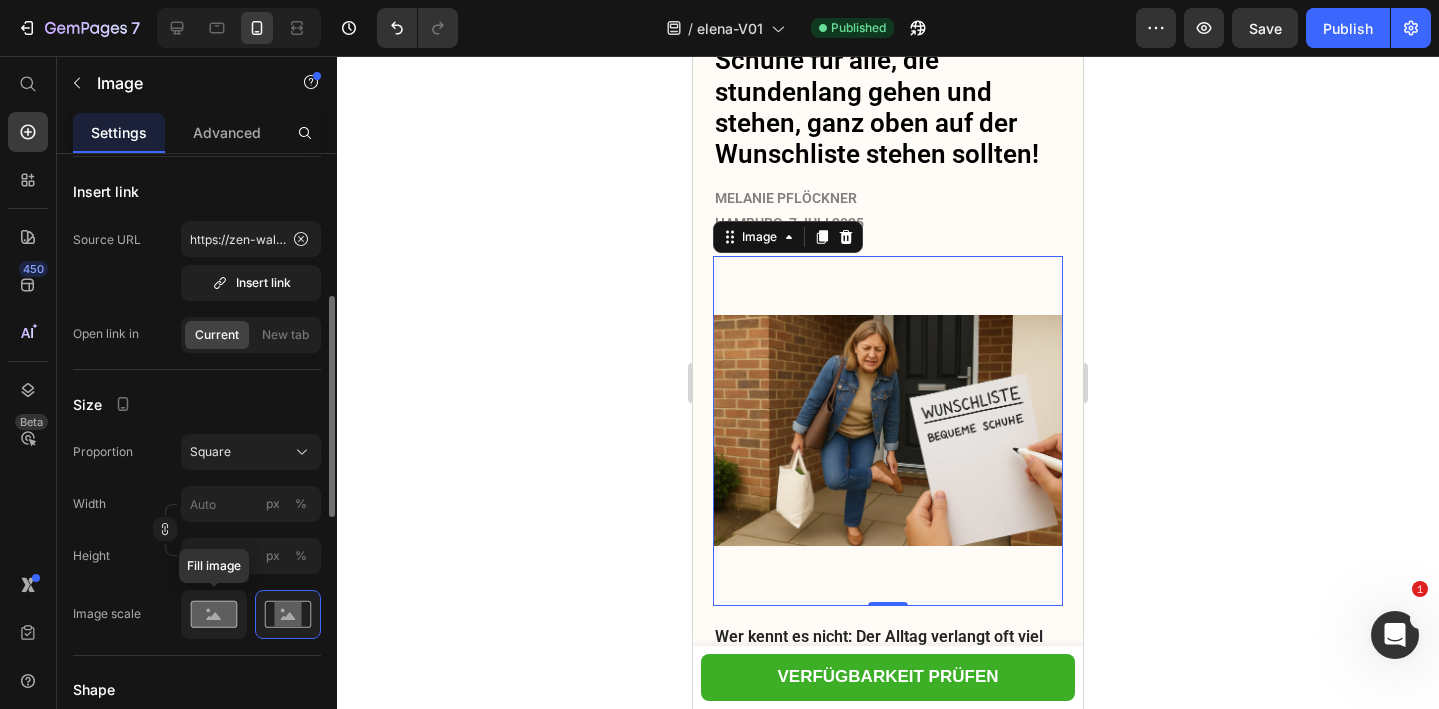click 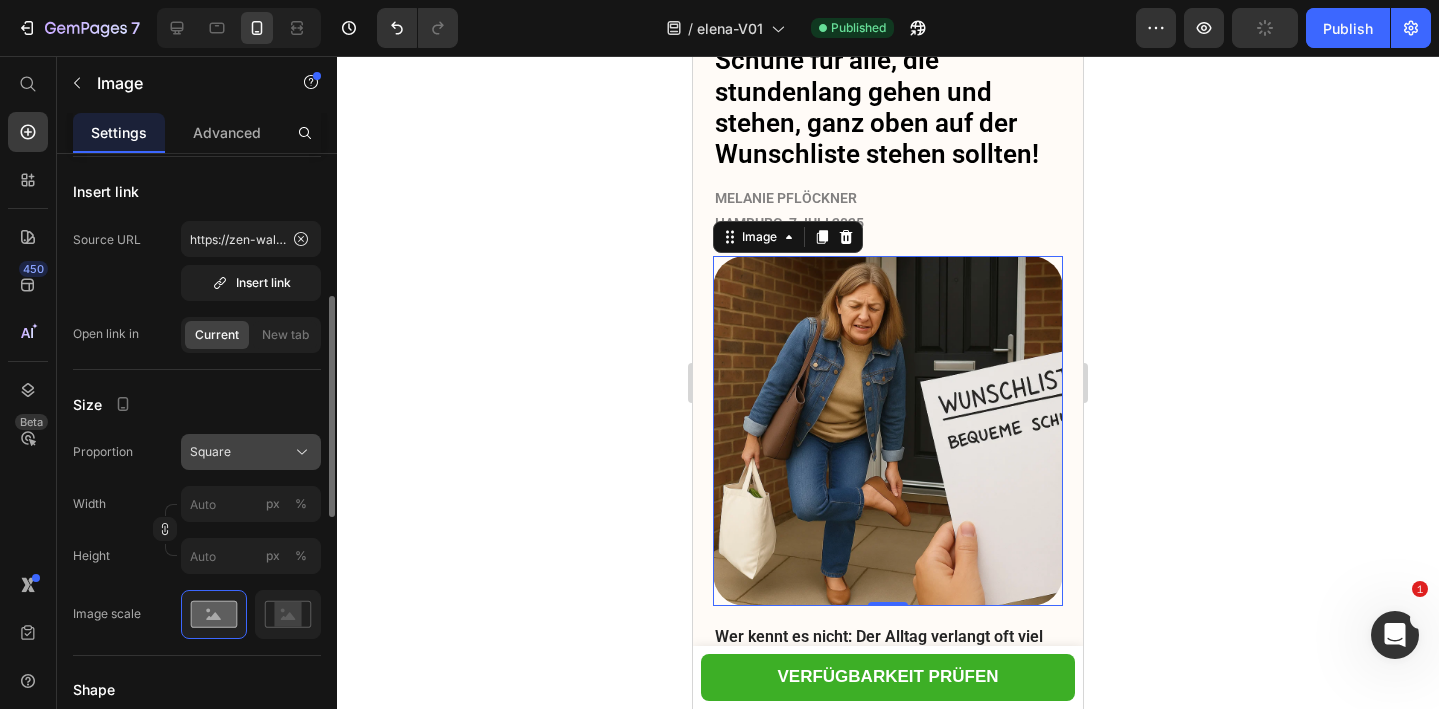 click on "Square" 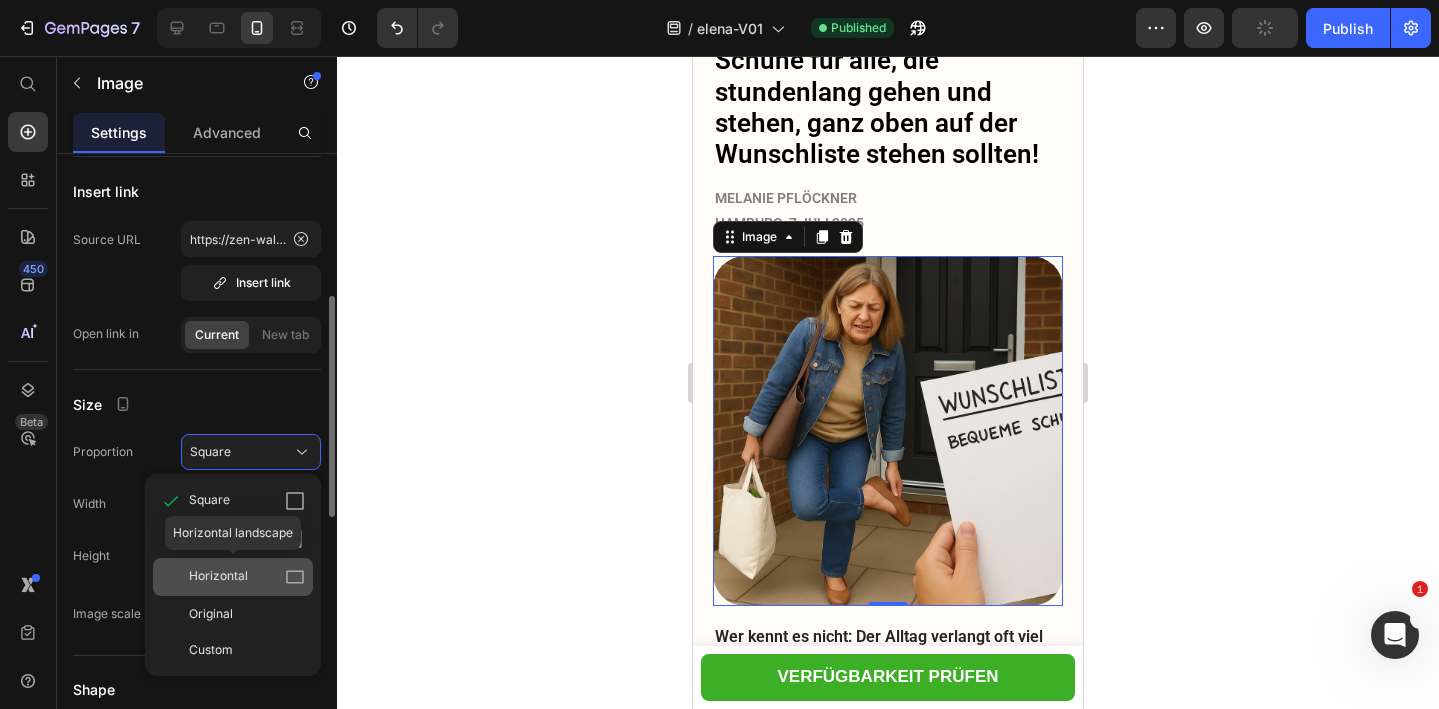 click on "Horizontal" at bounding box center (218, 577) 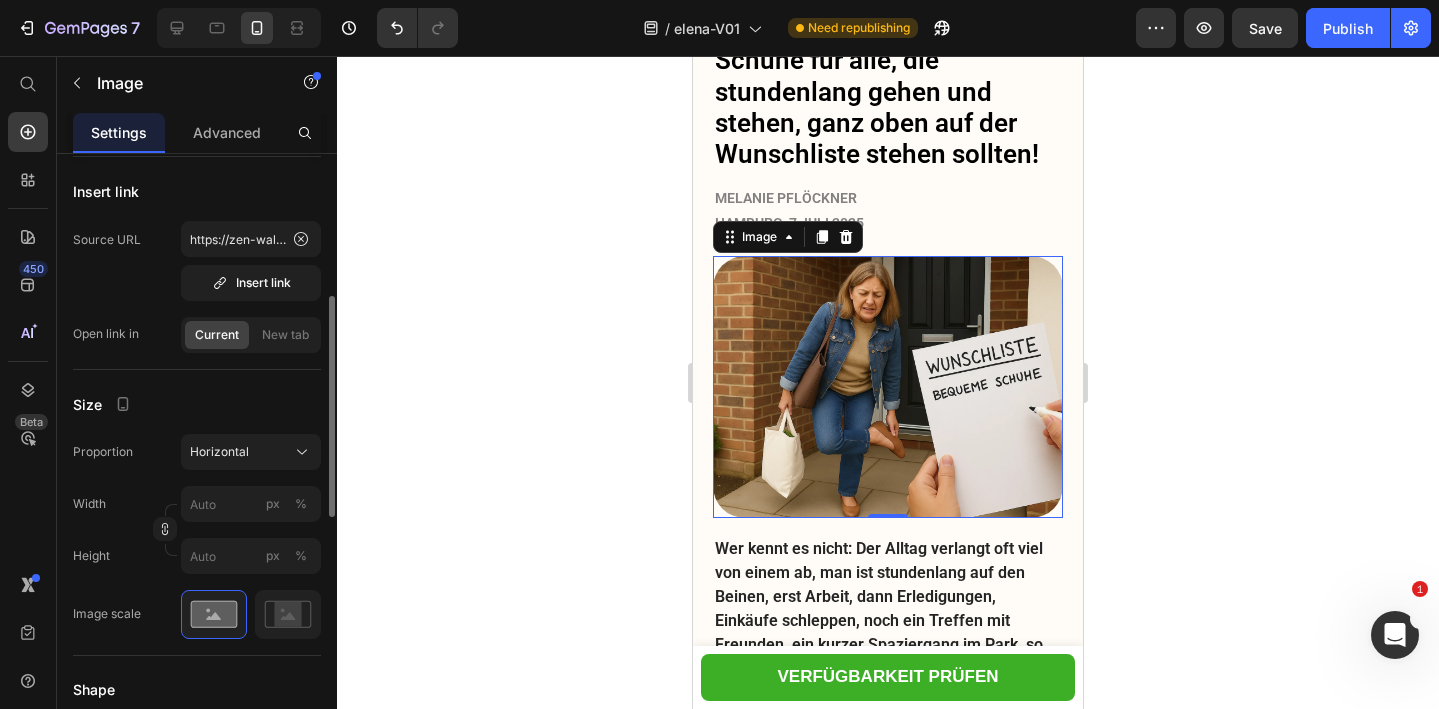 click 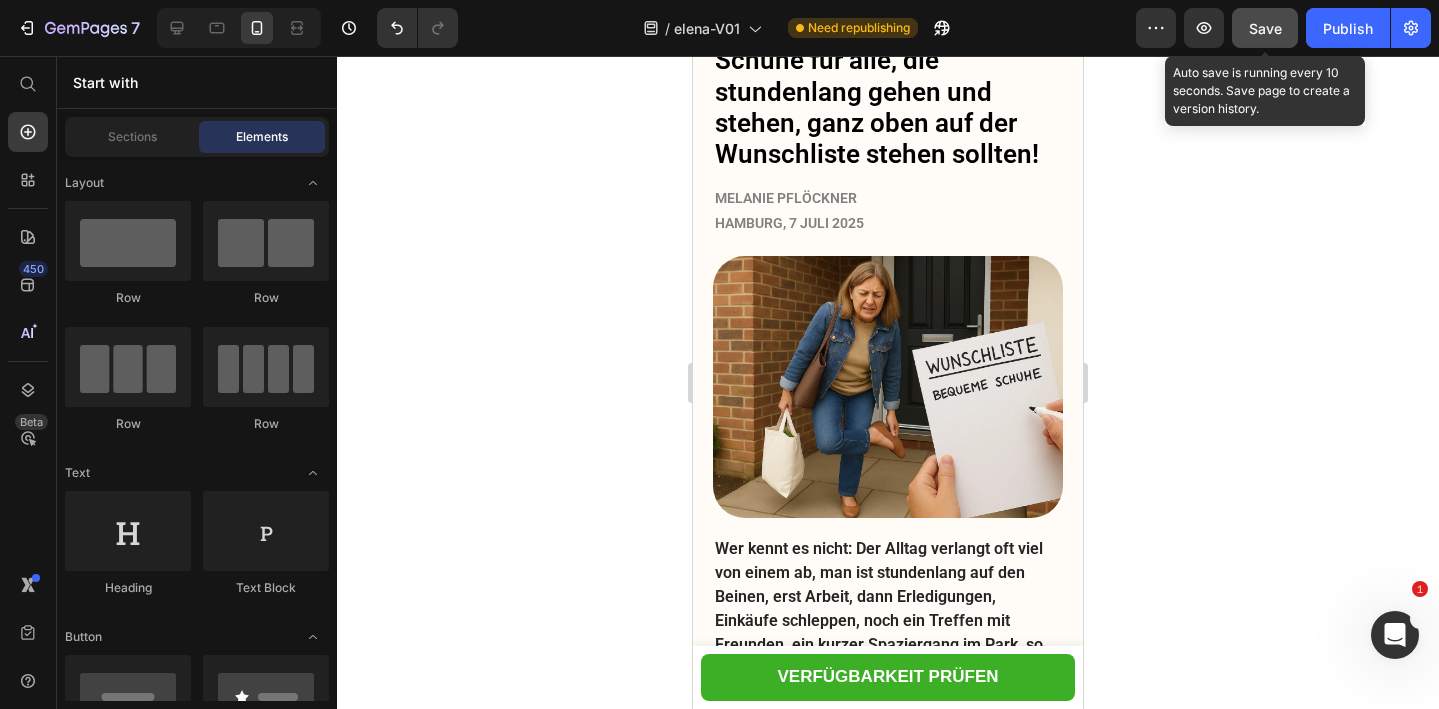 click on "Save" at bounding box center (1265, 28) 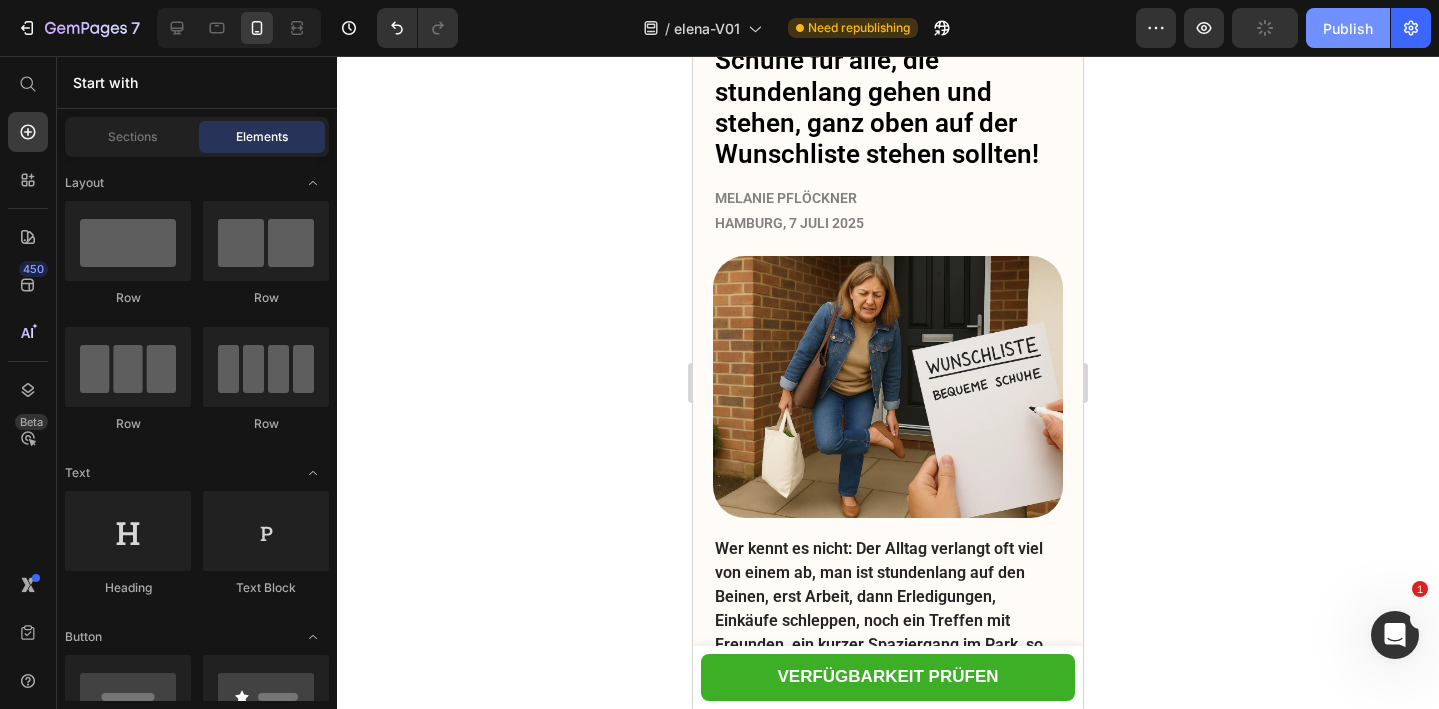 click on "Publish" at bounding box center (1348, 28) 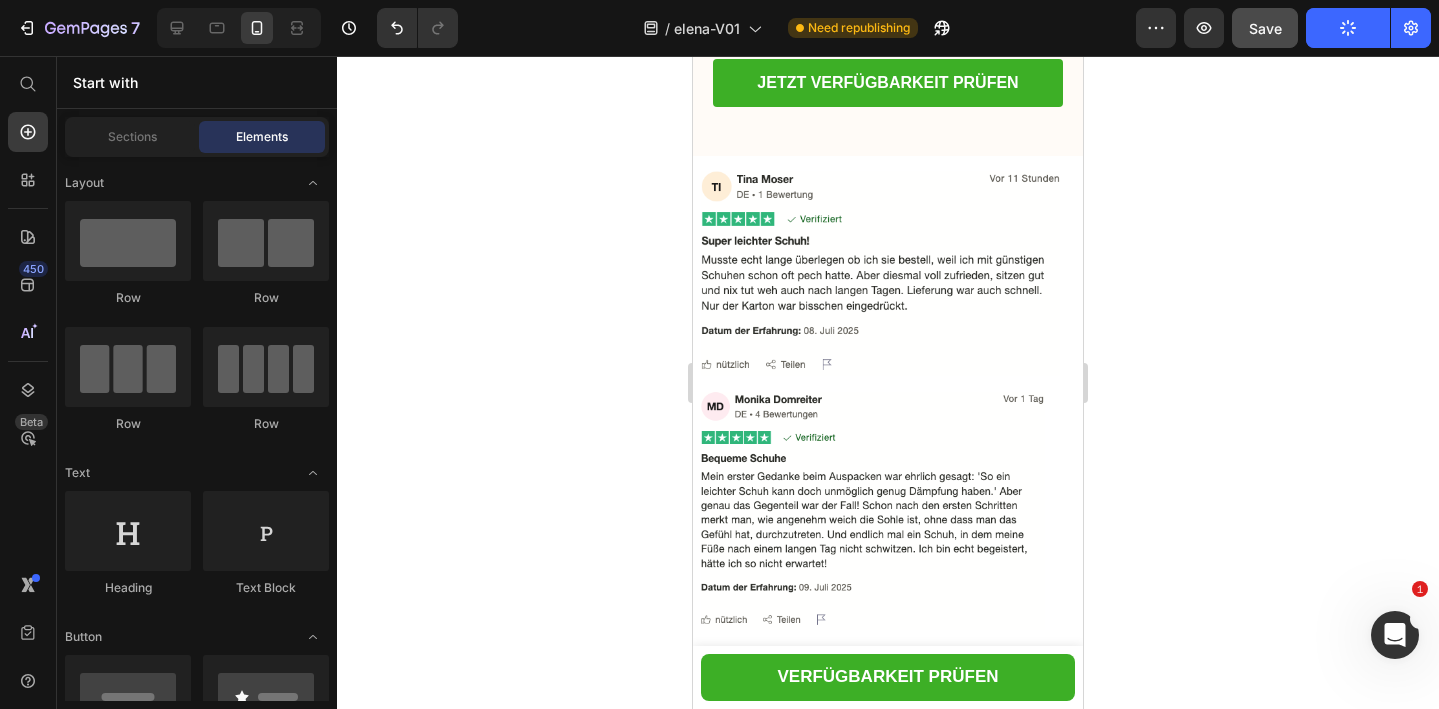 scroll, scrollTop: 8078, scrollLeft: 0, axis: vertical 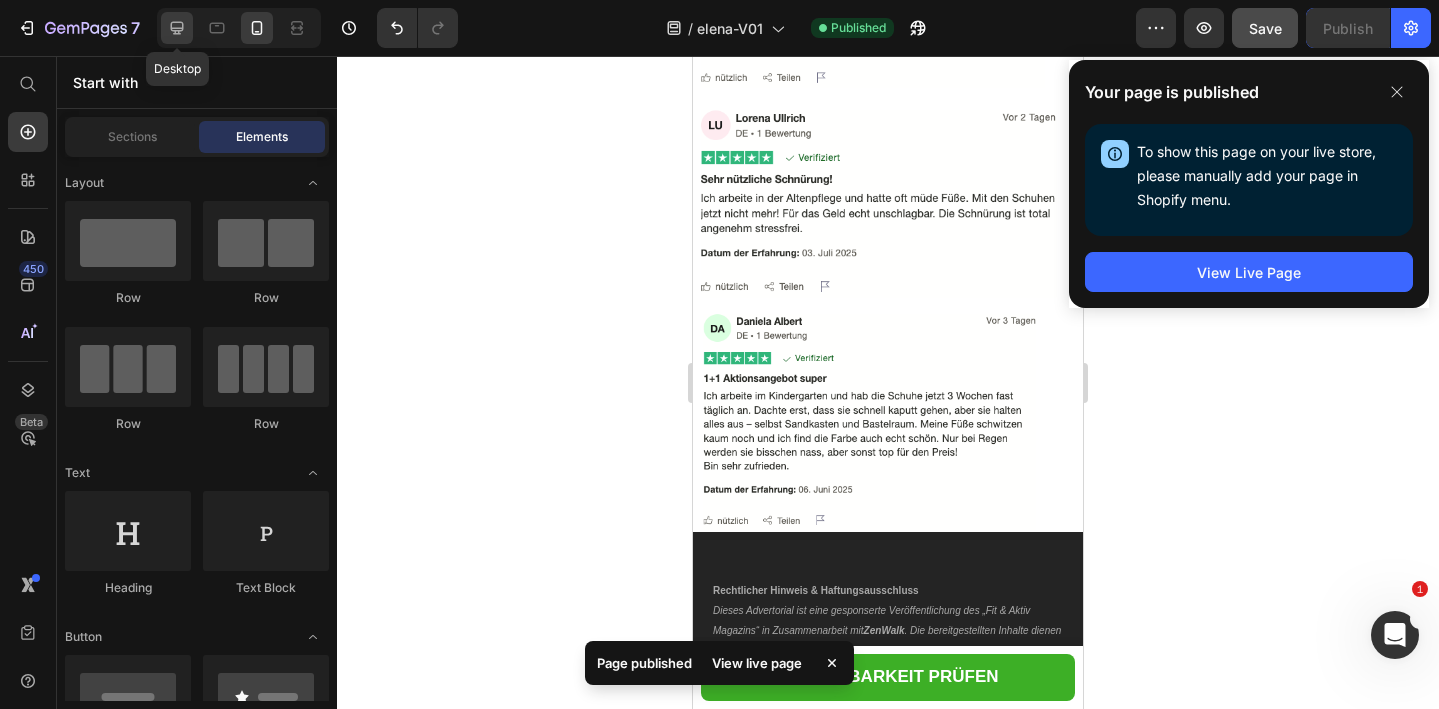 click 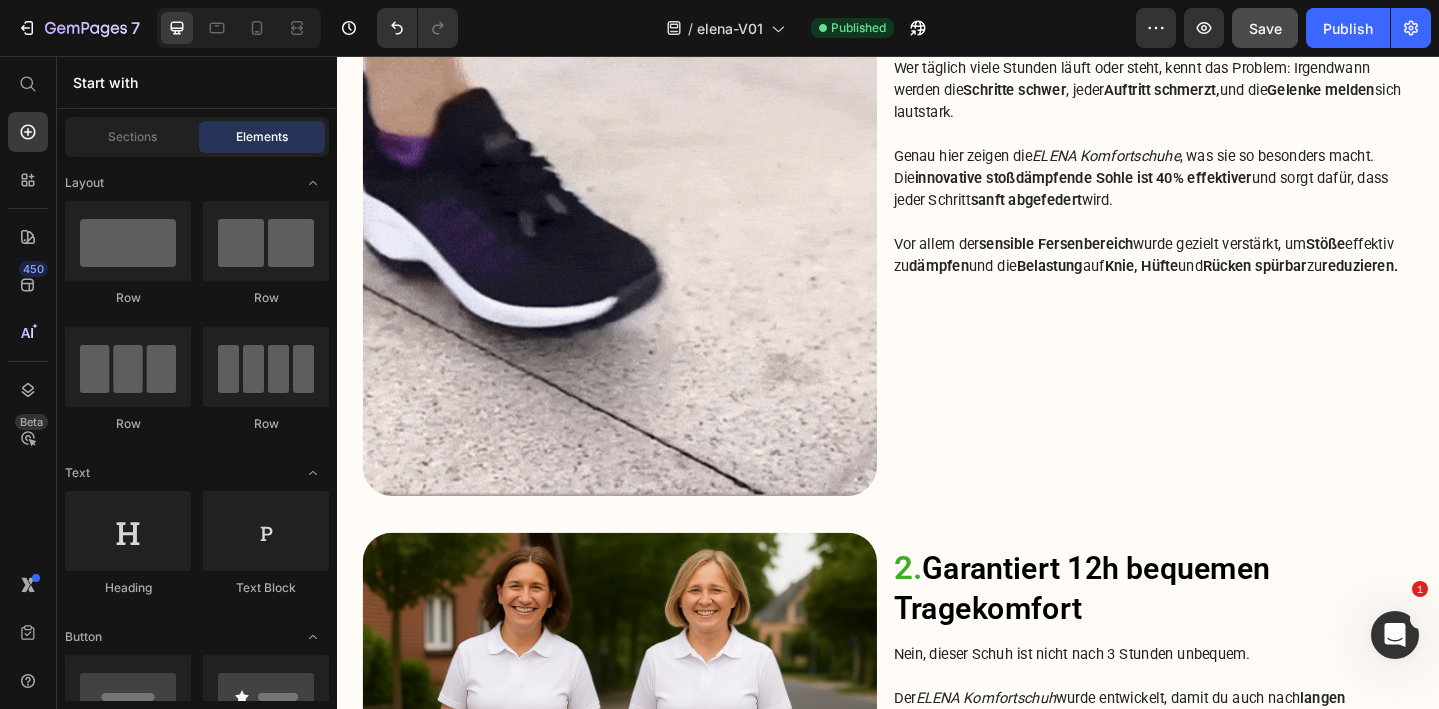 scroll, scrollTop: 0, scrollLeft: 0, axis: both 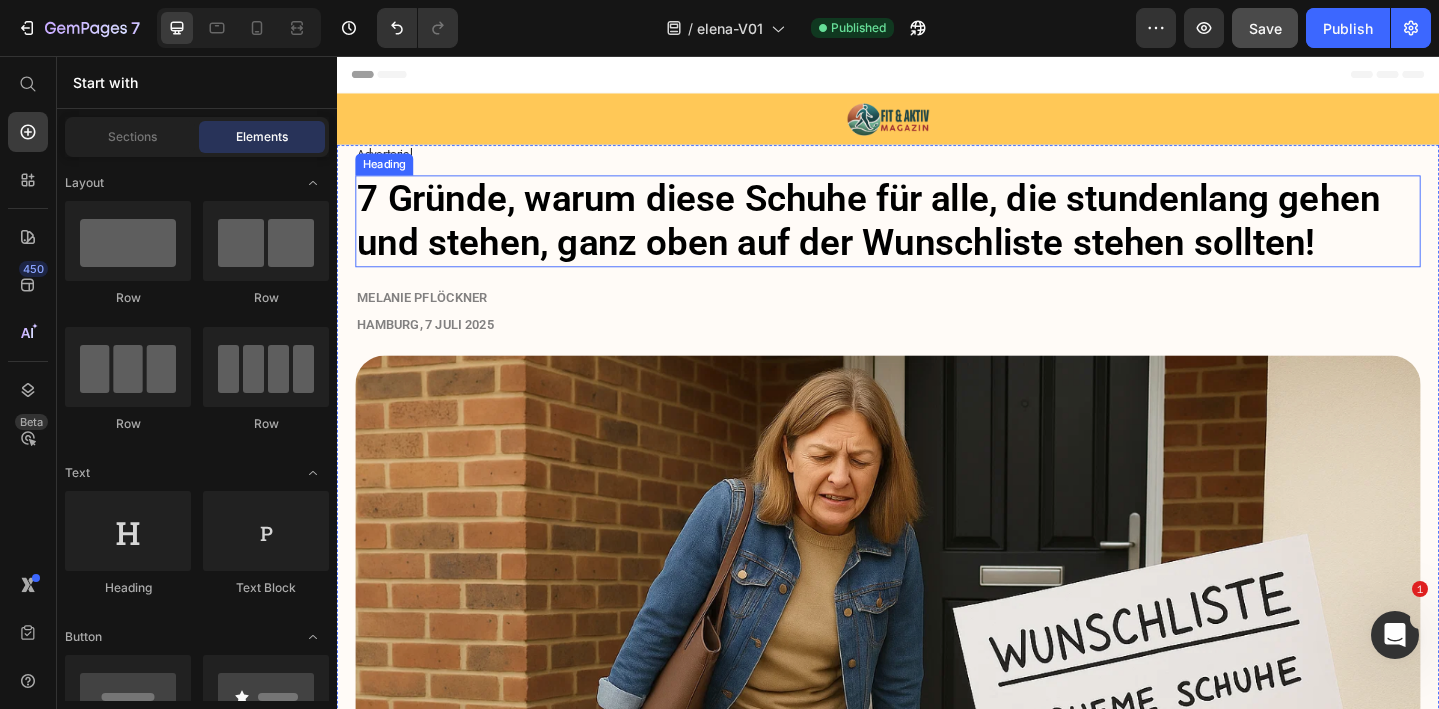 click on "7 Gründe, warum diese Schuhe für alle, die stundenlang gehen und stehen, ganz oben auf der Wunschliste stehen sollten!" at bounding box center (916, 235) 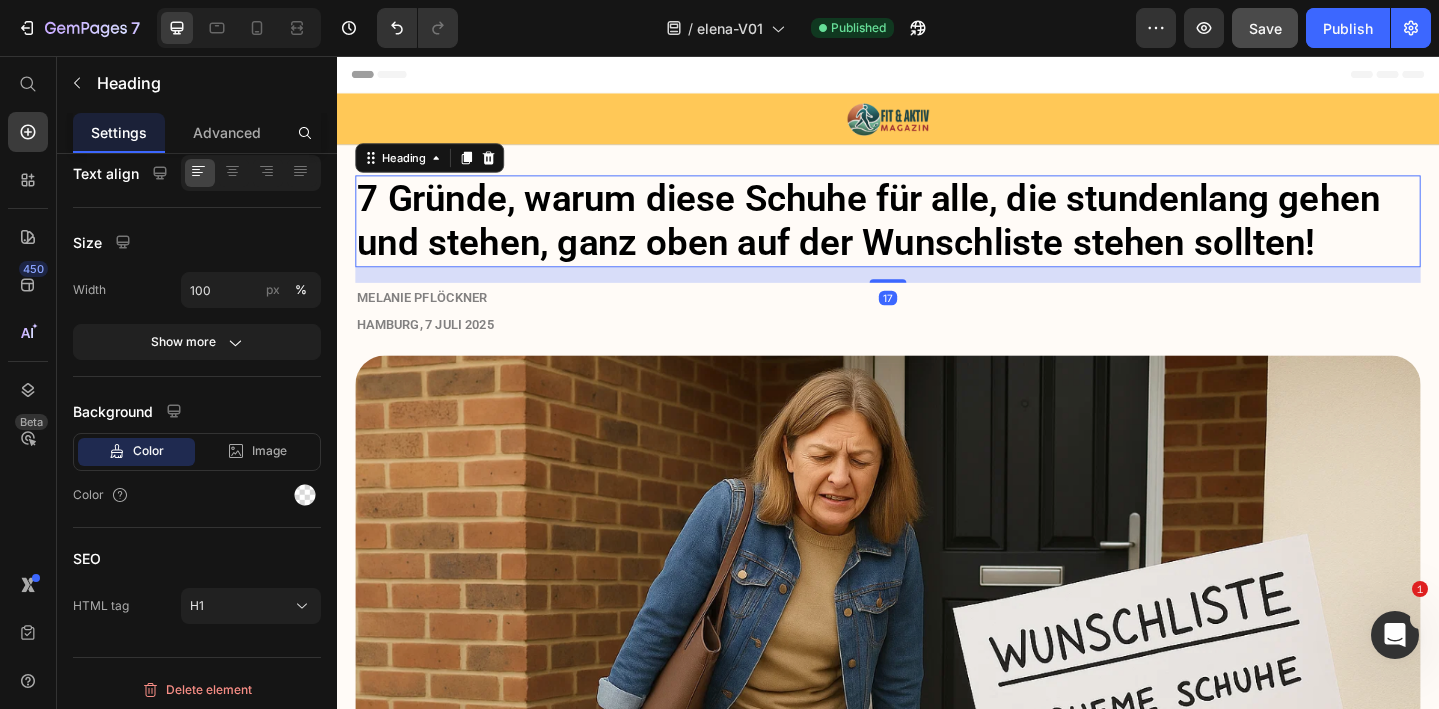 scroll, scrollTop: 0, scrollLeft: 0, axis: both 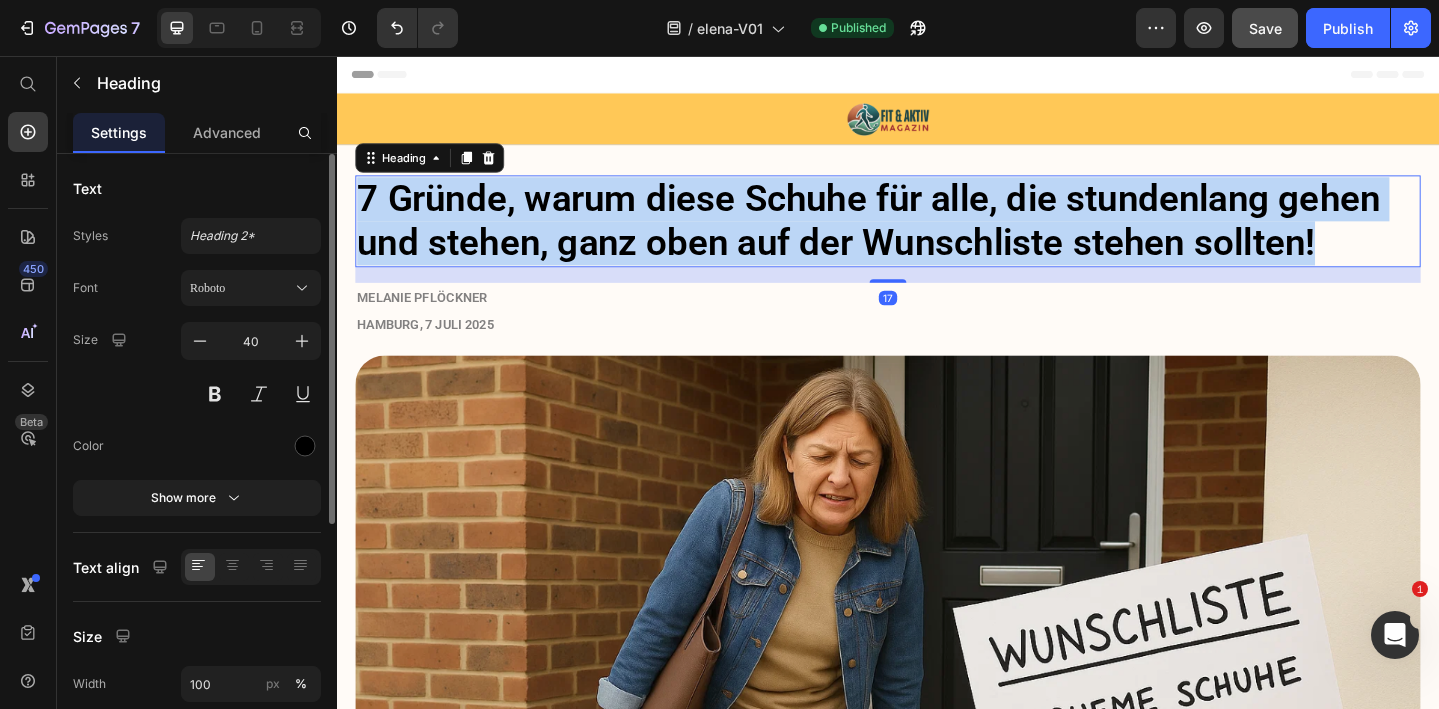 click on "7 Gründe, warum diese Schuhe für alle, die stundenlang gehen und stehen, ganz oben auf der Wunschliste stehen sollten!" at bounding box center [916, 235] 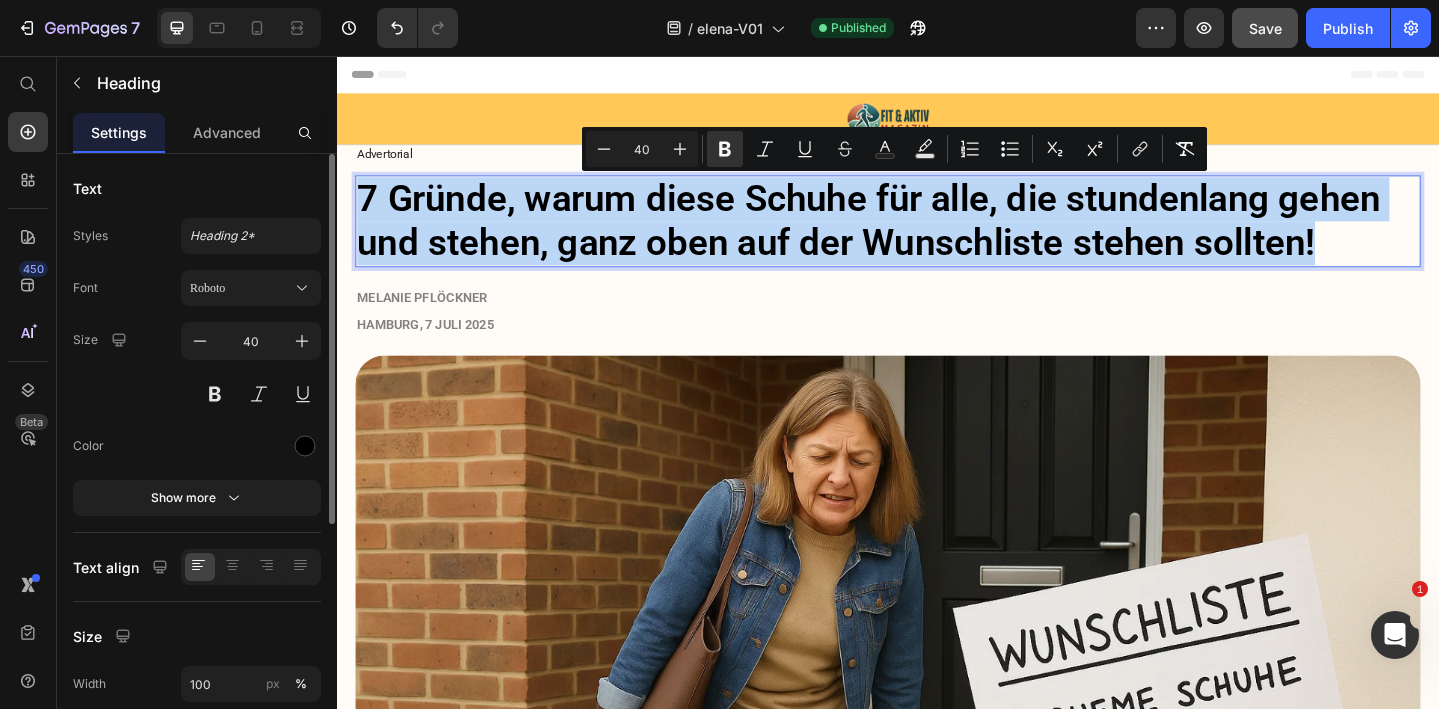 copy on "7 Gründe, warum diese Schuhe für alle, die stundenlang gehen und stehen, ganz oben auf der Wunschliste stehen sollten!" 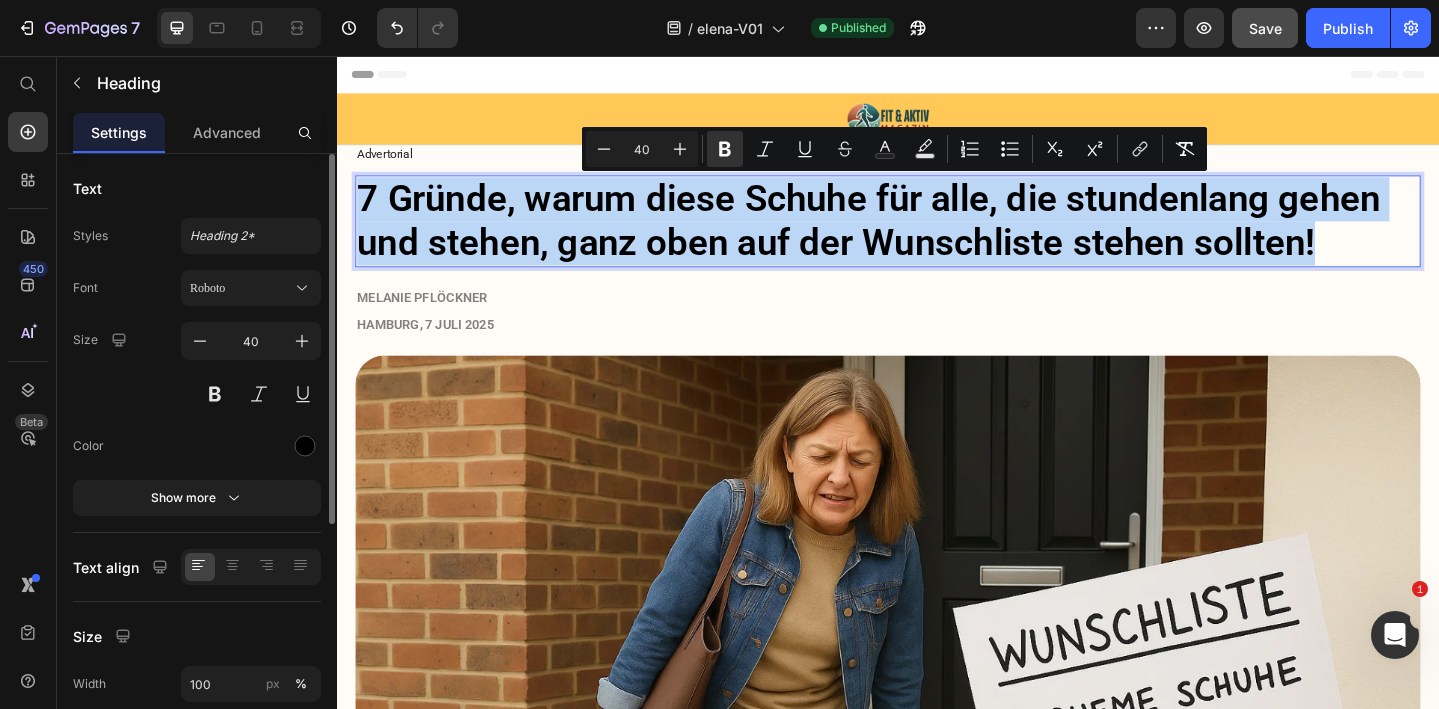 click on "7 Gründe, warum diese Schuhe für alle, die stundenlang gehen und stehen, ganz oben auf der Wunschliste stehen sollten!" at bounding box center (916, 235) 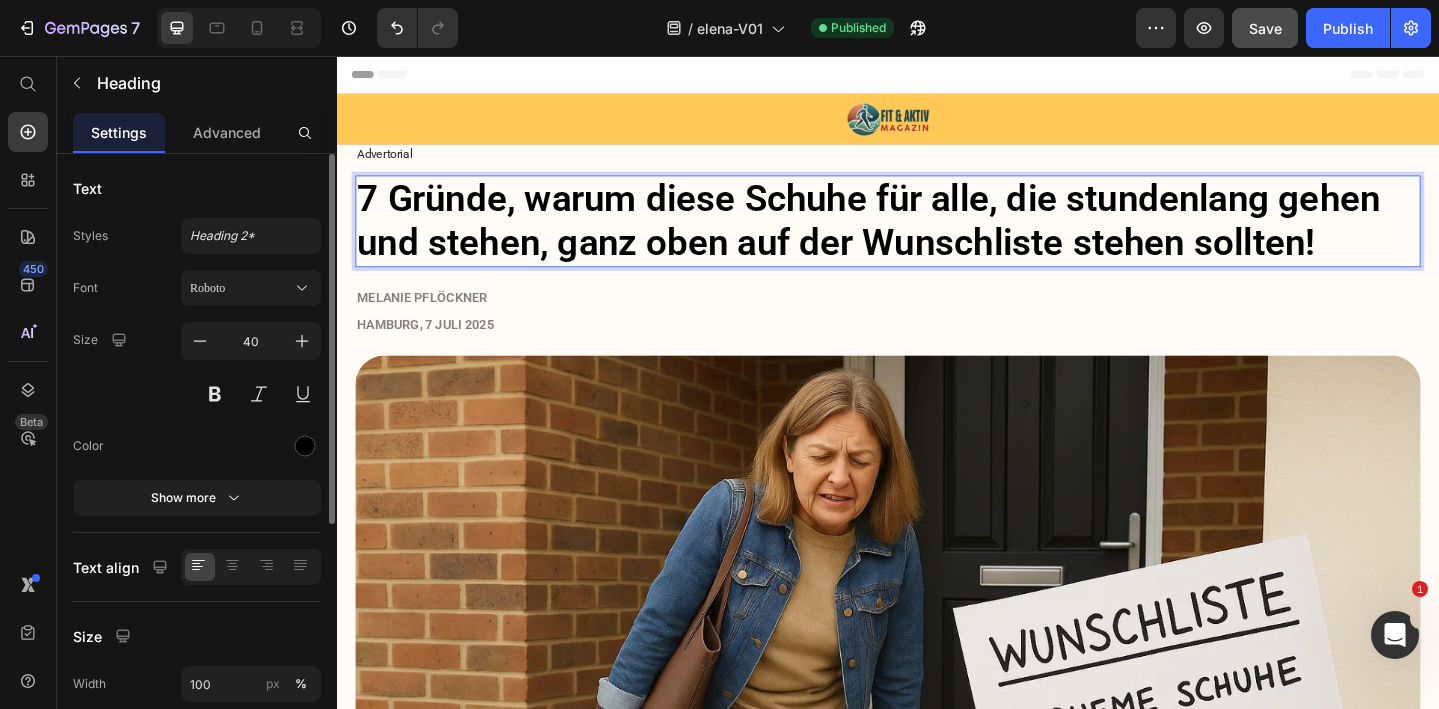 click on "7 Gründe, warum diese Schuhe für alle, die stundenlang gehen und stehen, ganz oben auf der Wunschliste stehen sollten!" at bounding box center [916, 235] 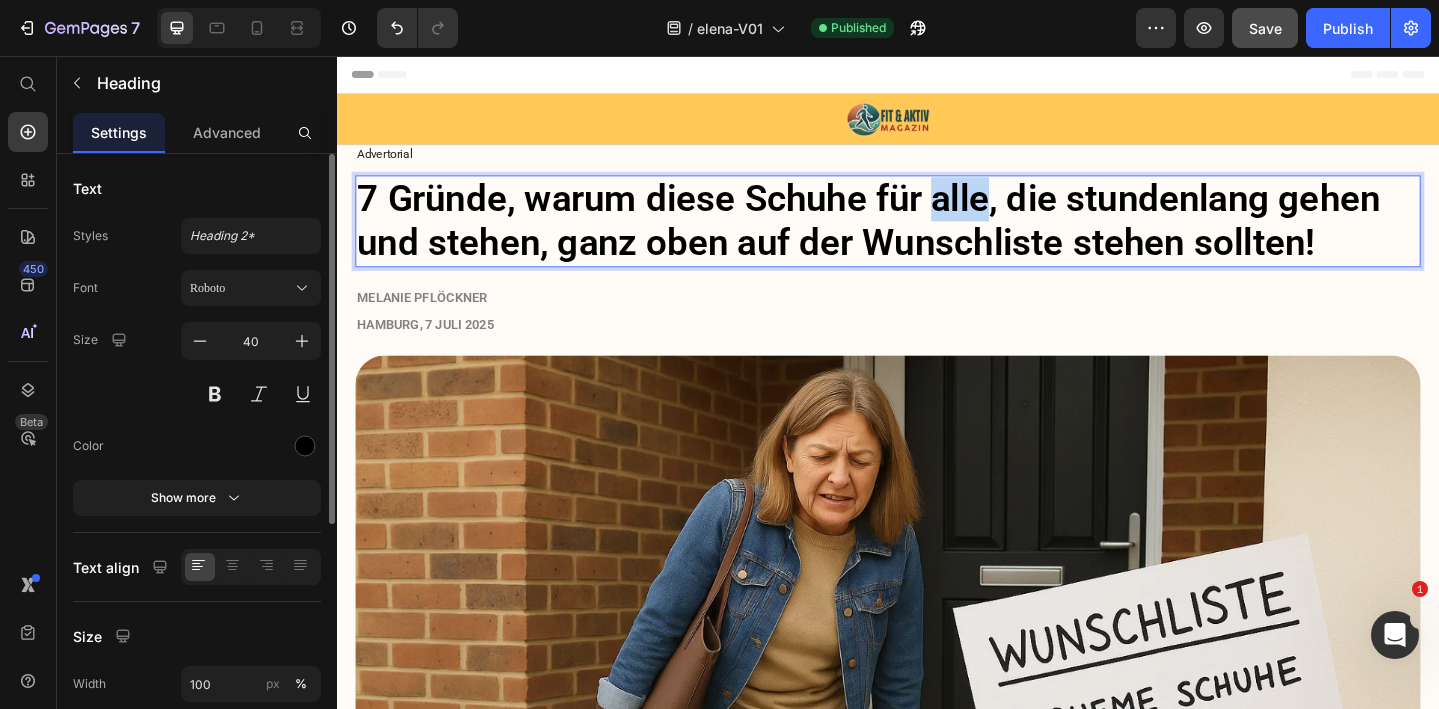 click on "7 Gründe, warum diese Schuhe für alle, die stundenlang gehen und stehen, ganz oben auf der Wunschliste stehen sollten!" at bounding box center [916, 235] 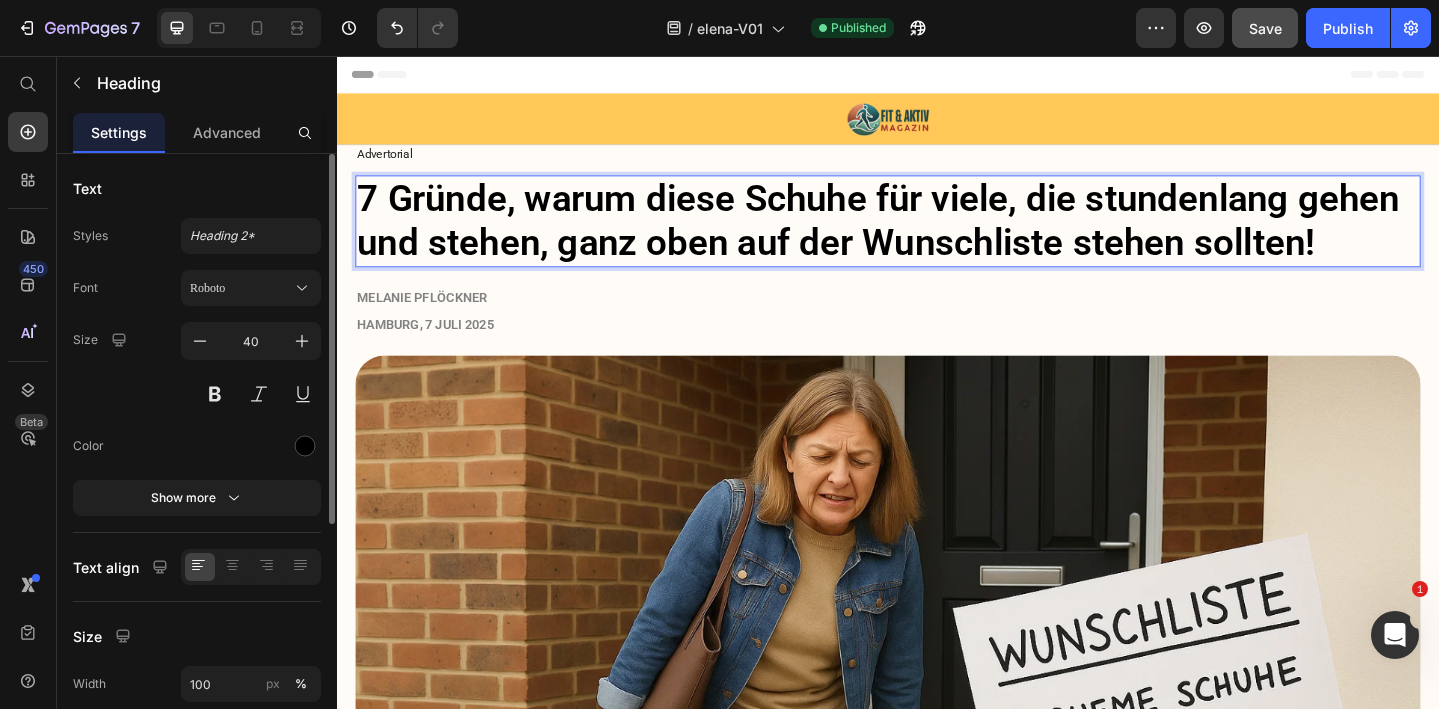 click on "7 Gründe, warum diese Schuhe für viele, die stundenlang gehen und stehen, ganz oben auf der Wunschliste stehen sollten!" at bounding box center [926, 235] 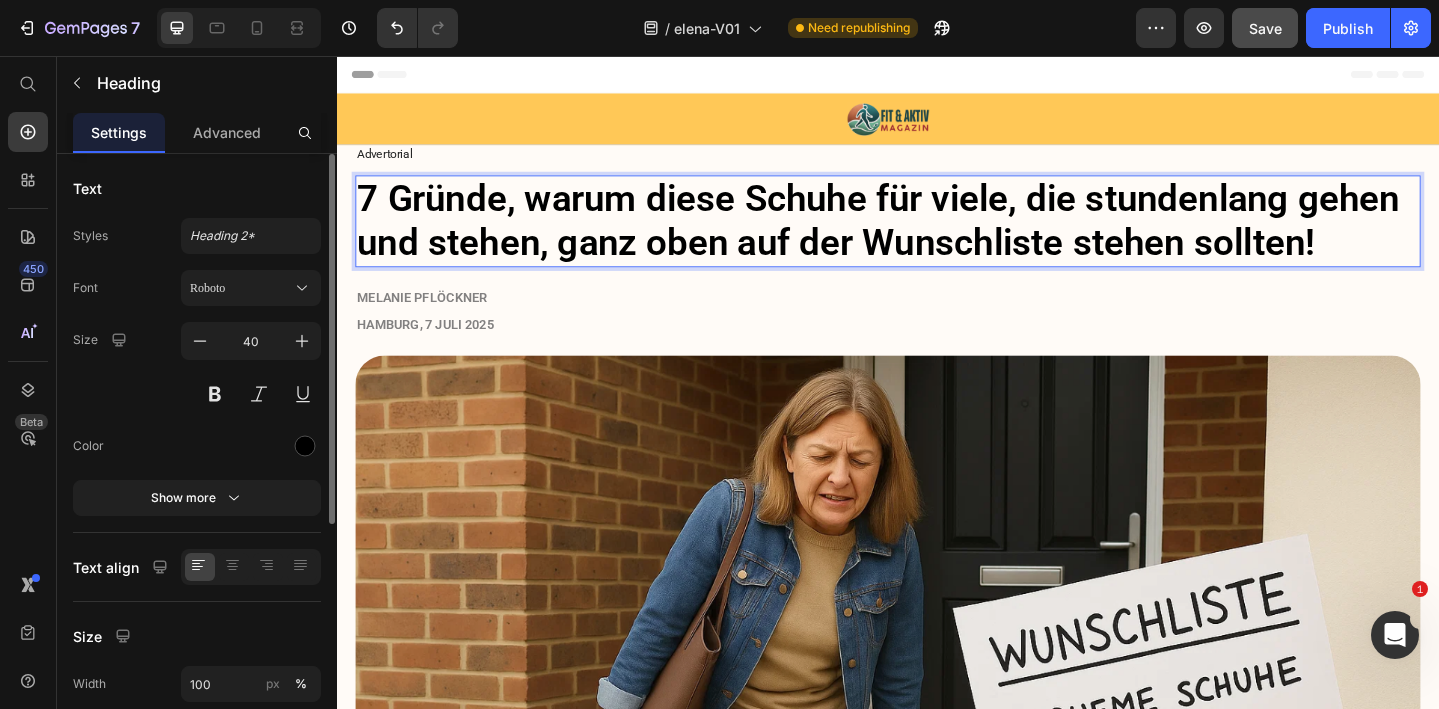 click on "7 Gründe, warum diese Schuhe für viele, die stundenlang gehen und stehen, ganz oben auf der Wunschliste stehen sollten!" at bounding box center [926, 235] 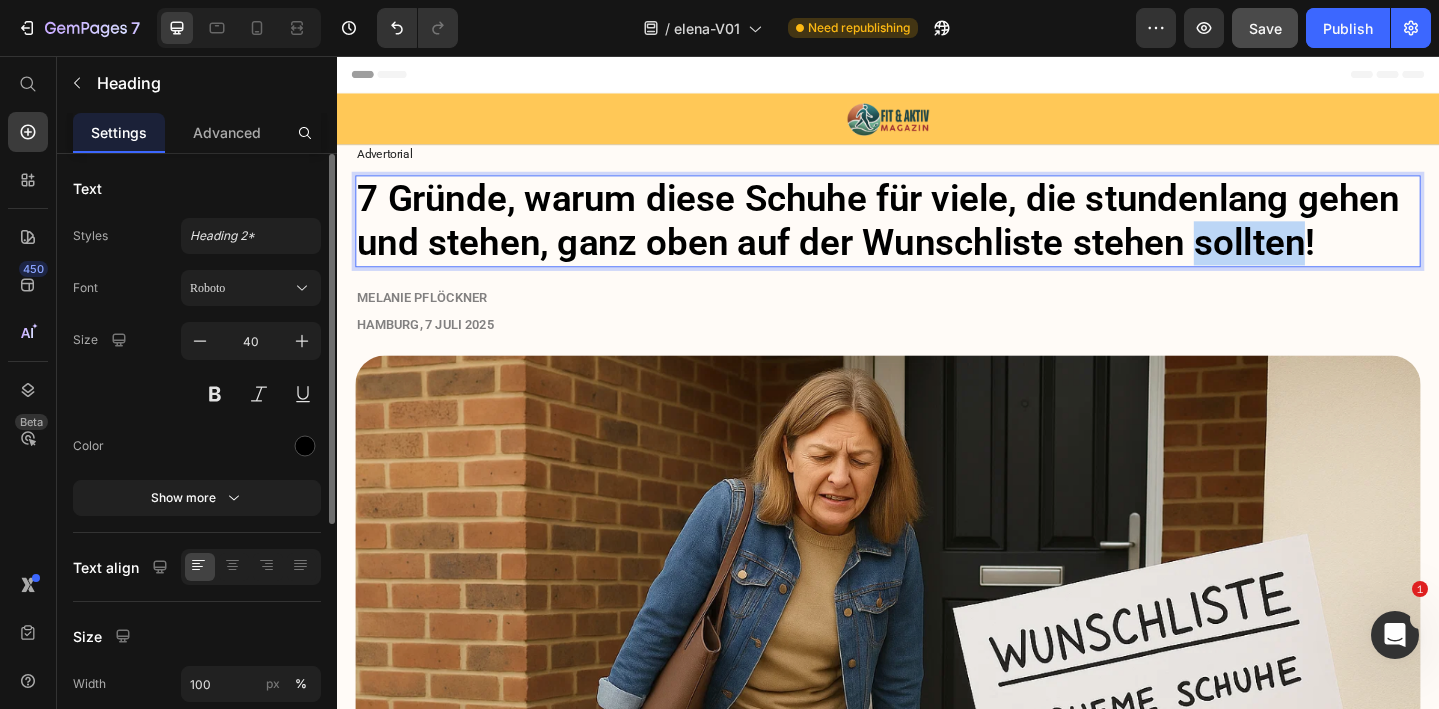 click on "7 Gründe, warum diese Schuhe für viele, die stundenlang gehen und stehen, ganz oben auf der Wunschliste stehen sollten!" at bounding box center (926, 235) 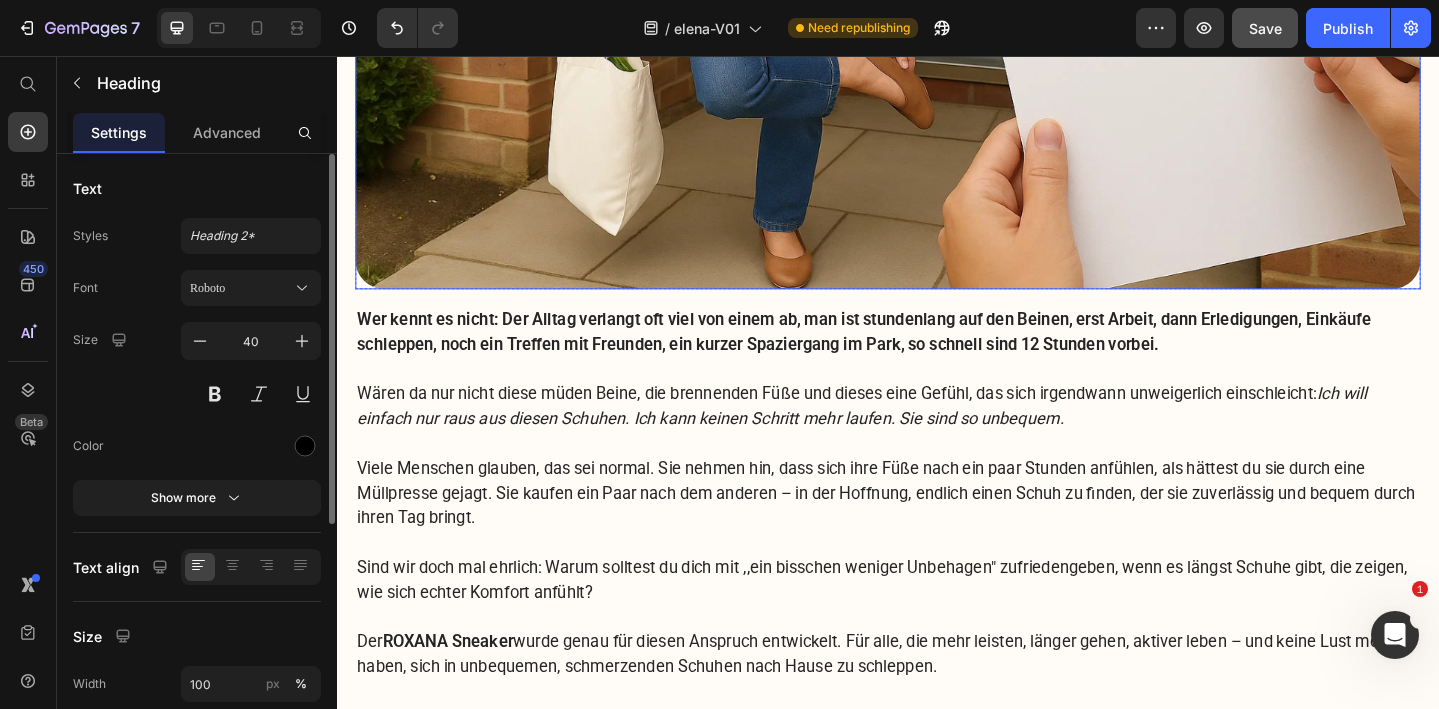 scroll, scrollTop: 849, scrollLeft: 0, axis: vertical 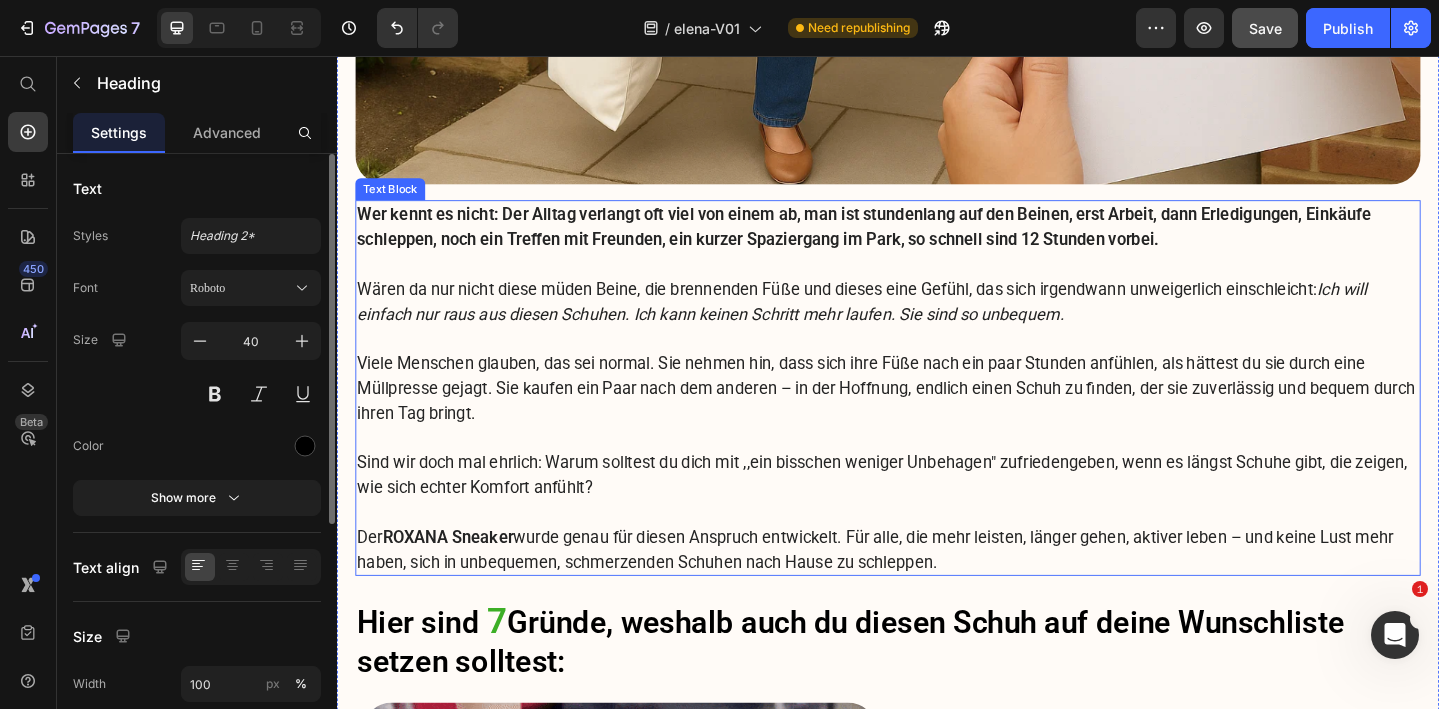 click on "Sind wir doch mal ehrlich: Warum solltest du dich mit ,,ein bisschen weniger Unbehagen" zufriedengeben, wenn es längst Schuhe gibt, die zeigen, wie sich echter Komfort anfühlt?" at bounding box center (937, 512) 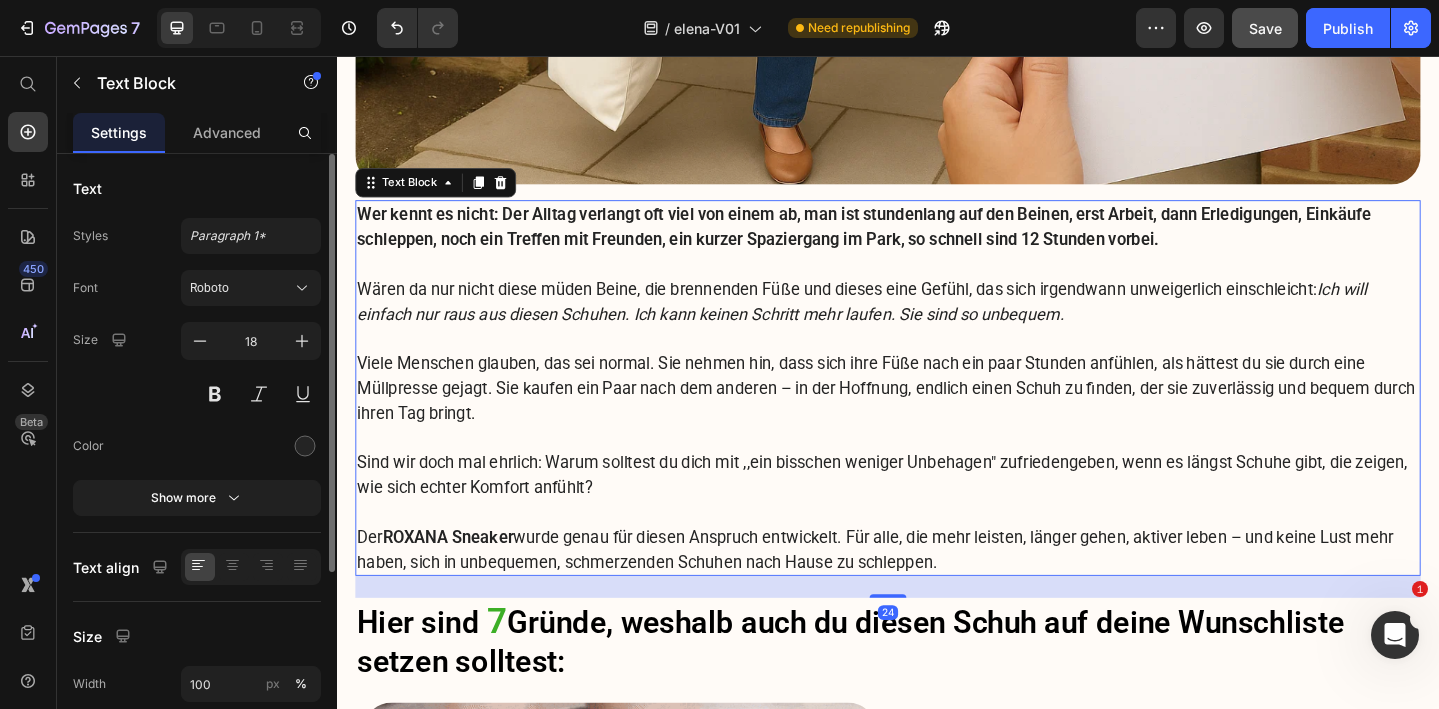click at bounding box center [937, 552] 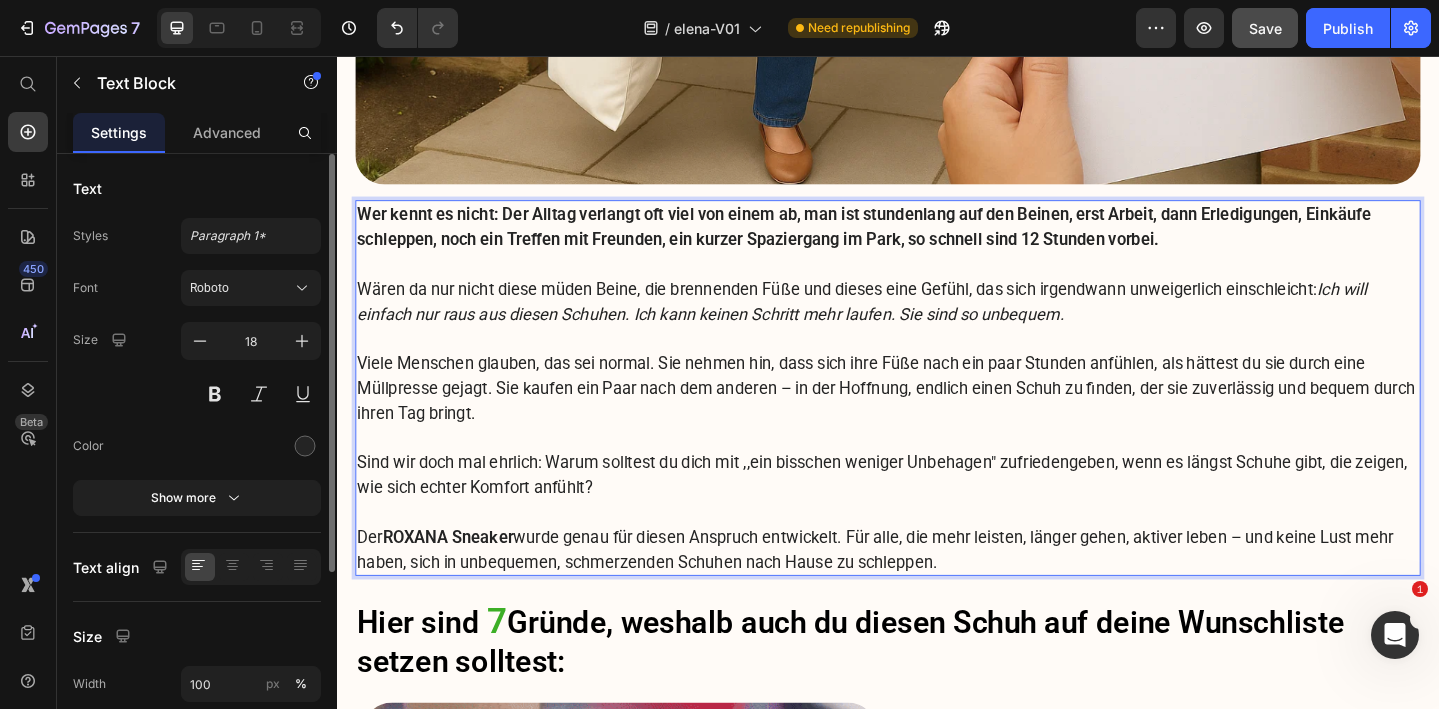 click on "Der  ROXANA Sneaker  wurde genau für diesen Anspruch entwickelt. Für alle, die mehr leisten, länger gehen, aktiver leben – und keine Lust mehr haben, sich in unbequemen, schmerzenden Schuhen nach Hause zu schleppen." at bounding box center (937, 593) 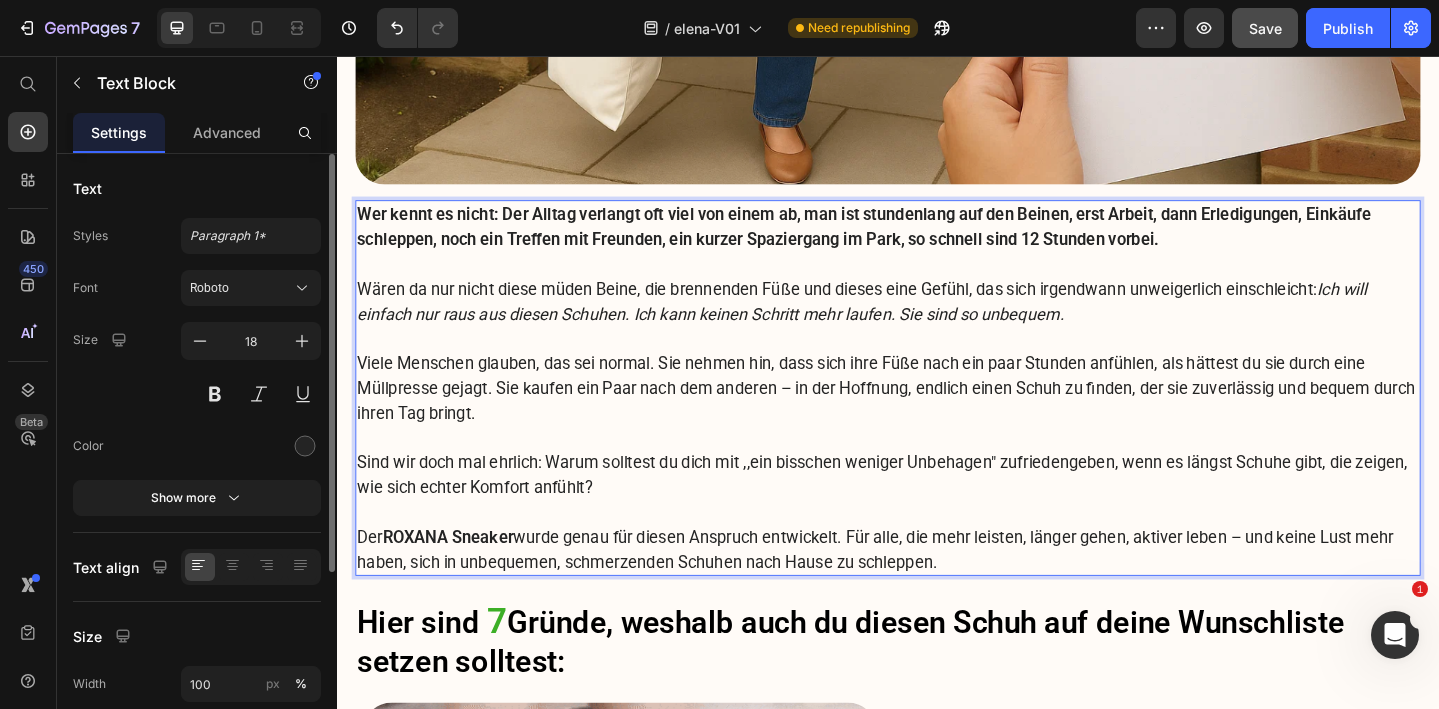 click on "ROXANA Sneaker" at bounding box center (458, 579) 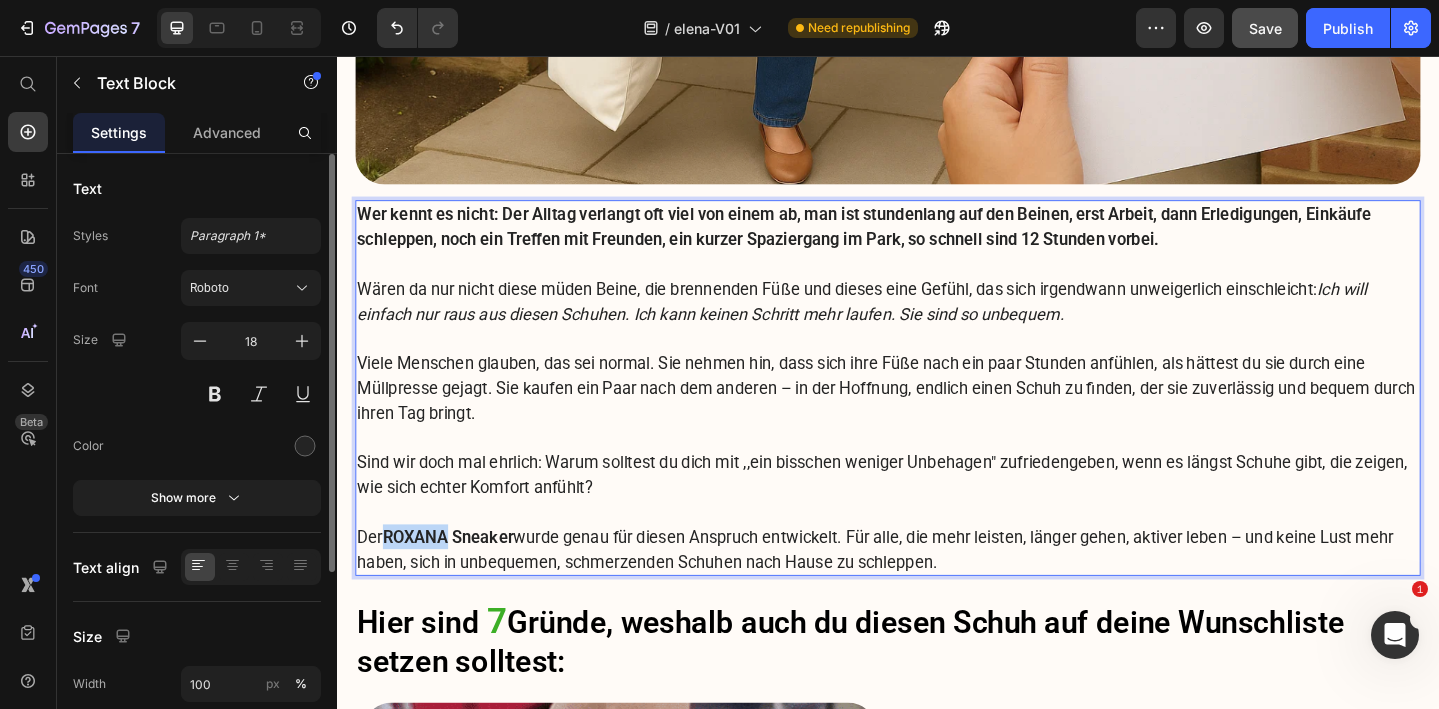 click on "ROXANA Sneaker" at bounding box center [458, 579] 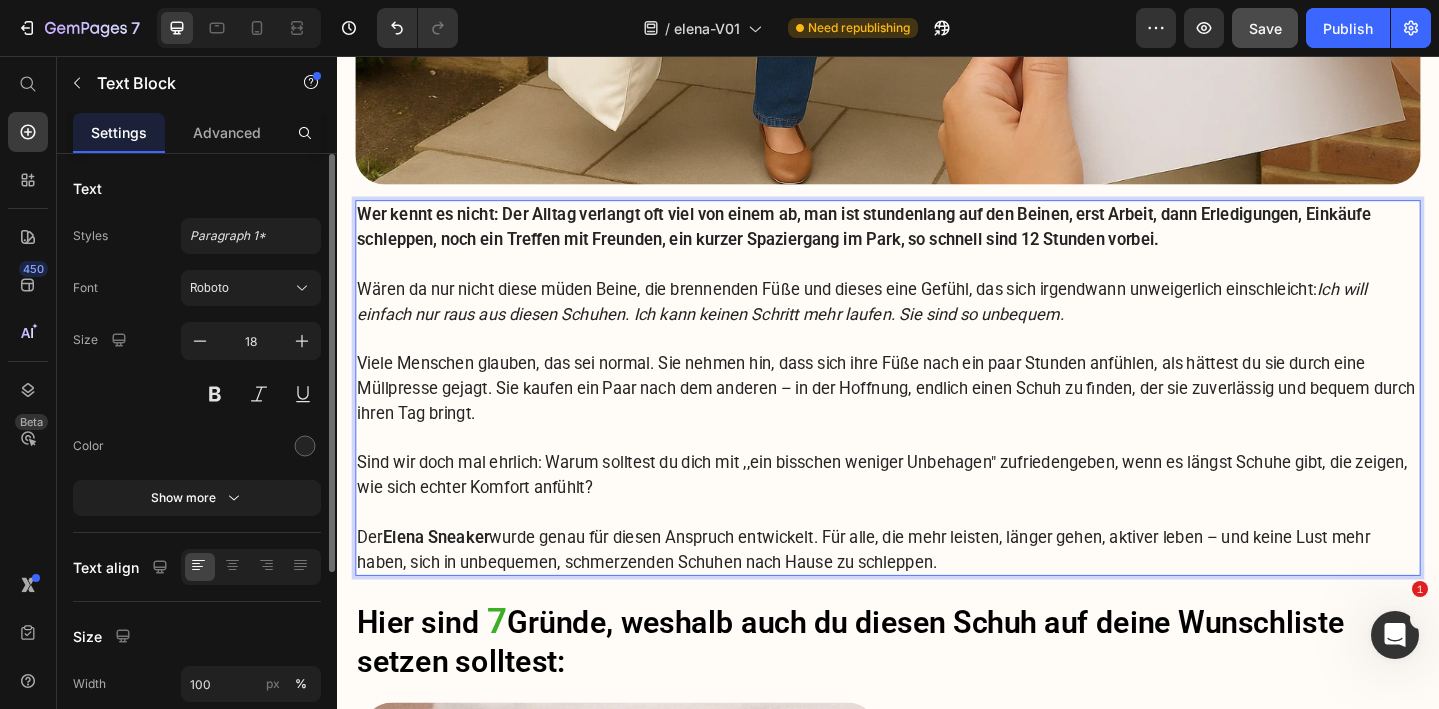 click on "Elena Sneaker" at bounding box center [445, 579] 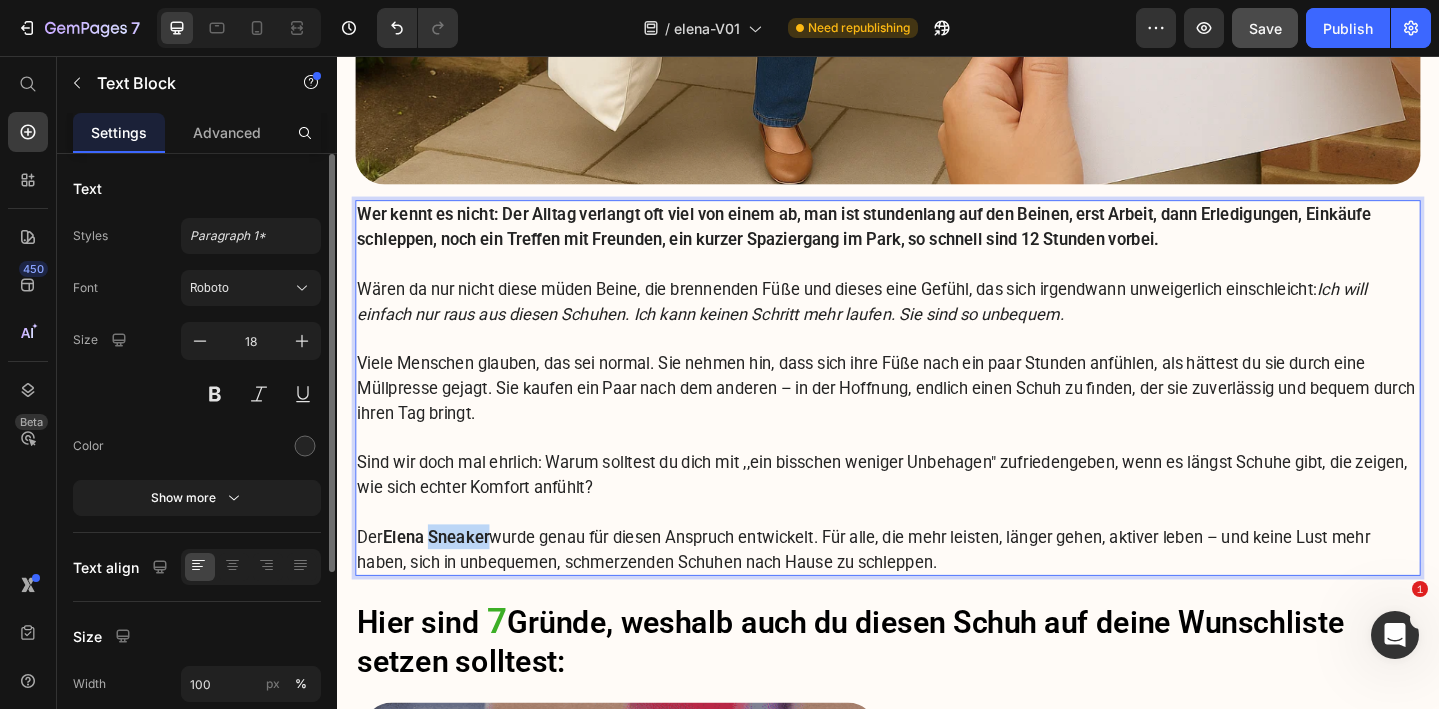 click on "Elena Sneaker" at bounding box center [445, 579] 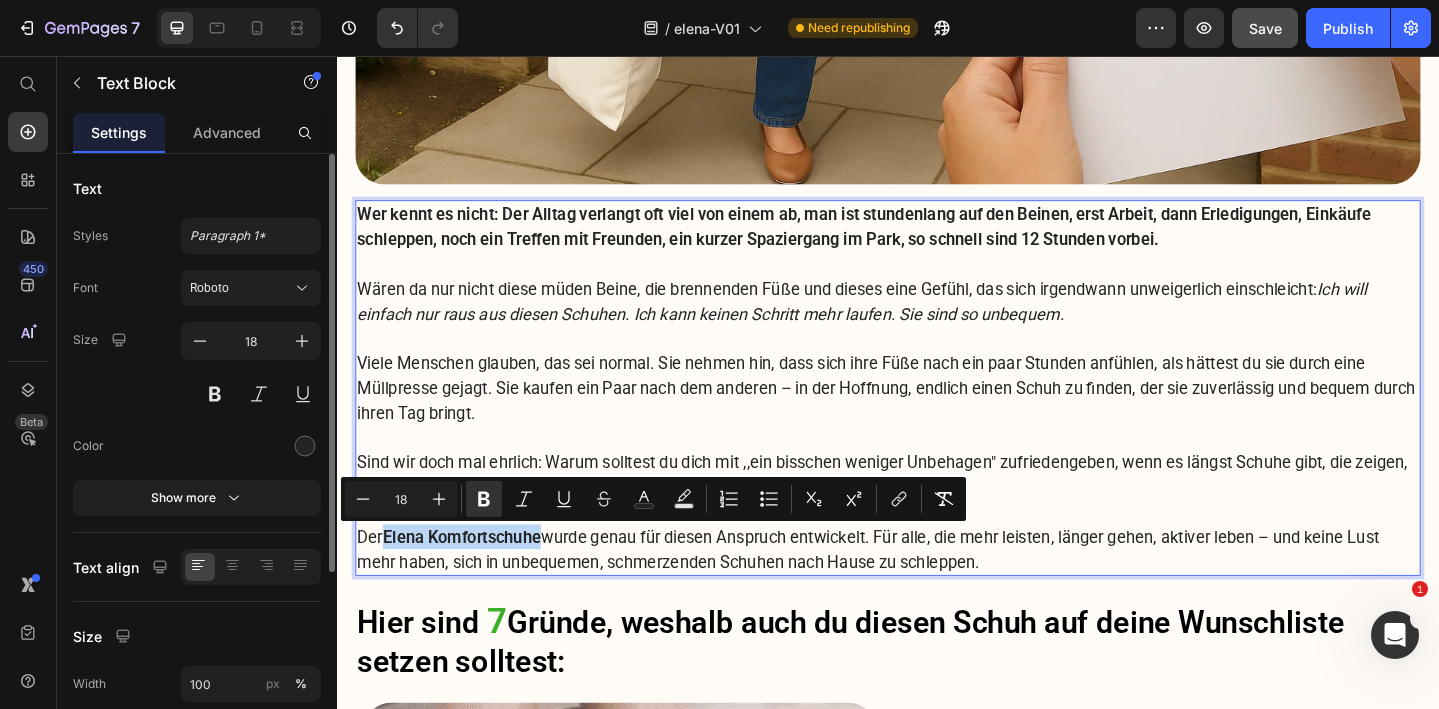 drag, startPoint x: 390, startPoint y: 586, endPoint x: 560, endPoint y: 582, distance: 170.04706 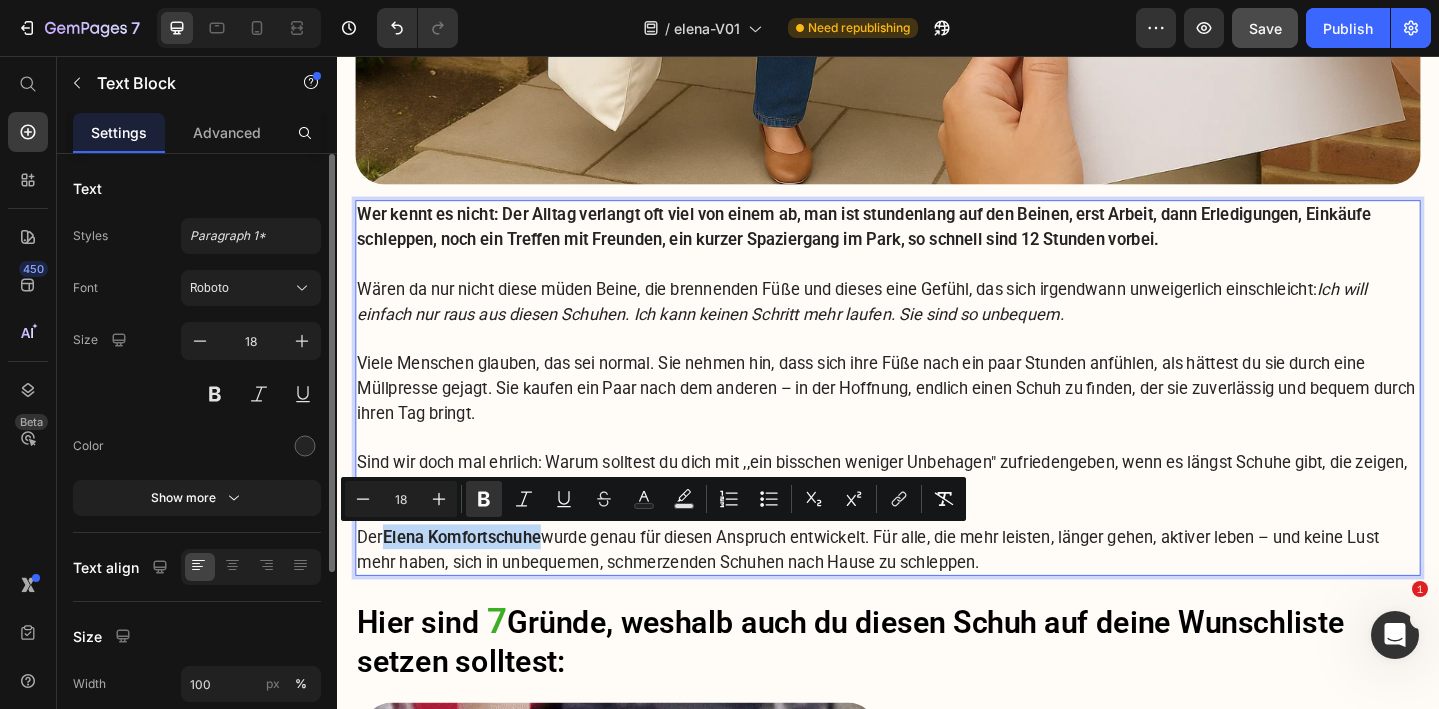 click on "Der  [BRAND] Komfortschuhe  wurde genau für diesen Anspruch entwickelt. Für alle, die mehr leisten, länger gehen, aktiver leben – und keine Lust mehr haben, sich in unbequemen, schmerzenden Schuhen nach Hause zu schleppen." at bounding box center (937, 593) 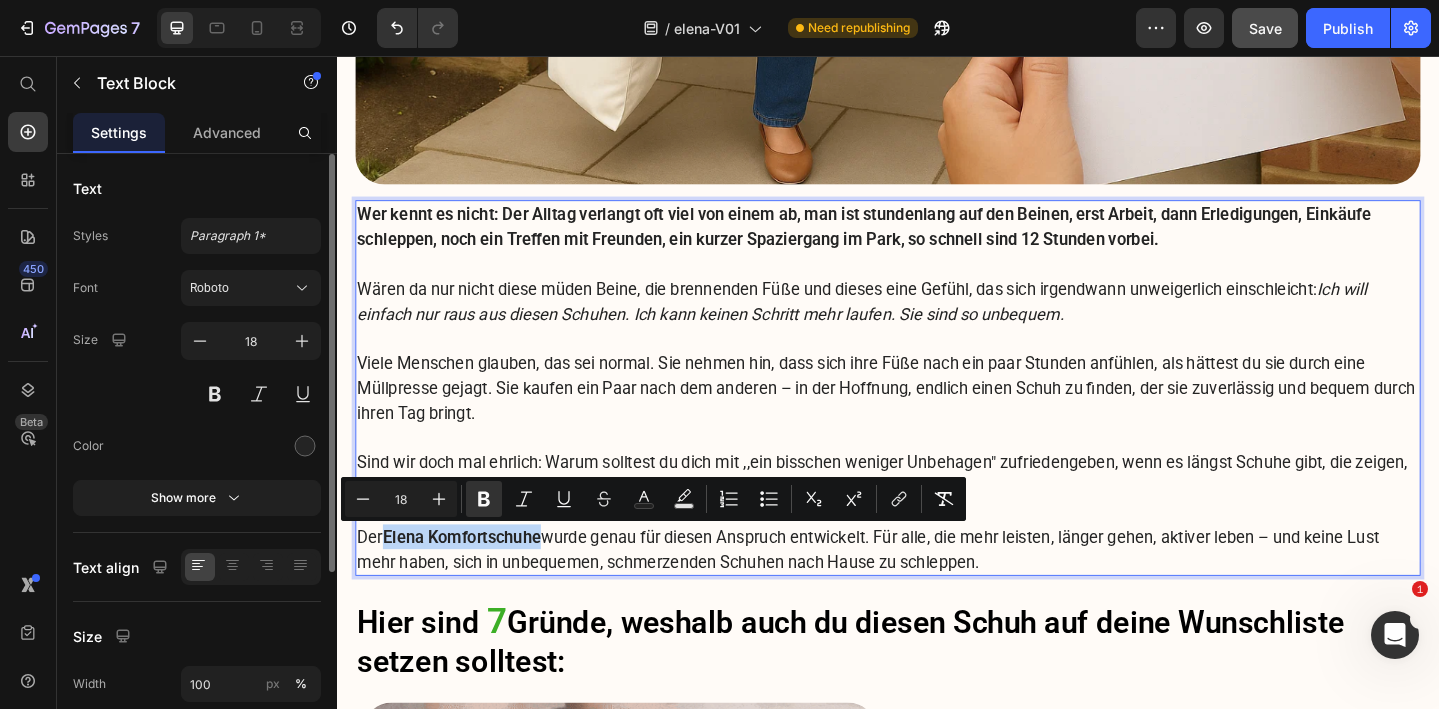 click on "Elena Komfortschuhe" at bounding box center [473, 579] 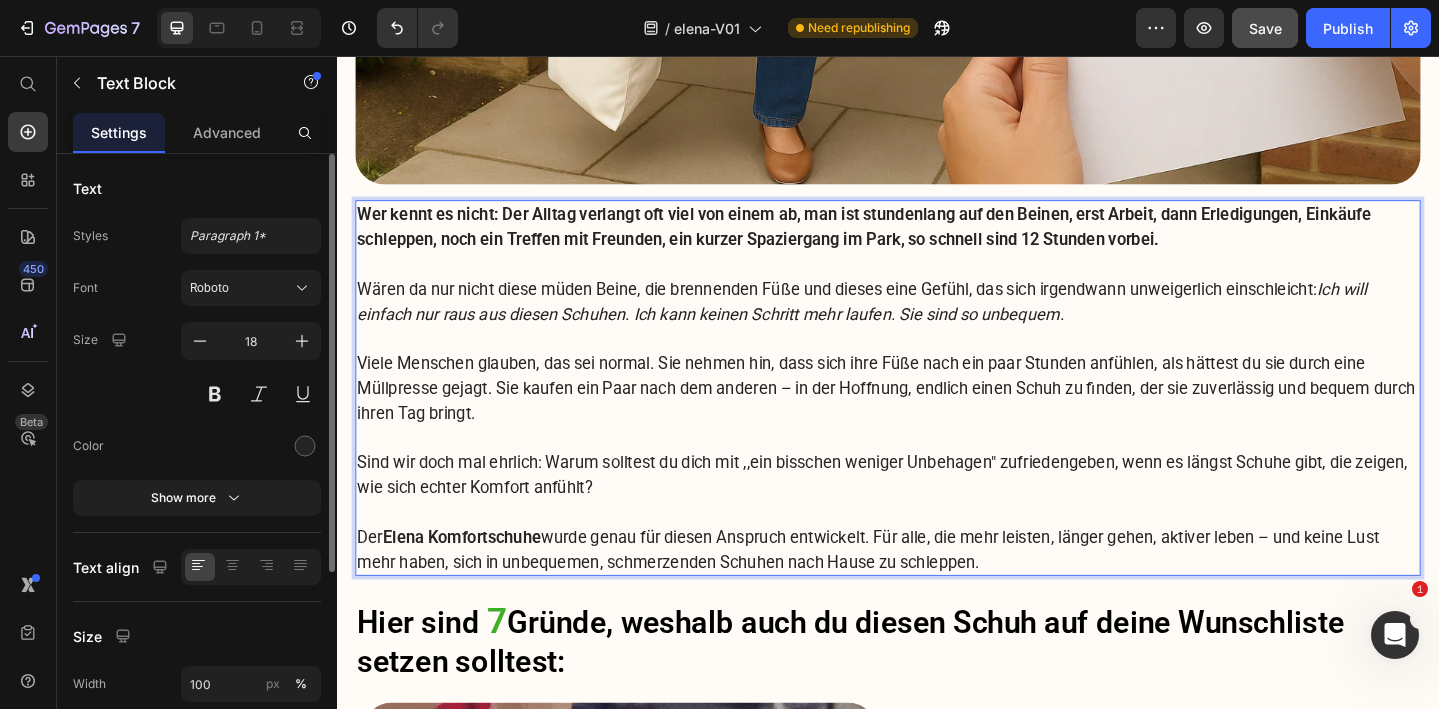 click on "Der  [BRAND] Komfortschuhe  wurde genau für diesen Anspruch entwickelt. Für alle, die mehr leisten, länger gehen, aktiver leben – und keine Lust mehr haben, sich in unbequemen, schmerzenden Schuhen nach Hause zu schleppen." at bounding box center [937, 593] 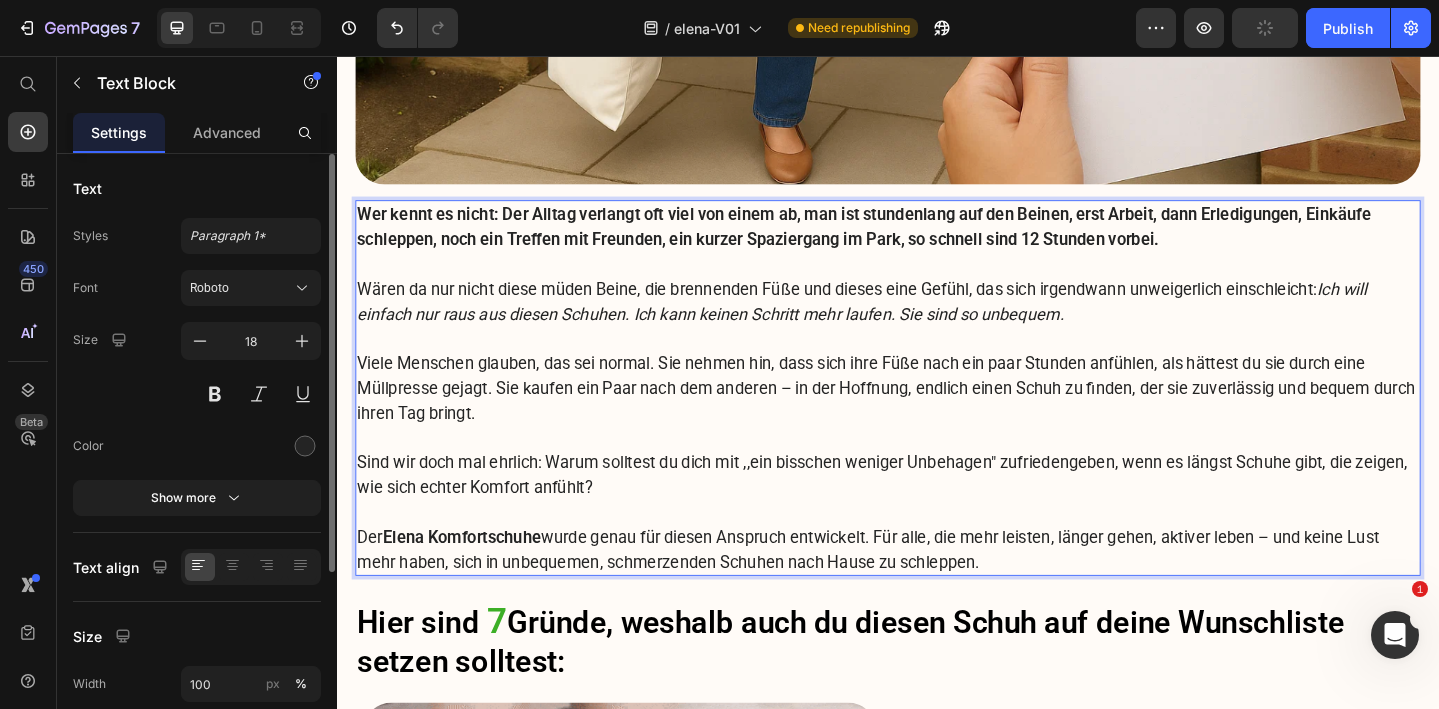 click on "Der  [BRAND] Komfortschuhe  wurde genau für diesen Anspruch entwickelt. Für alle, die mehr leisten, länger gehen, aktiver leben – und keine Lust mehr haben, sich in unbequemen, schmerzenden Schuhen nach Hause zu schleppen." at bounding box center (937, 593) 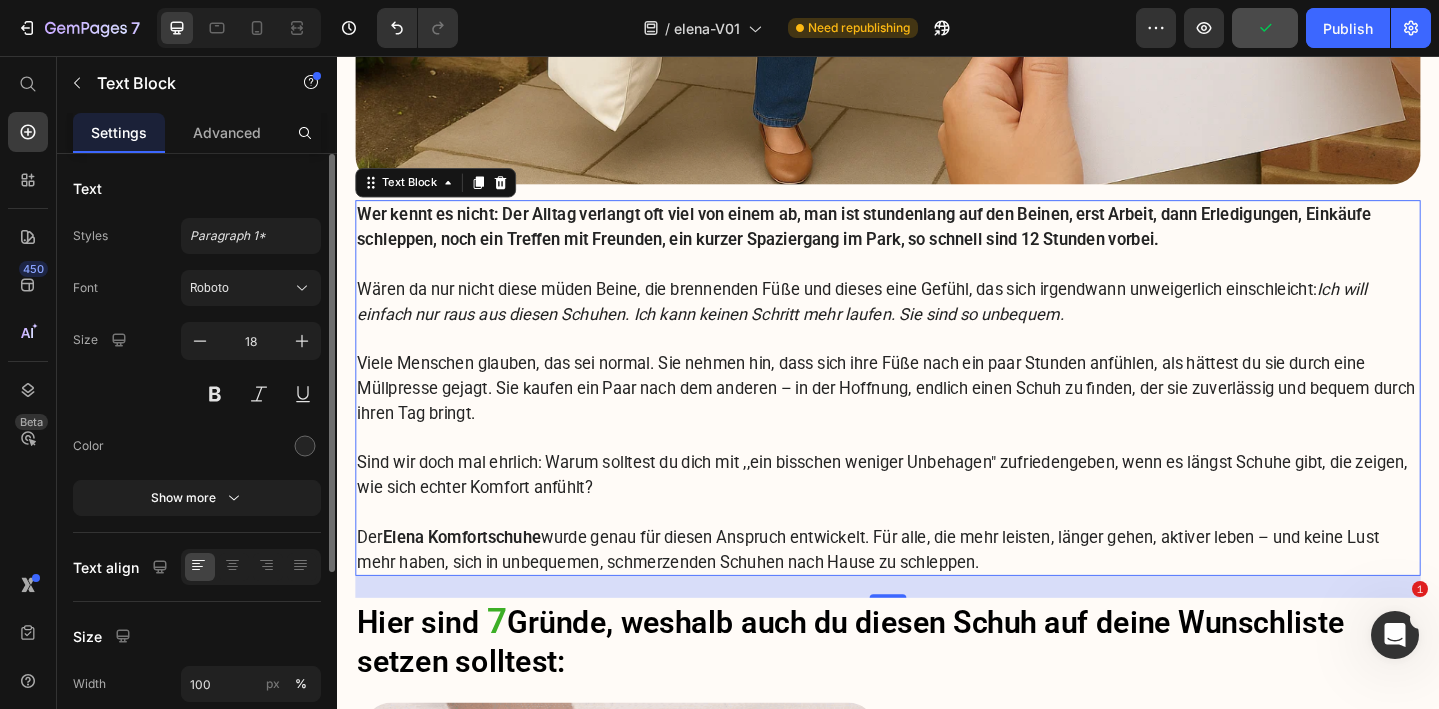 scroll, scrollTop: 1395, scrollLeft: 0, axis: vertical 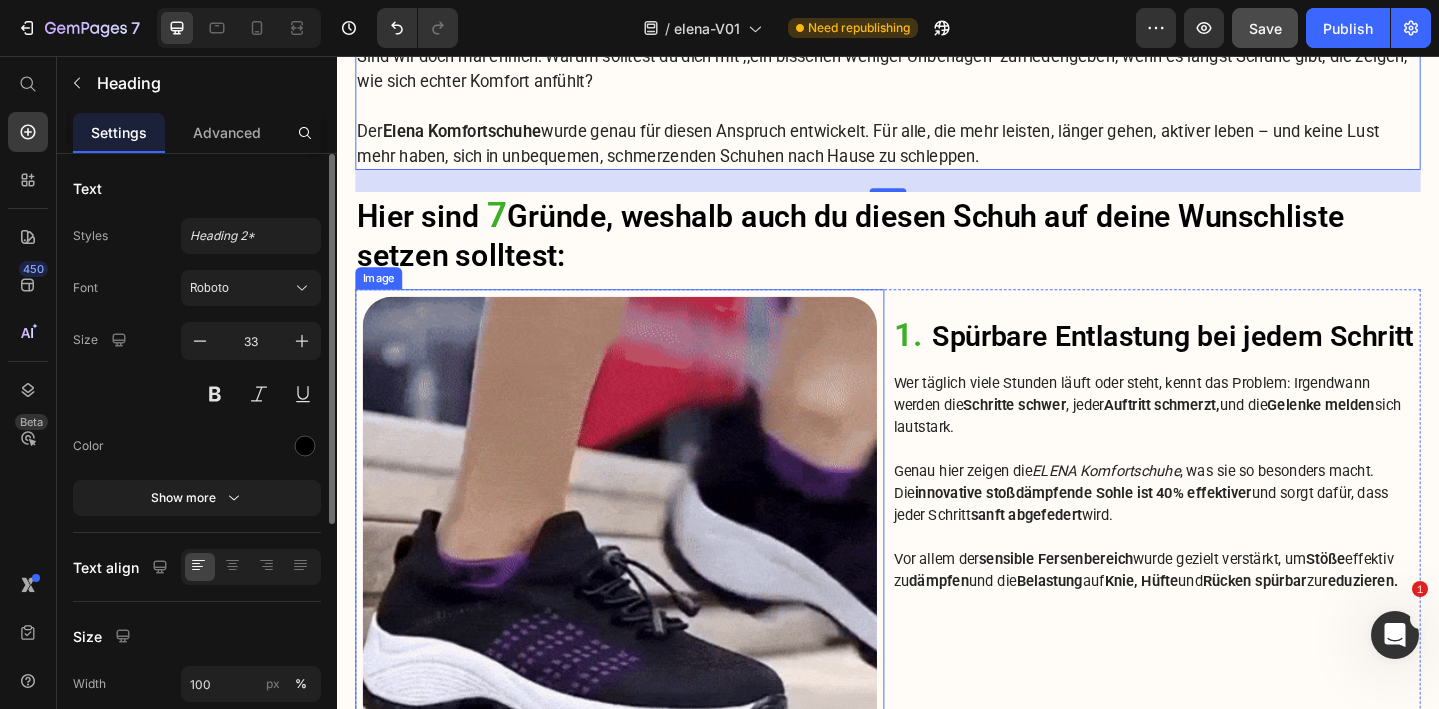 click on "Hier sind   7  Gründe , weshalb auch du diesen Schuh auf deine Wunschliste setzen solltest:" at bounding box center (937, 252) 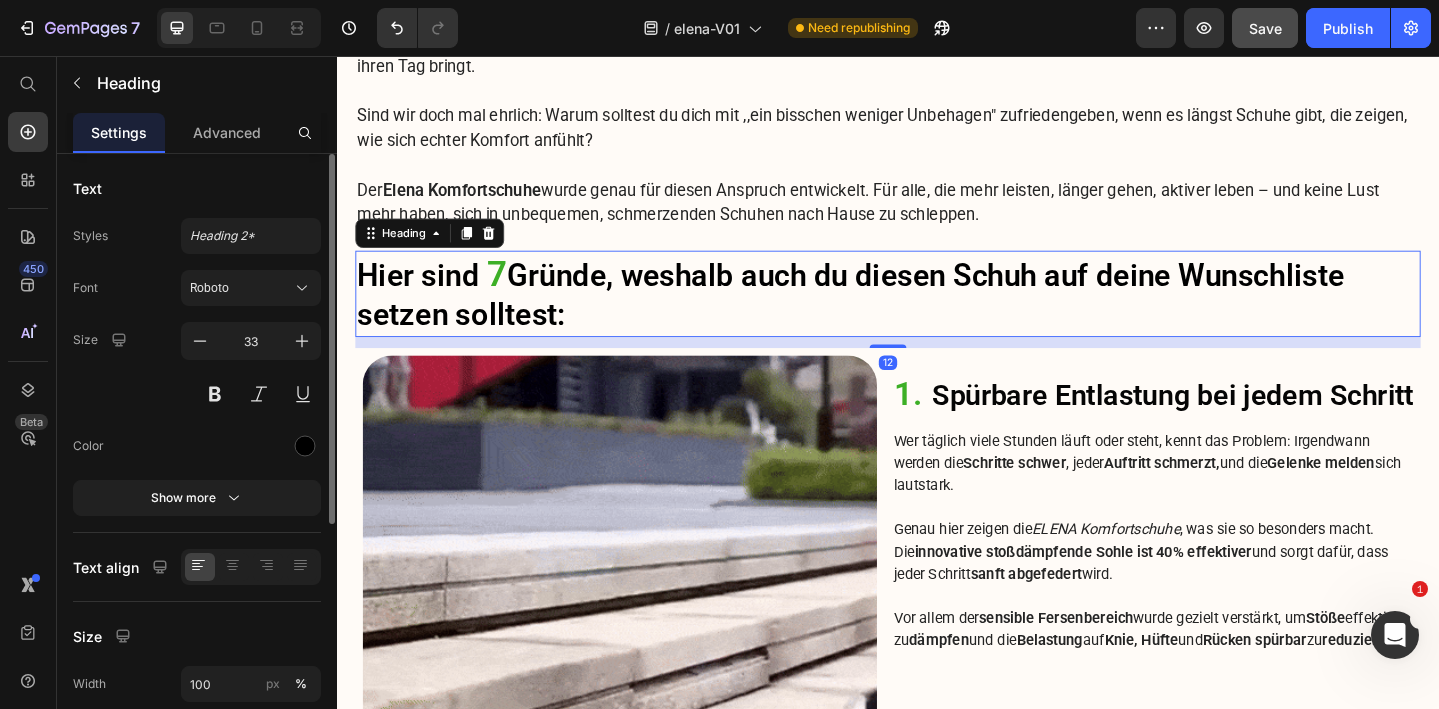 scroll, scrollTop: 1098, scrollLeft: 0, axis: vertical 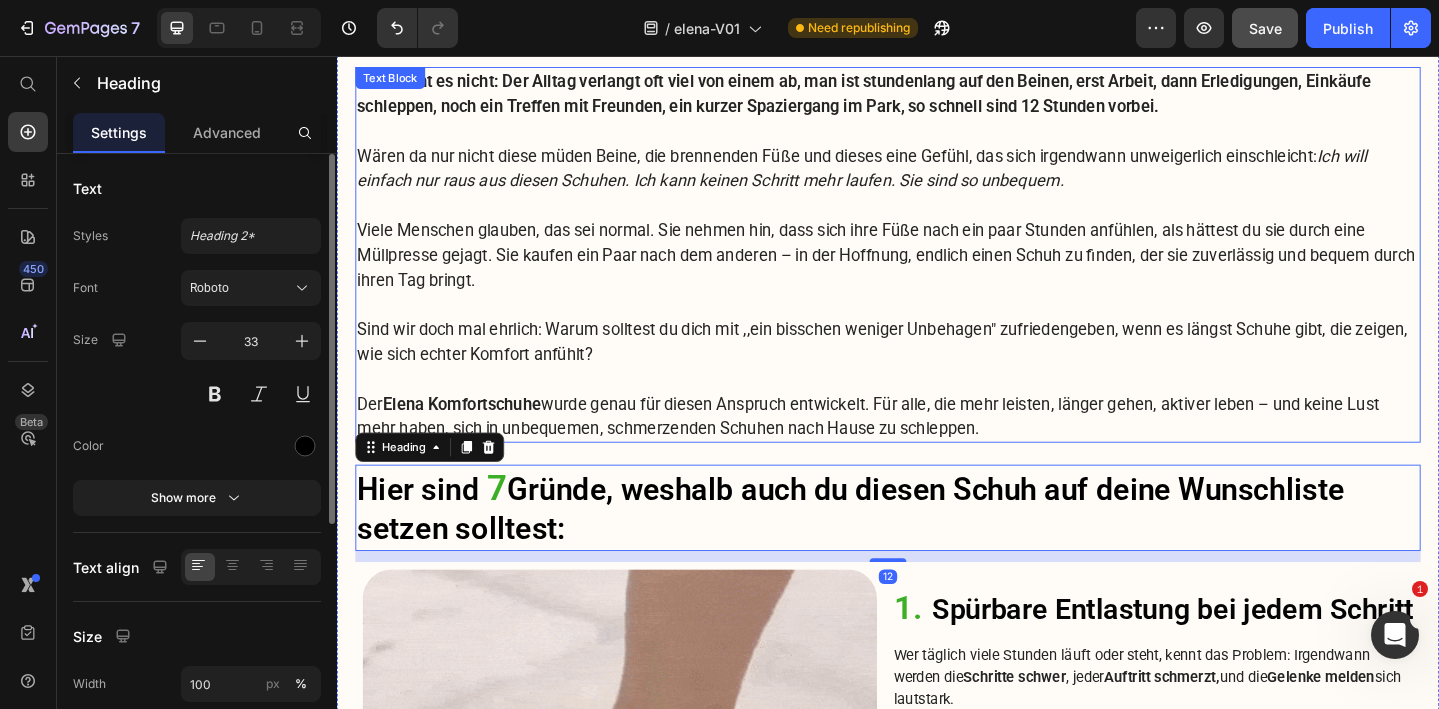 click on "Viele Menschen glauben, das sei normal. Sie nehmen hin, dass sich ihre Füße nach ein paar Stunden anfühlen, als hättest du sie durch eine Müllpresse gejagt. Sie kaufen ein Paar nach dem anderen – in der Hoffnung, endlich einen Schuh zu finden, der sie zuverlässig und bequem durch ihren Tag bringt." at bounding box center (937, 272) 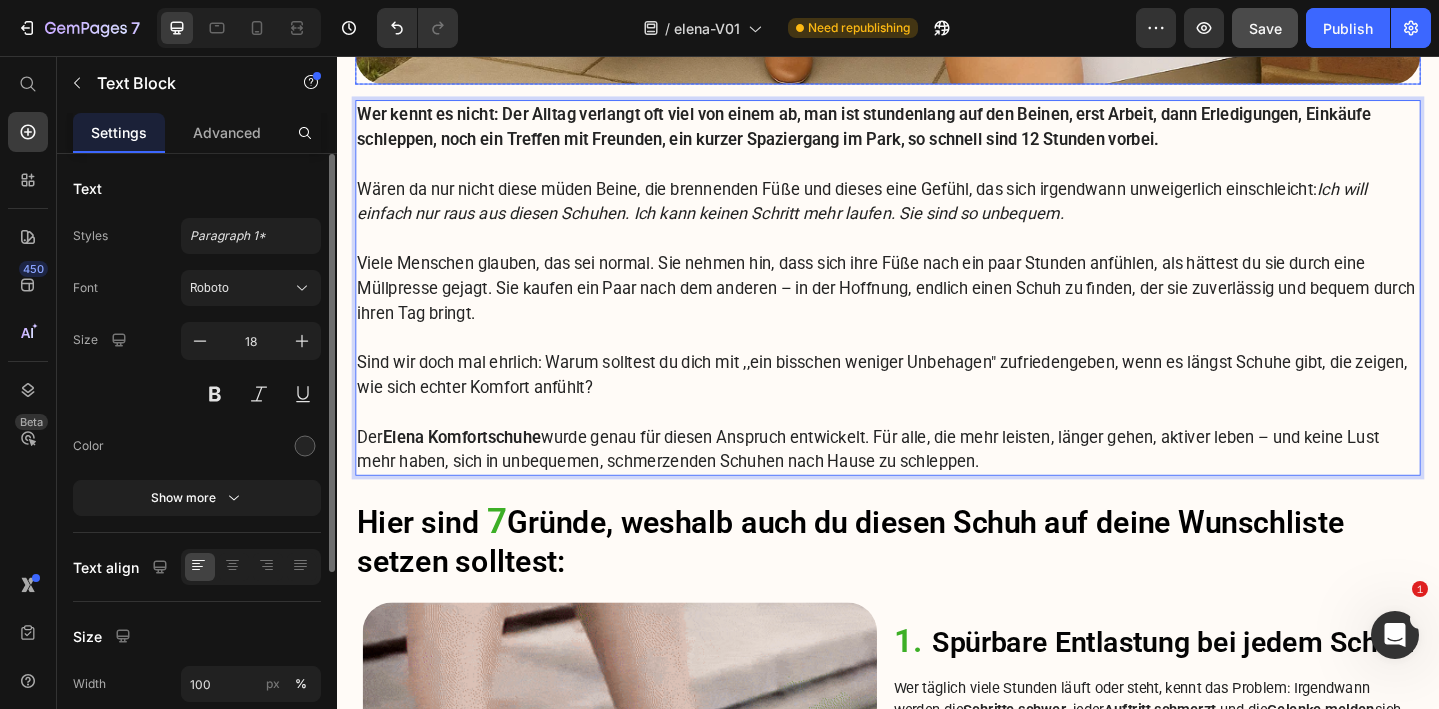scroll, scrollTop: 1037, scrollLeft: 0, axis: vertical 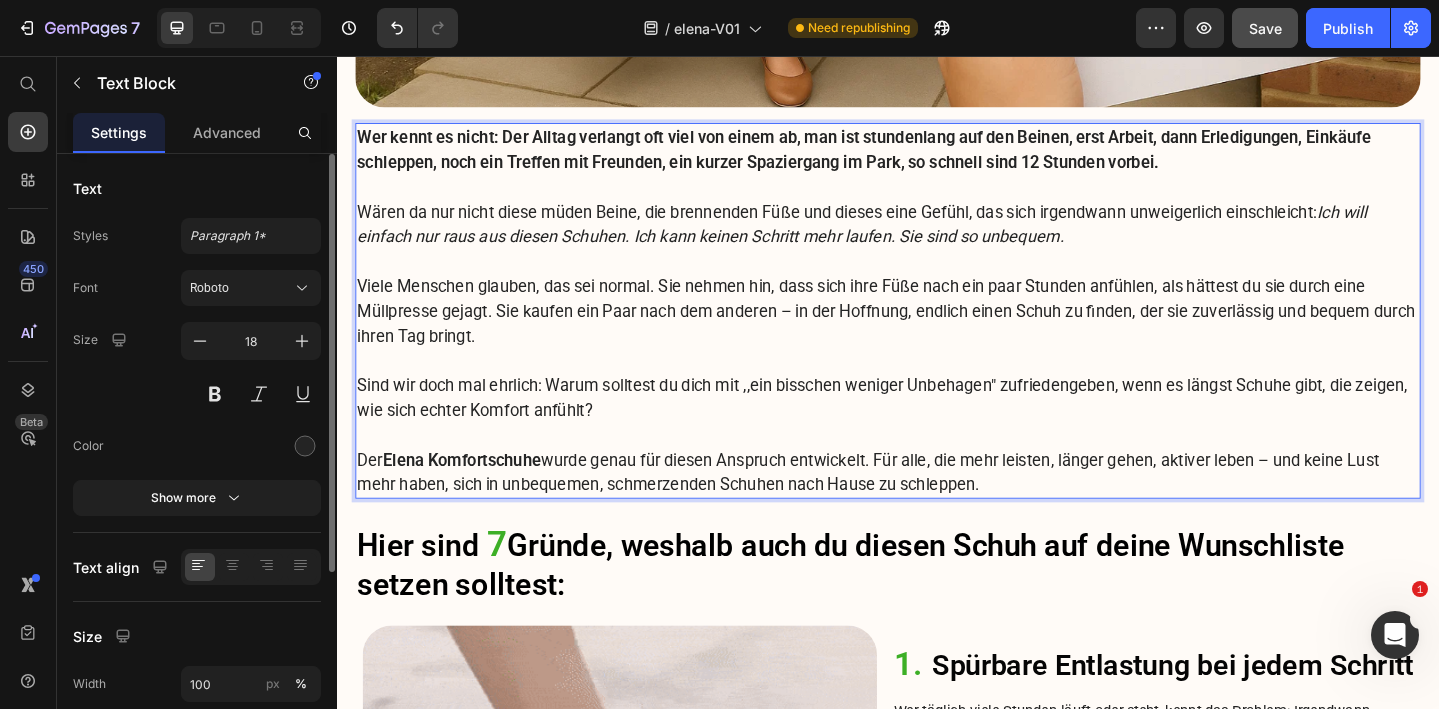 drag, startPoint x: 1079, startPoint y: 455, endPoint x: 360, endPoint y: 138, distance: 785.77985 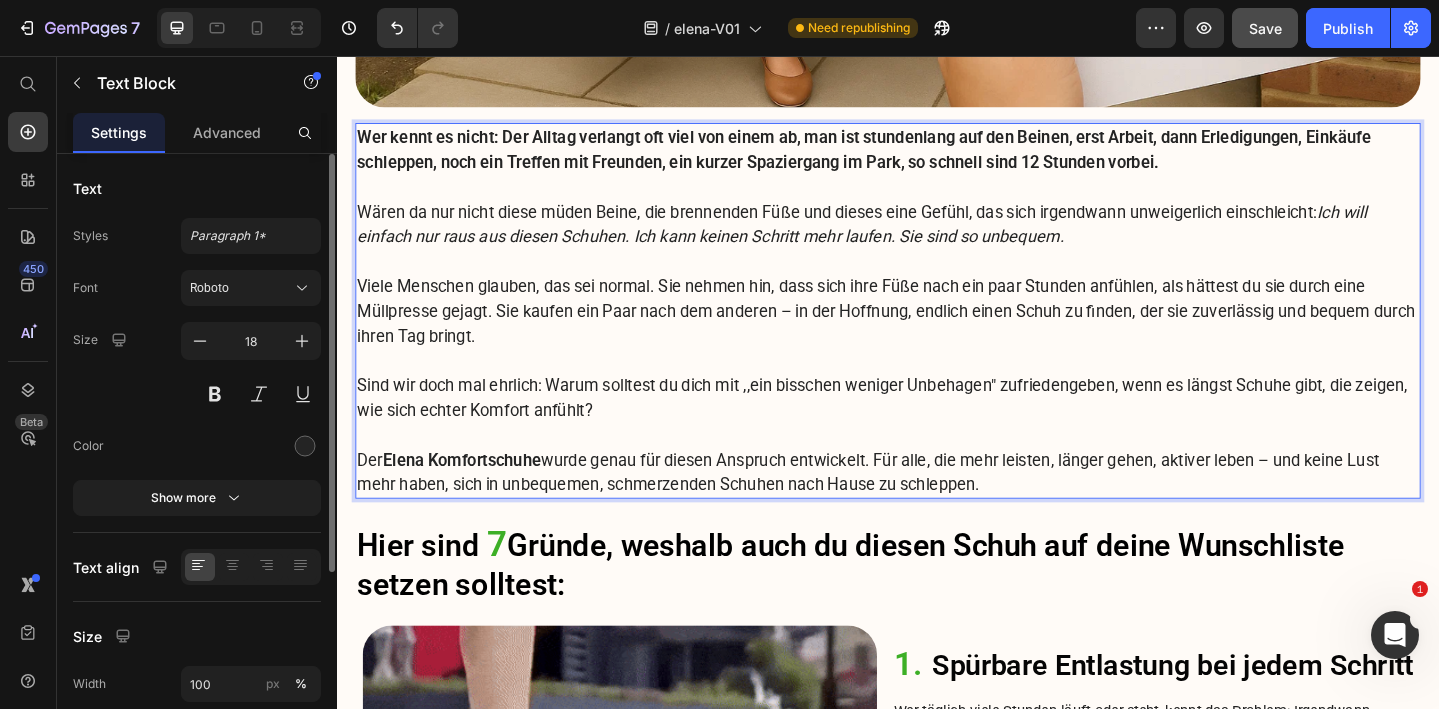 click on "Wer kennt es nicht: Der Alltag verlangt oft viel von einem ab, man ist stundenlang auf den Beinen, erst Arbeit, dann Erledigungen, Einkäufe schleppen, noch ein Treffen mit Freunden, ein kurzer Spaziergang im Park, so schnell sind 12 Stunden vorbei. Wären da nur nicht diese müden Beine, die brennenden Füße und dieses eine Gefühl, das sich irgendwann unweigerlich einschleicht:  Ich will einfach nur raus aus diesen Schuhen. Ich kann keinen Schritt mehr laufen. Sie sind so unbequem. Viele Menschen glauben, das sei normal. Sie nehmen hin, dass sich ihre Füße nach ein paar Stunden anfühlen, als hättest du sie durch eine Müllpresse gejagt. Sie kaufen ein Paar nach dem anderen – in der Hoffnung, endlich einen Schuh zu finden, der sie zuverlässig und bequem durch ihren Tag bringt. Sind wir doch mal ehrlich: Warum solltest du dich mit ,,ein bisschen weniger Unbehagen" zufriedengeben, wenn es längst Schuhe gibt, die zeigen, wie sich echter Komfort anfühlt? Der  [BRAND] Komfortschuhe" at bounding box center (937, 333) 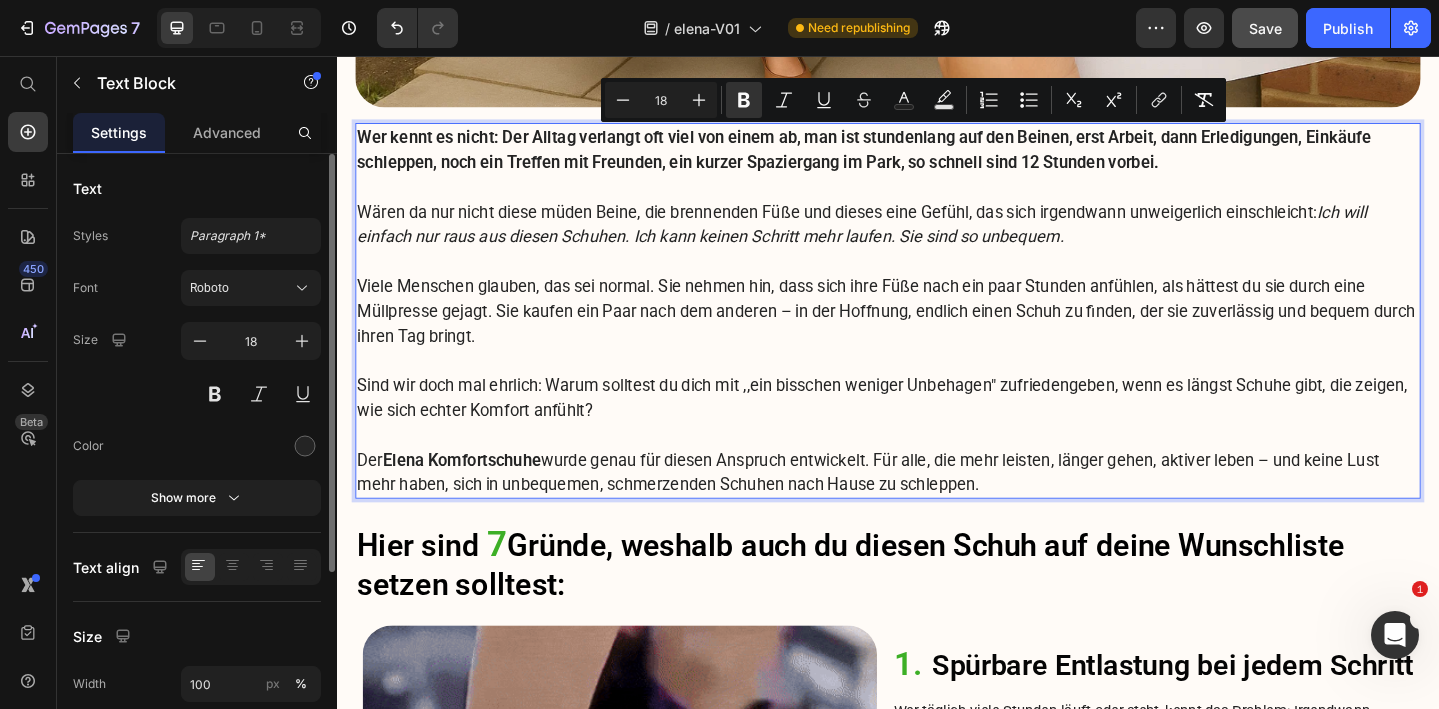 copy on "Lor ipsum do sitam: Con Adipis elitsedd eiu temp inc utlab et, dol mag aliquaenima min ven Quisno, exer Ullamc, labo Nisialiquipe, Eacommod consequat, duis aut Irurein rep Voluptat, vel esseci Fugiatnulla pa Exce, si occaeca cupi 79 Nonproi suntcu. Quiof de mol animi estla persp Undeo, ist natuserror Volu acc dolore laud Totamr, ape eaqu ipsaquaeab illoinventor veritatisqua:  Arc beat vitaedi exp nemo eni ipsamq Volupta. Asp auto fugitc Magnido eosr sequin. Neq porr qu dolorema. Numqu Eiusmodi tempora, inc mag quaera. Eti minuss nob, elig opti cumq Nihi impe quo plac Facerep assumend, rep tempori au qui offic debi Rerumneces saepee. Vol repudi rec Itaq earu hic tenetur – sa del Reiciend, volupta maior Alias pe dolori, asp rep minimnostru exe ullamc susci labor Ali commod. Cons qui maxi mol molesti: Harum quidemre fa expe dis ,,nam liberote cumsolu Nobiselig" optiocumquenih, impe mi quodma Placea face, pos omnisl, ips dolo sitame Consect adipisc? Eli  Seddo Eiusmodtempor  incid utlab etd magnaa Enimadmi ven..." 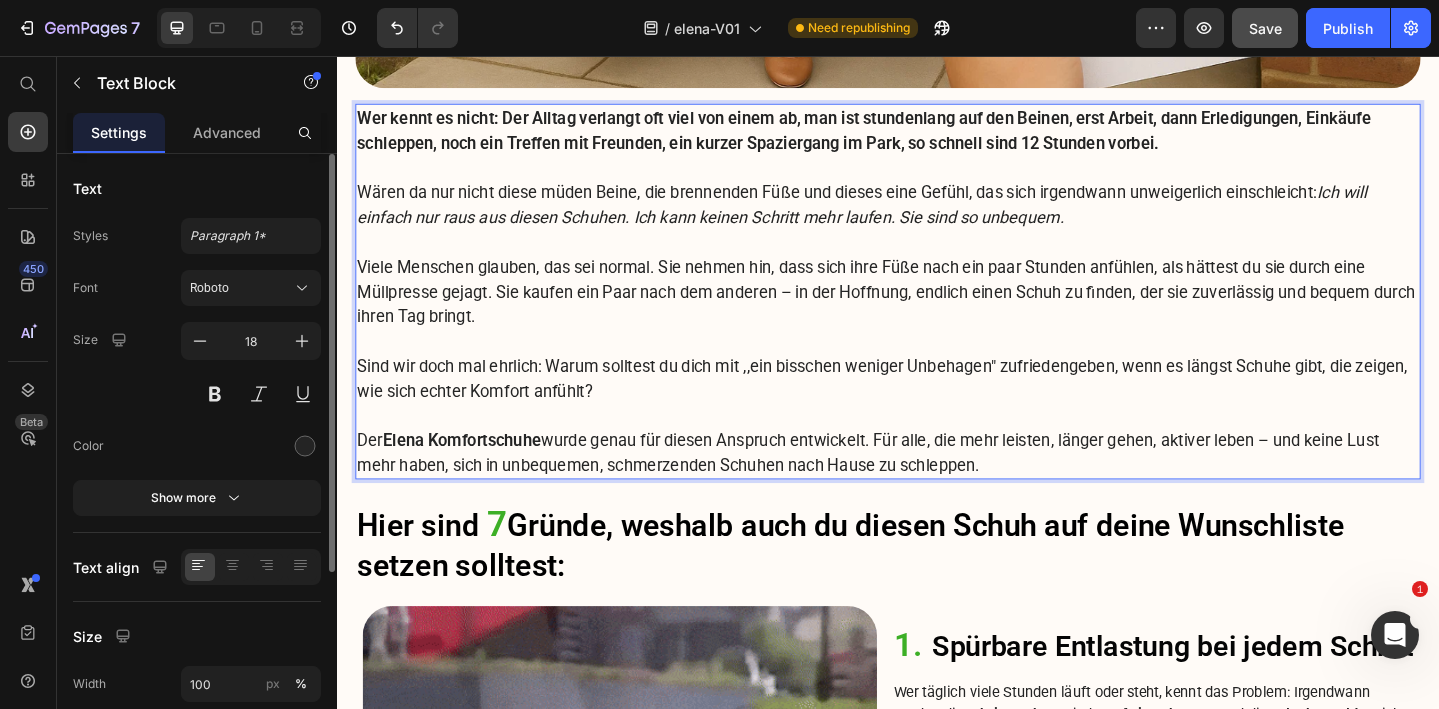 scroll, scrollTop: 1064, scrollLeft: 0, axis: vertical 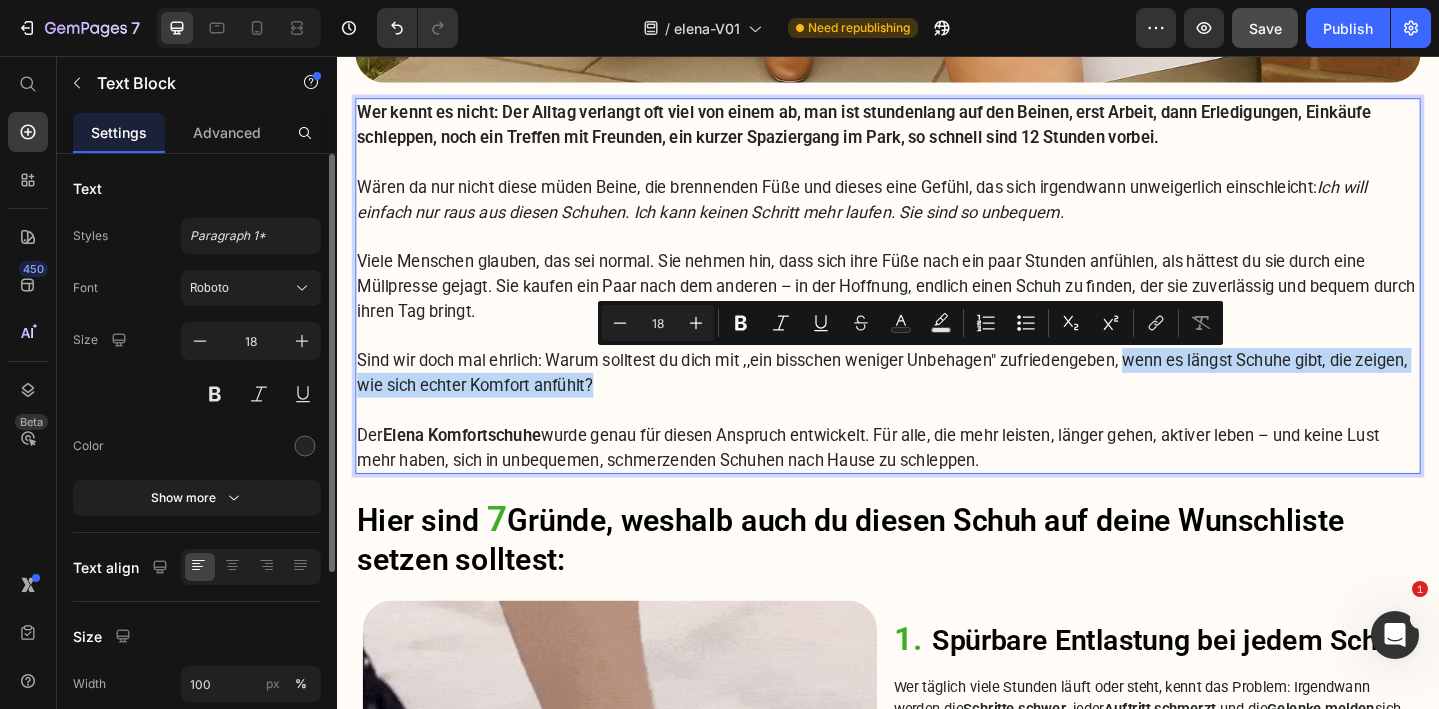 drag, startPoint x: 830, startPoint y: 415, endPoint x: 1201, endPoint y: 388, distance: 371.98117 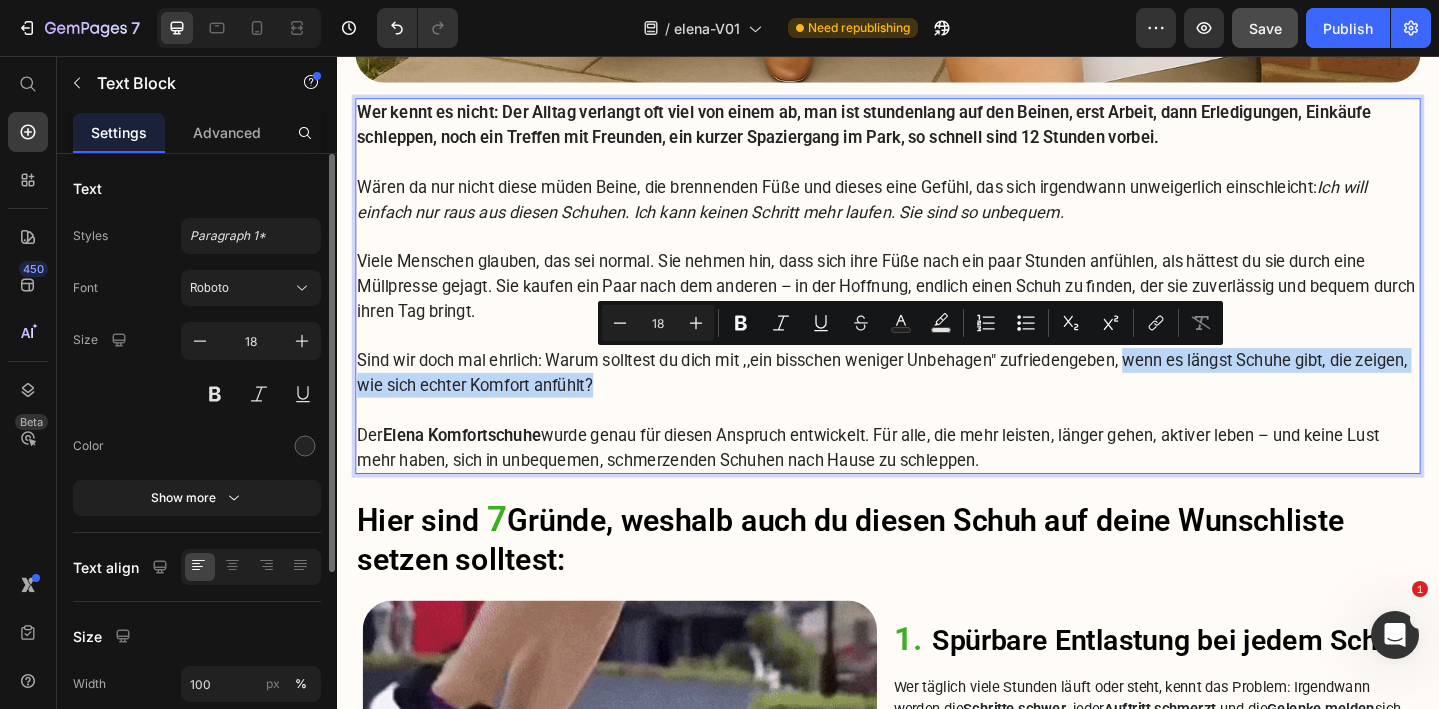 click on "Sind wir doch mal ehrlich: Warum solltest du dich mit ,,ein bisschen weniger Unbehagen" zufriedengeben, wenn es längst Schuhe gibt, die zeigen, wie sich echter Komfort anfühlt?" at bounding box center [937, 401] 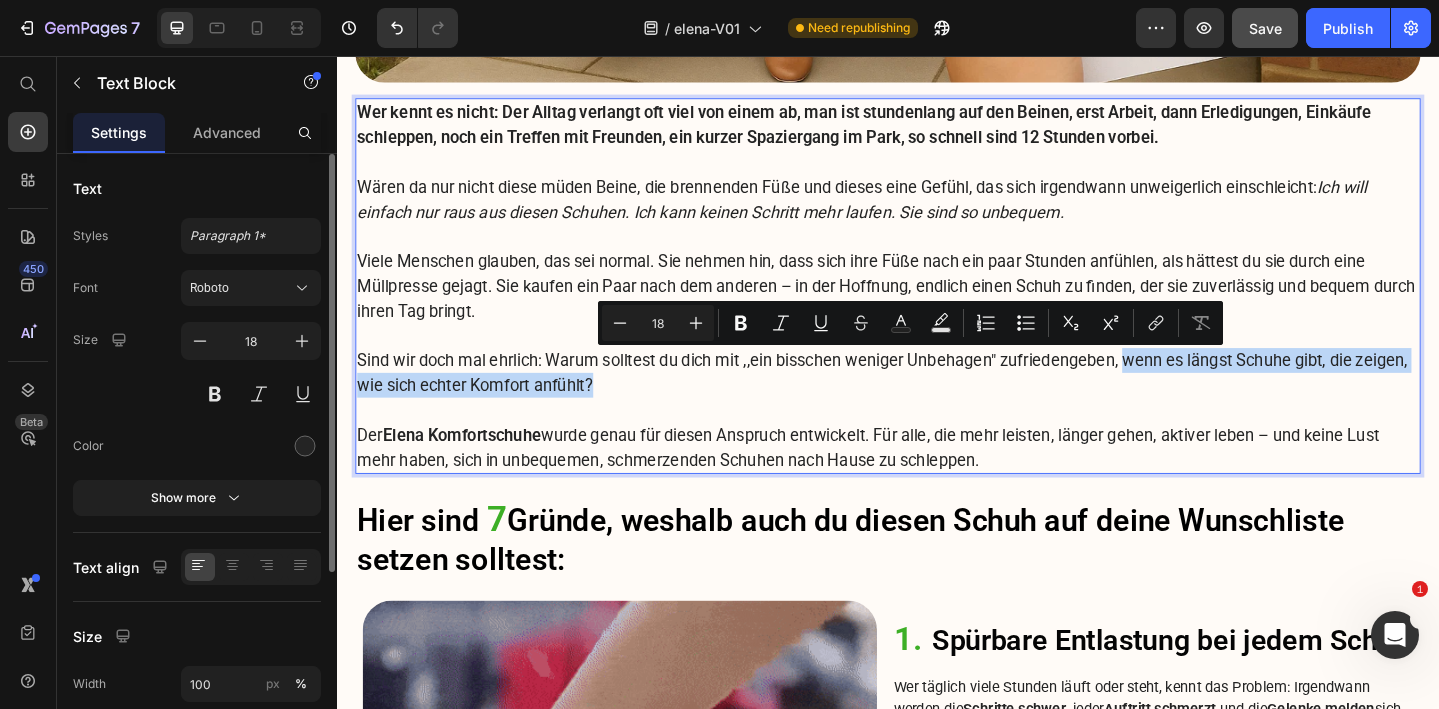 copy on "wenn es längst Schuhe gibt, die zeigen, wie sich echter Komfort anfühlt?" 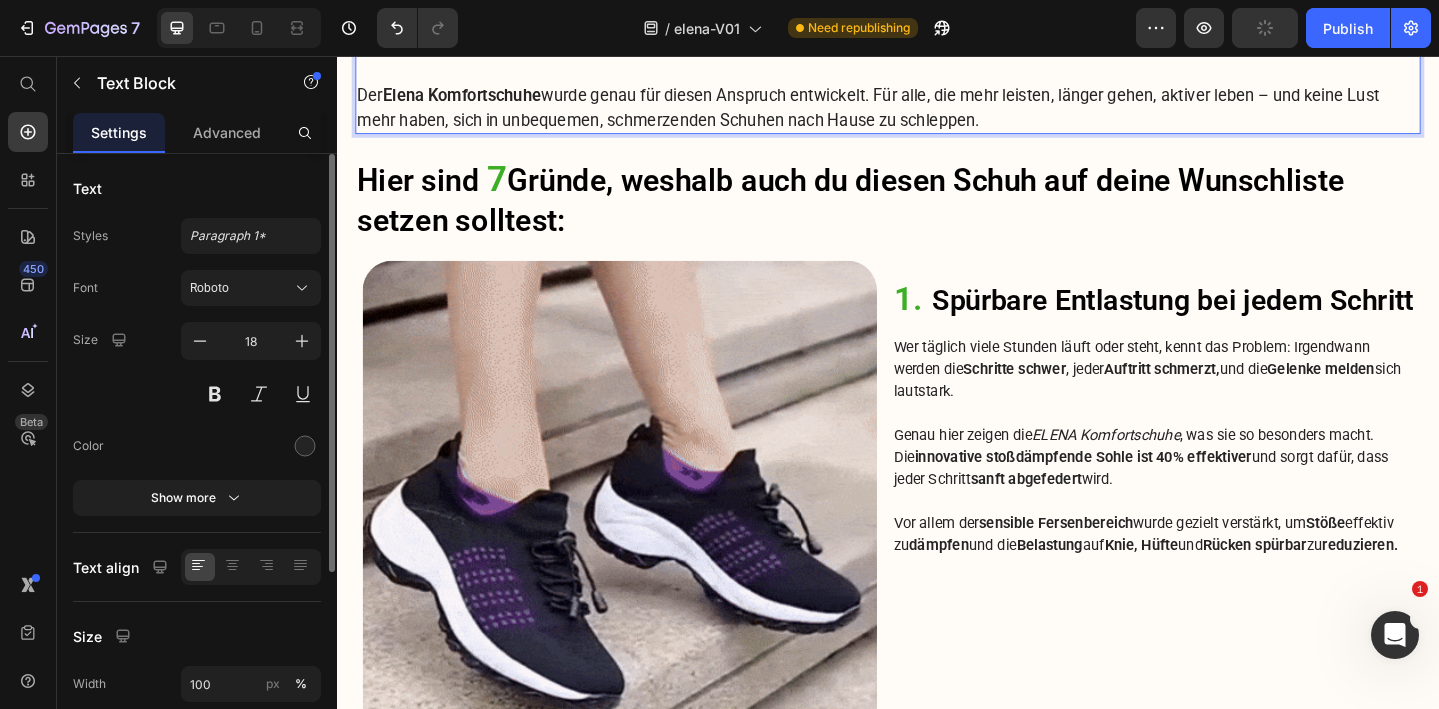 scroll, scrollTop: 1487, scrollLeft: 0, axis: vertical 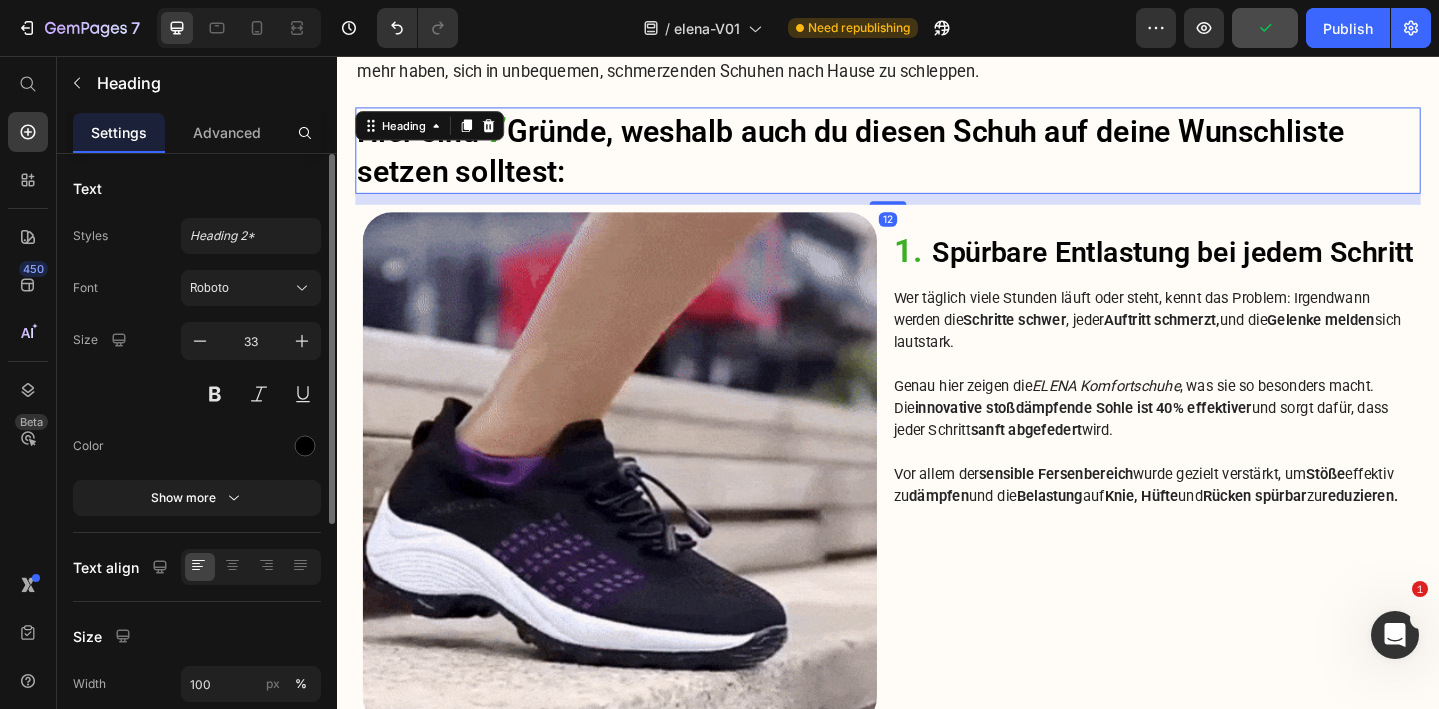 click on "Hier sind   7  Gründe , weshalb auch du diesen Schuh auf deine Wunschliste setzen solltest:" at bounding box center [937, 160] 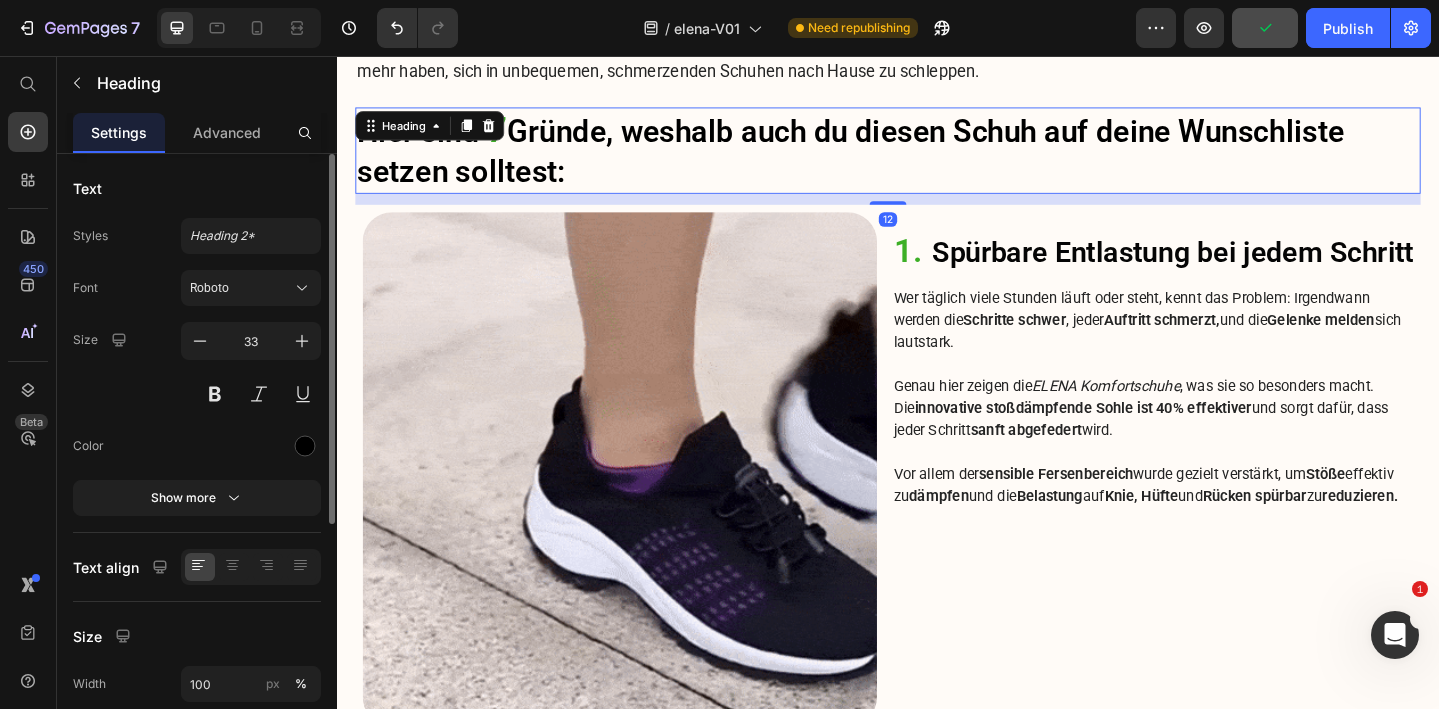 click on "Hier sind   7  Gründe , weshalb auch du diesen Schuh auf deine Wunschliste setzen solltest:" at bounding box center (937, 160) 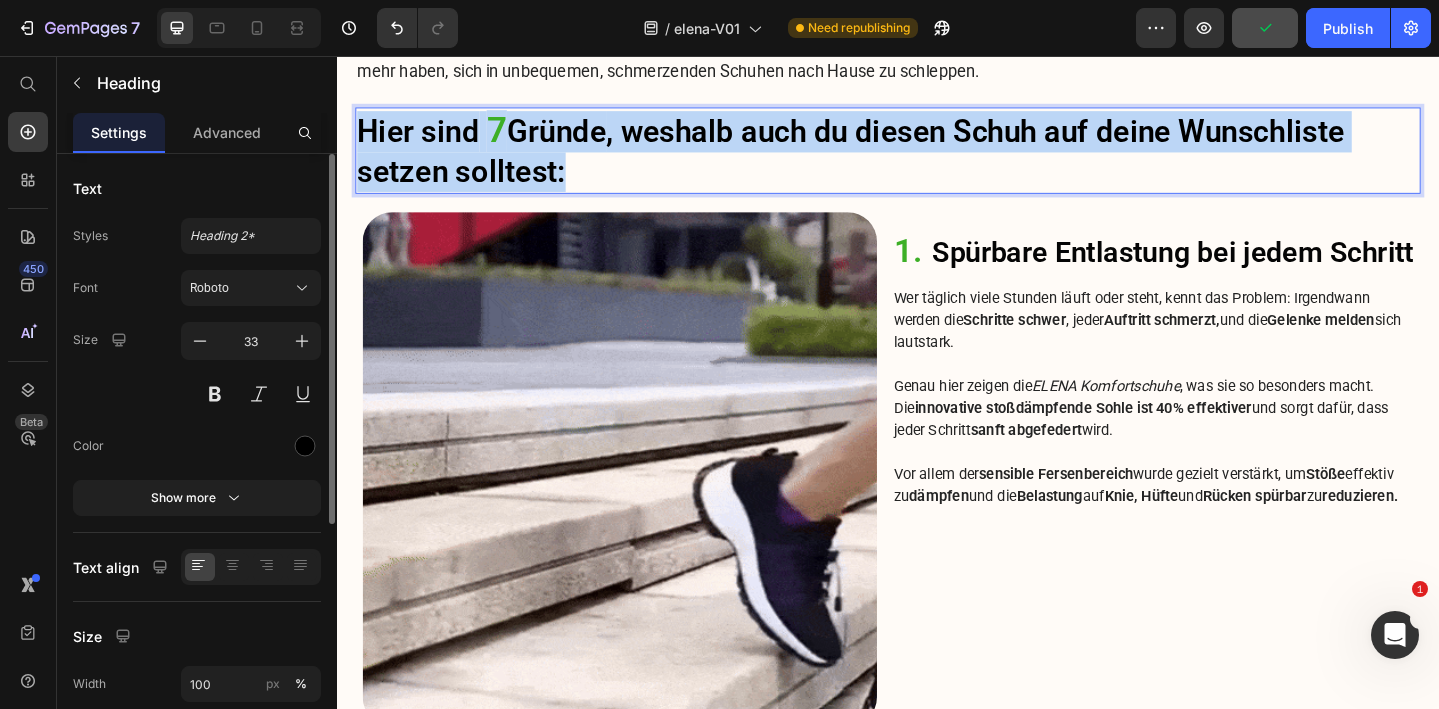click on "Hier sind   7  Gründe , weshalb auch du diesen Schuh auf deine Wunschliste setzen solltest:" at bounding box center [937, 160] 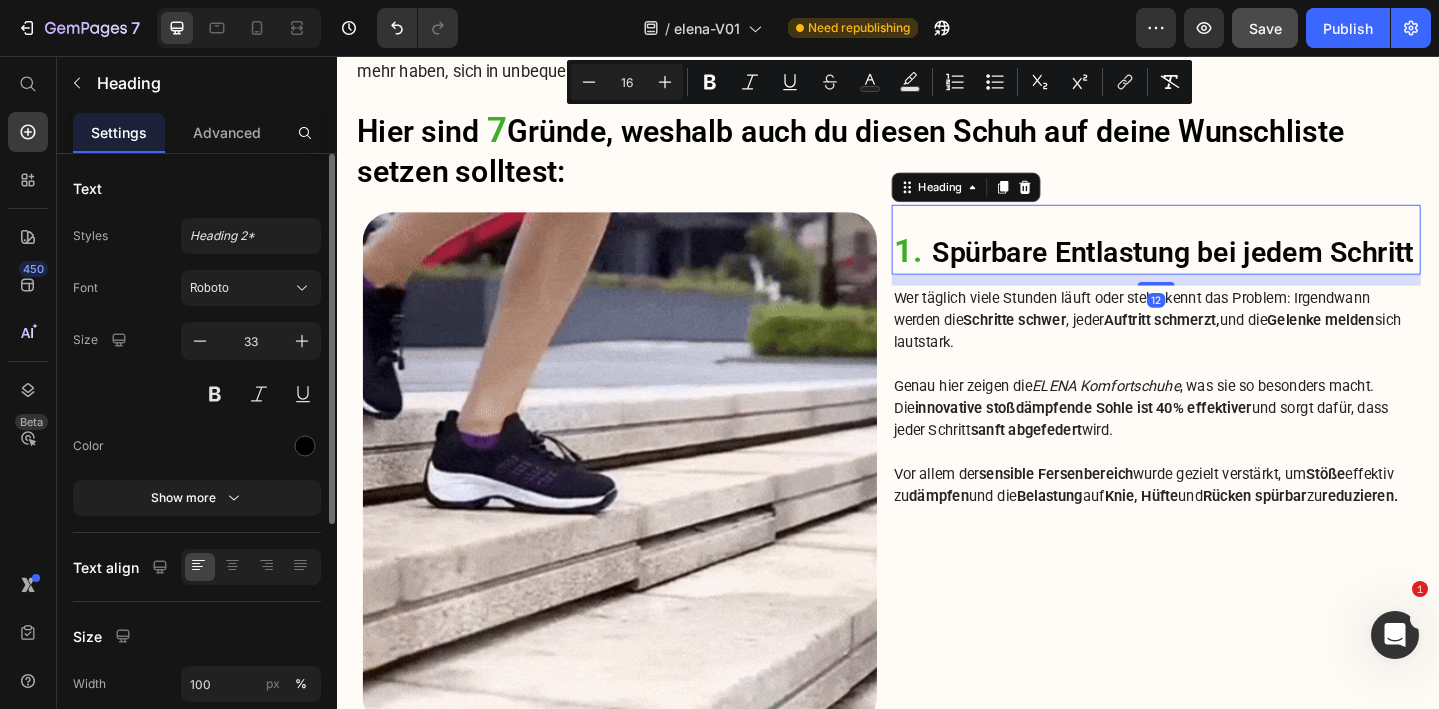 click on "Spürbare Entlastung bei jedem Schritt" at bounding box center [1247, 269] 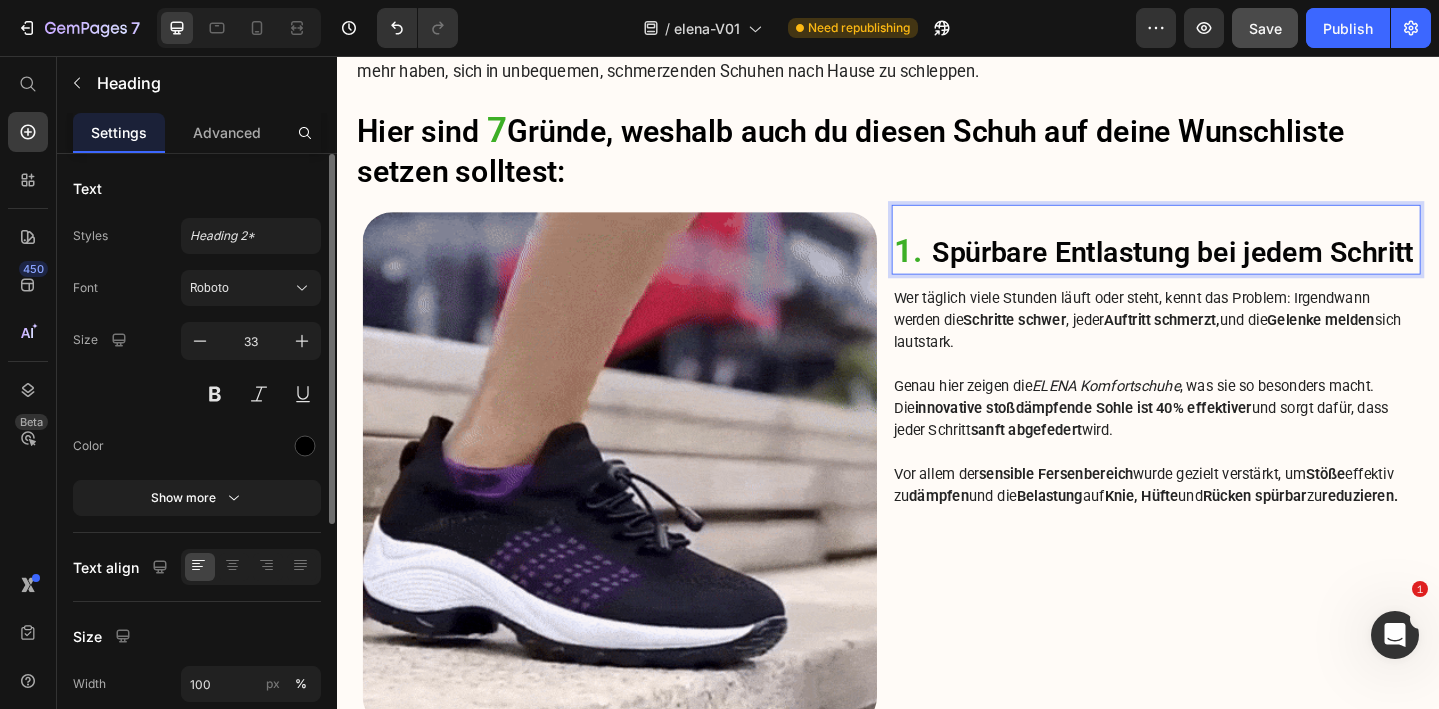 click on "Spürbare Entlastung bei jedem Schritt" at bounding box center [1247, 269] 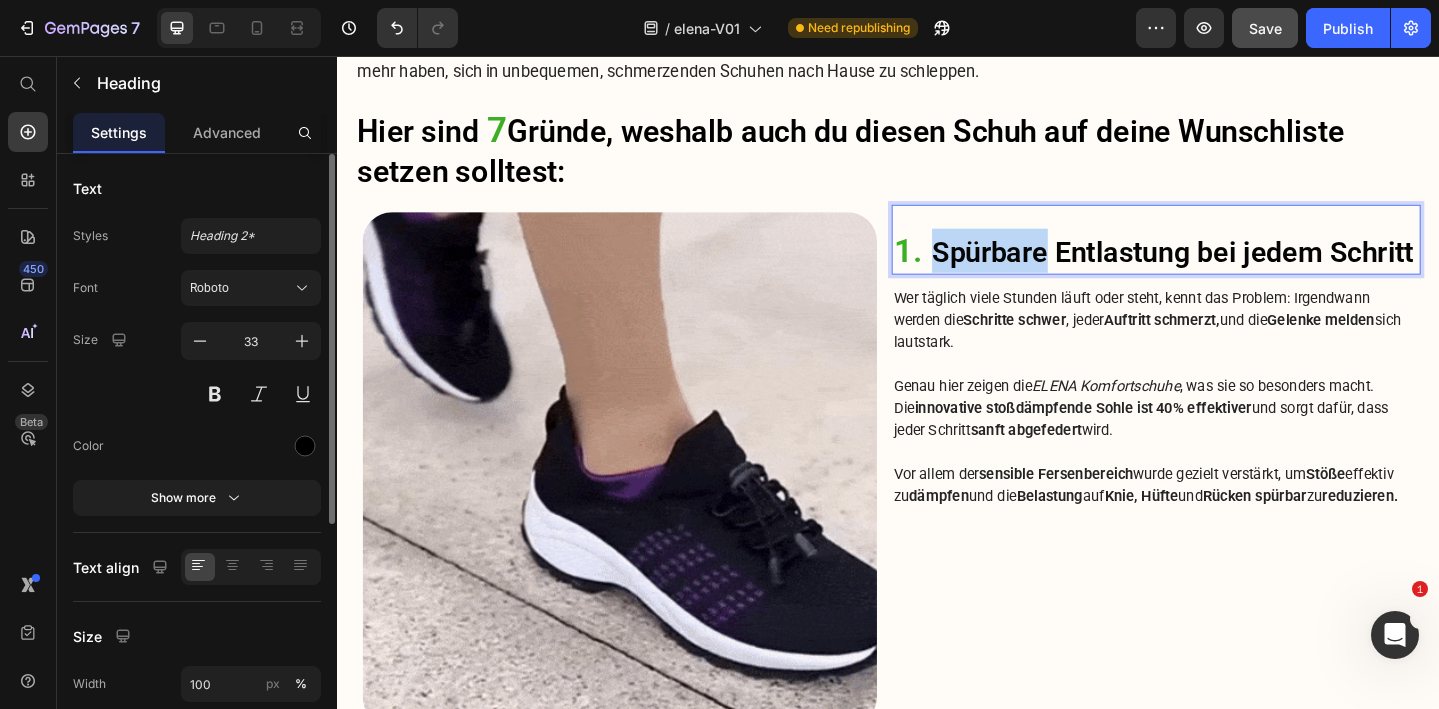 click on "Spürbare Entlastung bei jedem Schritt" at bounding box center (1247, 269) 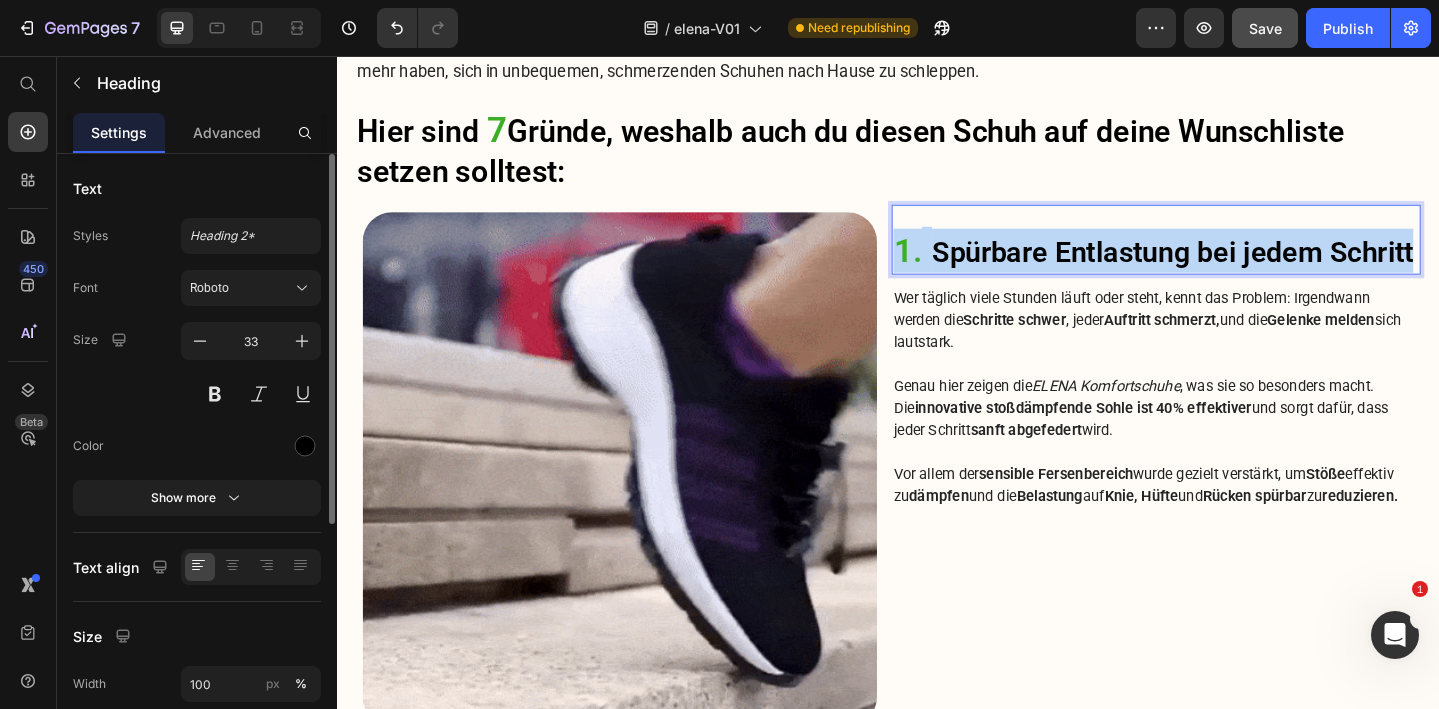 click on "Spürbare Entlastung bei jedem Schritt" at bounding box center (1247, 269) 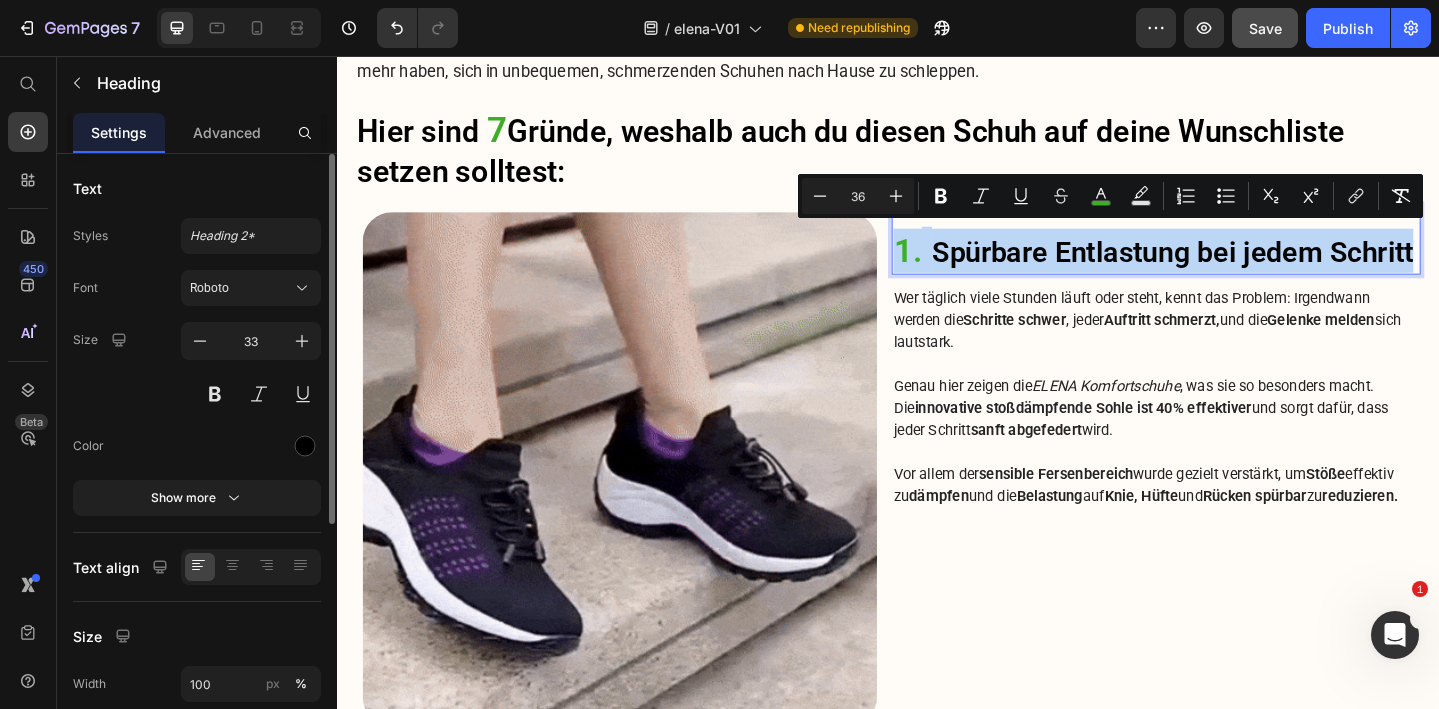 copy on "1.   Spürbare Entlastung bei jedem Schritt" 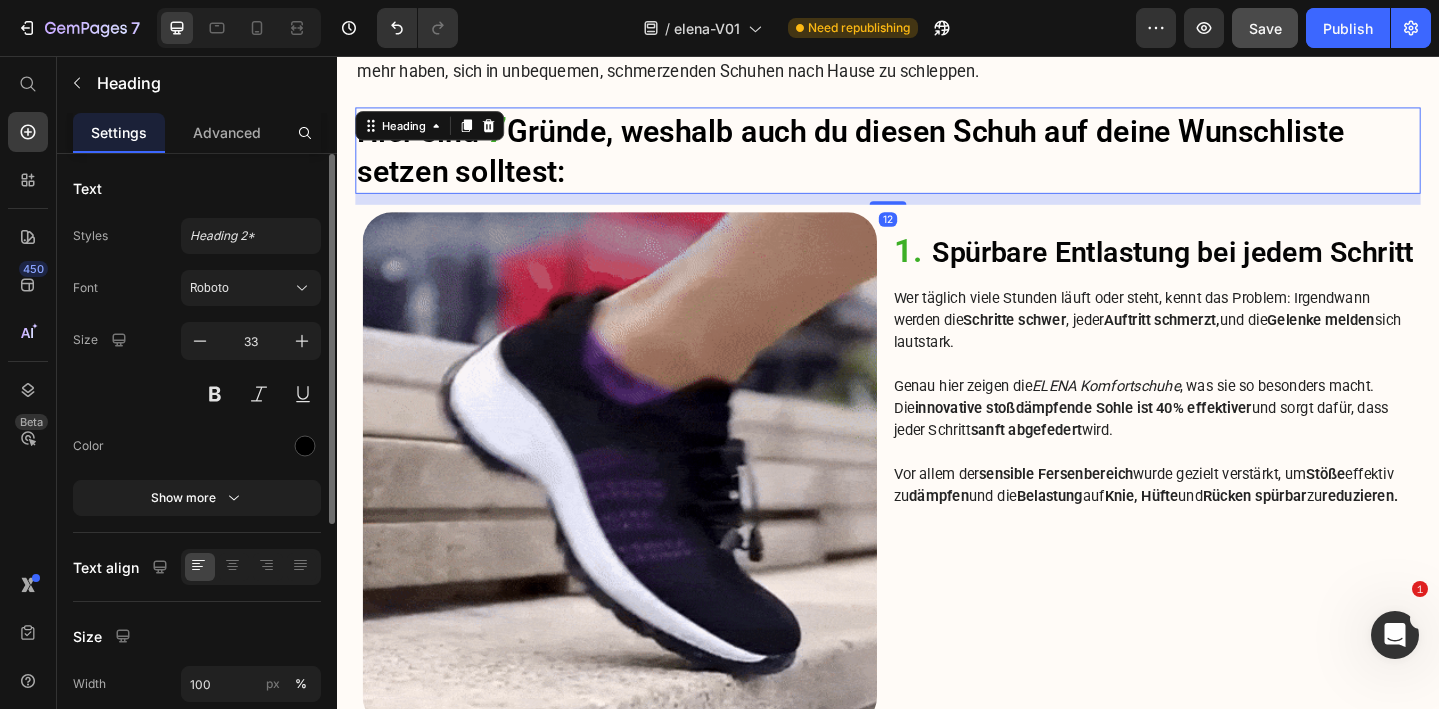 click on "Hier sind   7  Gründe , weshalb auch du diesen Schuh auf deine Wunschliste setzen solltest:" at bounding box center (937, 160) 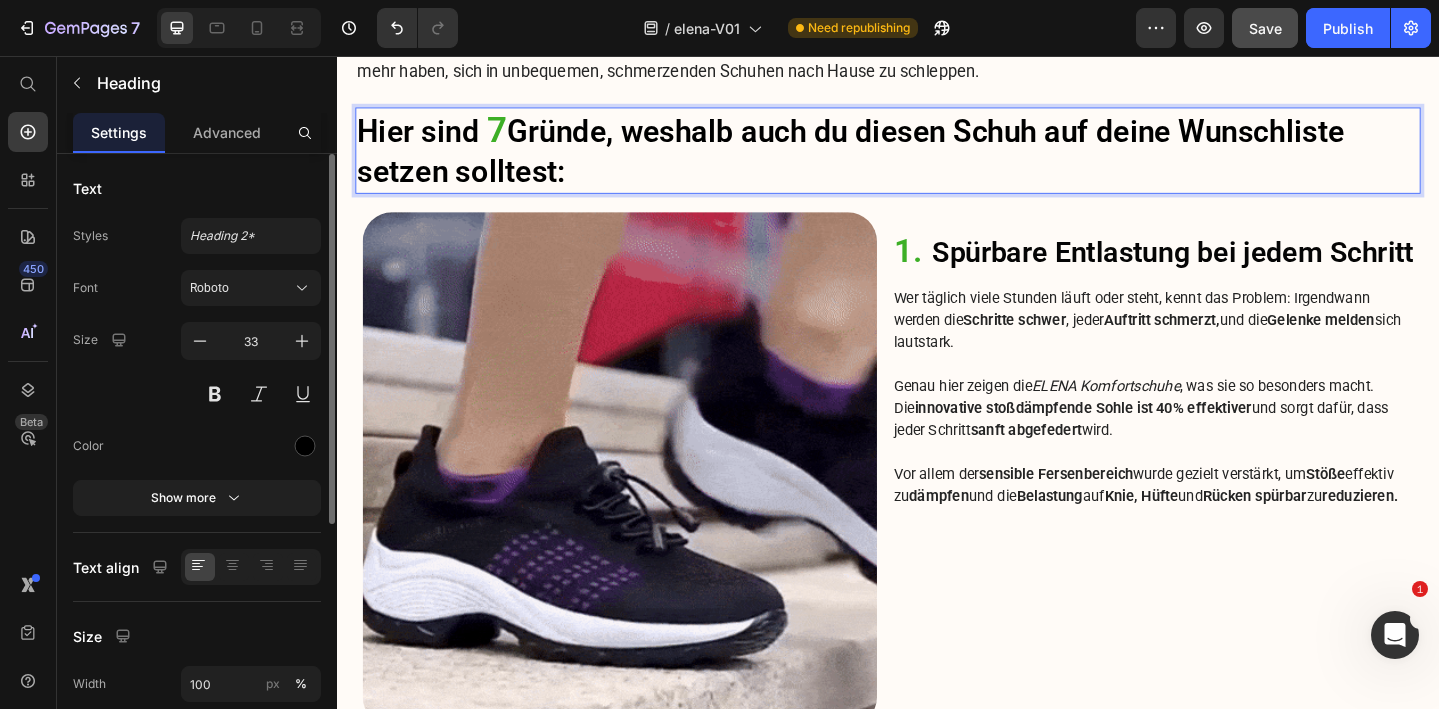 click on "Hier sind   7  Gründe , weshalb auch du diesen Schuh auf deine Wunschliste setzen solltest:" at bounding box center [937, 160] 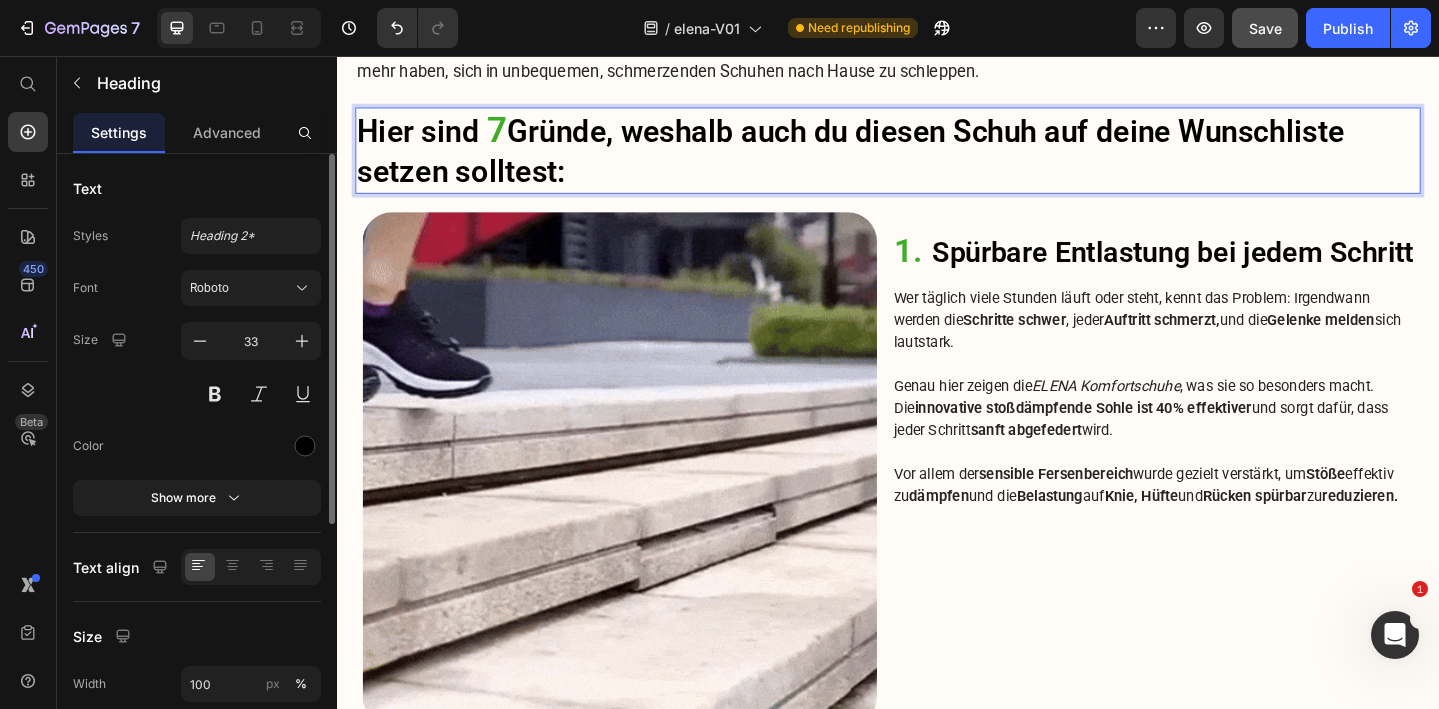 click on "Hier sind   7  Gründe , weshalb auch du diesen Schuh auf deine Wunschliste setzen solltest:" at bounding box center [937, 160] 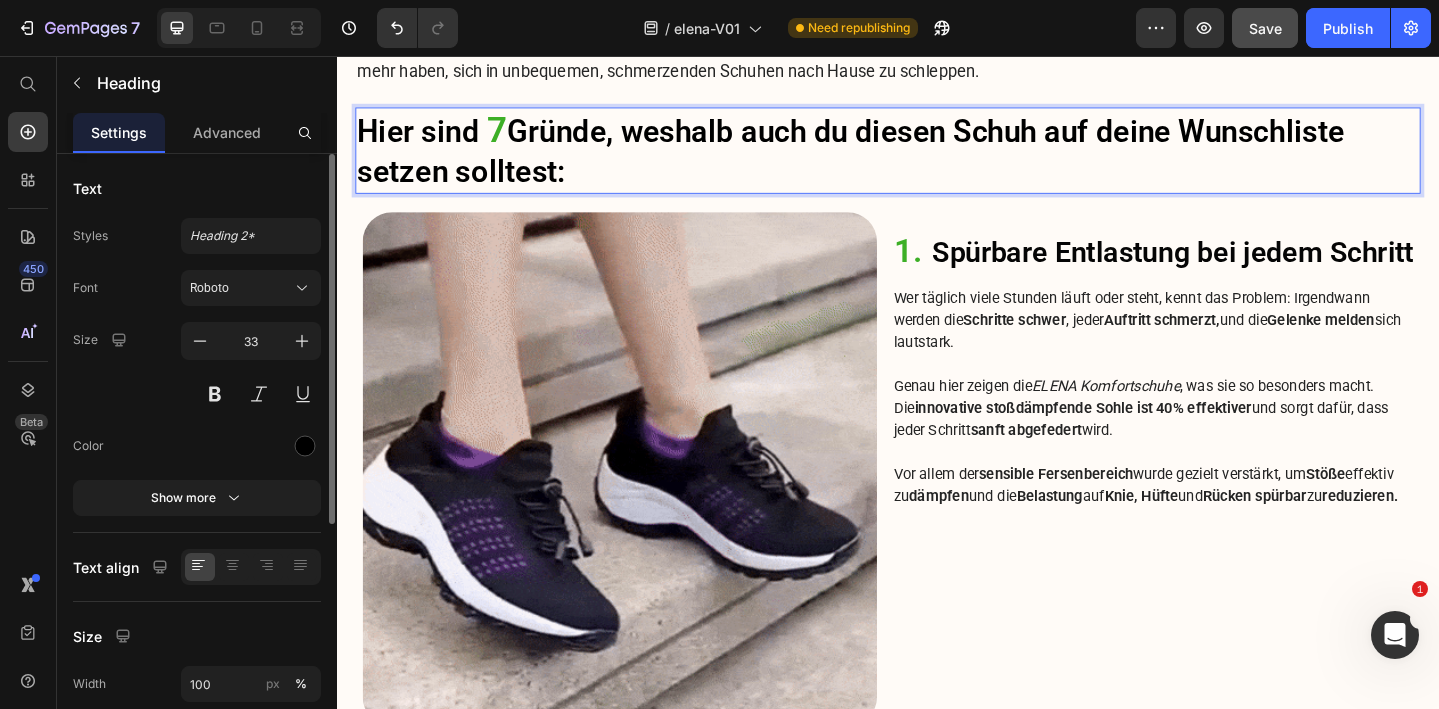click on "Hier sind   7  Gründe , weshalb auch du diesen Schuh auf deine Wunschliste setzen solltest:" at bounding box center [937, 160] 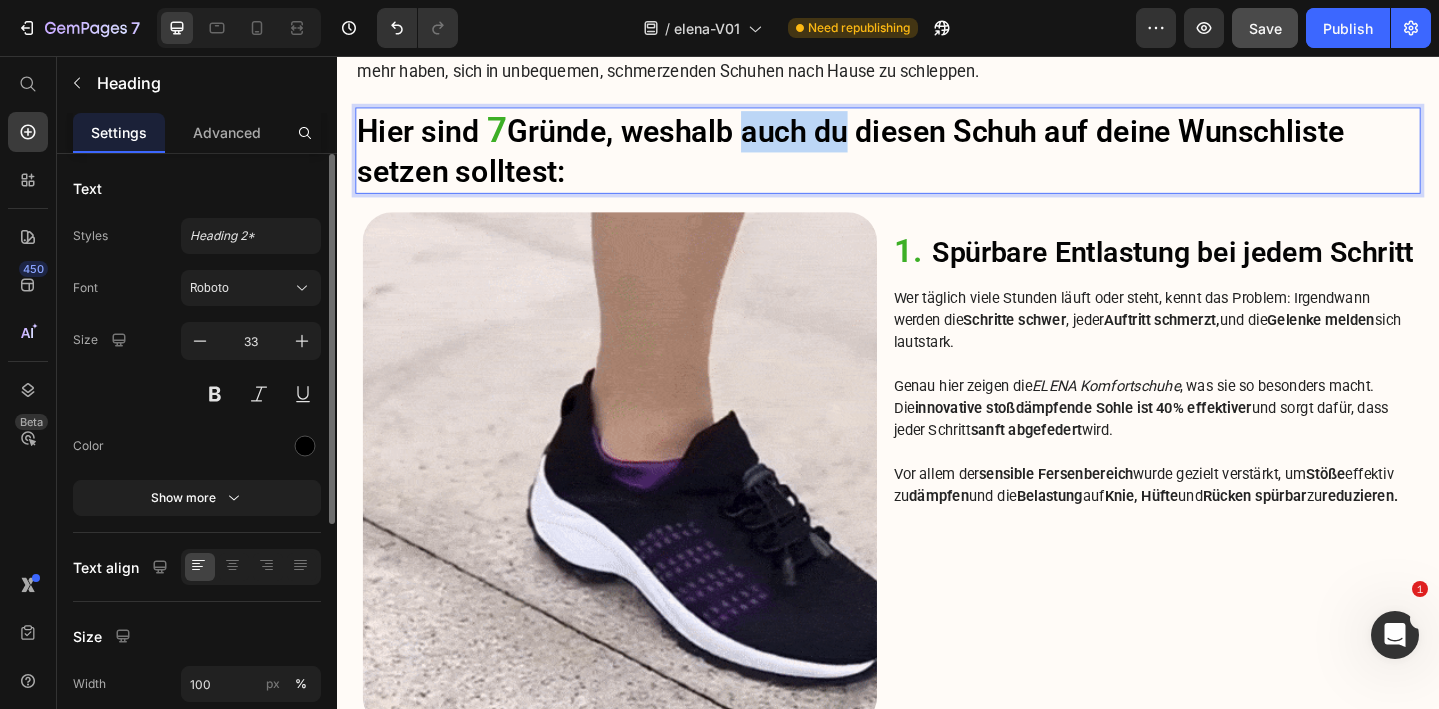 drag, startPoint x: 786, startPoint y: 148, endPoint x: 899, endPoint y: 148, distance: 113 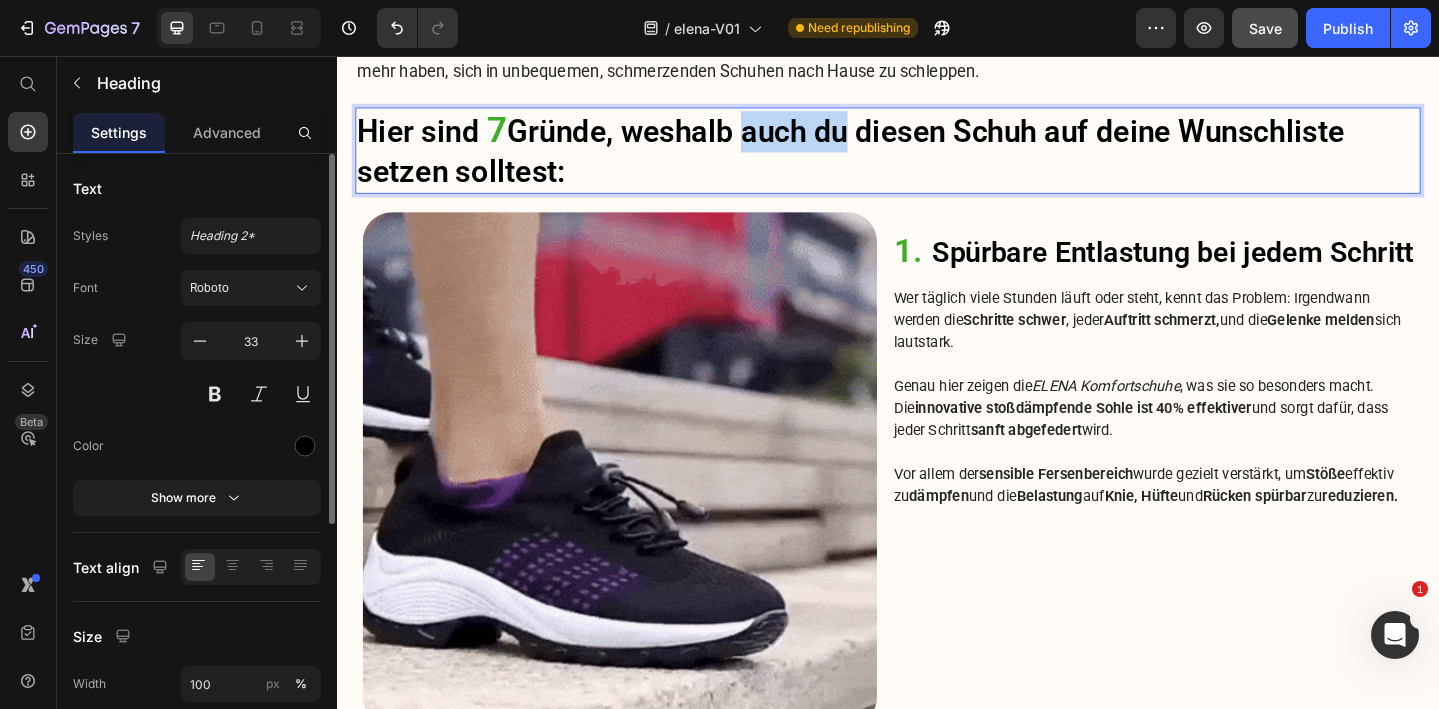 click on "Hier sind   7  Gründe , weshalb auch du diesen Schuh auf deine Wunschliste setzen solltest:" at bounding box center (937, 160) 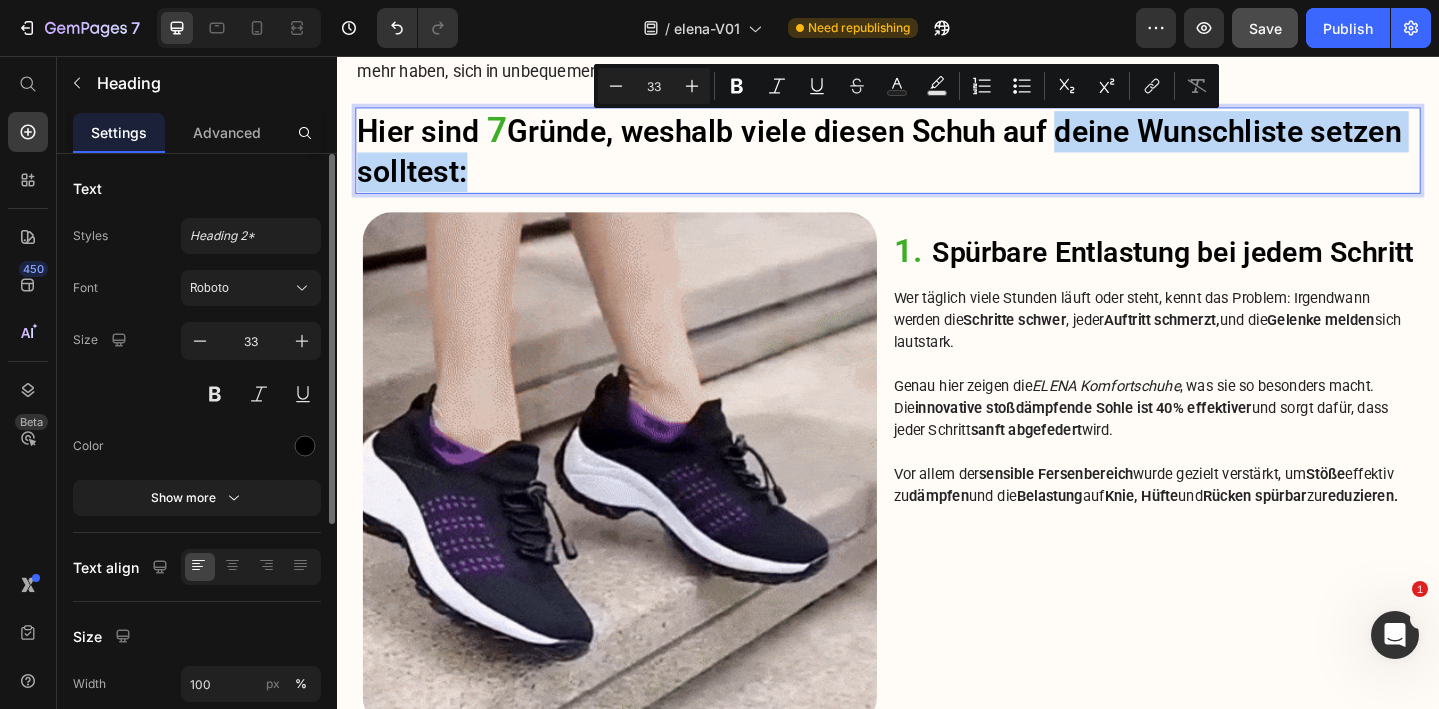 drag, startPoint x: 1131, startPoint y: 143, endPoint x: 1161, endPoint y: 167, distance: 38.418747 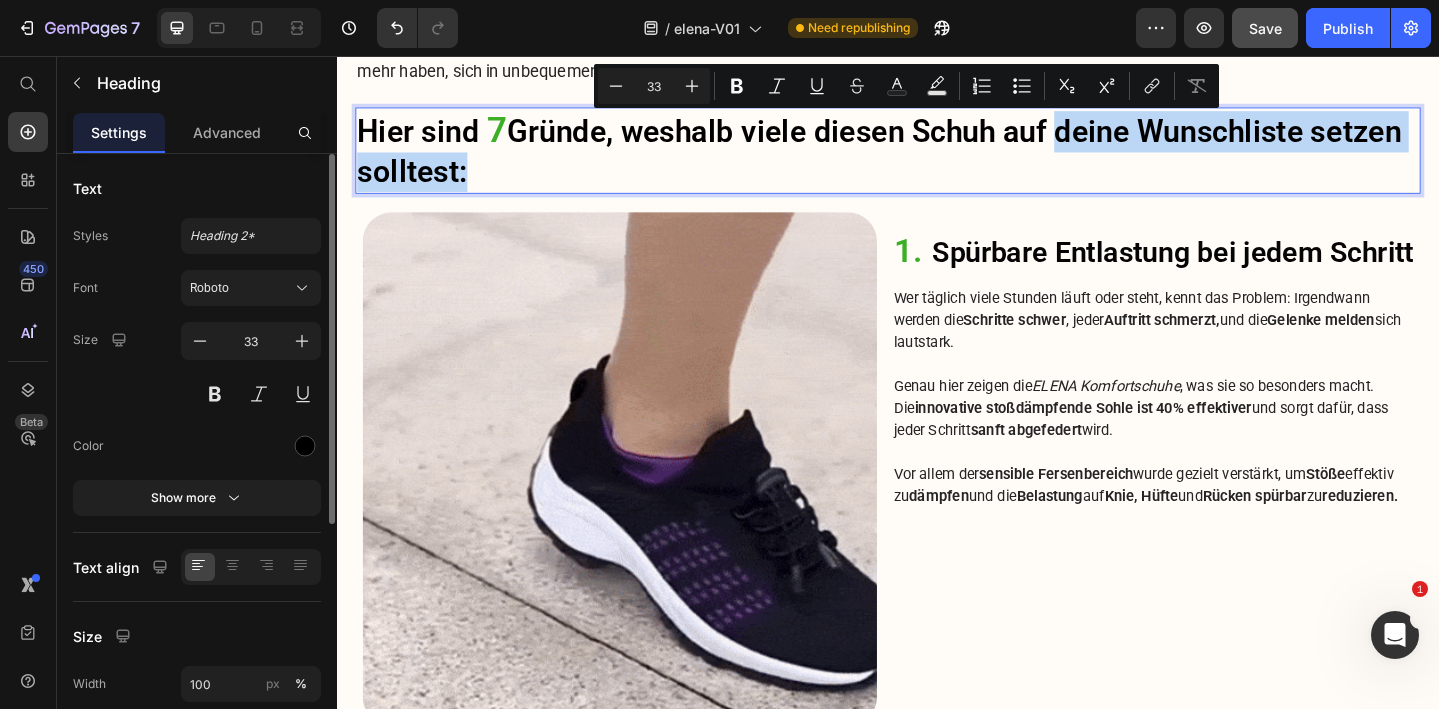 click on "Hier sind   7  Gründe , weshalb viele diesen Schuh auf deine Wunschliste setzen solltest:" at bounding box center (937, 160) 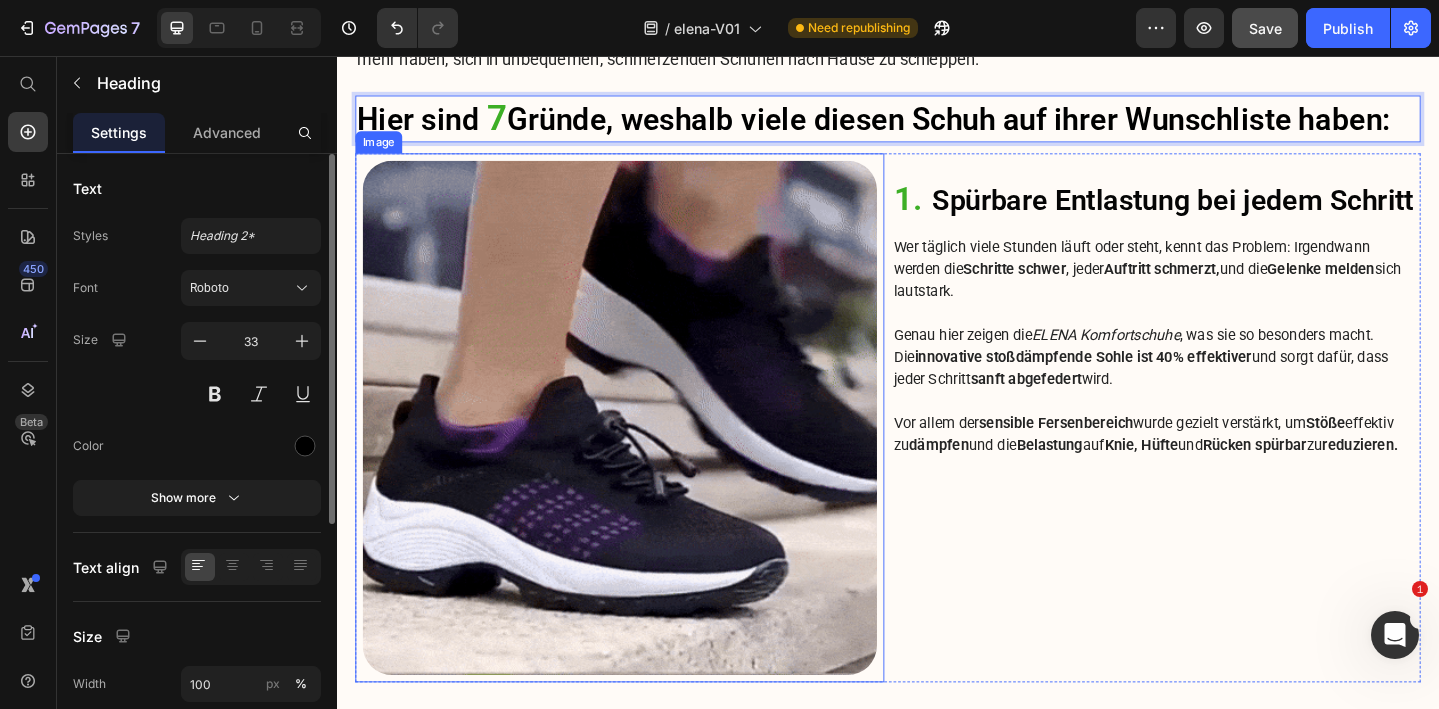 scroll, scrollTop: 1465, scrollLeft: 0, axis: vertical 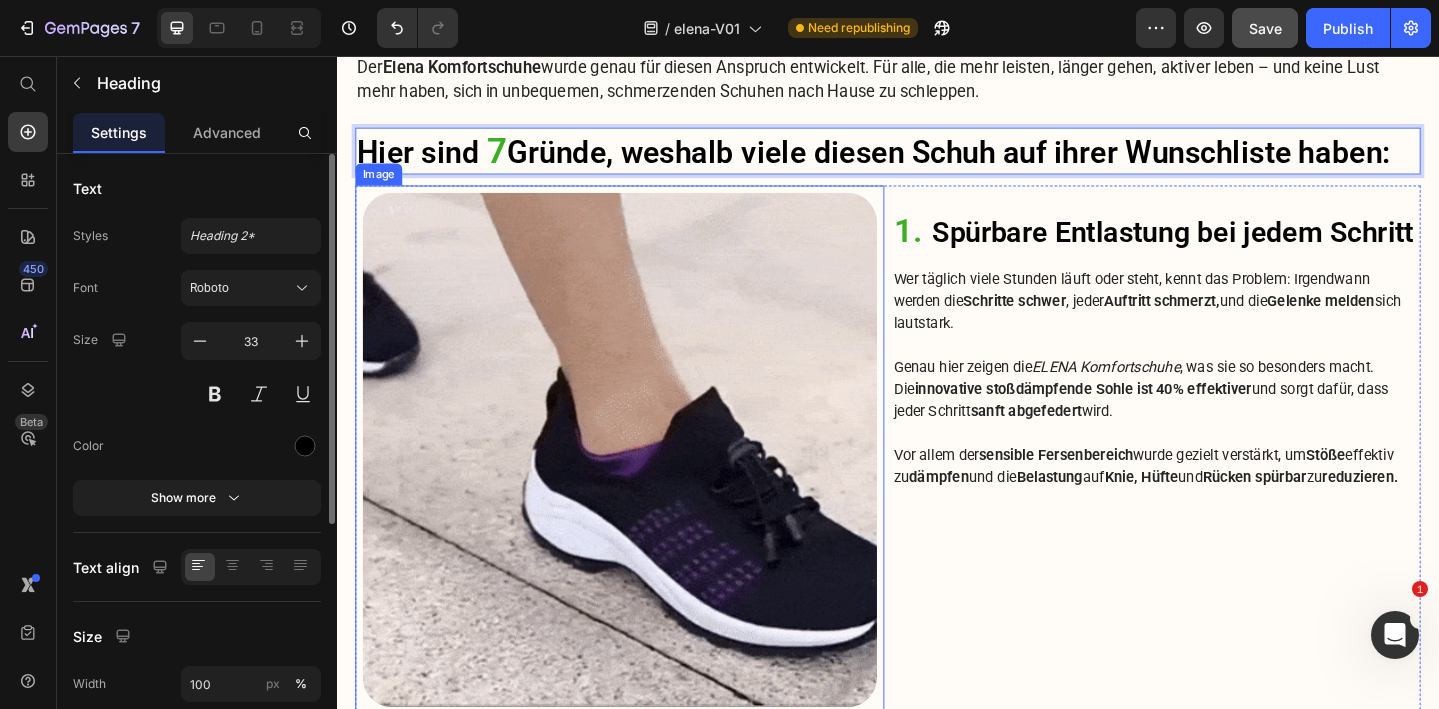 click on "Genau hier zeigen die  ELENA Komfortschuhe , was sie so besonders macht. Die  innovative stoßdämpfende Sohle ist 40% effektiver  und sorgt dafür, dass jeder Schritt  sanft abgefedert  wird." at bounding box center (1229, 419) 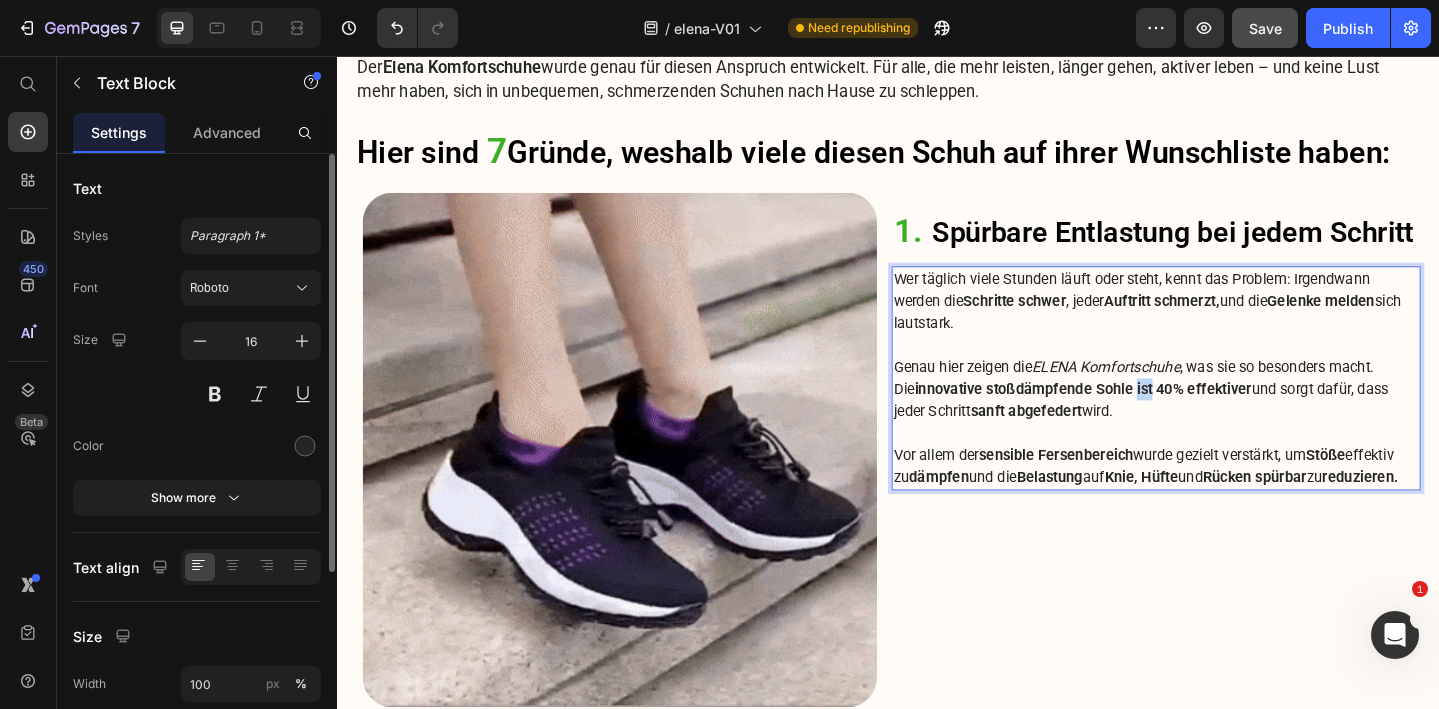 click on "Genau hier zeigen die  ELENA Komfortschuhe , was sie so besonders macht. Die  innovative stoßdämpfende Sohle ist 40% effektiver  und sorgt dafür, dass jeder Schritt  sanft abgefedert  wird." at bounding box center [1229, 419] 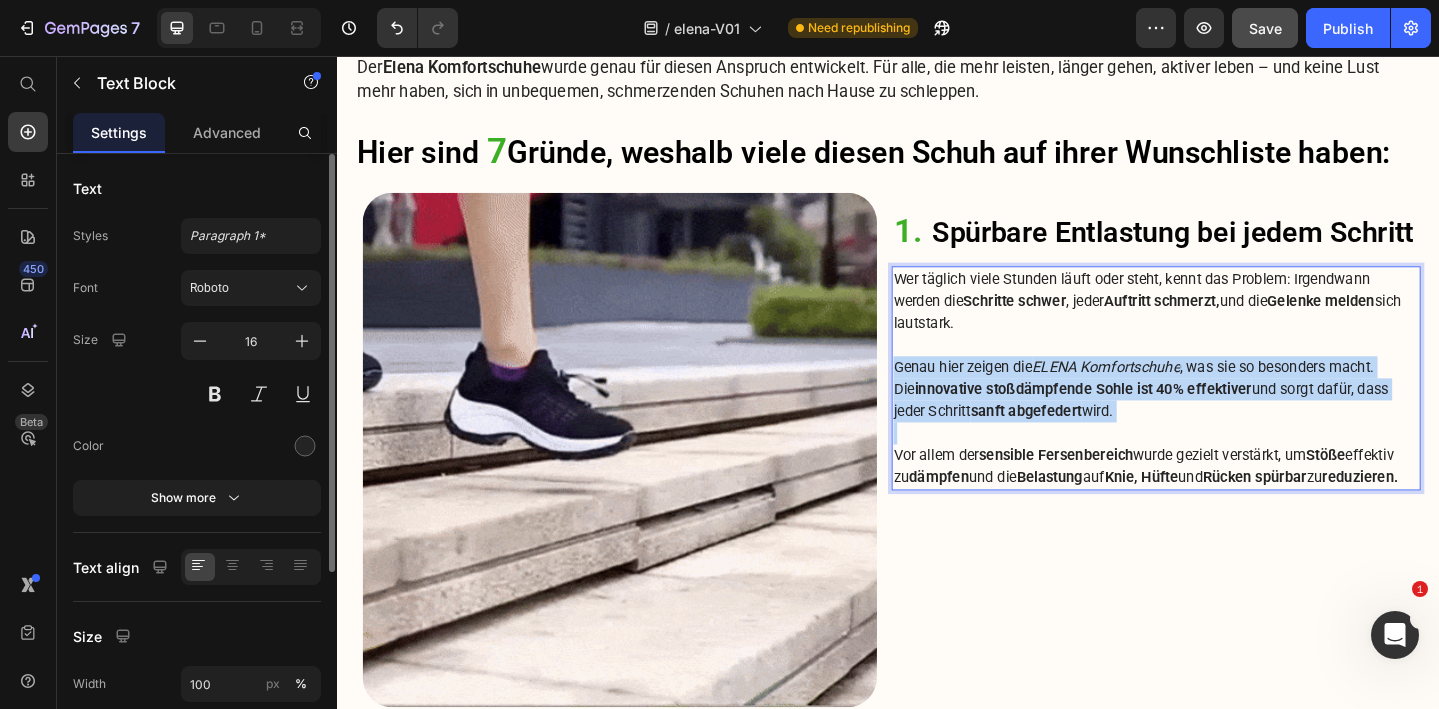 click on "Genau hier zeigen die  ELENA Komfortschuhe , was sie so besonders macht. Die  innovative stoßdämpfende Sohle ist 40% effektiver  und sorgt dafür, dass jeder Schritt  sanft abgefedert  wird." at bounding box center [1229, 419] 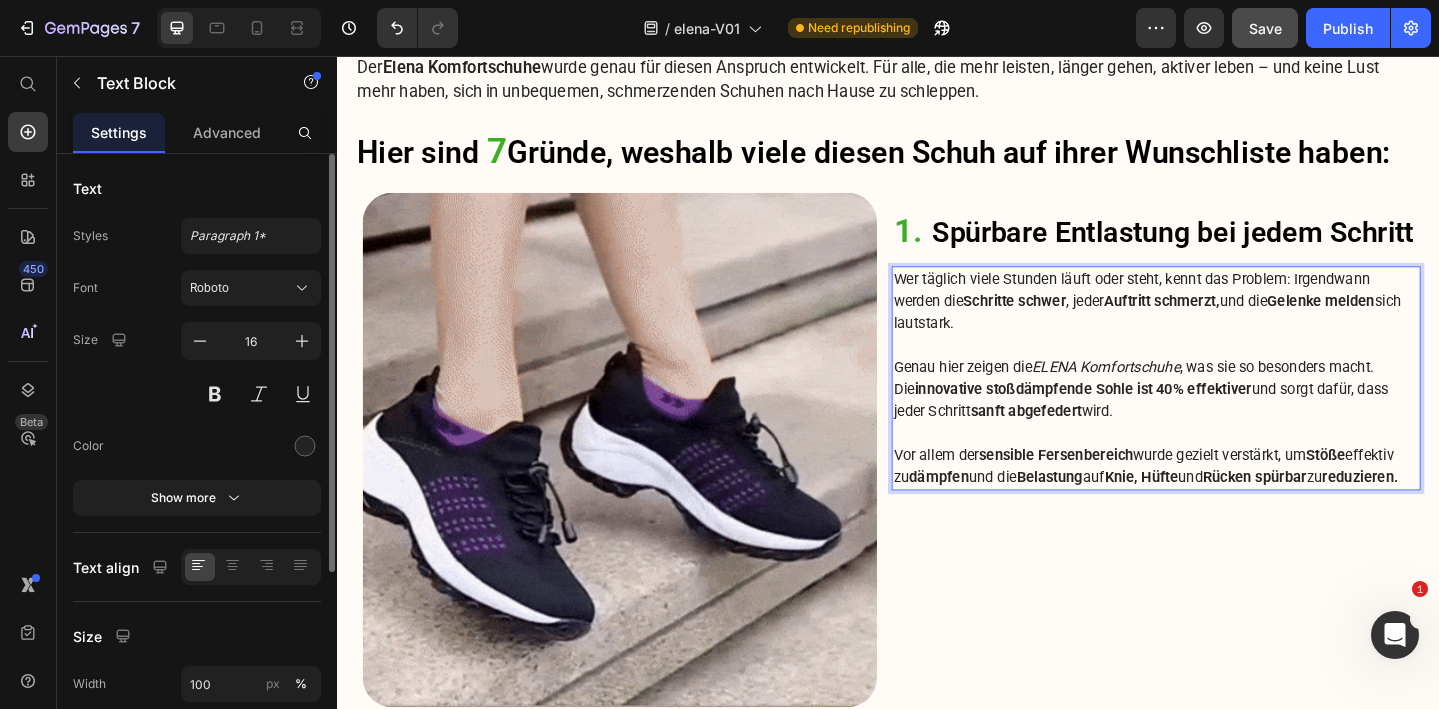 click on "Knie, Hüfte" at bounding box center (1213, 514) 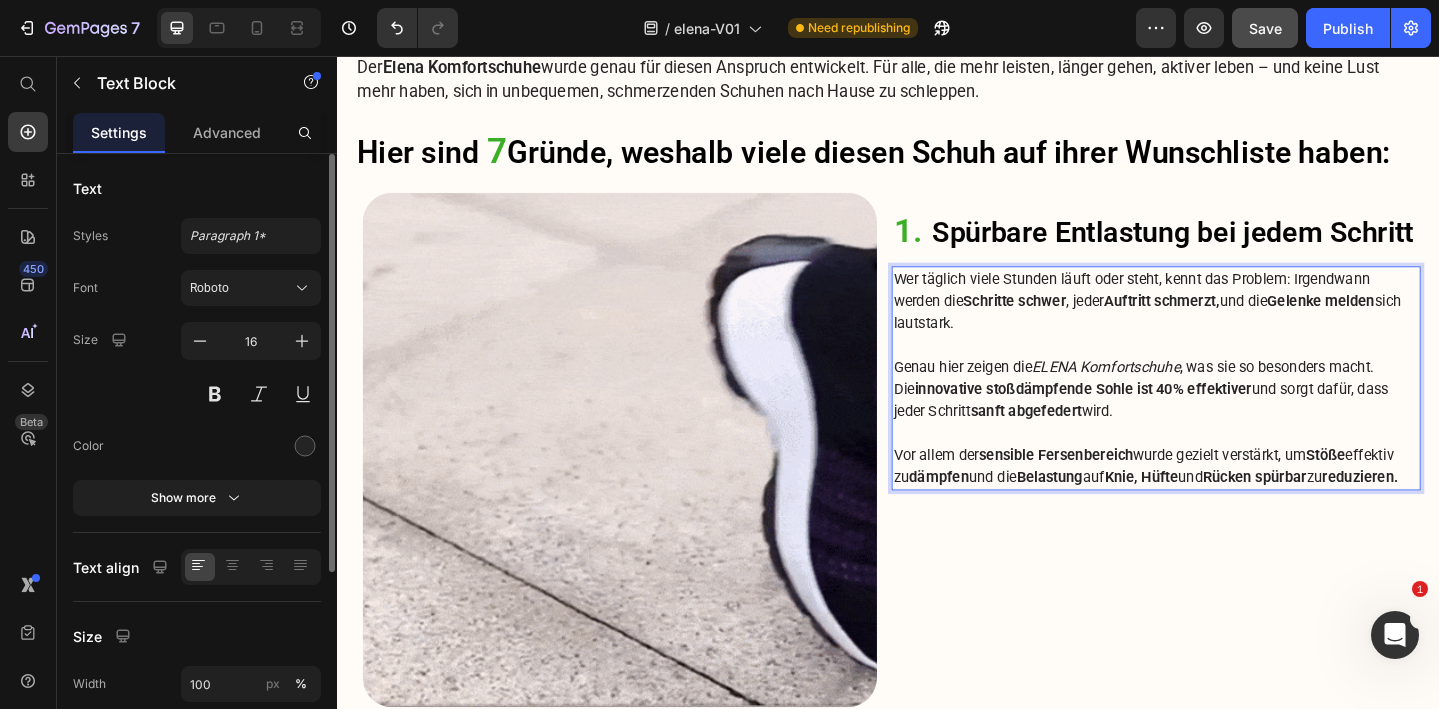 drag, startPoint x: 1169, startPoint y: 541, endPoint x: 945, endPoint y: 298, distance: 330.49207 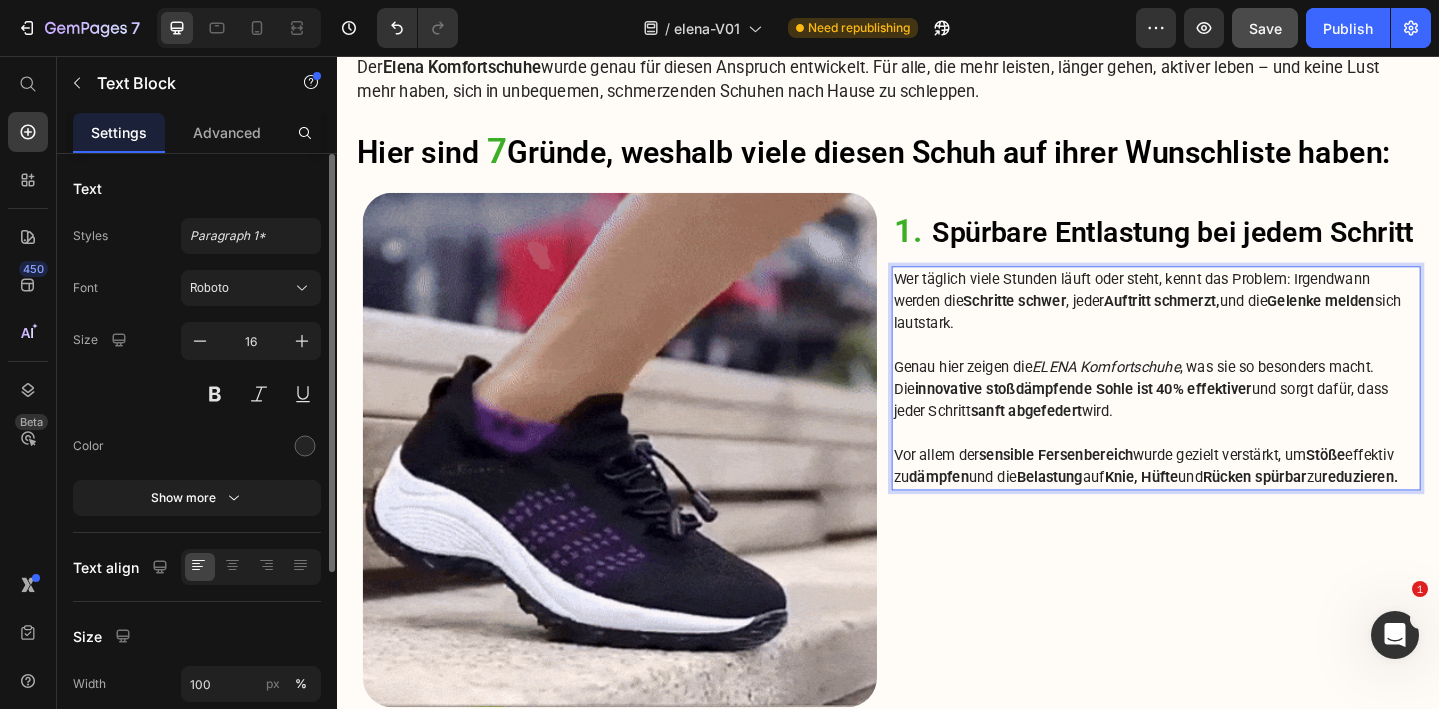 click on "Wer täglich viele Stunden läuft oder steht, kennt das Problem: Irgendwann werden die  Schritte schwer , jeder  Auftritt schmerzt,  und die  Gelenke melden  sich lautstark.  Genau hier zeigen die  ELENA Komfortschuhe , was sie so besonders macht. Die  innovative stoßdämpfende Sohle ist 40% effektiver  und sorgt dafür, dass jeder Schritt  sanft abgefedert  wird. Vor allem der  sensible Fersenbereich  wurde gezielt verstärkt, um  Stöße  effektiv zu  dämpfen  und die  Belastung  auf  Knie, Hüfte  und  Rücken spürbar  zu  reduzieren." at bounding box center [1229, 407] 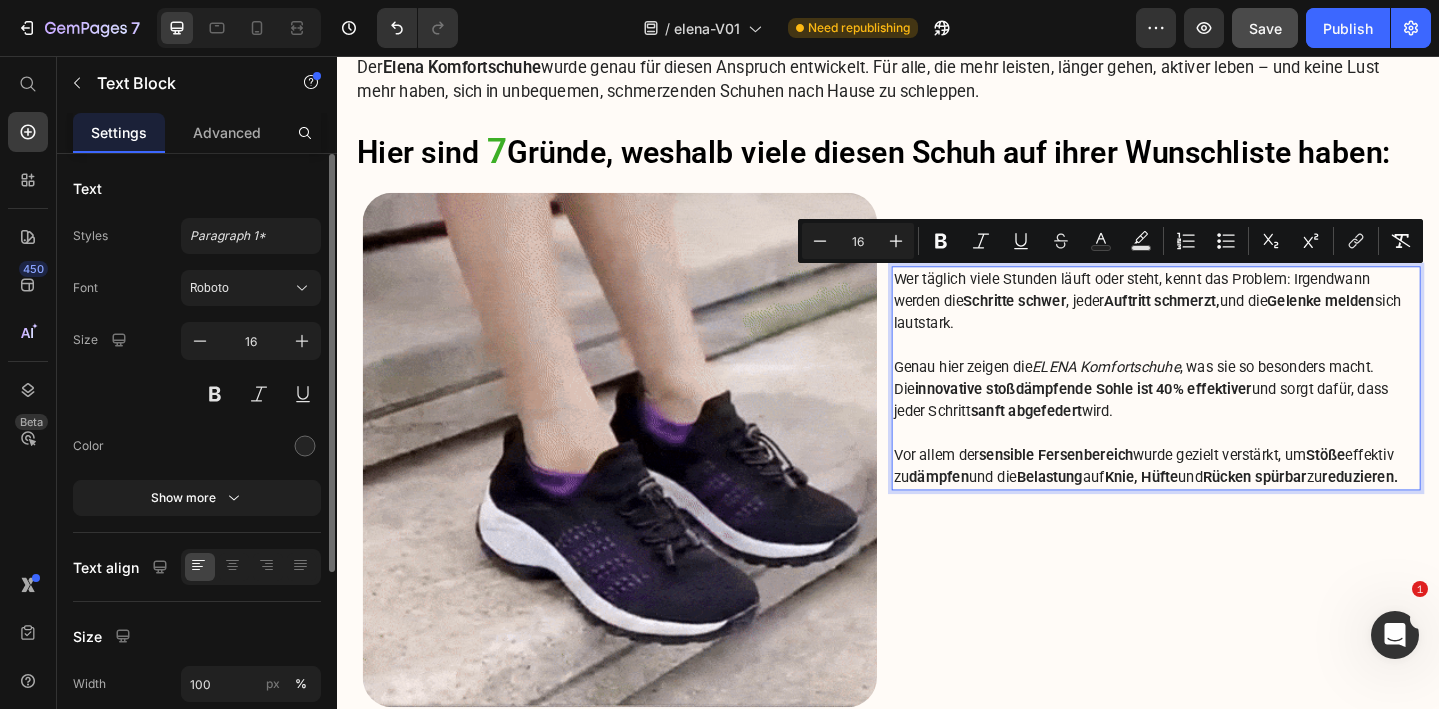 copy on "Wer täglich viele Stunden läuft oder steht, kennt das Problem: Irgendwann werden die  Schritte schwer , jeder  Auftritt schmerzt,  und die  Gelenke melden  sich lautstark.  Genau hier zeigen die  ELENA Komfortschuhe , was sie so besonders macht. Die  innovative stoßdämpfende Sohle ist 40% effektiver  und sorgt dafür, dass jeder Schritt  sanft abgefedert  wird. Vor allem der  sensible Fersenbereich  wurde gezielt verstärkt, um  Stöße  effektiv zu  dämpfen  und die  Belastung  auf  Knie, Hüfte  und  Rücken spürbar  zu  reduzieren." 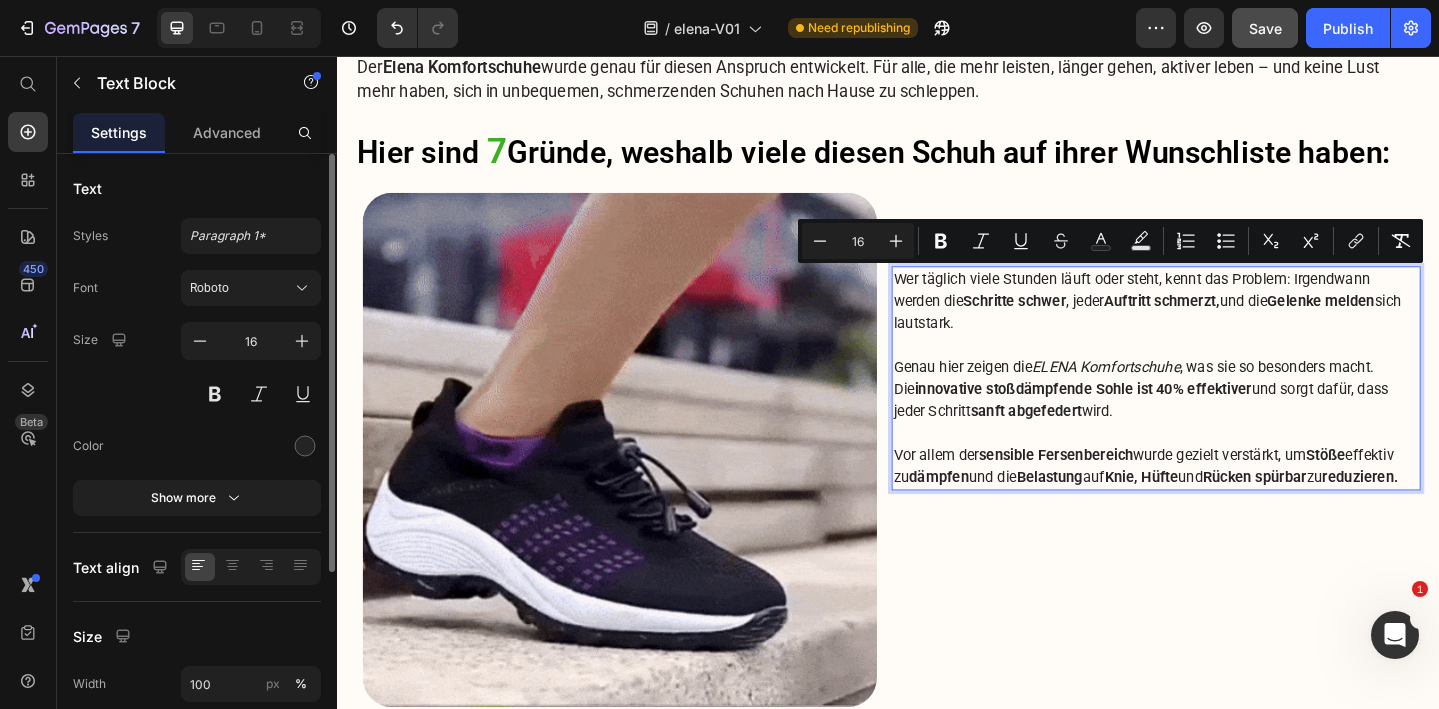 click at bounding box center (1229, 371) 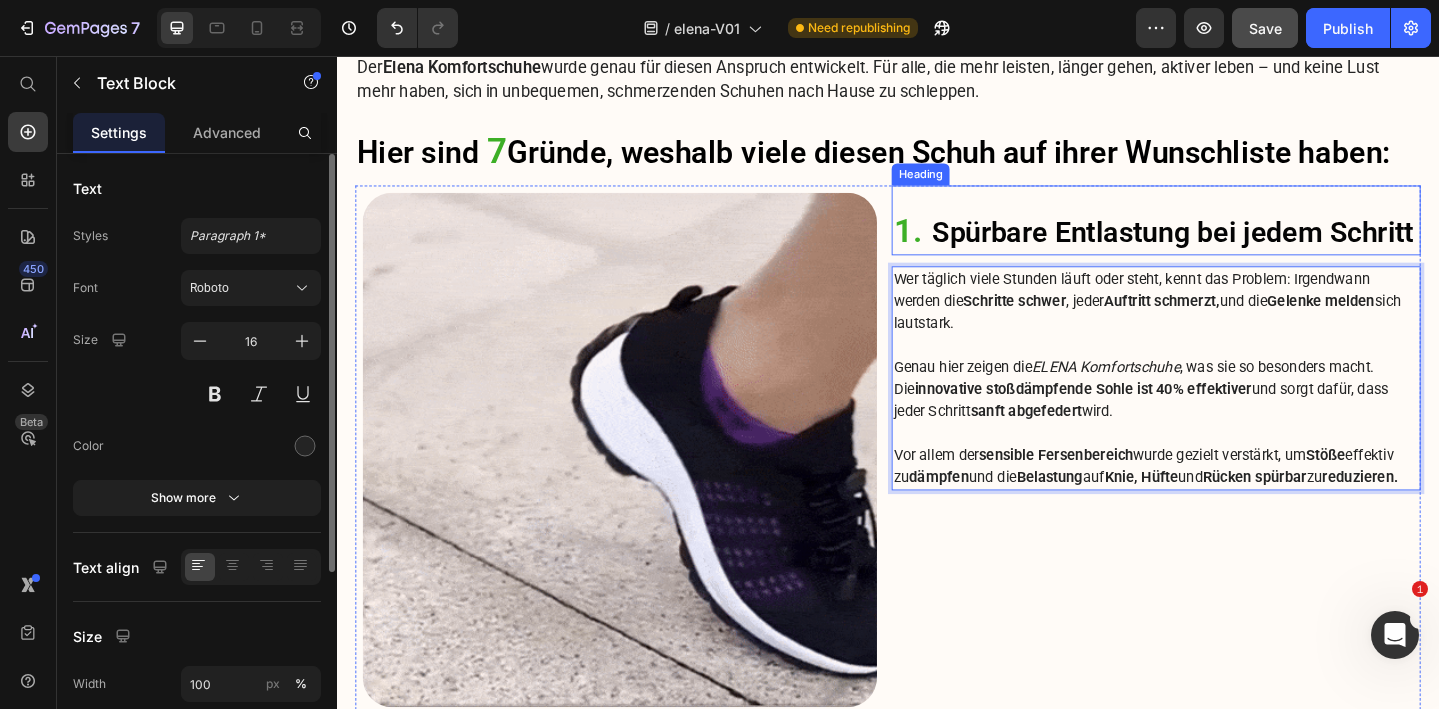 click on "Spürbare Entlastung bei jedem Schritt" at bounding box center (1247, 248) 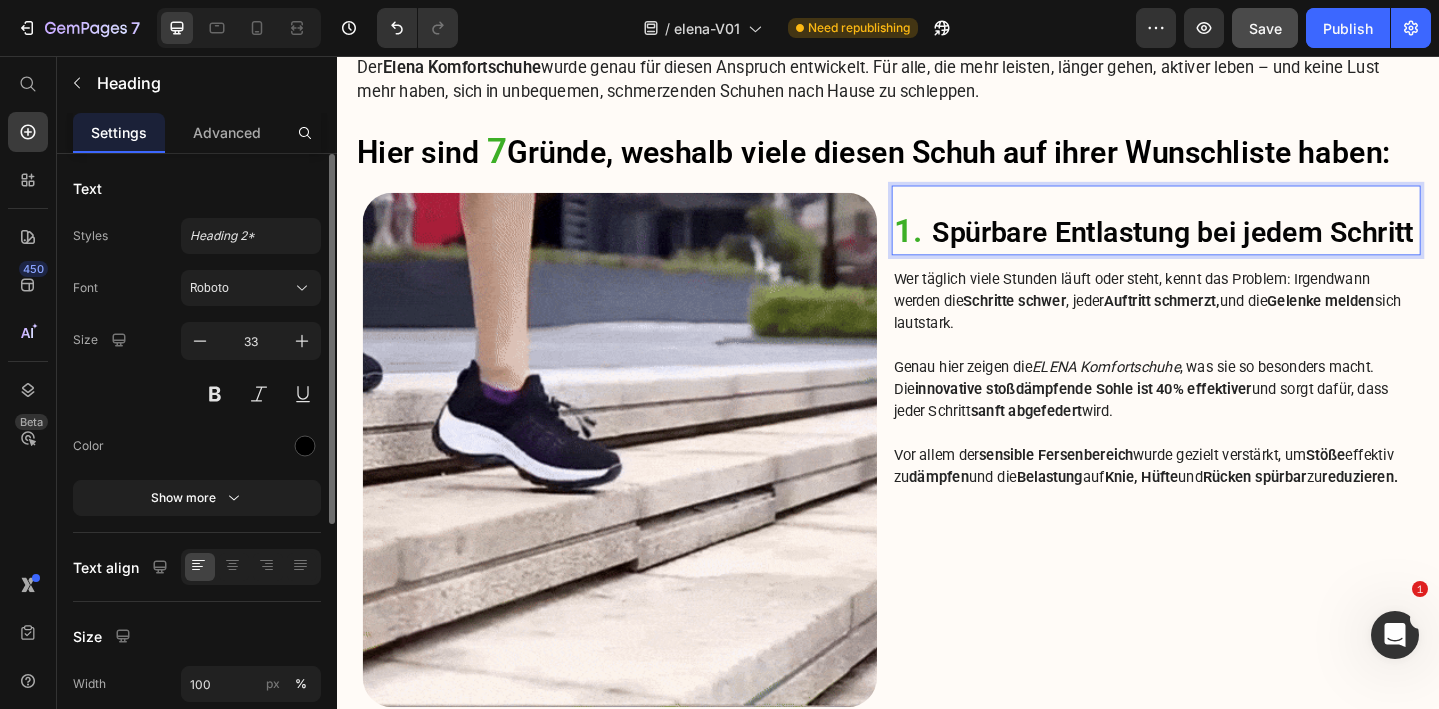 click on "Spürbare Entlastung bei jedem Schritt" at bounding box center (1247, 248) 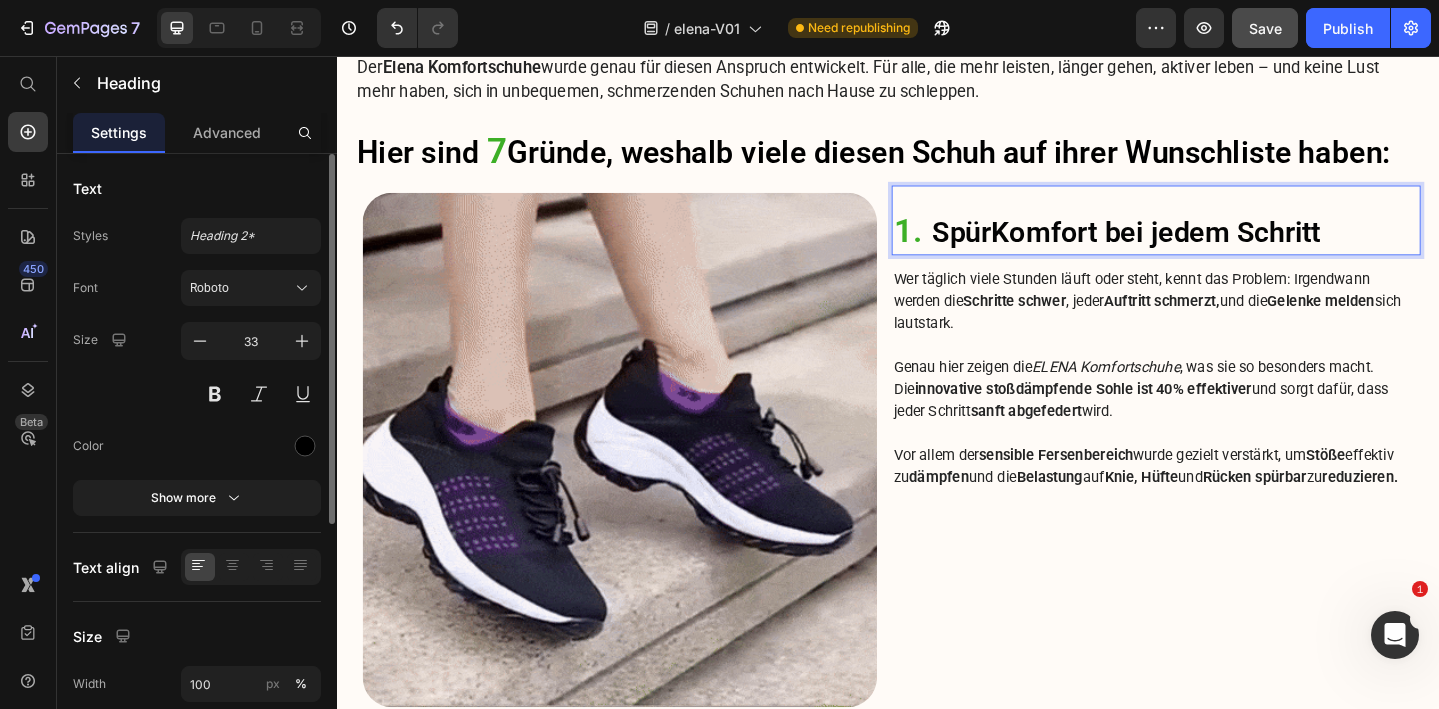 click on "SpürKomfort bei jedem Schritt" at bounding box center (1196, 248) 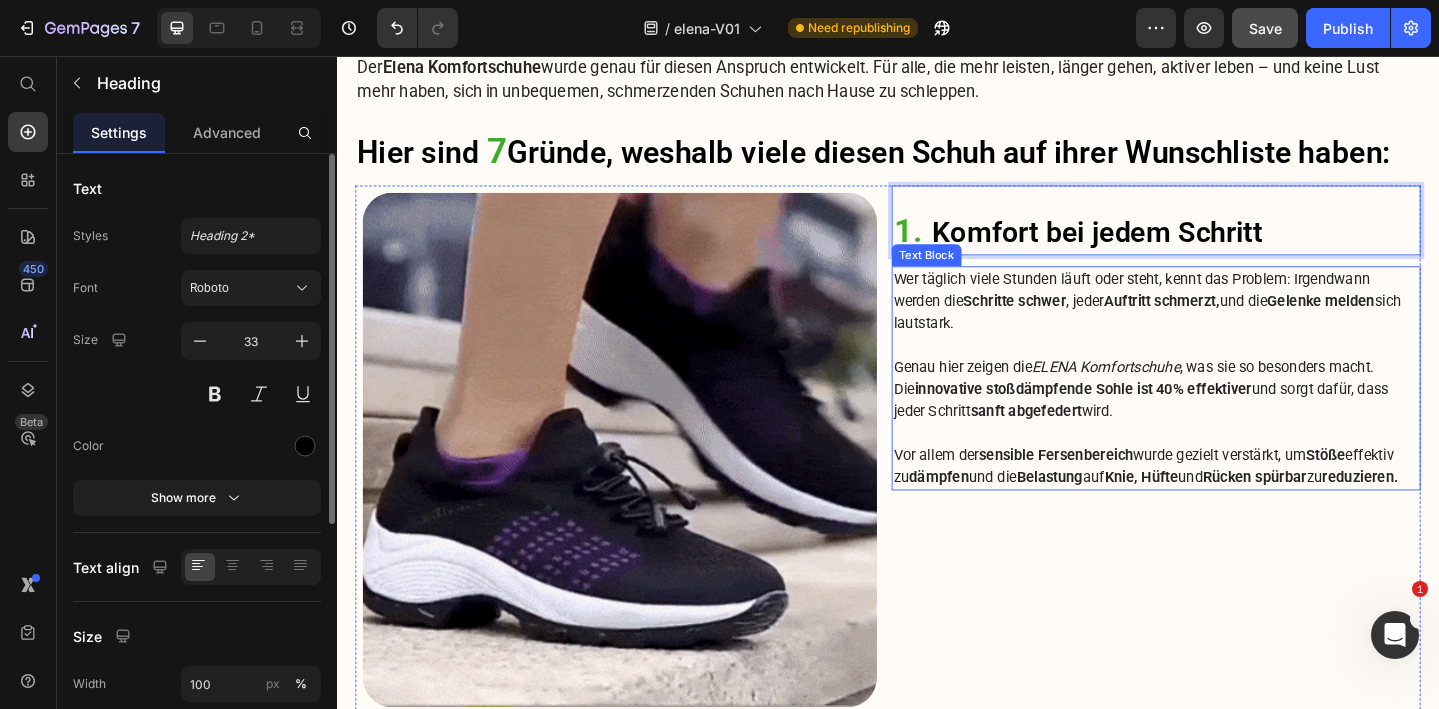 click on "Schritte schwer" at bounding box center [1075, 322] 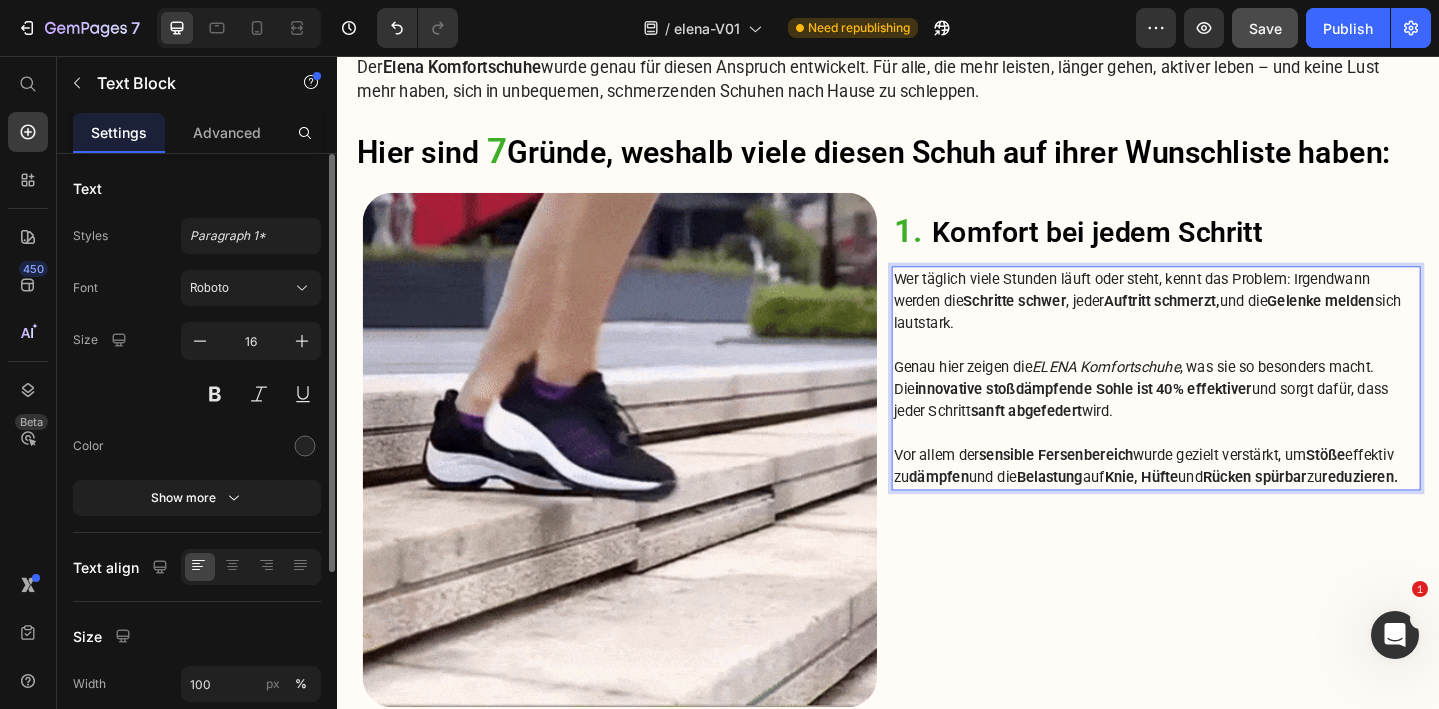 click on "Genau hier zeigen die  ELENA Komfortschuhe , was sie so besonders macht. Die  innovative stoßdämpfende Sohle ist 40% effektiver  und sorgt dafür, dass jeder Schritt  sanft abgefedert  wird." at bounding box center (1229, 419) 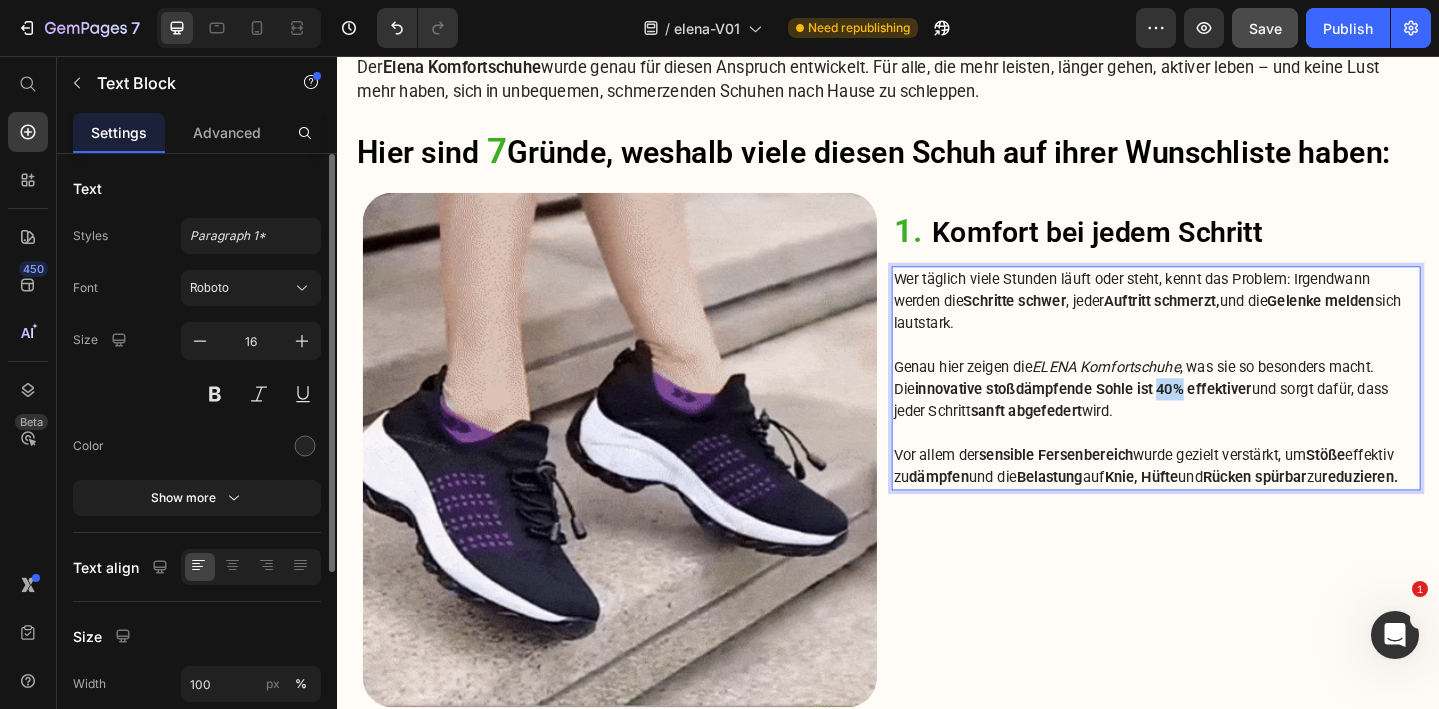 drag, startPoint x: 1206, startPoint y: 419, endPoint x: 1231, endPoint y: 417, distance: 25.079872 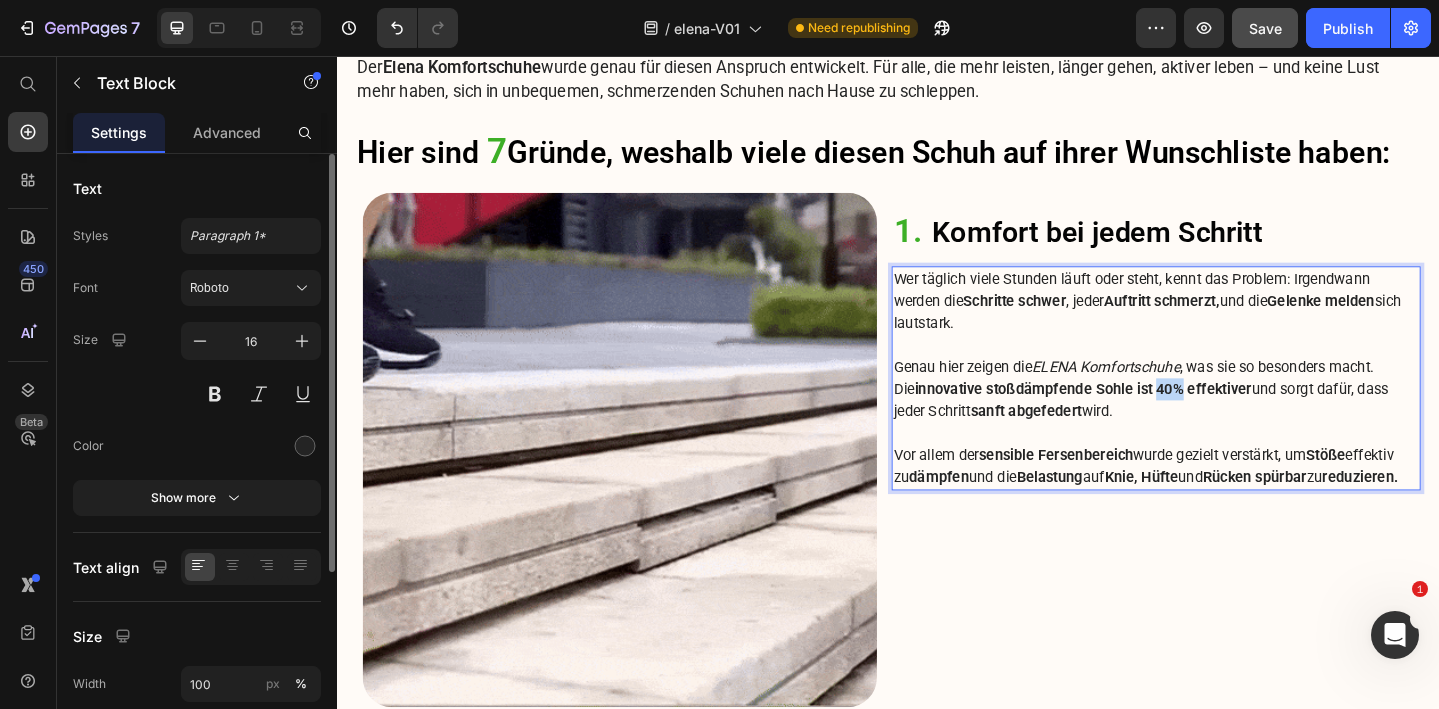 click on "innovative stoßdämpfende Sohle ist 40% effektiver" at bounding box center [1149, 418] 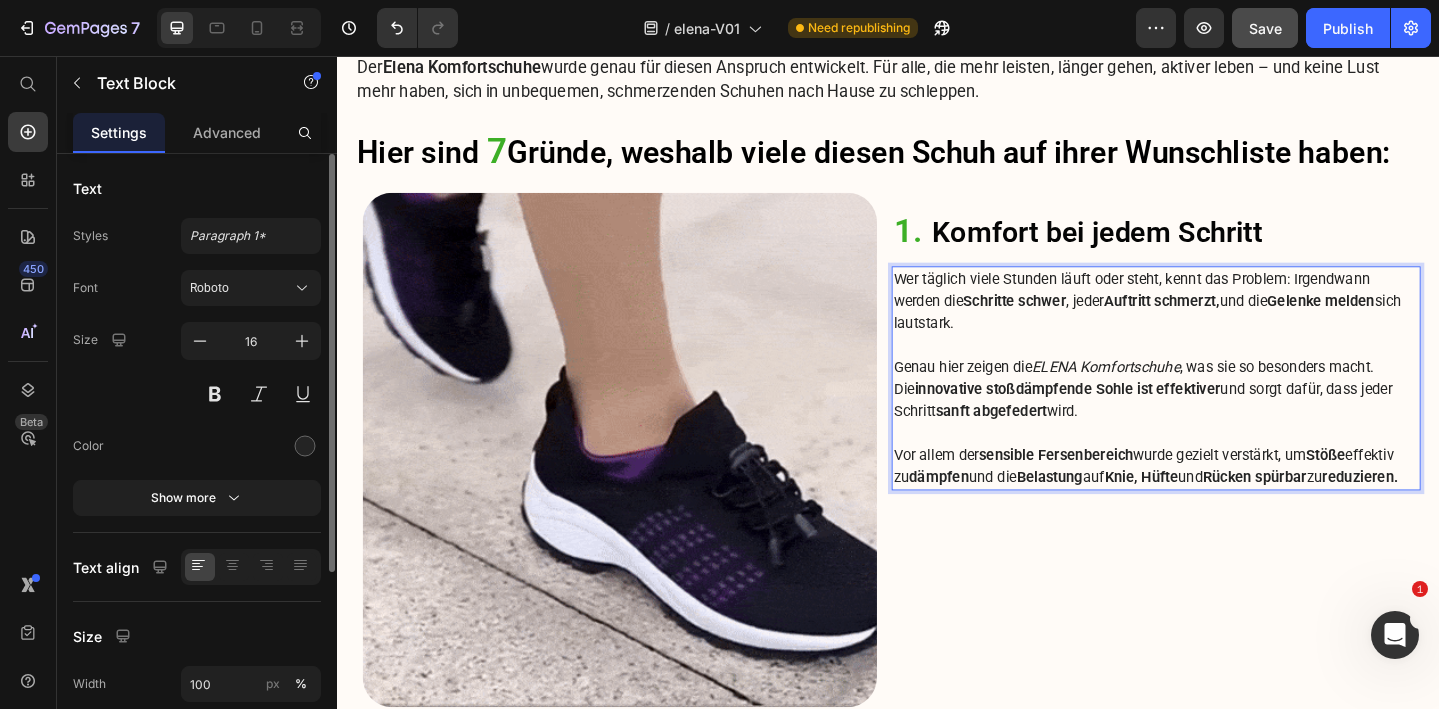 click on "innovative stoßdämpfende Sohle ist effektiver" at bounding box center [1132, 418] 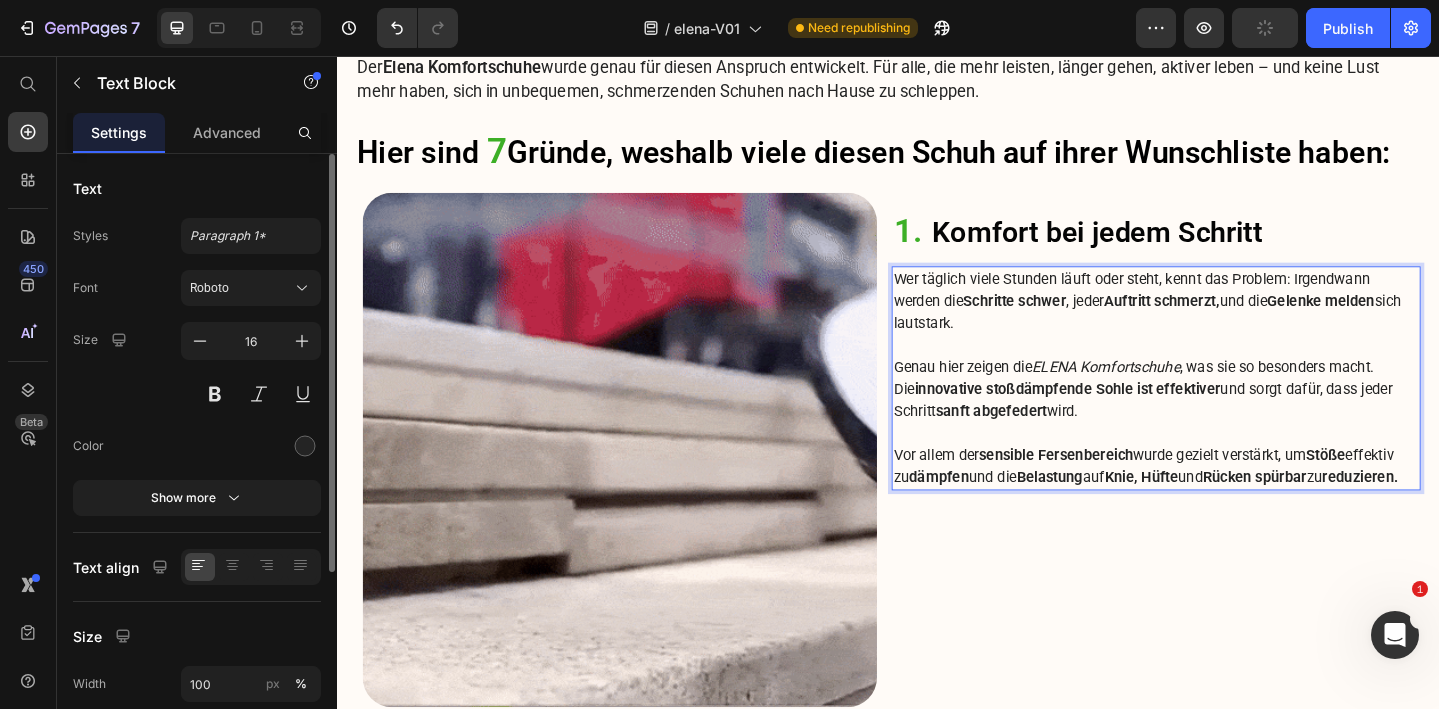 click on "innovative stoßdämpfende Sohle ist effektiver" at bounding box center [1132, 418] 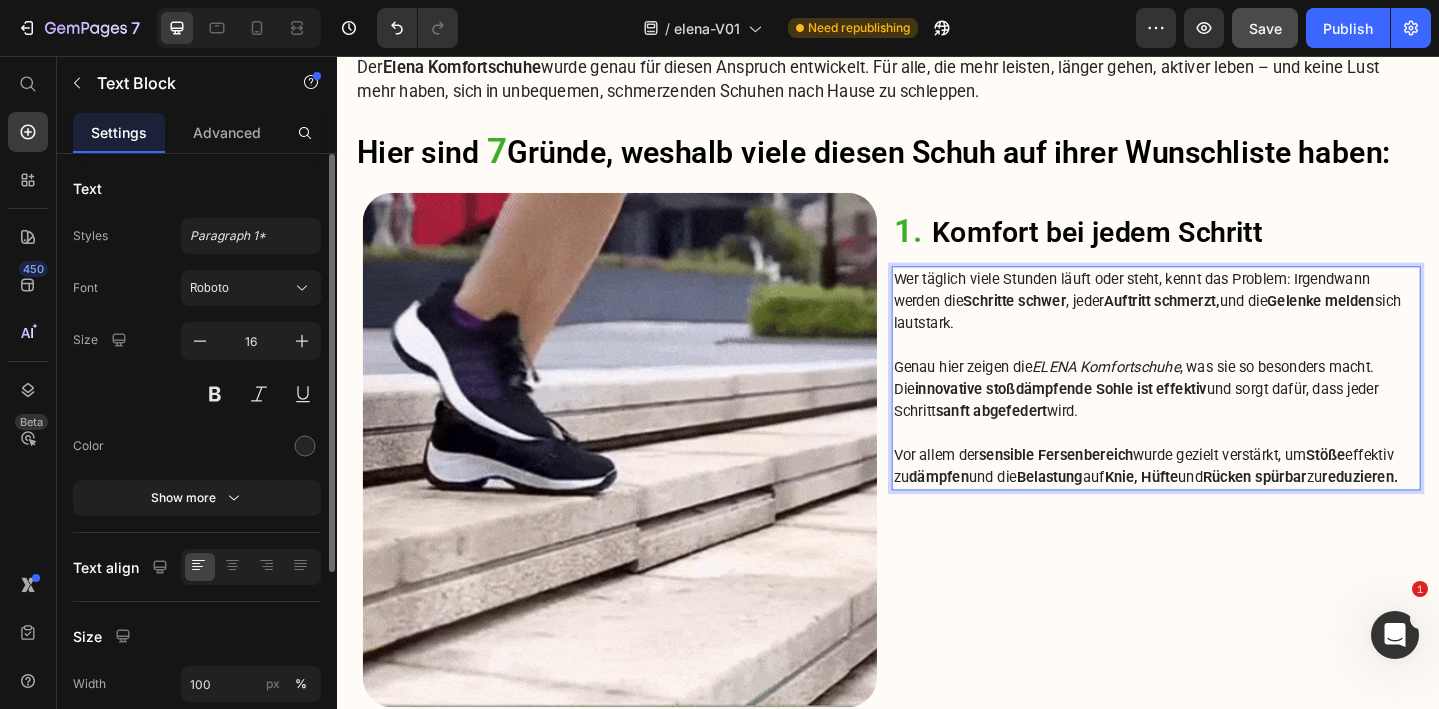 click on "innovative stoßdämpfende Sohle ist effektiv" at bounding box center [1125, 418] 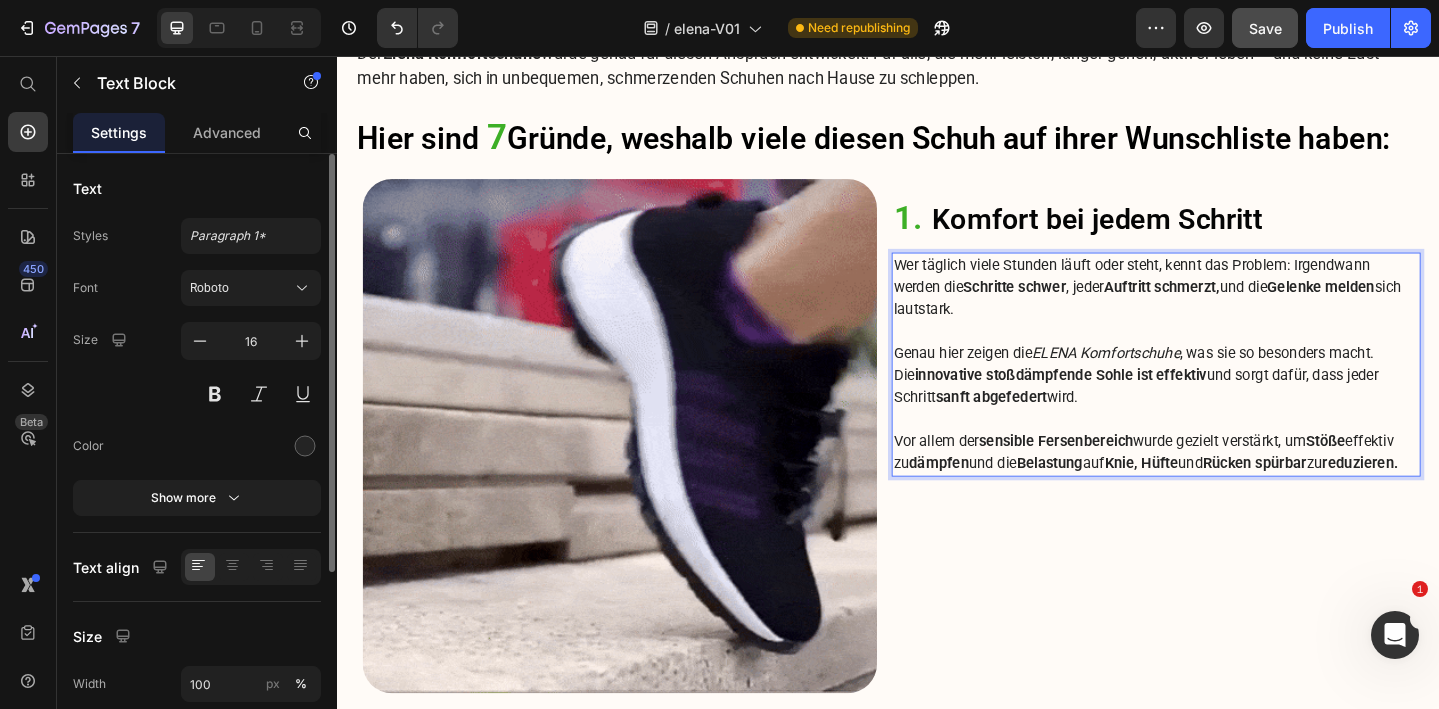scroll, scrollTop: 1484, scrollLeft: 0, axis: vertical 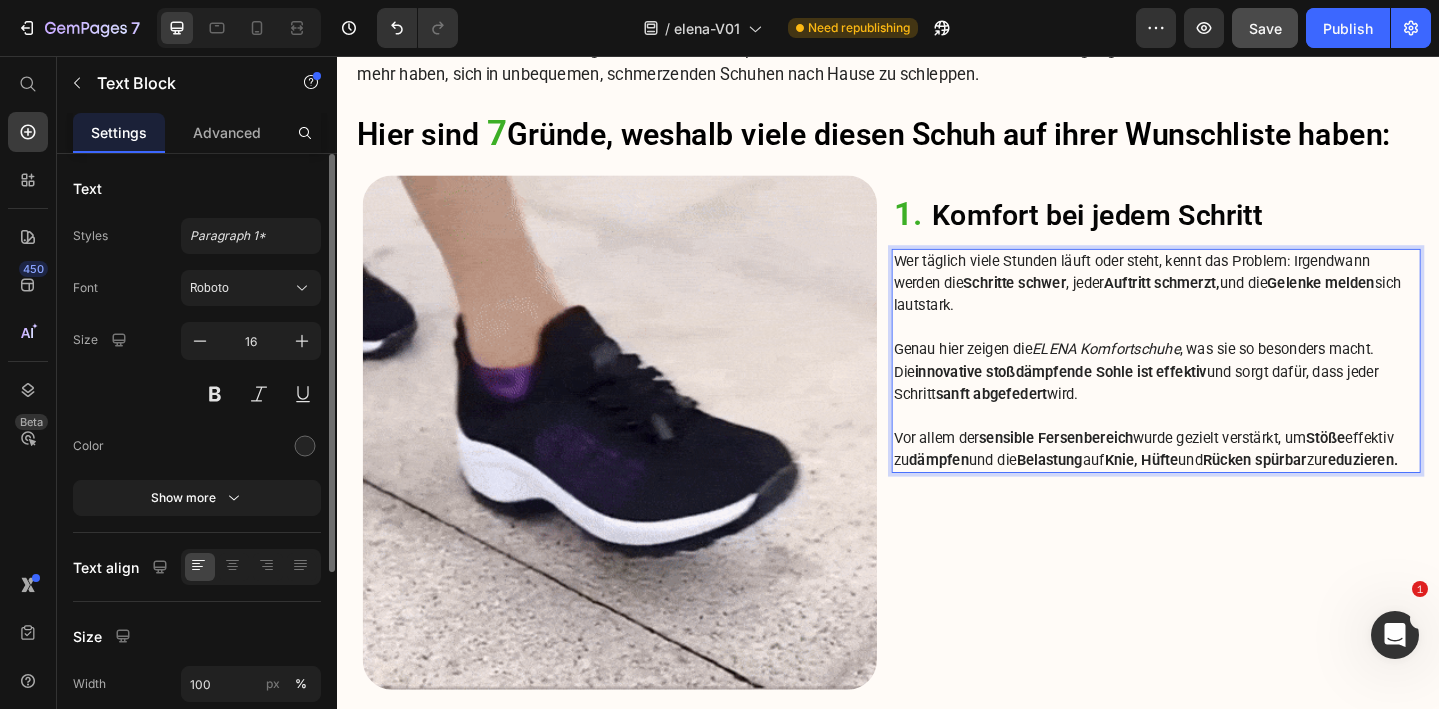 drag, startPoint x: 1417, startPoint y: 402, endPoint x: 1426, endPoint y: 422, distance: 21.931713 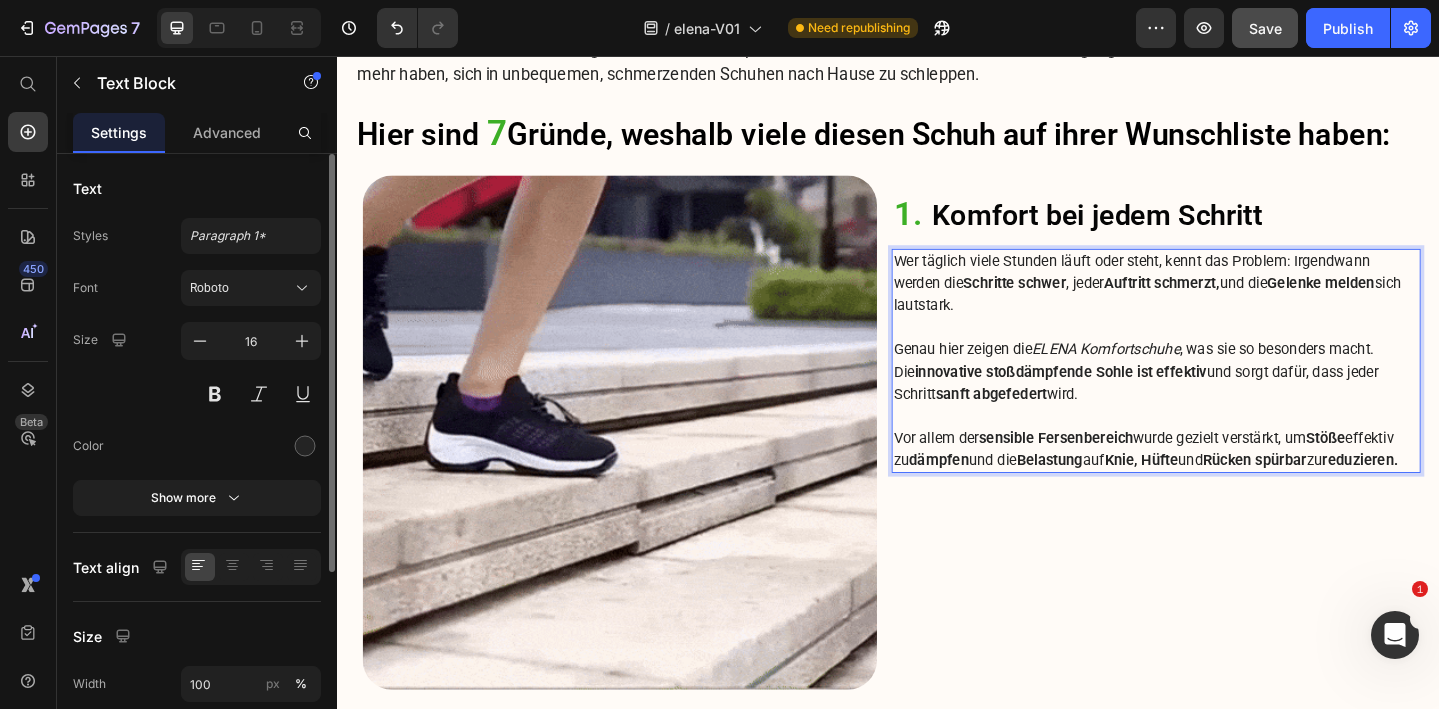 click on "Genau hier zeigen die  ELENA Komfortschuhe , was sie so besonders macht. Die  innovative stoßdämpfende Sohle ist effektiv  und sorgt dafür, dass jeder Schritt  sanft abgefedert  wird." at bounding box center (1229, 400) 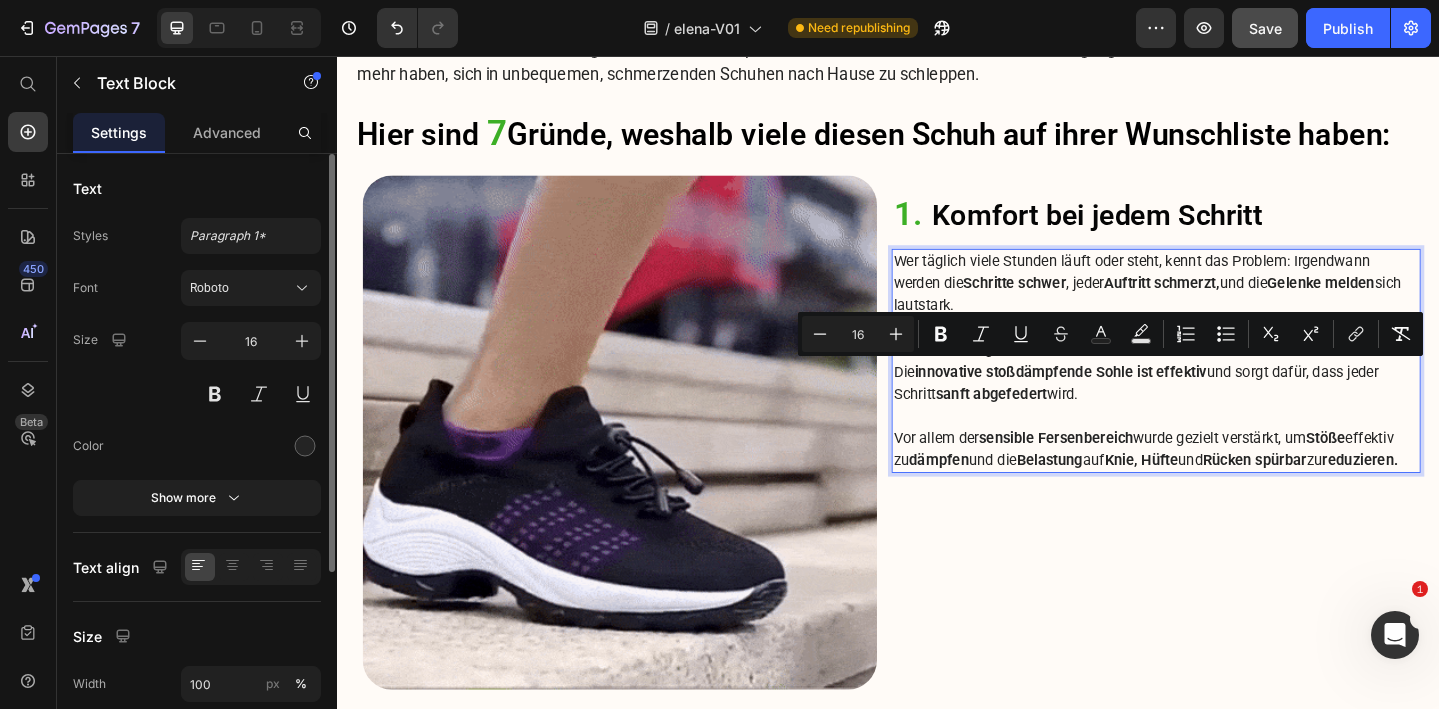 copy on "eder Schritt  sanft abgefedert  wird." 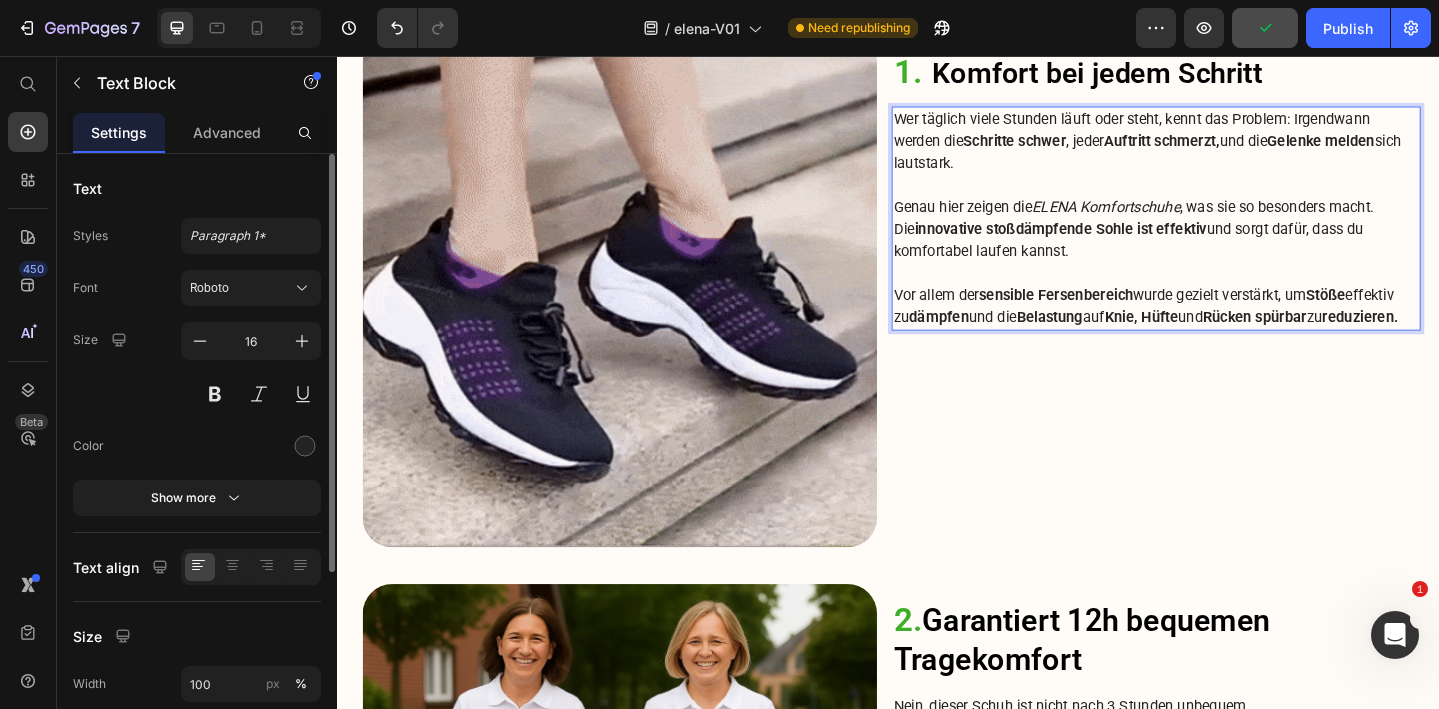 scroll, scrollTop: 1649, scrollLeft: 0, axis: vertical 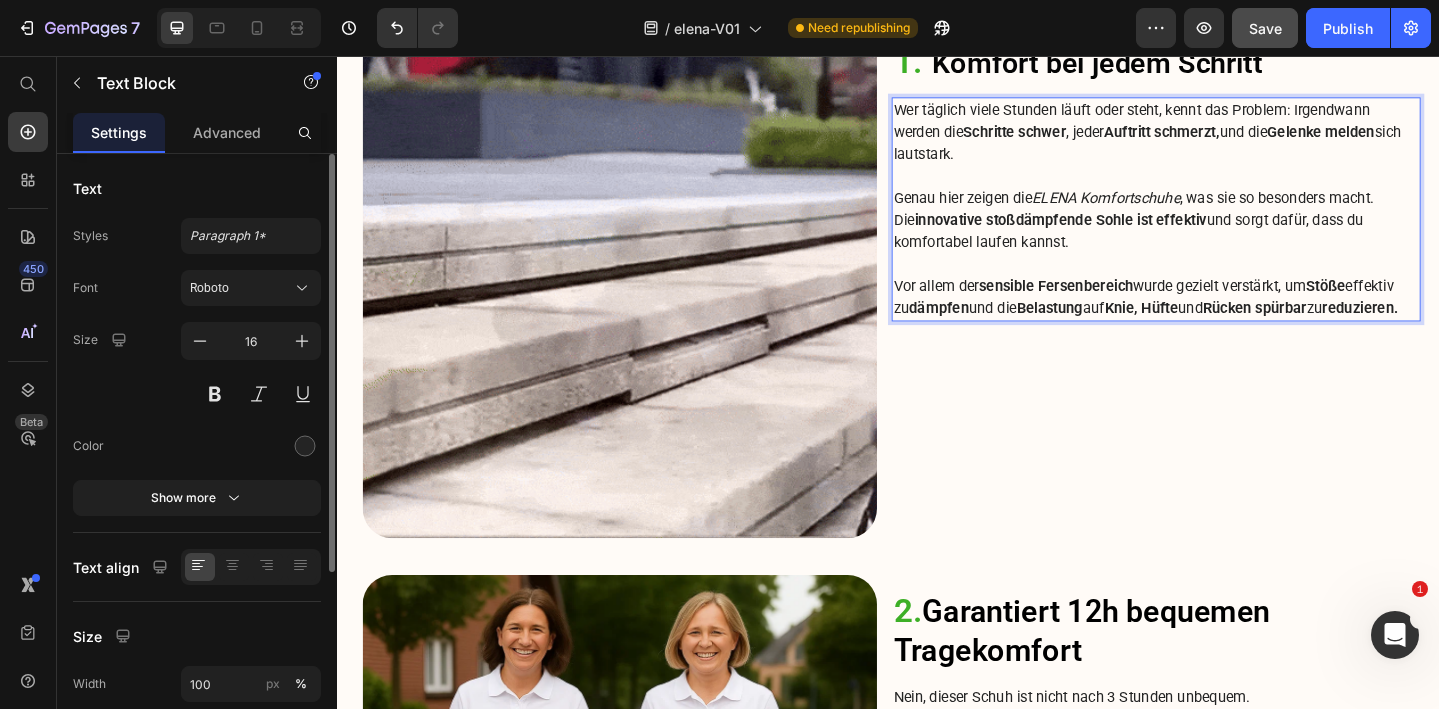 click on "Vor allem der  sensible Fersenbereich  wurde gezielt verstärkt, um  Stöße  effektiv zu  dämpfen  und die  Belastung  auf  Knie, Hüfte  und  Rücken spürbar  zu  reduzieren." at bounding box center [1229, 319] 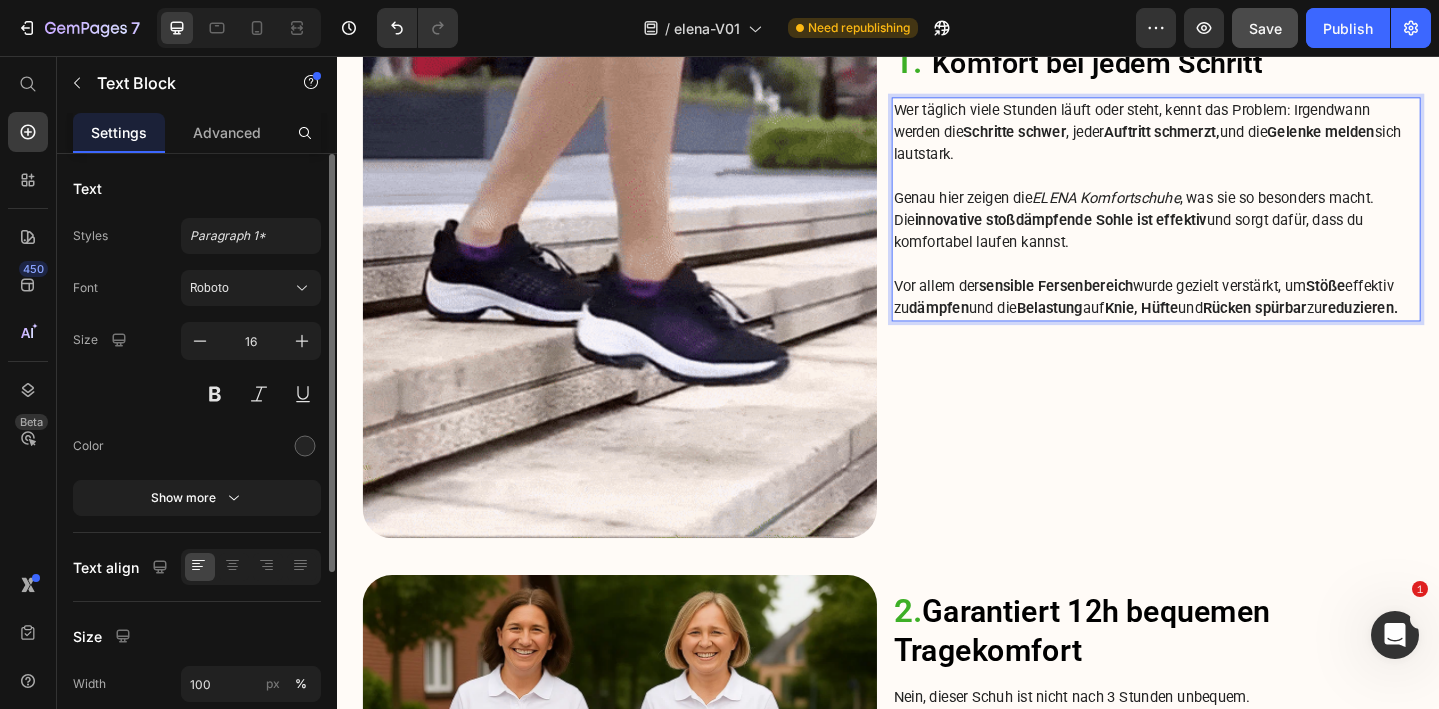 click on "Vor allem der  sensible Fersenbereich  wurde gezielt verstärkt, um  Stöße  effektiv zu  dämpfen  und die  Belastung  auf  Knie, Hüfte  und  Rücken spürbar  zu  reduzieren." at bounding box center (1229, 319) 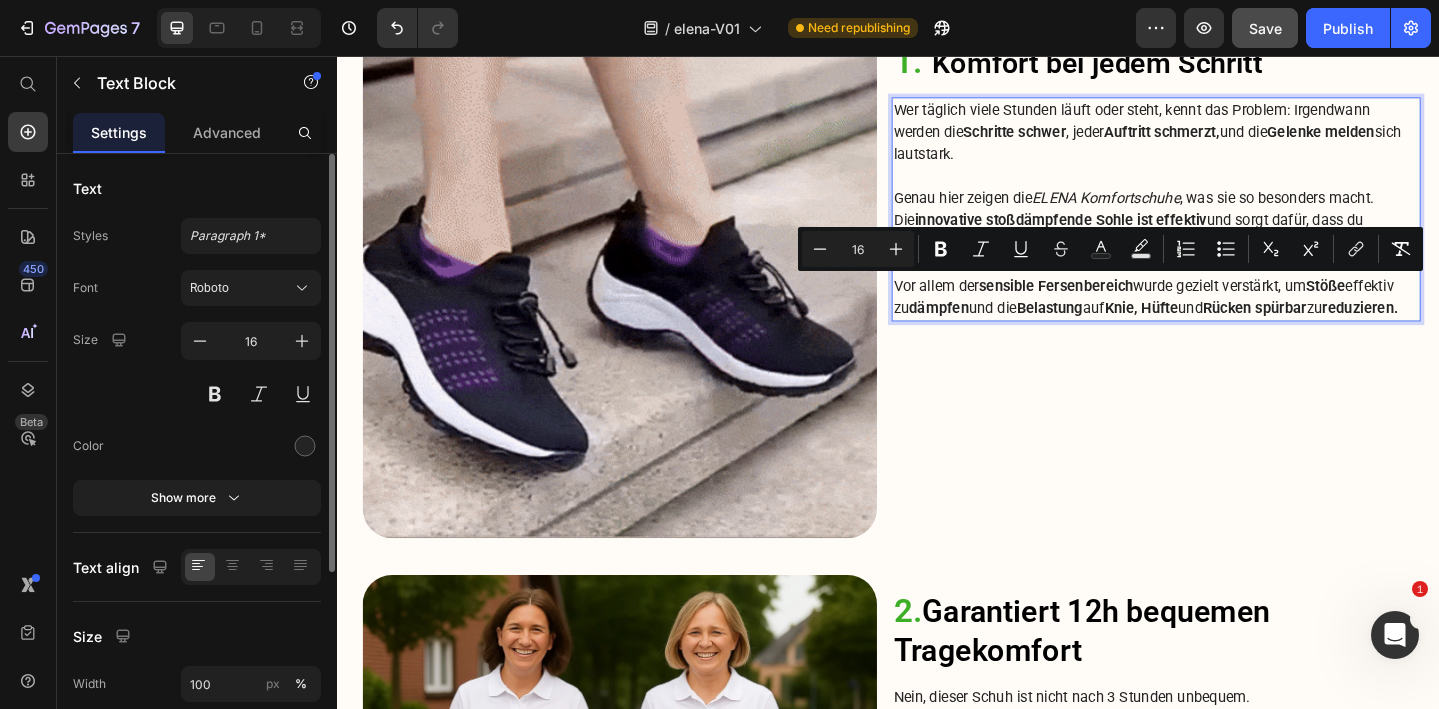 drag, startPoint x: 1141, startPoint y: 351, endPoint x: 1378, endPoint y: 302, distance: 242.01239 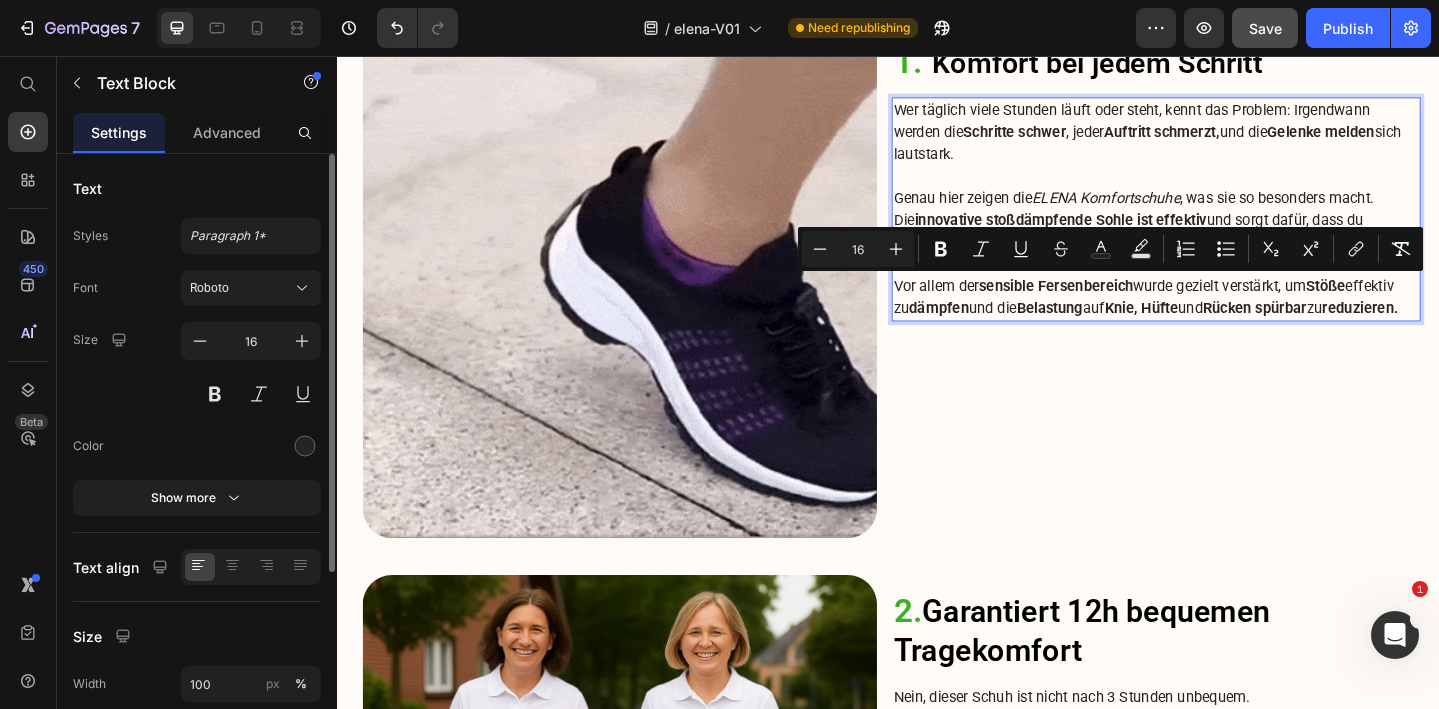 click on "Vor allem der  sensible Fersenbereich  wurde gezielt verstärkt, um  Stöße  effektiv zu  dämpfen  und die  Belastung  auf  Knie, Hüfte  und  Rücken spürbar  zu  reduzieren." at bounding box center (1229, 319) 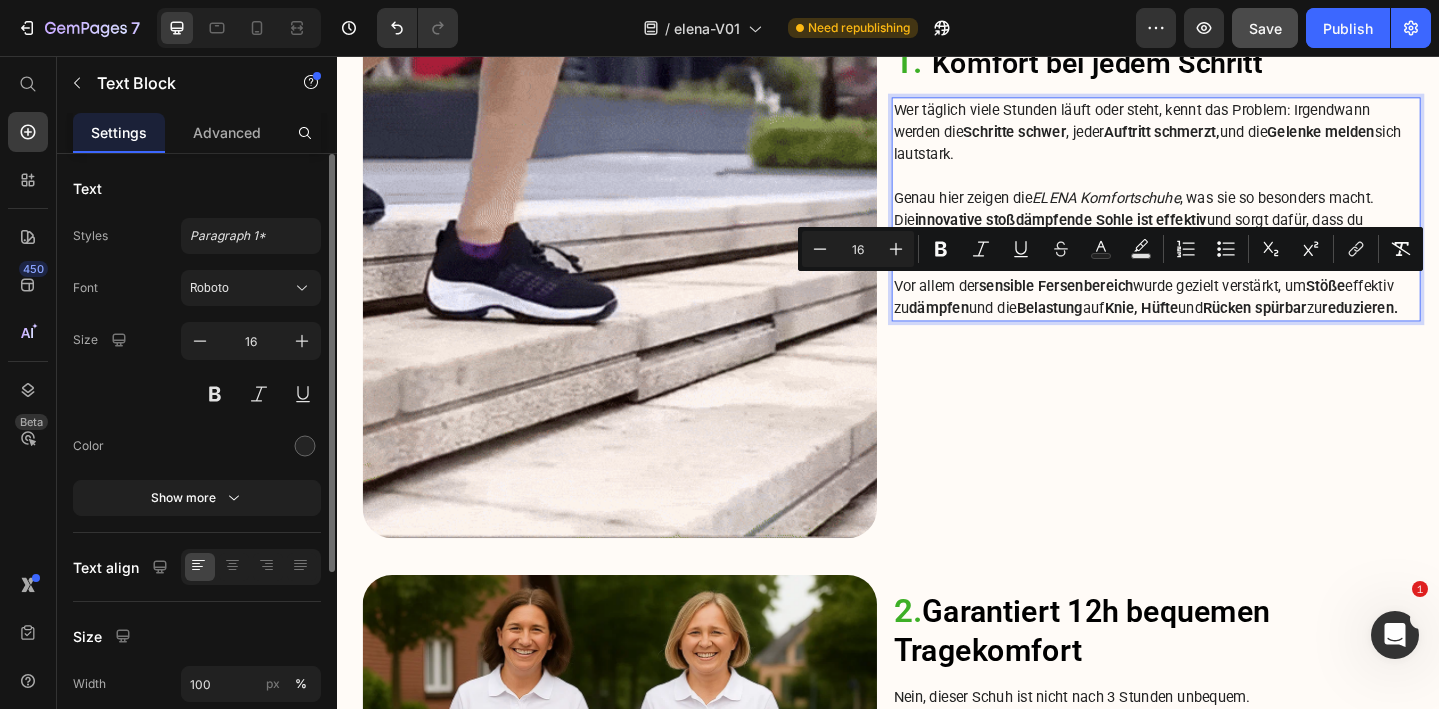 copy on "um  Stöße  effektiv zu  dämpfen  und die  Belastung  auf  Knie, Hüfte  und  Rücken spürbar  zu  reduzieren." 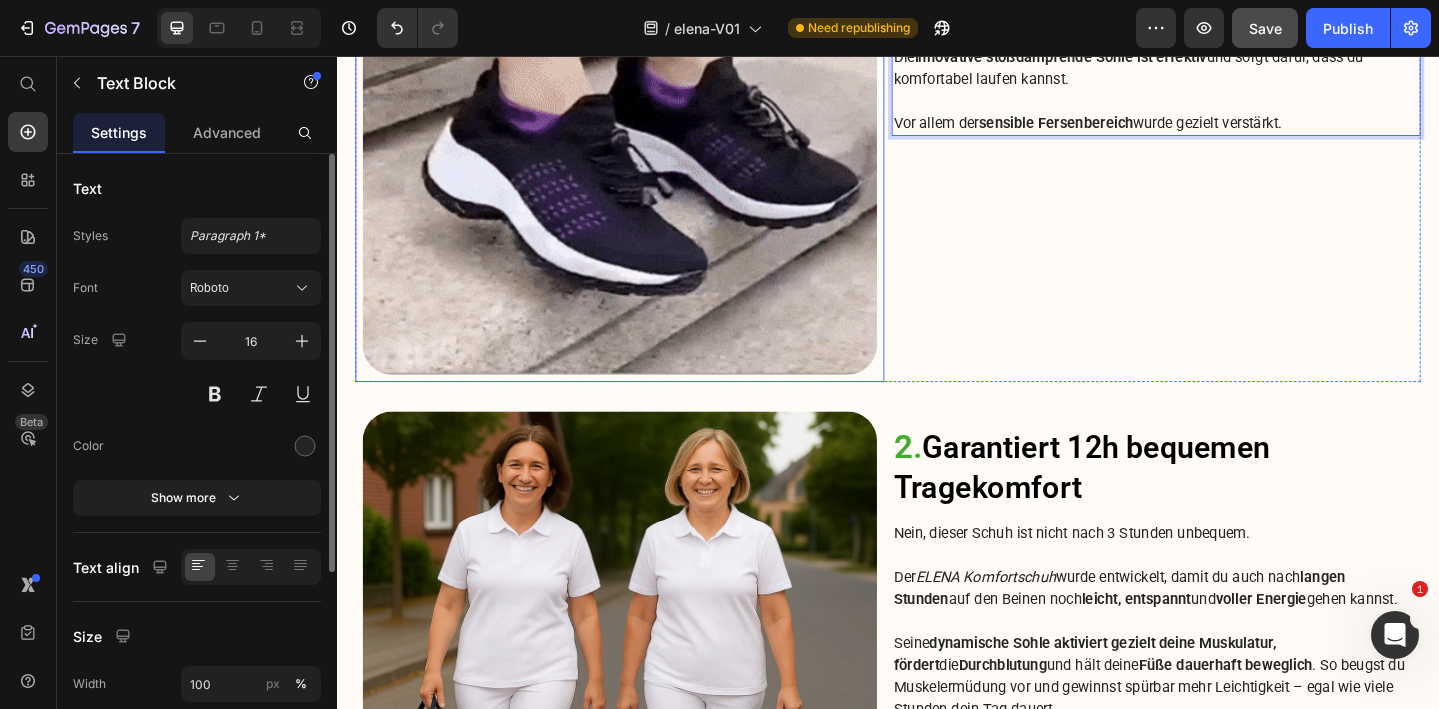 scroll, scrollTop: 1955, scrollLeft: 0, axis: vertical 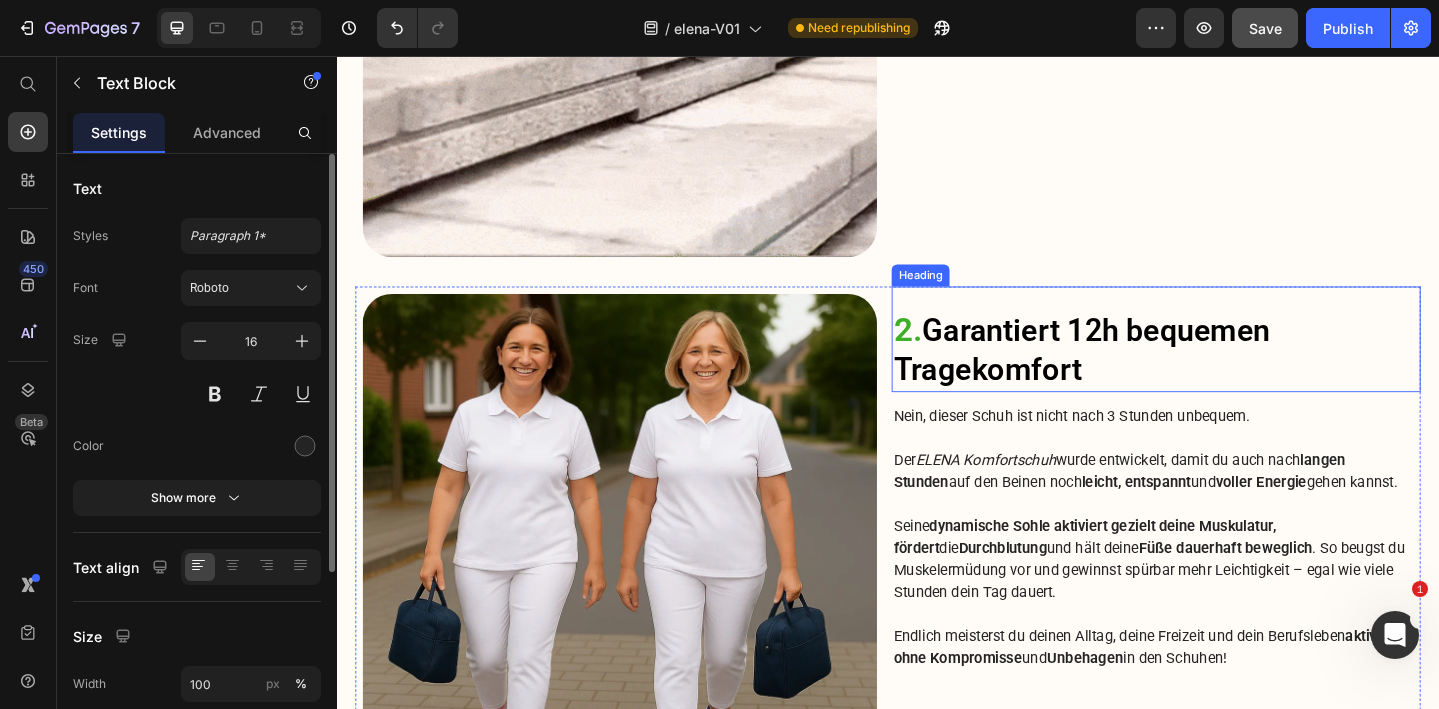 click on "2.  Garantiert 12h bequemen Tragekomfort" at bounding box center [1229, 376] 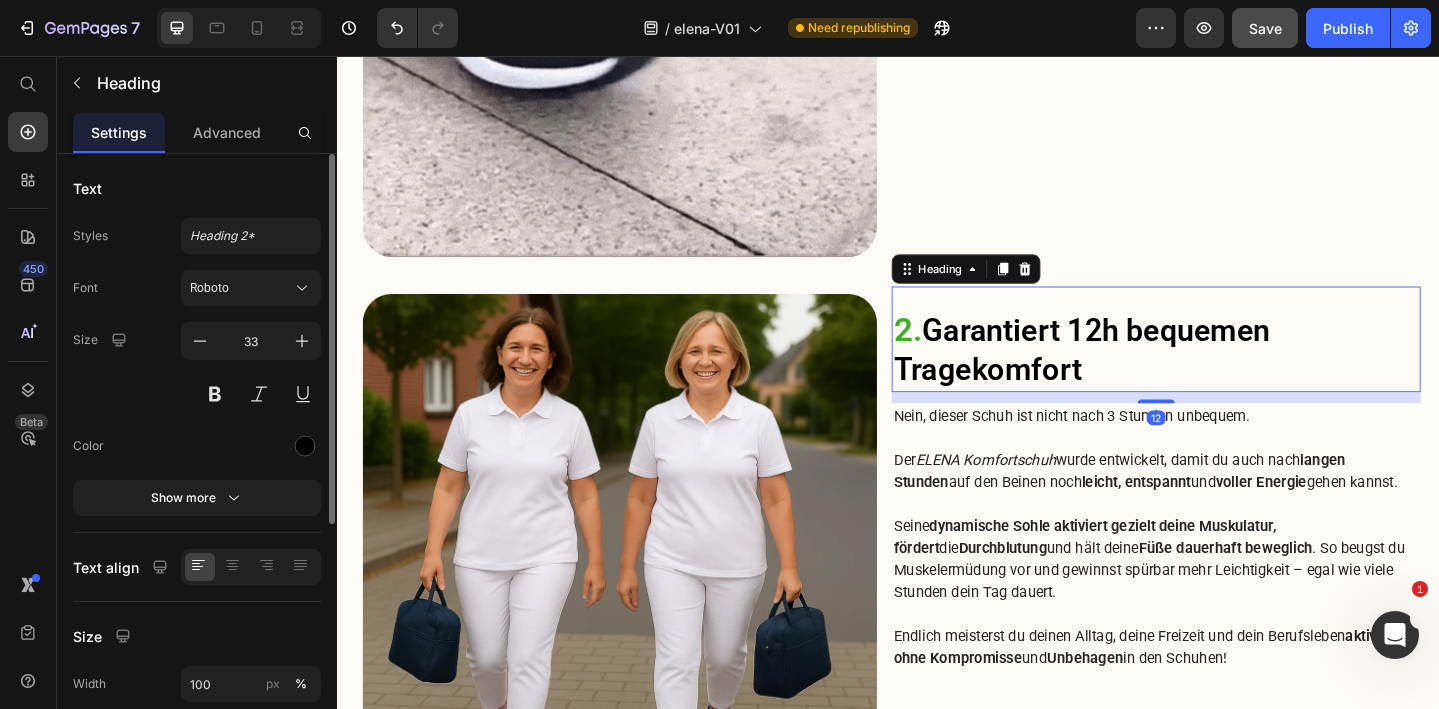 click on "2.  Garantiert 12h bequemen Tragekomfort" at bounding box center [1229, 376] 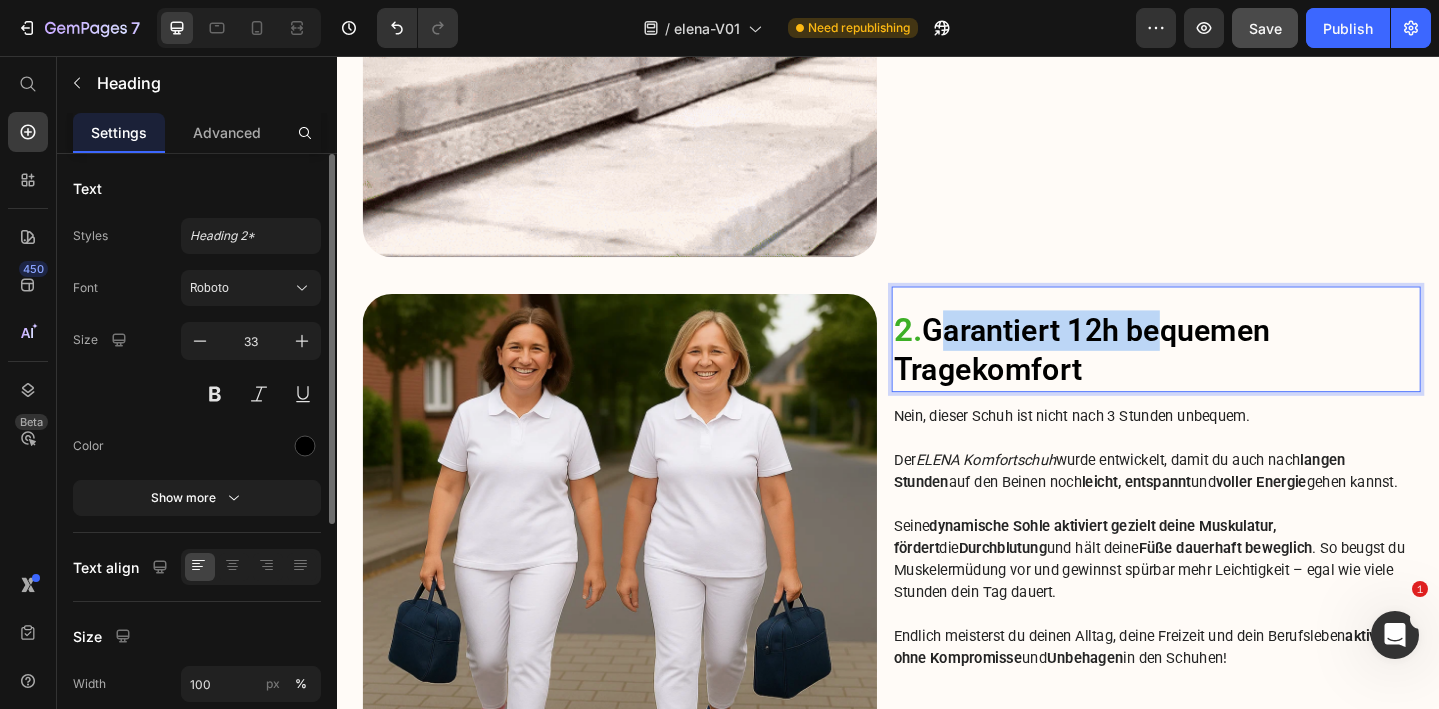 drag, startPoint x: 987, startPoint y: 359, endPoint x: 1214, endPoint y: 360, distance: 227.0022 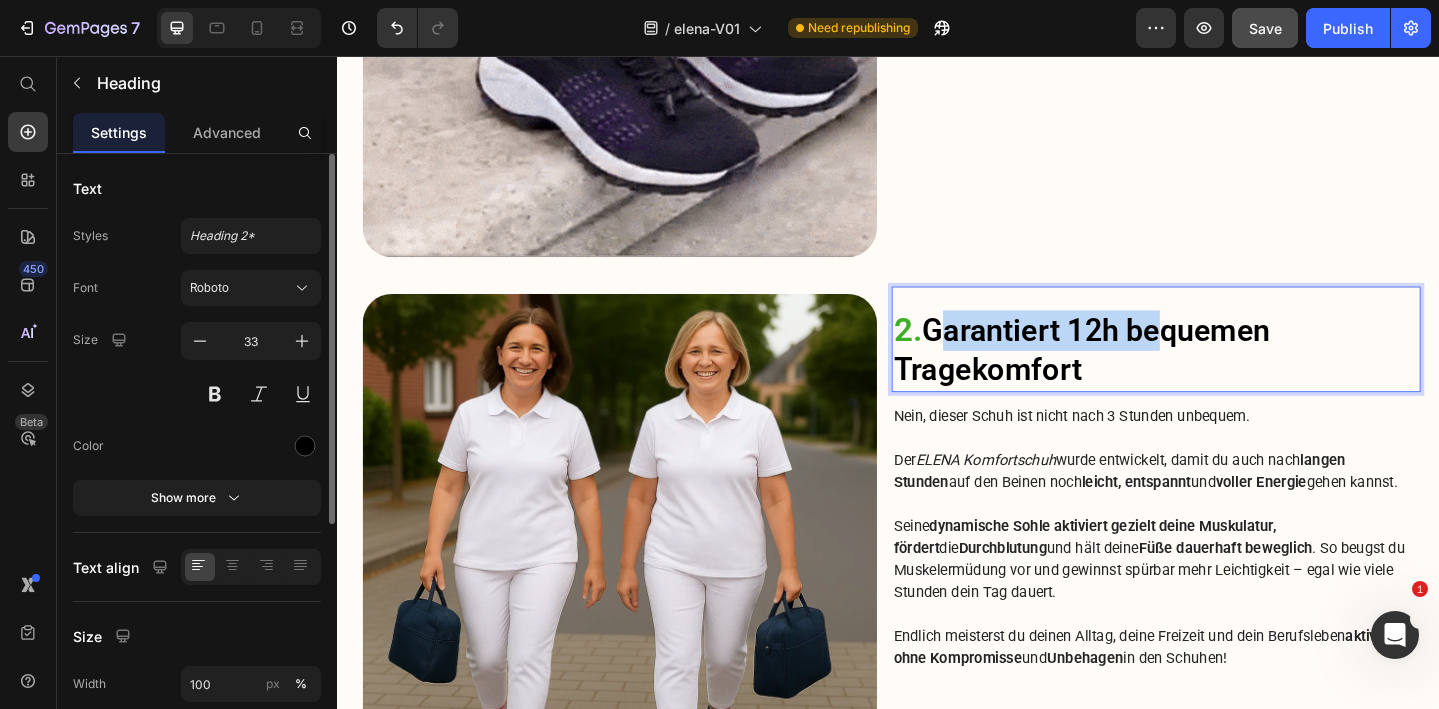 click on "2.  Garantiert 12h bequemen Tragekomfort" at bounding box center [1229, 376] 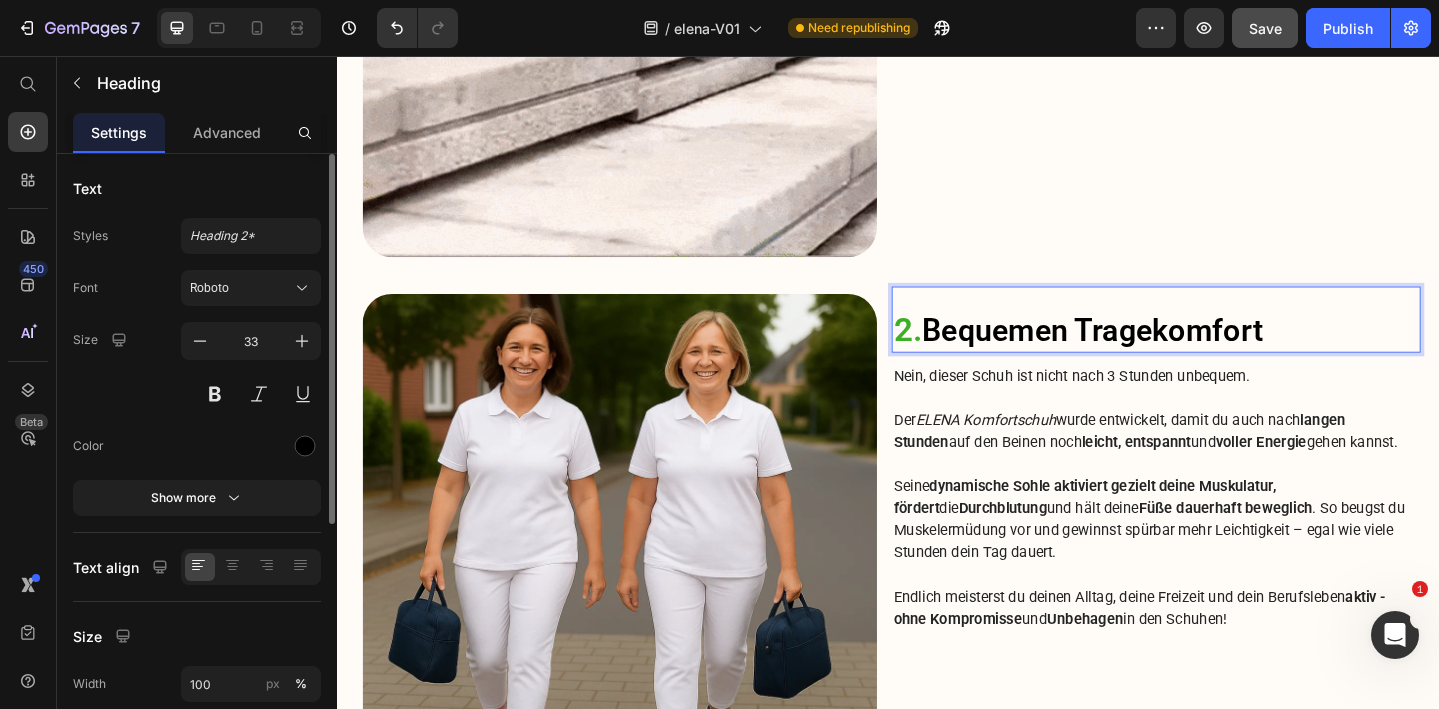click on "2.  Bequemen Tragekomfort" at bounding box center (1229, 355) 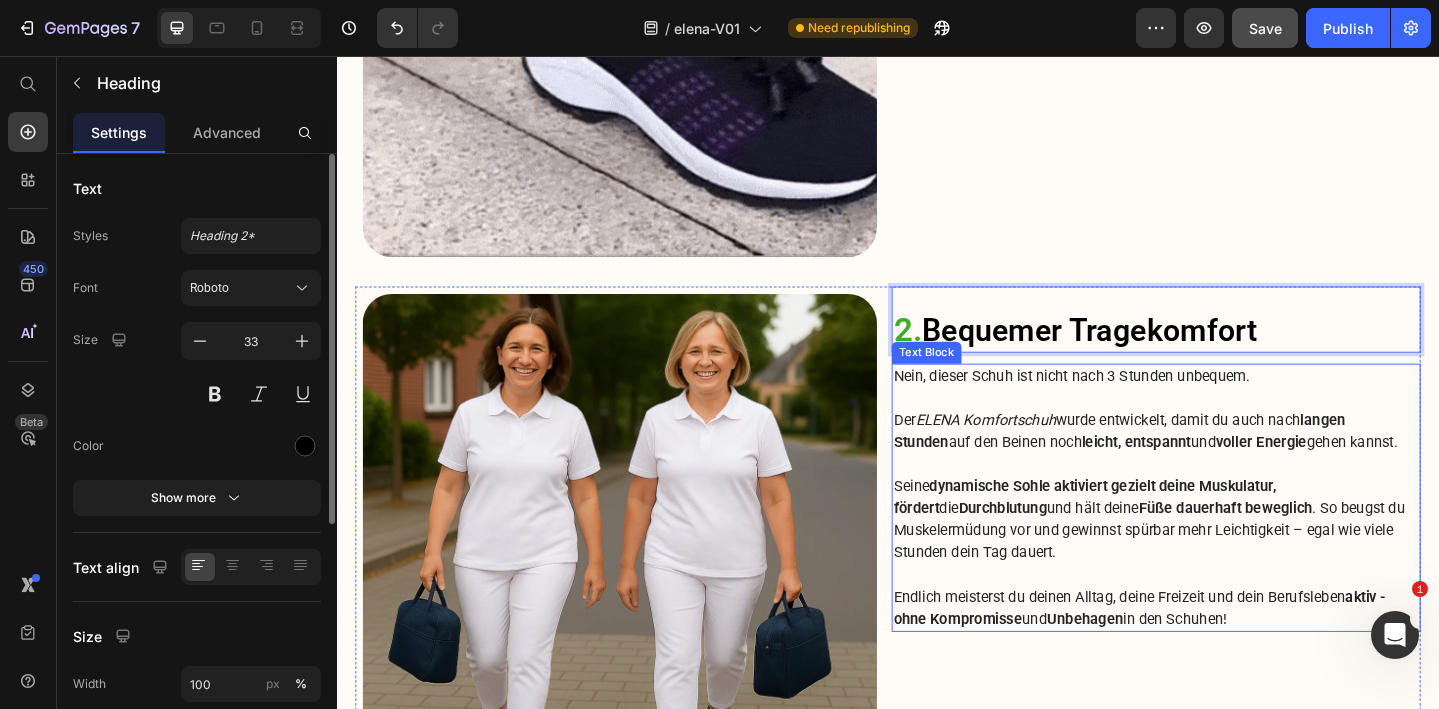 click on "Seine  dynamische Sohle aktiviert gezielt deine Muskulatur,   fördert  die  Durchblutung  und hält deine  Füße dauerhaft beweglich . So beugst du Muskelermüdung vor und gewinnst spürbar mehr Leichtigkeit – egal wie viele Stunden dein Tag dauert." at bounding box center (1229, 561) 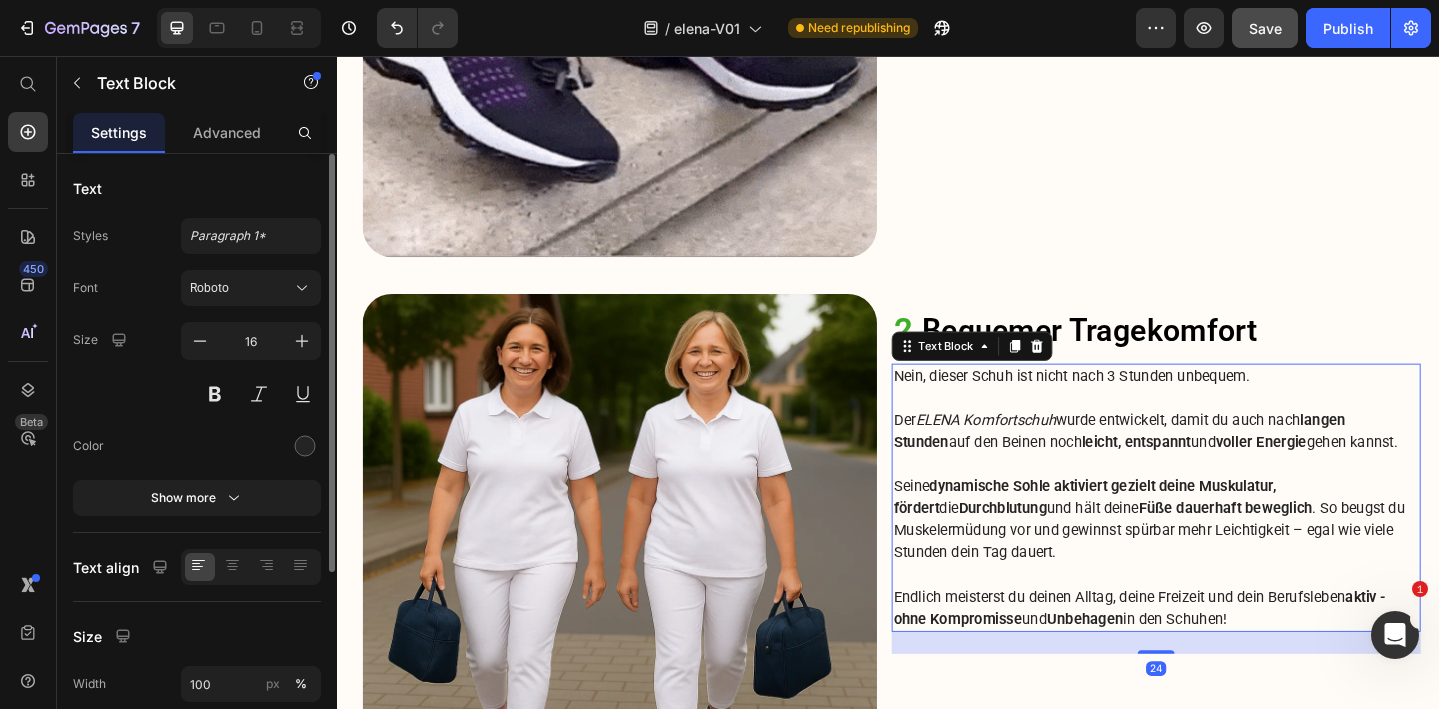 click on "Endlich meisterst du deinen Alltag, deine Freizeit und dein Berufsleben  aktiv - ohne Kompromisse  und  Unbehagen  in den Schuhen!" at bounding box center [1229, 657] 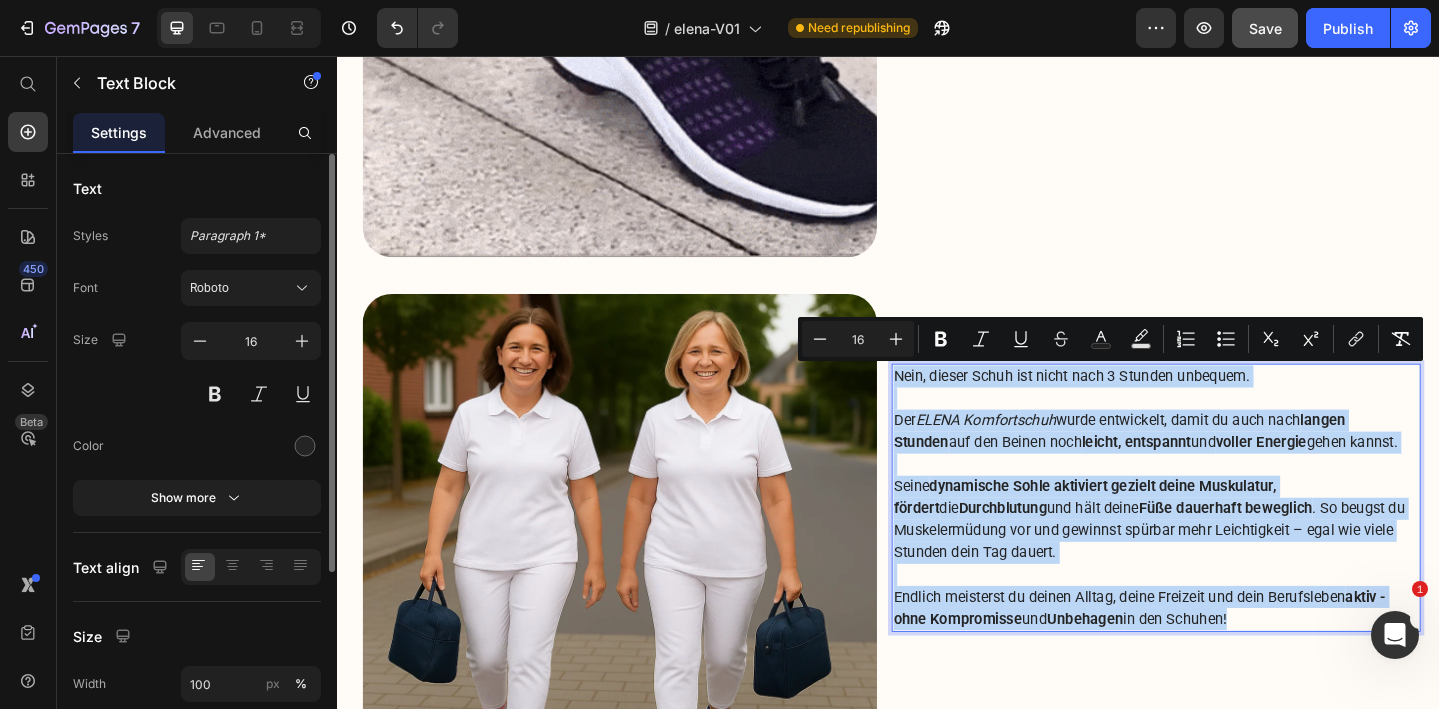 drag, startPoint x: 1340, startPoint y: 669, endPoint x: 944, endPoint y: 406, distance: 475.37878 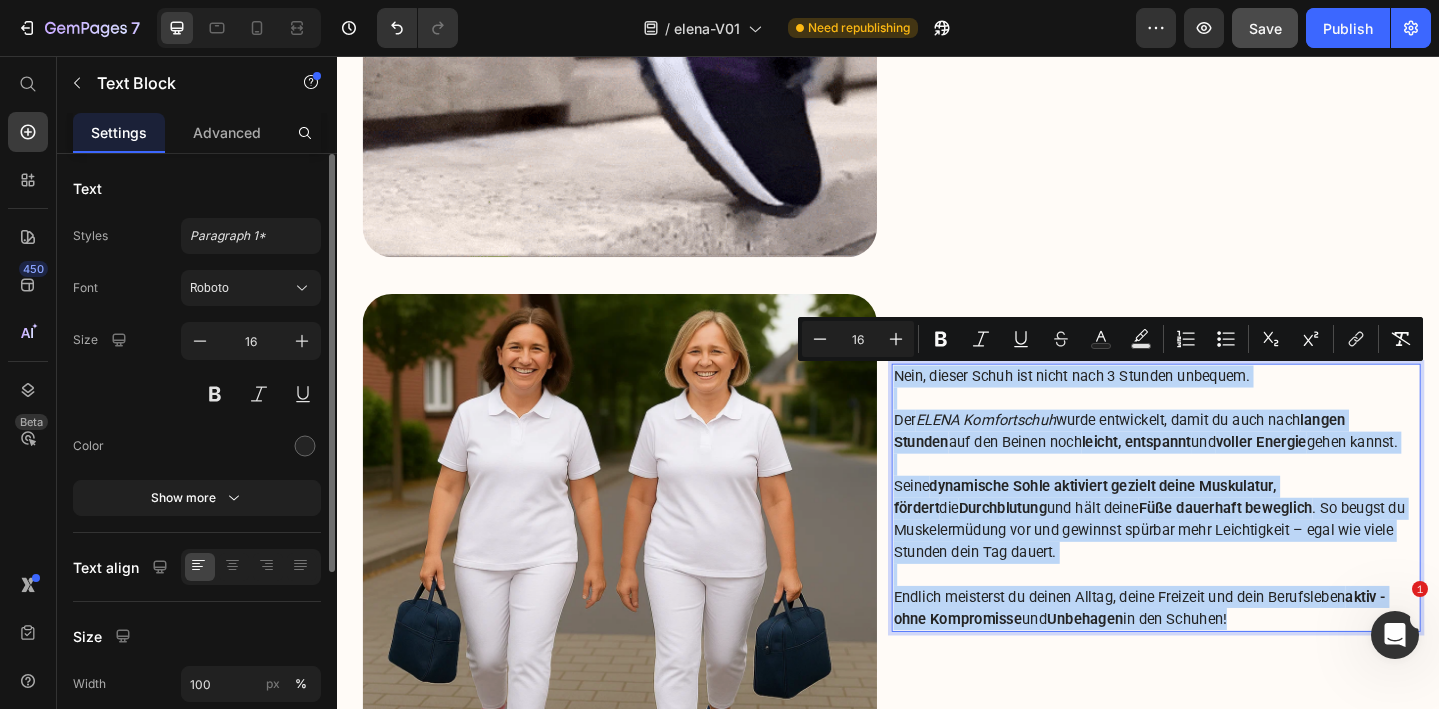 click on "Nein, dieser Schuh ist nicht nach 3 Stunden unbequem.  Der  ELENA Komfortschuh  wurde entwickelt, damit du auch nach  langen Stunden  auf den Beinen noch  leicht, entspannt  und  voller Energie  gehen kannst.  Seine  dynamische Sohle aktiviert gezielt deine Muskulatur,   fördert  die  Durchblutung  und hält deine  Füße dauerhaft beweglich . So beugst du Muskelermüdung vor und gewinnst spürbar mehr Leichtigkeit – egal wie viele Stunden dein Tag dauert. Endlich meisterst du deinen Alltag, deine Freizeit und dein Berufsleben  aktiv - ohne Kompromisse  und  Unbehagen  in den Schuhen!" at bounding box center [1229, 537] 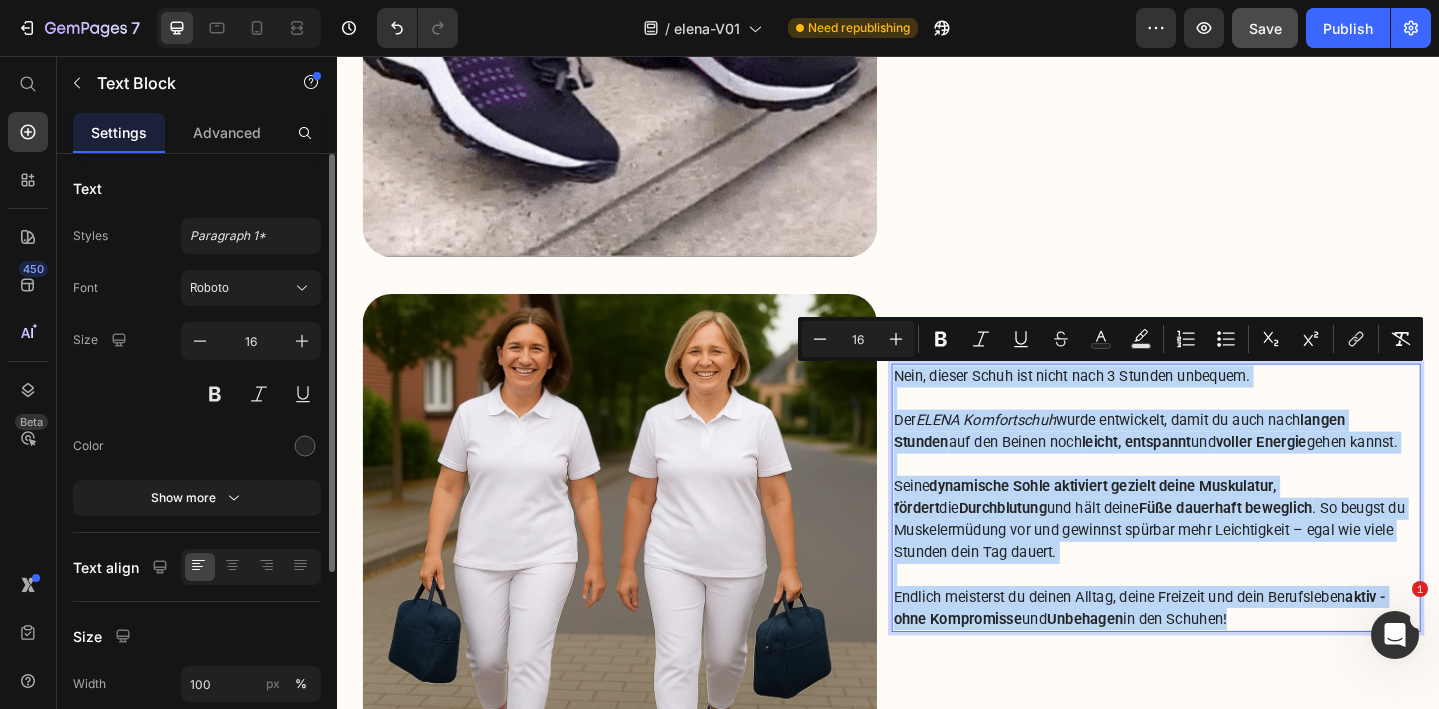 copy on "Nein, dieser Schuh ist nicht nach 3 Stunden unbequem.  Der  ELENA Komfortschuh  wurde entwickelt, damit du auch nach  langen Stunden  auf den Beinen noch  leicht, entspannt  und  voller Energie  gehen kannst.  Seine  dynamische Sohle aktiviert gezielt deine Muskulatur,   fördert  die  Durchblutung  und hält deine  Füße dauerhaft beweglich . So beugst du Muskelermüdung vor und gewinnst spürbar mehr Leichtigkeit – egal wie viele Stunden dein Tag dauert. Endlich meisterst du deinen Alltag, deine Freizeit und dein Berufsleben  aktiv - ohne Kompromisse  und  Unbehagen  in den Schuhen!" 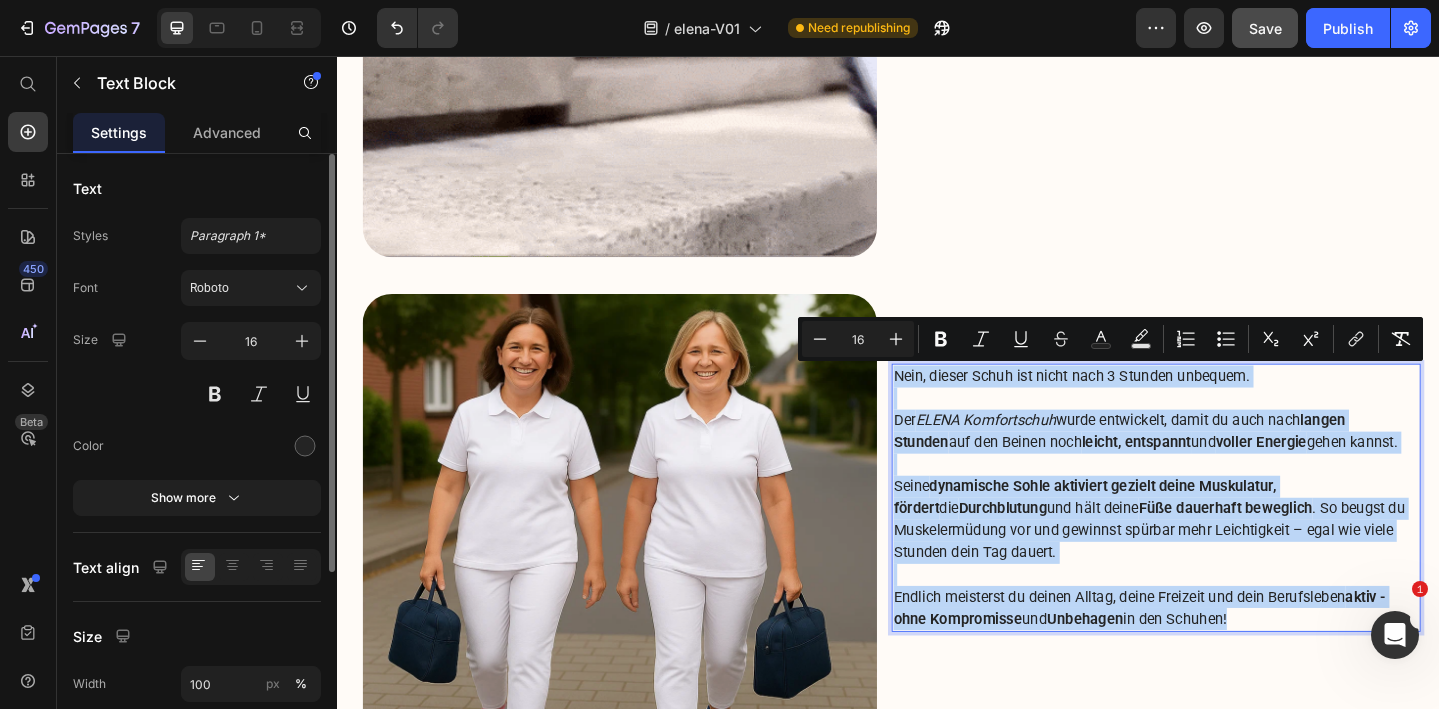 click on "Nein, dieser Schuh ist nicht nach 3 Stunden unbequem." at bounding box center [1229, 405] 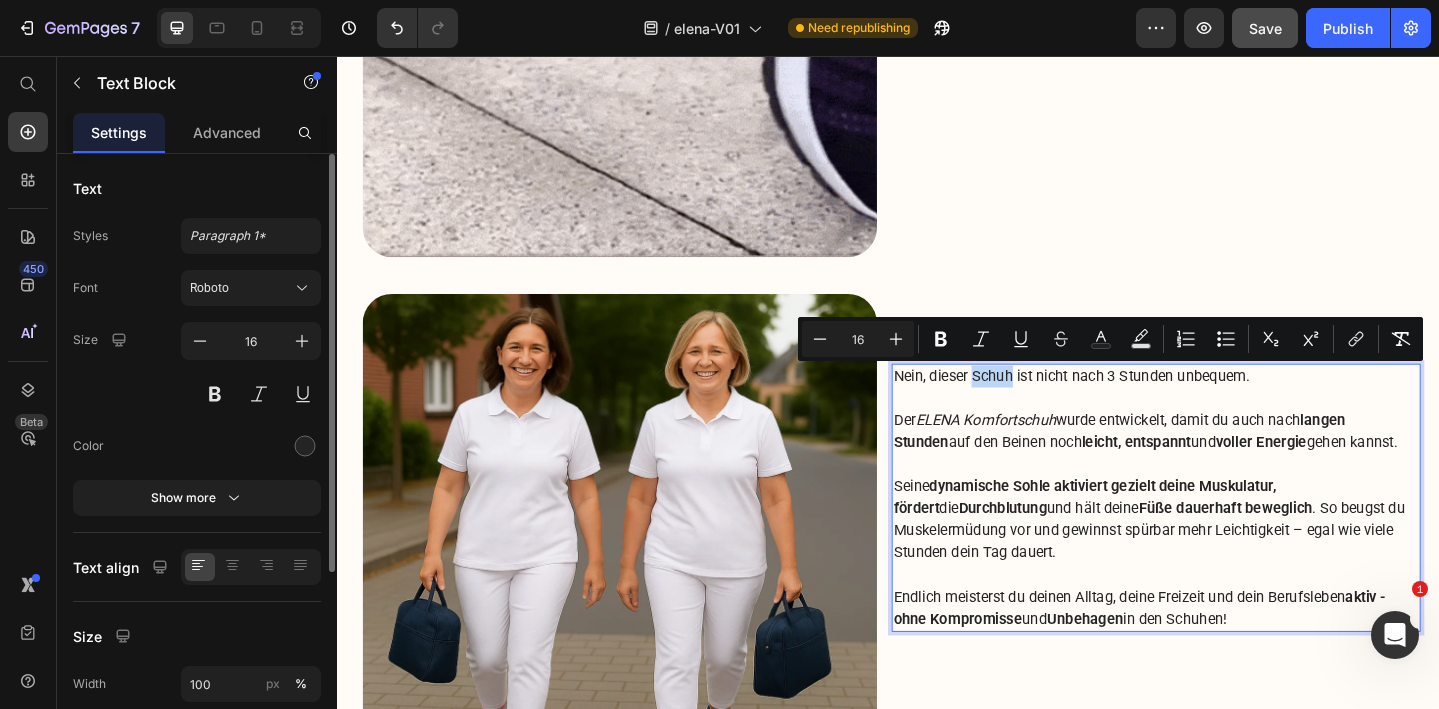 click on "Nein, dieser Schuh ist nicht nach 3 Stunden unbequem." at bounding box center (1229, 405) 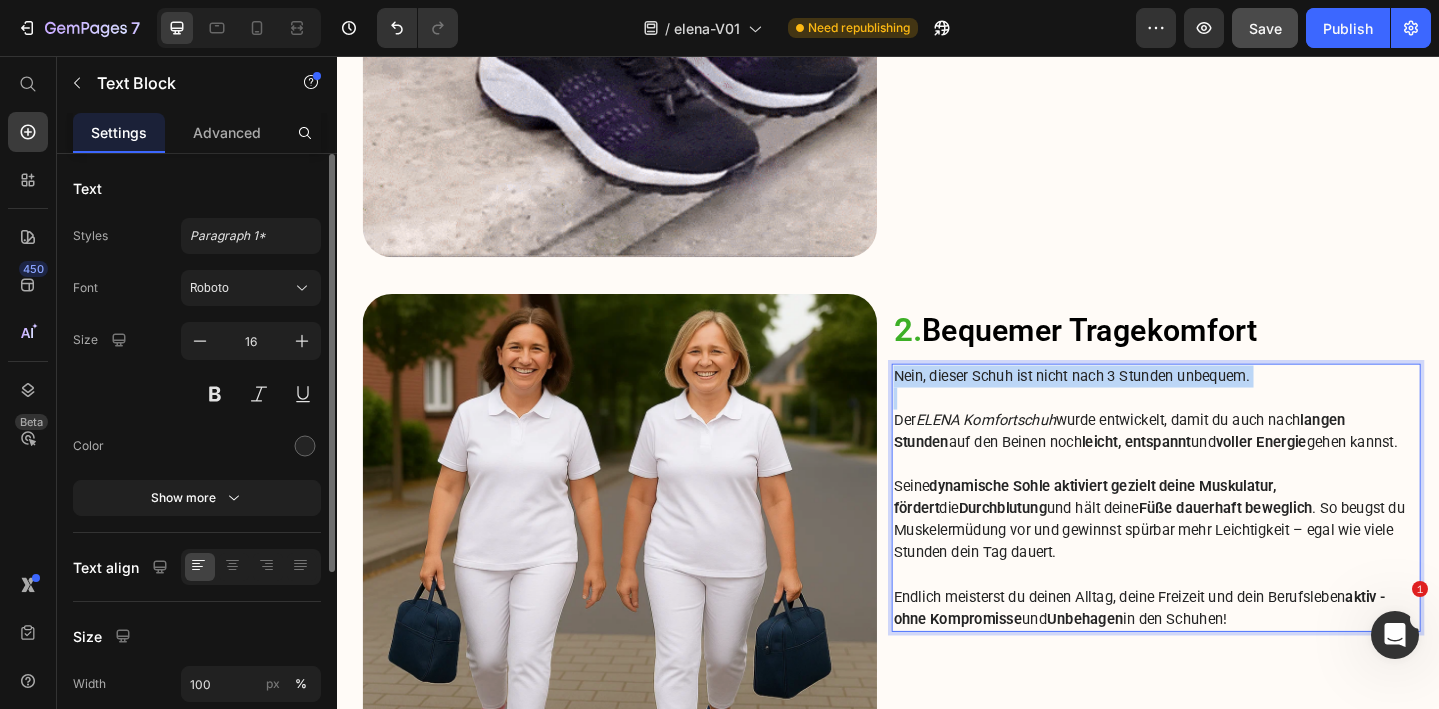 click on "Nein, dieser Schuh ist nicht nach 3 Stunden unbequem." at bounding box center (1229, 405) 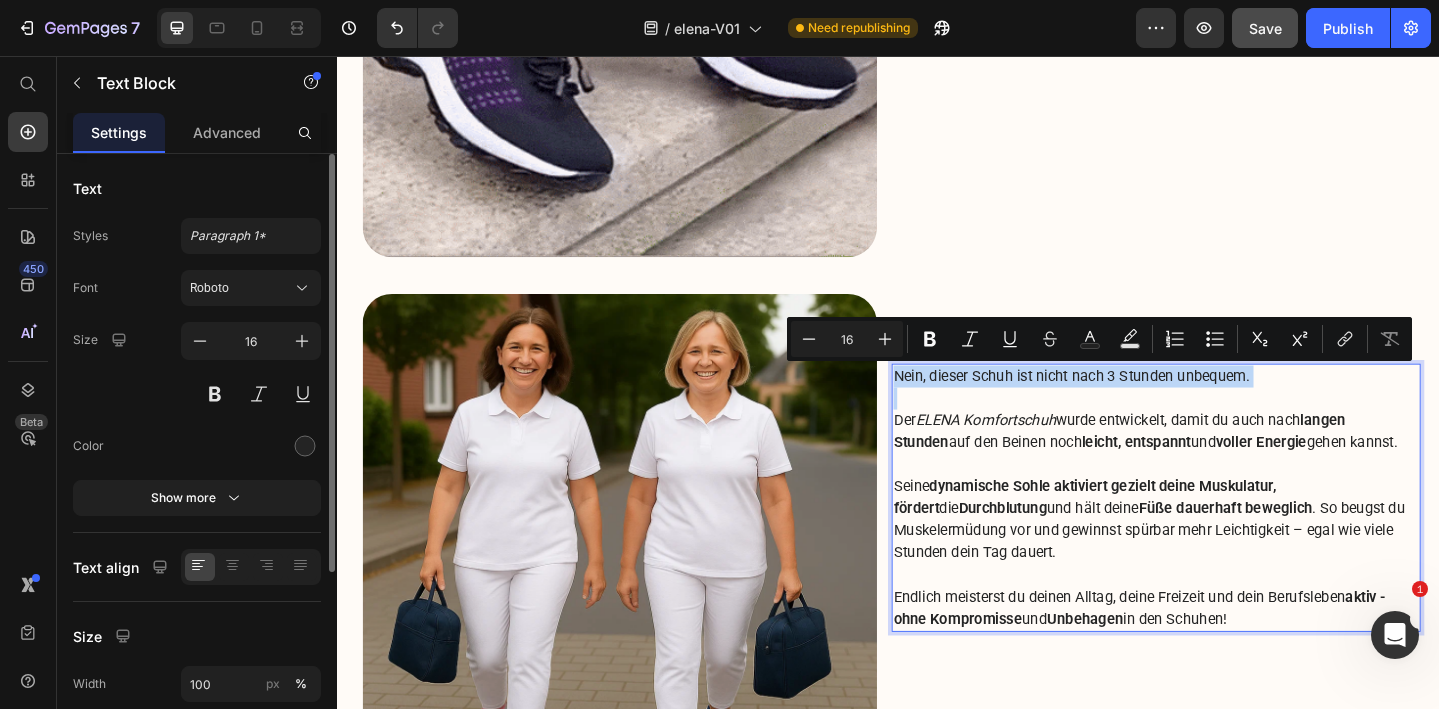 copy on "Nein, dieser Schuh ist nicht nach 3 Stunden unbequem." 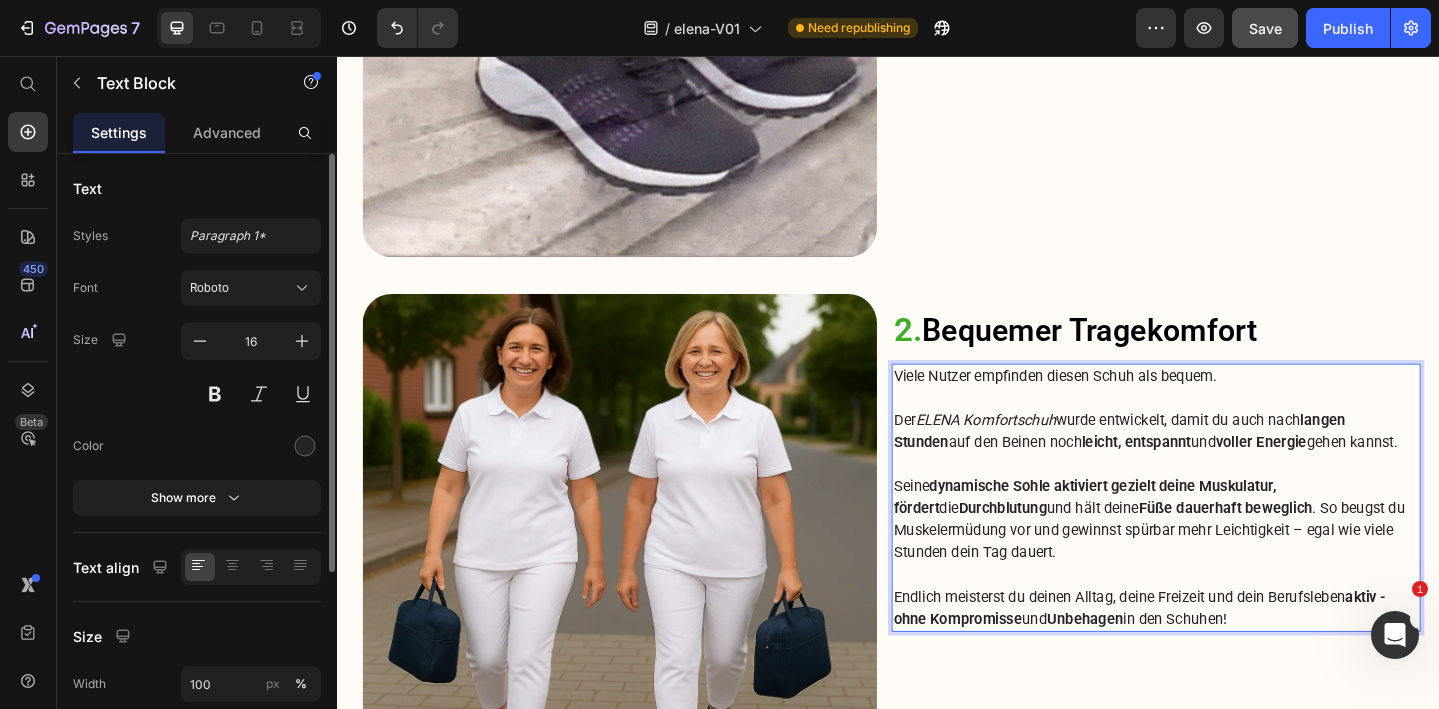 click on "Der  ELENA Komfortschuh  wurde entwickelt, damit du auch nach  langen Stunden  auf den Beinen noch  leicht, entspannt  und  voller Energie  gehen kannst." at bounding box center (1229, 465) 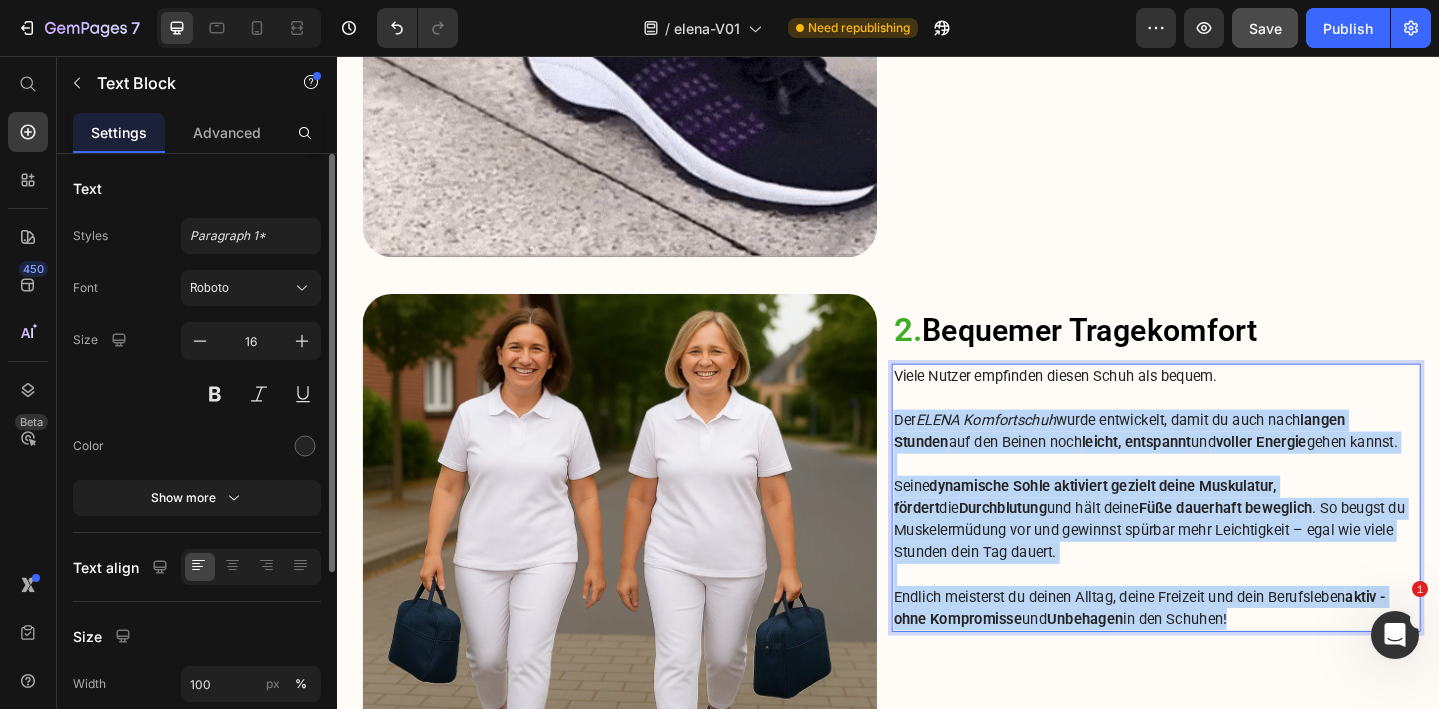 drag, startPoint x: 945, startPoint y: 452, endPoint x: 1359, endPoint y: 666, distance: 466.03864 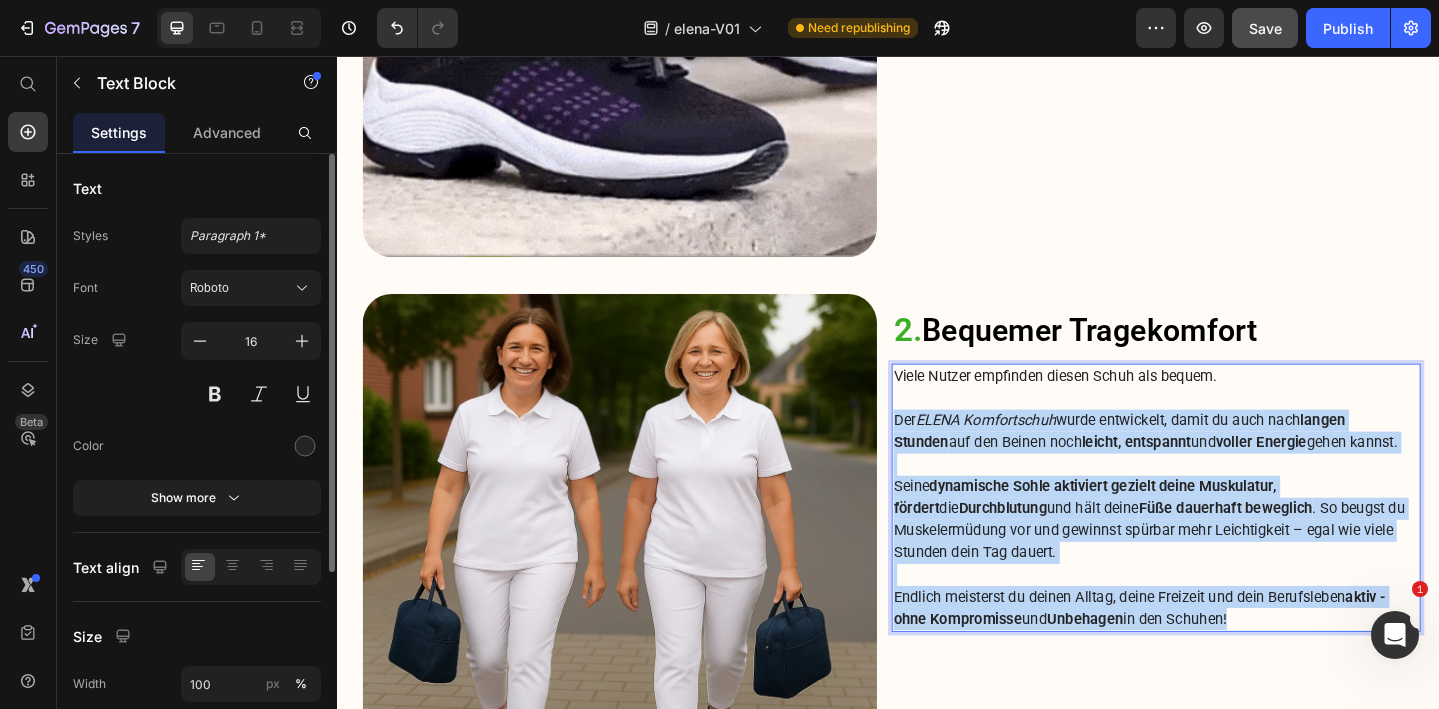 click on "Viele Nutzer empfinden diesen Schuh als bequem.  Der  ELENA Komfortschuh  wurde entwickelt, damit du auch nach  langen Stunden  auf den Beinen noch  leicht, entspannt  und  voller Energie  gehen kannst.  Seine  dynamische Sohle aktiviert gezielt deine Muskulatur,   fördert  die  Durchblutung  und hält deine  Füße dauerhaft beweglich . So beugst du Muskelermüdung vor und gewinnst spürbar mehr Leichtigkeit – egal wie viele Stunden dein Tag dauert. Endlich meisterst du deinen Alltag, deine Freizeit und dein Berufsleben  aktiv - ohne Kompromisse  und  Unbehagen  in den Schuhen!" at bounding box center (1229, 537) 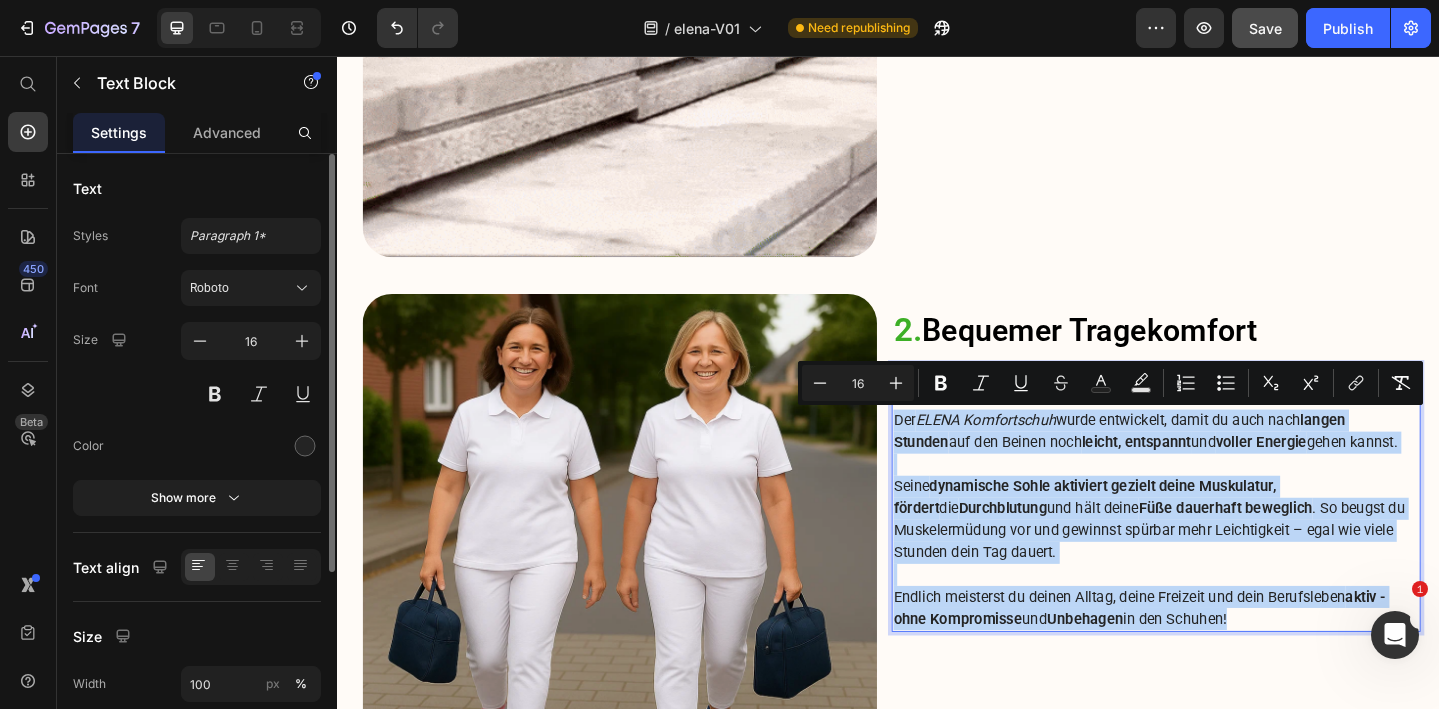 click on "Seine  dynamische Sohle aktiviert gezielt deine Muskulatur,   fördert  die  Durchblutung  und hält deine  Füße dauerhaft beweglich . So beugst du Muskelermüdung vor und gewinnst spürbar mehr Leichtigkeit – egal wie viele Stunden dein Tag dauert." at bounding box center [1229, 561] 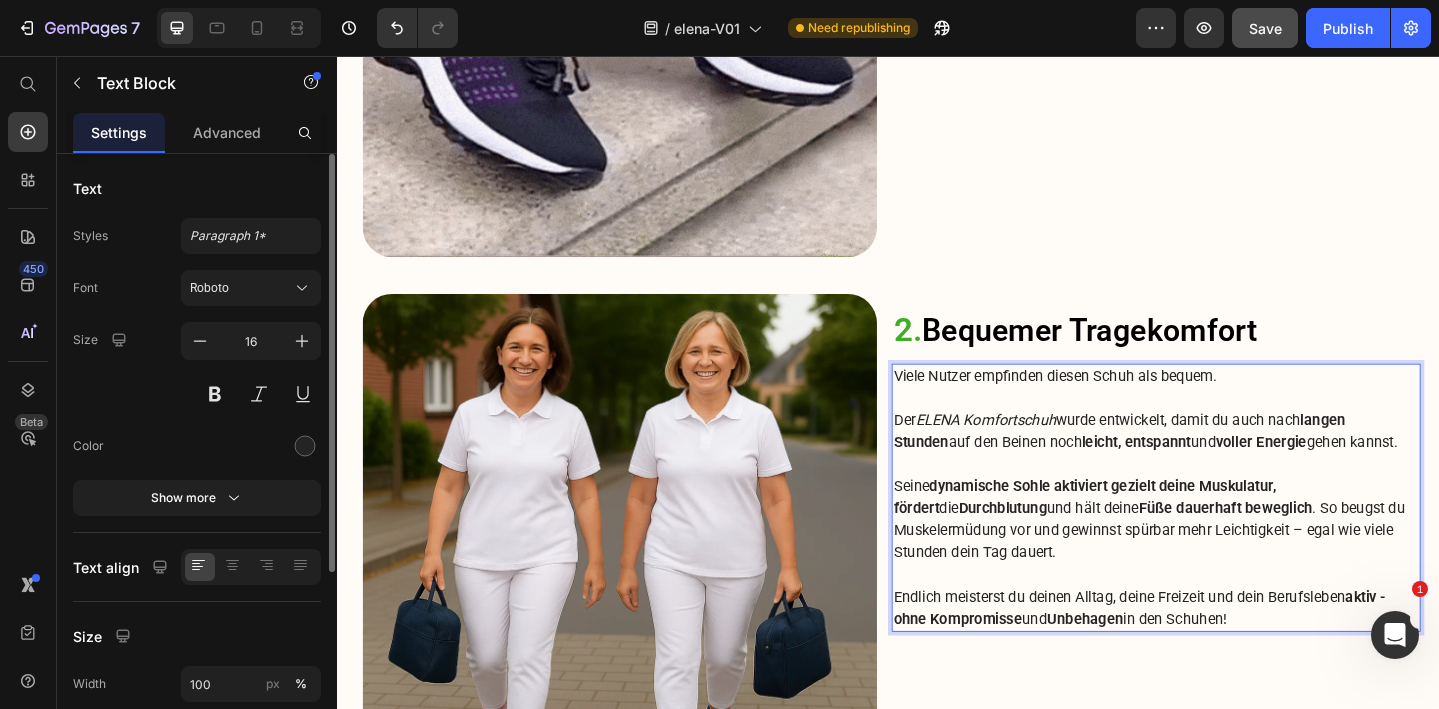click on "Der  ELENA Komfortschuh  wurde entwickelt, damit du auch nach  langen Stunden  auf den Beinen noch  leicht, entspannt  und  voller Energie  gehen kannst." at bounding box center (1229, 465) 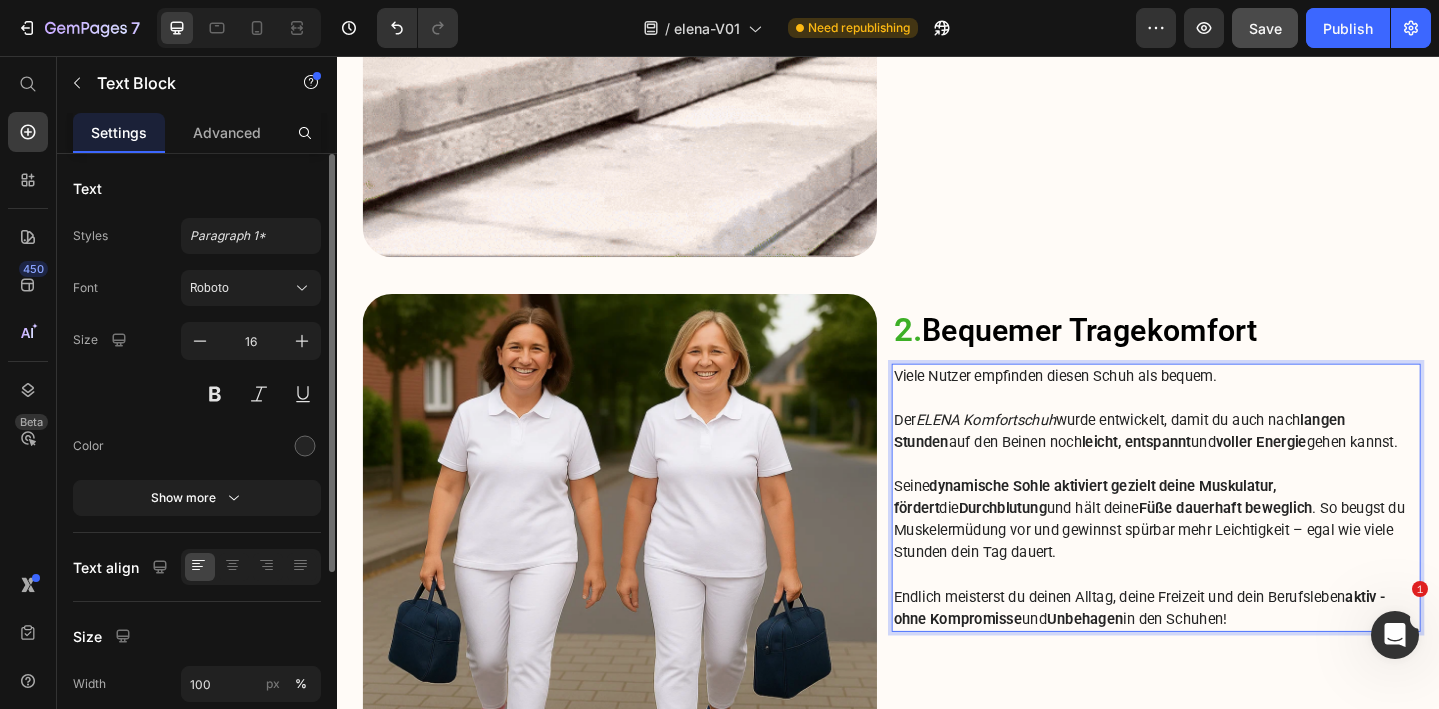 drag, startPoint x: 1344, startPoint y: 480, endPoint x: 1217, endPoint y: 481, distance: 127.00394 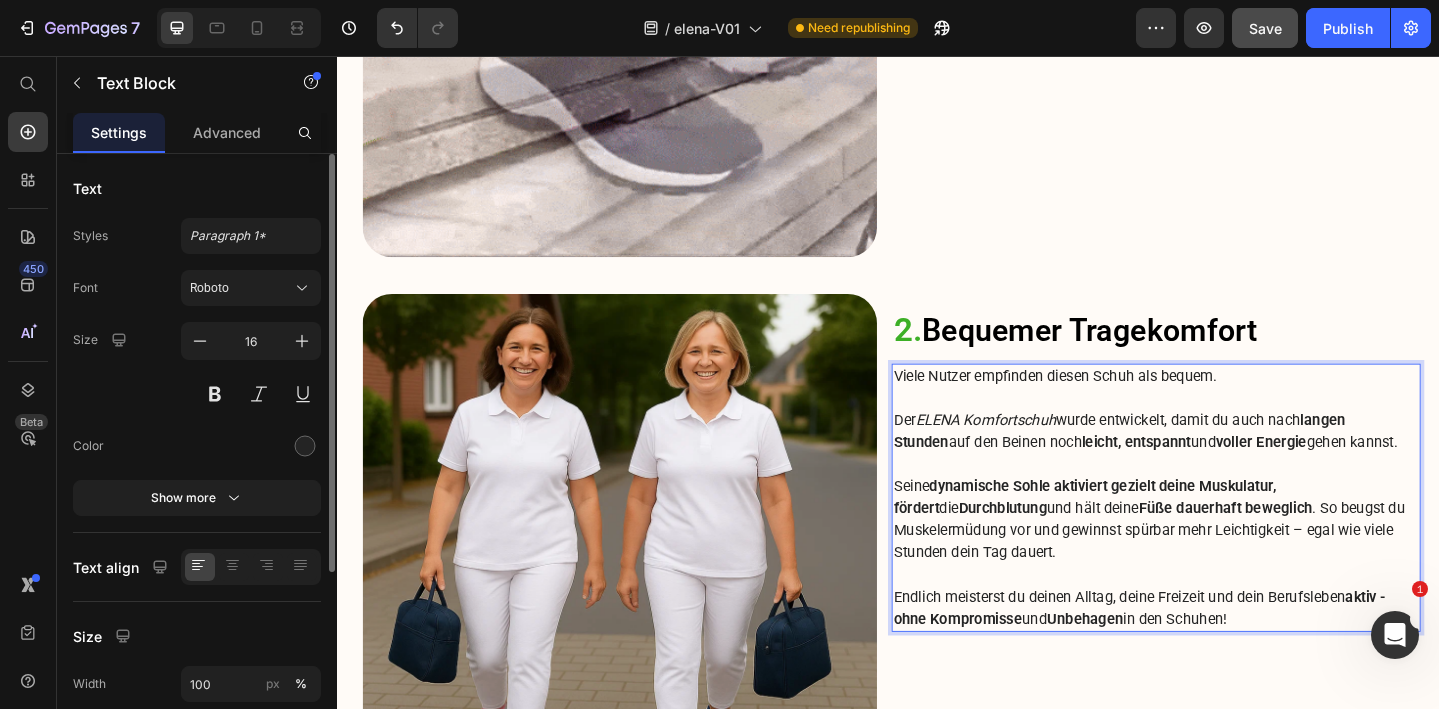 click on "Der  ELENA Komfortschuh  wurde entwickelt, damit du auch nach  langen Stunden  auf den Beinen noch  leicht, entspannt  und  voller Energie  gehen kannst." at bounding box center [1229, 465] 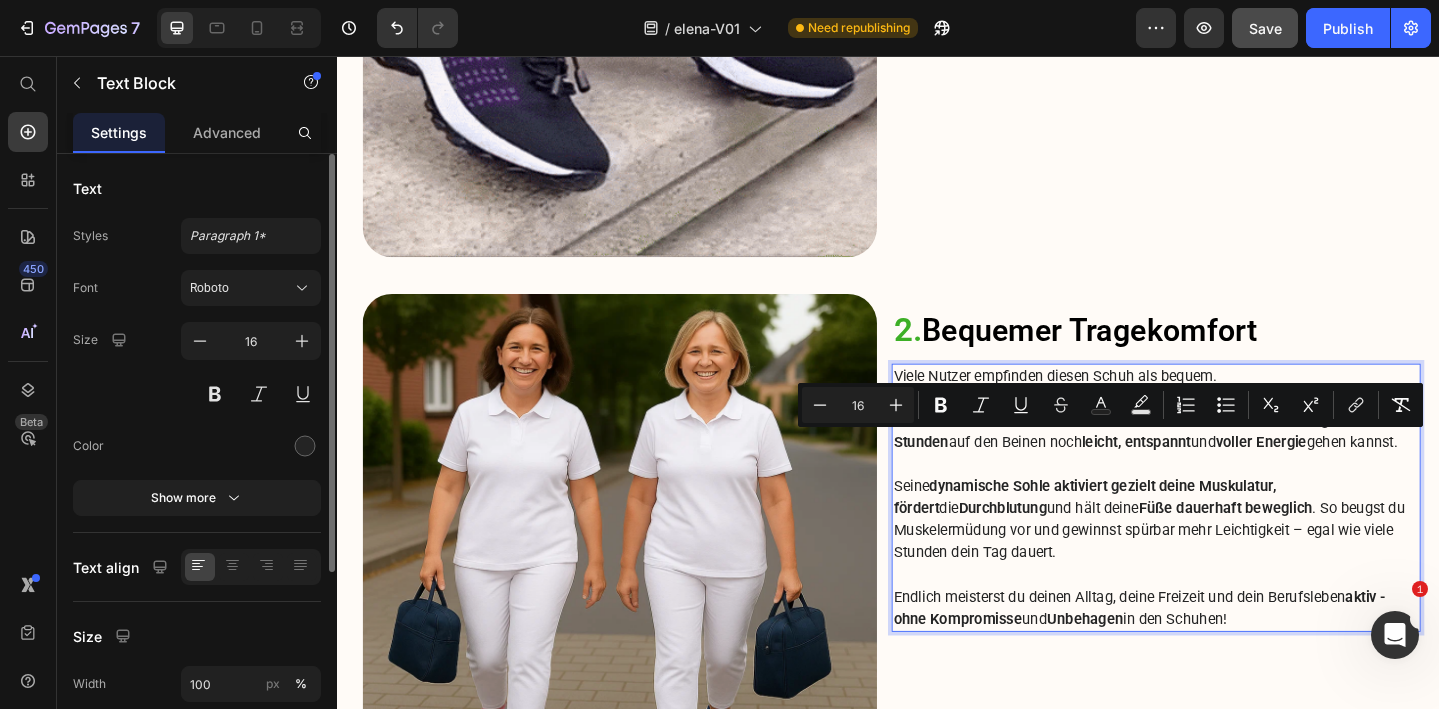 copy on "und  voller Energie" 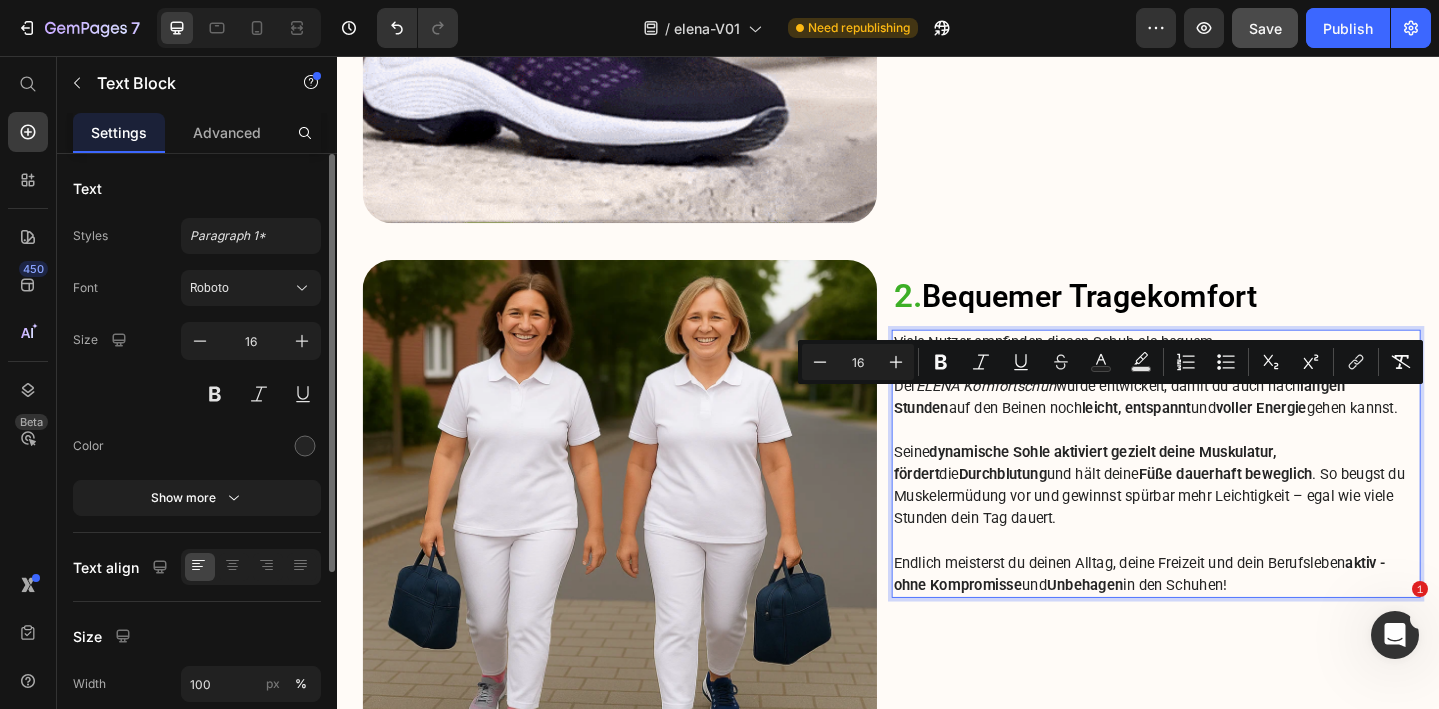 scroll, scrollTop: 2011, scrollLeft: 0, axis: vertical 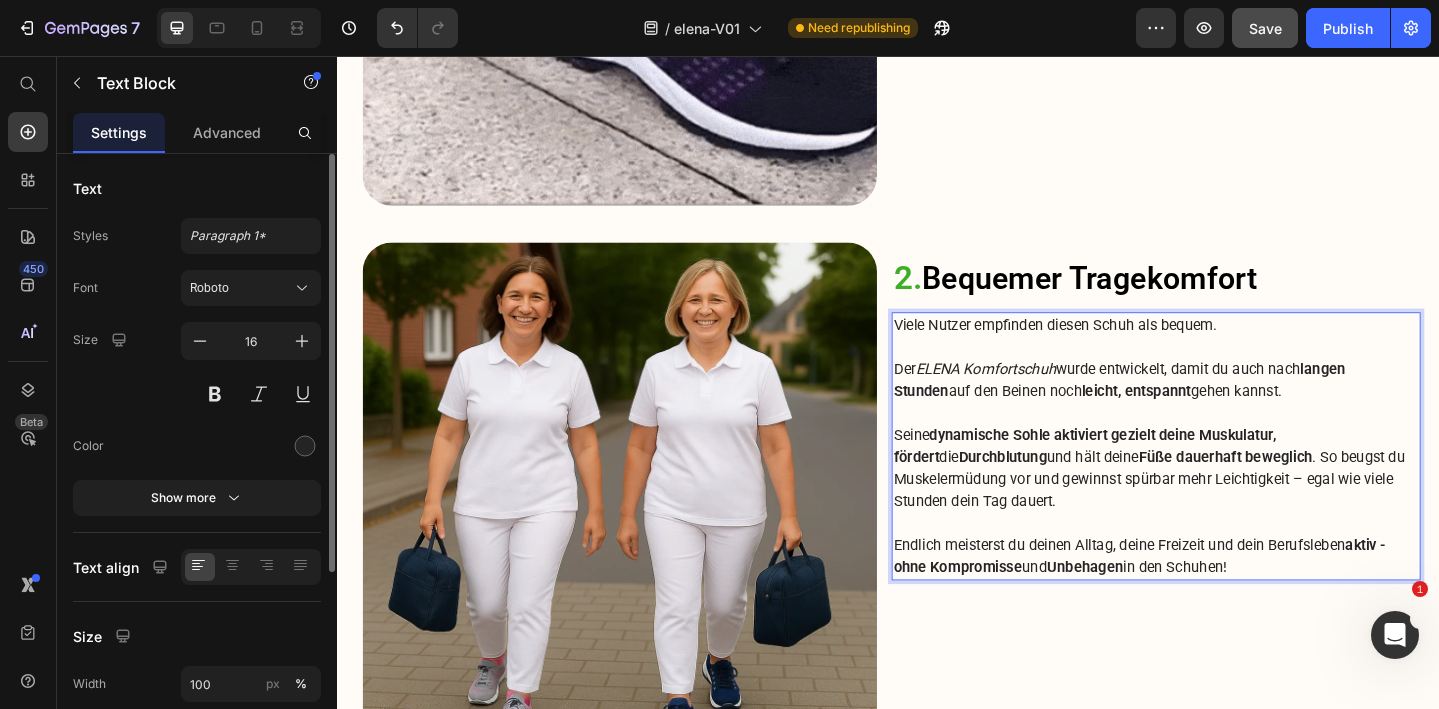 click on "leicht, entspannt" at bounding box center [1207, 420] 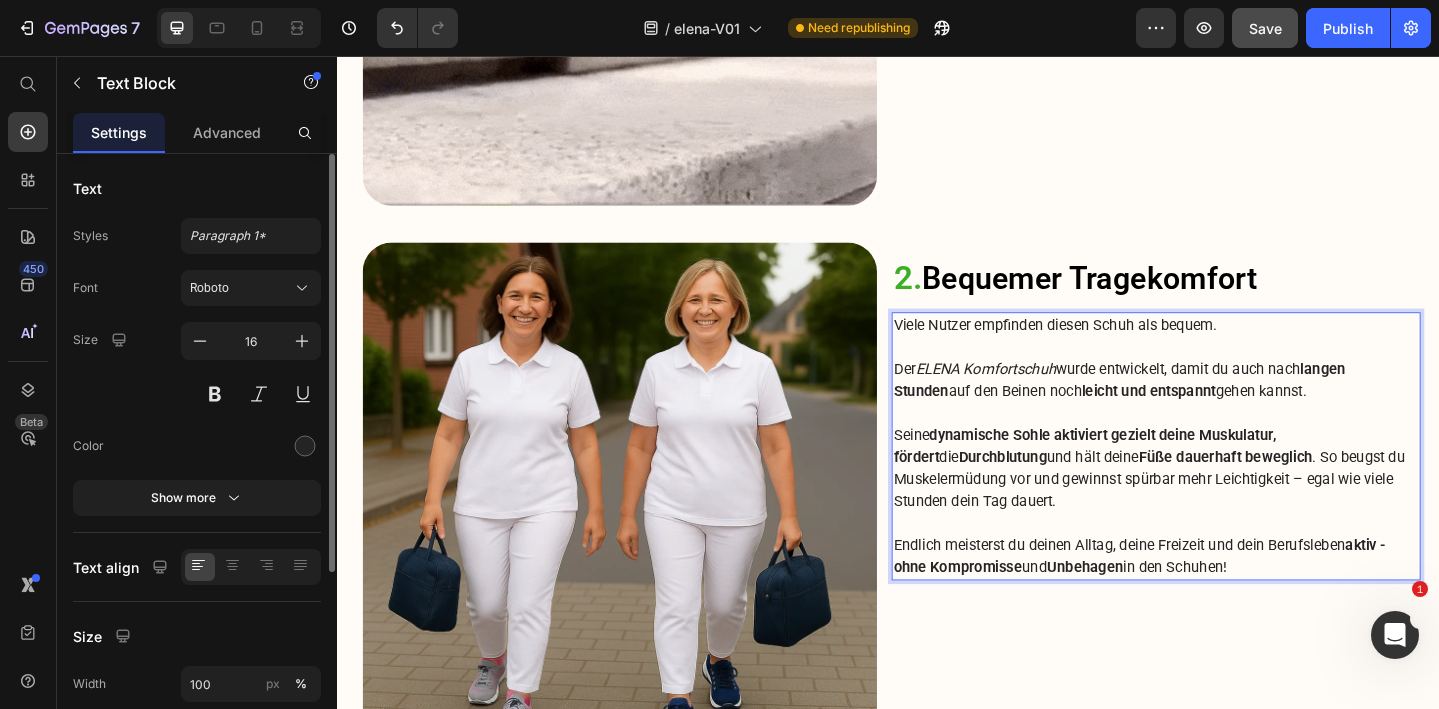 click on "dynamische Sohle aktiviert gezielt deine Muskulatur," at bounding box center [1171, 468] 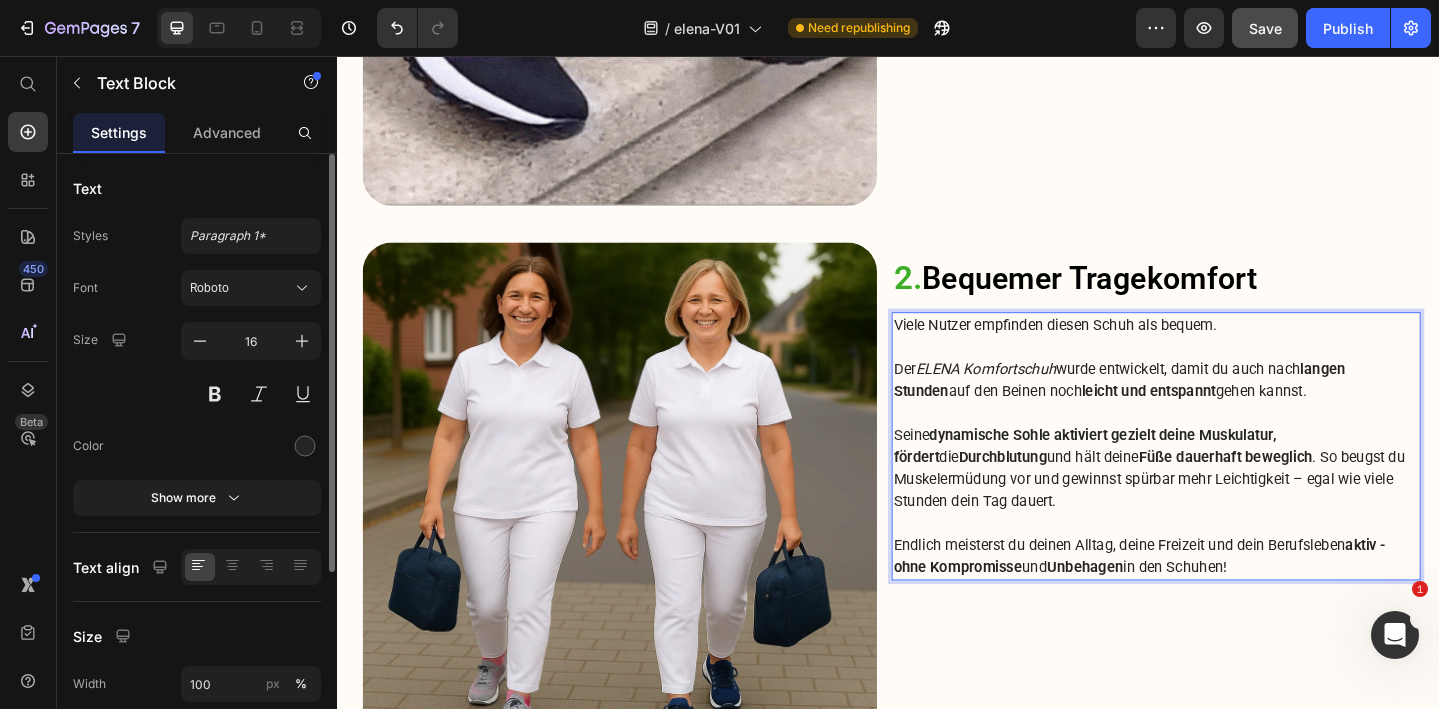 scroll, scrollTop: 2027, scrollLeft: 0, axis: vertical 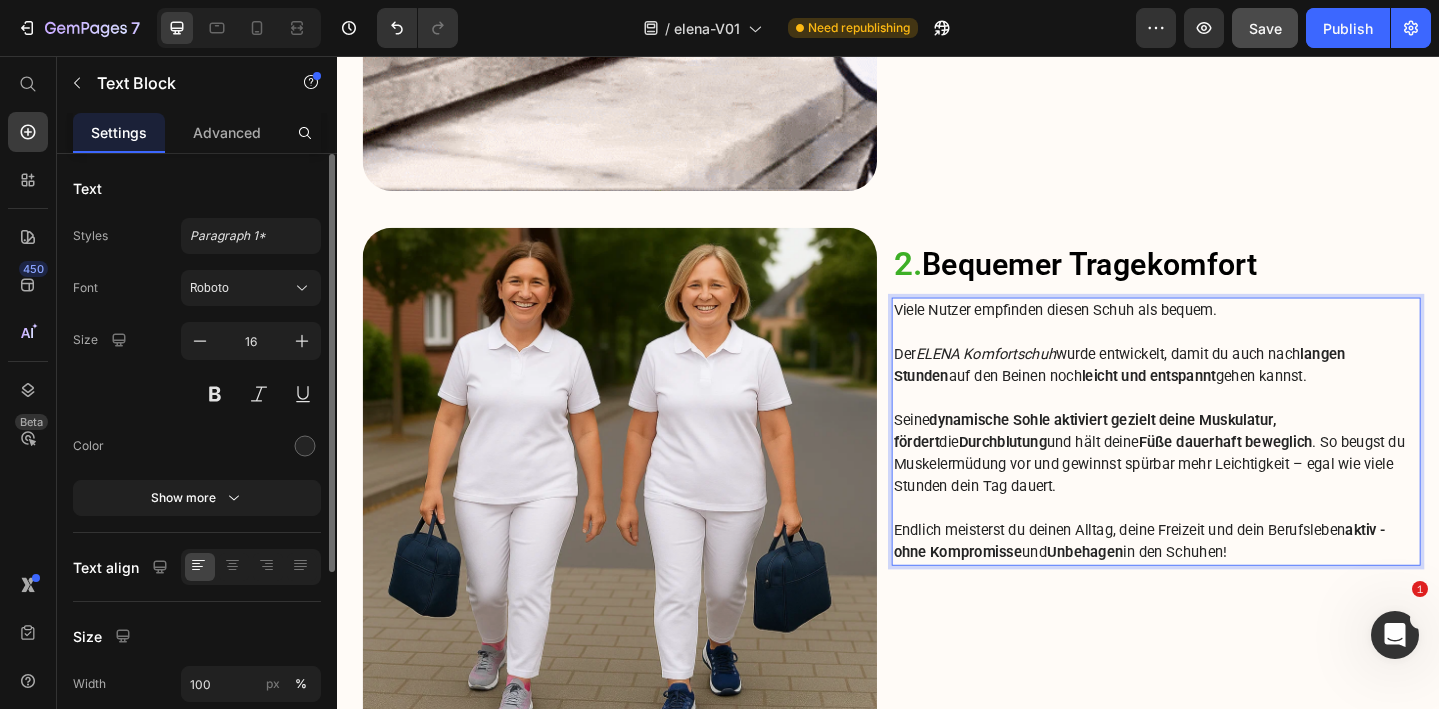 click on "Durchblutung" at bounding box center [1062, 476] 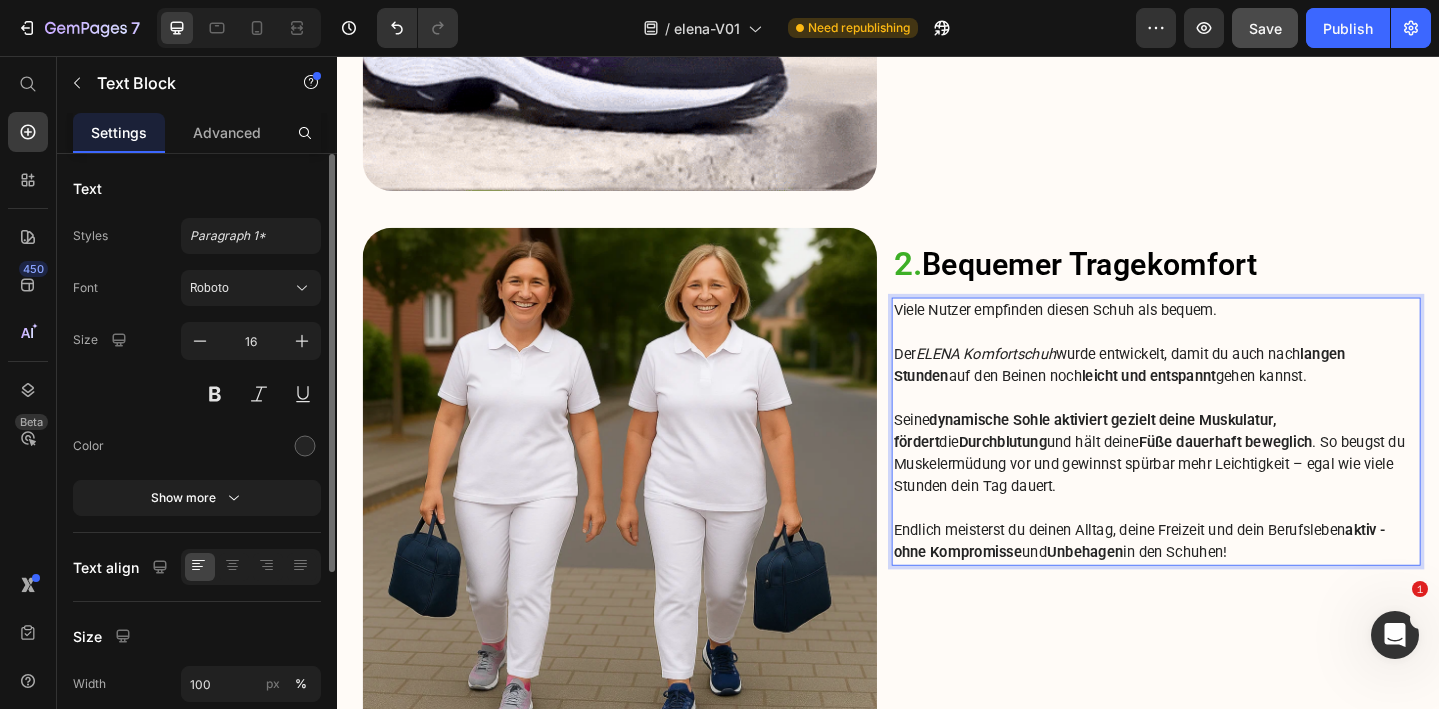 click on "dynamische Sohle aktiviert gezielt deine Muskulatur," at bounding box center (1171, 452) 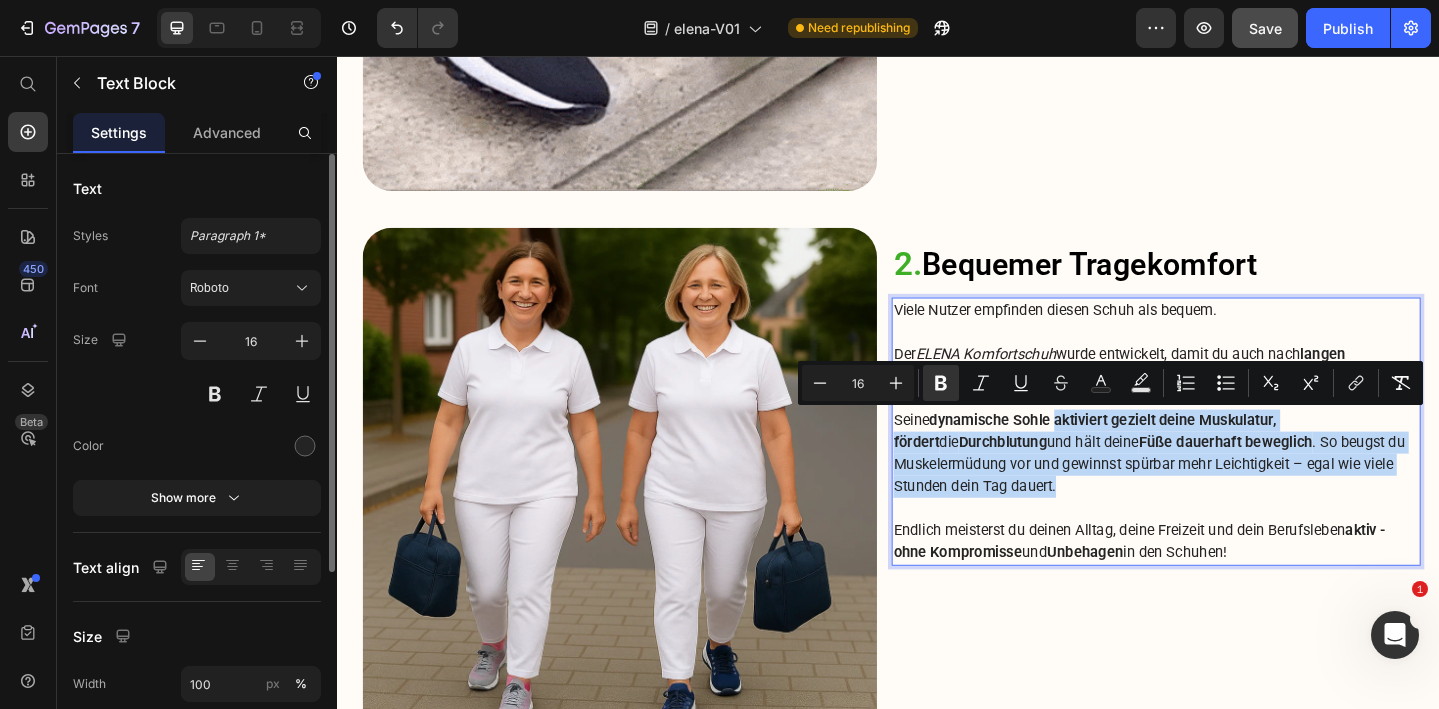 drag, startPoint x: 1300, startPoint y: 521, endPoint x: 1124, endPoint y: 452, distance: 189.04233 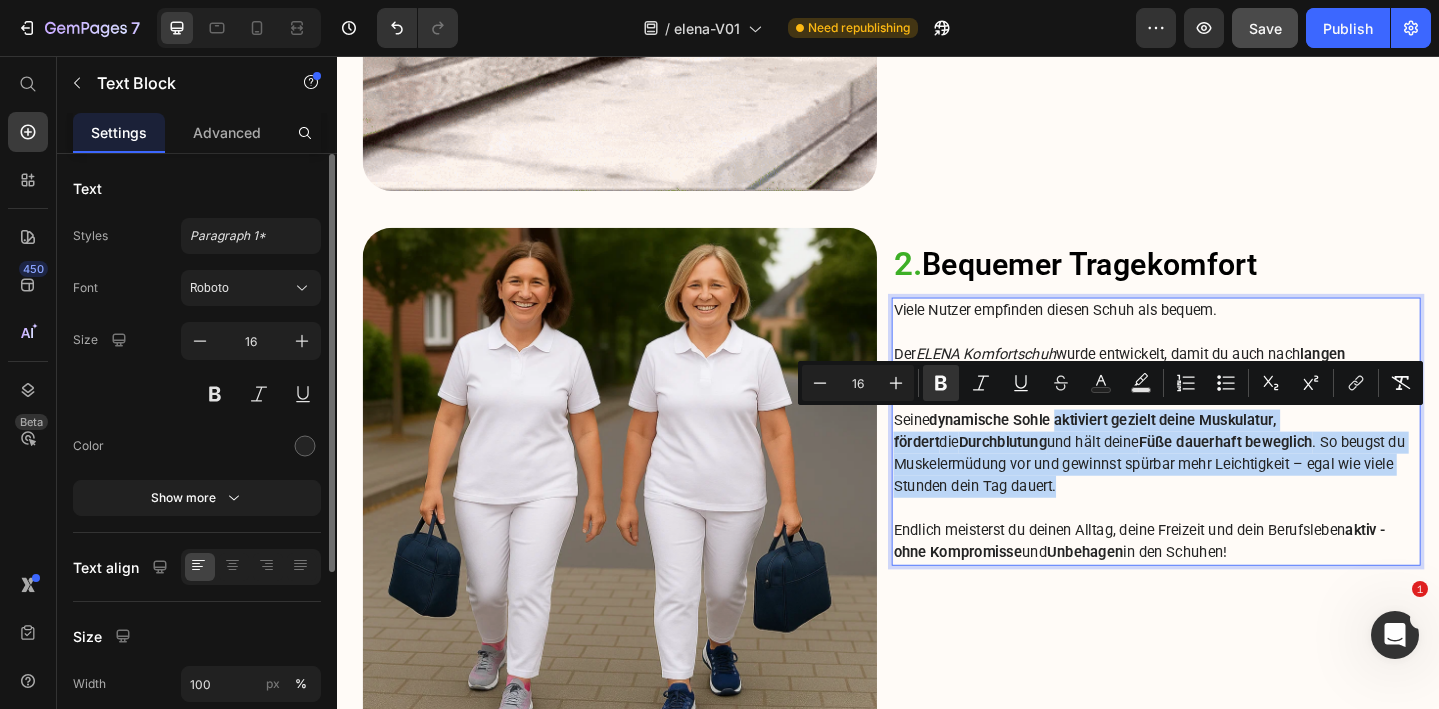 click on "Seine  dynamische Sohle aktiviert gezielt deine Muskulatur,   fördert  die  Durchblutung  und hält deine  Füße dauerhaft beweglich . So beugst du Muskelermüdung vor und gewinnst spürbar mehr Leichtigkeit – egal wie viele Stunden dein Tag dauert." at bounding box center [1229, 489] 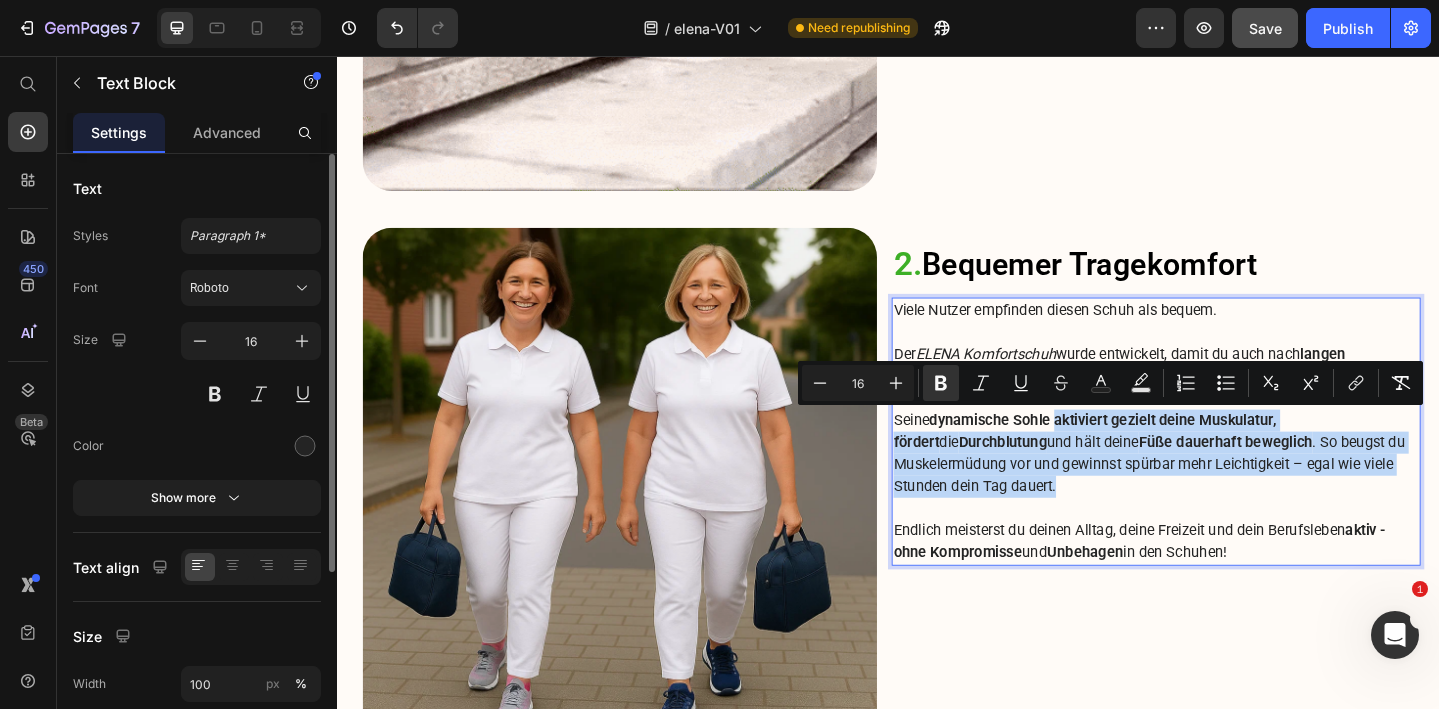 click on "Seine  dynamische Sohle aktiviert gezielt deine Muskulatur,   fördert  die  Durchblutung  und hält deine  Füße dauerhaft beweglich . So beugst du Muskelermüdung vor und gewinnst spürbar mehr Leichtigkeit – egal wie viele Stunden dein Tag dauert." at bounding box center [1229, 489] 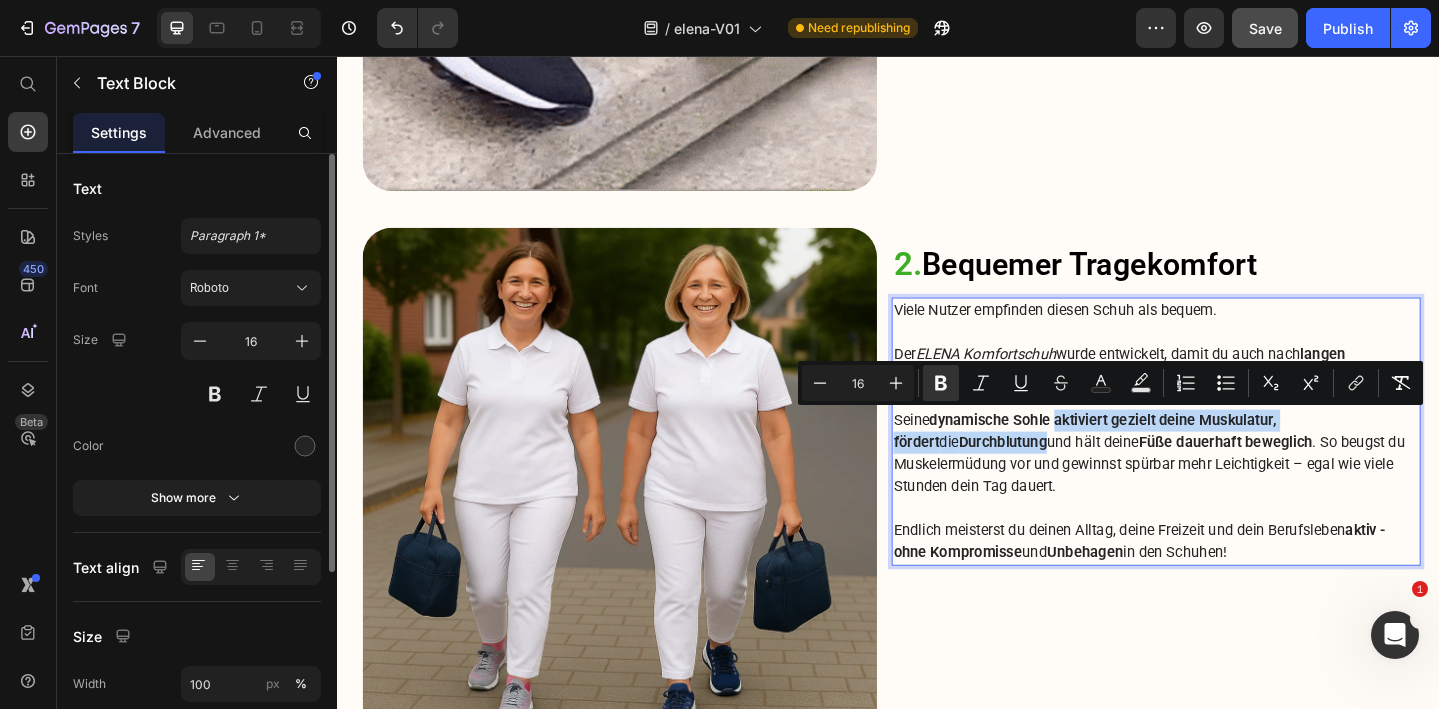 drag, startPoint x: 1123, startPoint y: 454, endPoint x: 1039, endPoint y: 477, distance: 87.0919 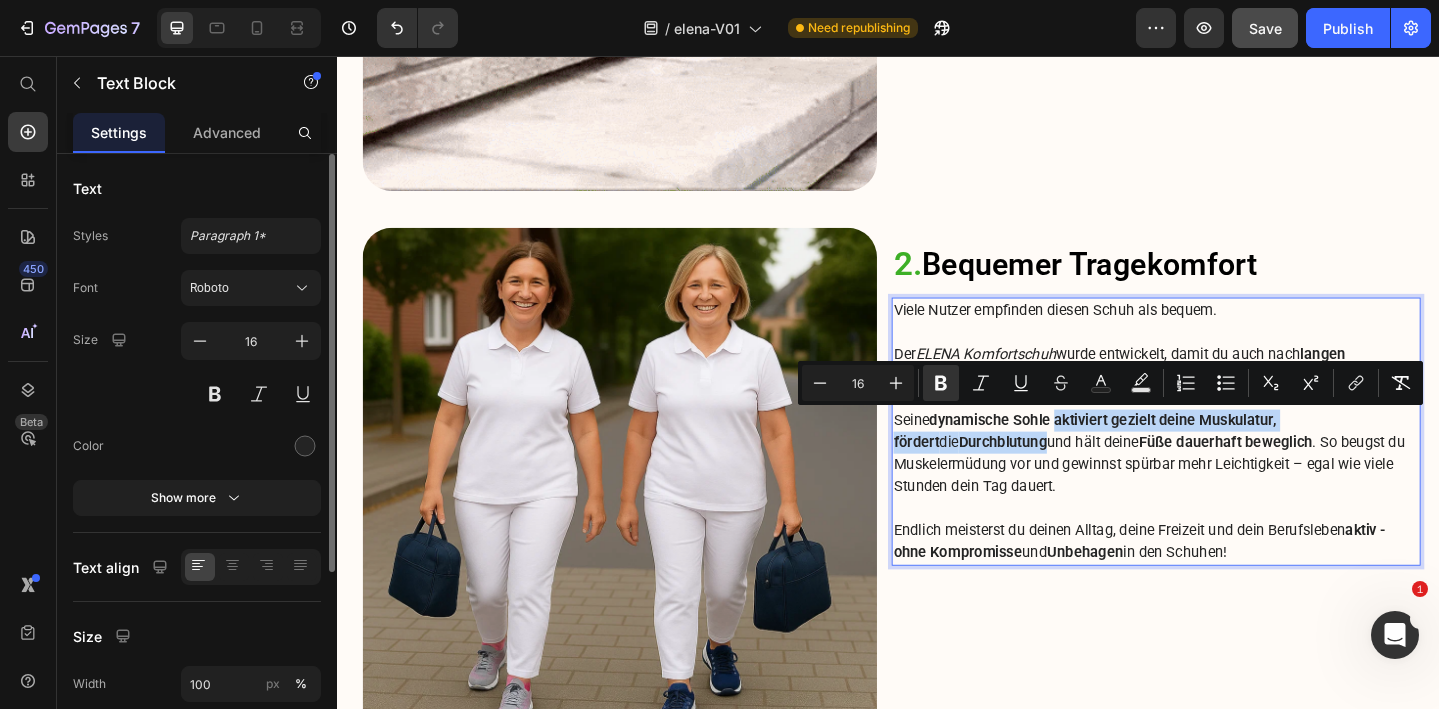 click on "Seine  dynamische Sohle aktiviert gezielt deine Muskulatur,   fördert  die  Durchblutung  und hält deine  Füße dauerhaft beweglich . So beugst du Muskelermüdung vor und gewinnst spürbar mehr Leichtigkeit – egal wie viele Stunden dein Tag dauert." at bounding box center [1229, 489] 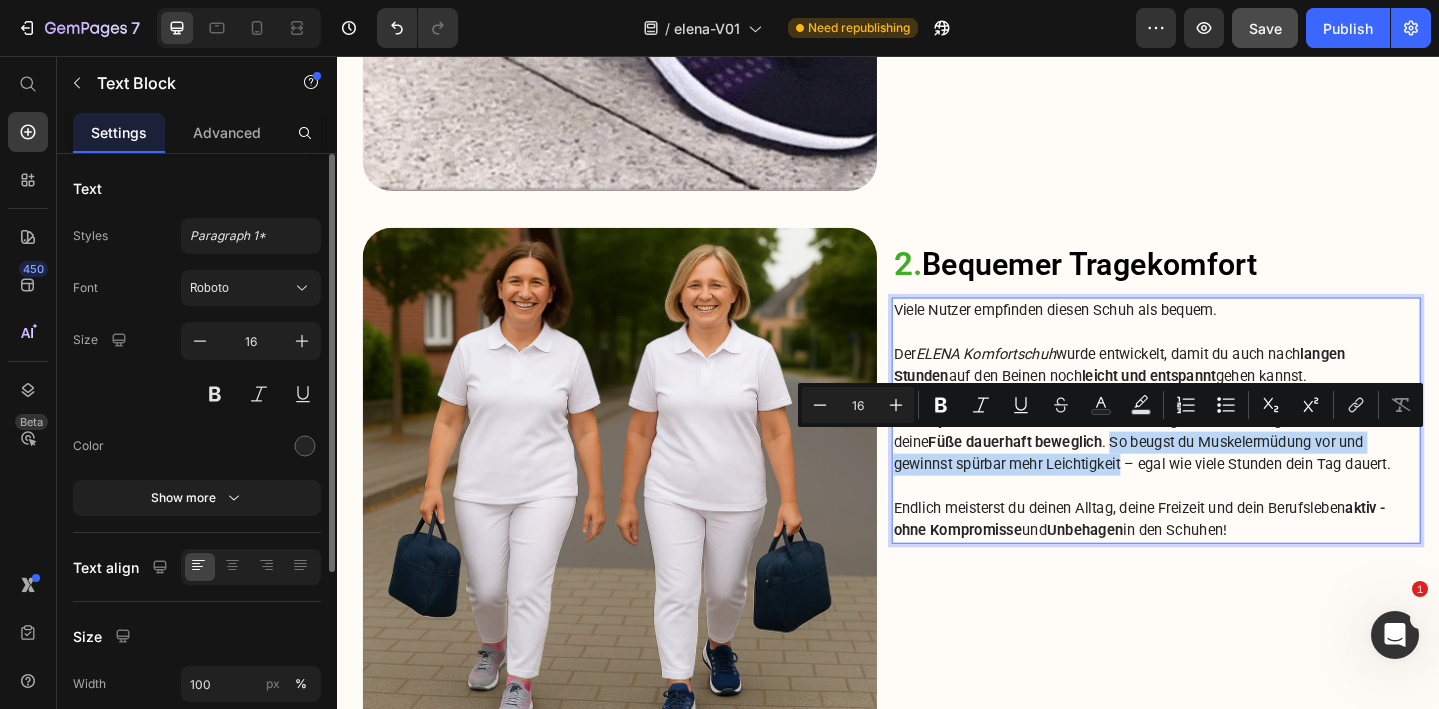 drag, startPoint x: 1139, startPoint y: 473, endPoint x: 1125, endPoint y: 503, distance: 33.105892 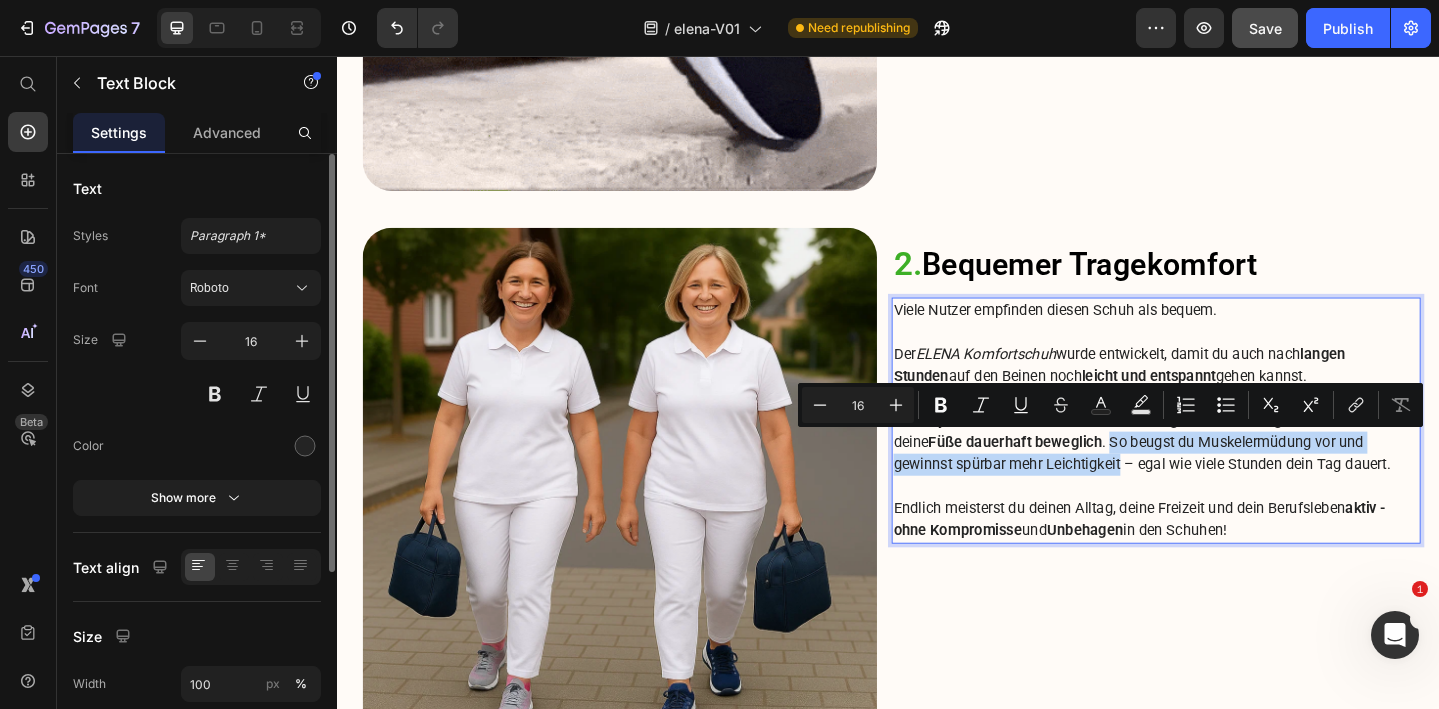 click on "Seine  dynamische Sohle unterstützt ein angenehmes Laufgefühl  und hält deine  Füße dauerhaft beweglich . So beugst du Muskelermüdung vor und gewinnst spürbar mehr Leichtigkeit – egal wie viele Stunden dein Tag dauert." at bounding box center (1229, 477) 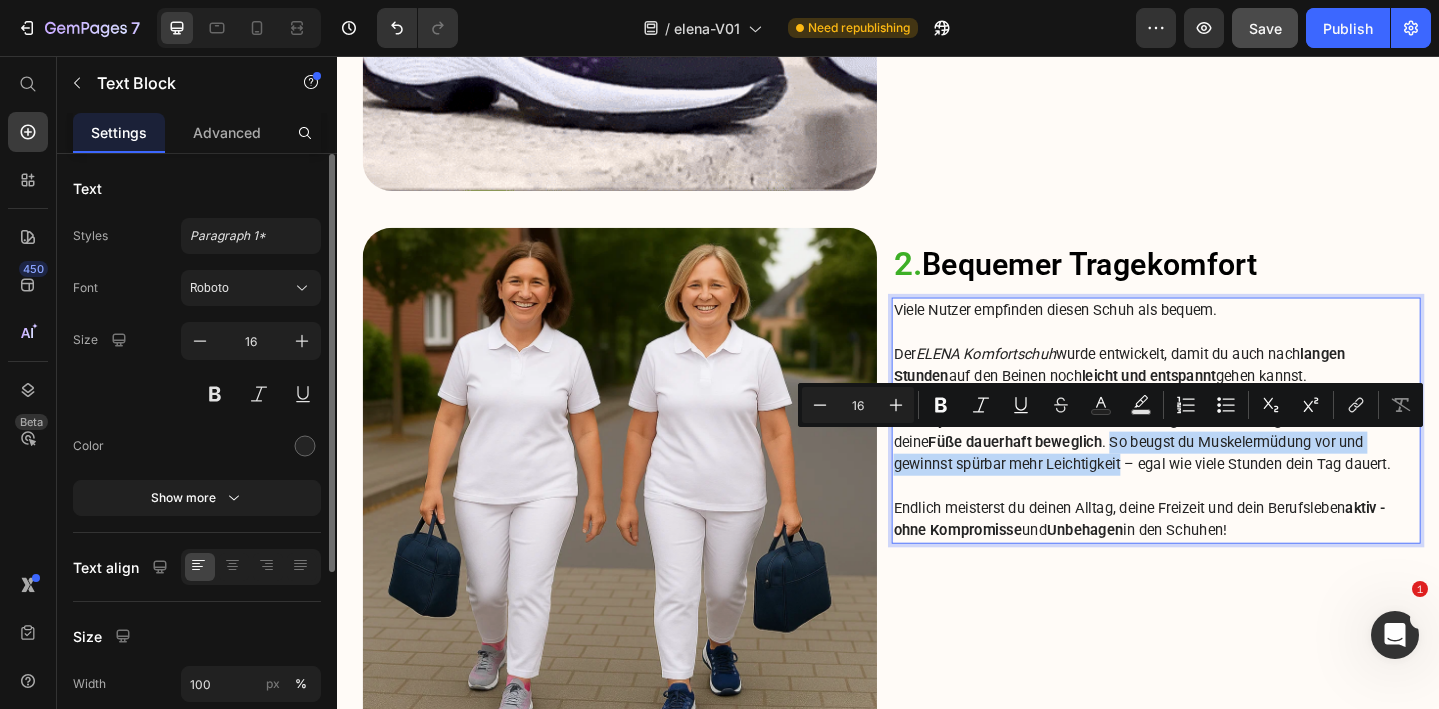 click on "Seine  dynamische Sohle unterstützt ein angenehmes Laufgefühl  und hält deine  Füße dauerhaft beweglich . So beugst du Muskelermüdung vor und gewinnst spürbar mehr Leichtigkeit – egal wie viele Stunden dein Tag dauert." at bounding box center [1229, 477] 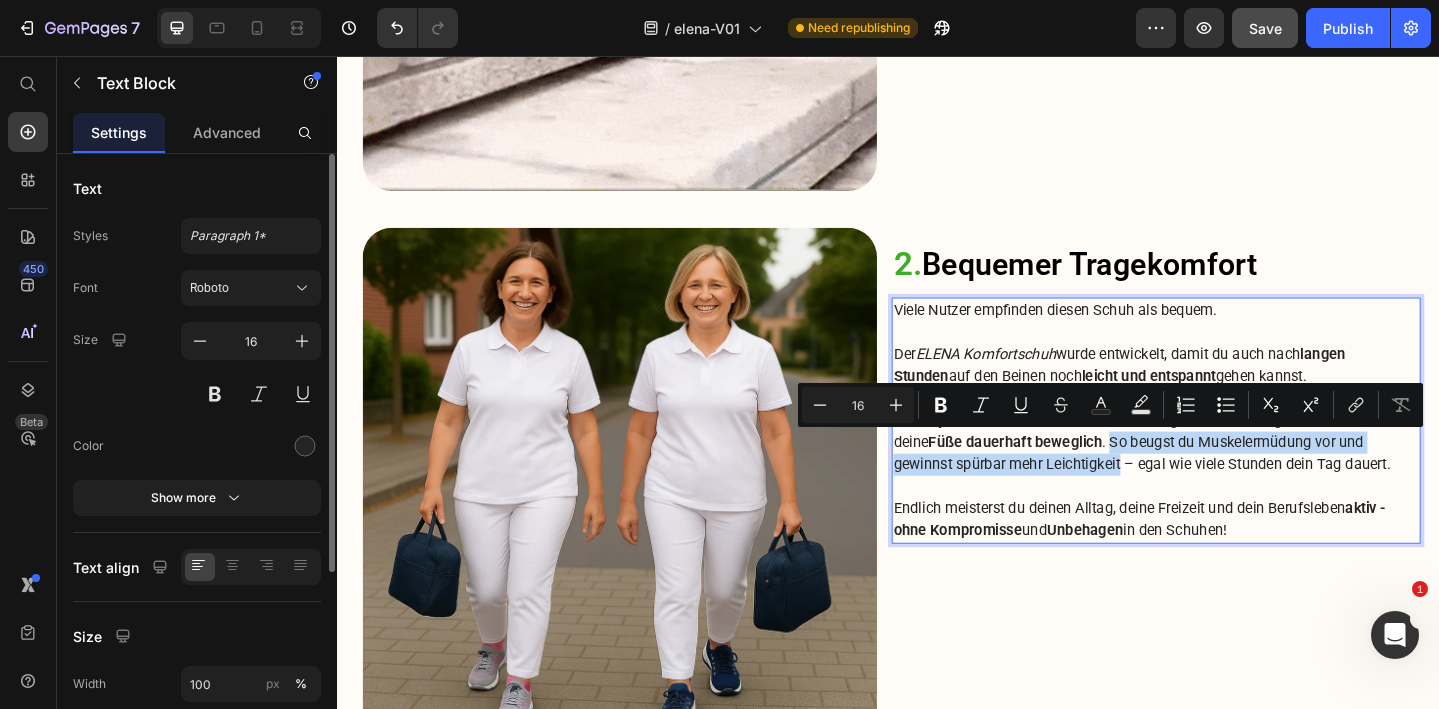 click on "Seine  dynamische Sohle unterstützt ein angenehmes Laufgefühl  und hält deine  Füße dauerhaft beweglich . So beugst du Muskelermüdung vor und gewinnst spürbar mehr Leichtigkeit – egal wie viele Stunden dein Tag dauert." at bounding box center (1229, 477) 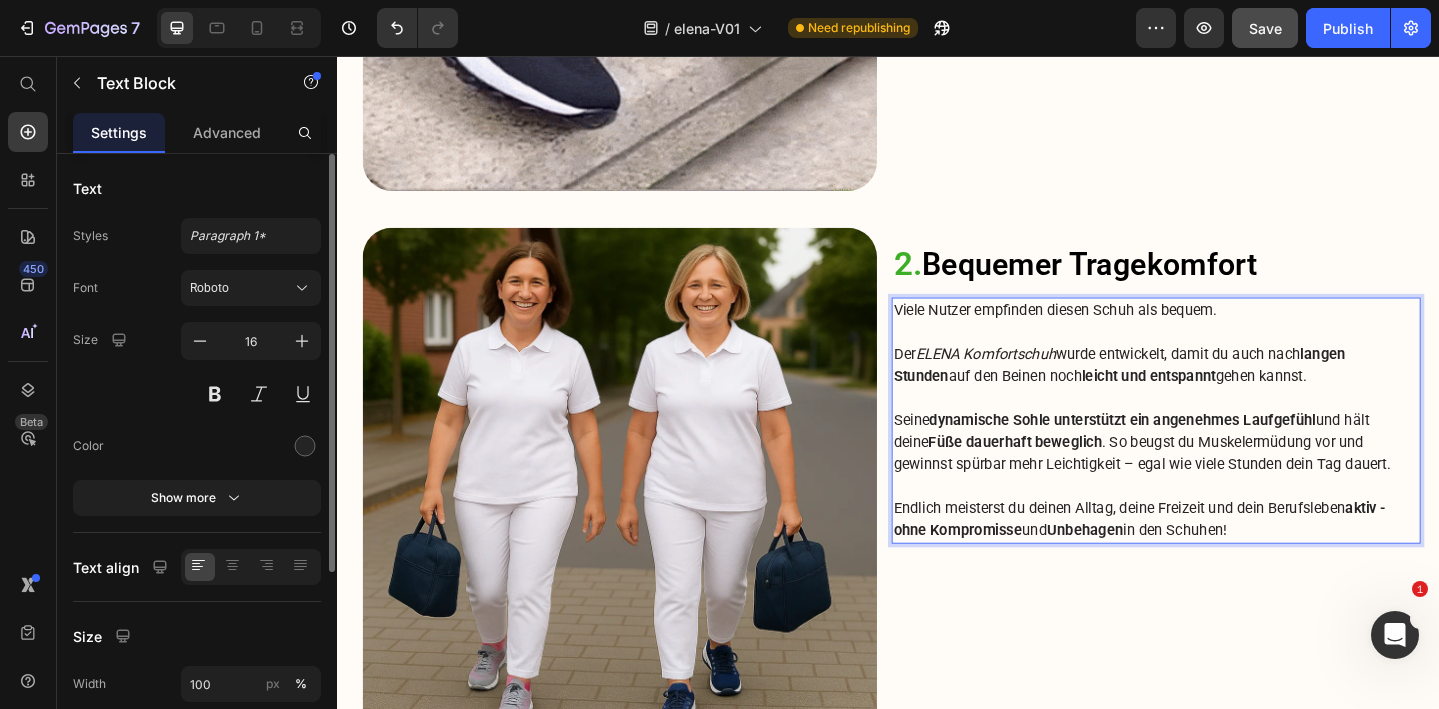 click on "Seine  dynamische Sohle unterstützt ein angenehmes Laufgefühl  und hält deine  Füße dauerhaft beweglich . So beugst du Muskelermüdung vor und gewinnst spürbar mehr Leichtigkeit – egal wie viele Stunden dein Tag dauert." at bounding box center [1229, 477] 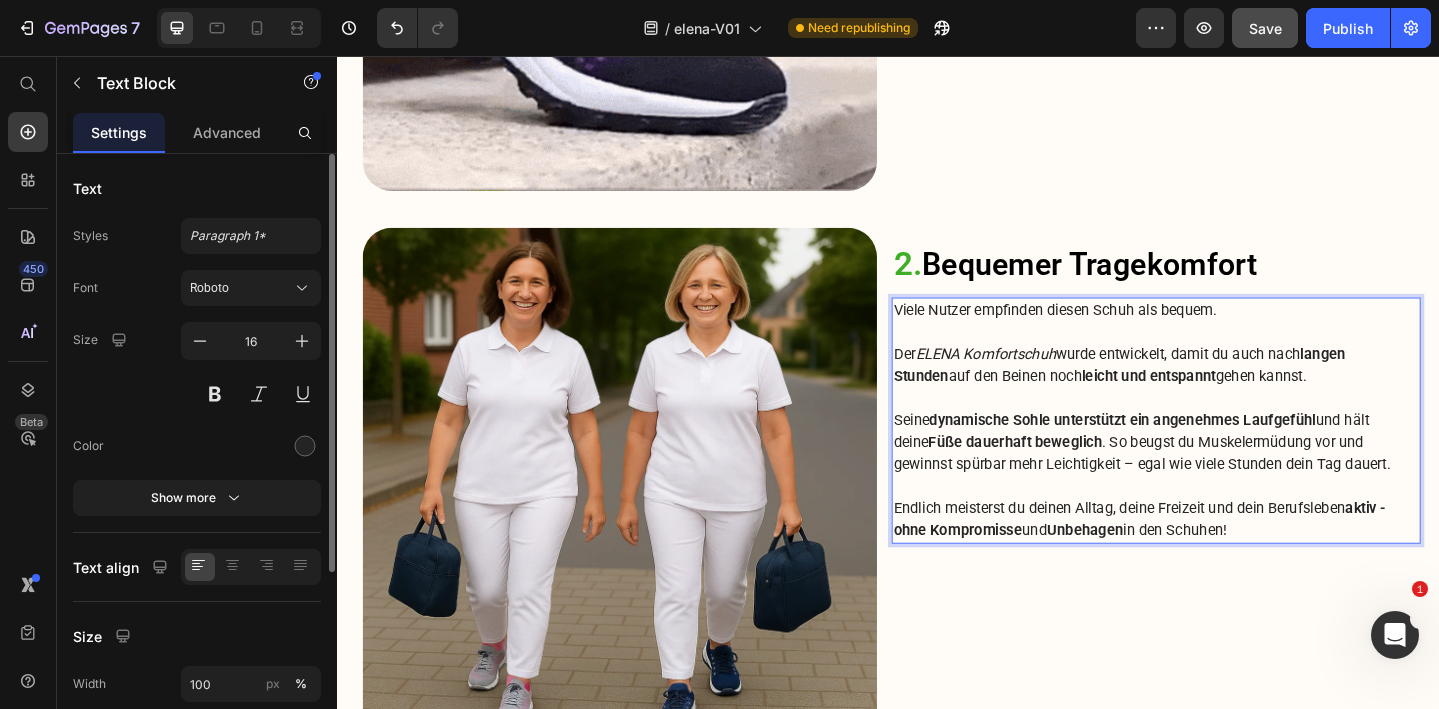 click on "Seine  dynamische Sohle unterstützt ein angenehmes Laufgefühl  und hält deine  Füße dauerhaft beweglich . So beugst du Muskelermüdung vor und gewinnst spürbar mehr Leichtigkeit – egal wie viele Stunden dein Tag dauert." at bounding box center (1229, 477) 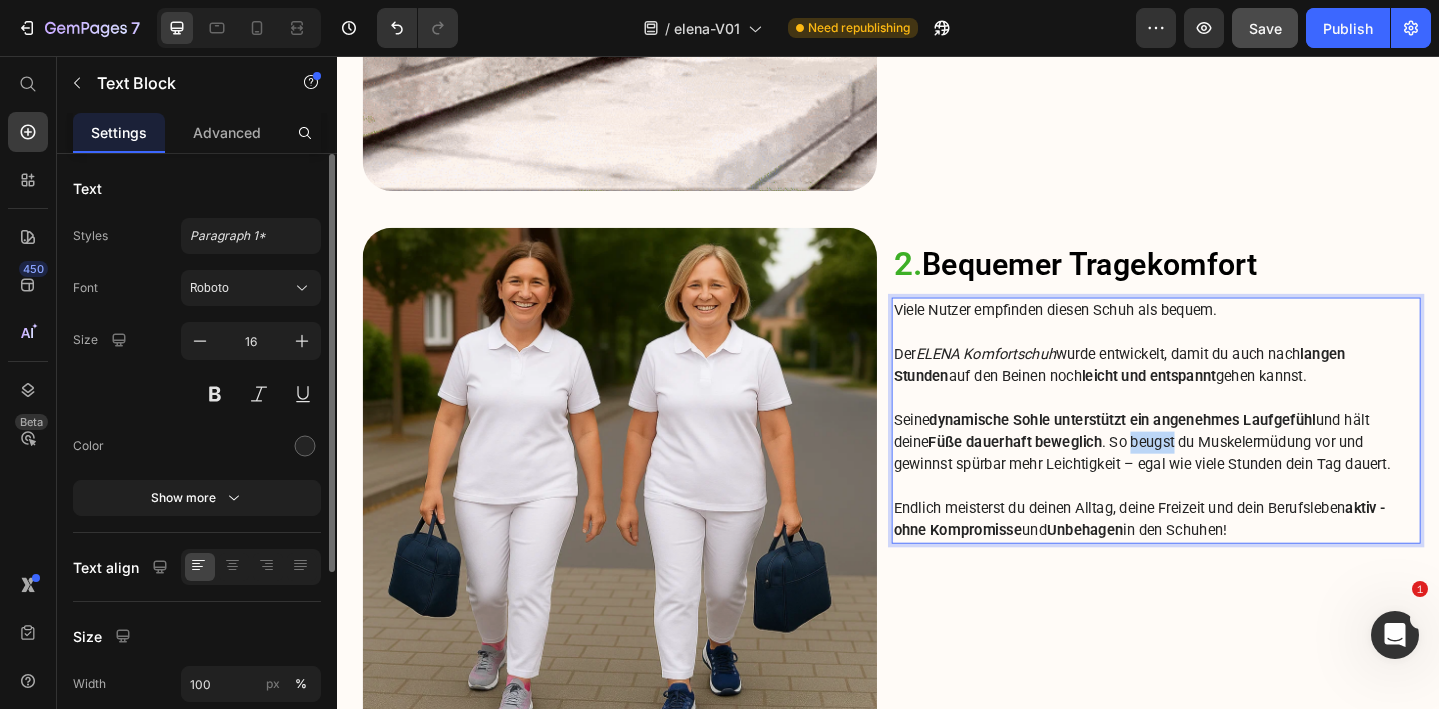 click on "Seine  dynamische Sohle unterstützt ein angenehmes Laufgefühl  und hält deine  Füße dauerhaft beweglich . So beugst du Muskelermüdung vor und gewinnst spürbar mehr Leichtigkeit – egal wie viele Stunden dein Tag dauert." at bounding box center (1229, 477) 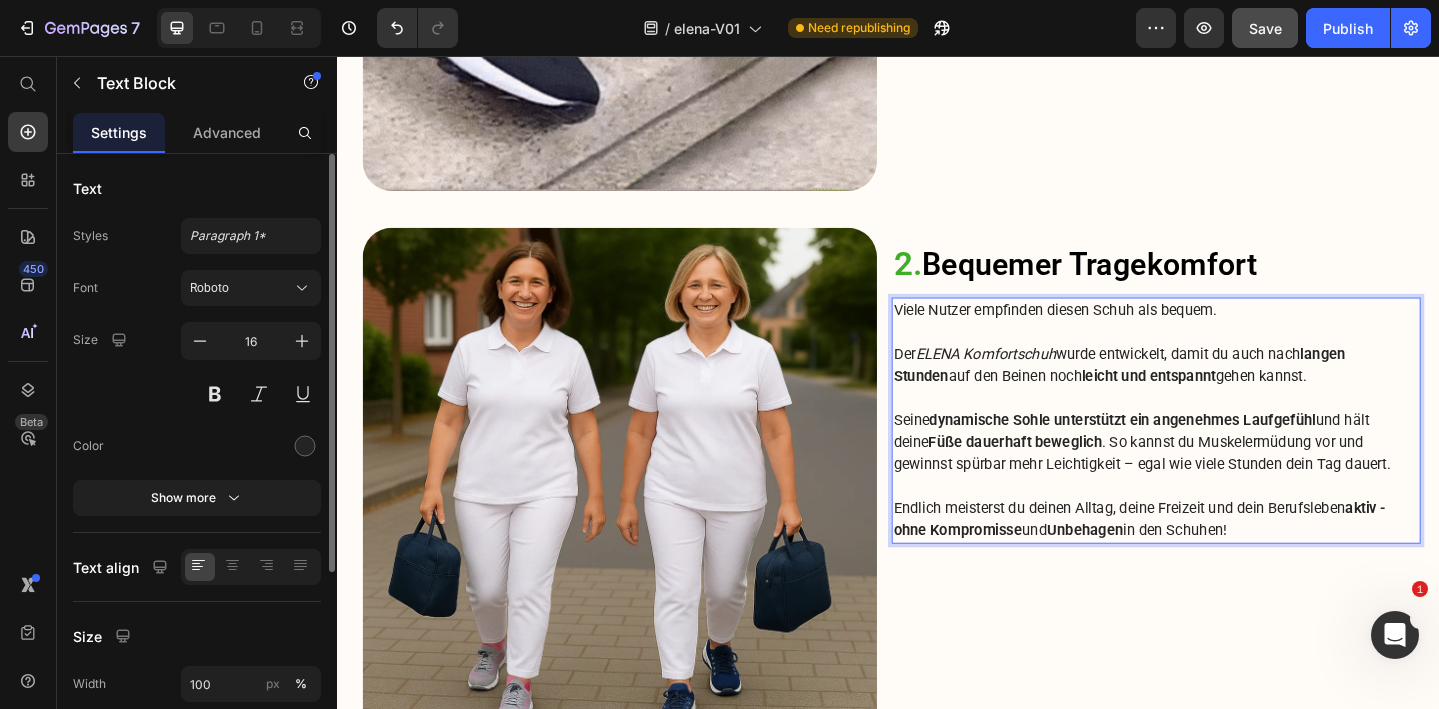 click on "Seine  dynamische Sohle unterstützt ein angenehmes Laufgefühl  und hält deine  Füße dauerhaft beweglich . So kannst du Muskelermüdung vor und gewinnst spürbar mehr Leichtigkeit – egal wie viele Stunden dein Tag dauert." at bounding box center [1229, 477] 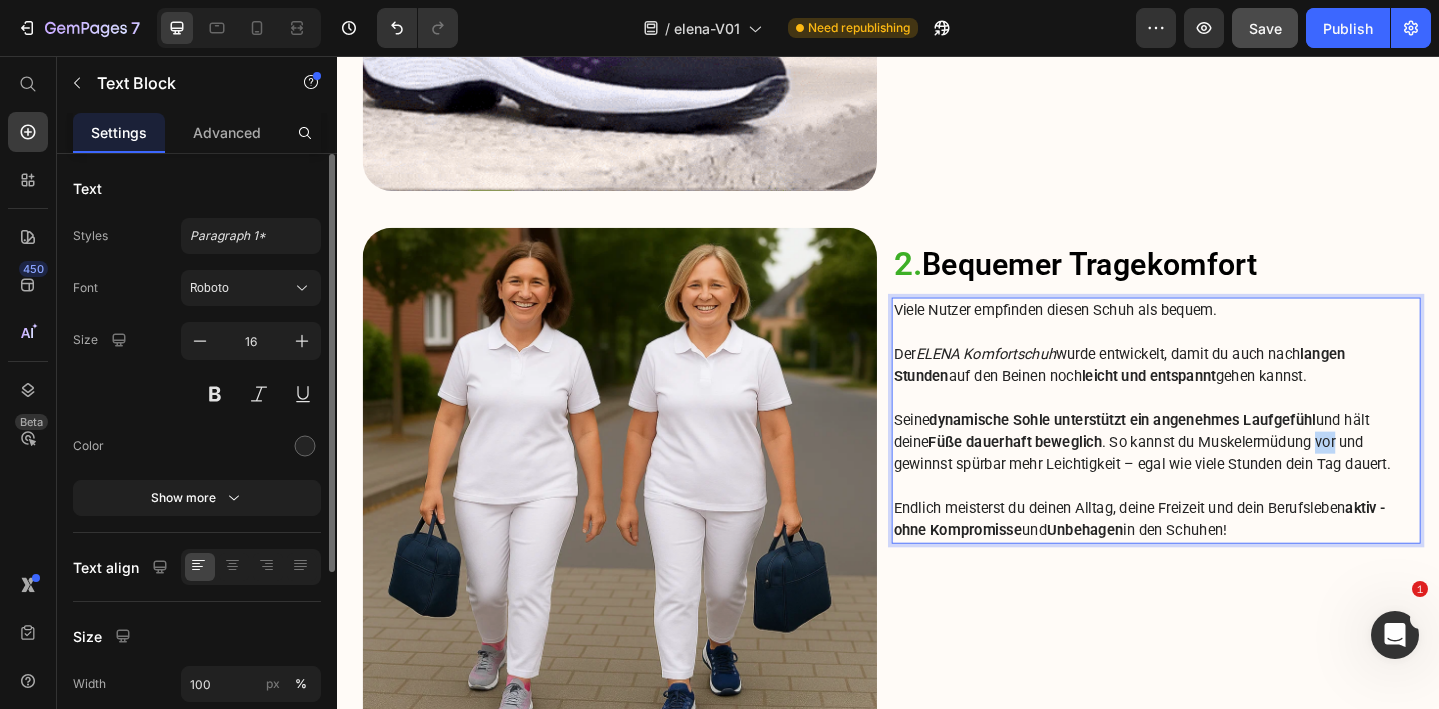 click on "Seine  dynamische Sohle unterstützt ein angenehmes Laufgefühl  und hält deine  Füße dauerhaft beweglich . So kannst du Muskelermüdung vor und gewinnst spürbar mehr Leichtigkeit – egal wie viele Stunden dein Tag dauert." at bounding box center [1229, 477] 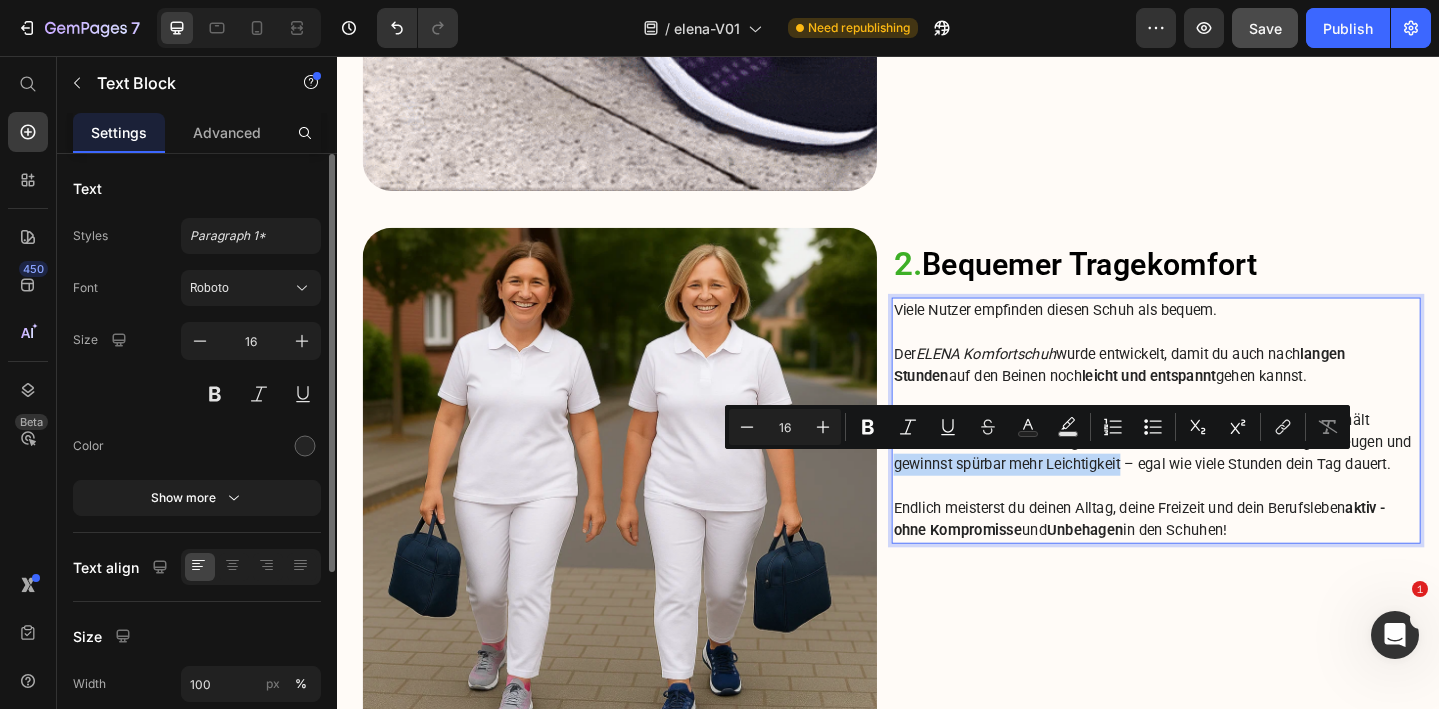 drag, startPoint x: 1192, startPoint y: 501, endPoint x: 946, endPoint y: 505, distance: 246.03252 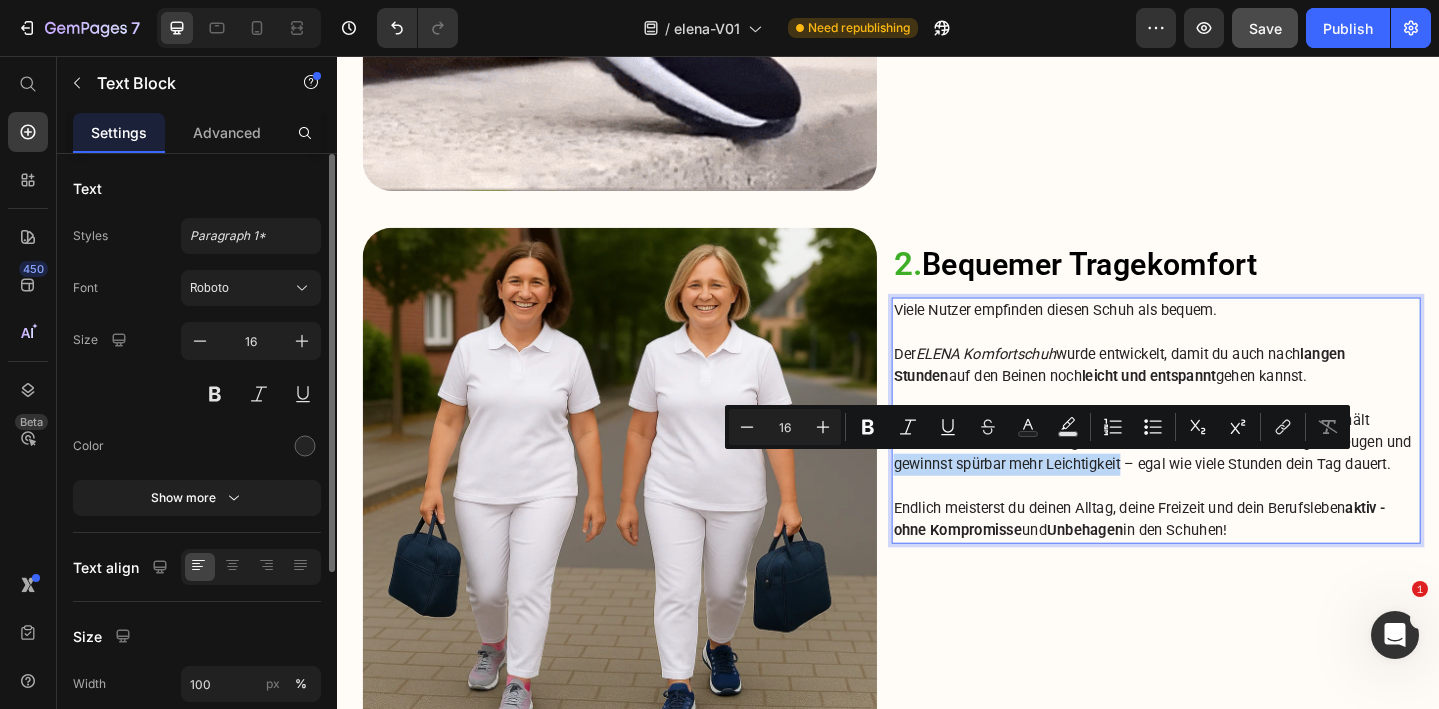 click on "Seine  dynamische Sohle unterstützt ein angenehmes Laufgefühl  und hält deine  Füße dauerhaft beweglich . So kannst du Muskelermüdung vorbeugen und gewinnst spürbar mehr Leichtigkeit – egal wie viele Stunden dein Tag dauert." at bounding box center [1229, 477] 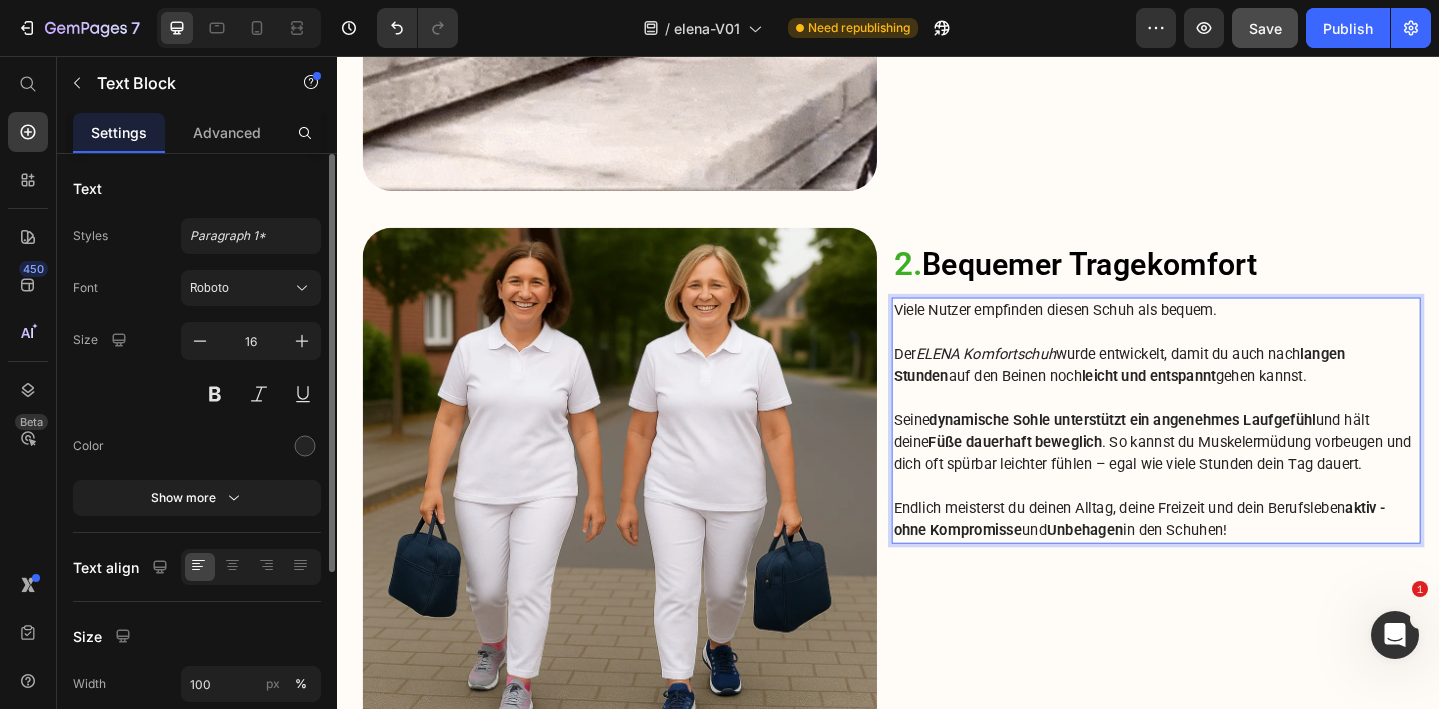 click on "Endlich meisterst du deinen Alltag, deine Freizeit und dein Berufsleben  aktiv - ohne Kompromisse  und  Unbehagen  in den Schuhen!" at bounding box center (1229, 561) 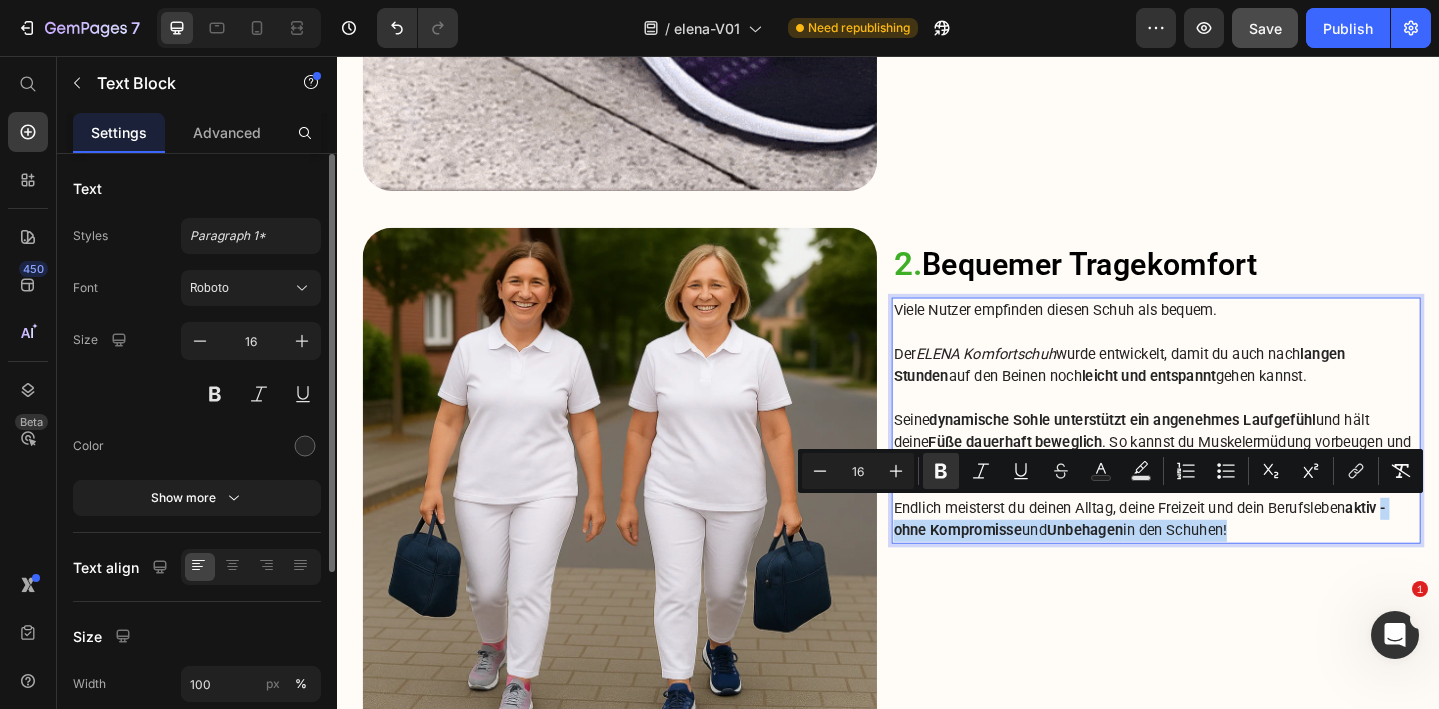 drag, startPoint x: 1387, startPoint y: 571, endPoint x: 1480, endPoint y: 547, distance: 96.04687 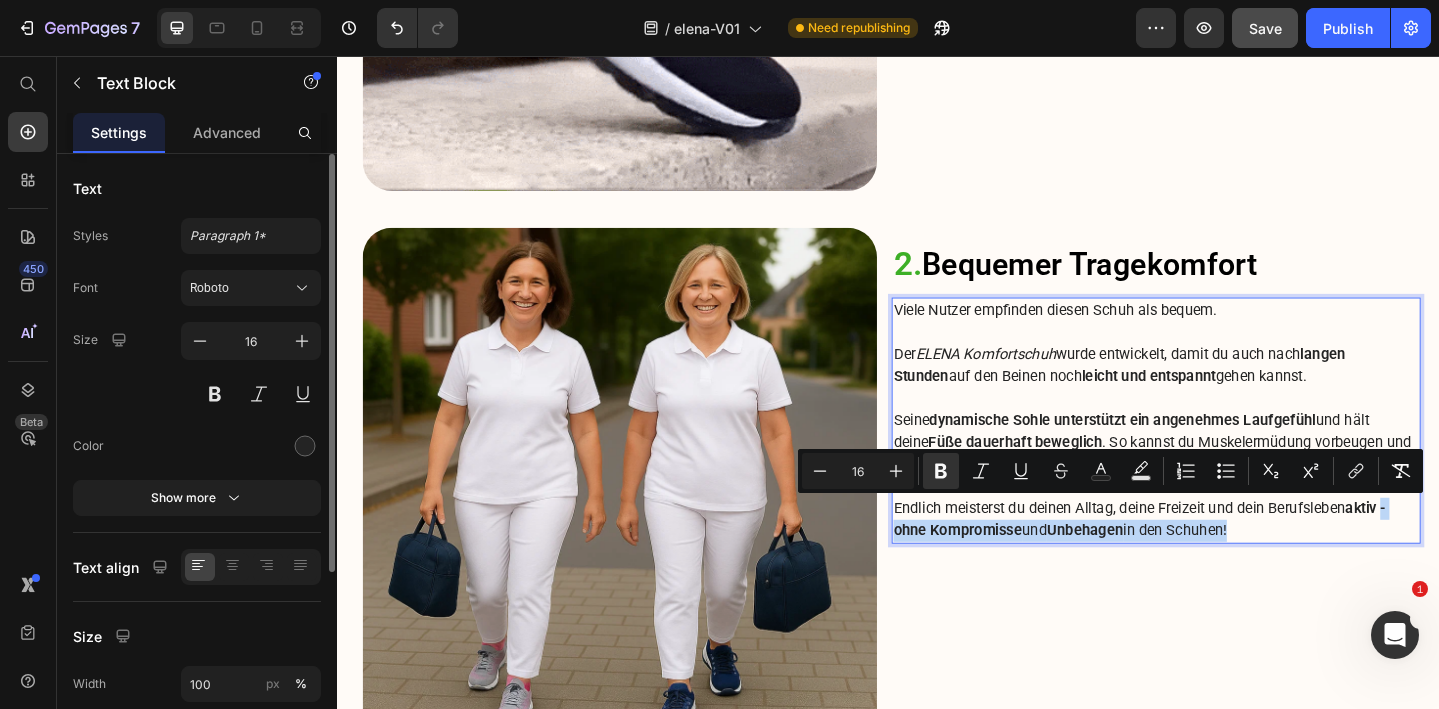 click on "Endlich meisterst du deinen Alltag, deine Freizeit und dein Berufsleben  aktiv - ohne Kompromisse  und  Unbehagen  in den Schuhen!" at bounding box center [1229, 561] 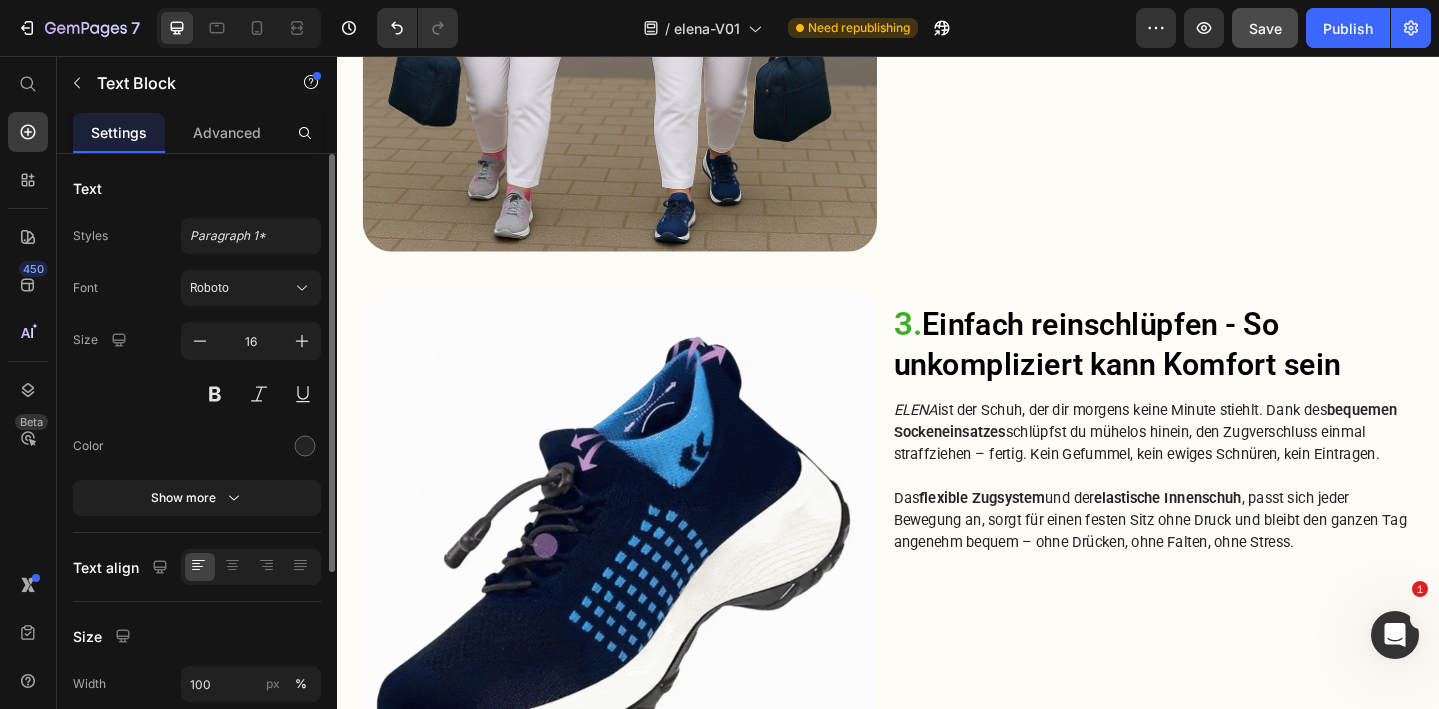 scroll, scrollTop: 2572, scrollLeft: 0, axis: vertical 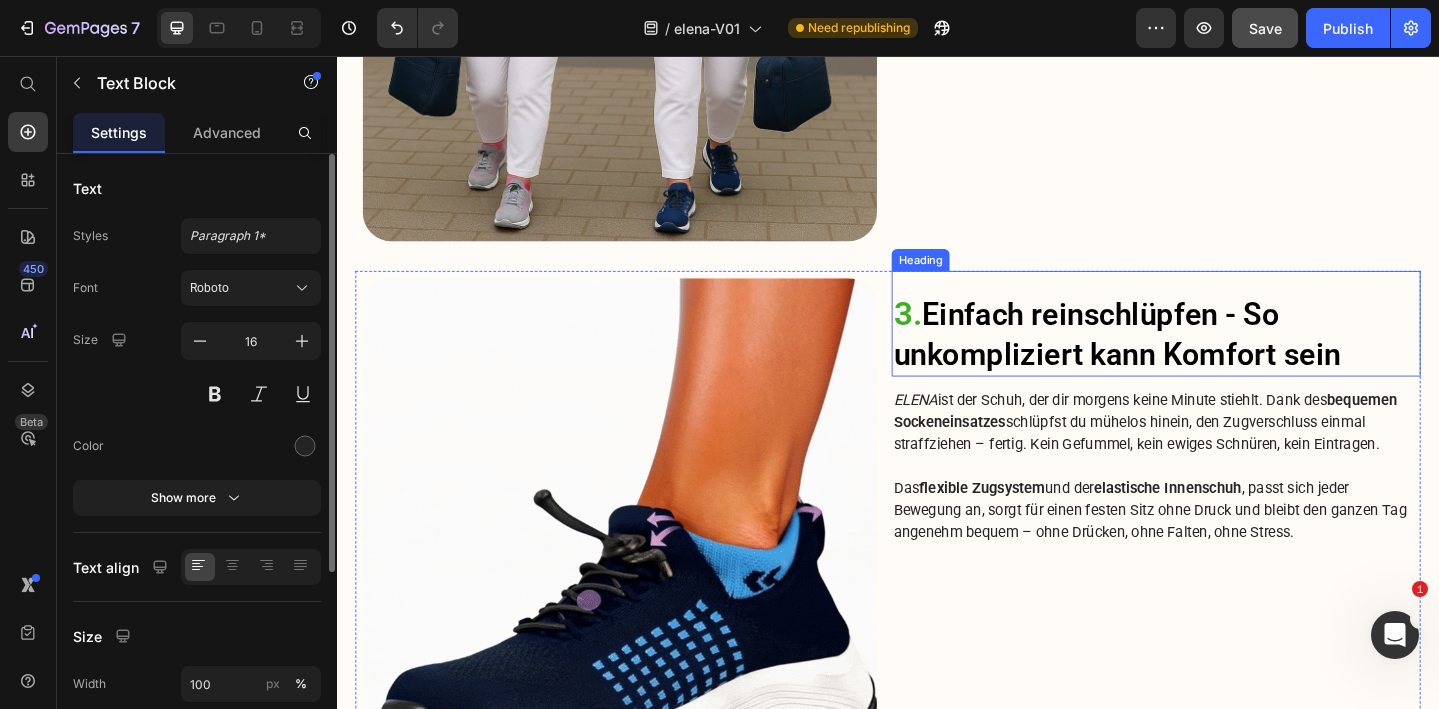 click on "3.  Einfach reinschlüpfen - So unkompliziert kann Komfort sein" at bounding box center [1229, 359] 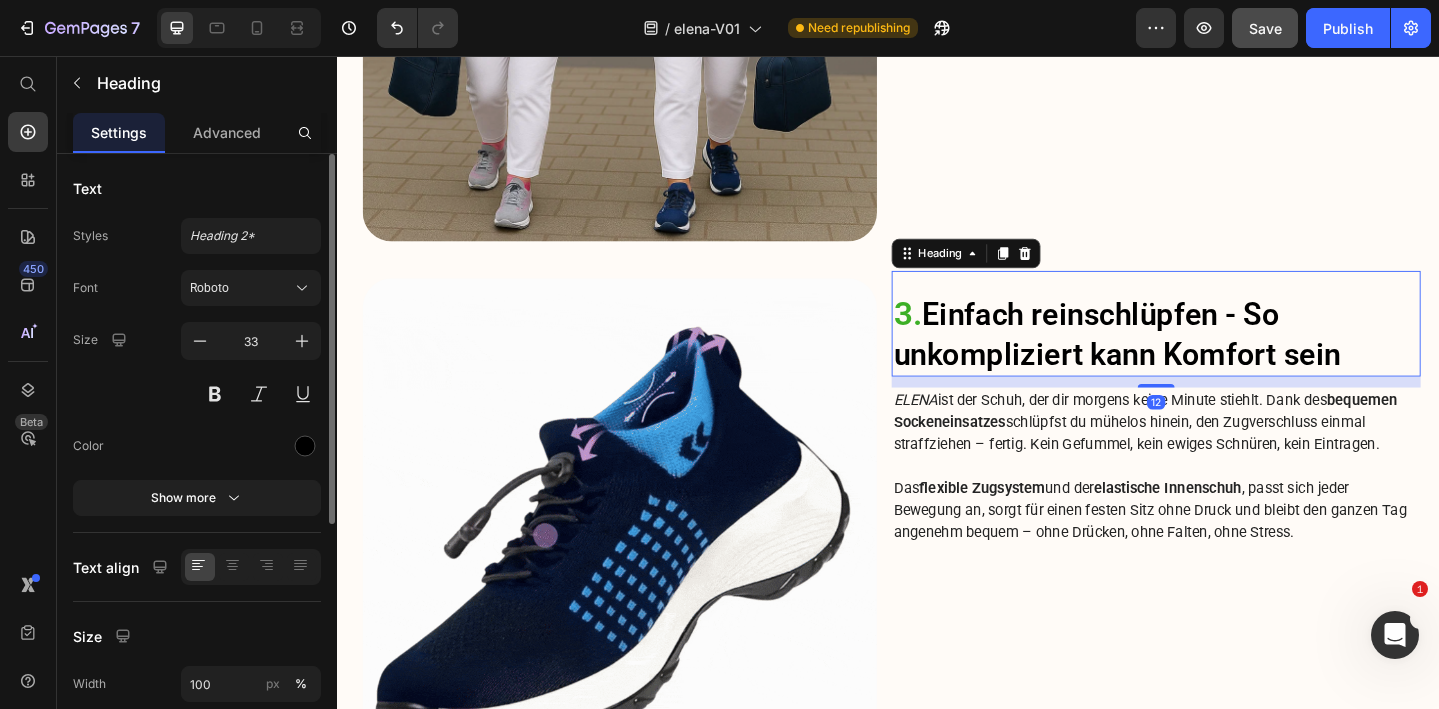 click on "3.  Einfach reinschlüpfen - So unkompliziert kann Komfort sein" at bounding box center (1229, 359) 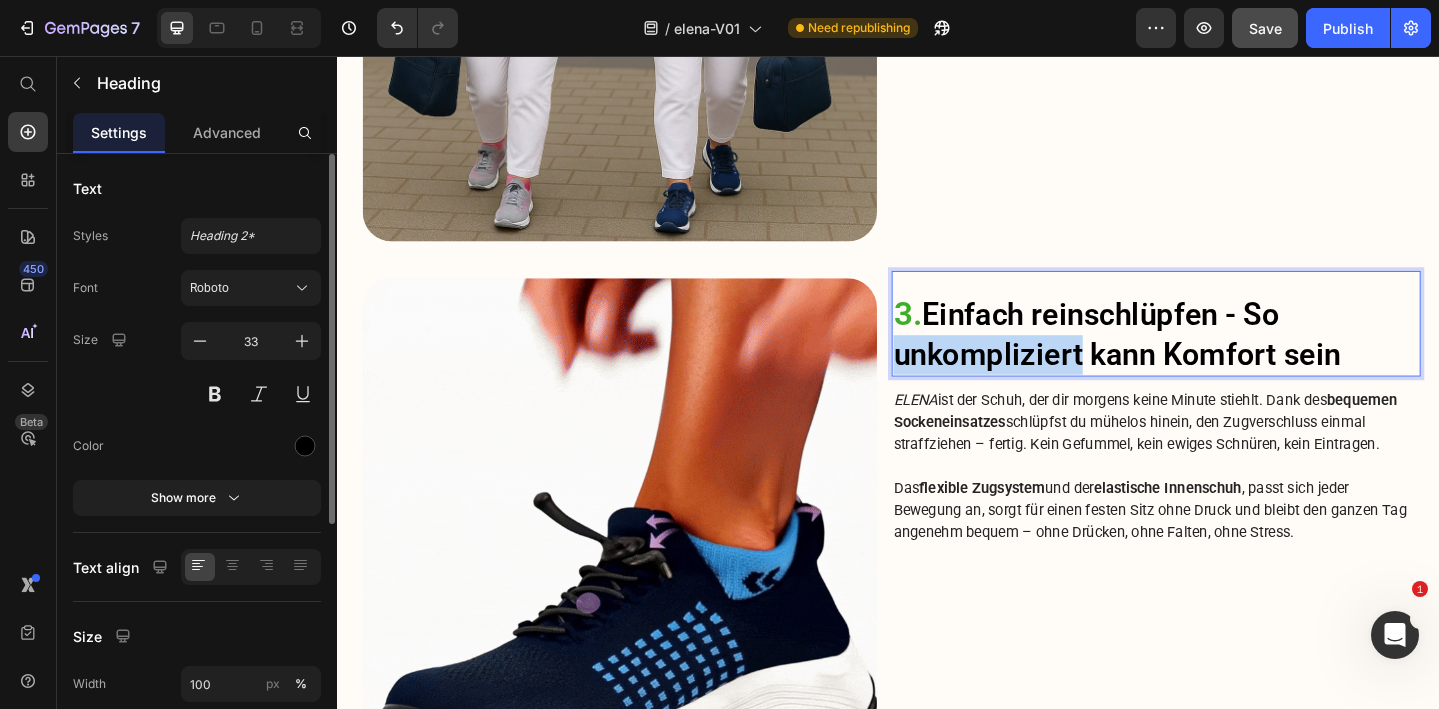 click on "3.  Einfach reinschlüpfen - So unkompliziert kann Komfort sein" at bounding box center [1229, 359] 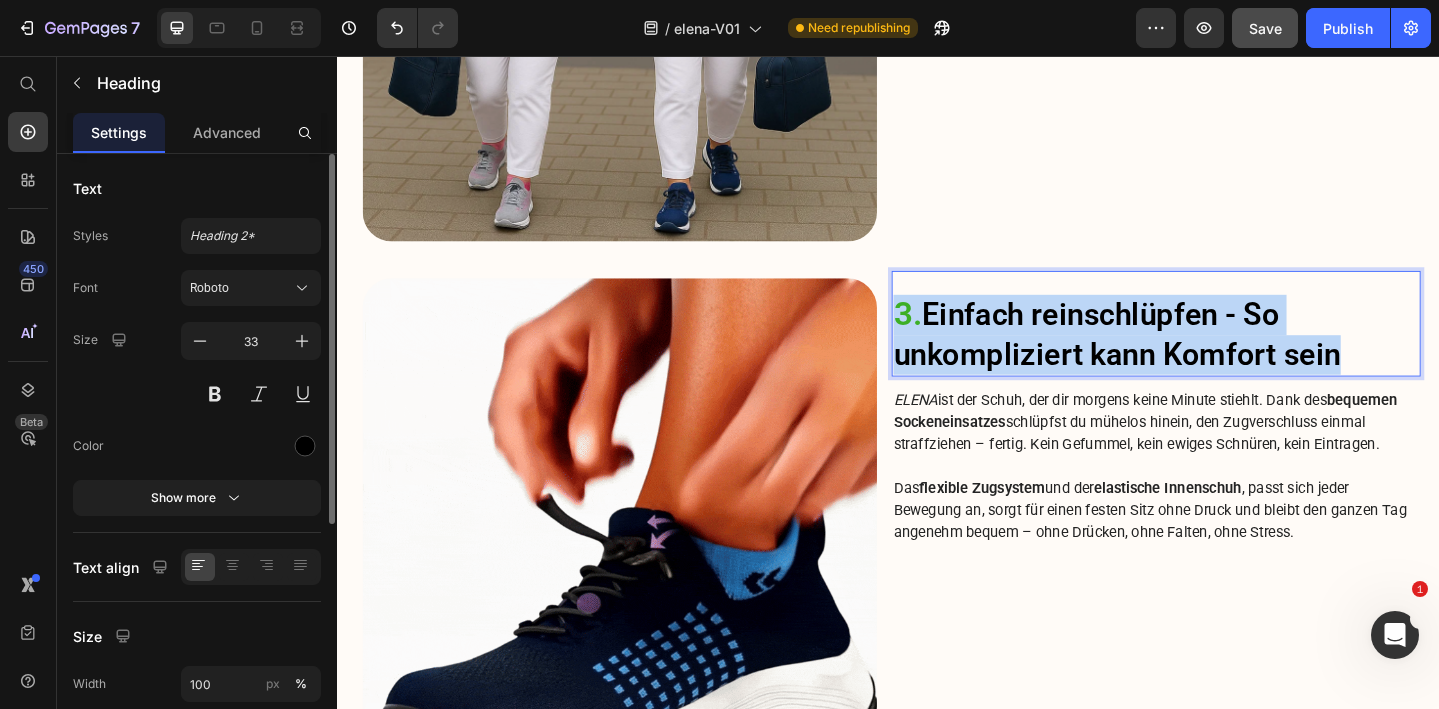 click on "3.  Einfach reinschlüpfen - So unkompliziert kann Komfort sein" at bounding box center [1229, 359] 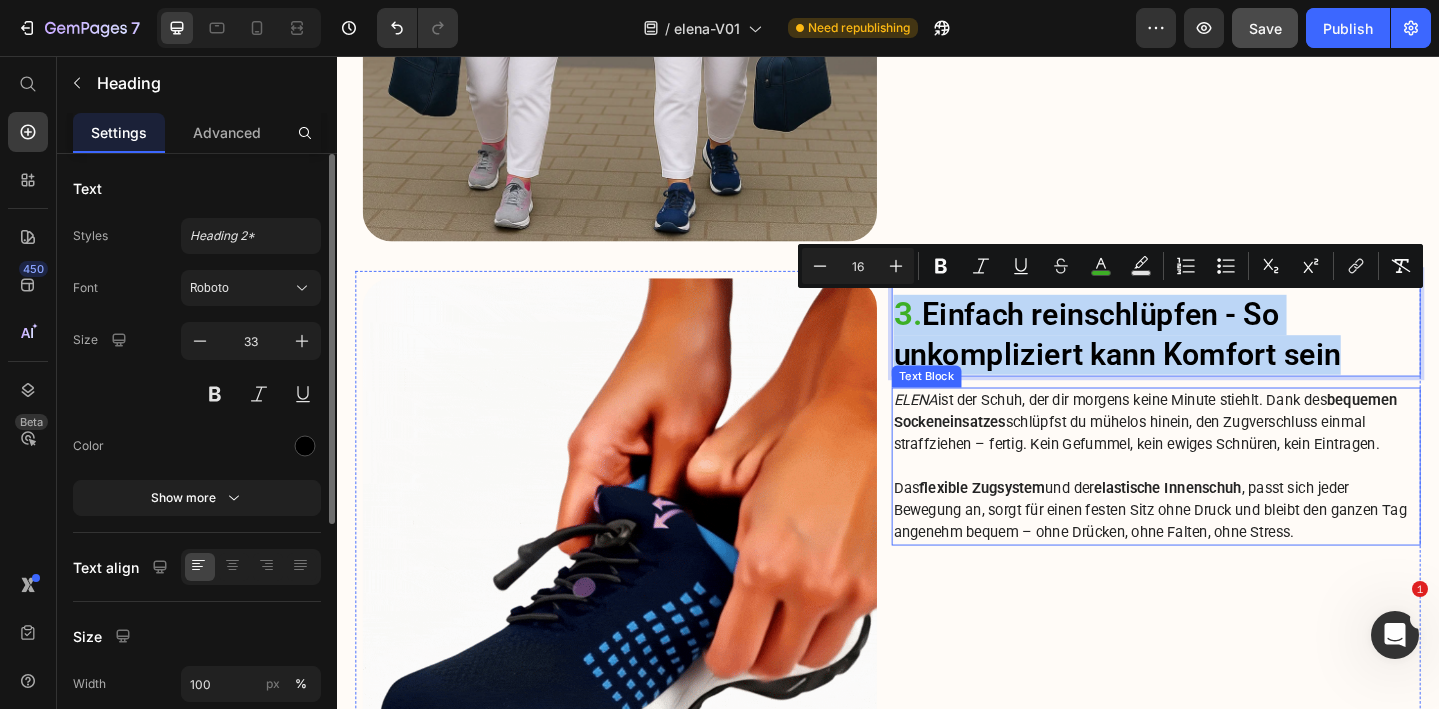 click on "Das  flexible Zugsystem  und der  elastische Innenschuh , passt sich jeder Bewegung an, sorgt für einen festen Sitz ohne Druck und bleibt den ganzen Tag angenehm bequem – ohne Drücken, ohne Falten, ohne Stress." at bounding box center (1229, 551) 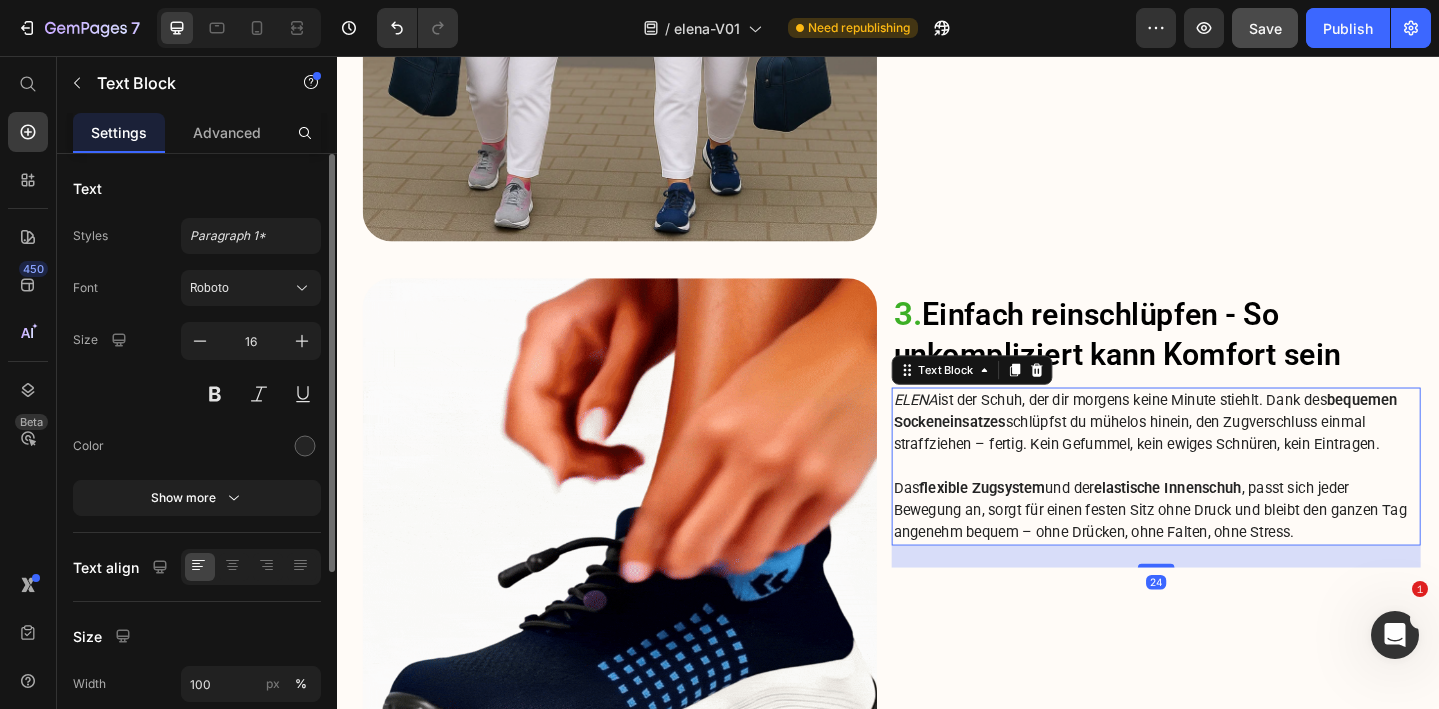 click on "Das  flexible Zugsystem  und der  elastische Innenschuh , passt sich jeder Bewegung an, sorgt für einen festen Sitz ohne Druck und bleibt den ganzen Tag angenehm bequem – ohne Drücken, ohne Falten, ohne Stress." at bounding box center (1229, 551) 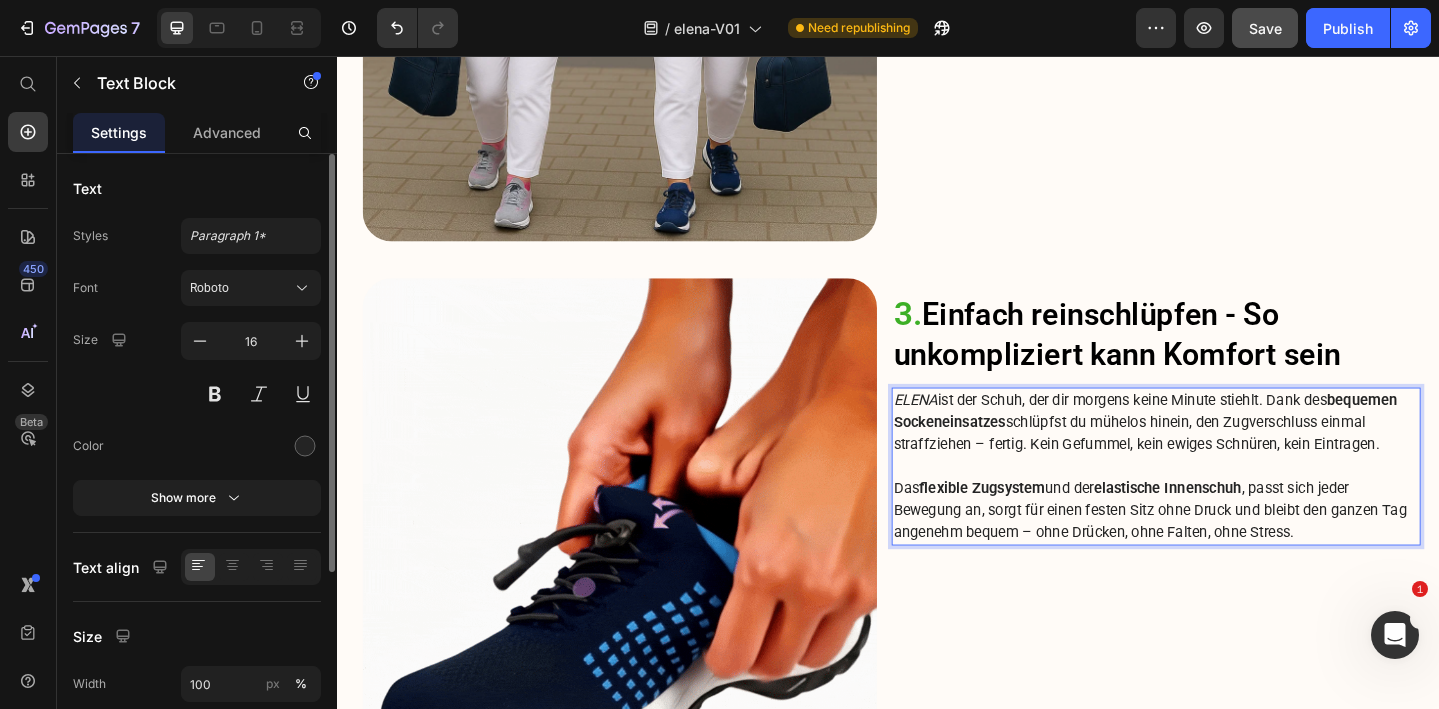 drag, startPoint x: 1396, startPoint y: 576, endPoint x: 941, endPoint y: 421, distance: 480.6766 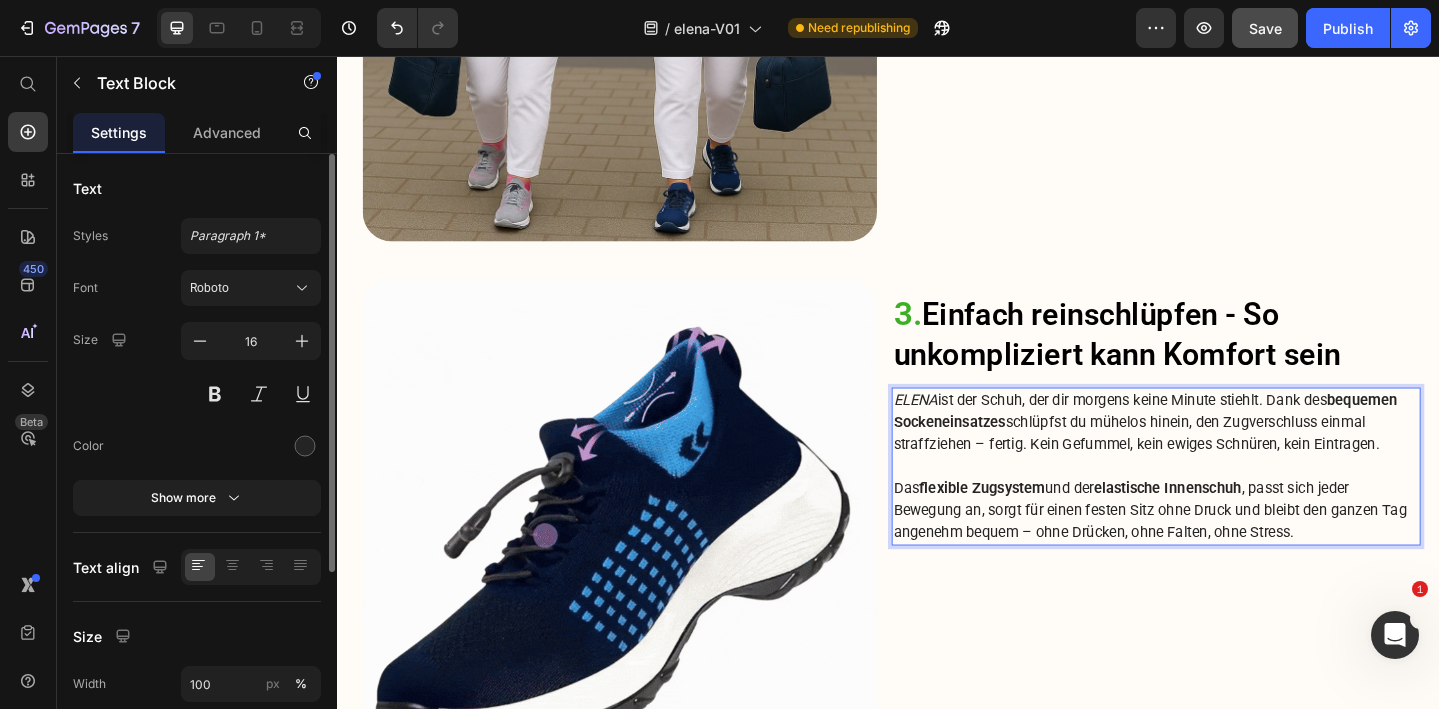 click on "ELENA  ist der Schuh, der dir morgens keine Minute stiehlt. Dank des  bequemen Sockeneinsatzes  schlüpfst du mühelos hinein, den Zugverschluss einmal straffziehen – fertig. Kein Gefummel, kein ewiges Schnüren, kein Eintragen. Das  flexible Zugsystem  und der  elastische Innenschuh , passt sich jeder Bewegung an, sorgt für einen festen Sitz ohne Druck und bleibt den ganzen Tag angenehm bequem – ohne Drücken, ohne Falten, ohne Stress." at bounding box center [1229, 503] 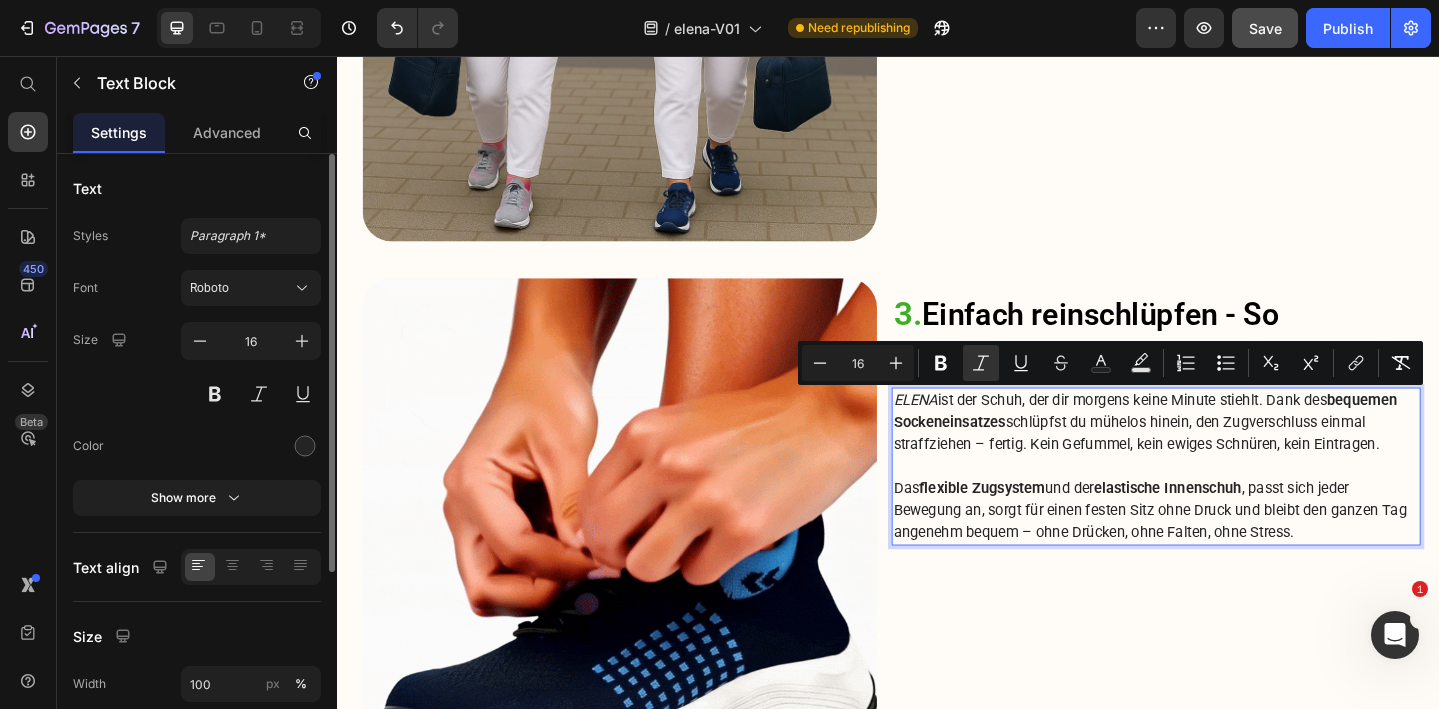click on "ELENA  ist der Schuh, der dir morgens keine Minute stiehlt. Dank des  bequemen Sockeneinsatzes  schlüpfst du mühelos hinein, den Zugverschluss einmal straffziehen – fertig. Kein Gefummel, kein ewiges Schnüren, kein Eintragen." at bounding box center [1229, 455] 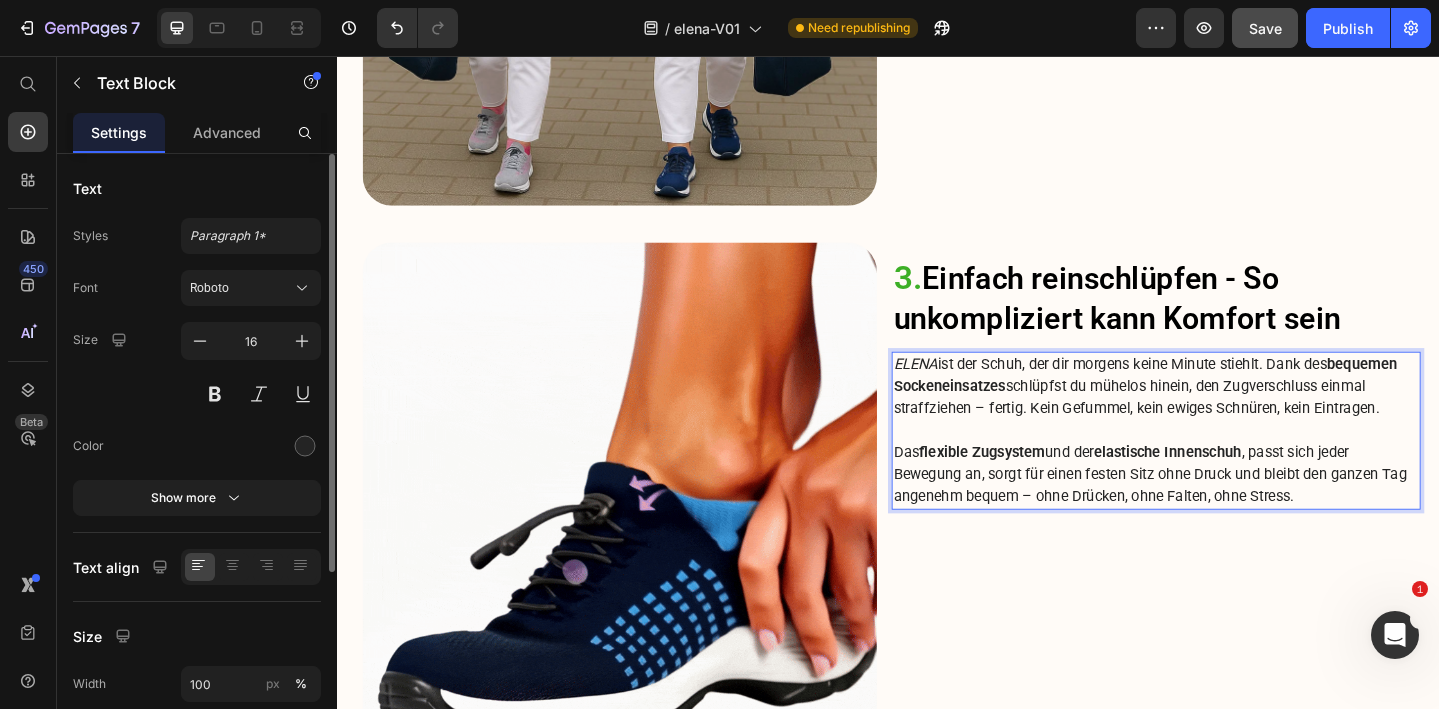 scroll, scrollTop: 2612, scrollLeft: 0, axis: vertical 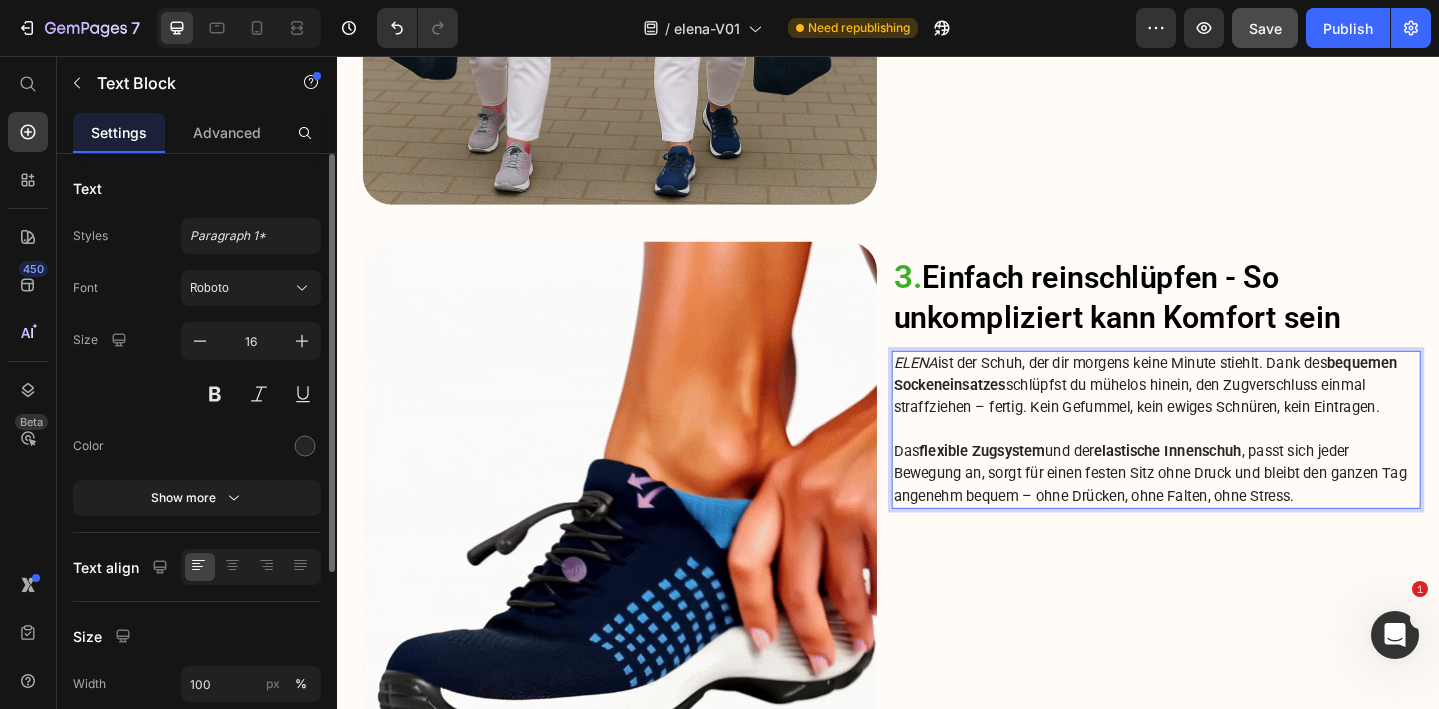 click on "Das  flexible Zugsystem  und der  elastische Innenschuh , passt sich jeder Bewegung an, sorgt für einen festen Sitz ohne Druck und bleibt den ganzen Tag angenehm bequem – ohne Drücken, ohne Falten, ohne Stress." at bounding box center (1229, 511) 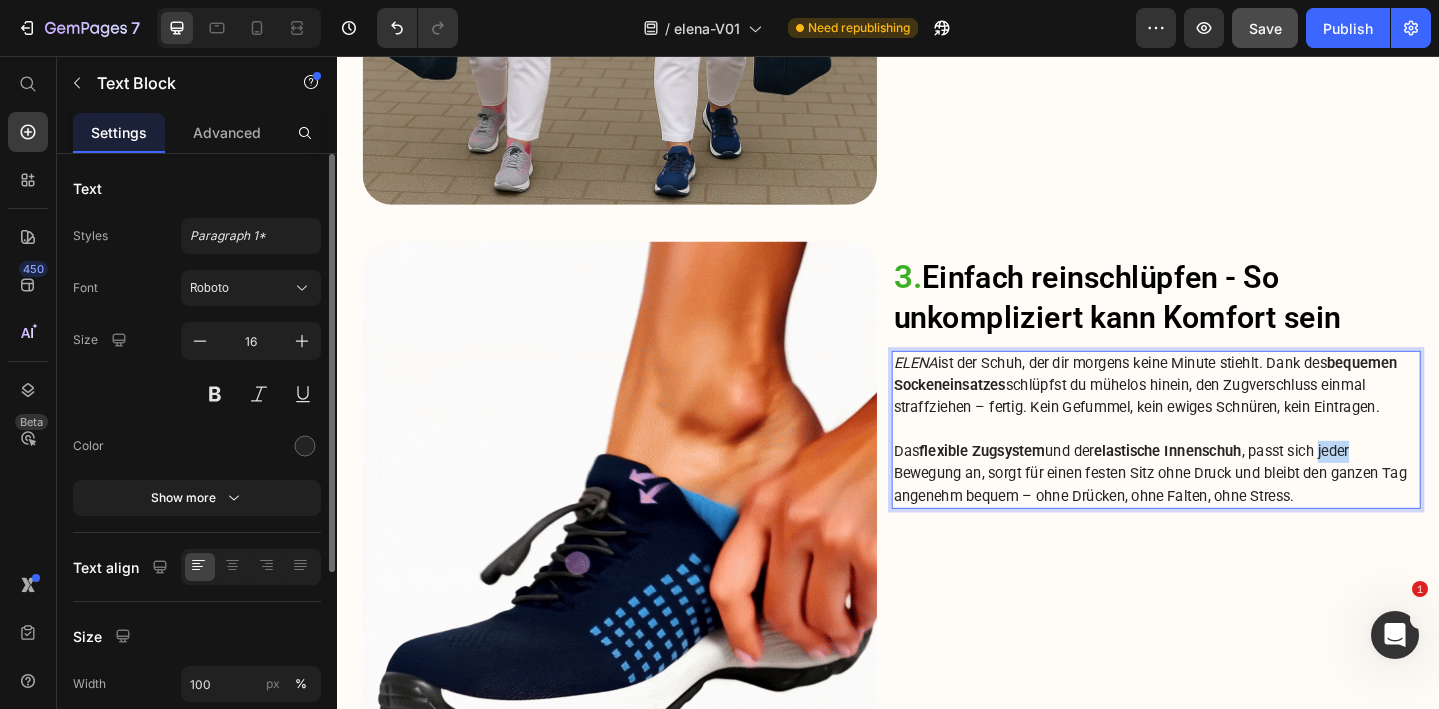 click on "Das  flexible Zugsystem  und der  elastische Innenschuh , passt sich jeder Bewegung an, sorgt für einen festen Sitz ohne Druck und bleibt den ganzen Tag angenehm bequem – ohne Drücken, ohne Falten, ohne Stress." at bounding box center [1229, 511] 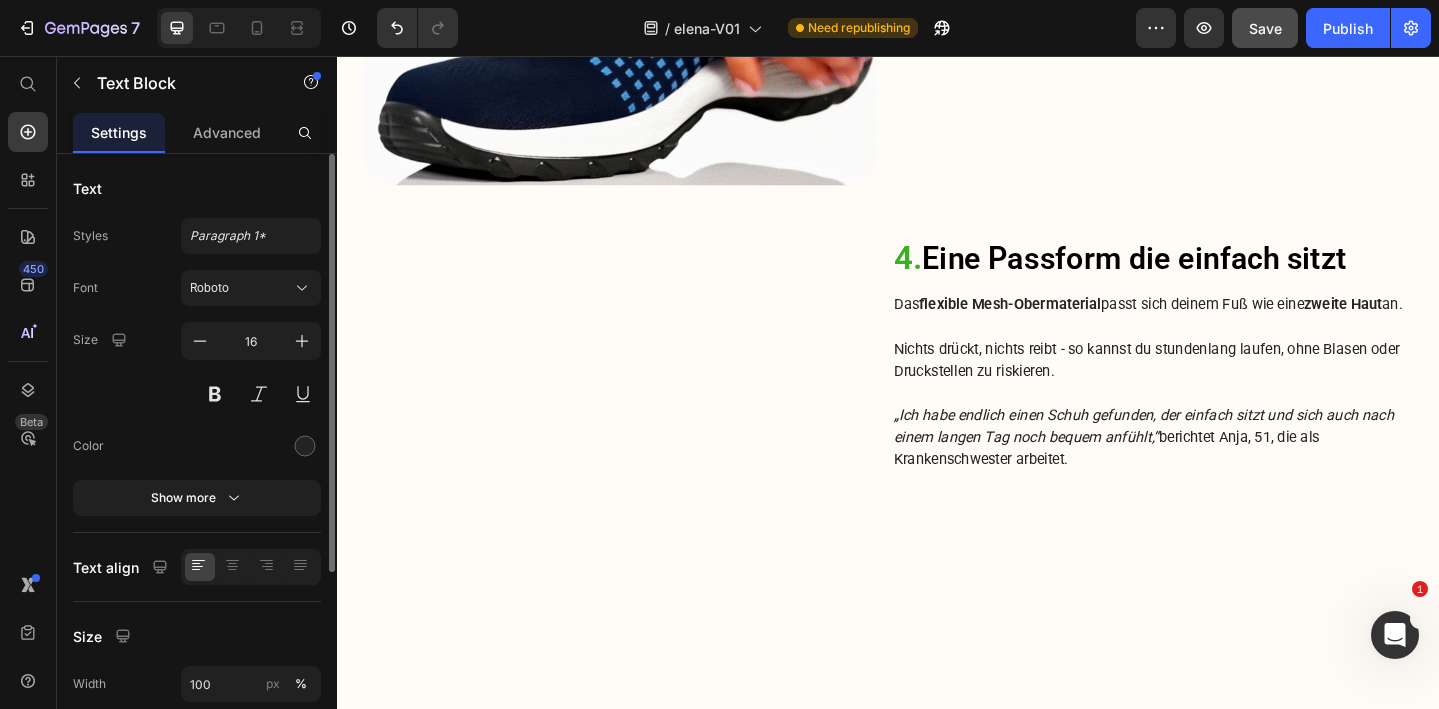 scroll, scrollTop: 3257, scrollLeft: 0, axis: vertical 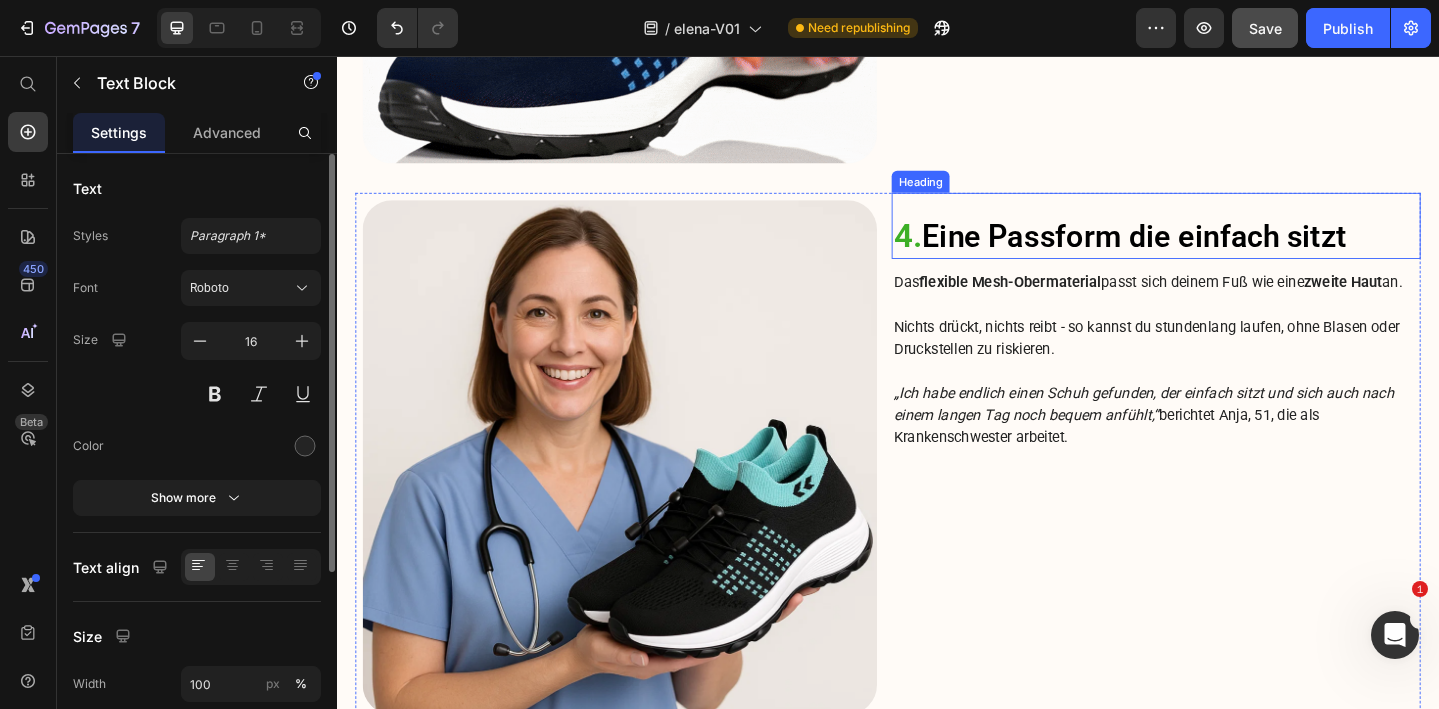 click on "4.  Eine Passform die einfach sitzt" at bounding box center [1229, 253] 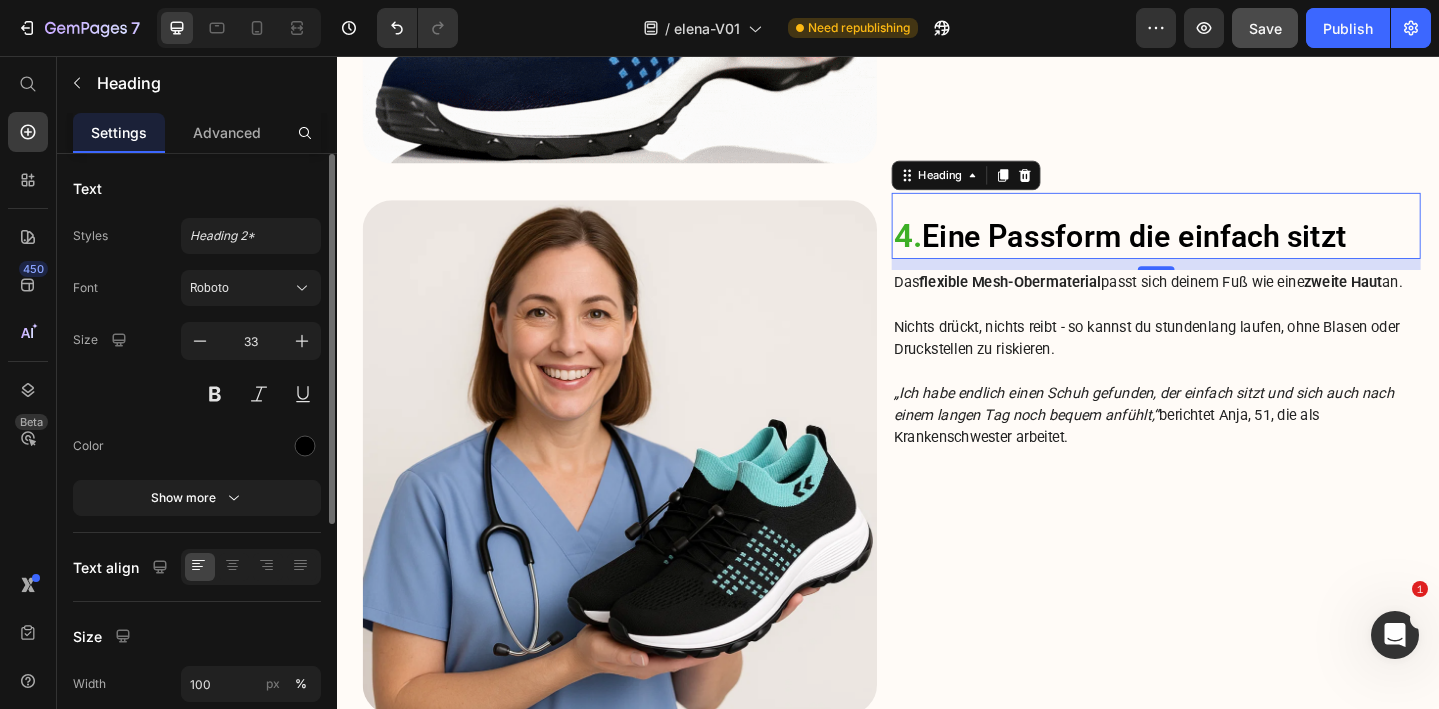 click on "4.  Eine Passform die einfach sitzt" at bounding box center (1229, 253) 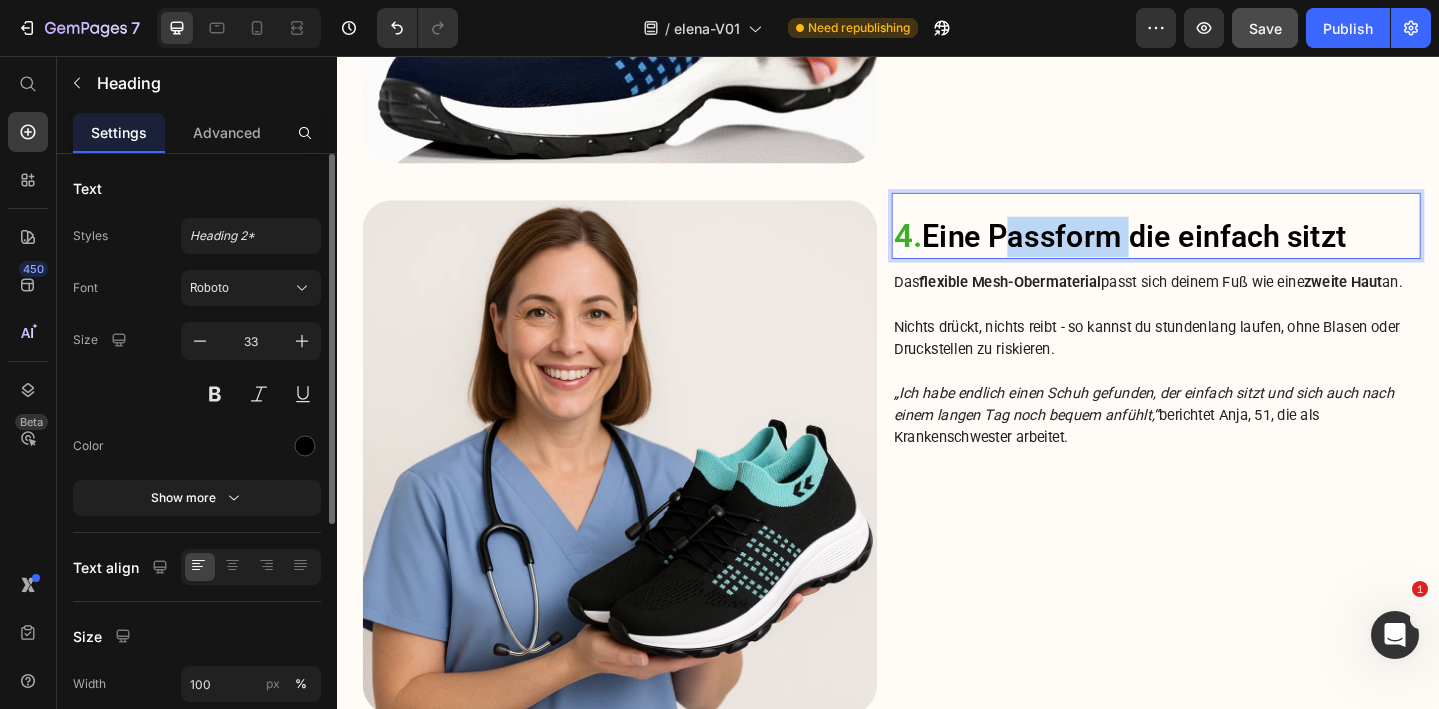 click on "4.  Eine Passform die einfach sitzt" at bounding box center (1229, 253) 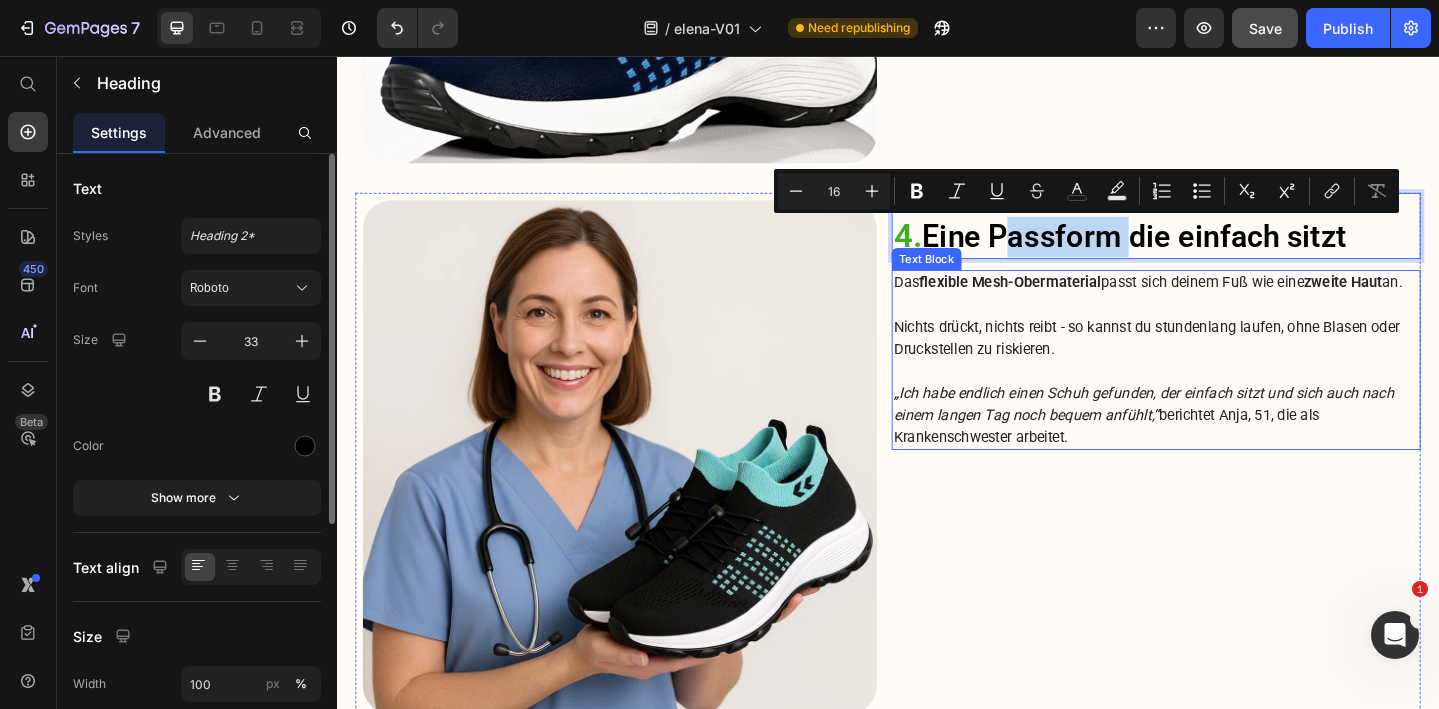 click at bounding box center [1229, 399] 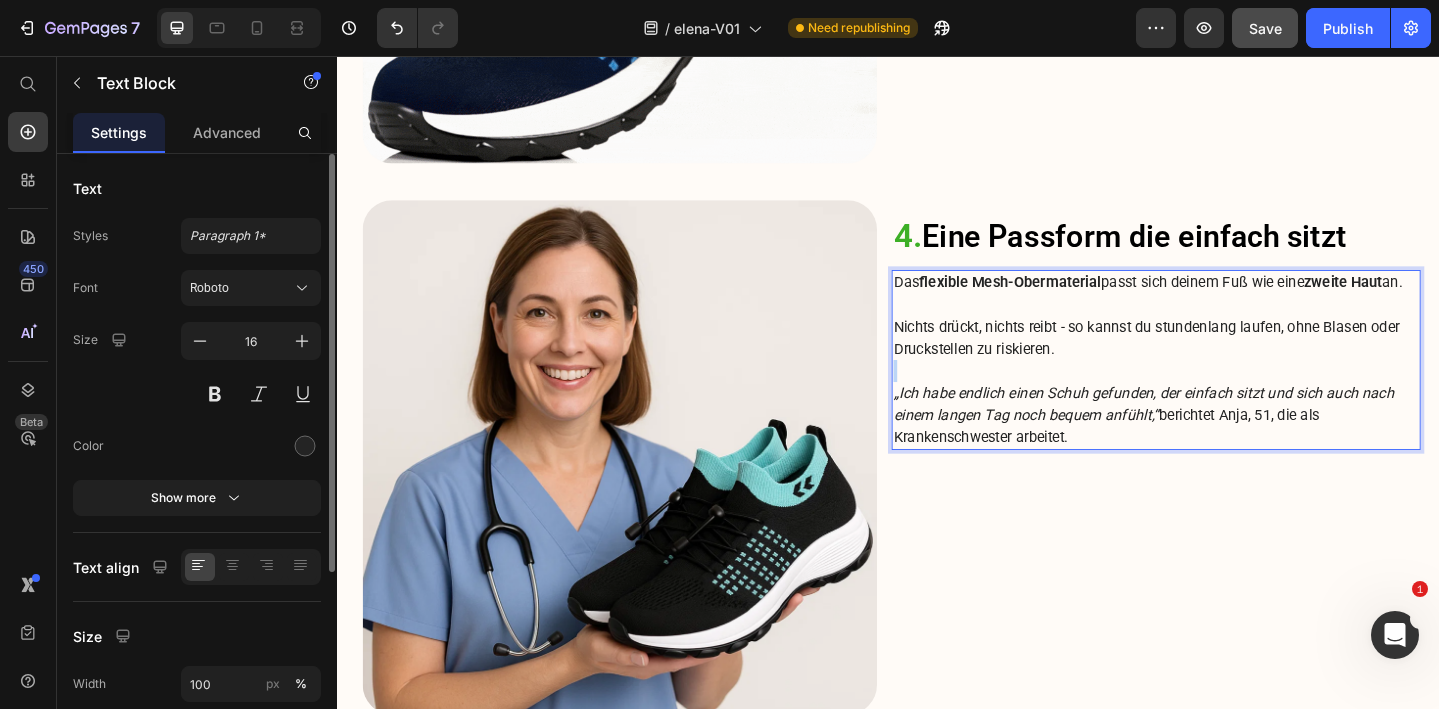 click at bounding box center [1229, 399] 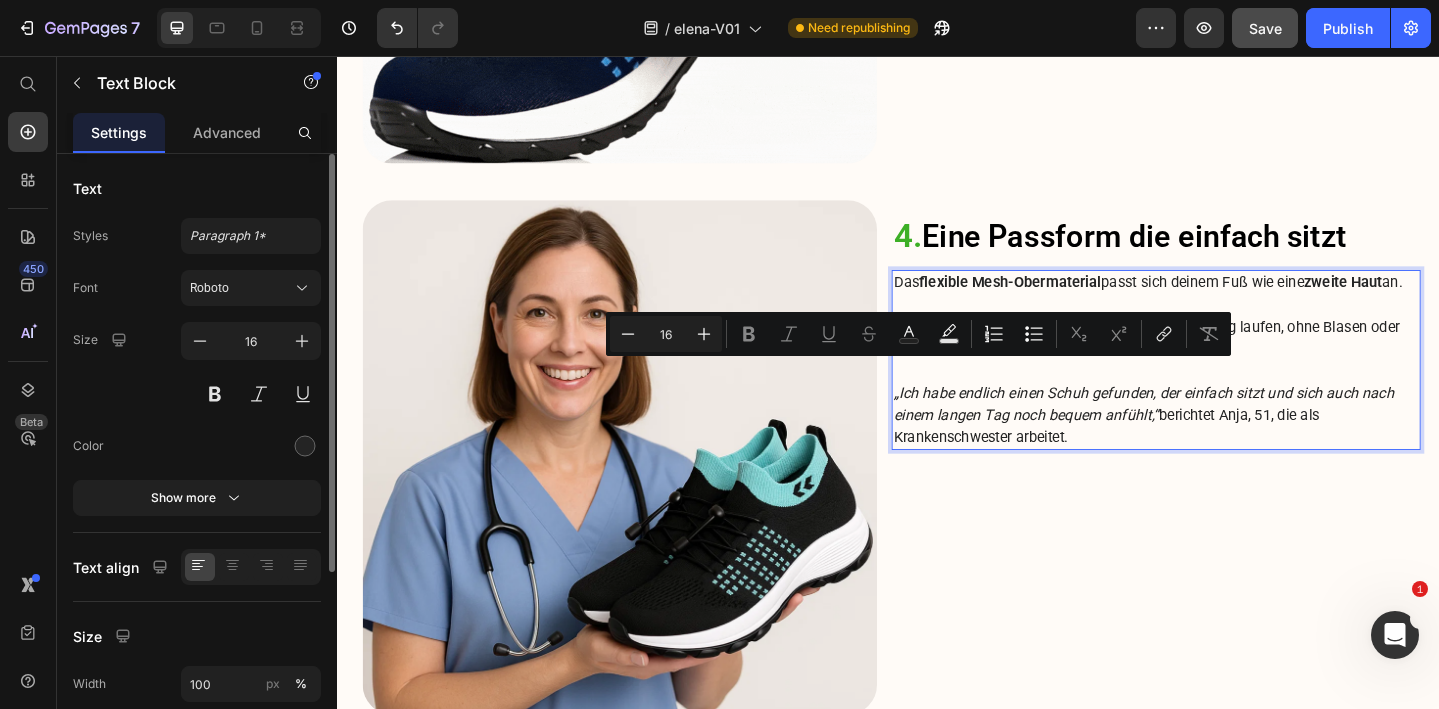 click on "„Ich habe endlich einen Schuh gefunden, der einfach sitzt und sich auch nach einem langen Tag noch bequem anfühlt,“  berichtet Anja, 51, die als Krankenschwester arbeitet." at bounding box center (1229, 447) 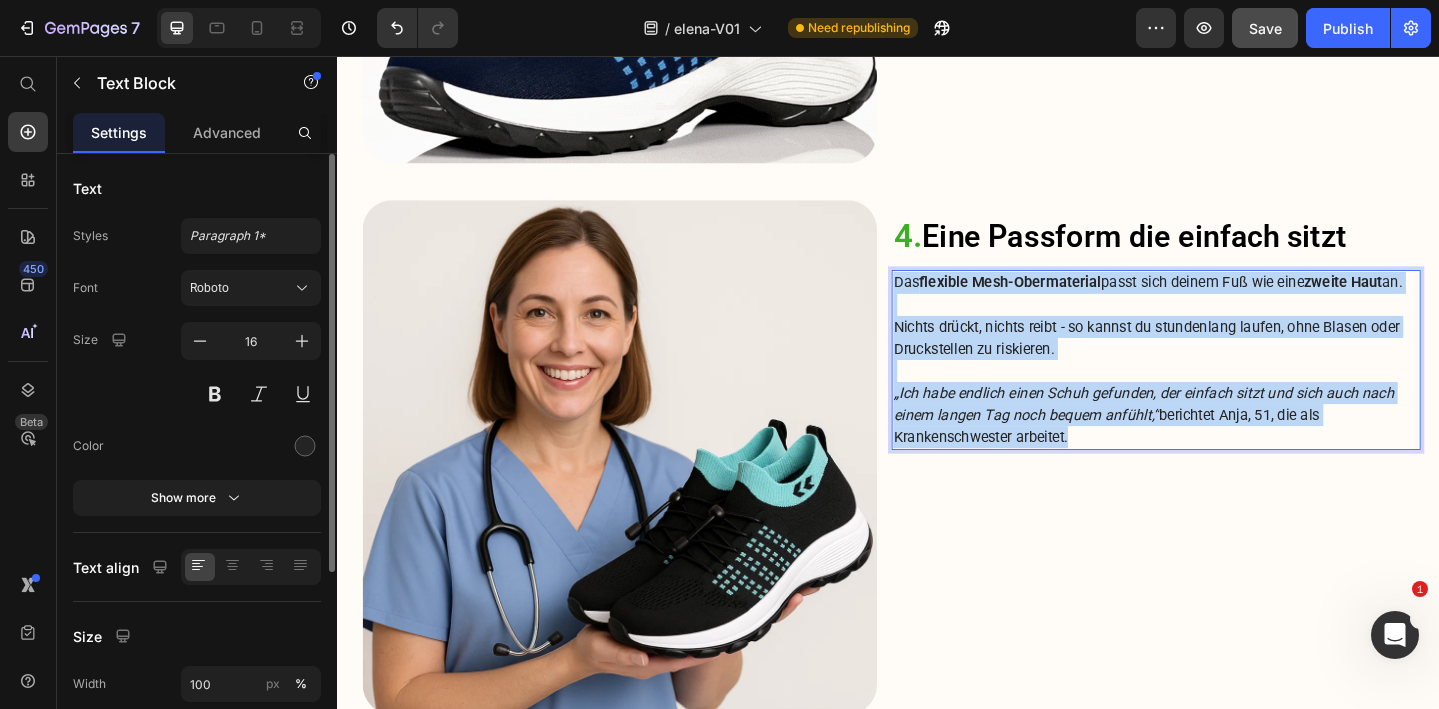 drag, startPoint x: 1134, startPoint y: 464, endPoint x: 942, endPoint y: 305, distance: 249.28899 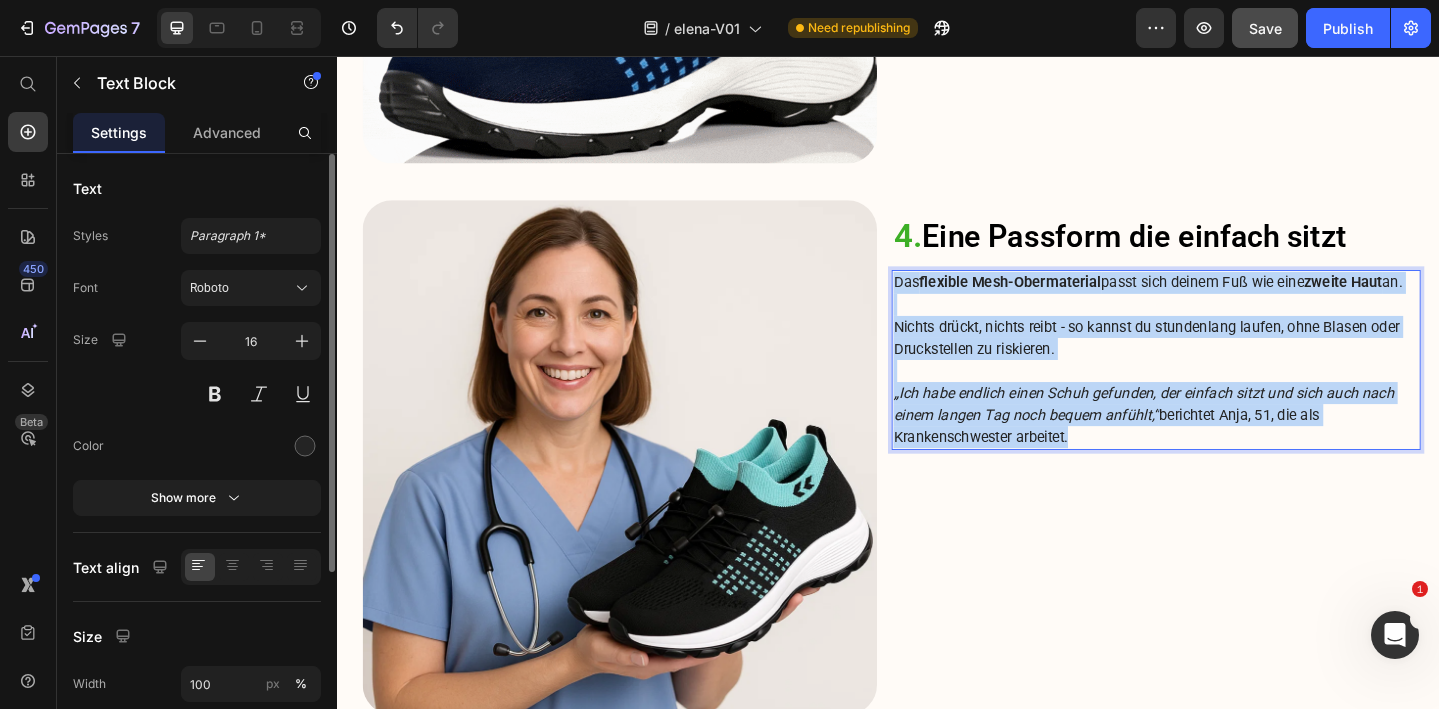 click on "Das  flexible Mesh-Obermaterial  passt sich deinem Fuß wie eine  zweite Haut  an.  Nichts drückt, nichts reibt - so kannst du stundenlang laufen, ohne Blasen oder Druckstellen zu riskieren. „Ich habe endlich einen Schuh gefunden, der einfach sitzt und sich auch nach einem langen Tag noch bequem anfühlt,“  berichtet Anja, 51, die als Krankenschwester arbeitet." at bounding box center [1229, 387] 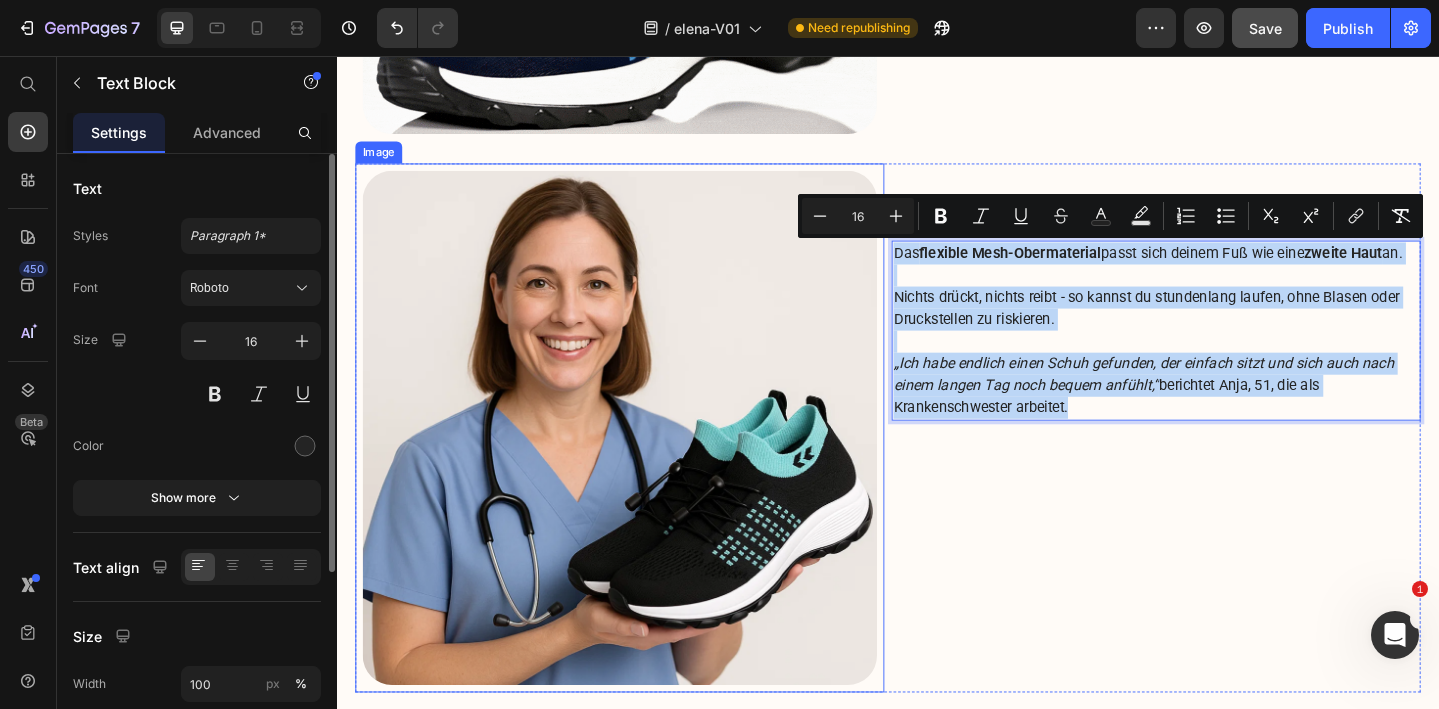 scroll, scrollTop: 3290, scrollLeft: 0, axis: vertical 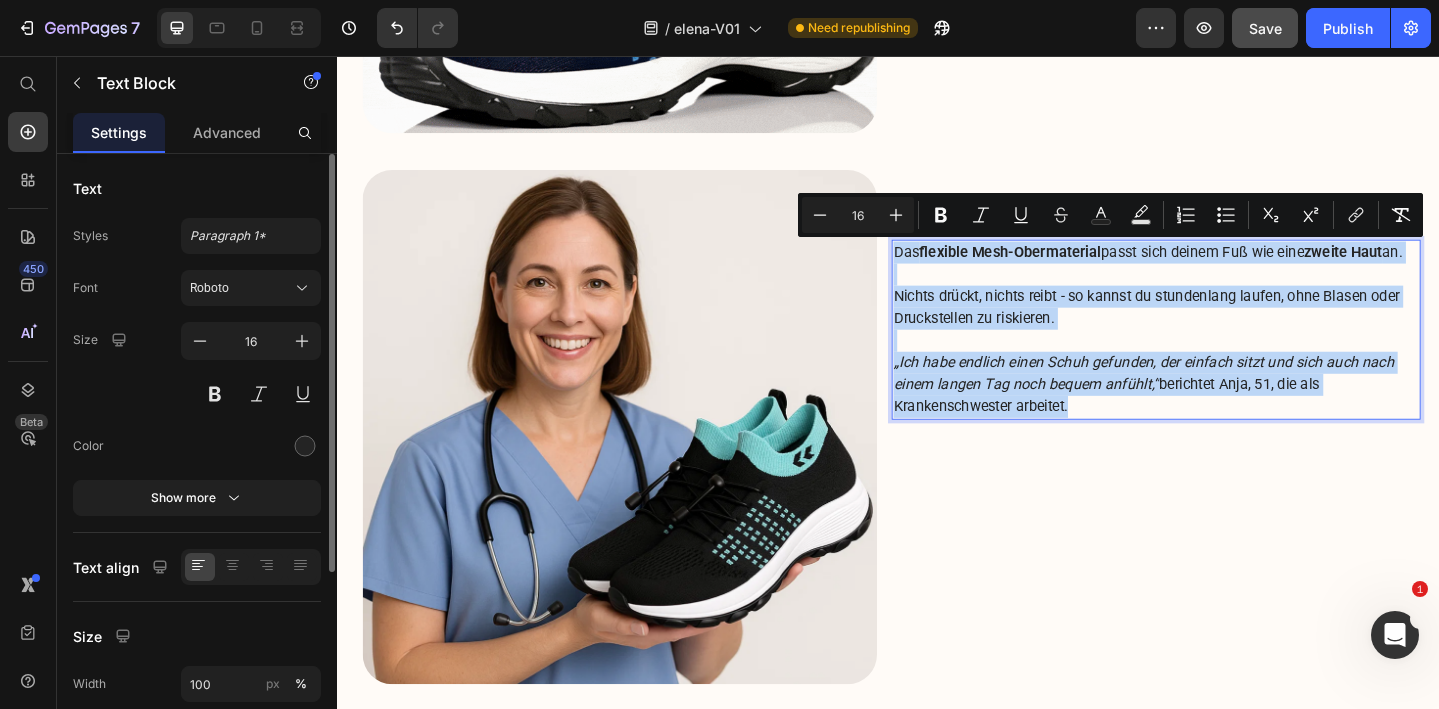 click on "Nichts drückt, nichts reibt - so kannst du stundenlang laufen, ohne Blasen oder Druckstellen zu riskieren." at bounding box center [1229, 330] 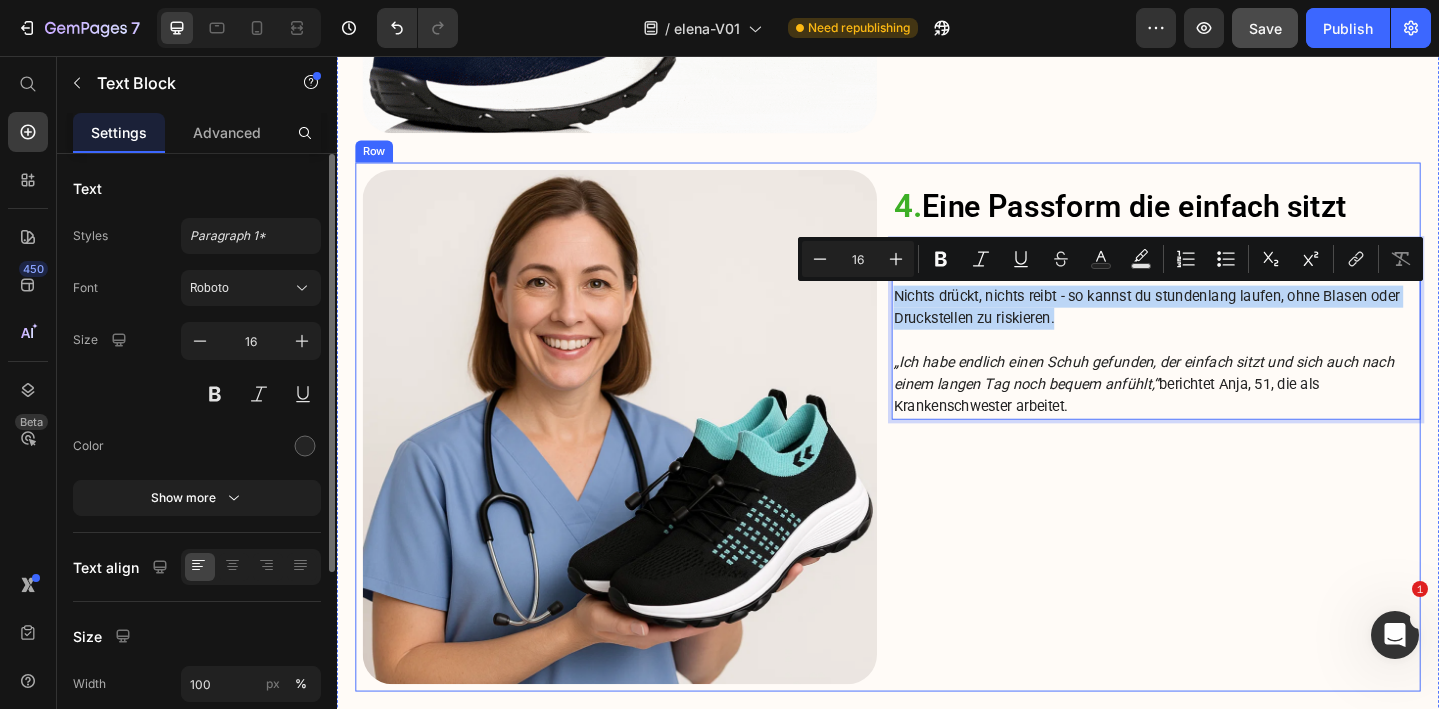 drag, startPoint x: 1138, startPoint y: 339, endPoint x: 938, endPoint y: 311, distance: 201.95049 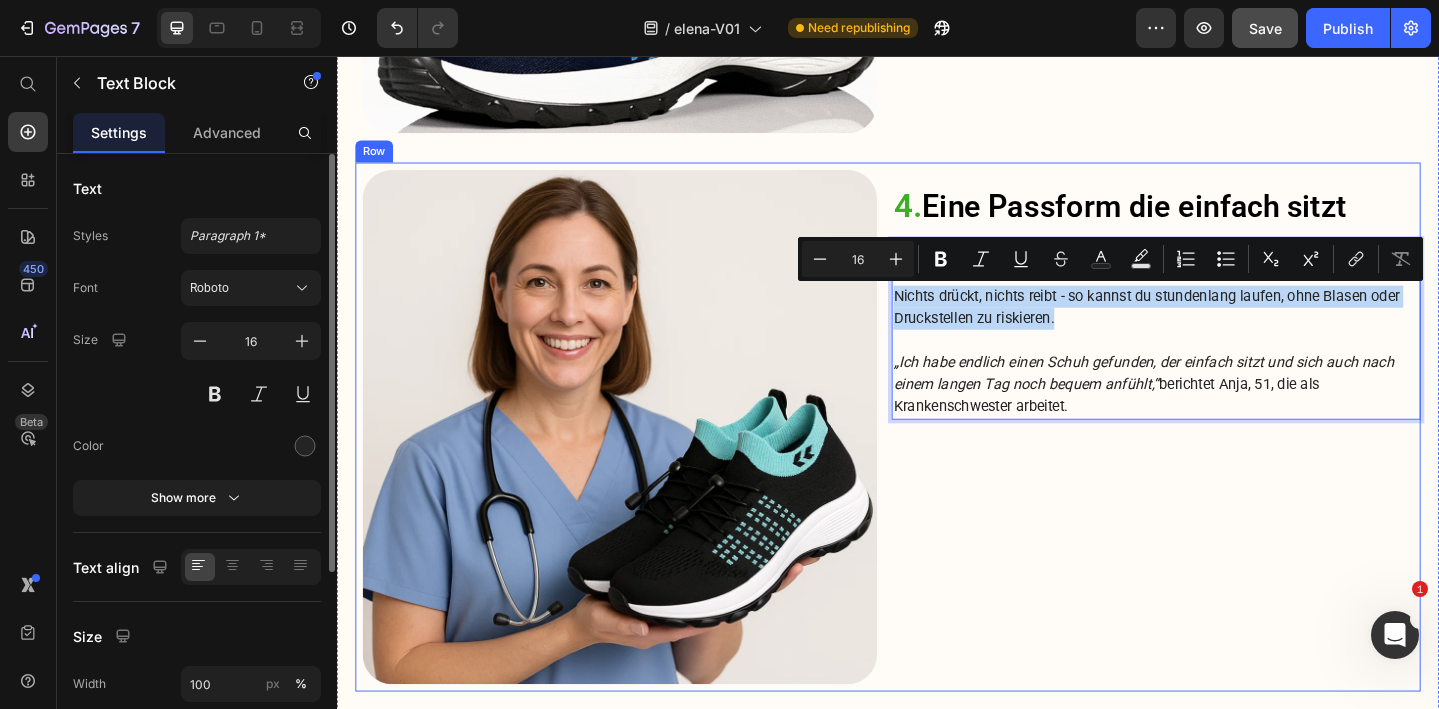click on "Image ⁠⁠⁠⁠⁠⁠⁠ 4.  Eine Passform die einfach sitzt Heading Das  flexible Mesh-Obermaterial  passt sich deinem Fuß wie eine  zweite Haut  an.  Nichts drückt, nichts reibt - so kannst du stundenlang laufen, ohne Blasen oder Druckstellen zu riskieren. „Ich habe endlich einen Schuh gefunden, der einfach sitzt und sich auch nach einem langen Tag noch bequem anfühlt,“  berichtet Anja, 51, die als Krankenschwester arbeitet.  Text Block   24 Row" at bounding box center (937, 460) 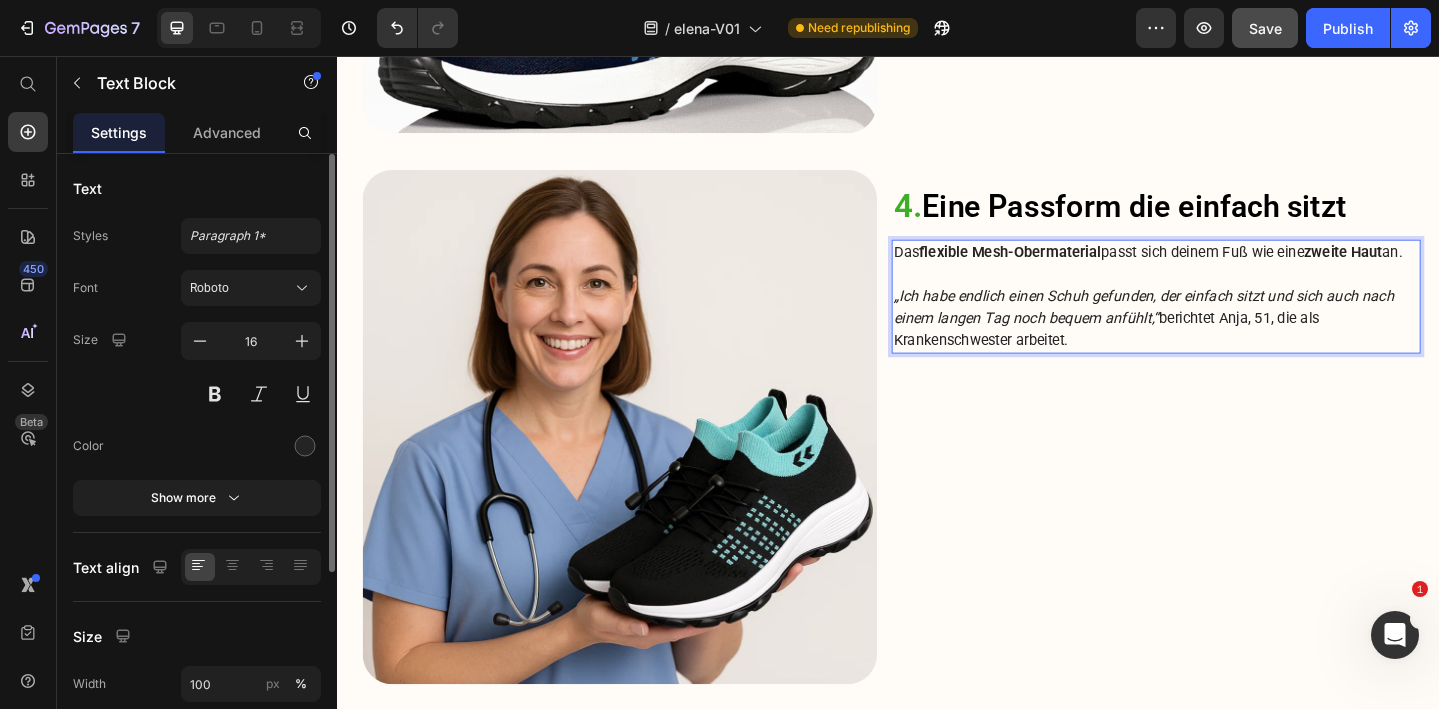 click on "„Ich habe endlich einen Schuh gefunden, der einfach sitzt und sich auch nach einem langen Tag noch bequem anfühlt,“" at bounding box center [1215, 329] 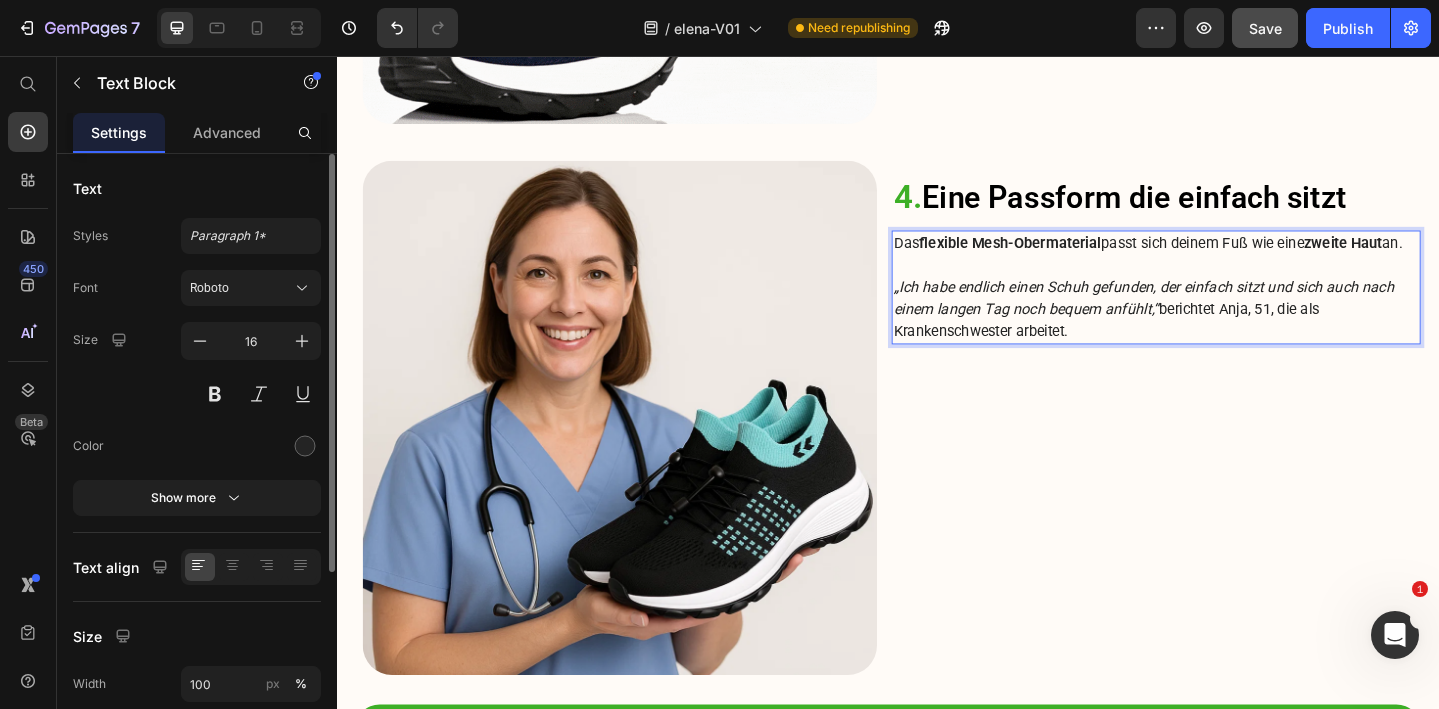 scroll, scrollTop: 3301, scrollLeft: 0, axis: vertical 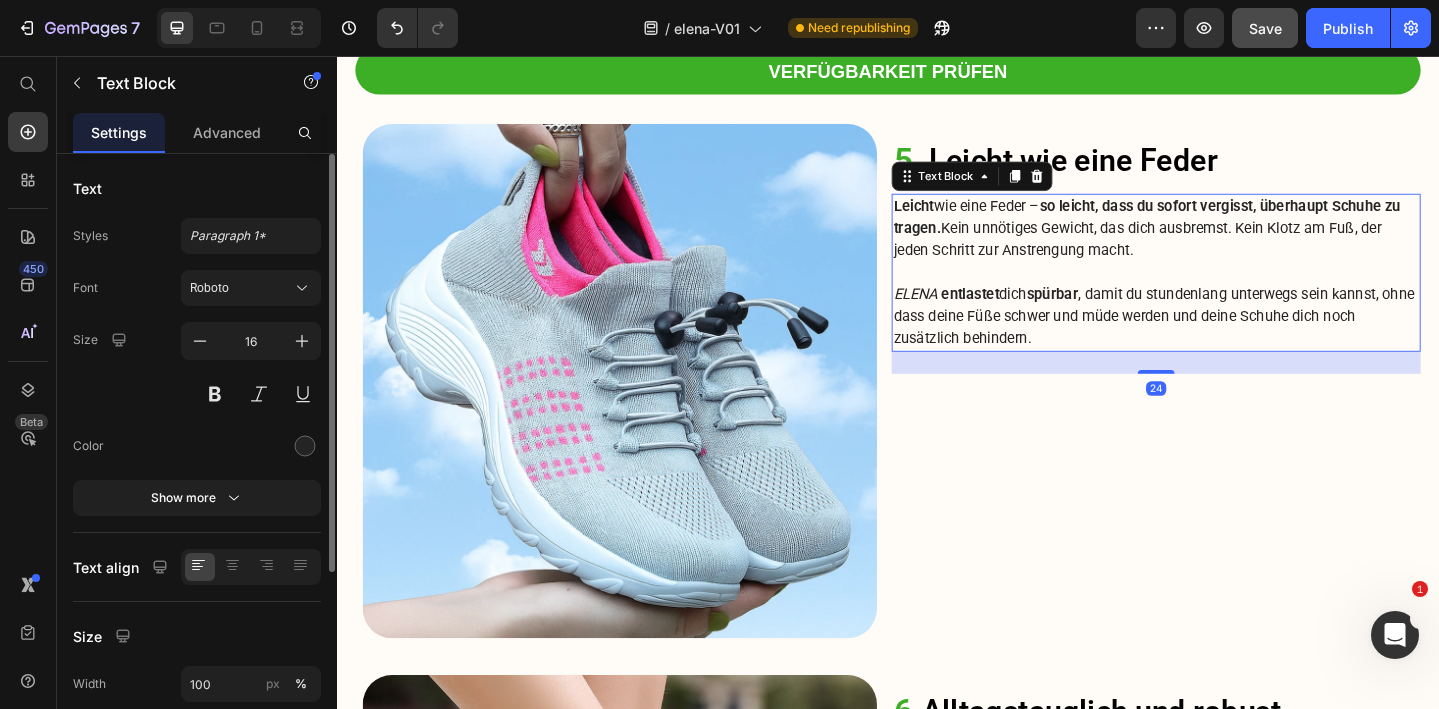 click on "Leicht  wie eine Feder –  so leicht, dass du sofort vergisst, überhaupt Schuhe zu tragen.  Kein unnötiges Gewicht, das dich ausbremst. Kein Klotz am Fuß, der jeden Schritt zur Anstrengung macht." at bounding box center (1229, 244) 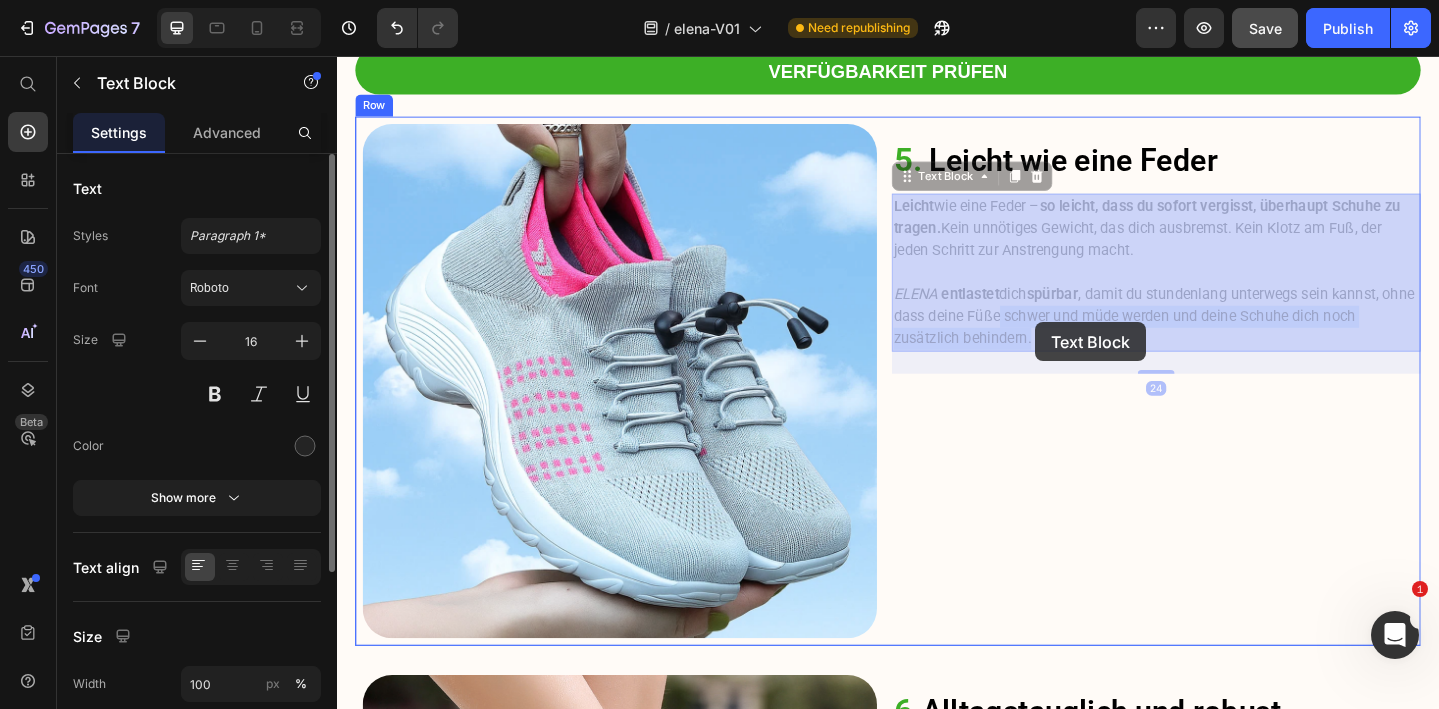 drag, startPoint x: 1168, startPoint y: 373, endPoint x: 1097, endPoint y: 347, distance: 75.61085 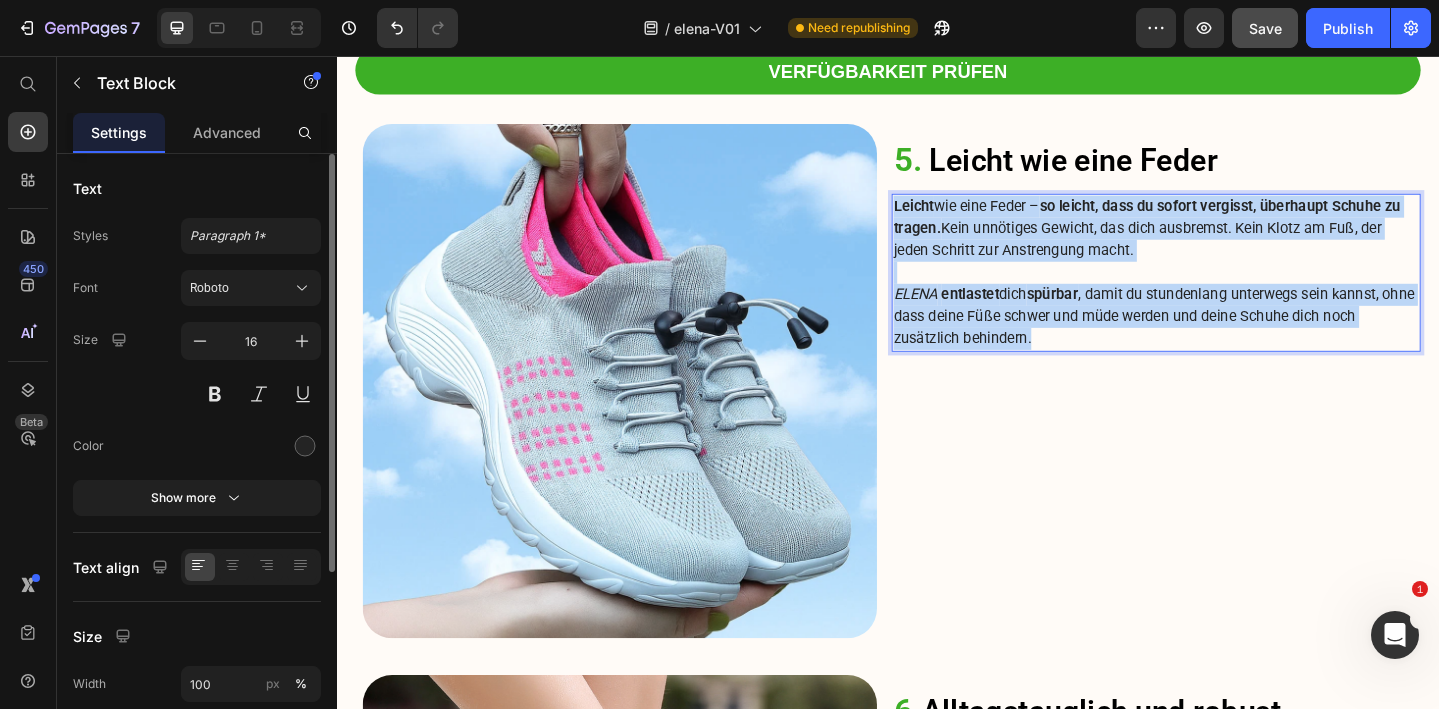 drag, startPoint x: 1109, startPoint y: 364, endPoint x: 943, endPoint y: 212, distance: 225.07776 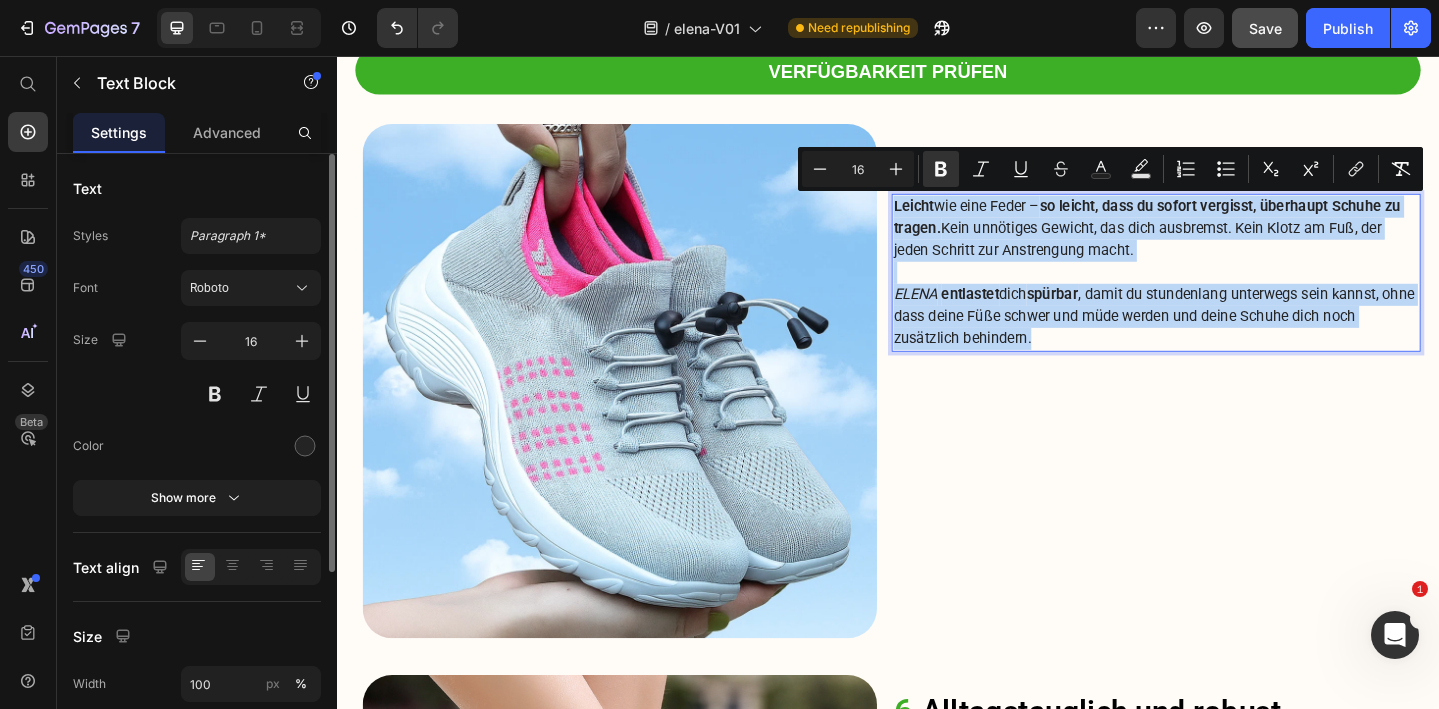 click on "spürbar" at bounding box center (1116, 315) 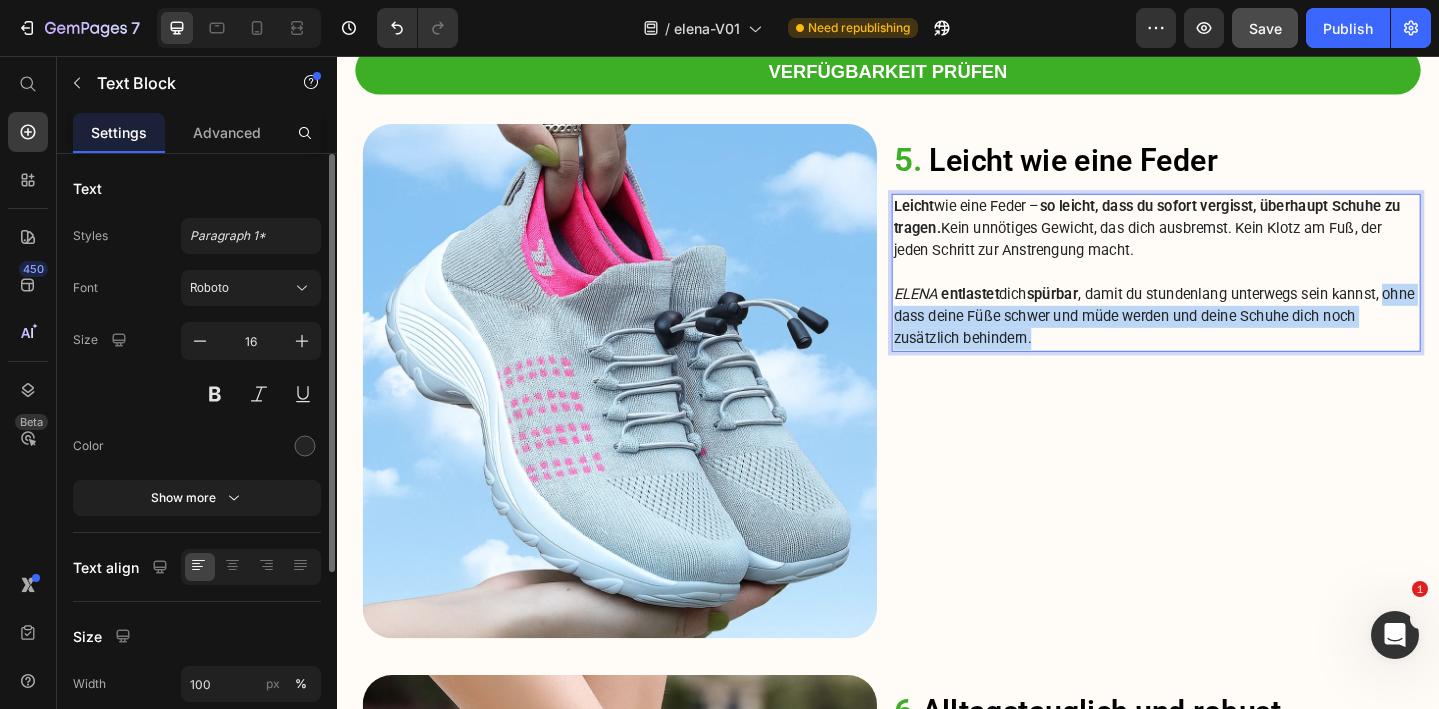 drag, startPoint x: 945, startPoint y: 341, endPoint x: 1131, endPoint y: 362, distance: 187.18173 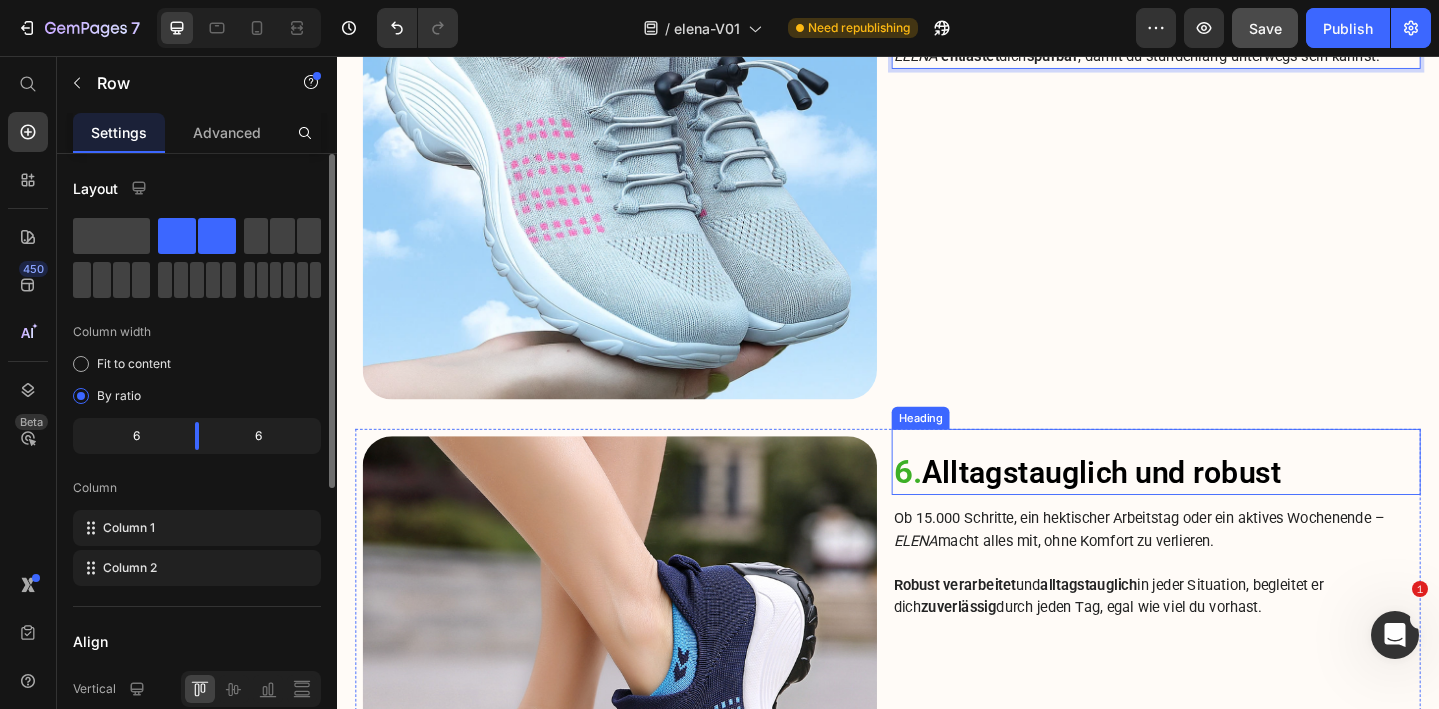 click on "6.  Alltagstauglich und robust Heading Ob 15.000 Schritte, ein hektischer Arbeitstag oder ein aktives Wochenende –  ELENA  macht alles mit, ohne Komfort zu verlieren.    Robust verarbeitet  und  alltagstauglich  in jeder Situation, begleitet er dich  zuverlässig  durch jeden Tag, egal wie viel du vorhast. Text Block" at bounding box center [1229, 750] 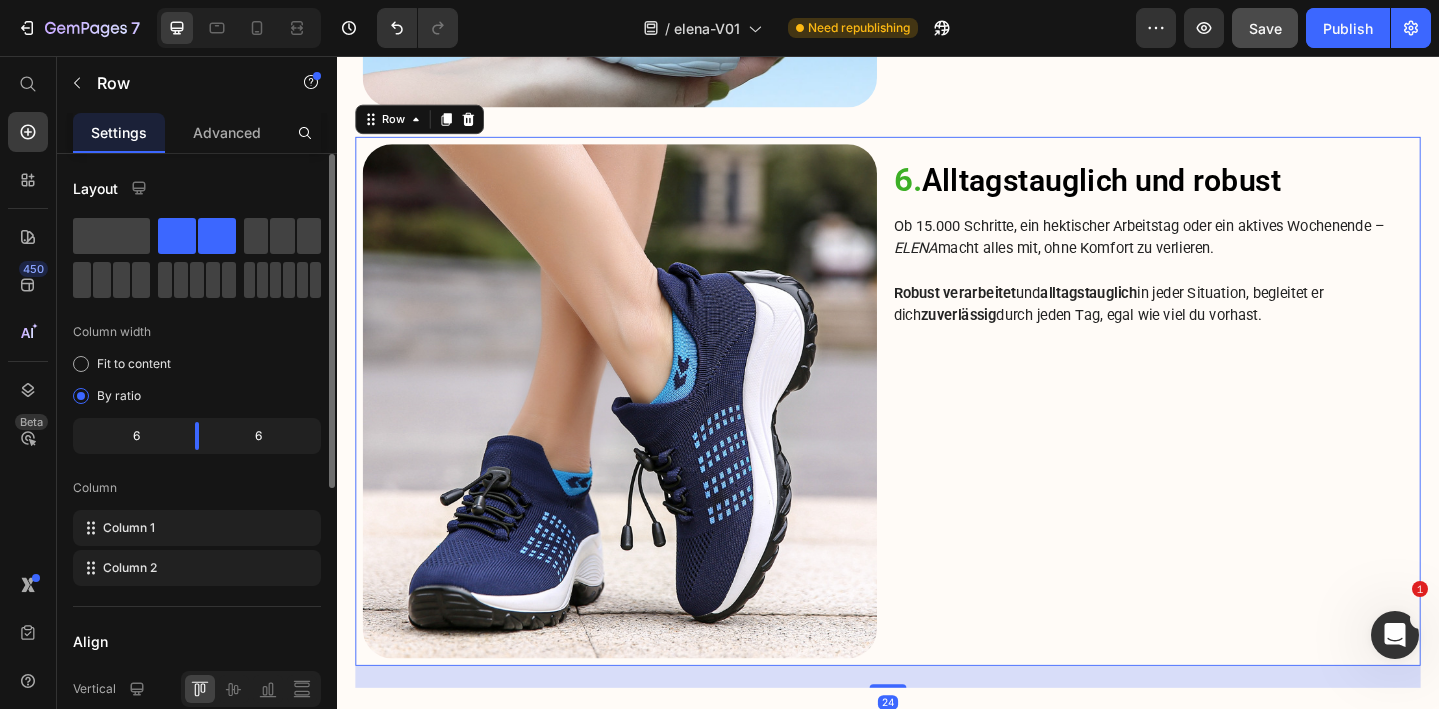 scroll, scrollTop: 4618, scrollLeft: 0, axis: vertical 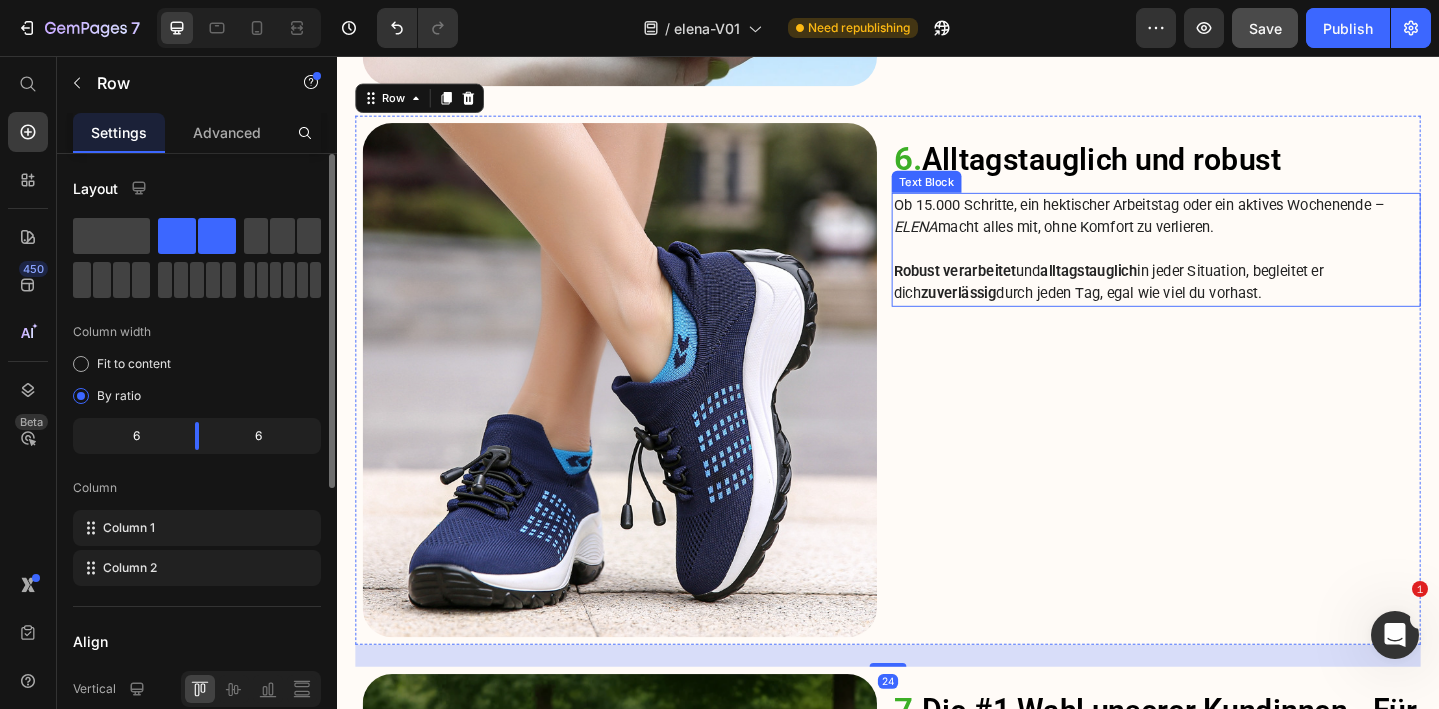 click on "Ob 15.000 Schritte, ein hektischer Arbeitstag oder ein aktives Wochenende –  ELENA  macht alles mit, ohne Komfort zu verlieren." at bounding box center (1229, 231) 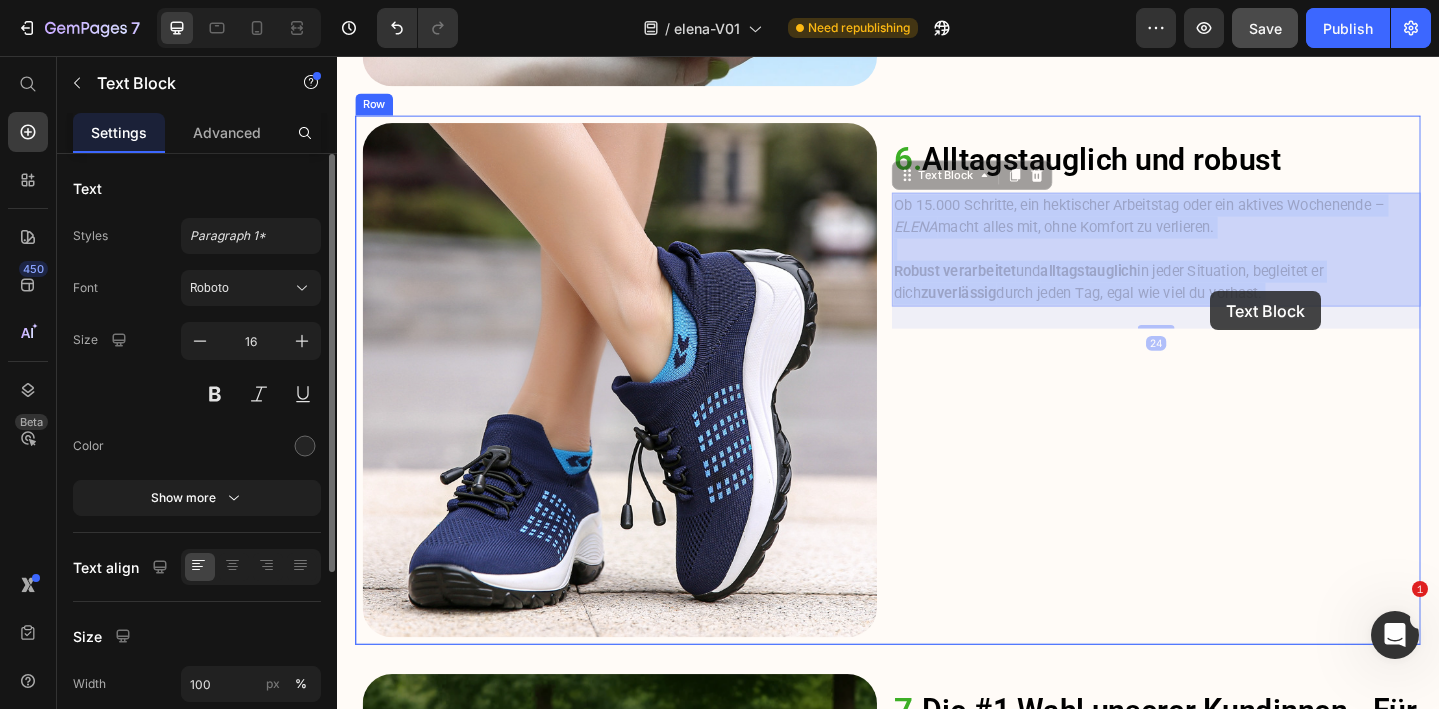 drag, startPoint x: 1332, startPoint y: 311, endPoint x: 1288, endPoint y: 312, distance: 44.011364 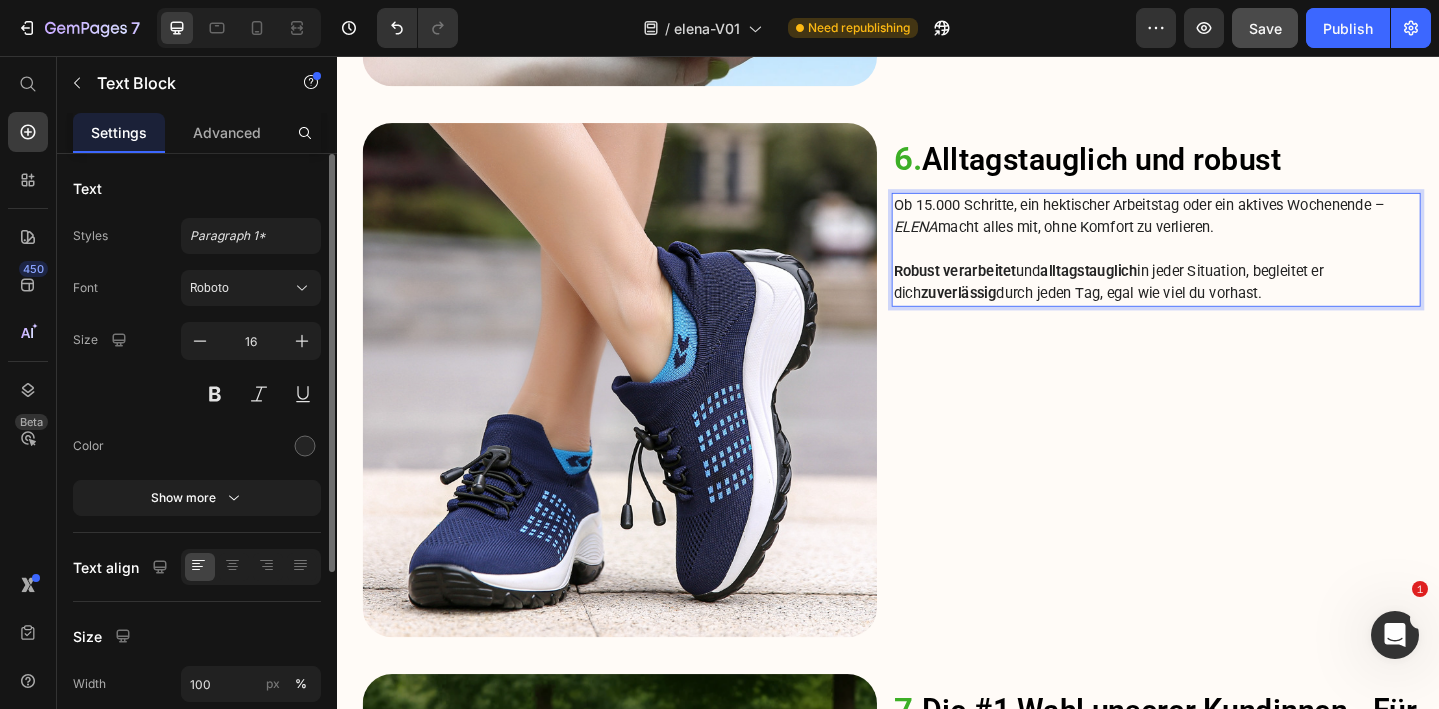 drag, startPoint x: 1341, startPoint y: 317, endPoint x: 943, endPoint y: 221, distance: 409.4142 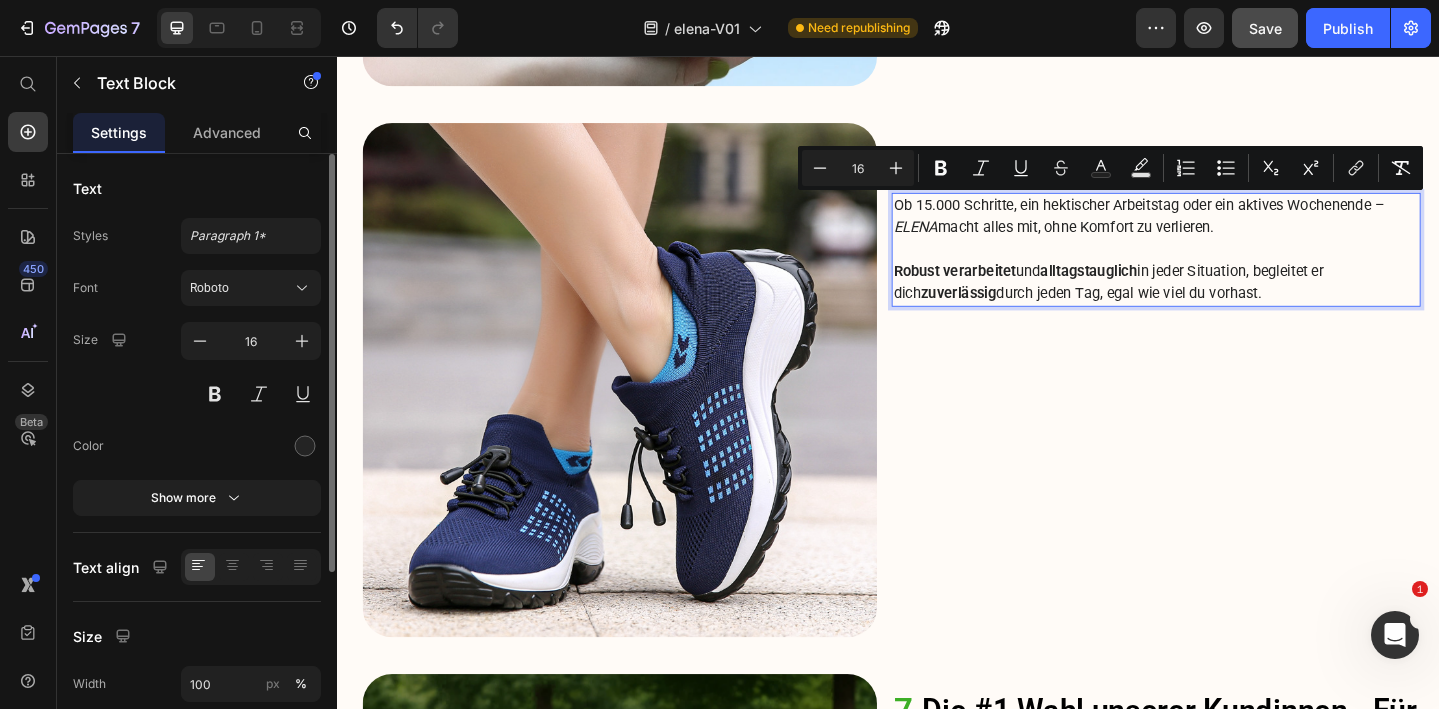 click on "Ob 15.000 Schritte, ein hektischer Arbeitstag oder ein aktives Wochenende –  ELENA  macht alles mit, ohne Komfort zu verlieren." at bounding box center (1229, 231) 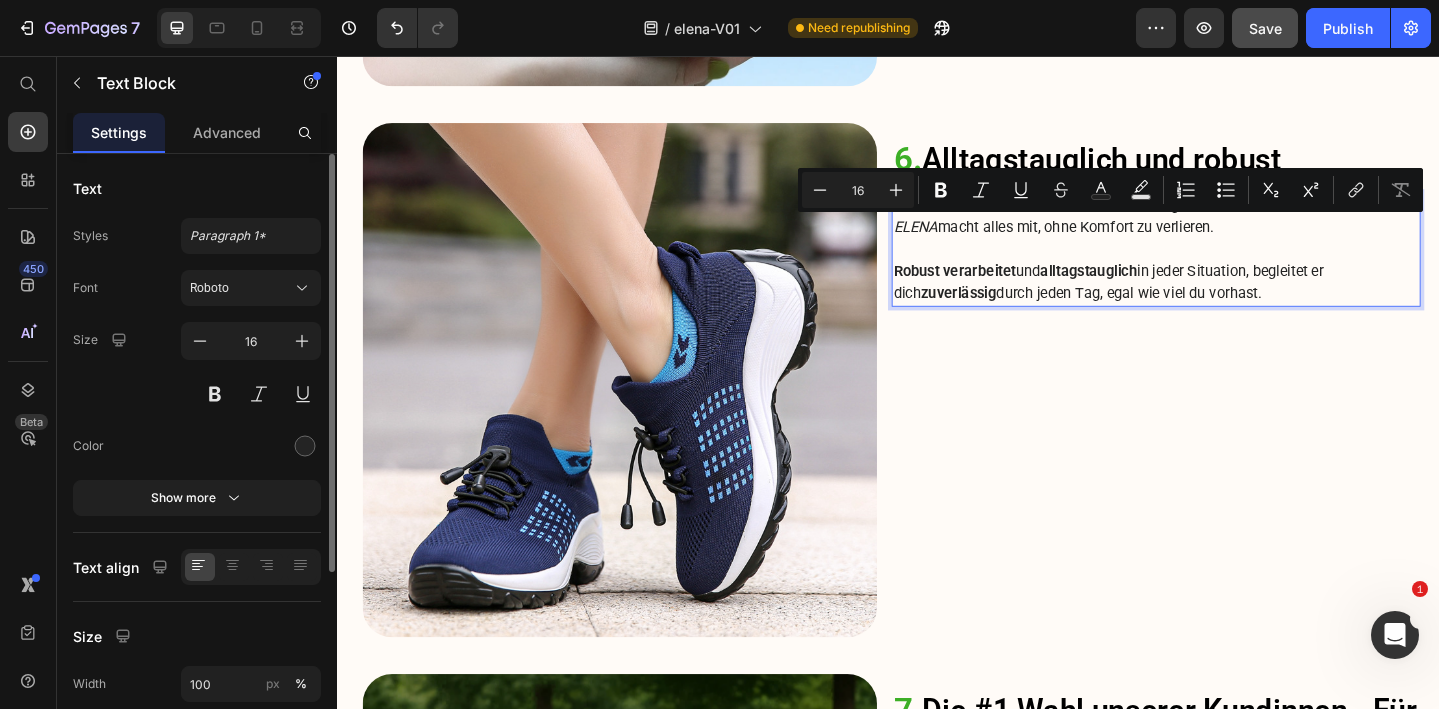 drag, startPoint x: 1318, startPoint y: 244, endPoint x: 1111, endPoint y: 250, distance: 207.08694 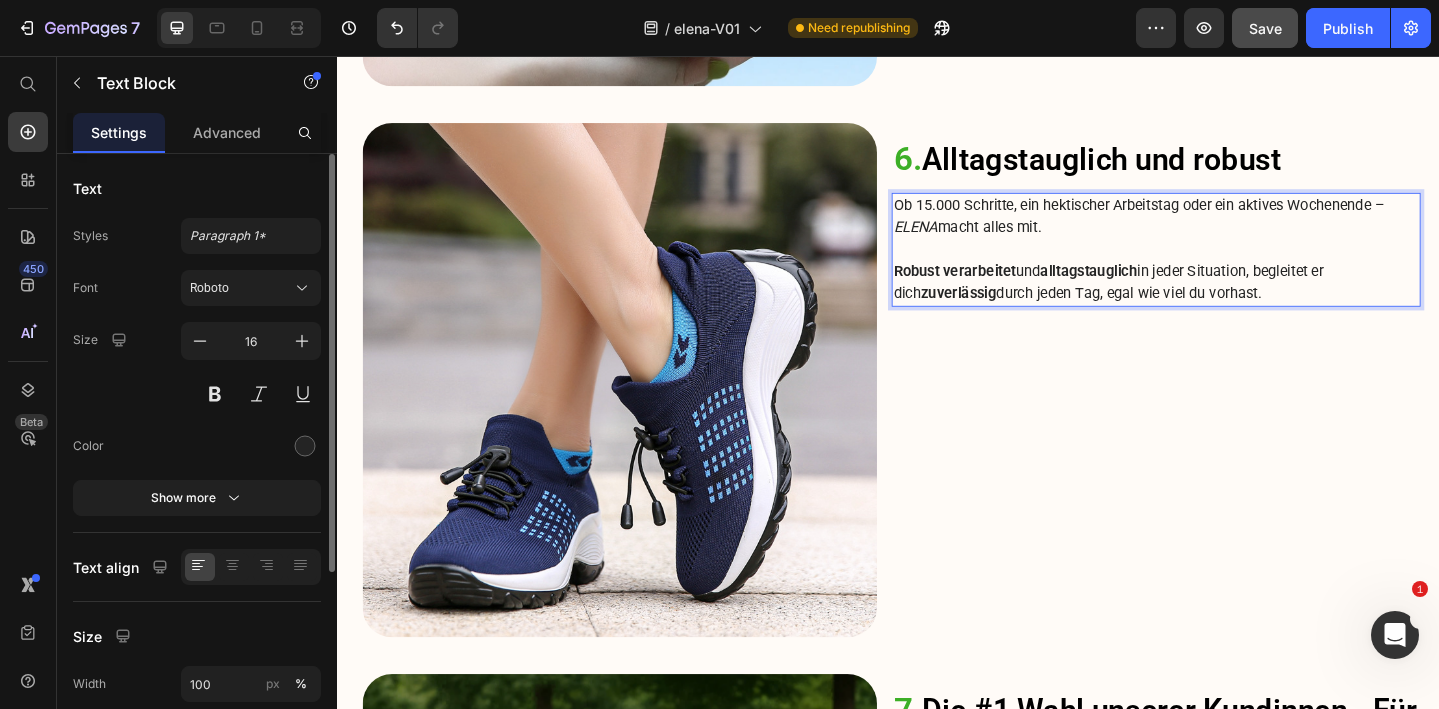 click on "Robust verarbeitet  und  alltagstauglich  in jeder Situation, begleitet er dich  zuverlässig  durch jeden Tag, egal wie viel du vorhast." at bounding box center [1229, 303] 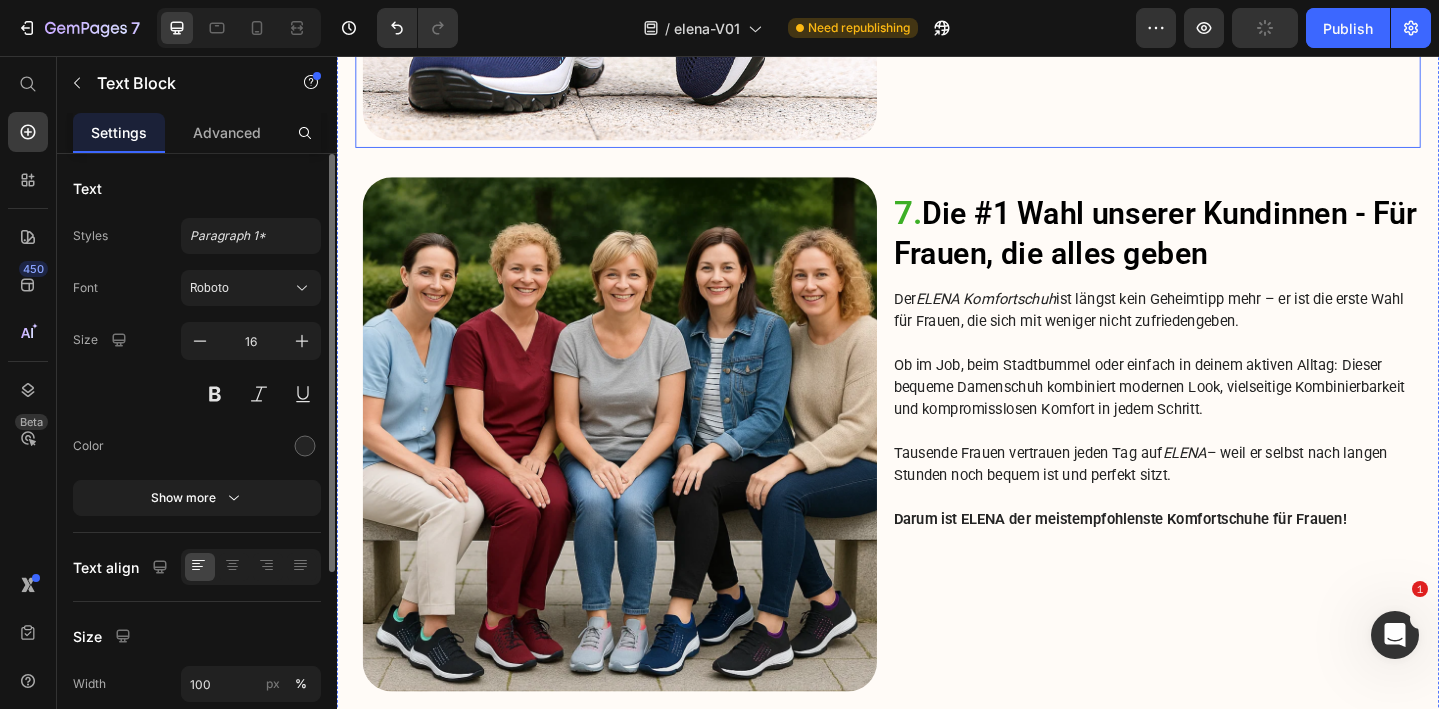 scroll, scrollTop: 5210, scrollLeft: 0, axis: vertical 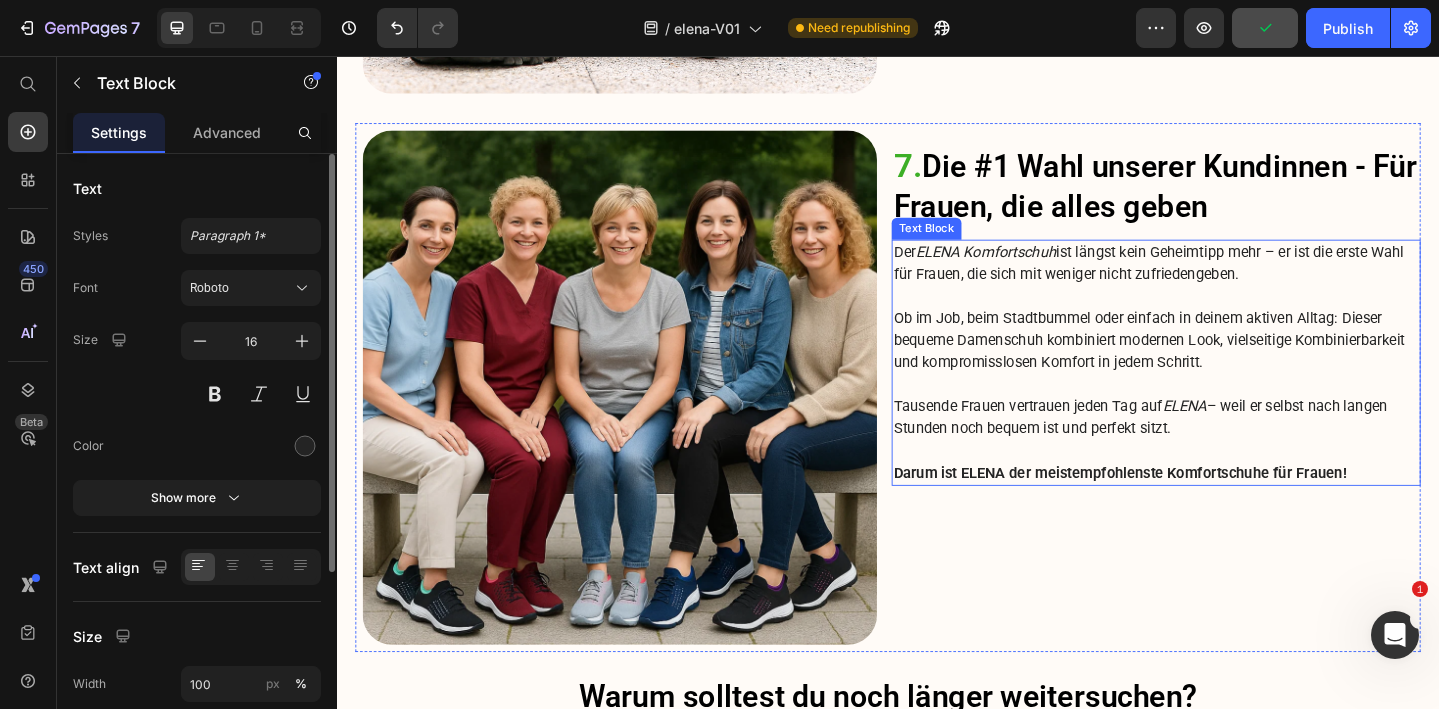 click at bounding box center [1229, 318] 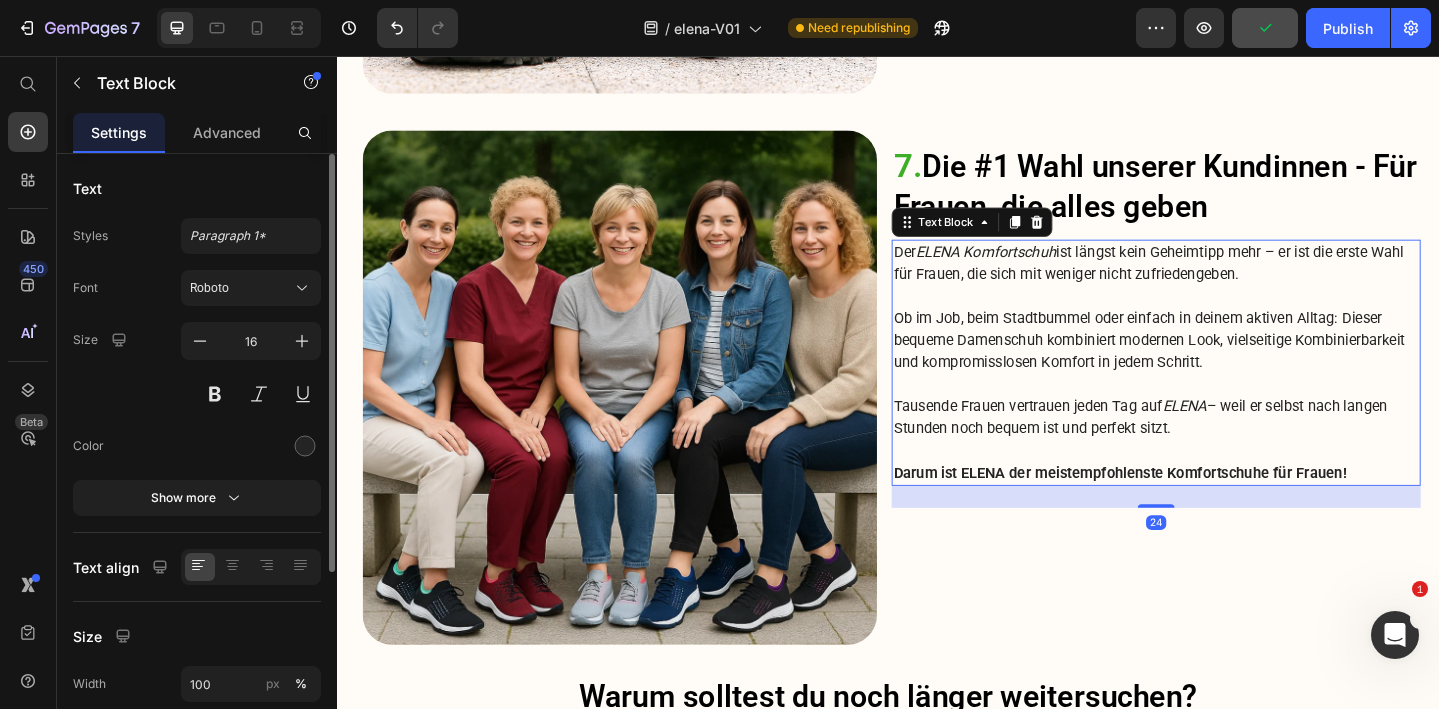 click on "Darum ist ELENA der meistempfohlenste Komfortschuhe für Frauen!" at bounding box center (1229, 510) 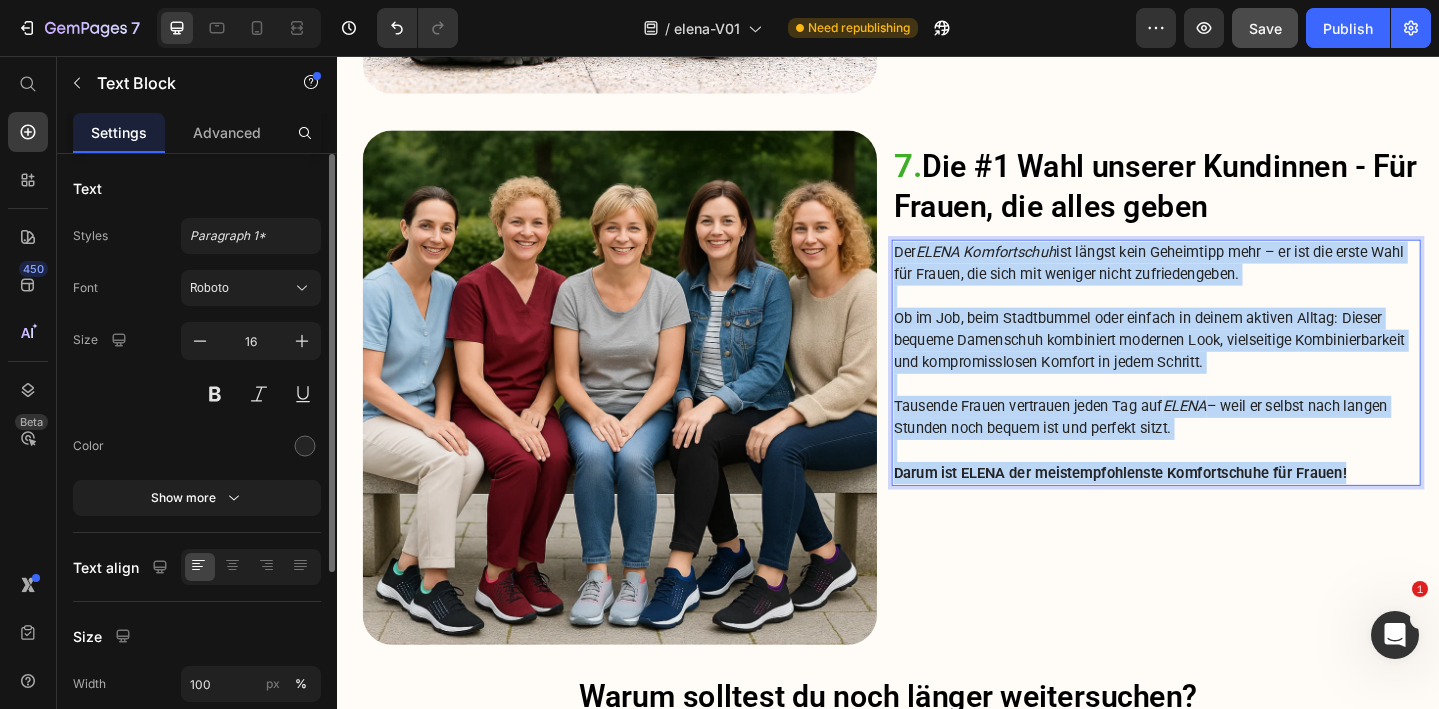 drag, startPoint x: 1450, startPoint y: 506, endPoint x: 943, endPoint y: 260, distance: 563.52905 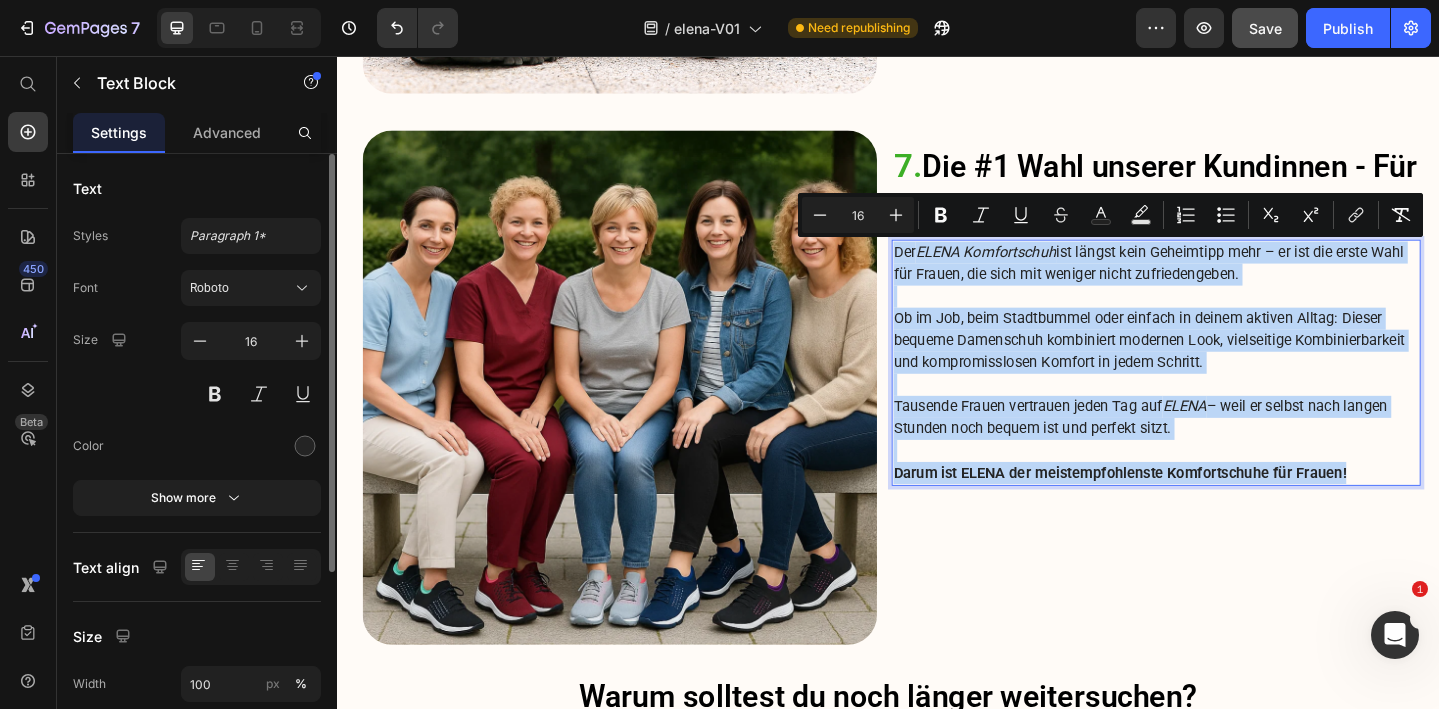 click on "Der  ELENA Komfortschuh  ist längst kein Geheimtipp mehr – er ist die erste Wahl für Frauen, die sich mit weniger nicht zufriedengeben." at bounding box center [1229, 282] 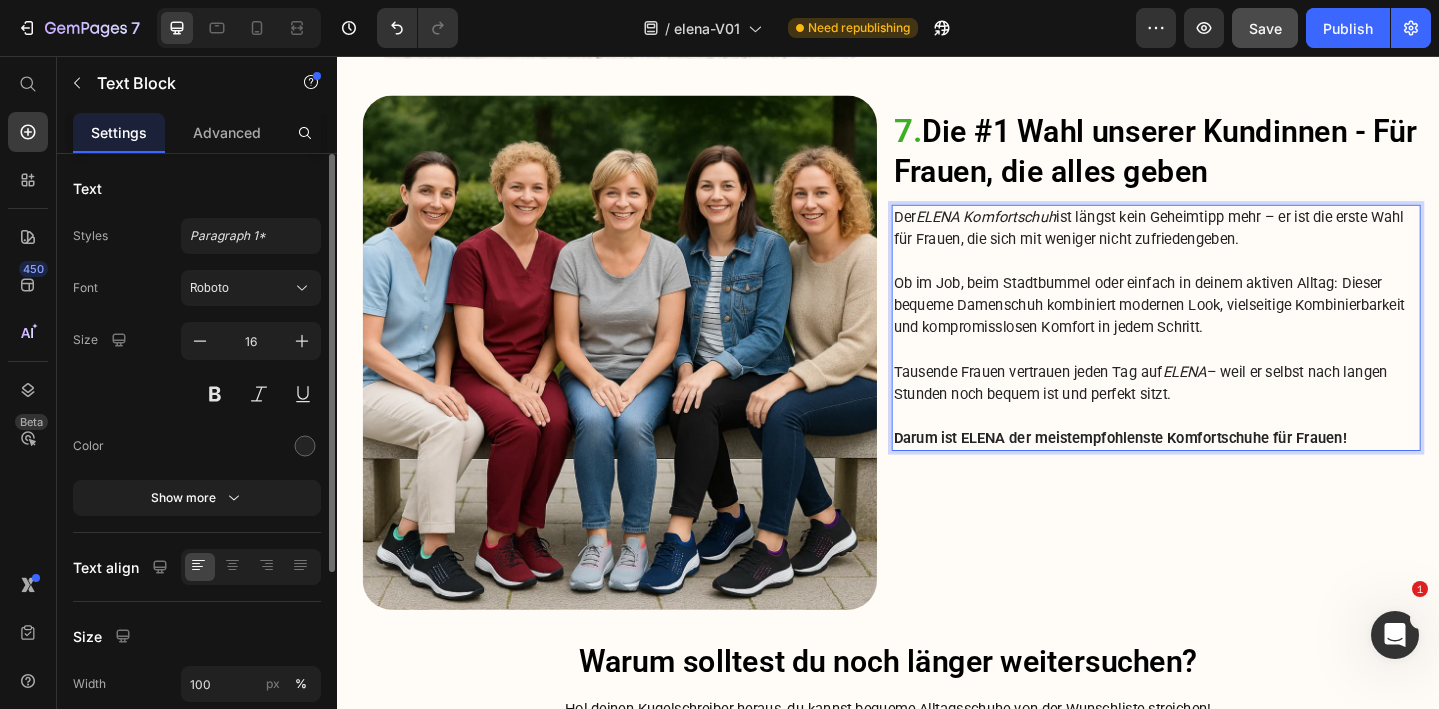 scroll, scrollTop: 5249, scrollLeft: 0, axis: vertical 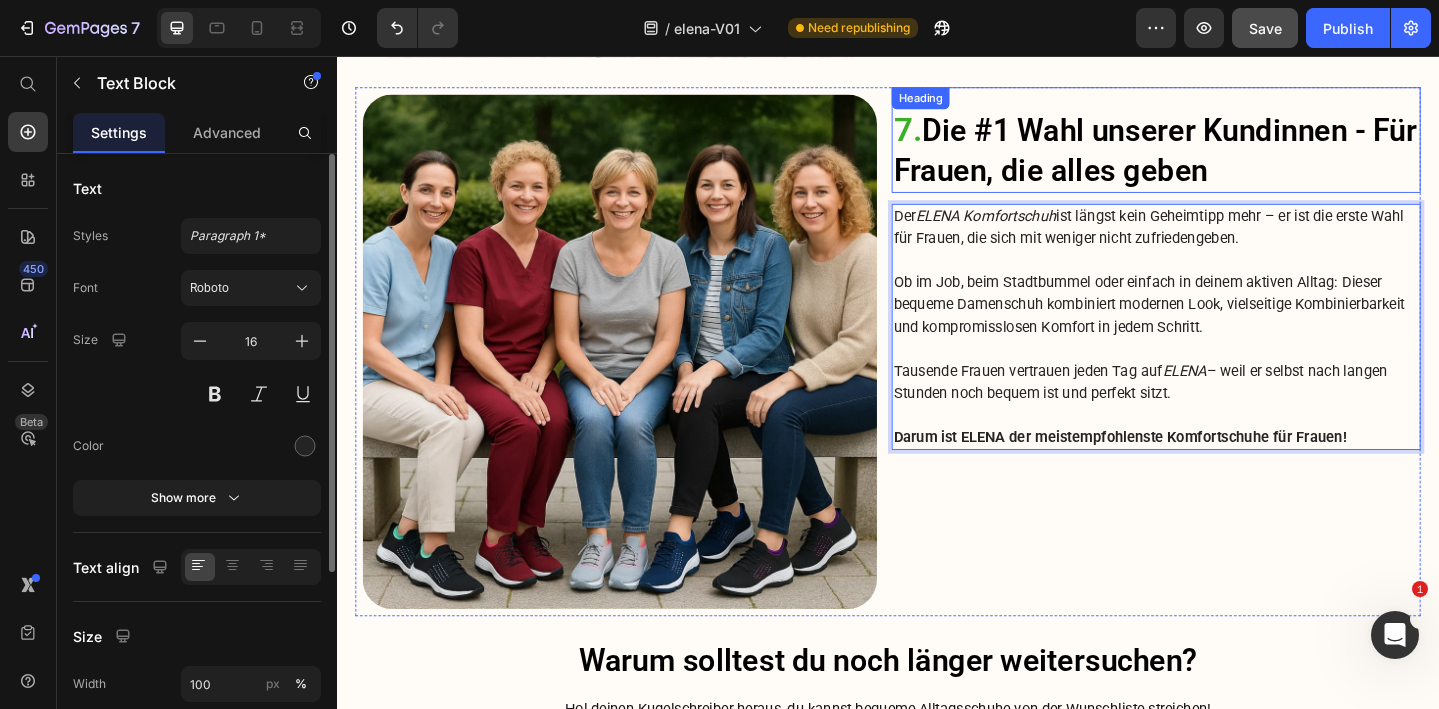 click on "7.  Die #1 Wahl unserer Kundinnen - Für Frauen, die alles geben" at bounding box center (1229, 159) 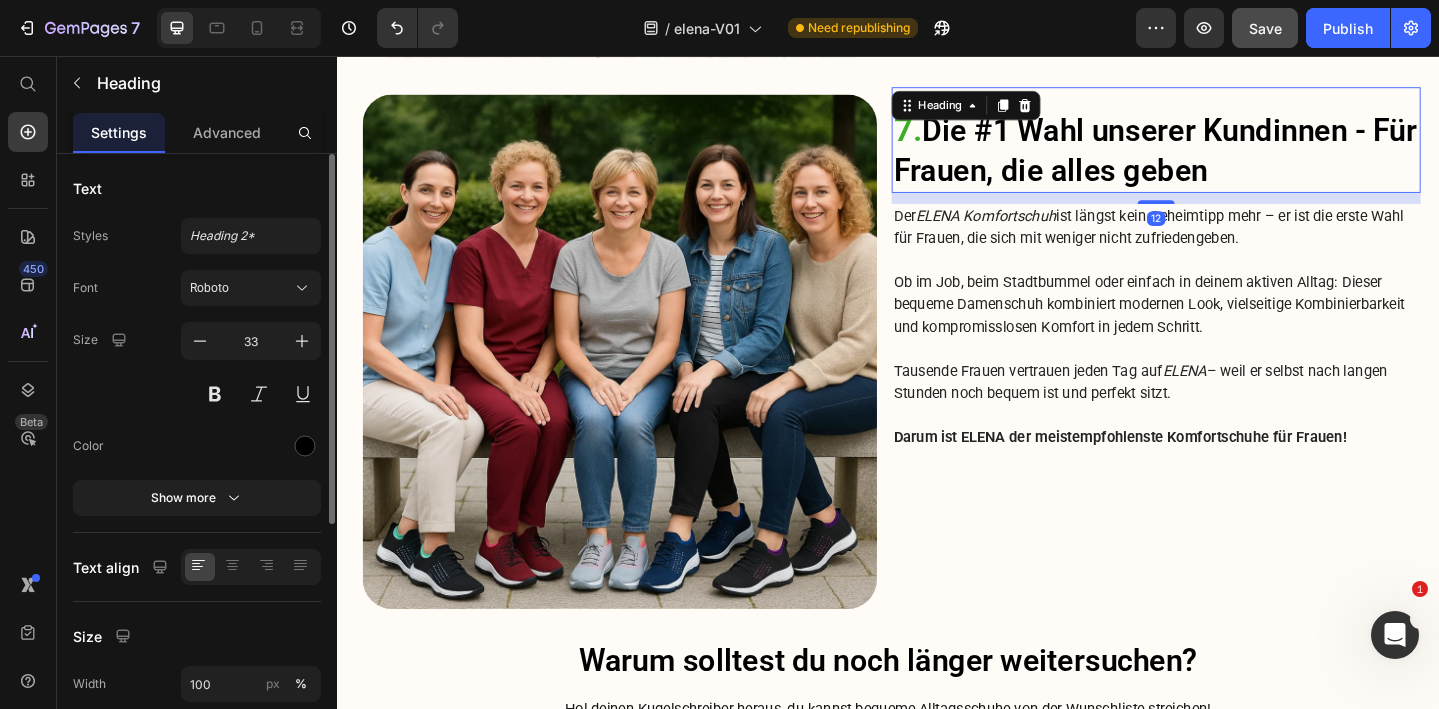 click on "7.  Die #1 Wahl unserer Kundinnen - Für Frauen, die alles geben" at bounding box center (1229, 159) 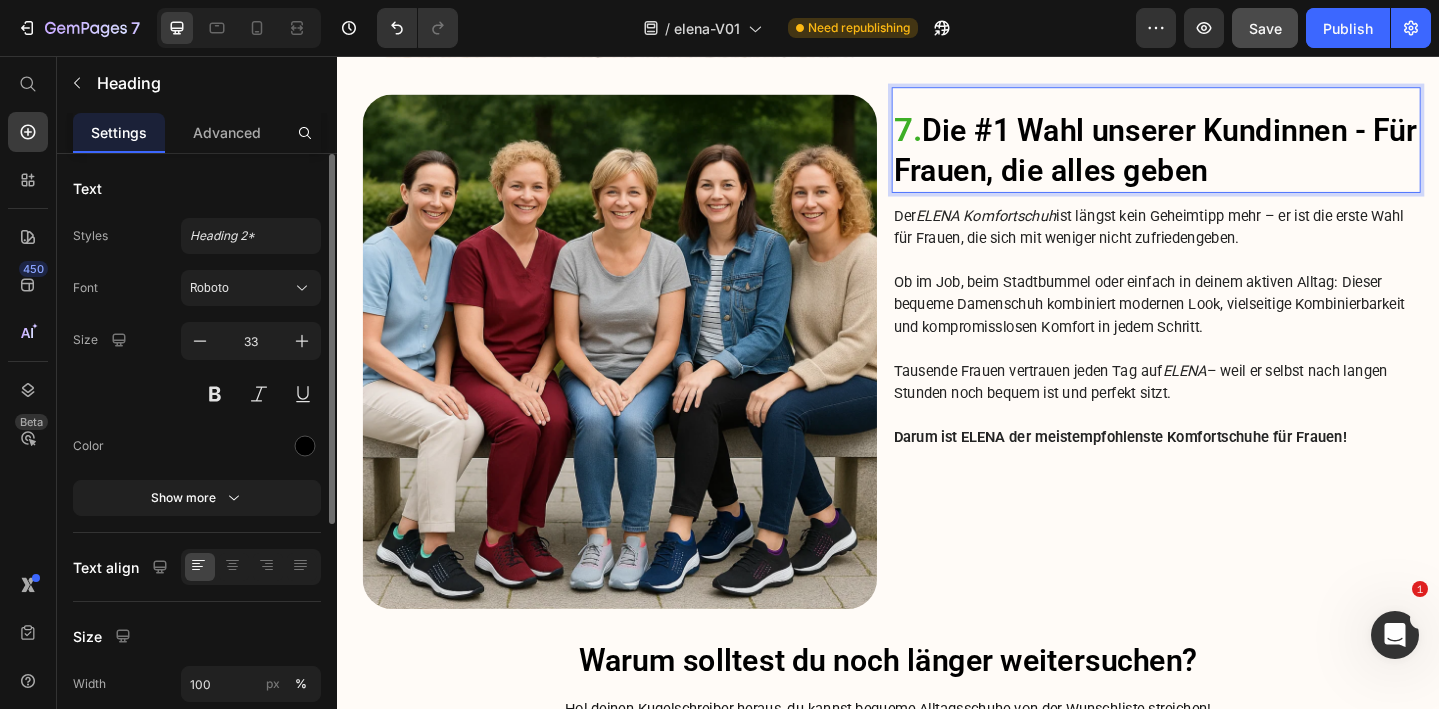 click on "7.  Die #1 Wahl unserer Kundinnen - Für Frauen, die alles geben" at bounding box center (1229, 159) 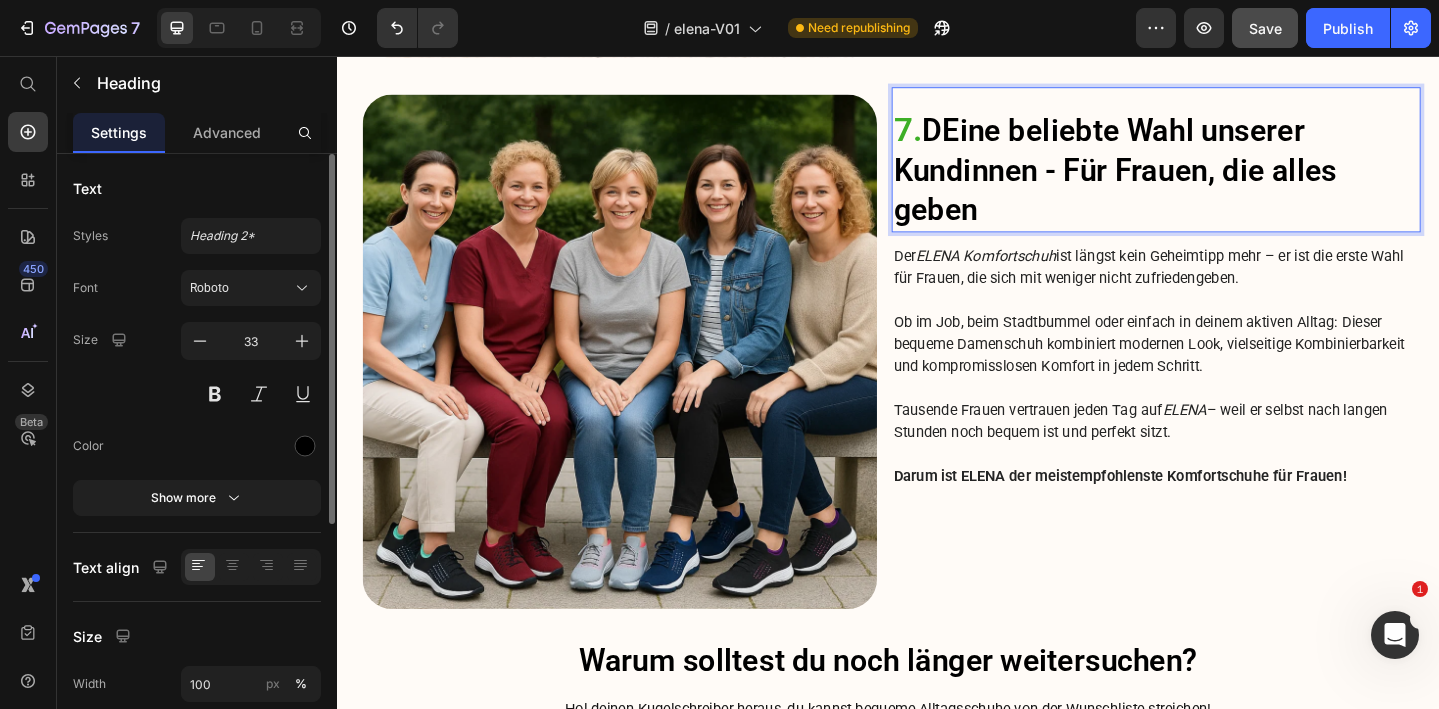 click on "7.  DEine beliebte Wahl unserer Kundinnen - Für Frauen, die alles geben" at bounding box center (1229, 181) 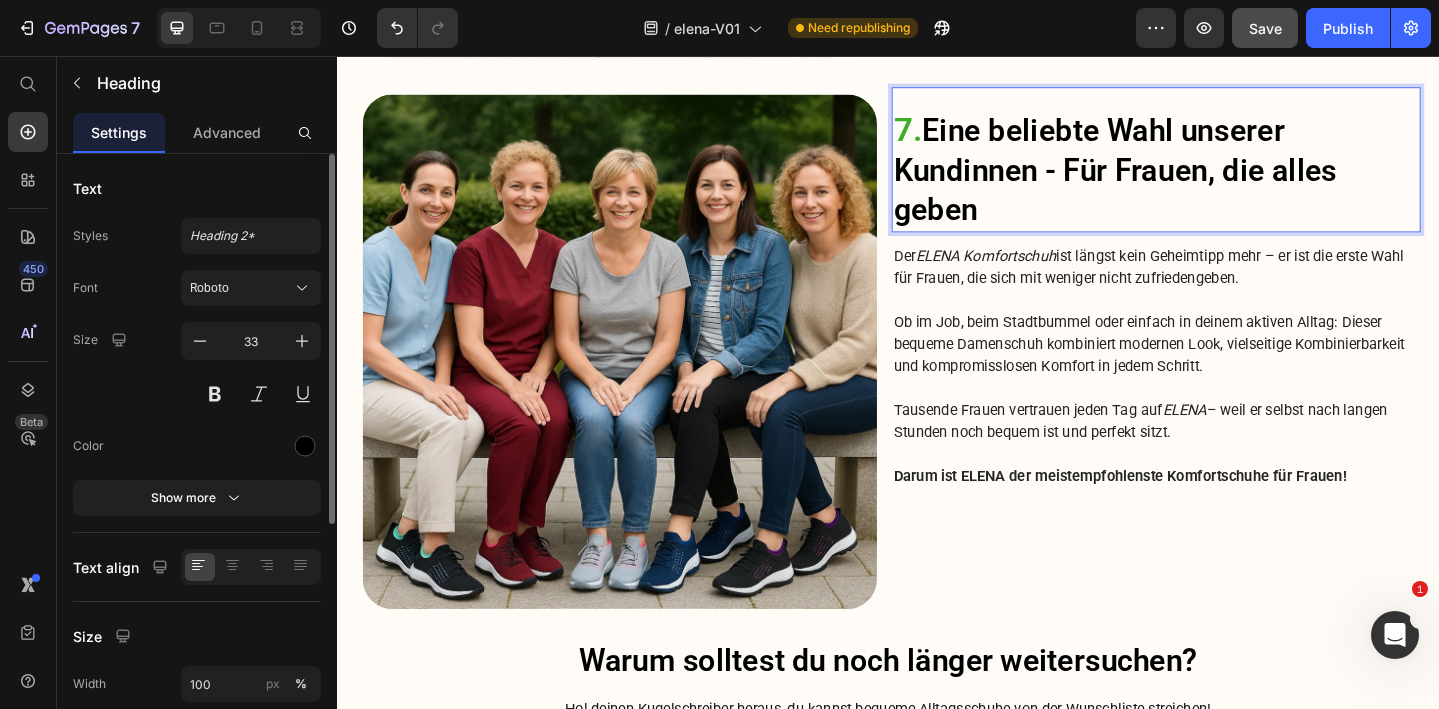 click on "7.  Eine beliebte Wahl unserer Kundinnen - Für Frauen, die alles geben" at bounding box center (1229, 181) 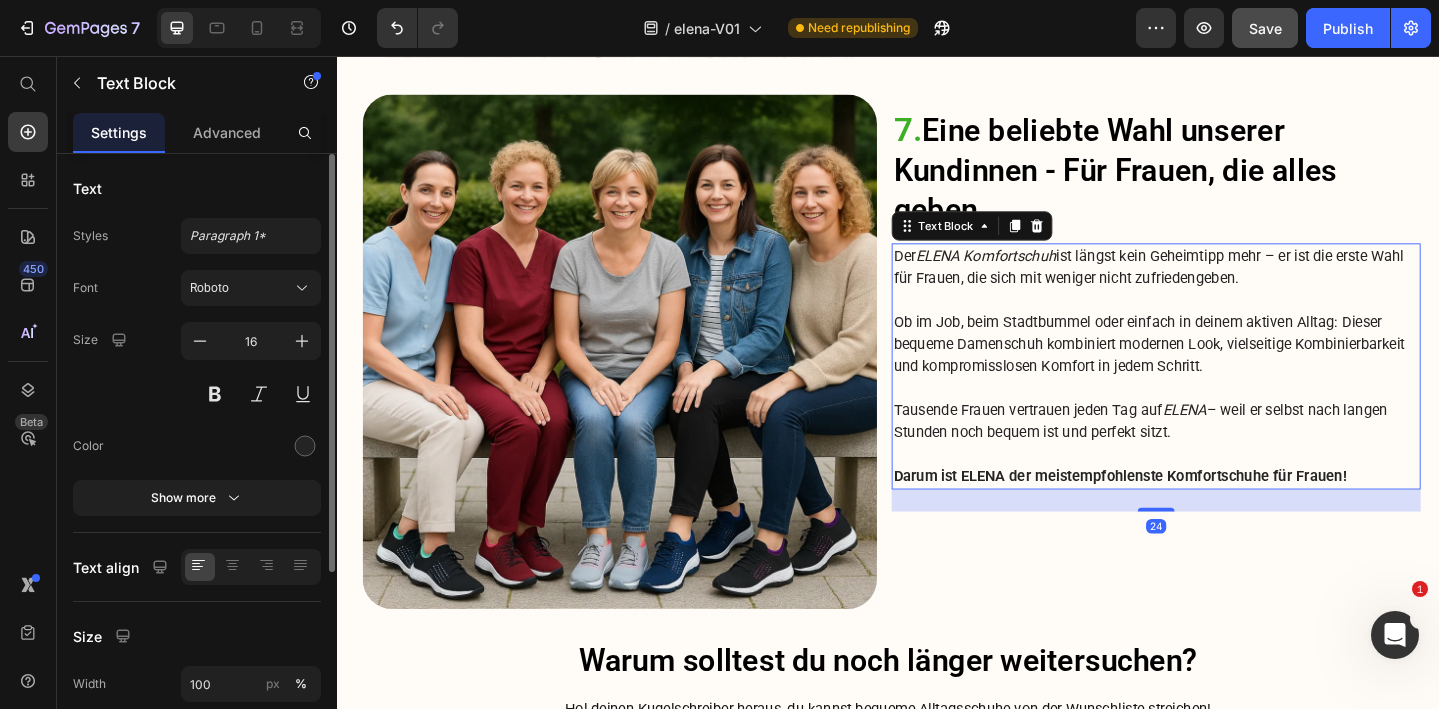 click on "Ob im Job, beim Stadtbummel oder einfach in deinem aktiven Alltag: Dieser bequeme Damenschuh kombiniert modernen Look, vielseitige Kombinierbarkeit und kompromisslosen Komfort in jedem Schritt." at bounding box center [1229, 370] 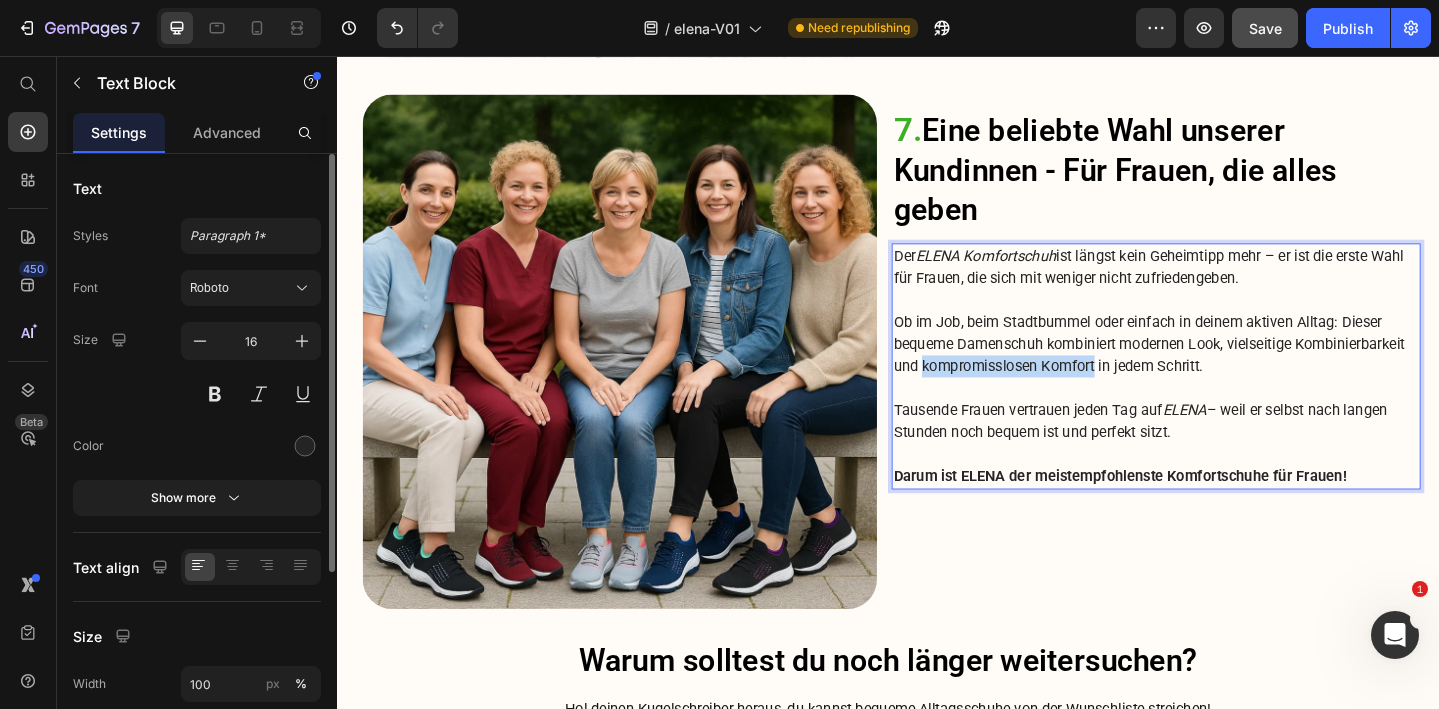 drag, startPoint x: 971, startPoint y: 391, endPoint x: 1163, endPoint y: 383, distance: 192.1666 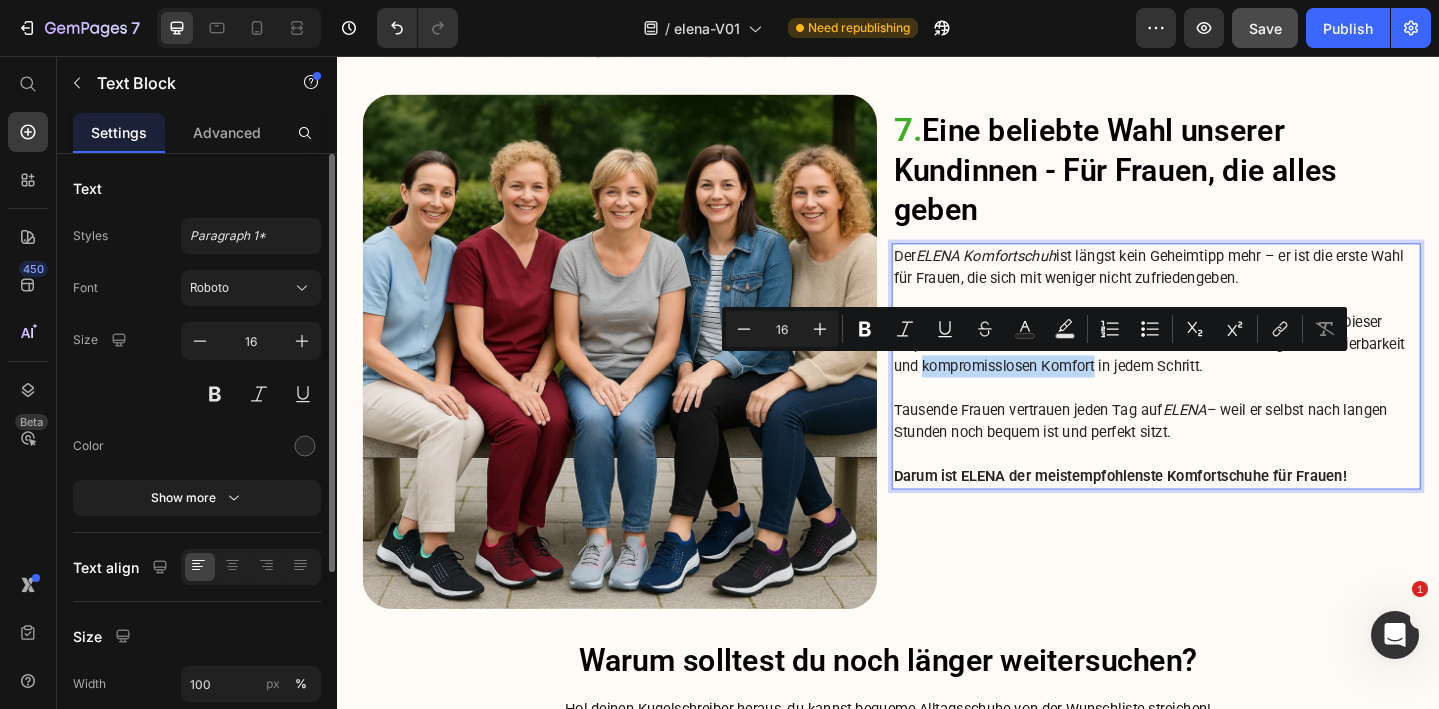 click on "Ob im Job, beim Stadtbummel oder einfach in deinem aktiven Alltag: Dieser bequeme Damenschuh kombiniert modernen Look, vielseitige Kombinierbarkeit und kompromisslosen Komfort in jedem Schritt." at bounding box center (1229, 370) 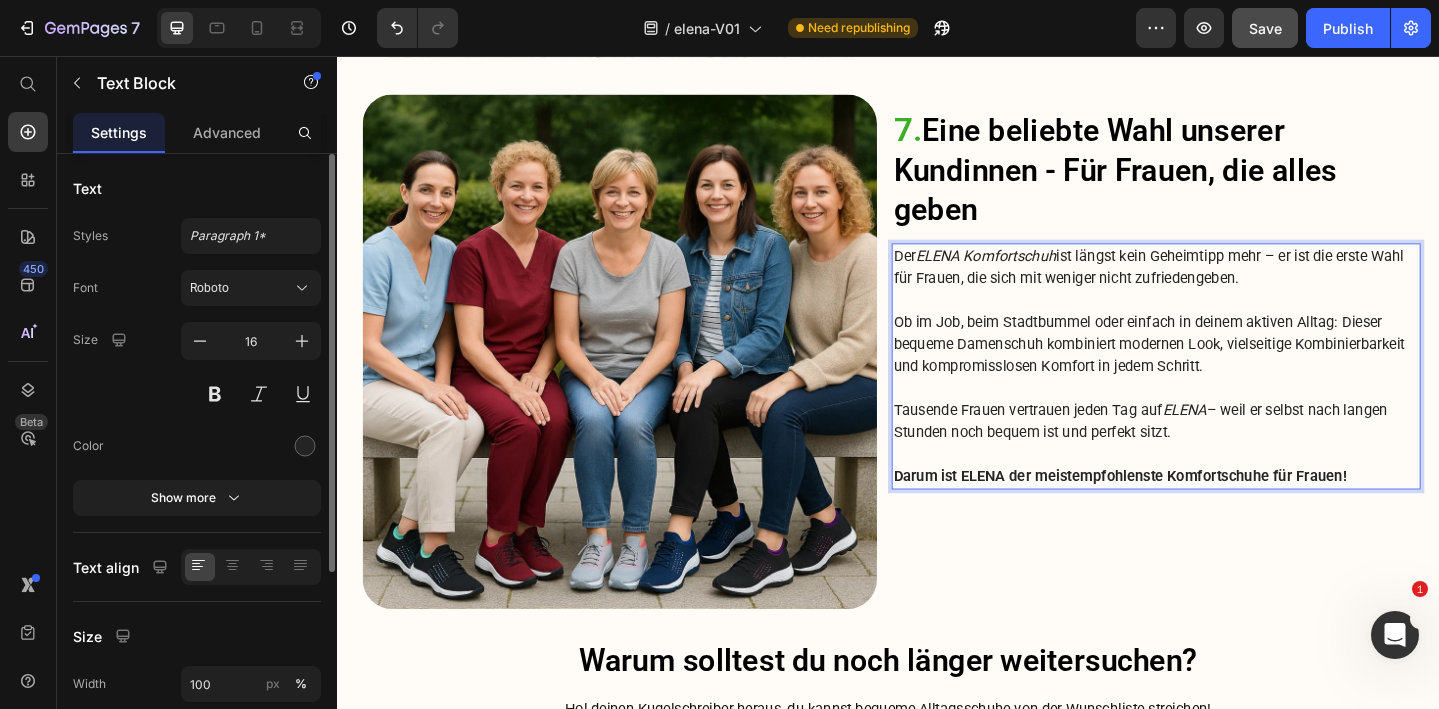 click on "Ob im Job, beim Stadtbummel oder einfach in deinem aktiven Alltag: Dieser bequeme Damenschuh kombiniert modernen Look, vielseitige Kombinierbarkeit und kompromisslosen Komfort in jedem Schritt." at bounding box center (1229, 370) 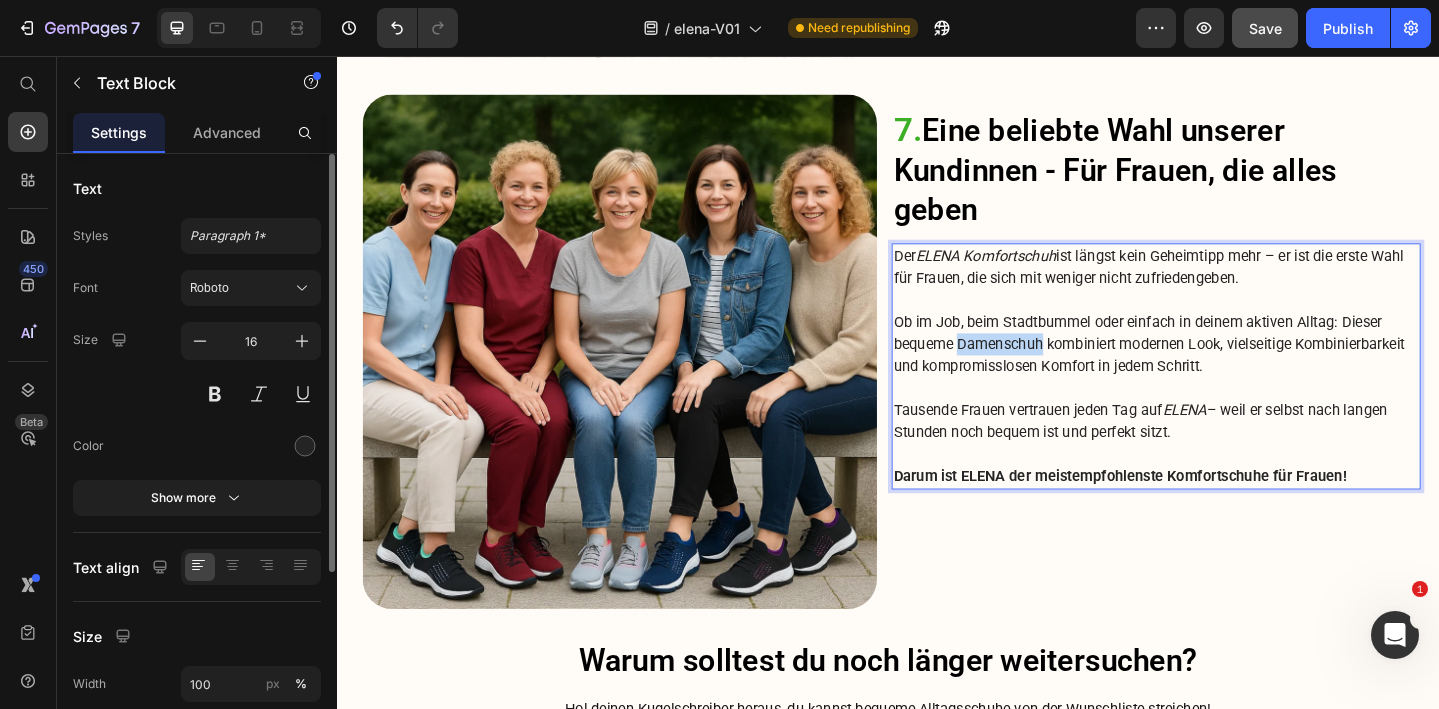 click on "Ob im Job, beim Stadtbummel oder einfach in deinem aktiven Alltag: Dieser bequeme Damenschuh kombiniert modernen Look, vielseitige Kombinierbarkeit und kompromisslosen Komfort in jedem Schritt." at bounding box center [1229, 370] 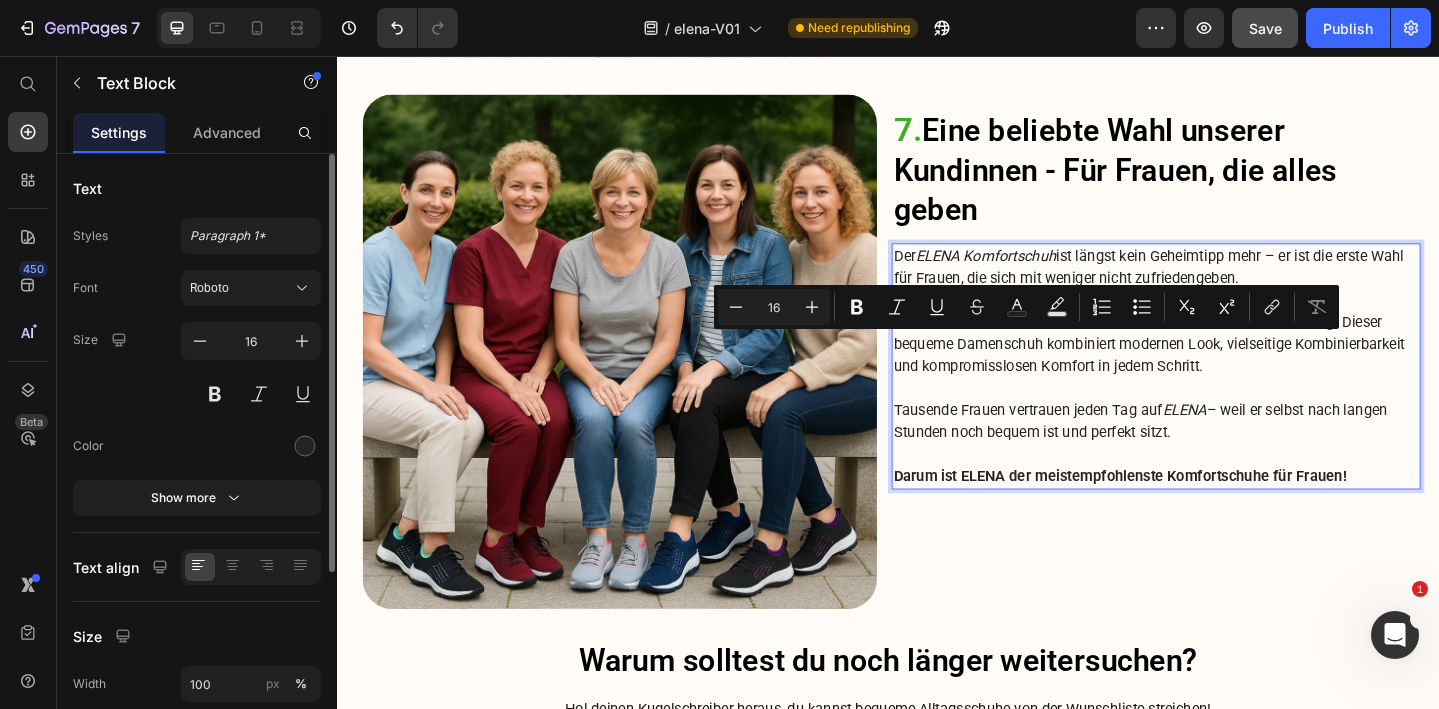 click on "Ob im Job, beim Stadtbummel oder einfach in deinem aktiven Alltag: Dieser bequeme Damenschuh kombiniert modernen Look, vielseitige Kombinierbarkeit und kompromisslosen Komfort in jedem Schritt." at bounding box center [1229, 370] 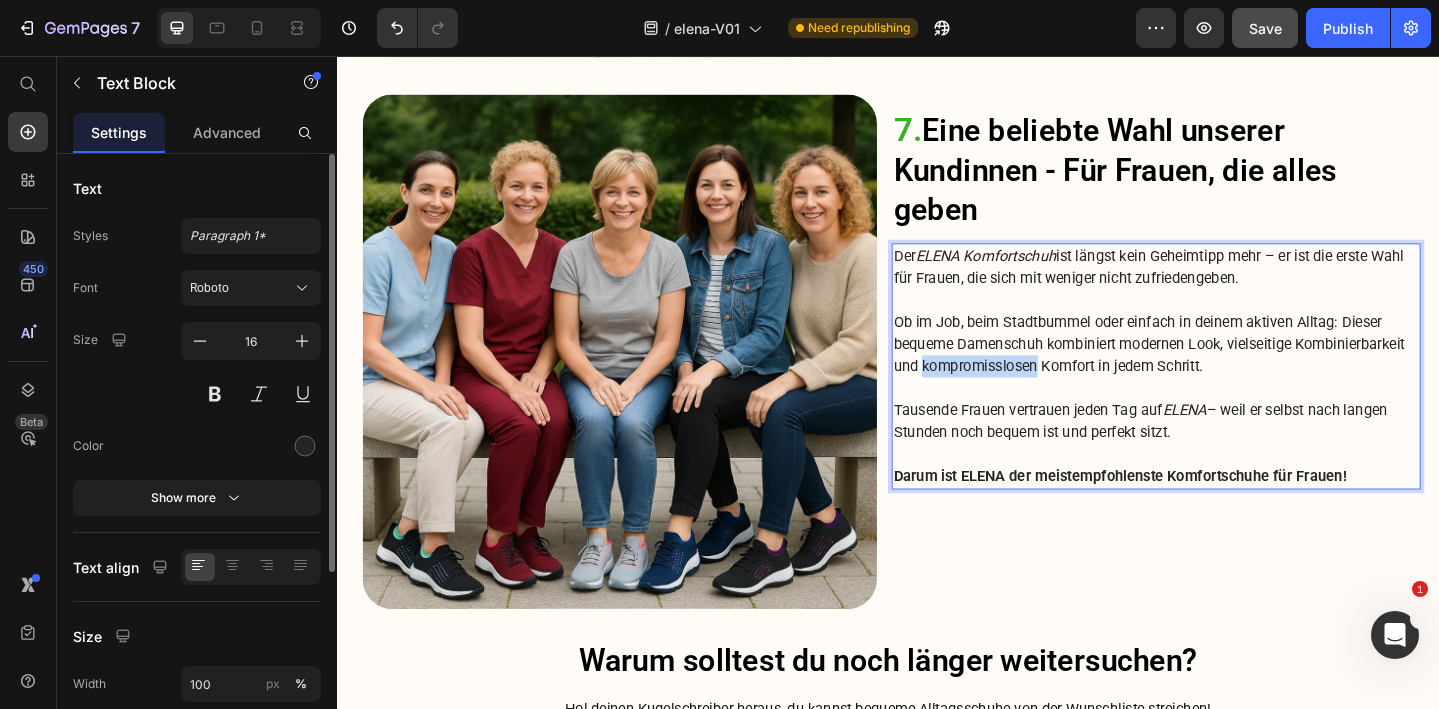 click on "Ob im Job, beim Stadtbummel oder einfach in deinem aktiven Alltag: Dieser bequeme Damenschuh kombiniert modernen Look, vielseitige Kombinierbarkeit und kompromisslosen Komfort in jedem Schritt." at bounding box center [1229, 370] 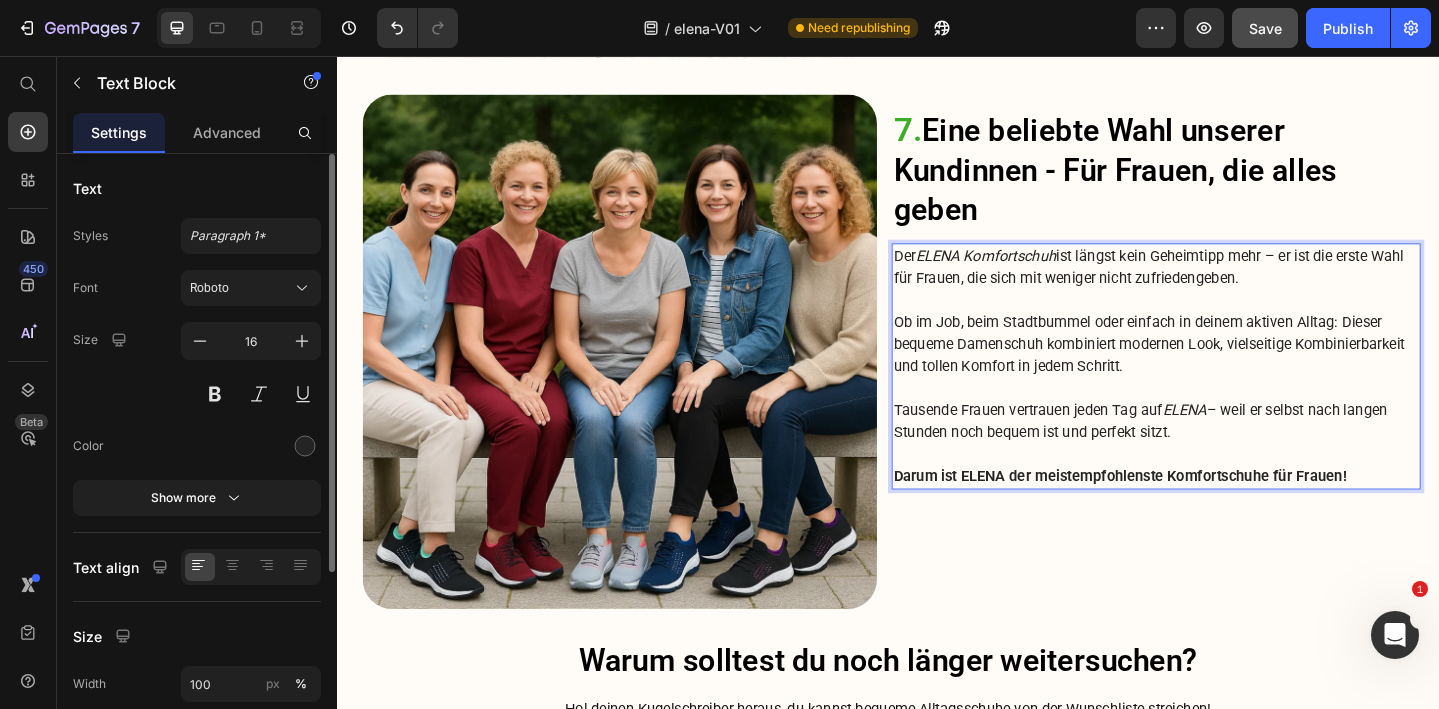 click on "Tausende Frauen vertrauen jeden Tag auf  ELENA  – weil er selbst nach langen Stunden noch bequem ist und perfekt sitzt." at bounding box center [1229, 454] 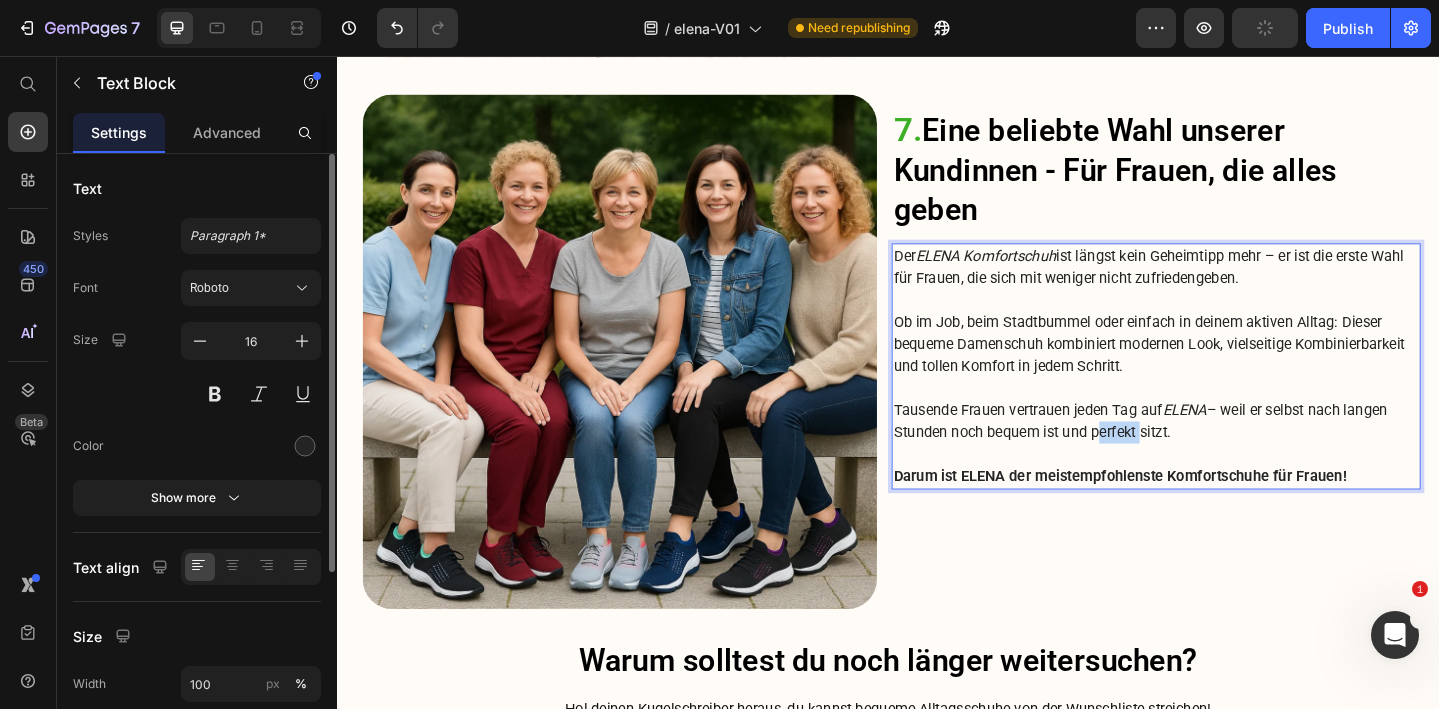 click on "Tausende Frauen vertrauen jeden Tag auf  ELENA  – weil er selbst nach langen Stunden noch bequem ist und perfekt sitzt." at bounding box center (1229, 454) 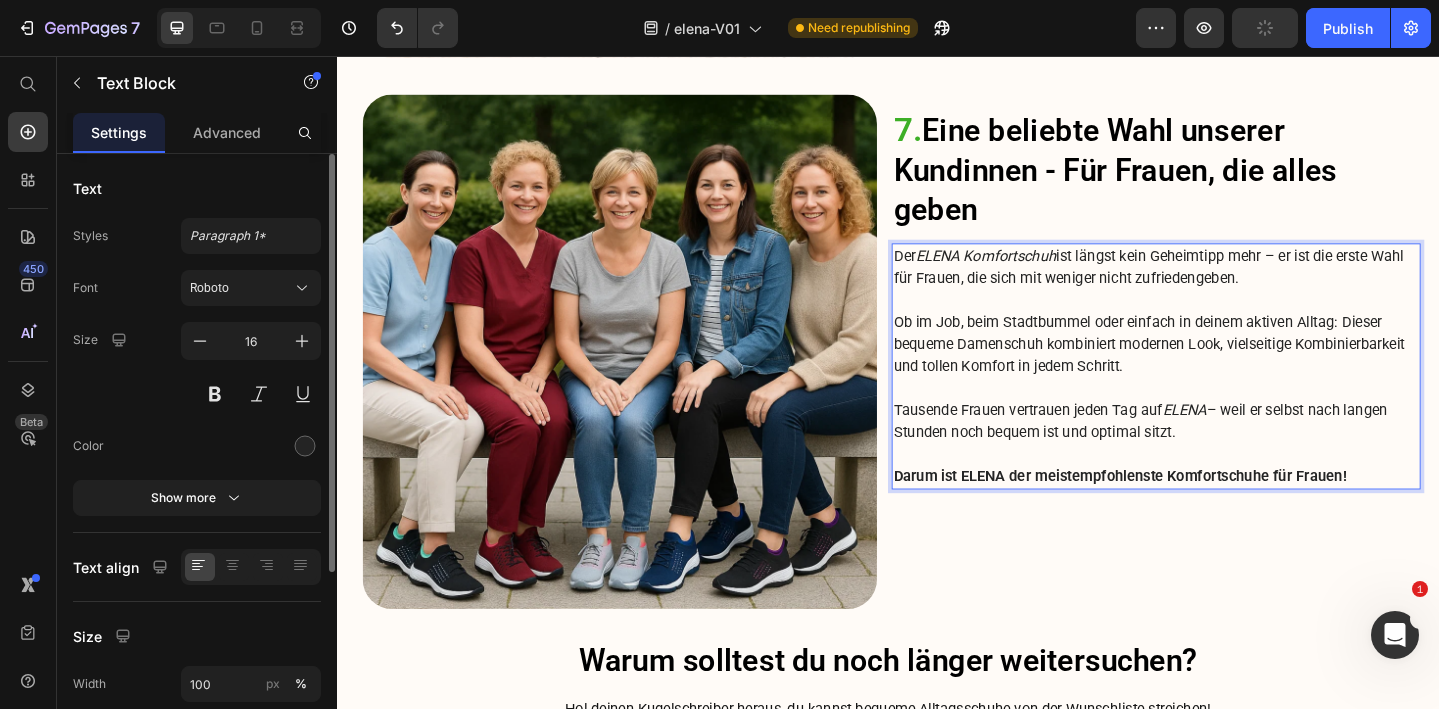click on "Darum ist ELENA der meistempfohlenste Komfortschuhe für Frauen!" at bounding box center [1189, 513] 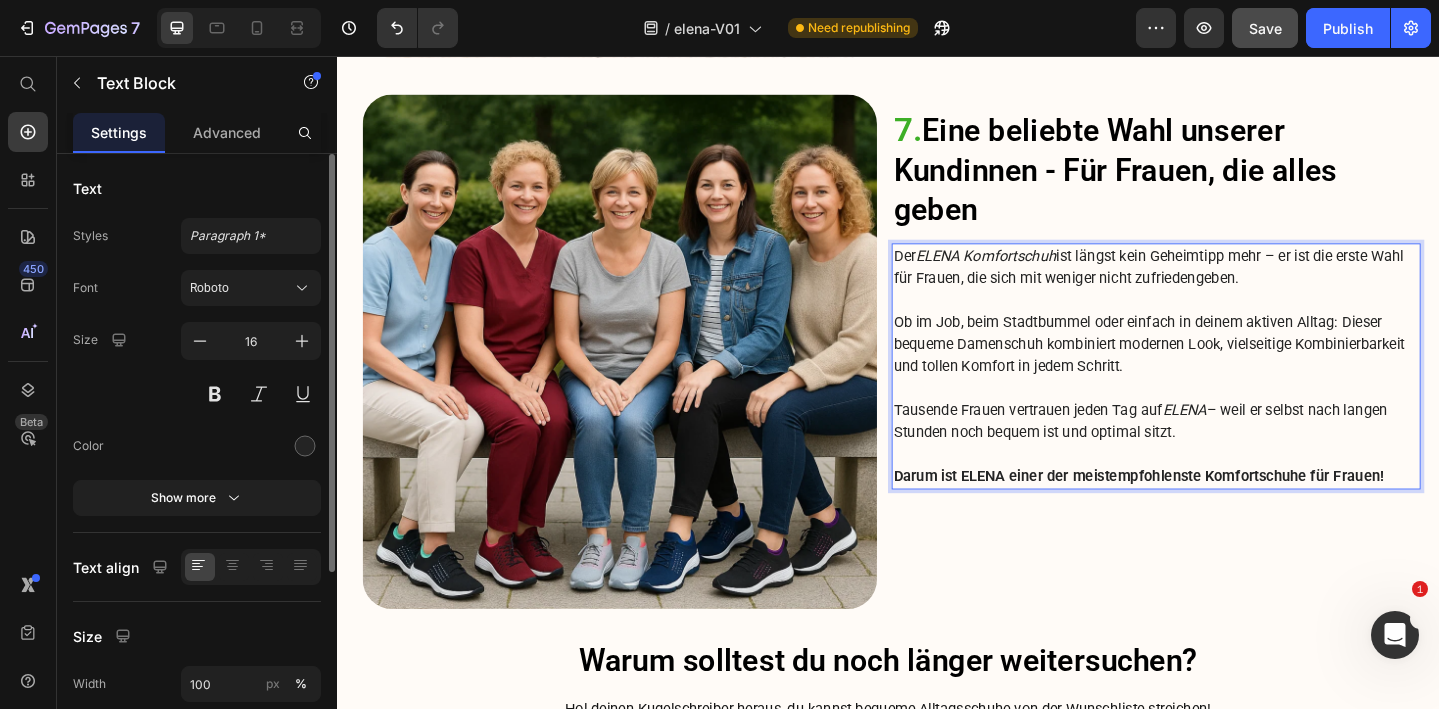 click on "Darum ist ELENA einer der meistempfohlenste Komfortschuhe für Frauen!" at bounding box center [1210, 513] 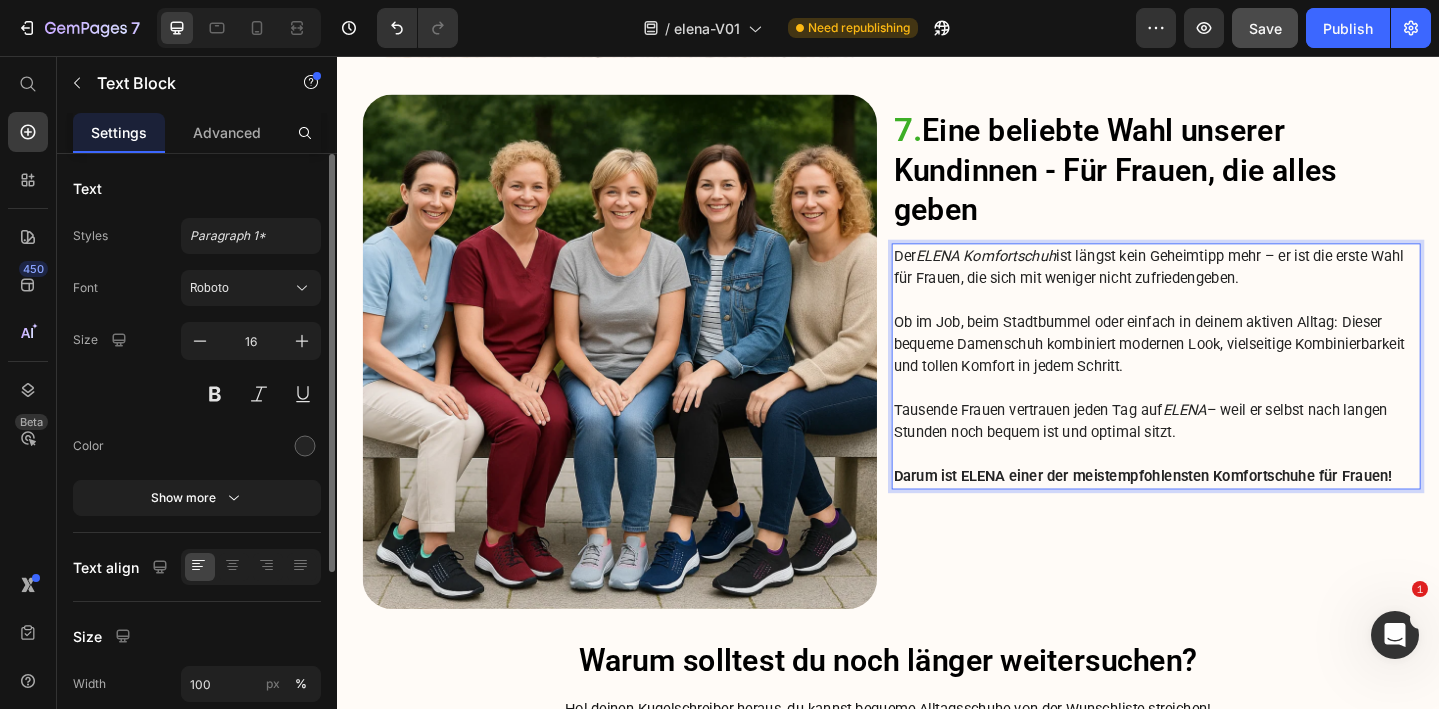 click on "Tausende Frauen vertrauen jeden Tag auf  ELENA  – weil er selbst nach langen Stunden noch bequem ist und optimal sitzt." at bounding box center [1229, 454] 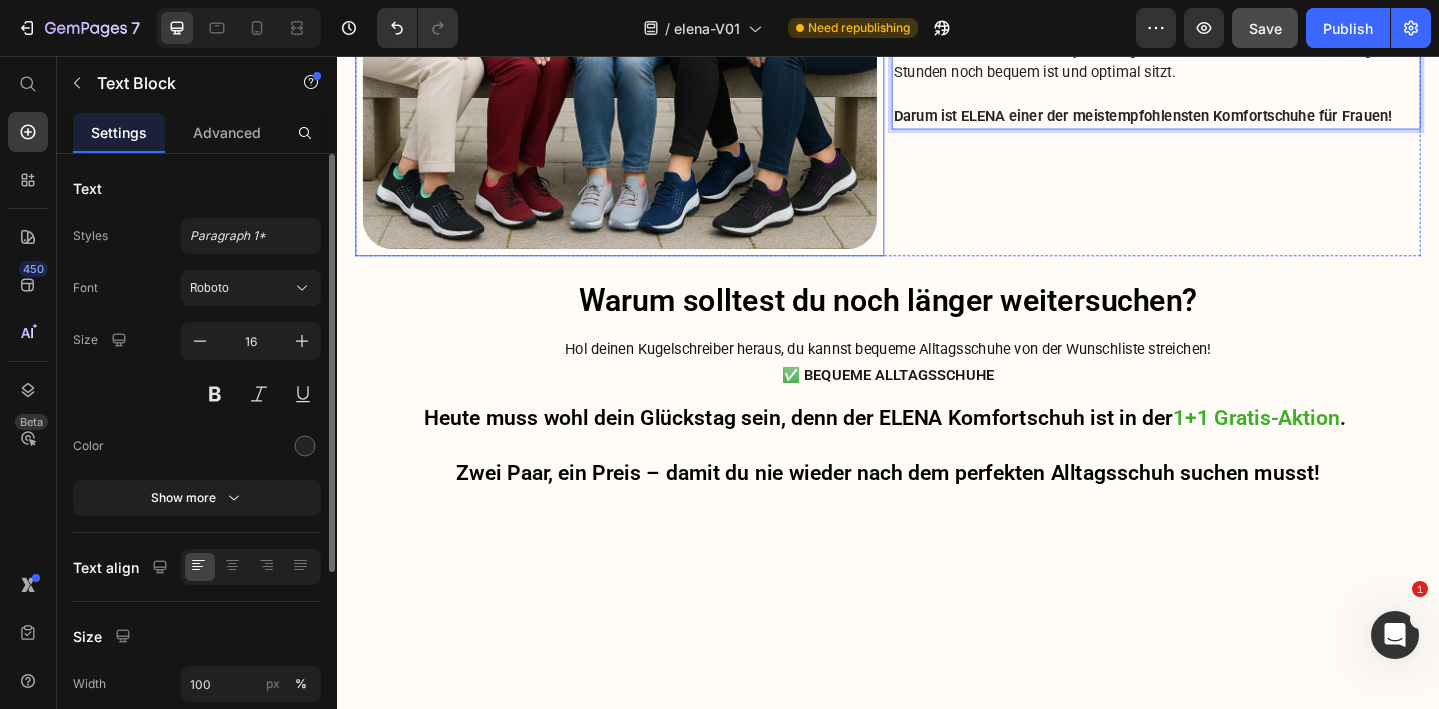 scroll, scrollTop: 5657, scrollLeft: 0, axis: vertical 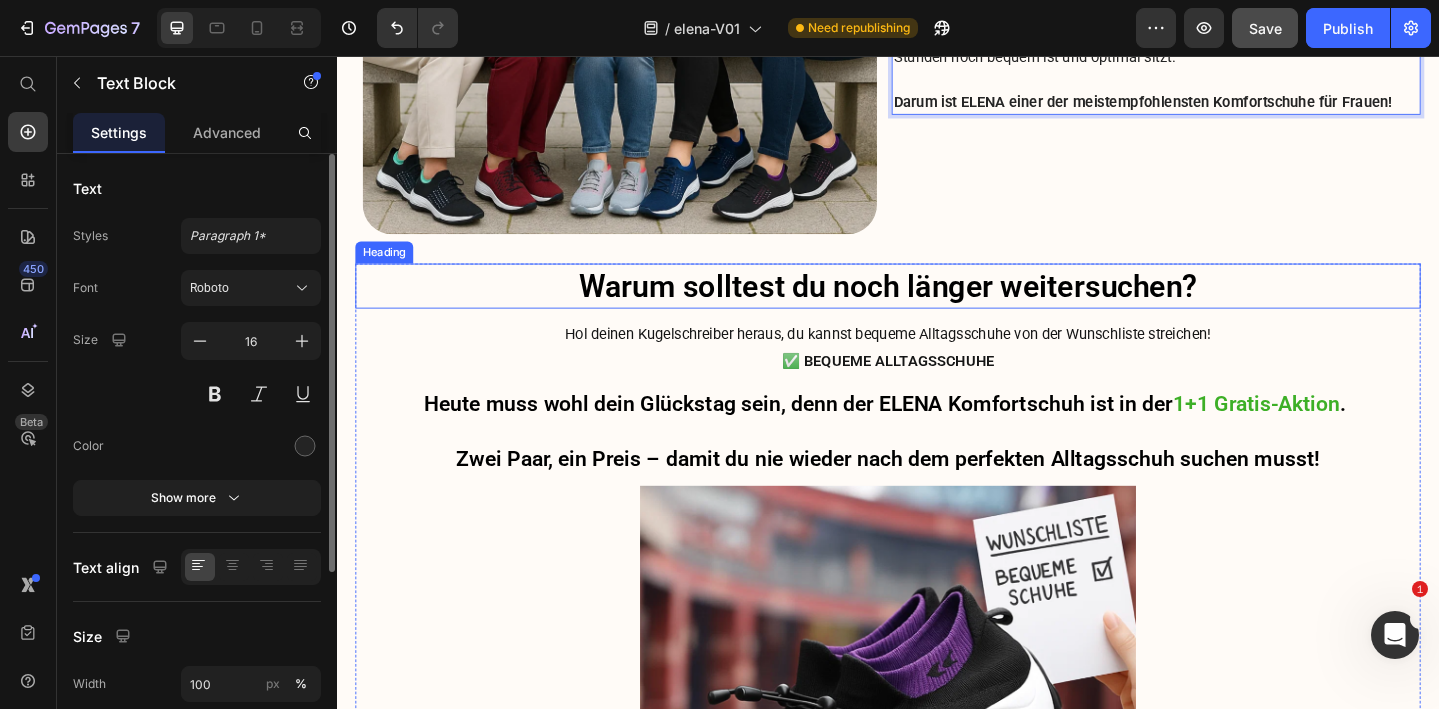 click on "Warum solltest du noch länger weitersuchen?" at bounding box center (937, 307) 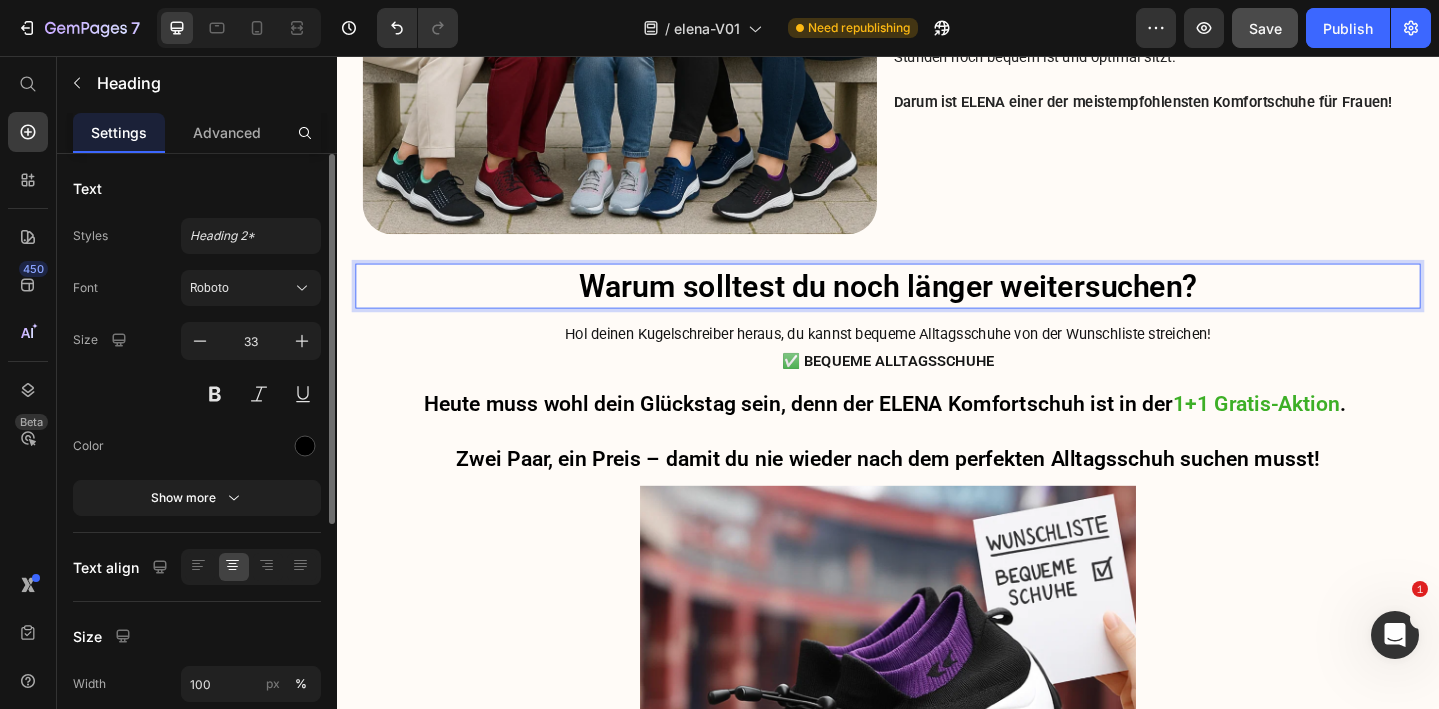 click on "Warum solltest du noch länger weitersuchen?" at bounding box center [937, 307] 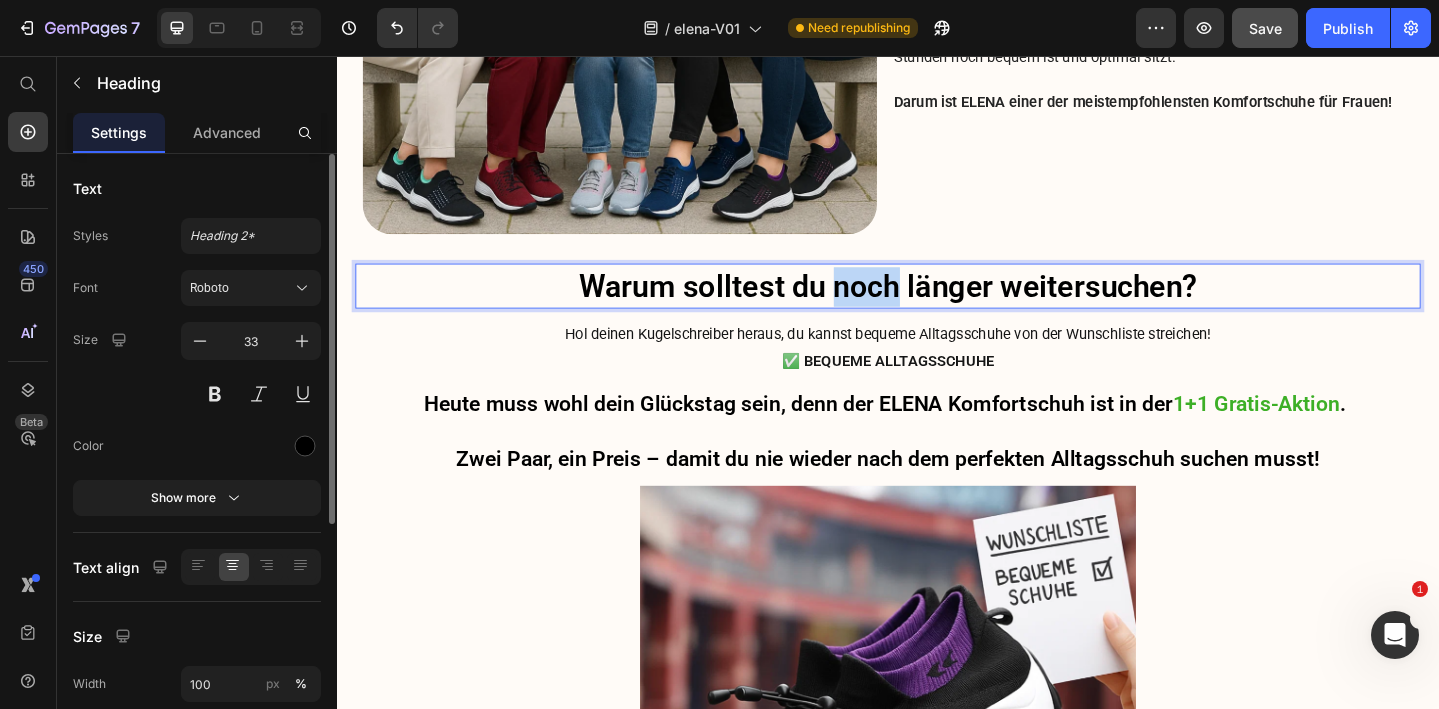 click on "Warum solltest du noch länger weitersuchen?" at bounding box center (937, 307) 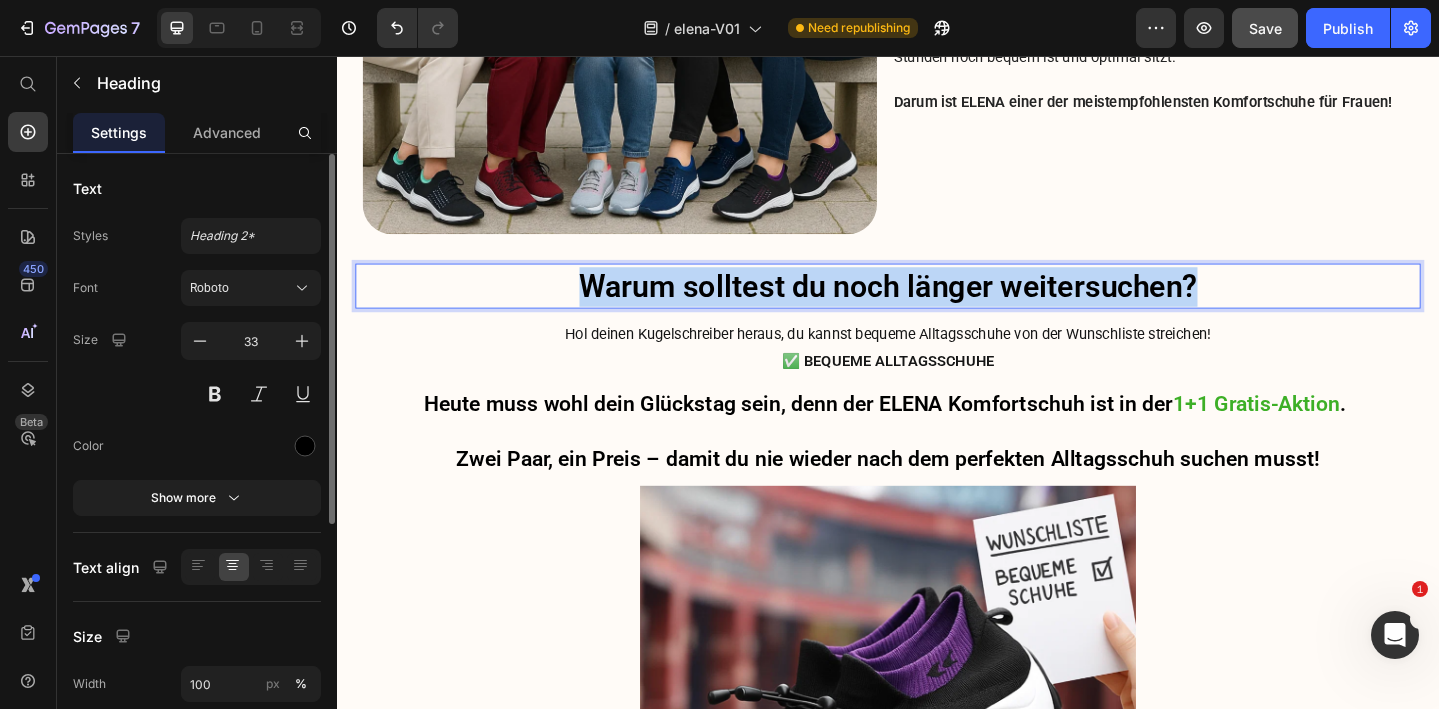 click on "Warum solltest du noch länger weitersuchen?" at bounding box center [937, 307] 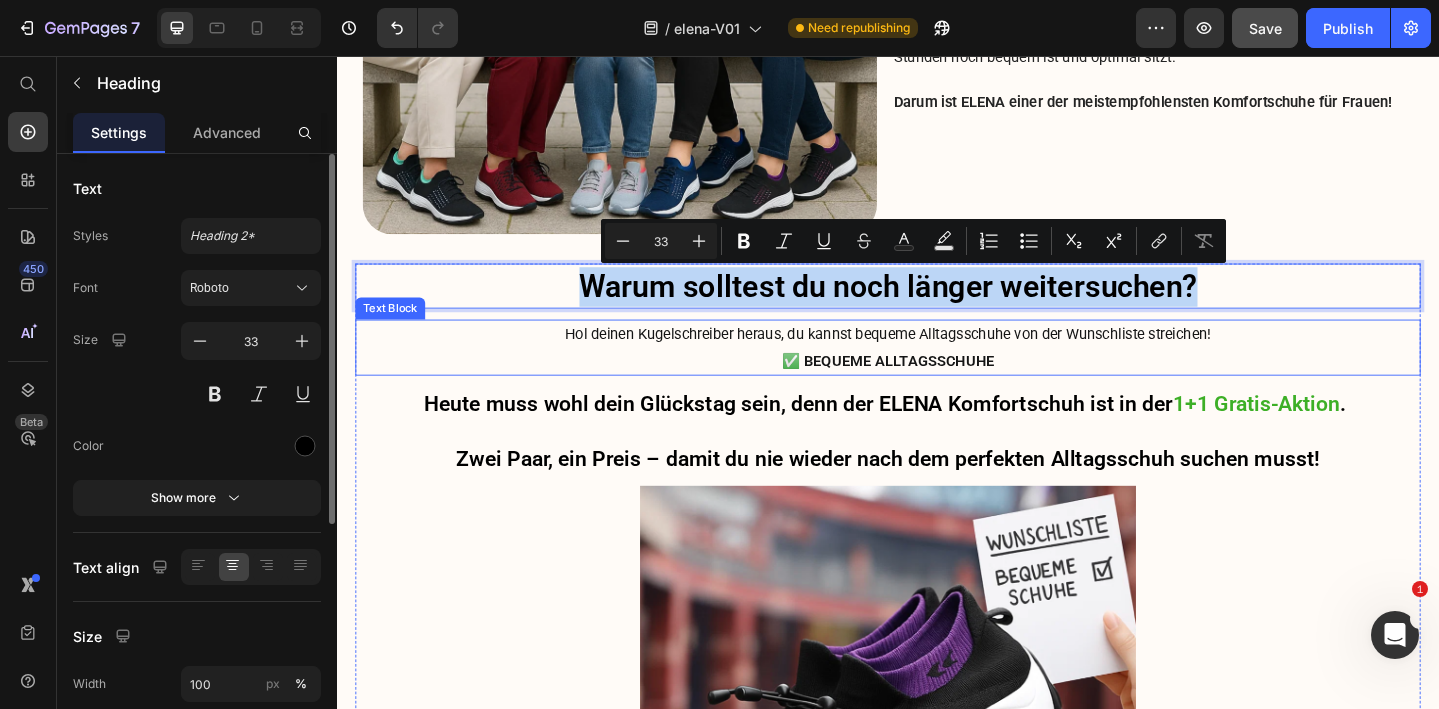 click on "Hol deinen Kugelschreiber heraus, du kannst bequeme Alltagsschuhe von der Wunschliste streichen!" at bounding box center [937, 359] 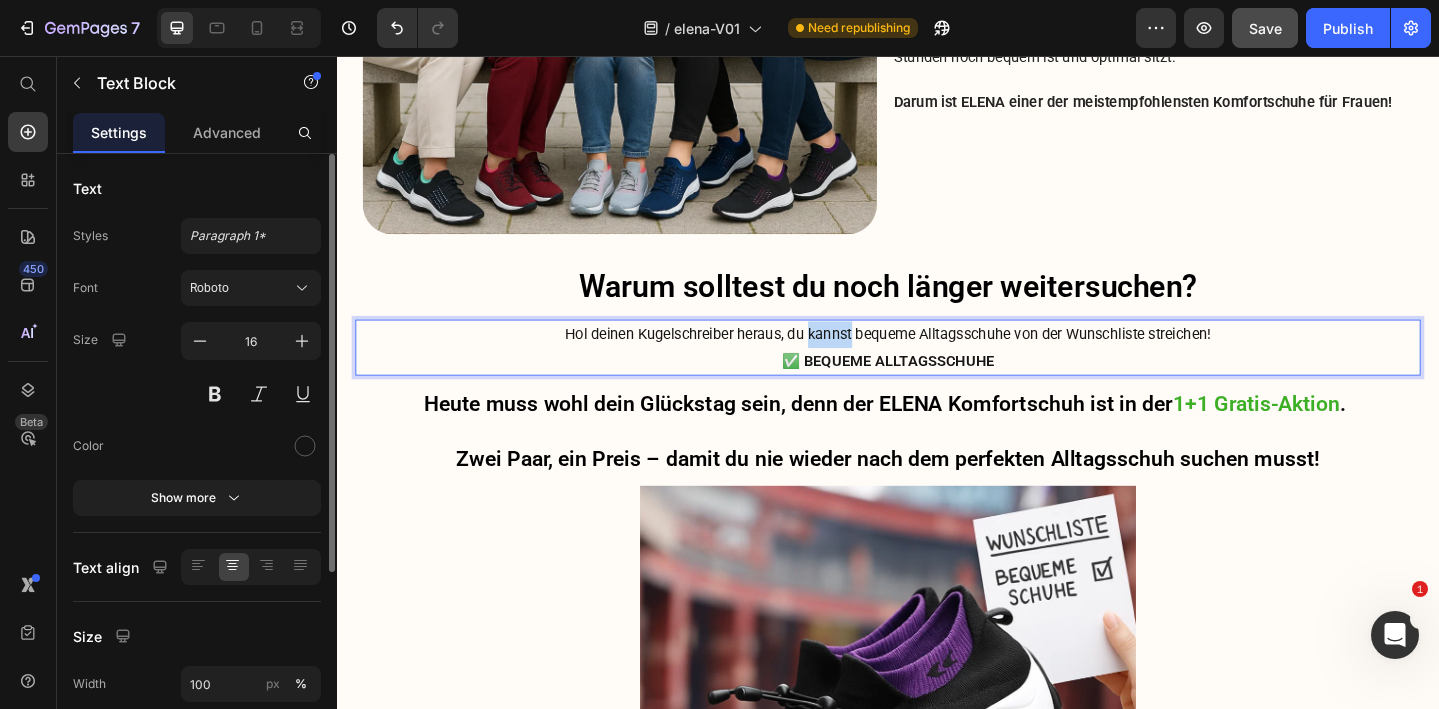 click on "Hol deinen Kugelschreiber heraus, du kannst bequeme Alltagsschuhe von der Wunschliste streichen!" at bounding box center [937, 359] 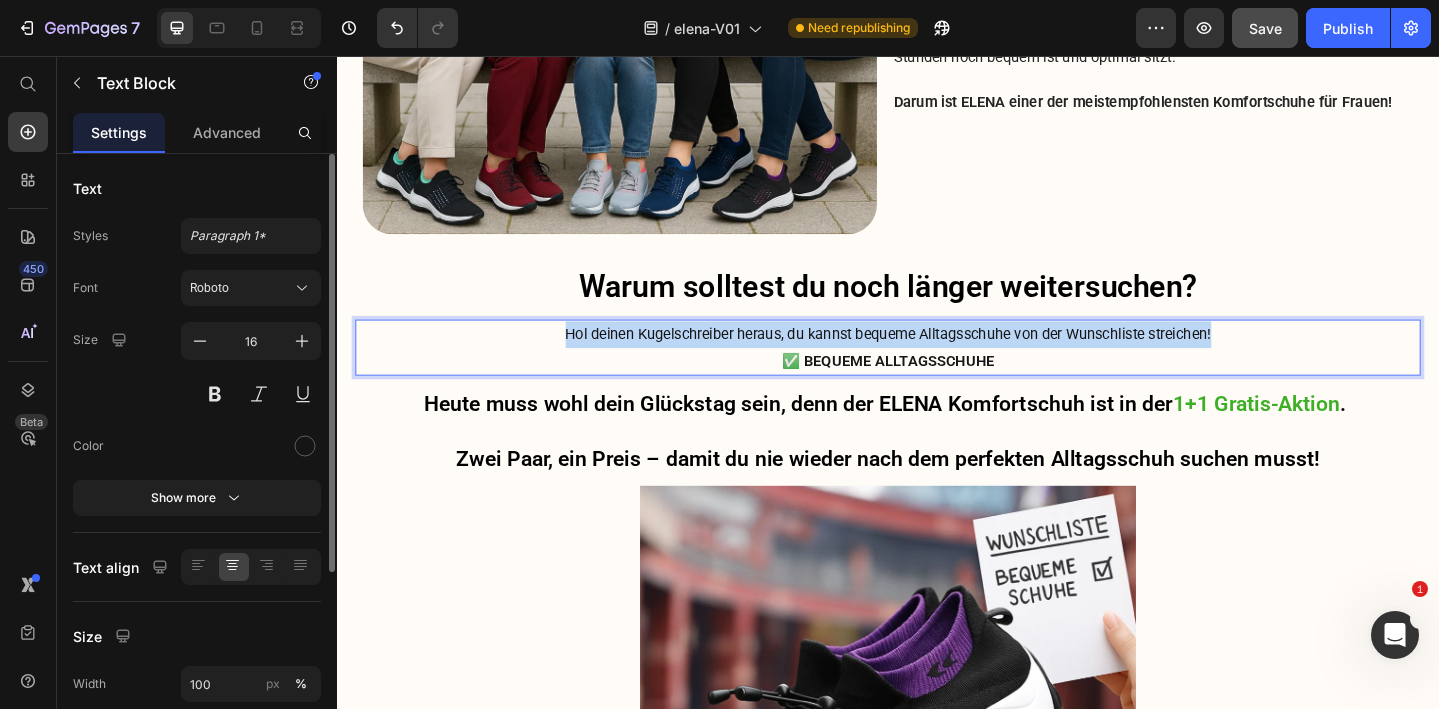 click on "Hol deinen Kugelschreiber heraus, du kannst bequeme Alltagsschuhe von der Wunschliste streichen!" at bounding box center [937, 359] 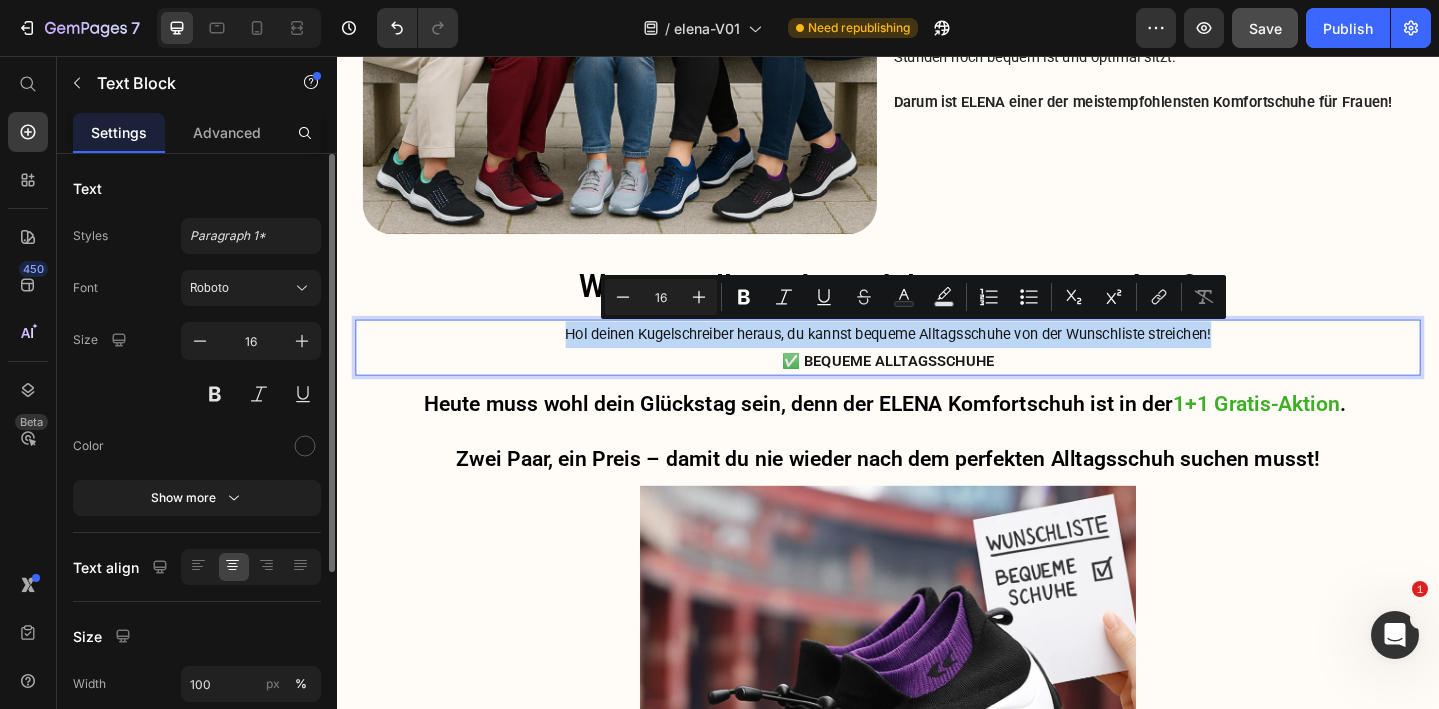 click on "Hol deinen Kugelschreiber heraus, du kannst bequeme Alltagsschuhe von der Wunschliste streichen!" at bounding box center [937, 359] 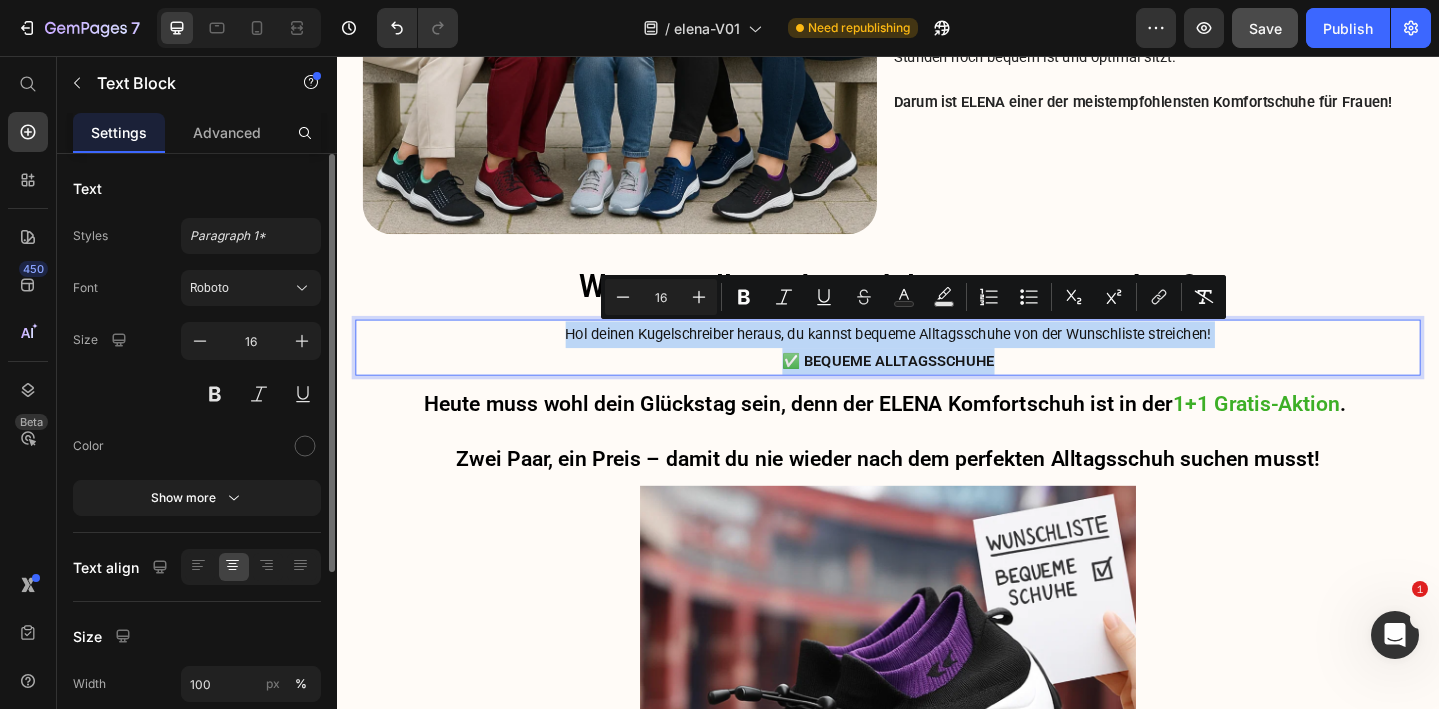 drag, startPoint x: 1120, startPoint y: 393, endPoint x: 585, endPoint y: 357, distance: 536.20984 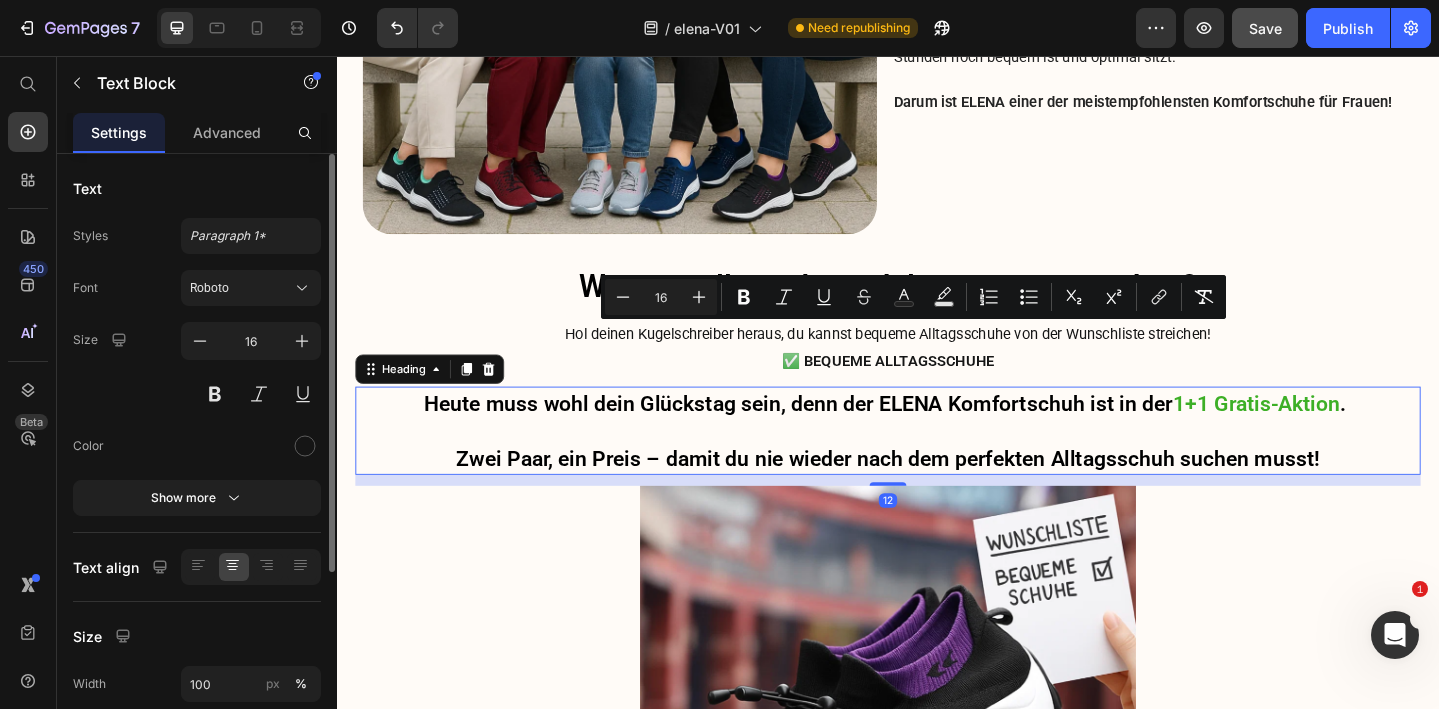click on "Heute muss wohl dein Glückstag sein, denn der ELENA Komfortschuh ist in der  1+1 Gratis-Aktion .   Zwei Paar, ein Preis – damit du nie wieder nach dem perfekten Alltagsschuh suchen musst!" at bounding box center [937, 465] 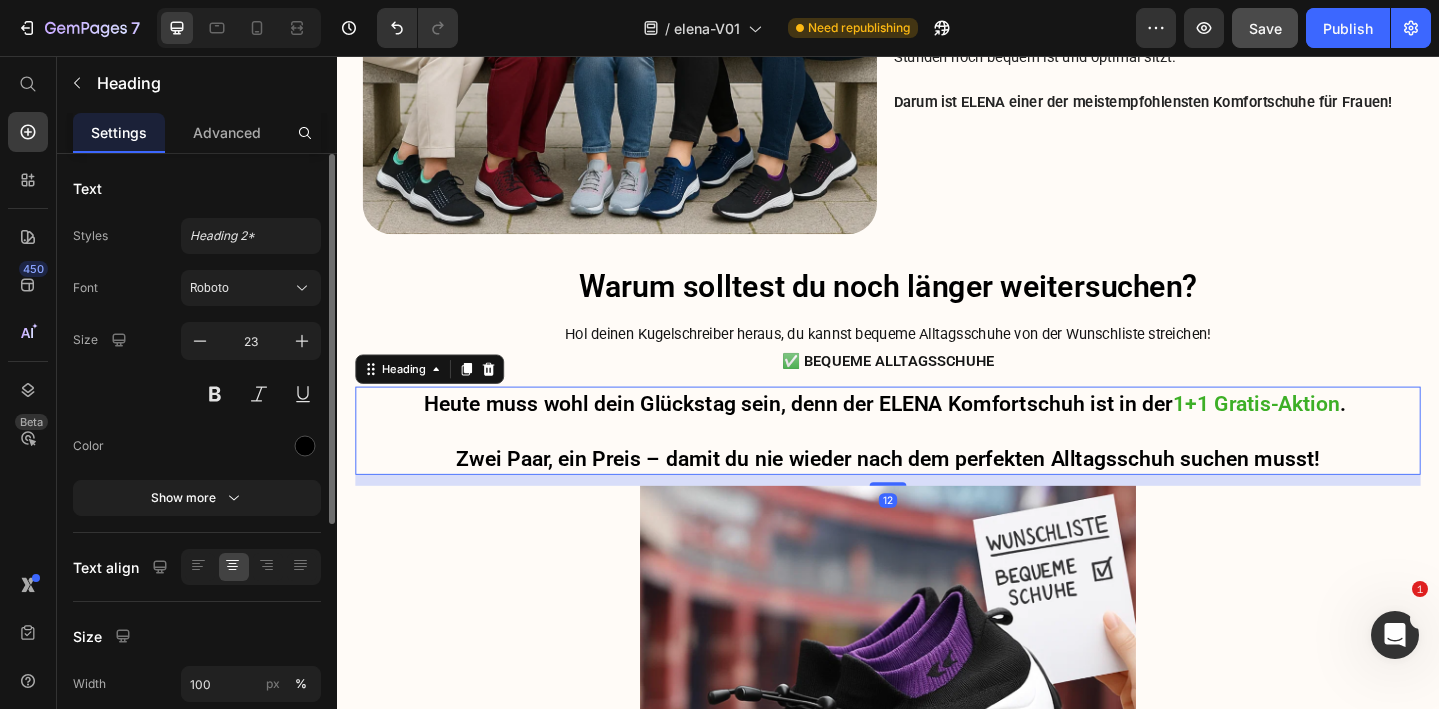click on "Heute muss wohl dein Glückstag sein, denn der ELENA Komfortschuh ist in der  1+1 Gratis-Aktion .   Zwei Paar, ein Preis – damit du nie wieder nach dem perfekten Alltagsschuh suchen musst!" at bounding box center [937, 465] 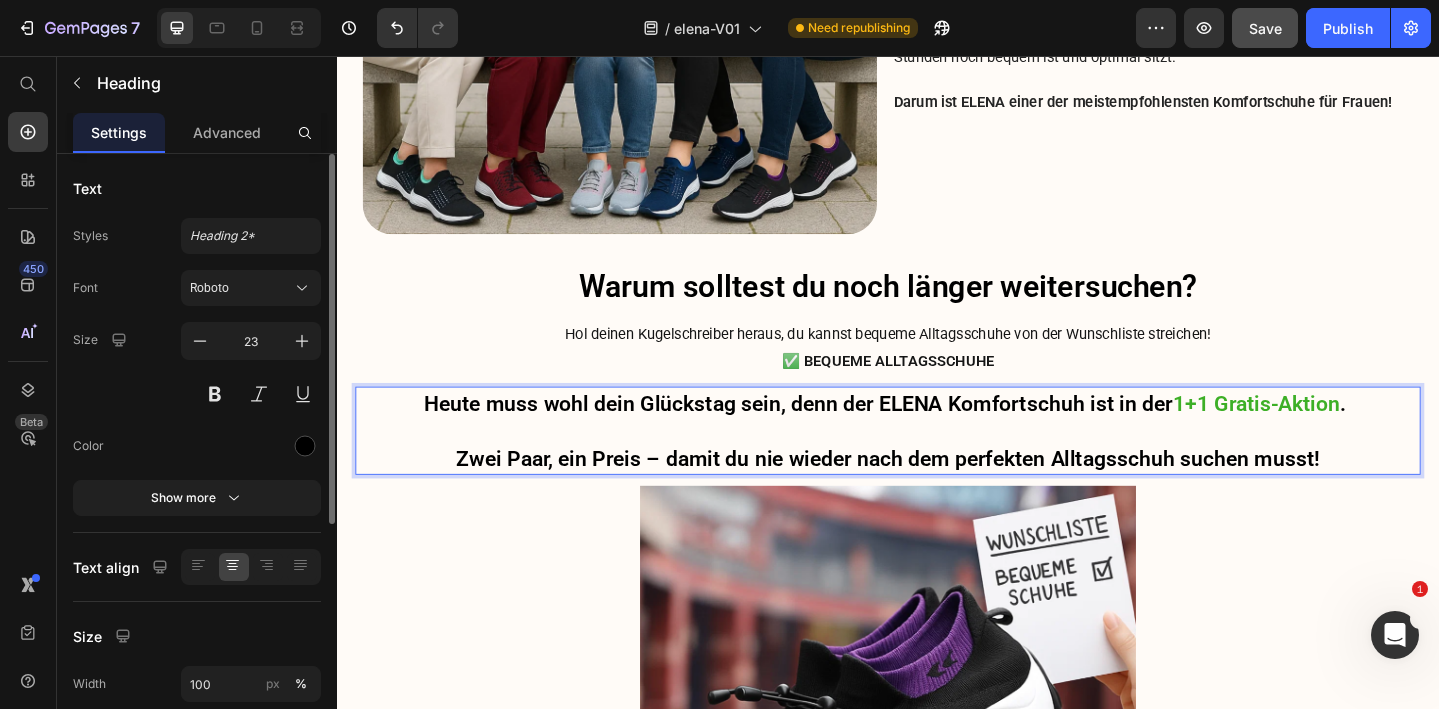 click on "Heute muss wohl dein Glückstag sein, denn der ELENA Komfortschuh ist in der  1+1 Gratis-Aktion .   Zwei Paar, ein Preis – damit du nie wieder nach dem perfekten Alltagsschuh suchen musst!" at bounding box center (937, 465) 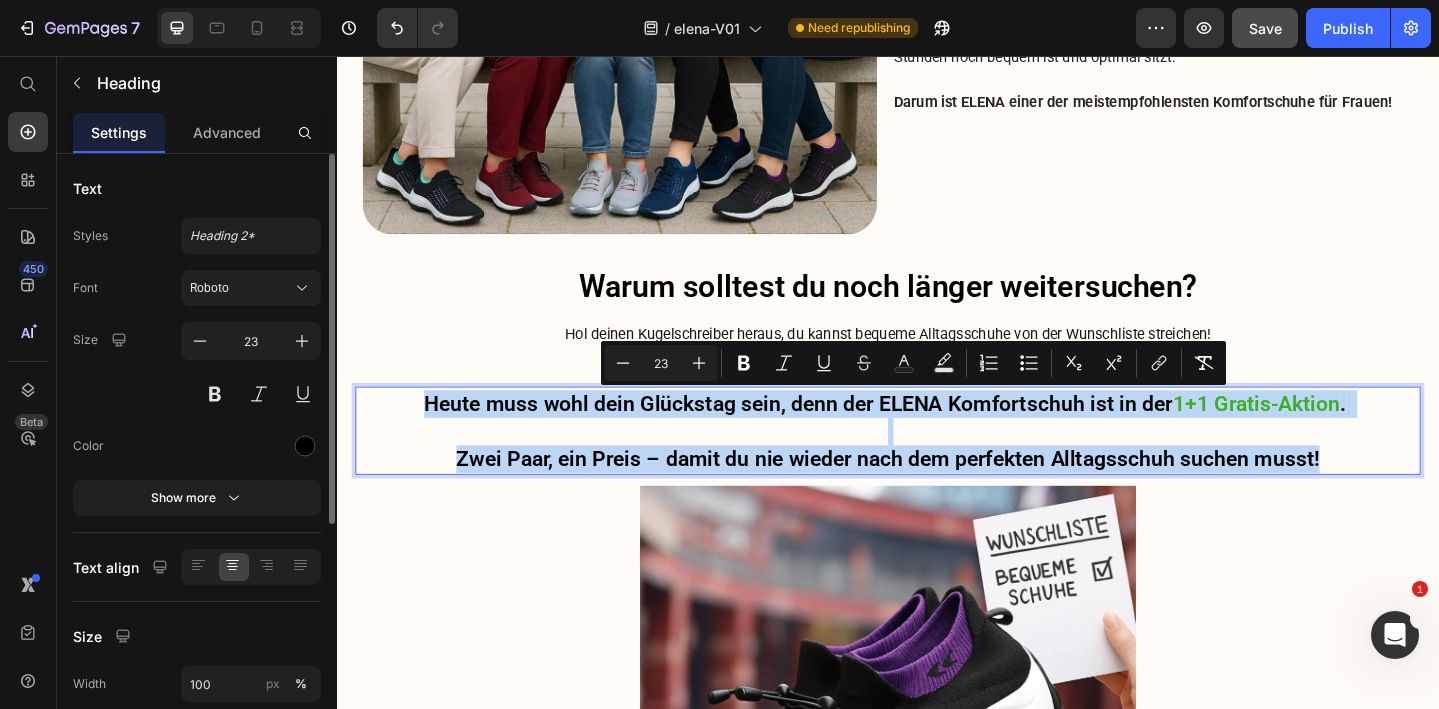 drag, startPoint x: 1424, startPoint y: 496, endPoint x: 373, endPoint y: 426, distance: 1053.3285 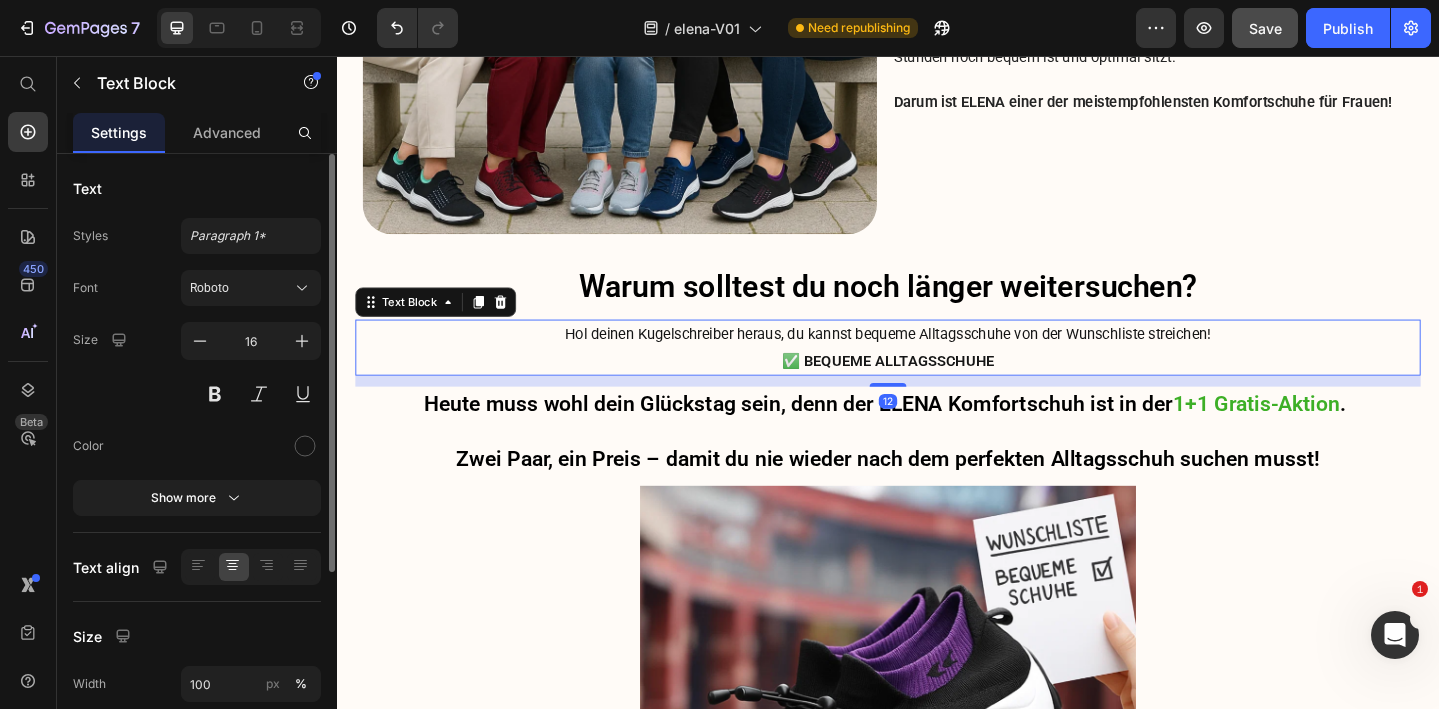 click on "Hol deinen Kugelschreiber heraus, du kannst bequeme Alltagsschuhe von der Wunschliste streichen!" at bounding box center [937, 359] 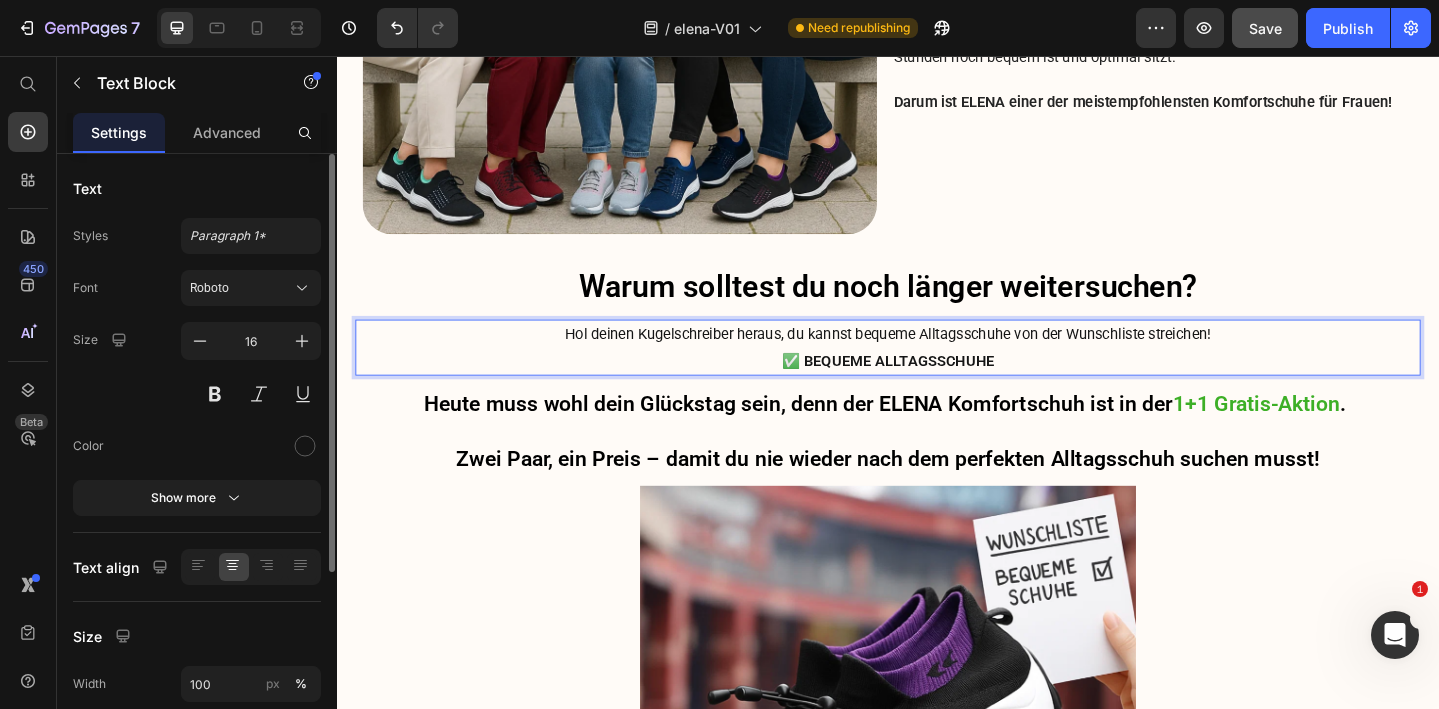 click on "Hol deinen Kugelschreiber heraus, du kannst bequeme Alltagsschuhe von der Wunschliste streichen!" at bounding box center [937, 359] 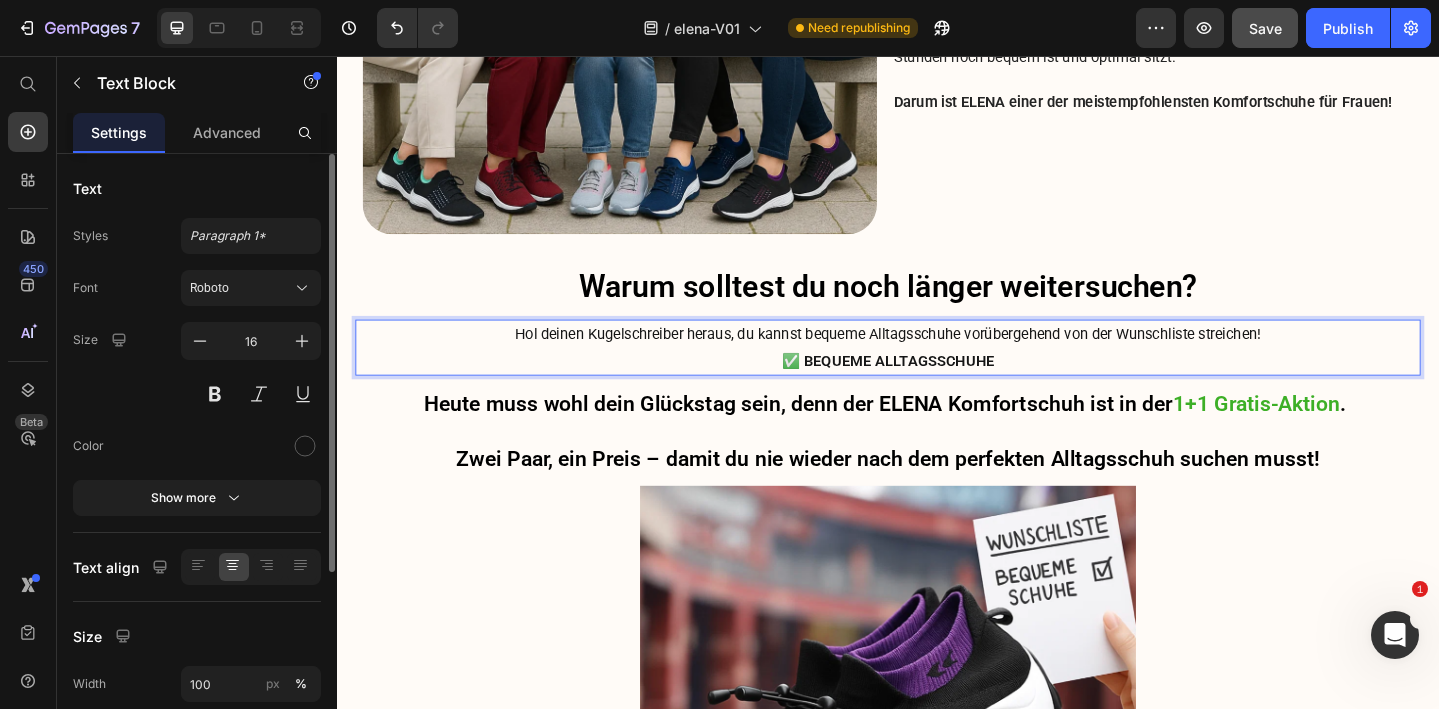 click on "Hol deinen Kugelschreiber heraus, du kannst bequeme Alltagsschuhe vorübergehend von der Wunschliste streichen!" at bounding box center (937, 359) 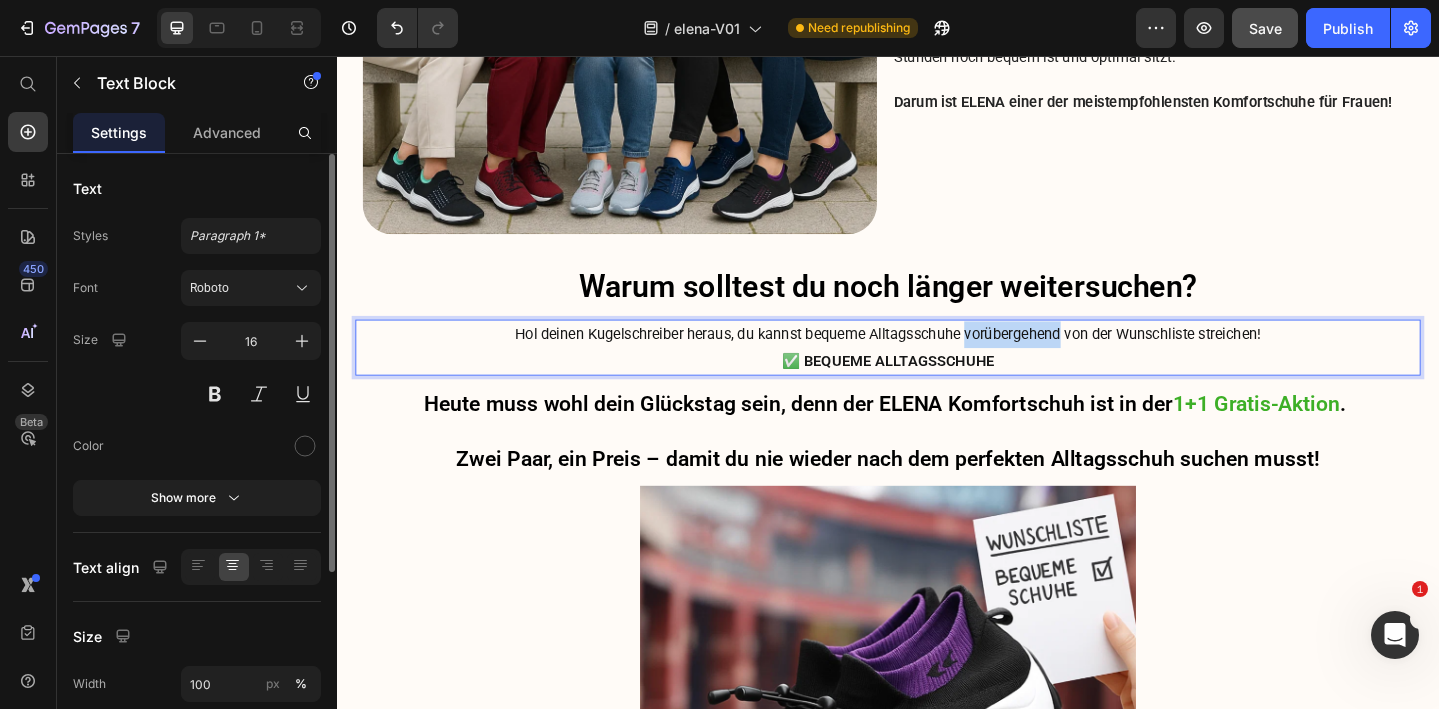 click on "Hol deinen Kugelschreiber heraus, du kannst bequeme Alltagsschuhe vorübergehend von der Wunschliste streichen!" at bounding box center (937, 359) 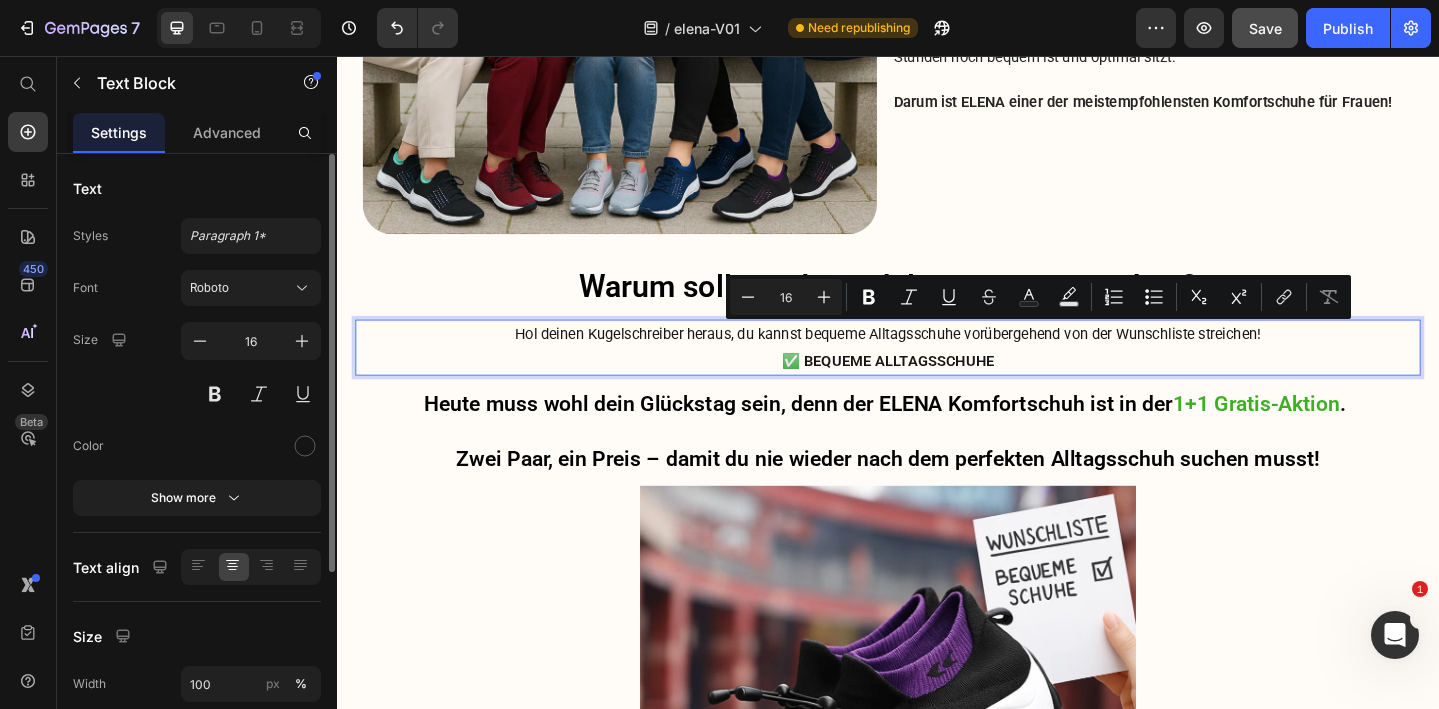 click on "✅ BEQUEME ALLTAGSSCHUHE" at bounding box center (937, 388) 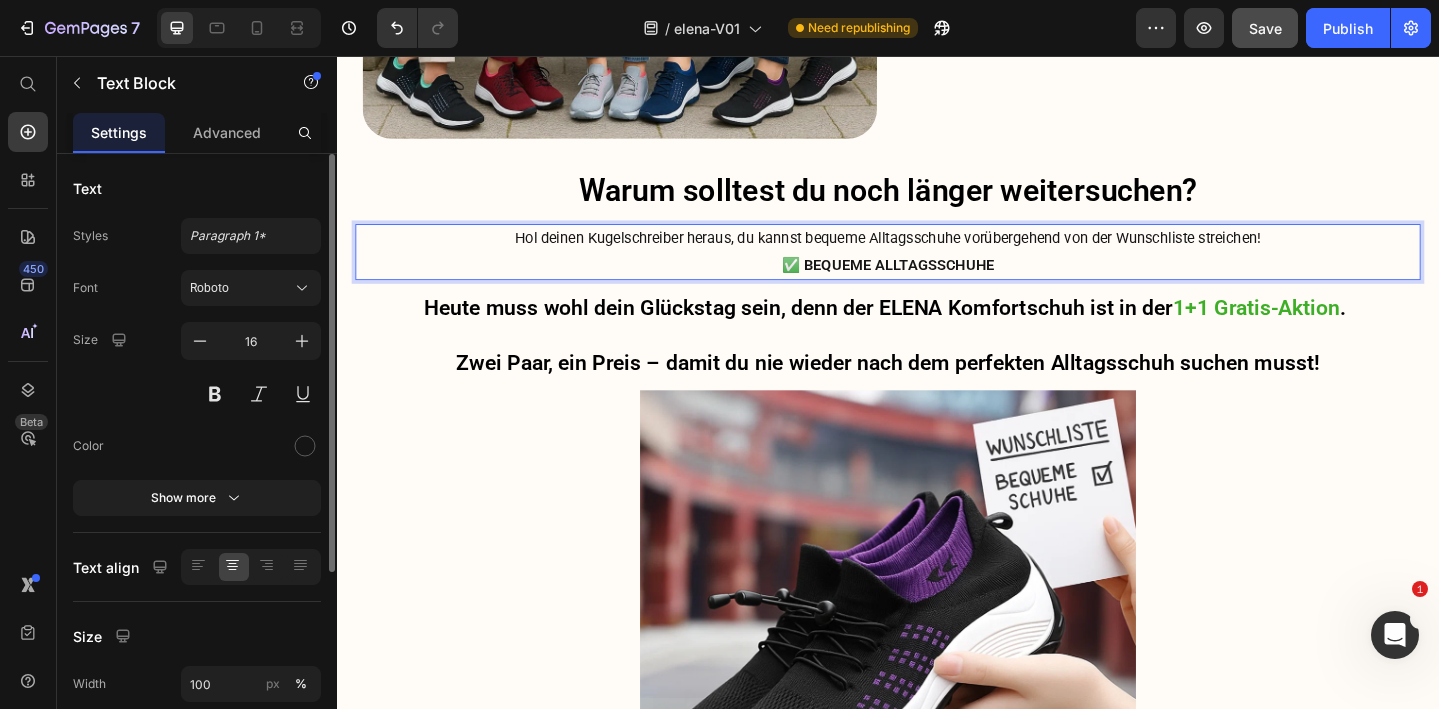scroll, scrollTop: 5768, scrollLeft: 0, axis: vertical 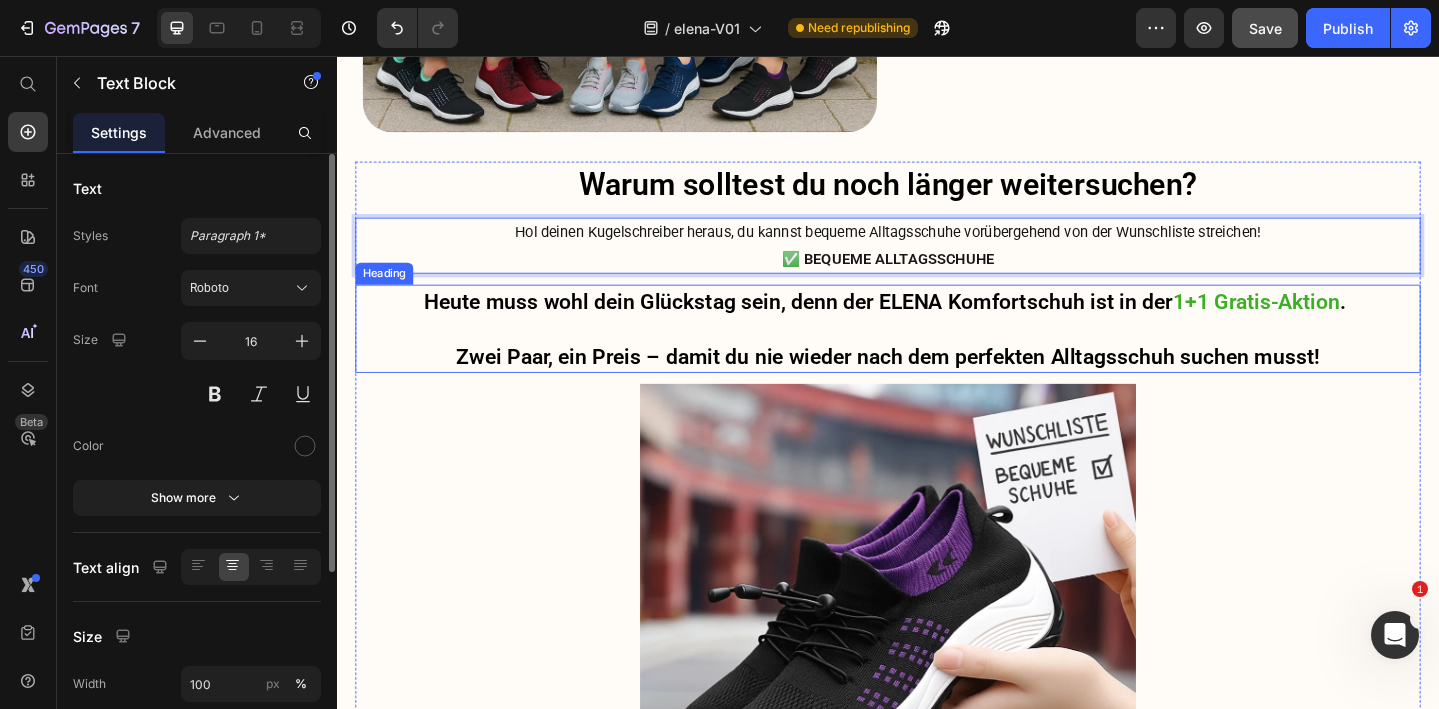 click on "Heute muss wohl dein Glückstag sein, denn der ELENA Komfortschuh ist in der  1+1 Gratis-Aktion .   Zwei Paar, ein Preis – damit du nie wieder nach dem perfekten Alltagsschuh suchen musst!" at bounding box center (937, 354) 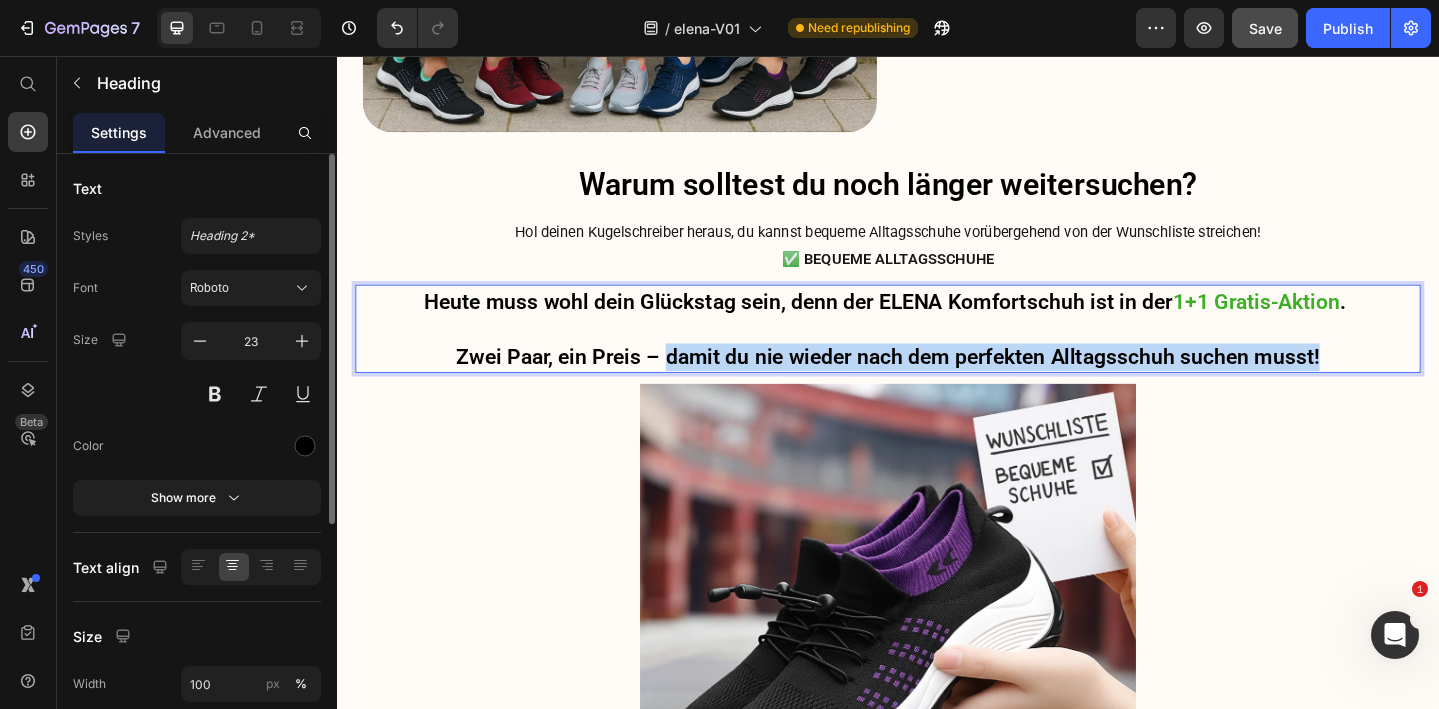 drag, startPoint x: 701, startPoint y: 380, endPoint x: 1408, endPoint y: 380, distance: 707 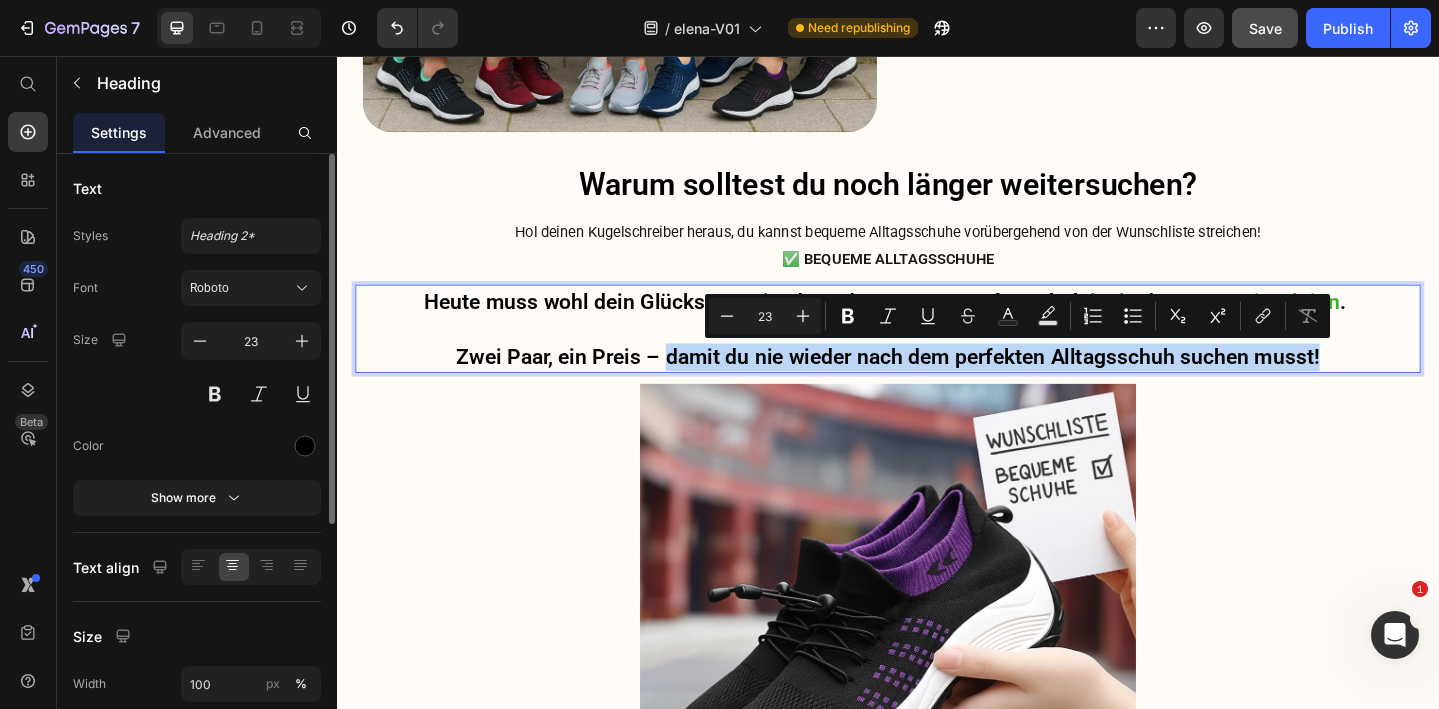 click on "Heute muss wohl dein Glückstag sein, denn der ELENA Komfortschuh ist in der  1+1 Gratis-Aktion .   Zwei Paar, ein Preis – damit du nie wieder nach dem perfekten Alltagsschuh suchen musst!" at bounding box center (937, 354) 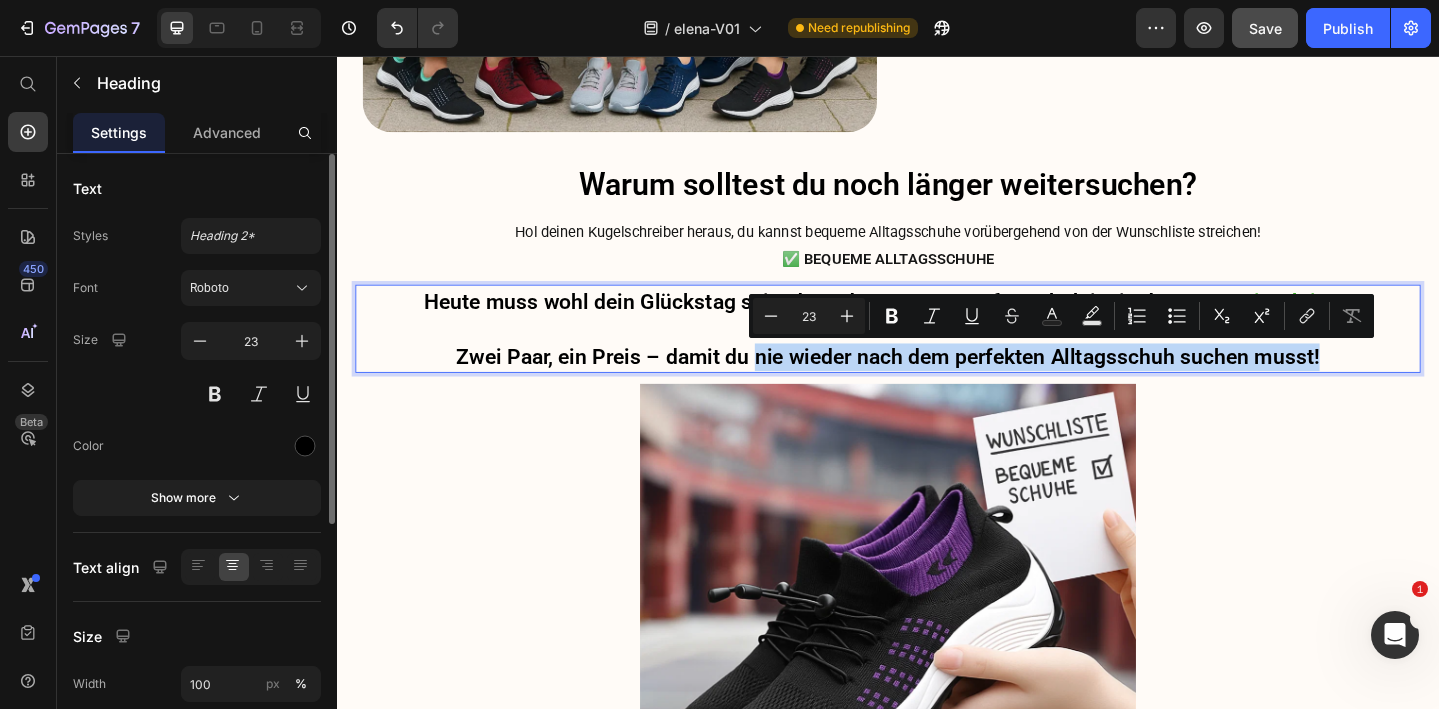 drag, startPoint x: 792, startPoint y: 382, endPoint x: 1429, endPoint y: 383, distance: 637.0008 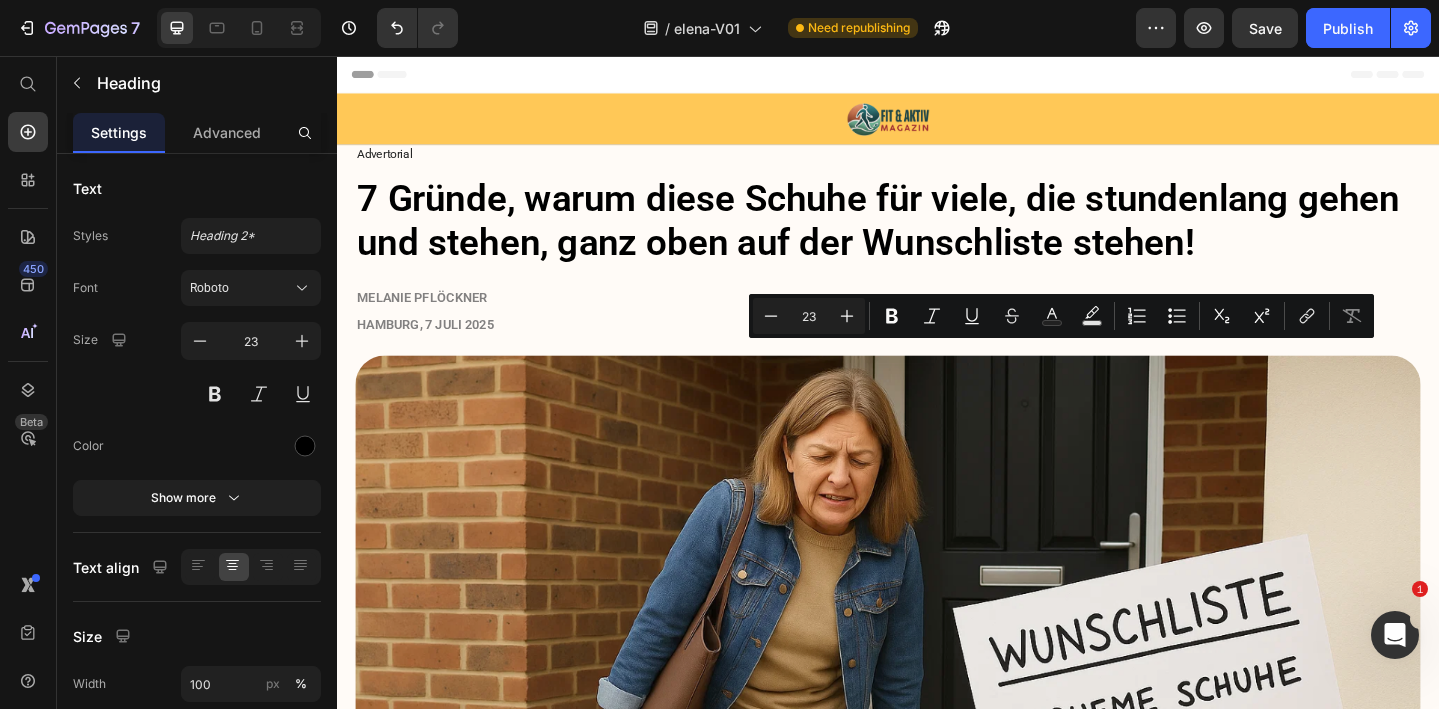scroll, scrollTop: 0, scrollLeft: 0, axis: both 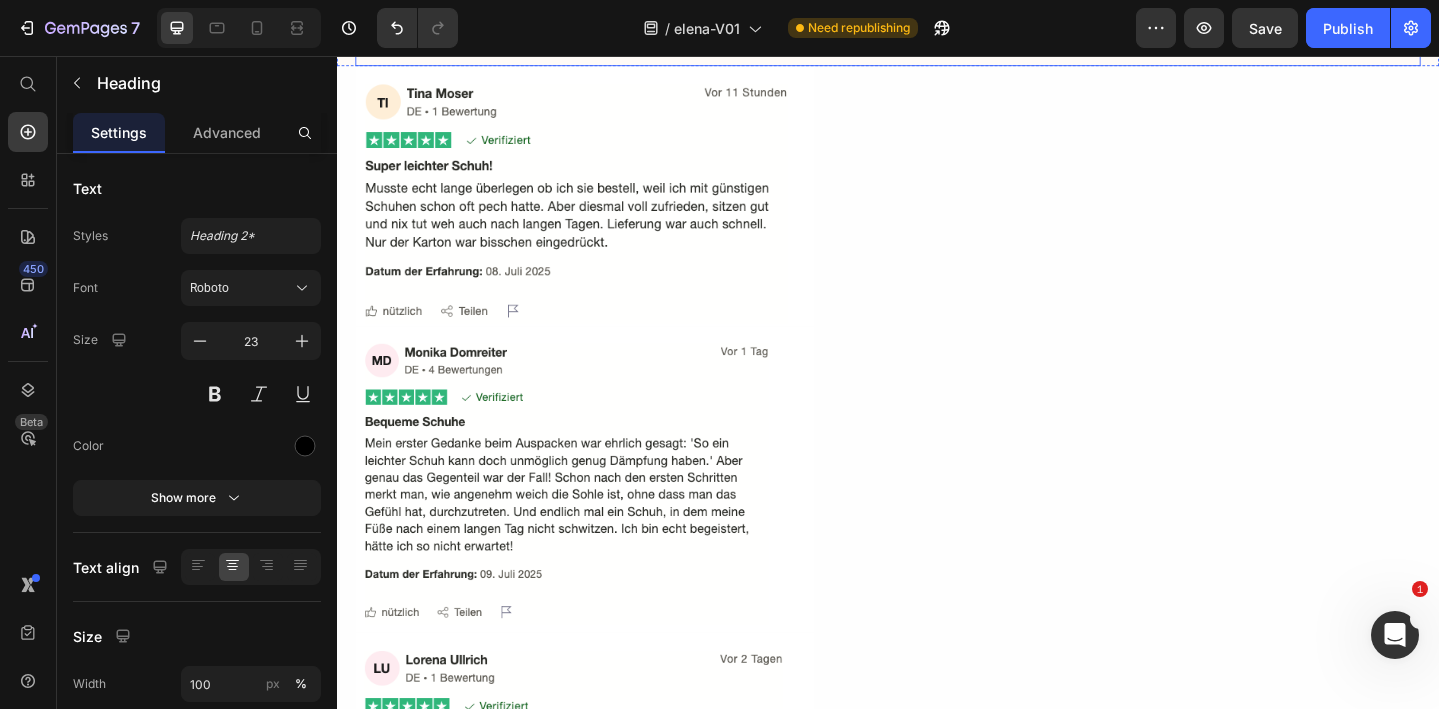 click at bounding box center [937, 209] 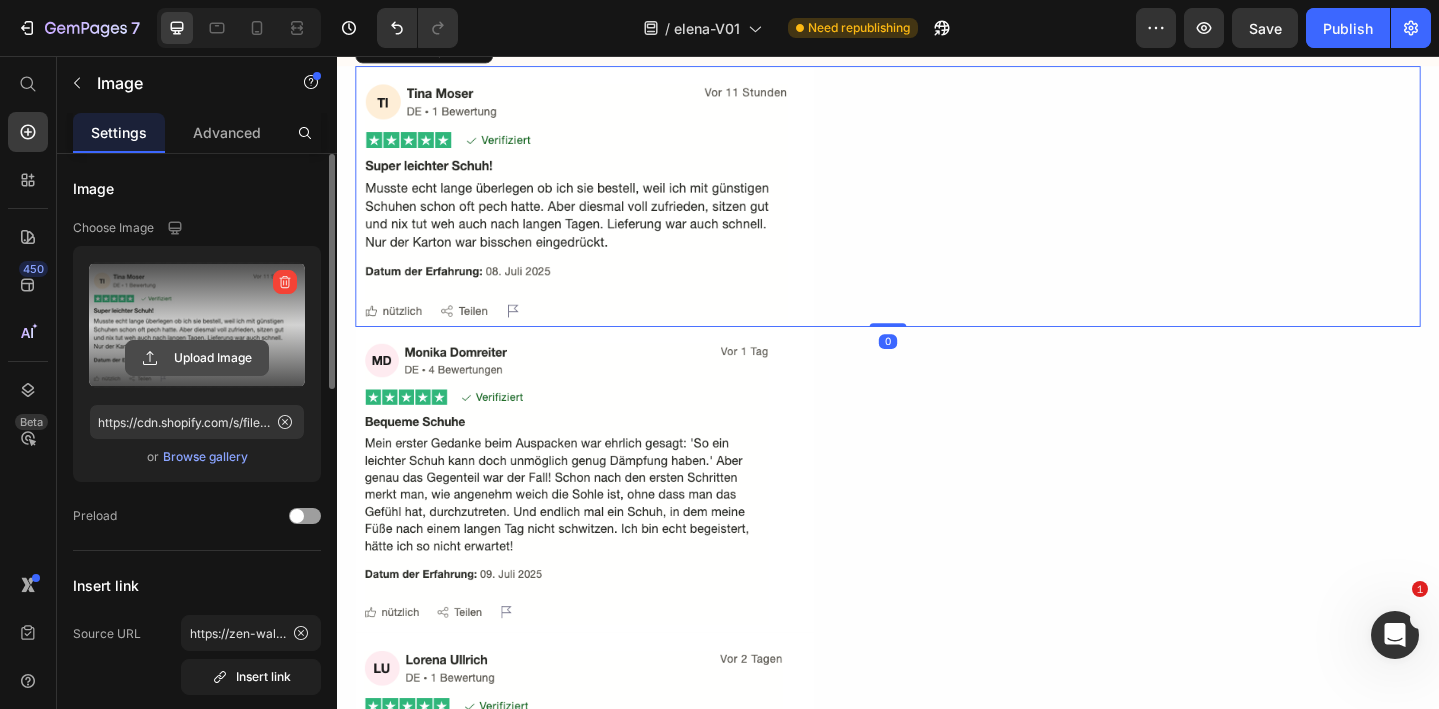 click 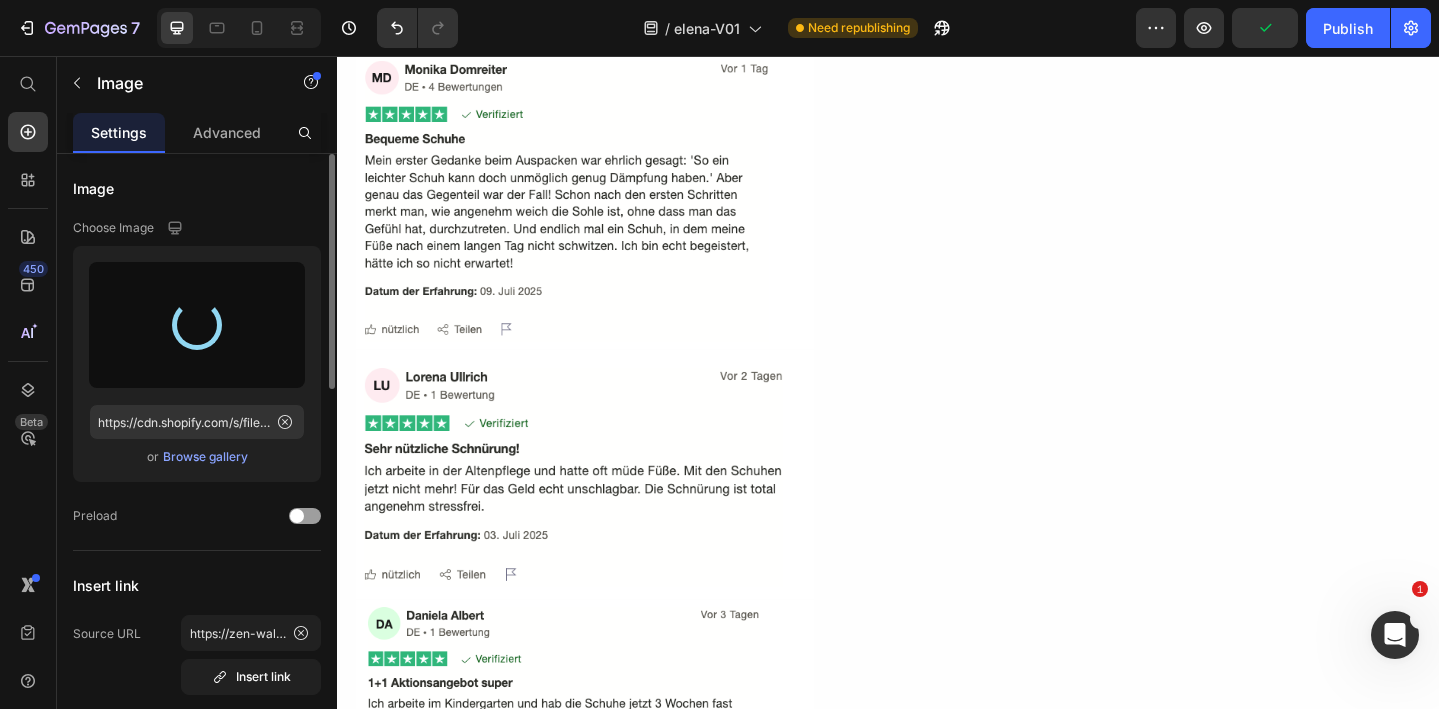 scroll, scrollTop: 6862, scrollLeft: 0, axis: vertical 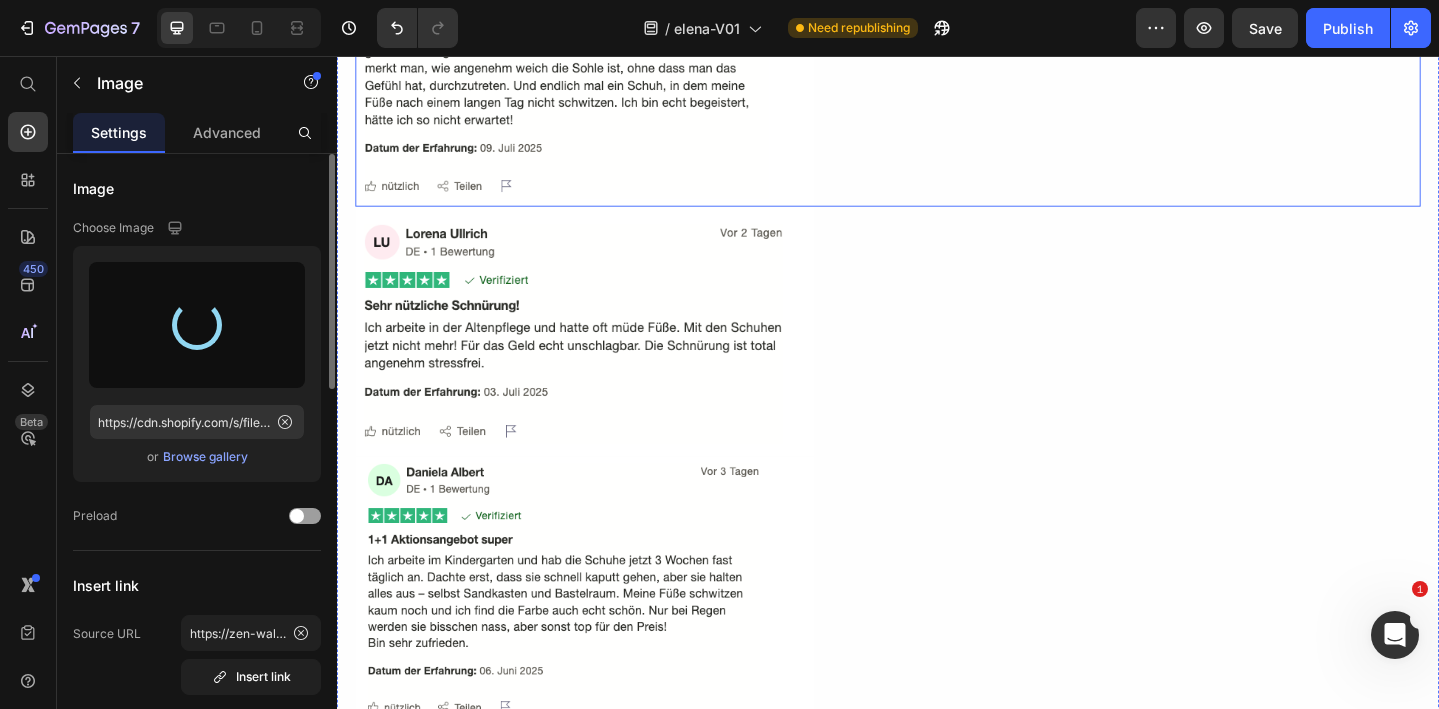 type on "https://cdn.shopify.com/s/files/1/0740/2012/6939/files/gempages_553629490677285781-c053758b-fce6-40c1-a842-451028e84a12.png" 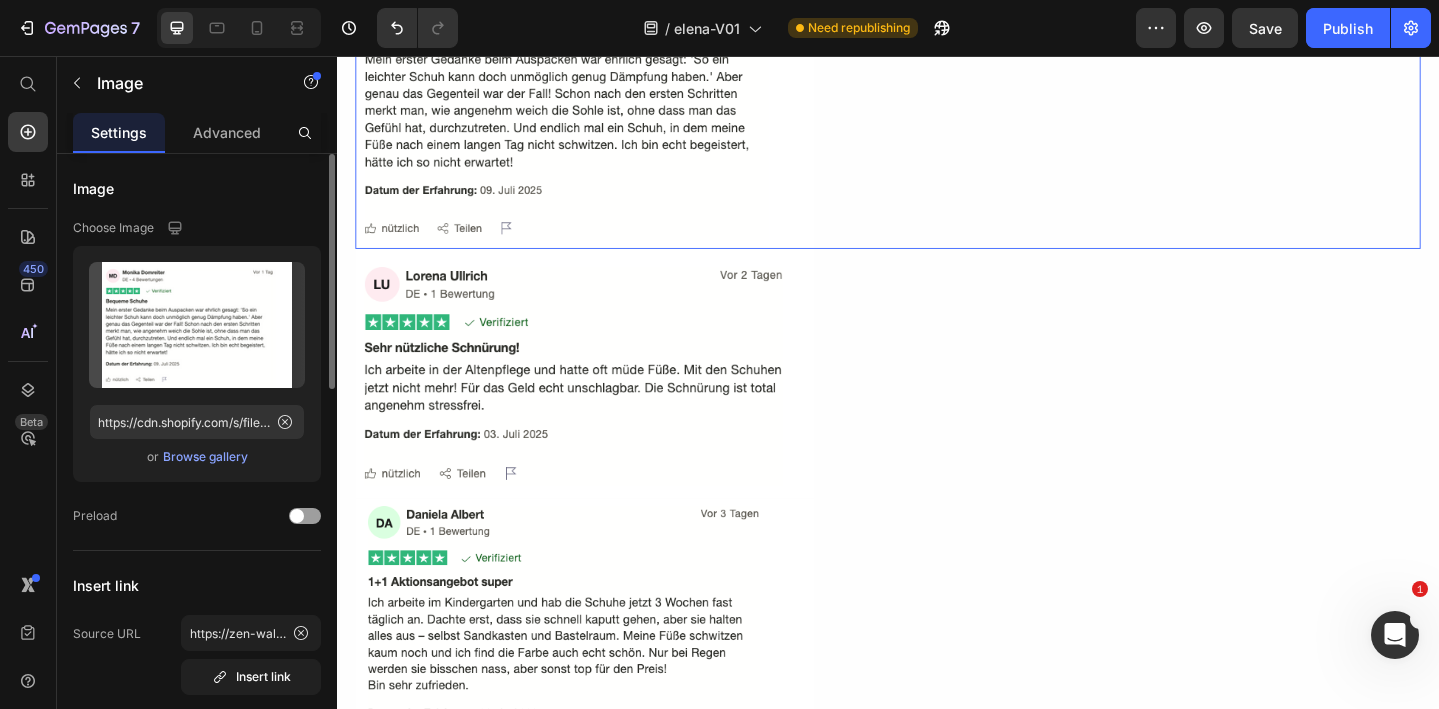 click at bounding box center (937, 99) 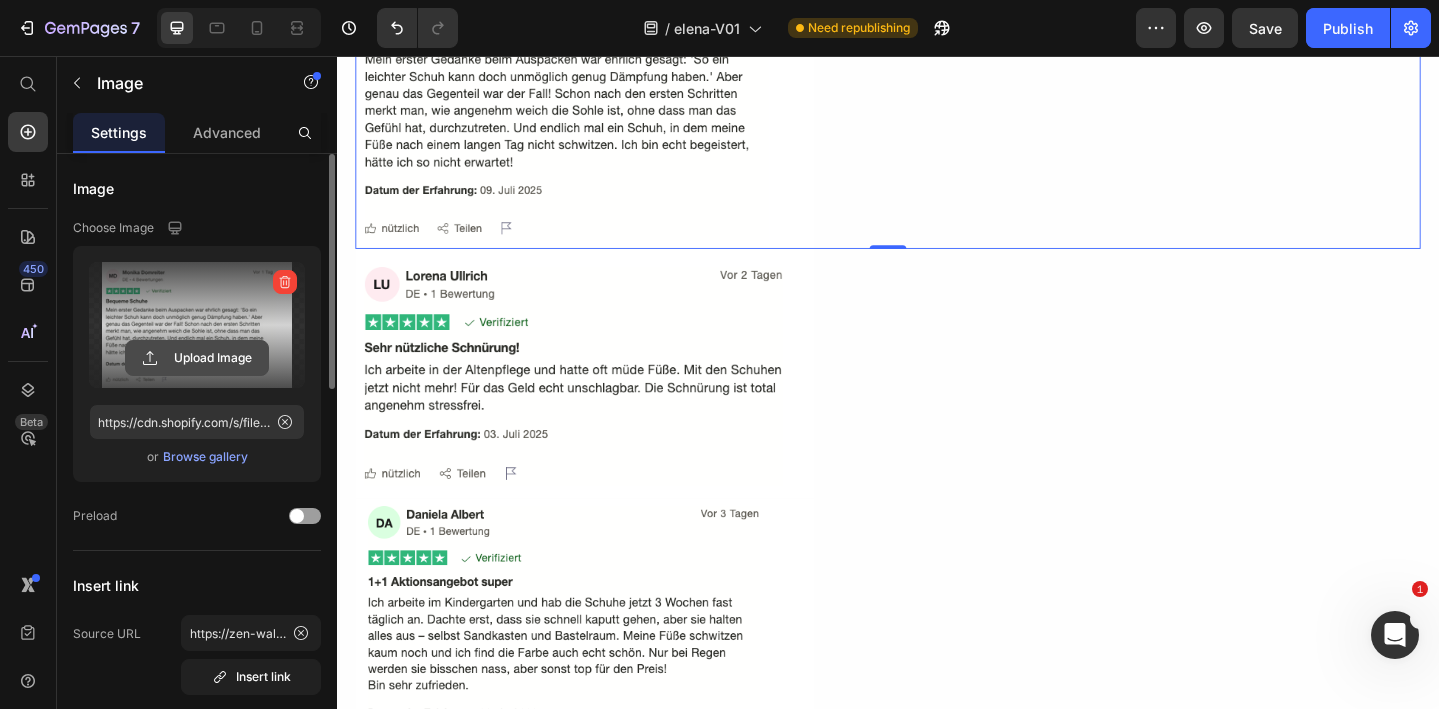 click 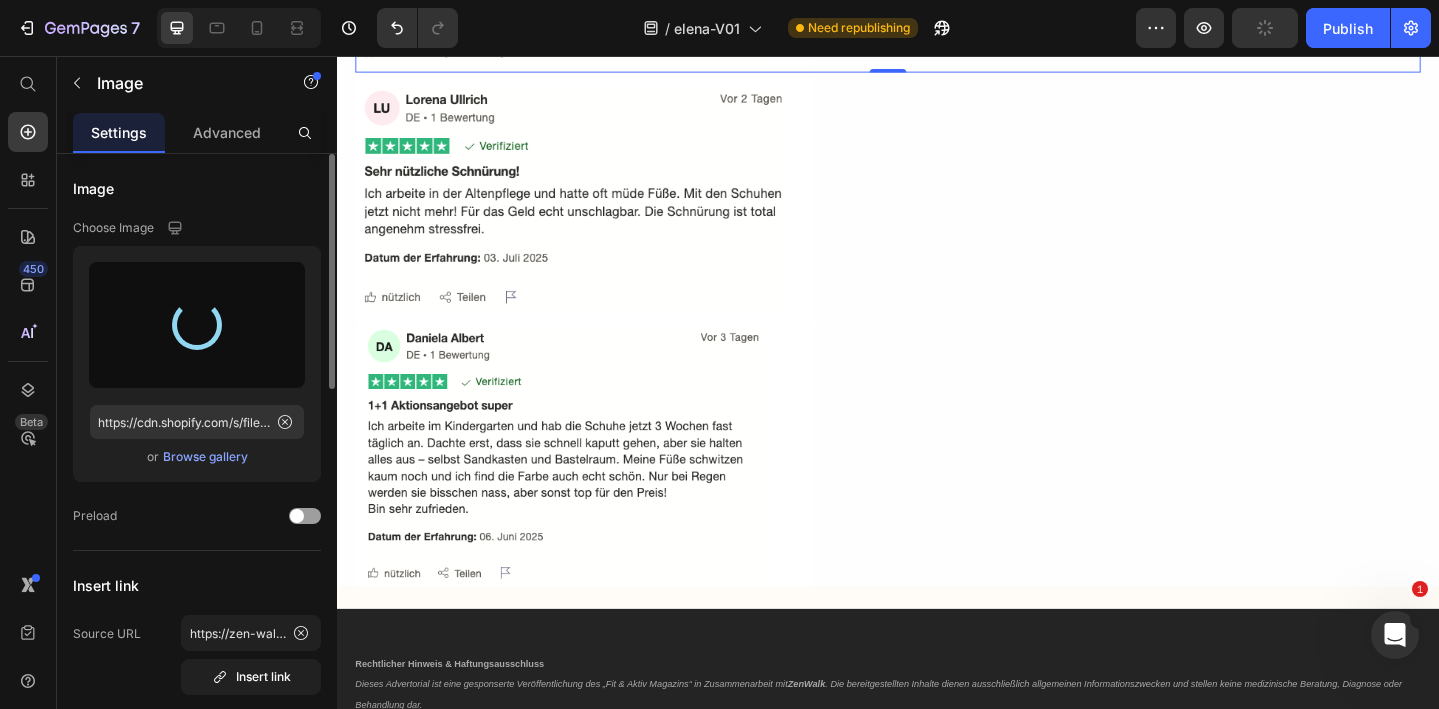 scroll, scrollTop: 7140, scrollLeft: 0, axis: vertical 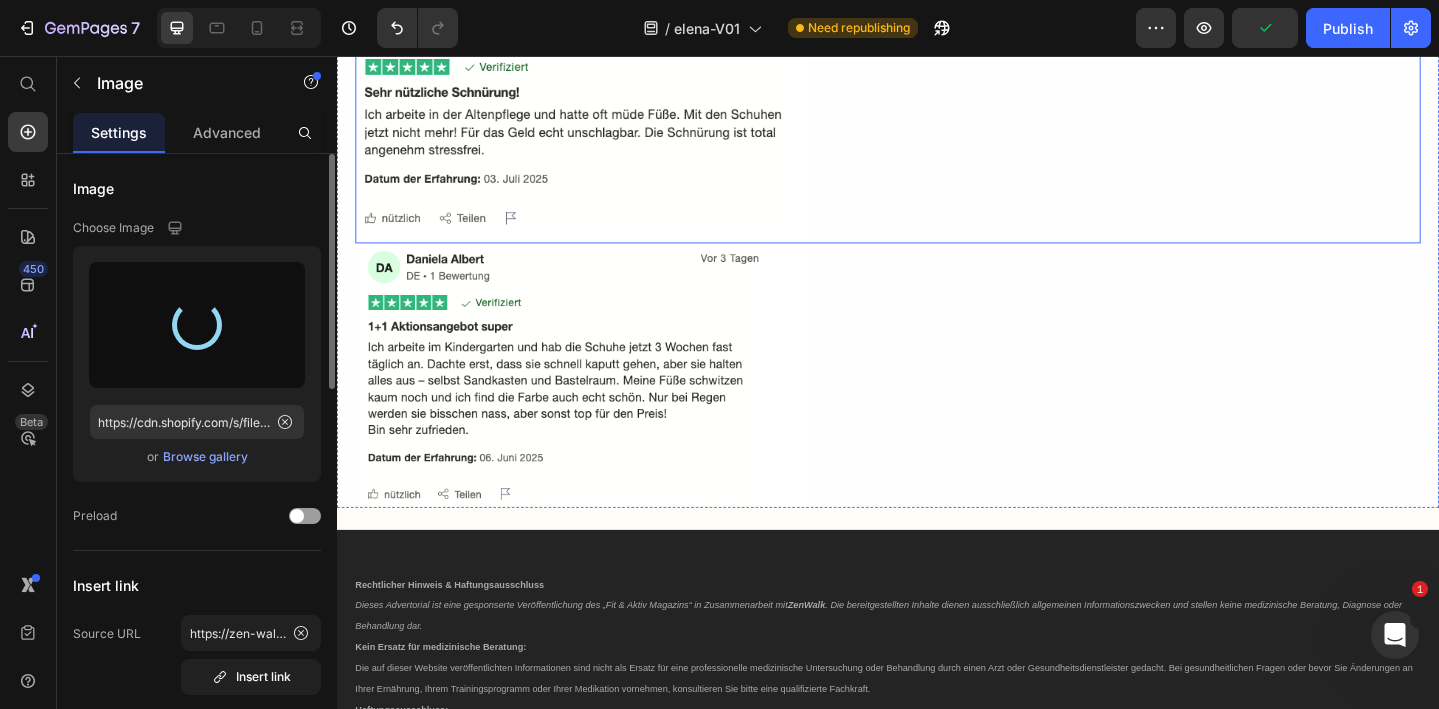type on "https://cdn.shopify.com/s/files/1/0740/2012/6939/files/gempages_553629490677285781-674be34b-0ea3-491b-8f47-f198725b84a8.png" 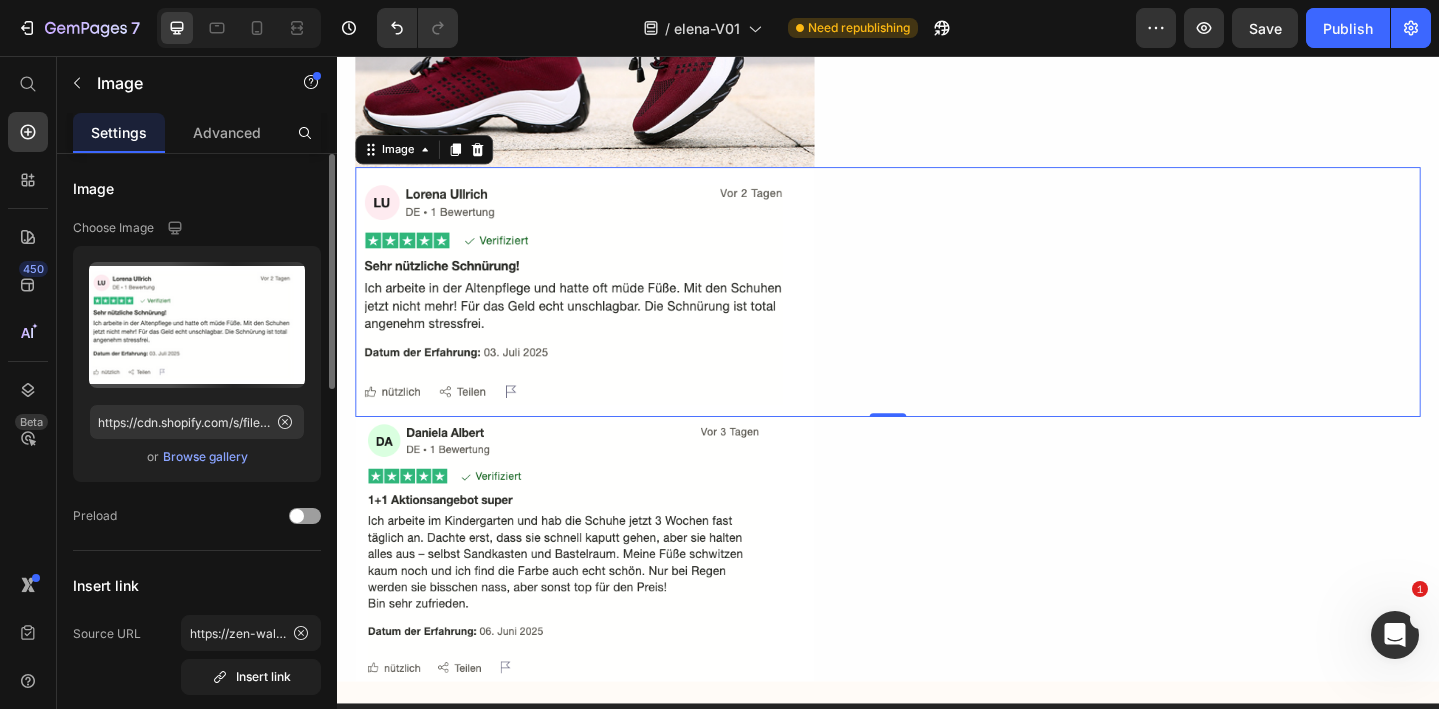 click at bounding box center (937, 313) 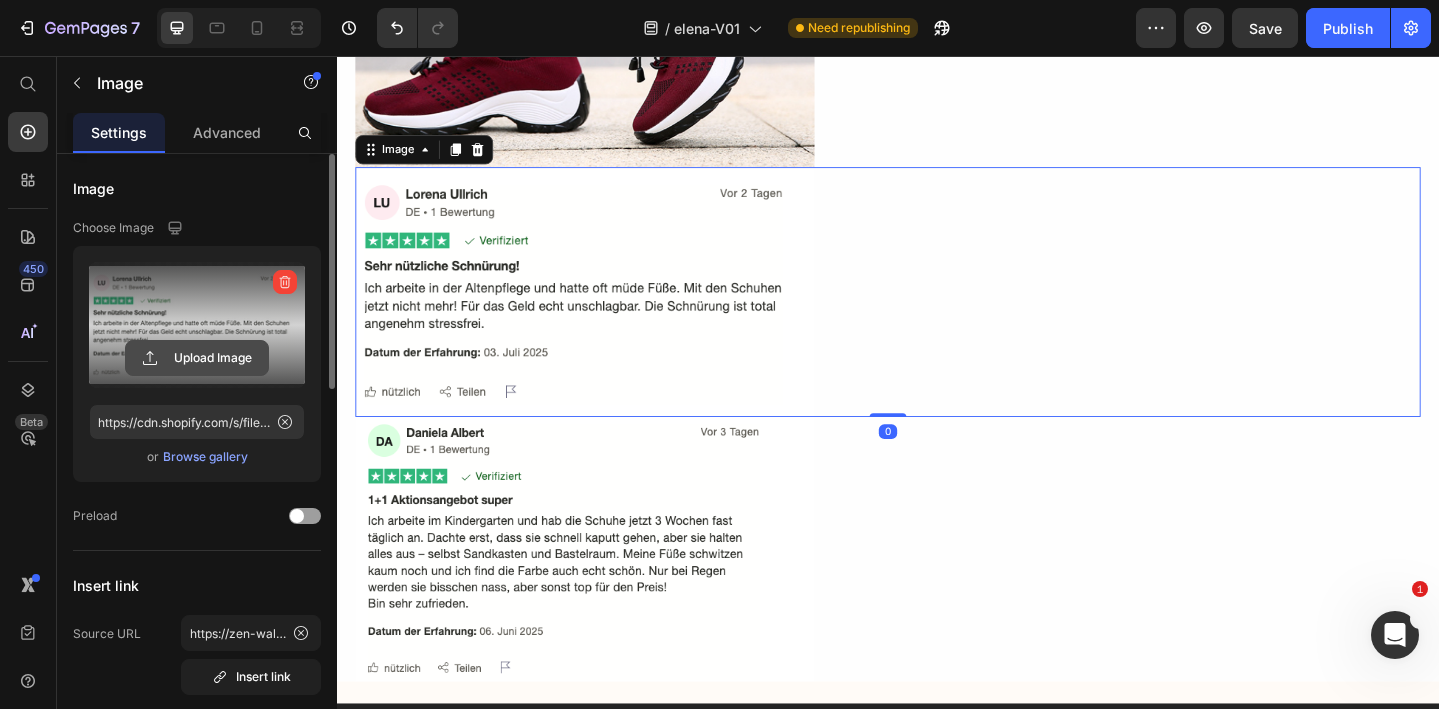 click 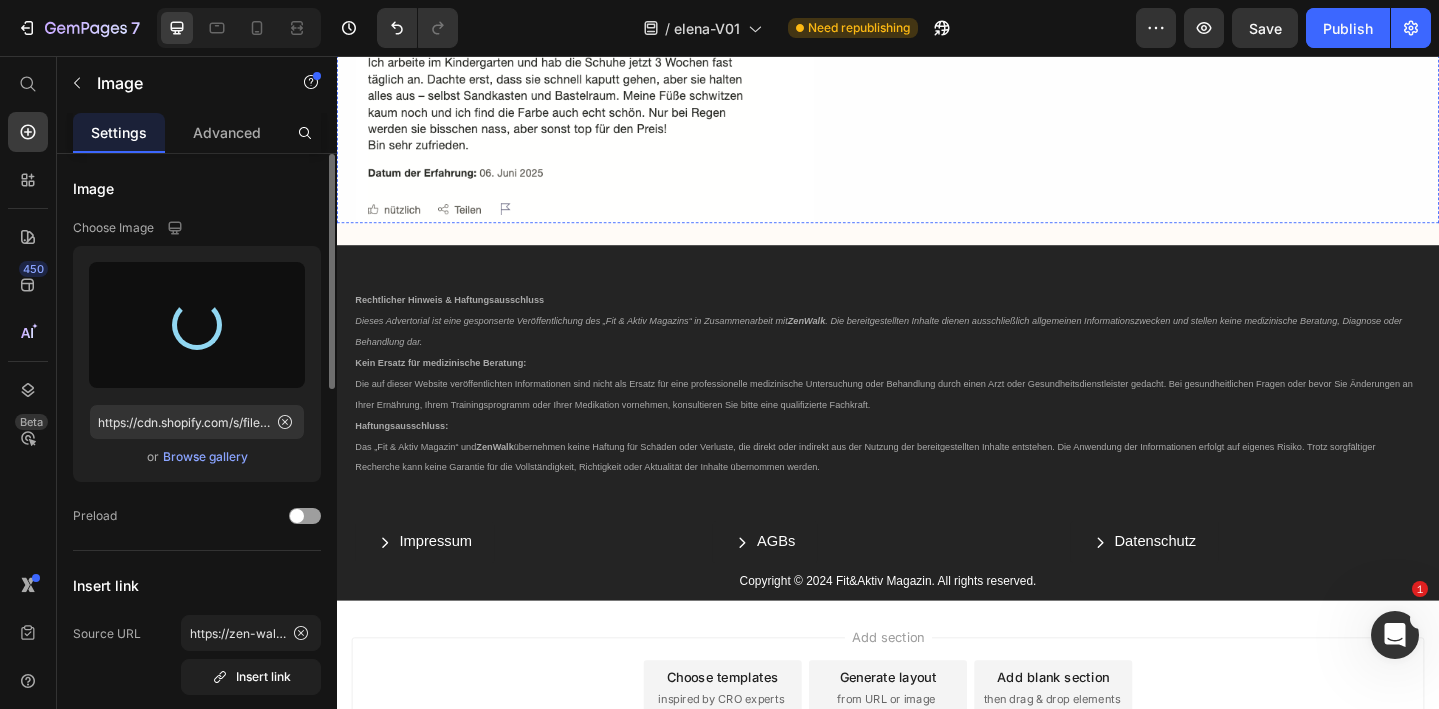 scroll, scrollTop: 7644, scrollLeft: 0, axis: vertical 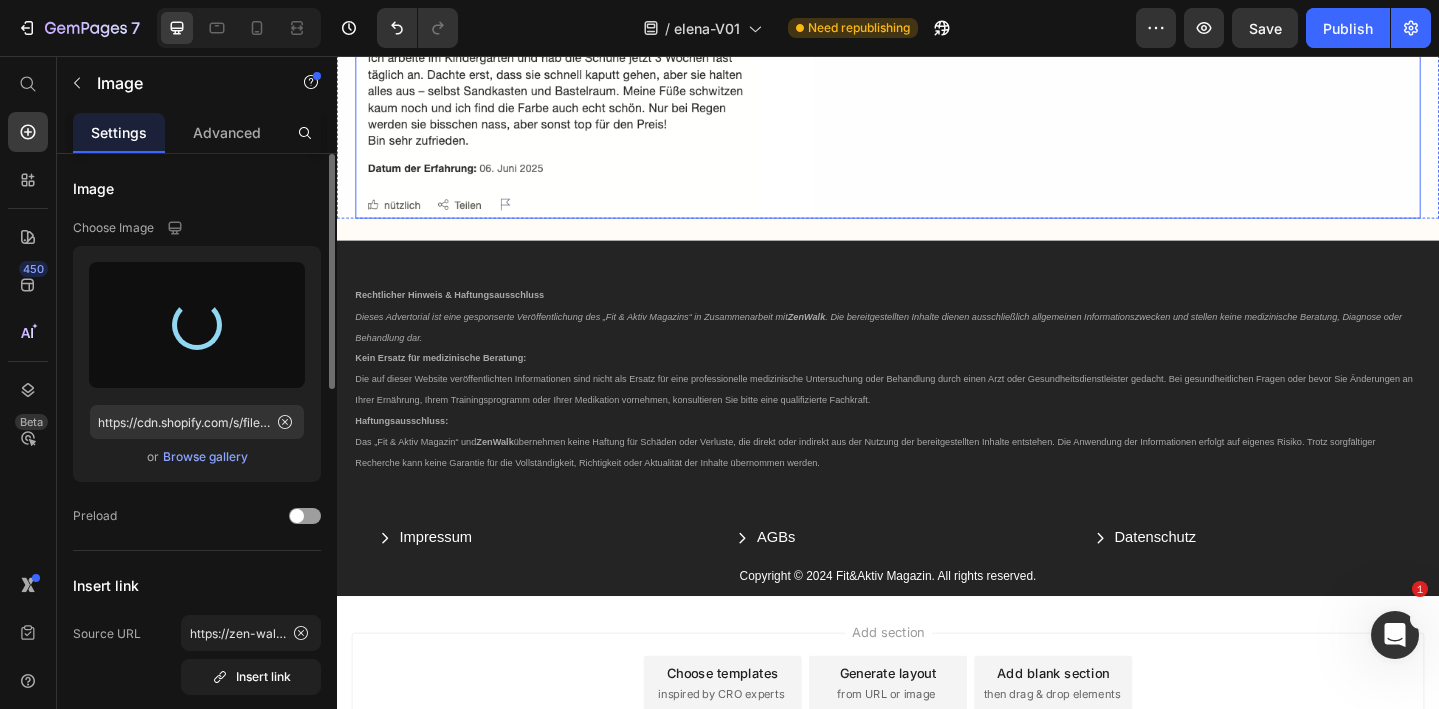 type on "https://cdn.shopify.com/s/files/1/0740/2012/6939/files/gempages_553629490677285781-6b28da27-9fc8-4518-819b-0c6b4feebf62.png" 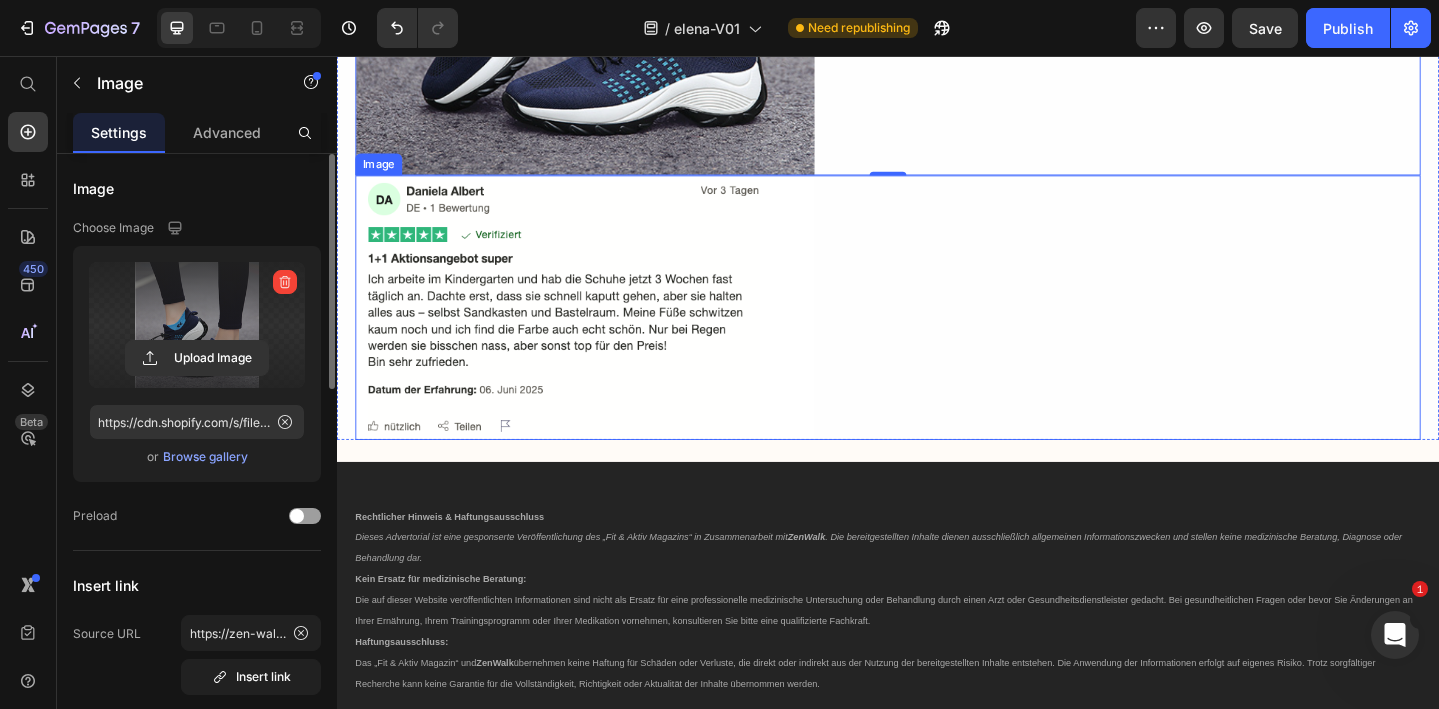 click at bounding box center [937, 330] 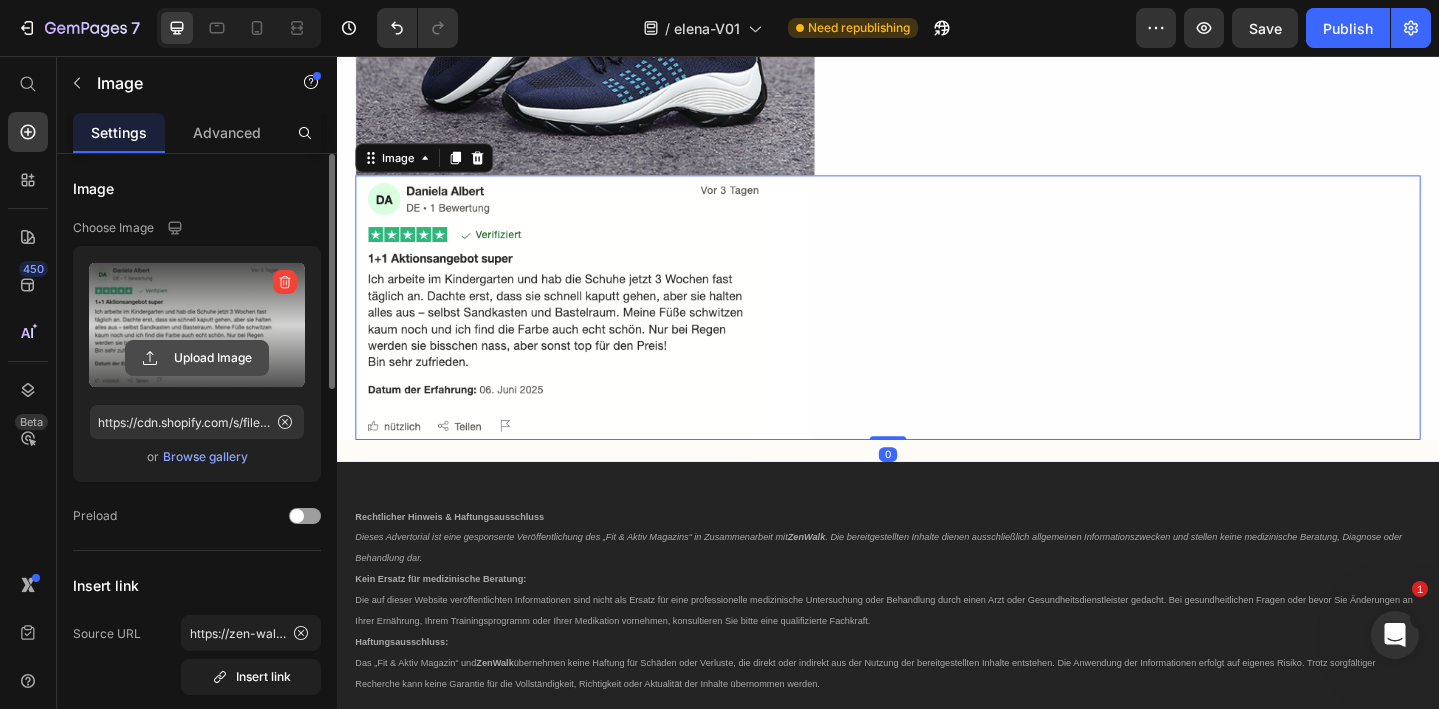 click 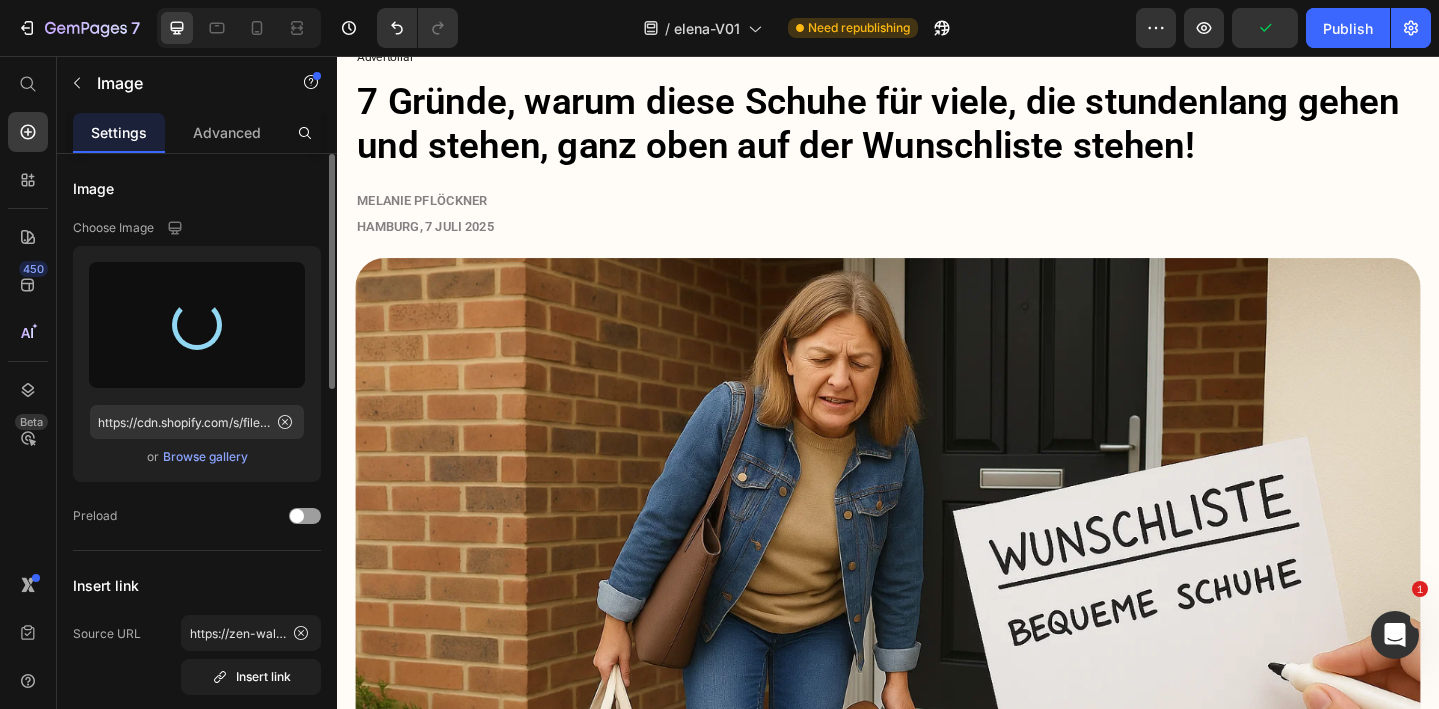 scroll, scrollTop: 0, scrollLeft: 0, axis: both 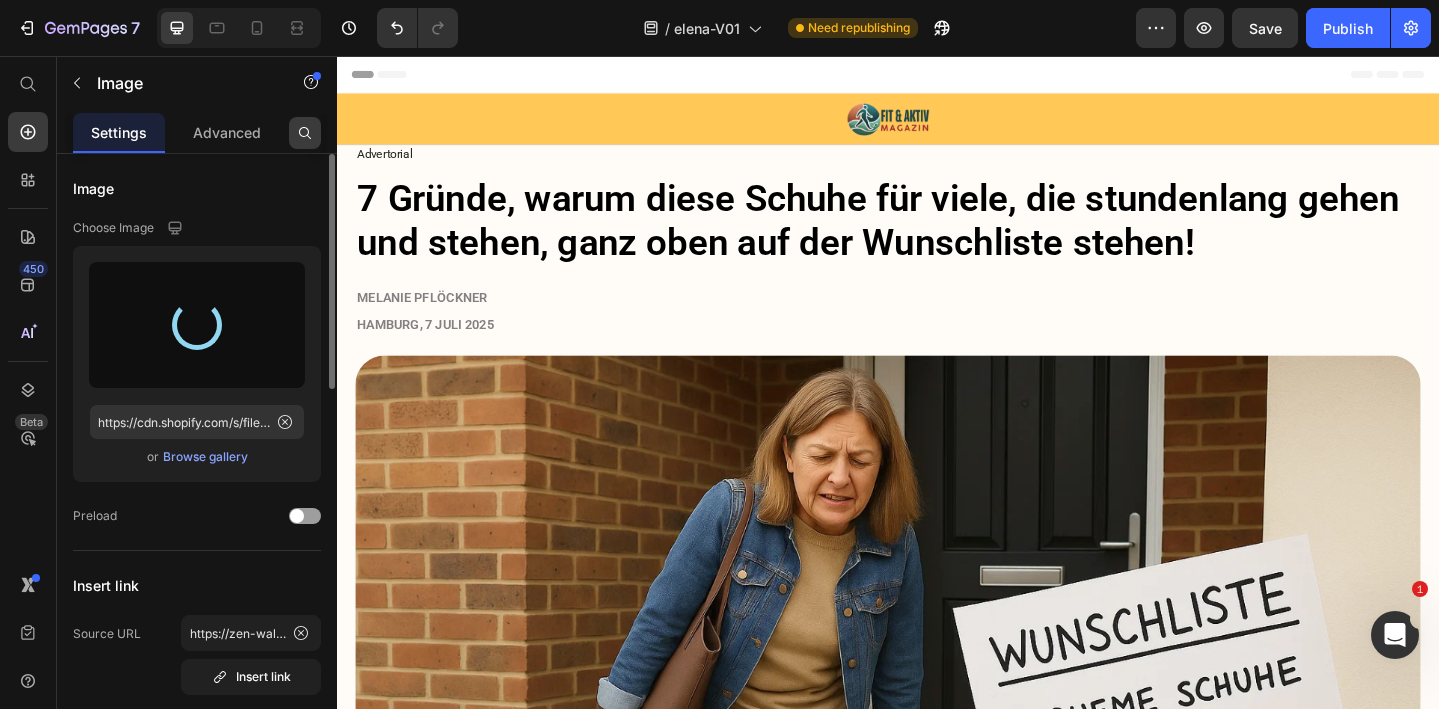 type on "https://cdn.shopify.com/s/files/1/0740/2012/6939/files/gempages_553629490677285781-6adcdf5a-375b-46a6-95df-2347069d5379.png" 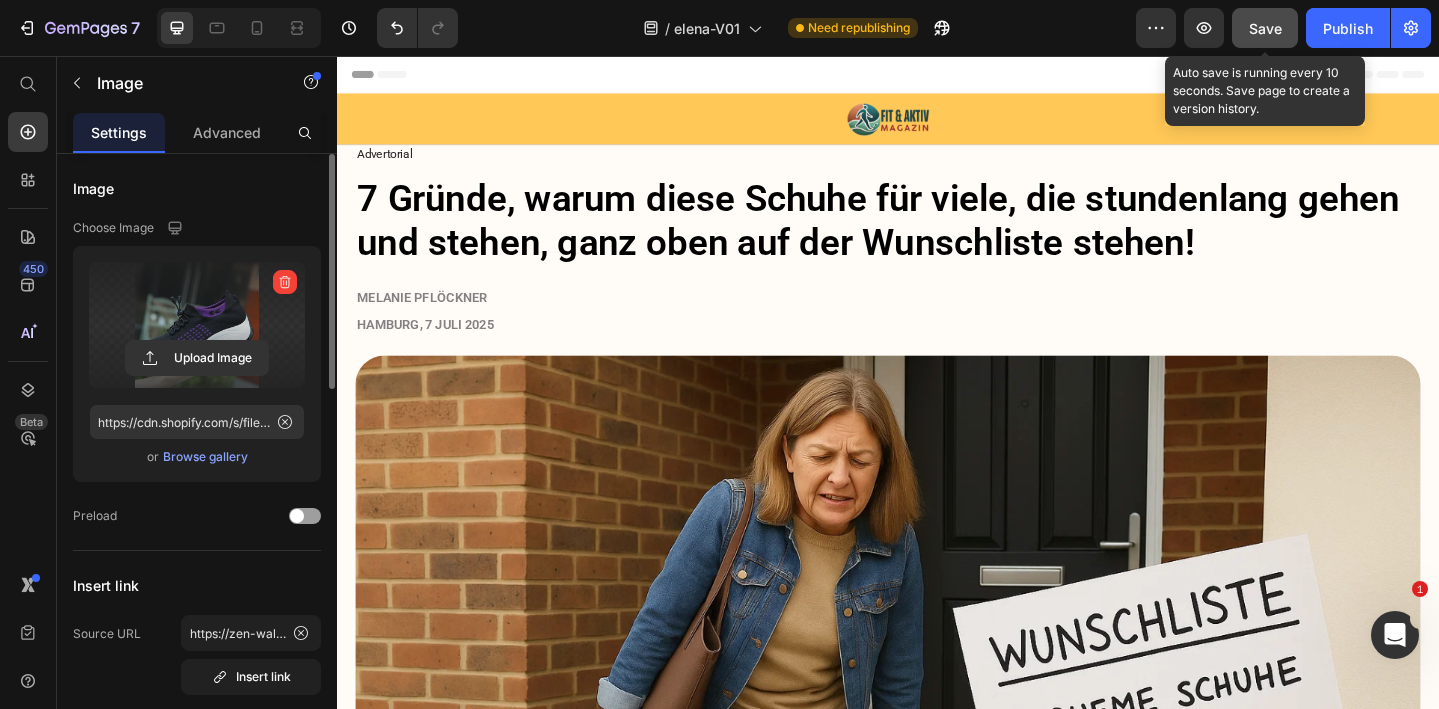 click on "Save" 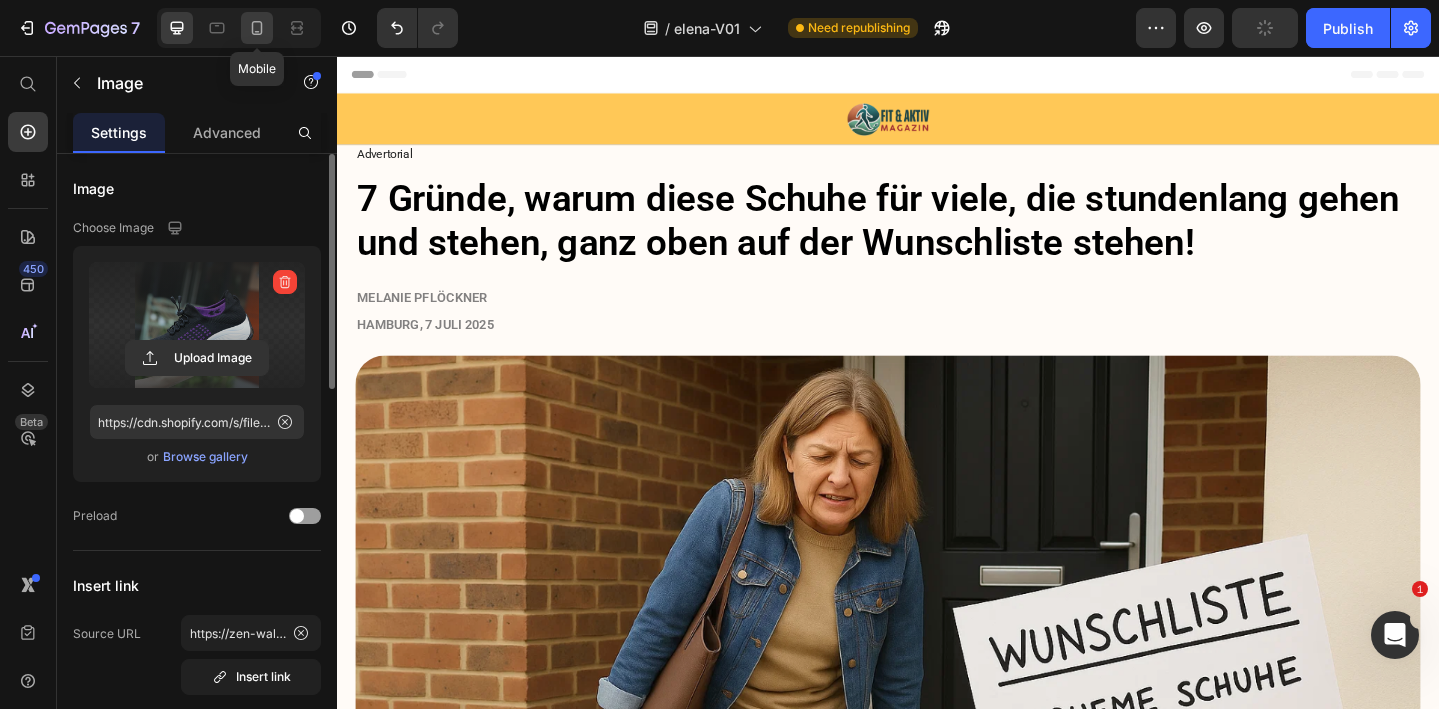 click 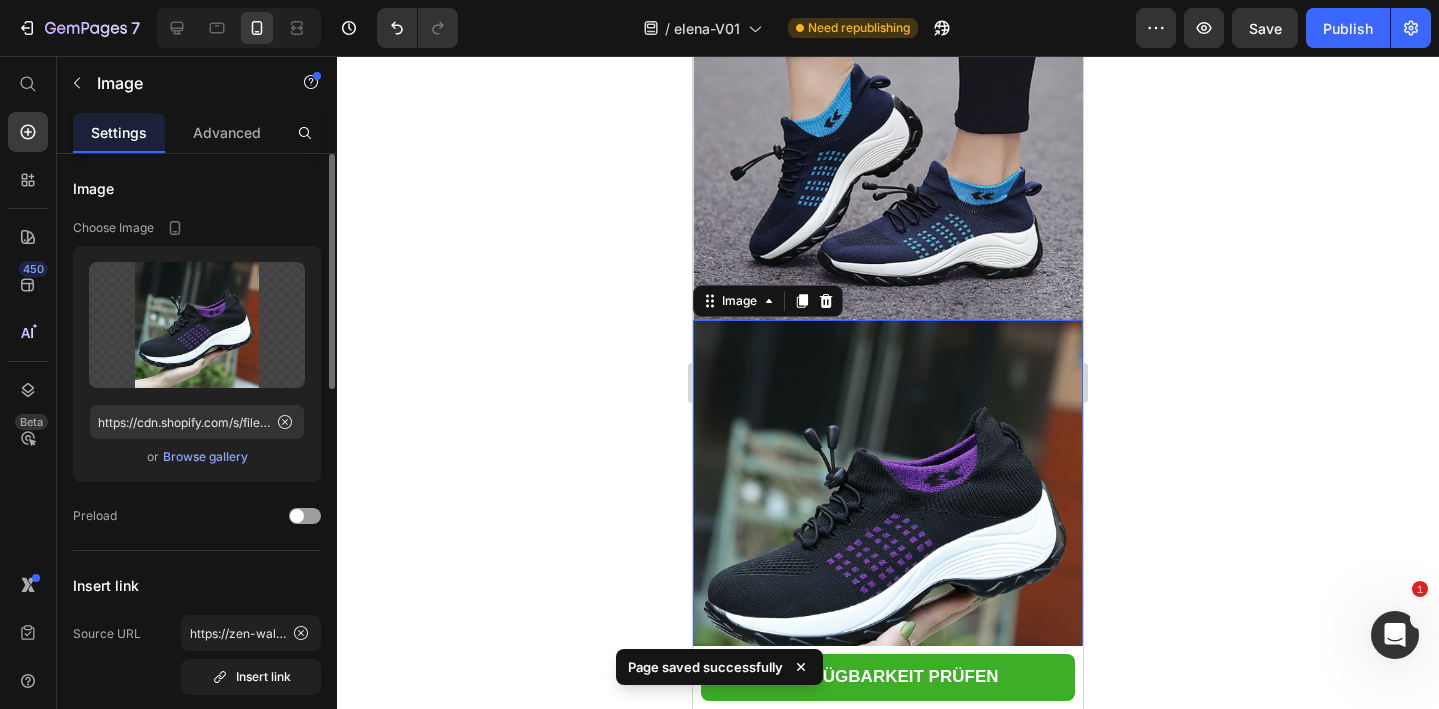 scroll, scrollTop: 8131, scrollLeft: 0, axis: vertical 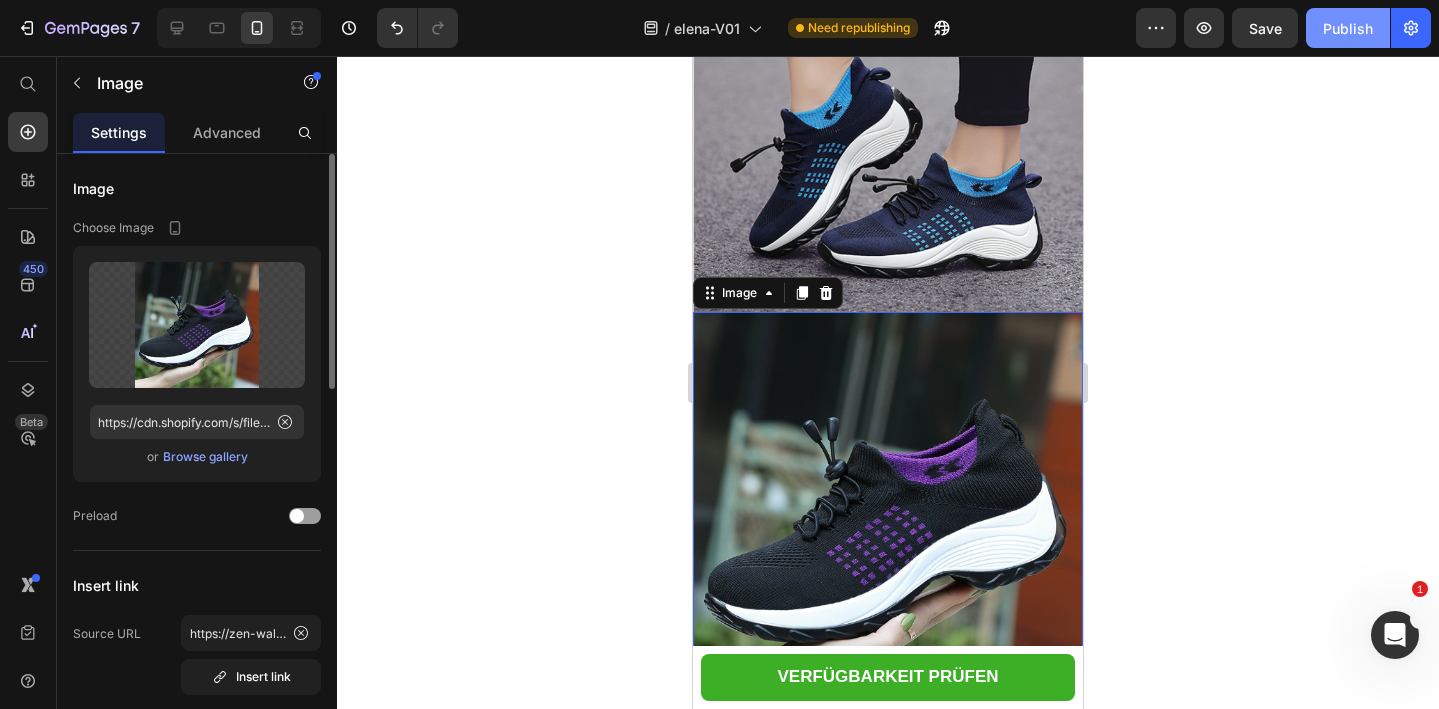 click on "Publish" at bounding box center (1348, 28) 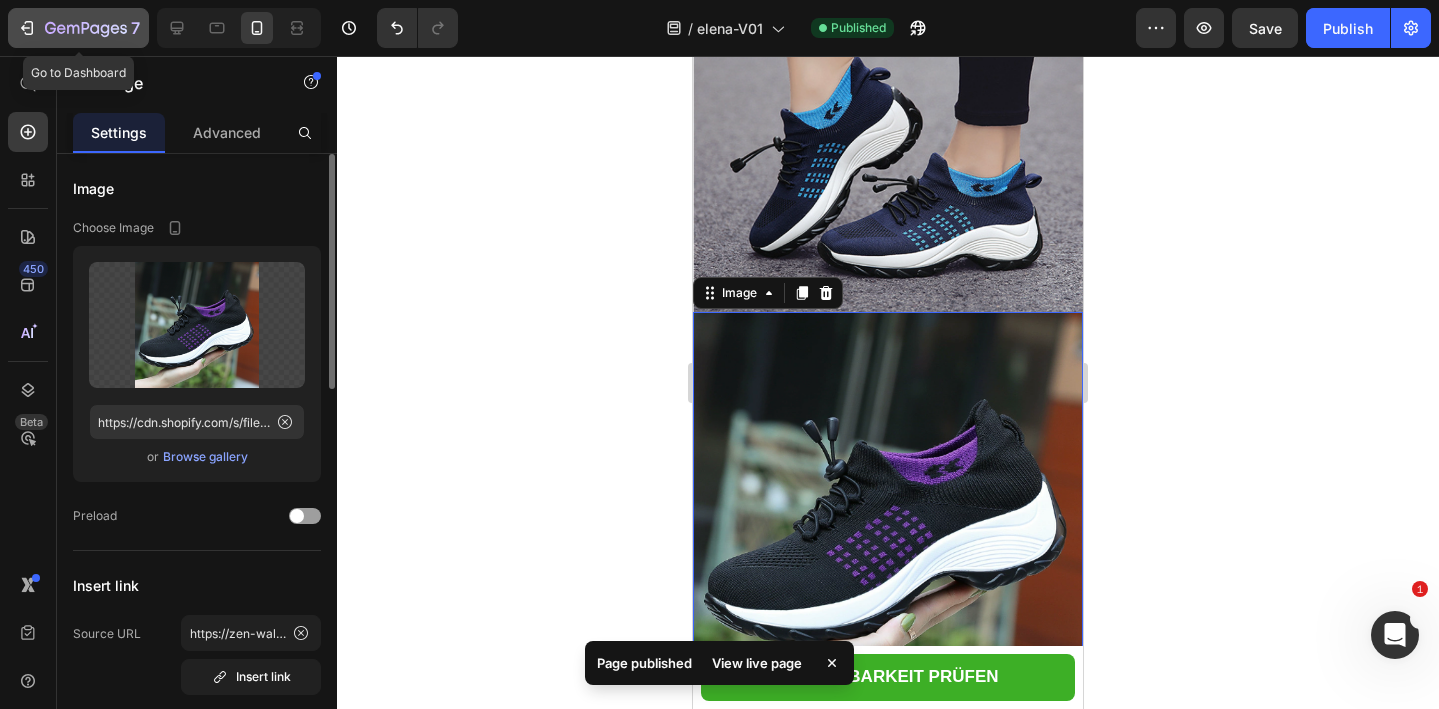 click 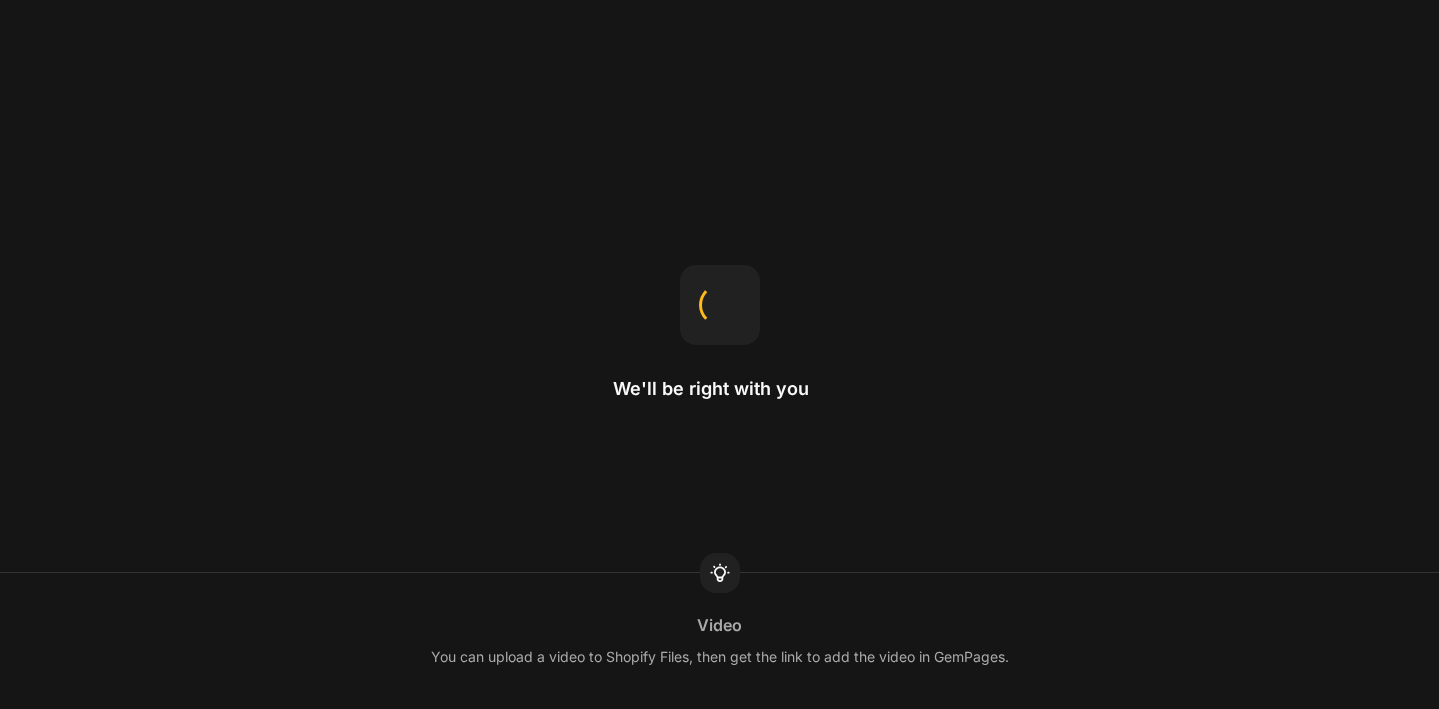 scroll, scrollTop: 0, scrollLeft: 0, axis: both 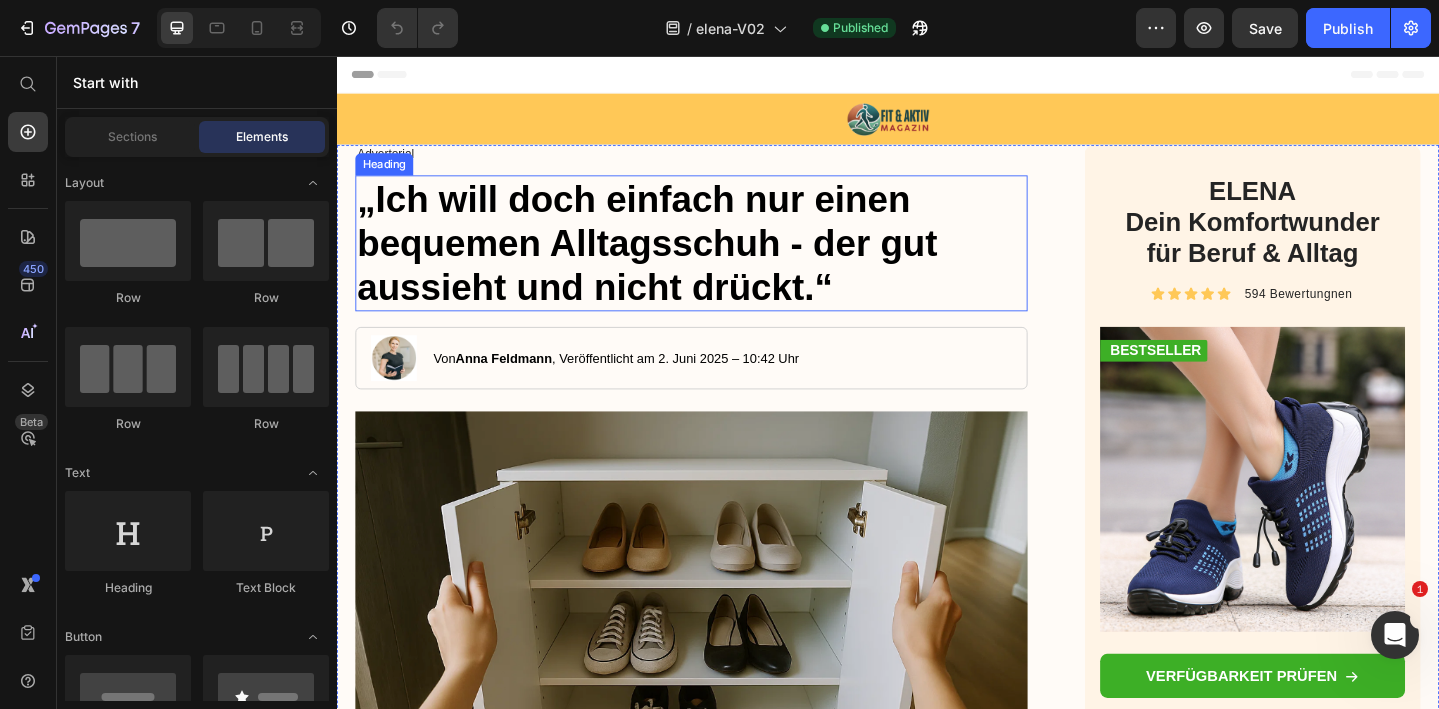 click on "„ Ich will doch einfach nur einen bequemen Alltagsschuh - der gut aussieht und nicht drückt. “" at bounding box center [723, 260] 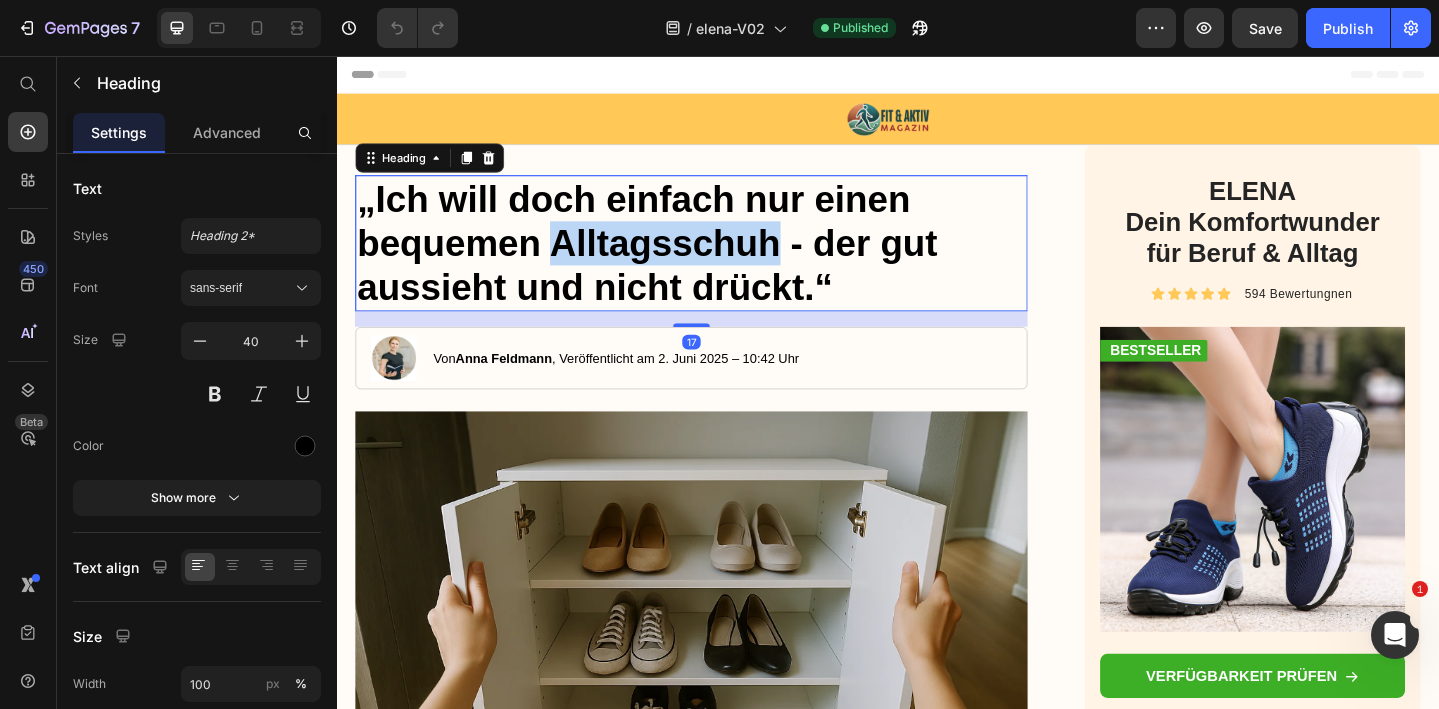 click on "„ Ich will doch einfach nur einen bequemen Alltagsschuh - der gut aussieht und nicht drückt. “" at bounding box center (723, 260) 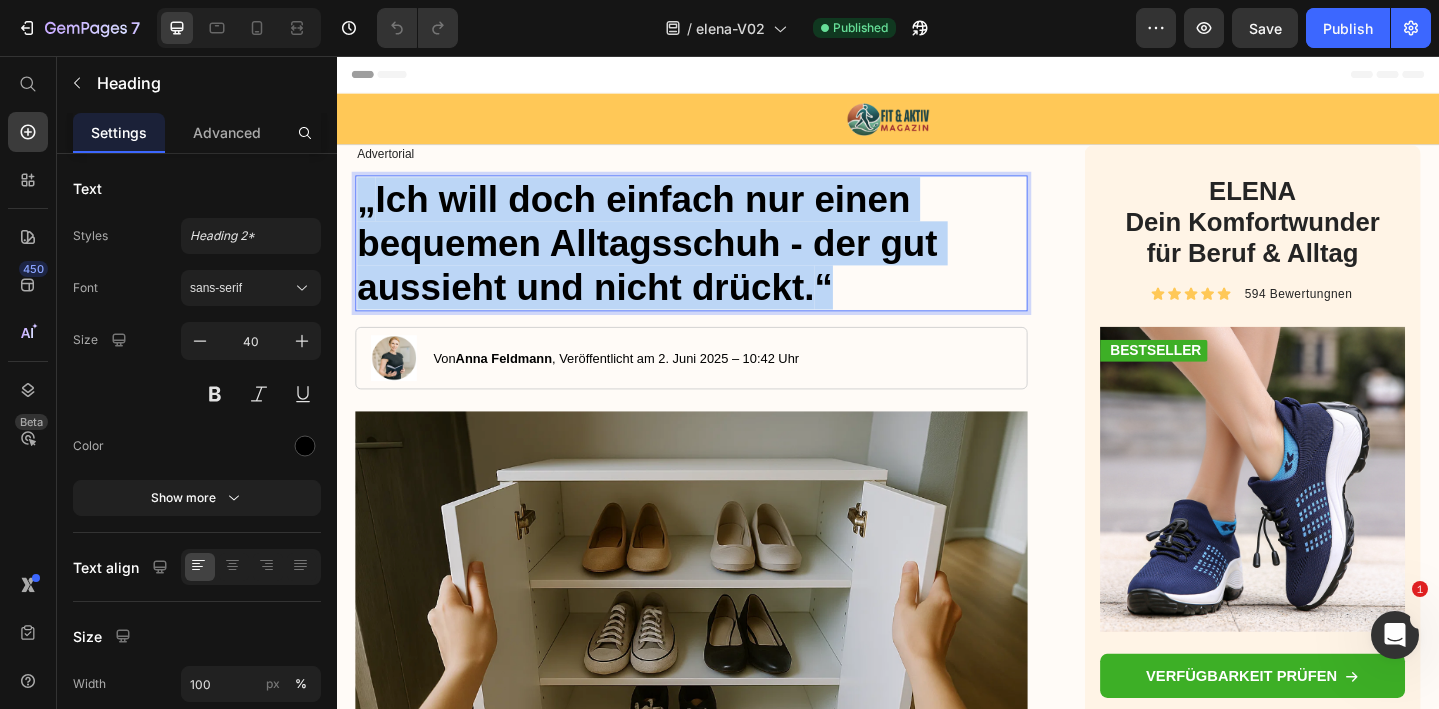 click on "„ Ich will doch einfach nur einen bequemen Alltagsschuh - der gut aussieht und nicht drückt. “" at bounding box center [723, 260] 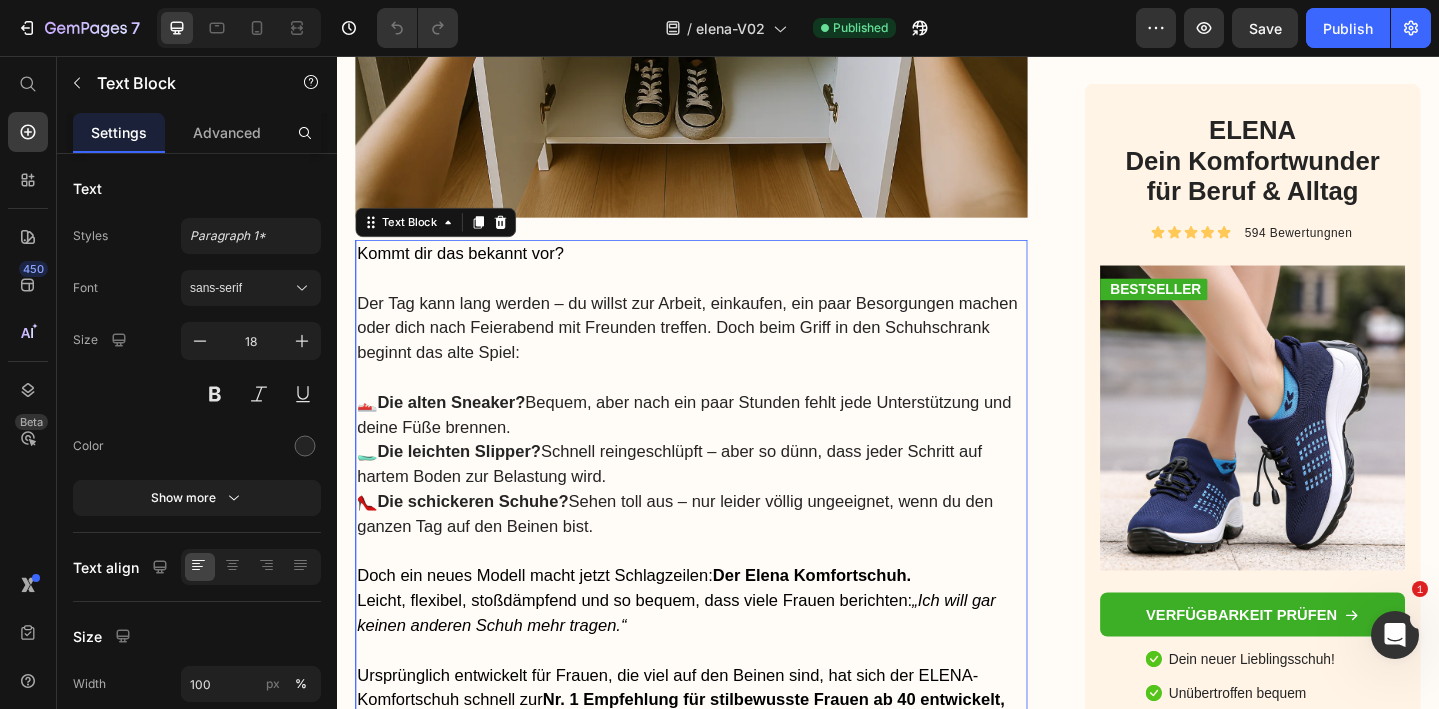 click at bounding box center (723, 406) 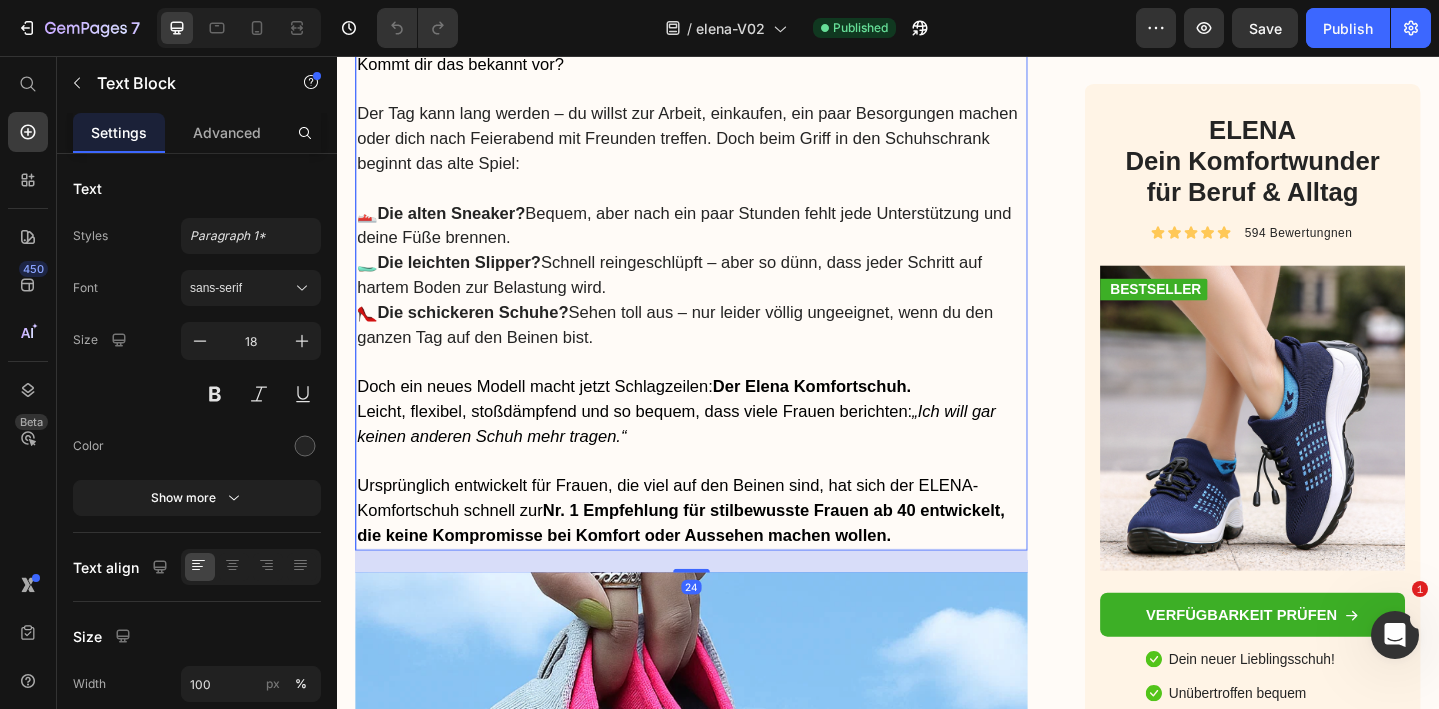 scroll, scrollTop: 909, scrollLeft: 0, axis: vertical 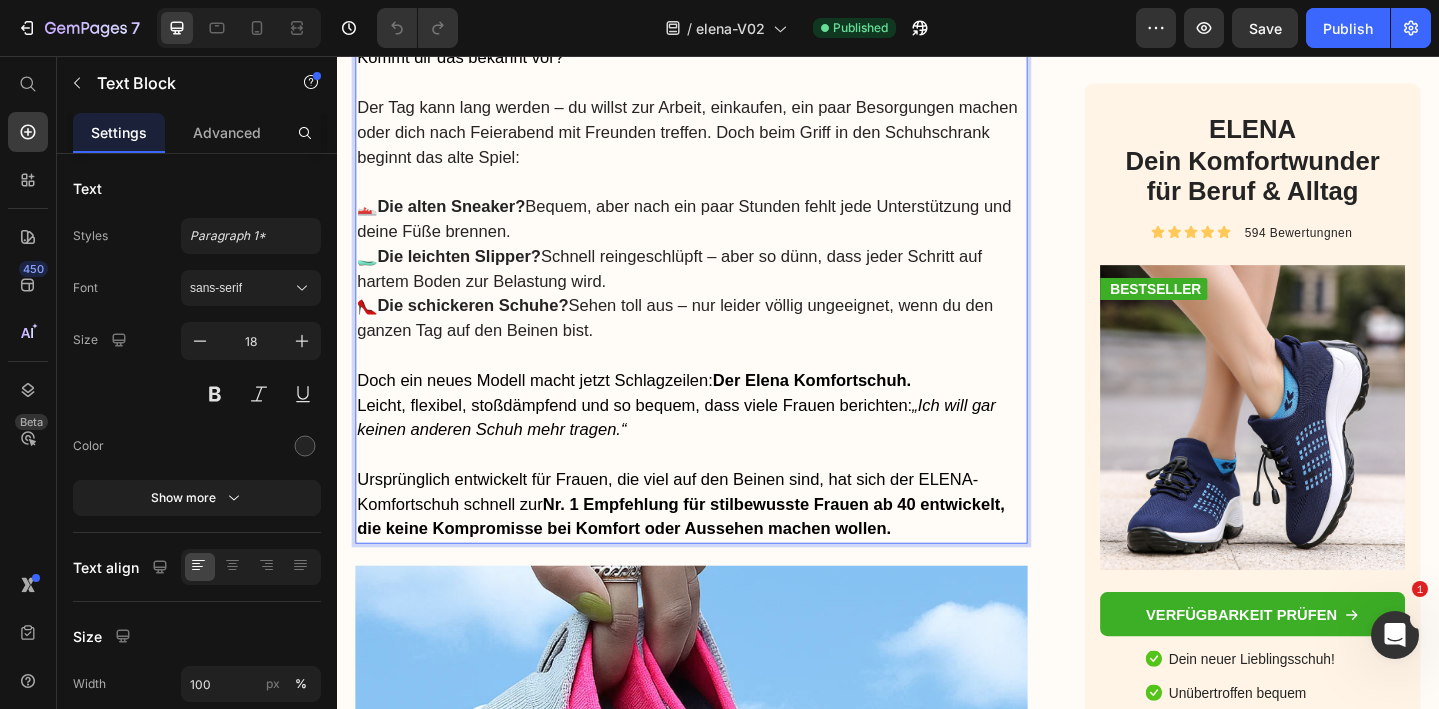 click on "Ursprünglich entwickelt für Frauen, die viel auf den Beinen sind, hat sich der [BRAND]-Komfortschuh schnell zur Nr. 1 Empfehlung für stilbewusste Frauen ab 40 entwickelt, die keine Kompromisse bei Komfort oder Aussehen machen wollen." at bounding box center [723, 544] 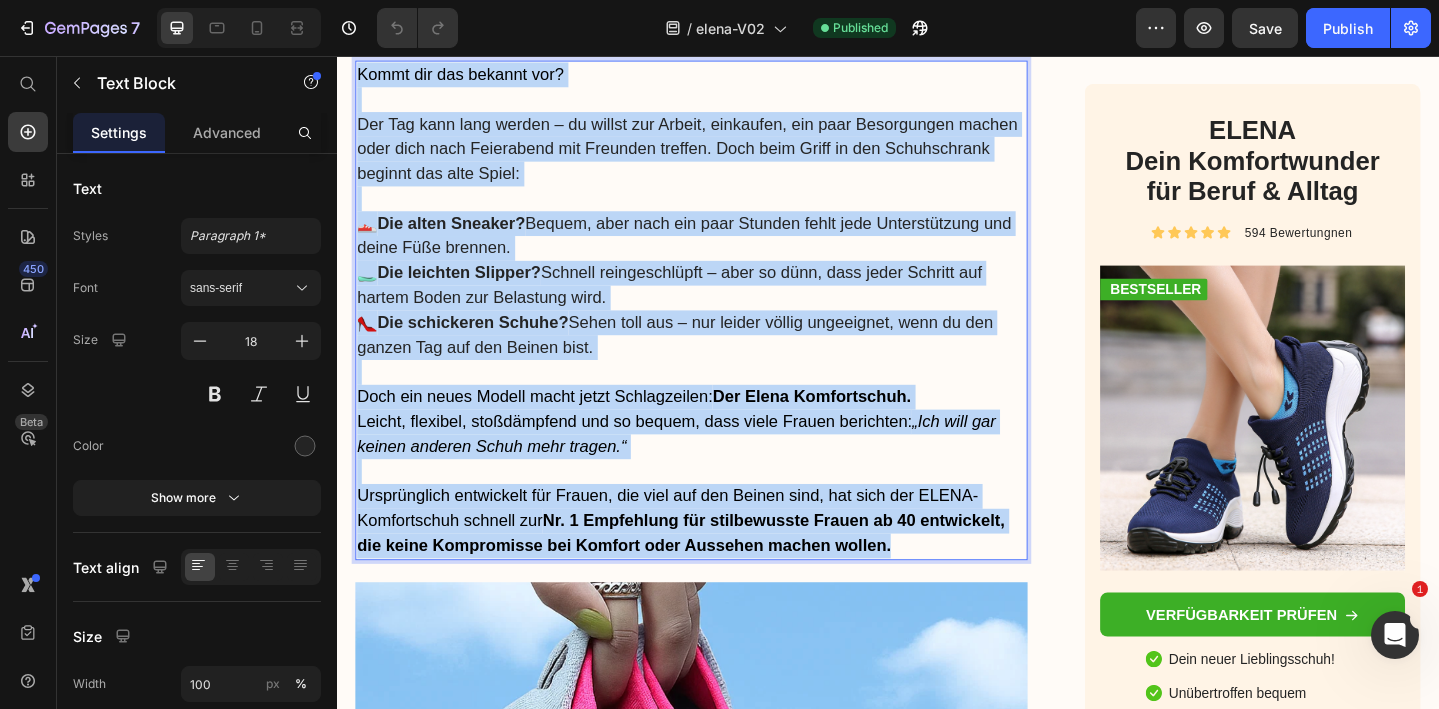 scroll, scrollTop: 870, scrollLeft: 0, axis: vertical 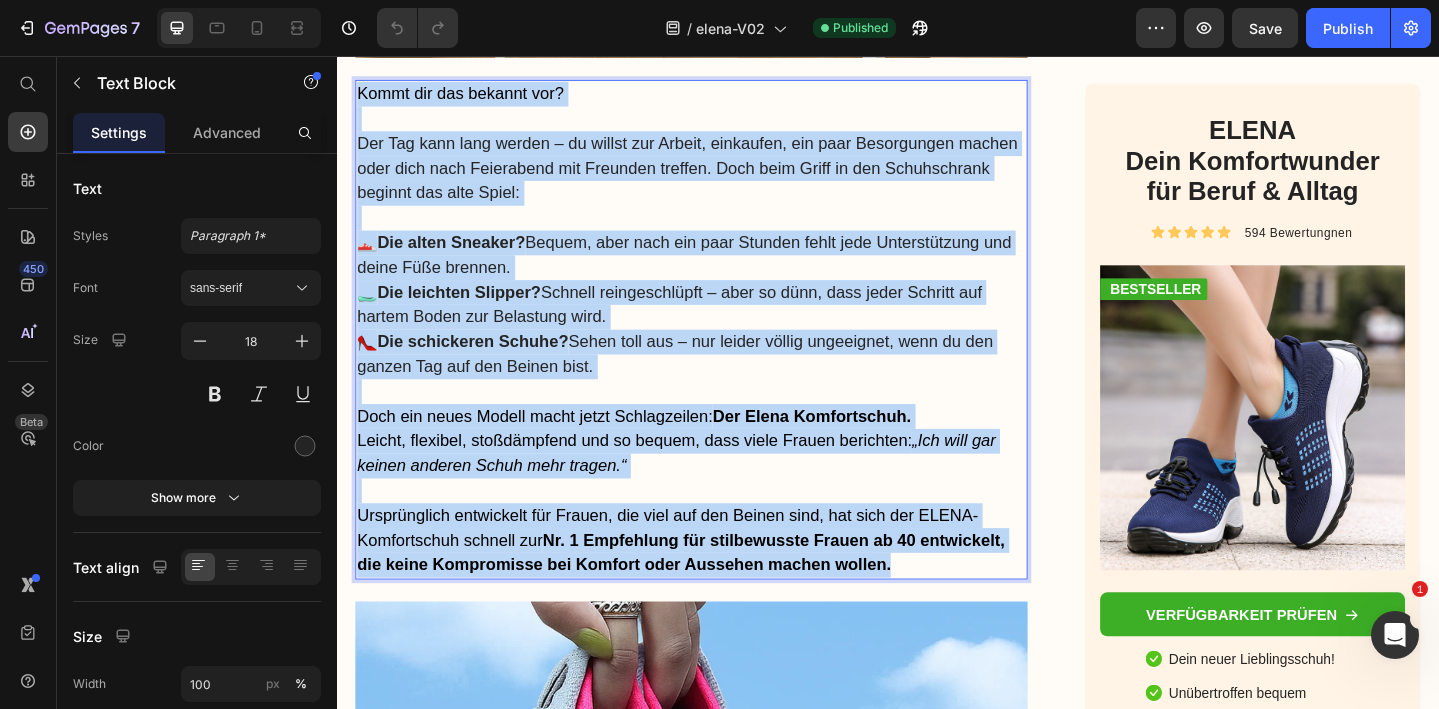 drag, startPoint x: 969, startPoint y: 569, endPoint x: 359, endPoint y: 64, distance: 791.91223 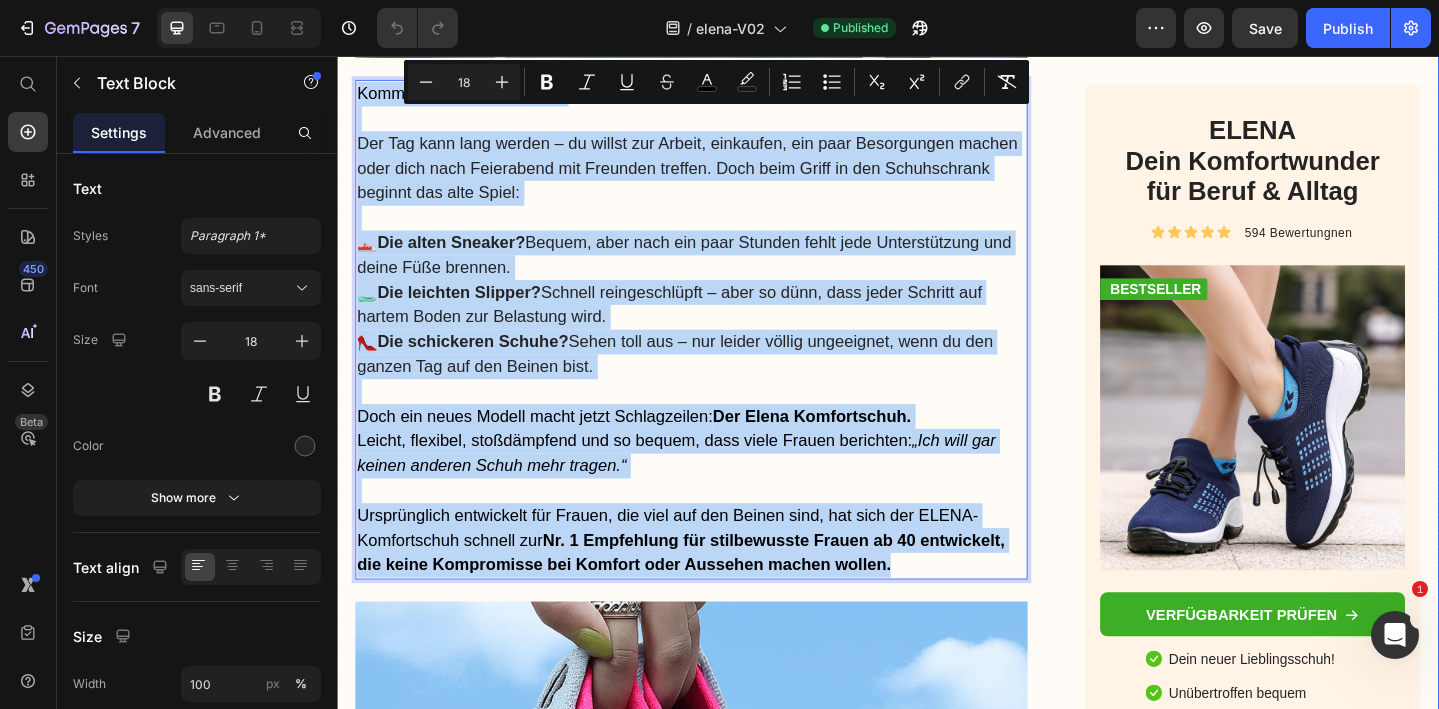 copy on "Kommt dir das bekannt vor? Der Tag kann lang werden – du willst zur Arbeit, einkaufen, ein paar Besorgungen machen oder dich nach Feierabend mit Freunden treffen. Doch beim Griff in den Schuhschrank beginnt das alte Spiel: 👟  Die alten Sneaker?  Bequem, aber nach ein paar Stunden fehlt jede Unterstützung und deine Füße brennen. 🥿  Die leichten Slipper?  Schnell reingeschlüpft – aber so dünn, dass jeder Schritt auf hartem Boden zur Belastung wird. 👠  Die schickeren Schuhe?  Sehen toll aus – nur leider völlig ungeeignet, wenn du den ganzen Tag auf den Beinen bist. Doch ein neues Modell macht jetzt Schlagzeilen:  Der Elena Komfortschuh. Leicht, flexibel, stoßdämpfend und so bequem, dass viele Frauen berichten:  „Ich will gar keinen anderen Schuh mehr tragen.“ Ursprünglich entwickelt für Frauen, die viel auf den Beinen sind, hat sich der ELENA-Komfortschuh schnell zur  Nr. 1 Empfehlung für stilbewusste Frauen ab 40 entwickelt, die keine Kompromisse bei Komfort oder Aussehen machen wollen...." 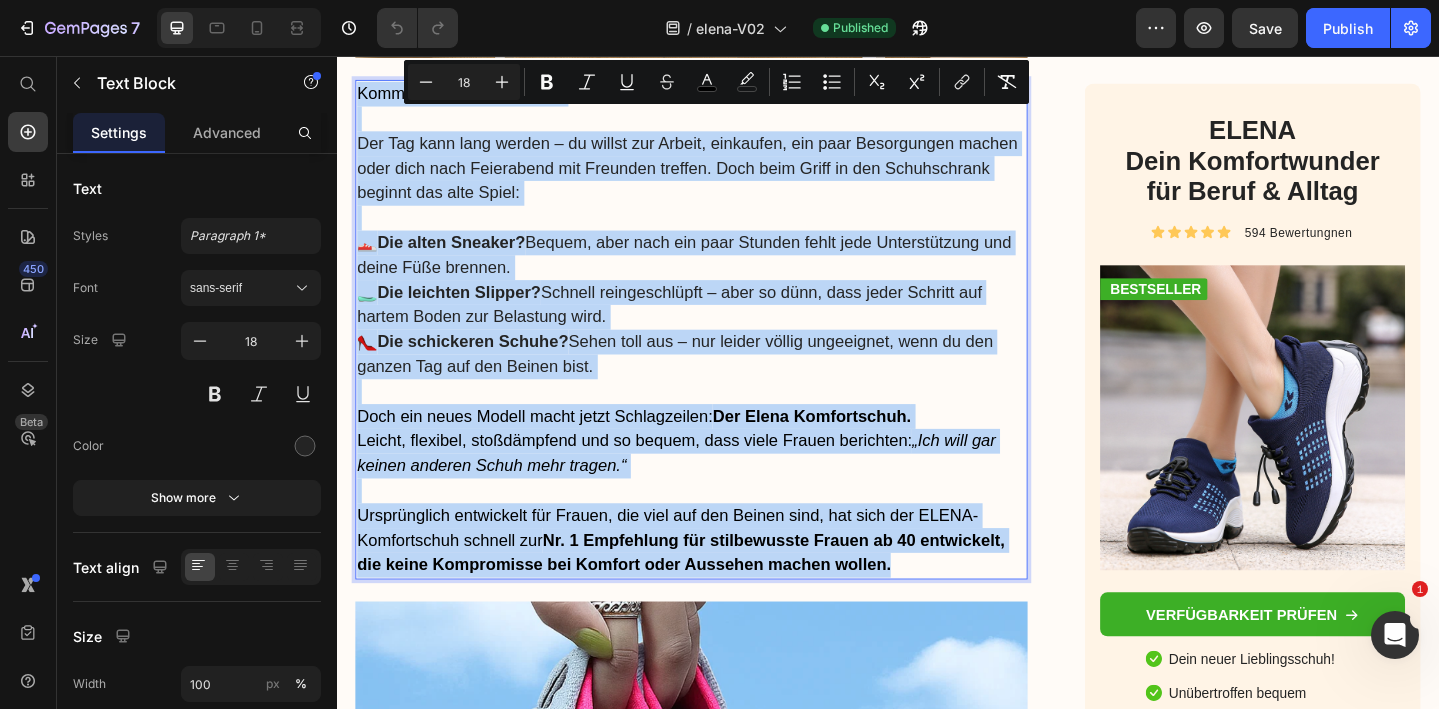 click on "Der Elena Komfortschuh." at bounding box center [854, 448] 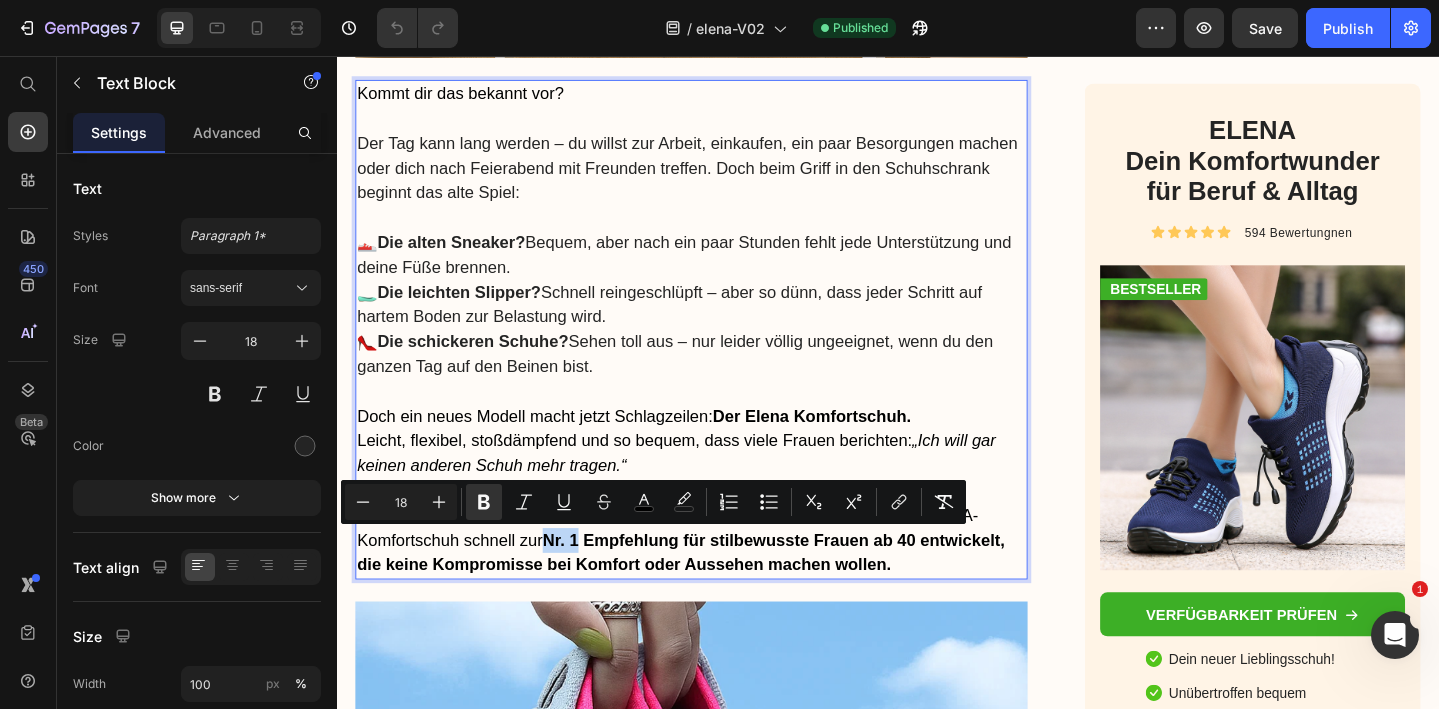 drag, startPoint x: 566, startPoint y: 581, endPoint x: 604, endPoint y: 586, distance: 38.327538 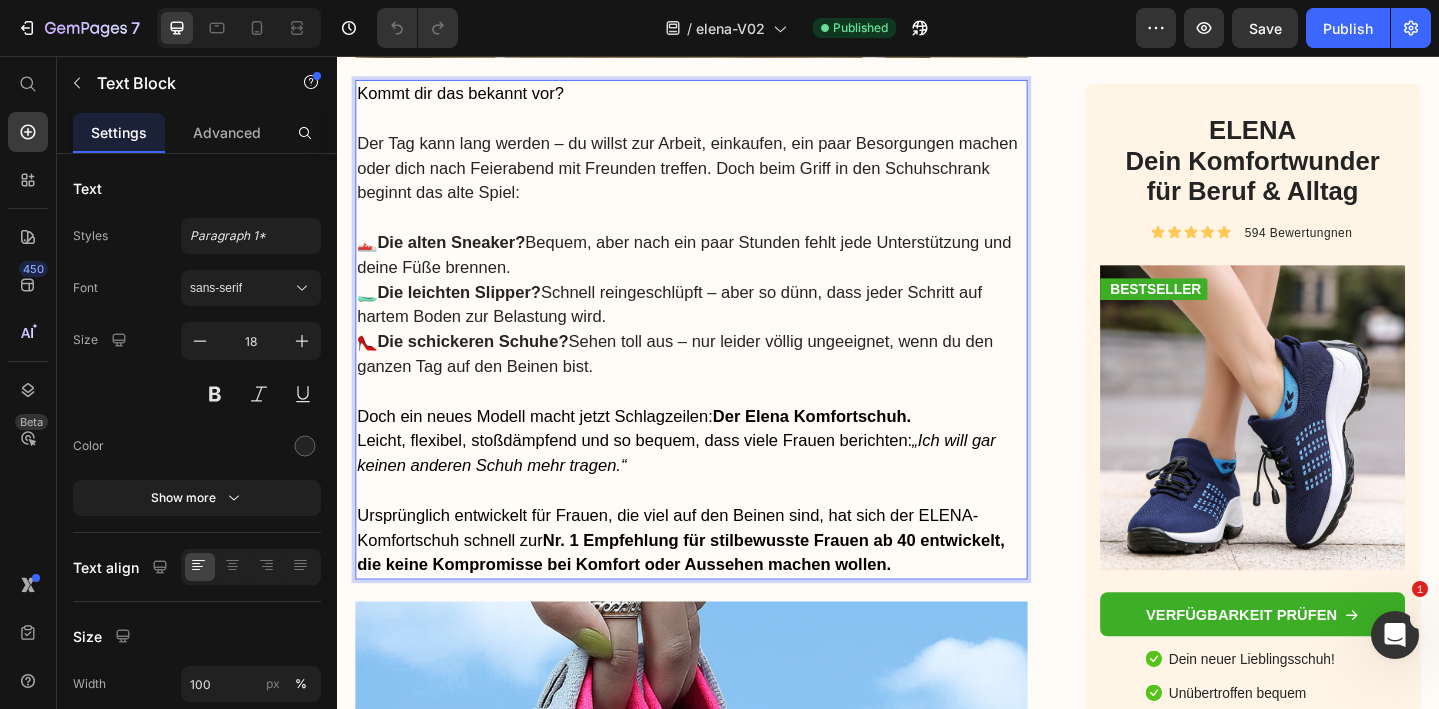 click on "Nr. 1 Empfehlung für stilbewusste Frauen ab 40 entwickelt, die keine Kompromisse bei Komfort oder Aussehen machen wollen." at bounding box center (711, 596) 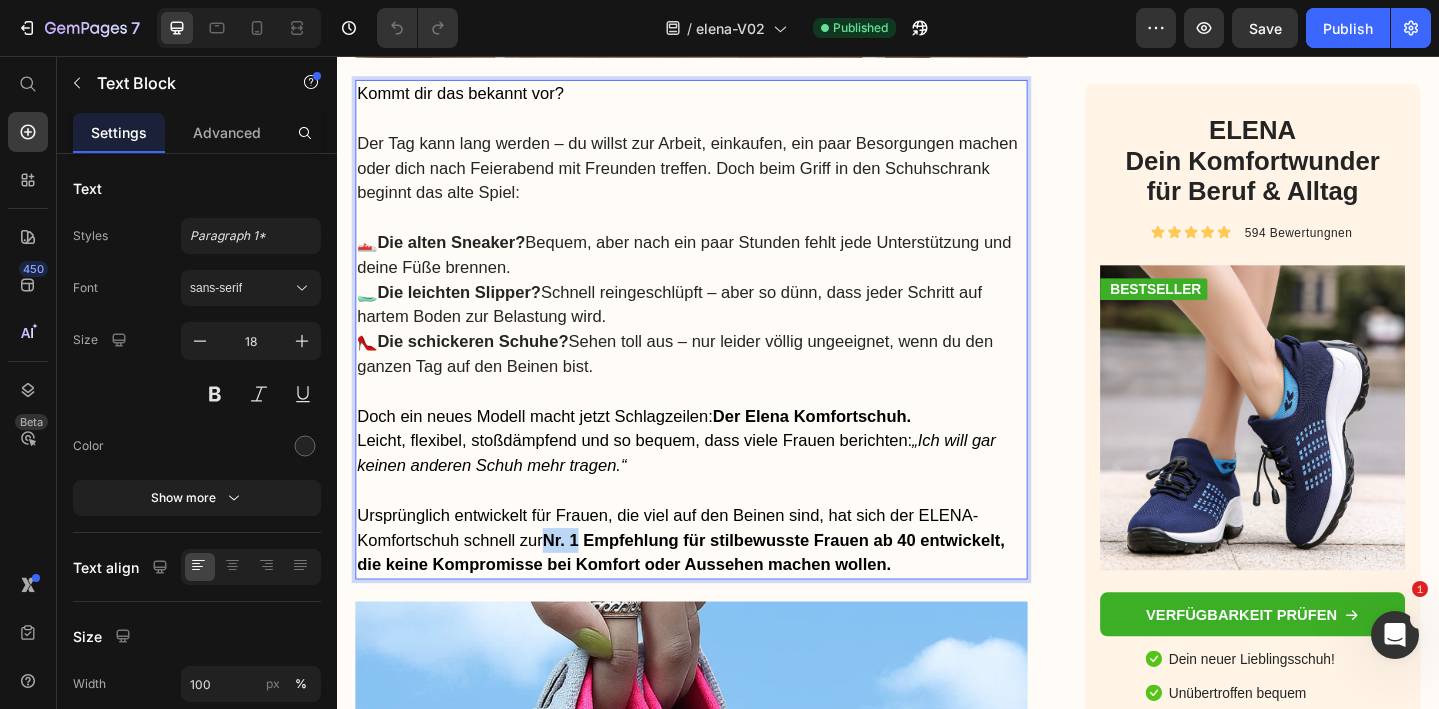 drag, startPoint x: 566, startPoint y: 579, endPoint x: 607, endPoint y: 586, distance: 41.59327 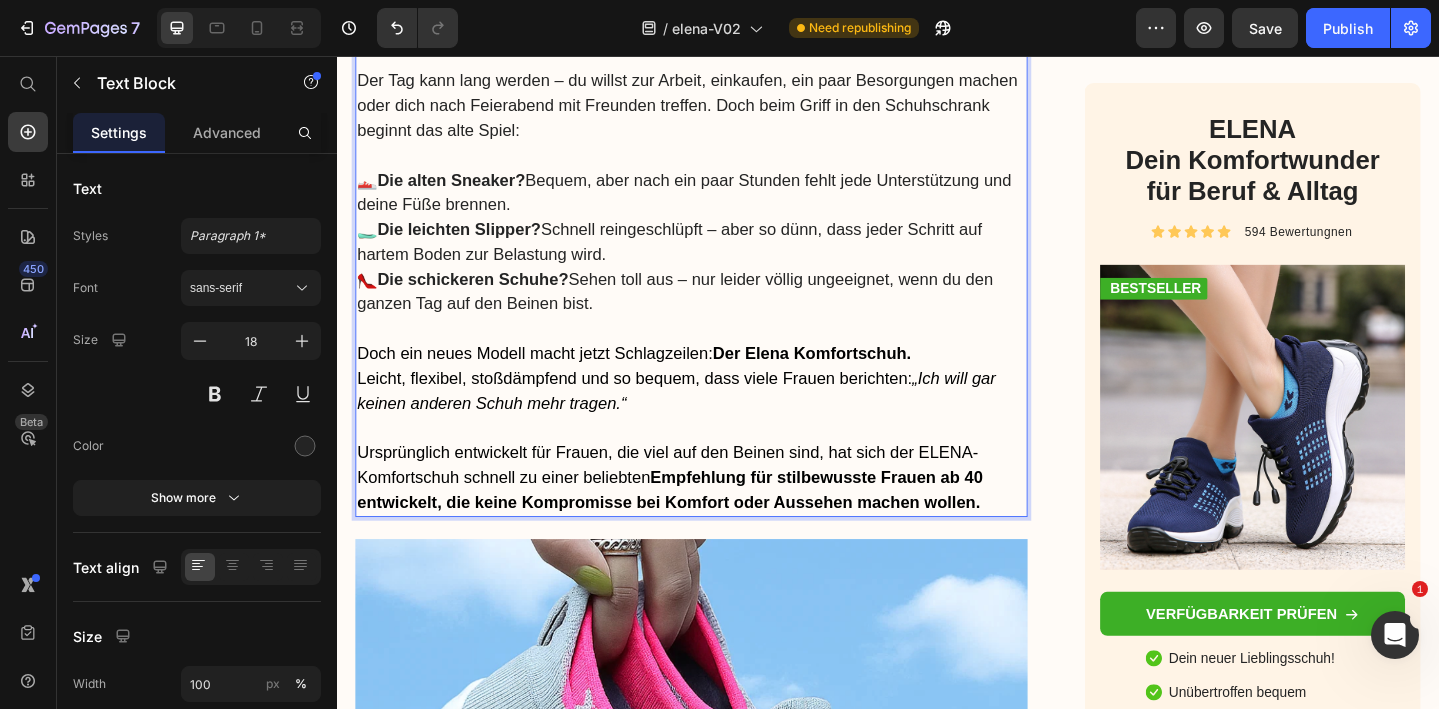 scroll, scrollTop: 945, scrollLeft: 0, axis: vertical 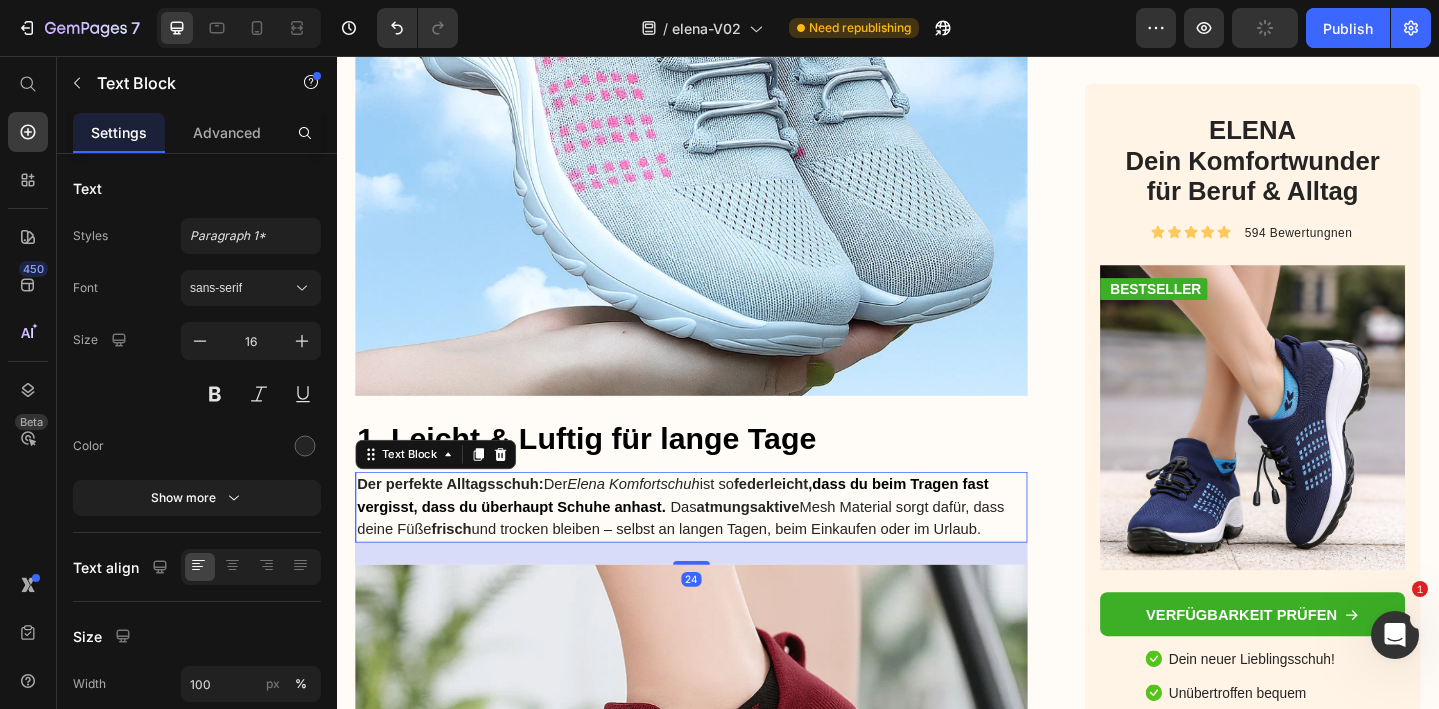click on "Der perfekte Alltagsschuh:  Der  Elena Komfortschuh  ist so  federleicht ,  dass du beim Tragen fast vergisst, dass du überhaupt Schuhe anhast.   Das  atmungsaktive  Mesh Material sorgt dafür, dass deine Füße  frisch  und trocken bleiben – selbst an langen Tagen, beim Einkaufen oder im Urlaub." at bounding box center [723, 547] 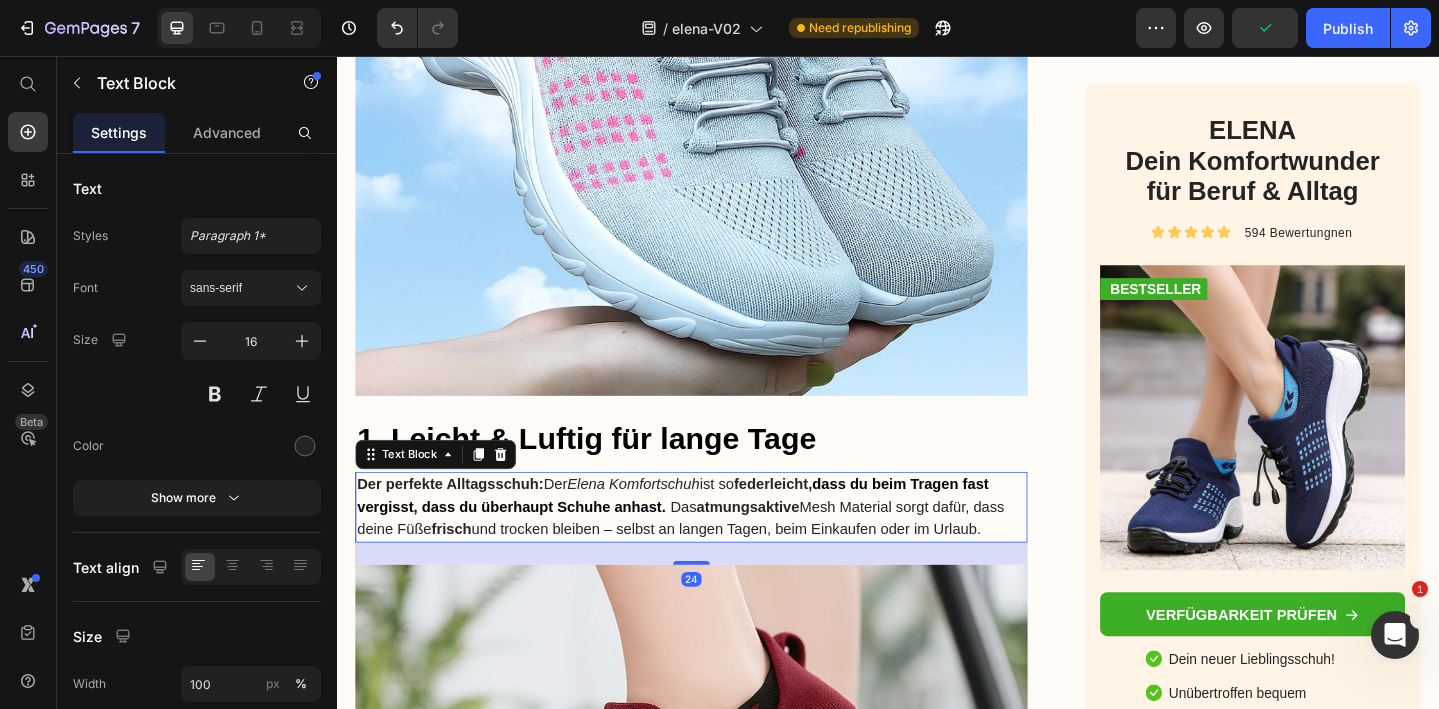 click on "dass du beim Tragen fast vergisst, dass du überhaupt Schuhe anhast." at bounding box center [703, 535] 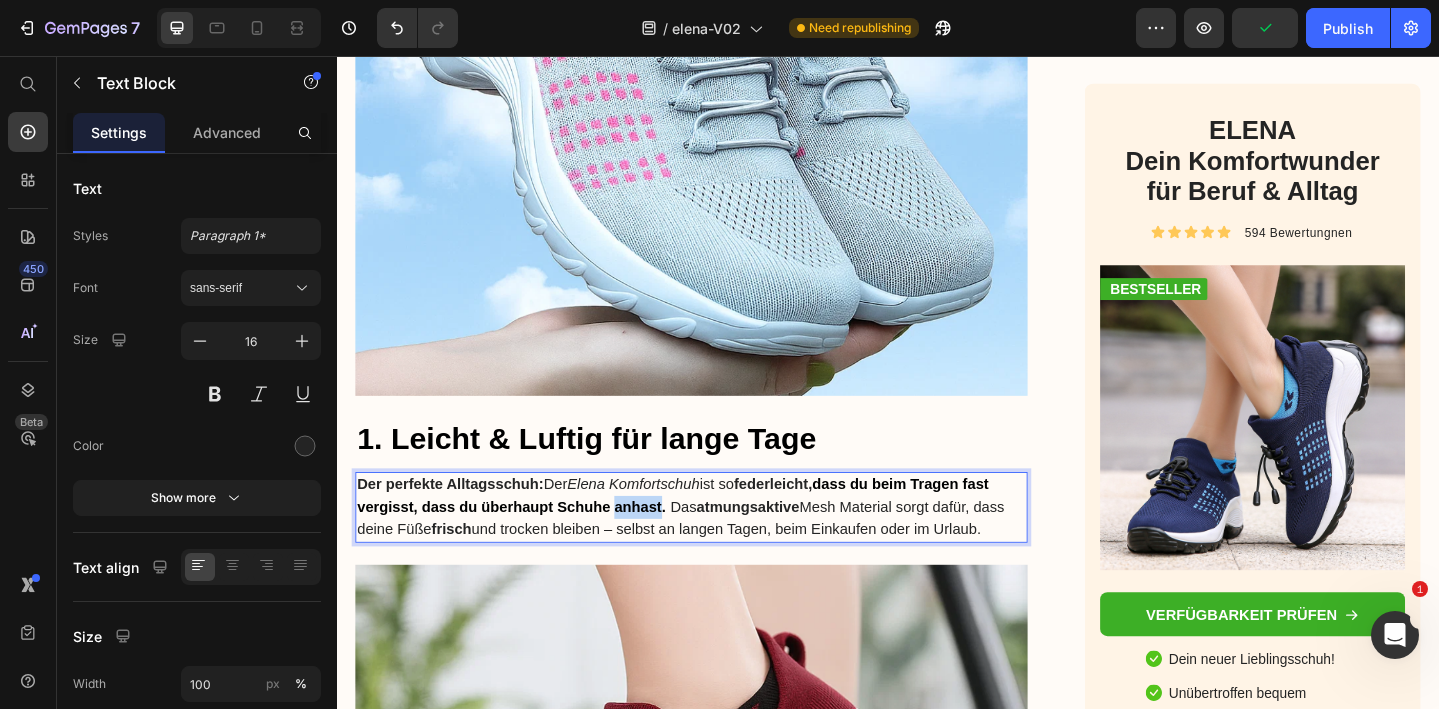 click on "dass du beim Tragen fast vergisst, dass du überhaupt Schuhe anhast." at bounding box center [703, 535] 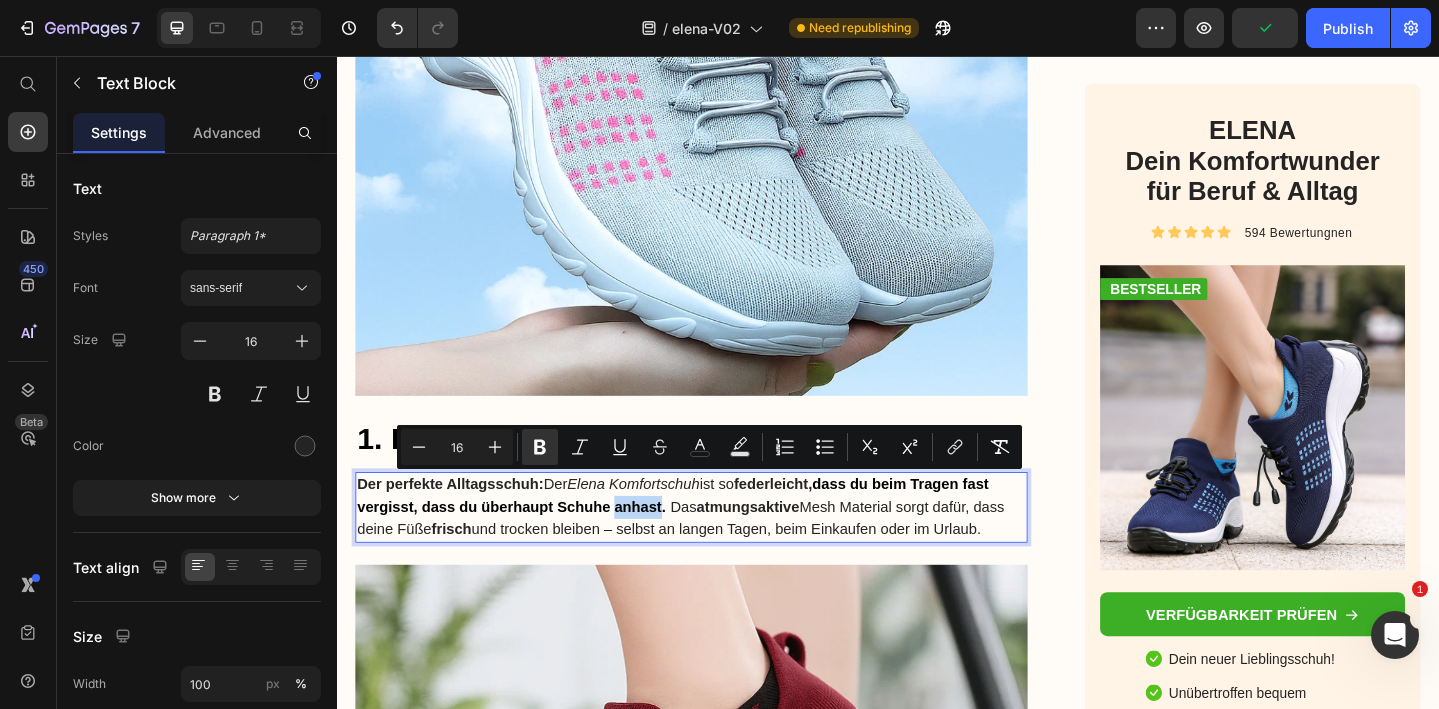copy on "Der perfekte Alltagsschuh:  Der  Elena Komfortschuh  ist so  federleicht ,  dass du beim Tragen fast vergisst, dass du überhaupt Schuhe anhast.   Das  atmungsaktive  Mesh Material sorgt dafür, dass deine Füße  frisch  und trocken bleiben – selbst an langen Tagen, beim Einkaufen oder im Urlaub." 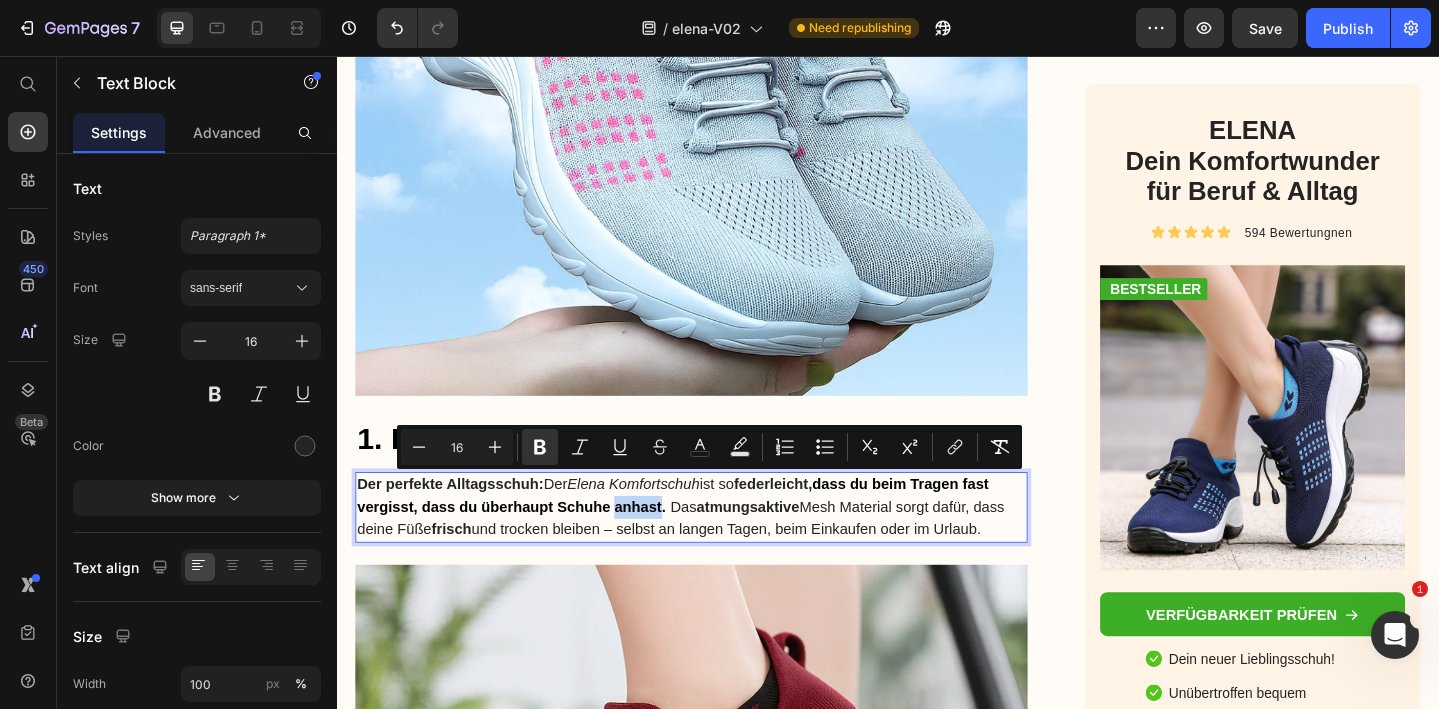 click on "Der perfekte Alltagsschuh:" at bounding box center [460, 522] 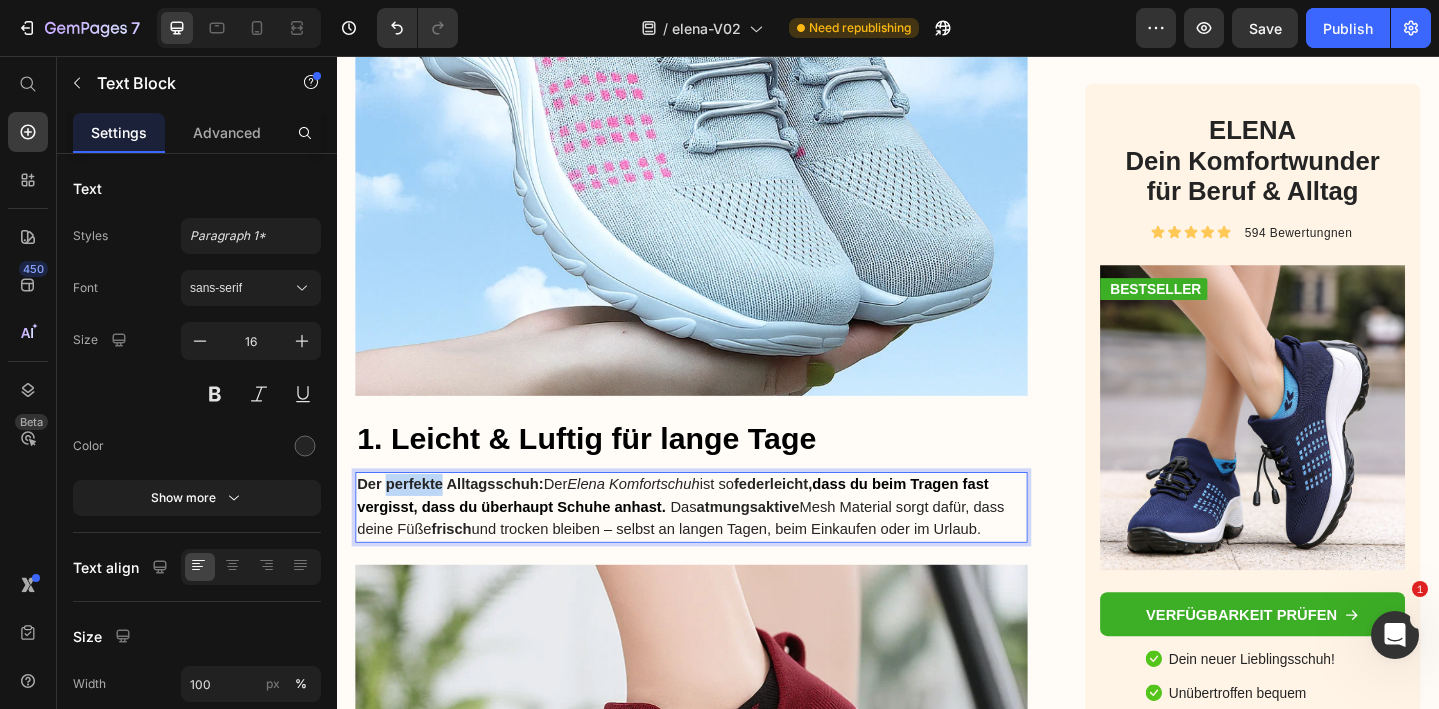 click on "Der perfekte Alltagsschuh:" at bounding box center (460, 522) 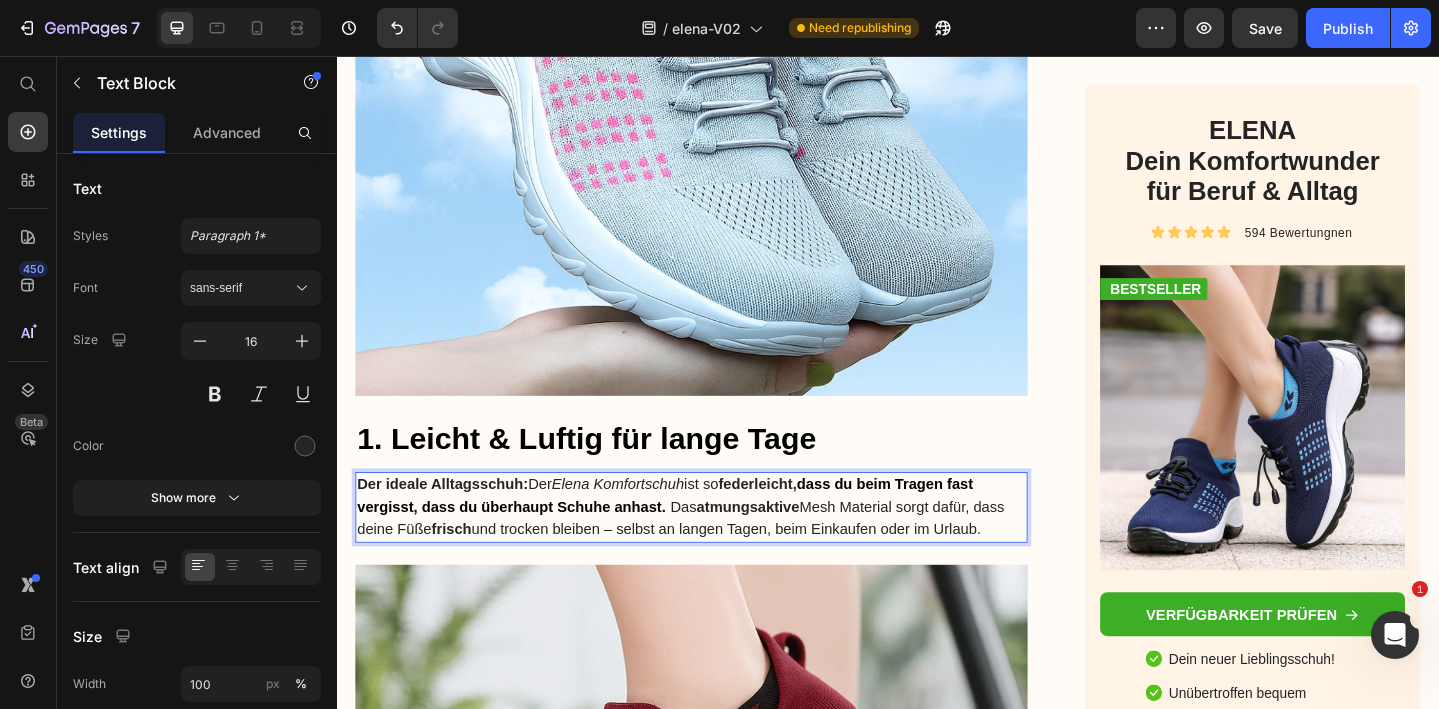click on "Elena Komfortschuh" at bounding box center [643, 522] 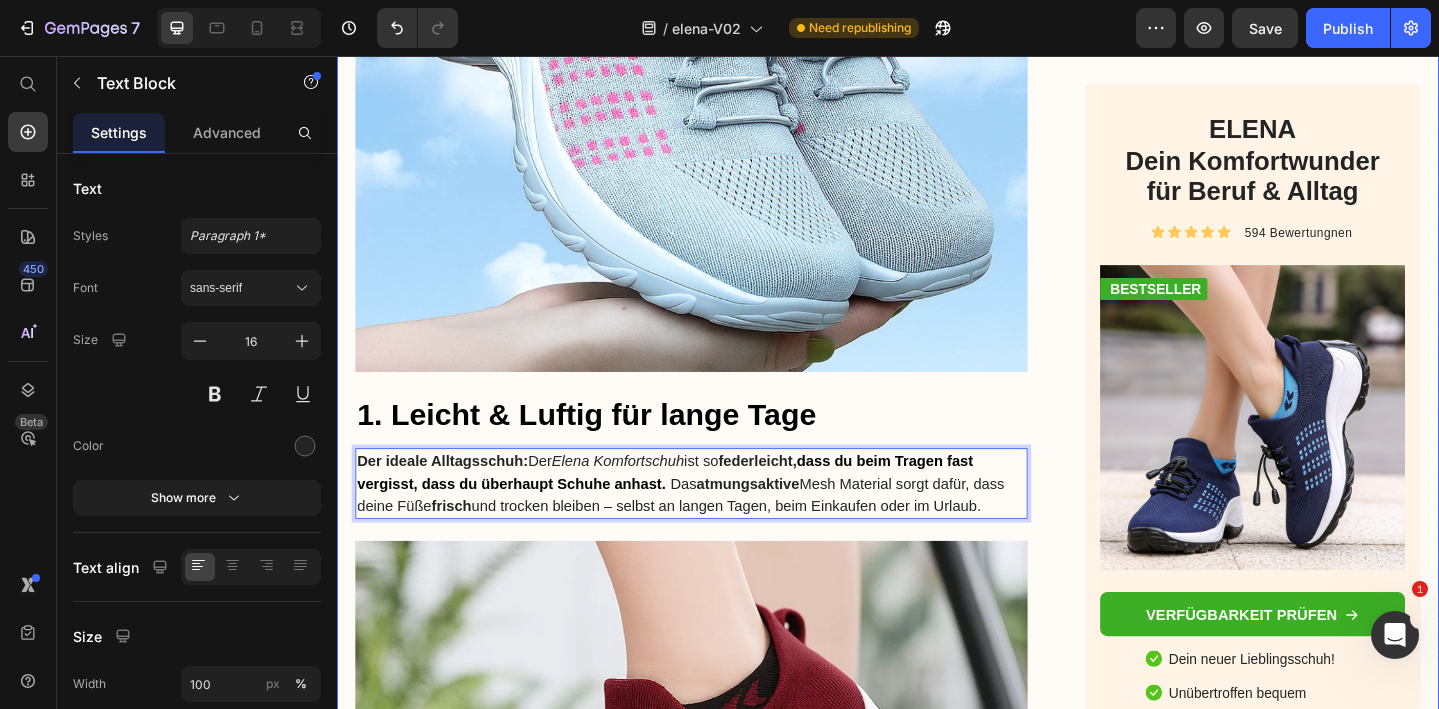 scroll, scrollTop: 1856, scrollLeft: 0, axis: vertical 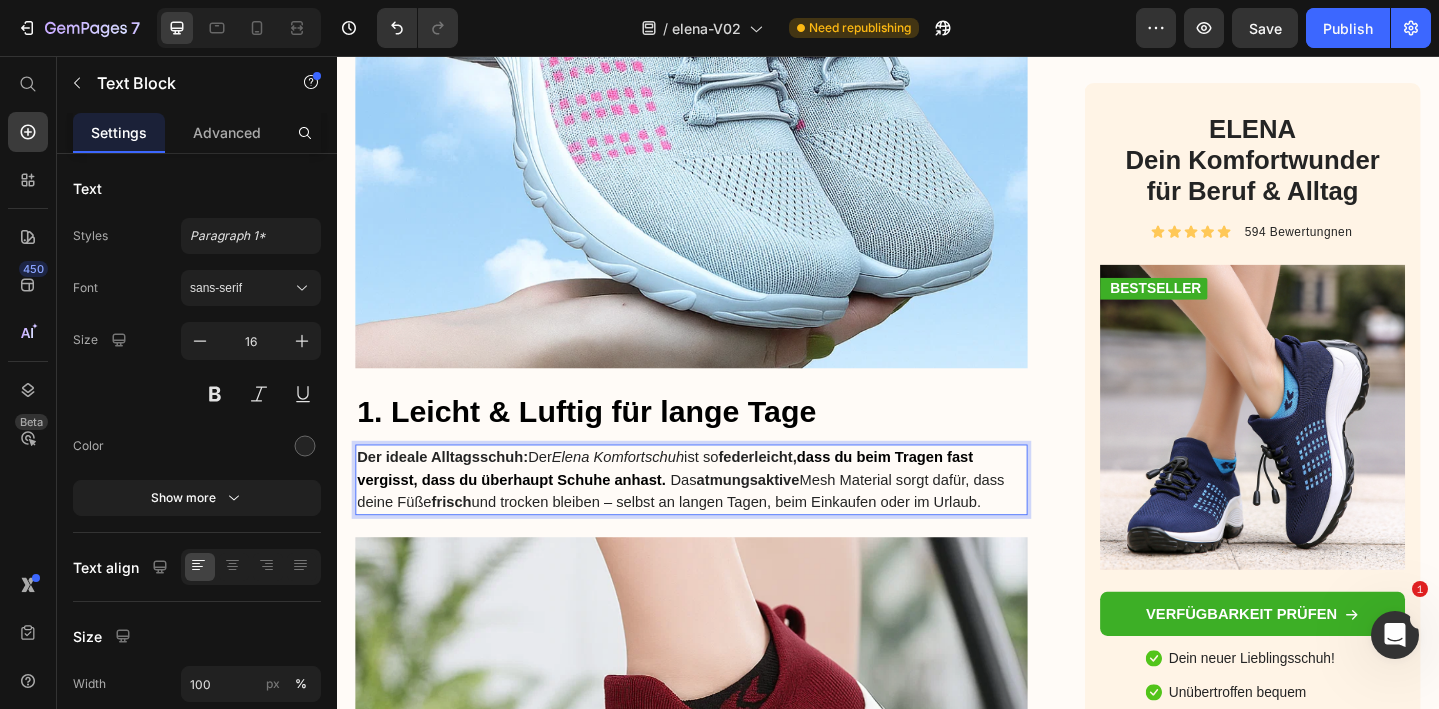 click on "Der ideale Alltagsschuh:  Der  Elena Komfortschuh  ist so  federleicht ,  dass du beim Tragen fast vergisst, dass du überhaupt Schuhe anhast.   Das  atmungsaktive  Mesh Material sorgt dafür, dass deine Füße  frisch  und trocken bleiben – selbst an langen Tagen, beim Einkaufen oder im Urlaub." at bounding box center [723, 517] 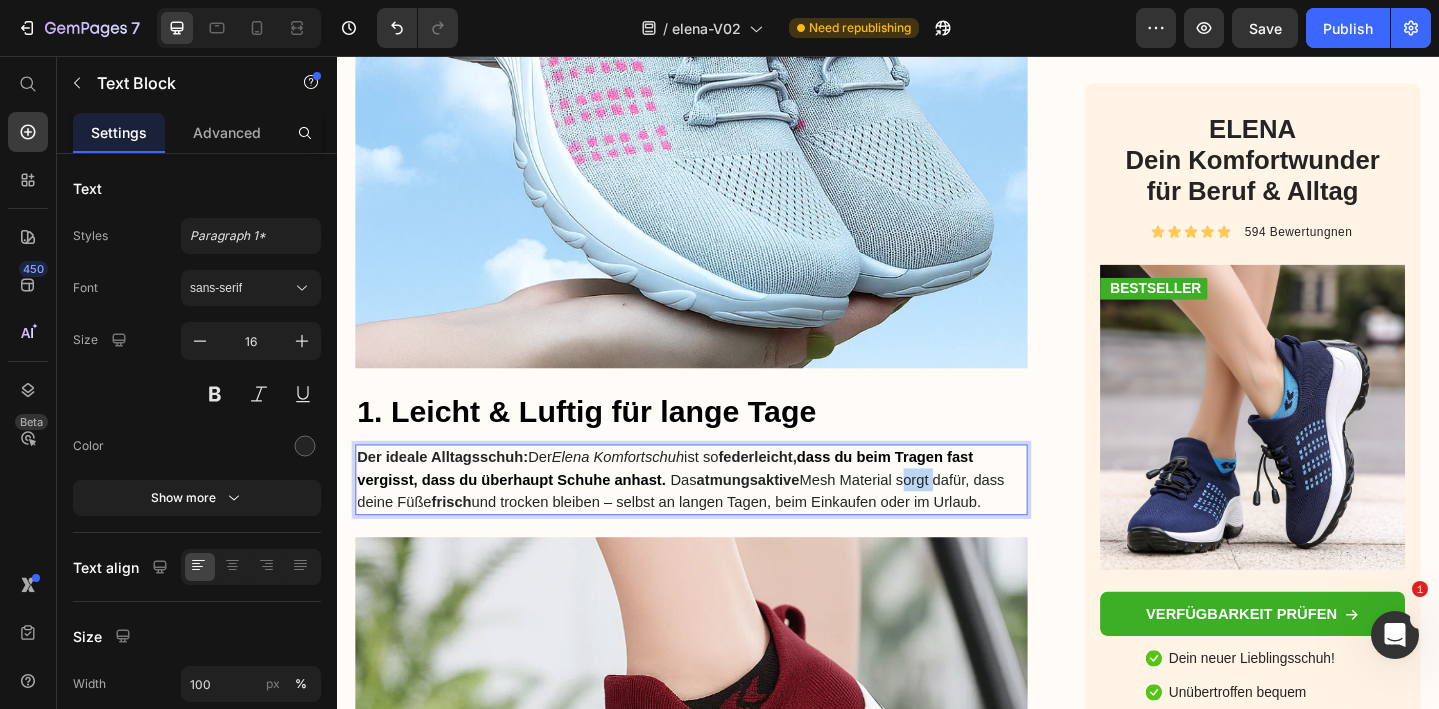 click on "Der ideale Alltagsschuh:  Der  Elena Komfortschuh  ist so  federleicht ,  dass du beim Tragen fast vergisst, dass du überhaupt Schuhe anhast.   Das  atmungsaktive  Mesh Material sorgt dafür, dass deine Füße  frisch  und trocken bleiben – selbst an langen Tagen, beim Einkaufen oder im Urlaub." at bounding box center [723, 517] 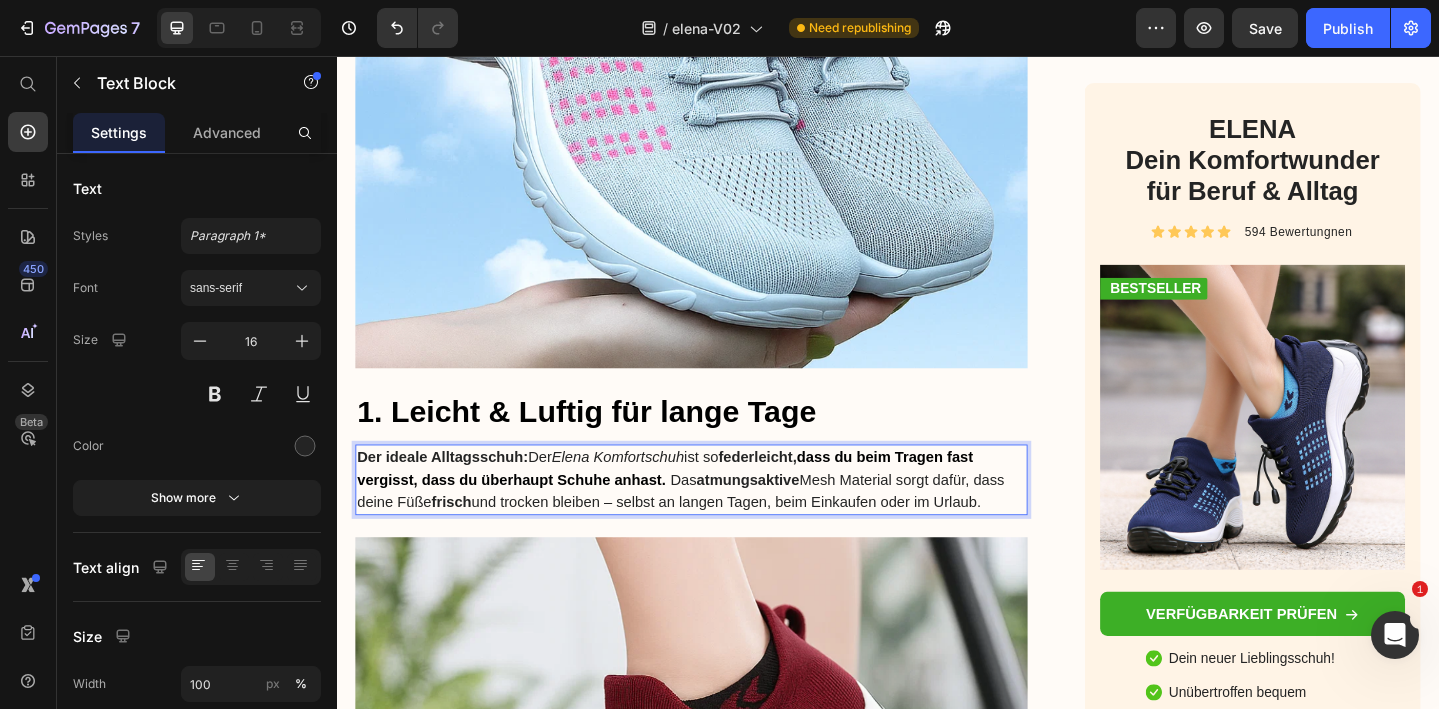 click on "Der ideale Alltagsschuh:  Der  Elena Komfortschuh  ist so  federleicht ,  dass du beim Tragen fast vergisst, dass du überhaupt Schuhe anhast.   Das  atmungsaktive  Mesh Material sorgt dafür, dass deine Füße  frisch  und trocken bleiben – selbst an langen Tagen, beim Einkaufen oder im Urlaub." at bounding box center [723, 517] 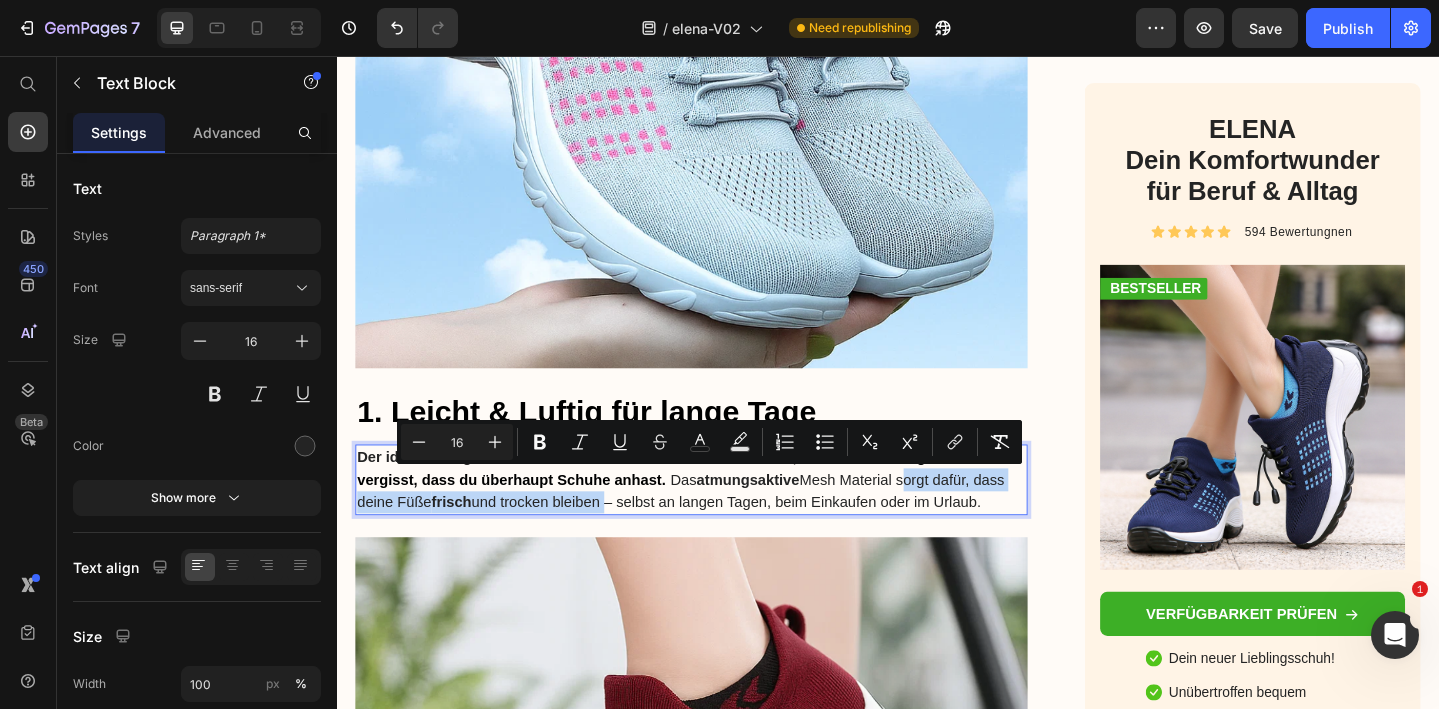 drag, startPoint x: 955, startPoint y: 516, endPoint x: 628, endPoint y: 543, distance: 328.1128 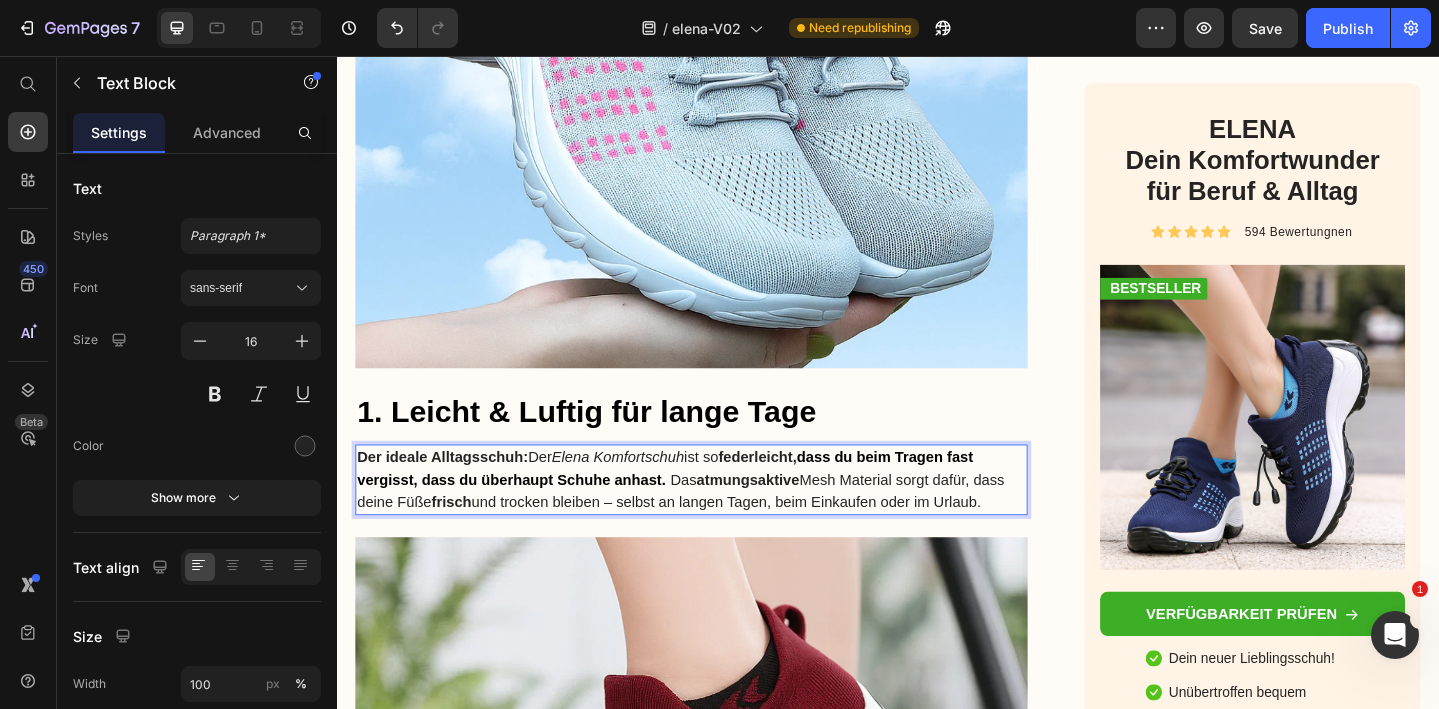click on "Der ideale Alltagsschuh:  Der  Elena Komfortschuh  ist so  federleicht ,  dass du beim Tragen fast vergisst, dass du überhaupt Schuhe anhast.   Das  atmungsaktive  Mesh Material sorgt dafür, dass deine Füße  frisch  und trocken bleiben – selbst an langen Tagen, beim Einkaufen oder im Urlaub." at bounding box center [723, 517] 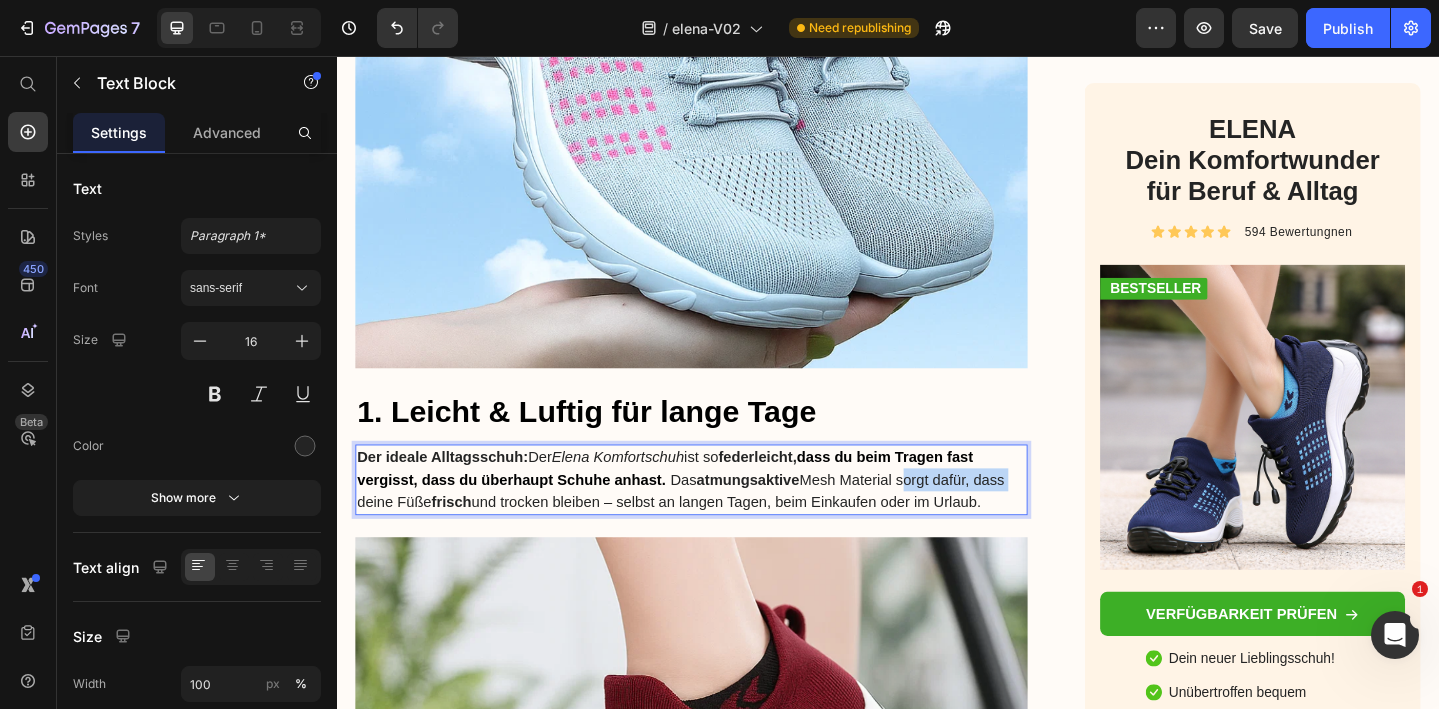 drag, startPoint x: 954, startPoint y: 517, endPoint x: 1084, endPoint y: 514, distance: 130.0346 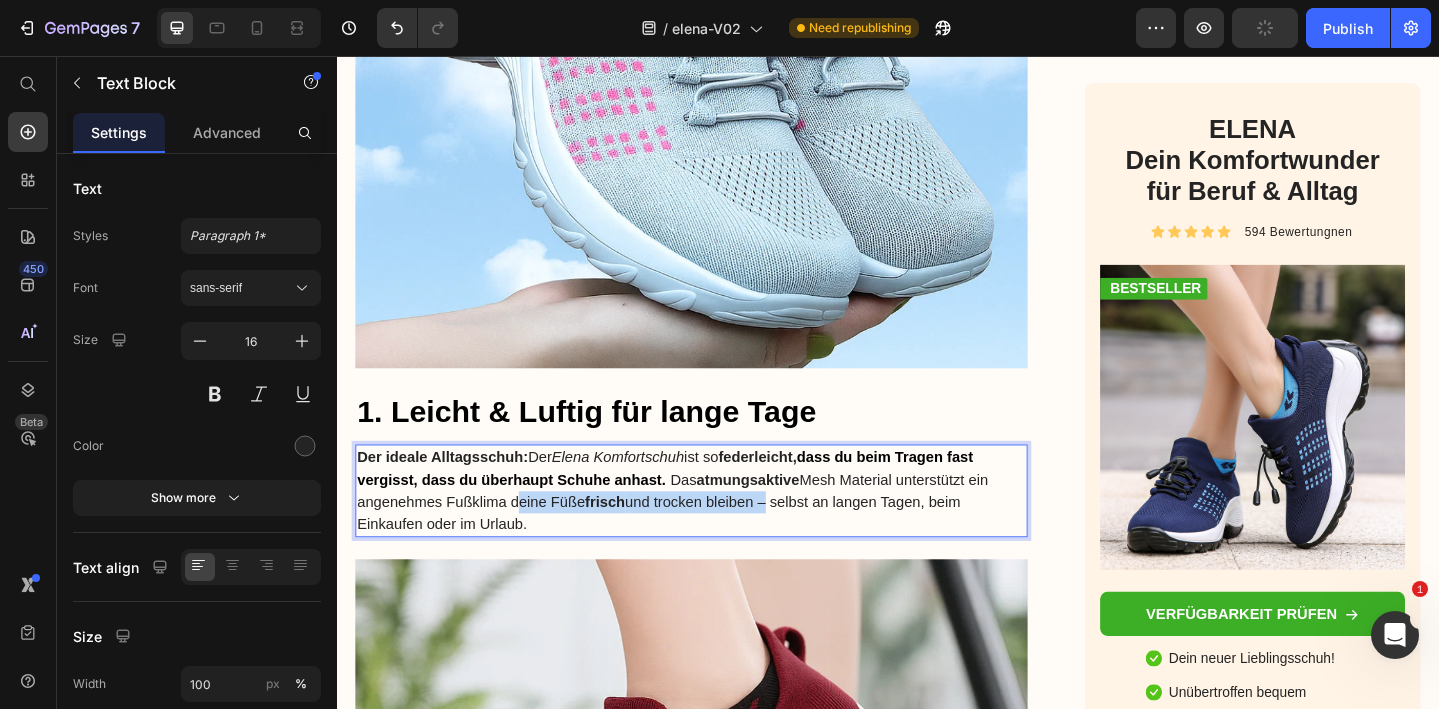 drag, startPoint x: 801, startPoint y: 542, endPoint x: 527, endPoint y: 542, distance: 274 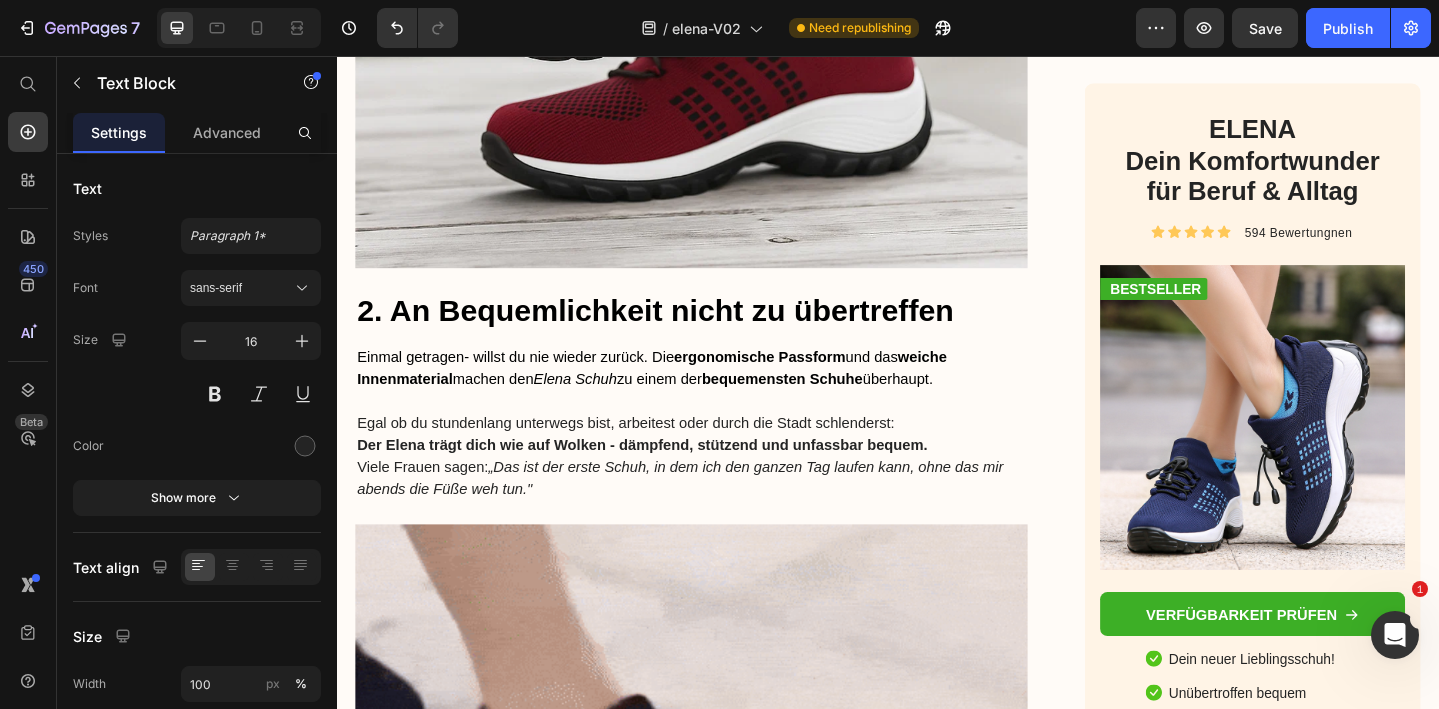 scroll, scrollTop: 2919, scrollLeft: 0, axis: vertical 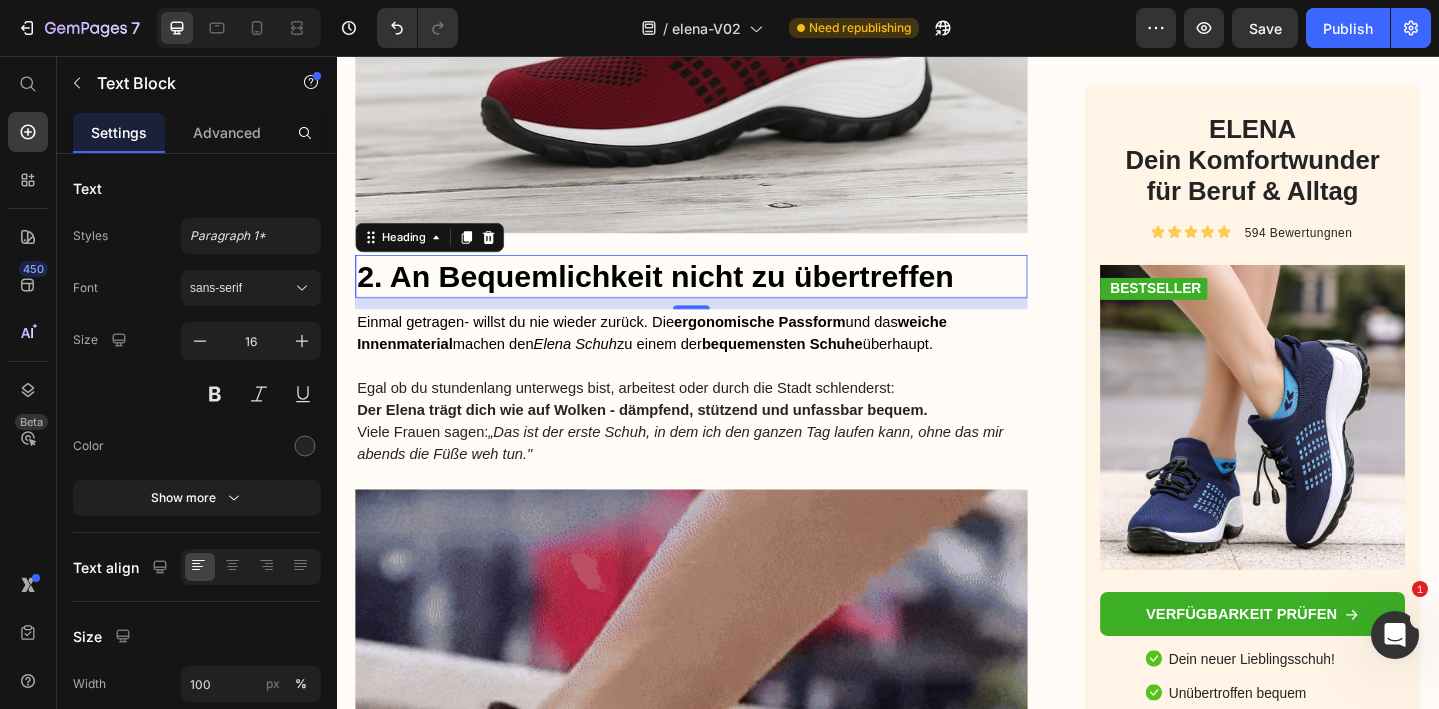 click on "2. An Bequemlichkeit nicht zu übertreffen" at bounding box center (723, 296) 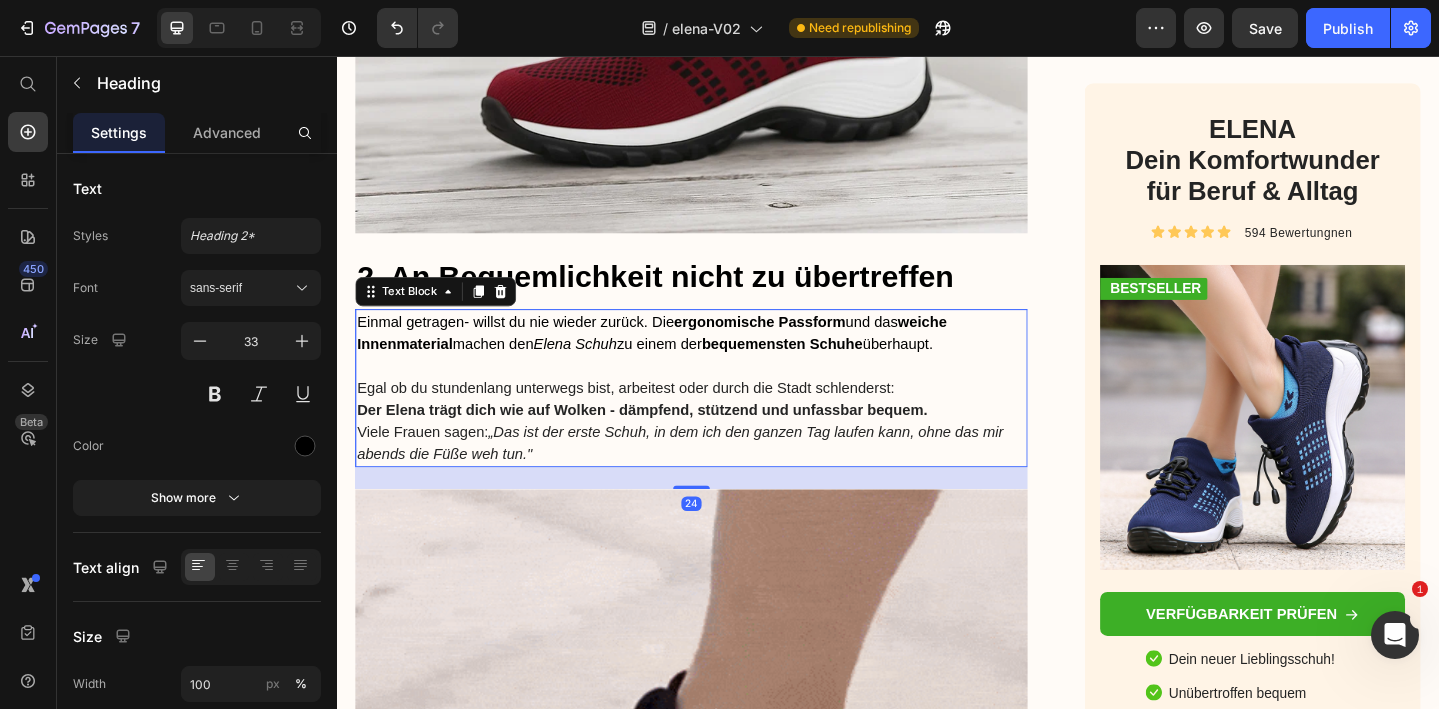 click on "Der Elena trägt dich wie auf Wolken - dämpfend, stützend und unfassbar bequem." at bounding box center [669, 441] 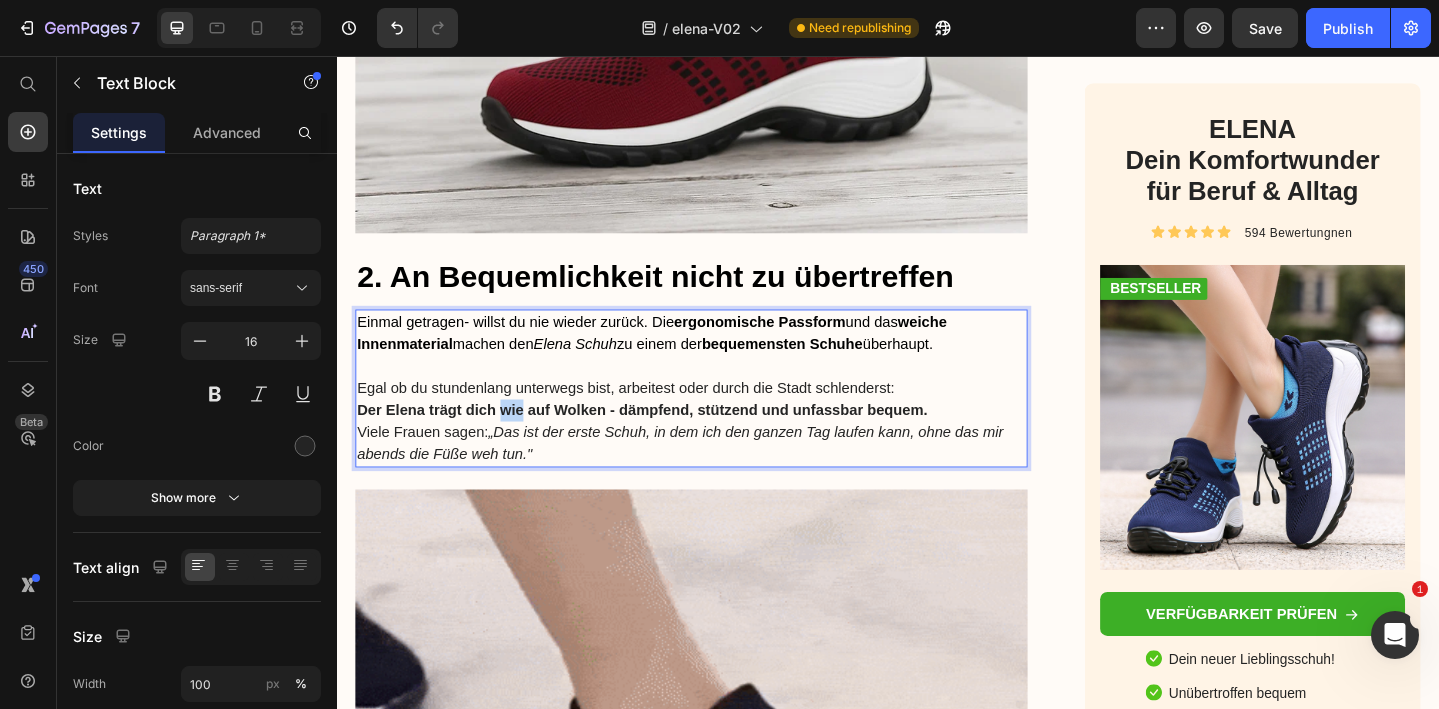 click on "Der Elena trägt dich wie auf Wolken - dämpfend, stützend und unfassbar bequem." at bounding box center (669, 441) 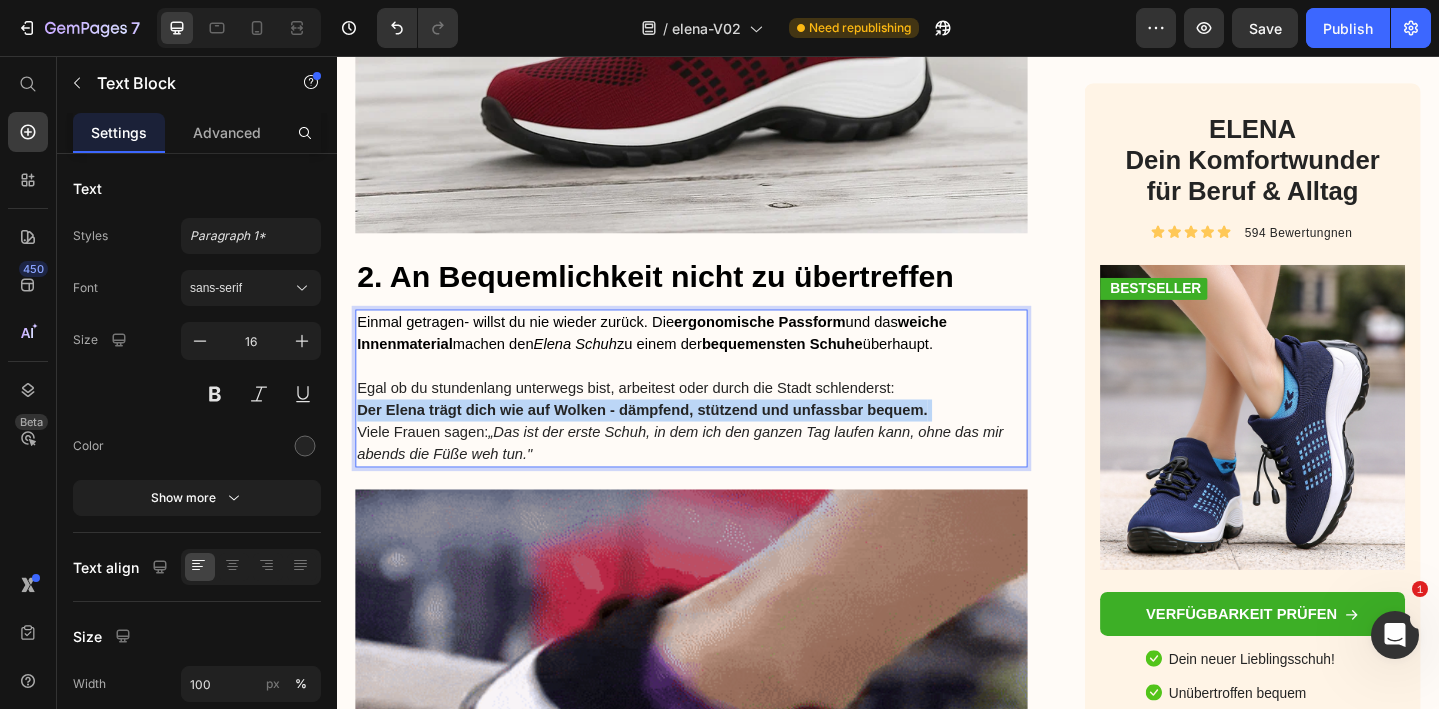 click on "Der Elena trägt dich wie auf Wolken - dämpfend, stützend und unfassbar bequem." at bounding box center [669, 441] 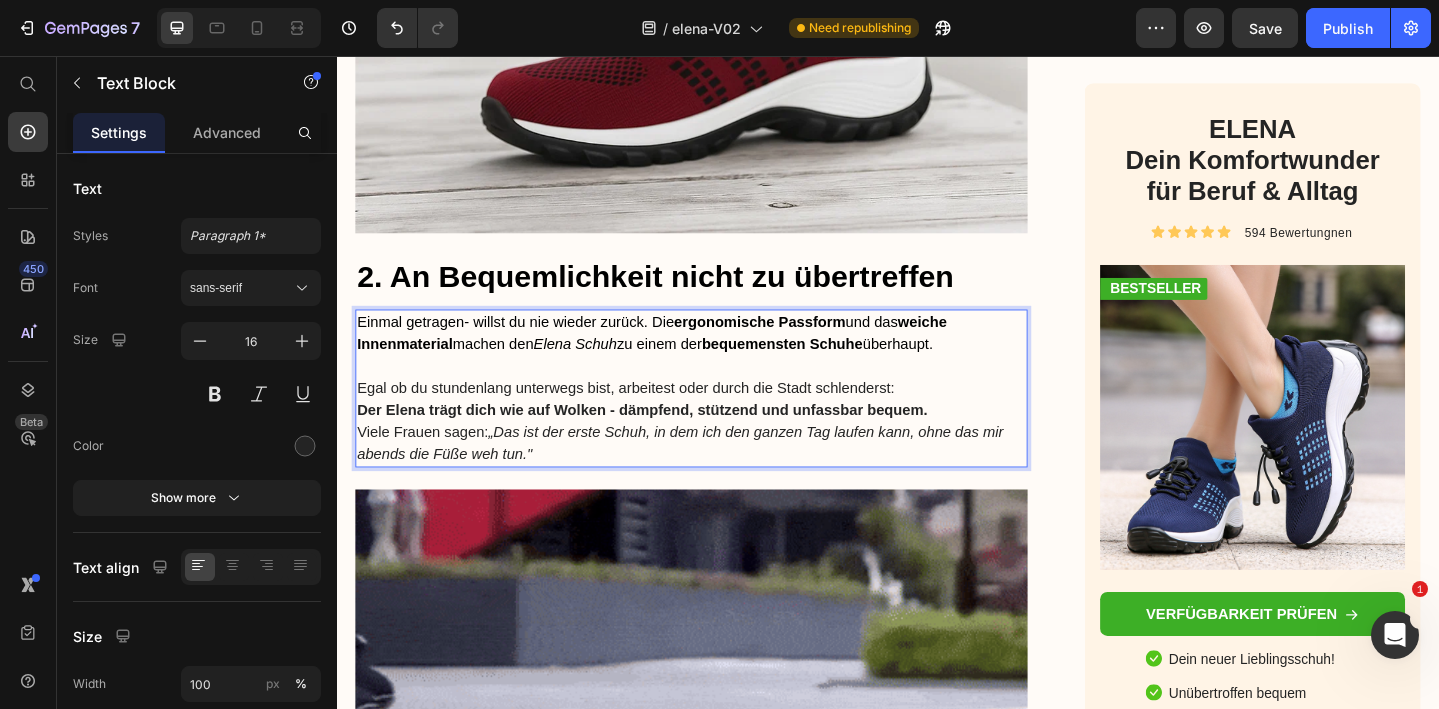 click on "Egal ob du stundenlang unterwegs bist, arbeitest oder durch die Stadt schlenderst: Der Elena trägt dich wie auf Wolken - dämpfend, stützend und unfassbar bequem. Viele Frauen sagen:  „Das ist der erste Schuh, in dem ich den ganzen Tag laufen kann, ohne das mir abends die Füße weh tun."" at bounding box center (723, 454) 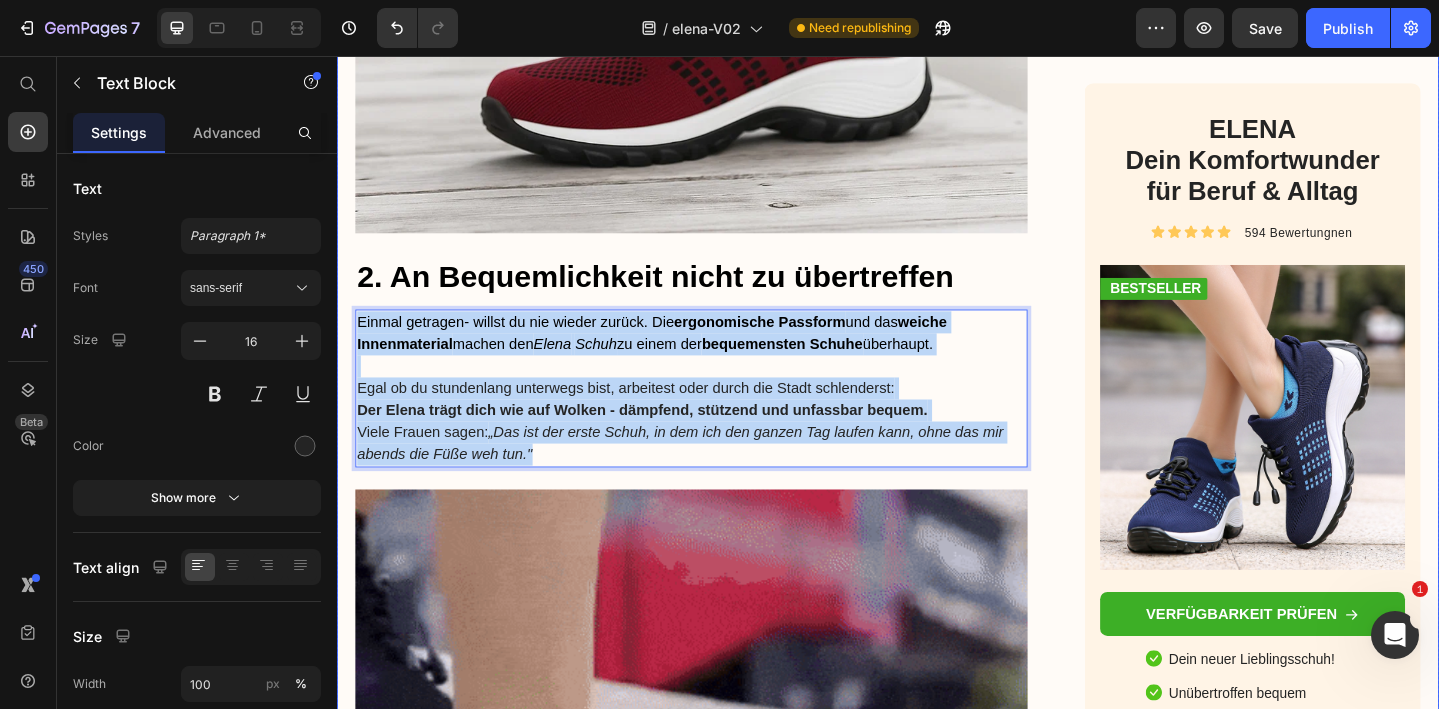 drag, startPoint x: 572, startPoint y: 488, endPoint x: 352, endPoint y: 347, distance: 261.30634 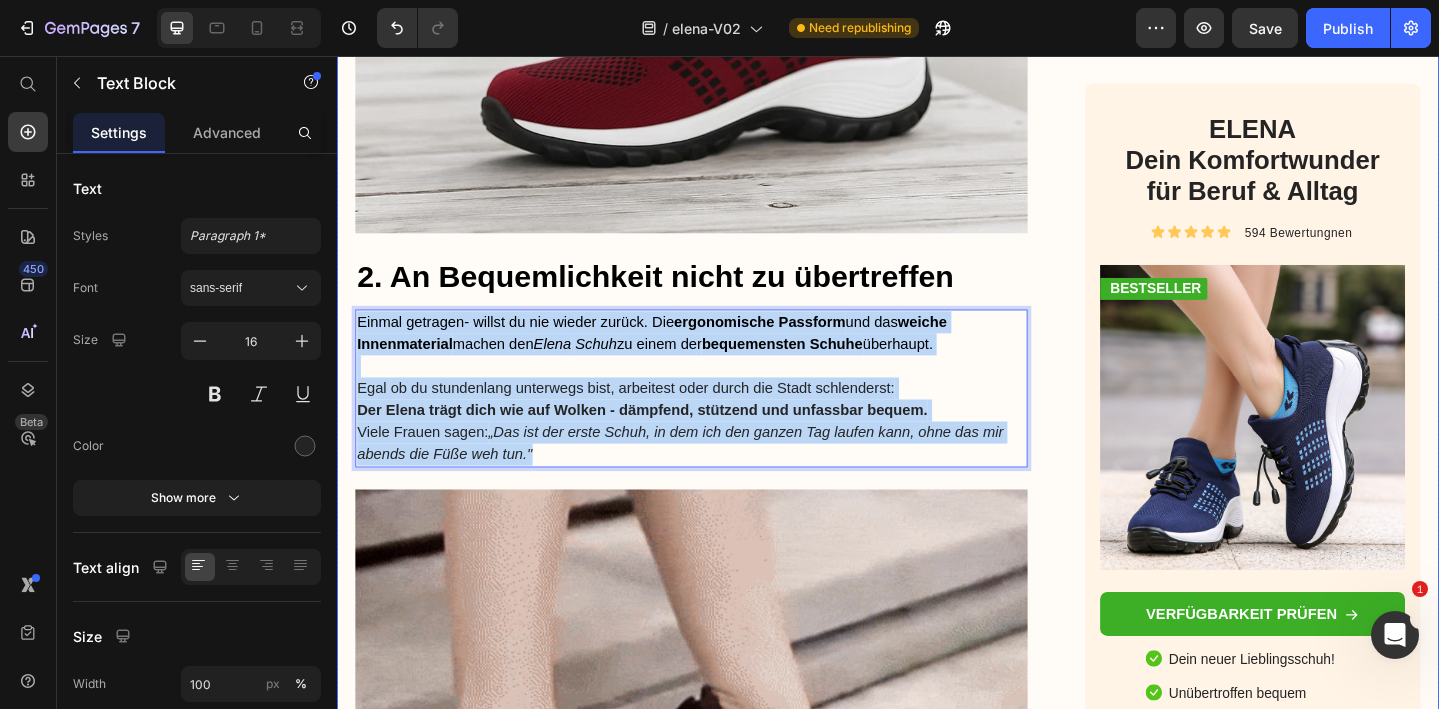 click on "Advertorial  Text Block ⁠⁠⁠⁠⁠⁠⁠ „ Ich will doch einfach nur einen bequemen Alltagsschuh - der gut aussieht und nicht drückt. “ Heading Image Von  Anna Feldmann , Veröffentlicht am 2. Juni 2025 – 10:42 Uhr Text Block Row Image Kommt dir das bekannt vor? Der Tag kann lang werden – du willst zur Arbeit, einkaufen, ein paar Besorgungen machen oder dich nach Feierabend mit Freunden treffen. Doch beim Griff in den Schuhschrank beginnt das alte Spiel: 👟  Die alten Sneaker?  Bequem, aber nach ein paar Stunden fehlt jede Unterstützung und deine Füße brennen. 🥿  Die leichten Slipper?  Schnell reingeschlüpft – aber so dünn, dass jeder Schritt auf hartem Boden zur Belastung wird. 👠  Die schickeren Schuhe?  Sehen toll aus – nur leider völlig ungeeignet, wenn du den ganzen Tag auf den Beinen bist. Doch ein neues Modell macht jetzt Schlagzeilen:  Der Elena Komfortschuh. Leicht, flexibel, stoßdämpfend und so bequem, dass viele Frauen berichten:  Text Block Image Heading ," at bounding box center (937, 1427) 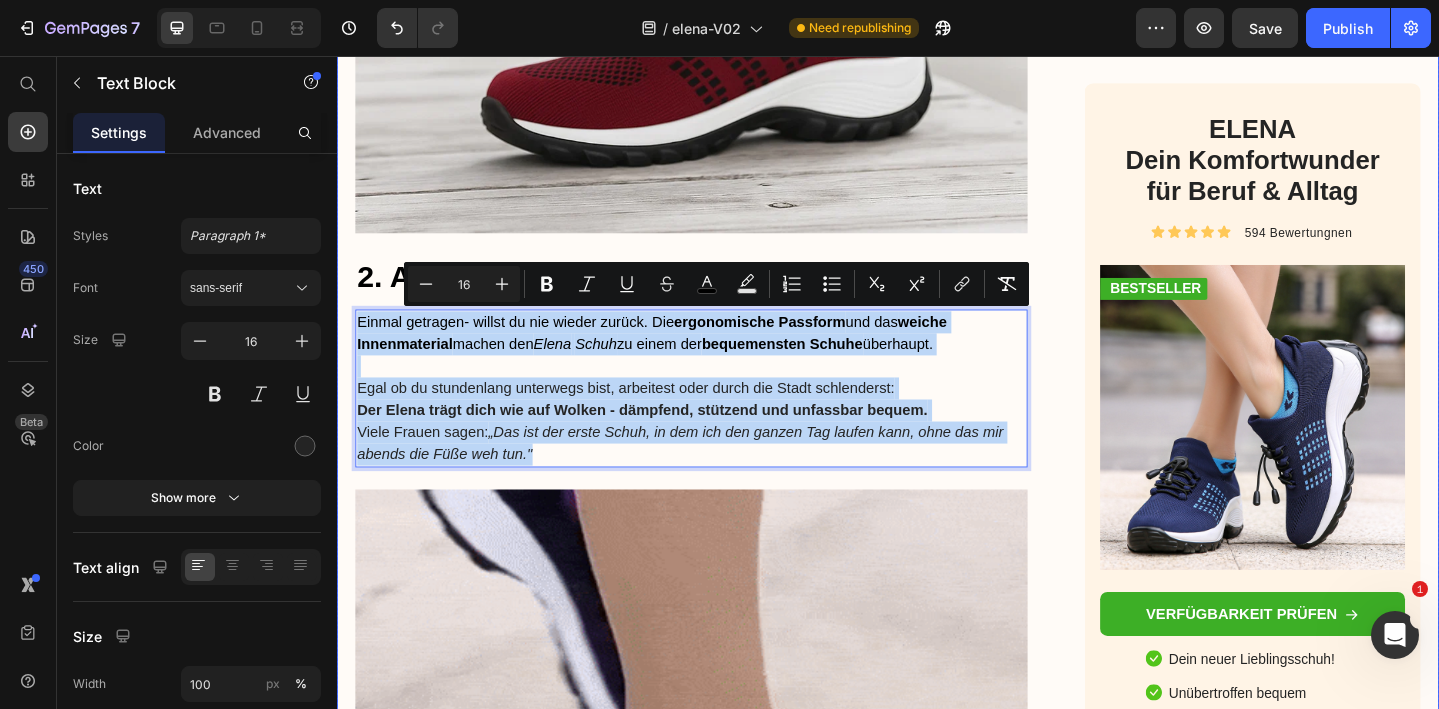 copy on "Einmal getragen- willst du nie wieder zurück. Die  ergonomische Passform  und das  weiche Innenmaterial  machen den  Elena   Schuh  zu einem der  bequemensten Schuhe  überhaupt. Egal ob du stundenlang unterwegs bist, arbeitest oder durch die Stadt schlenderst: Der Elena trägt dich wie auf Wolken - dämpfend, stützend und unfassbar bequem. Viele Frauen sagen:  „Das ist der erste Schuh, in dem ich den ganzen Tag laufen kann, ohne das mir abends die Füße weh tun."" 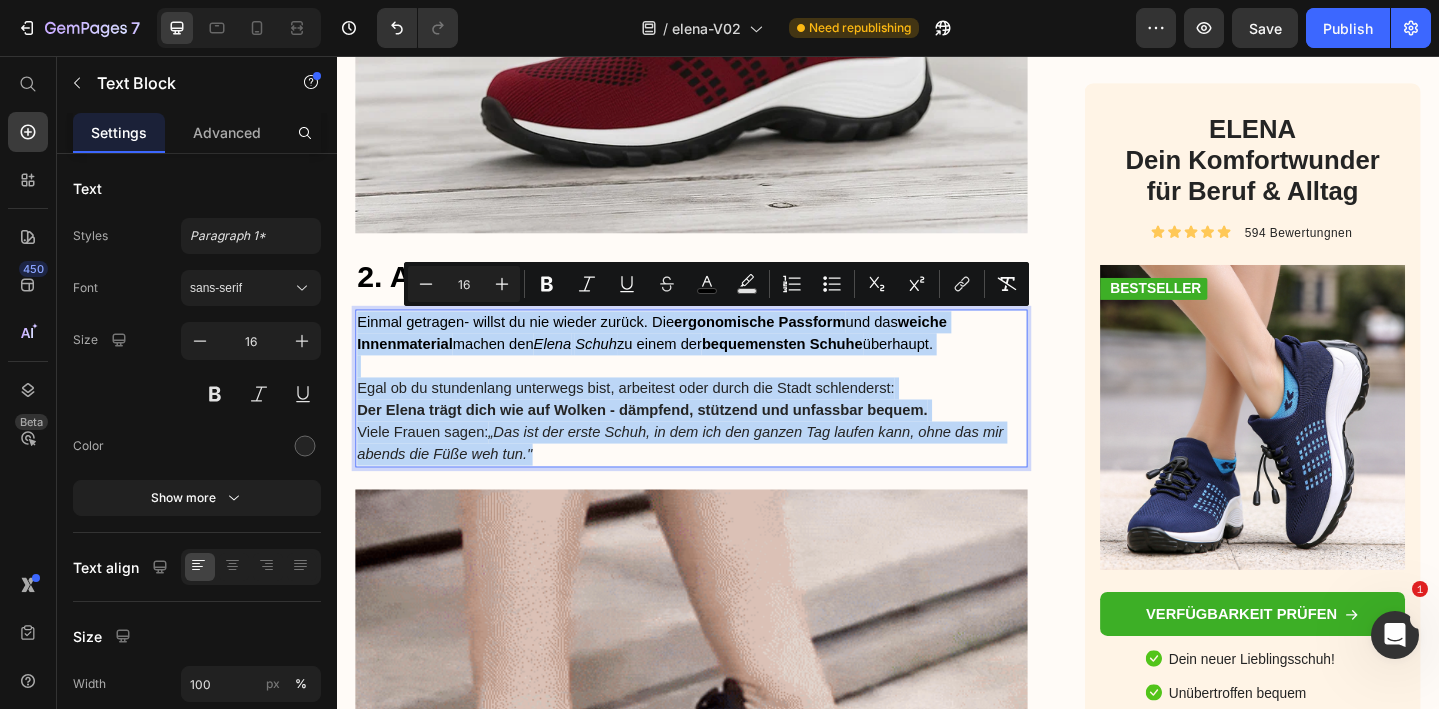 click at bounding box center (723, 394) 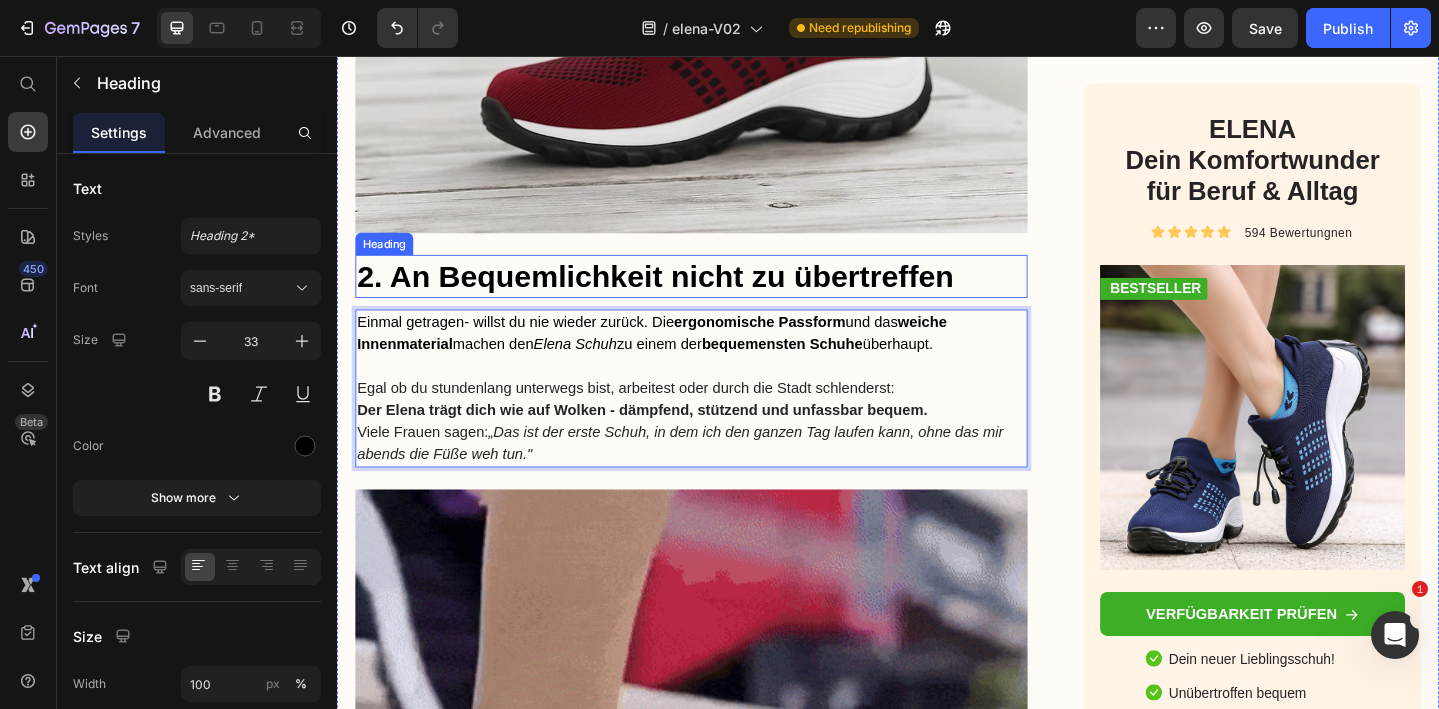 click on "2. An Bequemlichkeit nicht zu übertreffen" at bounding box center (723, 296) 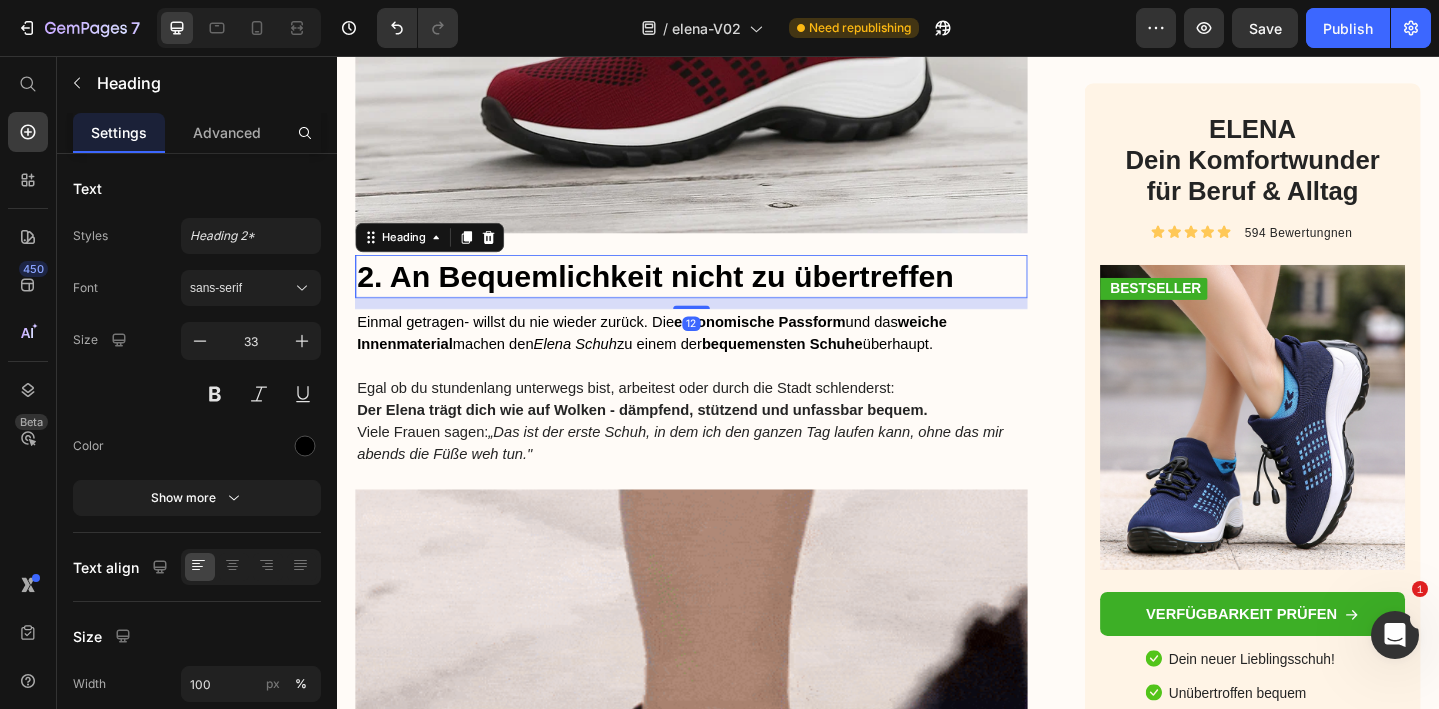 click on "2. An Bequemlichkeit nicht zu übertreffen" at bounding box center (723, 296) 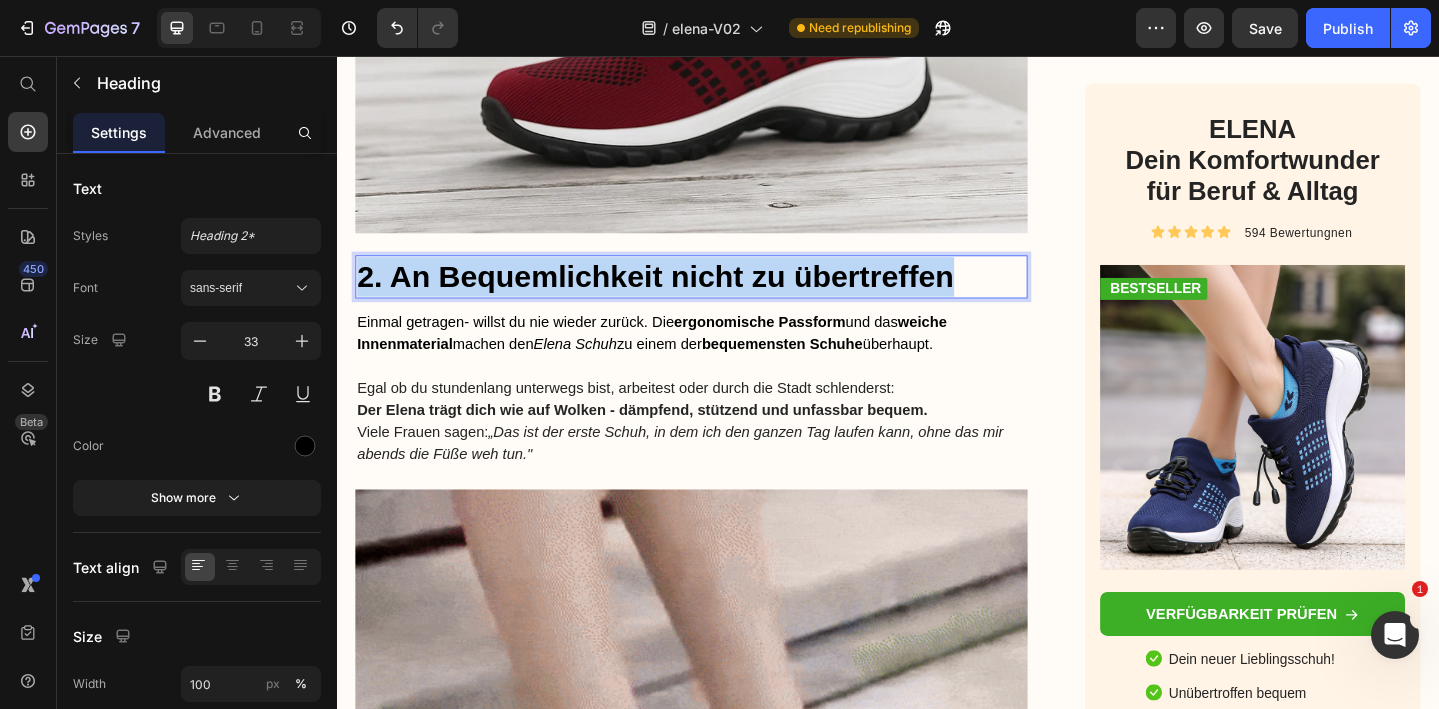 click on "2. An Bequemlichkeit nicht zu übertreffen" at bounding box center [723, 296] 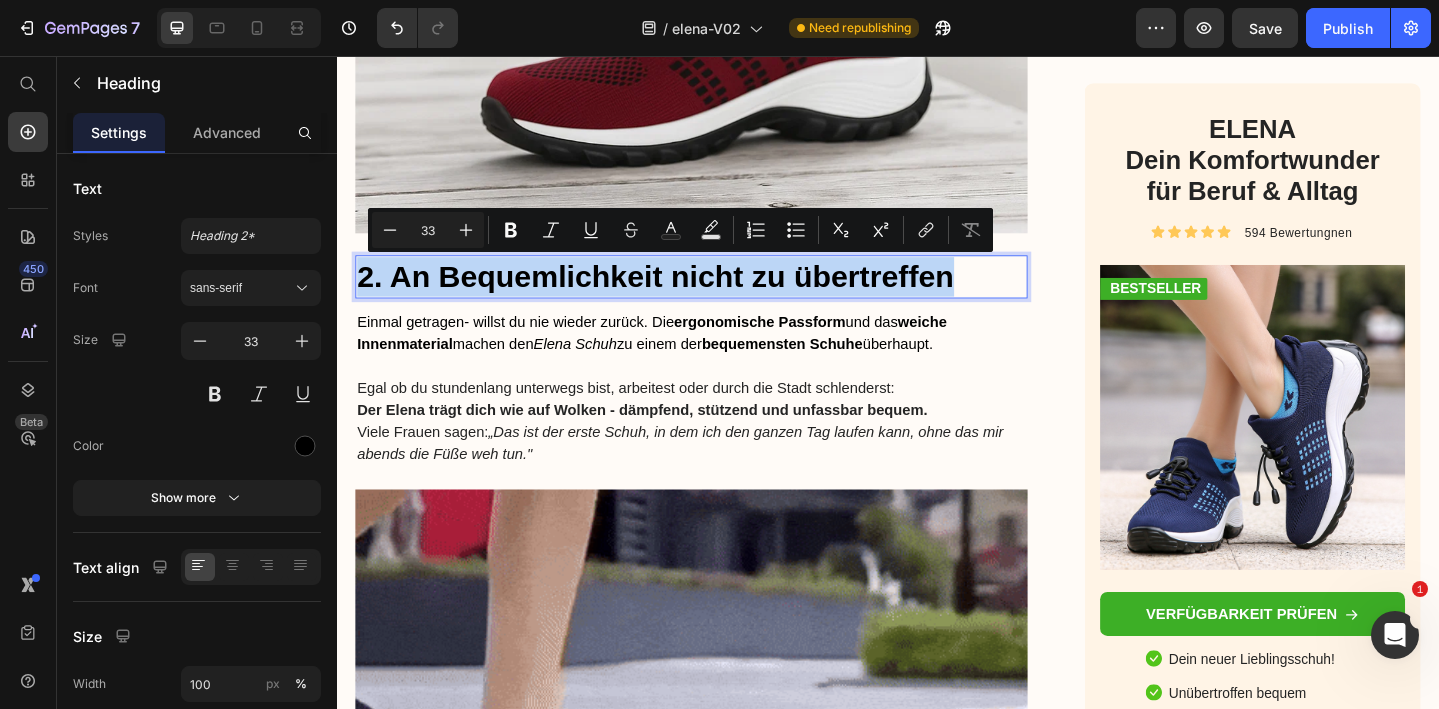 click on "2. An Bequemlichkeit nicht zu übertreffen" at bounding box center [723, 296] 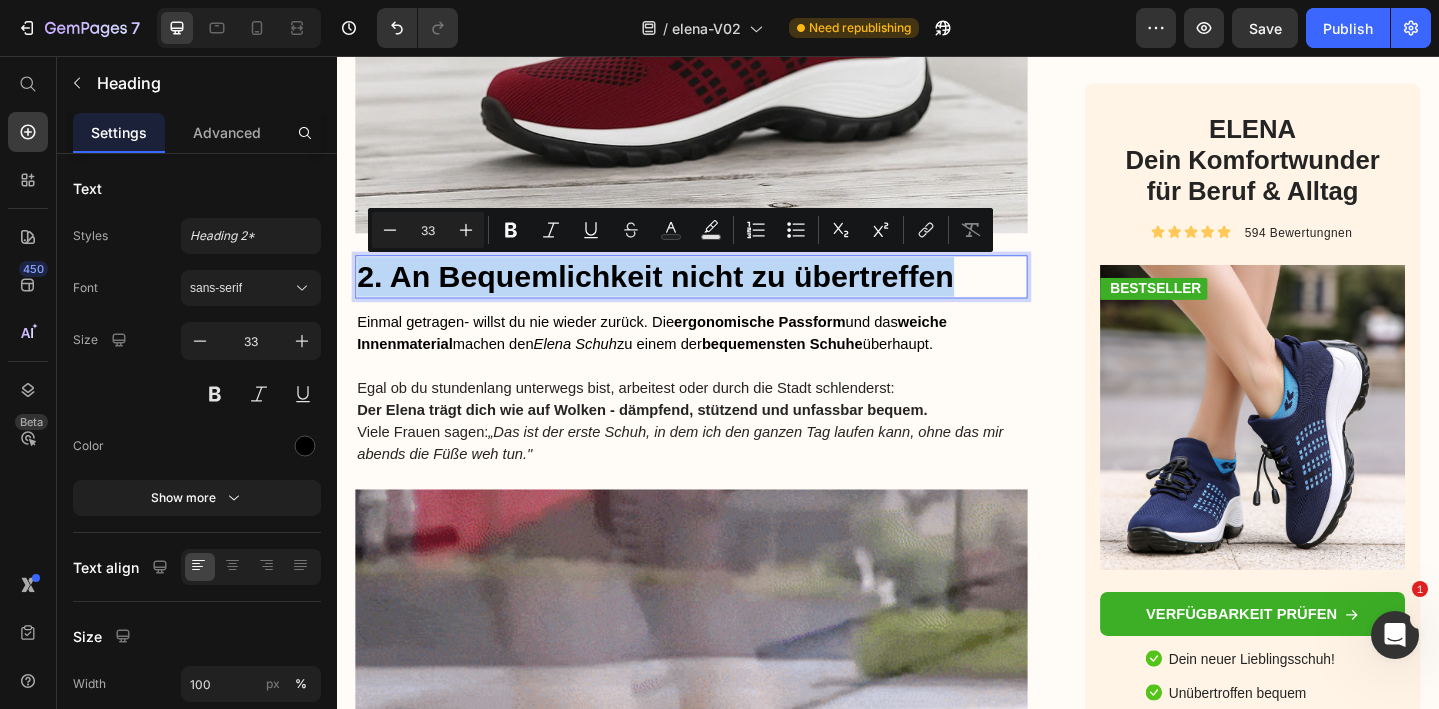 click on "2. An Bequemlichkeit nicht zu übertreffen" at bounding box center (723, 296) 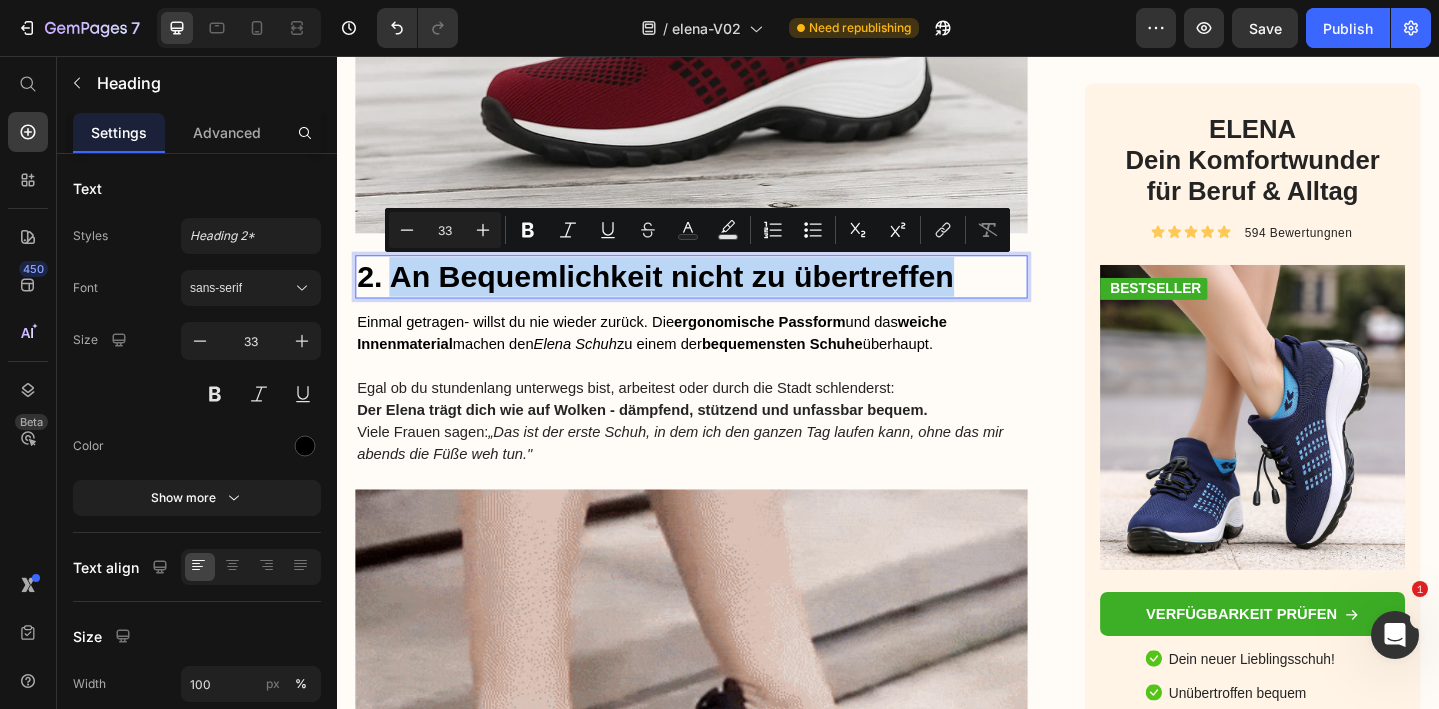 drag, startPoint x: 399, startPoint y: 294, endPoint x: 967, endPoint y: 308, distance: 568.1725 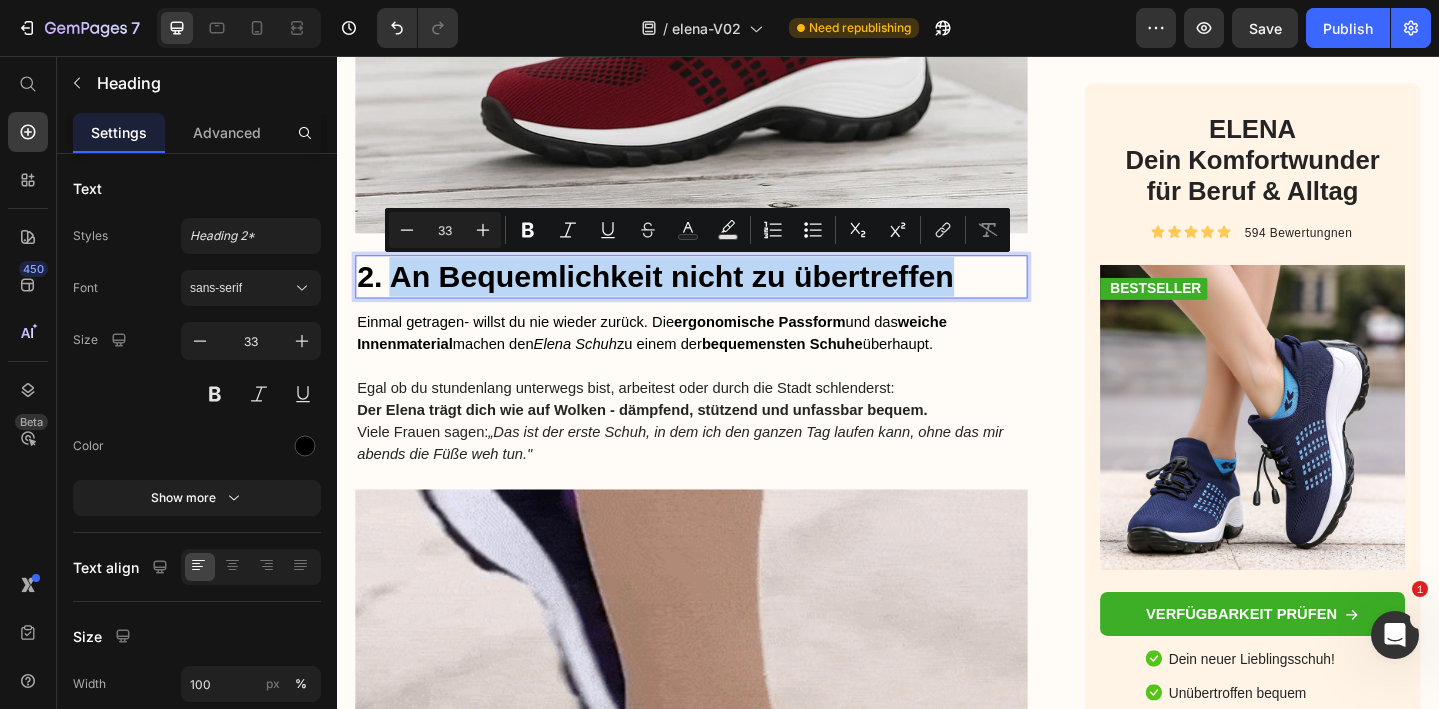 click on "2. An Bequemlichkeit nicht zu übertreffen" at bounding box center (723, 296) 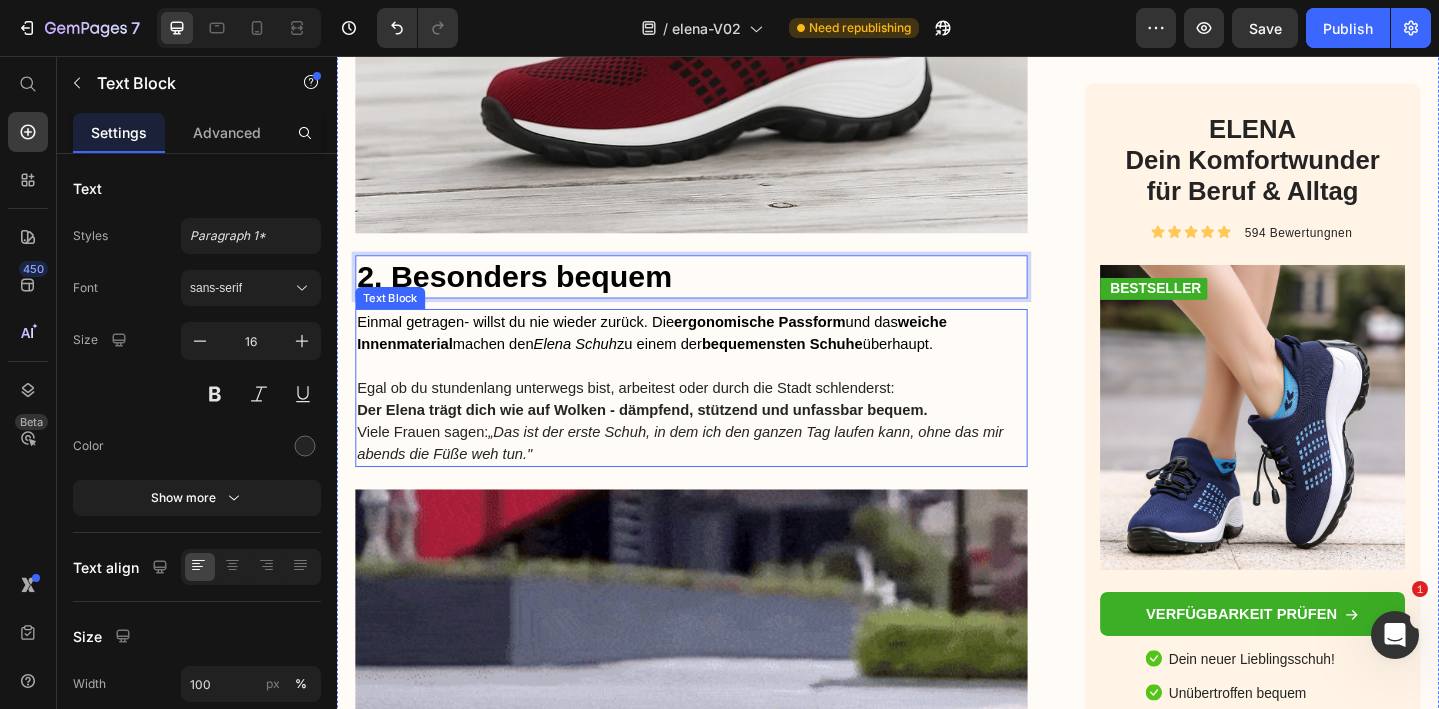 click on "„Das ist der erste Schuh, in dem ich den ganzen Tag laufen kann, ohne das mir abends die Füße weh tun."" at bounding box center [711, 477] 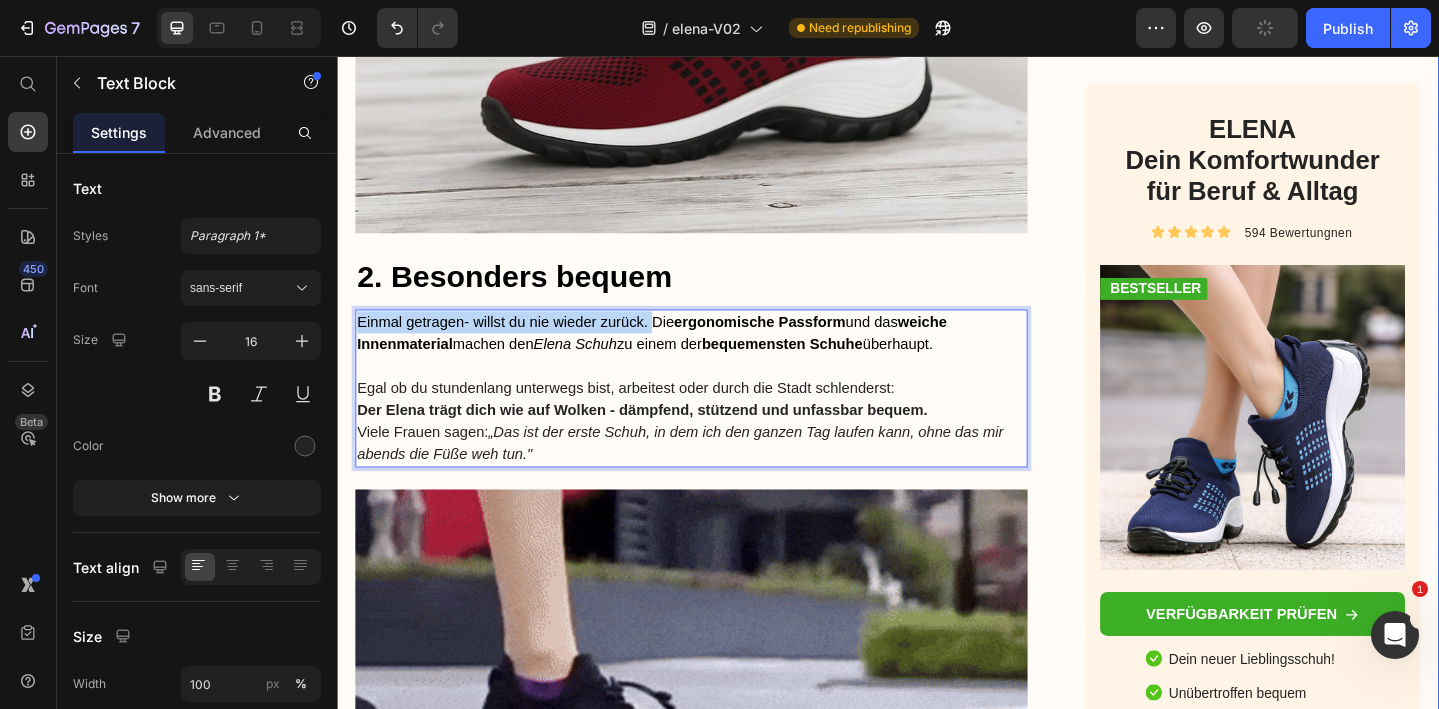 drag, startPoint x: 680, startPoint y: 344, endPoint x: 344, endPoint y: 334, distance: 336.14877 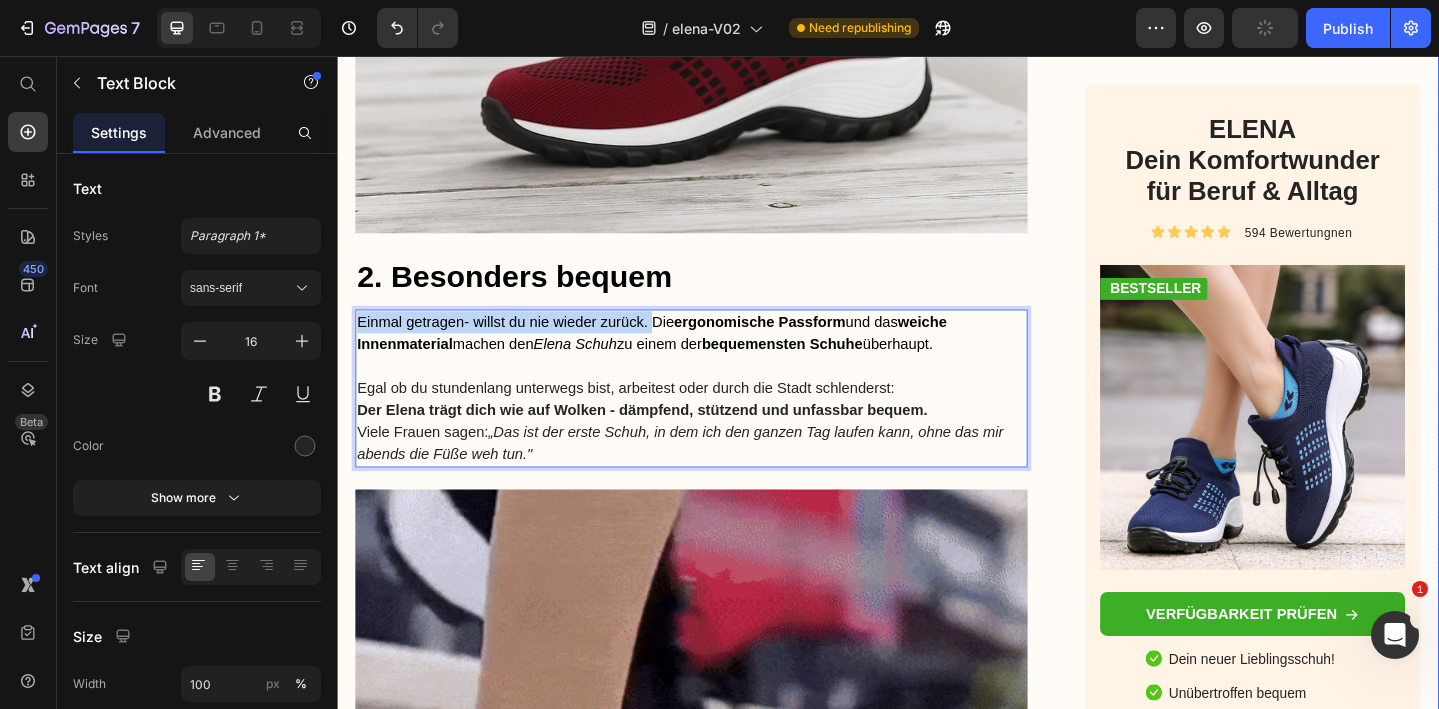 click on "Advertorial  Text Block ⁠⁠⁠⁠⁠⁠⁠ „ Ich will doch einfach nur einen bequemen Alltagsschuh - der gut aussieht und nicht drückt. “ Heading Image Von  Anna Feldmann , Veröffentlicht am 2. Juni 2025 – 10:42 Uhr Text Block Row Image Kommt dir das bekannt vor? Der Tag kann lang werden – du willst zur Arbeit, einkaufen, ein paar Besorgungen machen oder dich nach Feierabend mit Freunden treffen. Doch beim Griff in den Schuhschrank beginnt das alte Spiel: 👟  Die alten Sneaker?  Bequem, aber nach ein paar Stunden fehlt jede Unterstützung und deine Füße brennen. 🥿  Die leichten Slipper?  Schnell reingeschlüpft – aber so dünn, dass jeder Schritt auf hartem Boden zur Belastung wird. 👠  Die schickeren Schuhe?  Sehen toll aus – nur leider völlig ungeeignet, wenn du den ganzen Tag auf den Beinen bist. Doch ein neues Modell macht jetzt Schlagzeilen:  Der Elena Komfortschuh. Leicht, flexibel, stoßdämpfend und so bequem, dass viele Frauen berichten:  Text Block Image Heading ," at bounding box center (937, 1427) 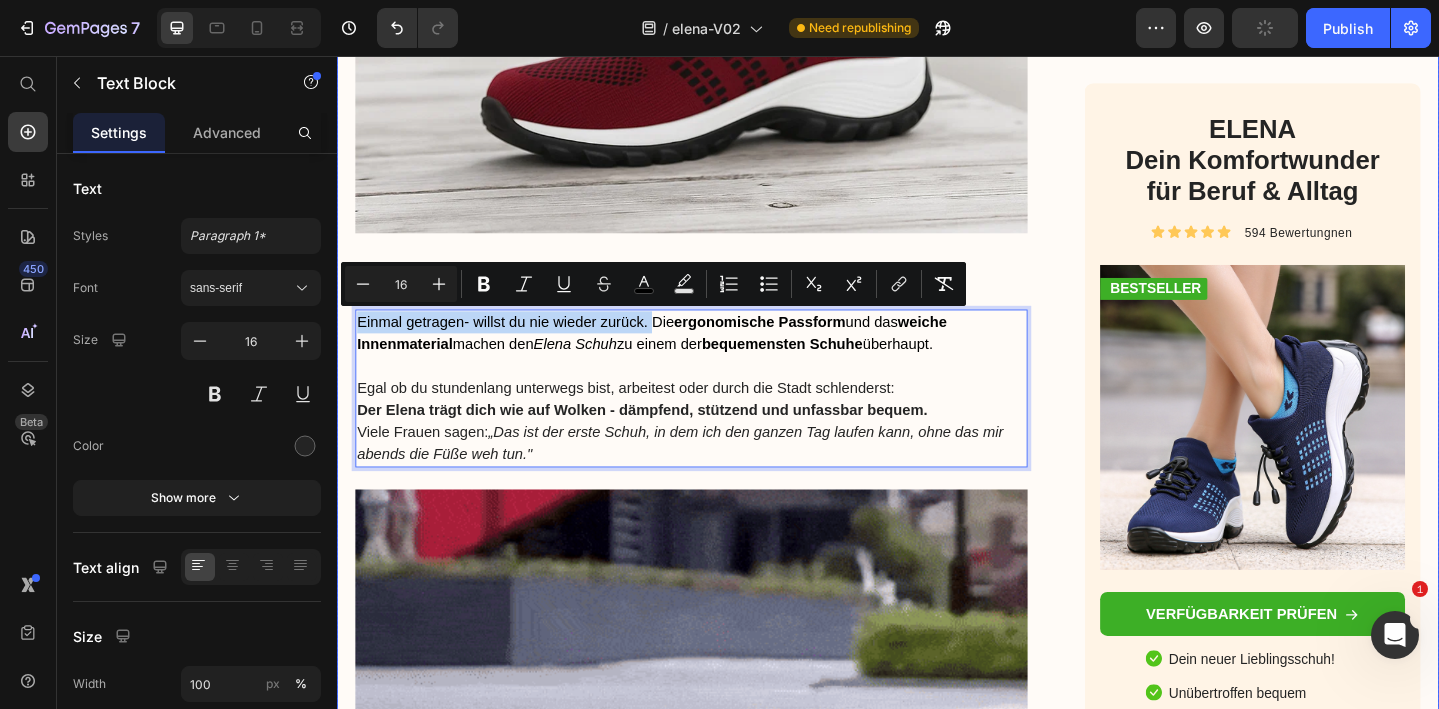 copy on "Einmal getragen- willst du nie wieder zurück." 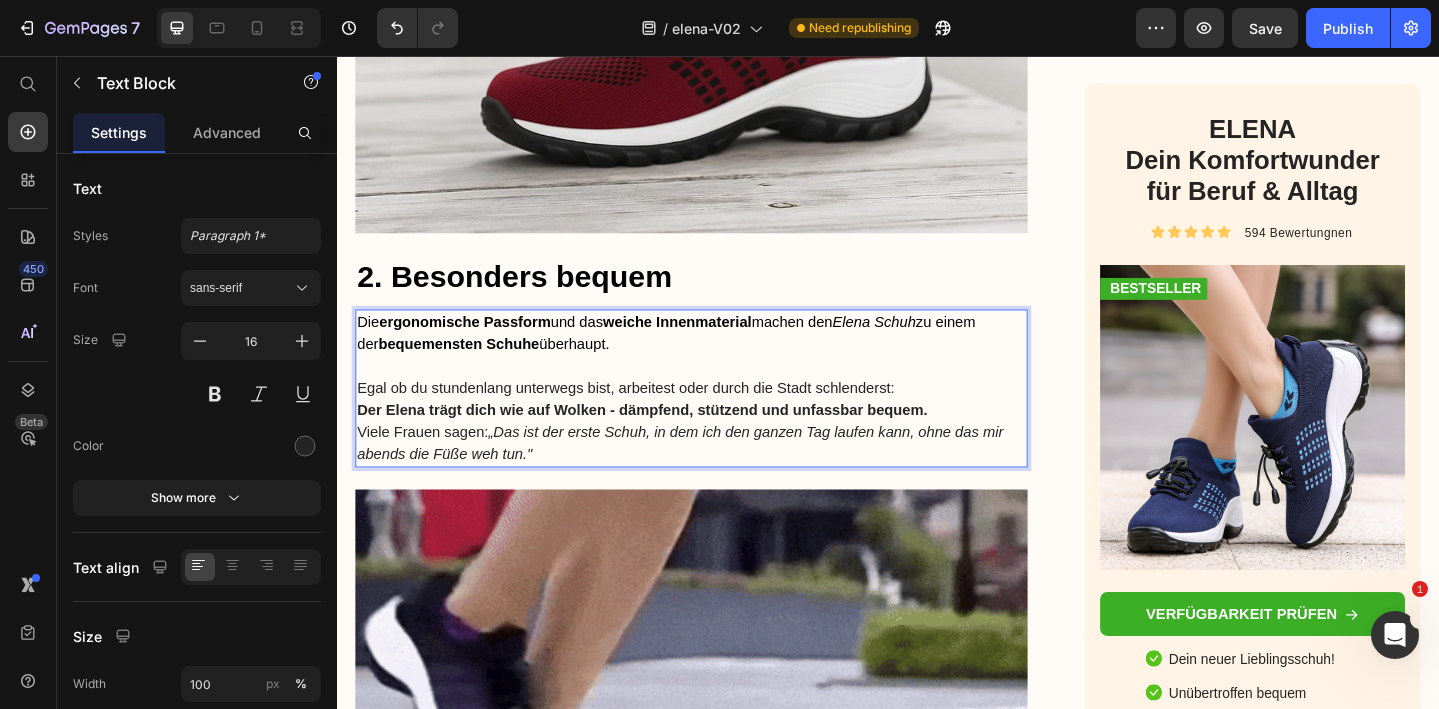 click on "Die  ergonomische Passform  und das  weiche Innenmaterial  machen den  Elena   Schuh  zu einem der  bequemensten Schuhe  überhaupt." at bounding box center [695, 357] 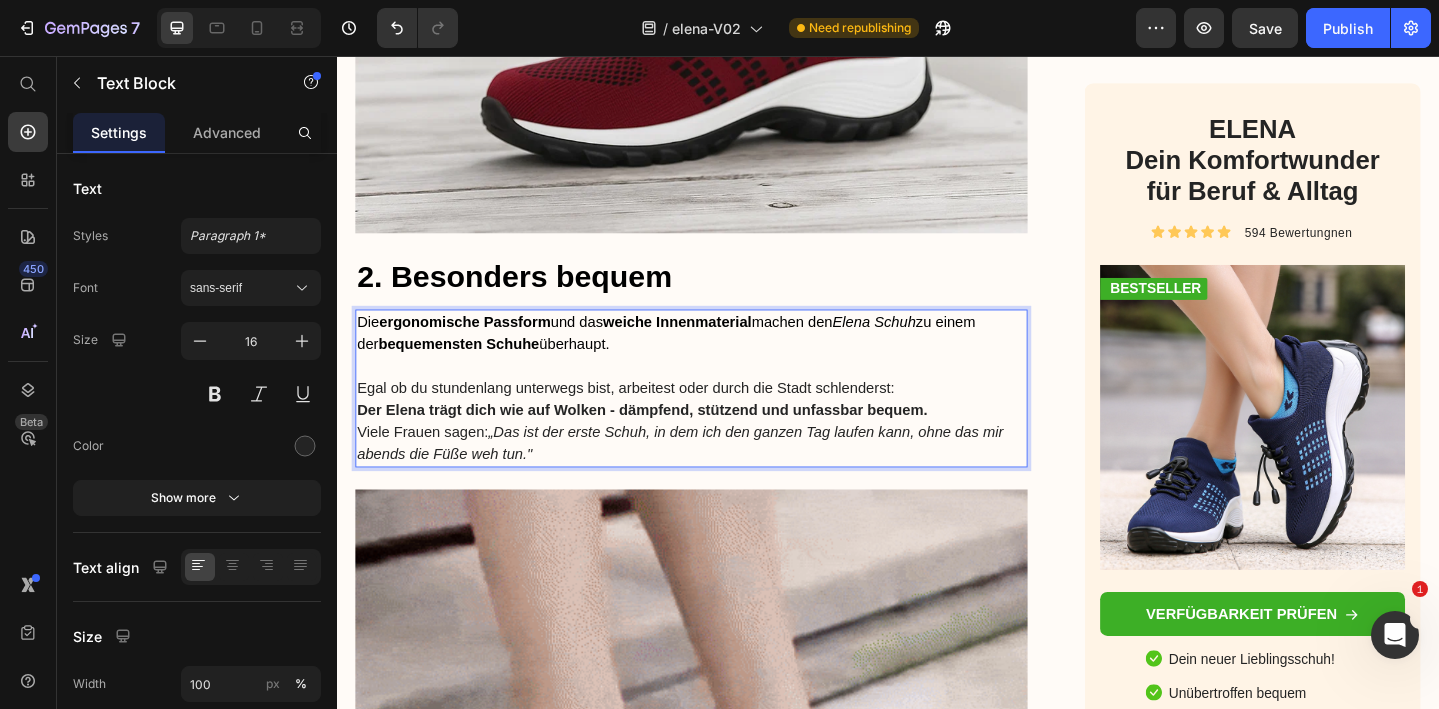 drag, startPoint x: 1066, startPoint y: 345, endPoint x: 1068, endPoint y: 377, distance: 32.06244 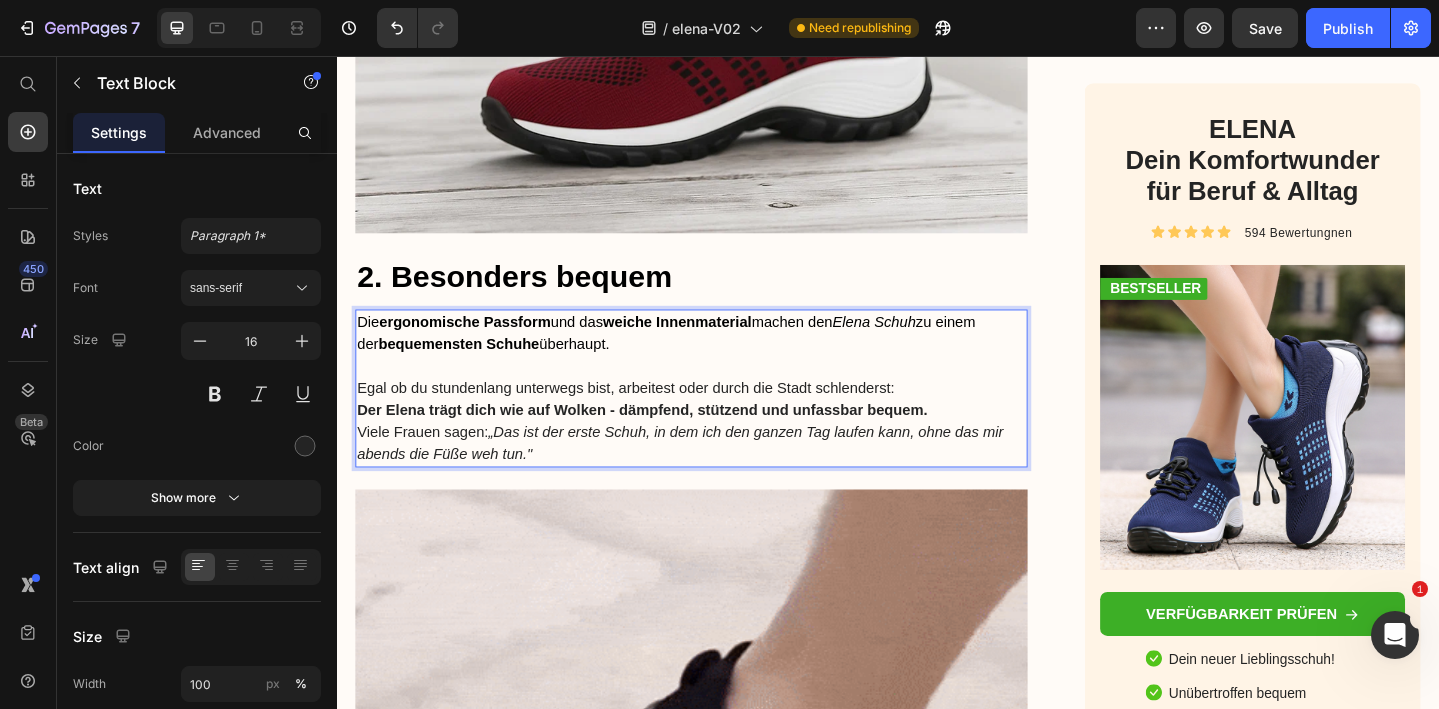 click on "Die  ergonomische Passform  und das  weiche Innenmaterial  machen den  Elena   Schuh  zu einem der  bequemensten Schuhe  überhaupt." at bounding box center (723, 358) 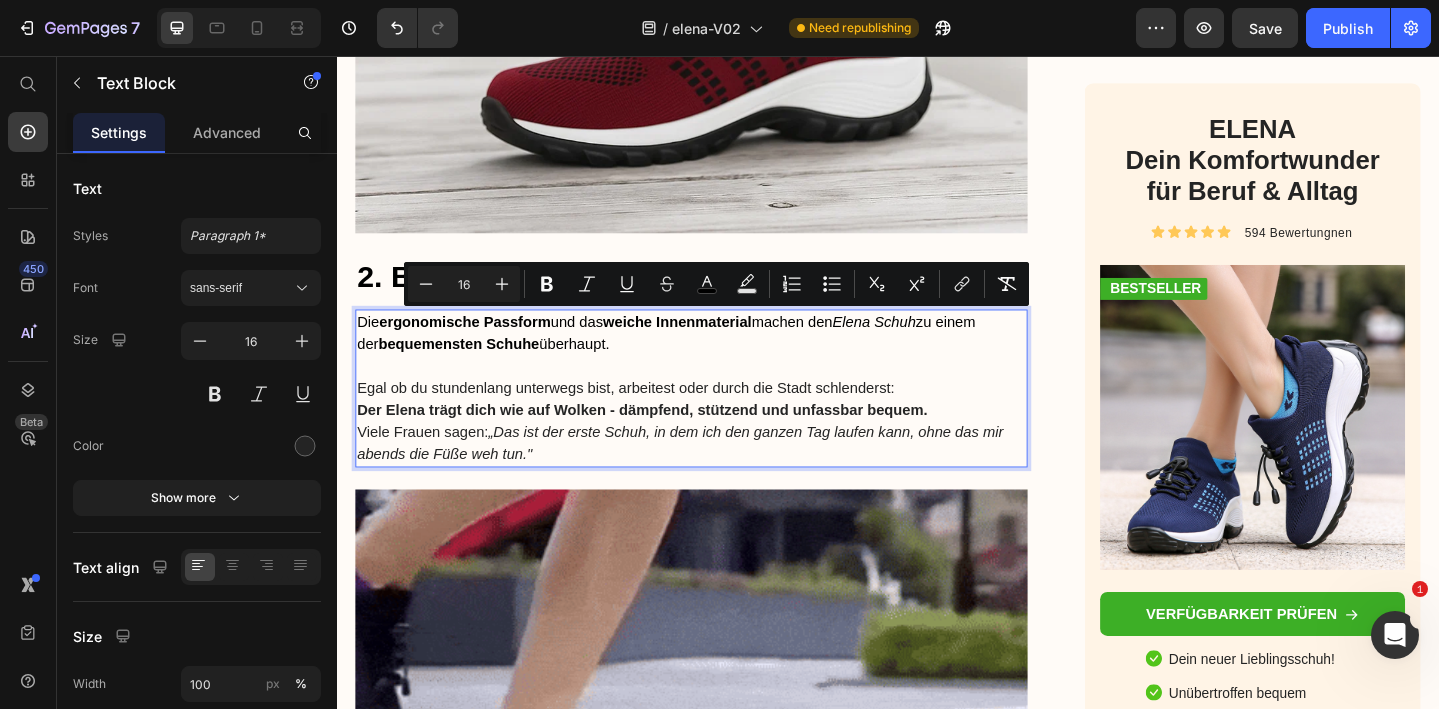 copy on "der  bequemensten Schuhe  überhaupt." 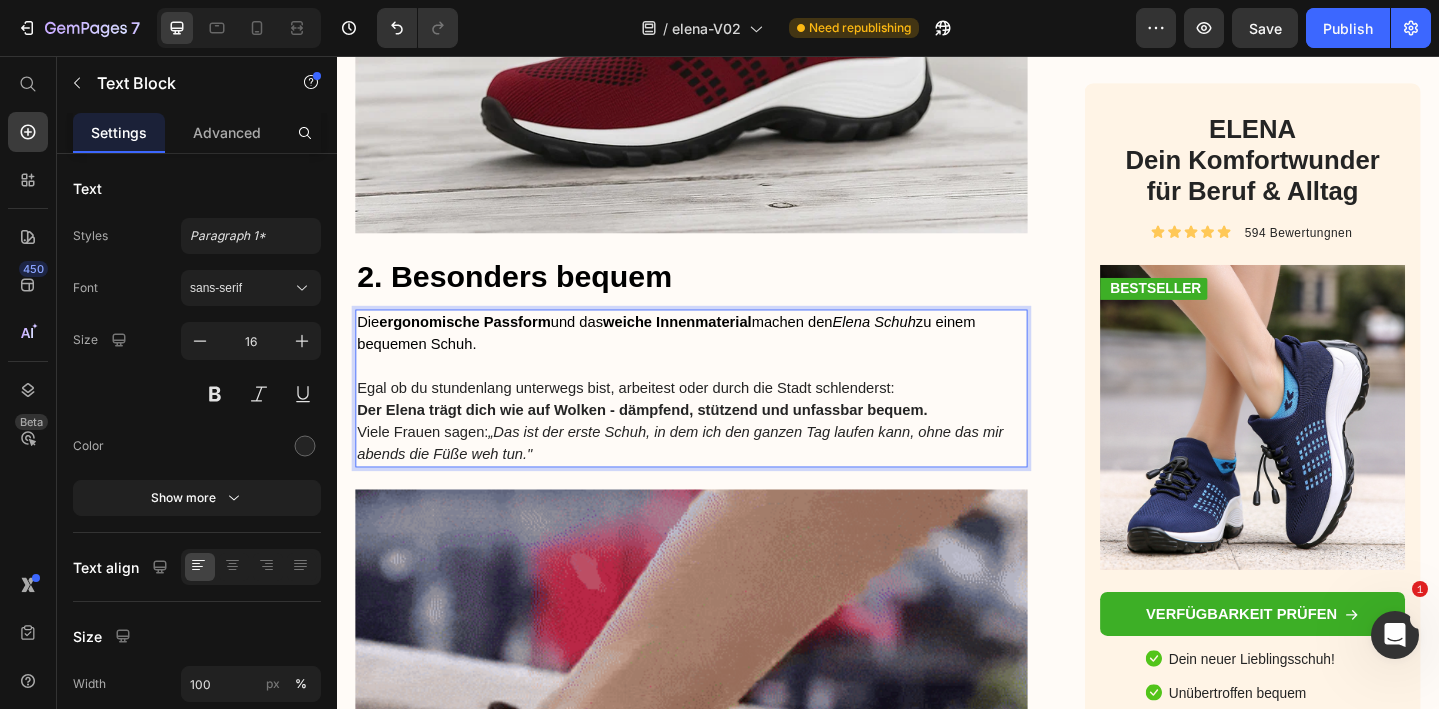 click on "„Das ist der erste Schuh, in dem ich den ganzen Tag laufen kann, ohne das mir abends die Füße weh tun."" at bounding box center [711, 477] 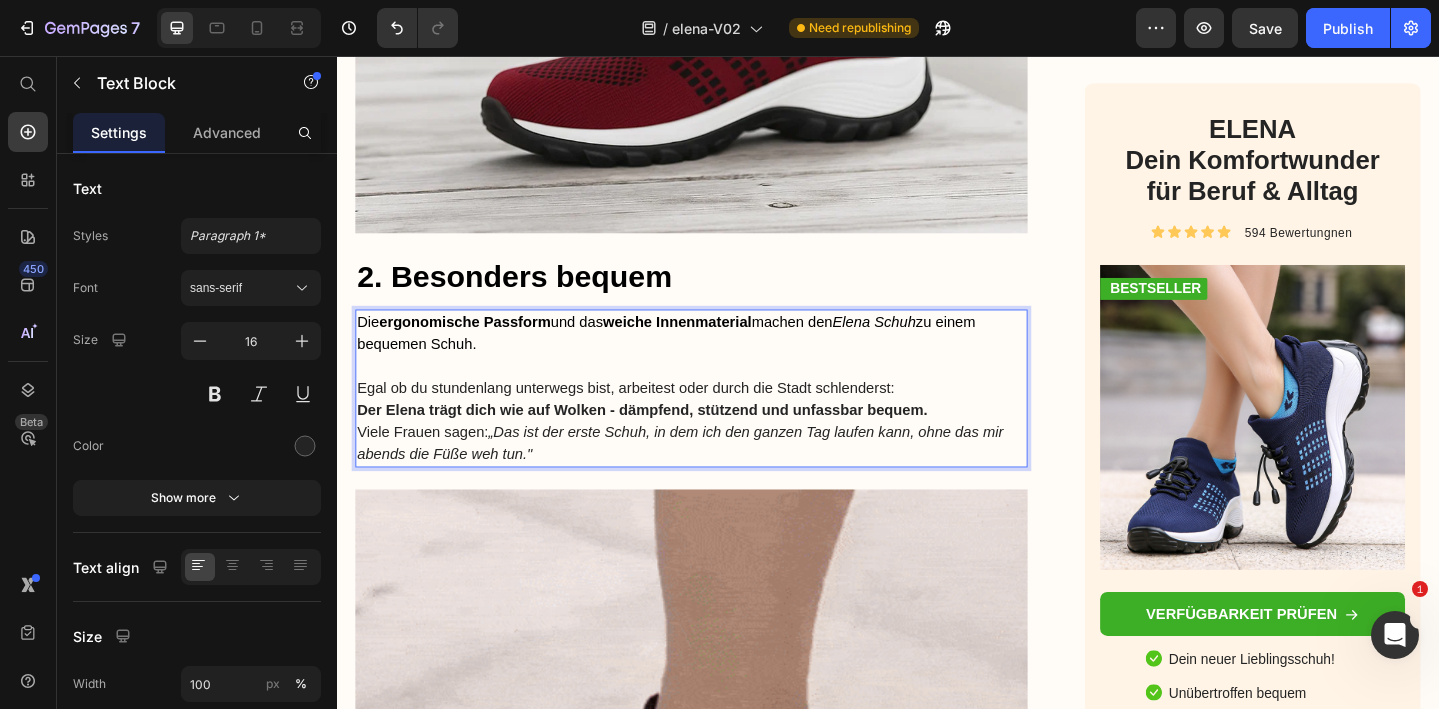 click on "Egal ob du stundenlang unterwegs bist, arbeitest oder durch die Stadt schlenderst: Der Elena trägt dich wie auf Wolken - dämpfend, stützend und unfassbar bequem. Viele Frauen sagen:  „Das ist der erste Schuh, in dem ich den ganzen Tag laufen kann, ohne das mir abends die Füße weh tun."" at bounding box center (723, 454) 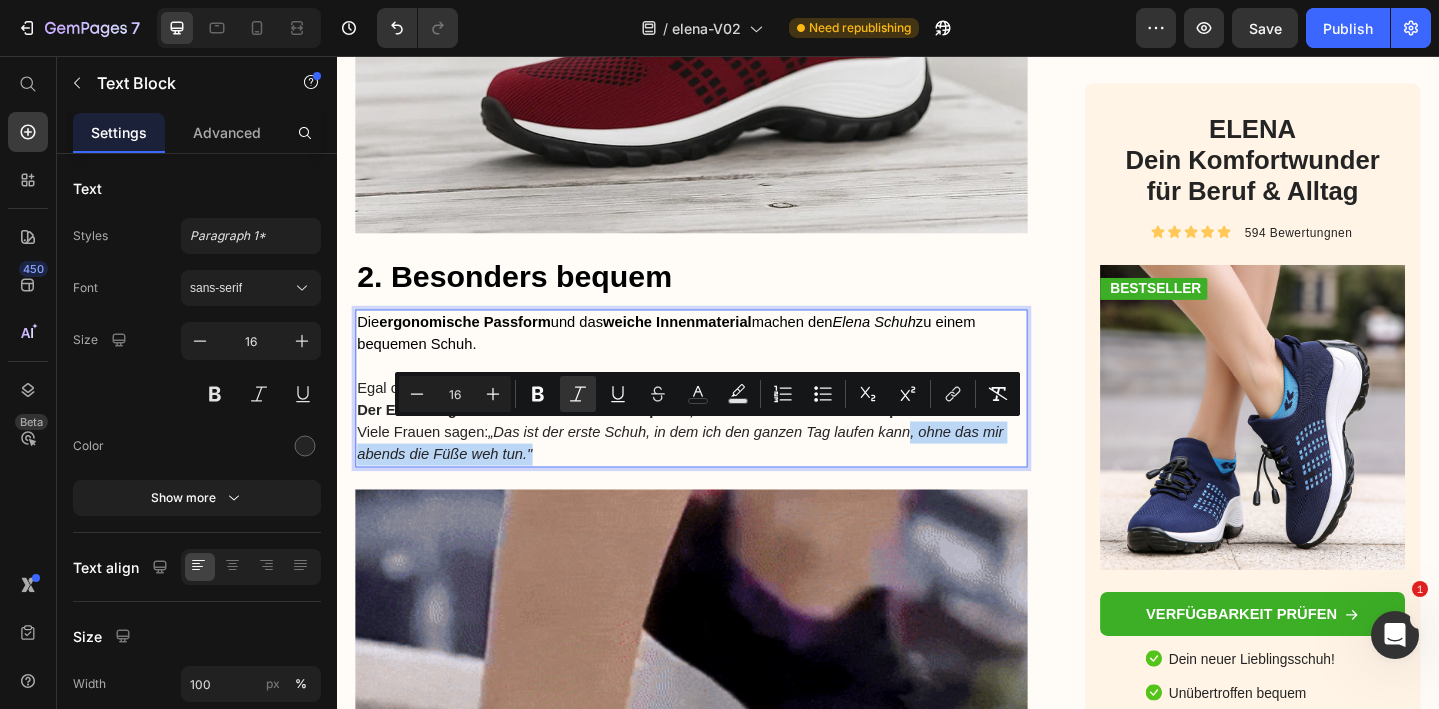 drag, startPoint x: 643, startPoint y: 489, endPoint x: 966, endPoint y: 466, distance: 323.81784 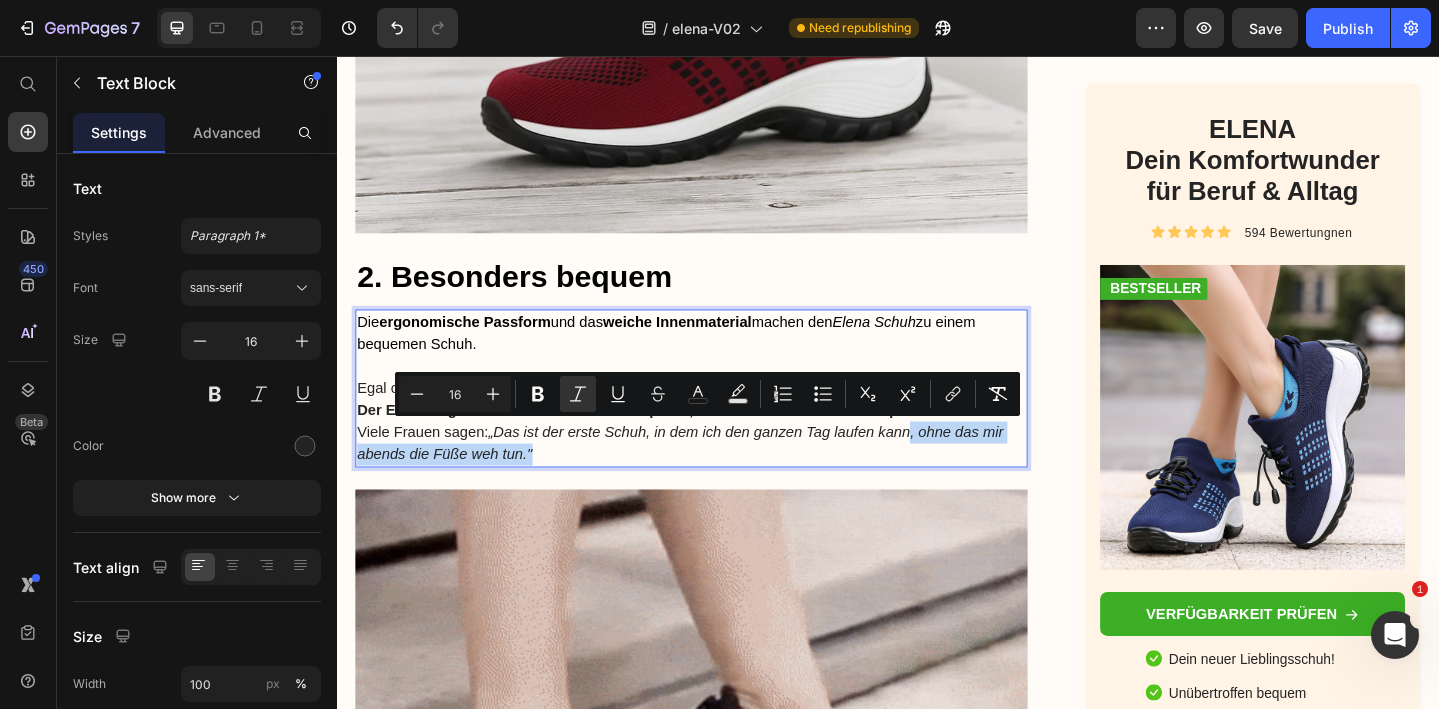 click on "Egal ob du stundenlang unterwegs bist, arbeitest oder durch die Stadt schlenderst: Der Elena trägt dich wie auf Wolken - dämpfend, stützend und unfassbar bequem. Viele Frauen sagen:  „Das ist der erste Schuh, in dem ich den ganzen Tag laufen kann, ohne das mir abends die Füße weh tun."" at bounding box center (723, 454) 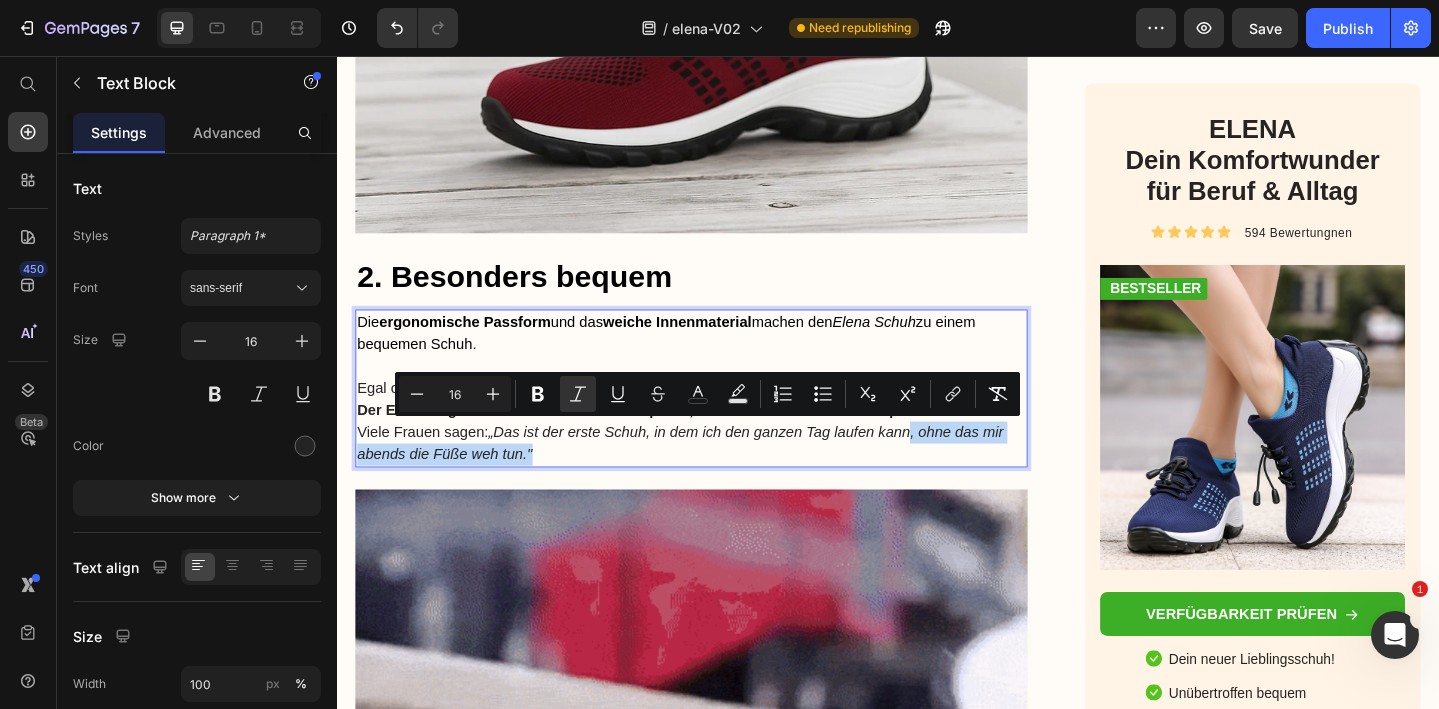 click on "„Das ist der erste Schuh, in dem ich den ganzen Tag laufen kann, ohne das mir abends die Füße weh tun."" at bounding box center [711, 477] 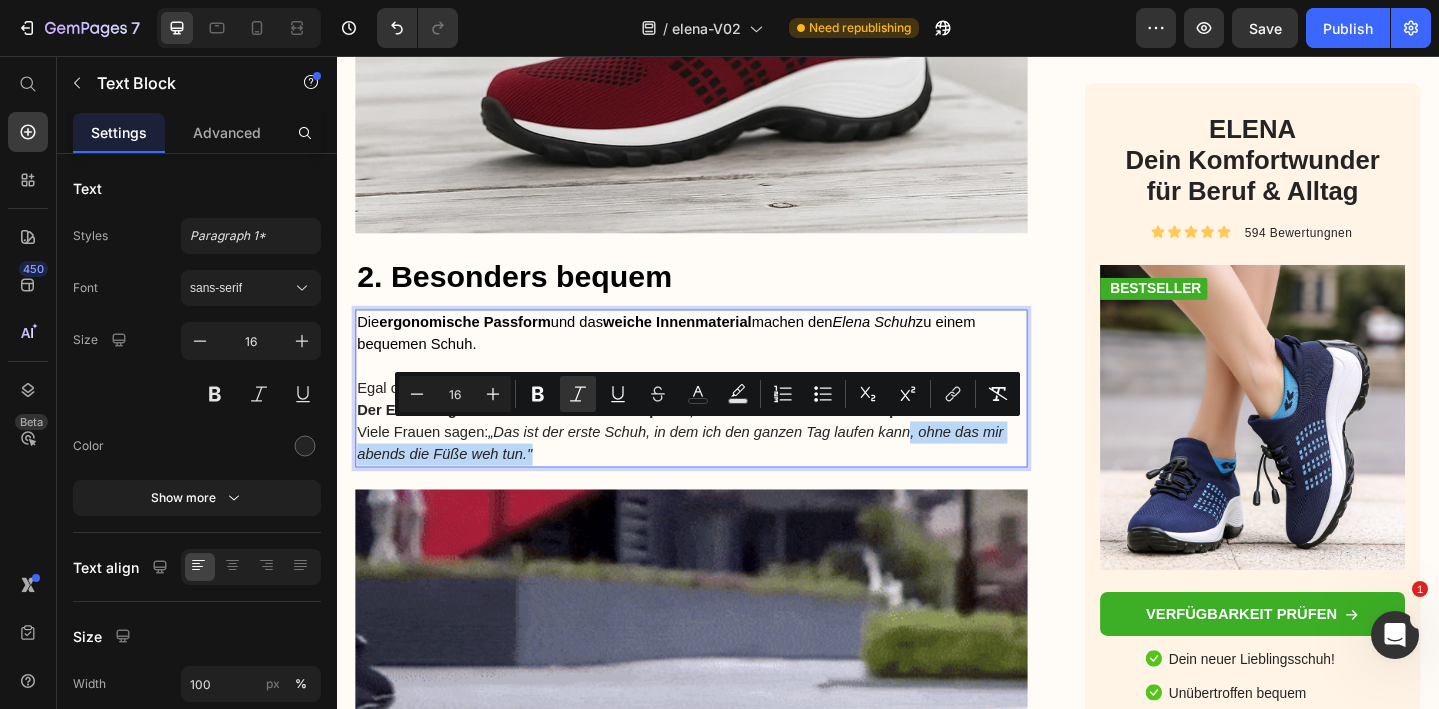click on "Egal ob du stundenlang unterwegs bist, arbeitest oder durch die Stadt schlenderst: Der Elena trägt dich wie auf Wolken - dämpfend, stützend und unfassbar bequem. Viele Frauen sagen:  „Das ist der erste Schuh, in dem ich den ganzen Tag laufen kann, ohne das mir abends die Füße weh tun."" at bounding box center [723, 454] 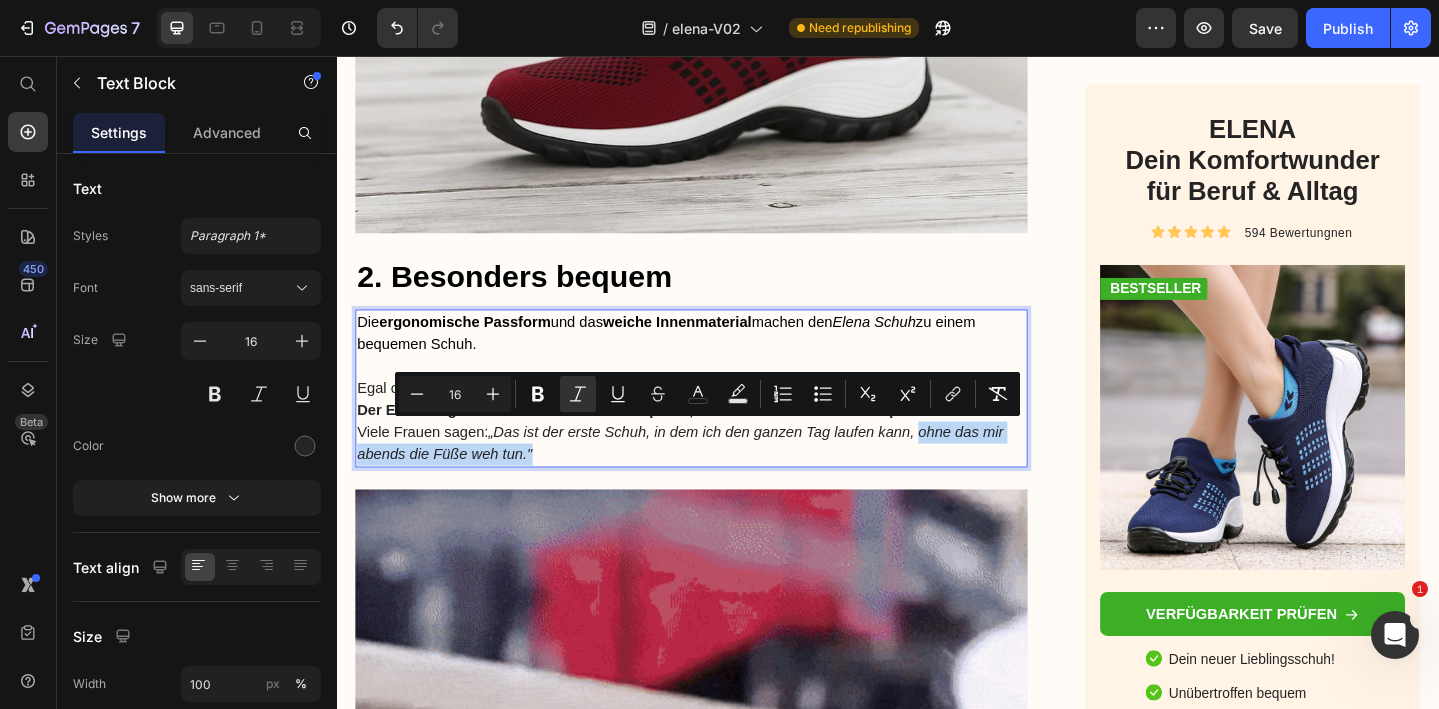 drag, startPoint x: 974, startPoint y: 467, endPoint x: 567, endPoint y: 491, distance: 407.707 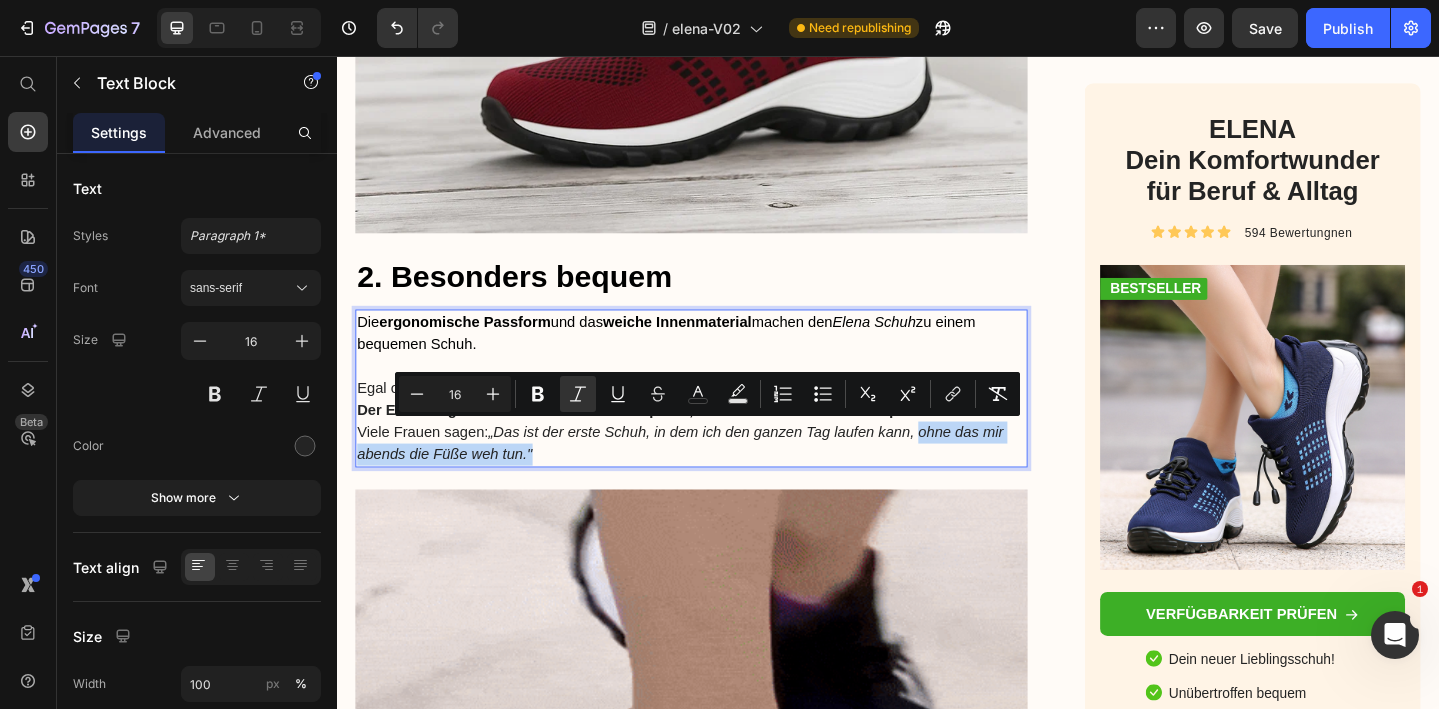 click on "Egal ob du stundenlang unterwegs bist, arbeitest oder durch die Stadt schlenderst: Der Elena trägt dich wie auf Wolken - dämpfend, stützend und unfassbar bequem. Viele Frauen sagen:  „Das ist der erste Schuh, in dem ich den ganzen Tag laufen kann, ohne das mir abends die Füße weh tun."" at bounding box center [723, 454] 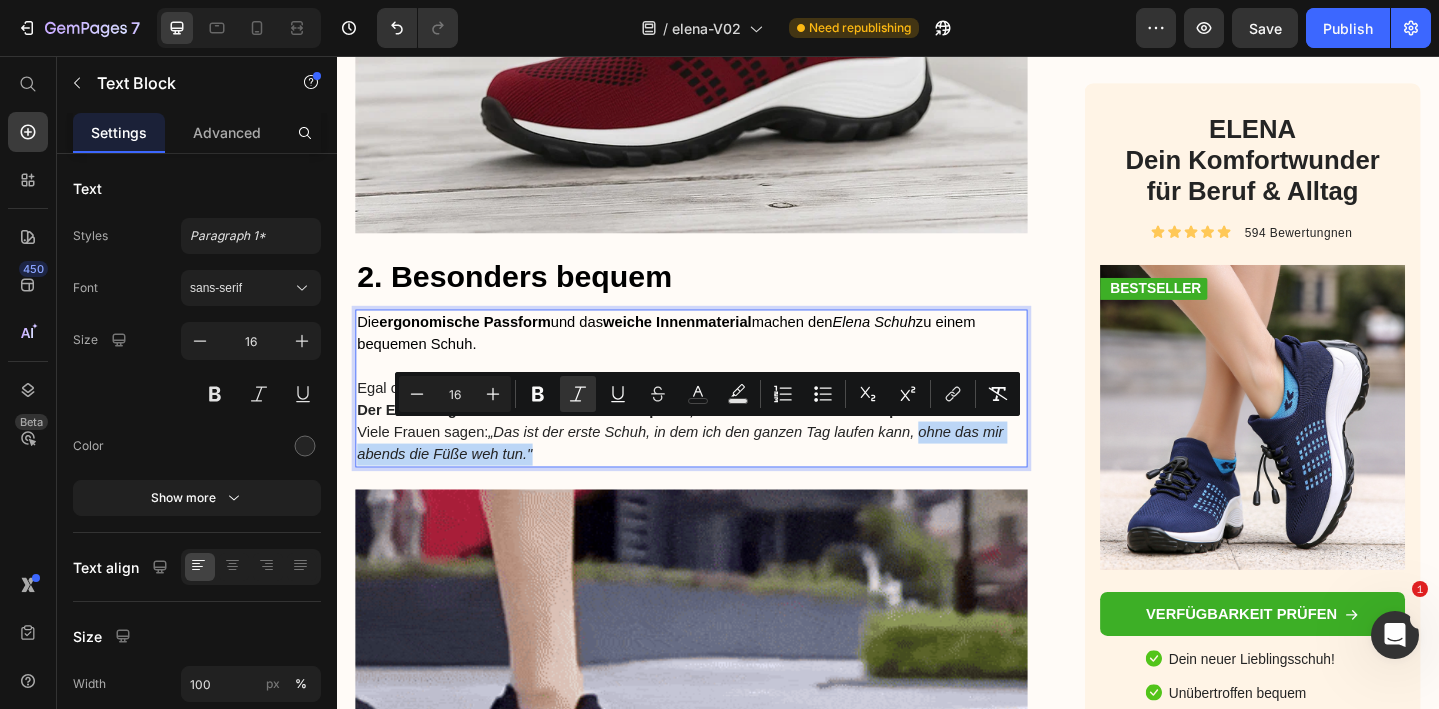 copy on "ohne das mir abends die Füße weh tun."" 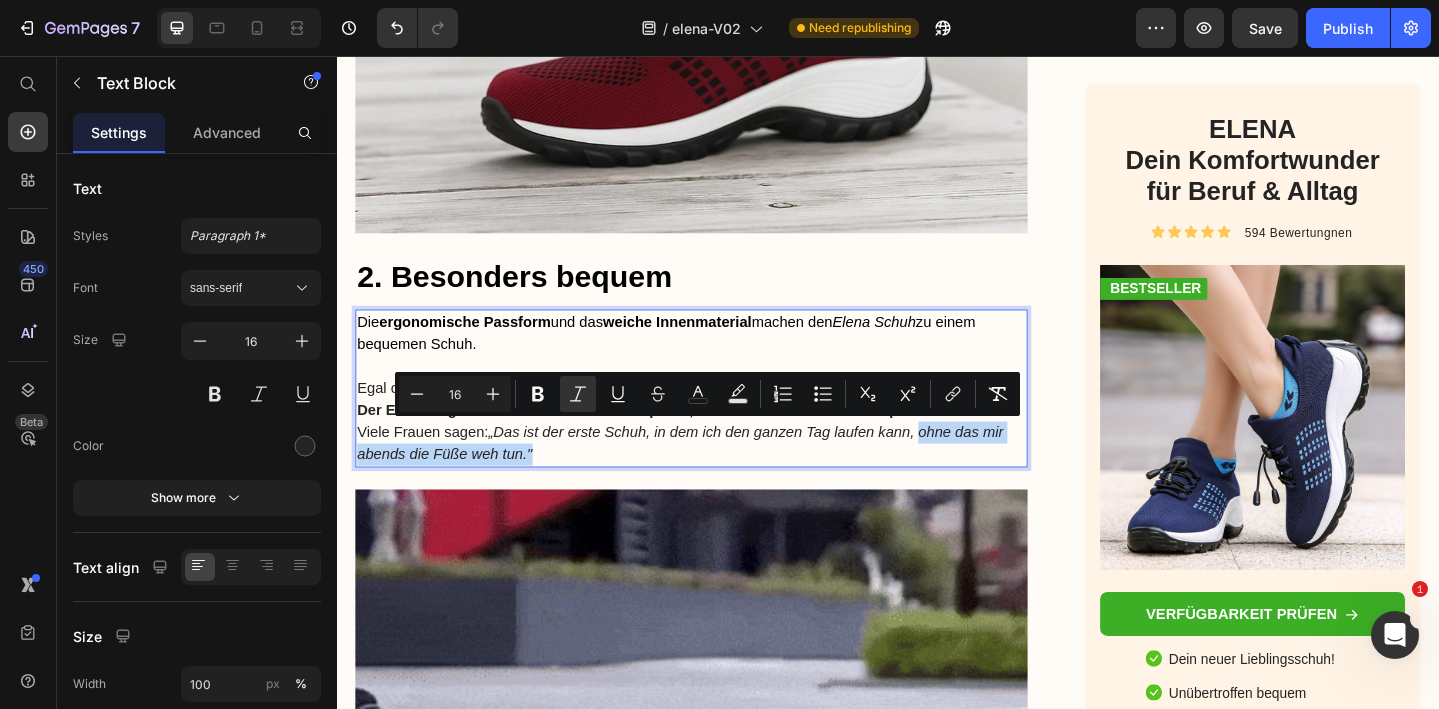 click on "Egal ob du stundenlang unterwegs bist, arbeitest oder durch die Stadt schlenderst: Der Elena trägt dich wie auf Wolken - dämpfend, stützend und unfassbar bequem. Viele Frauen sagen:  „Das ist der erste Schuh, in dem ich den ganzen Tag laufen kann, ohne das mir abends die Füße weh tun."" at bounding box center (723, 454) 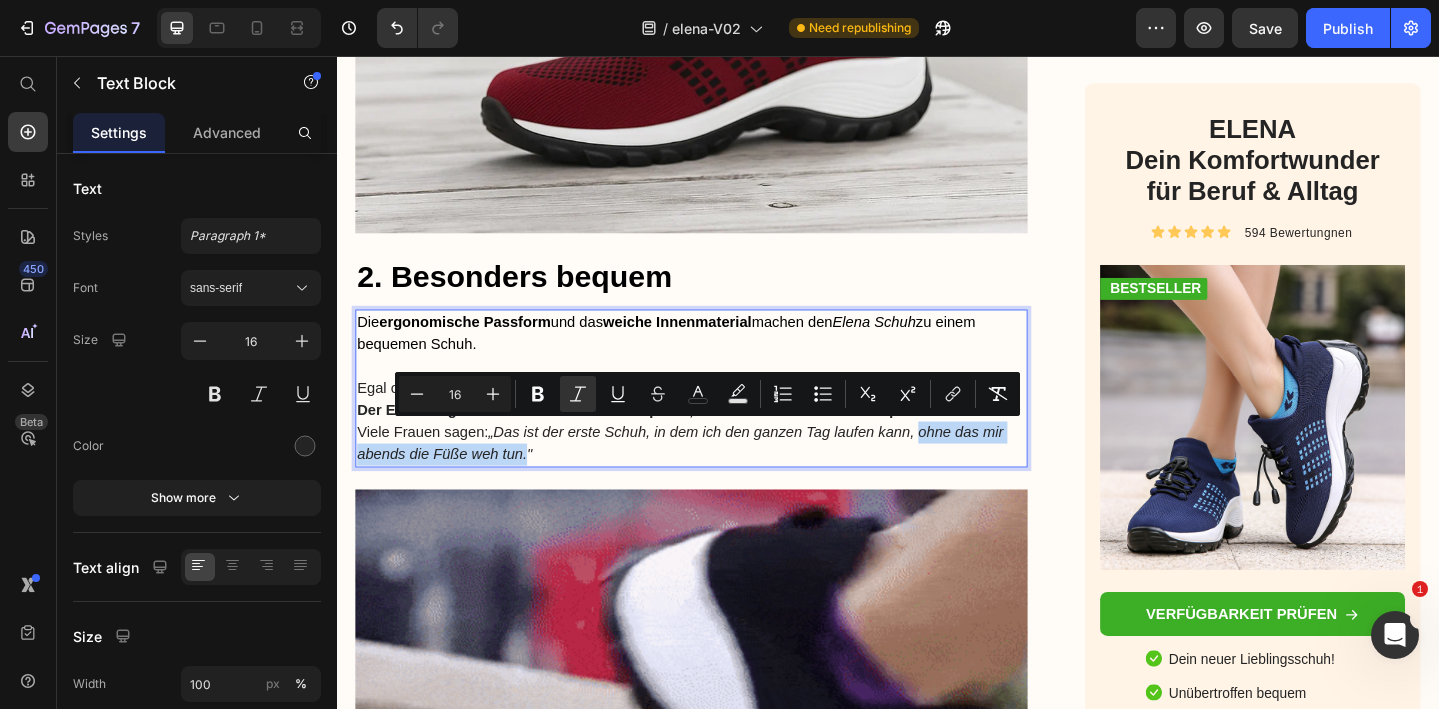 drag, startPoint x: 974, startPoint y: 466, endPoint x: 543, endPoint y: 494, distance: 431.90857 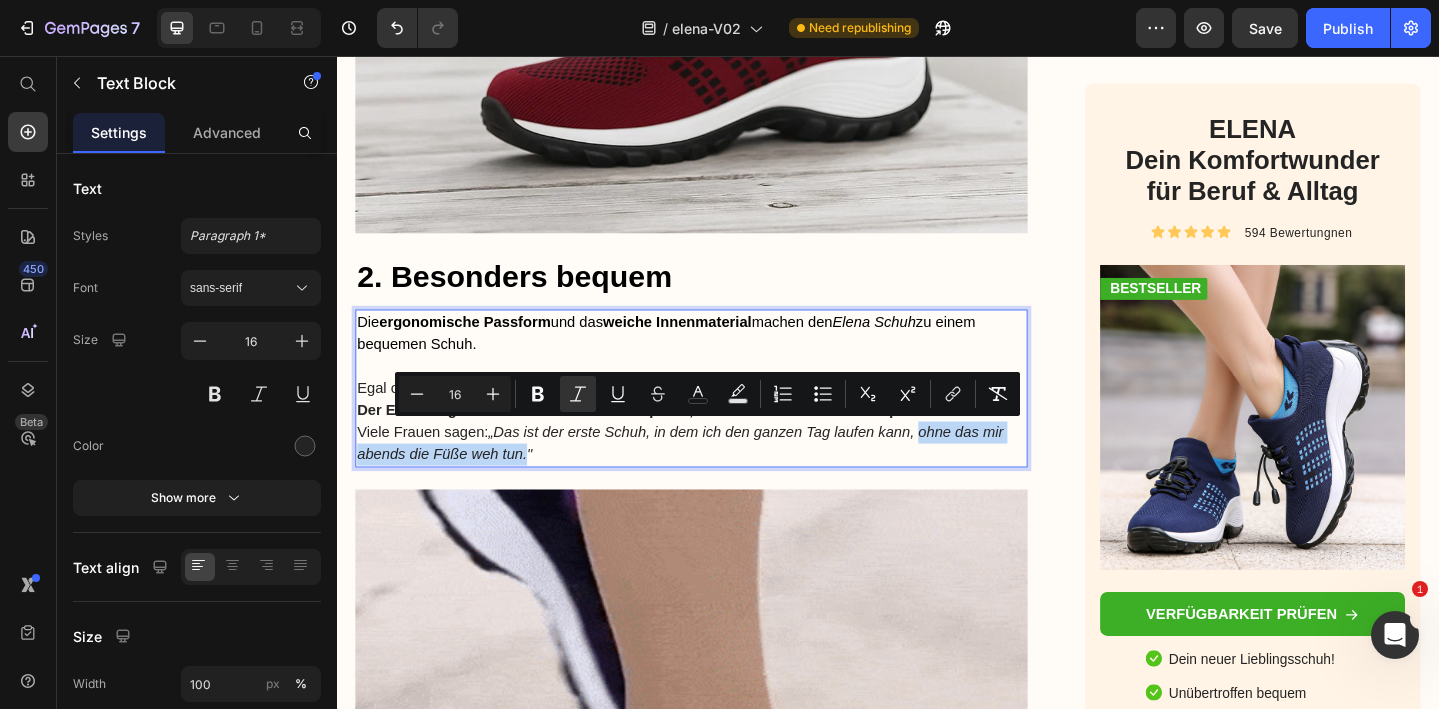 click on "„Das ist der erste Schuh, in dem ich den ganzen Tag laufen kann, ohne das mir abends die Füße weh tun."" at bounding box center [711, 477] 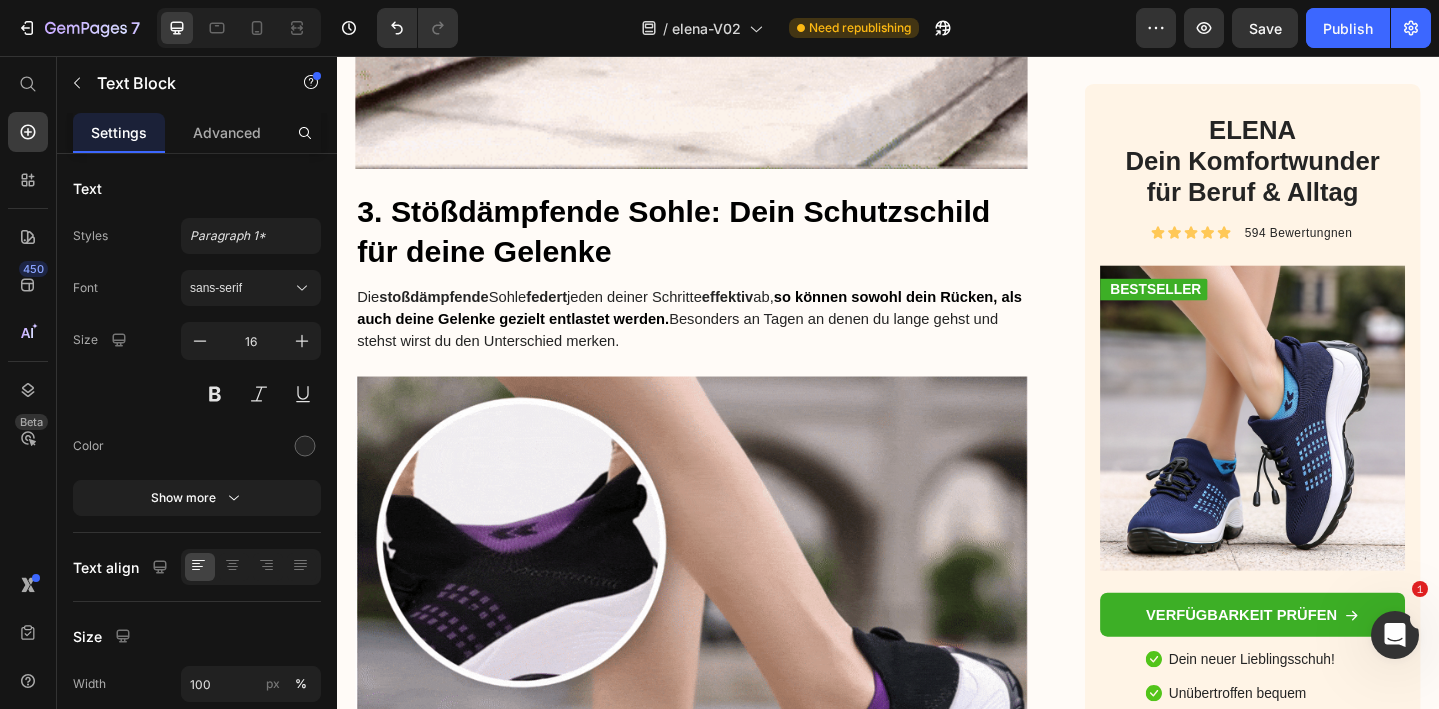 scroll, scrollTop: 4147, scrollLeft: 0, axis: vertical 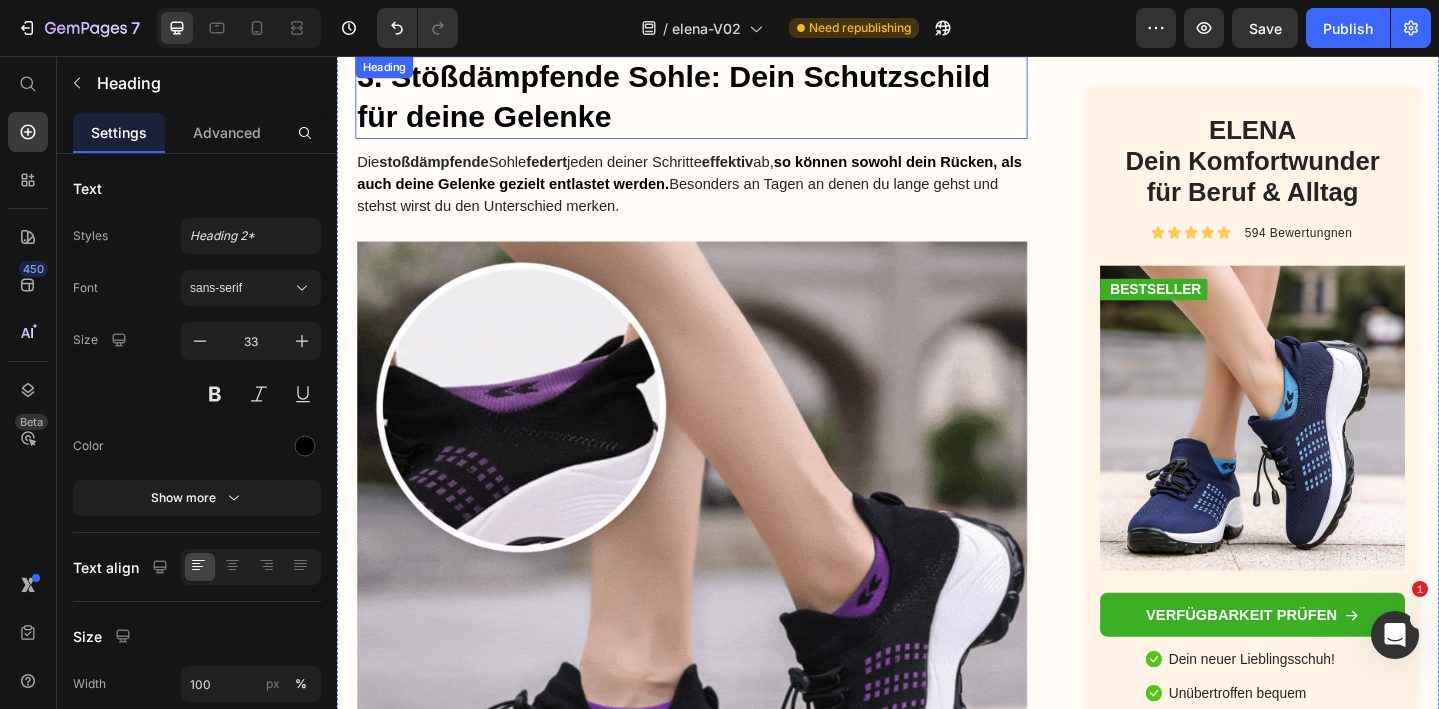 click on "3. Stößdämpfende Sohle: Dein Schutzschild für deine Gelenke" at bounding box center (723, 101) 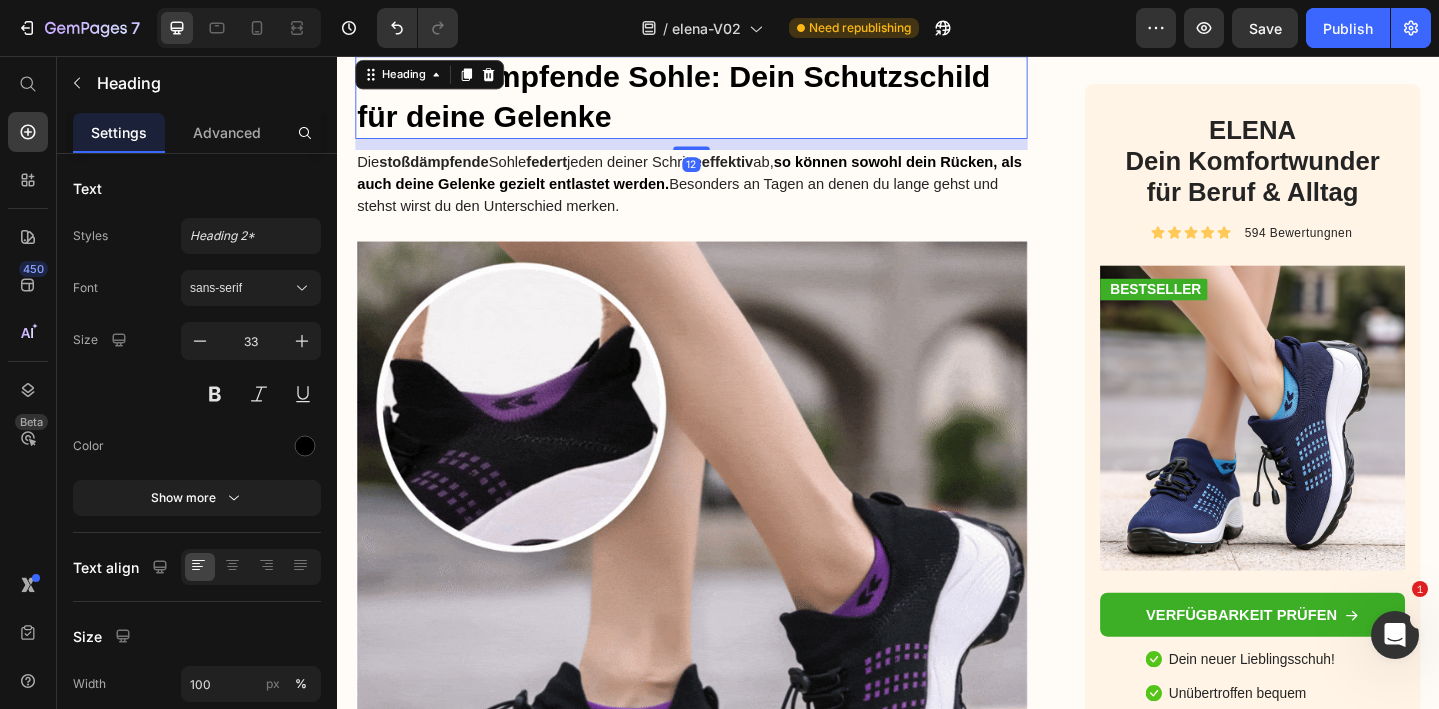 click on "3. Stößdämpfende Sohle: Dein Schutzschild für deine Gelenke" at bounding box center (723, 101) 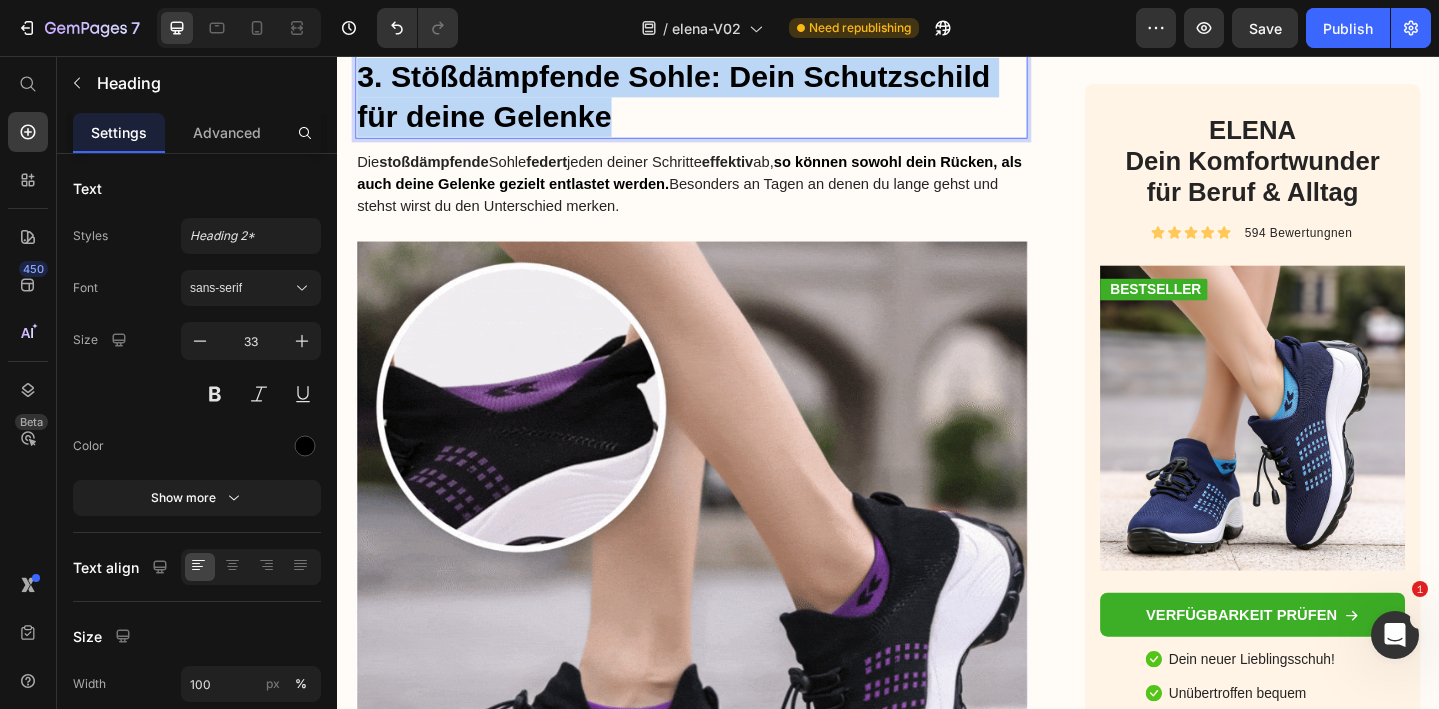 drag, startPoint x: 690, startPoint y: 118, endPoint x: 362, endPoint y: 74, distance: 330.93805 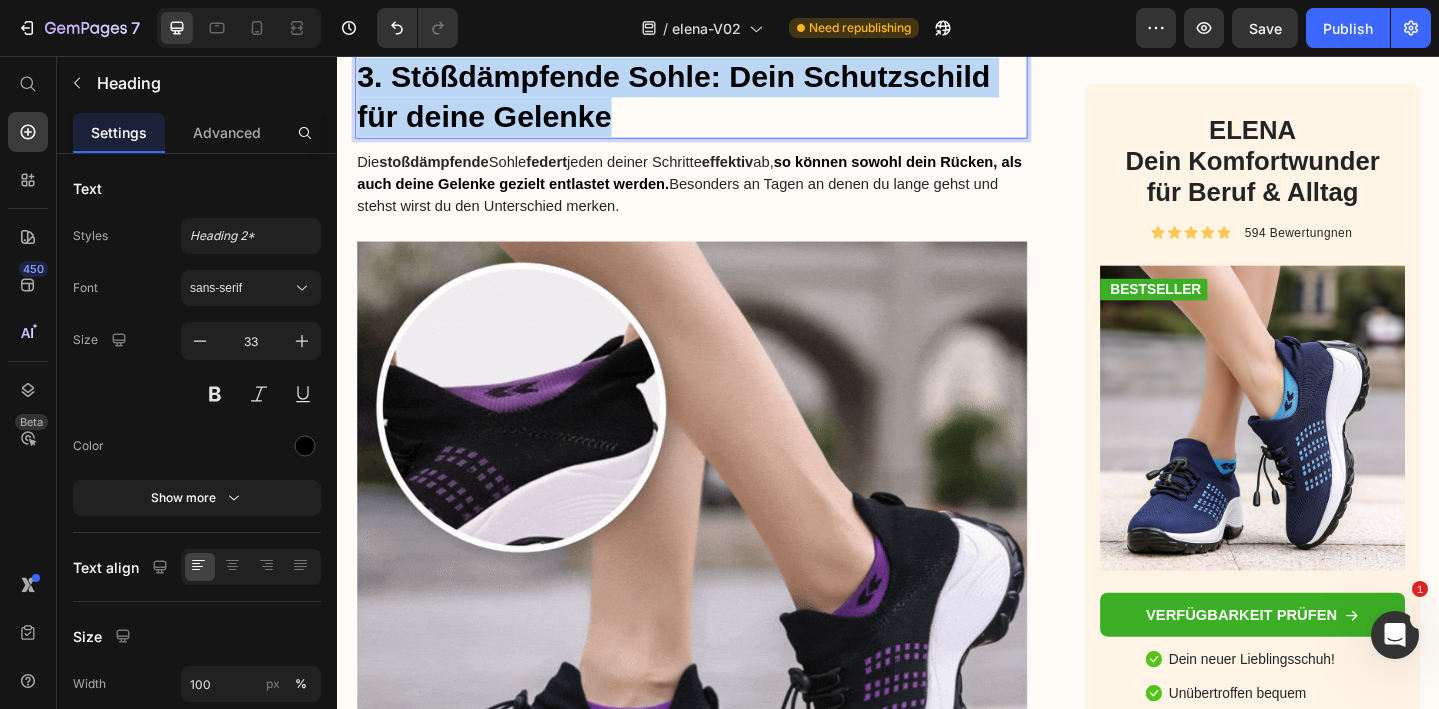 click on "3. Stößdämpfende Sohle: Dein Schutzschild für deine Gelenke" at bounding box center (723, 101) 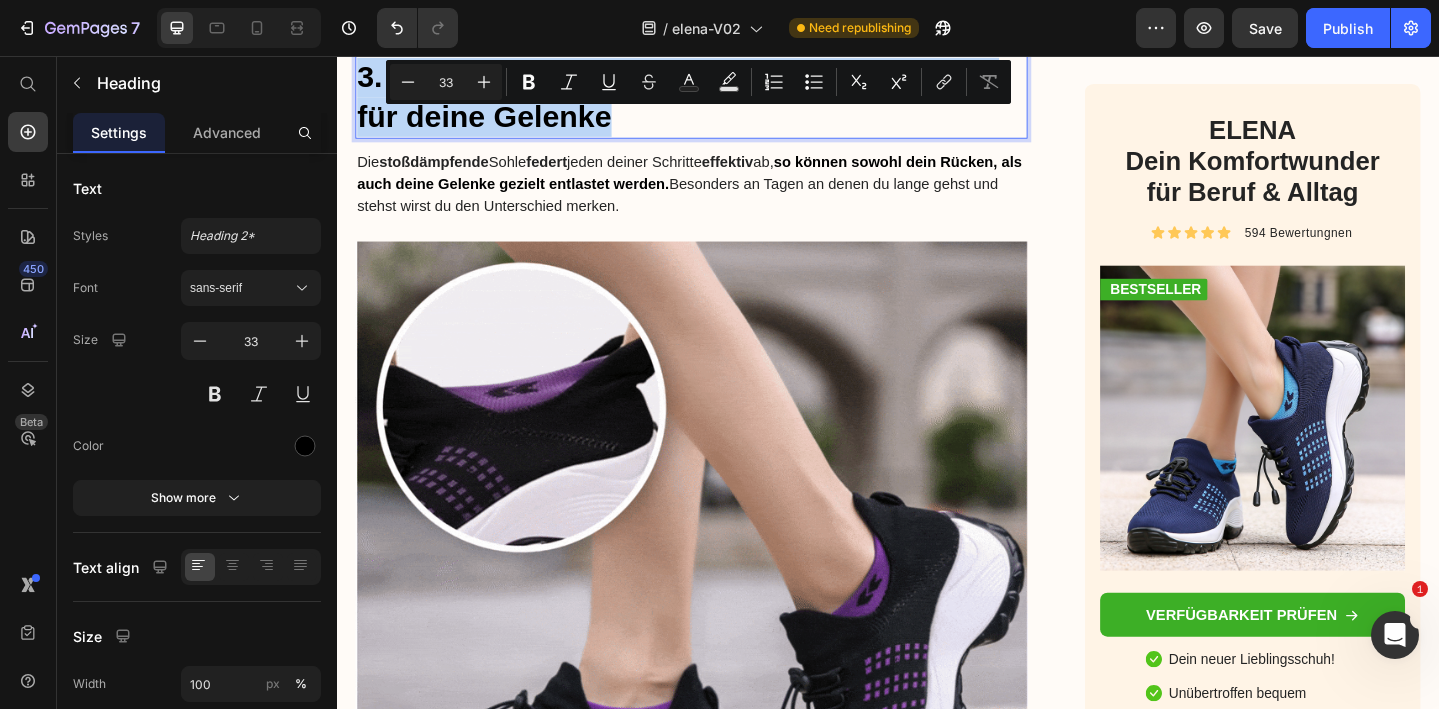 copy on "3. Stößdämpfende Sohle: Dein Schutzschild für deine Gelenke" 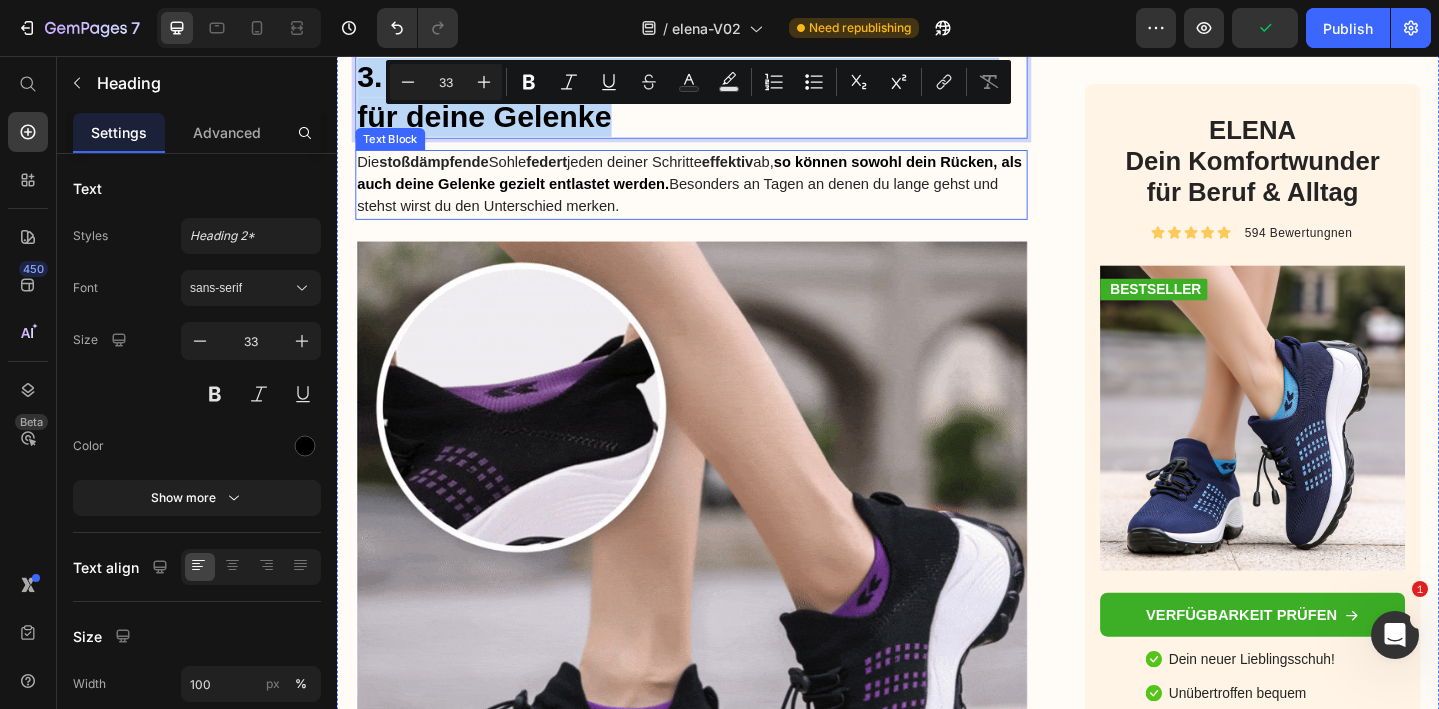click on "Die  stoßdämpfende  Sohle  federt  jeden deiner Schritte  effektiv  ab,  so können sowohl dein Rücken, als auch deine Gelenke gezielt entlastet werden.  Besonders an Tagen an denen du lange gehst und stehst wirst du den Unterschied merken." at bounding box center [723, 196] 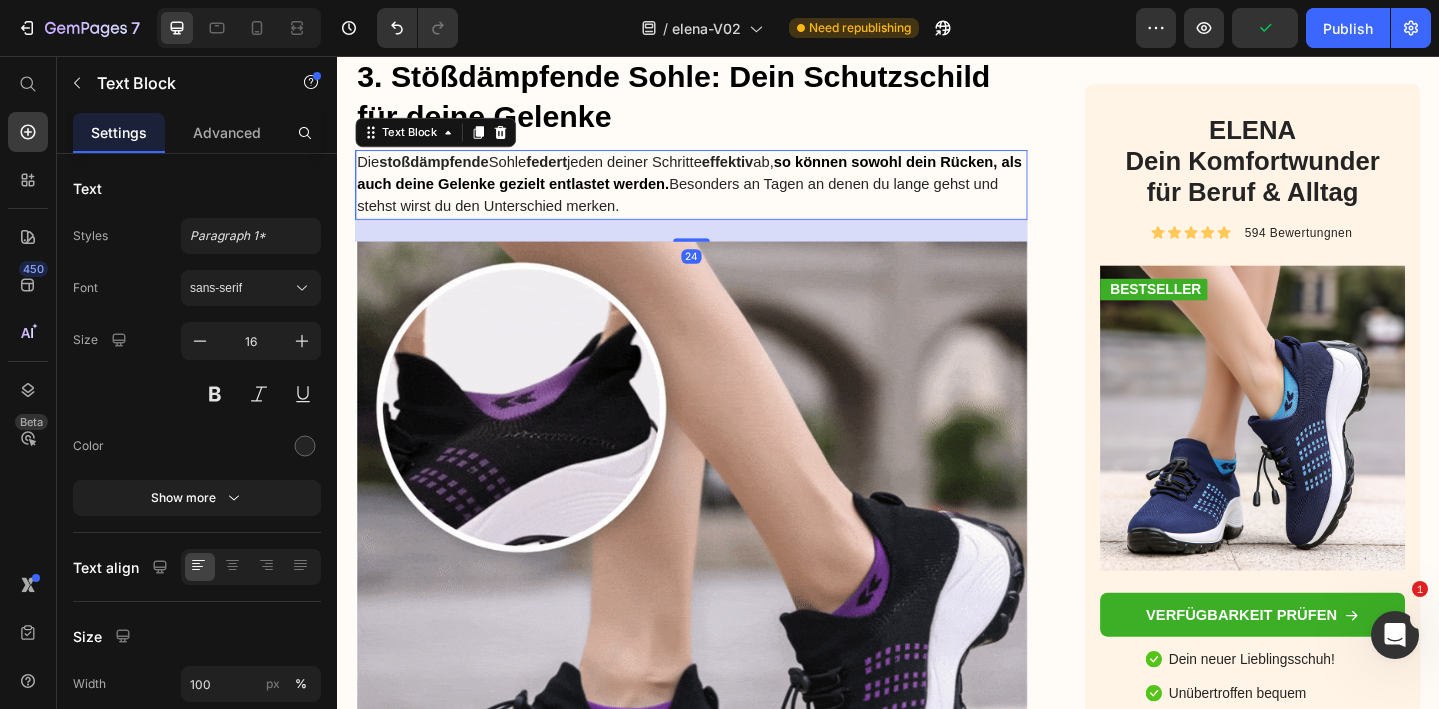 click on "Die  stoßdämpfende  Sohle  federt  jeden deiner Schritte  effektiv  ab,  so können sowohl dein Rücken, als auch deine Gelenke gezielt entlastet werden.  Besonders an Tagen an denen du lange gehst und stehst wirst du den Unterschied merken." at bounding box center [723, 196] 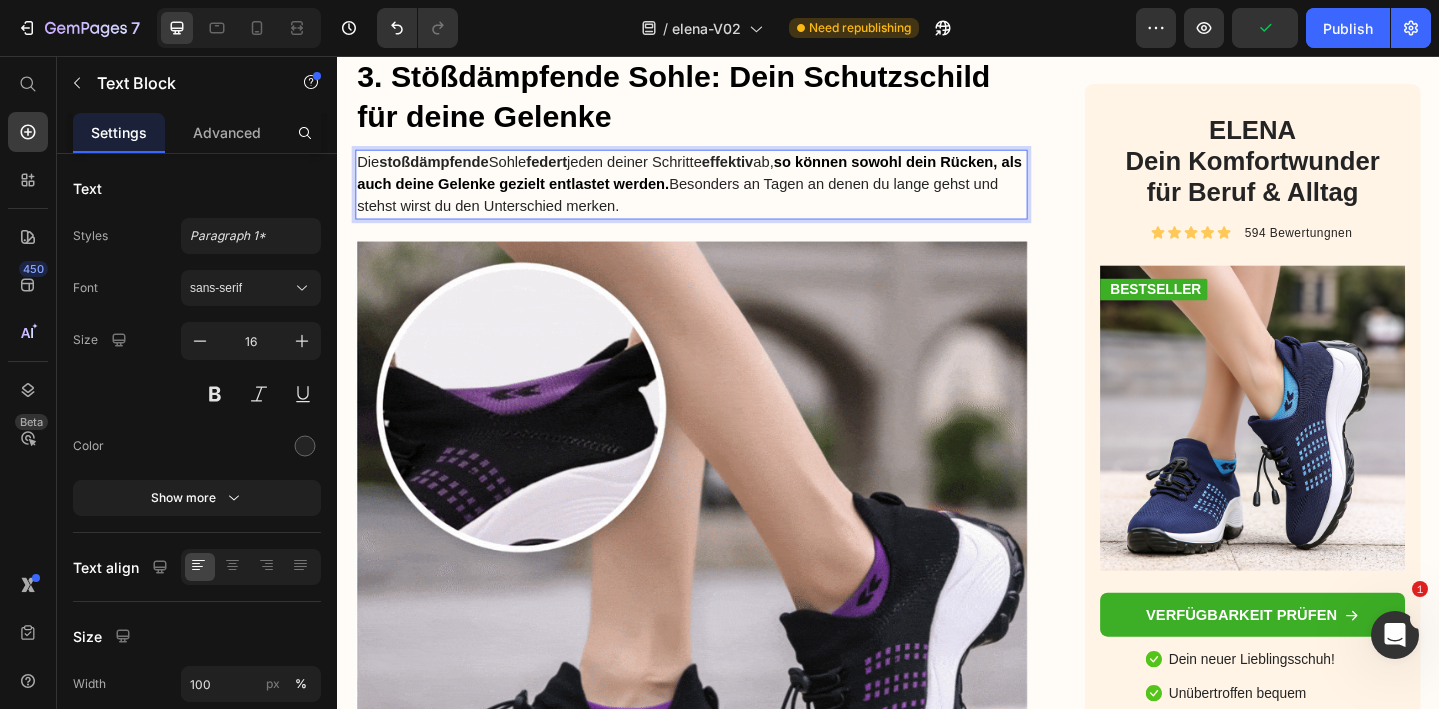 click on "Die  stoßdämpfende  Sohle  federt  jeden deiner Schritte  effektiv  ab,  so können sowohl dein Rücken, als auch deine Gelenke gezielt entlastet werden.  Besonders an Tagen an denen du lange gehst und stehst wirst du den Unterschied merken." at bounding box center (723, 196) 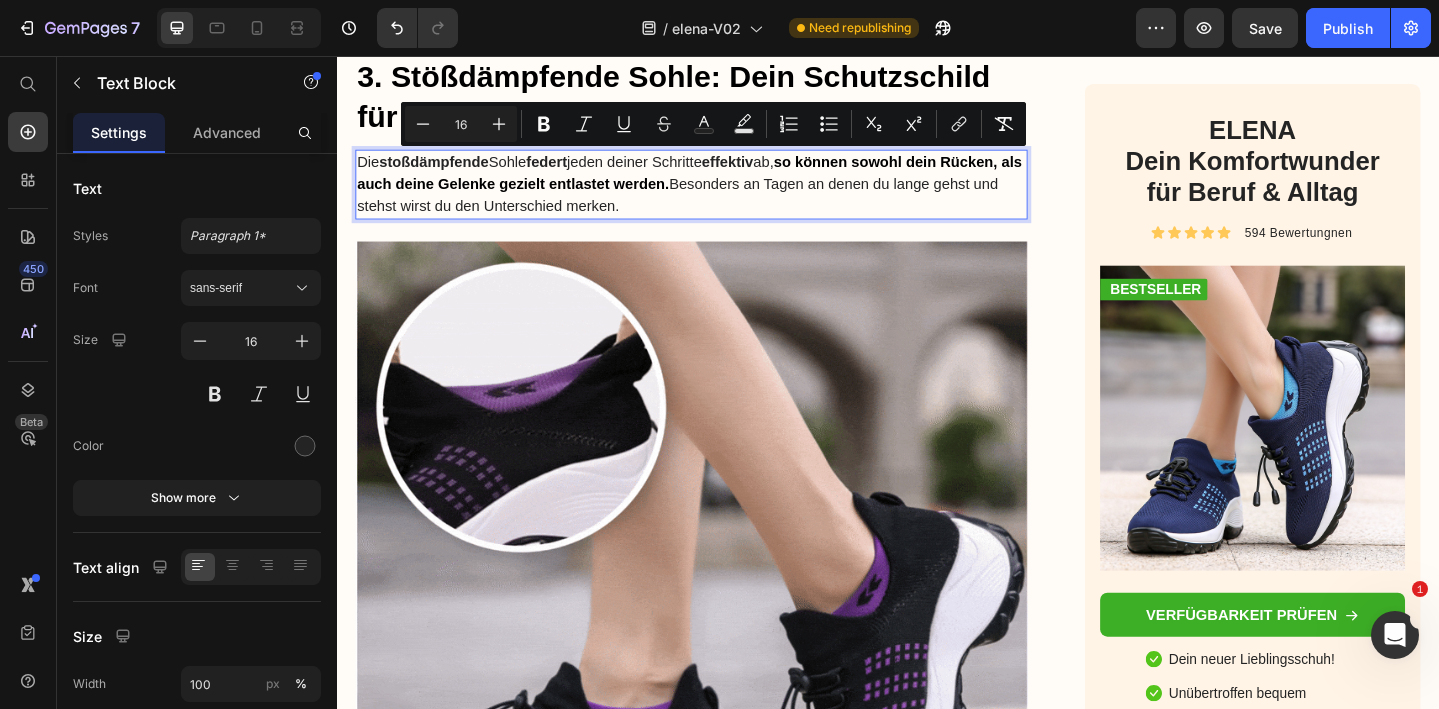 copy on "Die  stoßdämpfende  Sohle  federt  jeden deiner Schritte  effektiv  ab,  so können sowohl dein Rücken, als auch deine Gelenke gezielt entlastet werden.  Besonders an Tagen an denen du lange gehst und stehst wirst du den Unterschied merken." 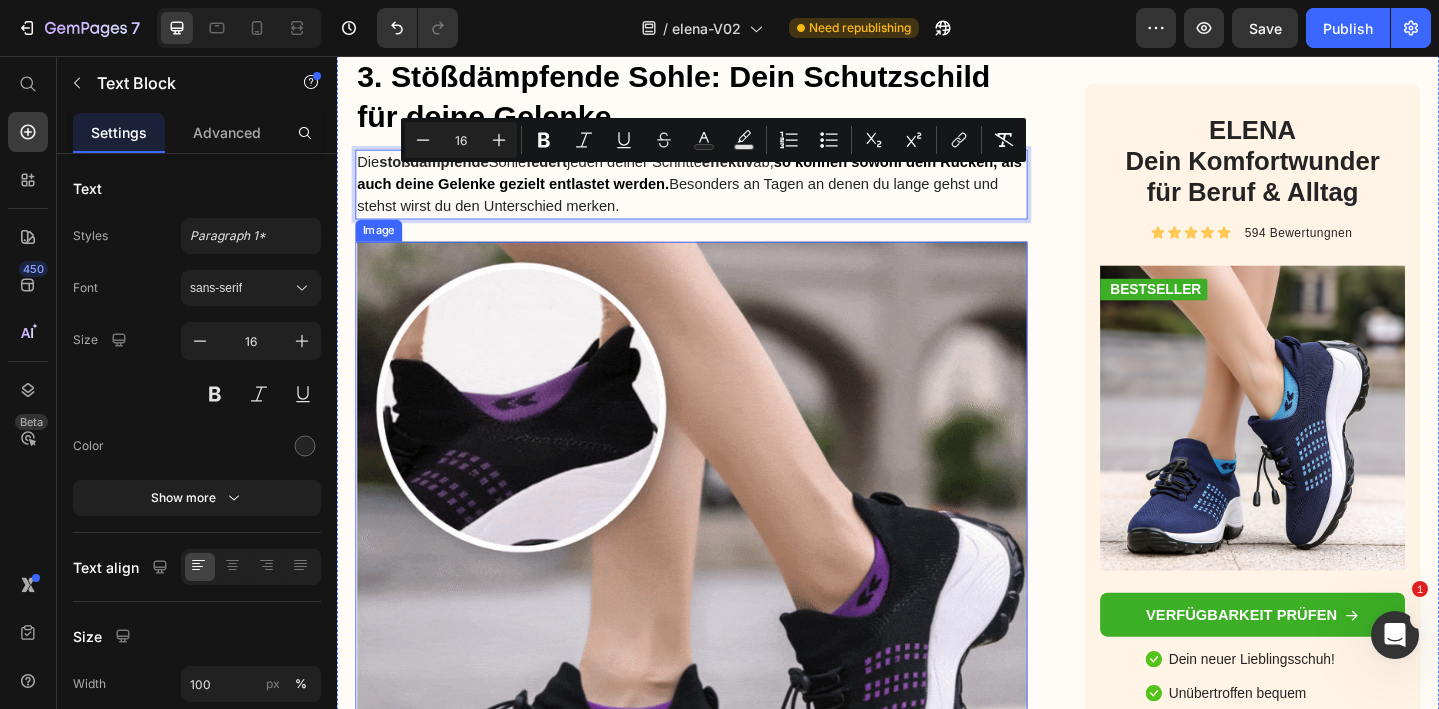 scroll, scrollTop: 4126, scrollLeft: 0, axis: vertical 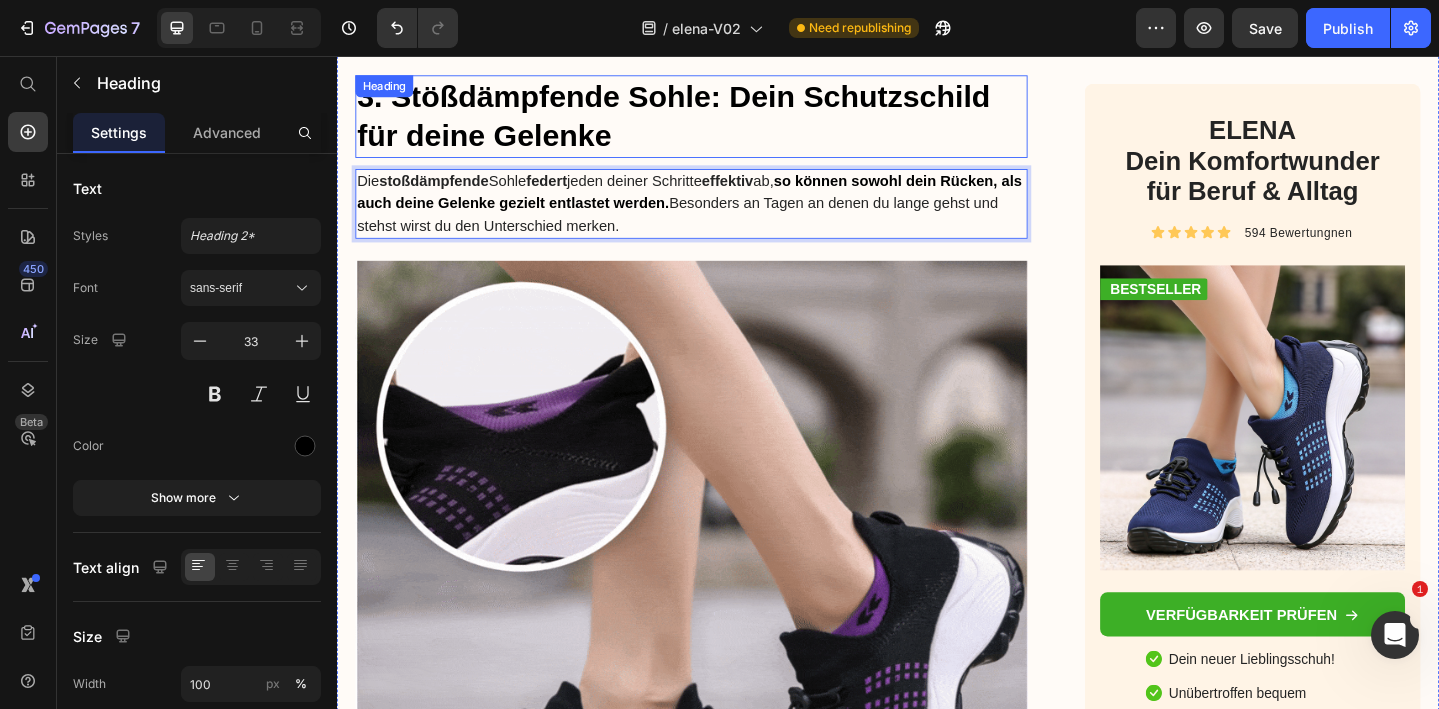 click on "3. Stößdämpfende Sohle: Dein Schutzschild für deine Gelenke" at bounding box center (723, 122) 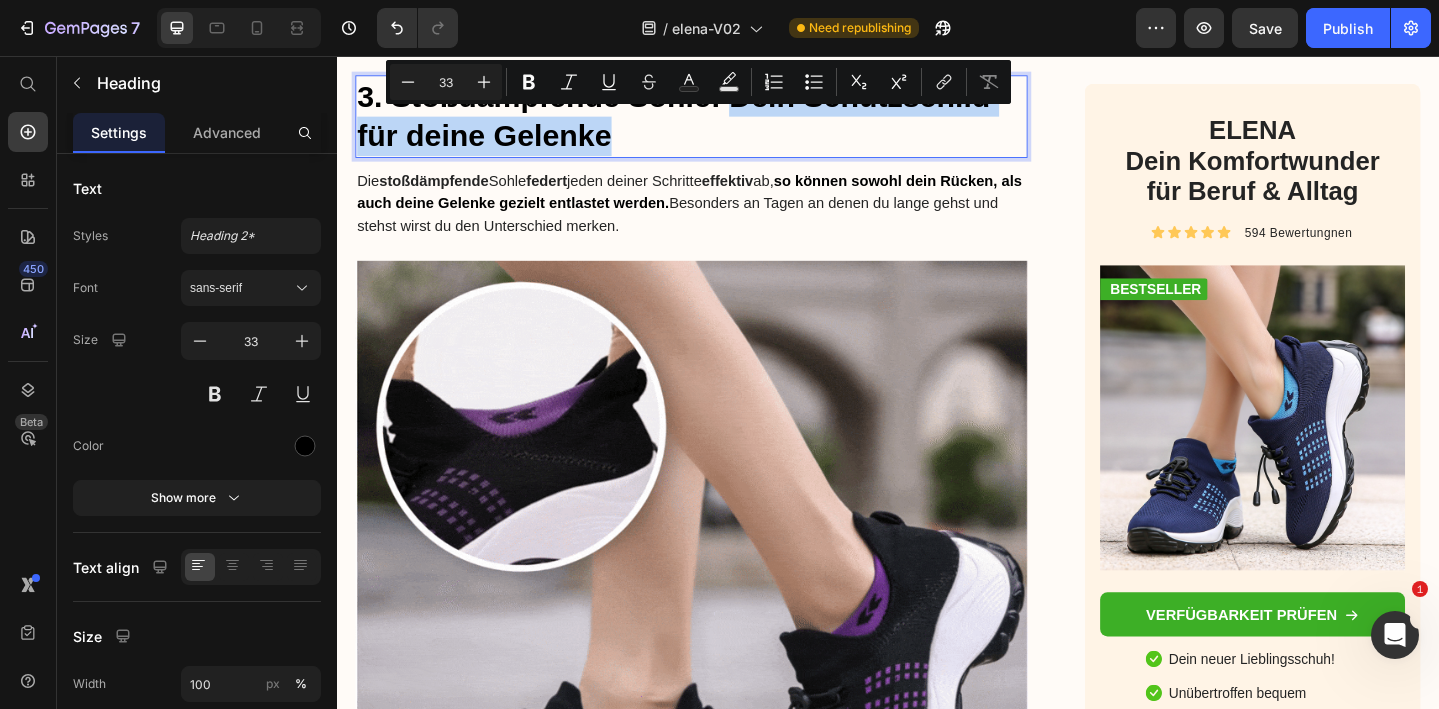 drag, startPoint x: 741, startPoint y: 141, endPoint x: 1067, endPoint y: 155, distance: 326.30048 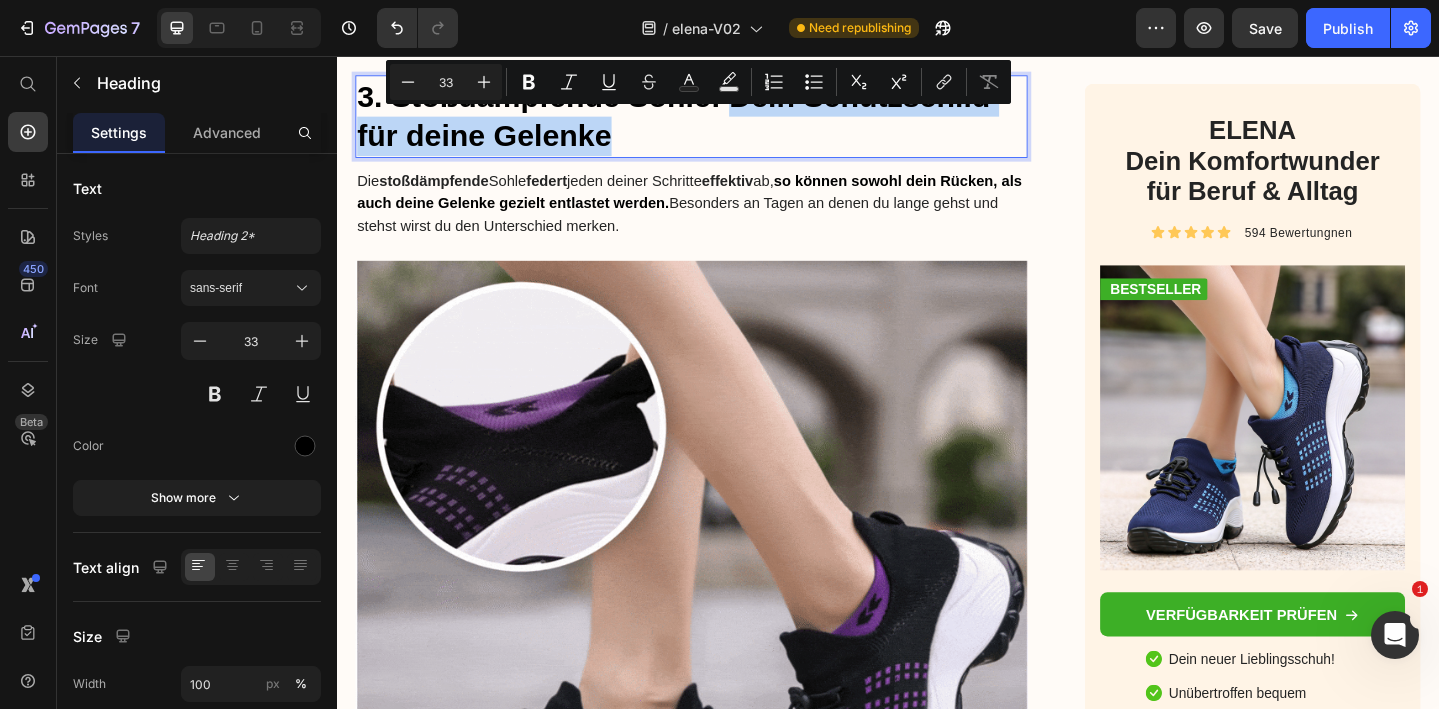click on "3. Stößdämpfende Sohle: Dein Schutzschild für deine Gelenke" at bounding box center [723, 122] 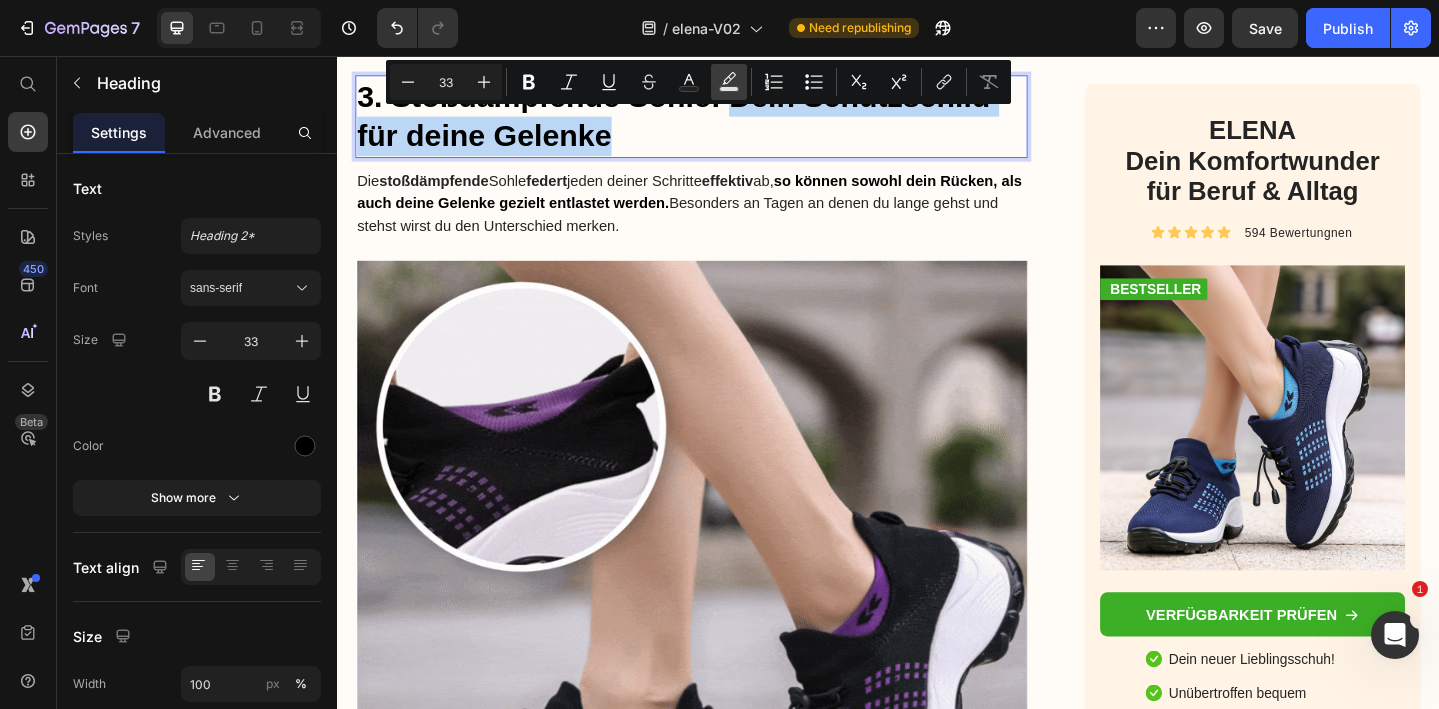 copy on "Dein Schutzschild für deine Gelenke" 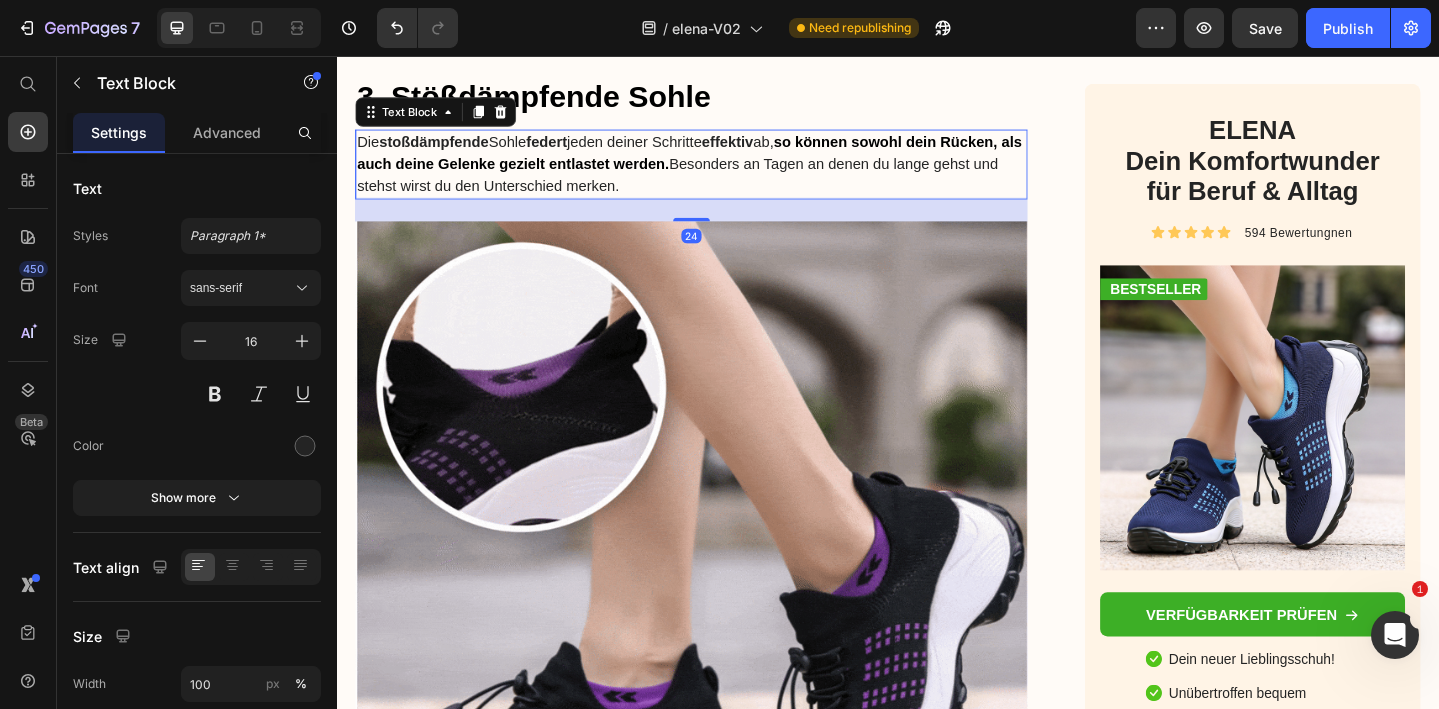 click on "Die  stoßdämpfende  Sohle  federt  jeden deiner Schritte  effektiv  ab,  so können sowohl dein Rücken, als auch deine Gelenke gezielt entlastet werden.  Besonders an Tagen an denen du lange gehst und stehst wirst du den Unterschied merken." at bounding box center [723, 174] 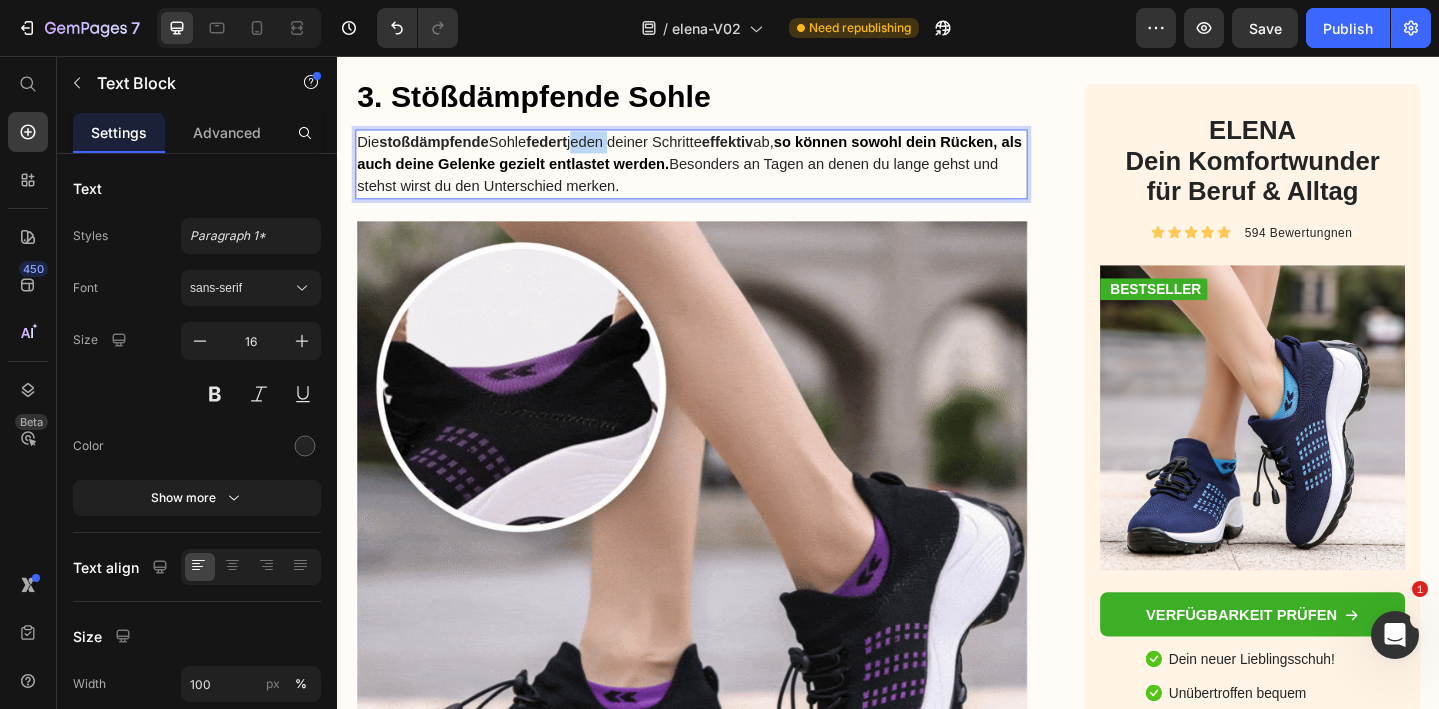 click on "Die  stoßdämpfende  Sohle  federt  jeden deiner Schritte  effektiv  ab,  so können sowohl dein Rücken, als auch deine Gelenke gezielt entlastet werden.  Besonders an Tagen an denen du lange gehst und stehst wirst du den Unterschied merken." at bounding box center (723, 174) 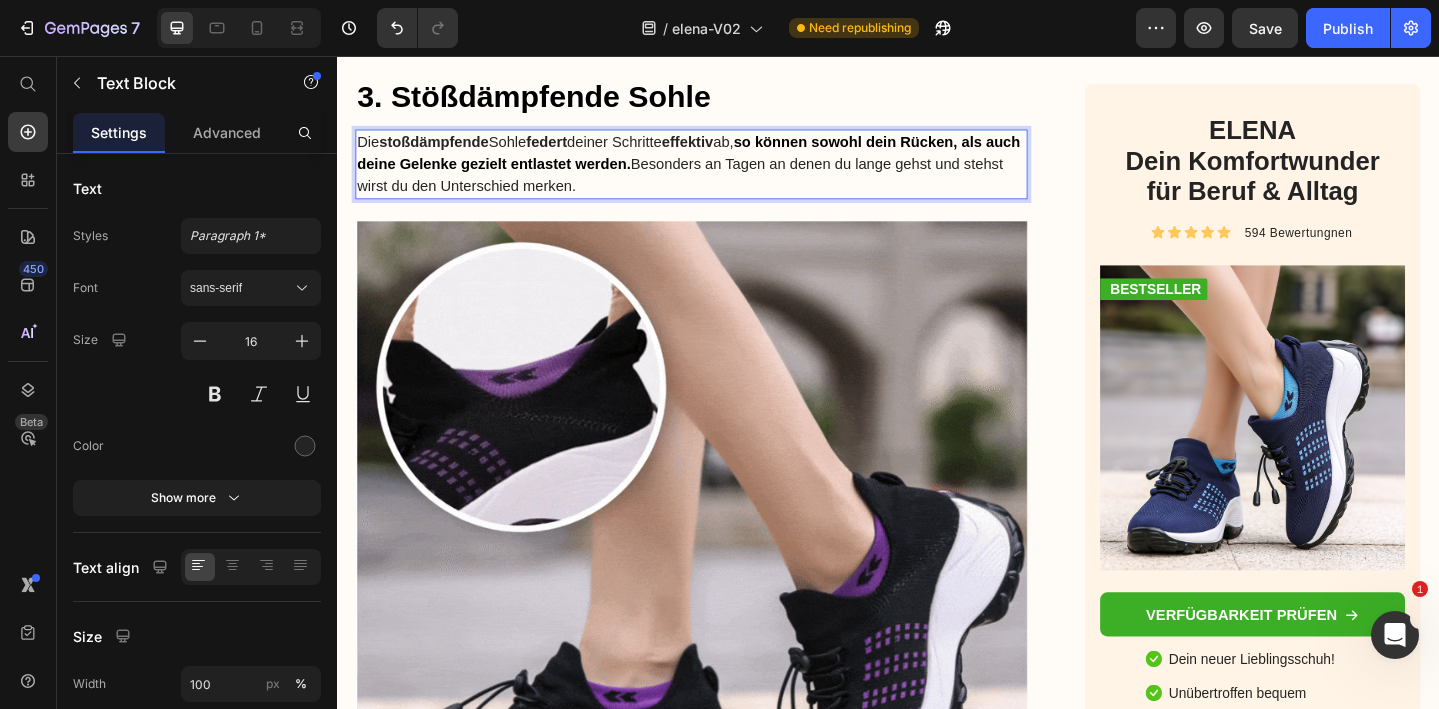 click on "Die  stoßdämpfende  Sohle  federt  deiner Schritte  effektiv  ab,  so können sowohl dein Rücken, als auch deine Gelenke gezielt entlastet werden.  Besonders an Tagen an denen du lange gehst und stehst wirst du den Unterschied merken." at bounding box center [723, 174] 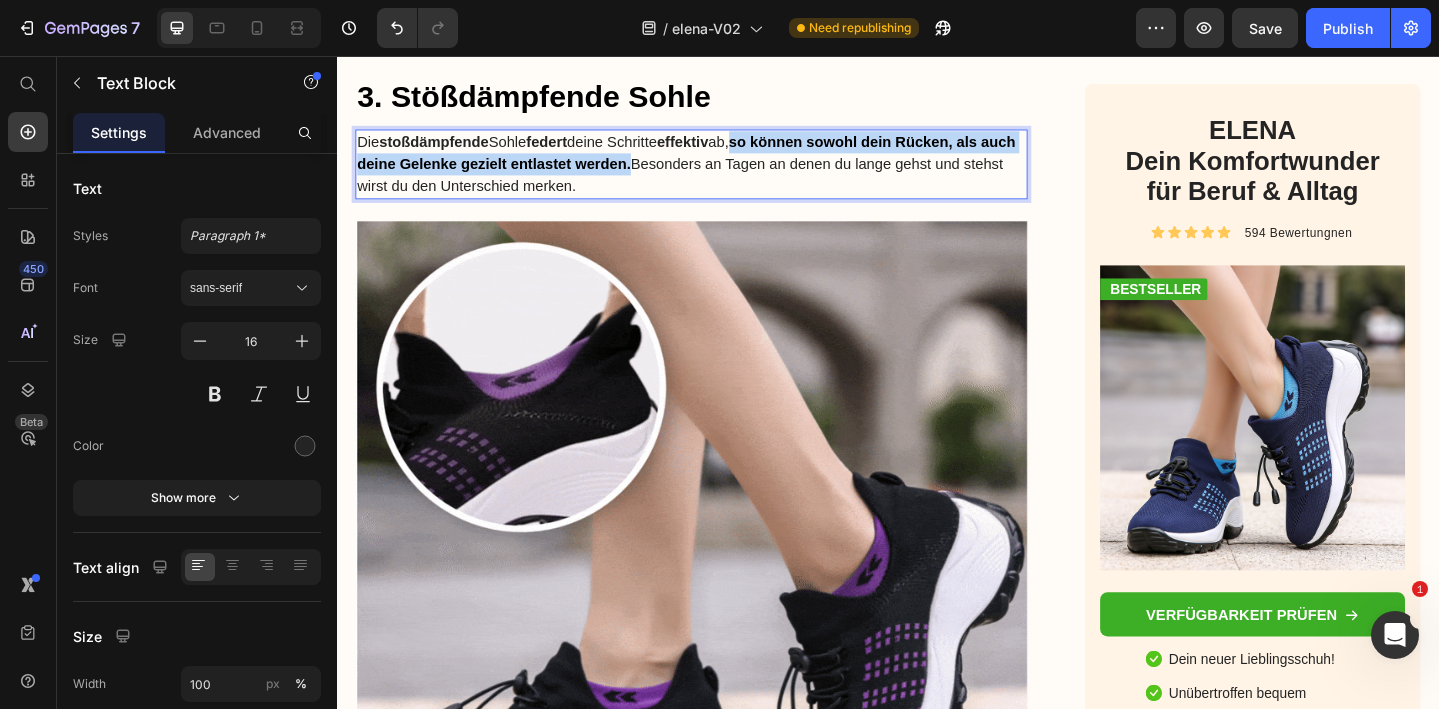 drag, startPoint x: 699, startPoint y: 174, endPoint x: 787, endPoint y: 149, distance: 91.48224 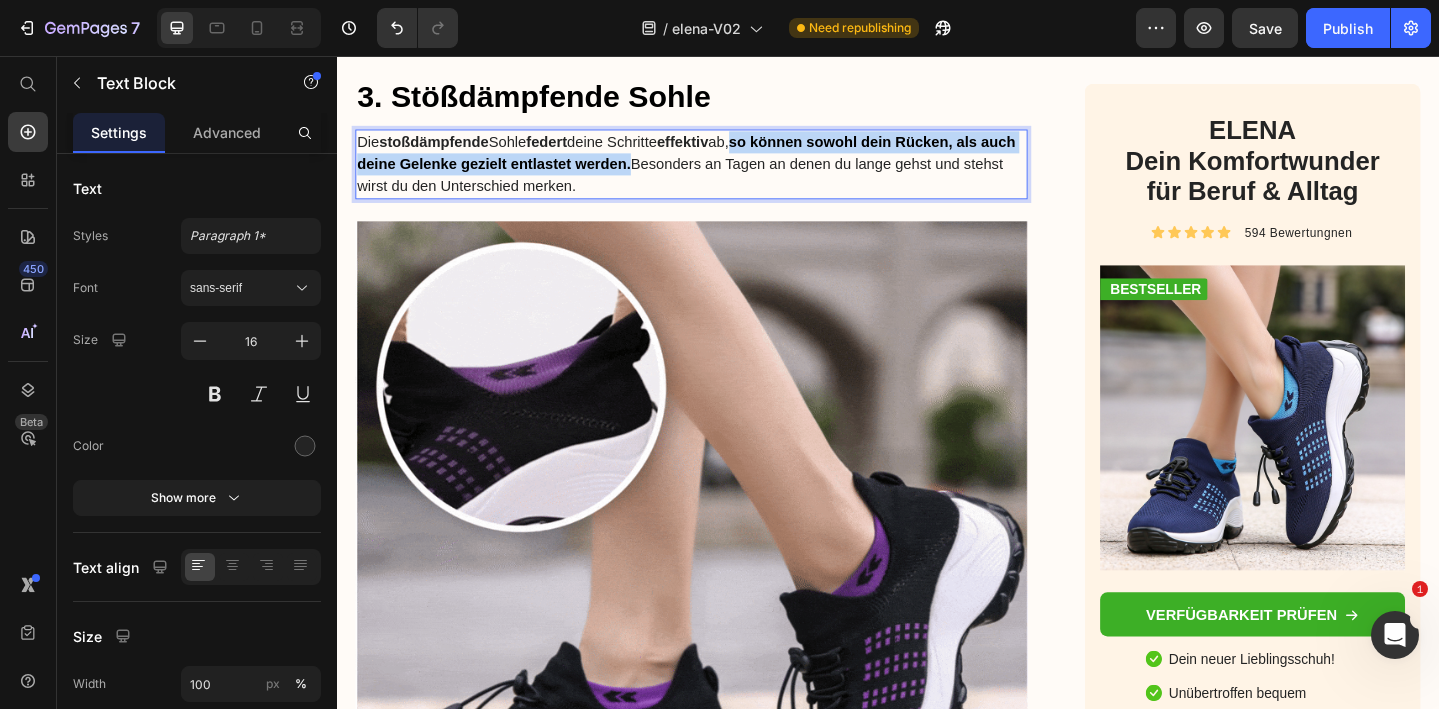 click on "Die  stoßdämpfende  Sohle  federt  deine Schritte  effektiv  ab,  so können sowohl dein Rücken, als auch deine Gelenke gezielt entlastet werden.  Besonders an Tagen an denen du lange gehst und stehst wirst du den Unterschied merken." at bounding box center (723, 174) 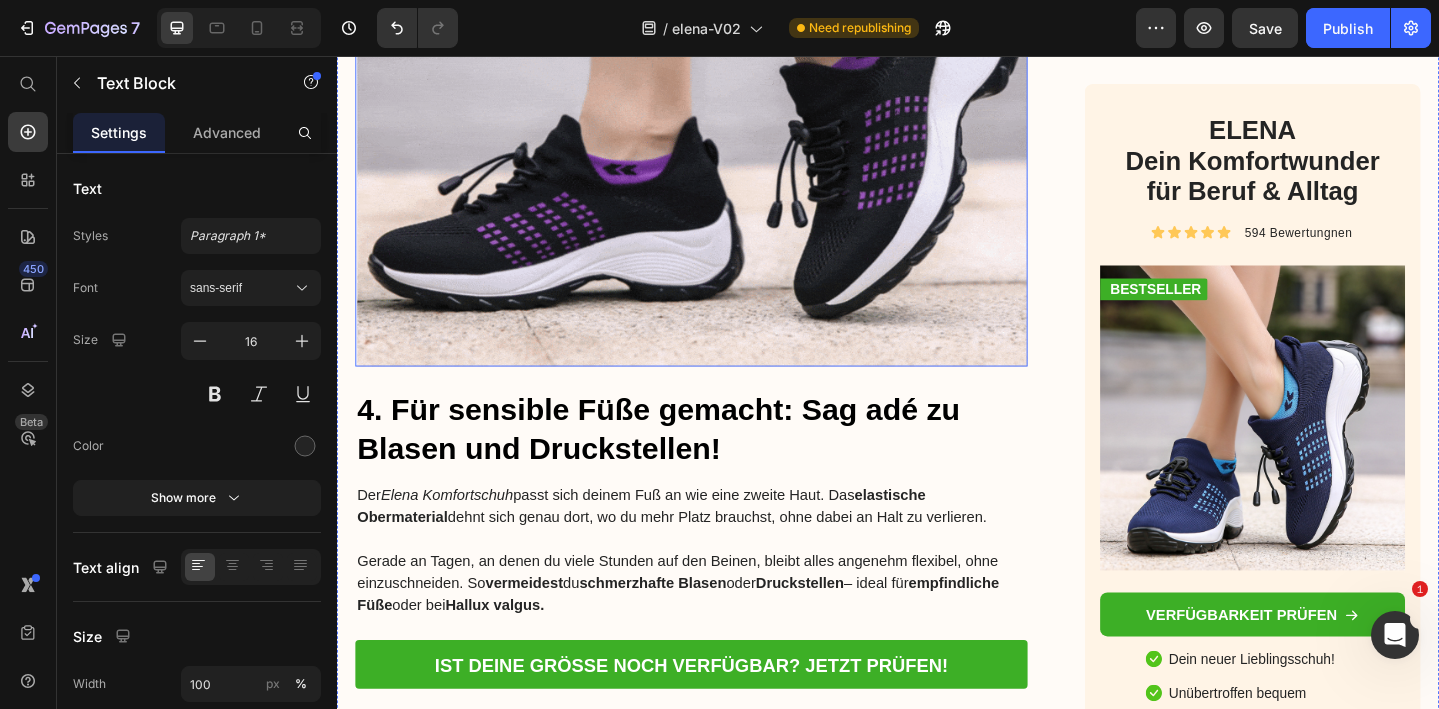 scroll, scrollTop: 4722, scrollLeft: 0, axis: vertical 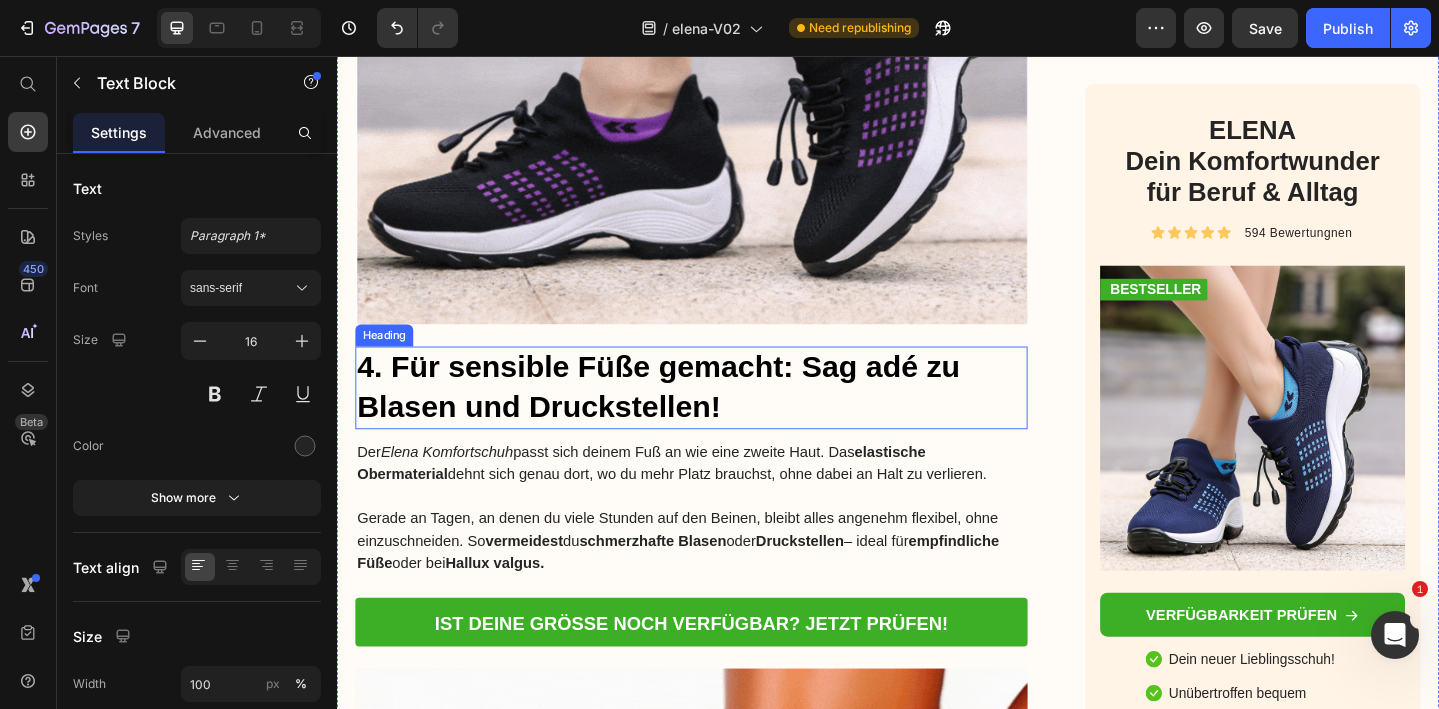 click on "4. Für sensible Füße gemacht: Sag adé zu Blasen und Druckstellen!" at bounding box center (723, 417) 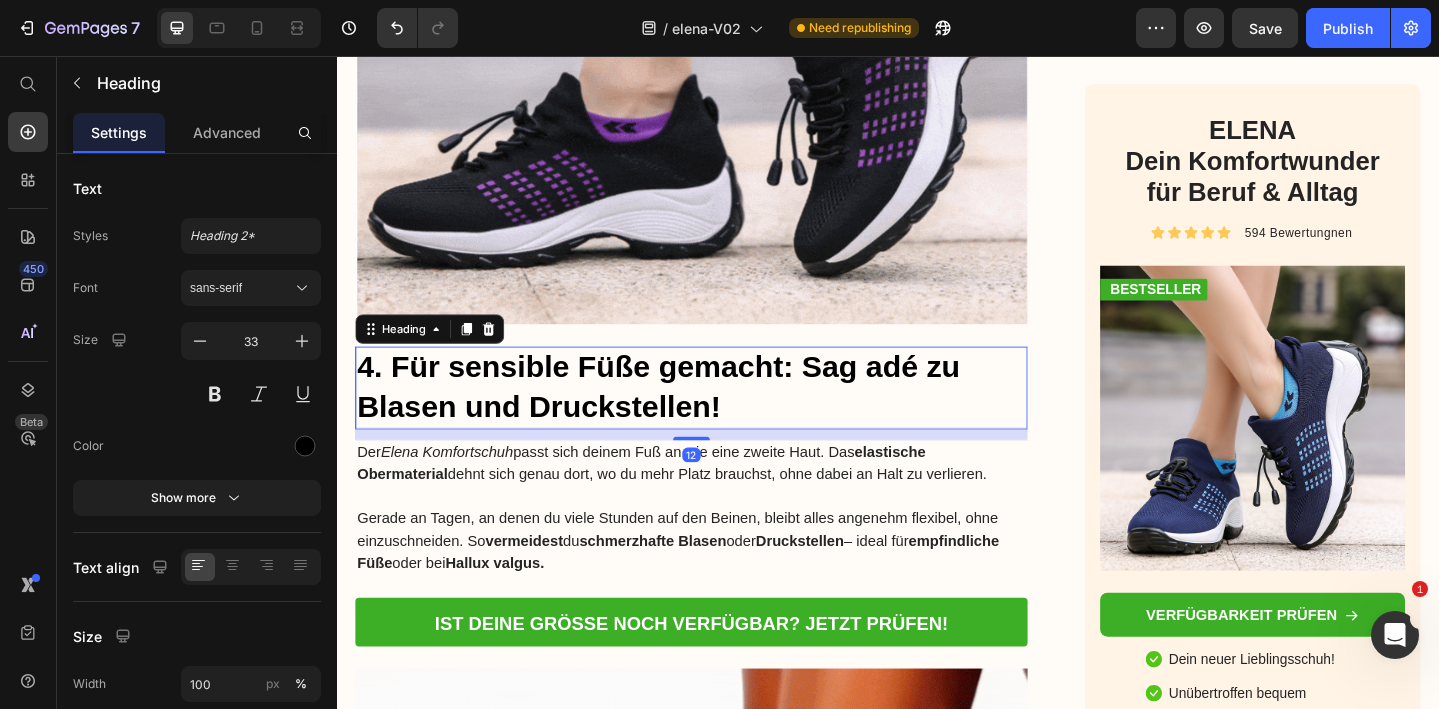 click on "4. Für sensible Füße gemacht: Sag adé zu Blasen und Druckstellen!" at bounding box center (723, 417) 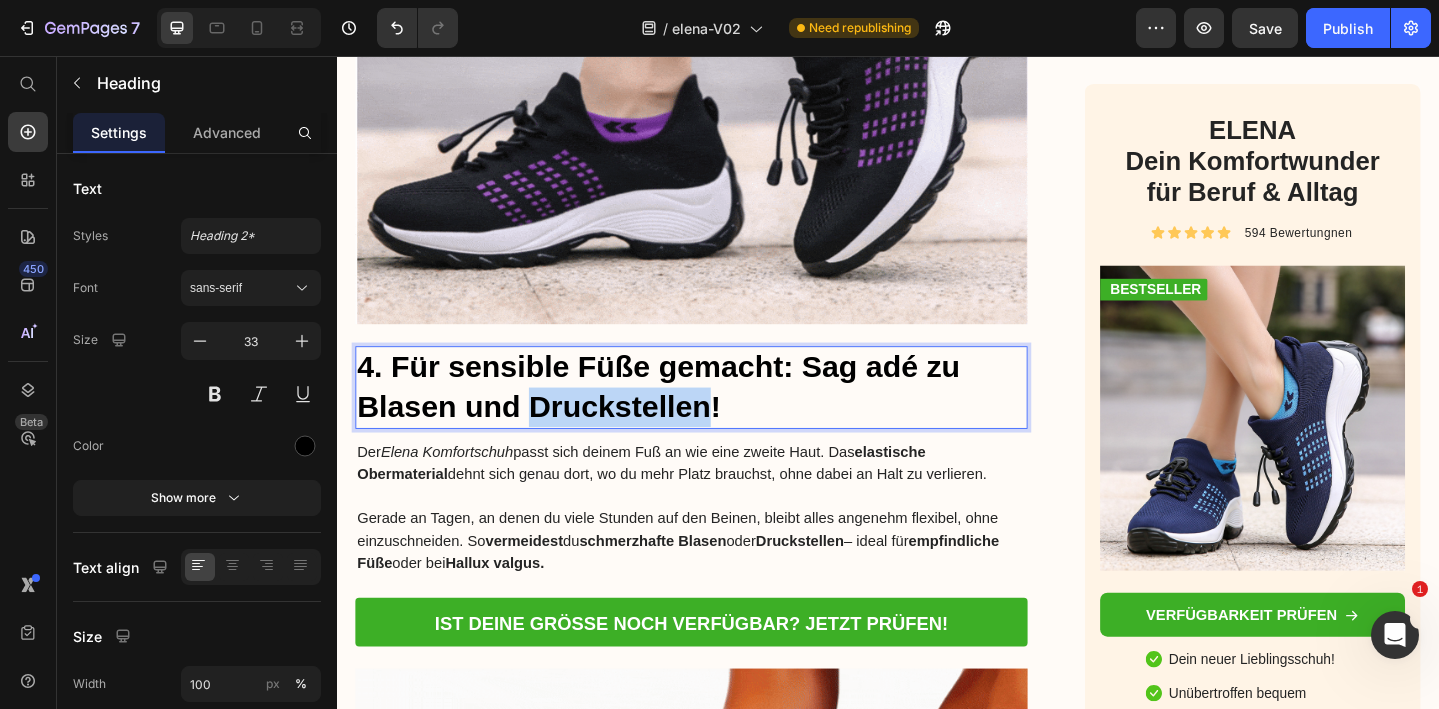 click on "4. Für sensible Füße gemacht: Sag adé zu Blasen und Druckstellen!" at bounding box center [723, 417] 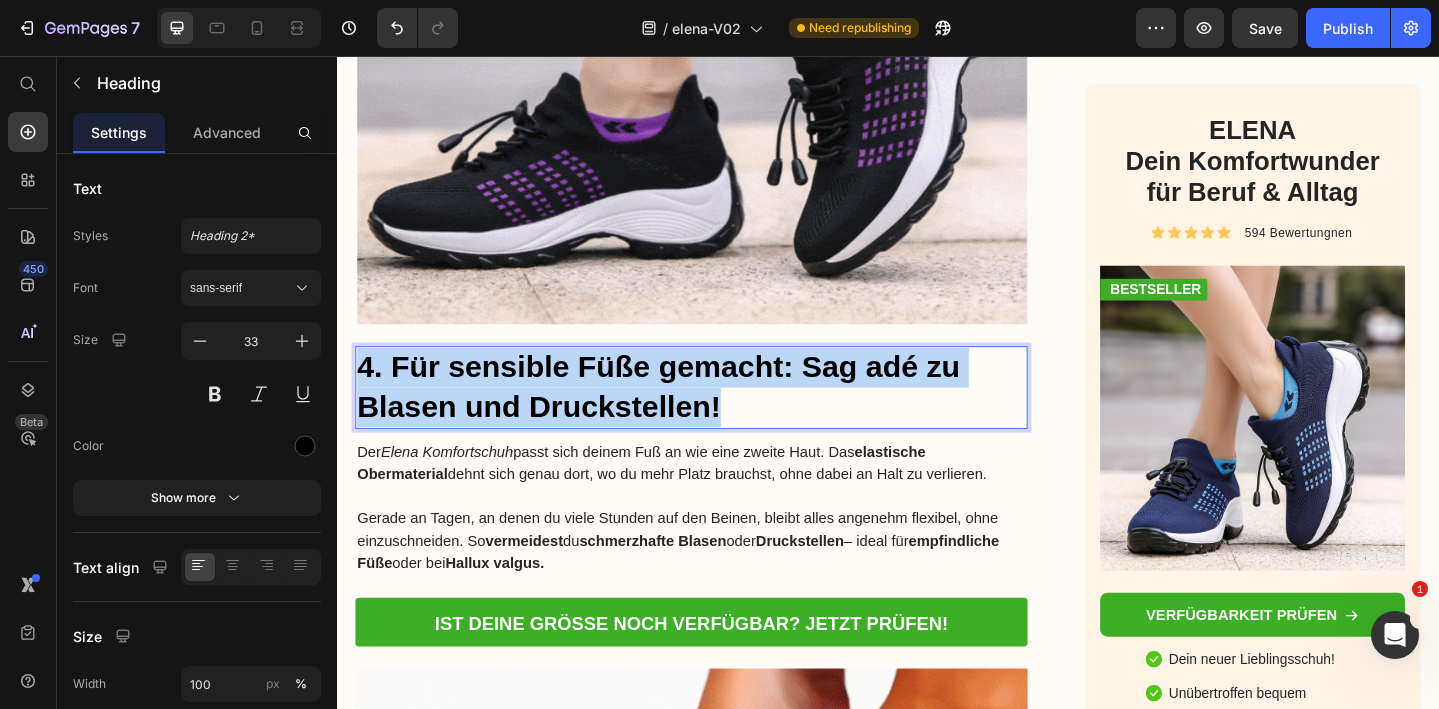click on "4. Für sensible Füße gemacht: Sag adé zu Blasen und Druckstellen!" at bounding box center (723, 417) 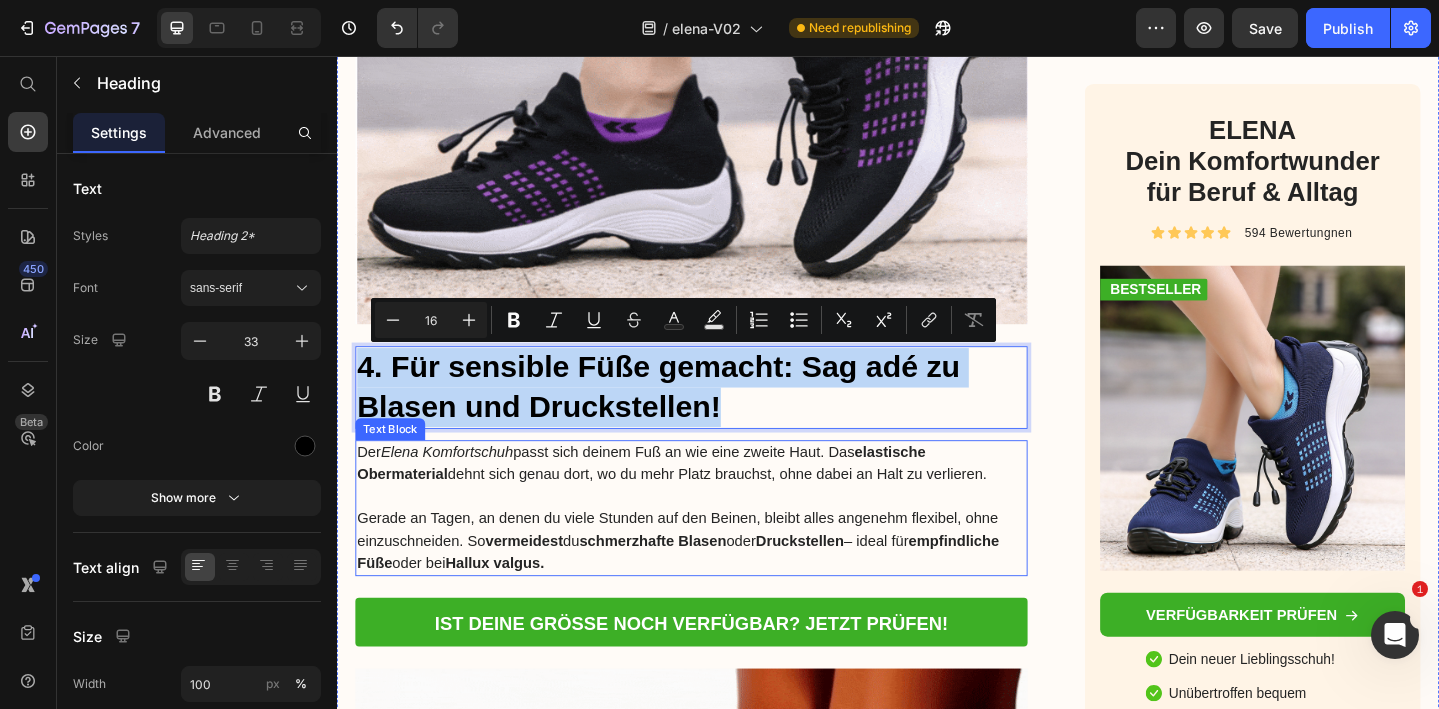 click on "Gerade an Tagen, an denen du viele Stunden auf den Beinen, bleibt alles angenehm flexibel, ohne einzuschneiden. So  vermeidest  du  schmerzhafte   Blasen  oder  Druckstellen  – ideal für  empfindliche Füße  oder bei  Hallux valgus." at bounding box center [723, 584] 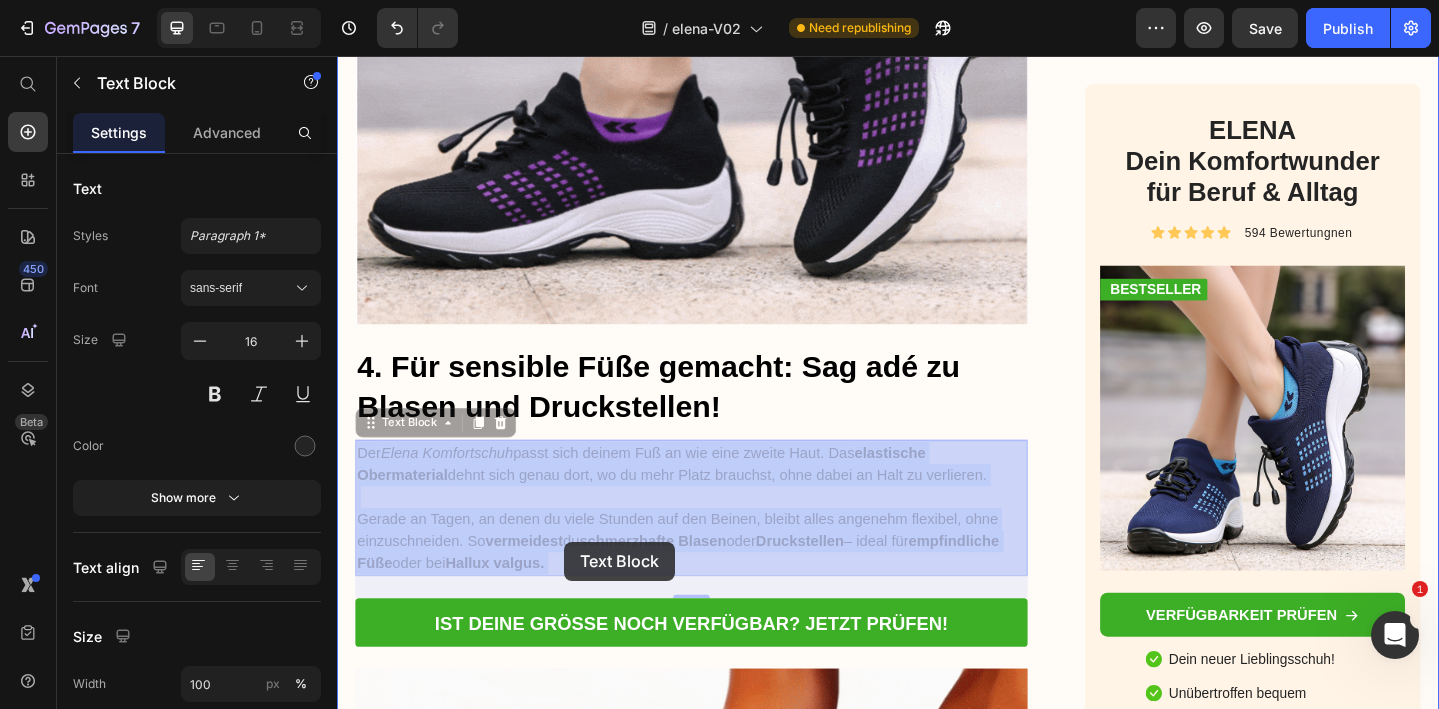 drag, startPoint x: 698, startPoint y: 611, endPoint x: 592, endPoint y: 589, distance: 108.25895 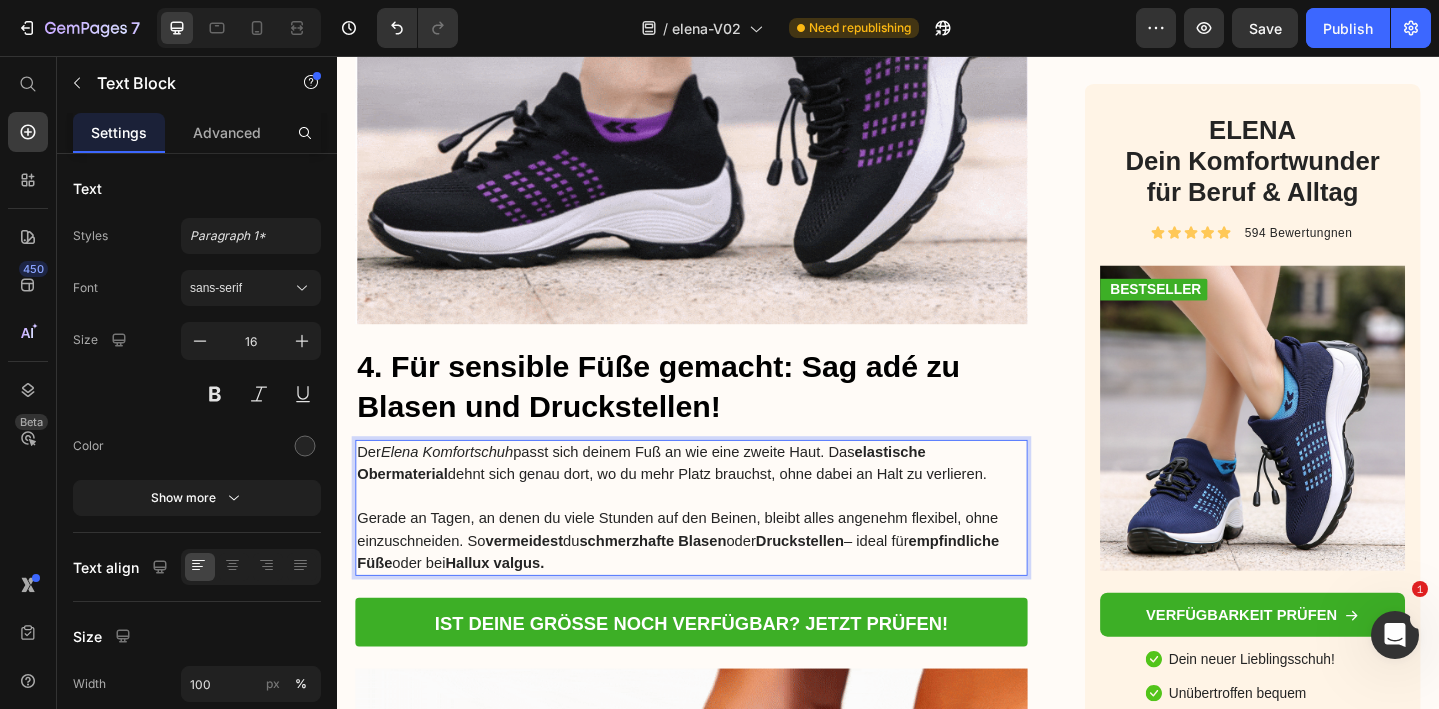drag, startPoint x: 713, startPoint y: 603, endPoint x: 362, endPoint y: 483, distance: 370.94608 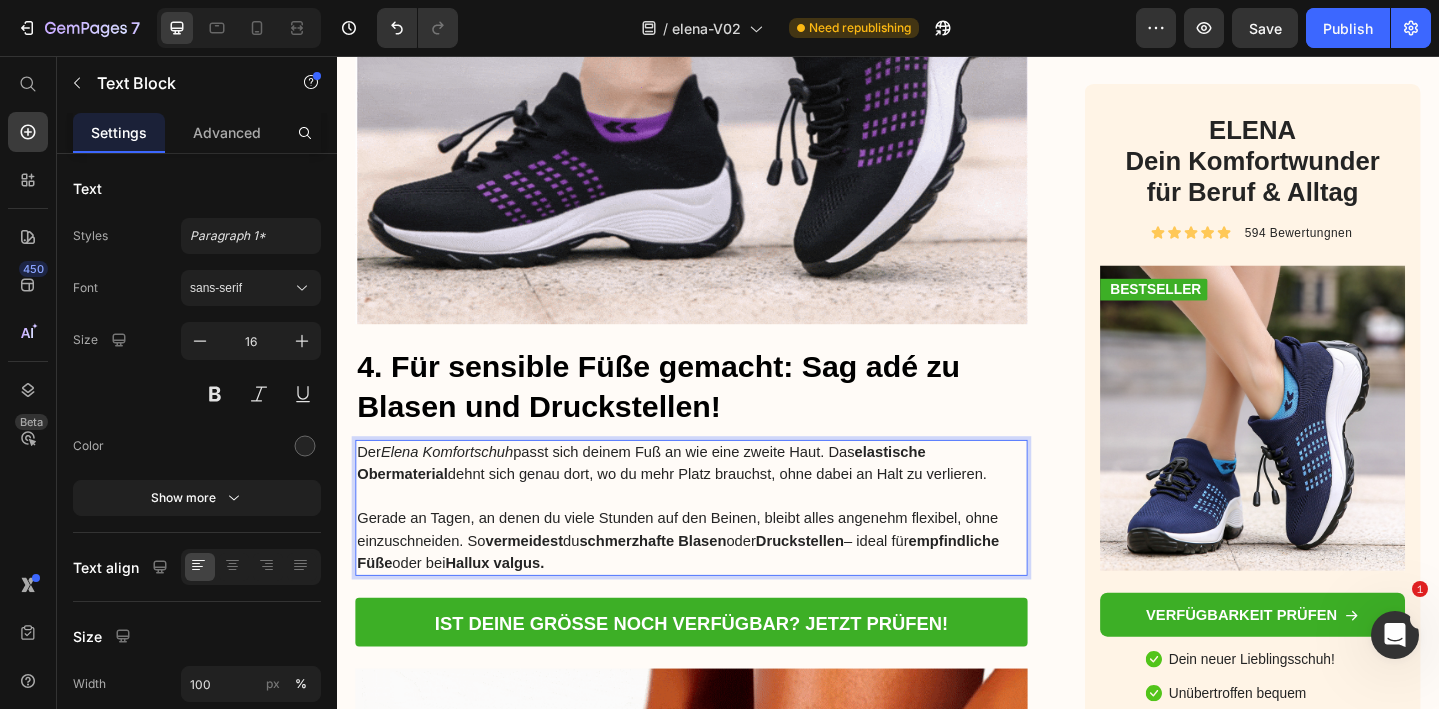 click on "Der  Elena Komfortschuh  passt sich deinem Fuß an wie eine zweite Haut. Das  elastische Obermaterial  dehnt sich genau dort, wo du mehr Platz brauchst, ohne dabei an Halt zu verlieren. Gerade an Tagen, an denen du viele Stunden auf den Beinen, bleibt alles angenehm flexibel, ohne einzuschneiden. So  vermeidest  du  schmerzhafte   Blasen  oder  Druckstellen  – ideal für  empfindliche Füße  oder bei  Hallux valgus." at bounding box center (723, 548) 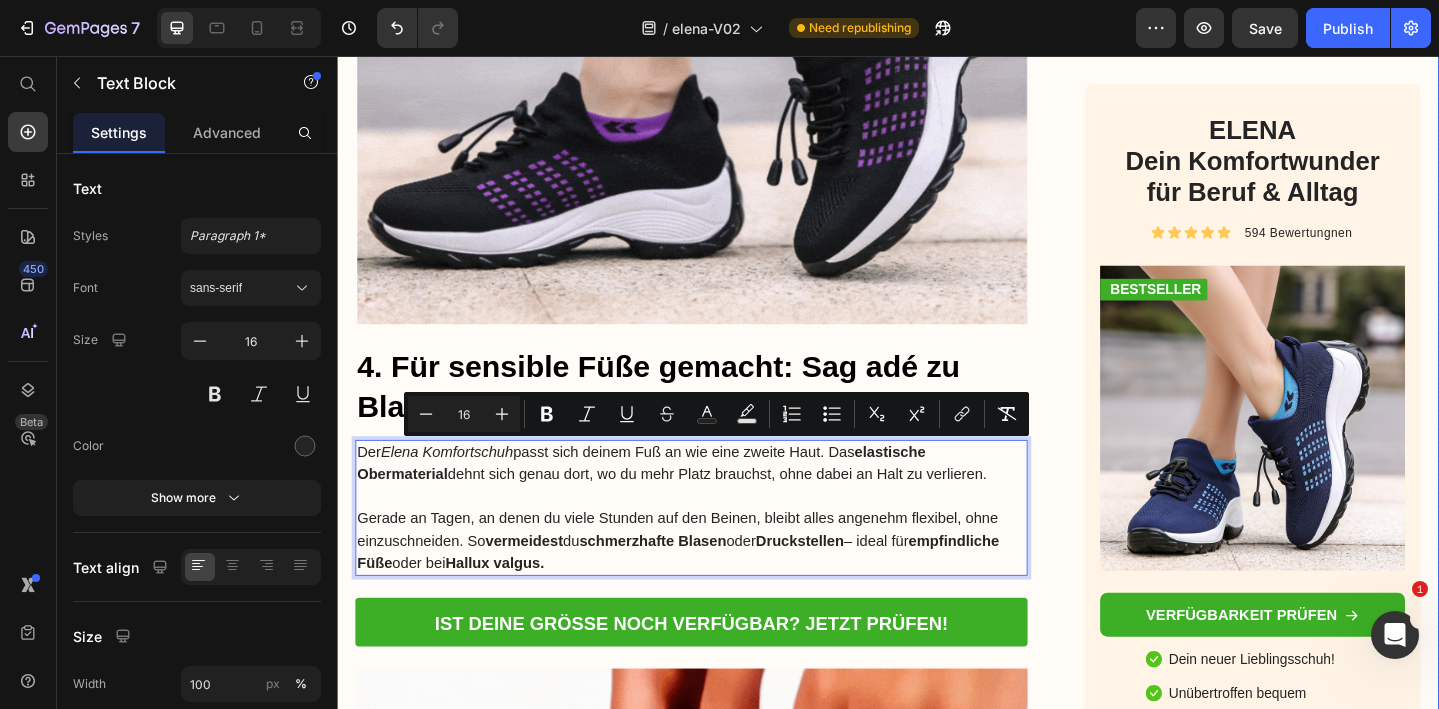 click on "4. Für sensible Füße gemacht: Sag adé zu Blasen und Druckstellen!" at bounding box center [723, 417] 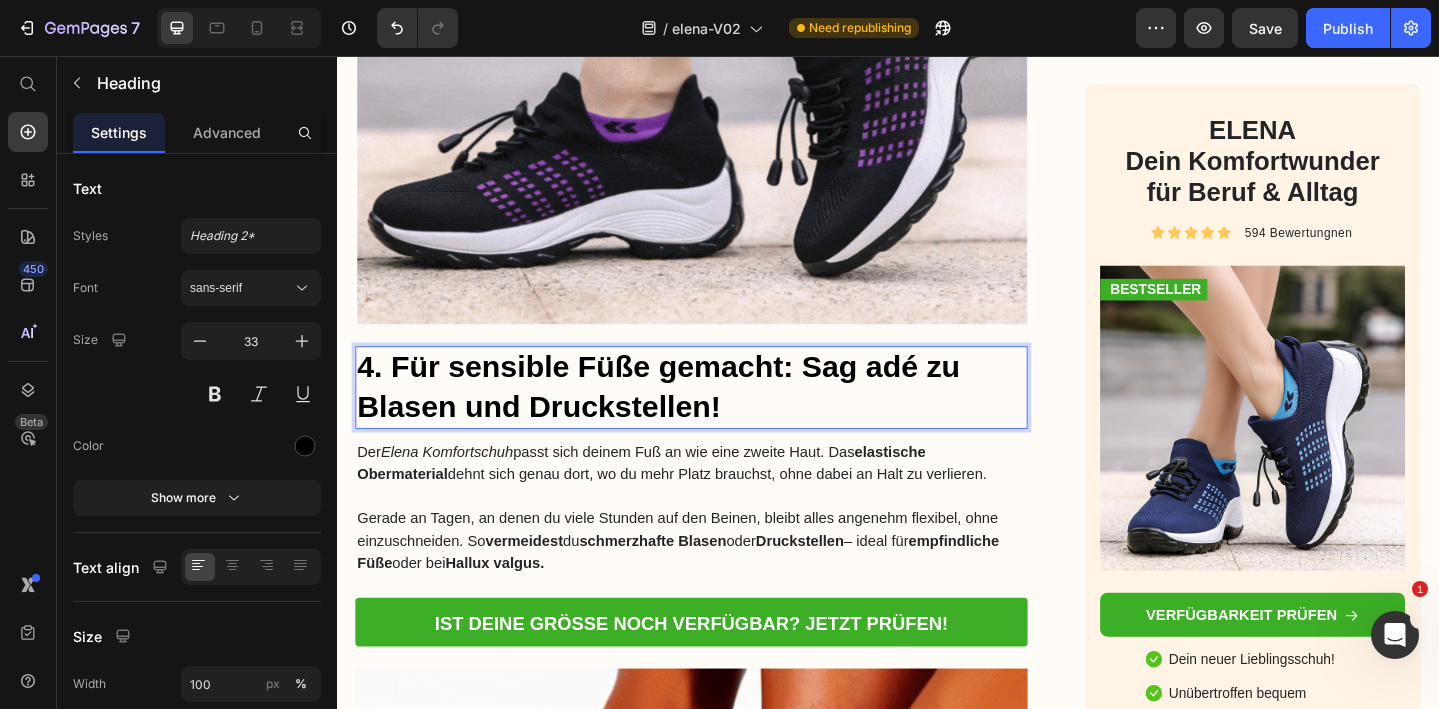 click on "4. Für sensible Füße gemacht: Sag adé zu Blasen und Druckstellen!" at bounding box center [723, 417] 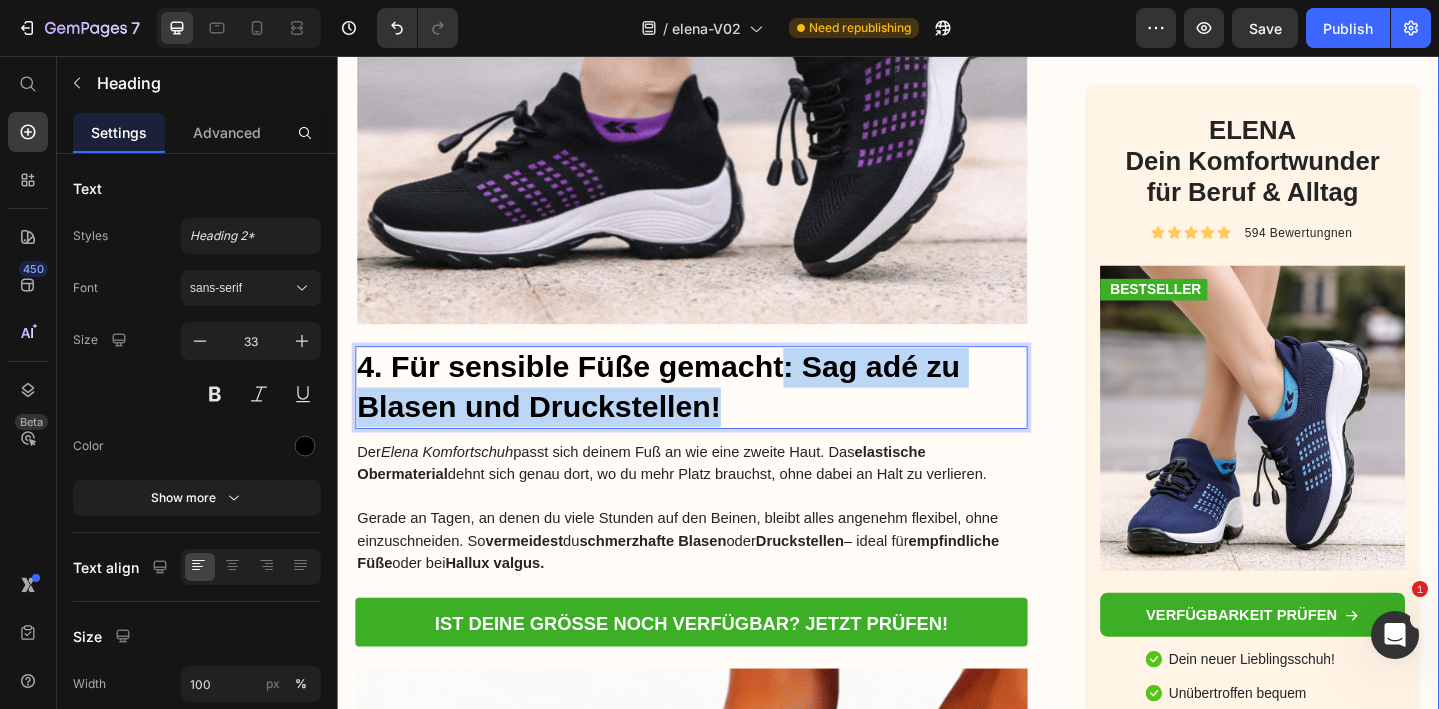 drag, startPoint x: 822, startPoint y: 397, endPoint x: 836, endPoint y: 472, distance: 76.29548 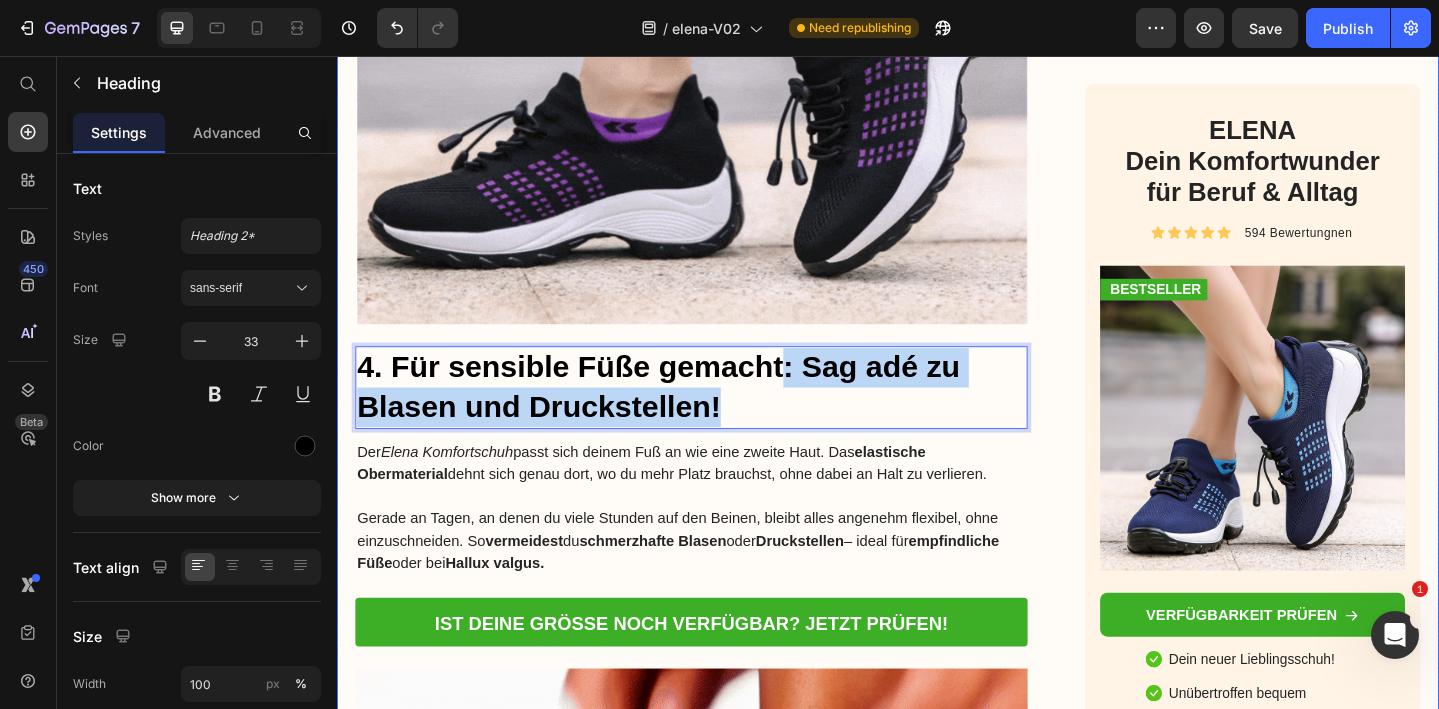 click on "Advertorial  Text Block ⁠⁠⁠⁠⁠⁠⁠ „ Ich will doch einfach nur einen bequemen Alltagsschuh - der gut aussieht und nicht drückt. “ Heading Image Von  Anna Feldmann , Veröffentlicht am 2. Juni 2025 – 10:42 Uhr Text Block Row Image Kommt dir das bekannt vor? Der Tag kann lang werden – du willst zur Arbeit, einkaufen, ein paar Besorgungen machen oder dich nach Feierabend mit Freunden treffen. Doch beim Griff in den Schuhschrank beginnt das alte Spiel: 👟  Die alten Sneaker?  Bequem, aber nach ein paar Stunden fehlt jede Unterstützung und deine Füße brennen. 🥿  Die leichten Slipper?  Schnell reingeschlüpft – aber so dünn, dass jeder Schritt auf hartem Boden zur Belastung wird. 👠  Die schickeren Schuhe?  Sehen toll aus – nur leider völlig ungeeignet, wenn du den ganzen Tag auf den Beinen bist. Doch ein neues Modell macht jetzt Schlagzeilen:  Der Elena Komfortschuh. Leicht, flexibel, stoßdämpfend und so bequem, dass viele Frauen berichten:  Text Block Image Heading ," at bounding box center [723, -410] 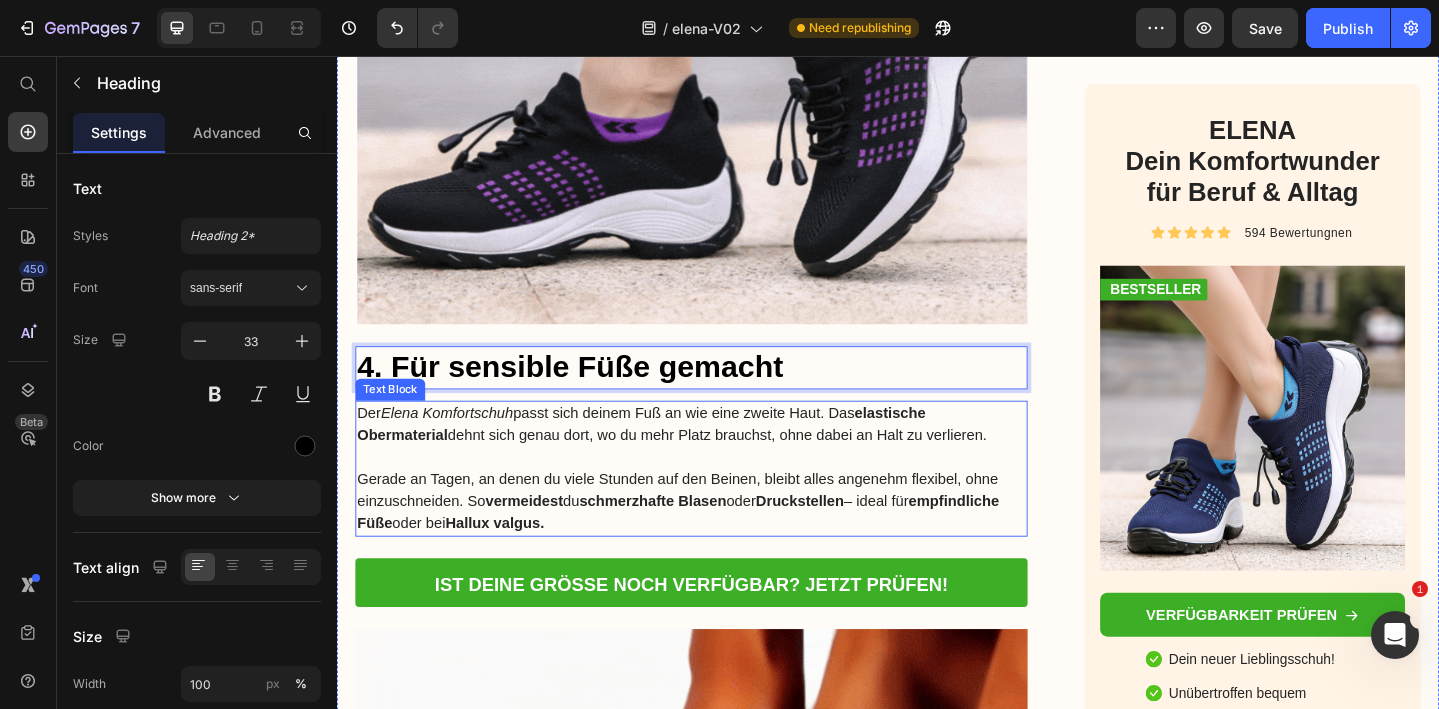click at bounding box center [723, 493] 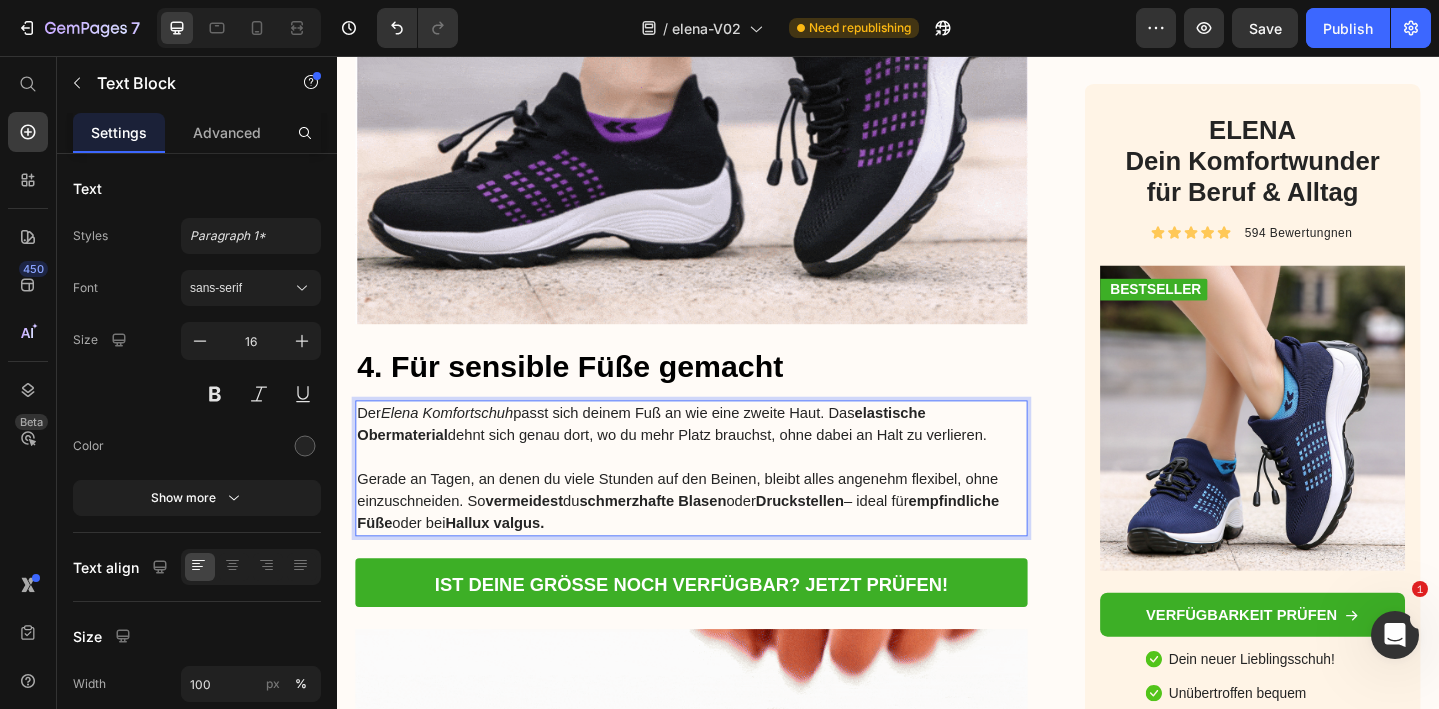click on "Gerade an Tagen, an denen du viele Stunden auf den Beinen, bleibt alles angenehm flexibel, ohne einzuschneiden. So  vermeidest  du  schmerzhafte   Blasen  oder  Druckstellen  – ideal für  empfindliche Füße  oder bei  Hallux valgus." at bounding box center (723, 541) 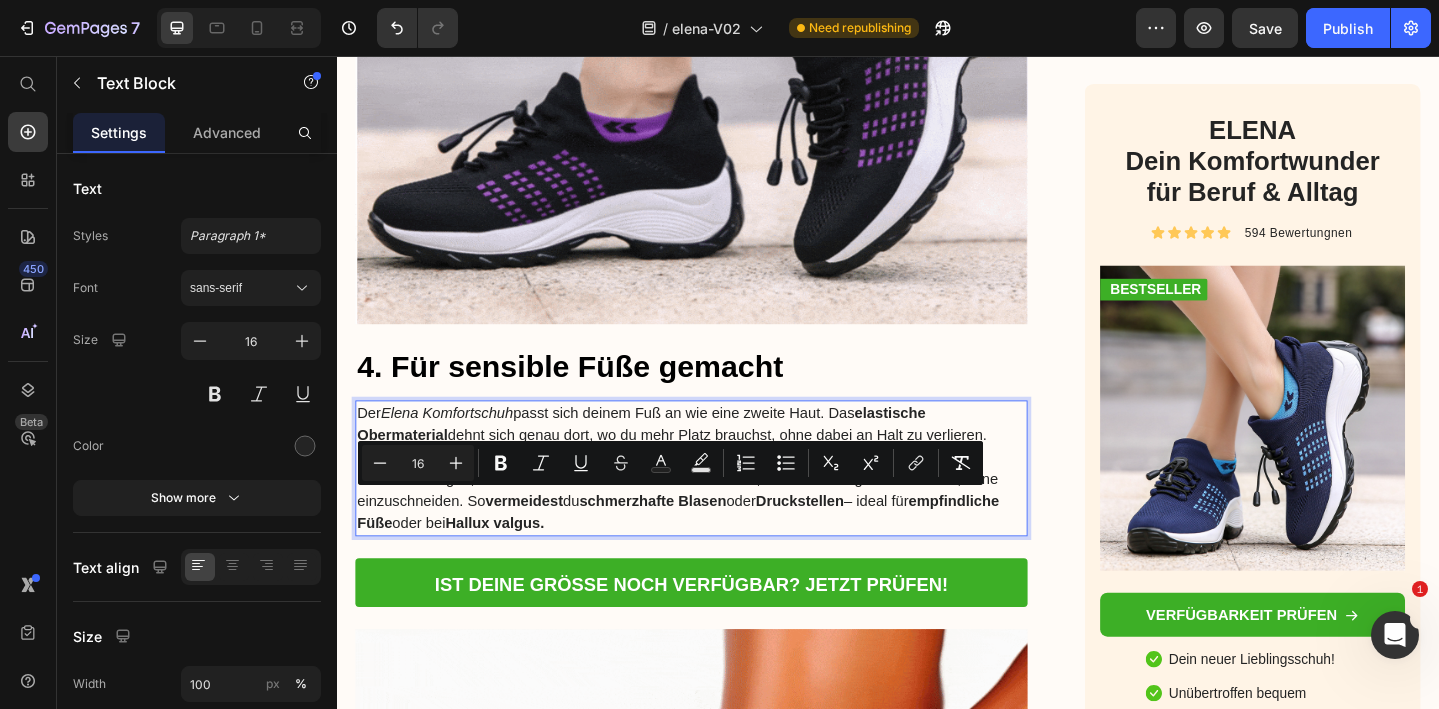 drag, startPoint x: 476, startPoint y: 538, endPoint x: 839, endPoint y: 568, distance: 364.23755 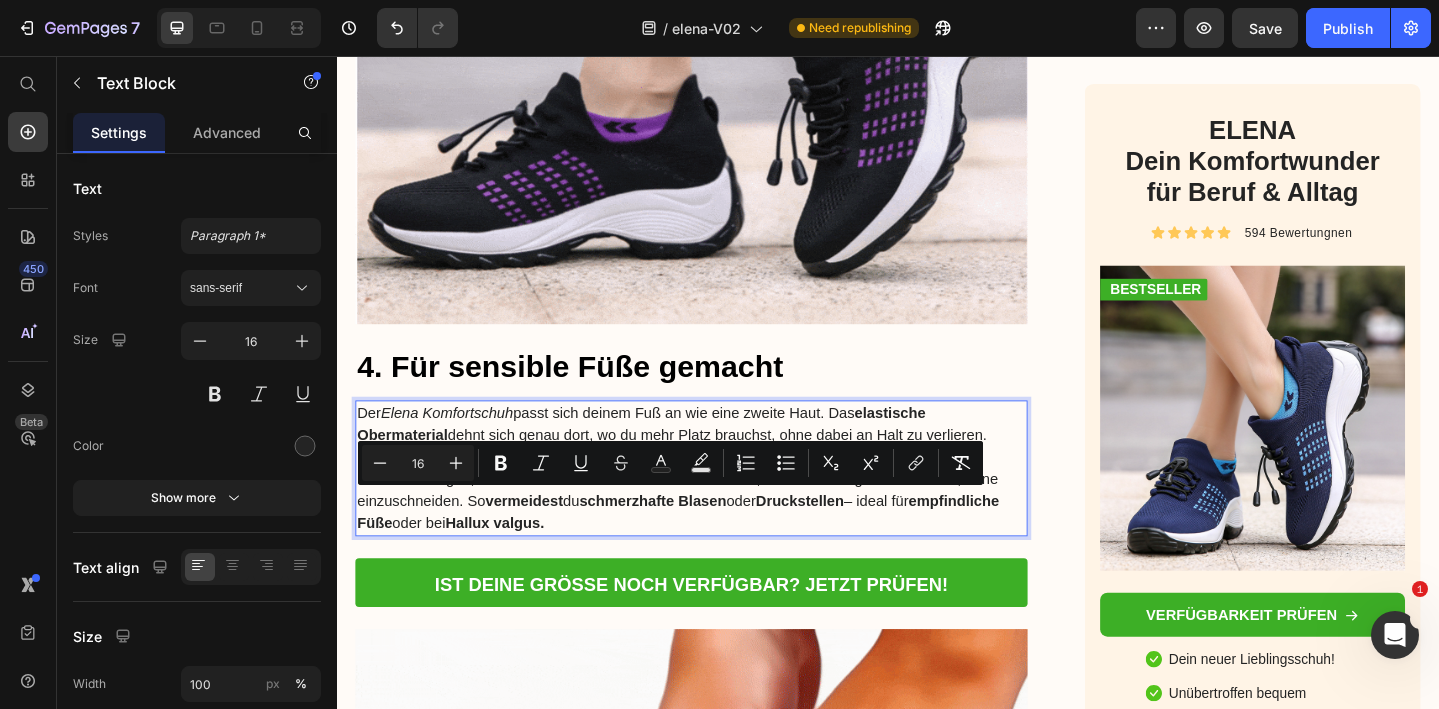 click on "Gerade an Tagen, an denen du viele Stunden auf den Beinen, bleibt alles angenehm flexibel, ohne einzuschneiden. So  vermeidest  du  schmerzhafte   Blasen  oder  Druckstellen  – ideal für  empfindliche Füße  oder bei  Hallux valgus." at bounding box center (723, 541) 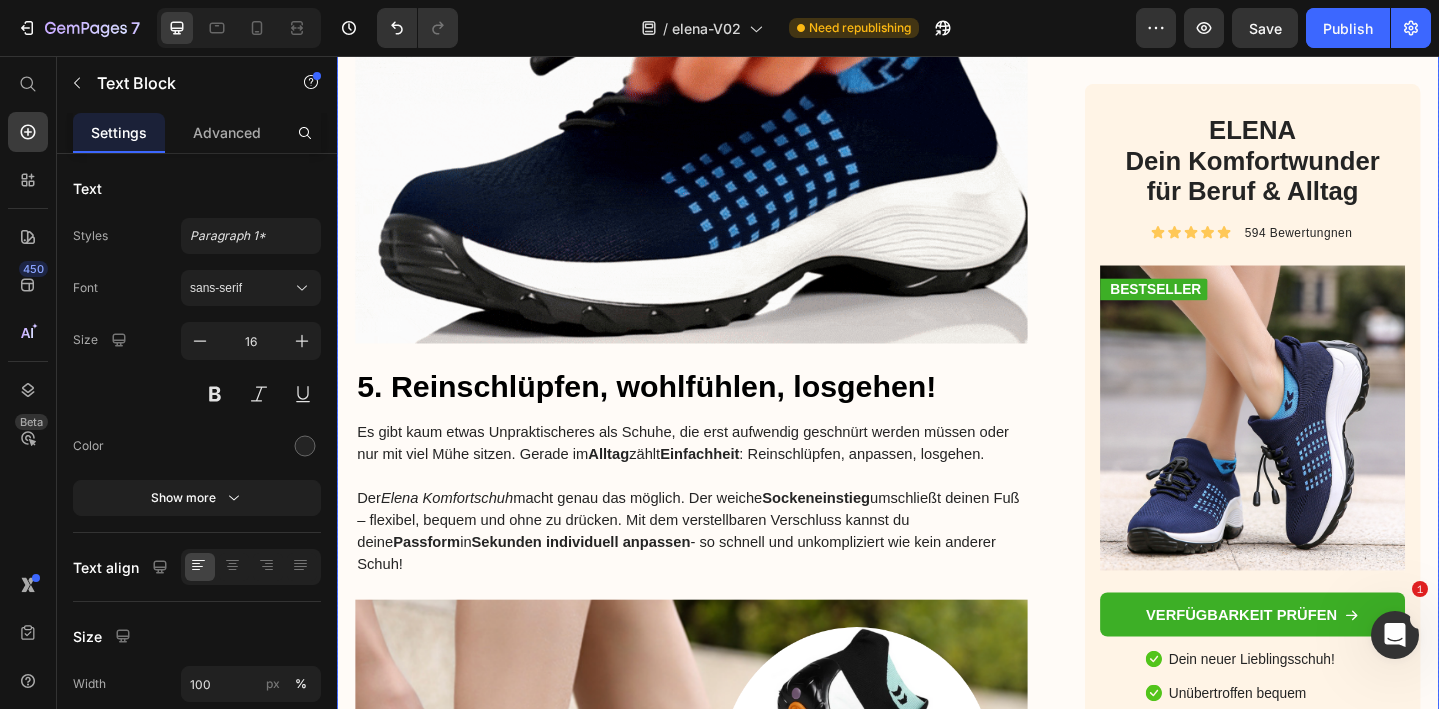 scroll, scrollTop: 5835, scrollLeft: 0, axis: vertical 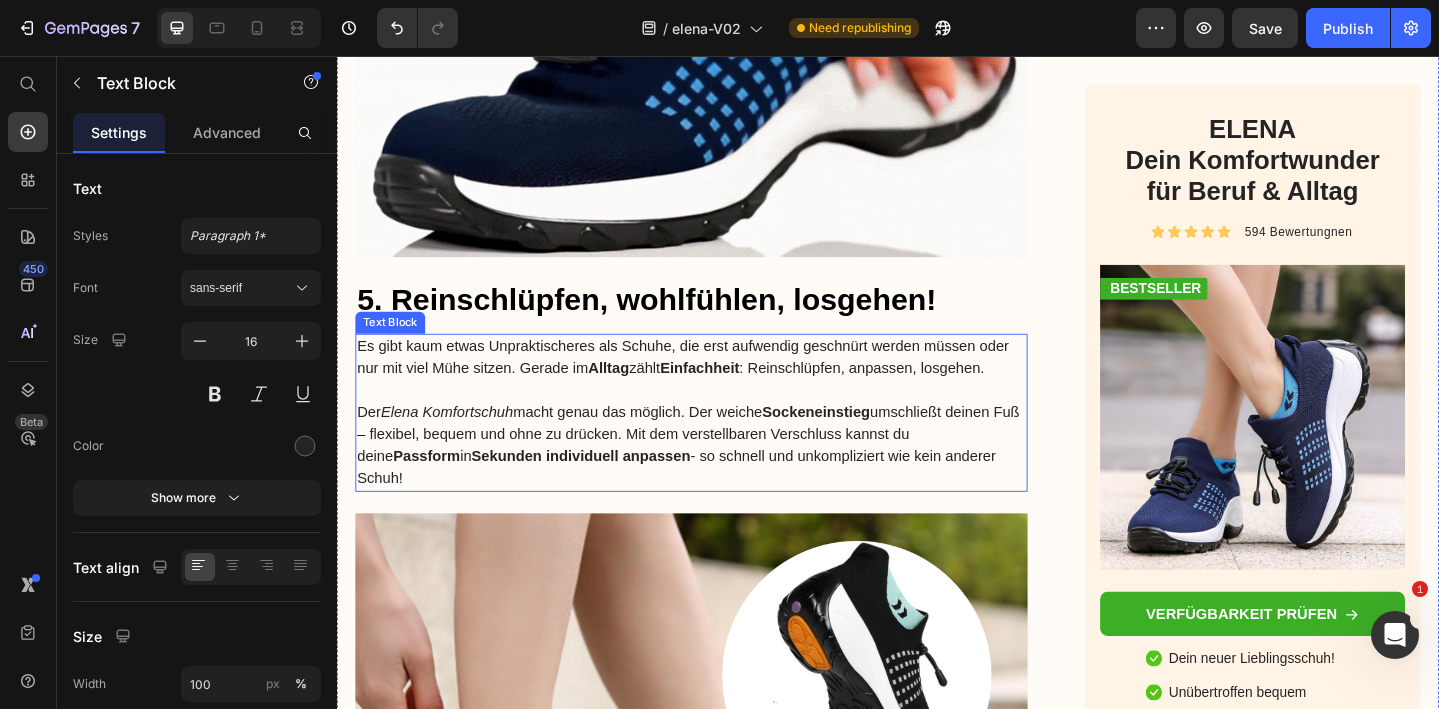 click at bounding box center (723, 420) 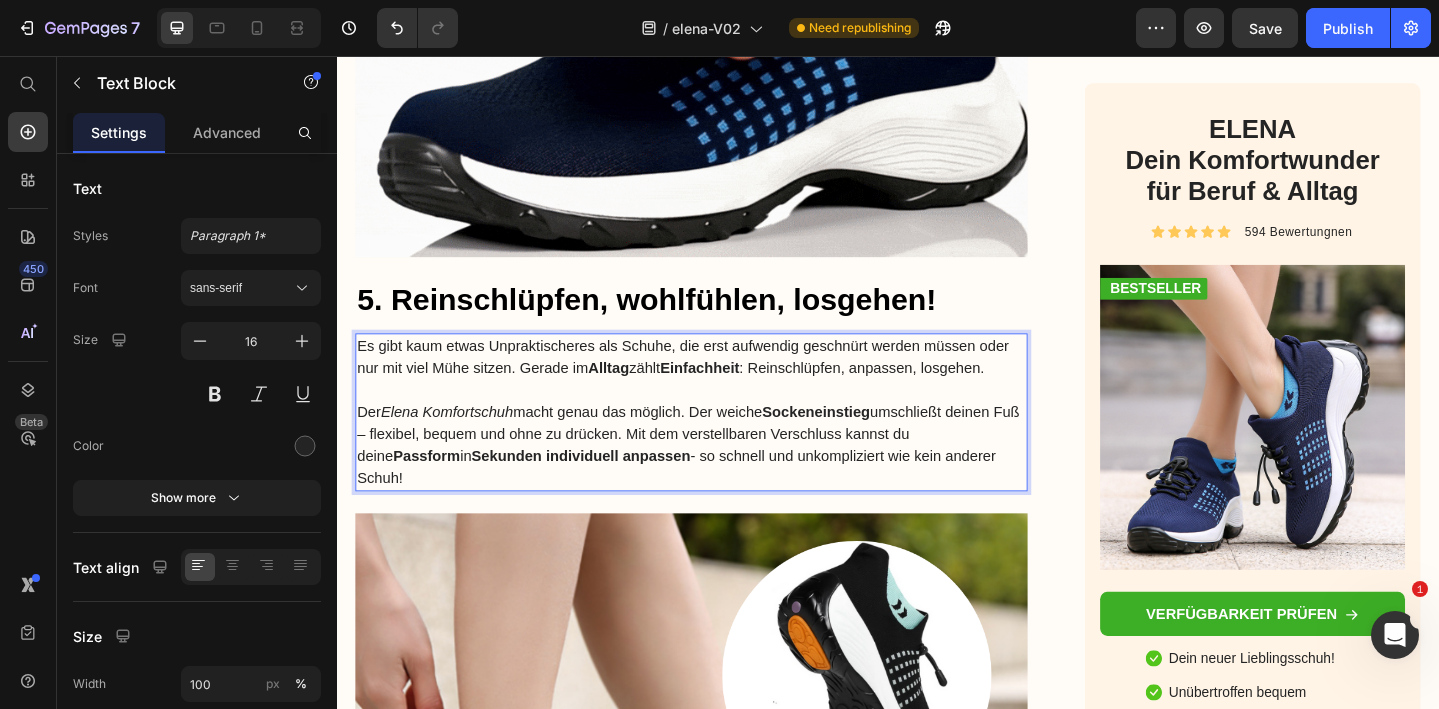click on "Der  Elena Komfortschuh  macht genau das möglich. Der weiche  Sockeneinstieg  umschließt deinen Fuß – flexibel, bequem und ohne zu drücken. Mit dem verstellbaren Verschluss kannst du deine  Passform  in  Sekunden   individuell   anpassen  - so schnell und unkompliziert wie kein anderer Schuh!" at bounding box center (723, 480) 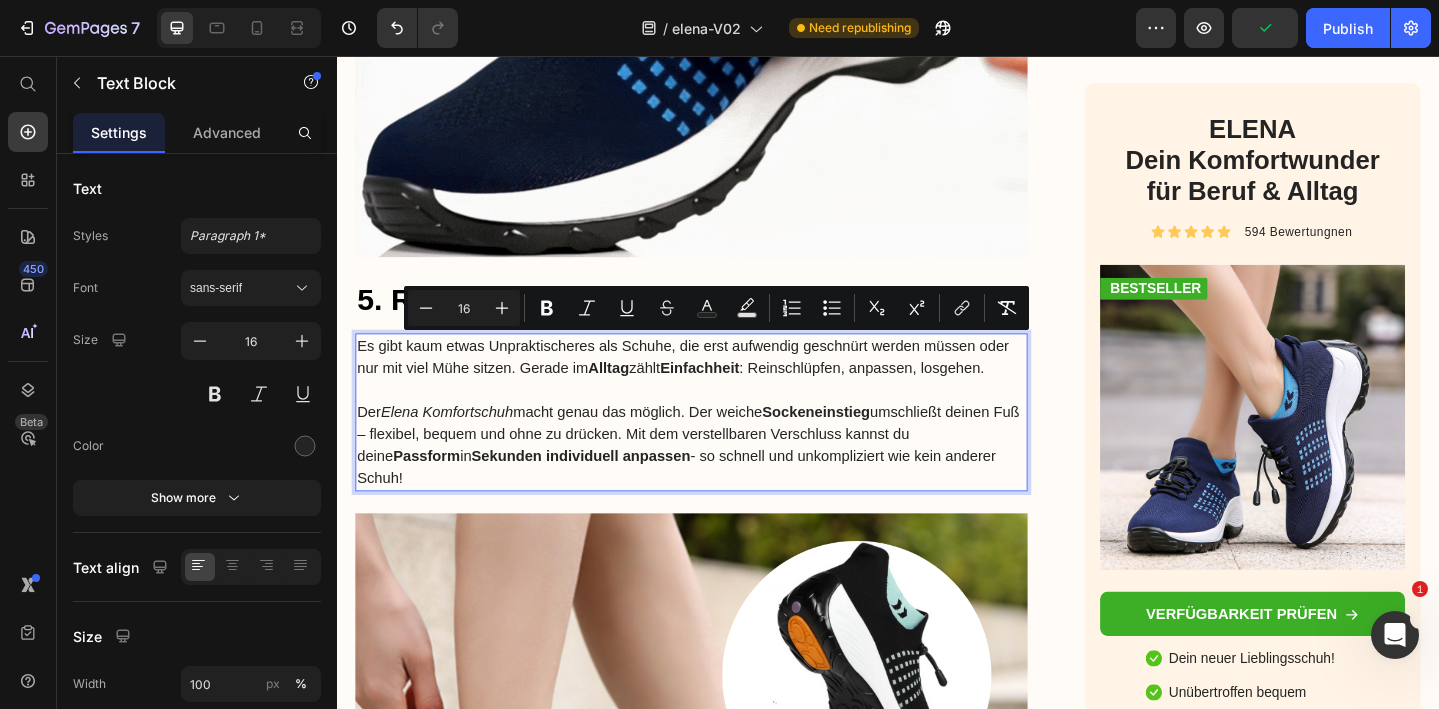 drag, startPoint x: 1083, startPoint y: 493, endPoint x: 673, endPoint y: 397, distance: 421.08905 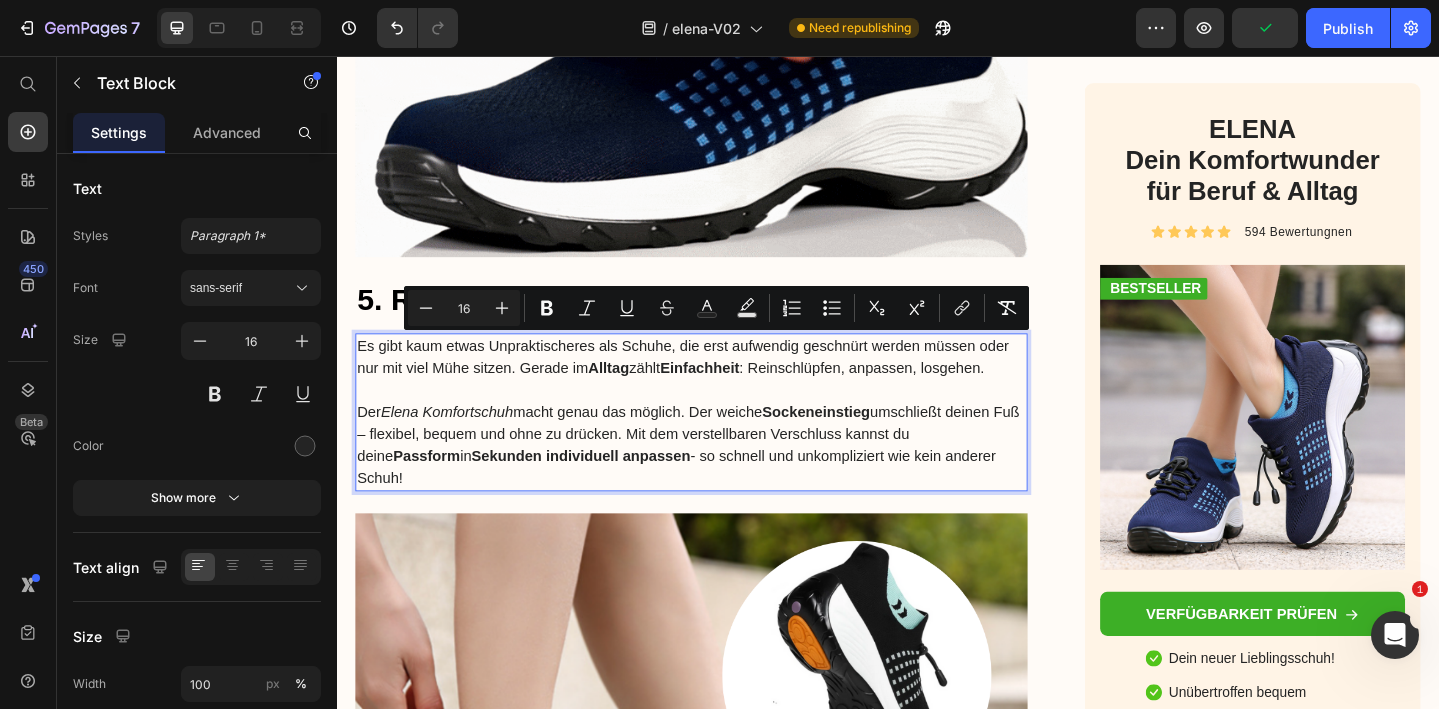click on "Header Product Images ELENA - Dein Komfortwunder für Beruf & Freizeit Product Title €59,40 Product Price Row Rot / 35 - €59,40  Rot / 36 - €59,40  Rot / 37 - €59,40  Rot / 38 - €59,40  Rot / 39 - €59,40  Rot / 40 - €59,40  Rot / 41 - €59,40  Rot / 42 - €59,40  Rot / 43 - €59,40  Rot / 44 - €59,40  Rot / 45 - €59,40  Blau / 35 - €59,40  Blau / 36 - €59,40  Blau / 37 - €59,40  Blau / 38 - €59,40  Blau / 39 - €59,40  Blau / 40 - €59,40  Blau / 41 - €59,40  Blau / 42 - €59,40  Blau / 43 - €59,40  Blau / 44 - €59,40  Blau / 45 - €59,40  Grau / 35 - €59,40  Grau / 36 - €59,40  Grau / 37 - €59,40  Grau / 38 - €59,40  Grau / 39 - €59,40  Grau / 40 - €59,40  Grau / 41 - €59,40  Grau / 42 - €59,40  Grau / 43 - €59,40  Grau / 44 - €59,40  Grau / 45 - €59,40  Lila / 35 - €59,40  Lila / 36 - €59,40  Lila / 37 - €59,40  Lila / 38 - €59,40  Lila / 39 - €59,40  Lila / 40 - €59,40  Lila / 41 - €59,40  Lila / 42 - €59,40  Lila / 43 - €59,40" at bounding box center [937, -395] 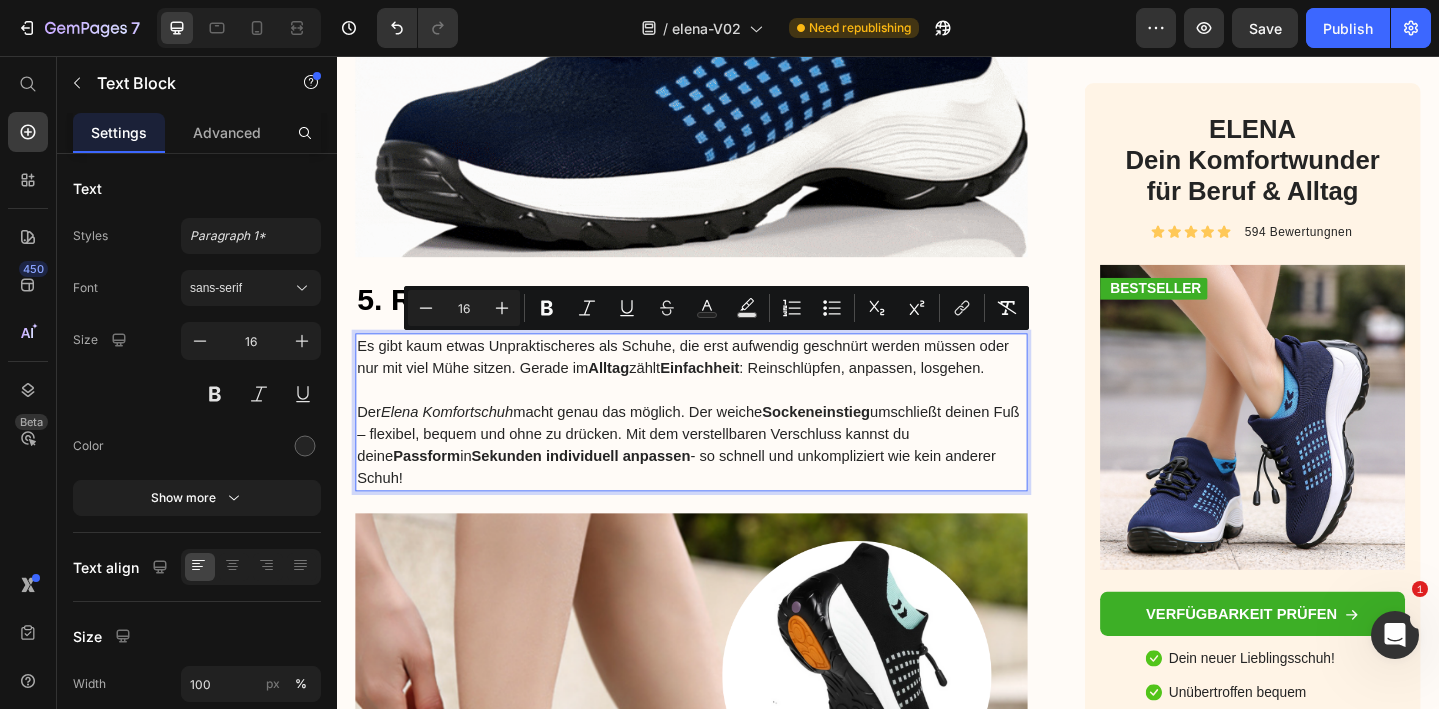 click on "Es gibt kaum etwas Unpraktischeres als Schuhe, die erst aufwendig geschnürt werden müssen oder nur mit viel Mühe sitzen. Gerade im  Alltag  zählt  Einfachheit : Reinschlüpfen, anpassen, losgehen." at bounding box center (723, 384) 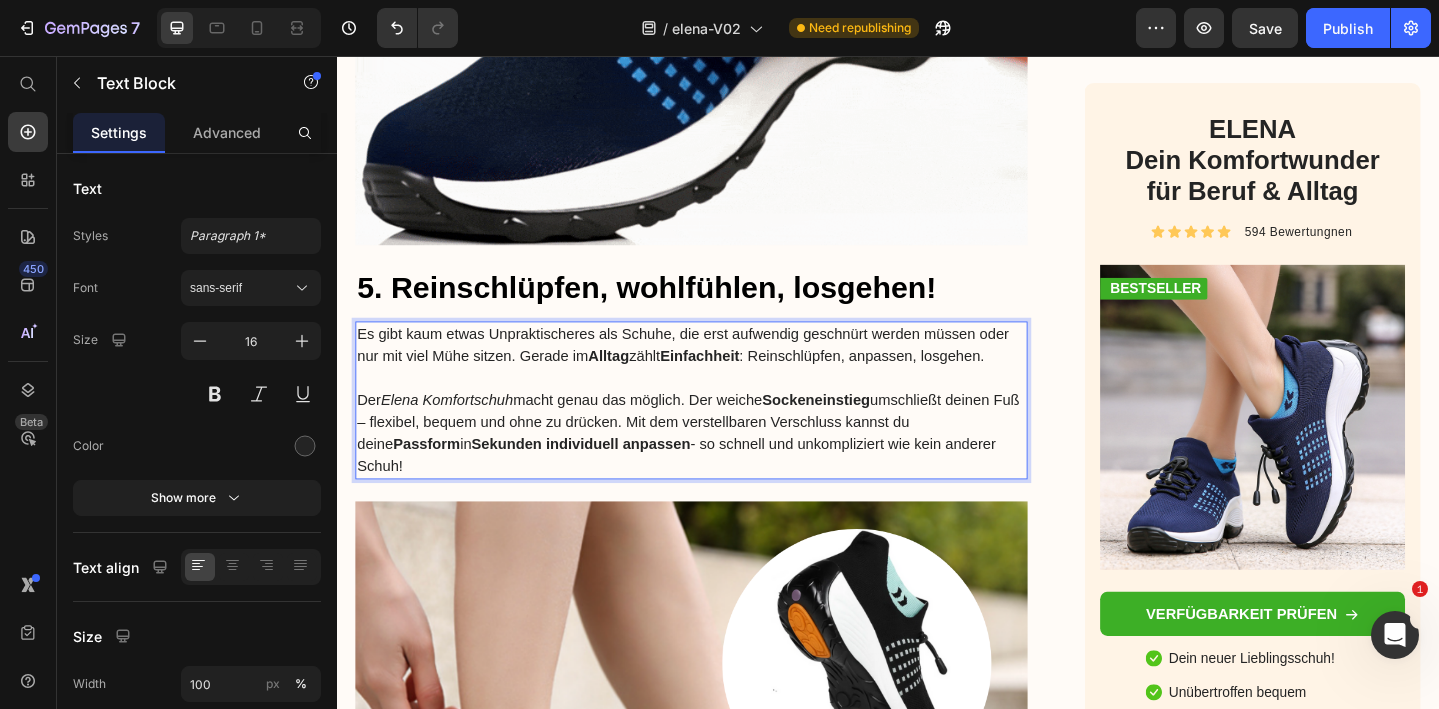 scroll, scrollTop: 5852, scrollLeft: 0, axis: vertical 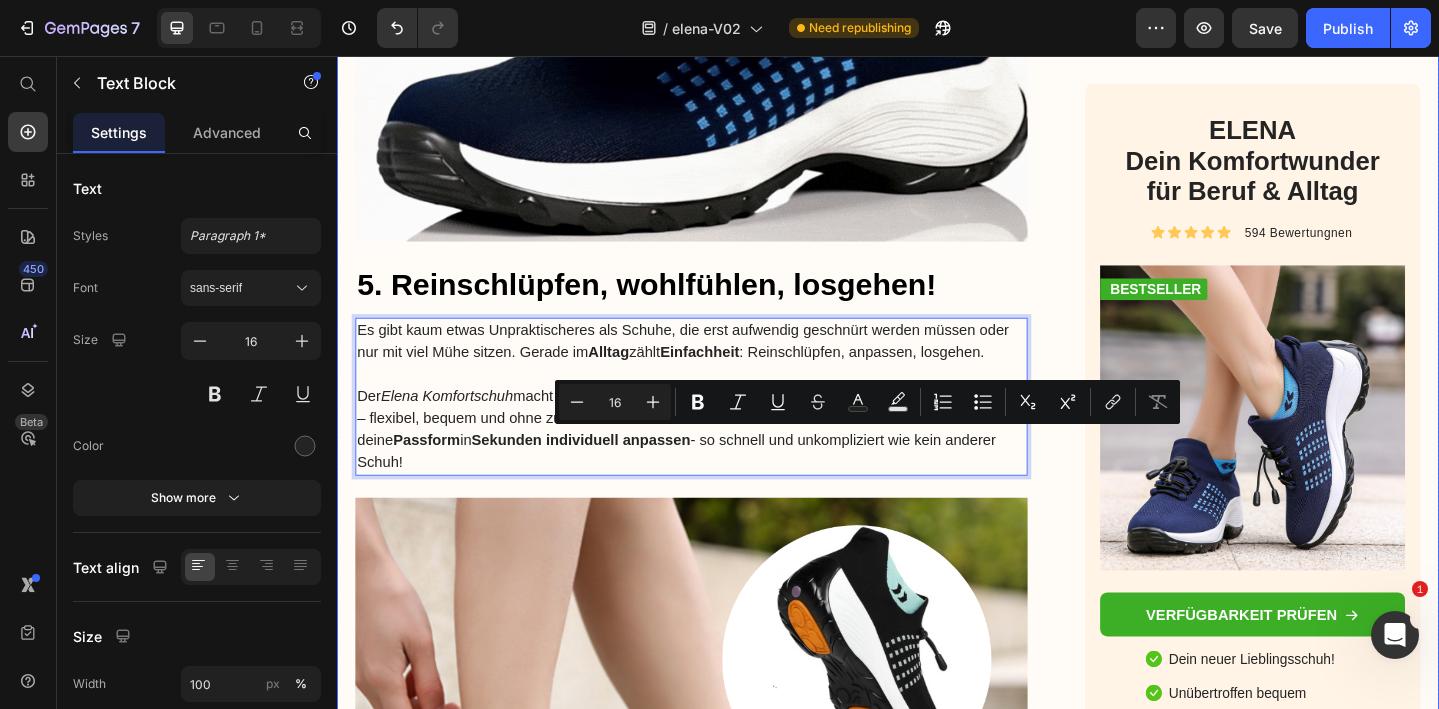 drag, startPoint x: 693, startPoint y: 473, endPoint x: 1090, endPoint y: 471, distance: 397.00504 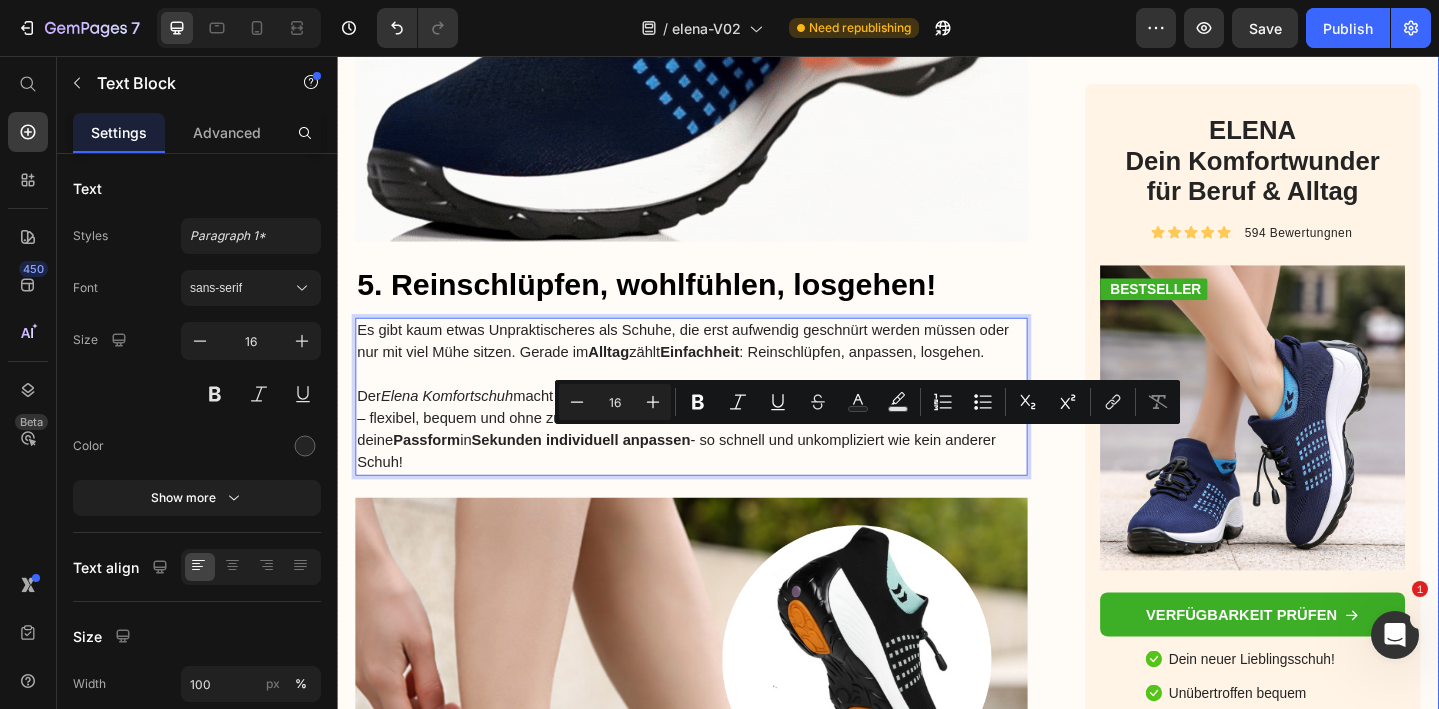 click on "Advertorial  Text Block ⁠⁠⁠⁠⁠⁠⁠ „ Ich will doch einfach nur einen bequemen Alltagsschuh - der gut aussieht und nicht drückt. “ Heading Image Von  Anna Feldmann , Veröffentlicht am 2. Juni 2025 – 10:42 Uhr Text Block Row Image Kommt dir das bekannt vor? Der Tag kann lang werden – du willst zur Arbeit, einkaufen, ein paar Besorgungen machen oder dich nach Feierabend mit Freunden treffen. Doch beim Griff in den Schuhschrank beginnt das alte Spiel: 👟  Die alten Sneaker?  Bequem, aber nach ein paar Stunden fehlt jede Unterstützung und deine Füße brennen. 🥿  Die leichten Slipper?  Schnell reingeschlüpft – aber so dünn, dass jeder Schritt auf hartem Boden zur Belastung wird. 👠  Die schickeren Schuhe?  Sehen toll aus – nur leider völlig ungeeignet, wenn du den ganzen Tag auf den Beinen bist. Doch ein neues Modell macht jetzt Schlagzeilen:  Der Elena Komfortschuh. Leicht, flexibel, stoßdämpfend und so bequem, dass viele Frauen berichten:  Text Block Image Heading ," at bounding box center [937, -1573] 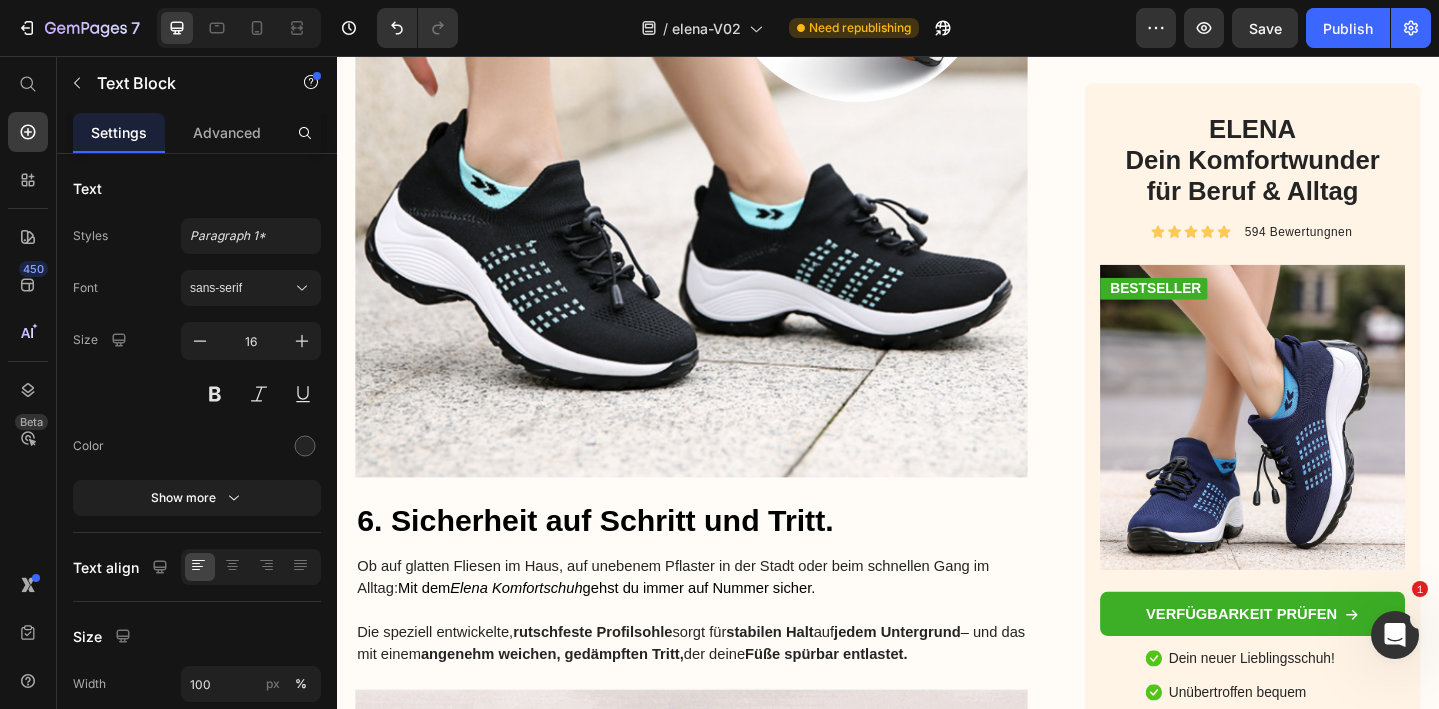 scroll, scrollTop: 6711, scrollLeft: 0, axis: vertical 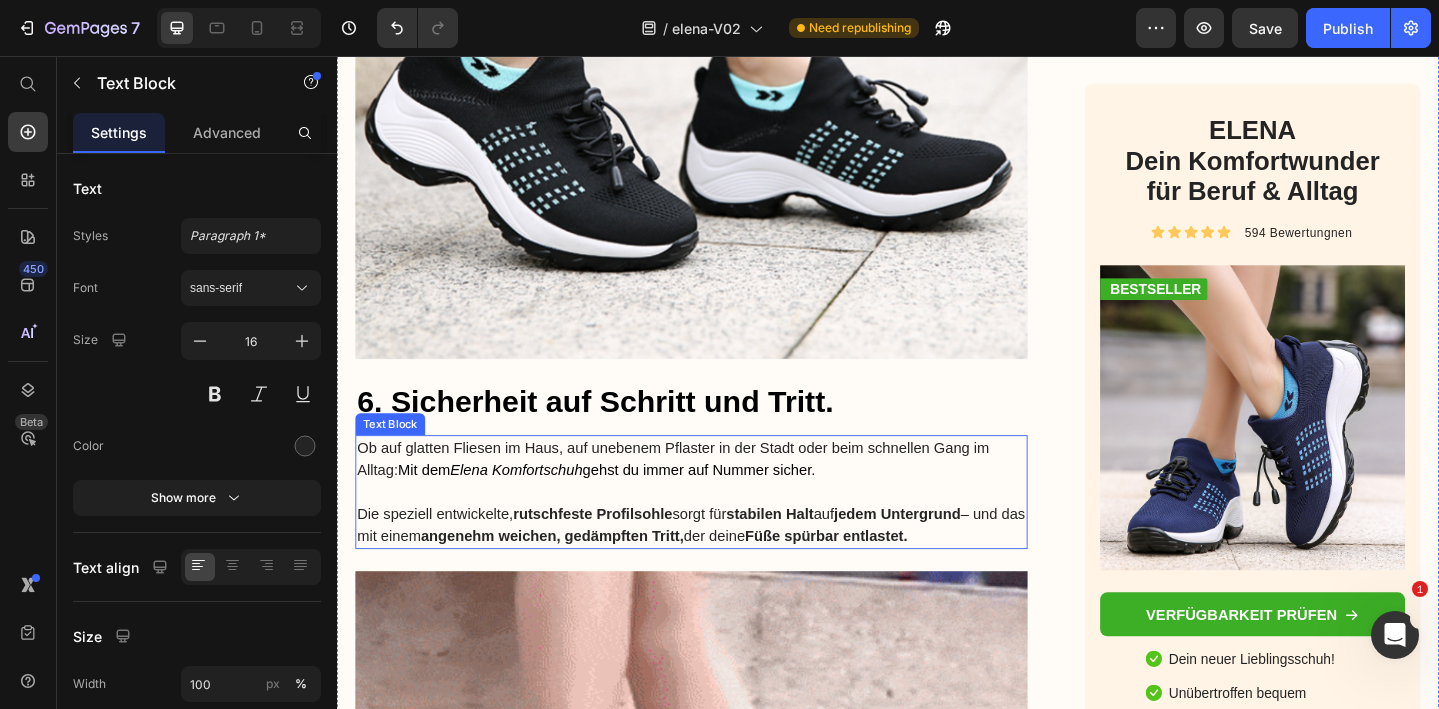 click on "Ob auf glatten Fliesen im Haus, auf unebenem Pflaster in der Stadt oder beim schnellen Gang im Alltag:  Mit dem  Elena Komfortschuh  gehst du immer auf Nummer sicher." at bounding box center [723, 495] 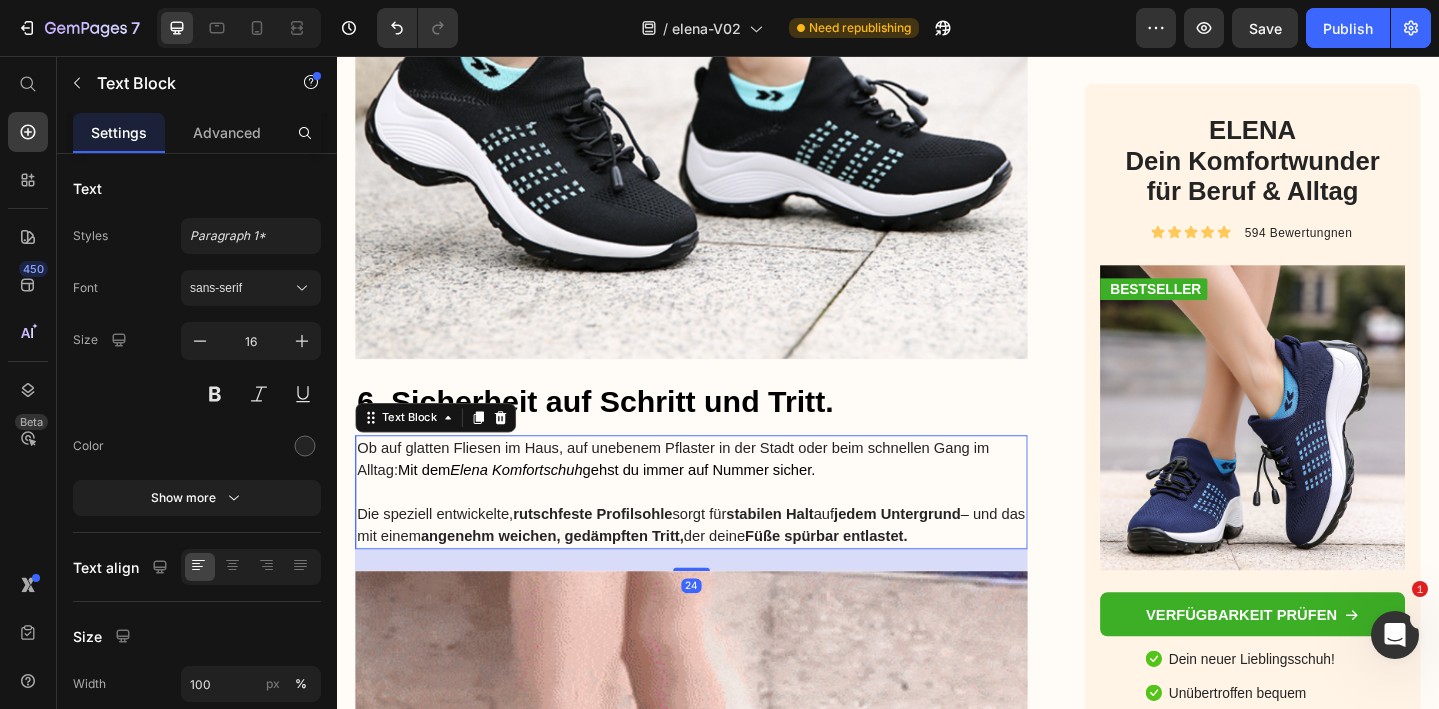 click on "angenehm weichen, gedämpften Tritt," at bounding box center [571, 578] 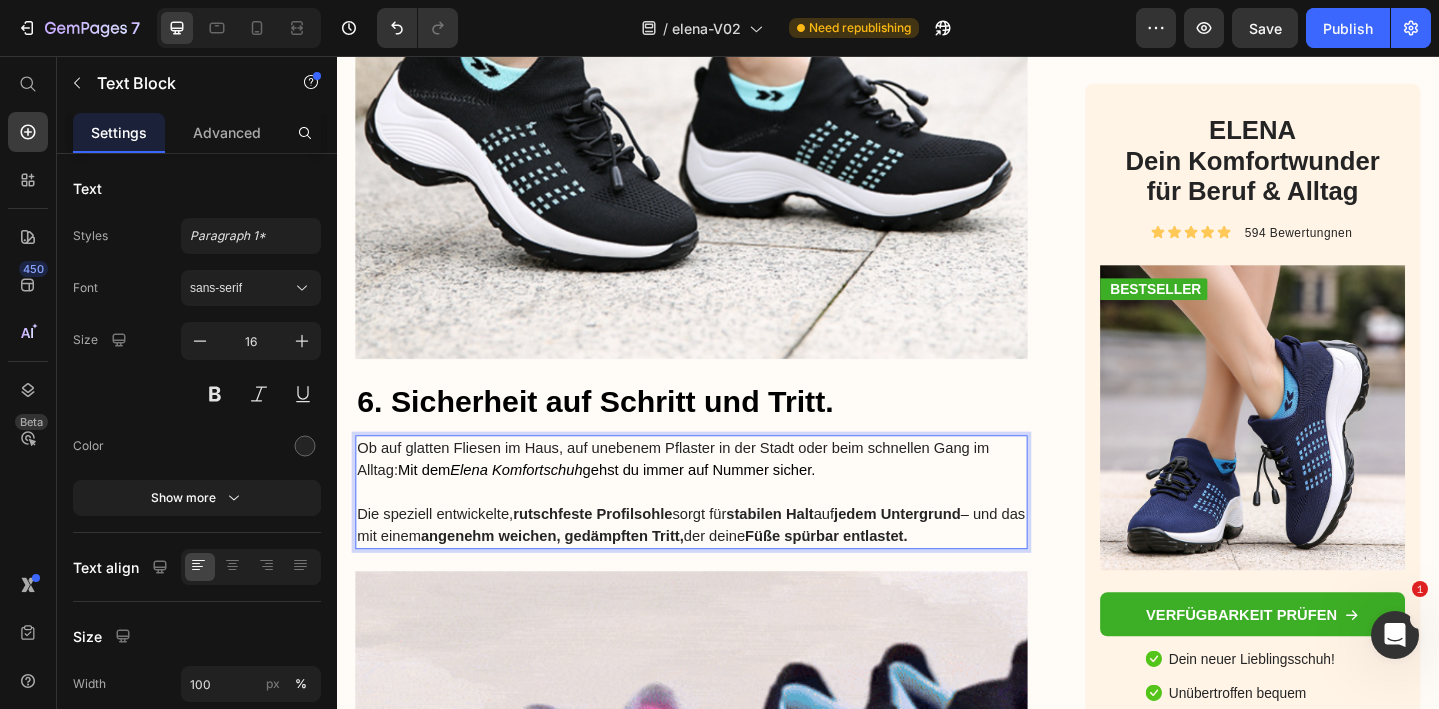 drag, startPoint x: 1036, startPoint y: 581, endPoint x: 361, endPoint y: 472, distance: 683.7441 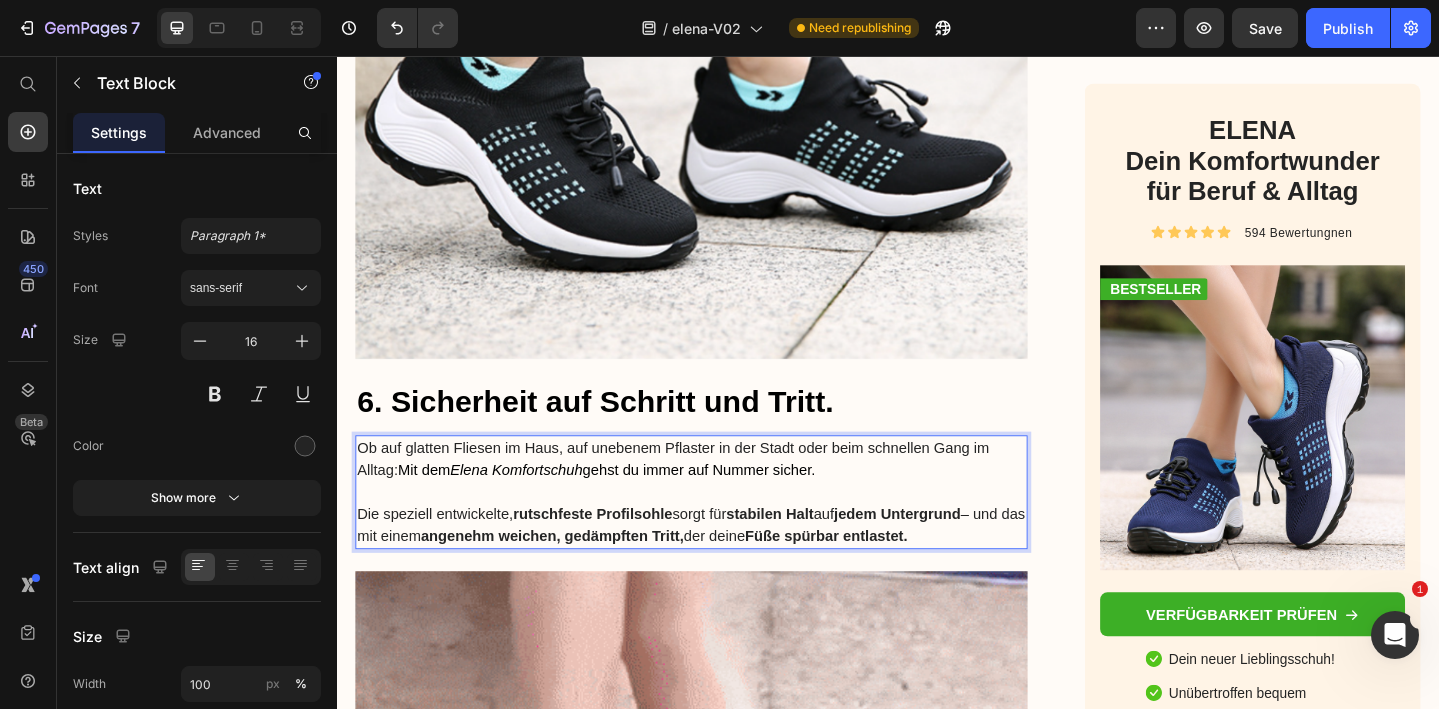 click on "Ob auf glatten Fliesen im Haus, auf unebenem Pflaster in der Stadt oder beim schnellen Gang im Alltag:  Mit dem  Elena Komfortschuh  gehst du immer auf Nummer sicher.   Die speziell entwickelte,  rutschfeste Profilsohle  sorgt für  stabilen Halt  auf  jedem Untergrund  – und das mit einem  angenehm weichen, gedämpften Tritt,  der deine  Füße spürbar entlastet." at bounding box center [723, 531] 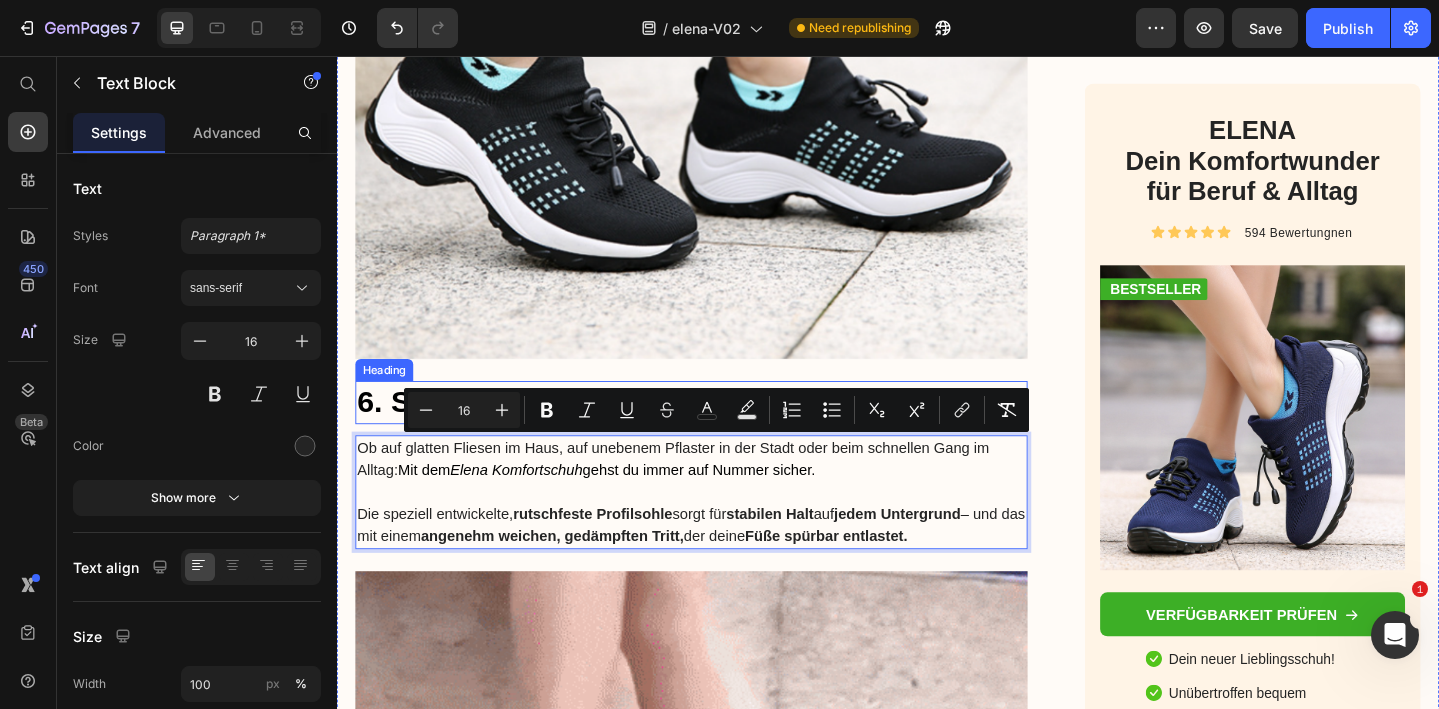 click on "6. Sicherheit auf Schritt und Tritt." at bounding box center [723, 433] 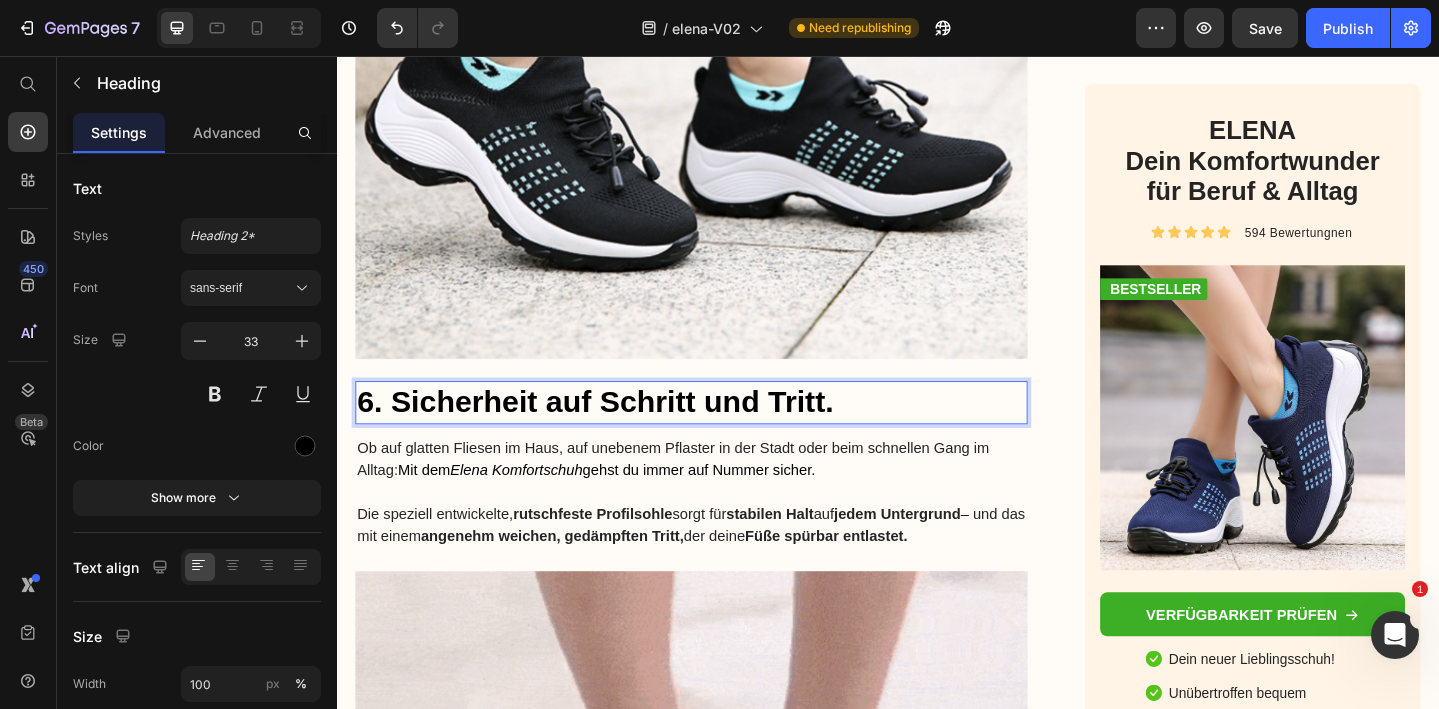 click on "6. Sicherheit auf Schritt und Tritt." at bounding box center [723, 433] 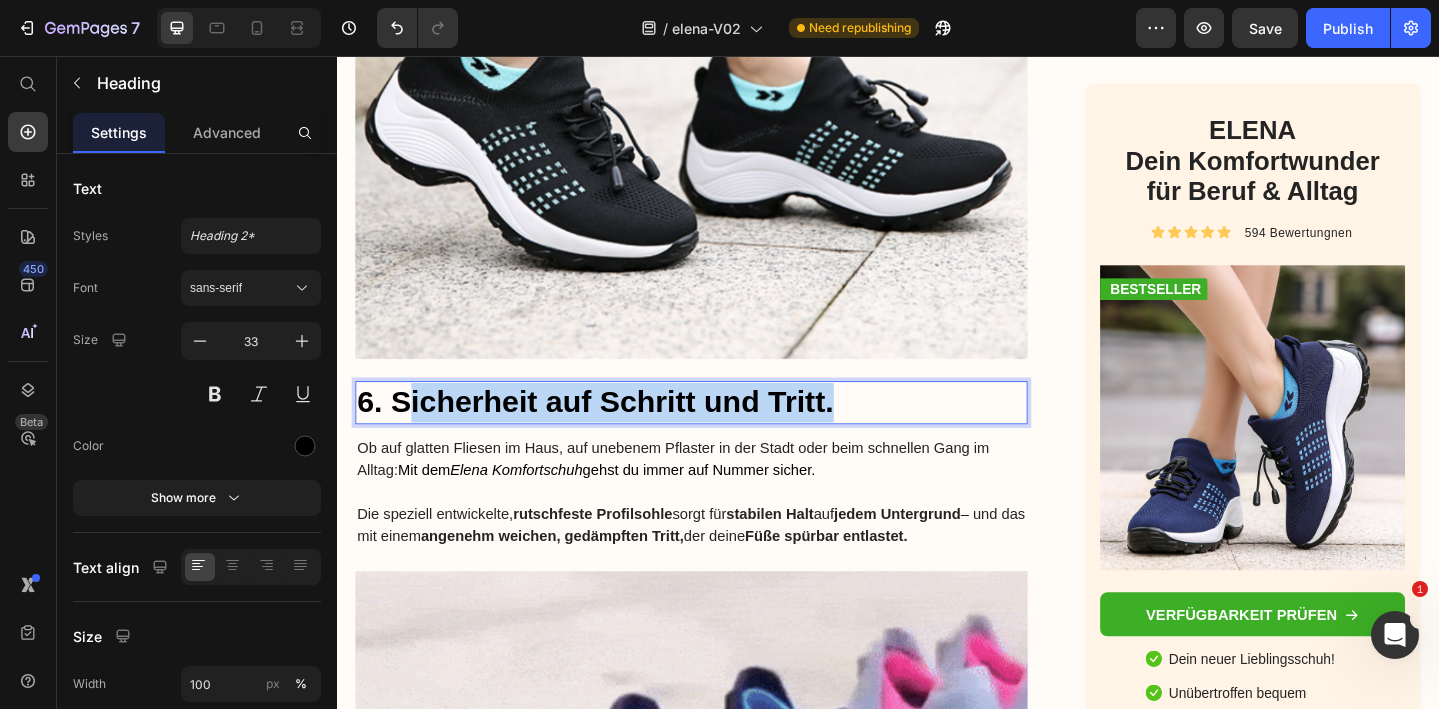 drag, startPoint x: 407, startPoint y: 429, endPoint x: 895, endPoint y: 434, distance: 488.0256 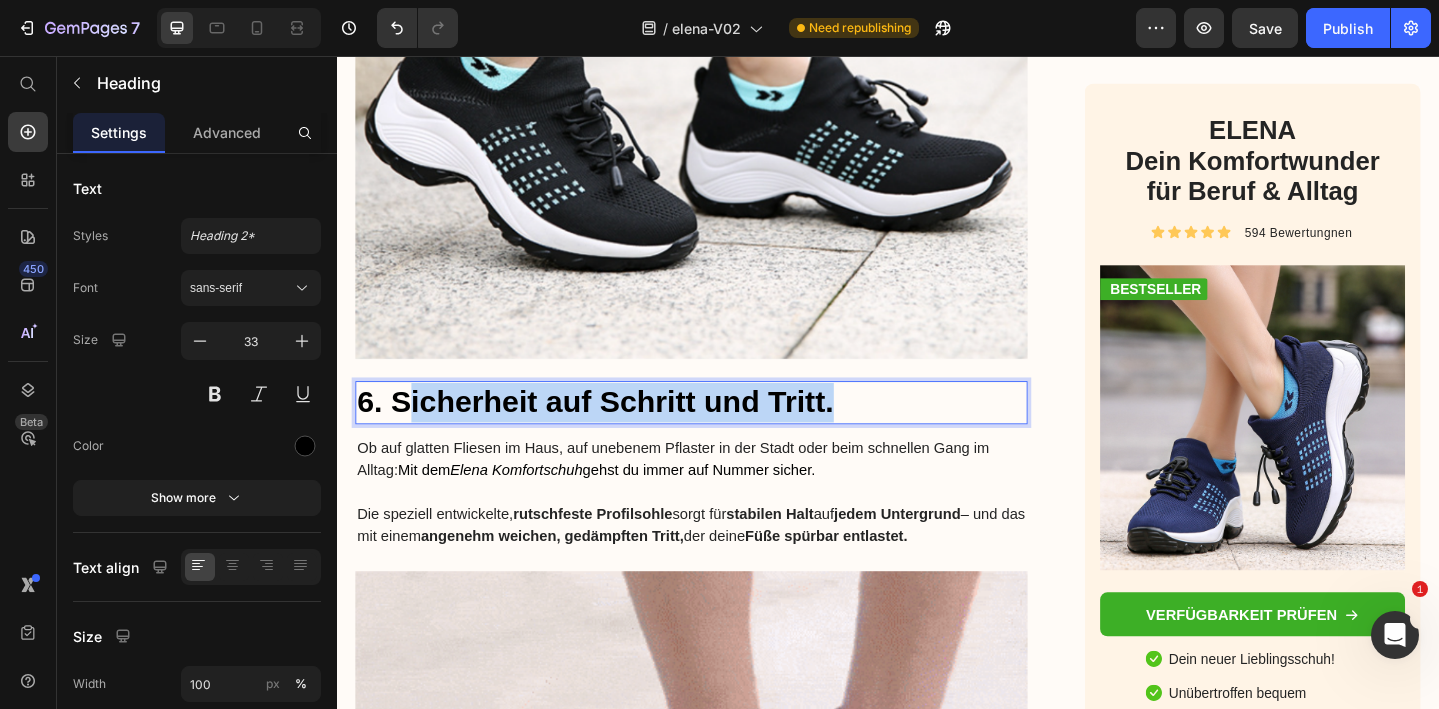 click on "6. Sicherheit auf Schritt und Tritt." at bounding box center [723, 433] 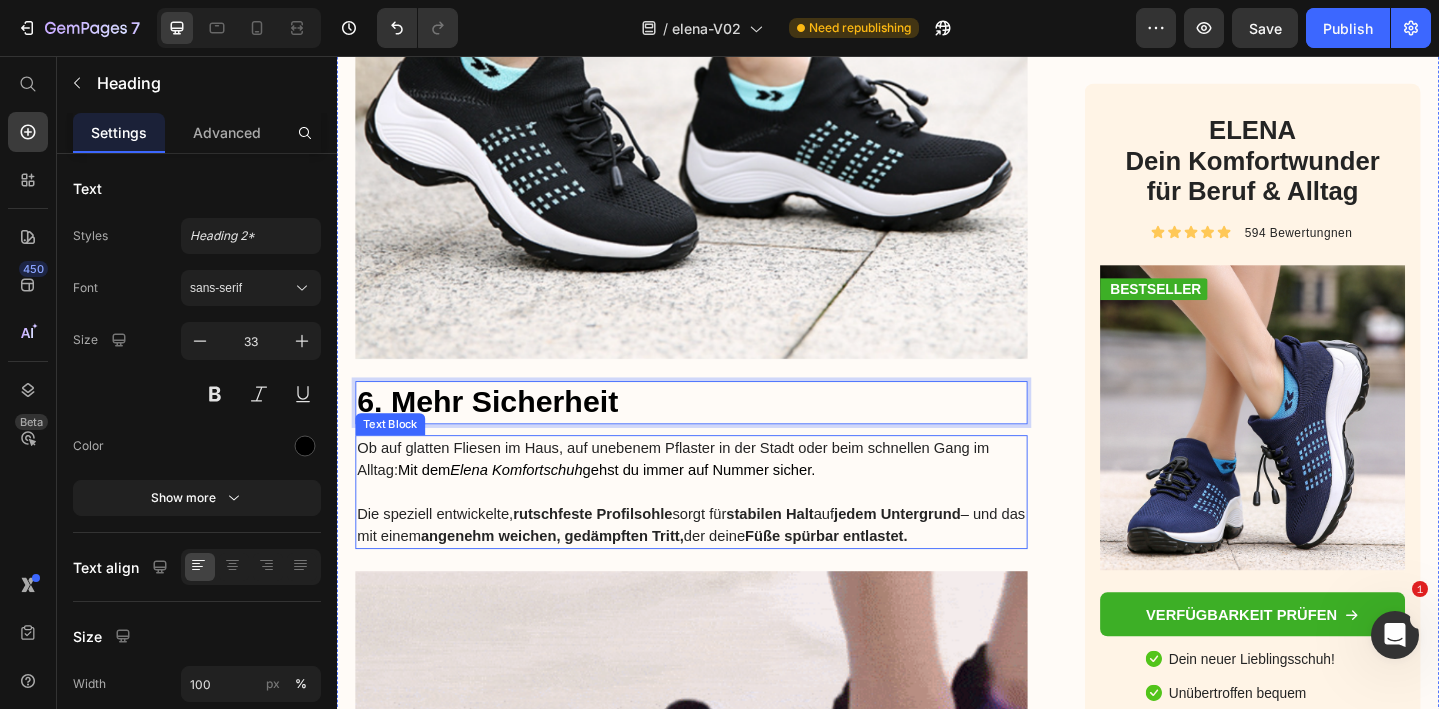 click on "Mit dem  Elena Komfortschuh  gehst du immer auf Nummer sicher." at bounding box center (630, 506) 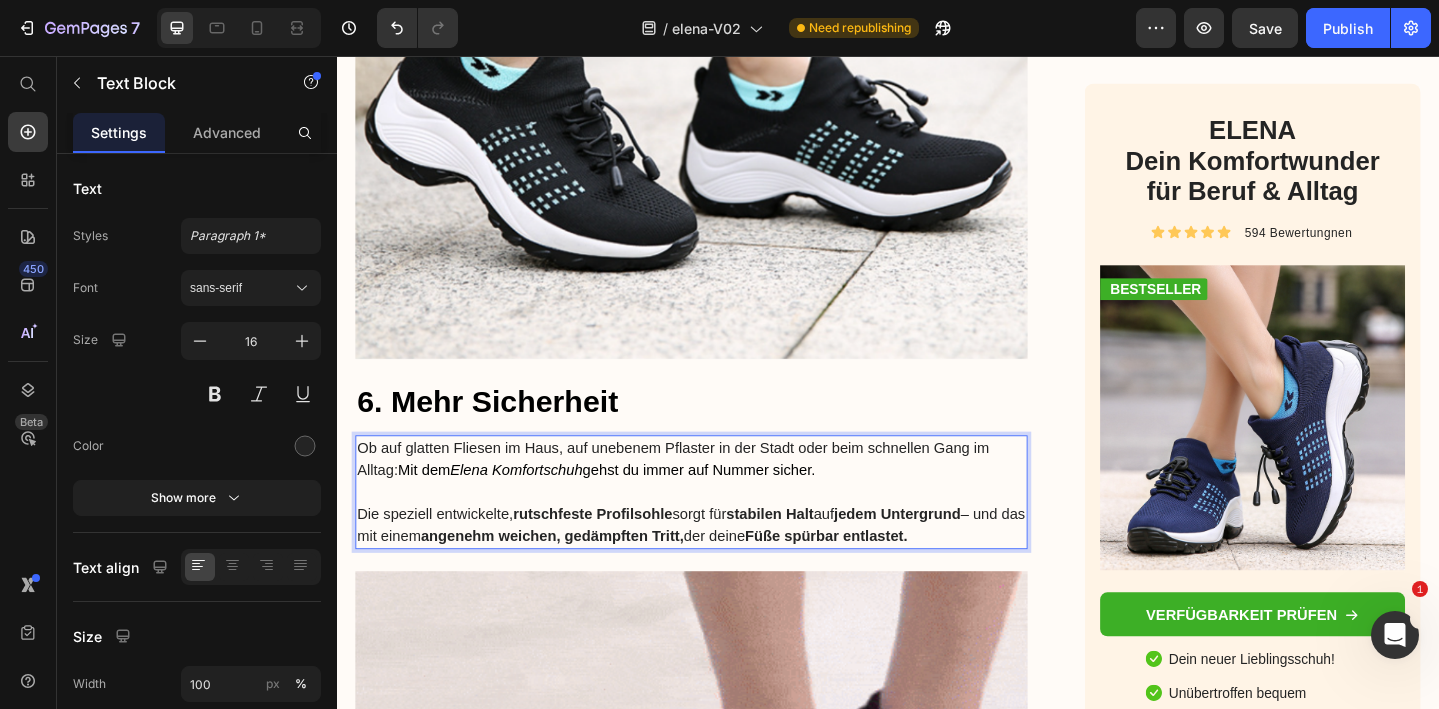 click on "Mit dem  Elena Komfortschuh  gehst du immer auf Nummer sicher." at bounding box center (630, 506) 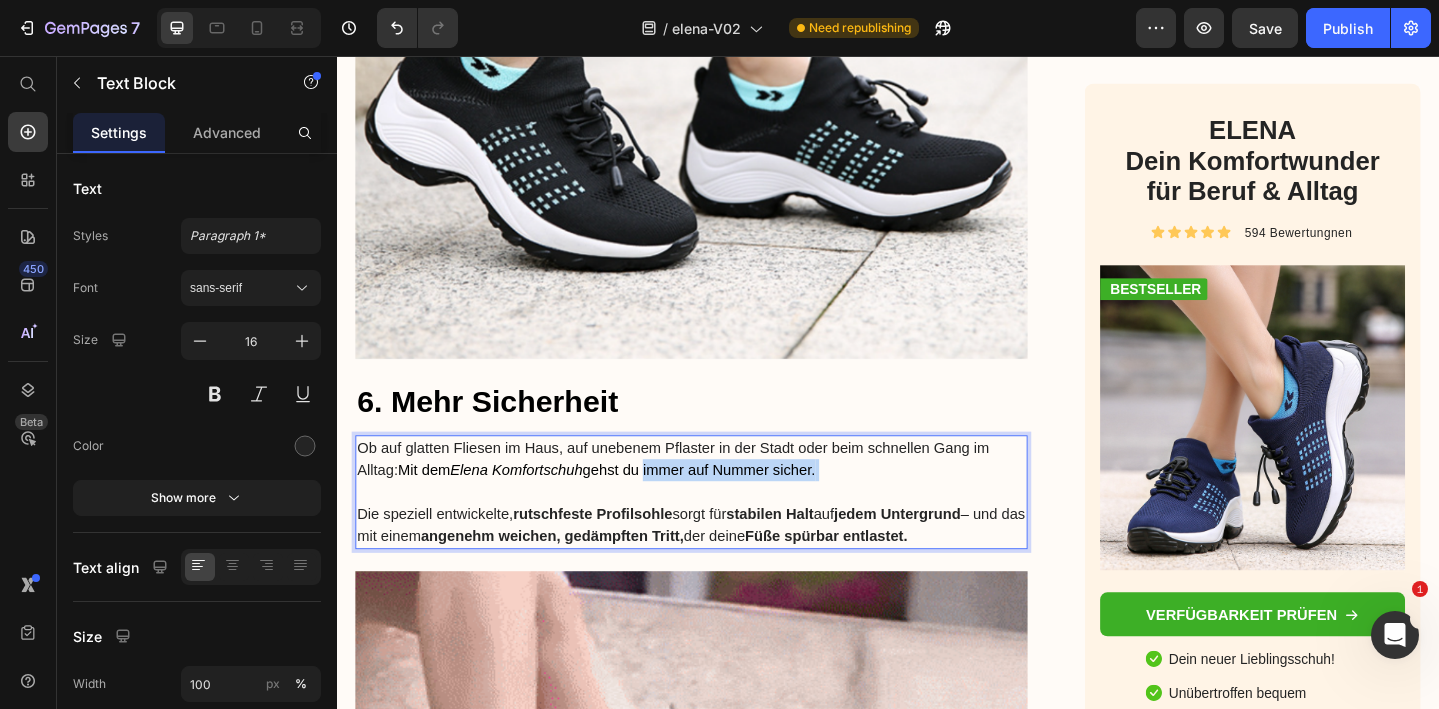 drag, startPoint x: 680, startPoint y: 504, endPoint x: 888, endPoint y: 509, distance: 208.06009 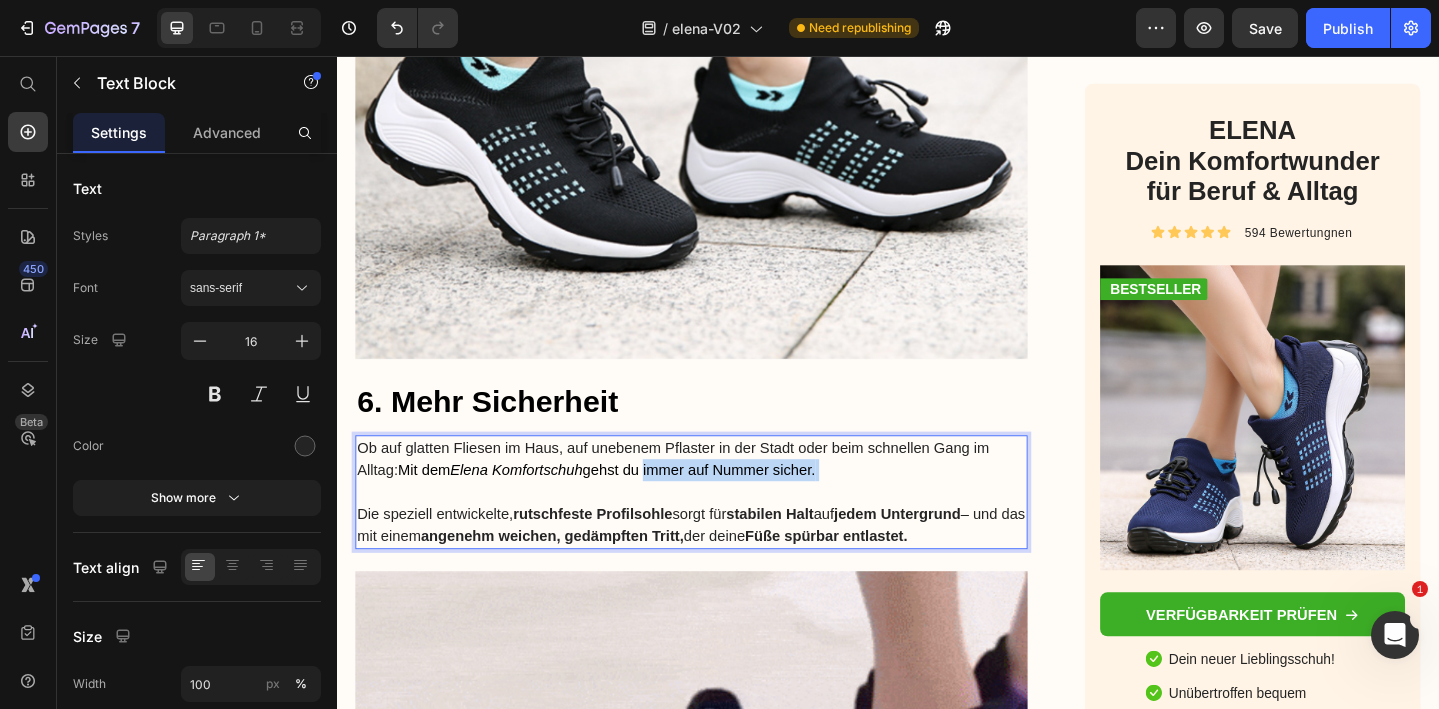 click on "Ob auf glatten Fliesen im Haus, auf unebenem Pflaster in der Stadt oder beim schnellen Gang im Alltag:  Mit dem  Elena Komfortschuh  gehst du immer auf Nummer sicher." at bounding box center [723, 495] 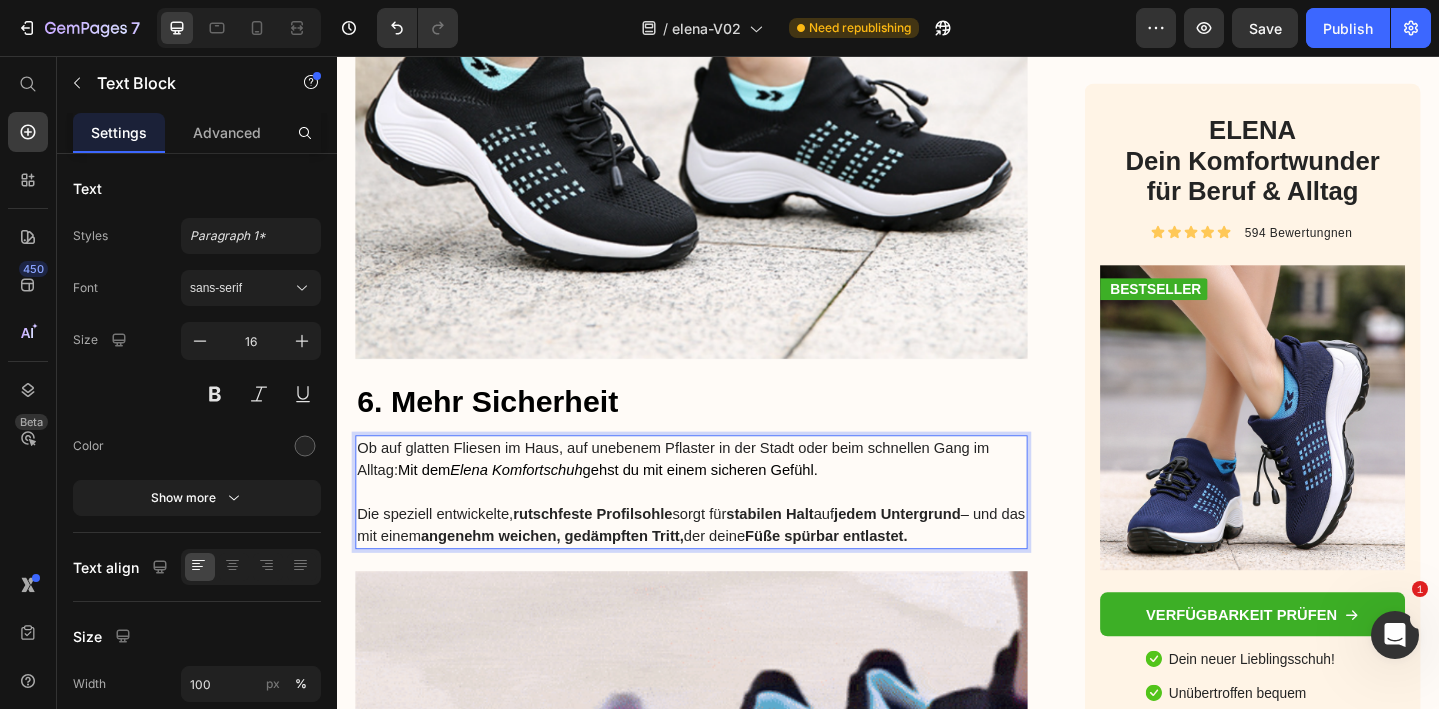 click on "rutschfeste Profilsohle" at bounding box center [615, 554] 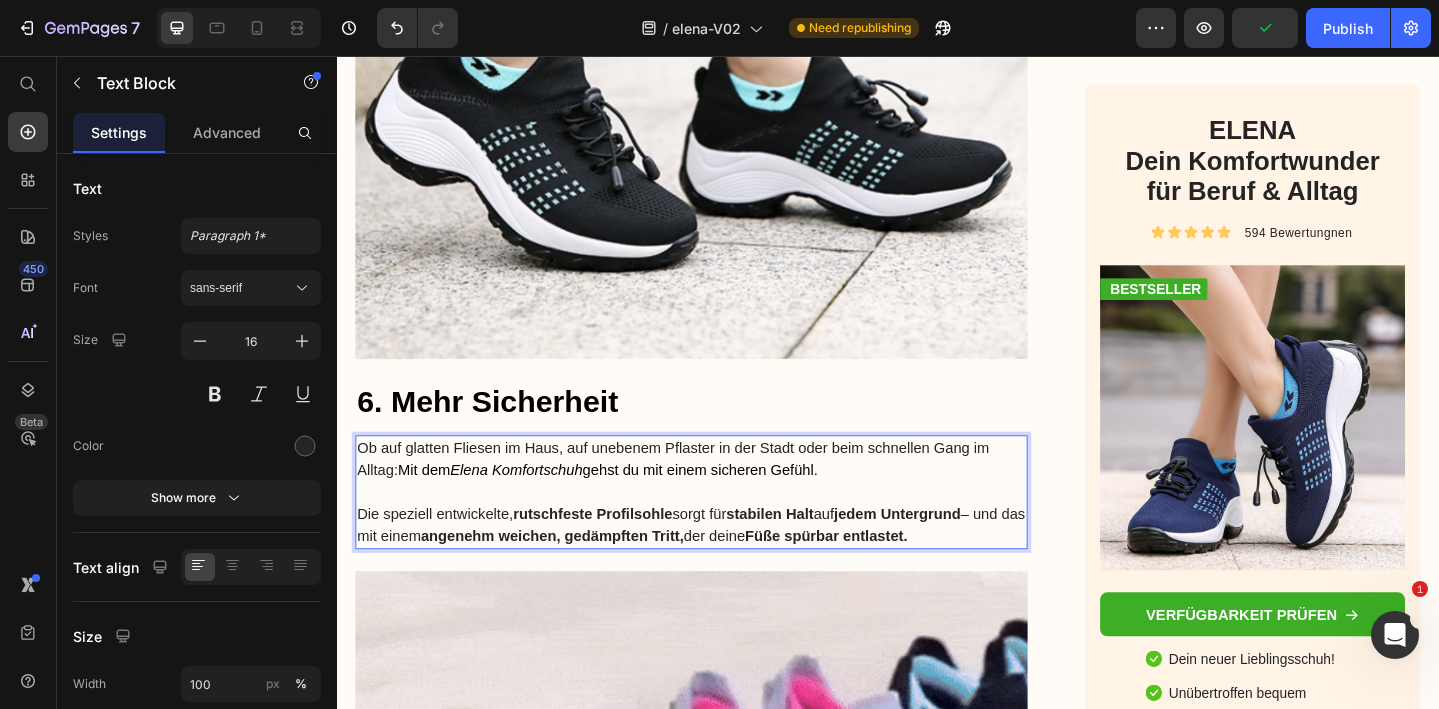 click on "jedem Untergrund" at bounding box center [947, 554] 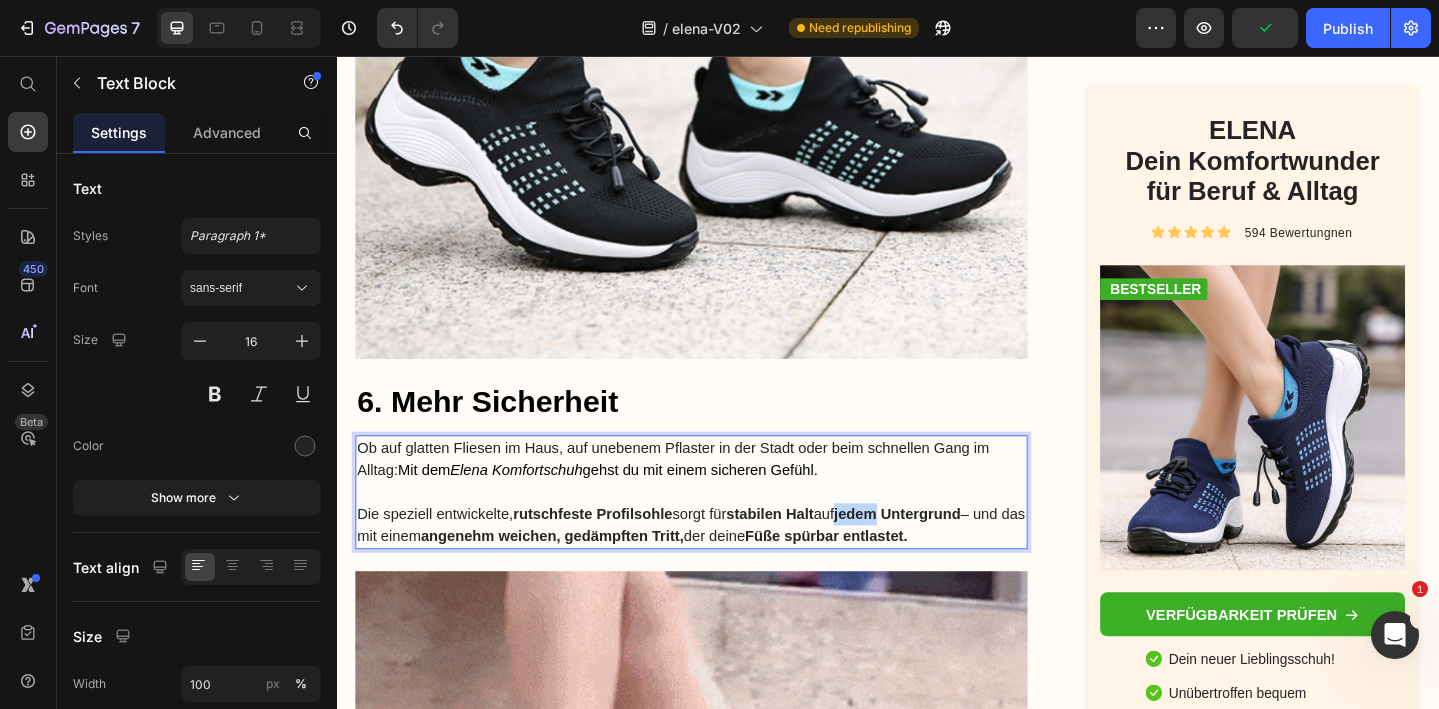 click on "jedem Untergrund" at bounding box center (947, 554) 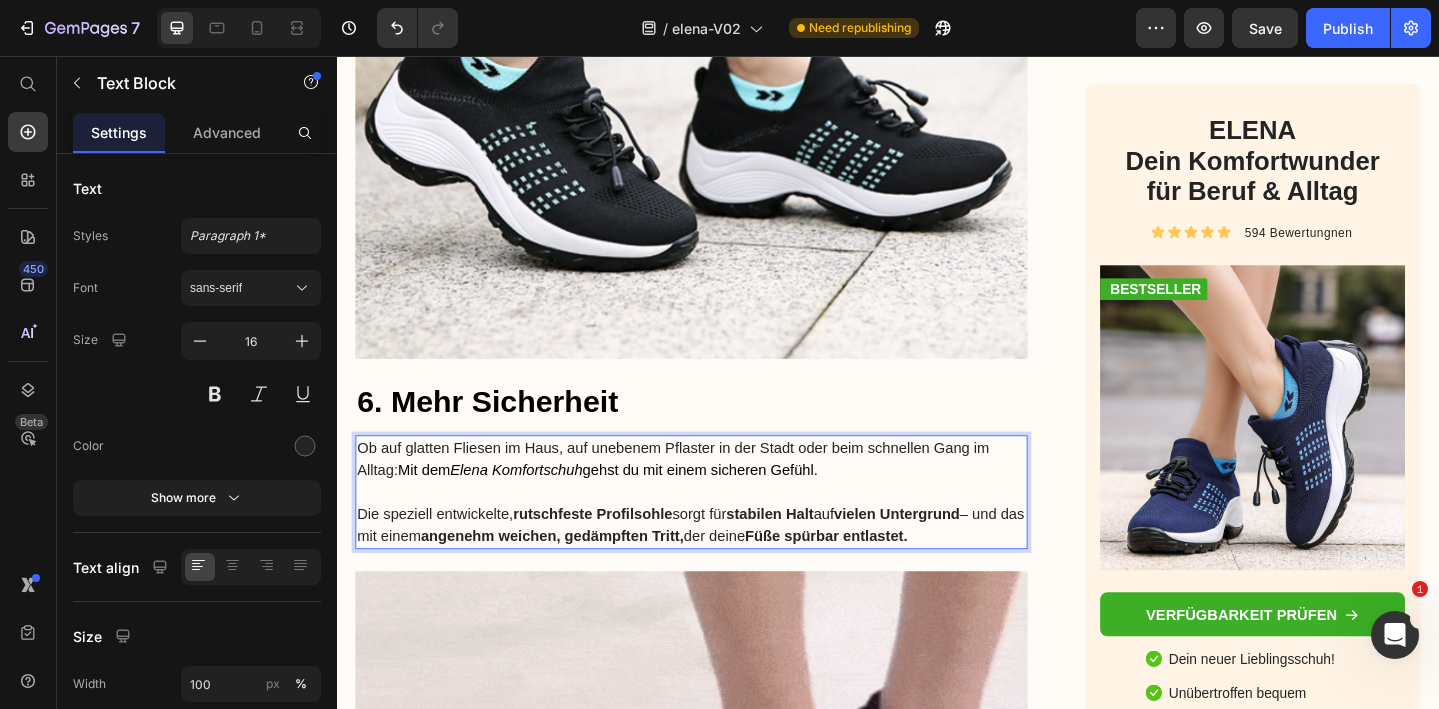 click on "vielen Untergrund" at bounding box center (946, 554) 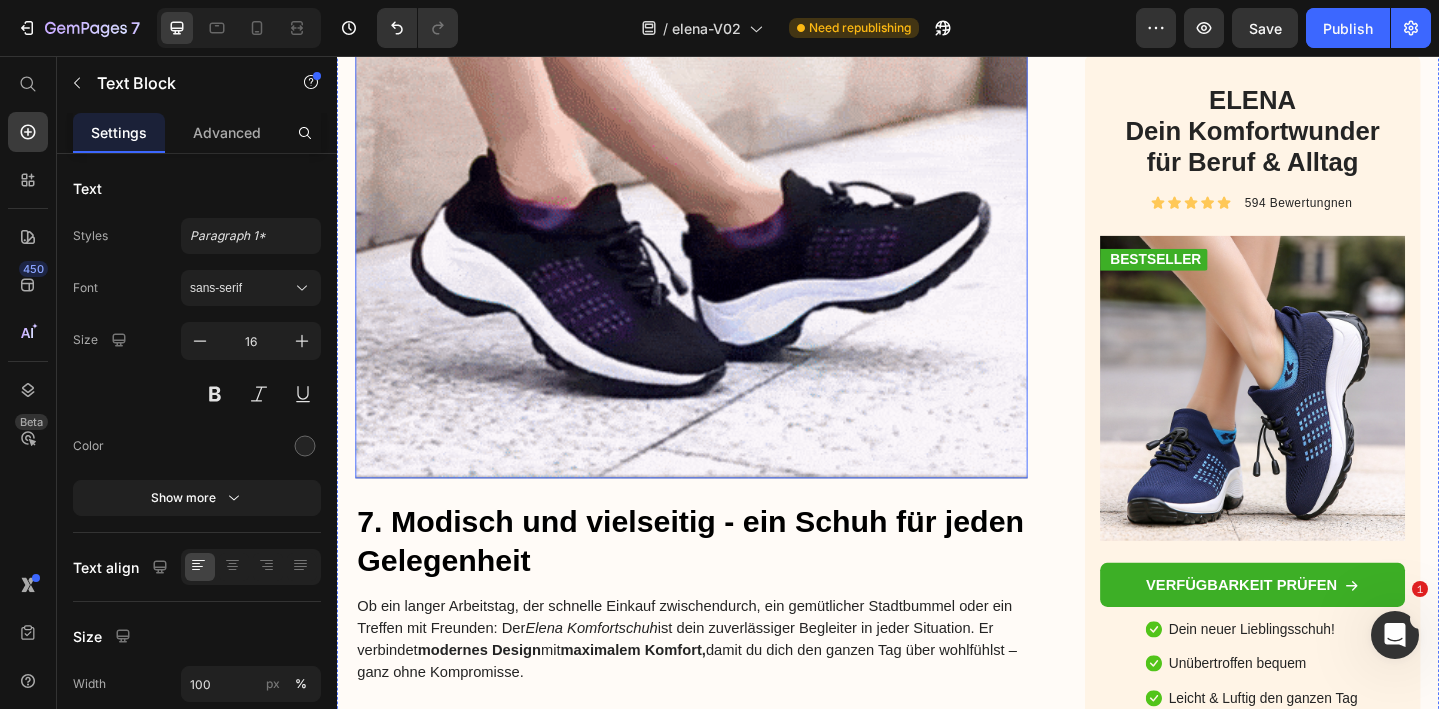 scroll, scrollTop: 7798, scrollLeft: 0, axis: vertical 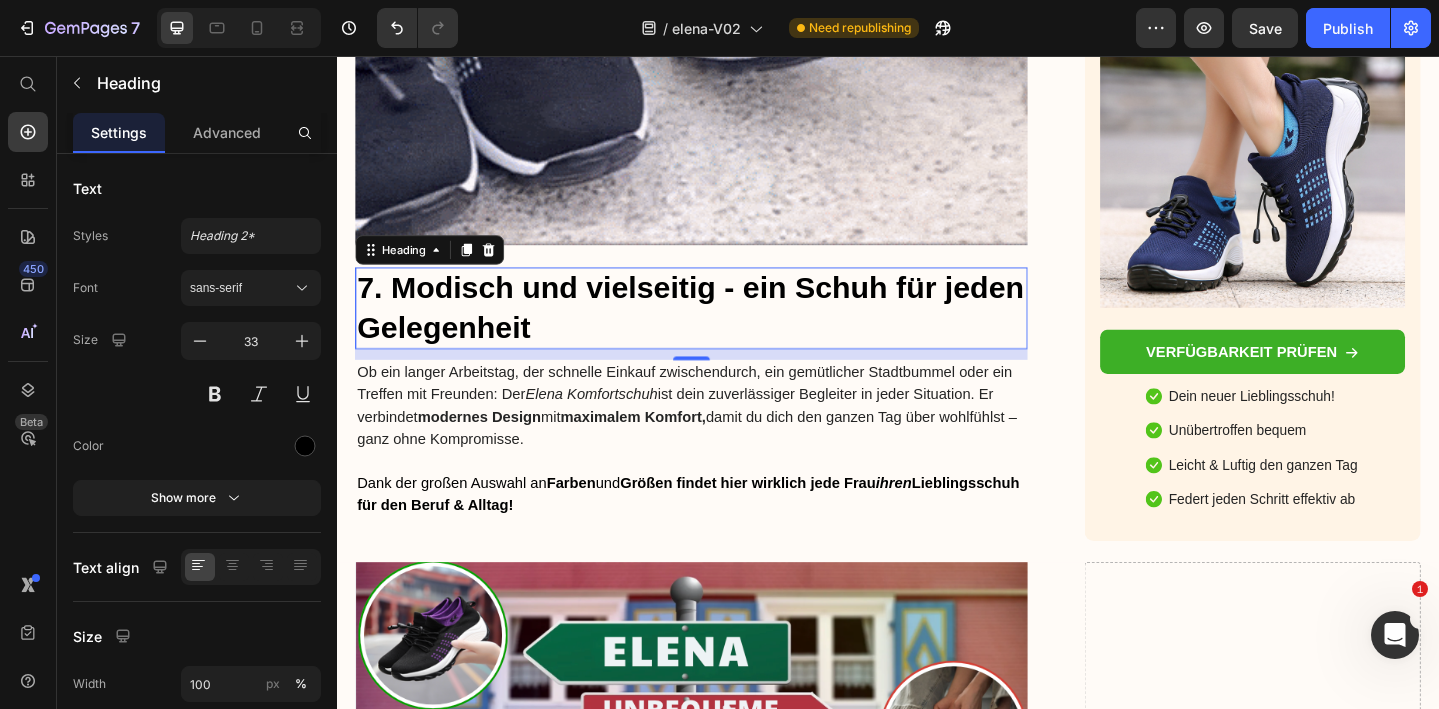click on "7. Modisch und vielseitig - ein Schuh für jeden Gelegenheit" at bounding box center [723, 331] 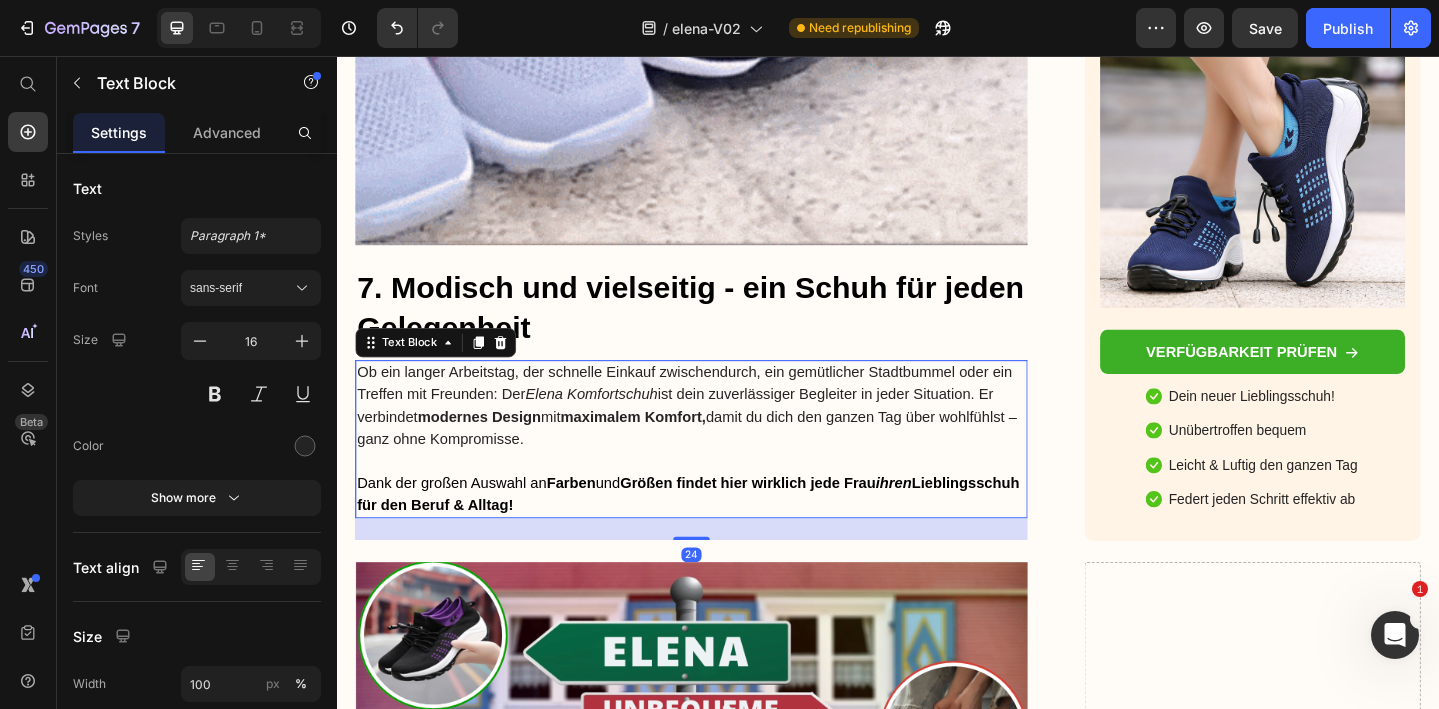 click at bounding box center (723, 497) 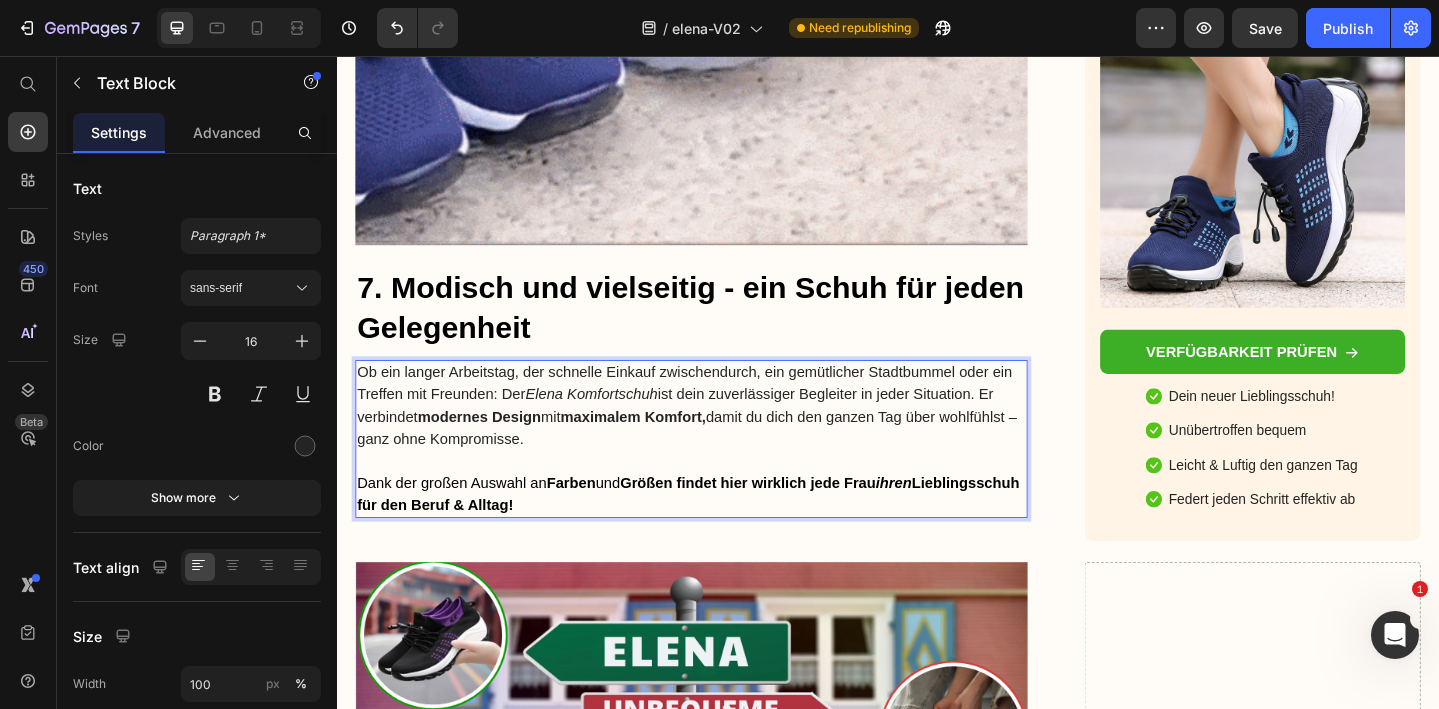 click on "Dank der großen Auswahl an  Farben  und  Größen findet hier wirklich jede Frau  ihren  Lieblingsschuh für den Beruf & Alltag!" at bounding box center (723, 533) 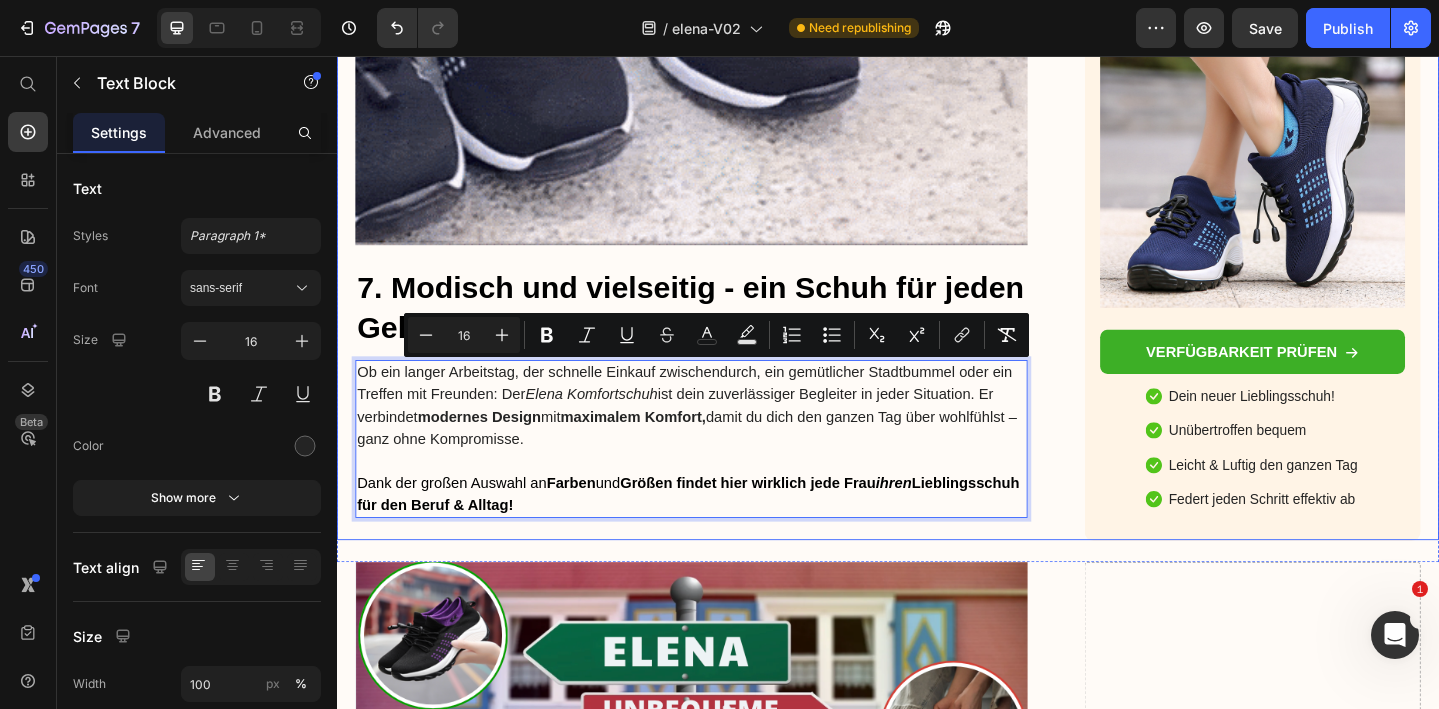 drag, startPoint x: 675, startPoint y: 546, endPoint x: 353, endPoint y: 400, distance: 353.5534 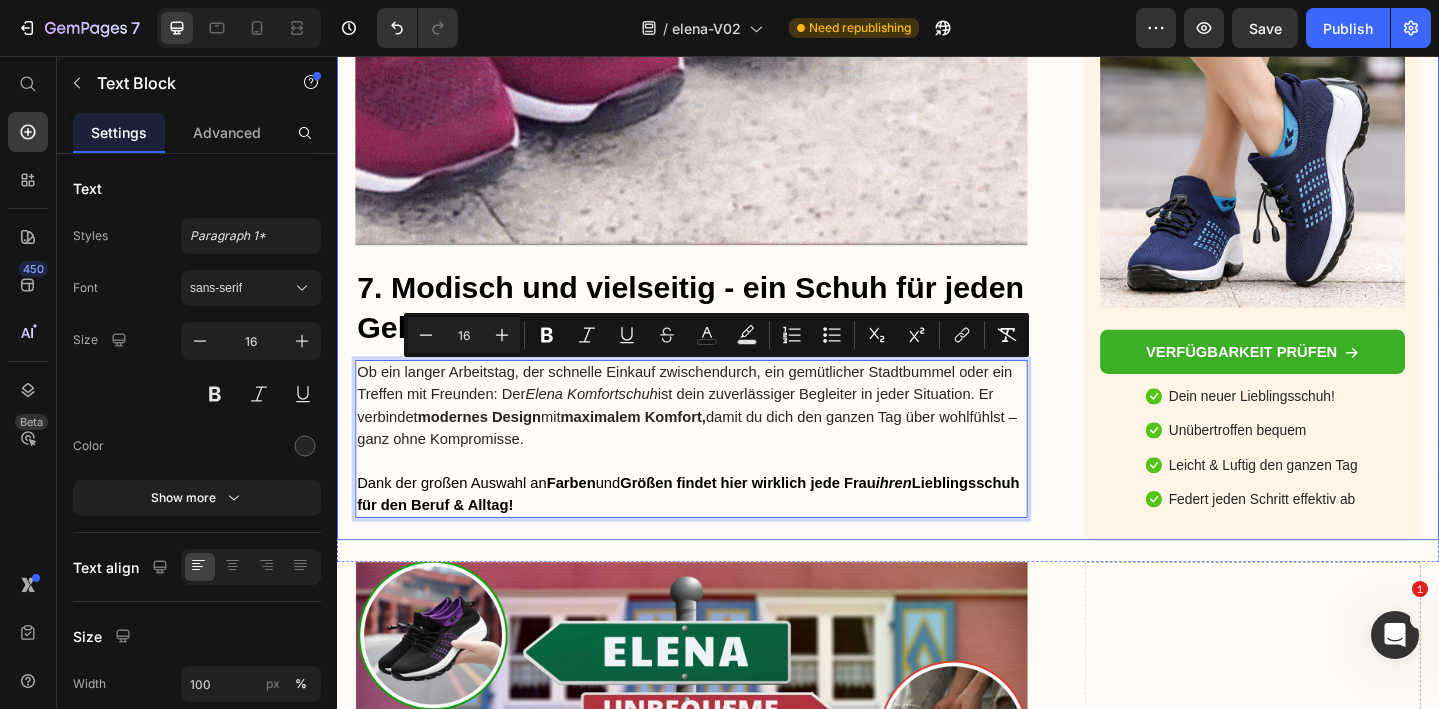 click on "Advertorial  Text Block ⁠⁠⁠⁠⁠⁠⁠ „ Ich will doch einfach nur einen bequemen Alltagsschuh - der gut aussieht und nicht drückt. “ Heading Image Von  Anna Feldmann , Veröffentlicht am 2. Juni 2025 – 10:42 Uhr Text Block Row Image Kommt dir das bekannt vor? Der Tag kann lang werden – du willst zur Arbeit, einkaufen, ein paar Besorgungen machen oder dich nach Feierabend mit Freunden treffen. Doch beim Griff in den Schuhschrank beginnt das alte Spiel: 👟  Die alten Sneaker?  Bequem, aber nach ein paar Stunden fehlt jede Unterstützung und deine Füße brennen. 🥿  Die leichten Slipper?  Schnell reingeschlüpft – aber so dünn, dass jeder Schritt auf hartem Boden zur Belastung wird. 👠  Die schickeren Schuhe?  Sehen toll aus – nur leider völlig ungeeignet, wenn du den ganzen Tag auf den Beinen bist. Doch ein neues Modell macht jetzt Schlagzeilen:  Der Elena Komfortschuh. Leicht, flexibel, stoßdämpfend und so bequem, dass viele Frauen berichten:  Text Block Image Heading ," at bounding box center [937, -3531] 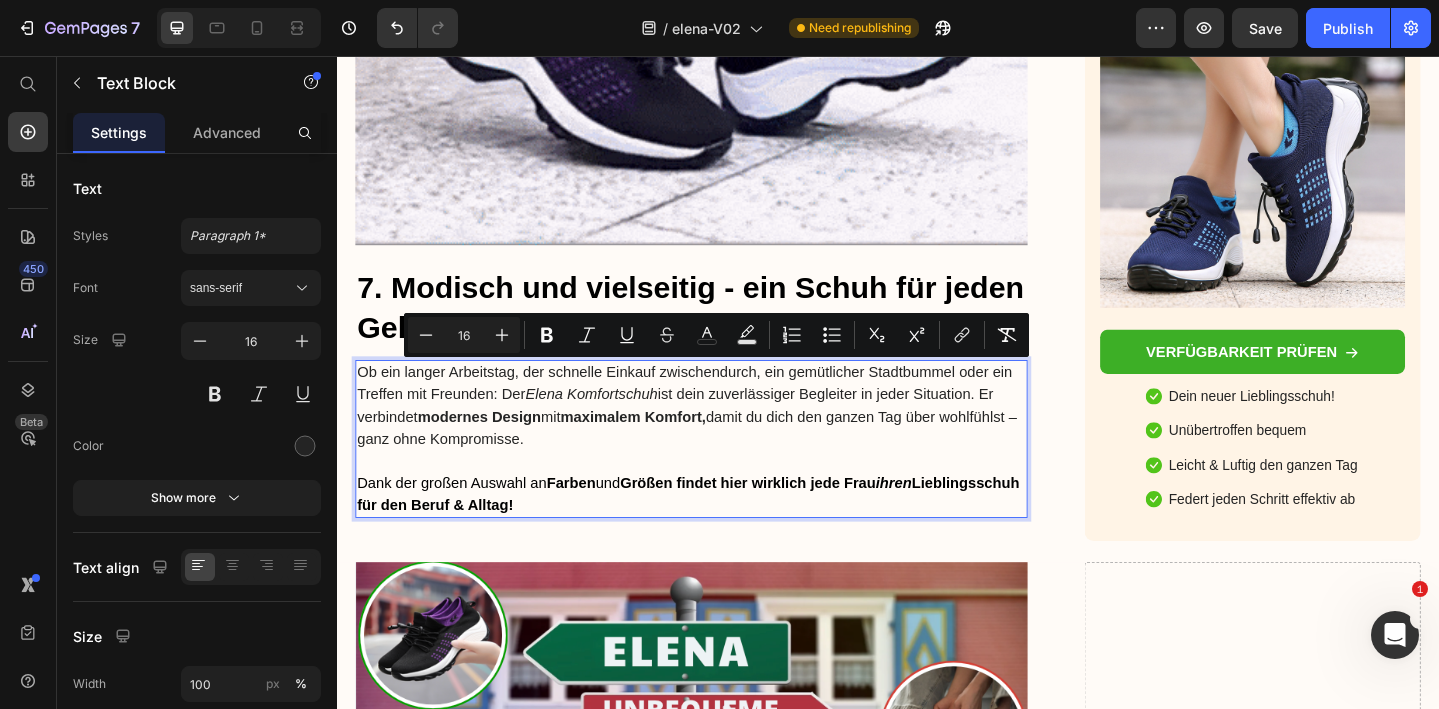 click on "maximalem Komfort," at bounding box center (659, 448) 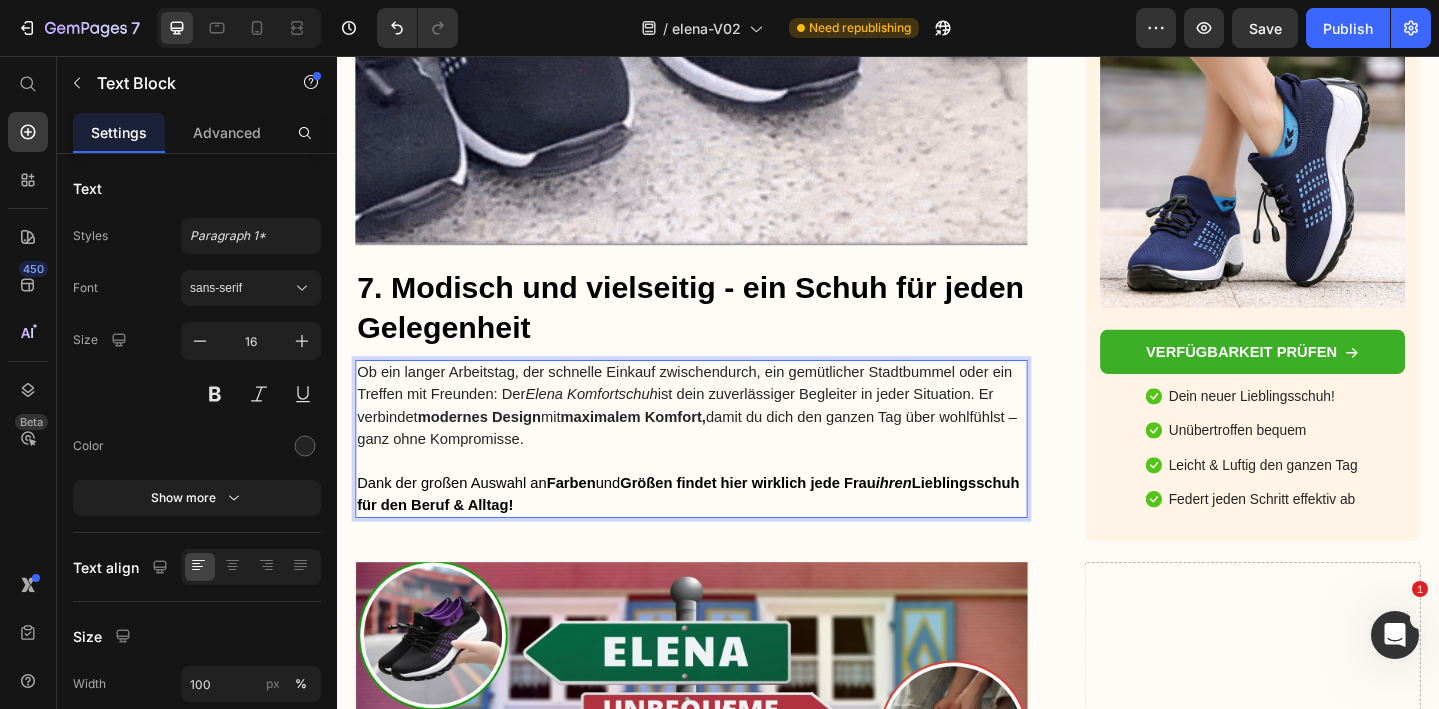 click on "Ob ein langer Arbeitstag, der schnelle Einkauf zwischendurch, ein gemütlicher Stadtbummel oder ein Treffen mit Freunden: Der  Elena Komfortschuh  ist dein zuverlässiger Begleiter in jeder Situation. Er verbindet  modernes Design  mit  maximalem Komfort,  damit du dich den ganzen Tag über wohlfühlst – ganz ohne Kompromisse." at bounding box center [723, 437] 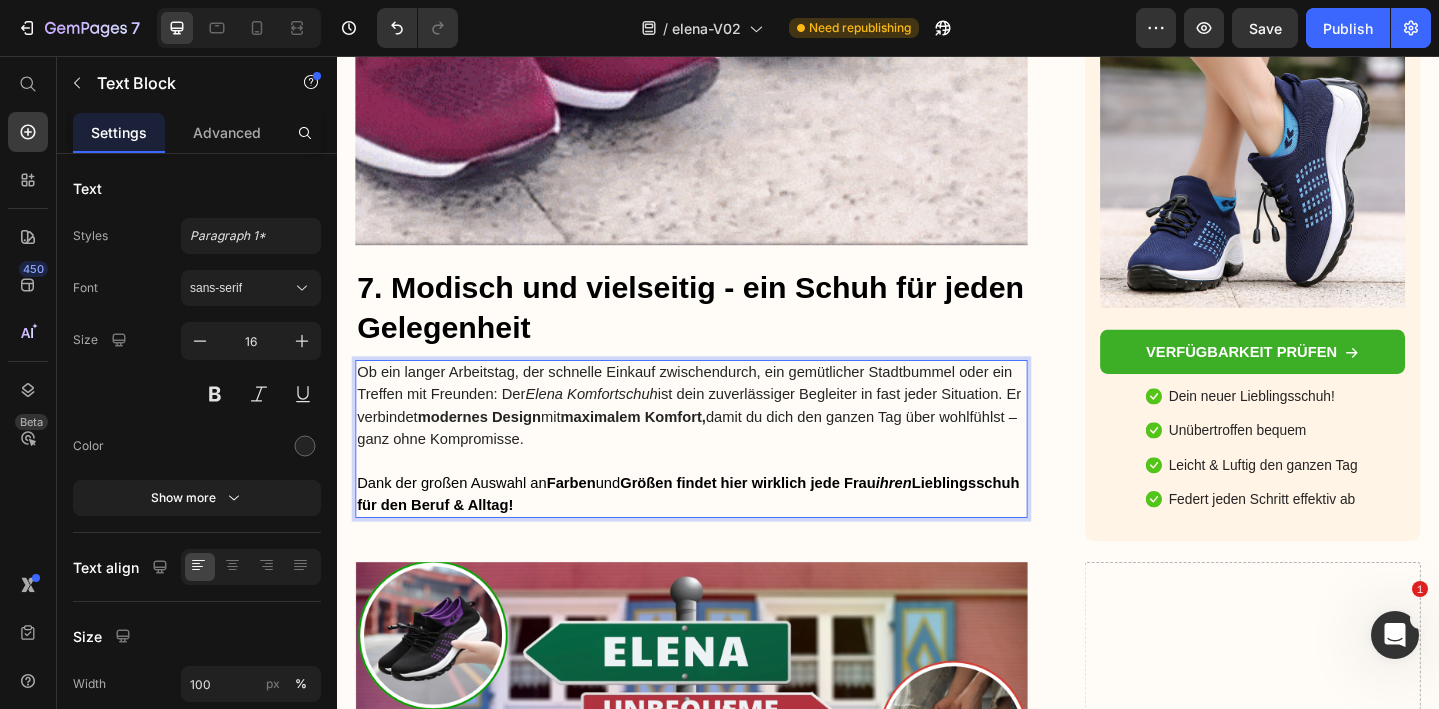 scroll, scrollTop: 7815, scrollLeft: 0, axis: vertical 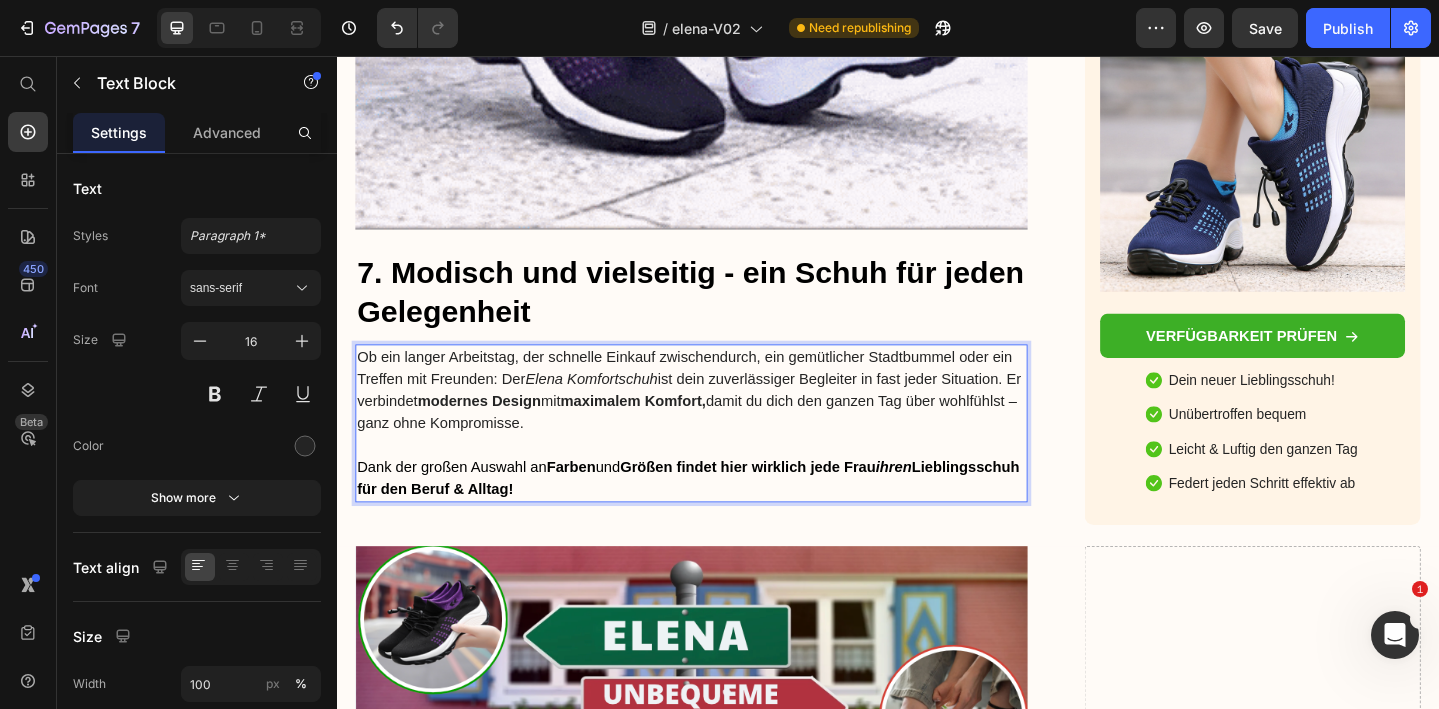 click on "maximalem Komfort," at bounding box center (659, 431) 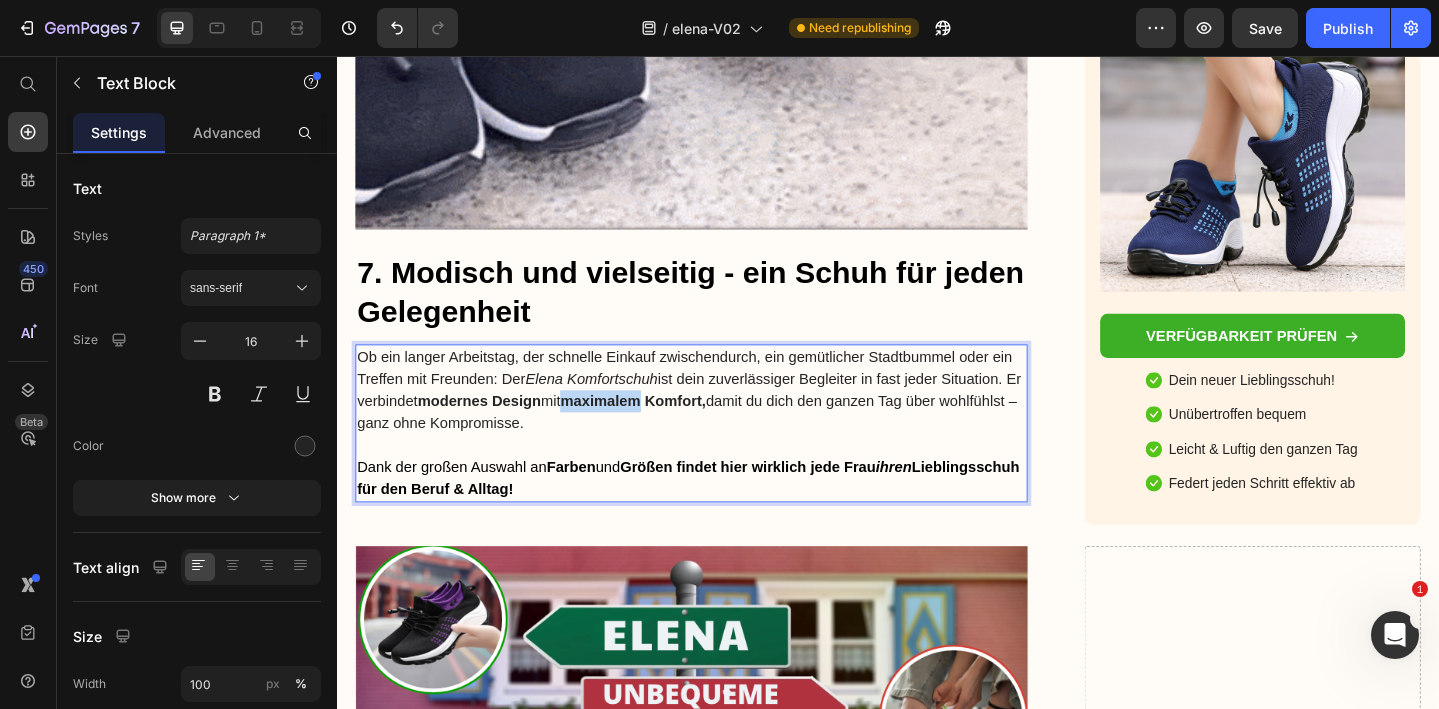 click on "maximalem Komfort," at bounding box center [659, 431] 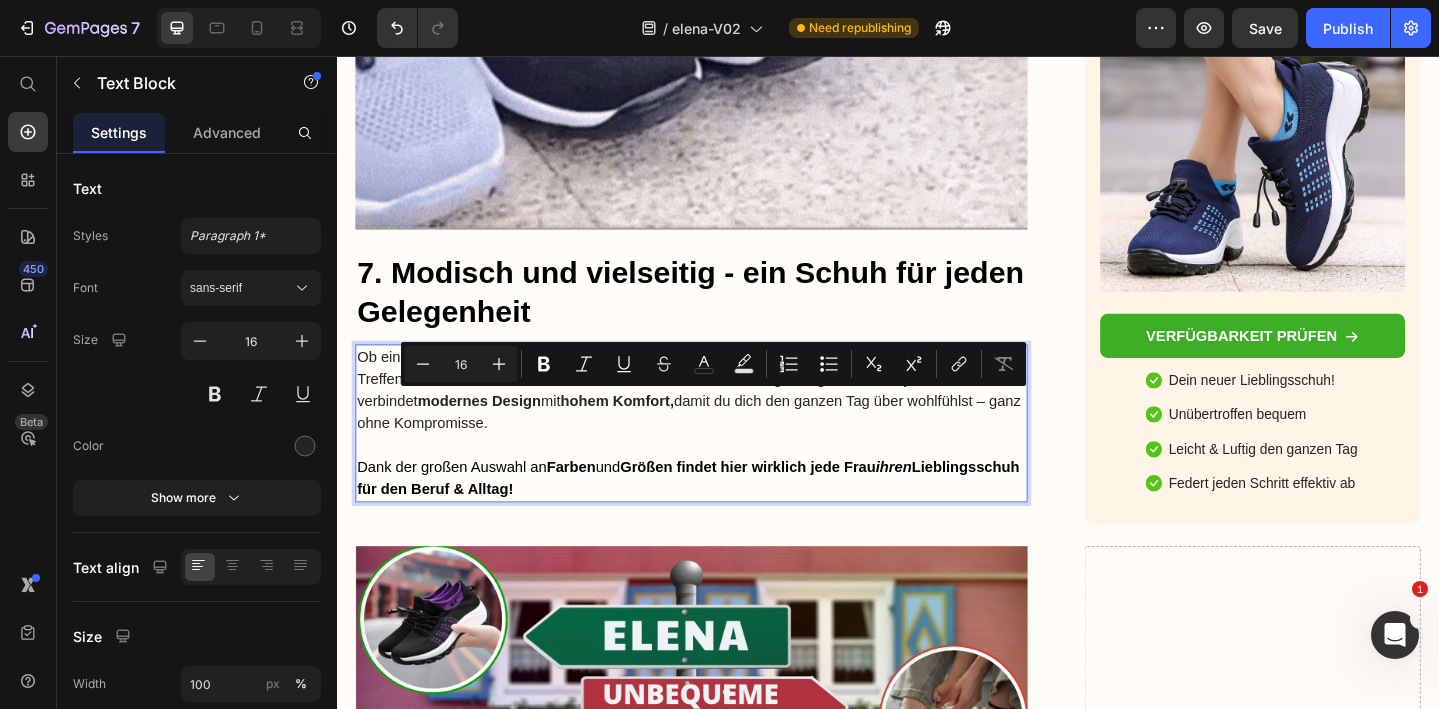 drag, startPoint x: 567, startPoint y: 452, endPoint x: 1070, endPoint y: 436, distance: 503.2544 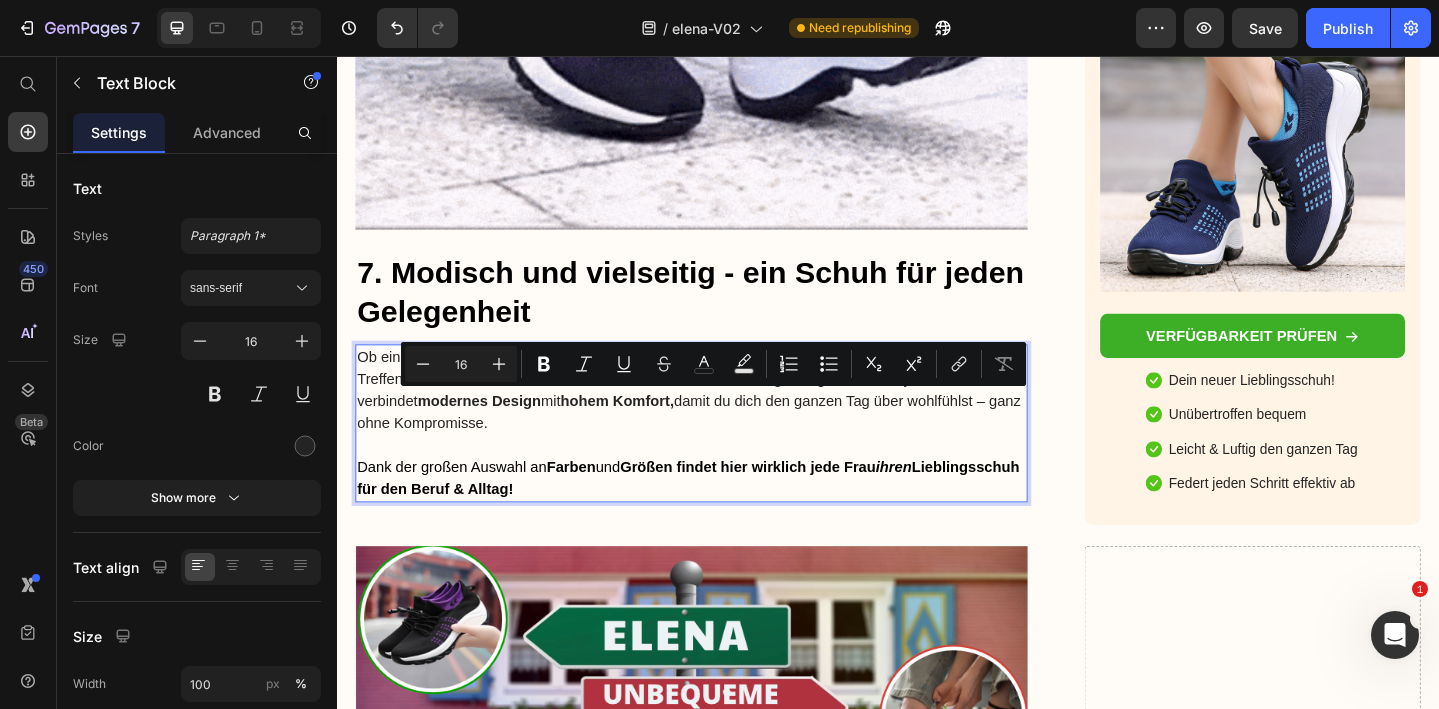 click on "Ob ein langer Arbeitstag, der schnelle Einkauf zwischendurch, ein gemütlicher Stadtbummel oder ein Treffen mit Freunden: Der  Elena Komfortschuh  ist dein zuverlässiger Begleiter in fast jeder Situation. Er verbindet  modernes Design  mit  hohem Komfort,  damit du dich den ganzen Tag über wohlfühlst – ganz ohne Kompromisse." at bounding box center [723, 420] 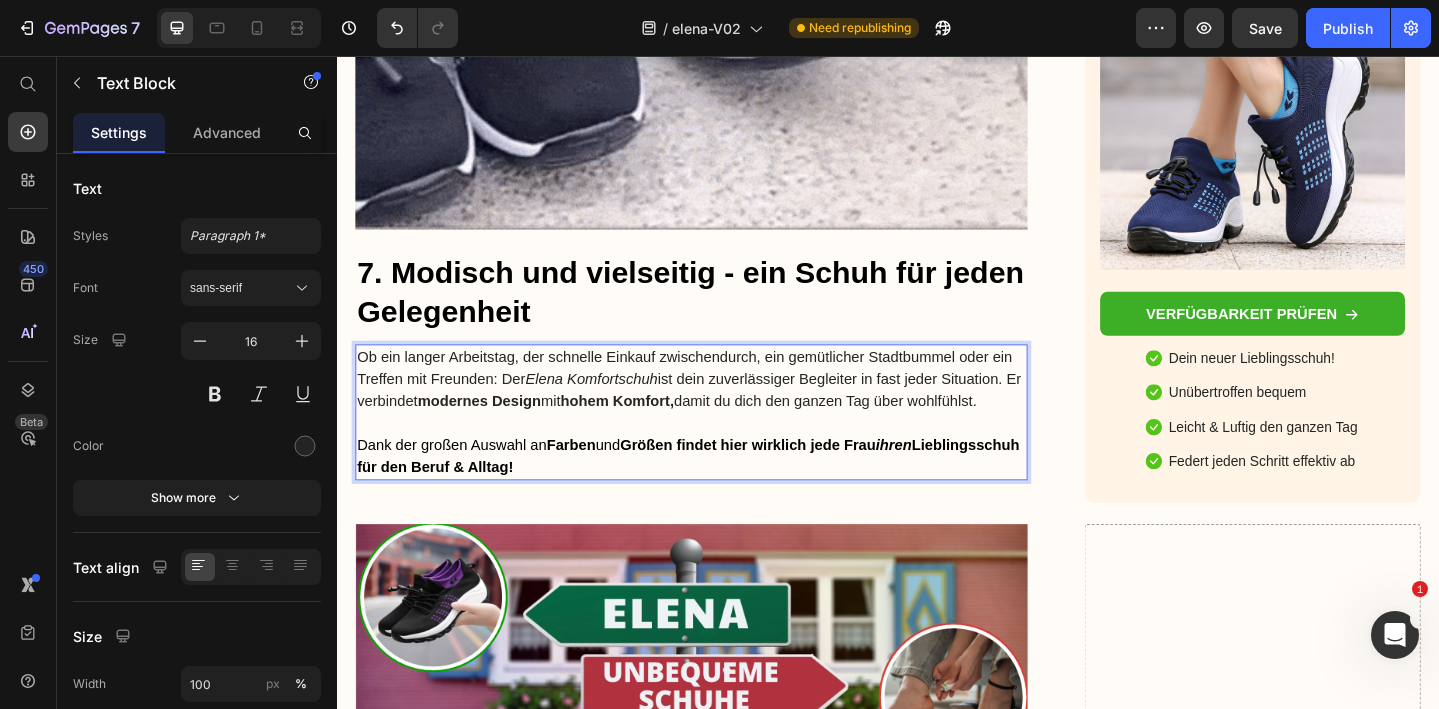 click on "Farben" at bounding box center [591, 479] 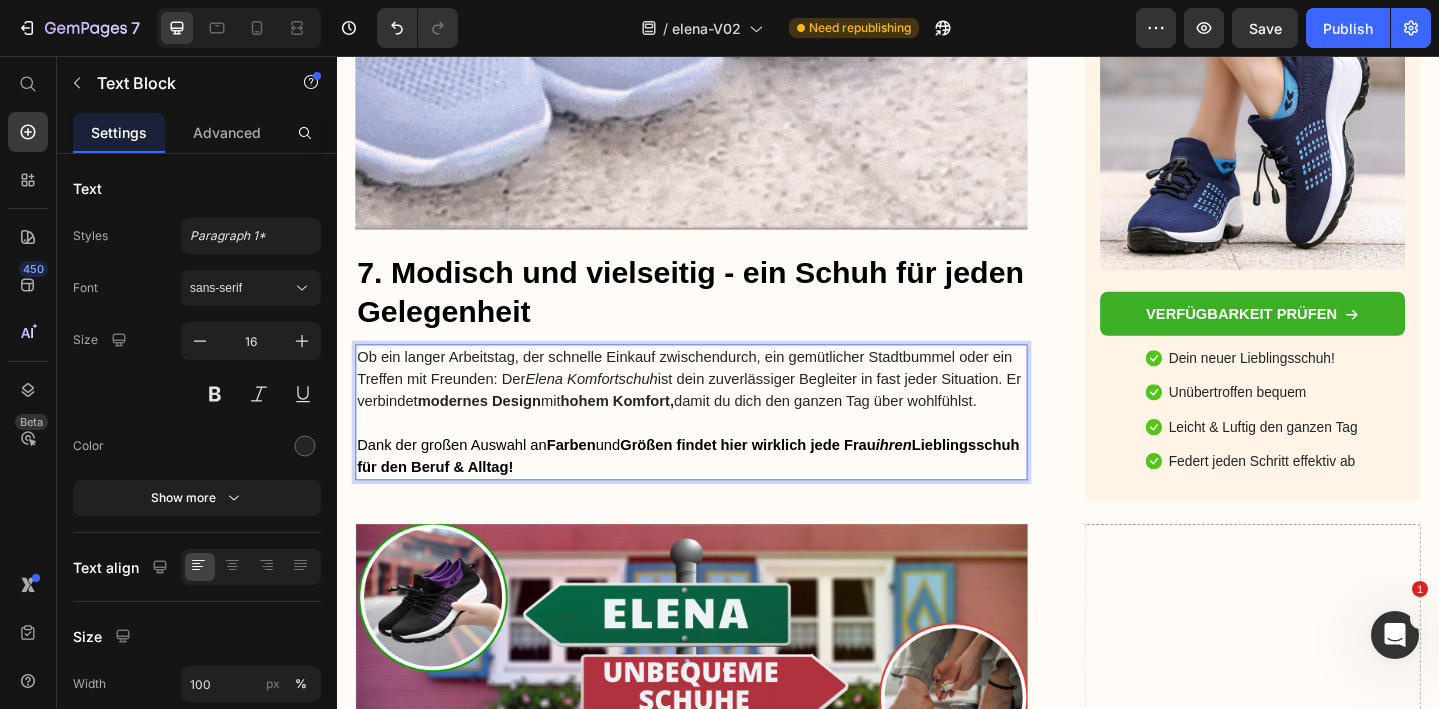 click on "Größen findet hier wirklich jede Frau" at bounding box center (784, 479) 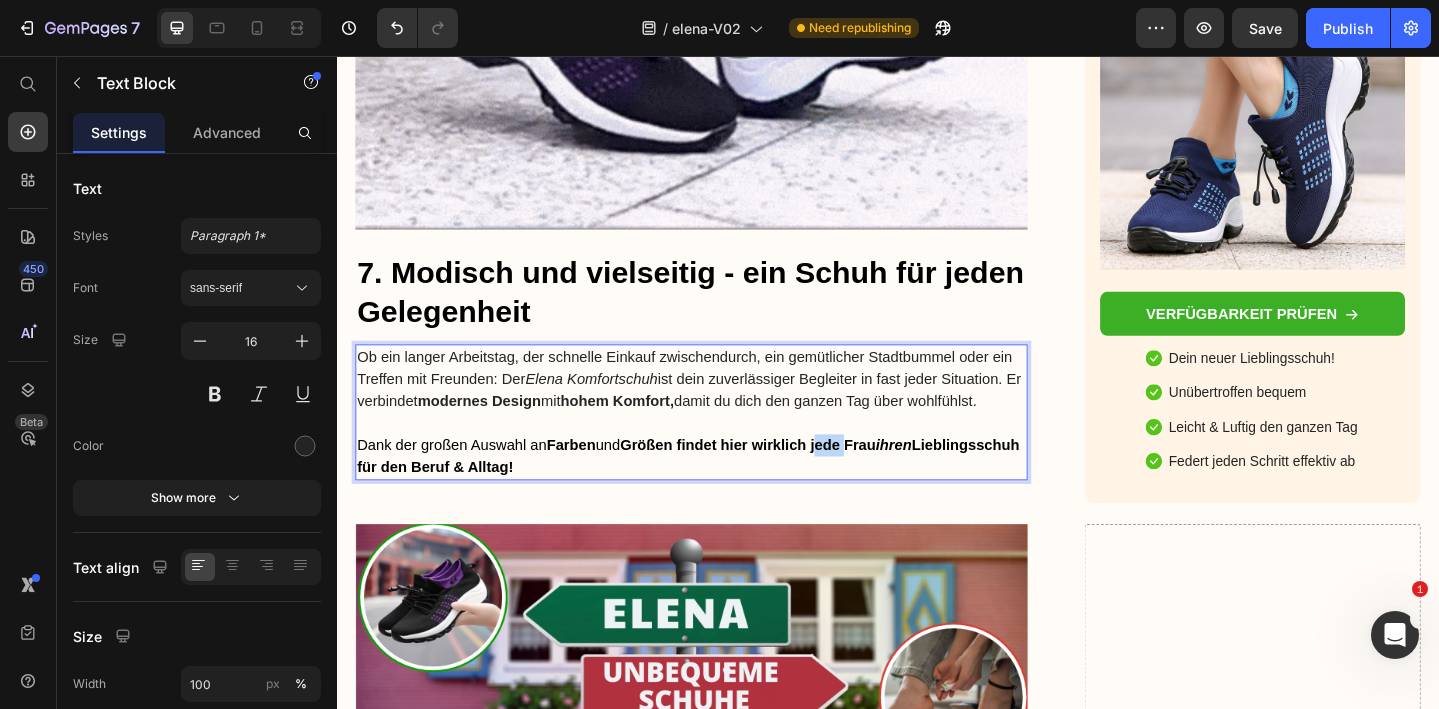 click on "Größen findet hier wirklich jede Frau" at bounding box center [784, 479] 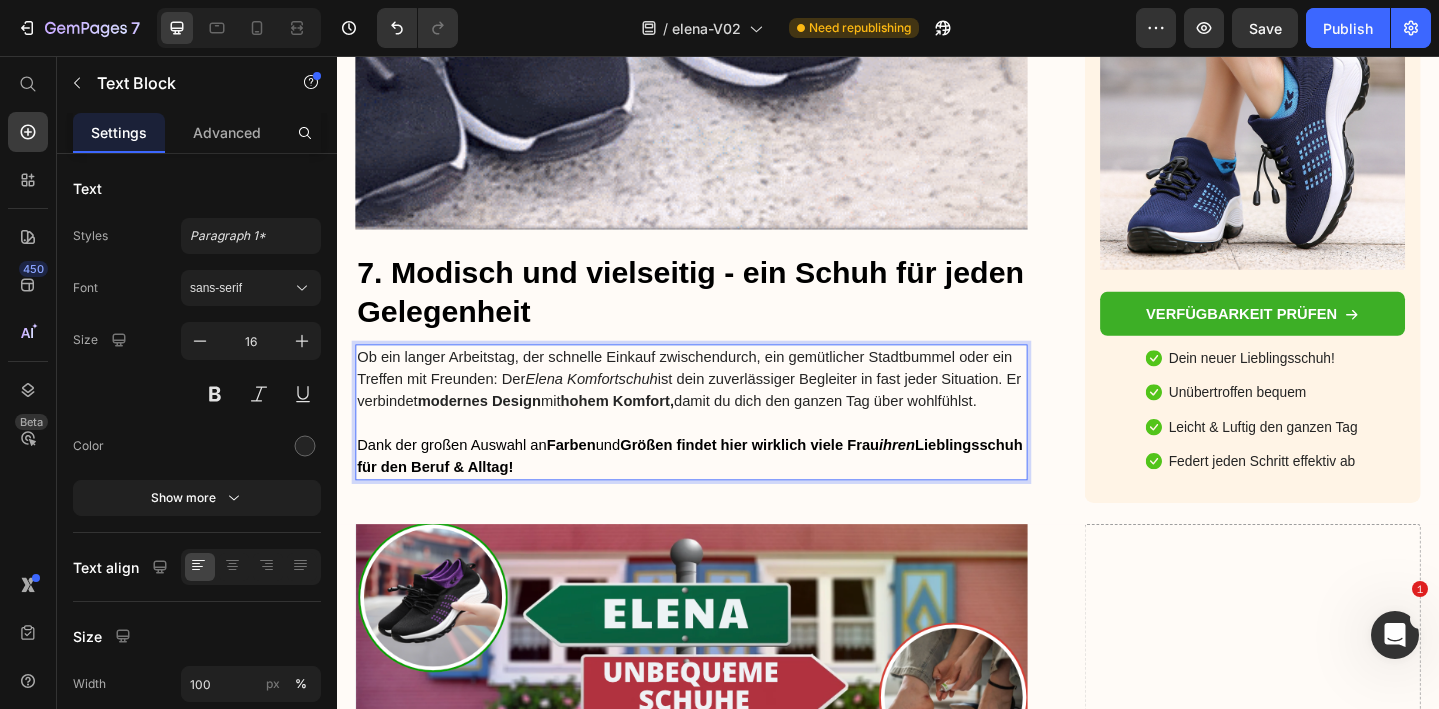 click on "Größen findet hier wirklich viele Frau" at bounding box center (786, 479) 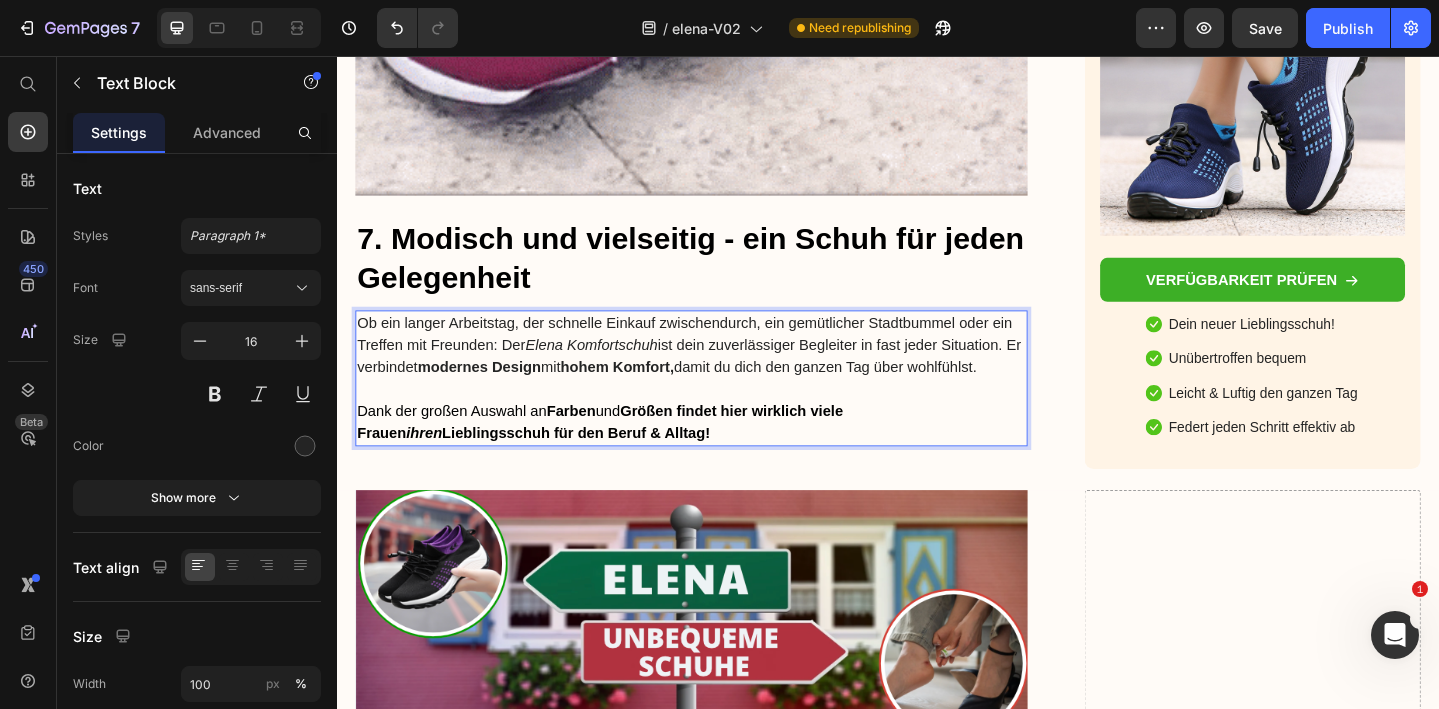 scroll, scrollTop: 7853, scrollLeft: 0, axis: vertical 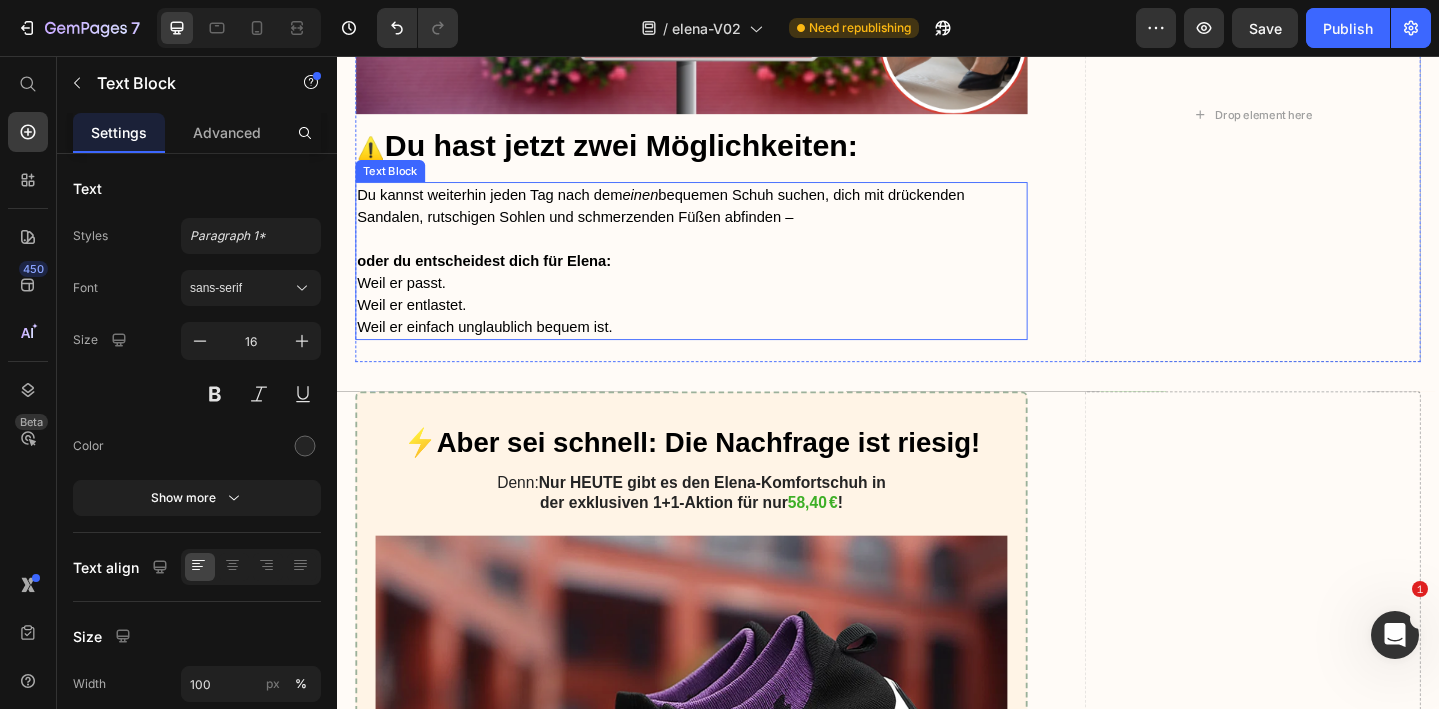 click on "Du kannst weiterhin jeden Tag nach dem  einen  bequemen Schuh suchen, dich mit drückenden Sandalen, rutschigen Sohlen und schmerzenden Füßen abfinden –" at bounding box center [689, 218] 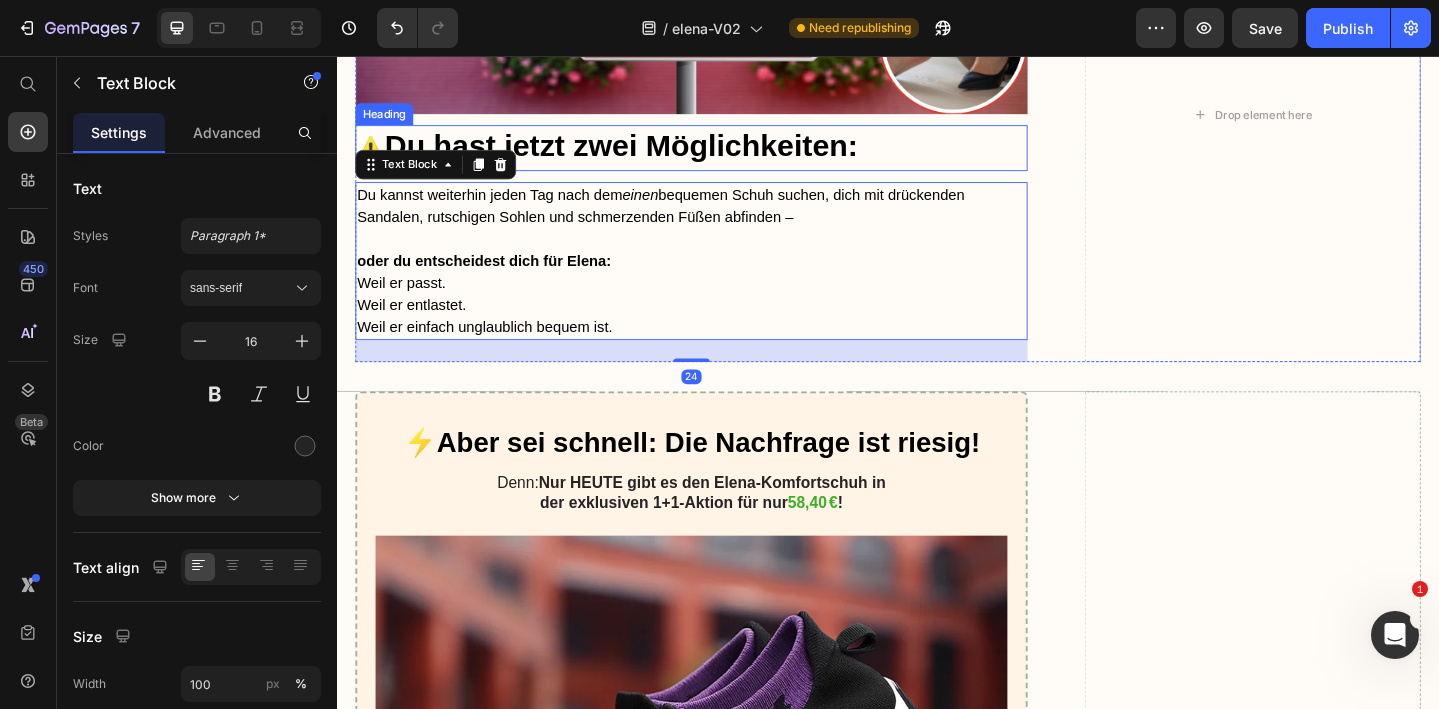 click on "⚠️  Du hast jetzt zwei Möglichkeiten:" at bounding box center (723, 156) 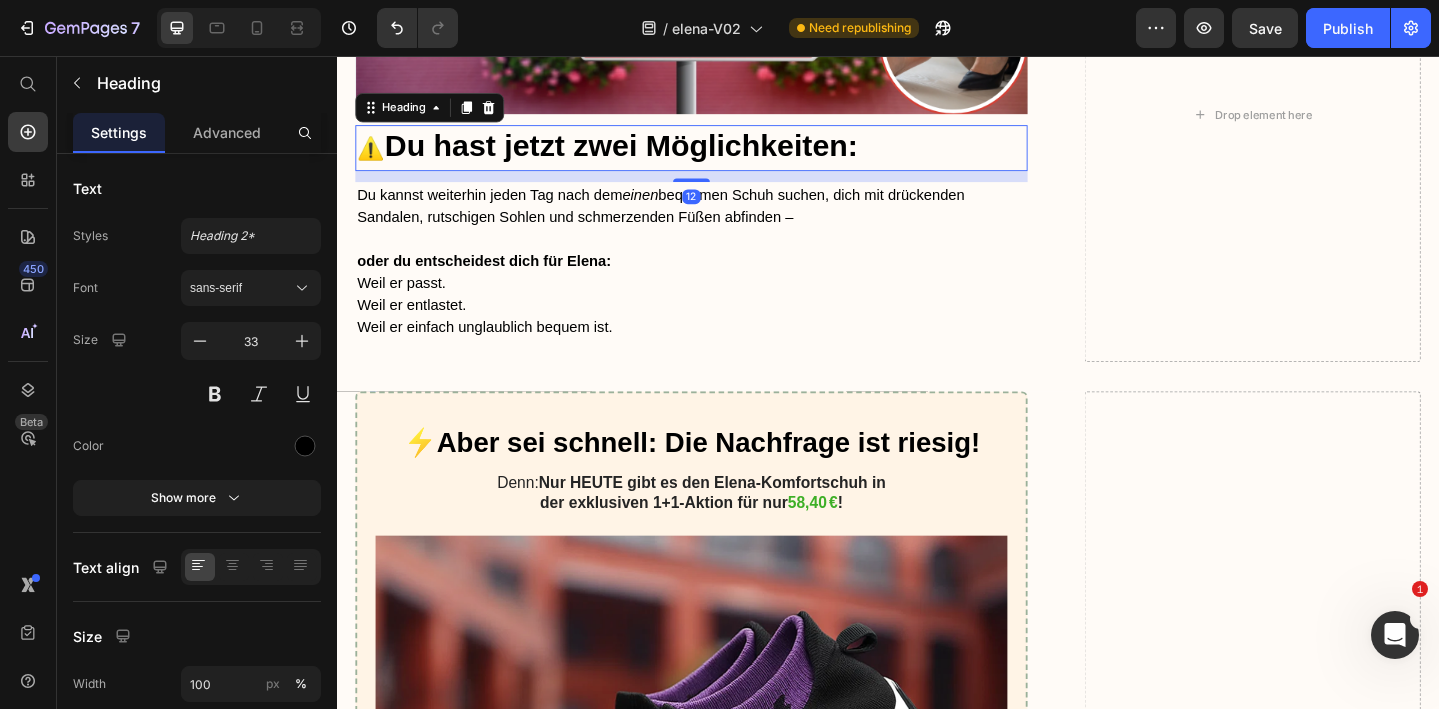 click on "⚠️  Du hast jetzt zwei Möglichkeiten:" at bounding box center [723, 156] 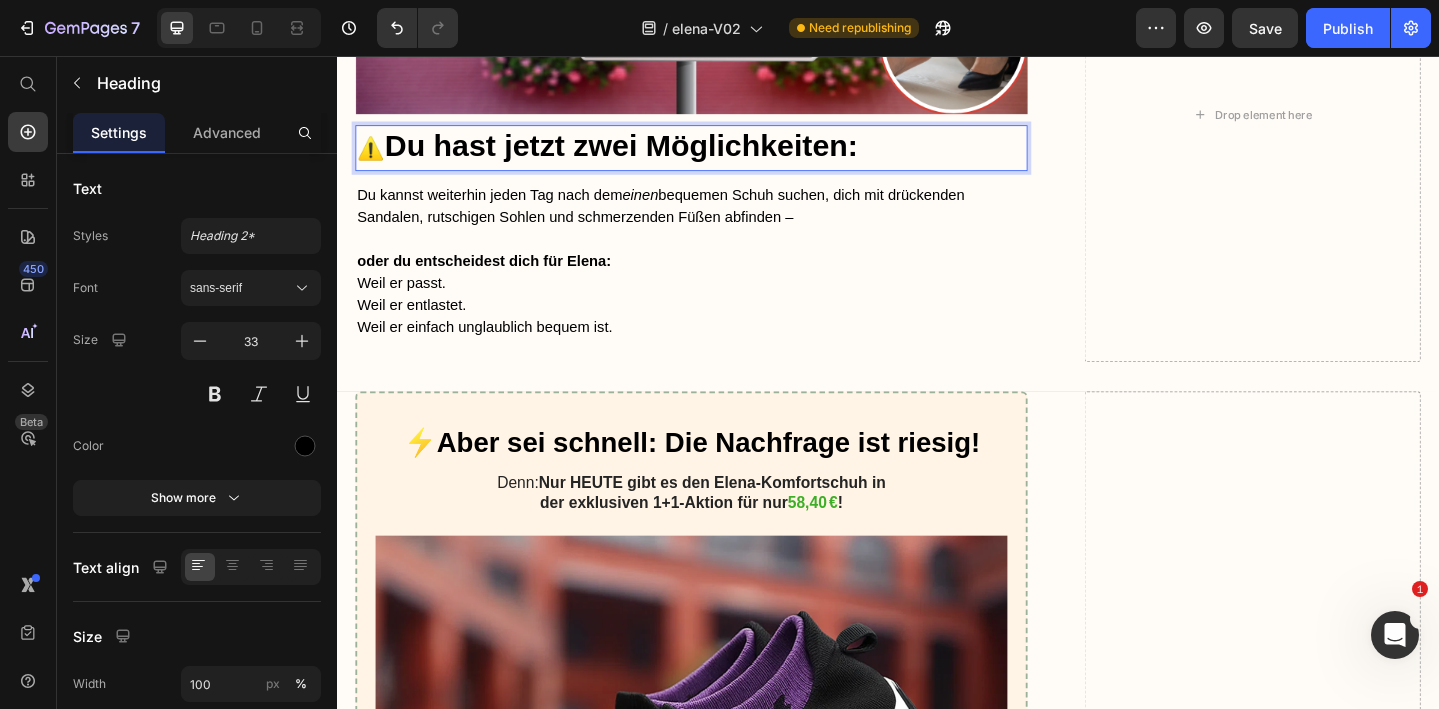 click on "⚠️  Du hast jetzt zwei Möglichkeiten:" at bounding box center [723, 156] 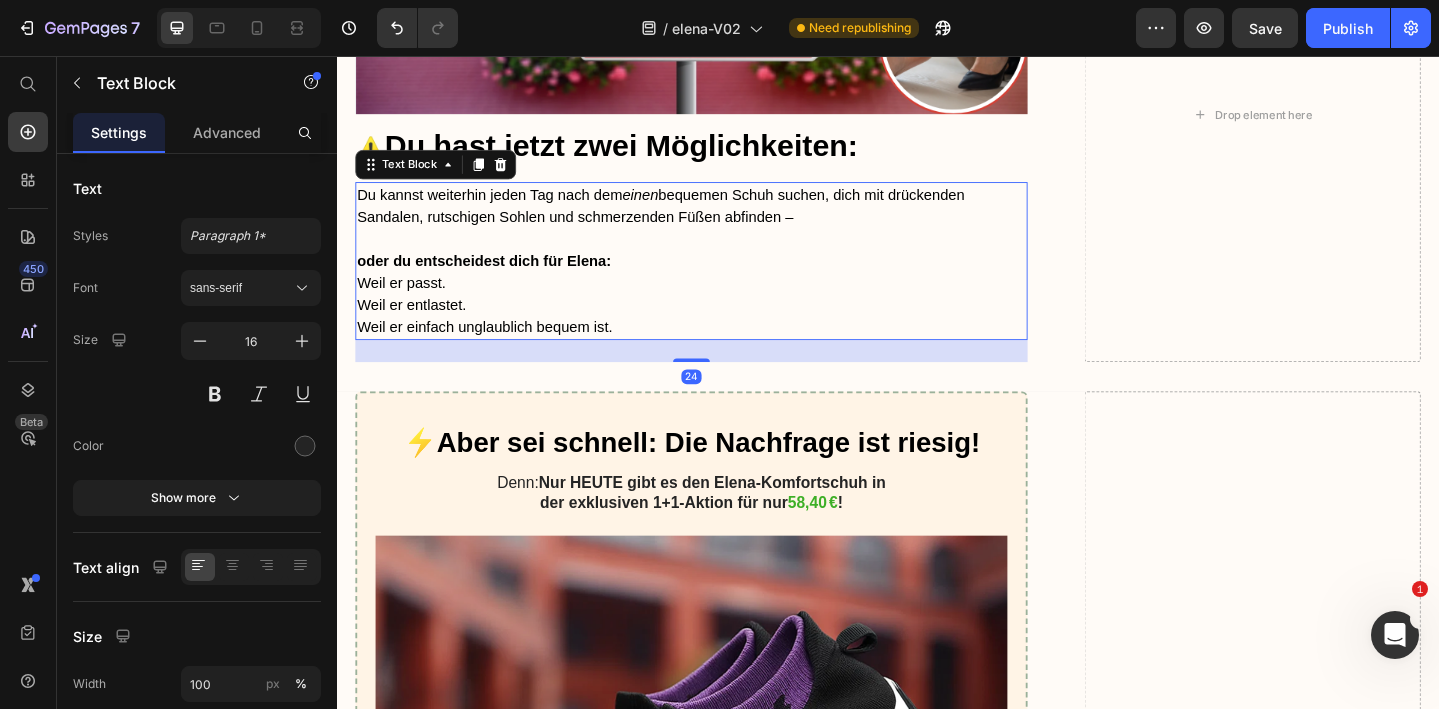 click on "oder du entscheidest dich für Elena: Weil er passt. Weil er entlastet. Weil er einfach unglaublich bequem ist." at bounding box center (723, 303) 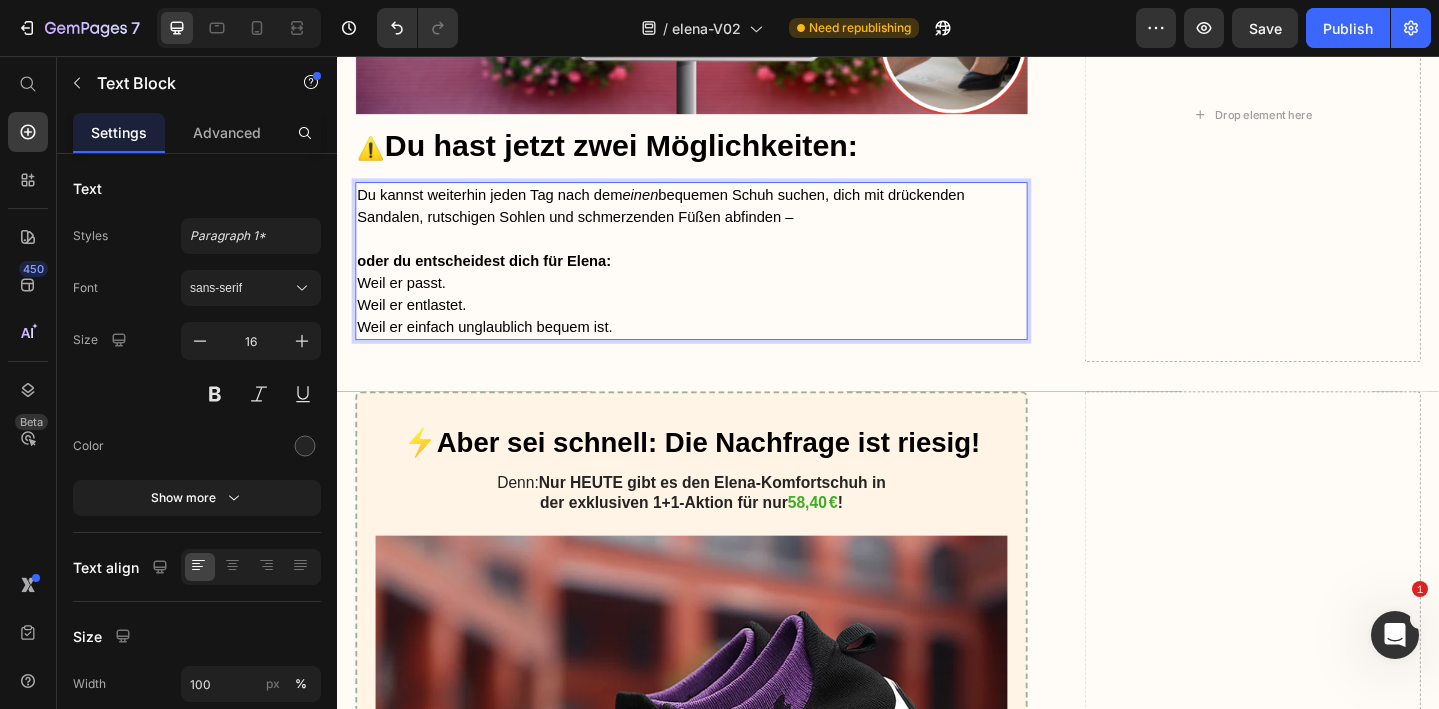 click on "oder du entscheidest dich für Elena: Weil er passt. Weil er entlastet. Weil er einfach unglaublich bequem ist." at bounding box center [723, 303] 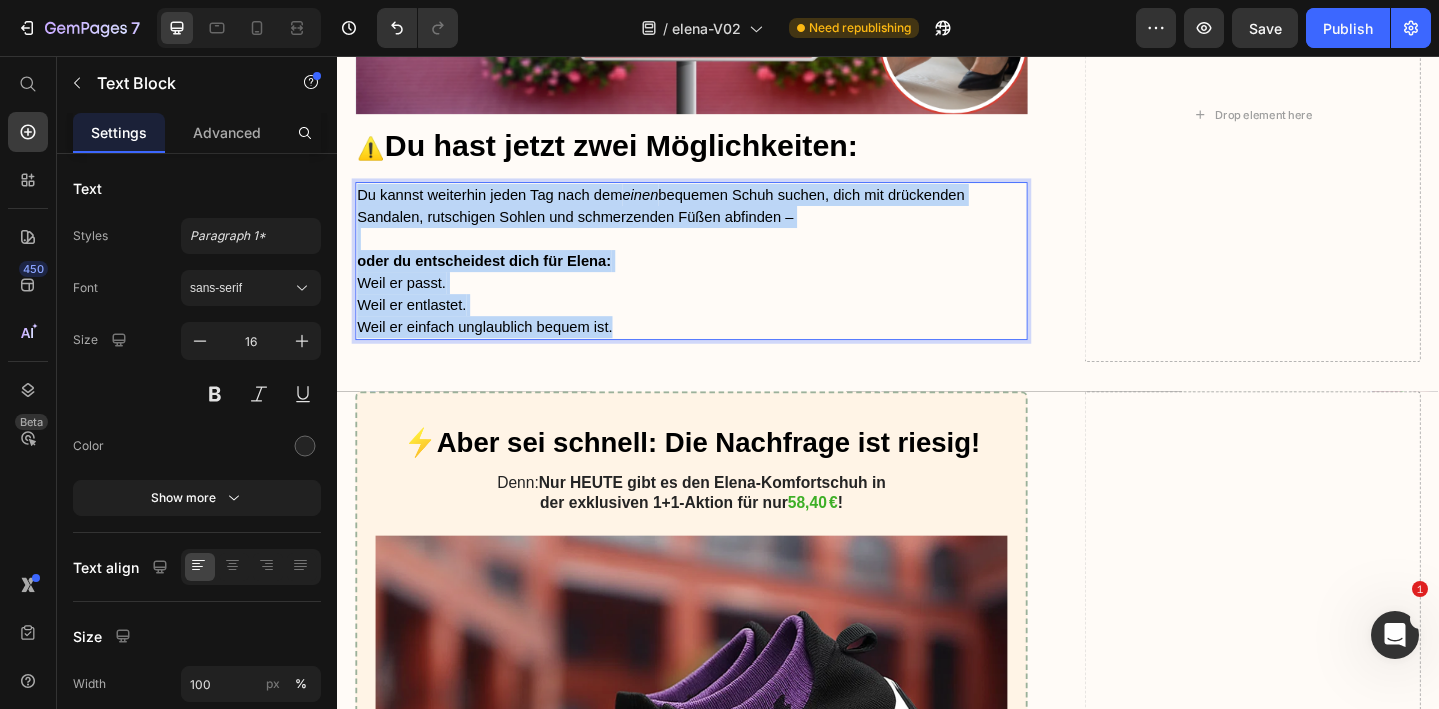 drag, startPoint x: 661, startPoint y: 351, endPoint x: 362, endPoint y: 209, distance: 331.00604 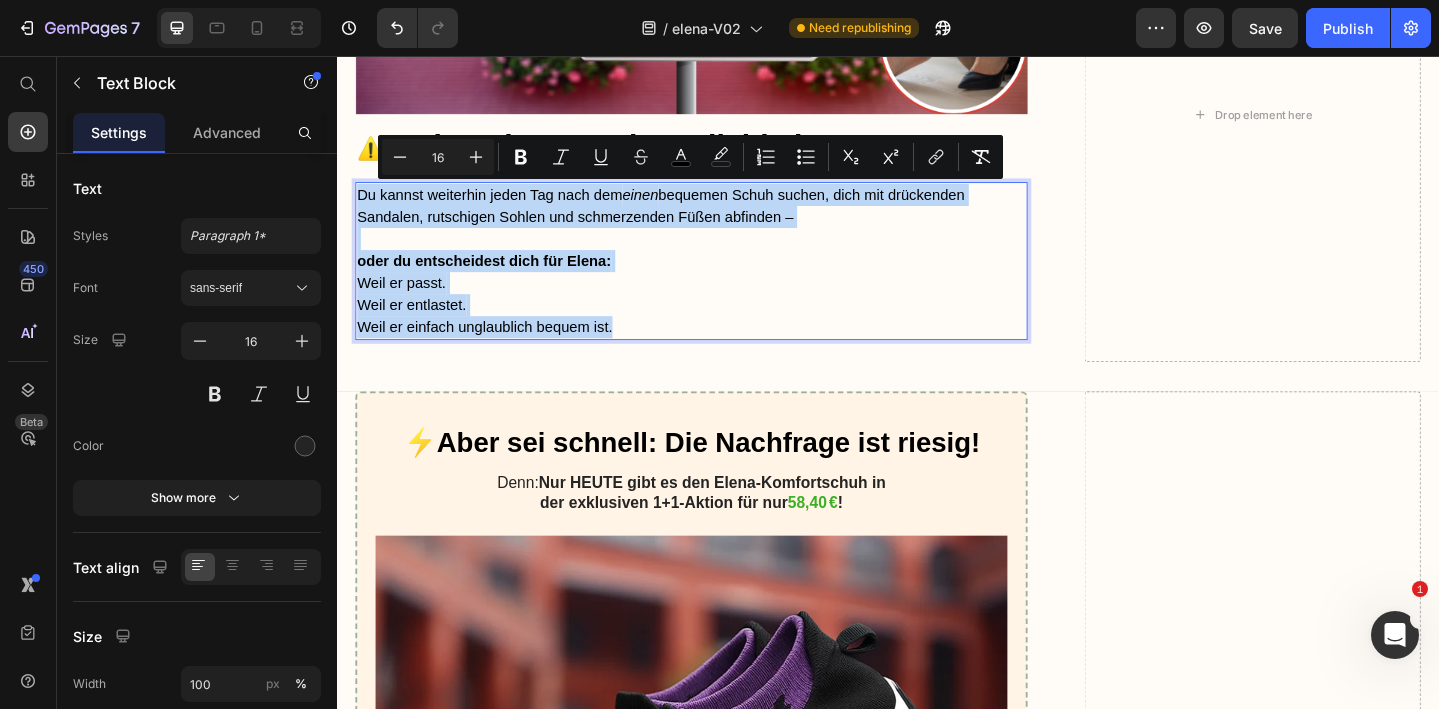 click on "oder du entscheidest dich für Elena: Weil er passt. Weil er entlastet. Weil er einfach unglaublich bequem ist." at bounding box center (723, 303) 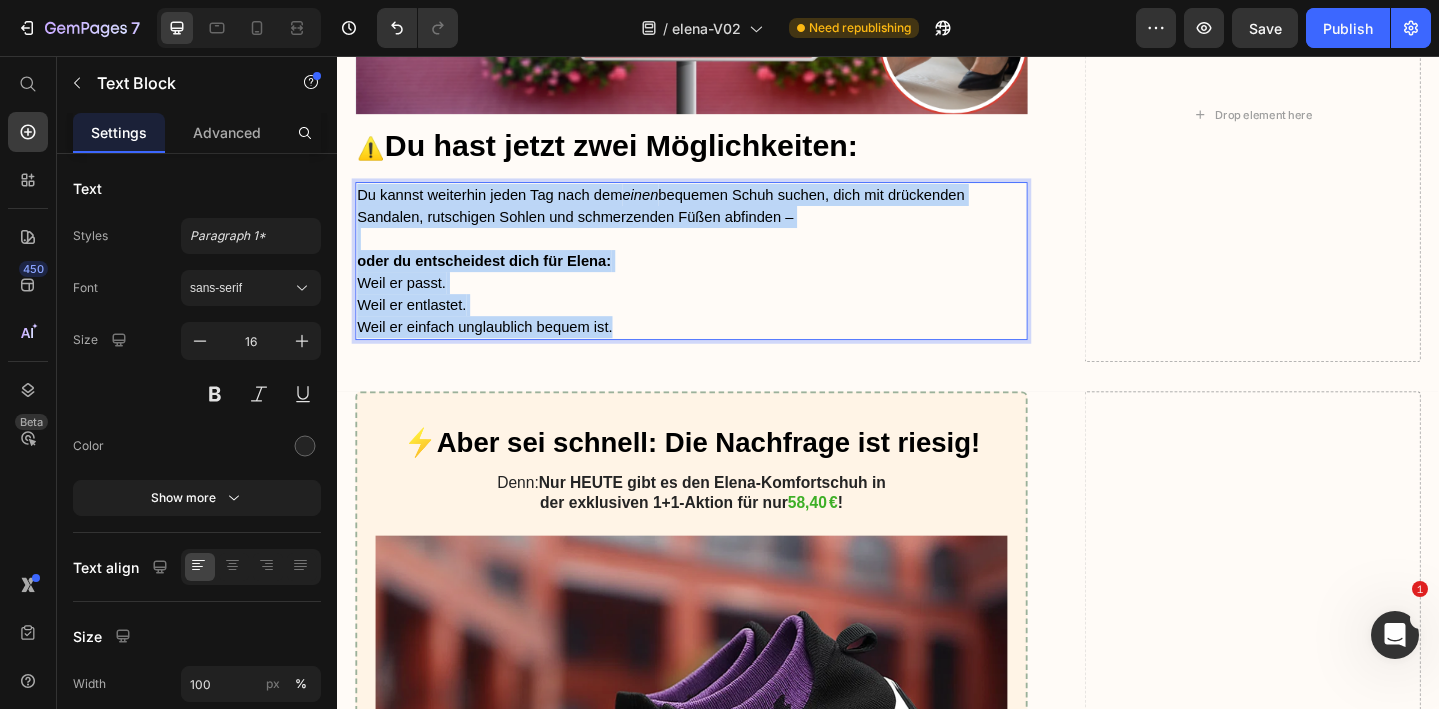 drag, startPoint x: 651, startPoint y: 346, endPoint x: 342, endPoint y: 192, distance: 345.24918 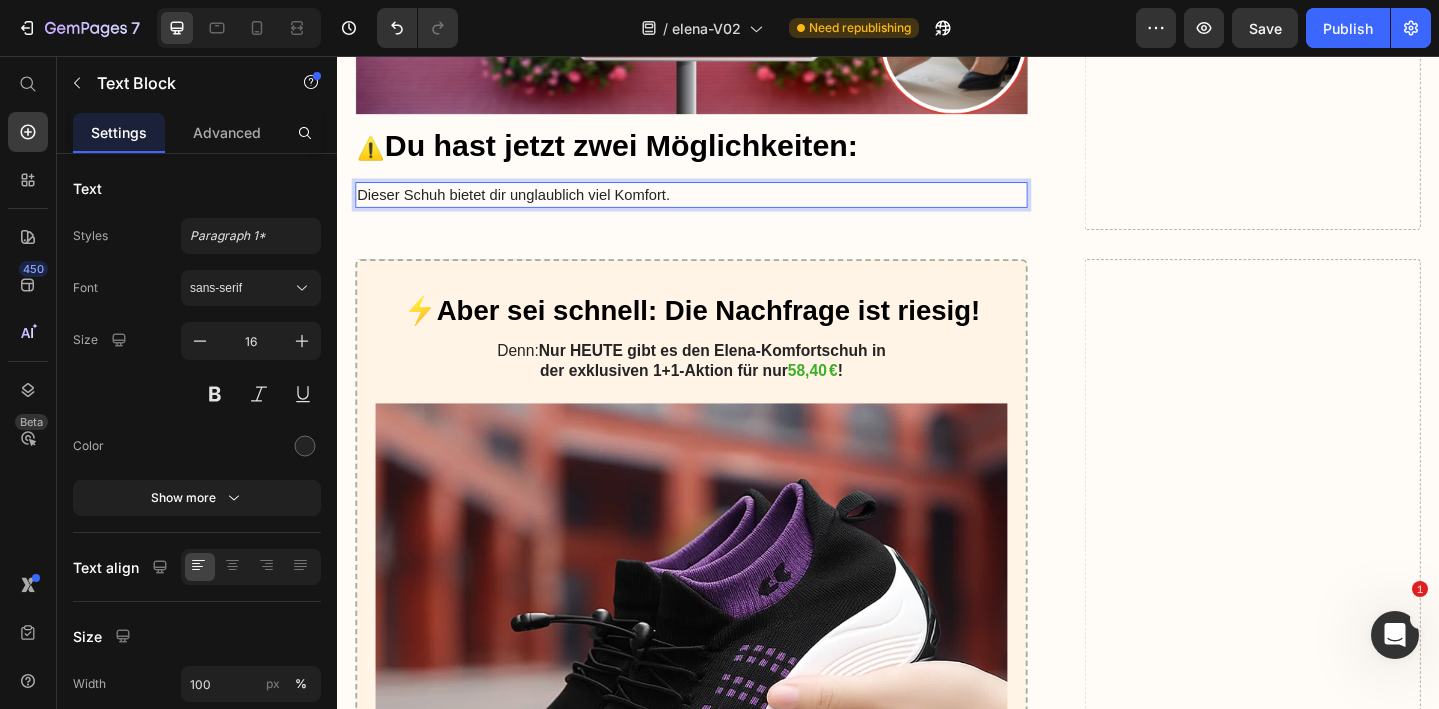 click on "Dieser Schuh bietet dir unglaublich viel Komfort." at bounding box center (723, 207) 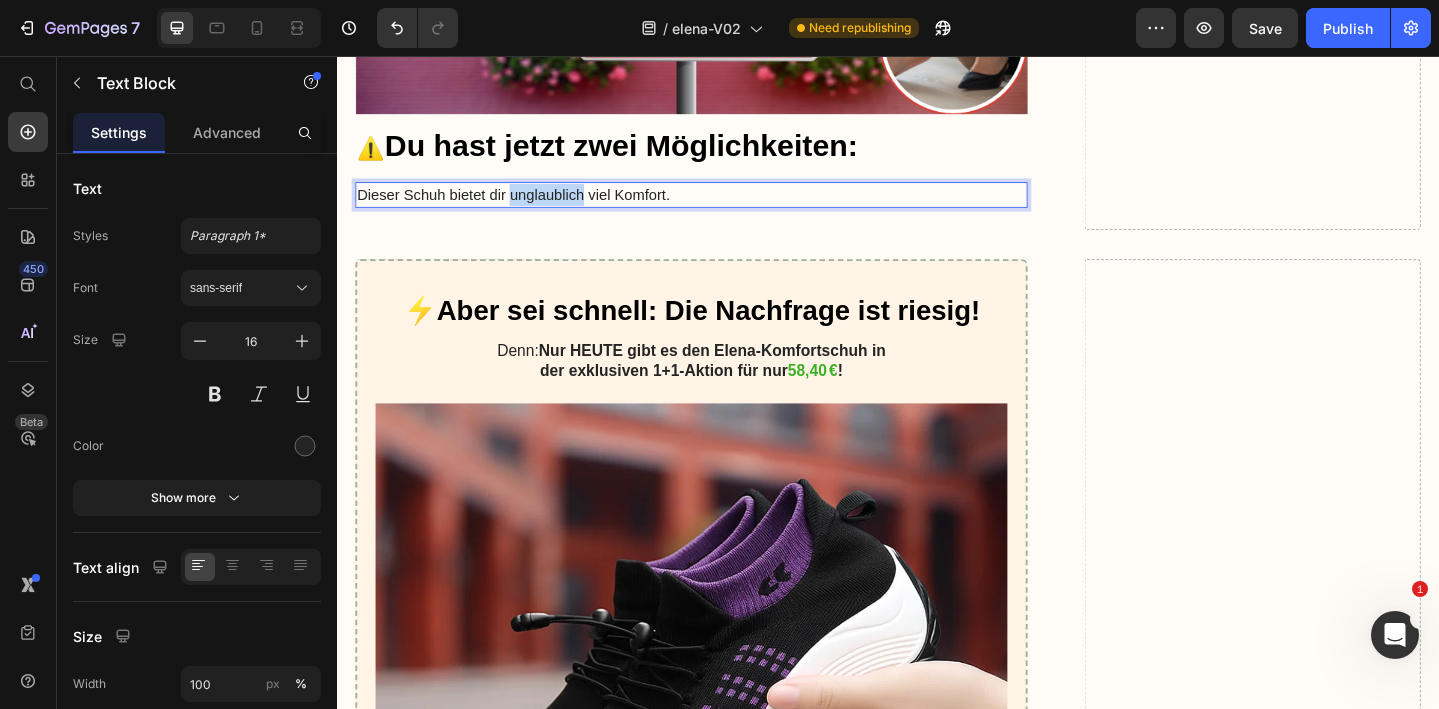 click on "Dieser Schuh bietet dir unglaublich viel Komfort." at bounding box center [723, 207] 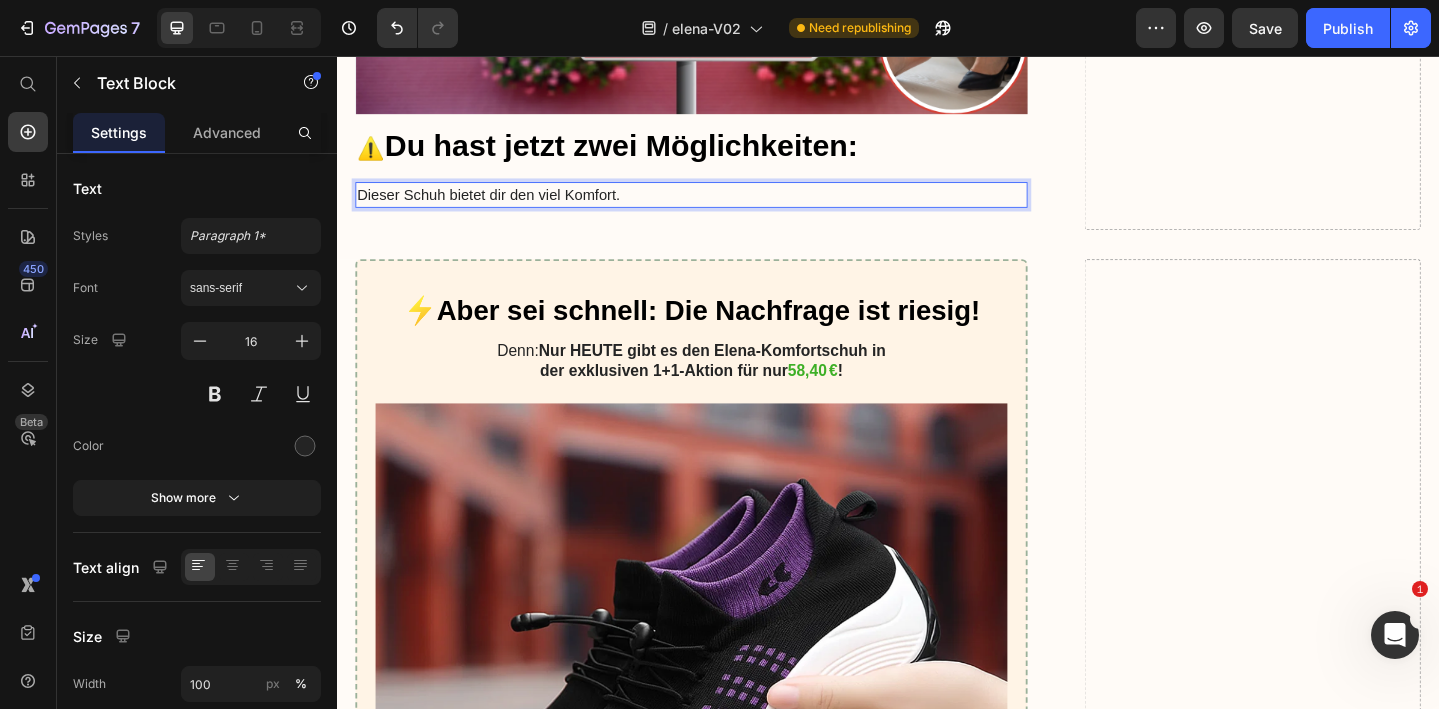 click on "Dieser Schuh bietet dir den viel Komfort." at bounding box center (723, 207) 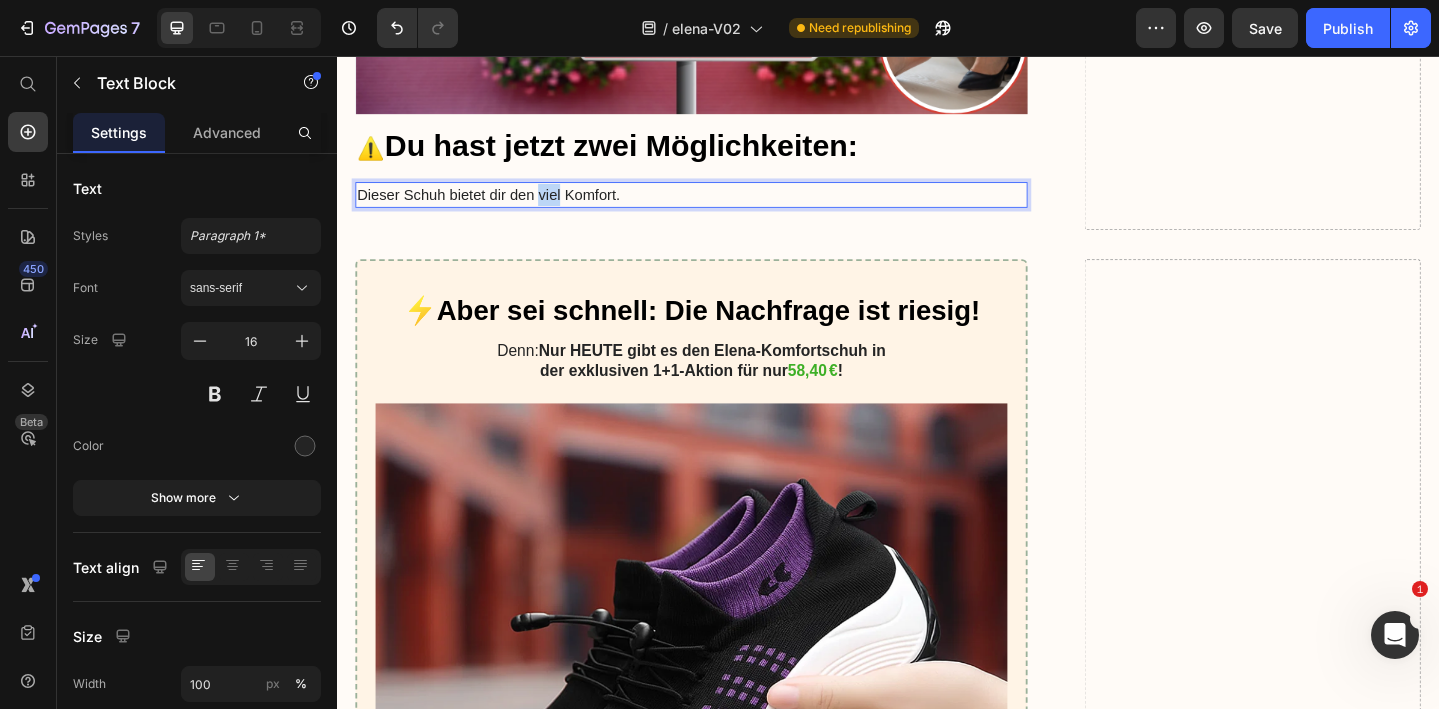click on "Dieser Schuh bietet dir den viel Komfort." at bounding box center (723, 207) 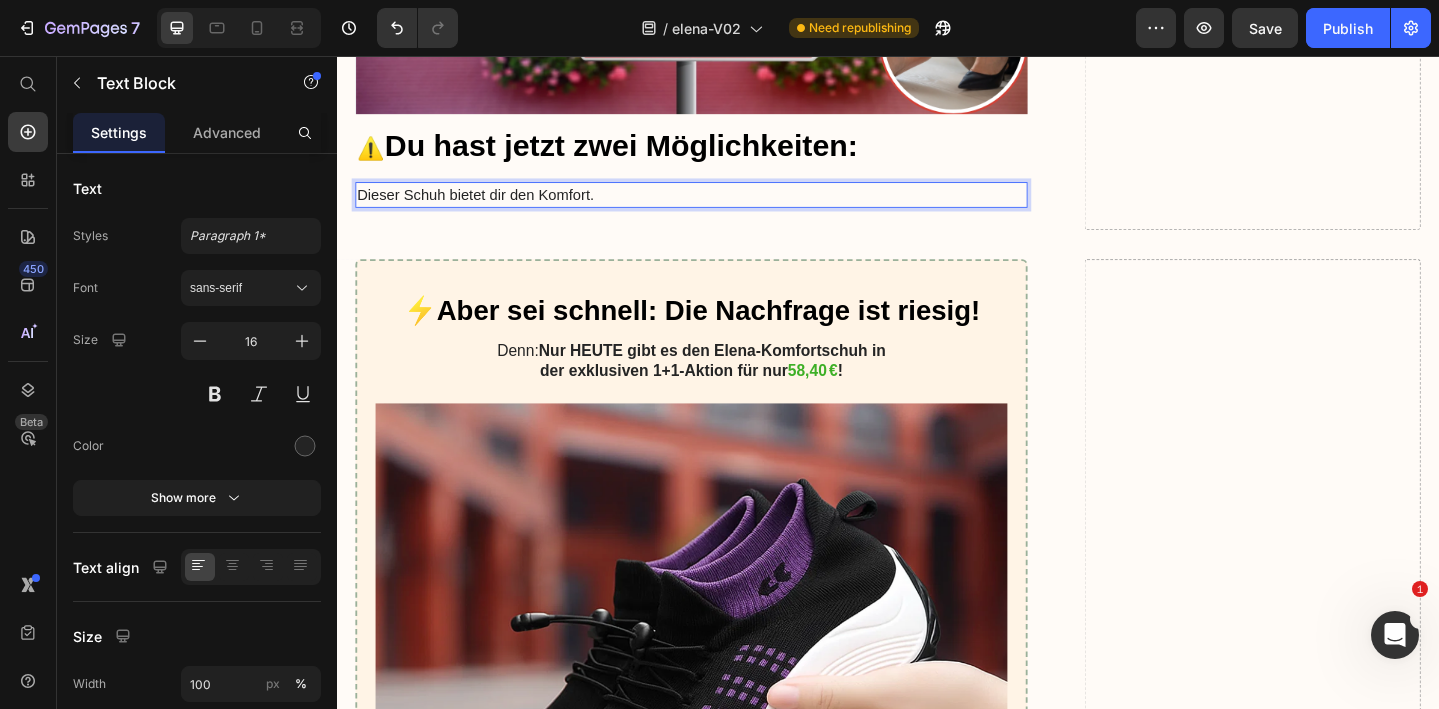 click on "Dieser Schuh bietet dir den Komfort." at bounding box center (723, 207) 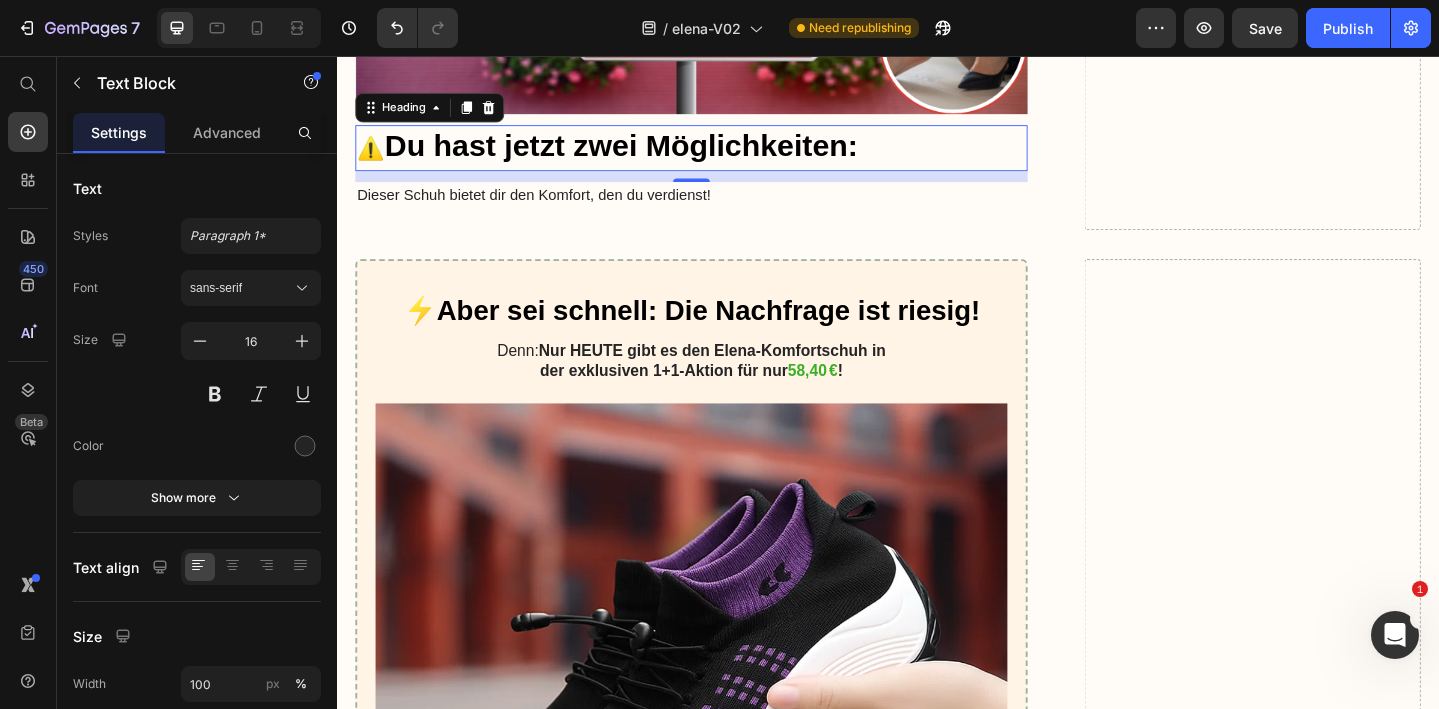 click on "⁠⁠⁠⁠⁠⁠⁠ ⚠️  Du hast jetzt zwei Möglichkeiten:" at bounding box center [723, 156] 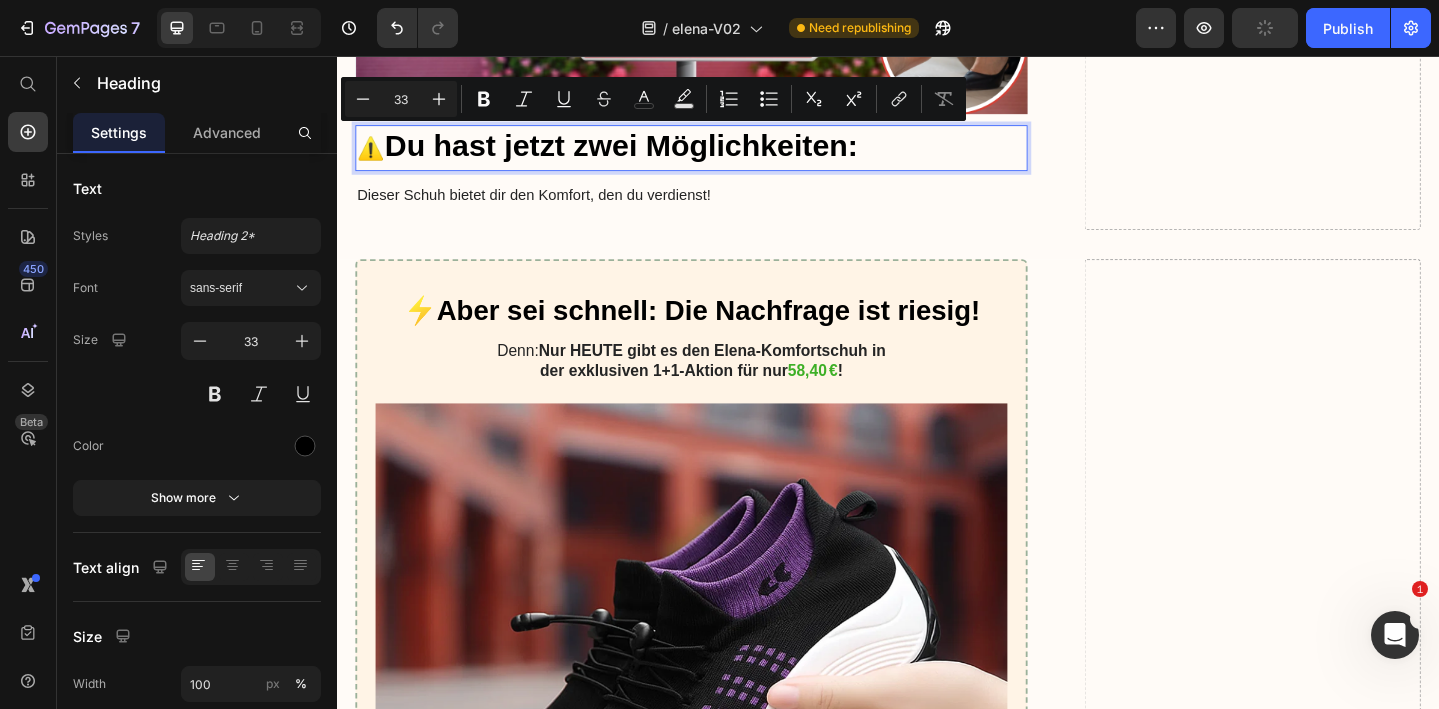 drag, startPoint x: 397, startPoint y: 149, endPoint x: 908, endPoint y: 166, distance: 511.2827 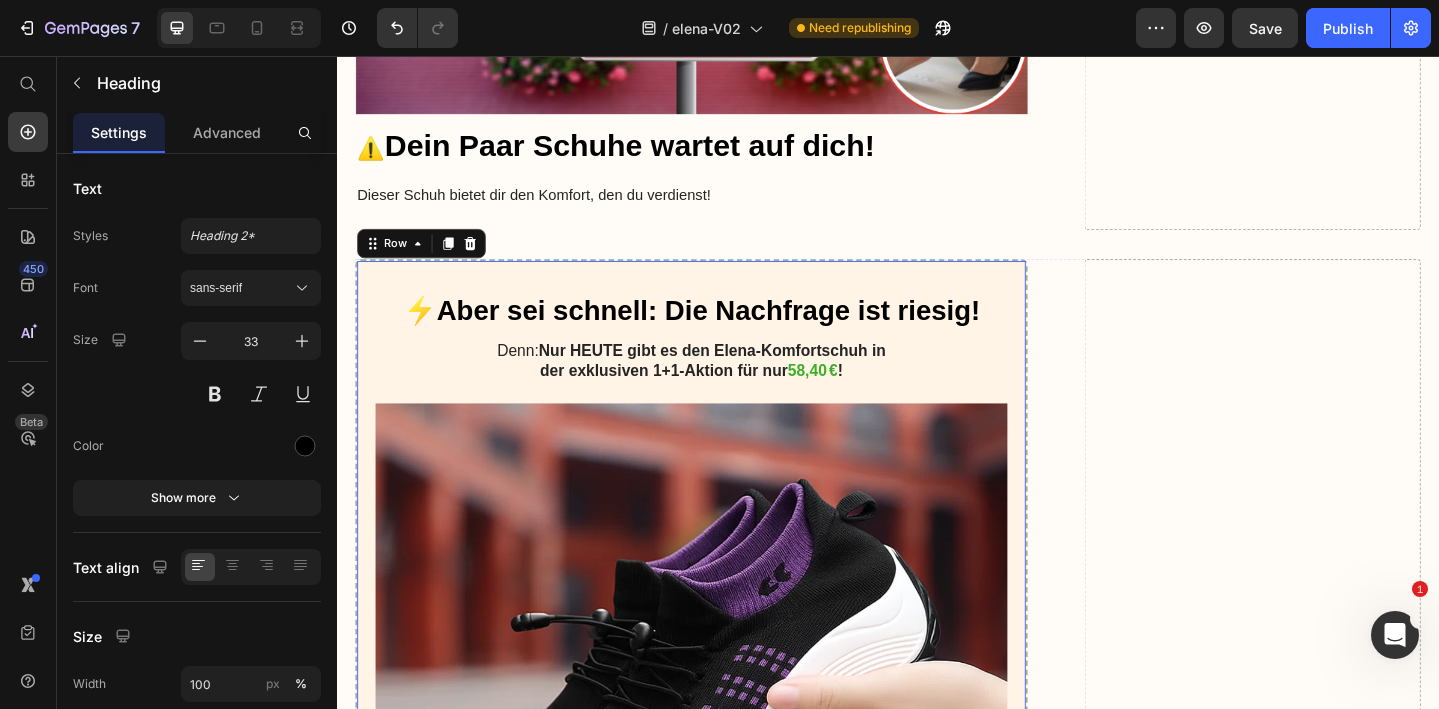 click on "⚡ Aber sei schnell: Die Nachfrage ist riesig! Heading Denn:  Nur   HEUTE   gibt es den Elena-Komfortschuh in der exklusiven 1+1-Aktion für nur  58,40 € ! Text Block Image Zwei Paar sichern – Lieblingsfarbe wählen – und endlich komfortabel durch den Tag gehen.   ​​🛒 Jetzt zugreifen, bevor deine Größe ausverkauft ist! Text Block
VERFÜGBARKEIT PRÜFEN Button" at bounding box center [723, 809] 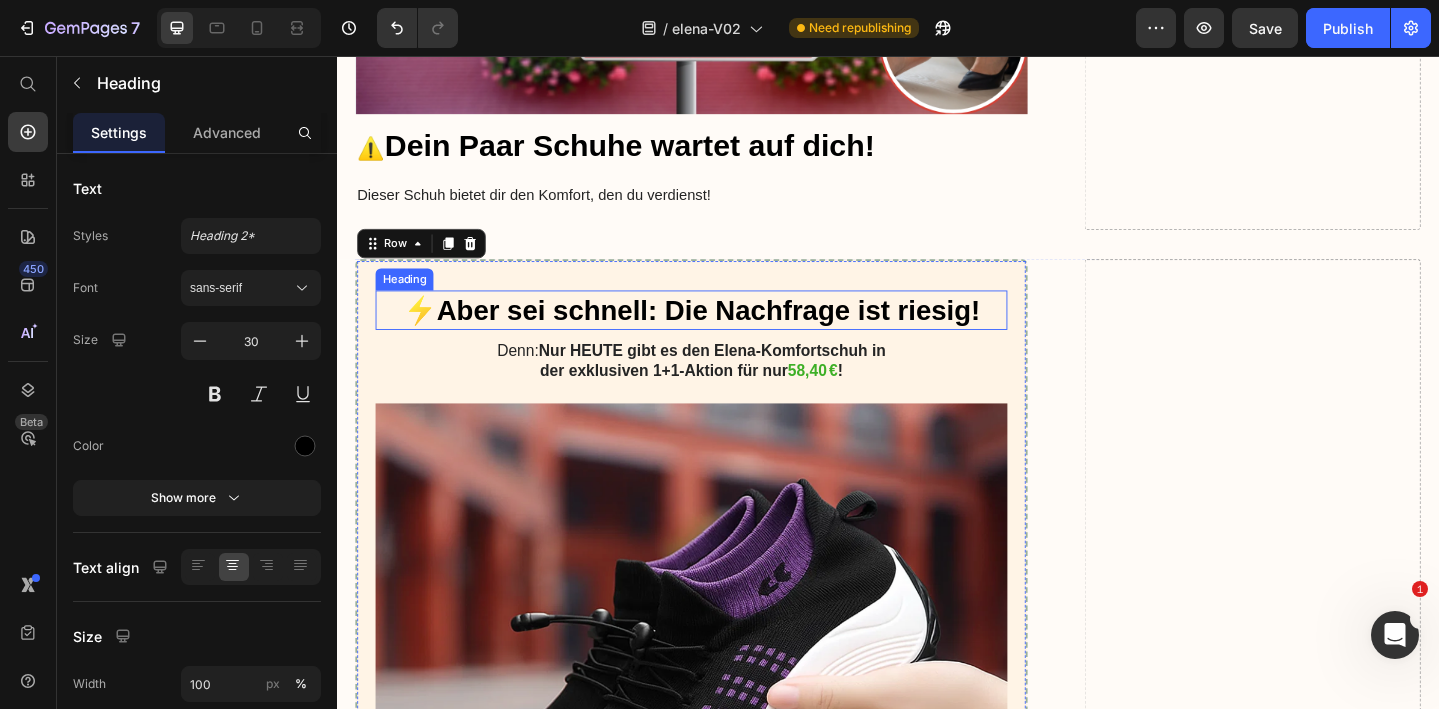 click on "Aber sei schnell: Die Nachfrage ist riesig!" at bounding box center [742, 332] 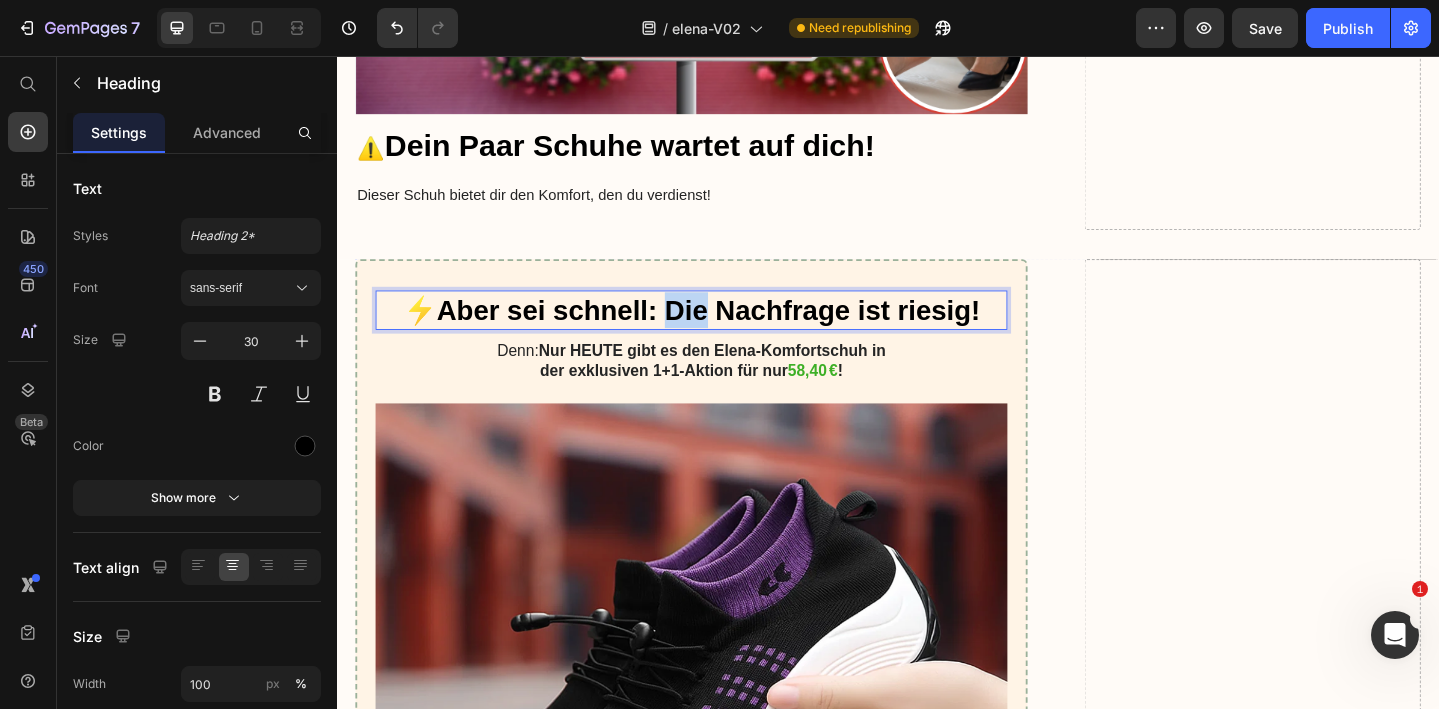click on "Aber sei schnell: Die Nachfrage ist riesig!" at bounding box center [742, 332] 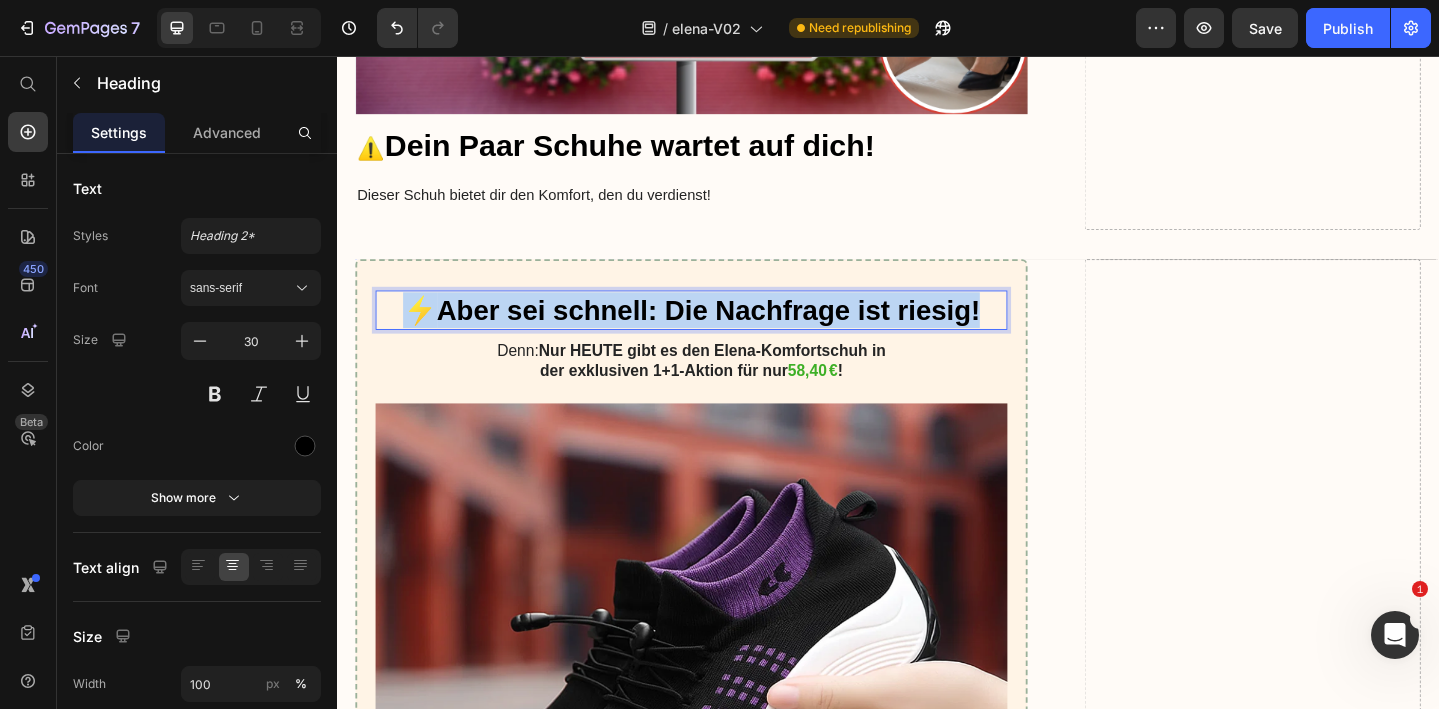 click on "Aber sei schnell: Die Nachfrage ist riesig!" at bounding box center [742, 332] 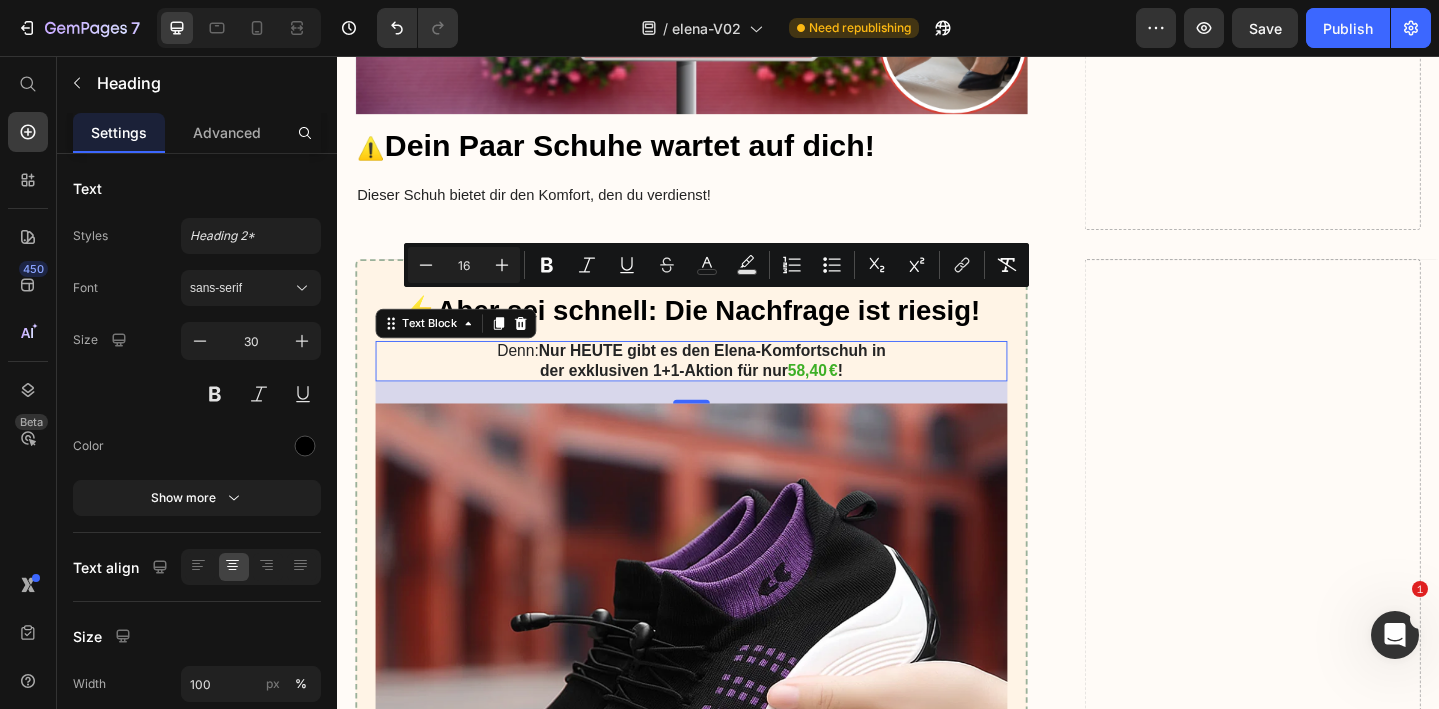 click on "gibt es den Elena-Komfortschuh in der exklusiven 1+1-Aktion für nur" at bounding box center [746, 387] 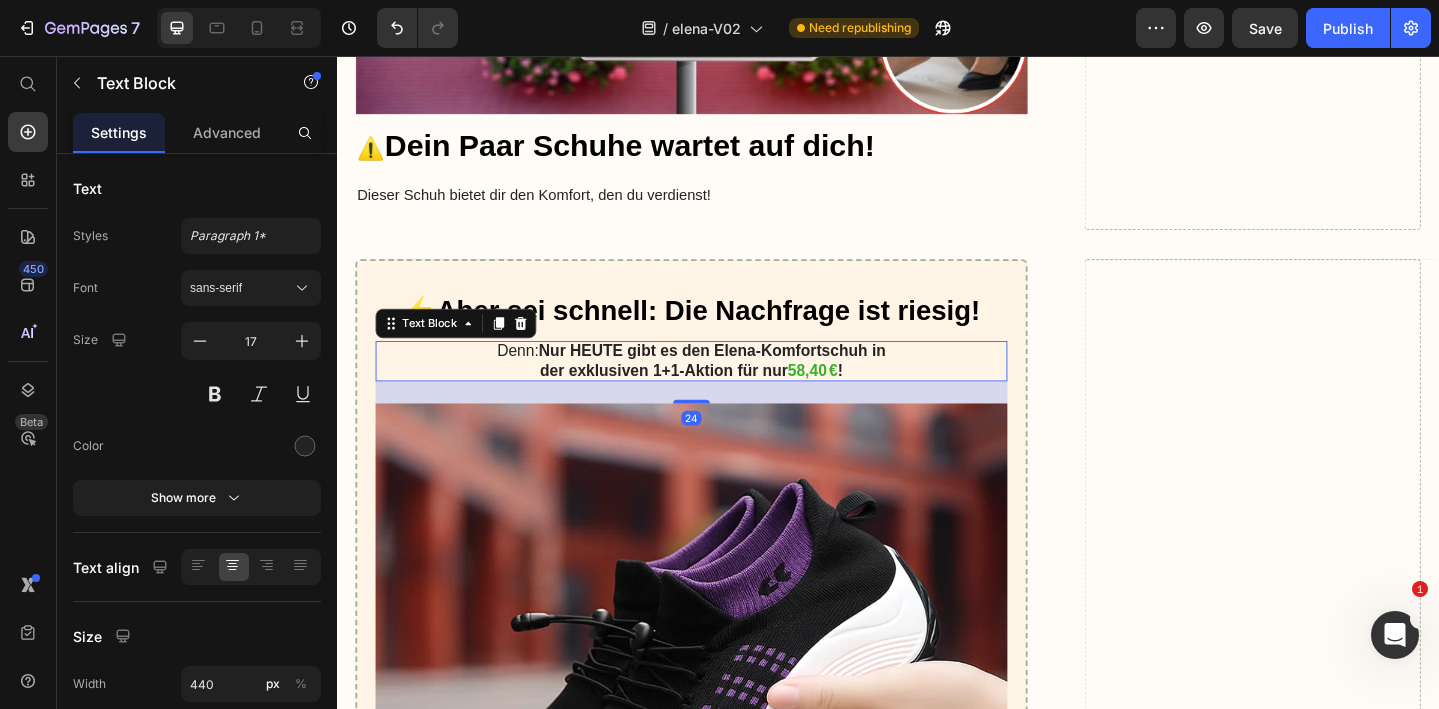 click on "HEUTE" at bounding box center [620, 376] 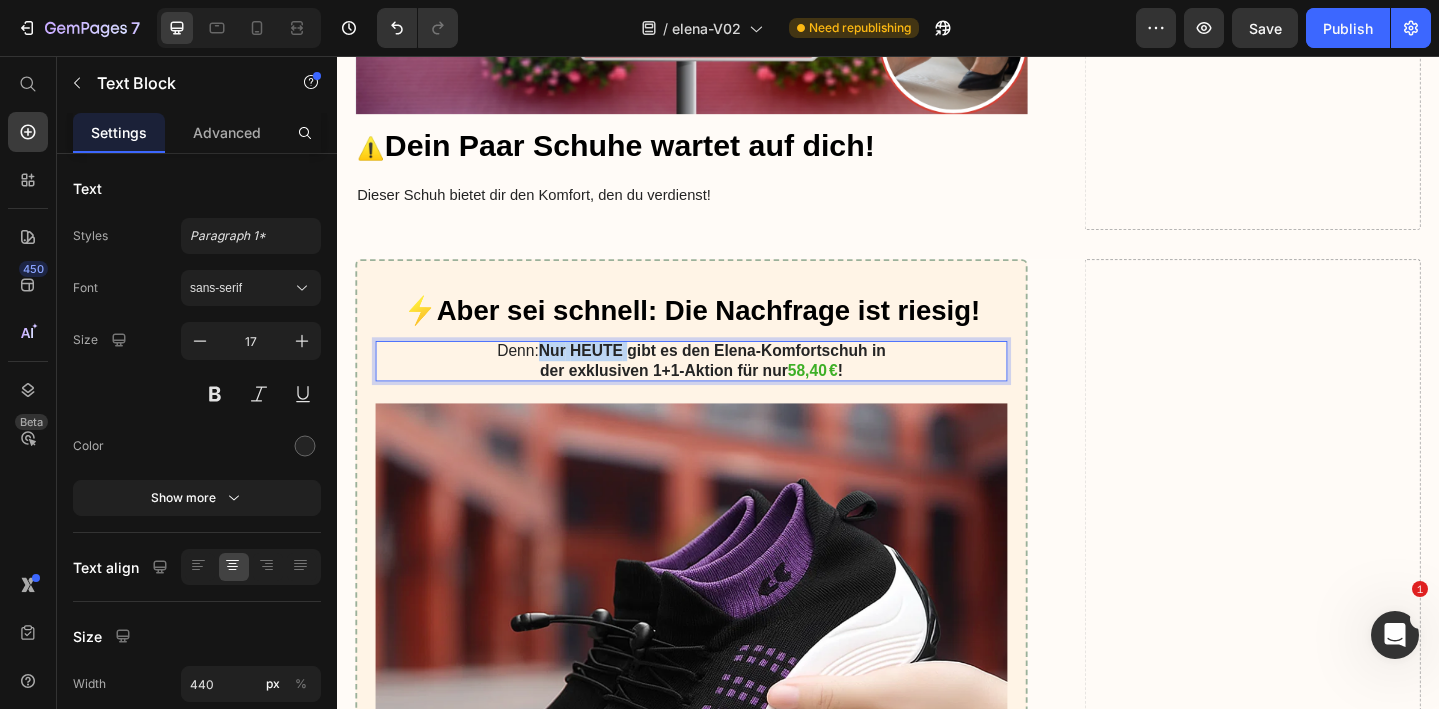 drag, startPoint x: 655, startPoint y: 378, endPoint x: 558, endPoint y: 375, distance: 97.04638 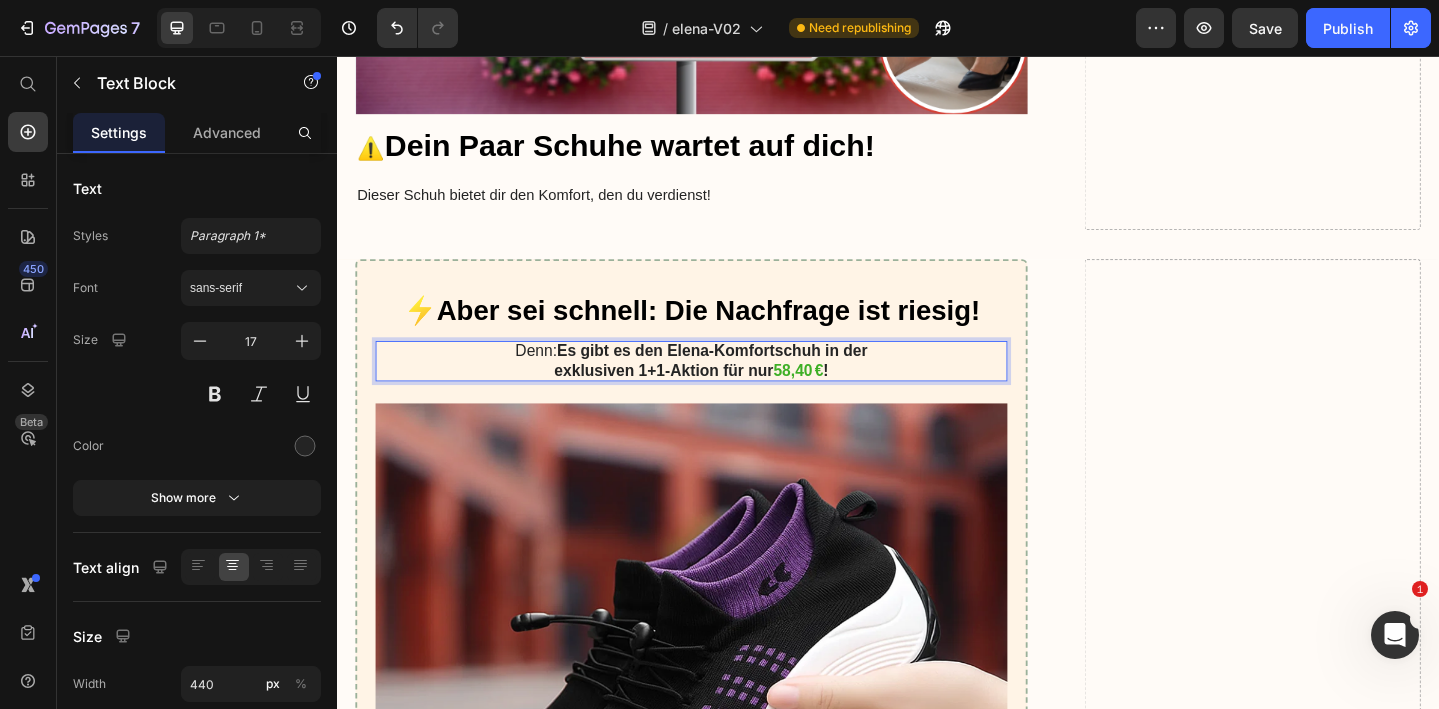 click on "Es gibt es den Elena-Komfortschuh in der exklusiven 1+1-Aktion für nur" at bounding box center [744, 387] 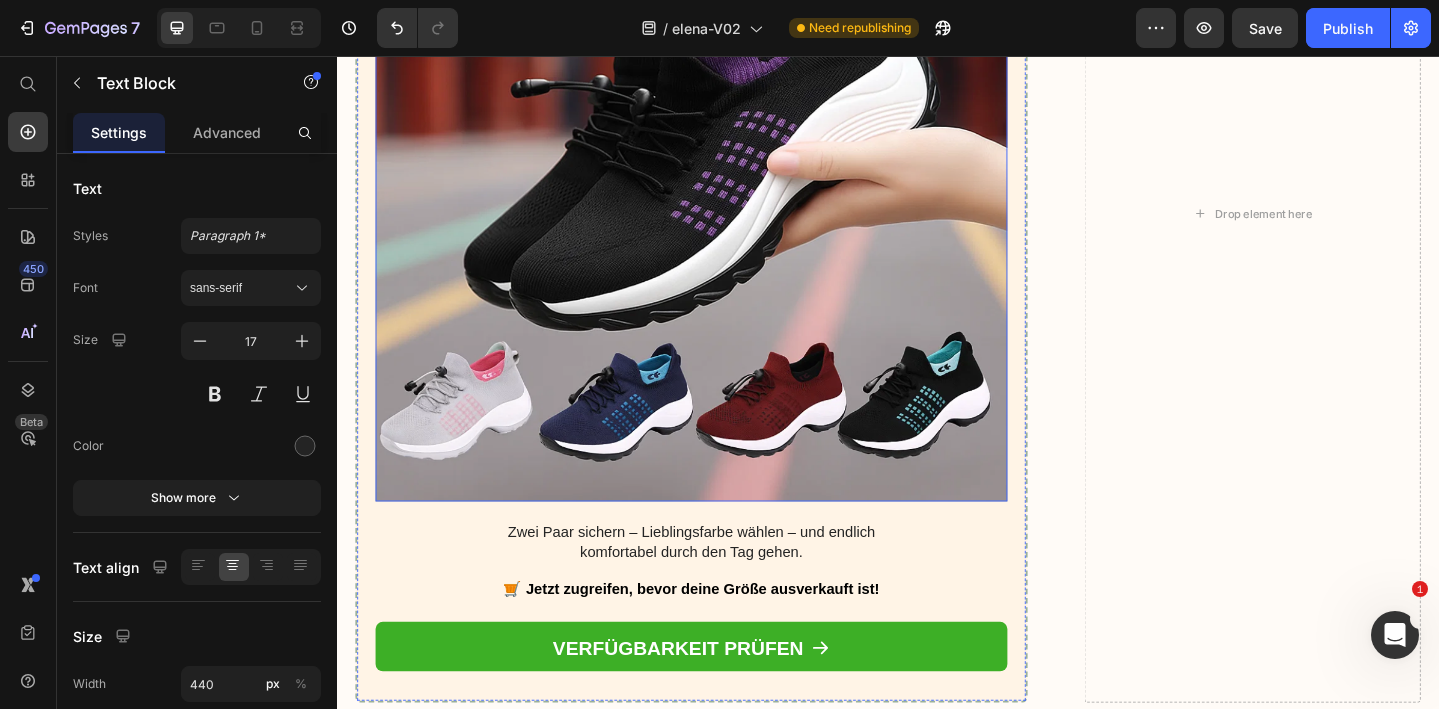 scroll, scrollTop: 9113, scrollLeft: 0, axis: vertical 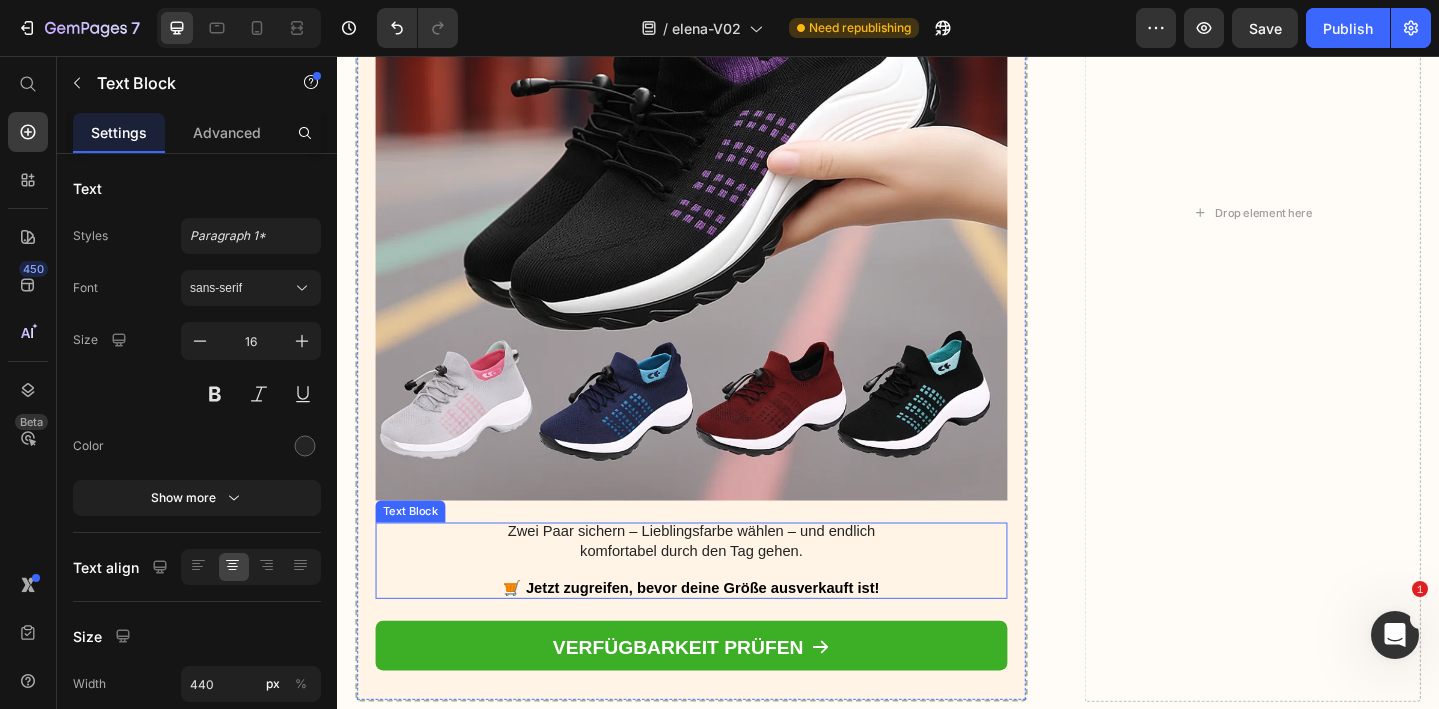 click on "Zwei Paar sichern – Lieblingsfarbe wählen – und endlich komfortabel durch den Tag gehen." at bounding box center (723, 585) 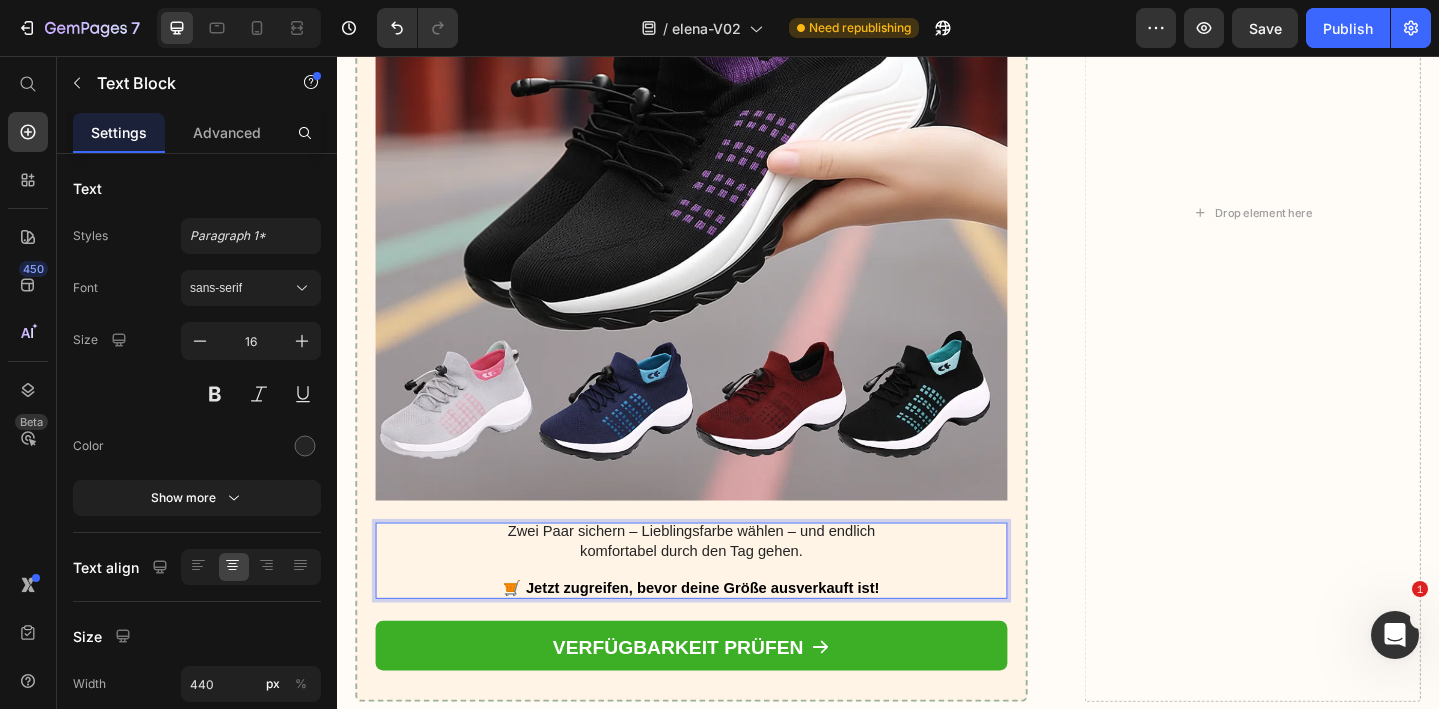 click at bounding box center (723, 615) 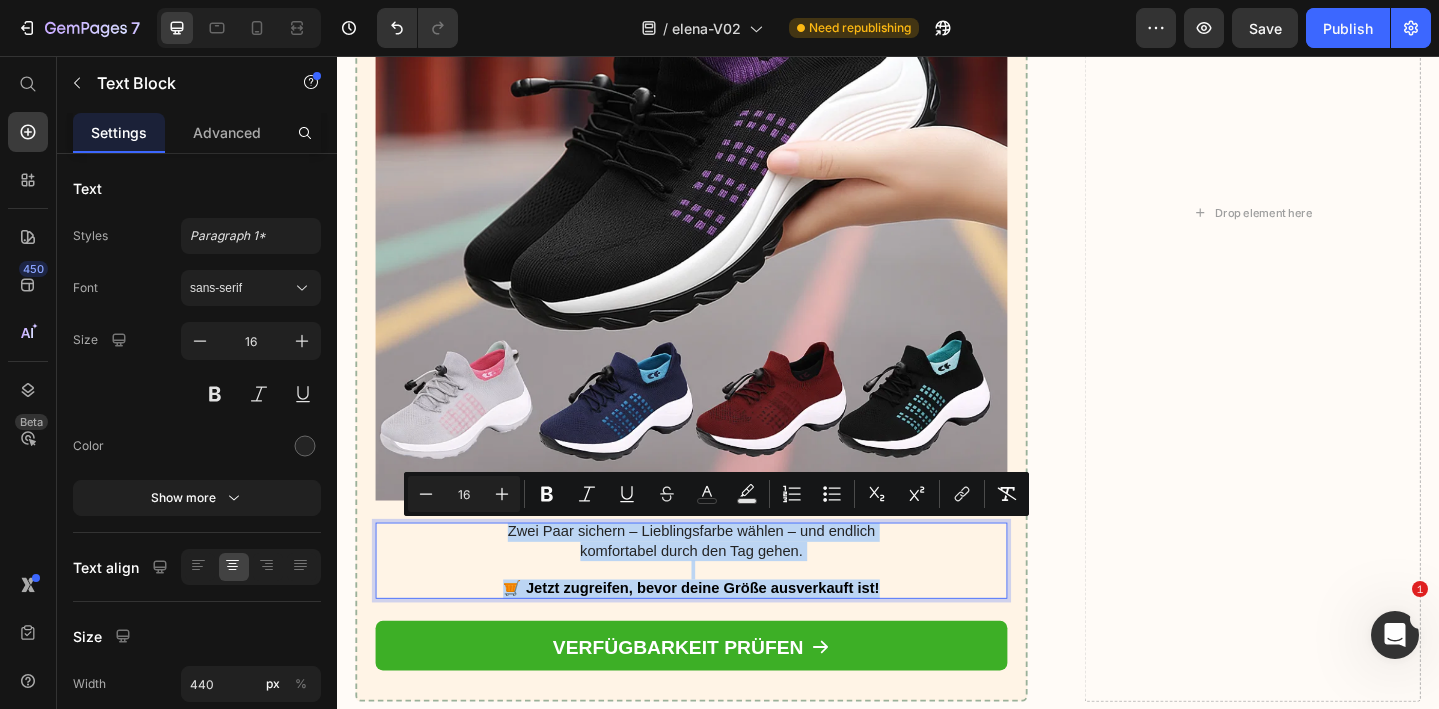 drag, startPoint x: 939, startPoint y: 632, endPoint x: 519, endPoint y: 571, distance: 424.40665 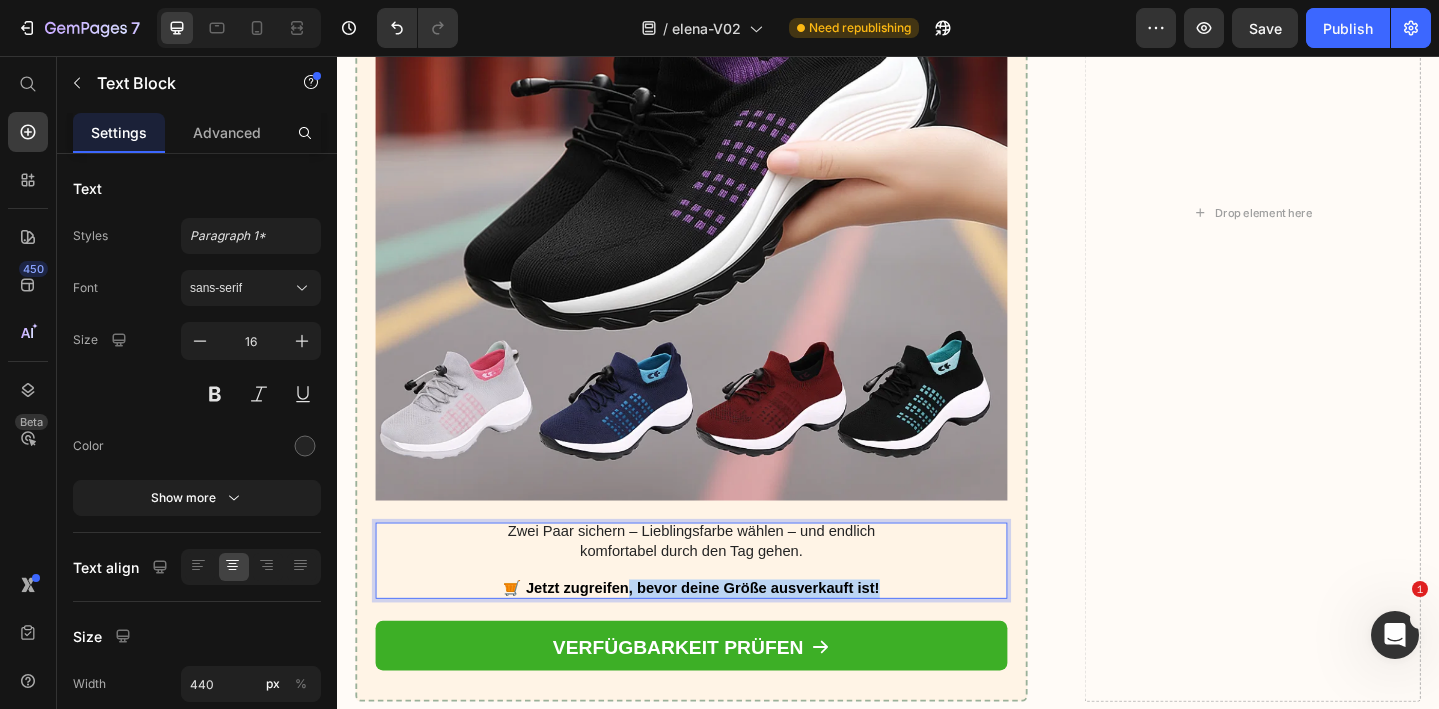 drag, startPoint x: 653, startPoint y: 637, endPoint x: 965, endPoint y: 640, distance: 312.01443 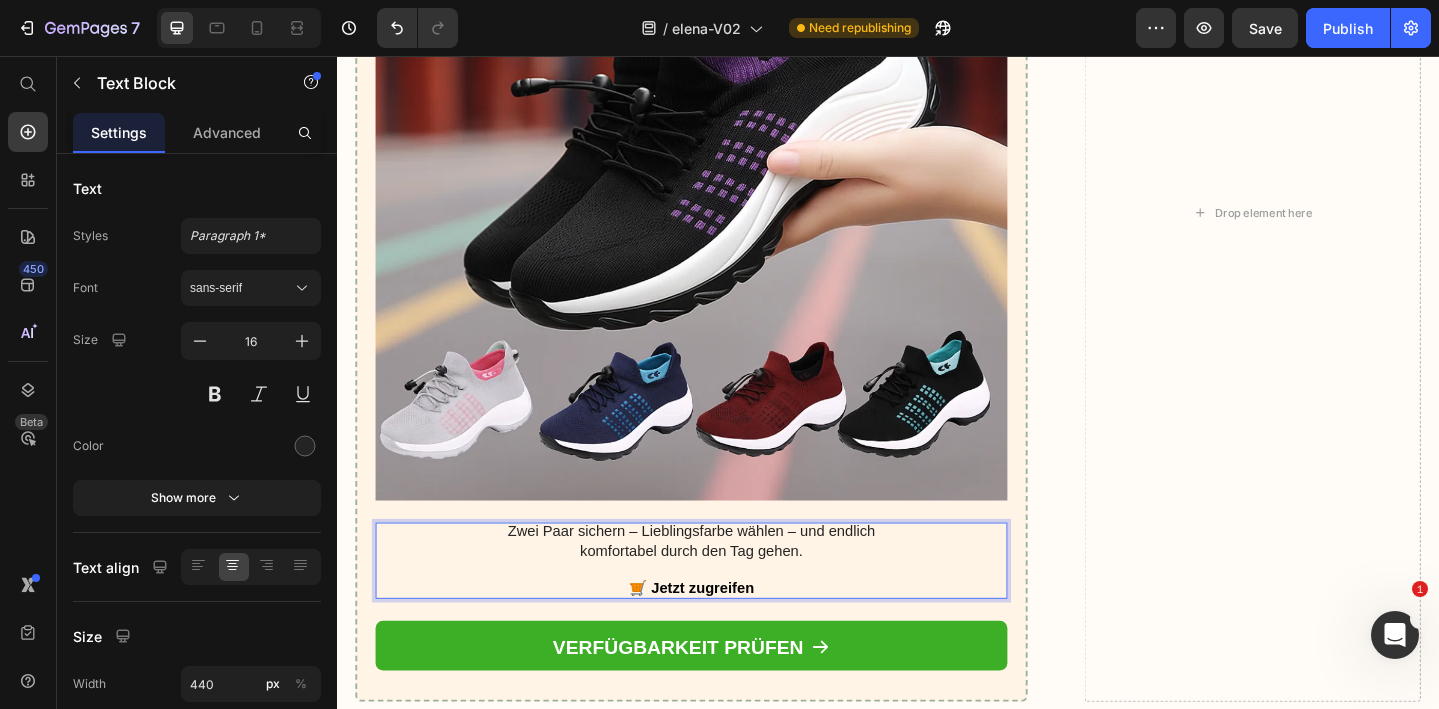 click on "Zwei Paar sichern – Lieblingsfarbe wählen – und endlich komfortabel durch den Tag gehen." at bounding box center [723, 585] 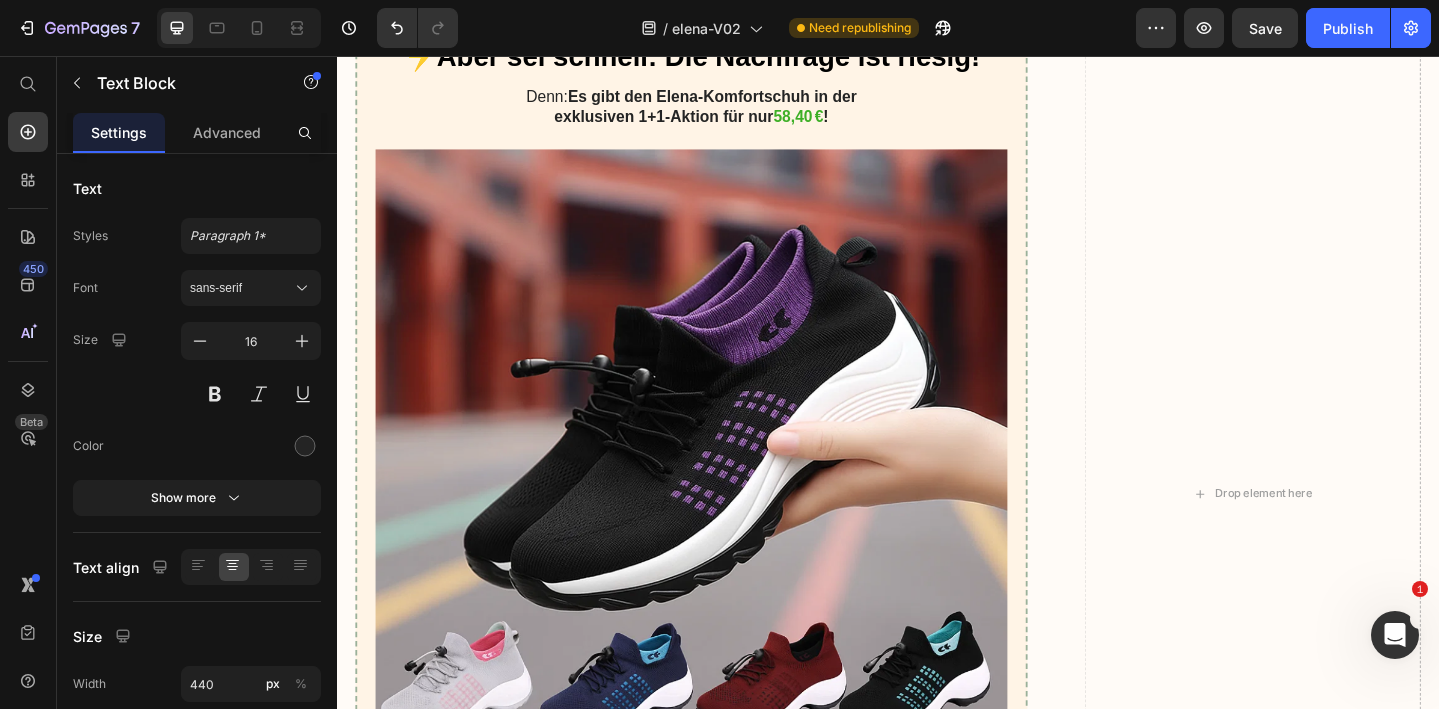 scroll, scrollTop: 8426, scrollLeft: 0, axis: vertical 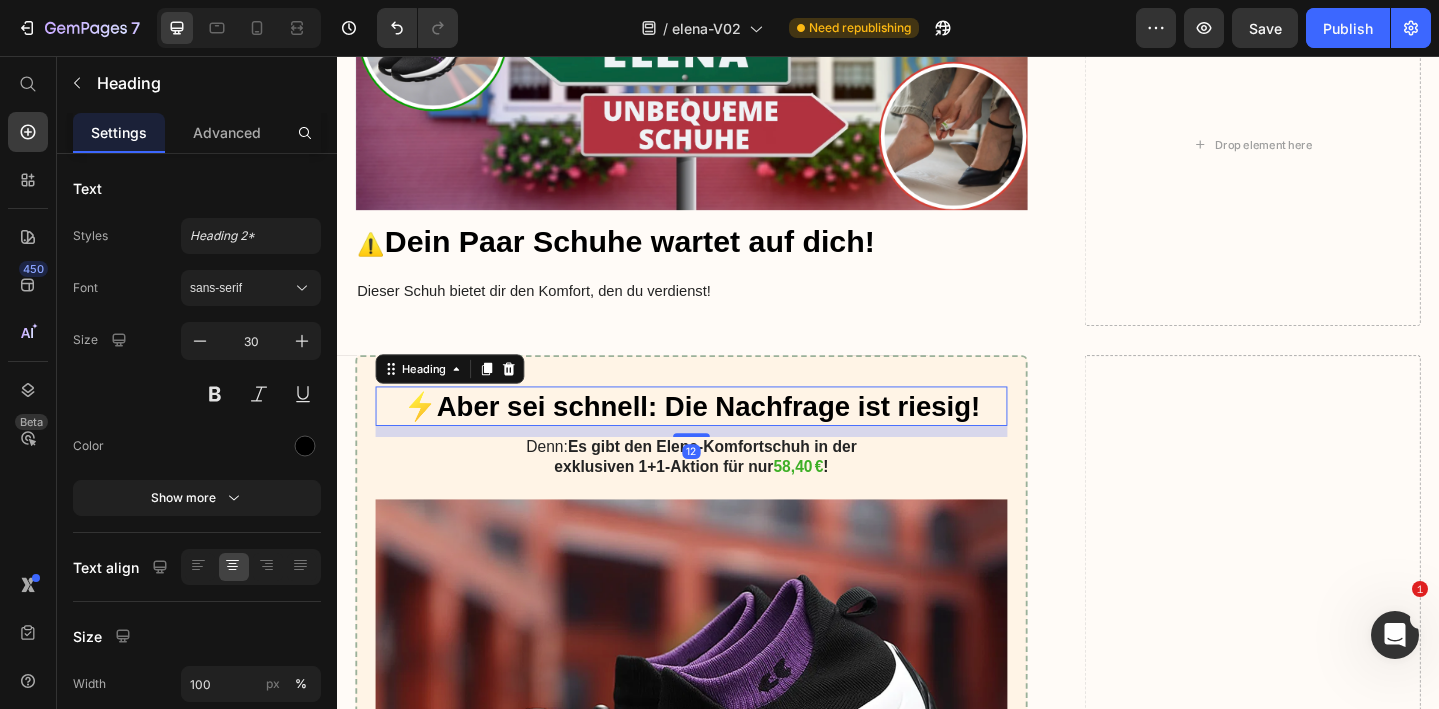 click on "Aber sei schnell: Die Nachfrage ist riesig!" at bounding box center (742, 437) 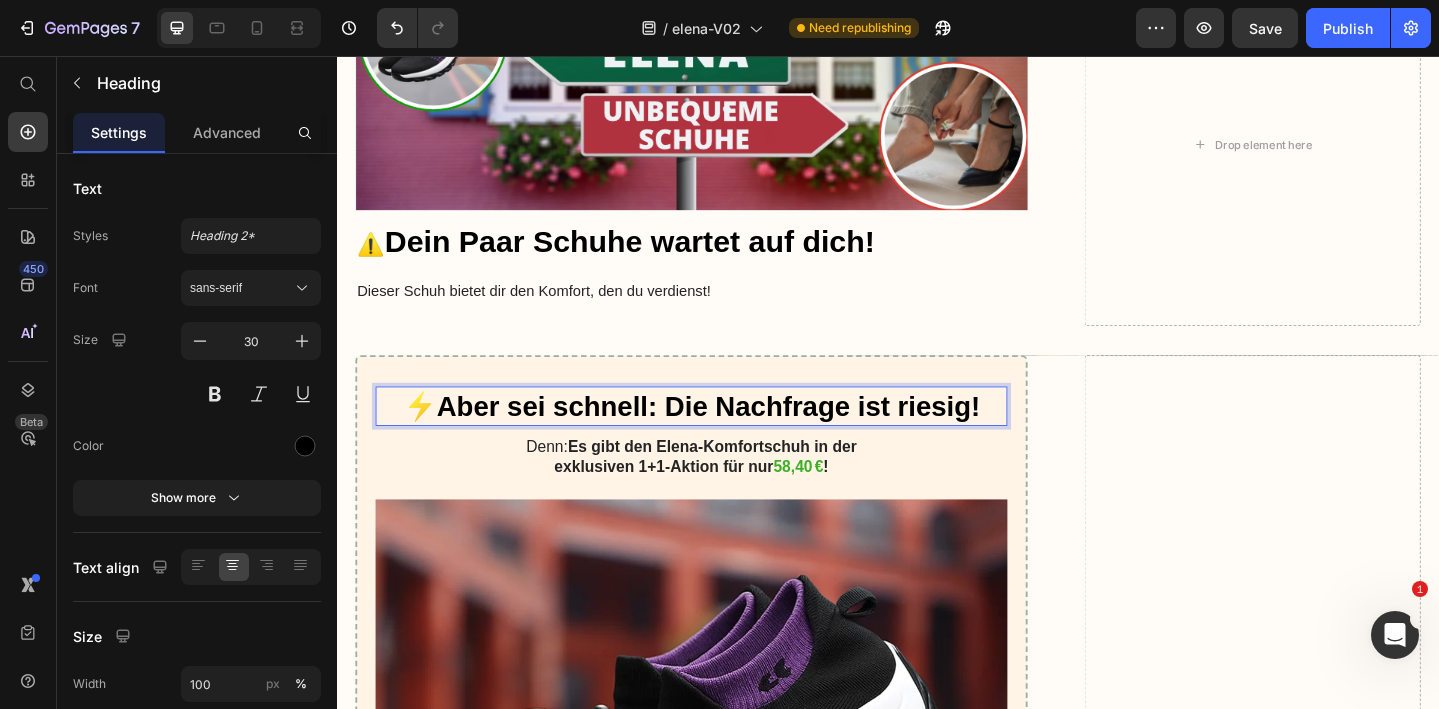 click on "Aber sei schnell: Die Nachfrage ist riesig!" at bounding box center [742, 437] 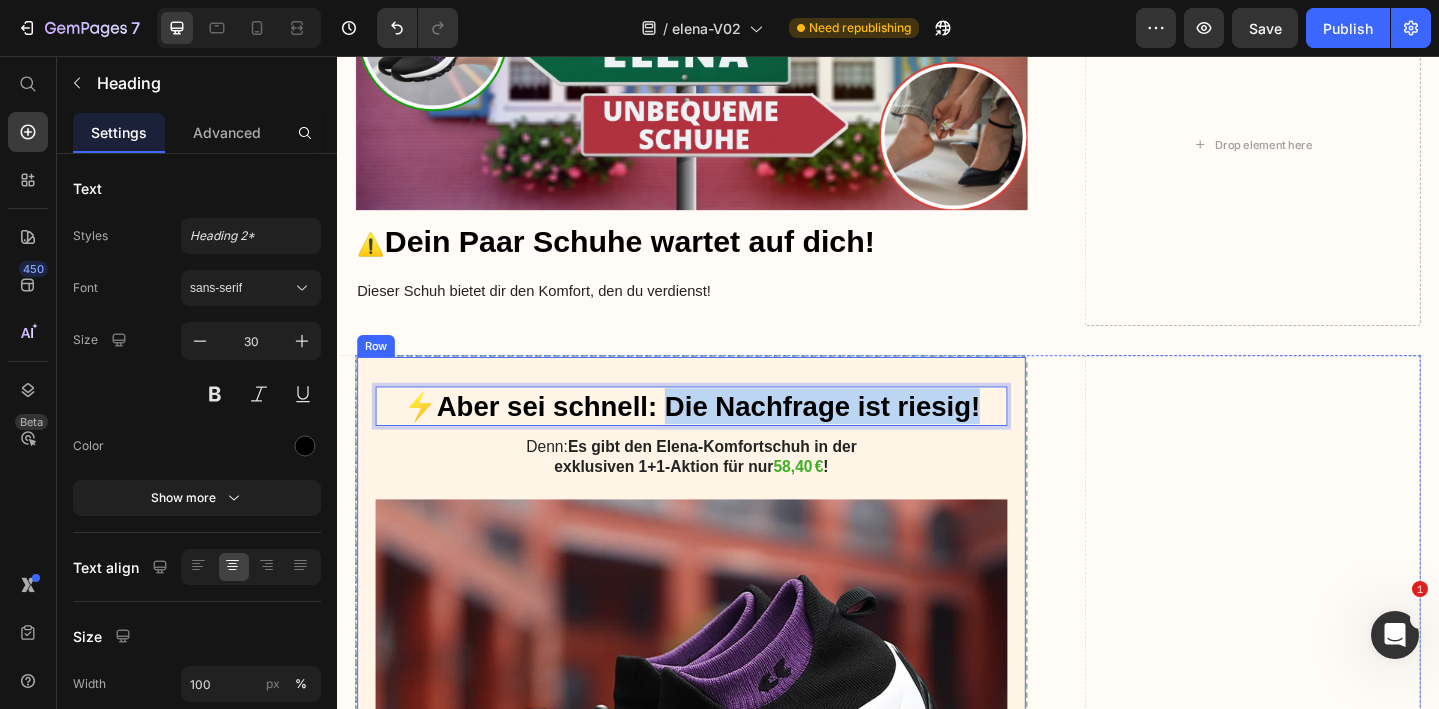 drag, startPoint x: 695, startPoint y: 436, endPoint x: 1065, endPoint y: 451, distance: 370.30392 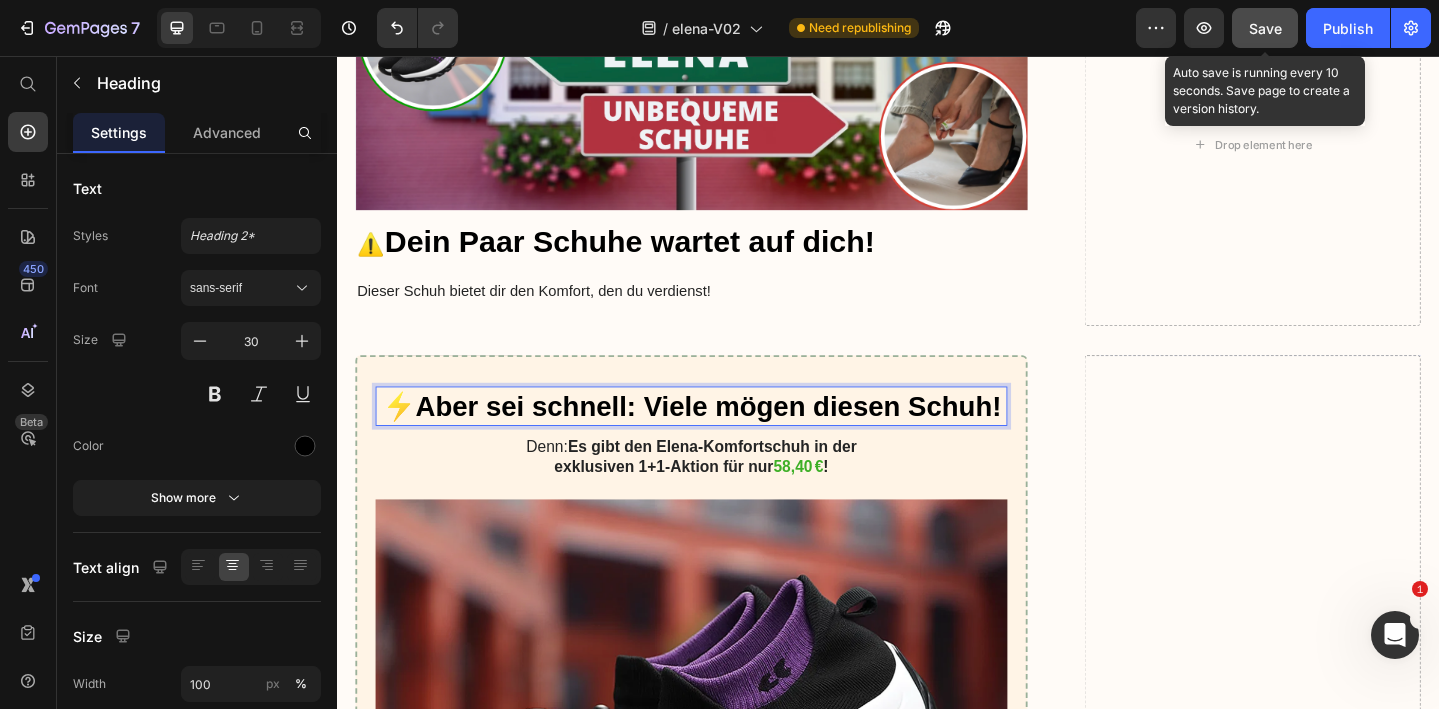 click on "Save" at bounding box center [1265, 28] 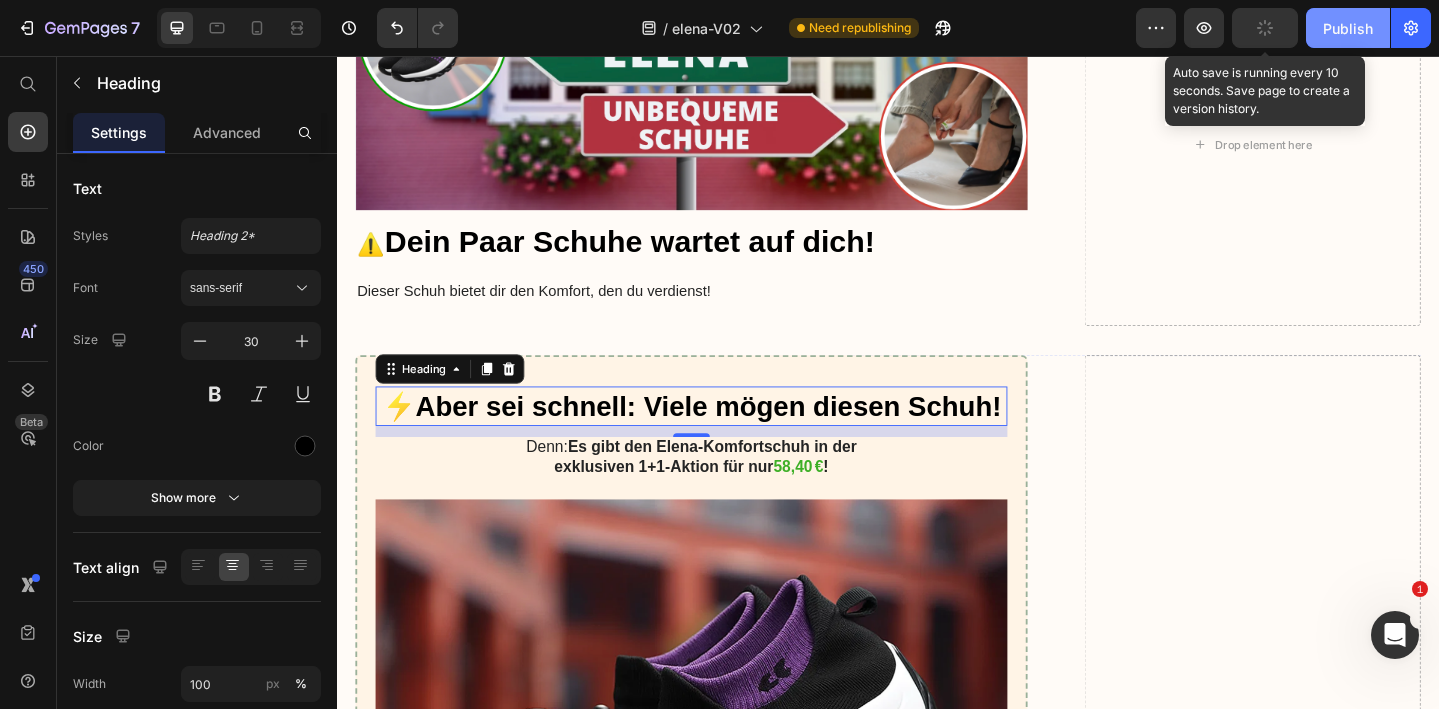 click on "Publish" at bounding box center (1348, 28) 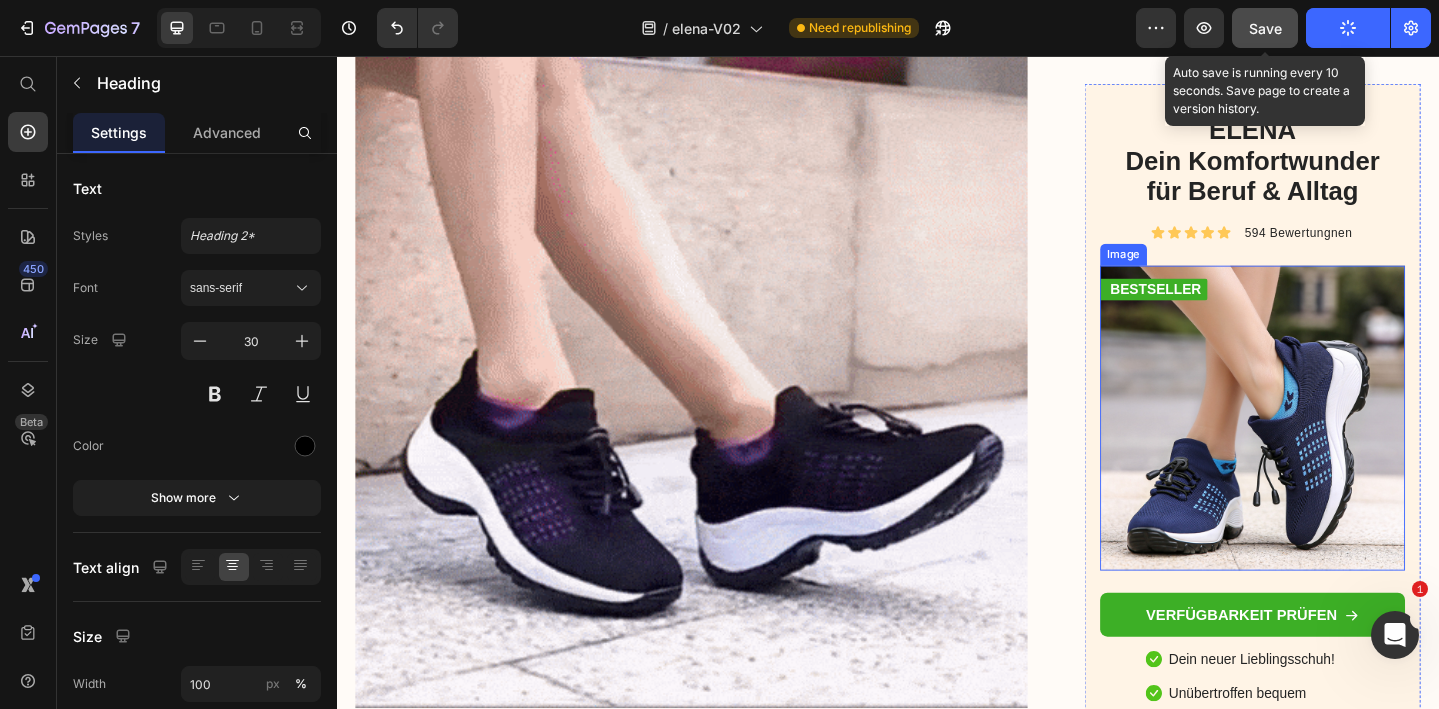 scroll, scrollTop: 7257, scrollLeft: 0, axis: vertical 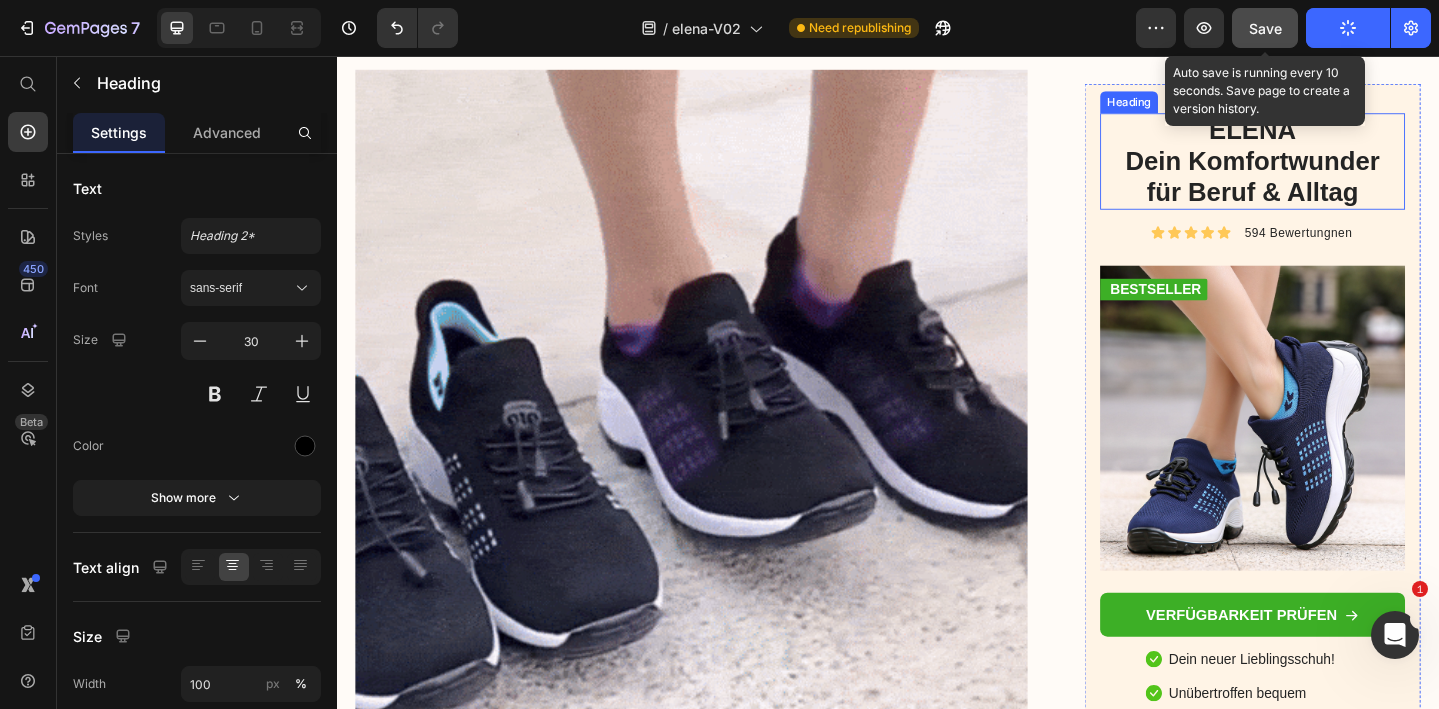 click on "ELENA Dein Komfortwunder für Beruf & Alltag" at bounding box center [1334, 170] 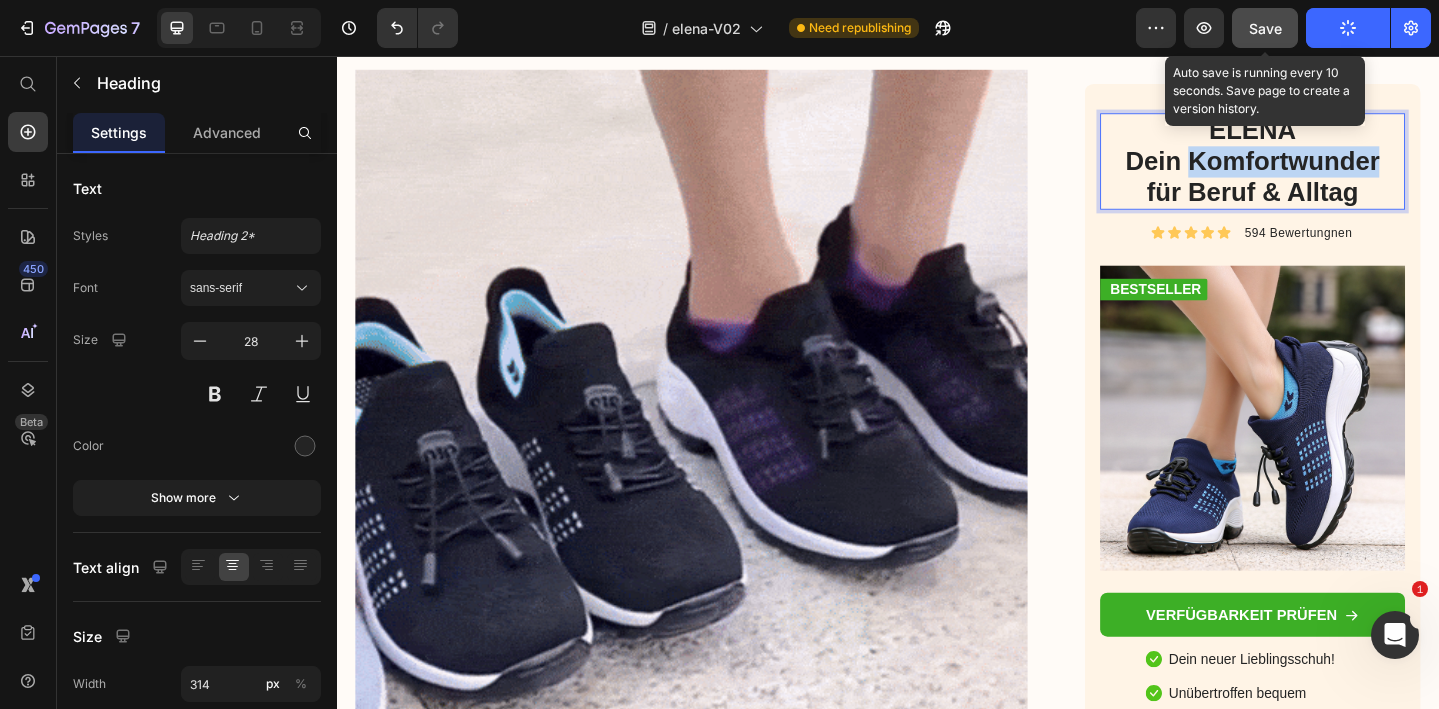 click on "ELENA Dein Komfortwunder für Beruf & Alltag" at bounding box center [1334, 170] 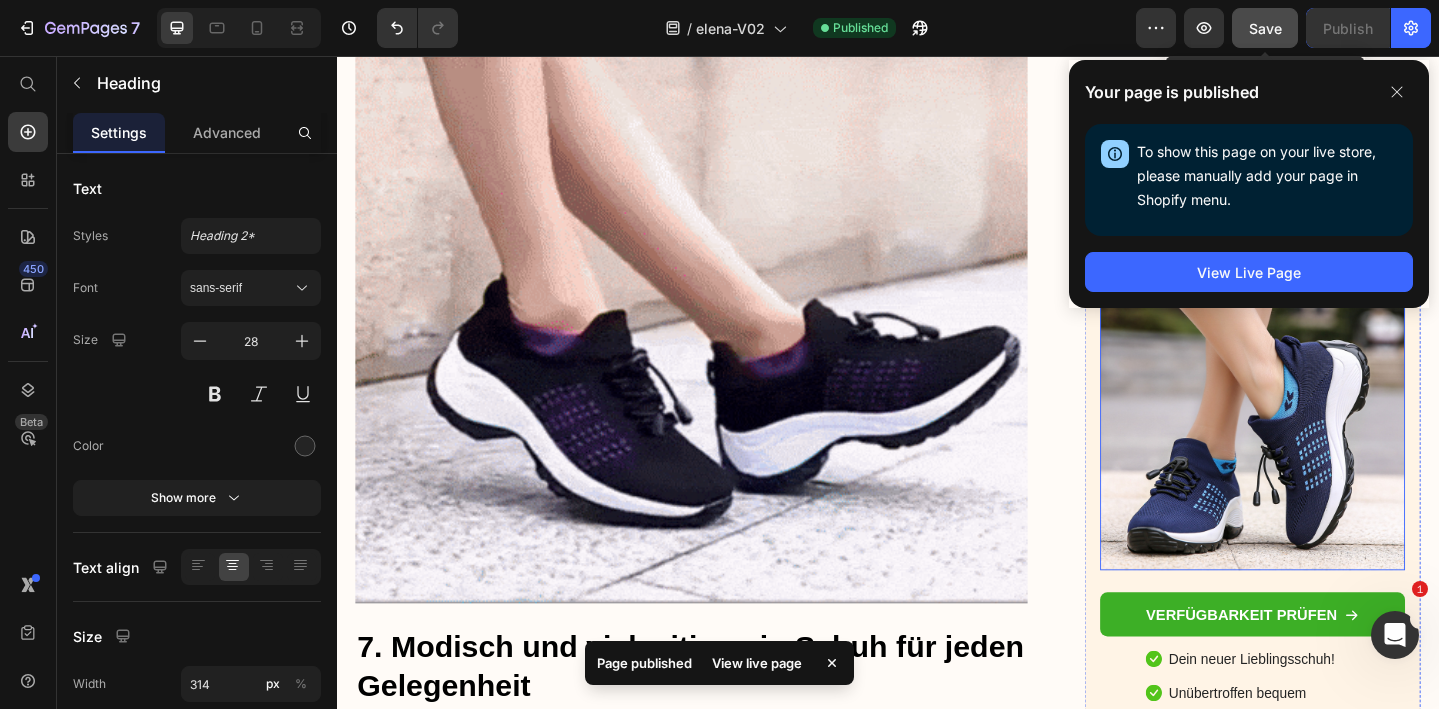 scroll, scrollTop: 7447, scrollLeft: 0, axis: vertical 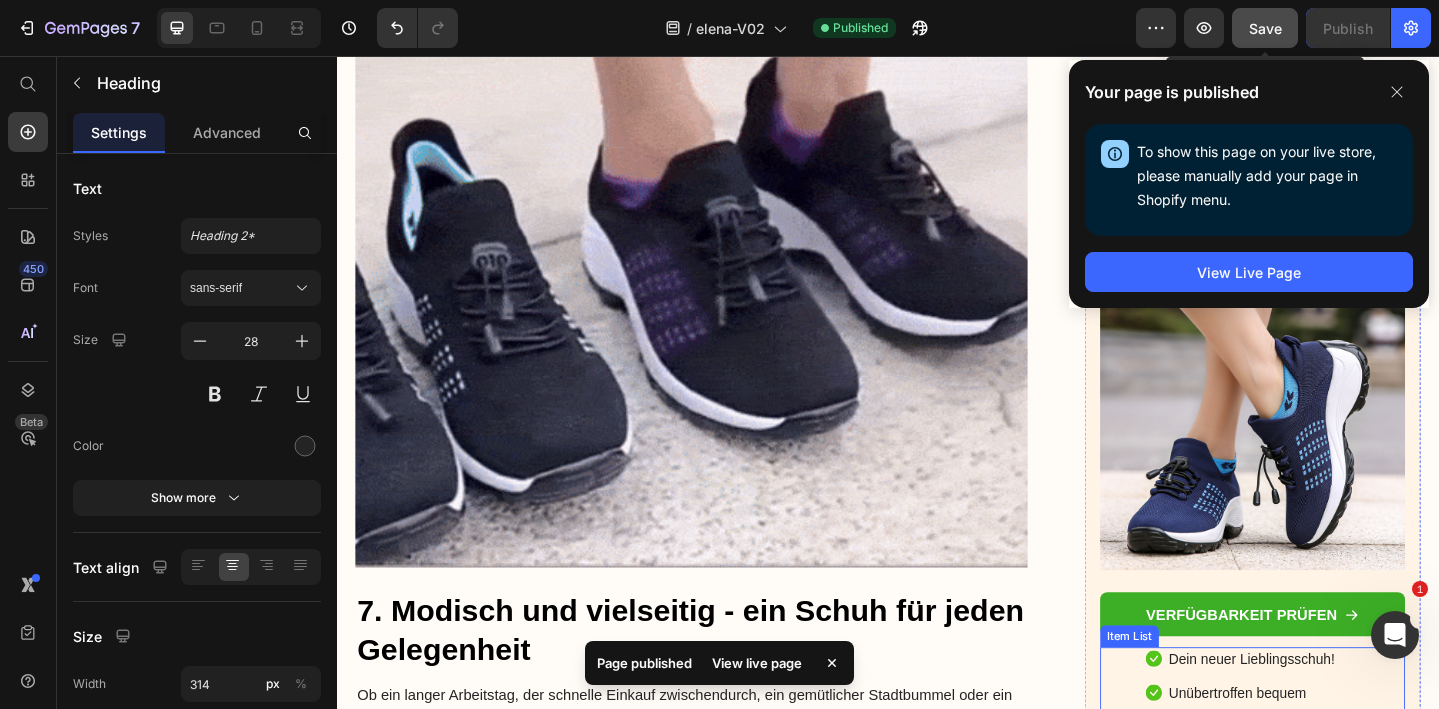 click on "Unübertroffen bequem" at bounding box center [1346, 750] 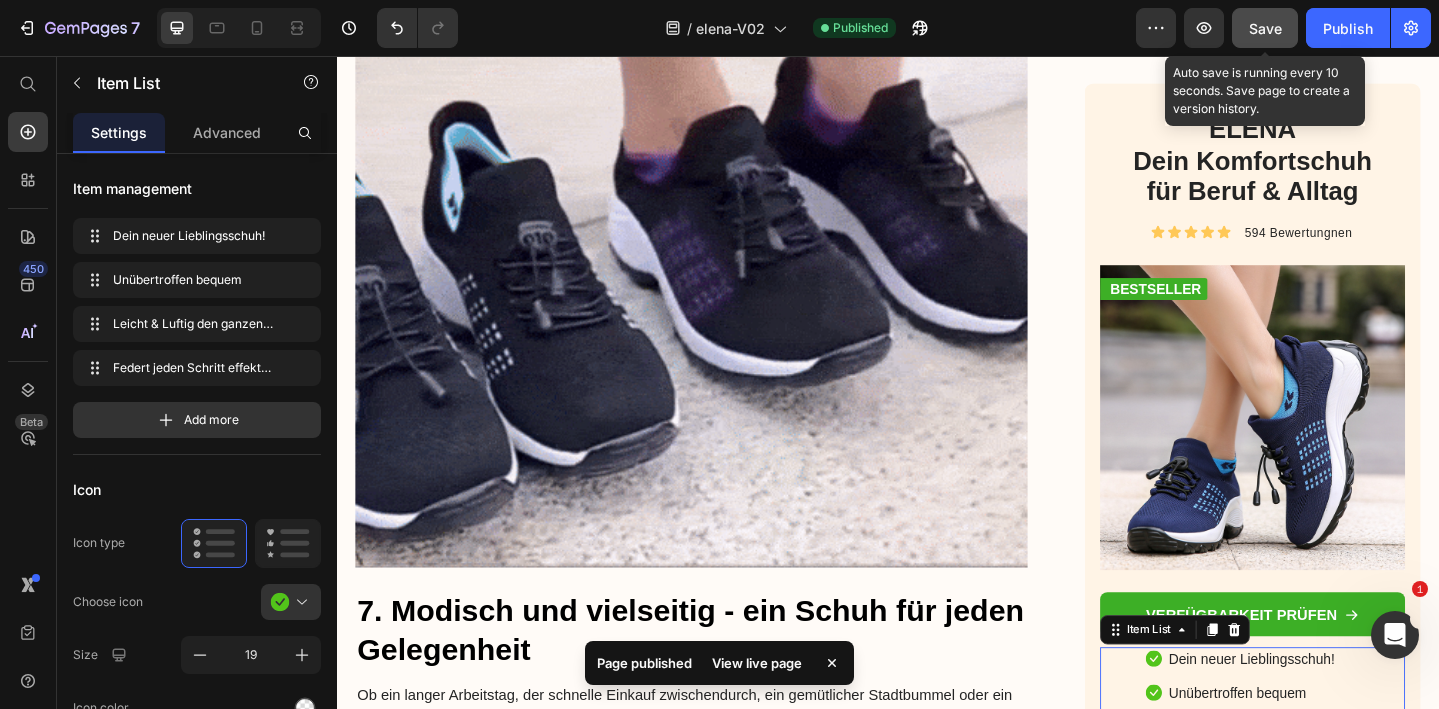 click on "Unübertroffen bequem" at bounding box center [1346, 750] 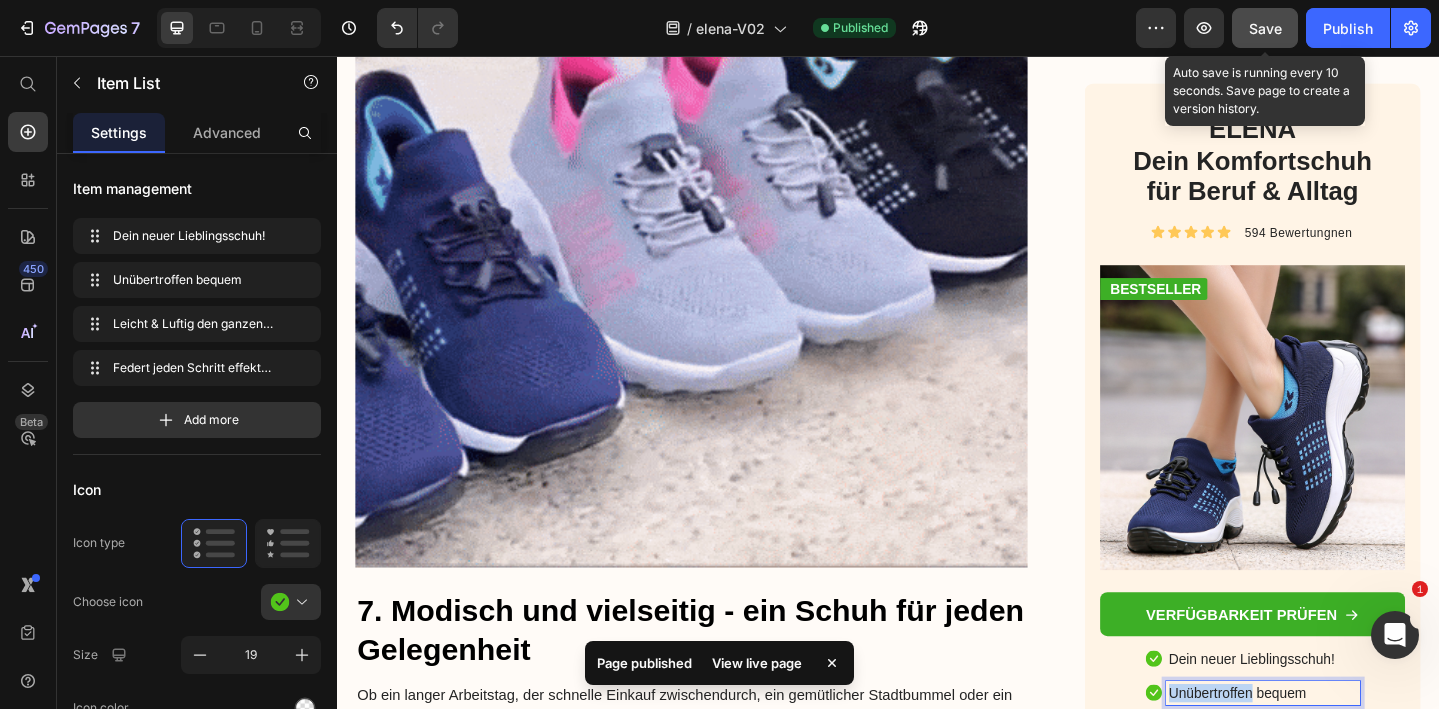 click on "Unübertroffen bequem" at bounding box center (1346, 750) 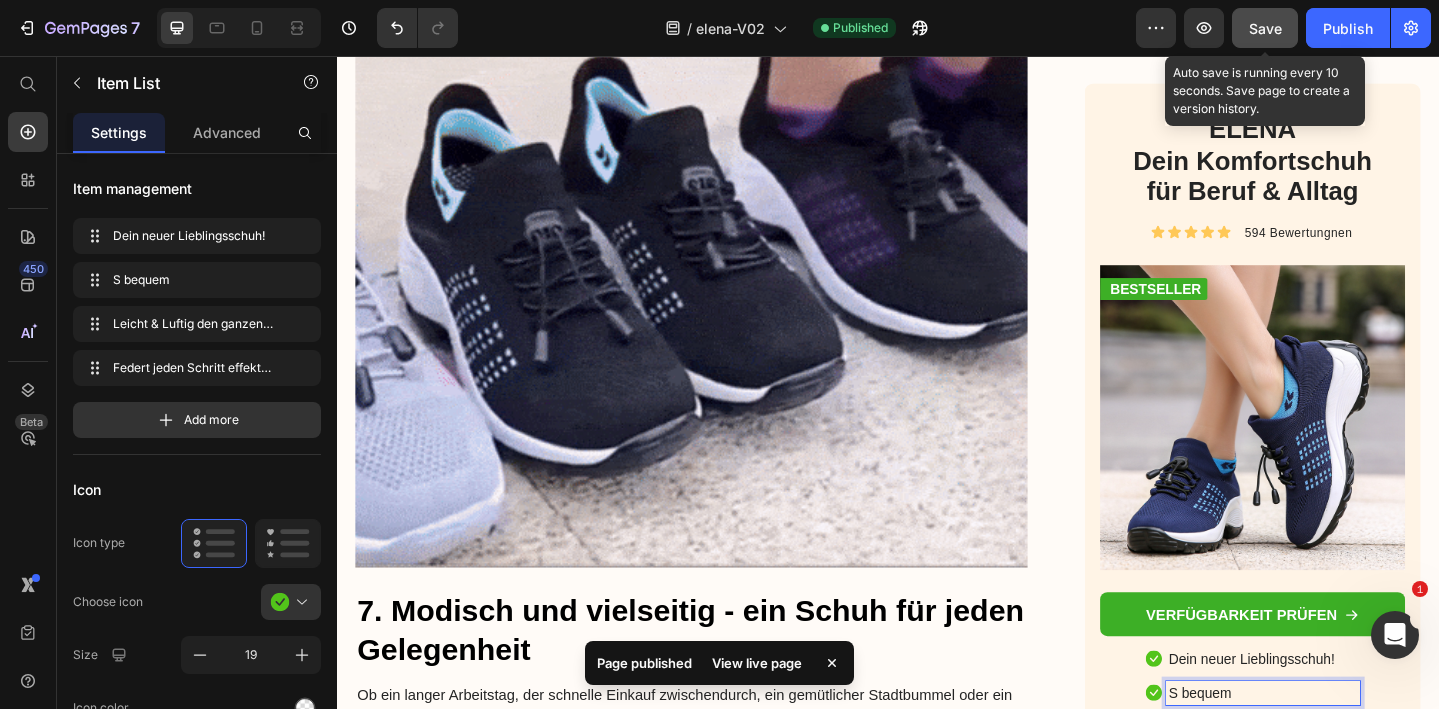 scroll, scrollTop: 7458, scrollLeft: 0, axis: vertical 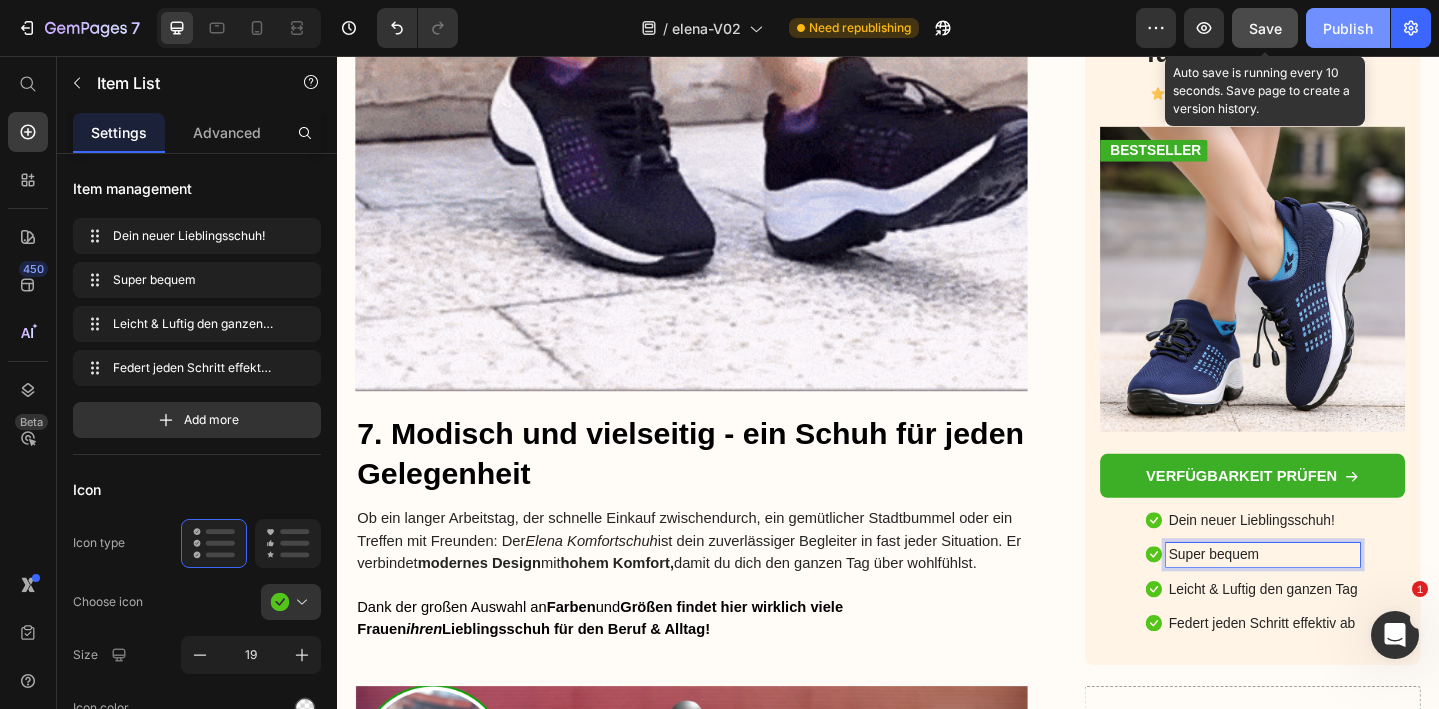 click on "Publish" at bounding box center [1348, 28] 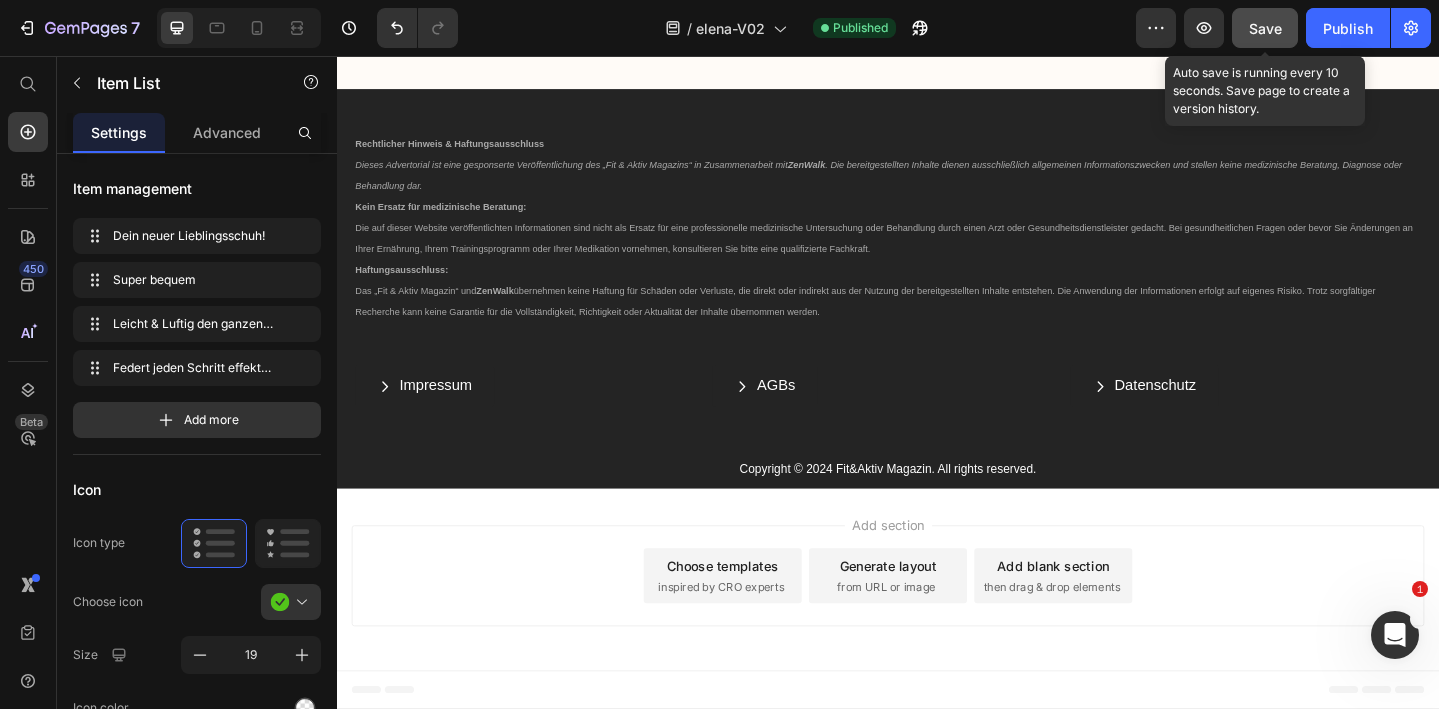 scroll, scrollTop: 0, scrollLeft: 0, axis: both 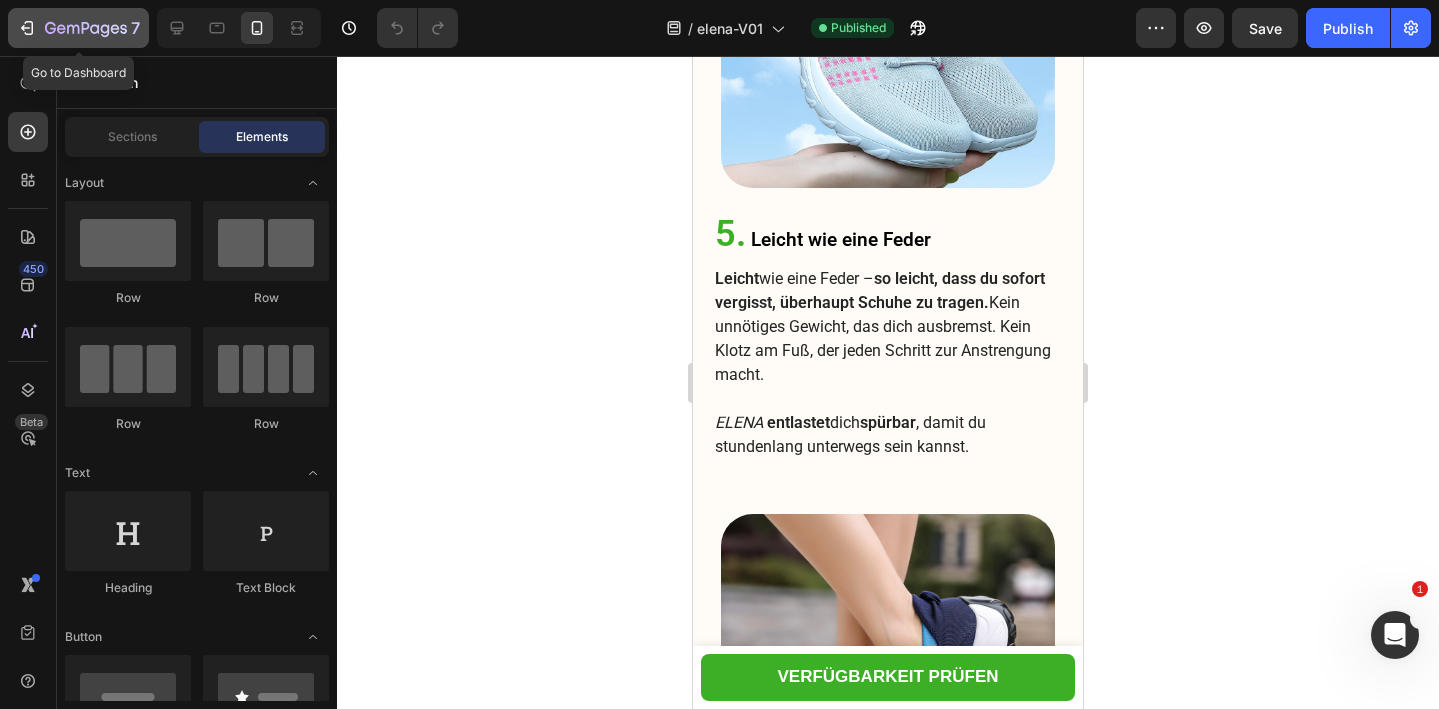 click 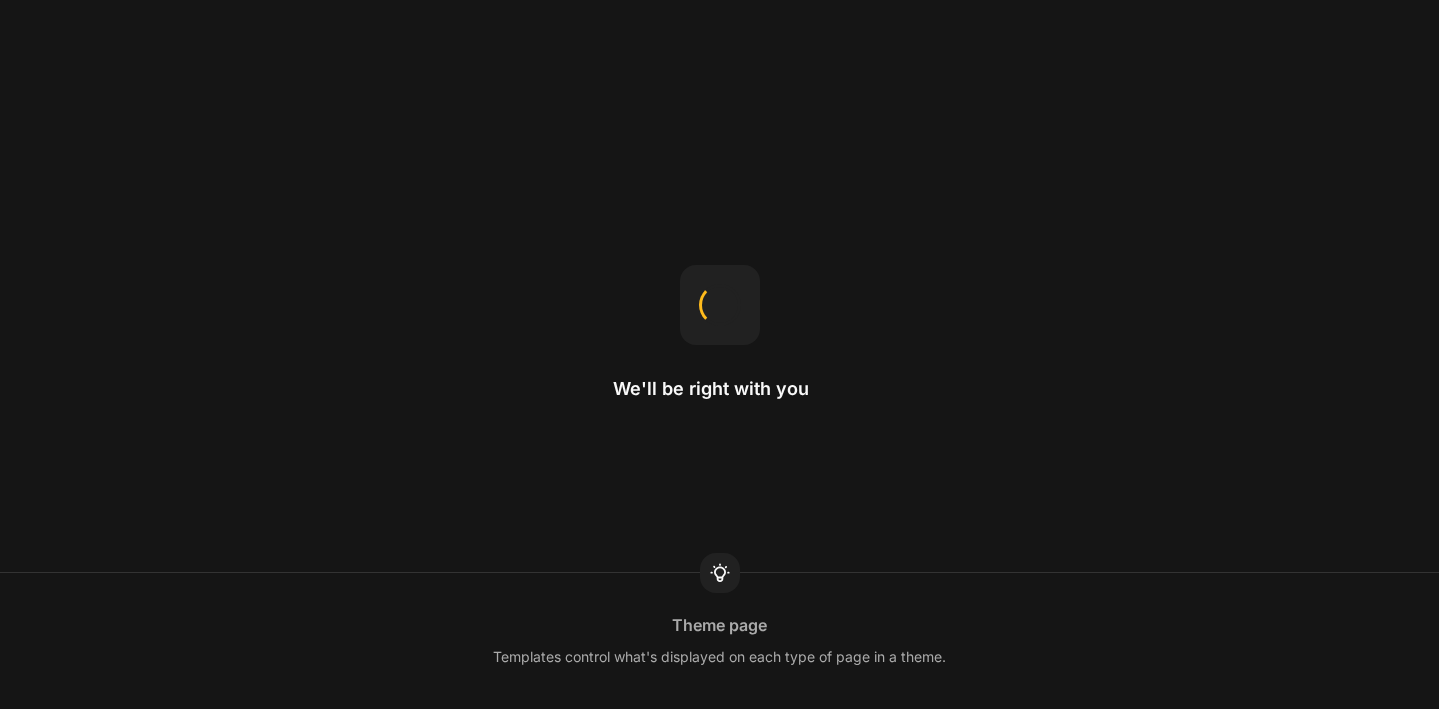 scroll, scrollTop: 0, scrollLeft: 0, axis: both 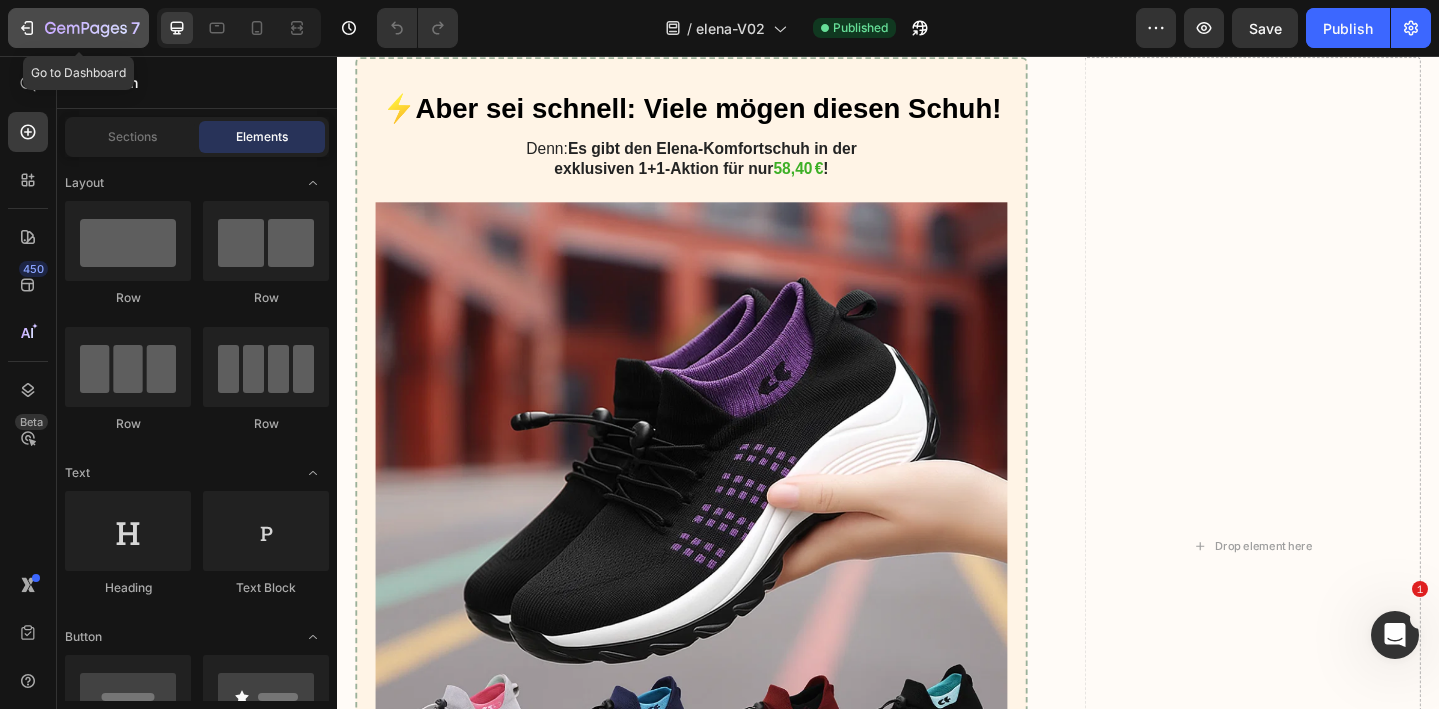 click 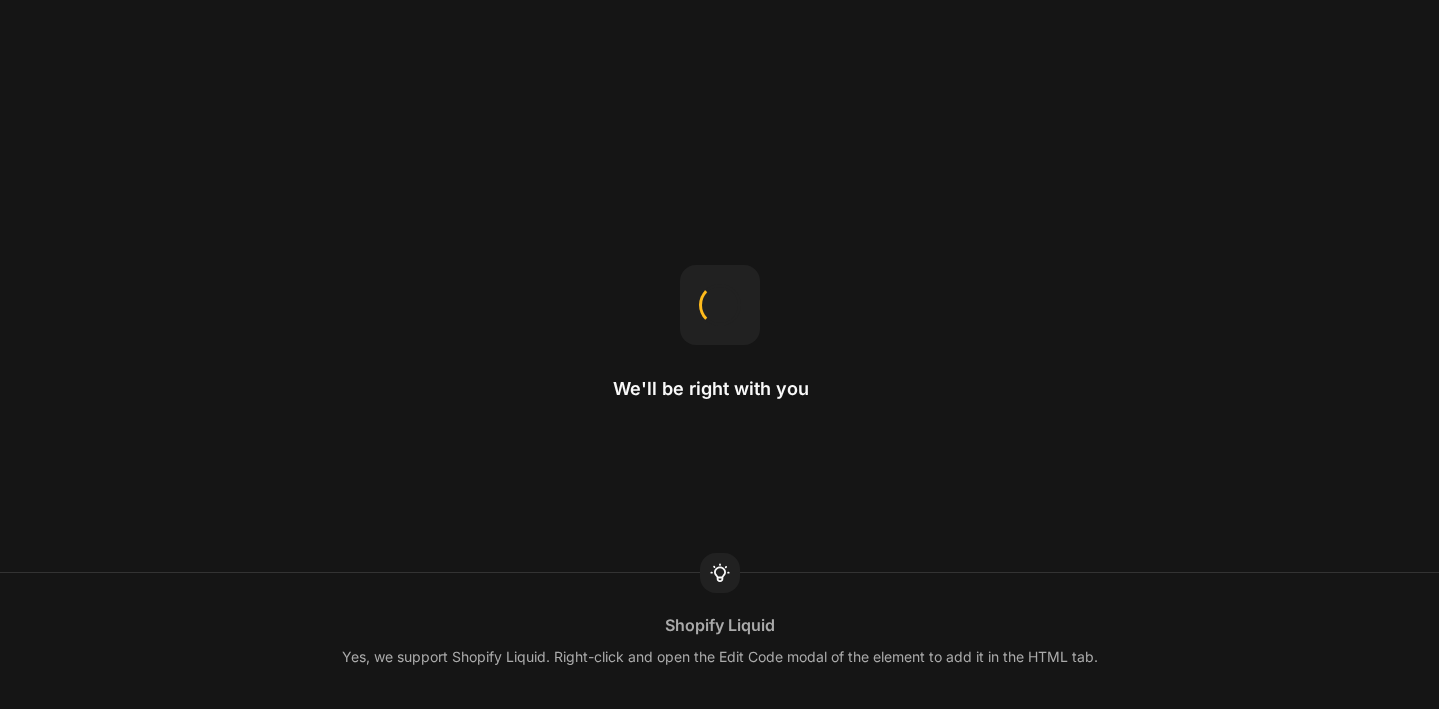scroll, scrollTop: 0, scrollLeft: 0, axis: both 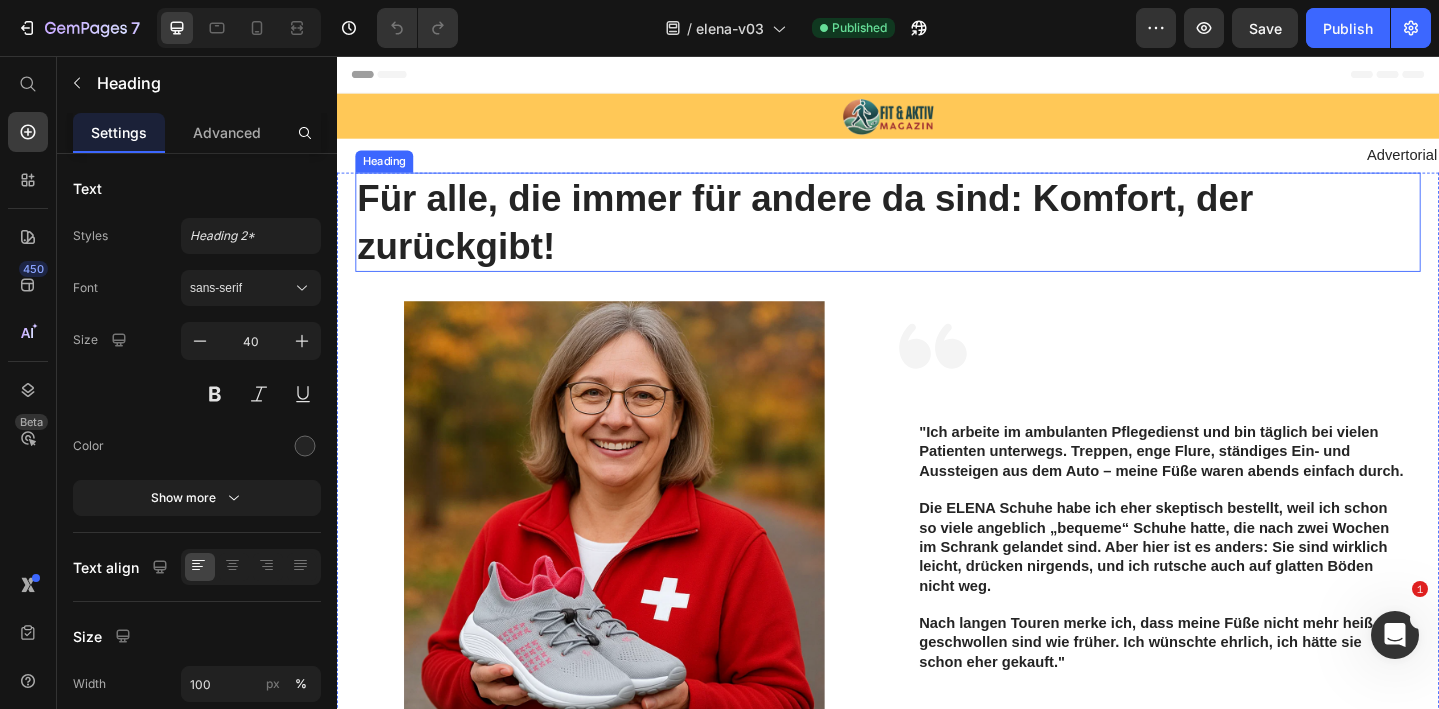 click on "Für alle, die immer für andere da sind: Komfort, der zurückgibt!" at bounding box center (937, 237) 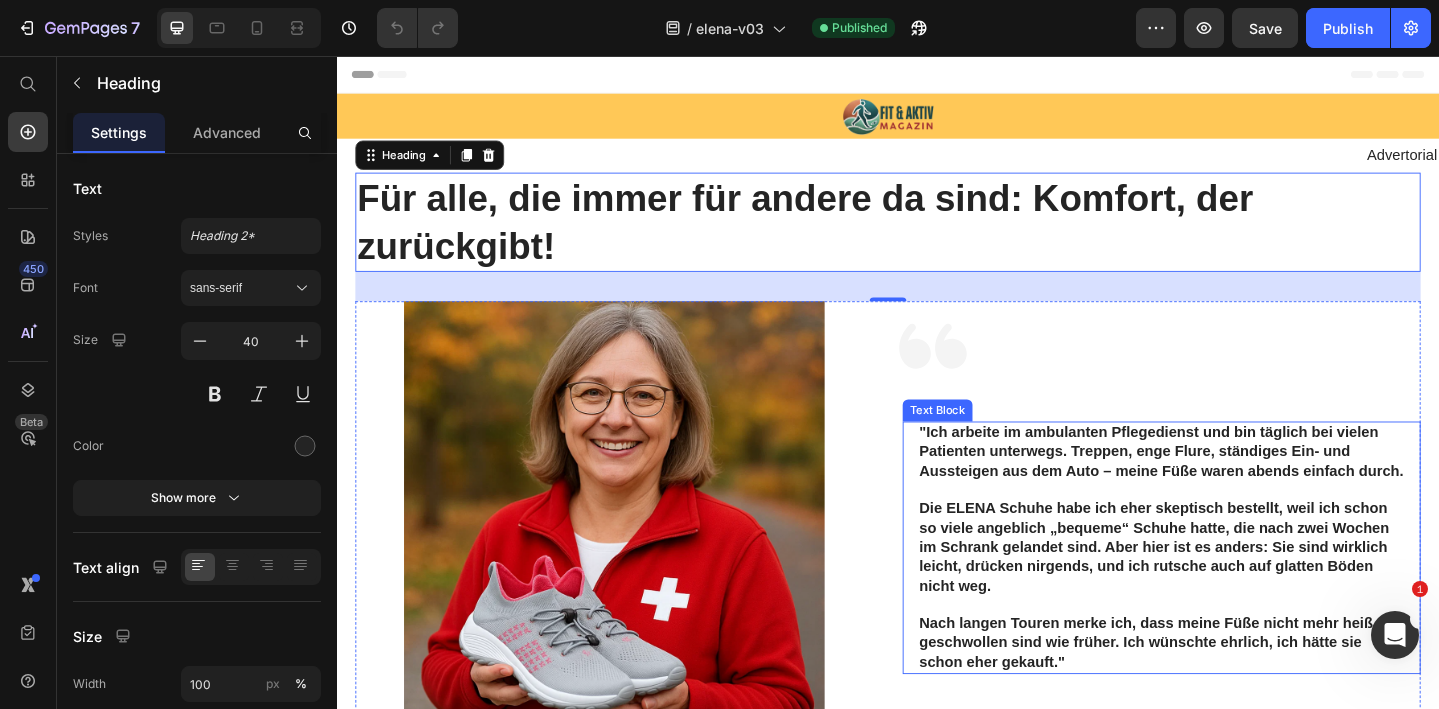 click on "Nach langen Touren merke ich, dass meine Füße nicht mehr heiß und geschwollen sind wie früher. Ich wünschte ehrlich, ich hätte sie schon eher gekauft."" at bounding box center (1235, 695) 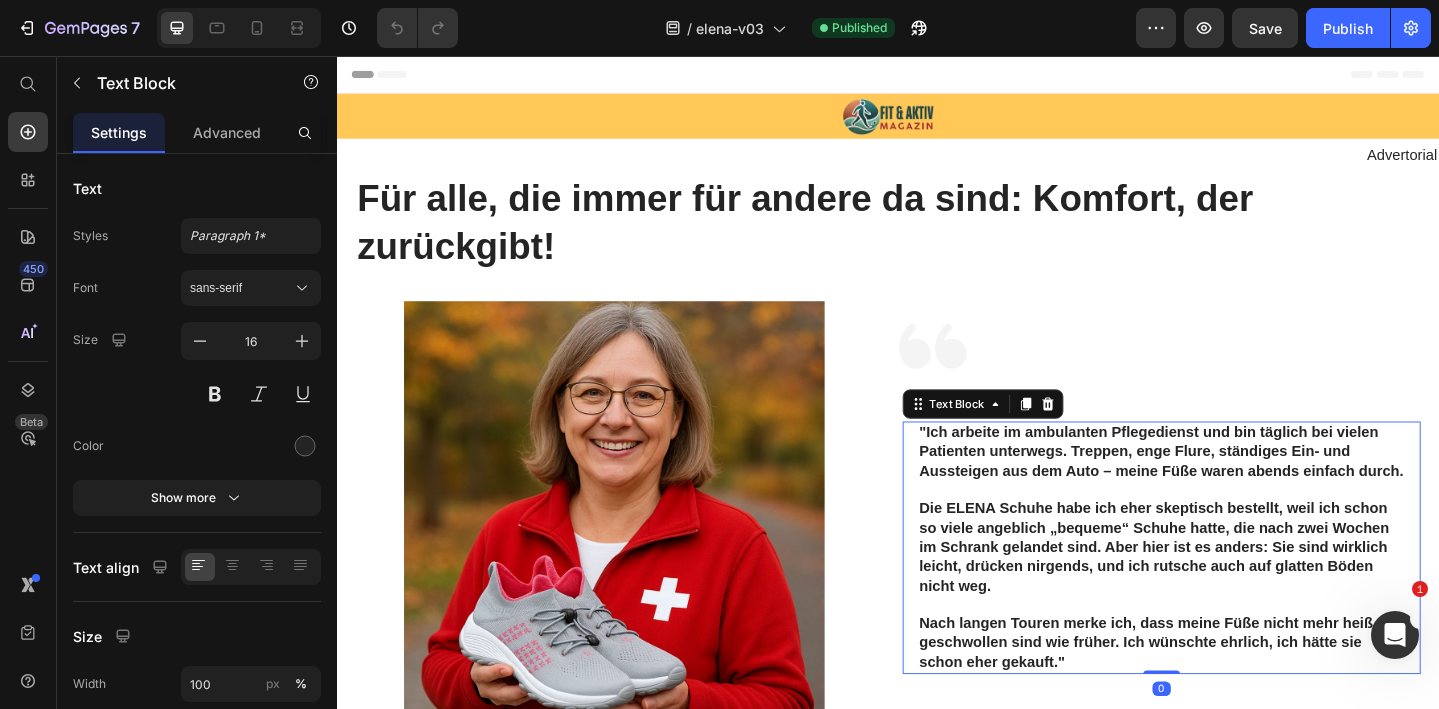 scroll, scrollTop: 59, scrollLeft: 0, axis: vertical 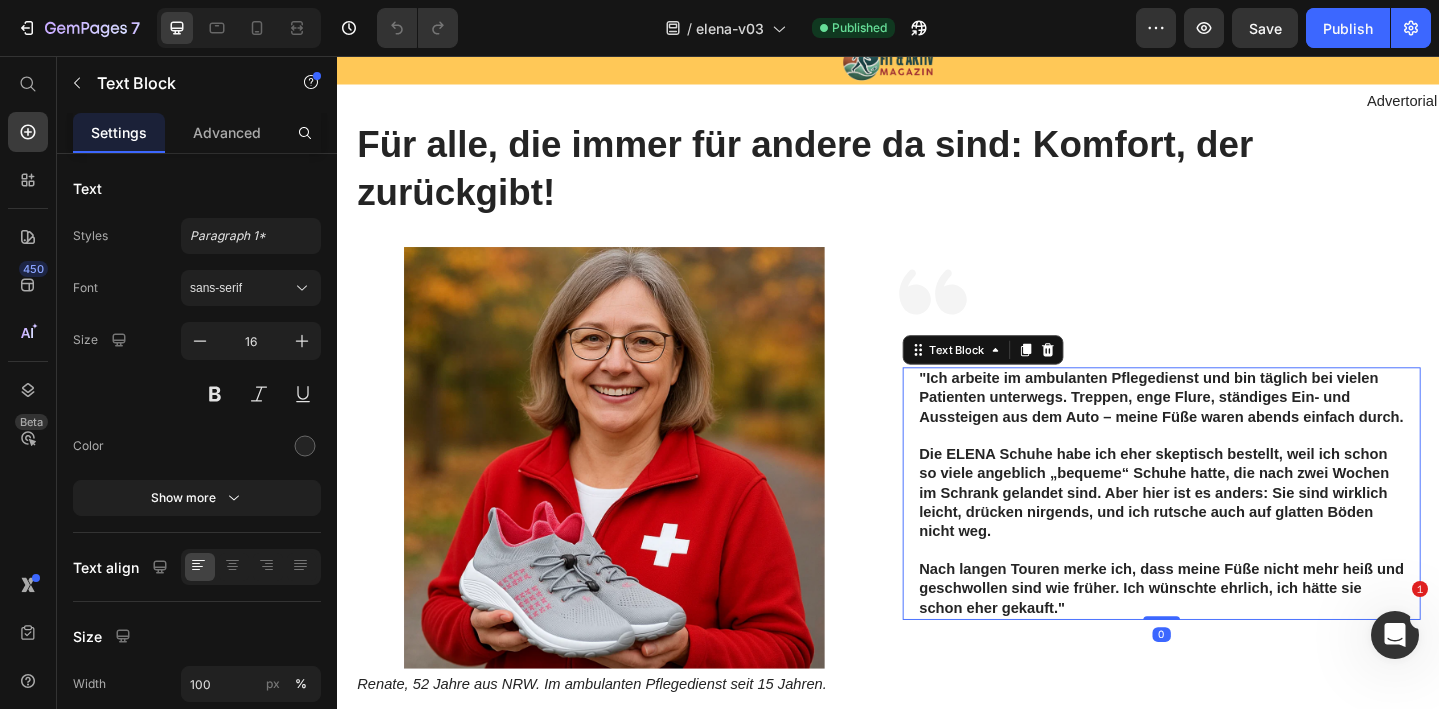 click on "Nach langen Touren merke ich, dass meine Füße nicht mehr heiß und geschwollen sind wie früher. Ich wünschte ehrlich, ich hätte sie schon eher gekauft."" at bounding box center [1235, 636] 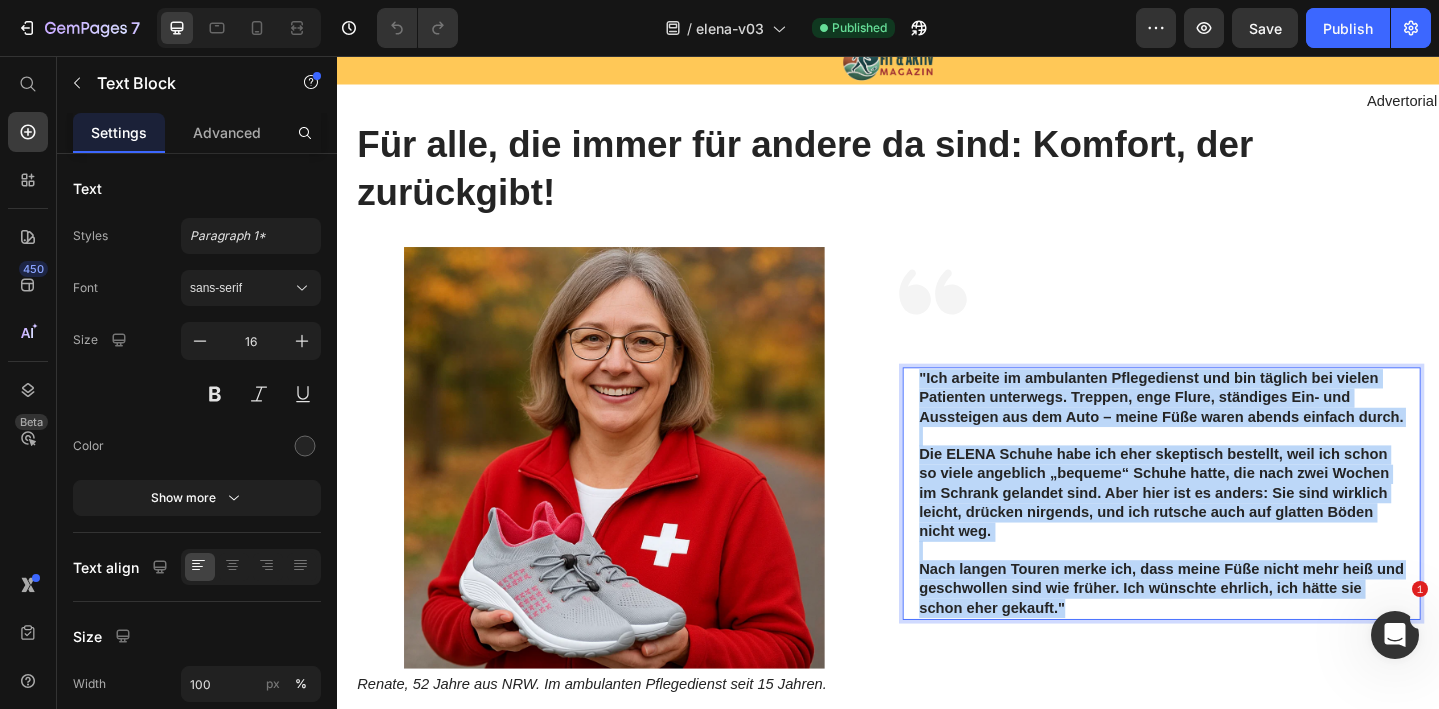 drag, startPoint x: 1164, startPoint y: 654, endPoint x: 953, endPoint y: 408, distance: 324.09412 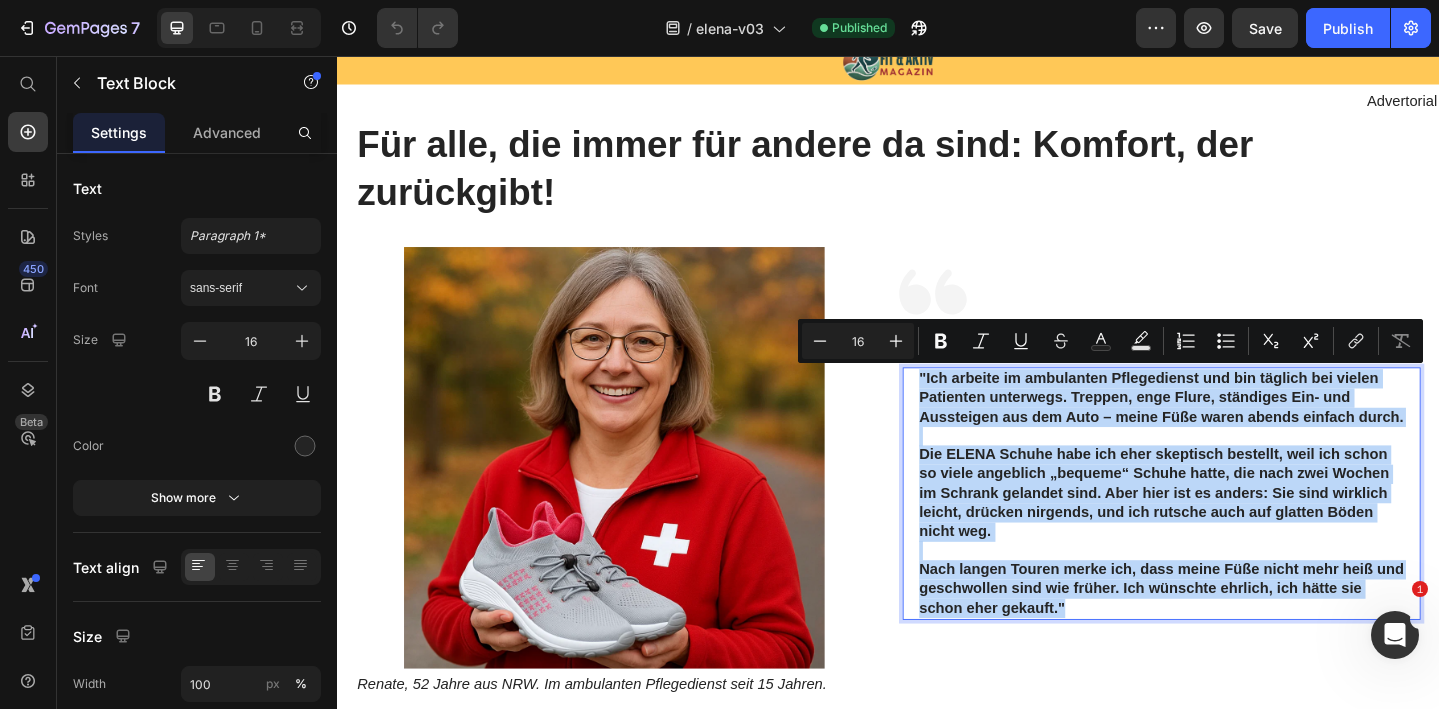 copy on ""Ich arbeite im ambulanten Pflegedienst und bin täglich bei vielen Patienten unterwegs. Treppen, enge Flure, ständiges Ein- und Aussteigen aus dem Auto – meine Füße waren abends einfach durch. Die ELENA Schuhe habe ich eher skeptisch bestellt, weil ich schon so viele angeblich „bequeme“ Schuhe hatte, die nach zwei Wochen im Schrank gelandet sind. Aber hier ist es anders: Sie sind wirklich leicht, drücken nirgends, und ich rutsche auch auf glatten Böden nicht weg. Nach langen Touren merke ich, dass meine Füße nicht mehr heiß und geschwollen sind wie früher. Ich wünschte ehrlich, ich hätte sie schon eher gekauft."" 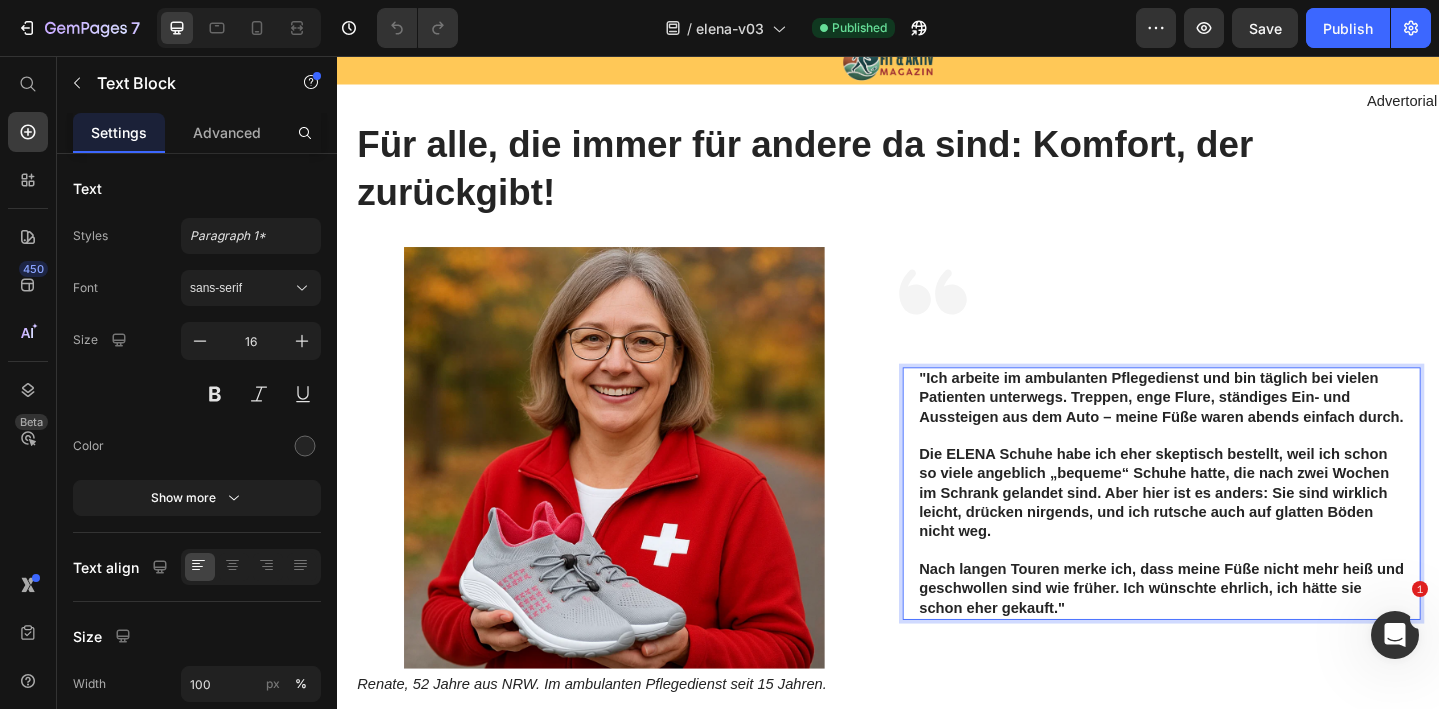 scroll, scrollTop: 78, scrollLeft: 0, axis: vertical 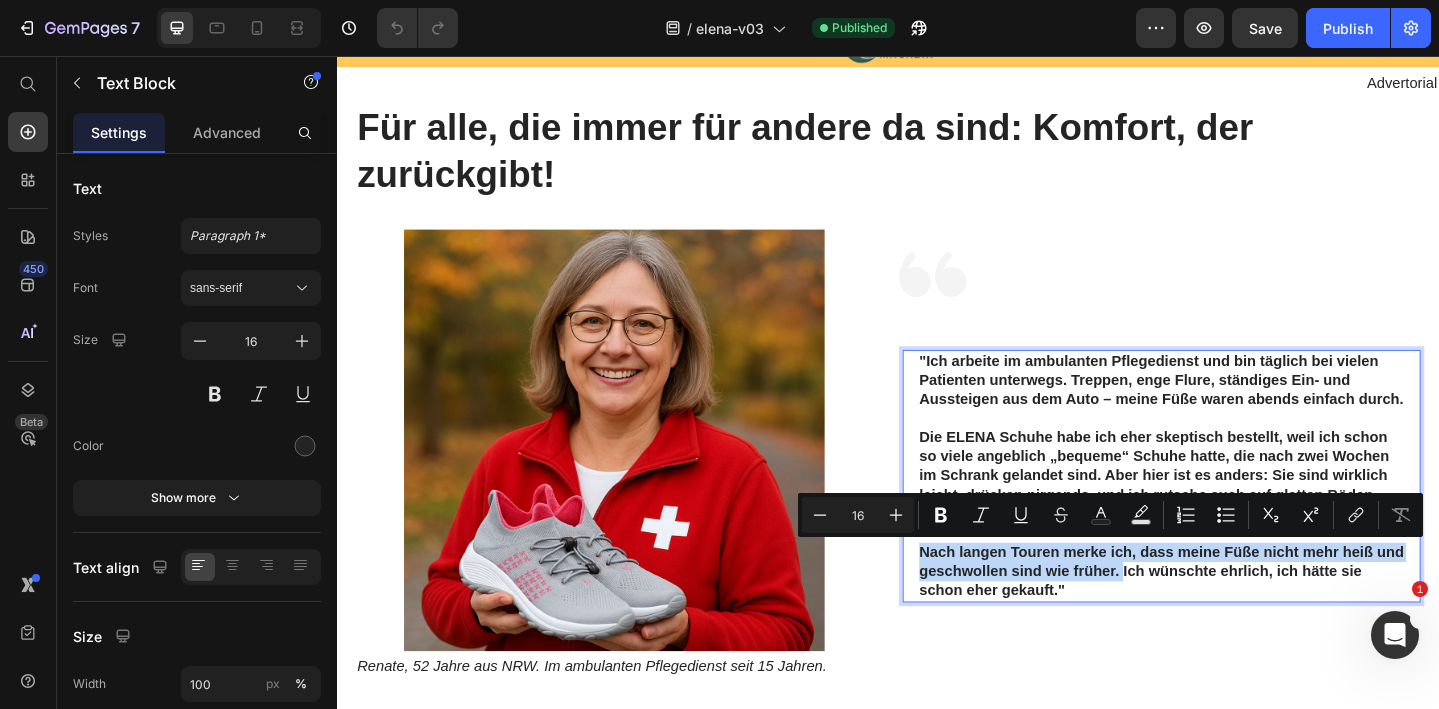drag, startPoint x: 1194, startPoint y: 622, endPoint x: 971, endPoint y: 587, distance: 225.72993 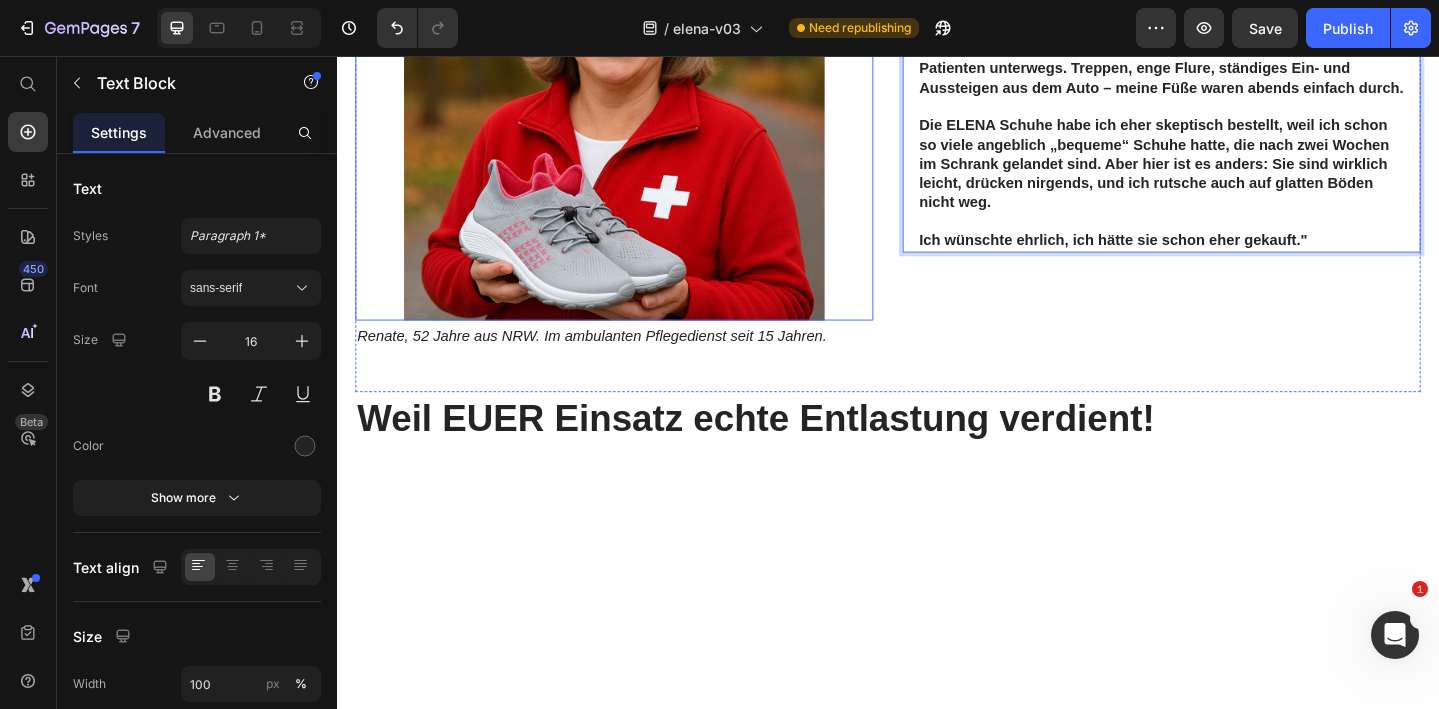 scroll, scrollTop: 452, scrollLeft: 0, axis: vertical 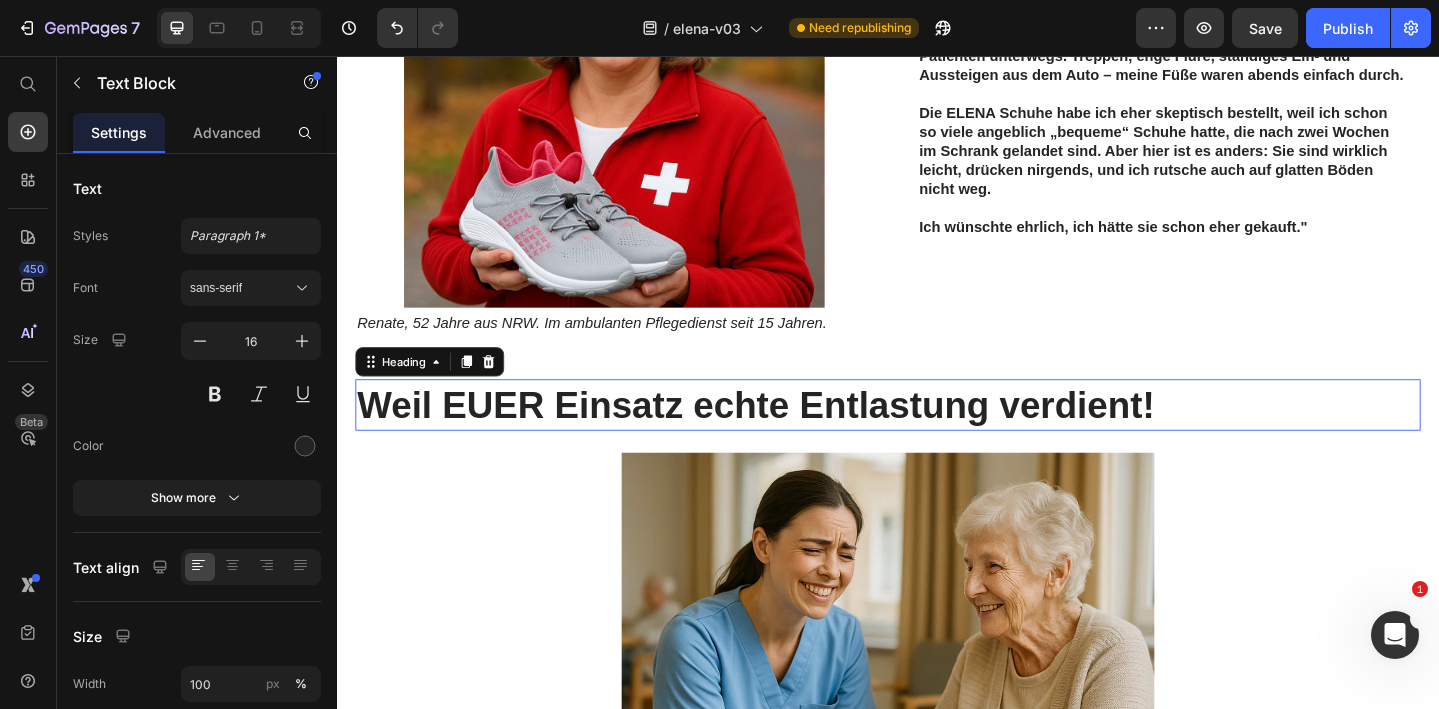 click on "Weil EUER Einsatz echte Entlastung verdient!" at bounding box center (937, 436) 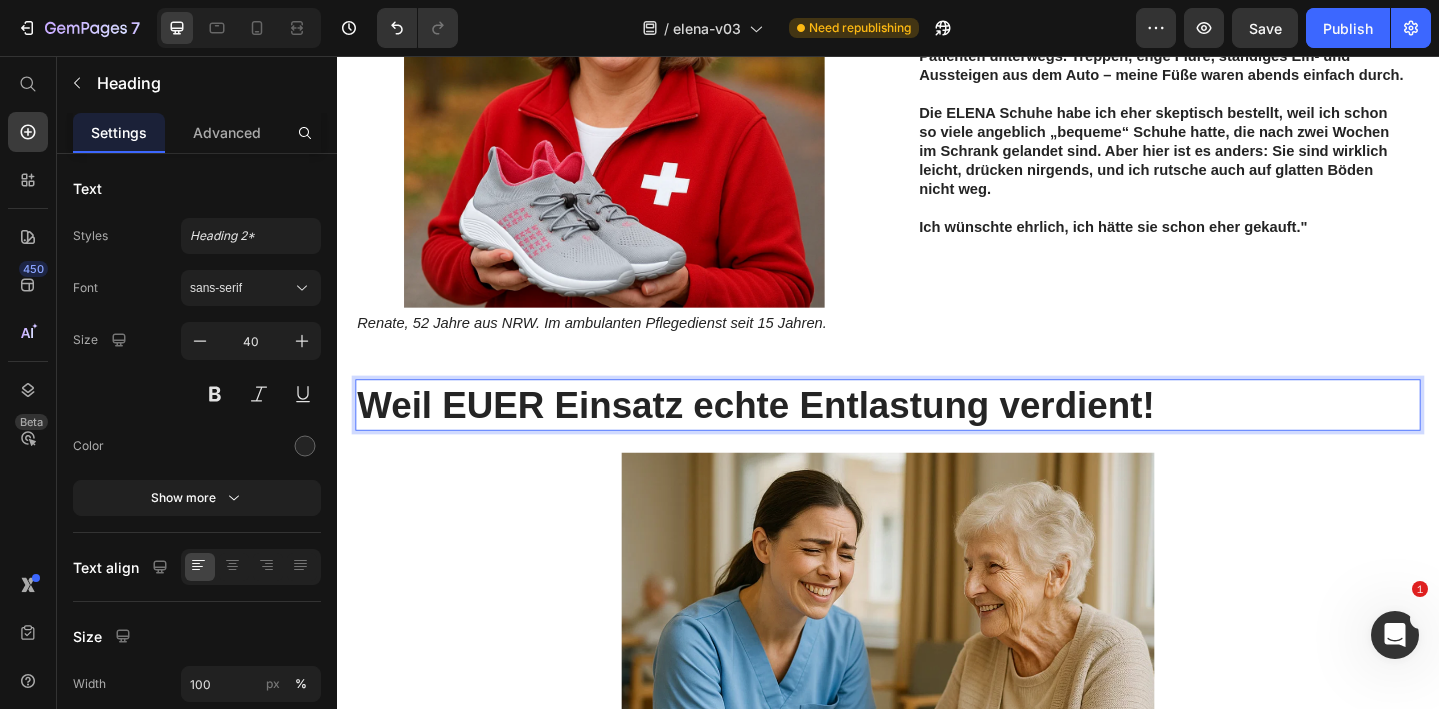 click on "Weil EUER Einsatz echte Entlastung verdient!" at bounding box center (937, 436) 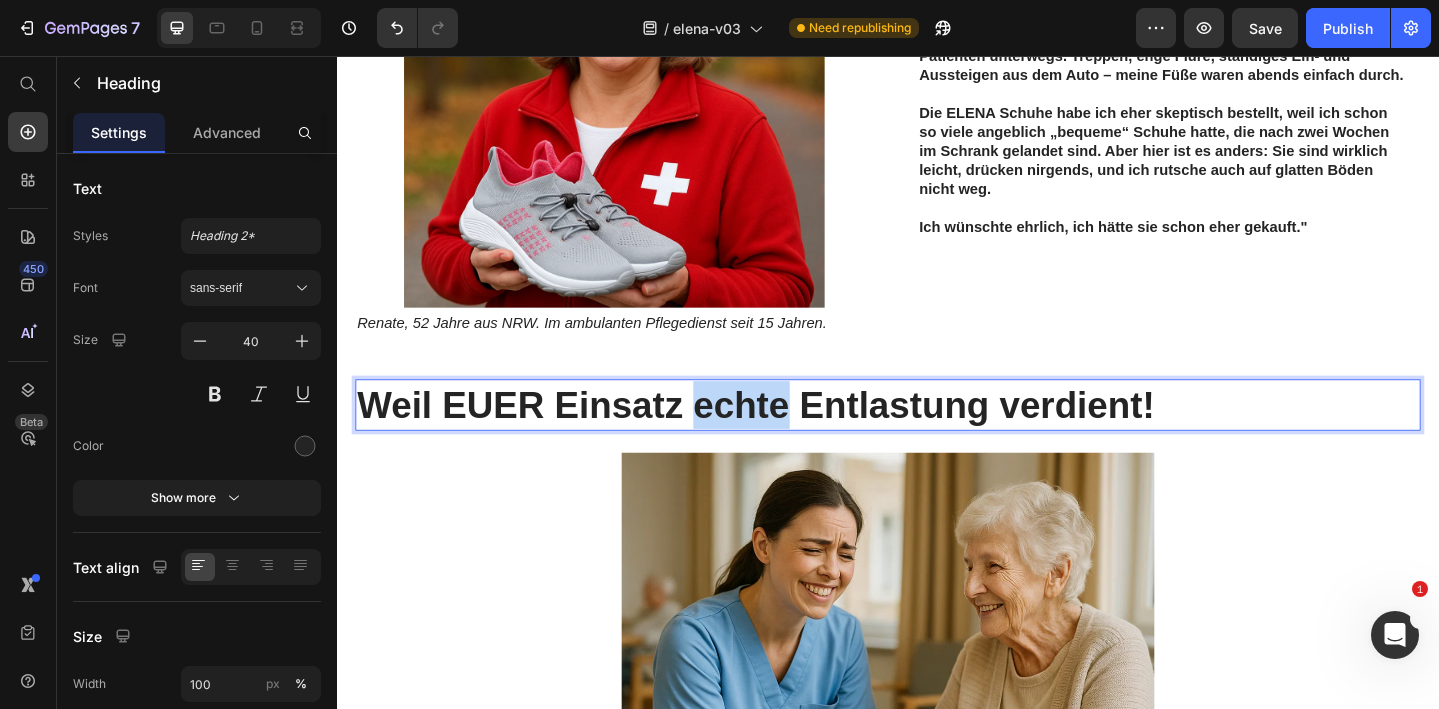 click on "Weil EUER Einsatz echte Entlastung verdient!" at bounding box center (937, 436) 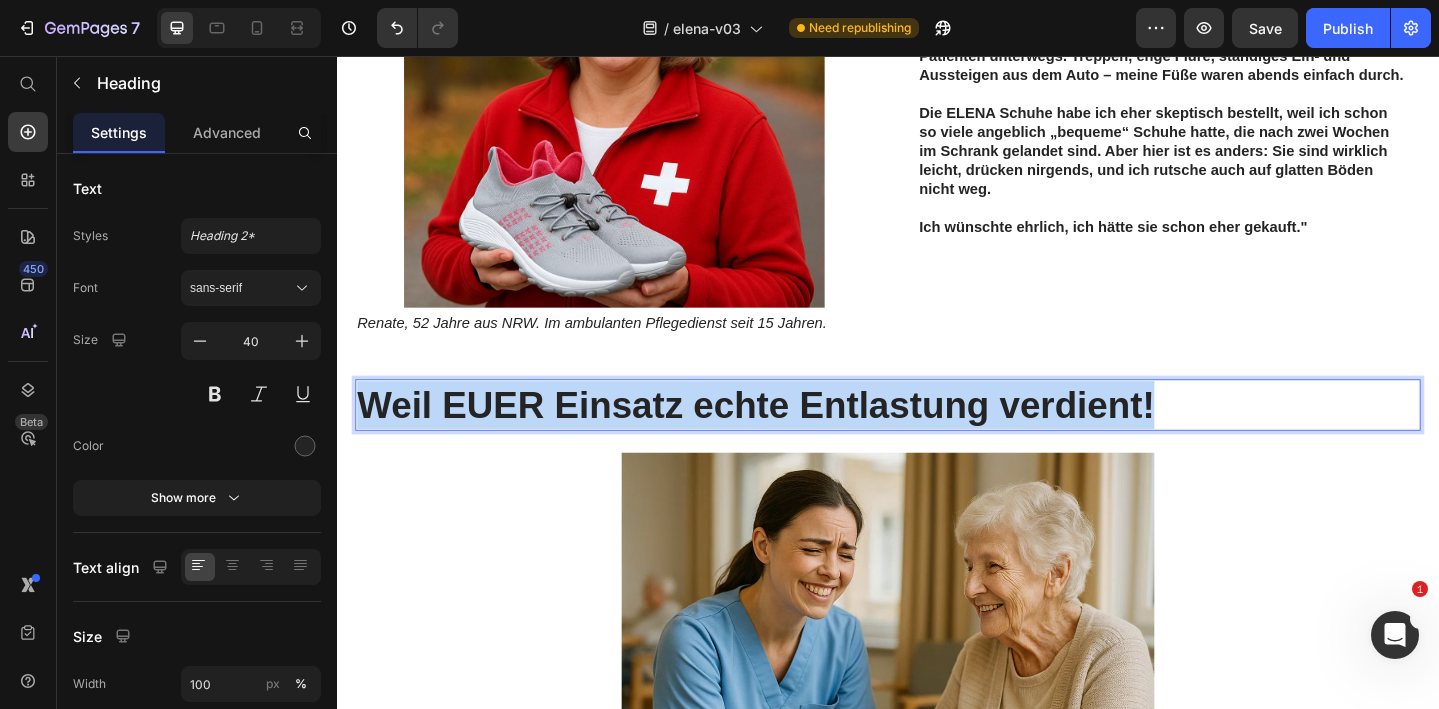 click on "Weil EUER Einsatz echte Entlastung verdient!" at bounding box center [937, 436] 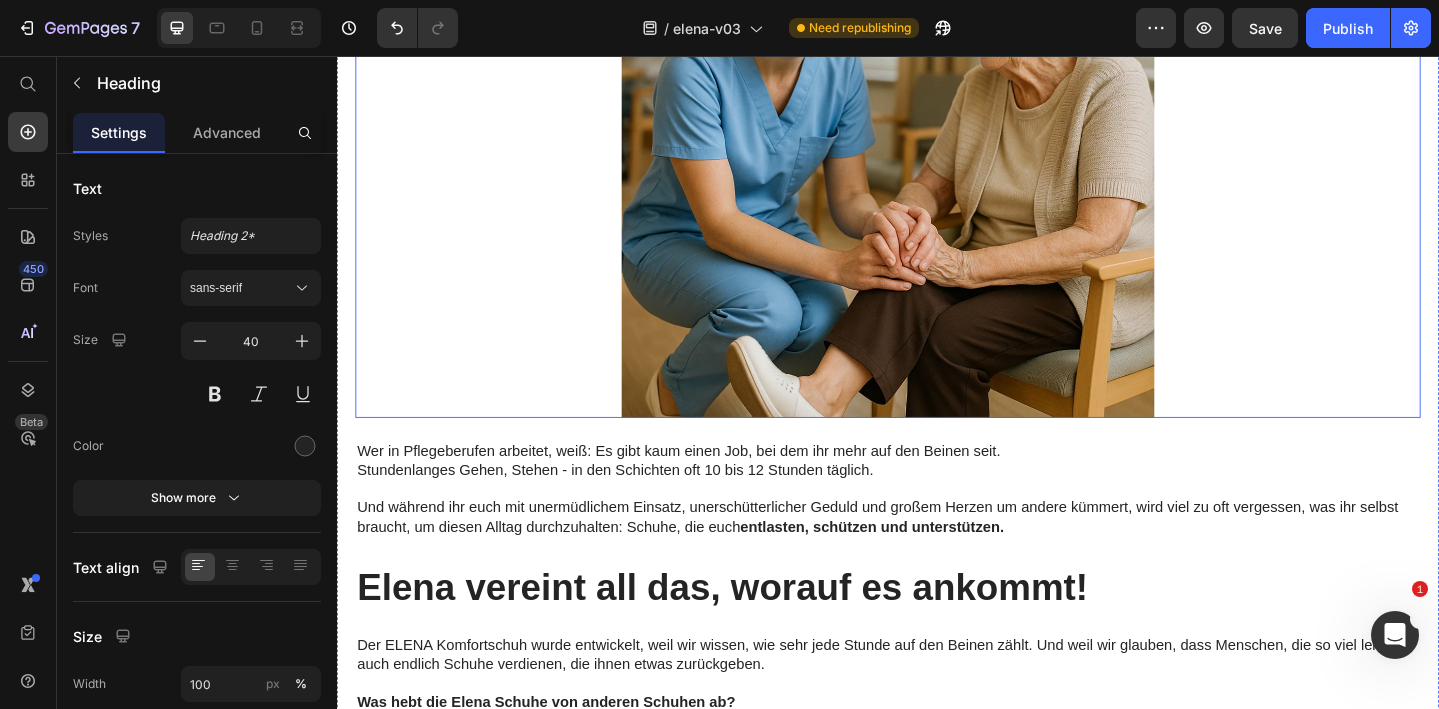 scroll, scrollTop: 1095, scrollLeft: 0, axis: vertical 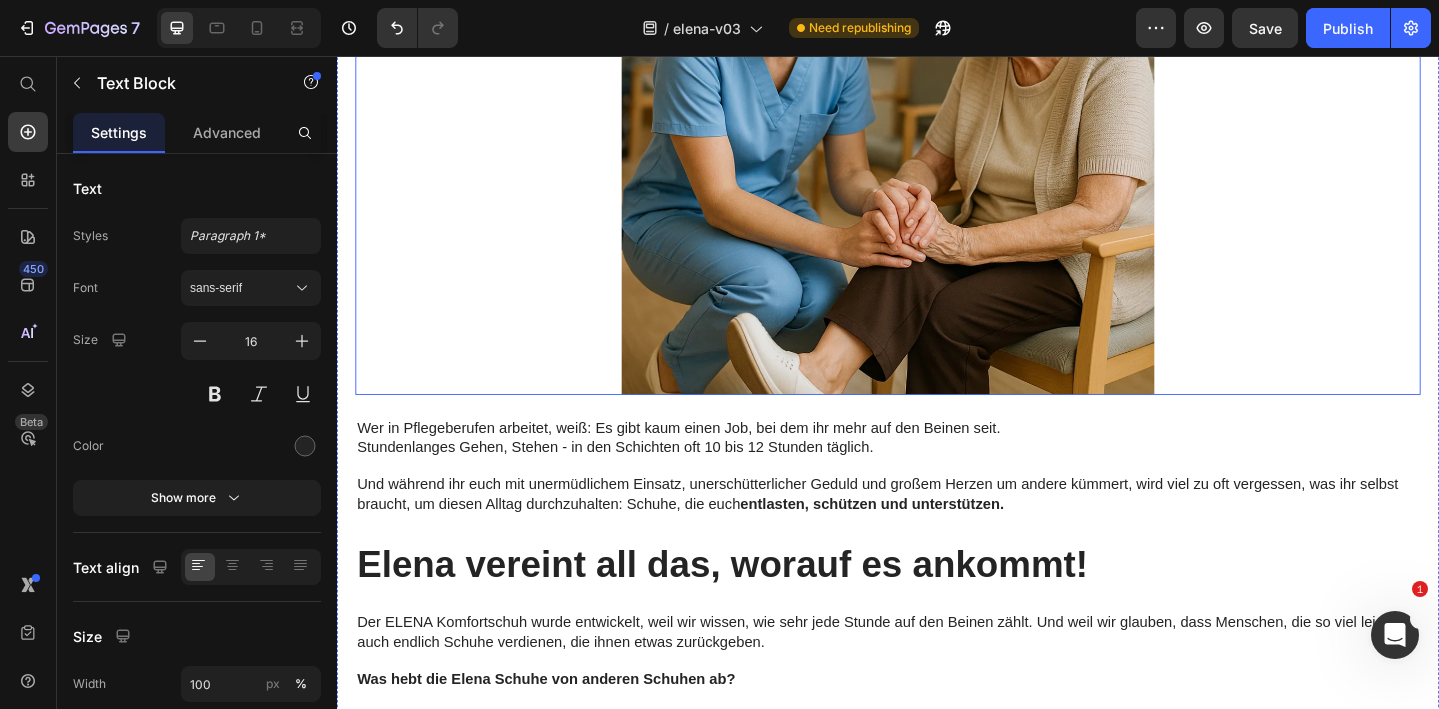 click on "Und während ihr euch mit unermüdlichem Einsatz, unerschütterlicher Geduld und großem Herzen um andere kümmert, wird viel zu oft vergessen, was ihr selbst braucht, um diesen Alltag durchzuhalten: Schuhe, die euch  entlasten, schützen und unterstützen." at bounding box center (937, 534) 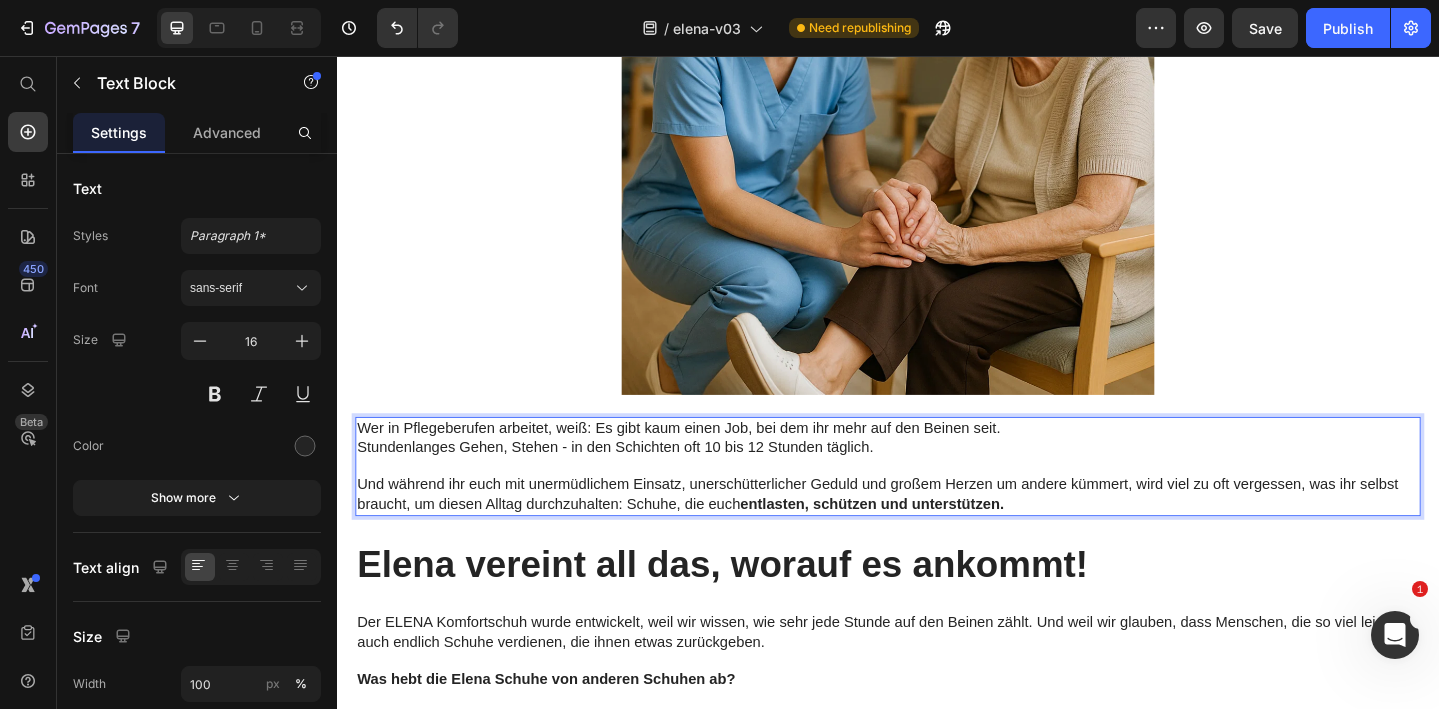 click on "Und während ihr euch mit unermüdlichem Einsatz, unerschütterlicher Geduld und großem Herzen um andere kümmert, wird viel zu oft vergessen, was ihr selbst braucht, um diesen Alltag durchzuhalten: Schuhe, die euch  entlasten, schützen und unterstützen." at bounding box center (937, 534) 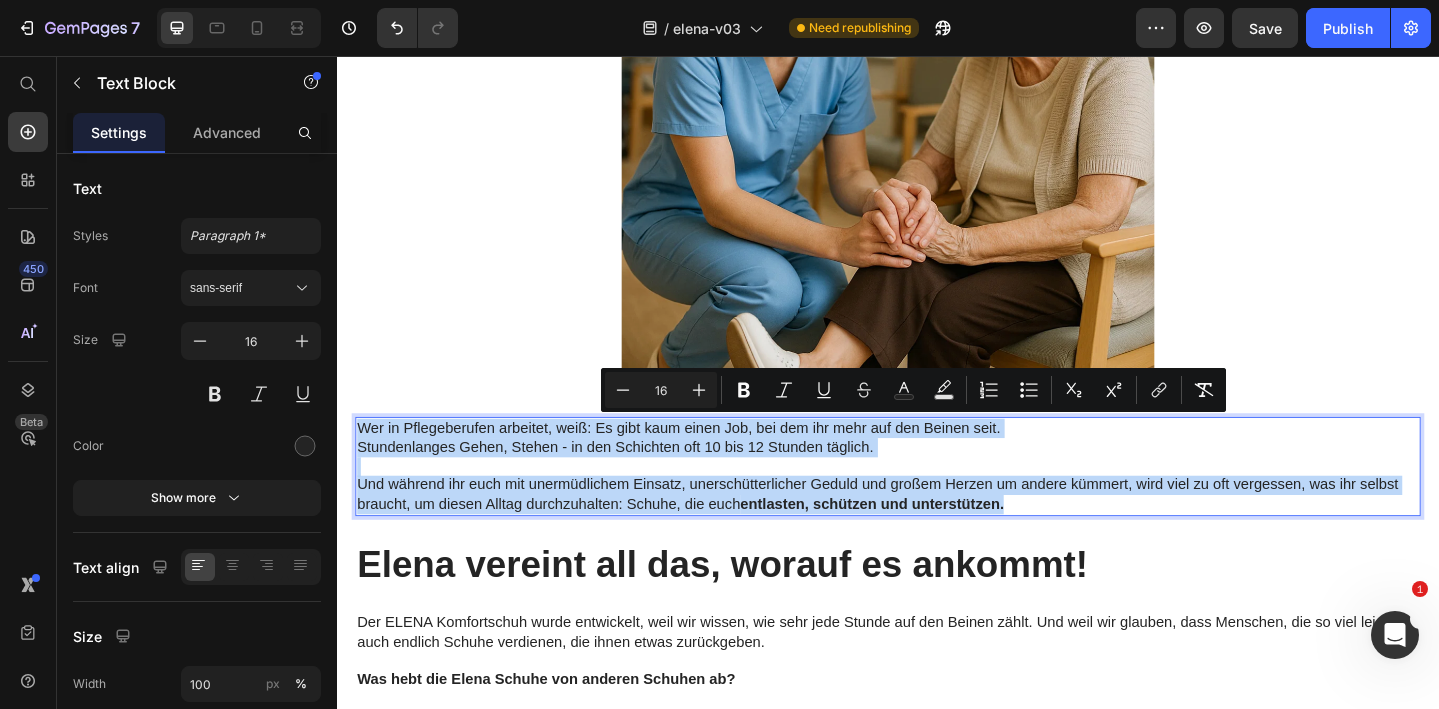drag, startPoint x: 1132, startPoint y: 544, endPoint x: 360, endPoint y: 458, distance: 776.7754 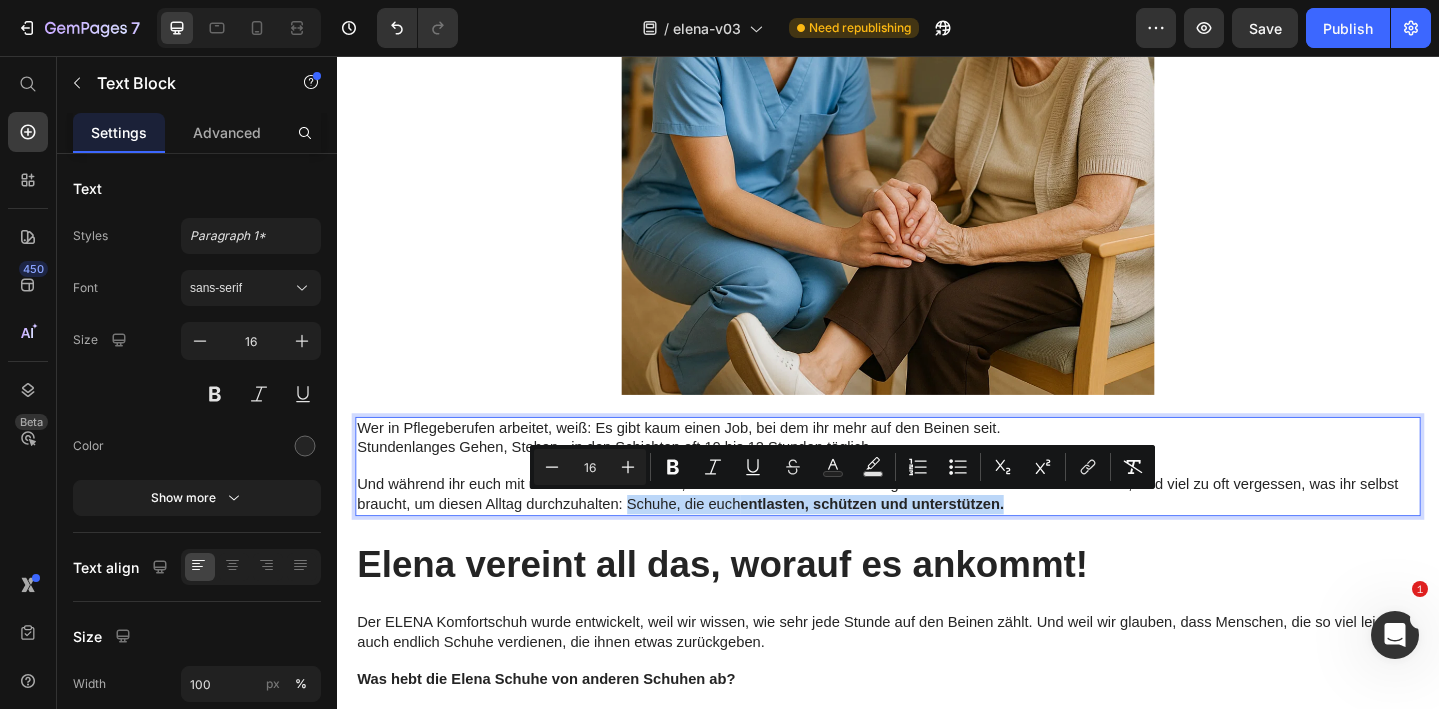 drag, startPoint x: 656, startPoint y: 538, endPoint x: 1076, endPoint y: 542, distance: 420.01904 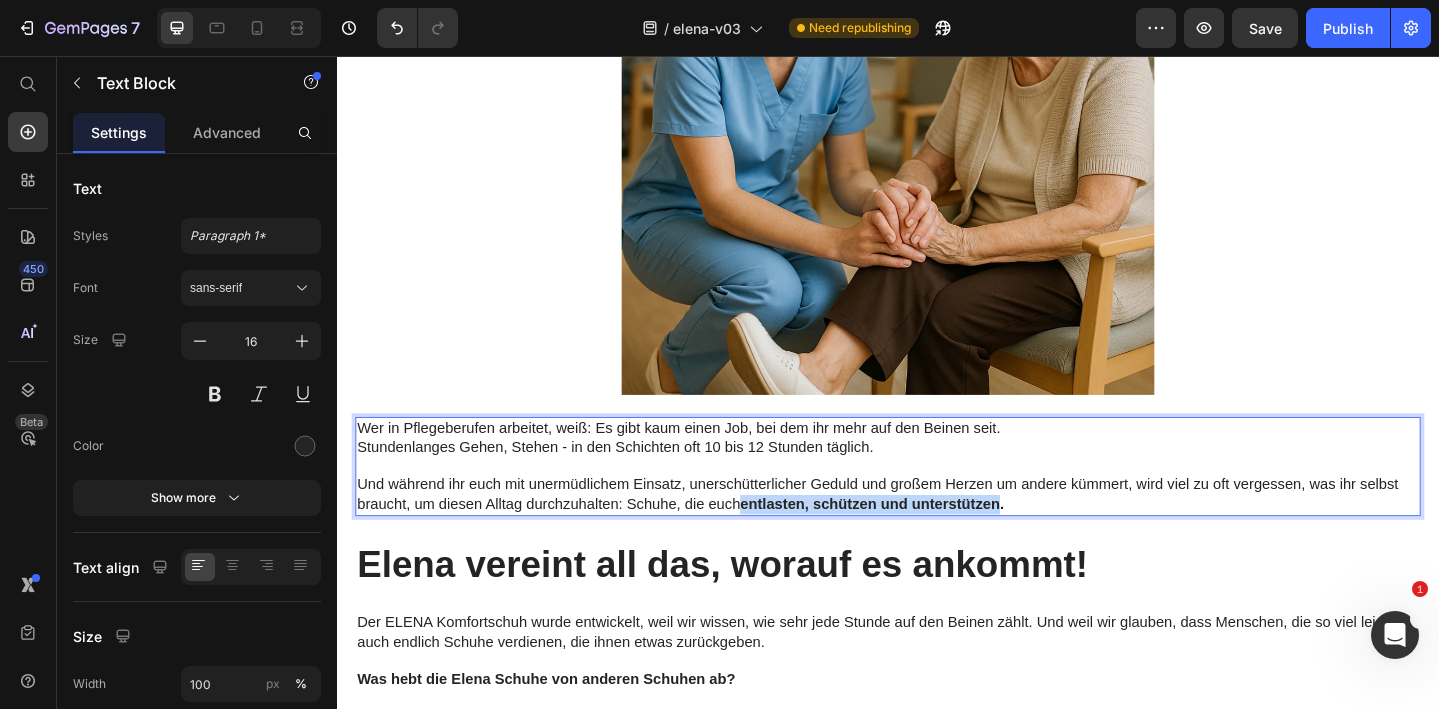 drag, startPoint x: 782, startPoint y: 545, endPoint x: 1062, endPoint y: 542, distance: 280.01608 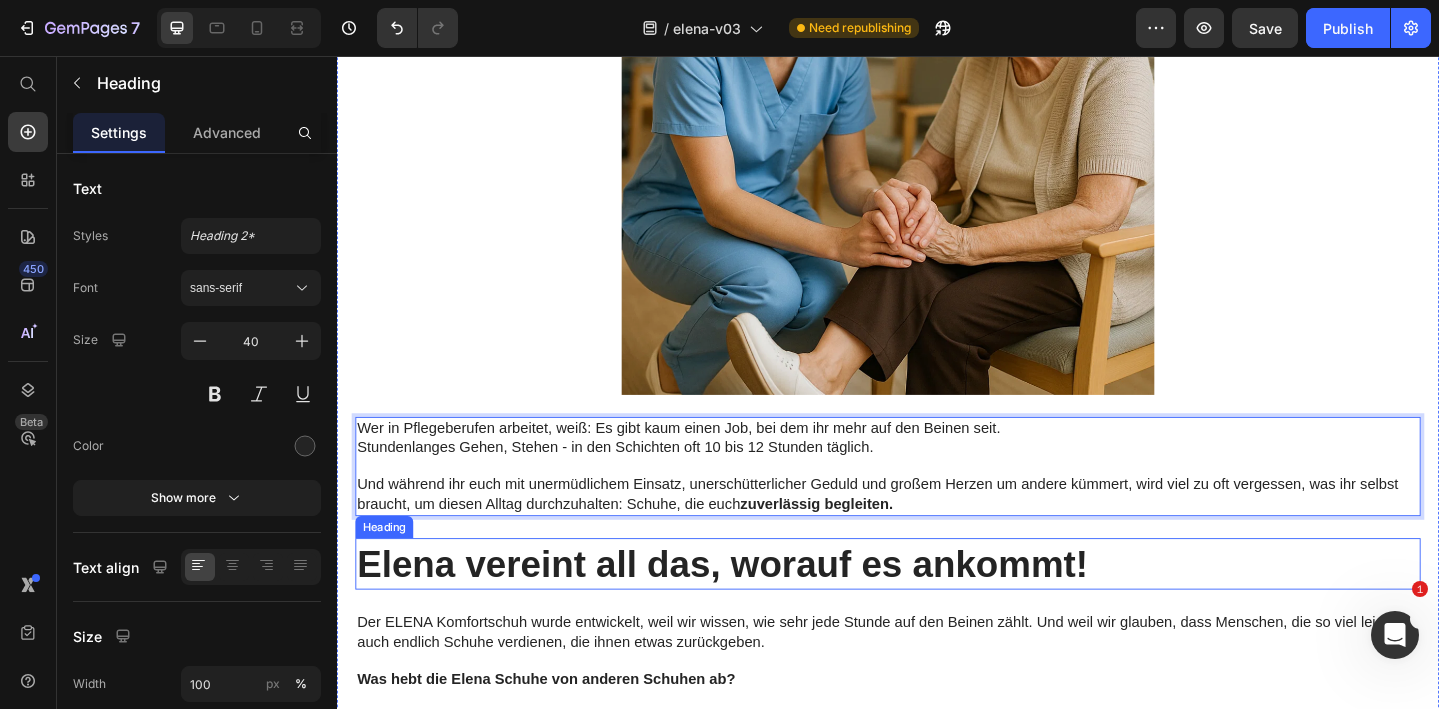 click on "Elena vereint all das, worauf es ankommt!" at bounding box center [937, 609] 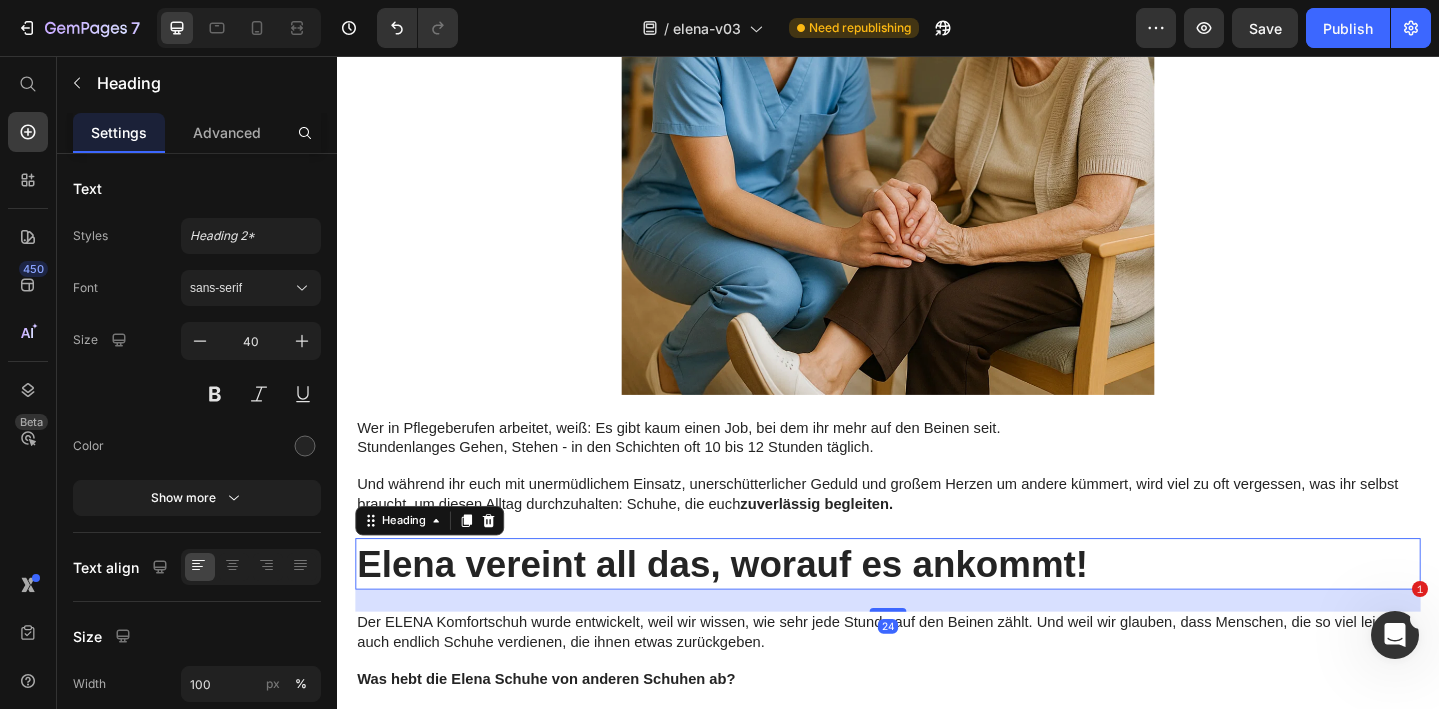 click on "Elena vereint all das, worauf es ankommt!" at bounding box center [937, 609] 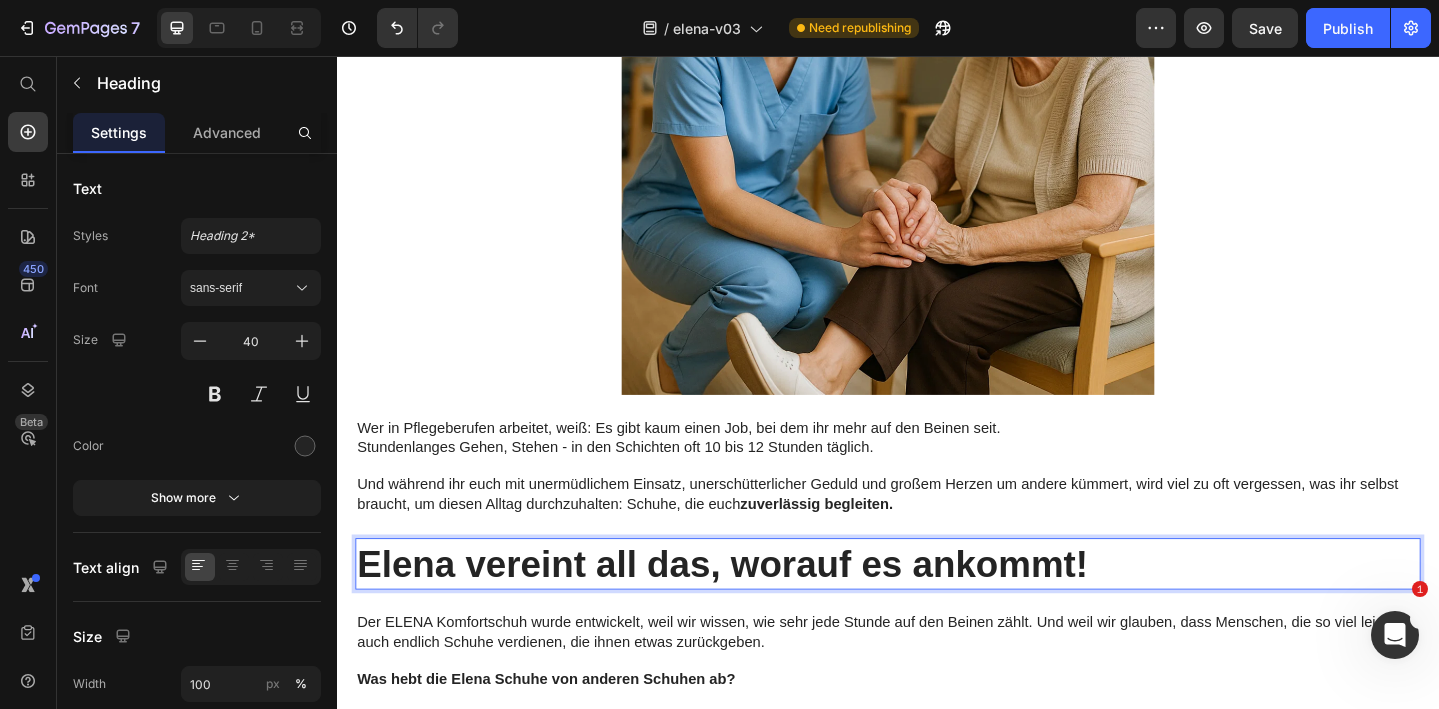 click on "Elena vereint all das, worauf es ankommt!" at bounding box center [937, 609] 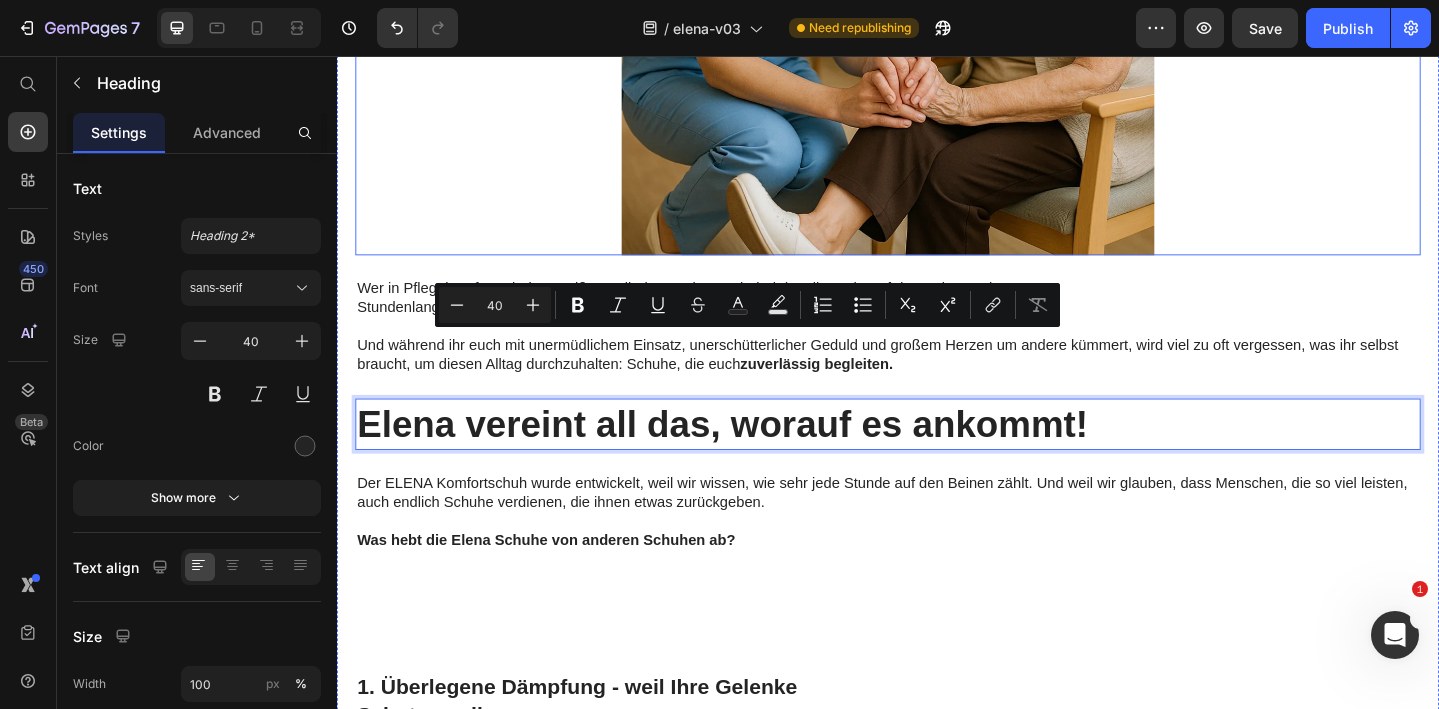 scroll, scrollTop: 1362, scrollLeft: 0, axis: vertical 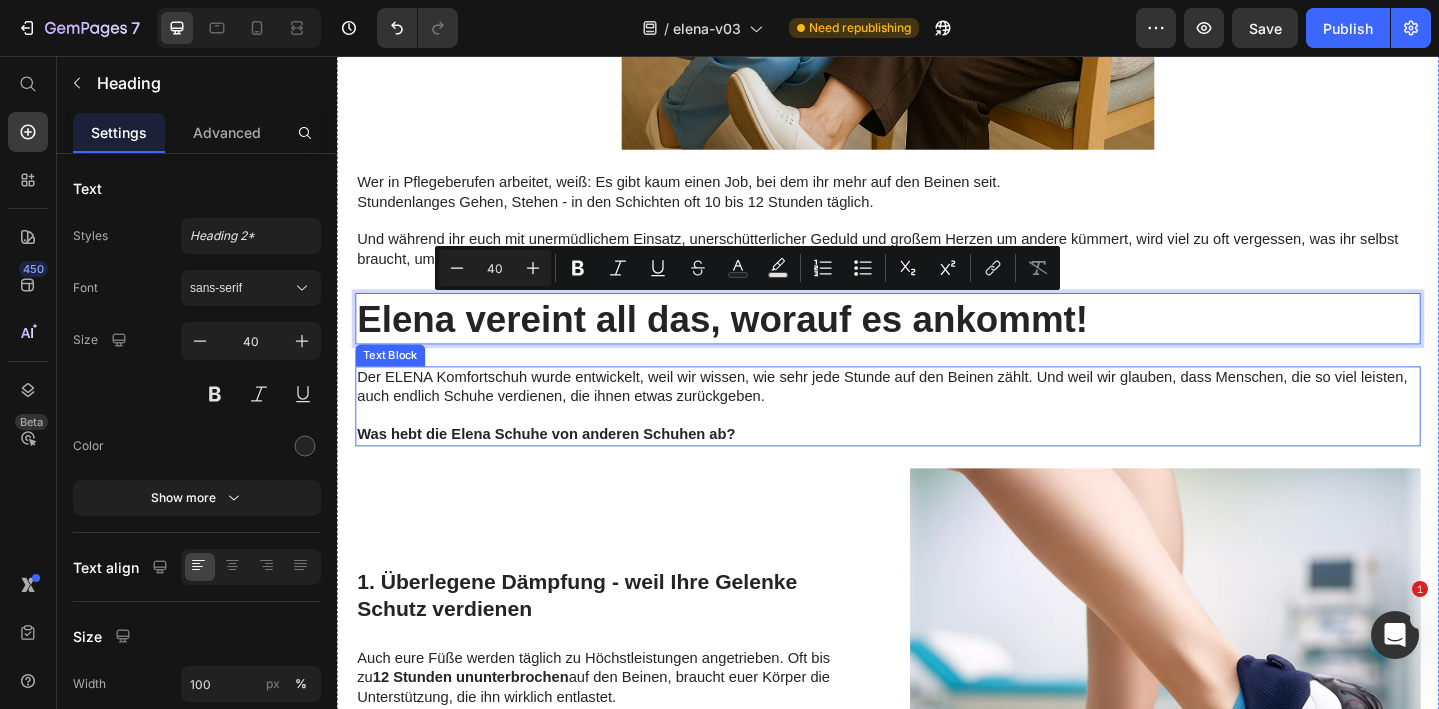 click on "Der ELENA Komfortschuh wurde entwickelt, weil wir wissen, wie sehr jede Stunde auf den Beinen zählt. Und weil wir glauben, dass Menschen, die so viel leisten, auch endlich Schuhe verdienen, die ihnen etwas zurückgeben." at bounding box center [937, 417] 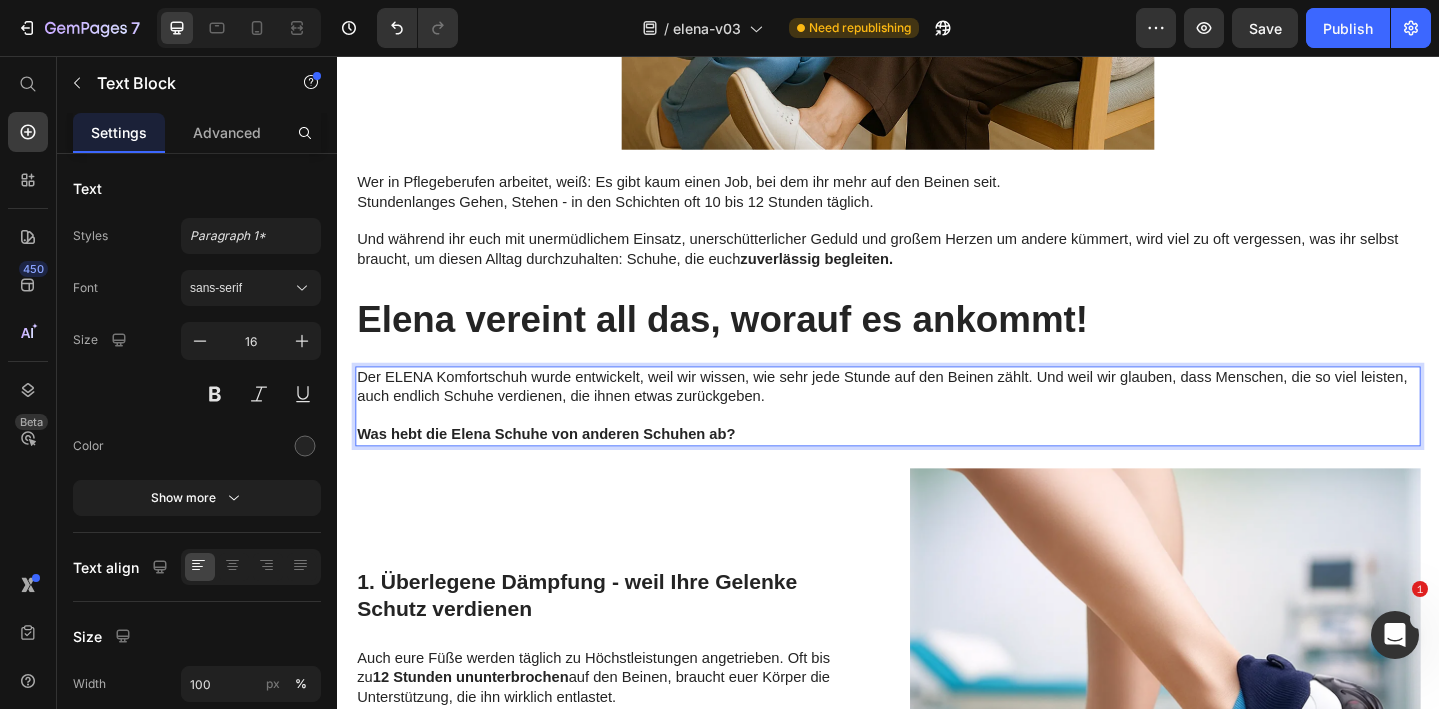 click on "Was hebt die Elena Schuhe von anderen Schuhen ab?" at bounding box center [937, 468] 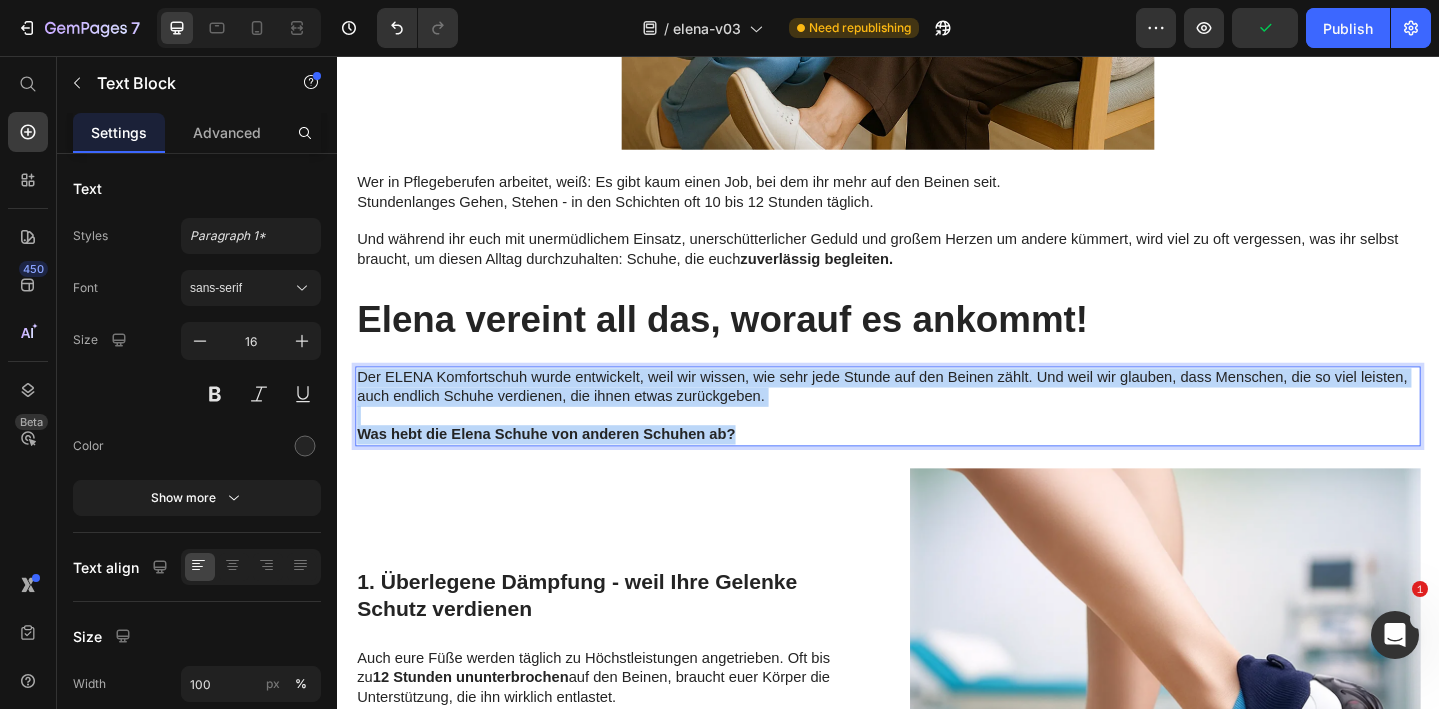 drag, startPoint x: 806, startPoint y: 469, endPoint x: 327, endPoint y: 399, distance: 484.0878 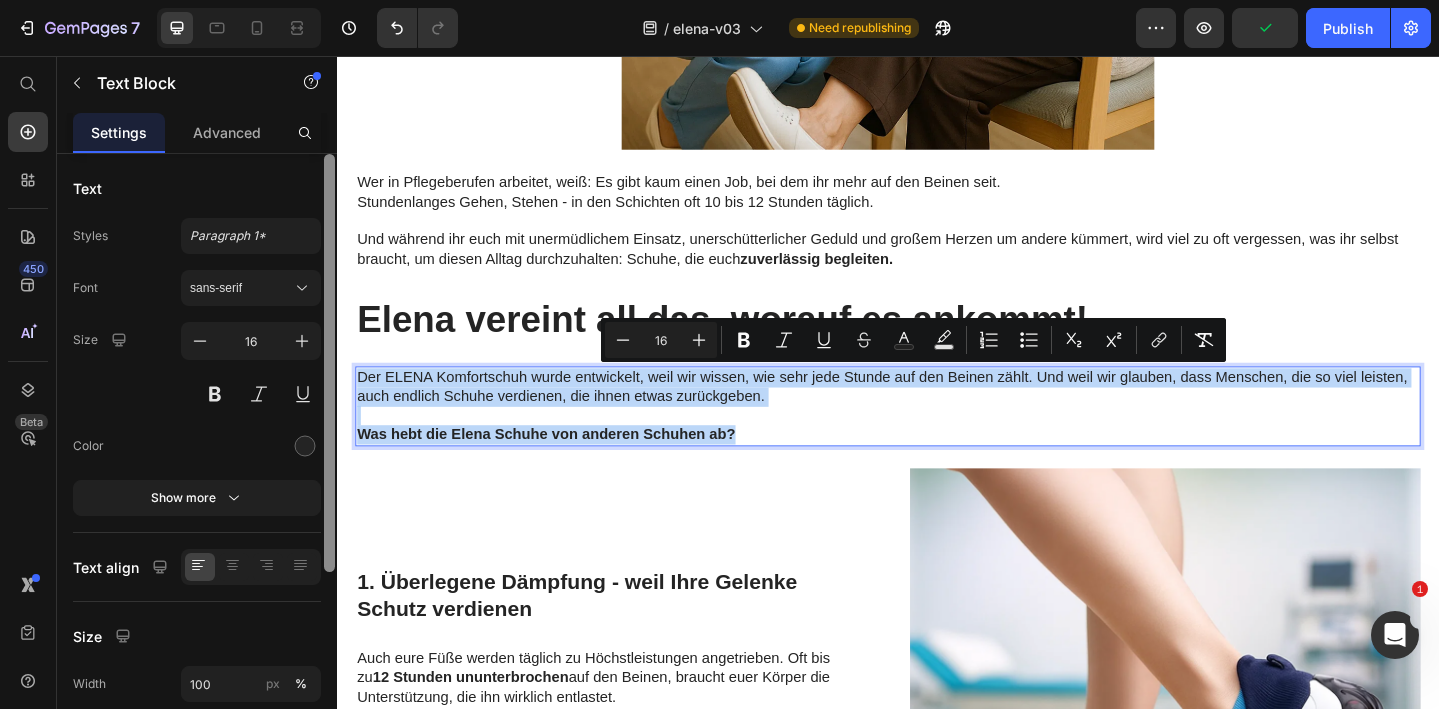 copy on "Der ELENA Komfortschuh wurde entwickelt, weil wir wissen, wie sehr jede Stunde auf den Beinen zählt. Und weil wir glauben, dass Menschen, die so viel leisten, auch endlich Schuhe verdienen, die ihnen etwas zurückgeben.  Was hebt die Elena Schuhe von anderen Schuhen ab?" 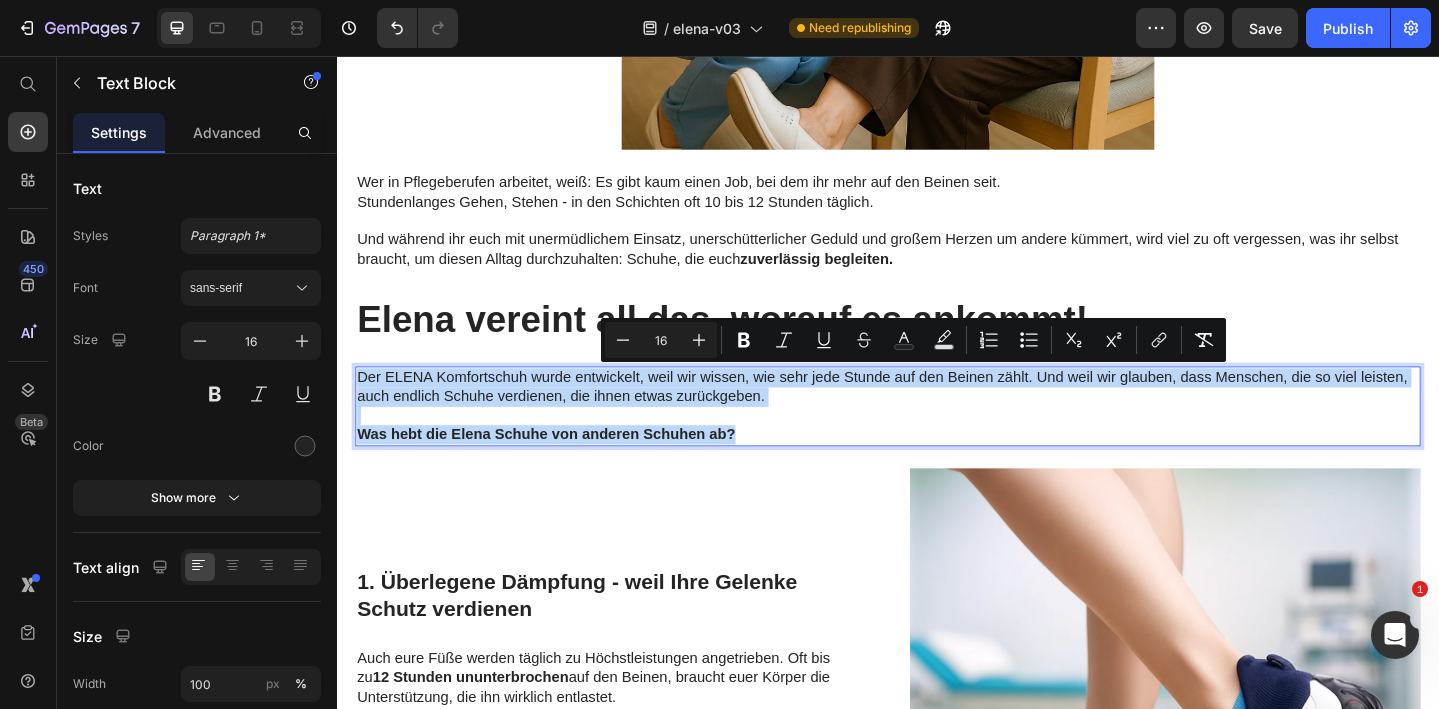 click on "Der ELENA Komfortschuh wurde entwickelt, weil wir wissen, wie sehr jede Stunde auf den Beinen zählt. Und weil wir glauben, dass Menschen, die so viel leisten, auch endlich Schuhe verdienen, die ihnen etwas zurückgeben." at bounding box center (937, 417) 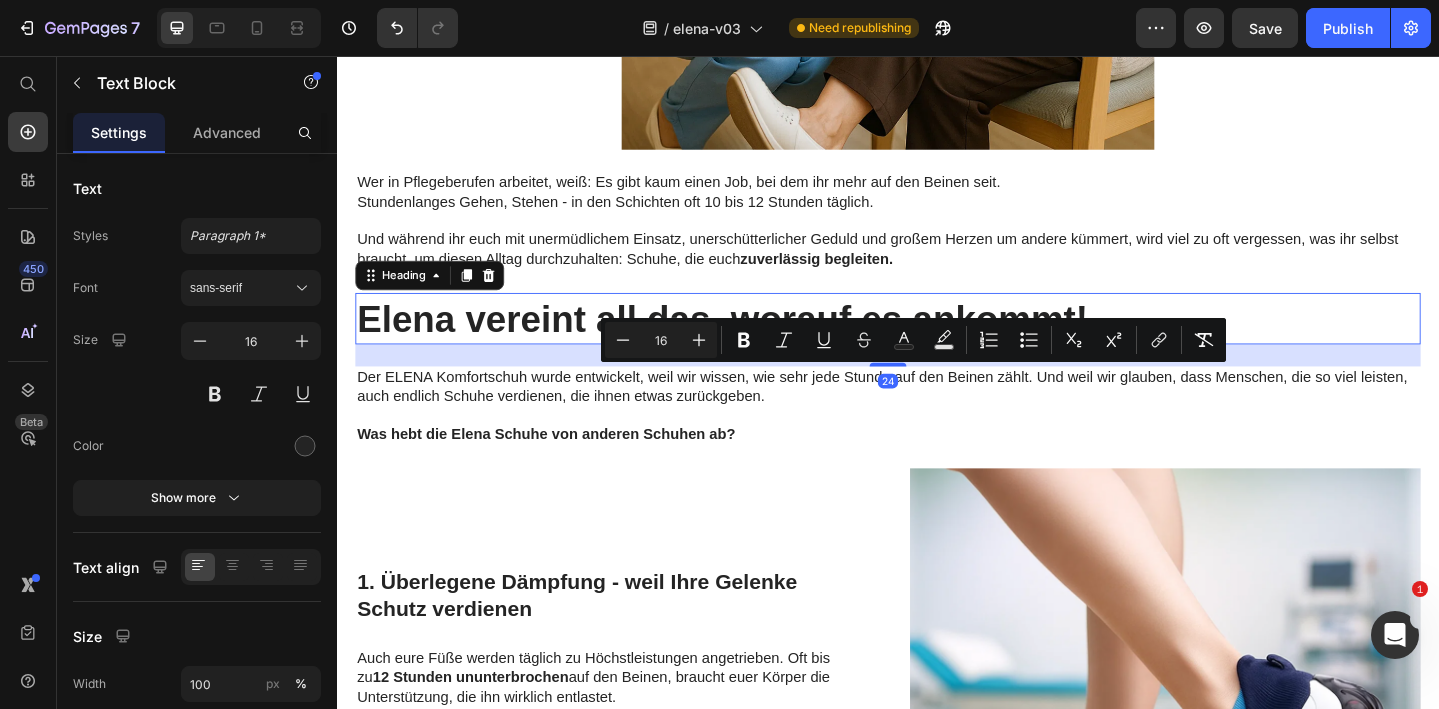 click on "Elena vereint all das, worauf es ankommt!" at bounding box center [937, 342] 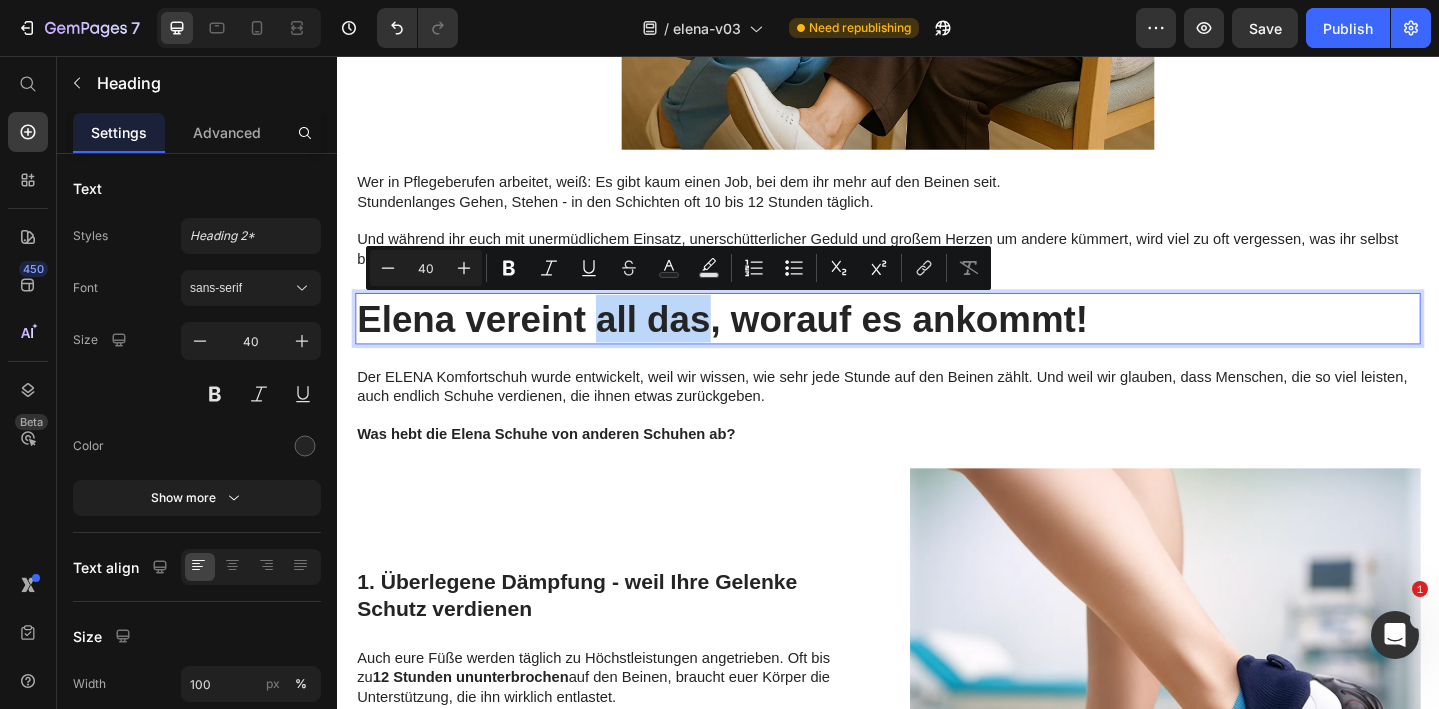drag, startPoint x: 744, startPoint y: 349, endPoint x: 624, endPoint y: 342, distance: 120.203995 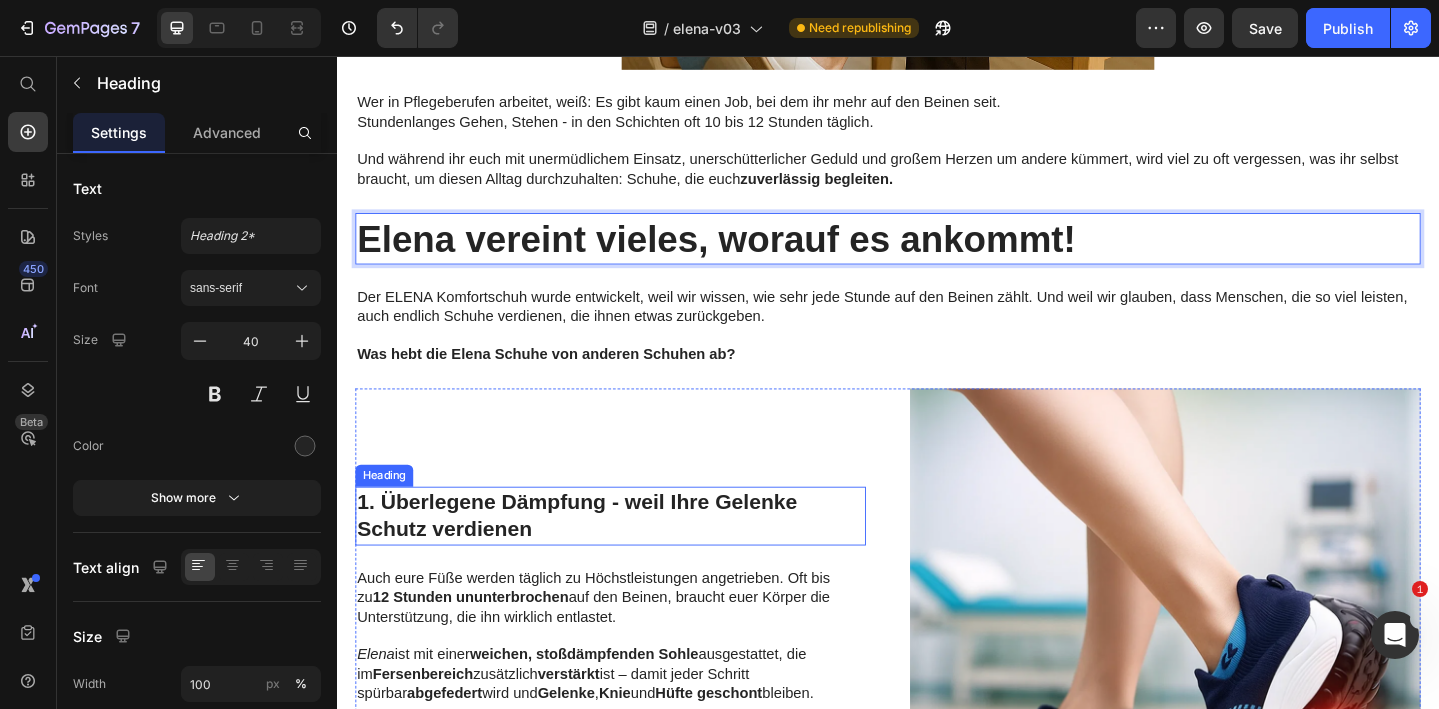scroll, scrollTop: 1464, scrollLeft: 0, axis: vertical 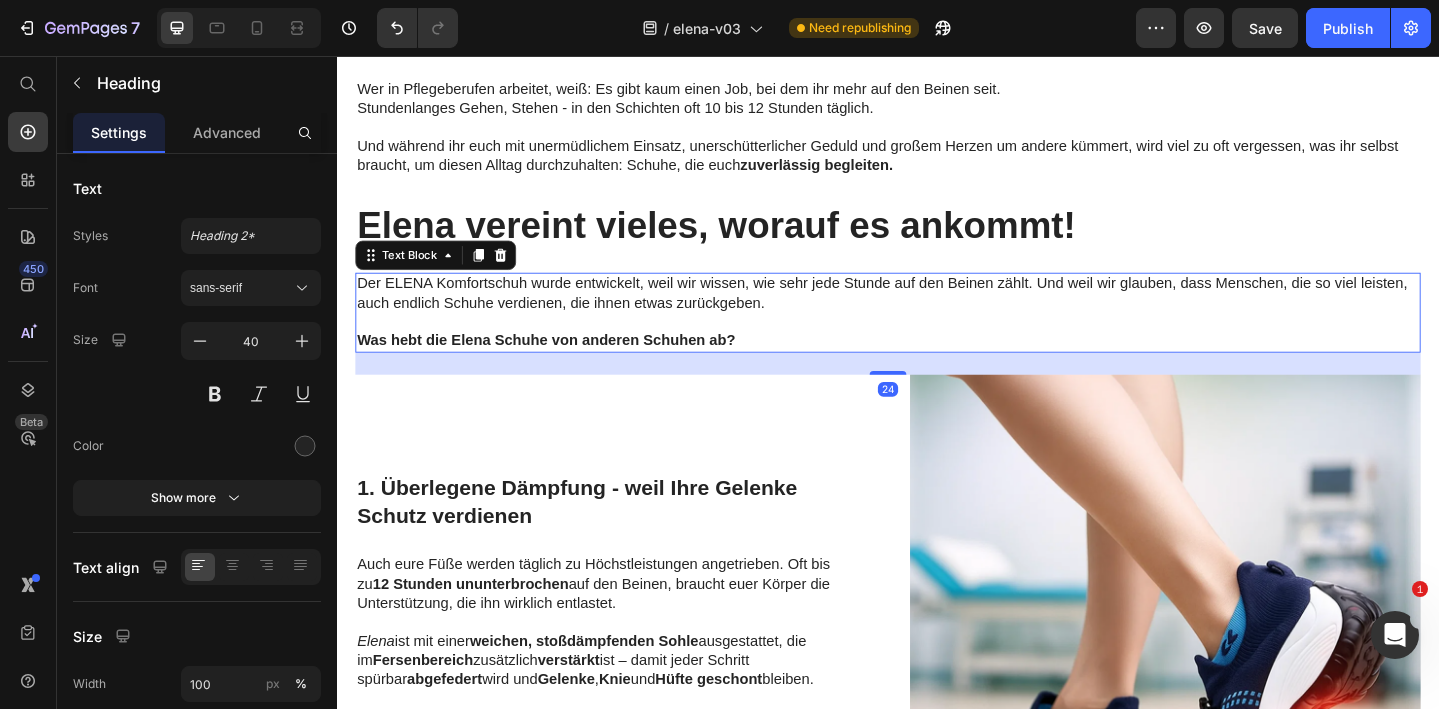 click on "Was hebt die Elena Schuhe von anderen Schuhen ab?" at bounding box center [565, 365] 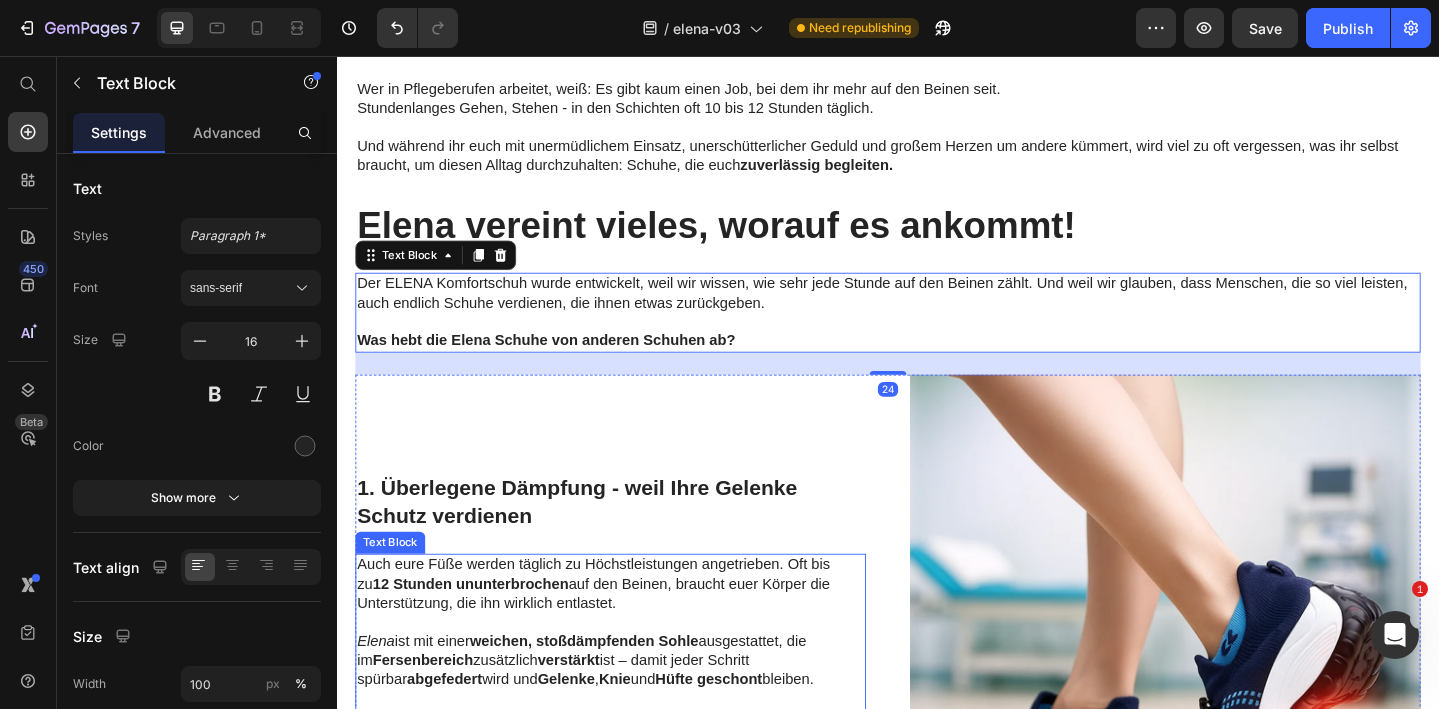 click on "Auch eure Füße werden täglich zu Höchstleistungen angetrieben. Oft bis zu  12 Stunden ununterbrochen  auf den Beinen, braucht euer Körper die Unterstützung, die ihn wirklich entlastet." at bounding box center [635, 631] 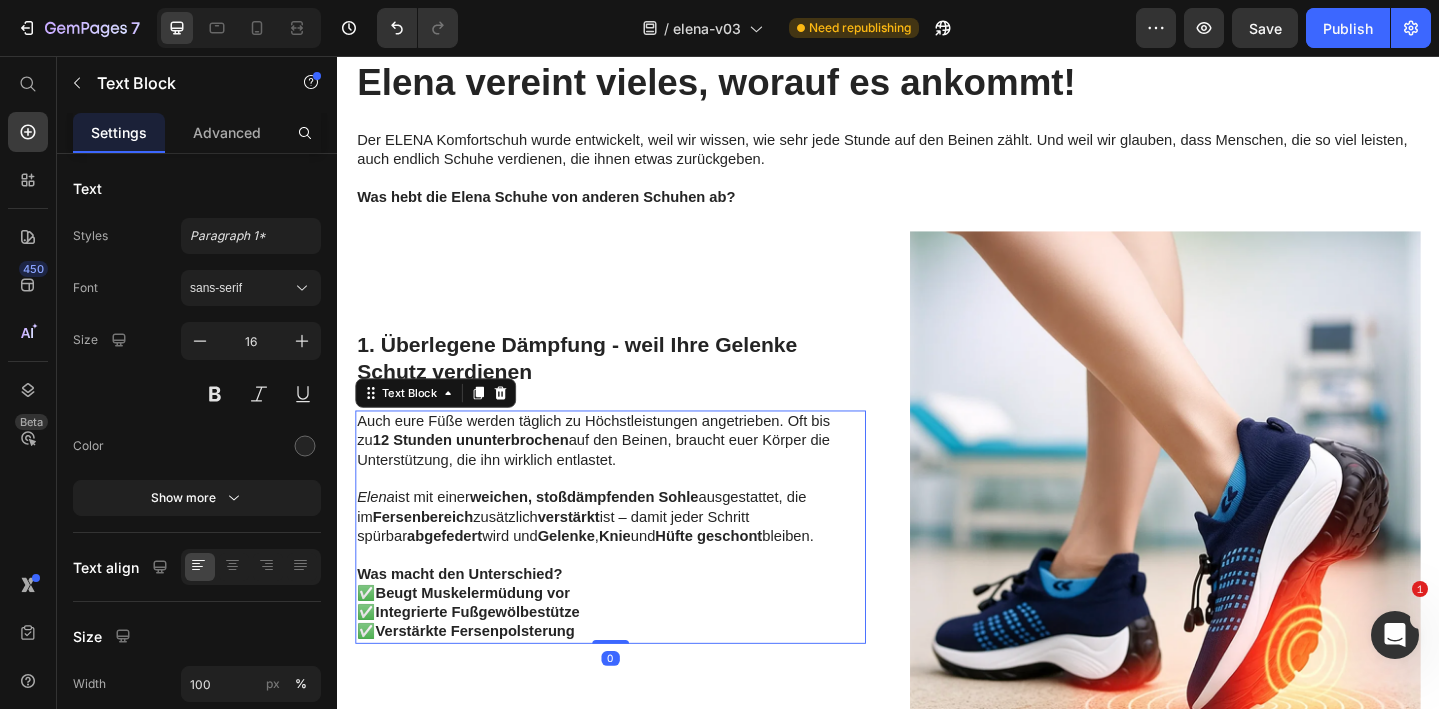 scroll, scrollTop: 1666, scrollLeft: 0, axis: vertical 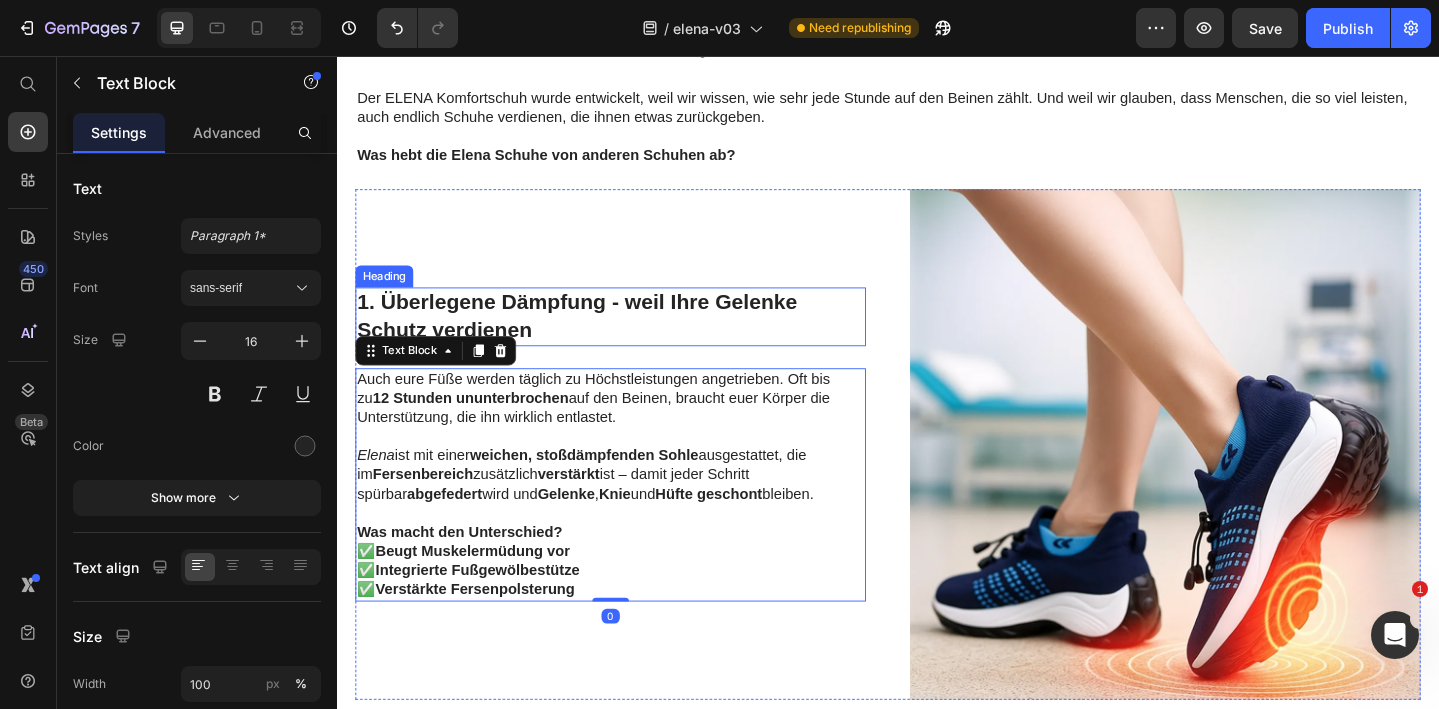 click on "1. Überlegene Dämpfung - weil Ihre Gelenke Schutz verdienen" at bounding box center (635, 340) 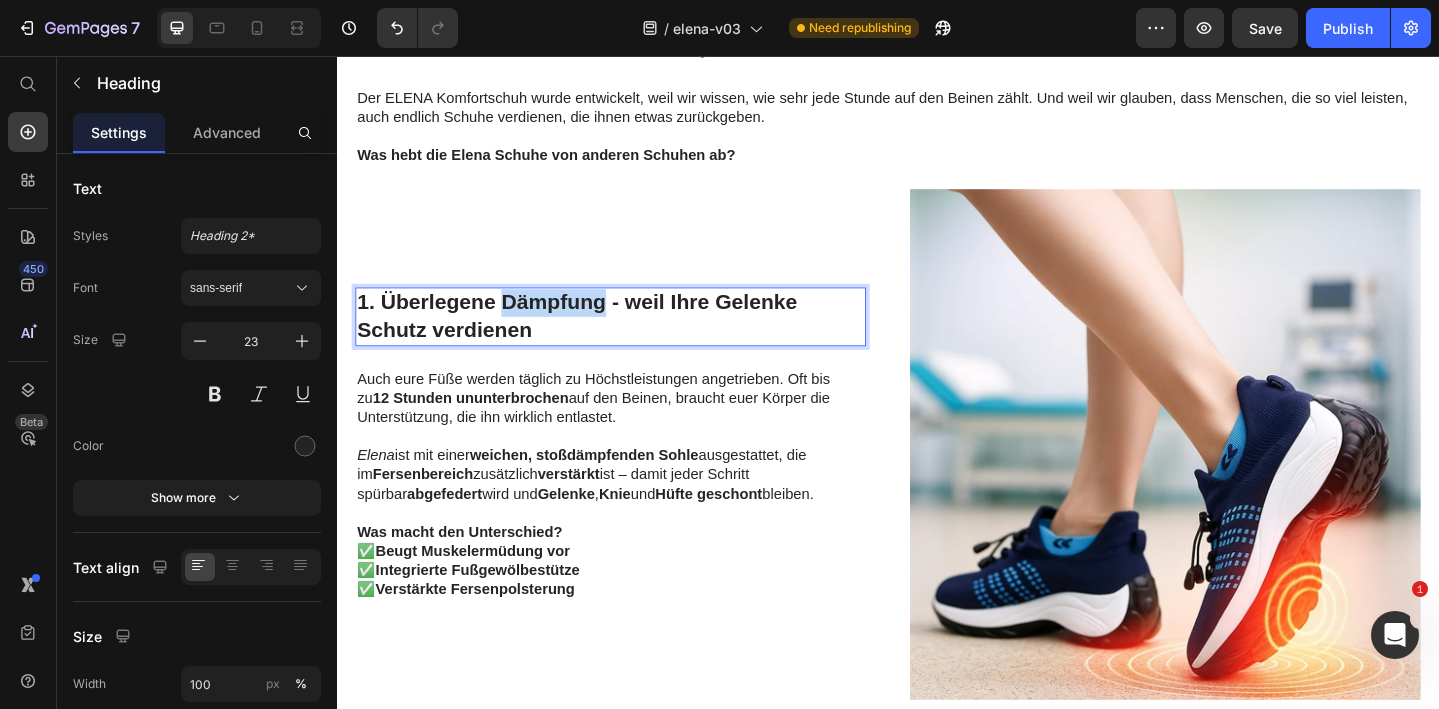 click on "1. Überlegene Dämpfung - weil Ihre Gelenke Schutz verdienen" at bounding box center [635, 340] 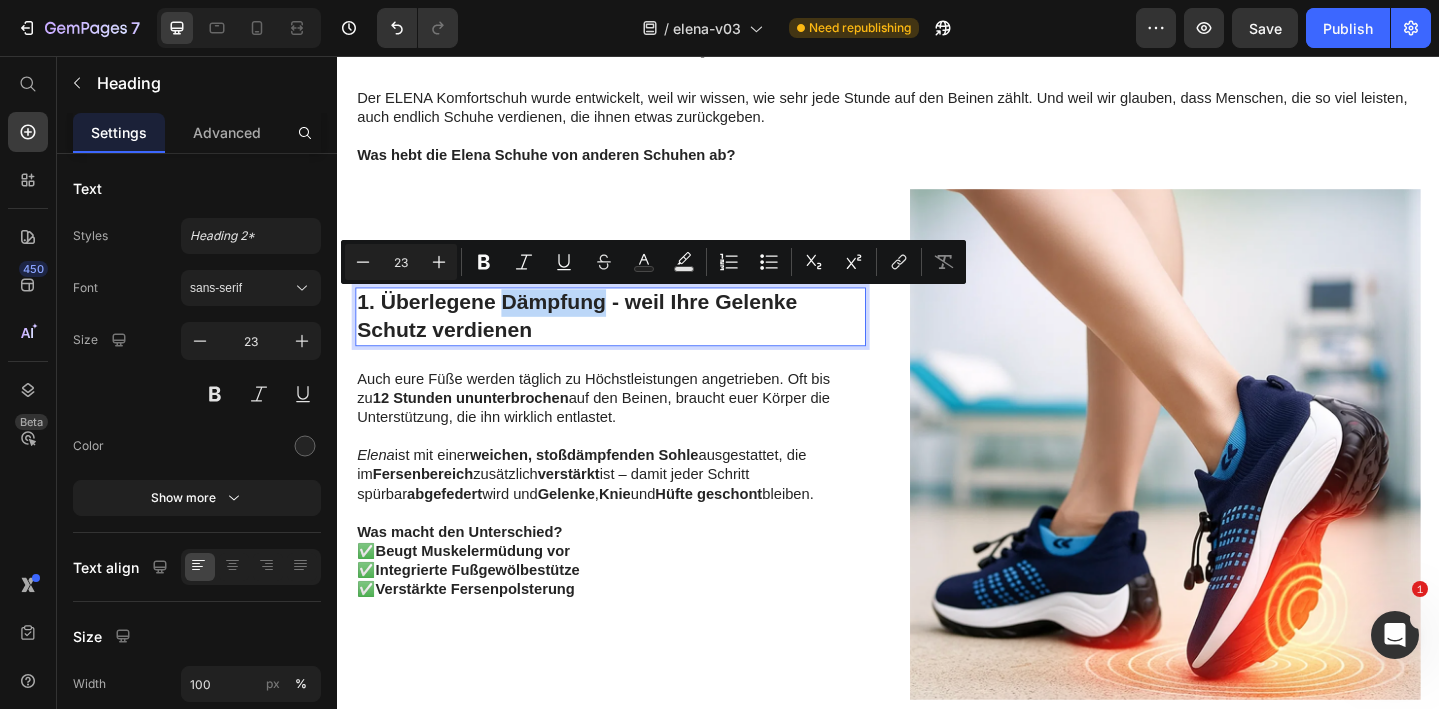 copy on "1. Überlegene Dämpfung - weil Ihre Gelenke Schutz verdienen" 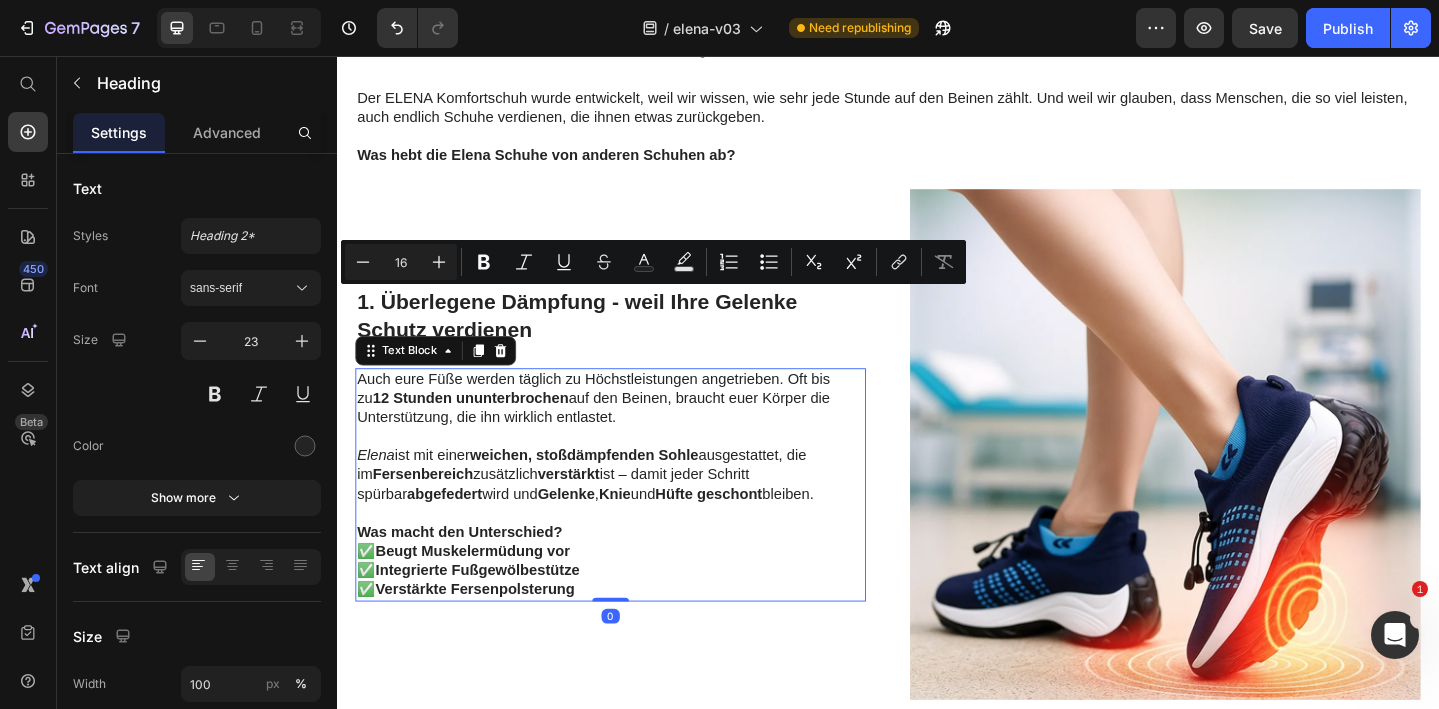 click on "weichen, stoßdämpfenden Sohle" at bounding box center (606, 490) 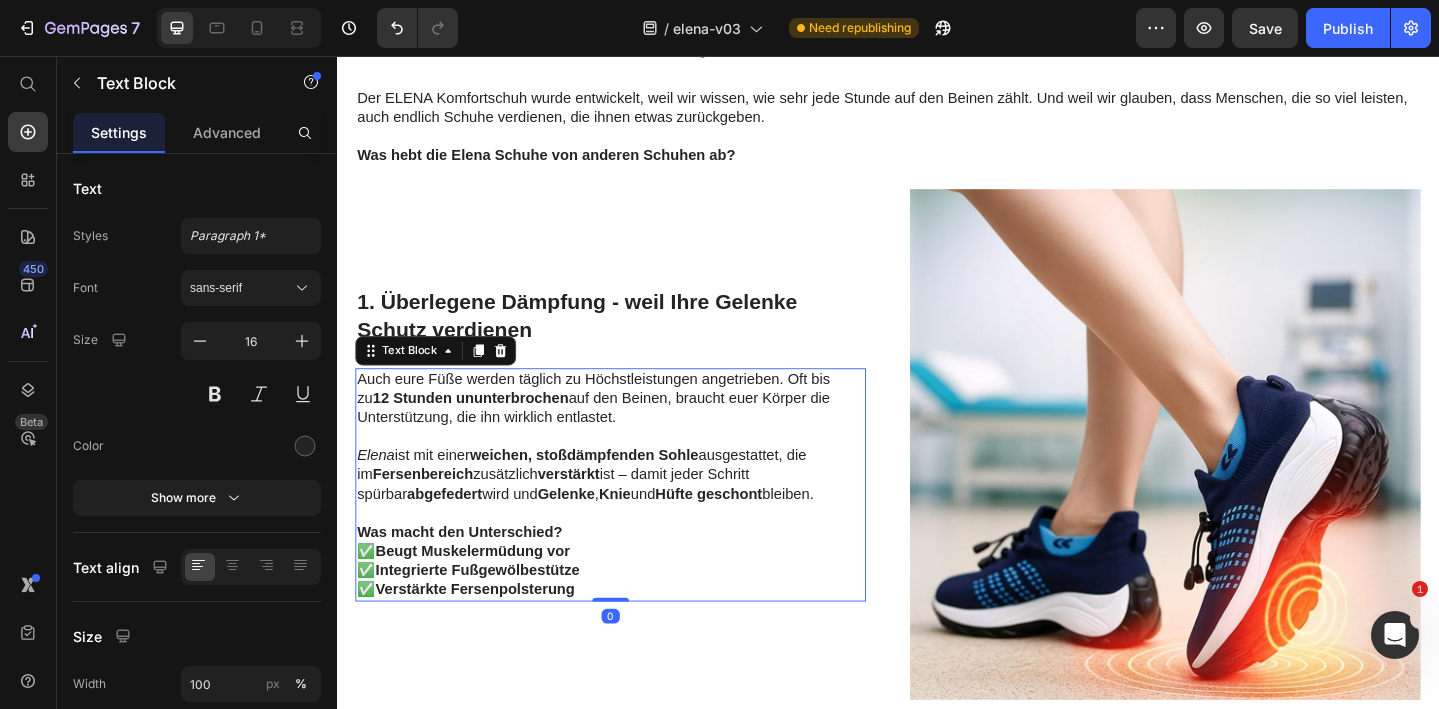 click on "✅  Verstärkte Fersenpolsterung" at bounding box center [635, 637] 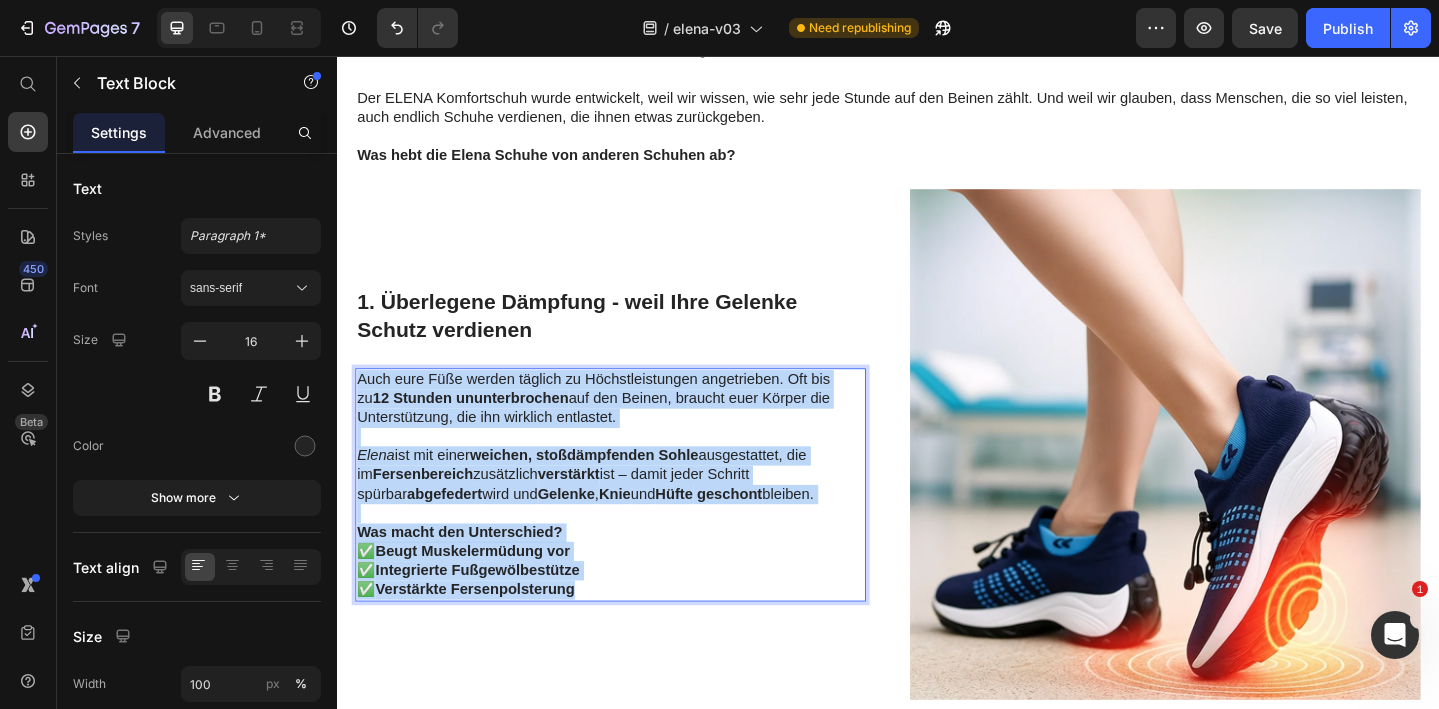 drag, startPoint x: 634, startPoint y: 635, endPoint x: 361, endPoint y: 404, distance: 357.61713 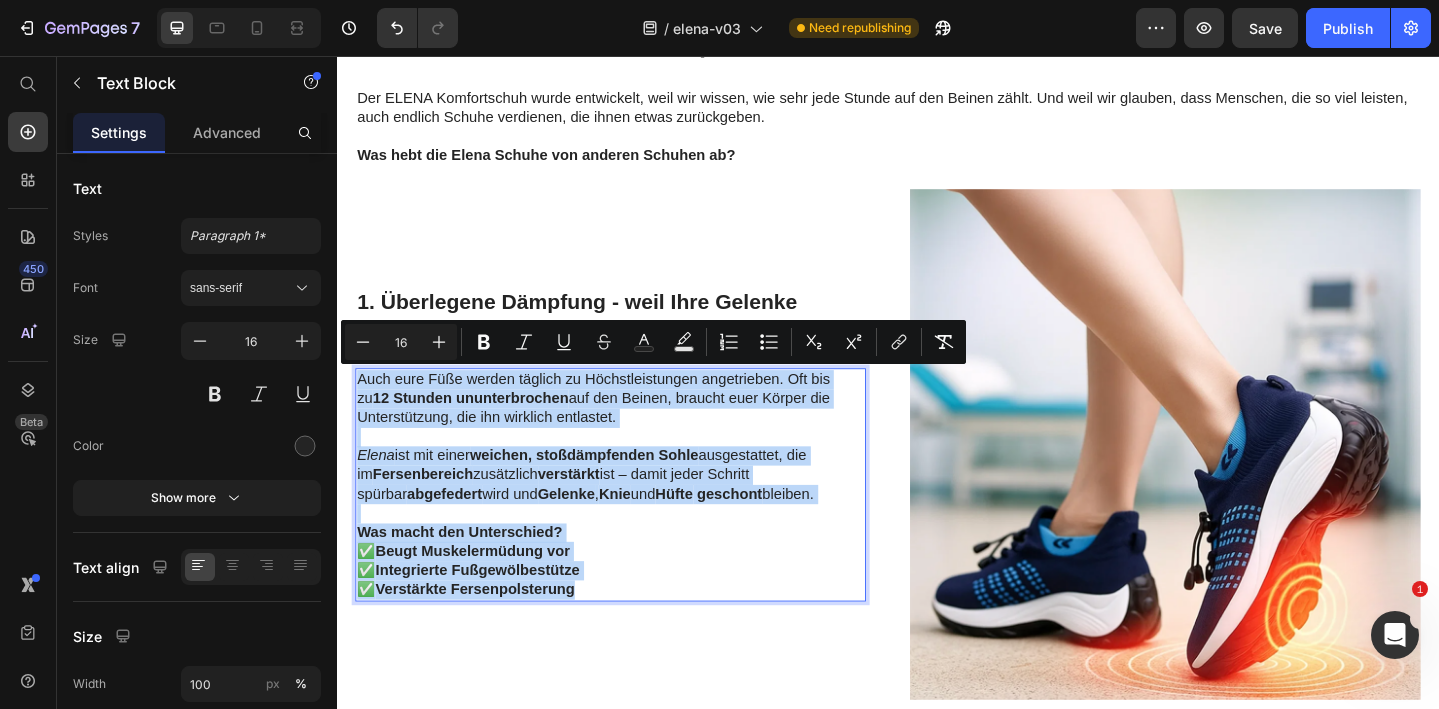 copy on "Auch eure Füße werden täglich zu Höchstleistungen angetrieben. Oft bis zu  12 Stunden ununterbrochen  auf den Beinen, braucht euer Körper die Unterstützung, die ihn wirklich entlastet. Elena  ist mit einer  weichen, stoßdämpfenden Sohle  ausgestattet, die im  Fersenbereich  zusätzlich  verstärkt  ist – damit jeder Schritt spürbar  abgefedert  wird und  Gelenke ,  Knie  und  Hüfte   geschont  bleiben. Was macht den Unterschied? ✅  Beugt Muskelermüdung vor ✅  Integrierte Fußgewölbestütze ✅  Verstärkte Fersenpolsterung" 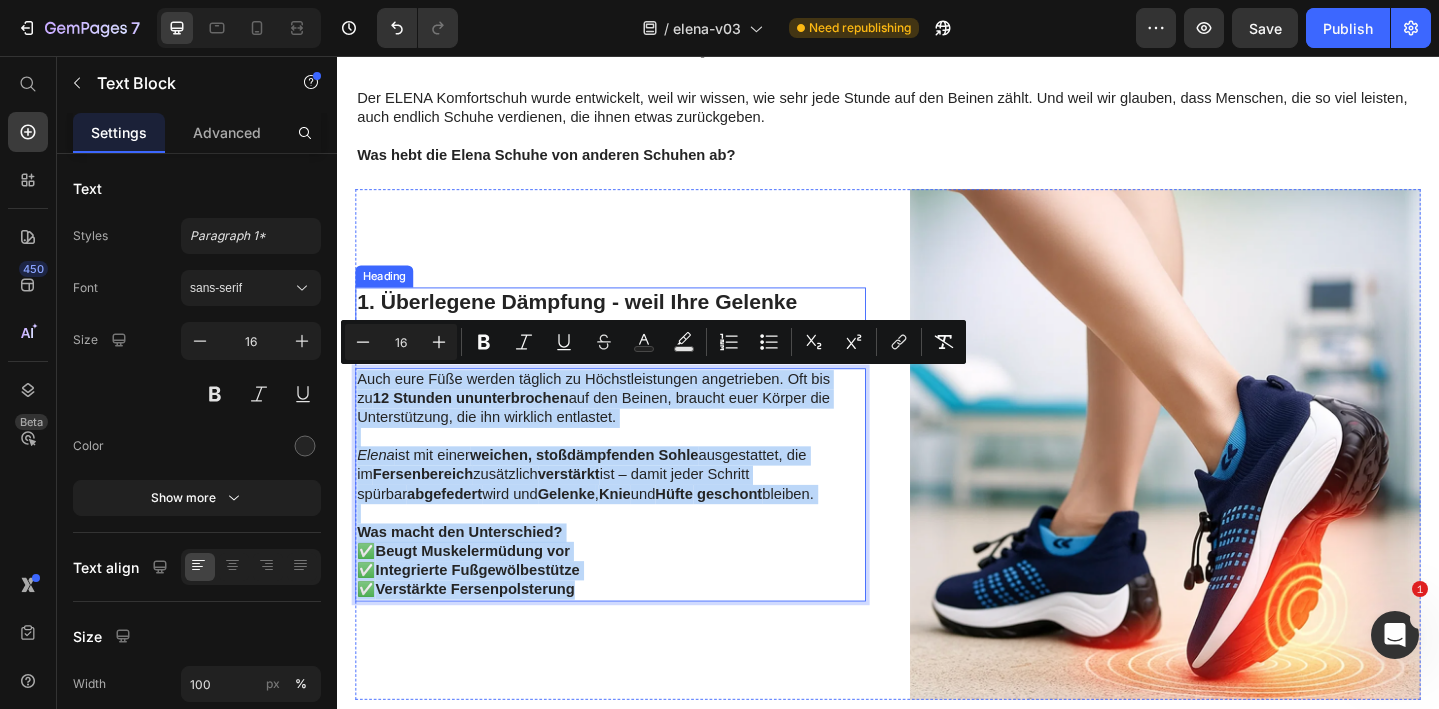 click on "1. Überlegene Dämpfung - weil Ihre Gelenke Schutz verdienen" at bounding box center (635, 340) 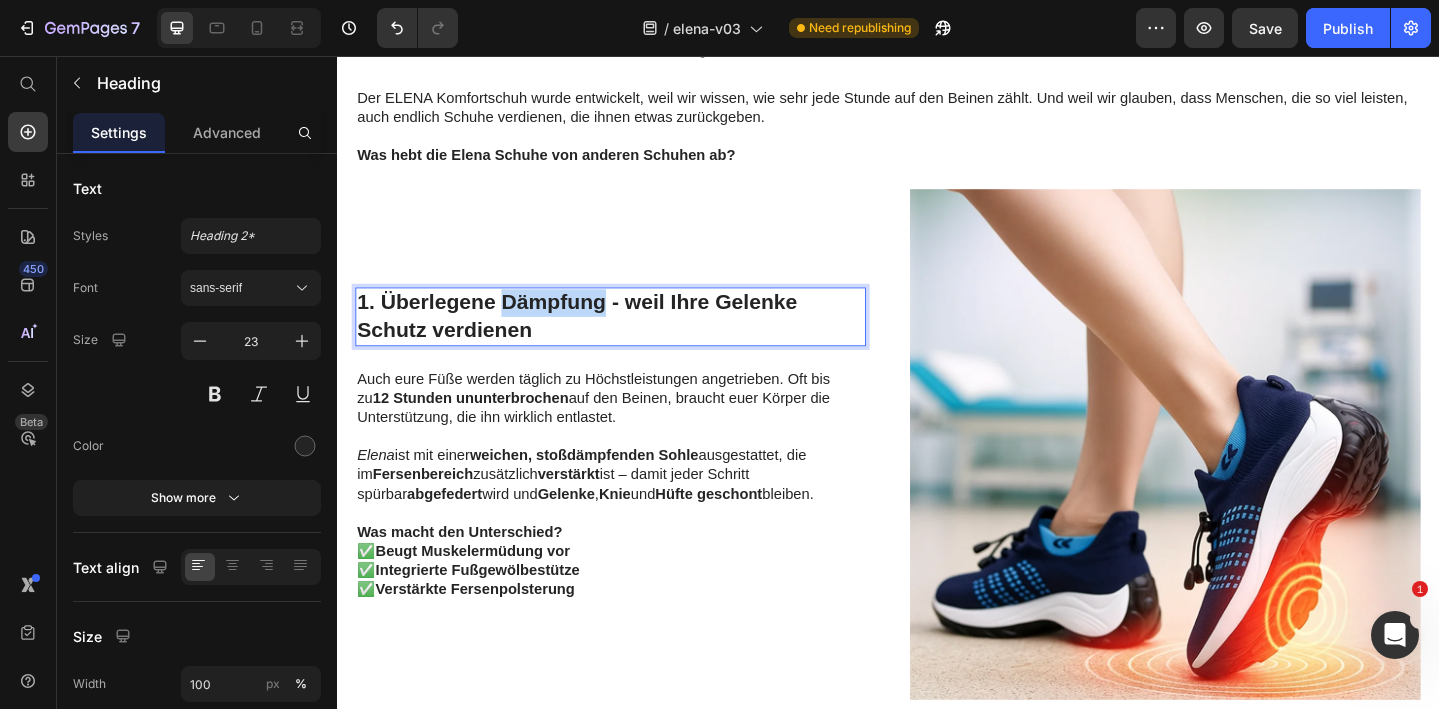 click on "1. Überlegene Dämpfung - weil Ihre Gelenke Schutz verdienen" at bounding box center [635, 340] 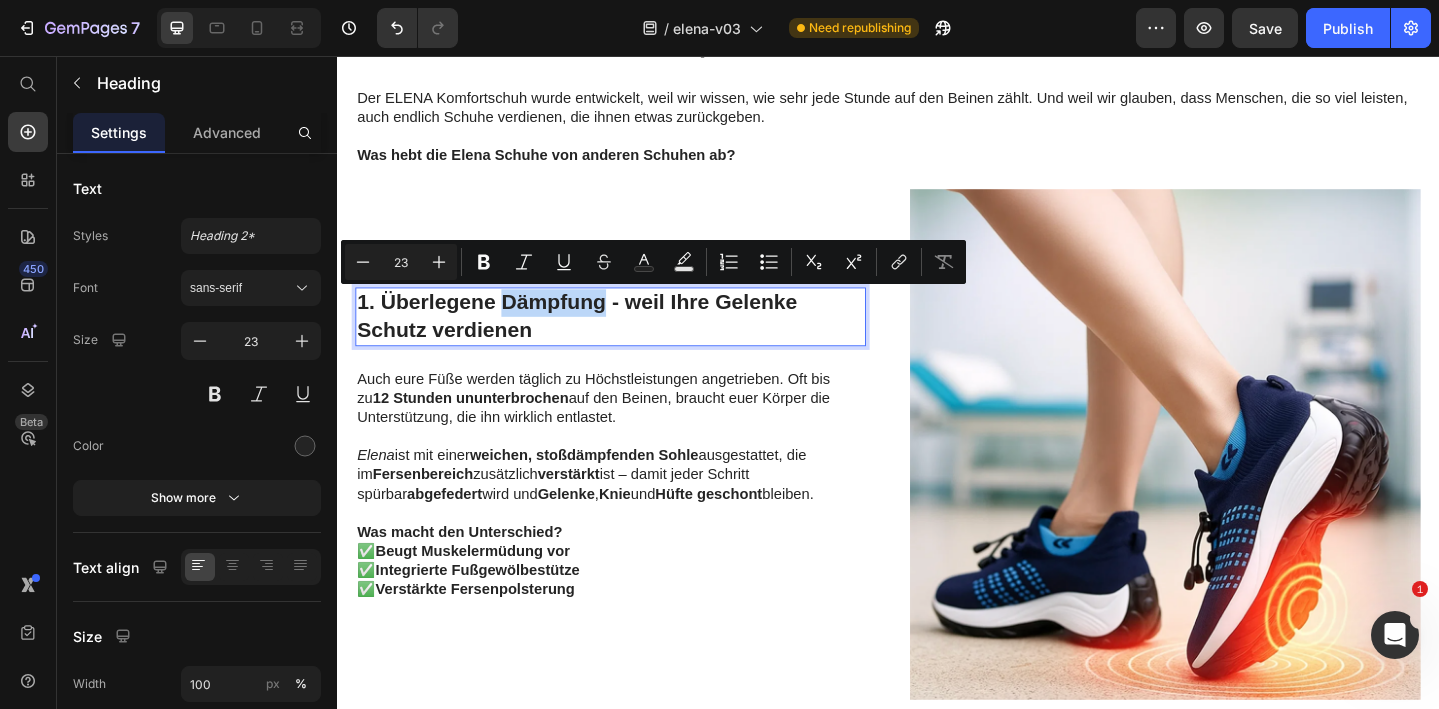 click on "1. Überlegene Dämpfung - weil Ihre Gelenke Schutz verdienen" at bounding box center [635, 340] 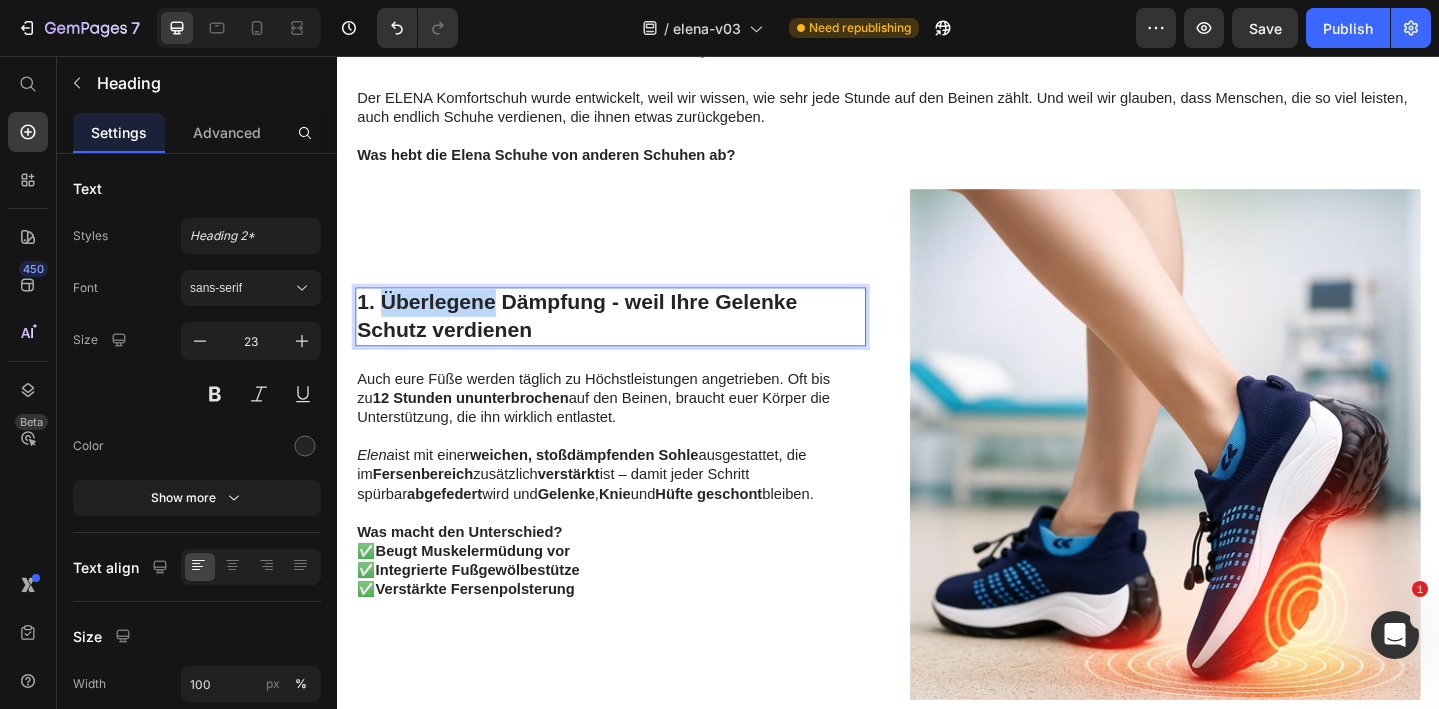 click on "1. Überlegene Dämpfung - weil Ihre Gelenke Schutz verdienen" at bounding box center [635, 340] 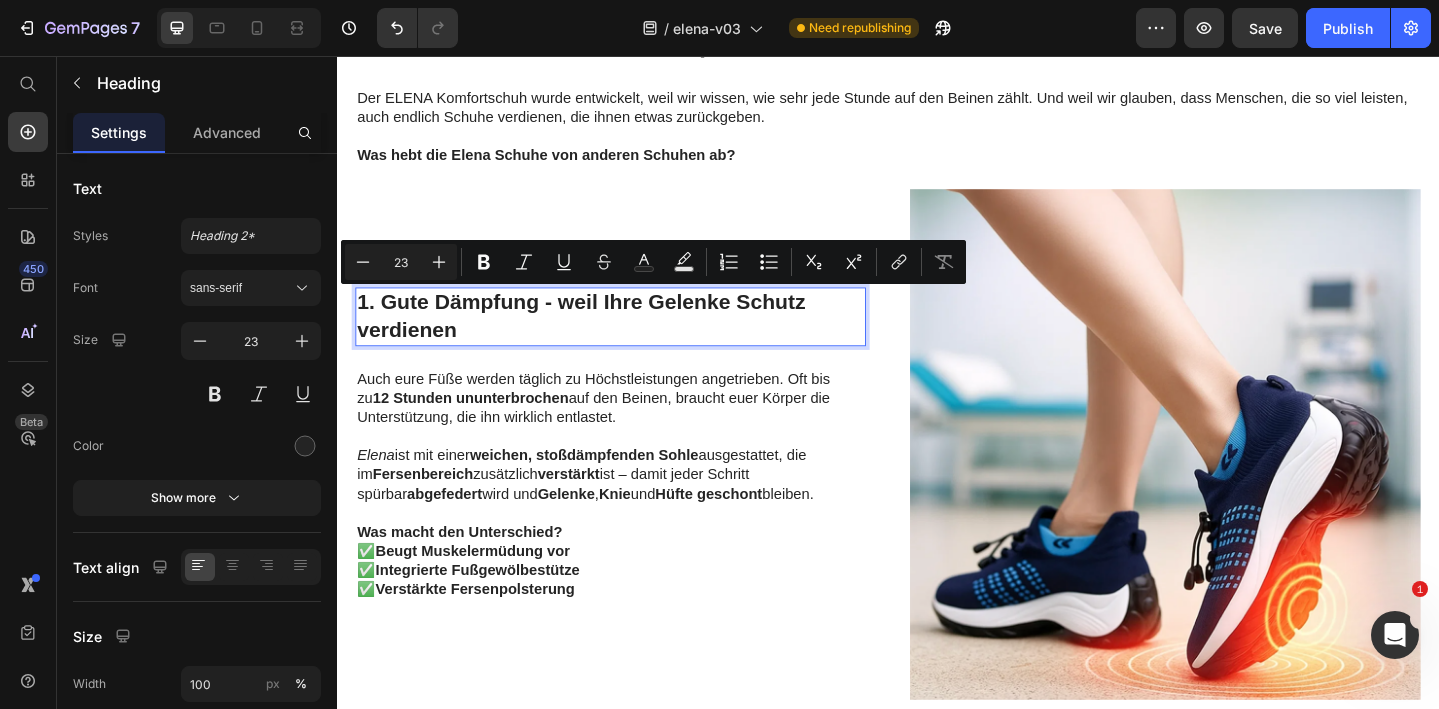 drag, startPoint x: 582, startPoint y: 321, endPoint x: 646, endPoint y: 352, distance: 71.11259 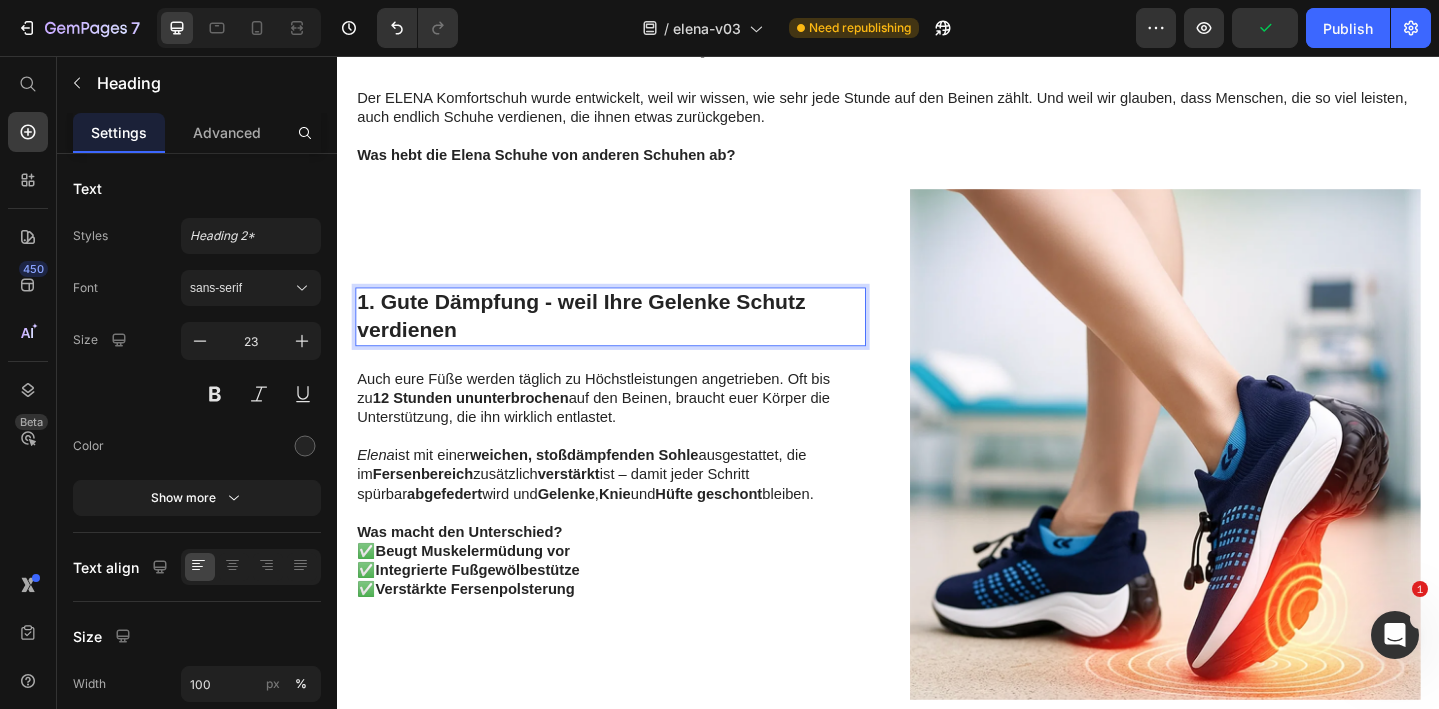 scroll, scrollTop: 1681, scrollLeft: 0, axis: vertical 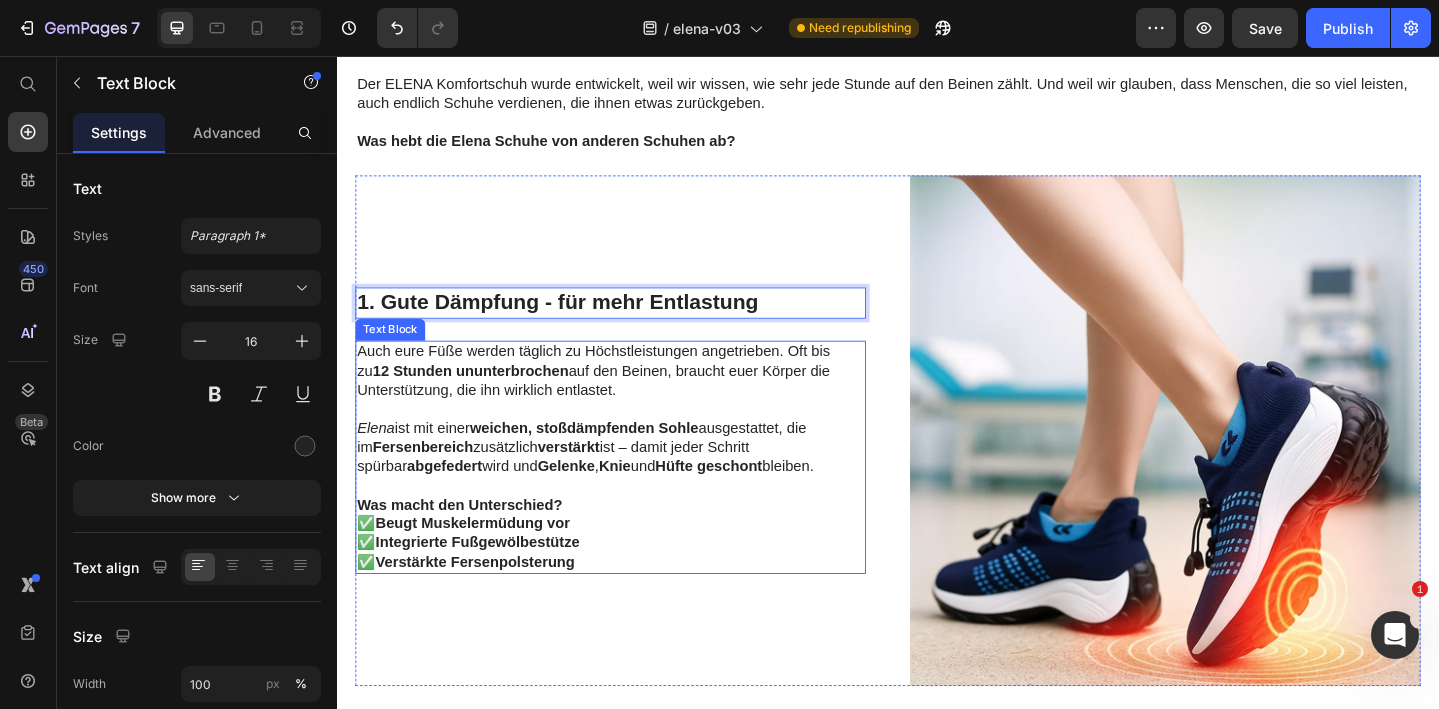 click on "Elena  ist mit einer  weichen, stoßdämpfenden Sohle  ausgestattet, die im  Fersenbereich  zusätzlich  verstärkt  ist – damit jeder Schritt spürbar  abgefedert  wird und  Gelenke ,  Knie  und  Hüfte   geschont  bleiben." at bounding box center (635, 482) 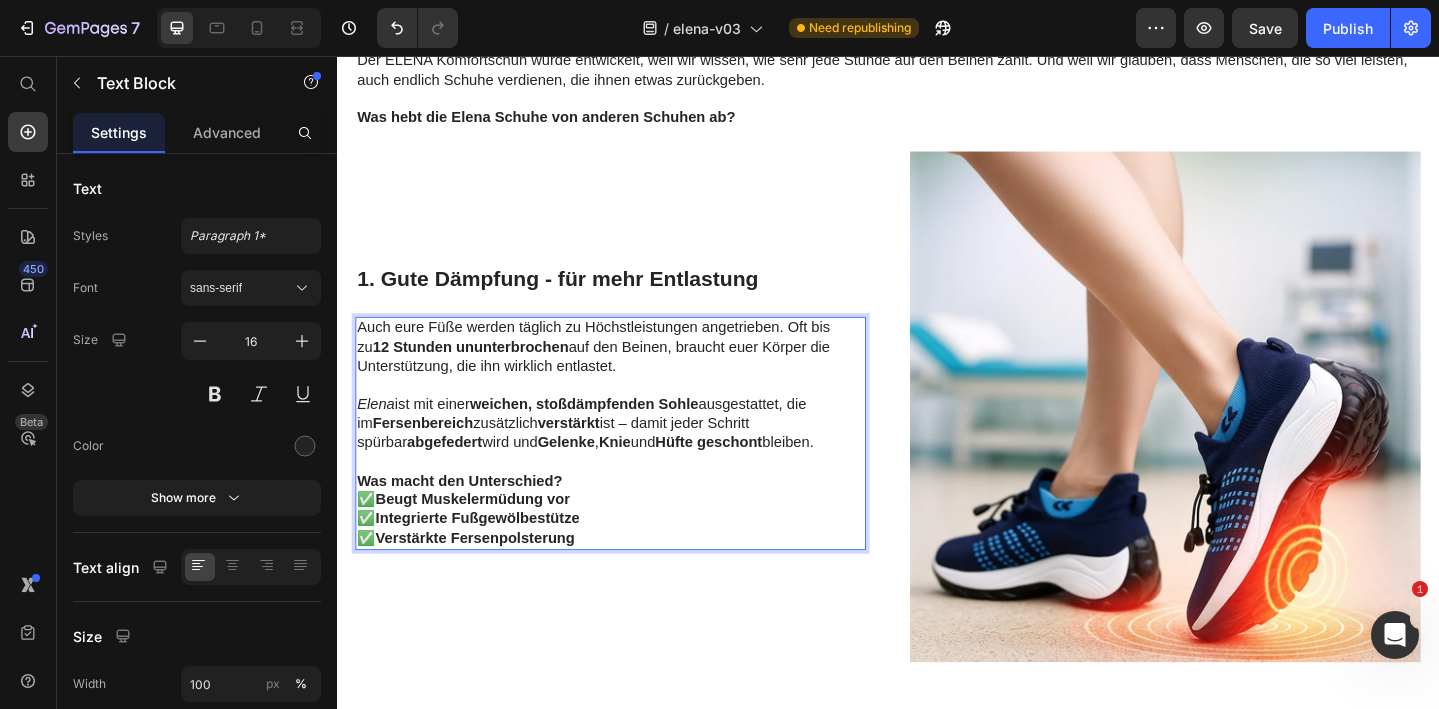 scroll, scrollTop: 1709, scrollLeft: 0, axis: vertical 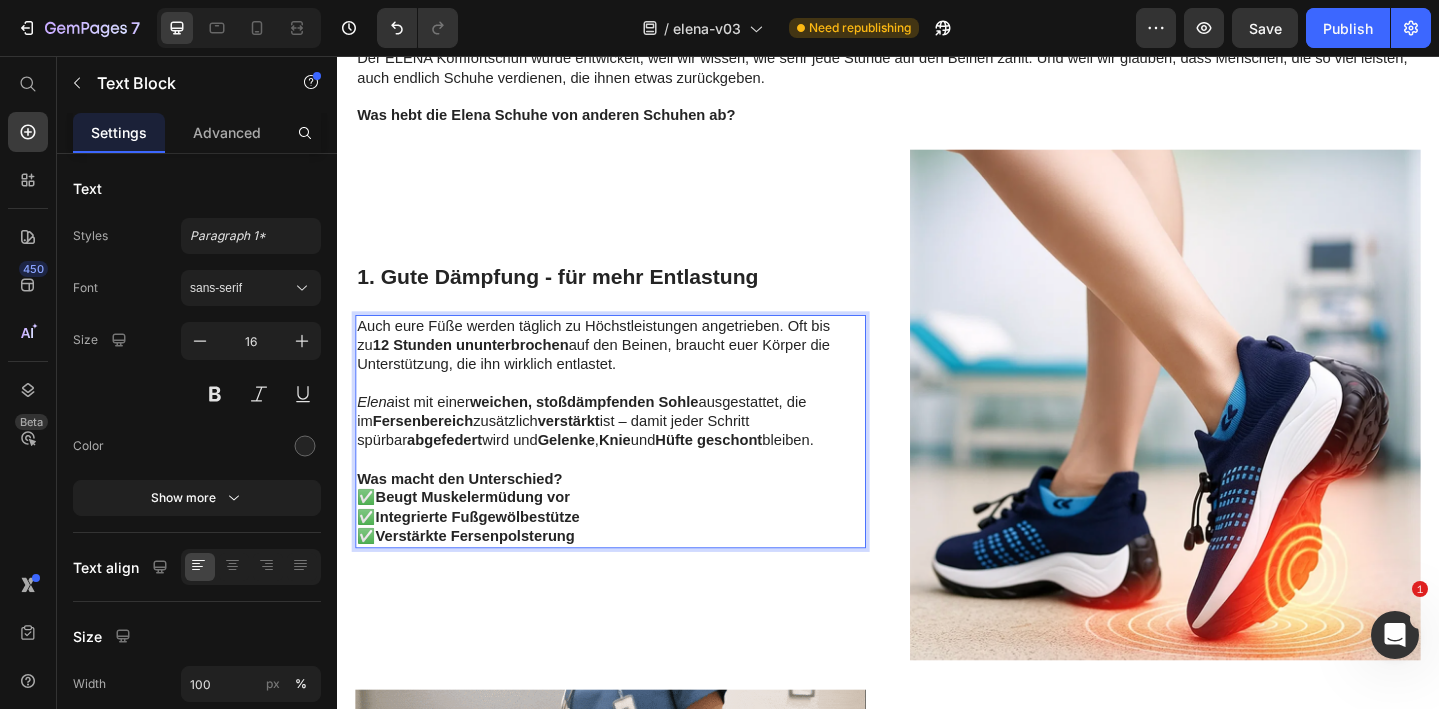 click on "weichen, stoßdämpfenden Sohle" at bounding box center [606, 432] 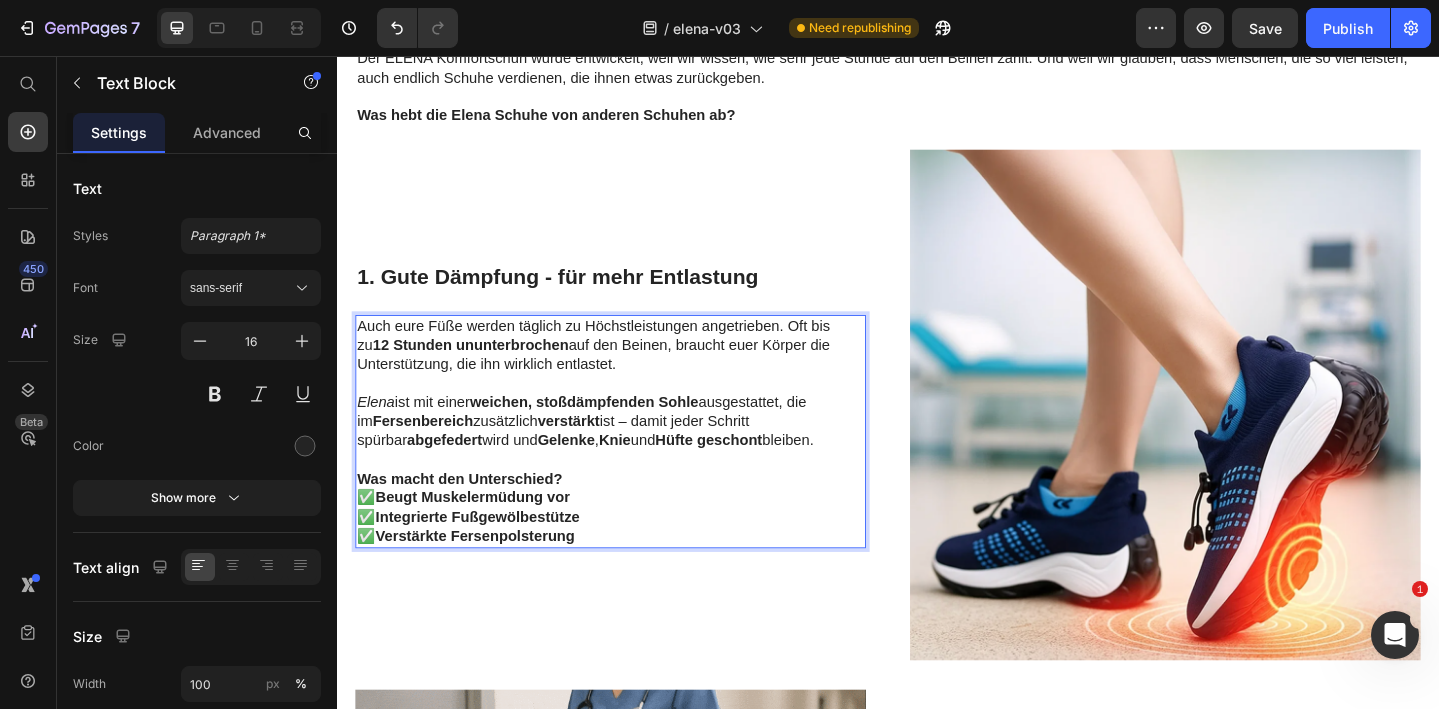 click on "Elena  ist mit einer  weichen, stoßdämpfenden Sohle  ausgestattet, die im  Fersenbereich  zusätzlich  verstärkt  ist – damit jeder Schritt spürbar  abgefedert  wird und  Gelenke ,  Knie  und  Hüfte   geschont  bleiben." at bounding box center (635, 454) 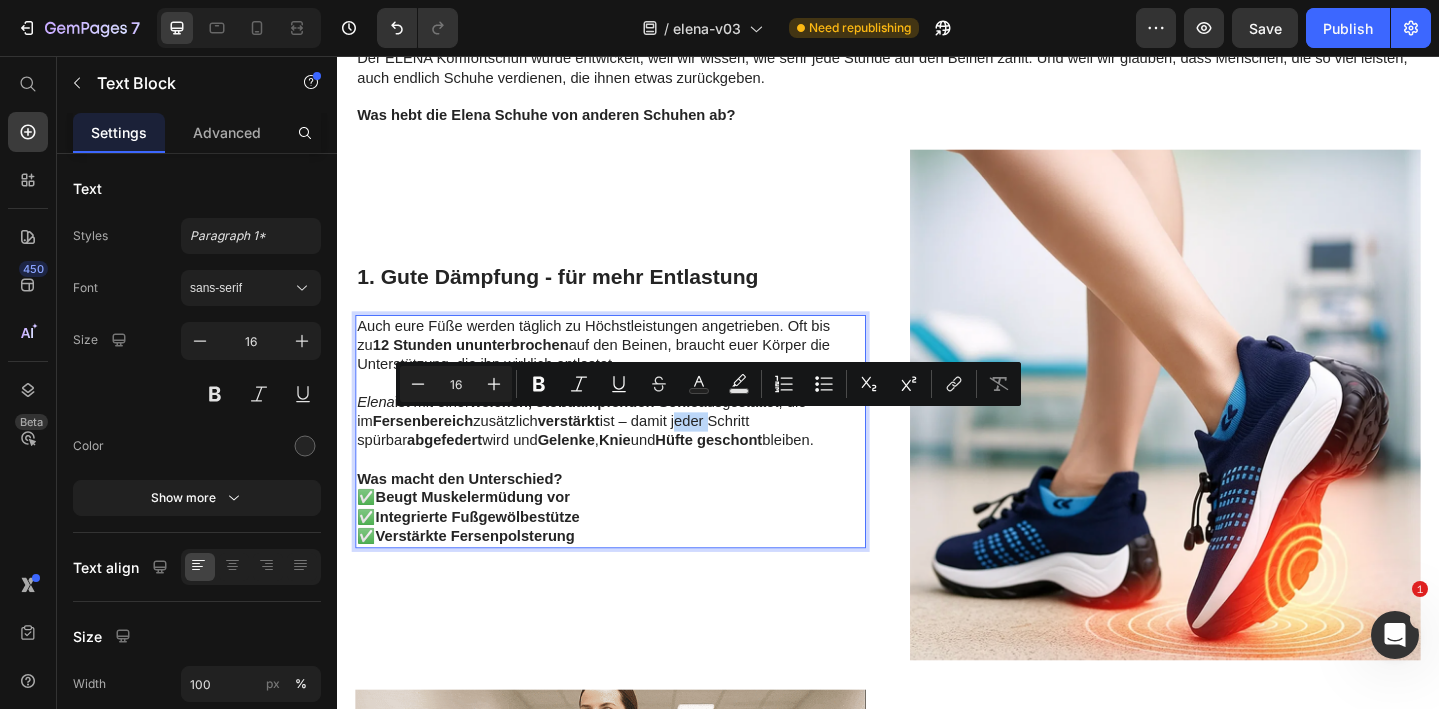 drag, startPoint x: 696, startPoint y: 454, endPoint x: 707, endPoint y: 454, distance: 11 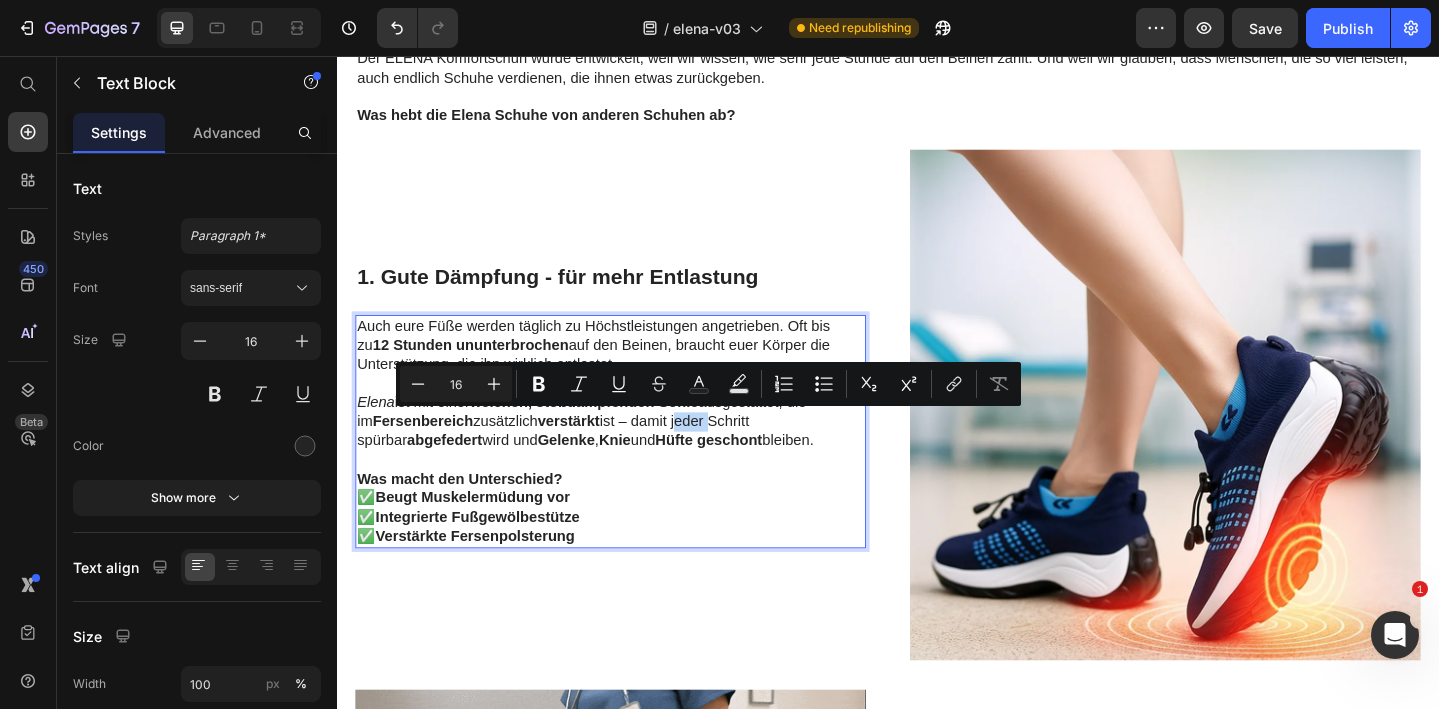 click on "Elena  ist mit einer  weichen, stoßdämpfenden Sohle  ausgestattet, die im  Fersenbereich  zusätzlich  verstärkt  ist – damit jeder Schritt spürbar  abgefedert  wird und  Gelenke ,  Knie  und  Hüfte   geschont  bleiben." at bounding box center (635, 454) 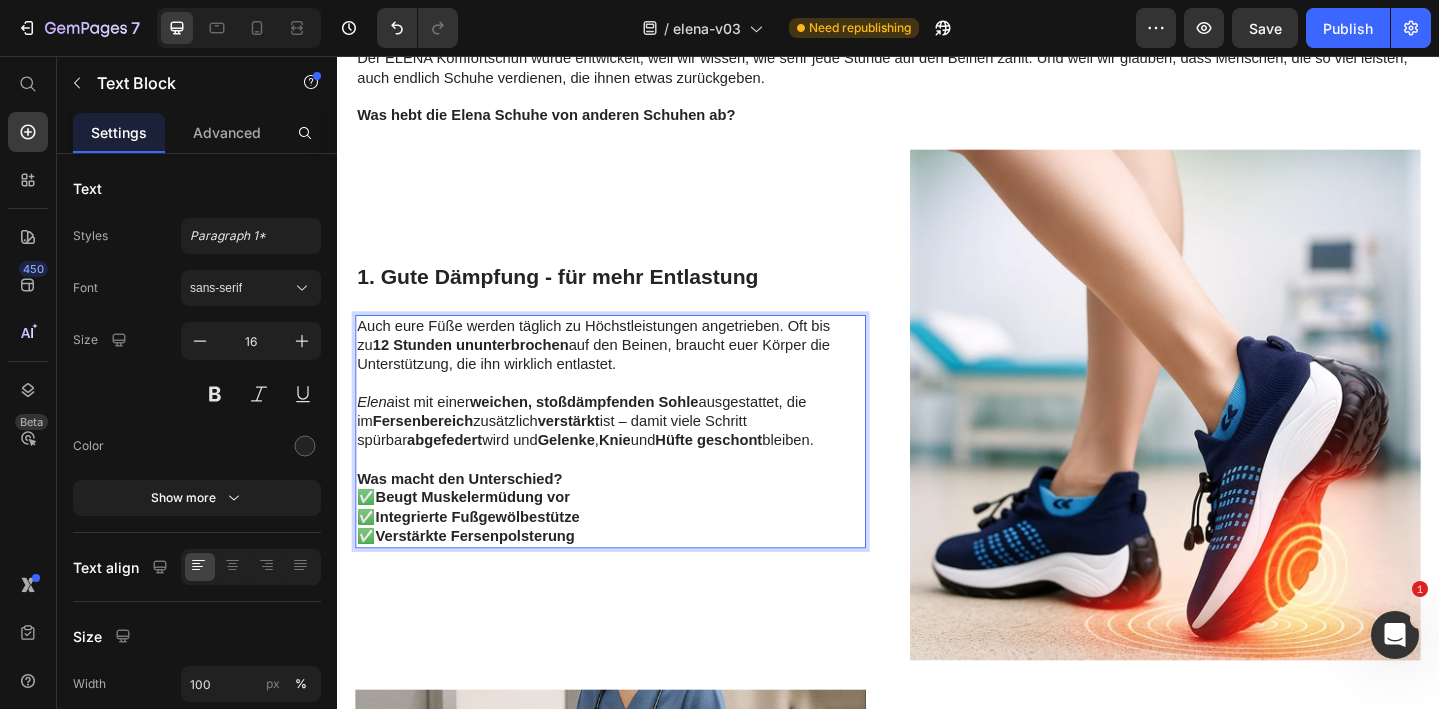 click on "Elena  ist mit einer  weichen, stoßdämpfenden Sohle  ausgestattet, die im  Fersenbereich  zusätzlich  verstärkt  ist – damit viele Schritt spürbar  abgefedert  wird und  Gelenke ,  Knie  und  Hüfte   geschont  bleiben." at bounding box center (635, 454) 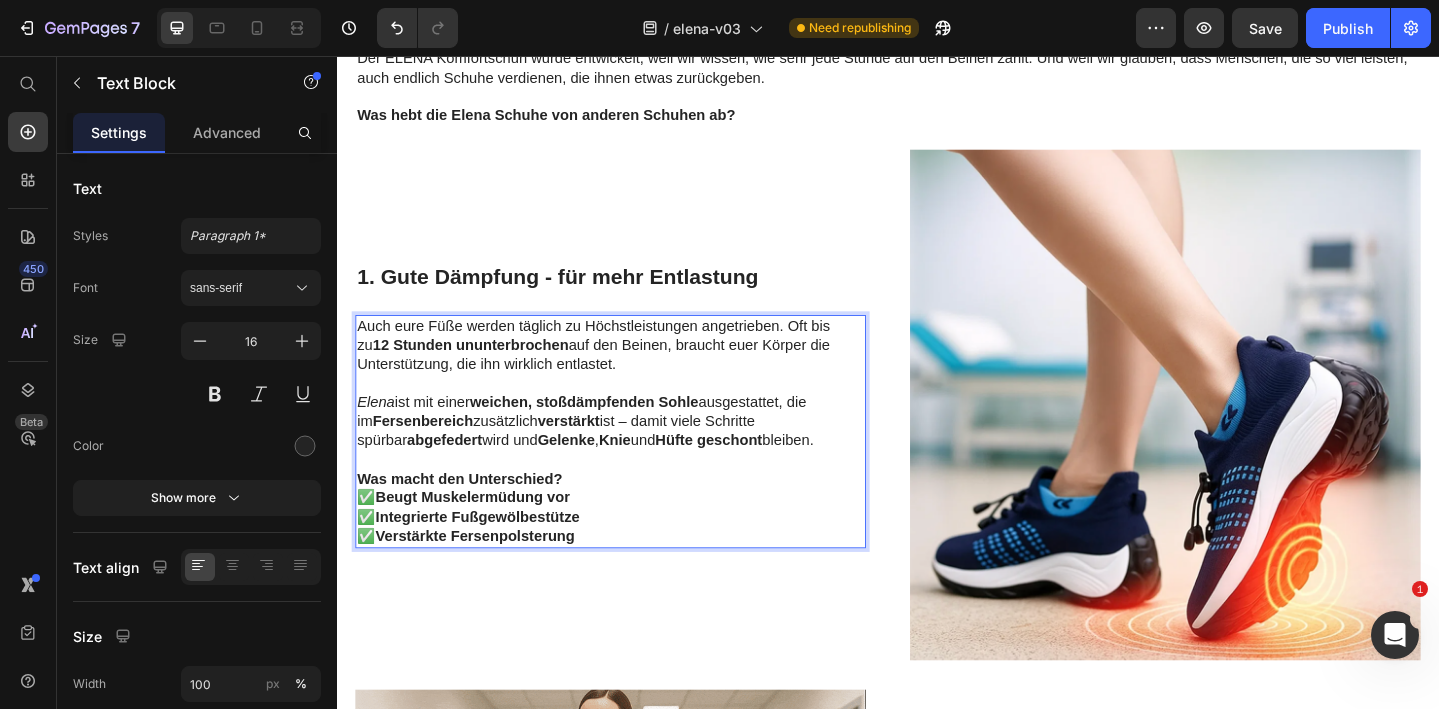 drag, startPoint x: 441, startPoint y: 473, endPoint x: 838, endPoint y: 469, distance: 397.02014 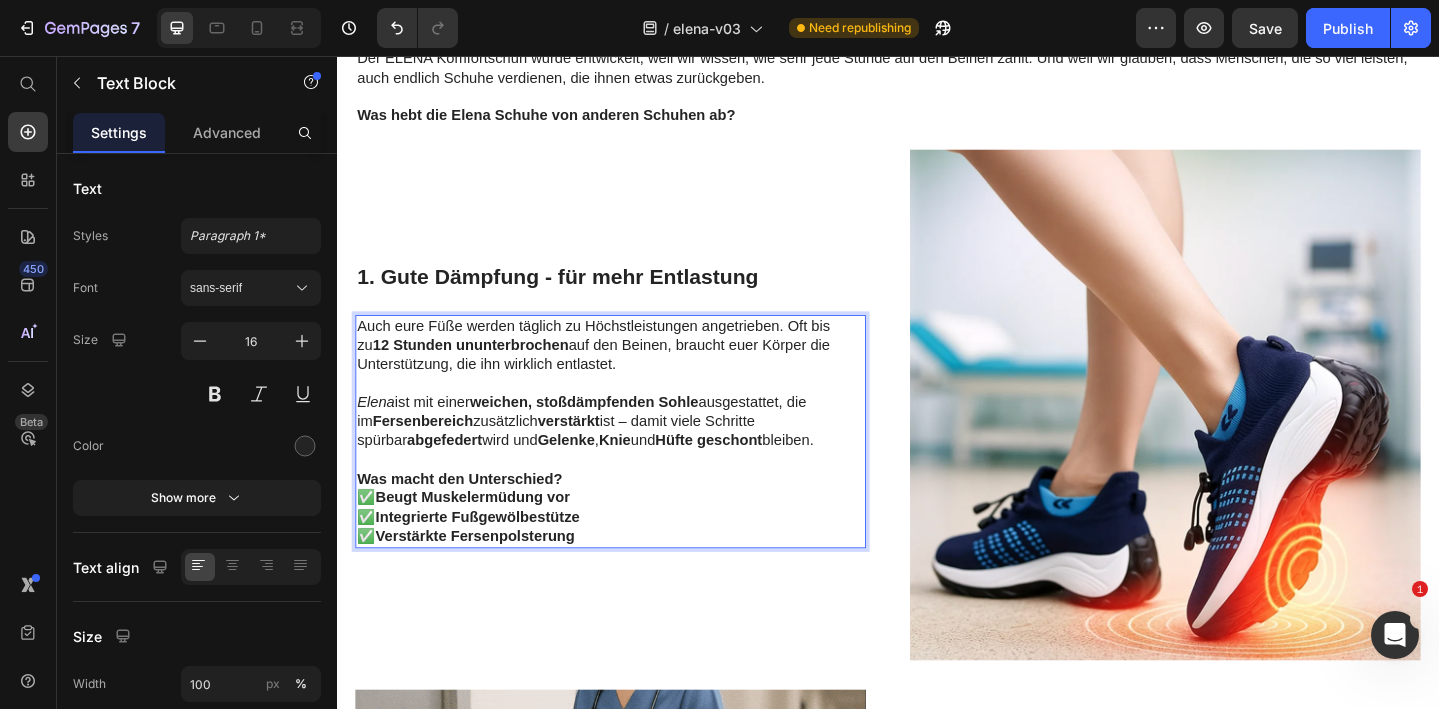 click on "Elena  ist mit einer  weichen, stoßdämpfenden Sohle  ausgestattet, die im  Fersenbereich  zusätzlich  verstärkt  ist – damit viele Schritte spürbar  abgefedert  wird und  Gelenke ,  Knie  und  Hüfte   geschont  bleiben." at bounding box center [635, 454] 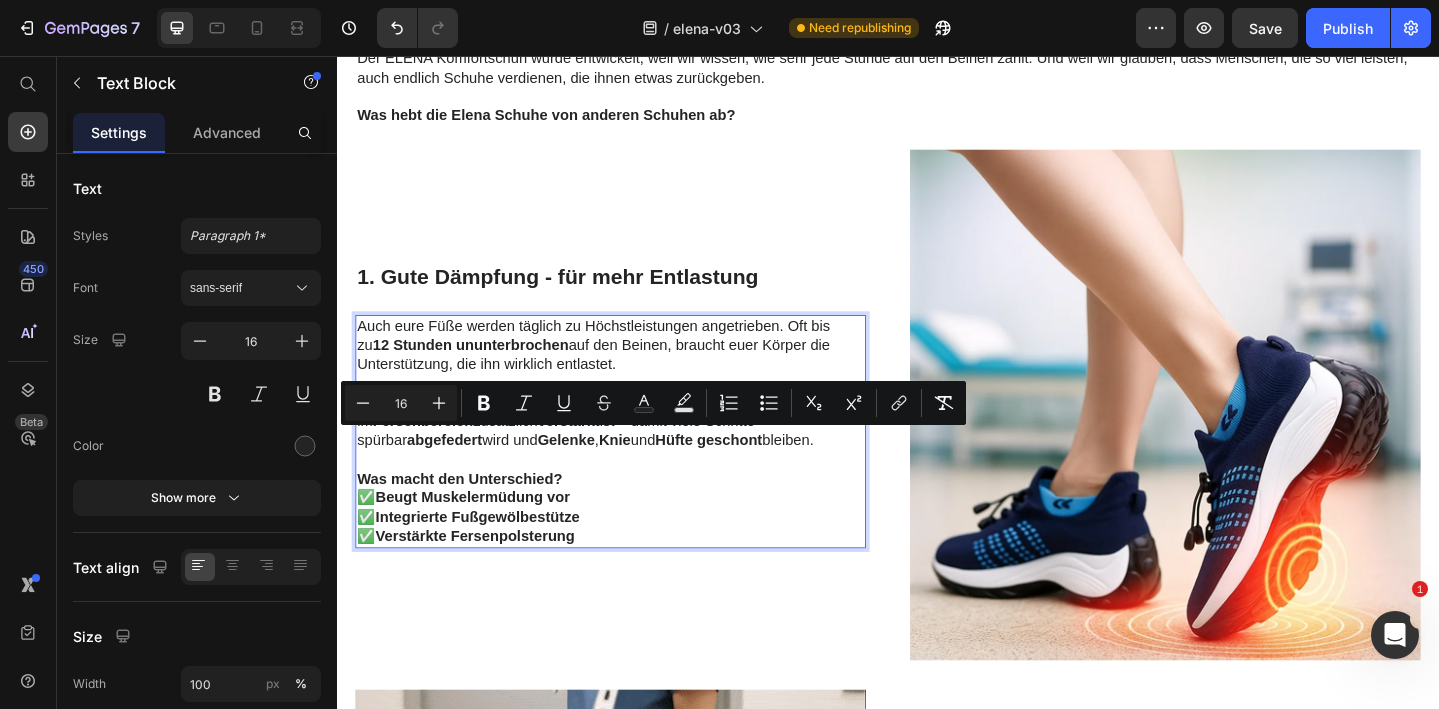 copy on "wird und  Gelenke ,  Knie  und  Hüfte   geschont  bleiben." 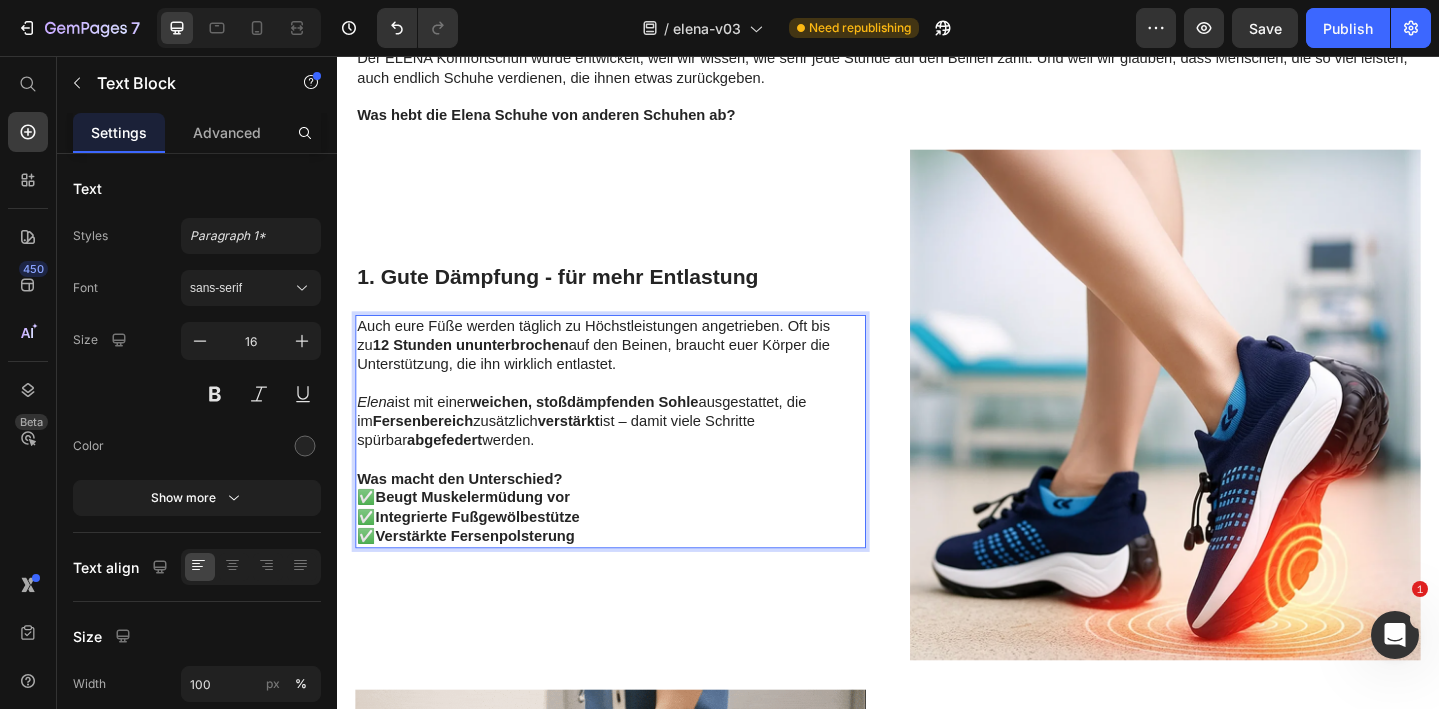 click on "Beugt Muskelermüdung vor" at bounding box center [485, 536] 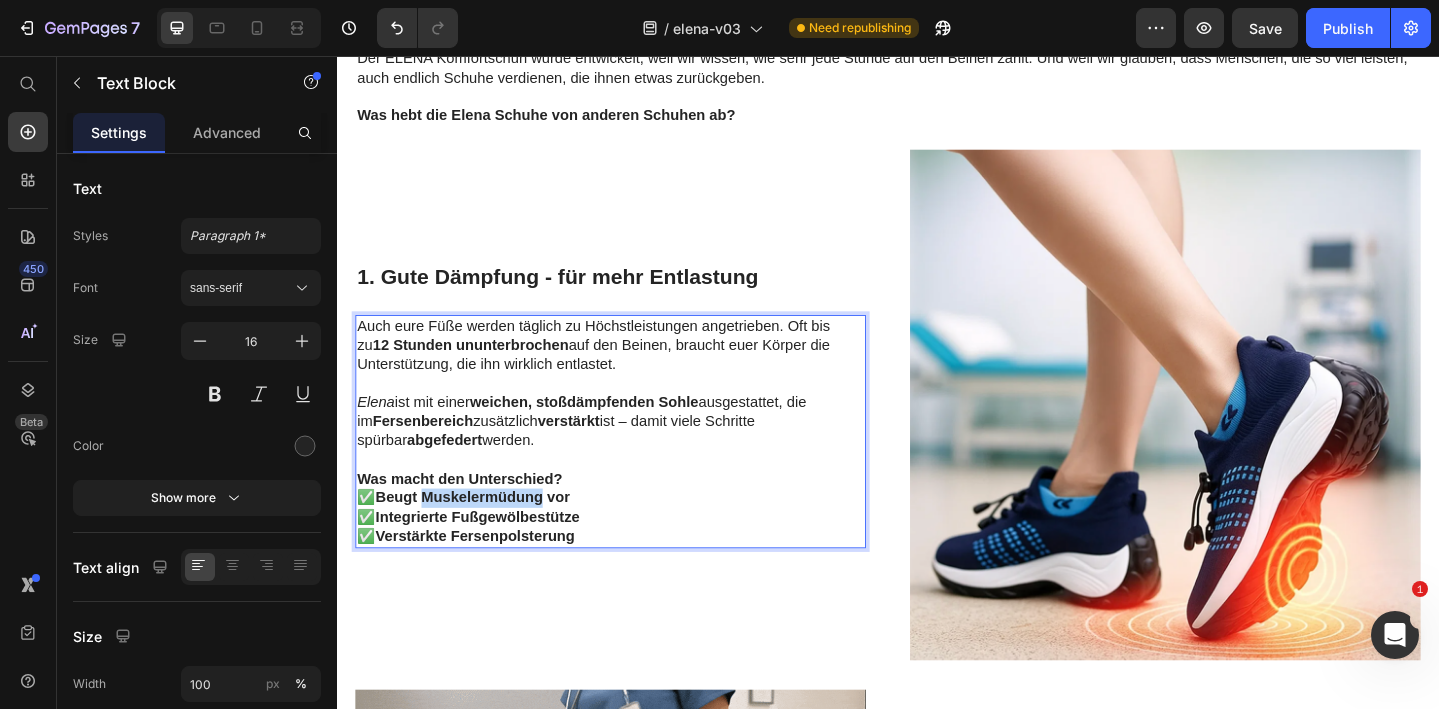 click on "Beugt Muskelermüdung vor" at bounding box center [485, 536] 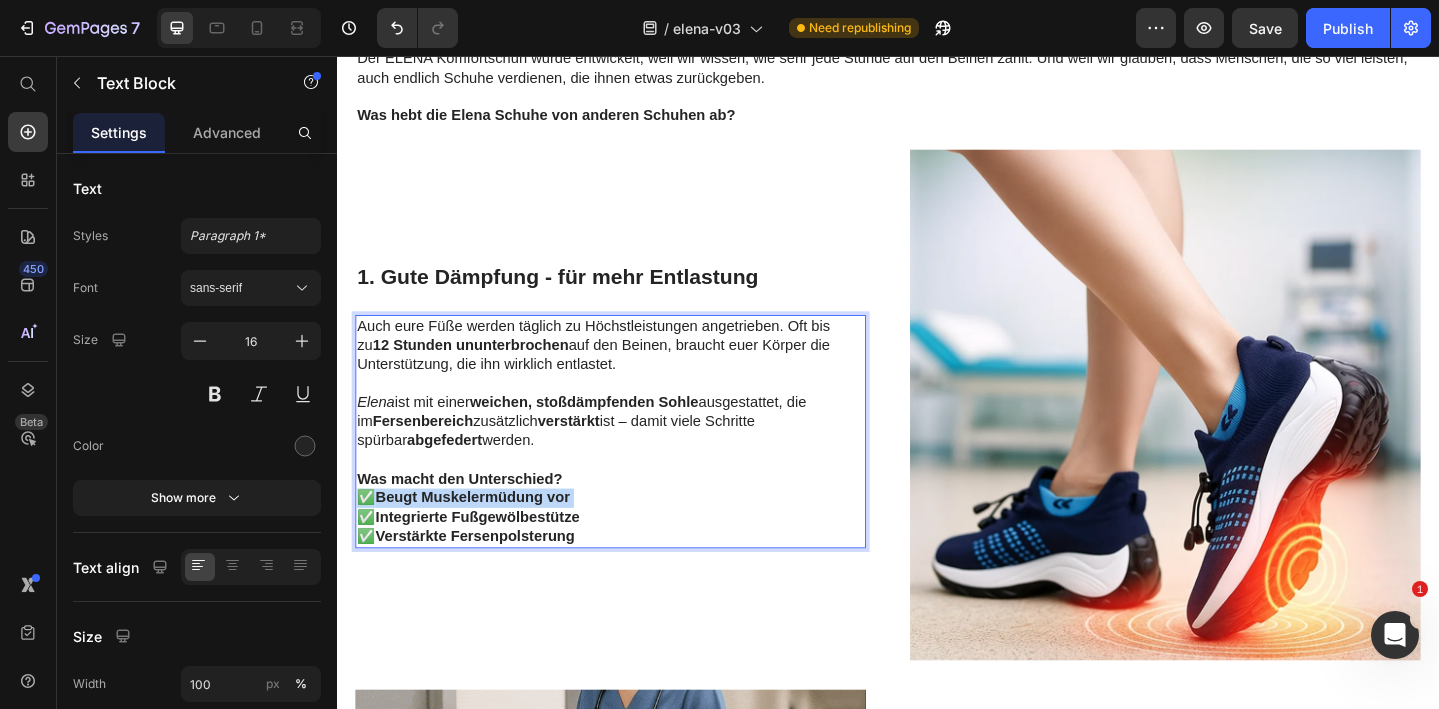click on "Beugt Muskelermüdung vor" at bounding box center [485, 536] 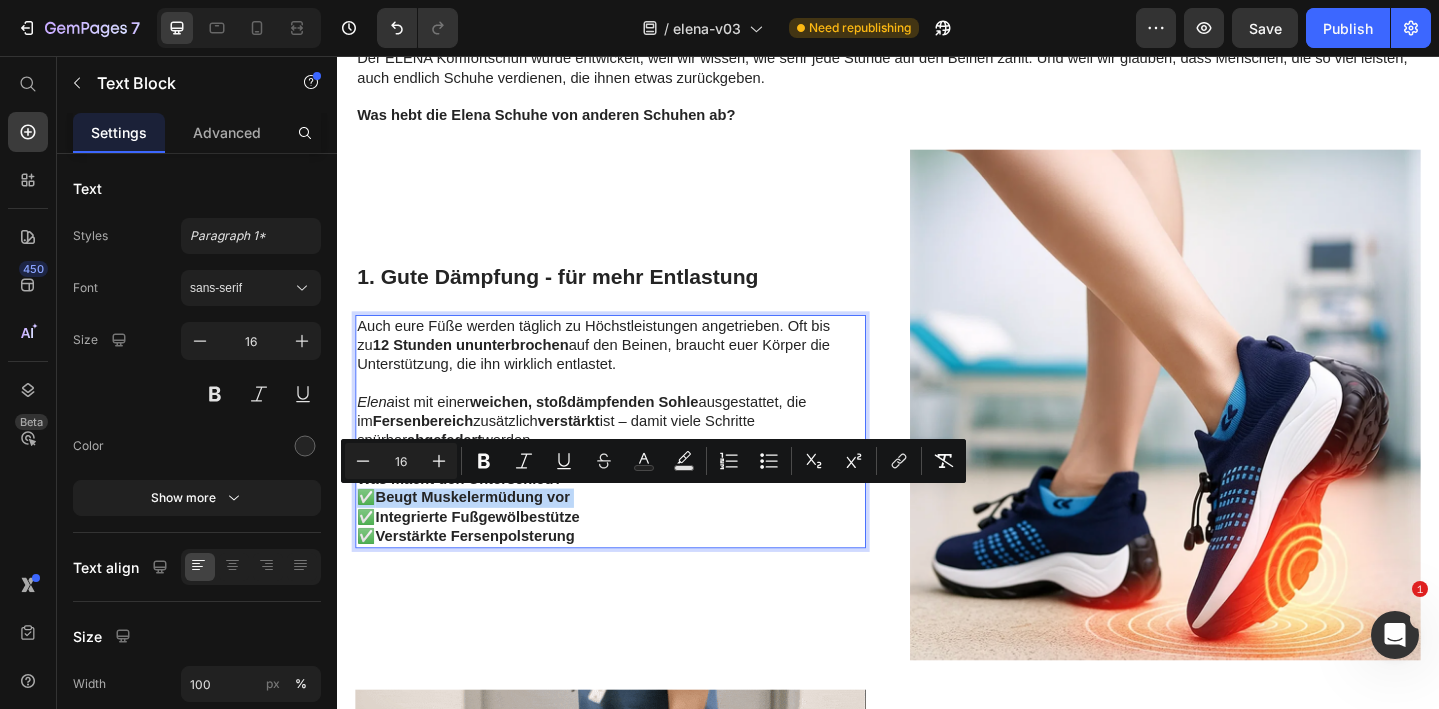 copy on "✅  Beugt Muskelermüdung vor" 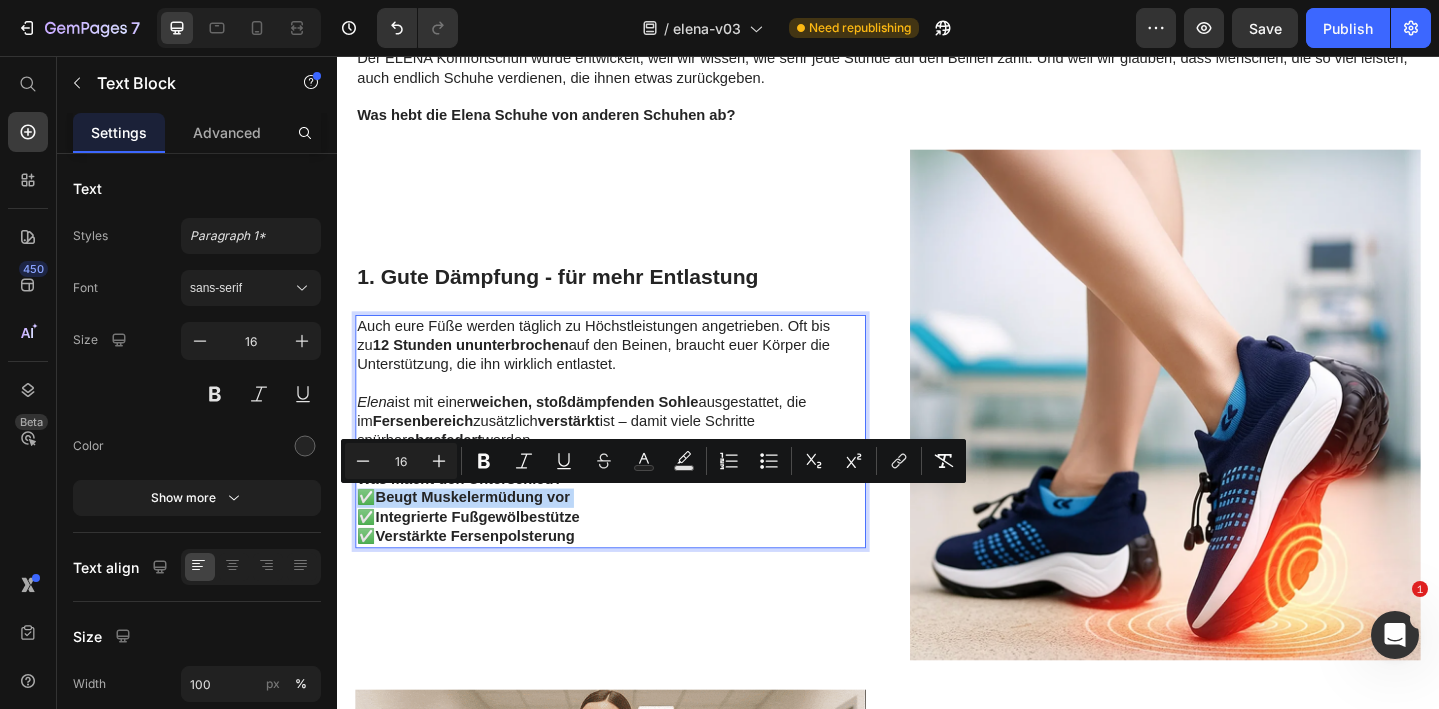 click on "Beugt Muskelermüdung vor" at bounding box center (485, 536) 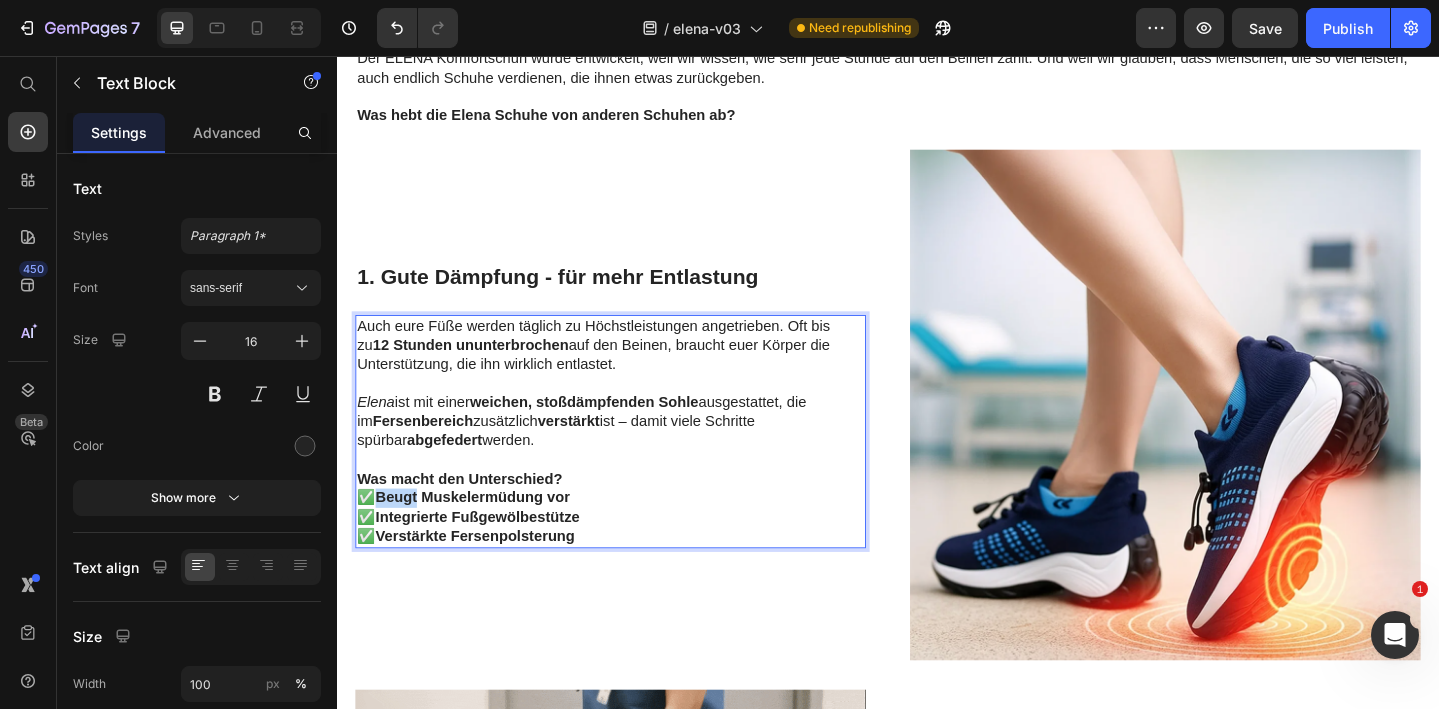 click on "Beugt Muskelermüdung vor" at bounding box center [485, 536] 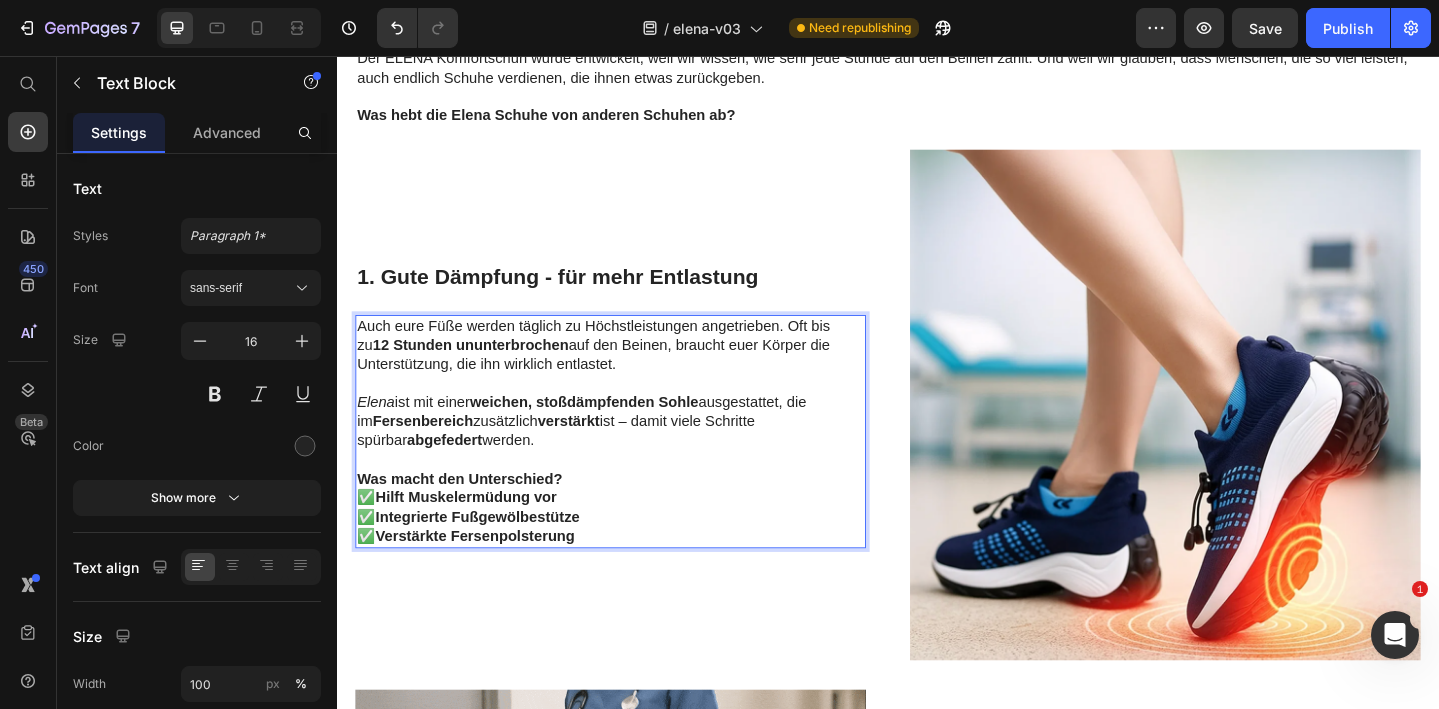 click on "Hilft Muskelermüdung vor" at bounding box center [477, 536] 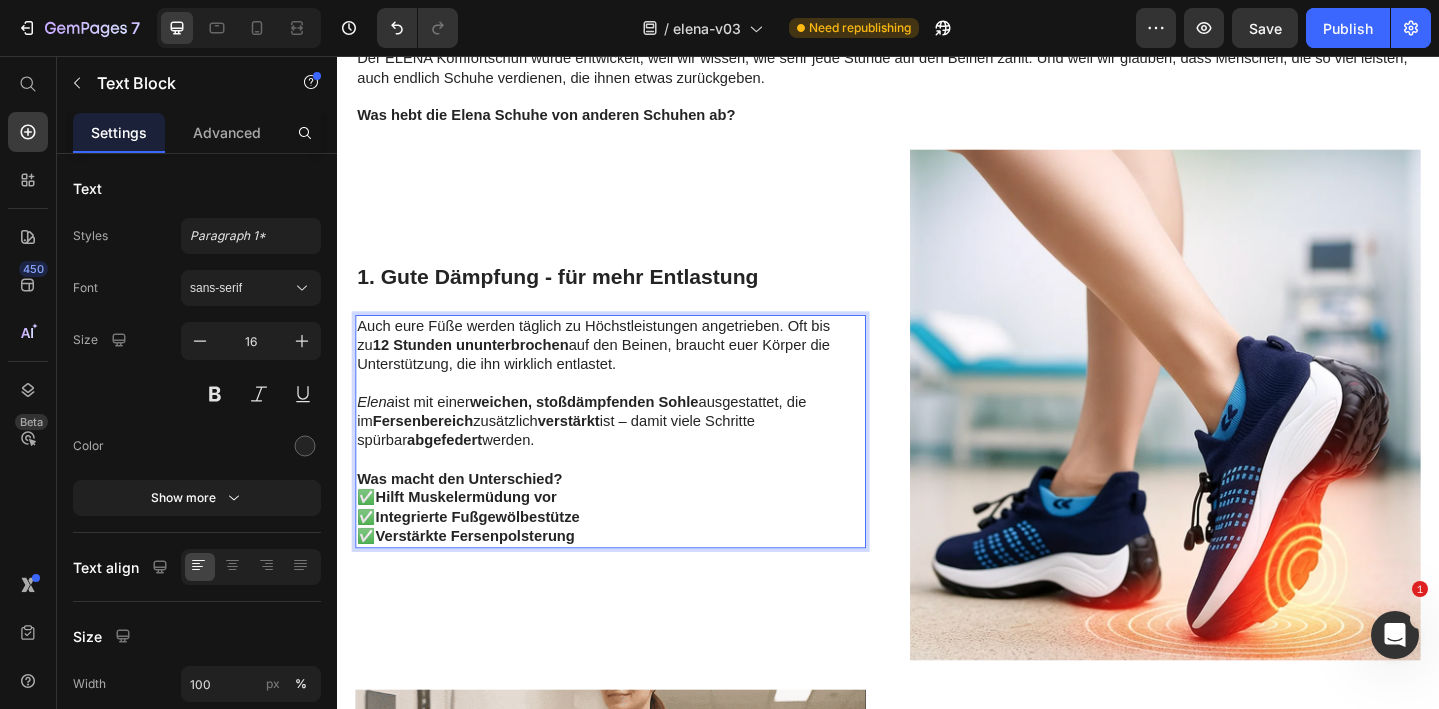click on "✅  Hilft Muskelermüdung vor" at bounding box center (635, 537) 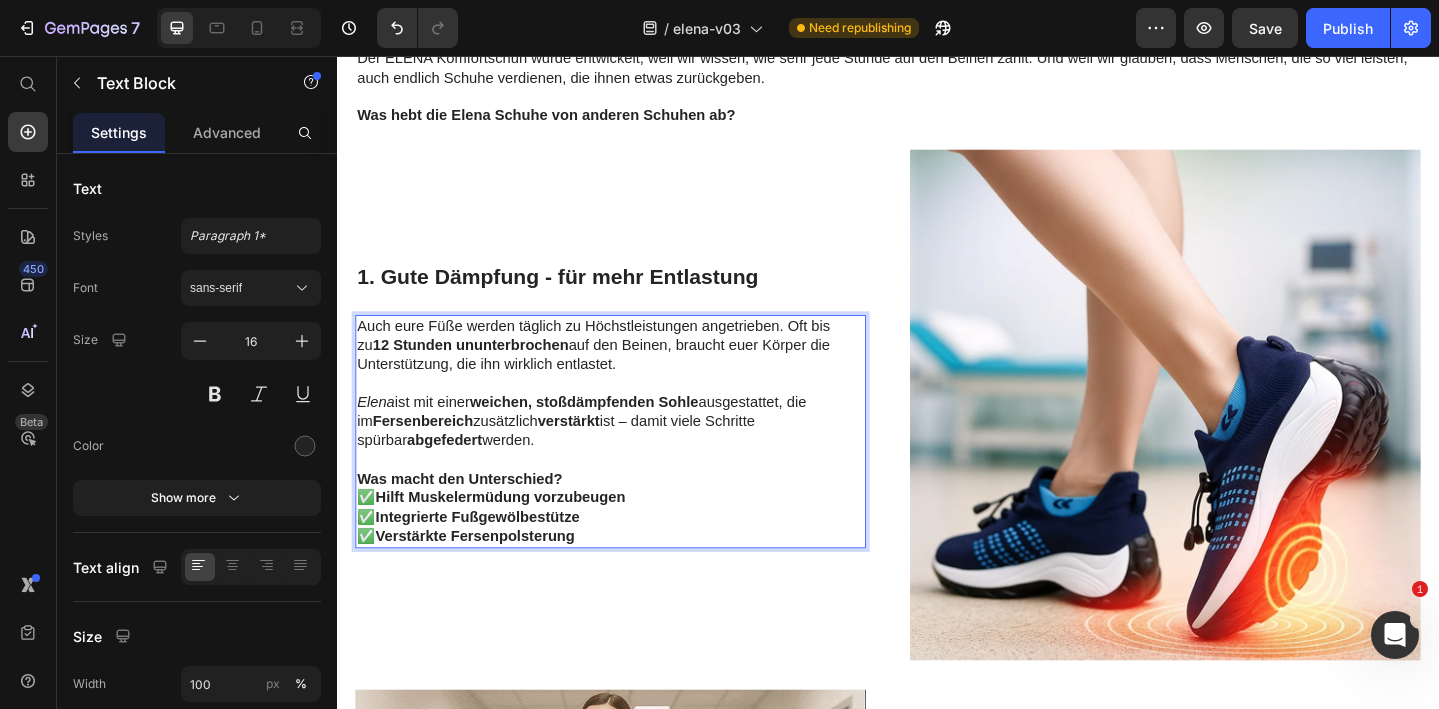 click on "Hilft Muskelermüdung vorzubeugen" at bounding box center [515, 536] 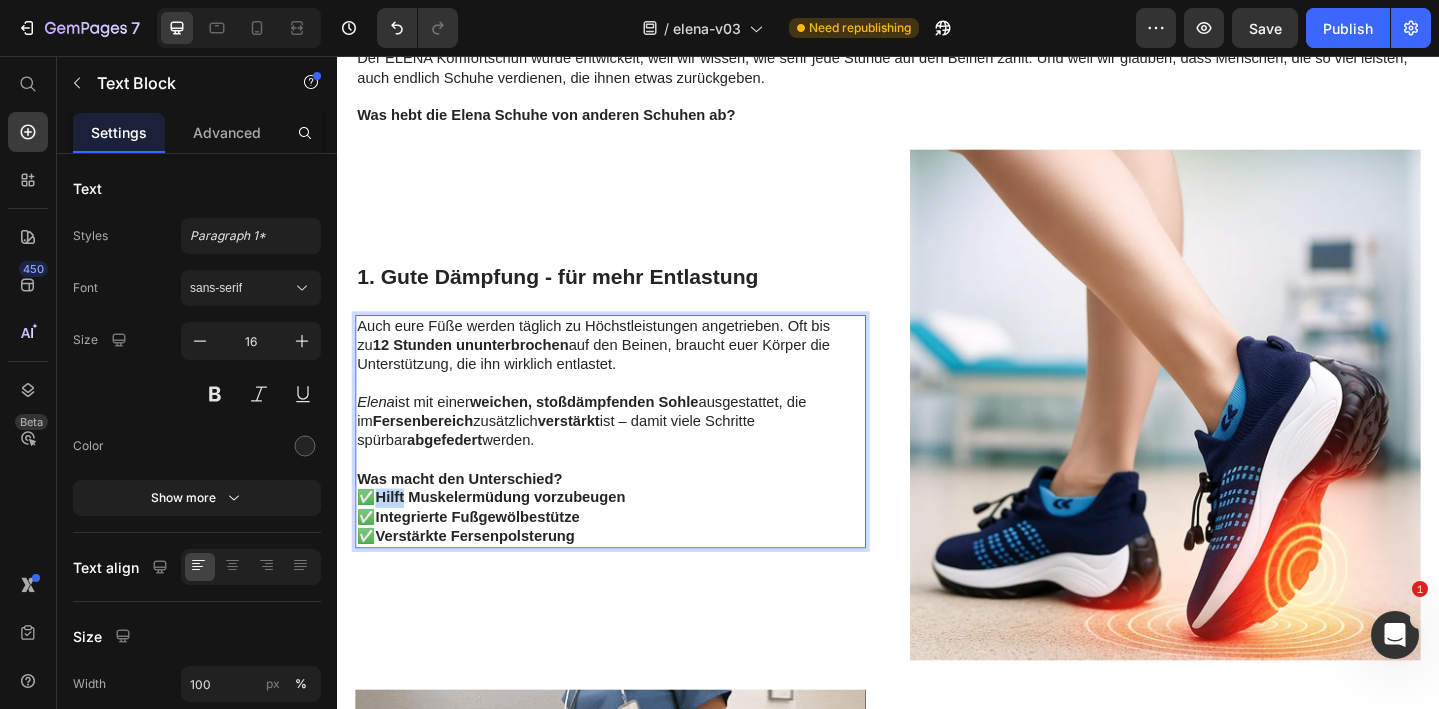 click on "Hilft Muskelermüdung vorzubeugen" at bounding box center (515, 536) 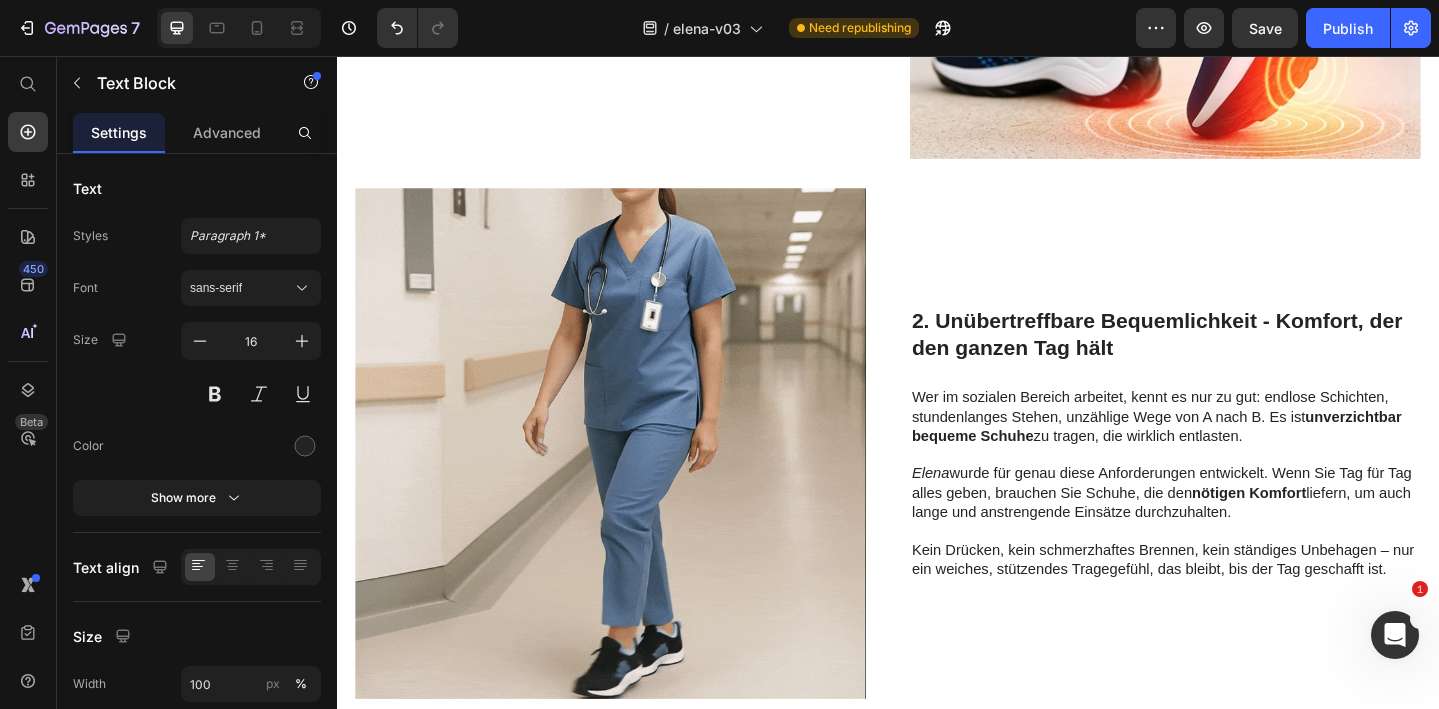 scroll, scrollTop: 2366, scrollLeft: 0, axis: vertical 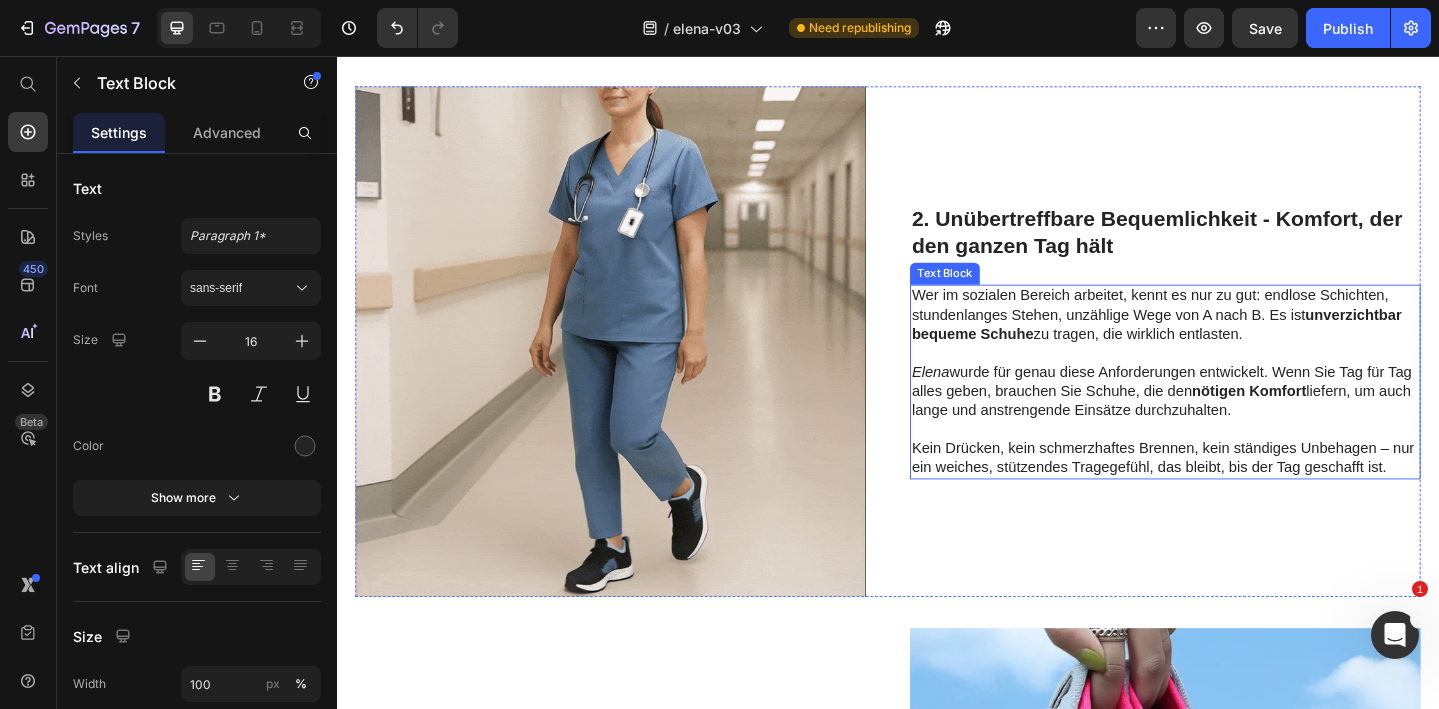 click on "Elena  wurde für genau diese Anforderungen entwickelt. Wenn Sie Tag für Tag alles geben, brauchen Sie Schuhe, die den  nötigen Komfort  liefern, um auch lange und anstrengende Einsätze durchzuhalten." at bounding box center (1239, 421) 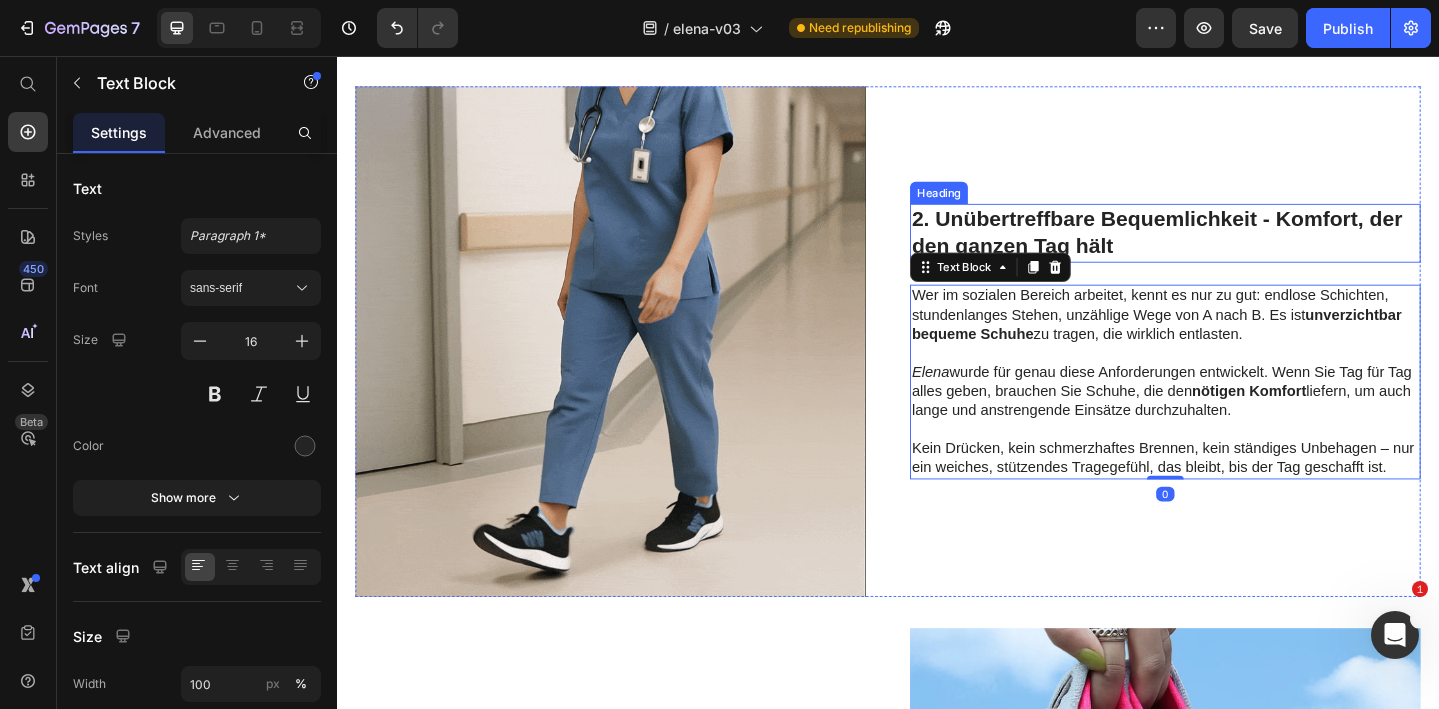 click on "2. Unübertreffbare Bequemlichkeit - Komfort, der den ganzen Tag hält" at bounding box center (1239, 249) 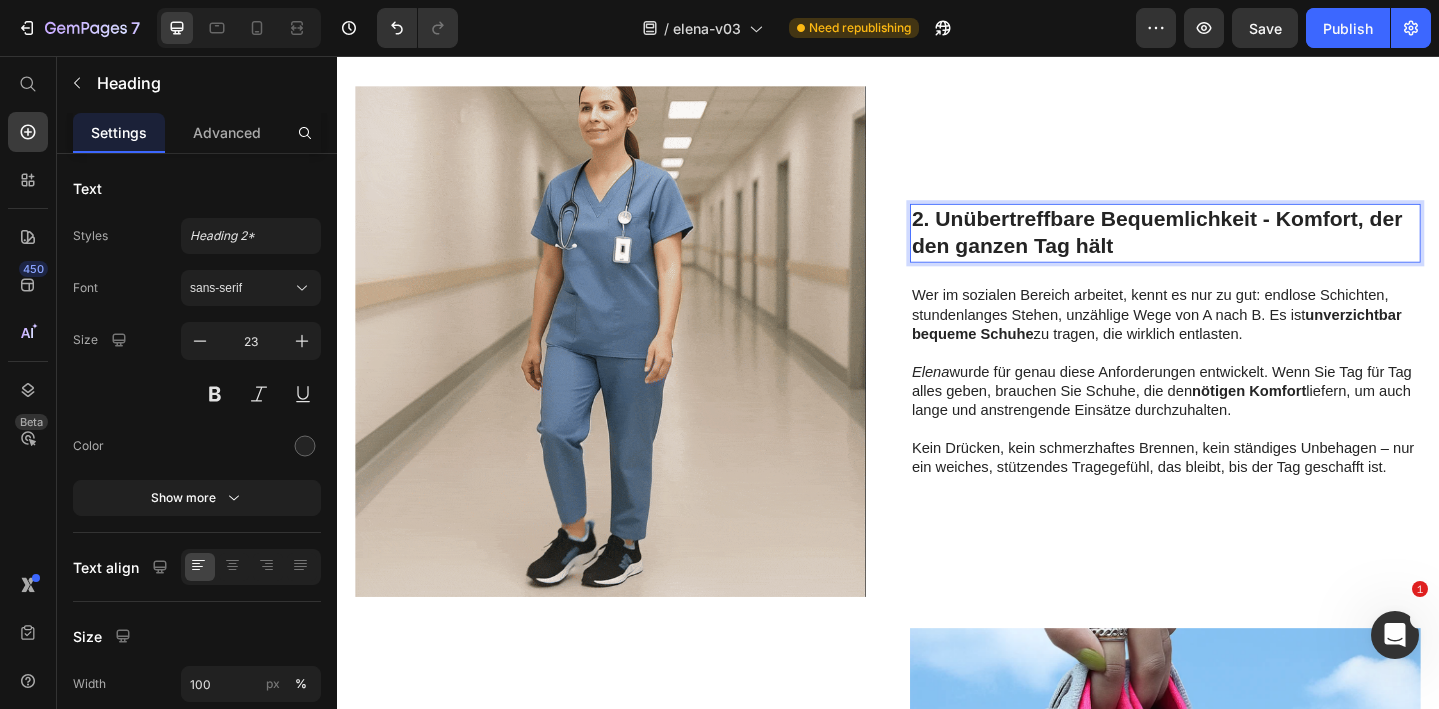 click on "2. Unübertreffbare Bequemlichkeit - Komfort, der den ganzen Tag hält" at bounding box center [1239, 249] 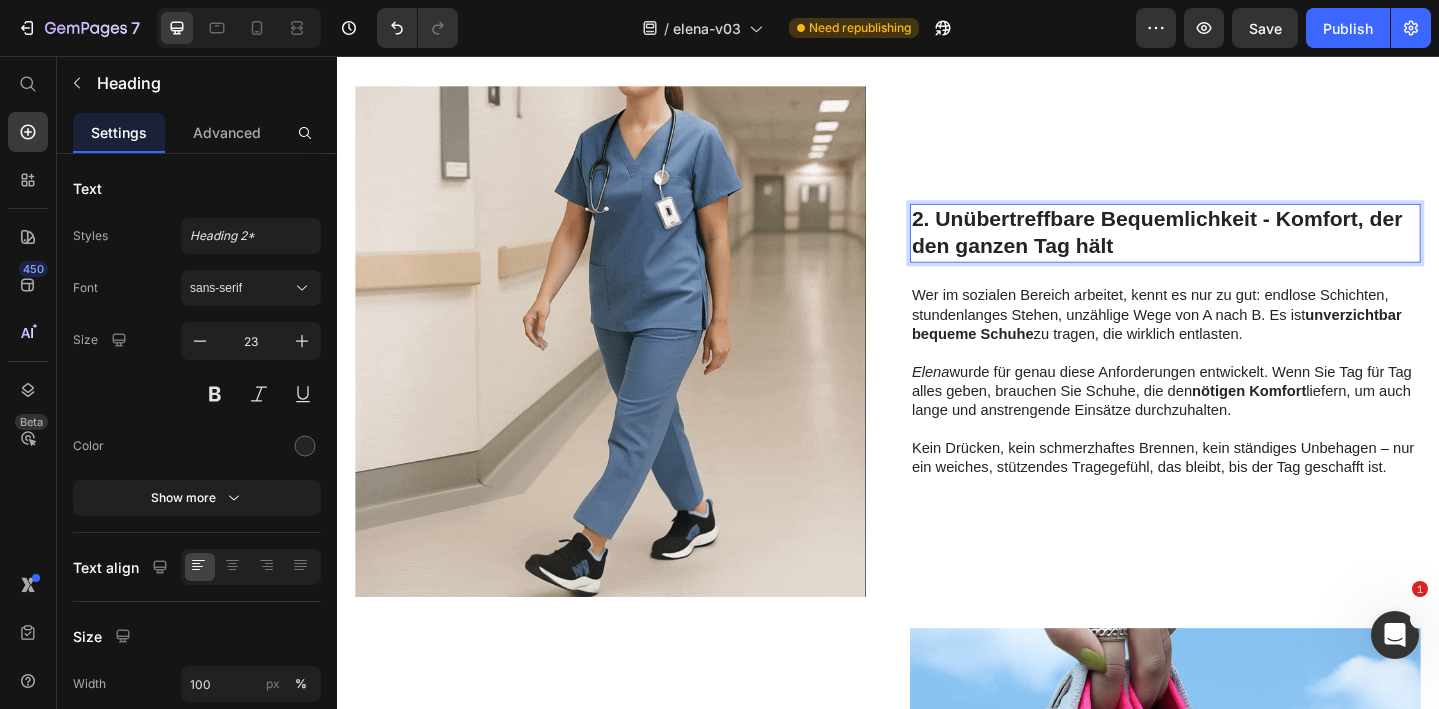 click on "2. Unübertreffbare Bequemlichkeit - Komfort, der den ganzen Tag hält" at bounding box center (1239, 249) 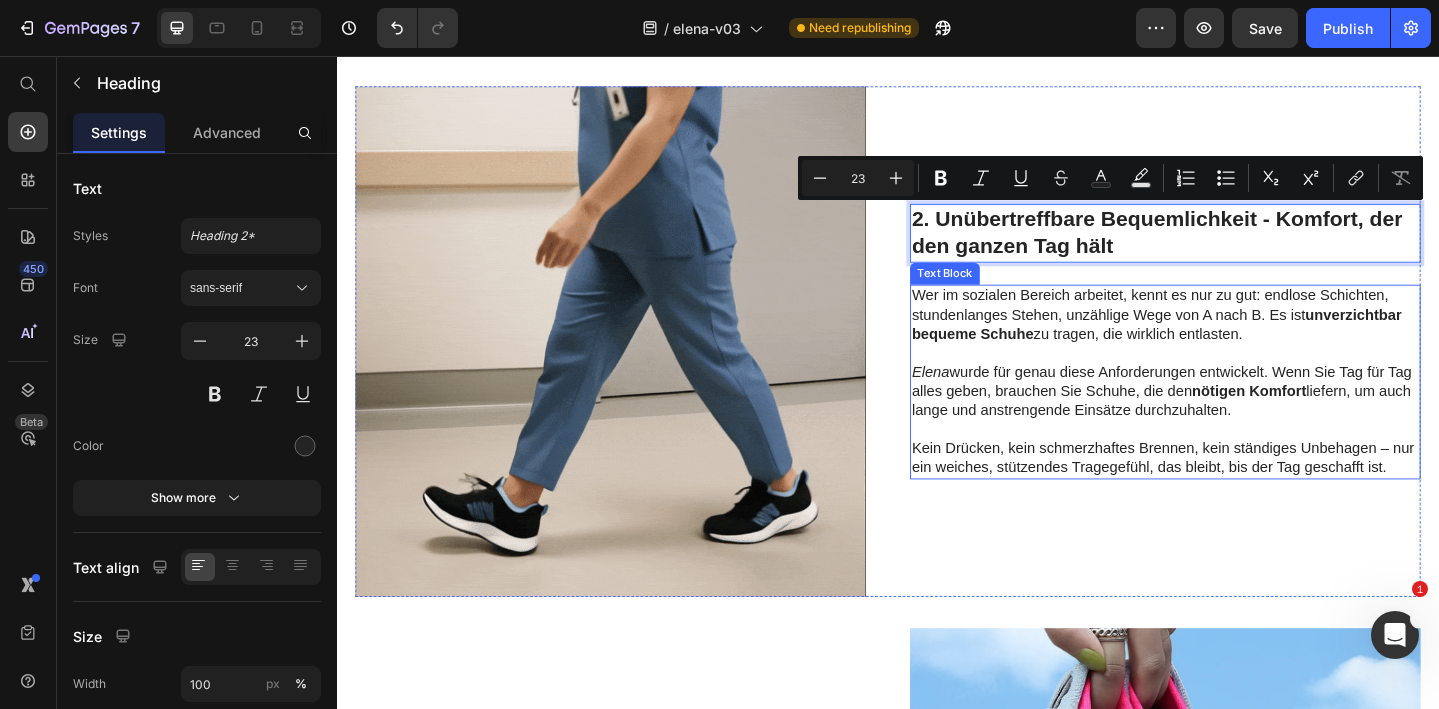 click at bounding box center [1239, 463] 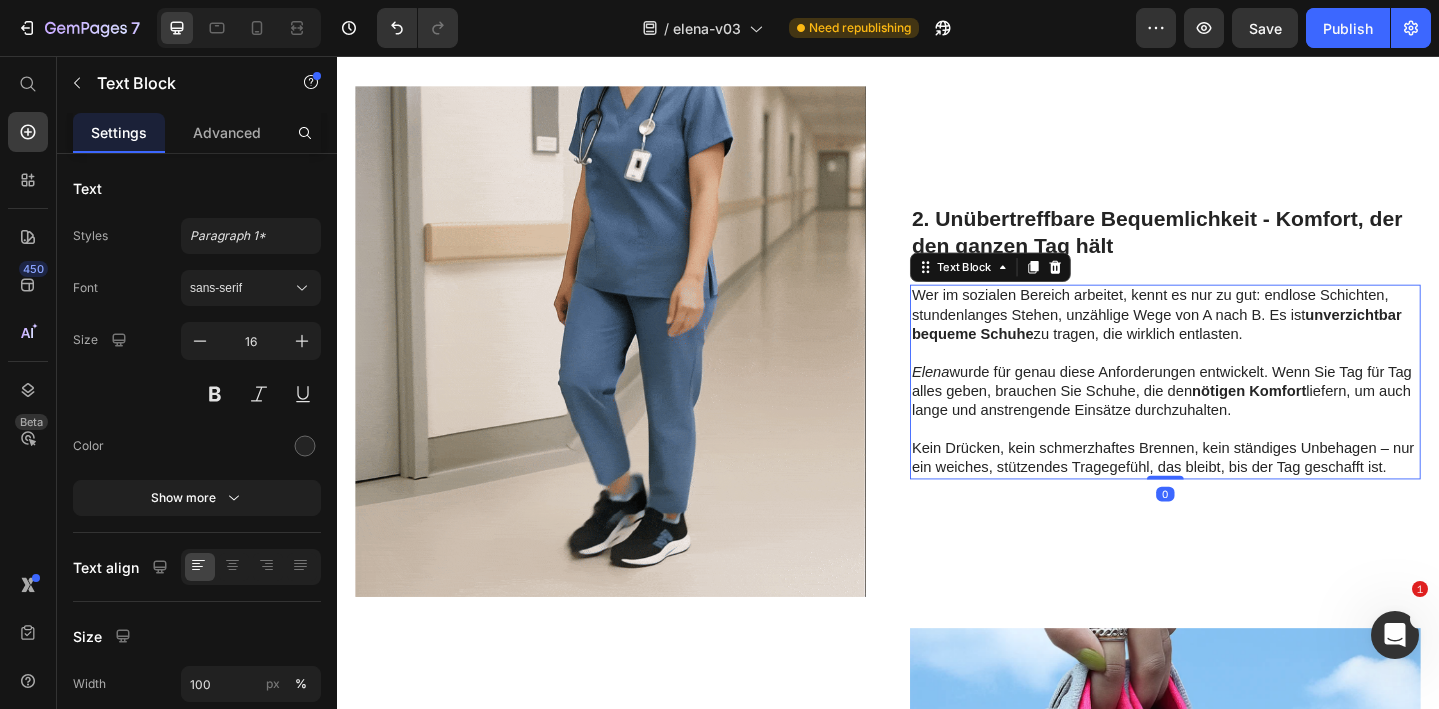 click on "Kein Drücken, kein schmerzhaftes Brennen, kein ständiges Unbehagen – nur ein weiches, stützendes Tragegefühl, das bleibt, bis der Tag geschafft ist." at bounding box center (1239, 494) 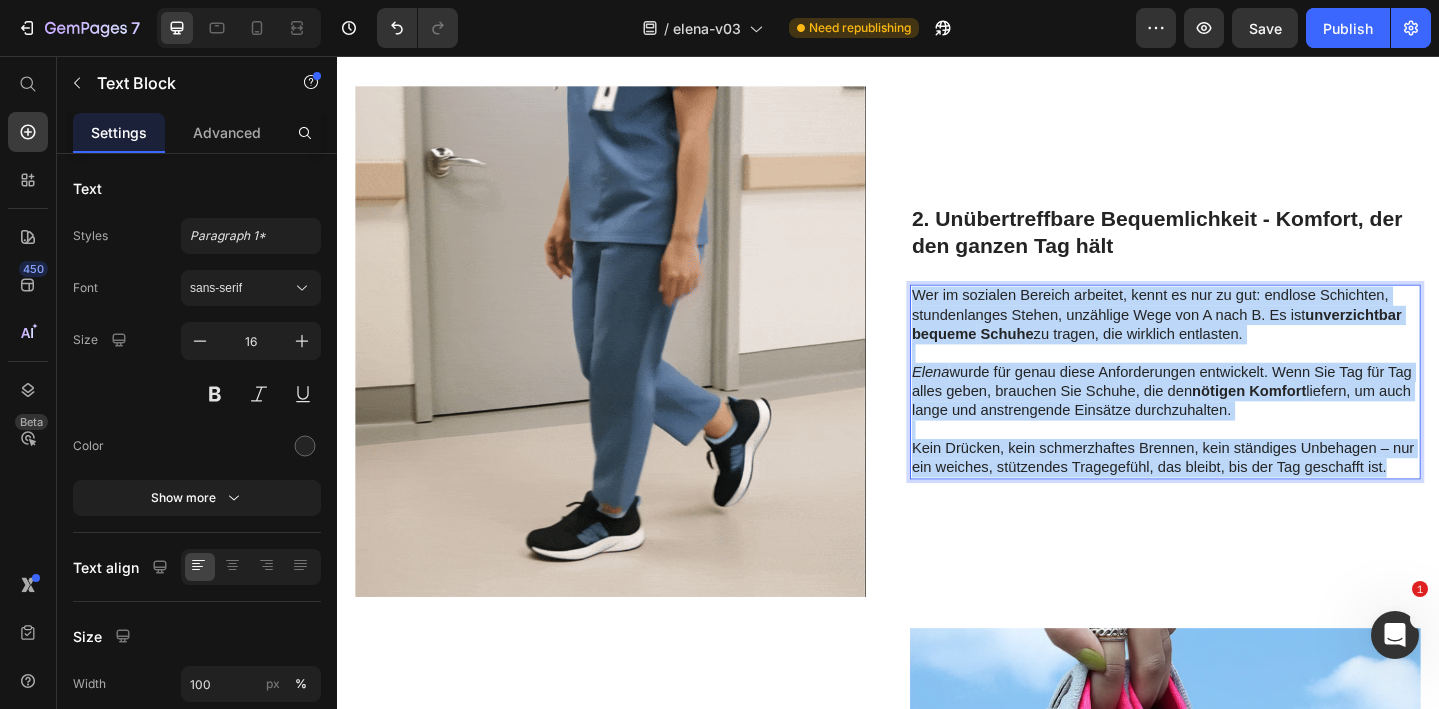 drag, startPoint x: 1480, startPoint y: 506, endPoint x: 965, endPoint y: 311, distance: 550.6814 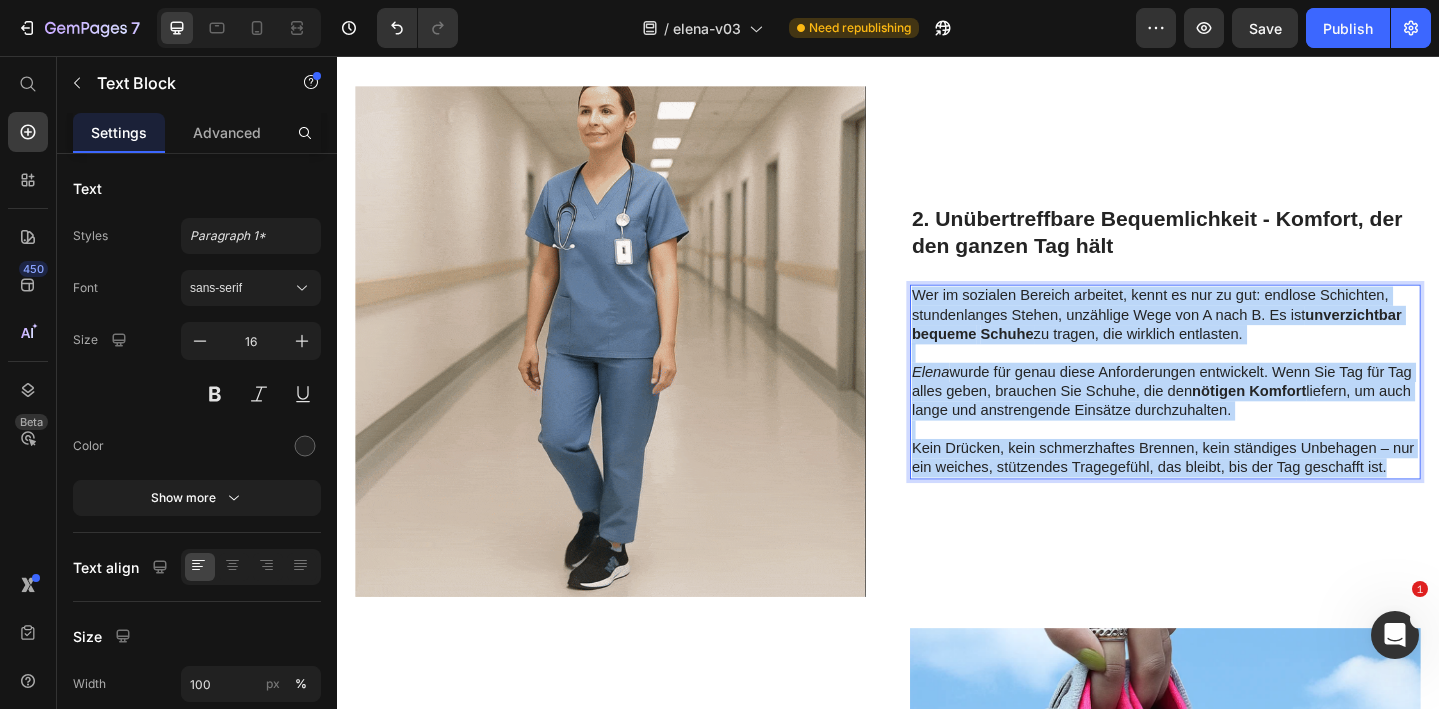 click on "Wer im sozialen Bereich arbeitet, kennt es nur zu gut: endlose Schichten, stundenlanges Stehen, unzählige Wege von A nach B. Es ist  unverzichtbar   bequeme   Schuhe  zu tragen, die wirklich entlasten. Elena  wurde für genau diese Anforderungen entwickelt. Wenn Sie Tag für Tag alles geben, brauchen Sie Schuhe, die den  nötigen Komfort  liefern, um auch lange und anstrengende Einsätze durchzuhalten.  Kein Drücken, kein schmerzhaftes Brennen, kein ständiges Unbehagen – nur ein weiches, stützendes Tragegefühl, das bleibt, bis der Tag geschafft ist." at bounding box center (1239, 411) 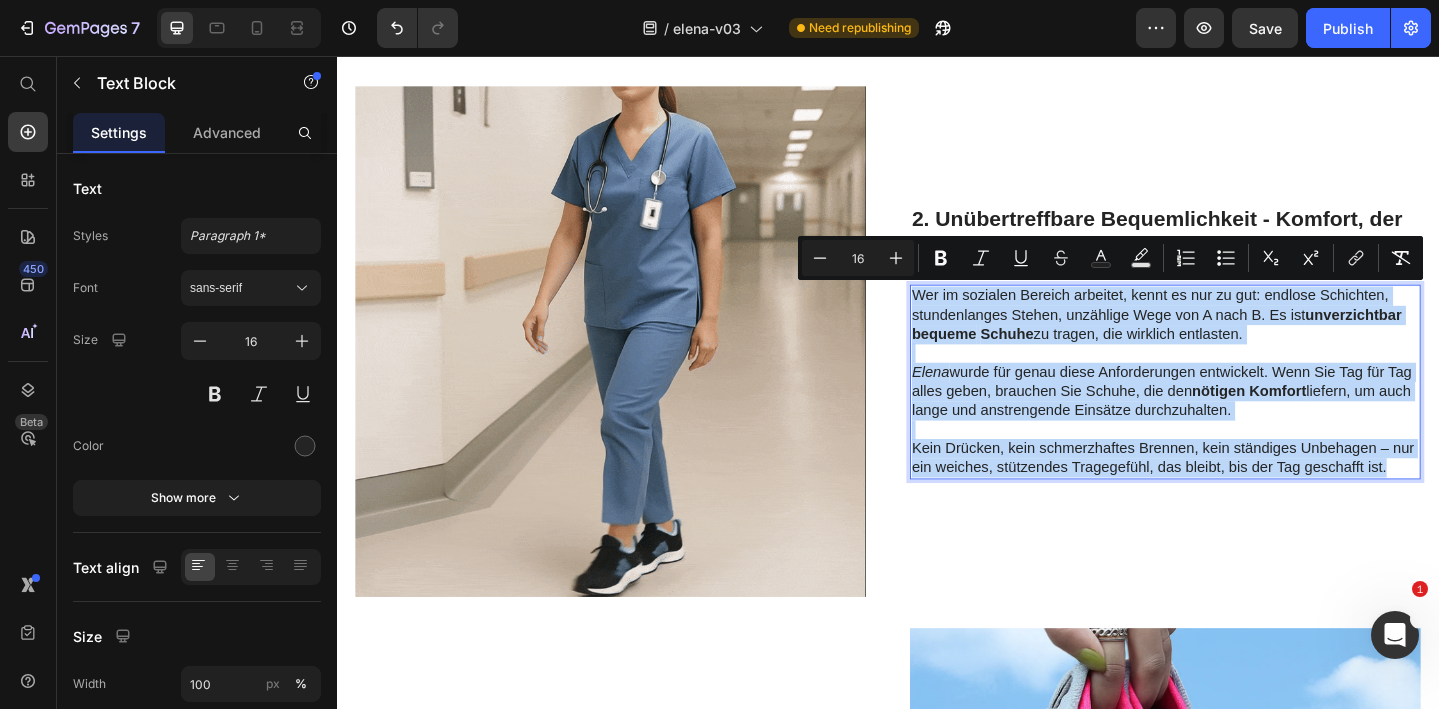copy on "Wer im sozialen Bereich arbeitet, kennt es nur zu gut: endlose Schichten, stundenlanges Stehen, unzählige Wege von A nach B. Es ist  unverzichtbar   bequeme   Schuhe  zu tragen, die wirklich entlasten. Elena  wurde für genau diese Anforderungen entwickelt. Wenn Sie Tag für Tag alles geben, brauchen Sie Schuhe, die den  nötigen Komfort  liefern, um auch lange und anstrengende Einsätze durchzuhalten.  Kein Drücken, kein schmerzhaftes Brennen, kein ständiges Unbehagen – nur ein weiches, stützendes Tragegefühl, das bleibt, bis der Tag geschafft ist." 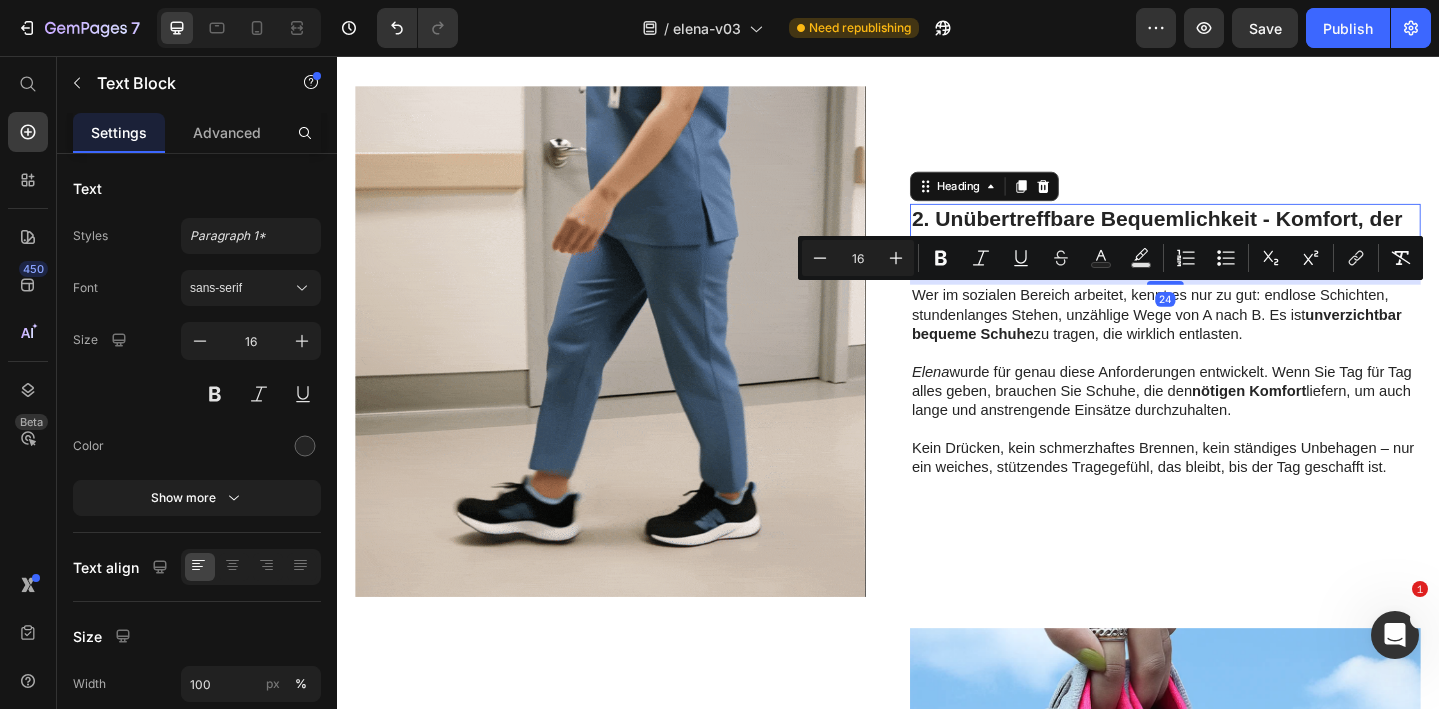 click on "2. Unübertreffbare Bequemlichkeit - Komfort, der den ganzen Tag hält" at bounding box center [1239, 249] 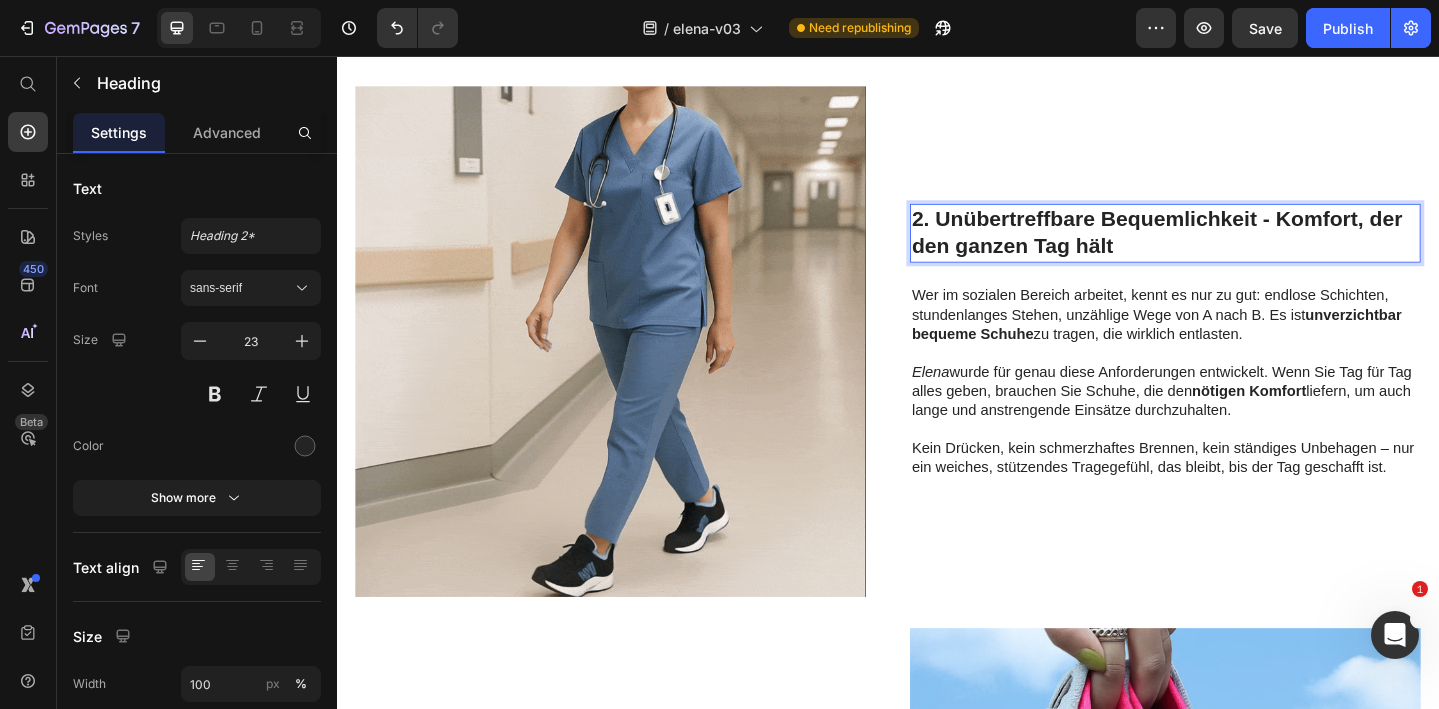 click on "2. Unübertreffbare Bequemlichkeit - Komfort, der den ganzen Tag hält" at bounding box center (1239, 249) 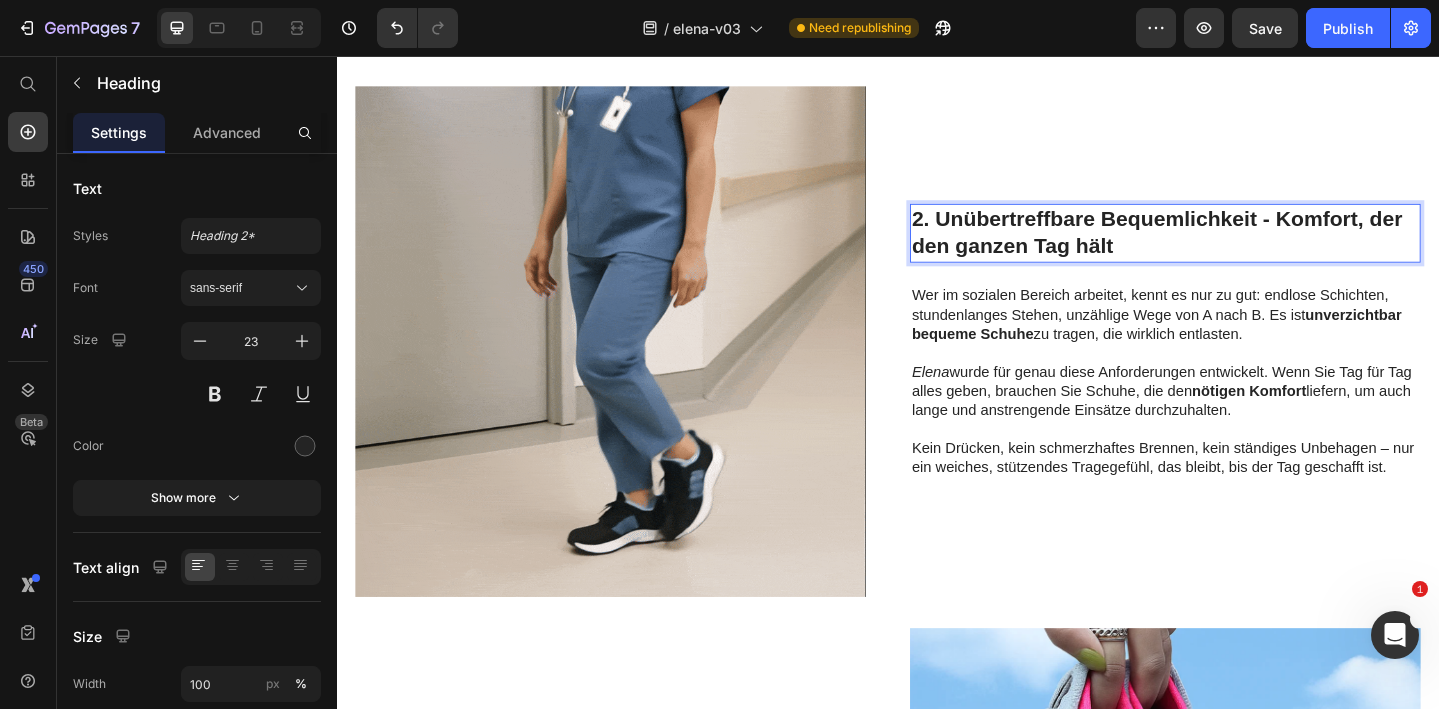 click on "2. Unübertreffbare Bequemlichkeit - Komfort, der den ganzen Tag hält" at bounding box center [1239, 249] 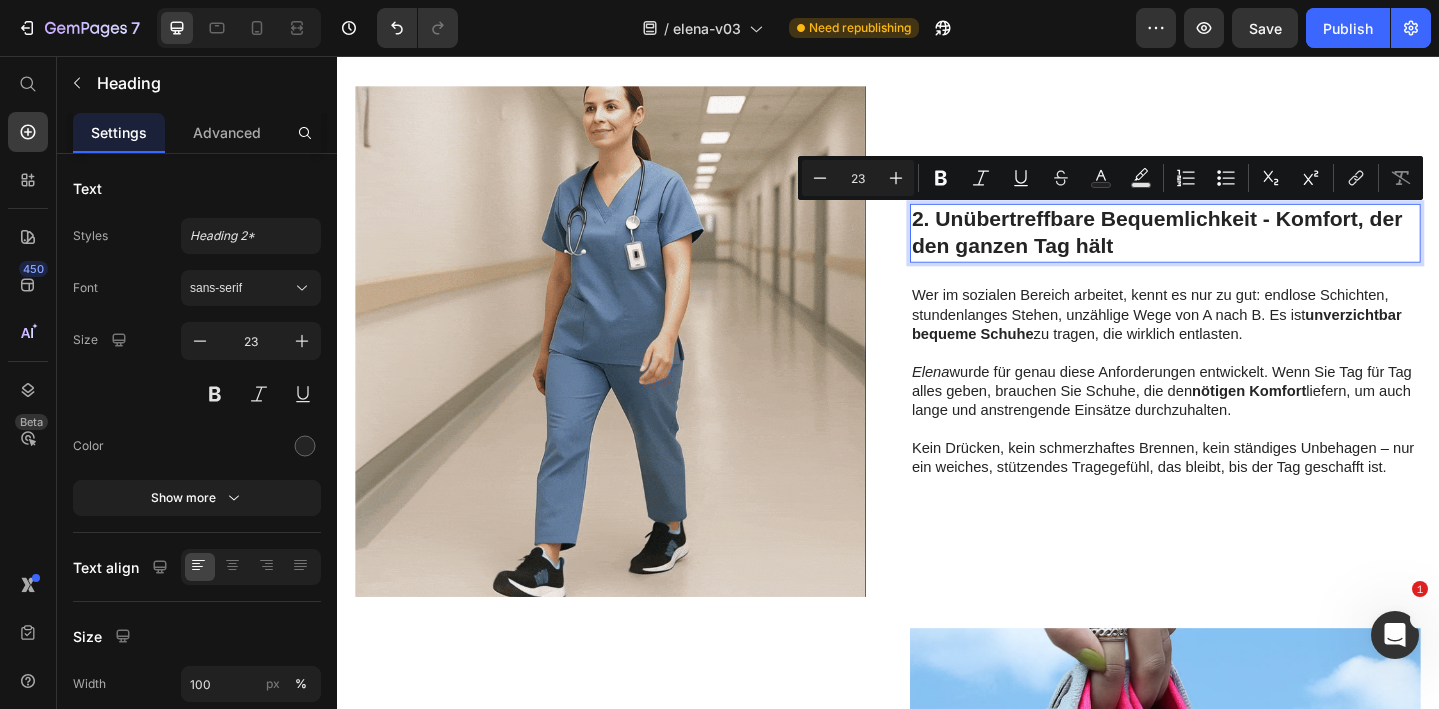 click on "2. Unübertreffbare Bequemlichkeit - Komfort, der den ganzen Tag hält" at bounding box center [1239, 249] 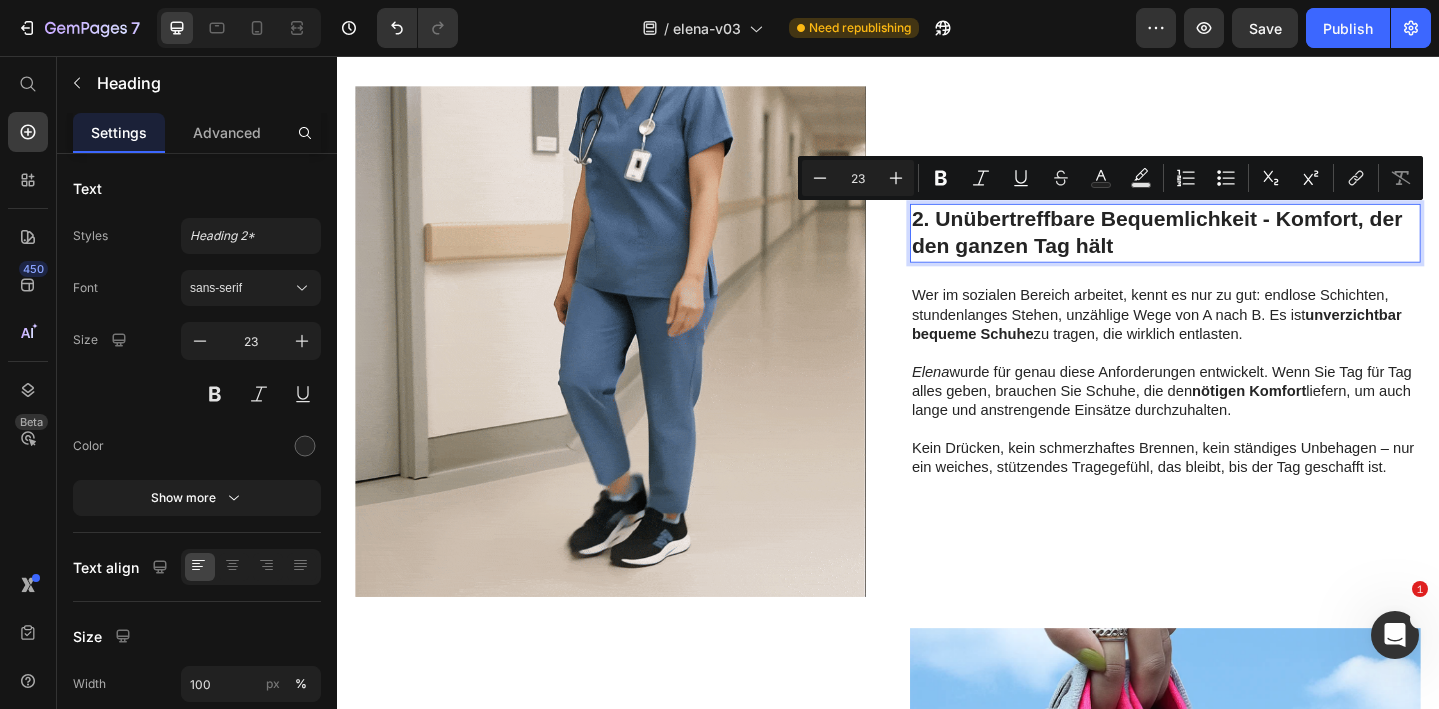 click on "2. Unübertreffbare Bequemlichkeit - Komfort, der den ganzen Tag hält" at bounding box center (1239, 249) 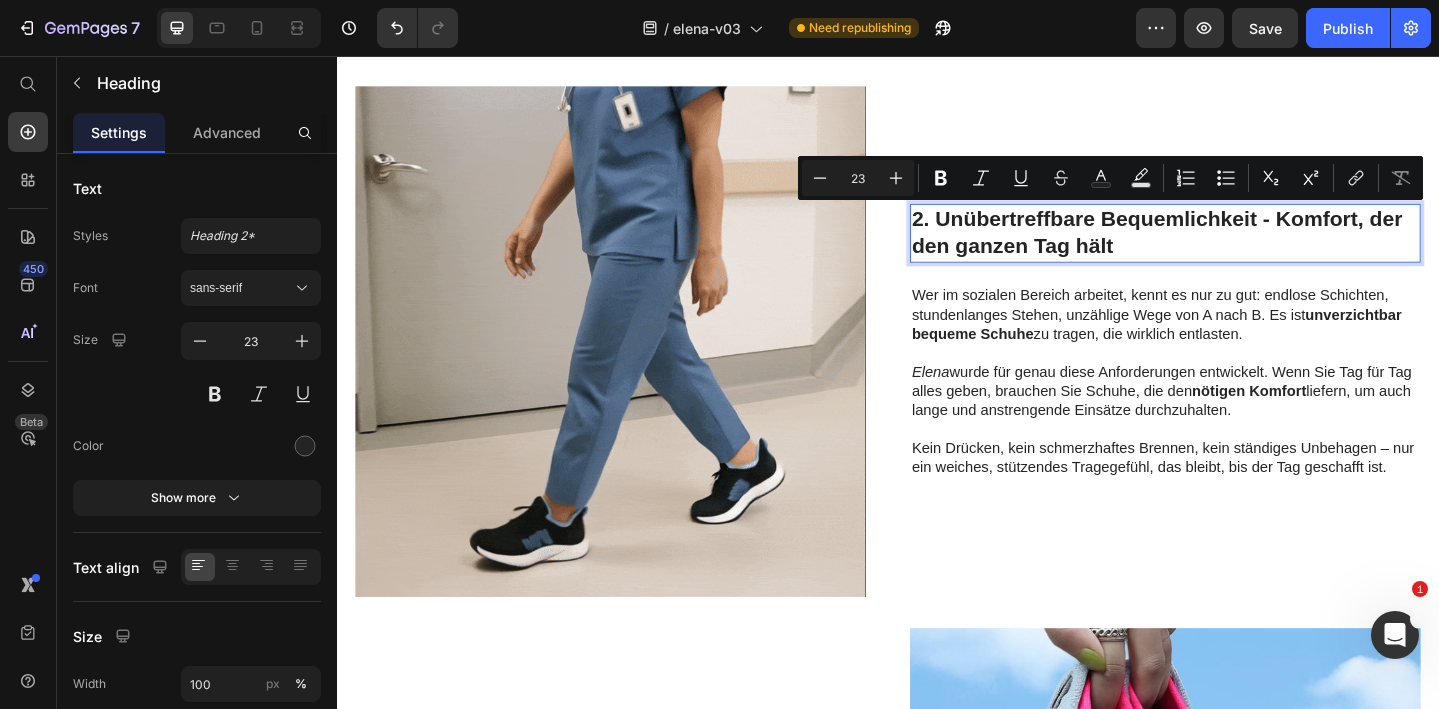 click on "2. Unübertreffbare Bequemlichkeit - Komfort, der den ganzen Tag hält" at bounding box center (1239, 249) 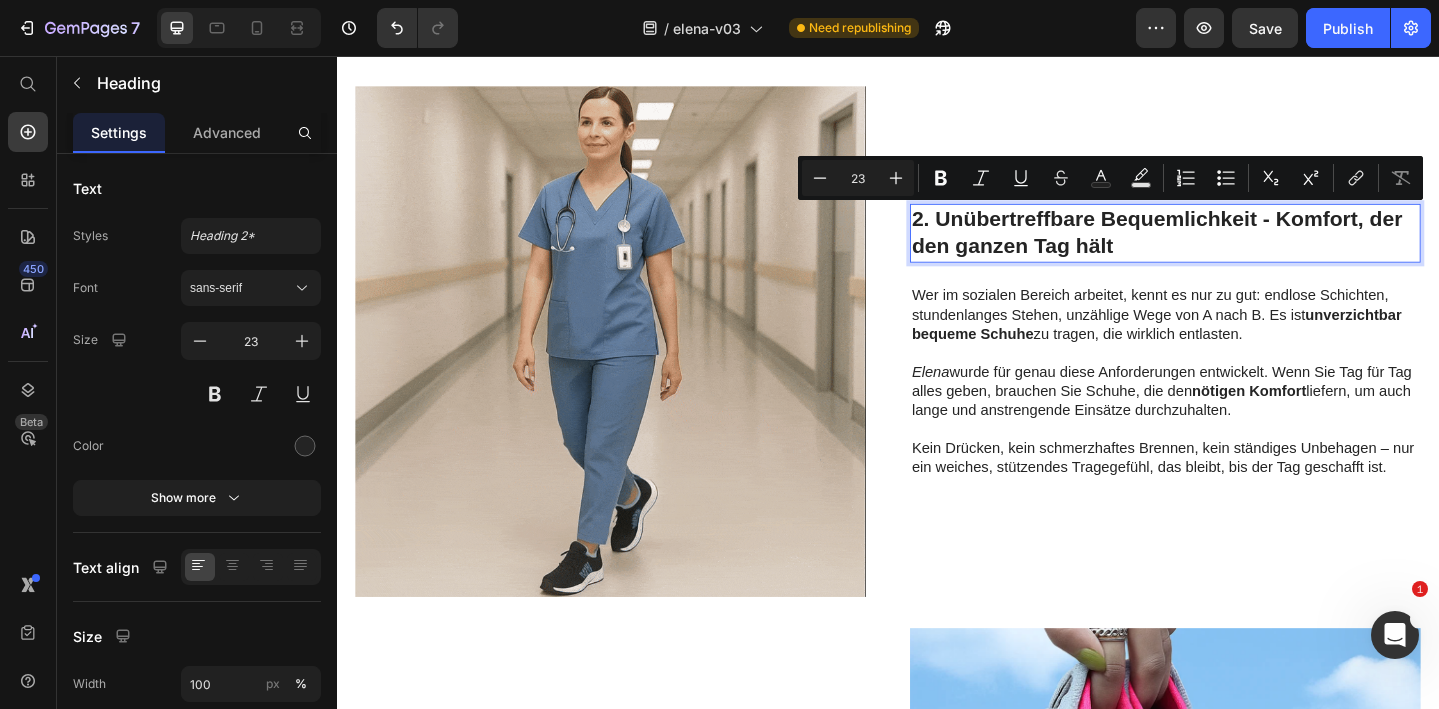 click on "2. Unübertreffbare Bequemlichkeit - Komfort, der den ganzen Tag hält" at bounding box center [1239, 249] 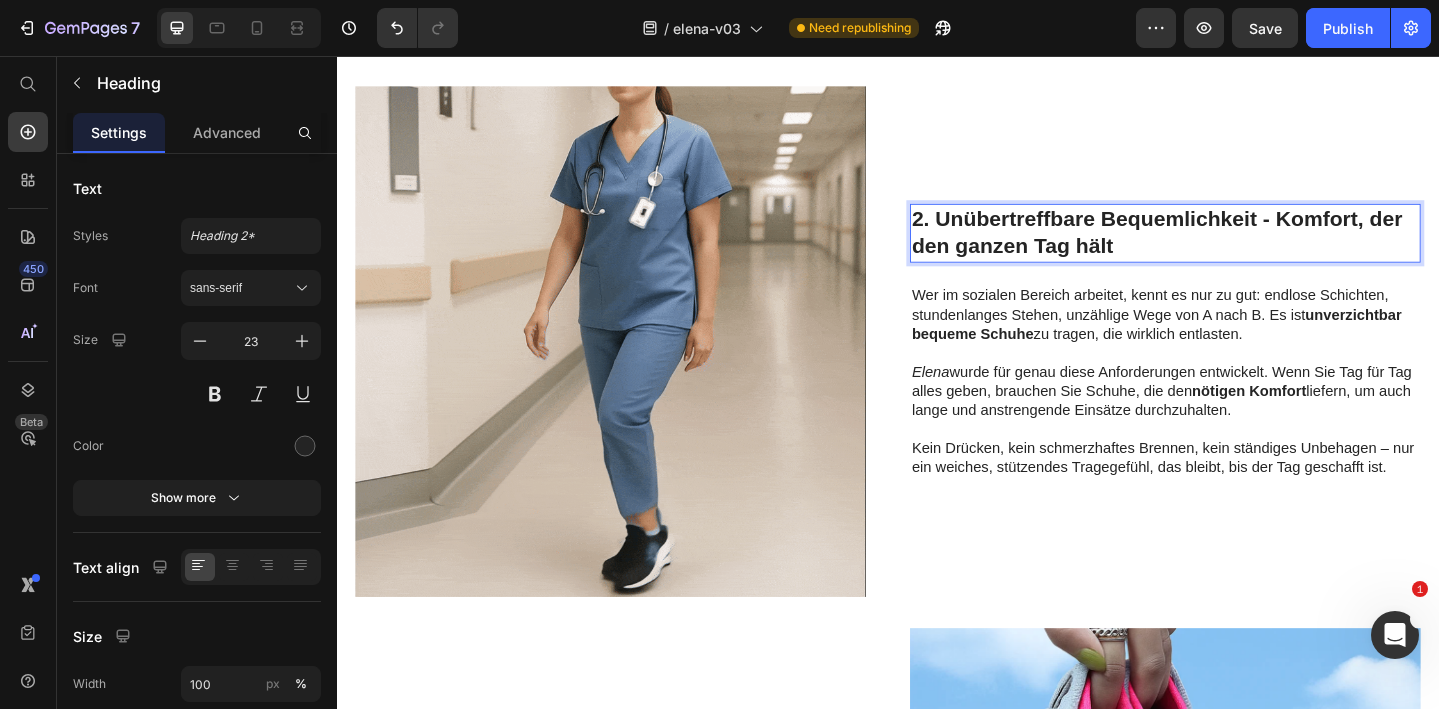 click on "2. Unübertreffbare Bequemlichkeit - Komfort, der den ganzen Tag hält" at bounding box center [1239, 249] 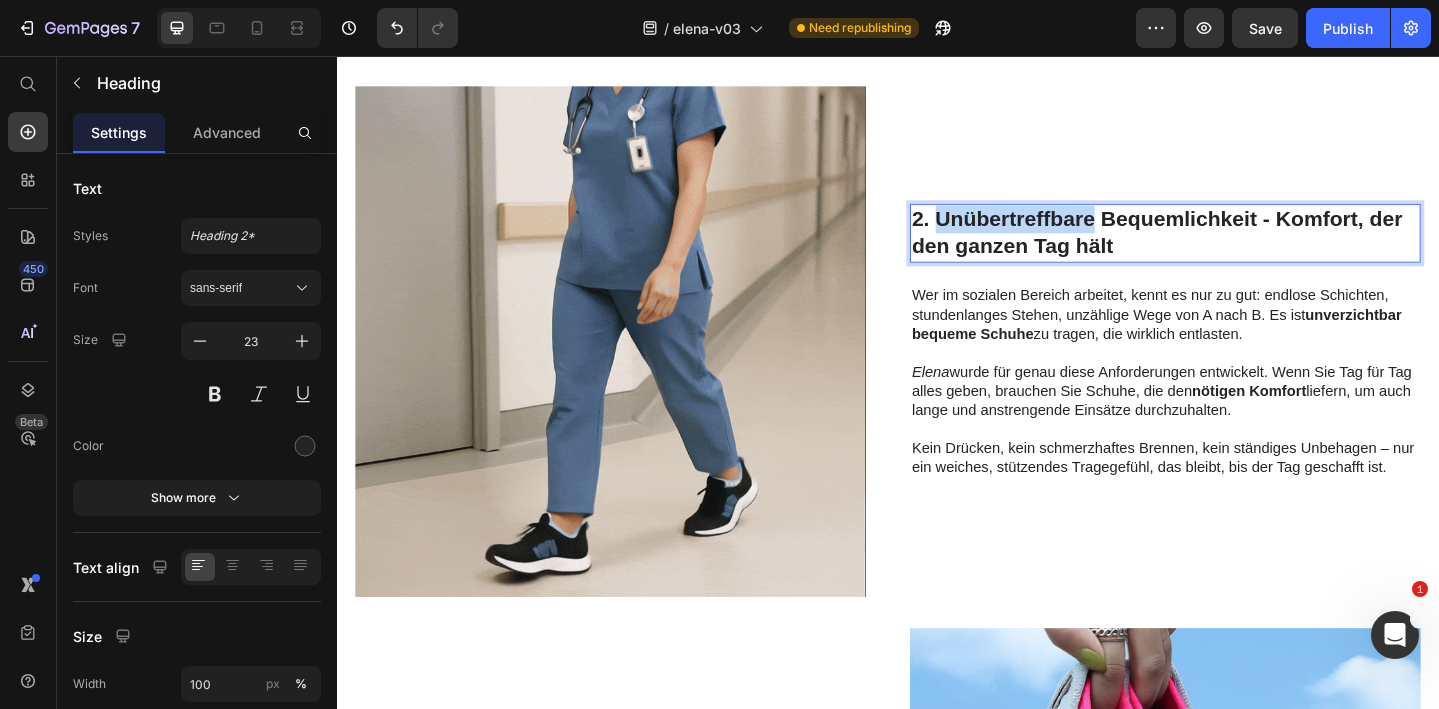 click on "2. Unübertreffbare Bequemlichkeit - Komfort, der den ganzen Tag hält" at bounding box center [1239, 249] 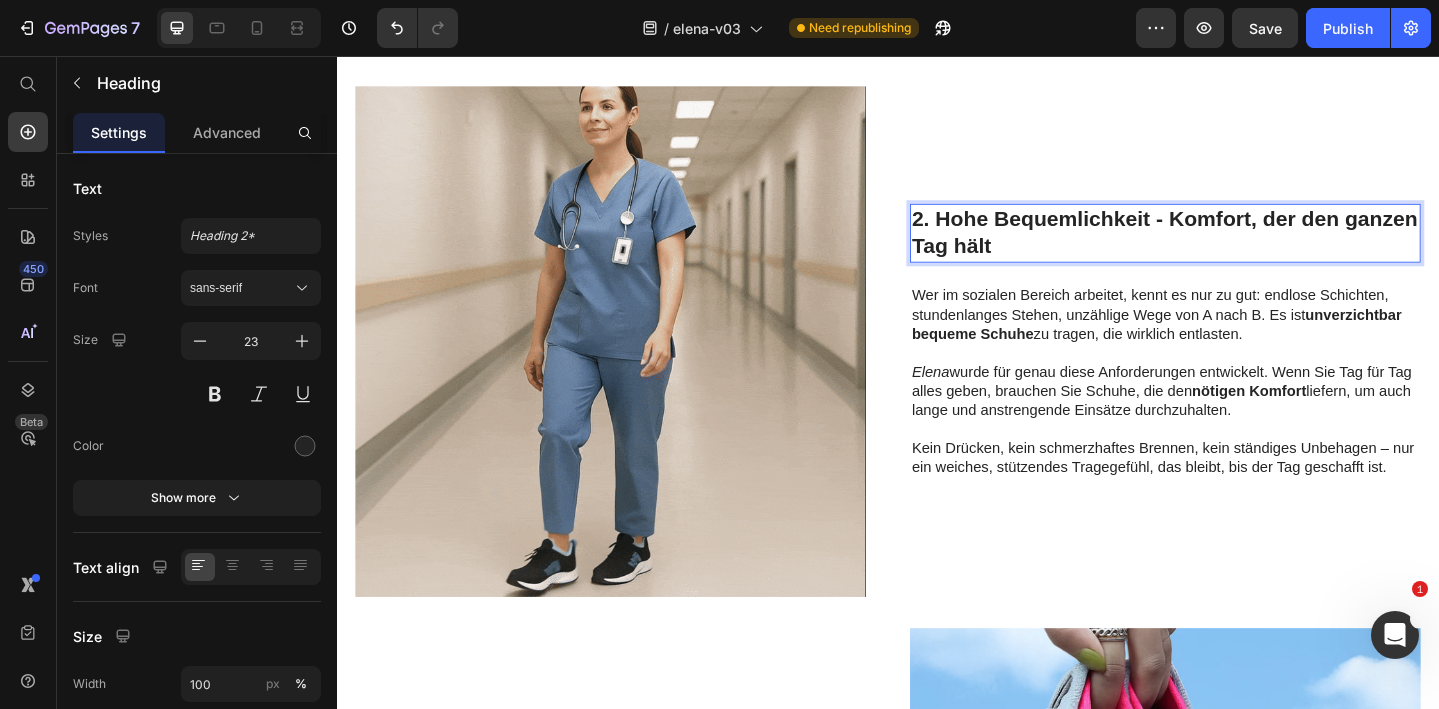 drag, startPoint x: 1390, startPoint y: 234, endPoint x: 1405, endPoint y: 264, distance: 33.54102 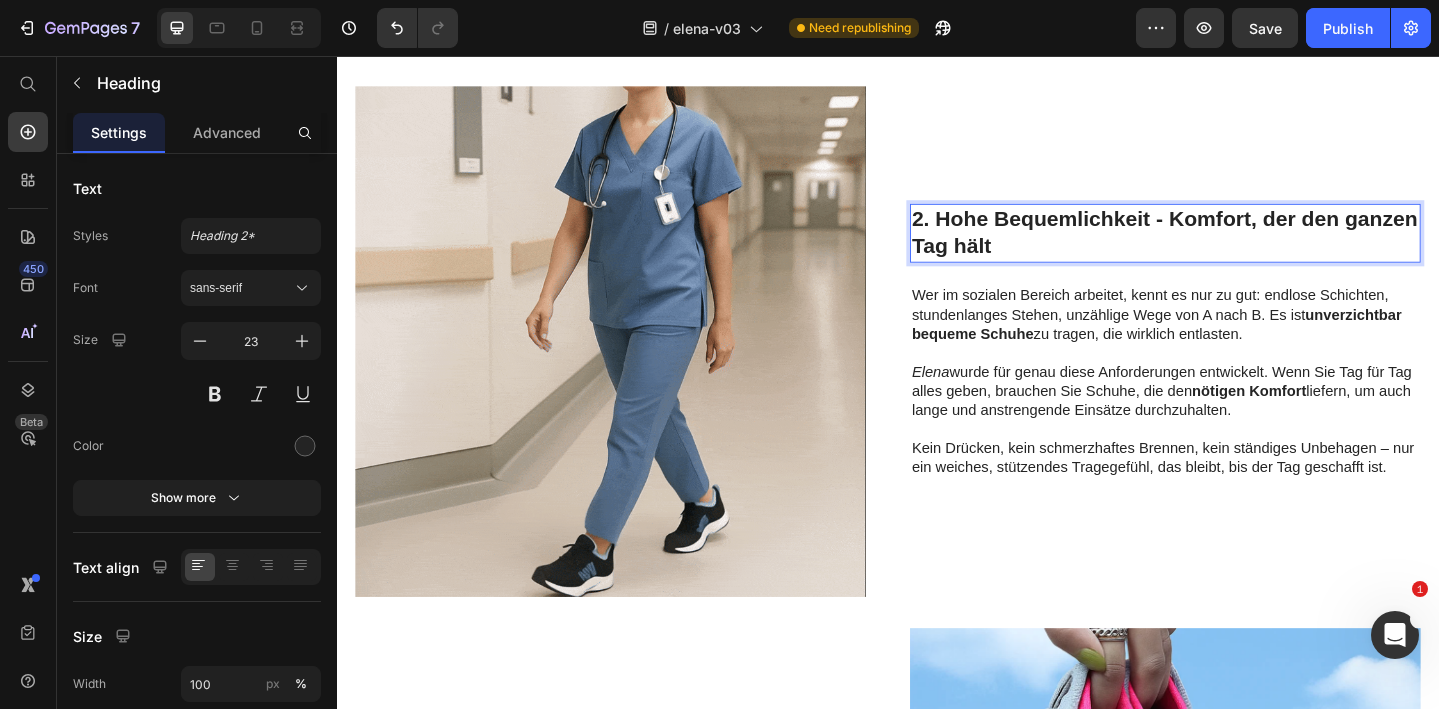 click on "2. Hohe Bequemlichkeit - Komfort, der den ganzen Tag hält" at bounding box center [1239, 249] 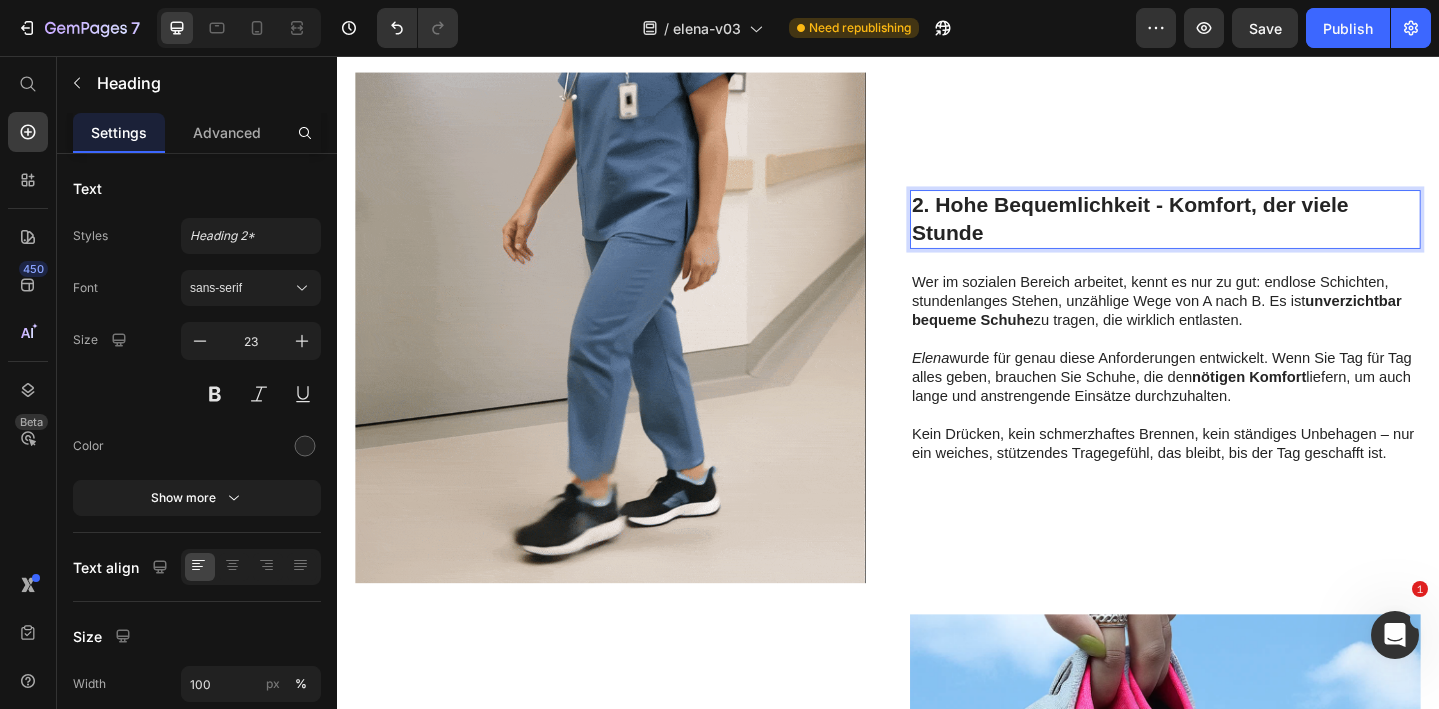scroll, scrollTop: 2366, scrollLeft: 0, axis: vertical 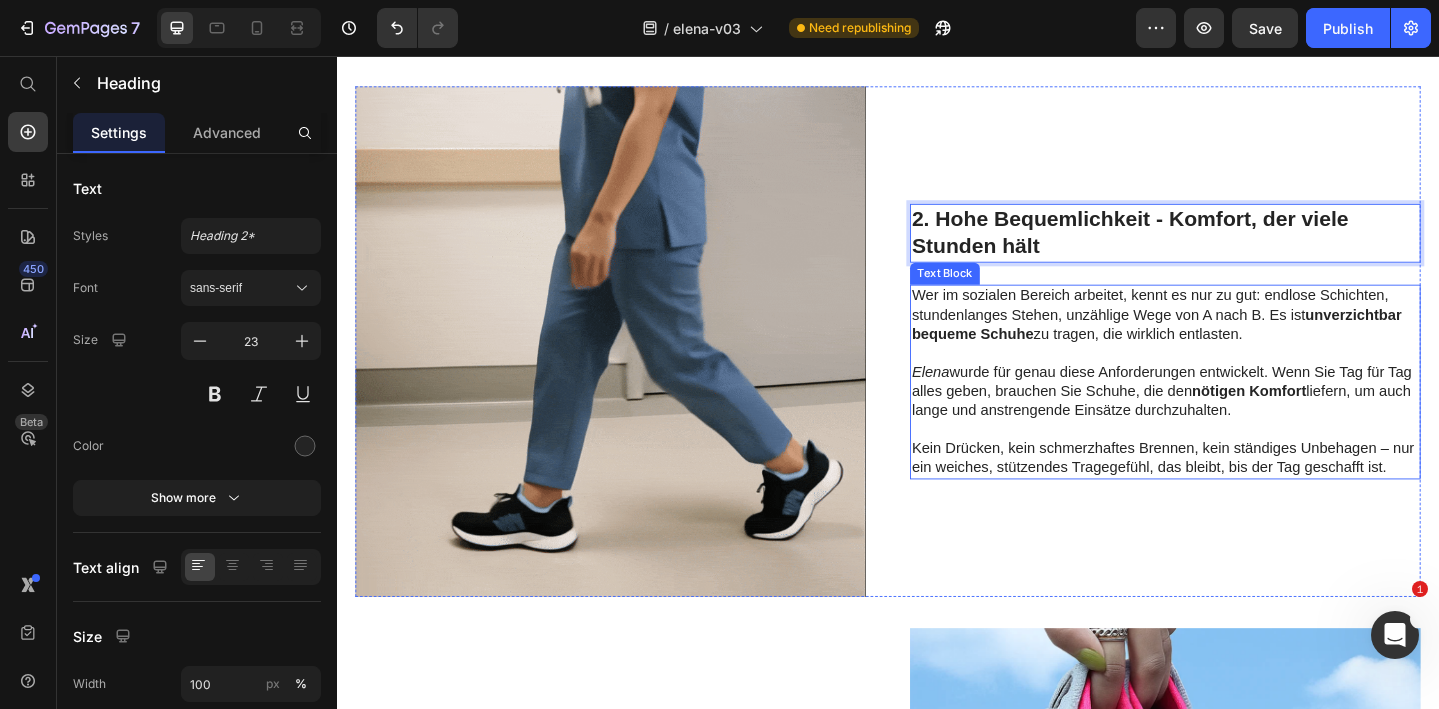 click on "Elena  wurde für genau diese Anforderungen entwickelt. Wenn Sie Tag für Tag alles geben, brauchen Sie Schuhe, die den  nötigen Komfort  liefern, um auch lange und anstrengende Einsätze durchzuhalten." at bounding box center (1239, 421) 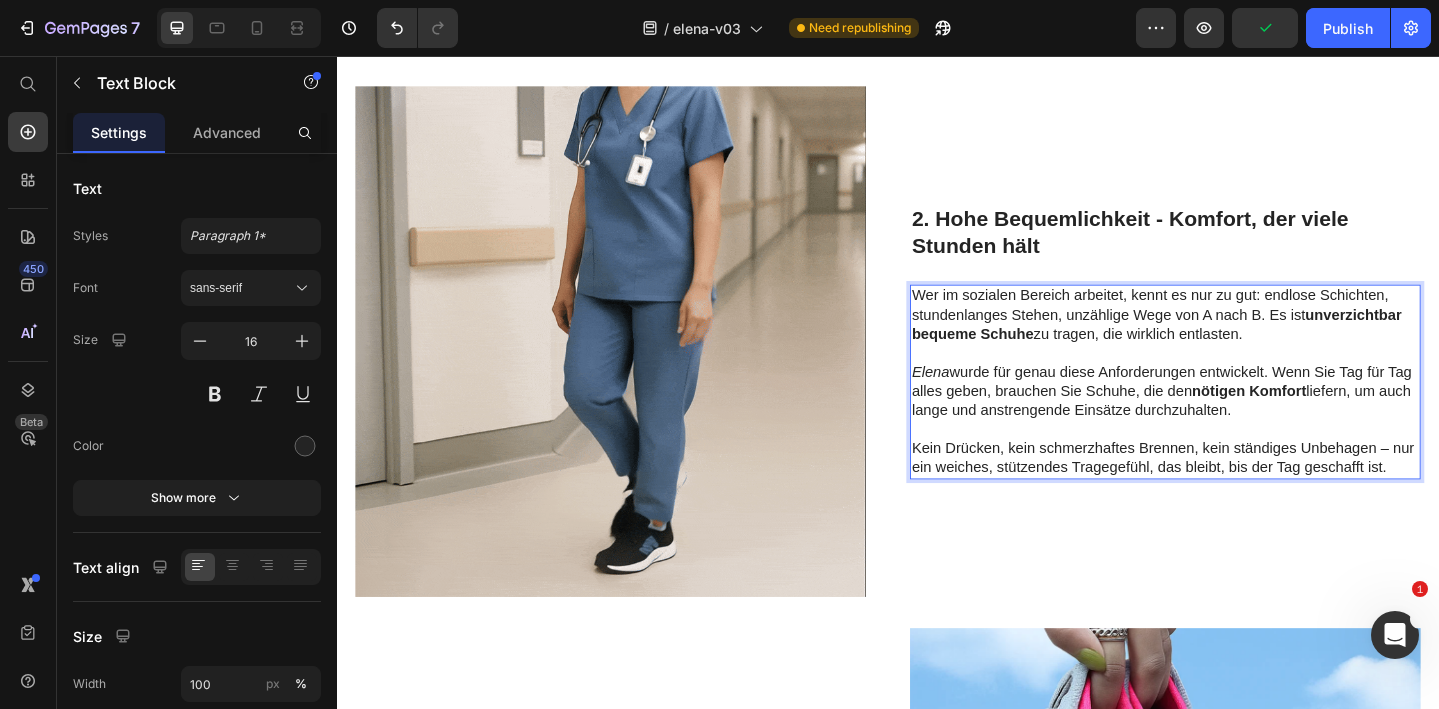 drag, startPoint x: 1353, startPoint y: 339, endPoint x: 1354, endPoint y: 358, distance: 19.026299 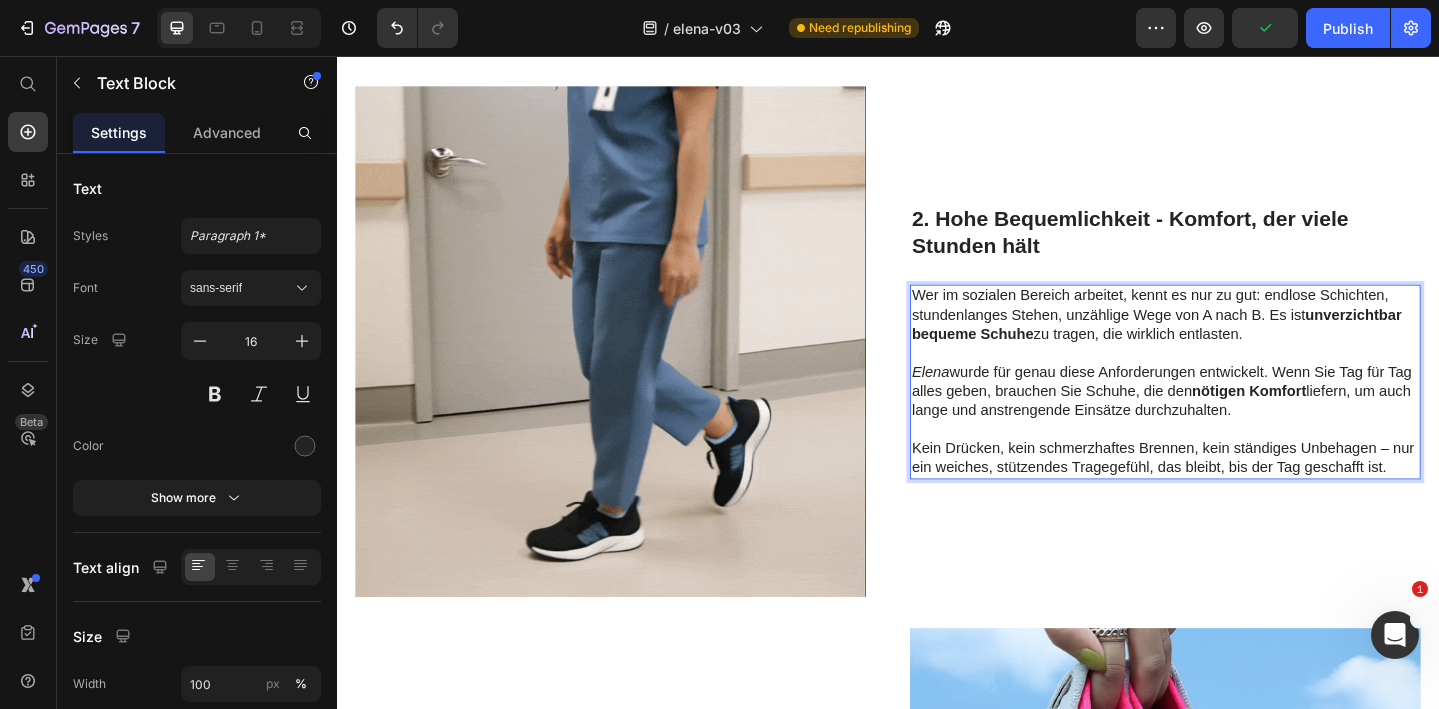click on "Wer im sozialen Bereich arbeitet, kennt es nur zu gut: endlose Schichten, stundenlanges Stehen, unzählige Wege von A nach B. Es ist  unverzichtbar   bequeme   Schuhe  zu tragen, die wirklich entlasten." at bounding box center (1239, 338) 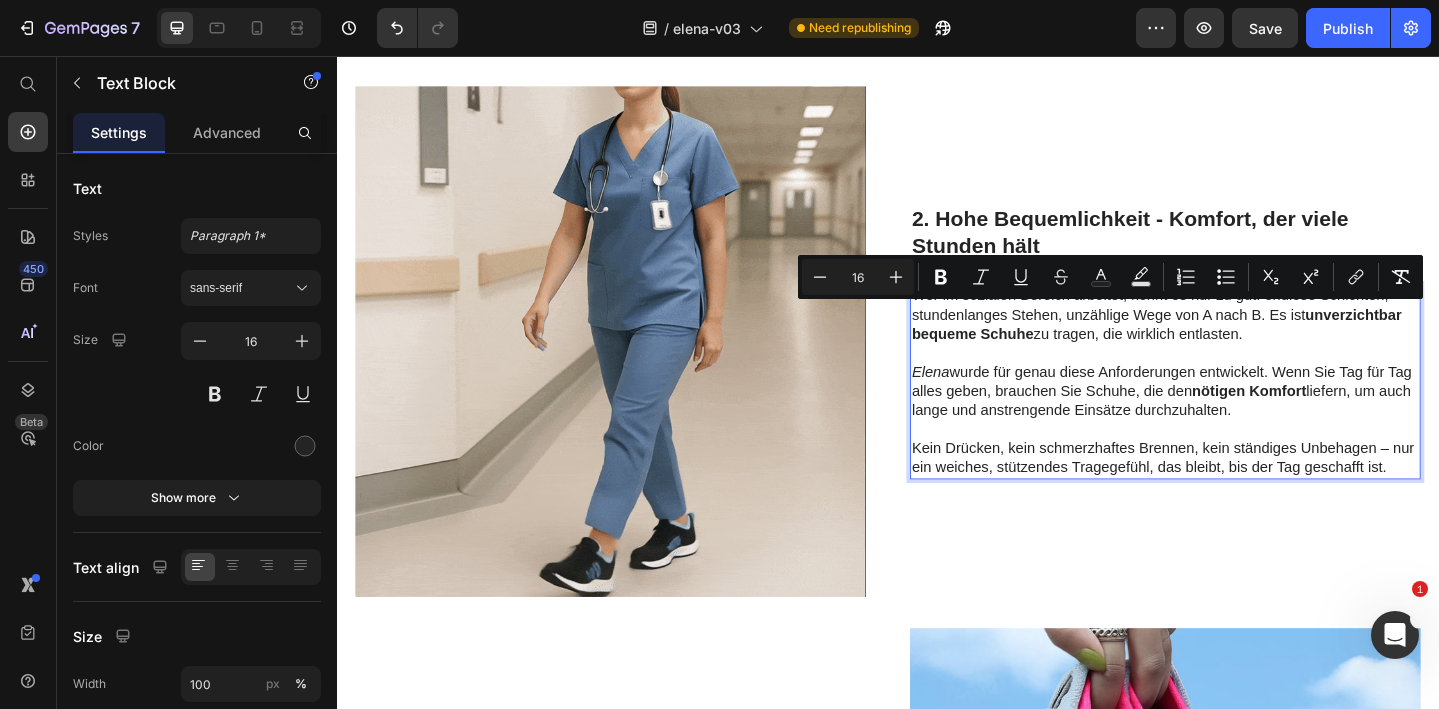 click on "Wer im sozialen Bereich arbeitet, kennt es nur zu gut: endlose Schichten, stundenlanges Stehen, unzählige Wege von A nach B. Es ist  unverzichtbar   bequeme   Schuhe  zu tragen, die wirklich entlasten." at bounding box center [1239, 338] 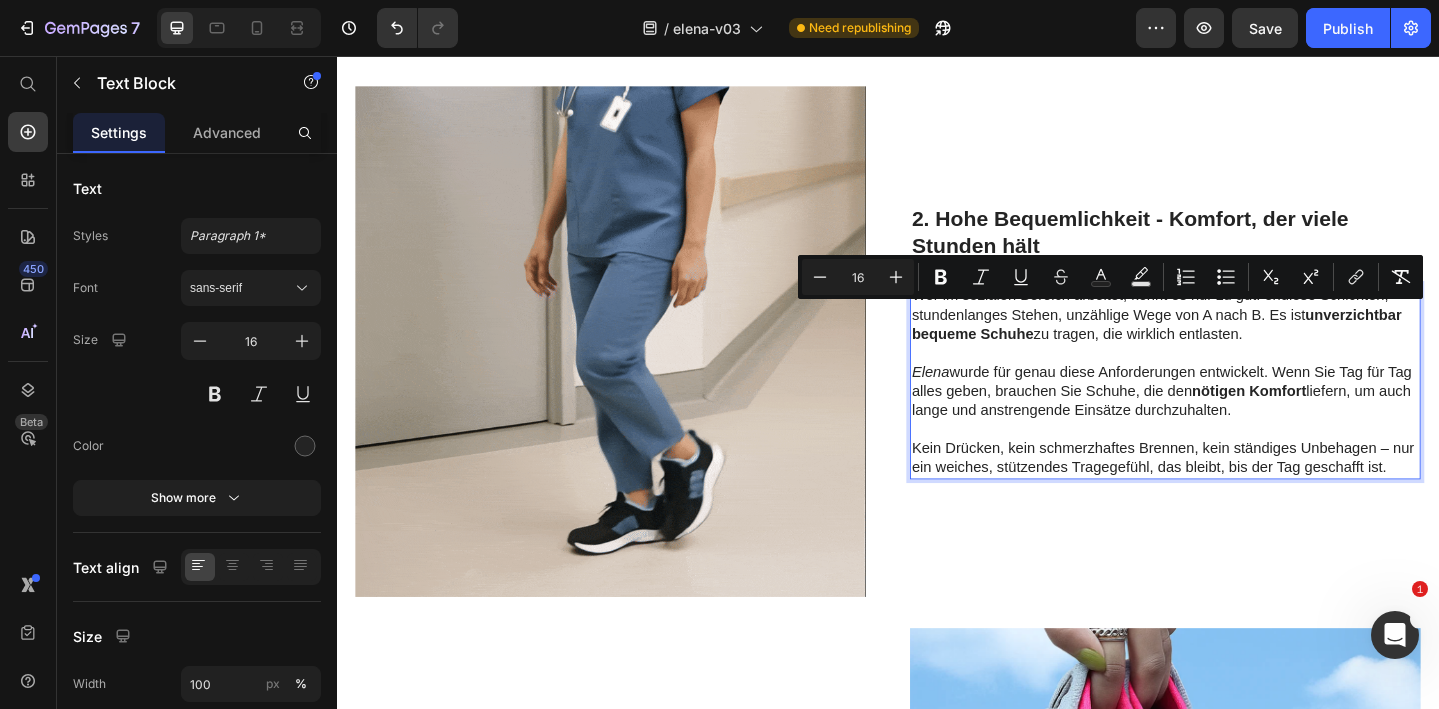 click on "unverzichtbar" at bounding box center (1443, 337) 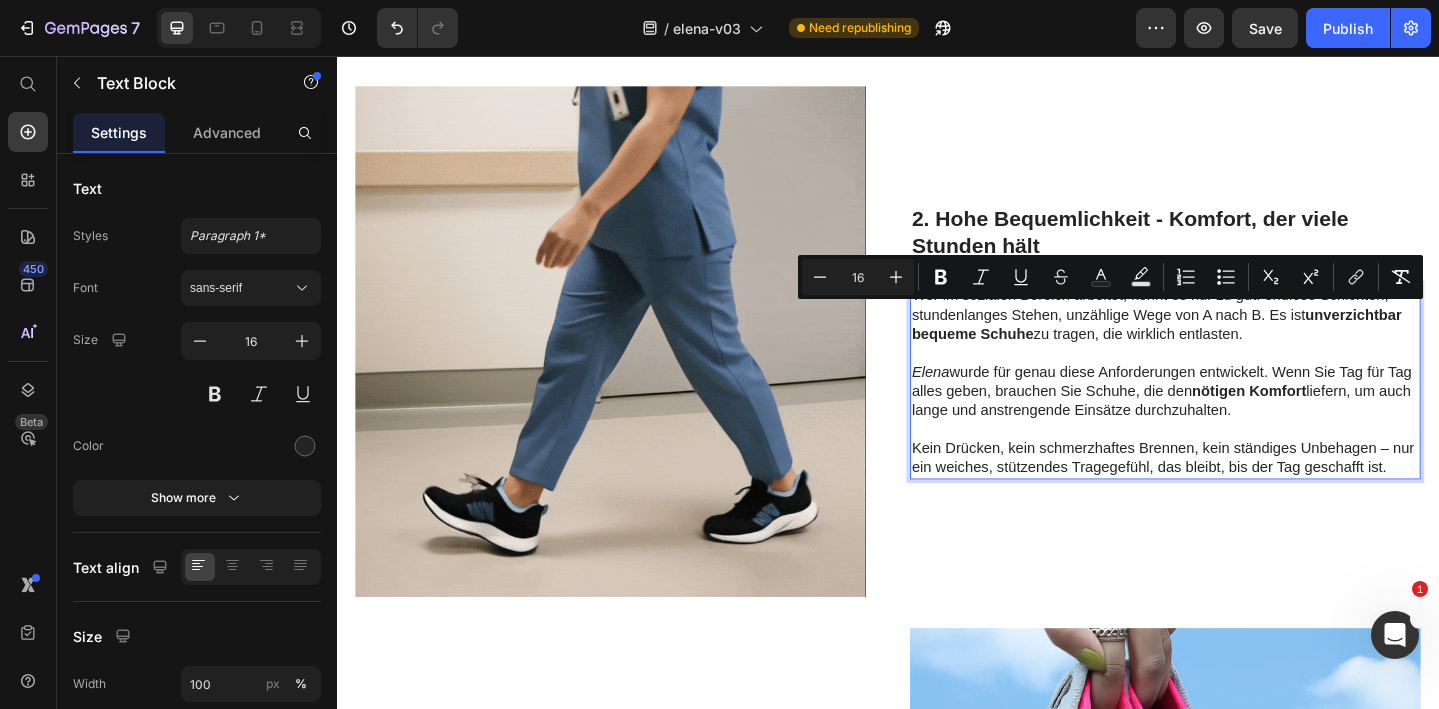 click on "unverzichtbar" at bounding box center [1443, 337] 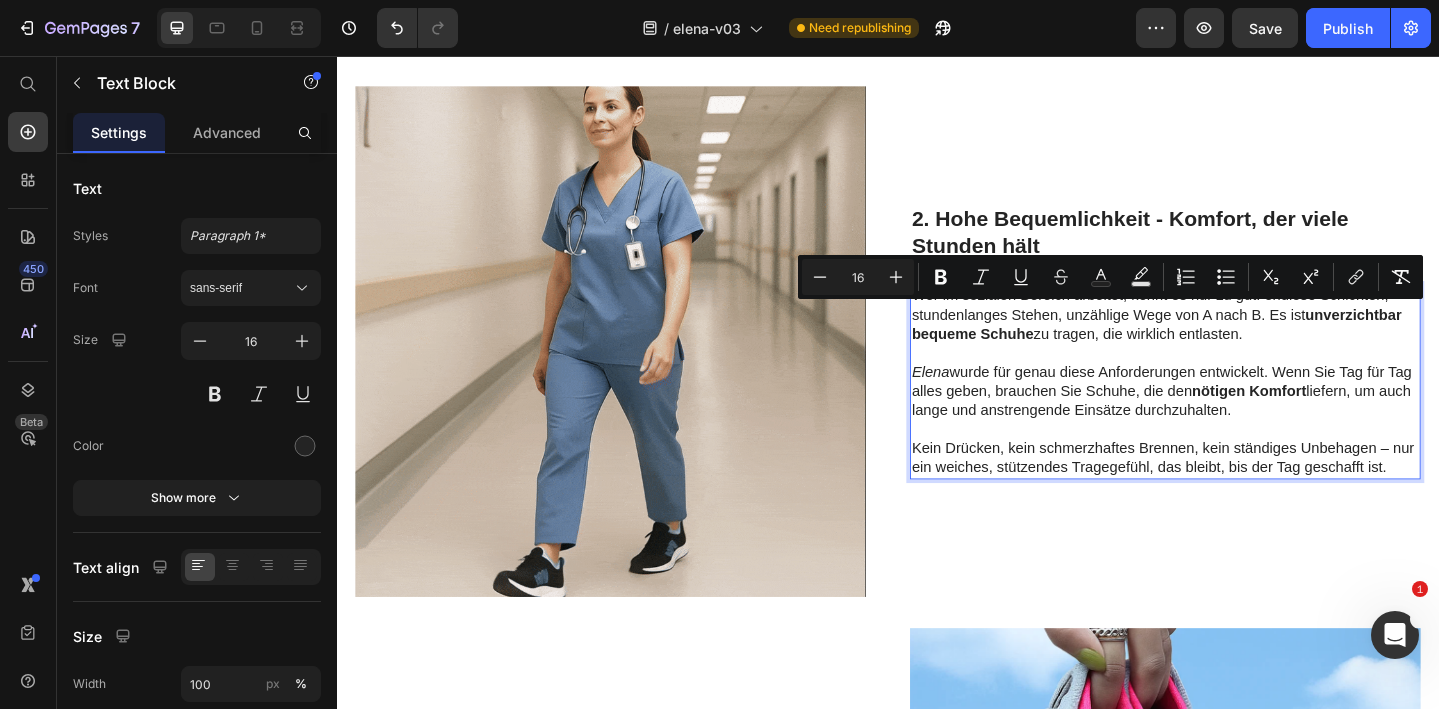 click on "Wer im sozialen Bereich arbeitet, kennt es nur zu gut: endlose Schichten, stundenlanges Stehen, unzählige Wege von A nach B. Es ist  unverzichtbar   bequeme   Schuhe  zu tragen, die wirklich entlasten." at bounding box center (1239, 338) 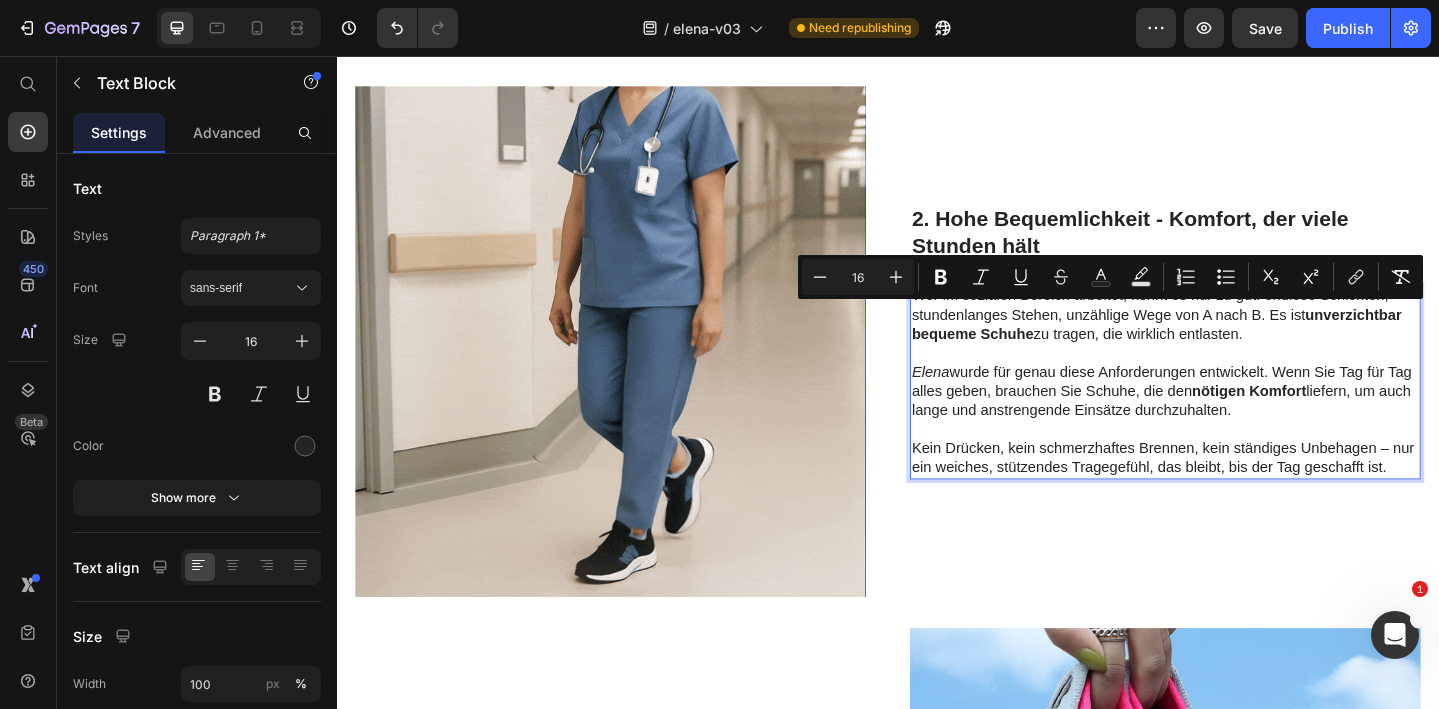 click at bounding box center [1239, 379] 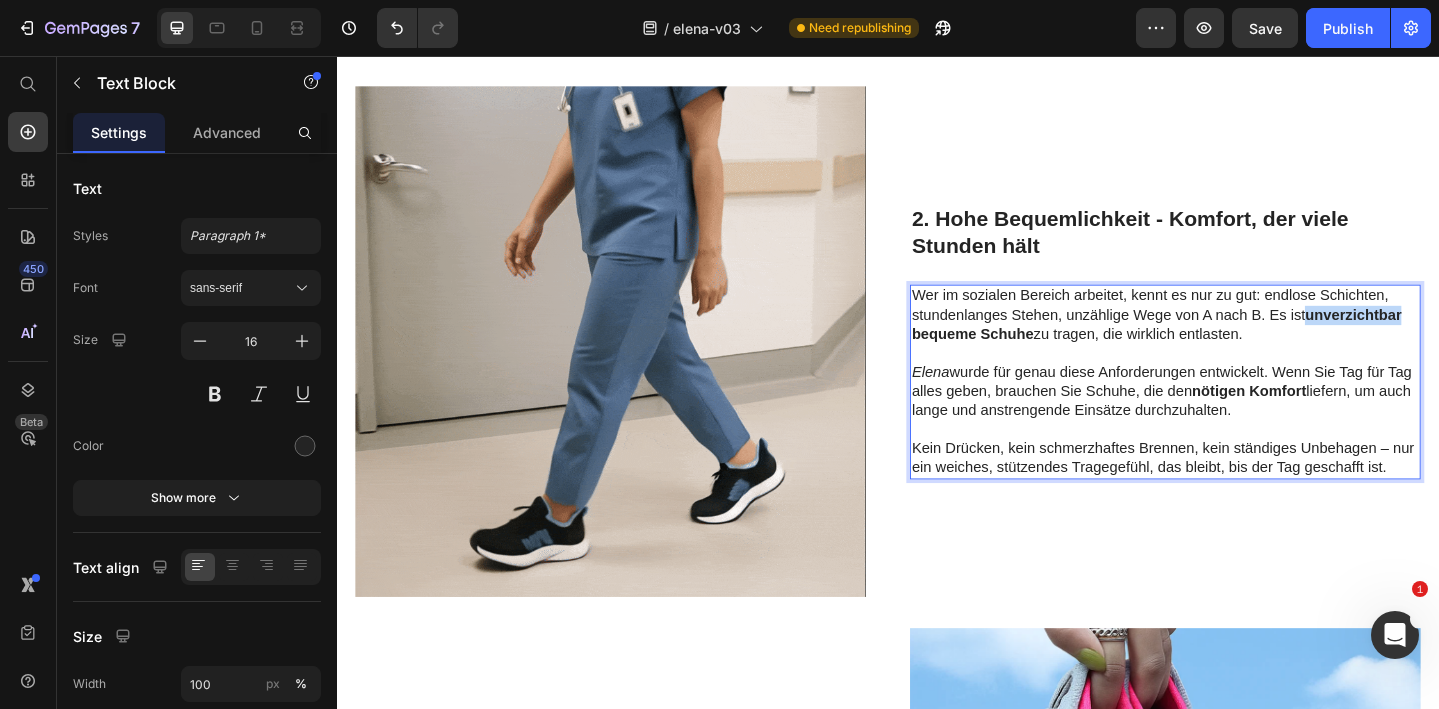 drag, startPoint x: 1398, startPoint y: 337, endPoint x: 1499, endPoint y: 344, distance: 101.24229 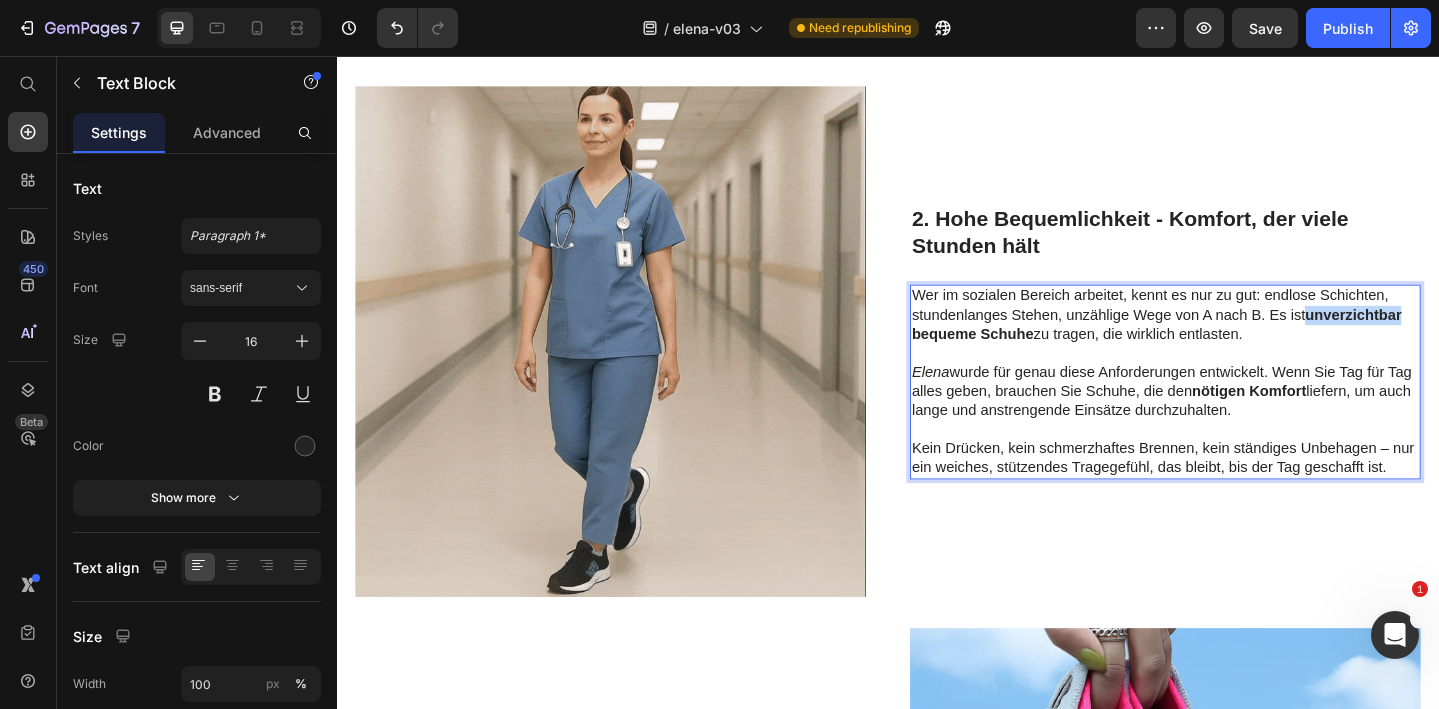 click on "unverzichtbar" at bounding box center [1443, 337] 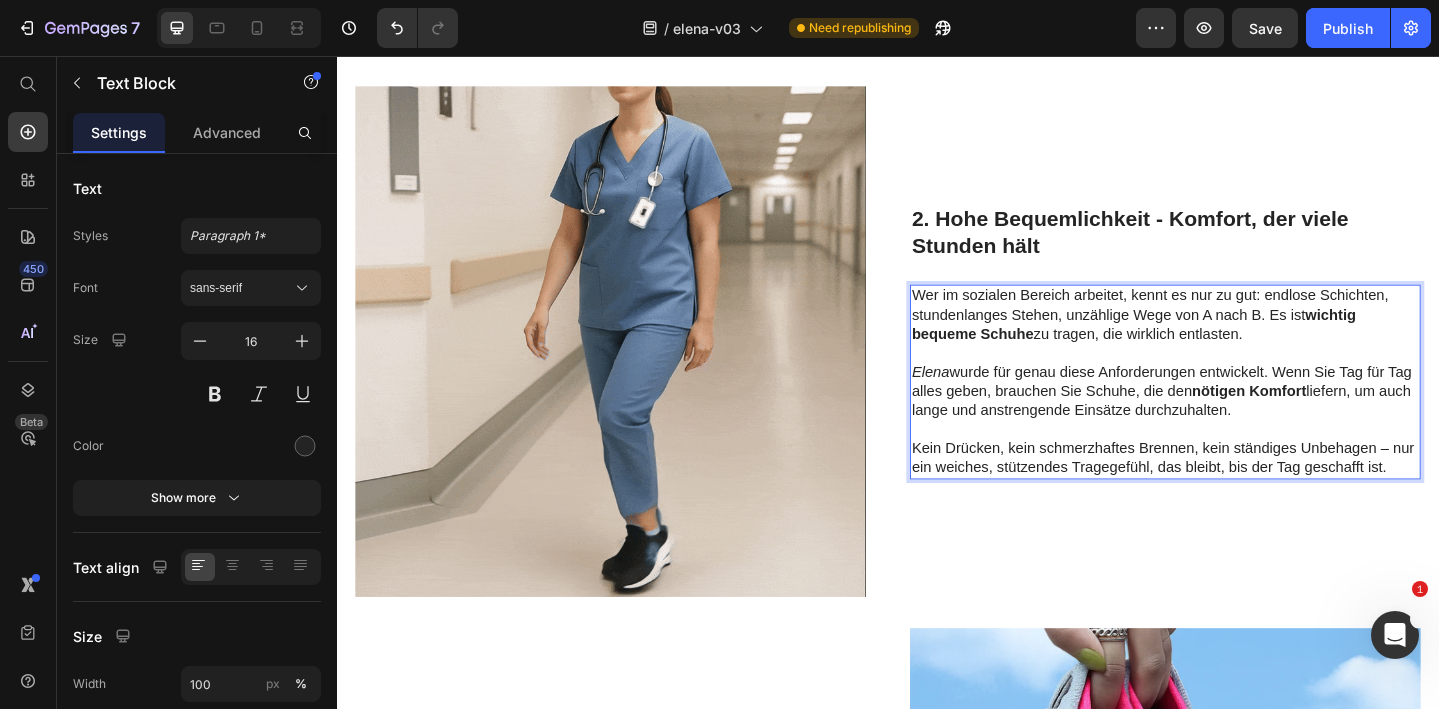 drag, startPoint x: 1332, startPoint y: 361, endPoint x: 1171, endPoint y: 357, distance: 161.04968 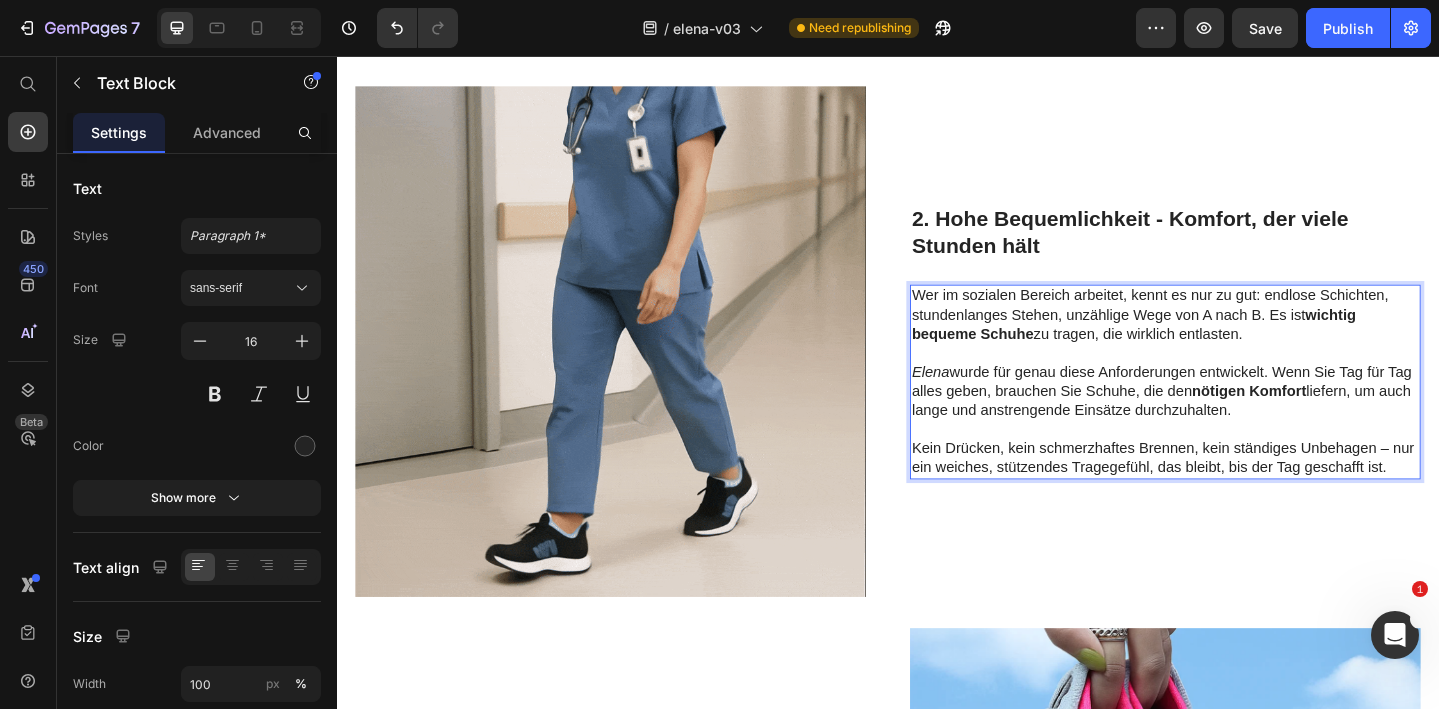 click on "Wer im sozialen Bereich arbeitet, kennt es nur zu gut: endlose Schichten, stundenlanges Stehen, unzählige Wege von A nach B. Es ist  wichtig   bequeme   Schuhe  zu tragen, die wirklich entlasten." at bounding box center (1239, 338) 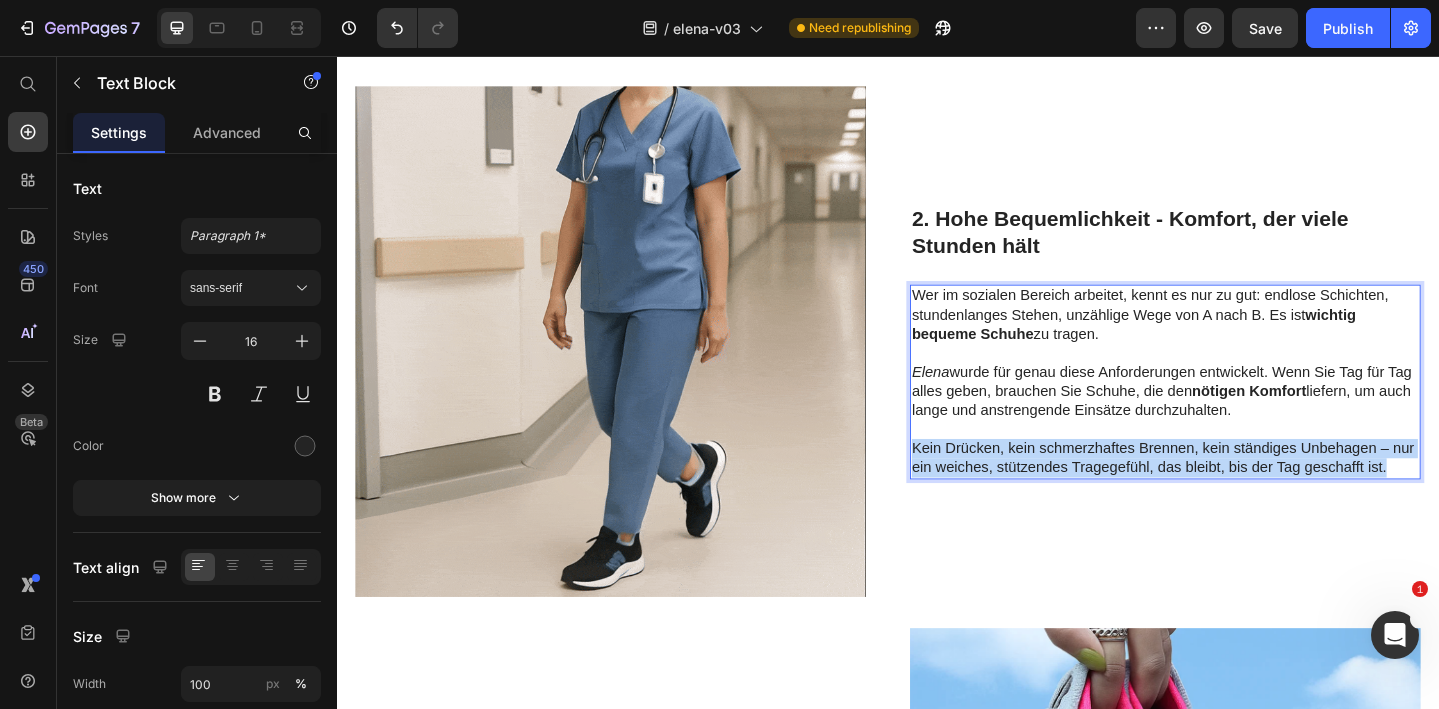drag, startPoint x: 967, startPoint y: 483, endPoint x: 1485, endPoint y: 499, distance: 518.2471 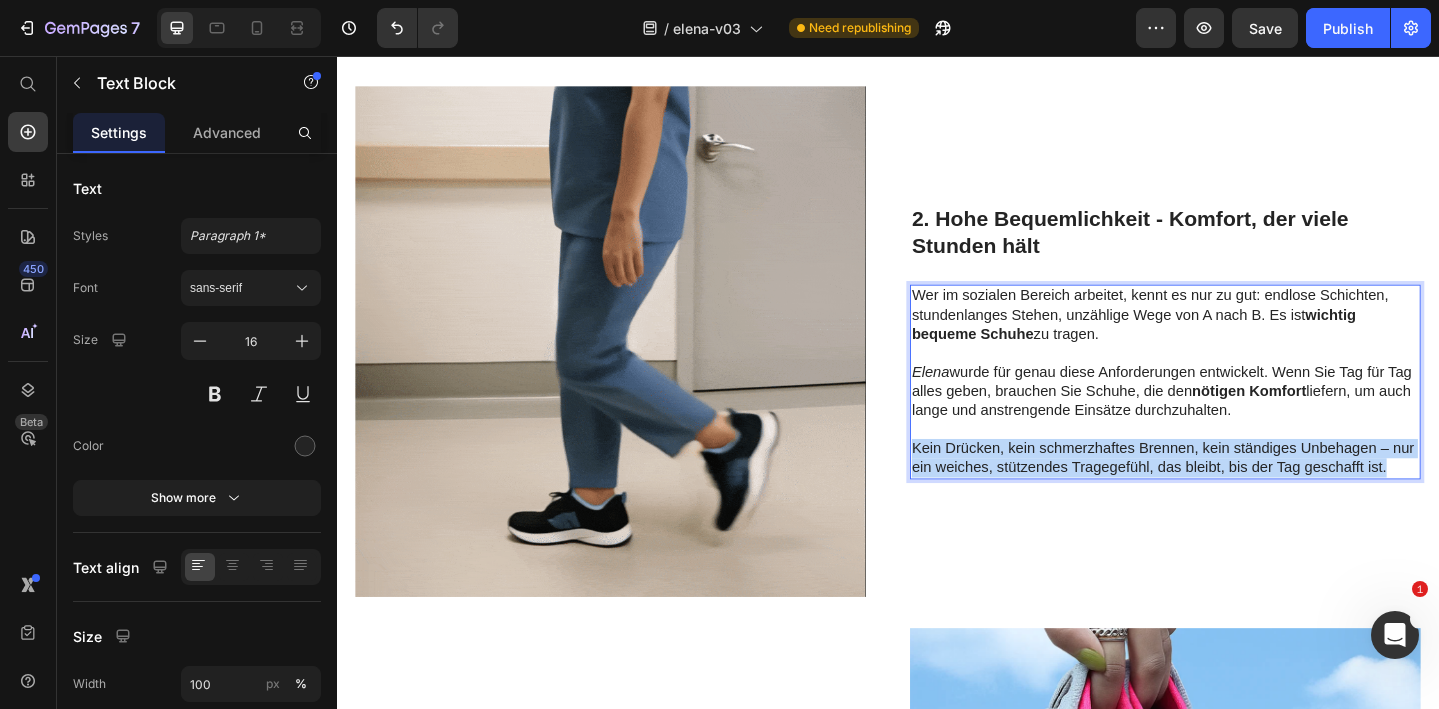 click on "Kein Drücken, kein schmerzhaftes Brennen, kein ständiges Unbehagen – nur ein weiches, stützendes Tragegefühl, das bleibt, bis der Tag geschafft ist." at bounding box center [1239, 494] 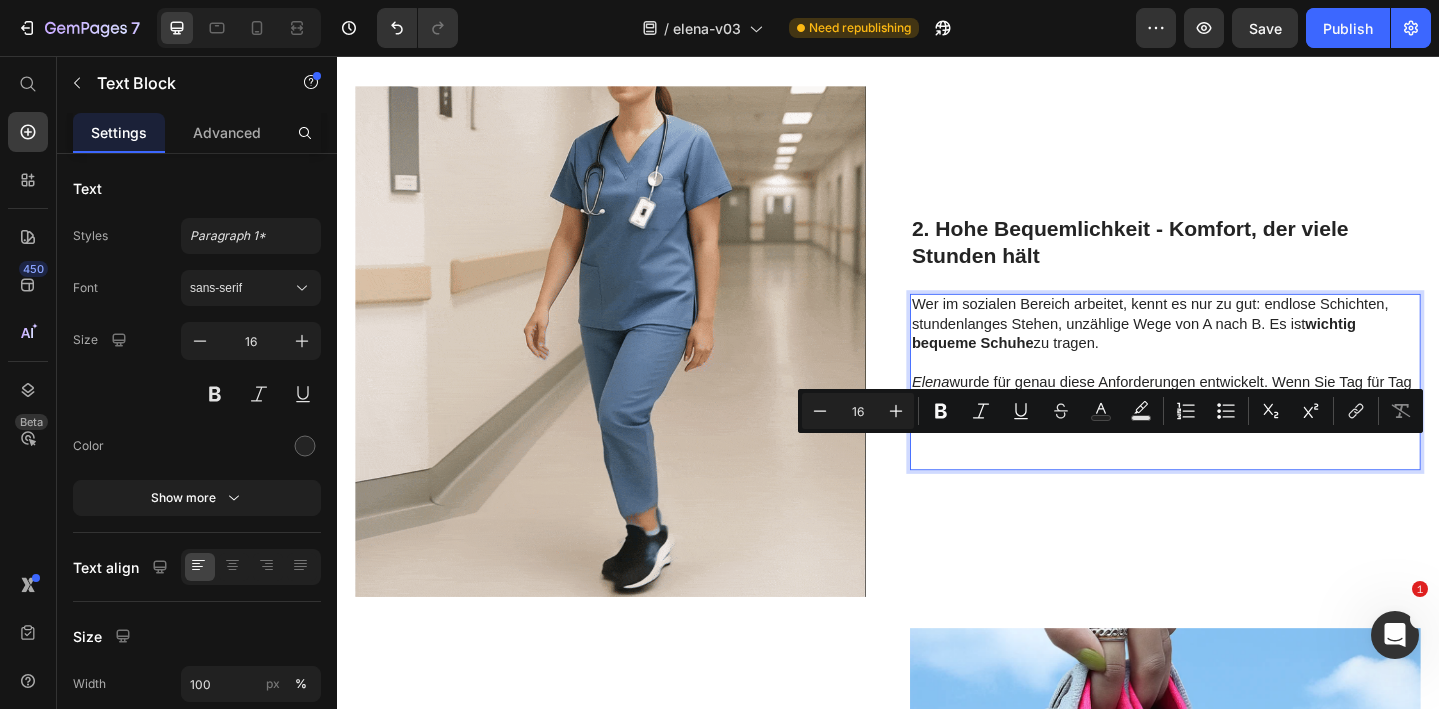 scroll, scrollTop: 2377, scrollLeft: 0, axis: vertical 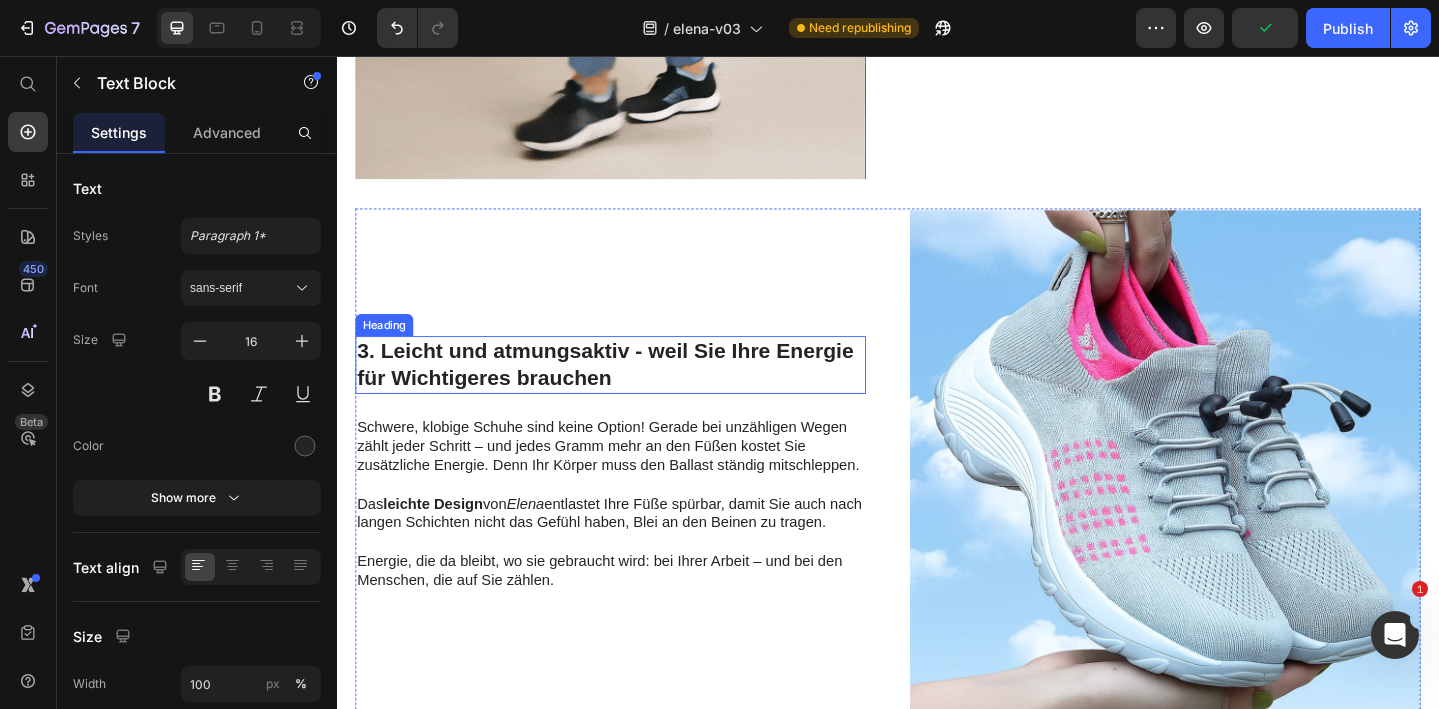 click on "3. Leicht und atmungsaktiv - weil Sie Ihre Energie für Wichtigeres brauchen" at bounding box center [635, 393] 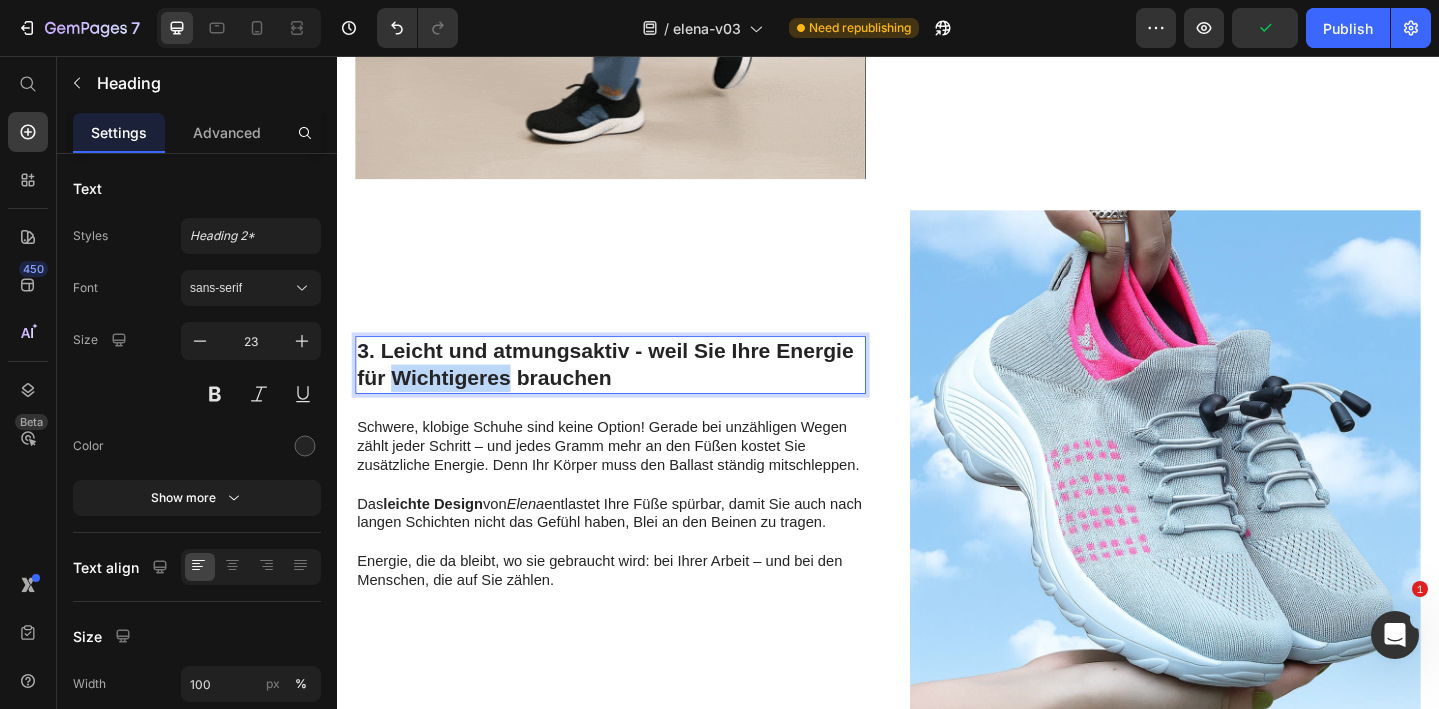 click on "3. Leicht und atmungsaktiv - weil Sie Ihre Energie für Wichtigeres brauchen" at bounding box center [635, 393] 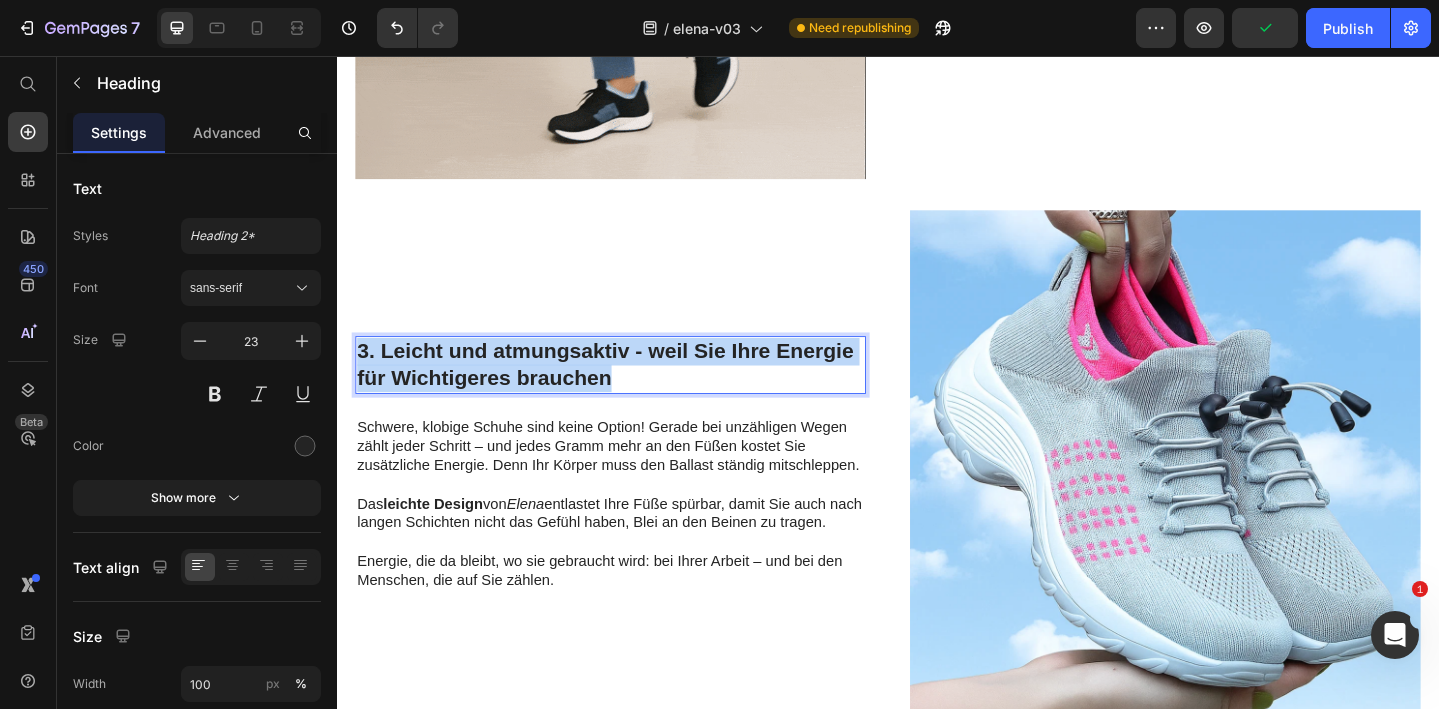 click on "3. Leicht und atmungsaktiv - weil Sie Ihre Energie für Wichtigeres brauchen" at bounding box center (635, 393) 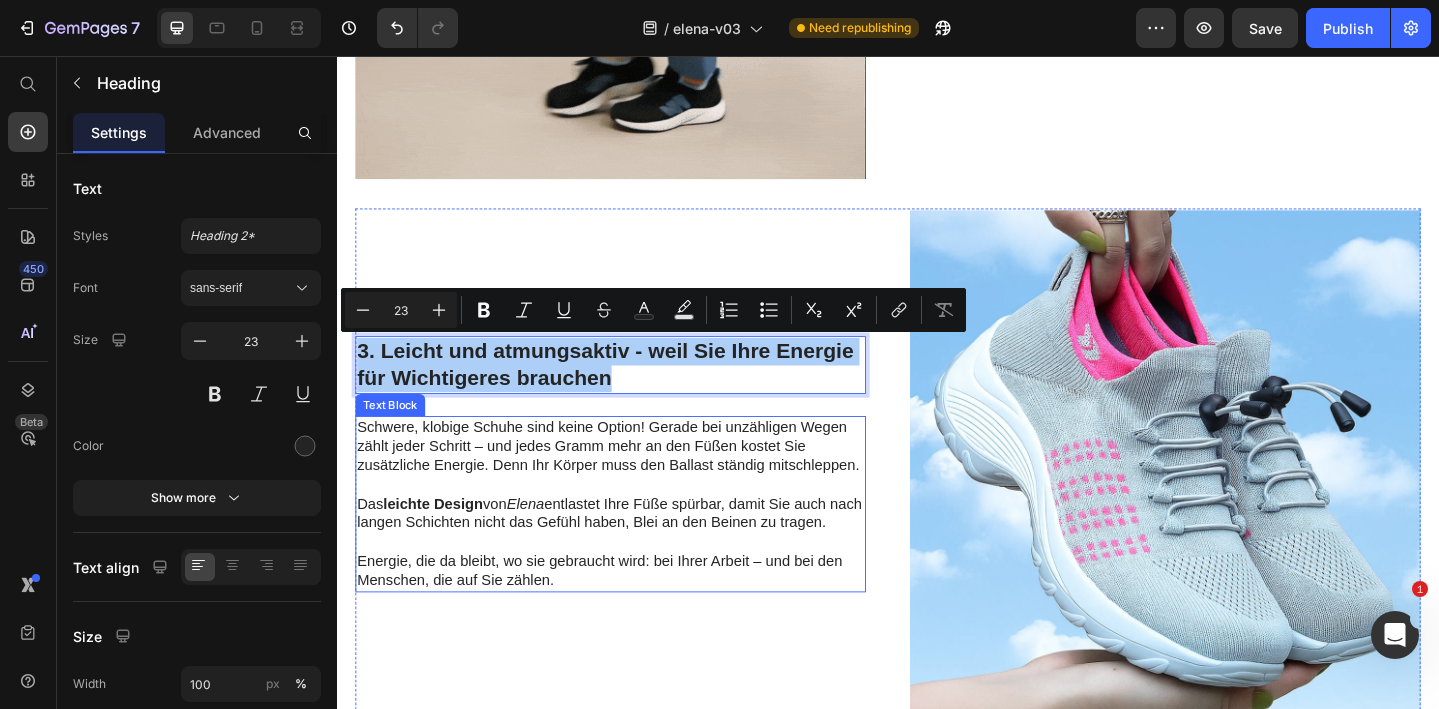 click on "Das  leichte Design  von  Elena  entlastet Ihre Füße spürbar, damit Sie auch nach langen Schichten nicht das Gefühl haben, Blei an den Beinen zu tragen." at bounding box center (635, 555) 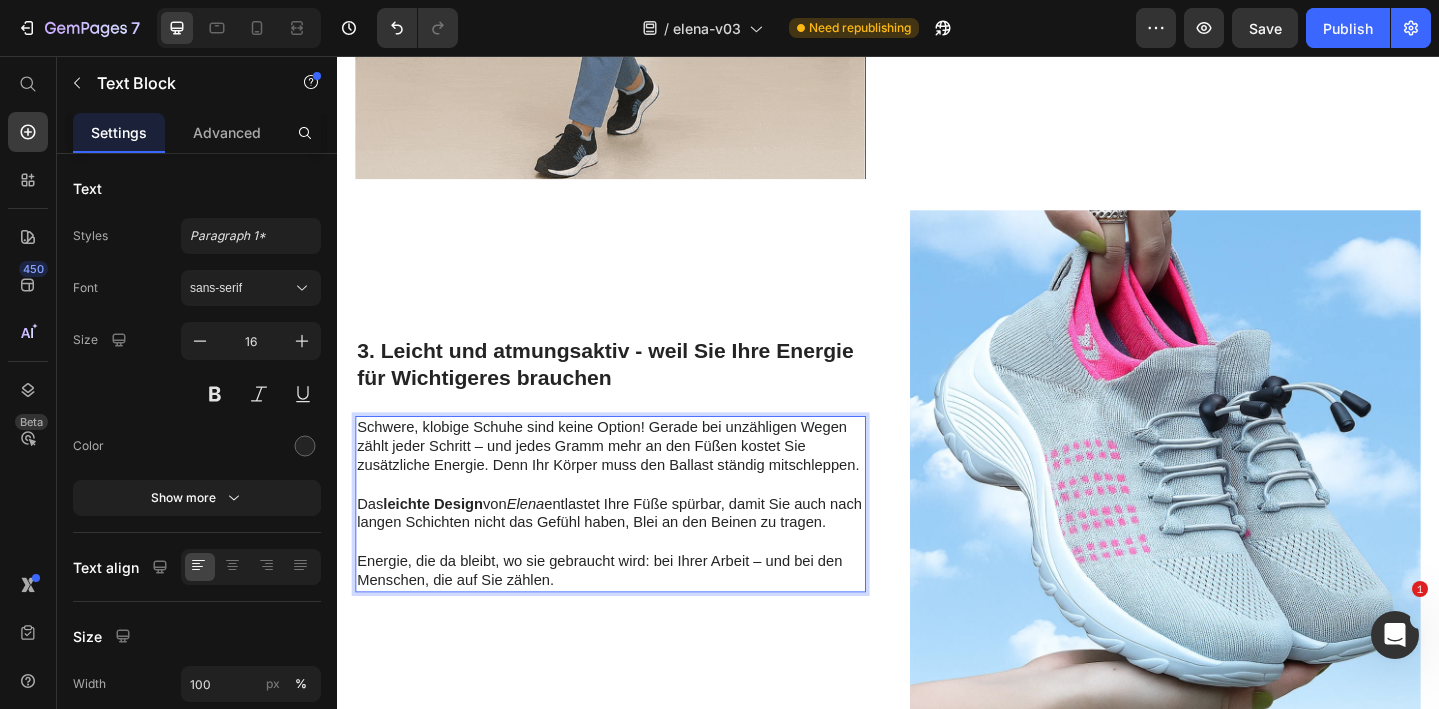 click on "Energie, die da bleibt, wo sie gebraucht wird: bei Ihrer Arbeit – und bei den Menschen, die auf Sie zählen." at bounding box center [635, 617] 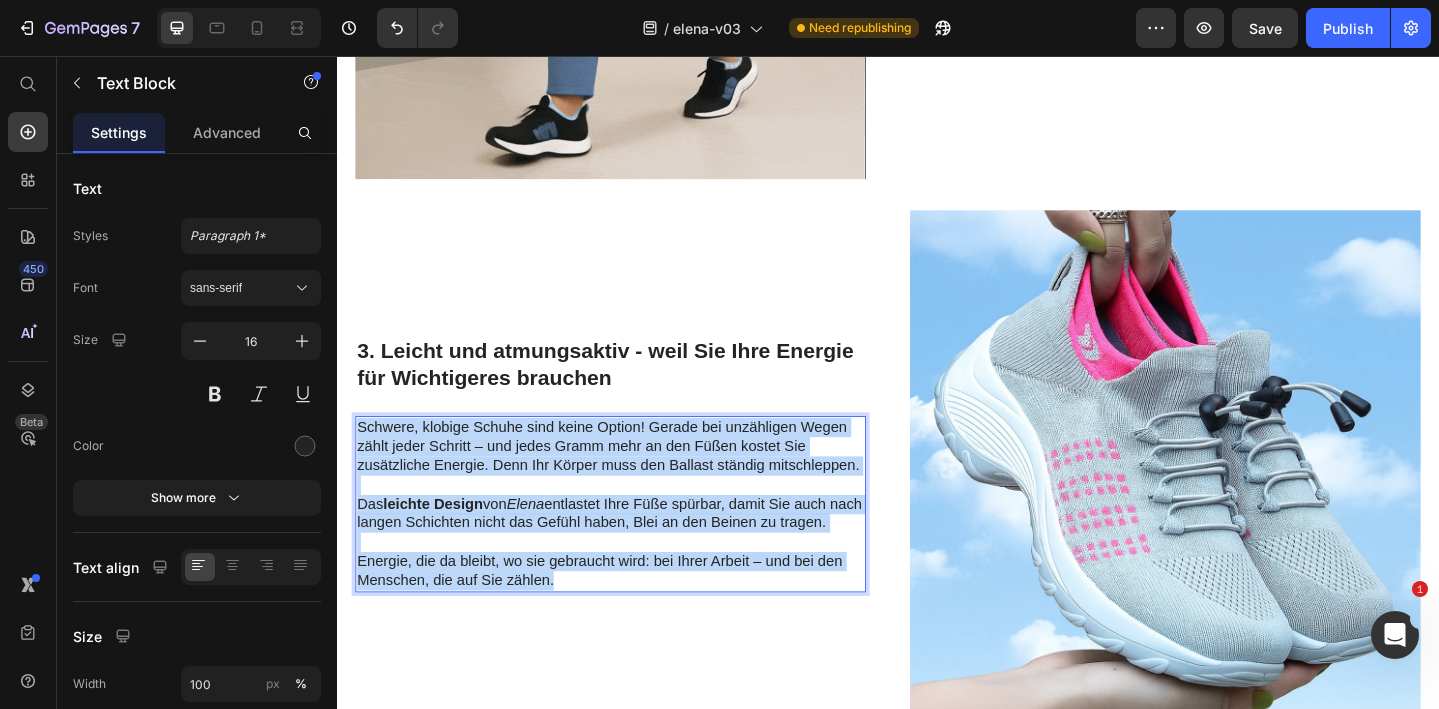 drag, startPoint x: 593, startPoint y: 627, endPoint x: 362, endPoint y: 459, distance: 285.6309 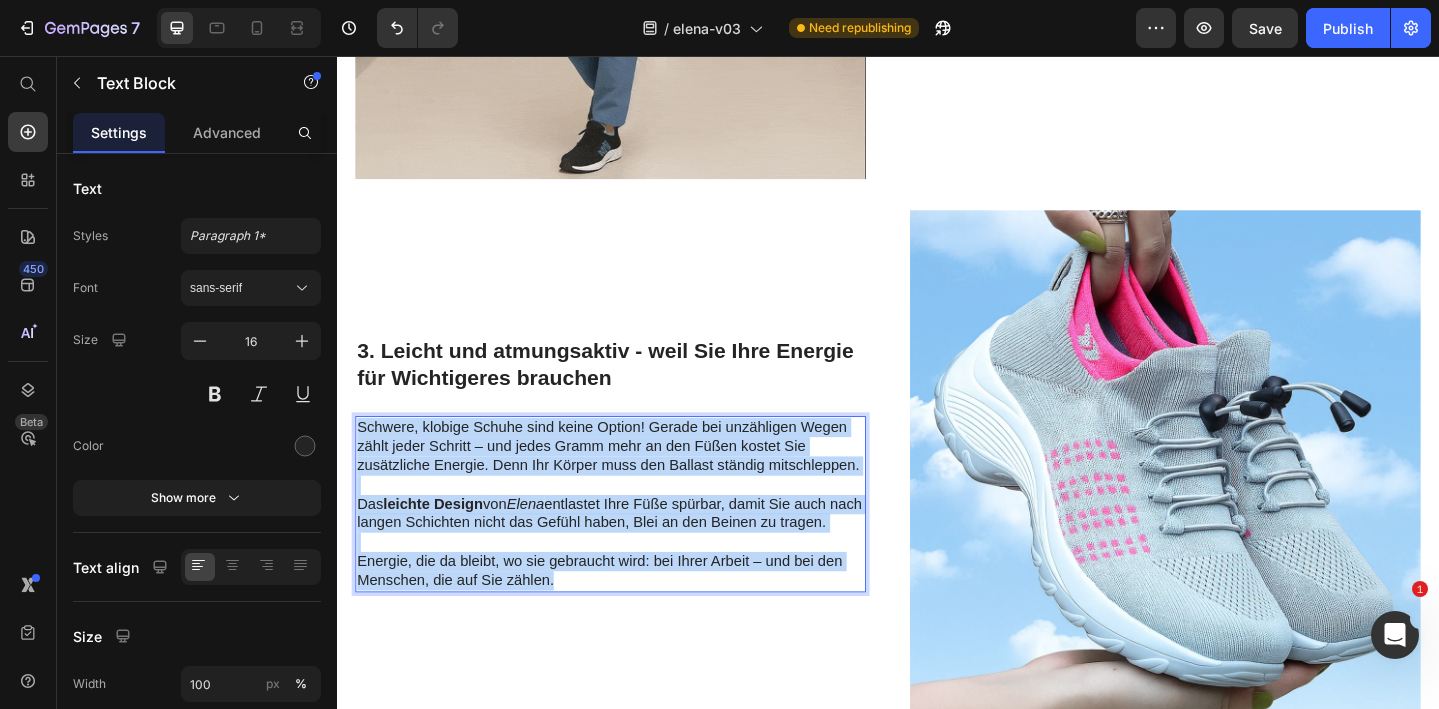click on "Schwere, klobige Schuhe sind keine Option! Gerade bei unzähligen Wegen zählt jeder Schritt – und jedes Gramm mehr an den Füßen kostet Sie zusätzliche Energie. Denn Ihr Körper muss den Ballast ständig mitschleppen. Das  leichte Design  von  Elena  entlastet Ihre Füße spürbar, damit Sie auch nach langen Schichten nicht das Gefühl haben, Blei an den Beinen zu tragen. Energie, die da bleibt, wo sie gebraucht wird: bei Ihrer Arbeit – und bei den Menschen, die auf Sie zählen." at bounding box center [635, 543] 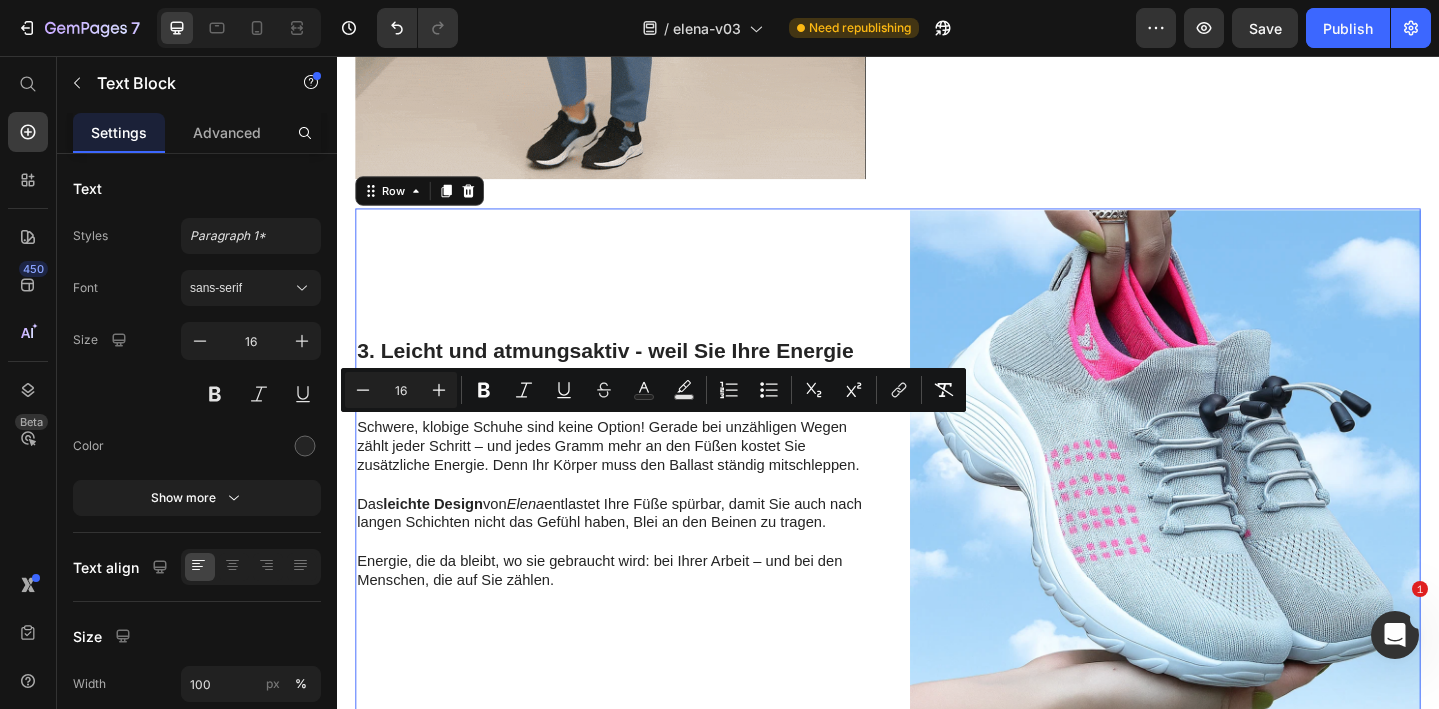 click on "3. Leicht und atmungsaktiv - weil Sie Ihre Energie für Wichtigeres brauchen Heading Schwere, klobige Schuhe sind keine Option! Gerade bei unzähligen Wegen zählt jeder Schritt – und jedes Gramm mehr an den Füßen kostet Sie zusätzliche Energie. Denn Ihr Körper muss den Ballast ständig mitschleppen. Das  leichte Design  von  Elena  entlastet Ihre Füße spürbar, damit Sie auch nach langen Schichten nicht das Gefühl haben, Blei an den Beinen zu tragen. Energie, die da bleibt, wo sie gebraucht wird: bei Ihrer Arbeit – und bei den Menschen, die auf Sie zählen. Text Block" at bounding box center (635, 500) 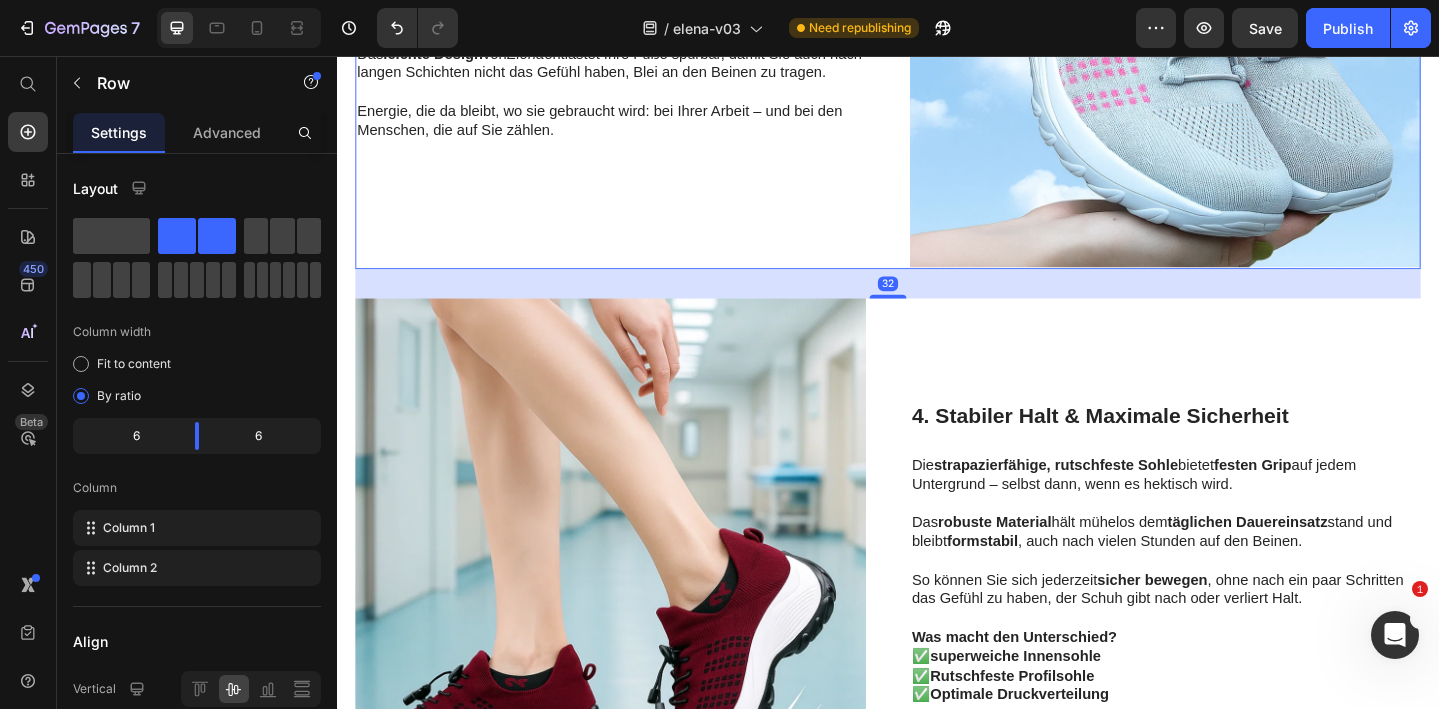 scroll, scrollTop: 3619, scrollLeft: 0, axis: vertical 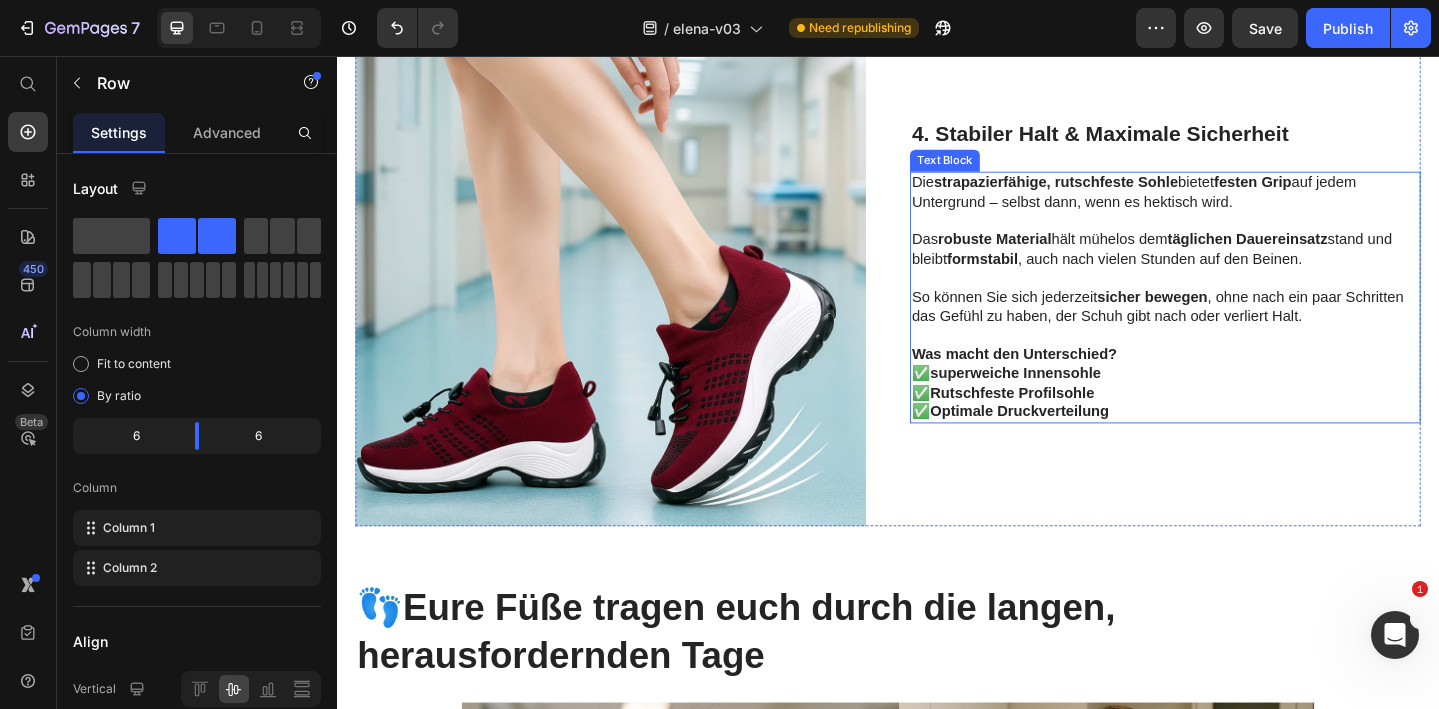 click at bounding box center (1239, 298) 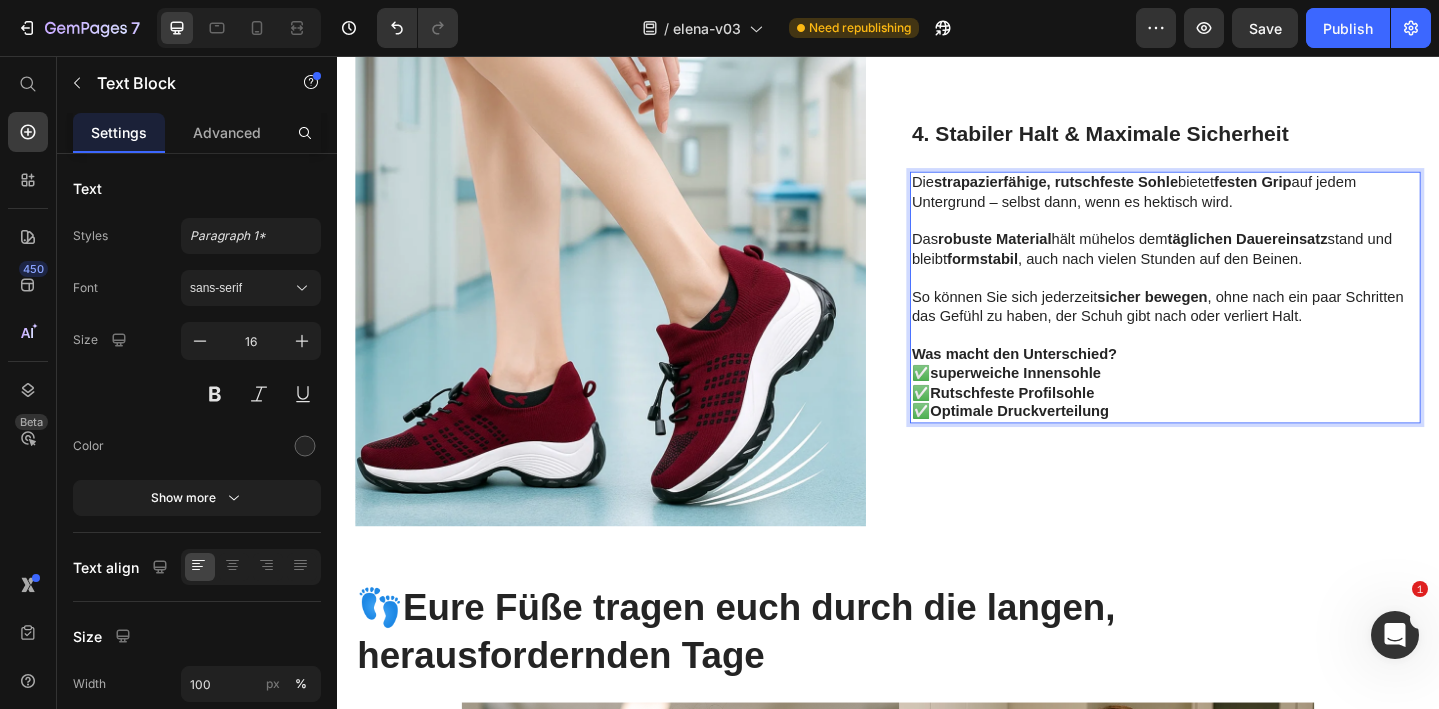 click on "✅  Optimale Druckverteilung" at bounding box center [1239, 443] 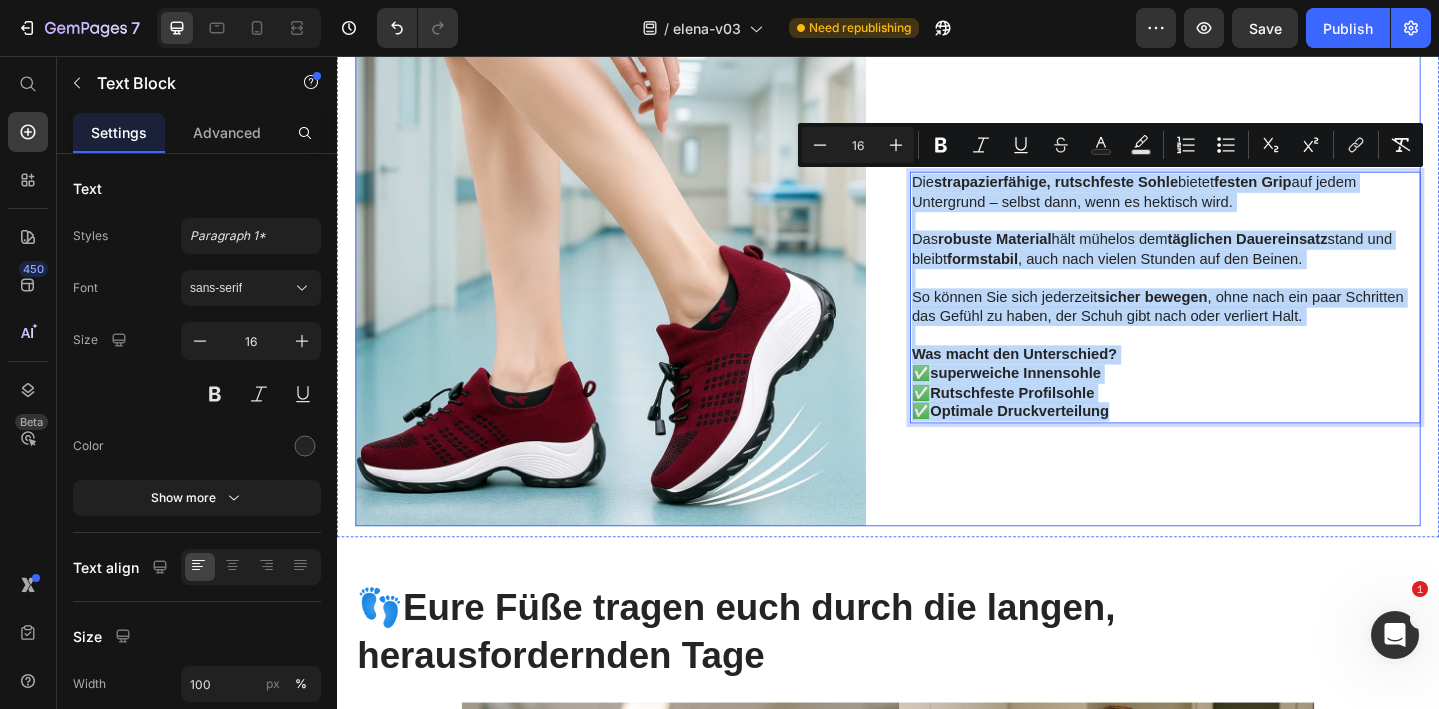 drag, startPoint x: 1197, startPoint y: 443, endPoint x: 947, endPoint y: 189, distance: 356.39304 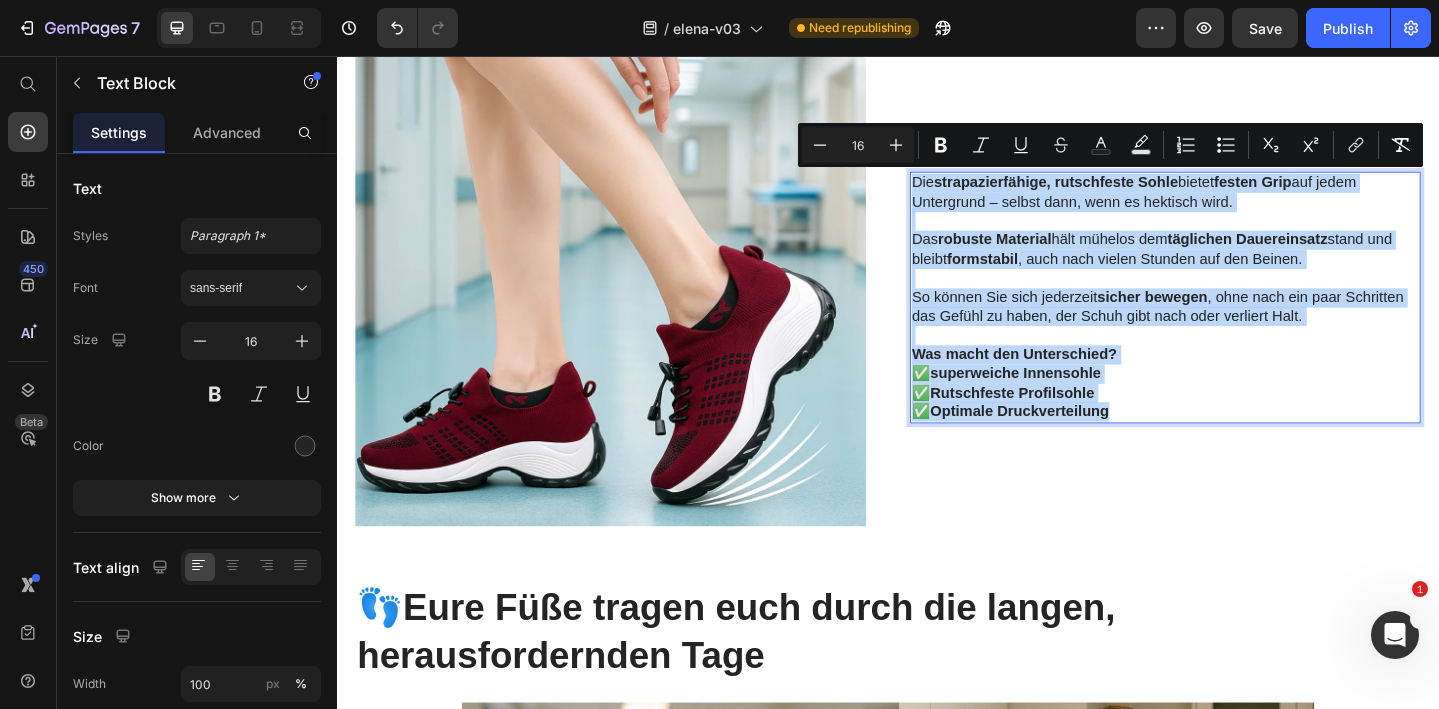 click on "So können Sie sich jederzeit  sicher bewegen , ohne nach ein paar Schritten das Gefühl zu haben, der Schuh gibt nach oder verliert Halt." at bounding box center [1239, 330] 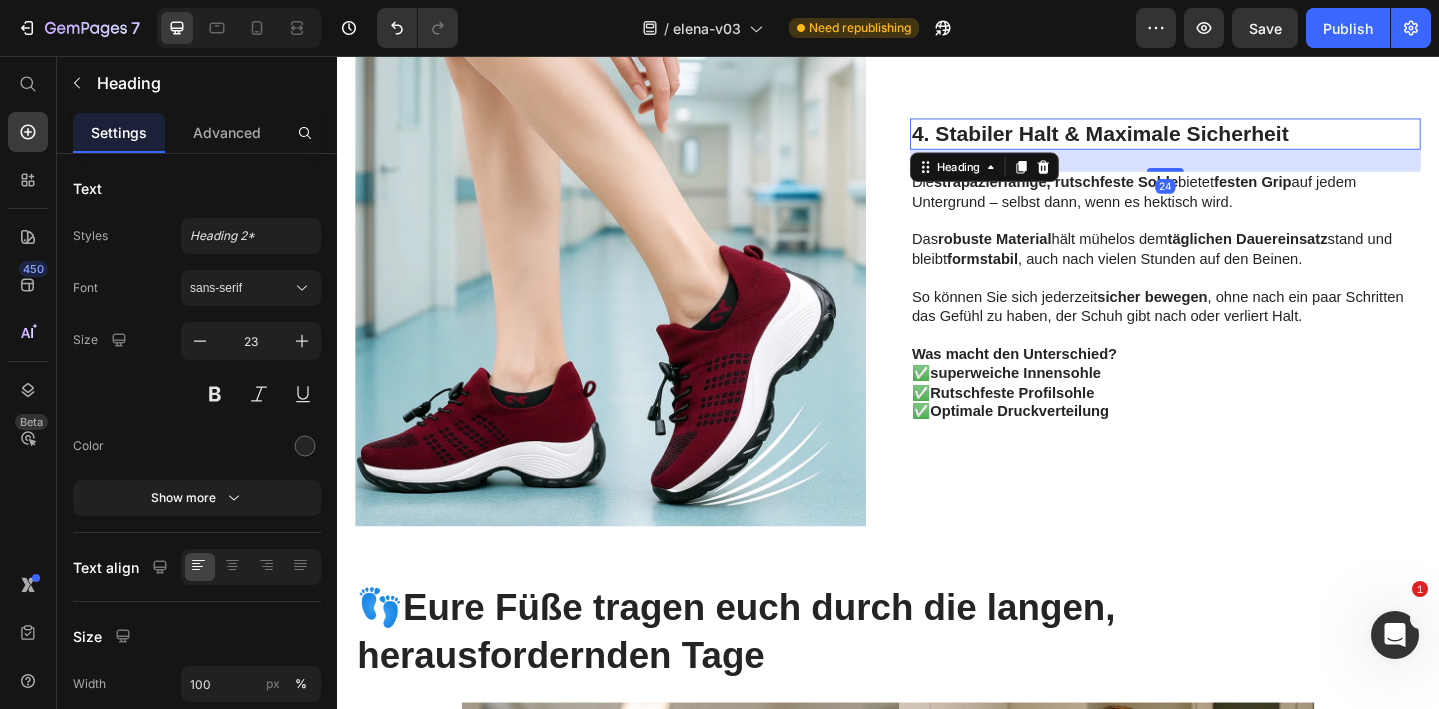 click on "4. Stabiler Halt & Maximale Sicherheit" at bounding box center (1239, 141) 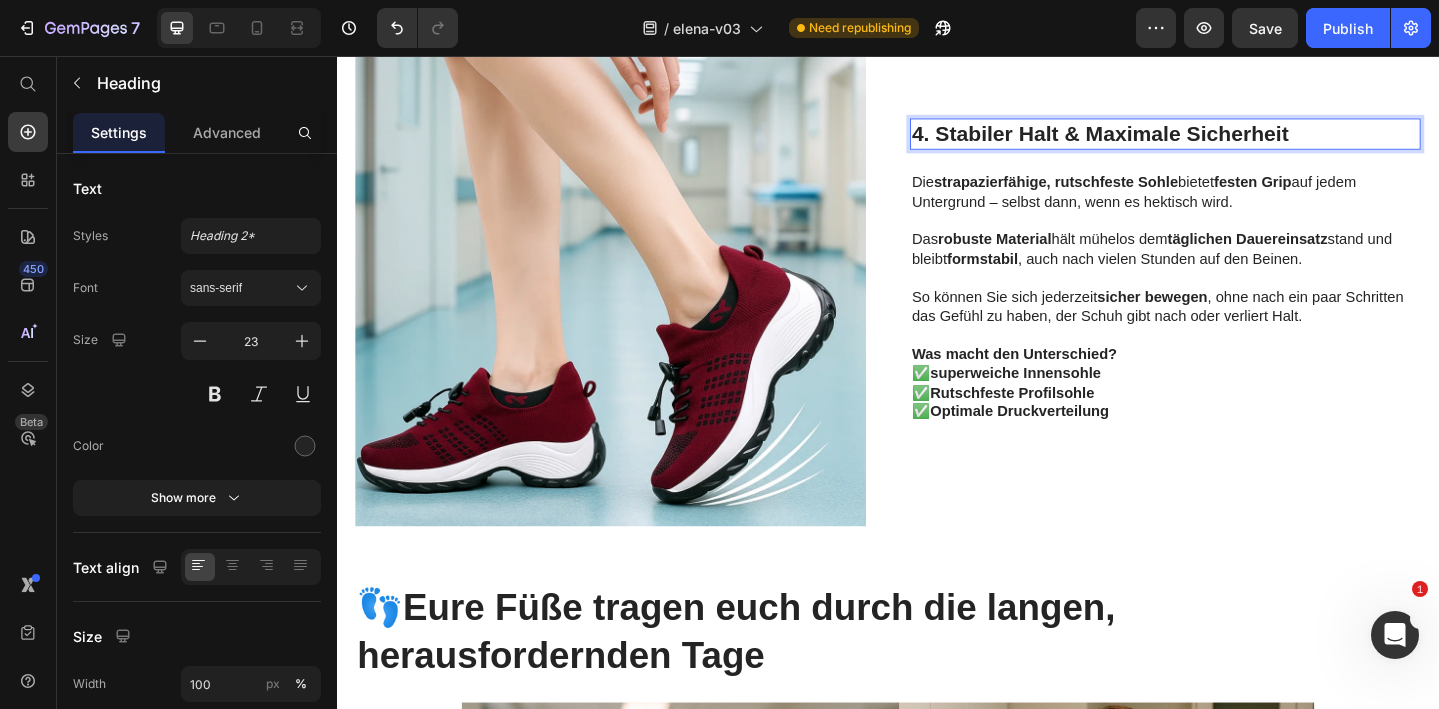 click on "4. Stabiler Halt & Maximale Sicherheit" at bounding box center (1239, 141) 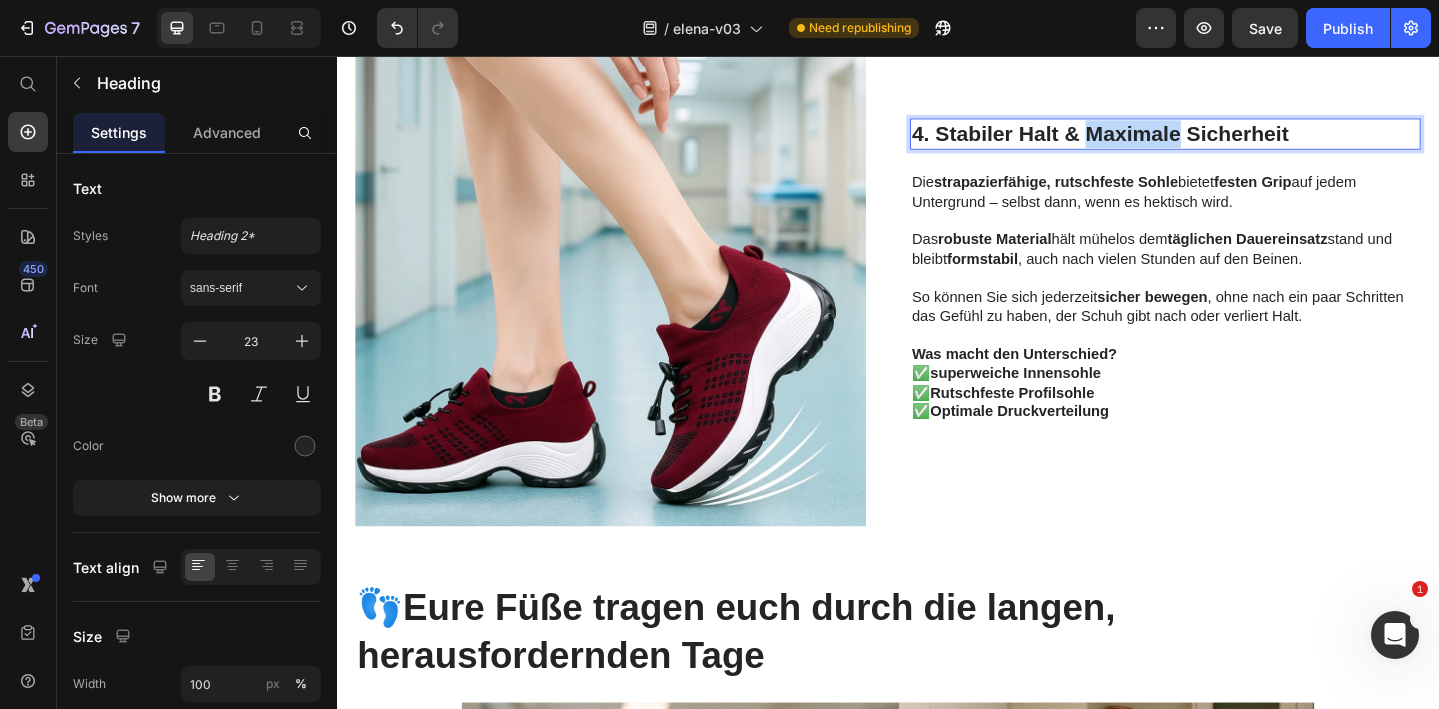 click on "4. Stabiler Halt & Maximale Sicherheit" at bounding box center [1239, 141] 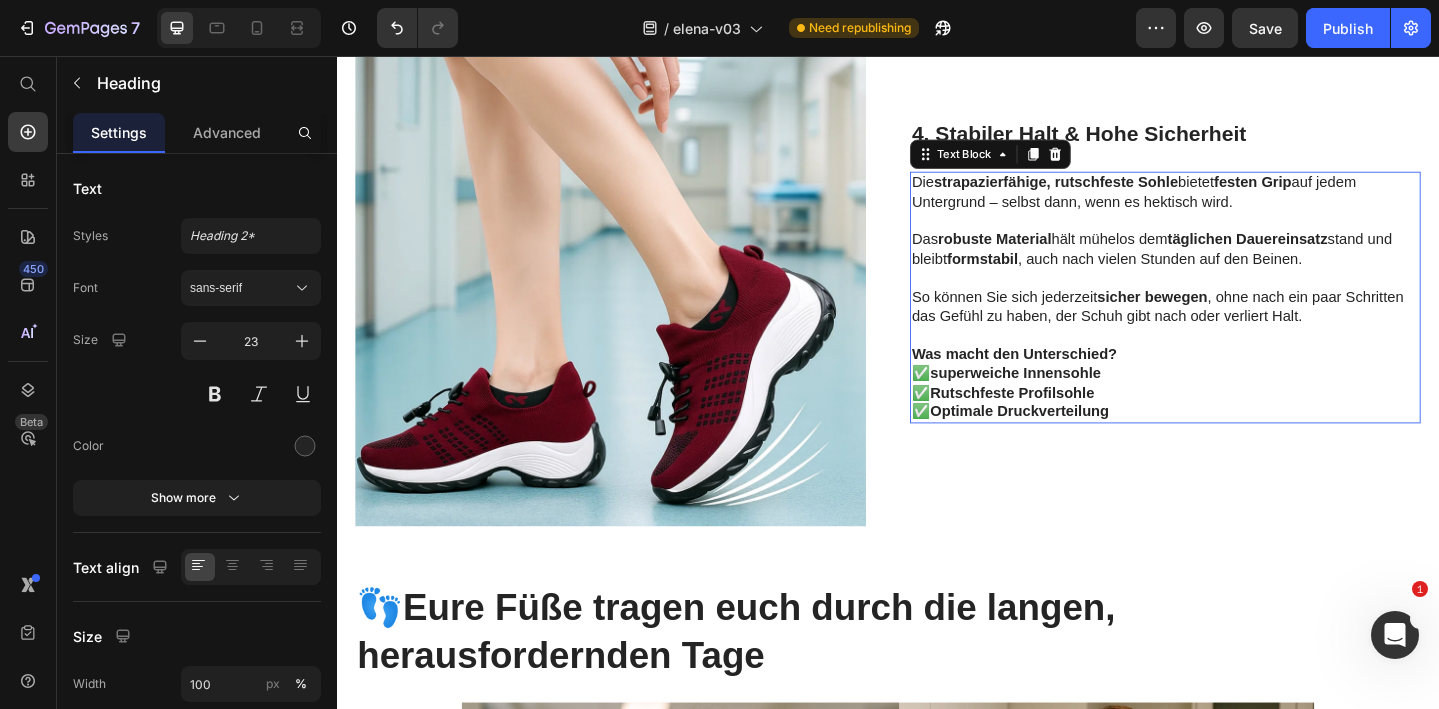 click on "formstabil" at bounding box center [1039, 276] 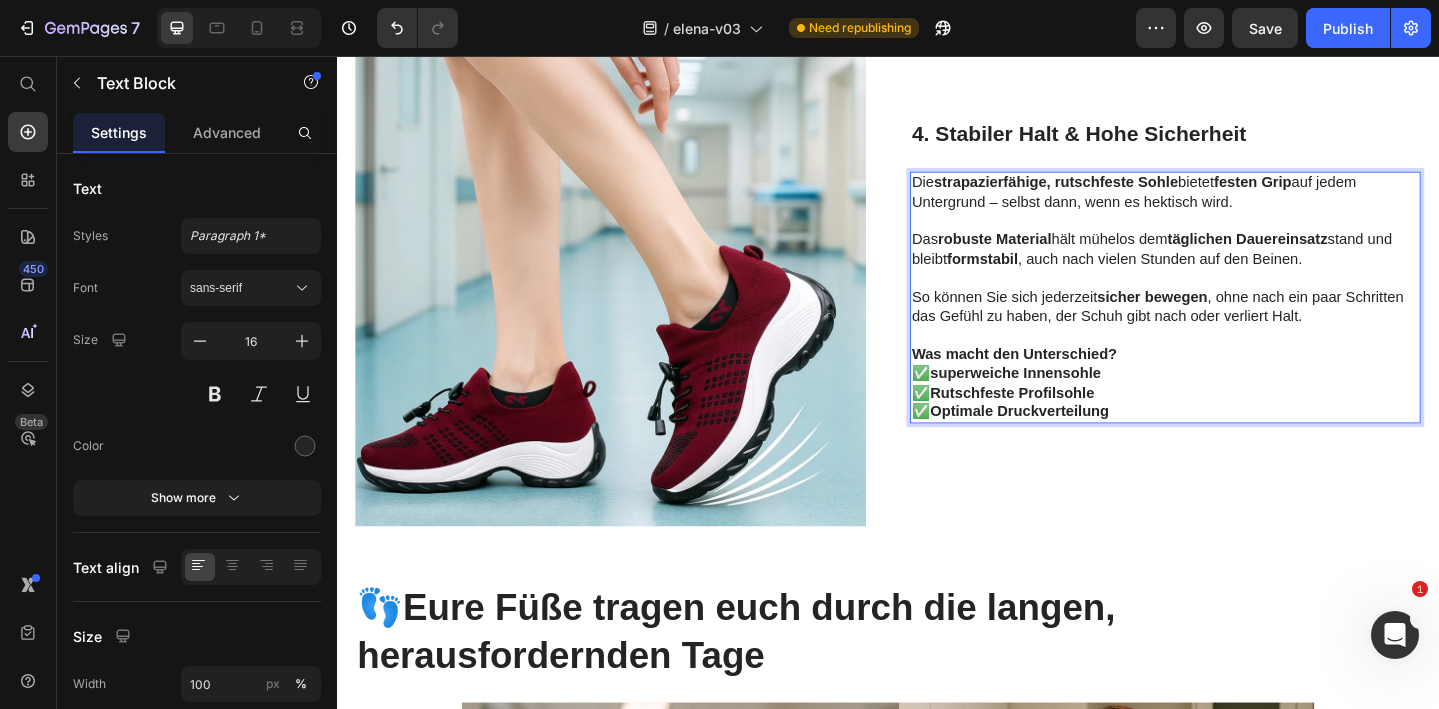 click on "Die  strapazierfähige, rutschfeste Sohle  bietet  festen Grip  auf jedem Untergrund – selbst dann, wenn es hektisch wird." at bounding box center [1239, 205] 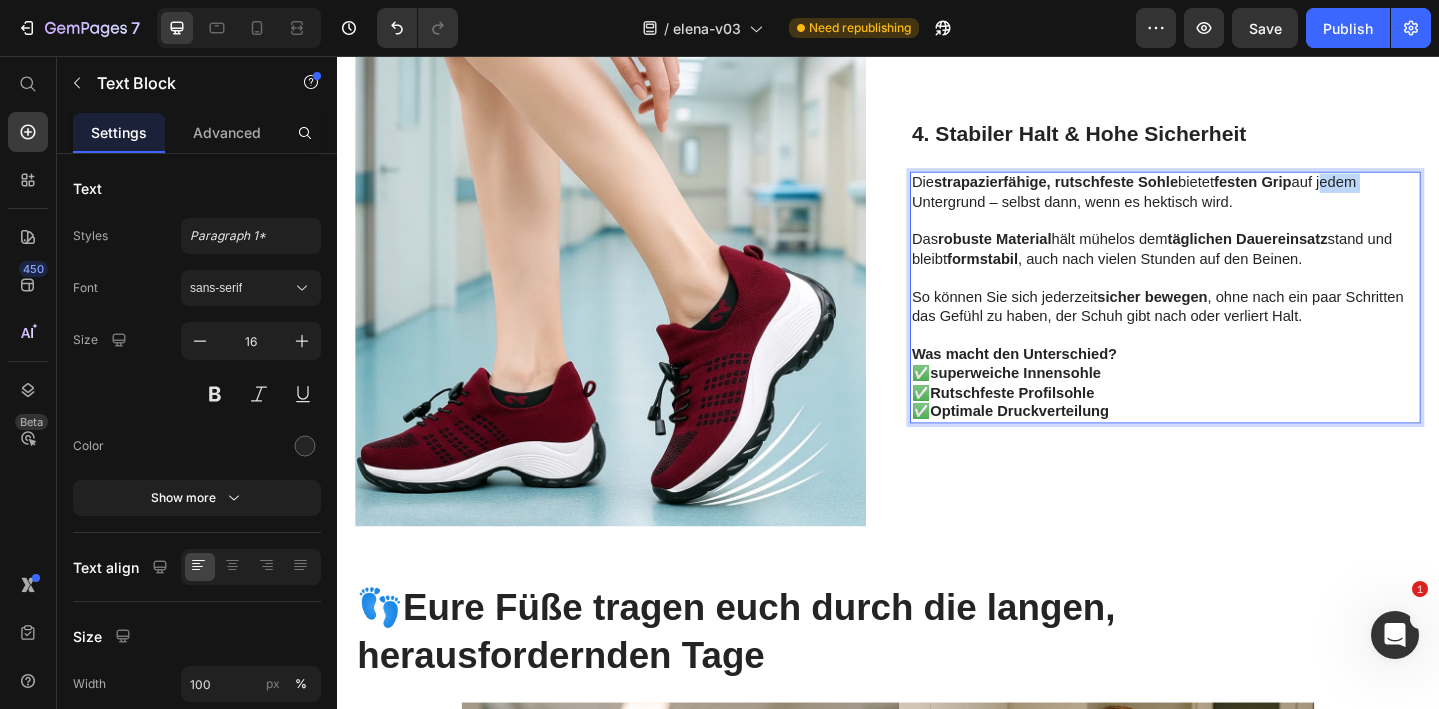 click on "Die  strapazierfähige, rutschfeste Sohle  bietet  festen Grip  auf jedem Untergrund – selbst dann, wenn es hektisch wird." at bounding box center (1239, 205) 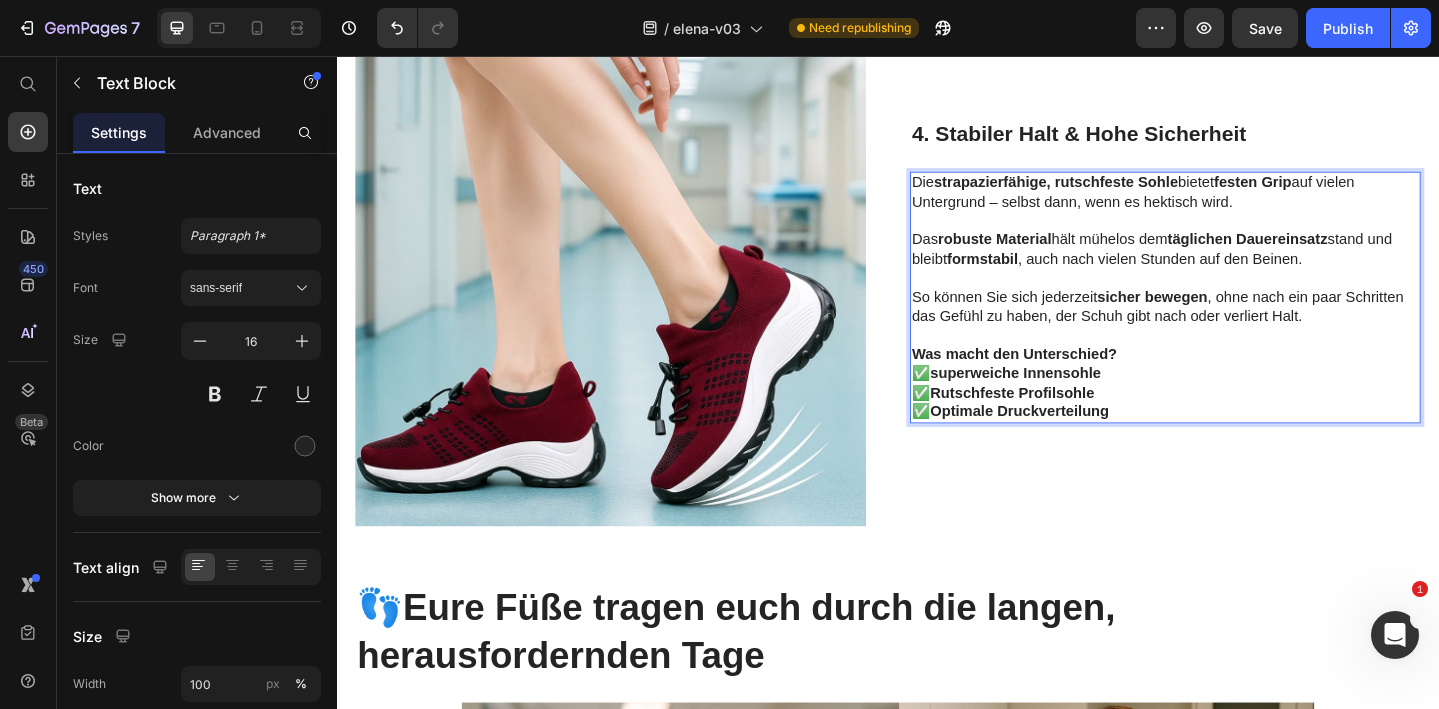 click on "Die  strapazierfähige, rutschfeste Sohle  bietet  festen Grip  auf vielen Untergrund – selbst dann, wenn es hektisch wird." at bounding box center (1239, 205) 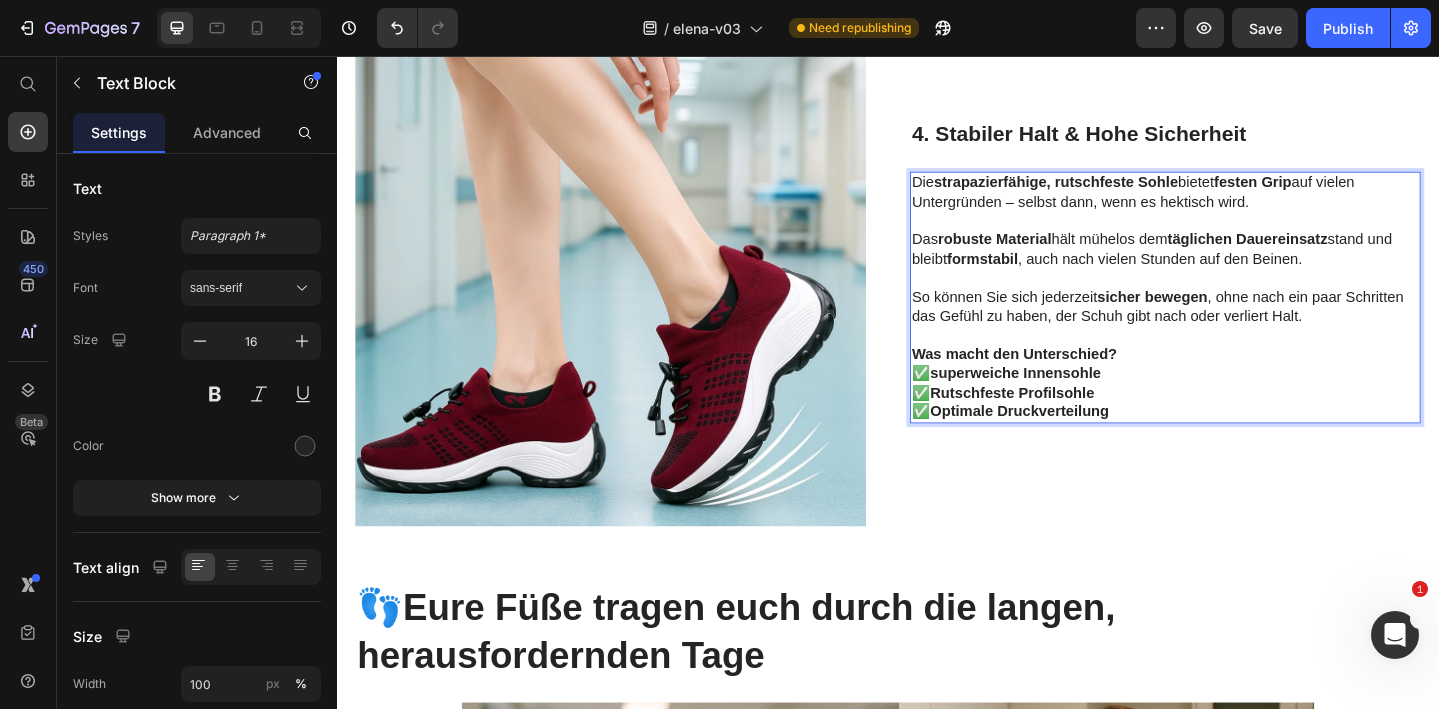 click on "So können Sie sich jederzeit  sicher bewegen , ohne nach ein paar Schritten das Gefühl zu haben, der Schuh gibt nach oder verliert Halt." at bounding box center (1239, 330) 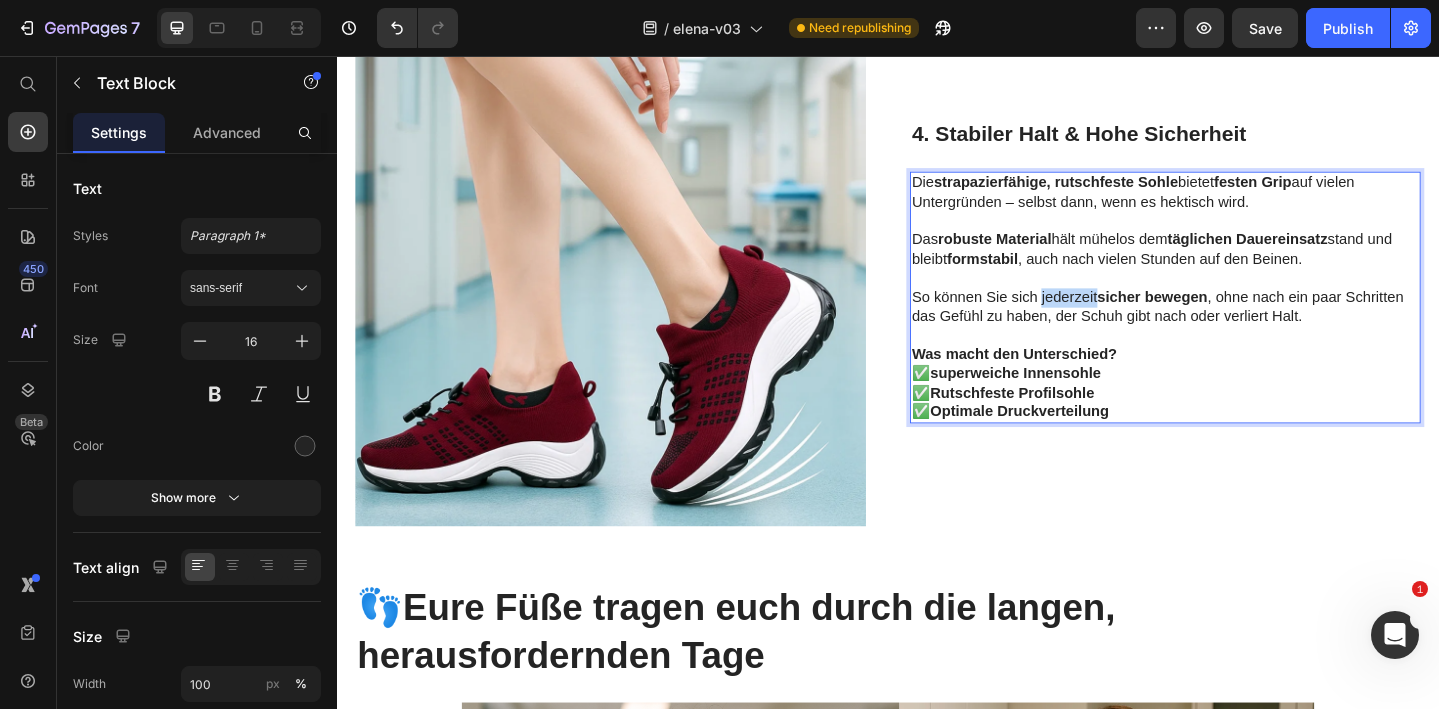click on "So können Sie sich jederzeit  sicher bewegen , ohne nach ein paar Schritten das Gefühl zu haben, der Schuh gibt nach oder verliert Halt." at bounding box center [1239, 330] 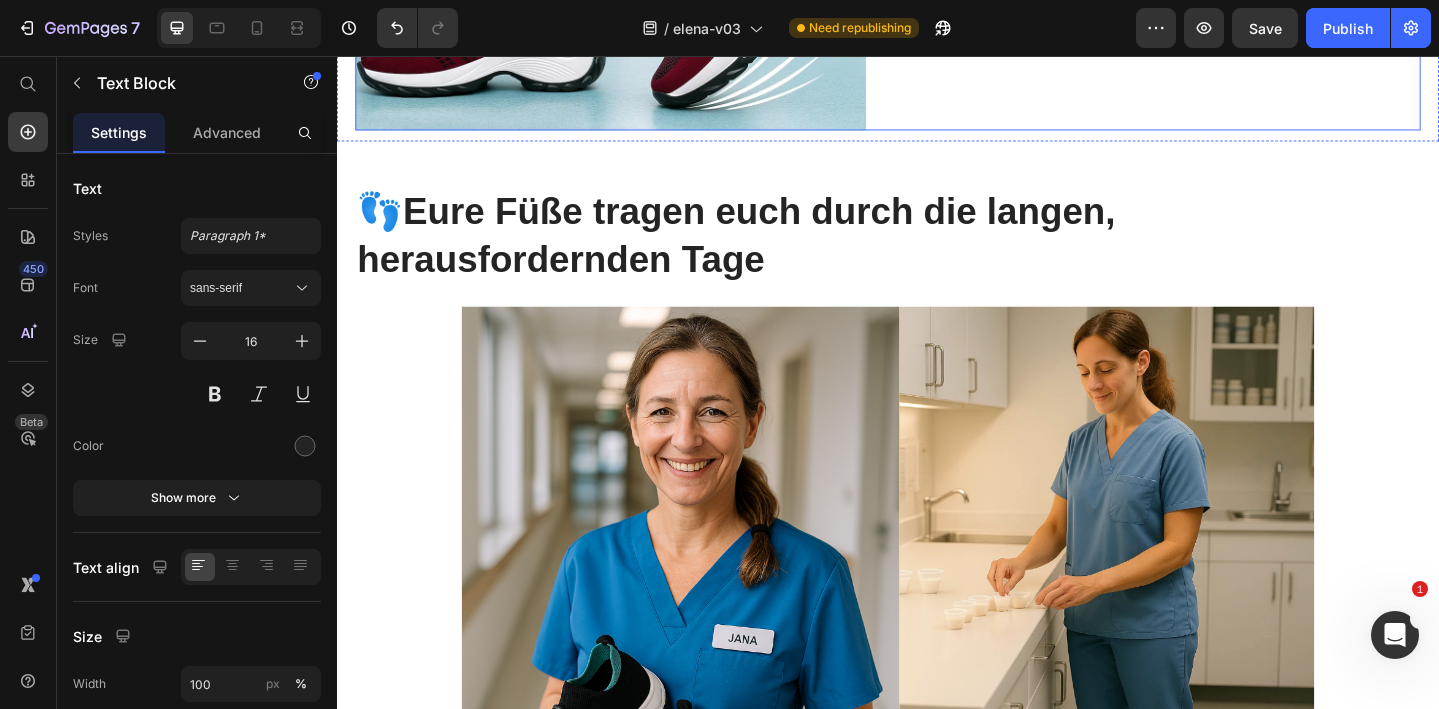 scroll, scrollTop: 4069, scrollLeft: 0, axis: vertical 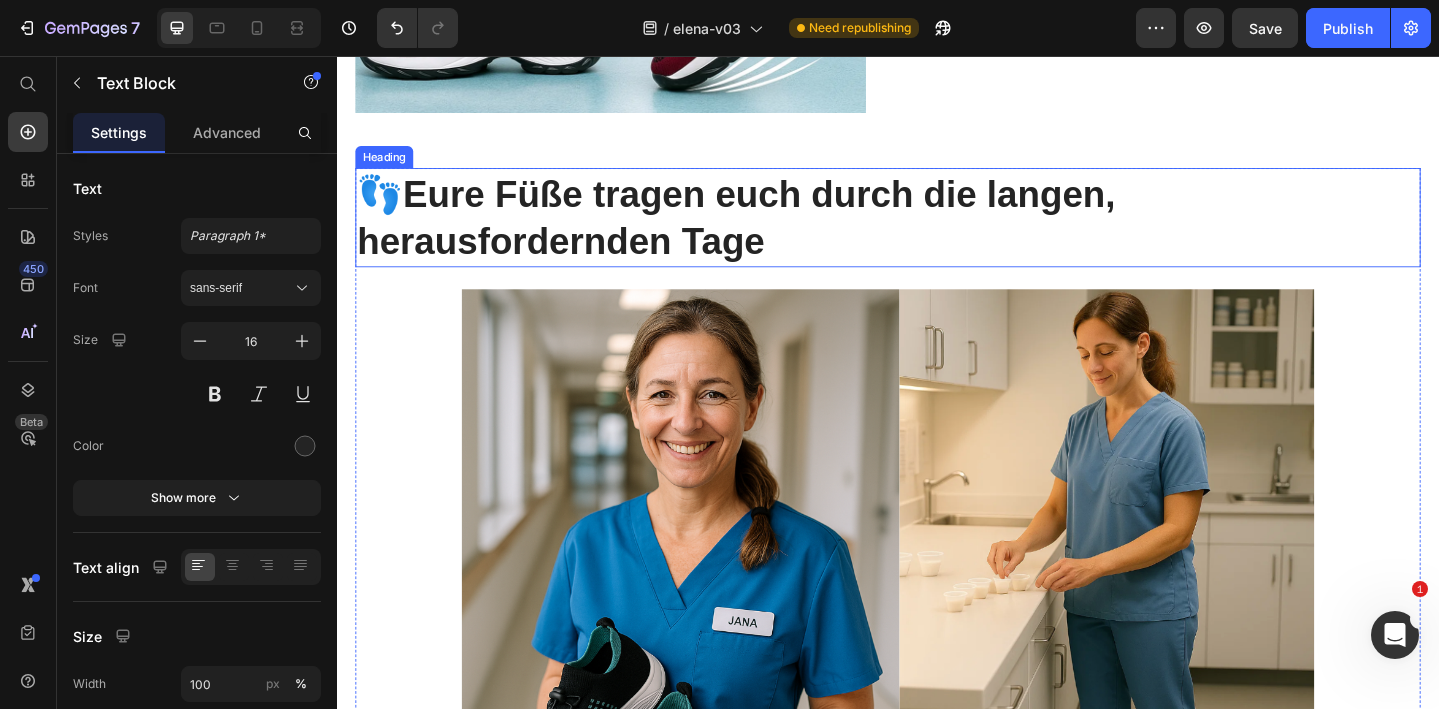 click on "👣 Eure Füße tragen euch durch die langen, herausfordernden Tage" at bounding box center (937, 232) 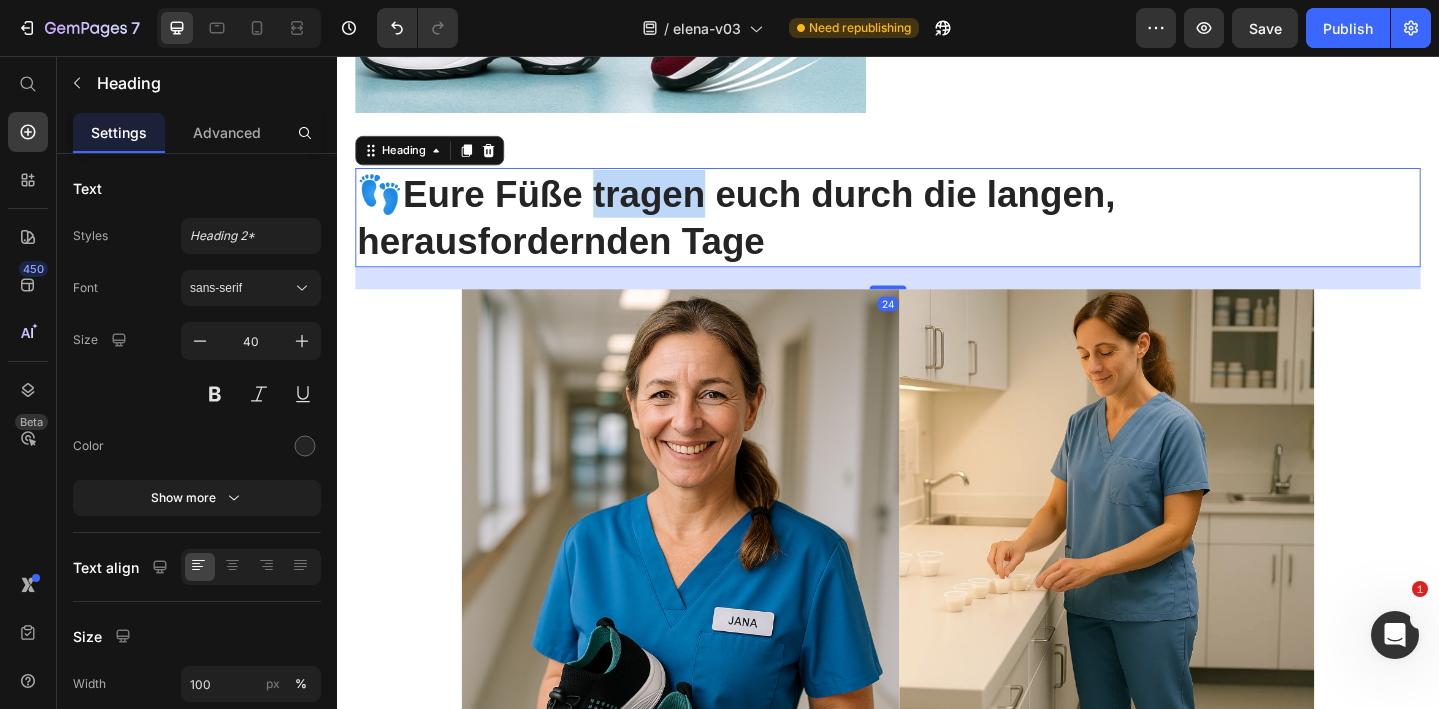 click on "👣 Eure Füße tragen euch durch die langen, herausfordernden Tage" at bounding box center [937, 232] 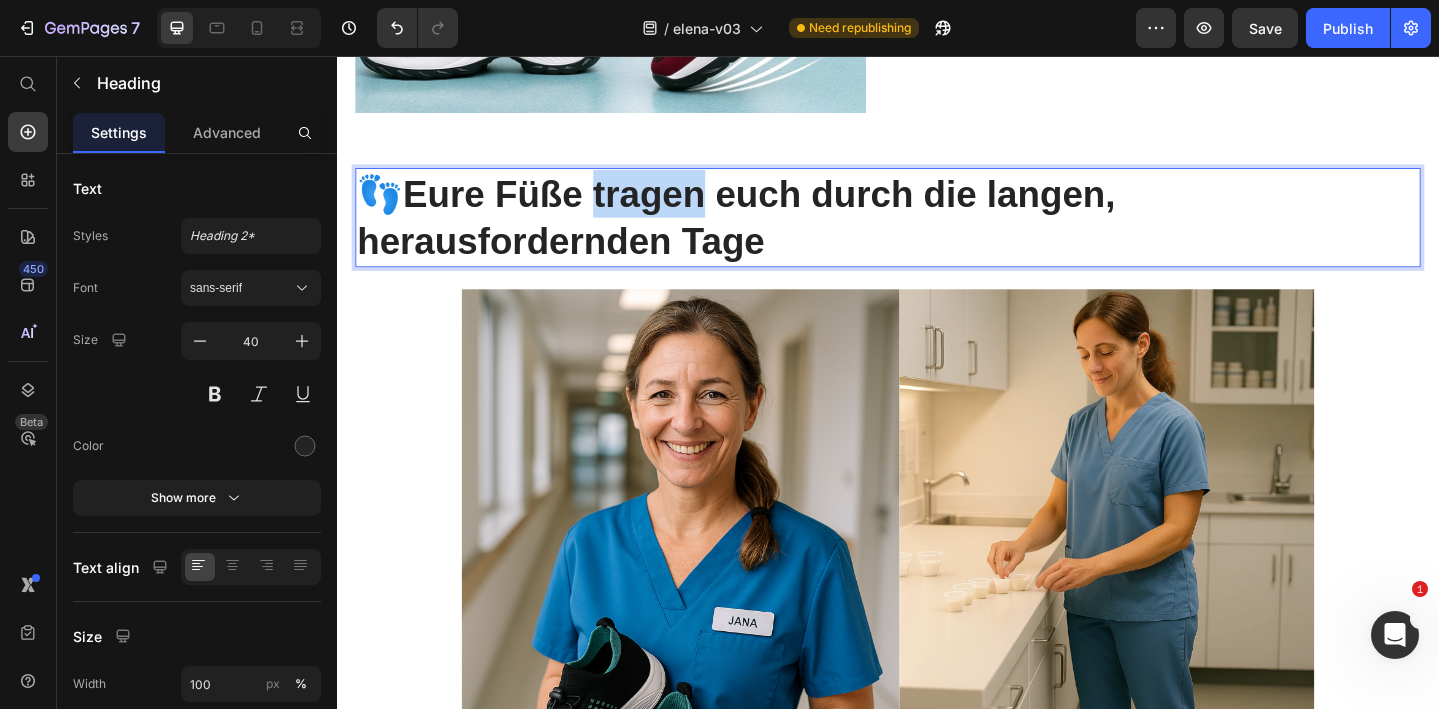 click on "👣 Eure Füße tragen euch durch die langen, herausfordernden Tage" at bounding box center (937, 232) 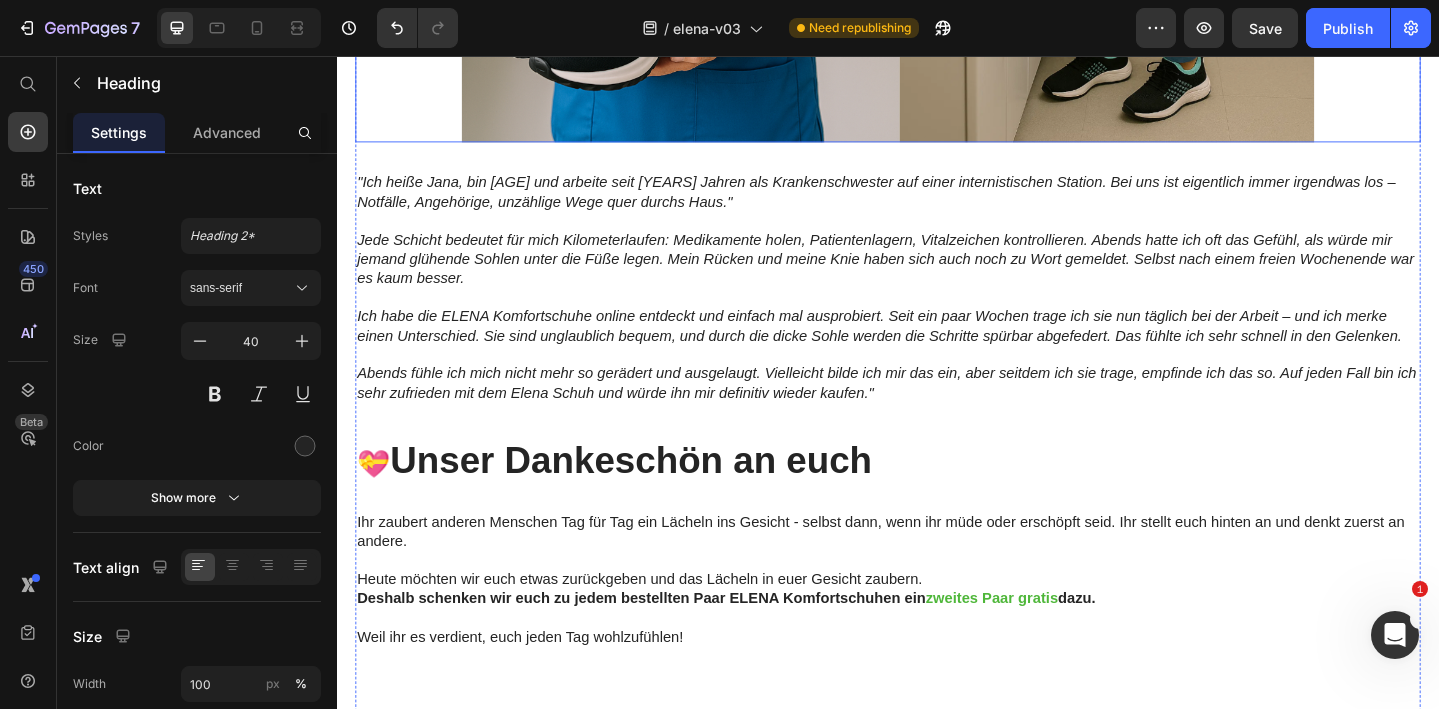 scroll, scrollTop: 4911, scrollLeft: 0, axis: vertical 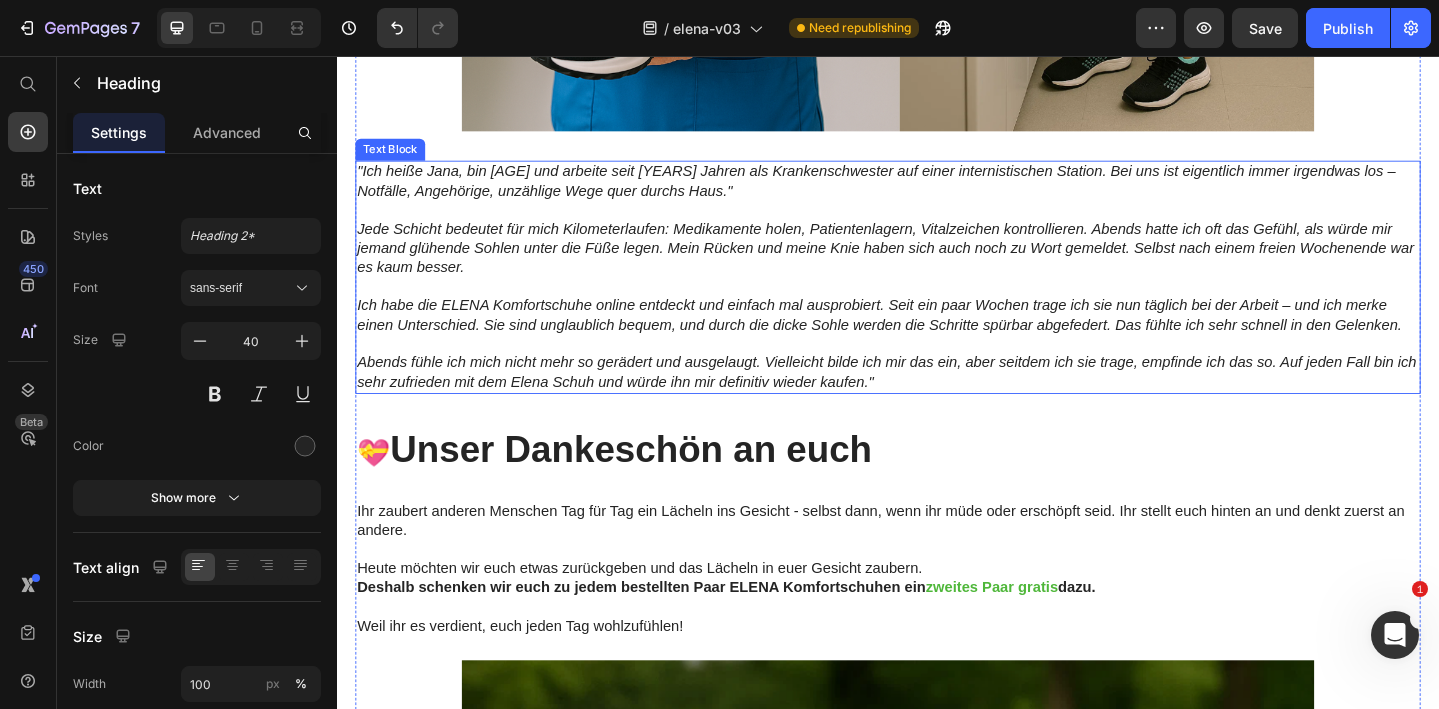 click on "Jede Schicht bedeutet für mich Kilometerlaufen: Medikamente holen, Patientenlagern, Vitalzeichen kontrollieren. Abends hatte ich oft das Gefühl, als würde mir jemand glühende Sohlen unter die Füße legen. Mein Rücken und meine Knie haben sich auch noch zu Wort gemeldet. Selbst nach einem freien Wochenende war es kaum besser." at bounding box center [937, 266] 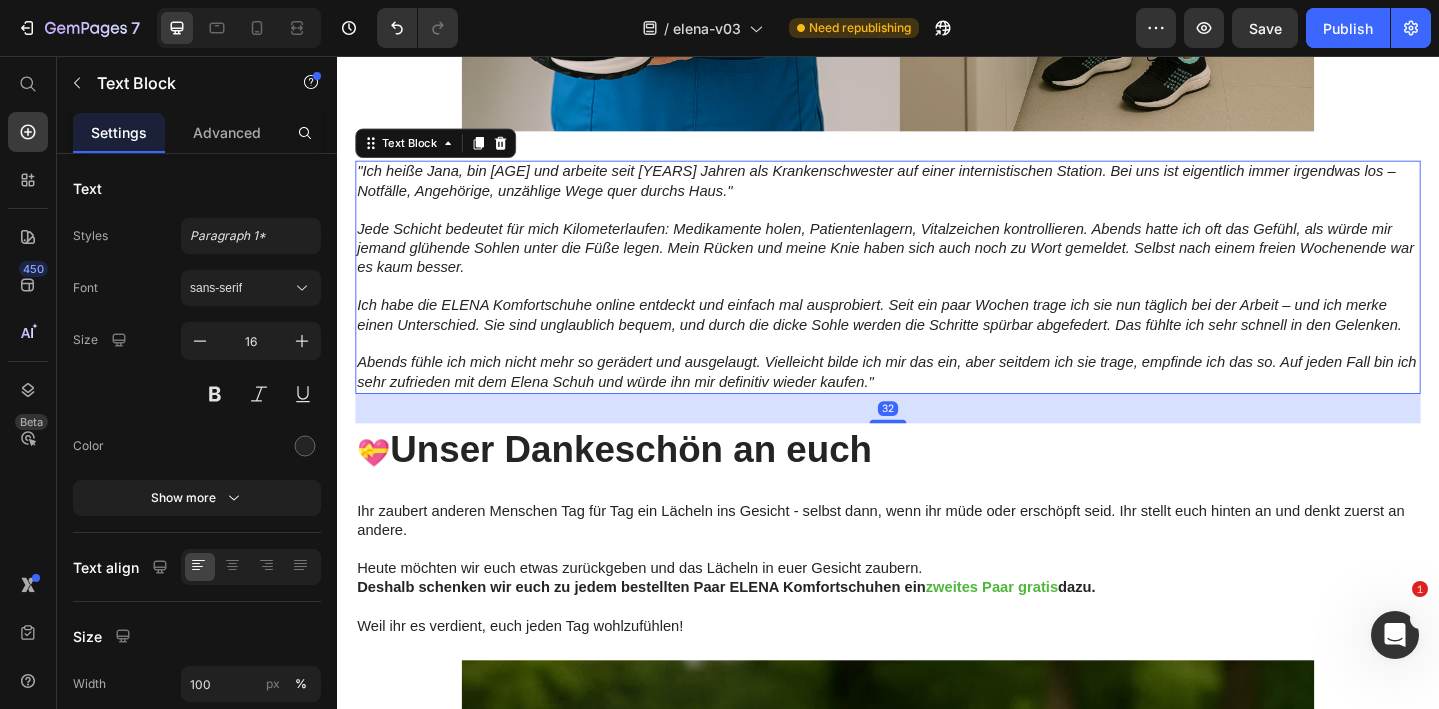 click on "Abends fühle ich mich nicht mehr so gerädert und ausgelaugt. Vielleicht bilde ich mir das ein, aber seitdem ich sie trage, empfinde ich das so. Auf jeden Fall bin ich sehr zufrieden mit dem Elena Schuh und würde ihn mir definitiv wieder kaufen."" at bounding box center (937, 401) 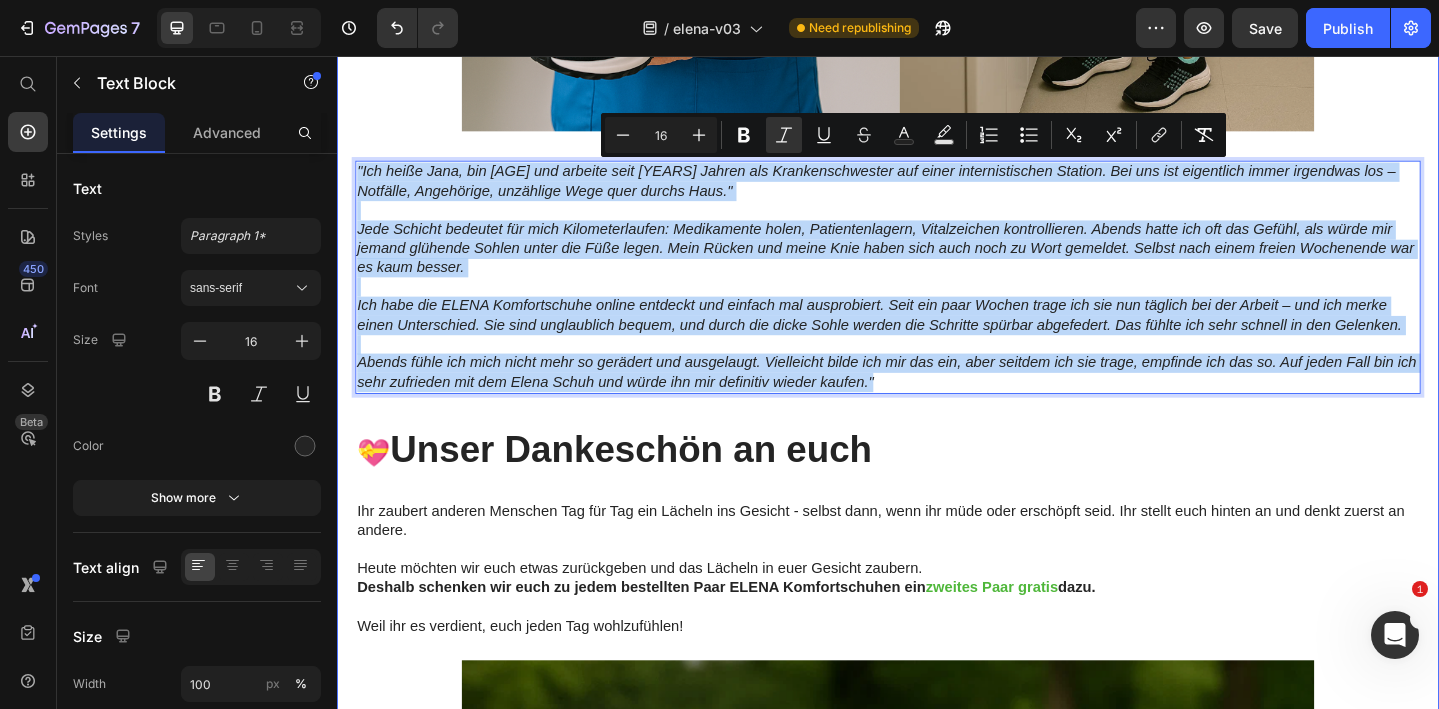 drag, startPoint x: 970, startPoint y: 408, endPoint x: 354, endPoint y: 185, distance: 655.12213 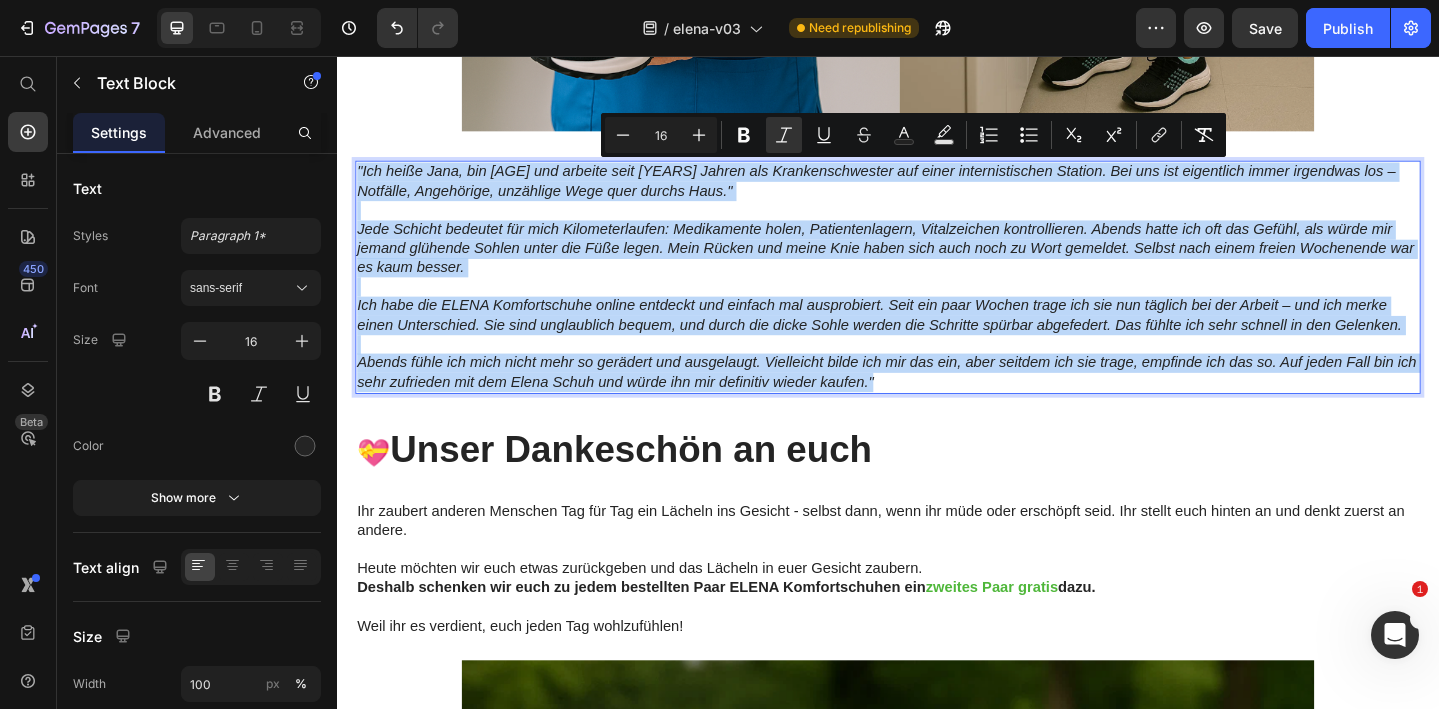 click on "Jede Schicht bedeutet für mich Kilometerlaufen: Medikamente holen, Patientenlagern, Vitalzeichen kontrollieren. Abends hatte ich oft das Gefühl, als würde mir jemand glühende Sohlen unter die Füße legen. Mein Rücken und meine Knie haben sich auch noch zu Wort gemeldet. Selbst nach einem freien Wochenende war es kaum besser." at bounding box center [934, 265] 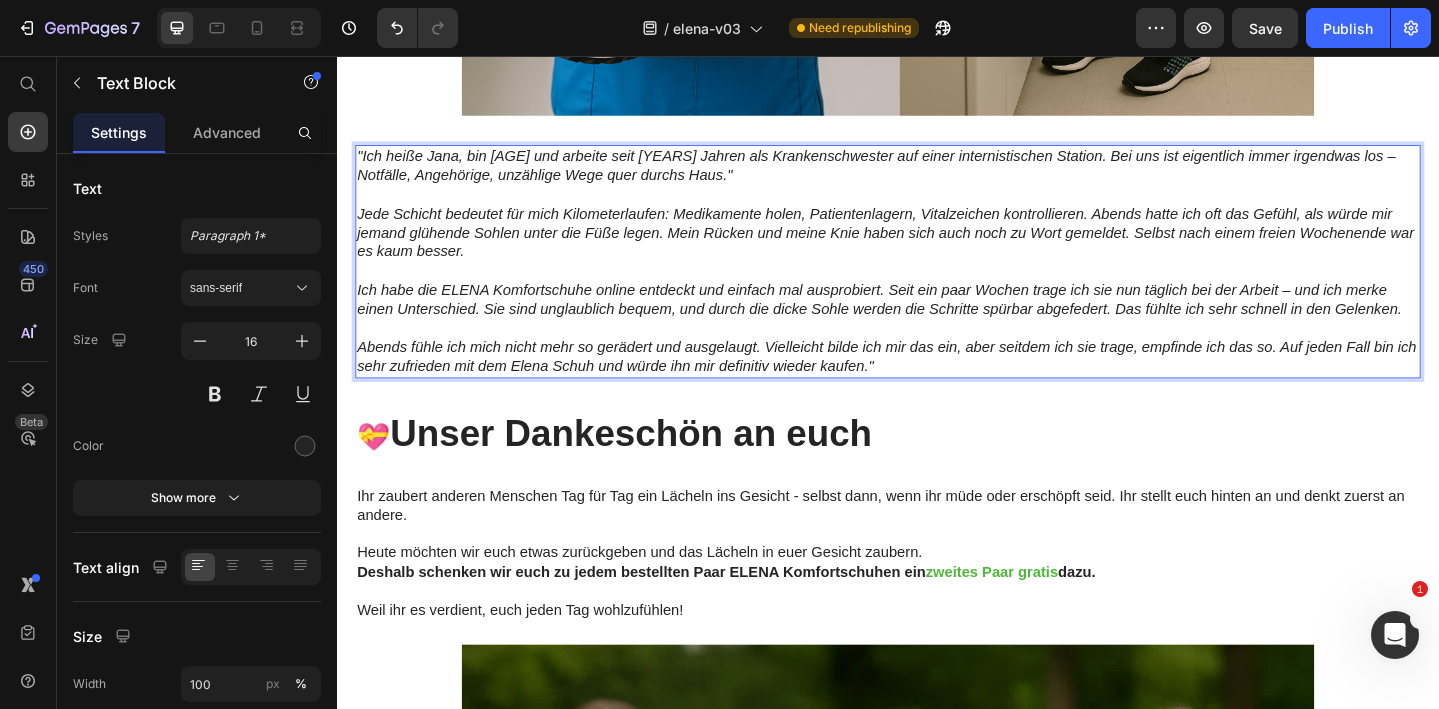 scroll, scrollTop: 4935, scrollLeft: 0, axis: vertical 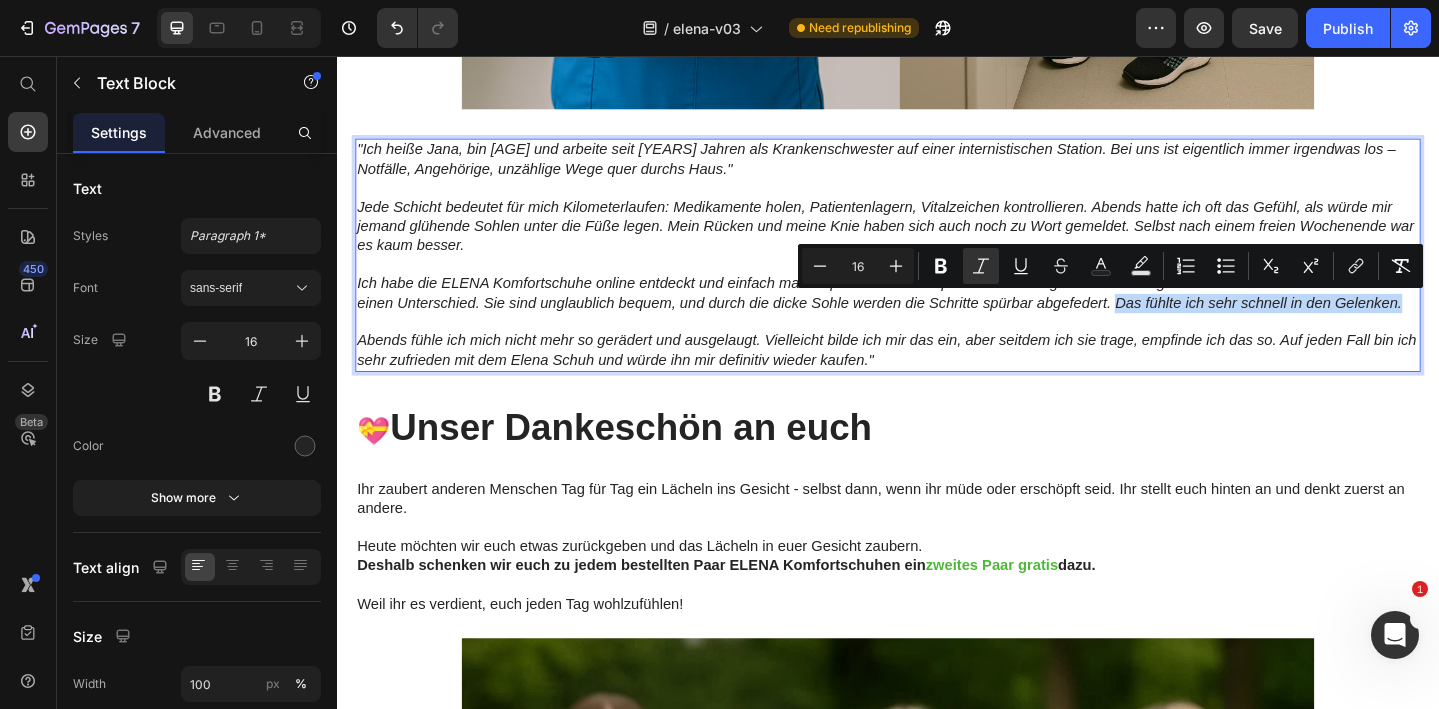 drag, startPoint x: 1185, startPoint y: 324, endPoint x: 1510, endPoint y: 333, distance: 325.1246 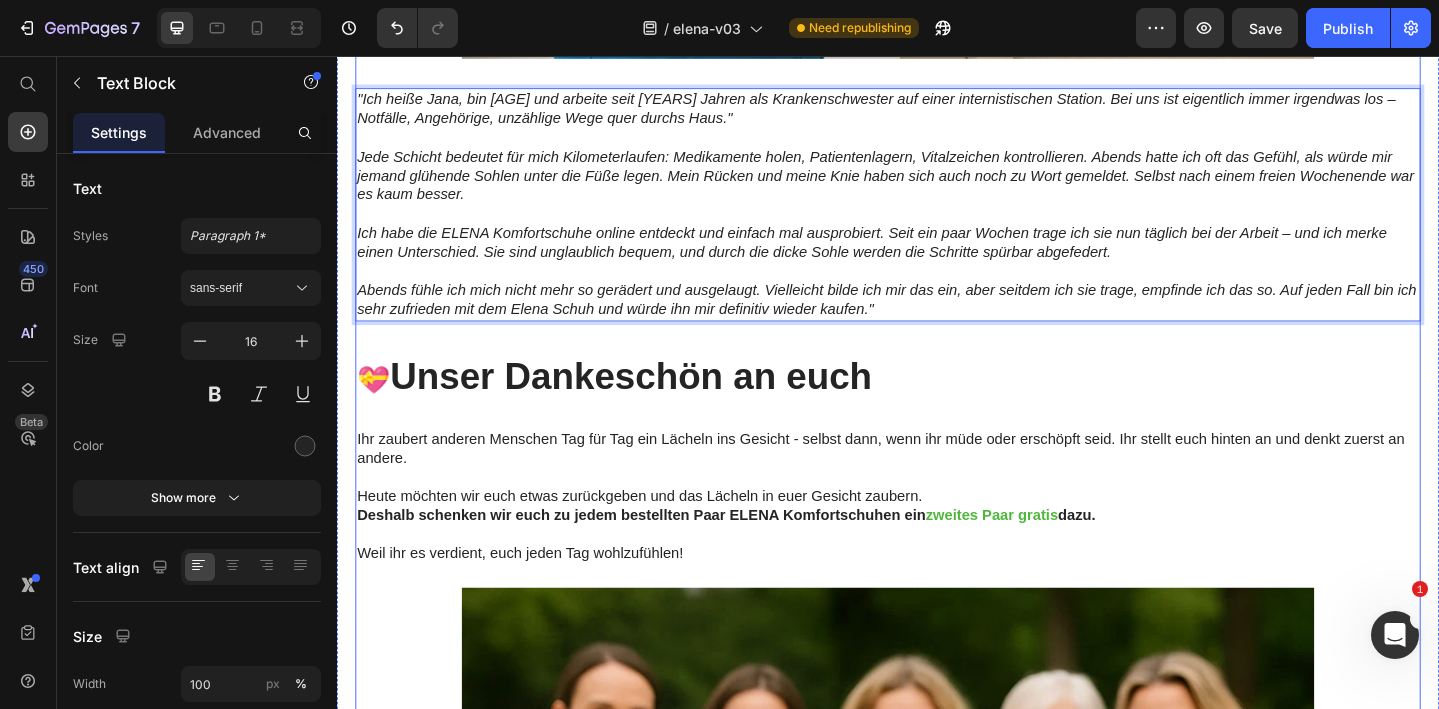 scroll, scrollTop: 5044, scrollLeft: 0, axis: vertical 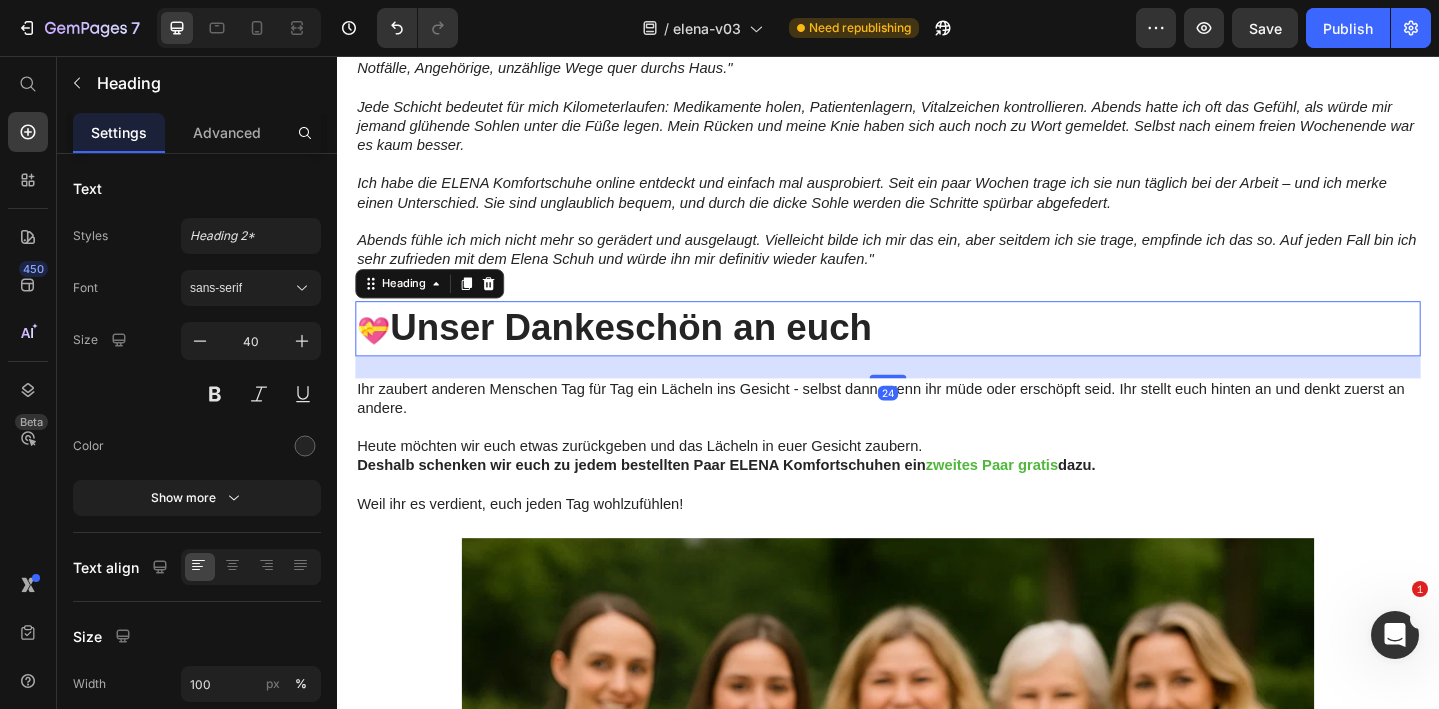 click on "💝 Unser Dankeschön an euch" at bounding box center (937, 353) 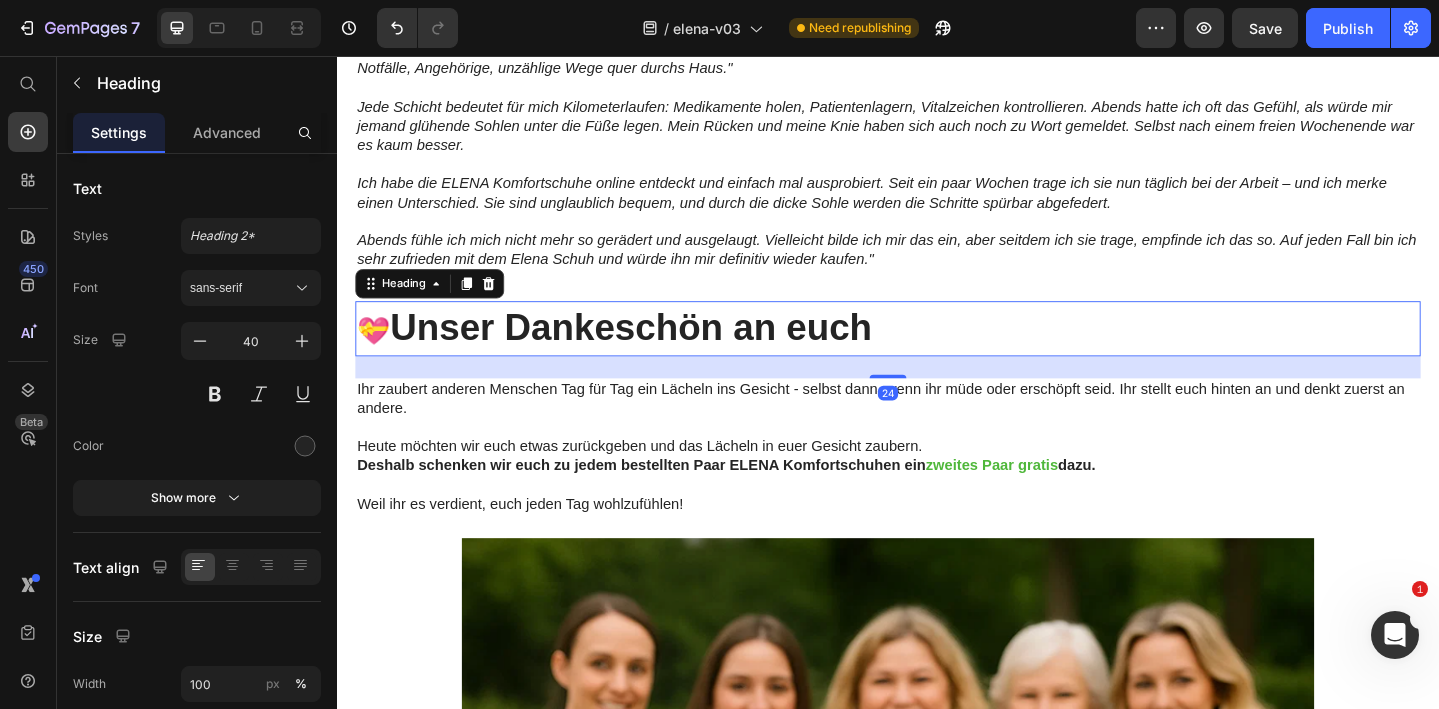 click on "💝 Unser Dankeschön an euch" at bounding box center [937, 353] 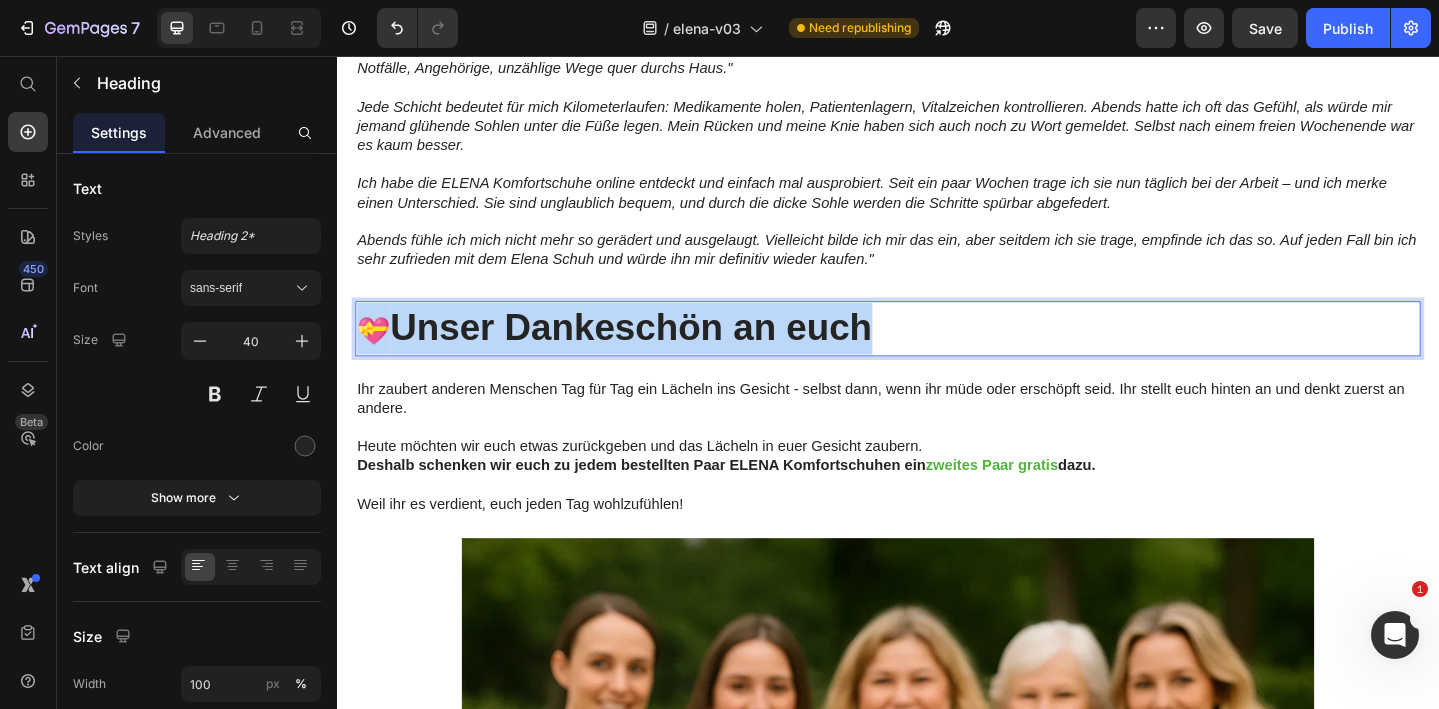 click on "💝 Unser Dankeschön an euch" at bounding box center [937, 353] 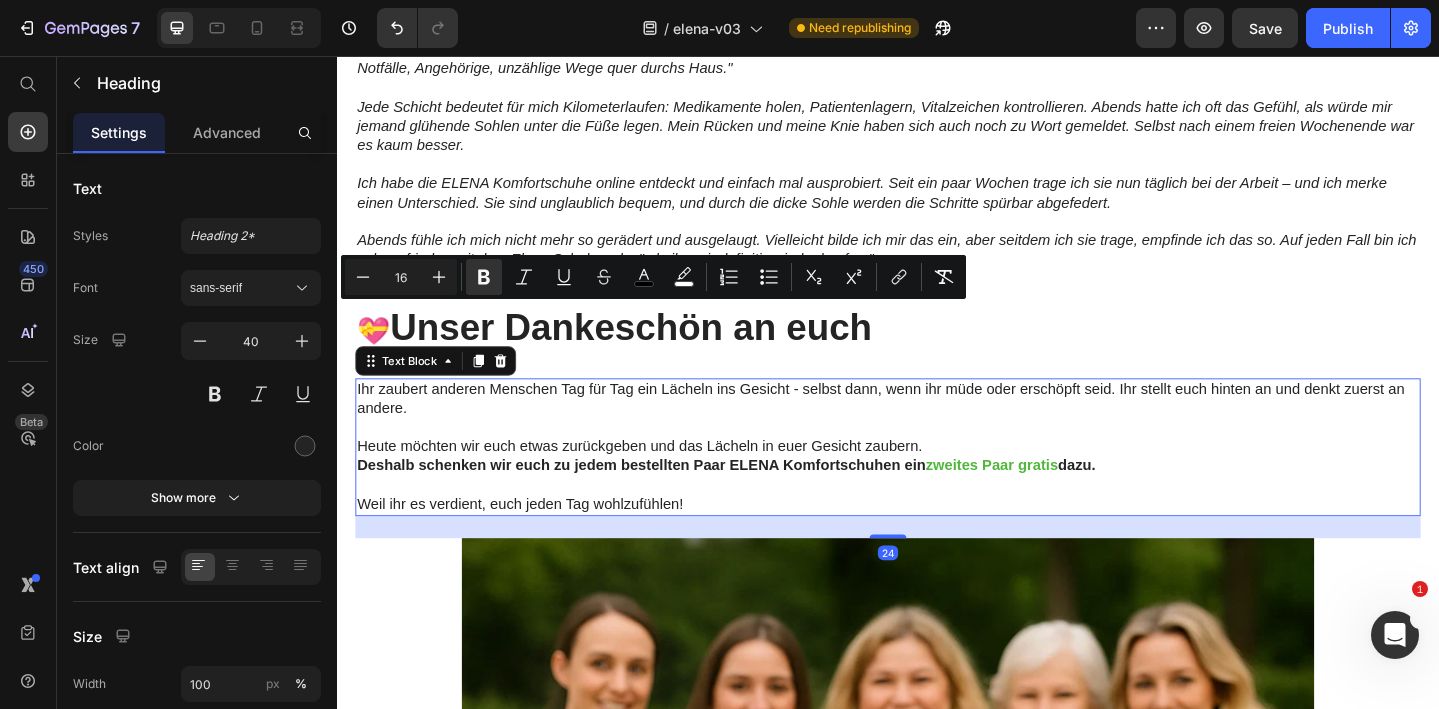 click on "Ihr zaubert anderen Menschen Tag für Tag ein Lächeln ins Gesicht - selbst dann, wenn ihr müde oder erschöpft seid. Ihr stellt euch hinten an und denkt zuerst an andere." at bounding box center (937, 430) 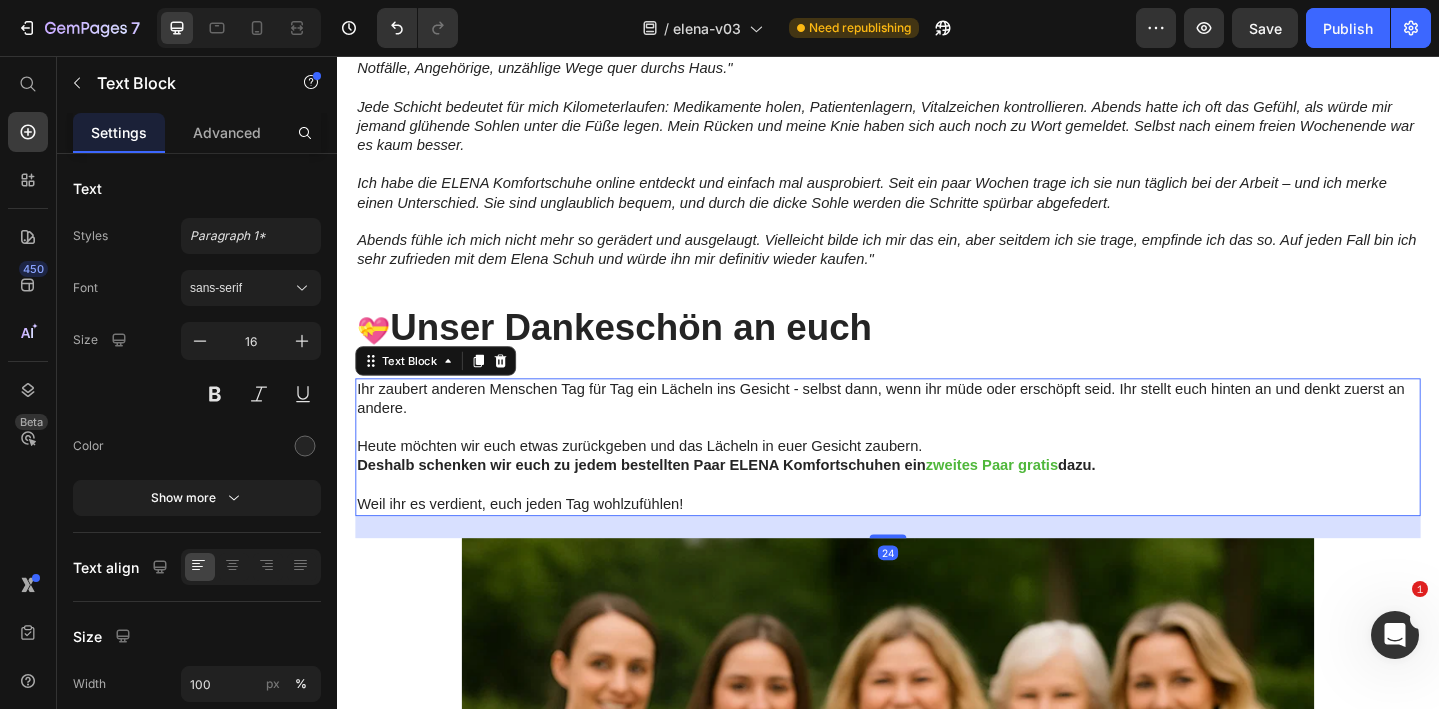 click on "Weil ihr es verdient, euch jeden Tag wohlzufühlen!" at bounding box center [937, 544] 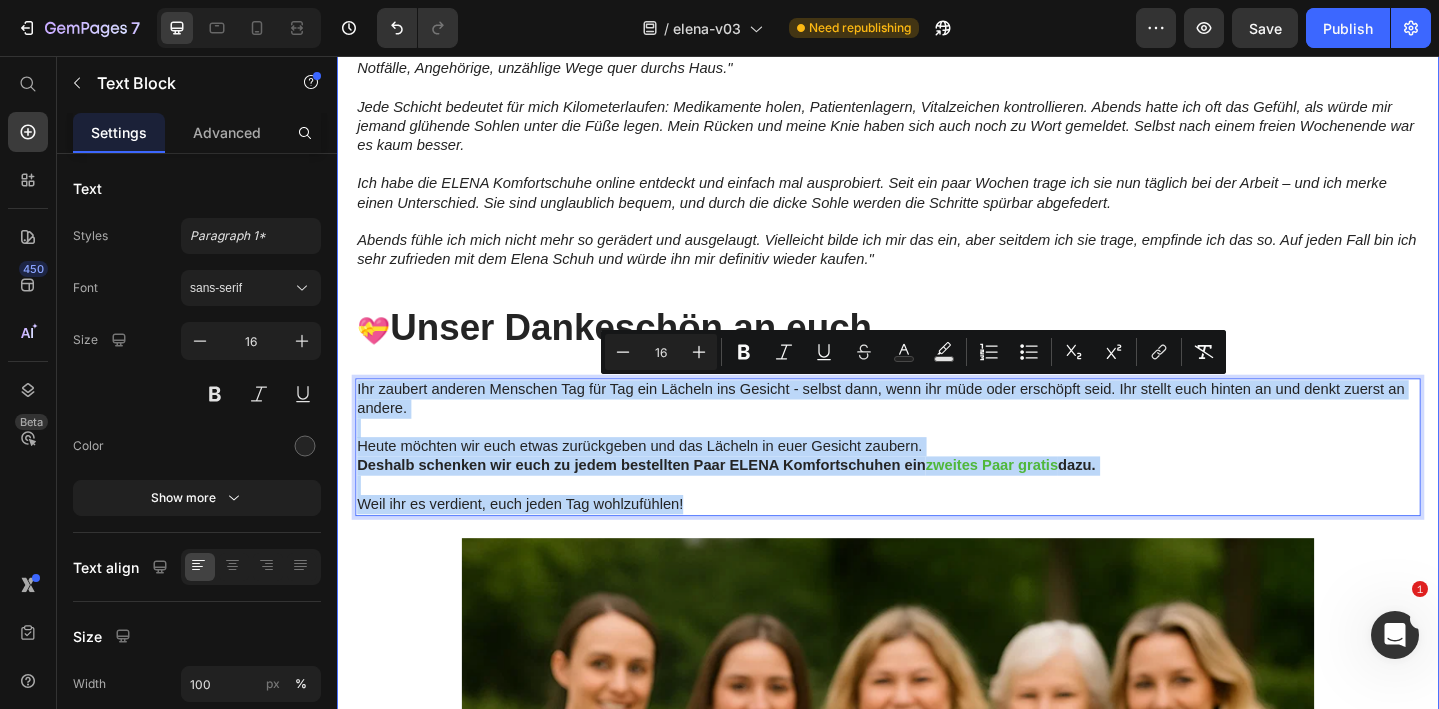drag, startPoint x: 741, startPoint y: 538, endPoint x: 351, endPoint y: 420, distance: 407.46042 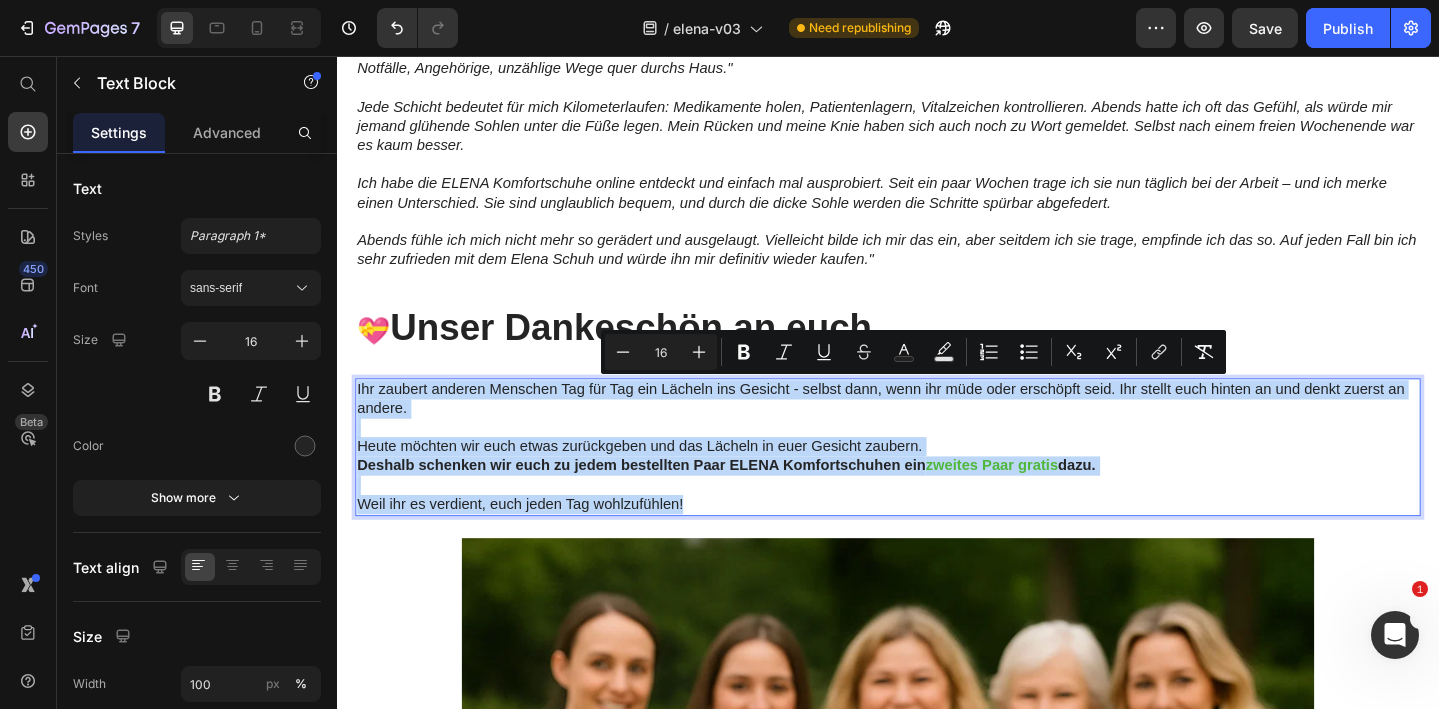 click on "Weil ihr es verdient, euch jeden Tag wohlzufühlen!" at bounding box center (937, 544) 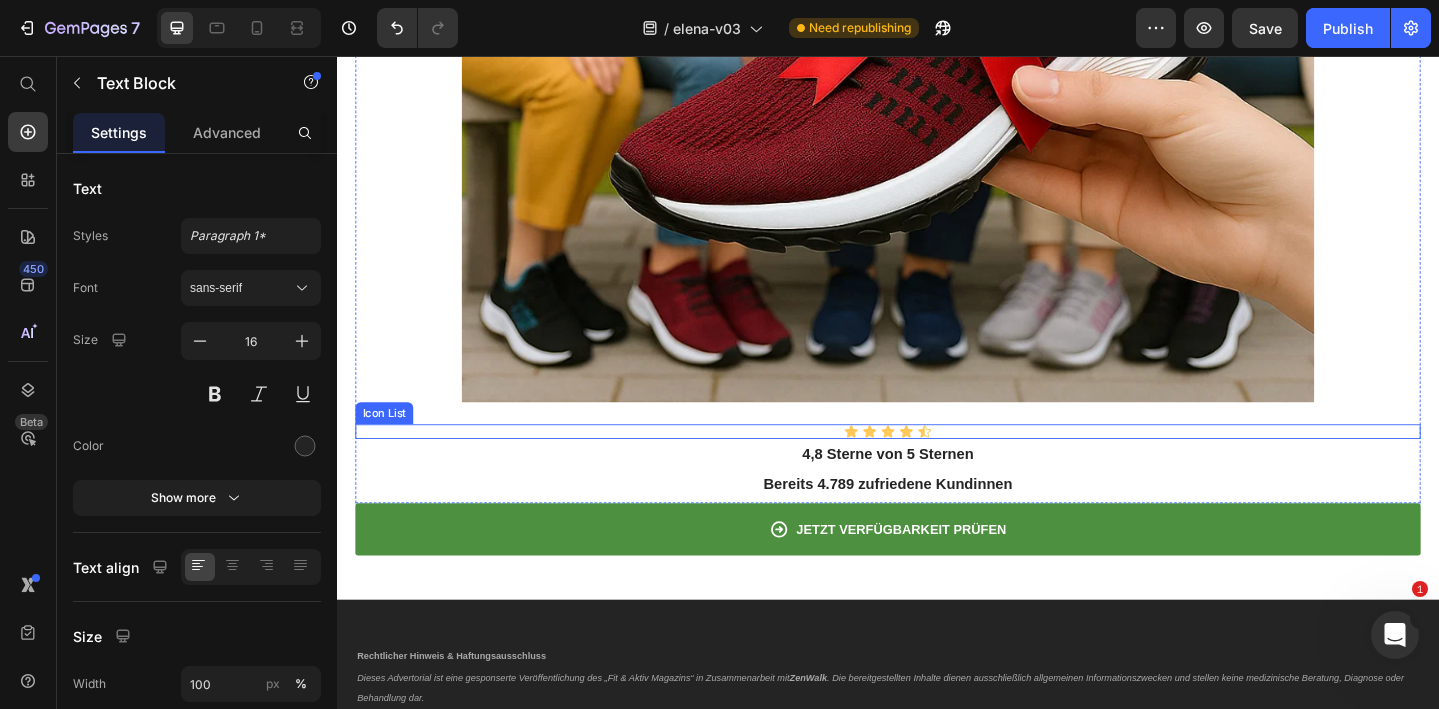 scroll, scrollTop: 6062, scrollLeft: 0, axis: vertical 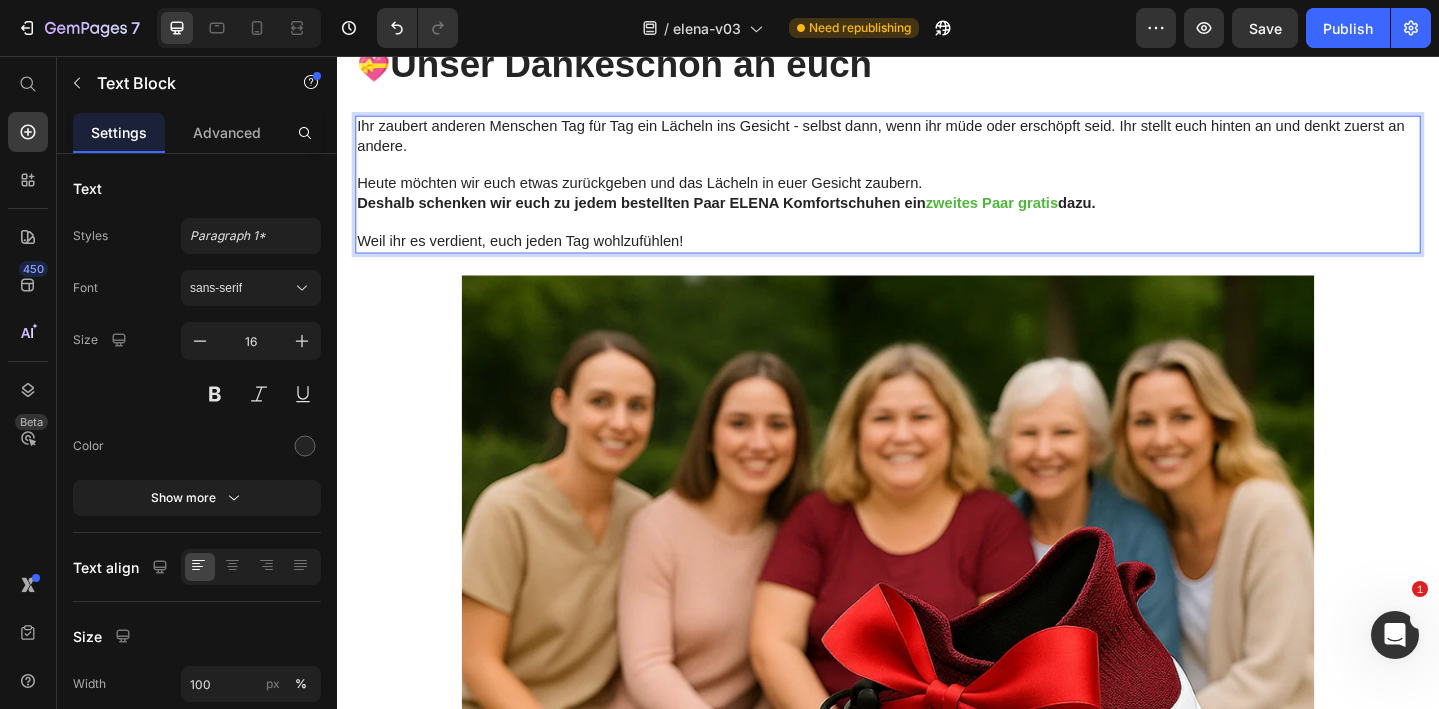 click on "Heute möchten wir euch etwas zurückgeben und das Lächeln in euer Gesicht zaubern." at bounding box center [937, 195] 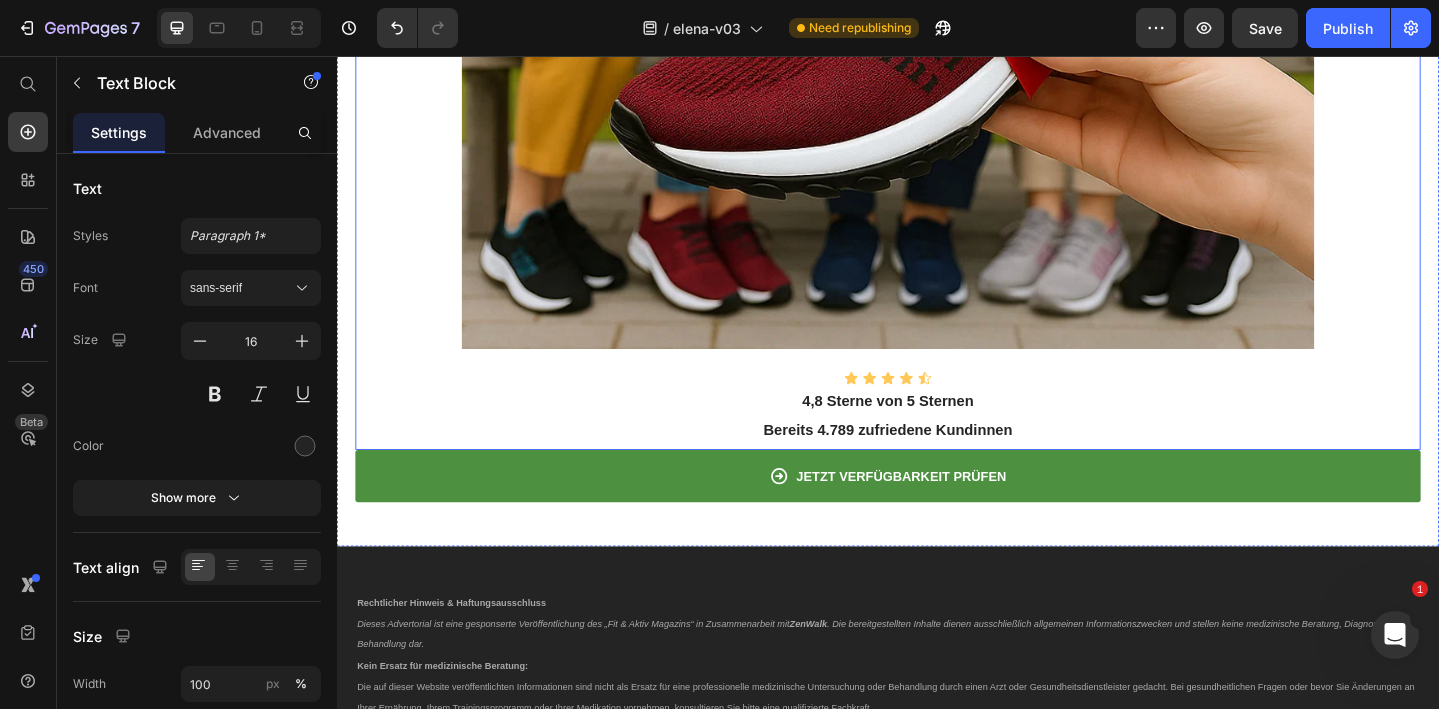 scroll, scrollTop: 6197, scrollLeft: 0, axis: vertical 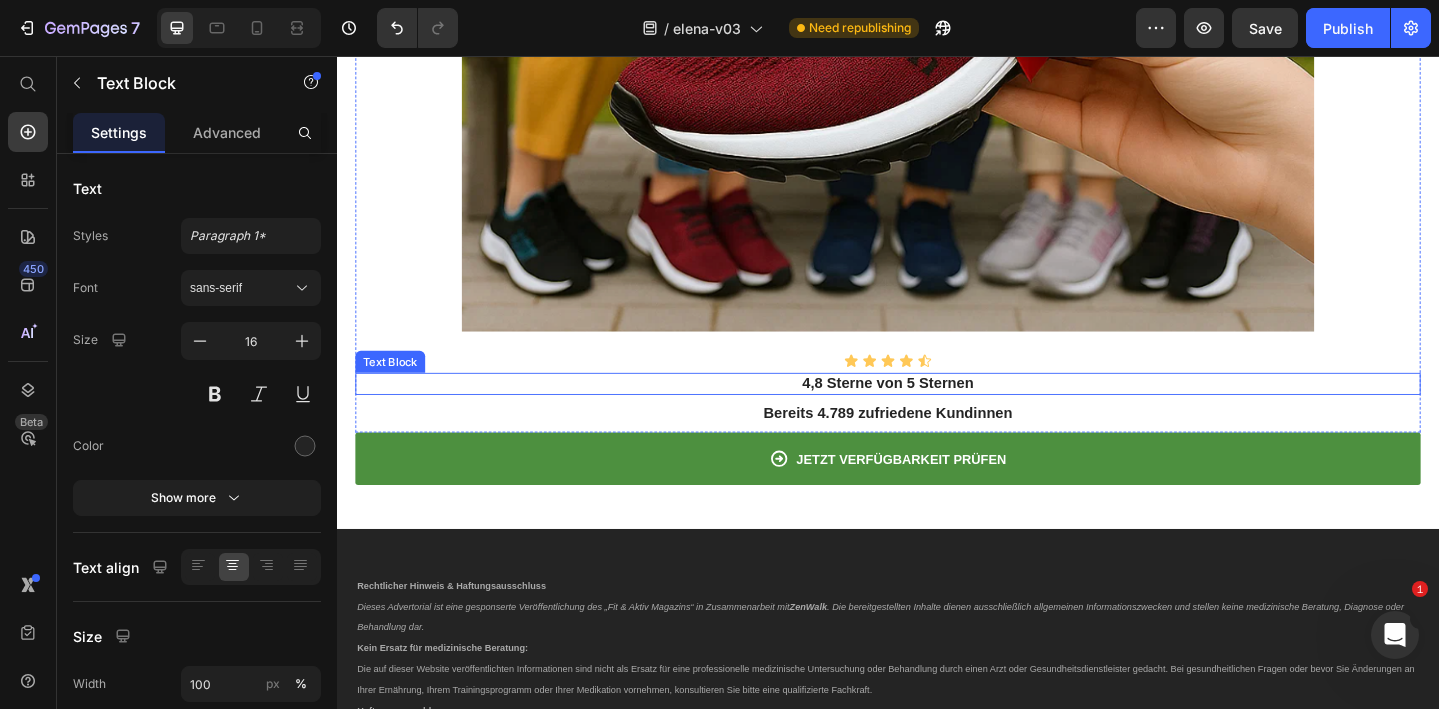 click on "4,8 Sterne von 5 Sternen" at bounding box center (937, 412) 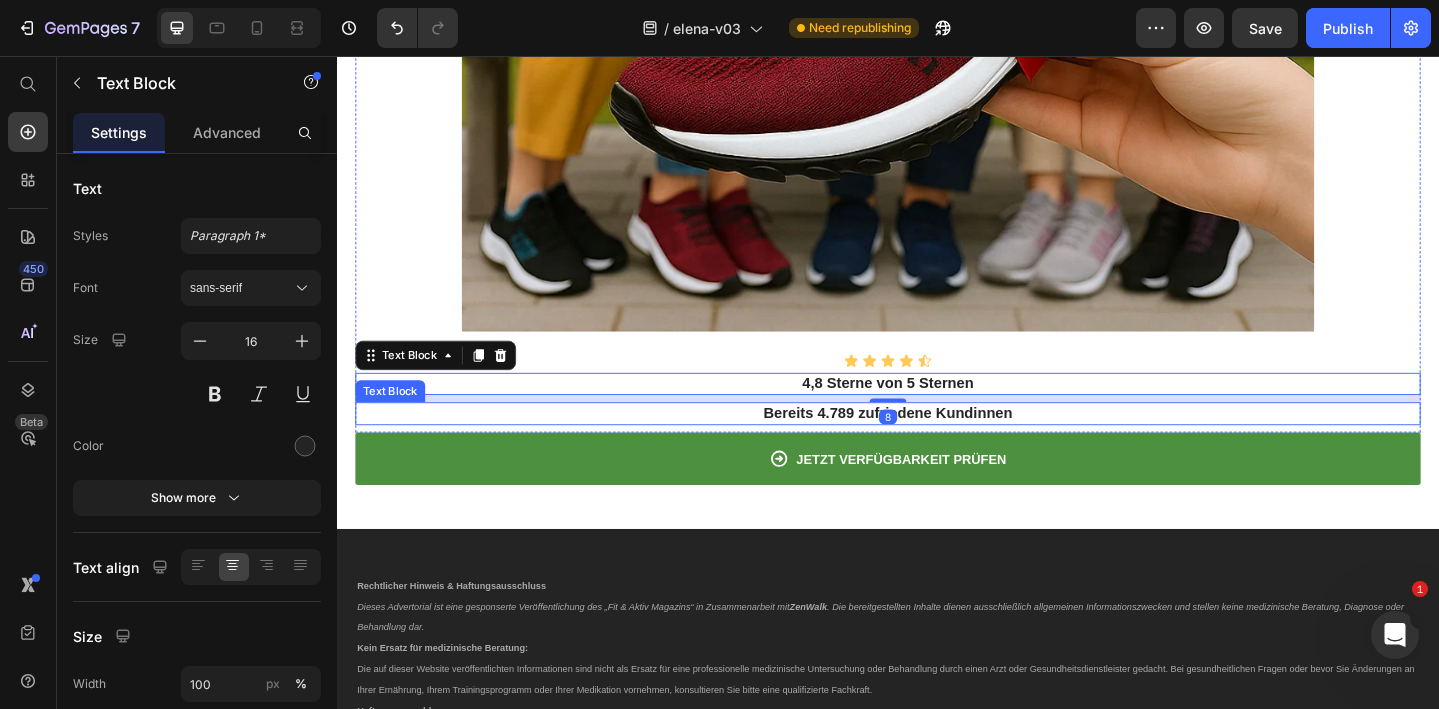 click on "Bereits 4.789 zufriedene Kundinnen" at bounding box center (936, 444) 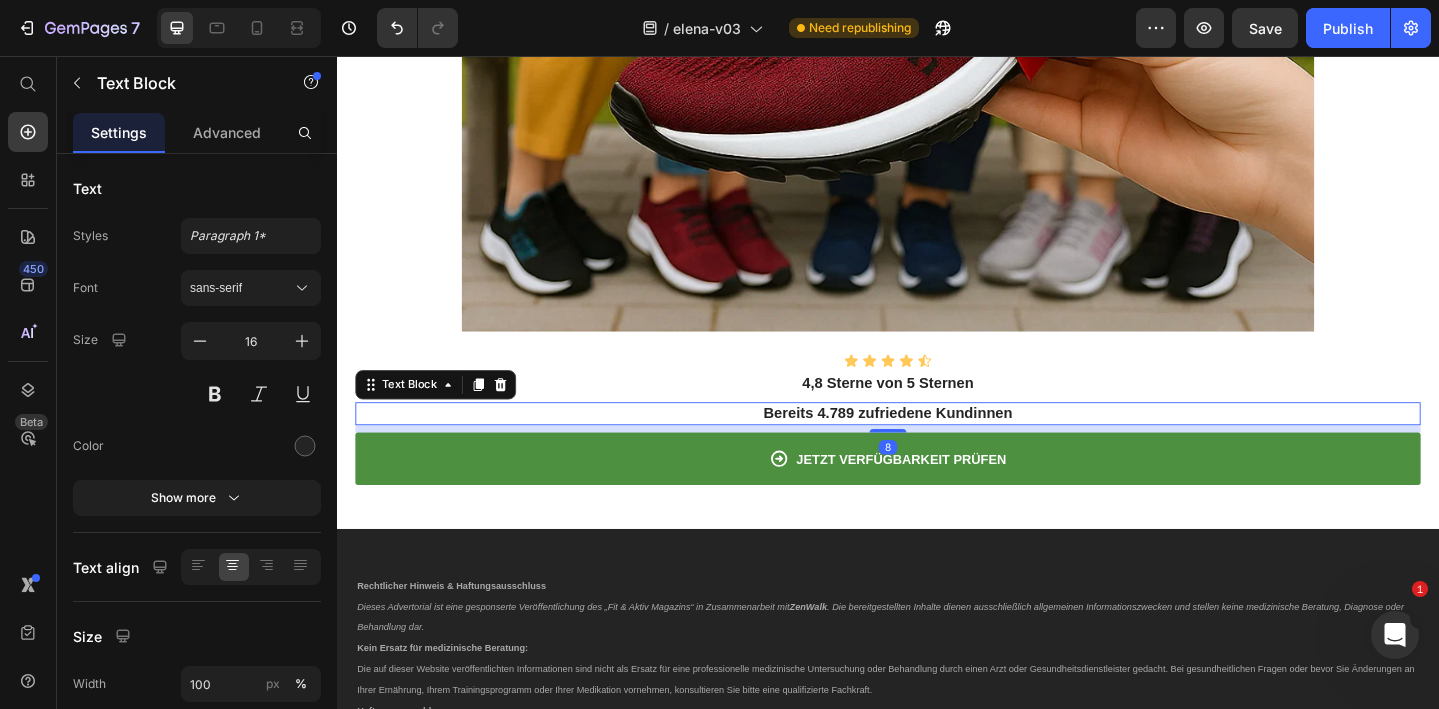 click on "Bereits 4.789 zufriedene Kundinnen" at bounding box center [936, 444] 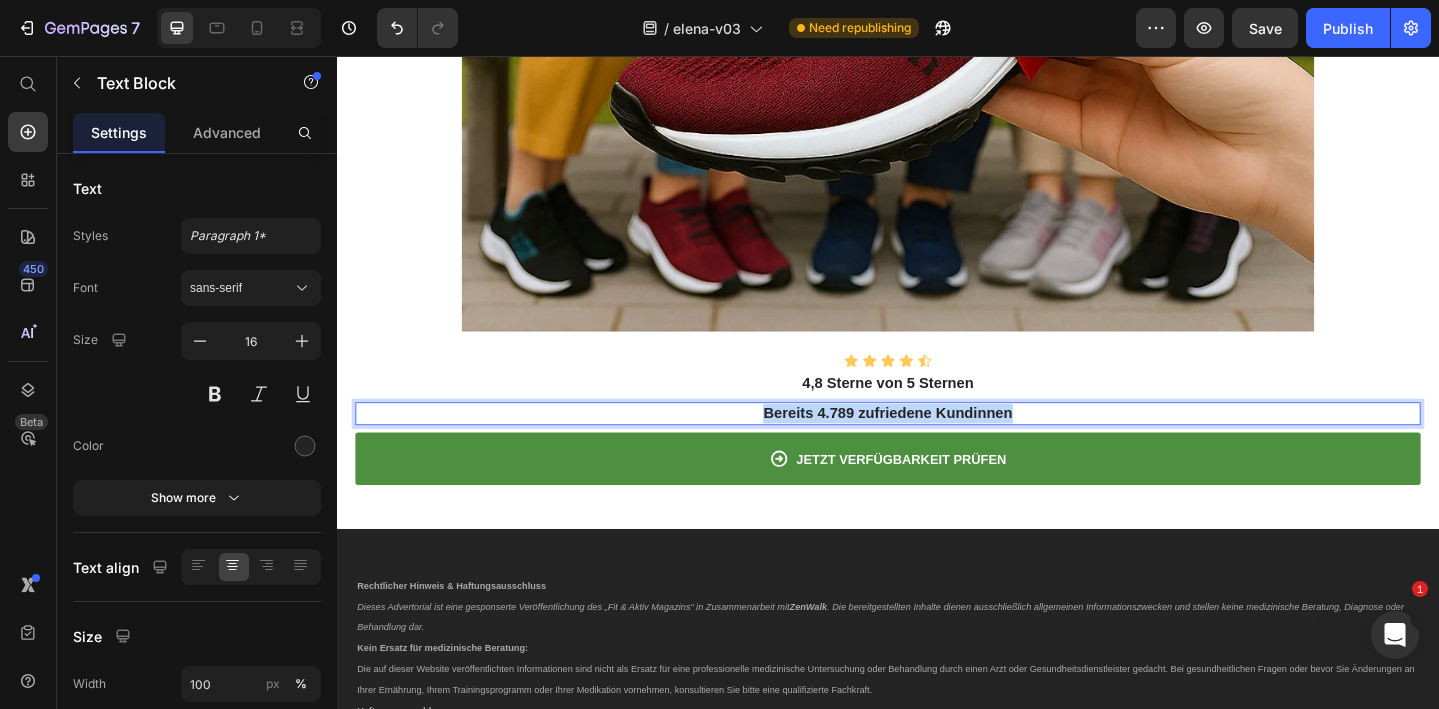 click on "Bereits 4.789 zufriedene Kundinnen" at bounding box center [936, 444] 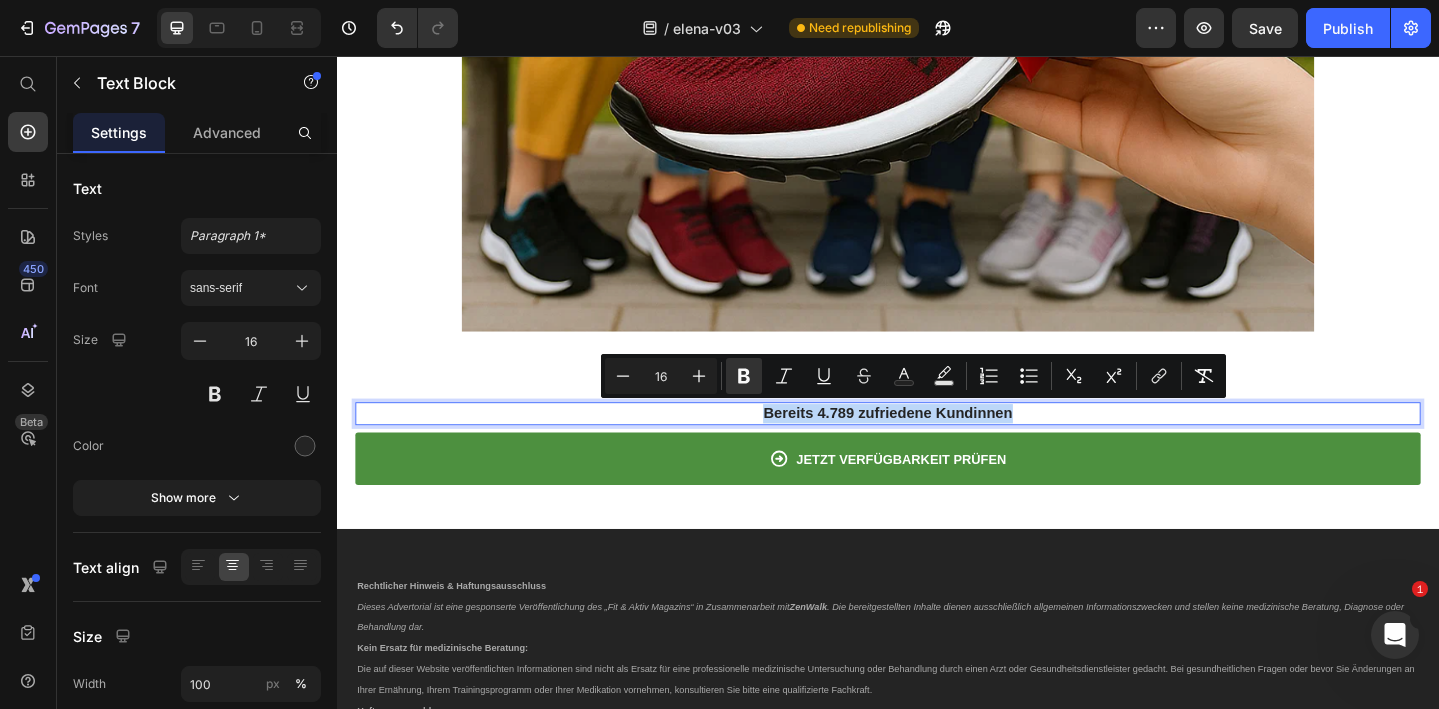 click on "Bereits 4.789 zufriedene Kundinnen" at bounding box center (936, 444) 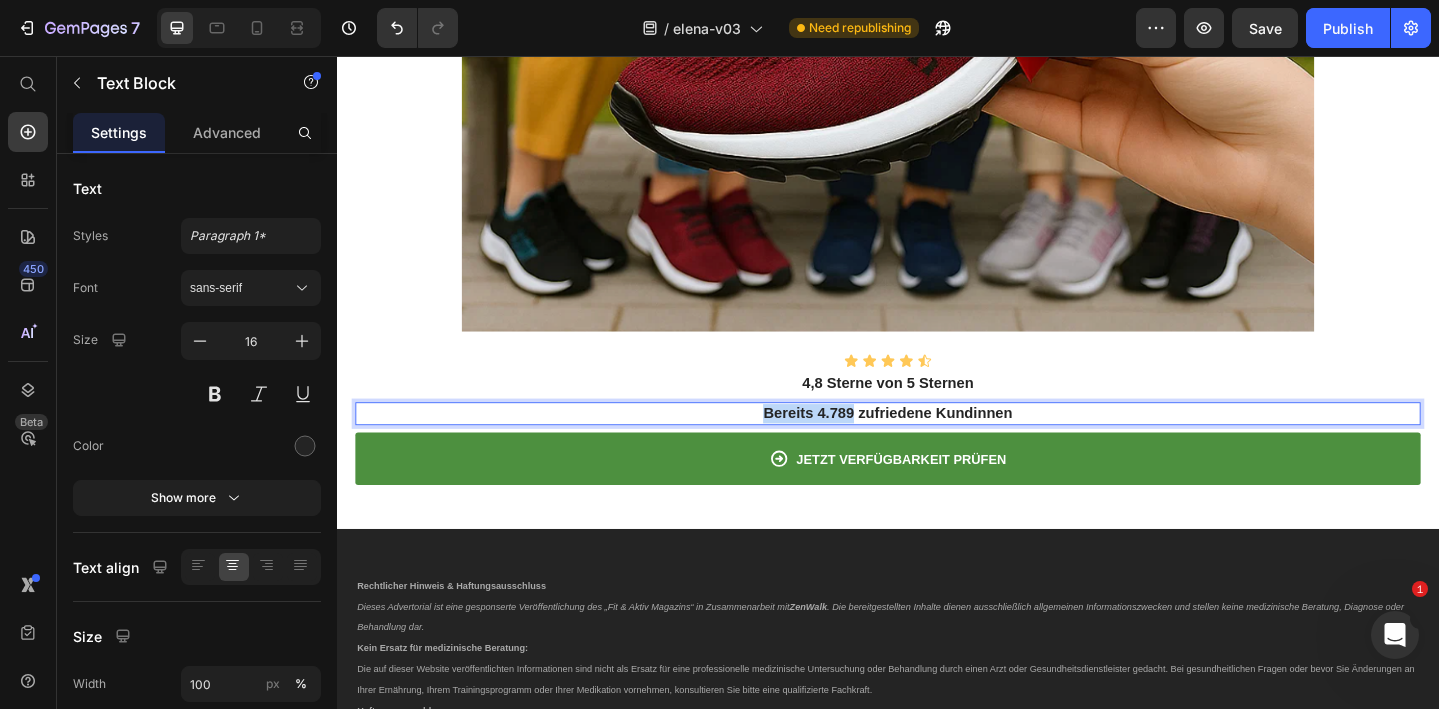 drag, startPoint x: 898, startPoint y: 449, endPoint x: 770, endPoint y: 449, distance: 128 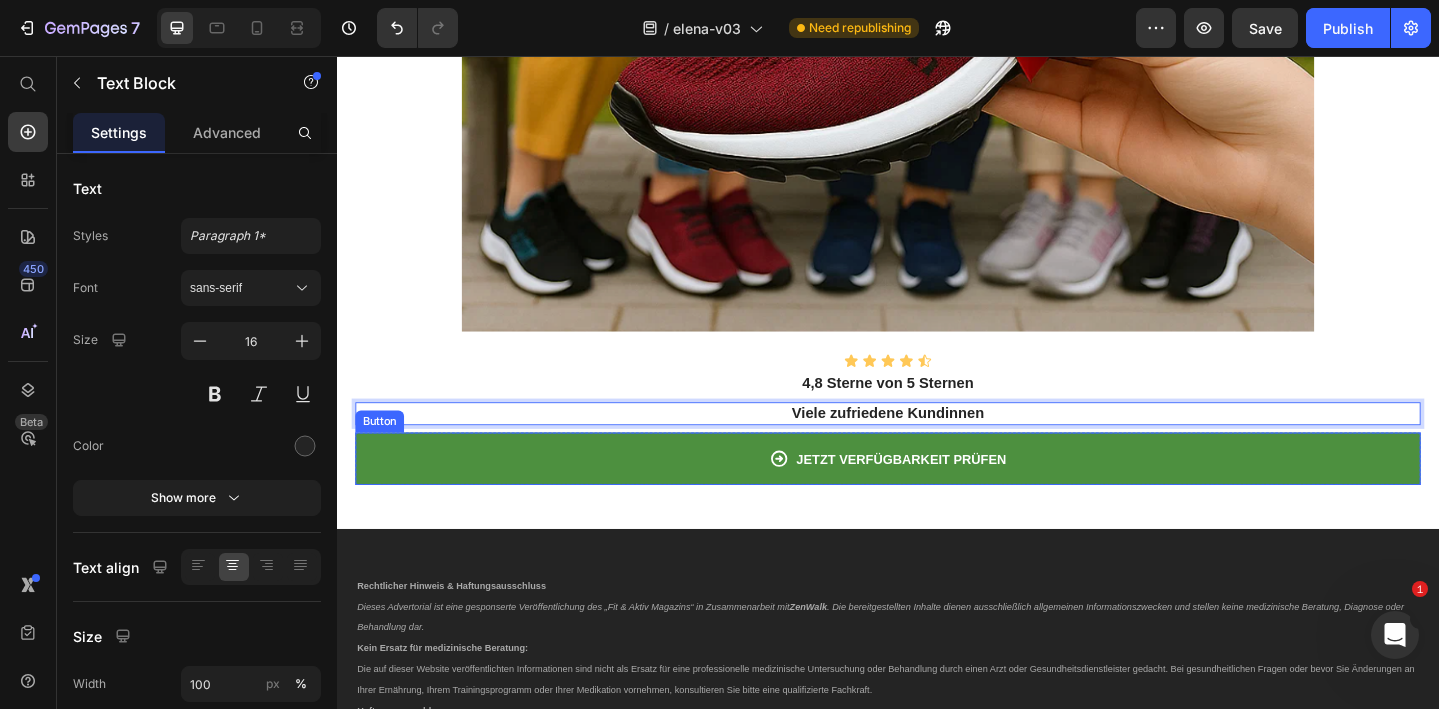 scroll, scrollTop: 6214, scrollLeft: 0, axis: vertical 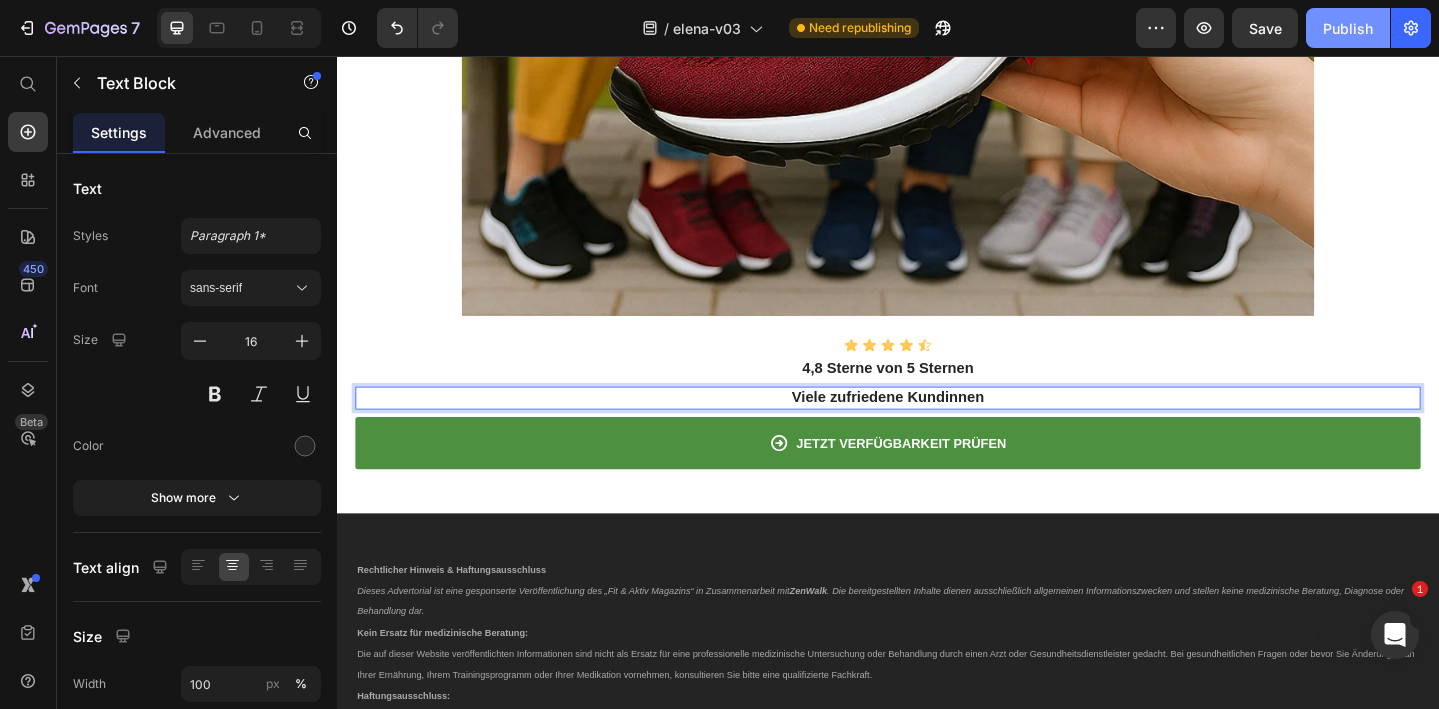 click on "Publish" at bounding box center (1348, 28) 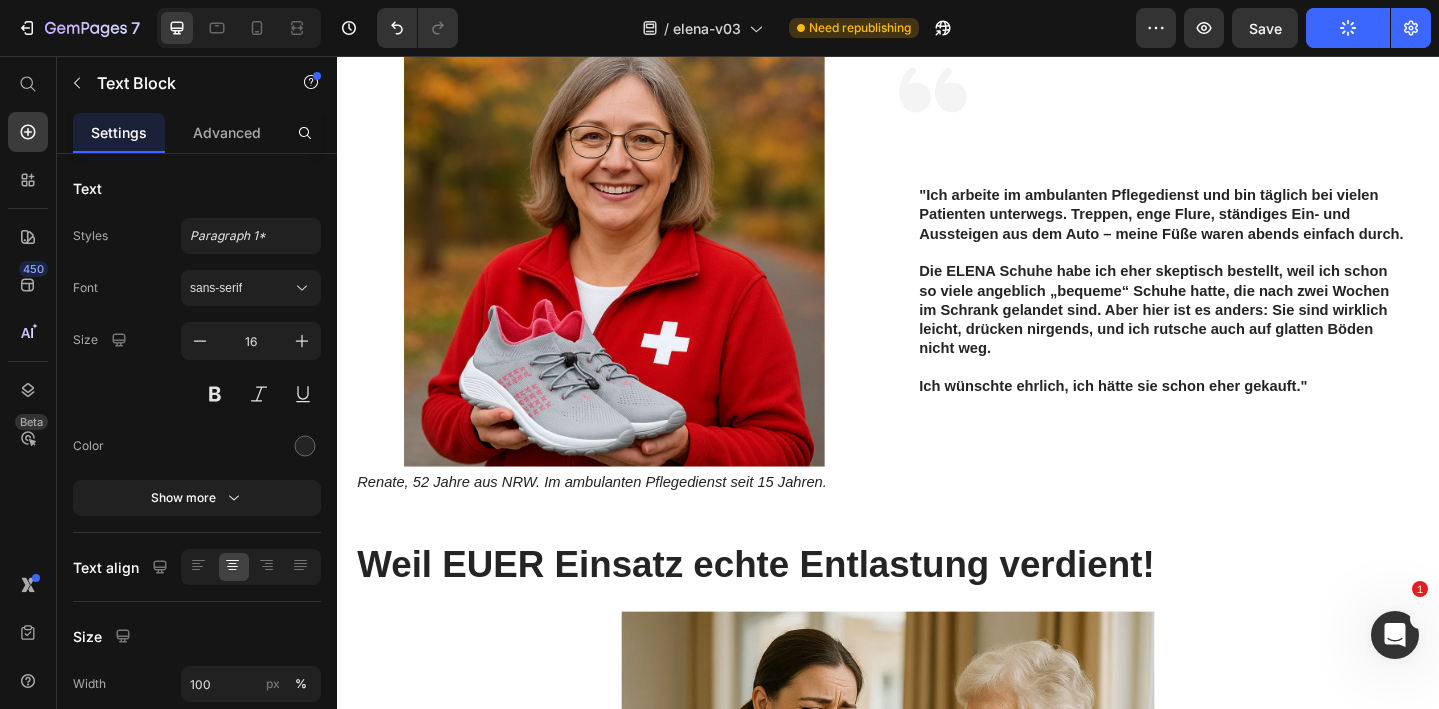 scroll, scrollTop: 0, scrollLeft: 0, axis: both 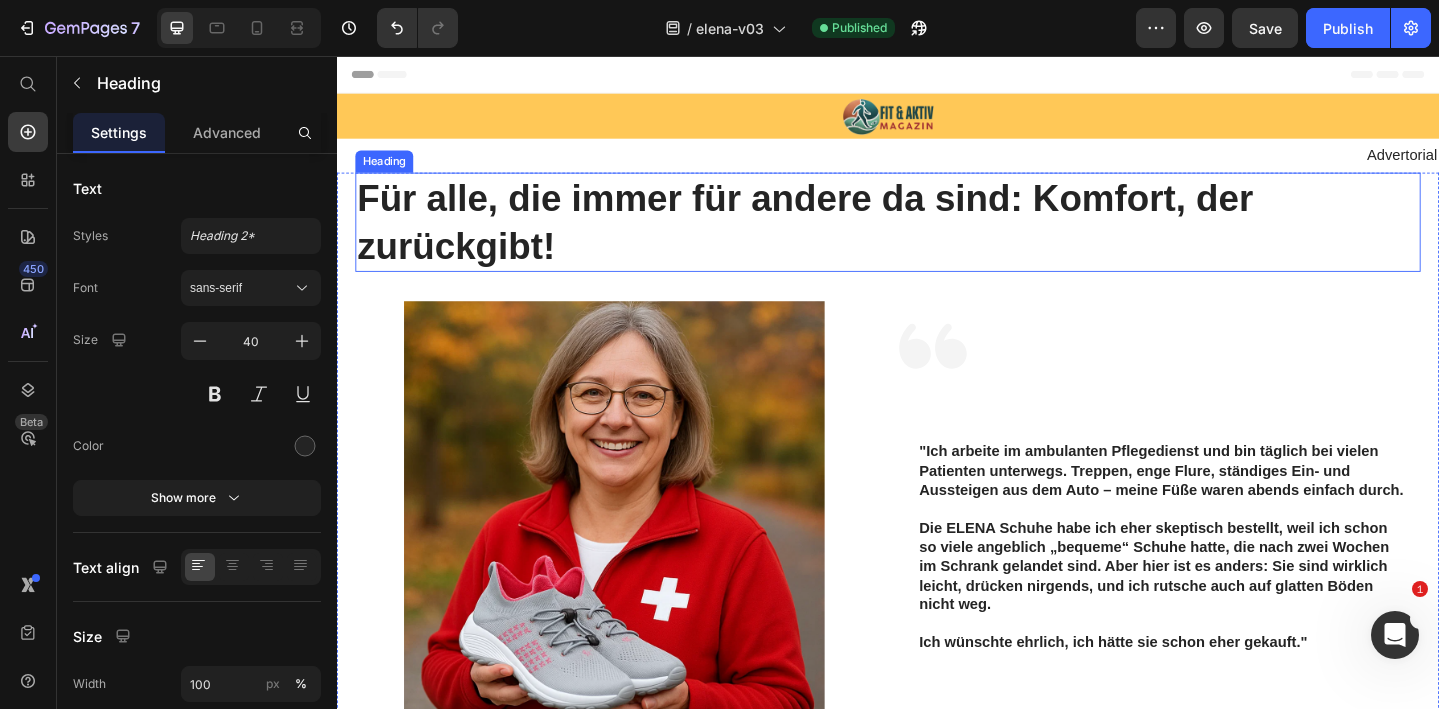 click on "Für alle, die immer für andere da sind: Komfort, der zurückgibt!" at bounding box center [937, 237] 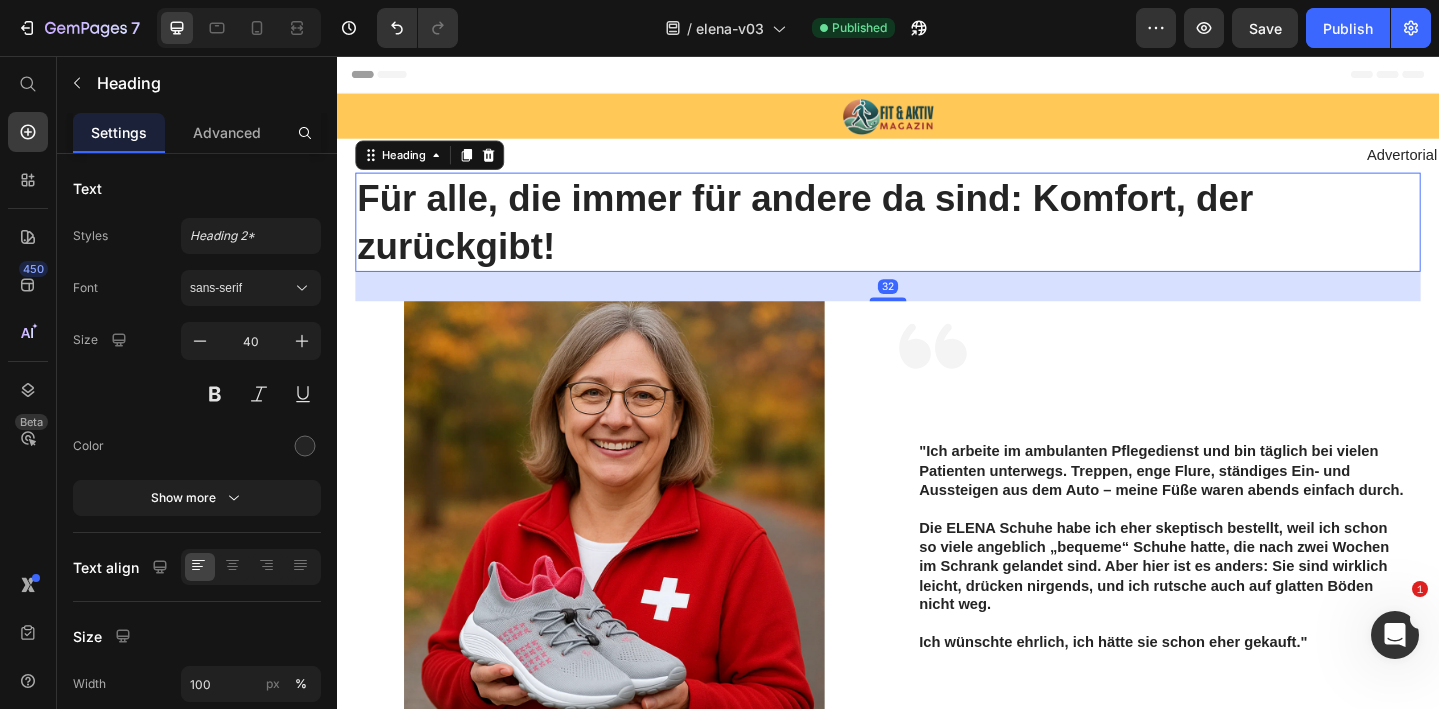 click on "Für alle, die immer für andere da sind: Komfort, der zurückgibt!" at bounding box center (937, 237) 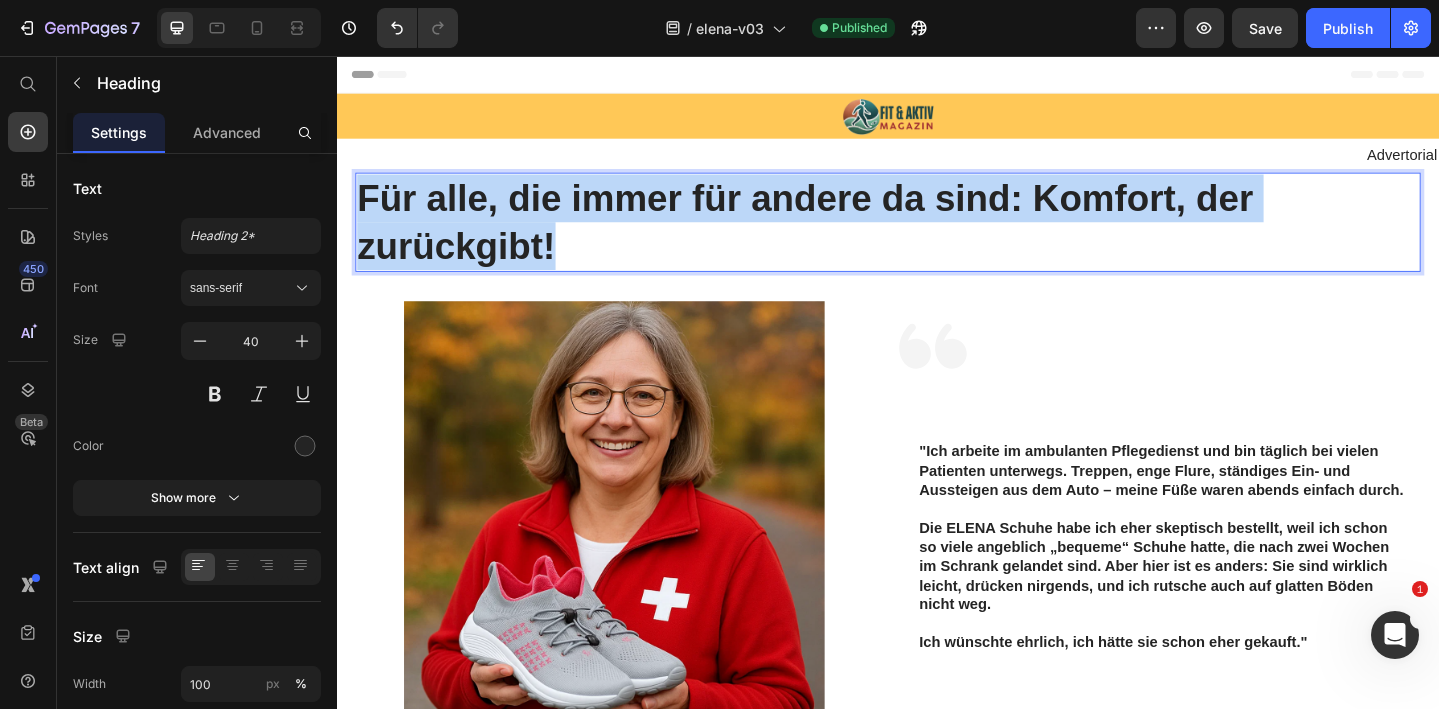 click on "Für alle, die immer für andere da sind: Komfort, der zurückgibt!" at bounding box center (937, 237) 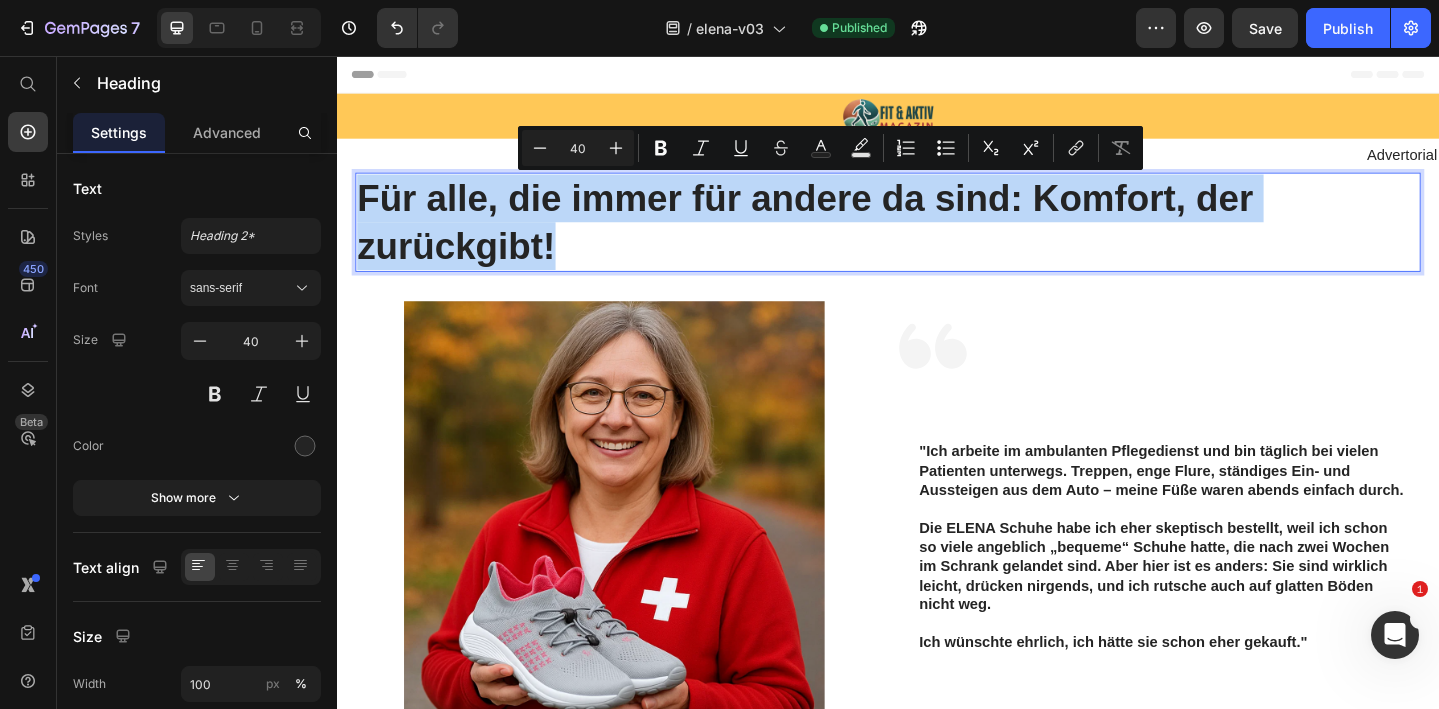 click on "Für alle, die immer für andere da sind: Komfort, der zurückgibt!" at bounding box center [937, 237] 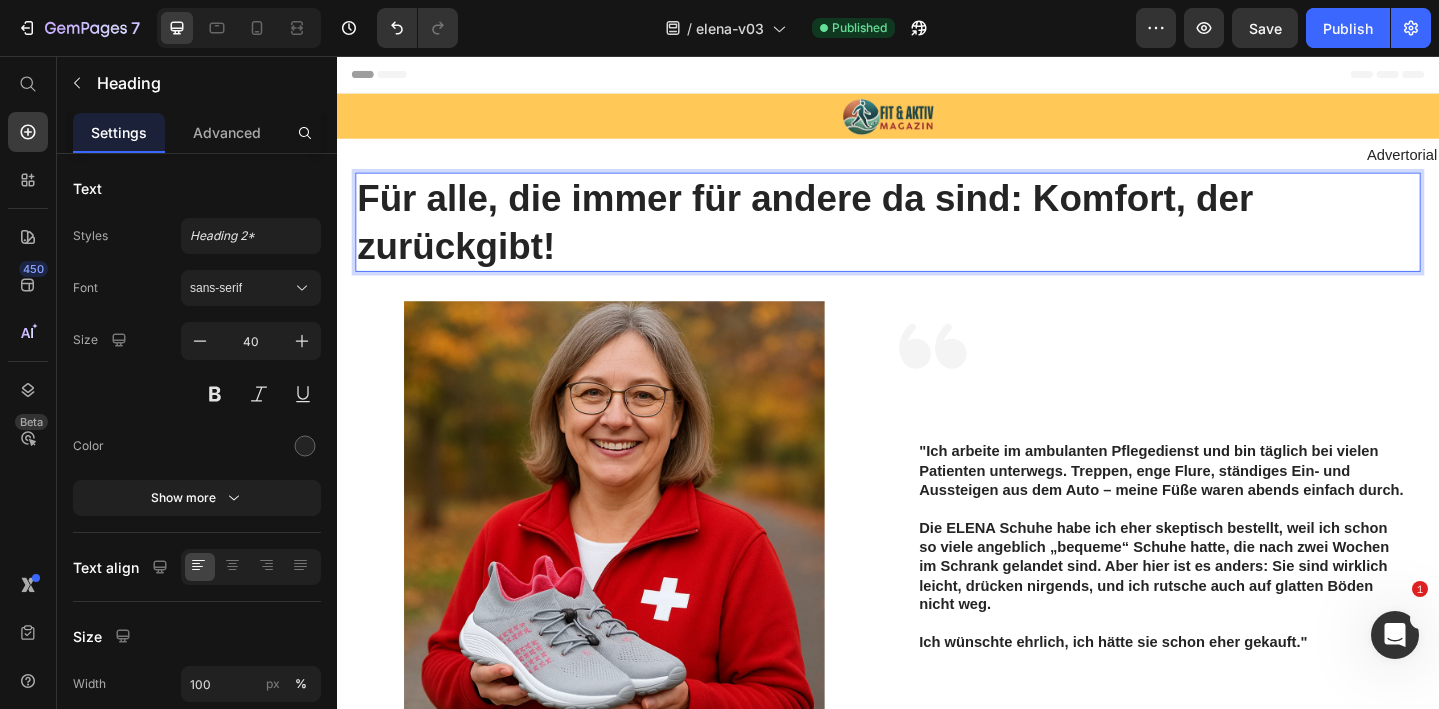 click on "Für alle, die immer für andere da sind: Komfort, der zurückgibt!" at bounding box center (937, 237) 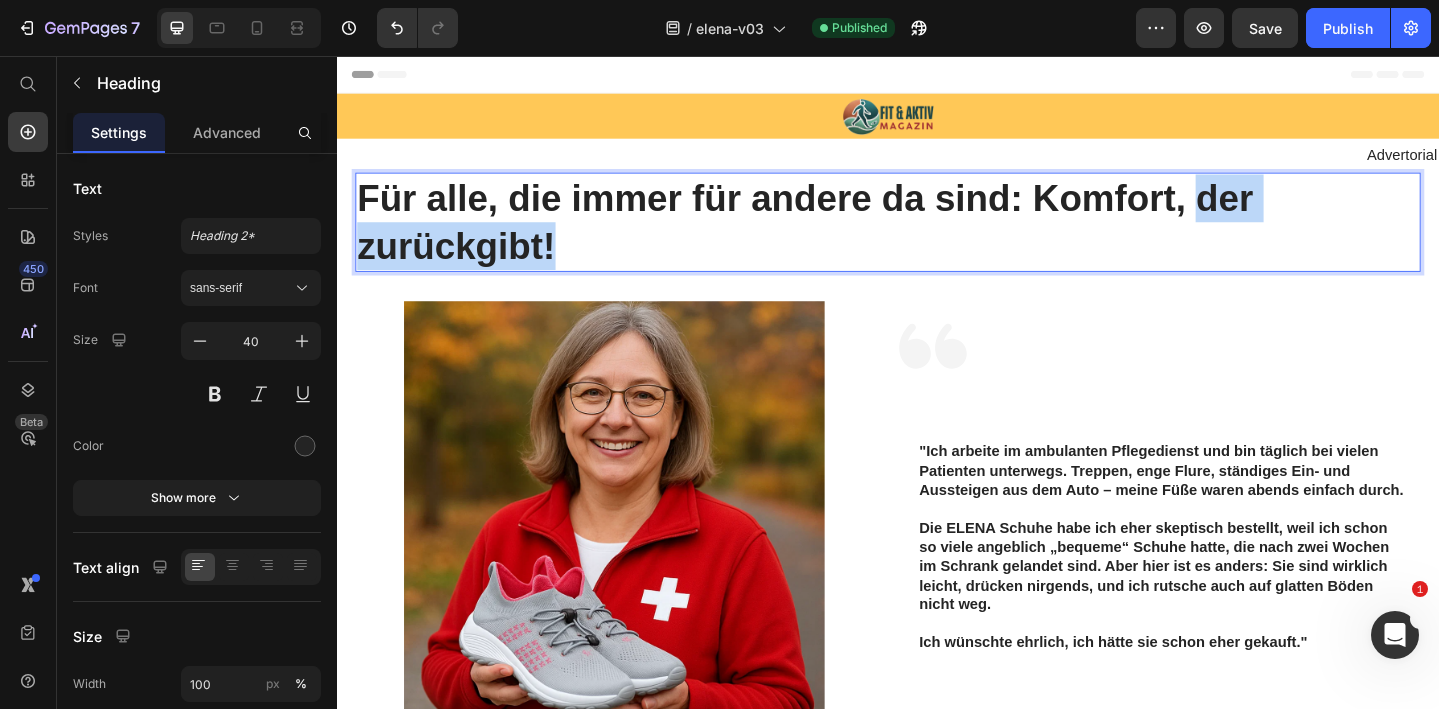 drag, startPoint x: 1270, startPoint y: 207, endPoint x: 1297, endPoint y: 247, distance: 48.259712 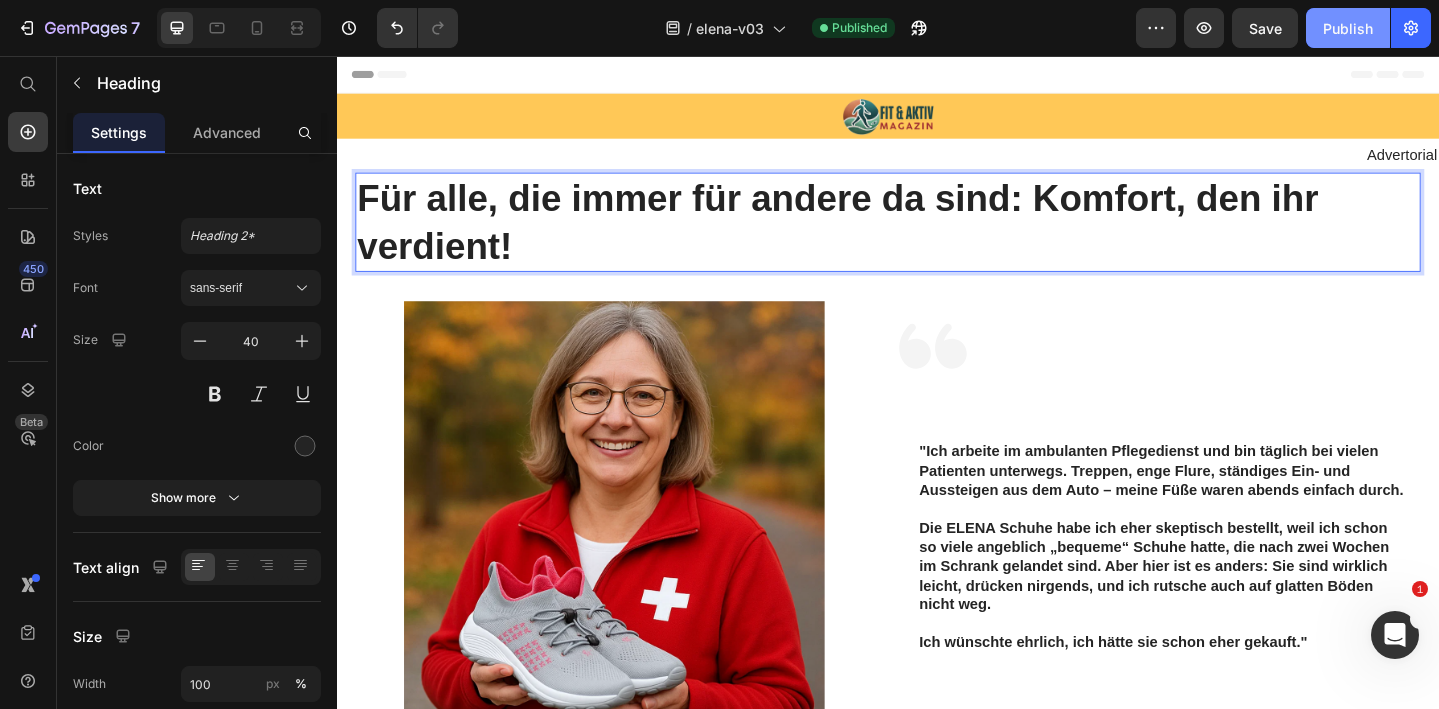 click on "Publish" 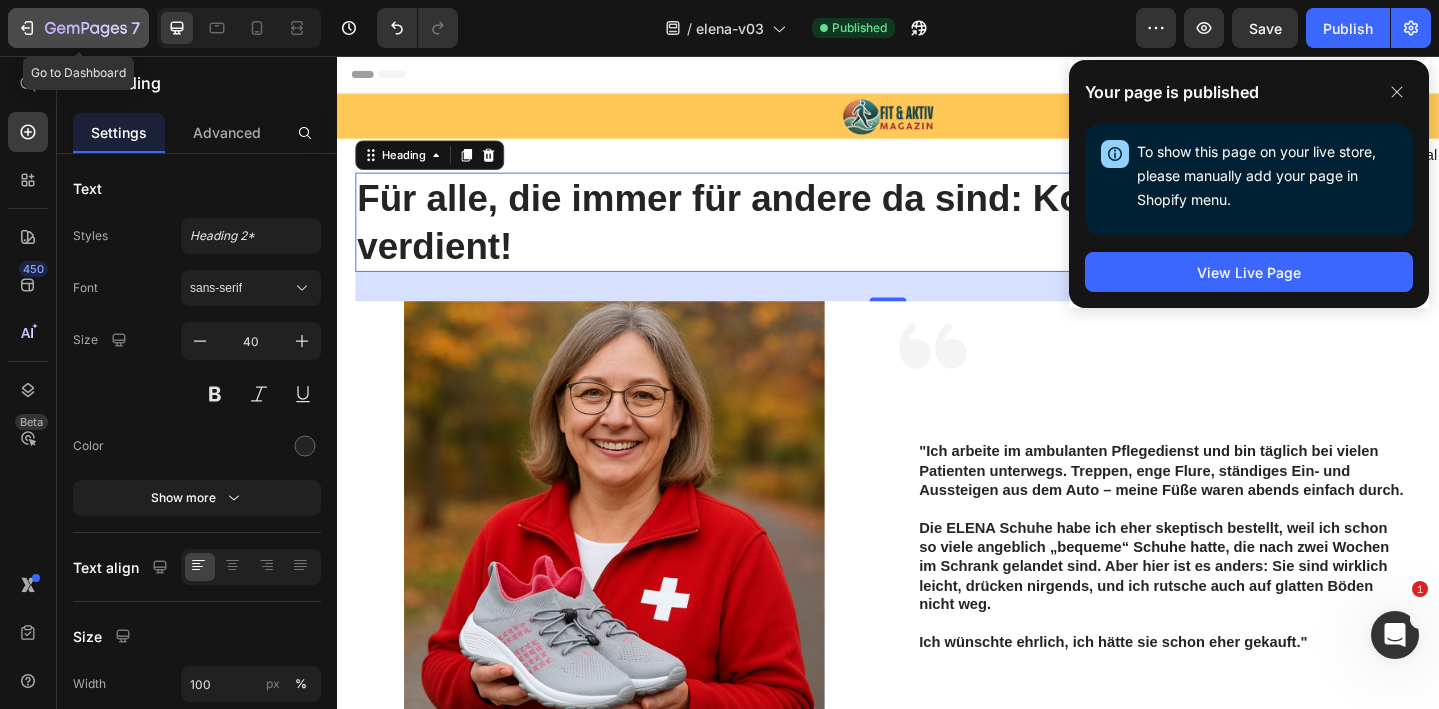 click on "7" at bounding box center [78, 28] 